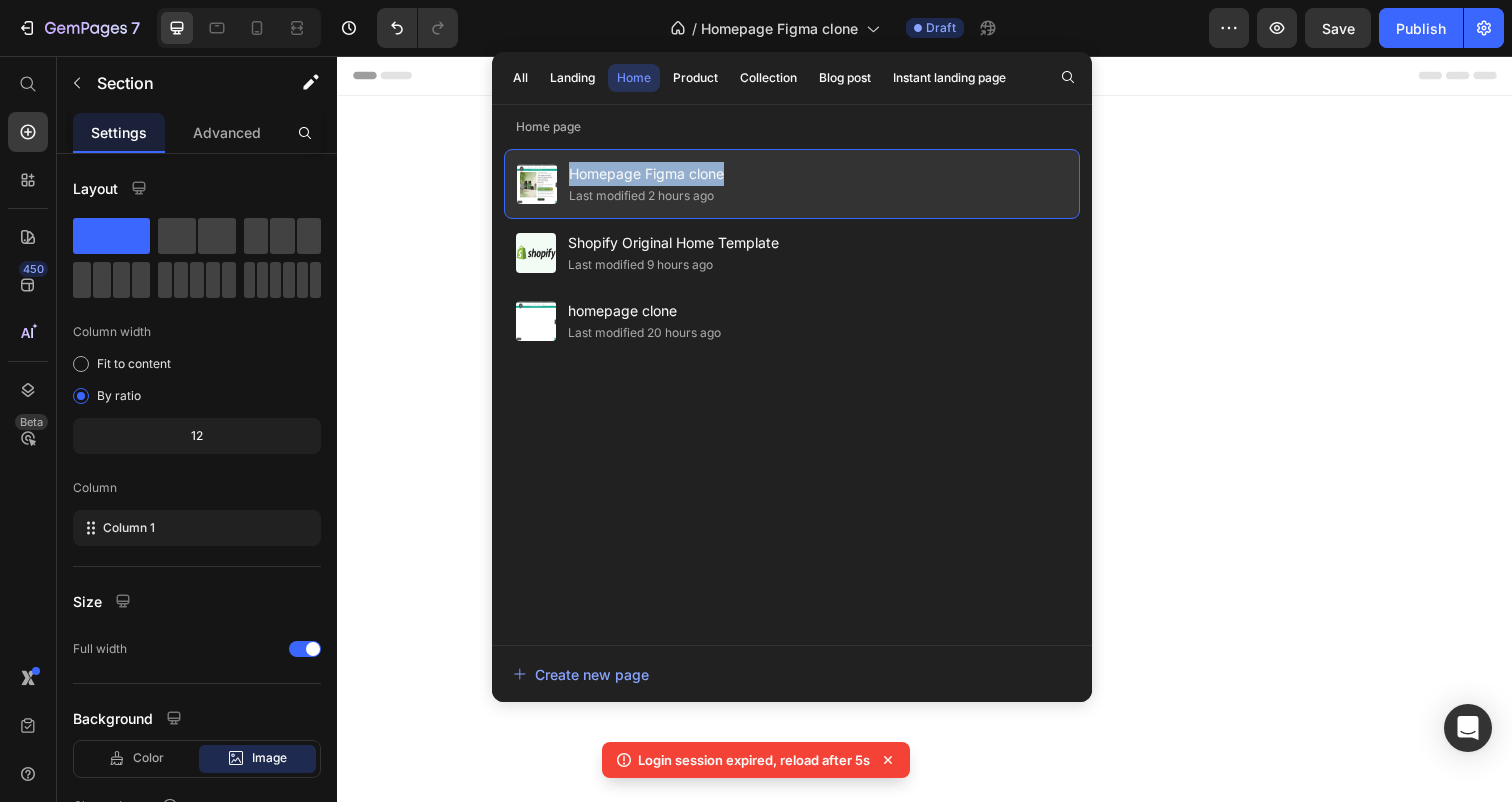 scroll, scrollTop: 7514, scrollLeft: 0, axis: vertical 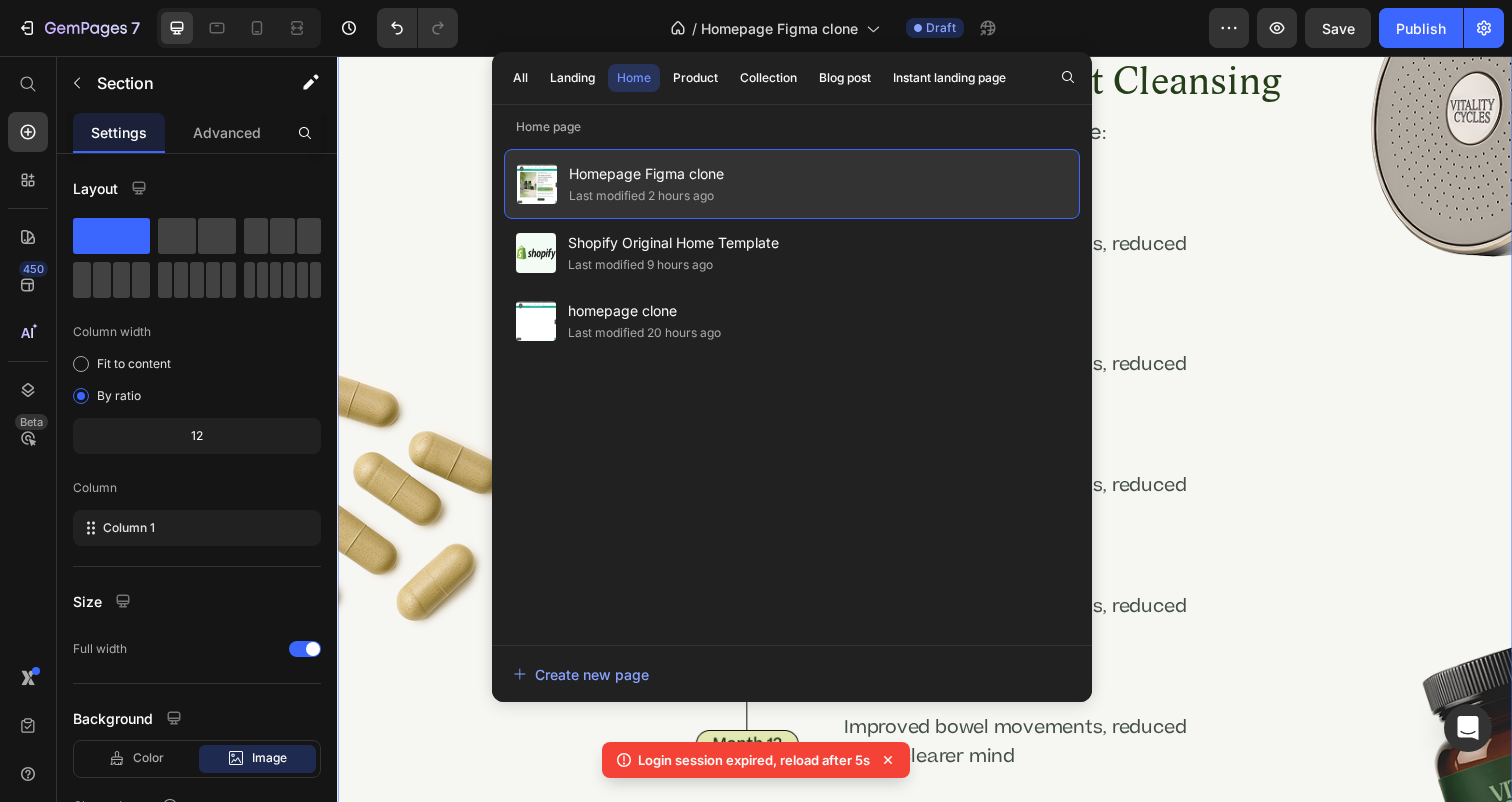 click on "Homepage Figma clone Last modified 2 hours ago" 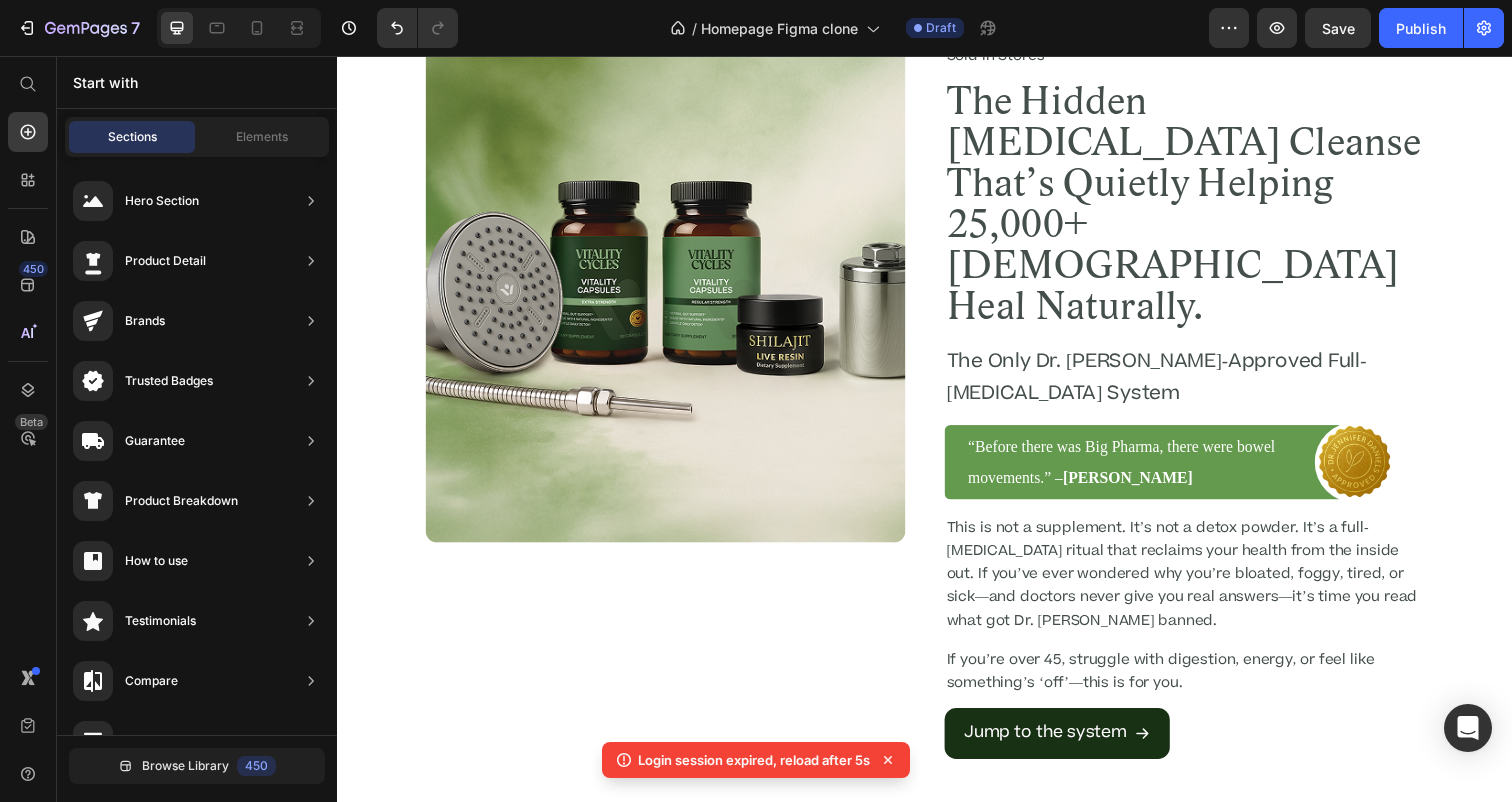scroll, scrollTop: 0, scrollLeft: 0, axis: both 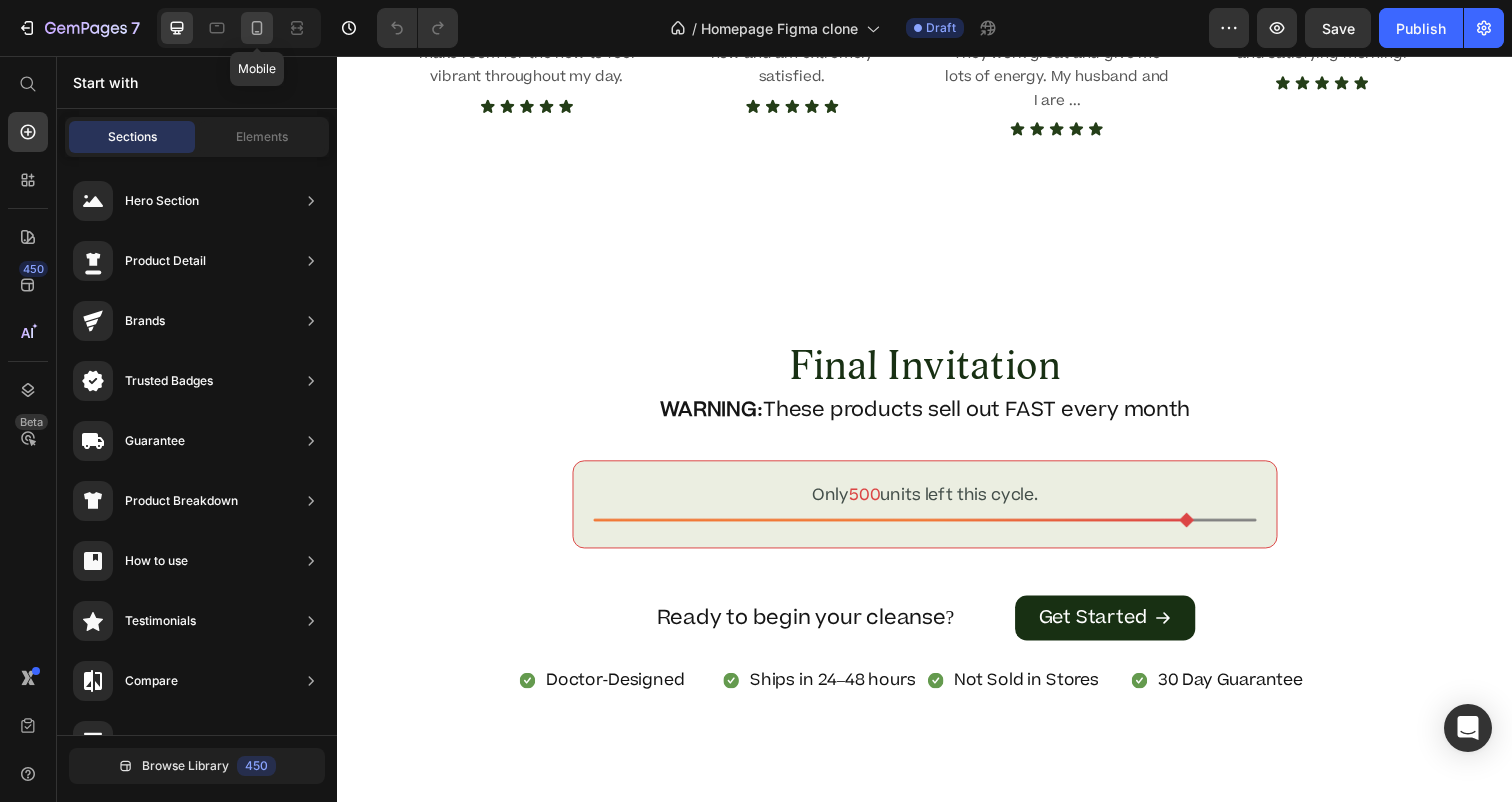 click 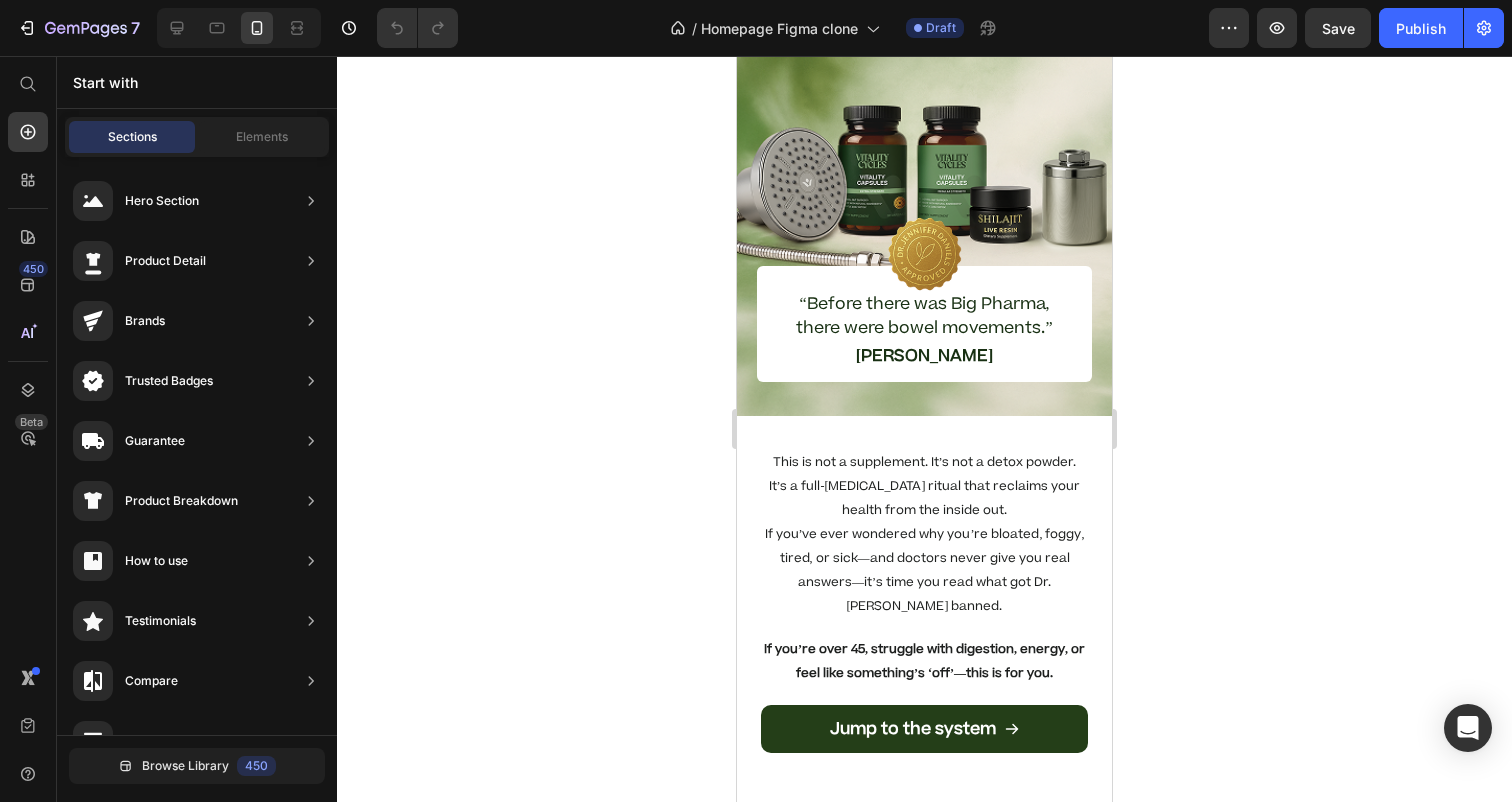scroll, scrollTop: 0, scrollLeft: 0, axis: both 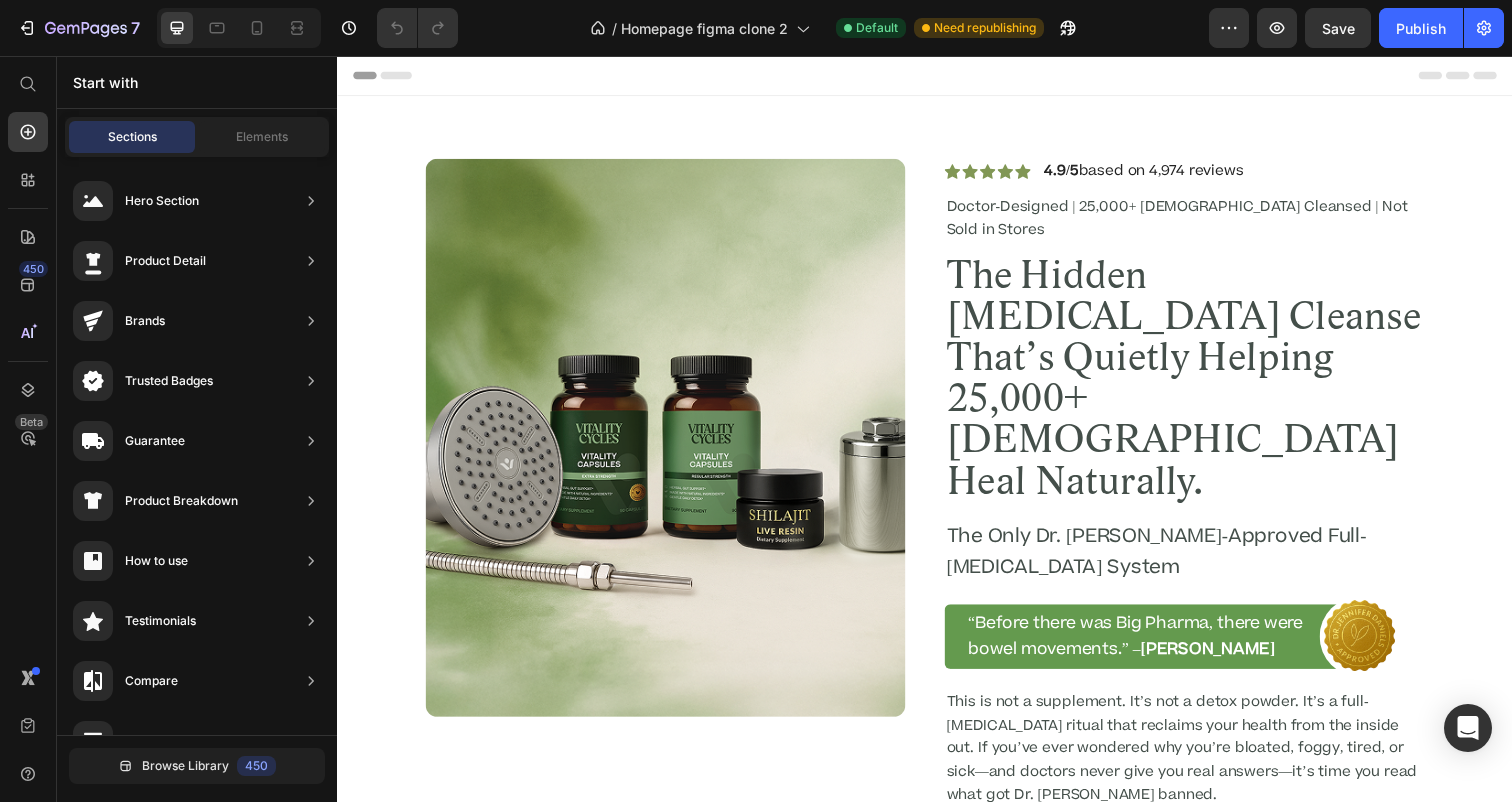 click on "Header Image Icon Icon Icon Icon Icon Icon List 4.9/5  based on 4,974 reviews Text Block Row Doctor-Designed | 25,000+ Americans Cleansed | Not Sold in Stores Text Block The Hidden Parasite Cleanse That’s Quietly Helping 25,000+ Americans Heal Naturally. Heading The Only Dr. Jennifer Daniels-Approved Full-Body Cleansing System Text Block “Before there was Big Pharma, there were bowel movements.” –  Dr. Daniels Text Block Image Row Row This is not a supplement. It’s not a detox powder. It’s a full-body cleansing ritual that reclaims your health from the inside out. If you’ve ever wondered why you’re bloated, foggy, tired, or sick—and doctors never give you real answers—it’s time you read what got Dr. Jennifer Daniels banned. Text Block If you’re over 45, struggle with digestion, energy, or feel like something’s ‘off’—this is for you. Text Block
Jump to the system Button Row Section 1/25 Image Image
Icon
Icon
Icon
Icon
Icon Icon List 4.9/5 Row" at bounding box center (937, 6647) 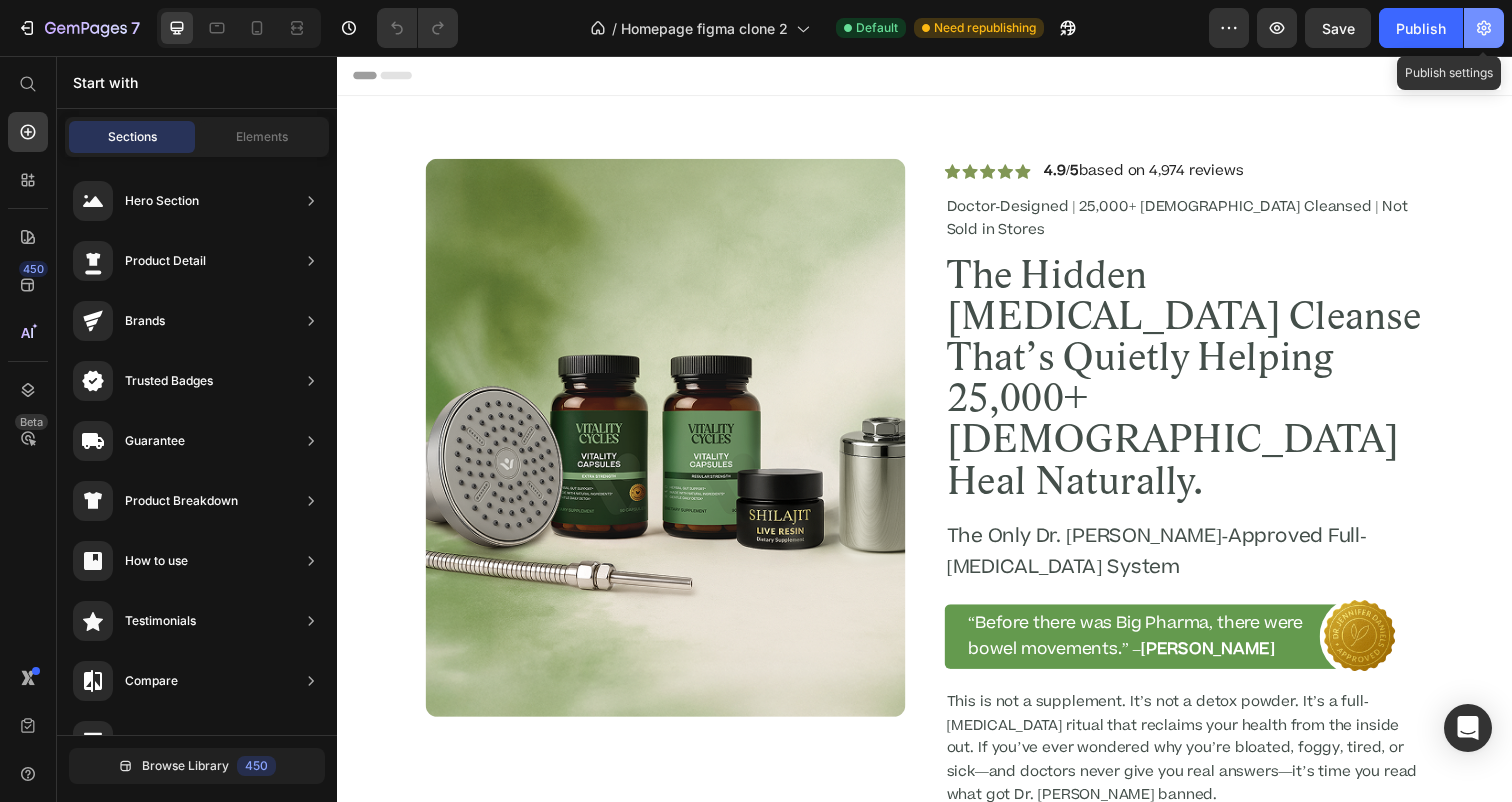 click 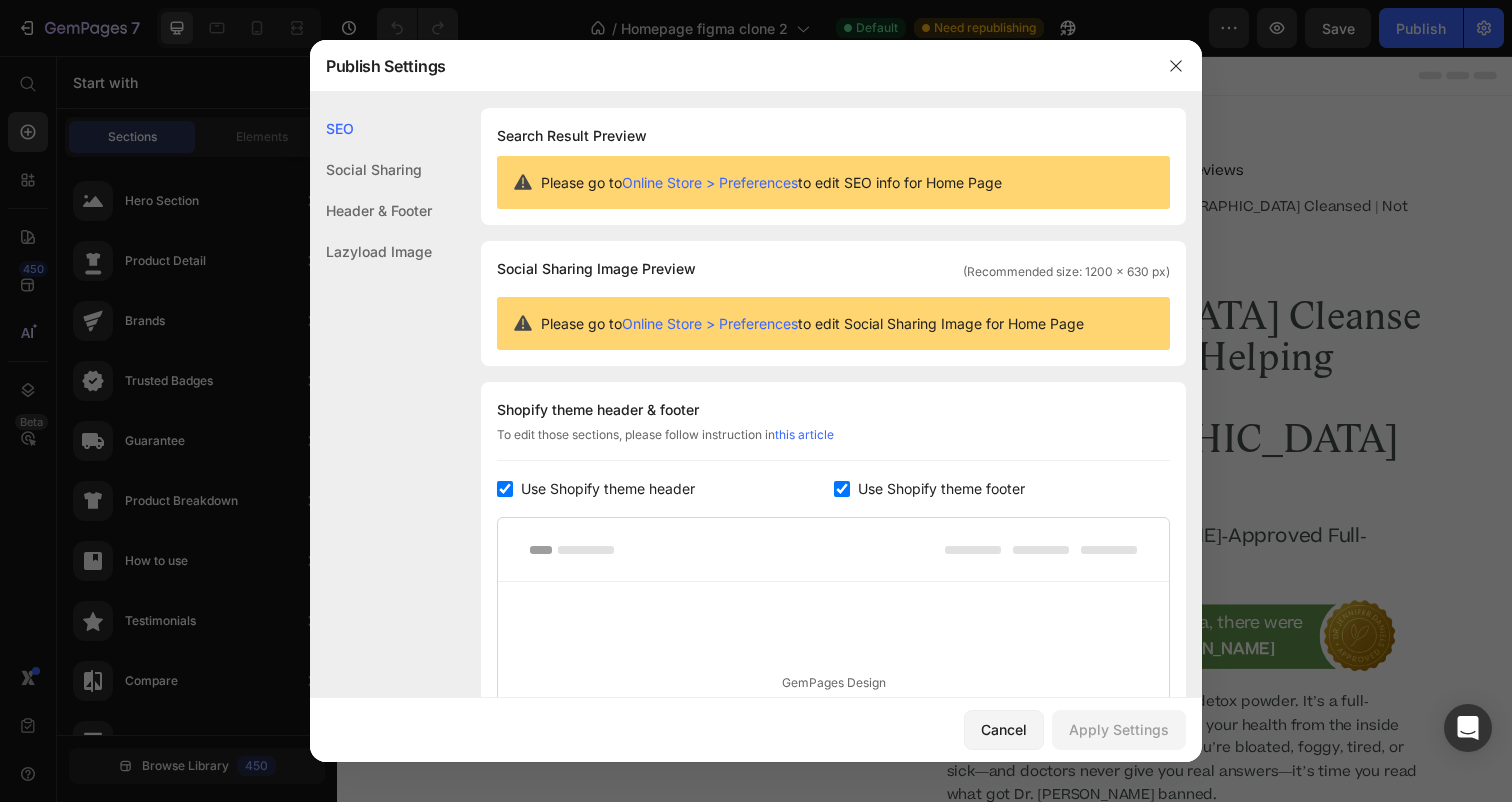 click on "Header & Footer" 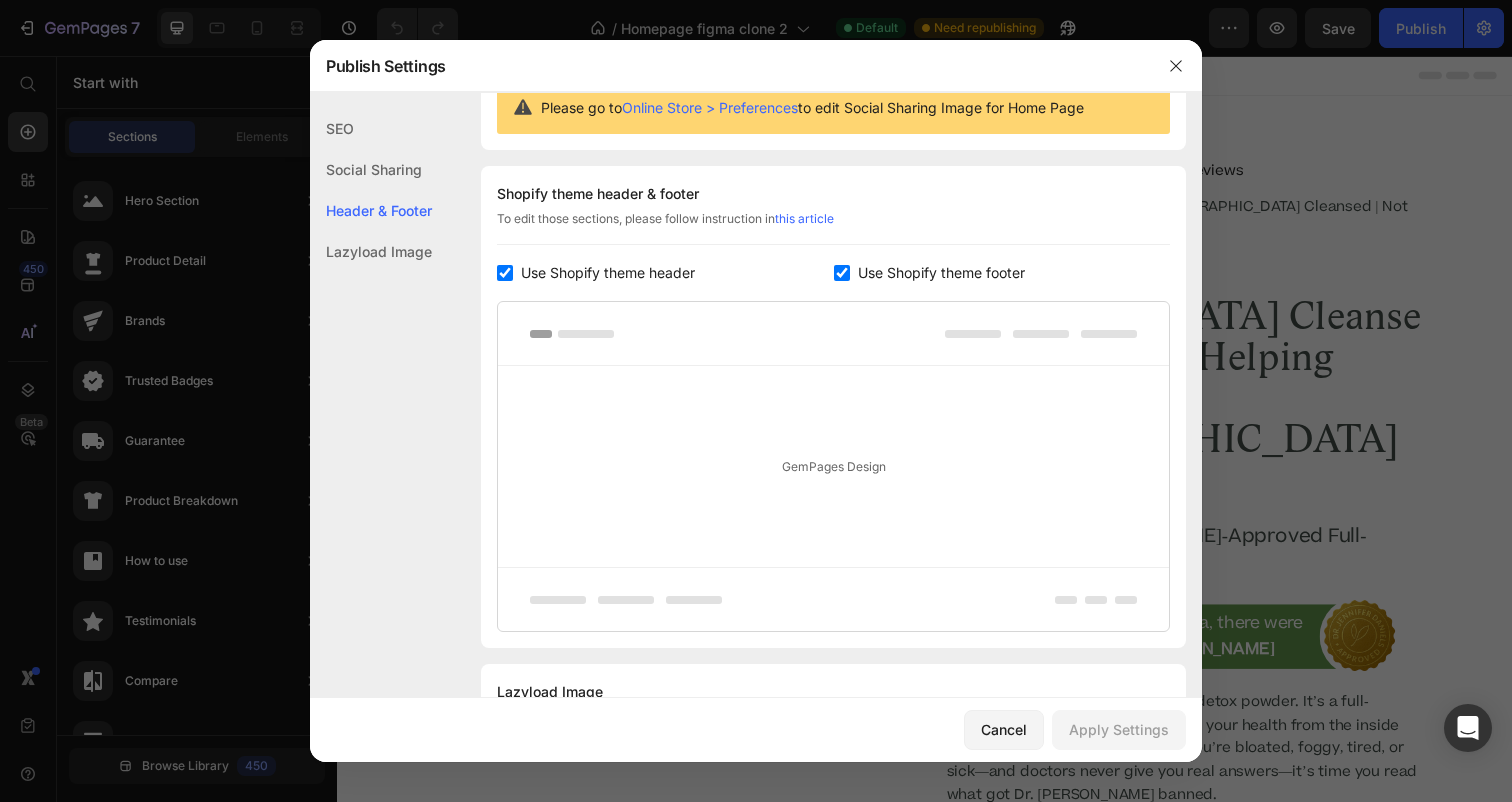 scroll, scrollTop: 0, scrollLeft: 0, axis: both 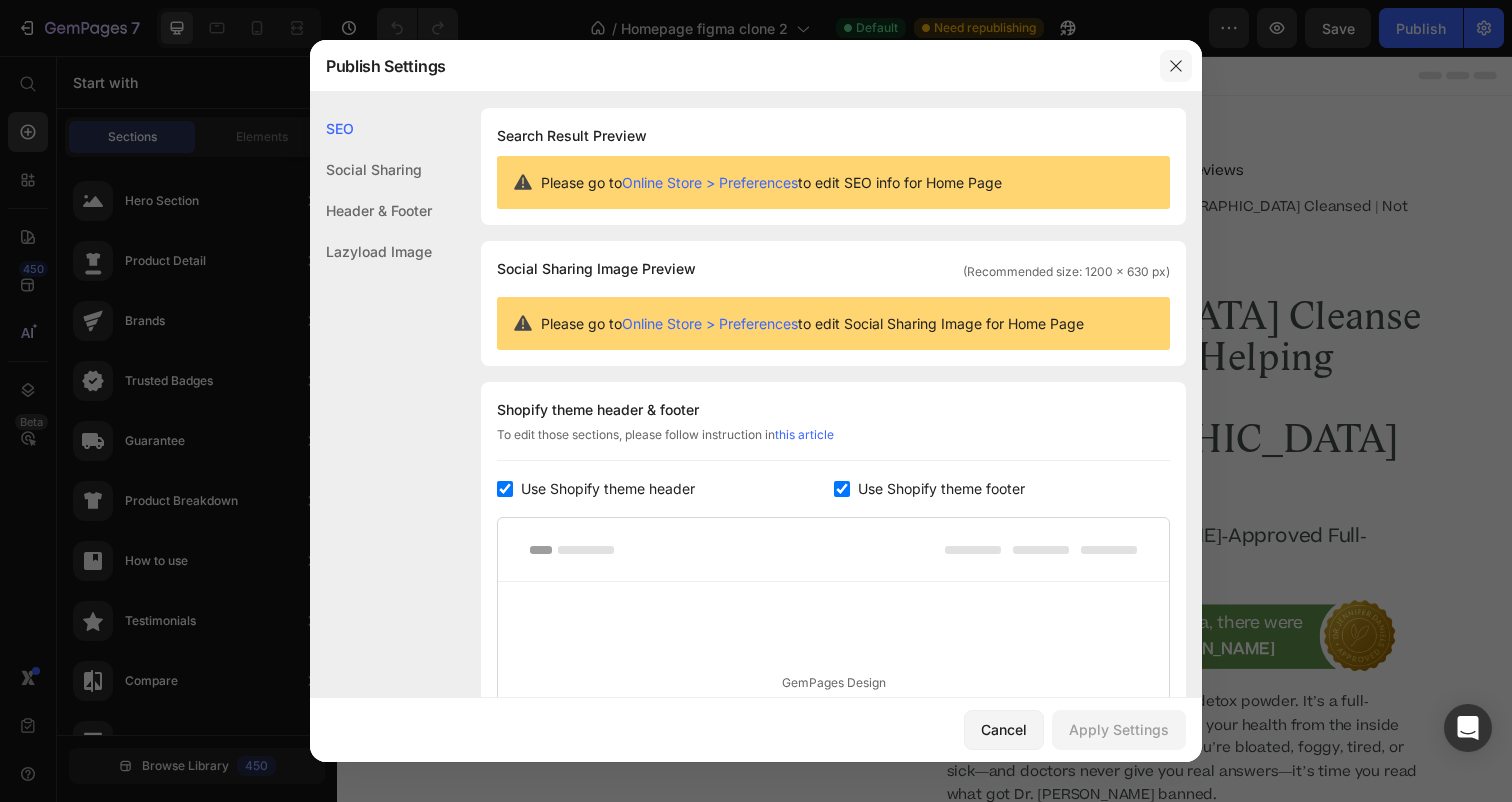 click at bounding box center [1176, 66] 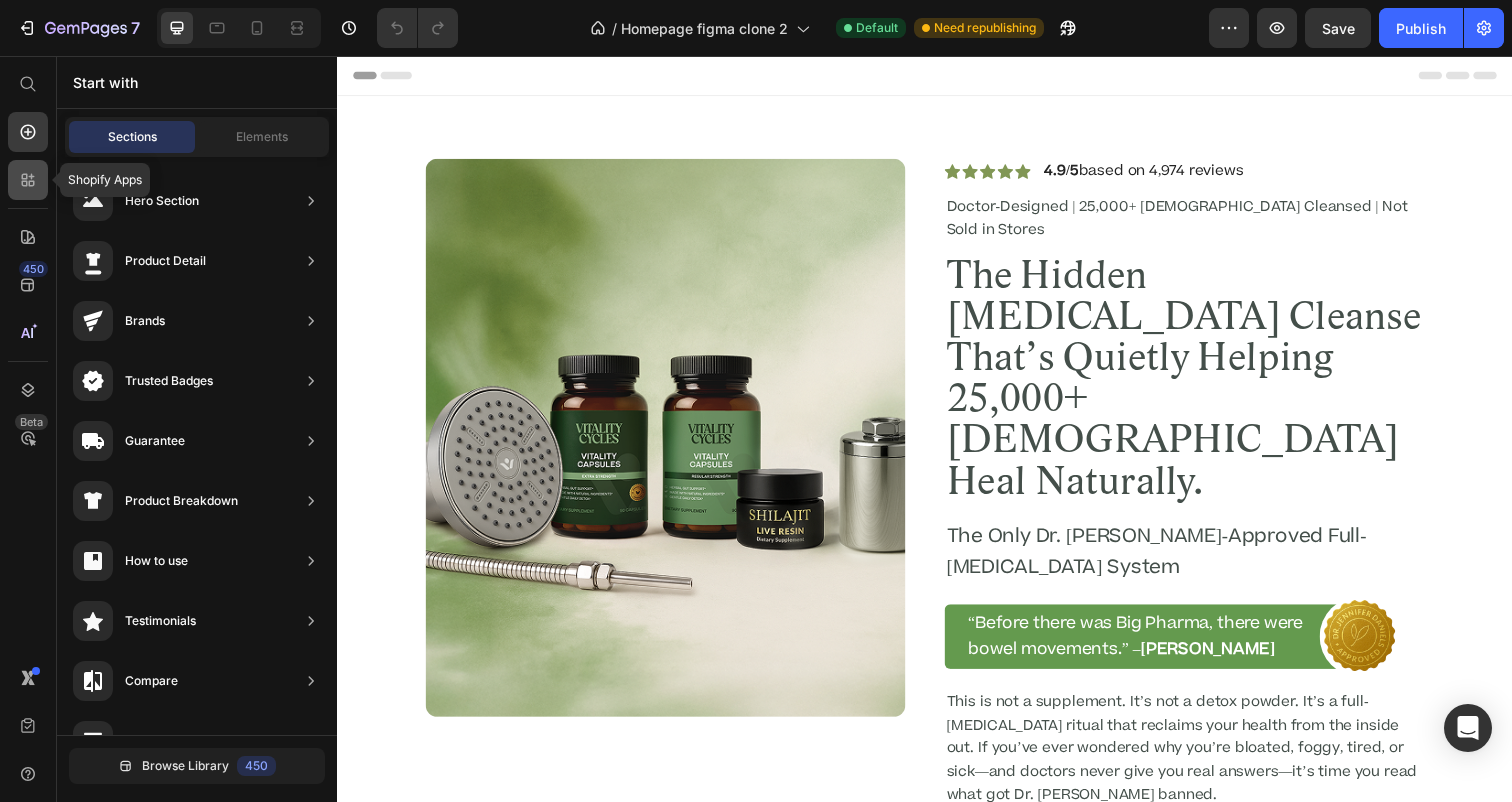 click 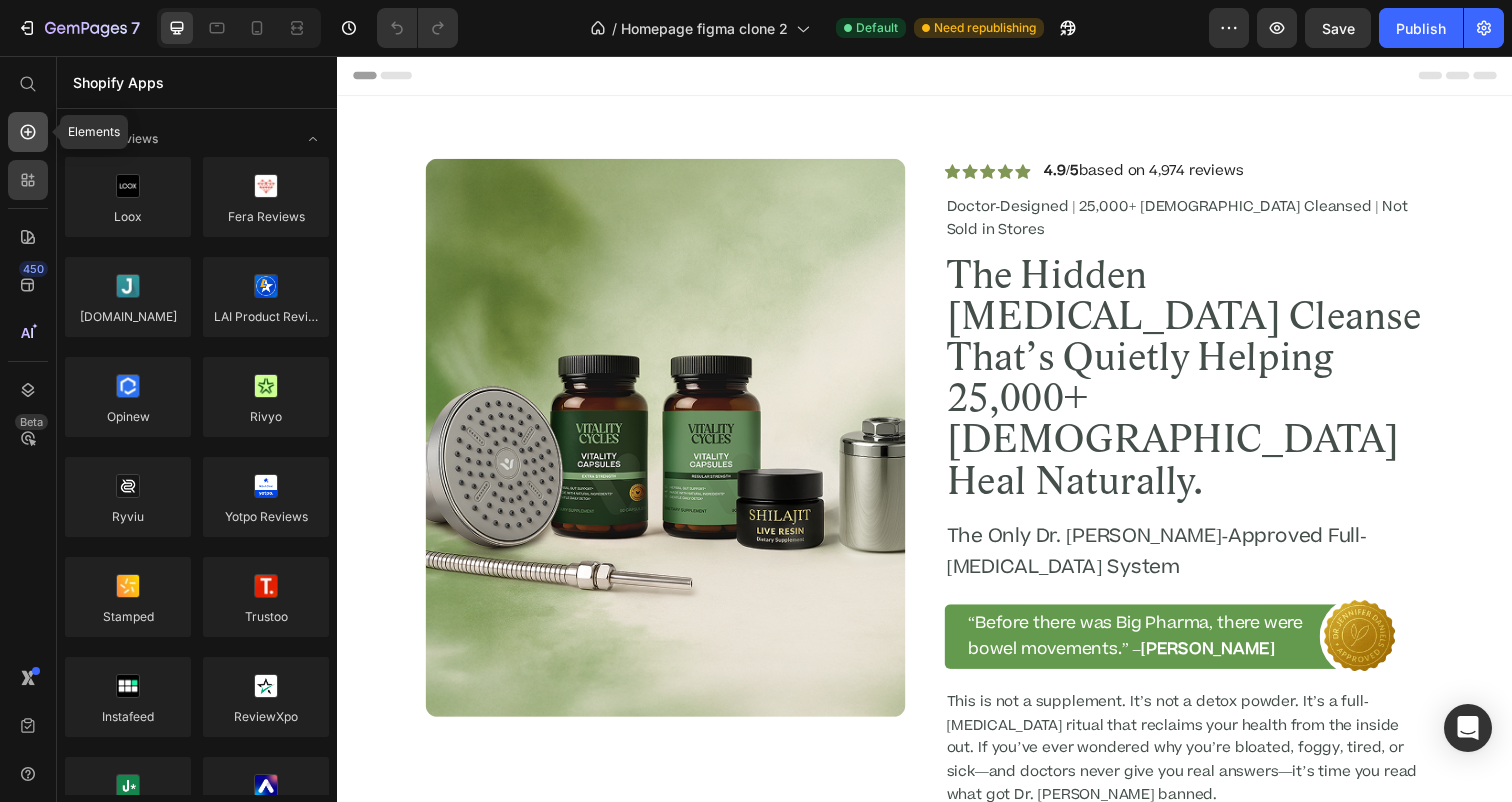 click 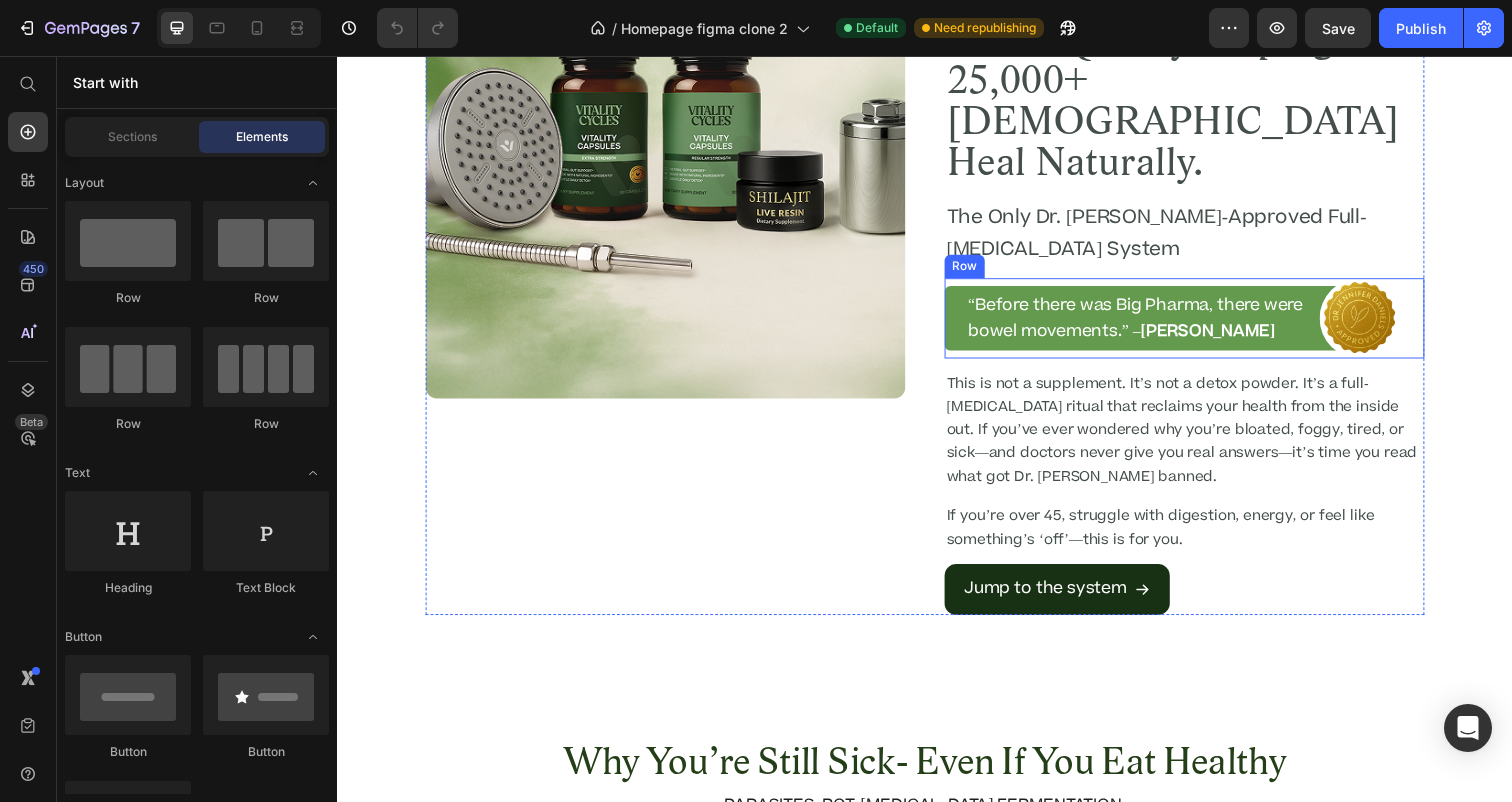 scroll, scrollTop: 649, scrollLeft: 0, axis: vertical 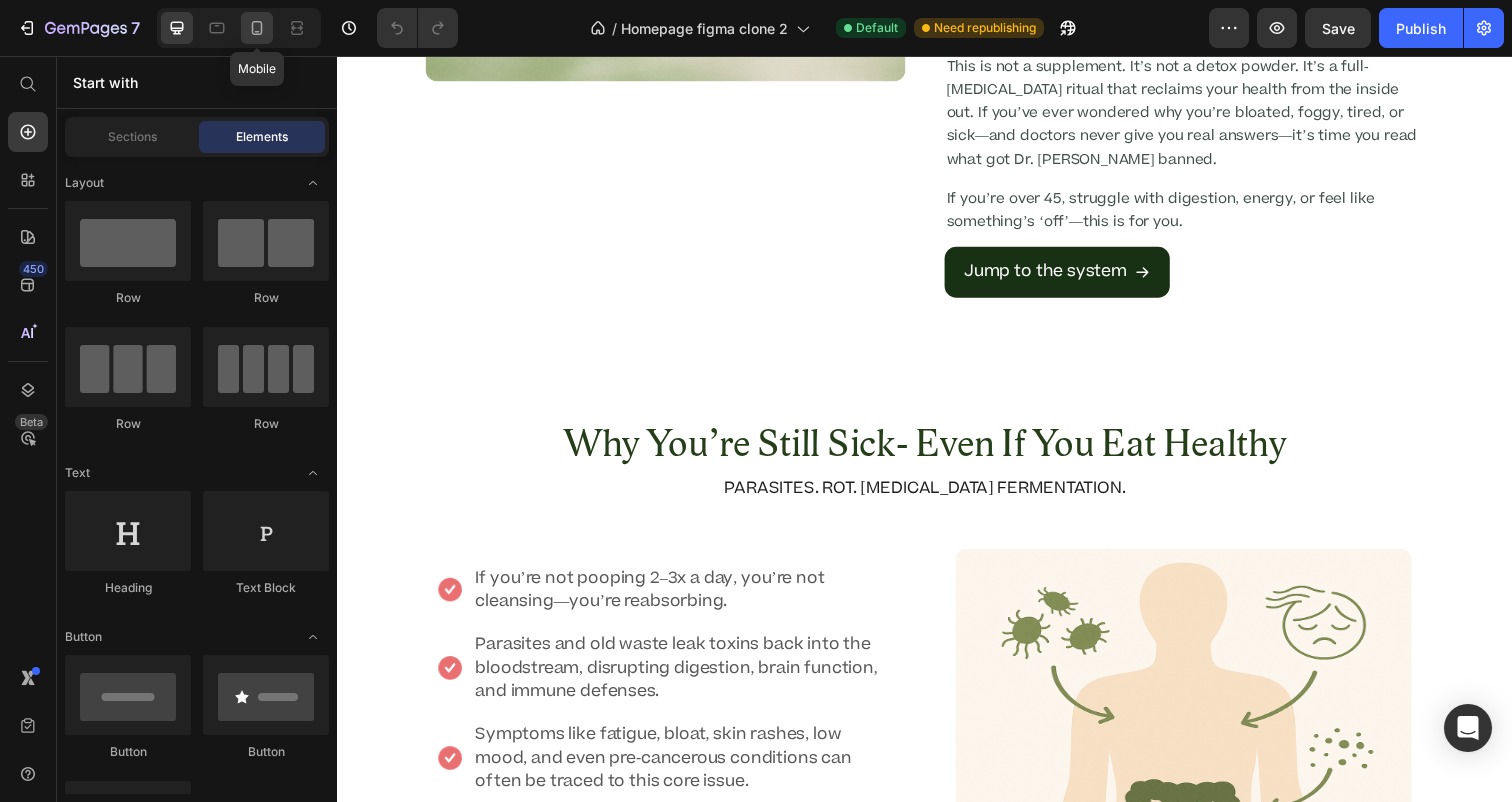 click 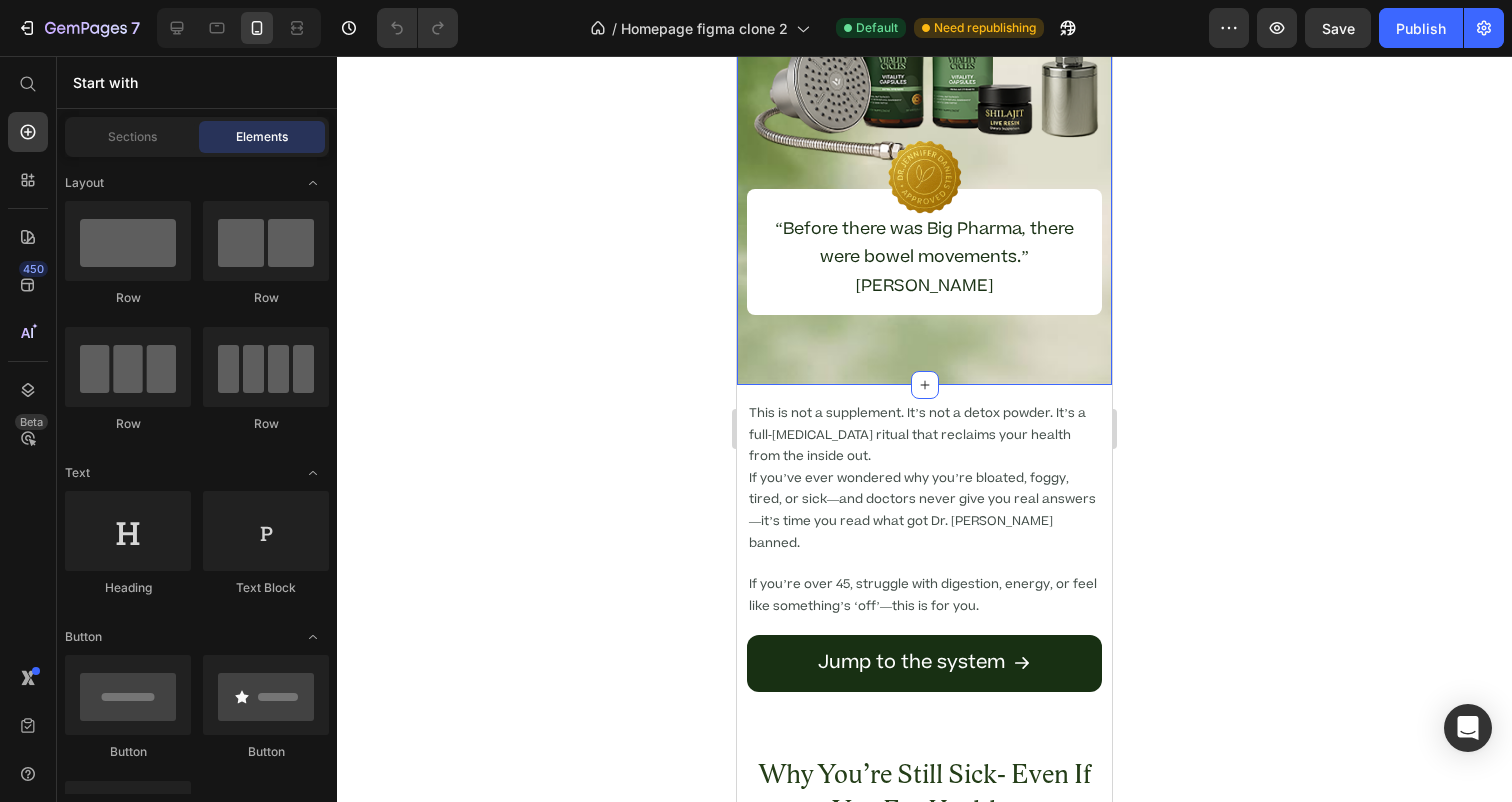 scroll, scrollTop: 0, scrollLeft: 0, axis: both 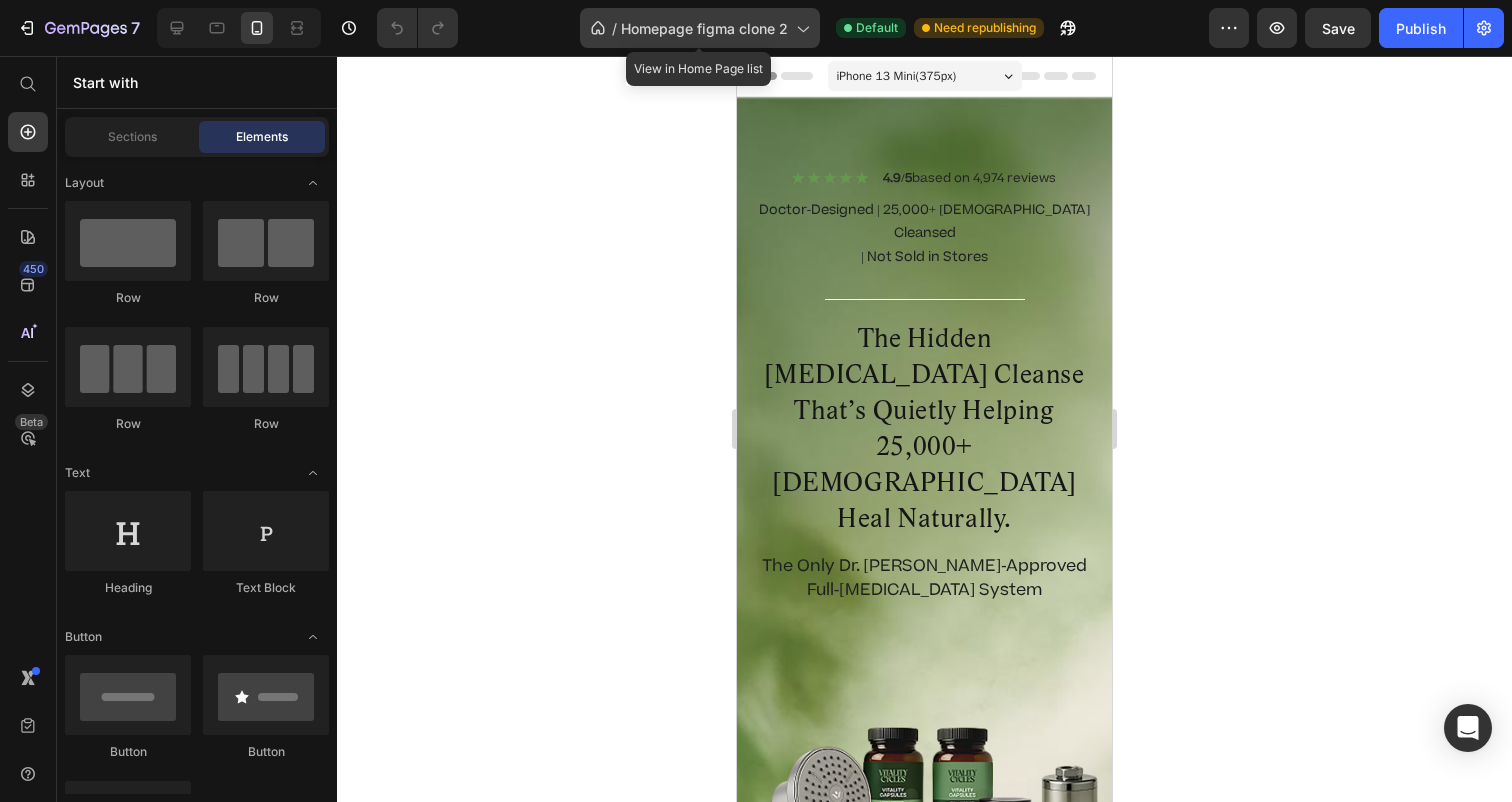 click 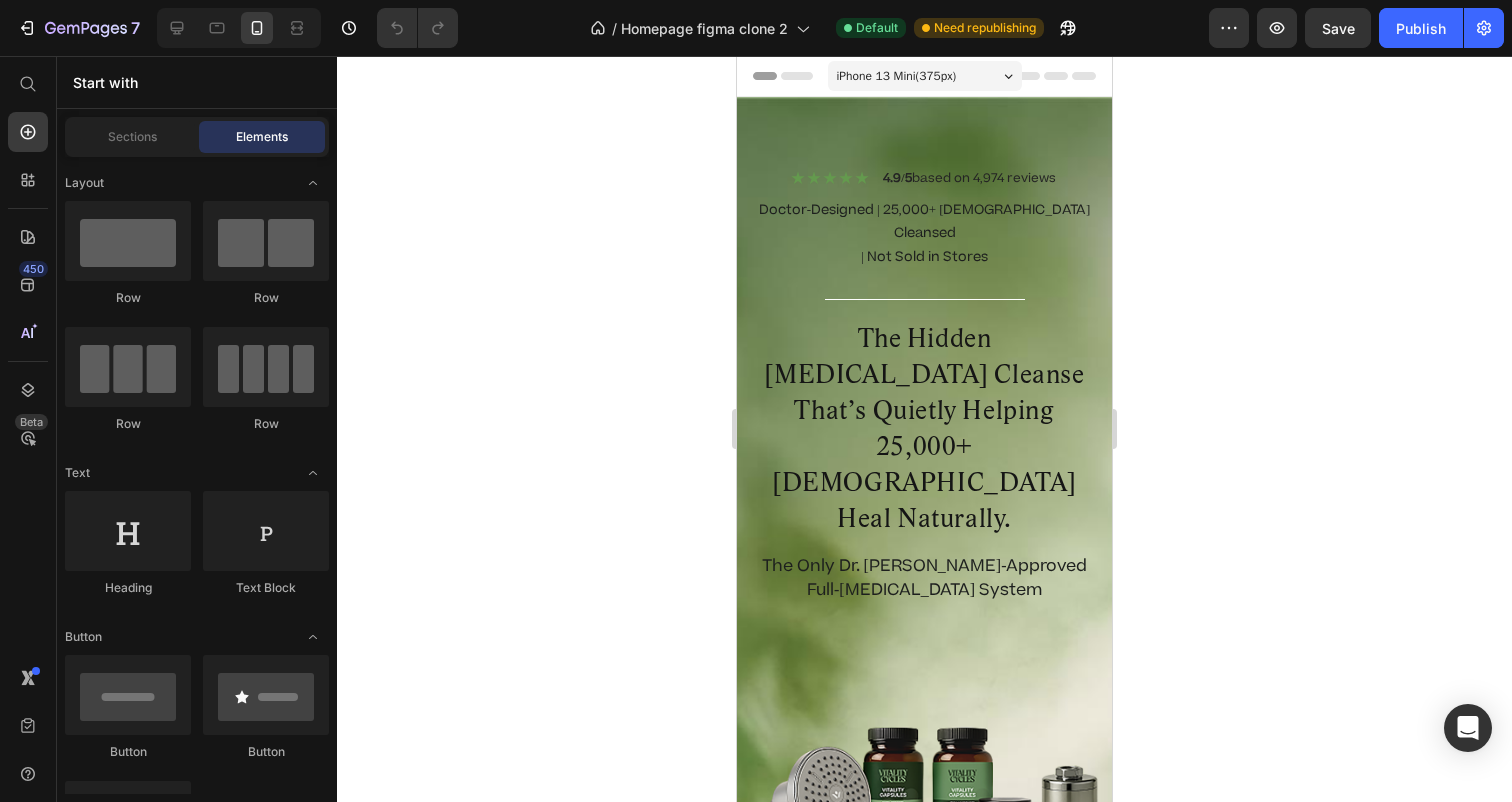 click 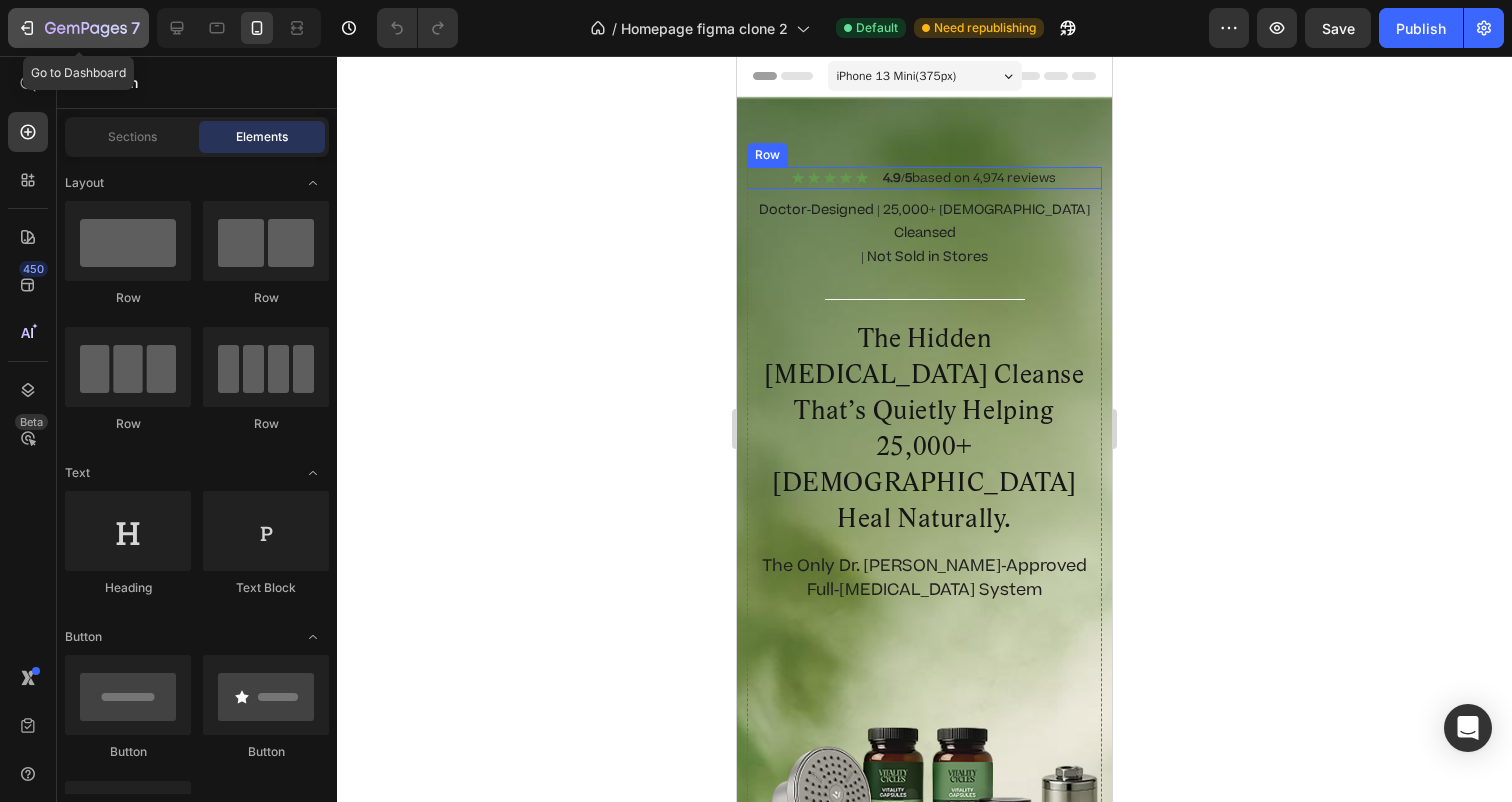 click 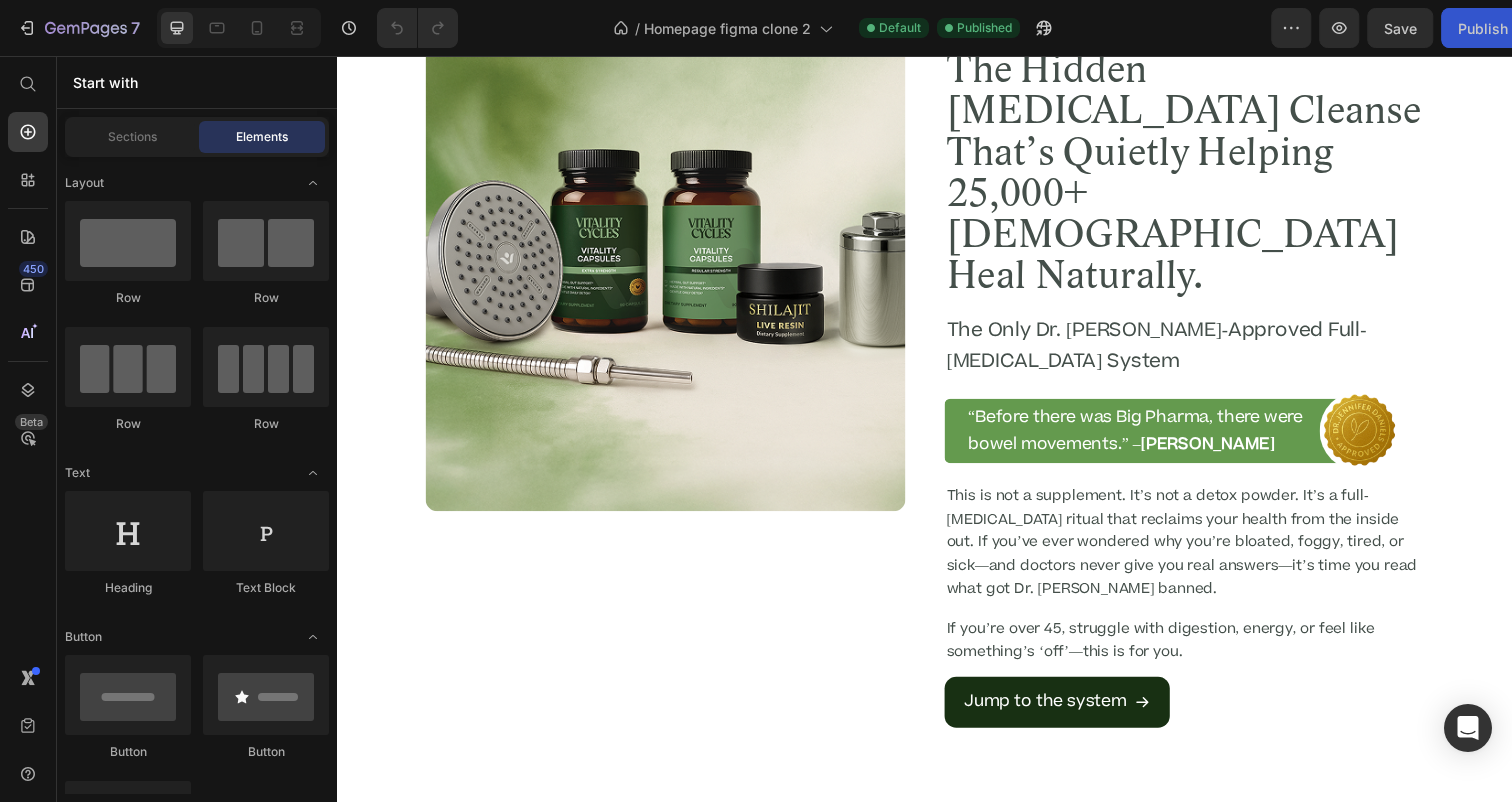 scroll, scrollTop: 0, scrollLeft: 0, axis: both 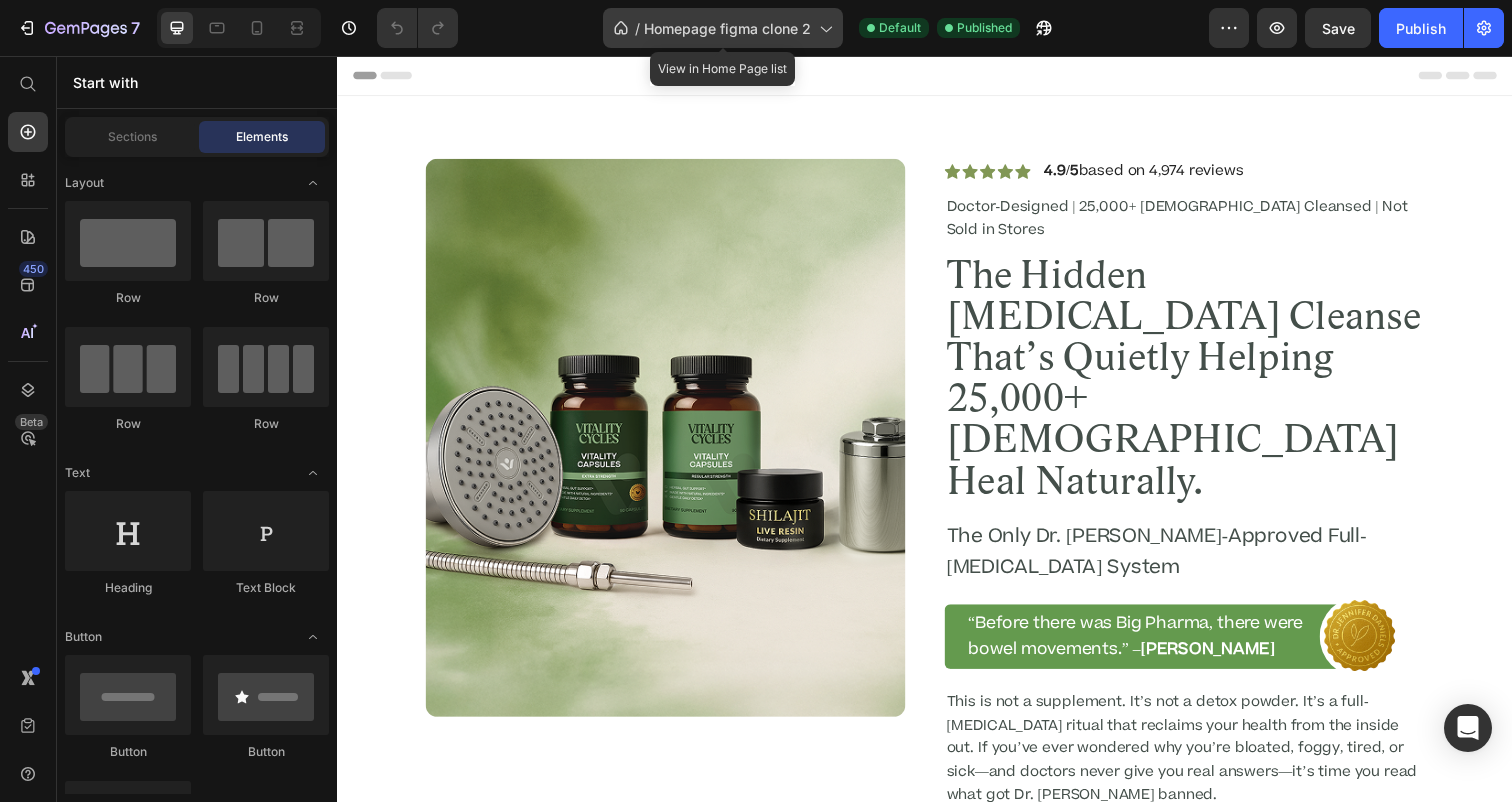 click on "/  Homepage figma clone 2" 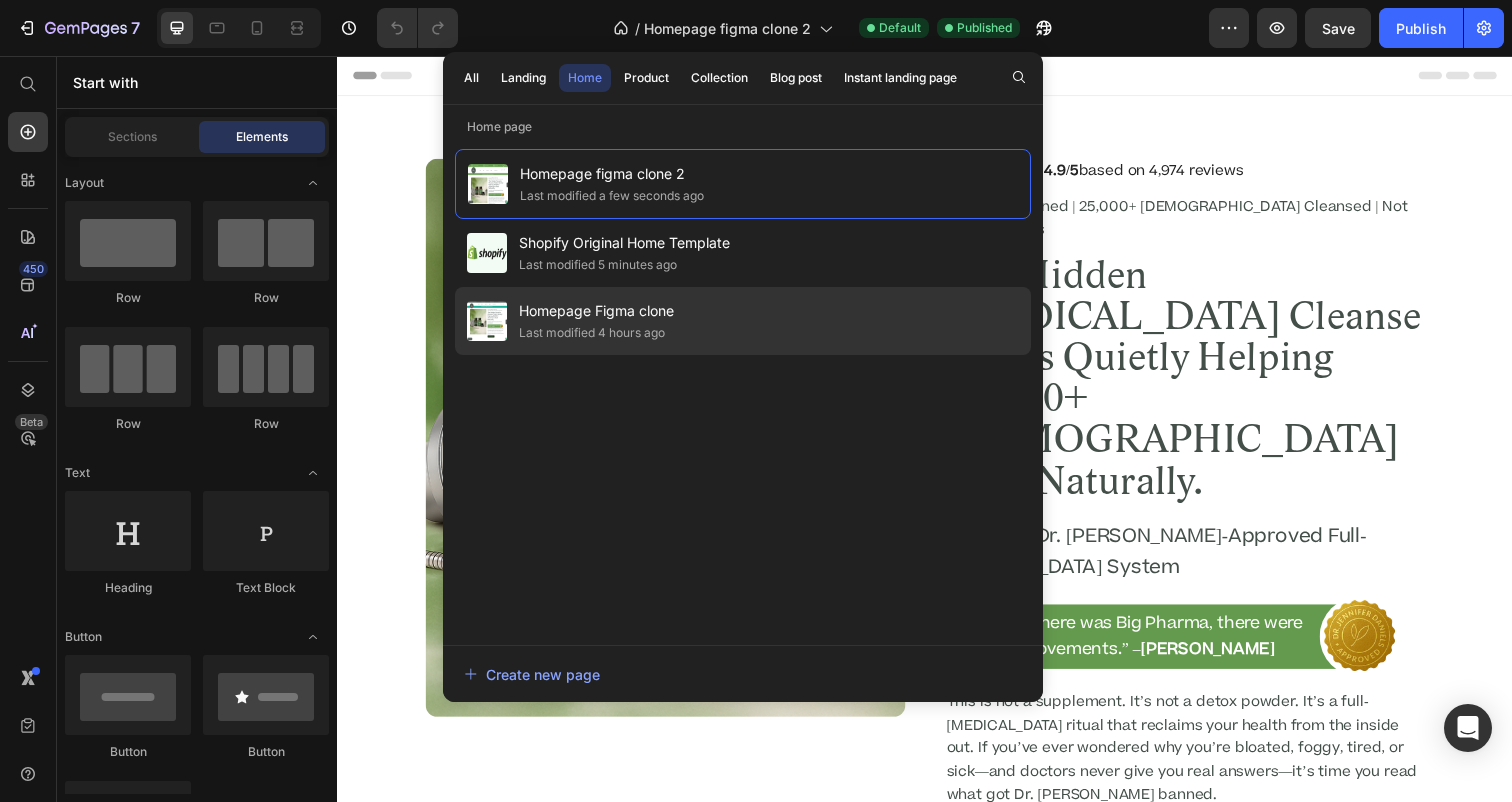 click on "Homepage Figma clone Last modified 4 hours ago" 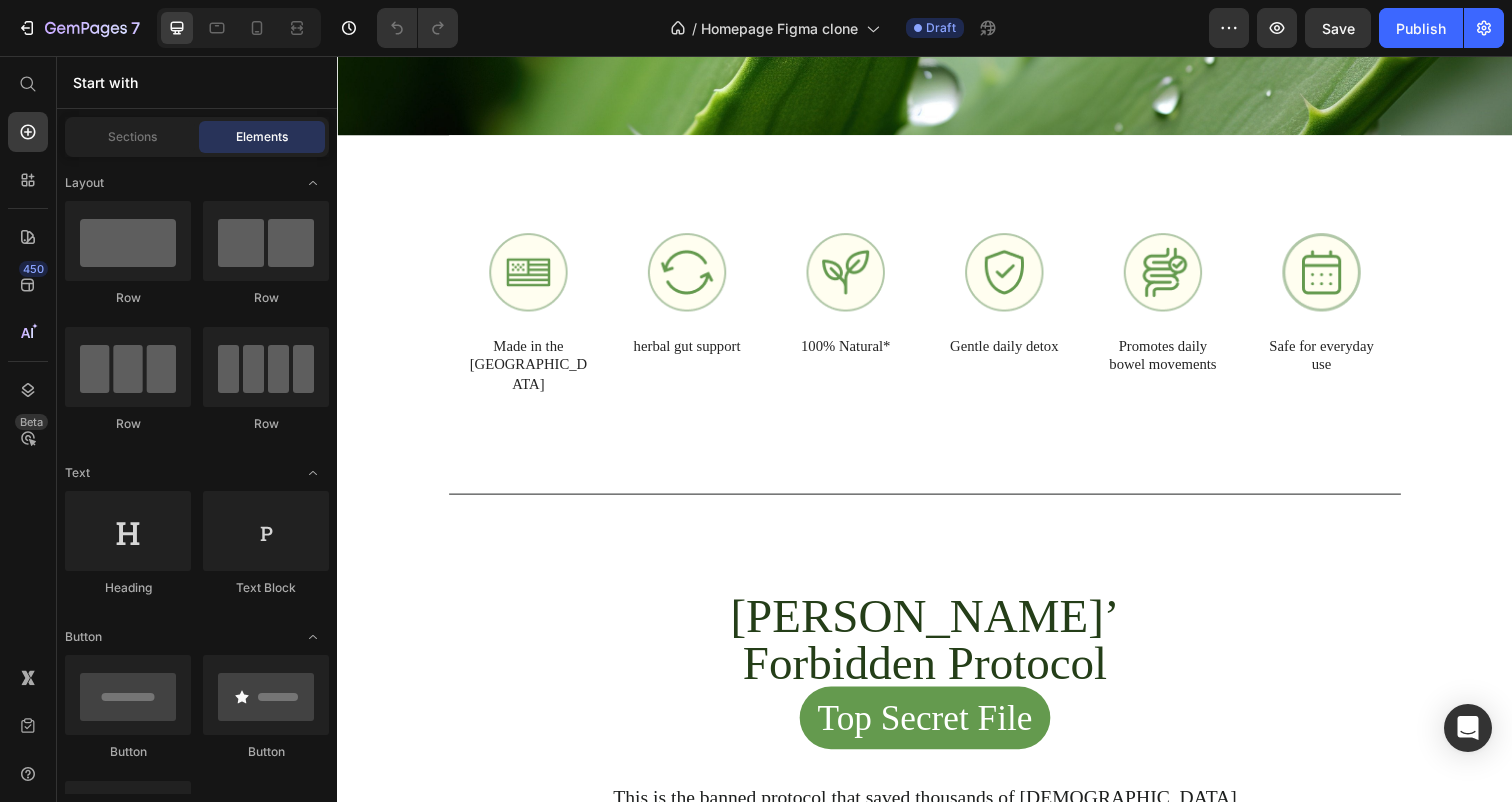 scroll, scrollTop: 4456, scrollLeft: 0, axis: vertical 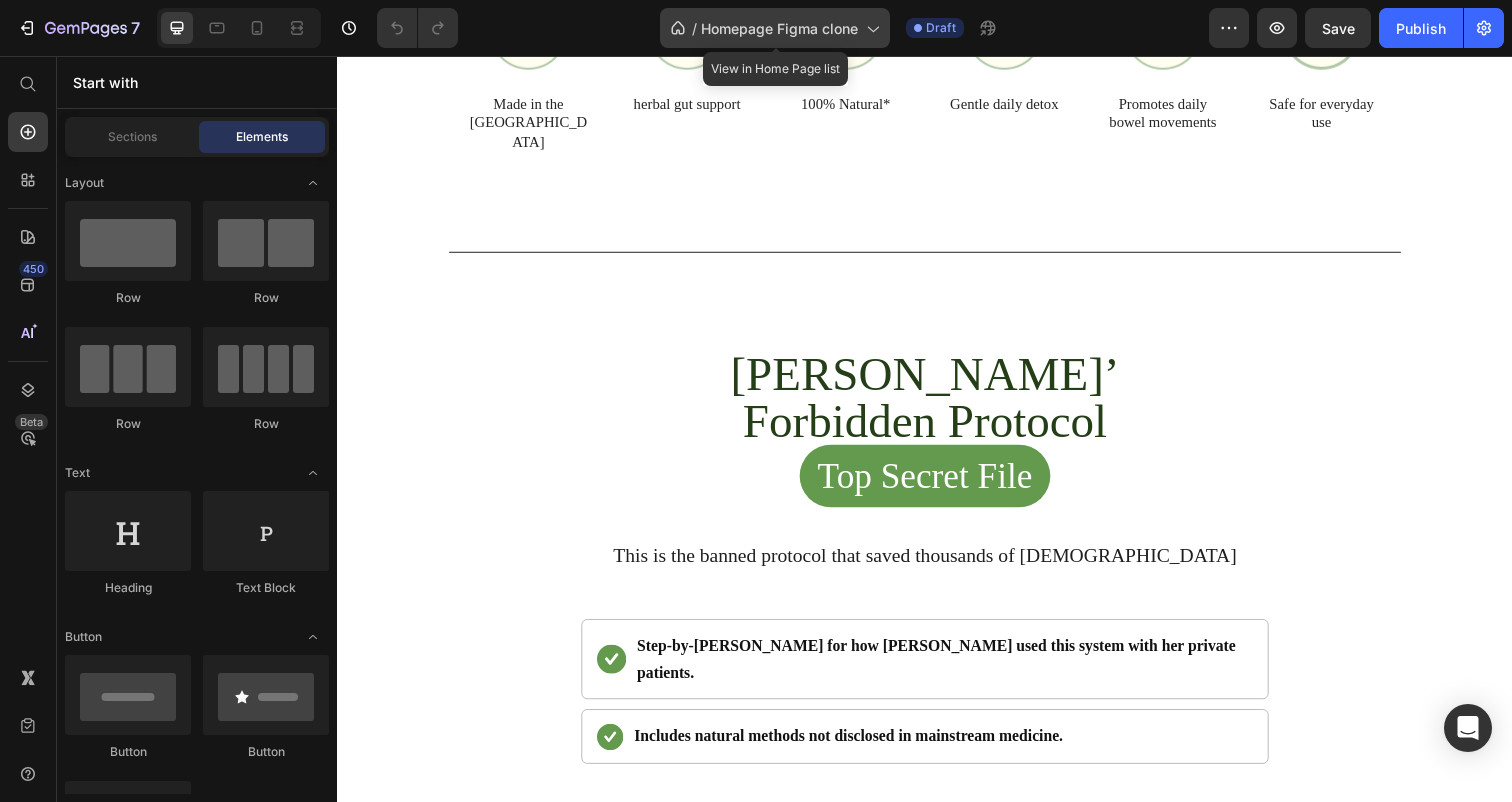 click on "/  Homepage Figma clone" 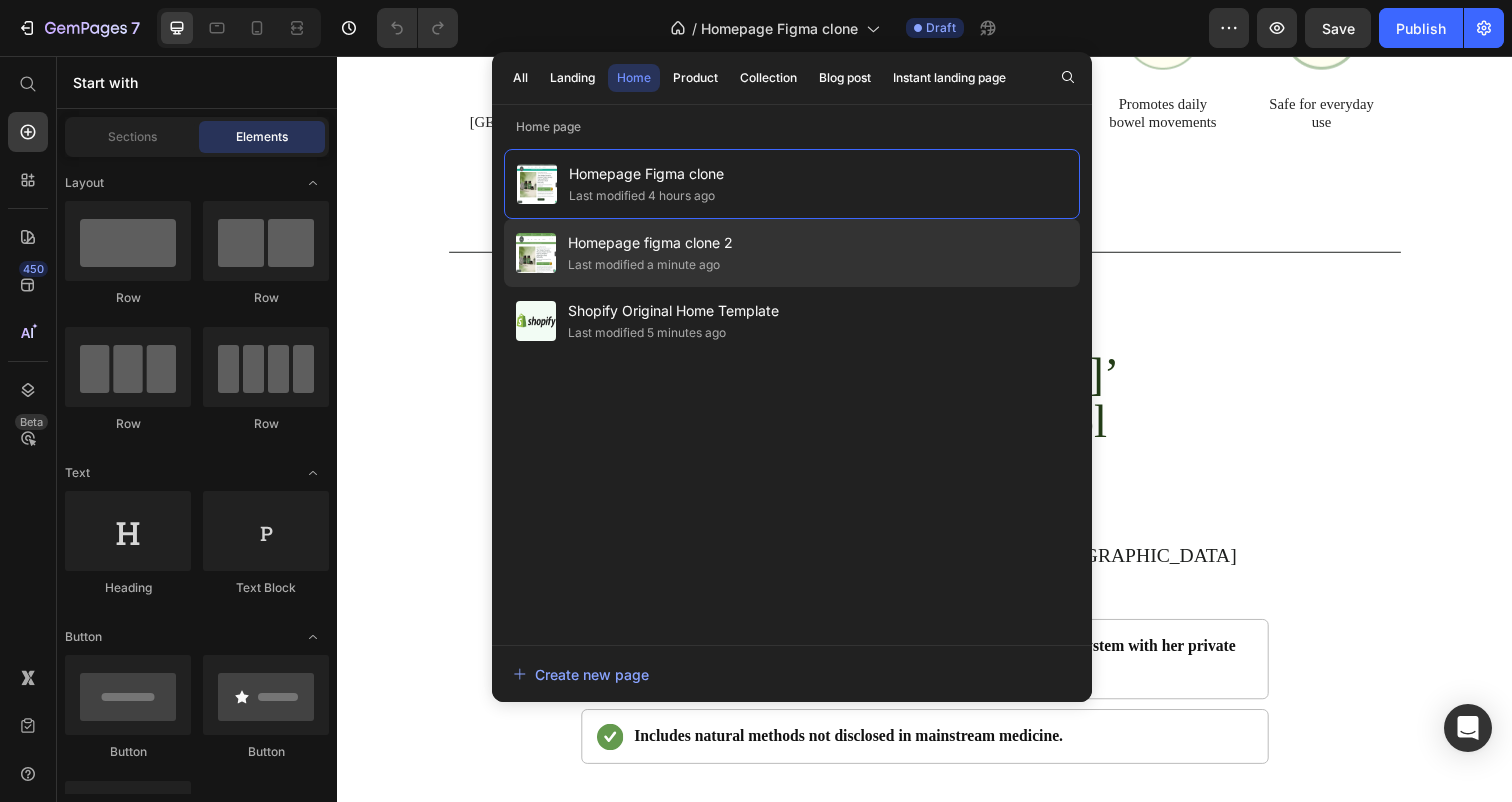 click on "Homepage figma clone 2 Last modified a minute ago" 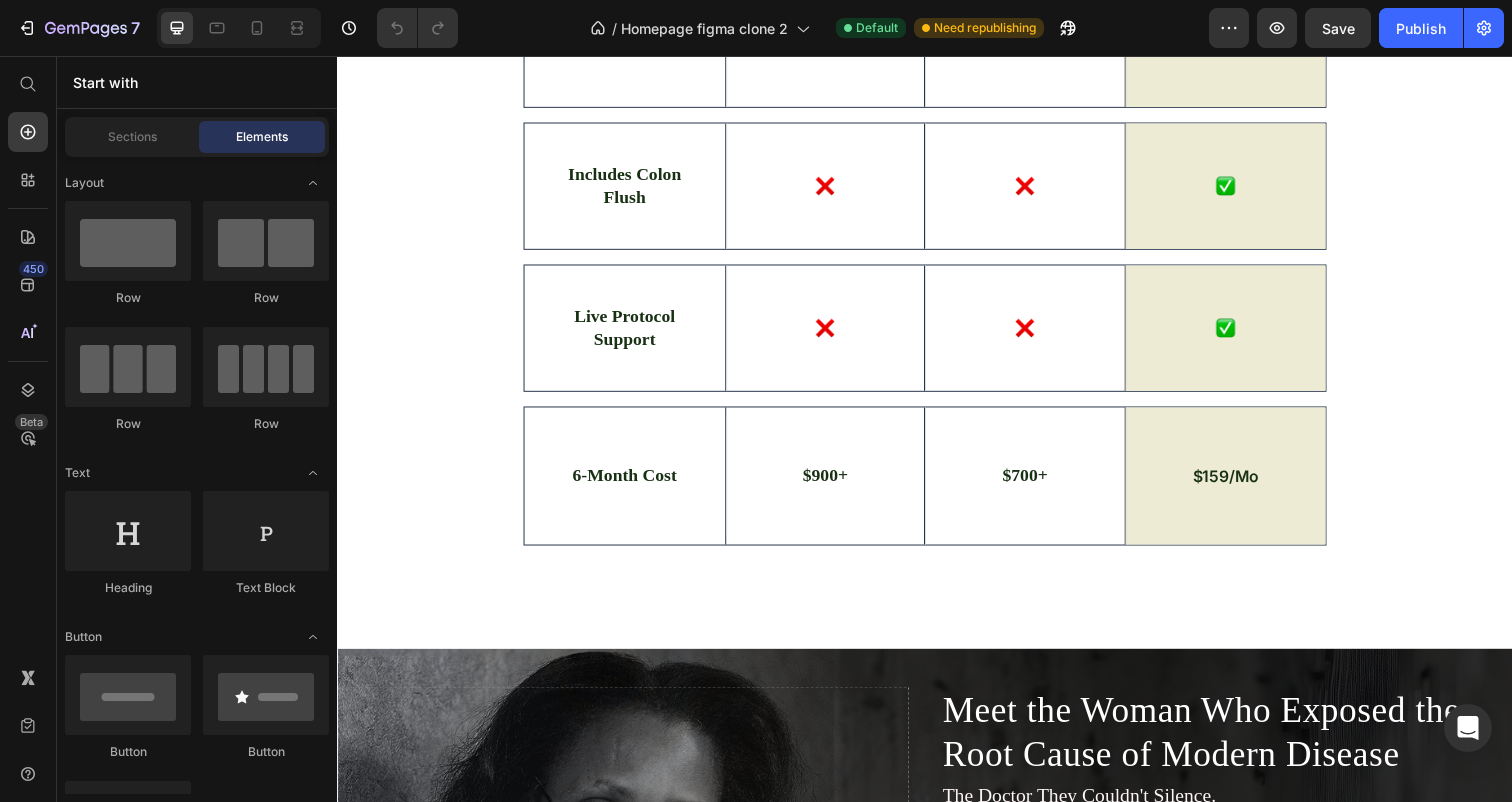 scroll, scrollTop: 7531, scrollLeft: 0, axis: vertical 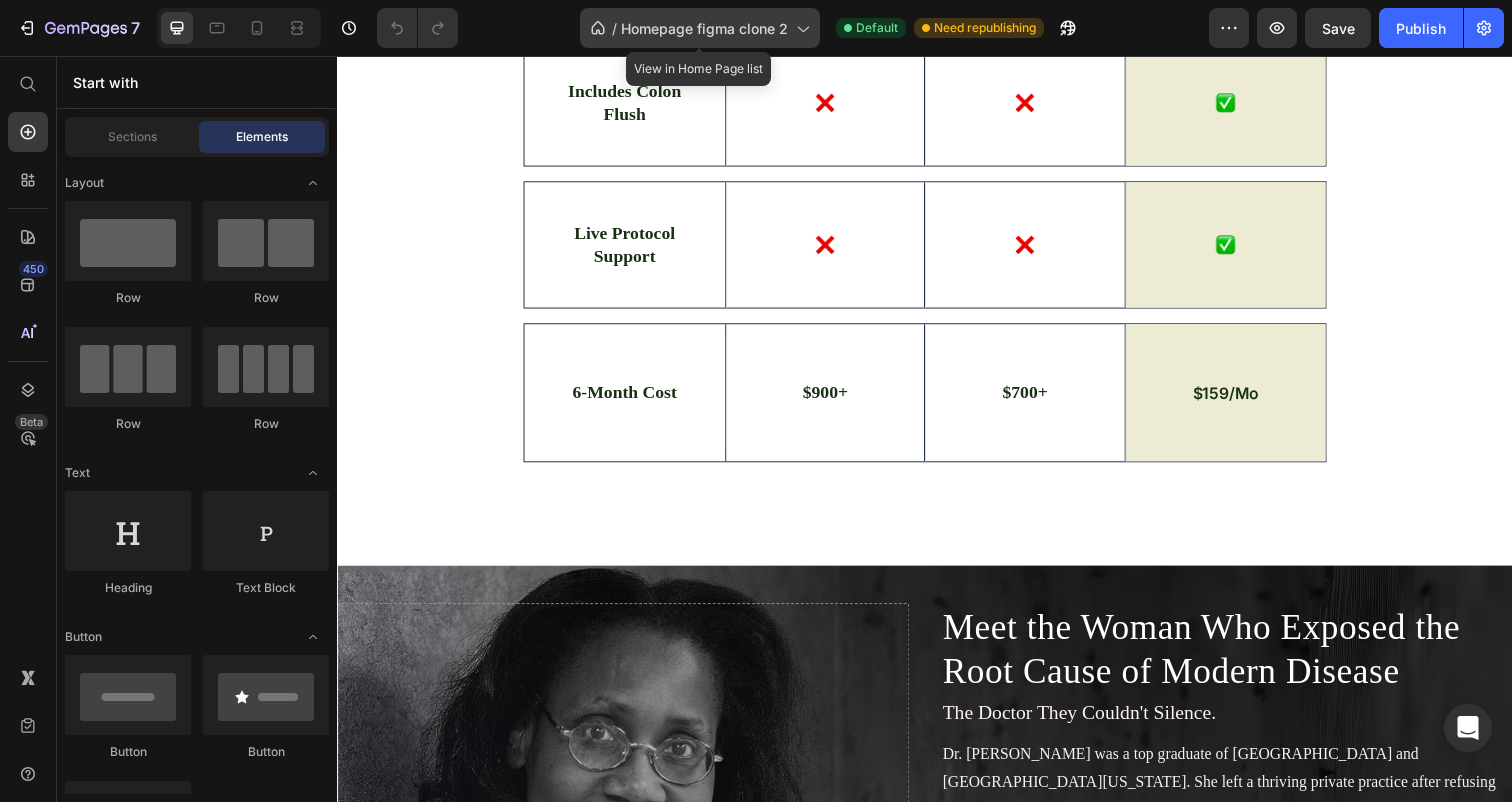 click 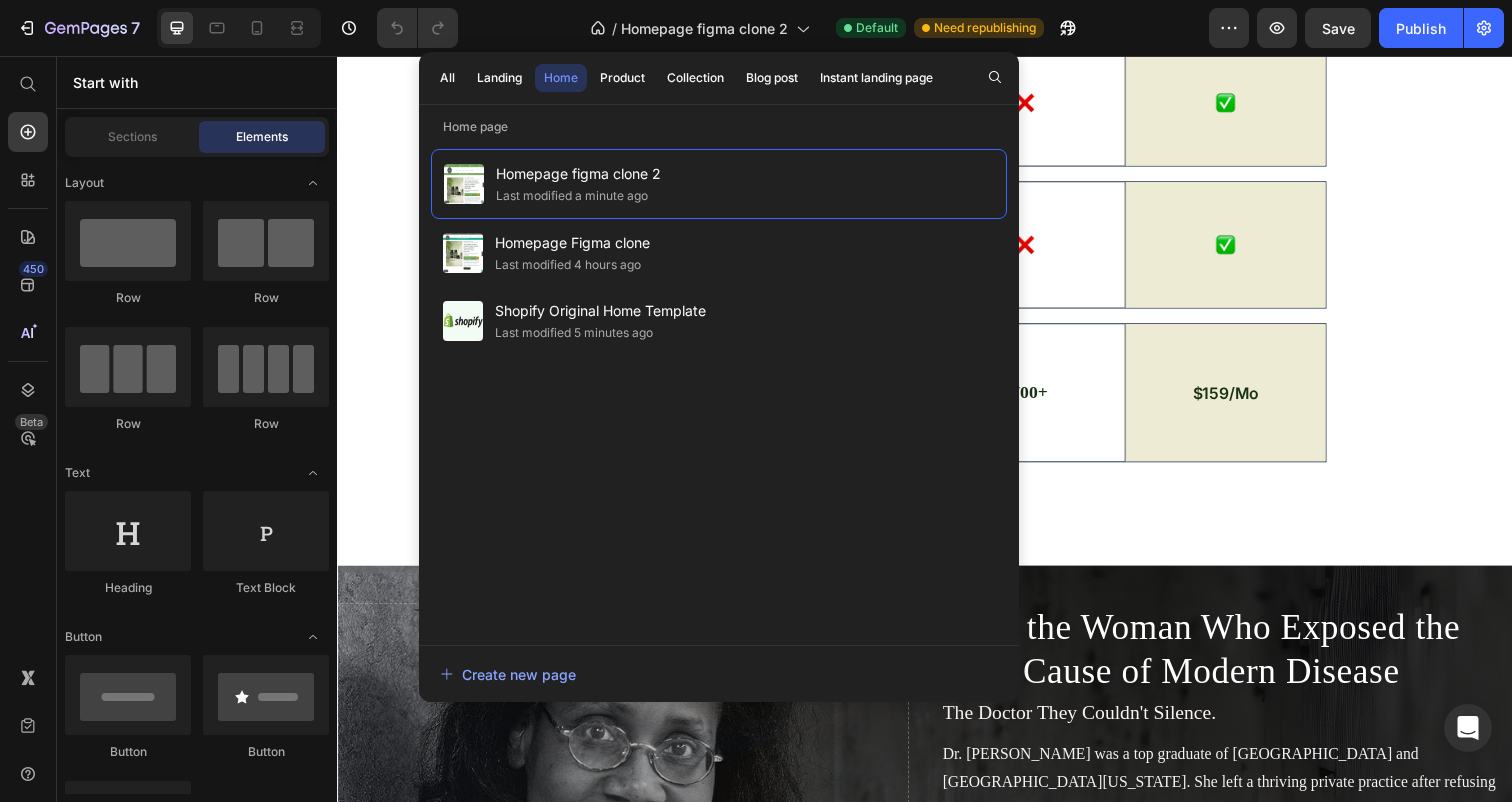 click on "Home" at bounding box center (561, 78) 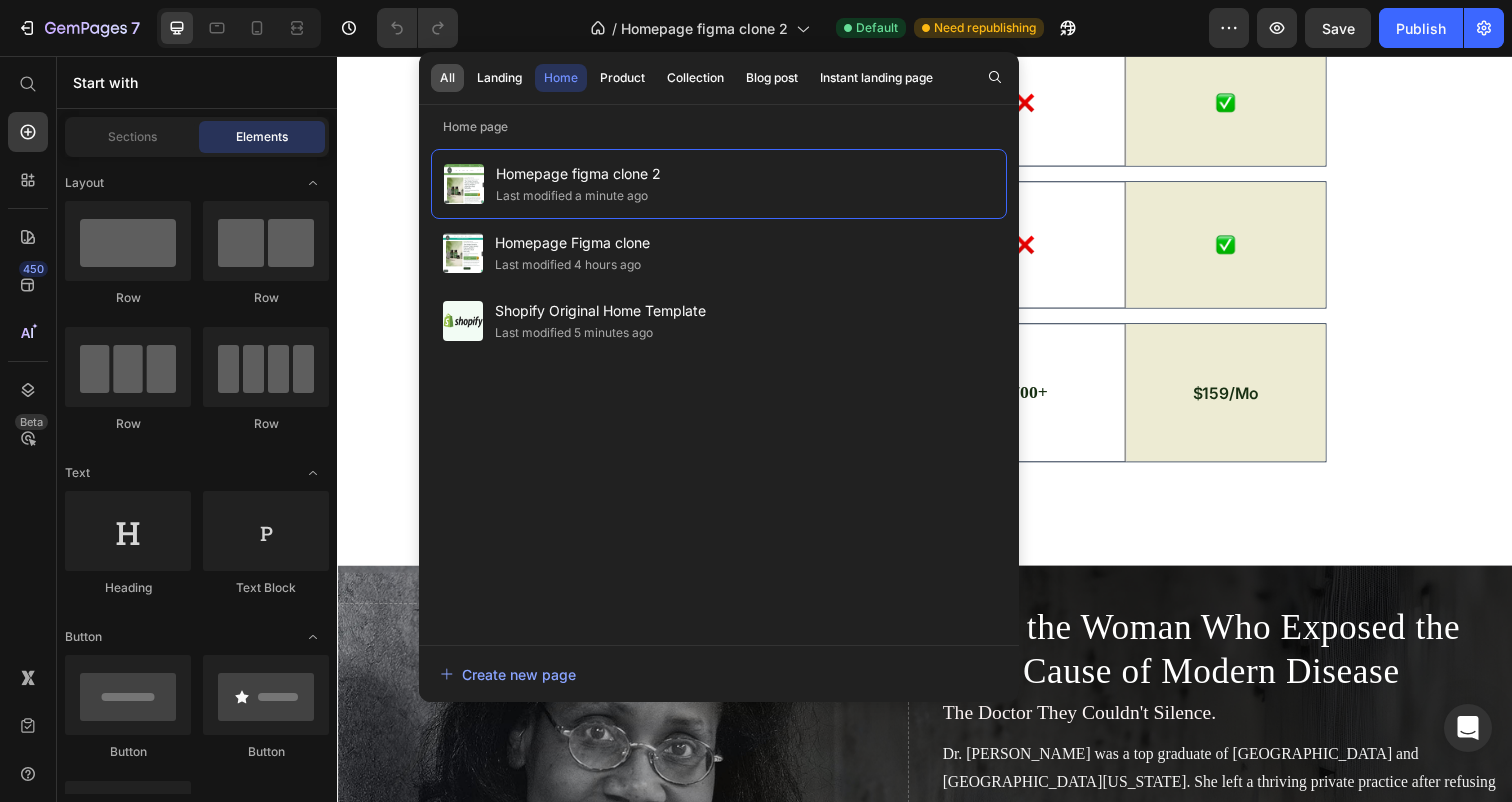 click on "All" at bounding box center [447, 78] 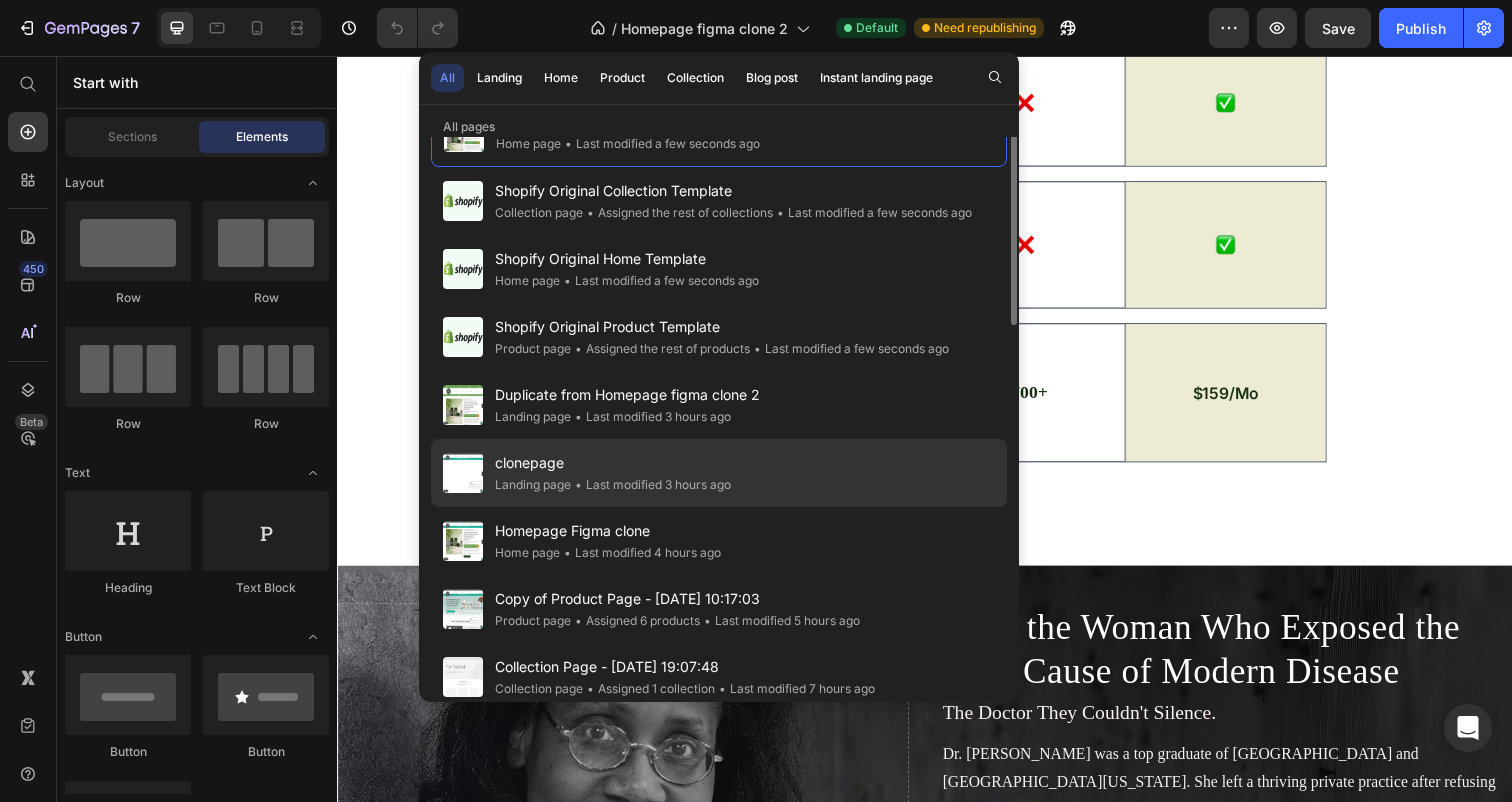 scroll, scrollTop: 58, scrollLeft: 0, axis: vertical 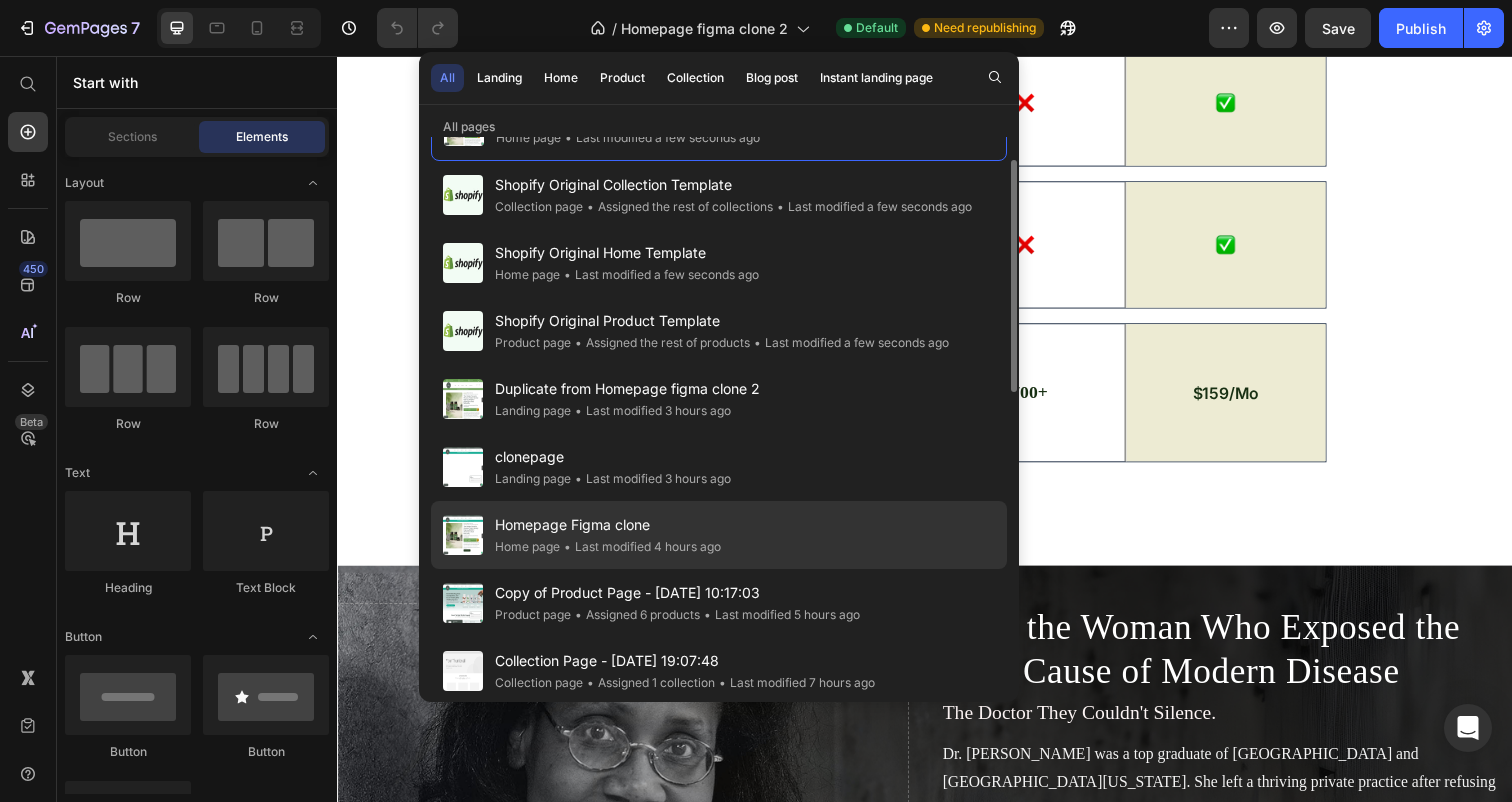 click on "Homepage Figma clone Home page • Last modified 4 hours ago" 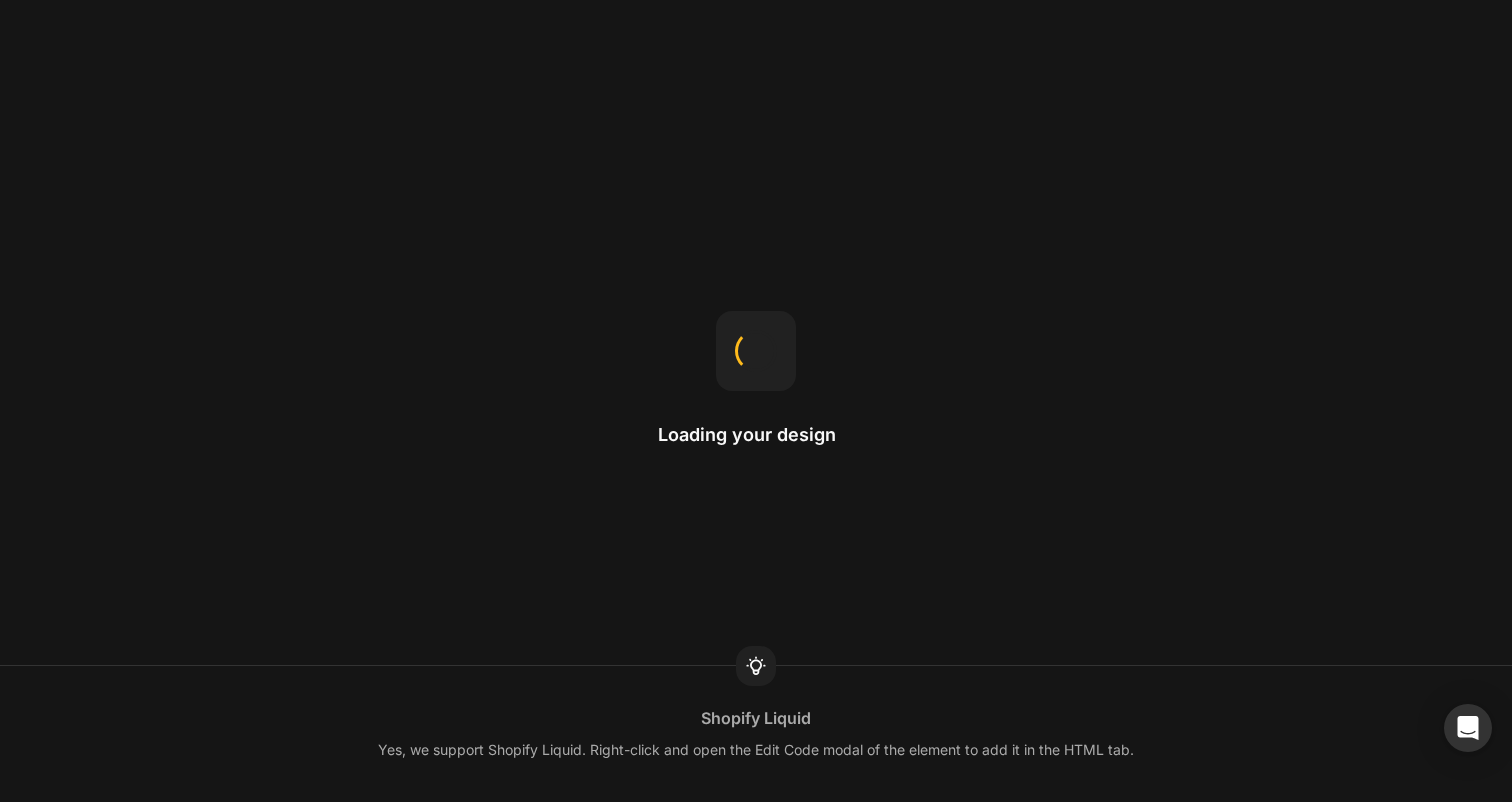 scroll, scrollTop: 0, scrollLeft: 0, axis: both 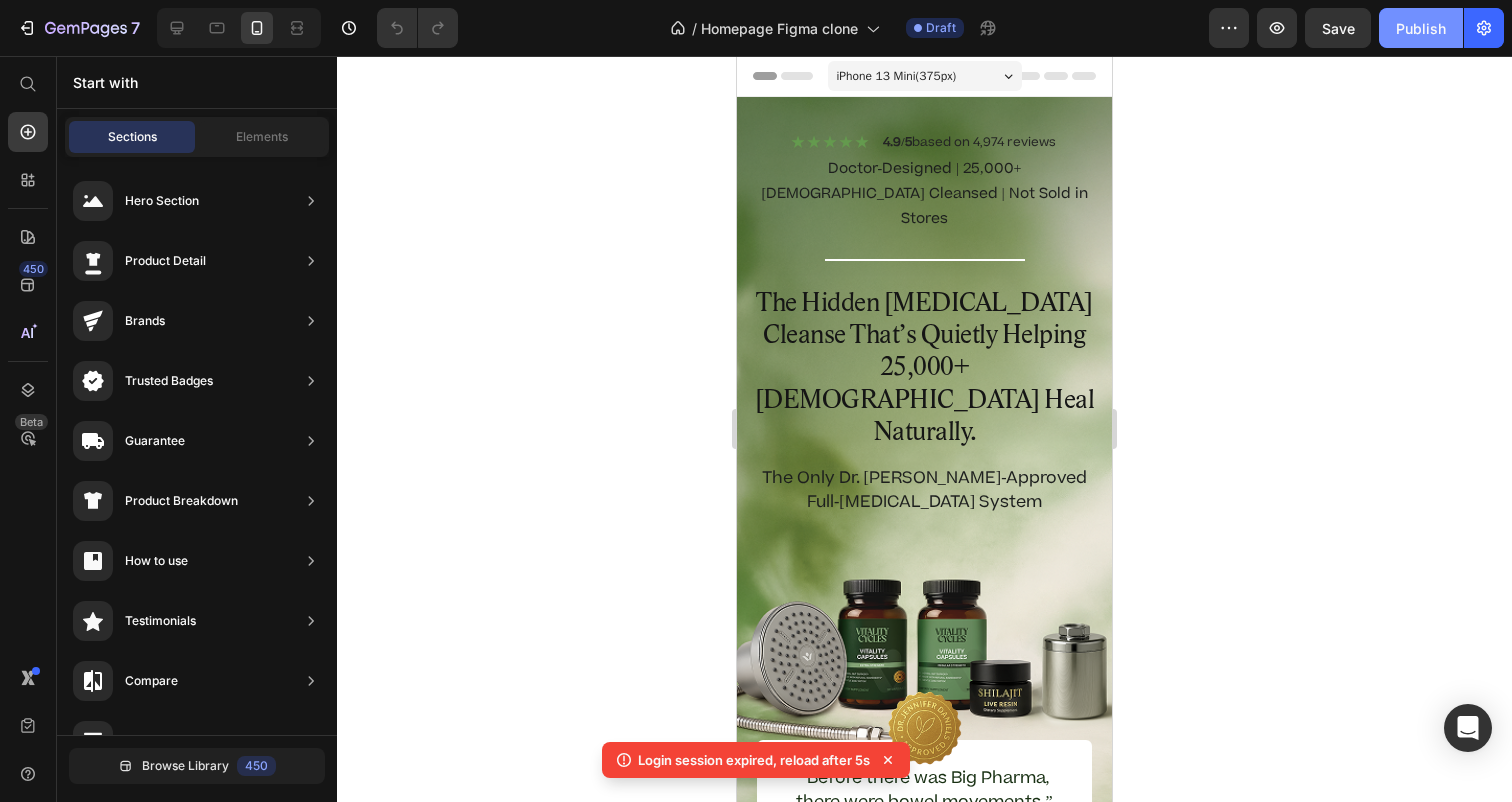 click on "Publish" at bounding box center (1421, 28) 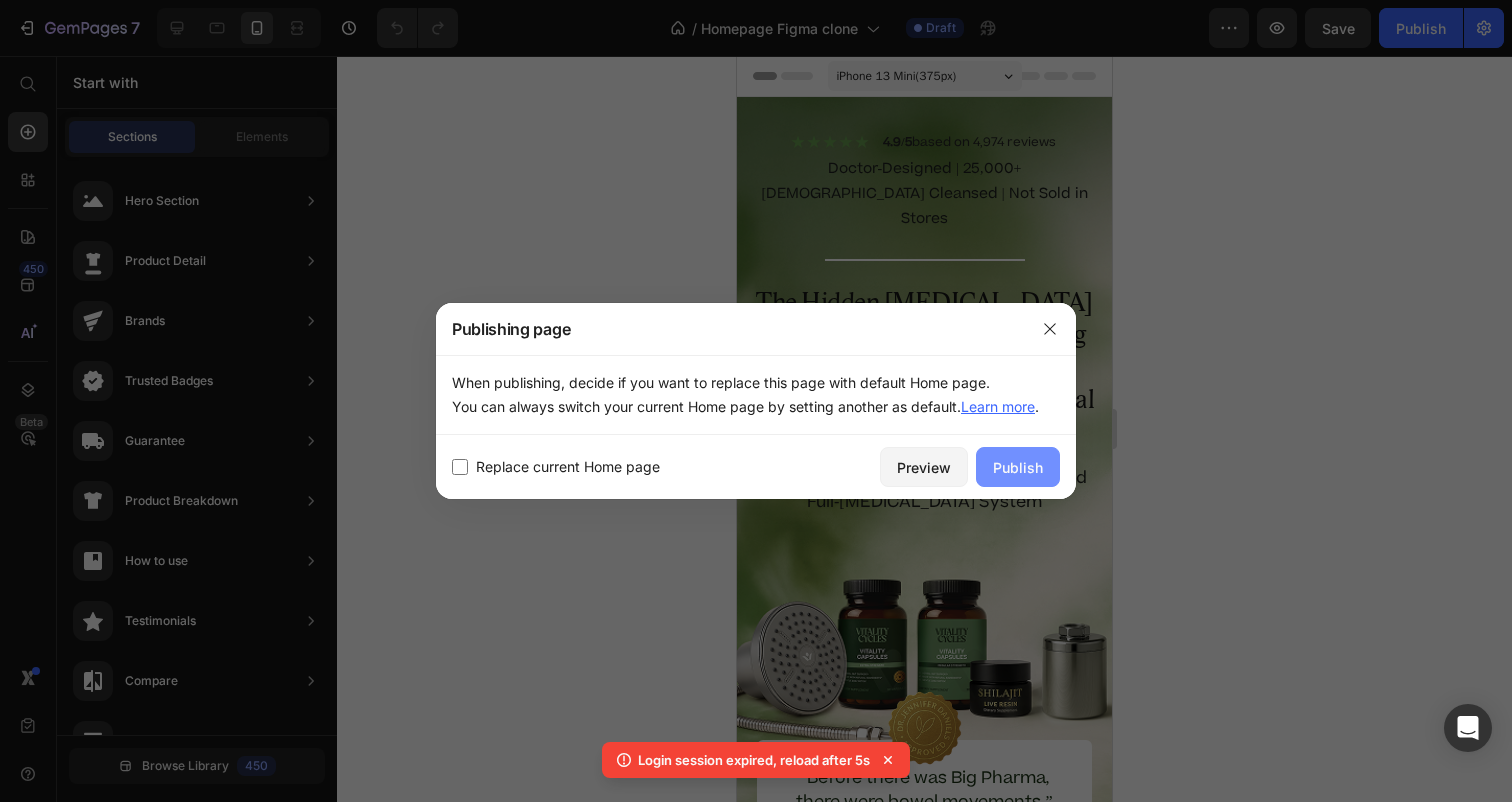click on "Publish" at bounding box center [1018, 467] 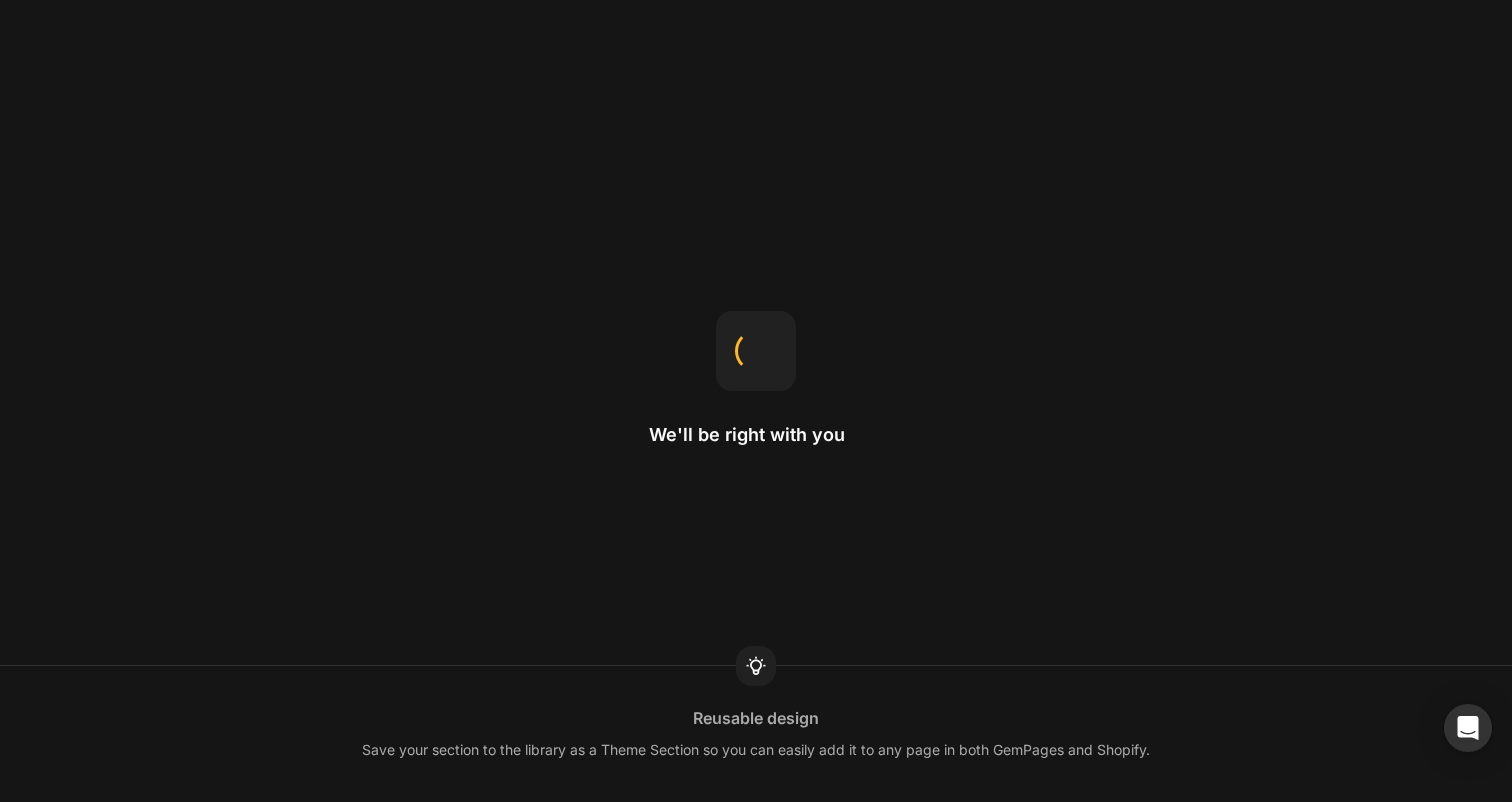 scroll, scrollTop: 0, scrollLeft: 0, axis: both 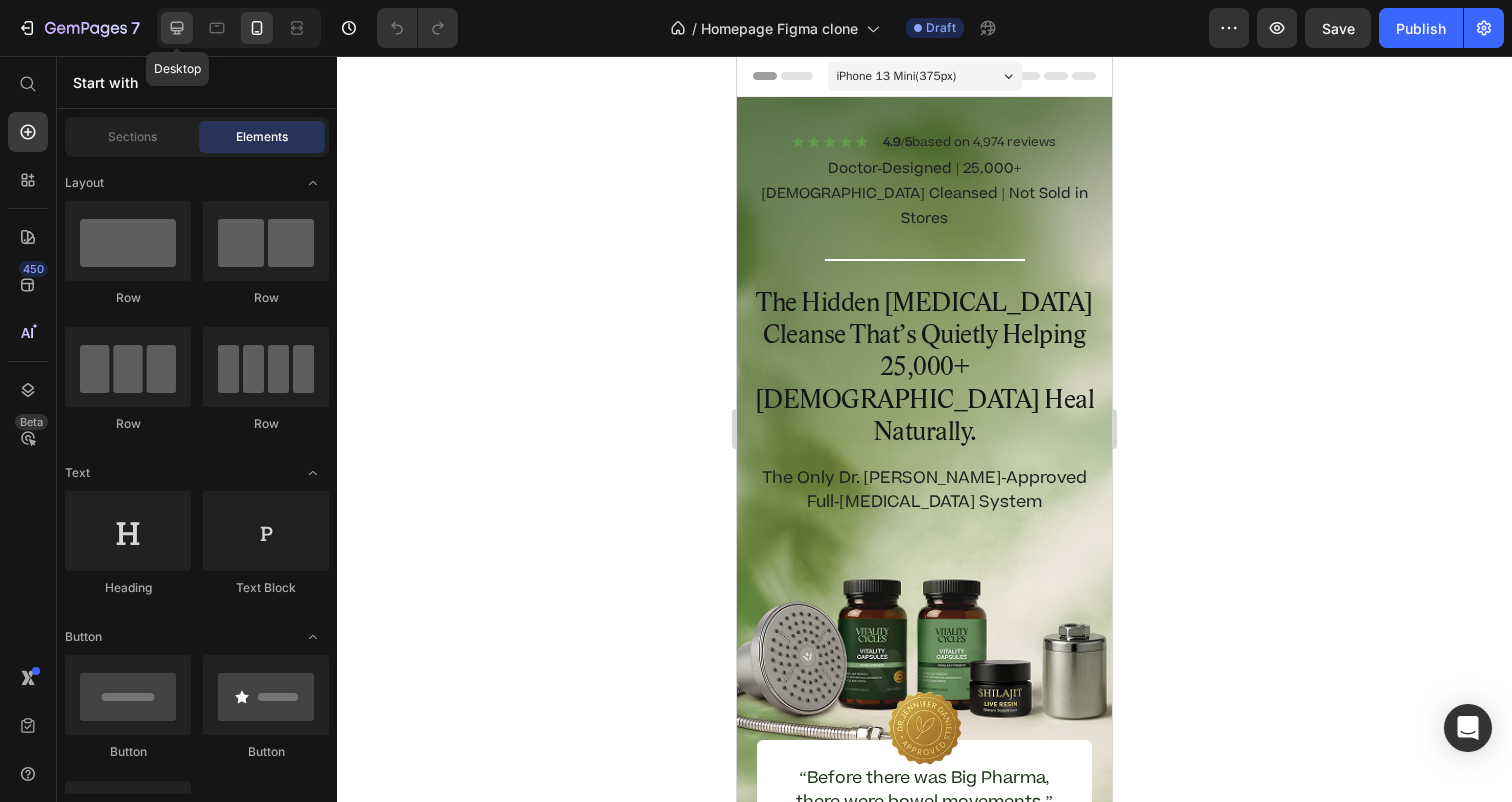 click 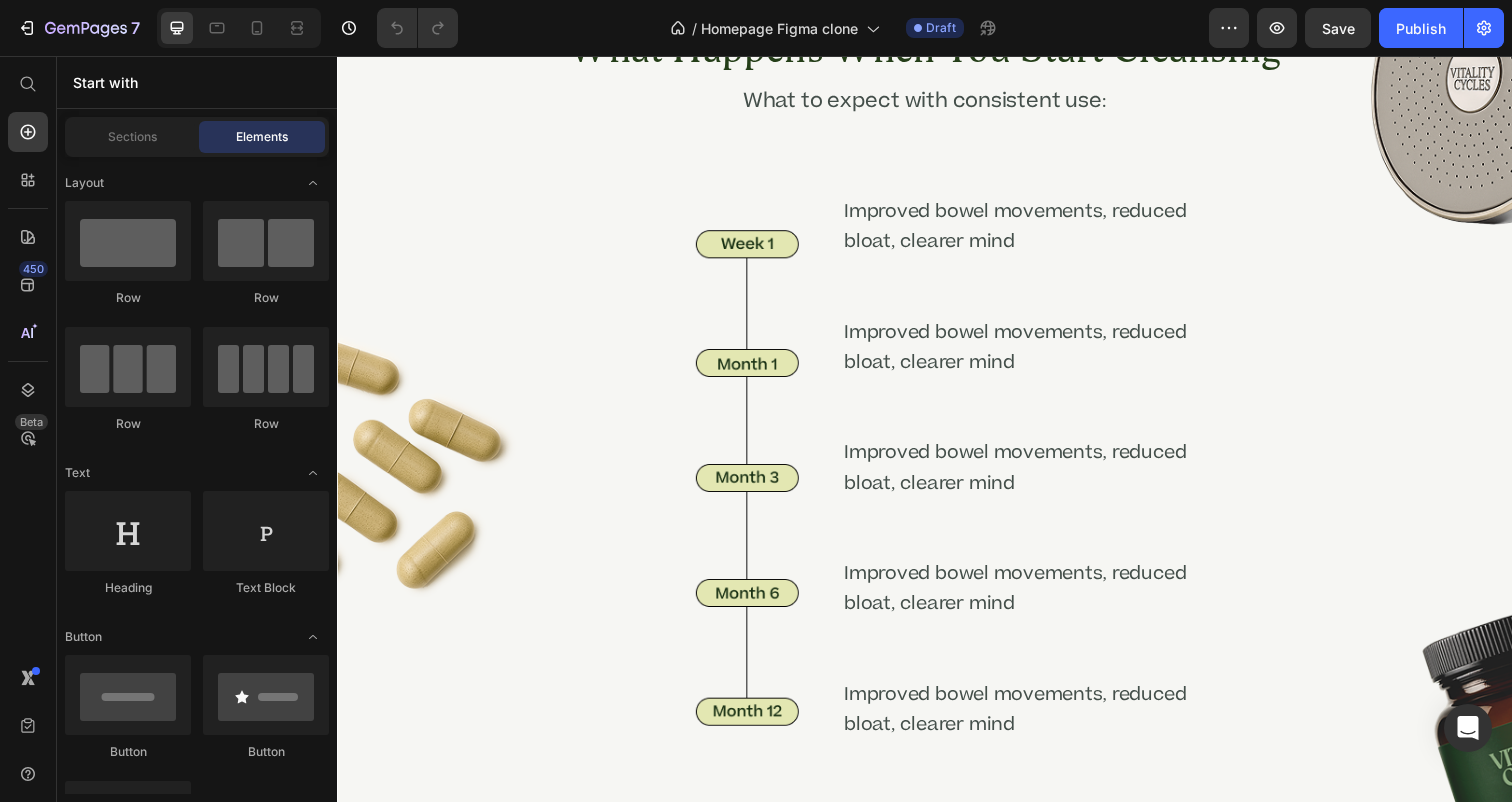 scroll, scrollTop: 5750, scrollLeft: 0, axis: vertical 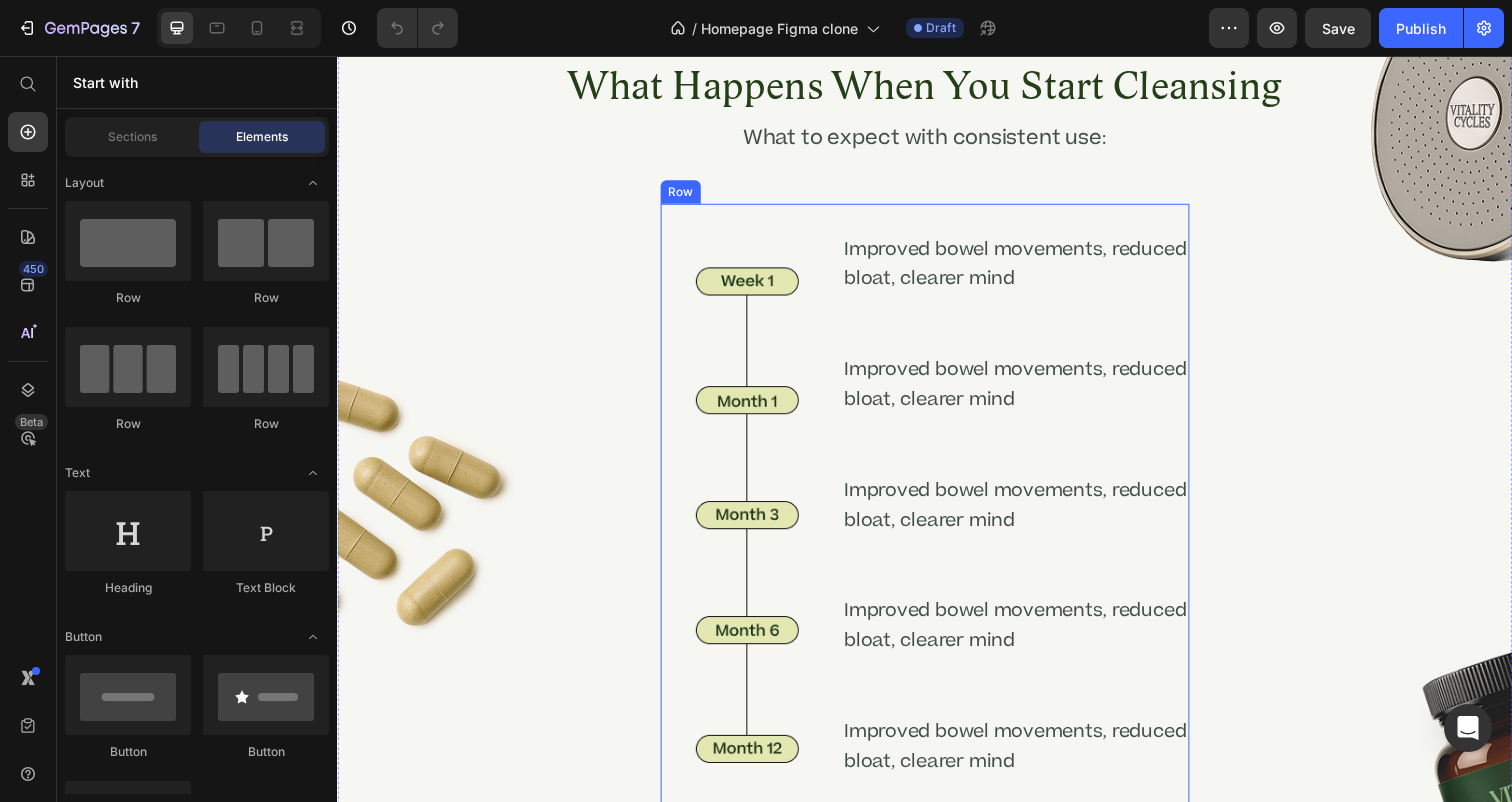 click on "Improved bowel movements, reduced bloat, clearer mind" at bounding box center [1029, 392] 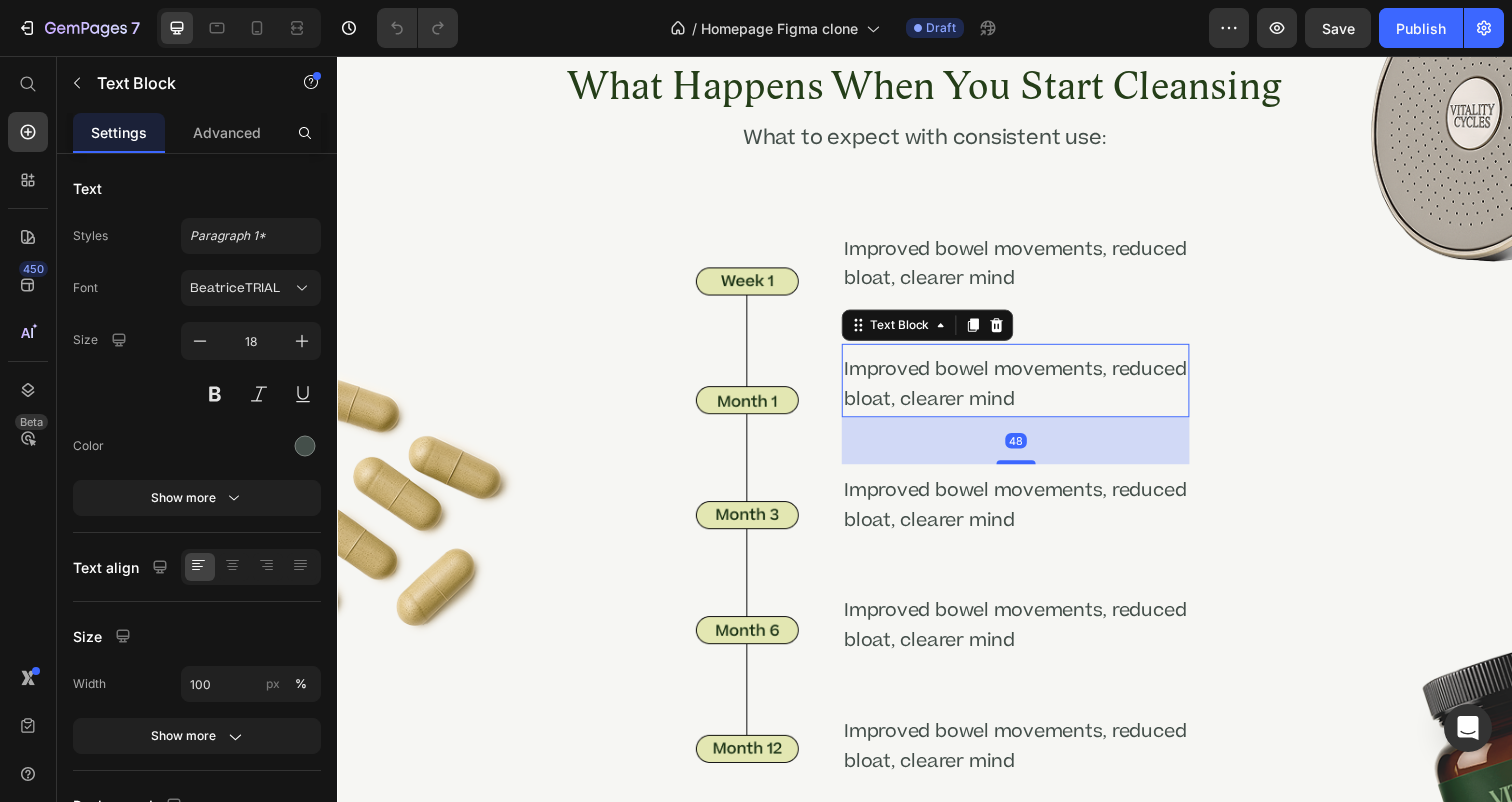 click on "Improved bowel movements, reduced bloat, clearer mind" at bounding box center [1029, 392] 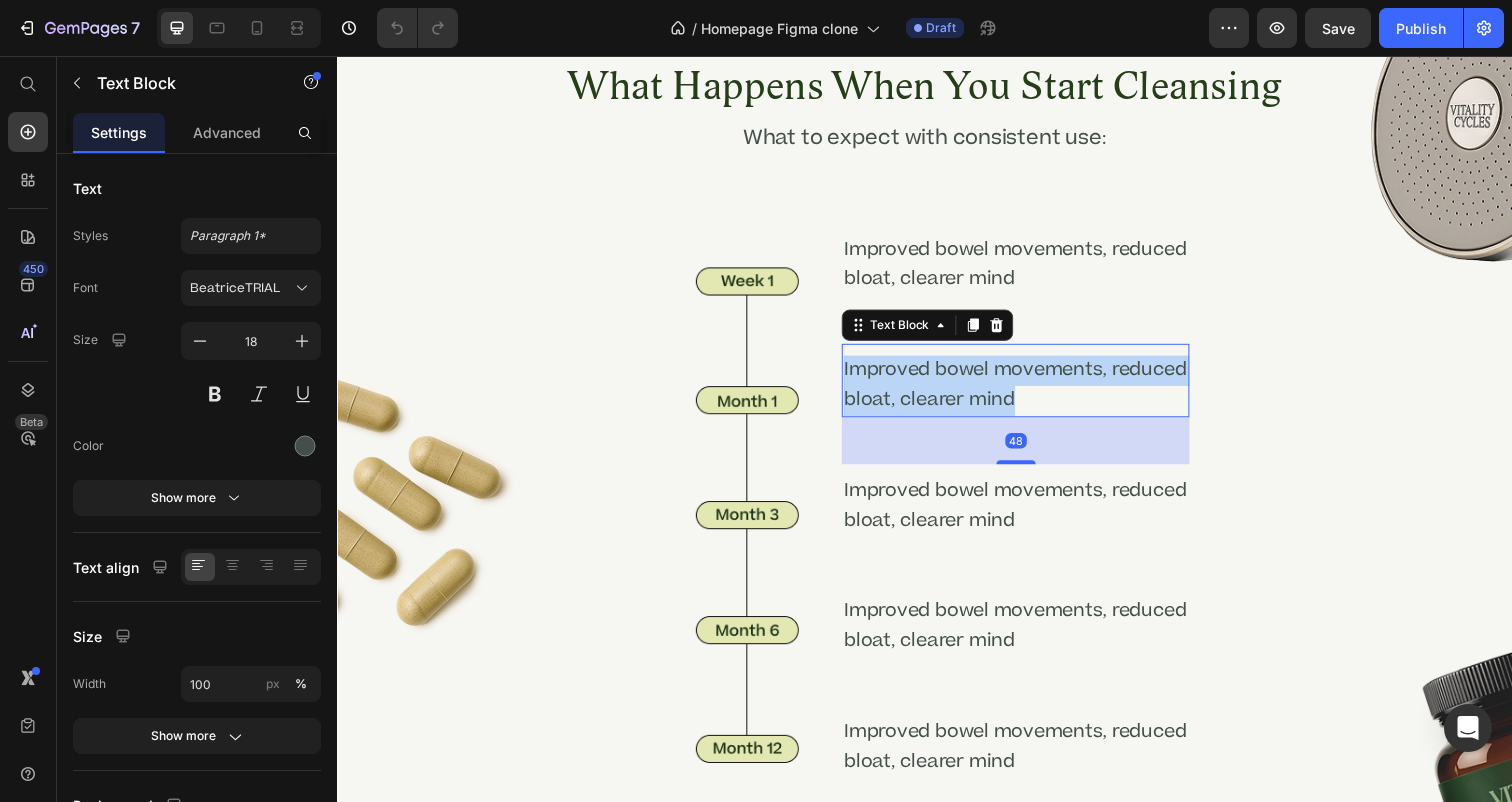 click on "Improved bowel movements, reduced bloat, clearer mind" at bounding box center [1029, 392] 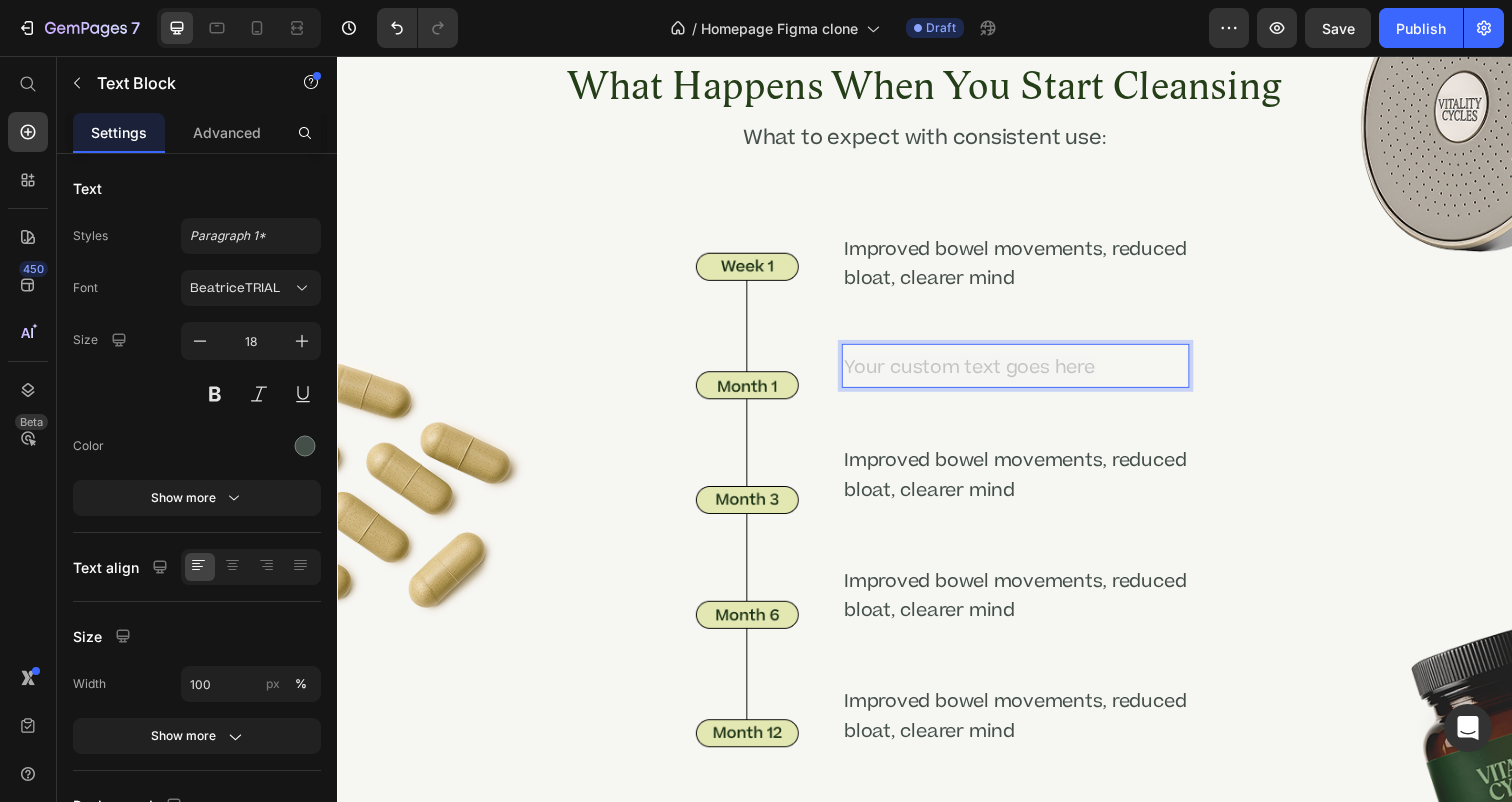 click at bounding box center [1029, 377] 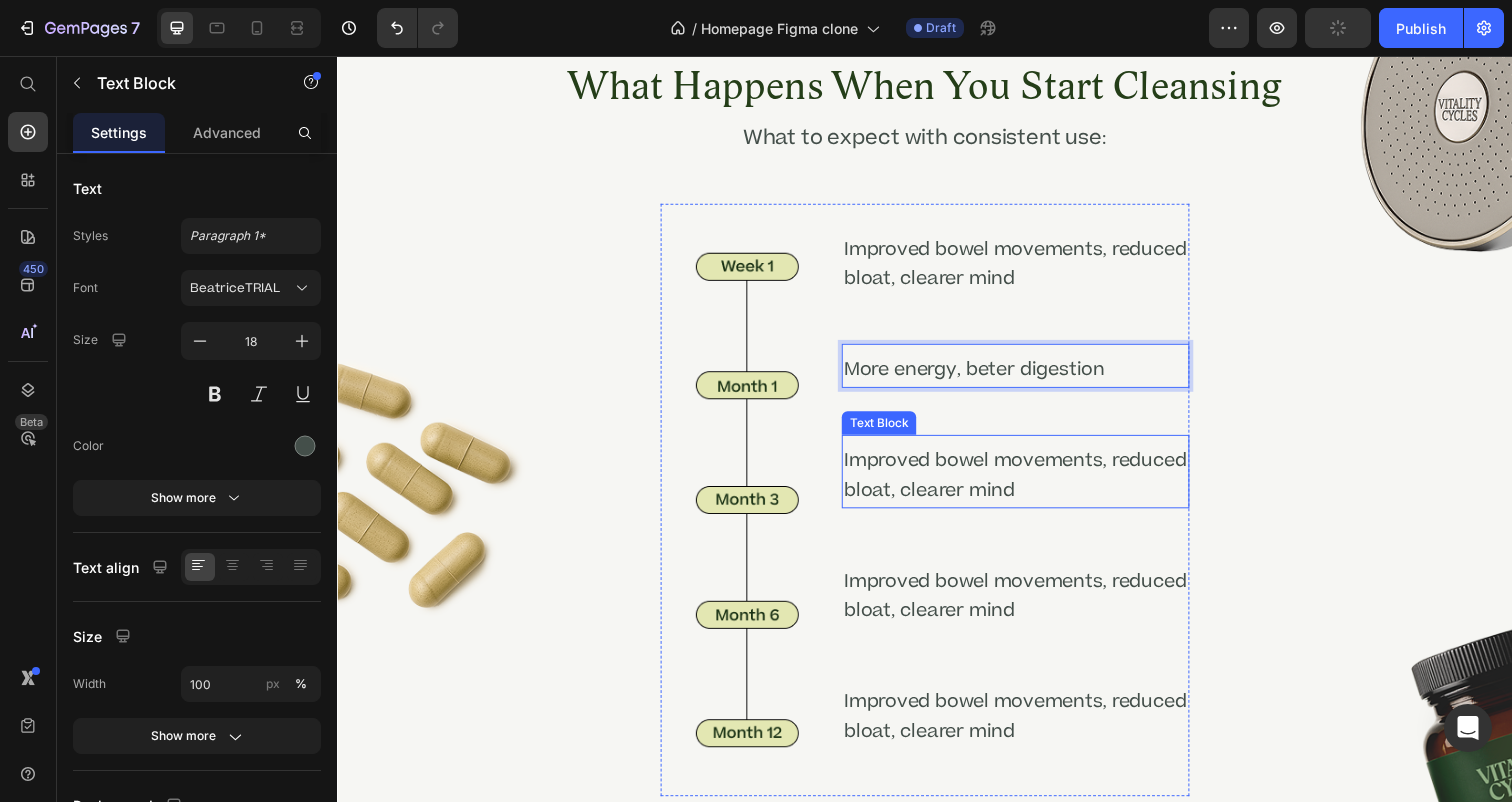 click on "Improved bowel movements, reduced bloat, clearer mind" at bounding box center (1029, 485) 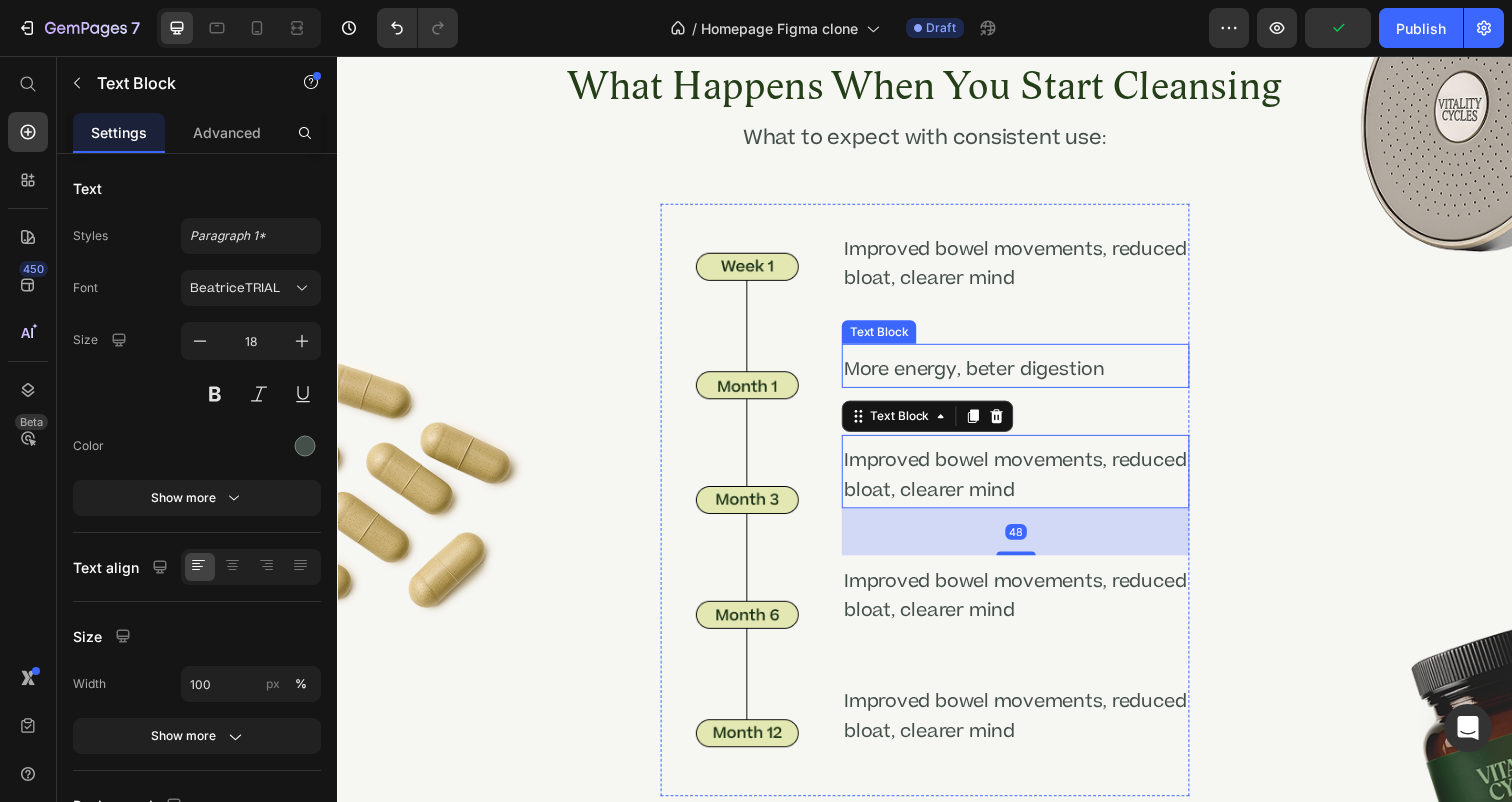 click on "More energy, beter digestion" at bounding box center [1029, 377] 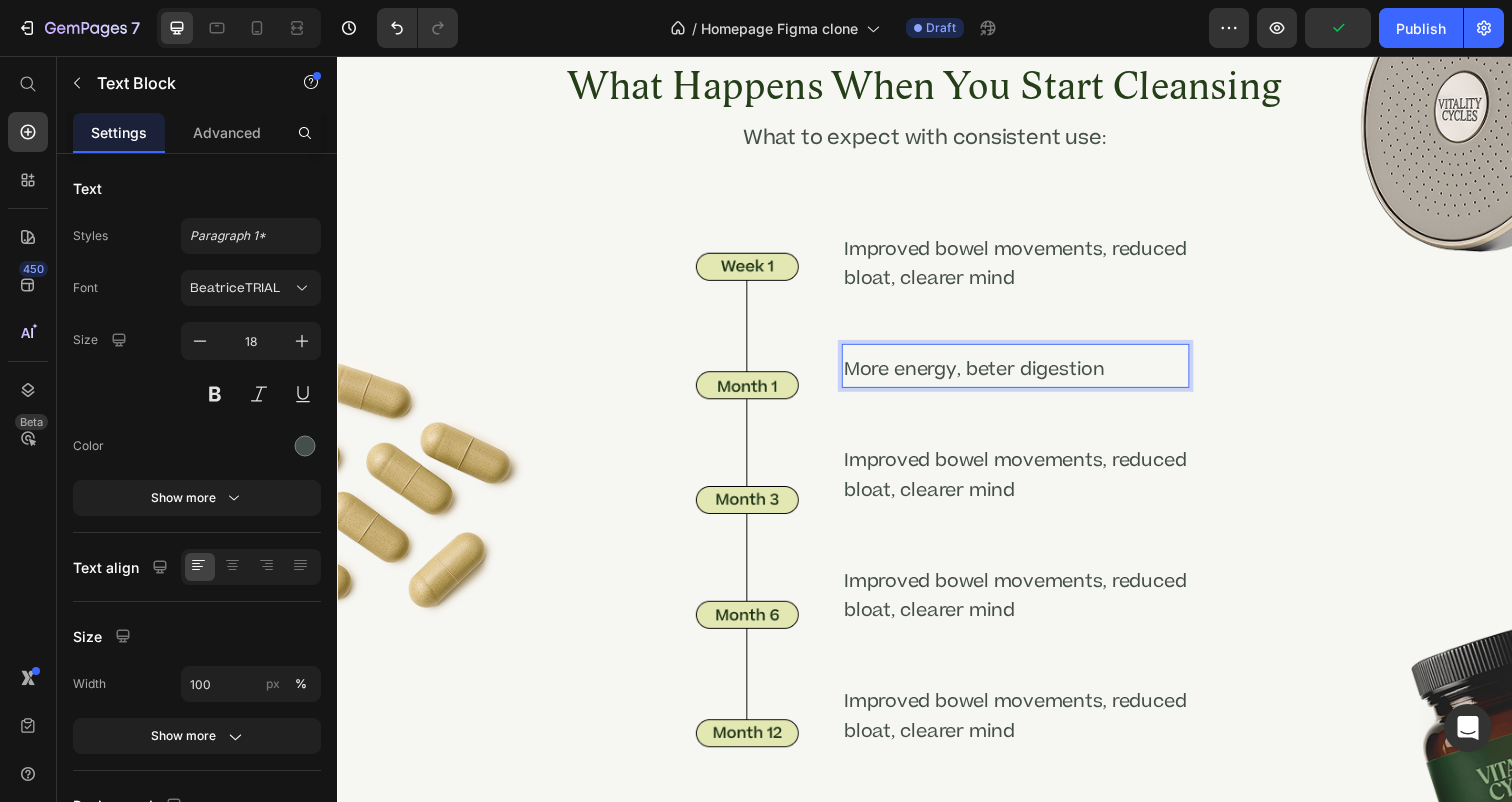 click on "More energy, beter digestion" at bounding box center [1029, 377] 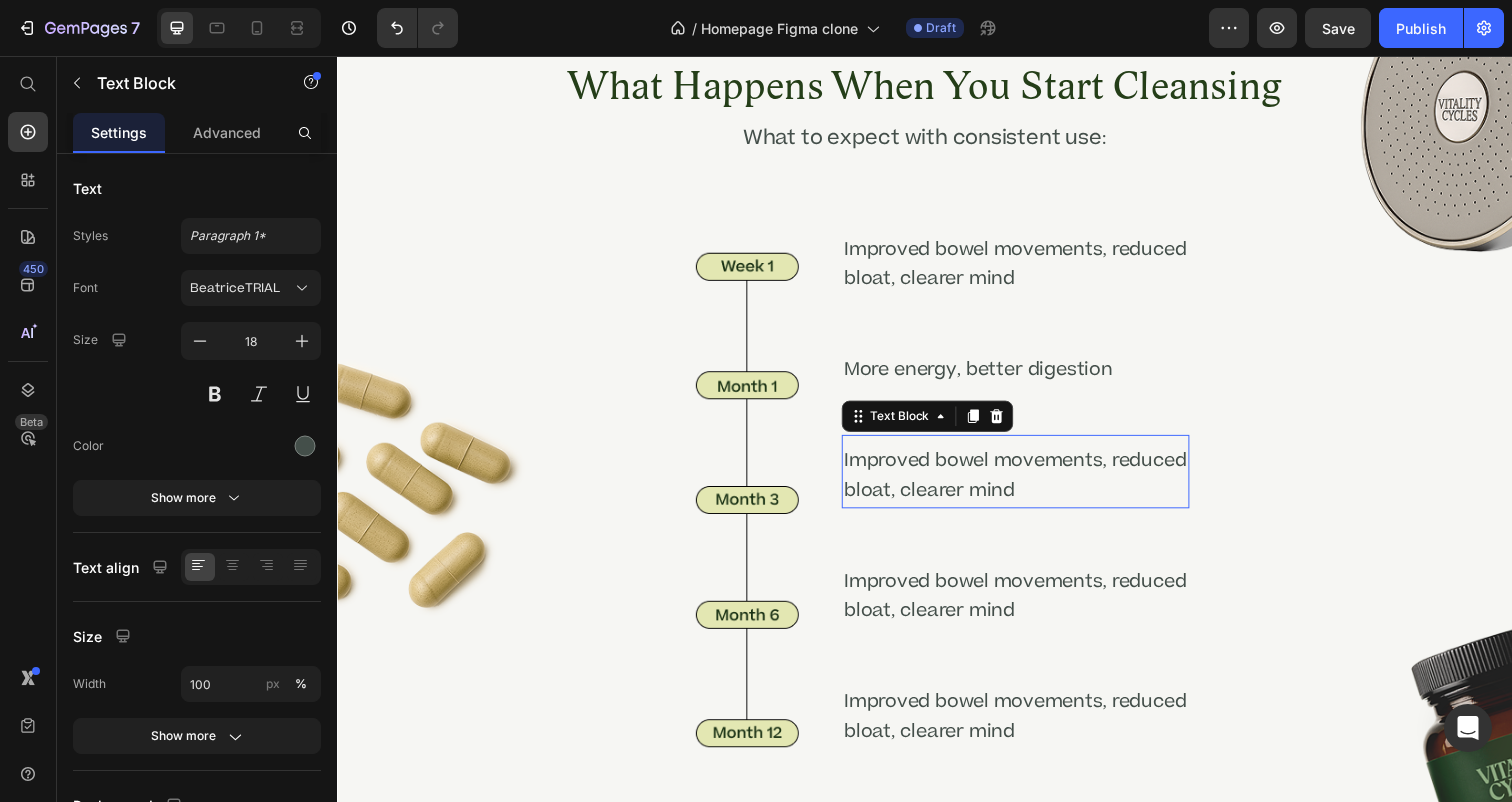 click on "Improved bowel movements, reduced bloat, clearer mind" at bounding box center (1029, 485) 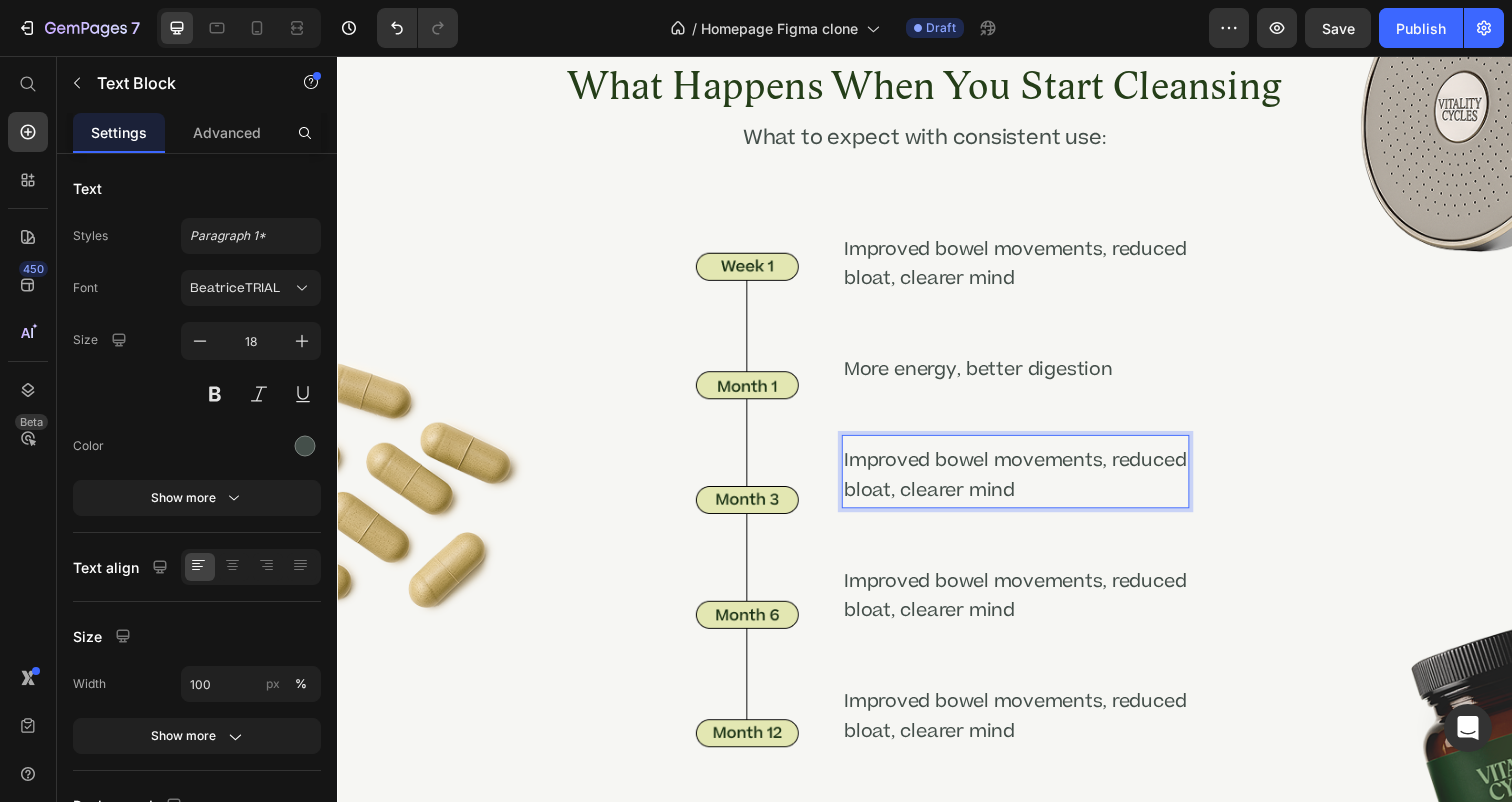 click on "Improved bowel movements, reduced bloat, clearer mind" at bounding box center [1029, 485] 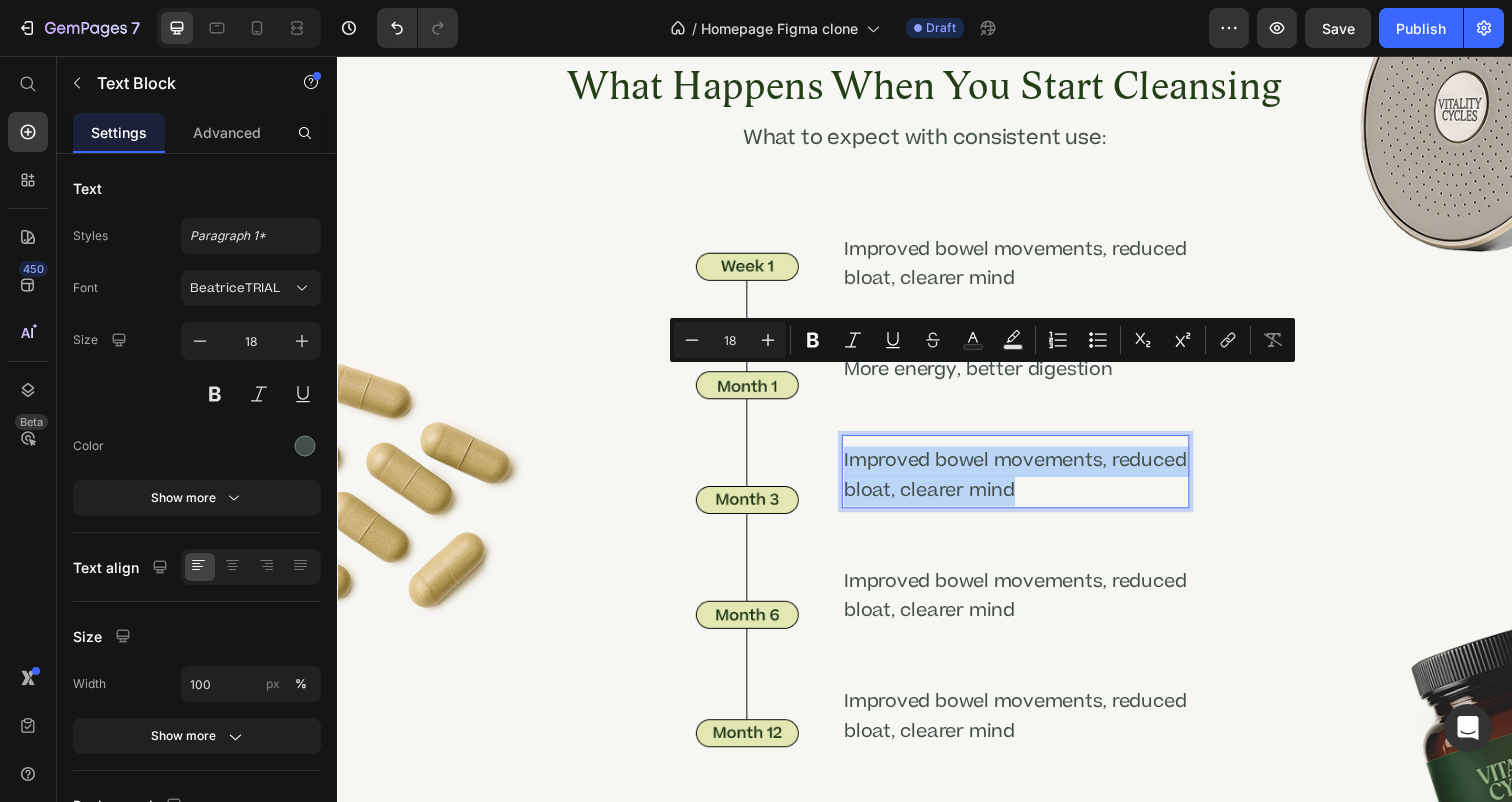 drag, startPoint x: 1138, startPoint y: 428, endPoint x: 856, endPoint y: 376, distance: 286.75424 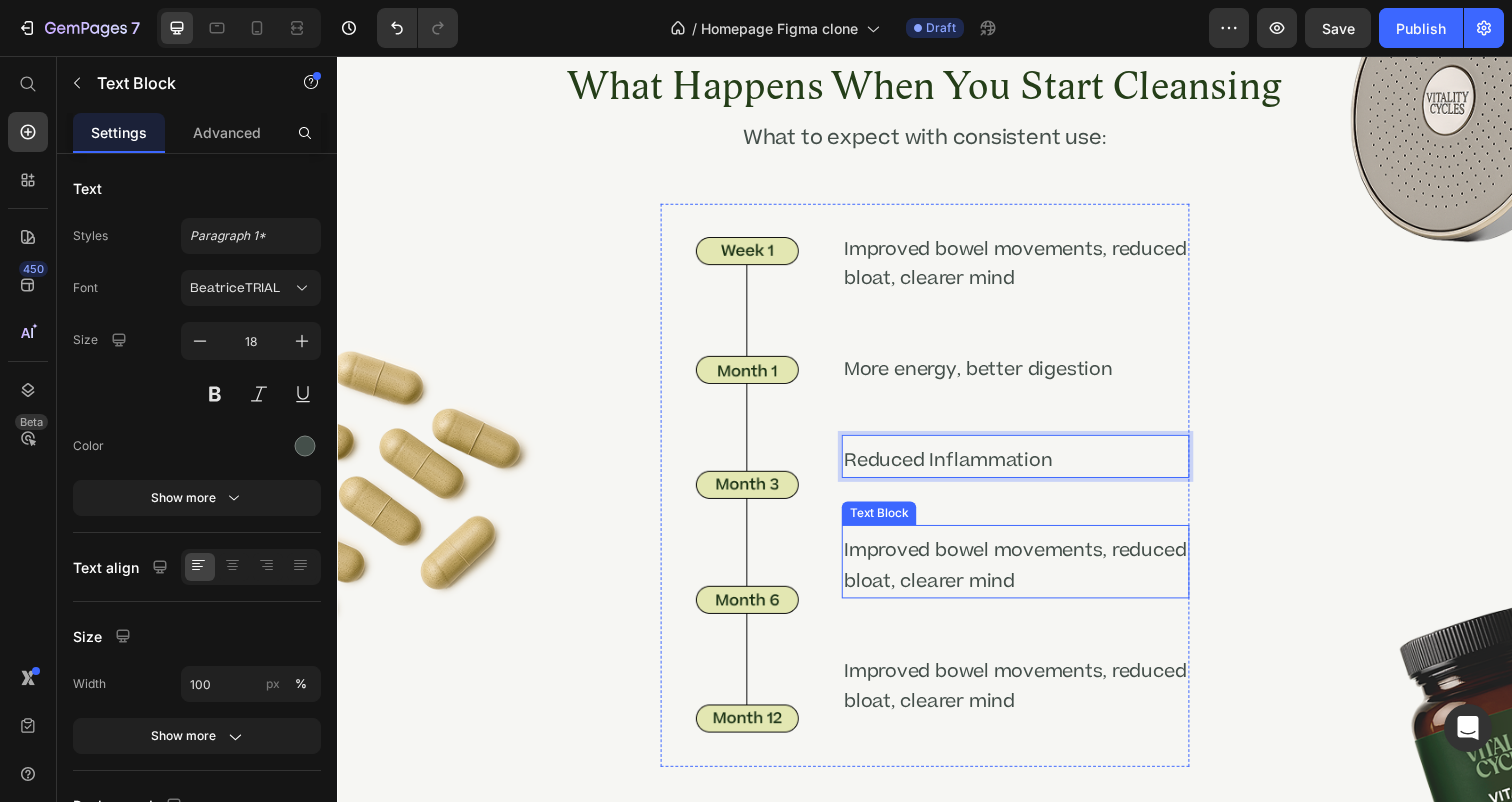 click on "Improved bowel movements, reduced bloat, clearer mind" at bounding box center (1029, 577) 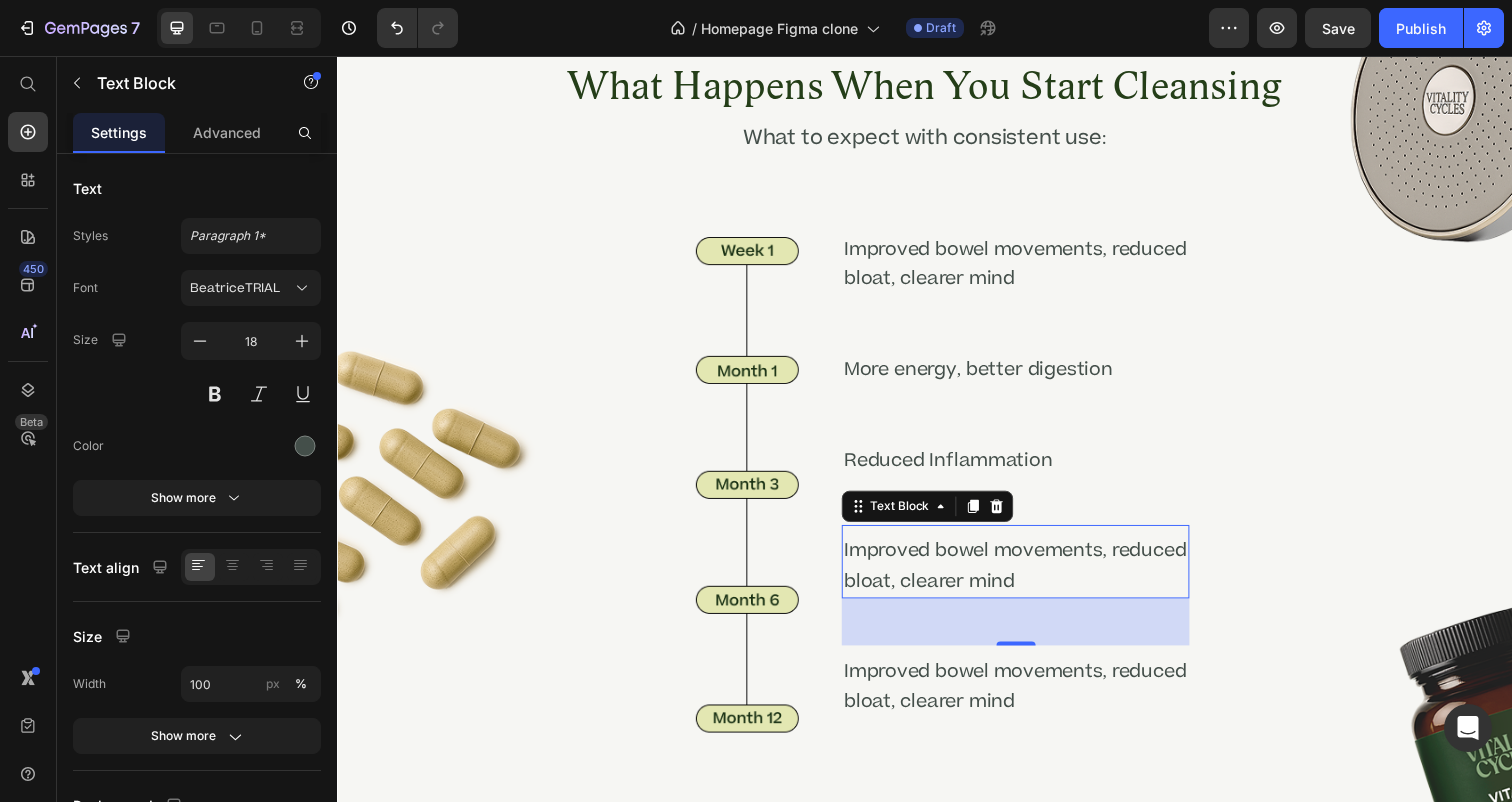 click on "Improved bowel movements, reduced bloat, clearer mind" at bounding box center (1029, 577) 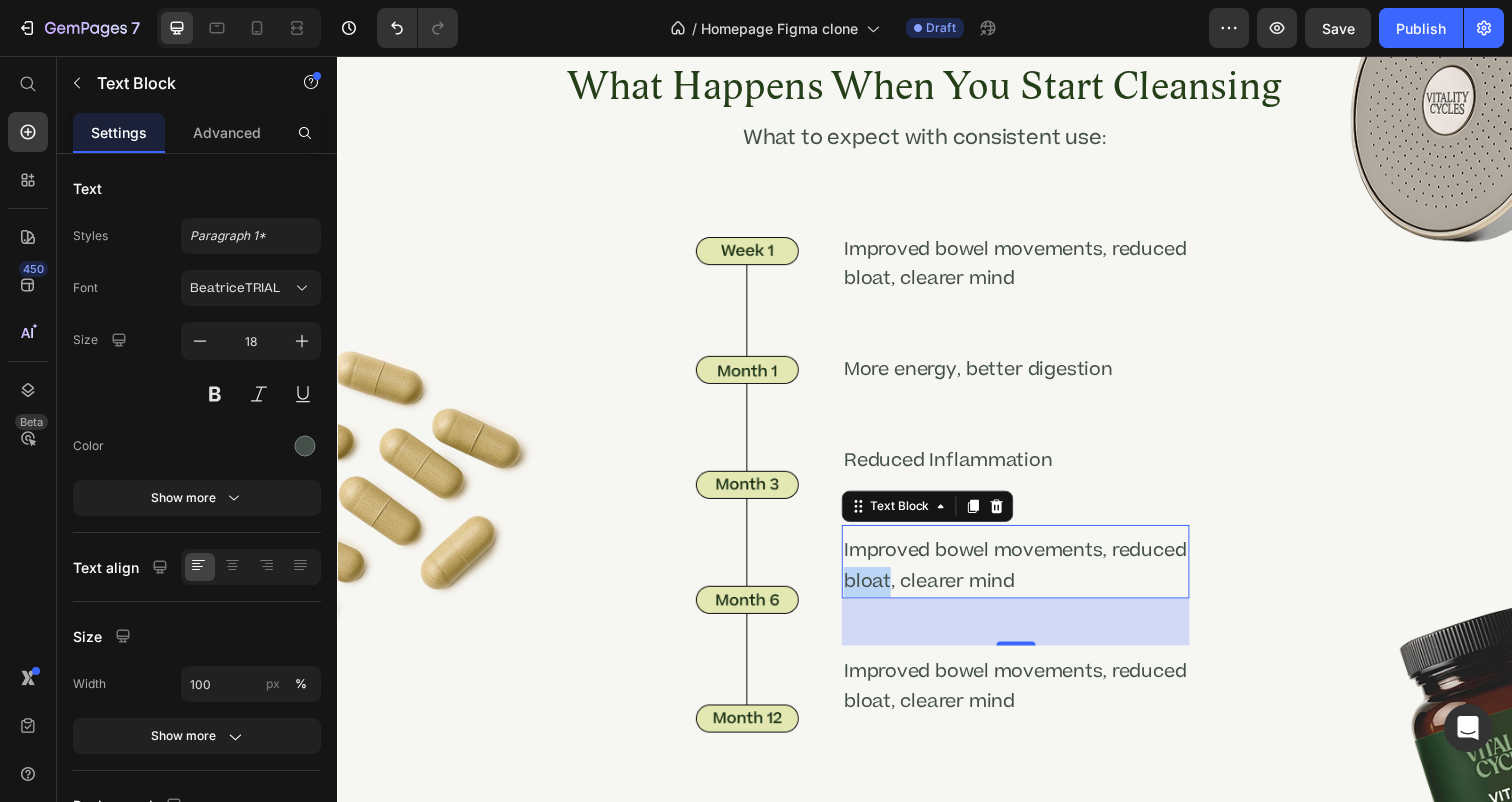 click on "Improved bowel movements, reduced bloat, clearer mind" at bounding box center [1029, 577] 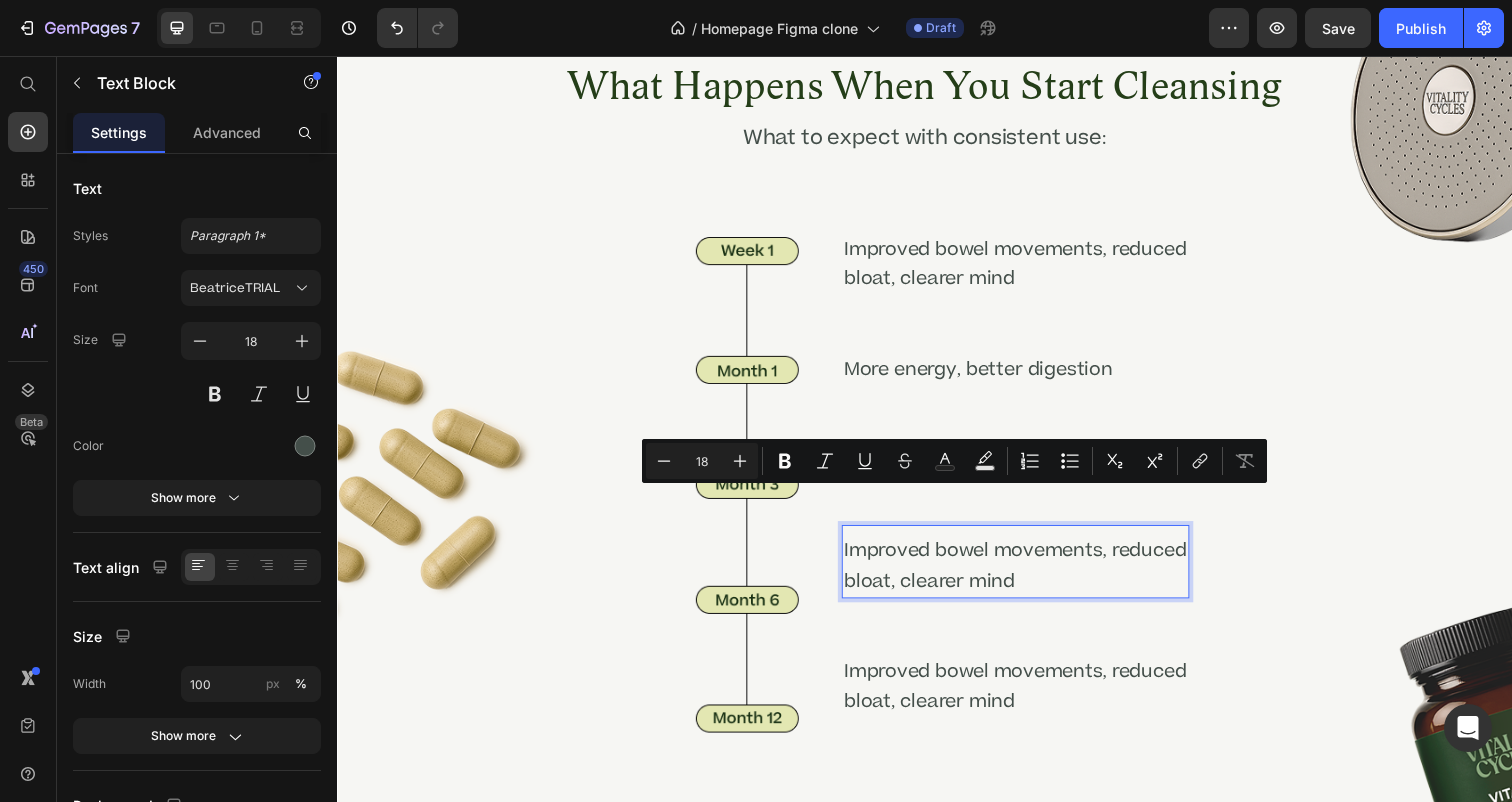 click on "Improved bowel movements, reduced bloat, clearer mind" at bounding box center [1029, 577] 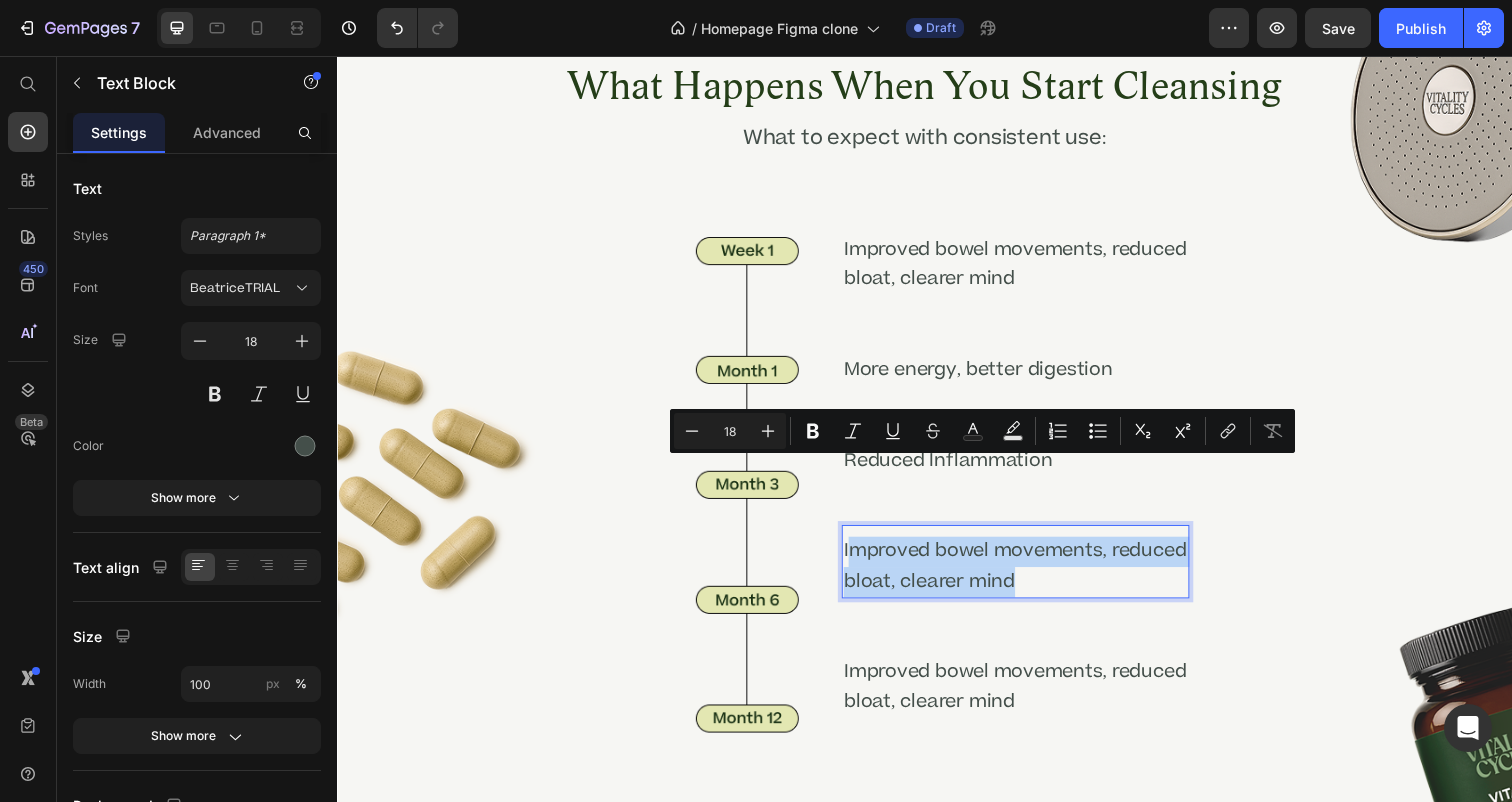 drag, startPoint x: 1112, startPoint y: 519, endPoint x: 858, endPoint y: 483, distance: 256.53848 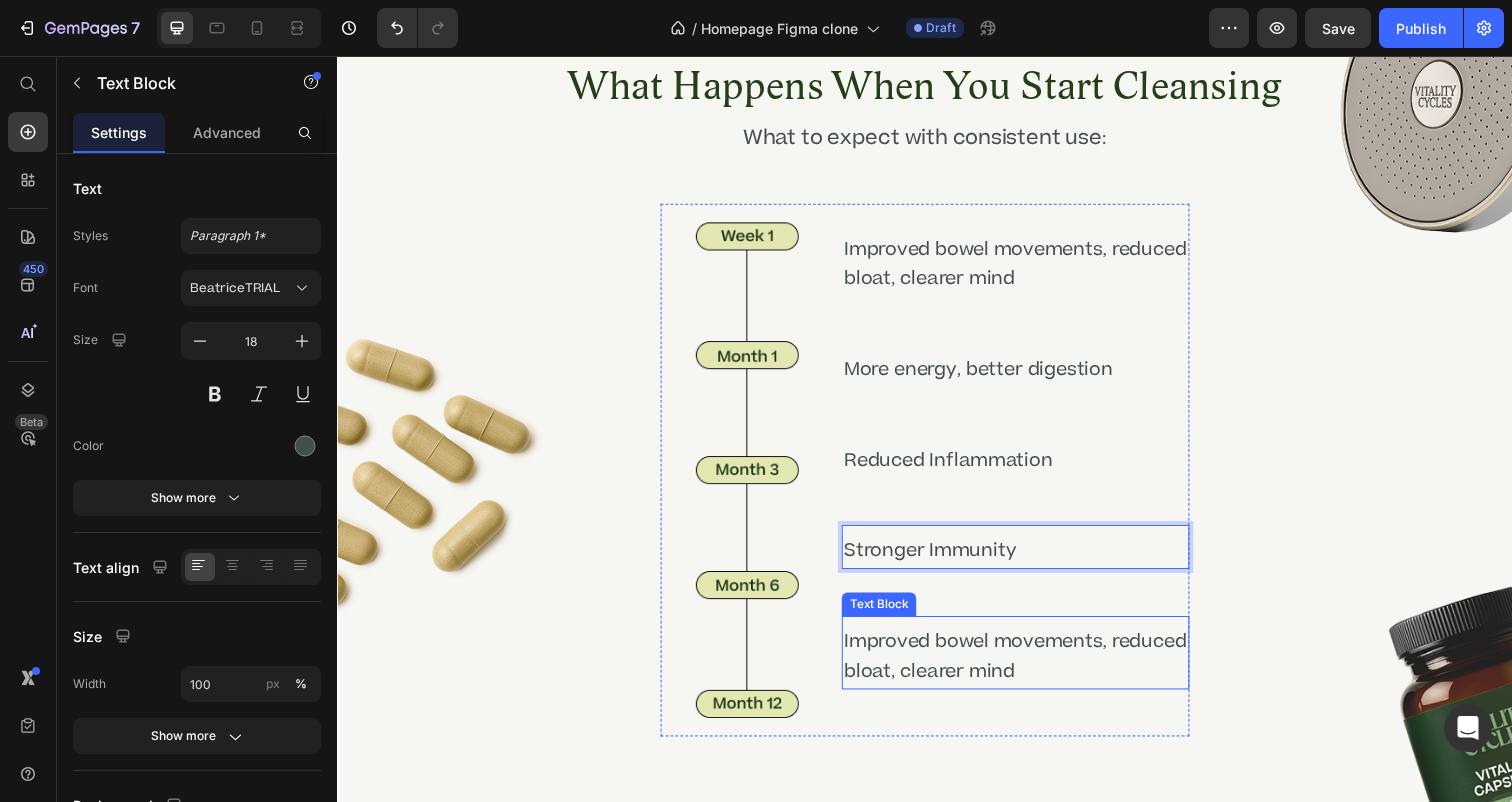 click on "Improved bowel movements, reduced bloat, clearer mind" at bounding box center [1029, 670] 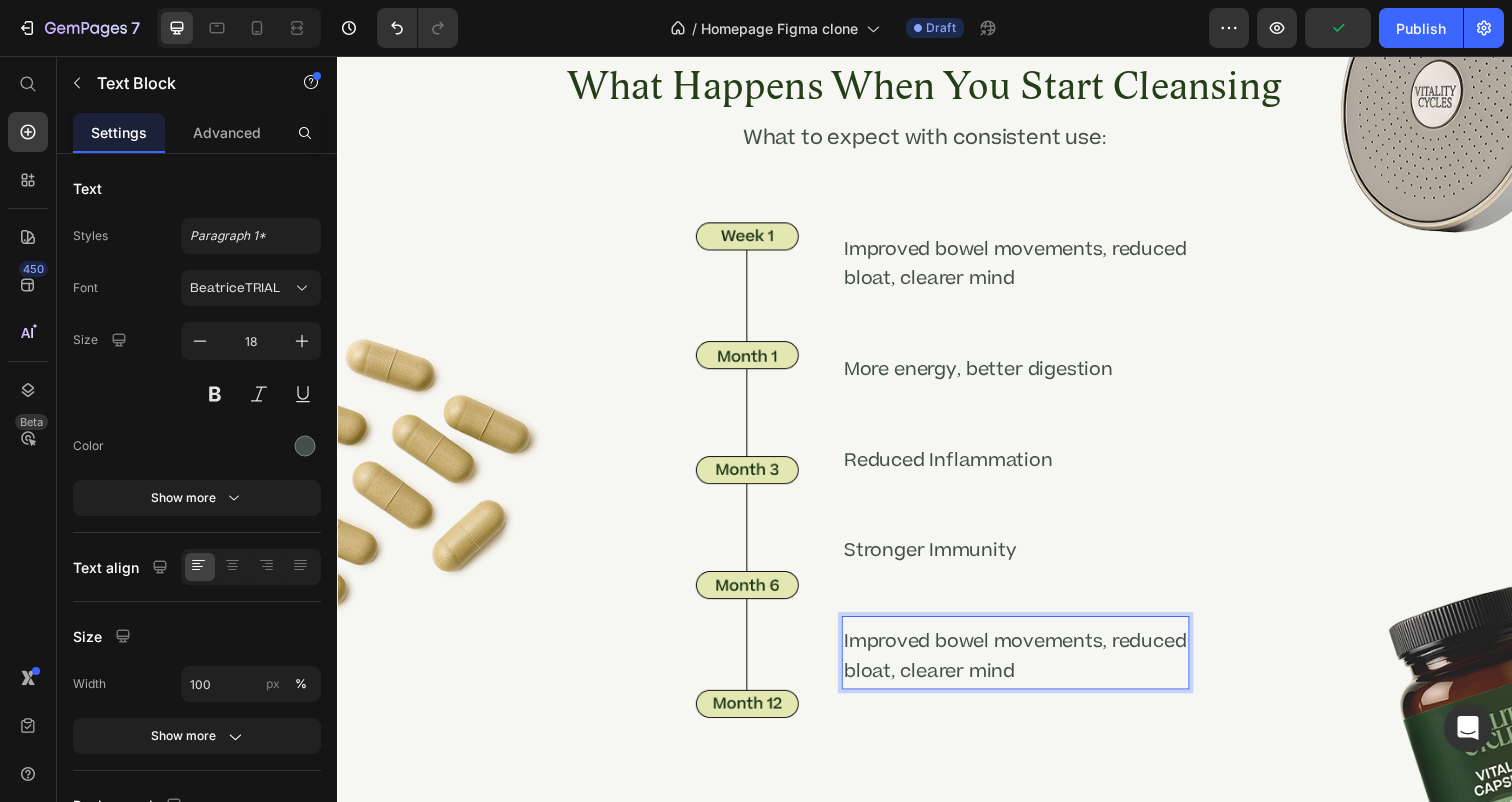 click on "Improved bowel movements, reduced bloat, clearer mind" at bounding box center (1029, 670) 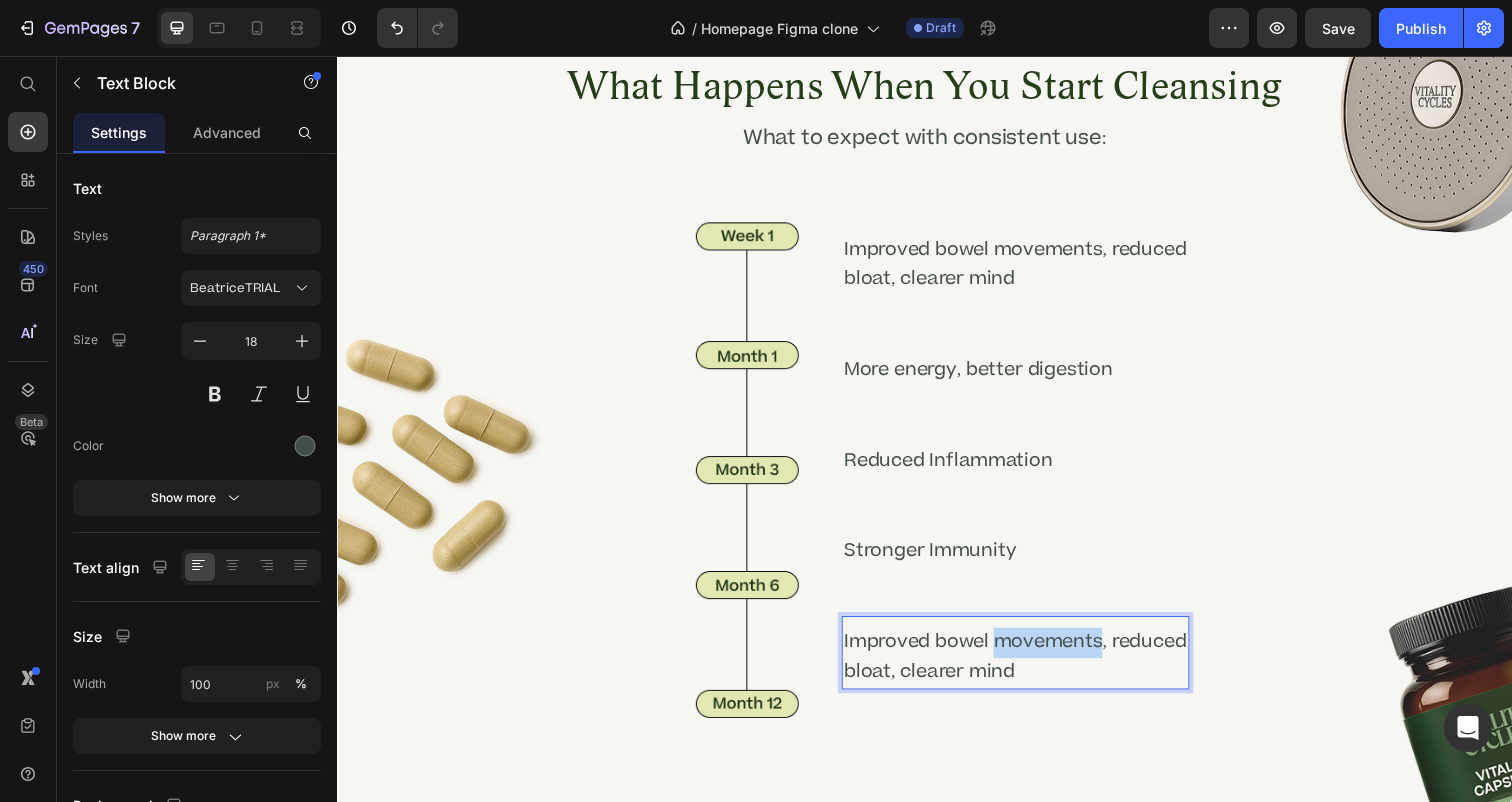 click on "Improved bowel movements, reduced bloat, clearer mind" at bounding box center [1029, 670] 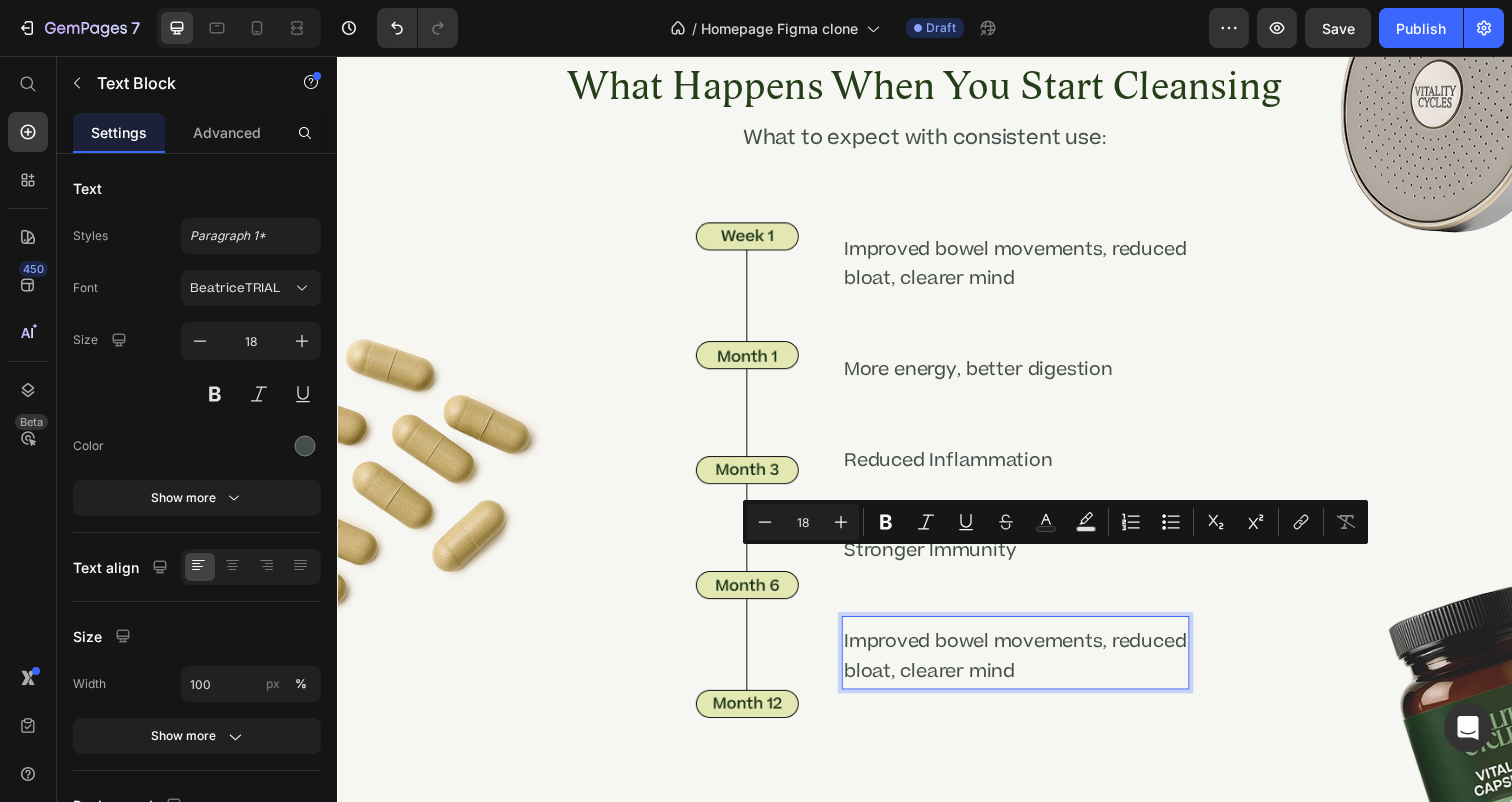 click on "Improved bowel movements, reduced bloat, clearer mind" at bounding box center (1029, 670) 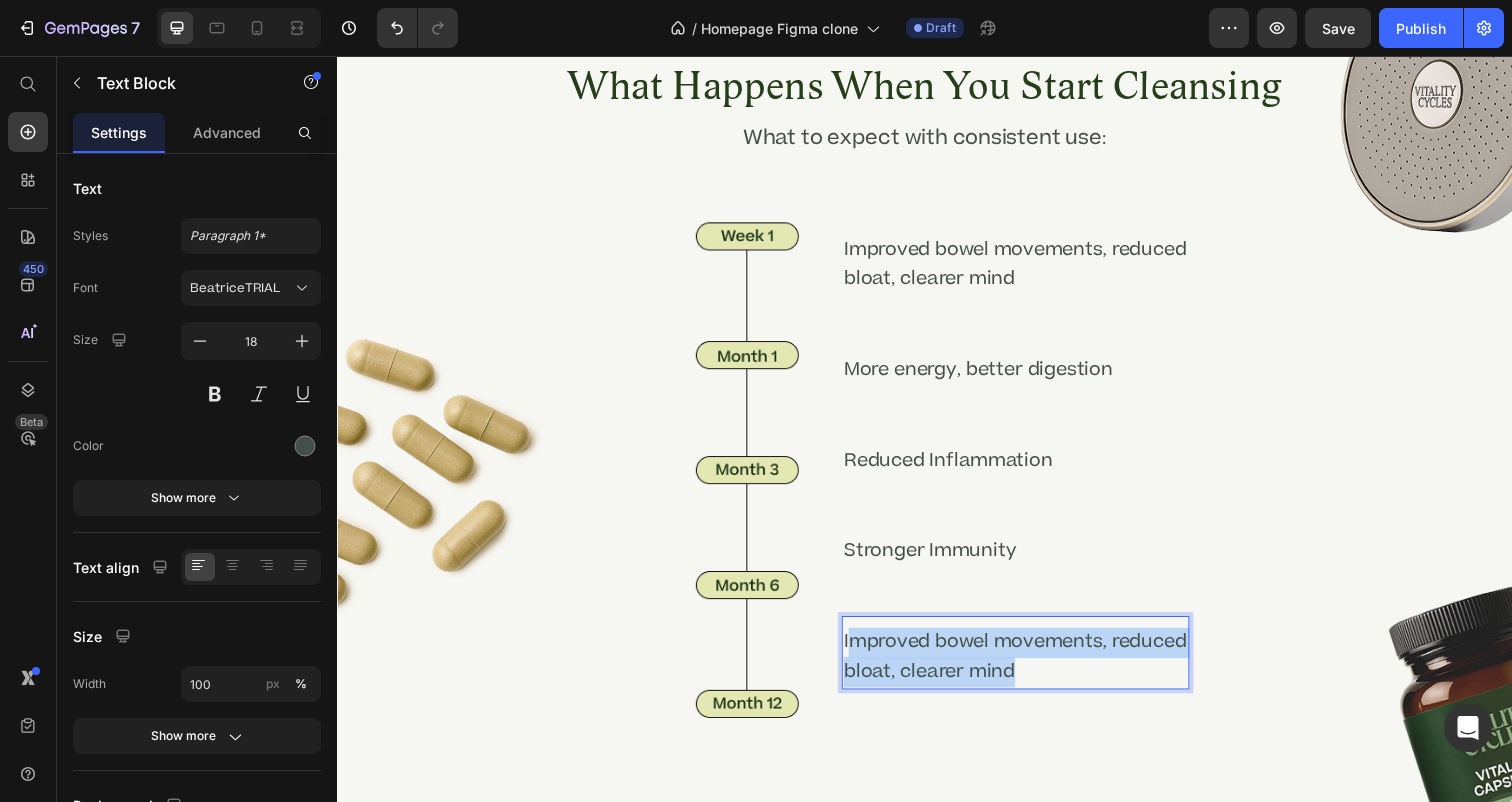 drag, startPoint x: 1119, startPoint y: 604, endPoint x: 861, endPoint y: 569, distance: 260.36322 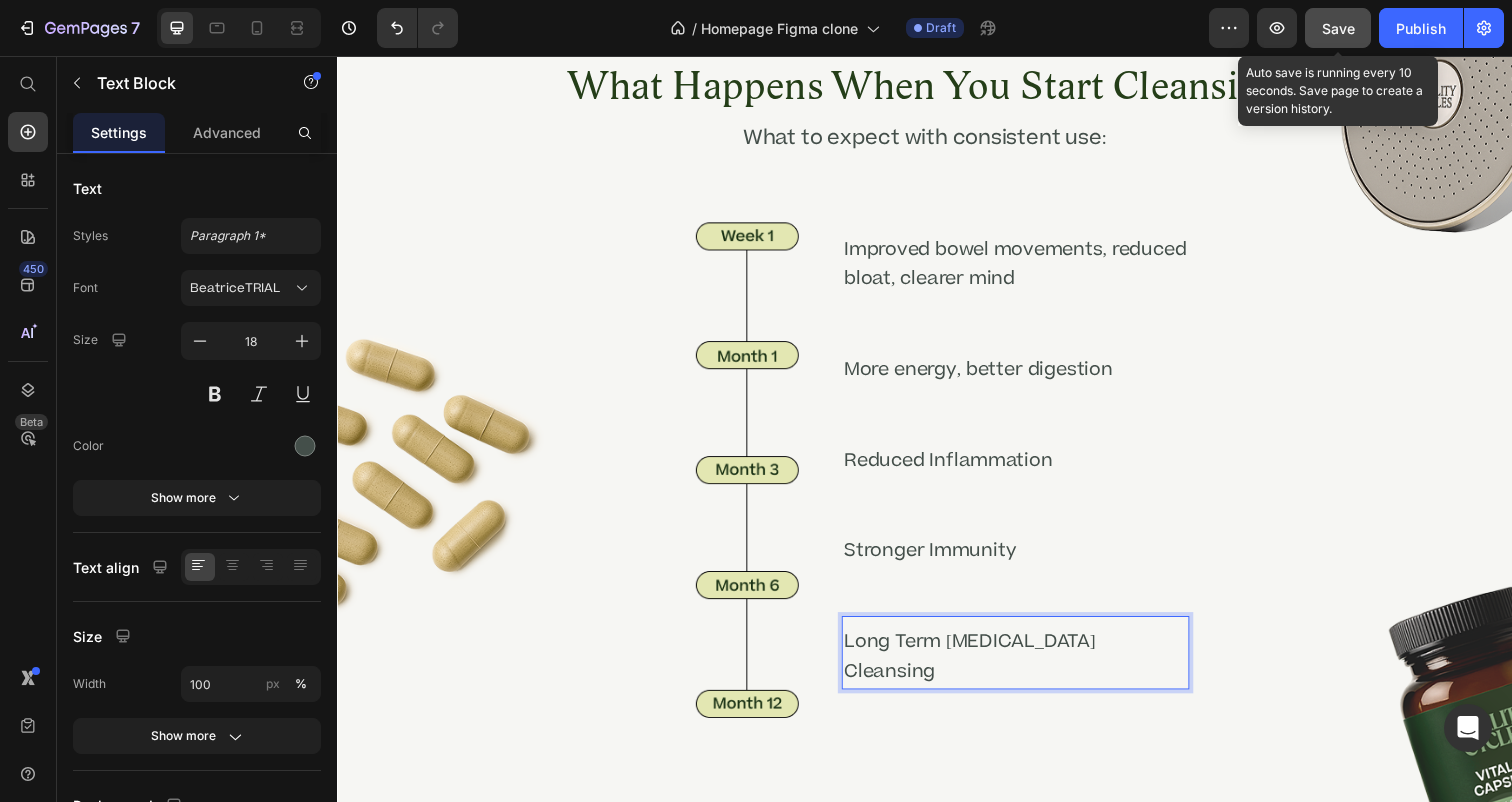 click on "Save" at bounding box center [1338, 28] 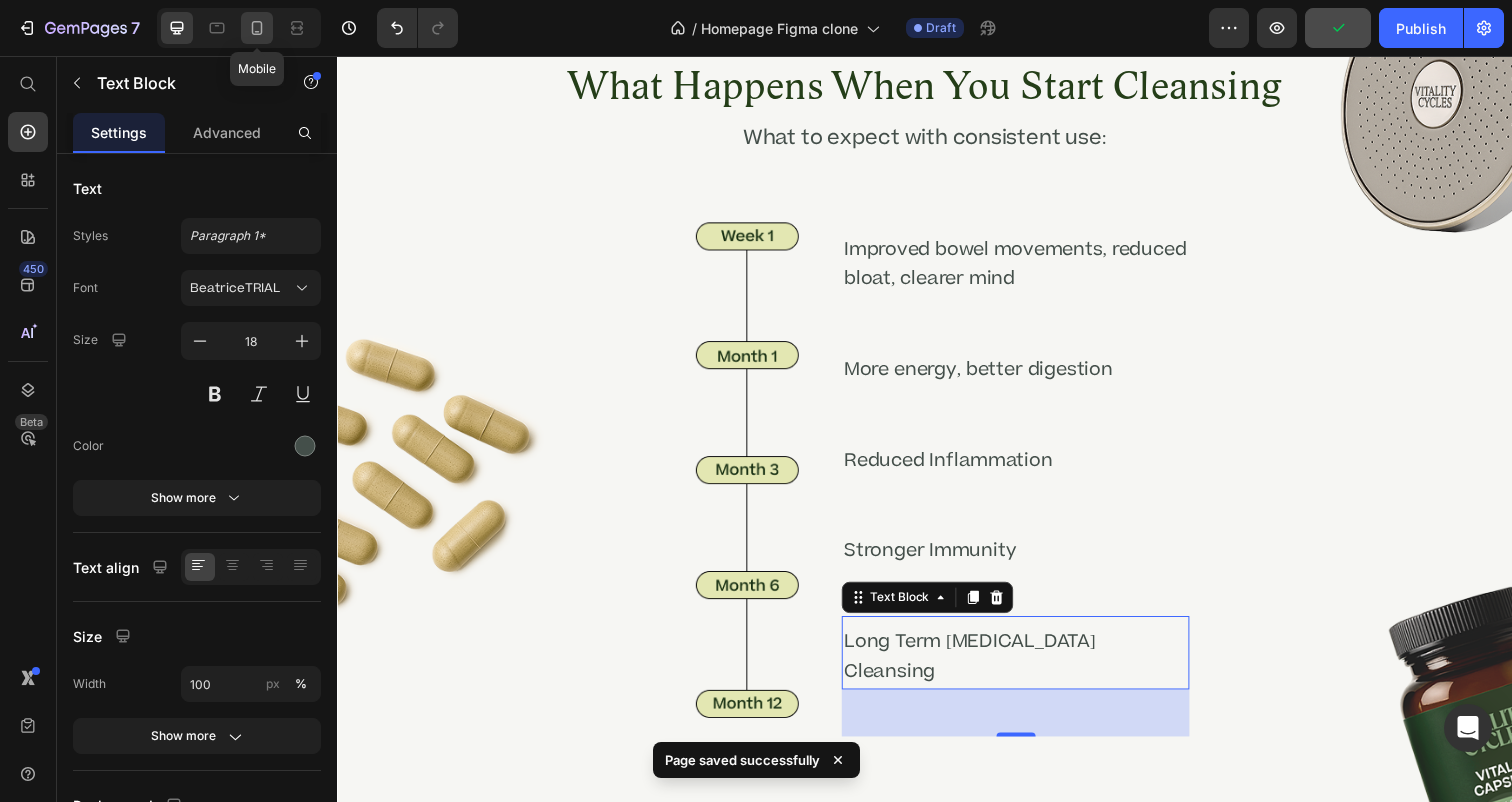 click 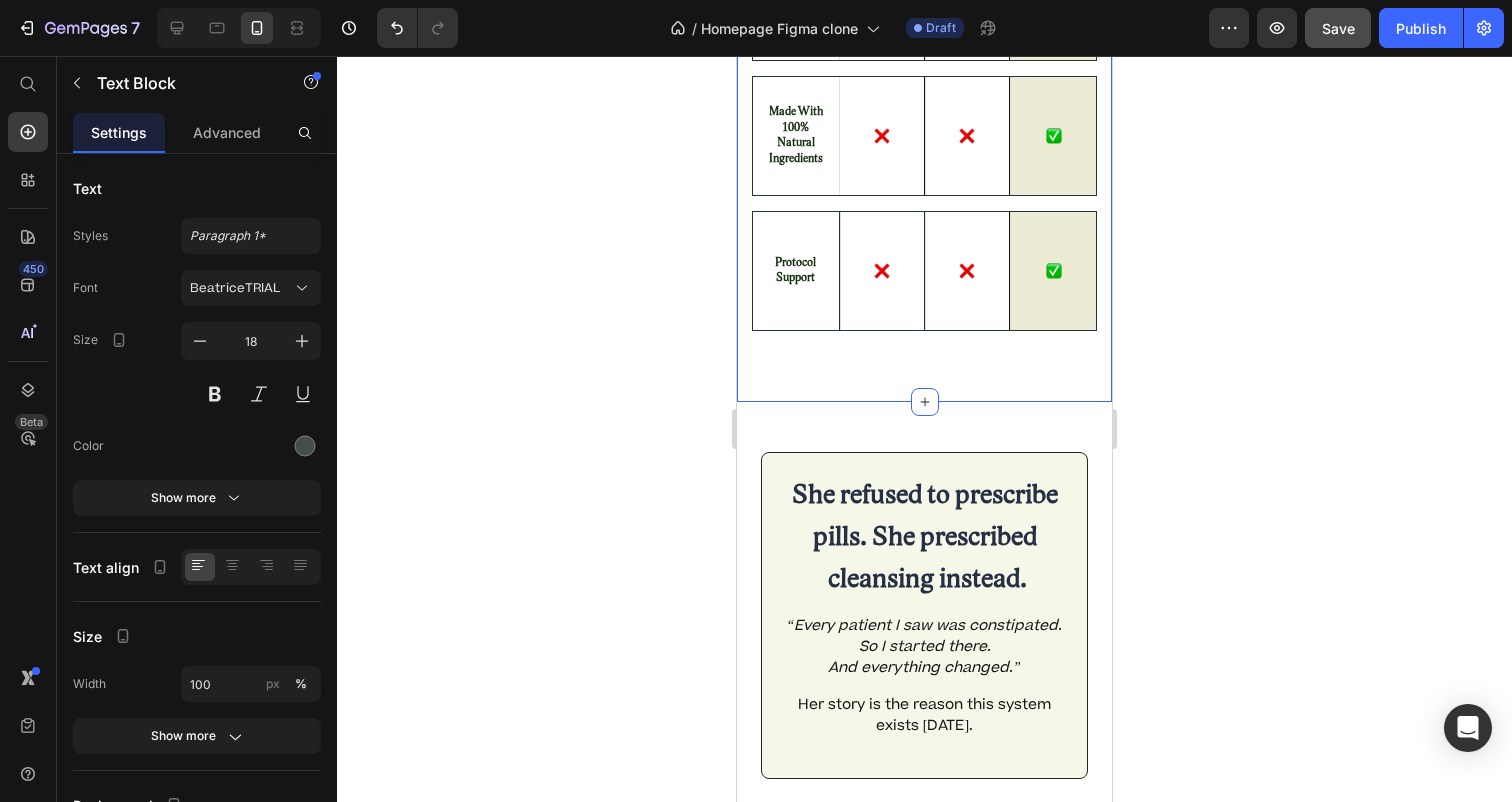 scroll, scrollTop: 6428, scrollLeft: 0, axis: vertical 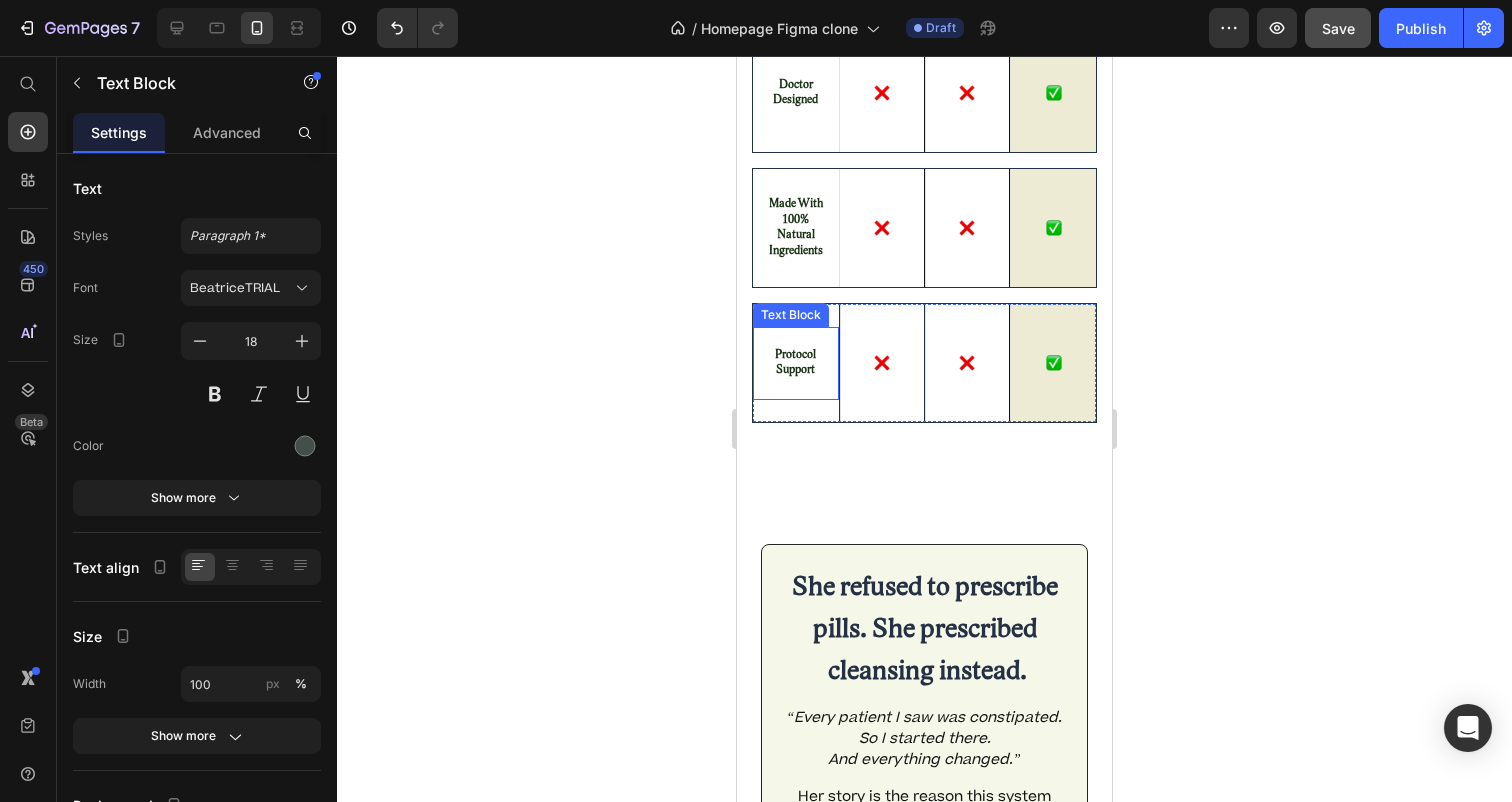 click on "Protocol Support" at bounding box center [796, 363] 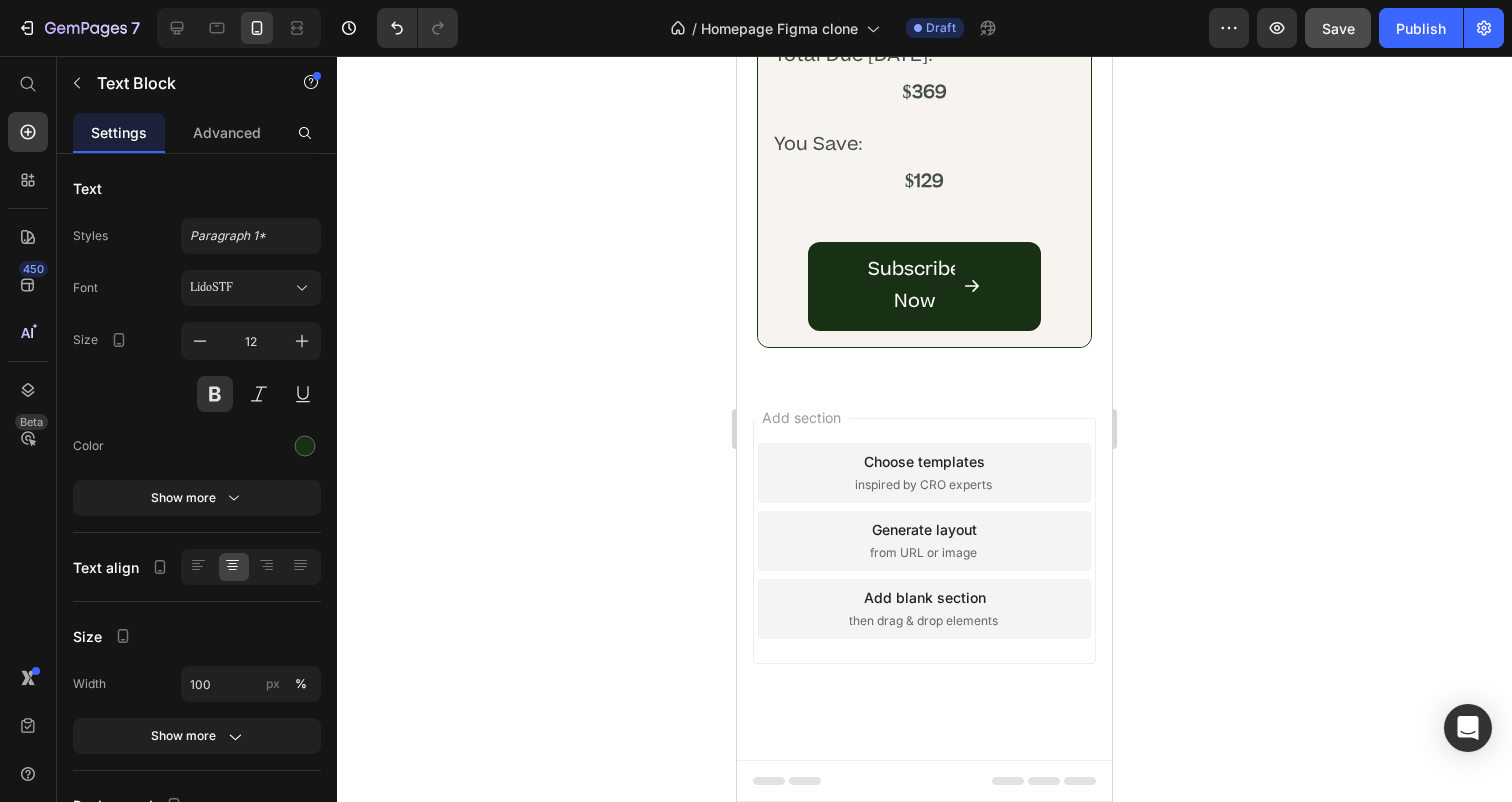 scroll, scrollTop: 12922, scrollLeft: 0, axis: vertical 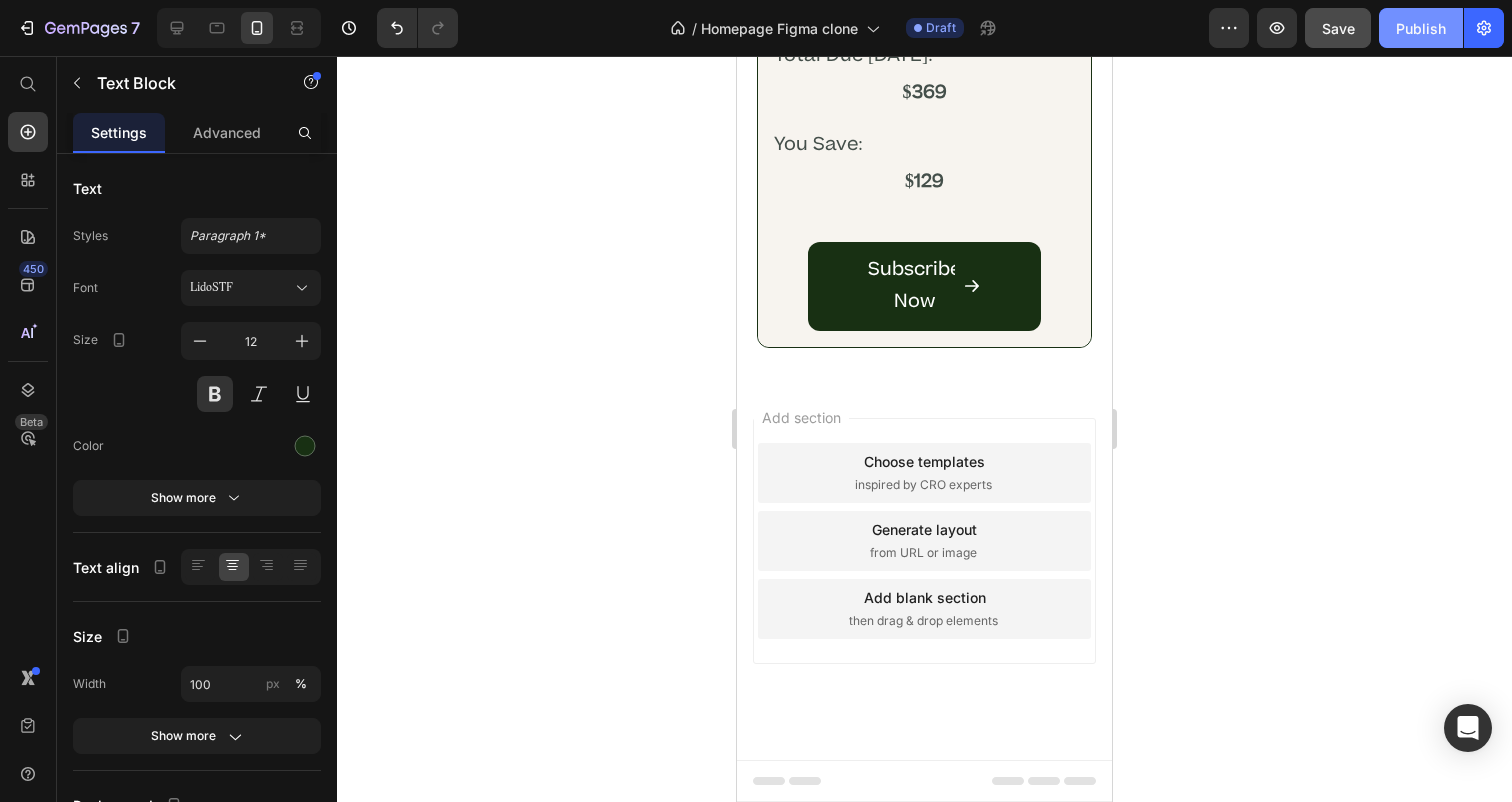 click on "Publish" at bounding box center [1421, 28] 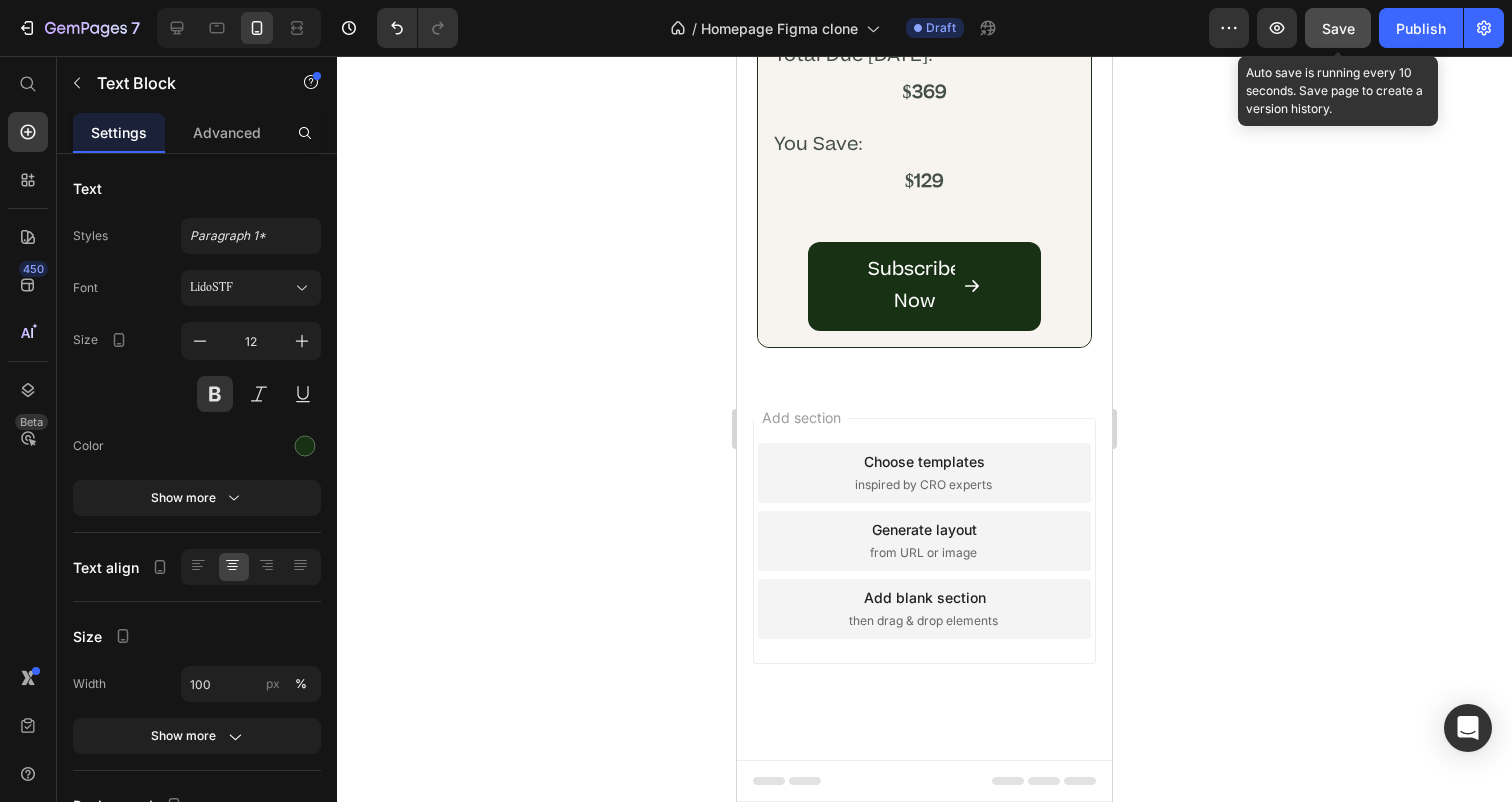 click on "Save" at bounding box center (1338, 28) 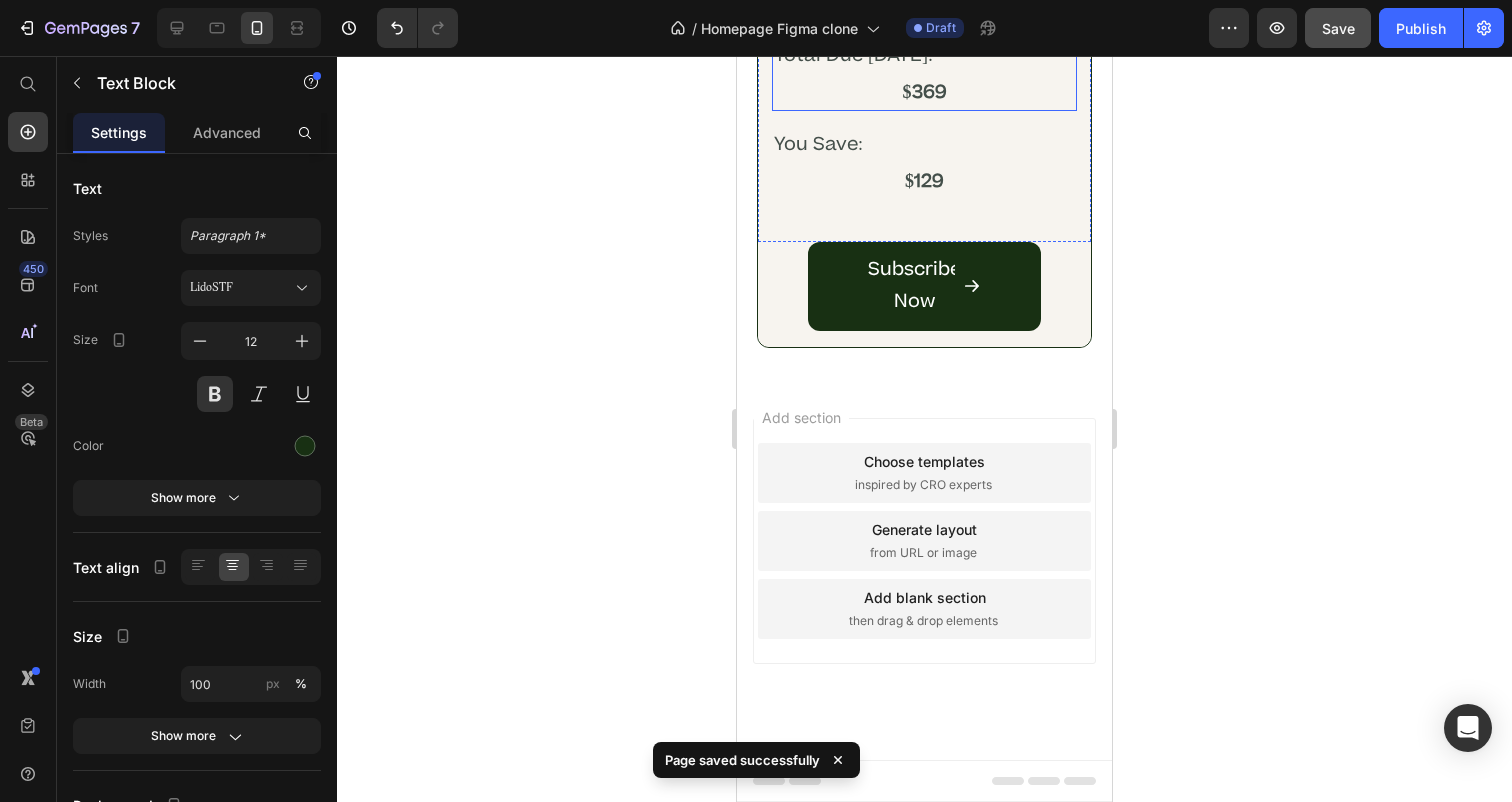 scroll, scrollTop: 12754, scrollLeft: 0, axis: vertical 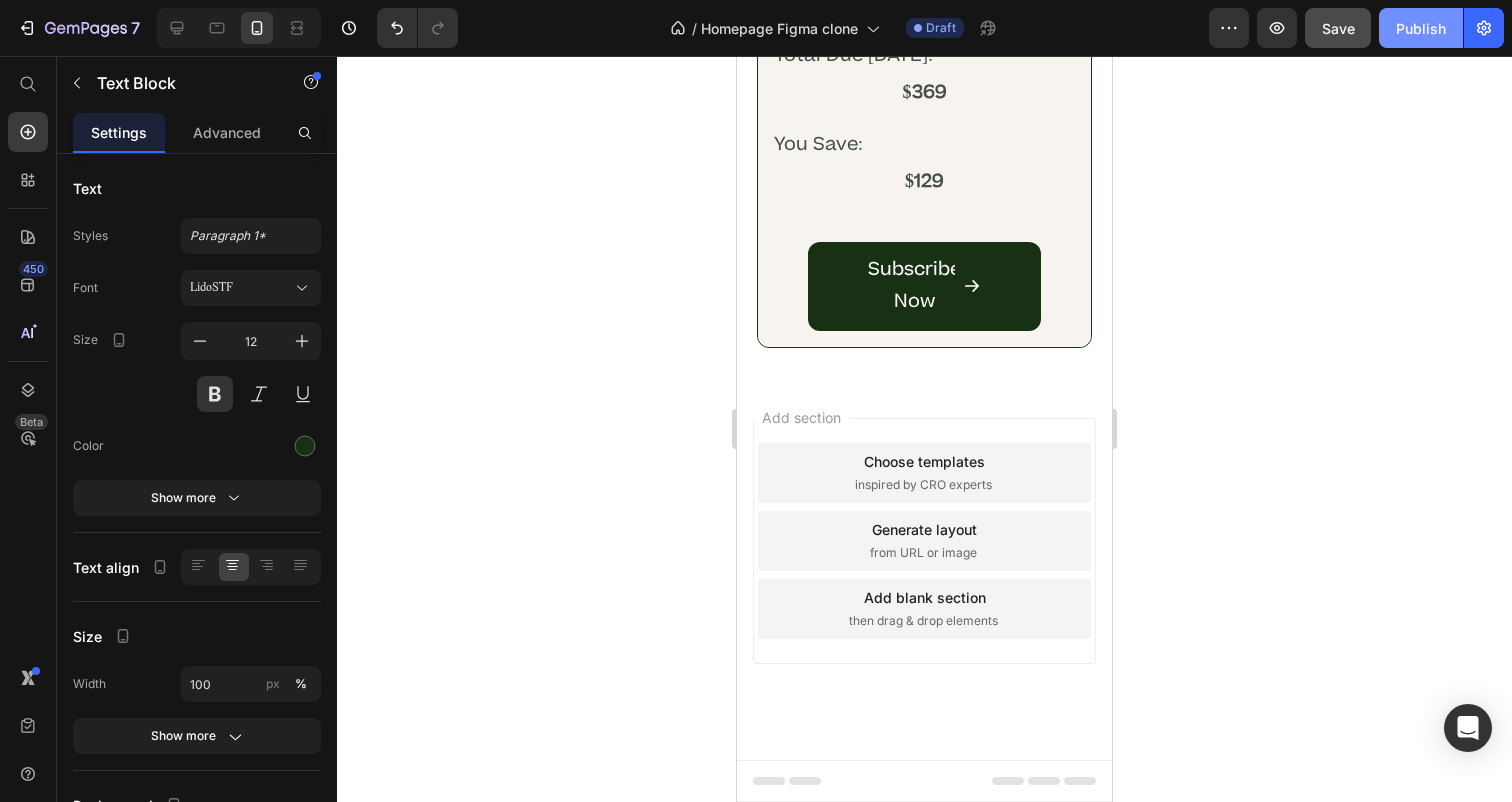 click on "Publish" at bounding box center [1421, 28] 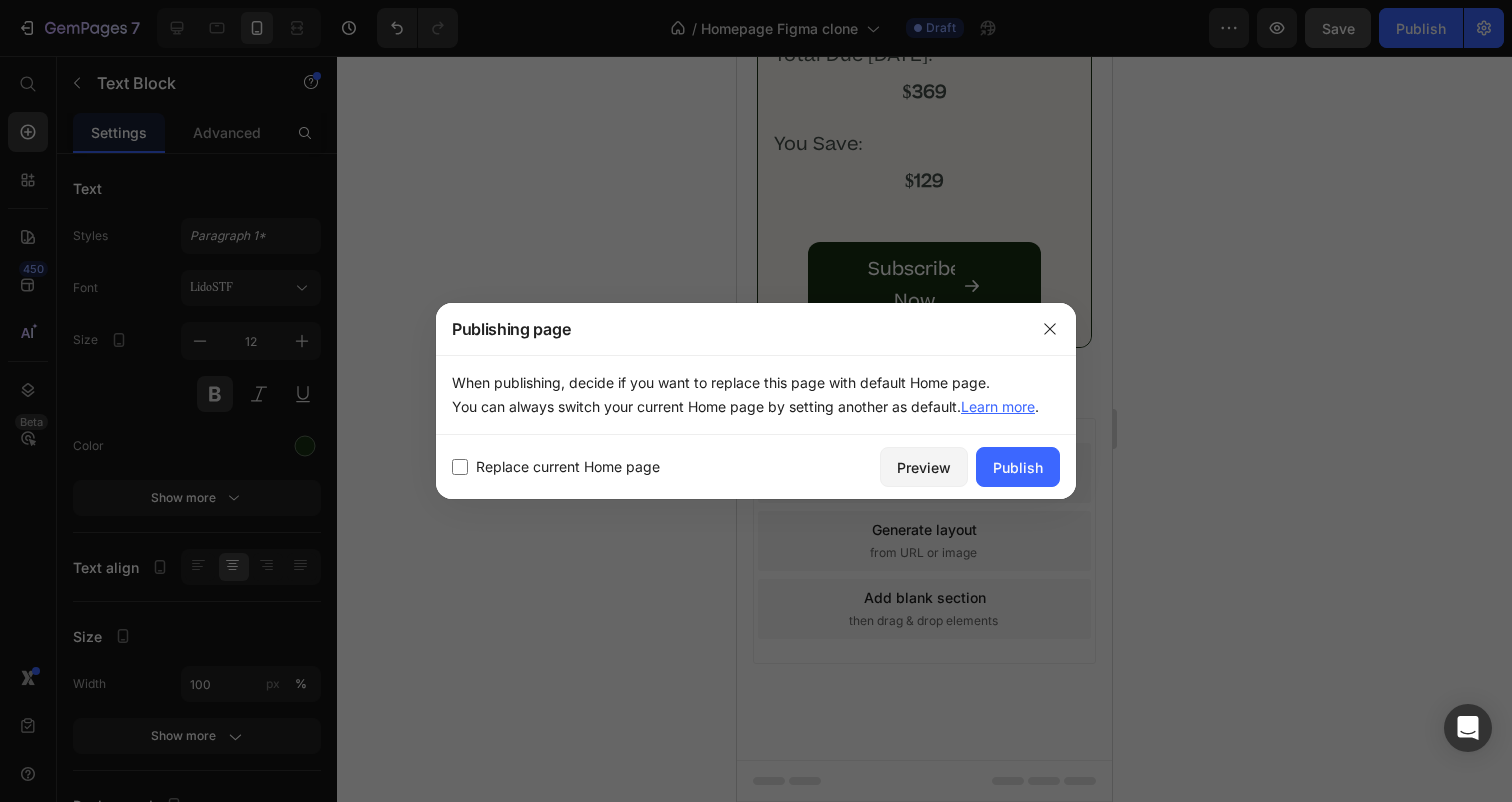 click on "Replace current Home page Preview  Publish" at bounding box center (756, 467) 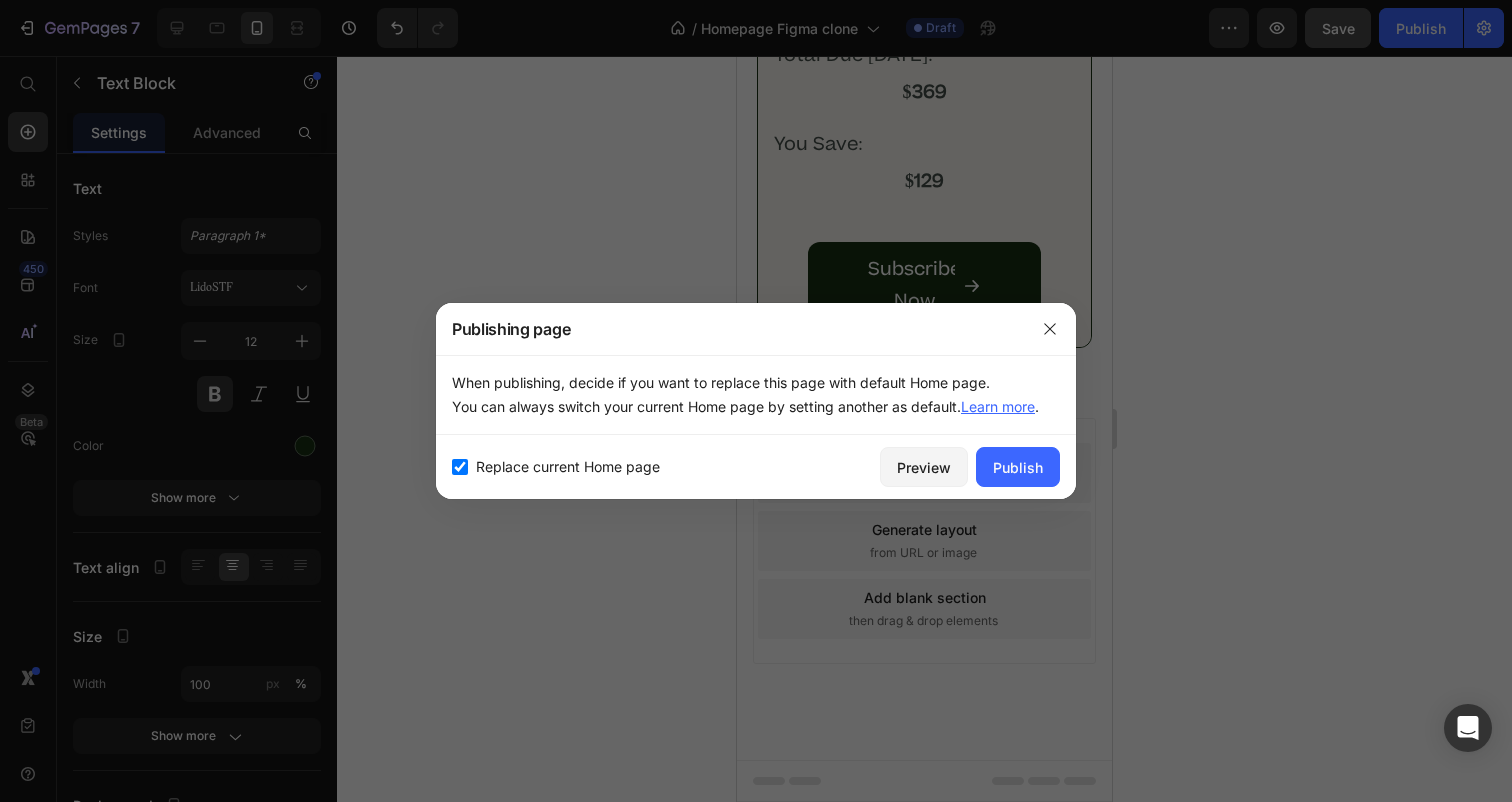 checkbox on "true" 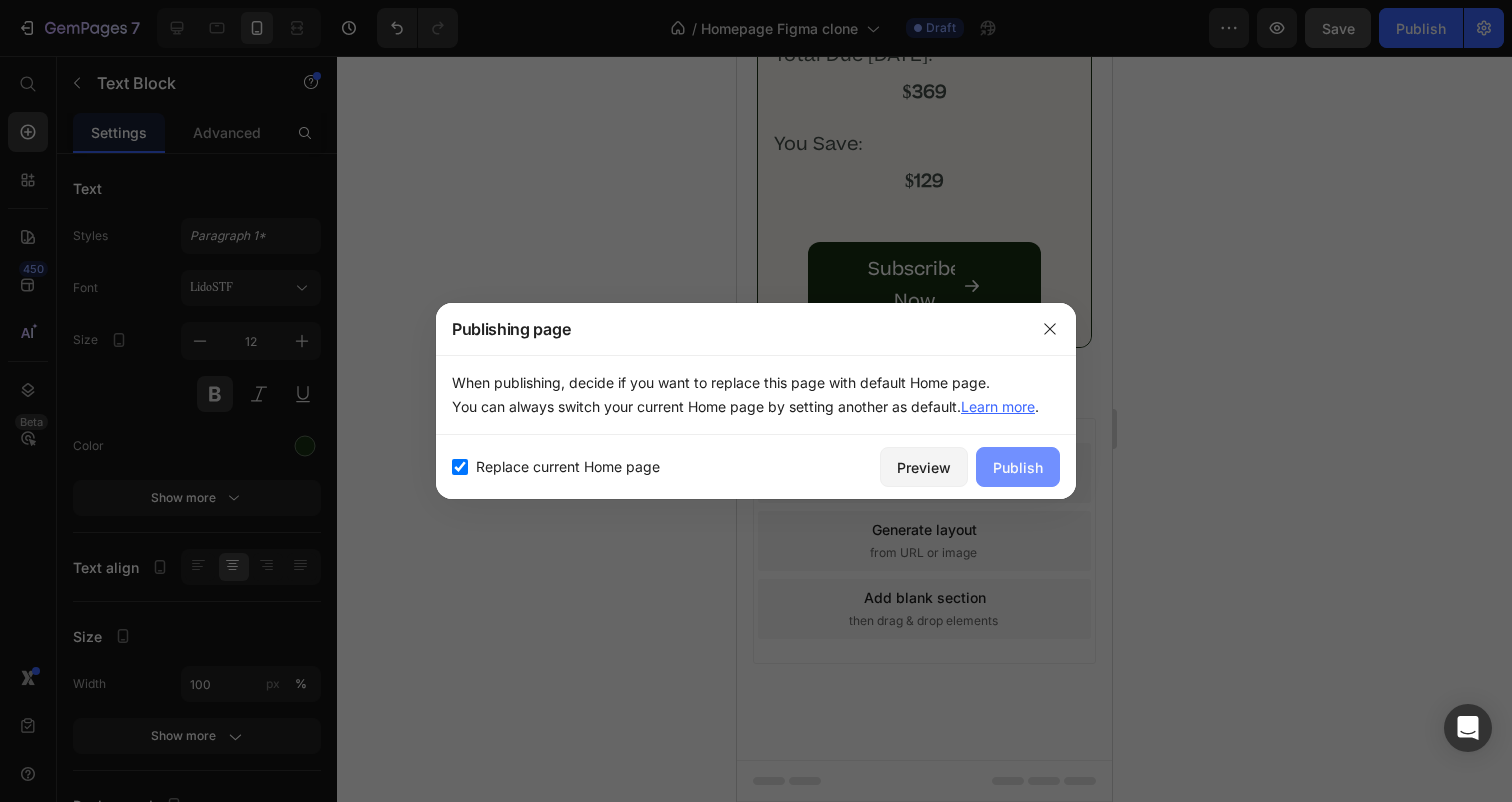 click on "Publish" at bounding box center (1018, 467) 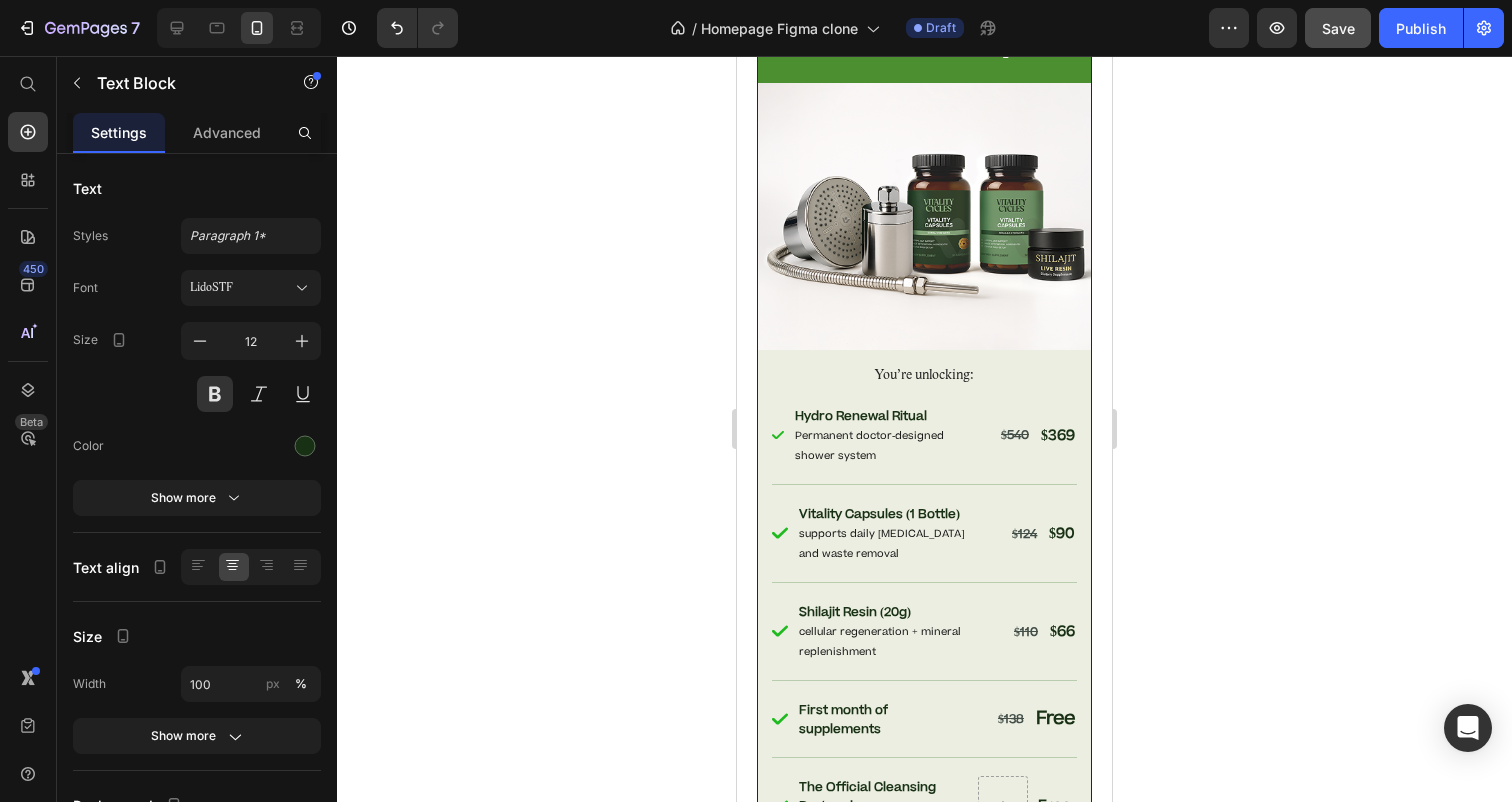scroll, scrollTop: 10390, scrollLeft: 0, axis: vertical 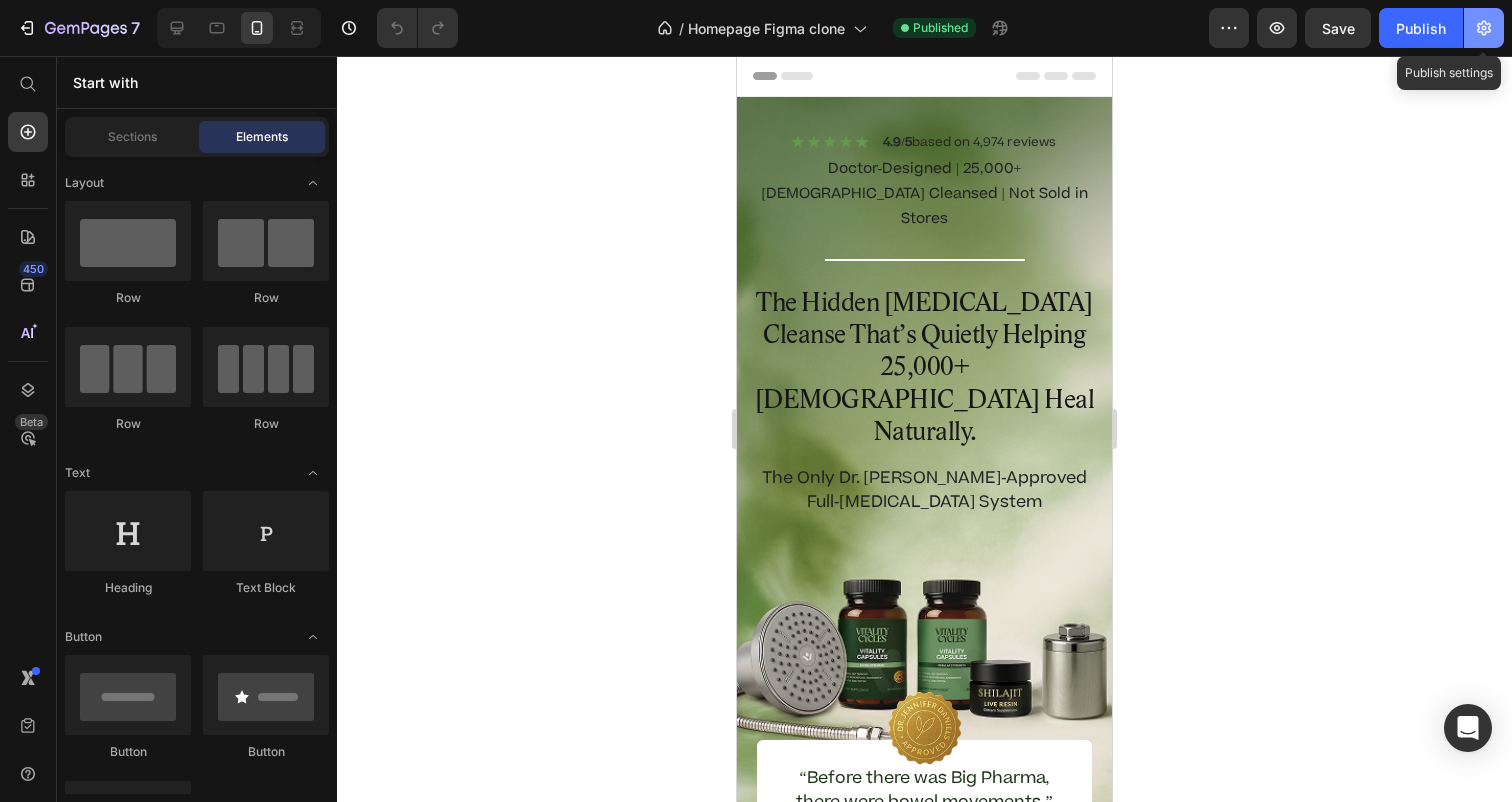 click 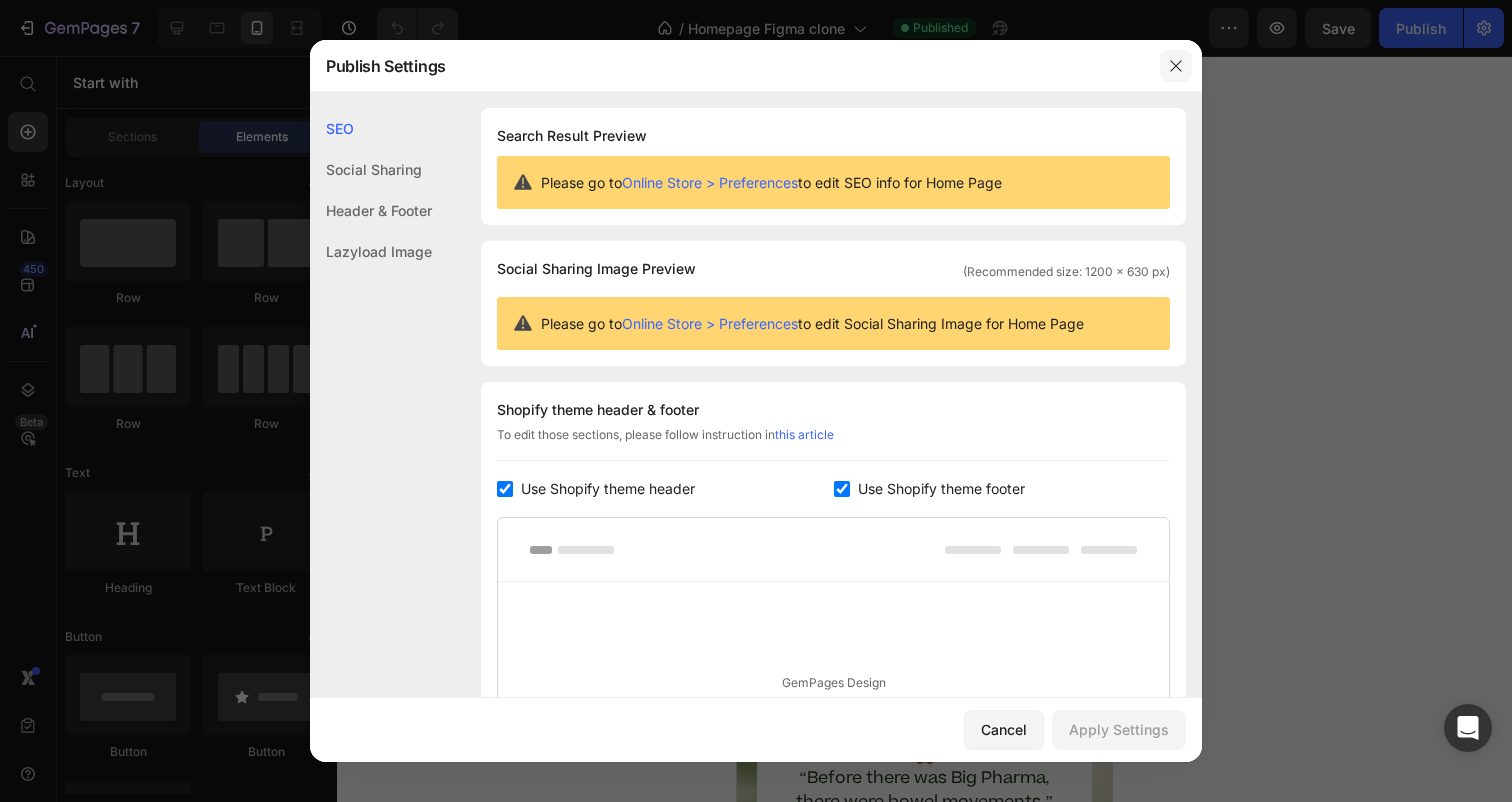 click at bounding box center [1176, 66] 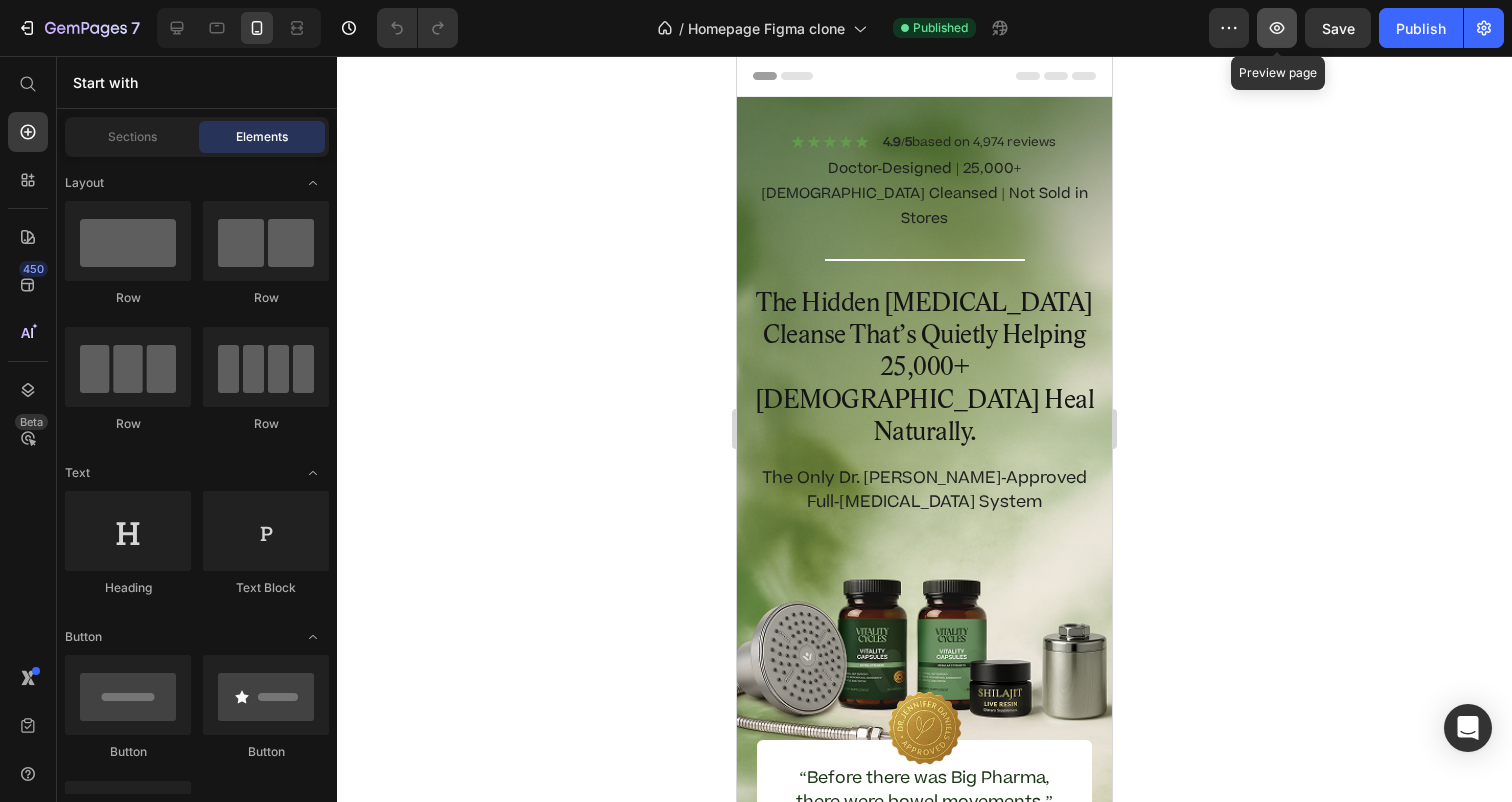 click 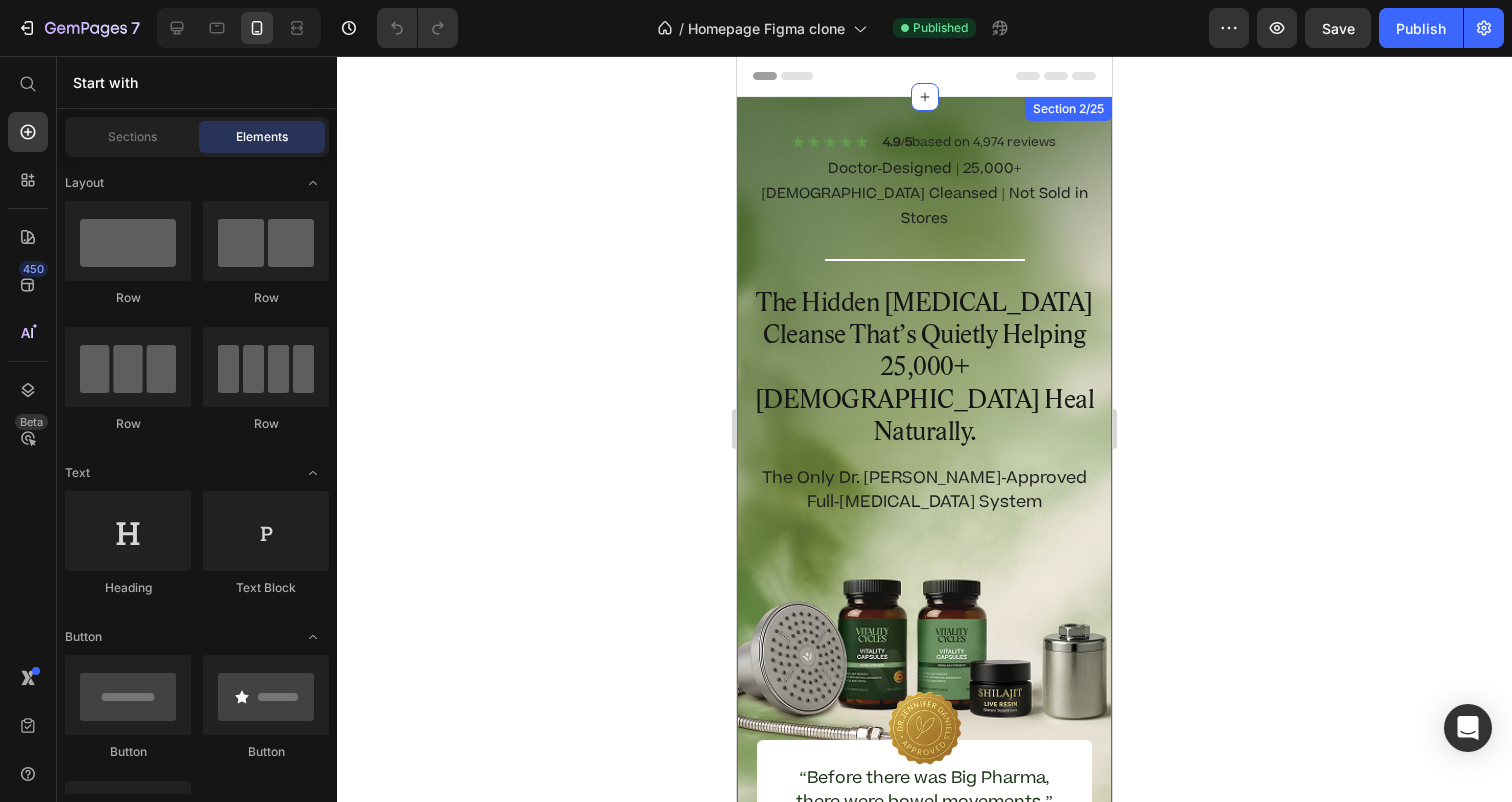 click on "Image “Before there was Big Pharma, there were bowel movements.”  Text Block Dr. Daniels Text Block Row Row
Icon
Icon
Icon
Icon
Icon Icon List 4.9/5  based on 4,974 reviews Text Block Row Doctor-Designed | 25,000+ Americans Cleansed | Not Sold in Stores Text Block                Title Line The Hidden Parasite Cleanse That’s Quietly Helping 25,000+ Americans Heal Naturally. Heading The Only Dr. Jennifer Daniels-Approved Full-Body Cleansing System Text Block Row Section 2/25" at bounding box center (924, 493) 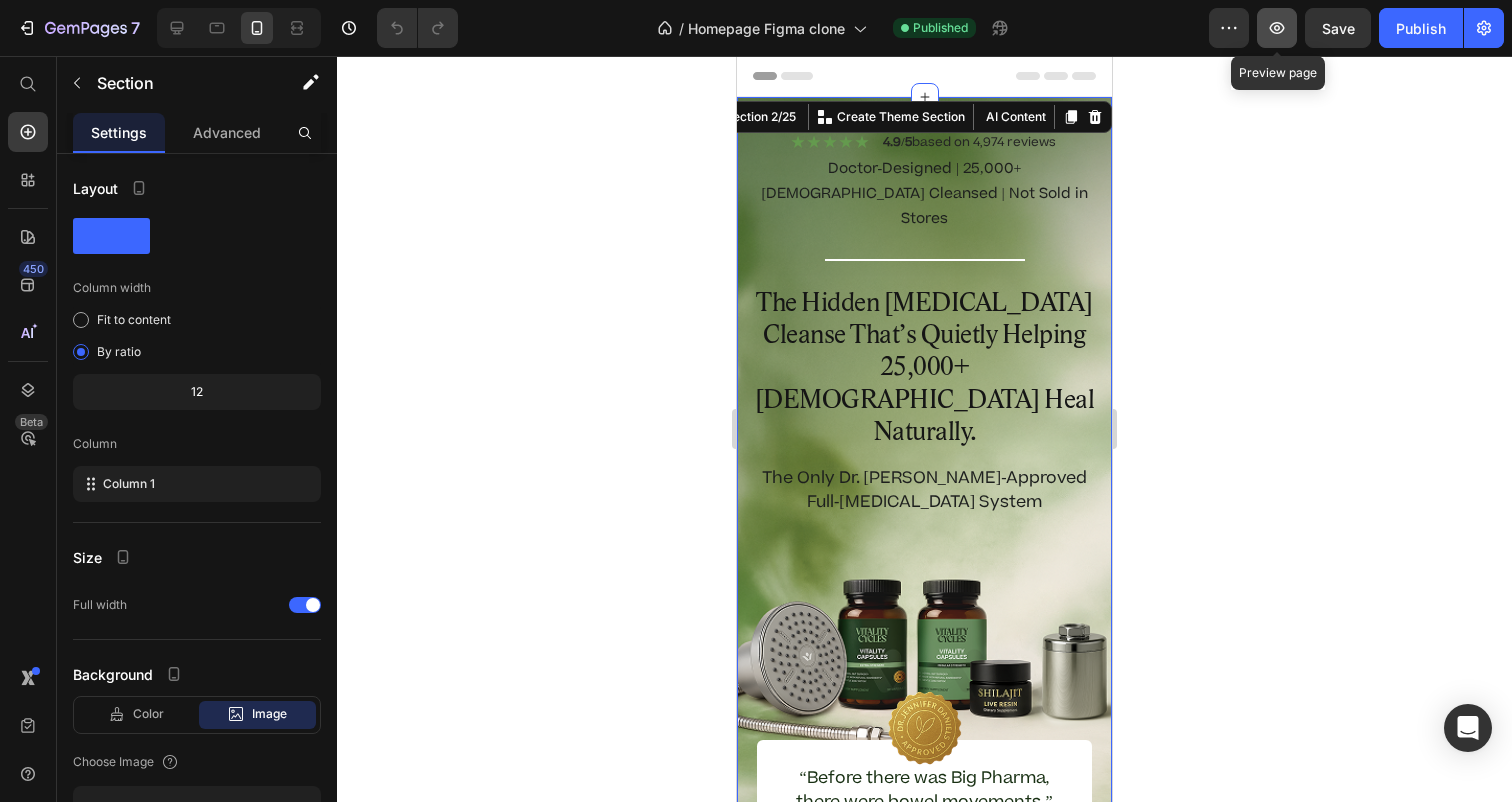 click 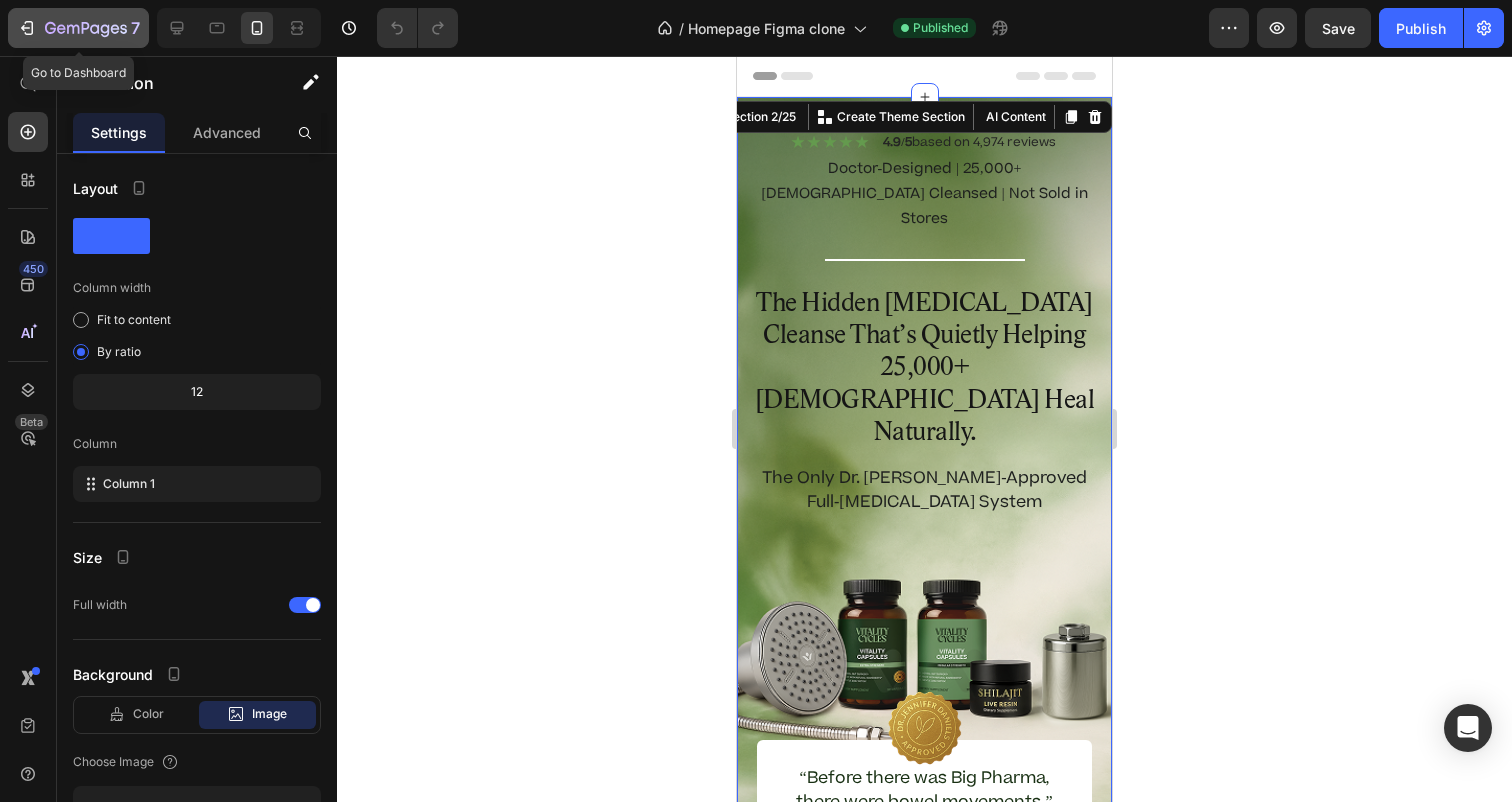 click on "7" 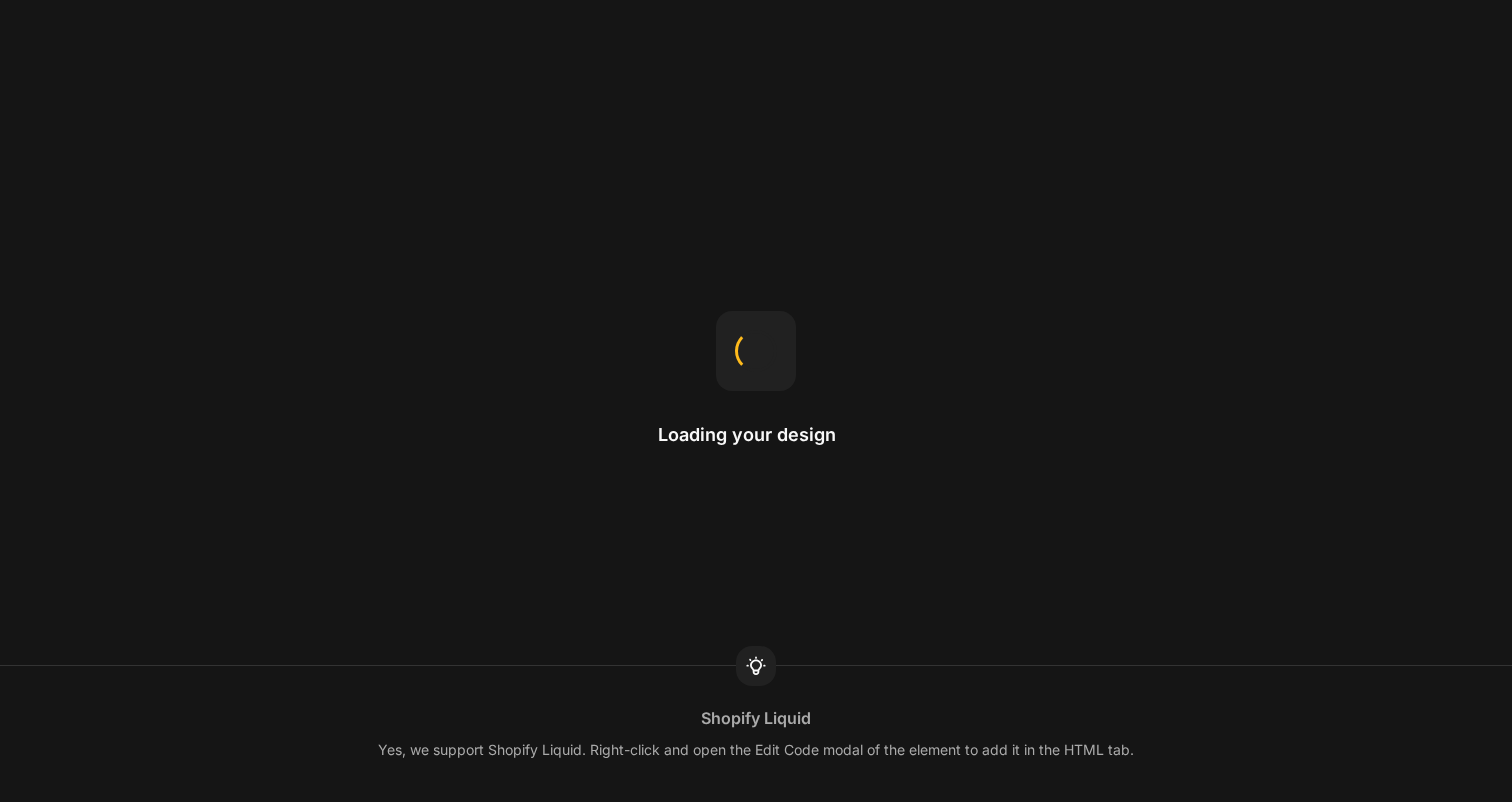 scroll, scrollTop: 0, scrollLeft: 0, axis: both 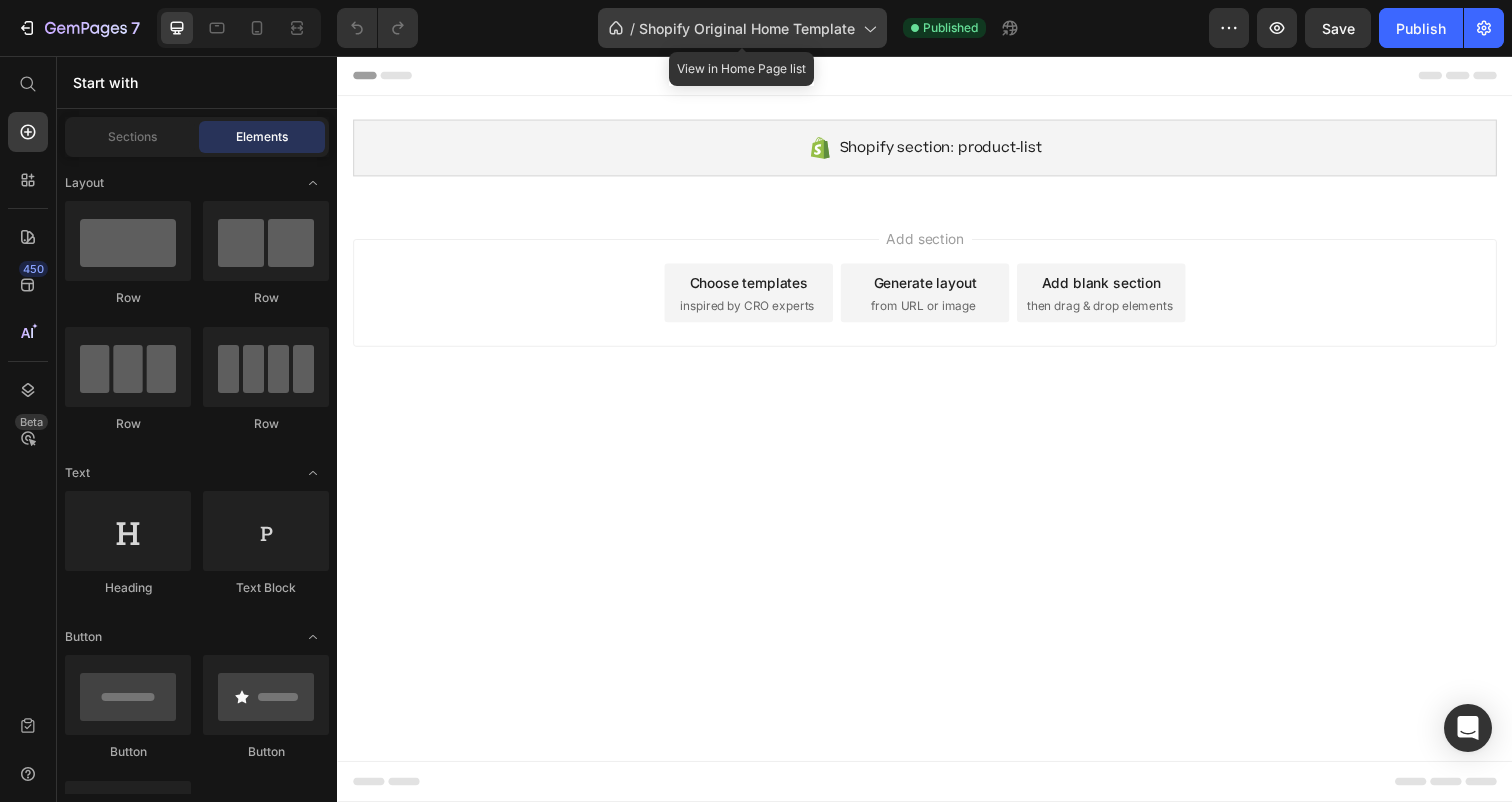 click on "Shopify Original Home Template" at bounding box center (747, 28) 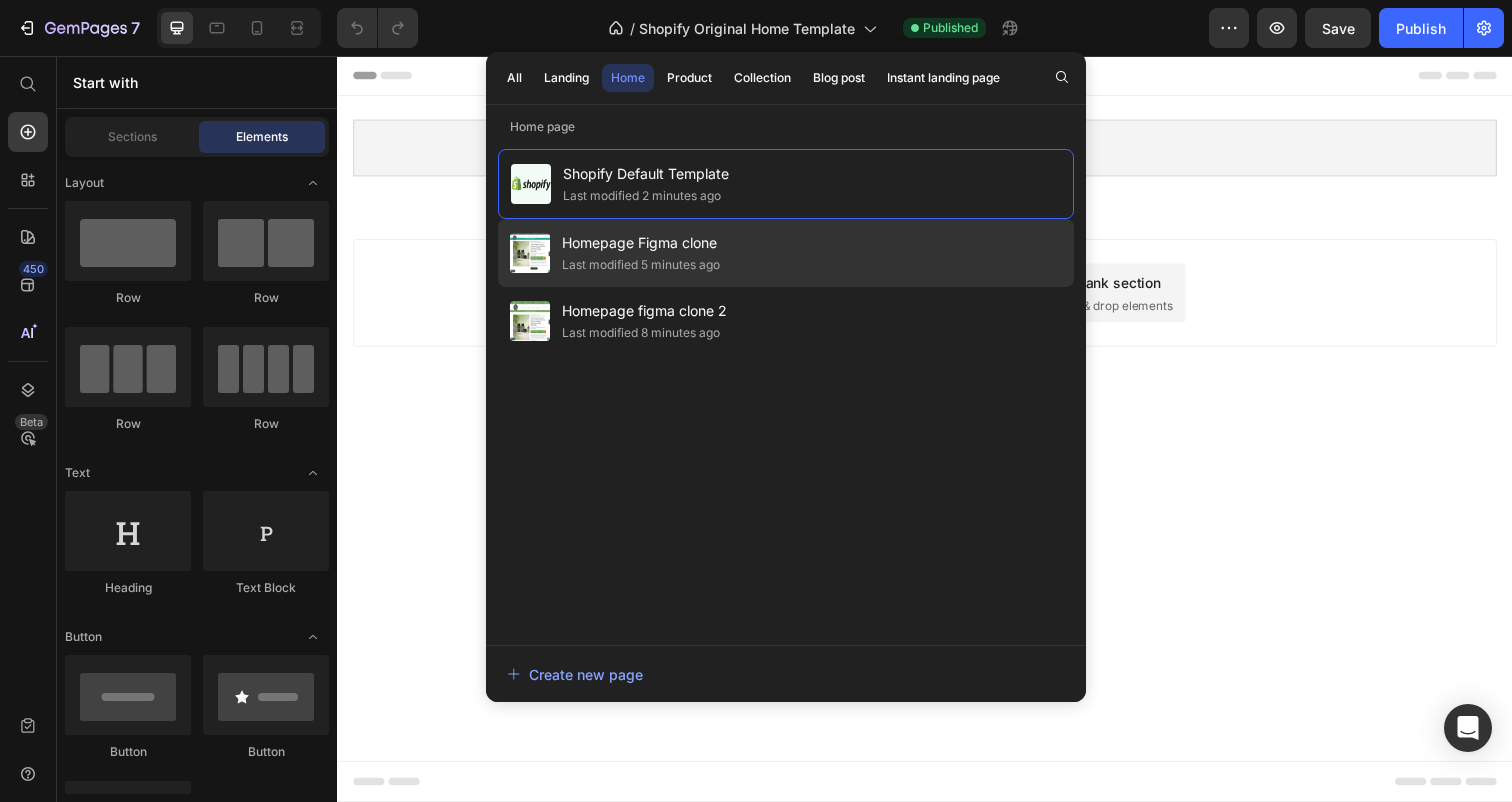 click on "Last modified 5 minutes ago" 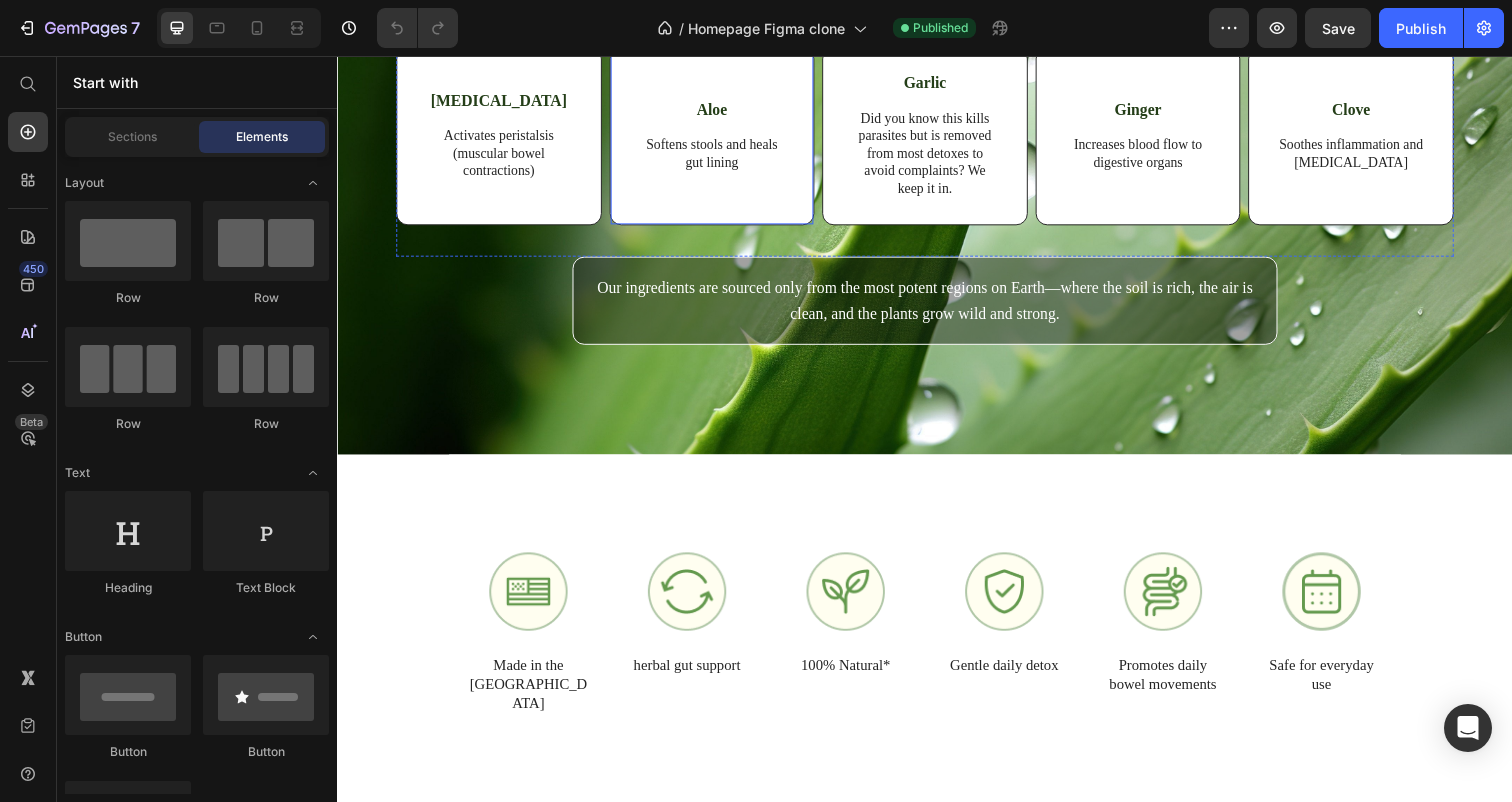 scroll, scrollTop: 3676, scrollLeft: 0, axis: vertical 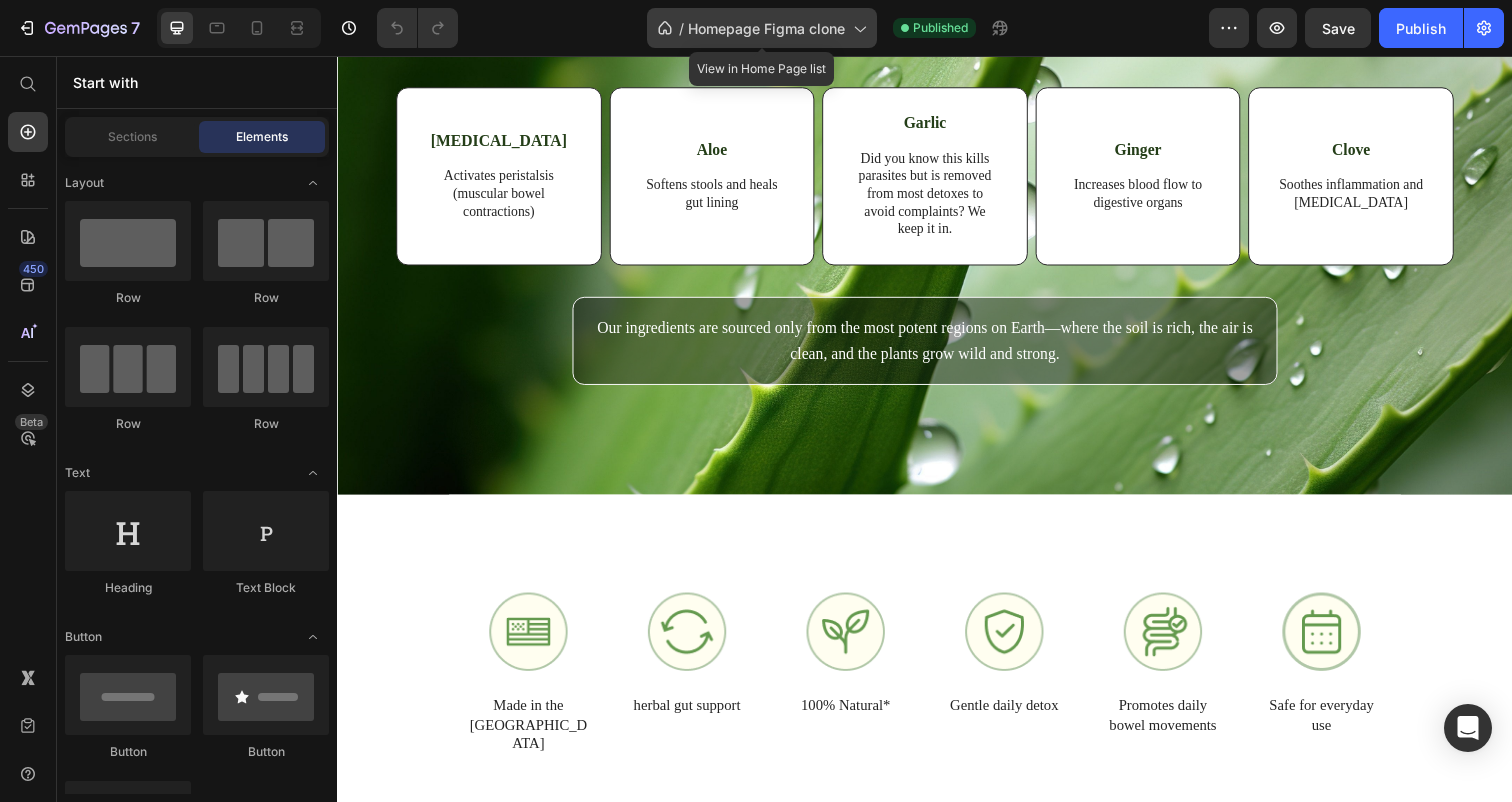 click on "Homepage Figma clone" at bounding box center [766, 28] 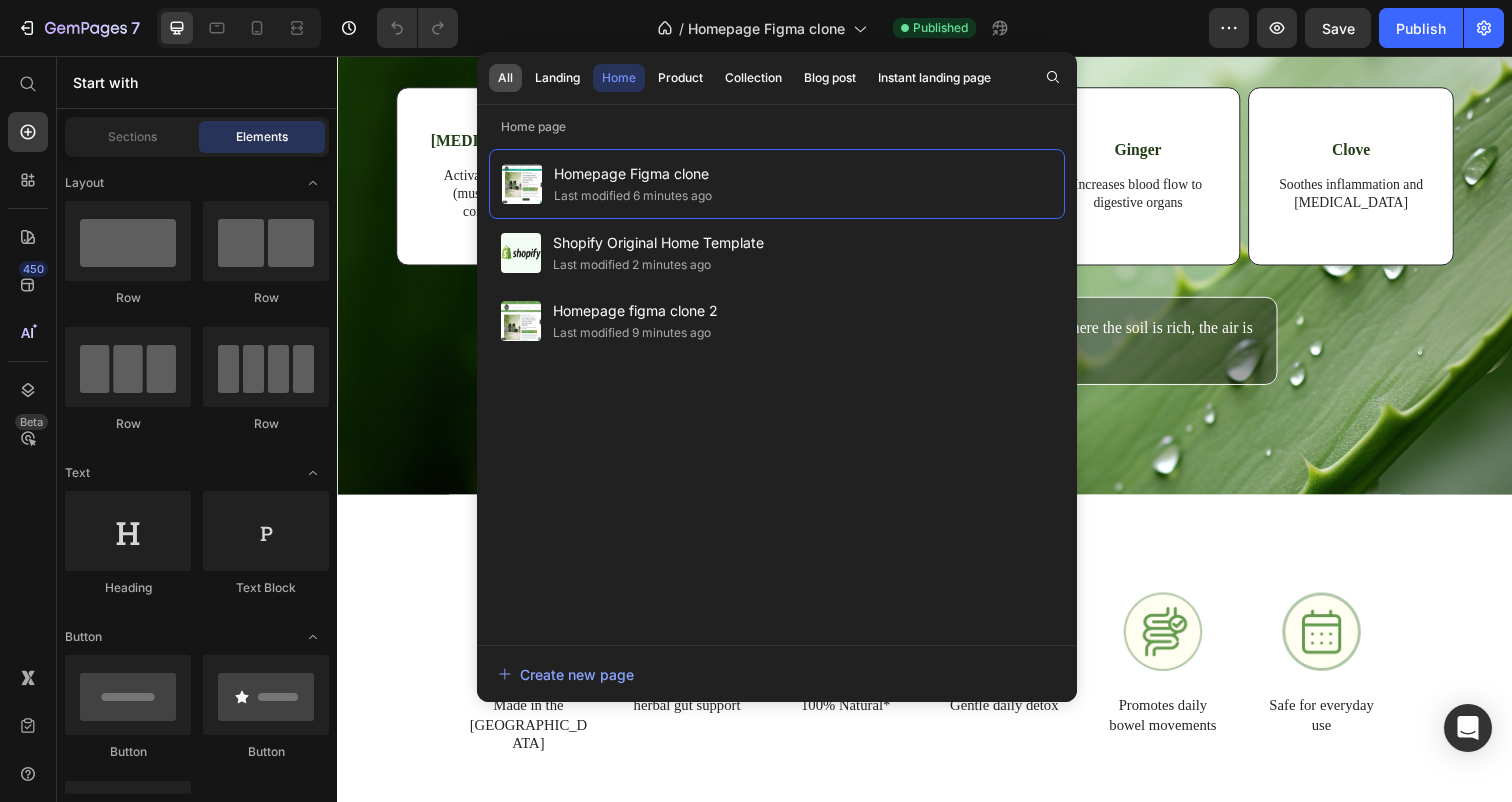 click on "All" 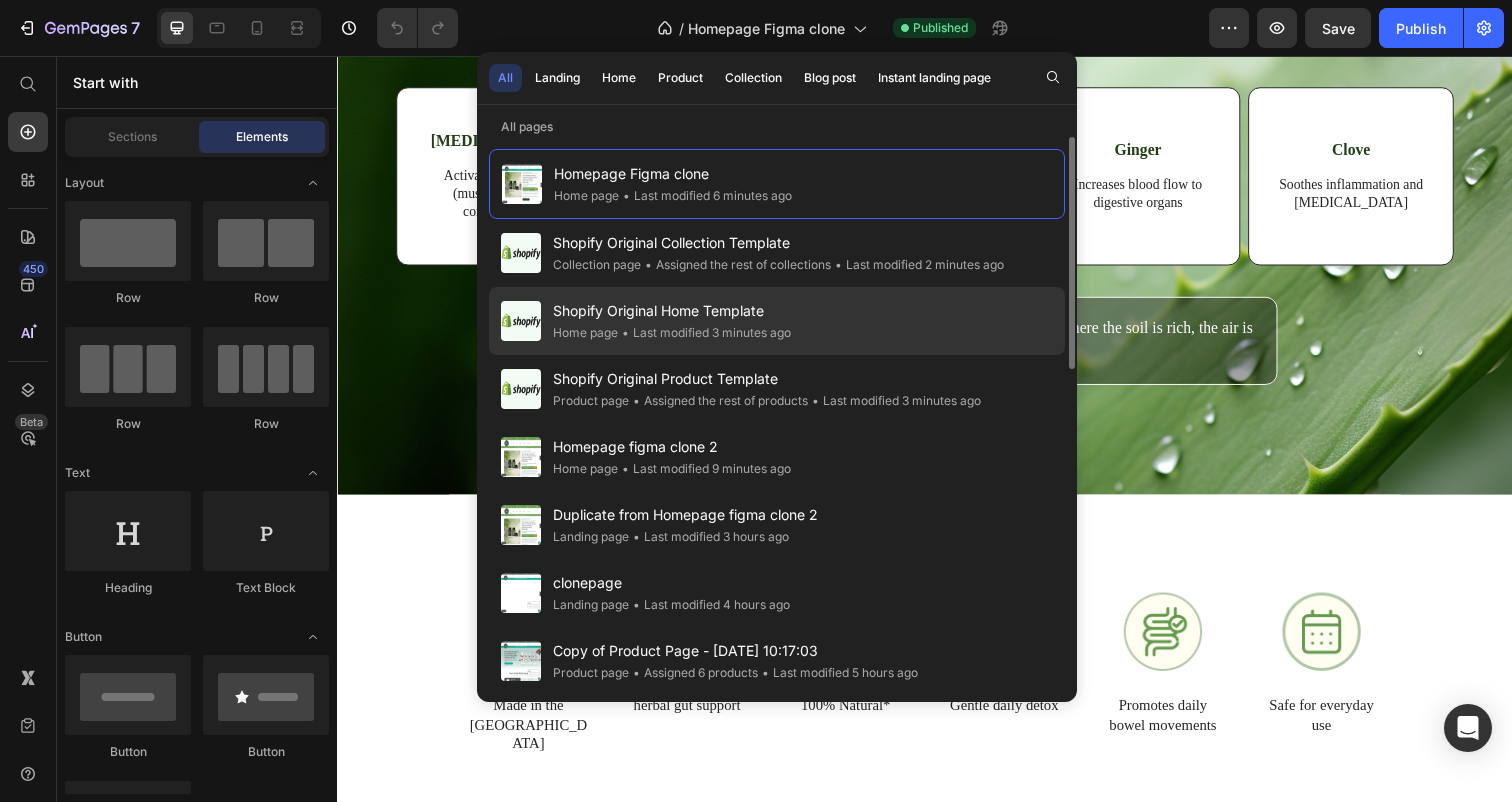click on "Home page • Last modified 3 minutes ago" at bounding box center (672, 333) 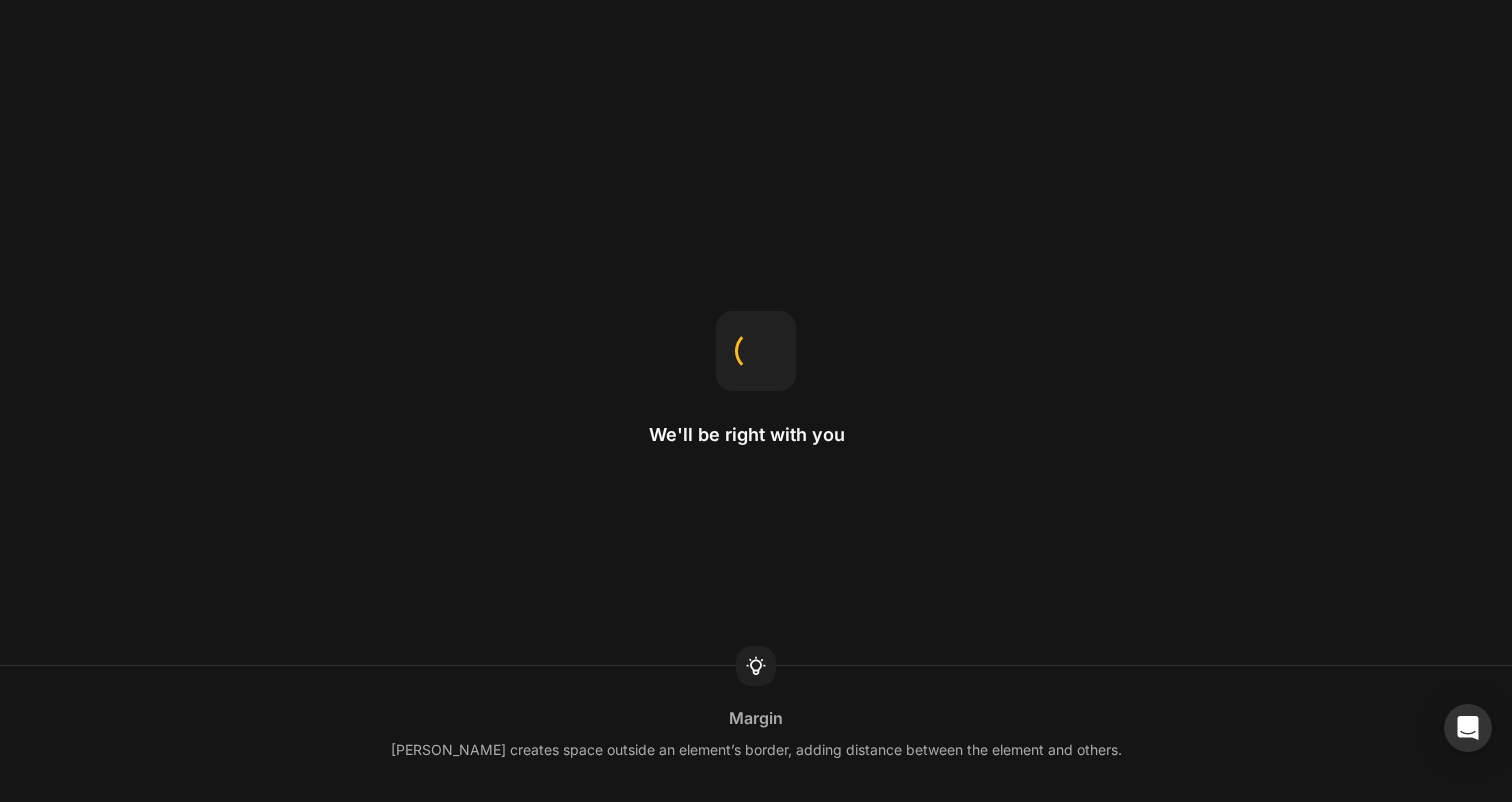 scroll, scrollTop: 0, scrollLeft: 0, axis: both 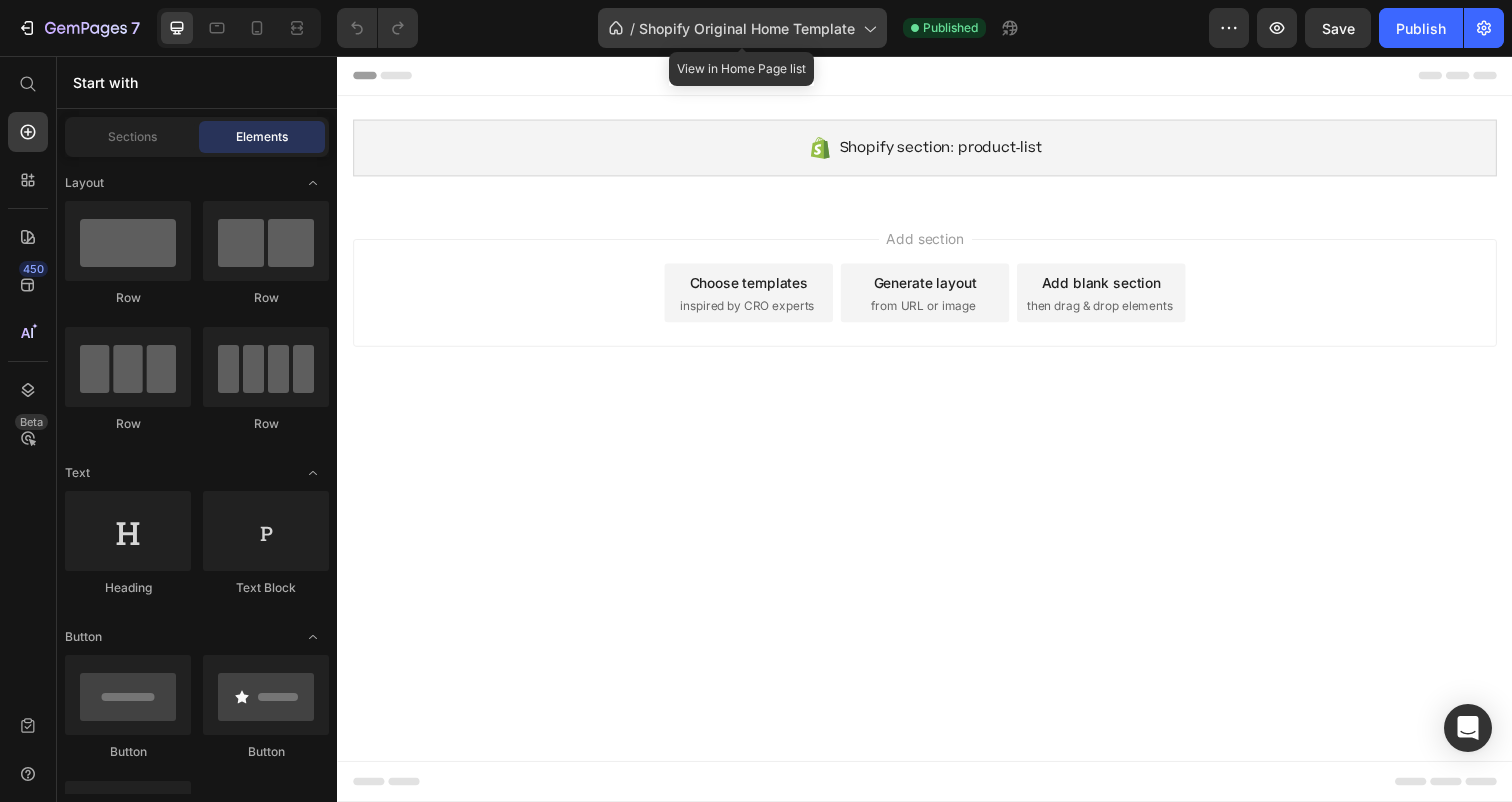 click on "Shopify Original Home Template" at bounding box center [747, 28] 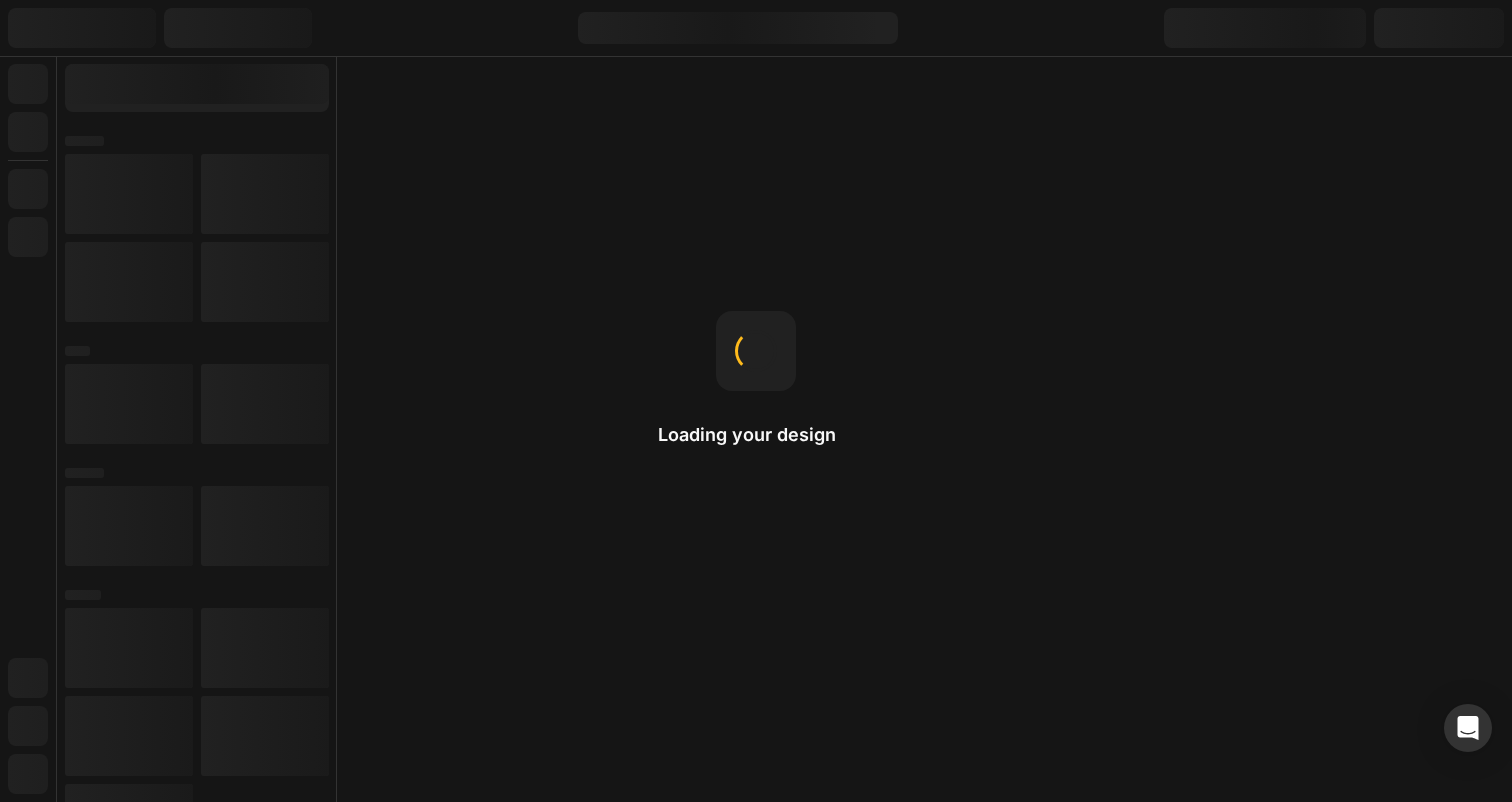 scroll, scrollTop: 0, scrollLeft: 0, axis: both 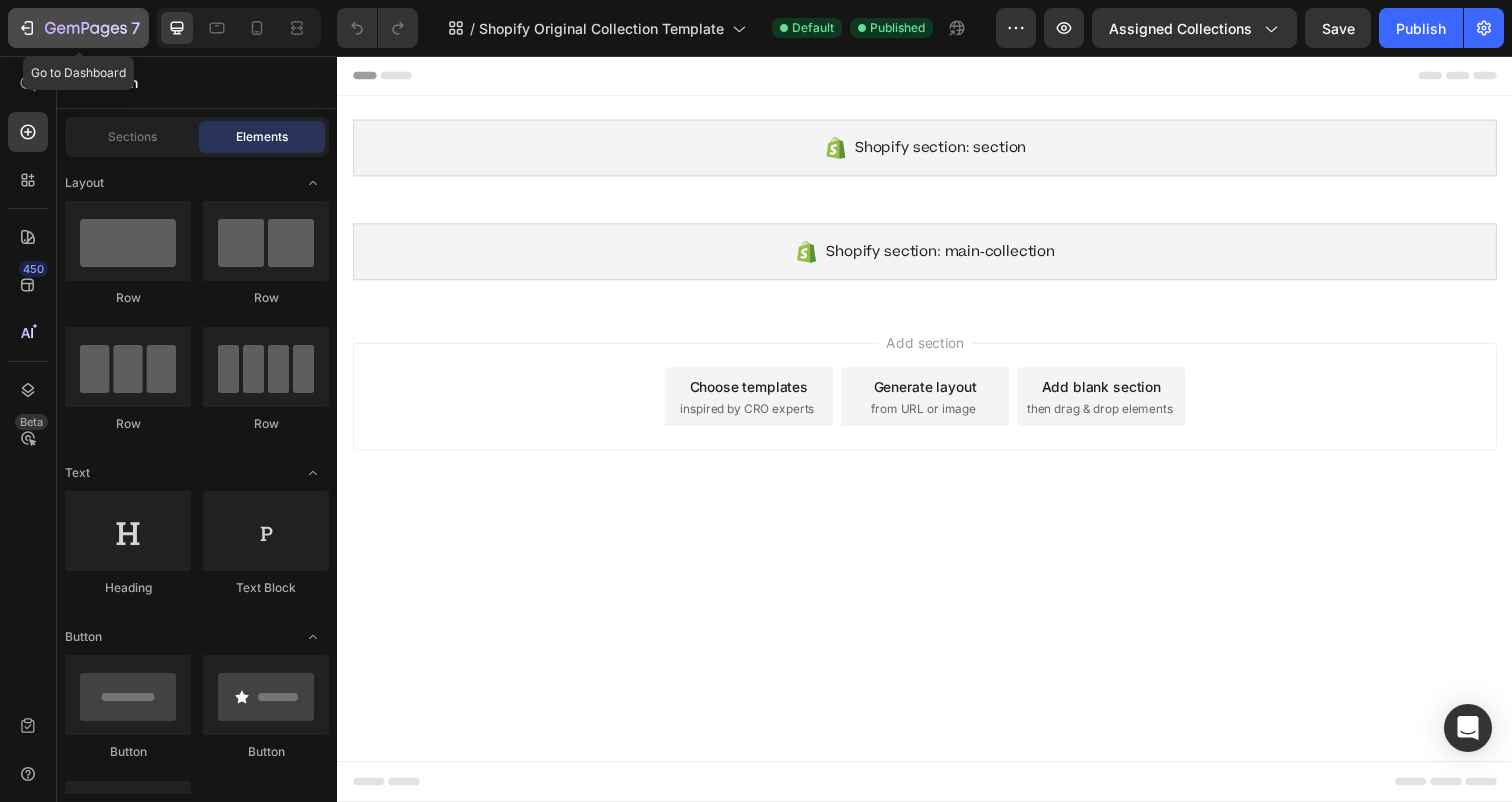 click 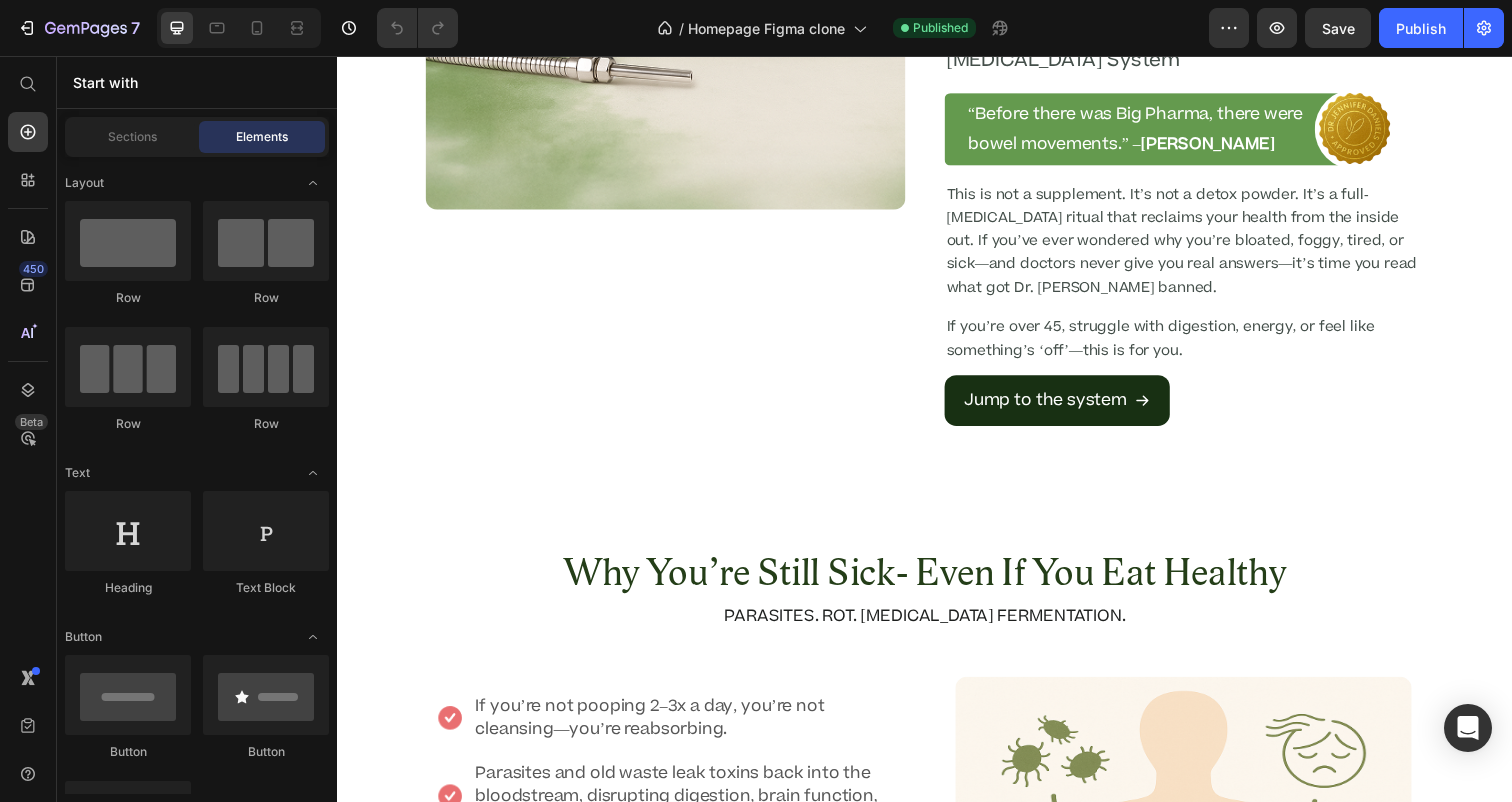 scroll, scrollTop: 0, scrollLeft: 0, axis: both 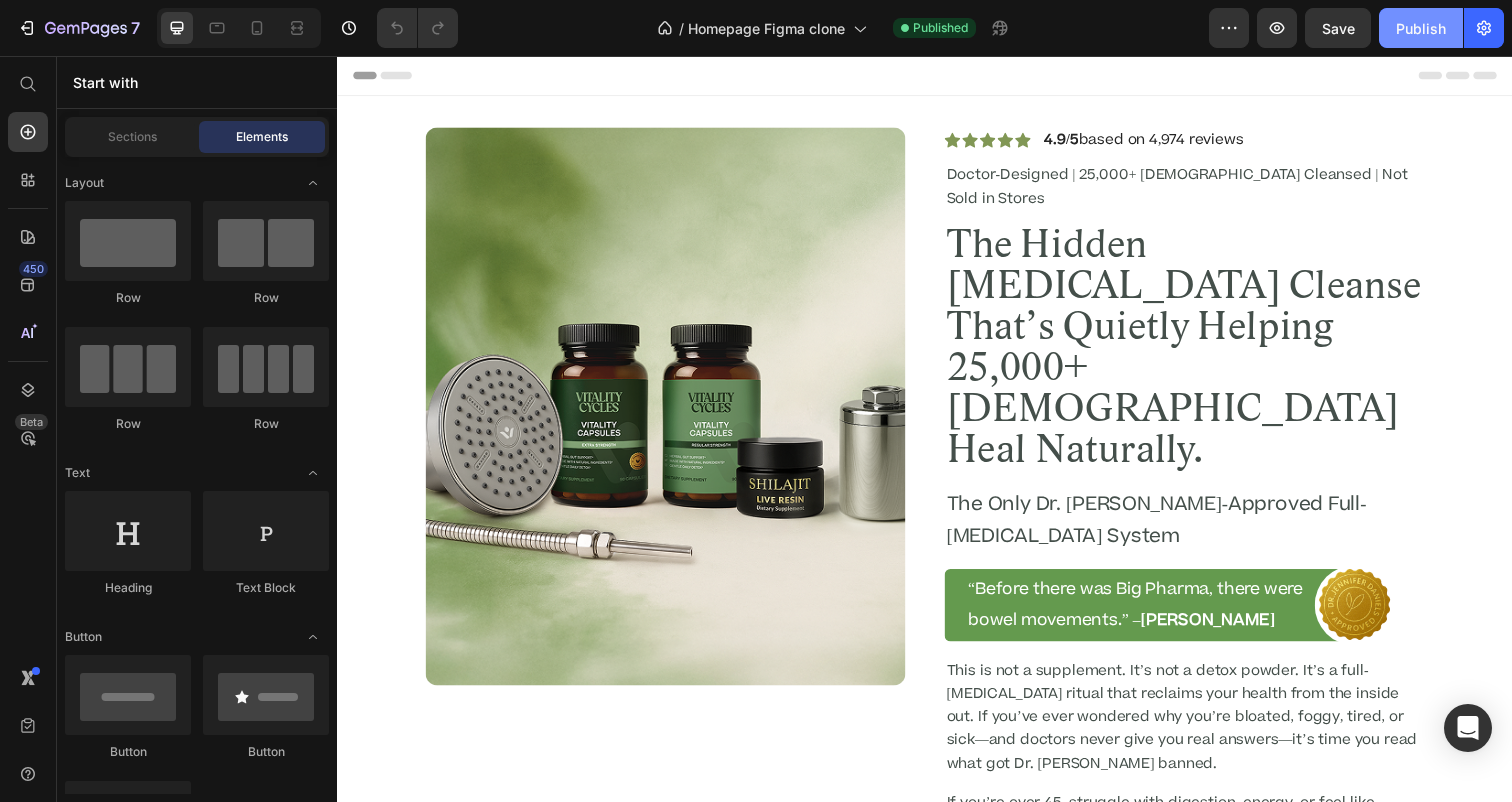 click on "Publish" at bounding box center [1421, 28] 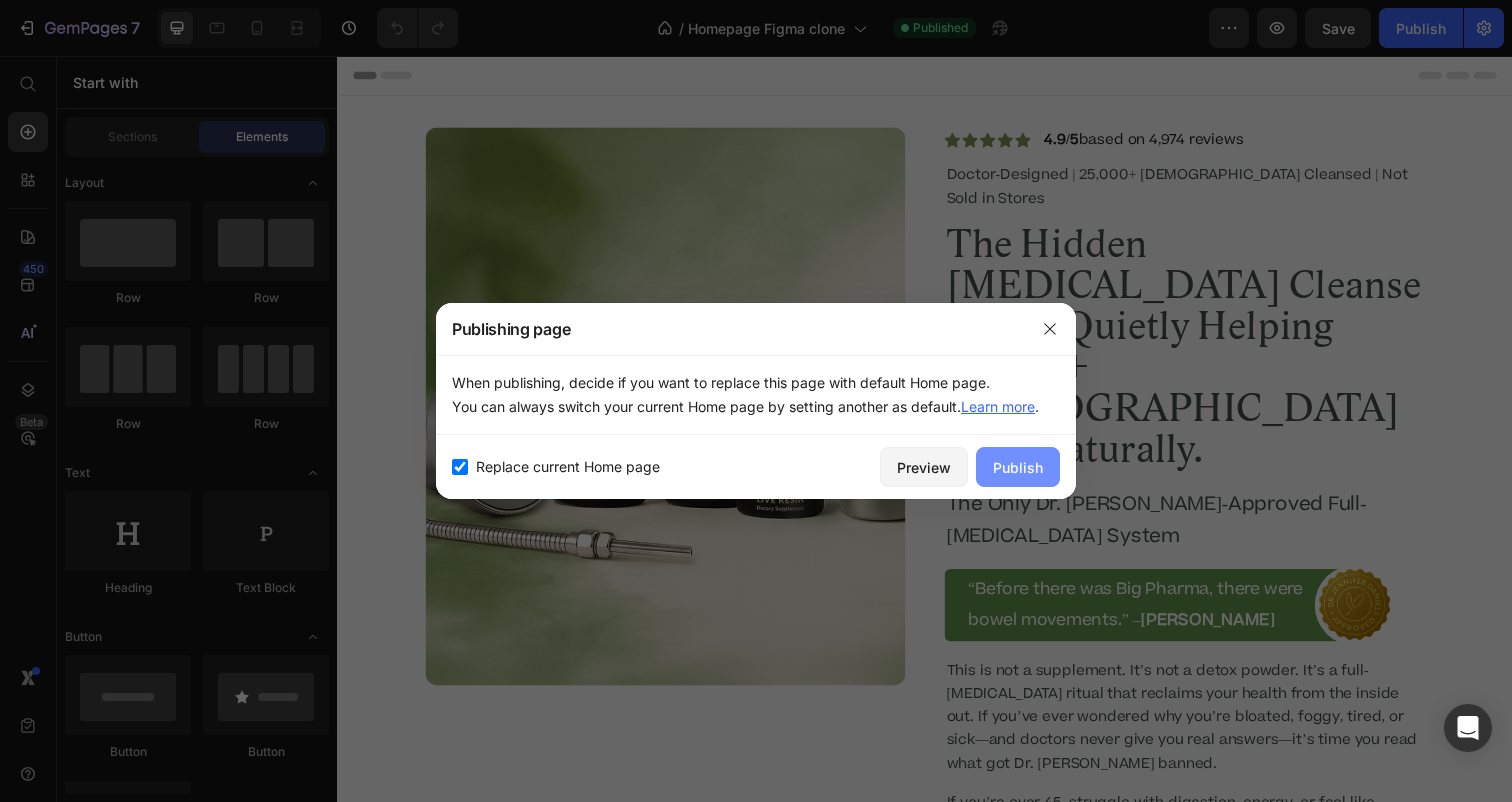 click on "Publish" at bounding box center [1018, 467] 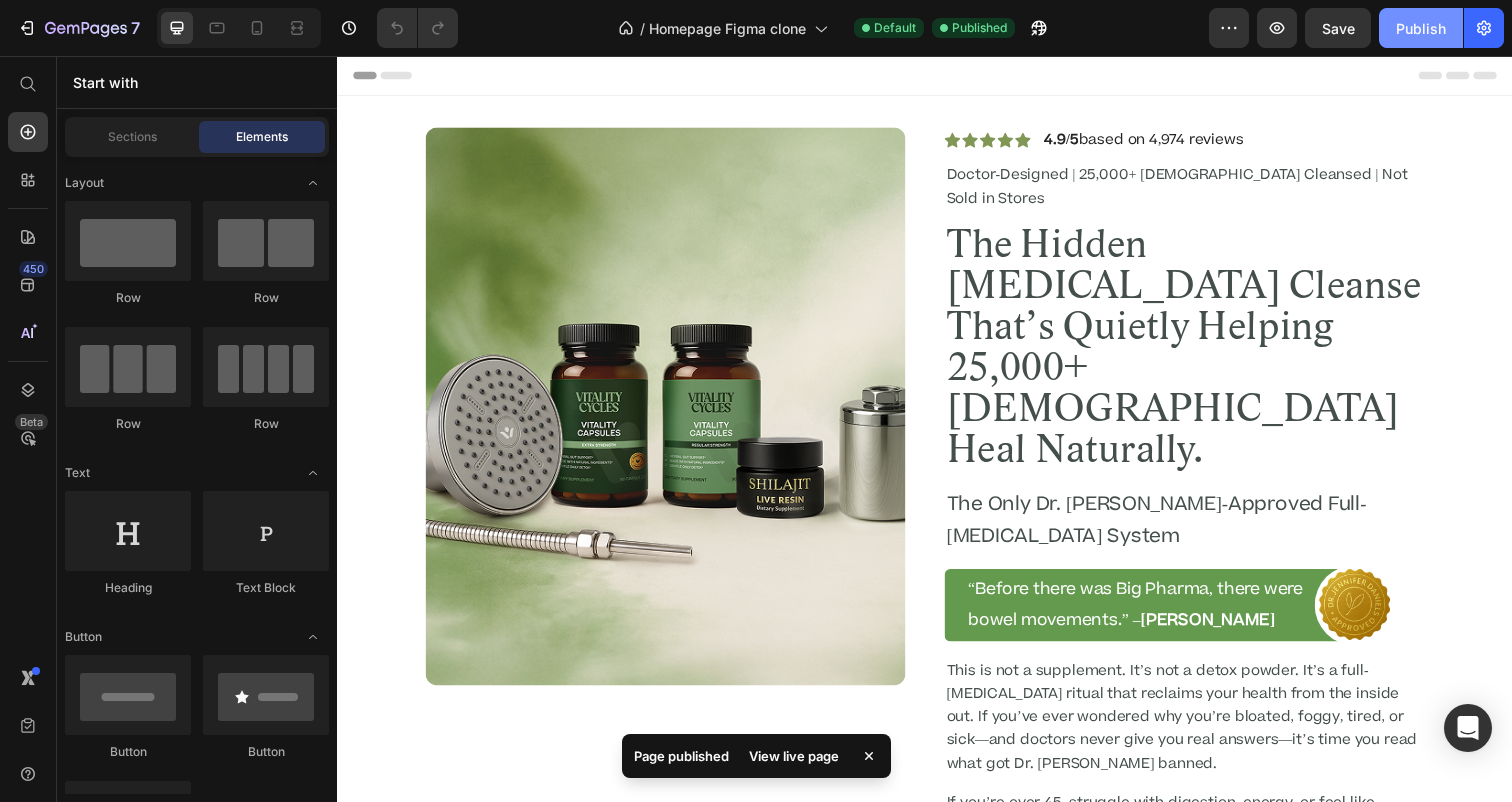 click on "Publish" at bounding box center (1421, 28) 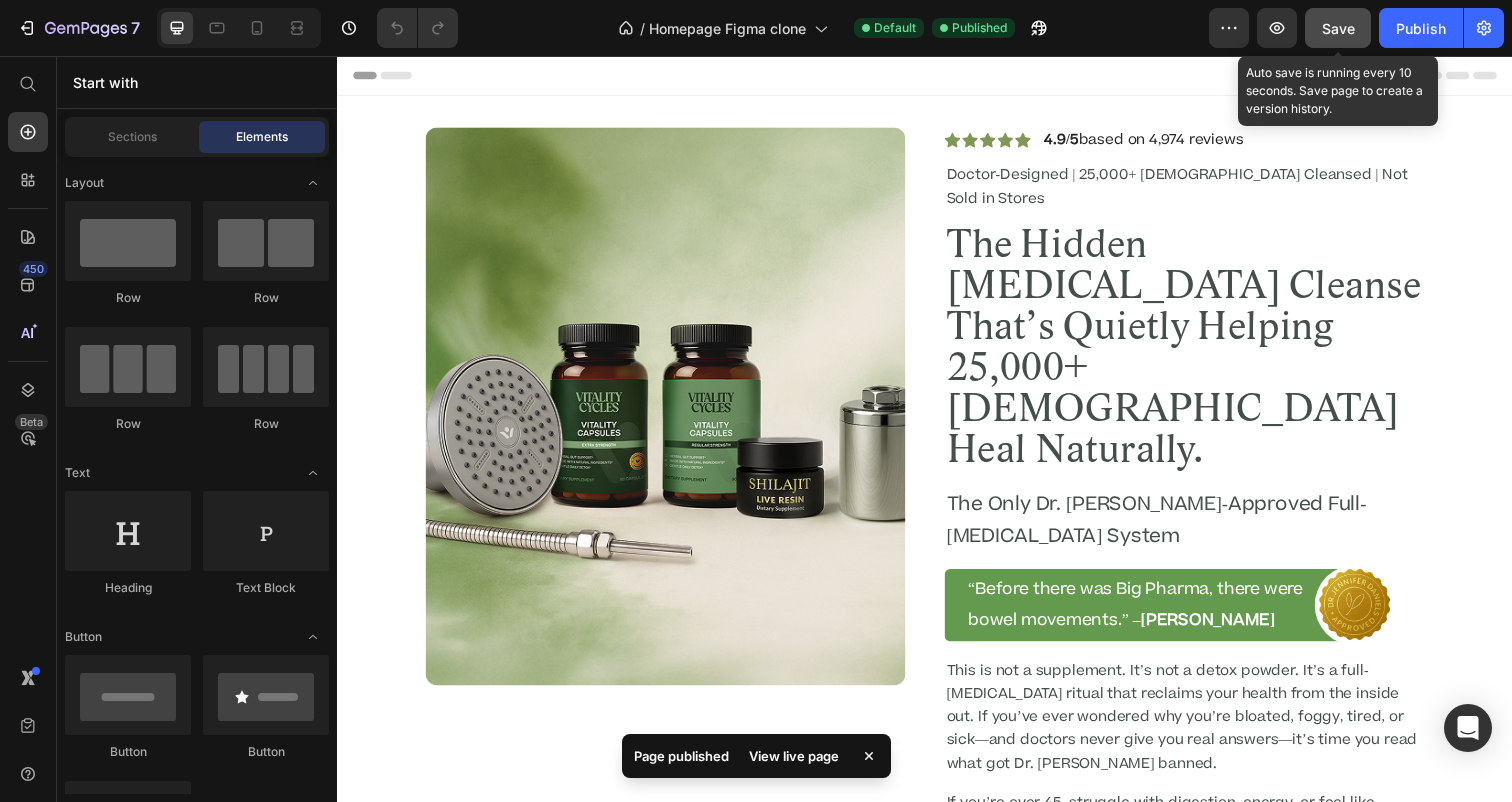 click on "Save" at bounding box center (1338, 28) 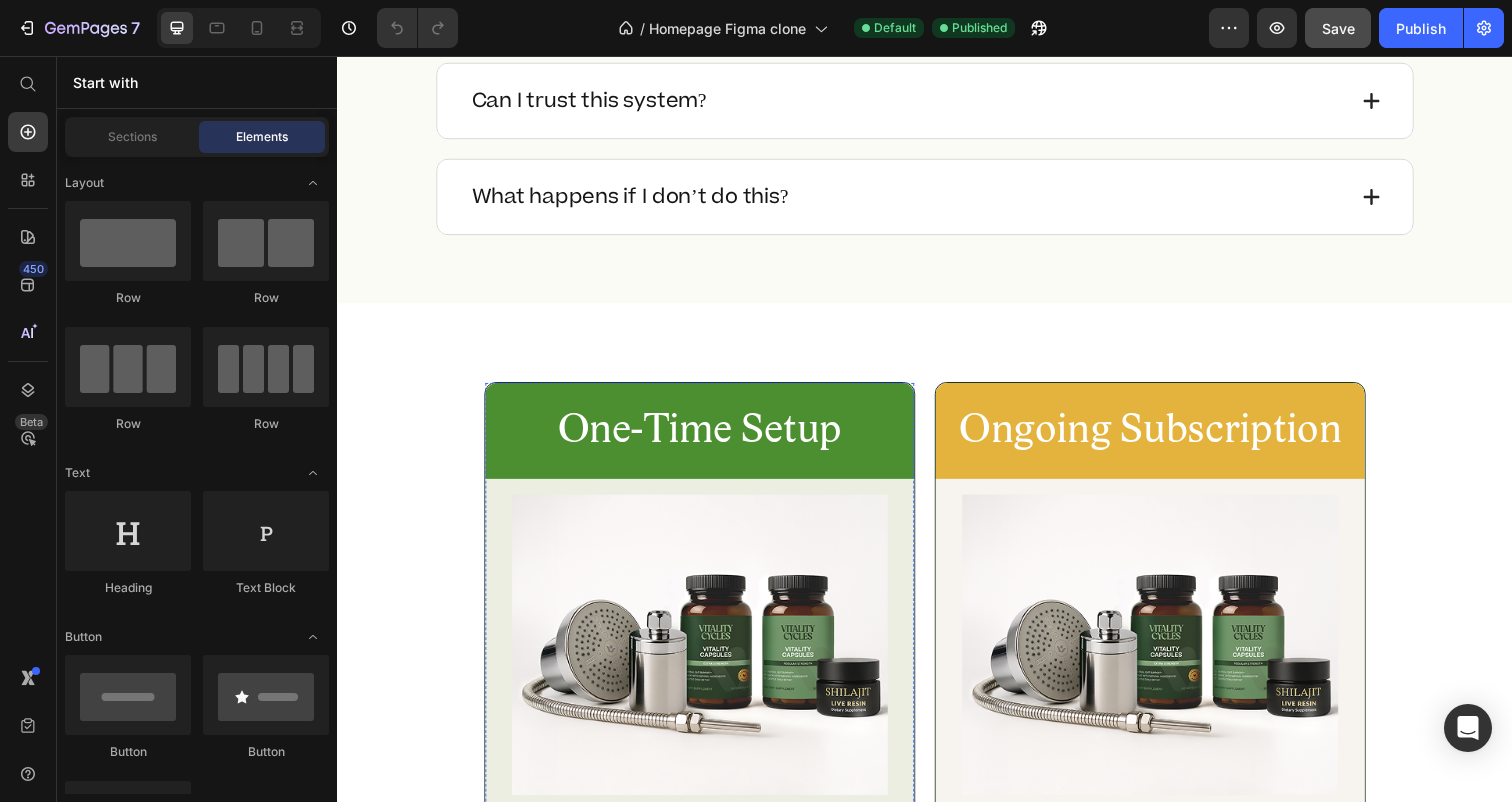 scroll, scrollTop: 11229, scrollLeft: 0, axis: vertical 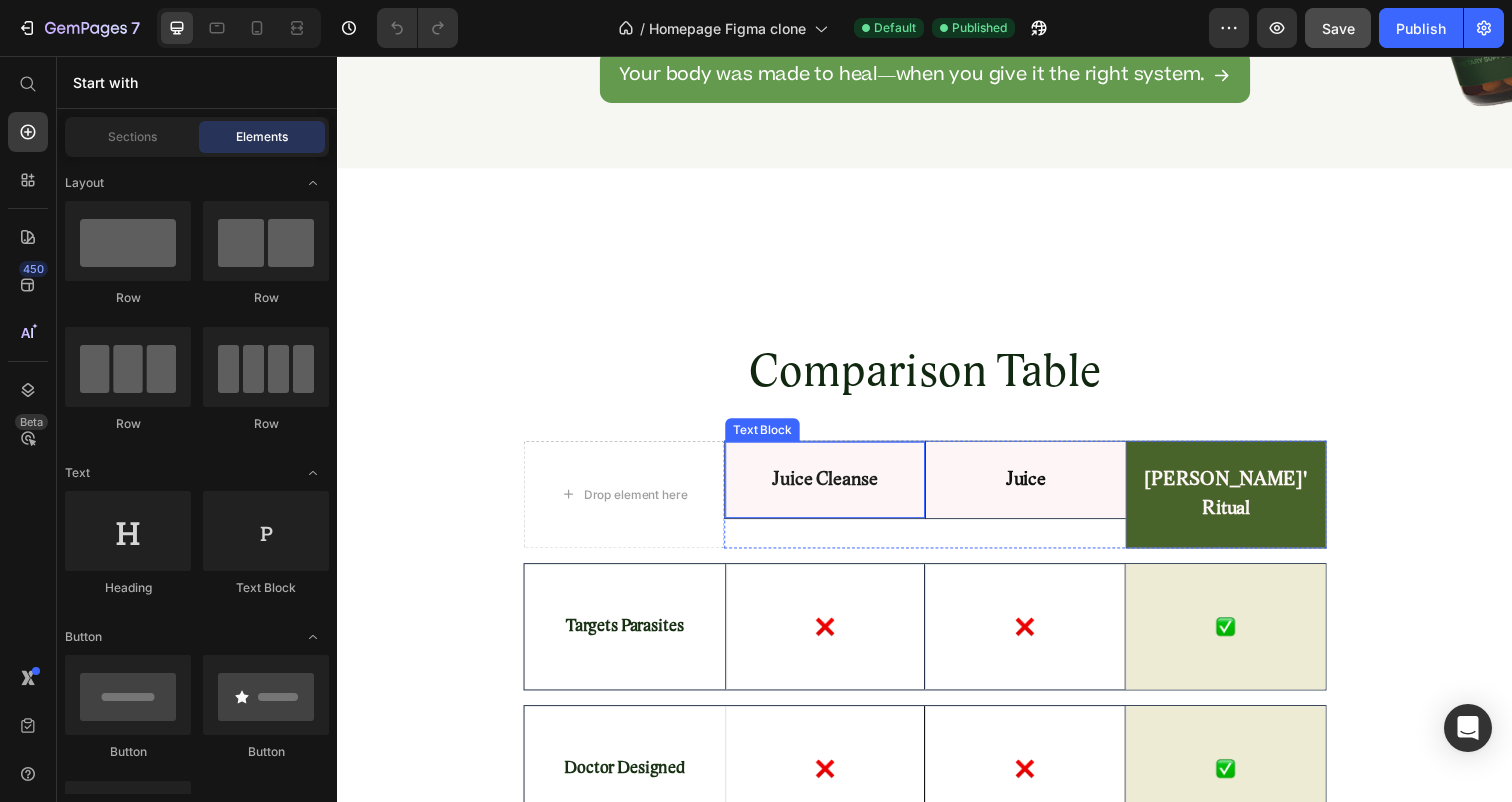 click on "Juice Cleanse" at bounding box center [835, 489] 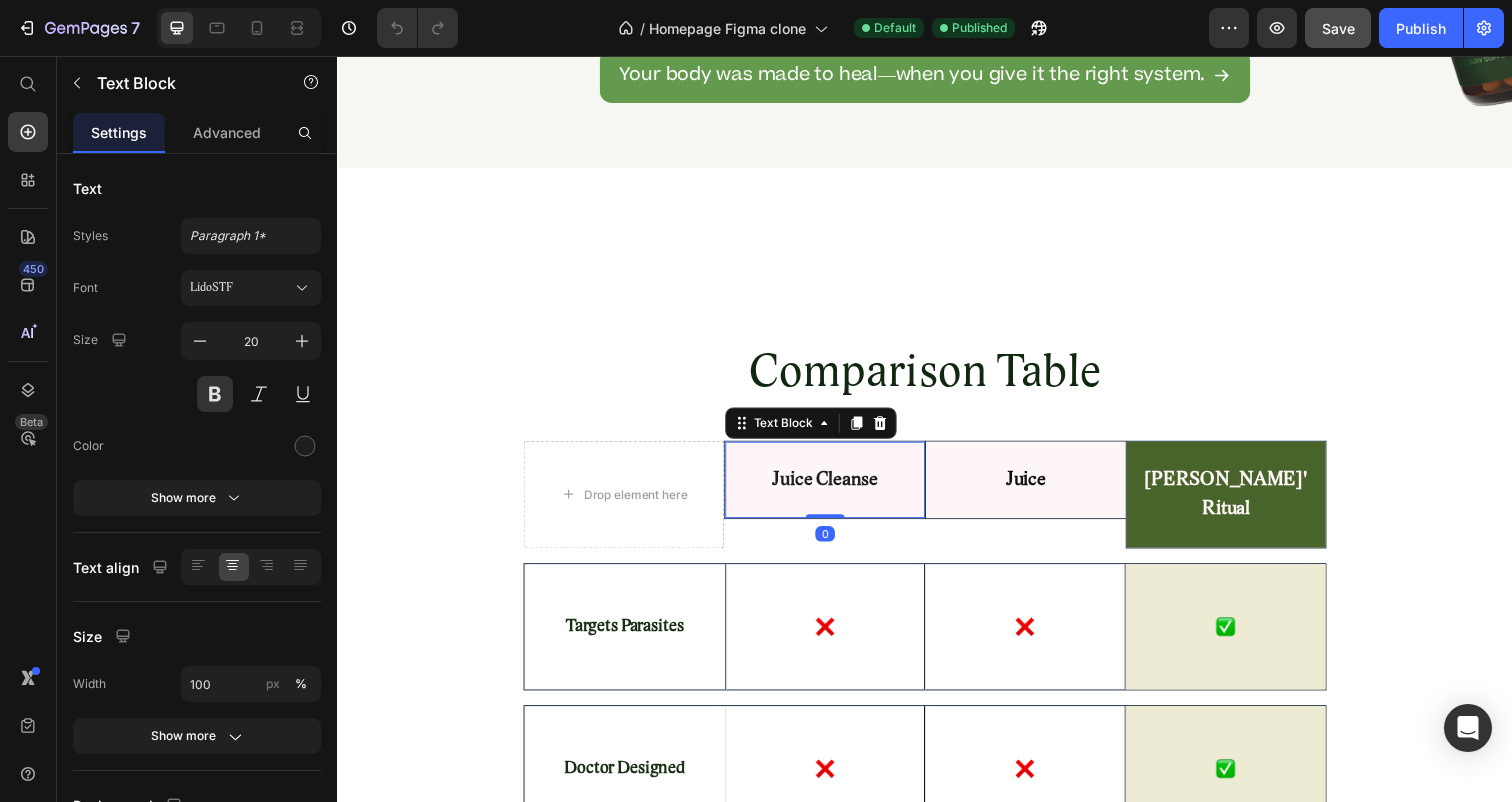 click on "Juice Cleanse" at bounding box center [835, 489] 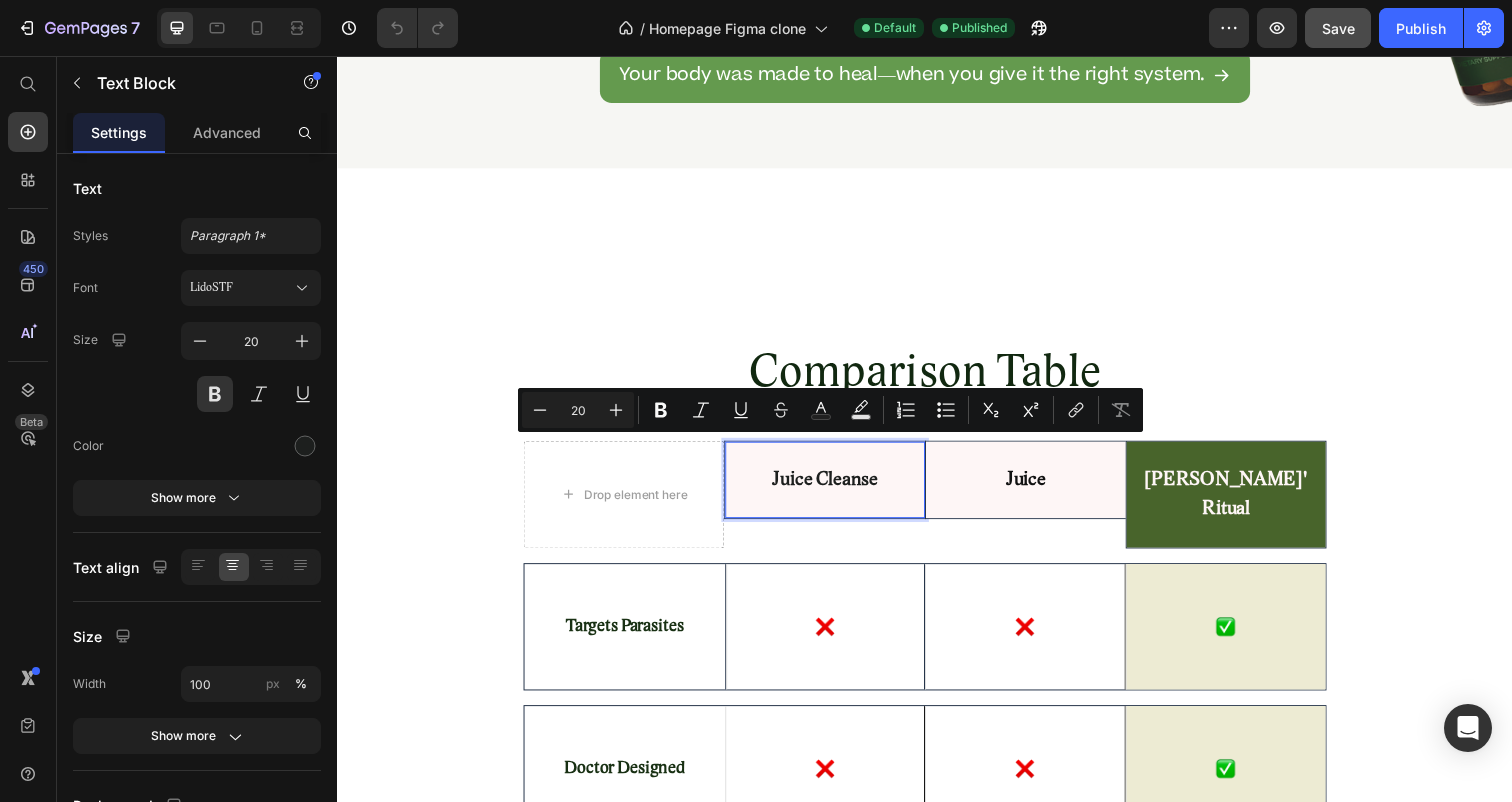 drag, startPoint x: 902, startPoint y: 455, endPoint x: 774, endPoint y: 452, distance: 128.03516 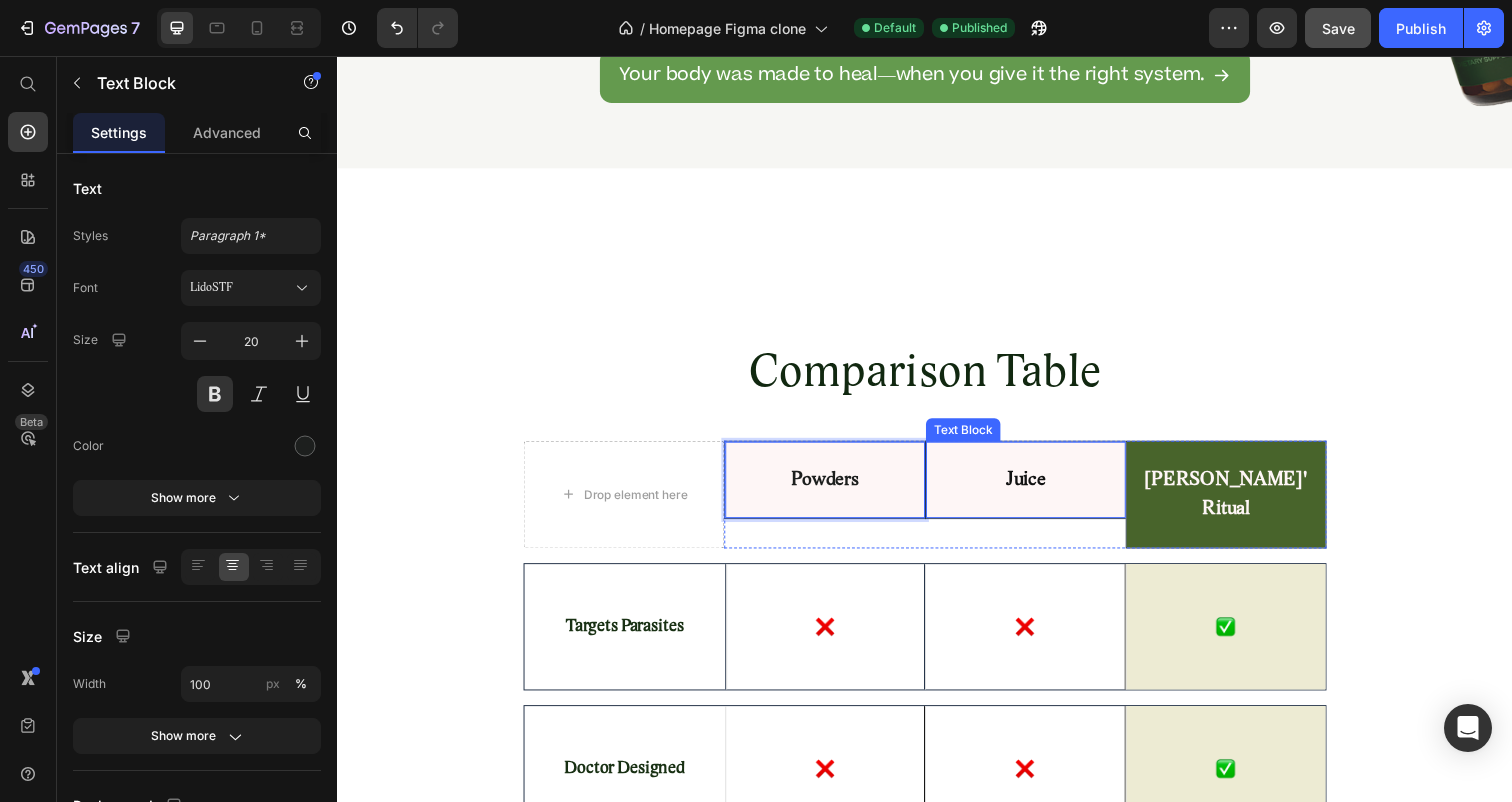click on "Juice" at bounding box center (1040, 489) 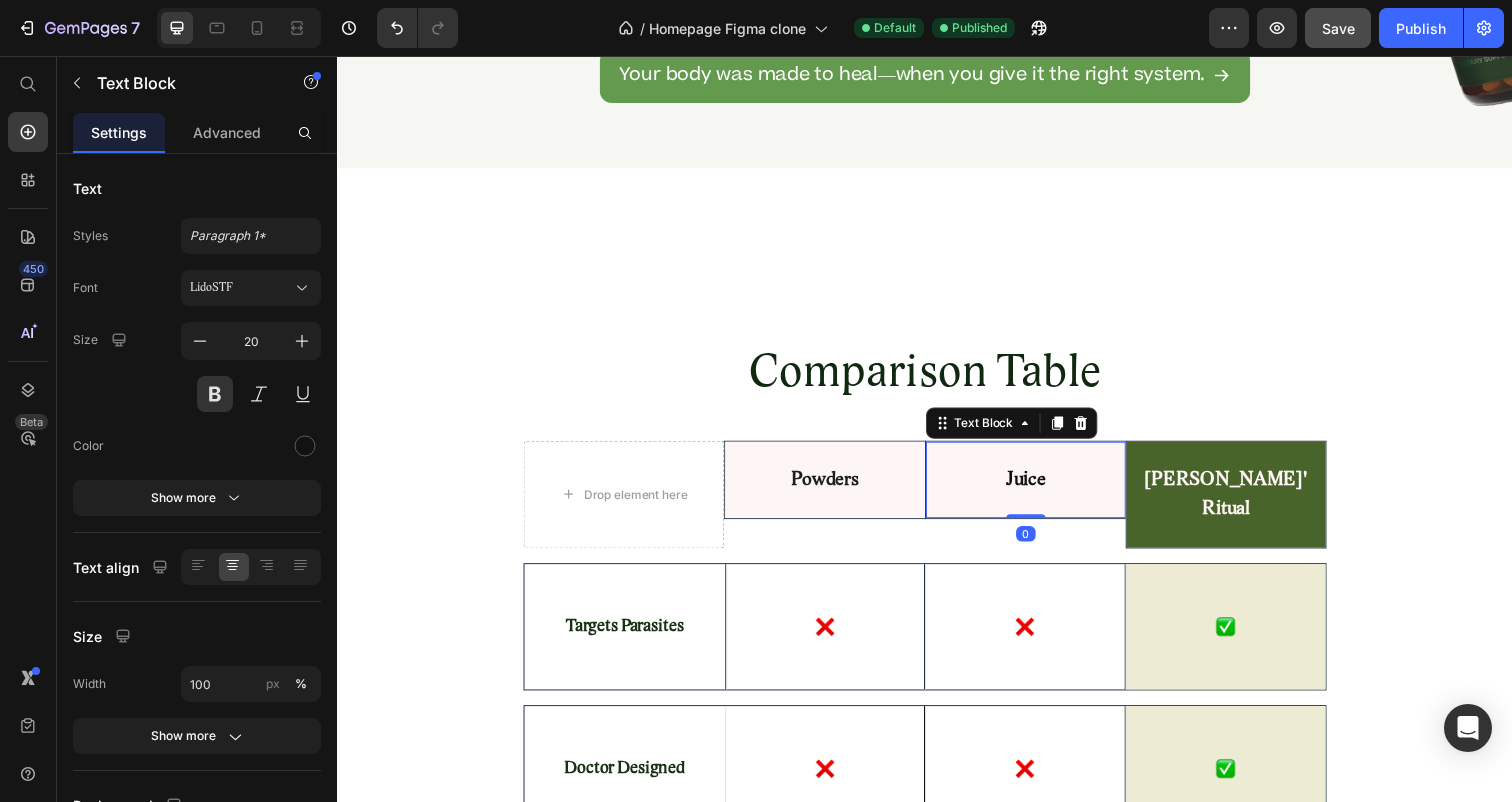 click on "Juice" at bounding box center [1040, 489] 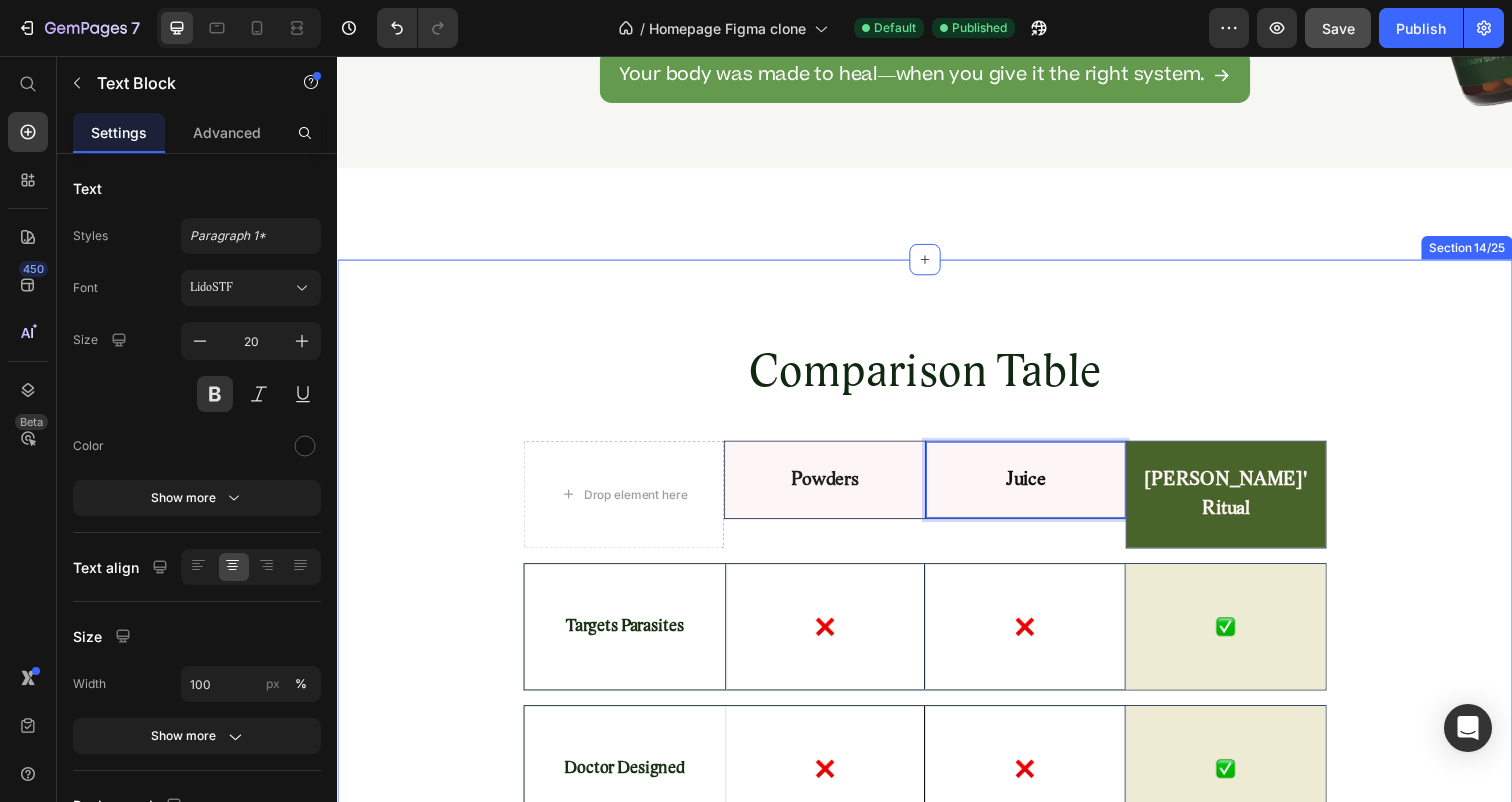 click on "Comparison Table Heading
Drop element here Powders Text Block Juice Text Block   0 Dr. Daniels' Ritual Text Block Row Row Targets Parasites Text Block Image Hero Banner Image Hero Banner Image Hero Banner Row Row Doctor Designed Text Block Image Hero Banner Image Hero Banner Image Hero Banner Row Row Made with 100% Natural Ingredients Text Block Image Hero Banner Image Hero Banner Image Hero Banner Row Row  Protocol Support Text Block Image Hero Banner Image Hero Banner Image Hero Banner Row Row Row Section 14/25" at bounding box center (937, 754) 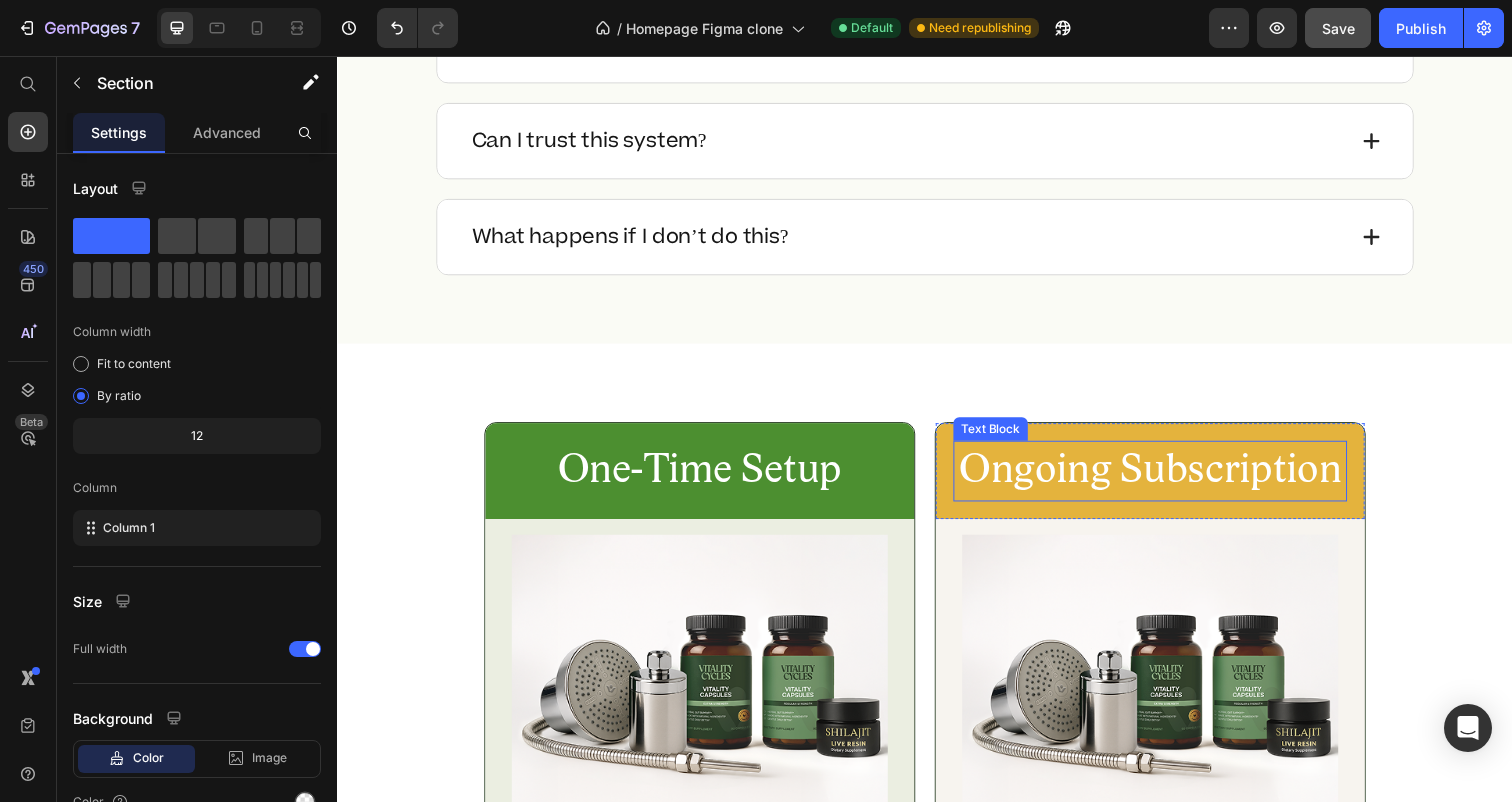 scroll, scrollTop: 11197, scrollLeft: 0, axis: vertical 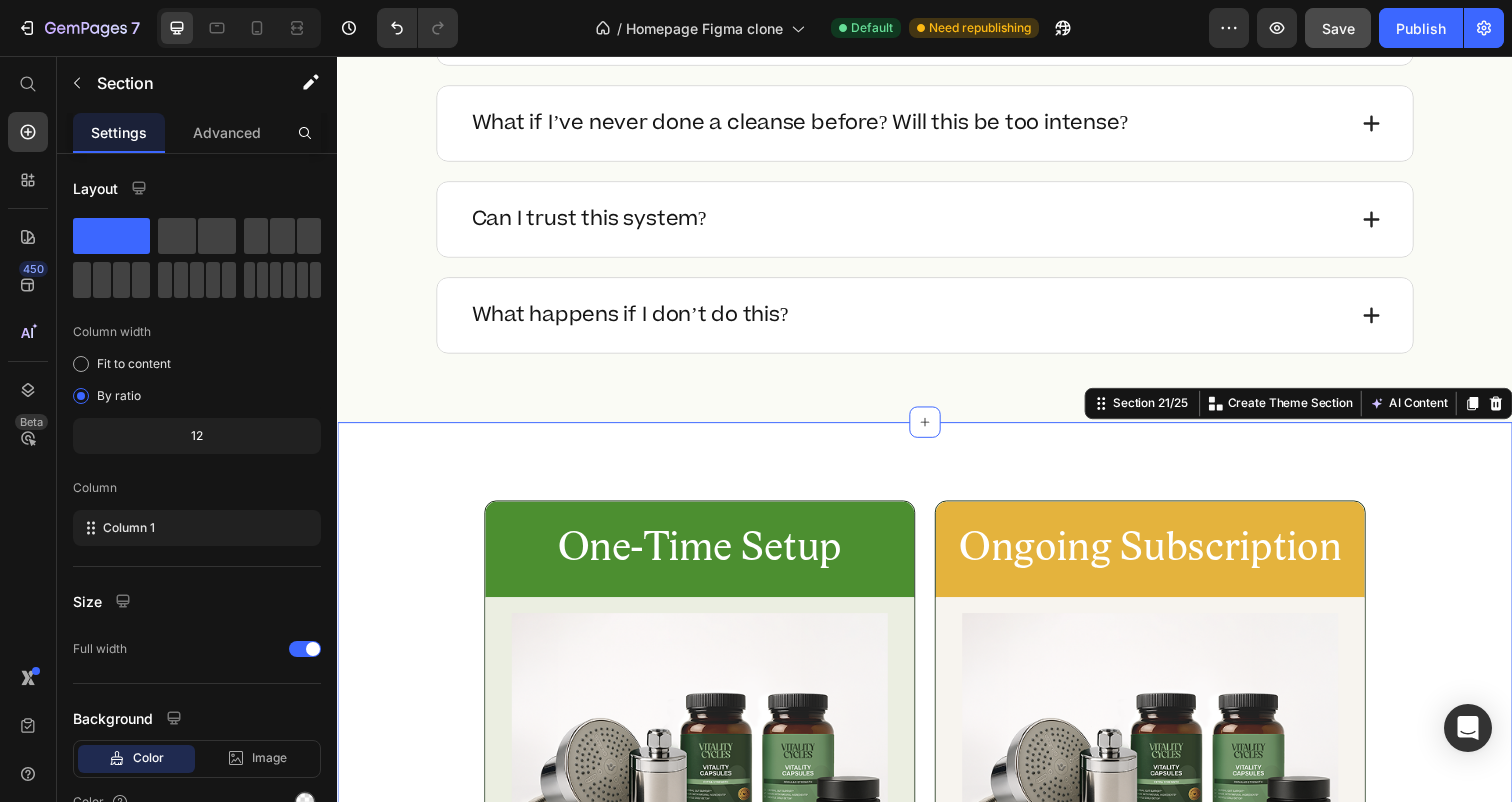 click on "The Foundational Cleansing Ritual Heading The System 25,000+ Truth-Seekers Use to Heal Their Gut, Regain Their Energy, and Reclaim Their Power Text Block Row One-Time Setup Text Block Row Image Row You’re unlocking: Text Block
Hydro Renewal Ritual Permanent doctor-designed shower system  Item List $540 Text Block $369 Text Block Row Row
Vitality Capsules (1 Bottle) supports daily parasite and waste removal Item List $124 Text Block $90 Text Block Row Row
Shilajit Resin (20g) cellular regeneration + mineral replenishment  Item List $110 Text Block $66 Text Block Row Row
First month of supplements Item List $138 Text Block Free Text Block Row Row
The Official Cleansing Protocol by Dr. Jennifer Daniels Item List
Free Text Block Row Row
Access to the Internal Cleanser’s Private List Advanced training + forbidden tools Item List
Free Text Block Row Row
Access to The Vitality Circle As long as your subscription is valid Item List
Free" at bounding box center (937, 1184) 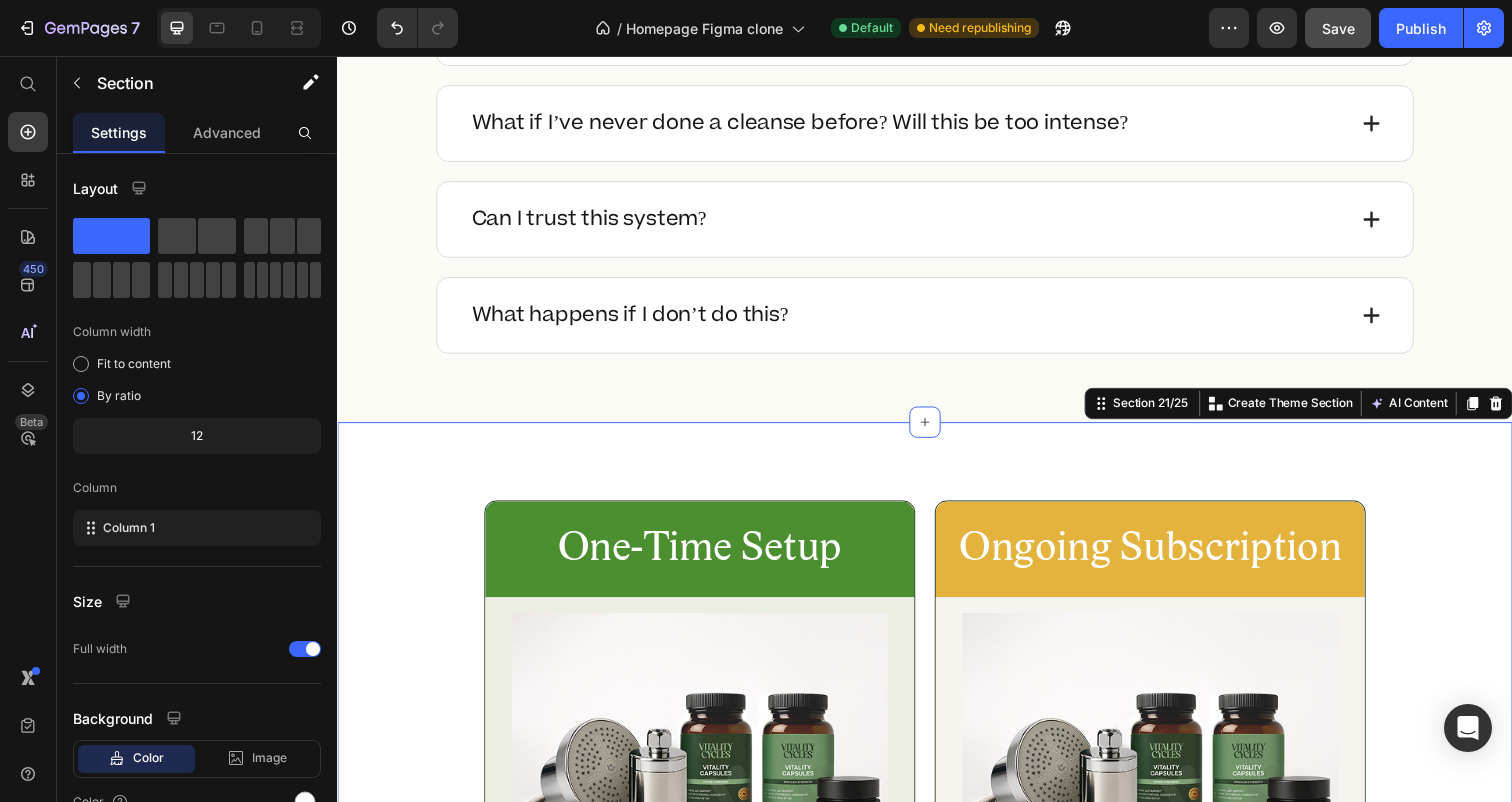 click on "The Foundational Cleansing Ritual Heading The System 25,000+ Truth-Seekers Use to Heal Their Gut, Regain Their Energy, and Reclaim Their Power Text Block Row One-Time Setup Text Block Row Image Row You’re unlocking: Text Block
Hydro Renewal Ritual Permanent doctor-designed shower system  Item List $540 Text Block $369 Text Block Row Row
Vitality Capsules (1 Bottle) supports daily parasite and waste removal Item List $124 Text Block $90 Text Block Row Row
Shilajit Resin (20g) cellular regeneration + mineral replenishment  Item List $110 Text Block $66 Text Block Row Row
First month of supplements Item List $138 Text Block Free Text Block Row Row
The Official Cleansing Protocol by Dr. Jennifer Daniels Item List
Free Text Block Row Row
Access to the Internal Cleanser’s Private List Advanced training + forbidden tools Item List
Free Text Block Row Row
Access to The Vitality Circle As long as your subscription is valid Item List
Free" at bounding box center [937, 1184] 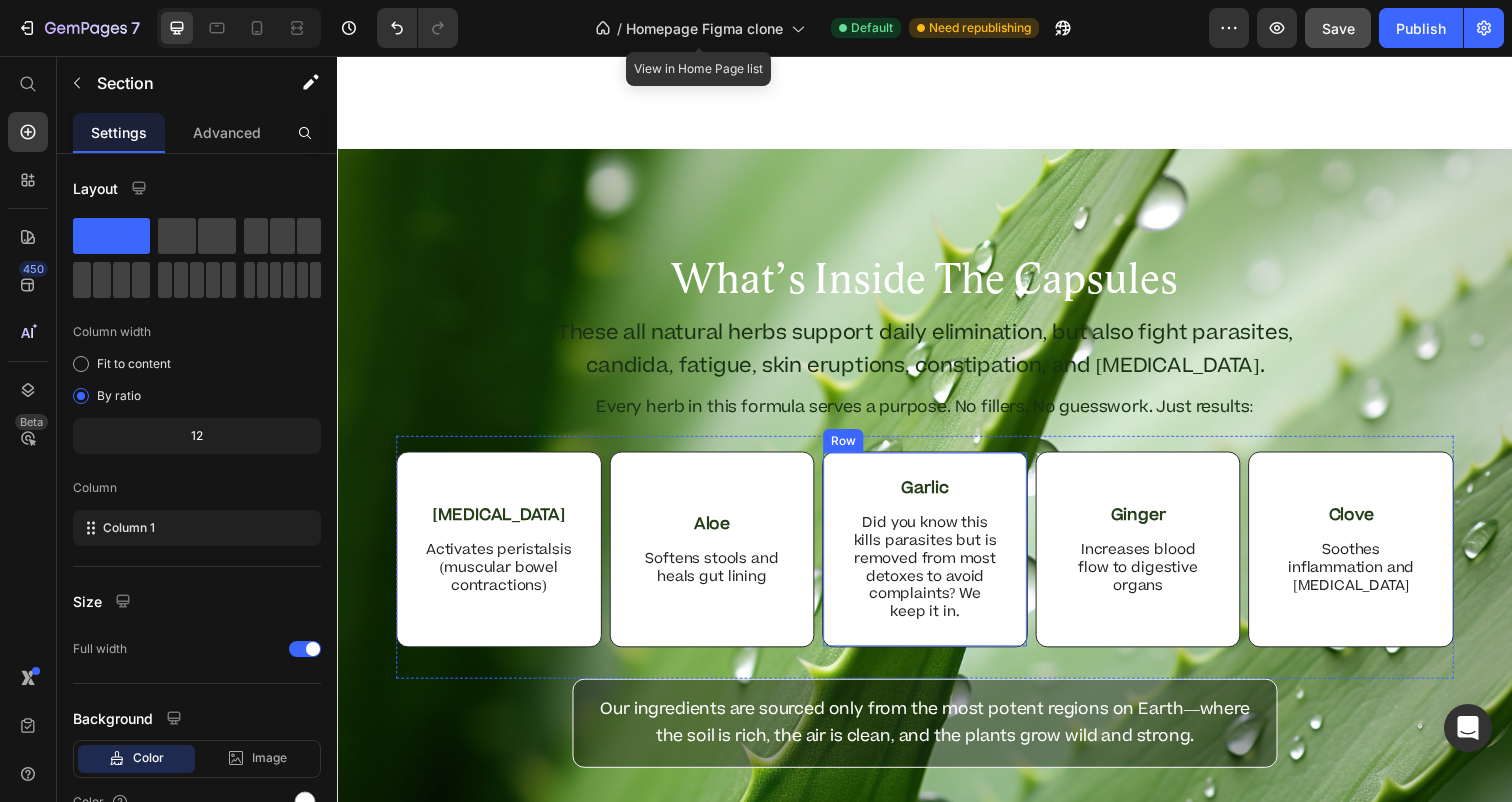 scroll, scrollTop: 3424, scrollLeft: 0, axis: vertical 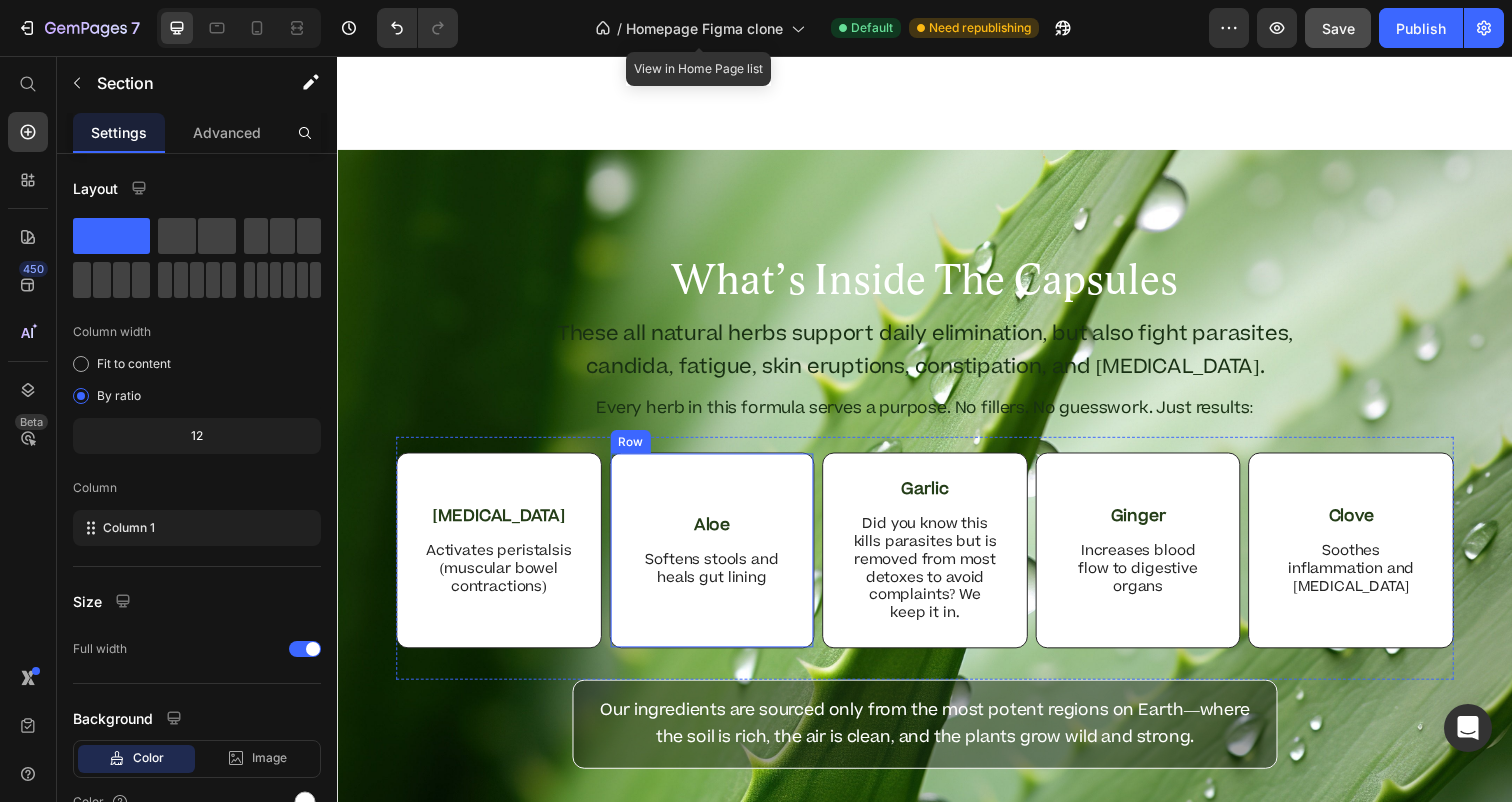 click on "Aloe" at bounding box center [720, 535] 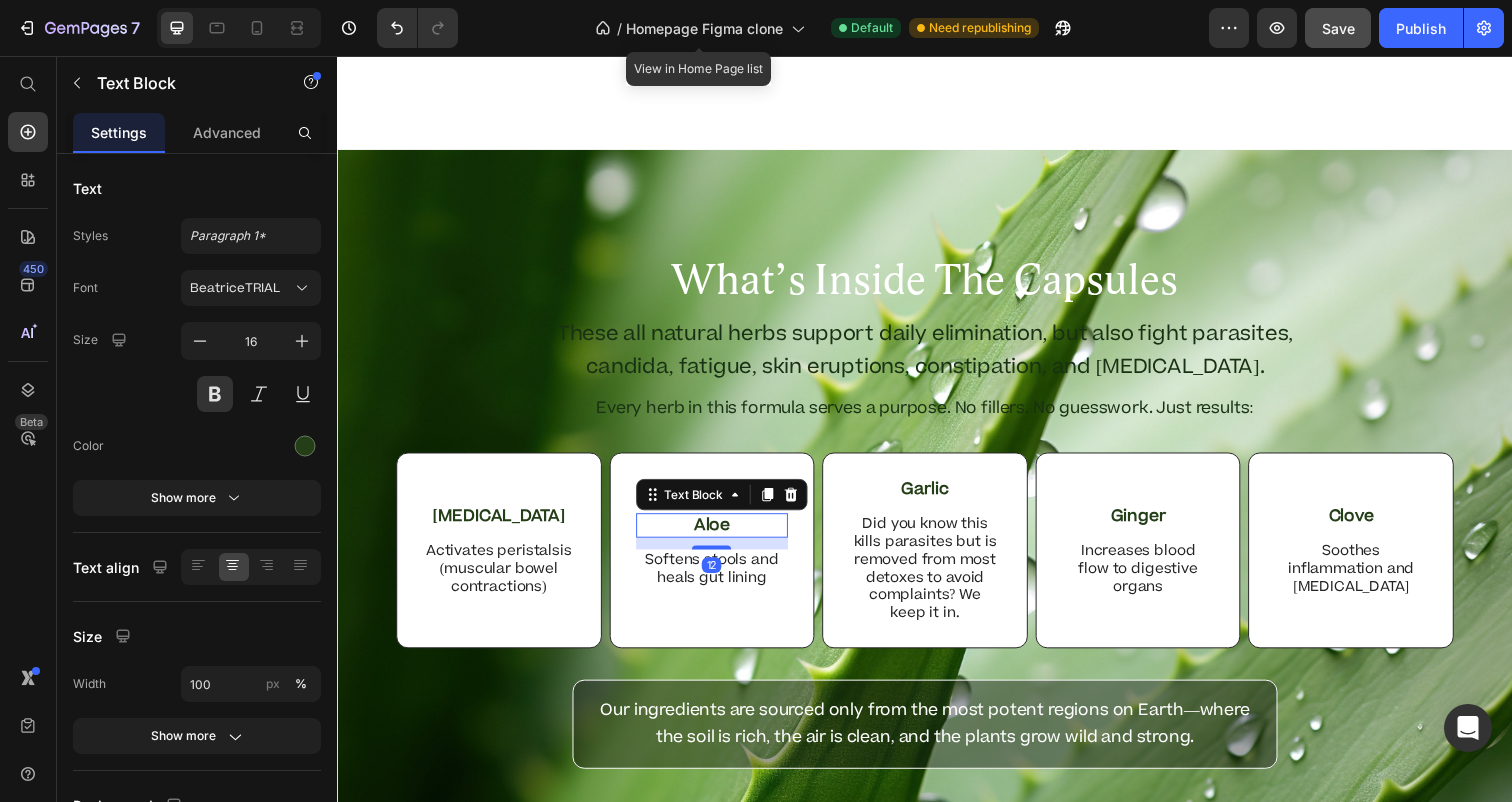 click on "Aloe" at bounding box center (720, 535) 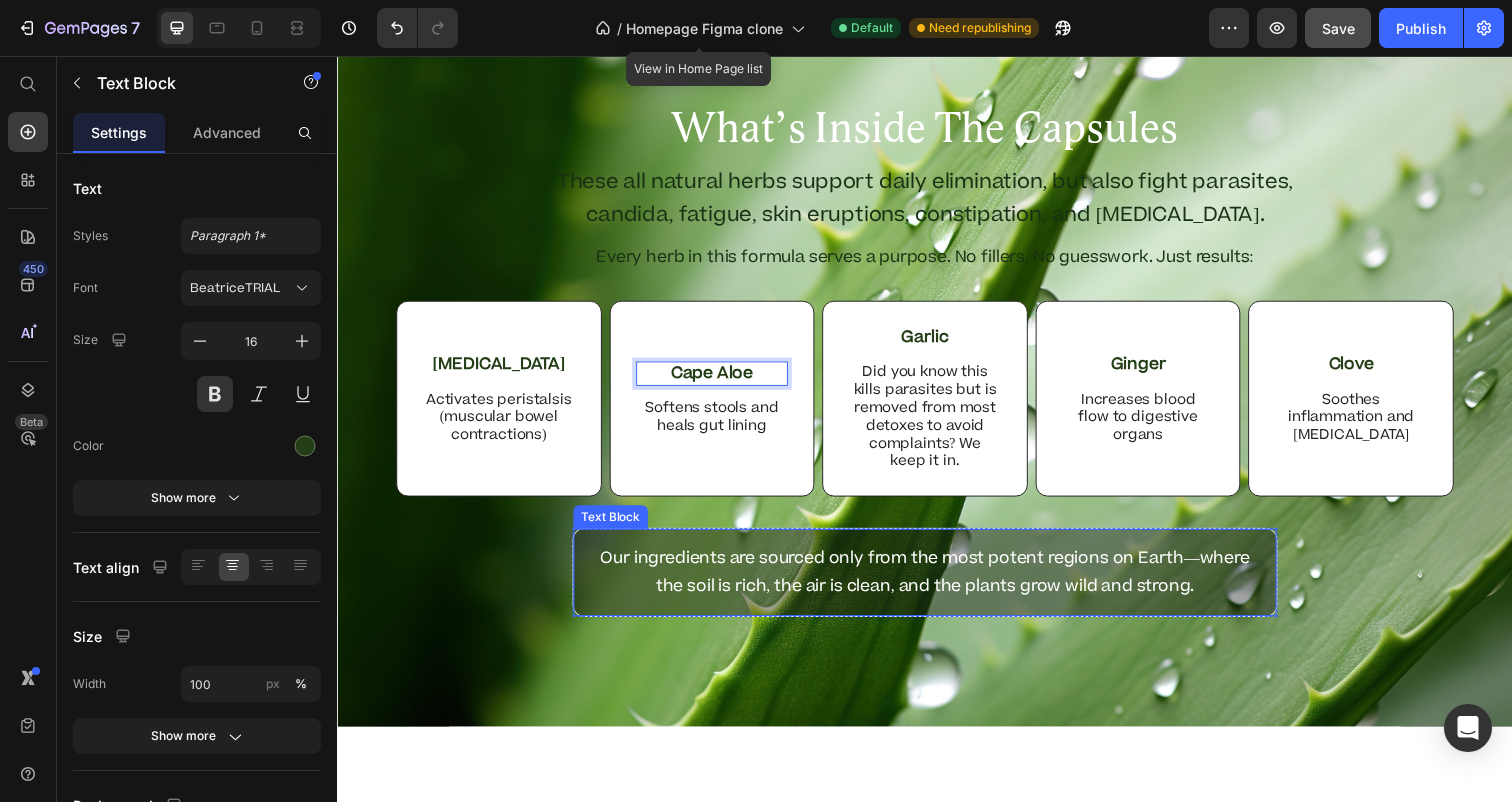 scroll, scrollTop: 3547, scrollLeft: 0, axis: vertical 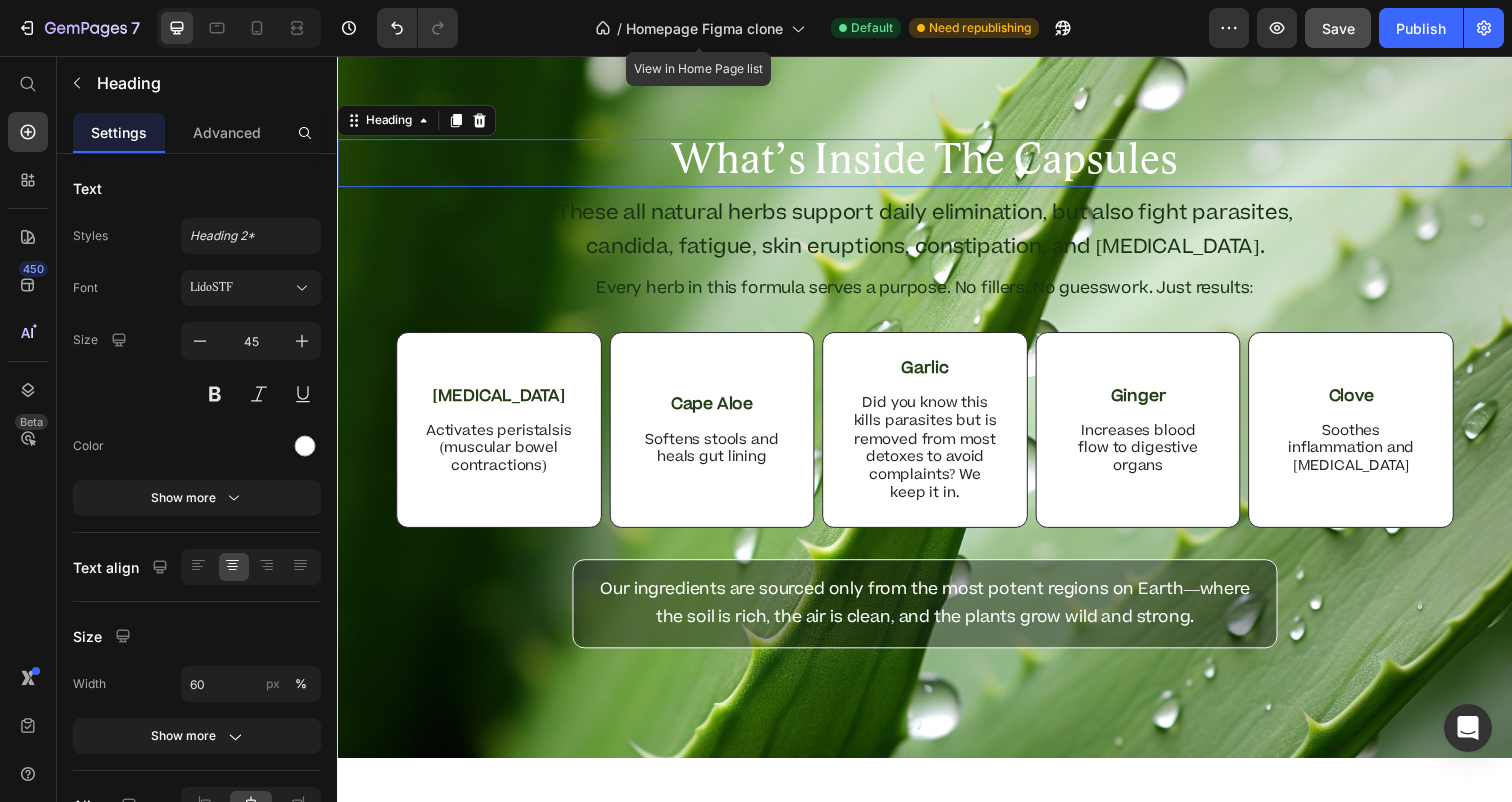 click on "What’s Inside The Capsules" at bounding box center (937, 165) 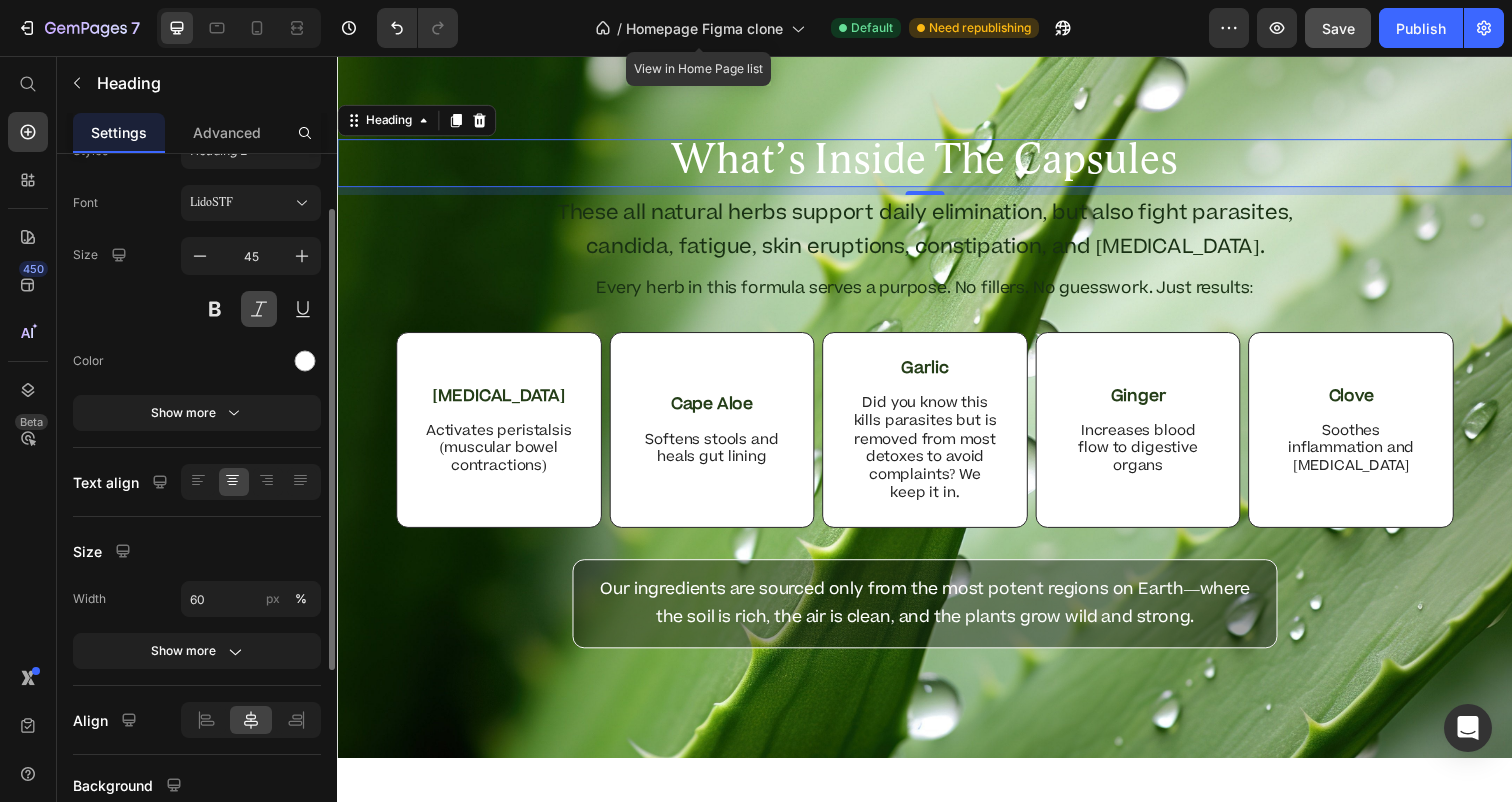 scroll, scrollTop: 0, scrollLeft: 0, axis: both 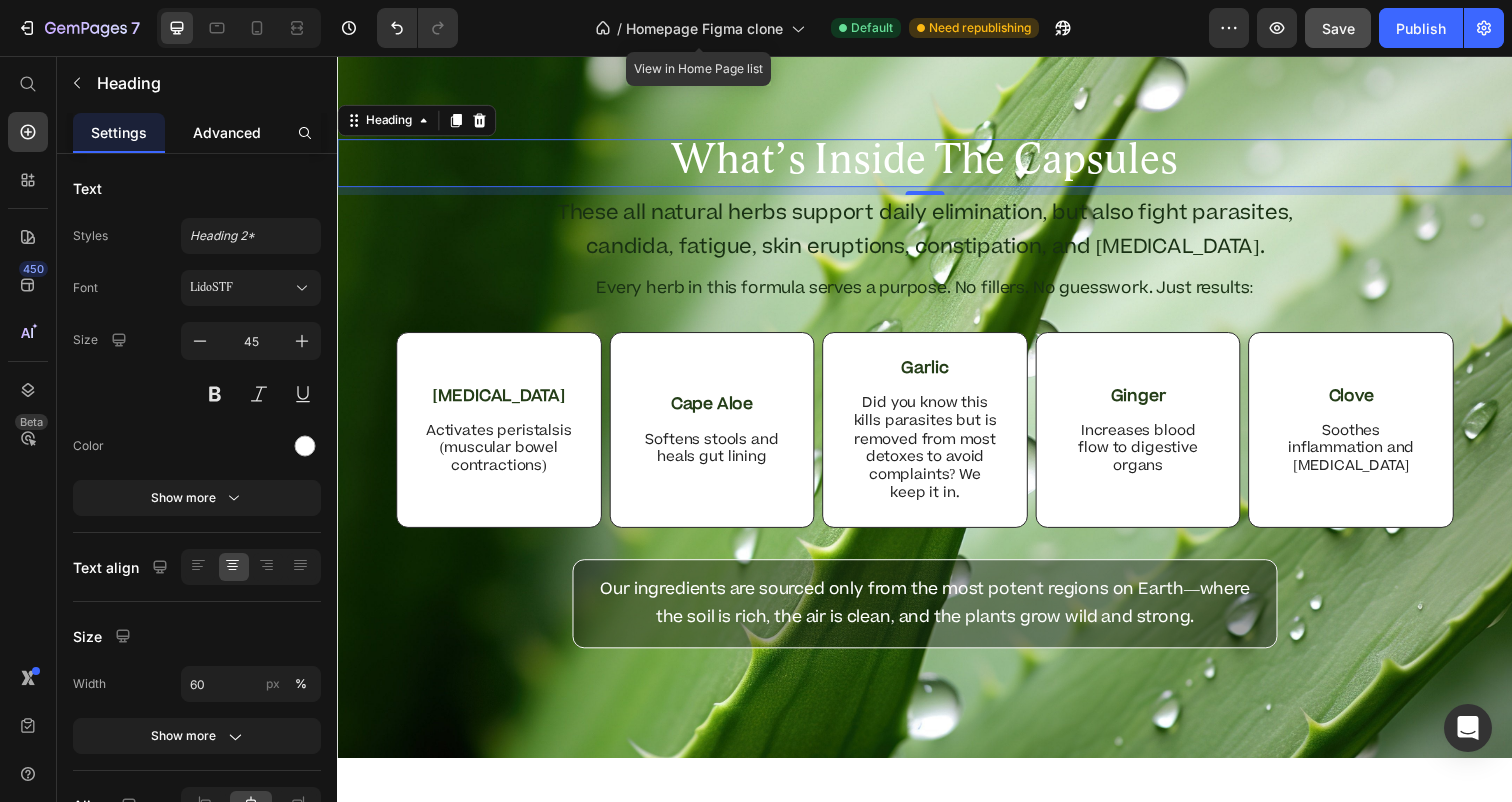 click on "Advanced" at bounding box center (227, 132) 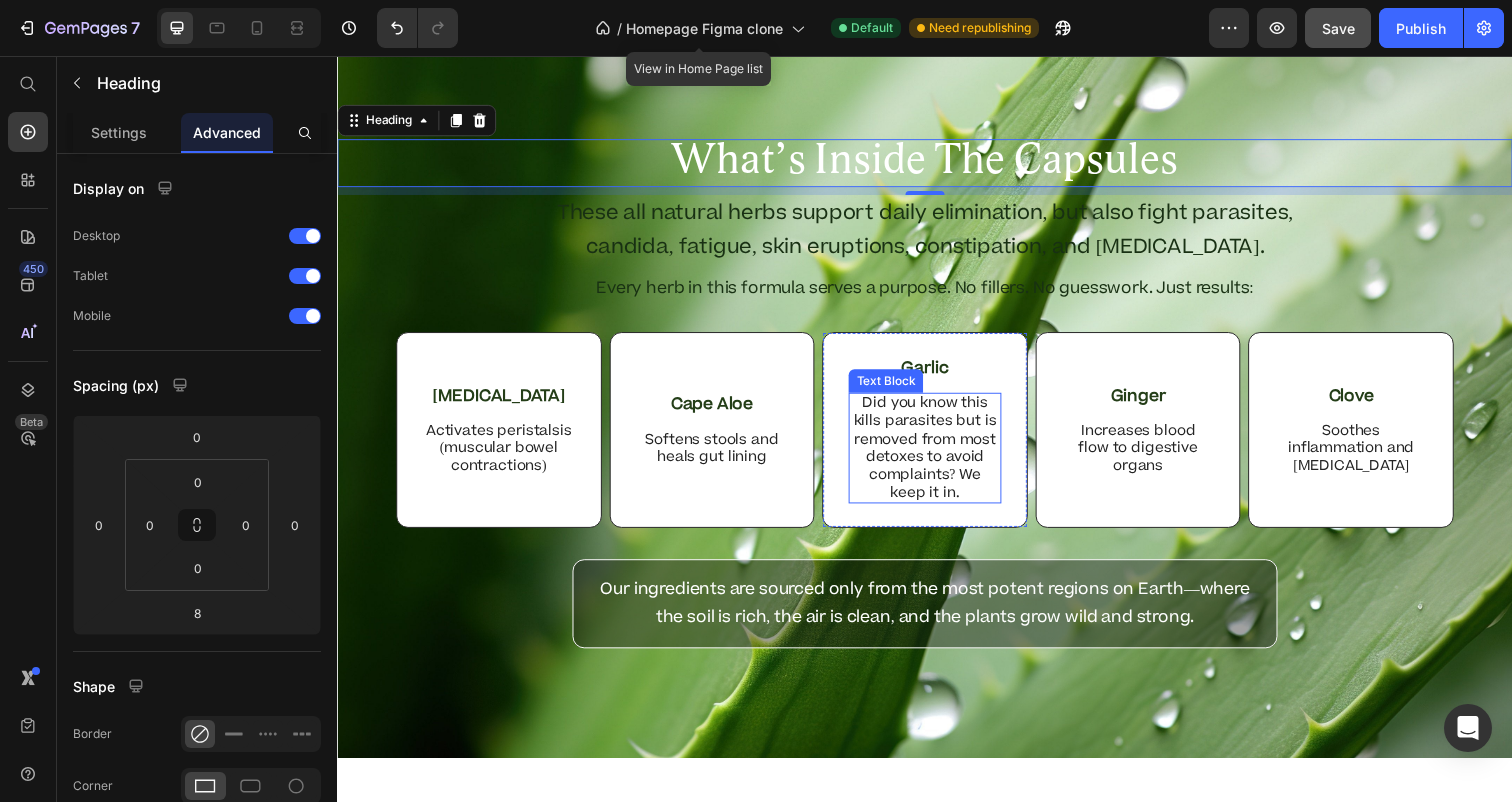 click on "Did you know this kills parasites but is removed from most detoxes to avoid complaints? We keep it in." at bounding box center (937, 456) 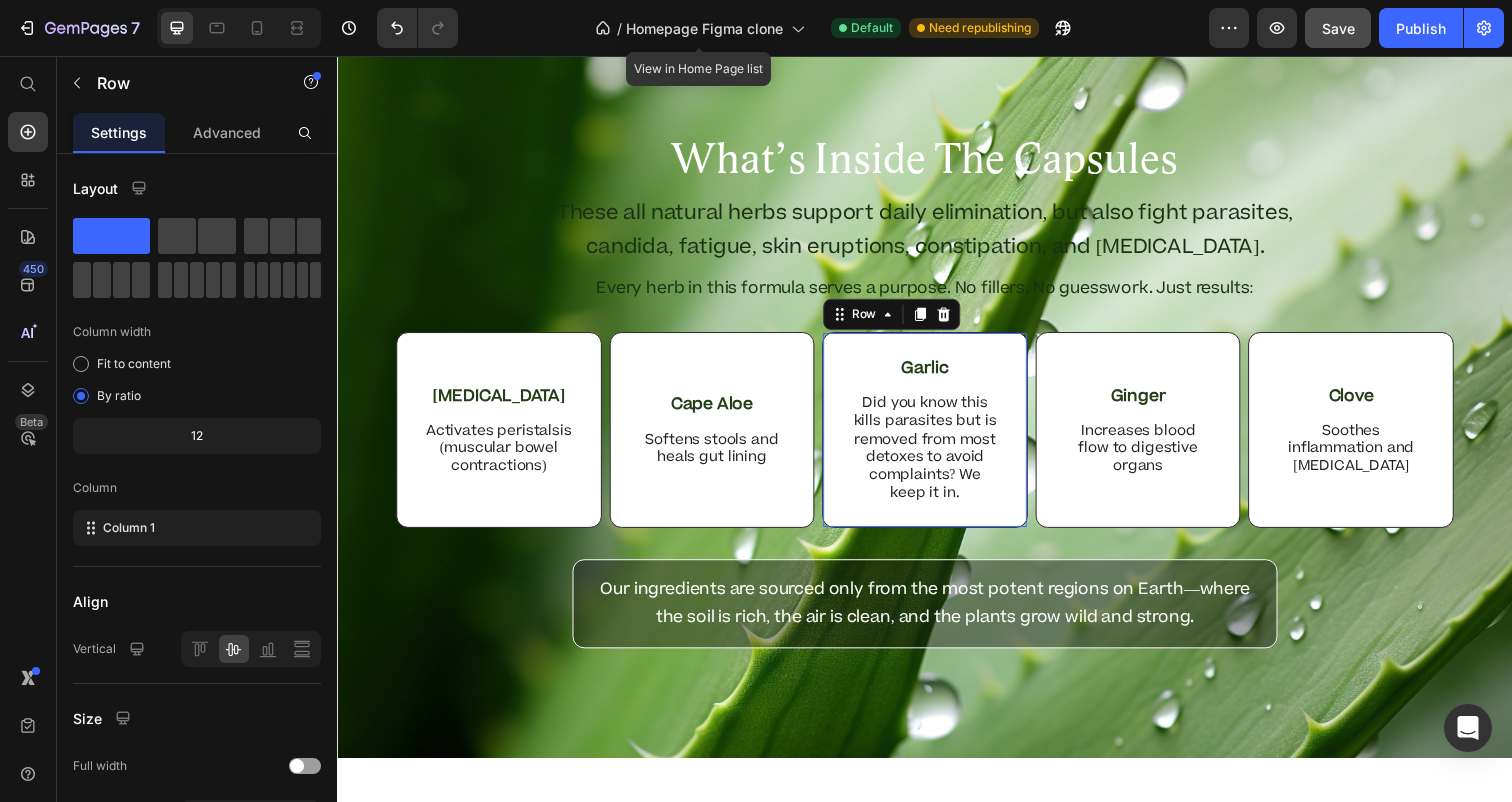 click on "Garlic Text Block Did you know this kills parasites but is removed from most detoxes to avoid complaints? We keep it in. Text Block Row   0" at bounding box center [937, 438] 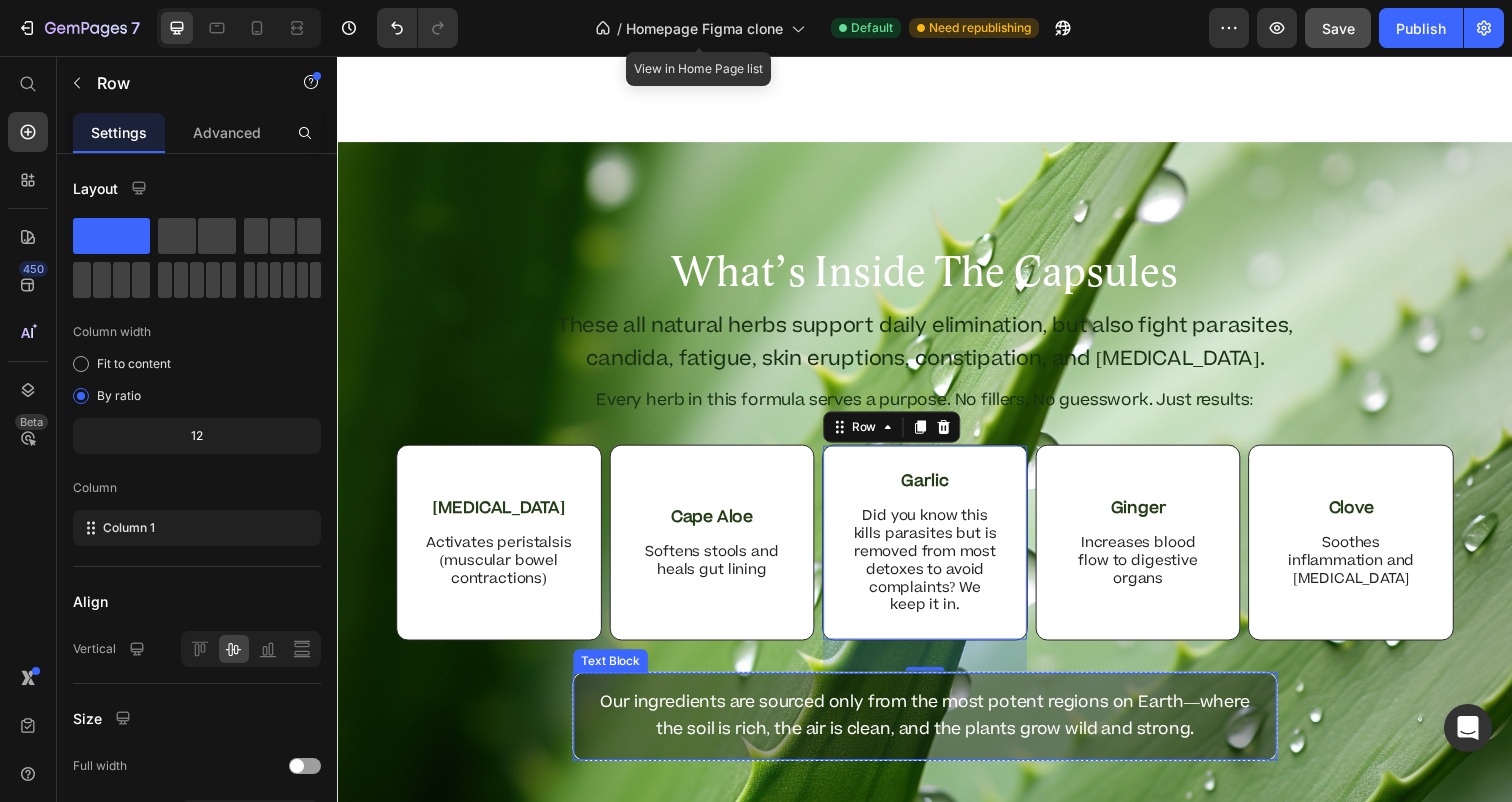 scroll, scrollTop: 3372, scrollLeft: 0, axis: vertical 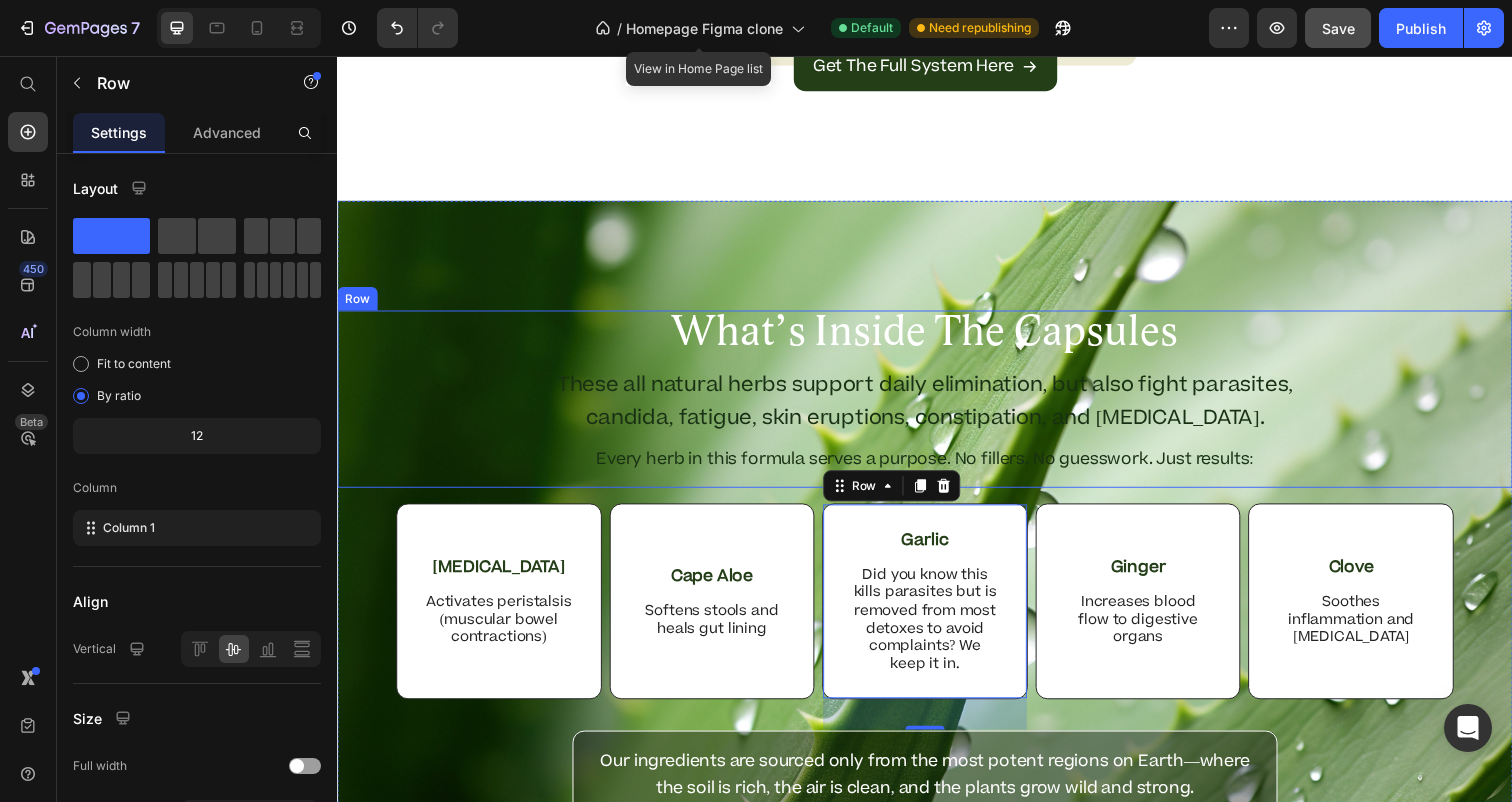 click on "These all natural herbs support daily elimination, but also fight parasites, candida, fatigue, skin eruptions, constipation, and [MEDICAL_DATA]." at bounding box center (937, 409) 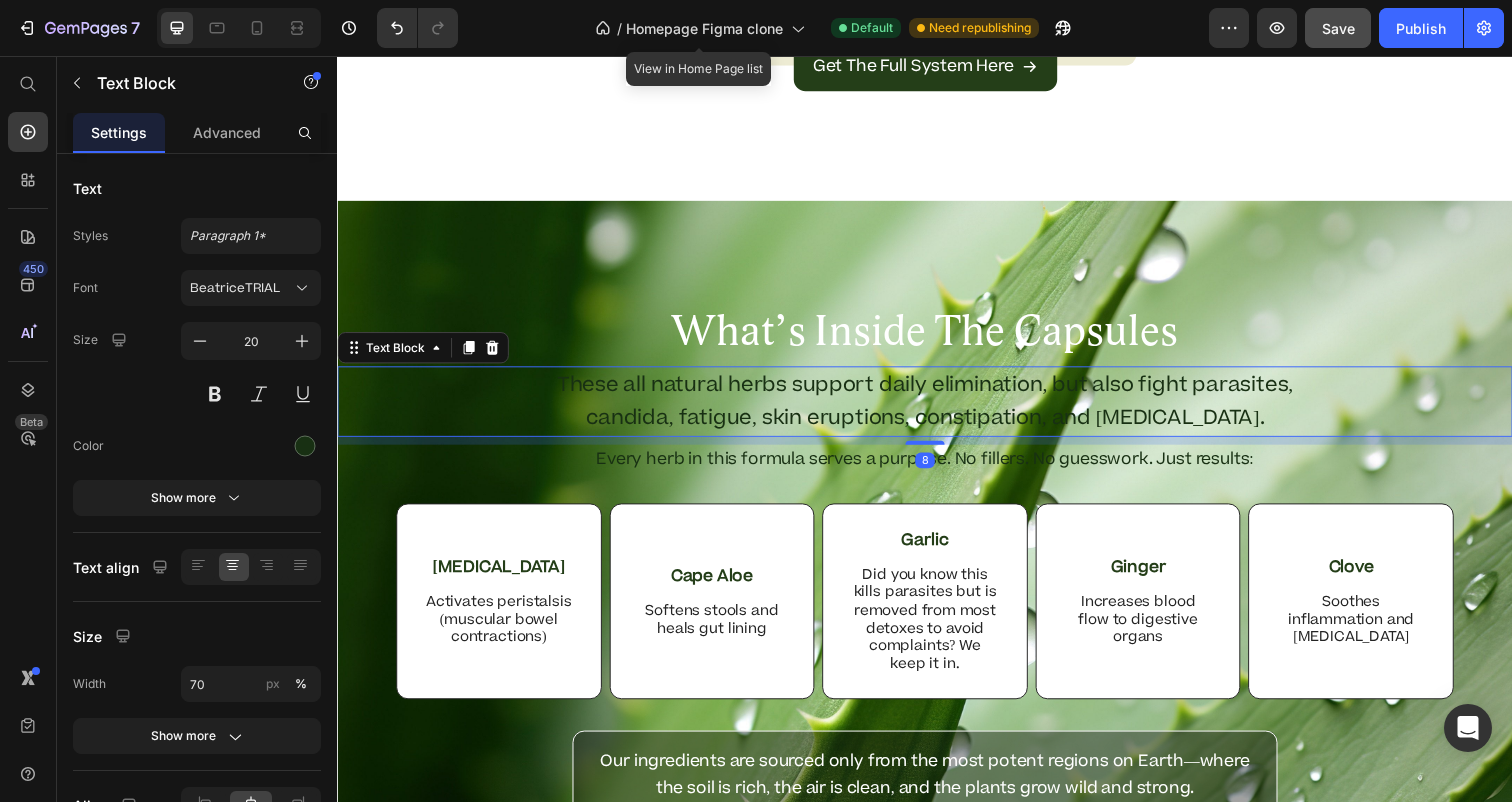 click on "These all natural herbs support daily elimination, but also fight parasites, candida, fatigue, skin eruptions, constipation, and brain fog." at bounding box center (937, 409) 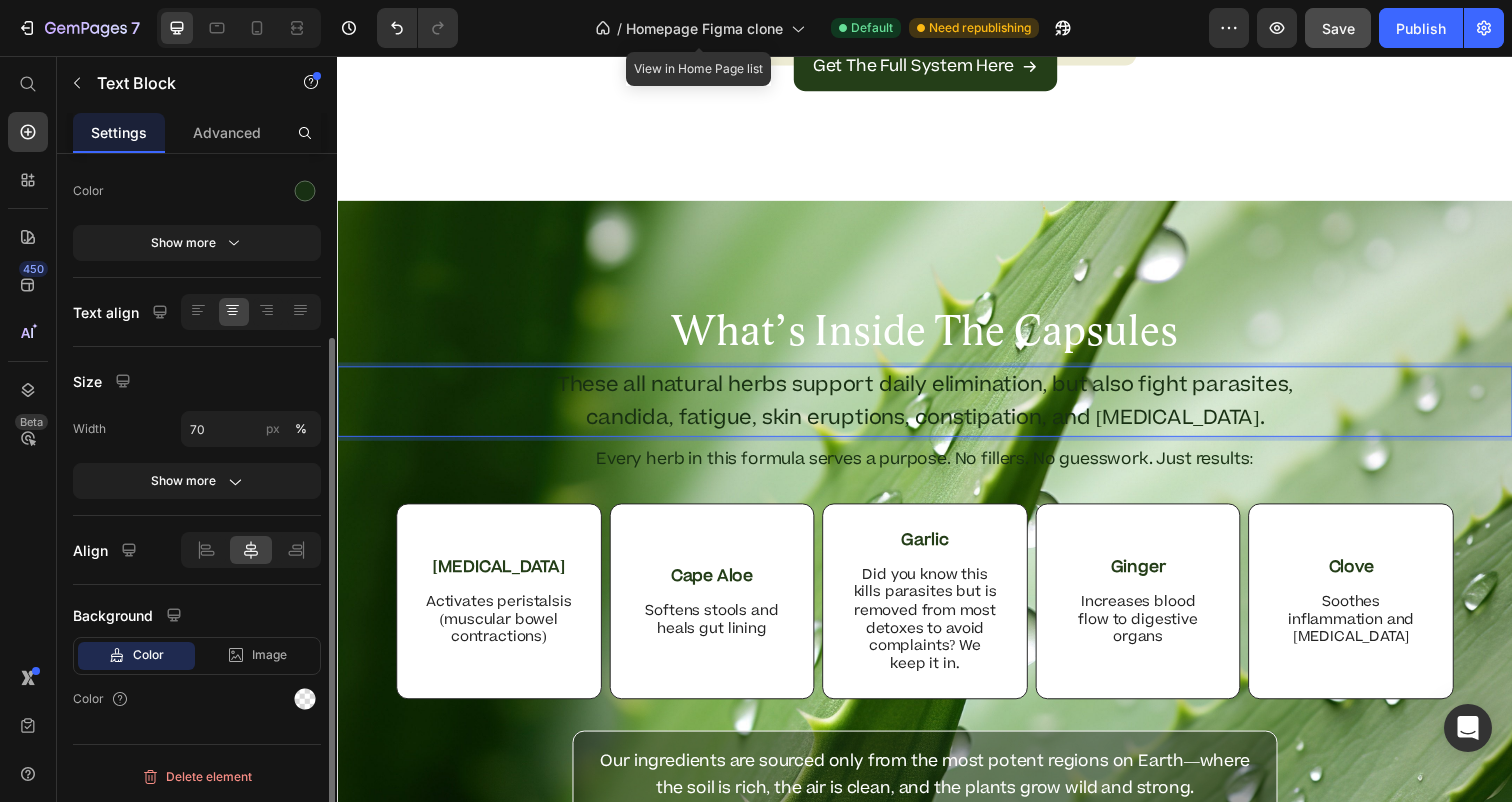scroll, scrollTop: 273, scrollLeft: 0, axis: vertical 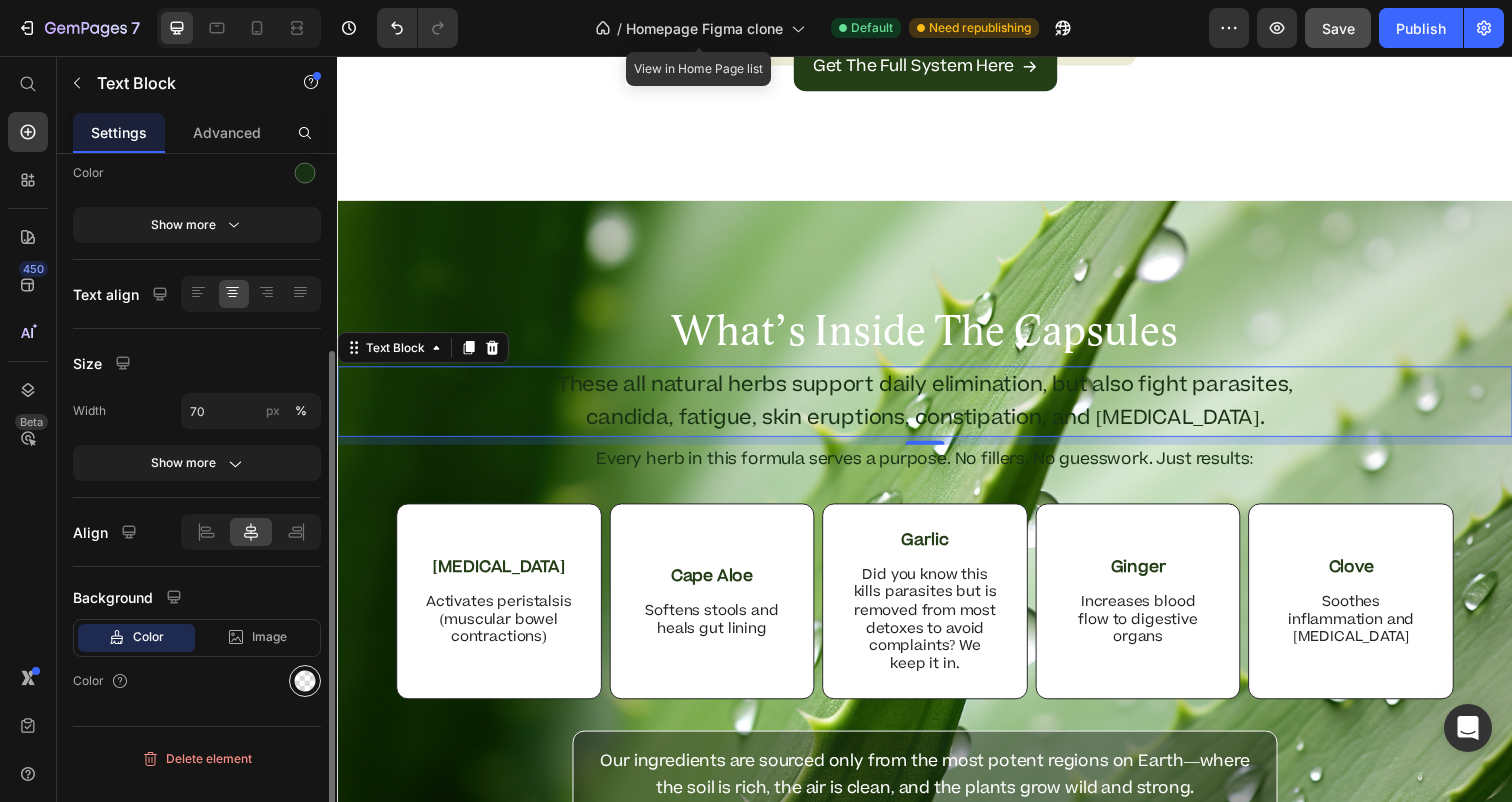 click at bounding box center [305, 681] 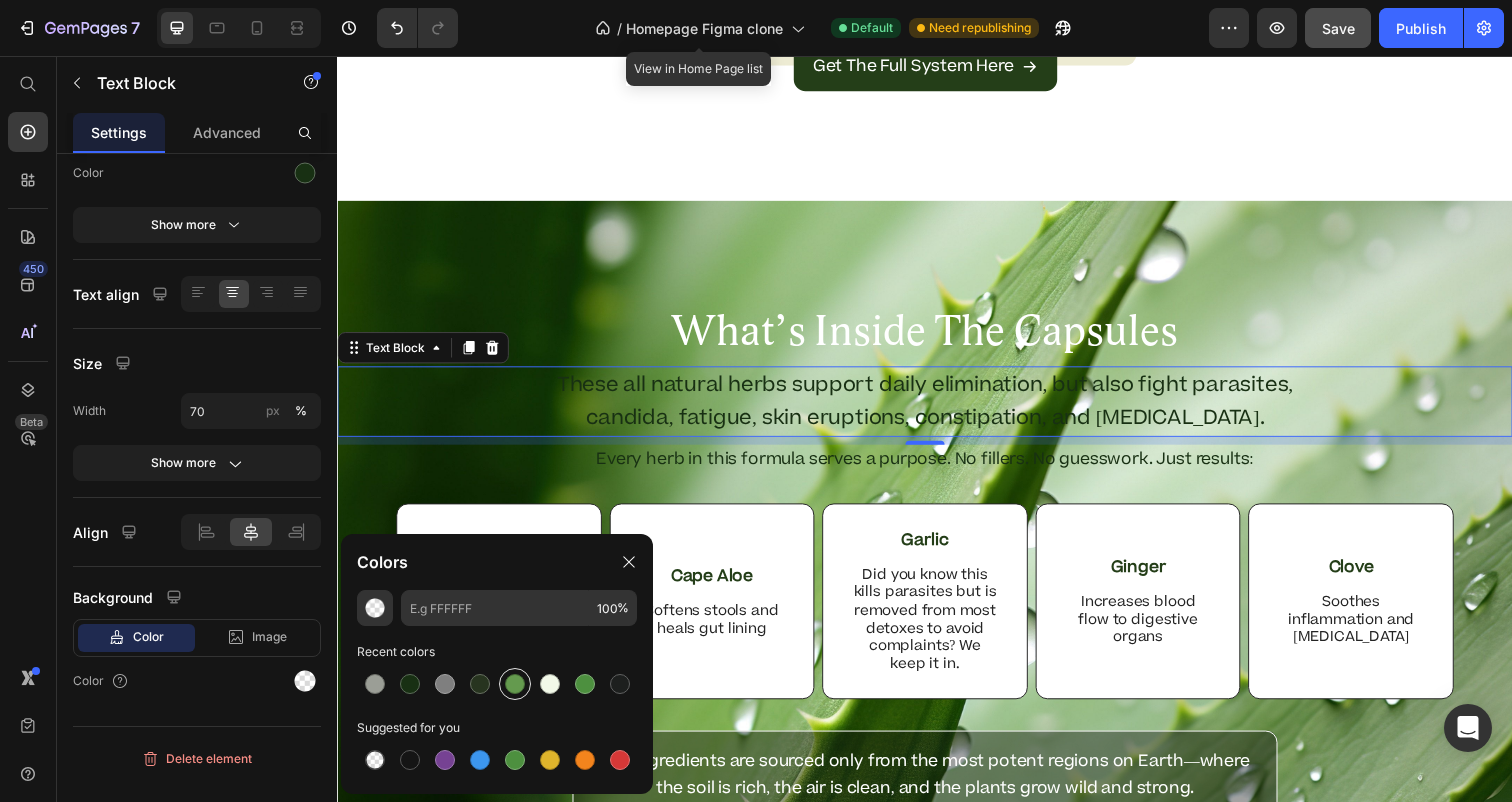 click at bounding box center [515, 684] 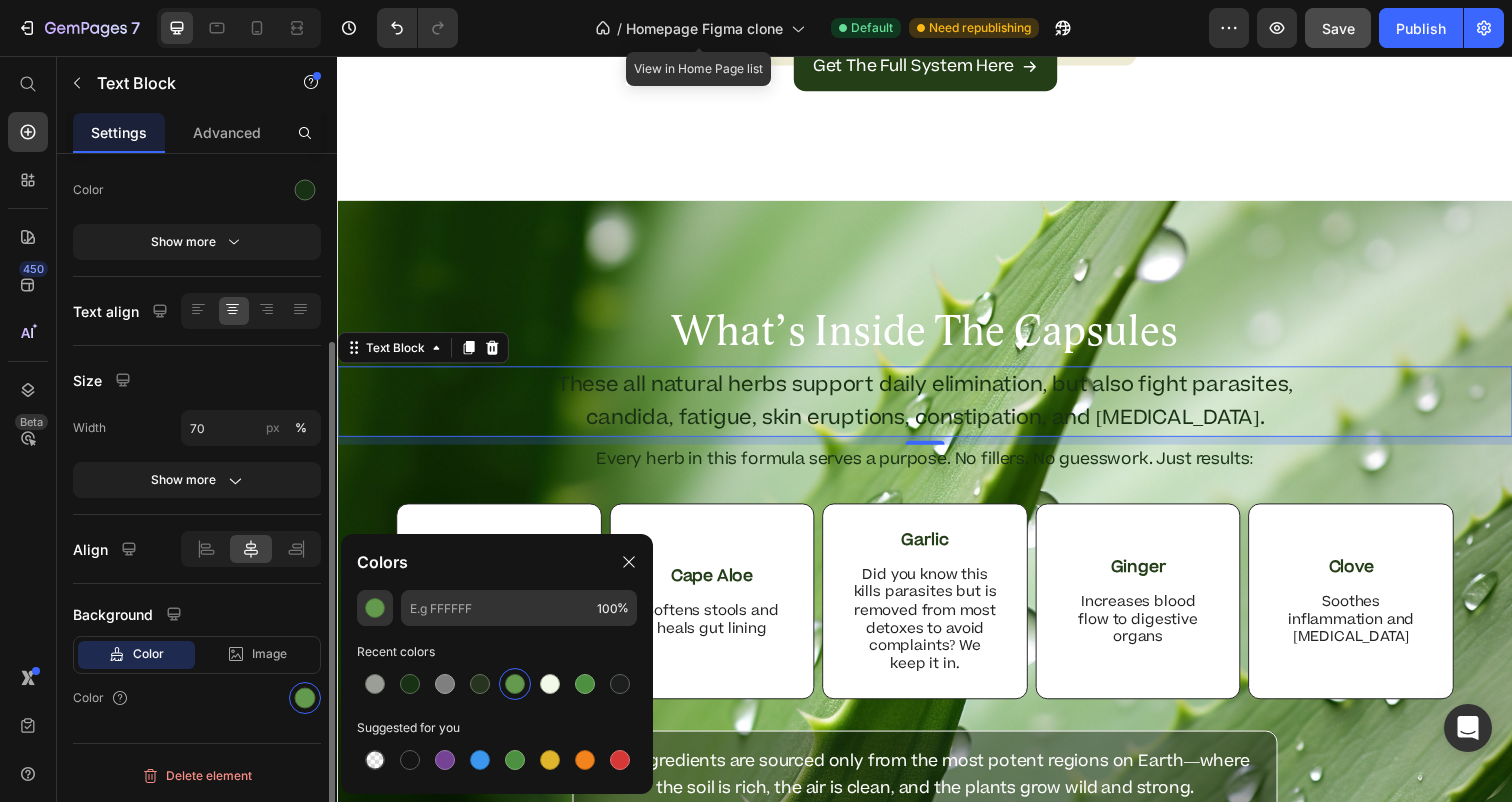 type on "649A4E" 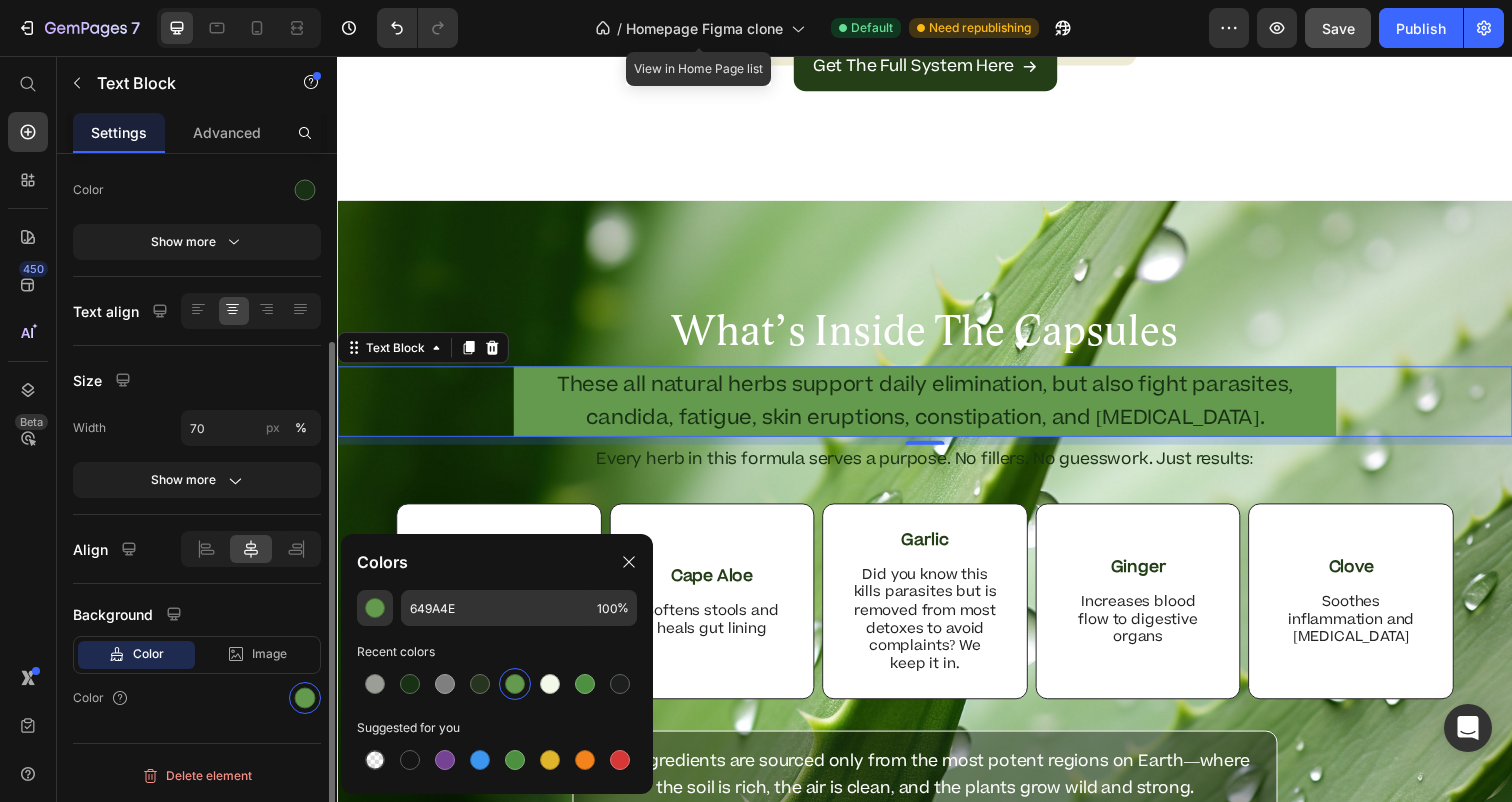 scroll, scrollTop: 256, scrollLeft: 0, axis: vertical 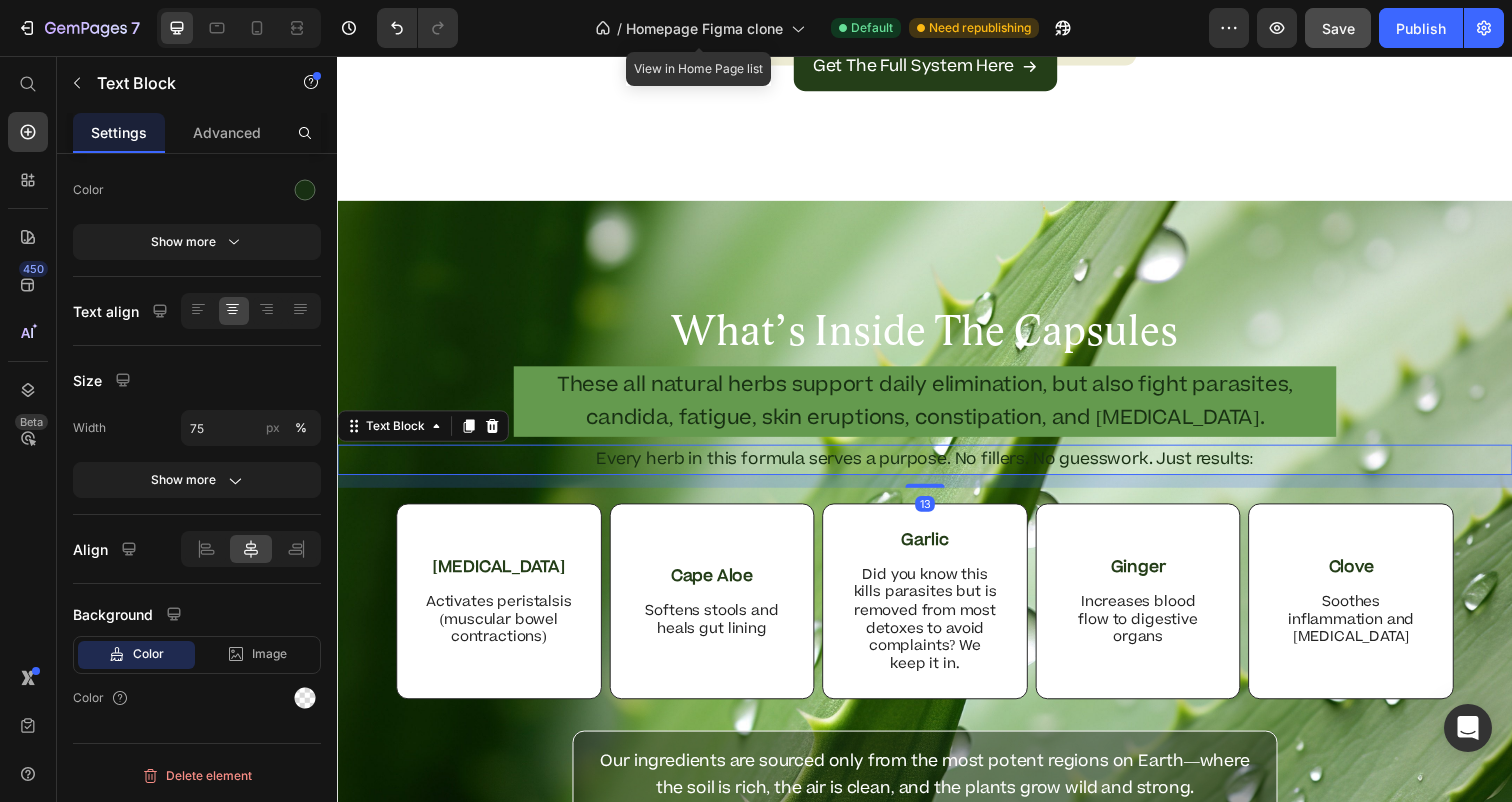 click on "Every herb in this formula serves a purpose. No fillers. No guesswork. Just results:" at bounding box center (937, 468) 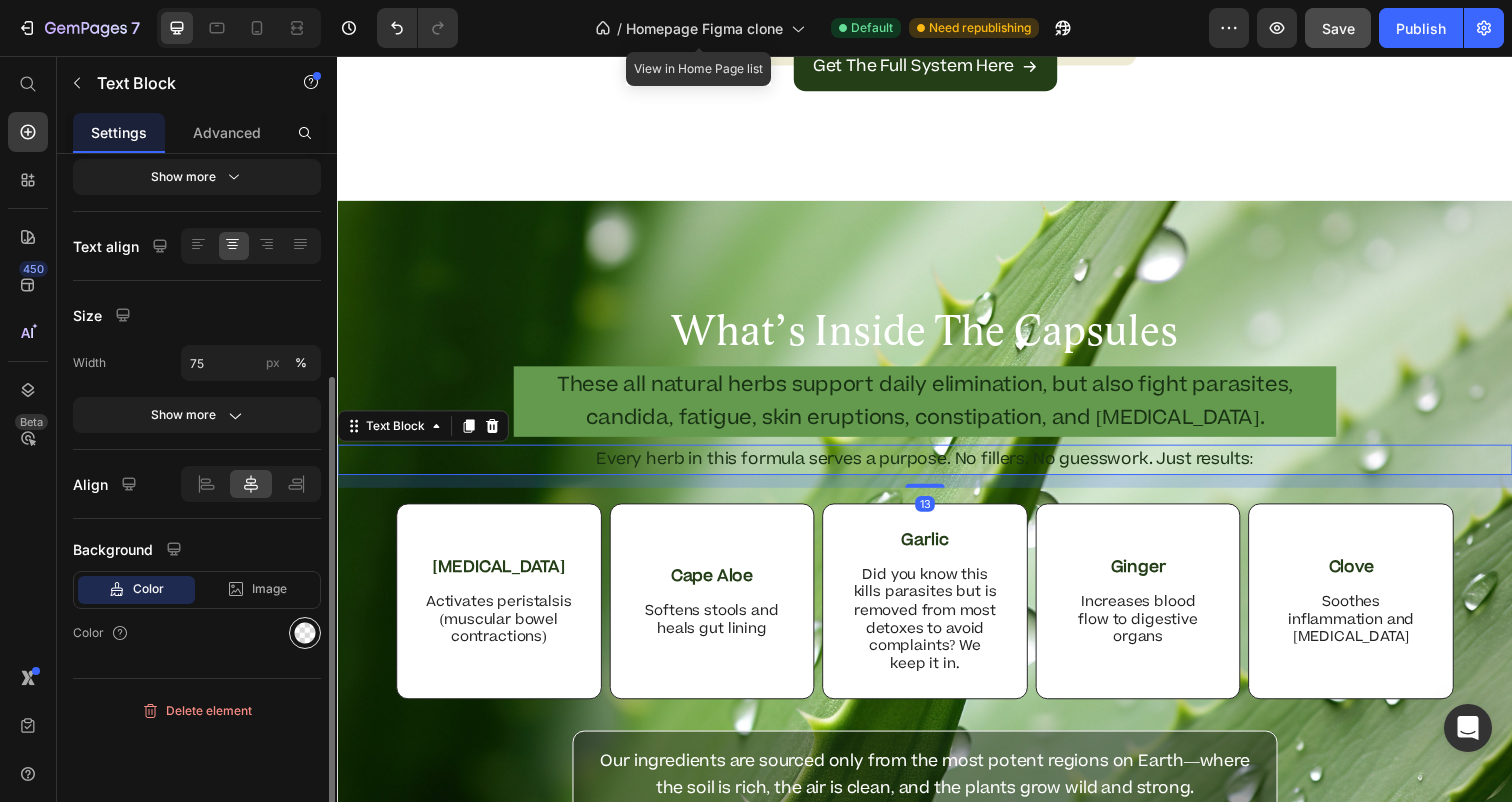 scroll, scrollTop: 322, scrollLeft: 0, axis: vertical 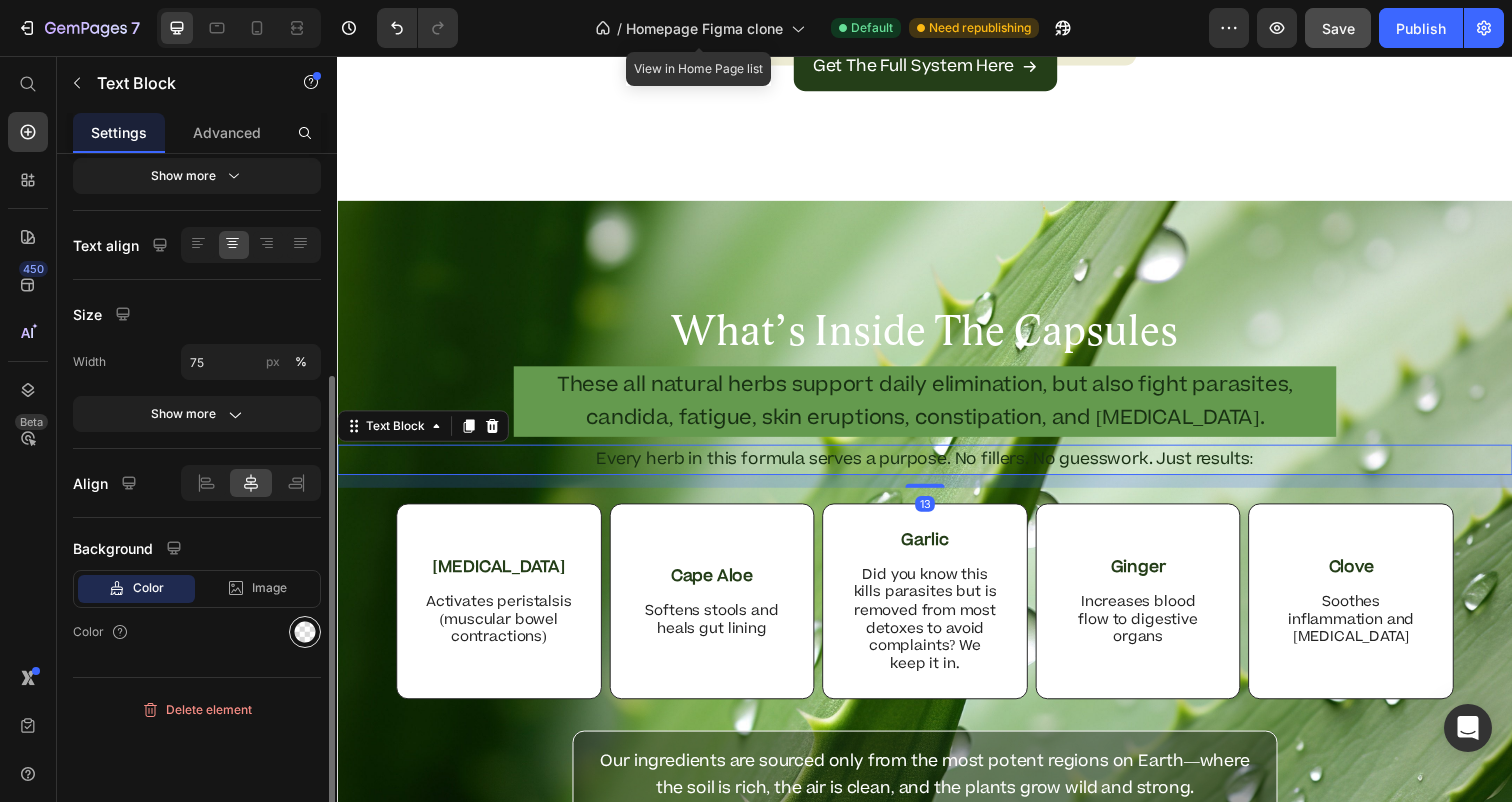 click at bounding box center [305, 632] 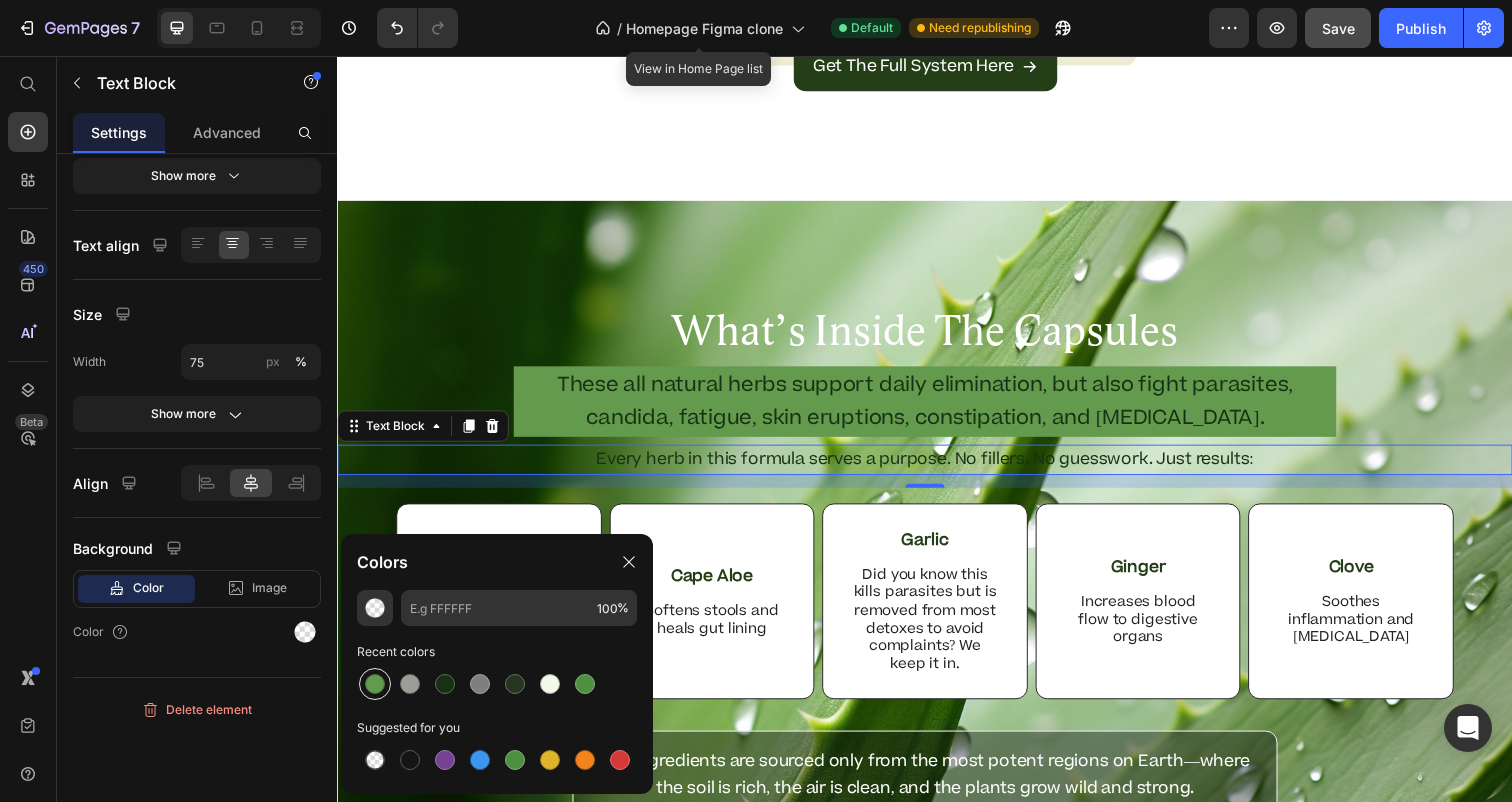 click at bounding box center [375, 684] 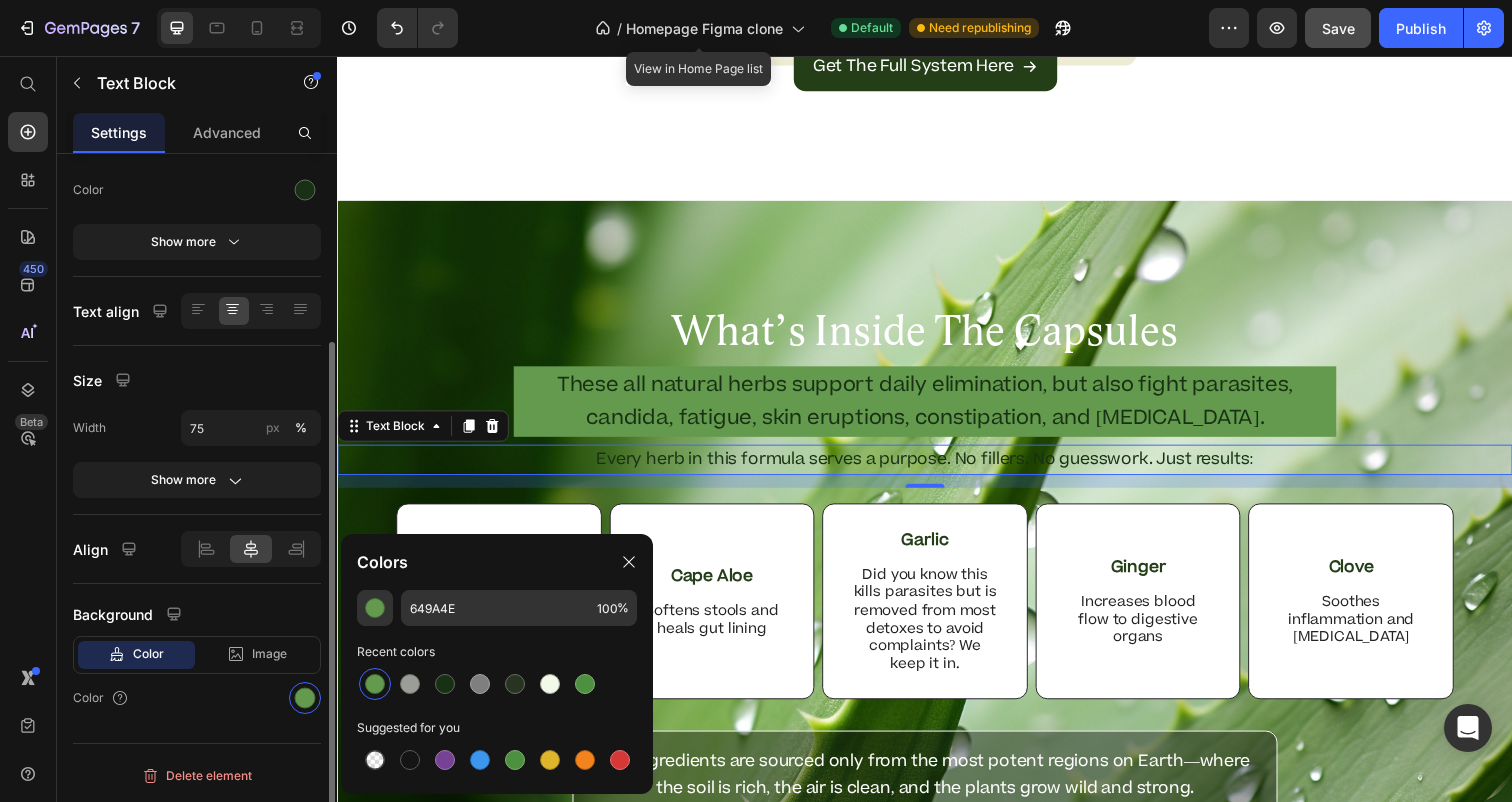 scroll, scrollTop: 256, scrollLeft: 0, axis: vertical 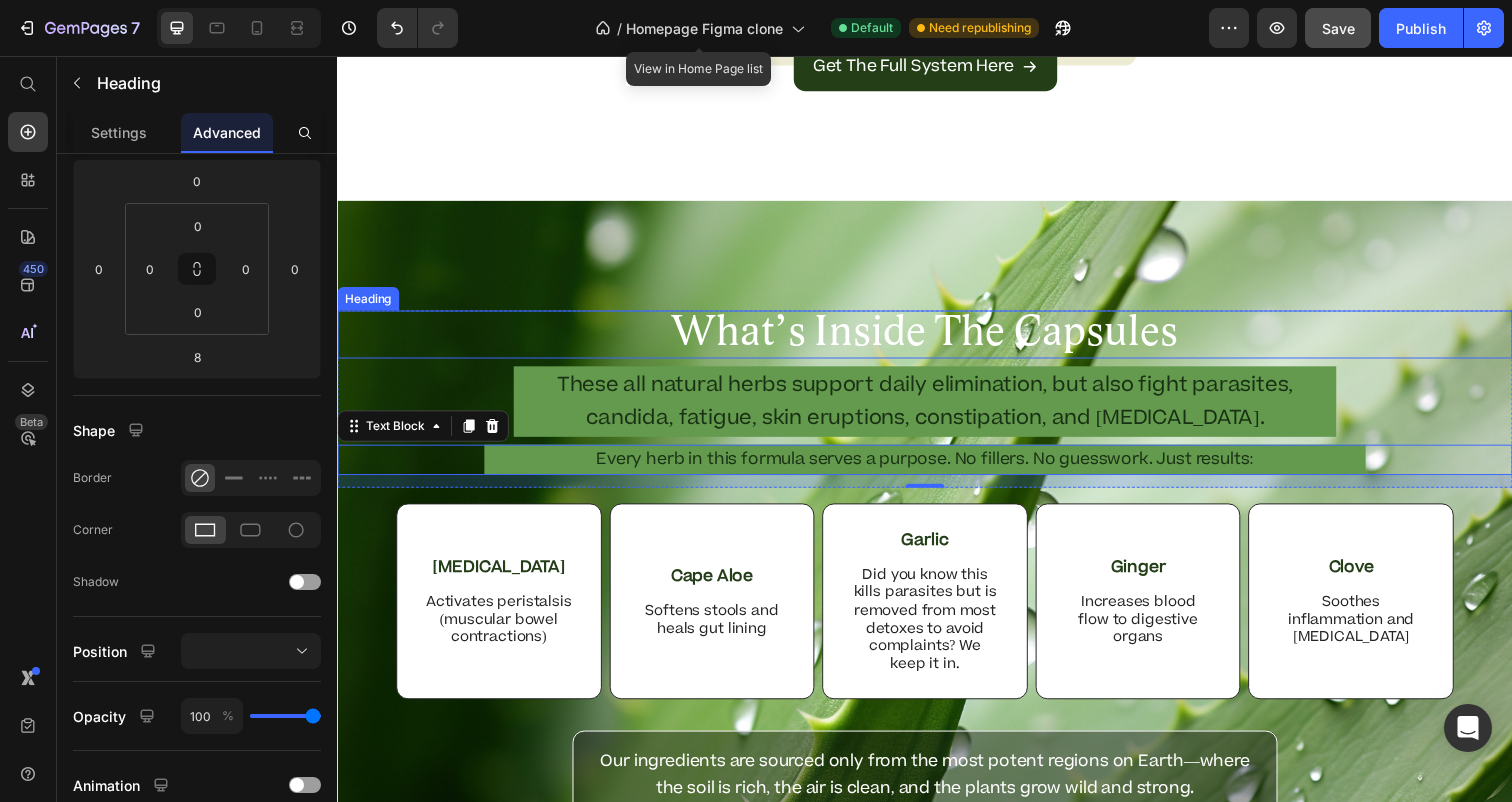 click on "What’s Inside The Capsules" at bounding box center [937, 340] 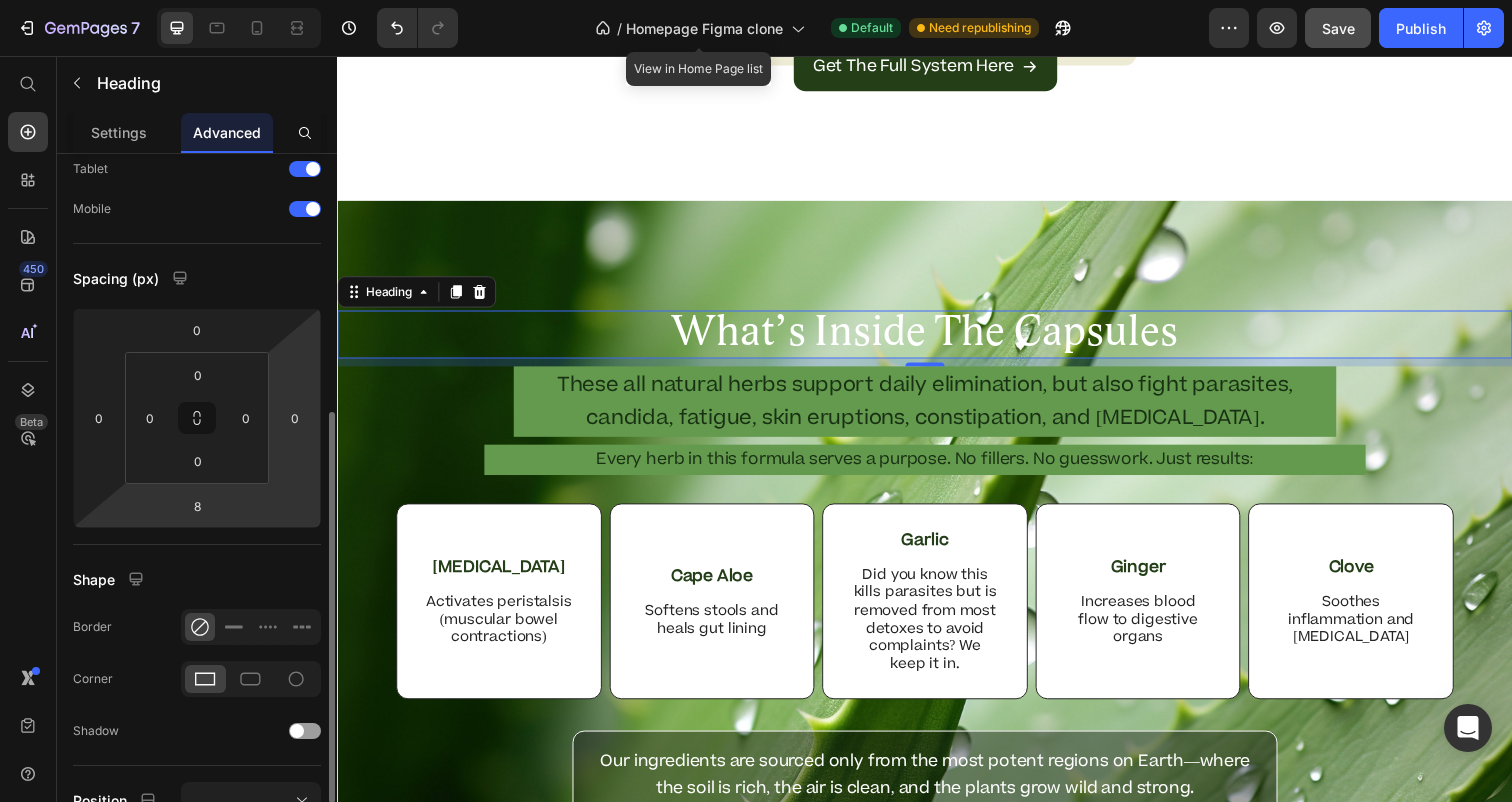 scroll, scrollTop: 0, scrollLeft: 0, axis: both 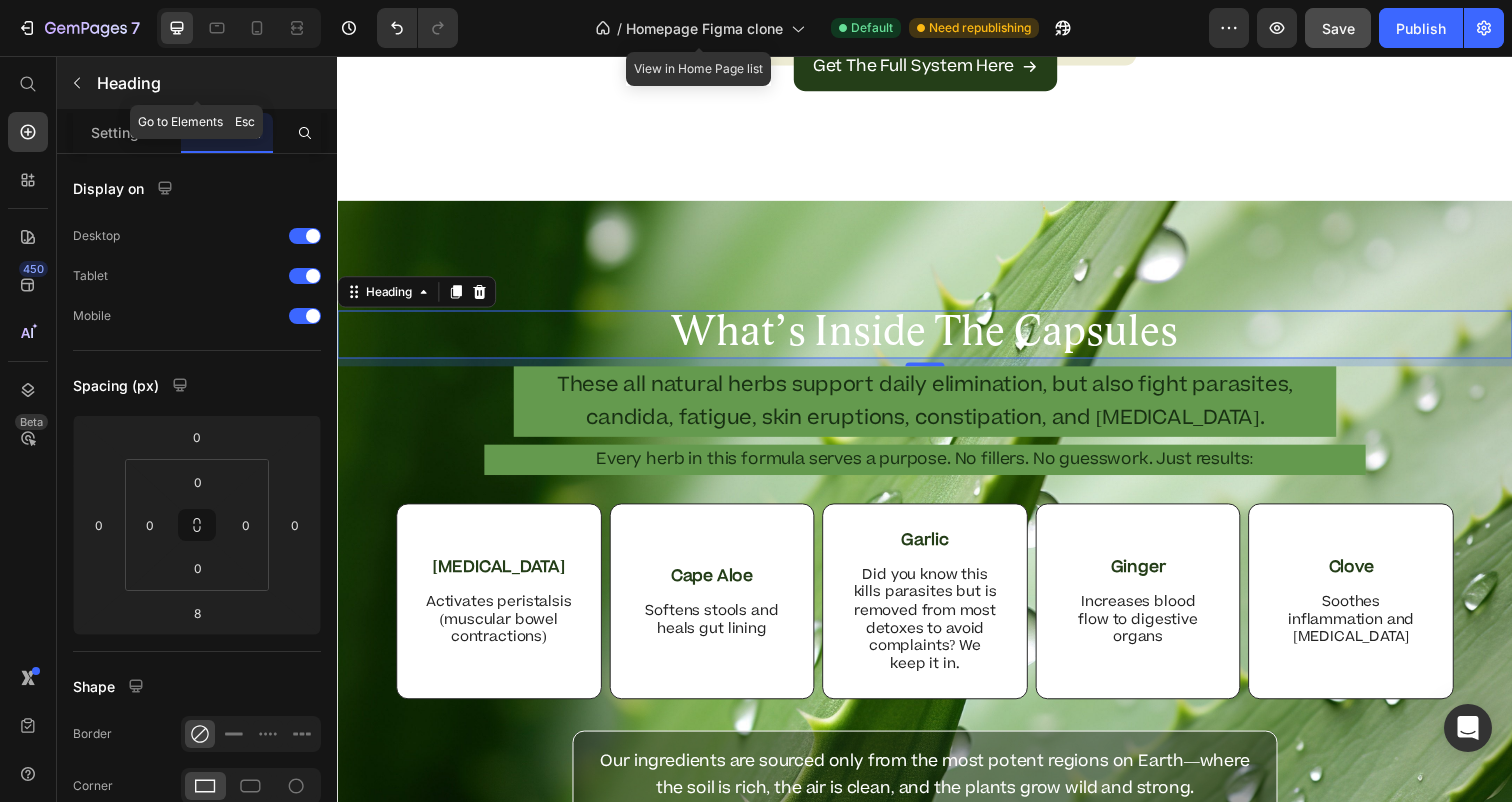 click 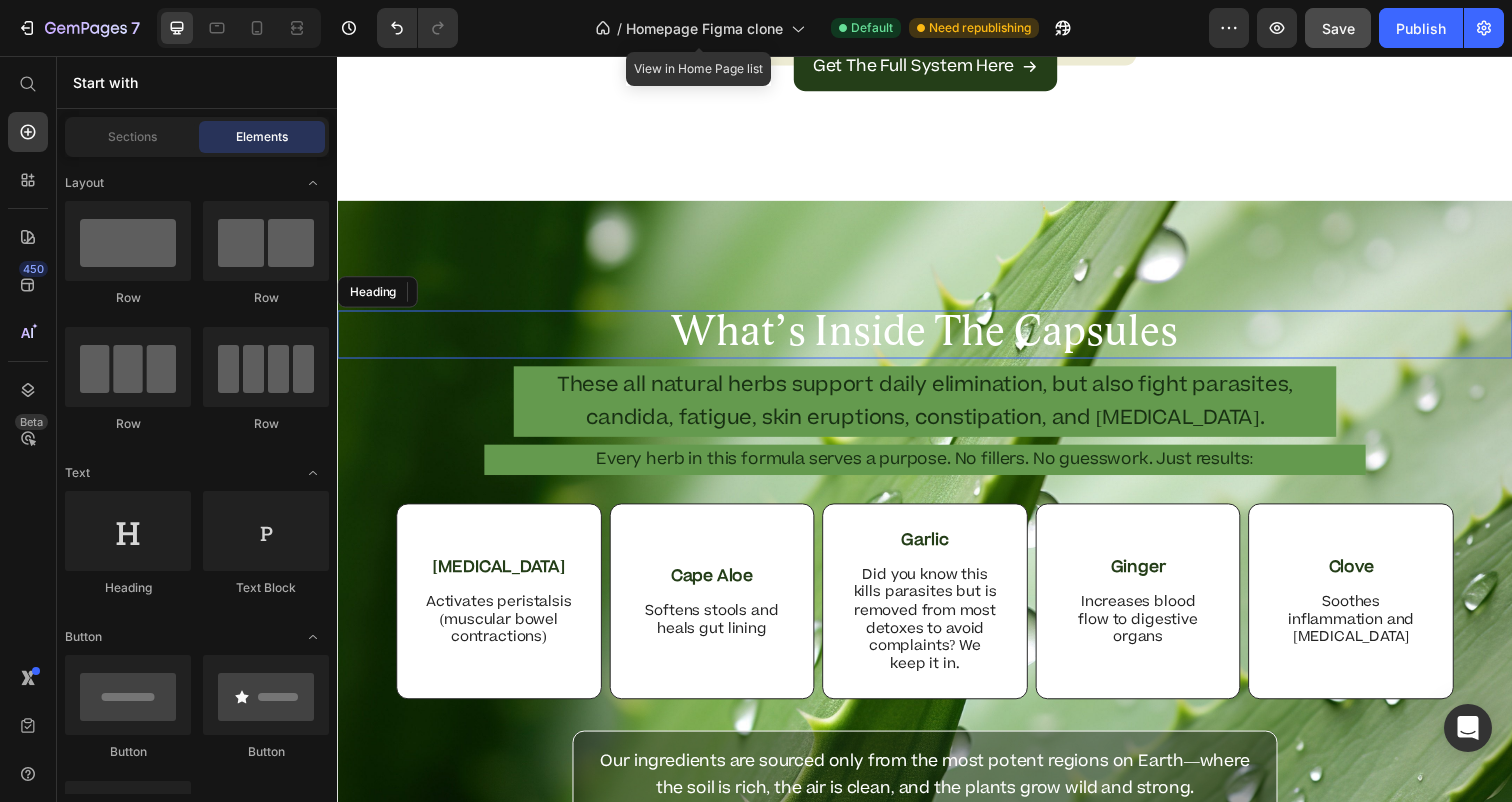 click on "What’s Inside The Capsules" at bounding box center (937, 340) 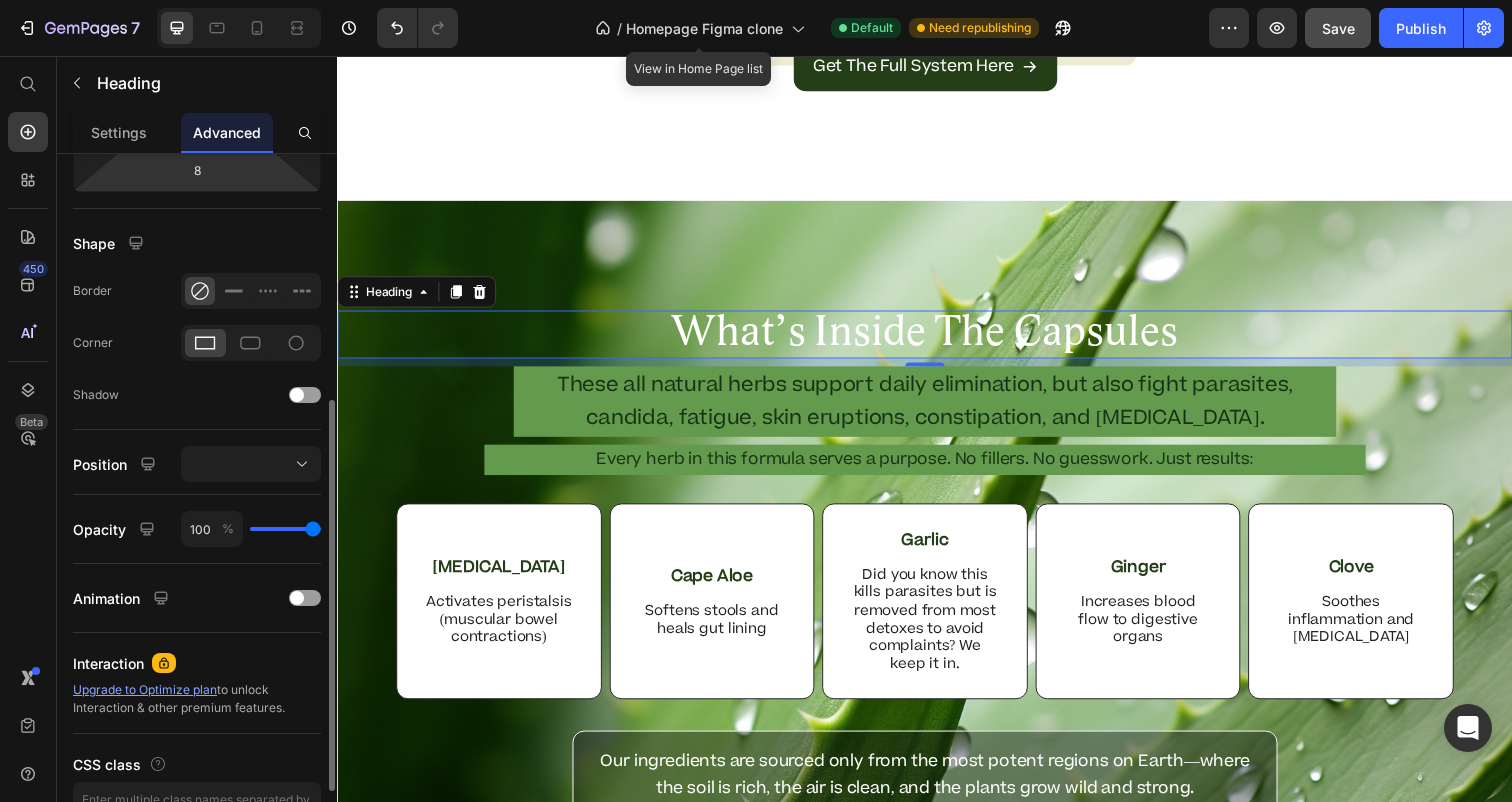 click on "What’s Inside The Capsules" at bounding box center [937, 340] 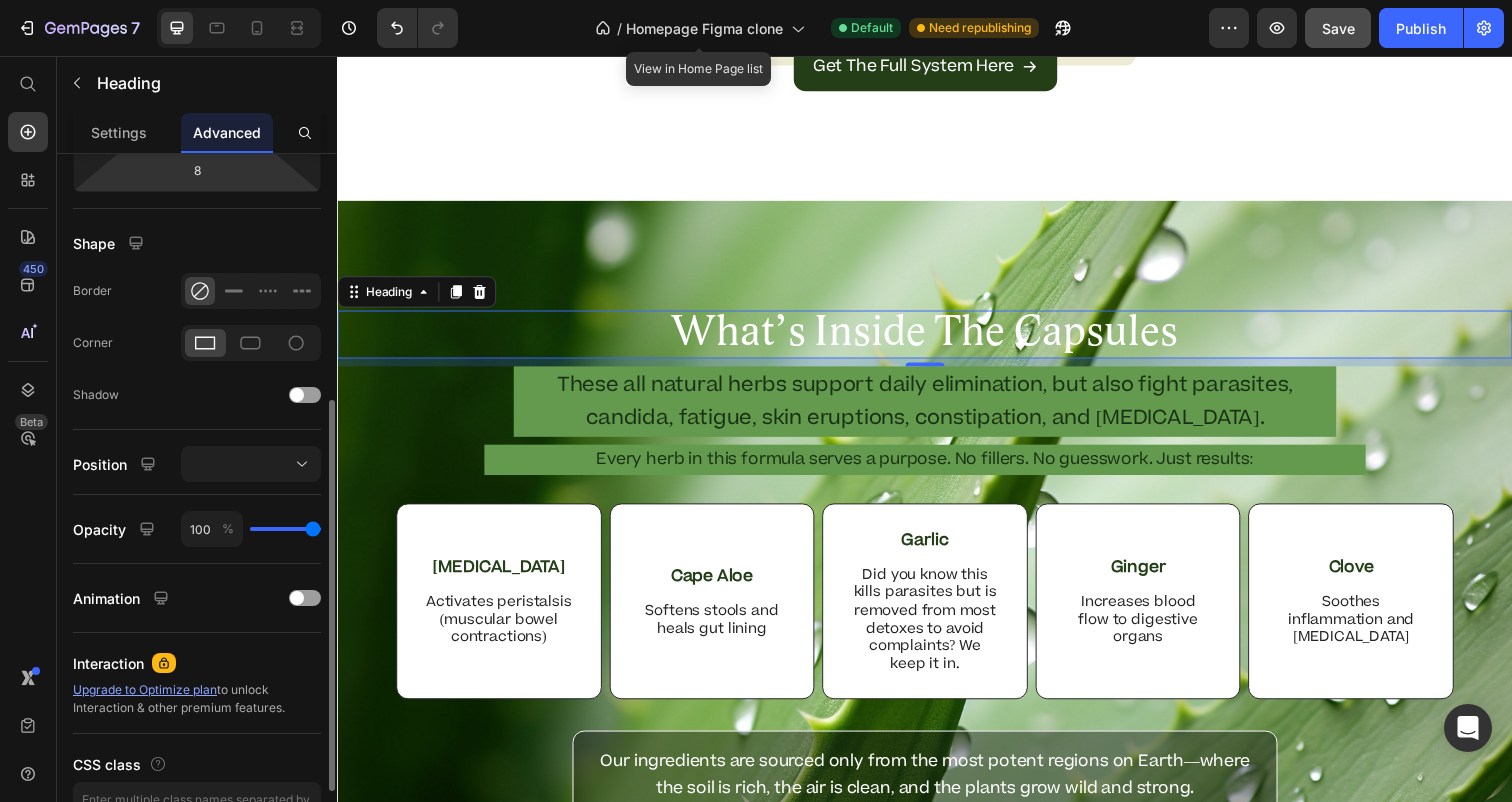 click on "What’s Inside The Capsules" at bounding box center (937, 340) 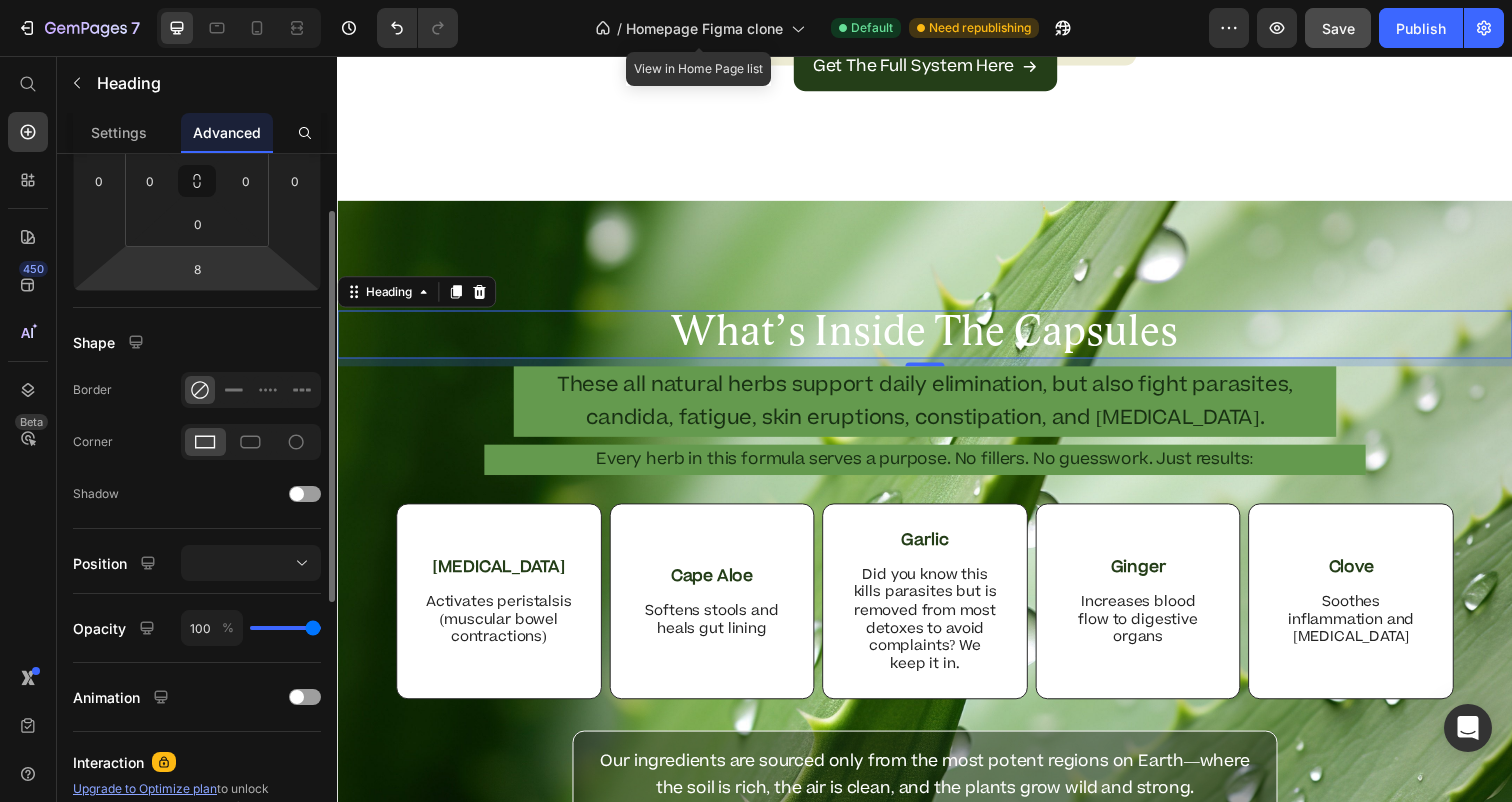 scroll, scrollTop: 0, scrollLeft: 0, axis: both 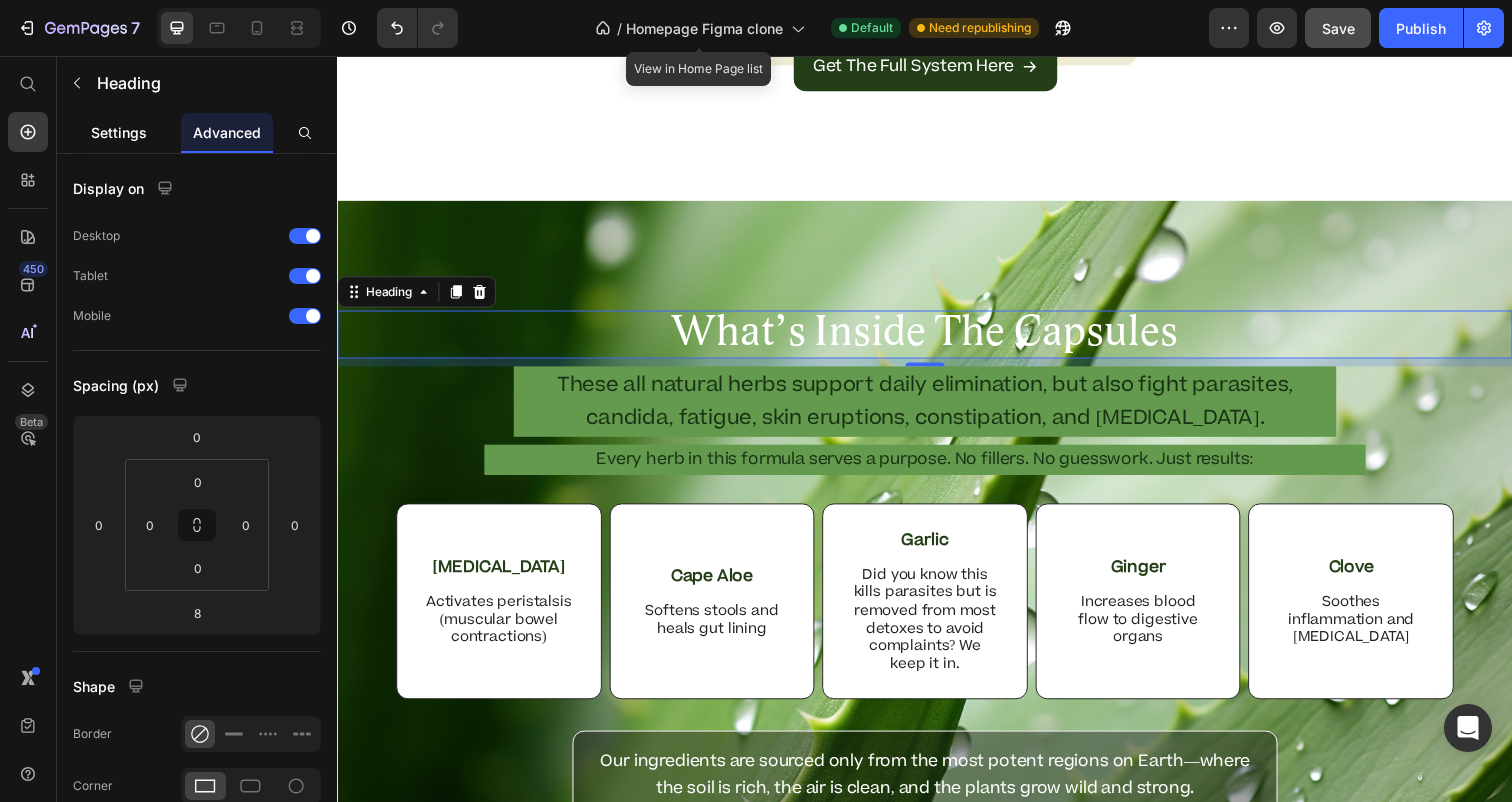 click on "Settings" at bounding box center [119, 132] 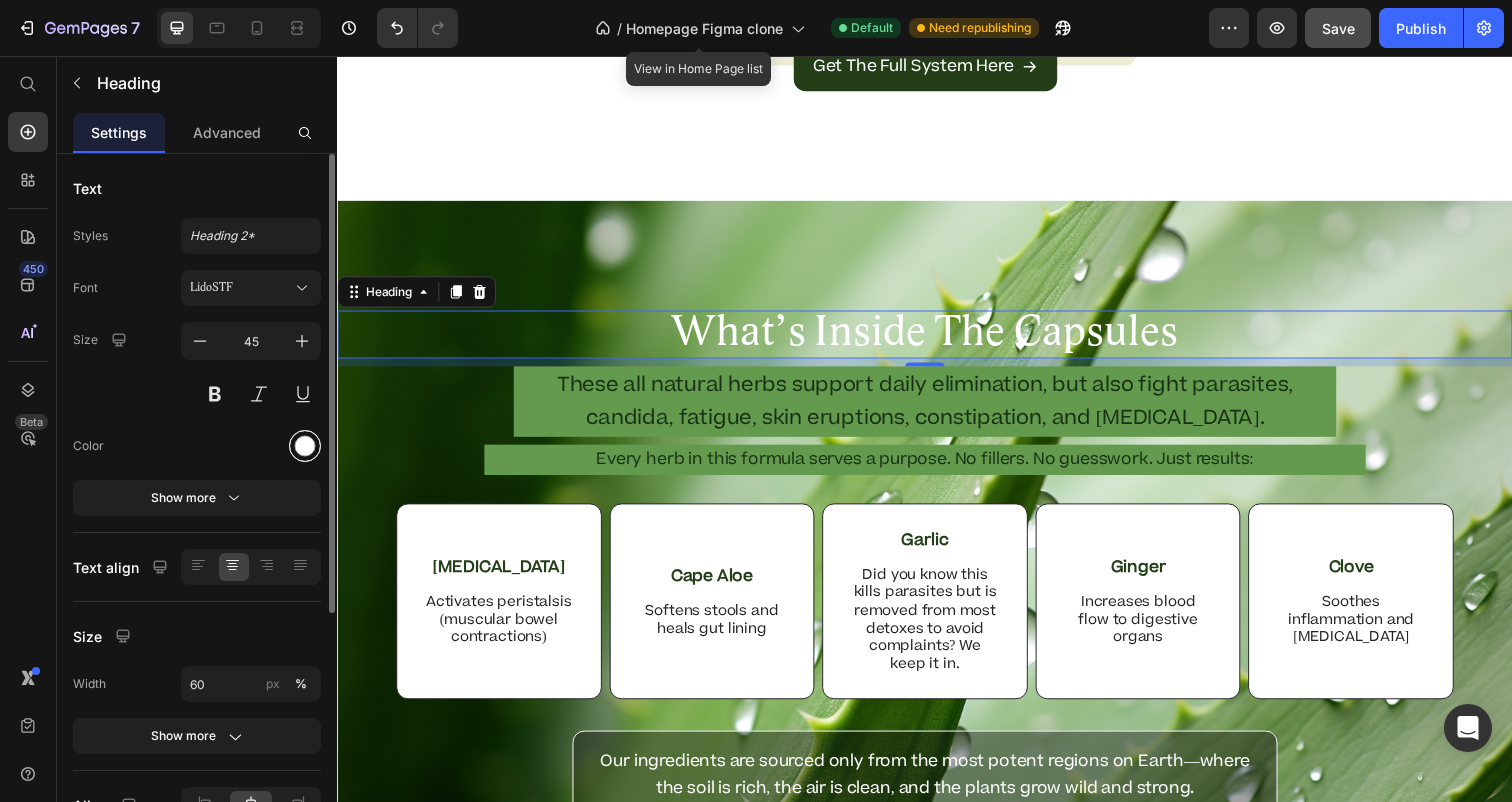 click at bounding box center (305, 446) 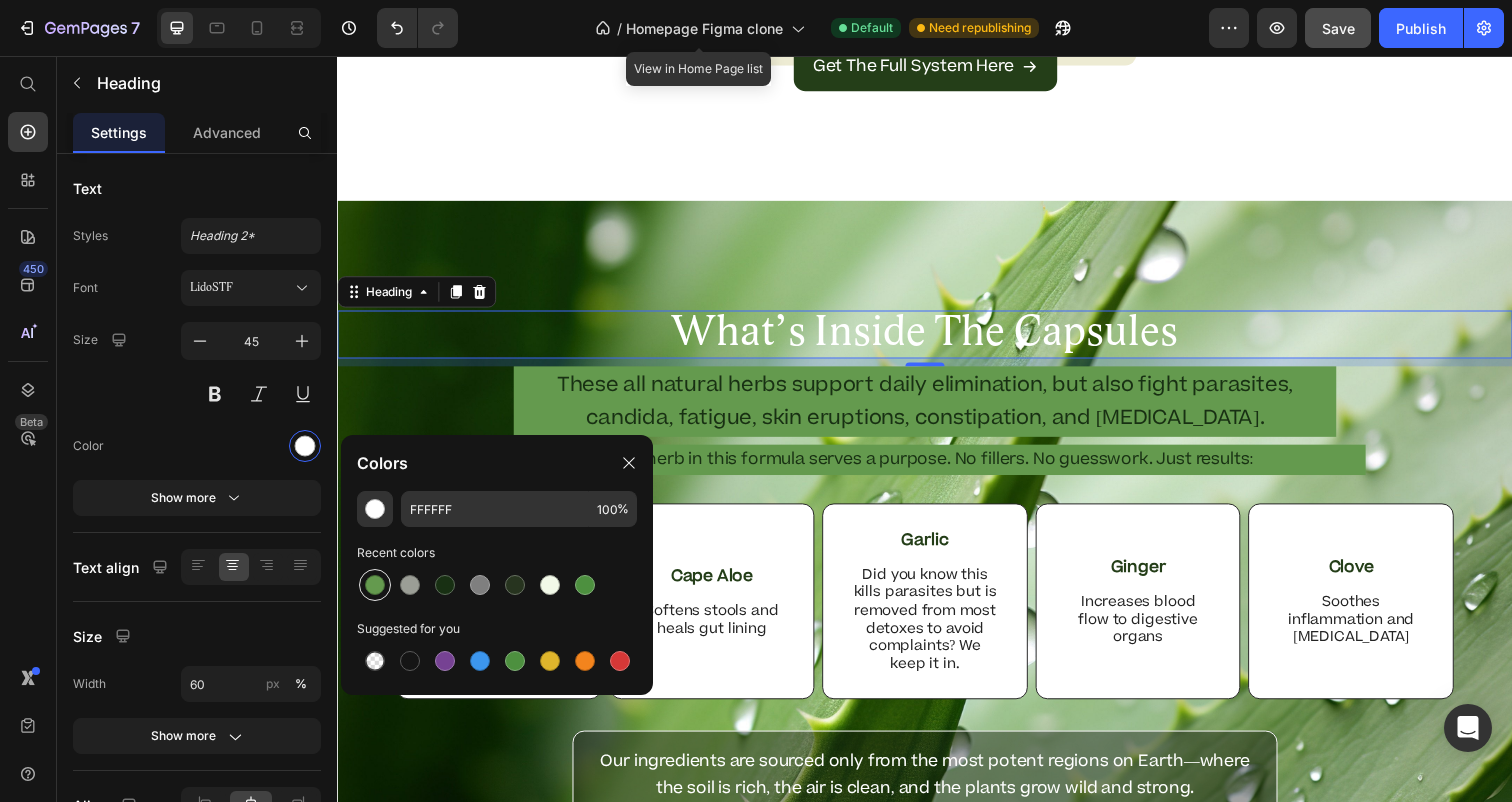 click at bounding box center (375, 585) 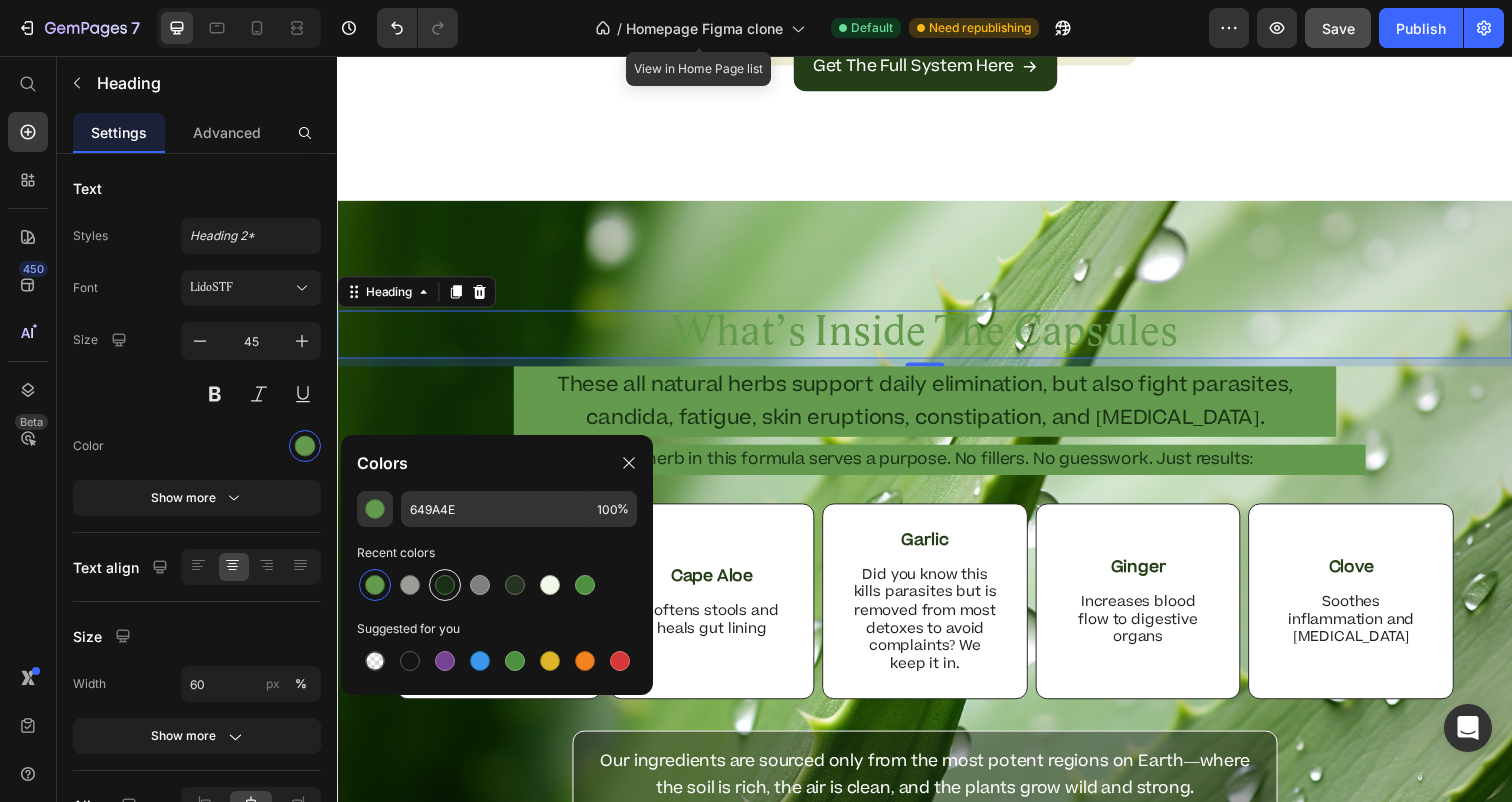 click at bounding box center [445, 585] 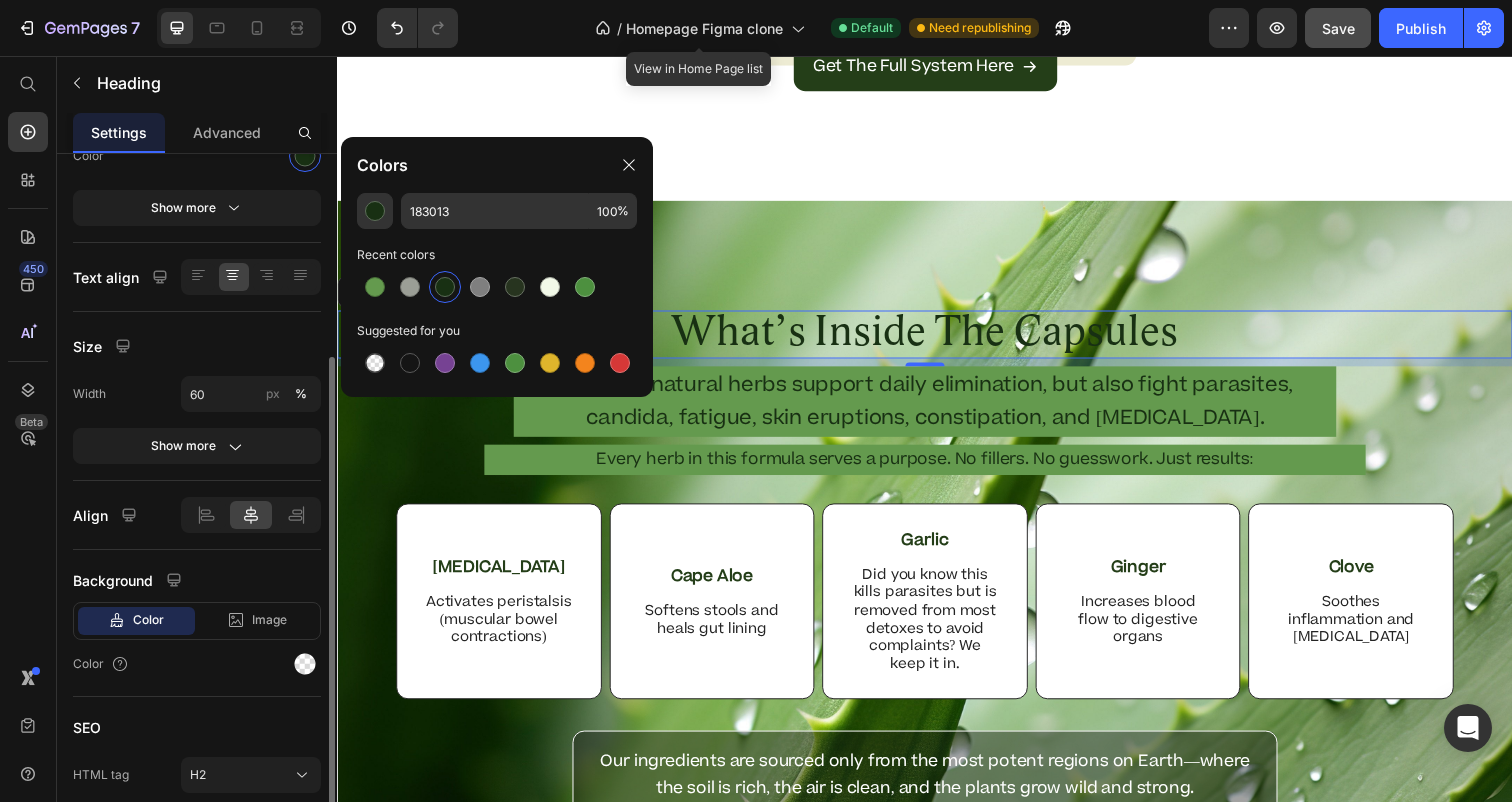 scroll, scrollTop: 302, scrollLeft: 0, axis: vertical 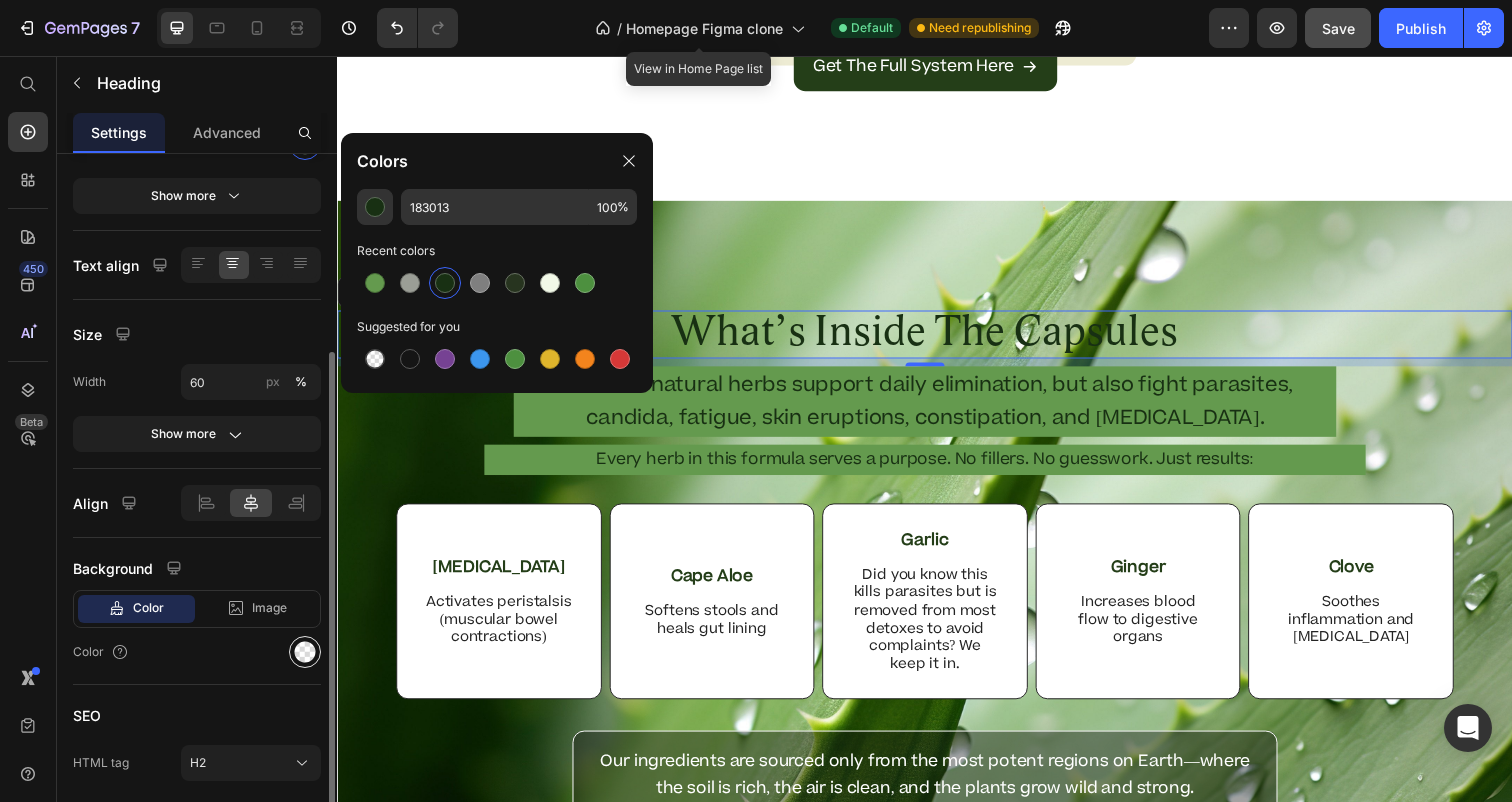 click at bounding box center [305, 652] 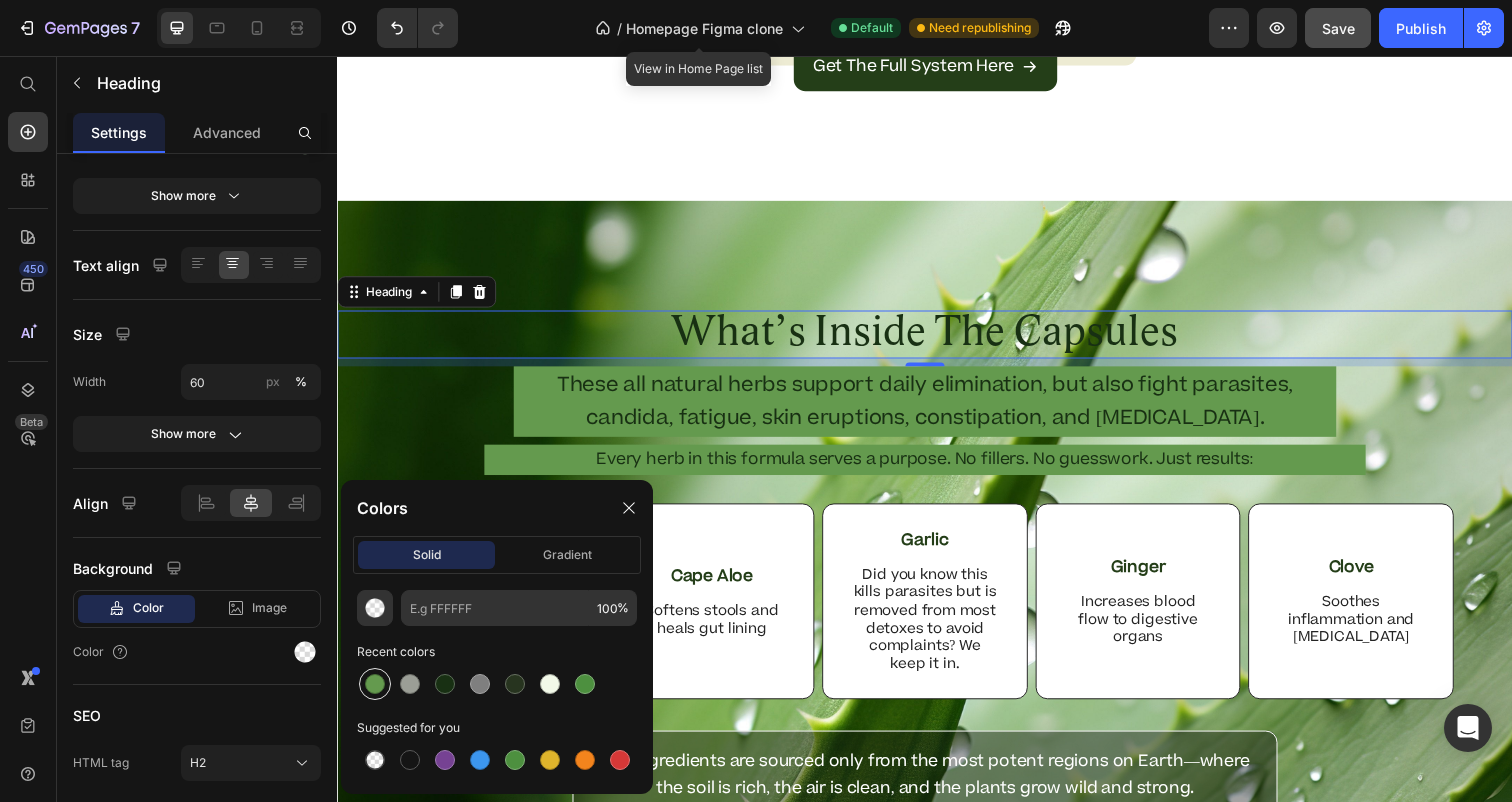 click at bounding box center [375, 684] 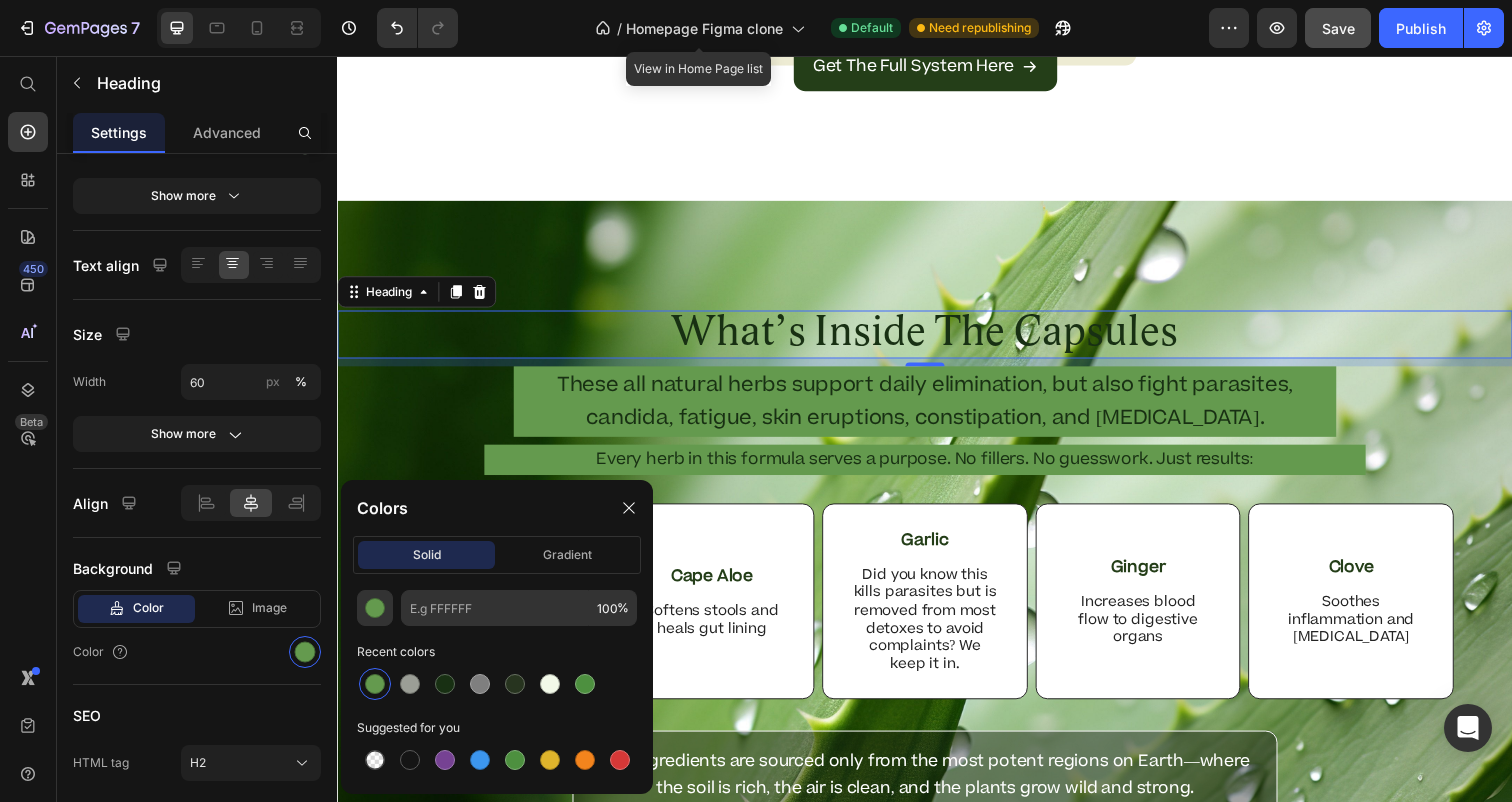type on "649A4E" 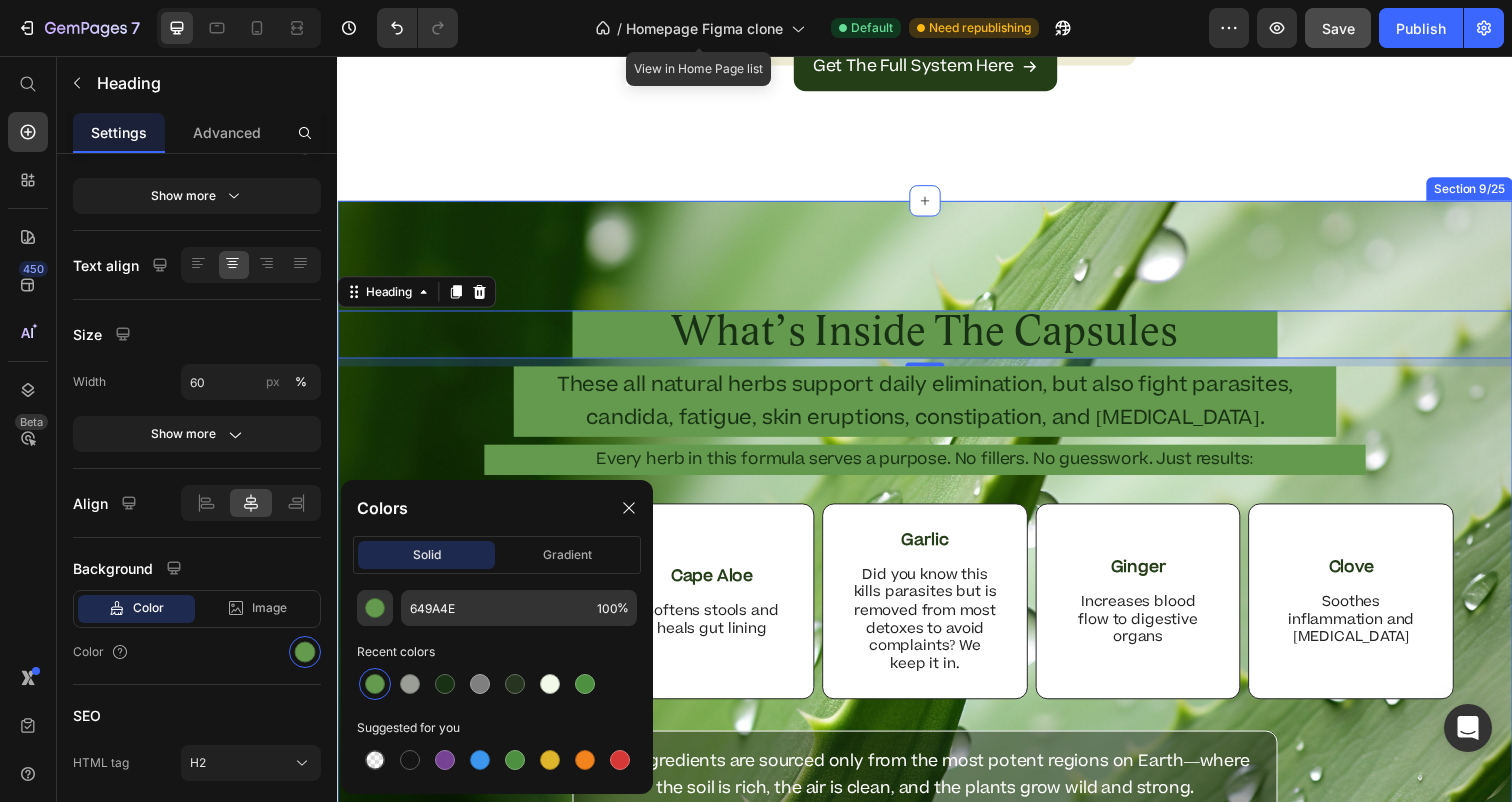 click on "What’s Inside The Capsules  Heading   8 These all natural herbs support daily elimination, but also fight parasites, candida, fatigue, skin eruptions, constipation, and brain fog. Text Block Every herb in this formula serves a purpose. No fillers. No guesswork. Just results: Text Block Row Cascara Sagrada Text Block Activates peristalsis (muscular bowel contractions) Text Block Row Cape Aloe Text Block Softens stools and heals gut lining Text Block Row Garlic Text Block Did you know this kills parasites but is removed from most detoxes to avoid complaints? We keep it in. Text Block Row Ginger Text Block Increases blood flow to digestive organs Text Block Row Clove Text Block Soothes inflammation and adrenal fatigue Text Block Row Row Our ingredients are sourced only from the most potent regions on Earth—where the soil is rich, the air is clean, and the plants grow wild and strong. Text Block Row Section 9/25" at bounding box center (937, 576) 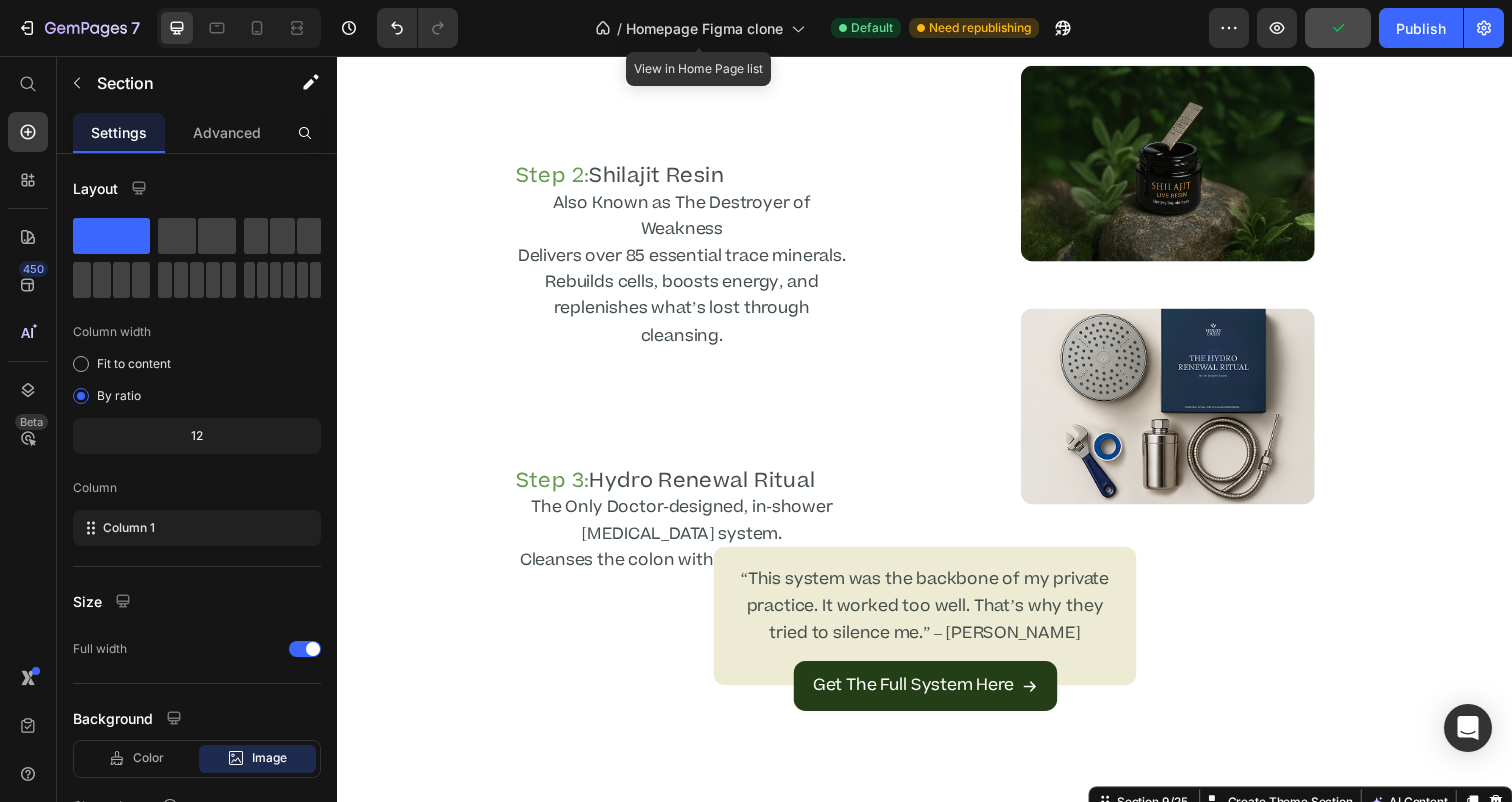 scroll, scrollTop: 2692, scrollLeft: 0, axis: vertical 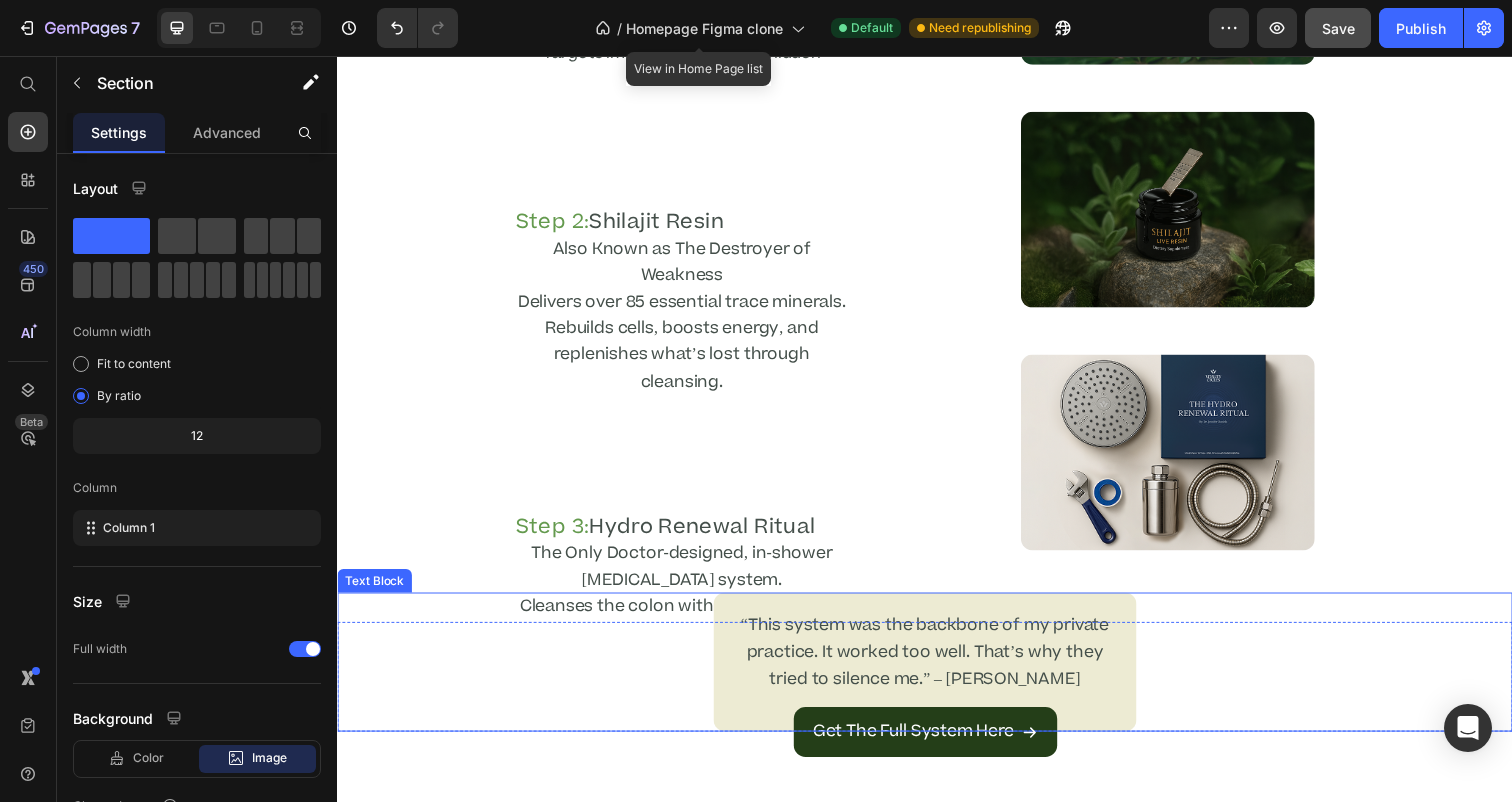 click on "“This system was the backbone of my private practice. It worked too well. That’s why they tried to silence me.” – Dr. Daniels" at bounding box center (937, 665) 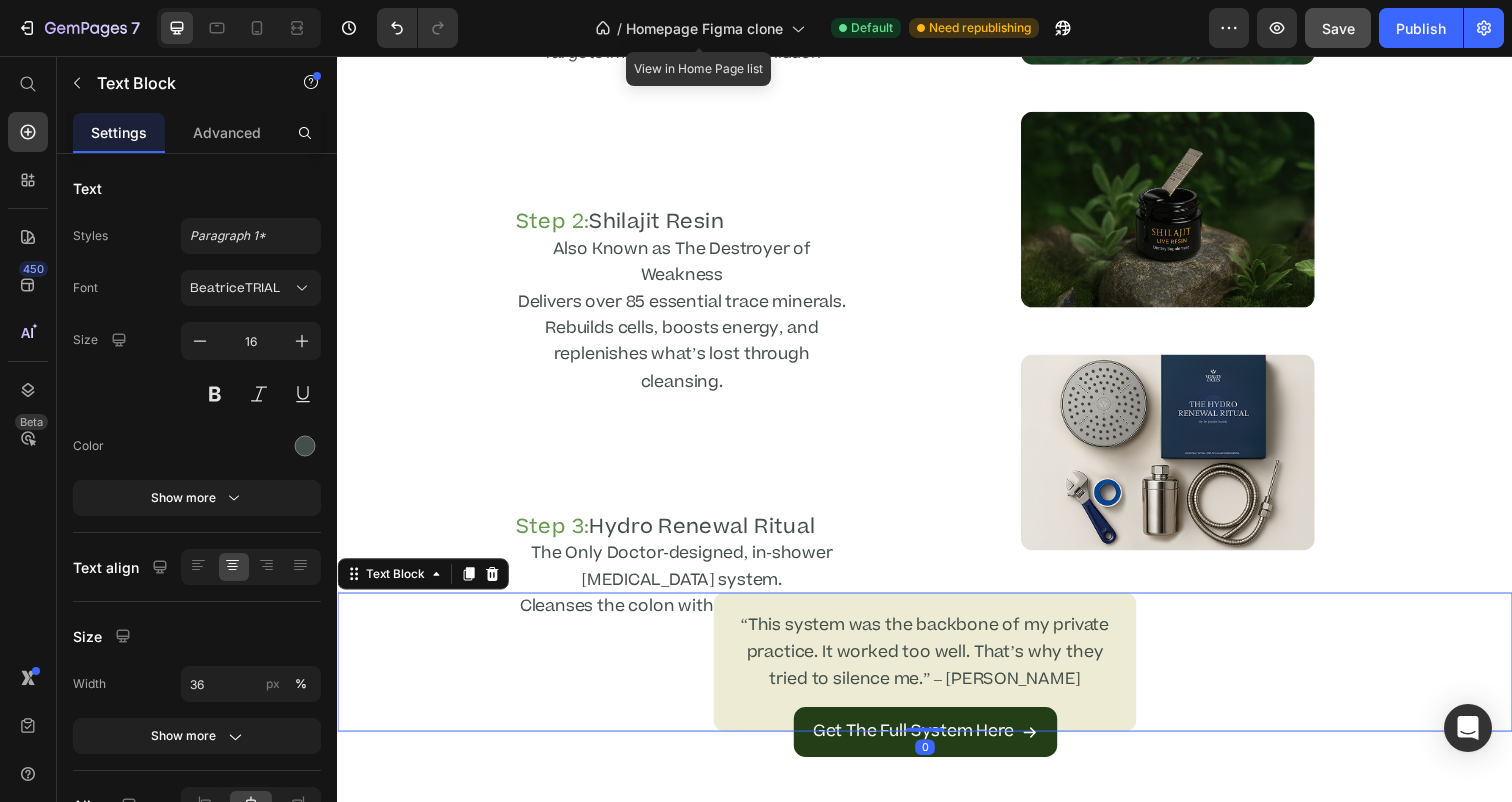 click on "“This system was the backbone of my private practice. It worked too well. That’s why they tried to silence me.” – Dr. Daniels" at bounding box center [937, 665] 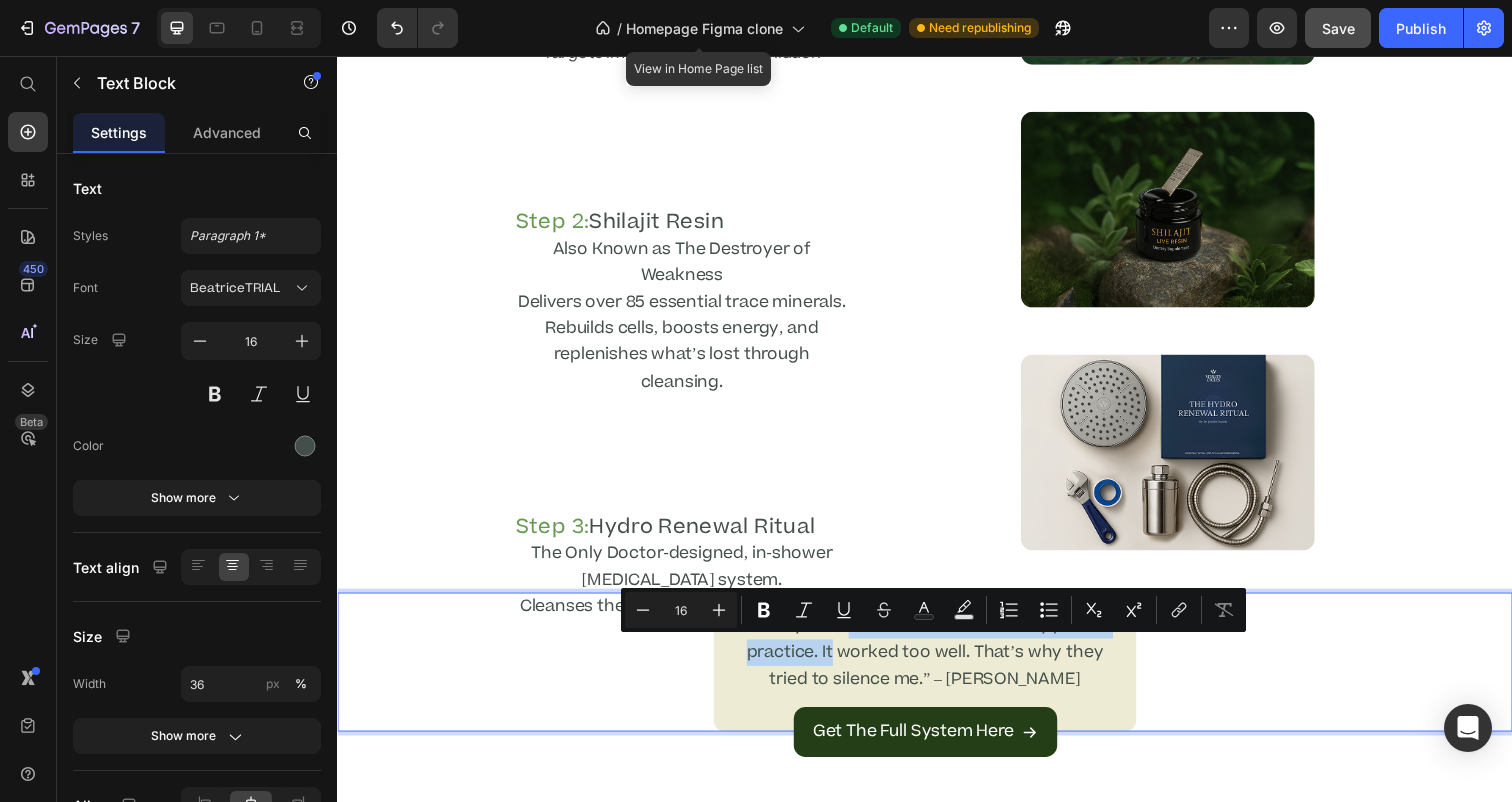 drag, startPoint x: 860, startPoint y: 664, endPoint x: 846, endPoint y: 692, distance: 31.304953 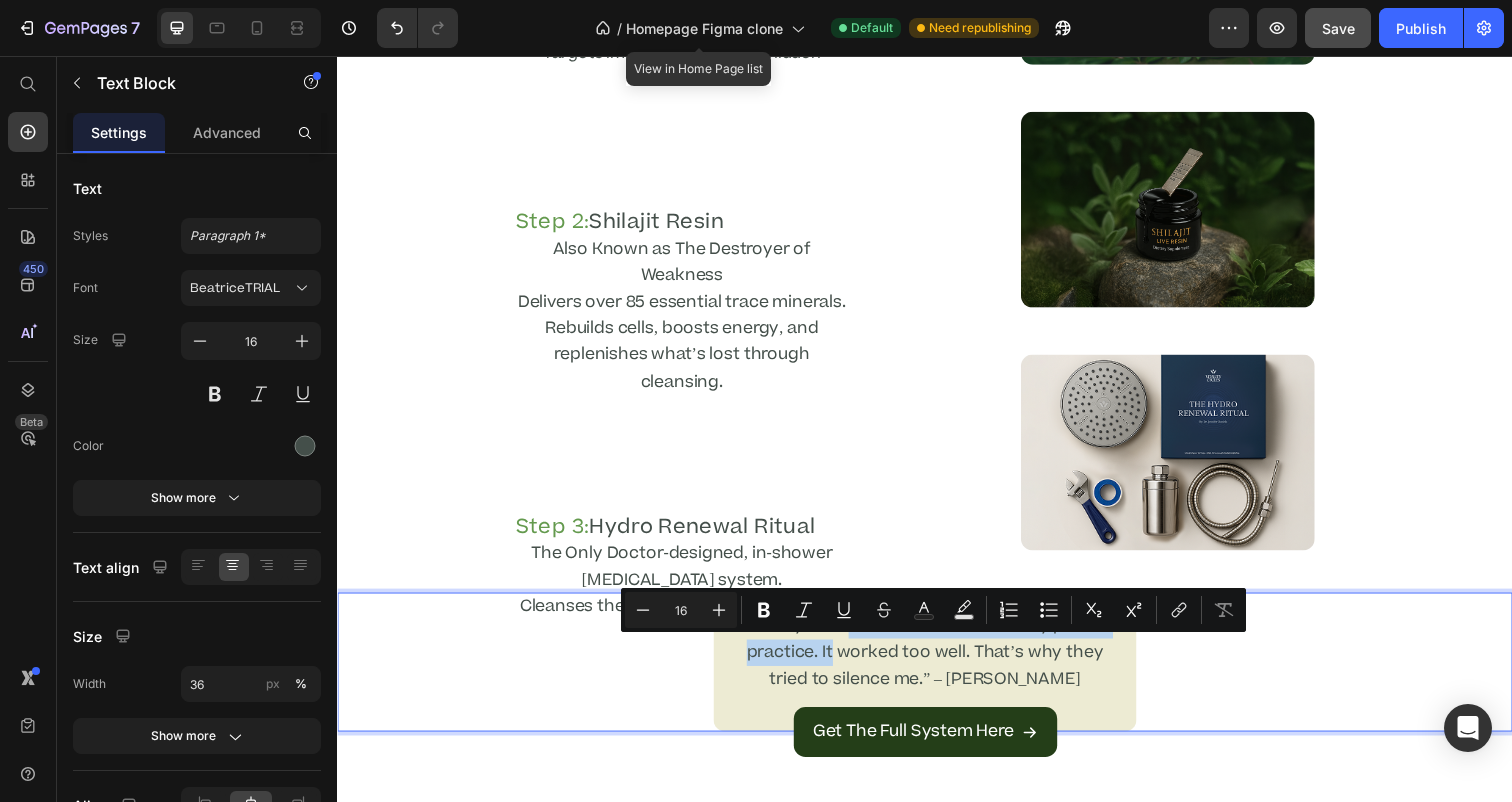 click on "“This system was the backbone of my private practice. It worked too well. That’s why they tried to silence me.” – Dr. Daniels" at bounding box center [937, 665] 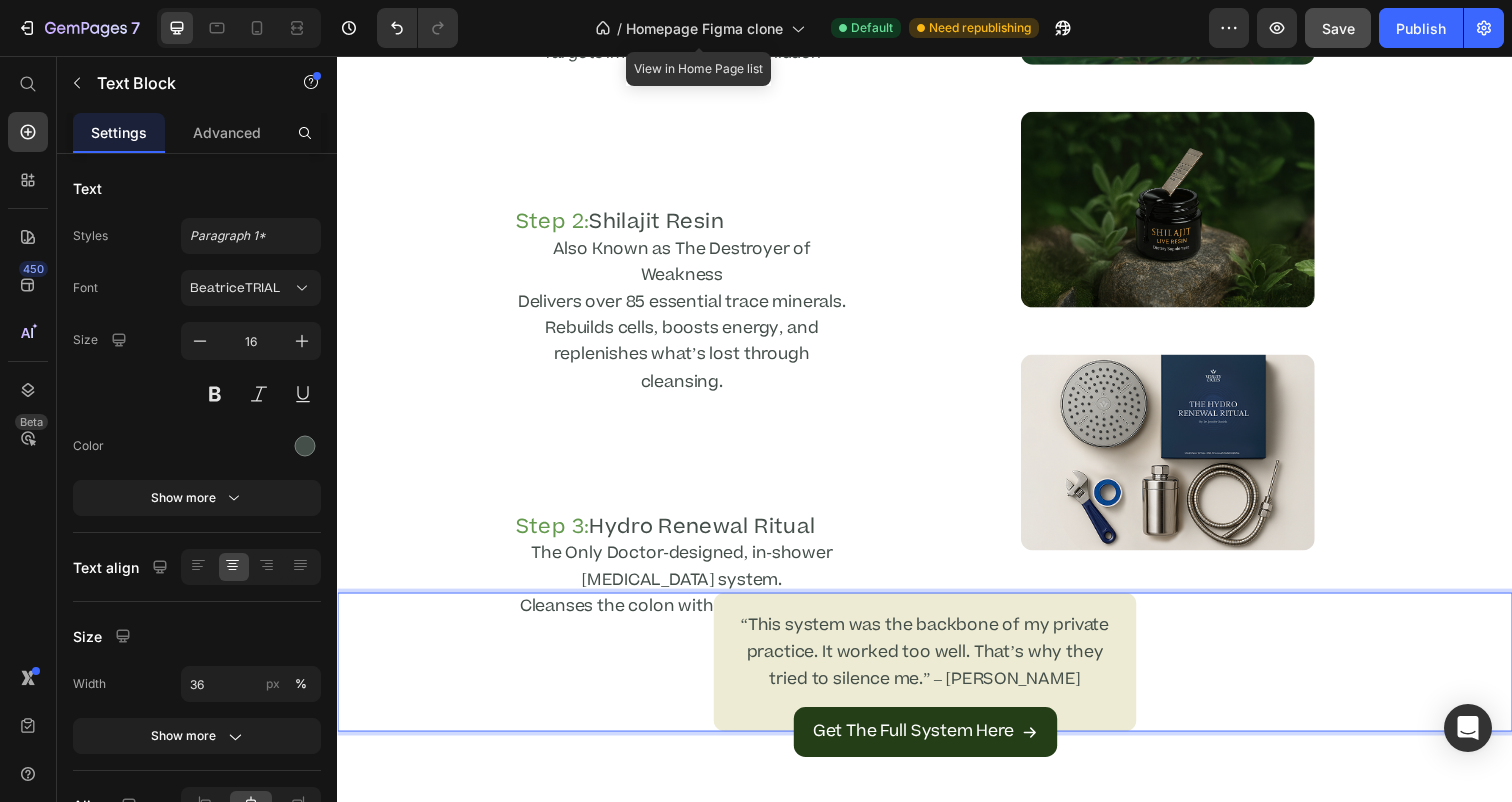 click on "“This system was the backbone of my private practice. It worked too well. That’s why they tried to silence me.” – Dr. Daniels" at bounding box center (937, 665) 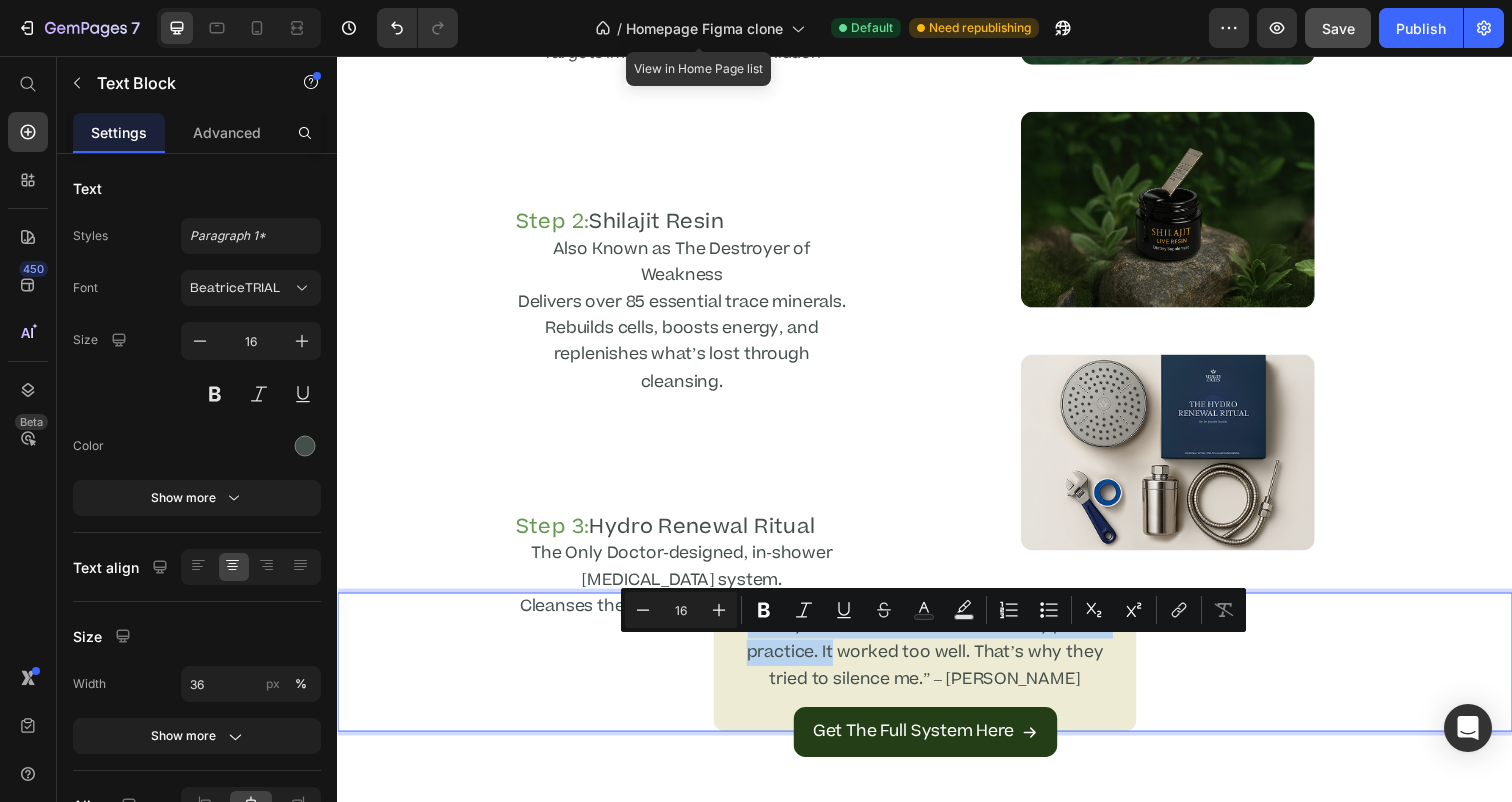 drag, startPoint x: 846, startPoint y: 690, endPoint x: 760, endPoint y: 660, distance: 91.08238 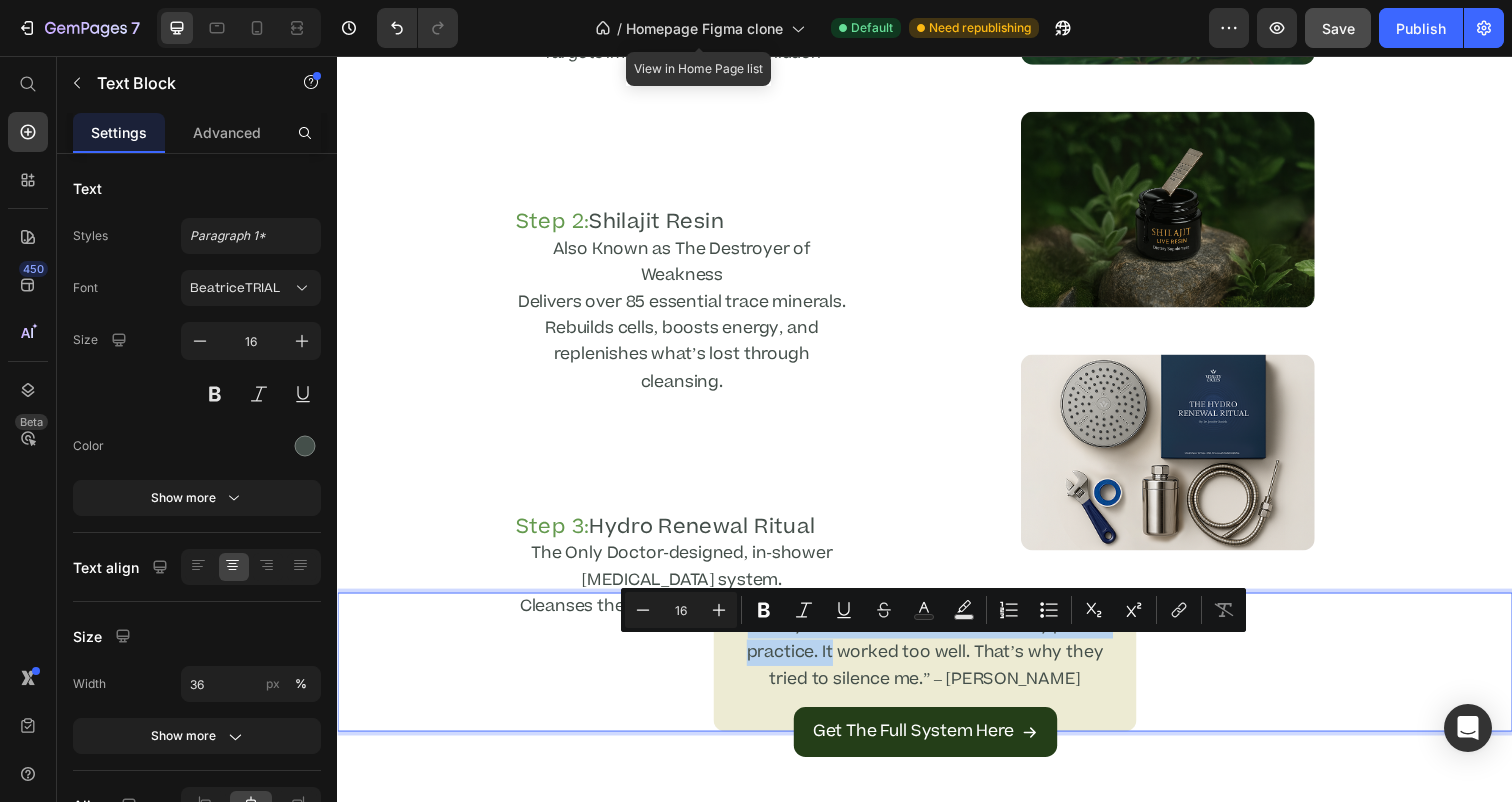 click on "“This system was the backbone of my private practice. It worked too well. That’s why they tried to silence me.” – Dr. Daniels" at bounding box center [937, 665] 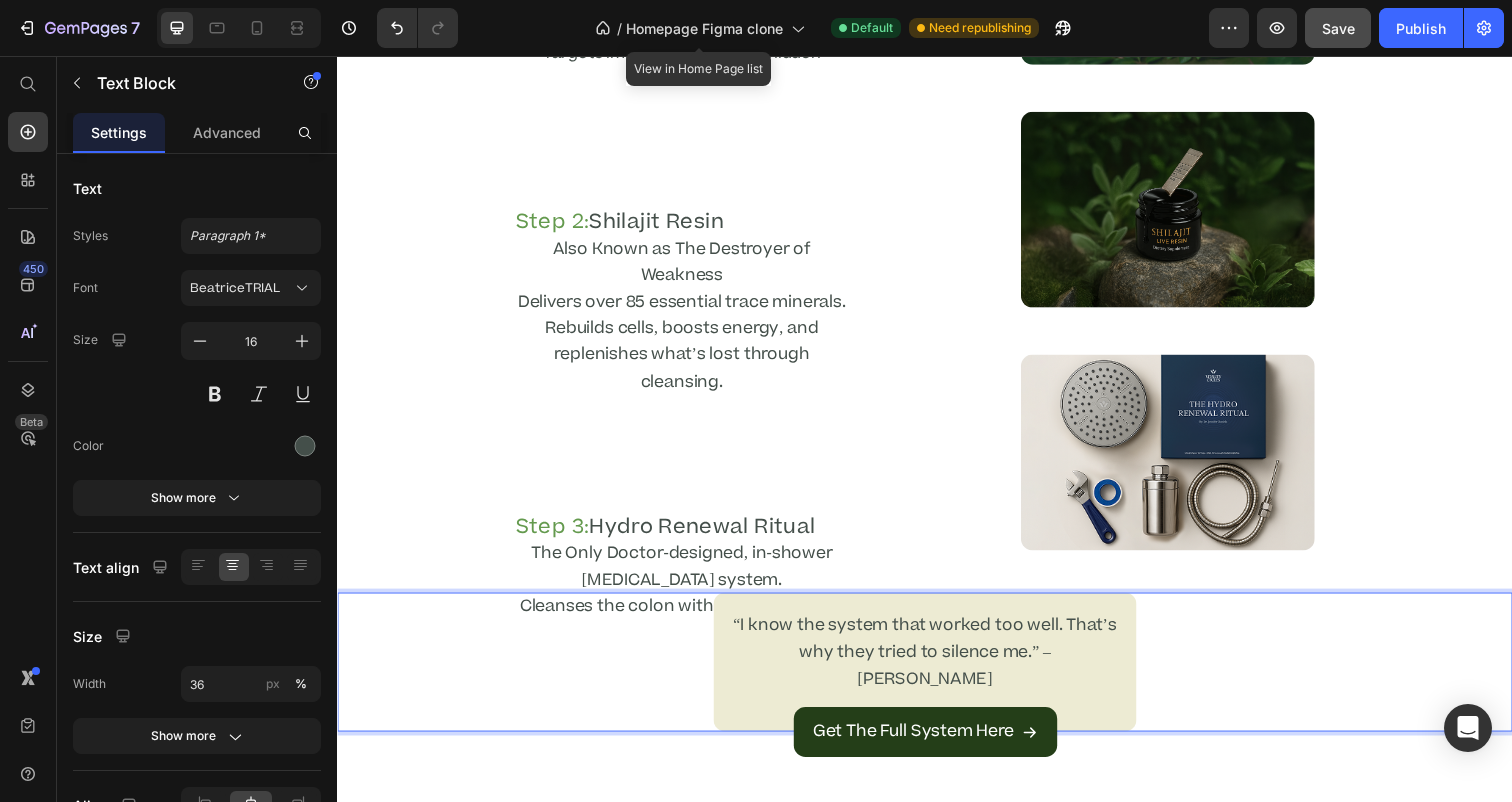 click on "“I know the system that worked too well. That’s why they tried to silence me.” – Dr. Daniels" at bounding box center [937, 665] 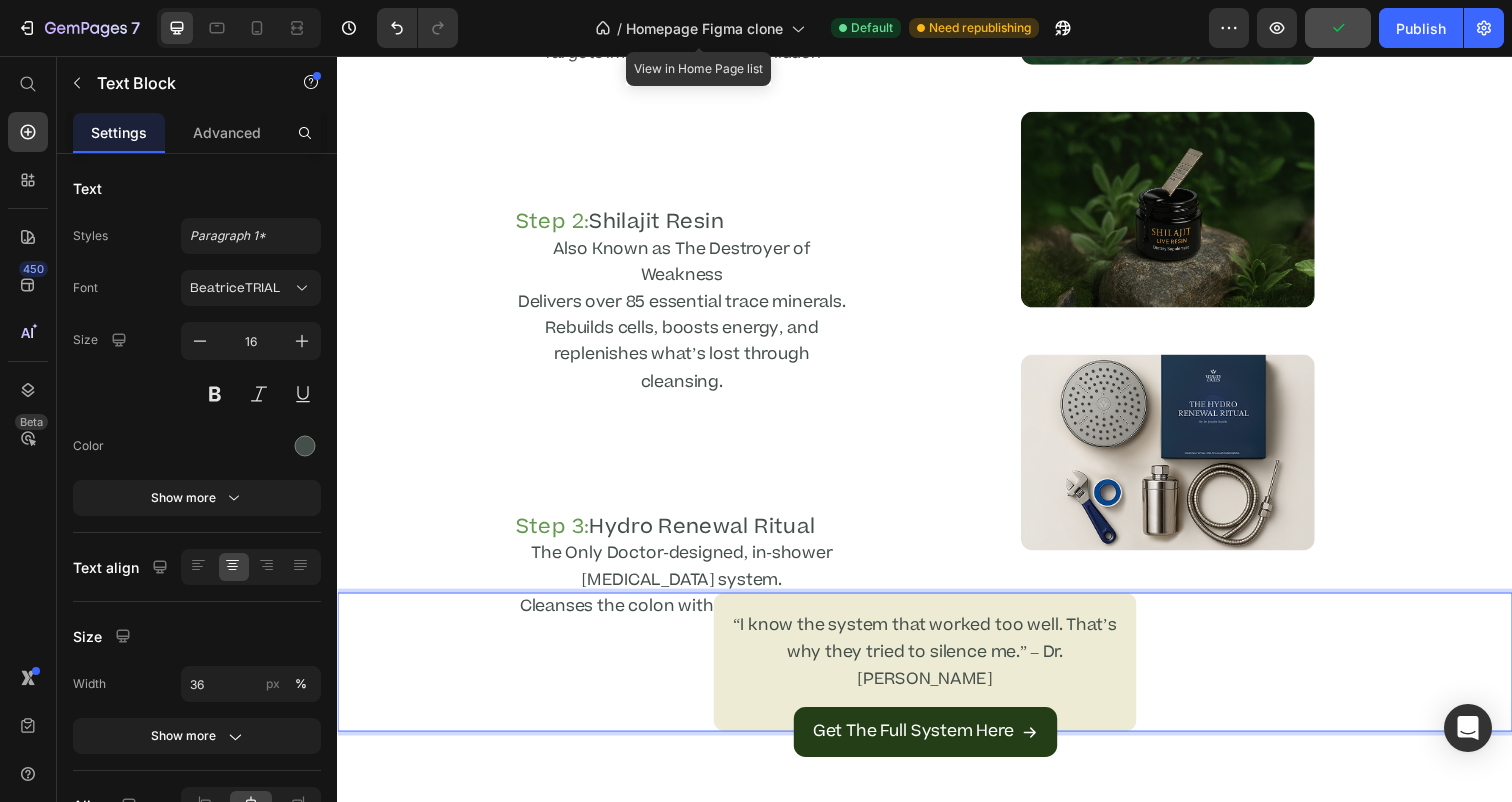 click on "“I know the system that worked too well. That’s why they tried to silence me.” – Dr. Jennifer  Daniels" at bounding box center [937, 665] 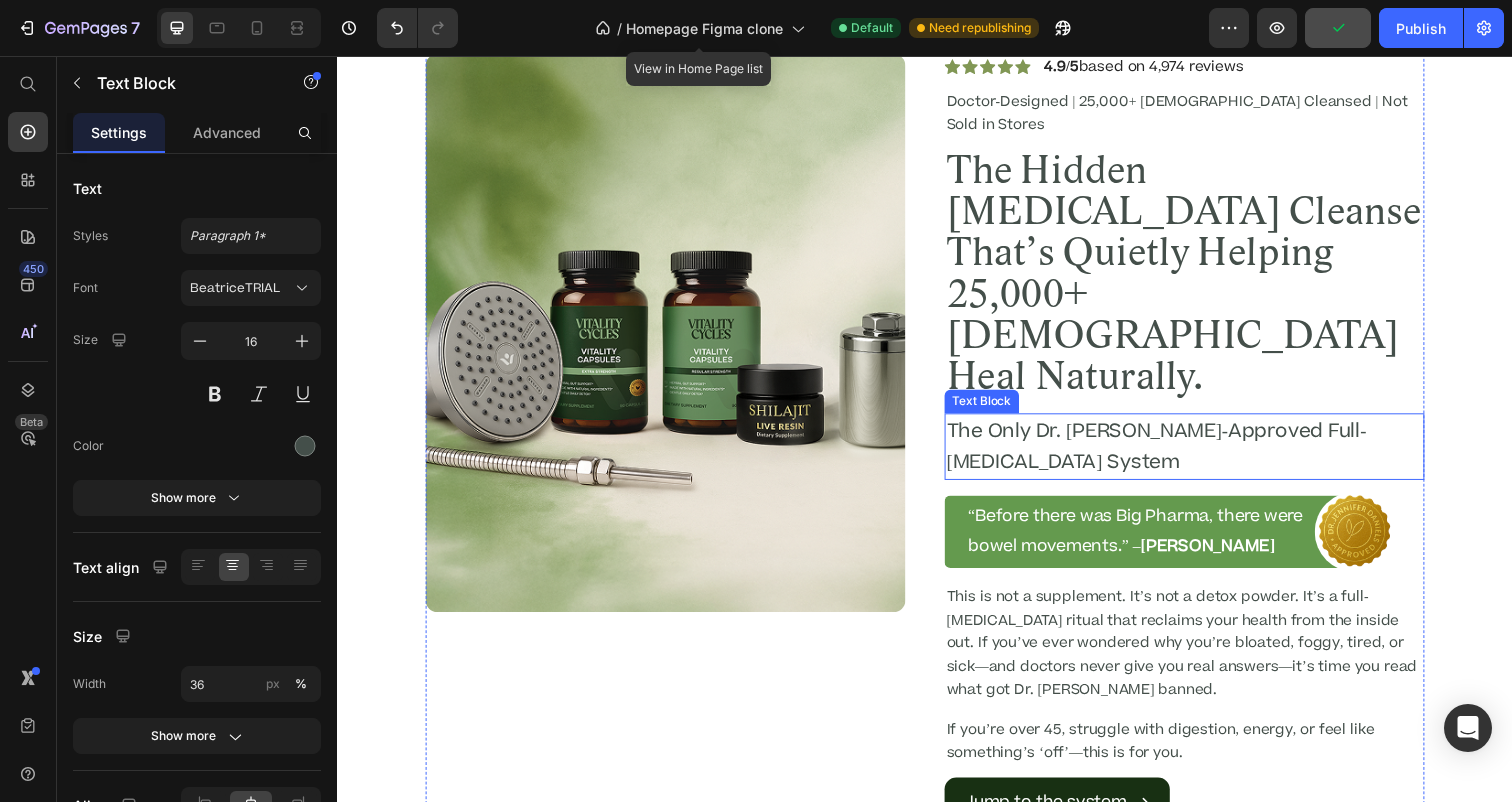 scroll, scrollTop: 0, scrollLeft: 0, axis: both 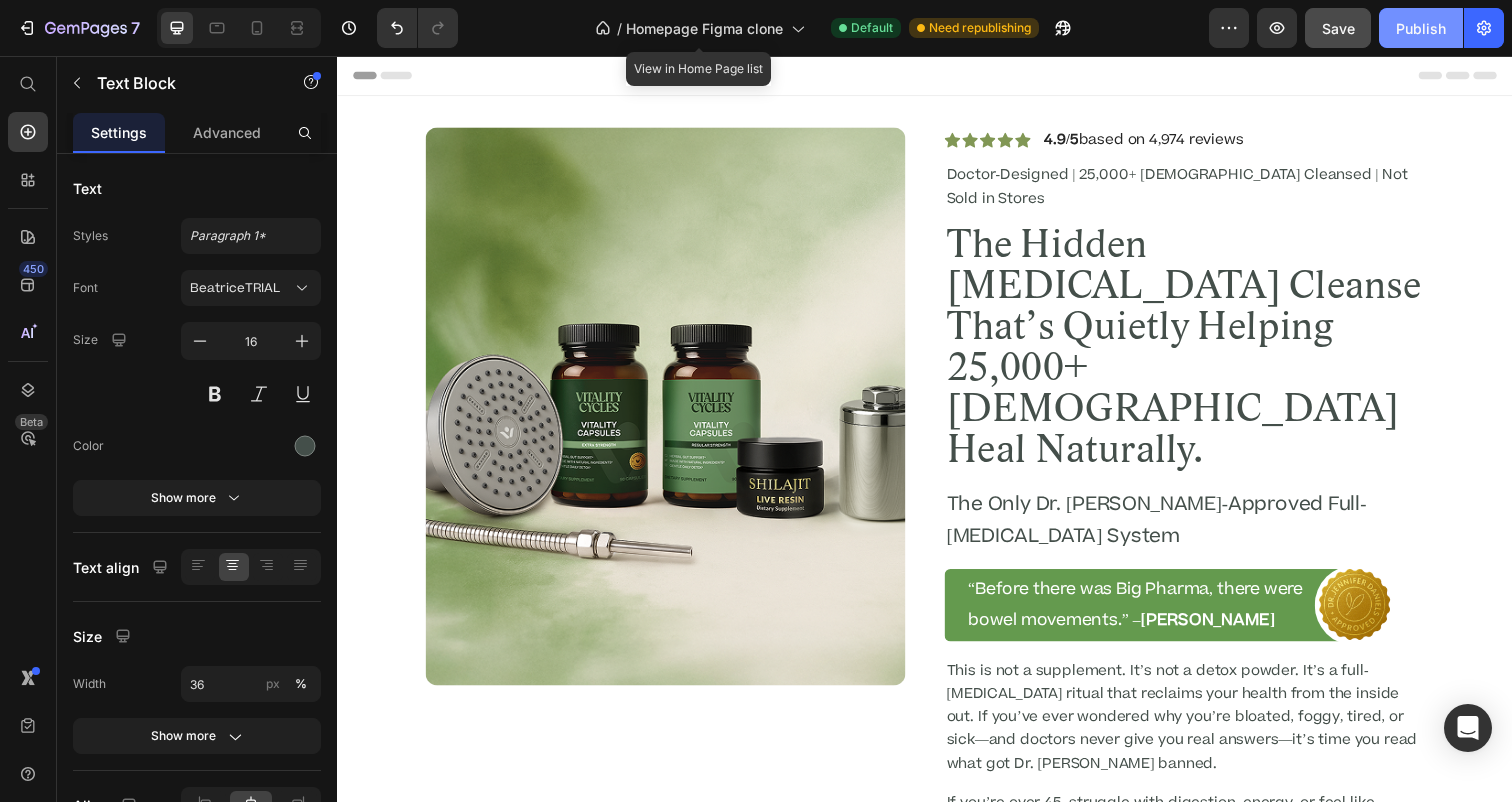 click on "Publish" at bounding box center (1421, 28) 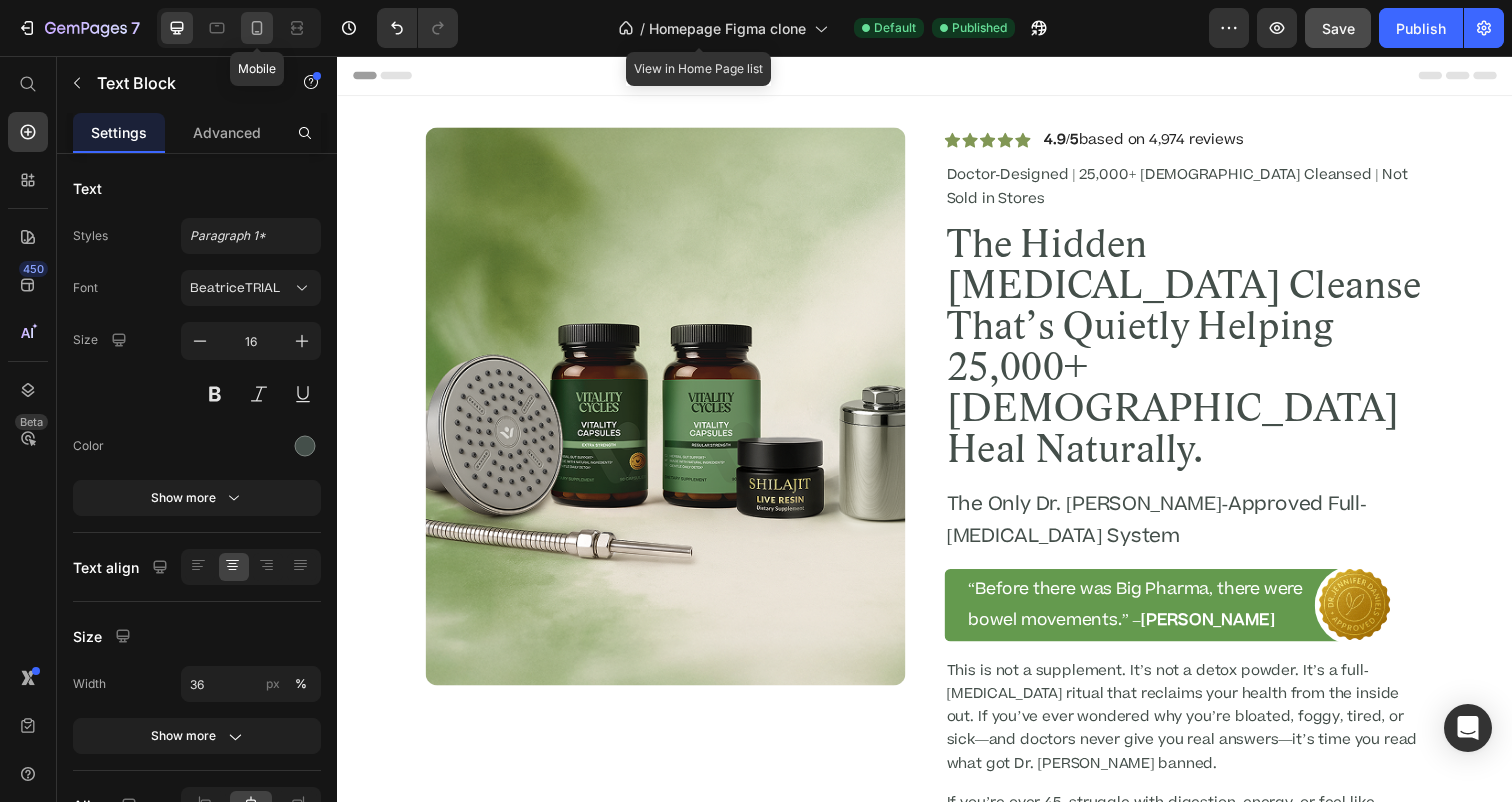 click 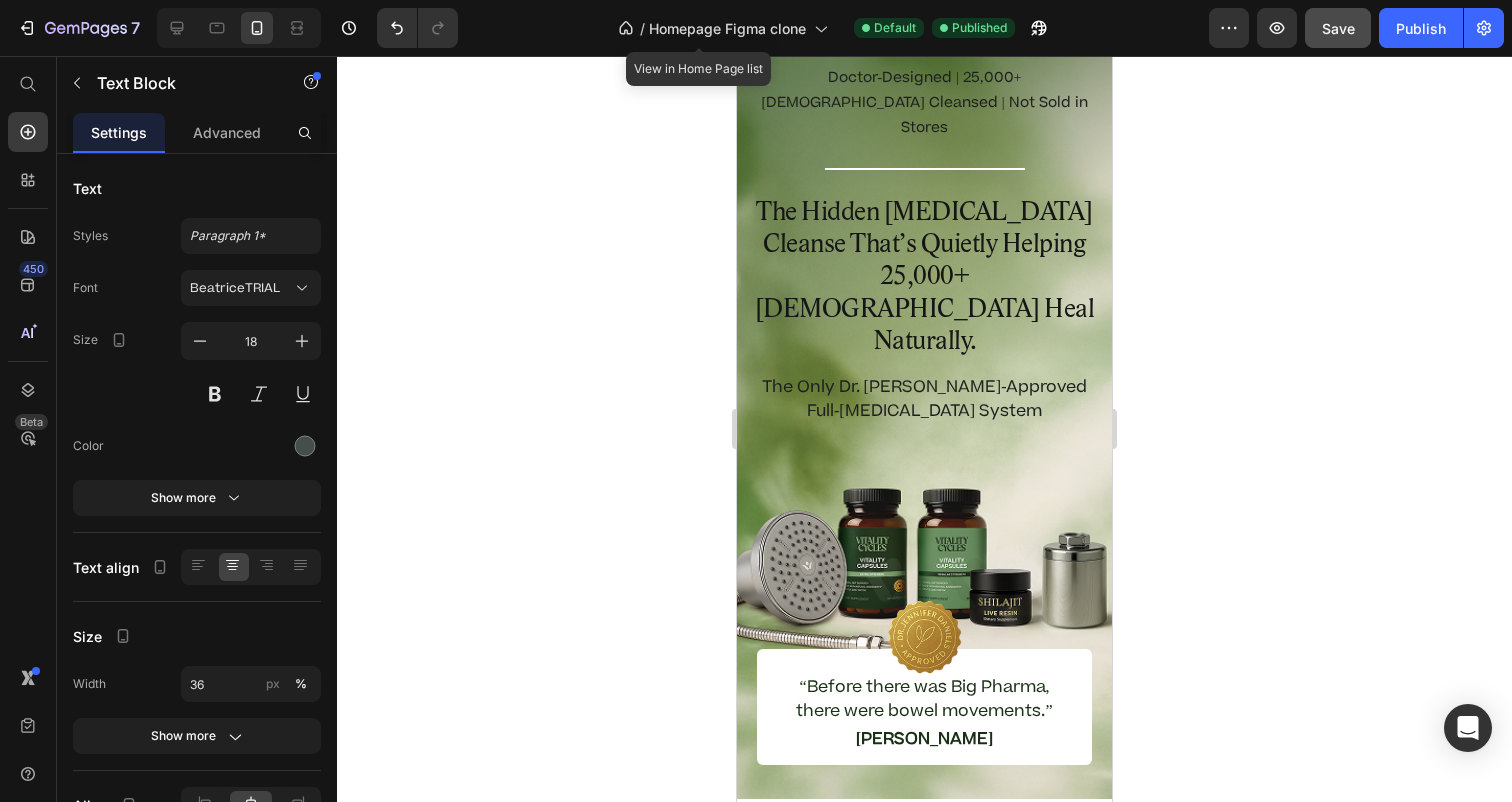 scroll, scrollTop: 0, scrollLeft: 0, axis: both 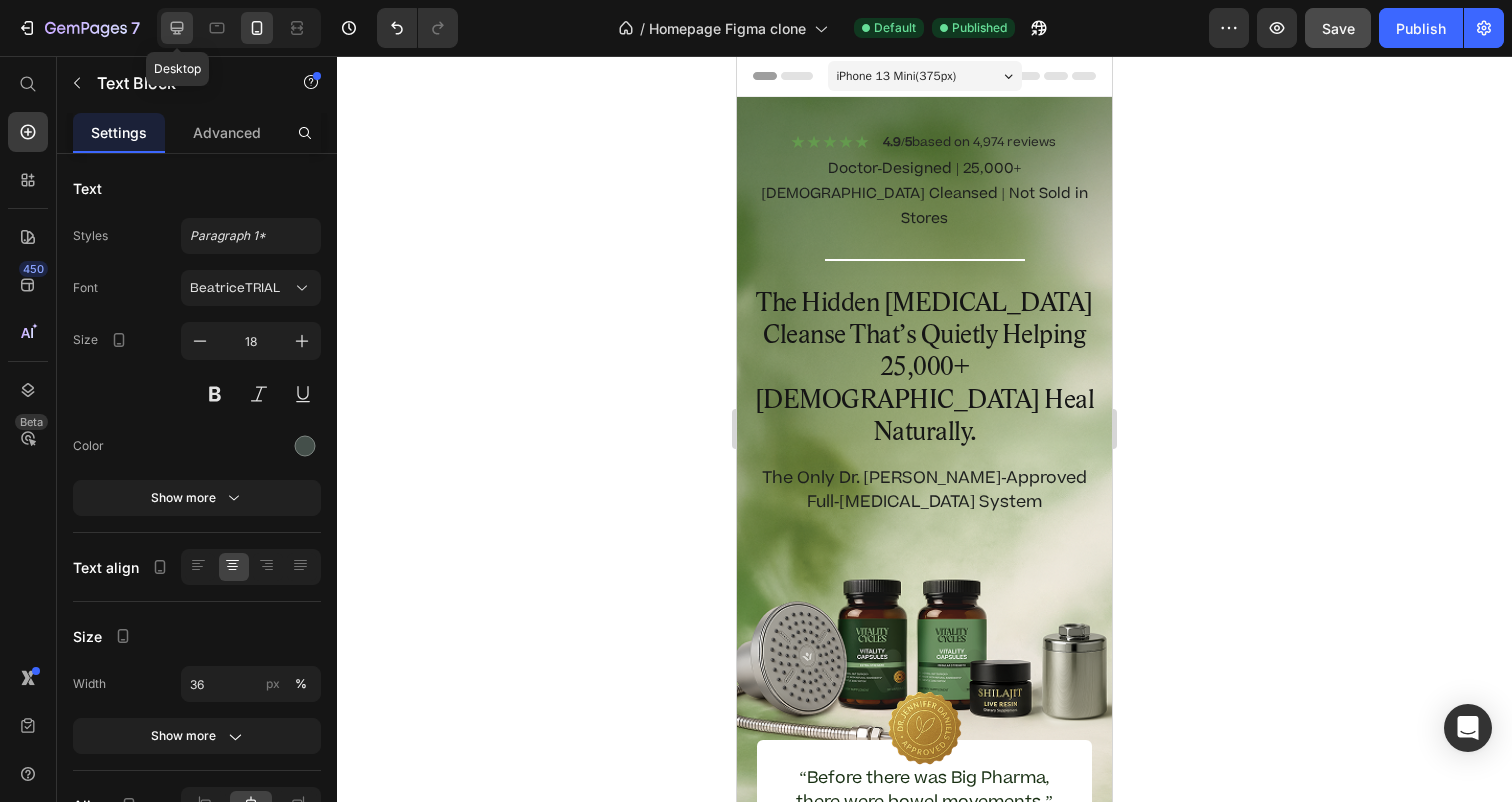 click 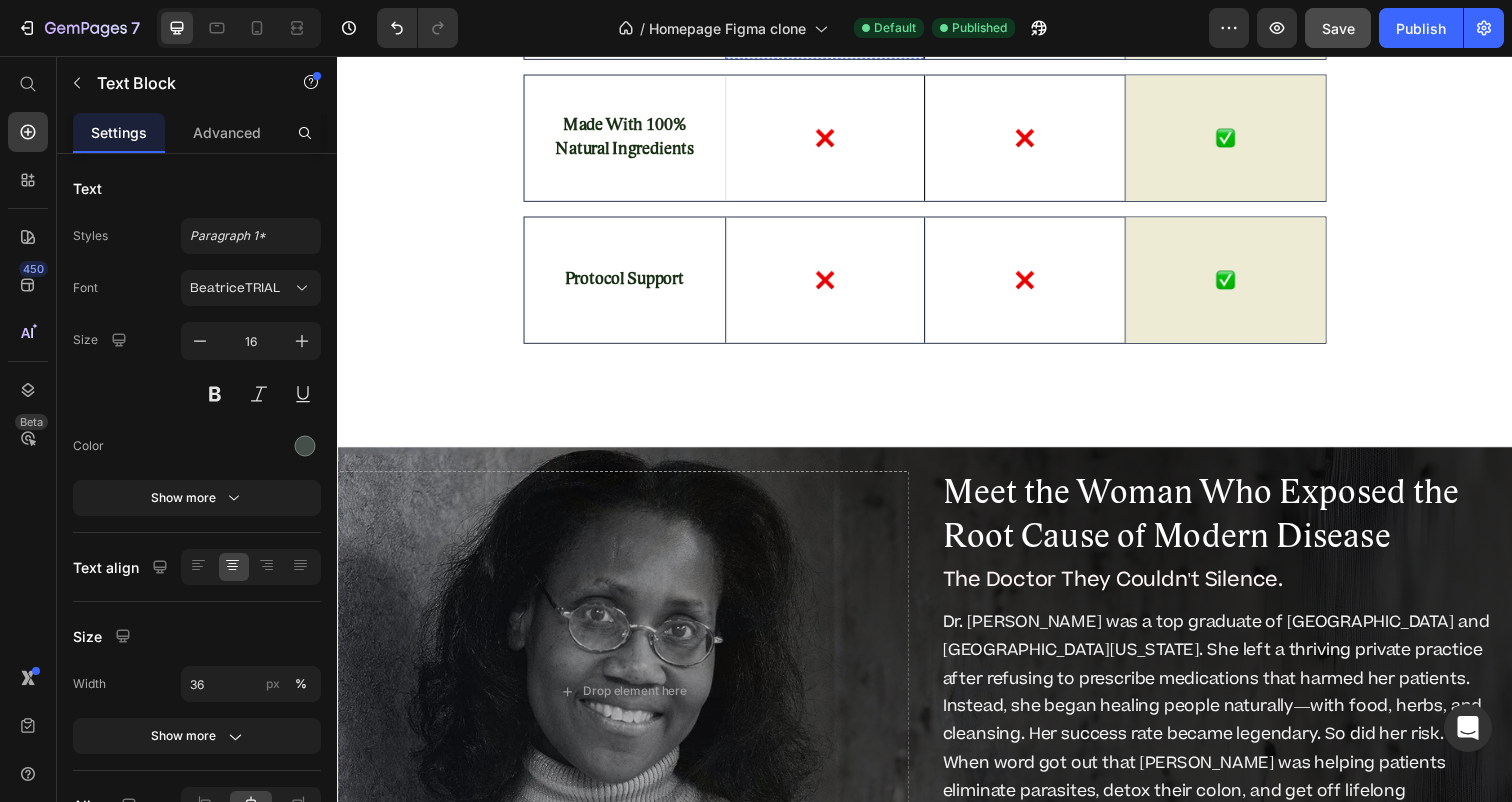 scroll, scrollTop: 7416, scrollLeft: 0, axis: vertical 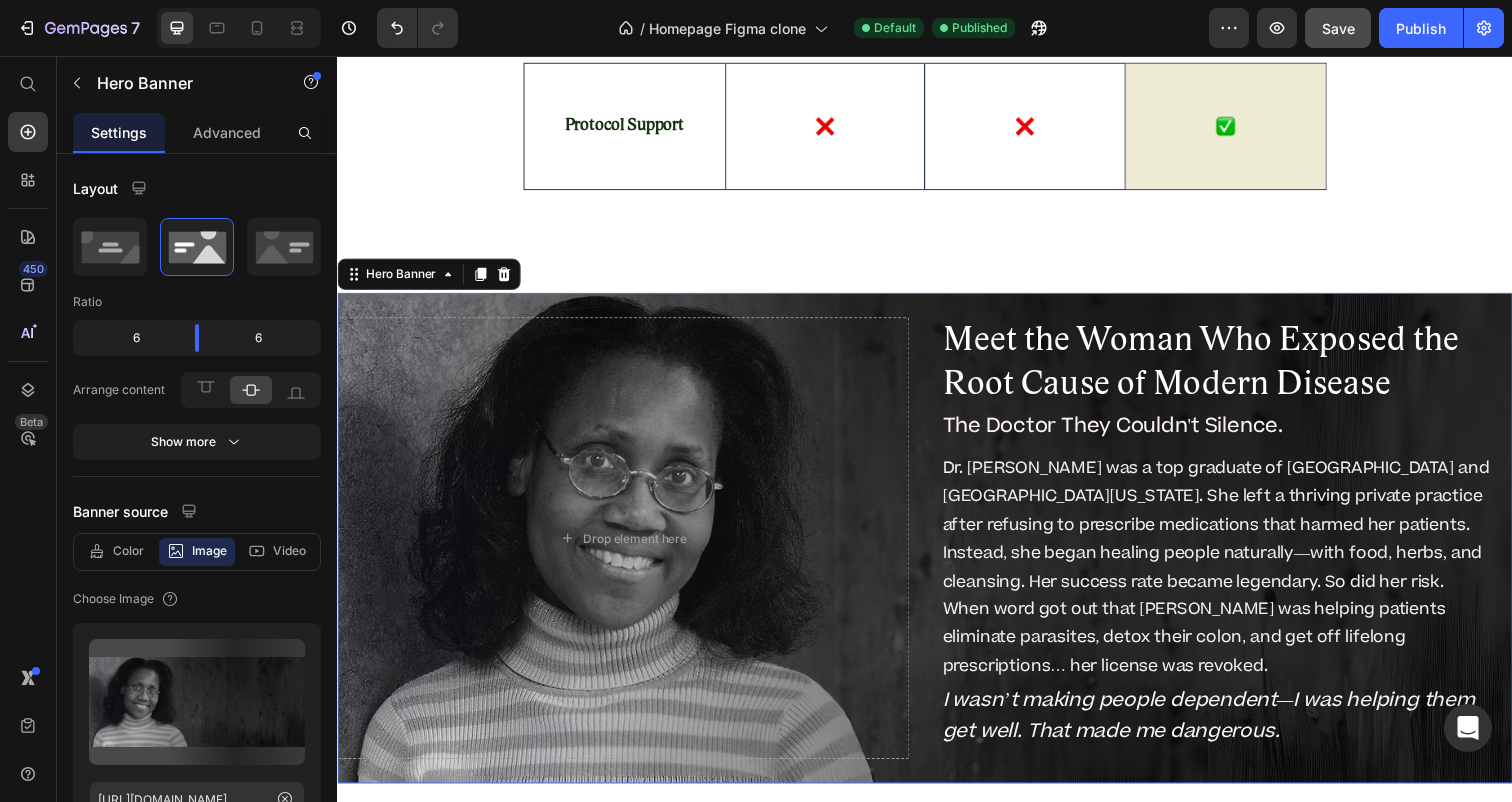 click on "Drop element here Meet the Woman Who Exposed the Root Cause of Modern Disease Heading The Doctor They Couldn't Silence. Text Block Dr. Jennifer Daniels was a top graduate of Harvard and University of Pennsylvania Medical School. She left a thriving private practice after refusing to prescribe medications that harmed her patients. Instead, she began healing people naturally—with food, herbs, and cleansing. Her success rate became legendary. So did her risk. When word got out that Dr. Daniels was helping patients eliminate parasites, detox their colon, and get off lifelong prescriptions… her license was revoked. Text Block I wasn’t making people dependent—I was helping them get well. That made me dangerous. Text Block" at bounding box center (937, 548) 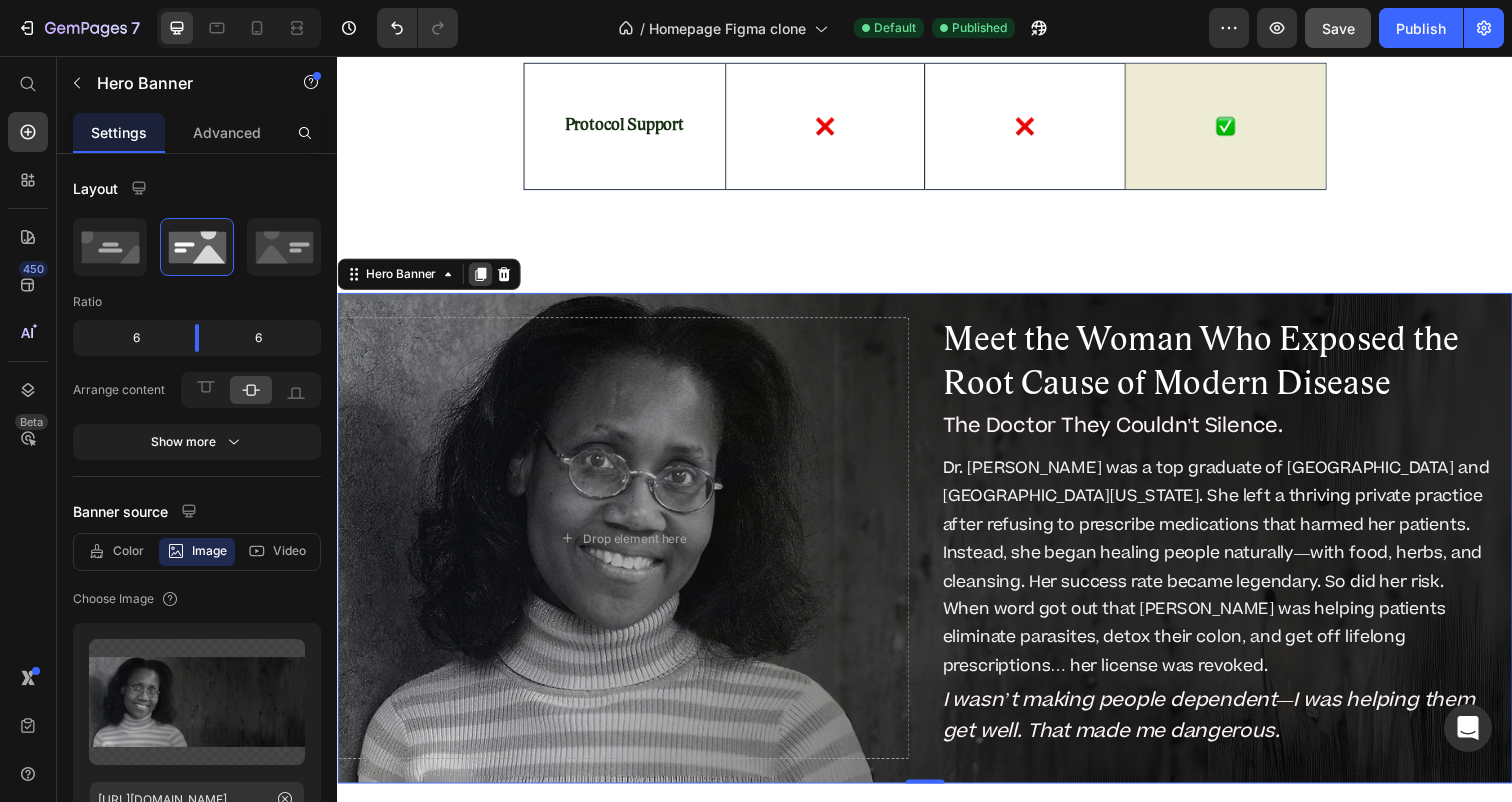 click 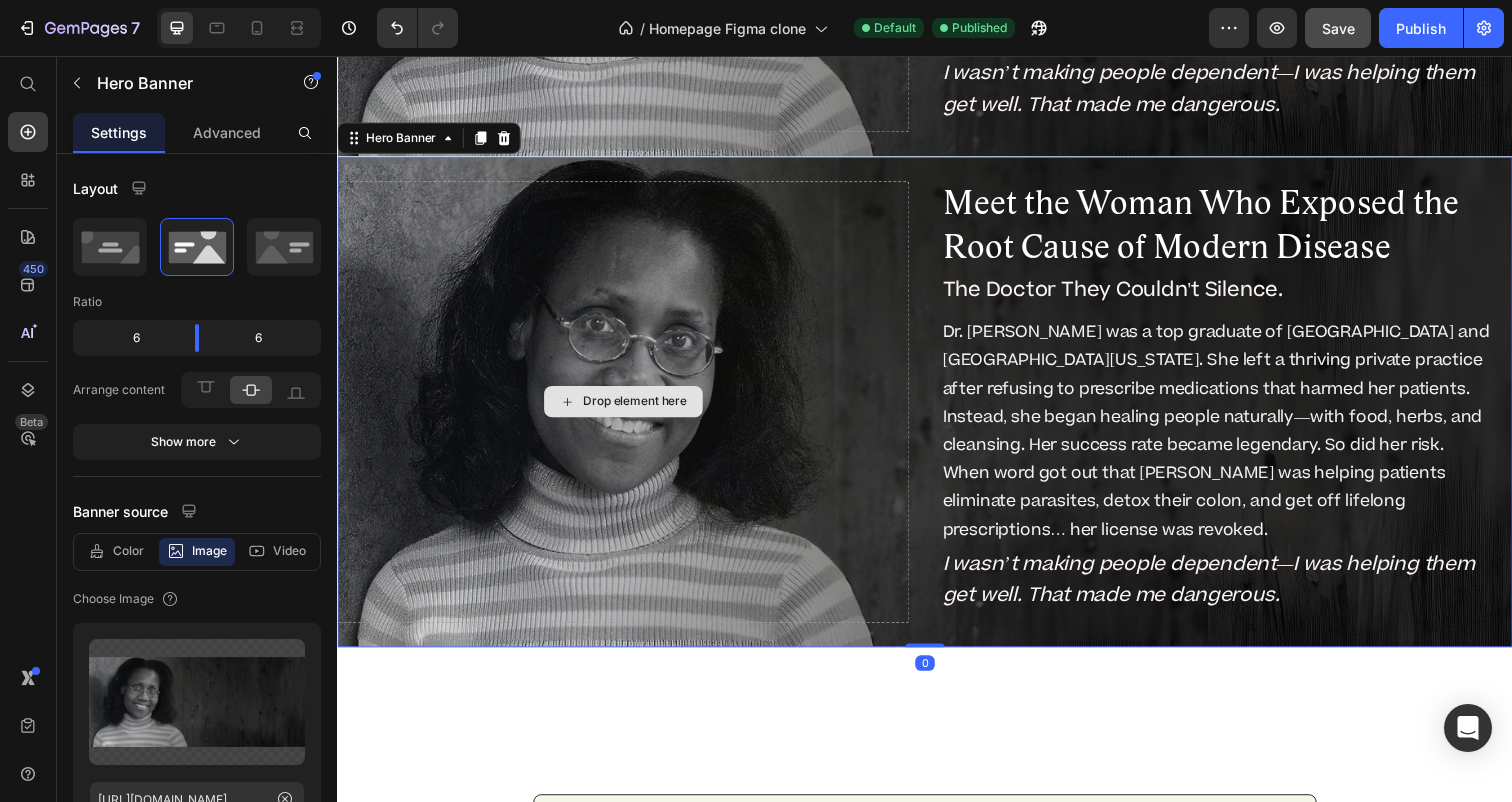 scroll, scrollTop: 8058, scrollLeft: 0, axis: vertical 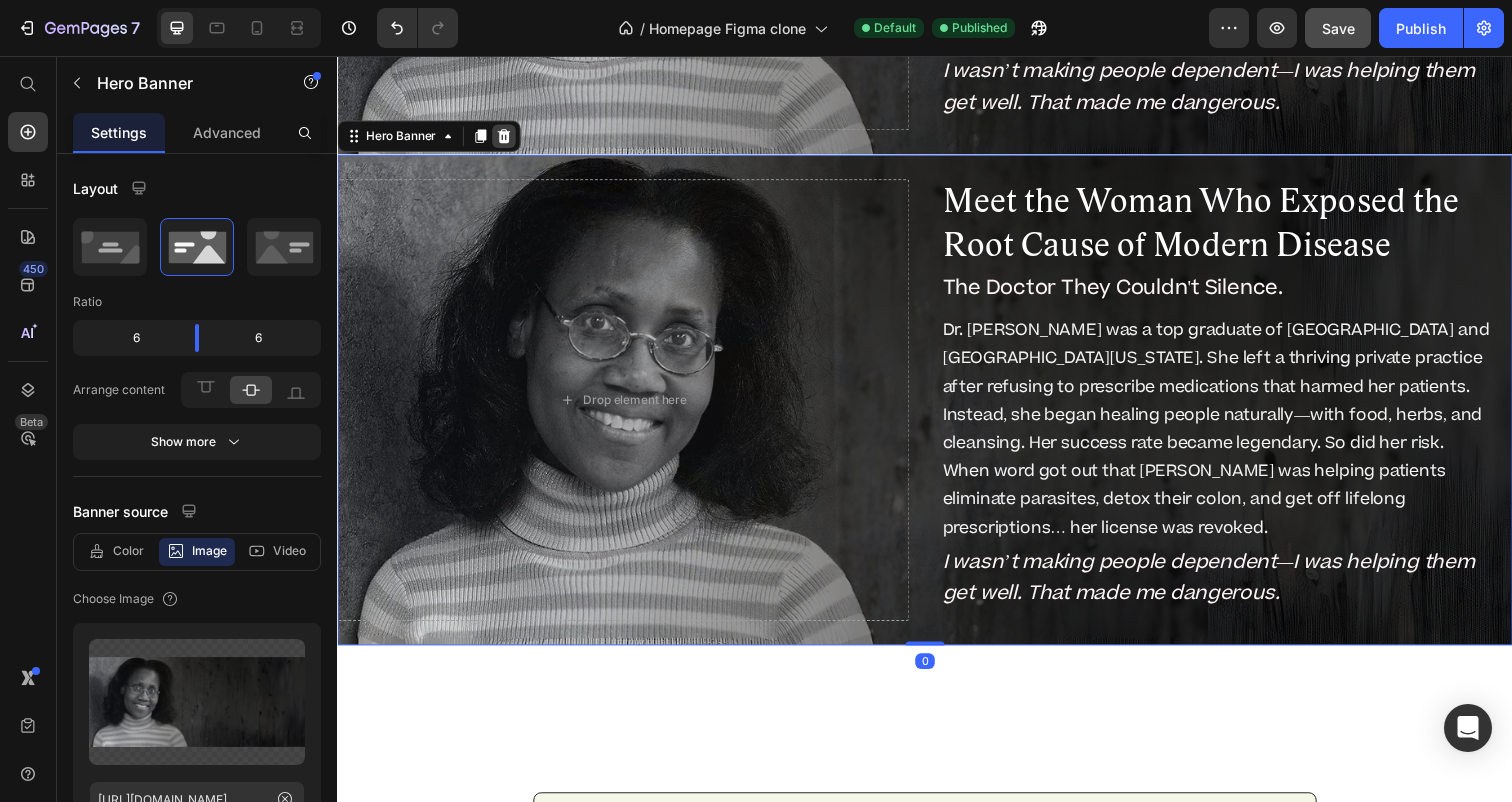 click 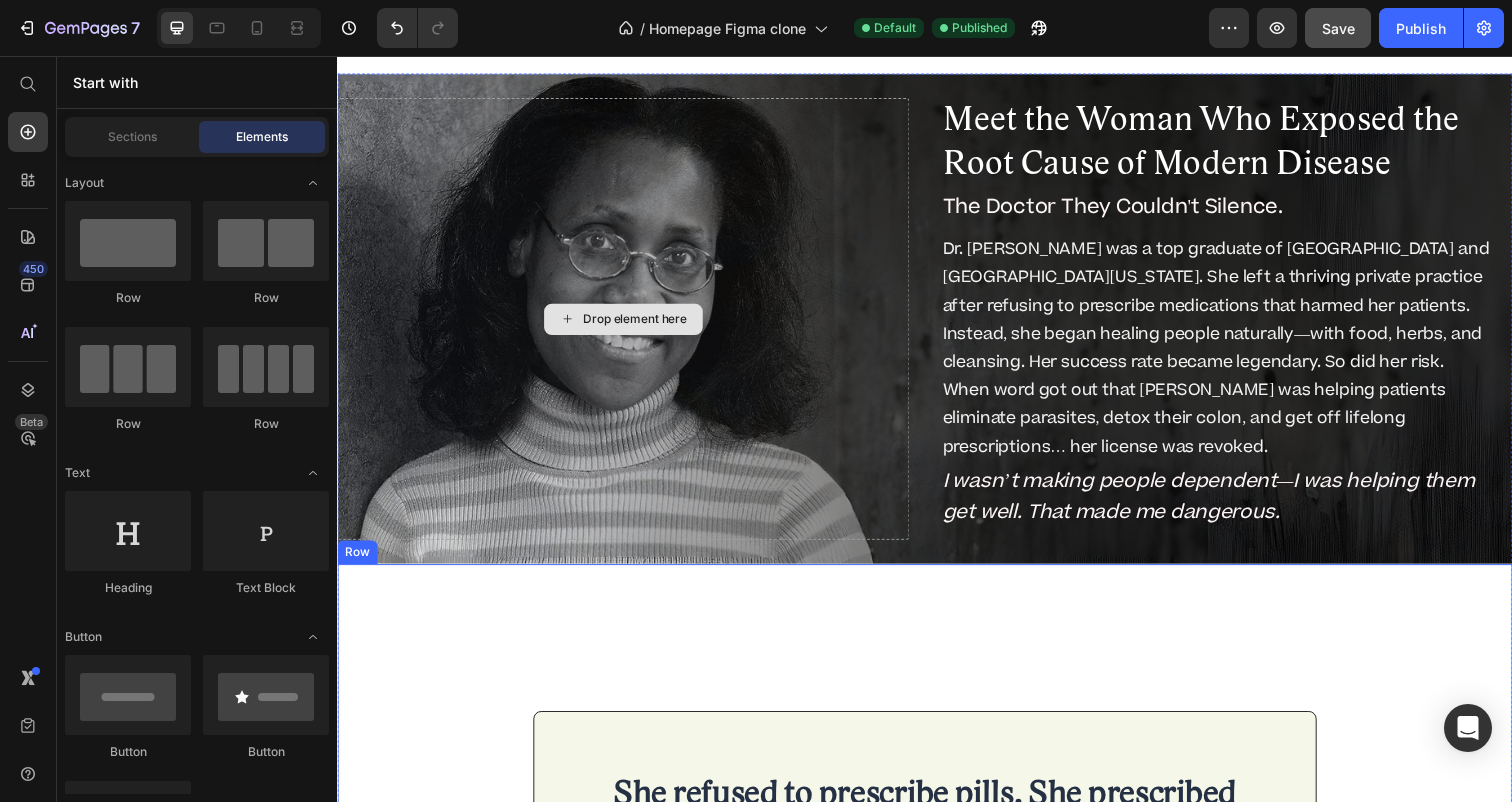 scroll, scrollTop: 7524, scrollLeft: 0, axis: vertical 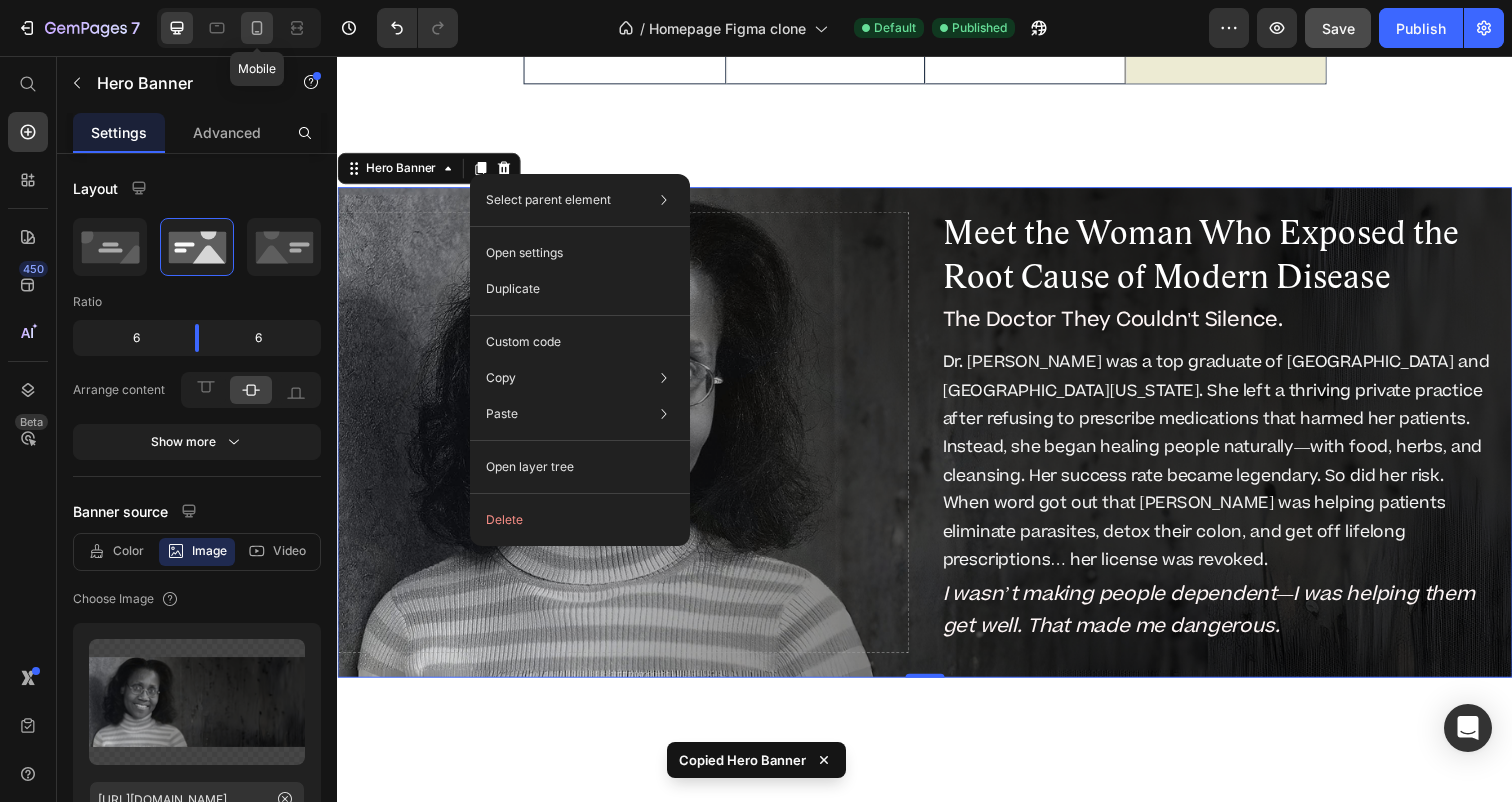 click 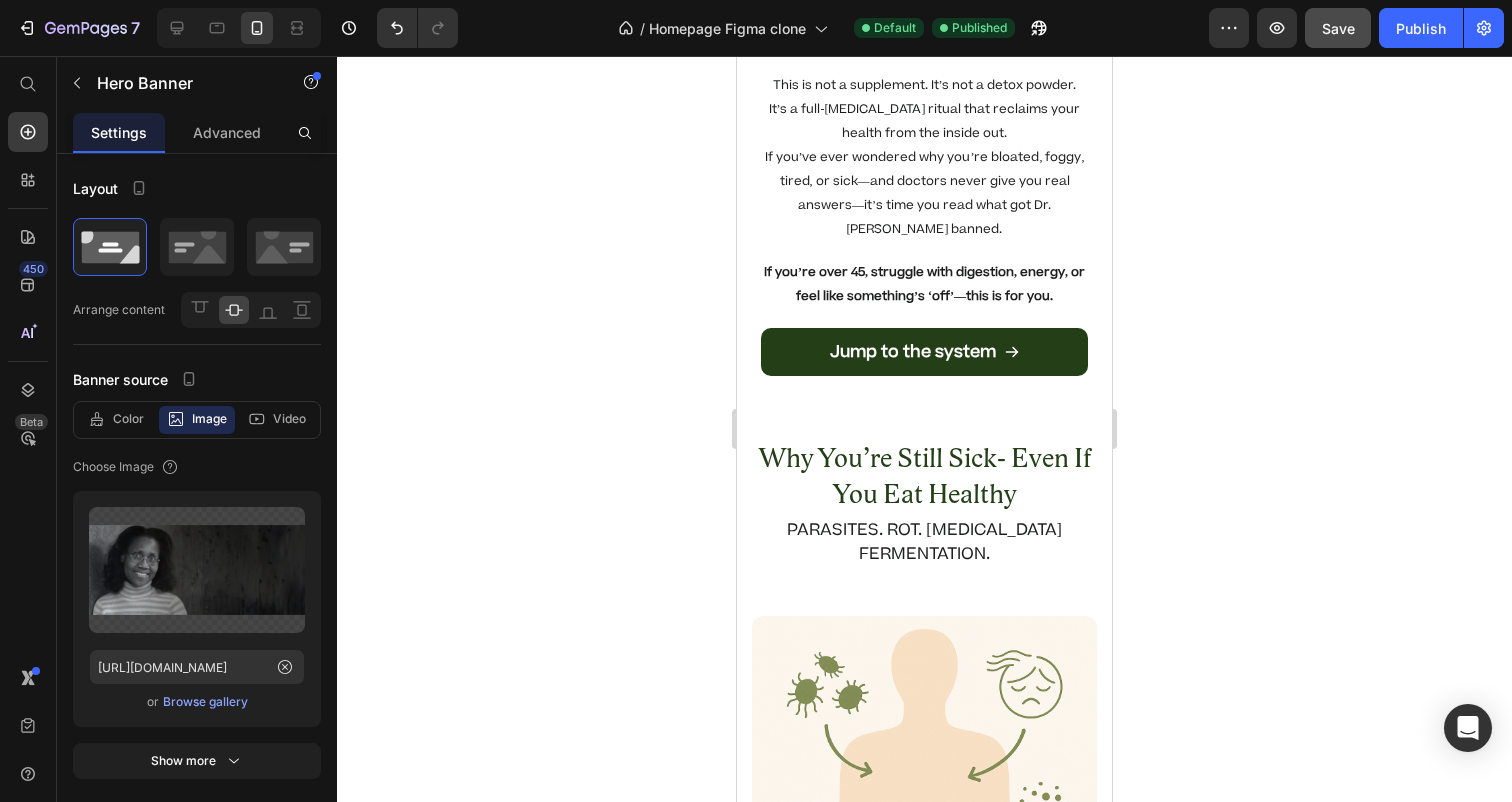 scroll, scrollTop: 0, scrollLeft: 0, axis: both 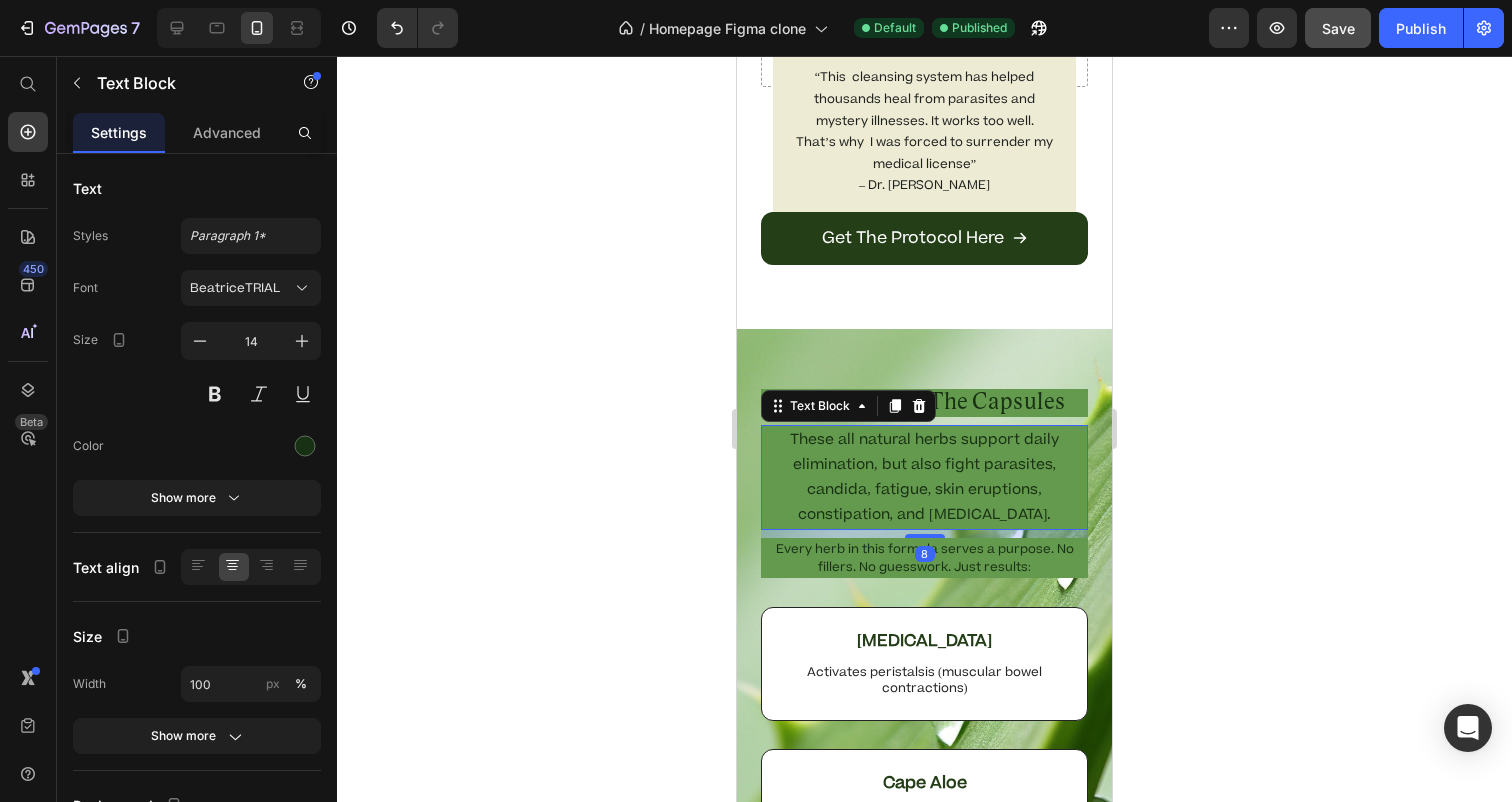 click on "These all natural herbs support daily elimination, but also fight parasites, candida, fatigue, skin eruptions, constipation, and brain fog." at bounding box center [924, 477] 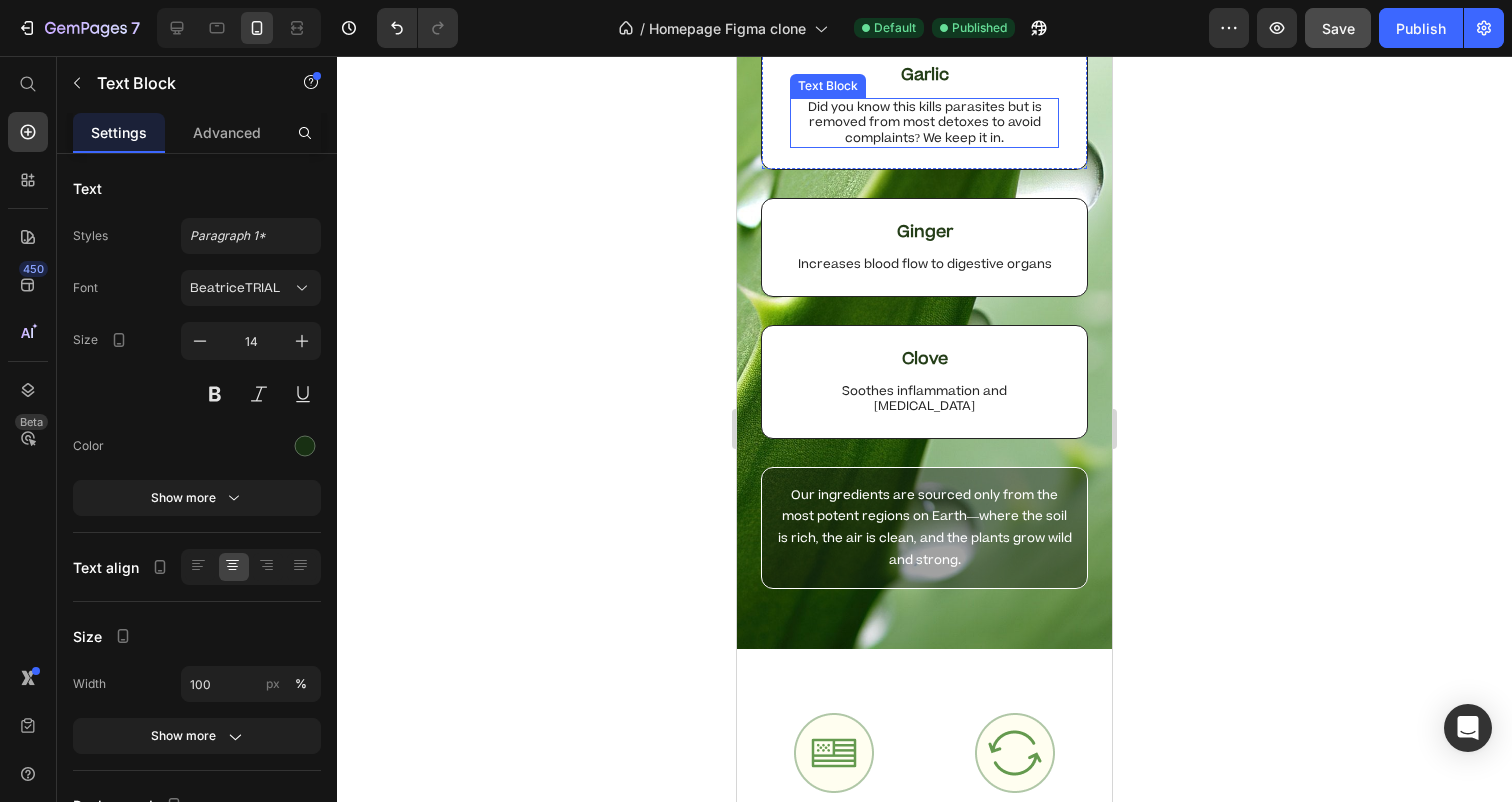 scroll, scrollTop: 4841, scrollLeft: 0, axis: vertical 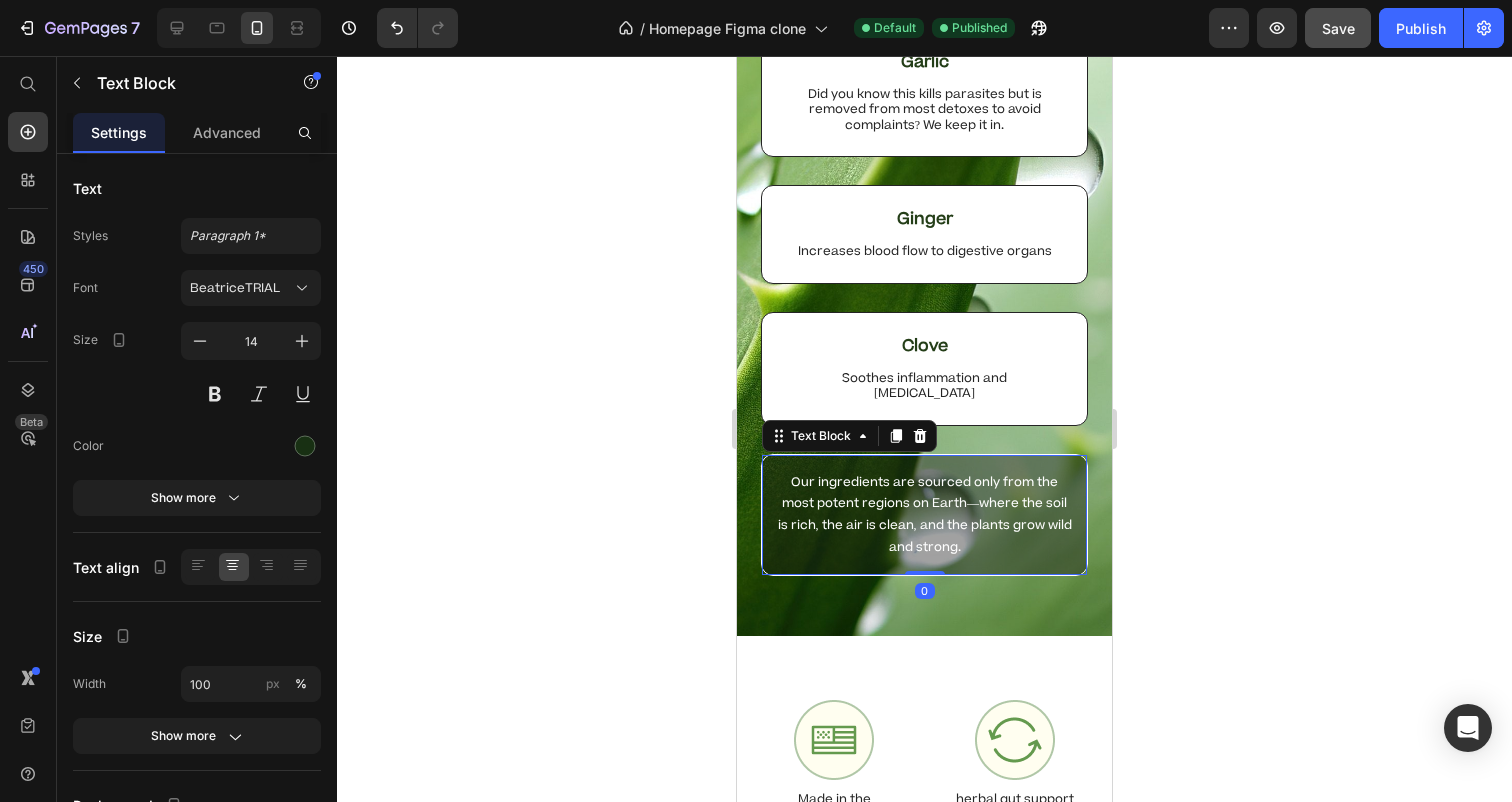 click on "Our ingredients are sourced only from the most potent regions on Earth—where the soil is rich, the air is clean, and the plants grow wild and strong." at bounding box center (924, 515) 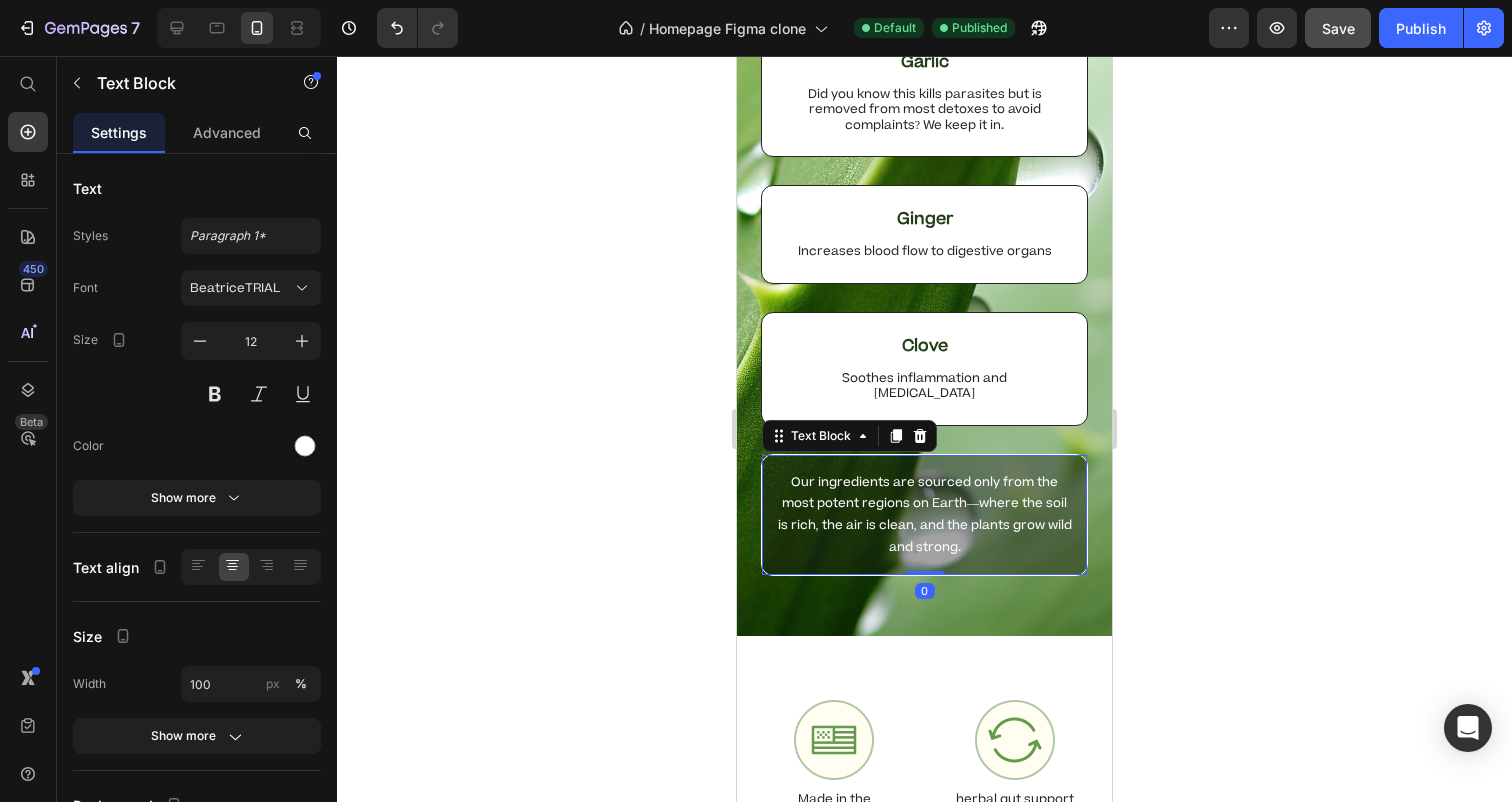 click on "Our ingredients are sourced only from the most potent regions on Earth—where the soil is rich, the air is clean, and the plants grow wild and strong. Text Block   0" at bounding box center (924, 515) 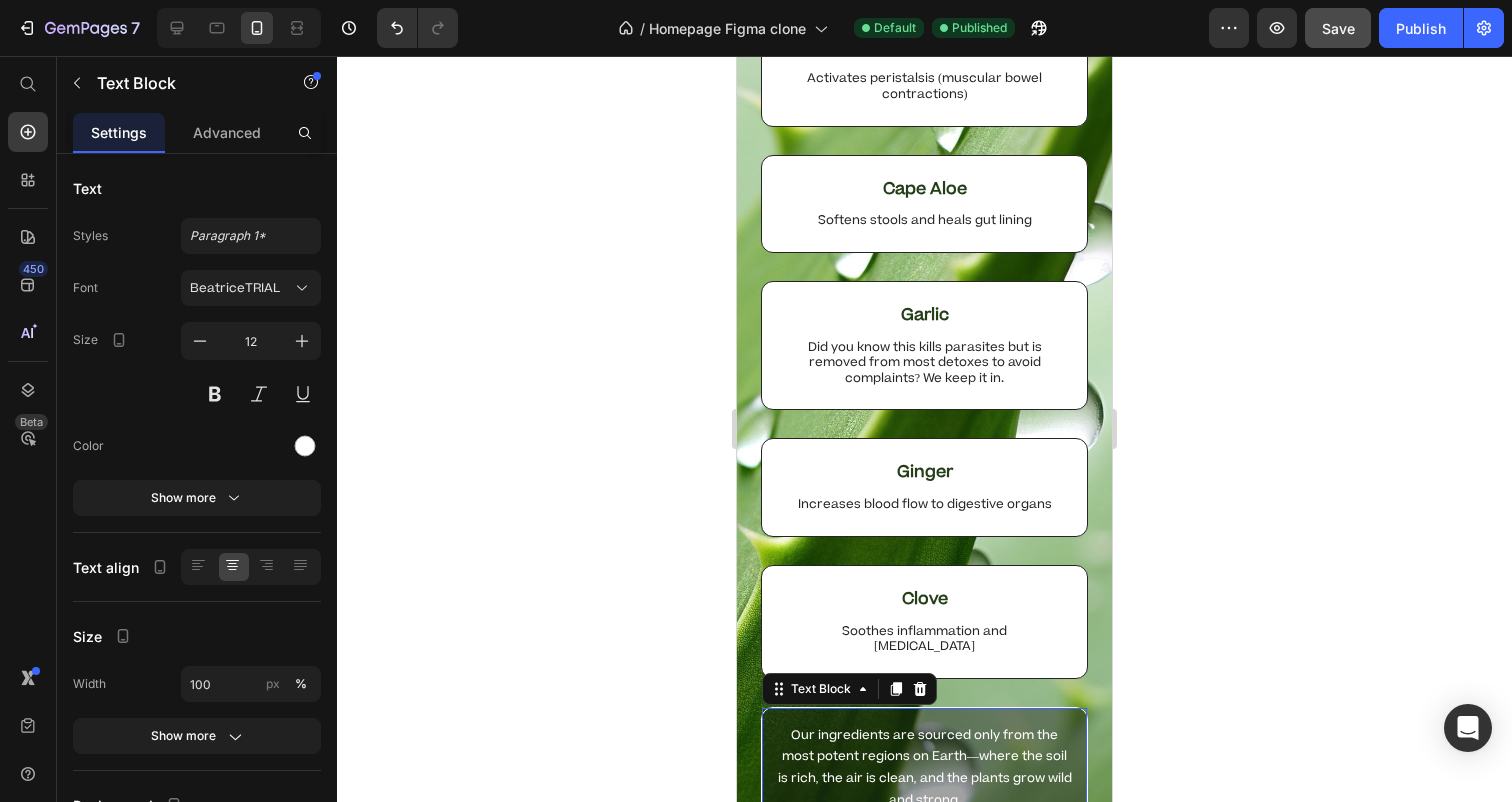 scroll, scrollTop: 4355, scrollLeft: 0, axis: vertical 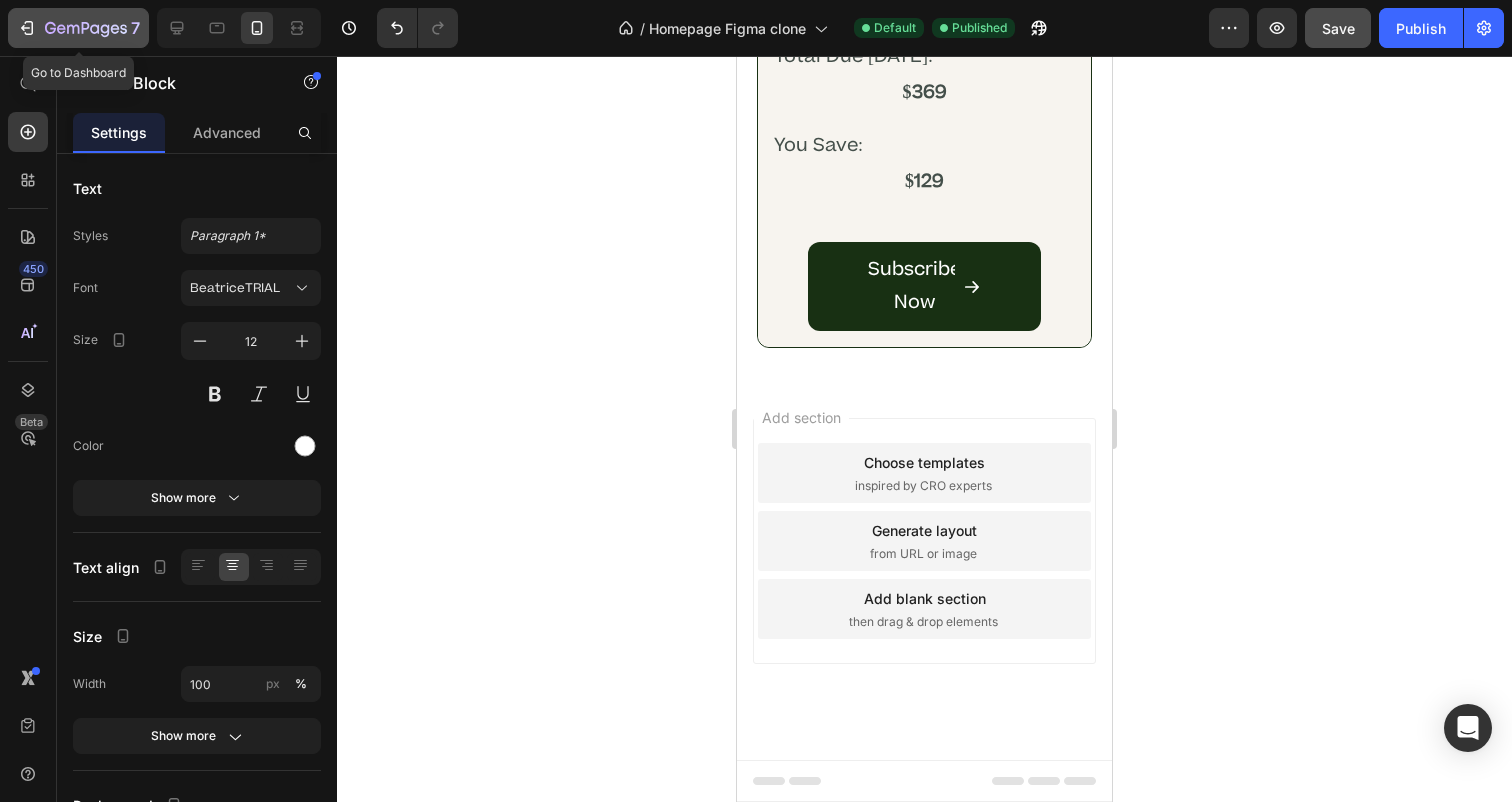 click 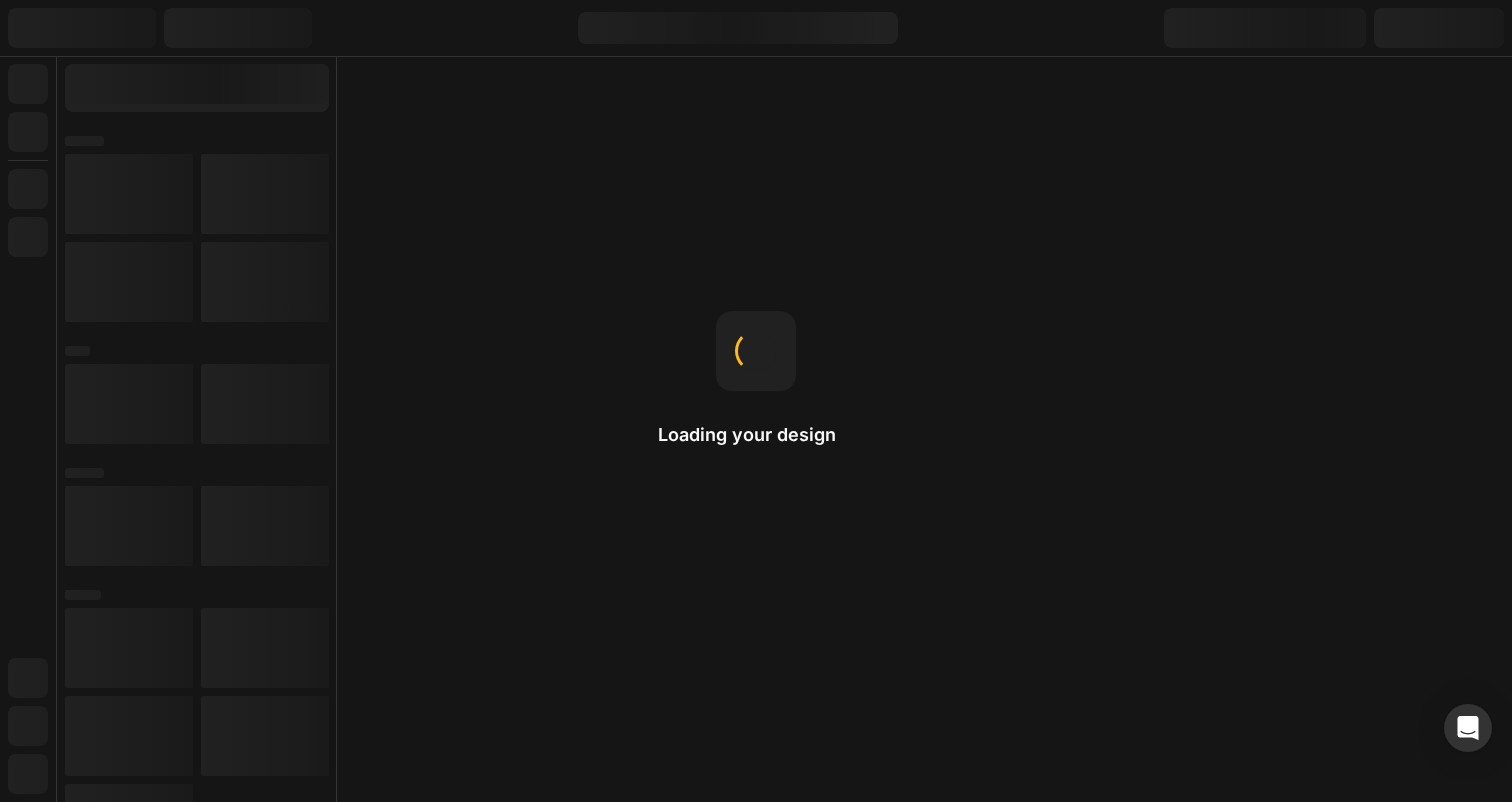 scroll, scrollTop: 0, scrollLeft: 0, axis: both 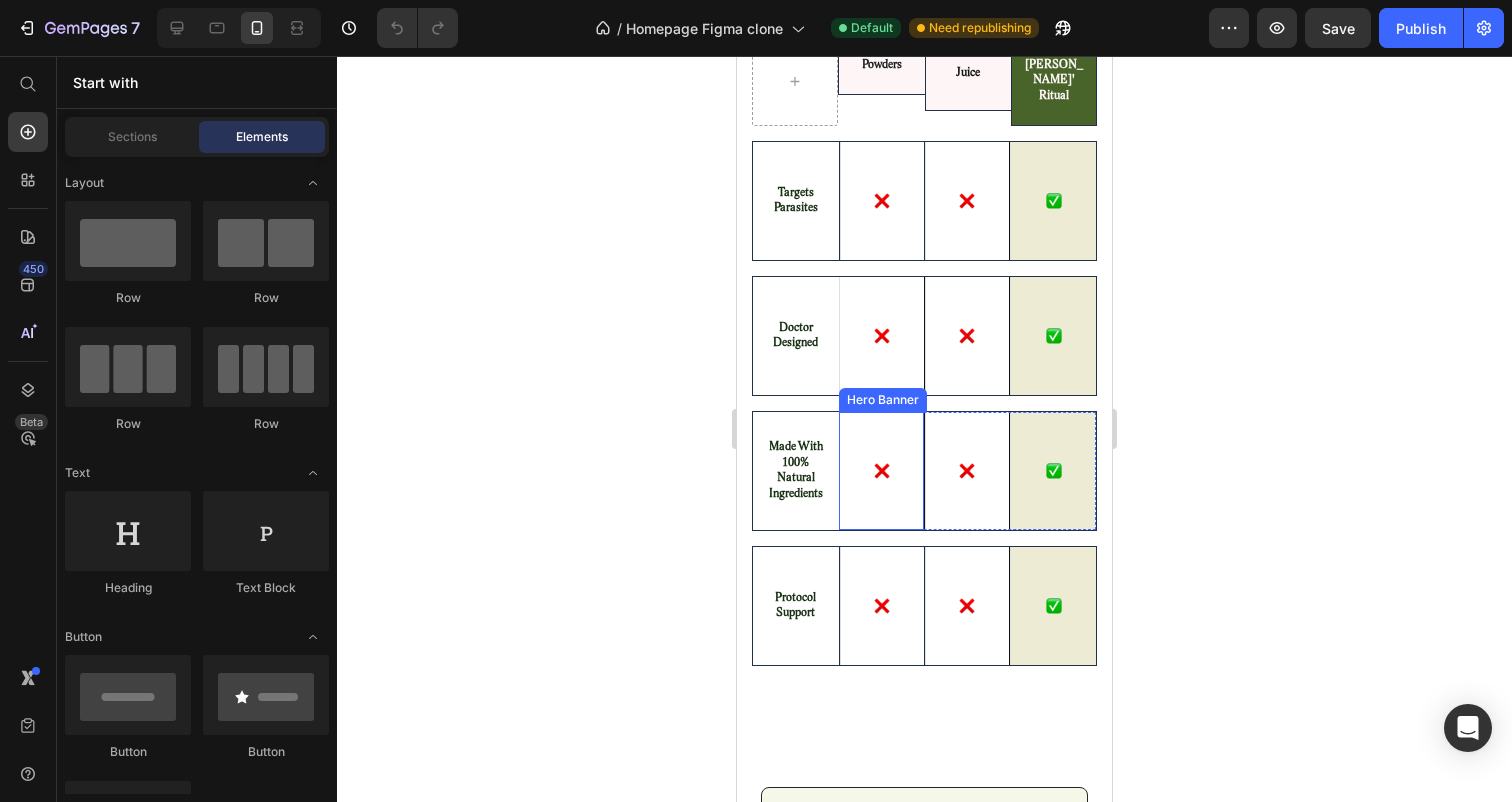 click on "Image" at bounding box center [882, 471] 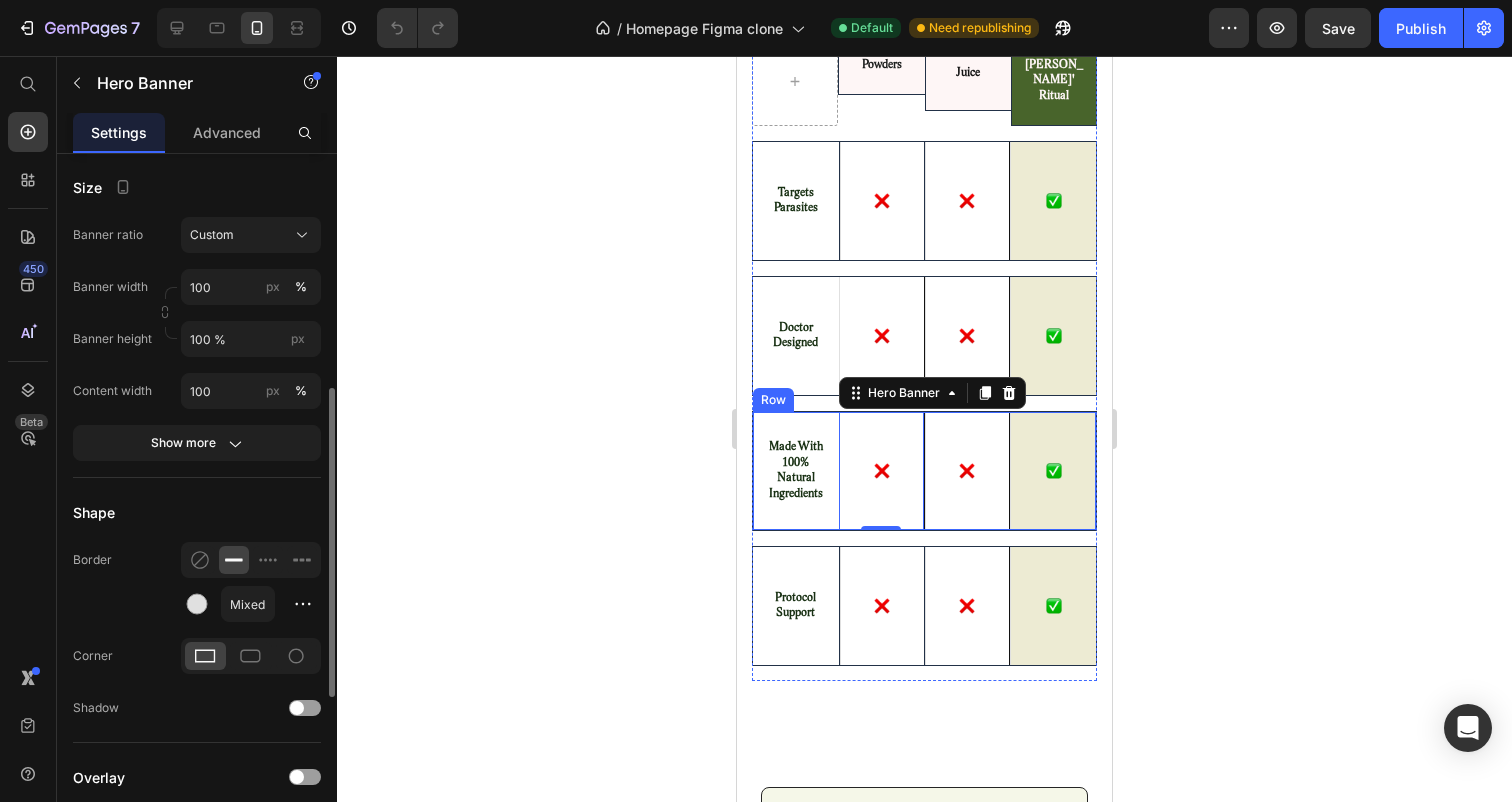 scroll, scrollTop: 510, scrollLeft: 0, axis: vertical 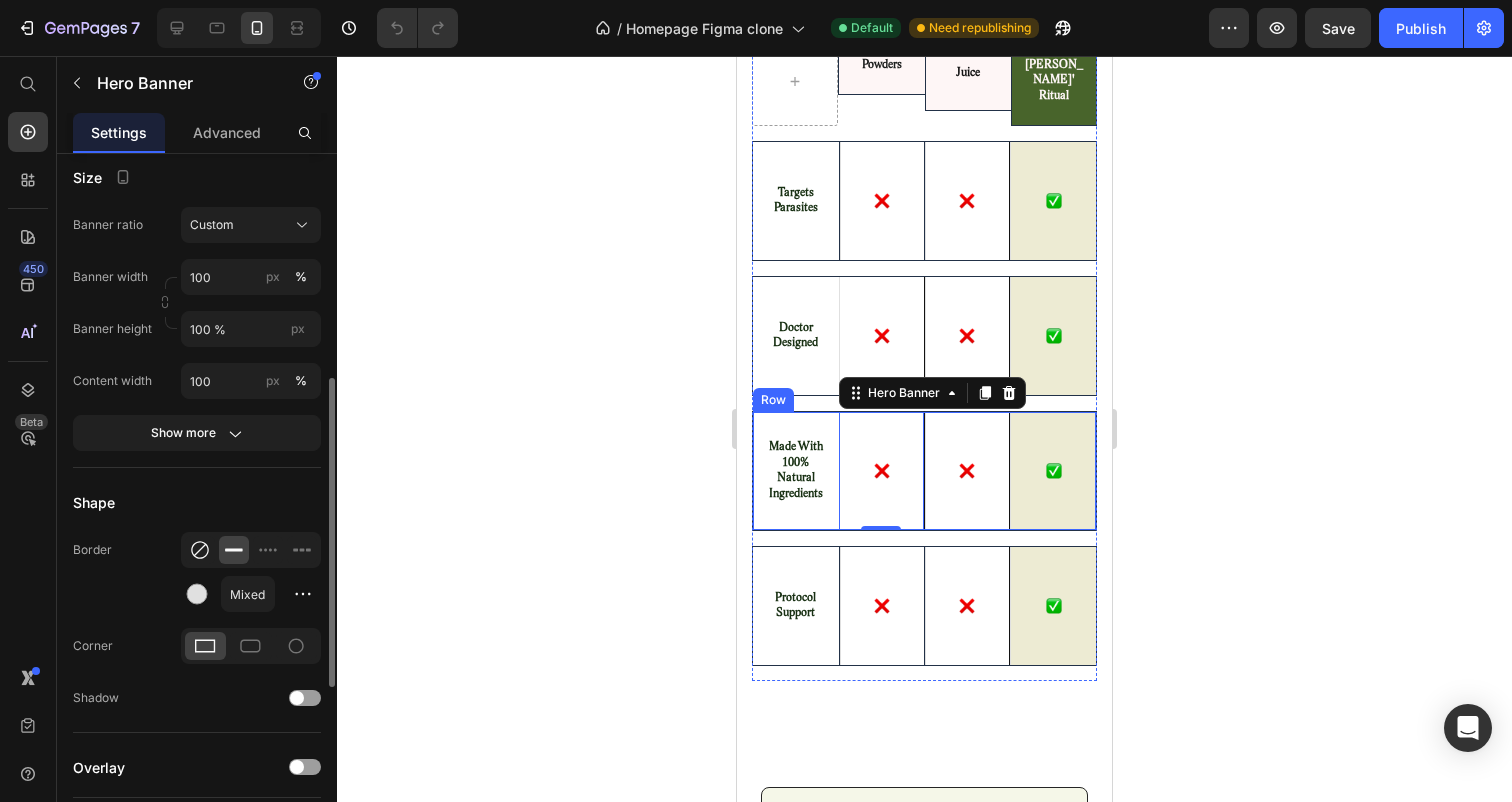 click 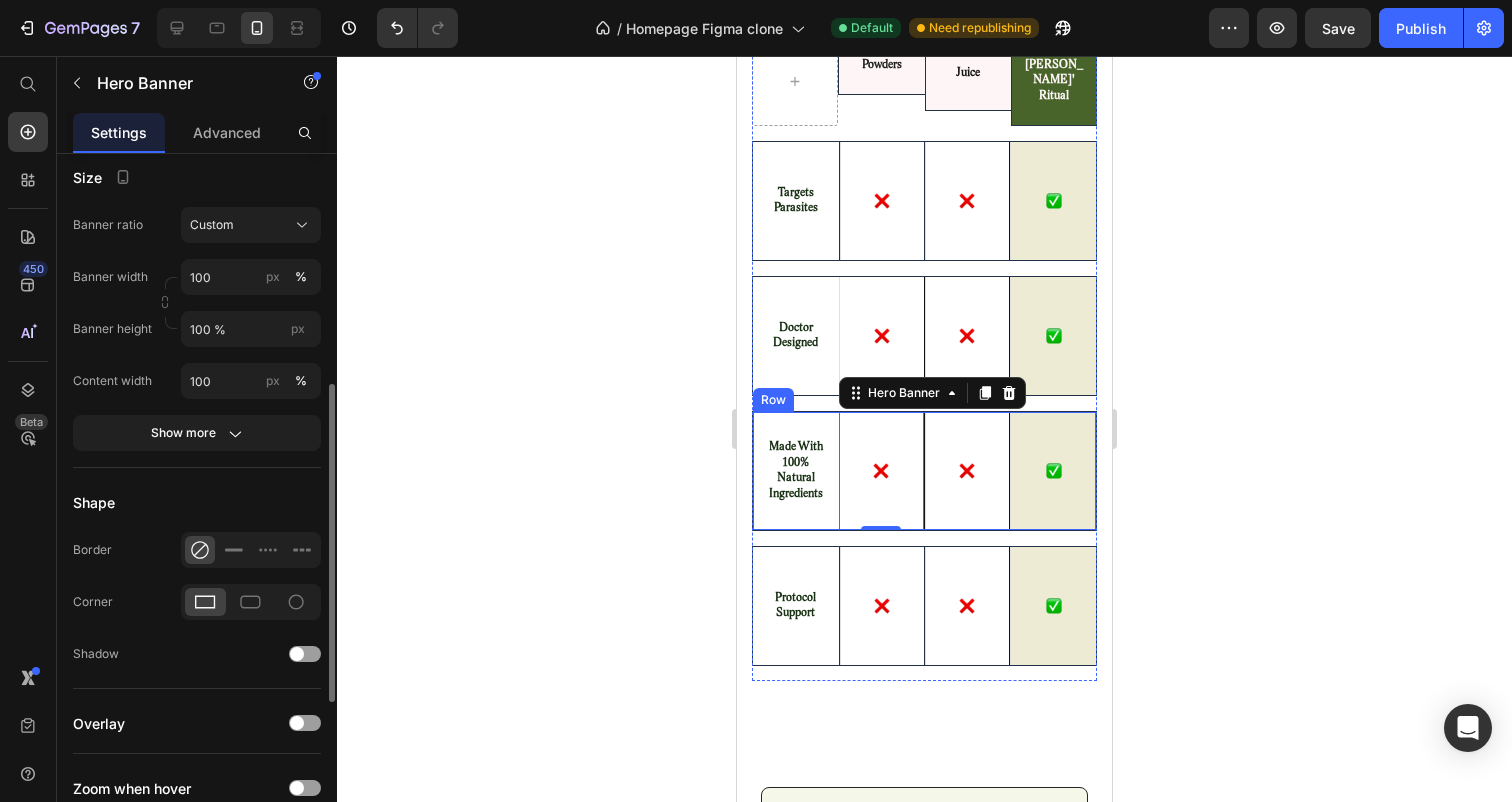 click 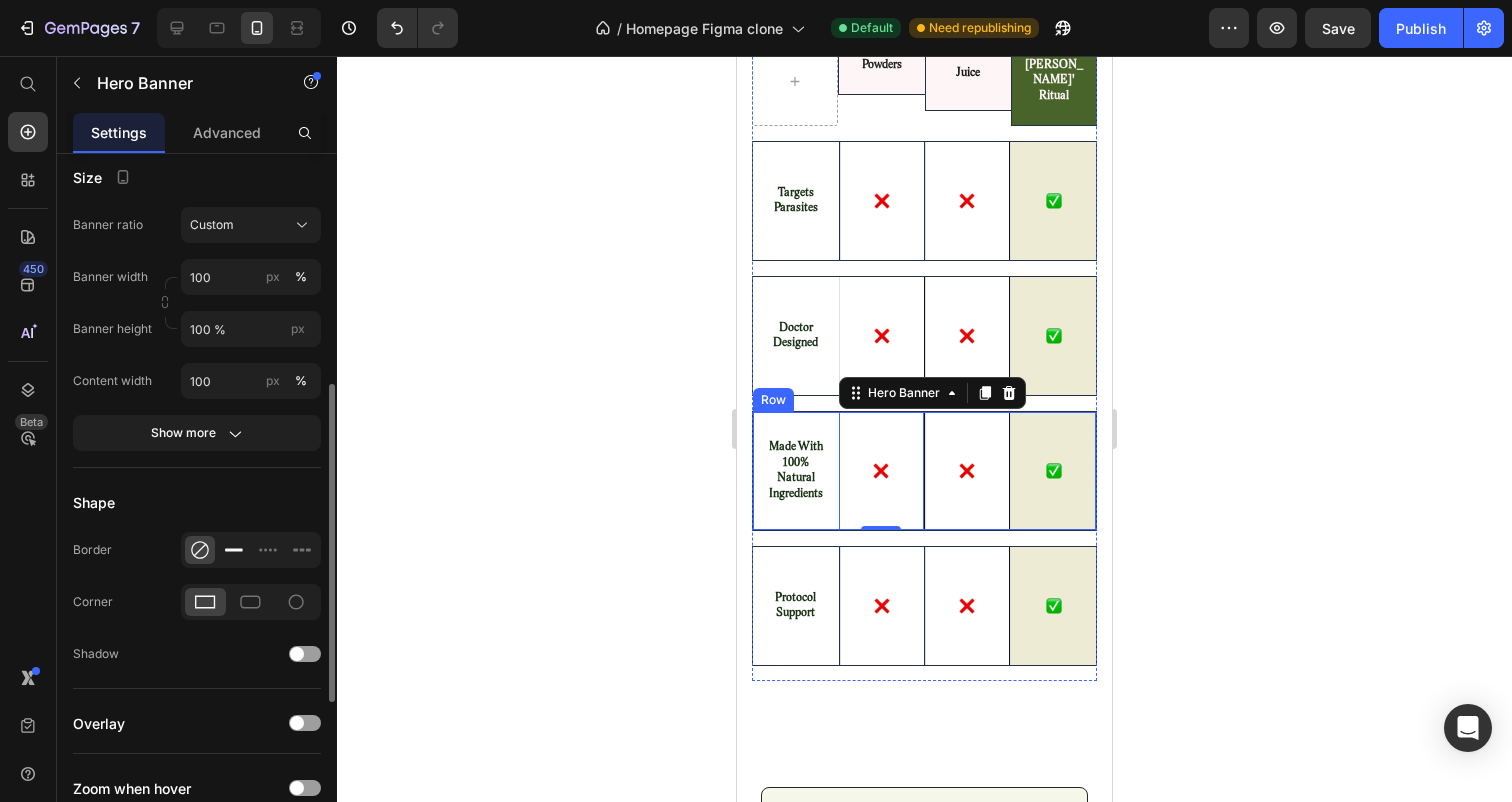 click 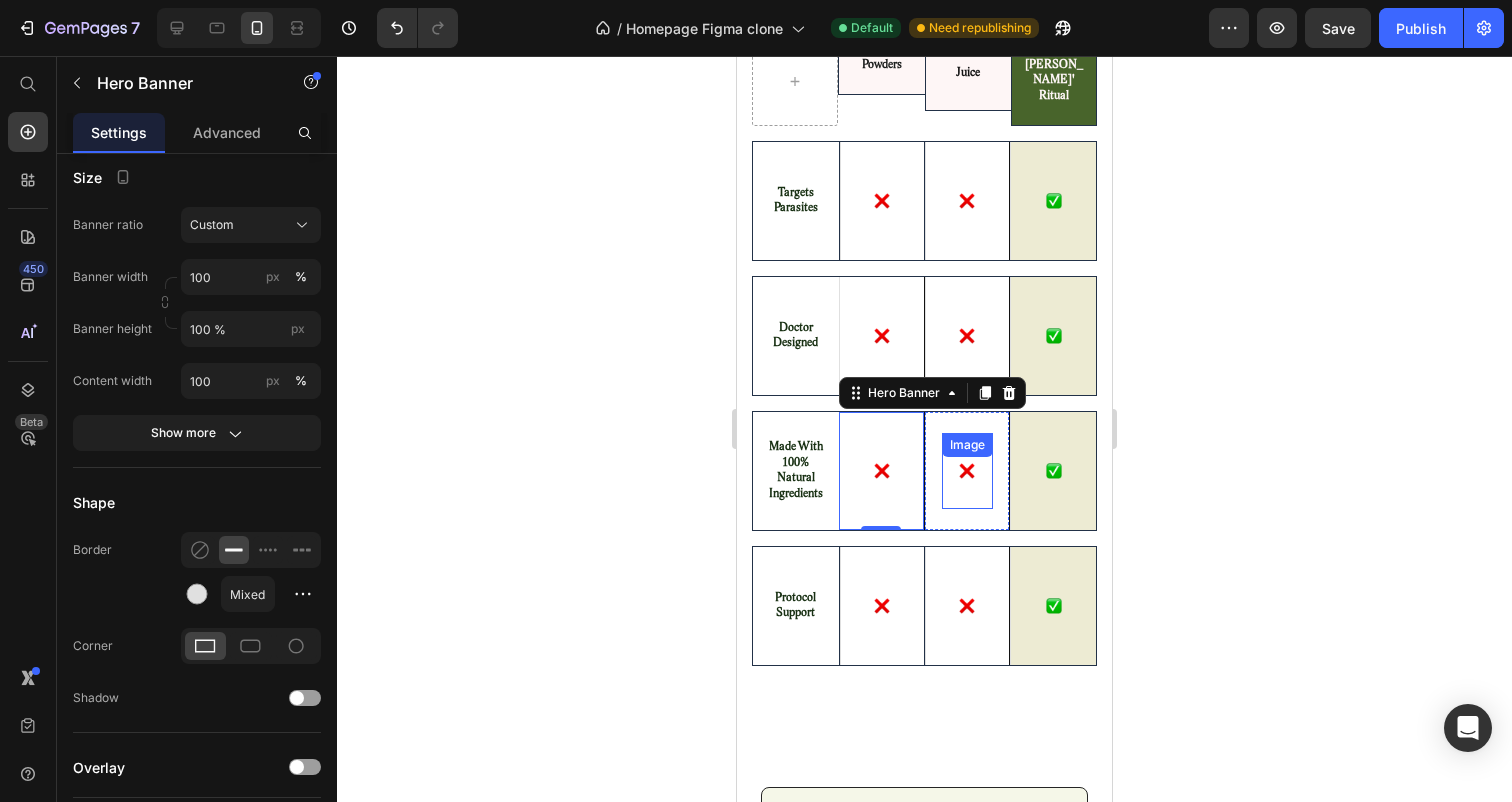 click at bounding box center [968, 471] 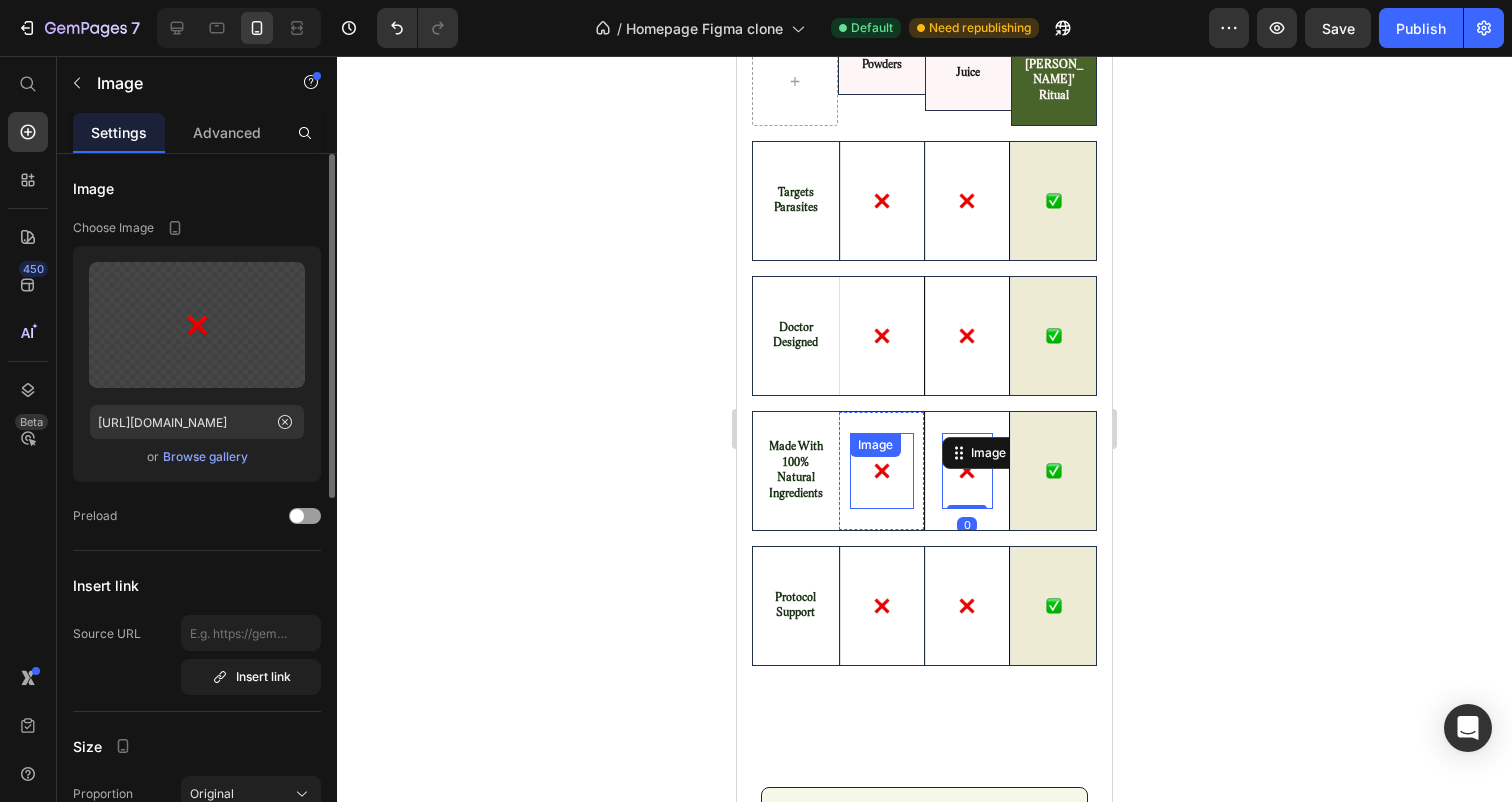 click on "Image" at bounding box center [882, 471] 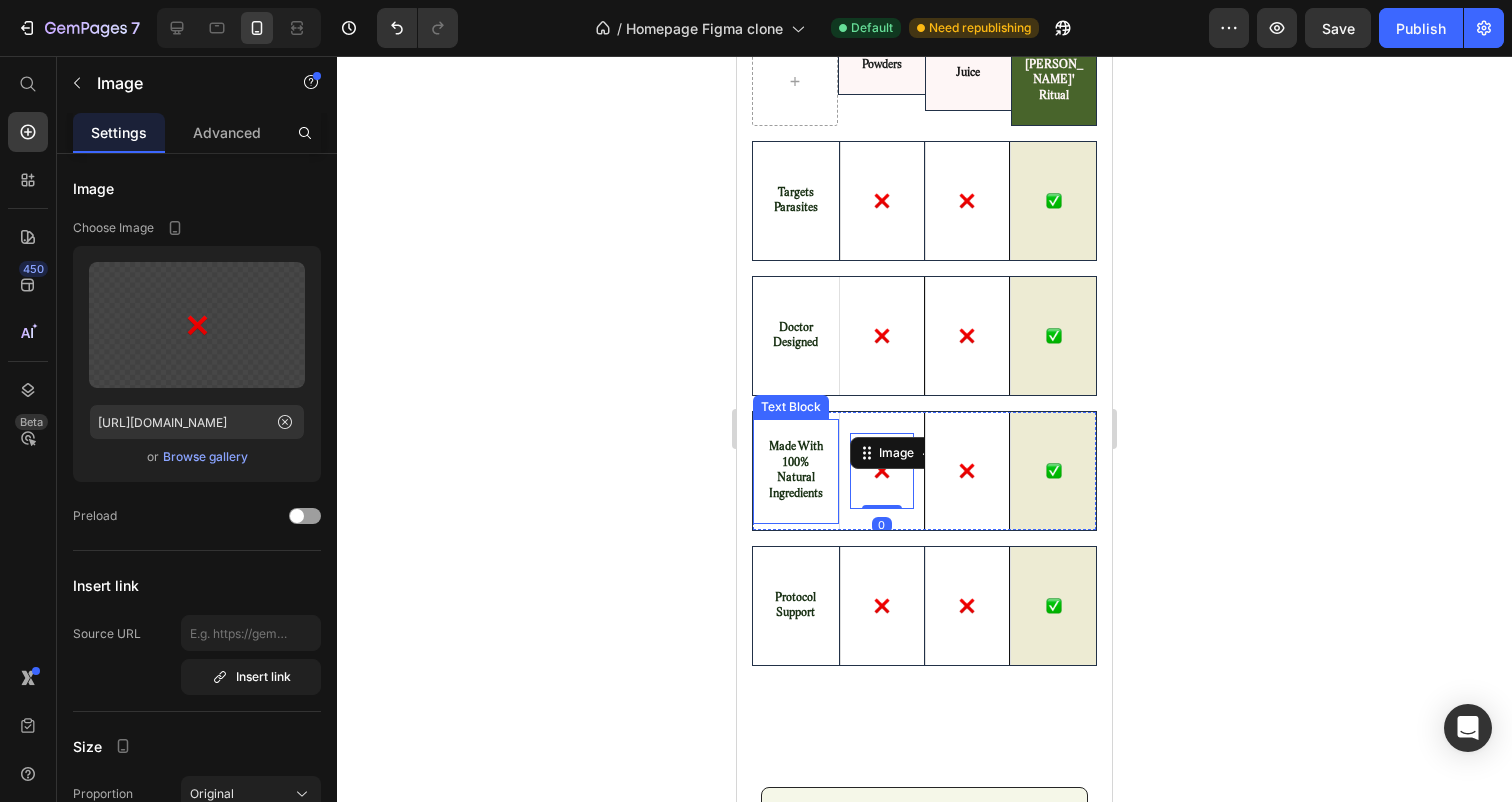 click on "Made with 100% Natural Ingredients" at bounding box center (796, 471) 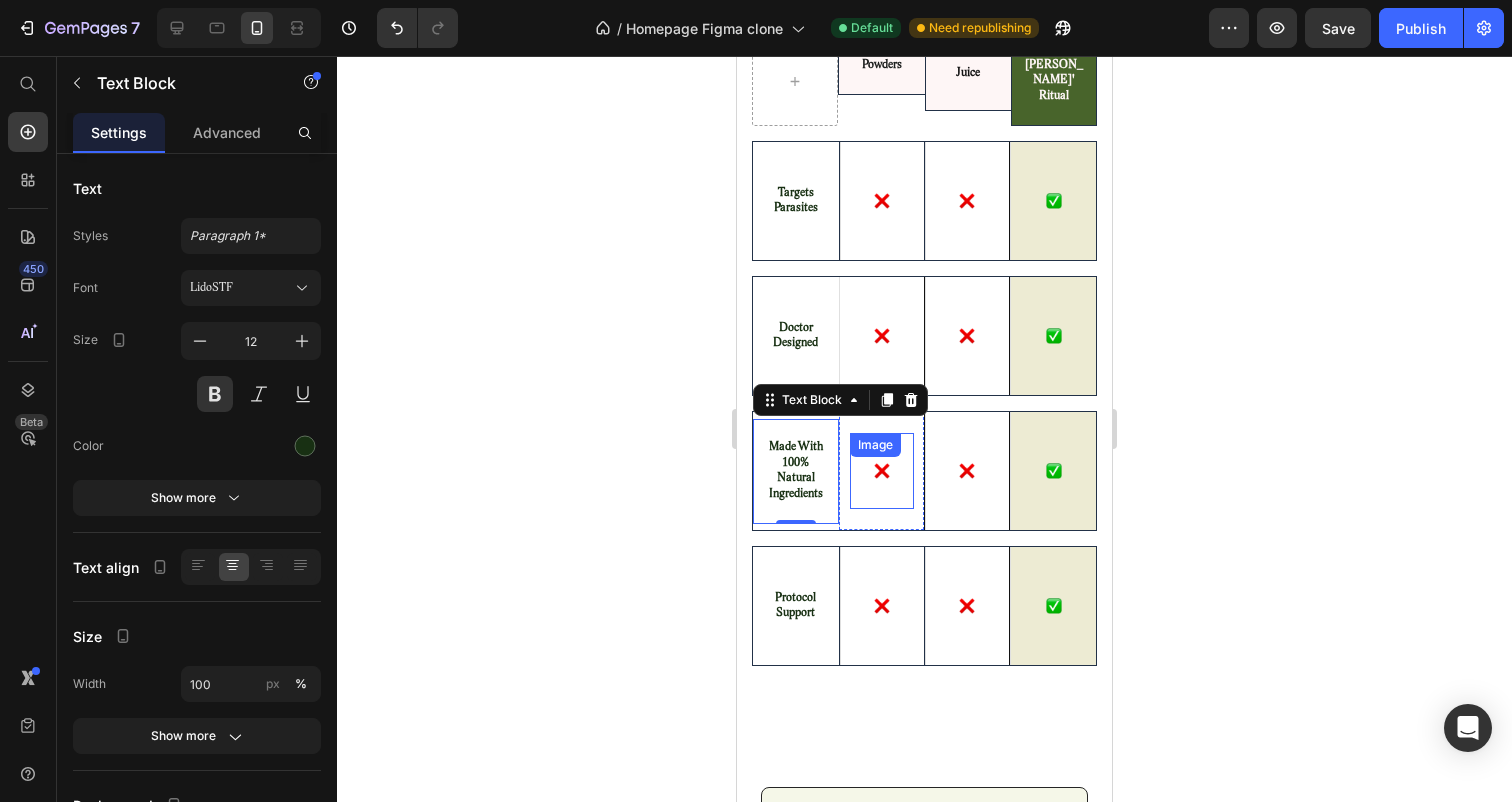click at bounding box center [882, 471] 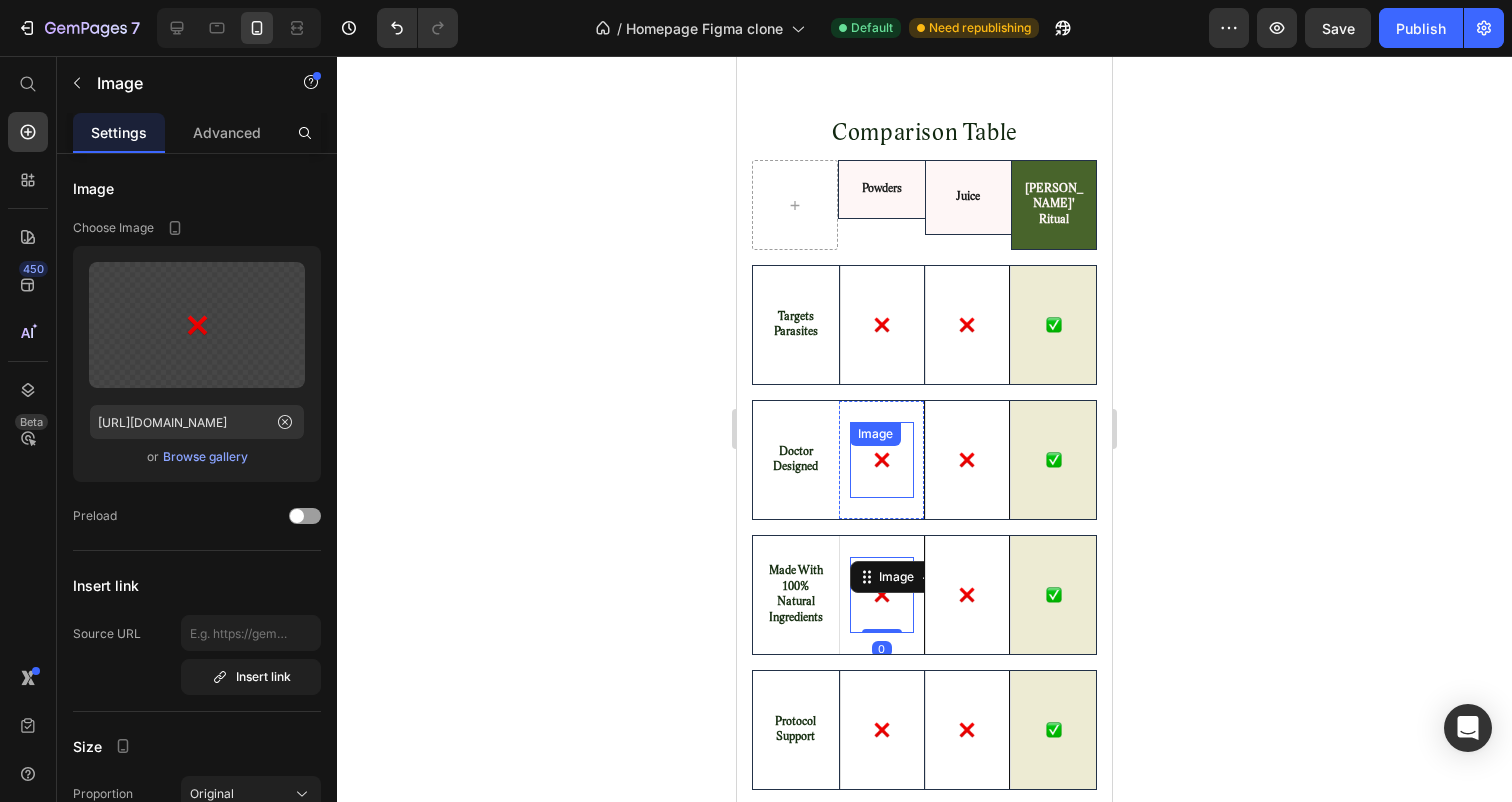 scroll, scrollTop: 7230, scrollLeft: 0, axis: vertical 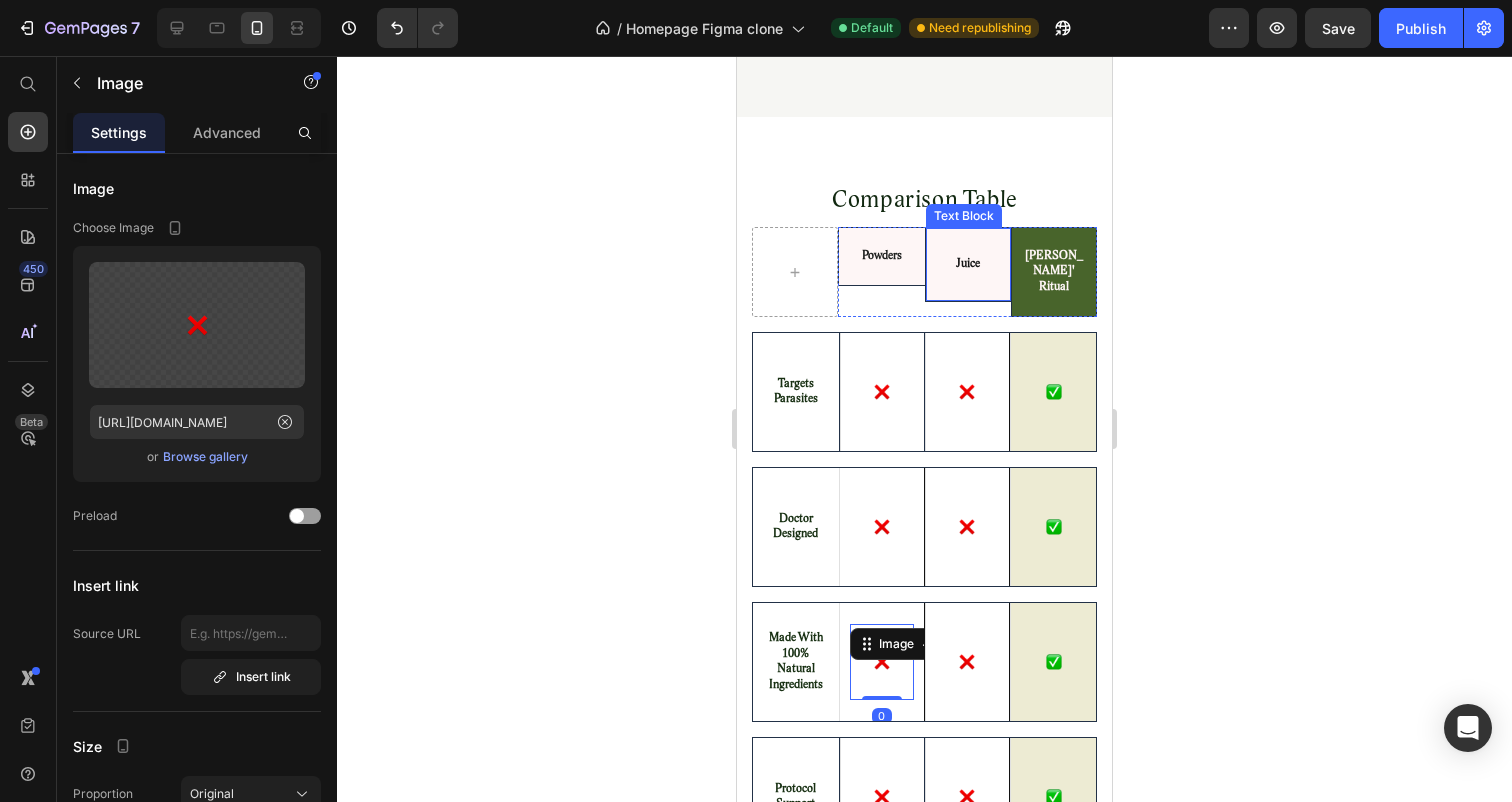 click on "Juice" at bounding box center (968, 265) 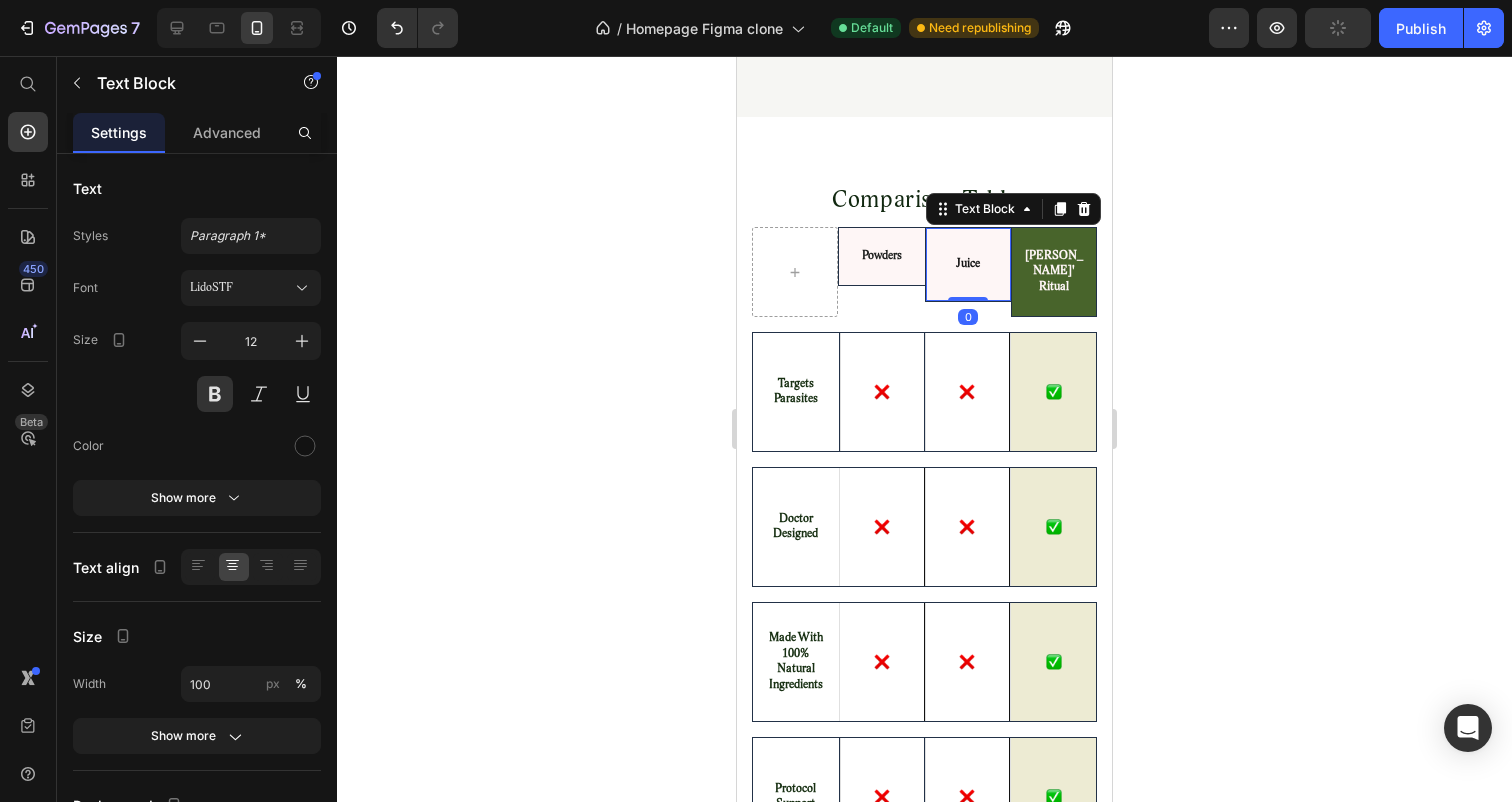 click on "Juice" at bounding box center (968, 265) 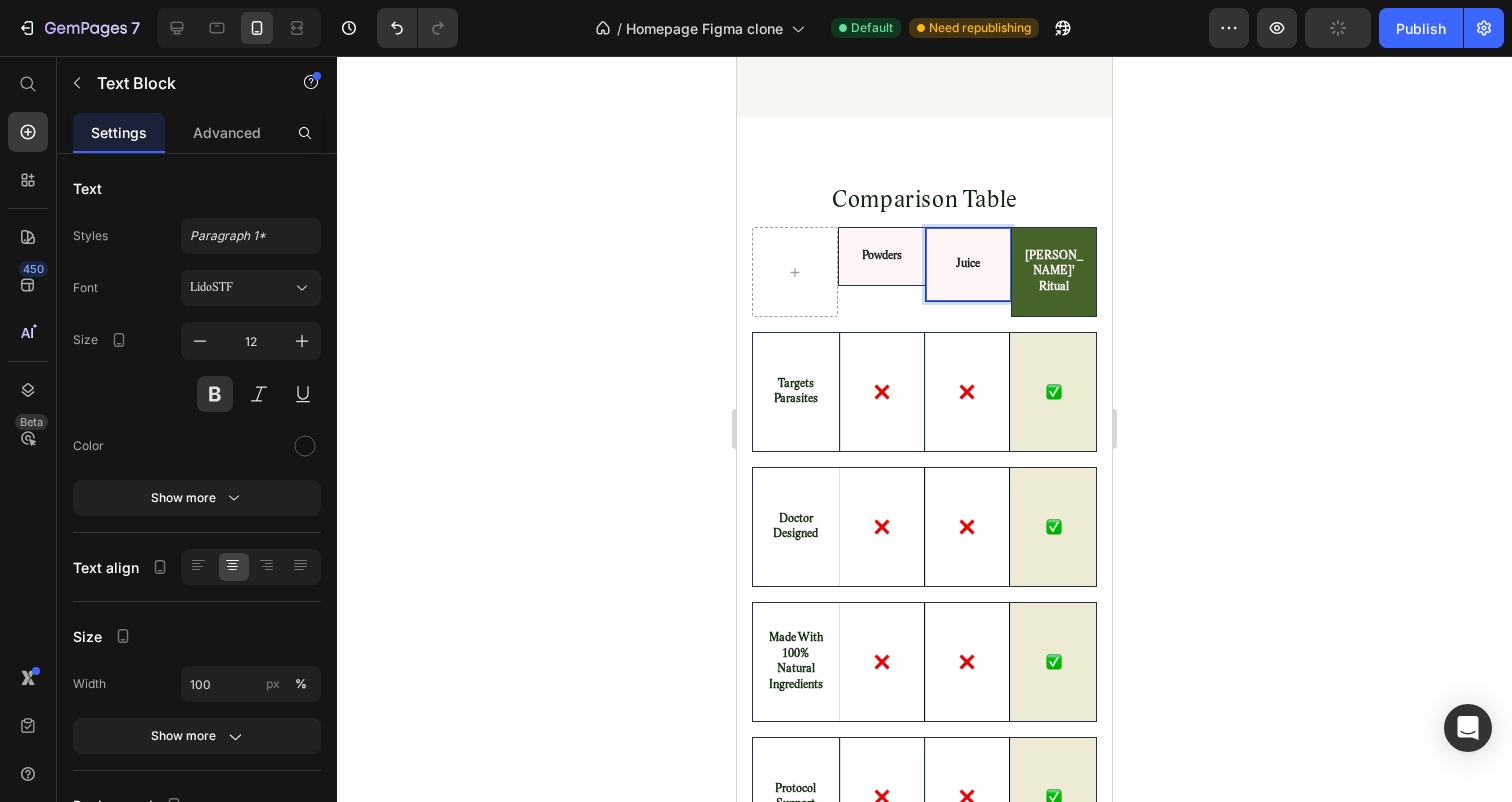 click on "Juice" at bounding box center (968, 265) 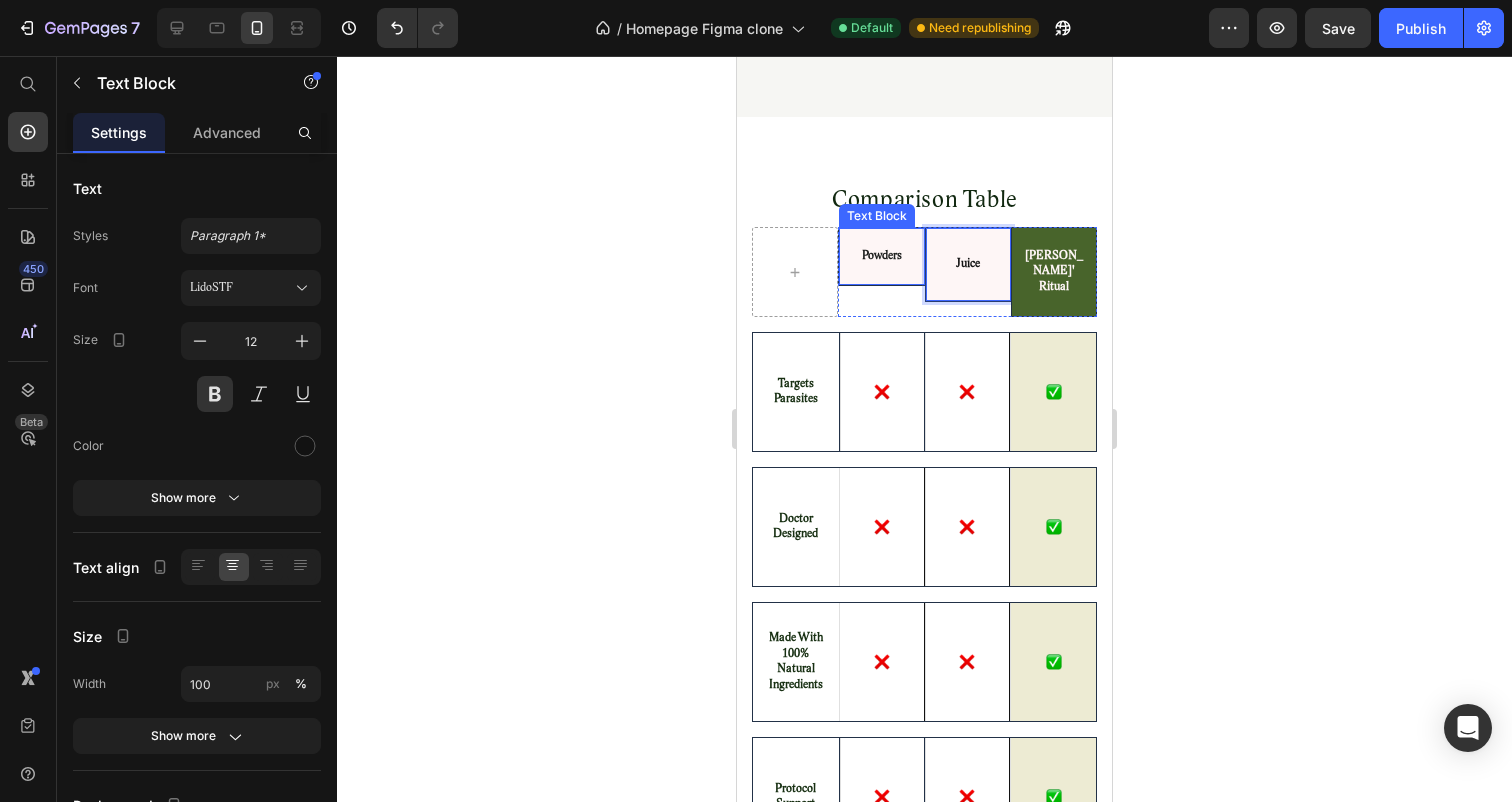 click on "Powders" at bounding box center (881, 257) 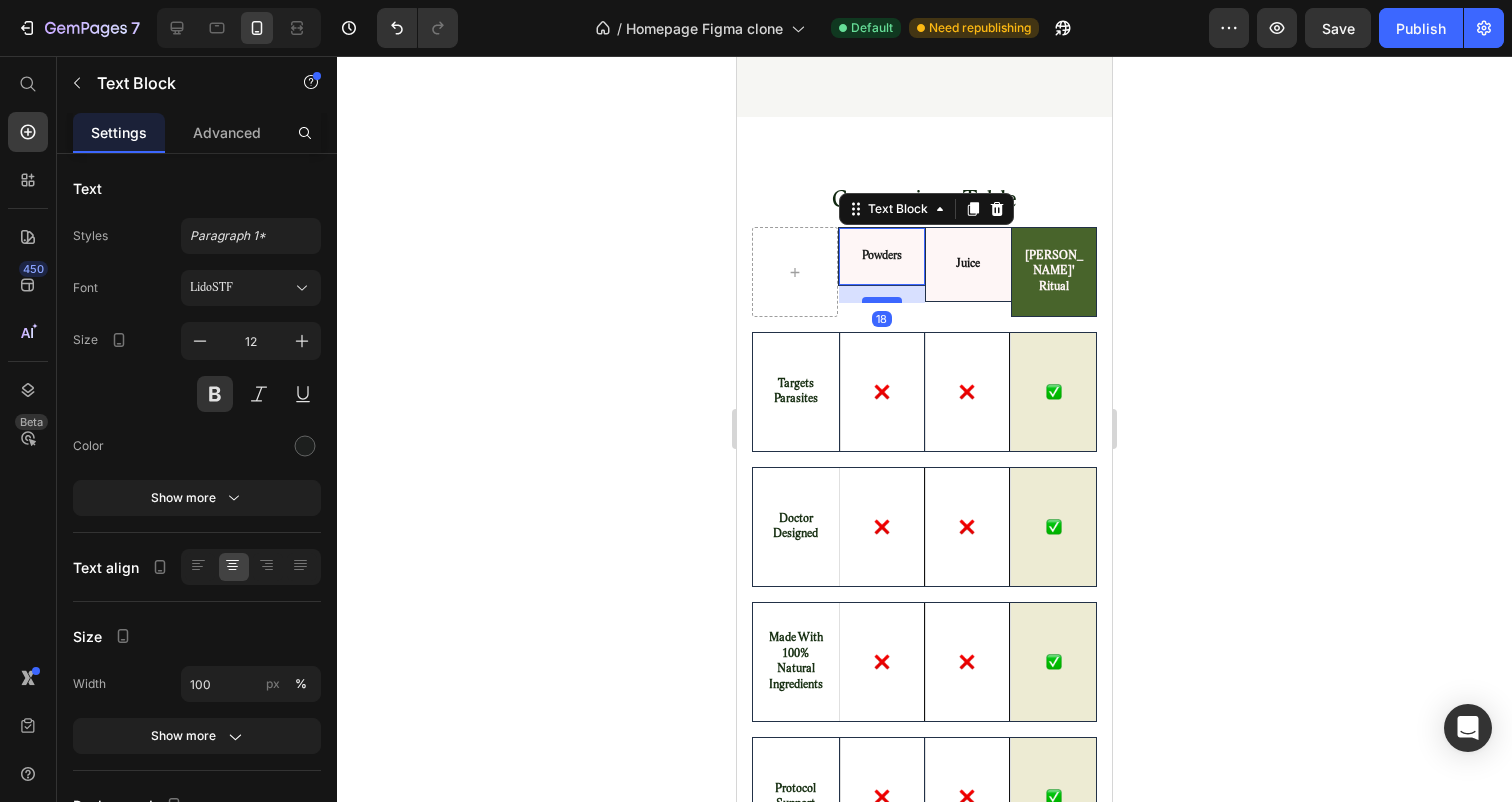 drag, startPoint x: 896, startPoint y: 257, endPoint x: 898, endPoint y: 272, distance: 15.132746 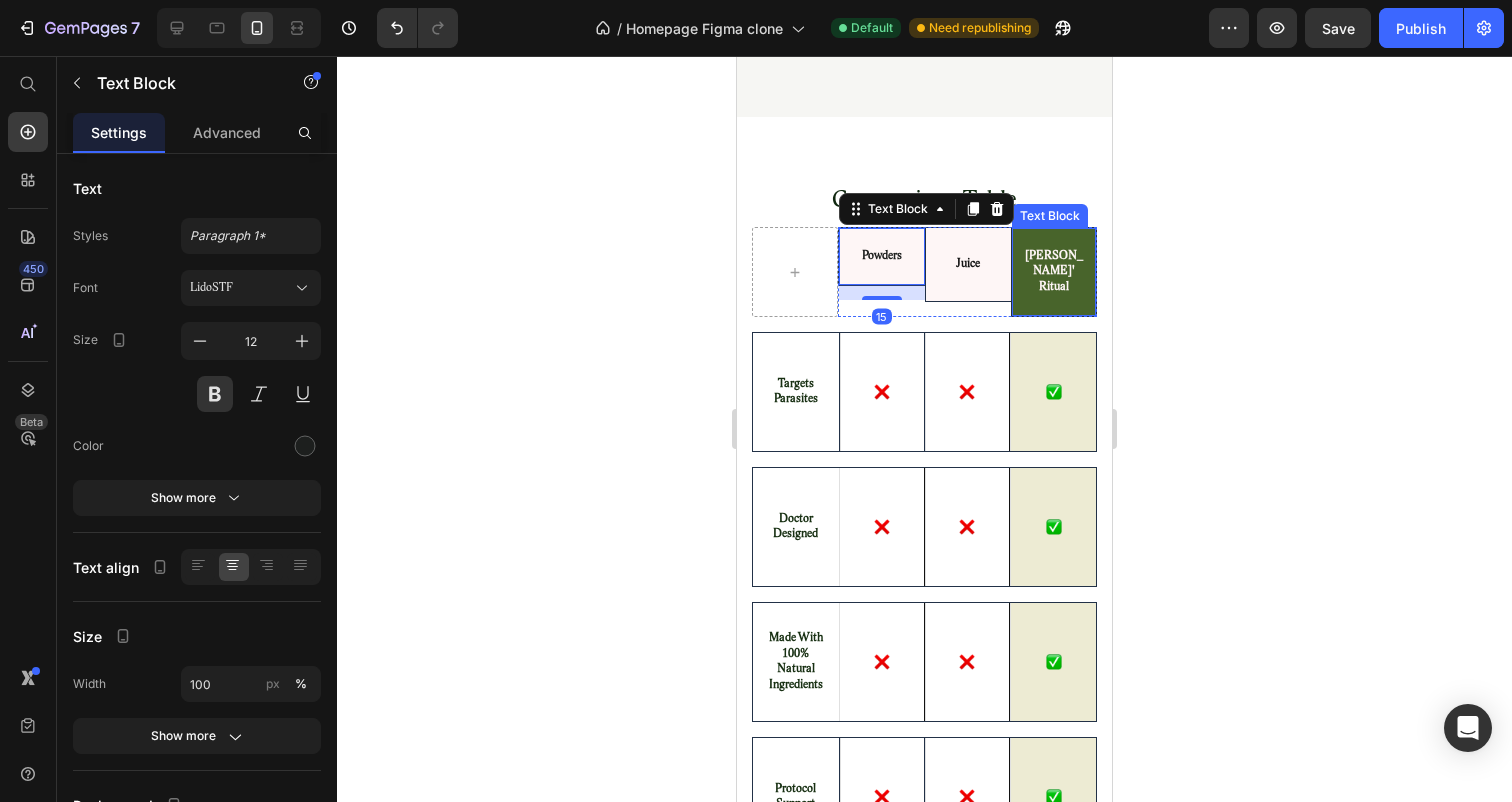 click on "[PERSON_NAME]' Ritual" at bounding box center [1054, 272] 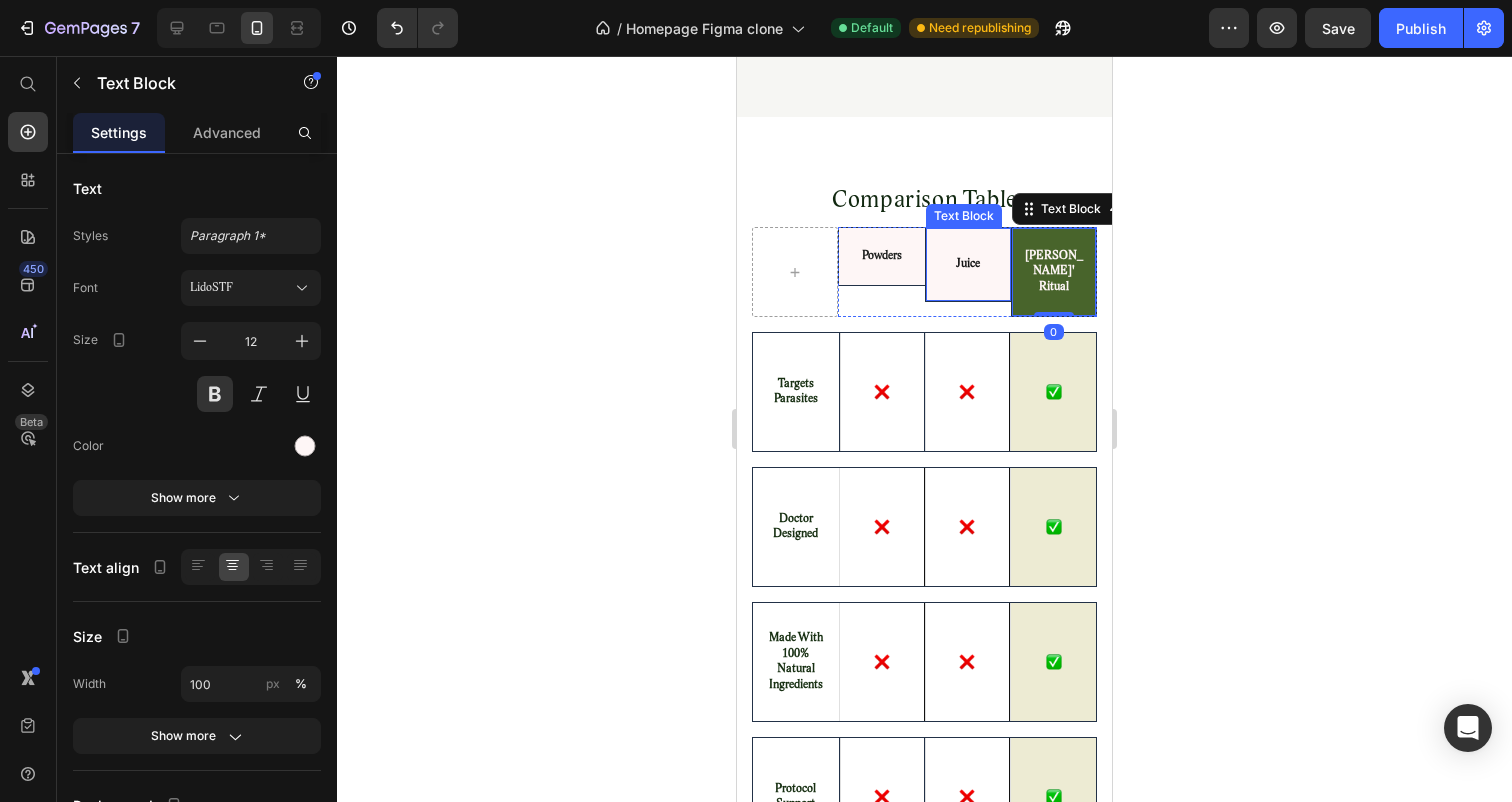 click on "Juice" at bounding box center [968, 265] 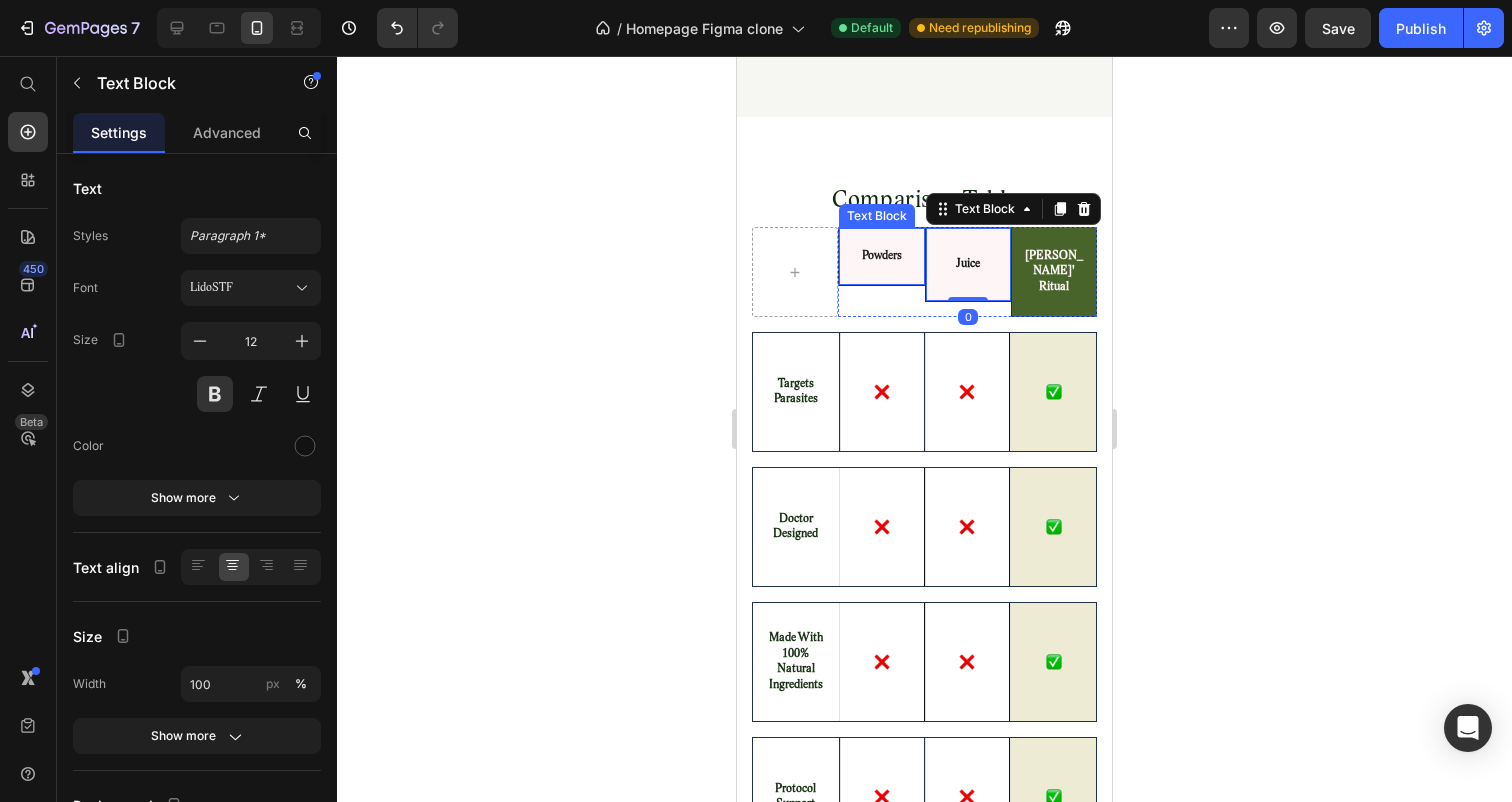click on "Powders" at bounding box center (881, 257) 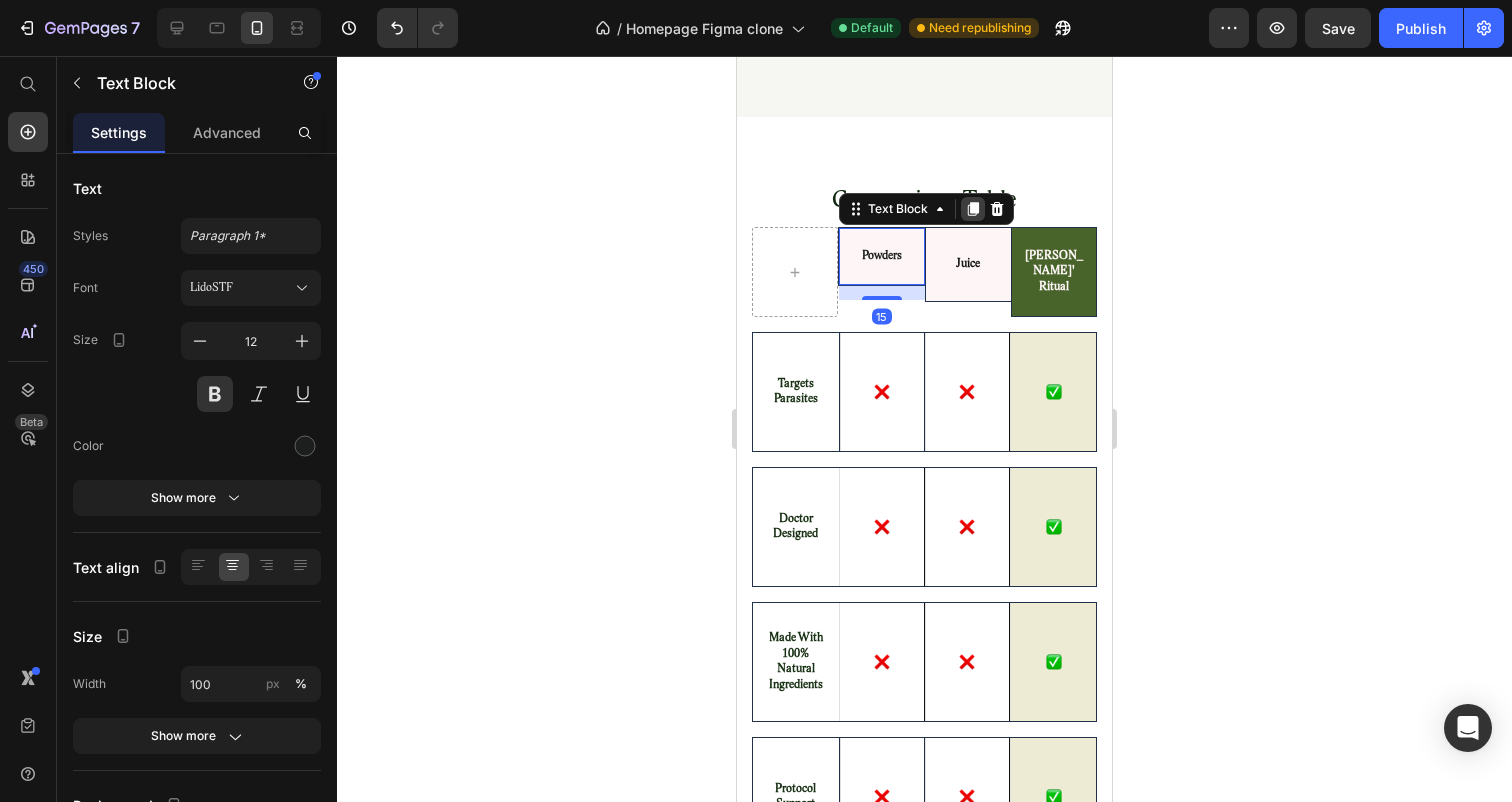 click 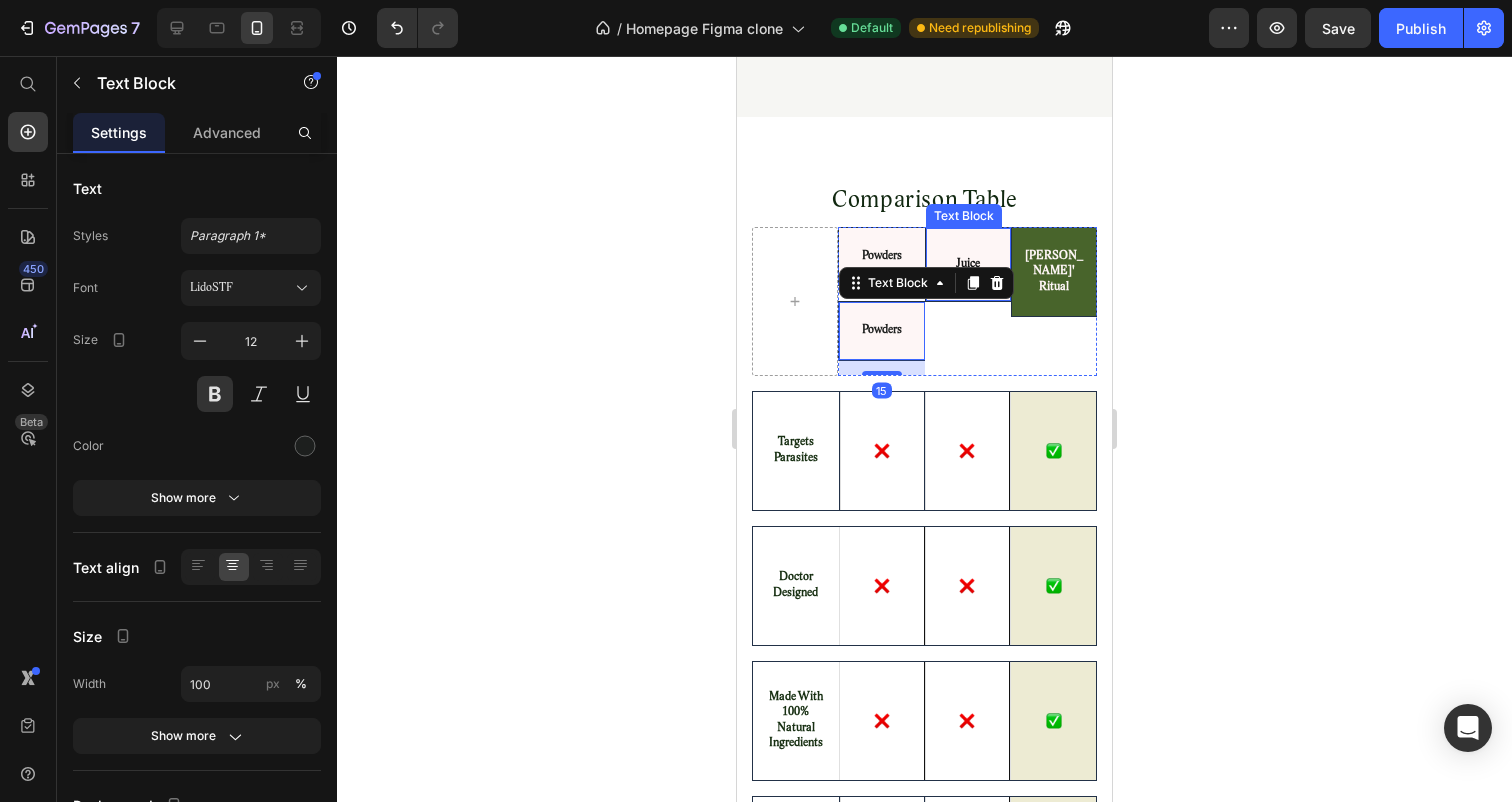 click on "Juice" at bounding box center (968, 265) 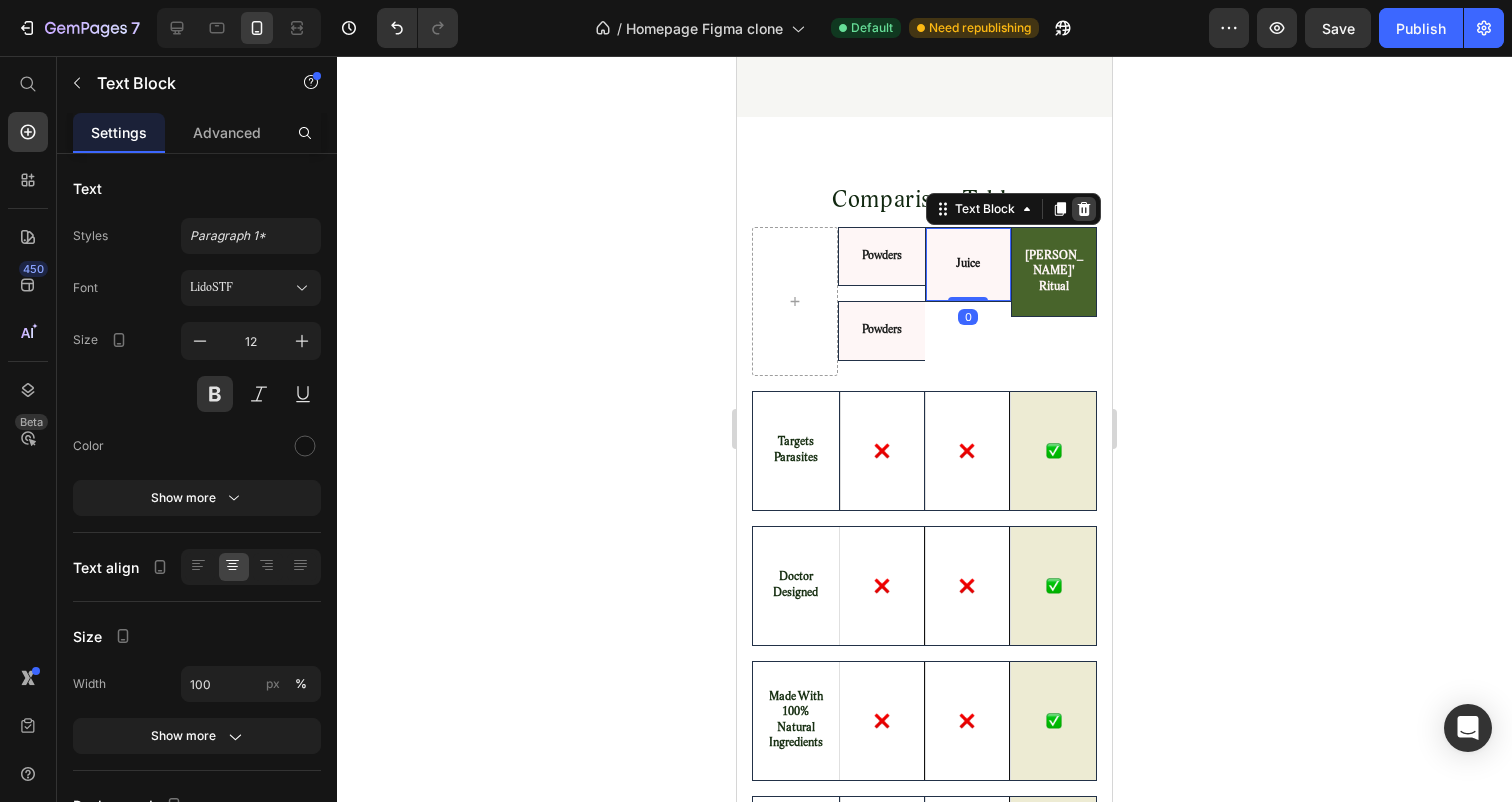 click 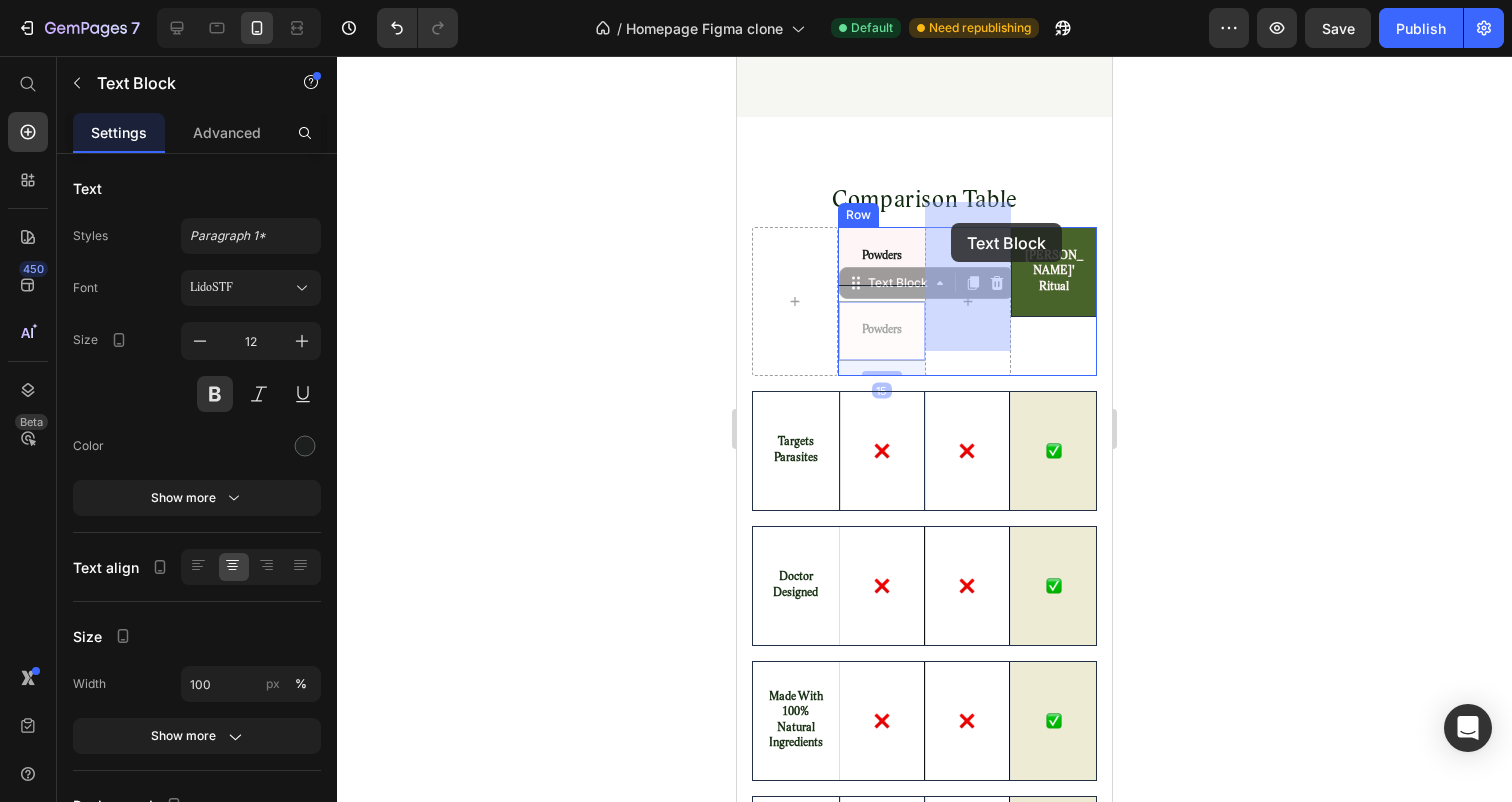 drag, startPoint x: 897, startPoint y: 298, endPoint x: 952, endPoint y: 223, distance: 93.00538 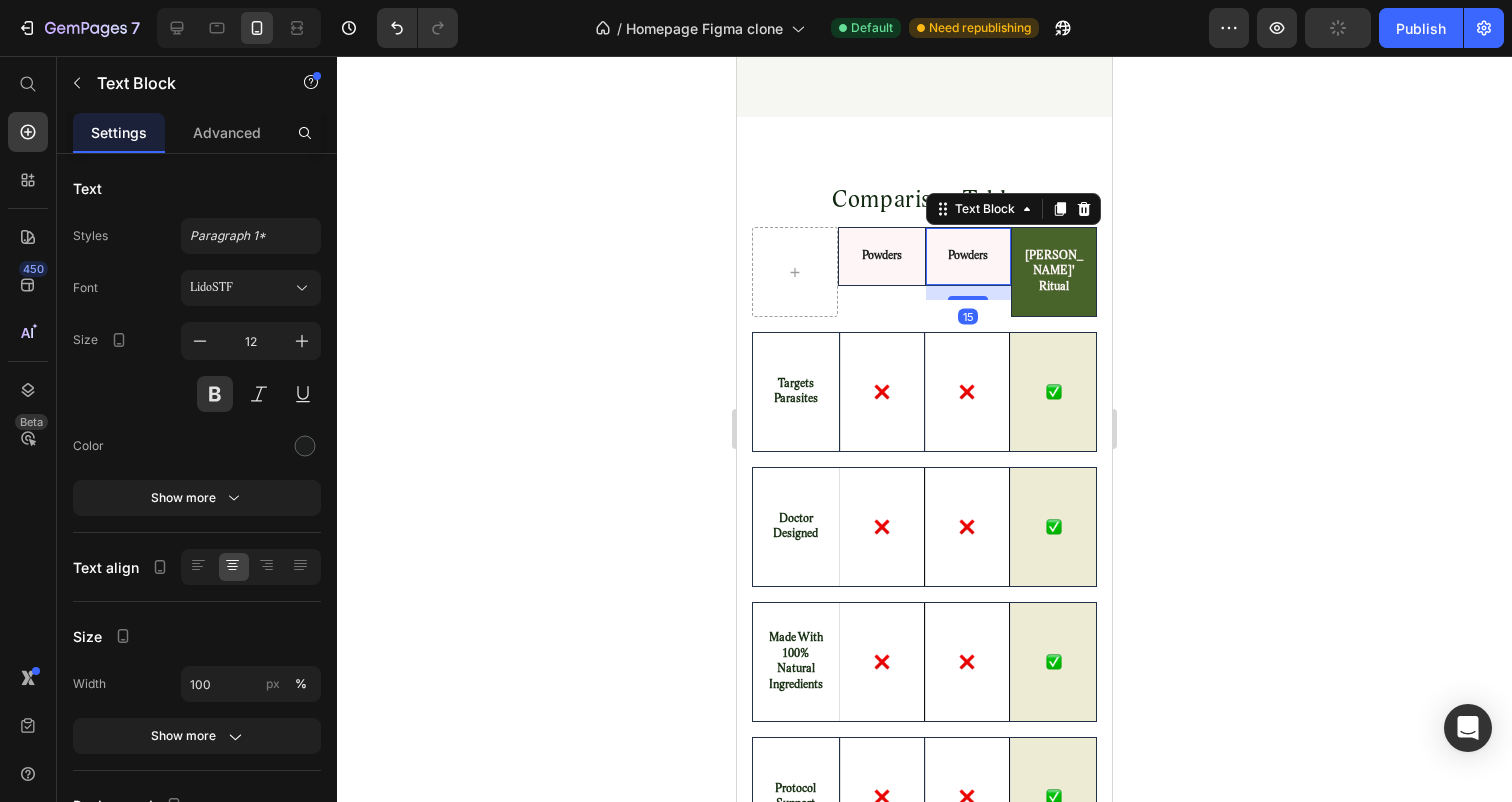 click on "Powders" at bounding box center [968, 257] 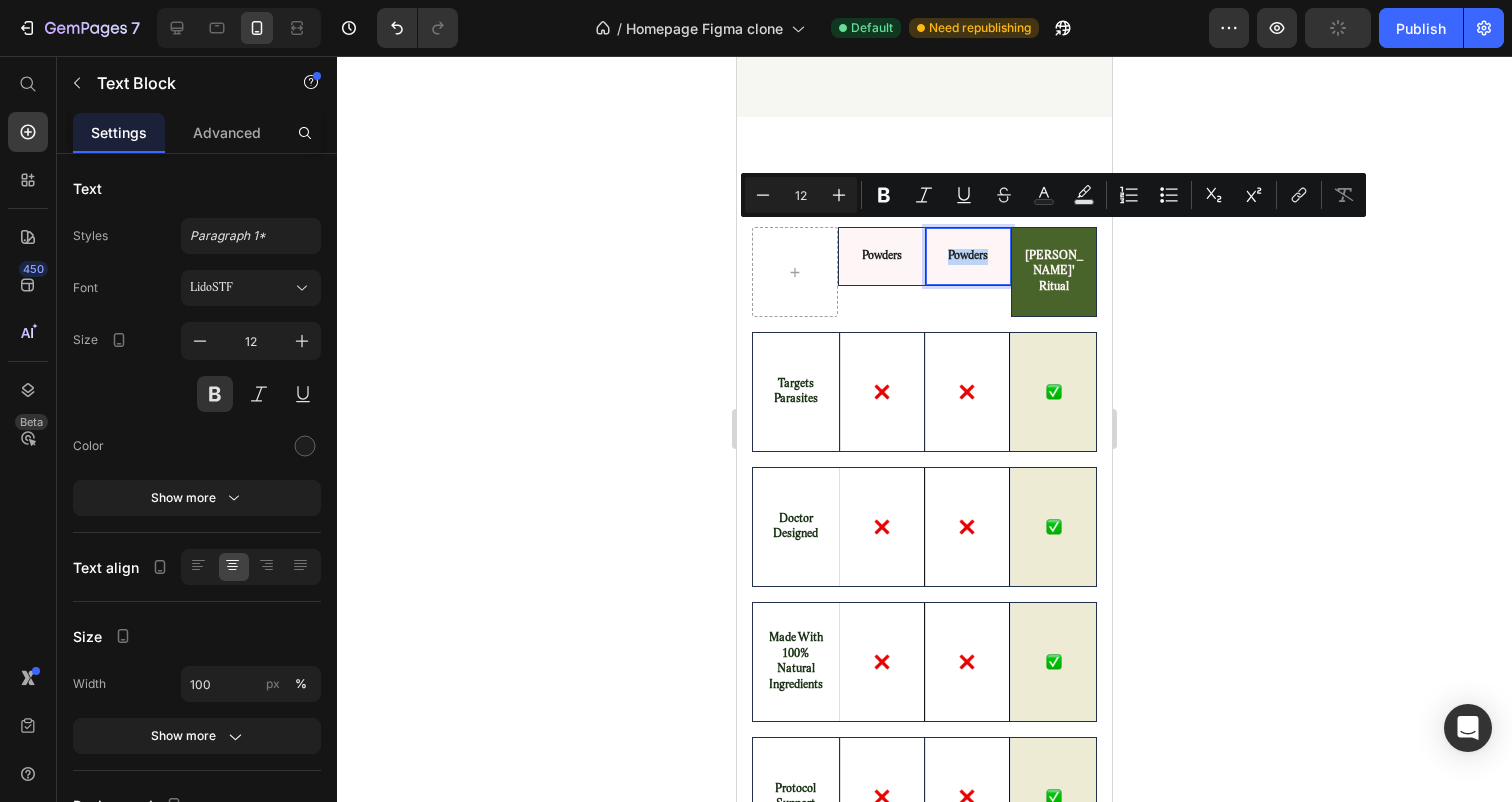 drag, startPoint x: 993, startPoint y: 231, endPoint x: 946, endPoint y: 231, distance: 47 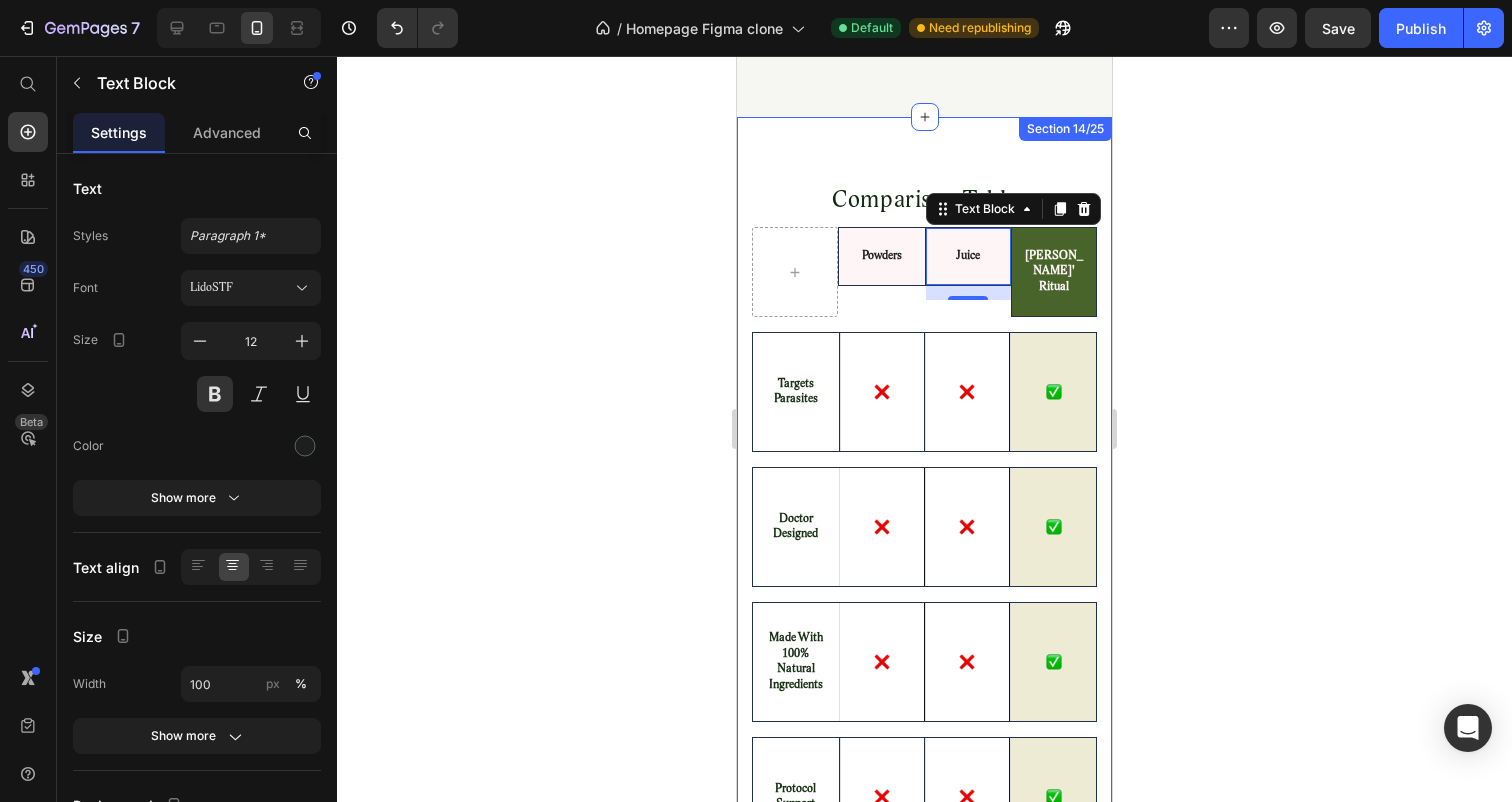 click 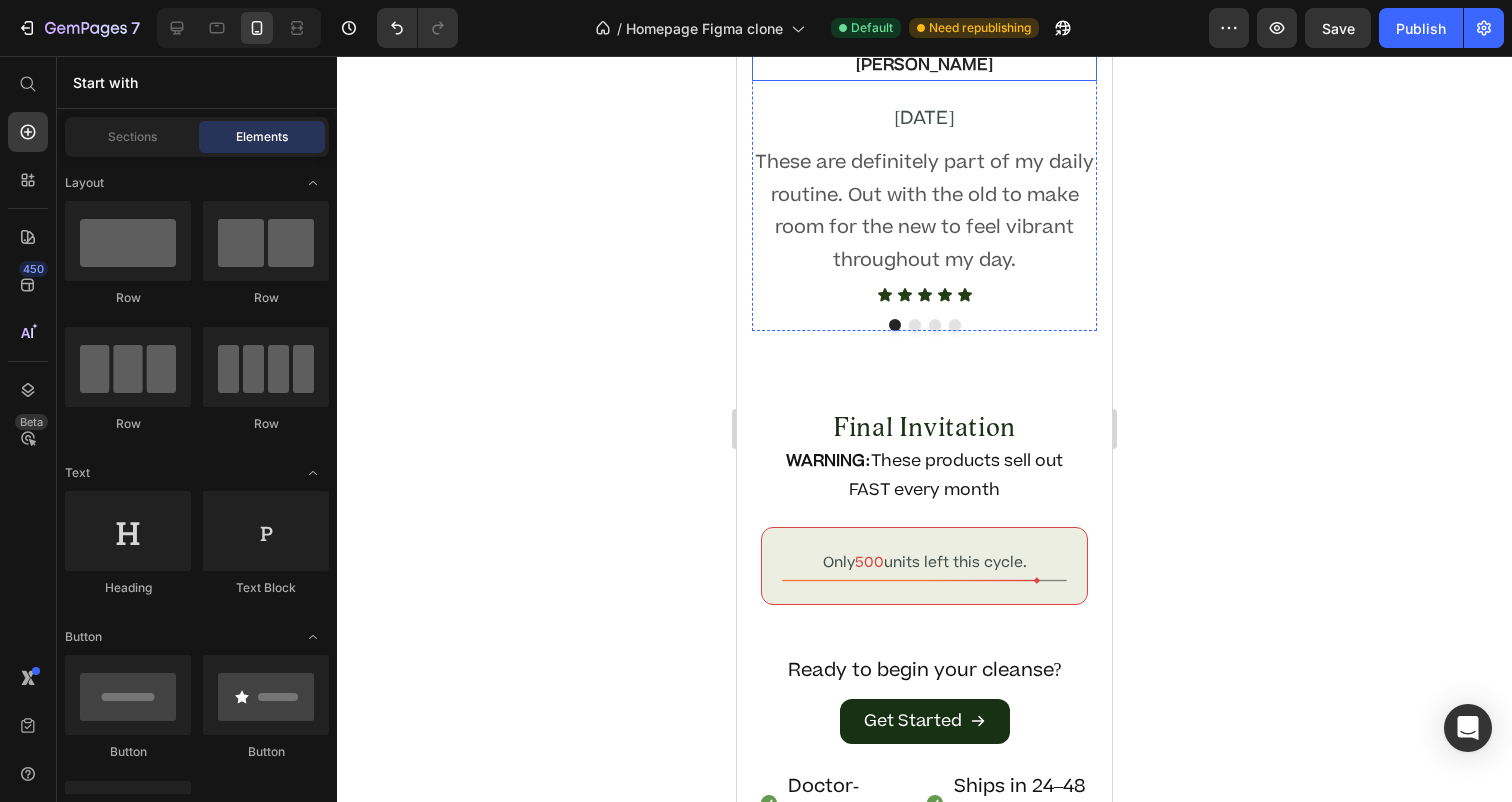 scroll, scrollTop: 9671, scrollLeft: 0, axis: vertical 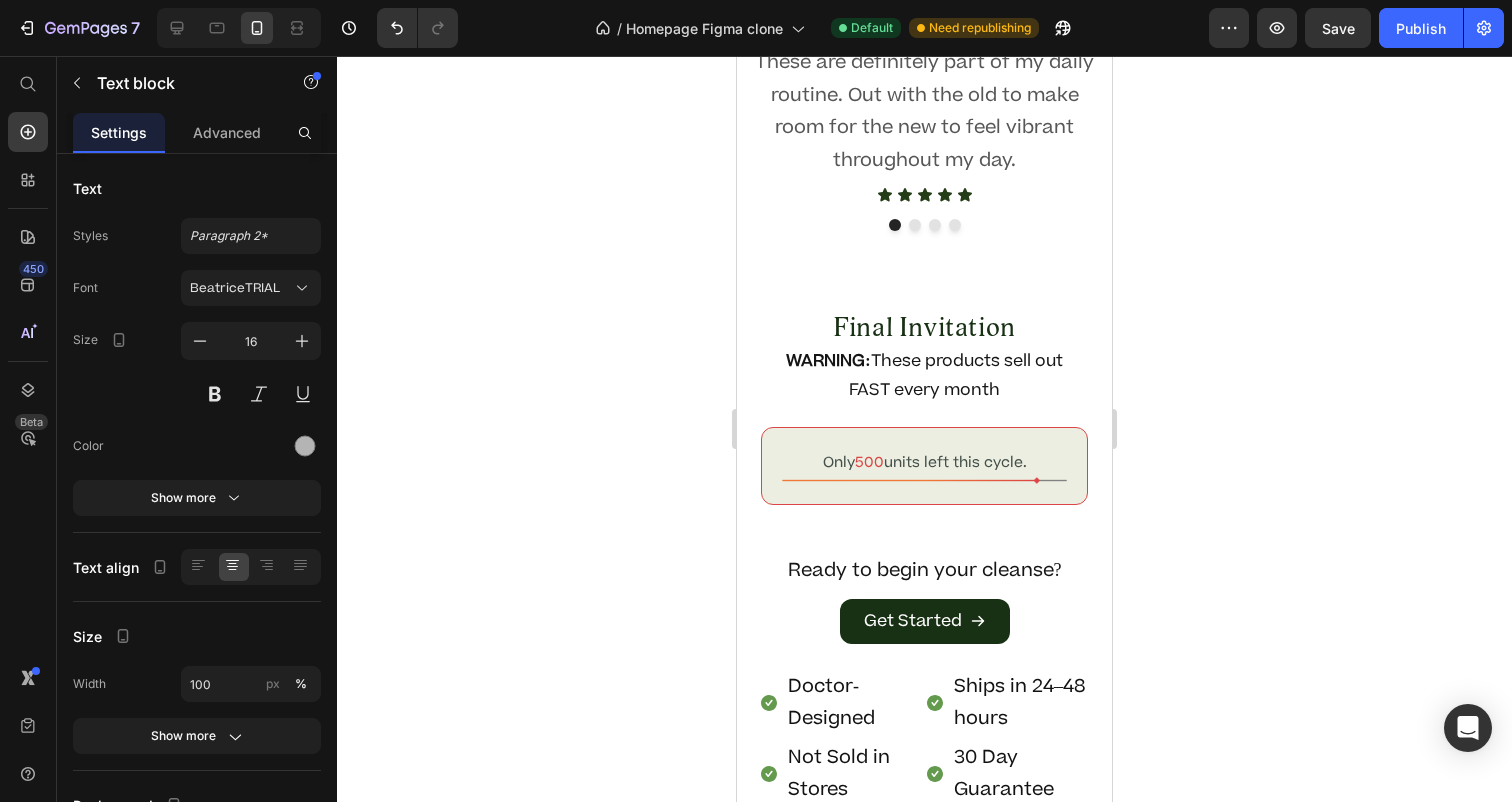 click on "Eric R" at bounding box center (924, -35) 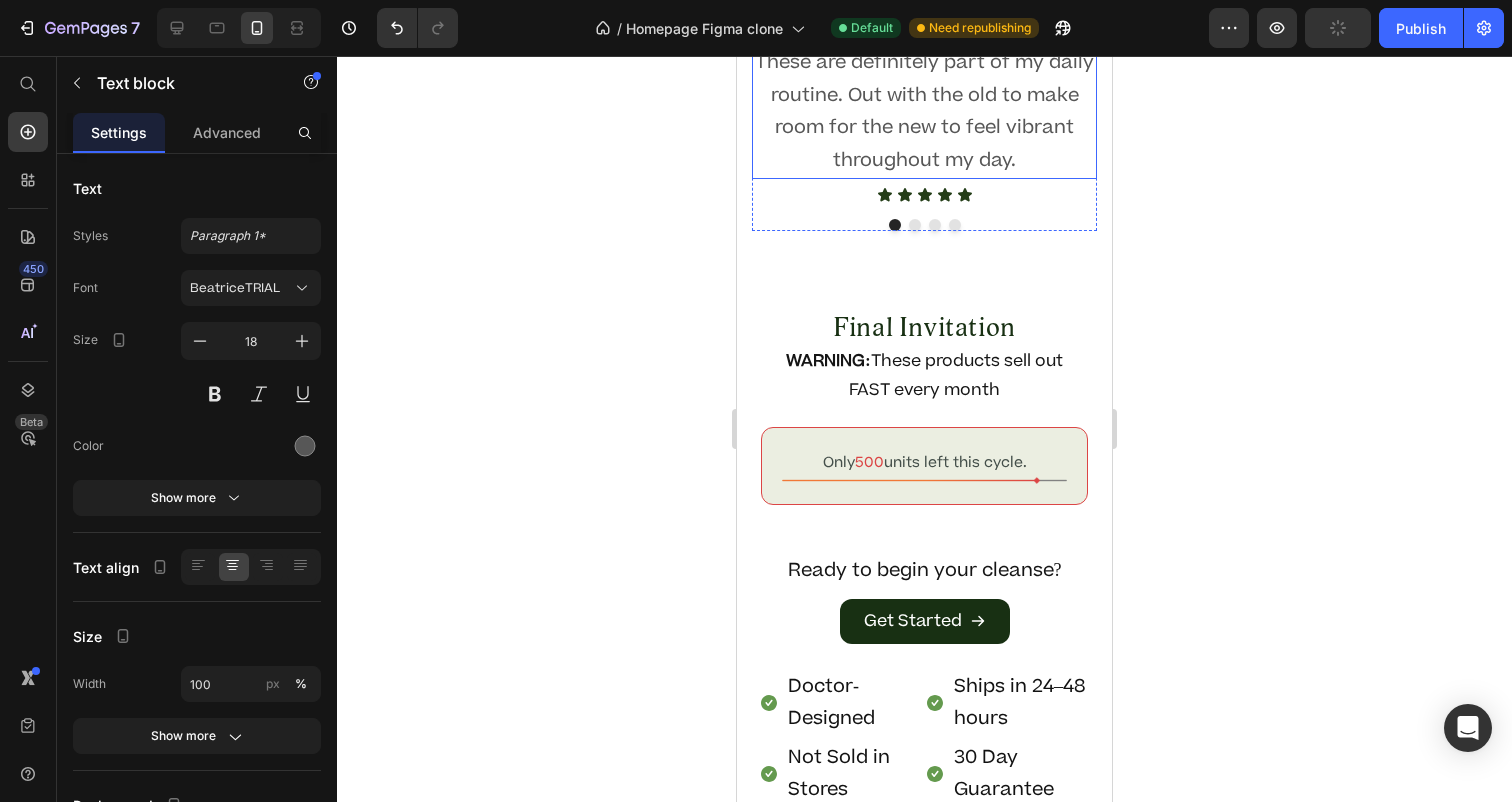 click on "These are definitely part of my daily routine. Out with the old to make room for the new to feel vibrant throughout my day." at bounding box center (924, 112) 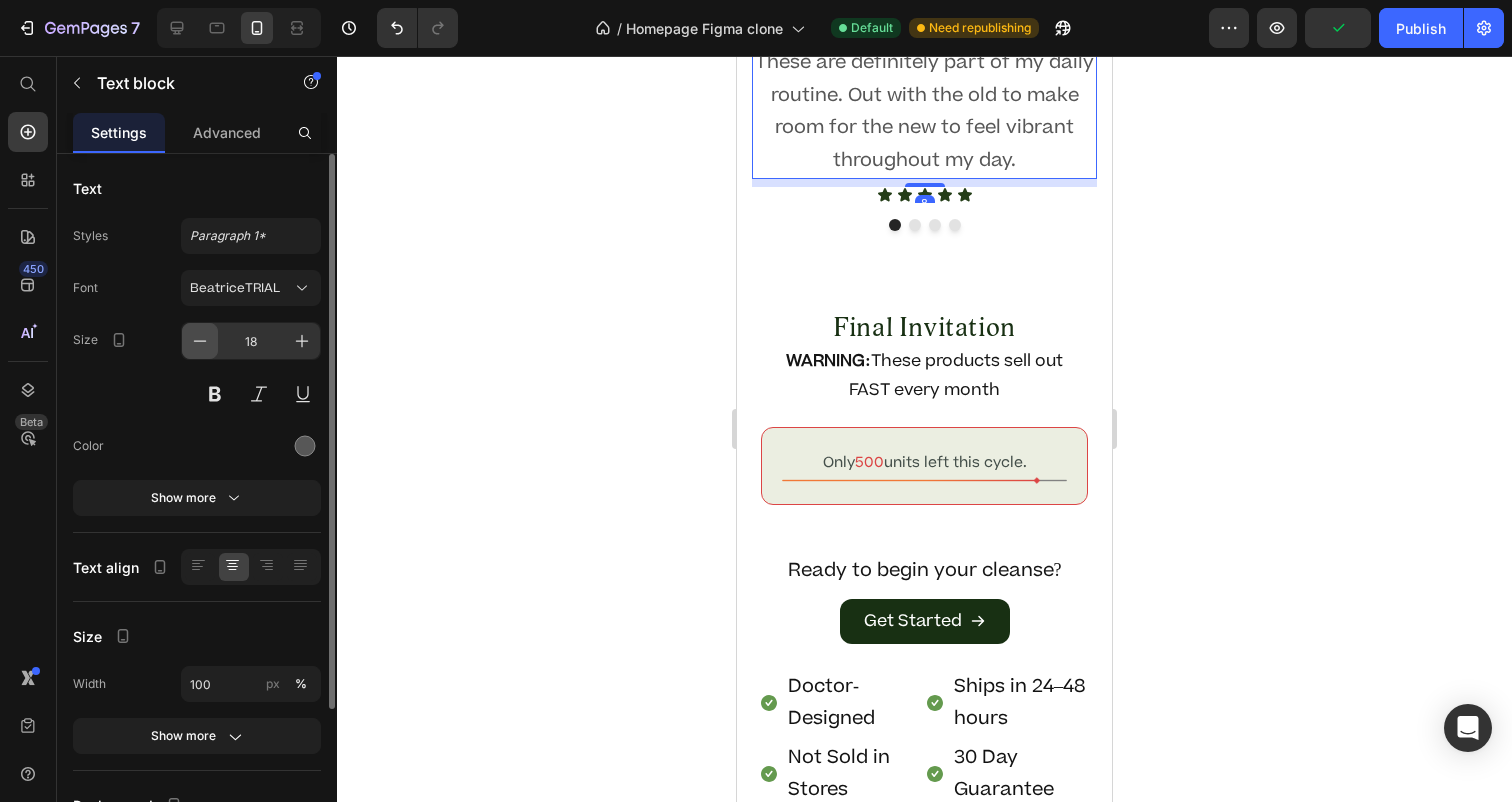 click 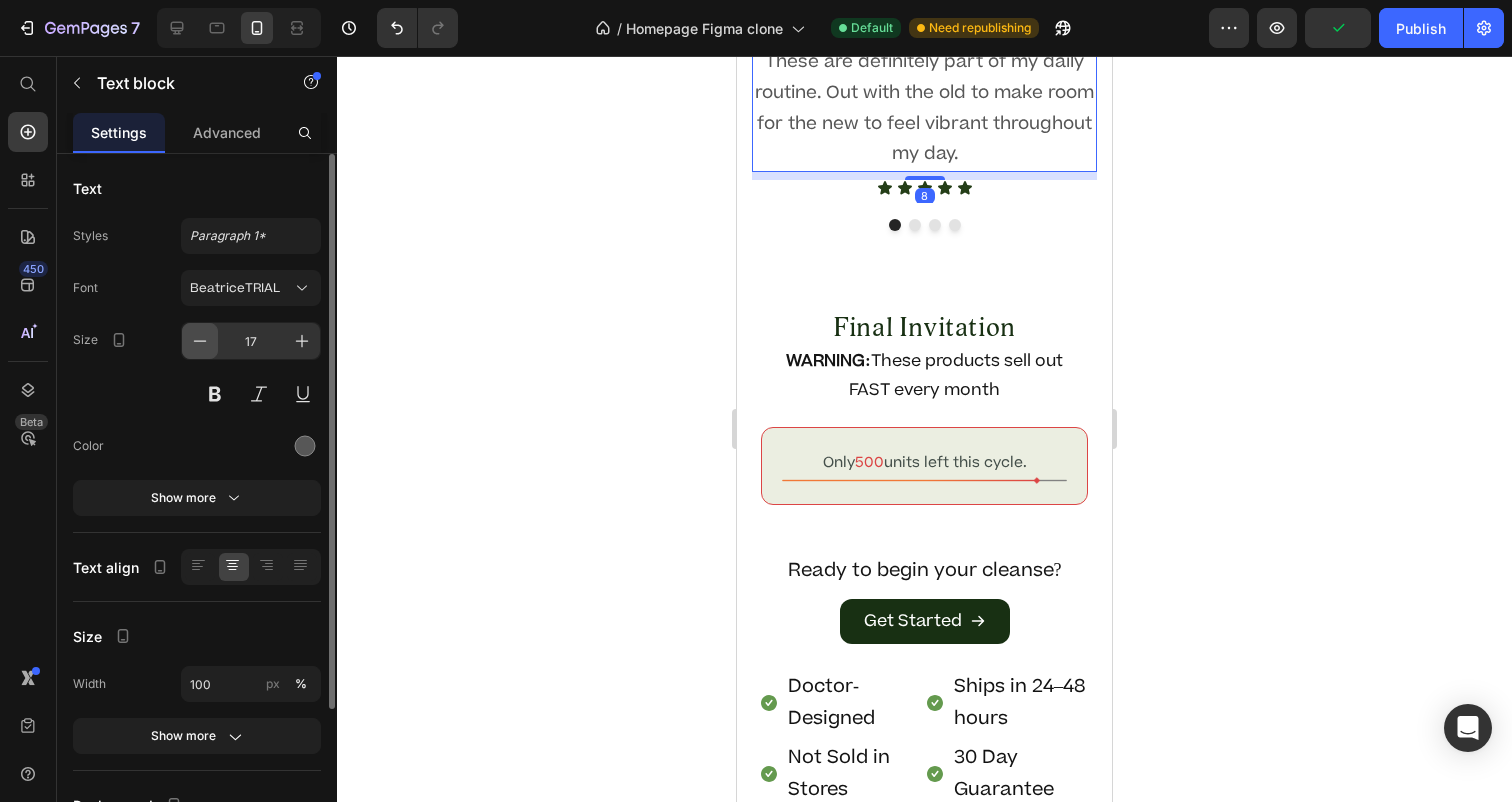 click 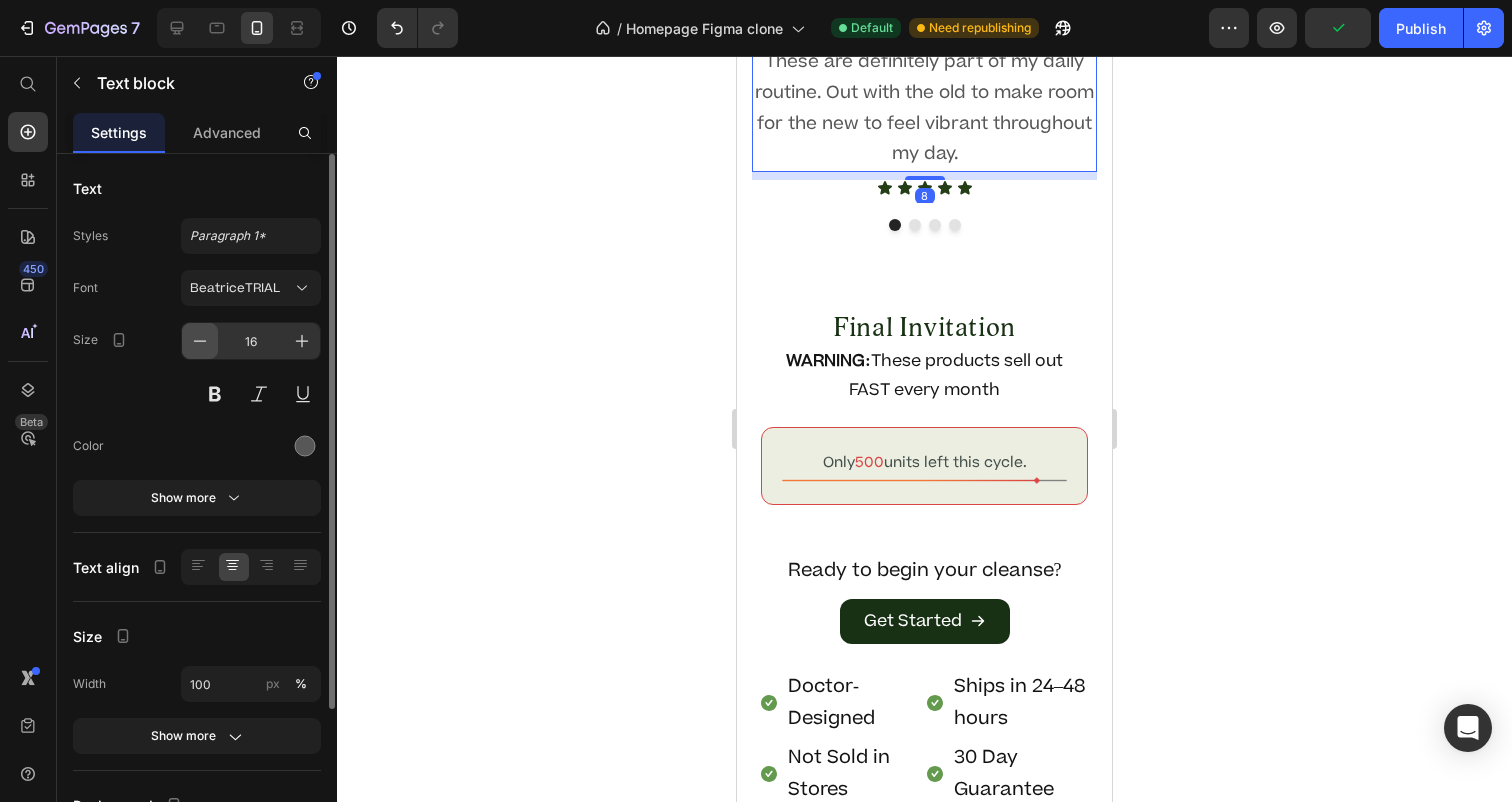 click 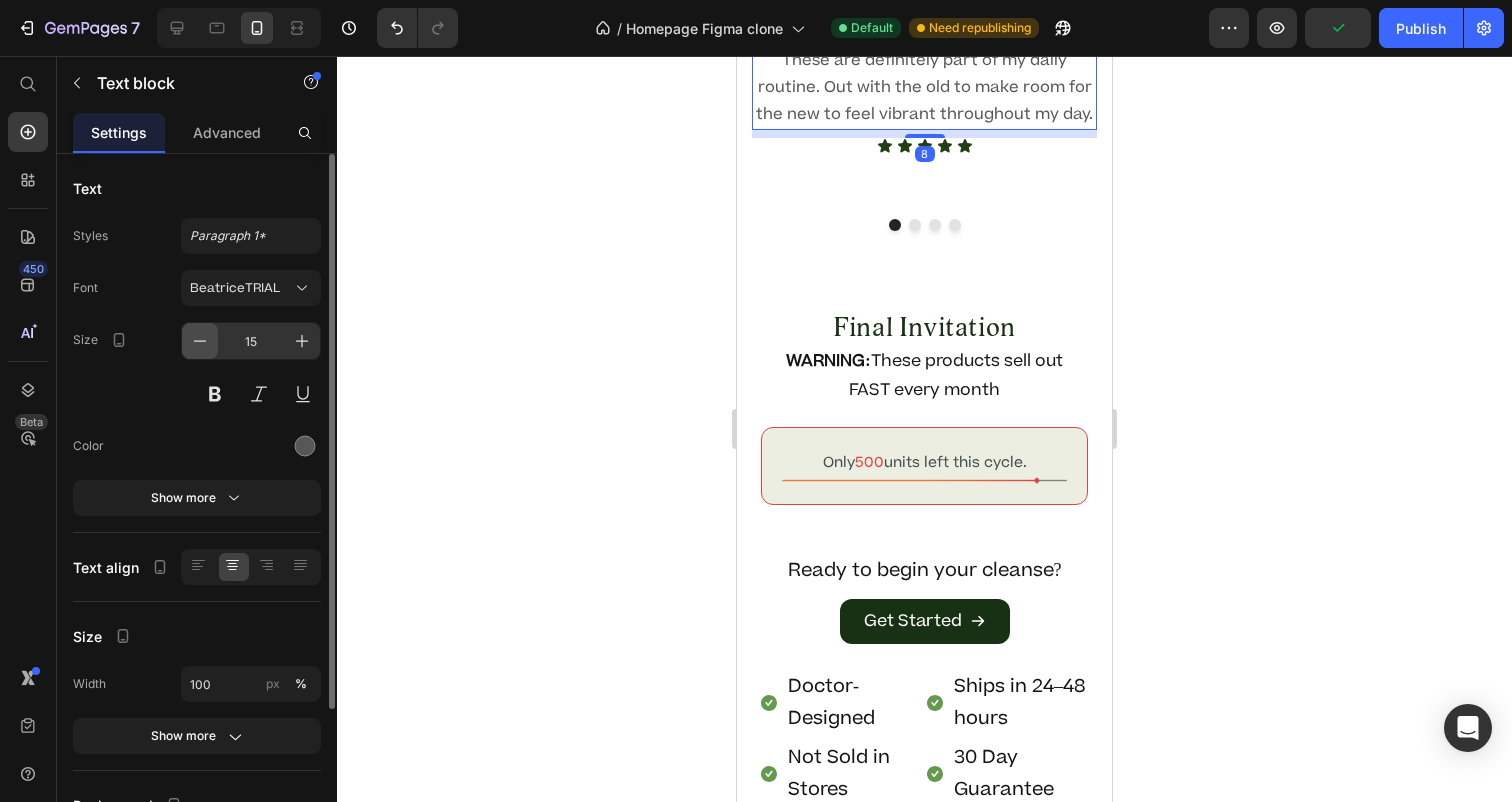 click 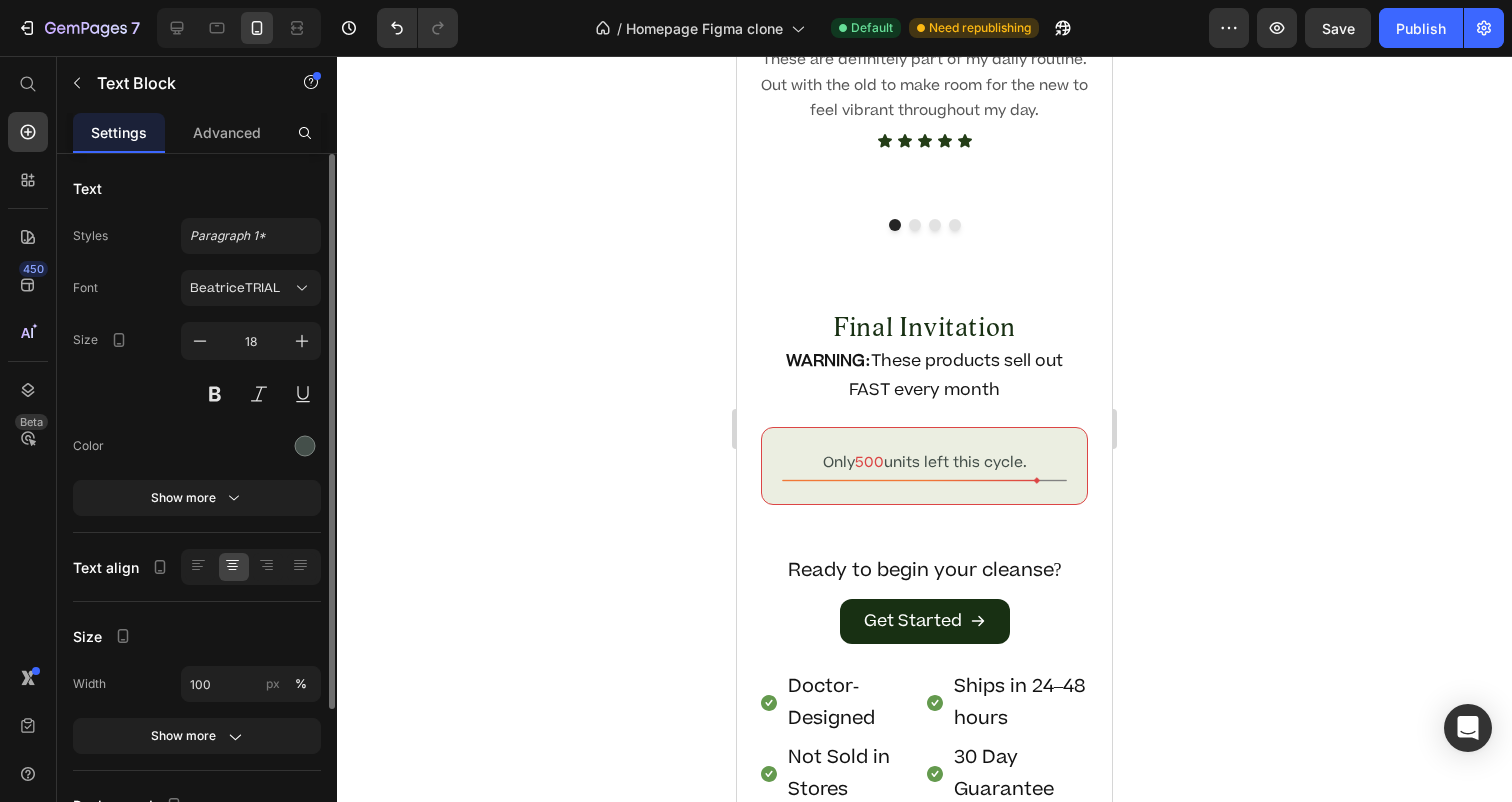 click on "12.05.2025" at bounding box center (924, 19) 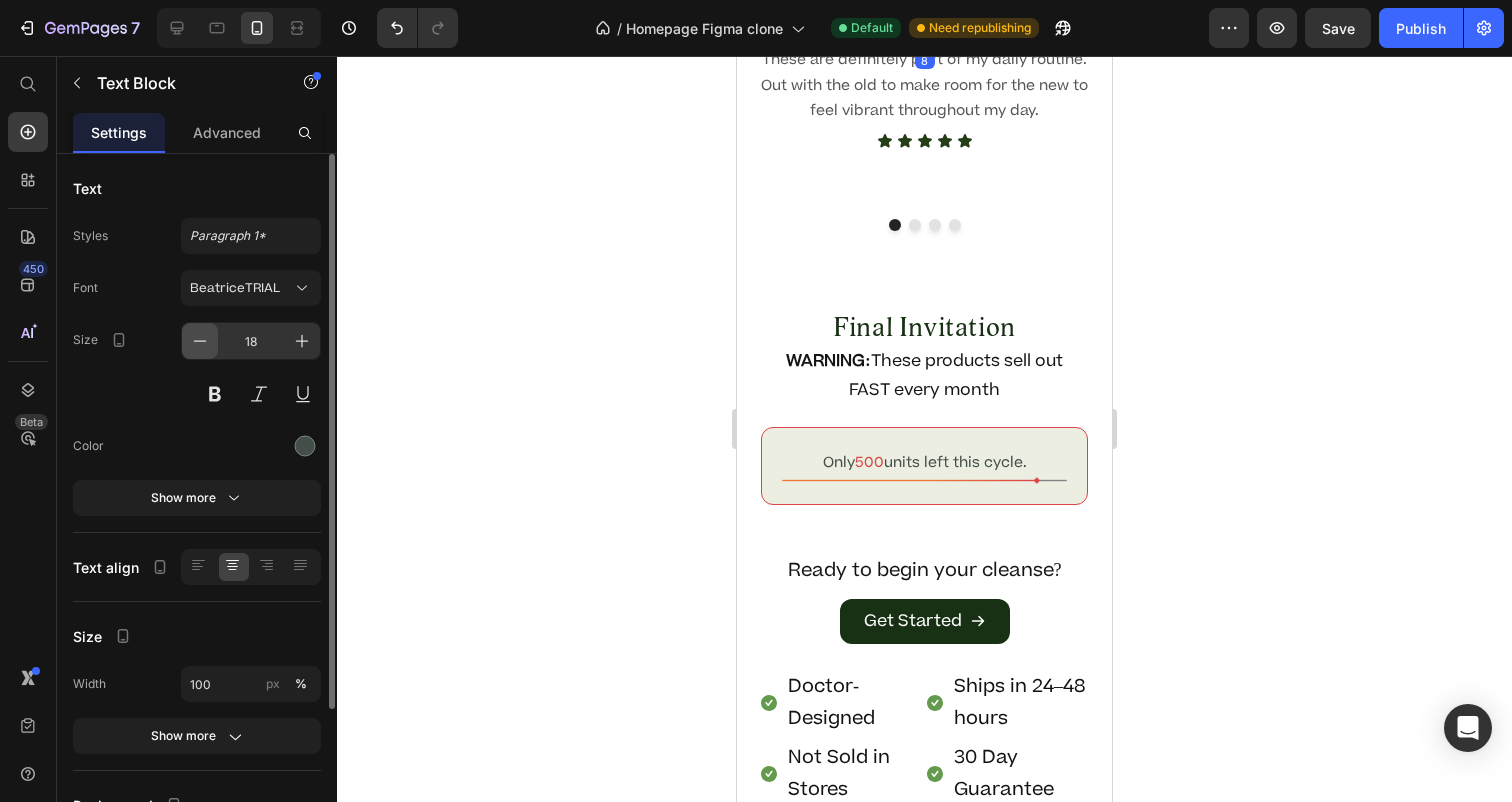 click 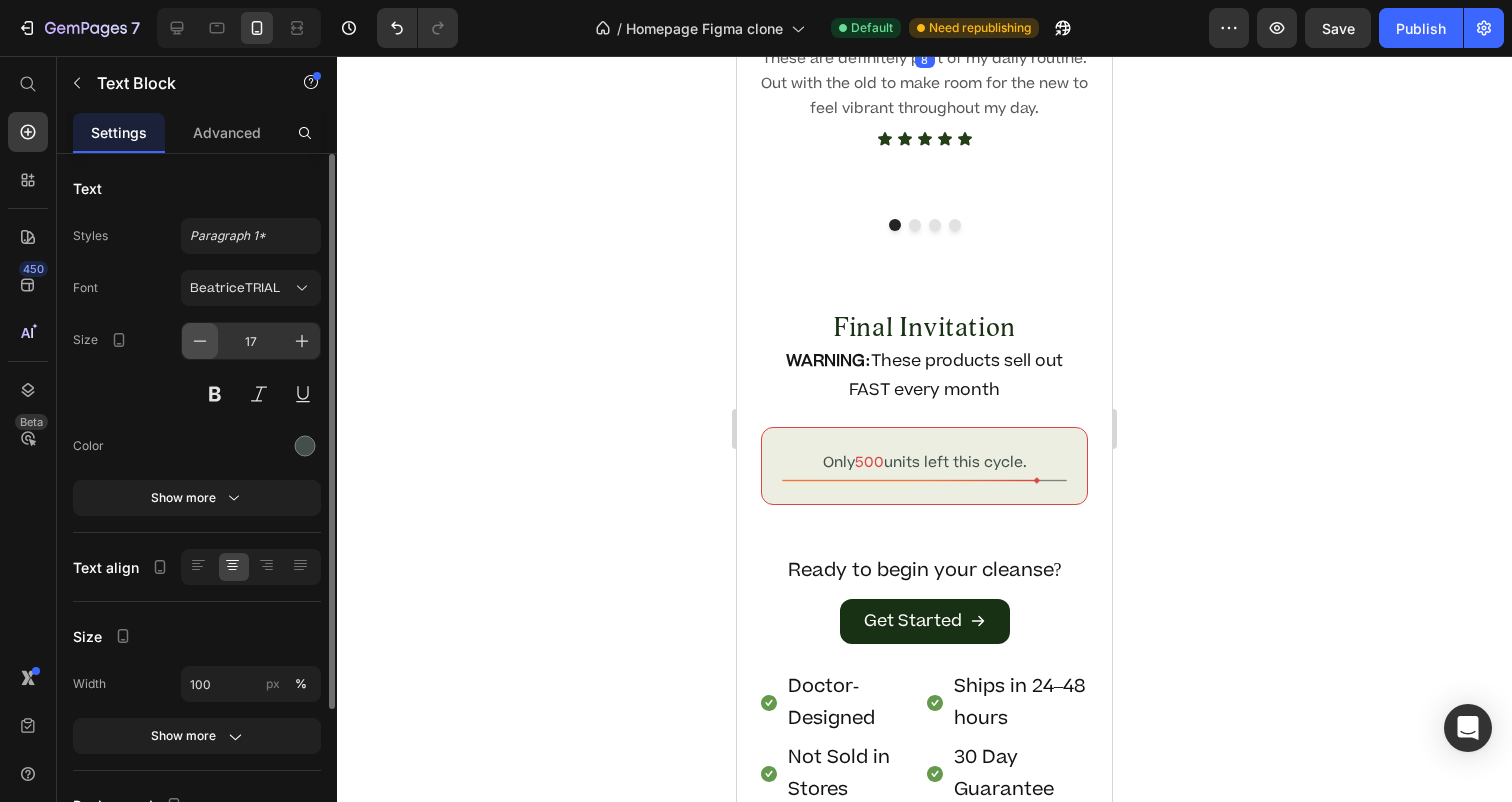 click 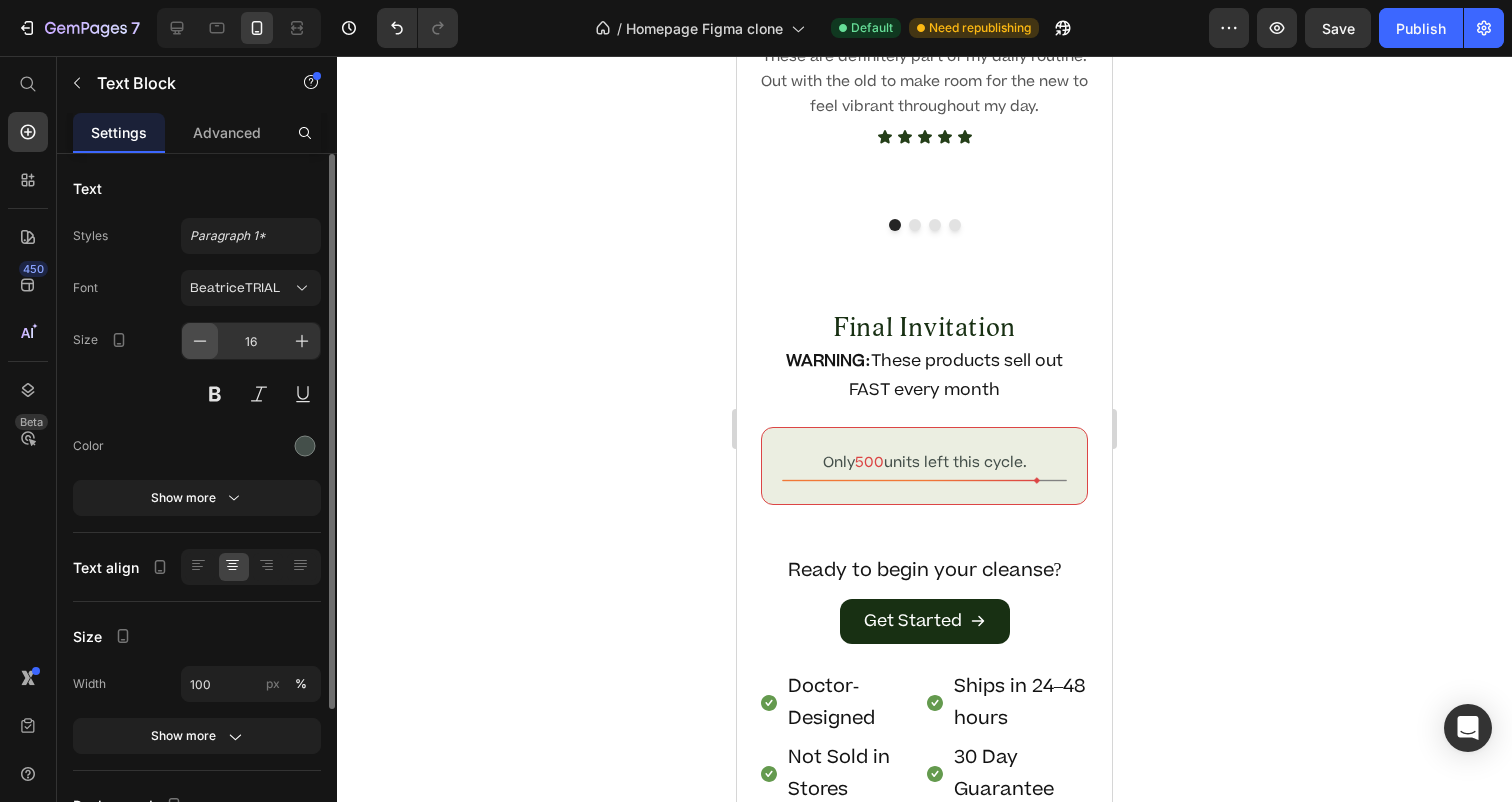 click 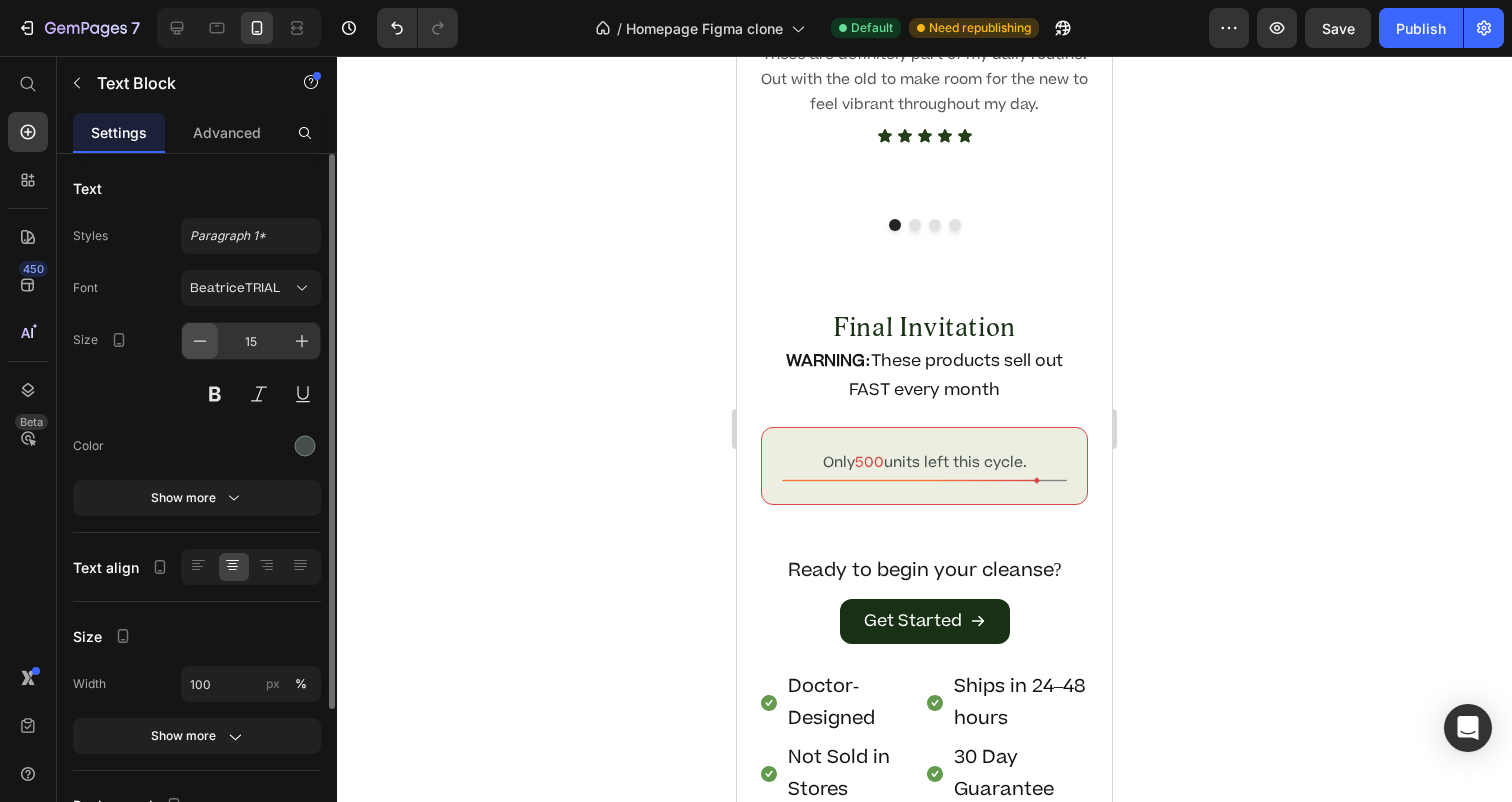 click 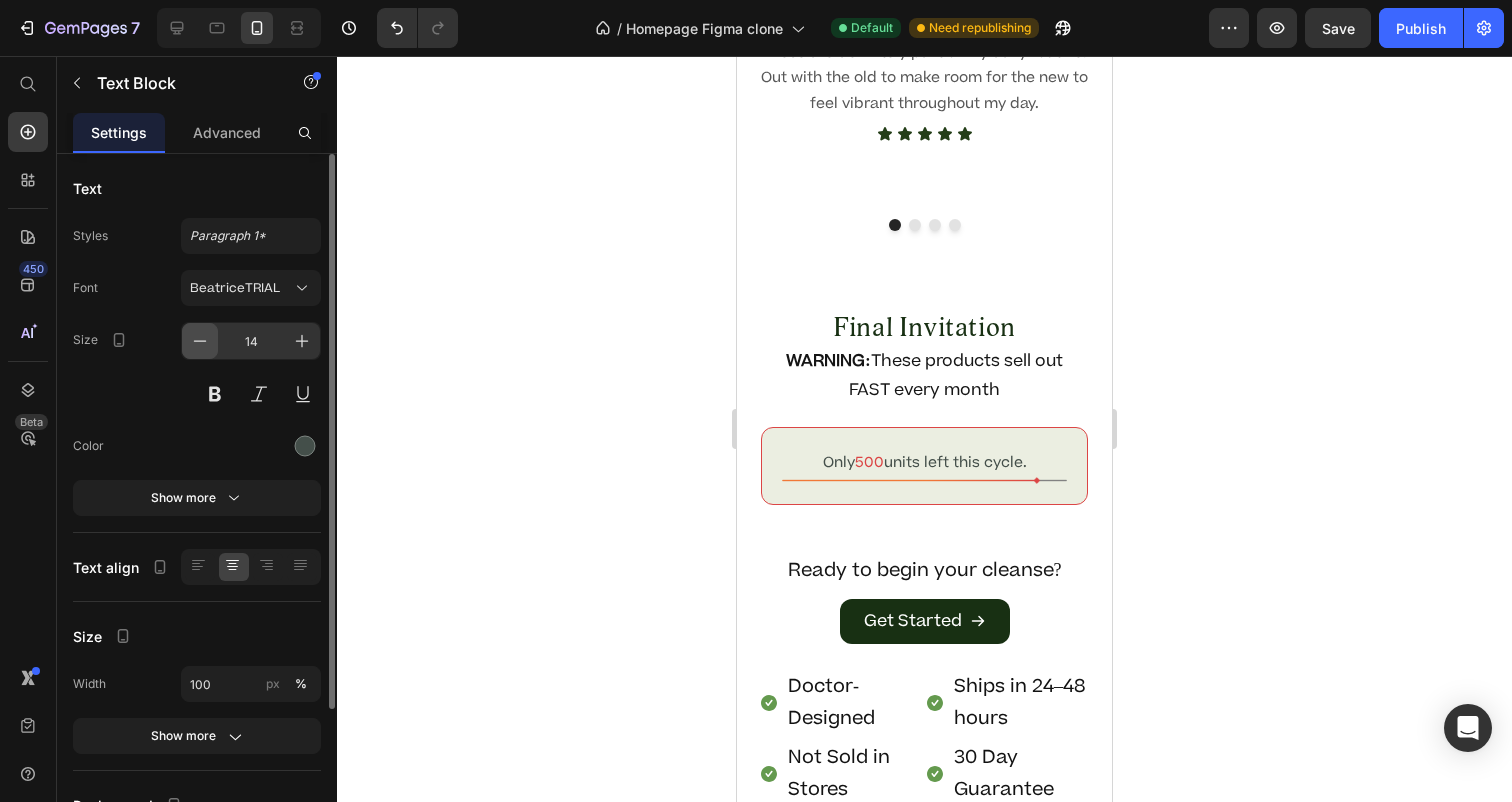 click 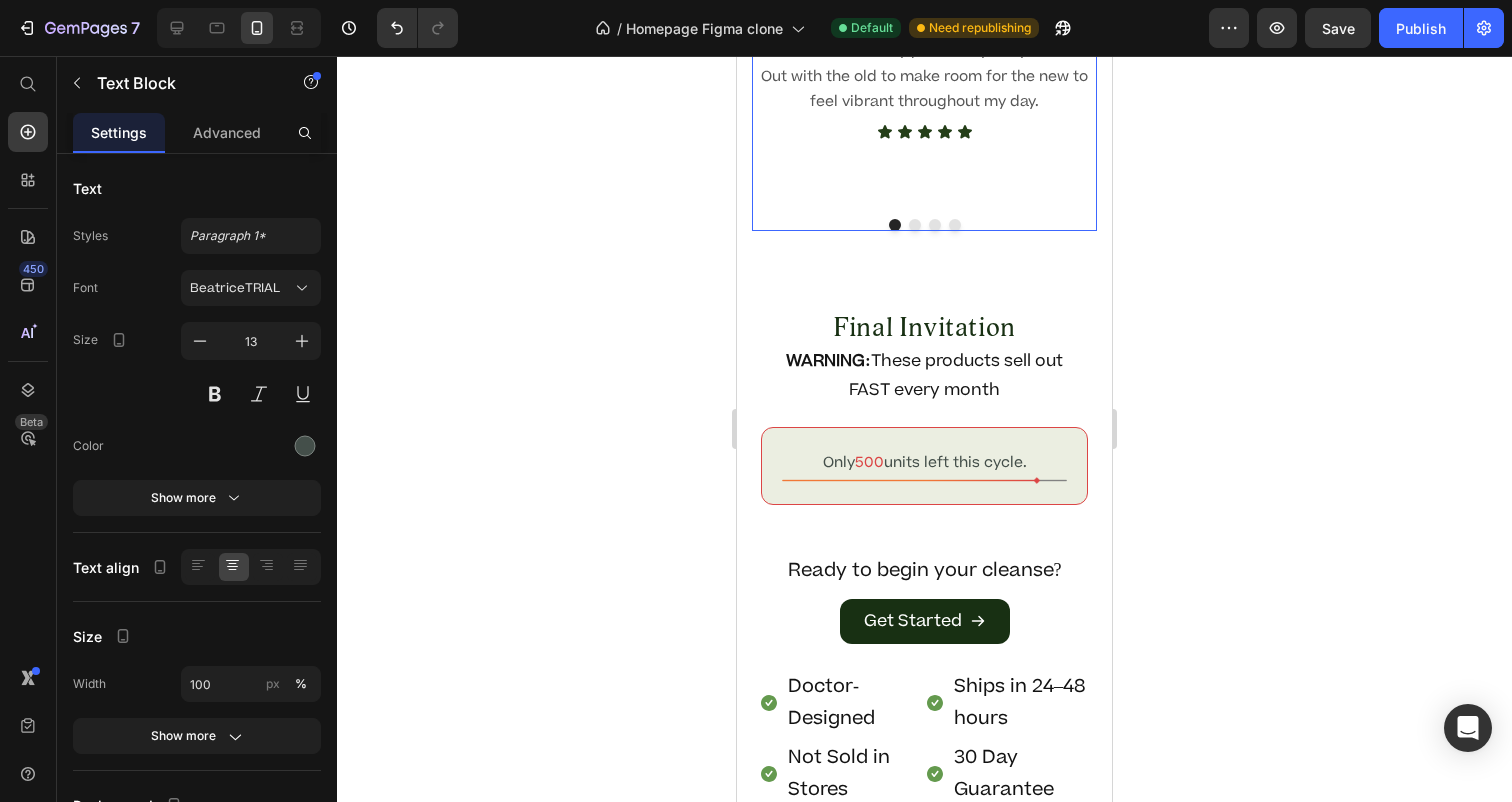 click on "Eric R" at bounding box center [924, -35] 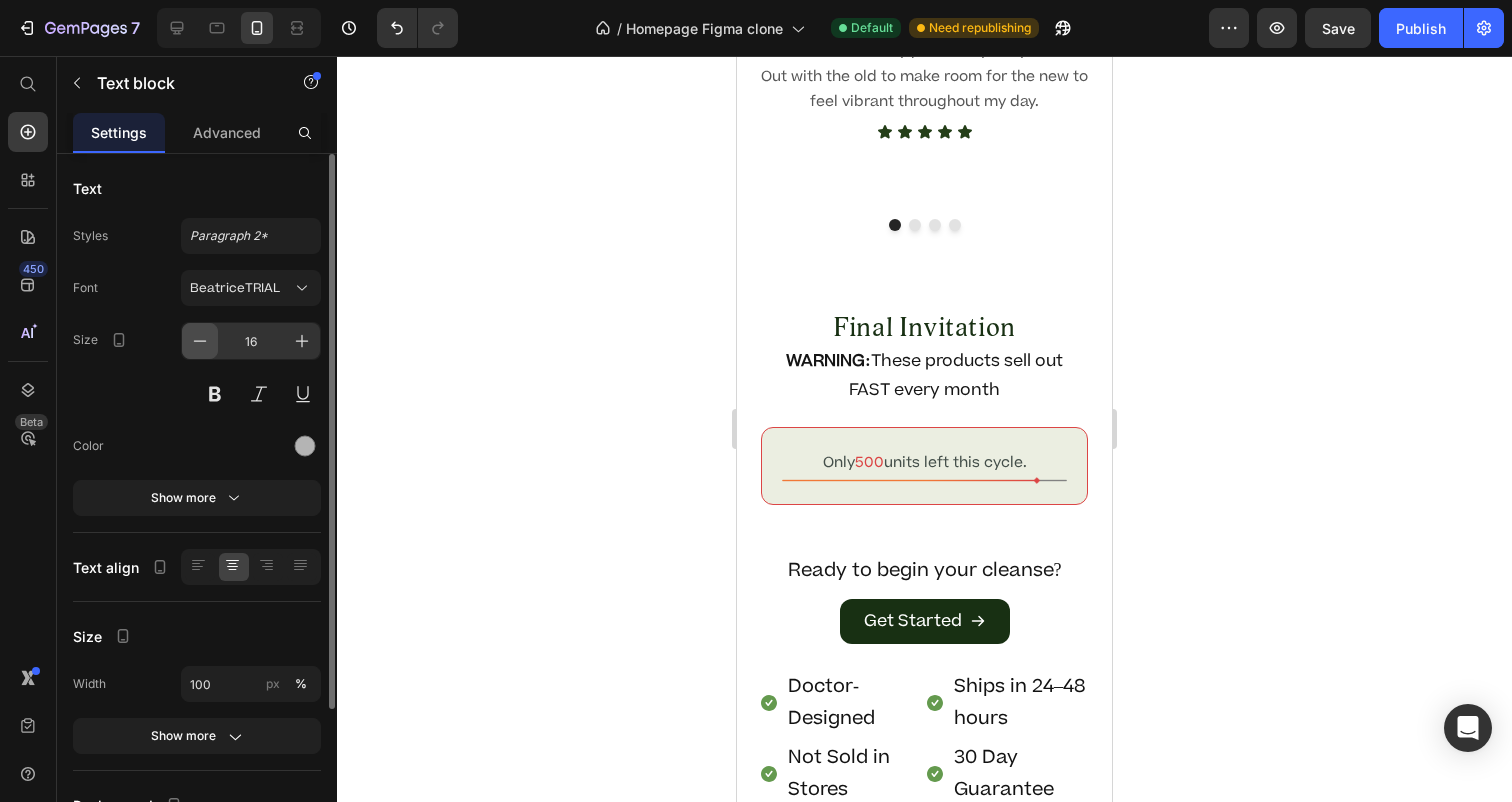 click 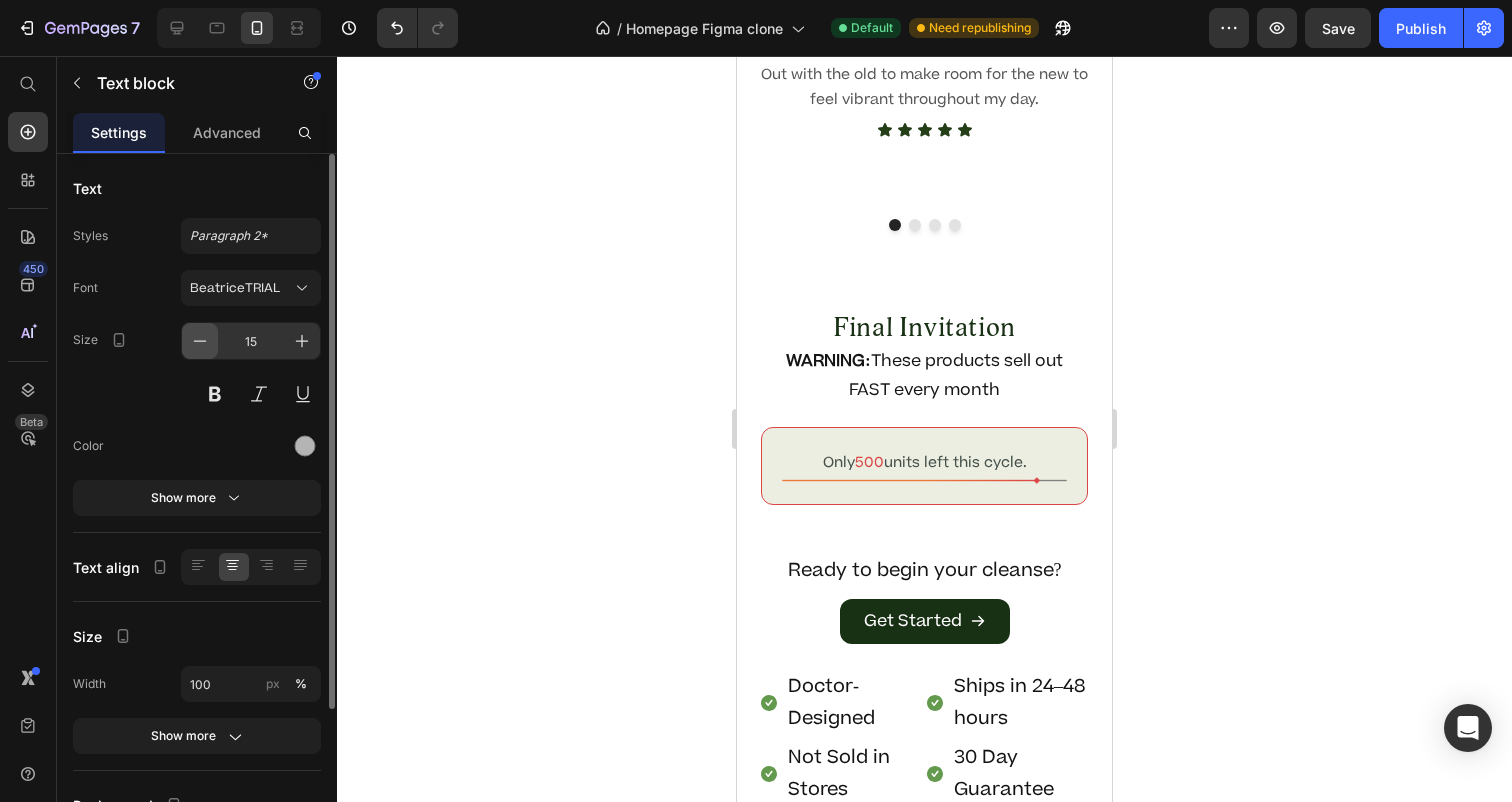 click 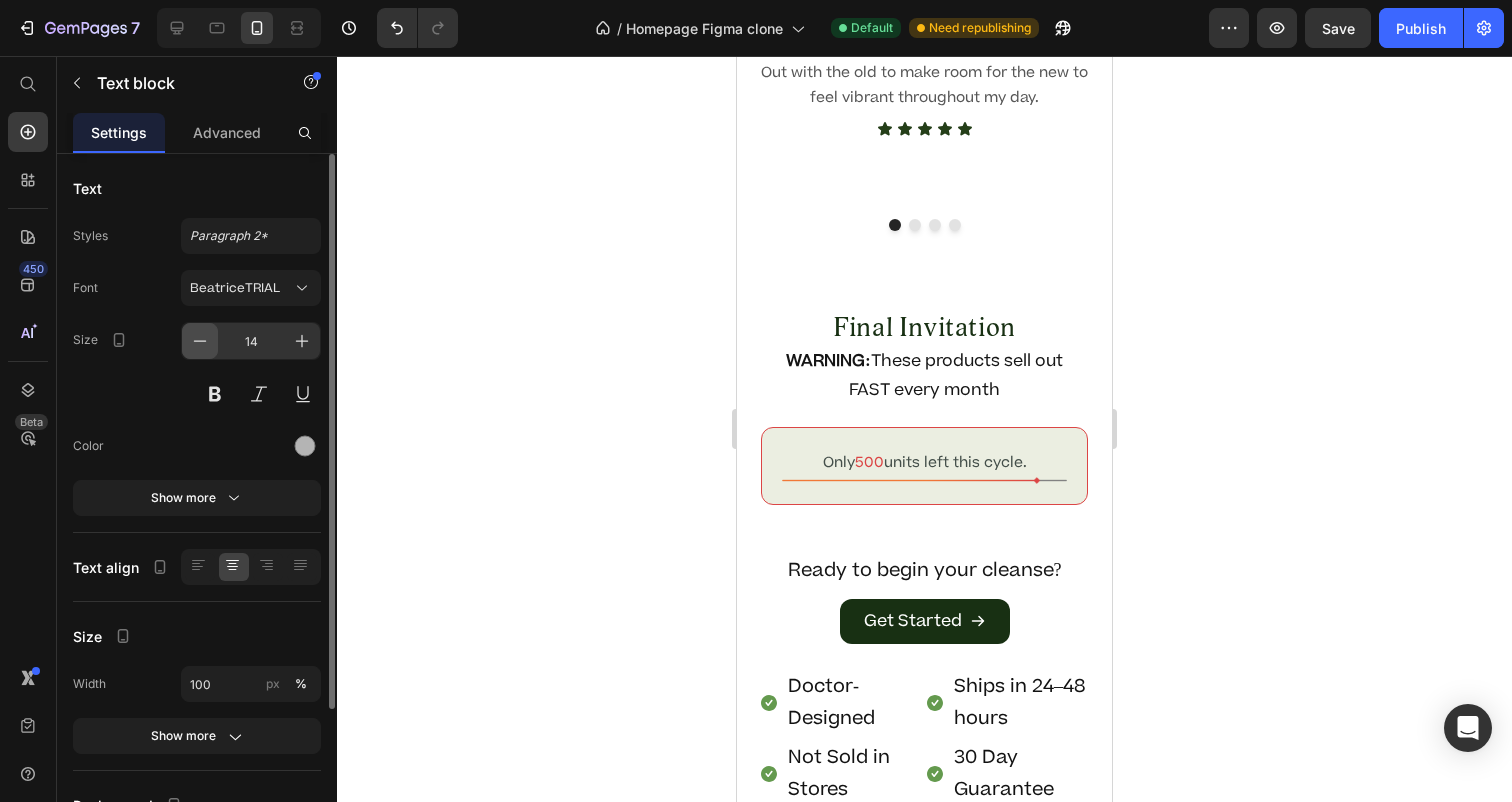 click 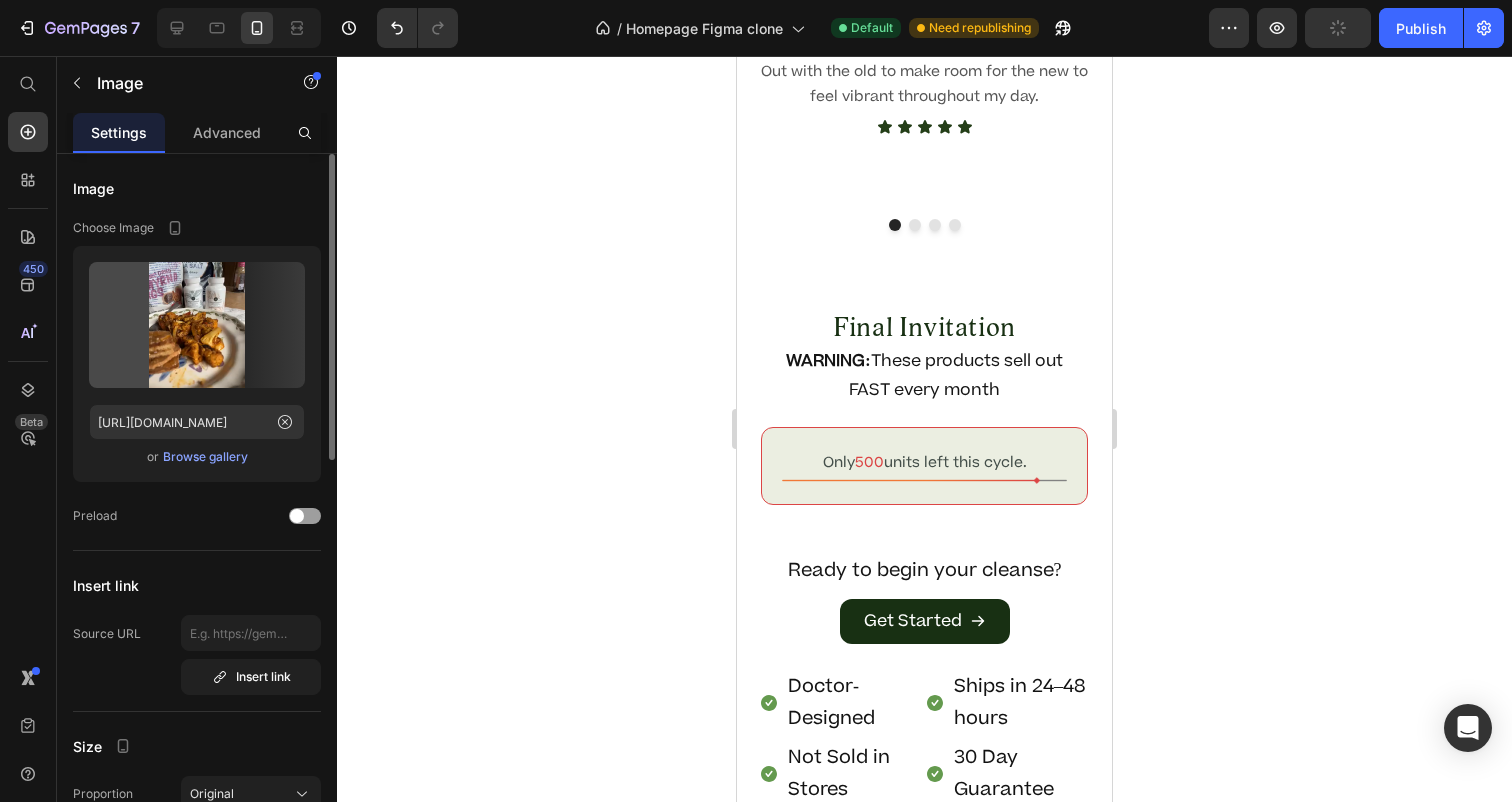 click at bounding box center (924, -89) 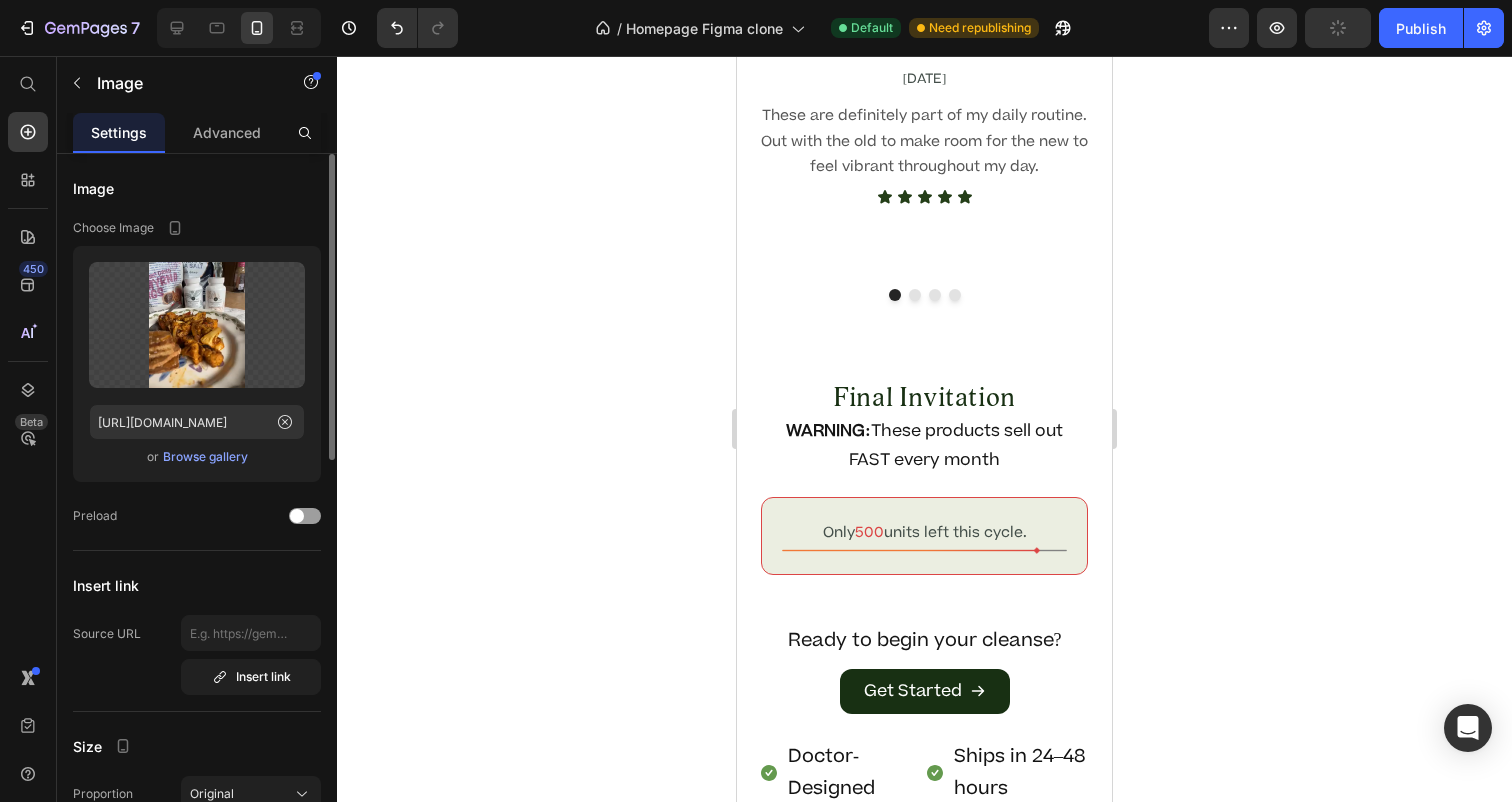 scroll, scrollTop: 9593, scrollLeft: 0, axis: vertical 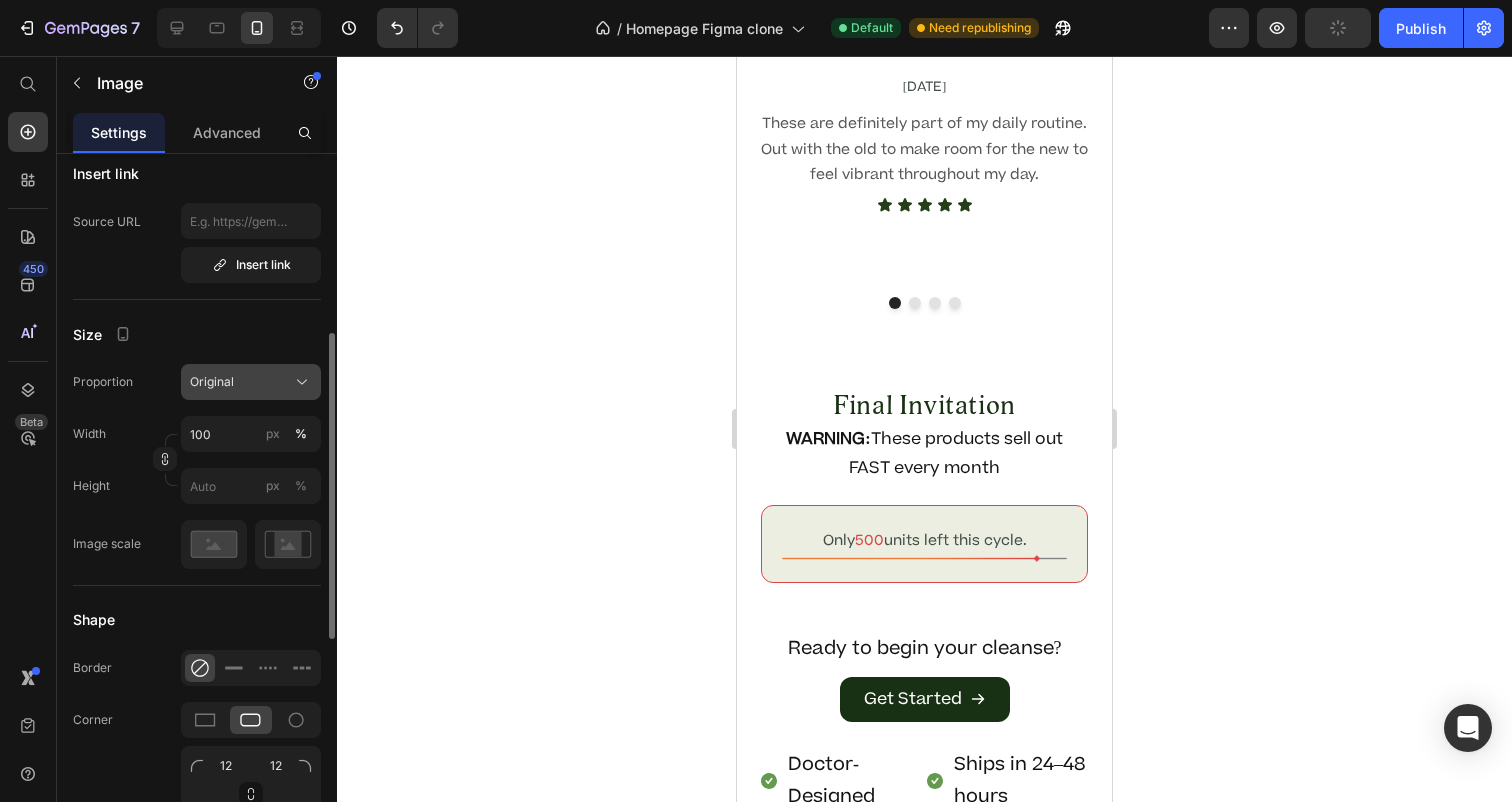 click 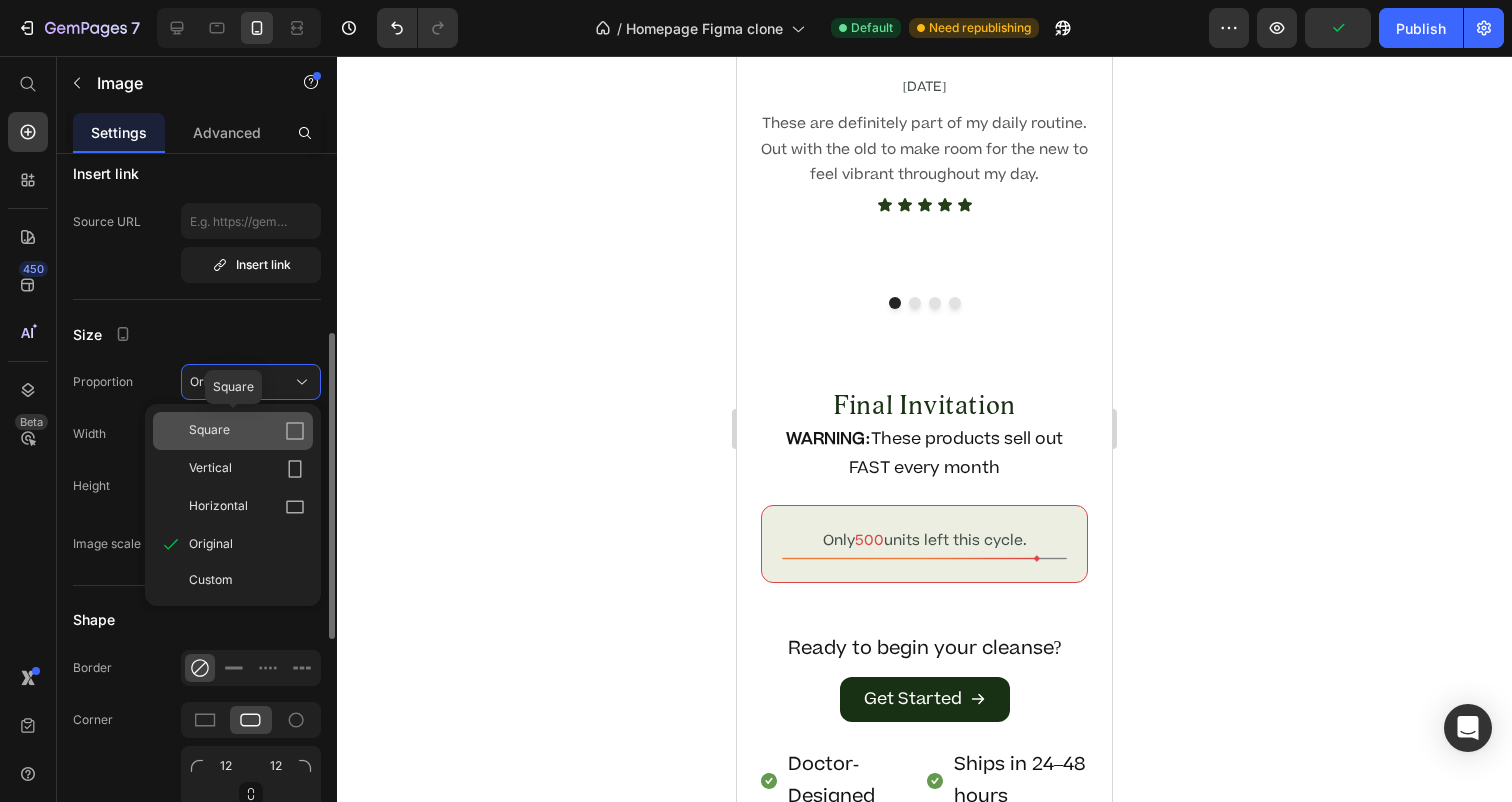 click 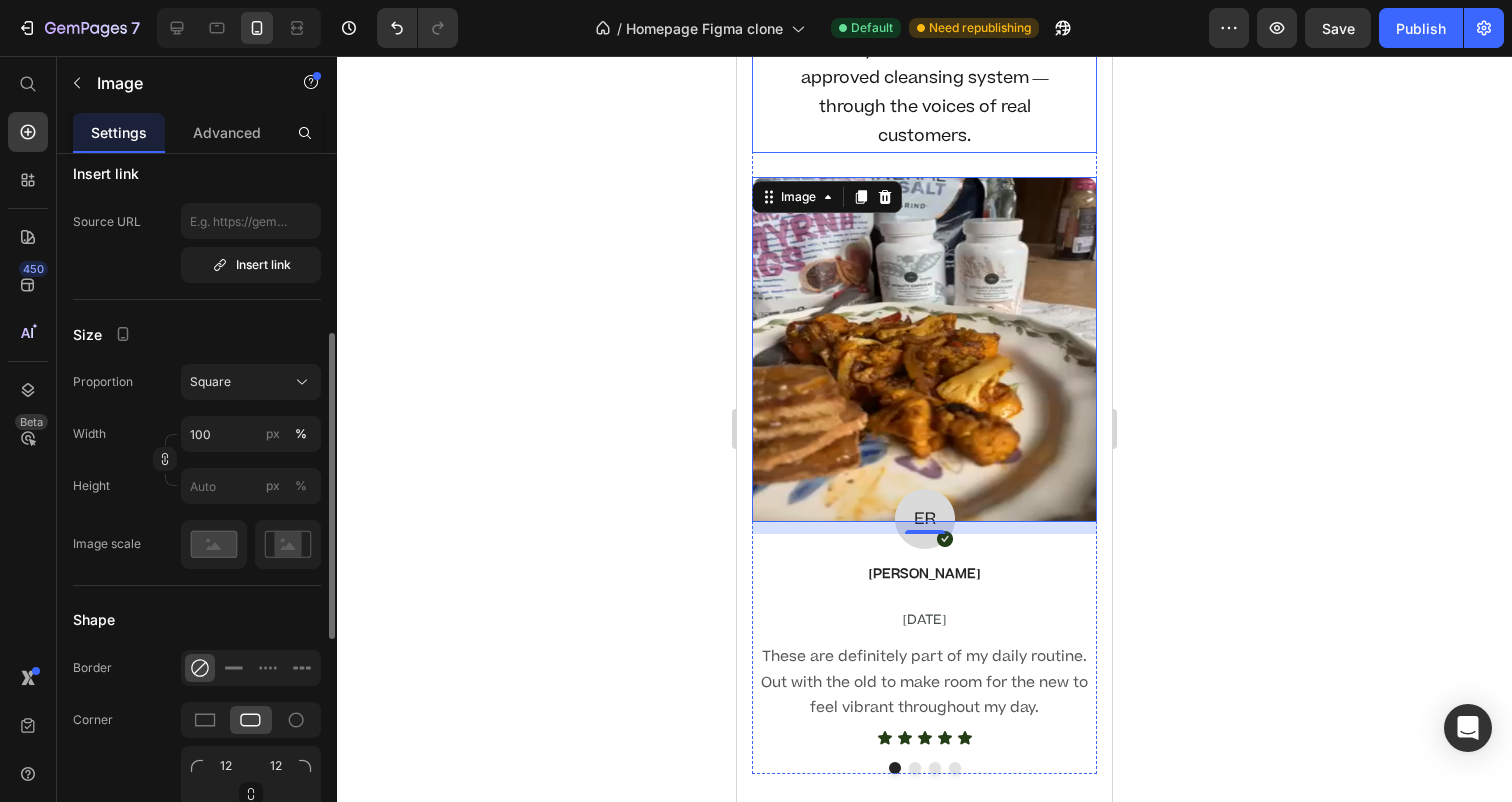 scroll, scrollTop: 9411, scrollLeft: 0, axis: vertical 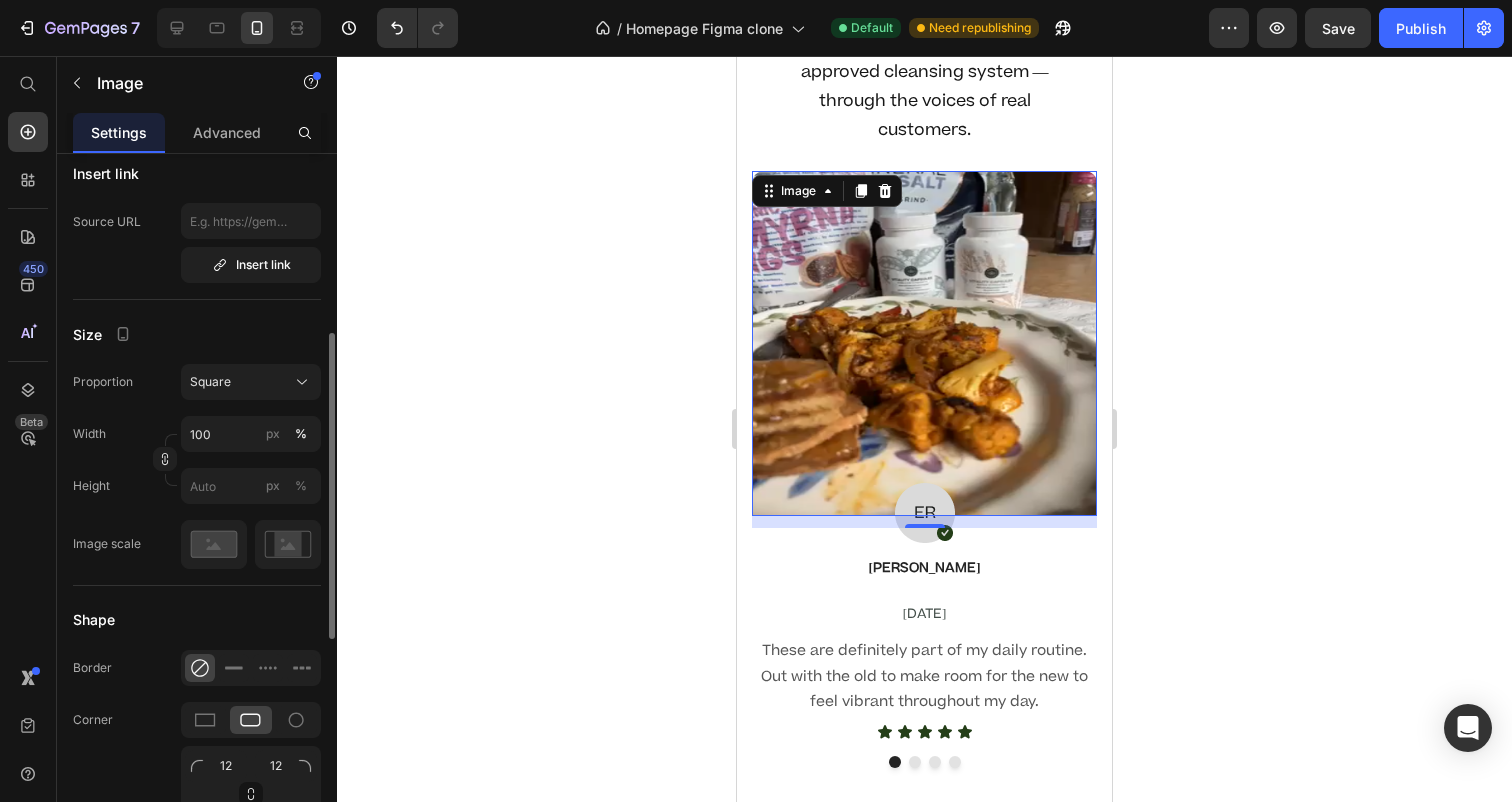 click 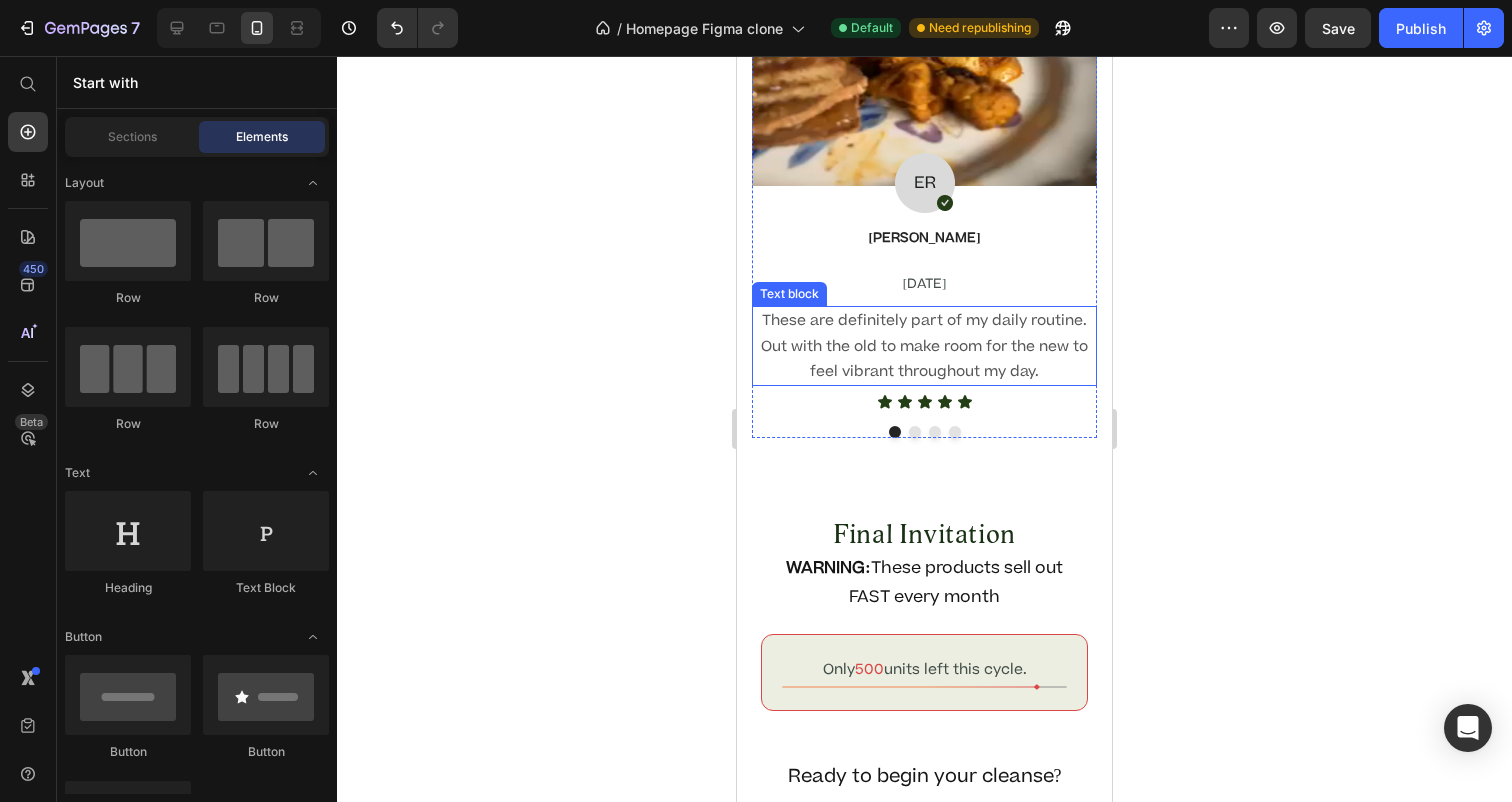 scroll, scrollTop: 9734, scrollLeft: 0, axis: vertical 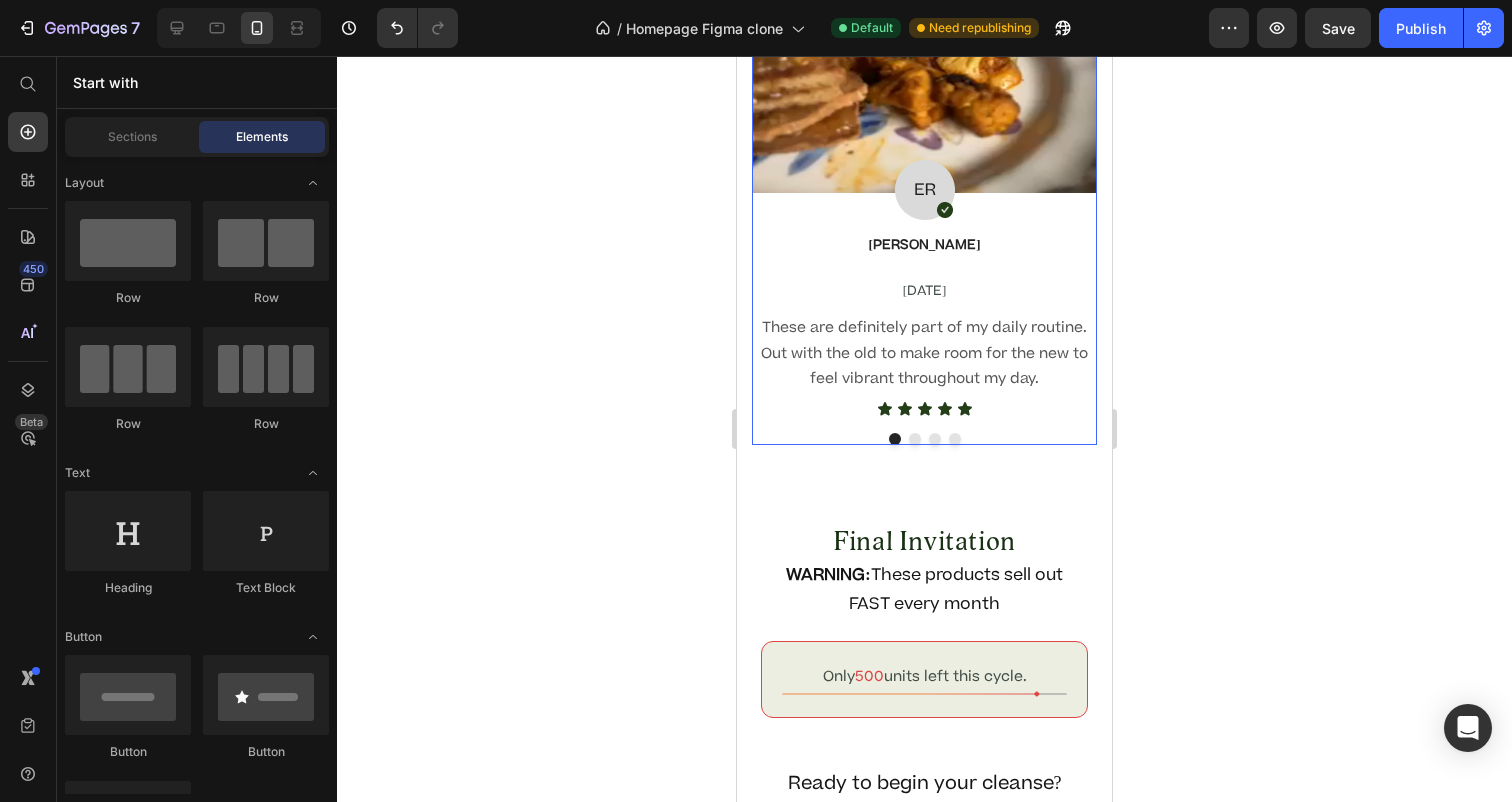 click at bounding box center (924, 439) 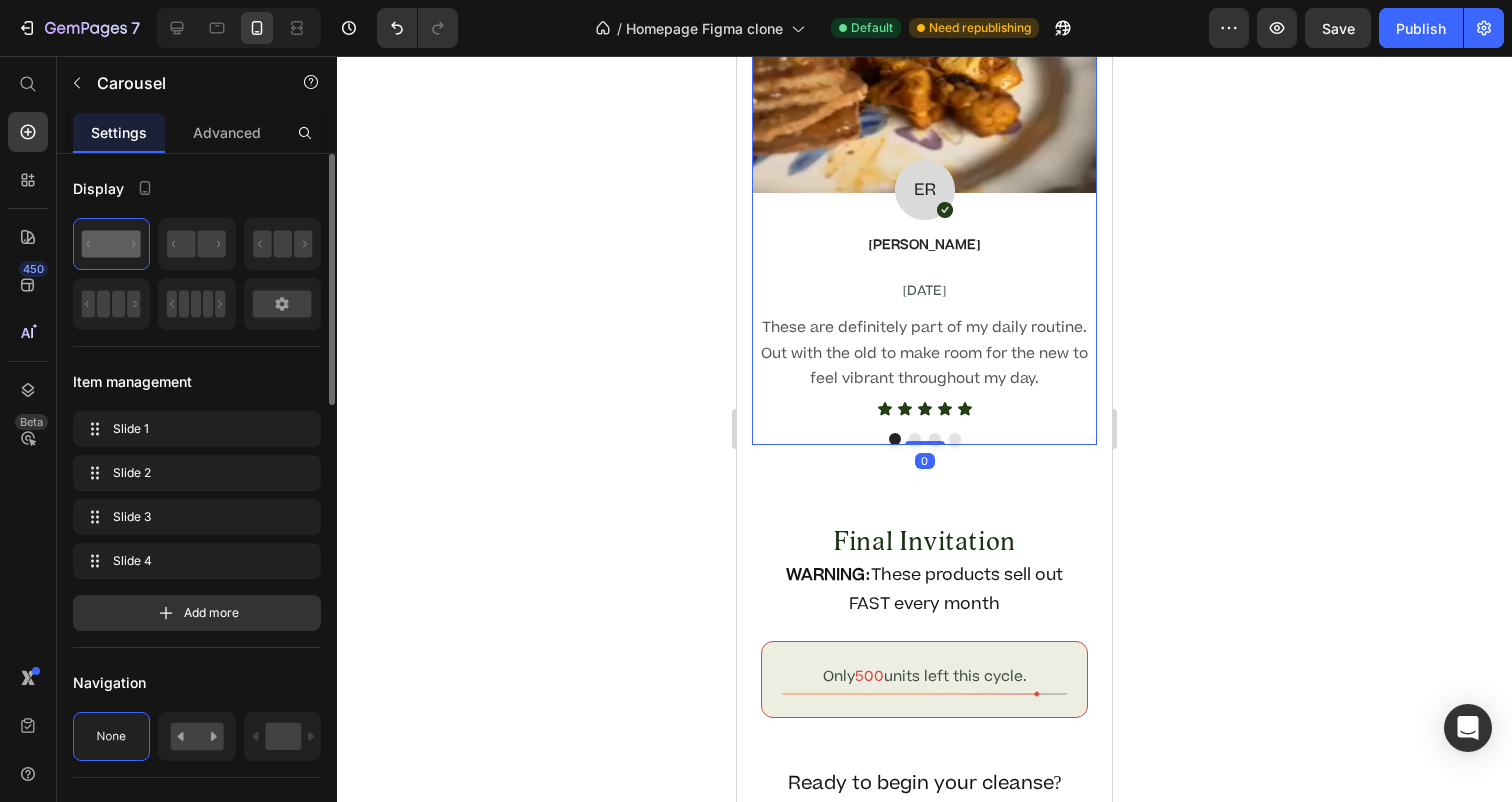 click at bounding box center (915, 439) 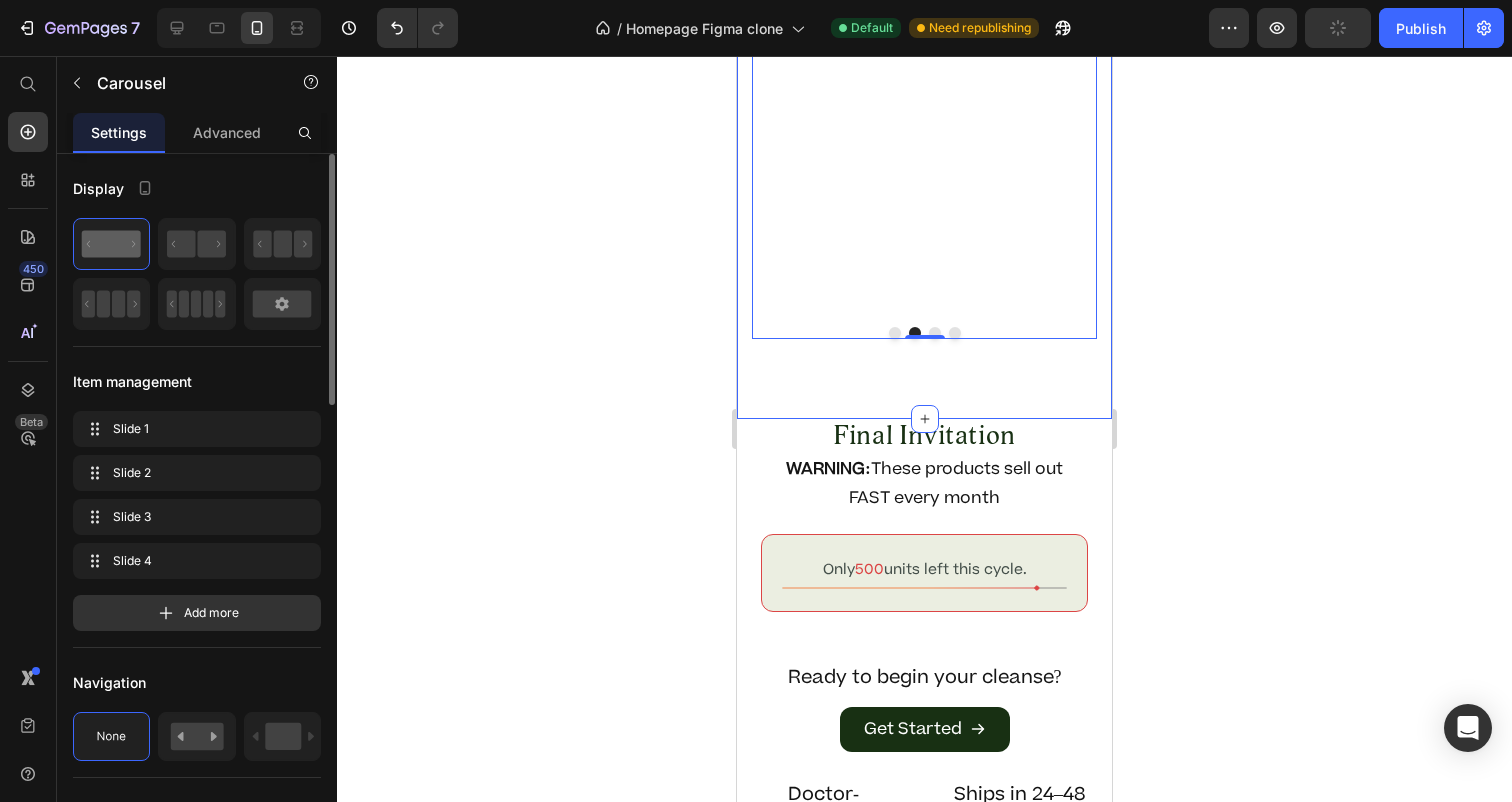 scroll, scrollTop: 9778, scrollLeft: 0, axis: vertical 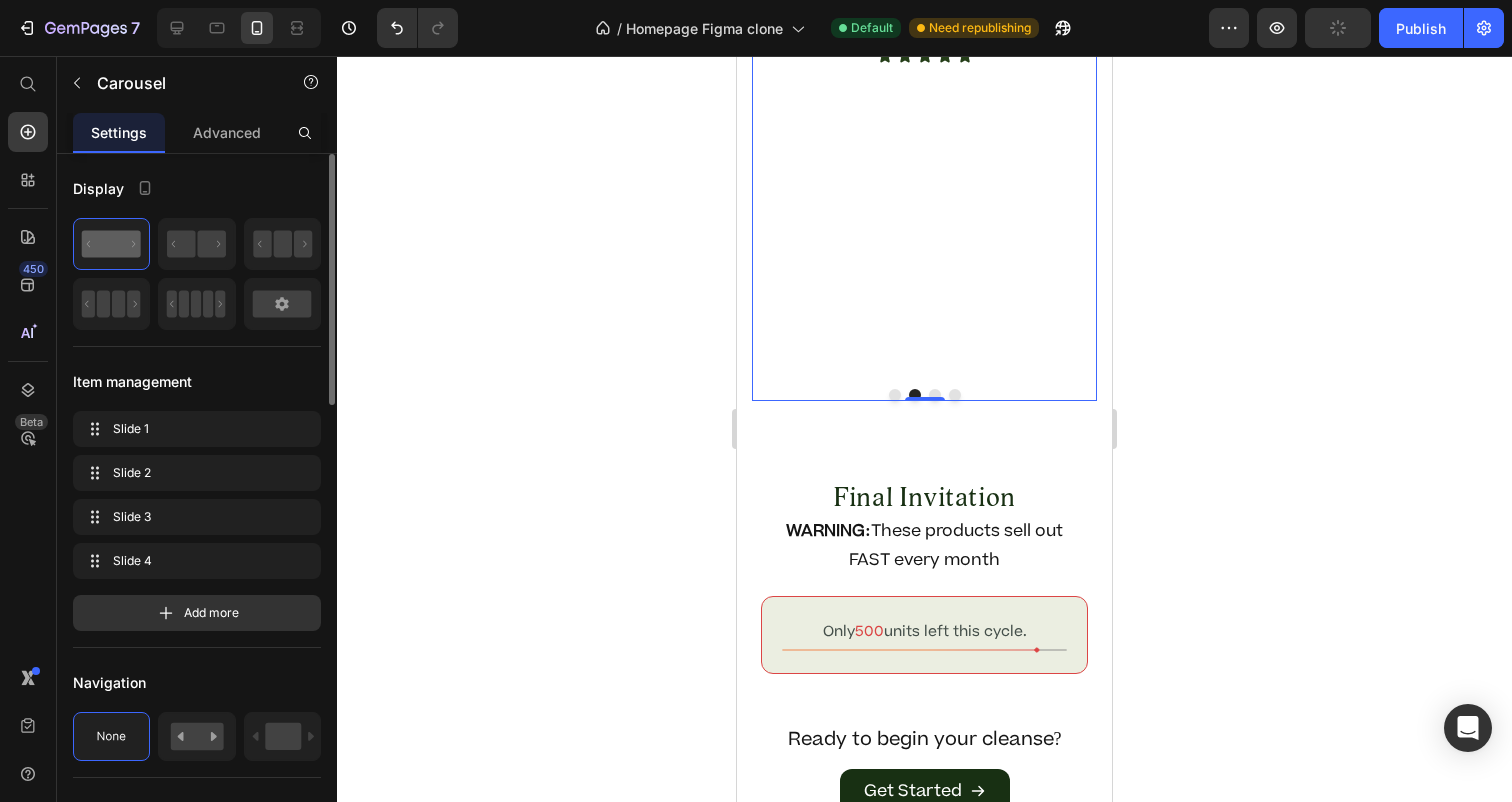 click at bounding box center [935, 395] 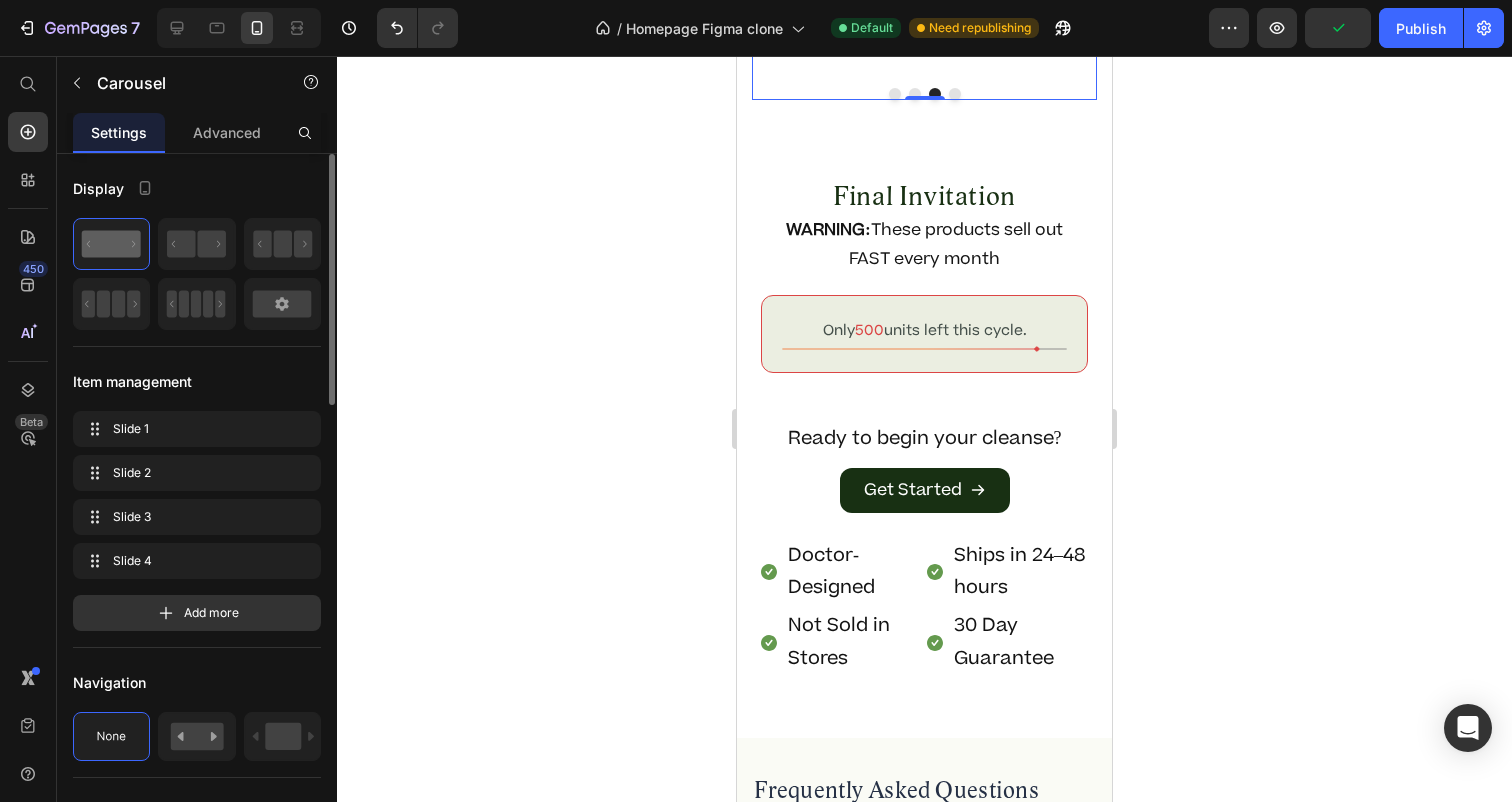scroll, scrollTop: 10087, scrollLeft: 0, axis: vertical 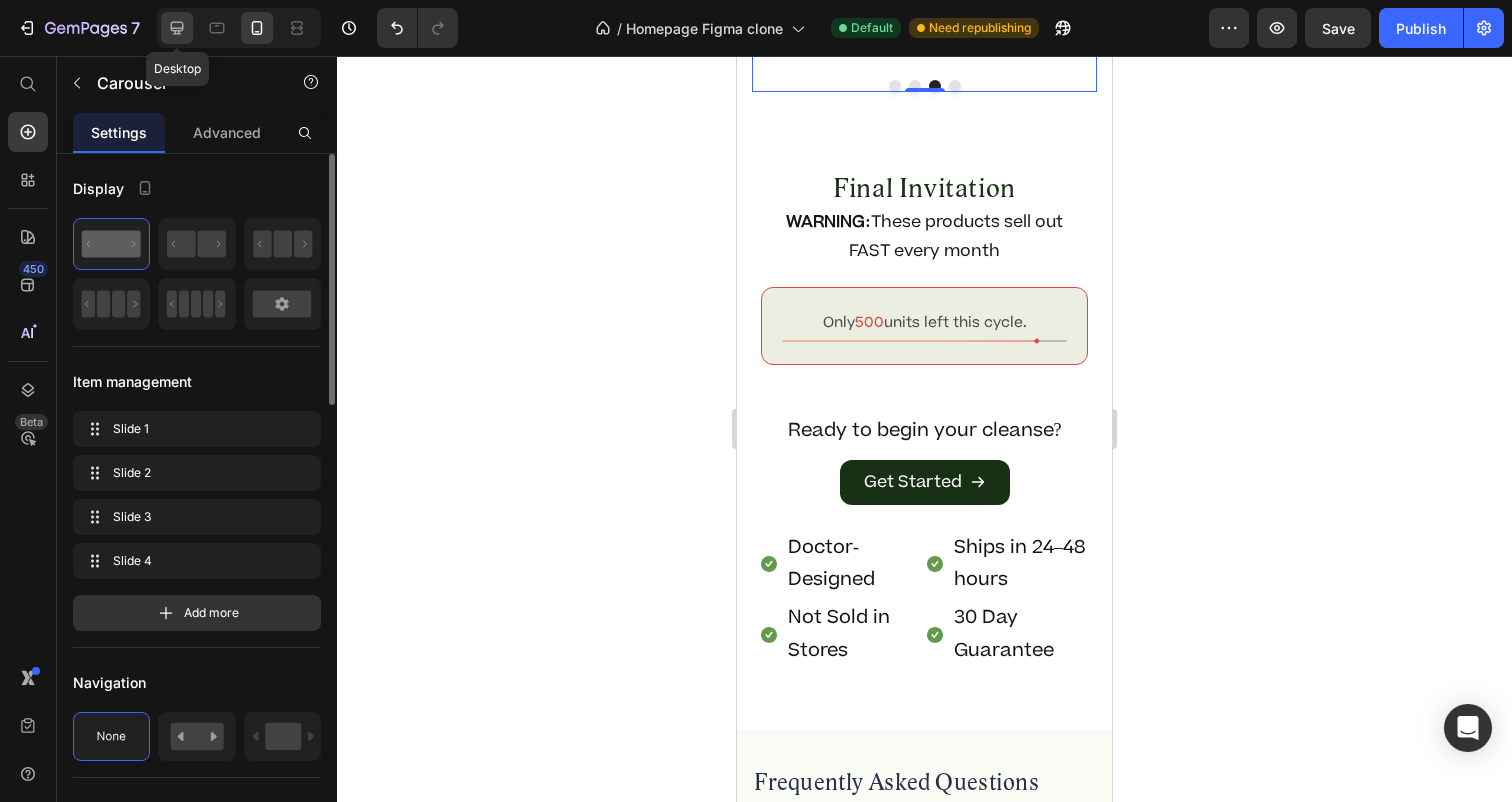 click 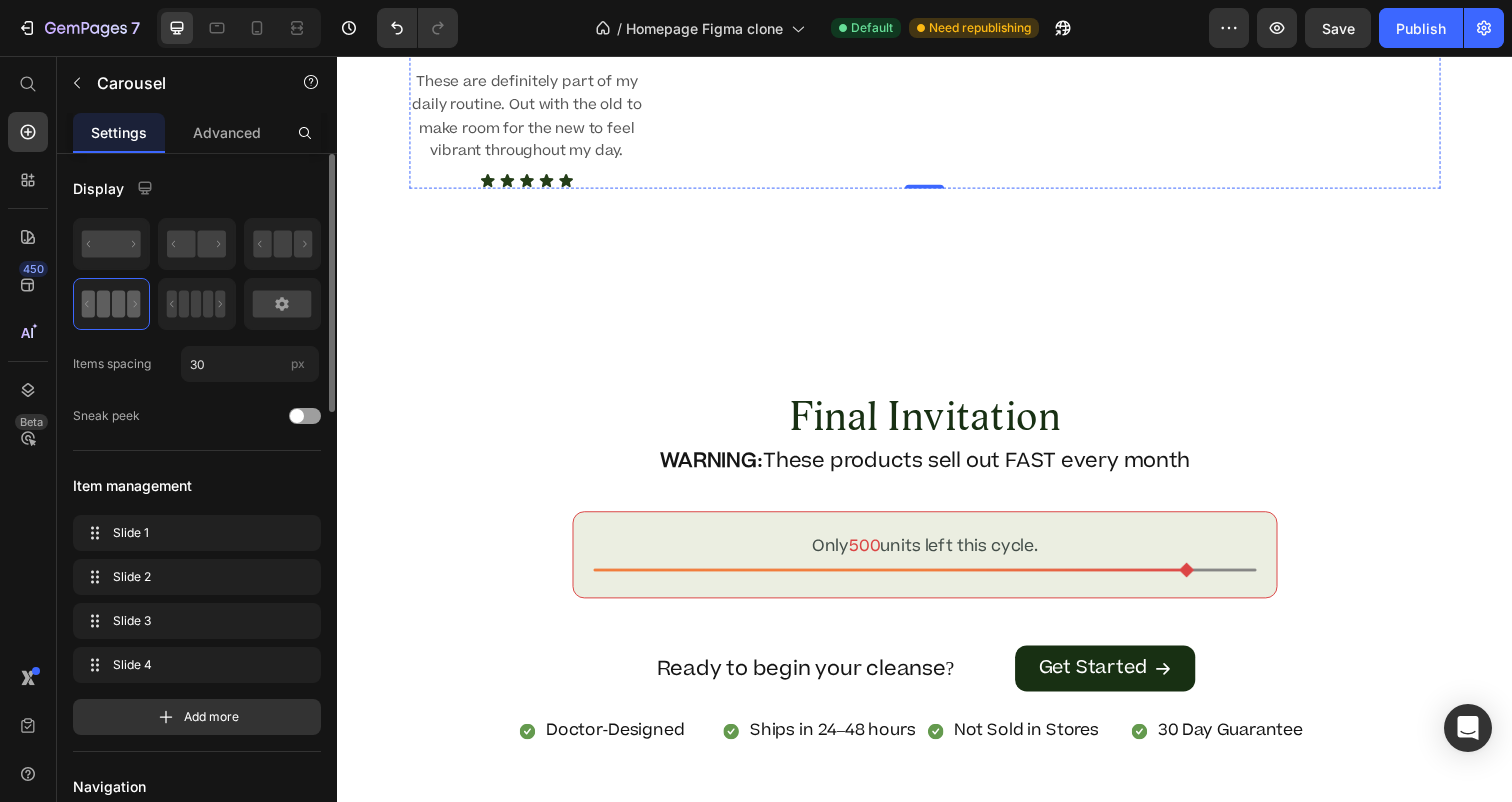 scroll, scrollTop: 10150, scrollLeft: 0, axis: vertical 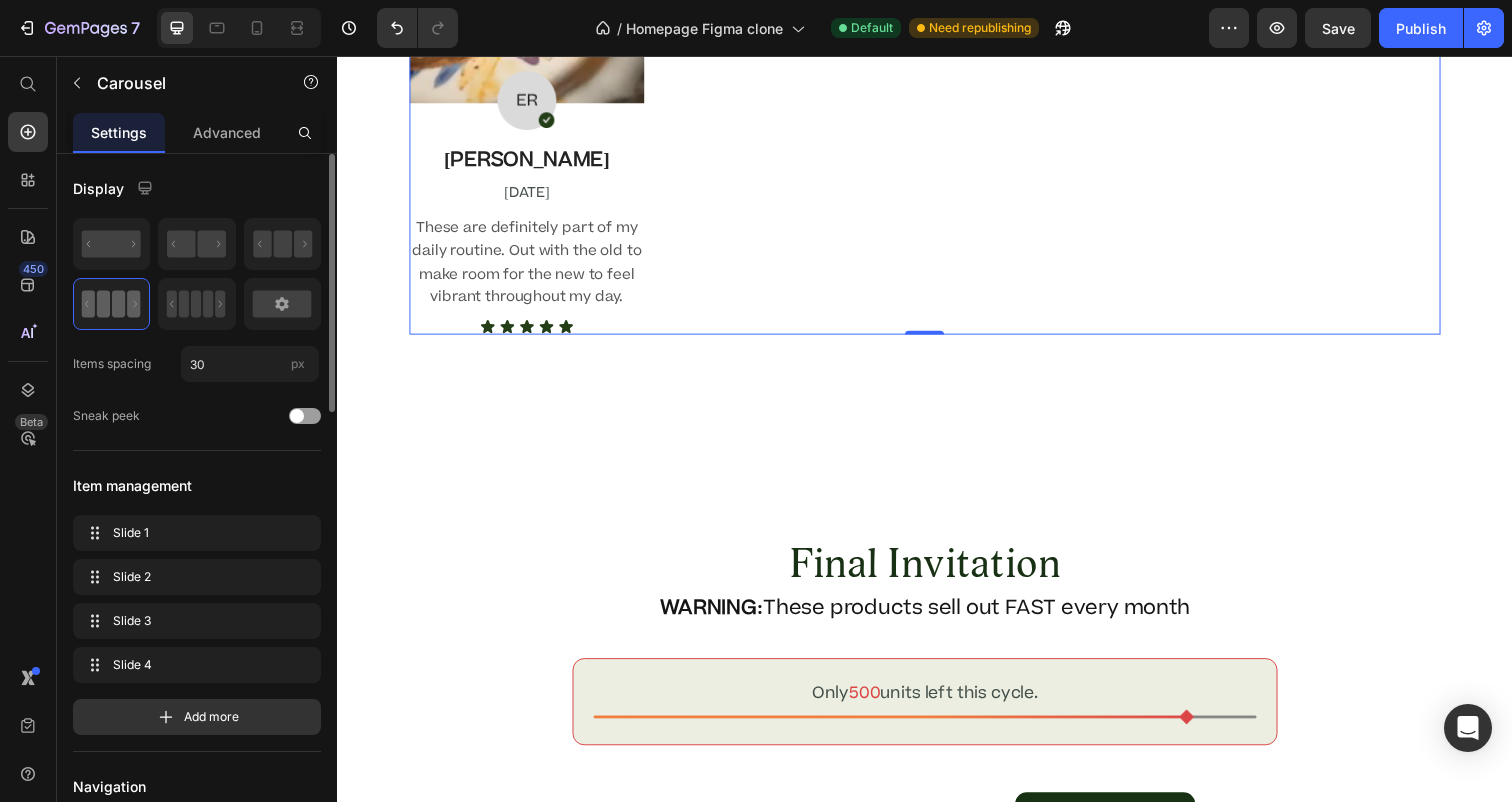 click on "Real People. Real Results Heading The only Dr. Jennifer Daniels-approved cleansing system — through the voices of real customers. Text Block Image Image Eric R Text block 12.05.2025 Text Block These are definitely part of my daily routine. Out with the old to make room for the new to feel vibrant throughout my day. Text block Icon Icon Icon Icon Icon Icon List Image Image Jarvis J. Text block 28.05.2025 Text Block I have been utilizing Vitality Capsules for the past 5 years now and am extremely satisfied. Text block Icon Icon Icon Icon Icon Icon List Image Image Irina S. Text block 28.05.2025 Text Block I love it! I would not live without Dr Daniel's Vitality Cycles. They work great and give me lots of energy. My husband and I are ... Text block Icon Icon Icon Icon Icon Icon List Image Image James L. Text block 28.05.2025 Text Block Two capsules each night before bedtime leads to a productive and satisfying morning! Text block Icon Icon Icon Icon Icon Icon List Carousel   0 Row Section 18/25" at bounding box center [937, -16] 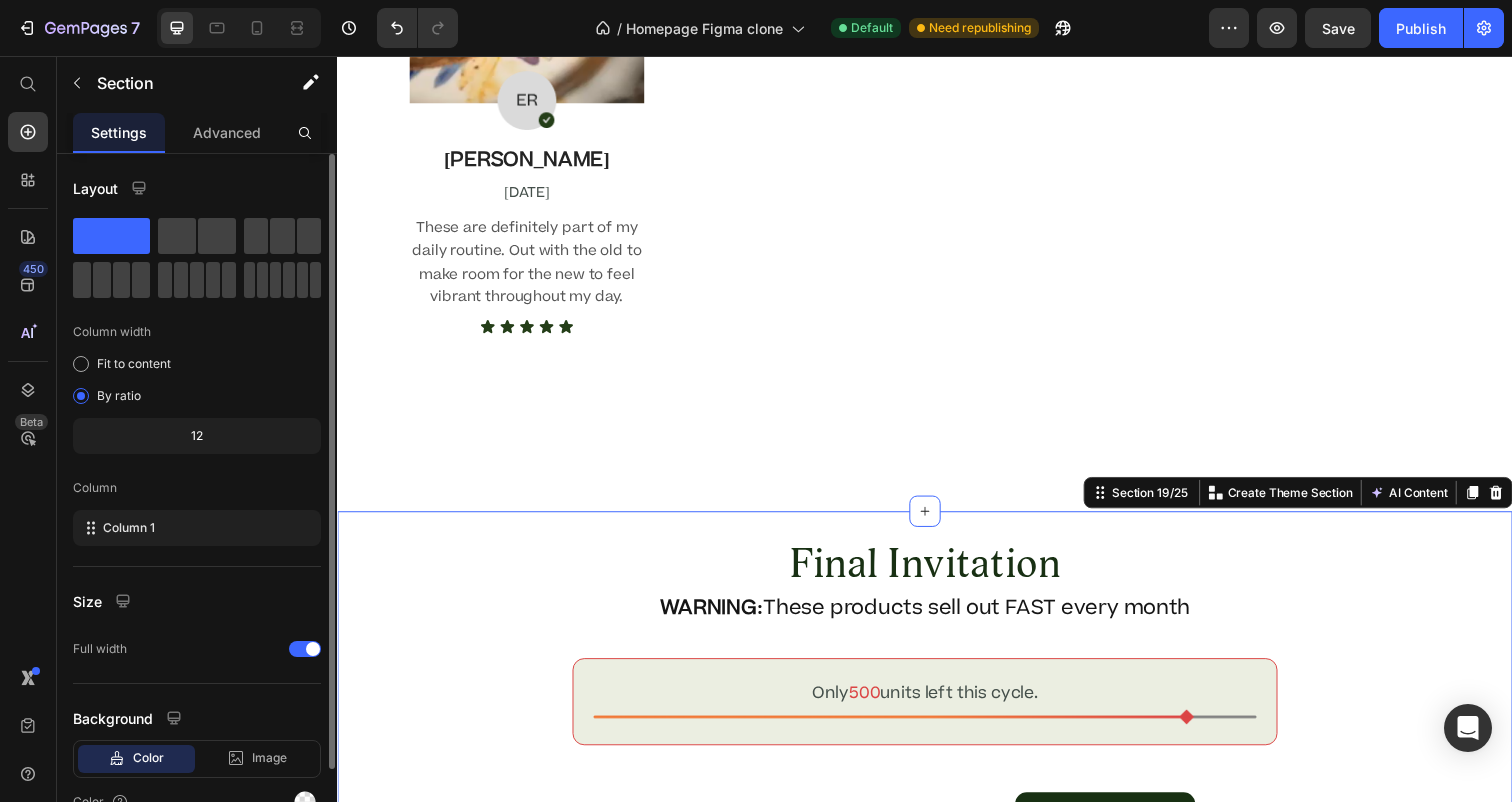 click on "Final Invitation Heading WARNING:  These products sell out FAST every month Text Block Only  500  units left this cycle. Text Block Image Row Ready to begin your cleanse? Text Block
Get Started Button Row
Doctor-Designed Item List
Ships in 24–48 hours Item List
Not Sold in Stores  Item List
30 Day Guarantee Item List Row Section 19/25   Create Theme Section AI Content Write with GemAI What would you like to describe here? Tone and Voice Persuasive Product Show more Generate" at bounding box center (937, 736) 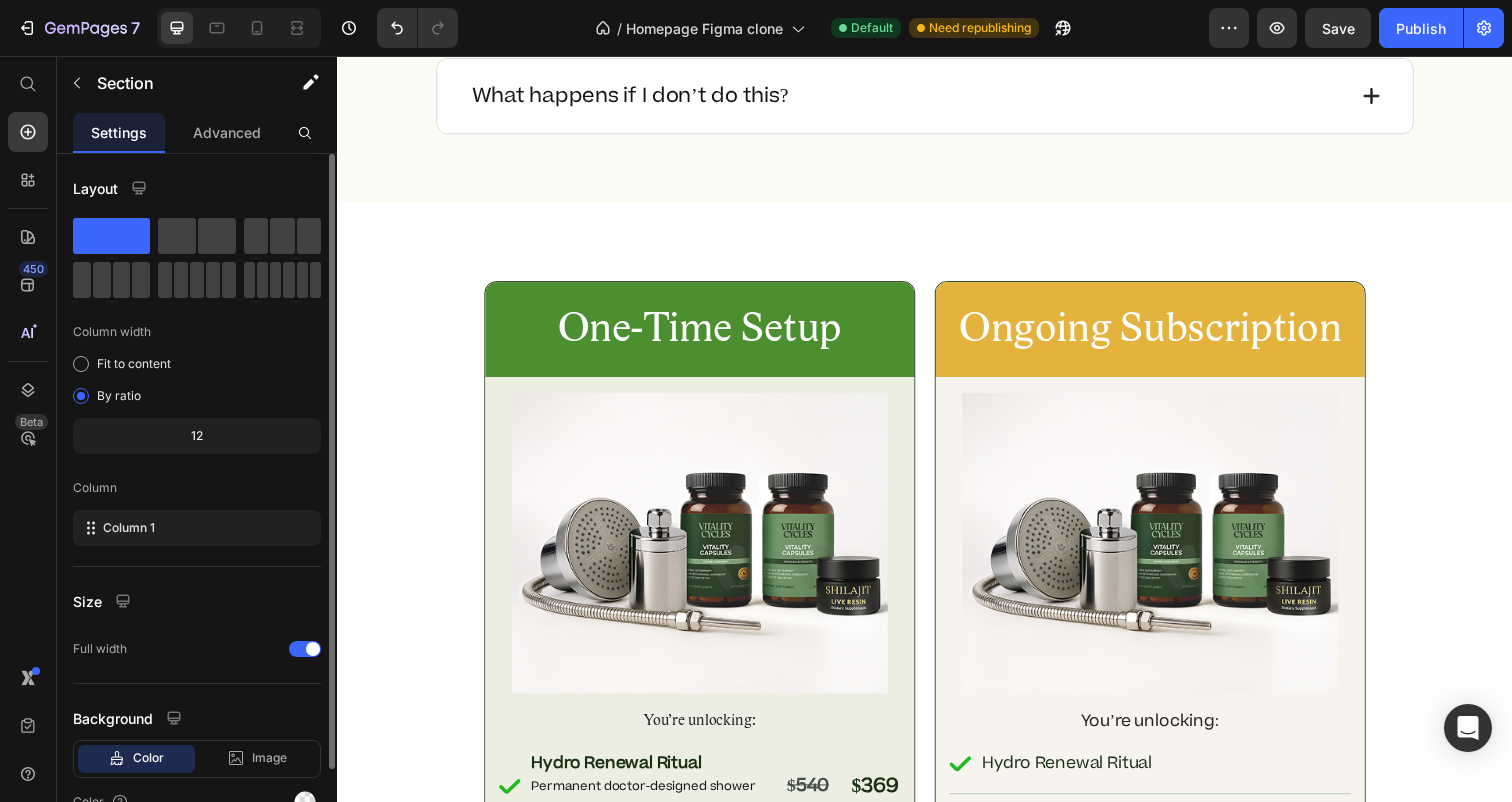 scroll, scrollTop: 11837, scrollLeft: 0, axis: vertical 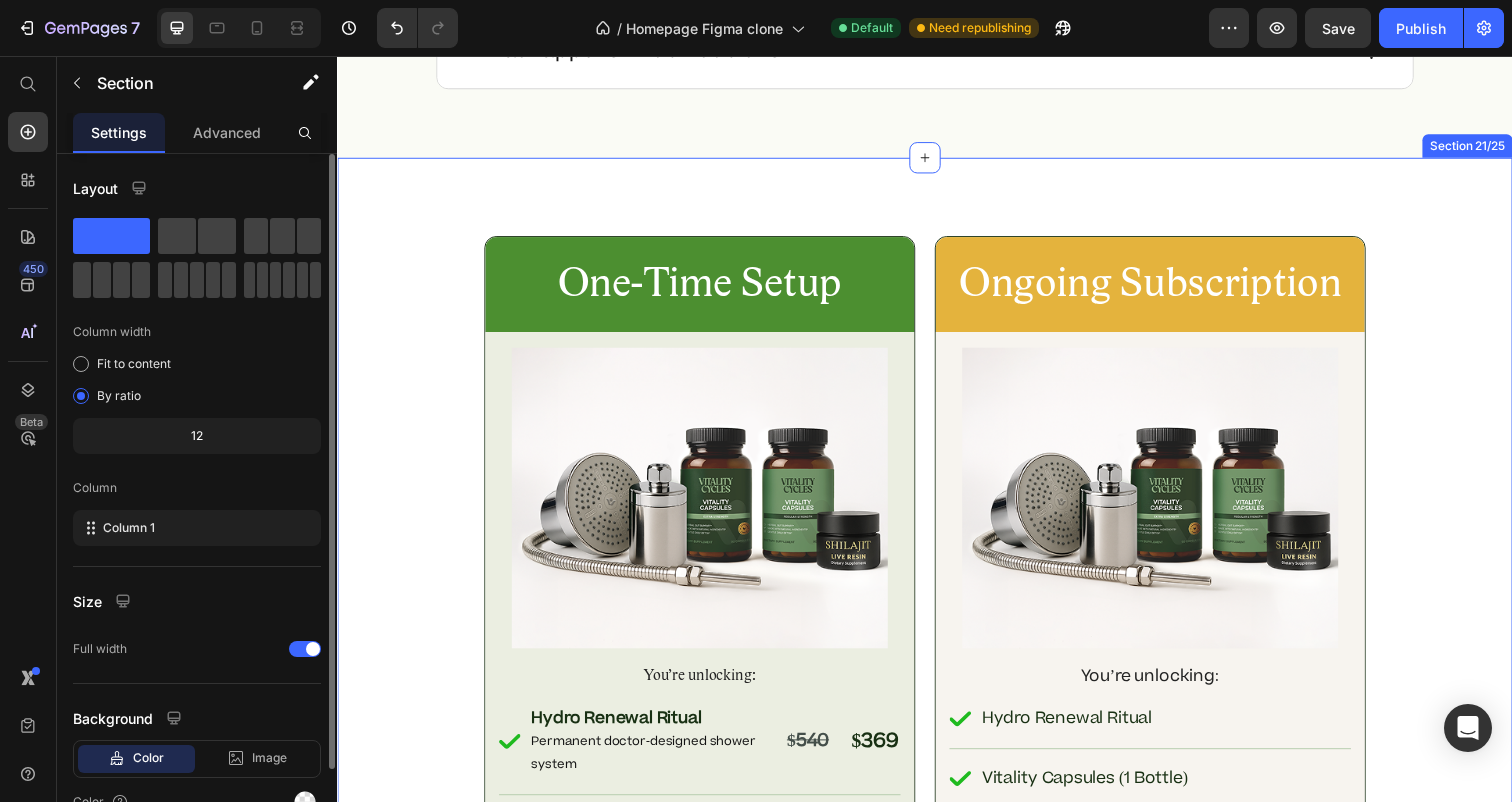 click on "The Foundational Cleansing Ritual Heading The System 25,000+ Truth-Seekers Use to Heal Their Gut, Regain Their Energy, and Reclaim Their Power Text Block Row One-Time Setup Text Block Row Image Row You’re unlocking: Text Block
Hydro Renewal Ritual Permanent doctor-designed shower system  Item List $540 Text Block $369 Text Block Row Row
Vitality Capsules (1 Bottle) supports daily parasite and waste removal Item List $124 Text Block $90 Text Block Row Row
Shilajit Resin (20g) cellular regeneration + mineral replenishment  Item List $110 Text Block $66 Text Block Row Row
First month of supplements Item List $138 Text Block Free Text Block Row Row
The Official Cleansing Protocol by Dr. Jennifer Daniels Item List
Free Text Block Row Row
Access to the Internal Cleanser’s Private List Advanced training + forbidden tools Item List
Free Text Block Row Row
Access to The Vitality Circle As long as your subscription is valid Item List
Free" at bounding box center (937, 914) 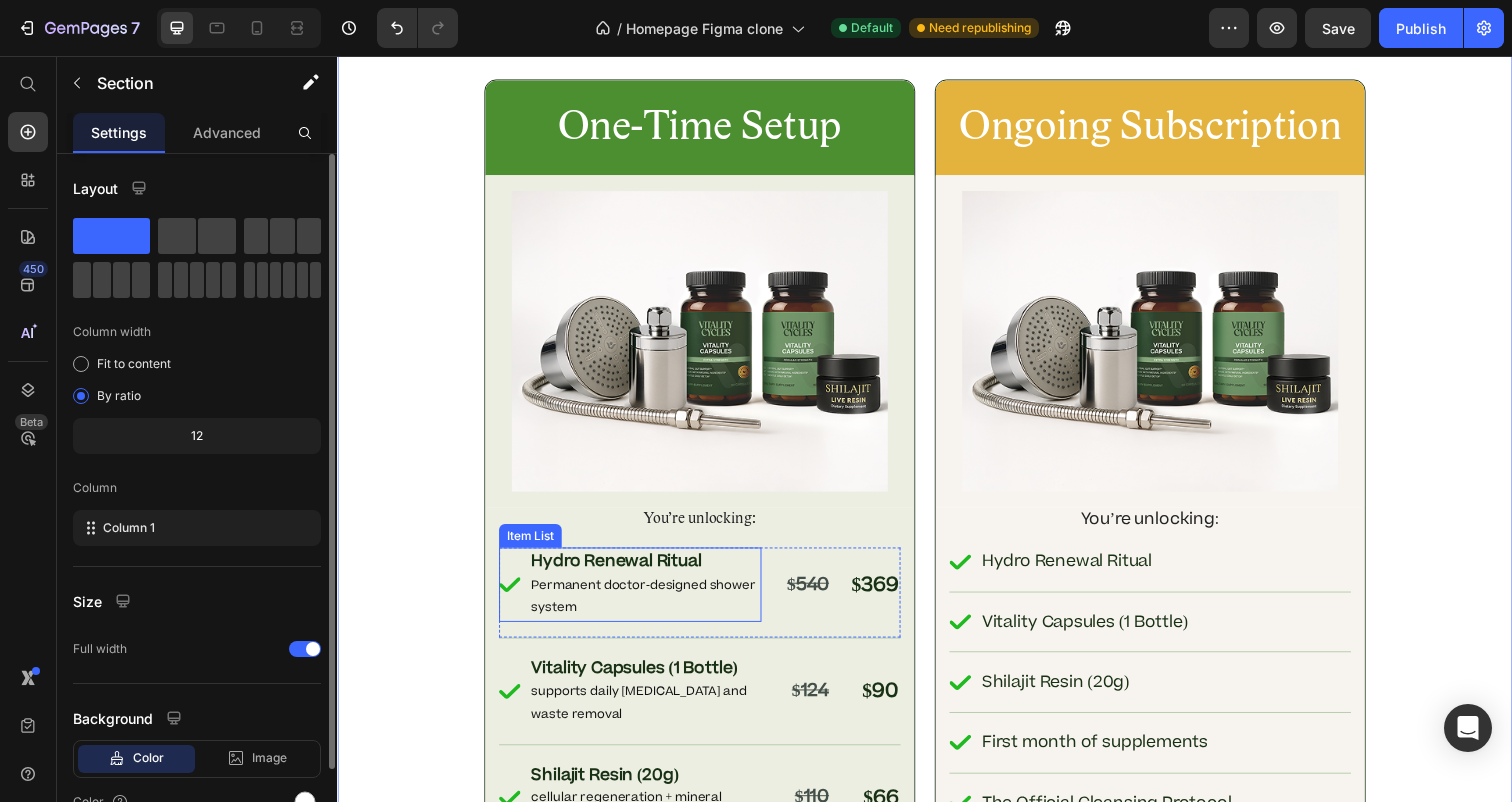 scroll, scrollTop: 11878, scrollLeft: 0, axis: vertical 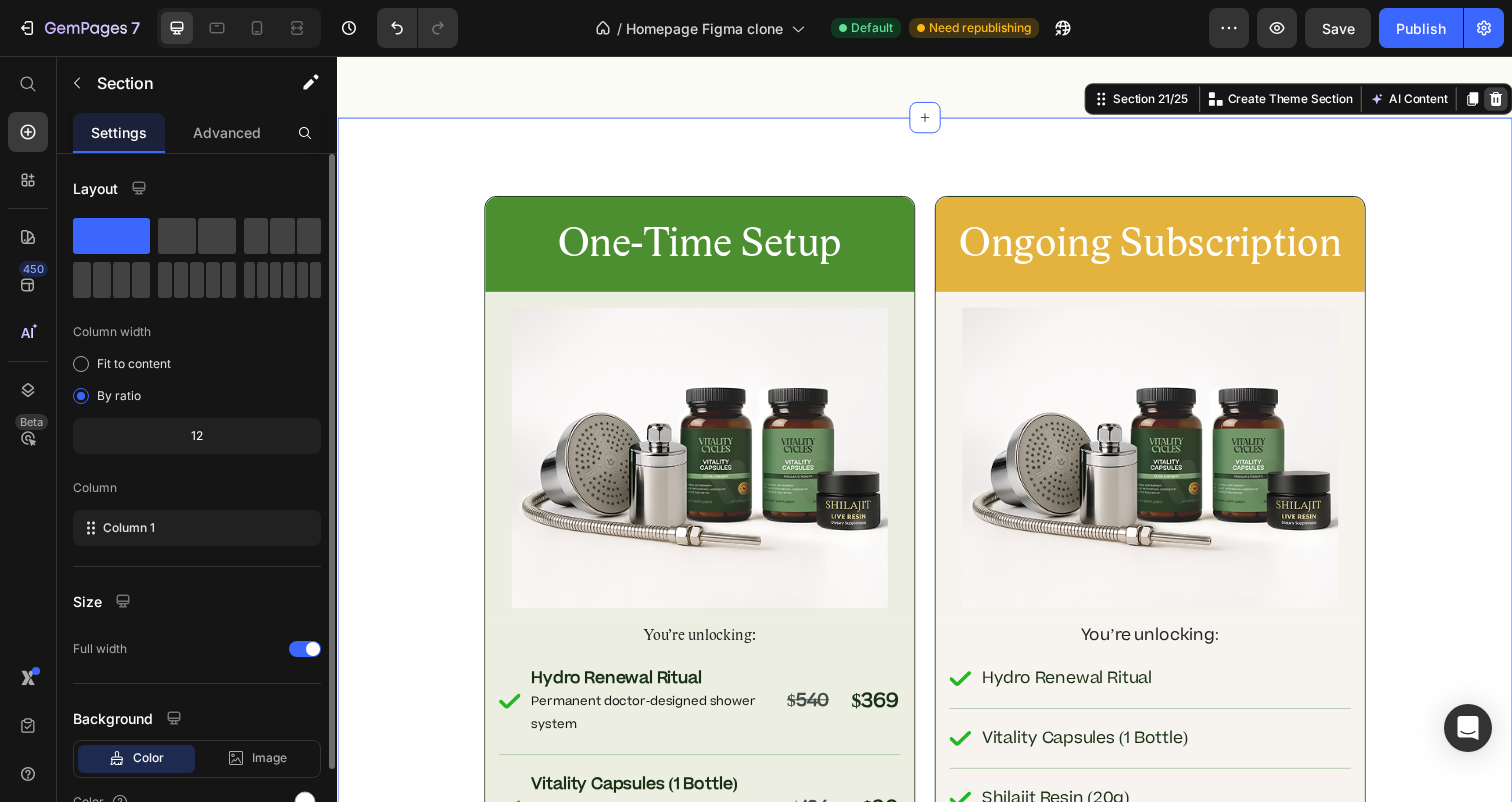 click 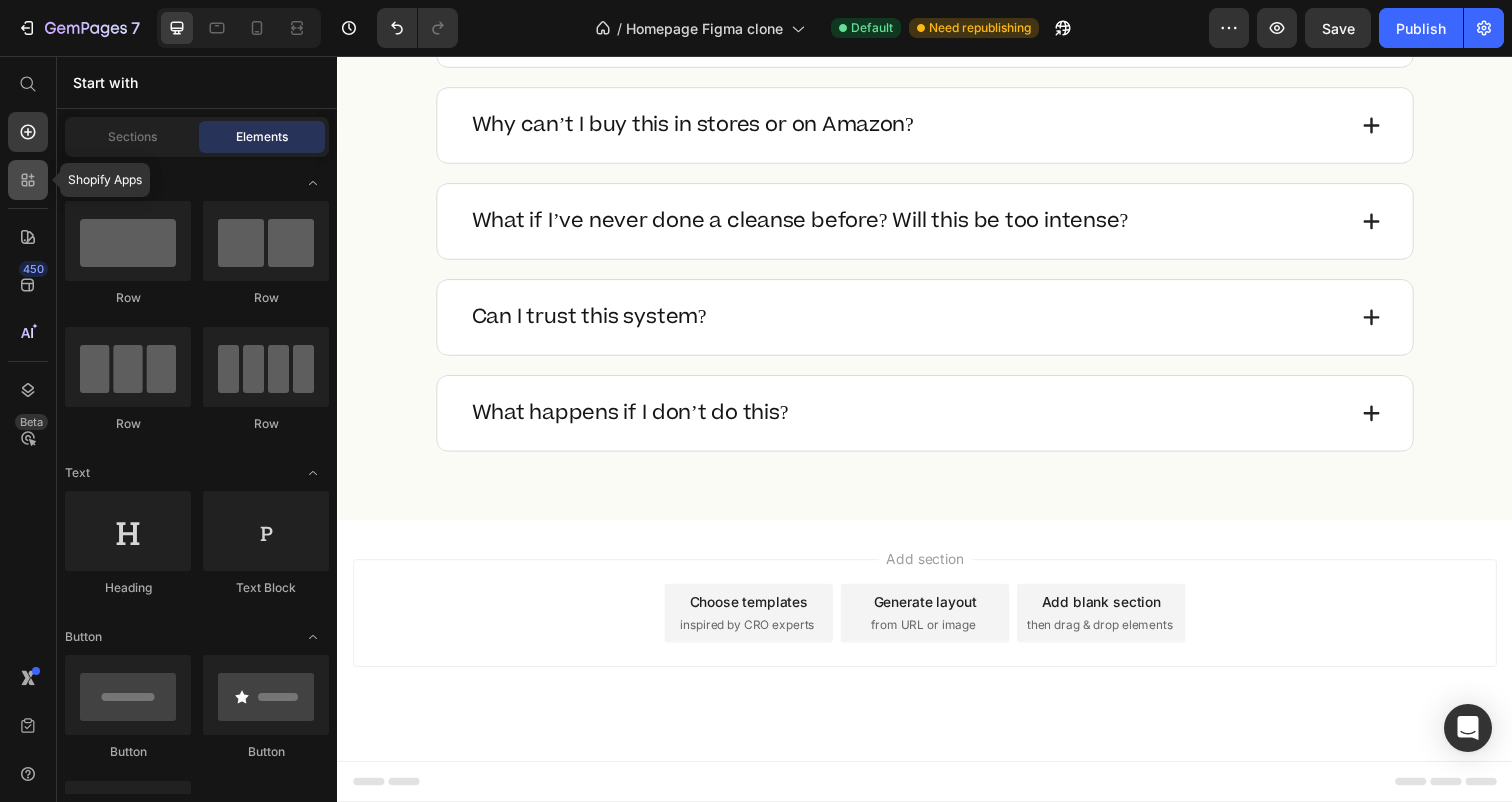 click 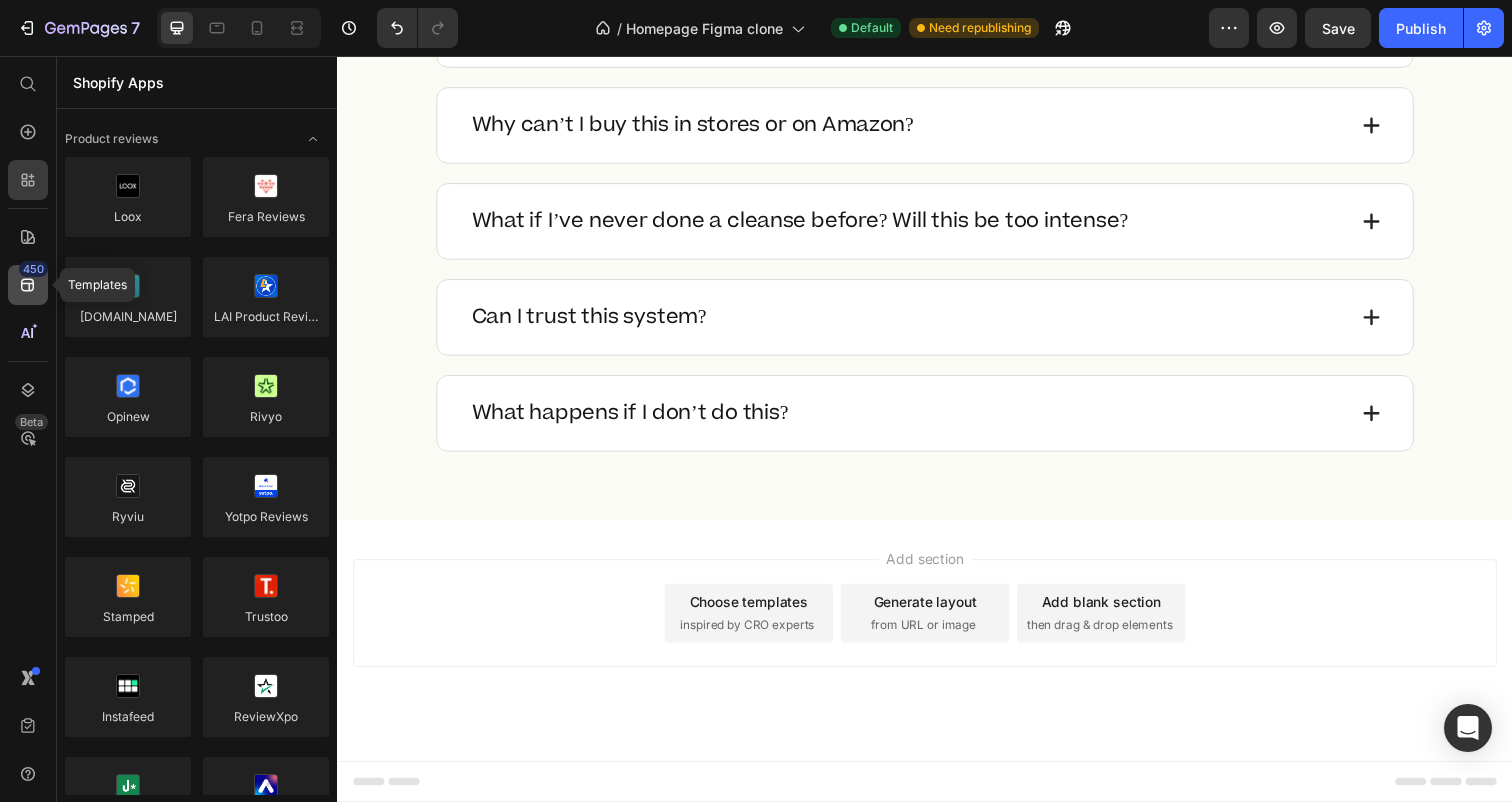 click 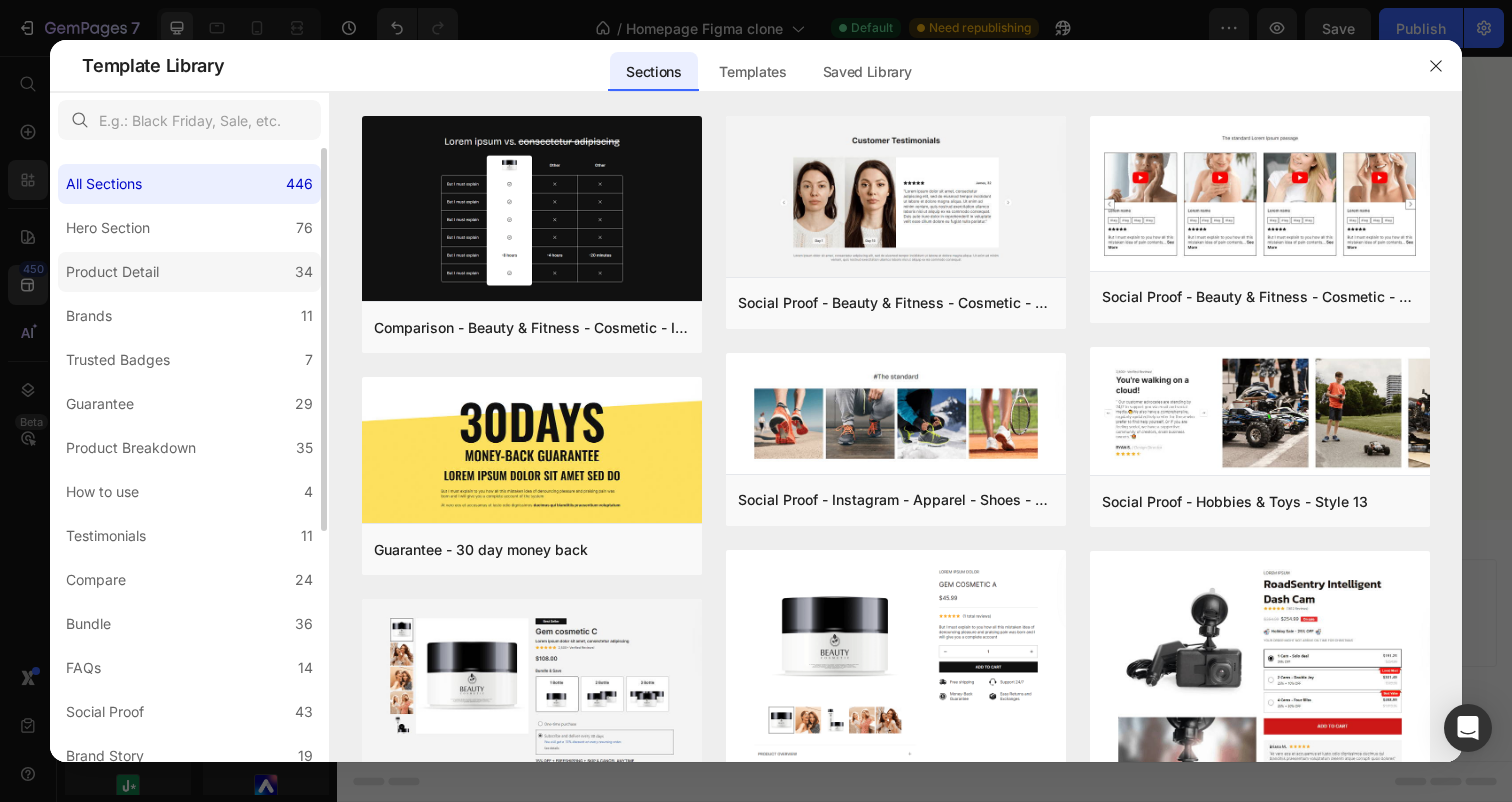 click on "Product Detail 34" 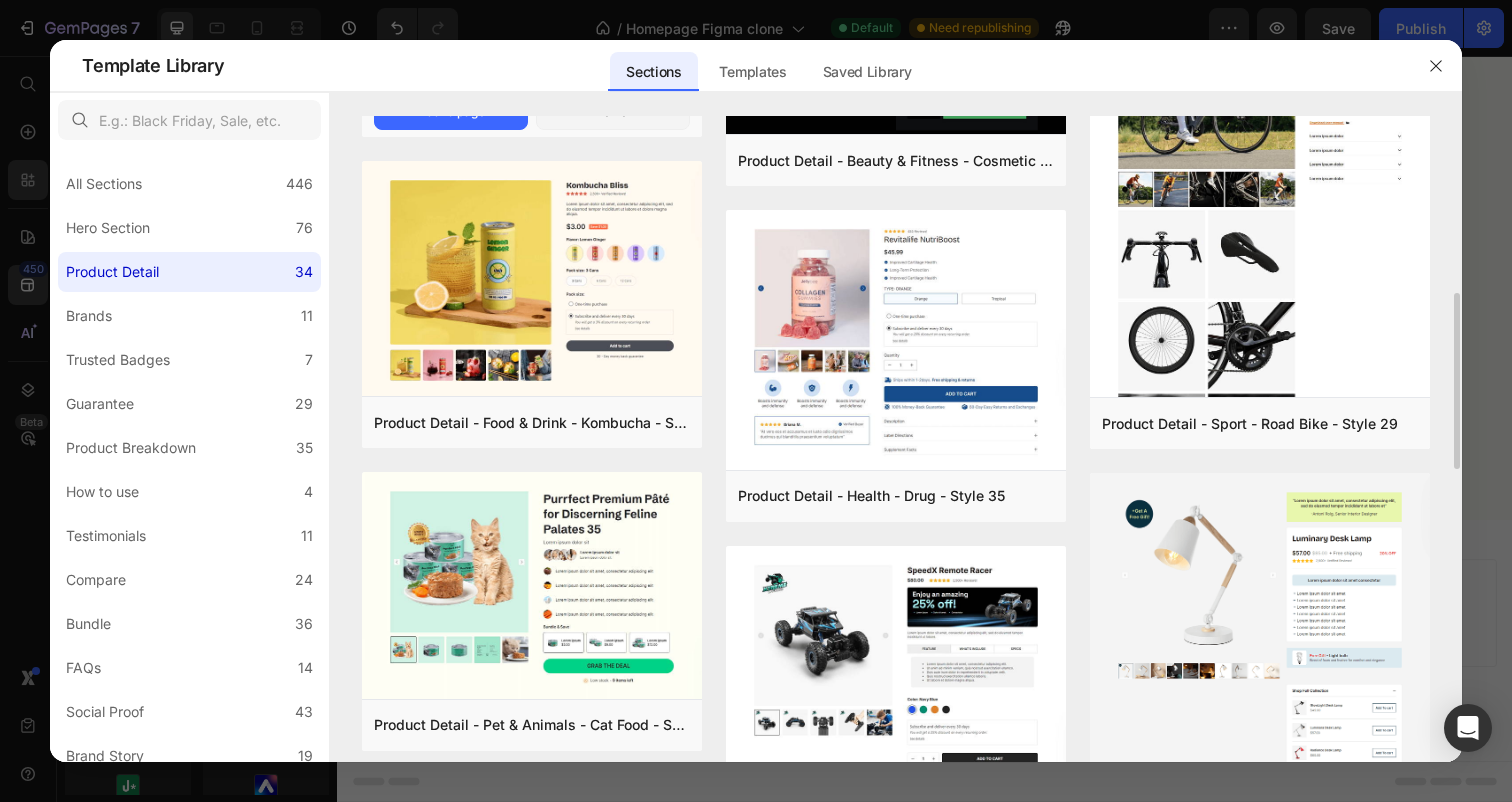 scroll, scrollTop: 561, scrollLeft: 0, axis: vertical 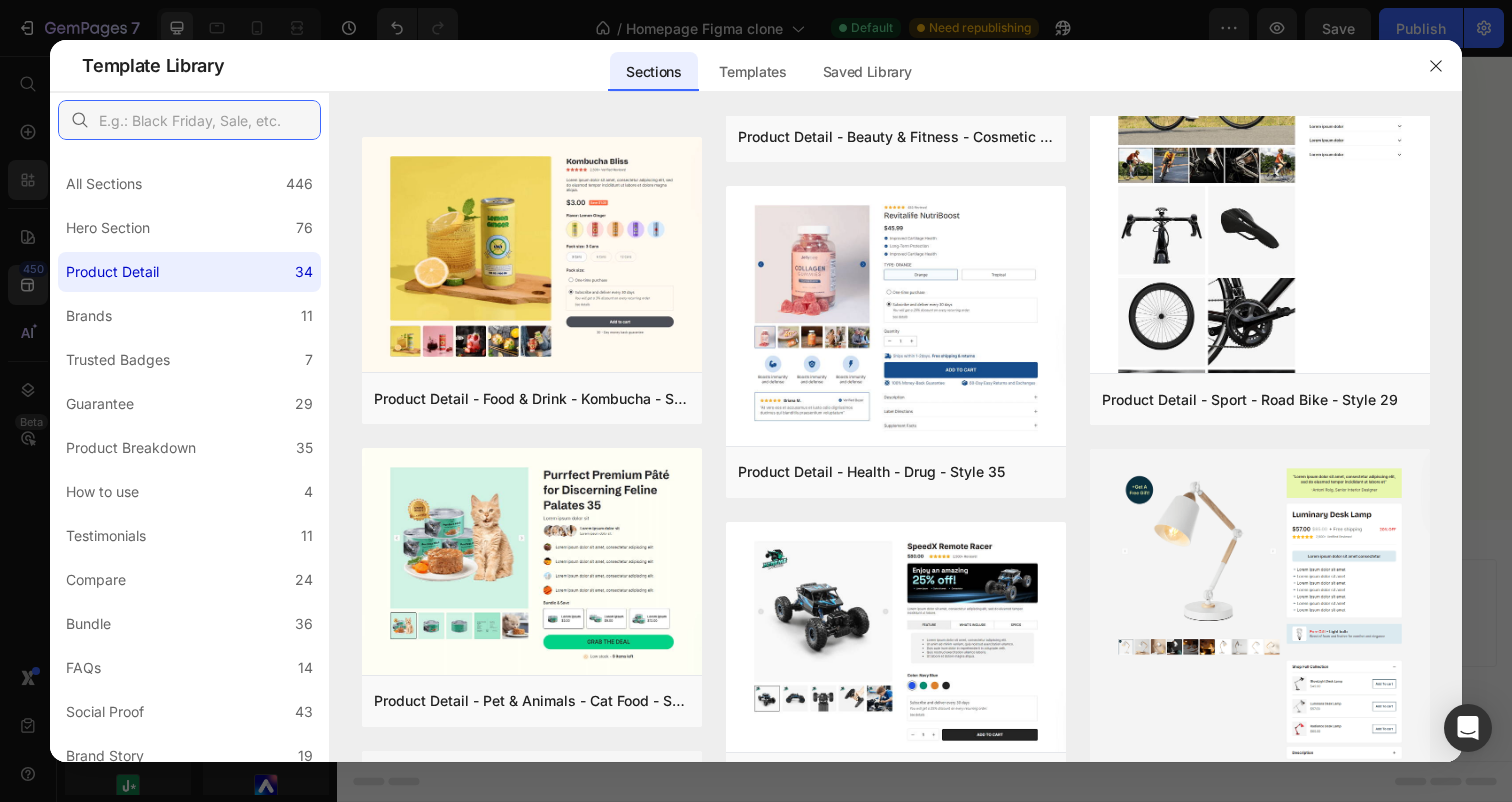 click at bounding box center [189, 120] 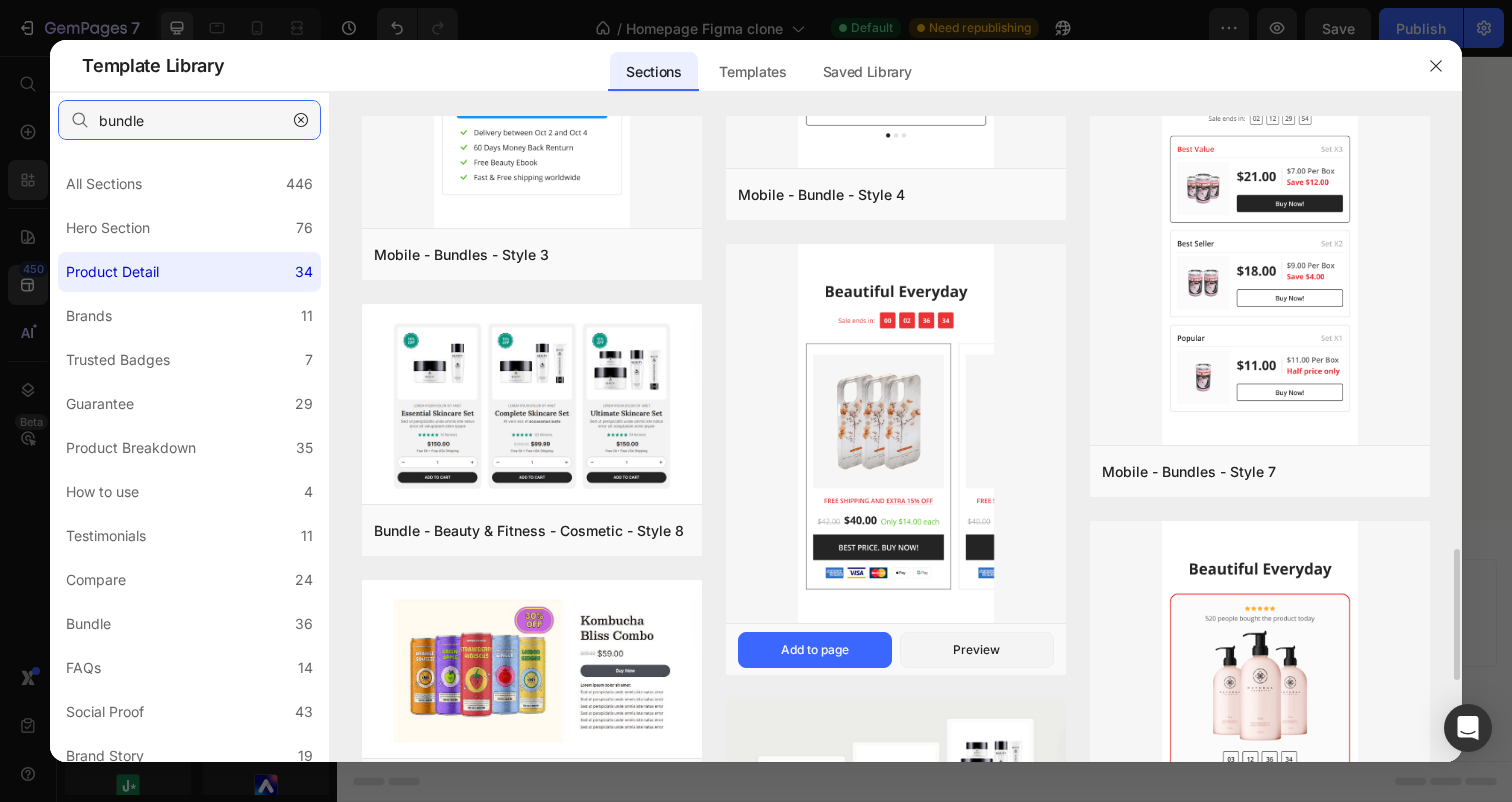 scroll, scrollTop: 1854, scrollLeft: 0, axis: vertical 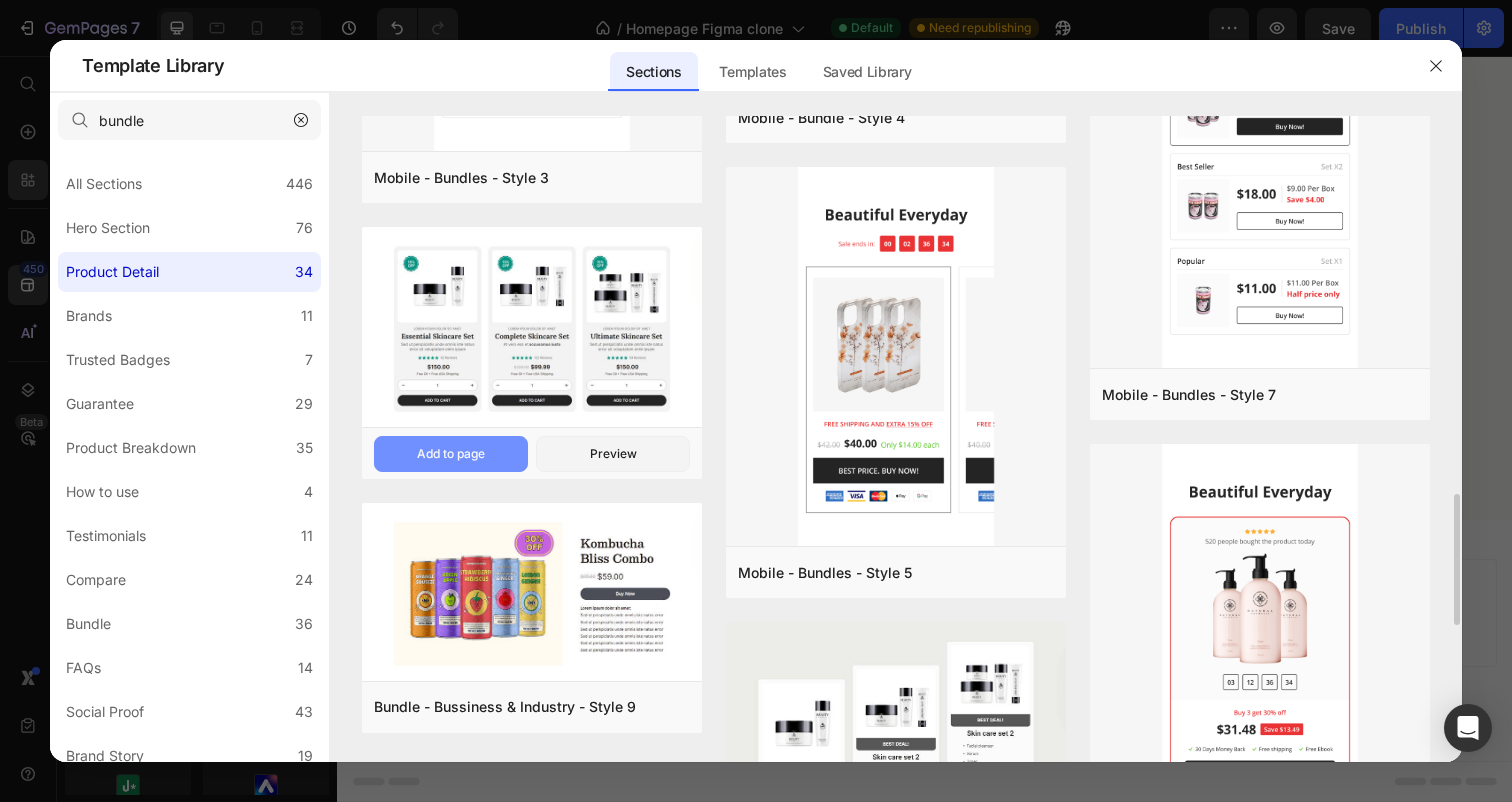 click on "Add to page" at bounding box center [0, 0] 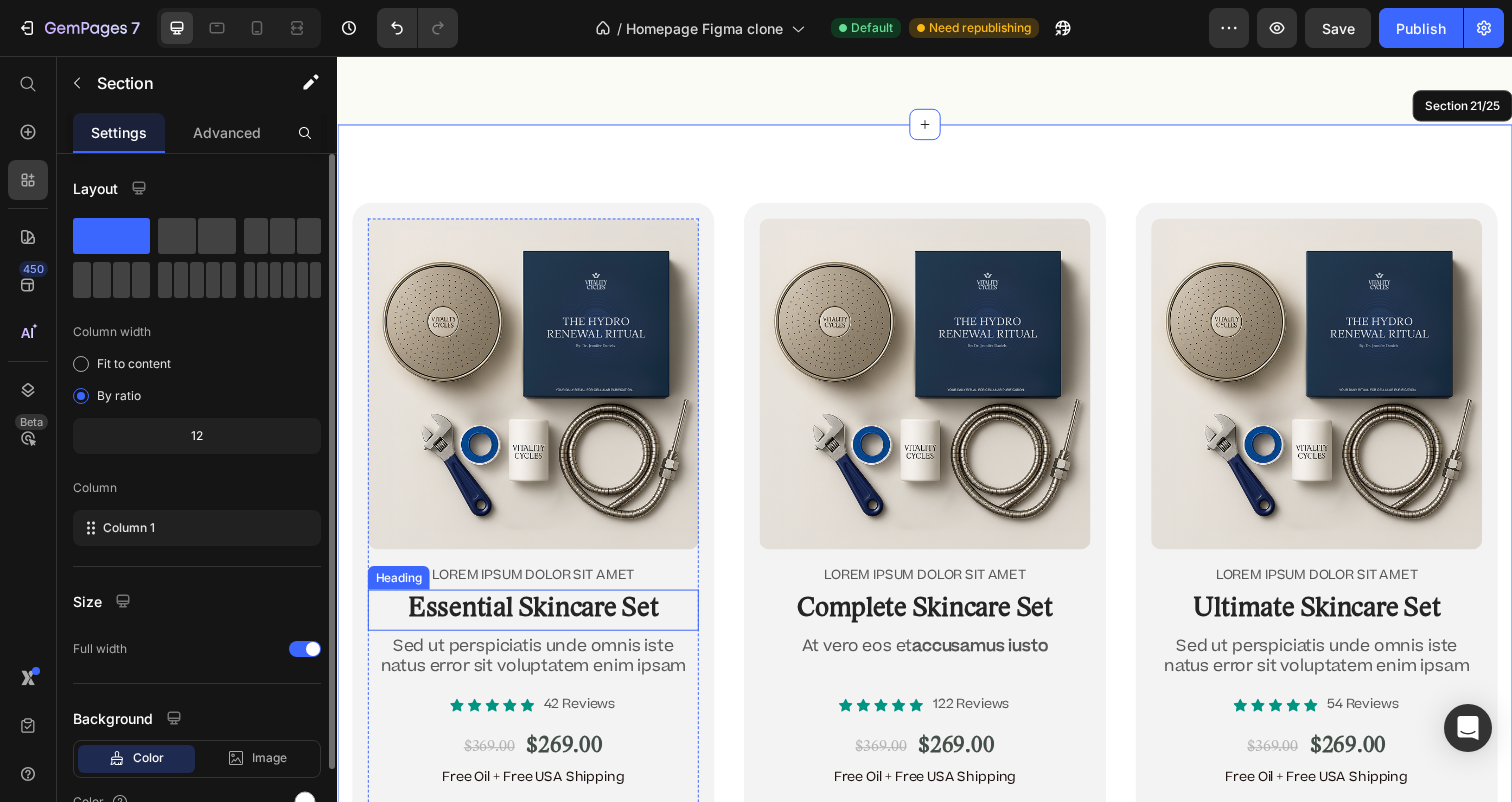 scroll, scrollTop: 11869, scrollLeft: 0, axis: vertical 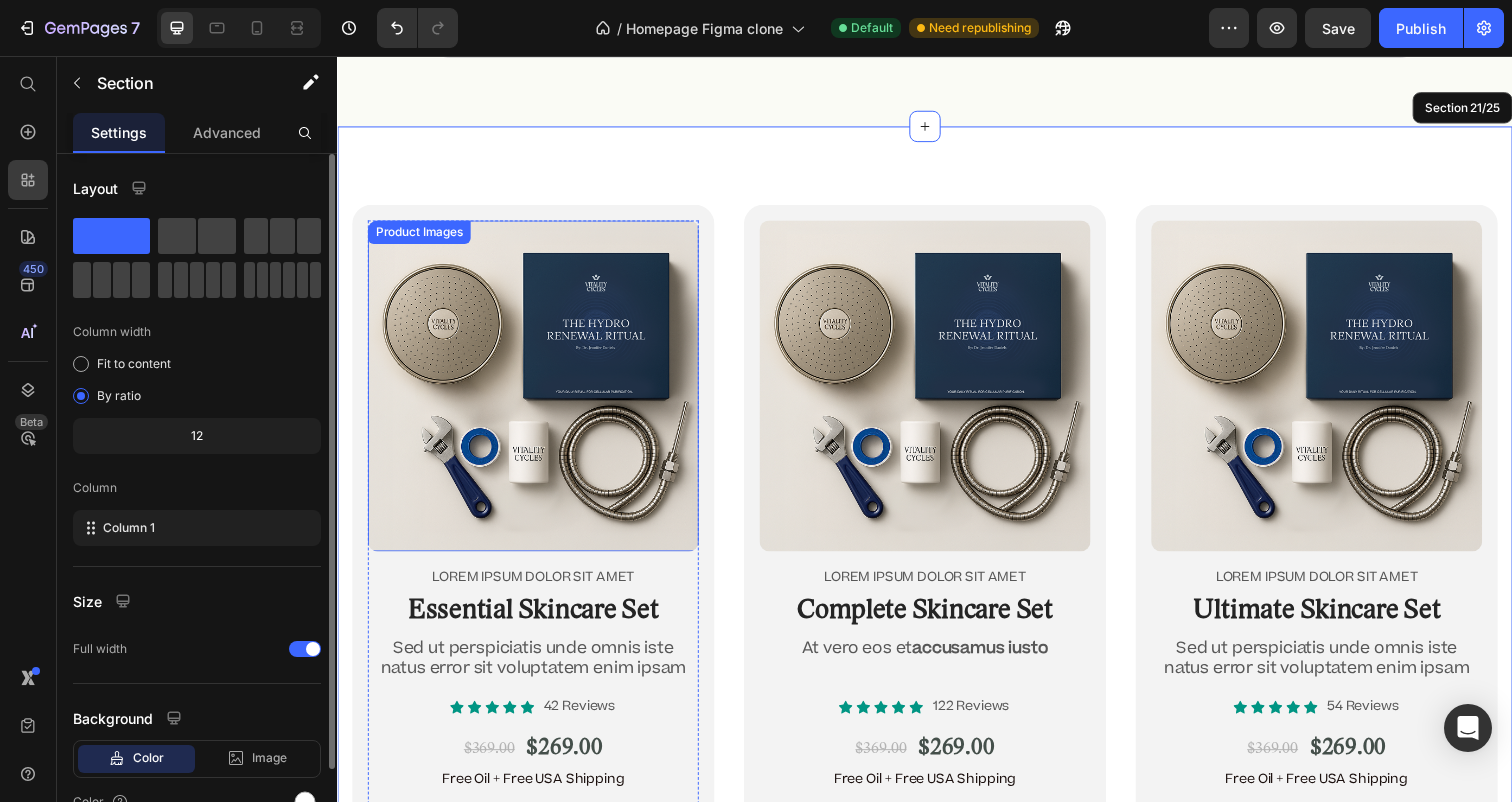 click at bounding box center (537, 393) 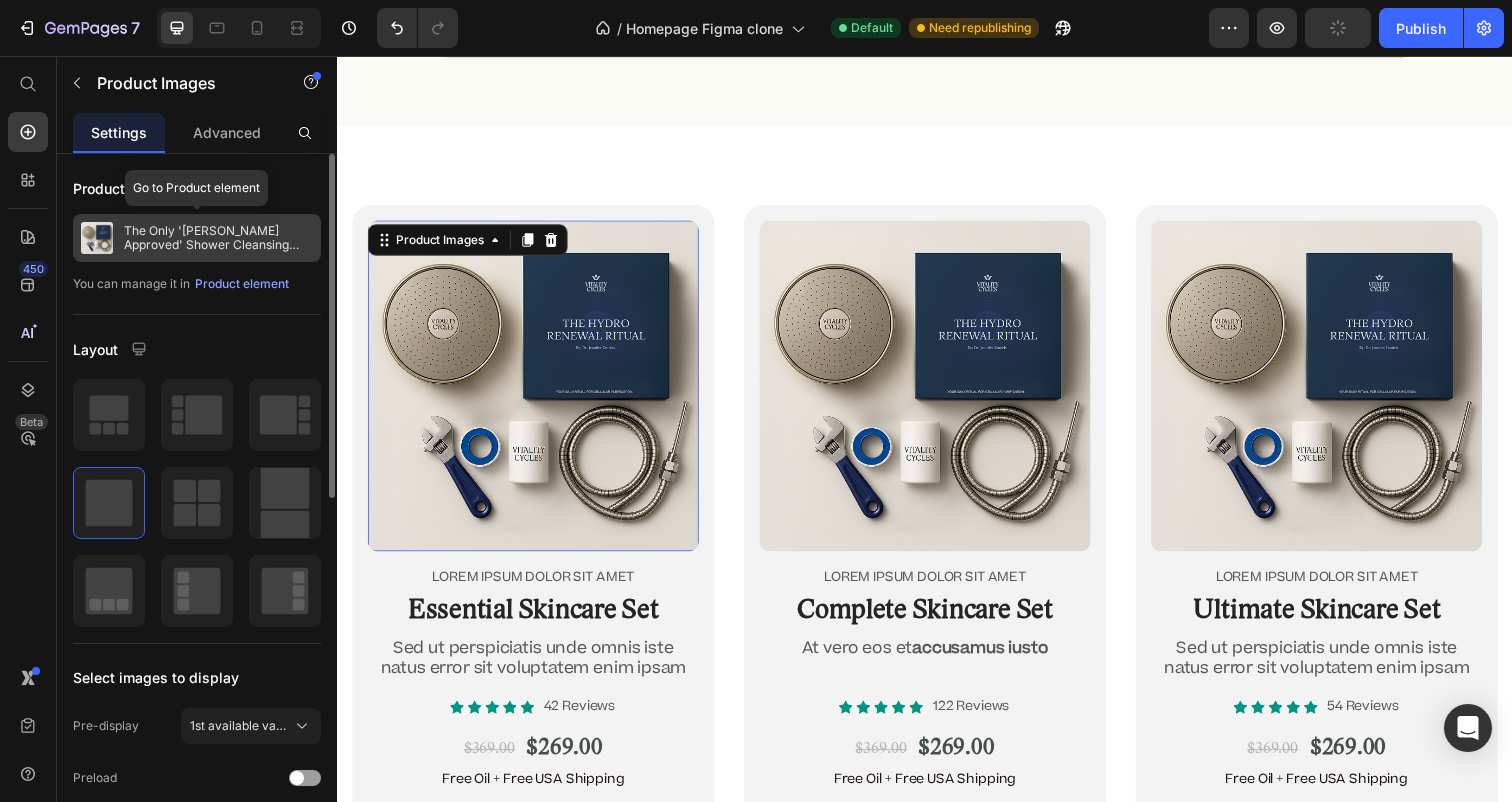 click on "The Only '[PERSON_NAME] Approved' Shower Cleansing System." at bounding box center (218, 238) 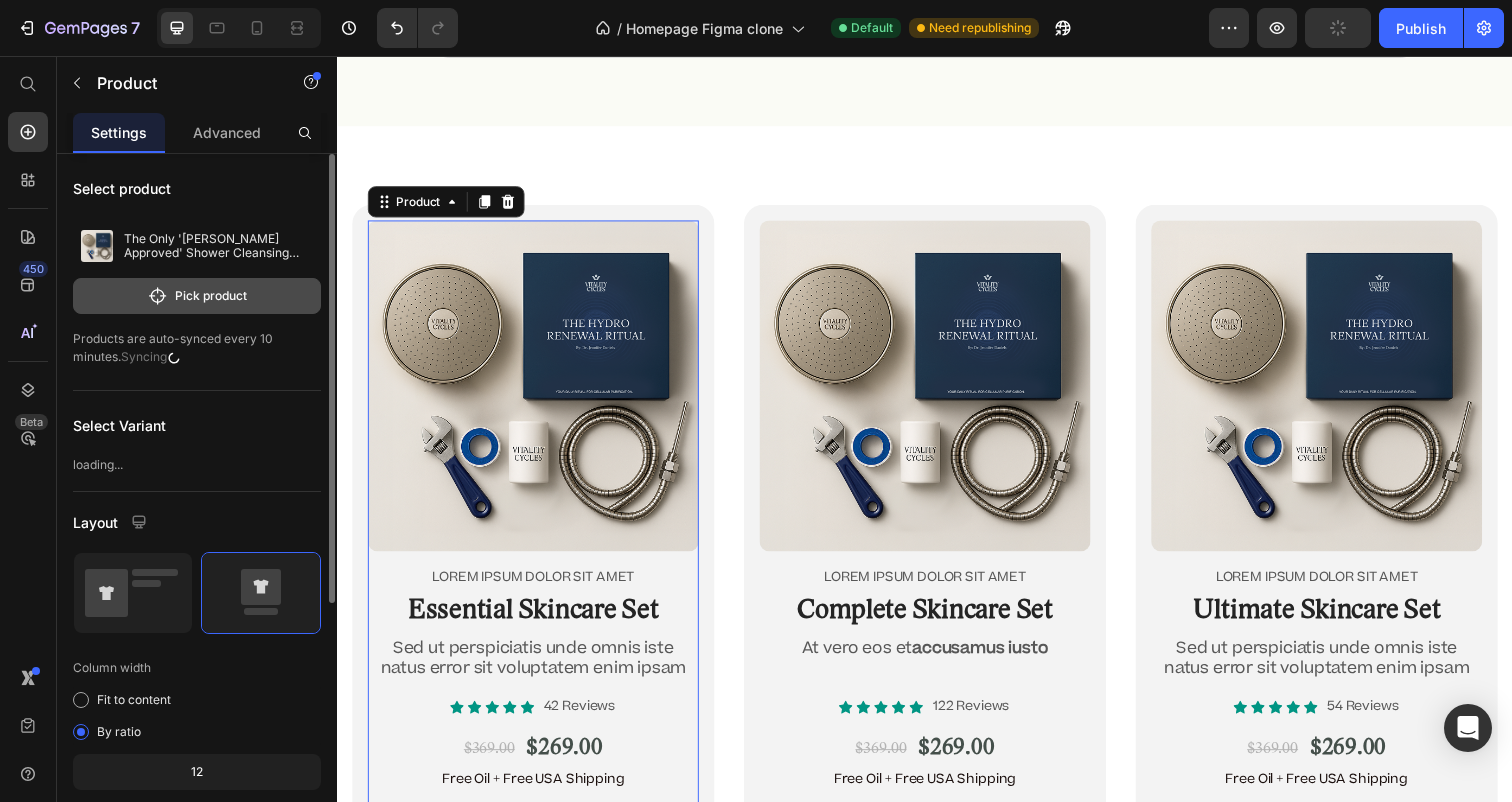 click on "Pick product" at bounding box center [197, 296] 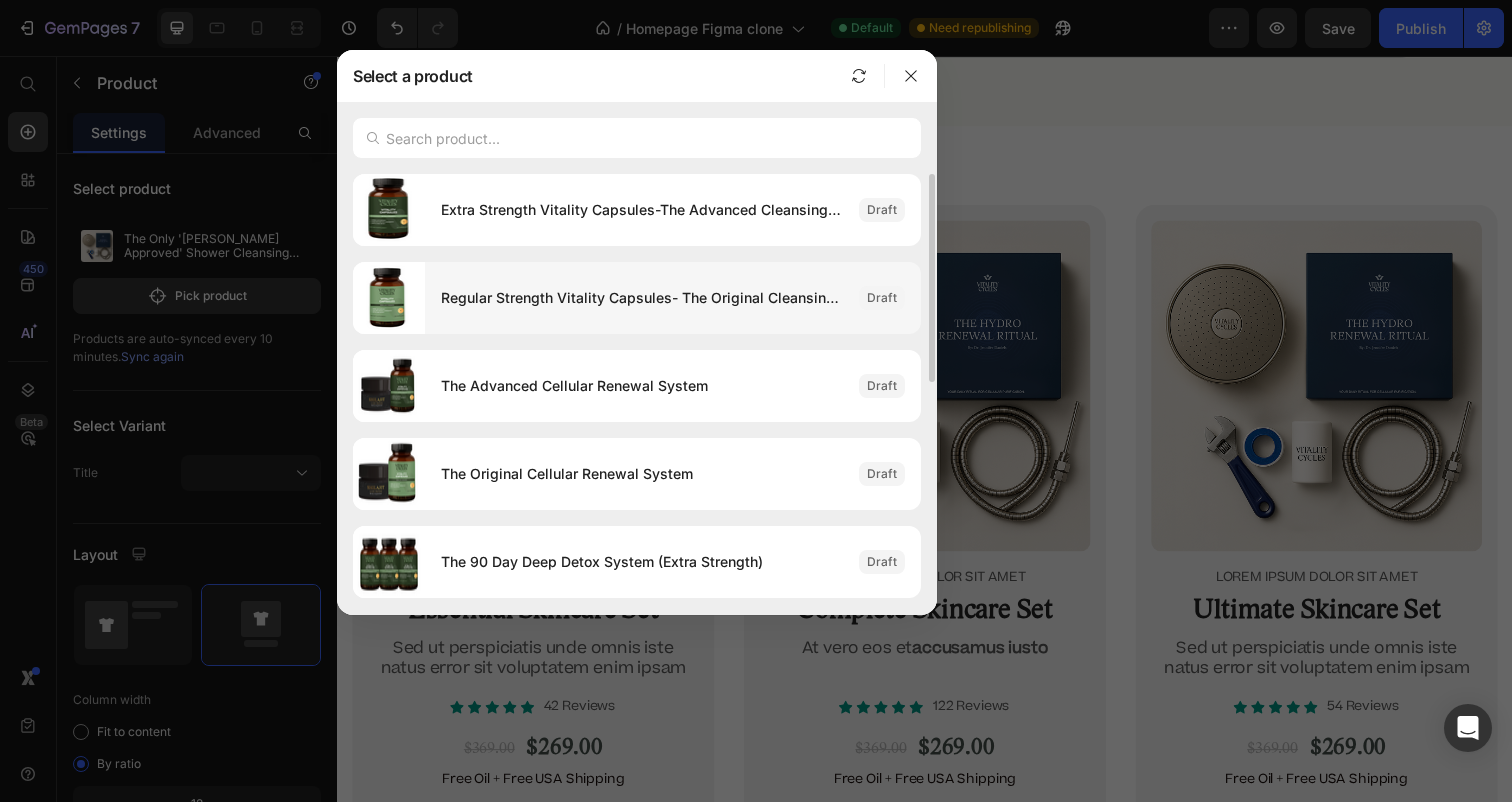 click on "Regular Strength Vitality Capsules- The Original Cleansing Protocol" at bounding box center [642, 298] 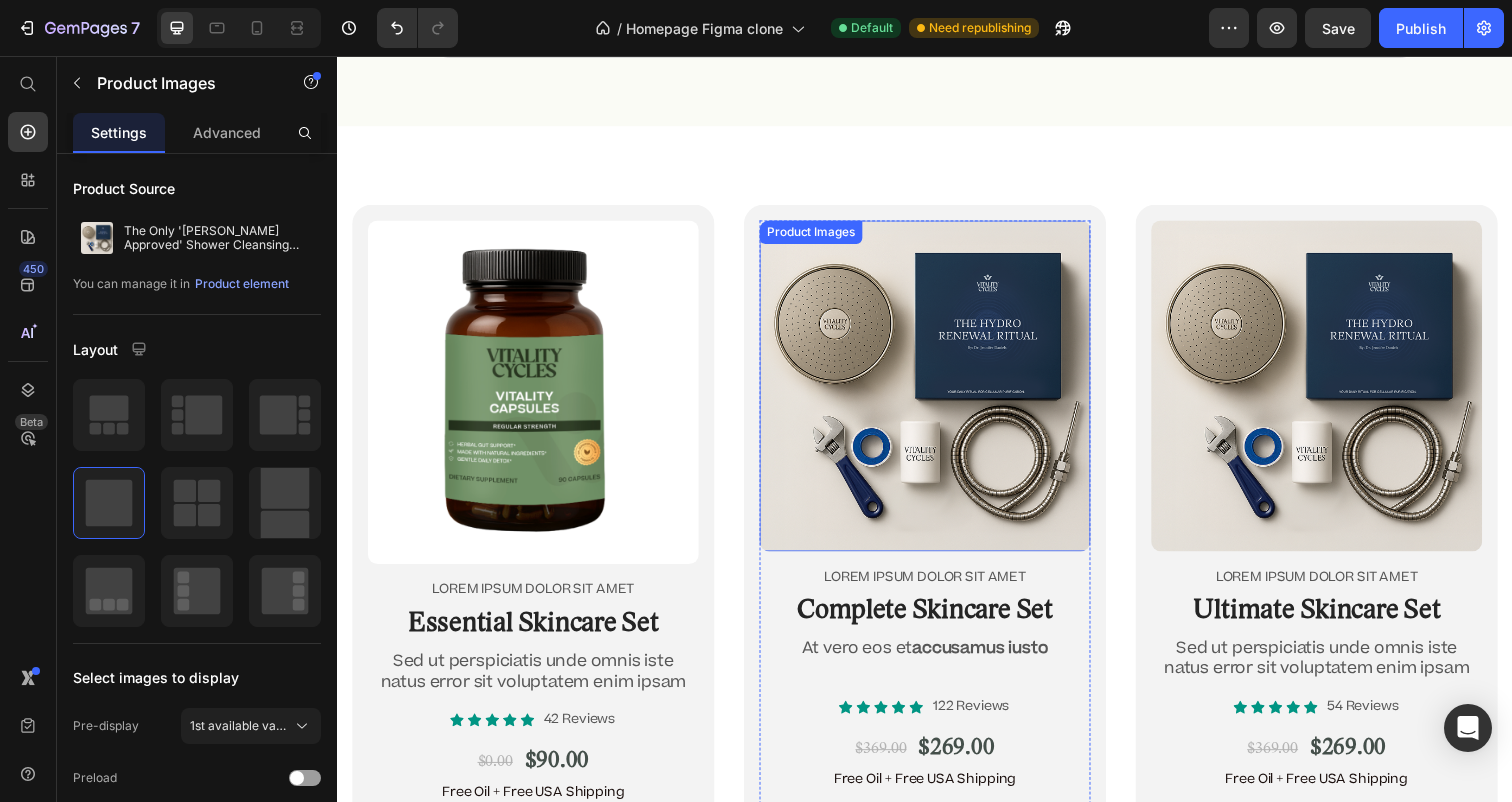 click at bounding box center (937, 393) 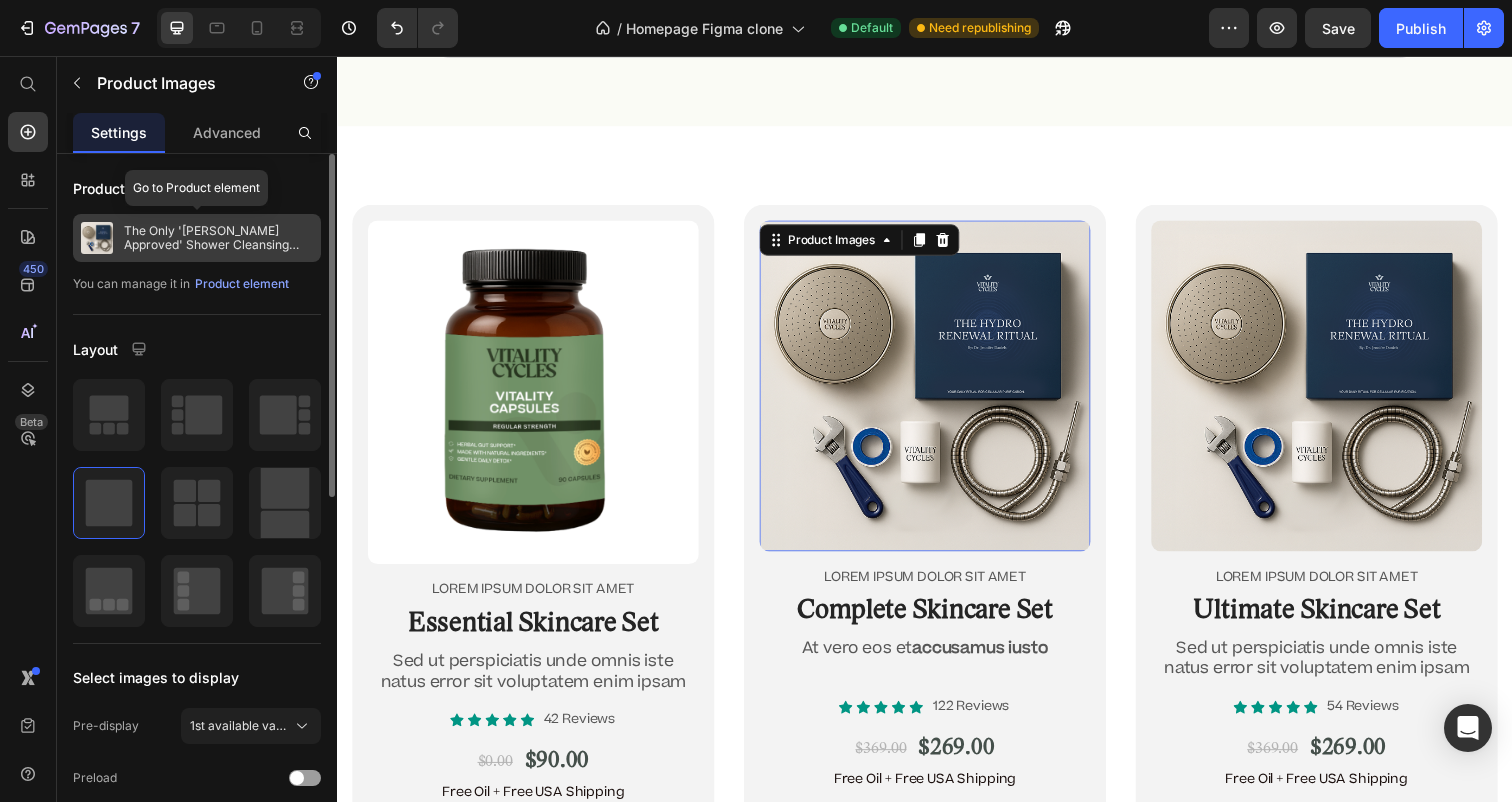 click on "The Only '[PERSON_NAME] Approved' Shower Cleansing System." at bounding box center [218, 238] 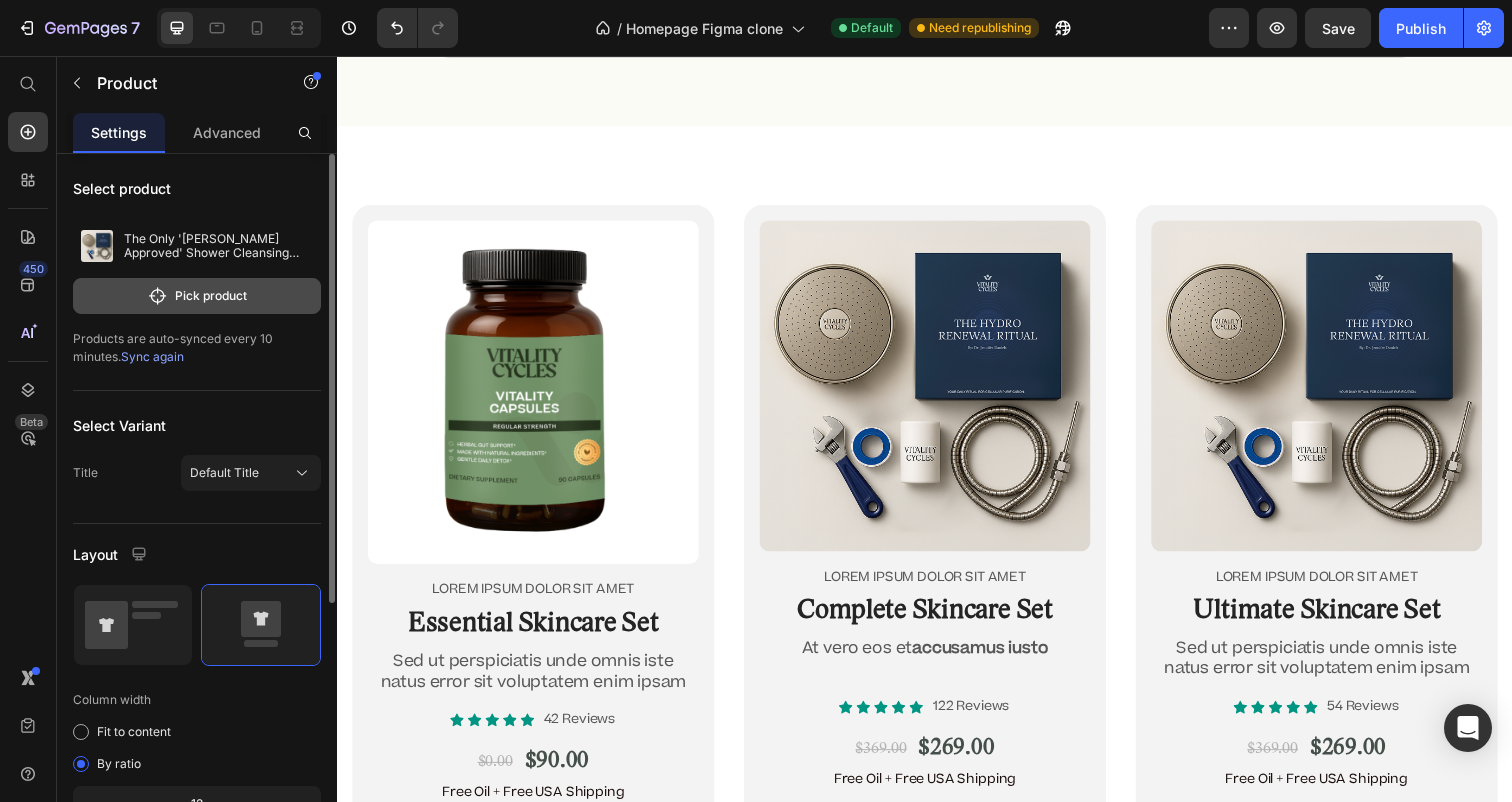 click on "Pick product" 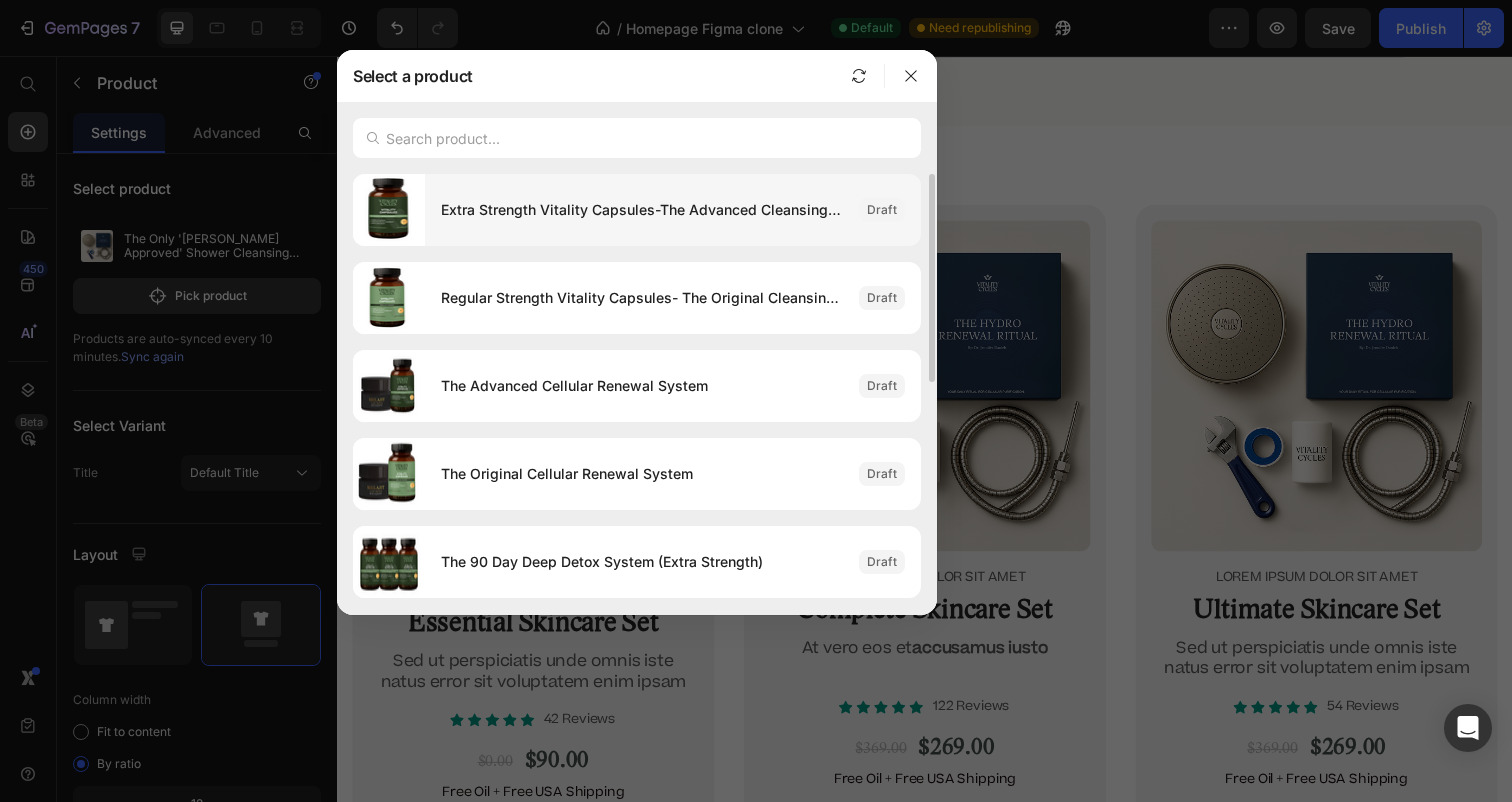 click on "Extra Strength Vitality Capsules-The Advanced Cleansing Protocol" at bounding box center [642, 210] 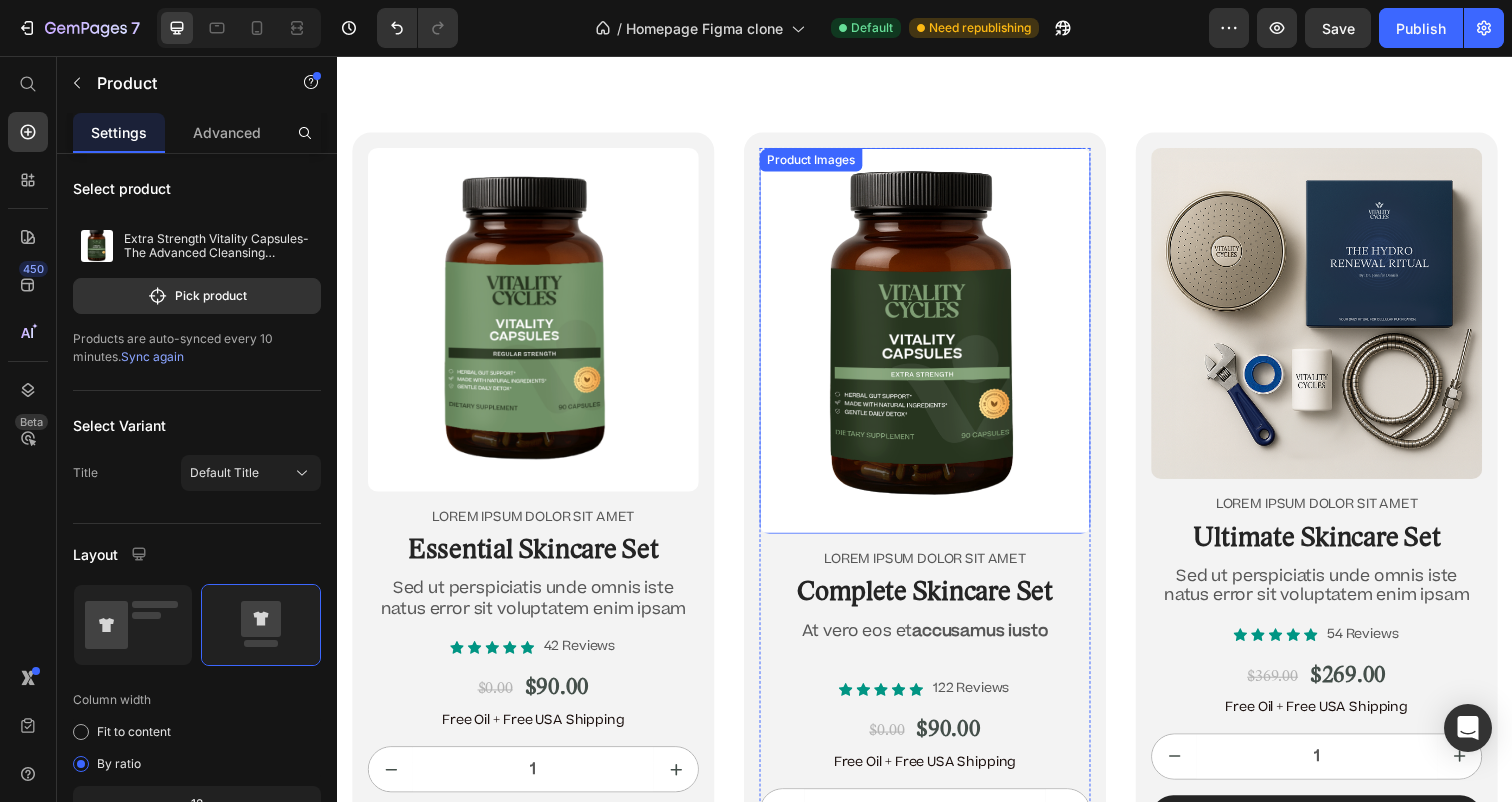 scroll, scrollTop: 11949, scrollLeft: 0, axis: vertical 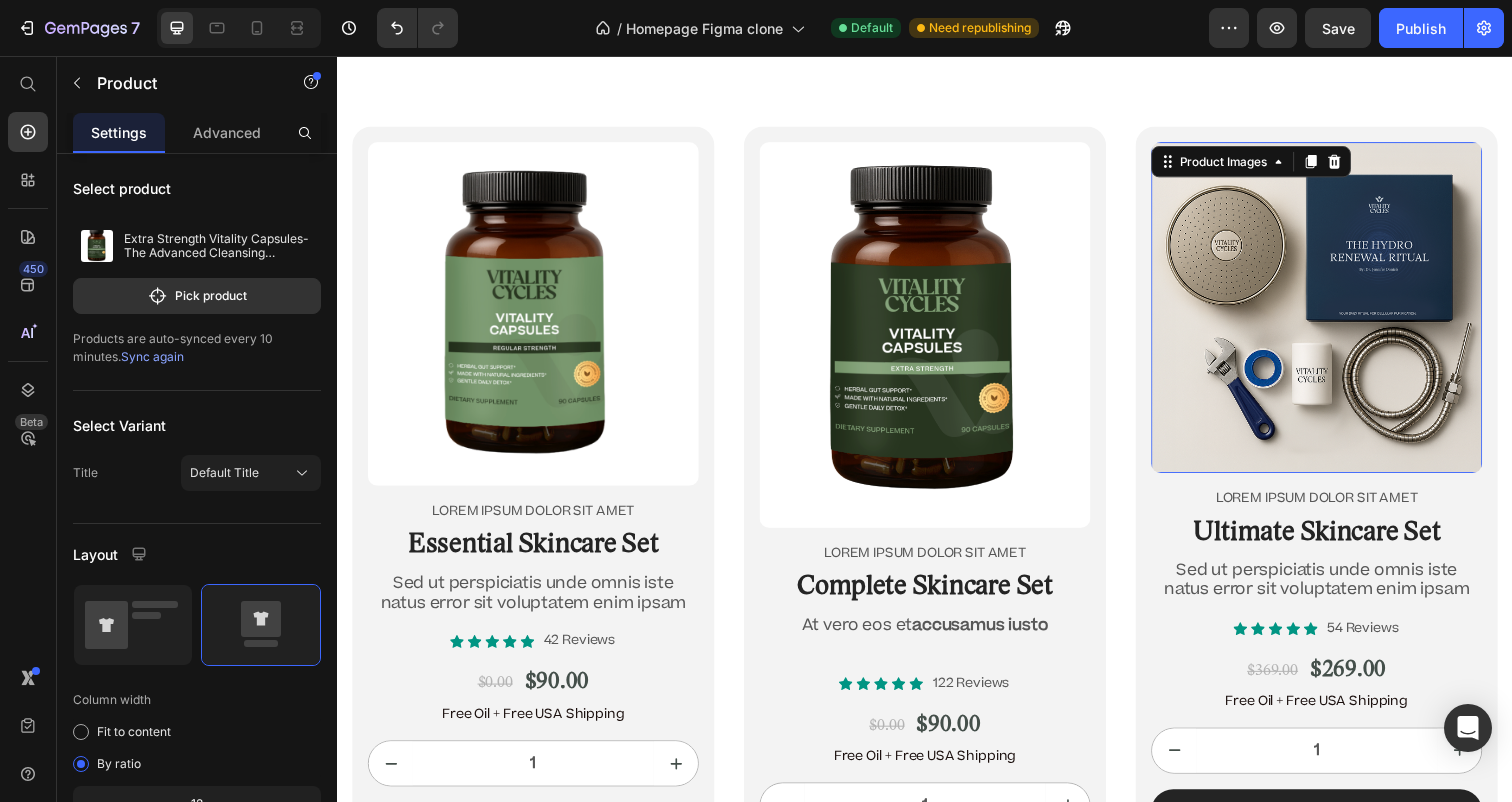 click at bounding box center (1337, 313) 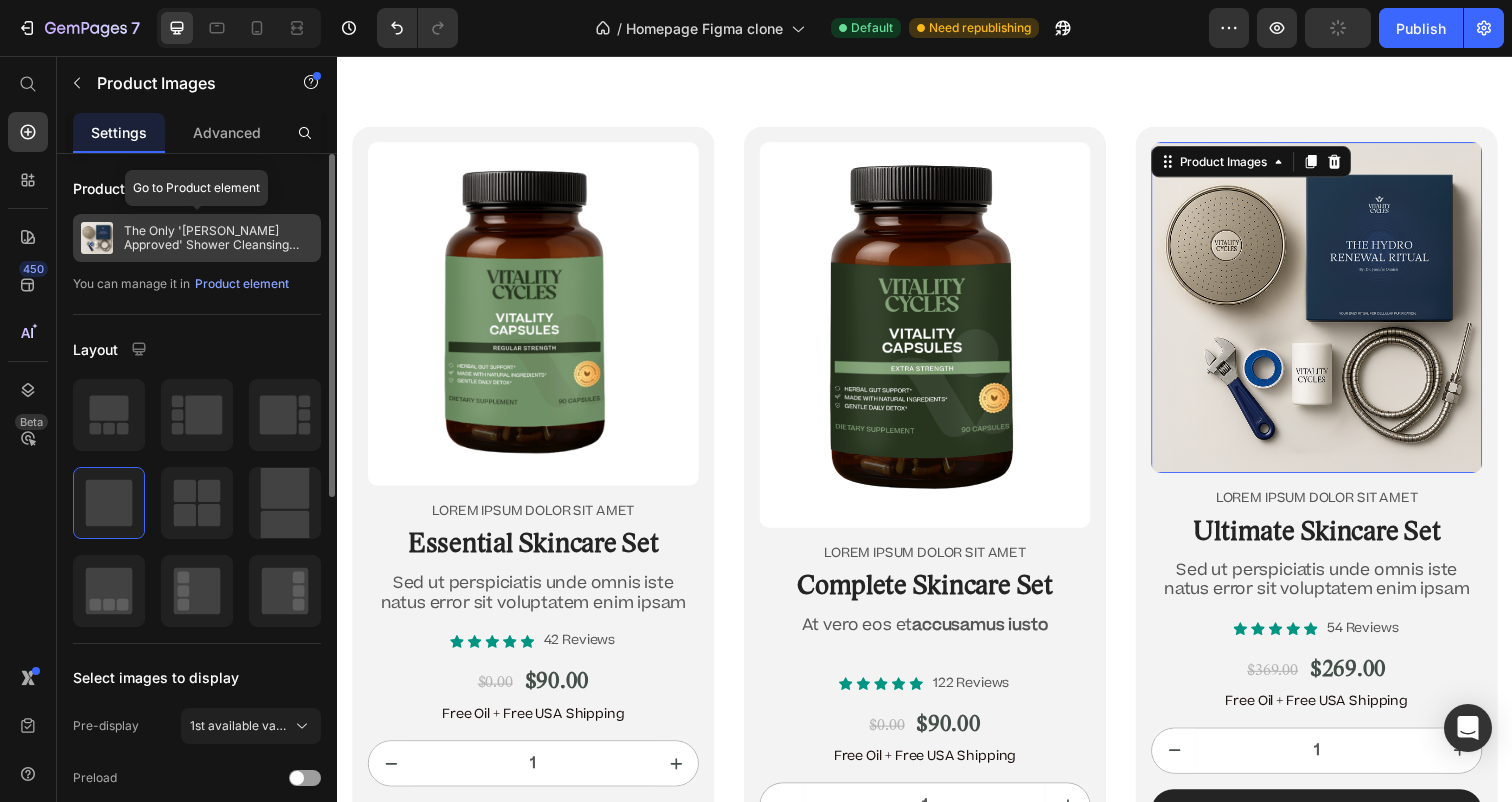 click on "The Only '[PERSON_NAME] Approved' Shower Cleansing System." at bounding box center [218, 238] 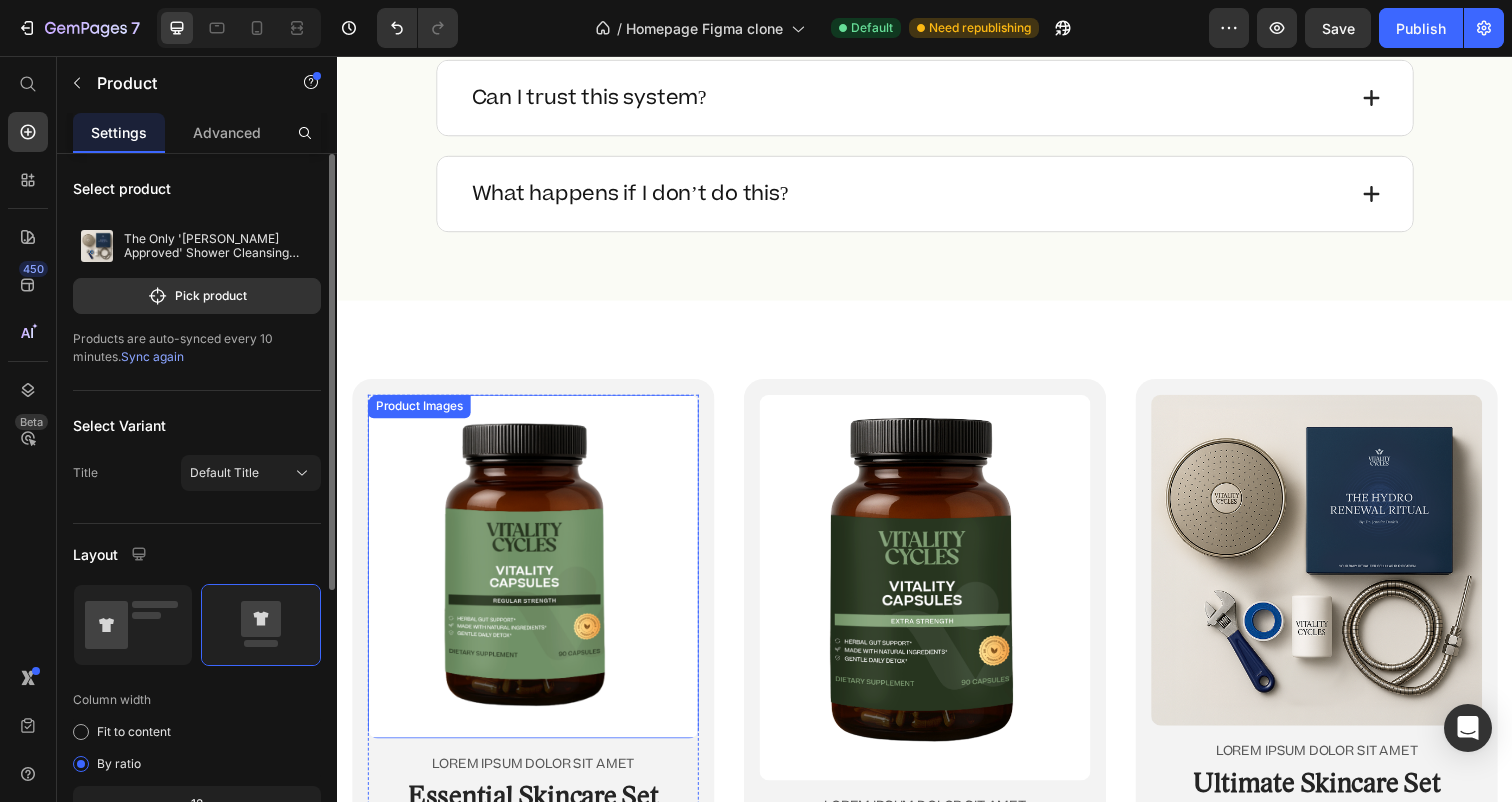 scroll, scrollTop: 11646, scrollLeft: 0, axis: vertical 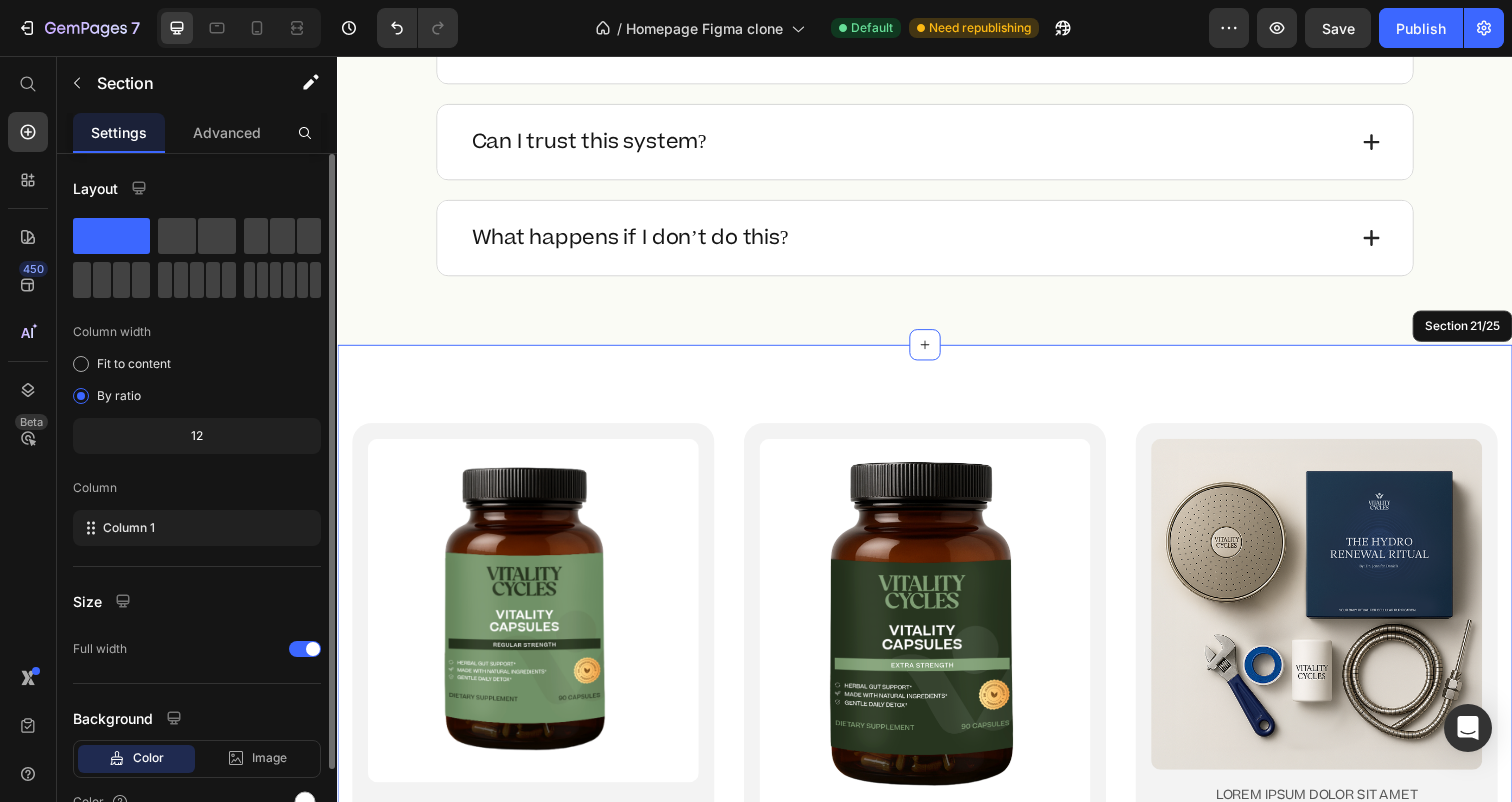 click on "Product Images Lorem ipsum dolor sit amet Text Block Essential Skincare Set Heading Sed ut perspiciatis unde omnis iste natus error sit voluptatem enim ipsam Text Block Icon Icon Icon Icon Icon Icon List 42 Reviews Text Block Row $0.00 Product Price $90.00 Product Price Row Free Oil + Free USA Shipping Text Block 1 Product Quantity Add to cart Add to Cart Row Product Row Product Images Lorem ipsum dolor sit amet Text Block Complete Skincare Set Heading At vero eos et  accusamus iusto   Text Block Icon Icon Icon Icon Icon Icon List 122 Reviews Text Block Row $0.00 Product Price $90.00 Product Price Row Free Oil + Free USA Shipping Text Block 1 Product Quantity Add to cart Add to Cart Row Product Row Product Images Lorem ipsum dolor sit amet Text Block Ultimate Skincare Set Heading Sed ut perspiciatis unde omnis iste natus error sit voluptatem enim ipsam Text Block Icon Icon Icon Icon Icon Icon List 54 Reviews Text Block Row $369.00 Product Price $269.00 Product Price Row Free Oil + Free USA Shipping 1 Row Row" at bounding box center [937, 832] 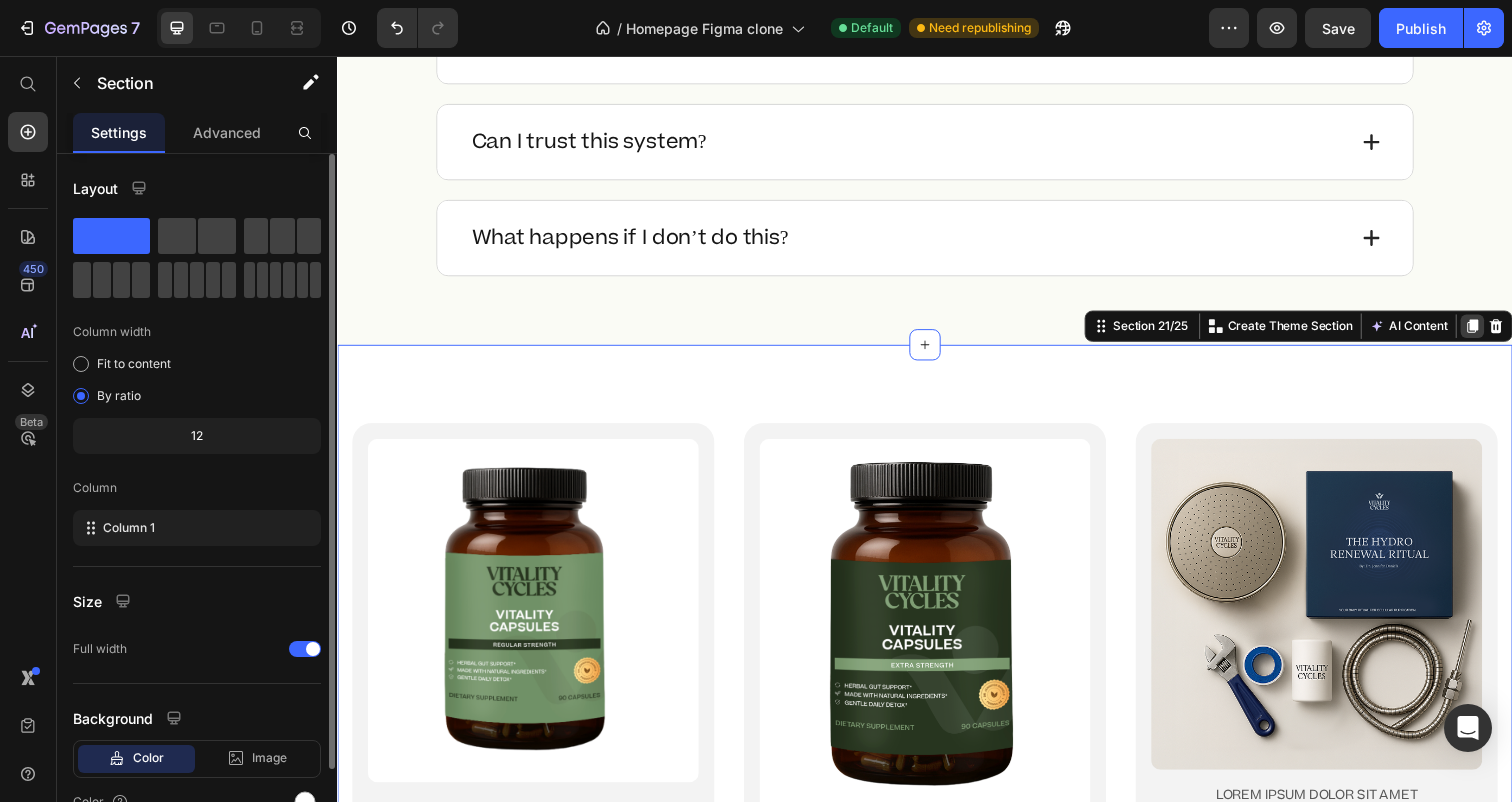 click at bounding box center [1496, 332] 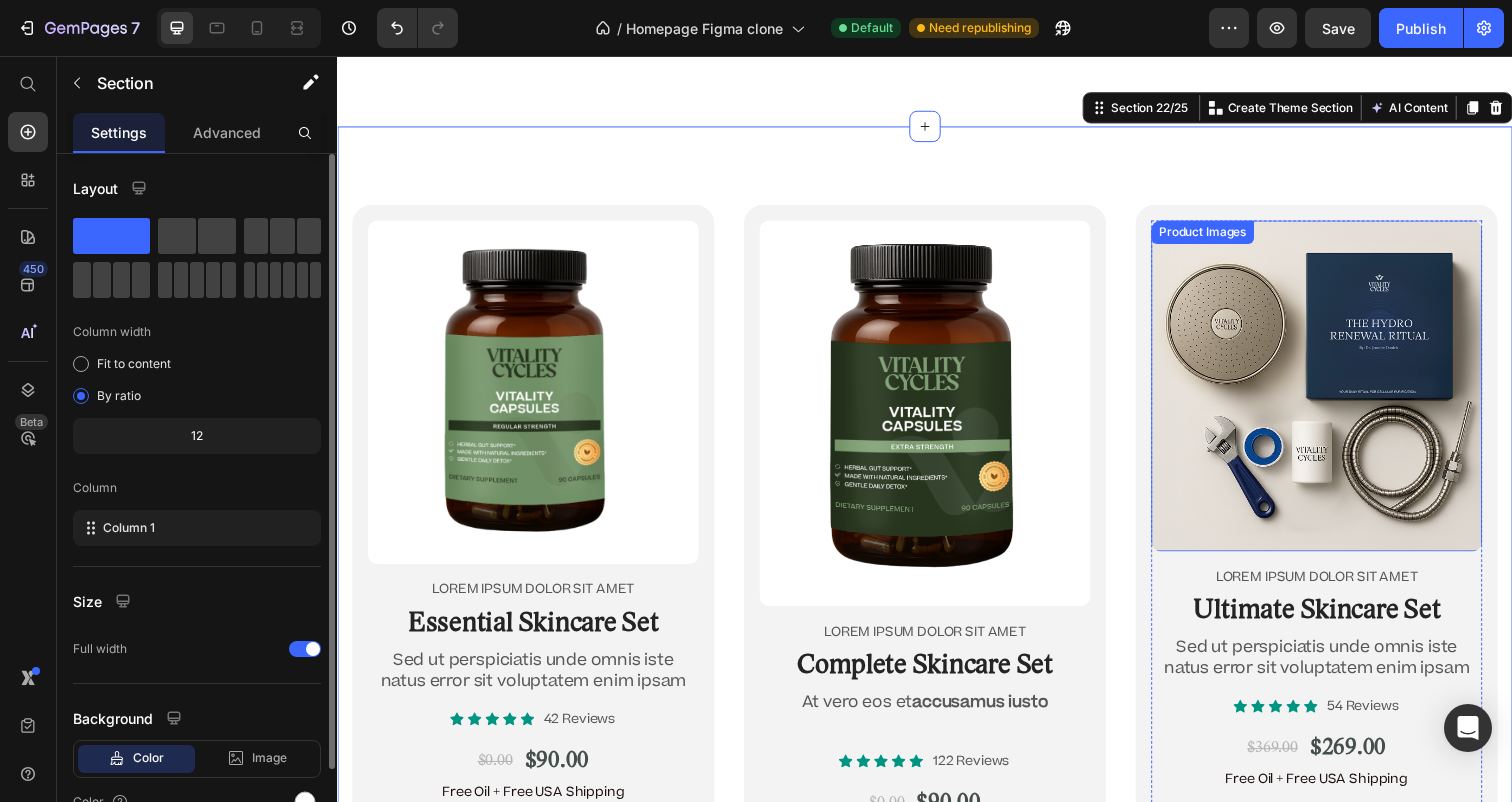 scroll, scrollTop: 12832, scrollLeft: 0, axis: vertical 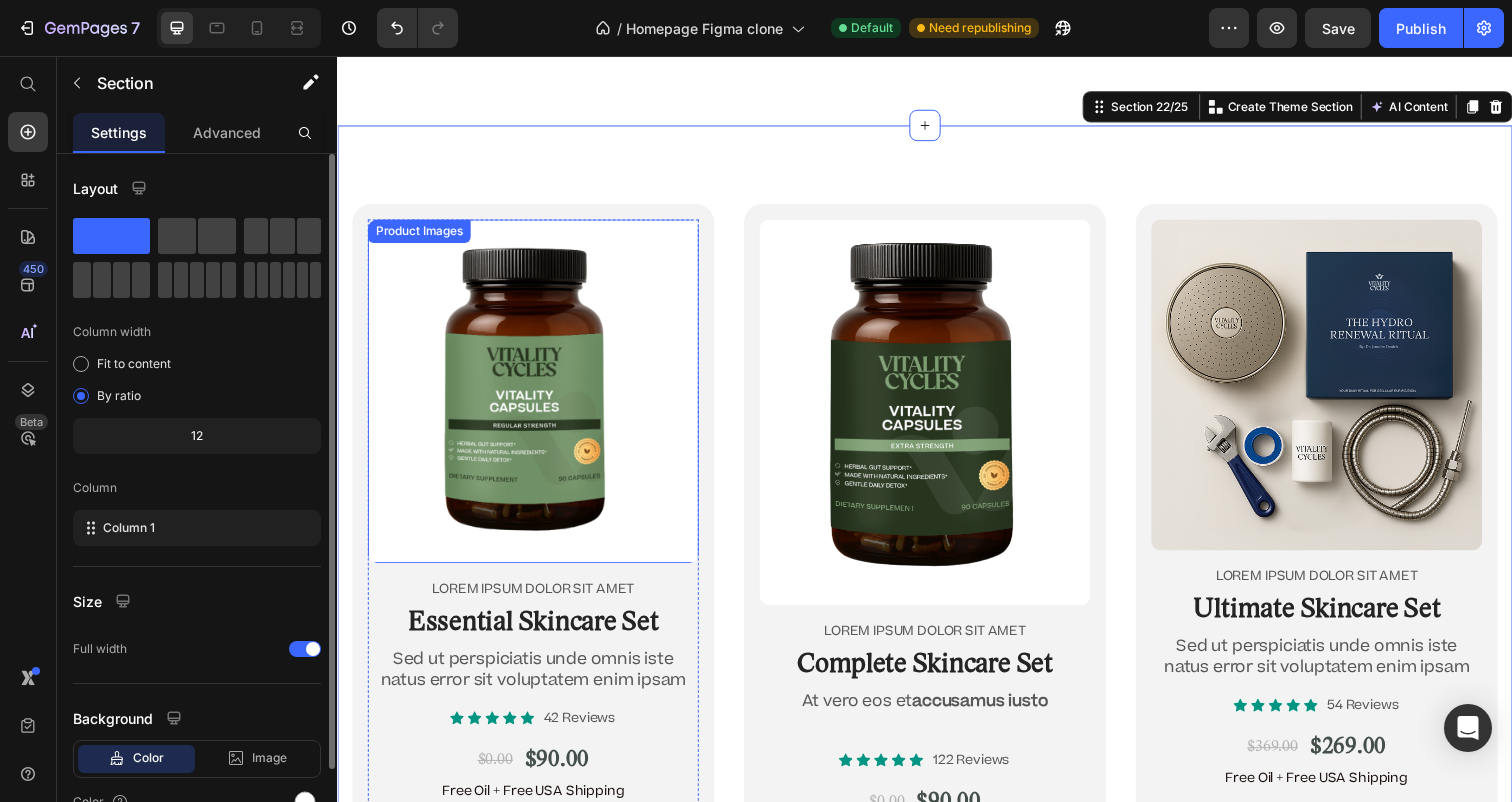 click at bounding box center (537, 398) 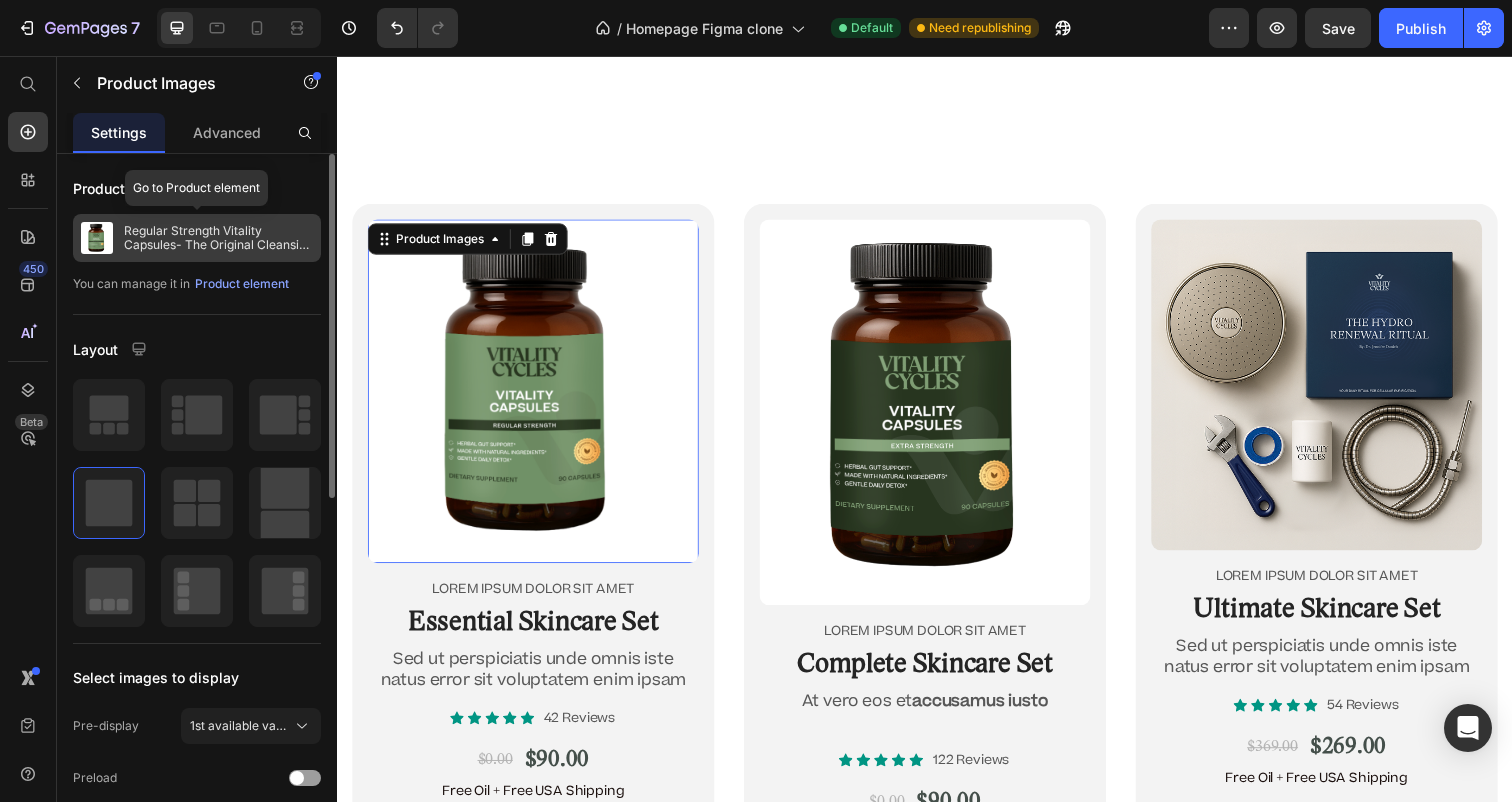 click at bounding box center (97, 238) 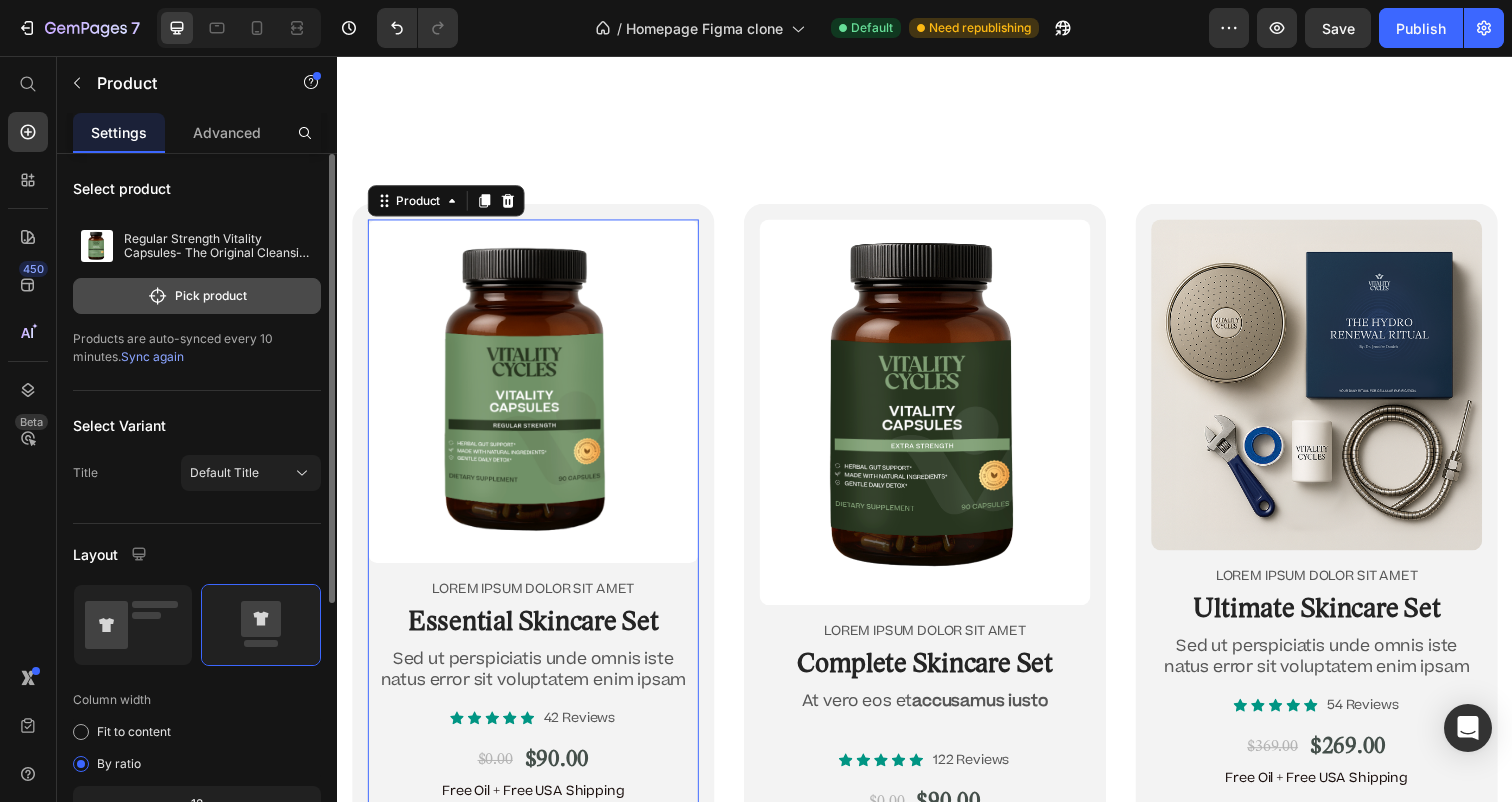 click on "Pick product" at bounding box center [197, 296] 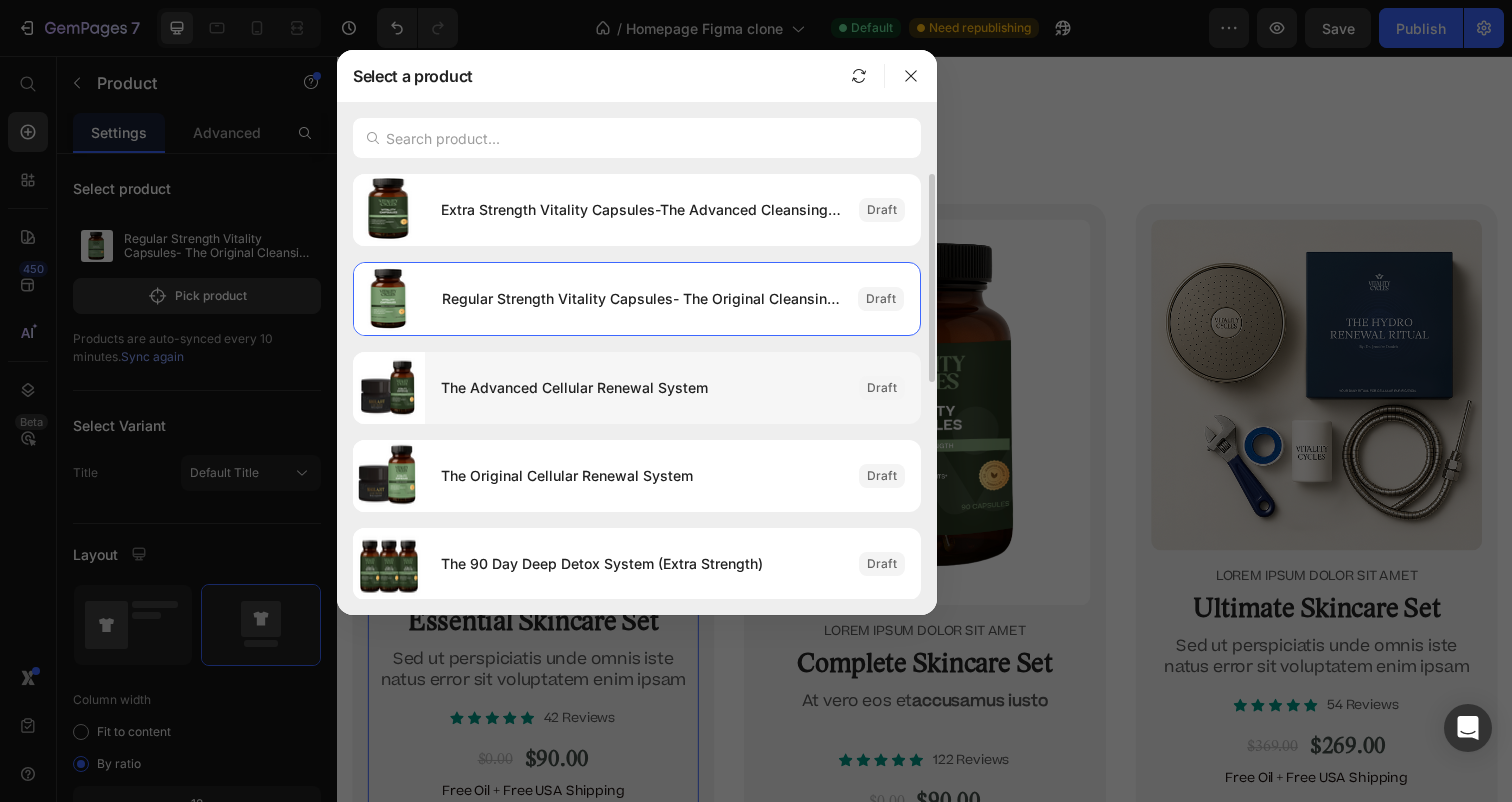 click on "The Advanced Cellular Renewal System" at bounding box center (642, 388) 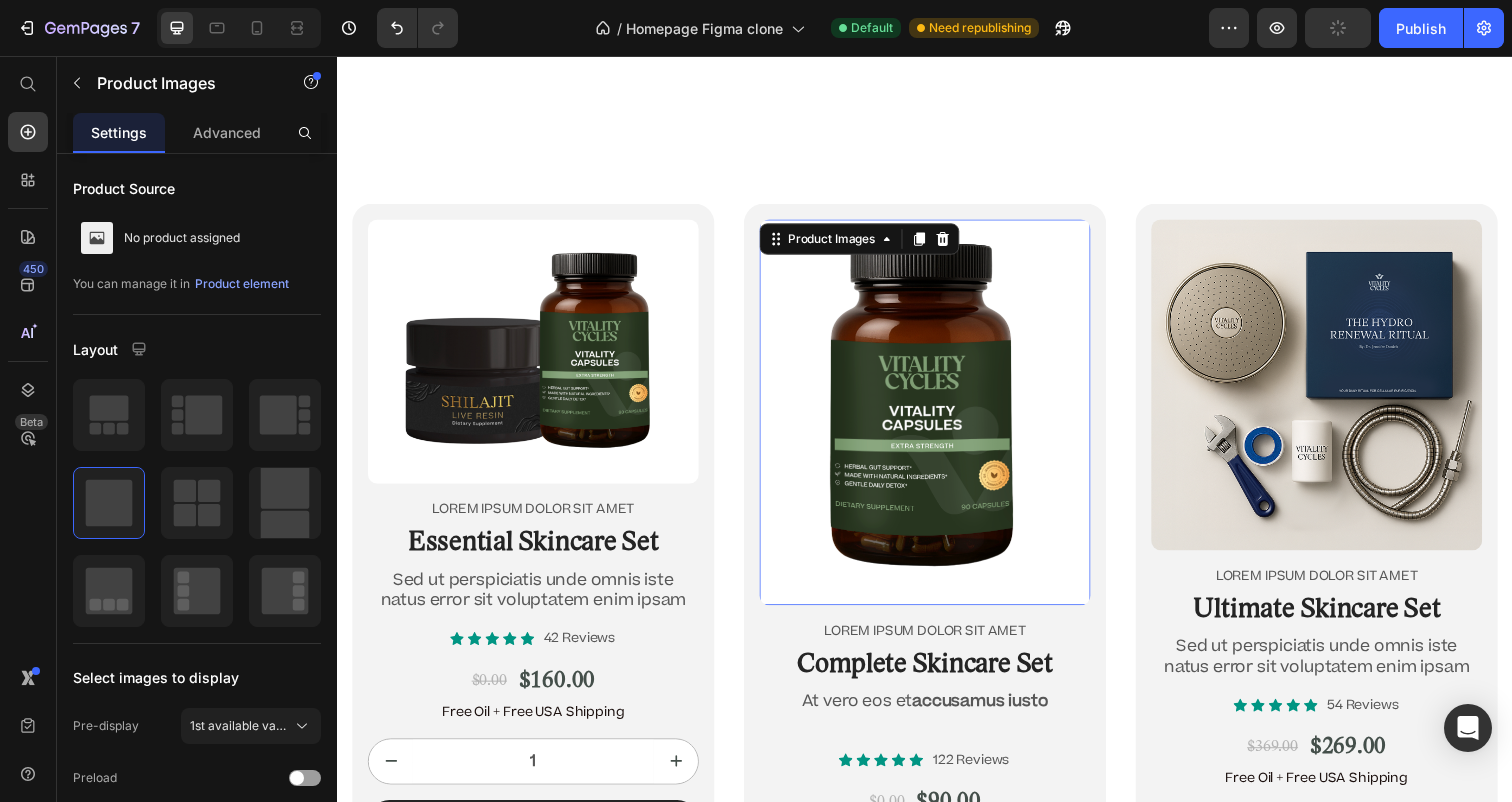 click at bounding box center [937, 420] 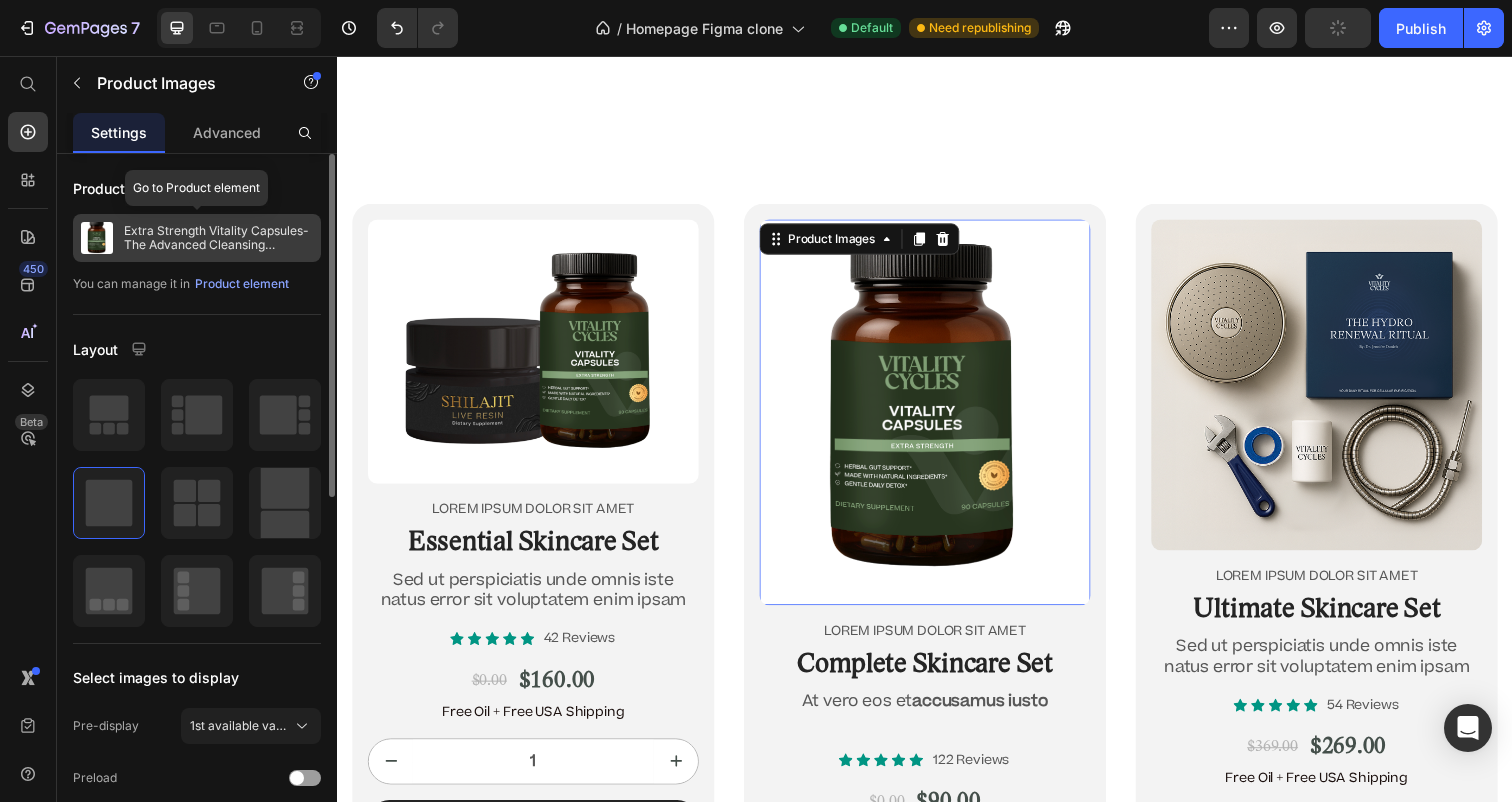 click on "Extra Strength Vitality Capsules-The Advanced Cleansing Protocol" at bounding box center [218, 238] 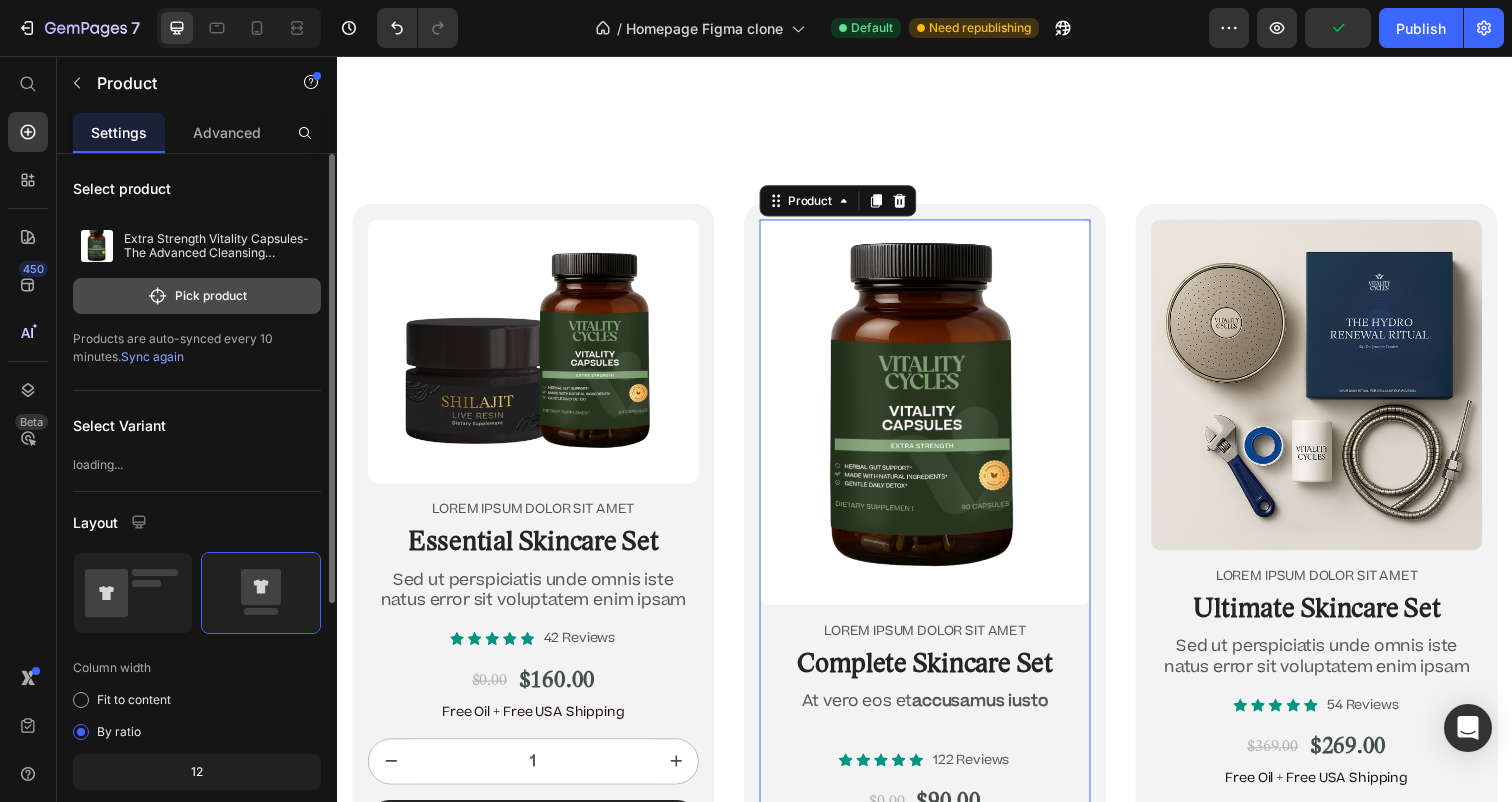 click on "Pick product" at bounding box center [197, 296] 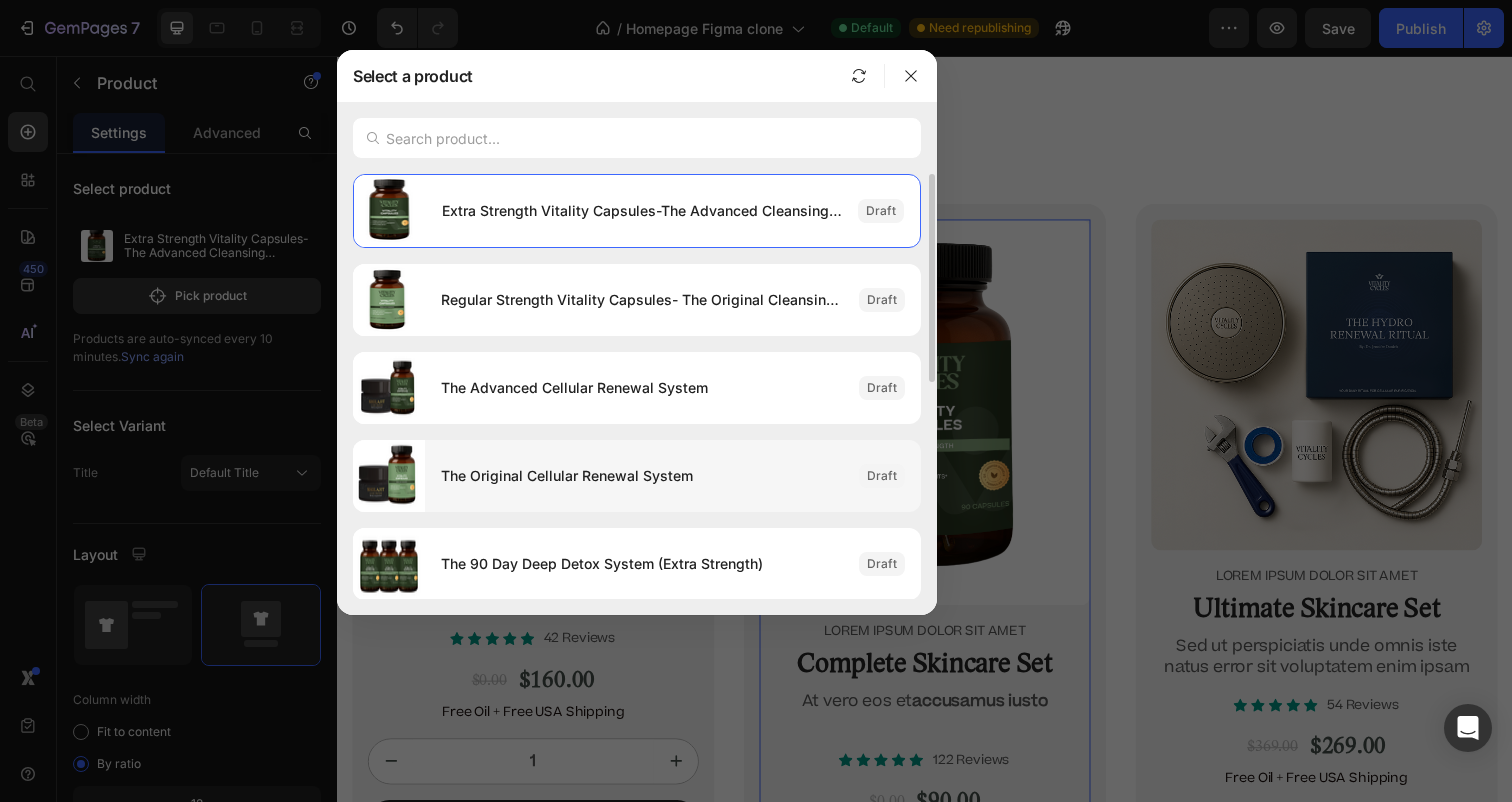 click on "The Original Cellular Renewal System" at bounding box center (642, 476) 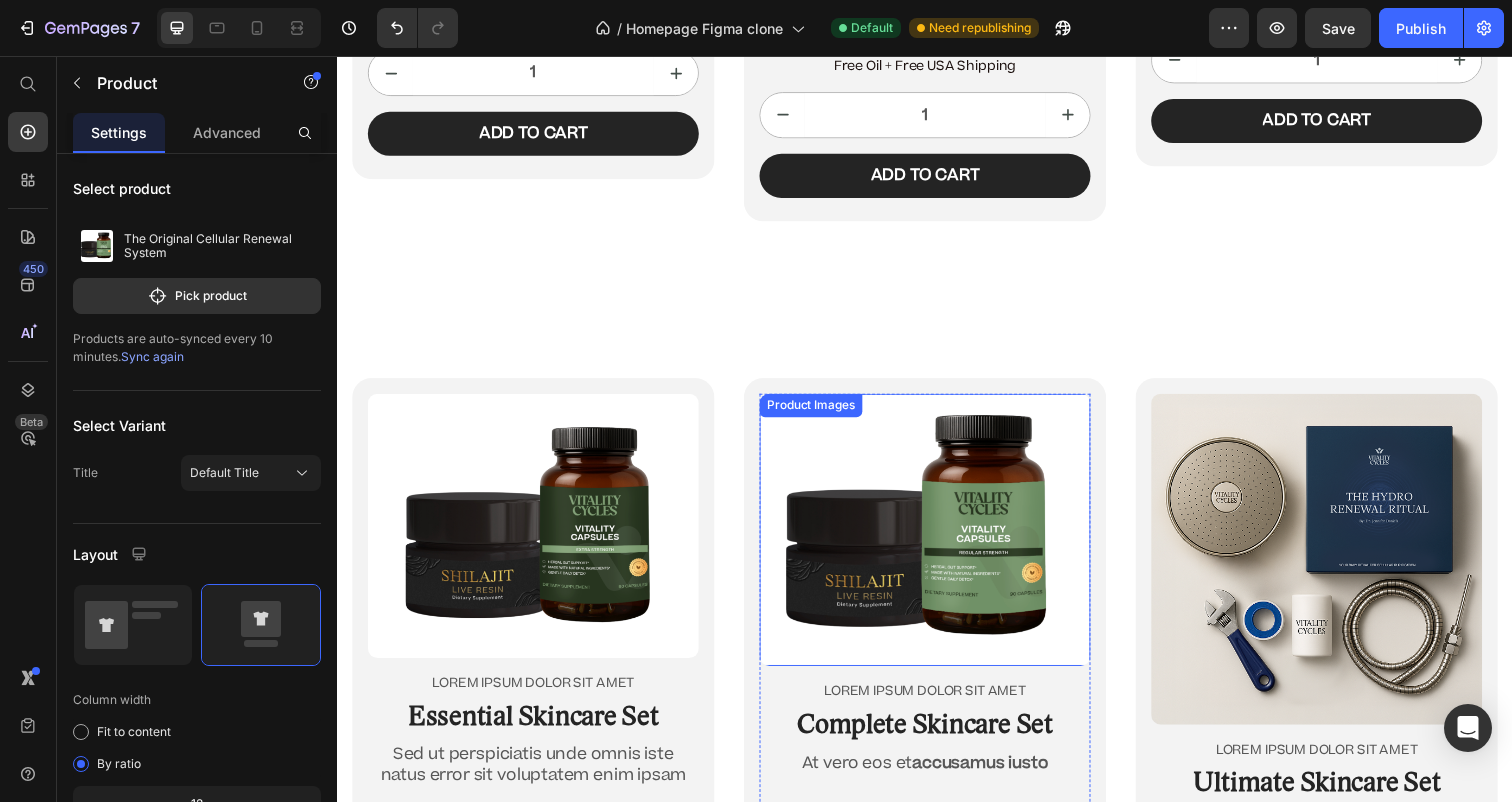 scroll, scrollTop: 12687, scrollLeft: 0, axis: vertical 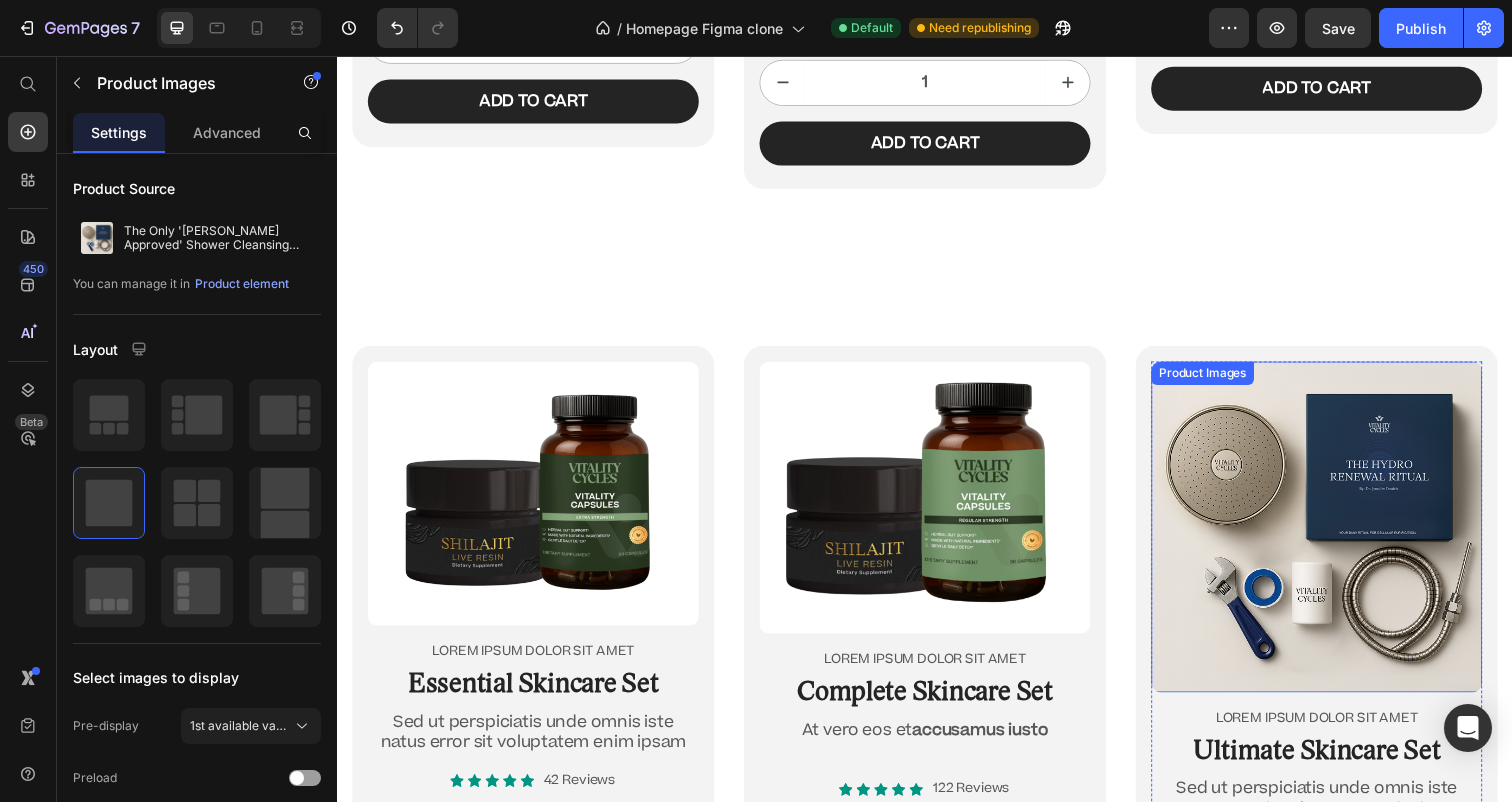 click at bounding box center (1337, 537) 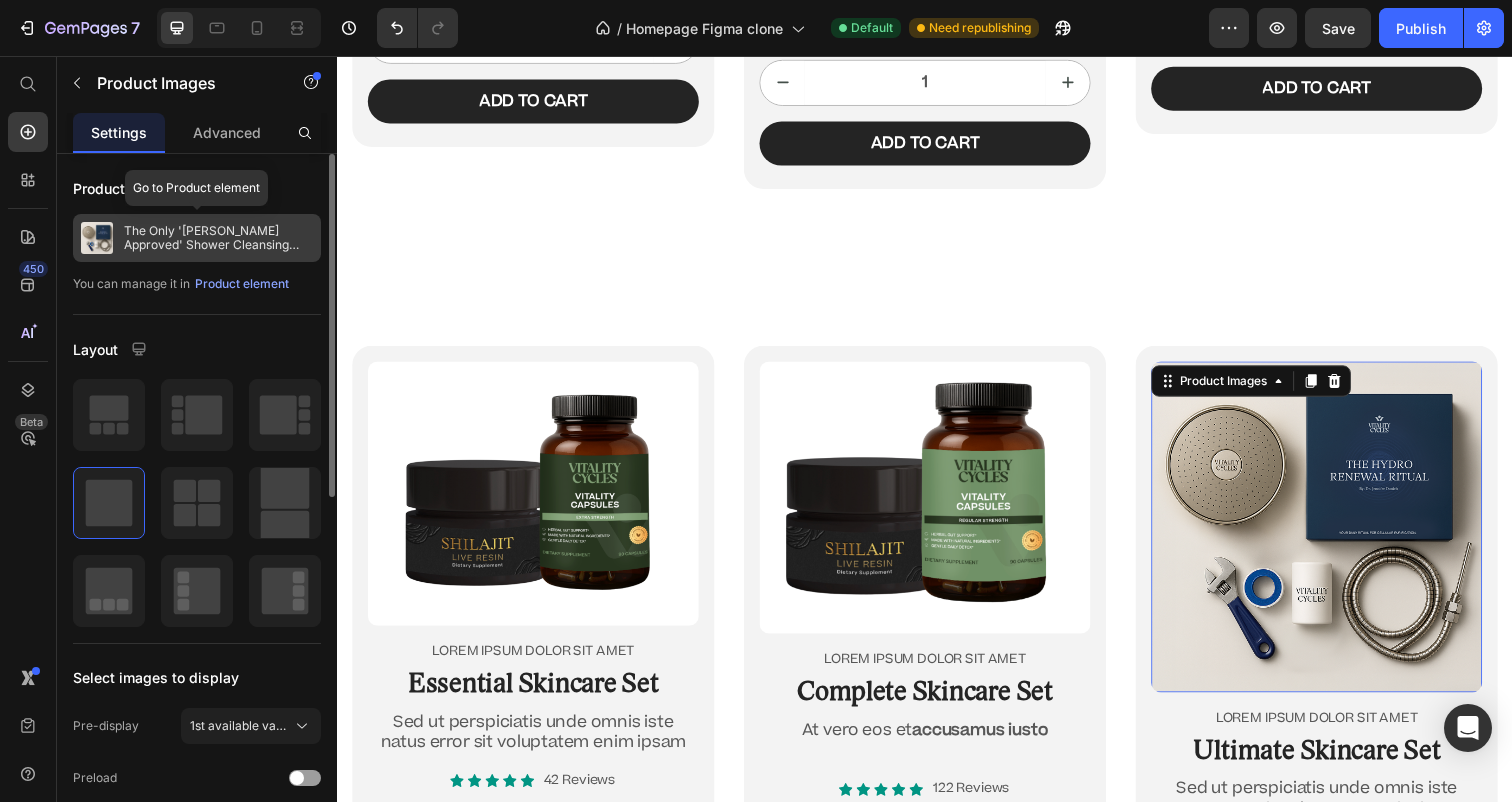 click at bounding box center (97, 238) 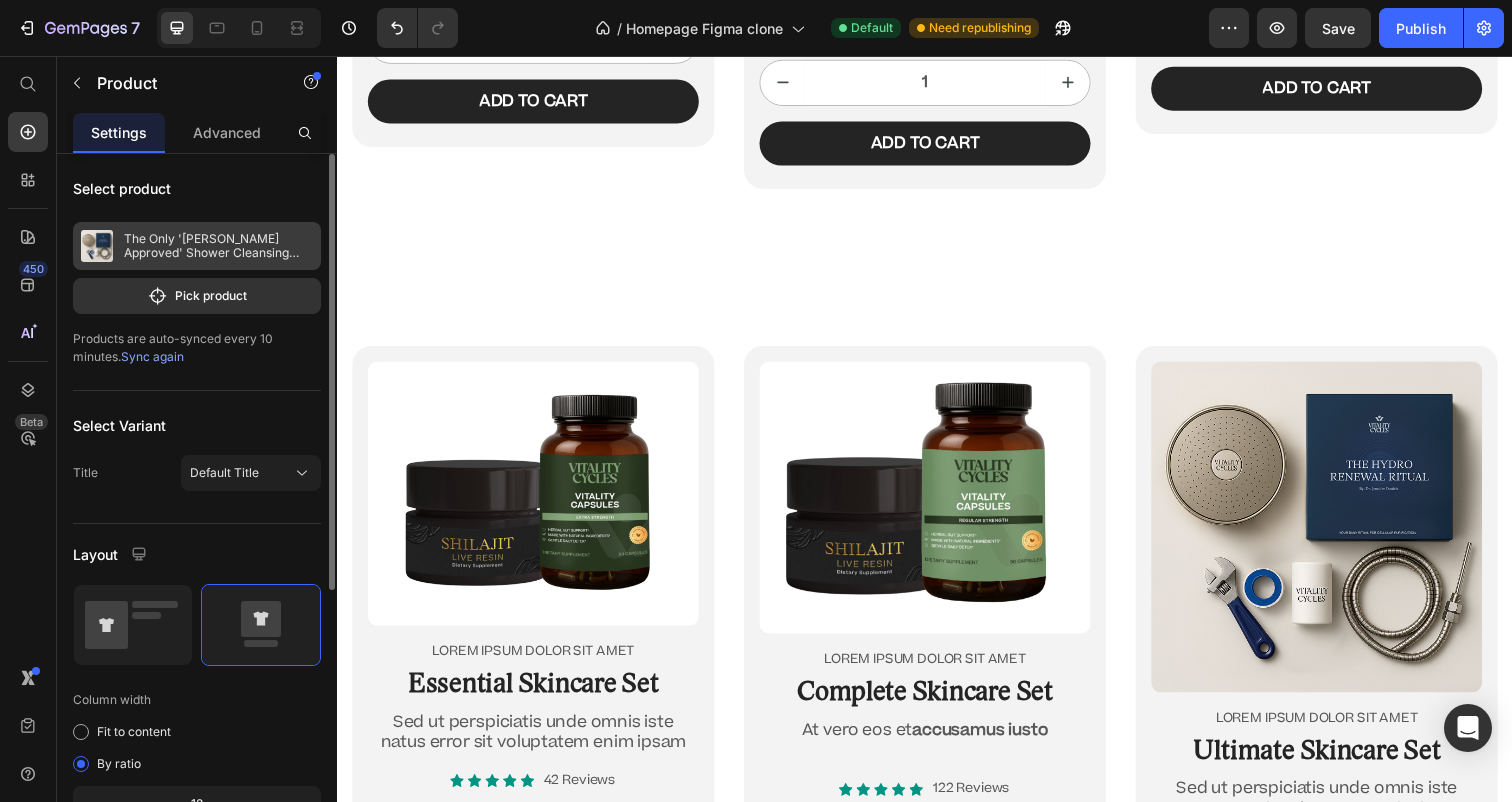 click on "The Only '[PERSON_NAME] Approved' Shower Cleansing System." at bounding box center [218, 246] 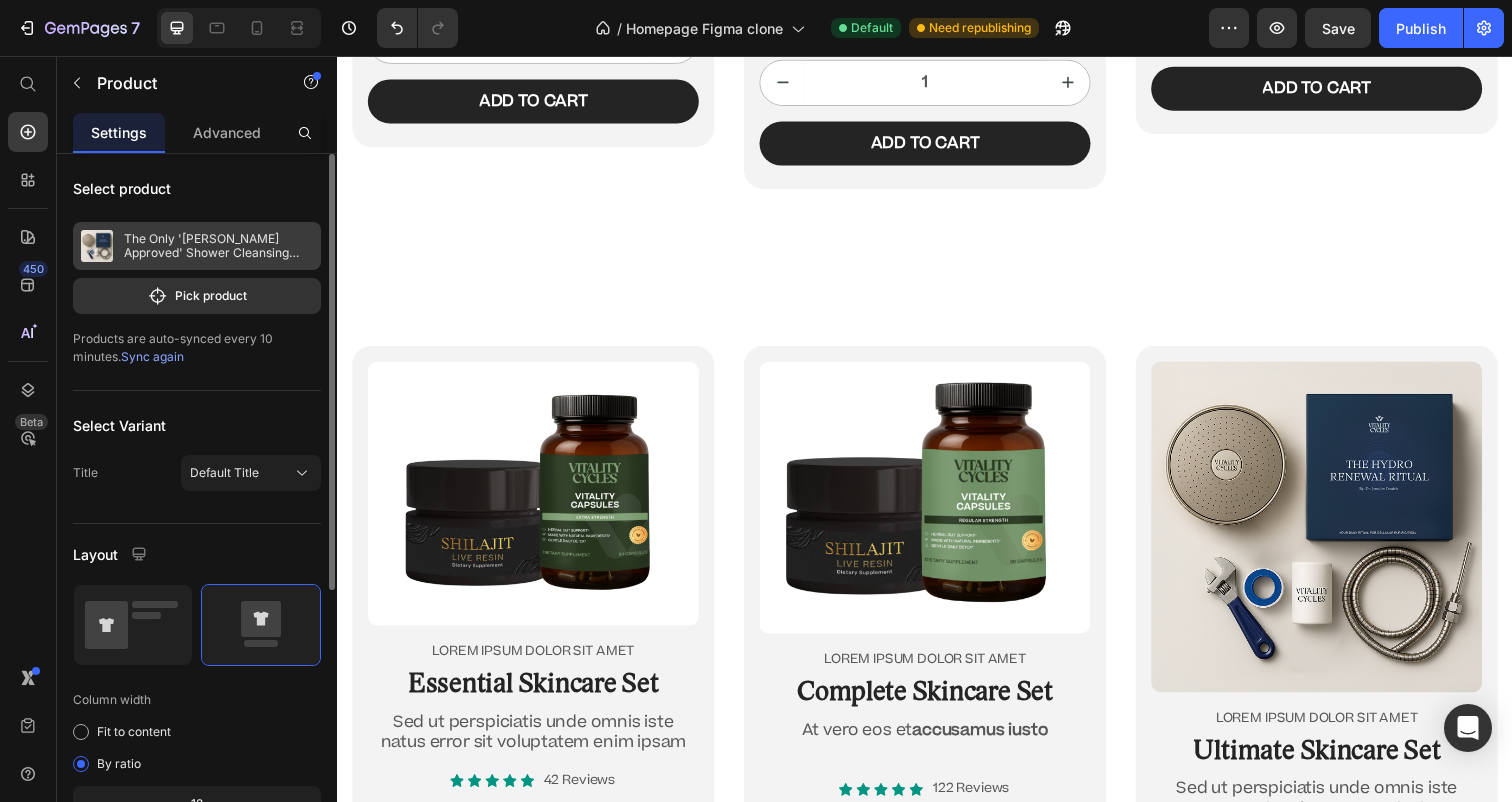click at bounding box center (97, 246) 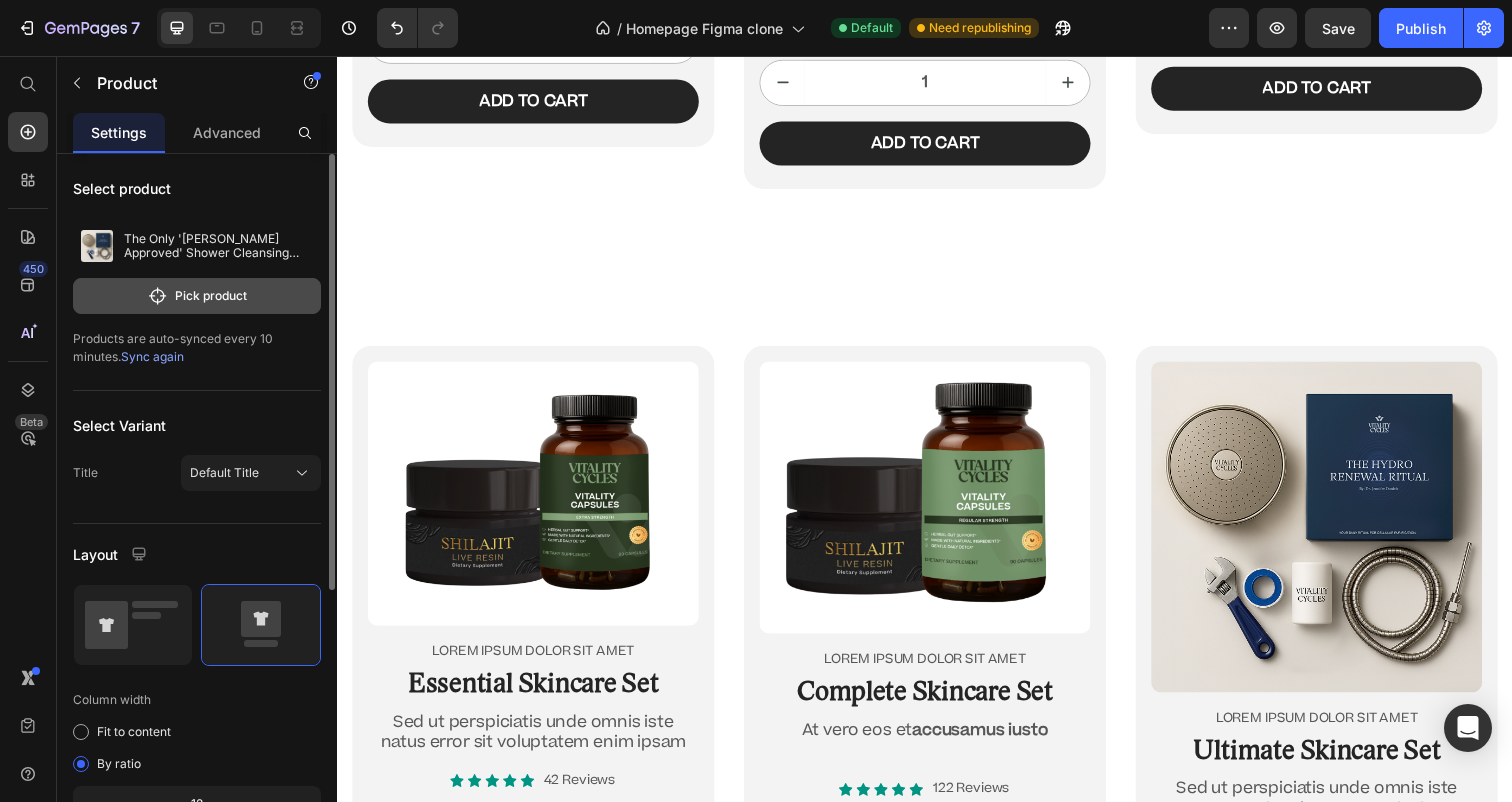 click on "Pick product" at bounding box center [197, 296] 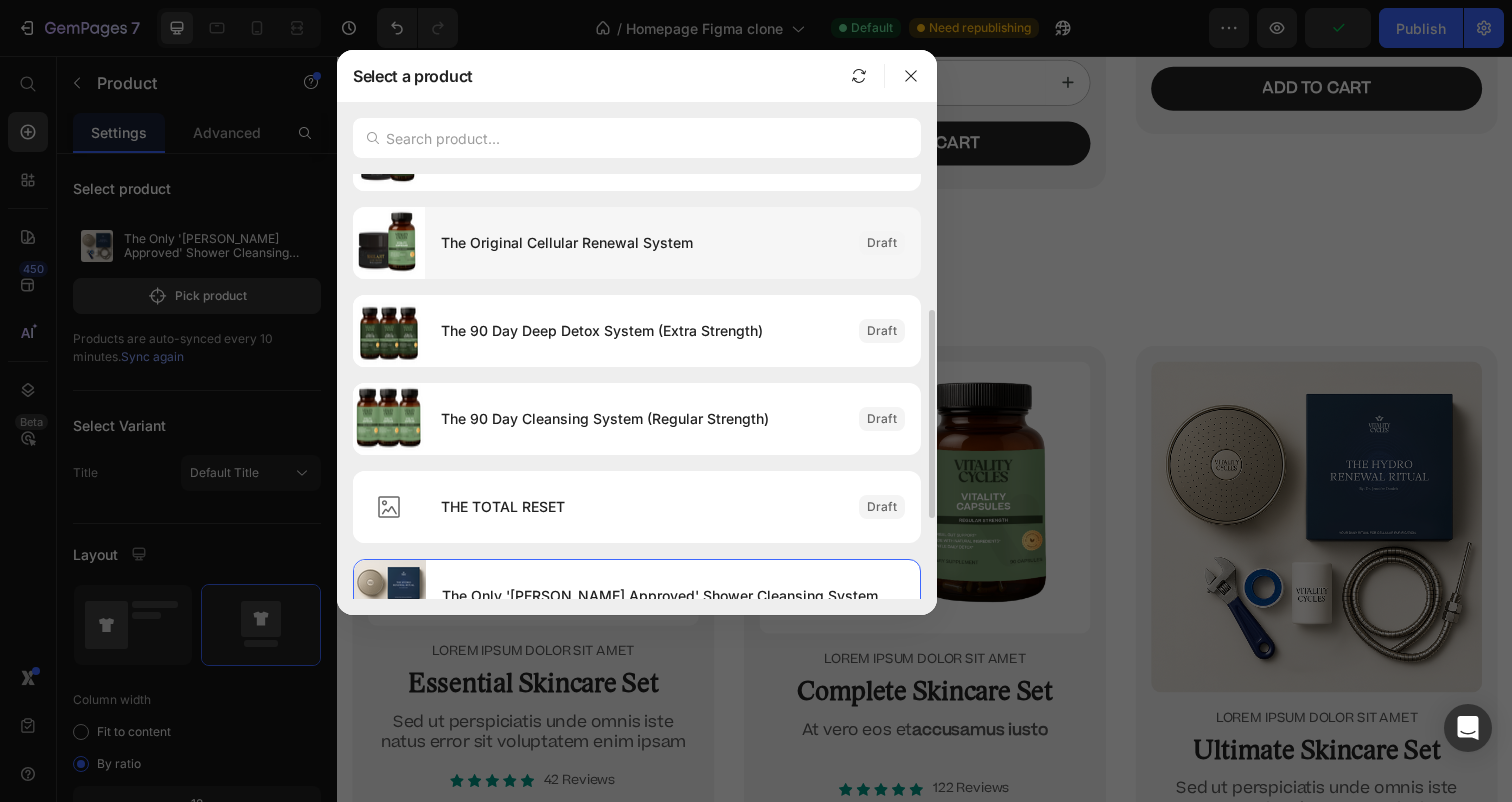 scroll, scrollTop: 246, scrollLeft: 0, axis: vertical 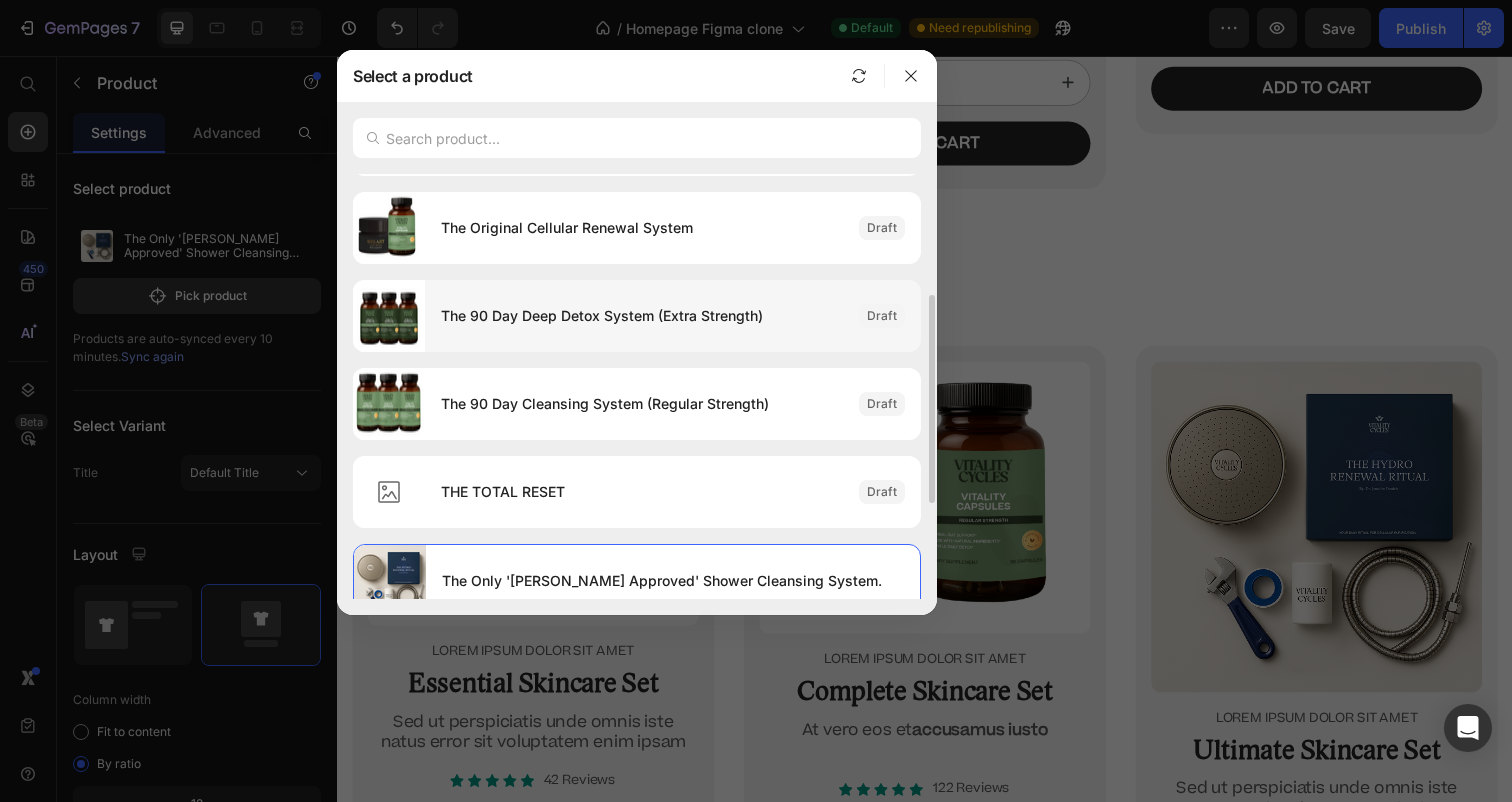 click on "The 90 Day Deep Detox System (Extra Strength)" at bounding box center (642, 316) 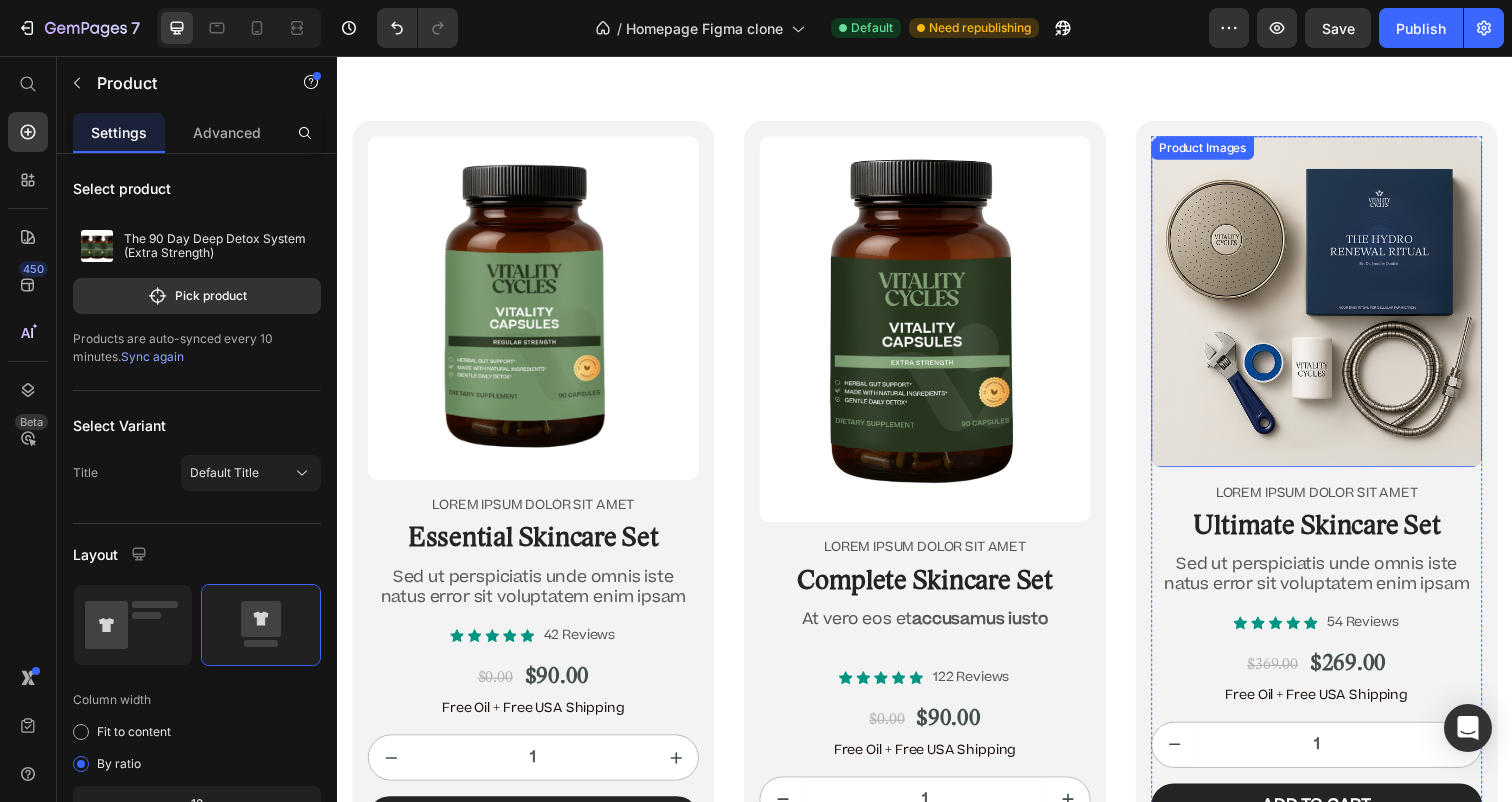 scroll, scrollTop: 11867, scrollLeft: 0, axis: vertical 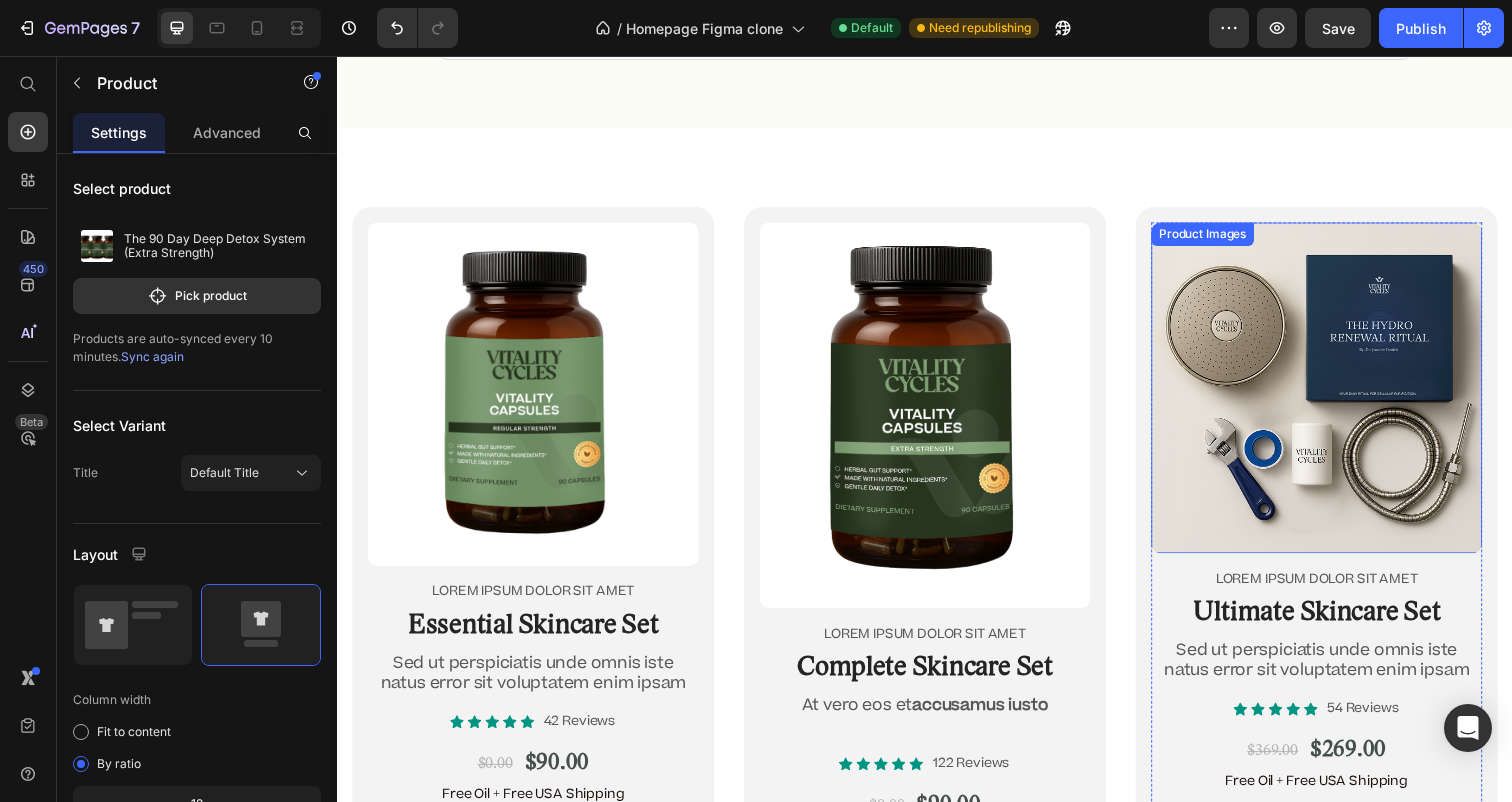 click at bounding box center [1337, 395] 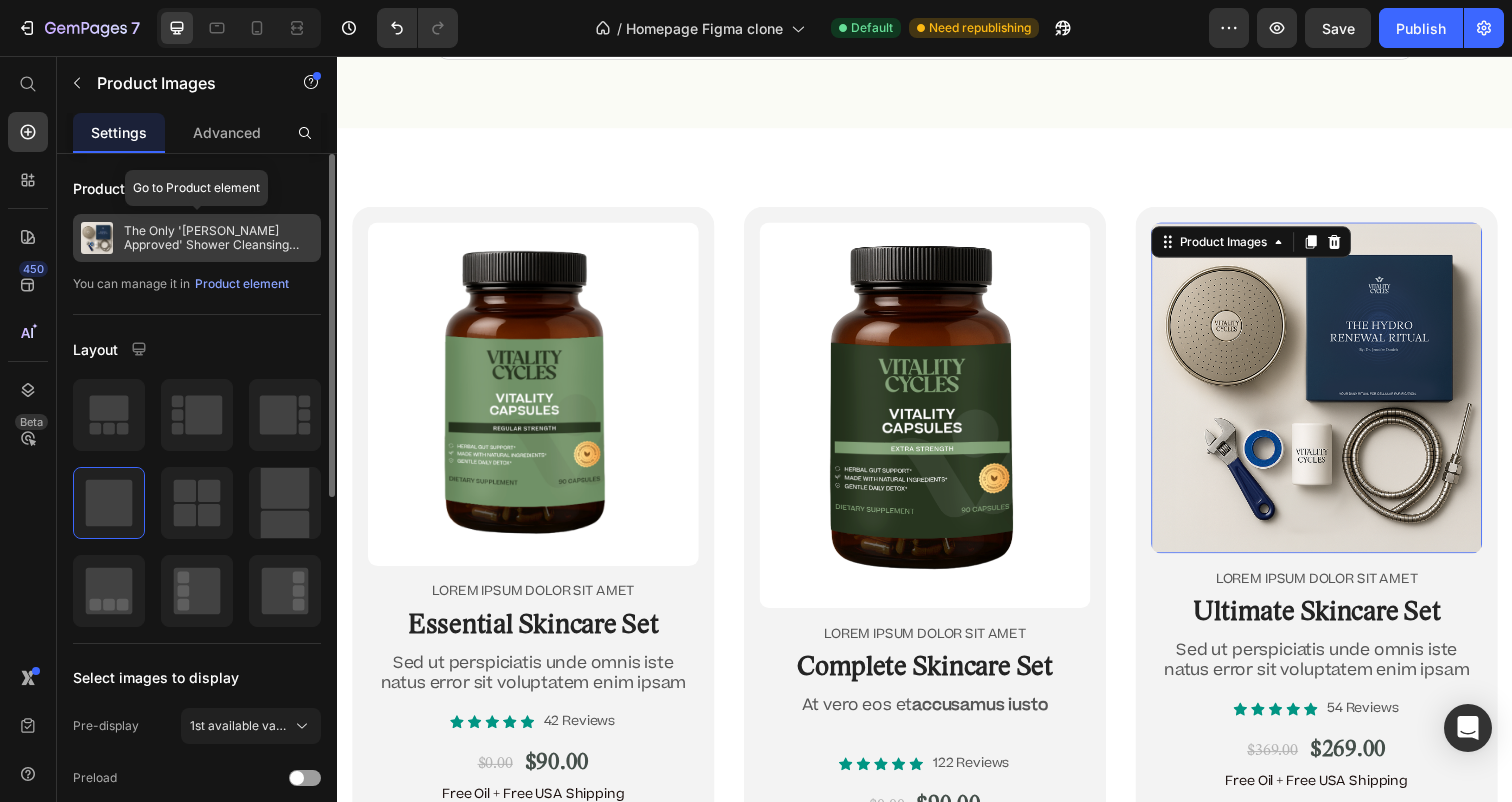 click on "The Only '[PERSON_NAME] Approved' Shower Cleansing System." at bounding box center [218, 238] 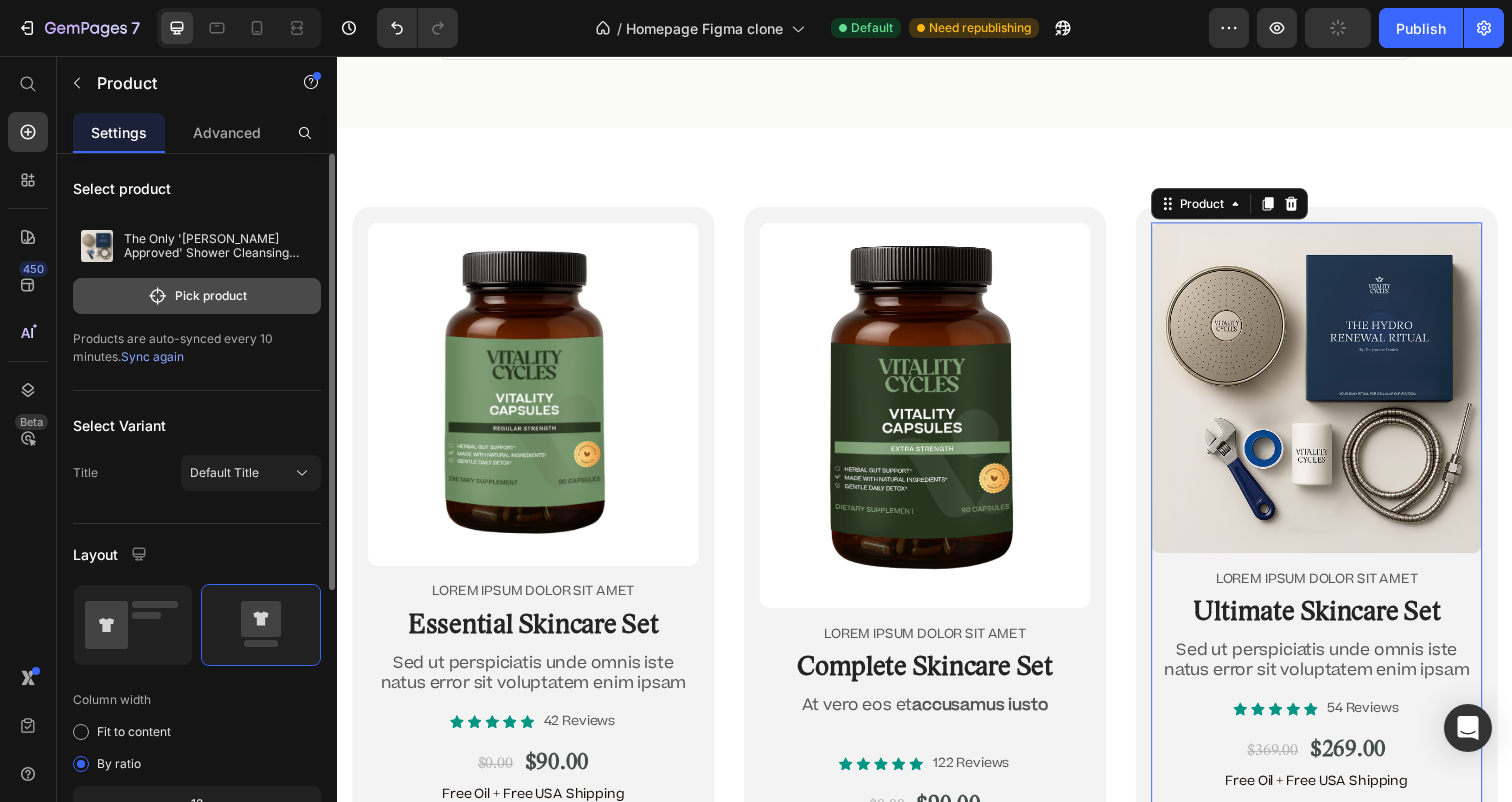 click on "Pick product" at bounding box center [197, 296] 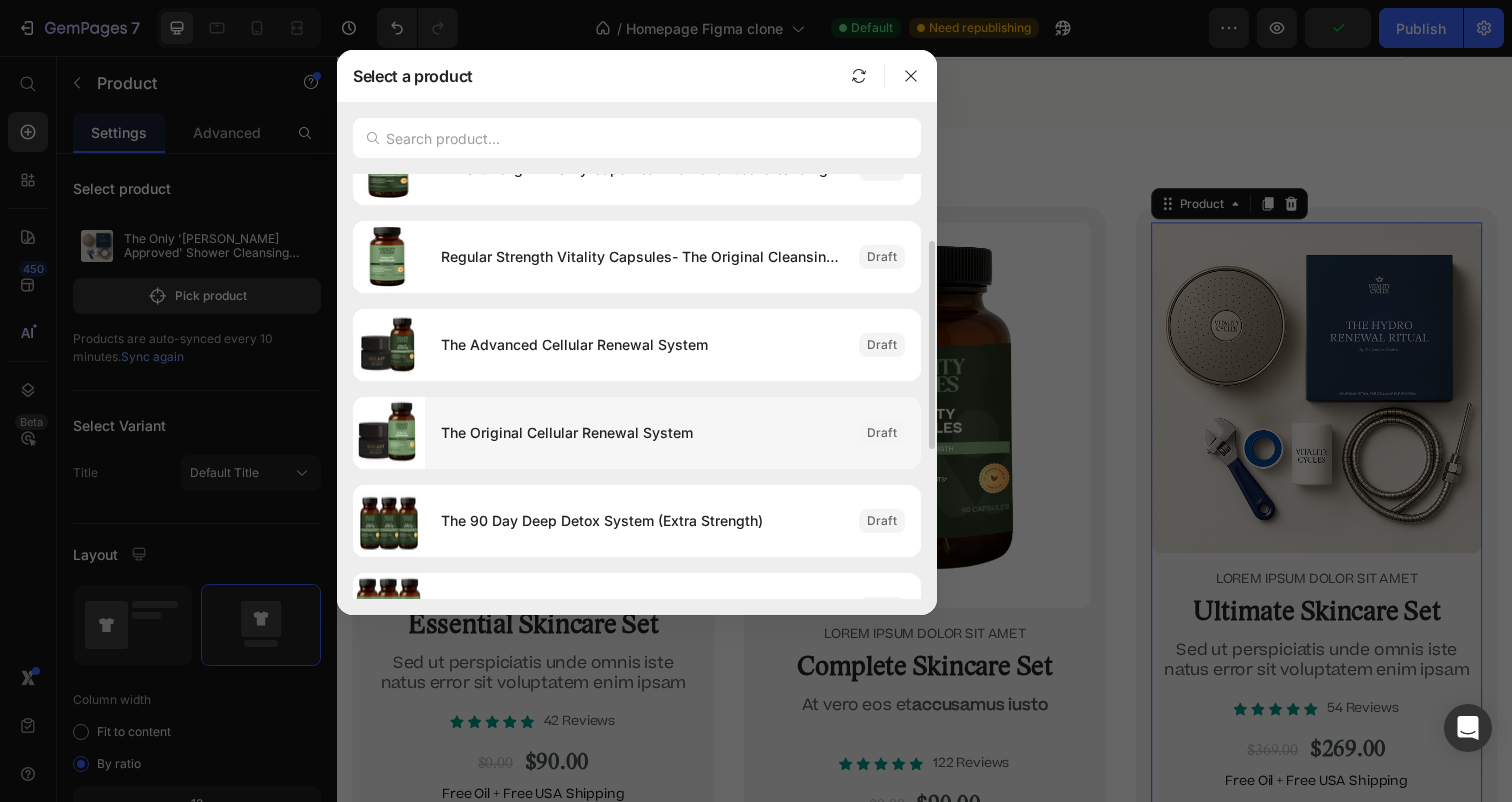 scroll, scrollTop: 101, scrollLeft: 0, axis: vertical 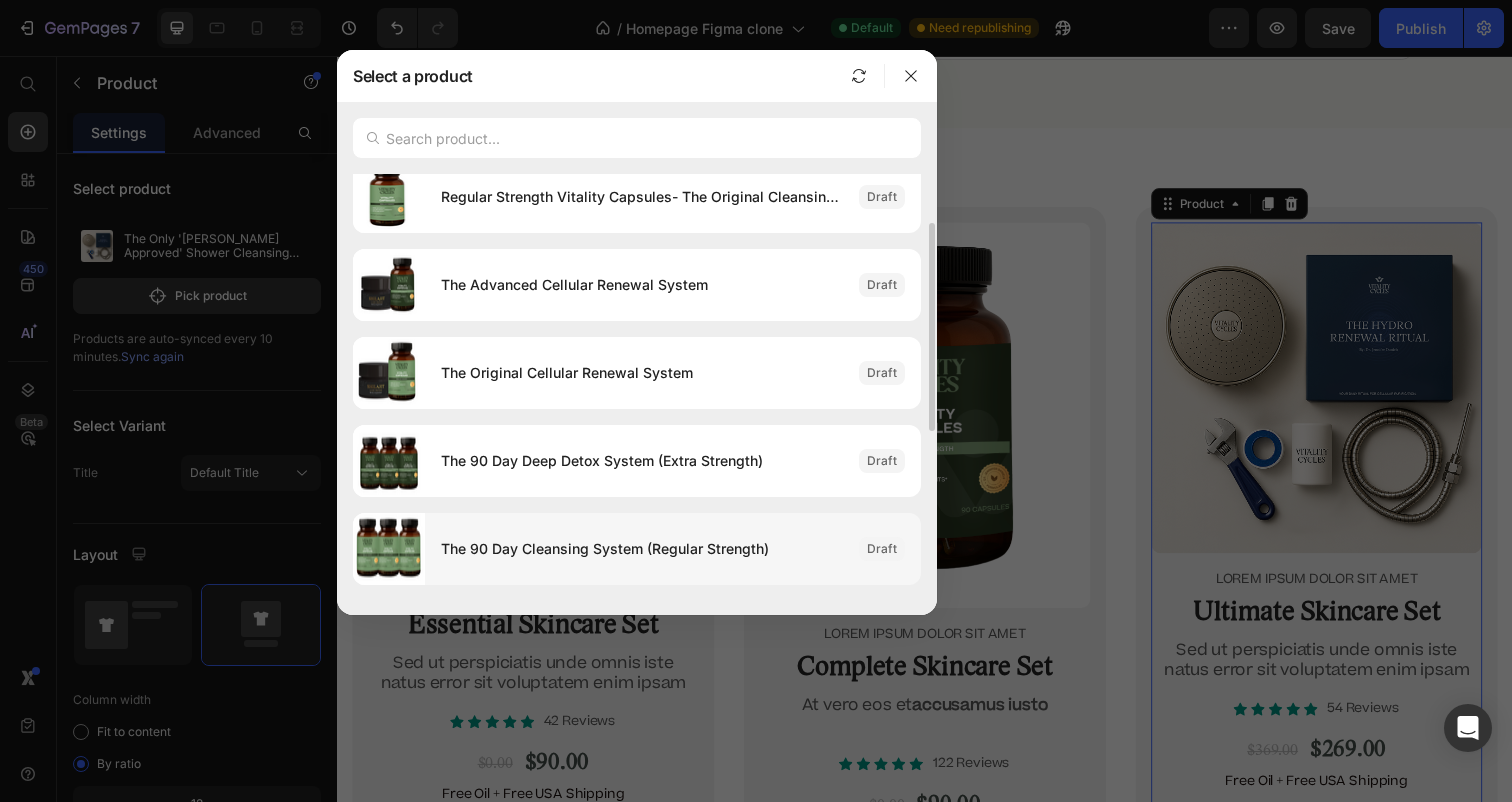 click on "The 90 Day Cleansing System (Regular Strength)" at bounding box center (642, 549) 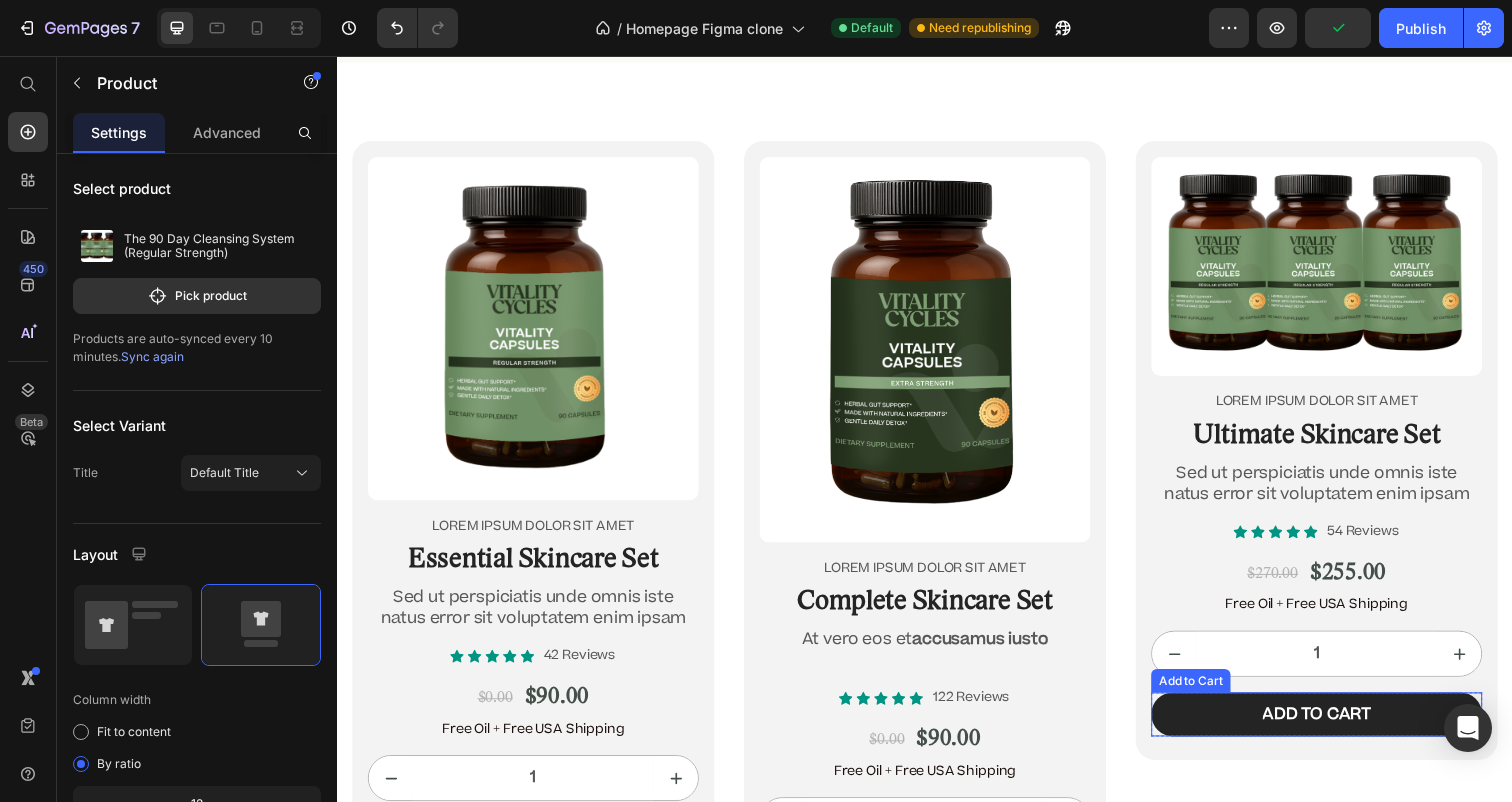 scroll, scrollTop: 11822, scrollLeft: 0, axis: vertical 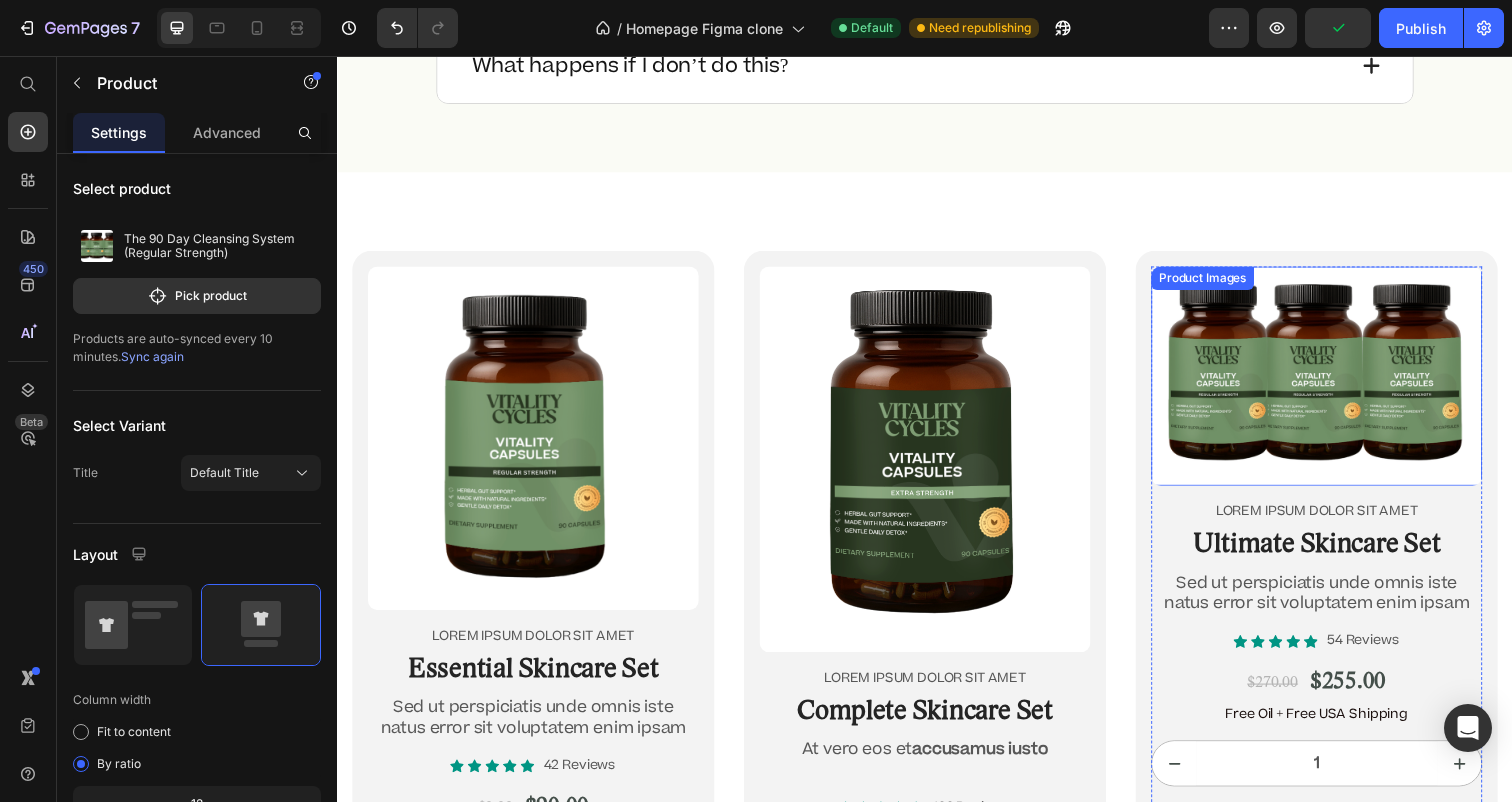 click at bounding box center (1337, 383) 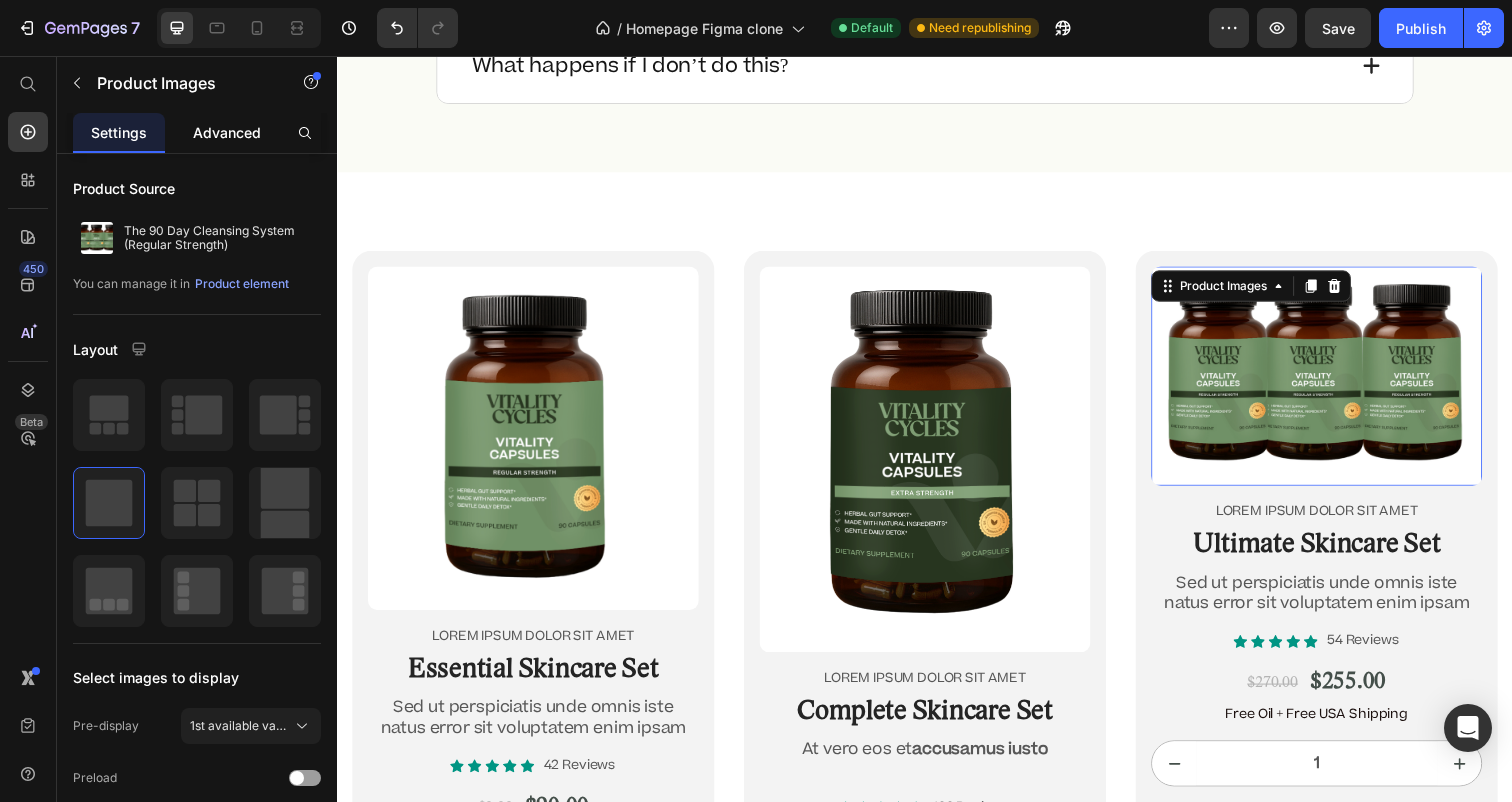 click on "Advanced" at bounding box center [227, 132] 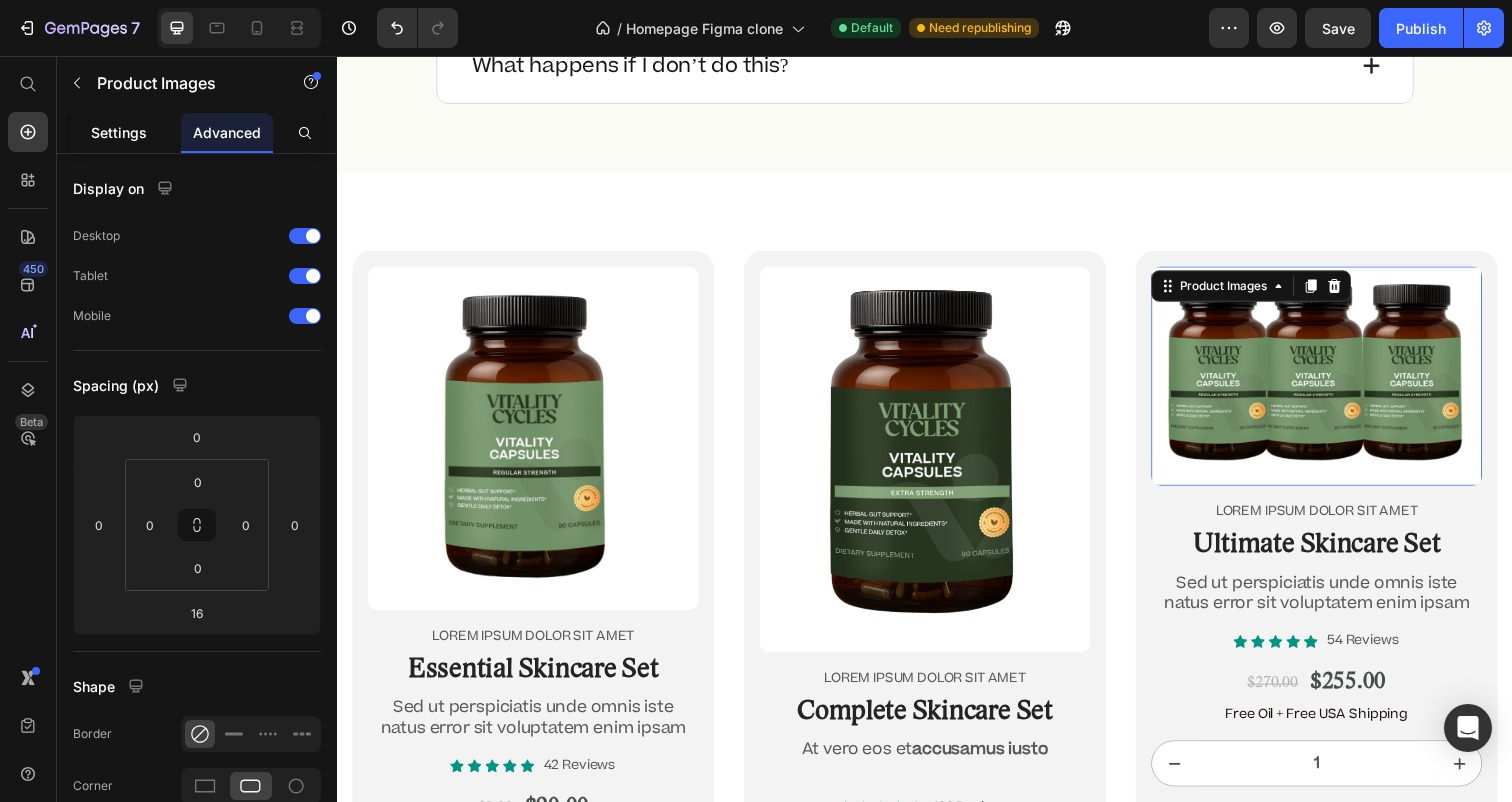 click on "Settings" at bounding box center [119, 132] 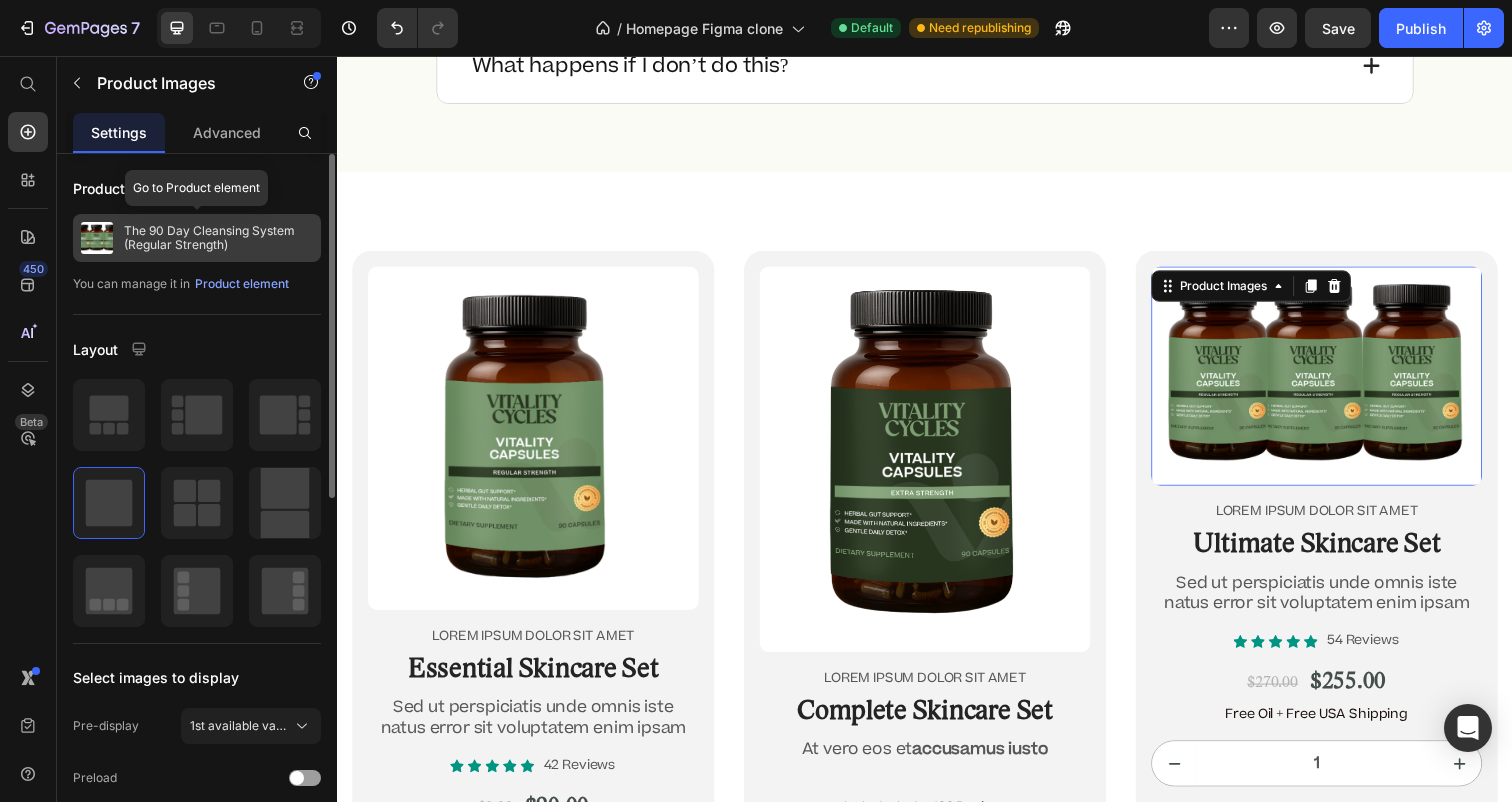 click on "The 90 Day Cleansing System (Regular Strength)" at bounding box center [218, 238] 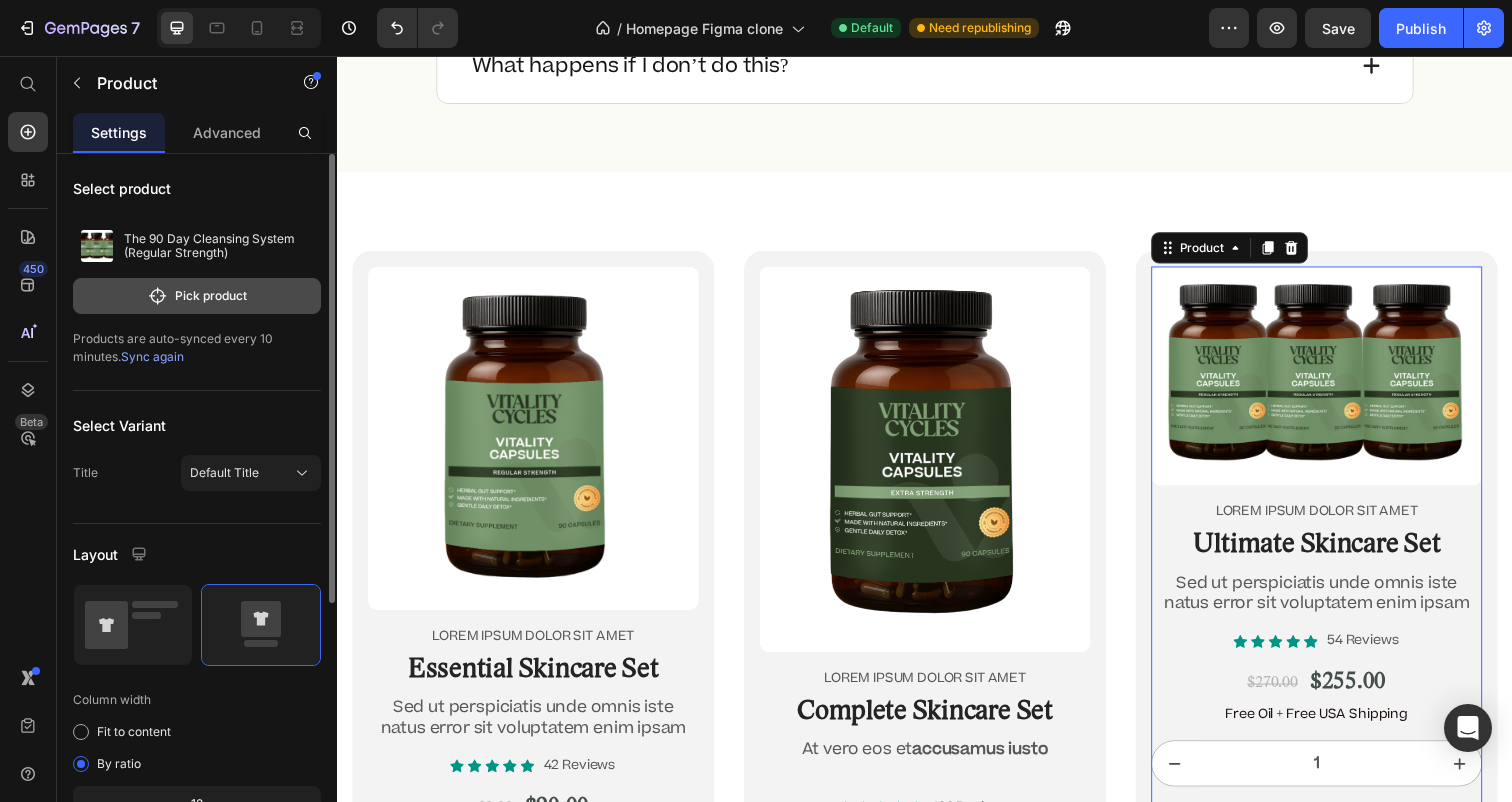 click on "Pick product" 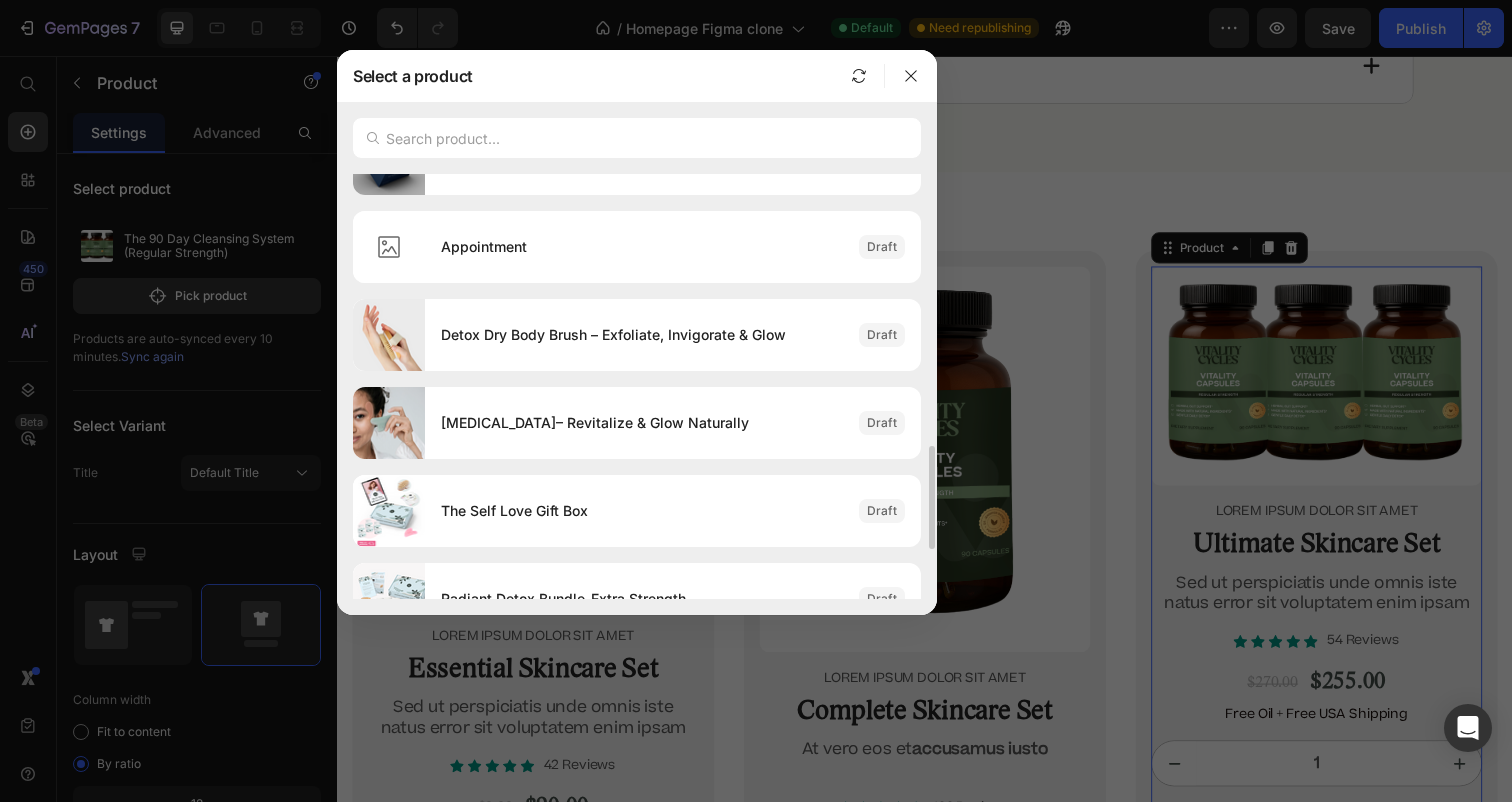 scroll, scrollTop: 828, scrollLeft: 0, axis: vertical 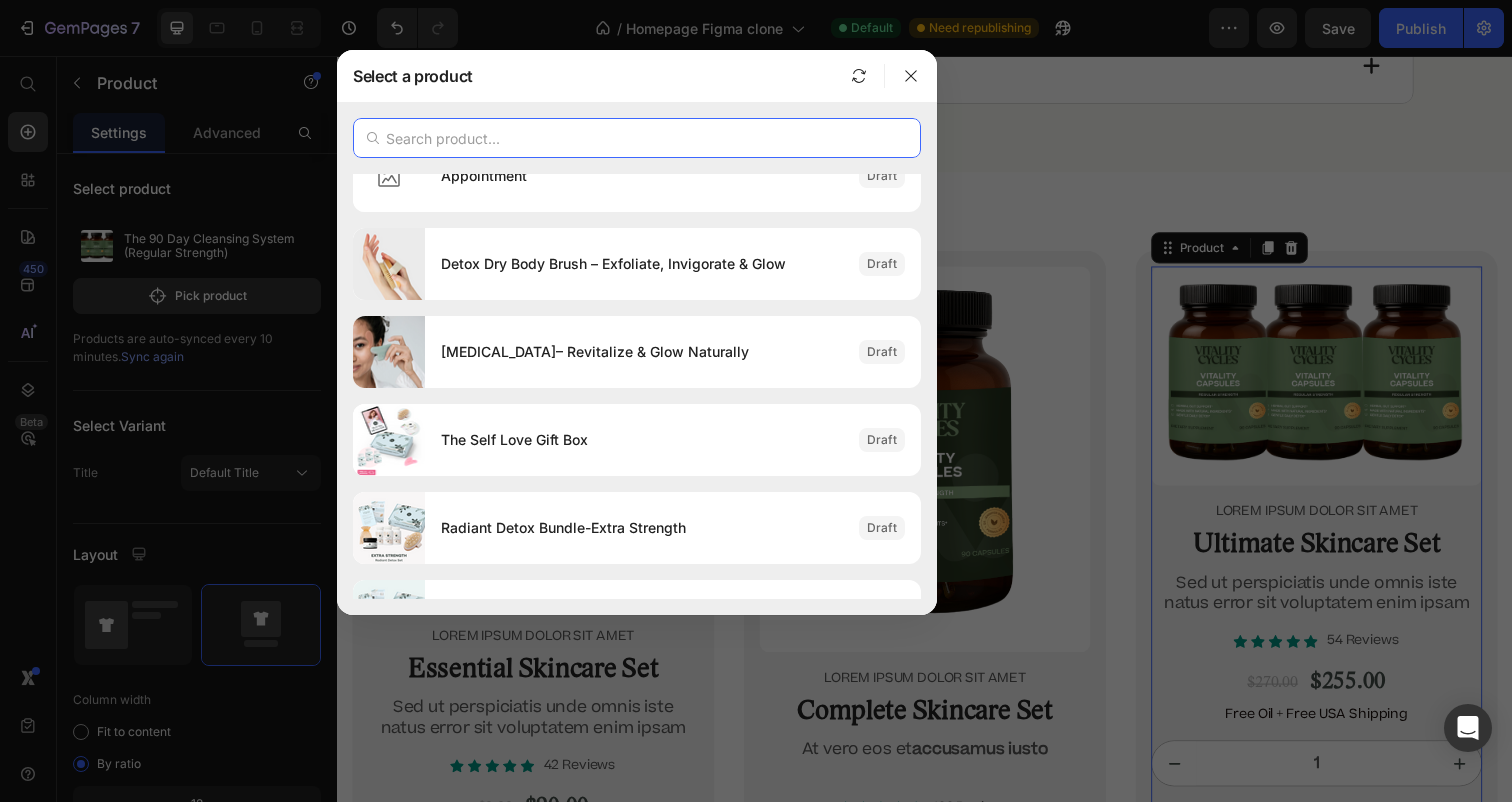 click at bounding box center (637, 138) 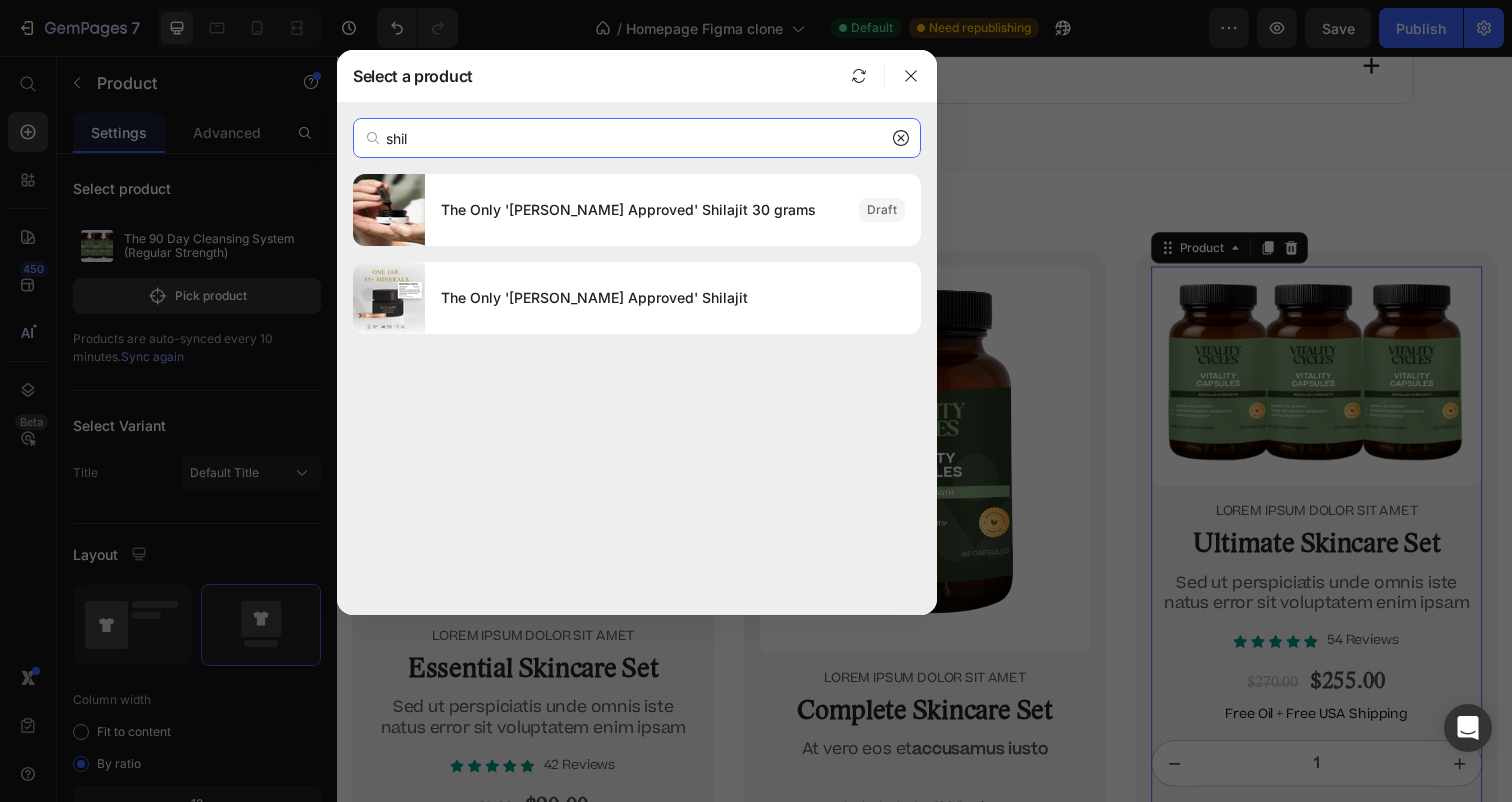 scroll, scrollTop: 0, scrollLeft: 0, axis: both 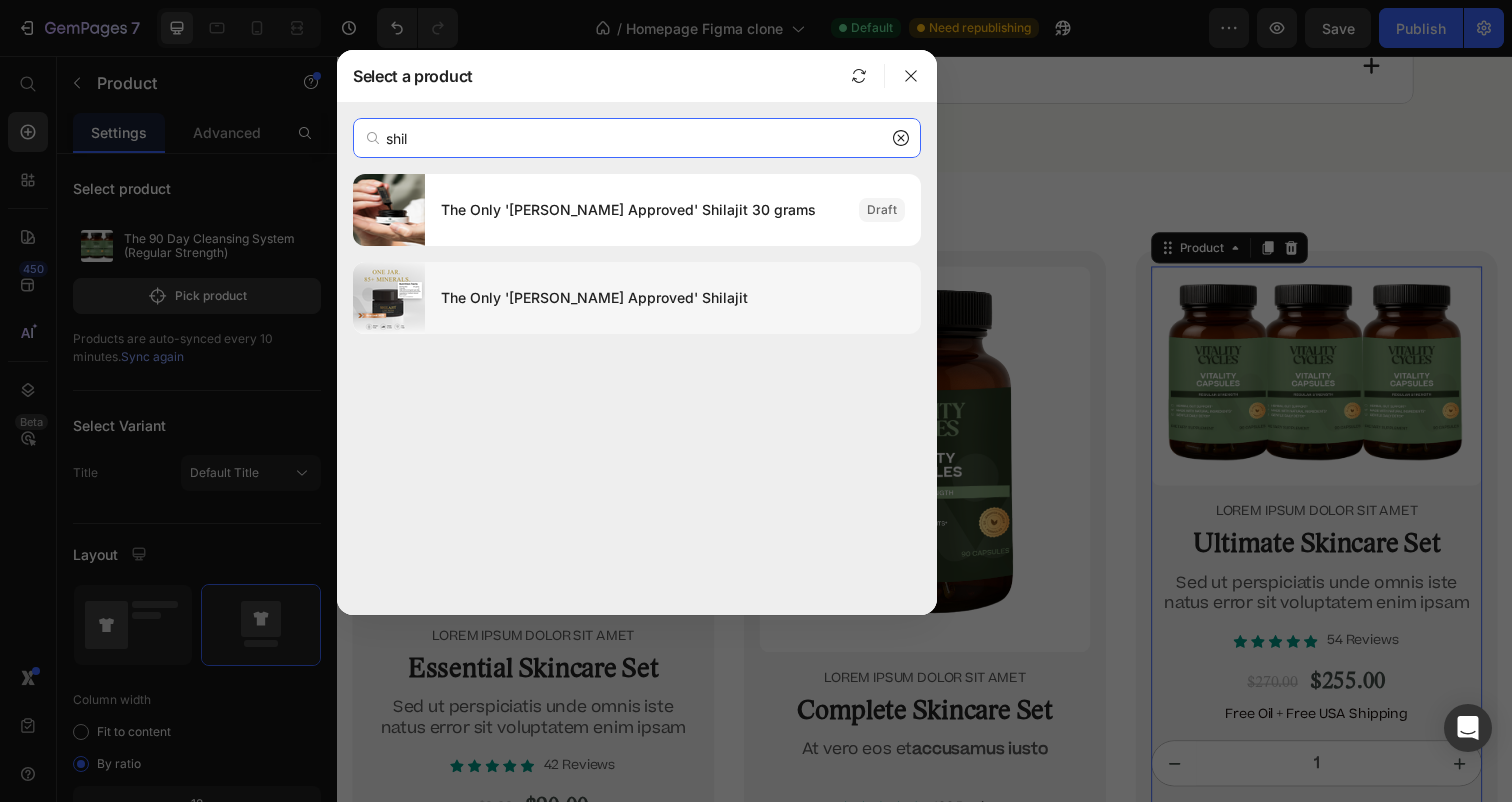 type on "shil" 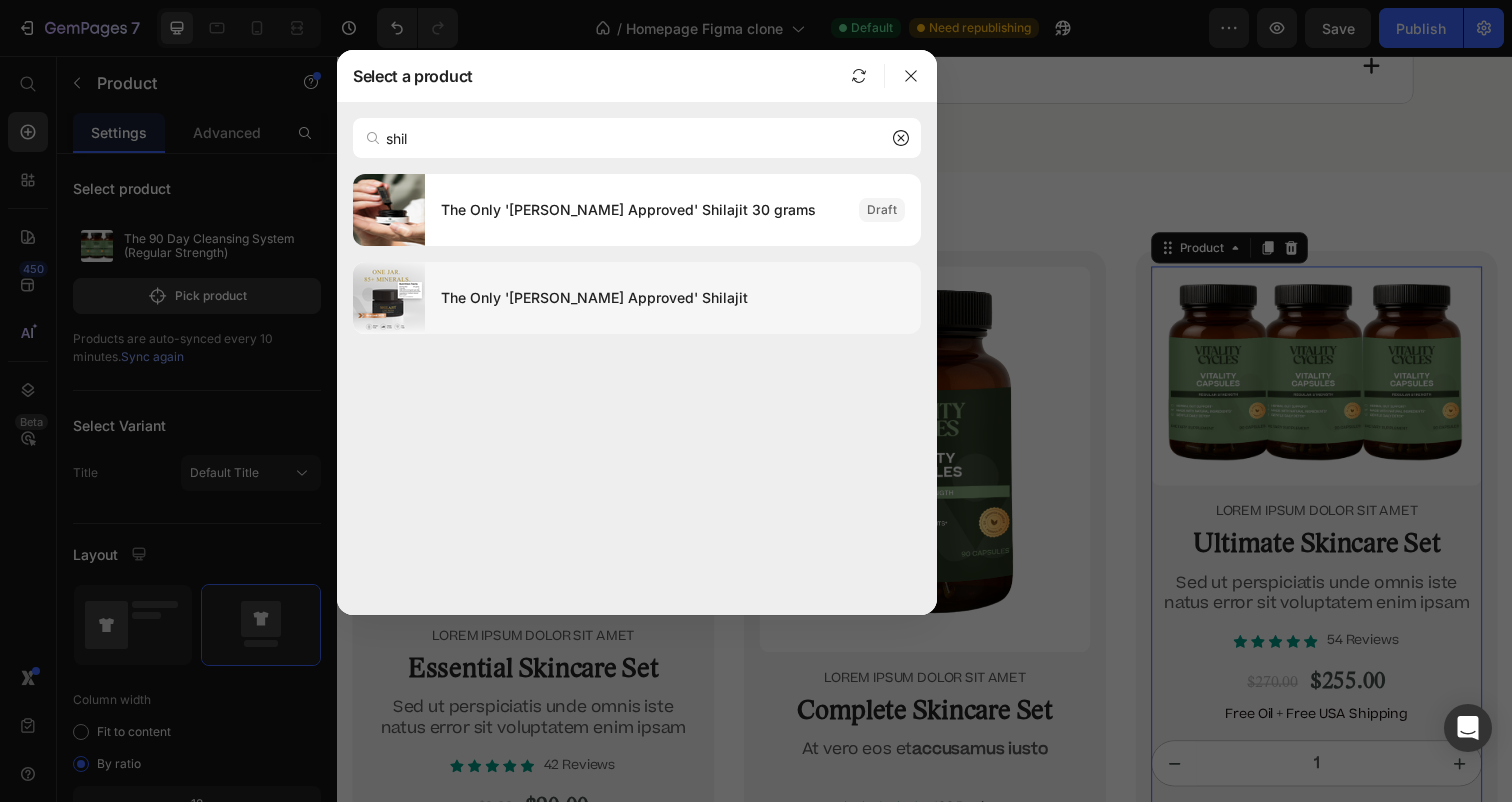 click on "The Only '[PERSON_NAME] Approved' Shilajit" at bounding box center (673, 298) 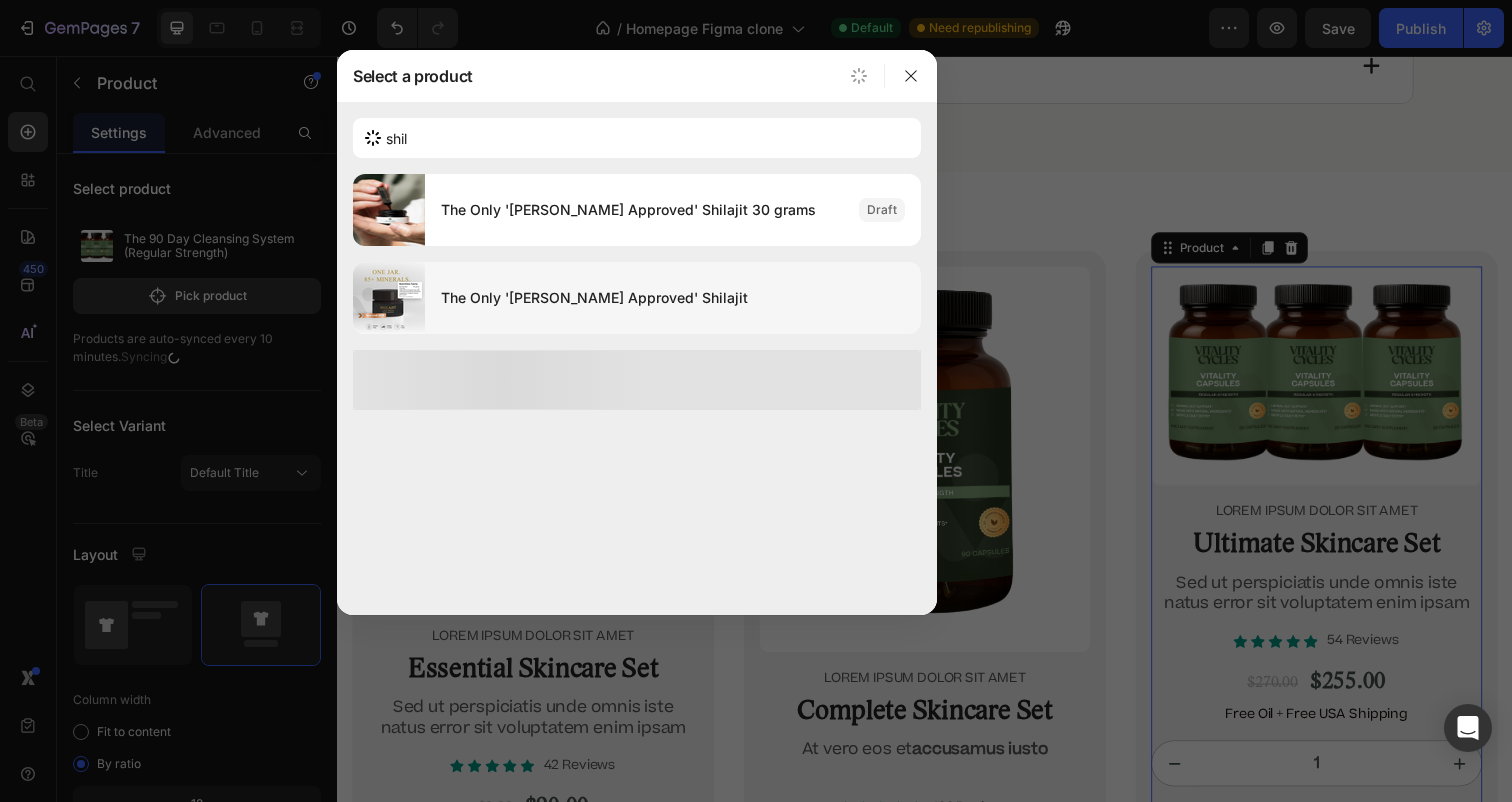 type 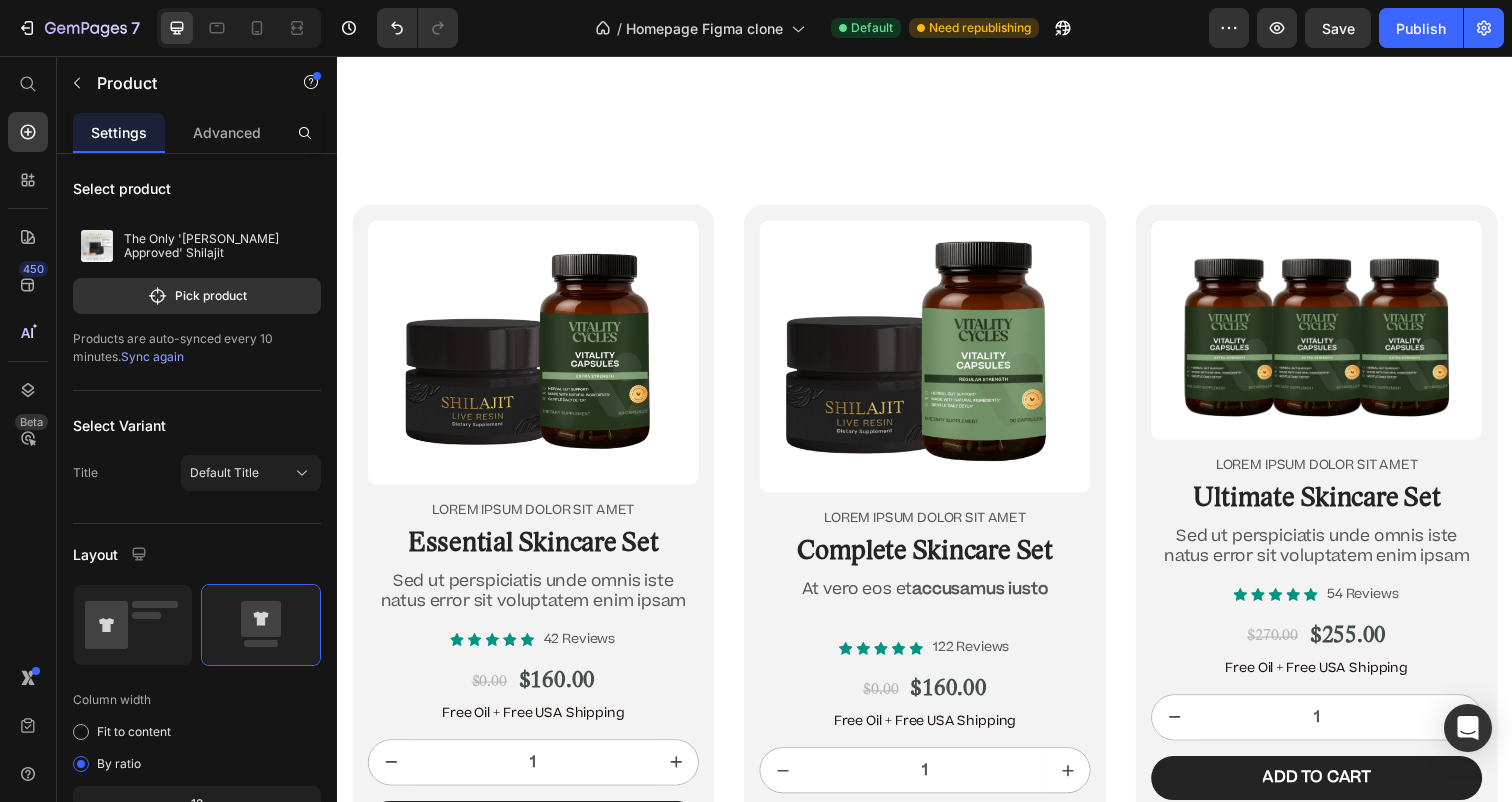 scroll, scrollTop: 12925, scrollLeft: 0, axis: vertical 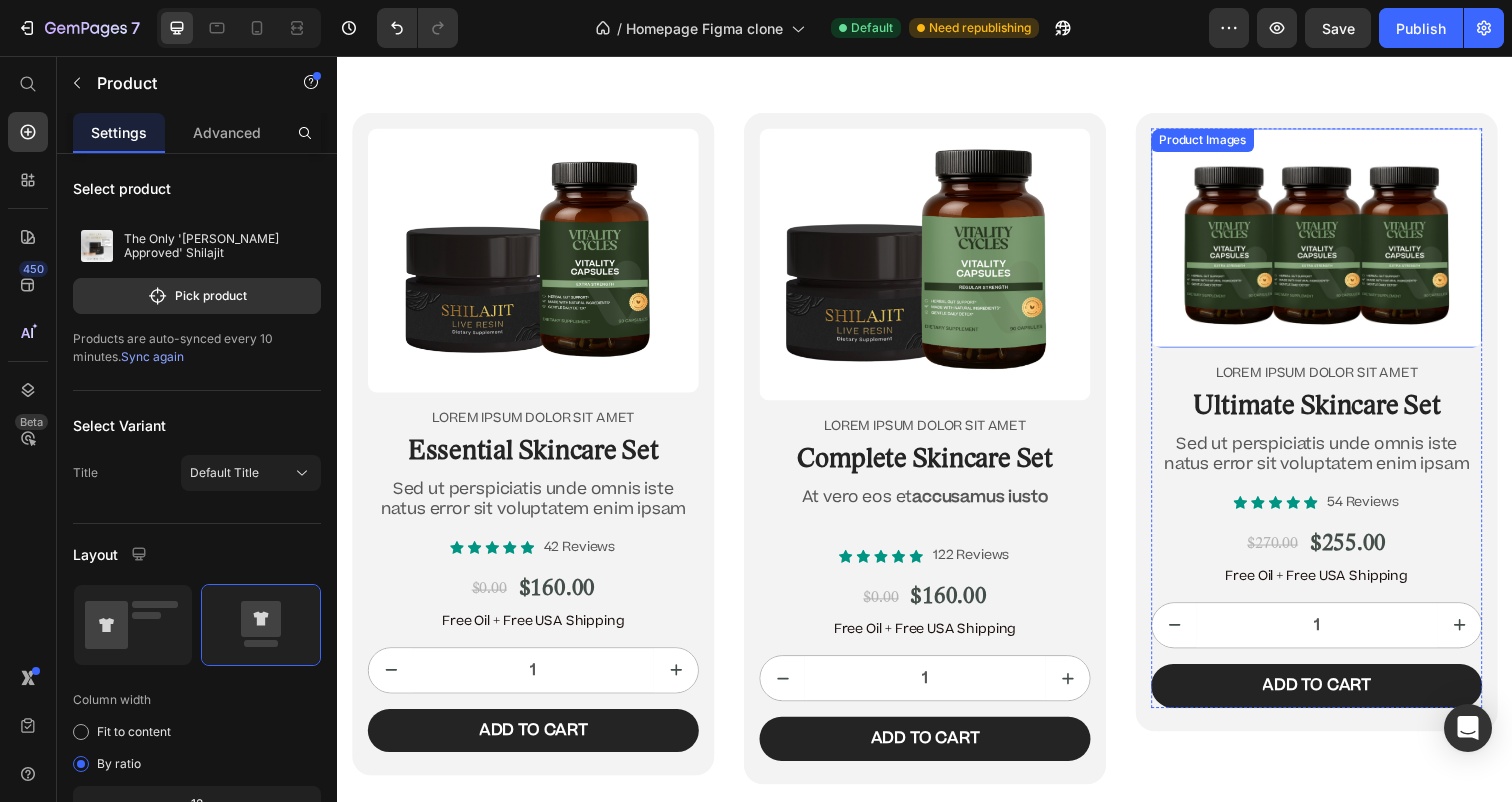 click at bounding box center [1337, 242] 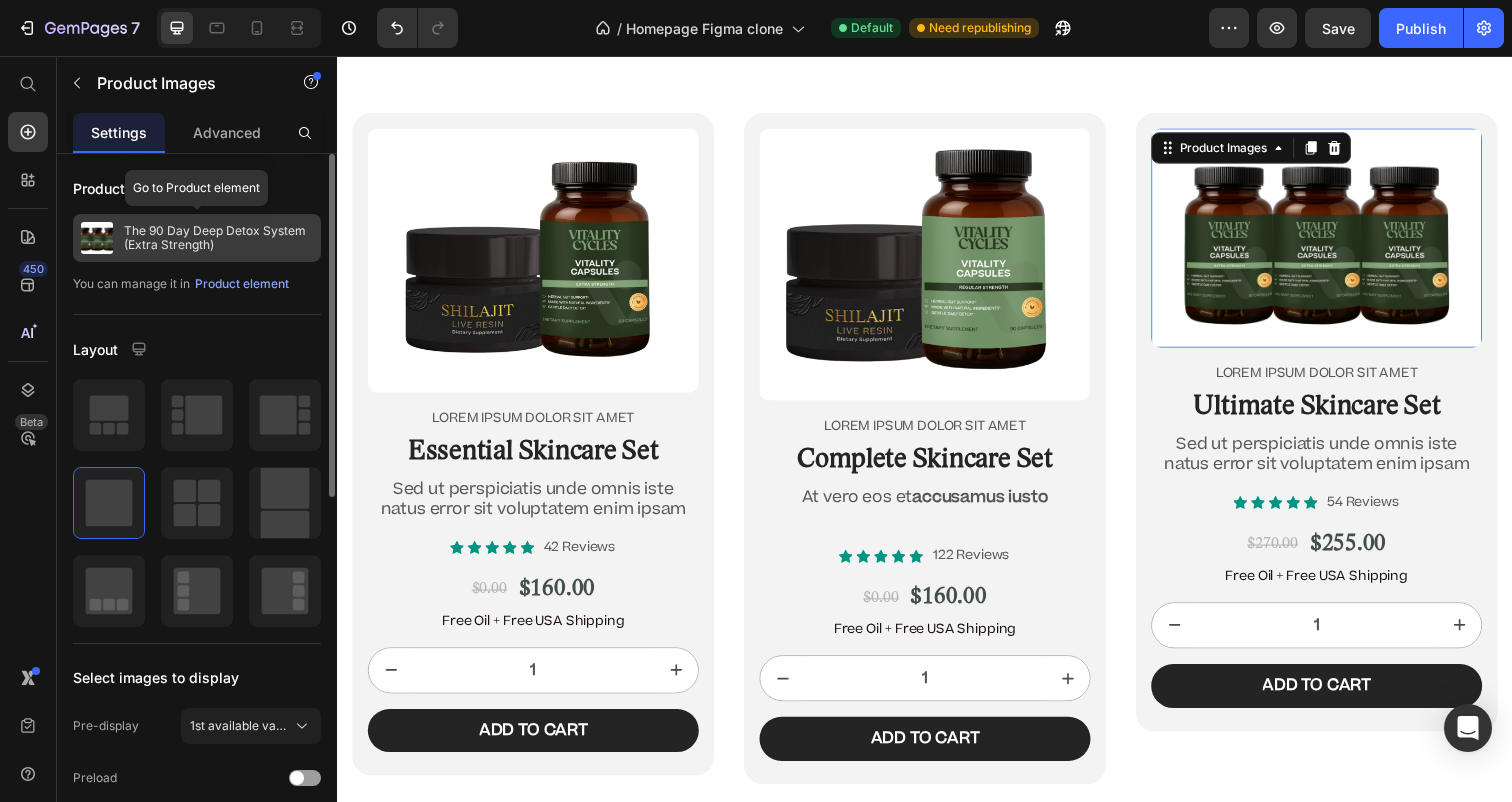 click on "The 90 Day Deep Detox System (Extra Strength)" at bounding box center (218, 238) 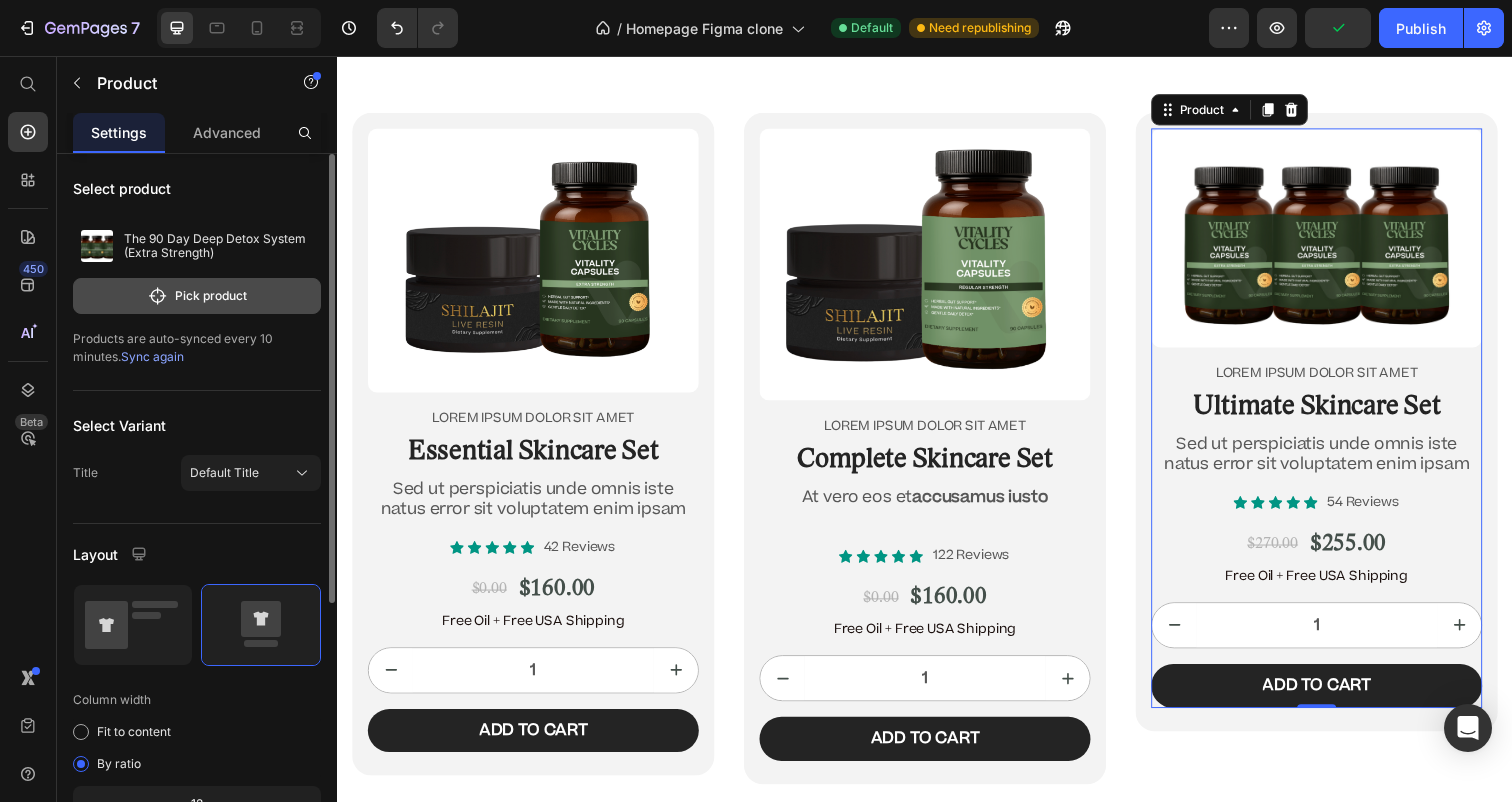 click on "Pick product" at bounding box center [197, 296] 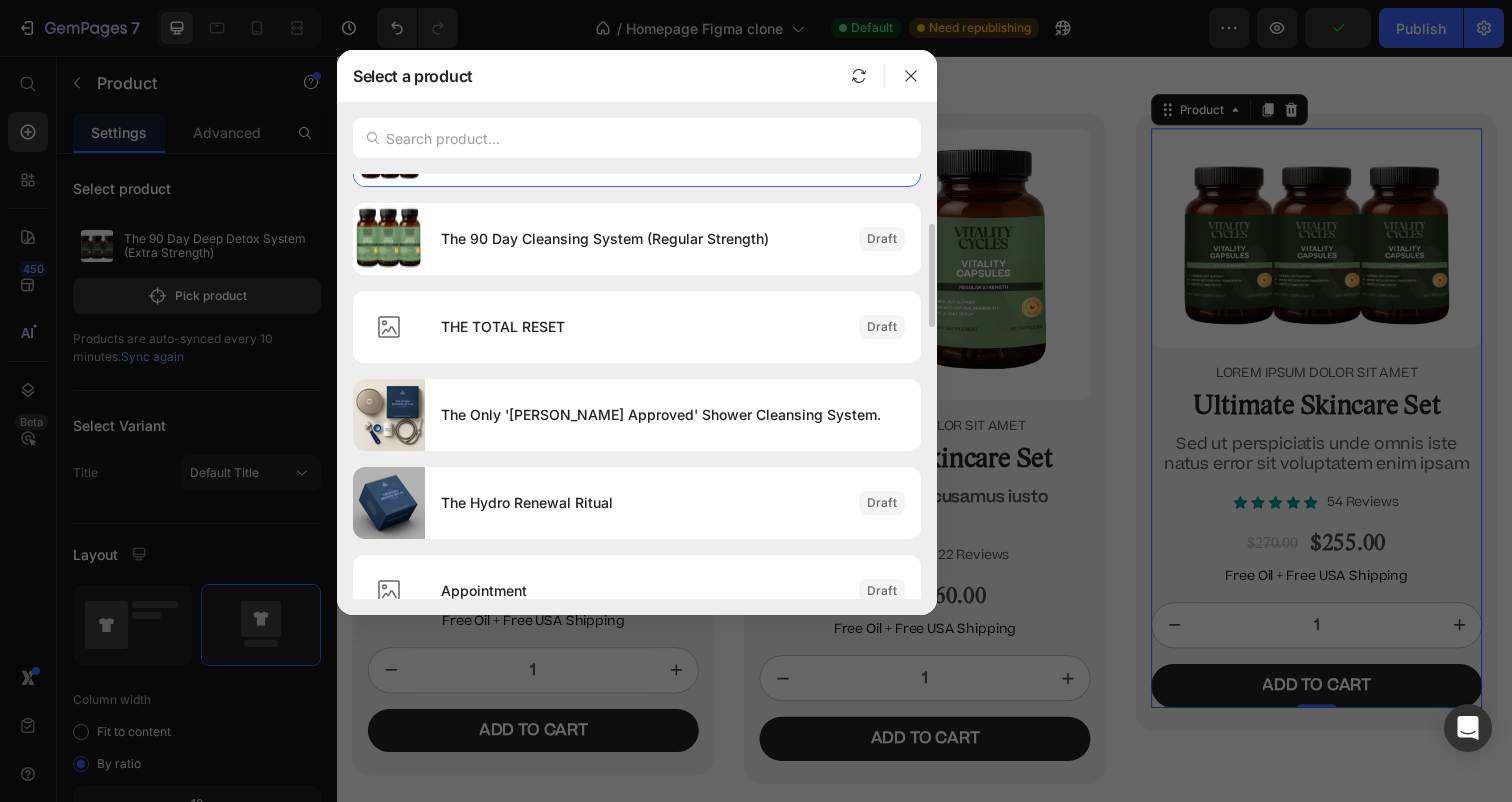 scroll, scrollTop: 486, scrollLeft: 0, axis: vertical 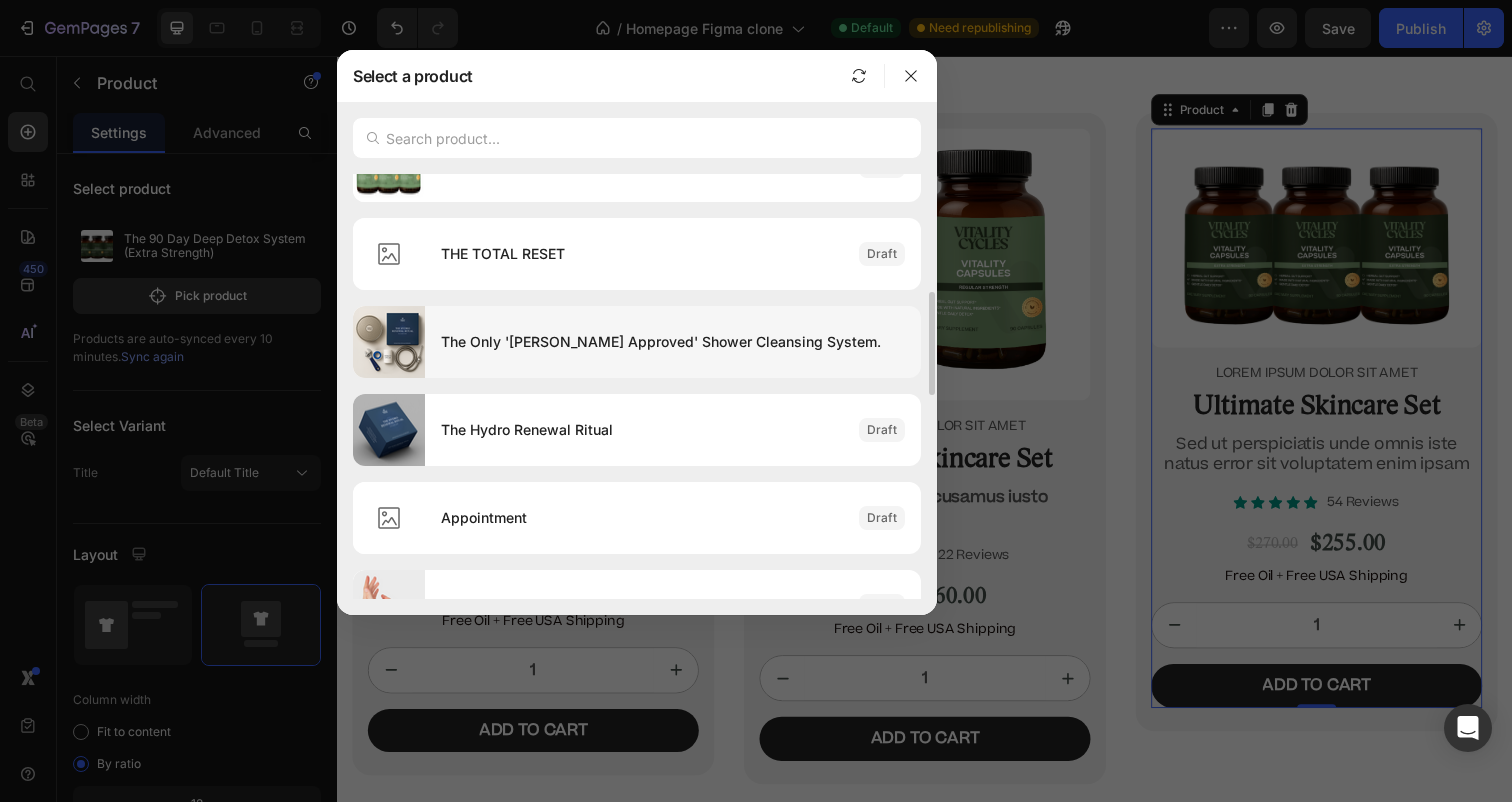 click on "The Only '[PERSON_NAME] Approved' Shower Cleansing System." at bounding box center (673, 342) 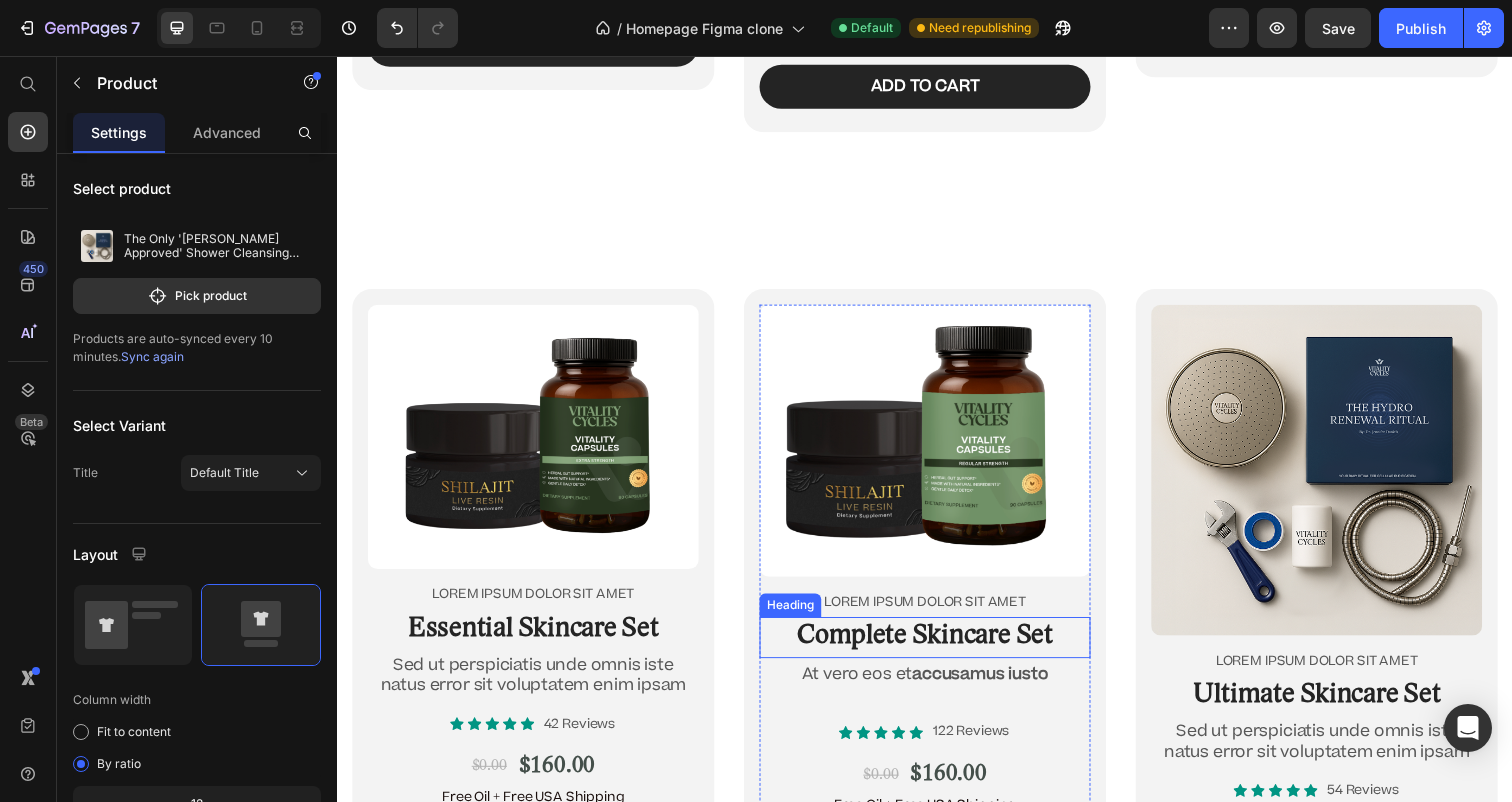 scroll, scrollTop: 12664, scrollLeft: 0, axis: vertical 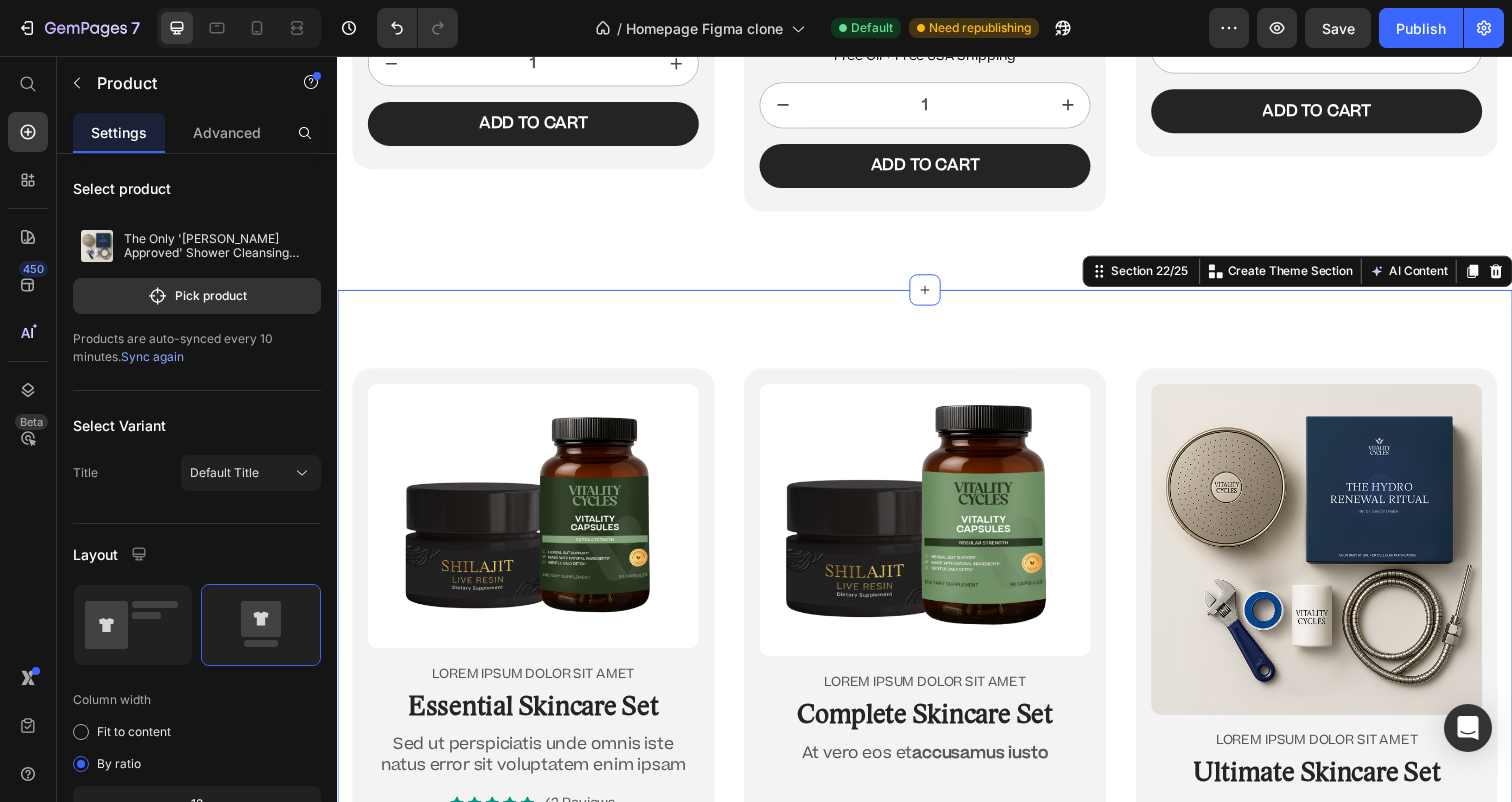 click on "Product Images Lorem ipsum dolor sit amet Text Block Essential Skincare Set Heading Sed ut perspiciatis unde omnis iste natus error sit voluptatem enim ipsam Text Block Icon Icon Icon Icon Icon Icon List 42 Reviews Text Block Row $0.00 Product Price $160.00 Product Price Row Free Oil + Free USA Shipping Text Block 1 Product Quantity Add to cart Add to Cart Row Product Row Product Images Lorem ipsum dolor sit amet Text Block Complete Skincare Set Heading At vero eos et  accusamus iusto   Text Block Icon Icon Icon Icon Icon Icon List 122 Reviews Text Block Row $0.00 Product Price $160.00 Product Price Row Free Oil + Free USA Shipping Text Block 1 Product Quantity Add to cart Add to Cart Row Product Row Product Images Lorem ipsum dolor sit amet Text Block Ultimate Skincare Set Heading Sed ut perspiciatis unde omnis iste natus error sit voluptatem enim ipsam Text Block Icon Icon Icon Icon Icon Icon List 54 Reviews Text Block Row $369.00 Product Price $269.00 Product Price Row Free Oil + Free USA Shipping 1 Row" at bounding box center [937, 748] 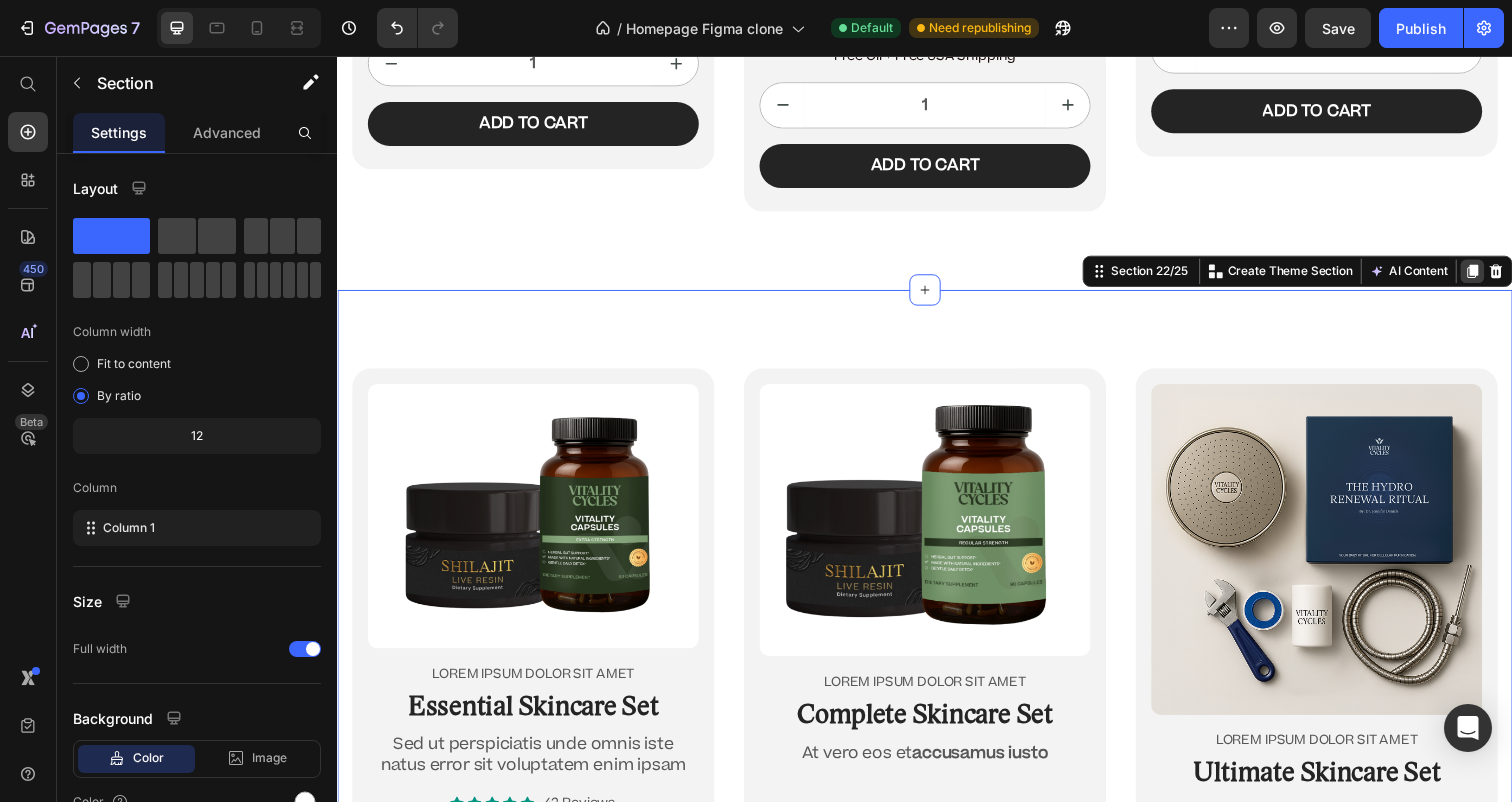 click 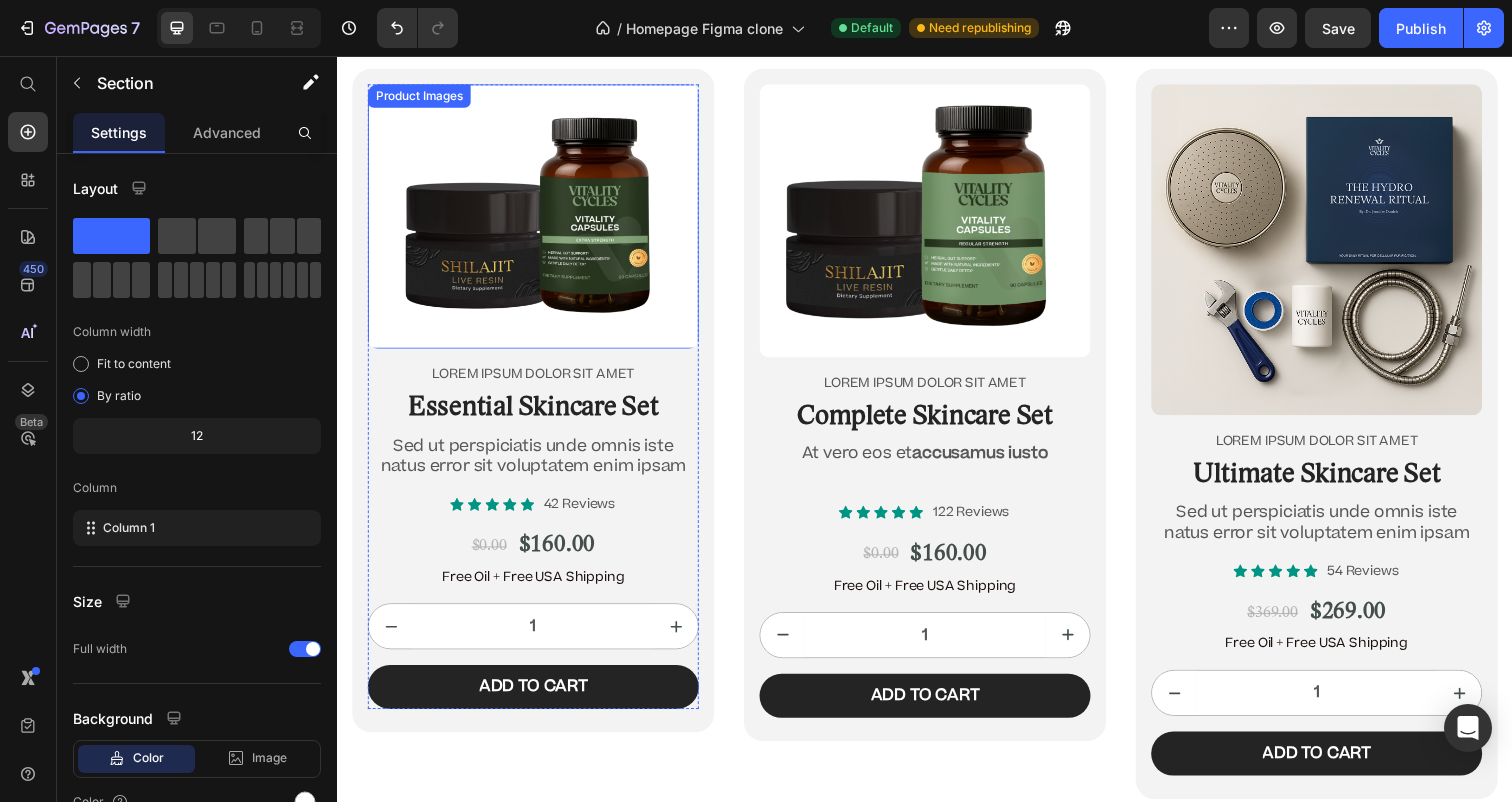scroll, scrollTop: 13940, scrollLeft: 0, axis: vertical 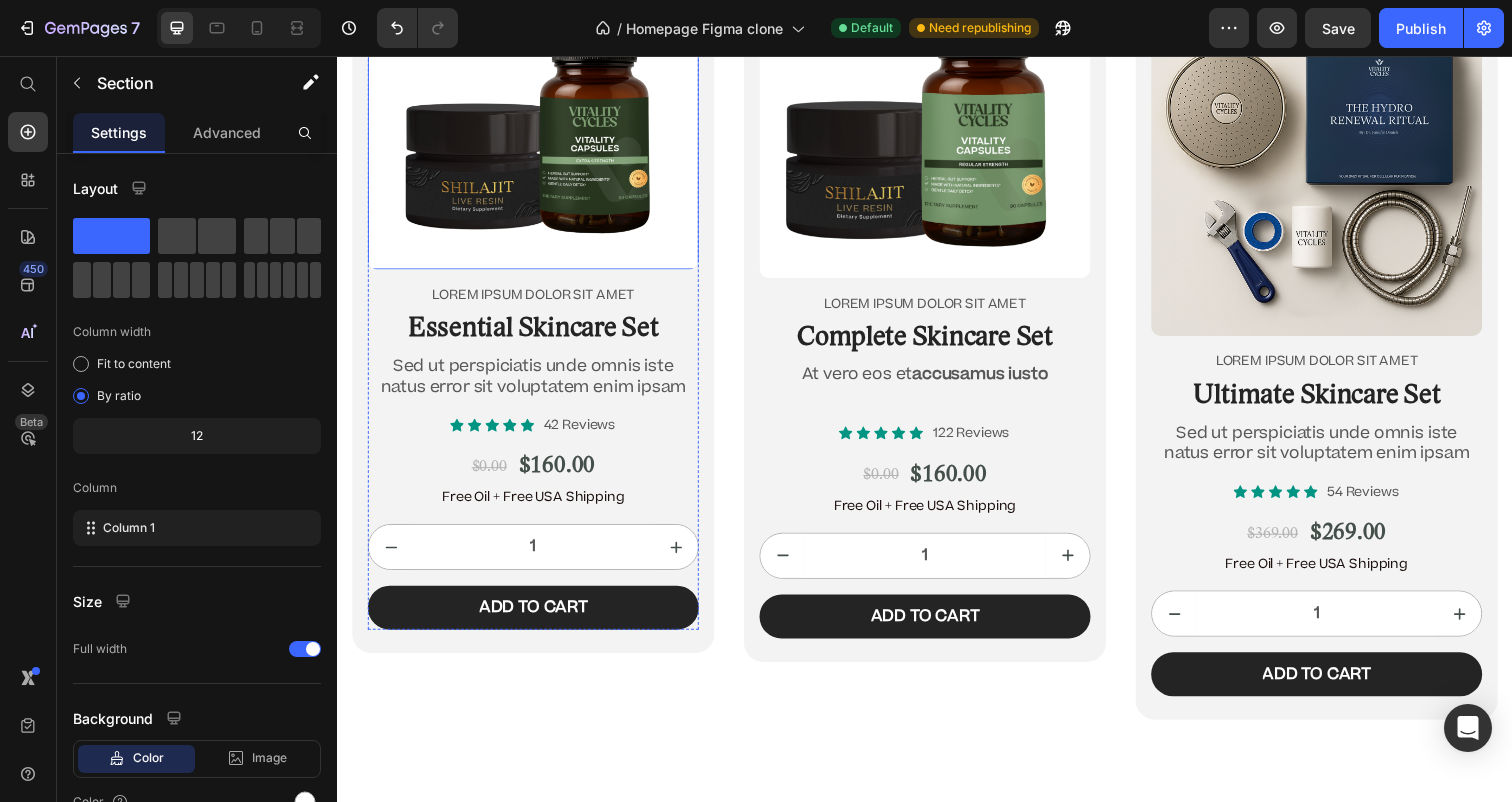 click at bounding box center (537, 139) 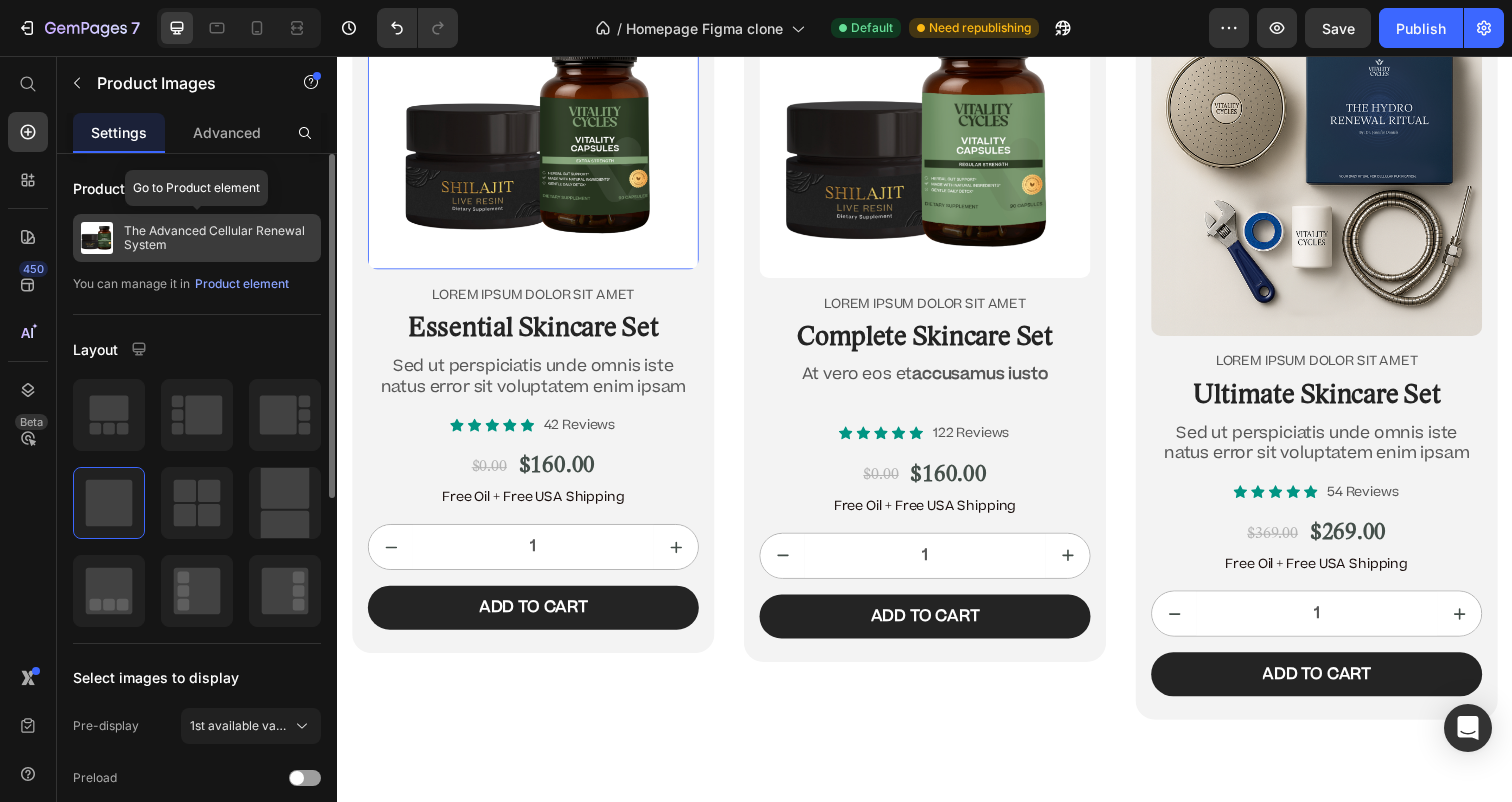 click on "The Advanced Cellular Renewal System" at bounding box center [218, 238] 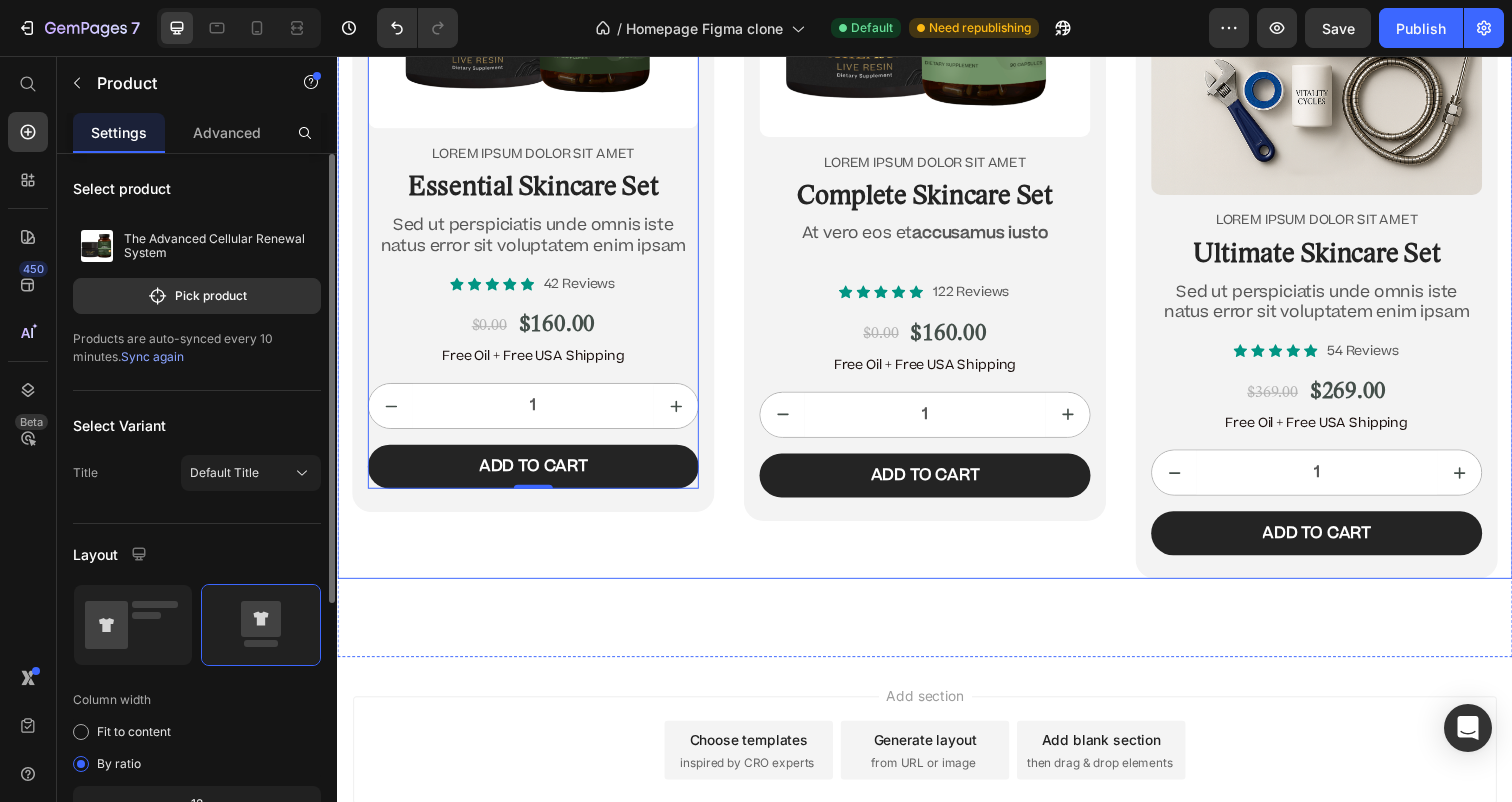 scroll, scrollTop: 14039, scrollLeft: 0, axis: vertical 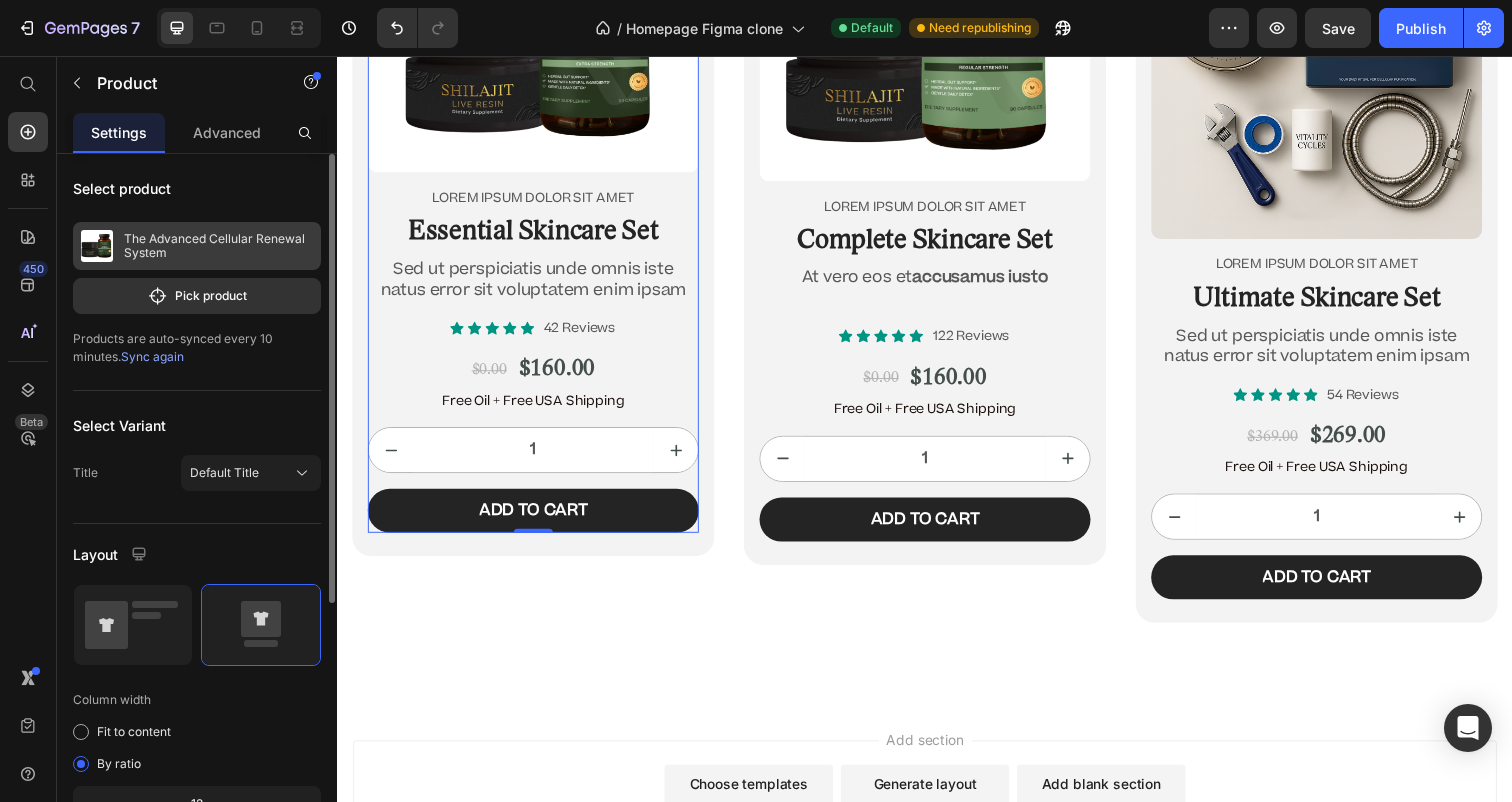 click on "The Advanced Cellular Renewal System" at bounding box center [218, 246] 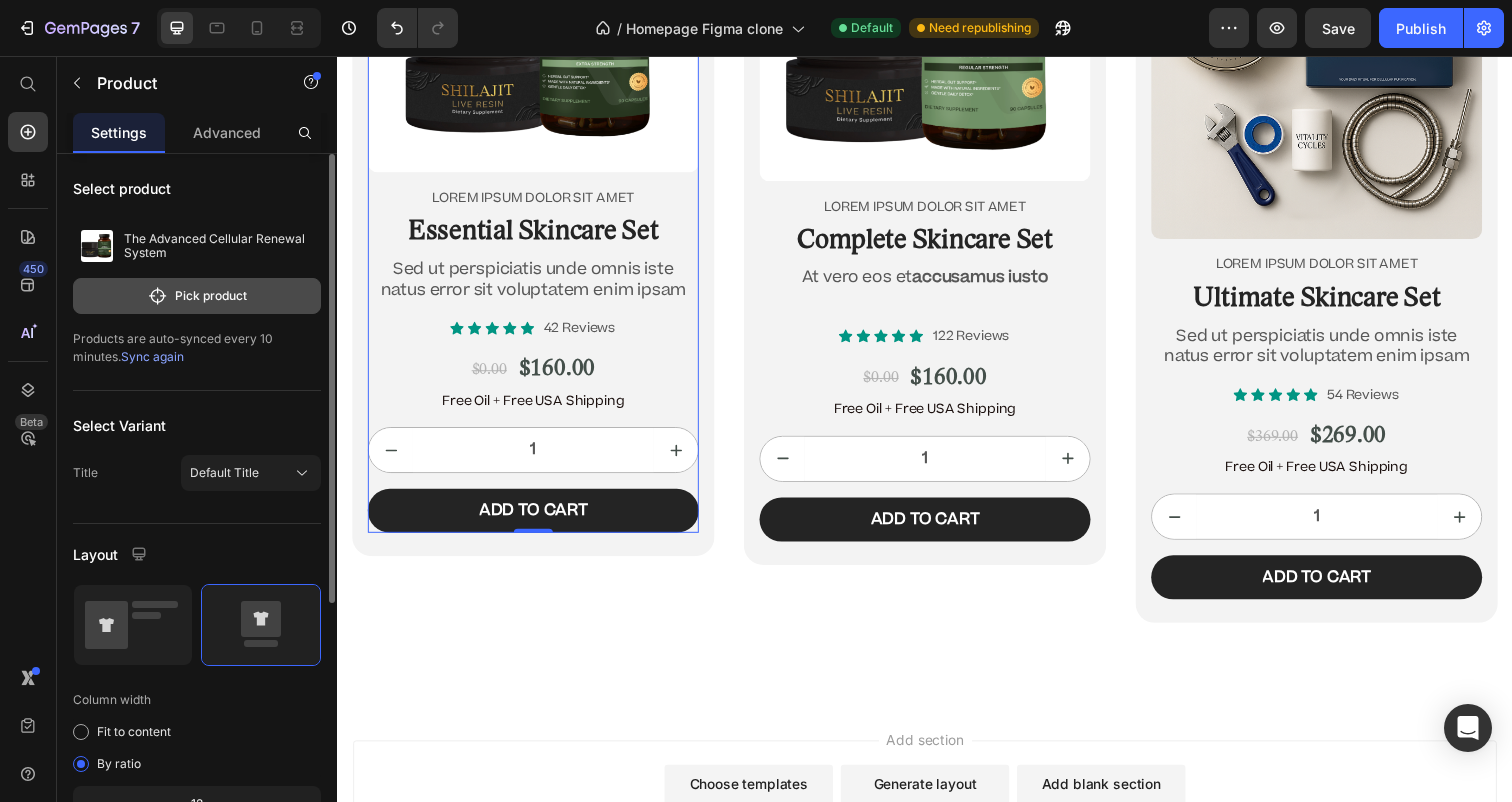 click on "Pick product" at bounding box center (197, 296) 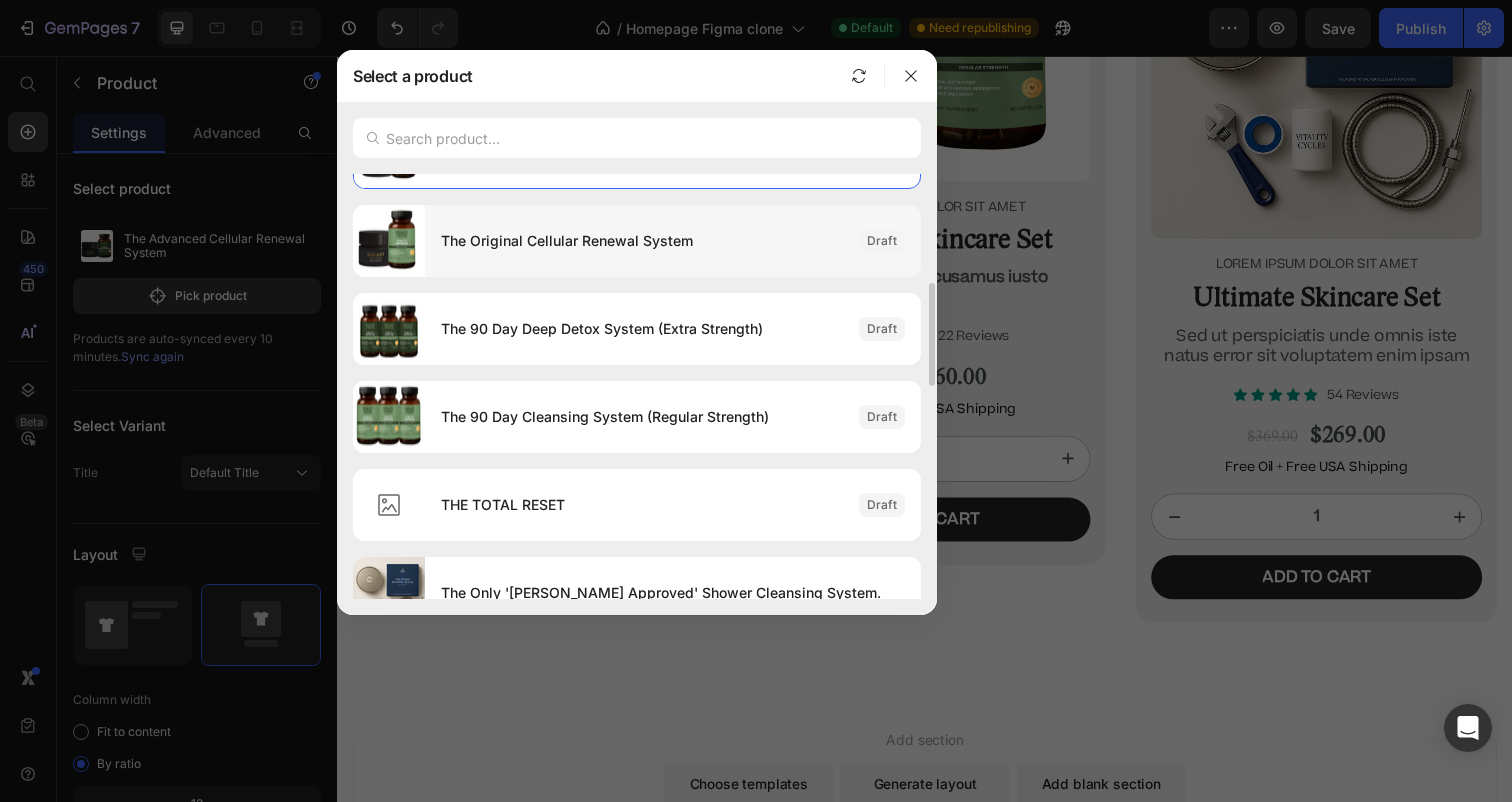 scroll, scrollTop: 286, scrollLeft: 0, axis: vertical 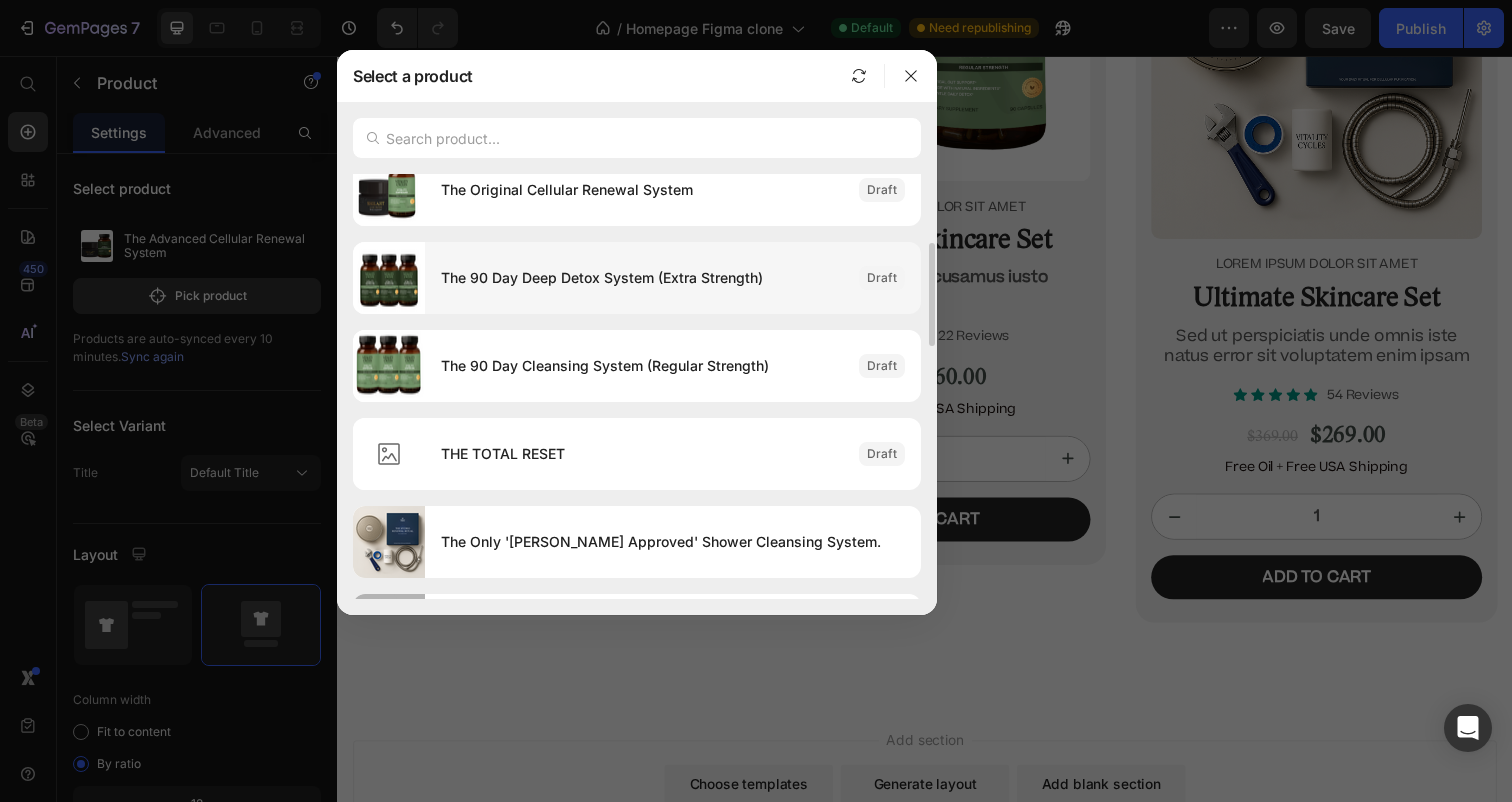 click on "The 90 Day Deep Detox System (Extra Strength)" at bounding box center [642, 278] 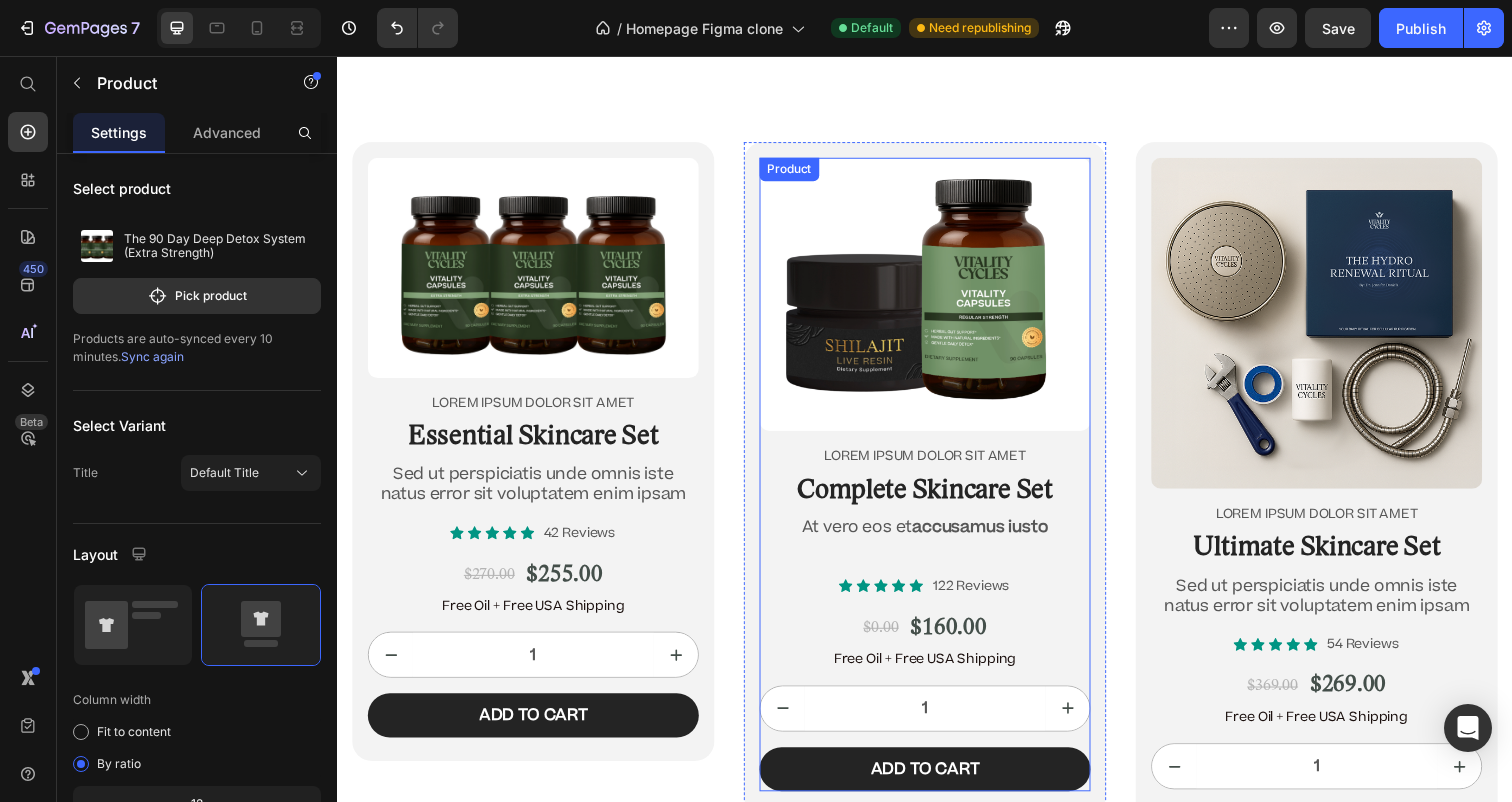 scroll, scrollTop: 13760, scrollLeft: 0, axis: vertical 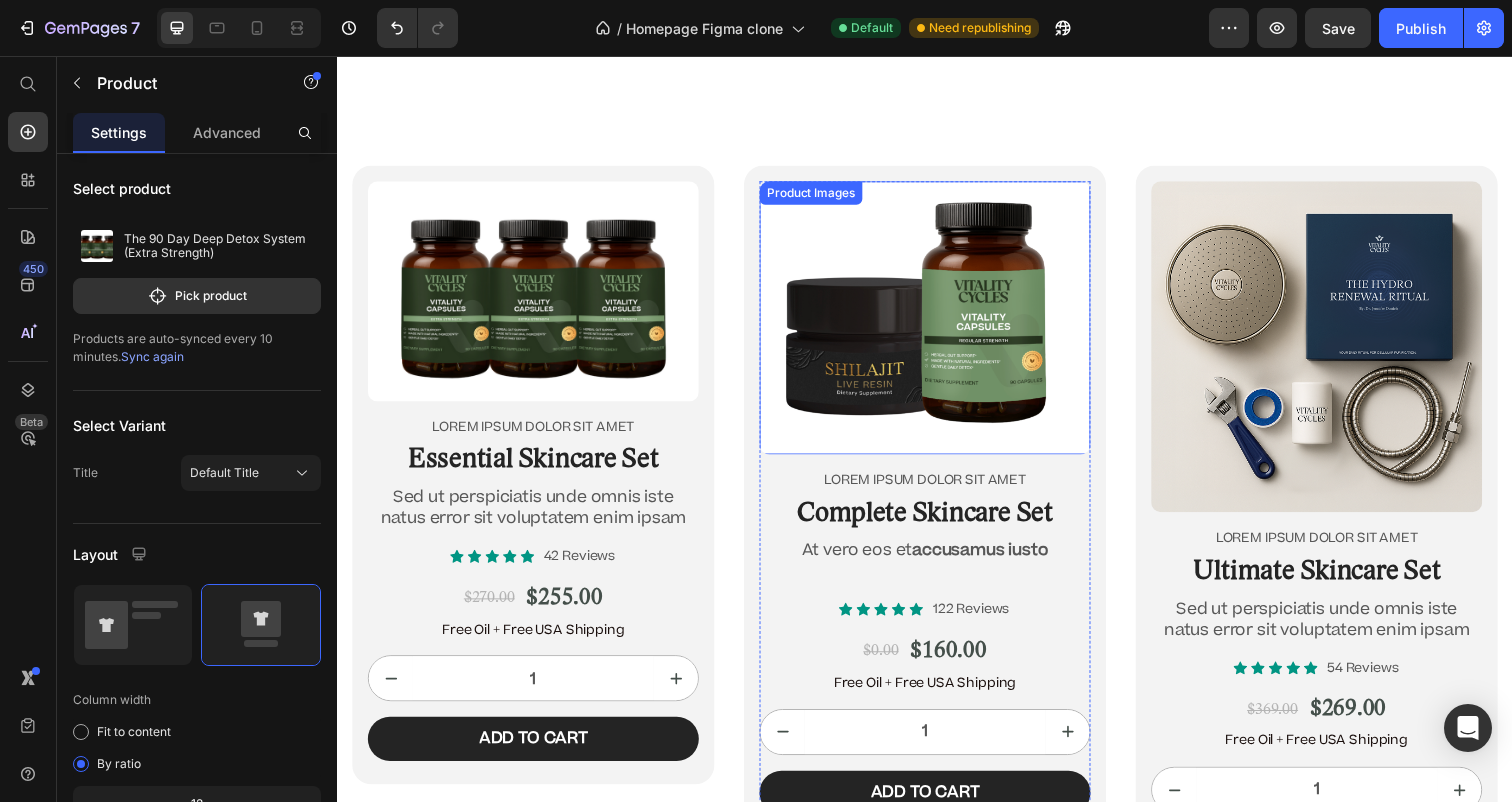 click at bounding box center (937, 323) 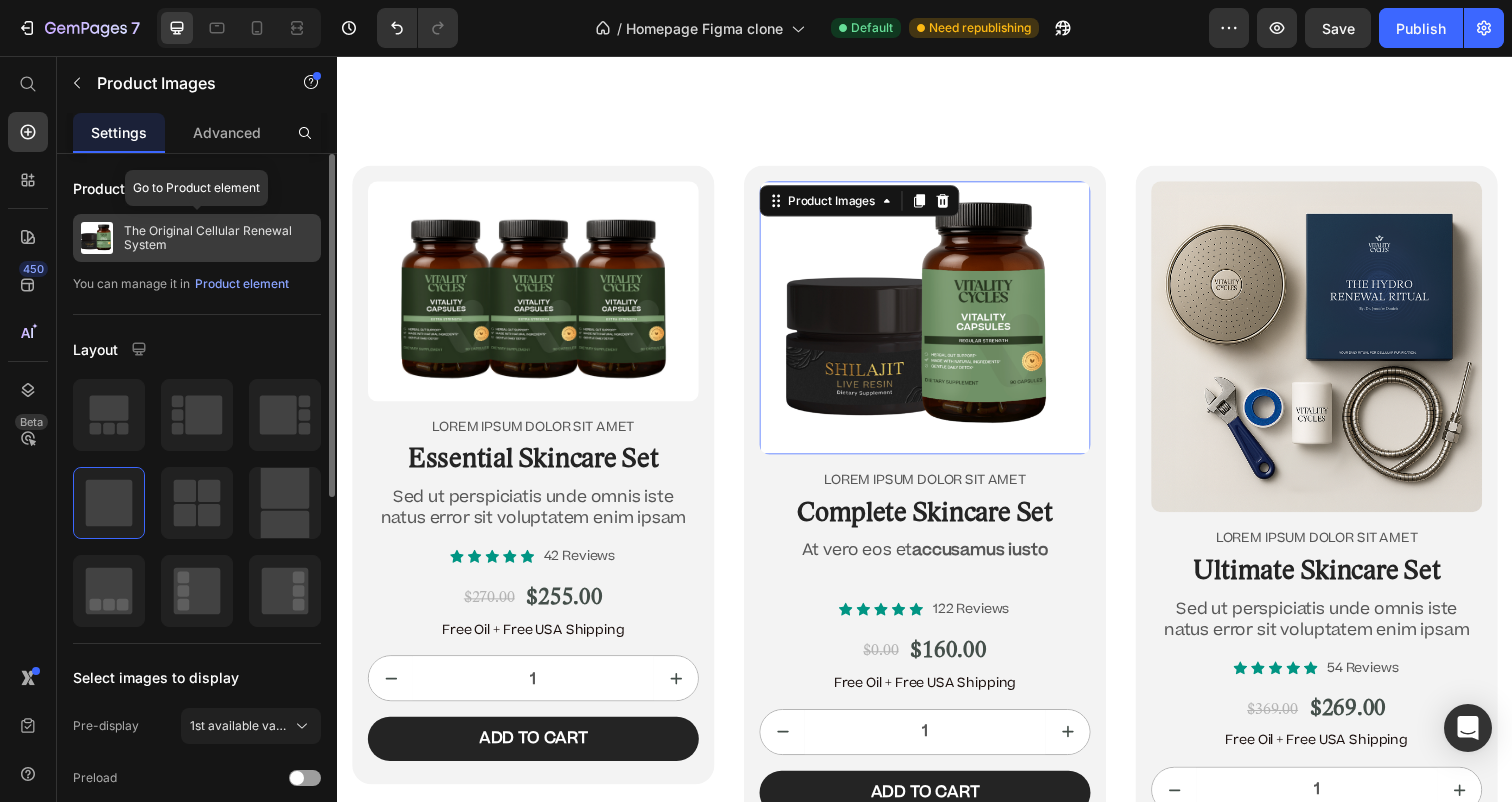 click on "The Original Cellular Renewal System" at bounding box center (218, 238) 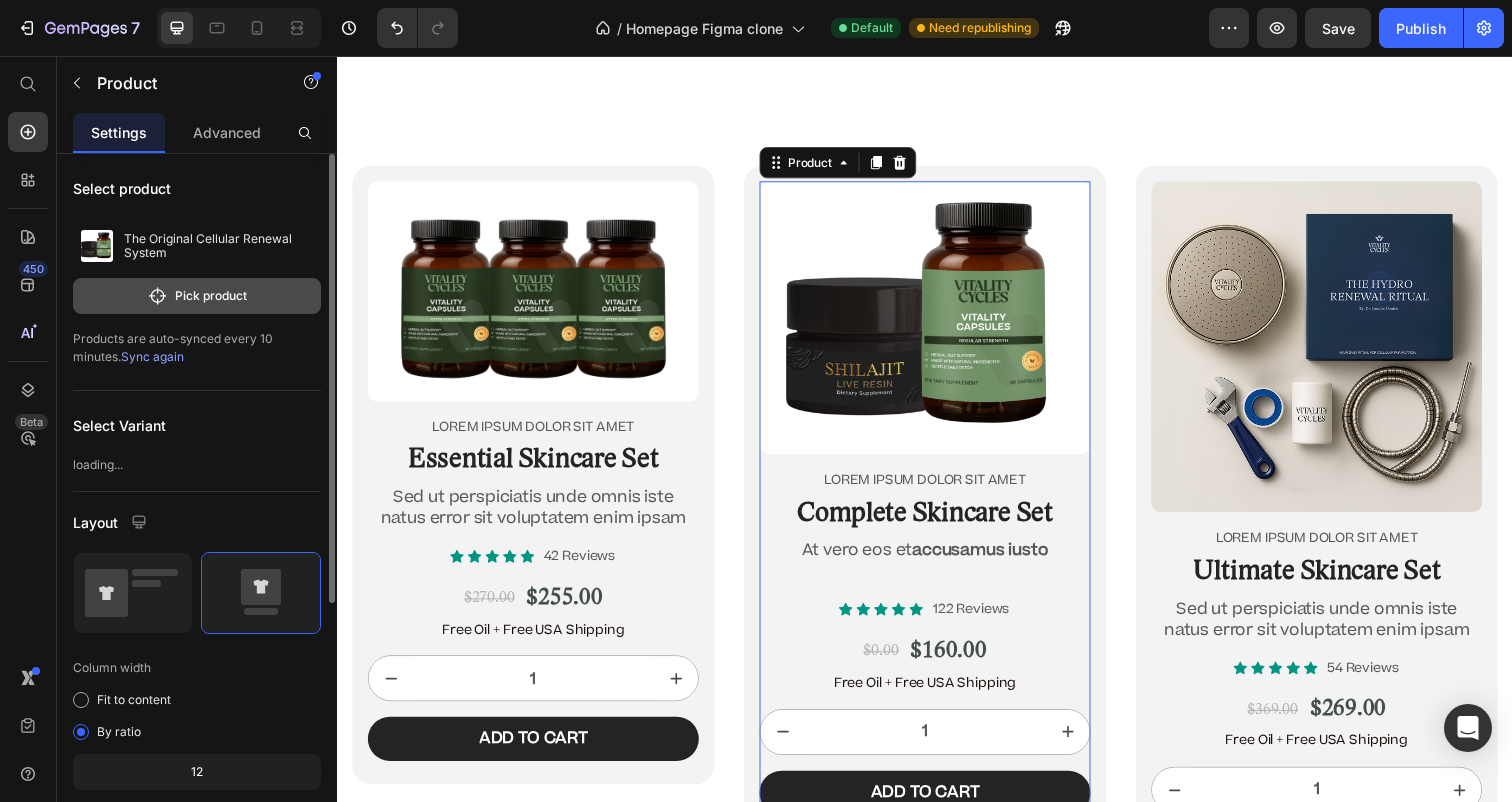 click on "Pick product" 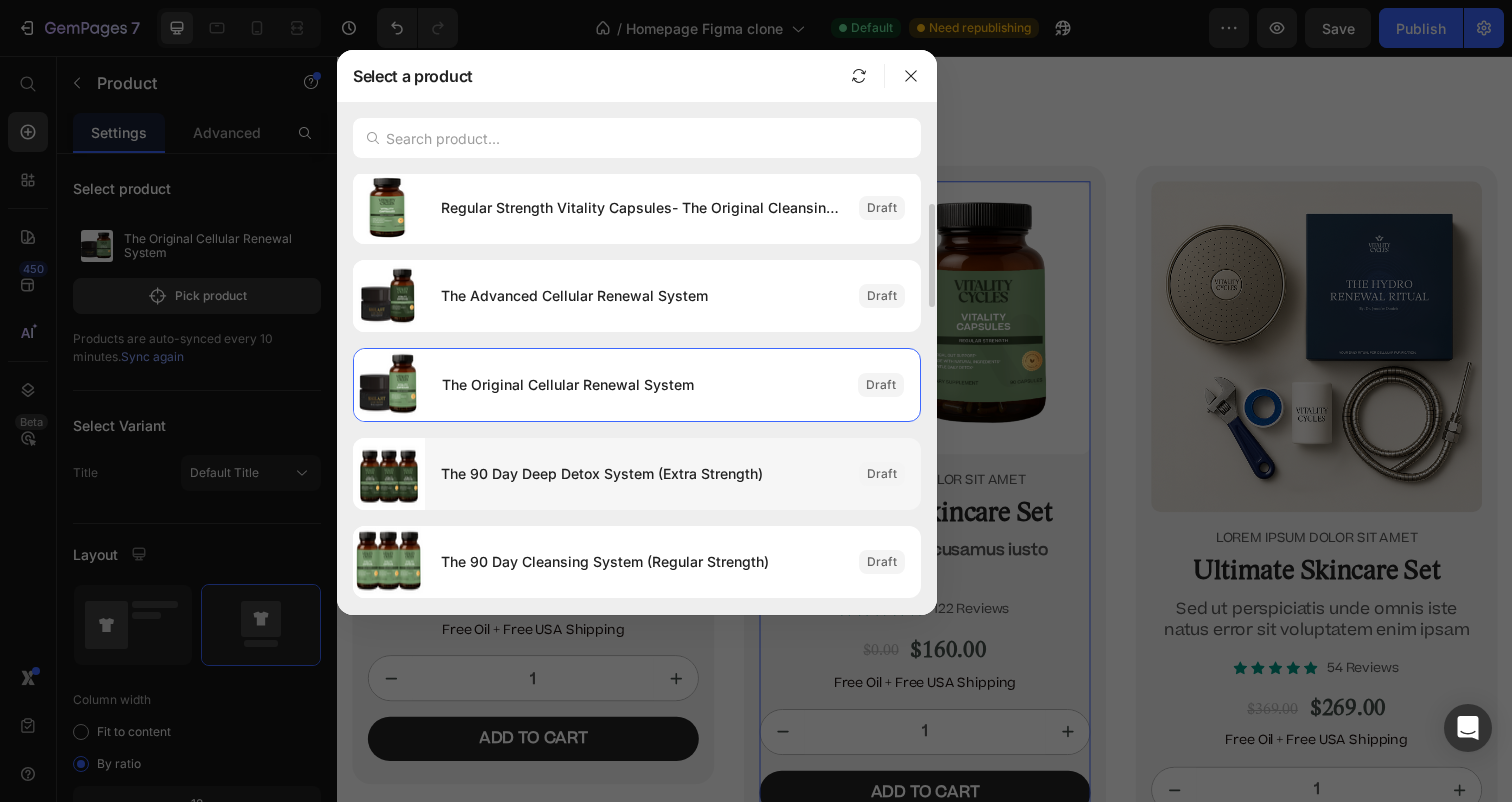 scroll, scrollTop: 121, scrollLeft: 0, axis: vertical 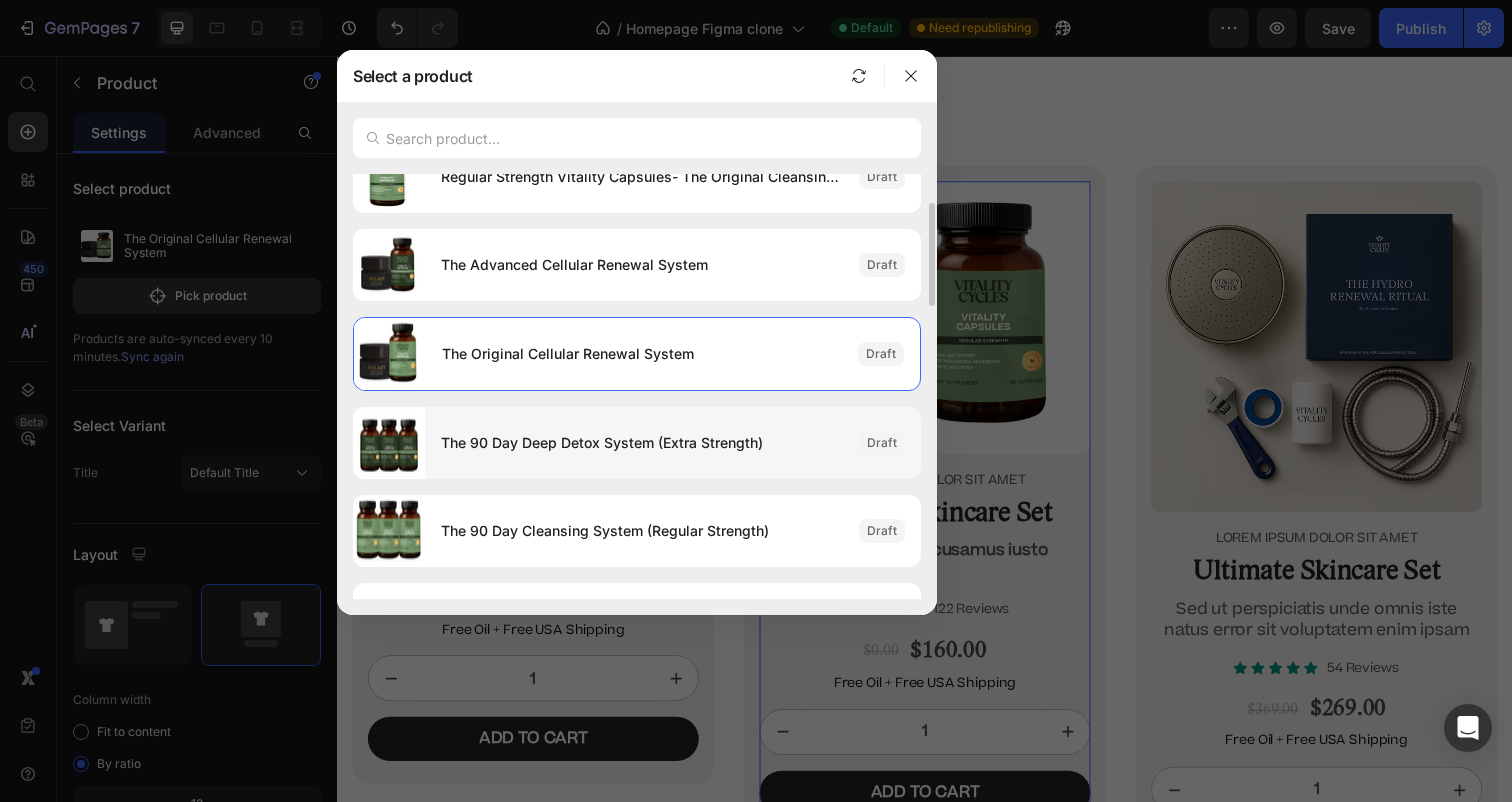click at bounding box center [389, 531] 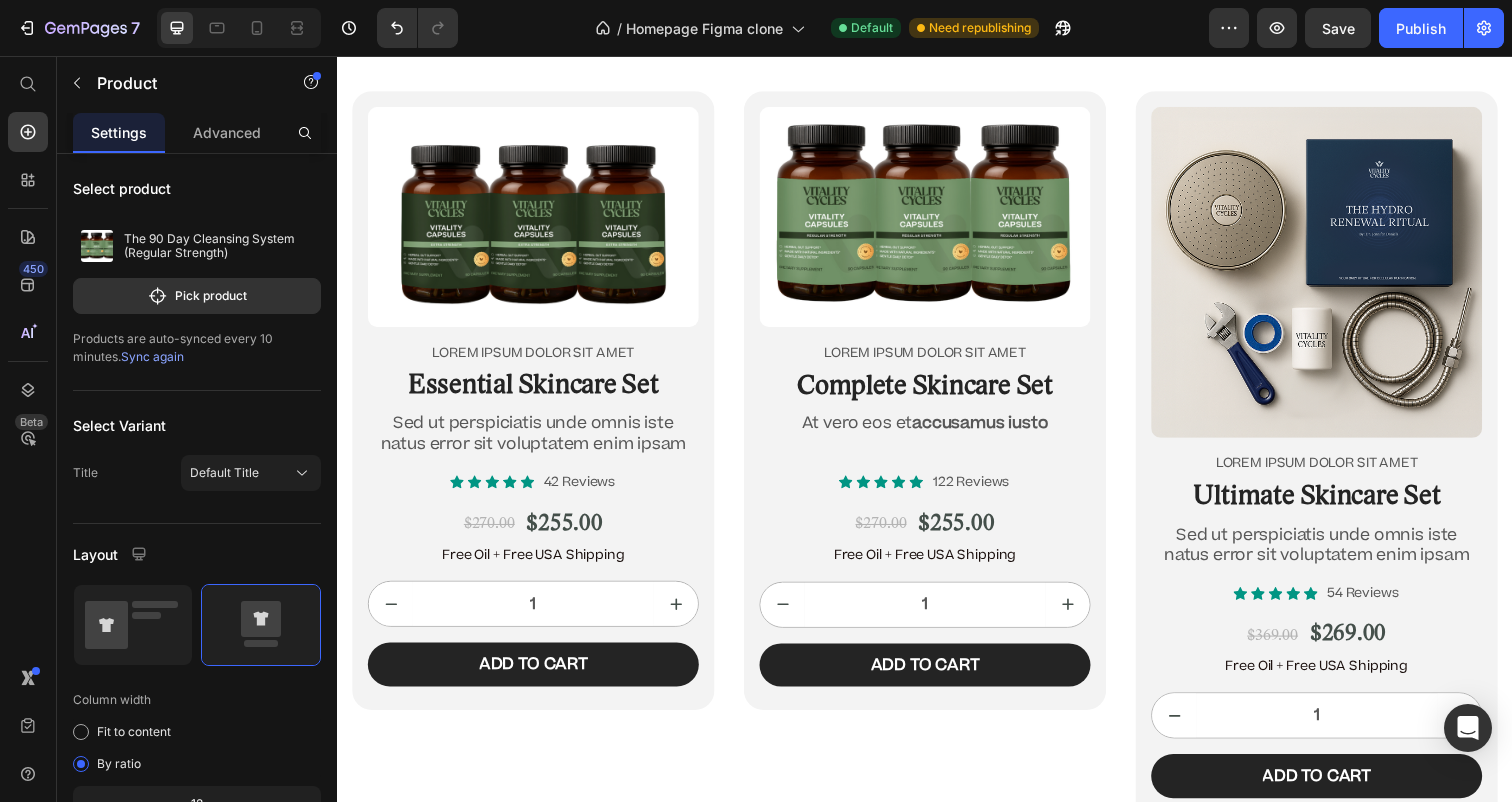 scroll, scrollTop: 13840, scrollLeft: 0, axis: vertical 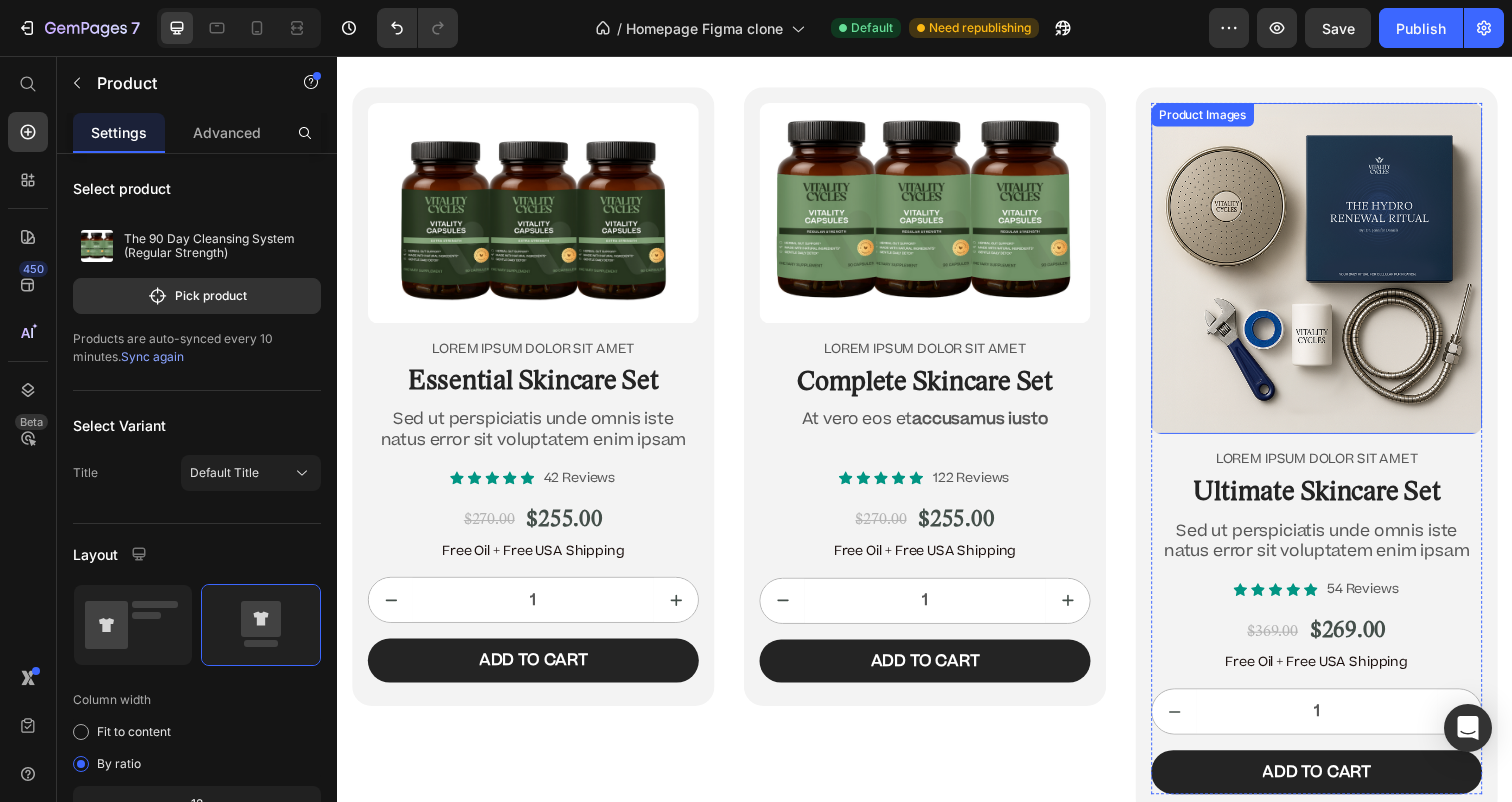 click at bounding box center (1337, 273) 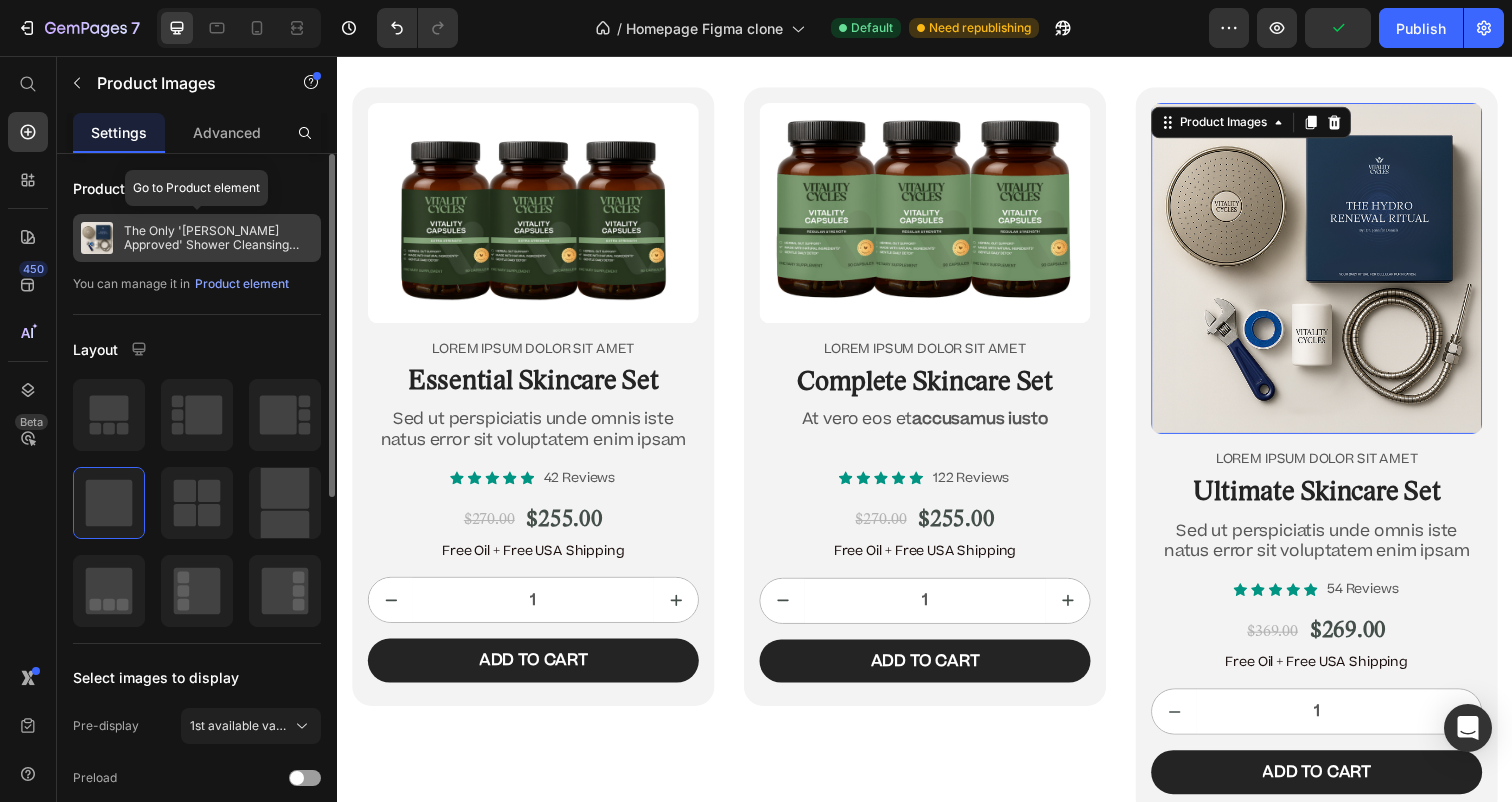 click on "The Only '[PERSON_NAME] Approved' Shower Cleansing System." at bounding box center [218, 238] 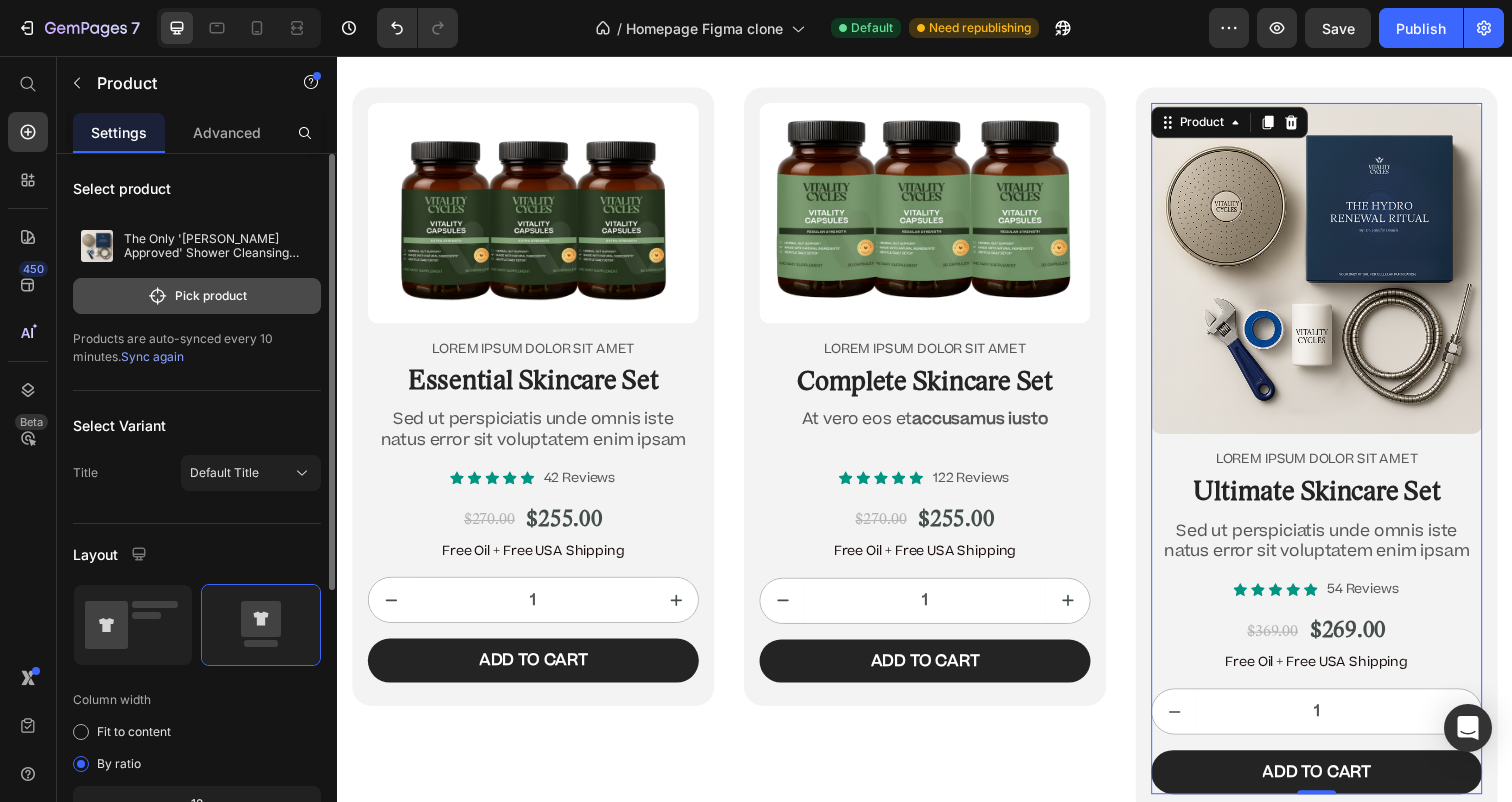 click on "Pick product" at bounding box center (197, 296) 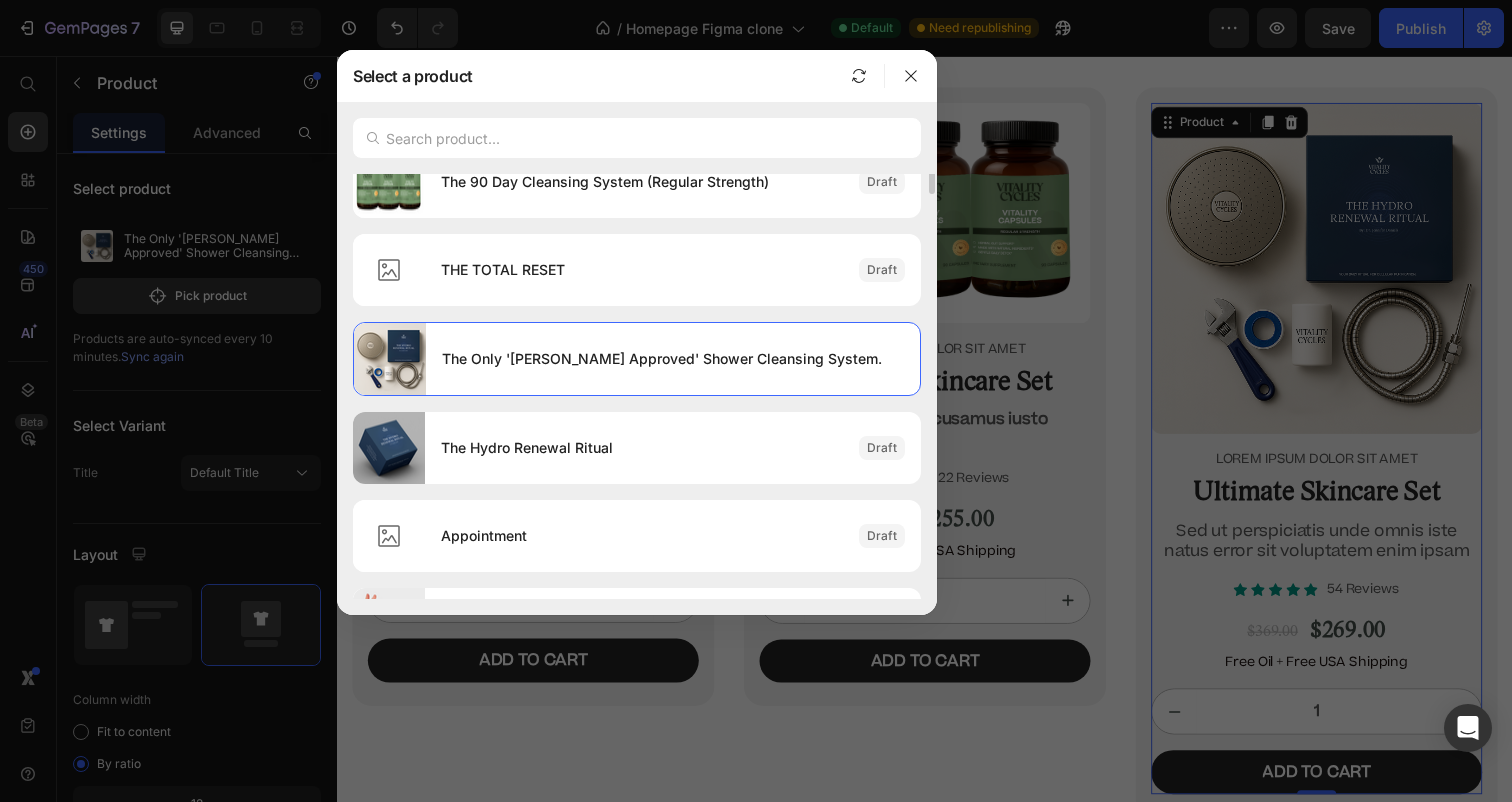 scroll, scrollTop: 0, scrollLeft: 0, axis: both 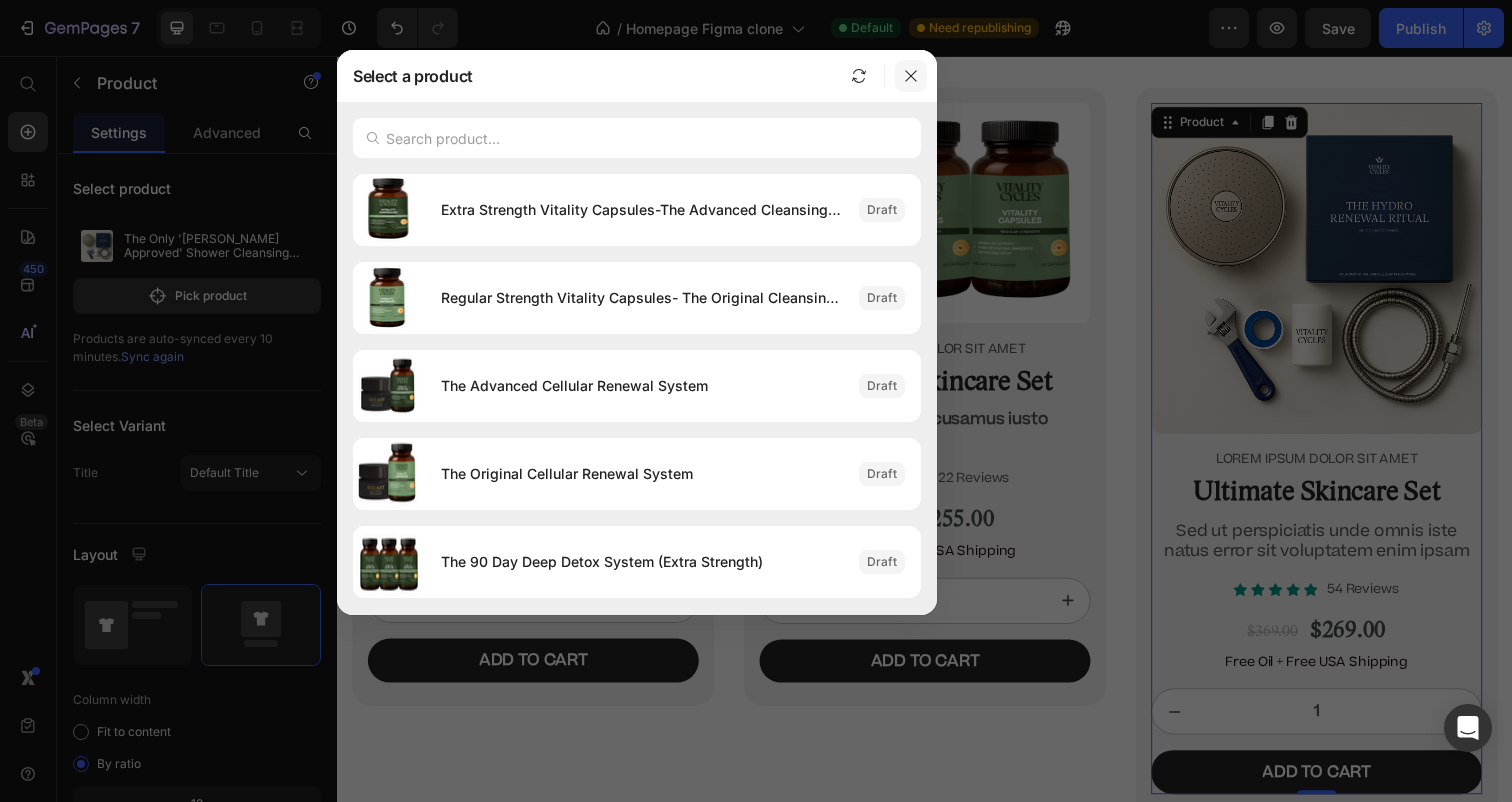 click 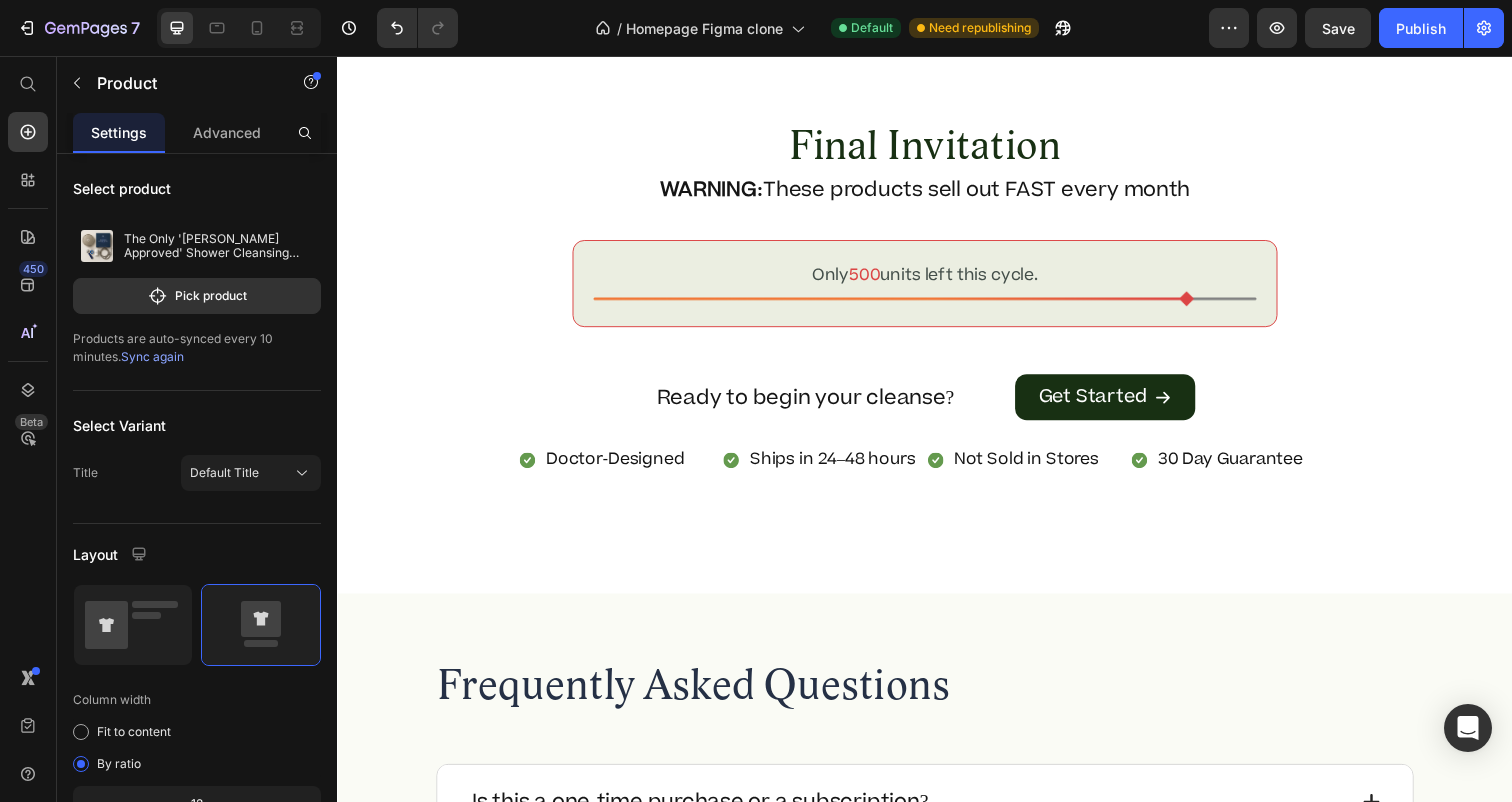 scroll, scrollTop: 10831, scrollLeft: 0, axis: vertical 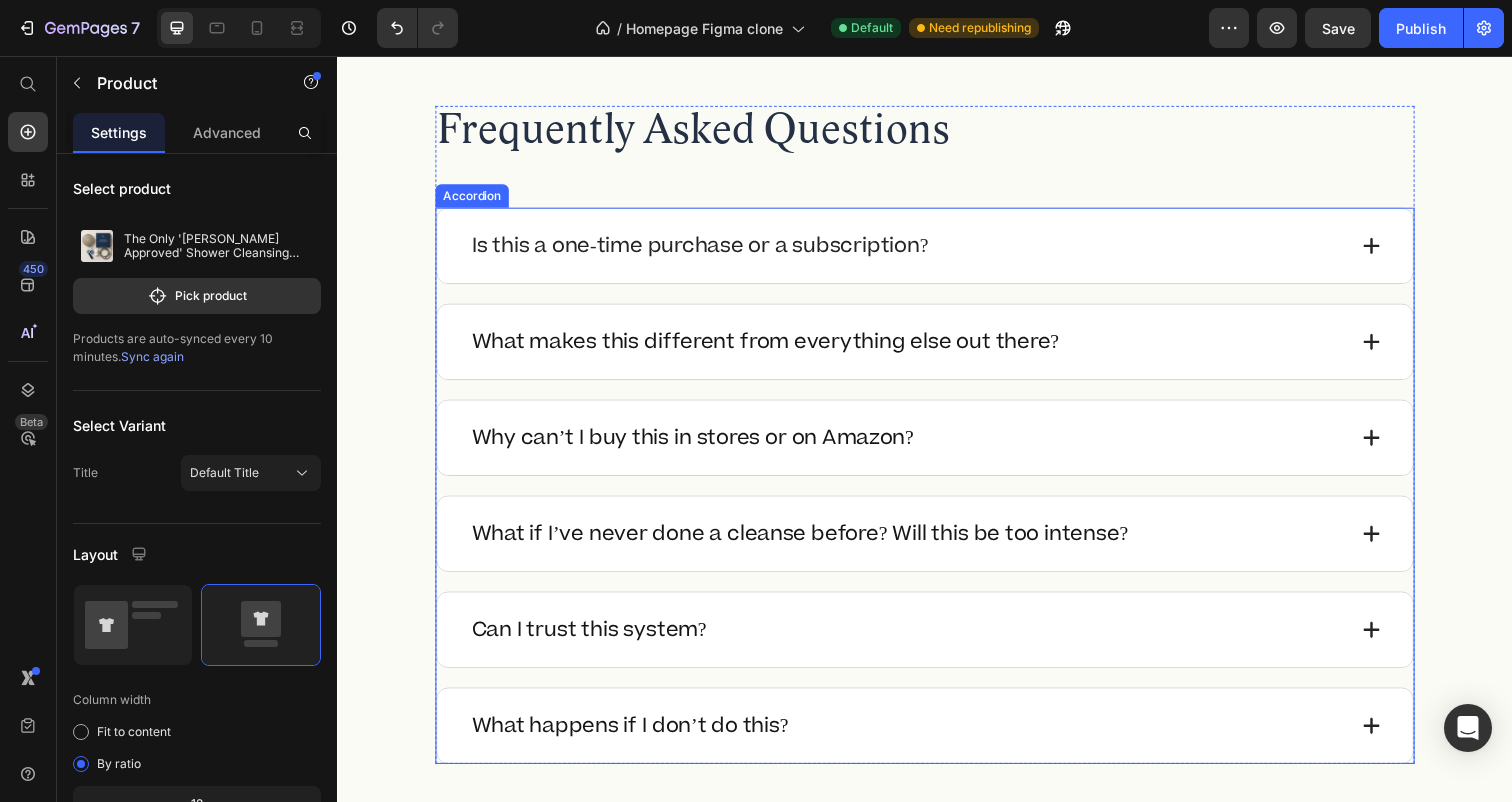 click on "Is this a one-time purchase or a subscription?" at bounding box center [707, 250] 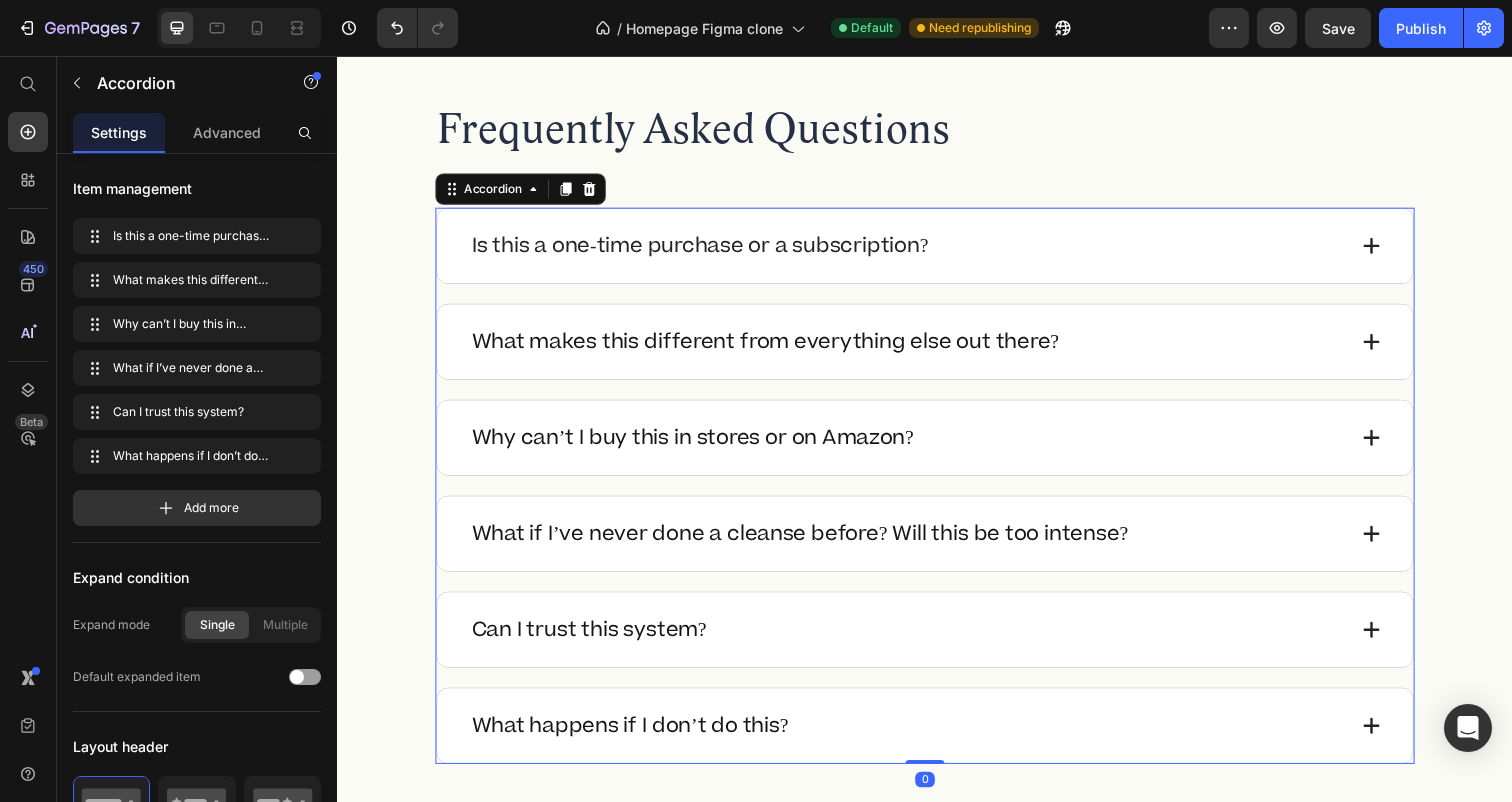 click on "Is this a one-time purchase or a subscription?" at bounding box center [919, 250] 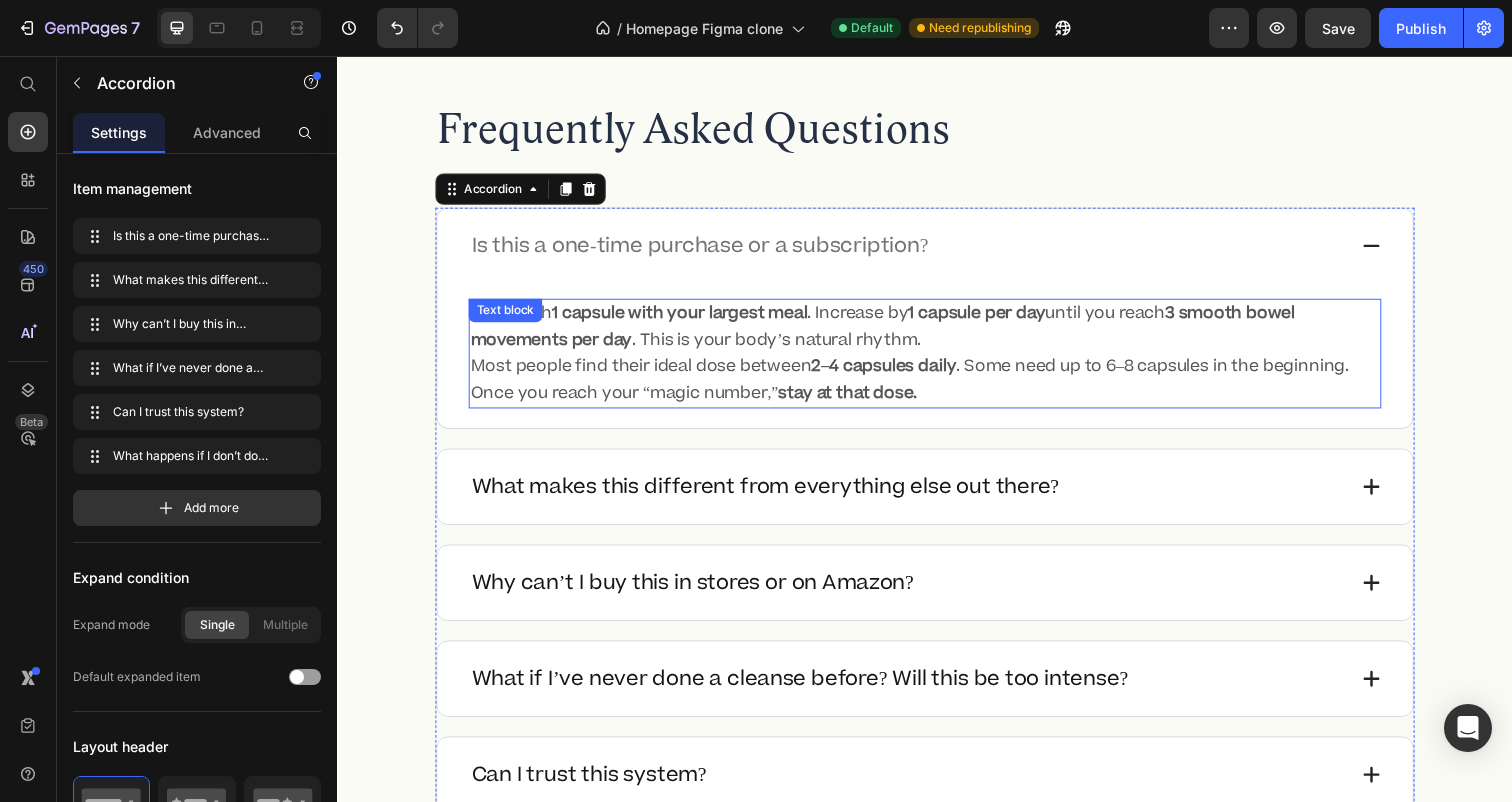 click on "2–4 capsules daily" at bounding box center [895, 373] 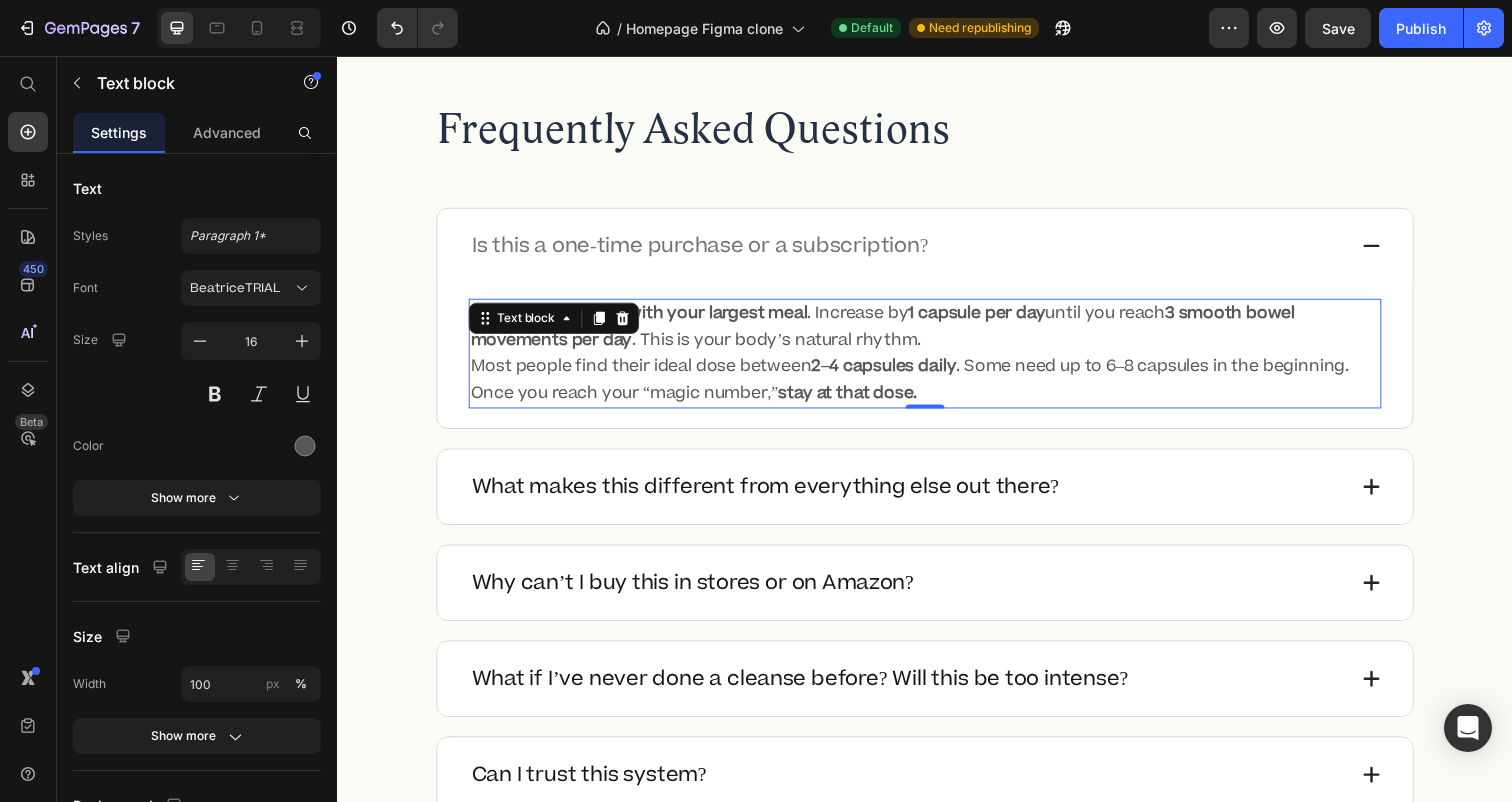 click on "Most people find their ideal dose between  2–4 capsules daily . Some need up to 6–8 capsules in the beginning. Once you reach your “magic number,”  stay at that dose." at bounding box center [937, 387] 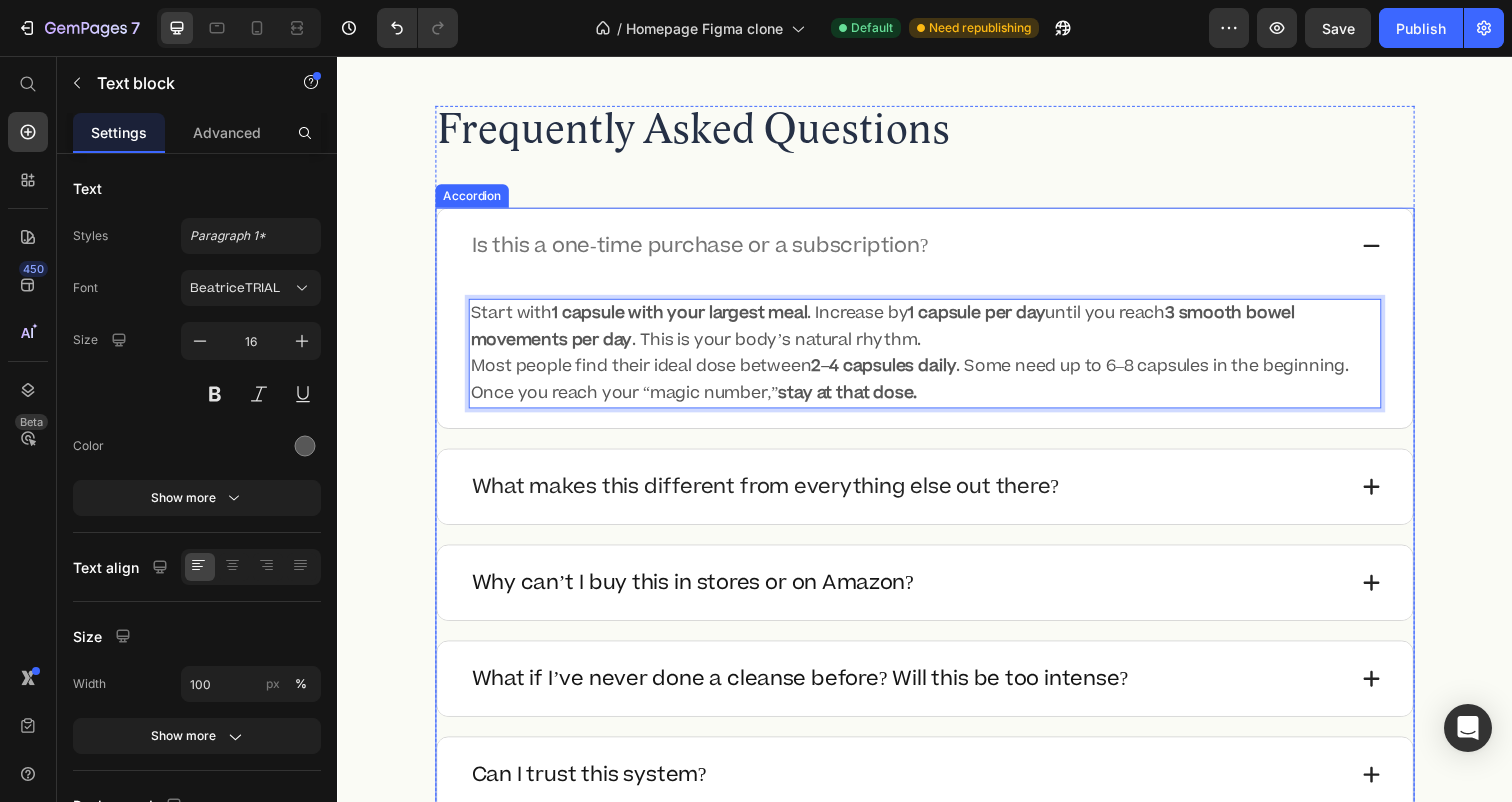 click on "What makes this different from everything else out there?" at bounding box center (774, 496) 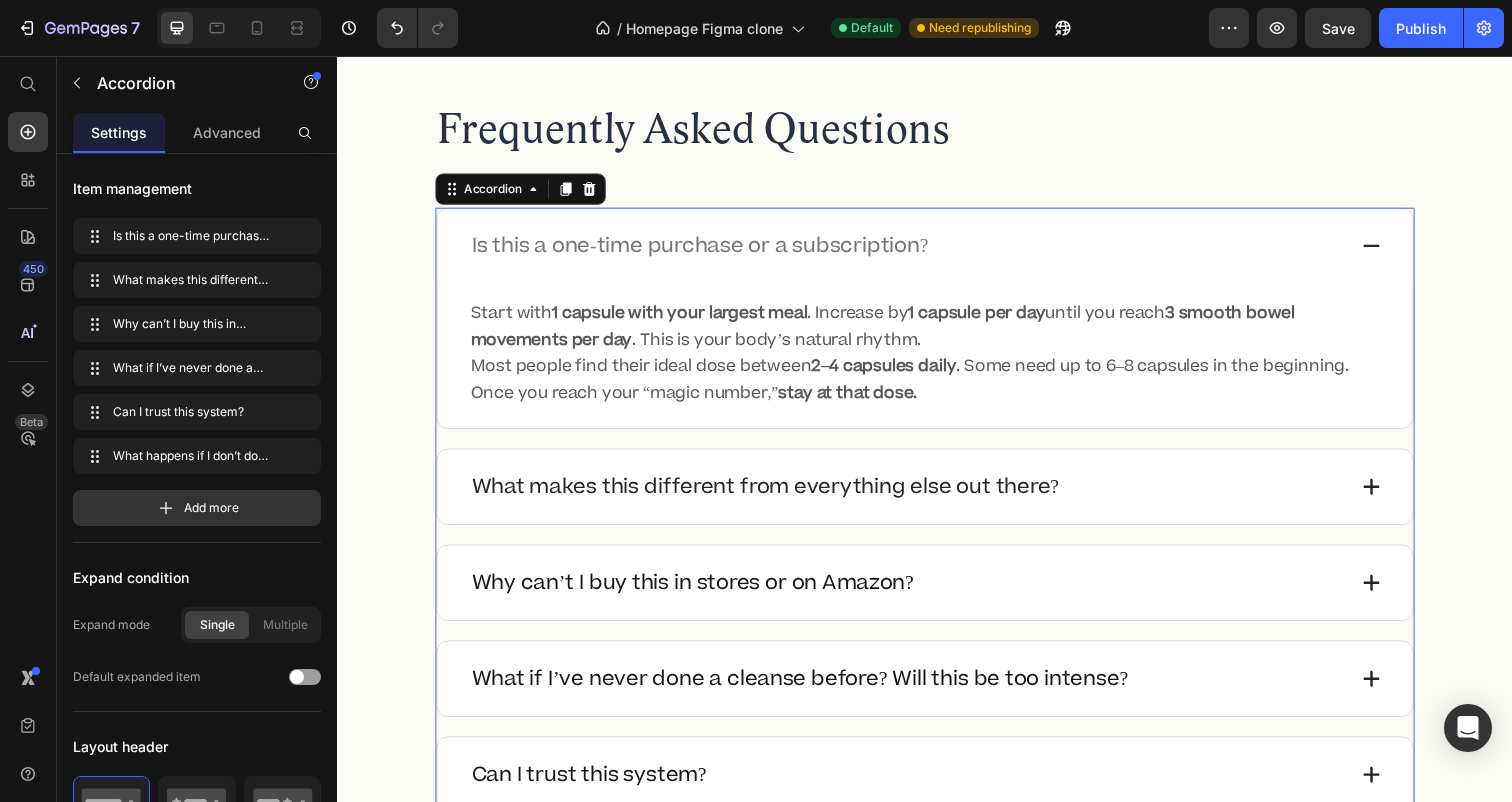 click on "What makes this different from everything else out there?" at bounding box center [919, 496] 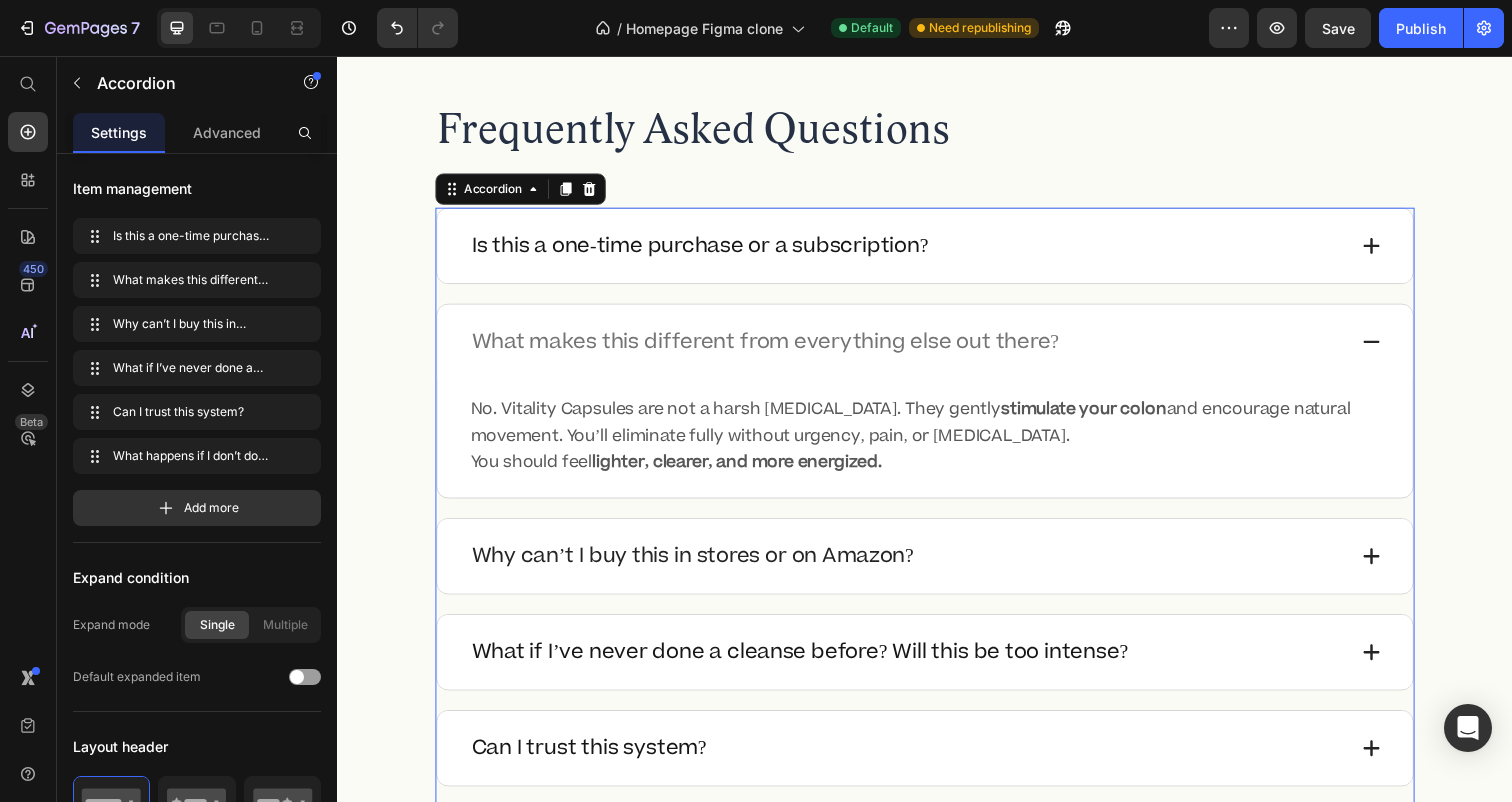click on "Why can’t I buy this in stores or on Amazon?" at bounding box center (919, 567) 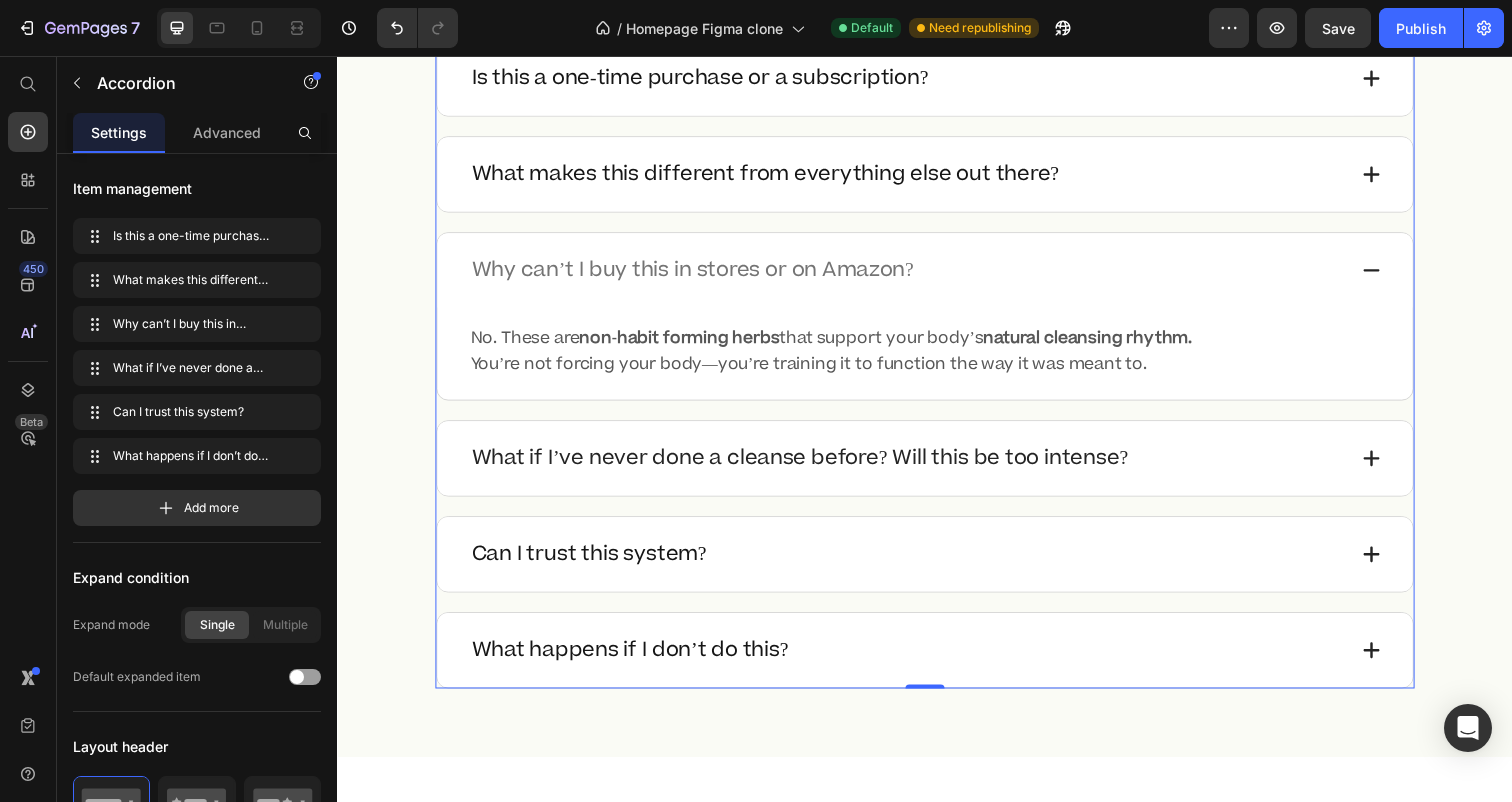 scroll, scrollTop: 11032, scrollLeft: 0, axis: vertical 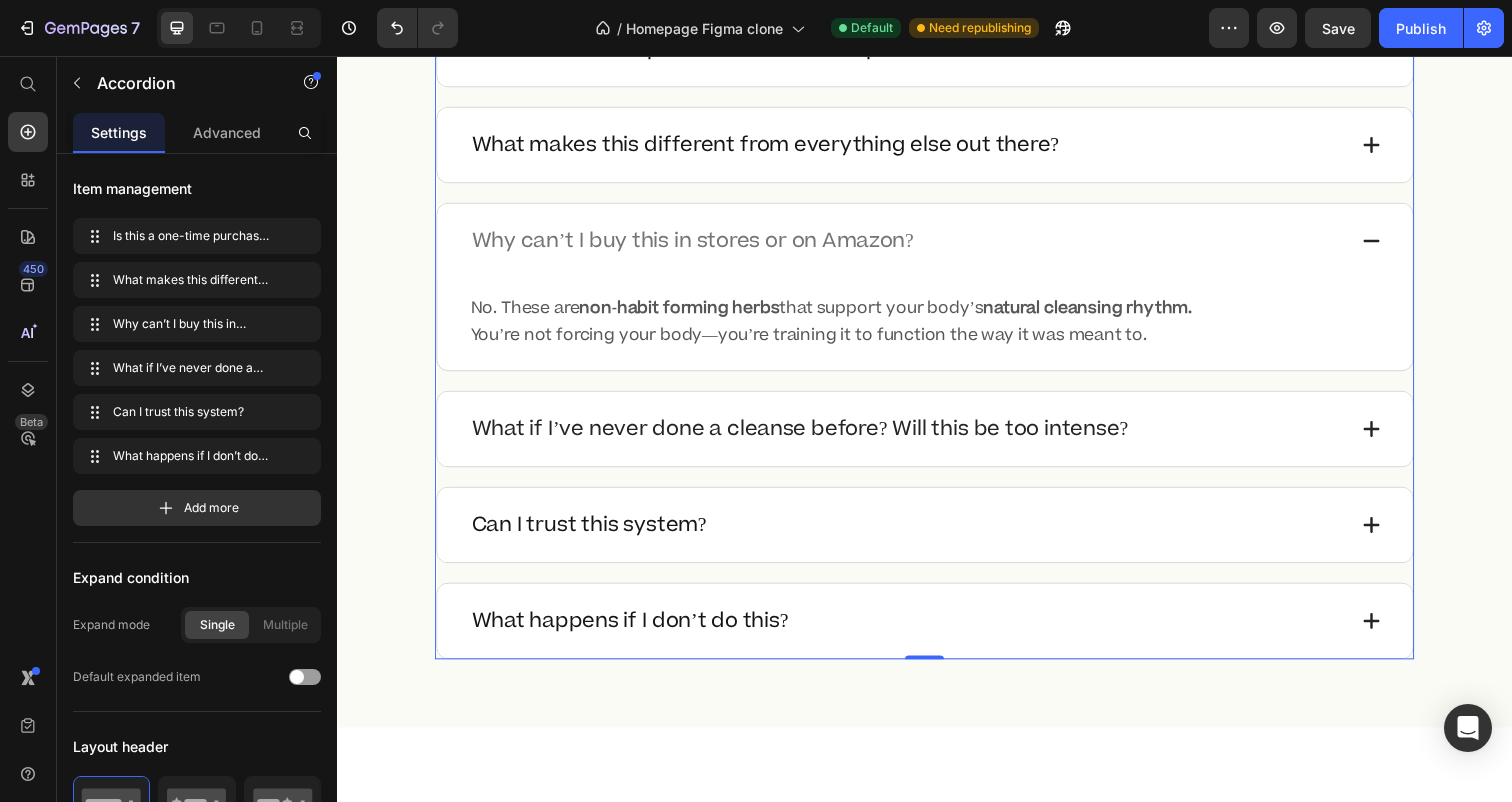 click on "What if I’ve never done a cleanse before? Will this be too intense?" at bounding box center [919, 437] 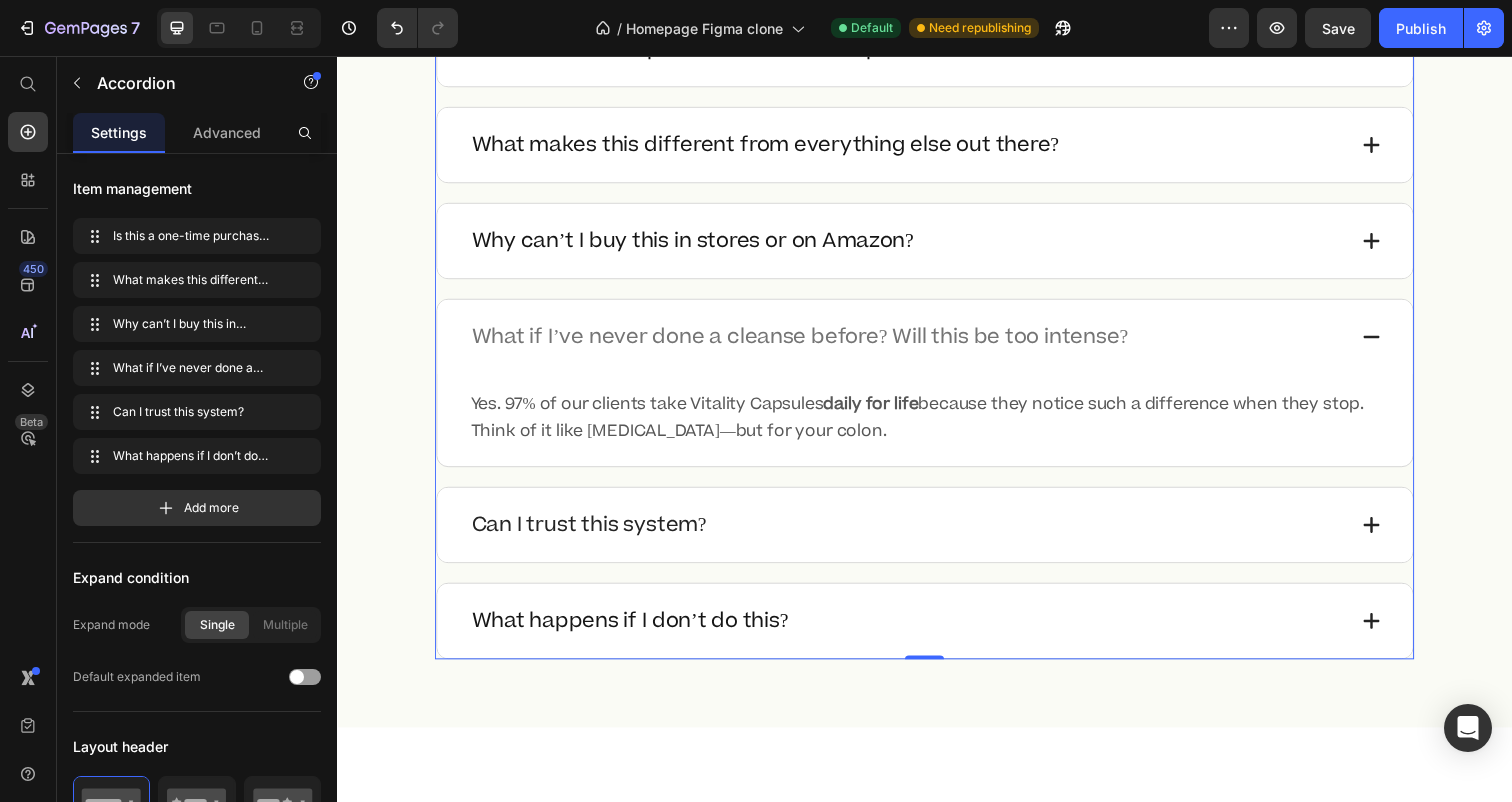 click on "Can I trust this system?" at bounding box center [937, 535] 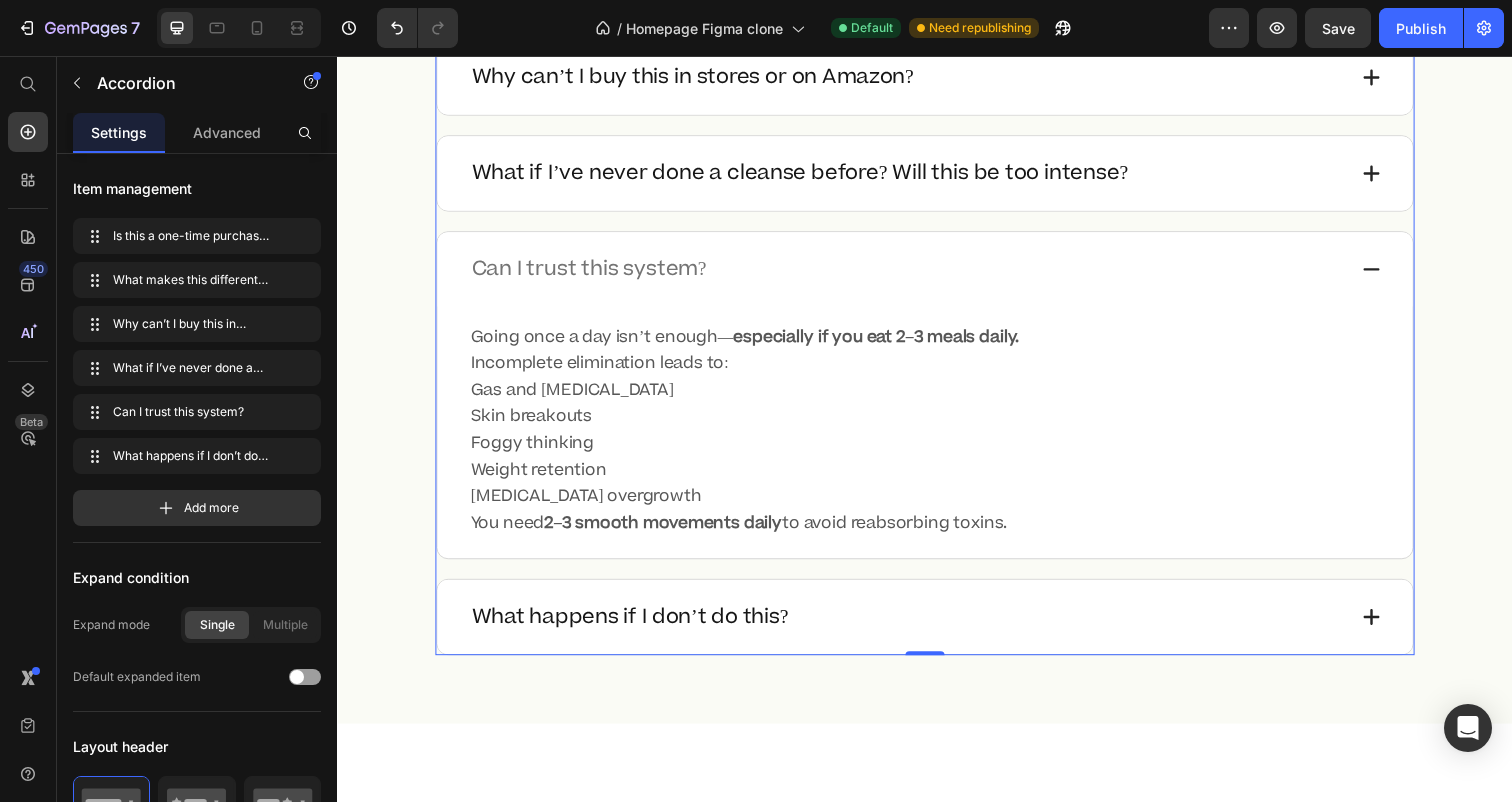 scroll, scrollTop: 11206, scrollLeft: 0, axis: vertical 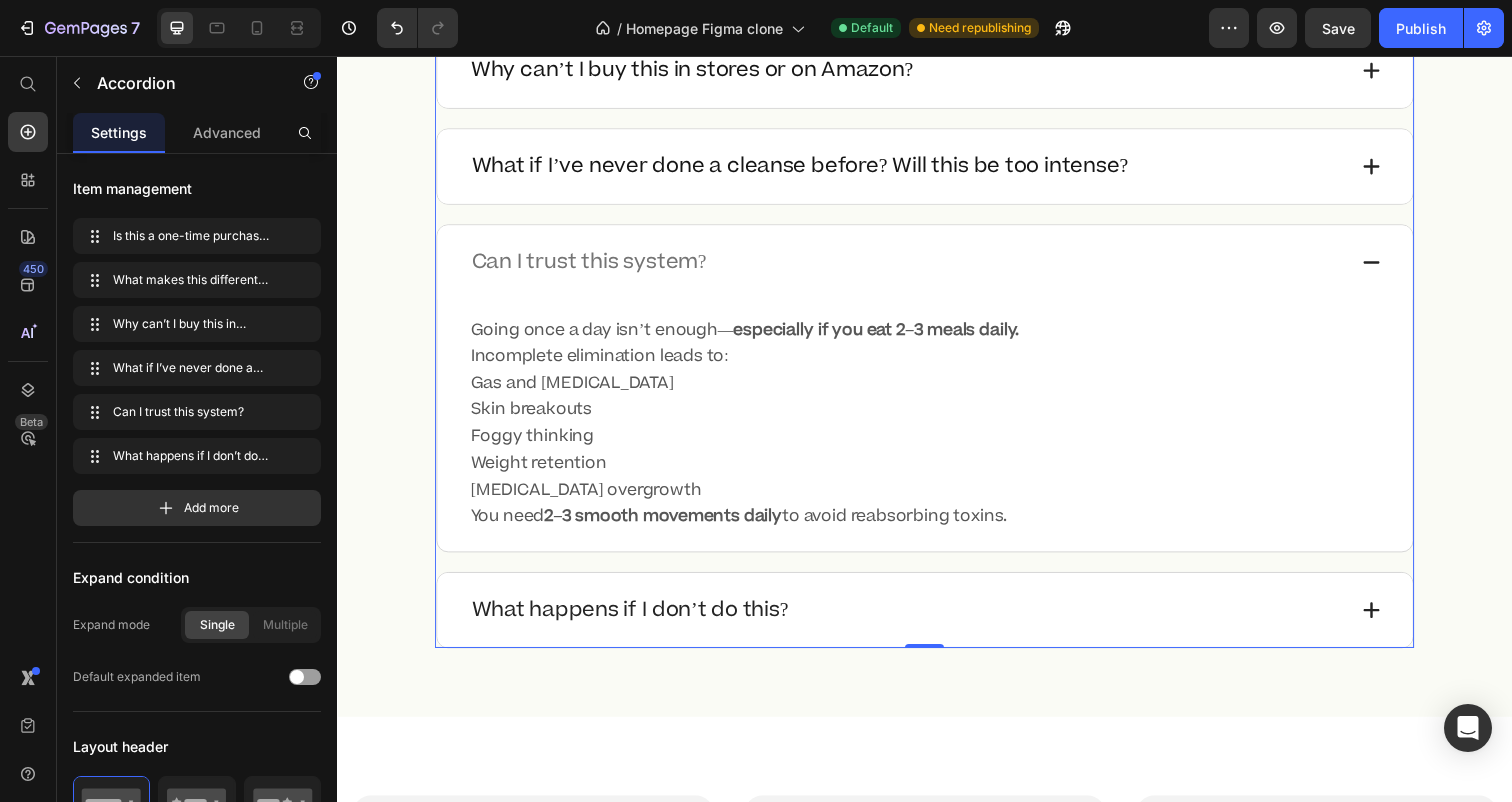 click on "What happens if I don’t do this?" at bounding box center [919, 622] 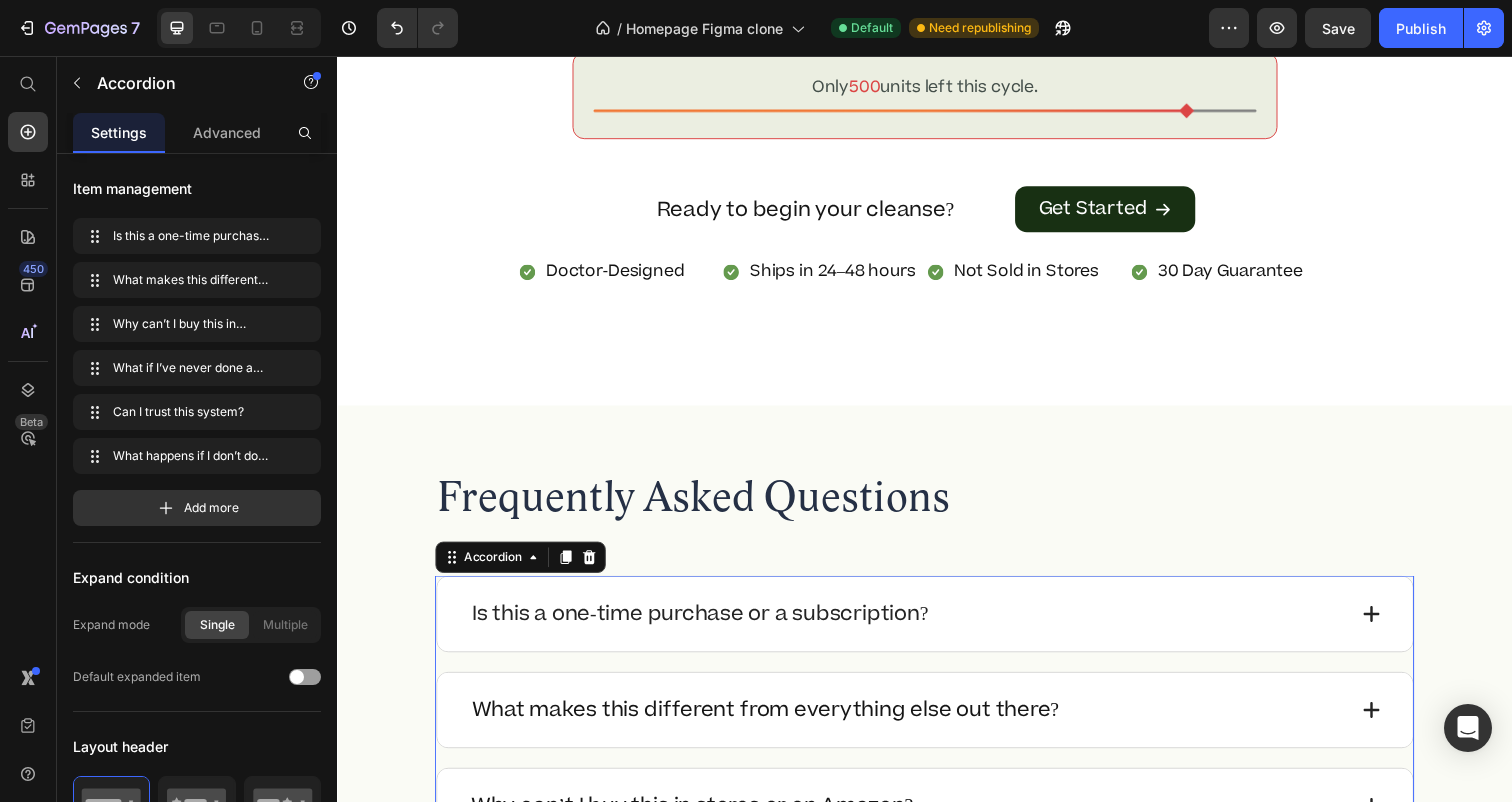 scroll, scrollTop: 10692, scrollLeft: 0, axis: vertical 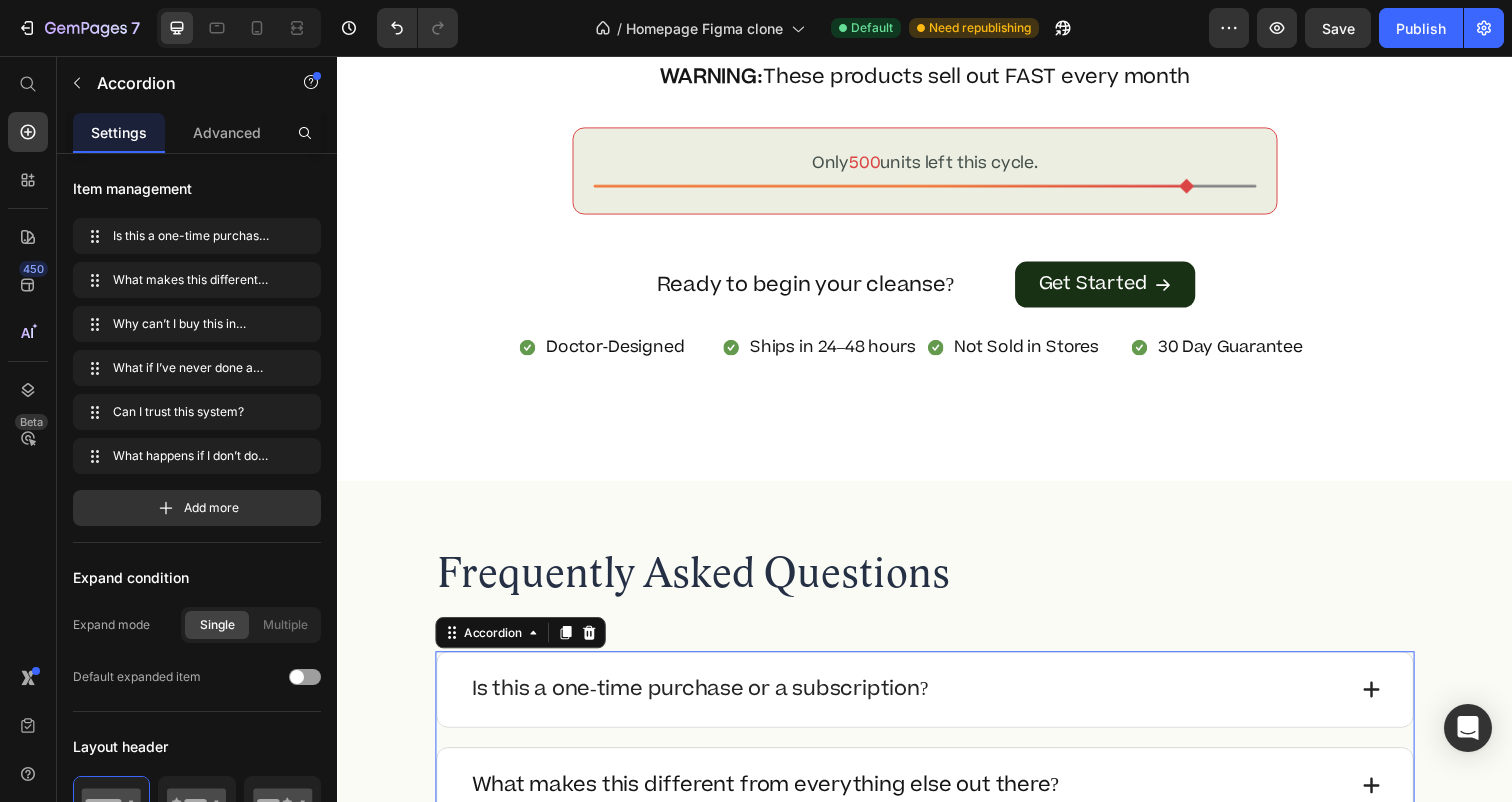 click on "Is this a one-time purchase or a subscription?" at bounding box center (919, 703) 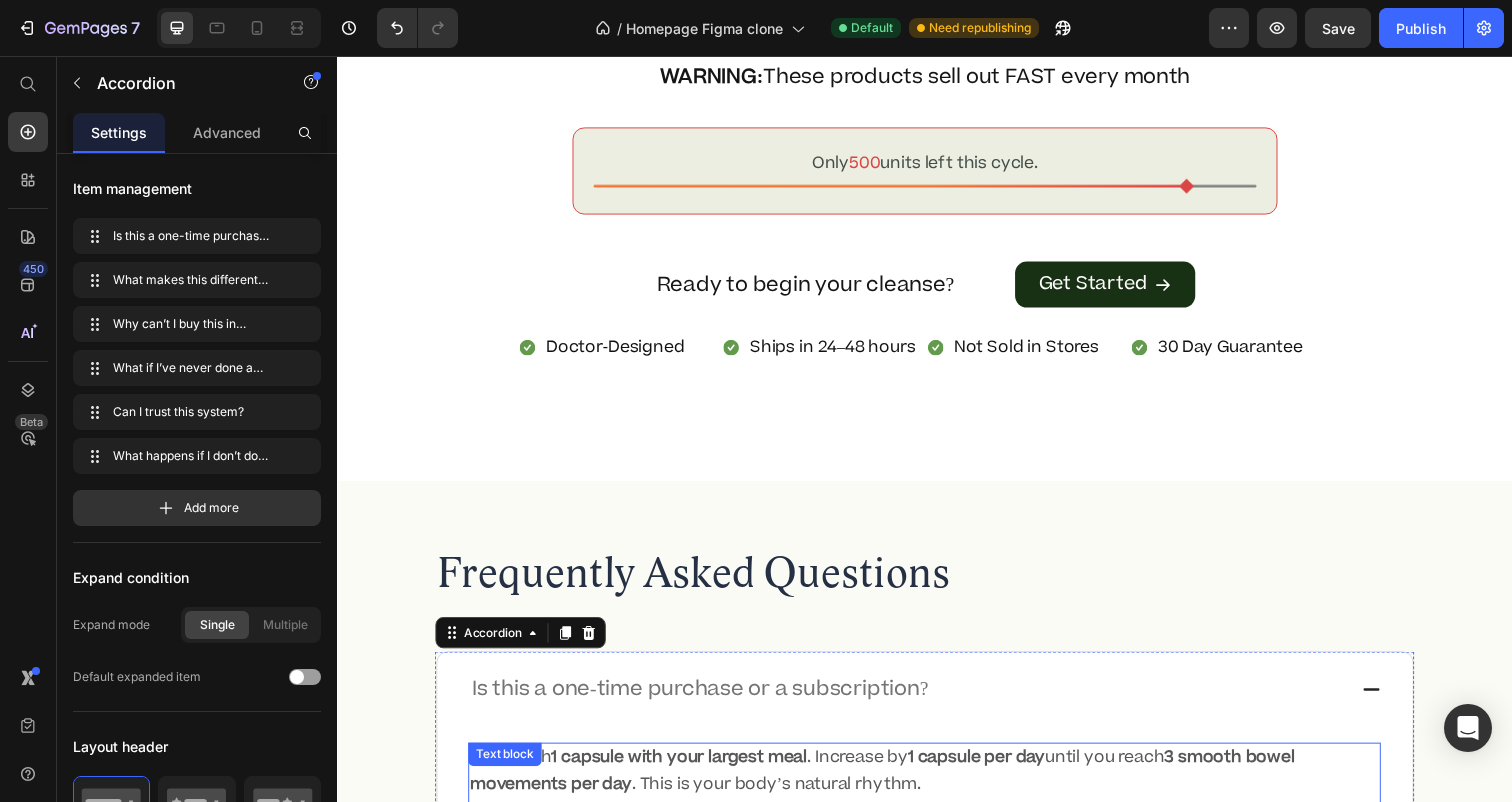 click on "Most people find their ideal dose between  2–4 capsules daily . Some need up to 6–8 capsules in the beginning. Once you reach your “magic number,”  stay at that dose." at bounding box center (937, 841) 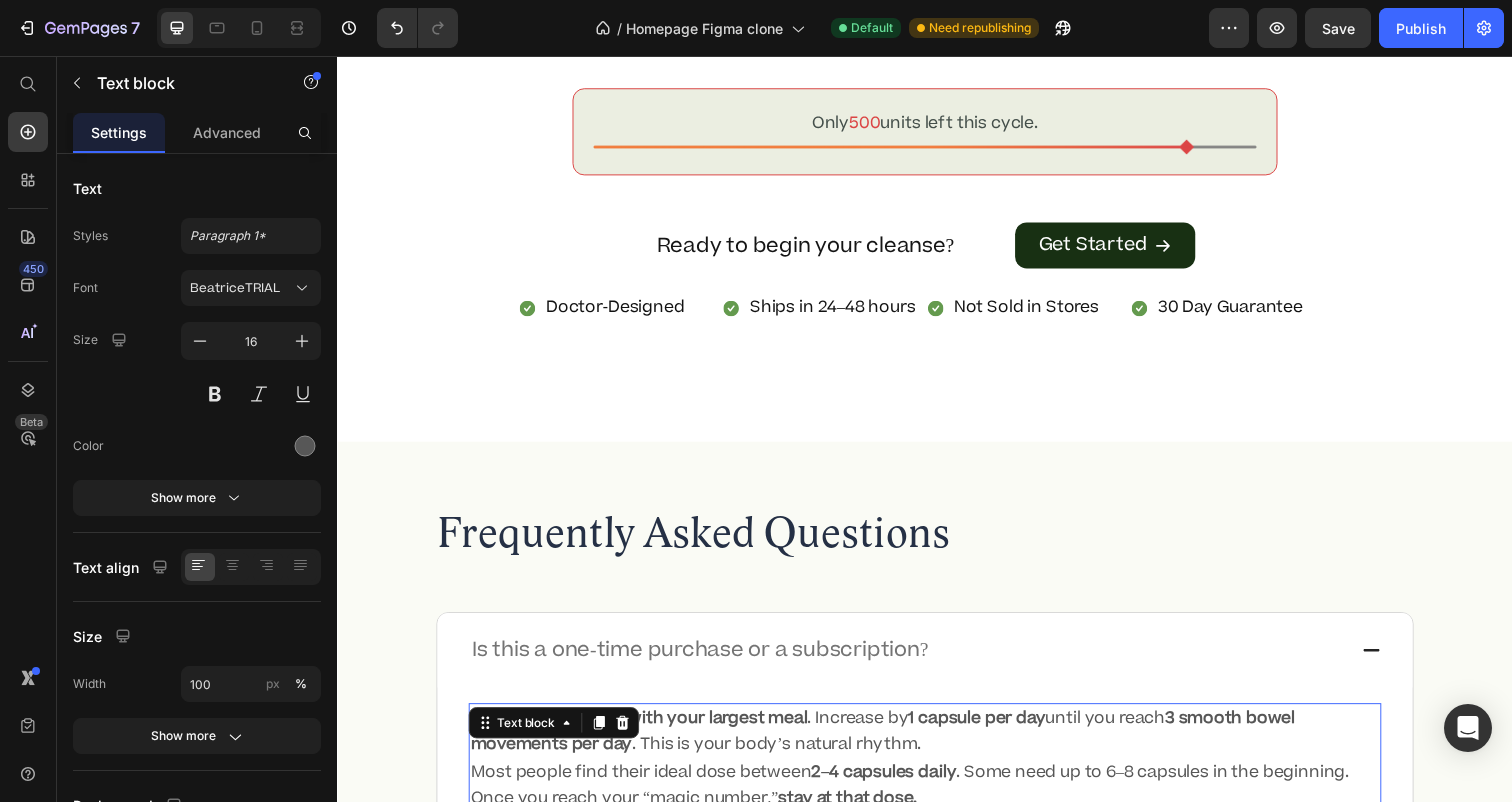 scroll, scrollTop: 10735, scrollLeft: 0, axis: vertical 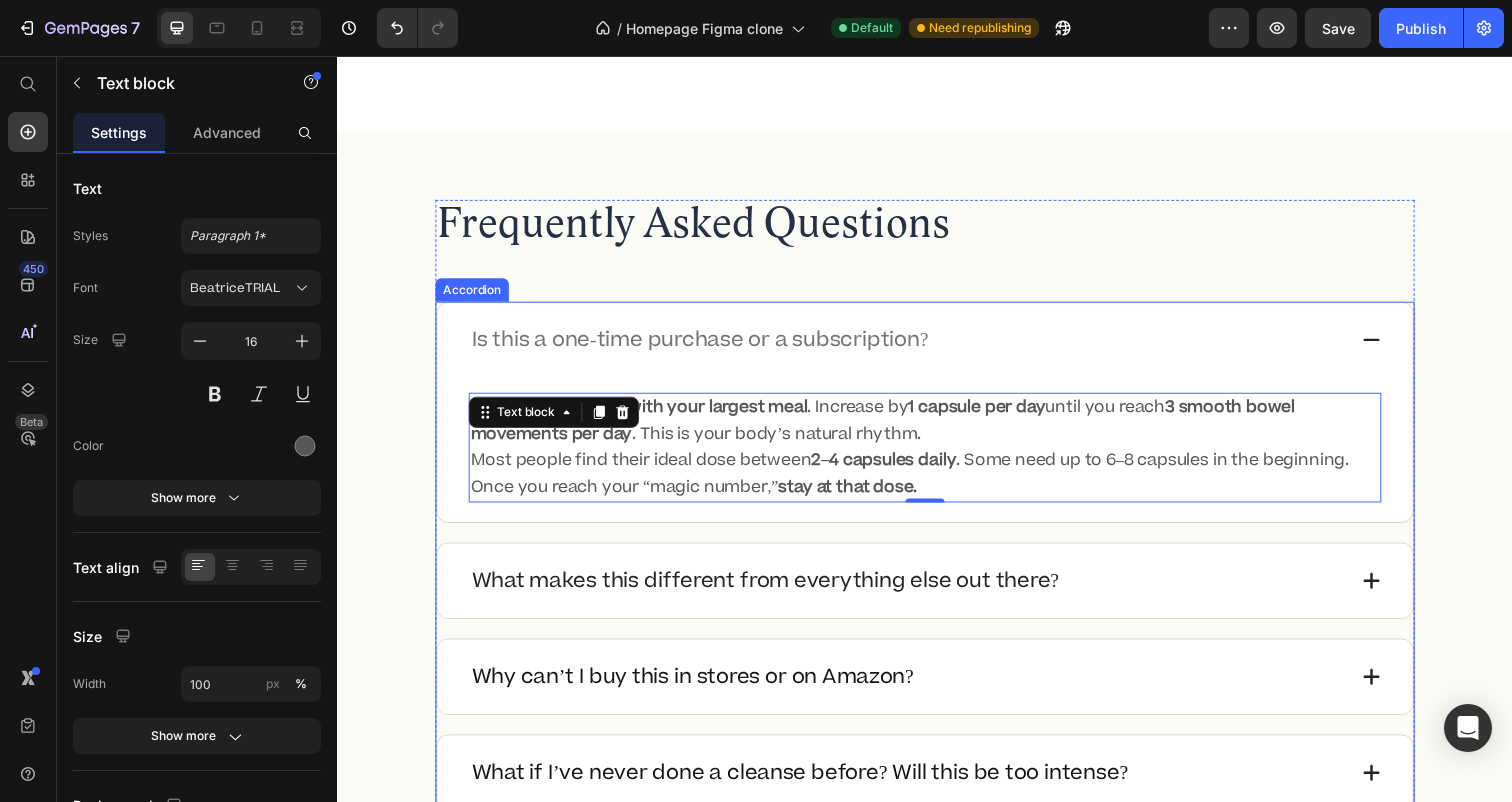 click on "What makes this different from everything else out there?" at bounding box center [774, 592] 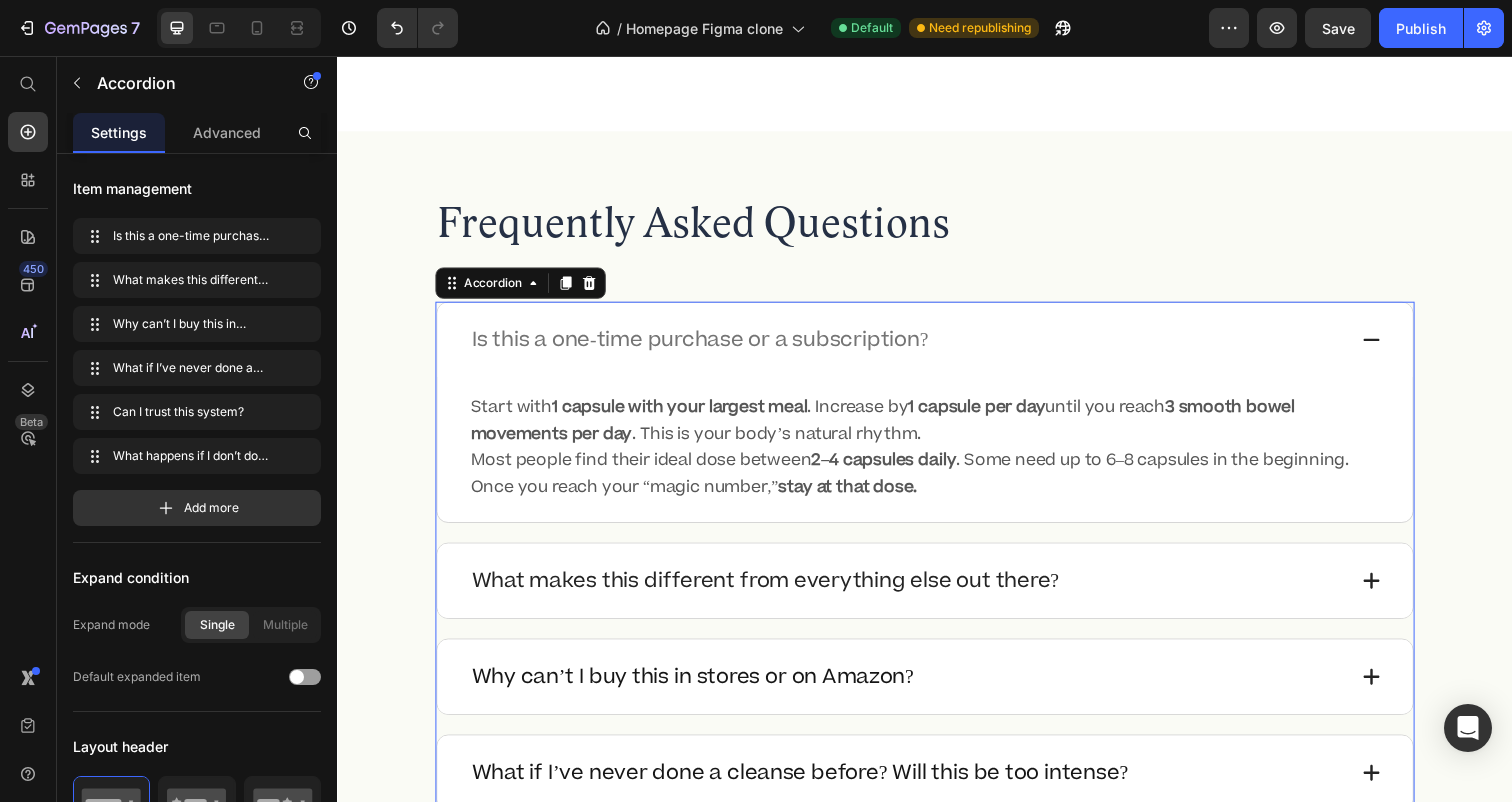 click on "What makes this different from everything else out there?" at bounding box center (919, 592) 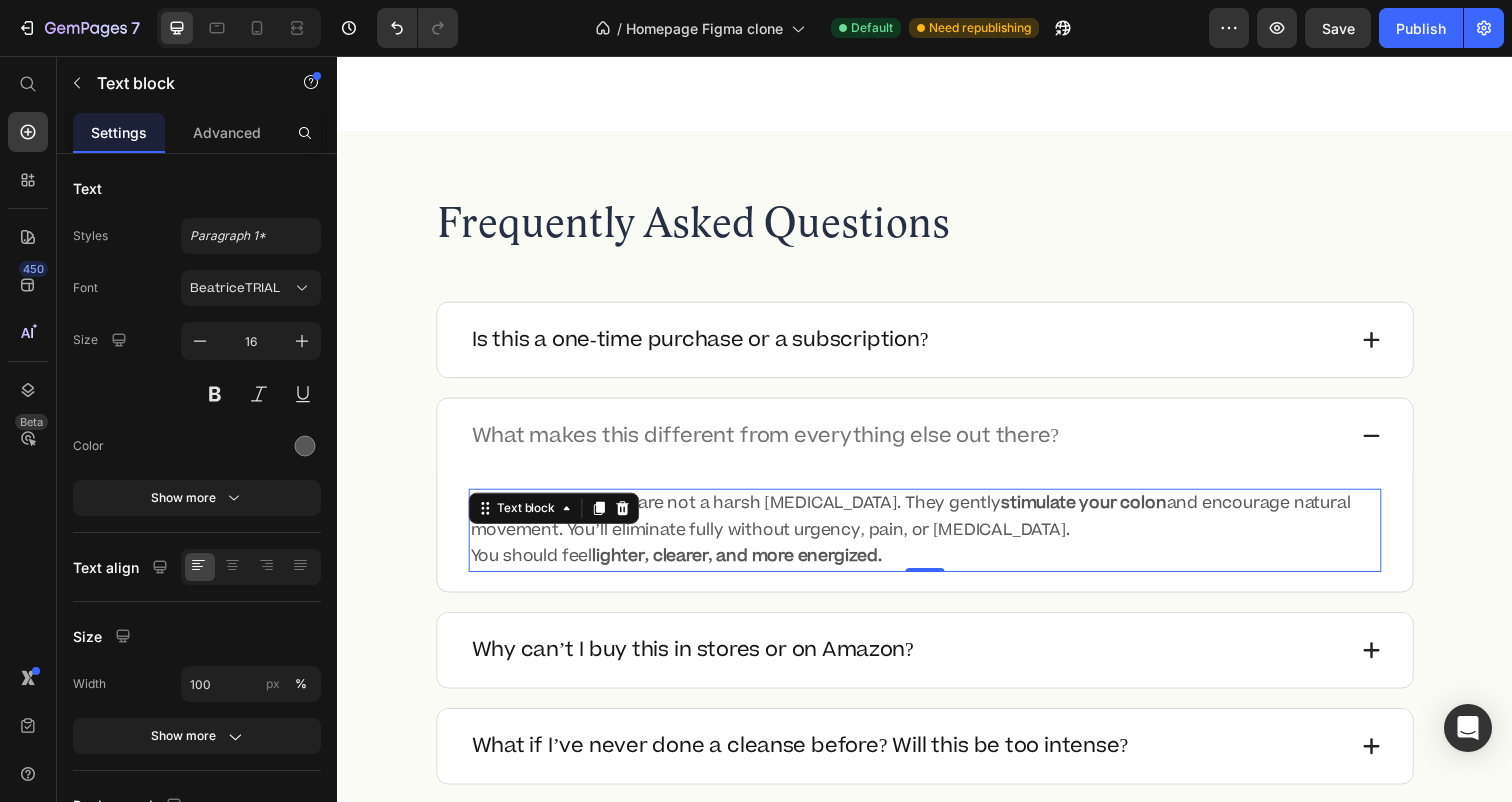 click on "lighter, clearer, and more energized." at bounding box center [745, 567] 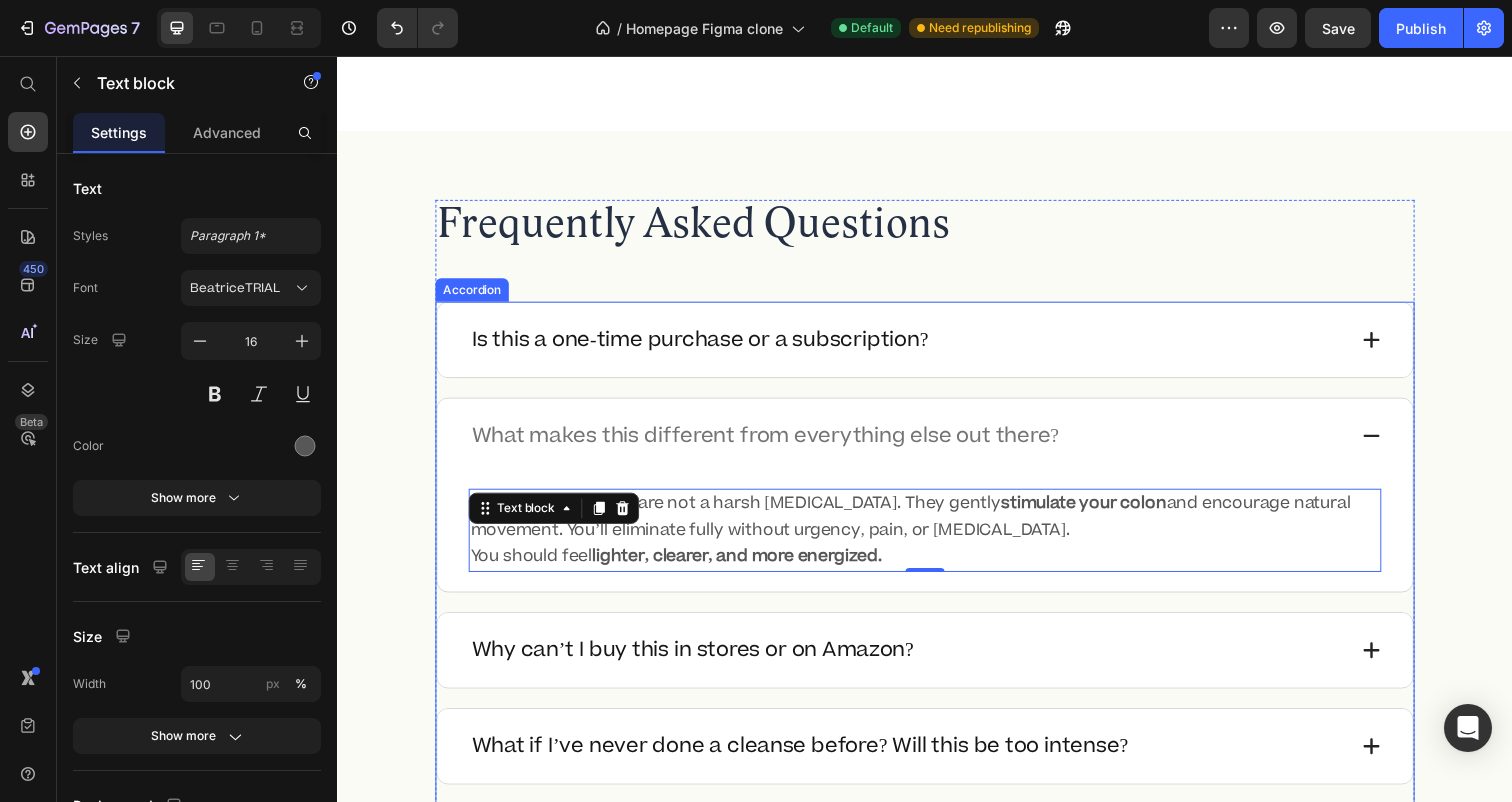 click on "What makes this different from everything else out there?" at bounding box center [774, 444] 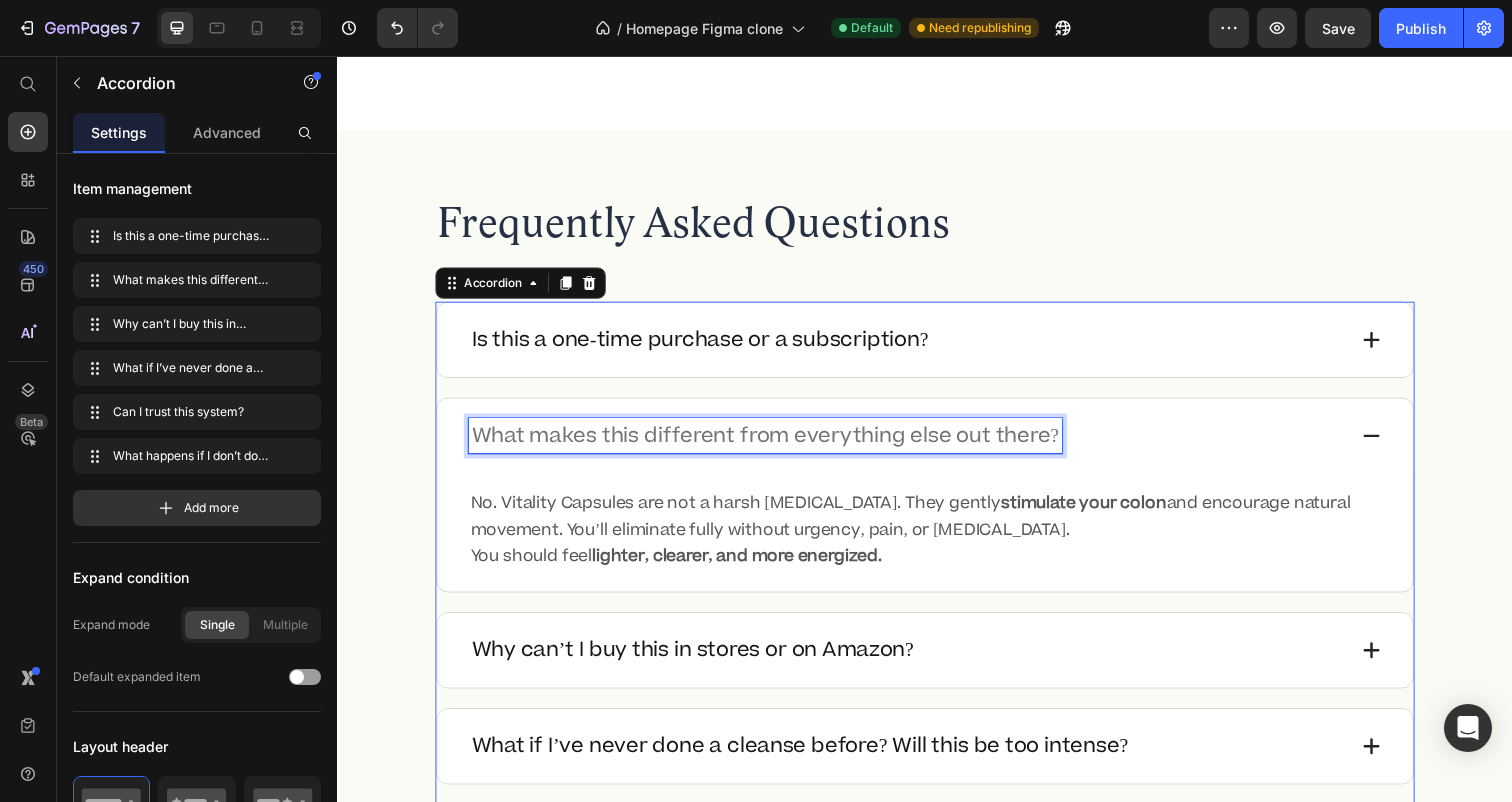 click on "What makes this different from everything else out there?" at bounding box center [774, 444] 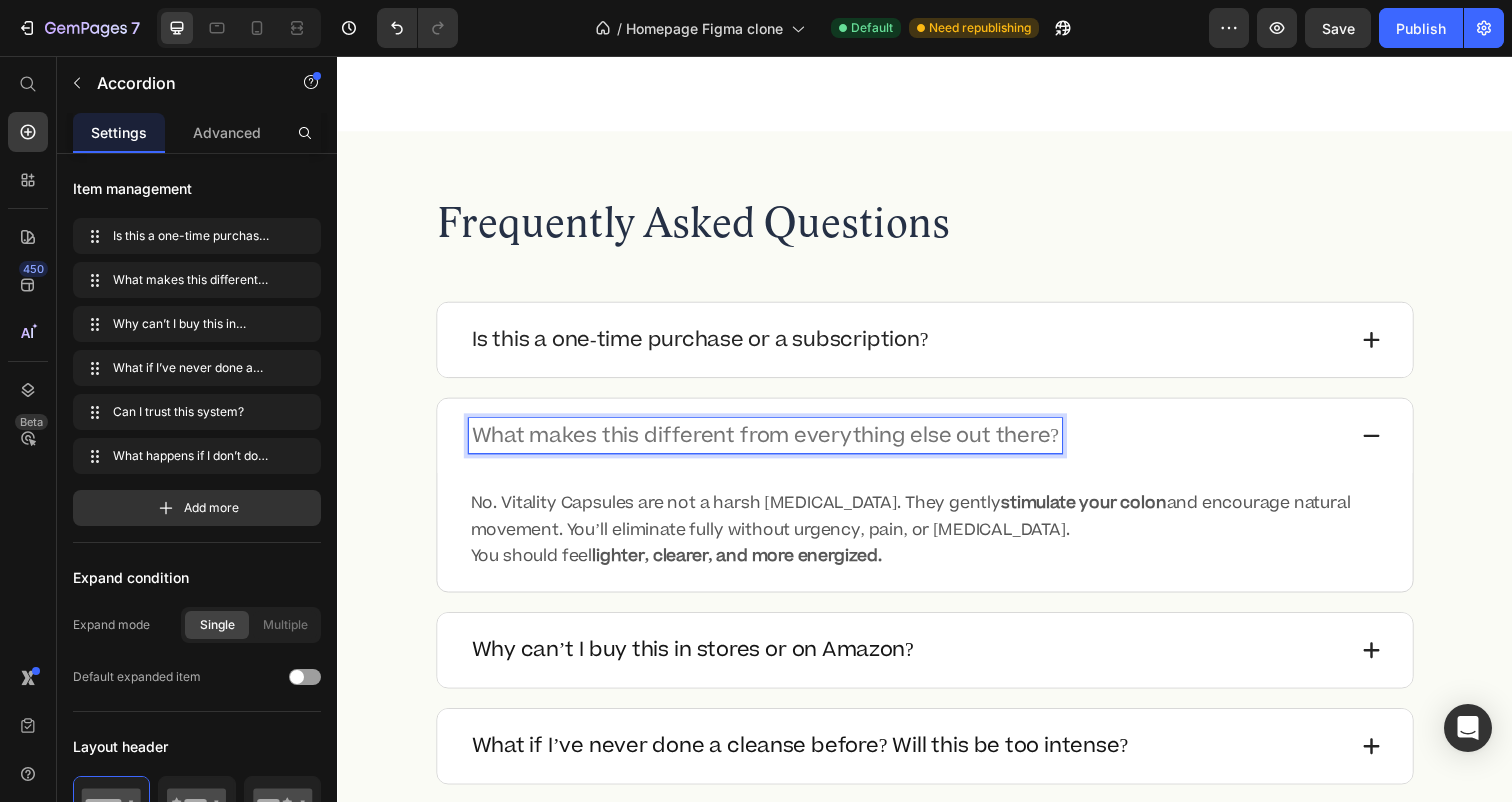 click on "Is this a one-time purchase or a subscription?" at bounding box center (707, 346) 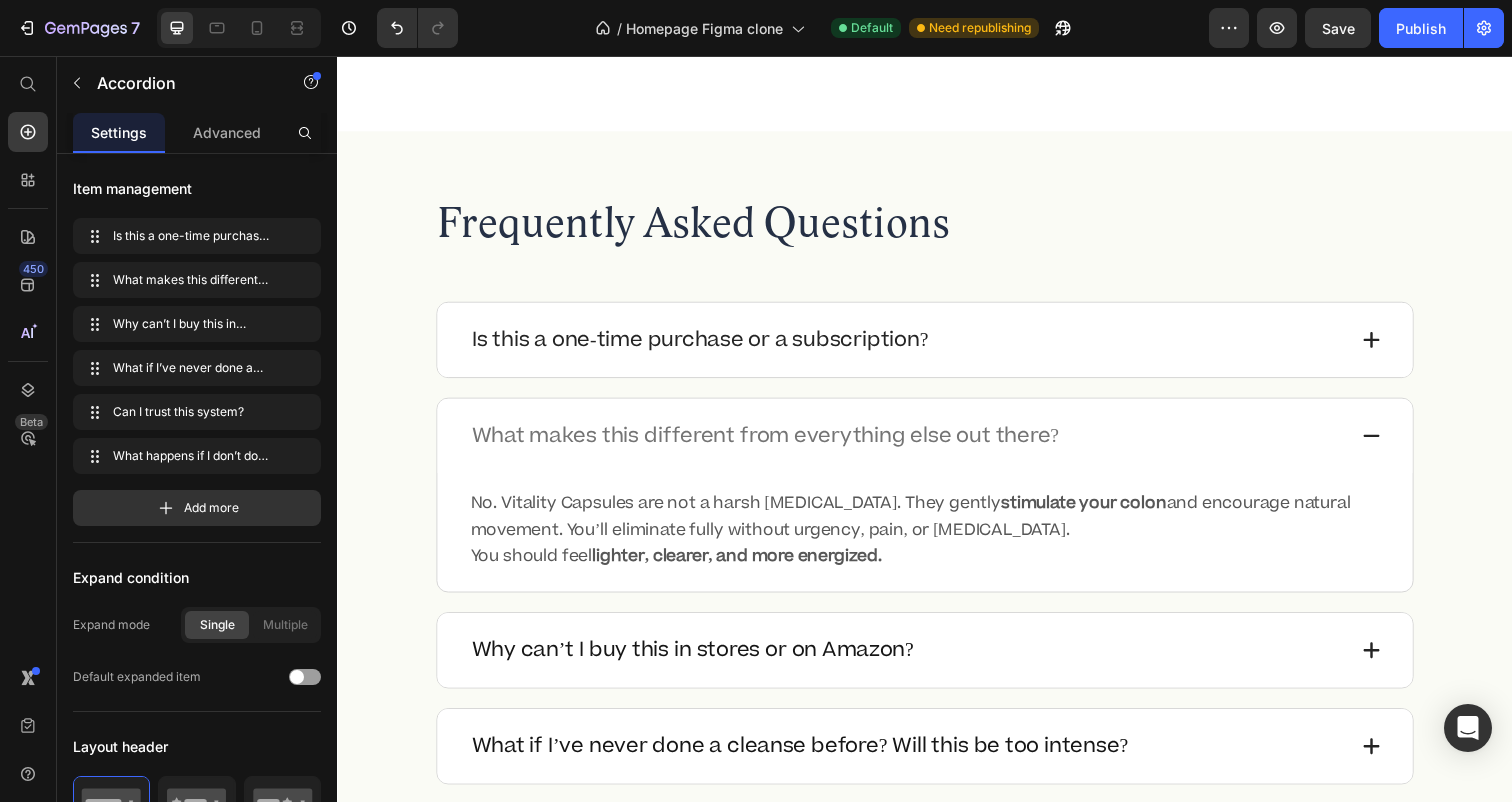 click on "Is this a one-time purchase or a subscription?" at bounding box center (919, 346) 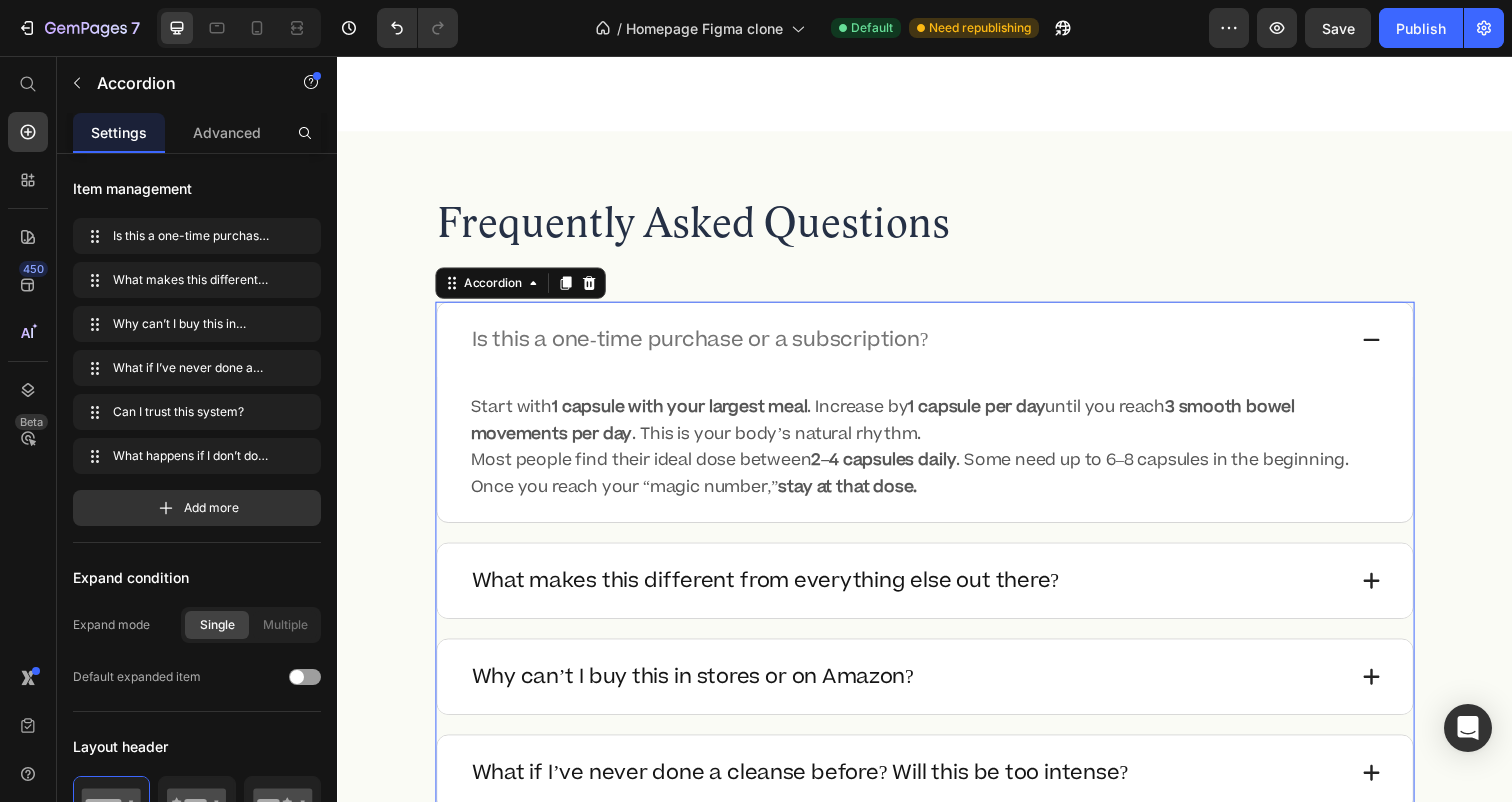 click on "Is this a one-time purchase or a subscription?" at bounding box center [707, 346] 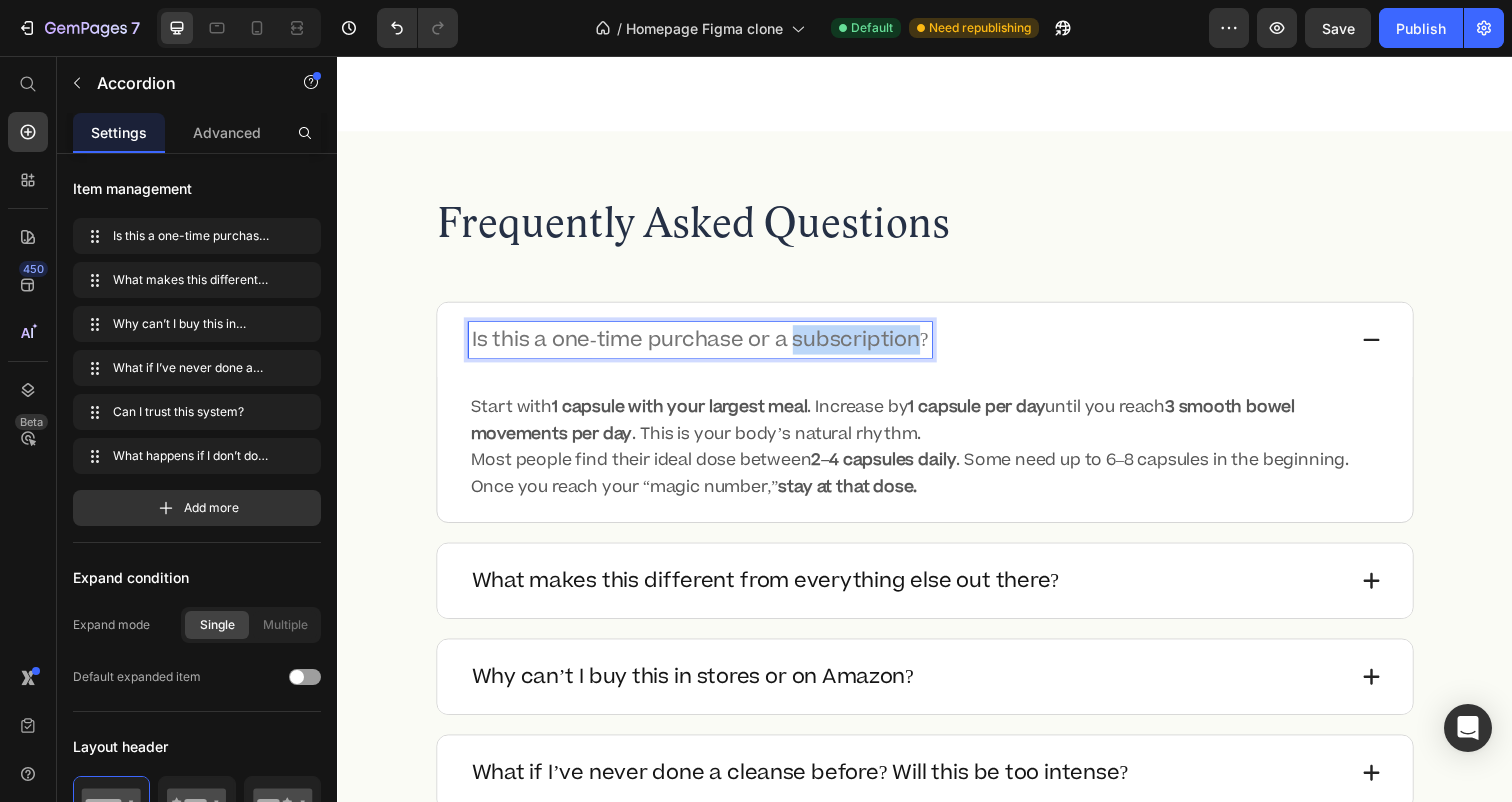 click on "Is this a one-time purchase or a subscription?" at bounding box center [707, 346] 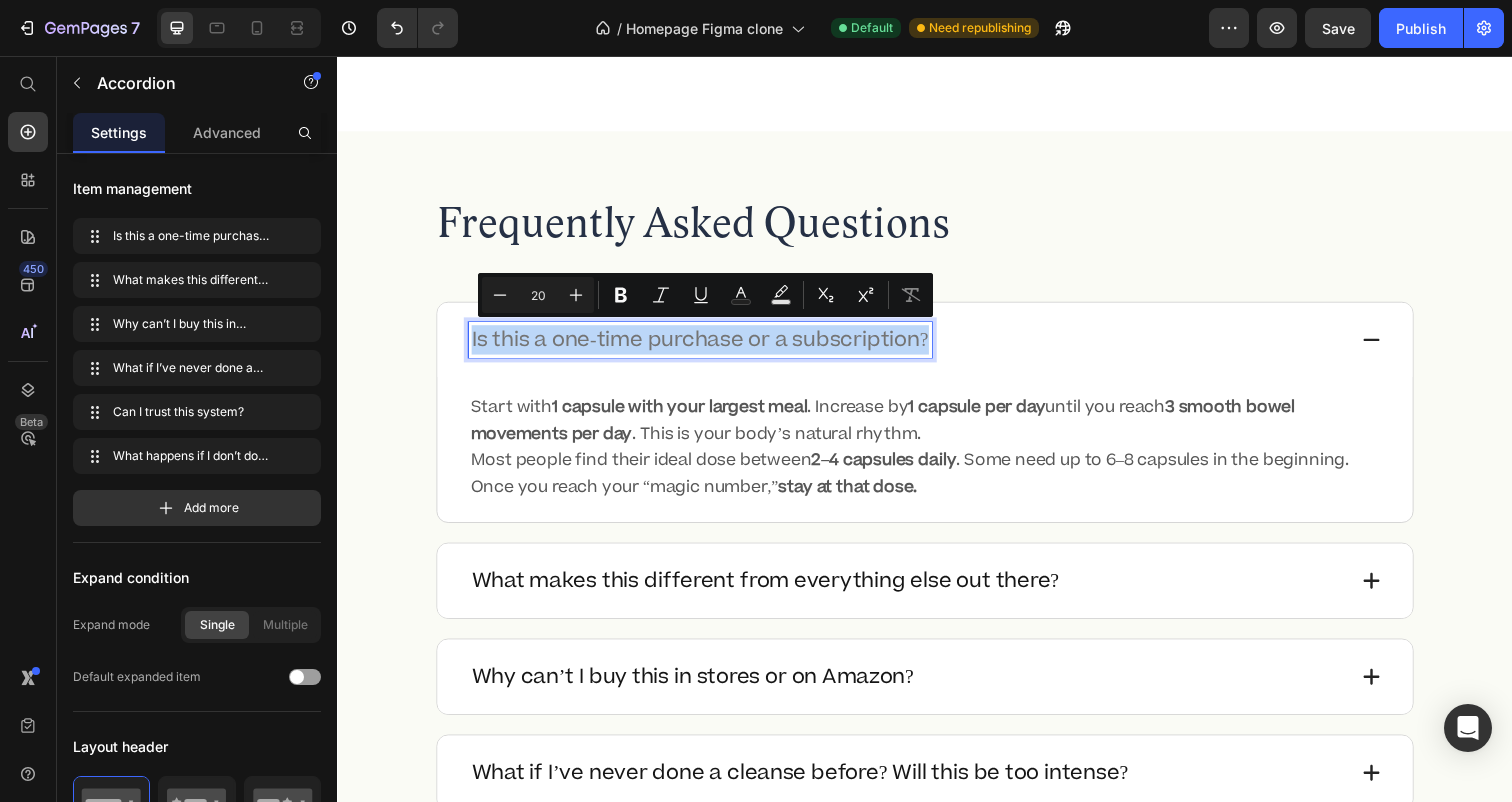 drag, startPoint x: 476, startPoint y: 342, endPoint x: 695, endPoint y: 379, distance: 222.10358 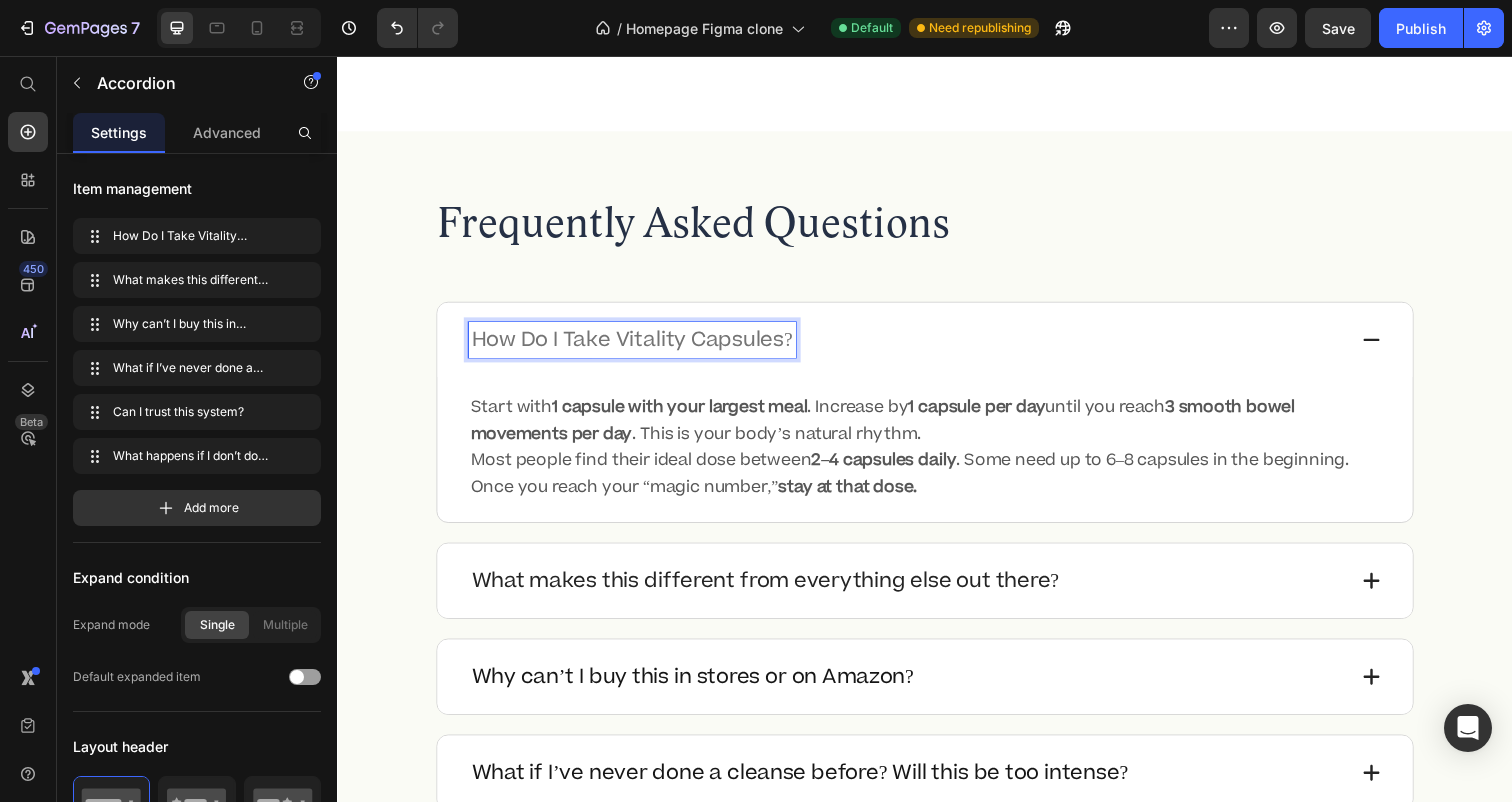 click on "What makes this different from everything else out there?" at bounding box center (774, 592) 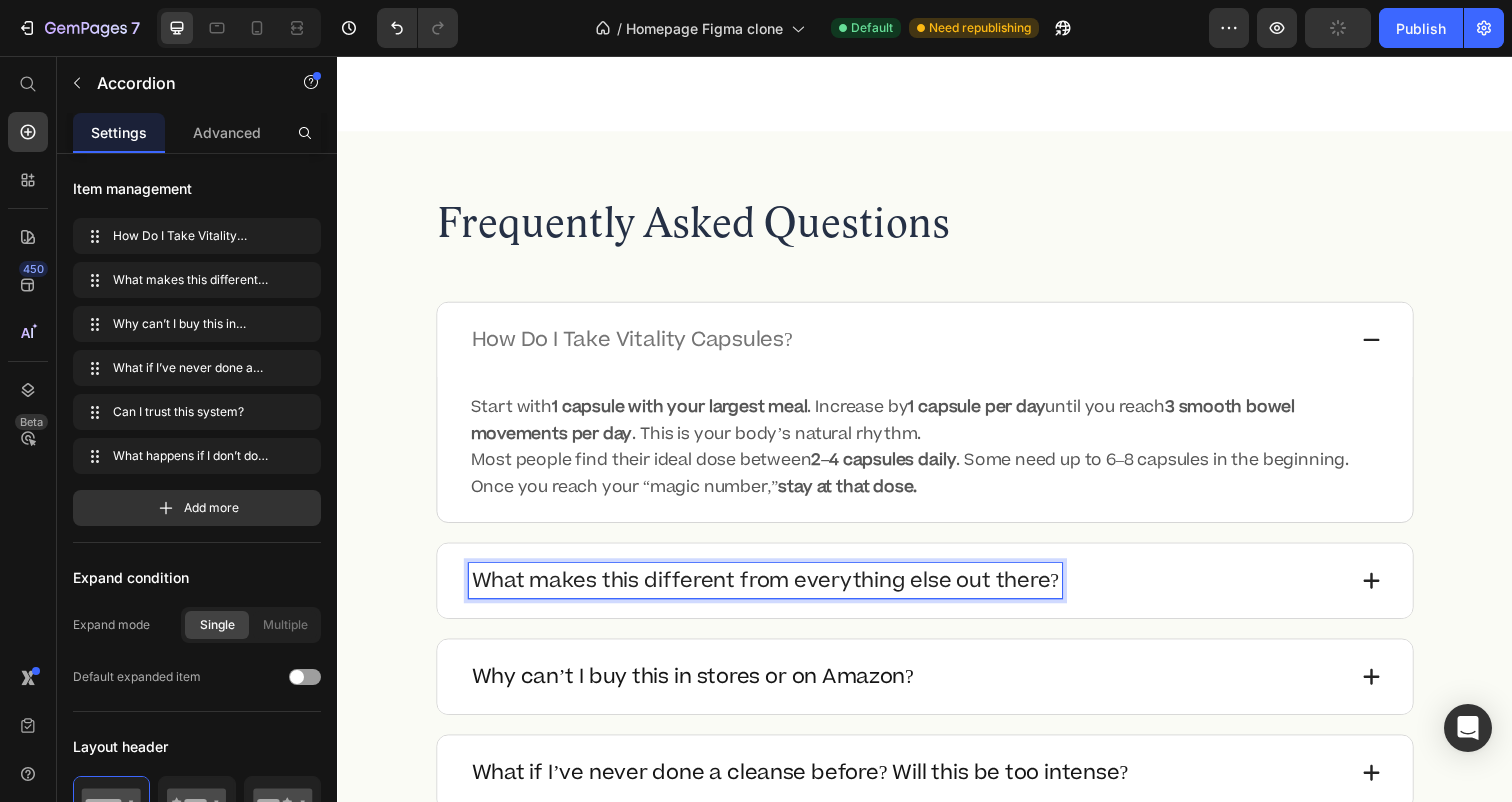click on "What makes this different from everything else out there?" at bounding box center [919, 592] 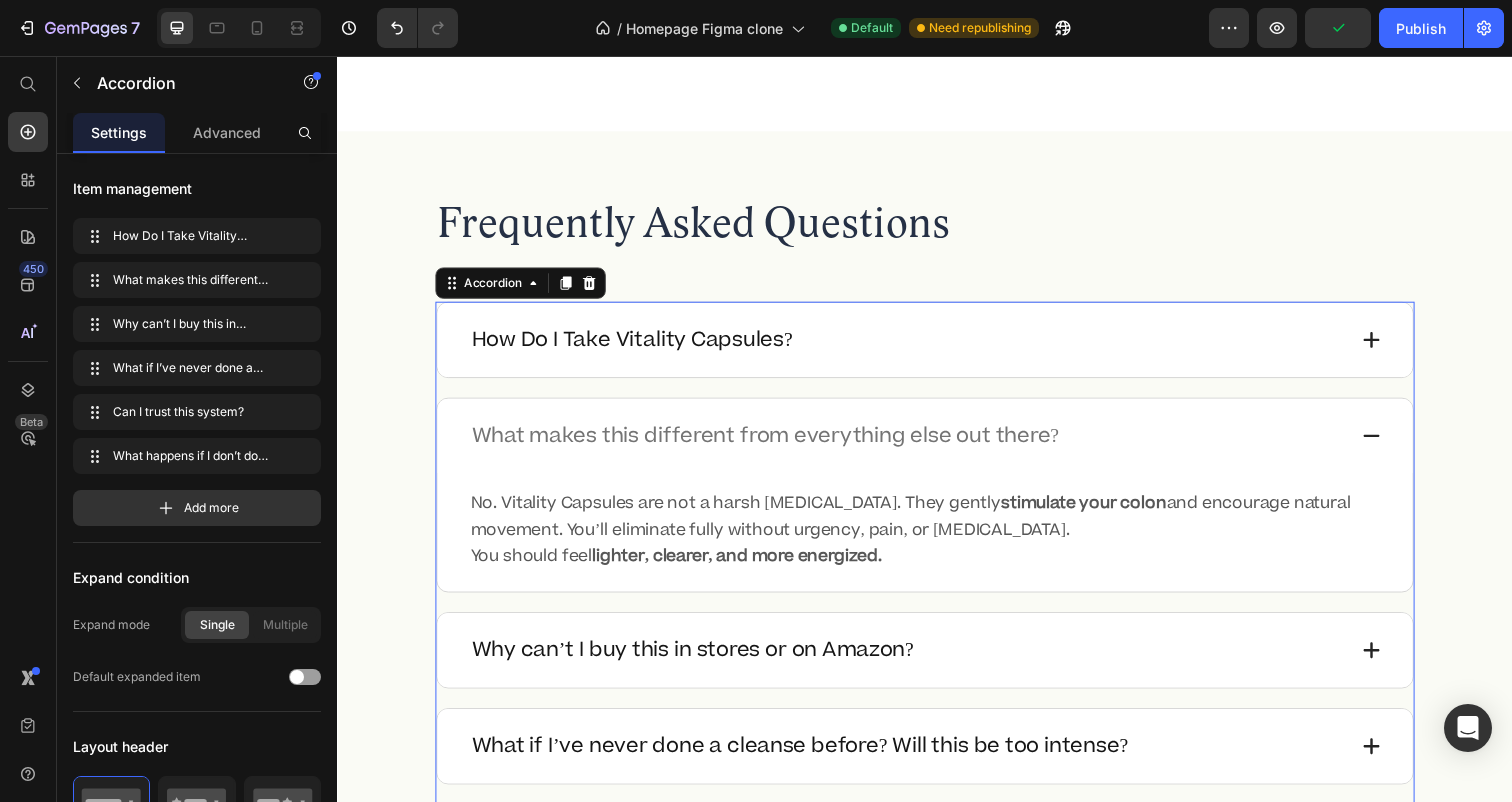 click on "What makes this different from everything else out there?" at bounding box center (774, 444) 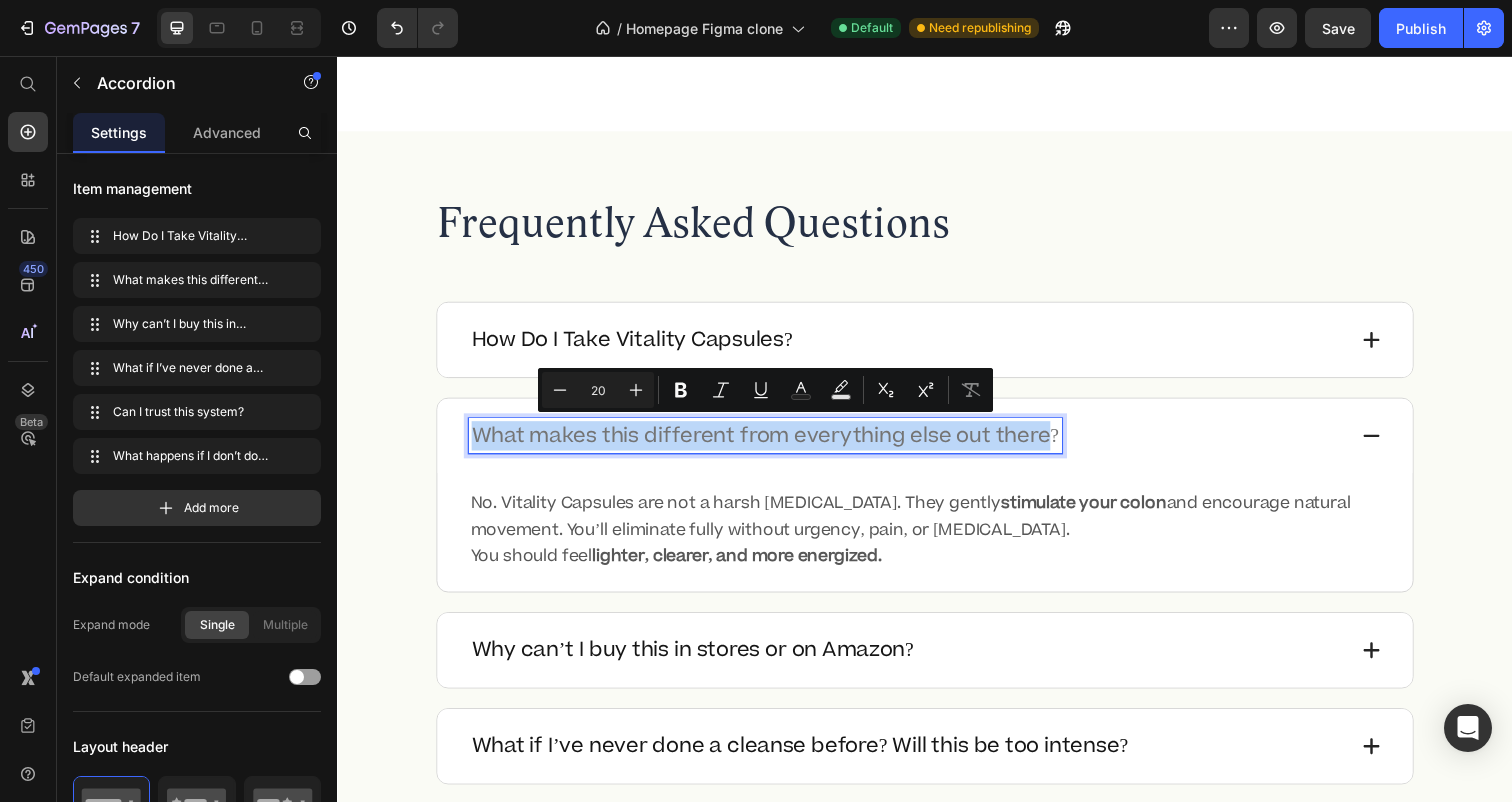 drag, startPoint x: 1070, startPoint y: 441, endPoint x: 478, endPoint y: 444, distance: 592.0076 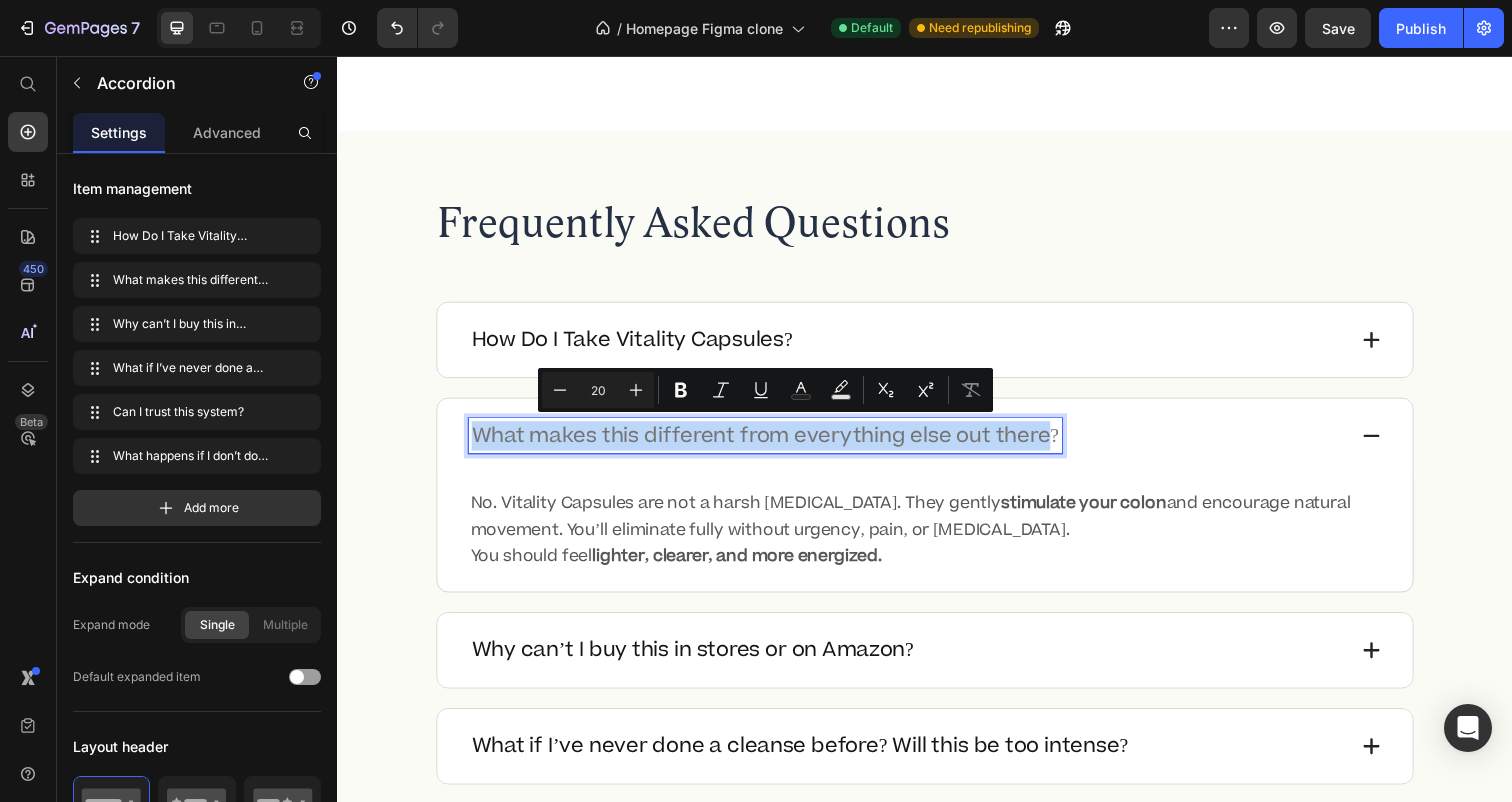 click on "What makes this different from everything else out there?" at bounding box center [774, 444] 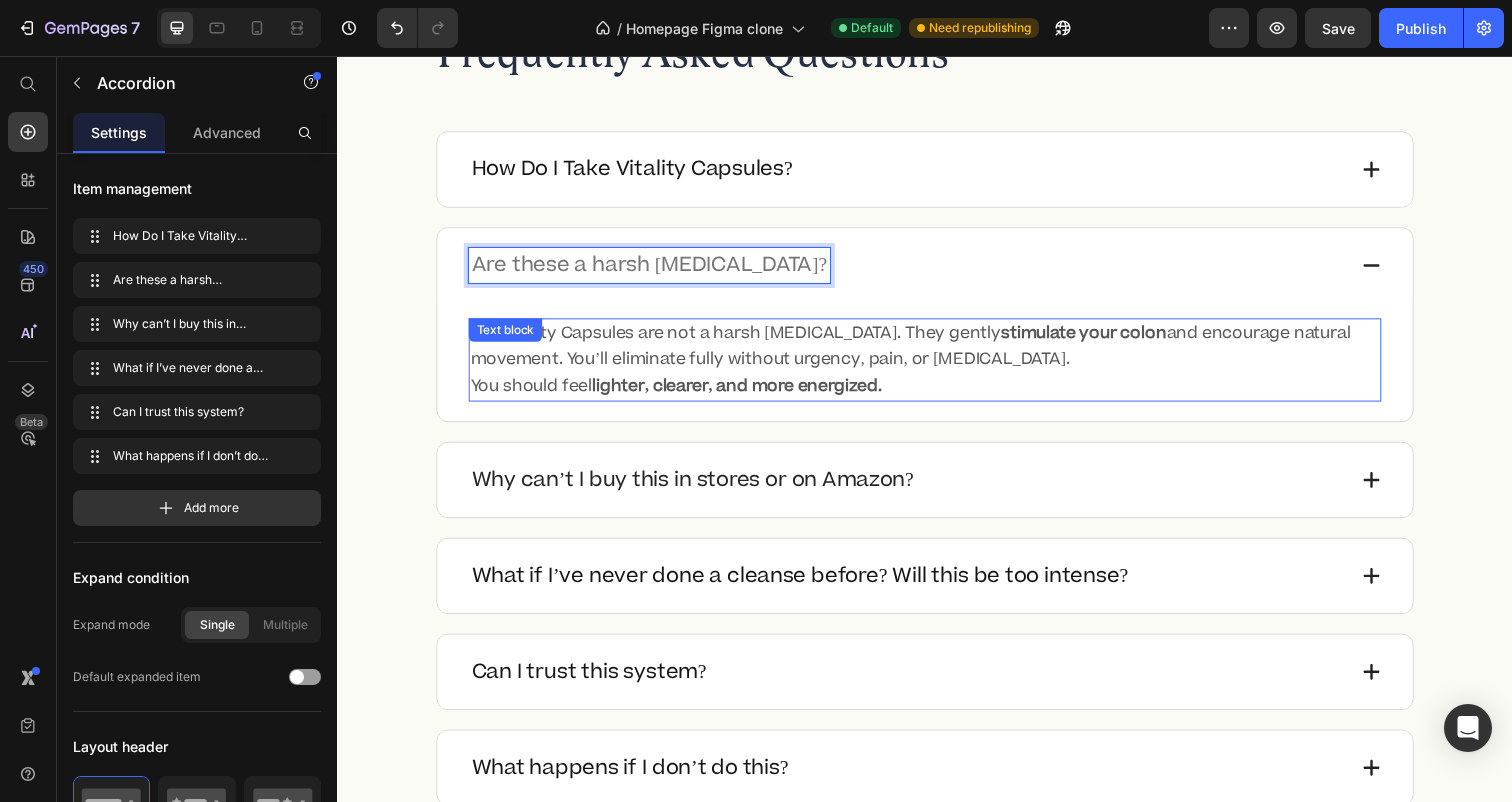 scroll, scrollTop: 10923, scrollLeft: 0, axis: vertical 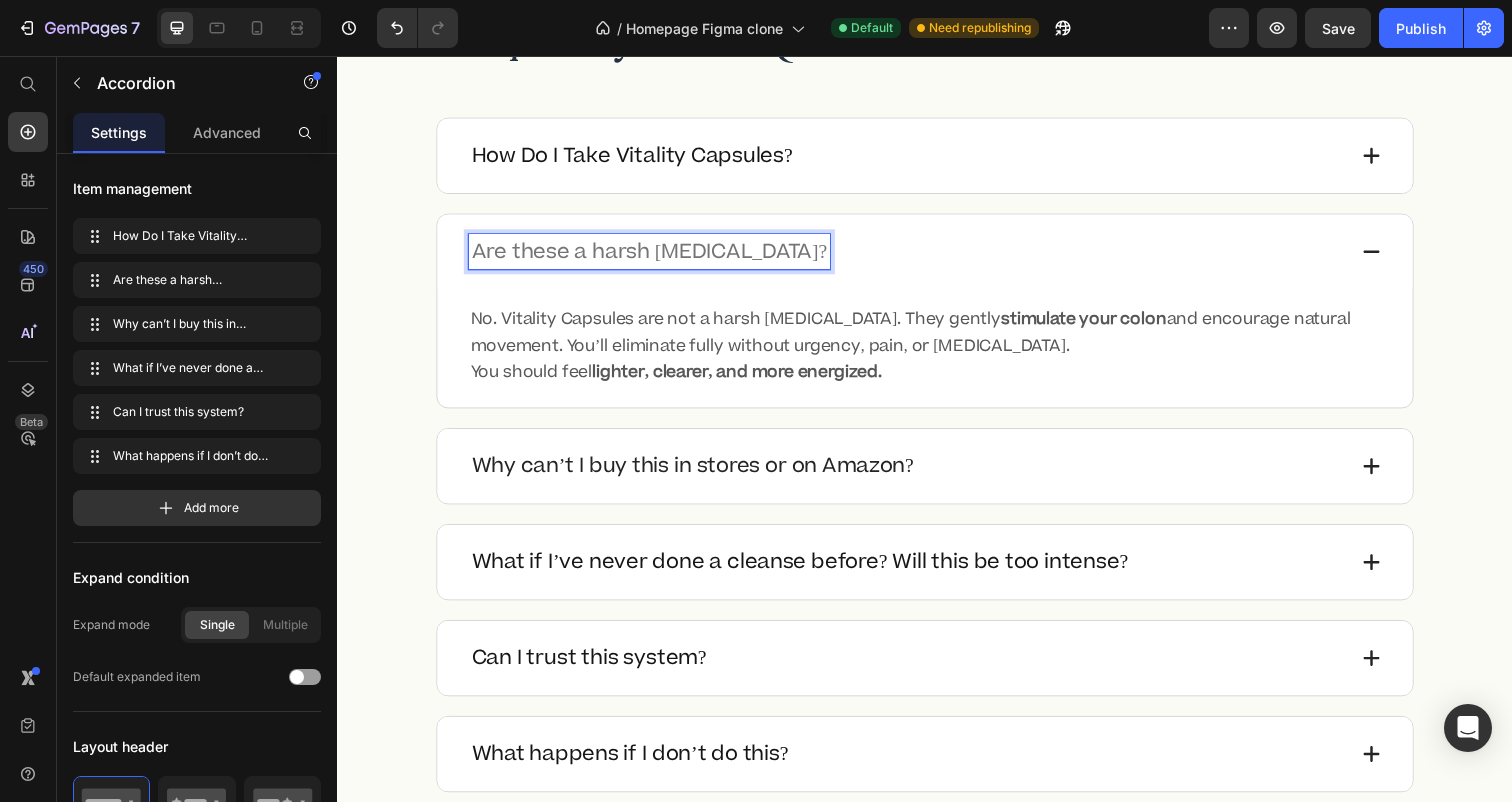 click on "Why can’t I buy this in stores or on Amazon?" at bounding box center (919, 475) 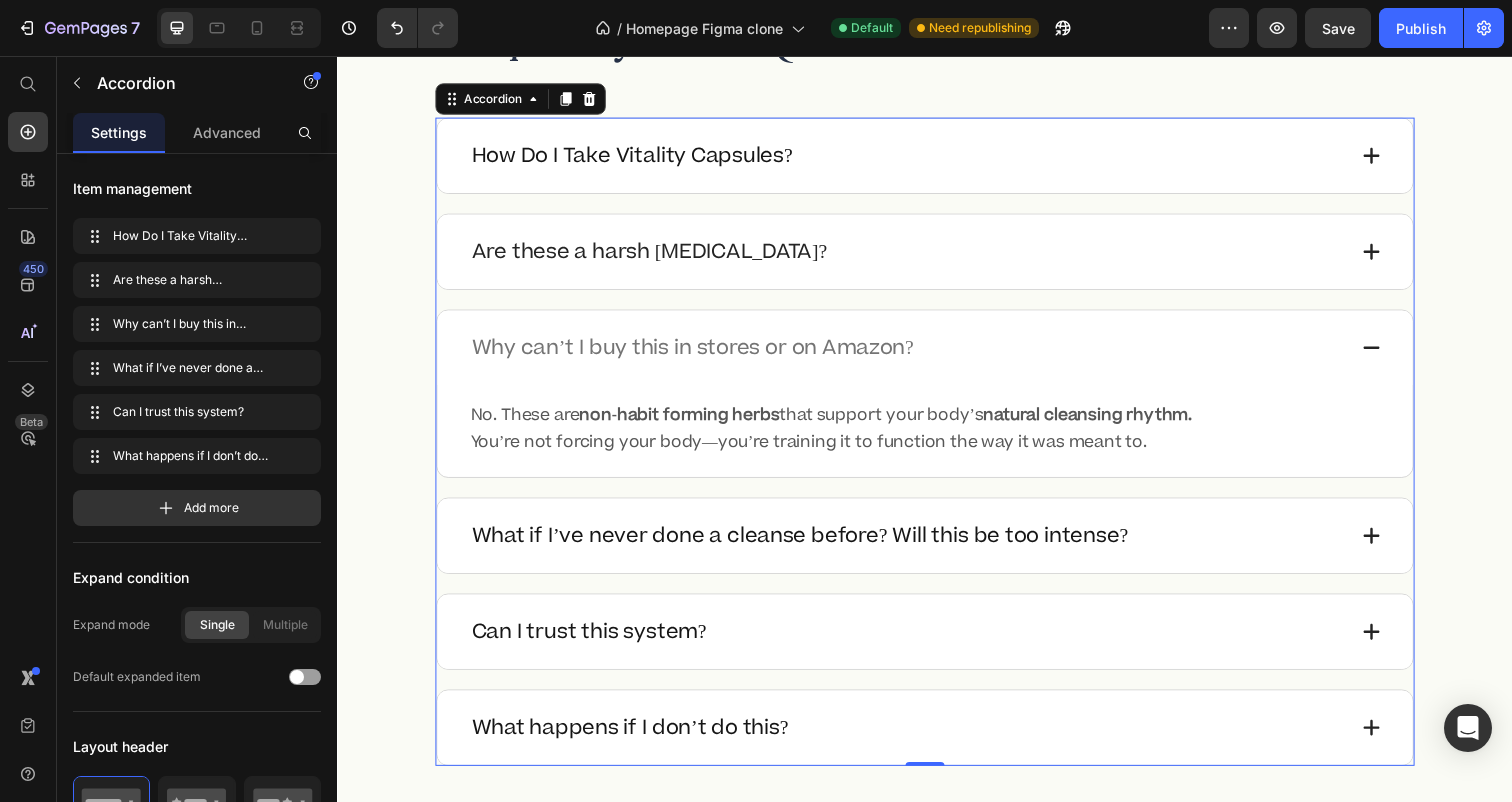 click on "Why can’t I buy this in stores or on Amazon?" at bounding box center [700, 354] 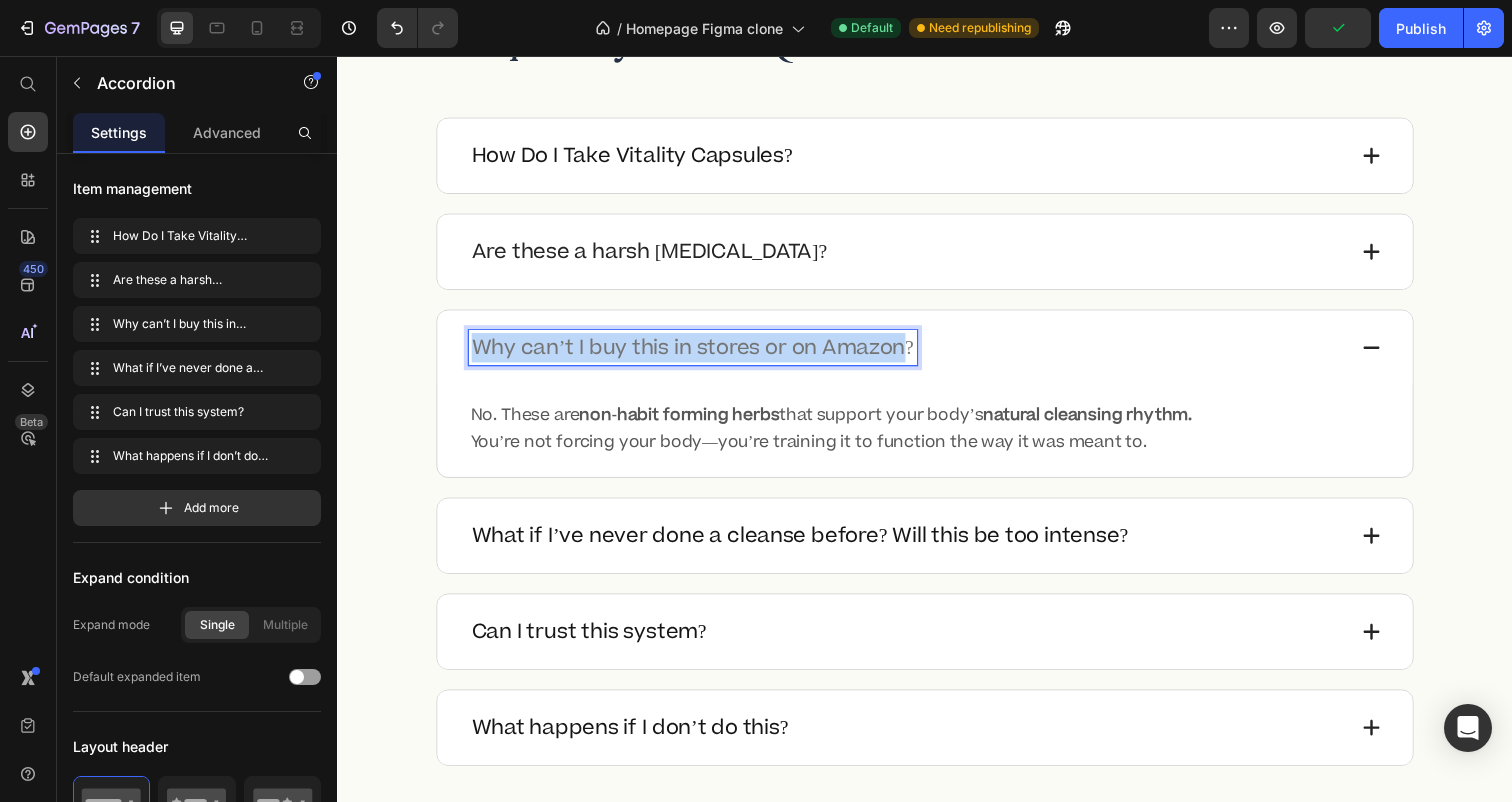 drag, startPoint x: 922, startPoint y: 357, endPoint x: 475, endPoint y: 352, distance: 447.02795 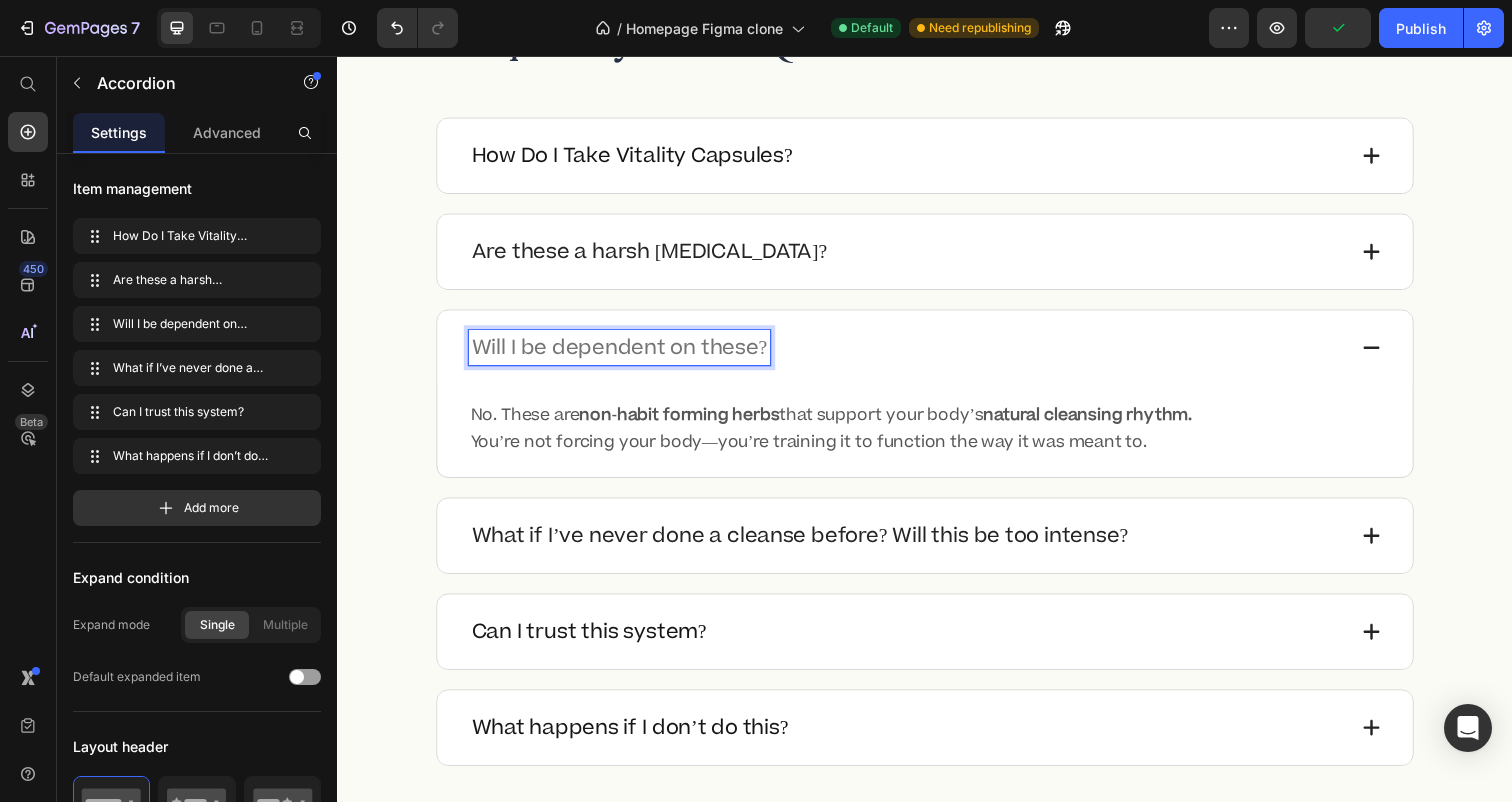 click on "What if I’ve never done a cleanse before? Will this be too intense?" at bounding box center (809, 546) 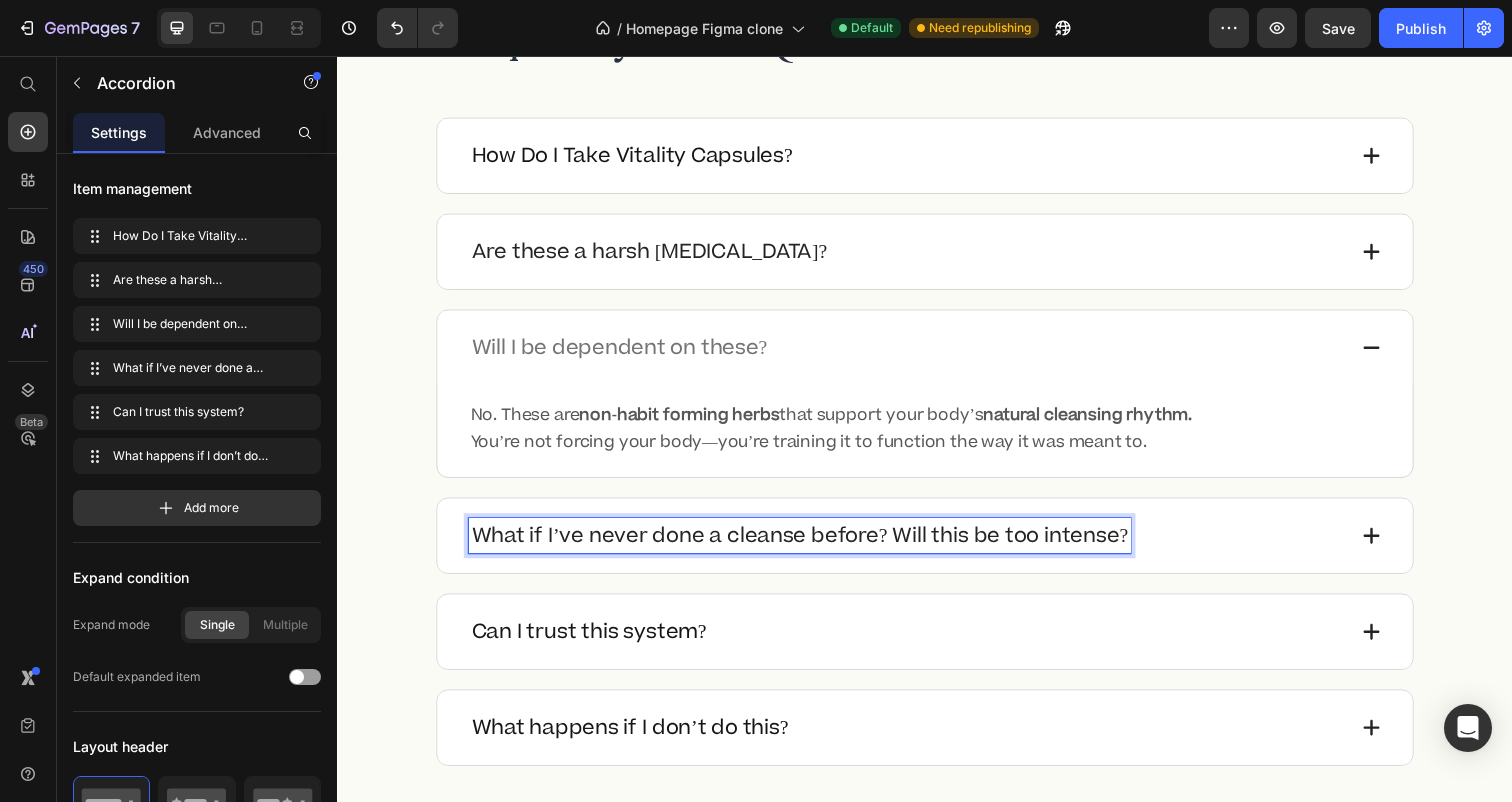 click on "What if I’ve never done a cleanse before? Will this be too intense?" at bounding box center (919, 546) 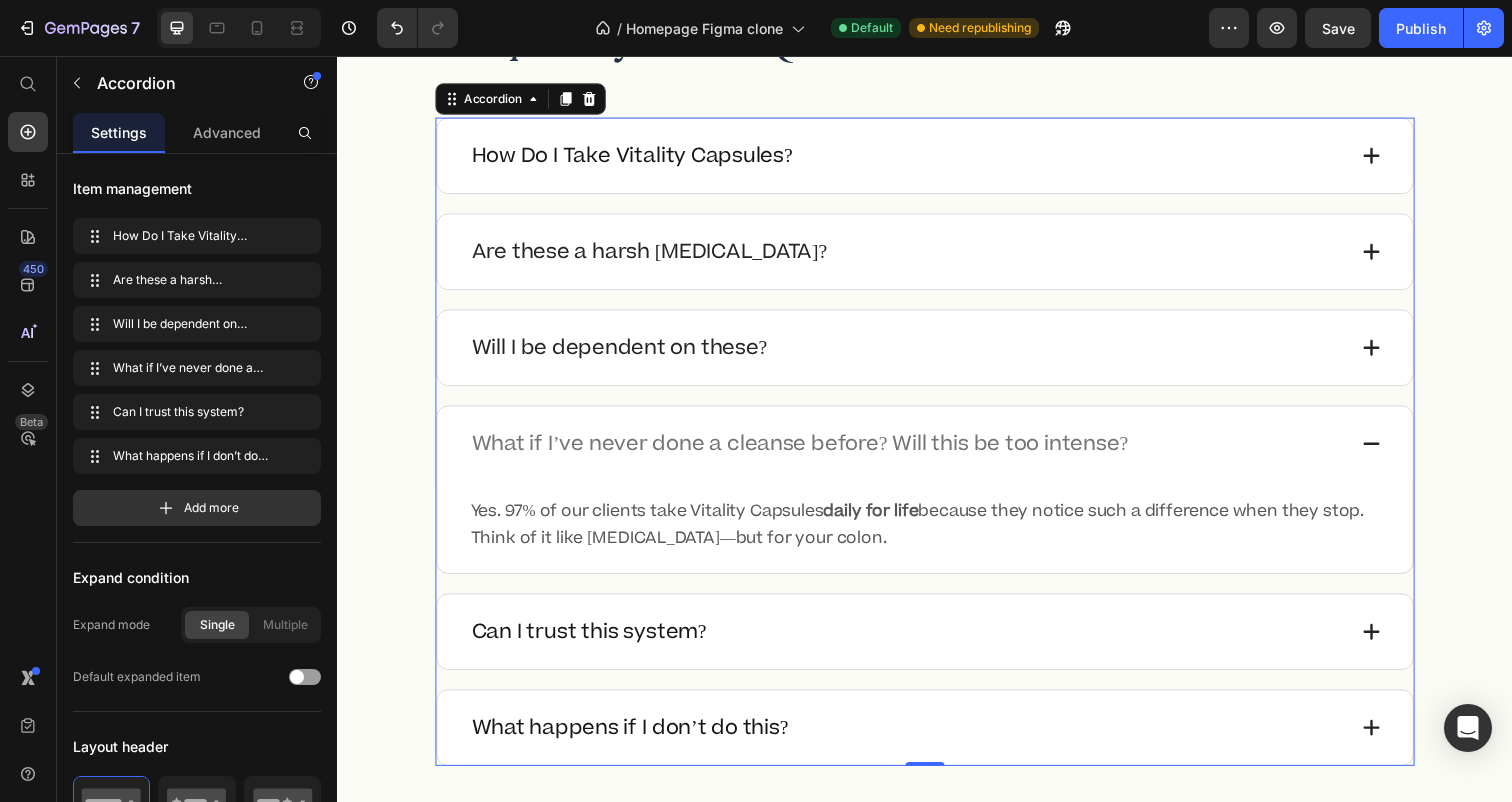 click on "What if I’ve never done a cleanse before? Will this be too intense?" at bounding box center [809, 452] 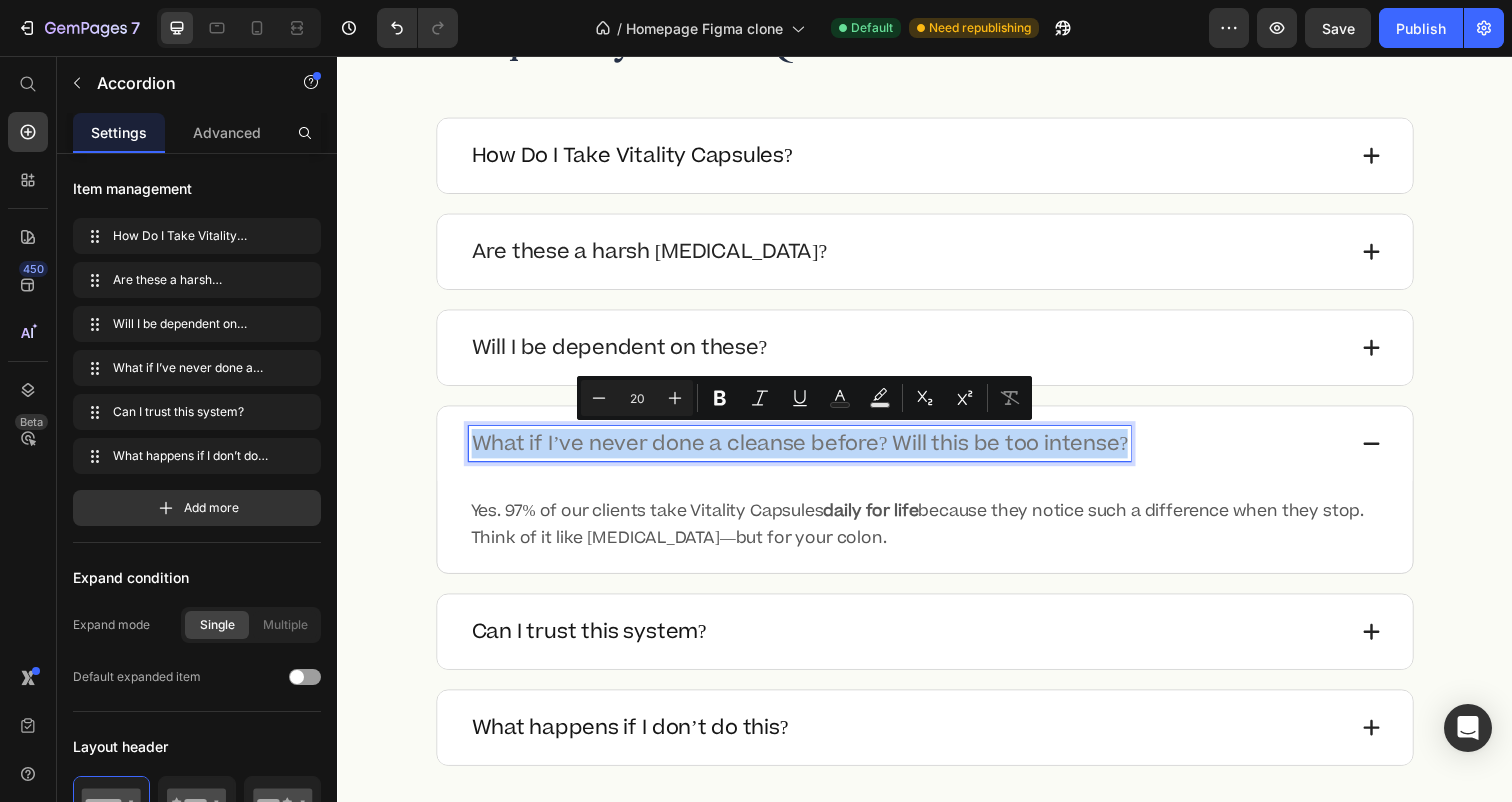 drag, startPoint x: 1144, startPoint y: 457, endPoint x: 475, endPoint y: 444, distance: 669.1263 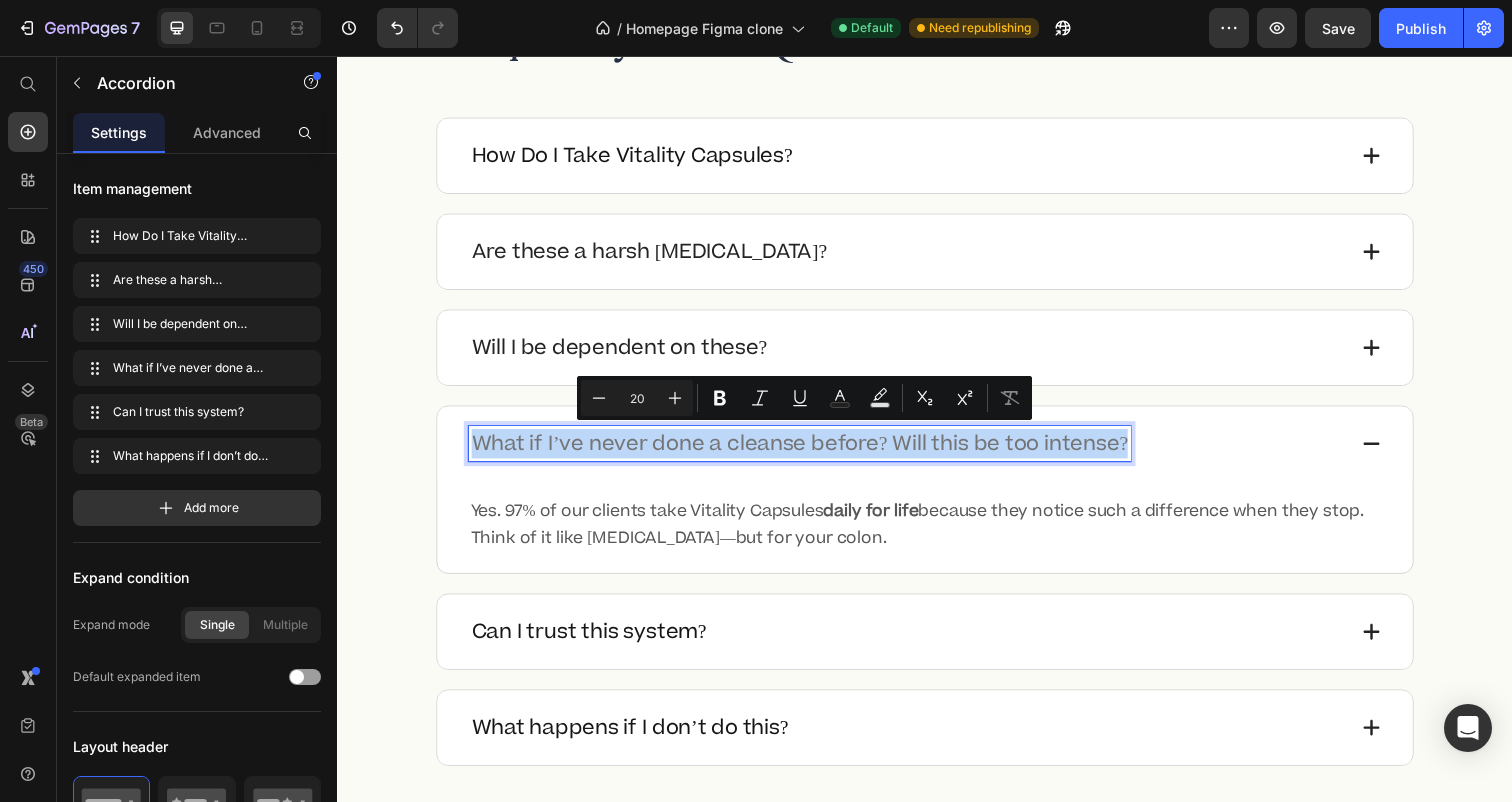 click on "What if I’ve never done a cleanse before? Will this be too intense?" at bounding box center (809, 452) 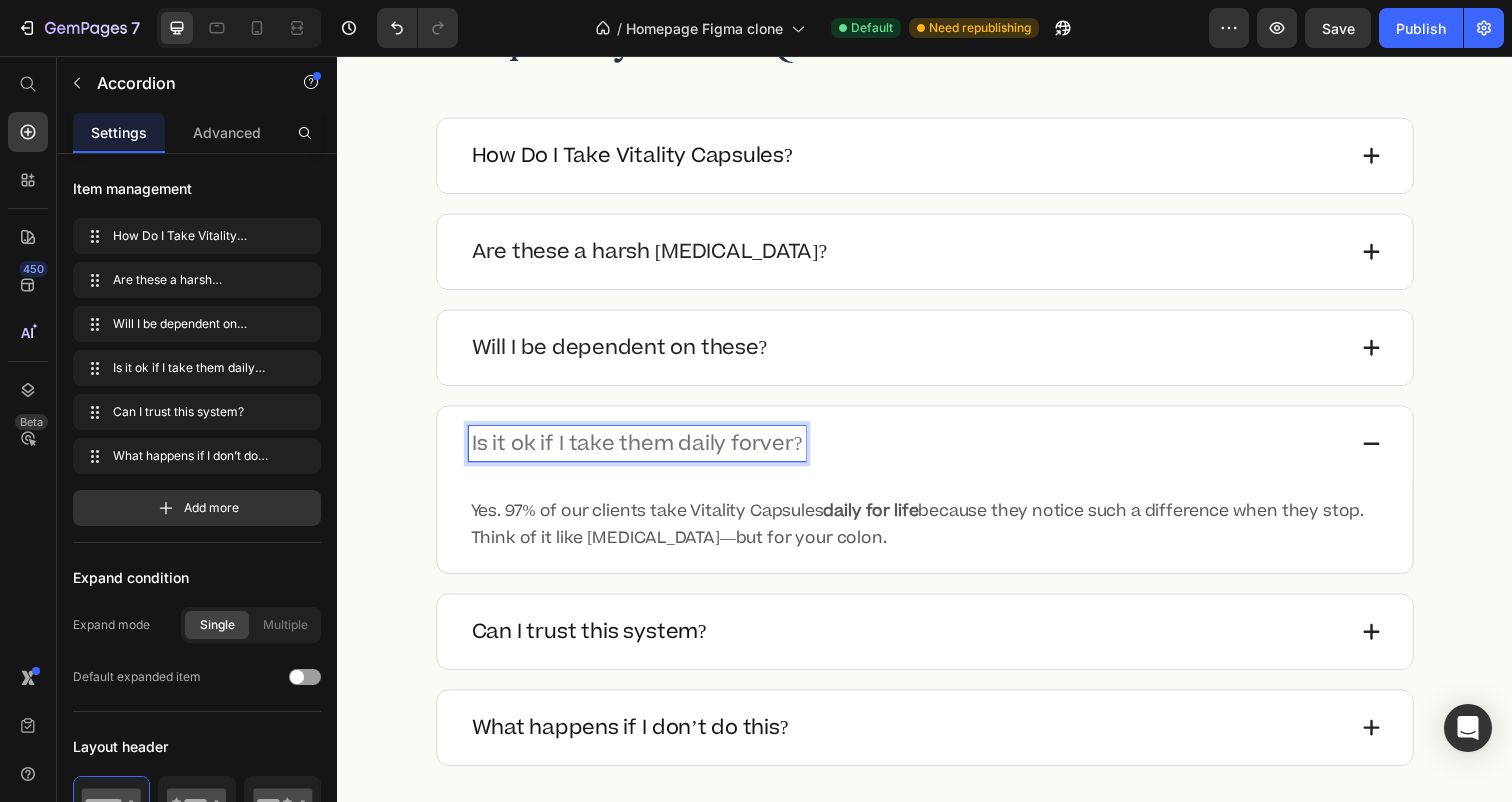 click on "Is it ok if I take them daily forver?" at bounding box center [643, 452] 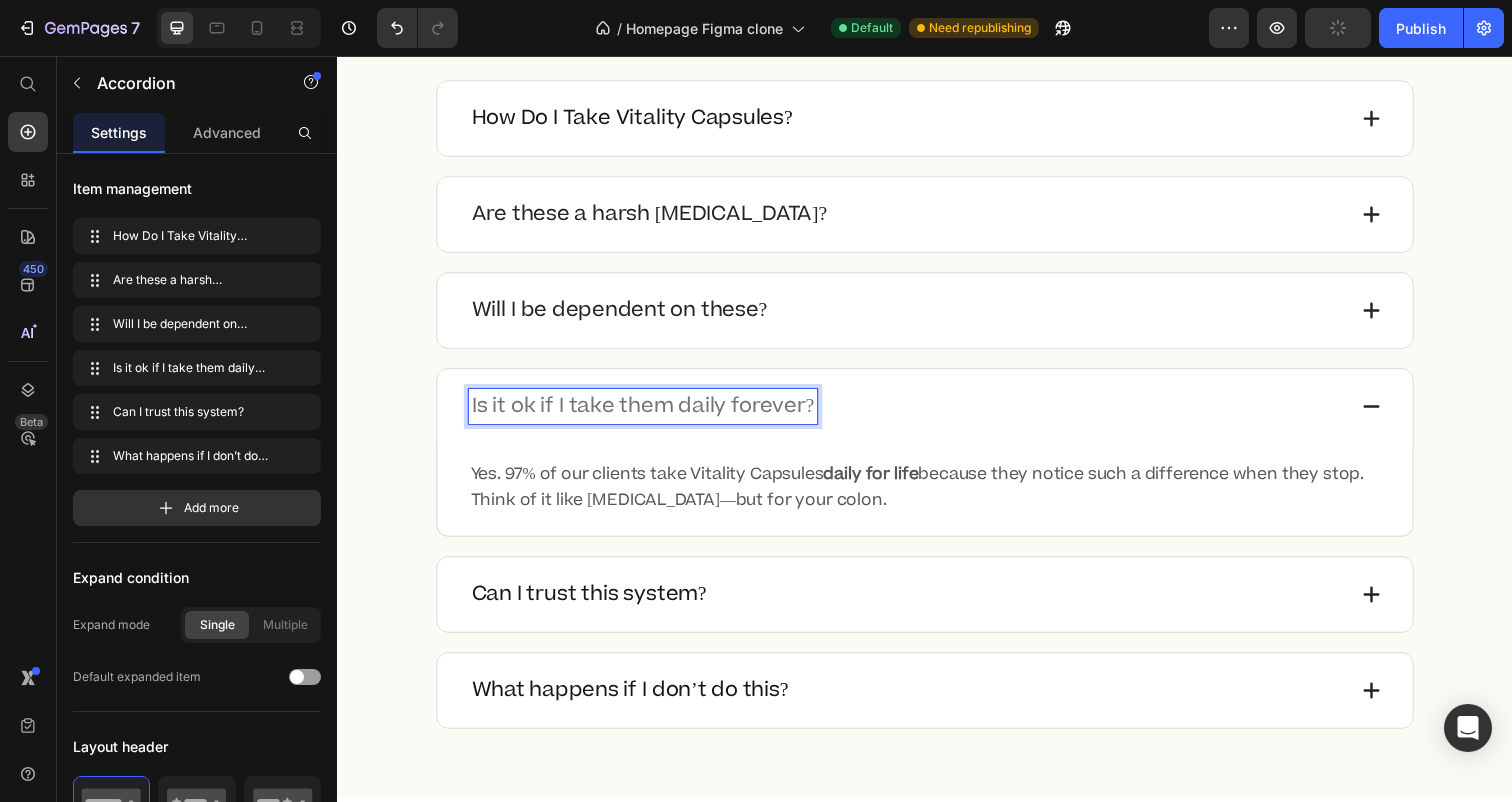 scroll, scrollTop: 10983, scrollLeft: 0, axis: vertical 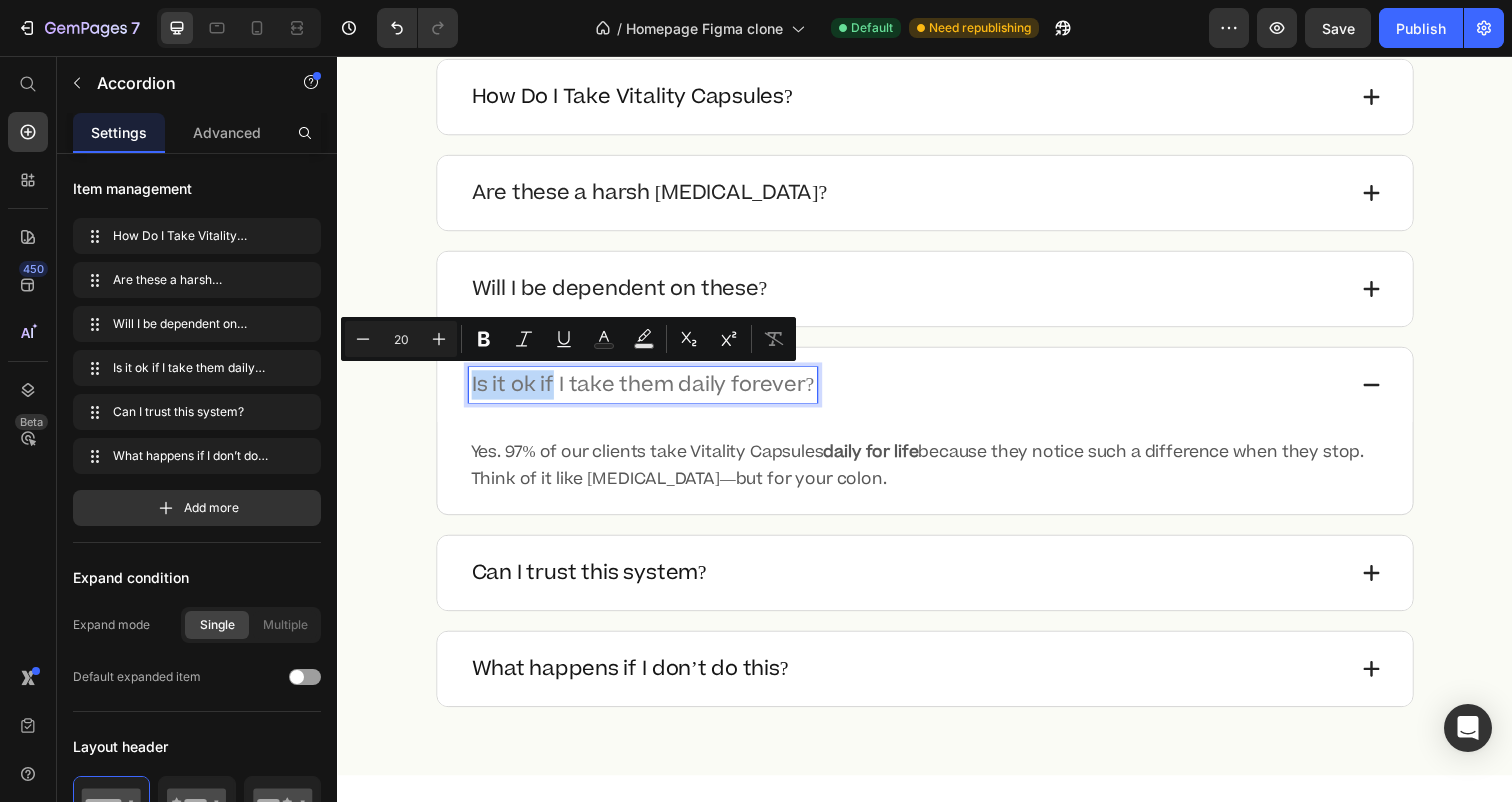 drag, startPoint x: 560, startPoint y: 391, endPoint x: 464, endPoint y: 391, distance: 96 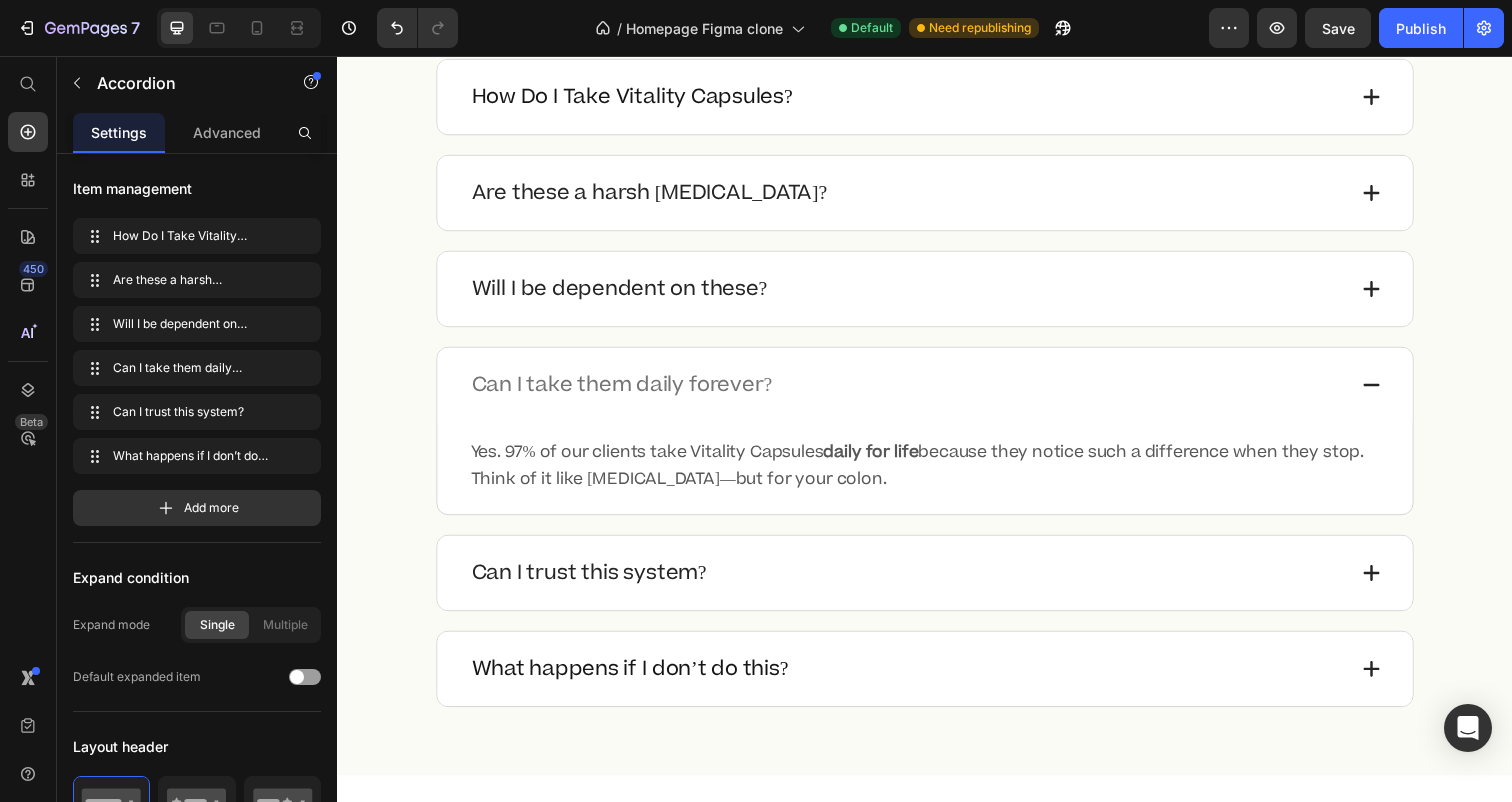 click on "Can I trust this system?" at bounding box center [919, 584] 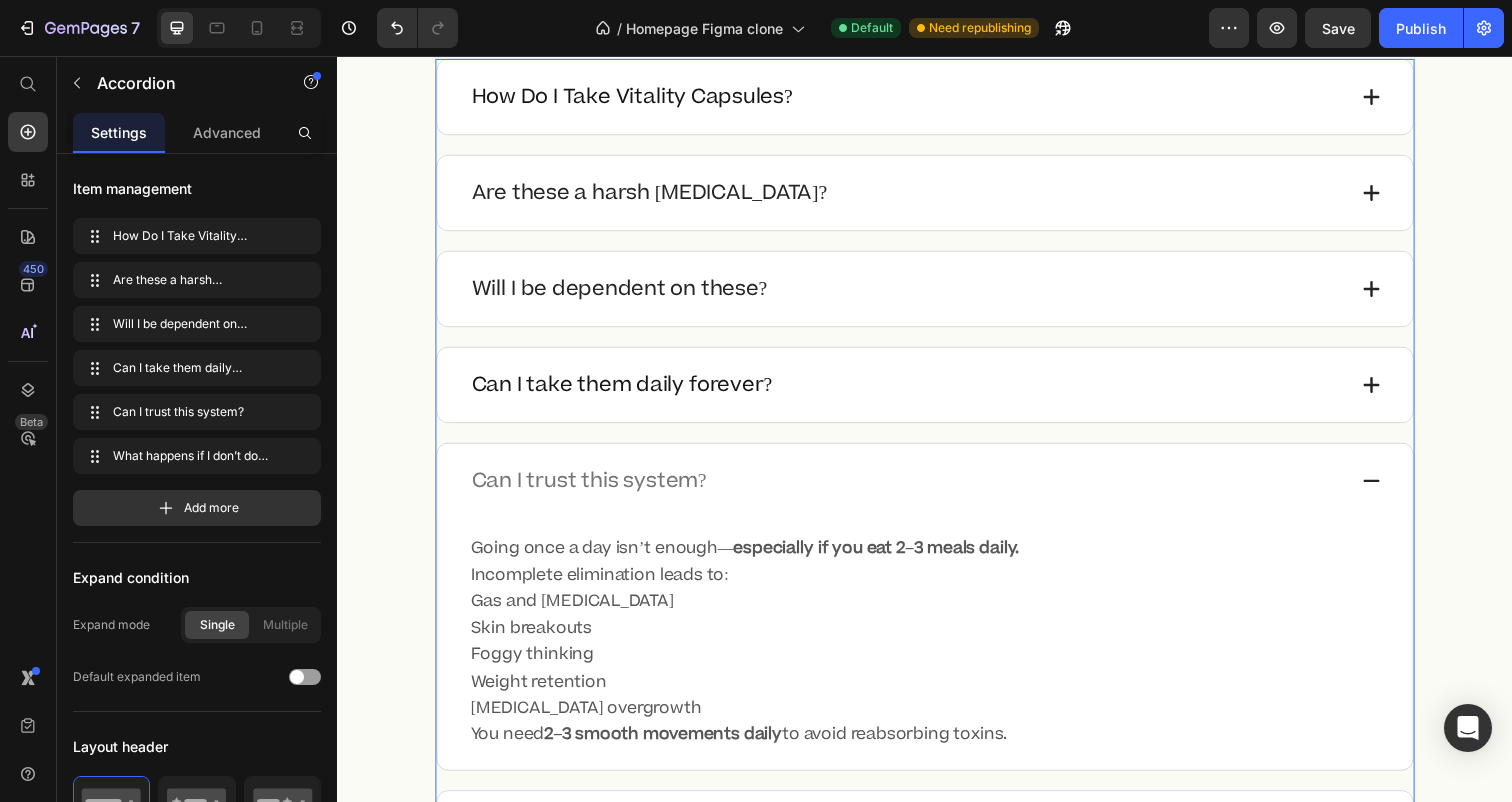 scroll, scrollTop: 11012, scrollLeft: 0, axis: vertical 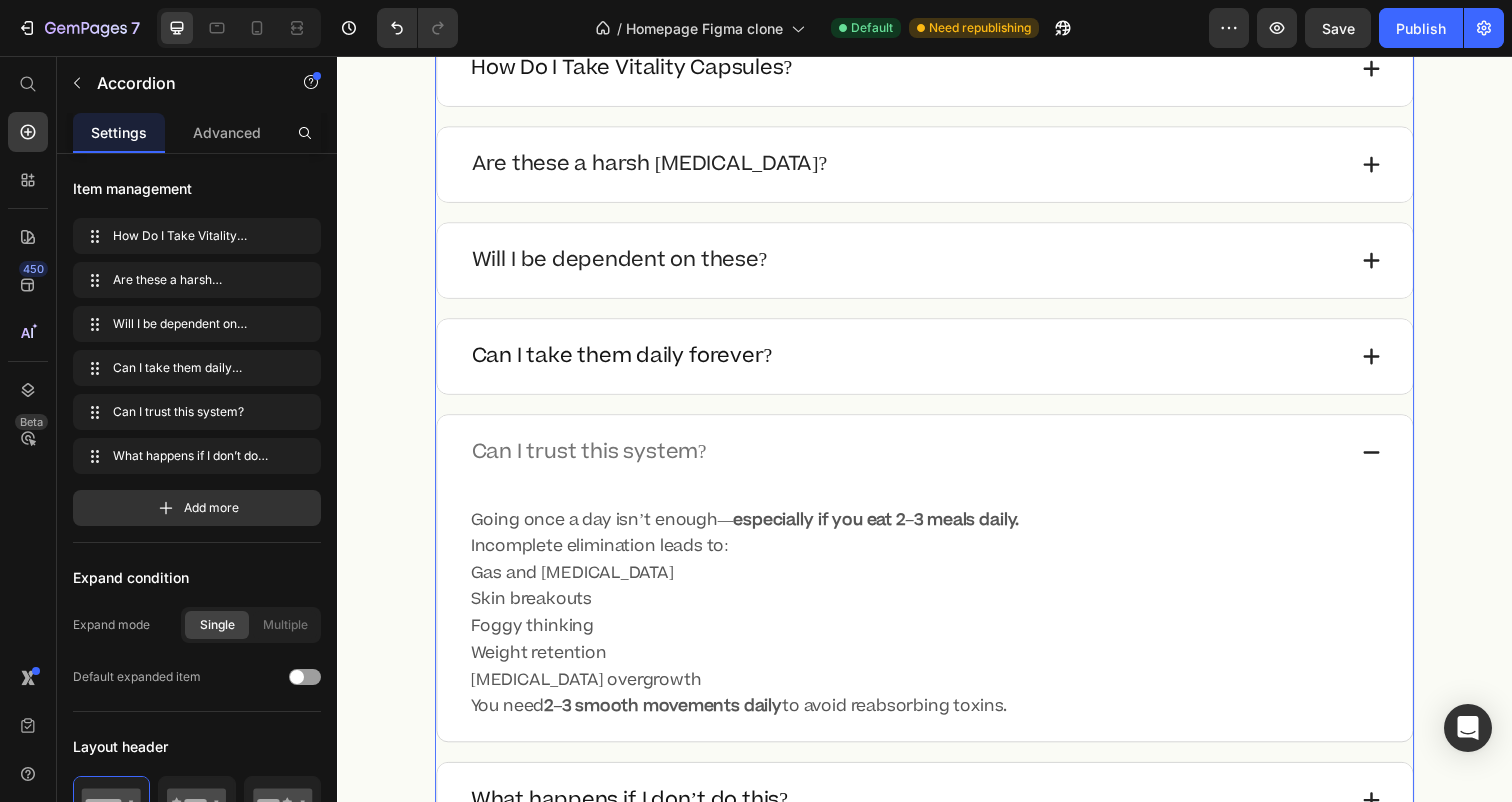 click on "Can I trust this system?" at bounding box center (594, 461) 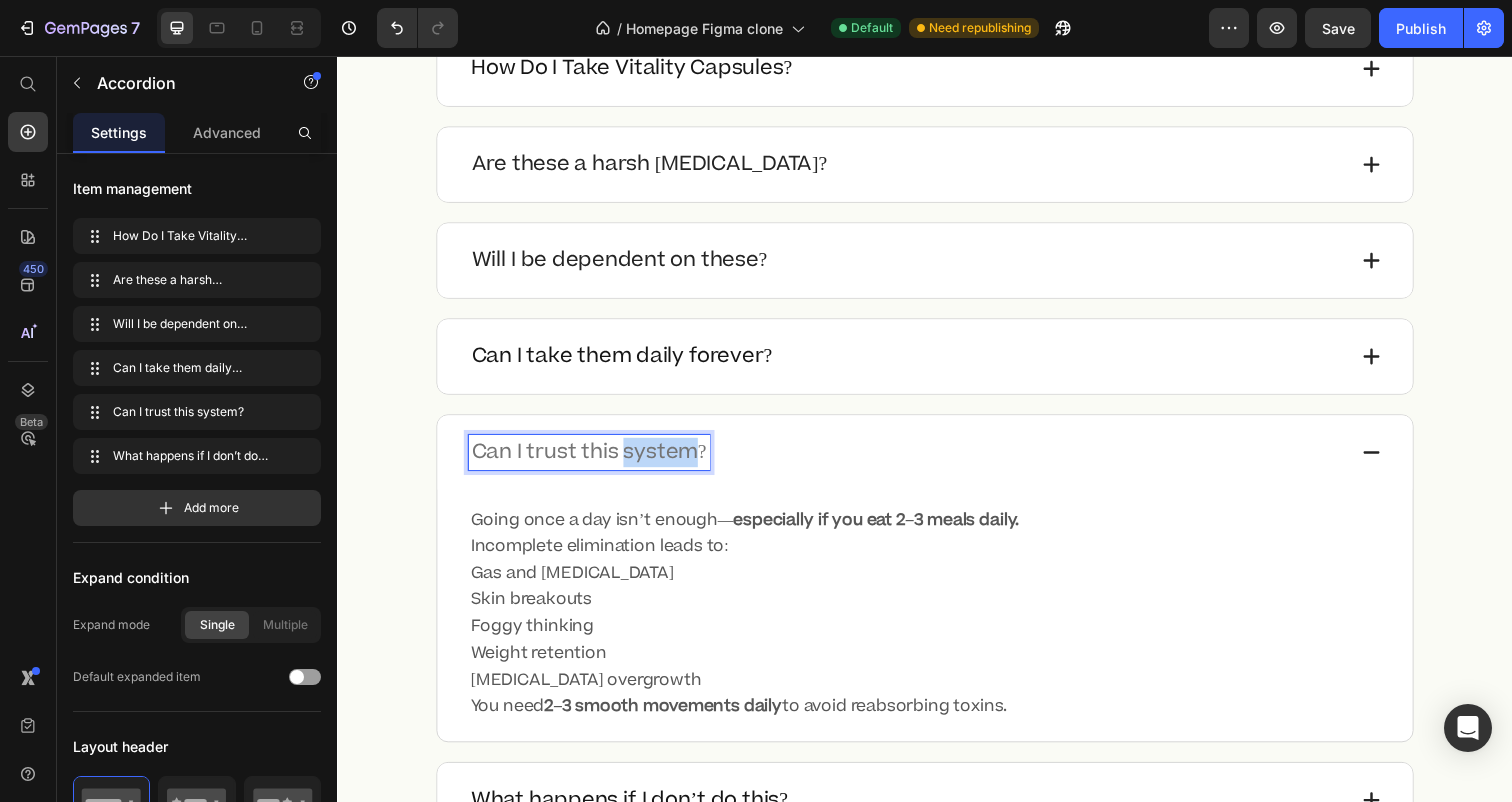 click on "Can I trust this system?" at bounding box center [594, 461] 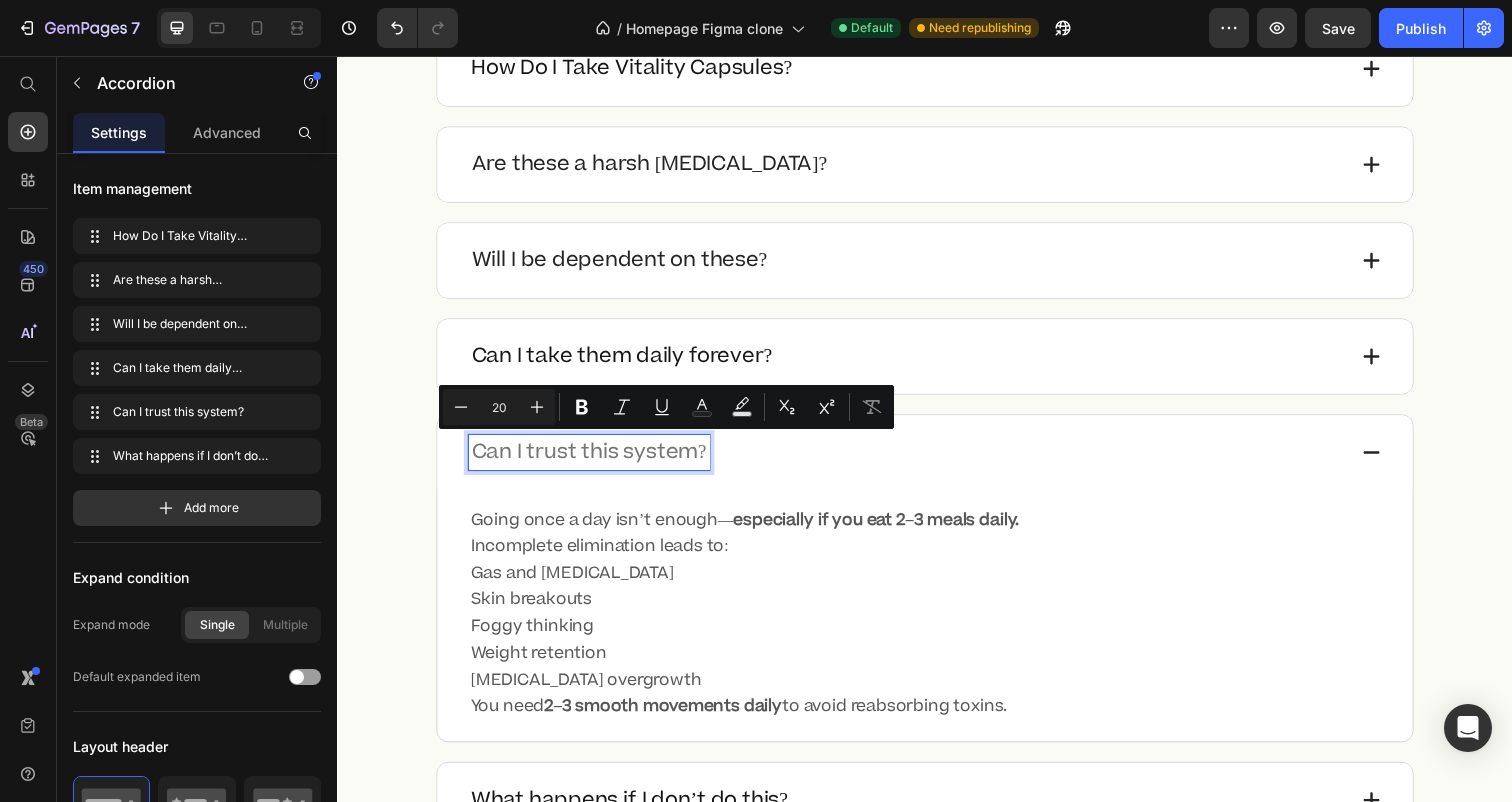 click on "Can I trust this system?" at bounding box center (594, 461) 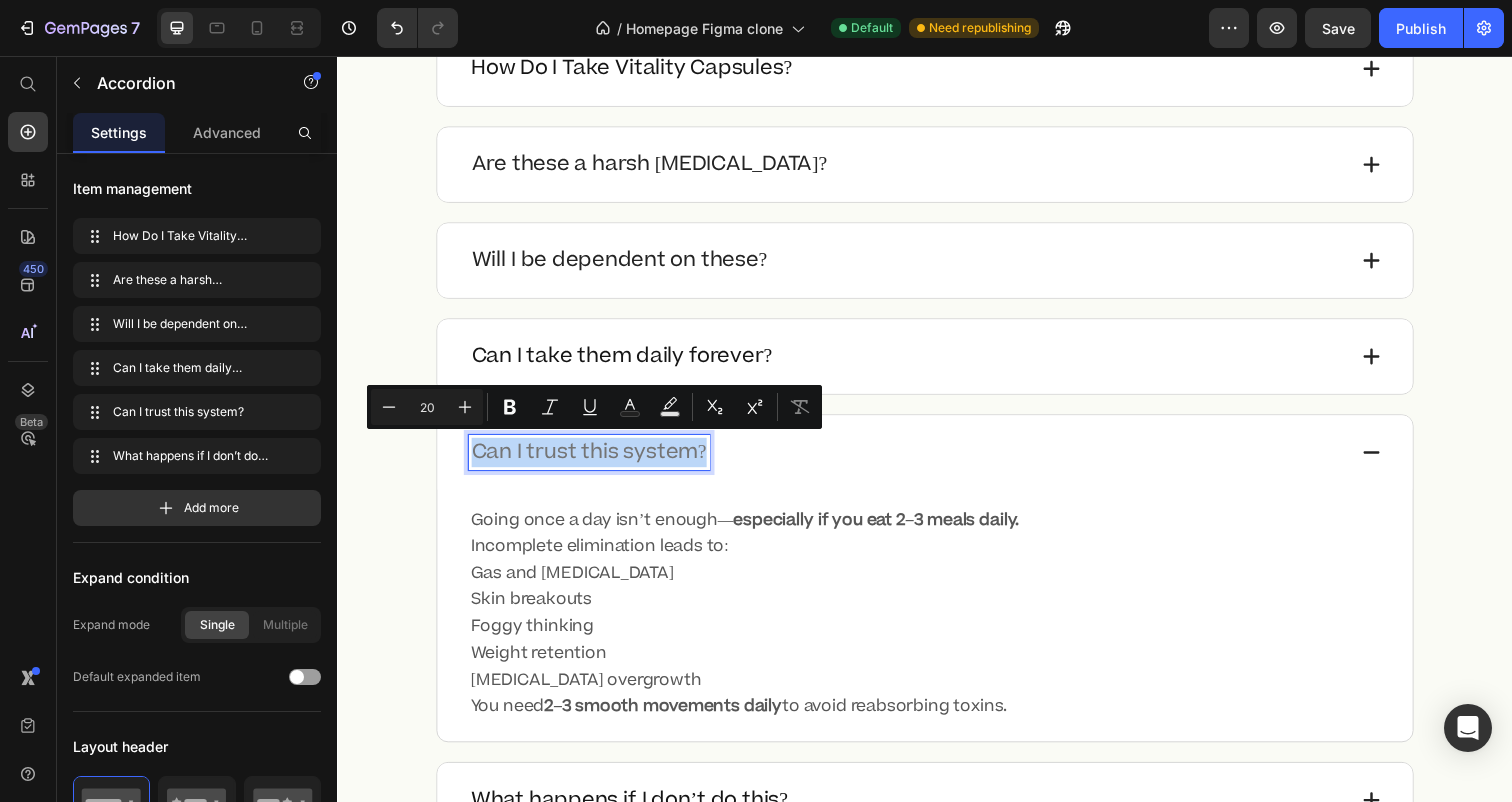 drag, startPoint x: 716, startPoint y: 464, endPoint x: 476, endPoint y: 463, distance: 240.00209 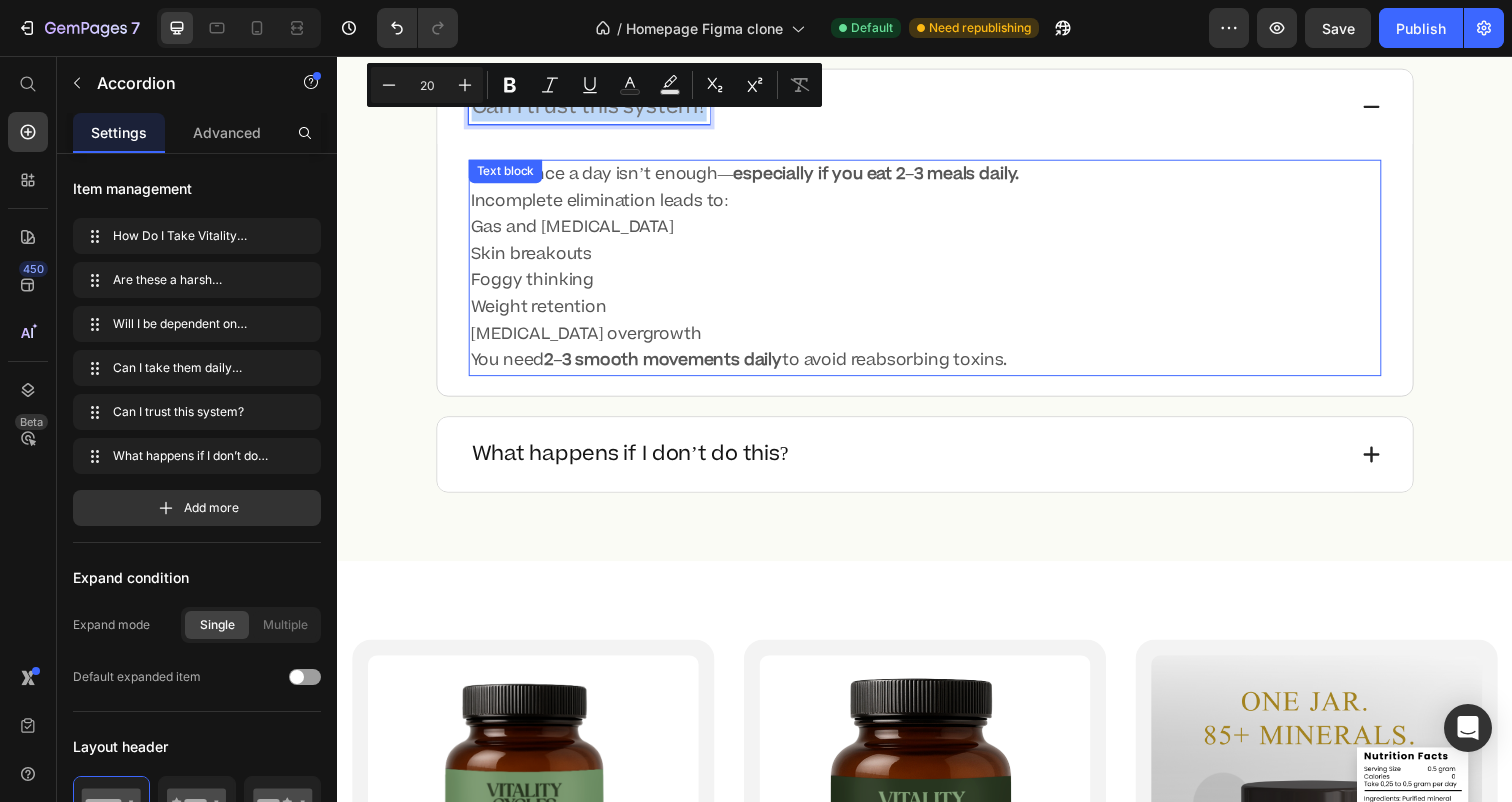 scroll, scrollTop: 11430, scrollLeft: 0, axis: vertical 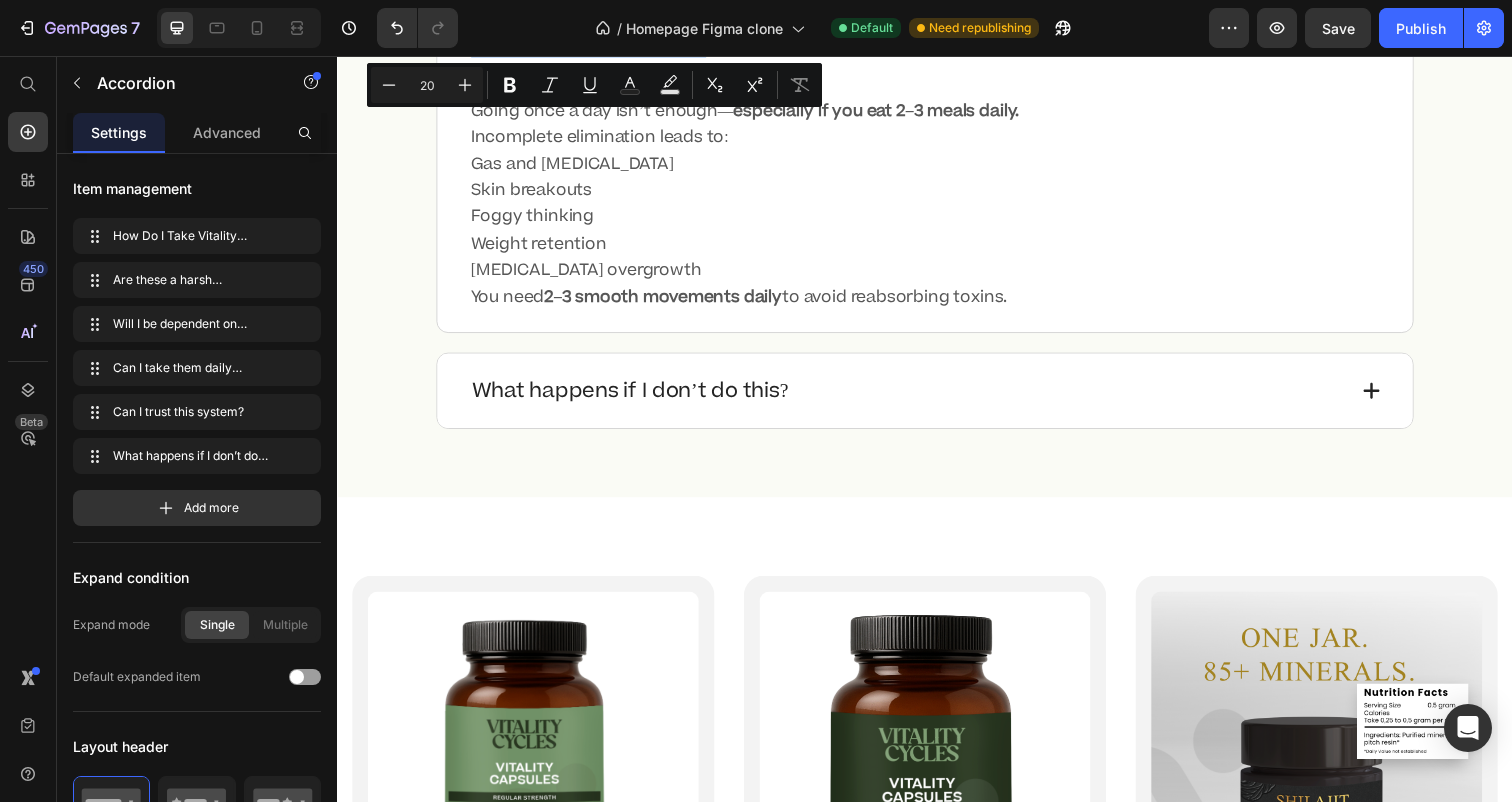click on "What happens if I don’t do this?" at bounding box center [919, 398] 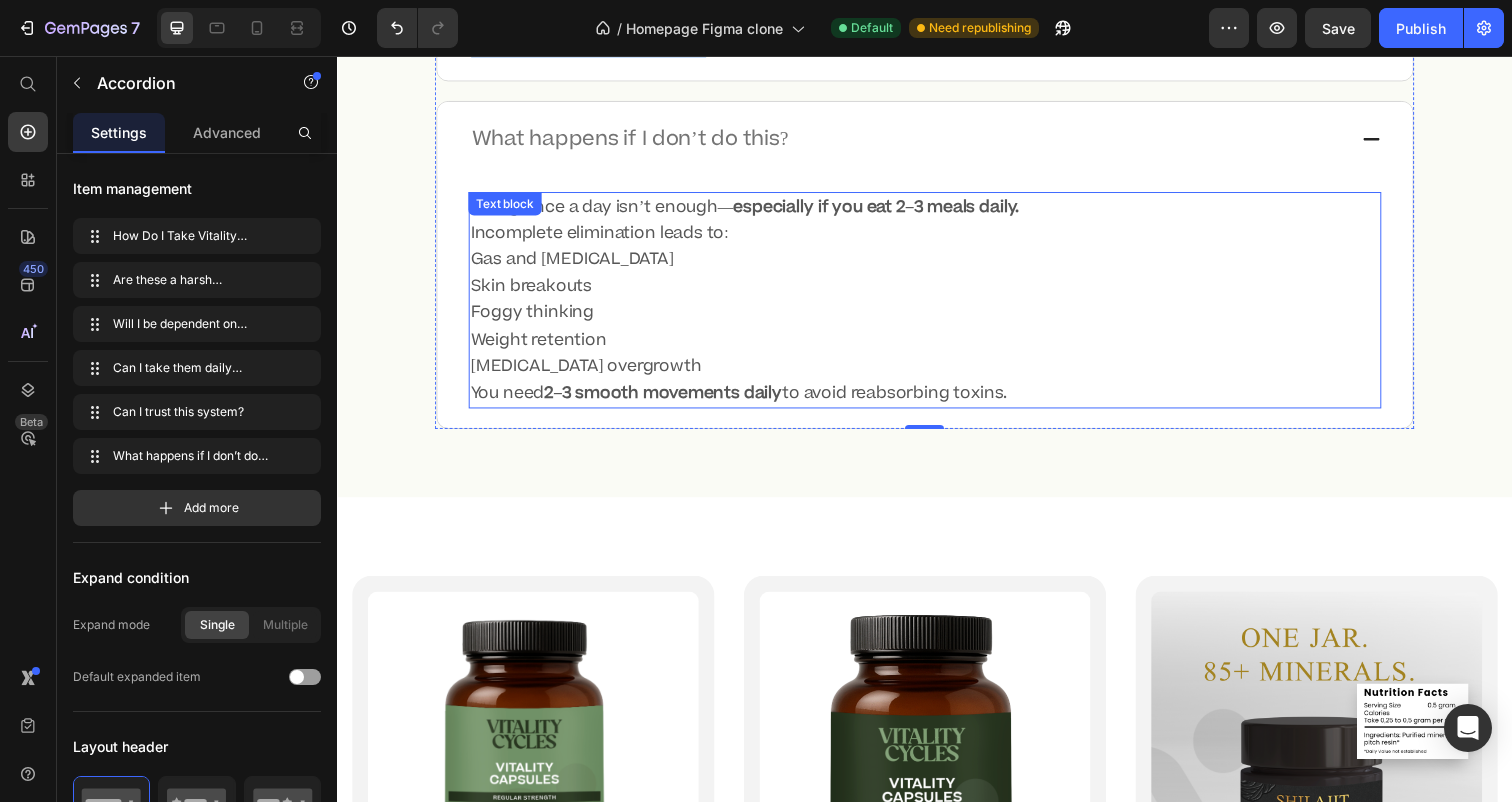 click on "You need  2–3 smooth movements daily  to avoid reabsorbing toxins." at bounding box center (937, 400) 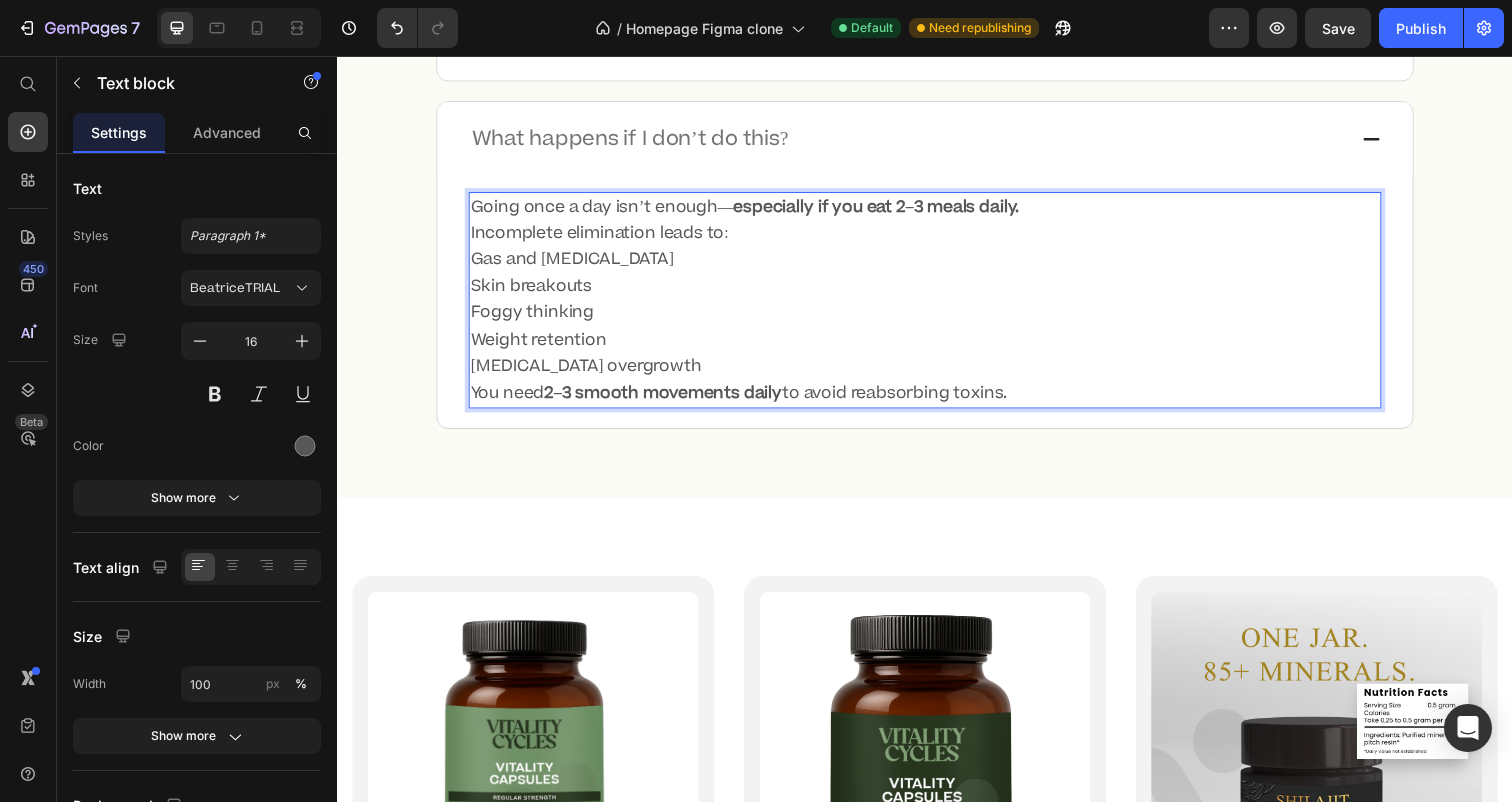 click on "Going once a day isn’t enough— especially if you eat 2–3 meals daily. Incomplete elimination leads to: Gas and bloating Skin breakouts Foggy thinking Weight retention Parasite overgrowth You need  2–3 smooth movements daily  to avoid reabsorbing toxins. Text block   0" at bounding box center (937, 298) 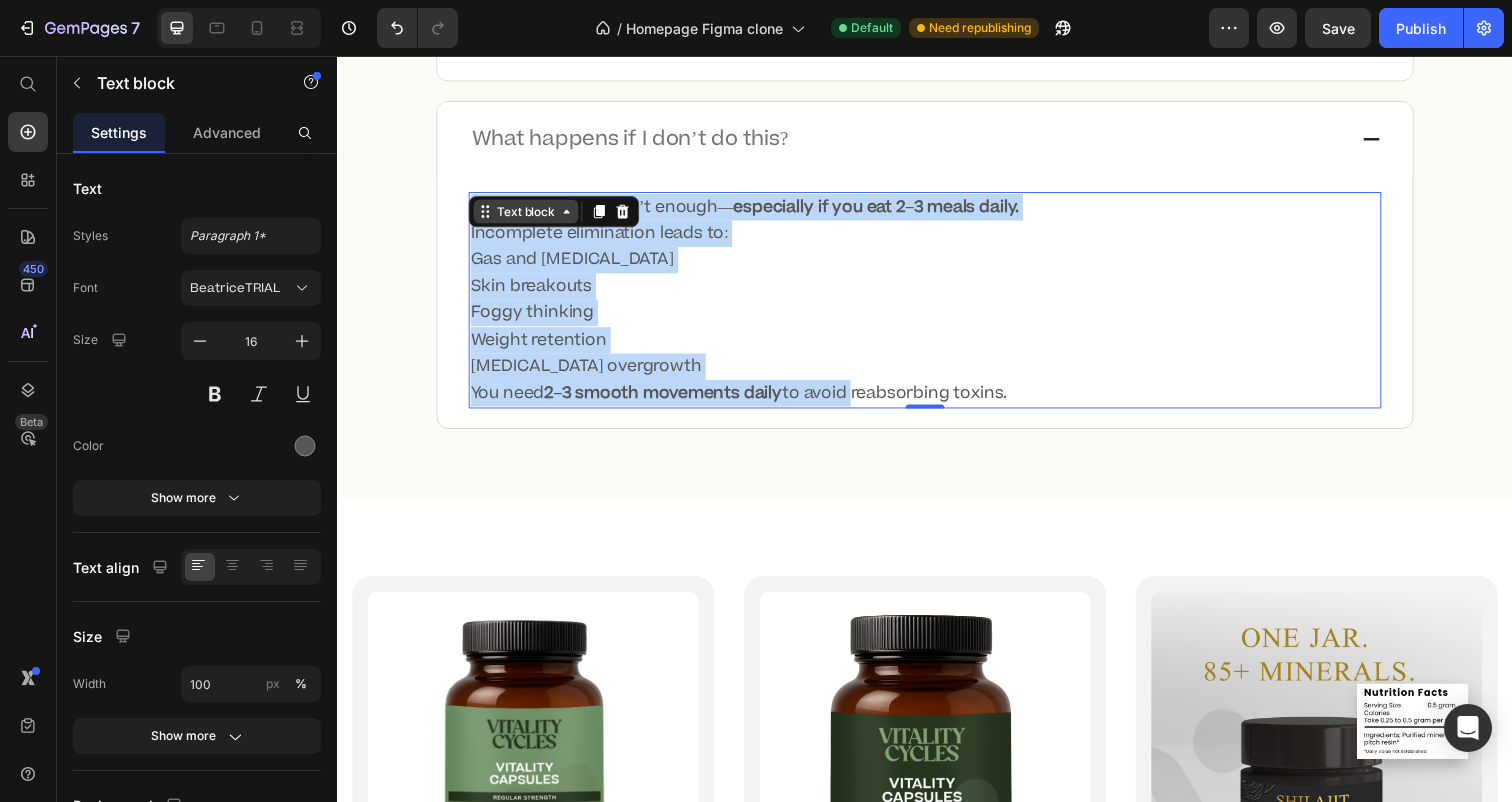 drag, startPoint x: 877, startPoint y: 397, endPoint x: 477, endPoint y: 214, distance: 439.87384 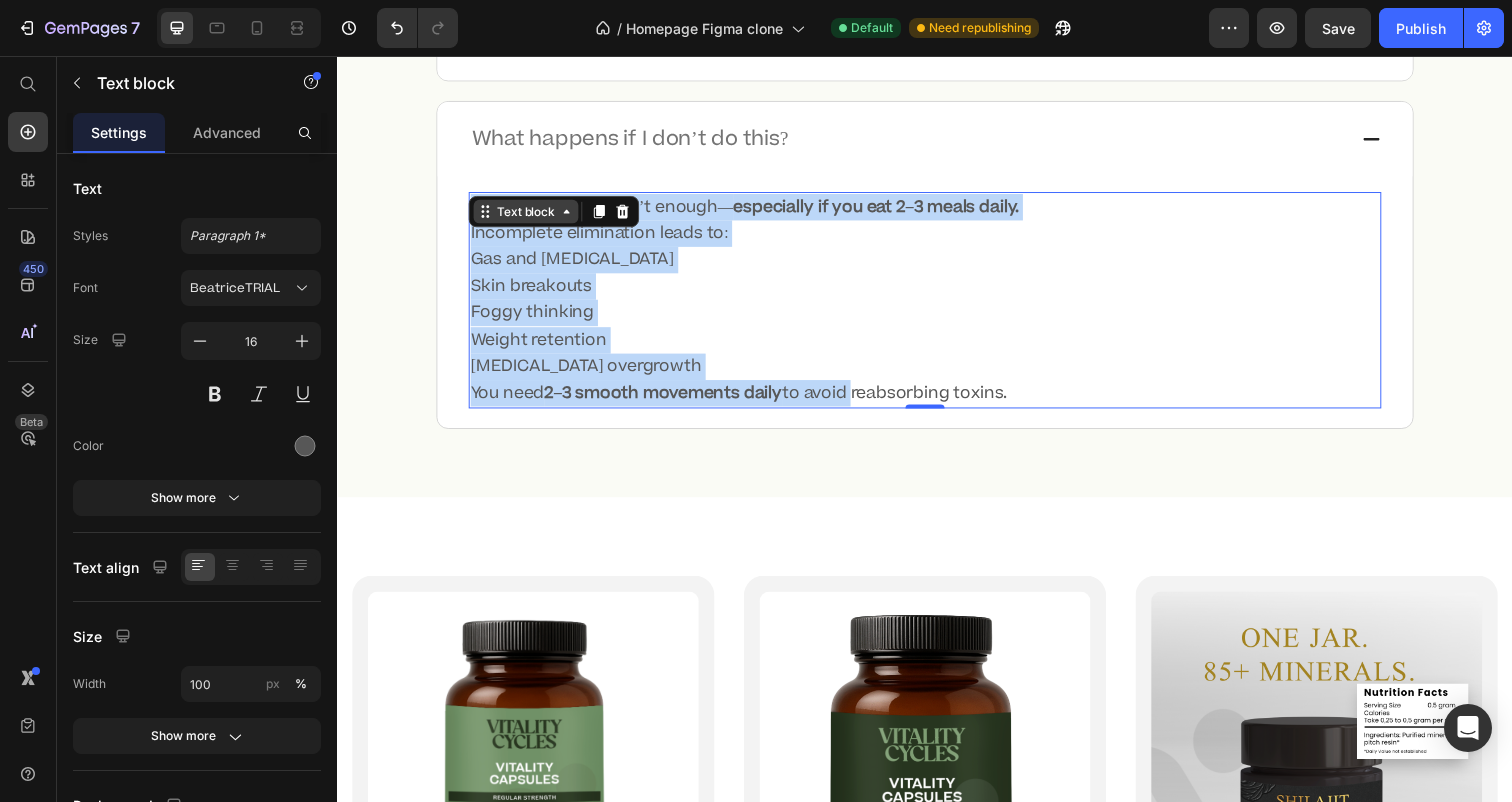 click on "Going once a day isn’t enough— especially if you eat 2–3 meals daily. Incomplete elimination leads to: Gas and bloating Skin breakouts Foggy thinking Weight retention Parasite overgrowth You need  2–3 smooth movements daily  to avoid reabsorbing toxins." at bounding box center [937, 306] 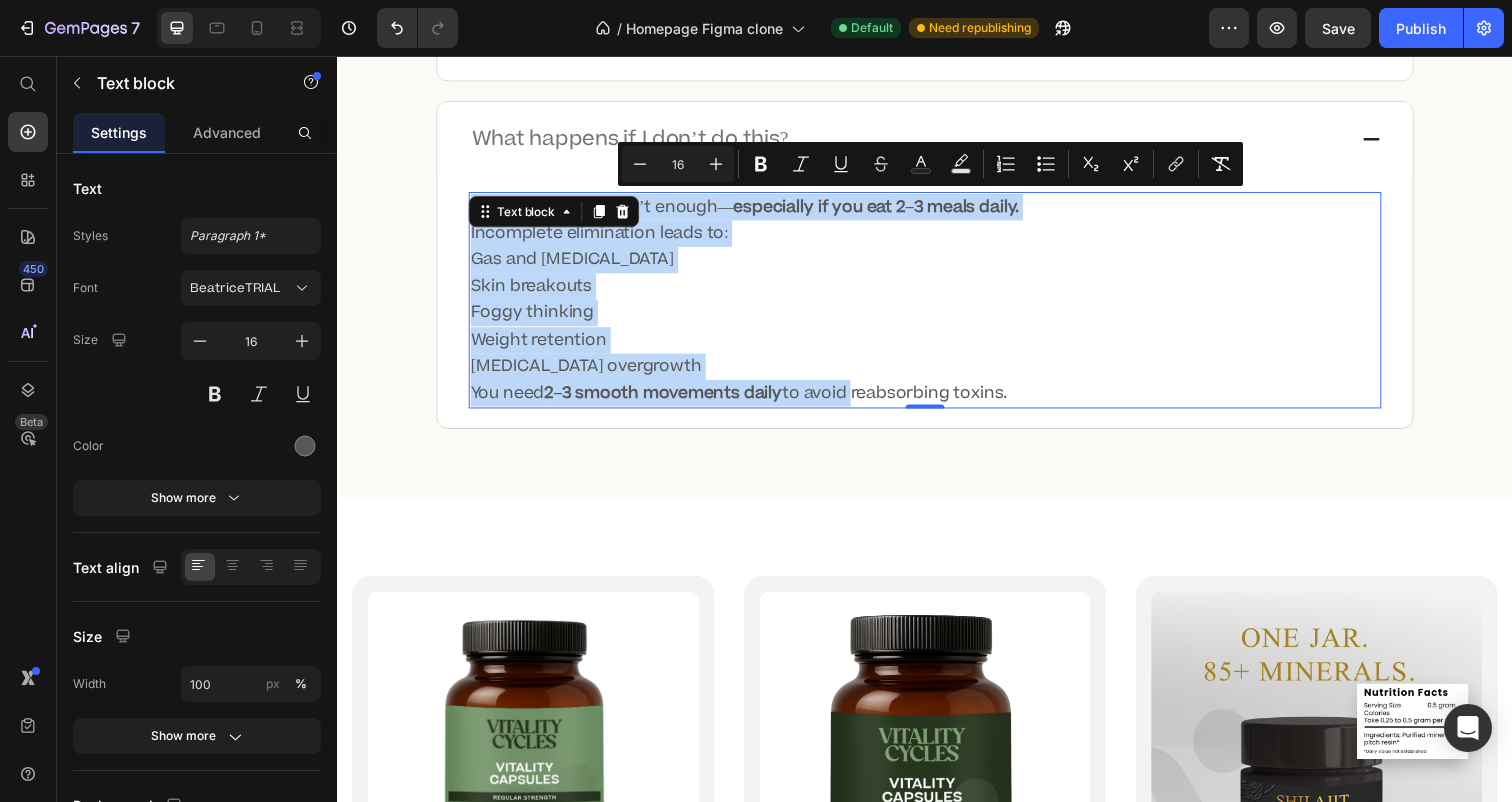 click on "Foggy thinking" at bounding box center (937, 318) 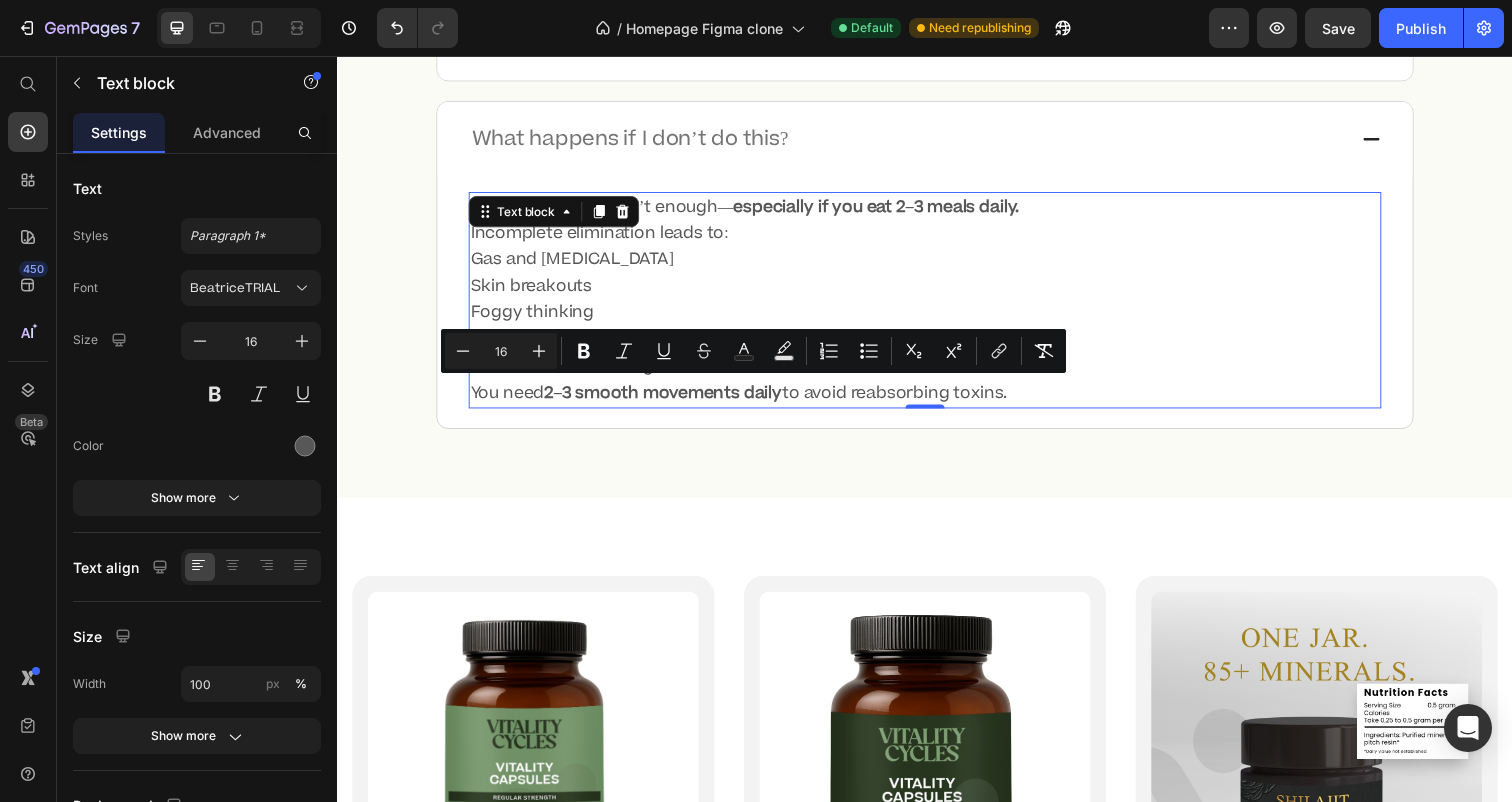 drag, startPoint x: 1054, startPoint y: 401, endPoint x: 472, endPoint y: 400, distance: 582.00085 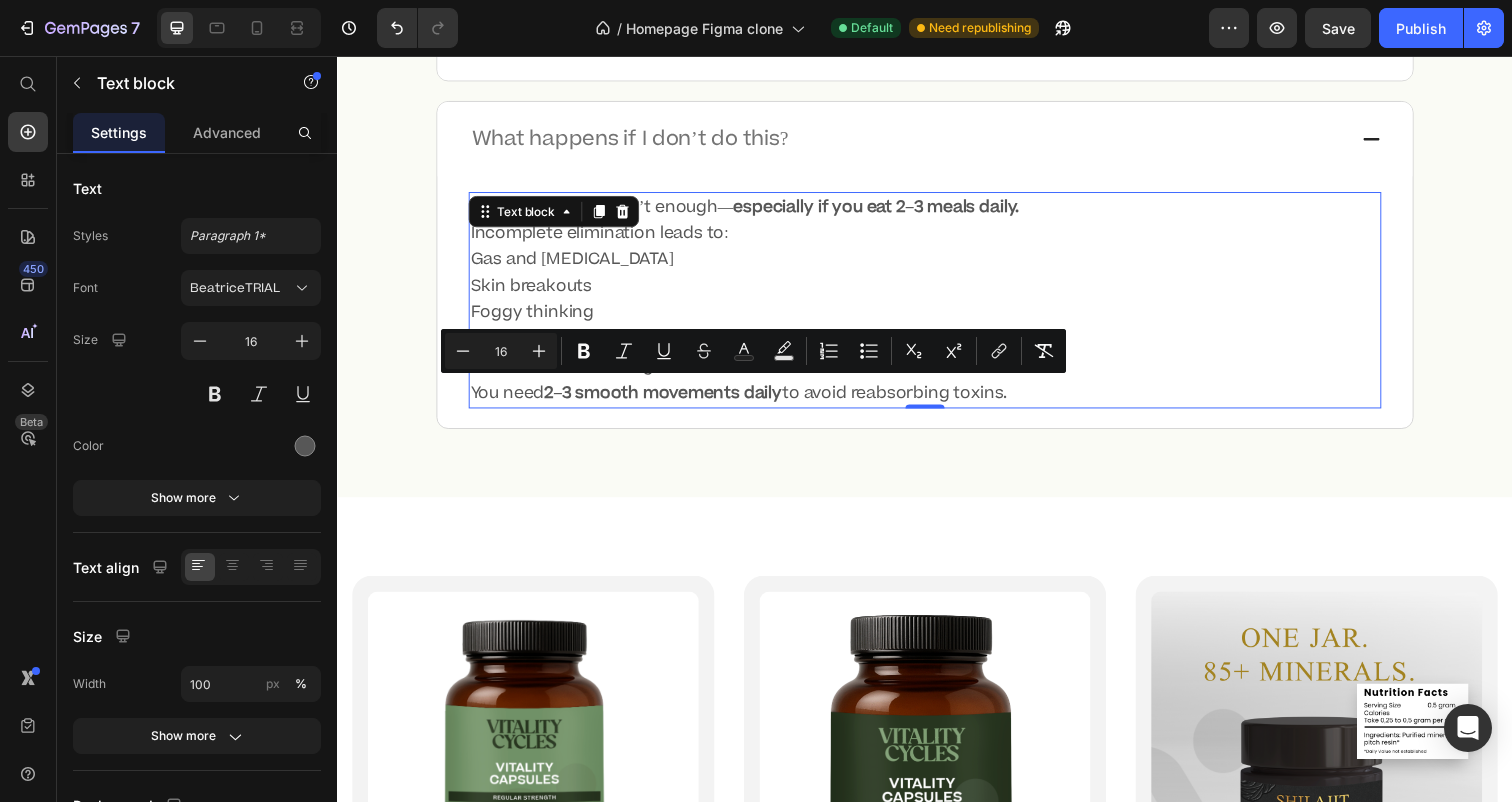 click on "Going once a day isn’t enough— especially if you eat 2–3 meals daily. Incomplete elimination leads to: Gas and bloating Skin breakouts Foggy thinking Weight retention Parasite overgrowth You need  2–3 smooth movements daily  to avoid reabsorbing toxins." at bounding box center [937, 306] 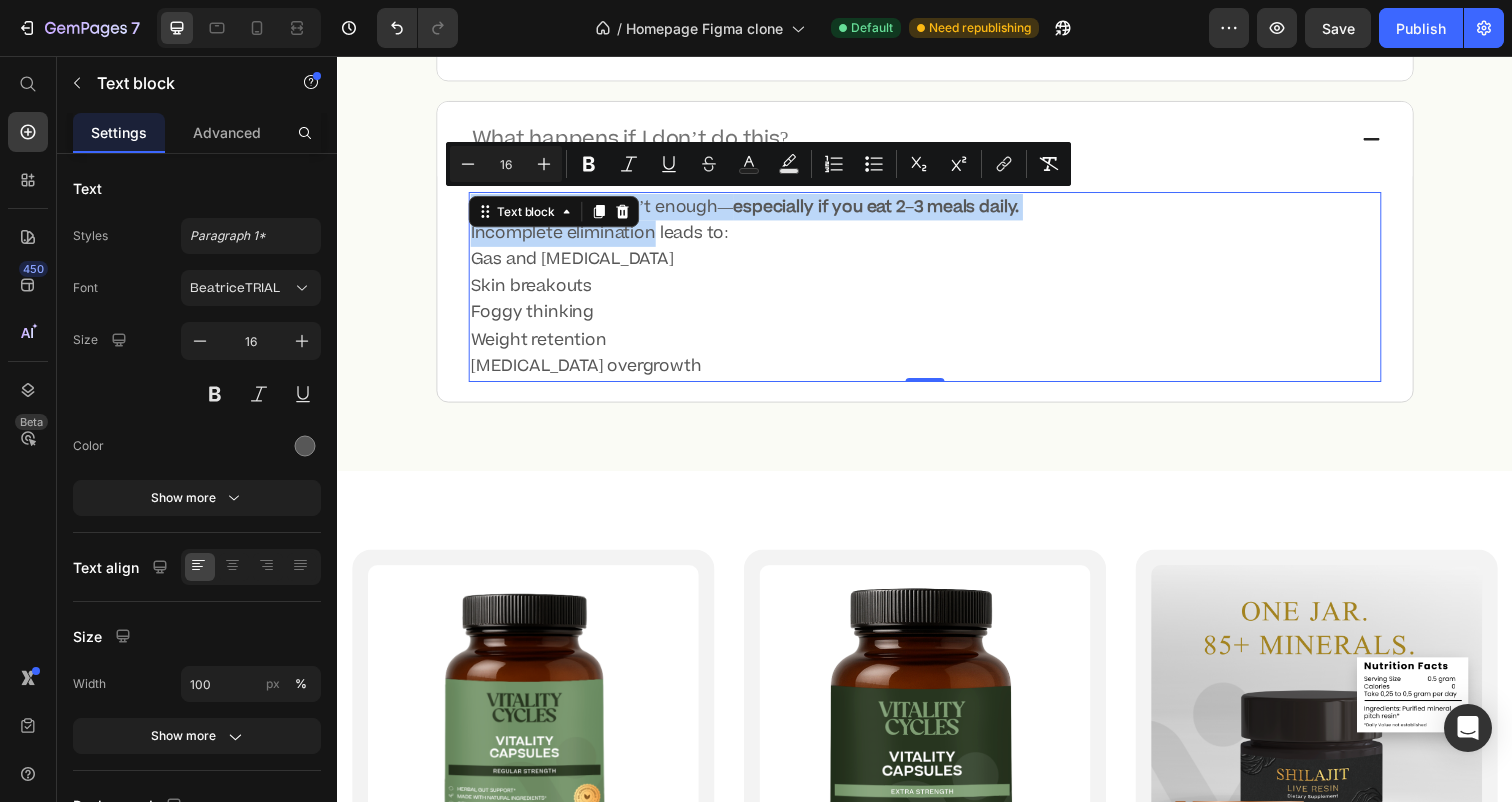 drag, startPoint x: 662, startPoint y: 237, endPoint x: 470, endPoint y: 205, distance: 194.6484 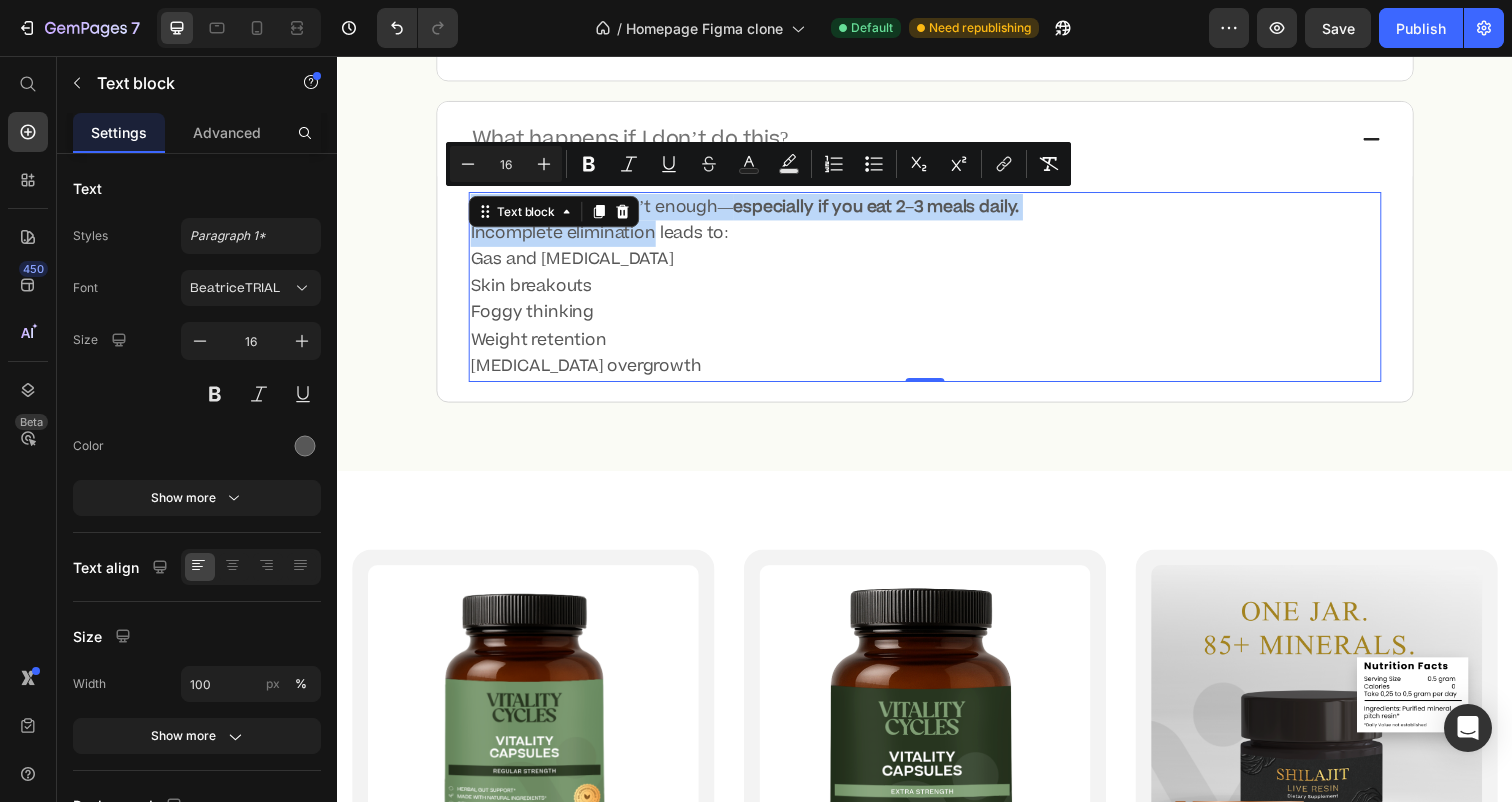 click on "Going once a day isn’t enough— especially if you eat 2–3 meals daily. Incomplete elimination leads to: Gas and bloating Skin breakouts Foggy thinking Weight retention Parasite overgrowth" at bounding box center [937, 292] 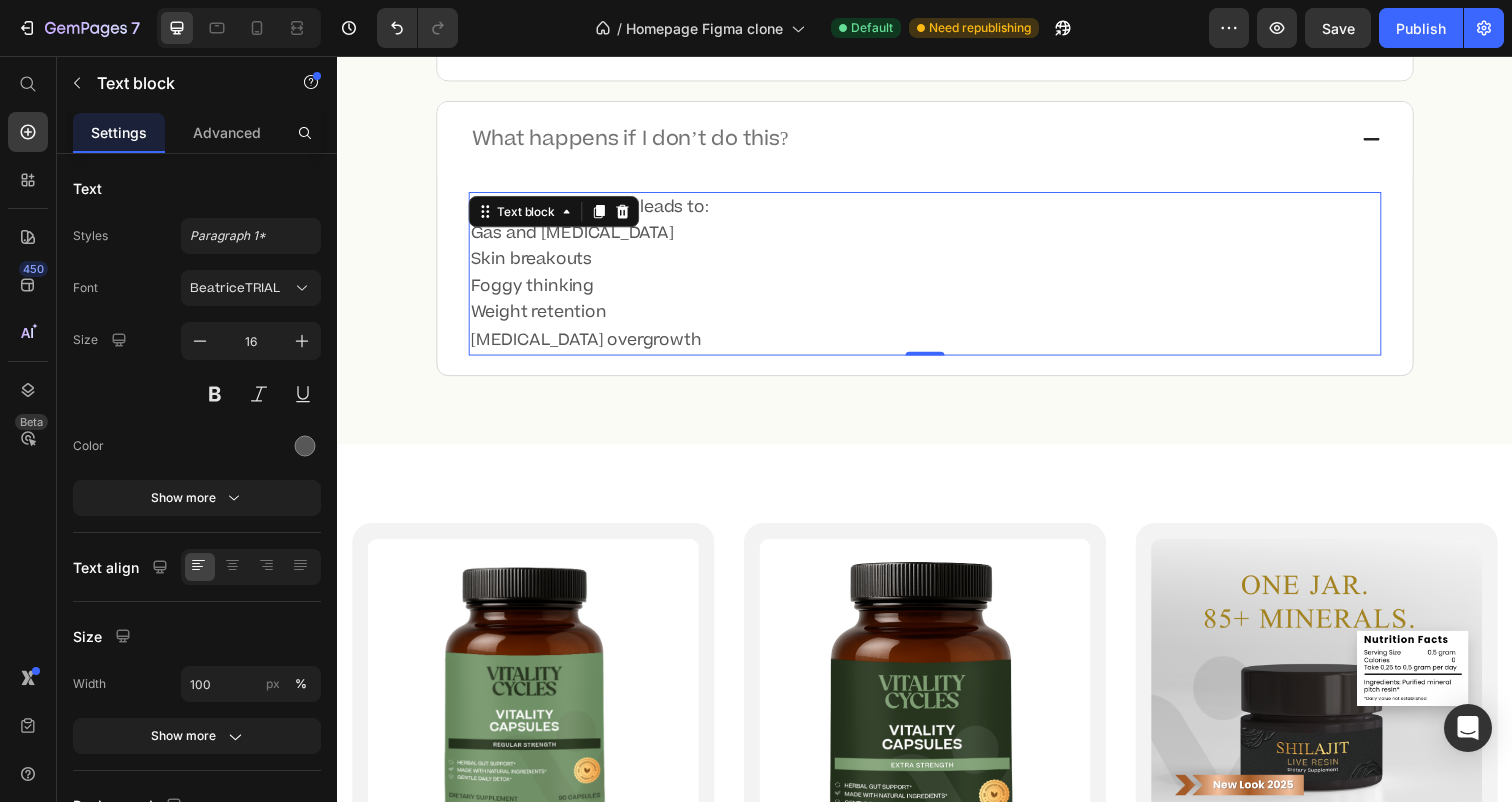 click on "Skin breakouts" at bounding box center [937, 264] 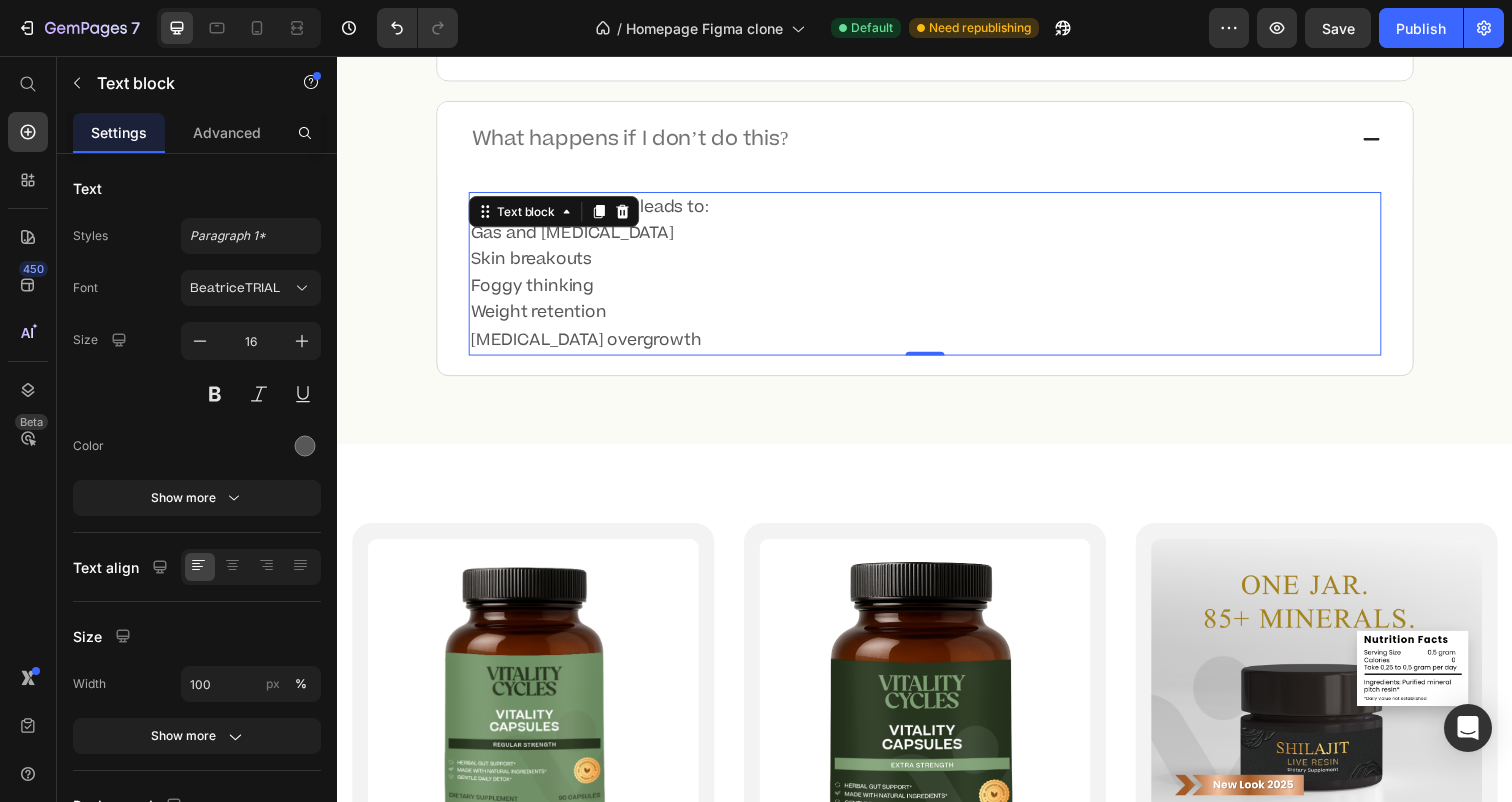 click on "What happens if I don’t do this?" at bounding box center [937, 141] 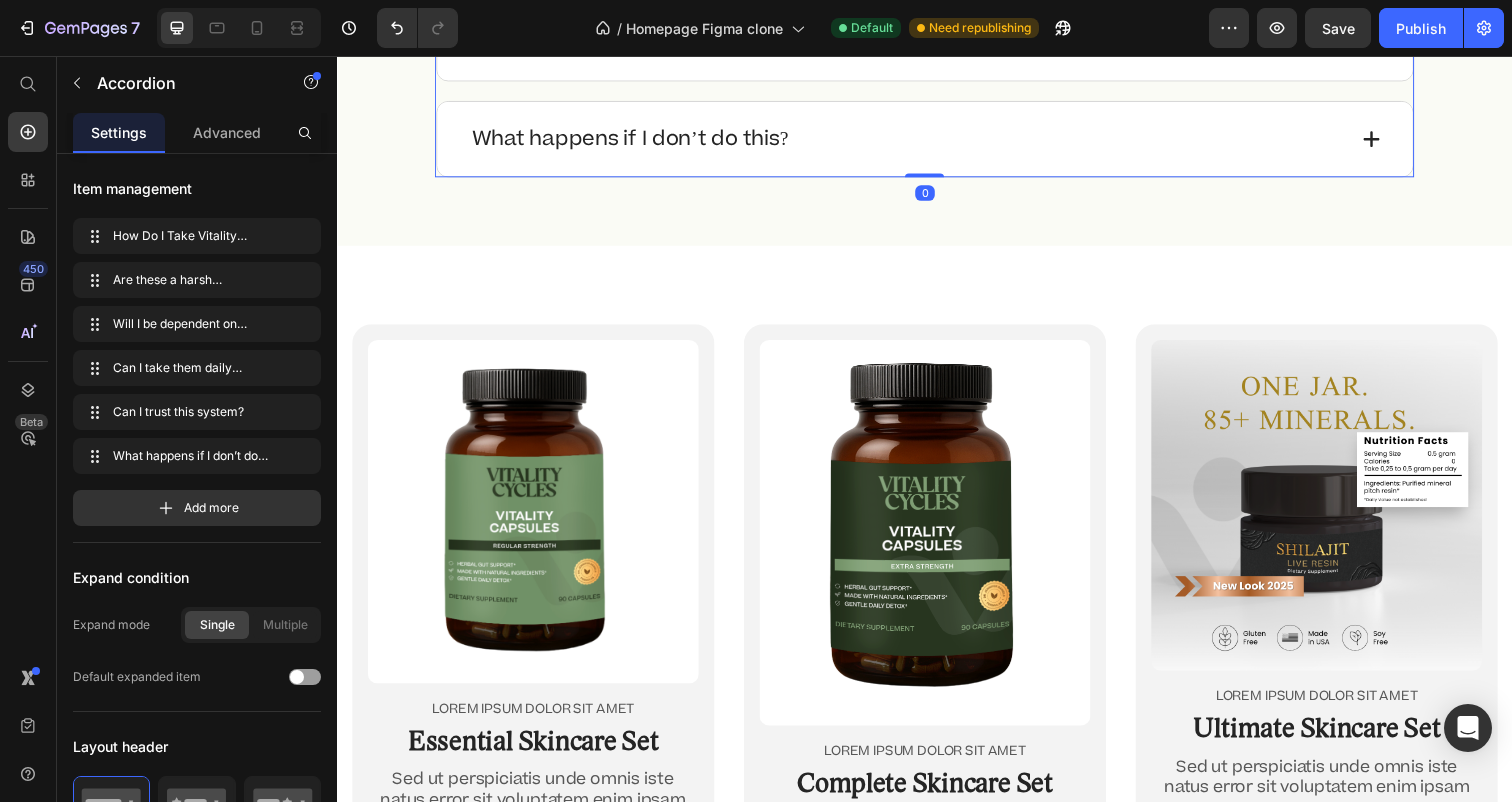 click on "What happens if I don’t do this?" at bounding box center (937, 141) 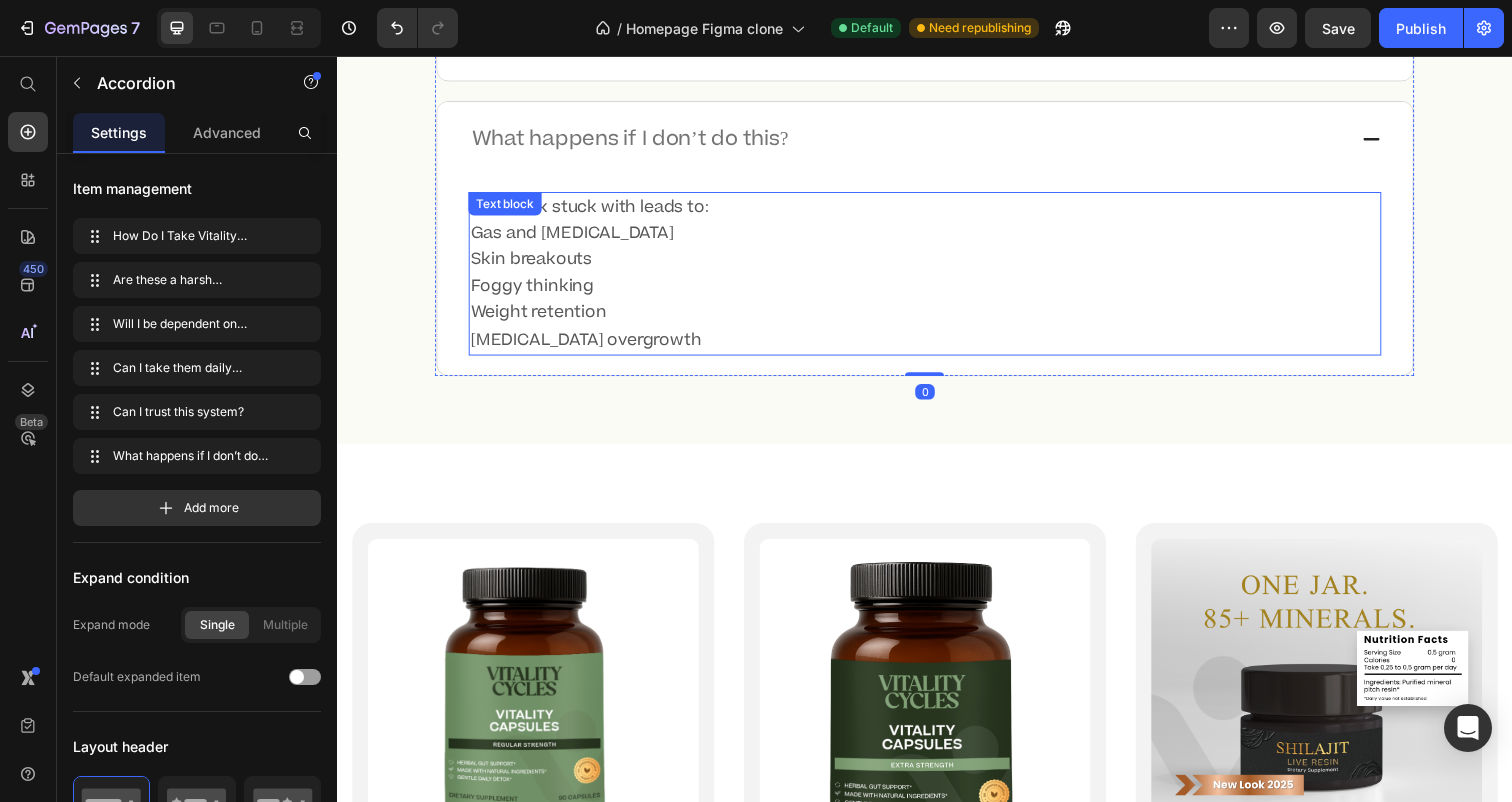 click on "You stack stuck with leads to: Gas and bloating Skin breakouts Foggy thinking Weight retention Parasite overgrowth Text block" at bounding box center [937, 278] 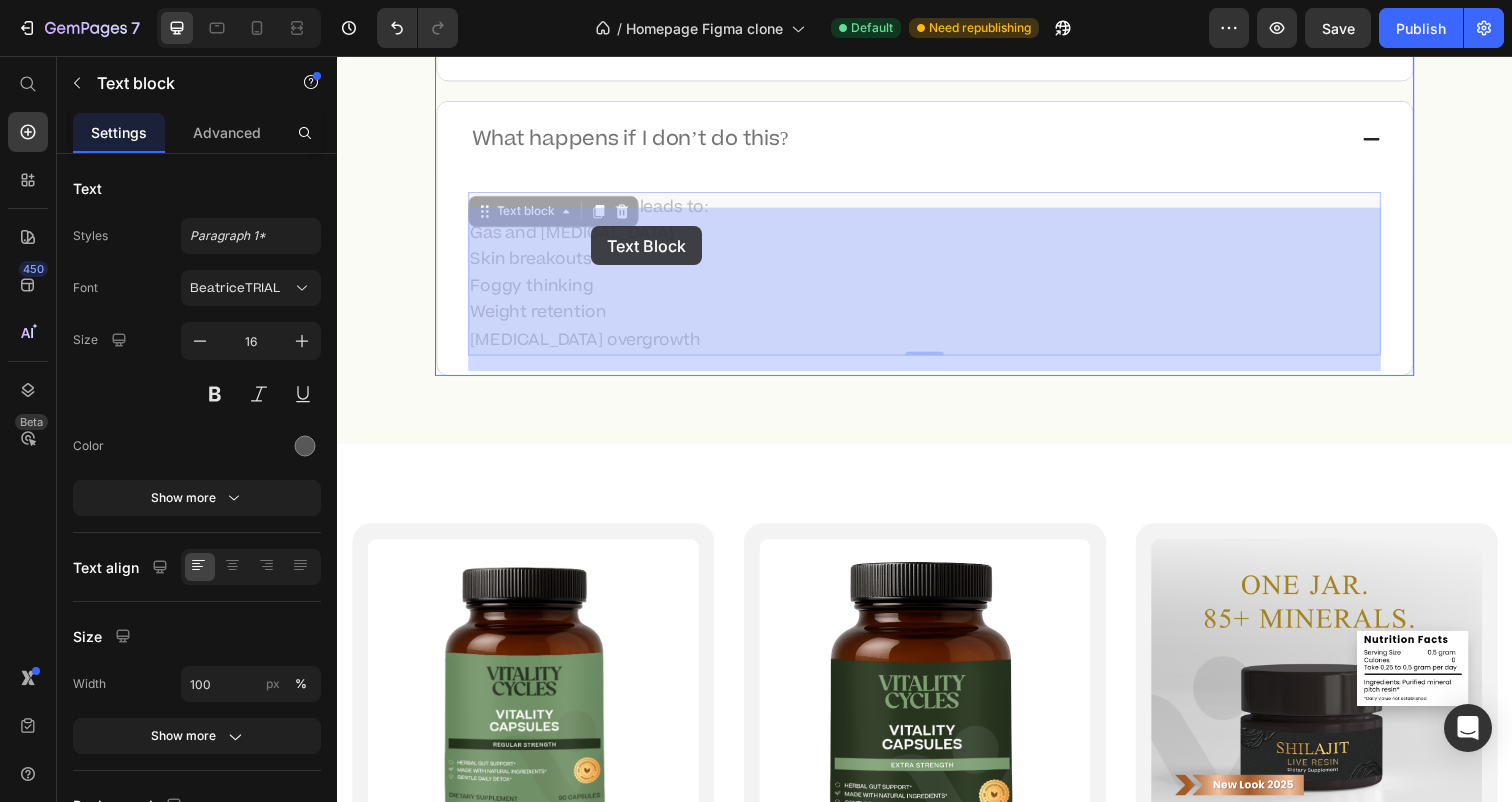 drag, startPoint x: 735, startPoint y: 212, endPoint x: 591, endPoint y: 224, distance: 144.49913 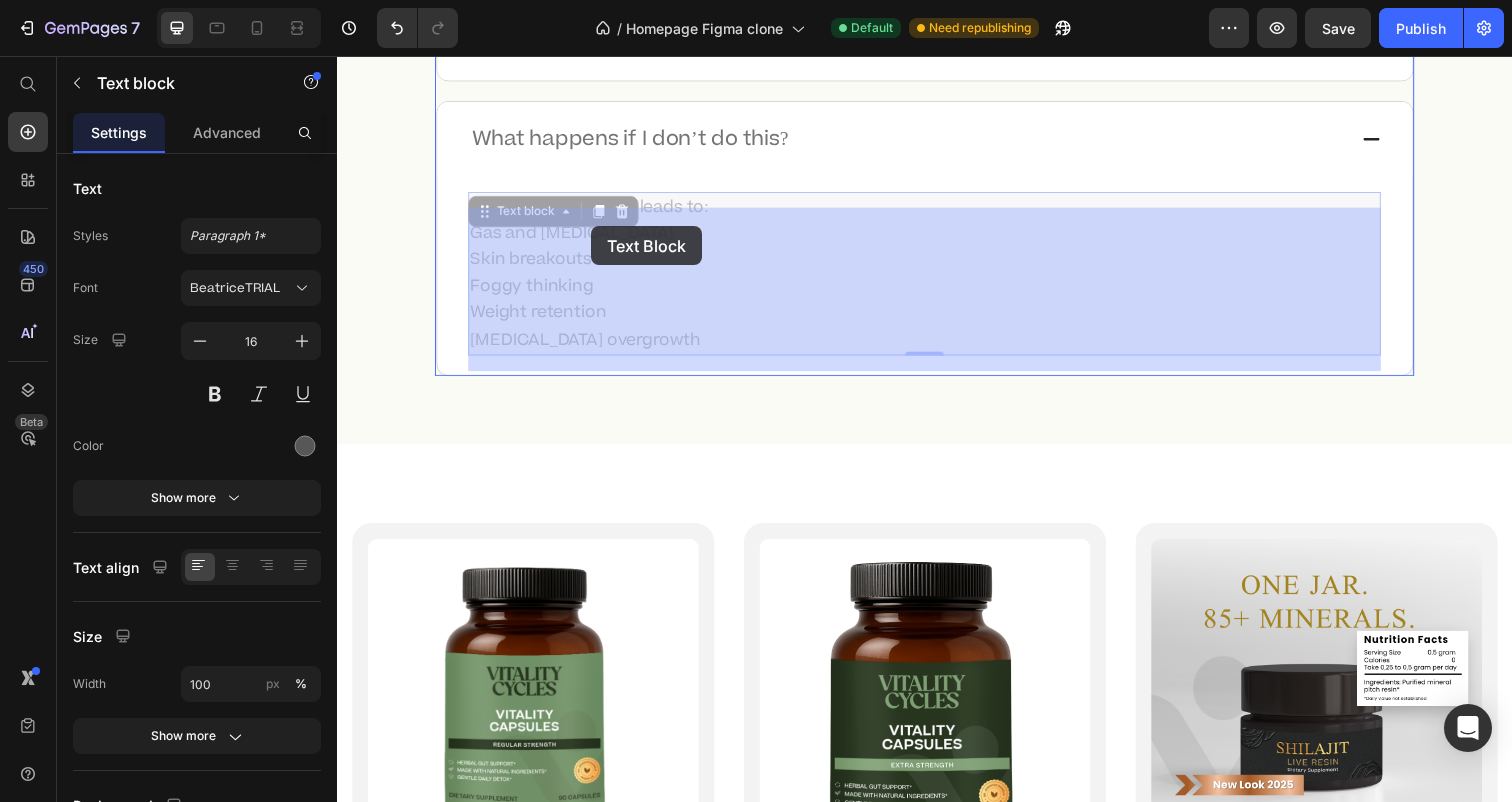 click on "Header Image “Before there was Big Pharma, there were bowel movements.”  Text Block [PERSON_NAME] Text Block Row Row
Icon
Icon
Icon
Icon
Icon Icon List 4.9/5  based on 4,974 reviews Text Block Row Doctor-Designed | 25,000+ [DEMOGRAPHIC_DATA] Cleansed | Not Sold in Stores Text Block                Title Line The Hidden [MEDICAL_DATA] Cleanse That’s Quietly Helping 25,000+ [DEMOGRAPHIC_DATA] Heal Naturally. Heading The Only Dr. [PERSON_NAME]-Approved Full-[MEDICAL_DATA] System Text Block Row Section 2/25 This is not a supplement. It’s not a detox powder. It’s a full-[MEDICAL_DATA] ritual that reclaims your health from the inside out. If you’ve ever wondered why you’re bloated, foggy, tired, or sick—and doctors never give you real answers—it’s time you read what got Dr. [PERSON_NAME] banned. Text Block If you’re over 45, struggle with digestion, energy, or feel like something’s ‘off’—this is for you. Text Block
Jump to the system Button Row Section 3/25 Heading Row" at bounding box center (937, -3930) 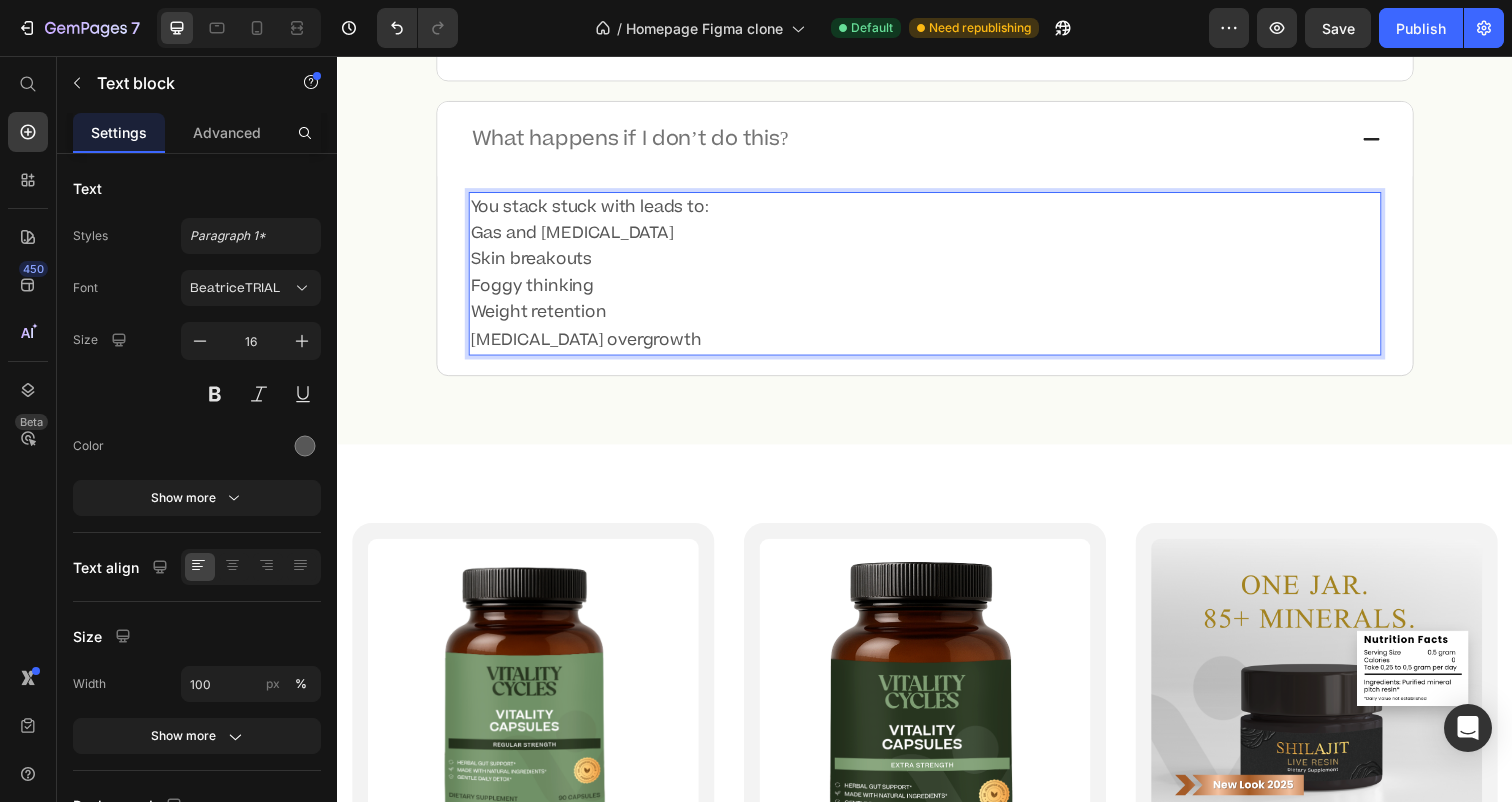 click on "You stack stuck with leads to:" at bounding box center [937, 210] 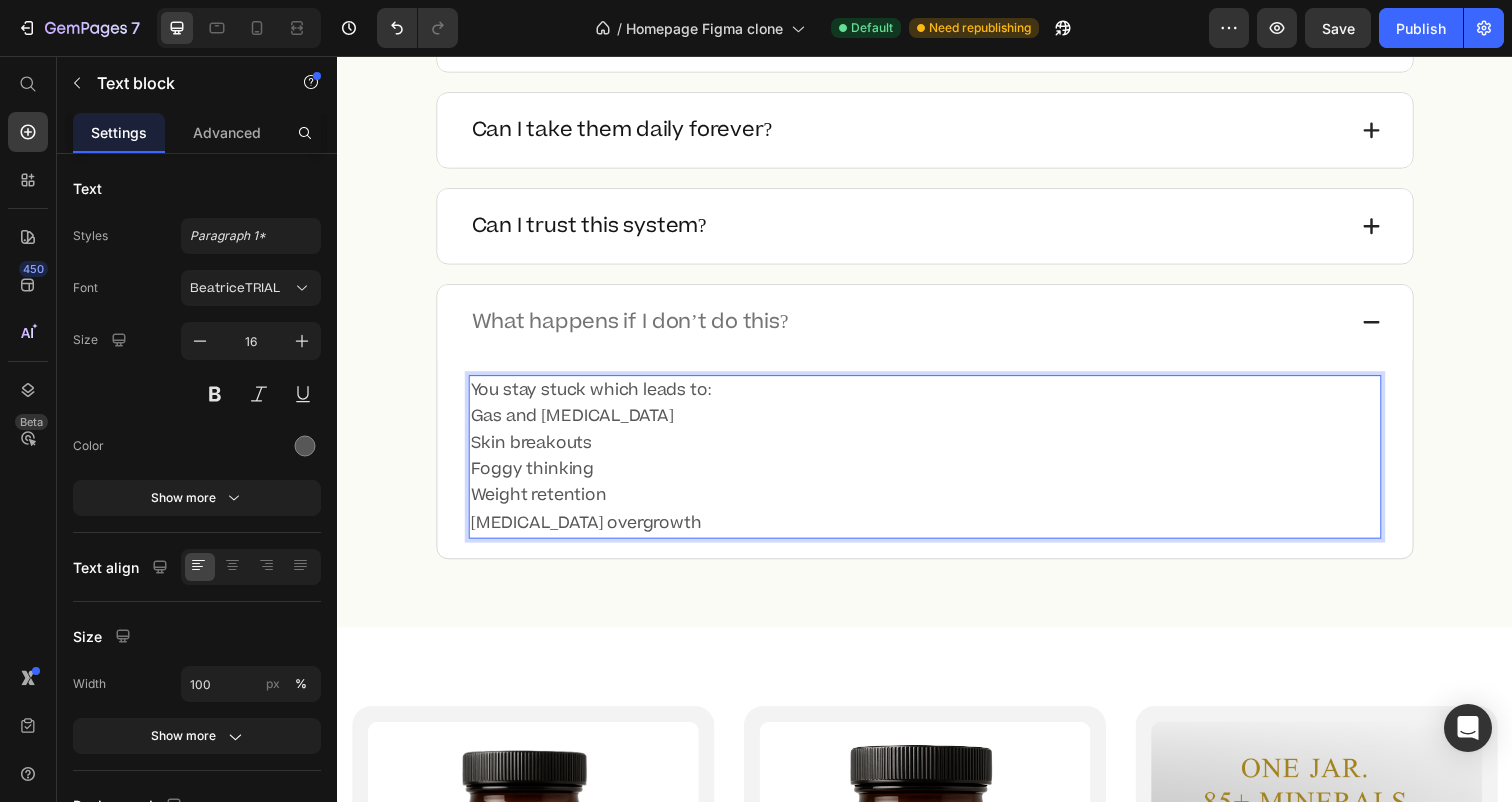scroll, scrollTop: 11200, scrollLeft: 0, axis: vertical 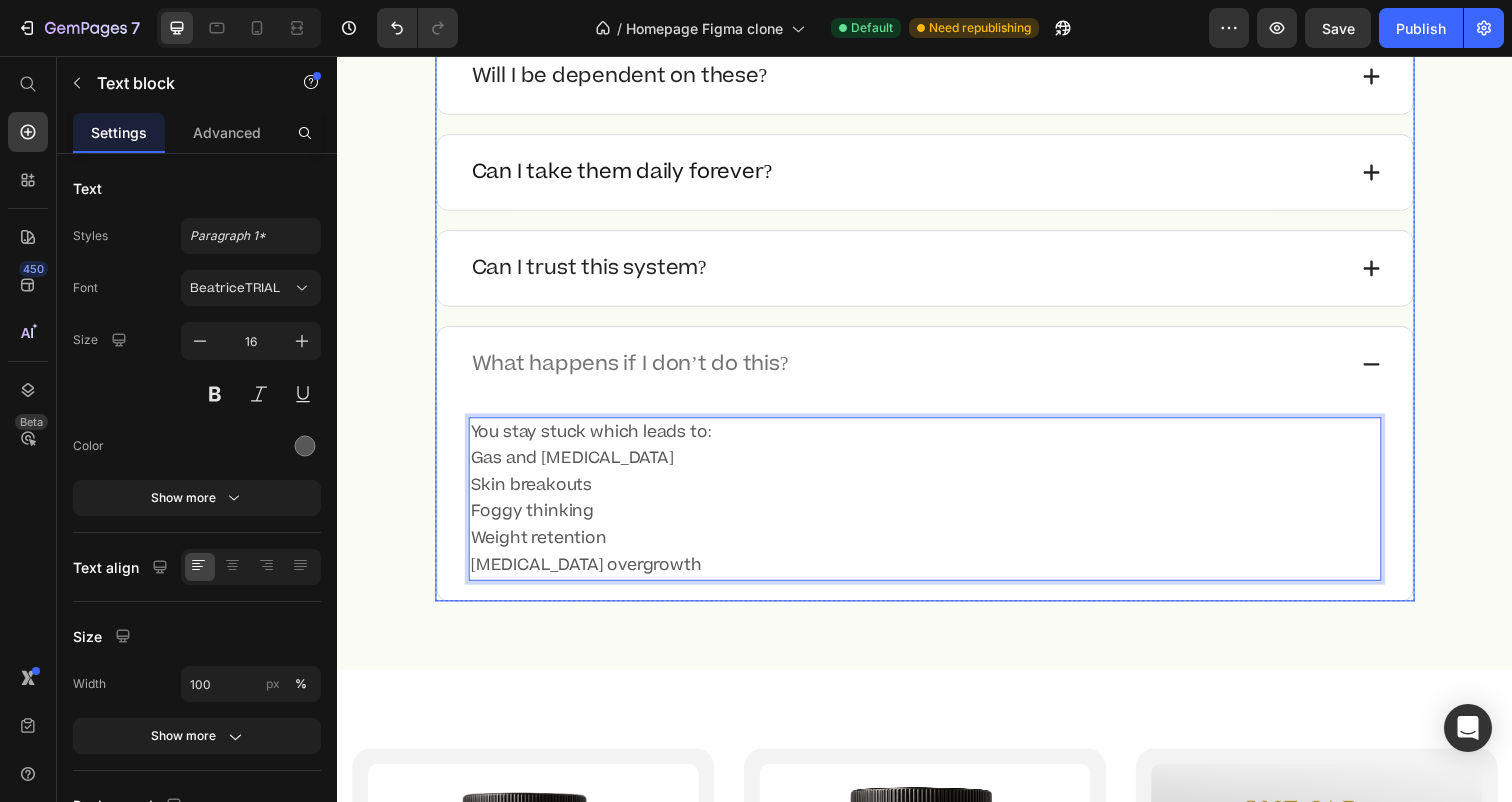 click on "Can I trust this system?" at bounding box center [919, 273] 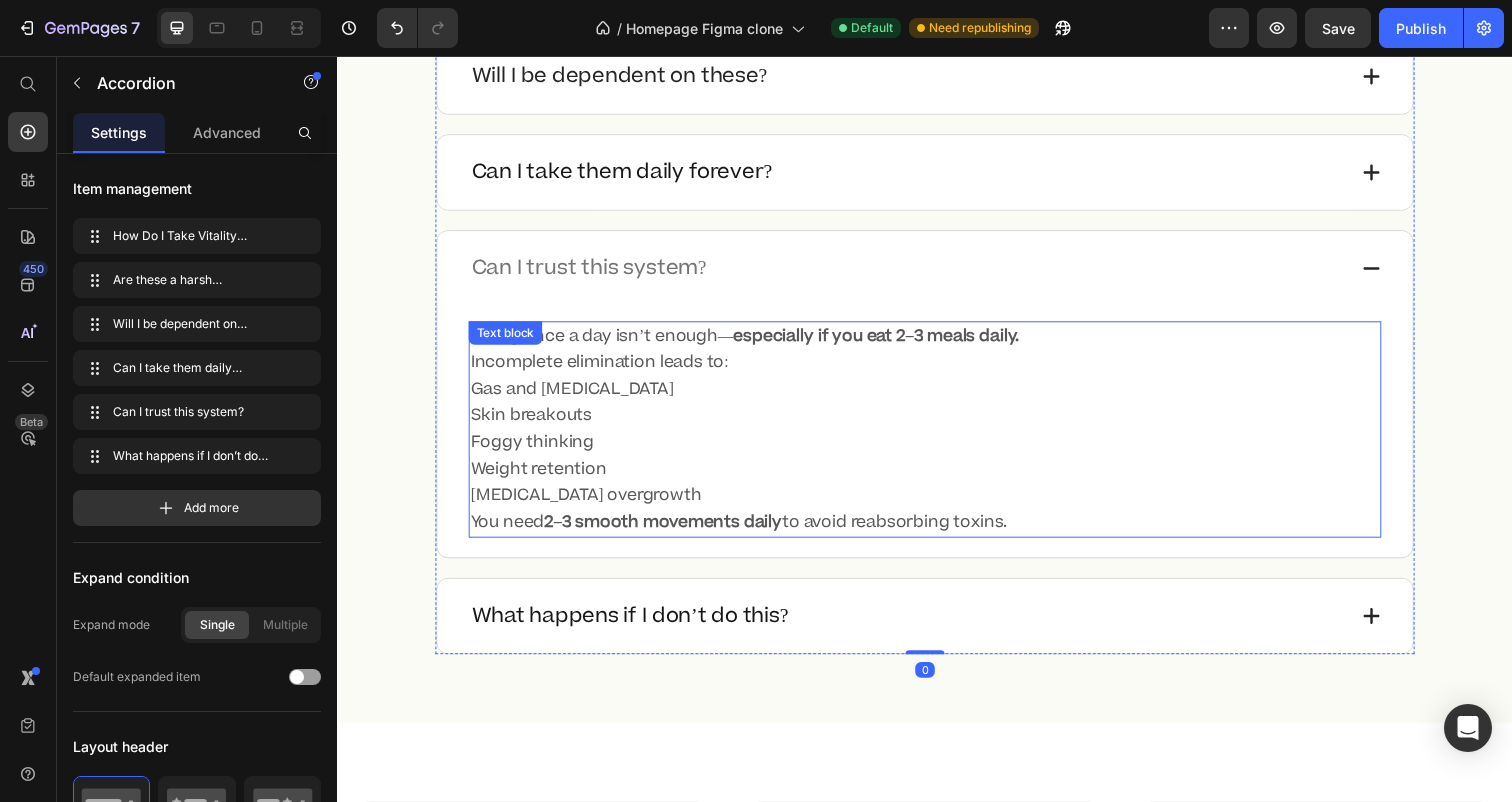 click on "Skin breakouts" at bounding box center [937, 423] 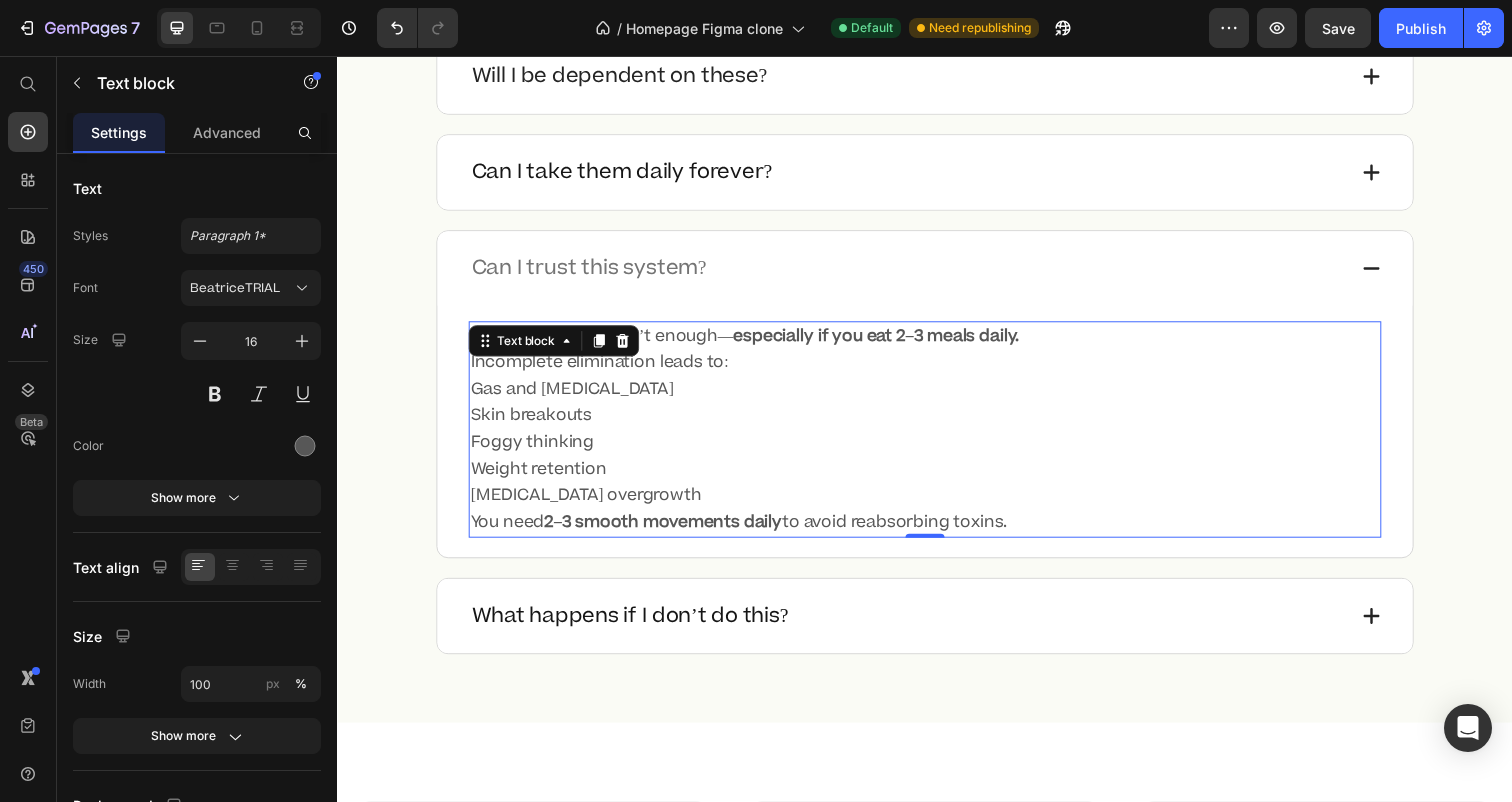 click on "Parasite overgrowth" at bounding box center [937, 505] 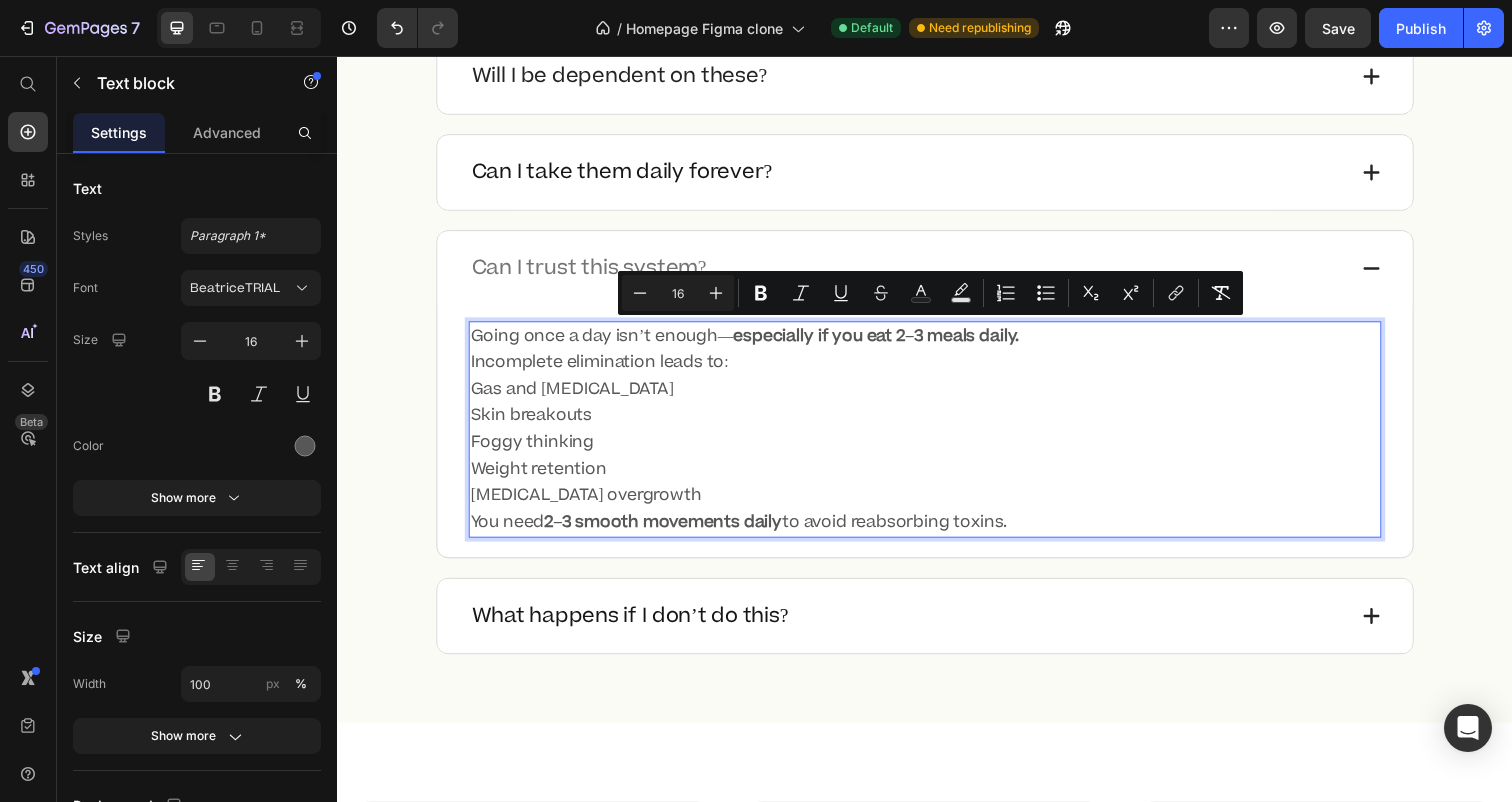 drag, startPoint x: 1050, startPoint y: 526, endPoint x: 465, endPoint y: 342, distance: 613.25446 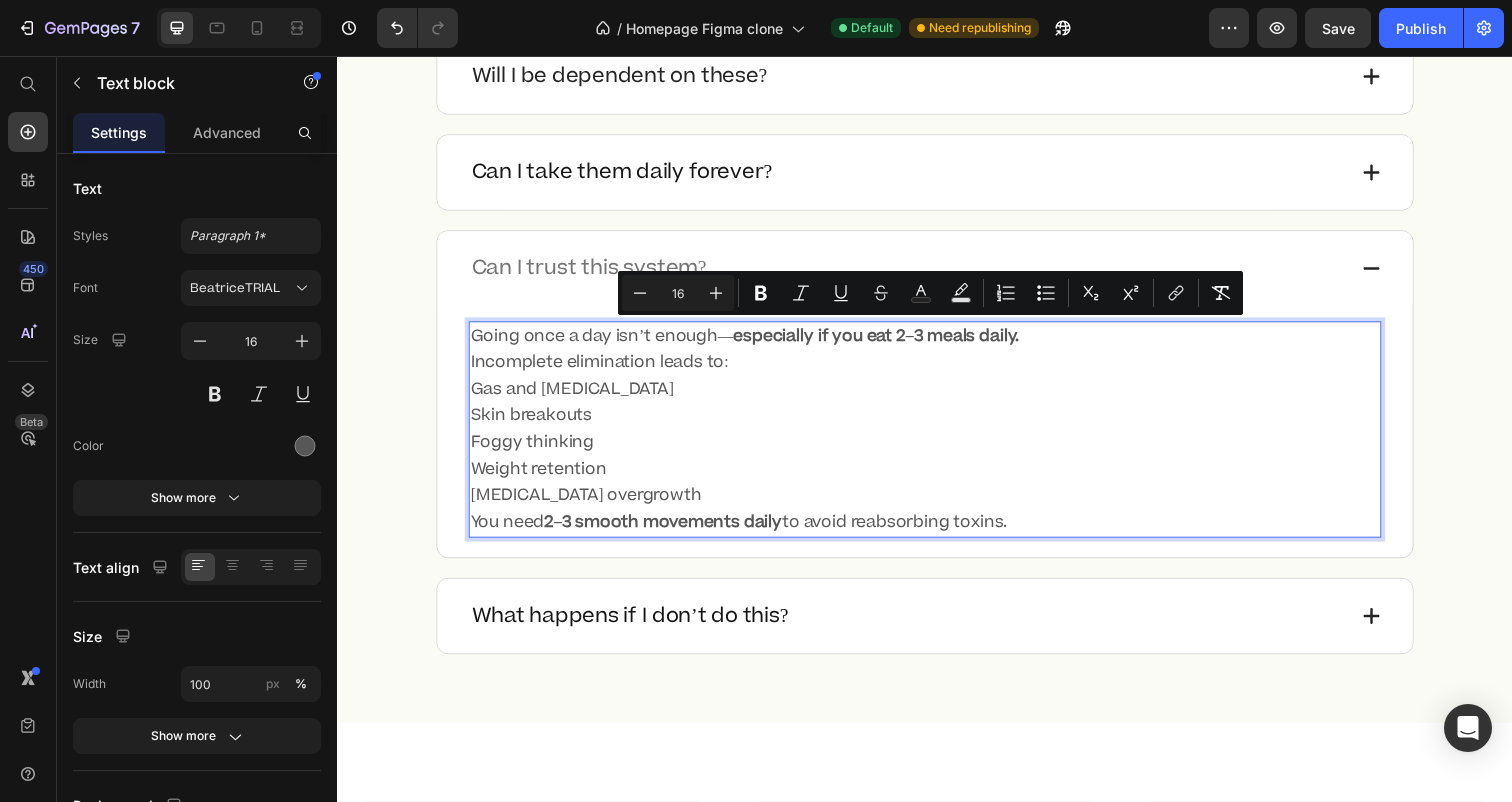 click on "Going once a day isn’t enough— especially if you eat 2–3 meals daily. Incomplete elimination leads to: Gas and bloating Skin breakouts Foggy thinking Weight retention Parasite overgrowth You need  2–3 smooth movements daily  to avoid reabsorbing toxins." at bounding box center (937, 438) 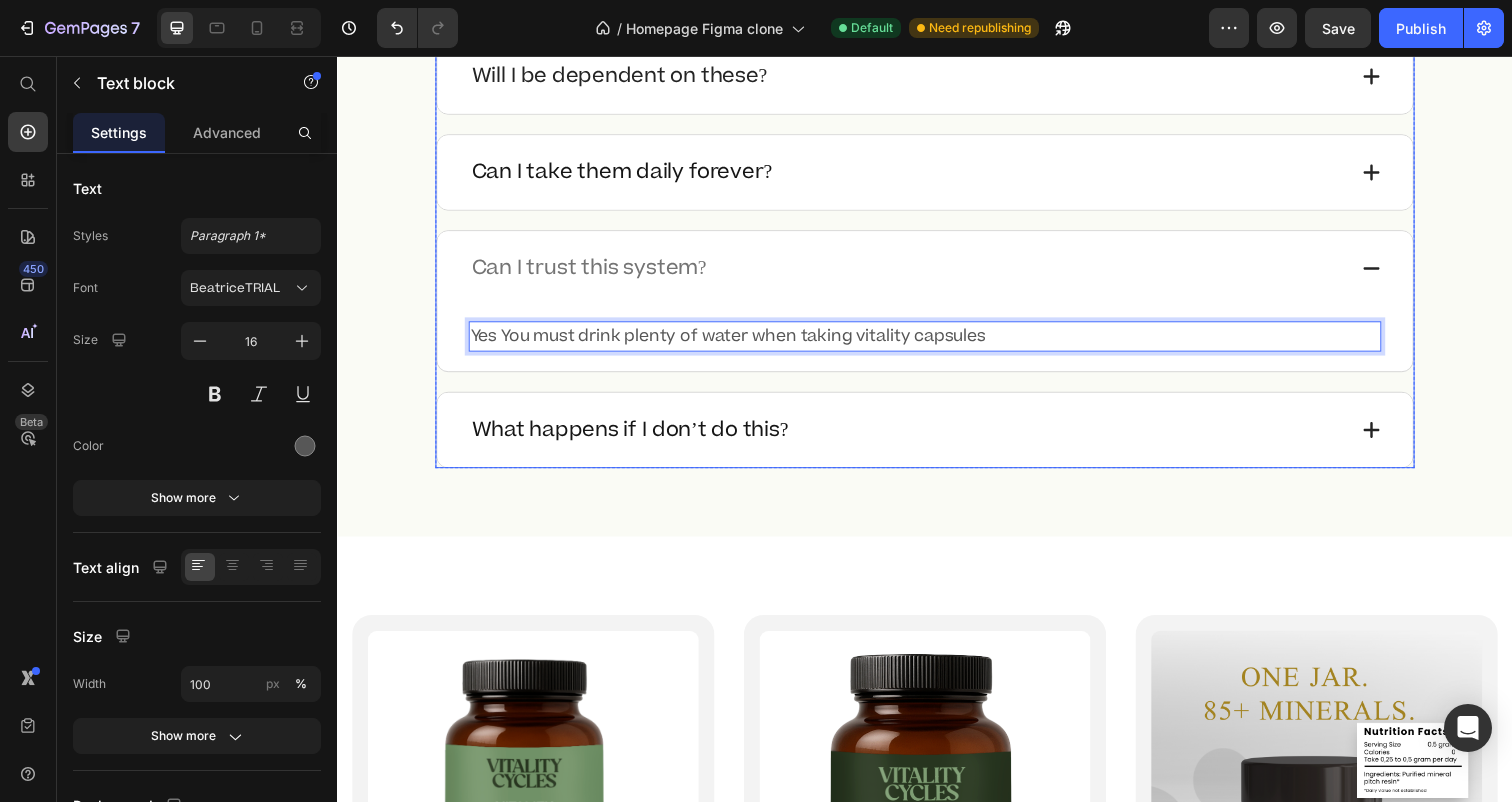 click on "Can I trust this system?" at bounding box center [594, 273] 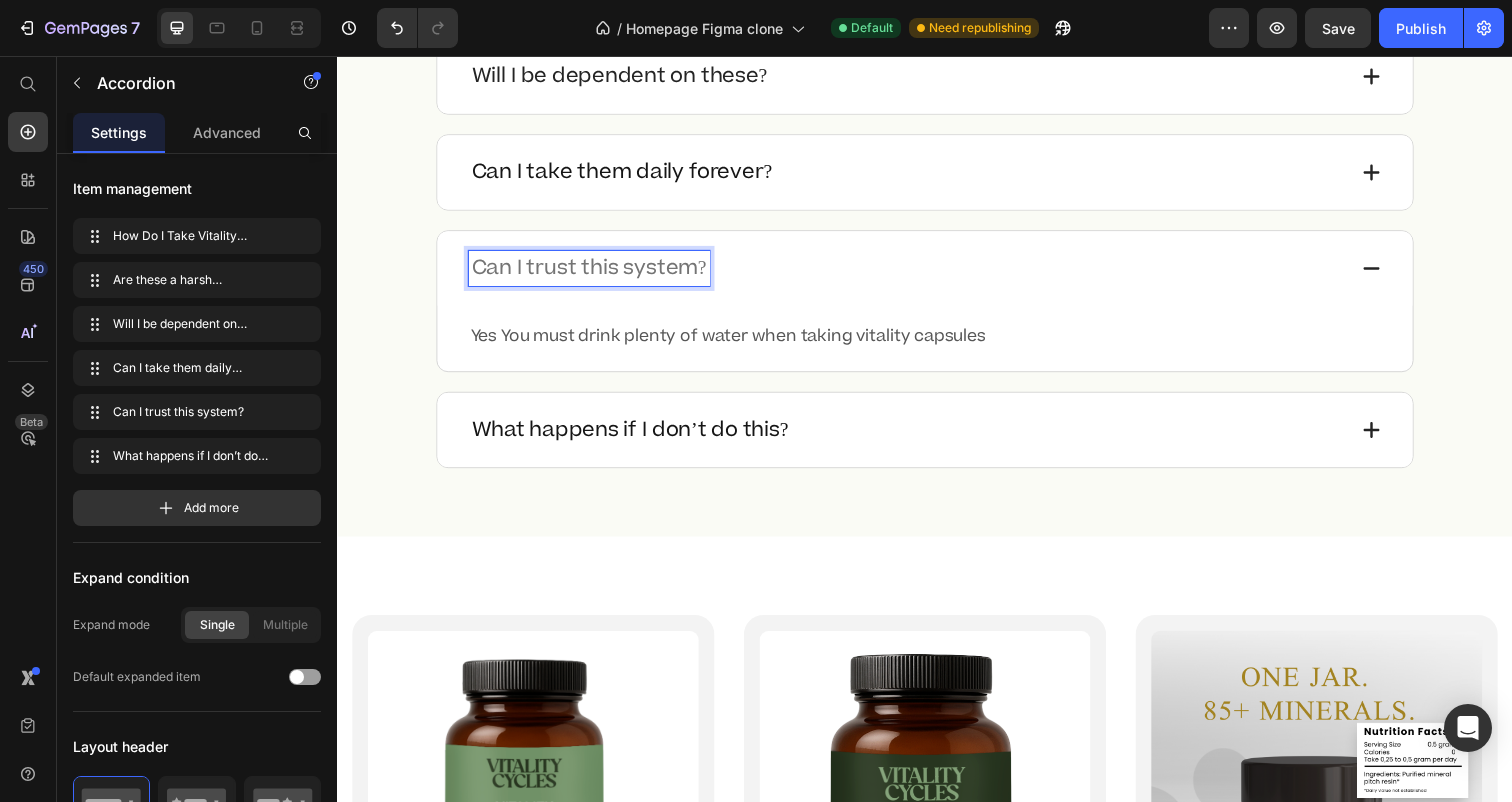 click on "Can I trust this system?" at bounding box center (594, 273) 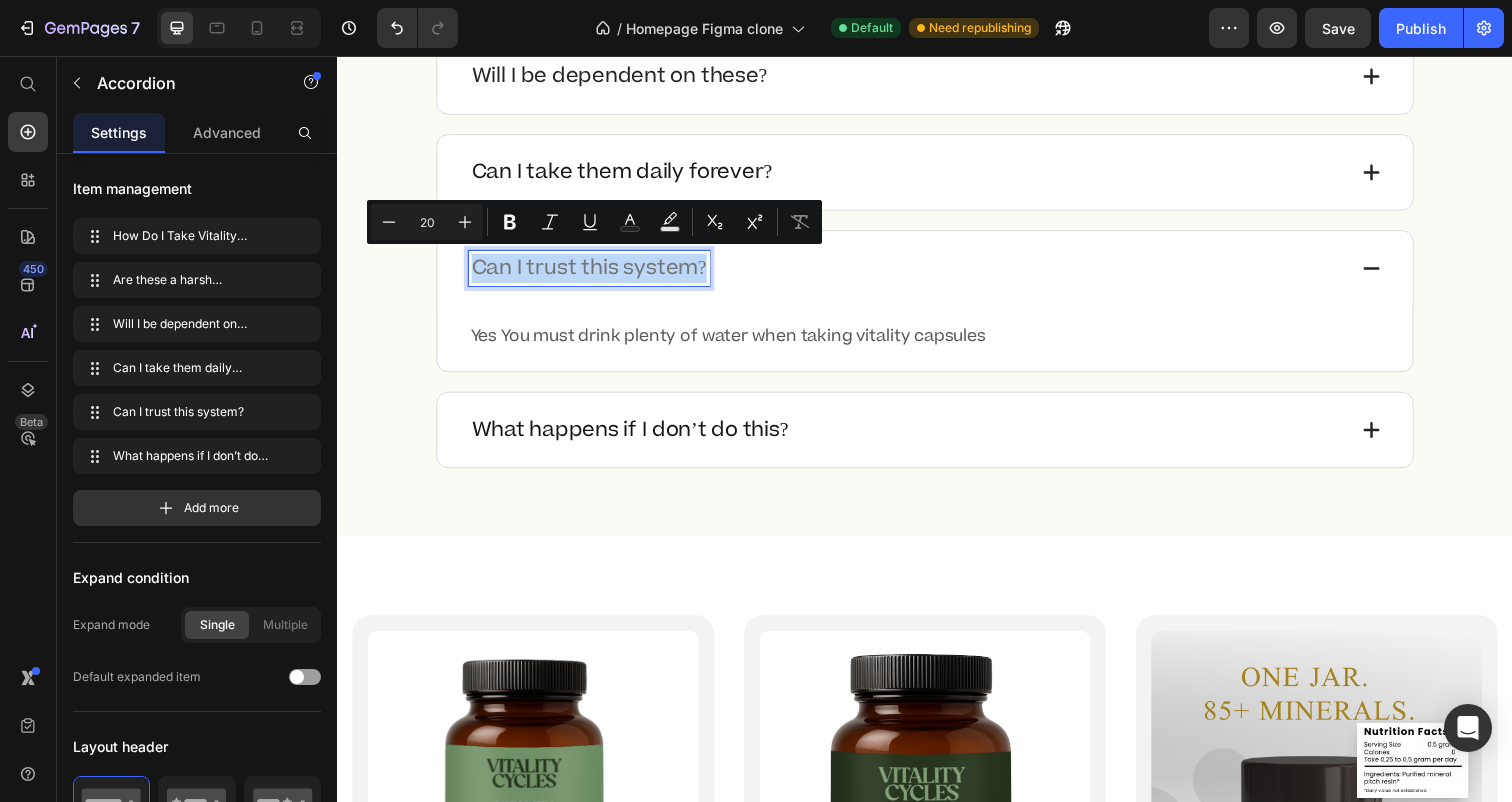drag, startPoint x: 716, startPoint y: 273, endPoint x: 474, endPoint y: 269, distance: 242.03305 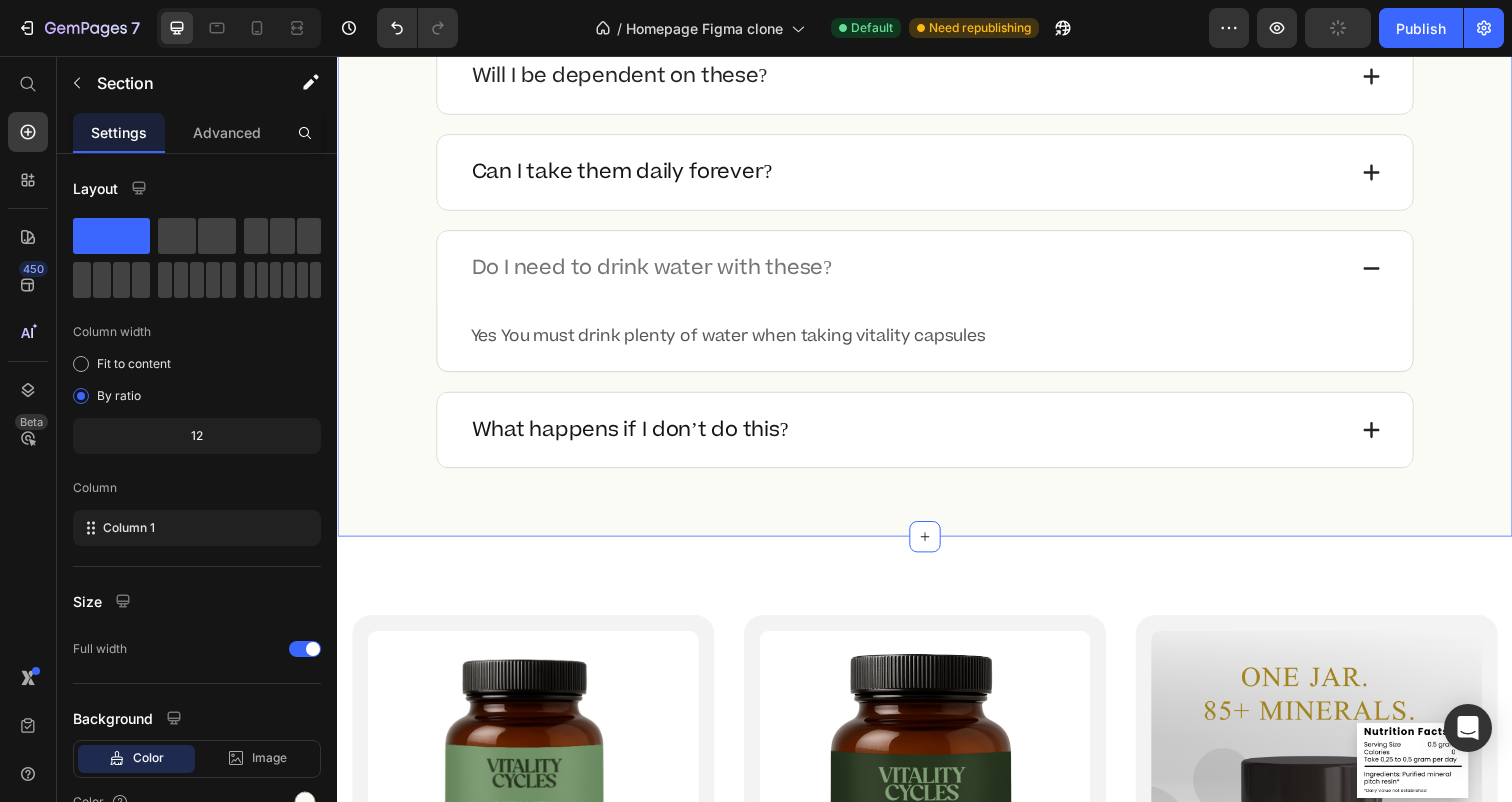 click on "Frequently Asked Questions Heading How Do I Take Vitality Capsules? Are these a harsh laxative? Will I be dependent on these? Can I take them daily forever? Do I need to drink water with these? Yes You must drink plenty of water when taking vitality capsules Text block What happens if I don’t do this? Accordion Row Row Section 20/25   Create Theme Section AI Content Write with GemAI What would you like to describe here? Tone and Voice Persuasive Product Show more Generate" at bounding box center [937, 107] 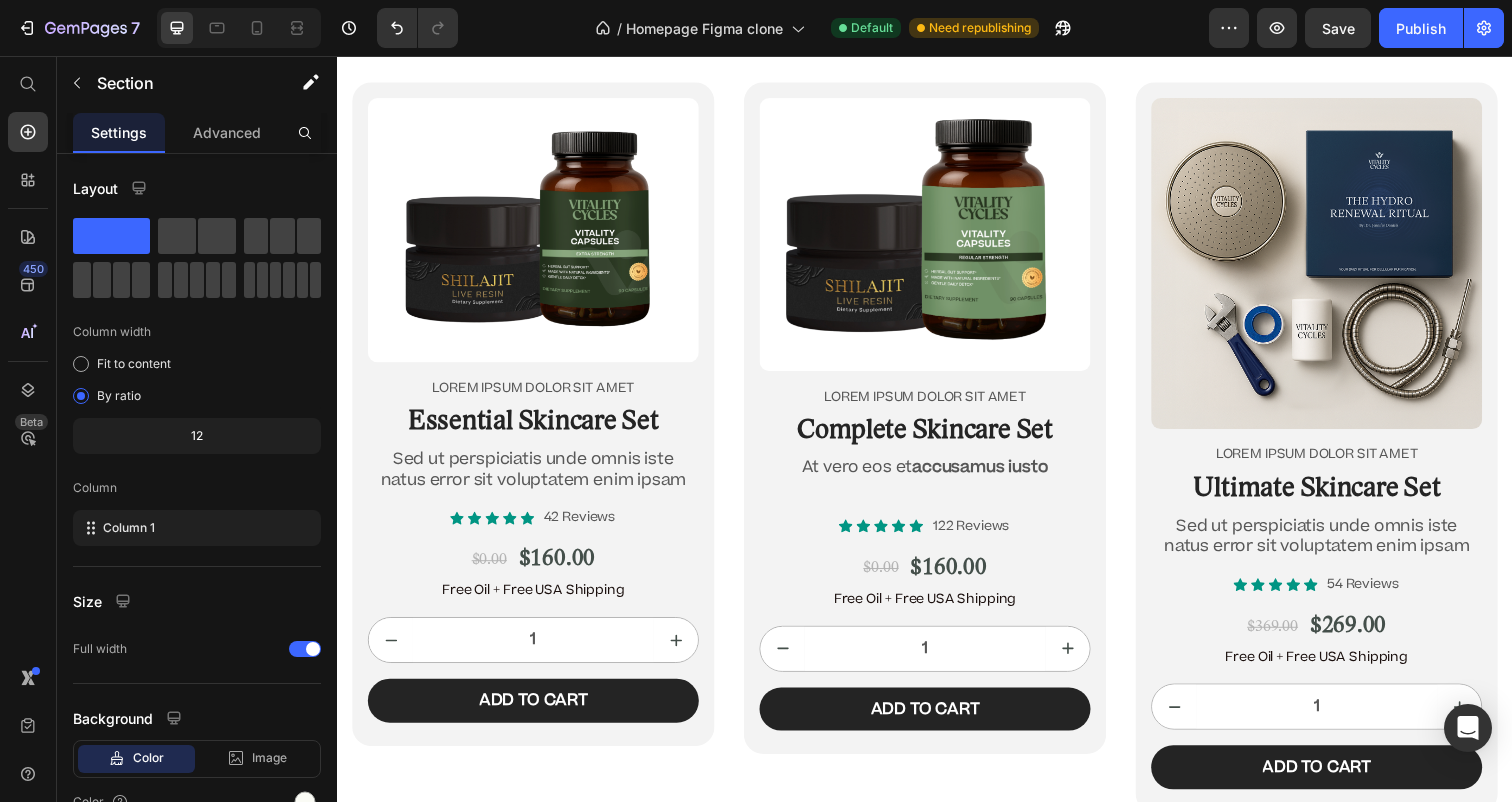 scroll, scrollTop: 12463, scrollLeft: 0, axis: vertical 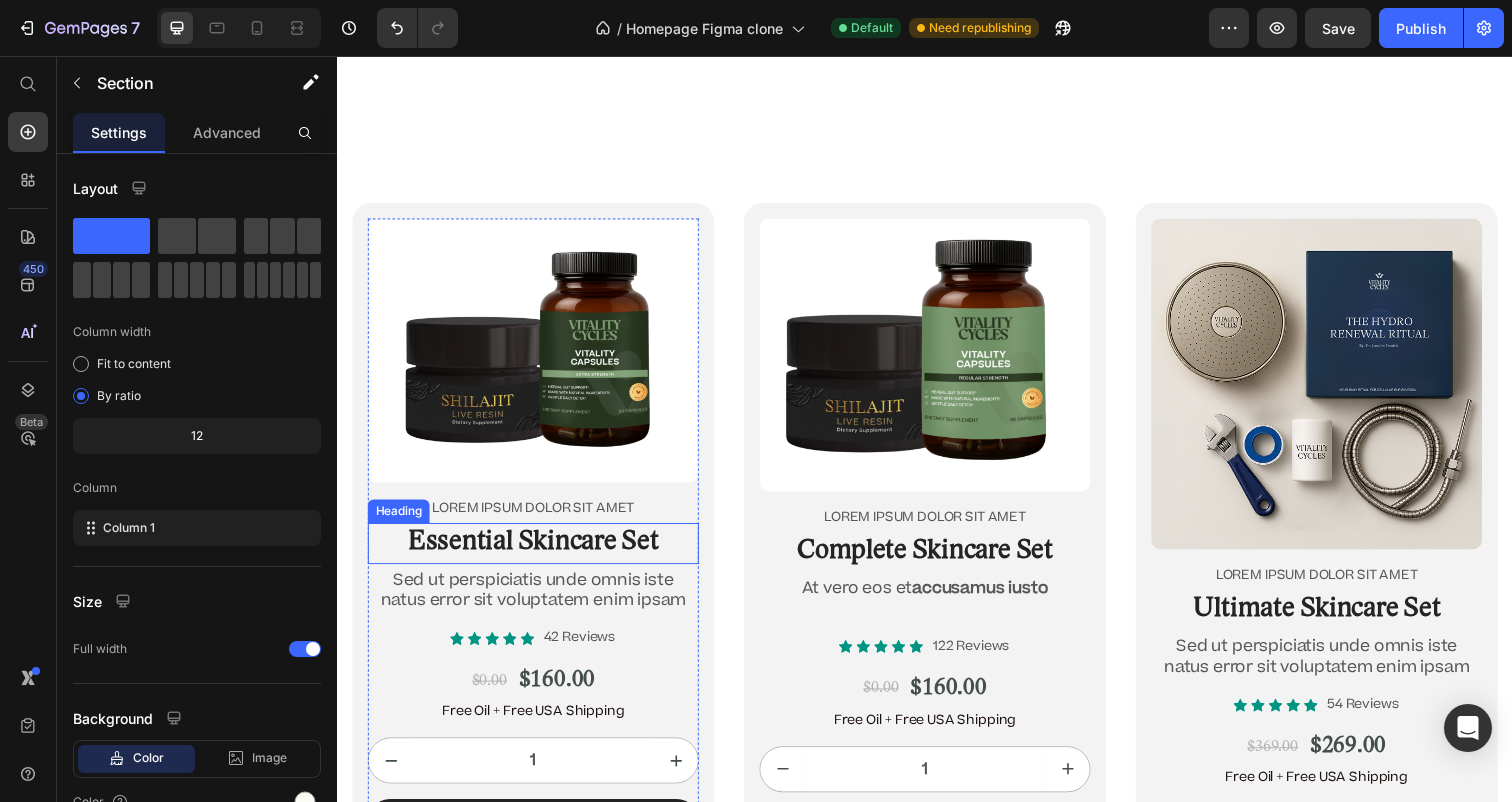 click on "Essential Skincare Set" at bounding box center [537, 554] 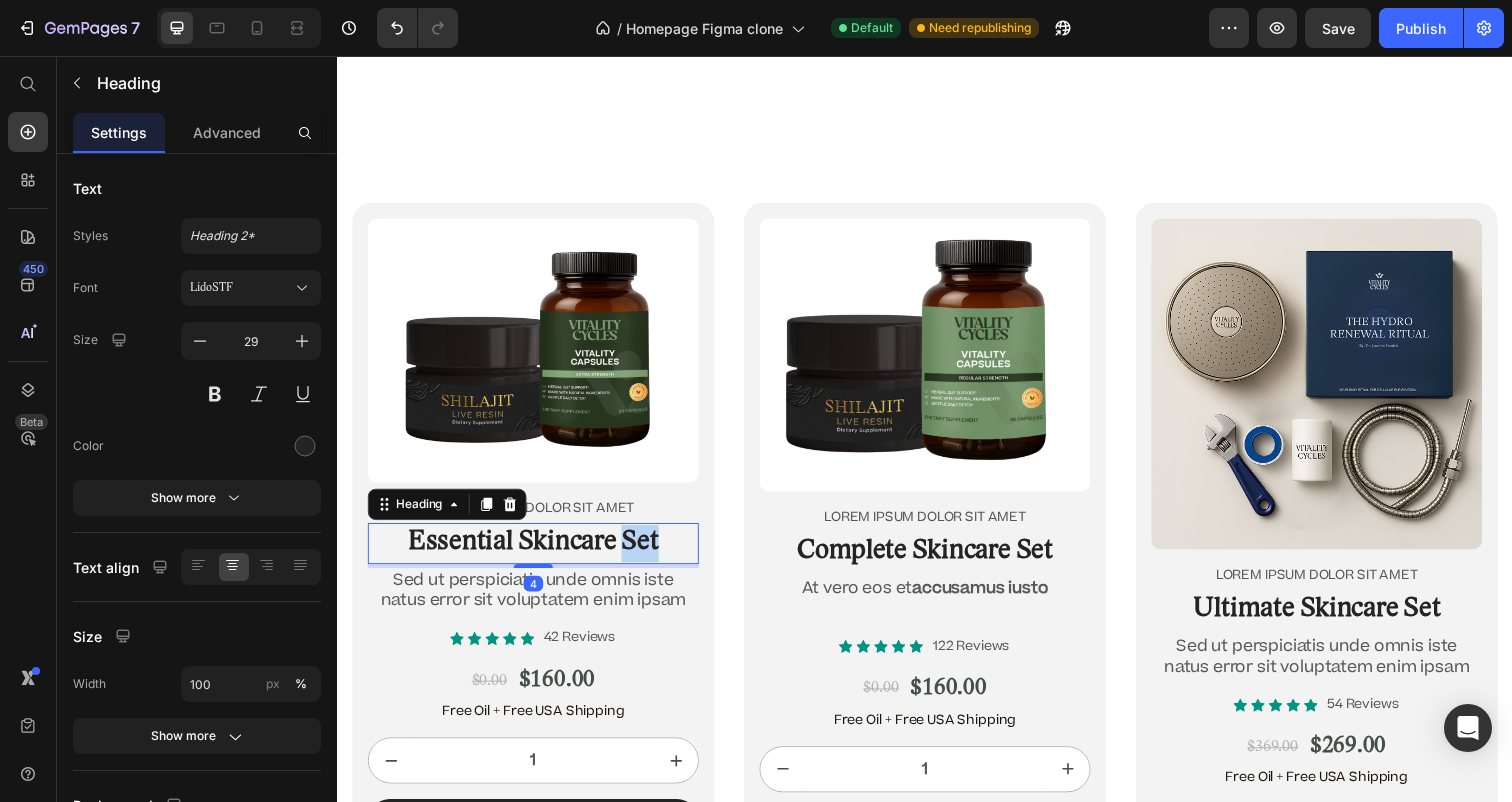 click on "Essential Skincare Set" at bounding box center [537, 554] 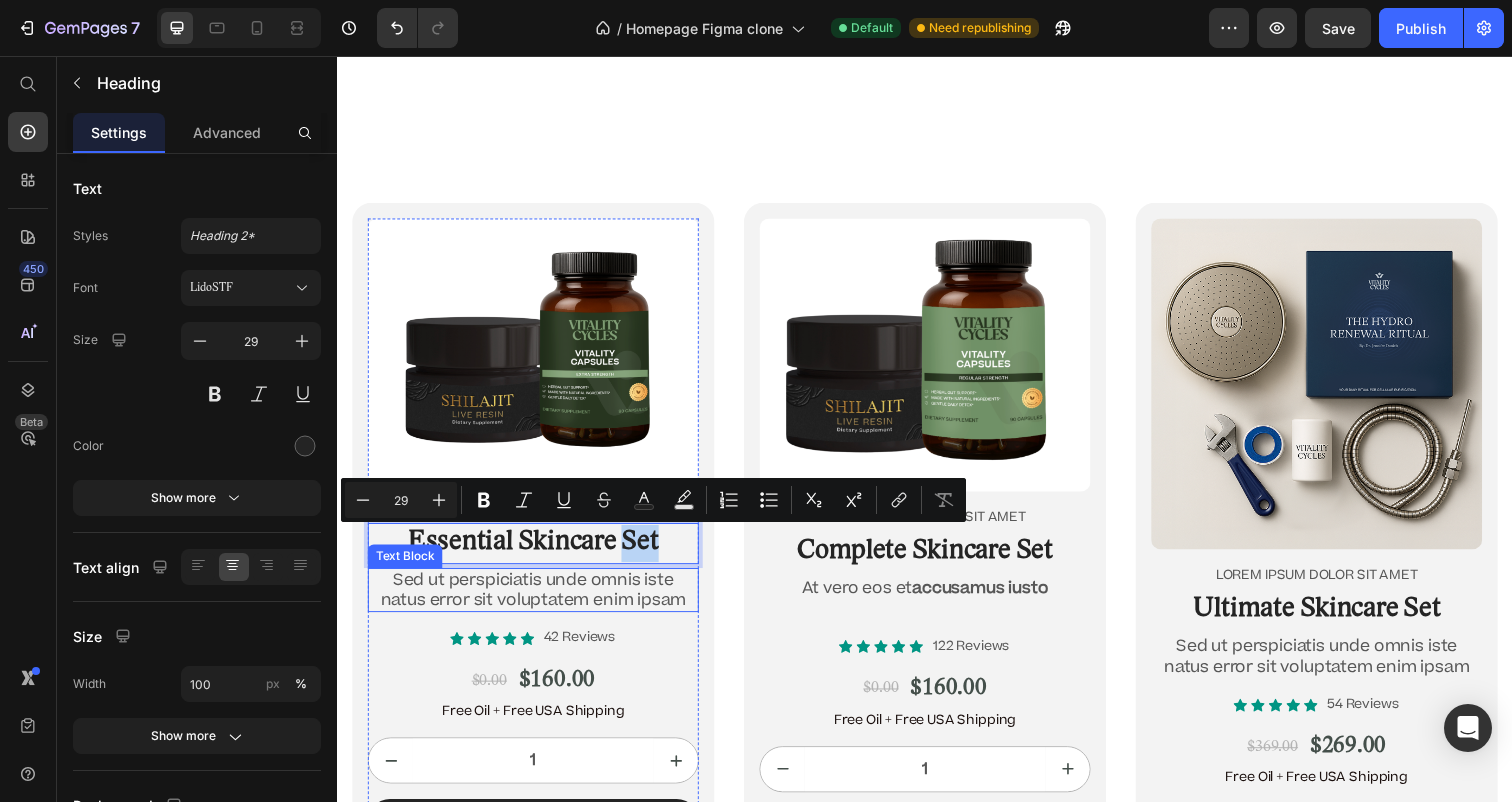 click on "Sed ut perspiciatis unde omnis iste natus error sit voluptatem enim ipsam" at bounding box center [537, 602] 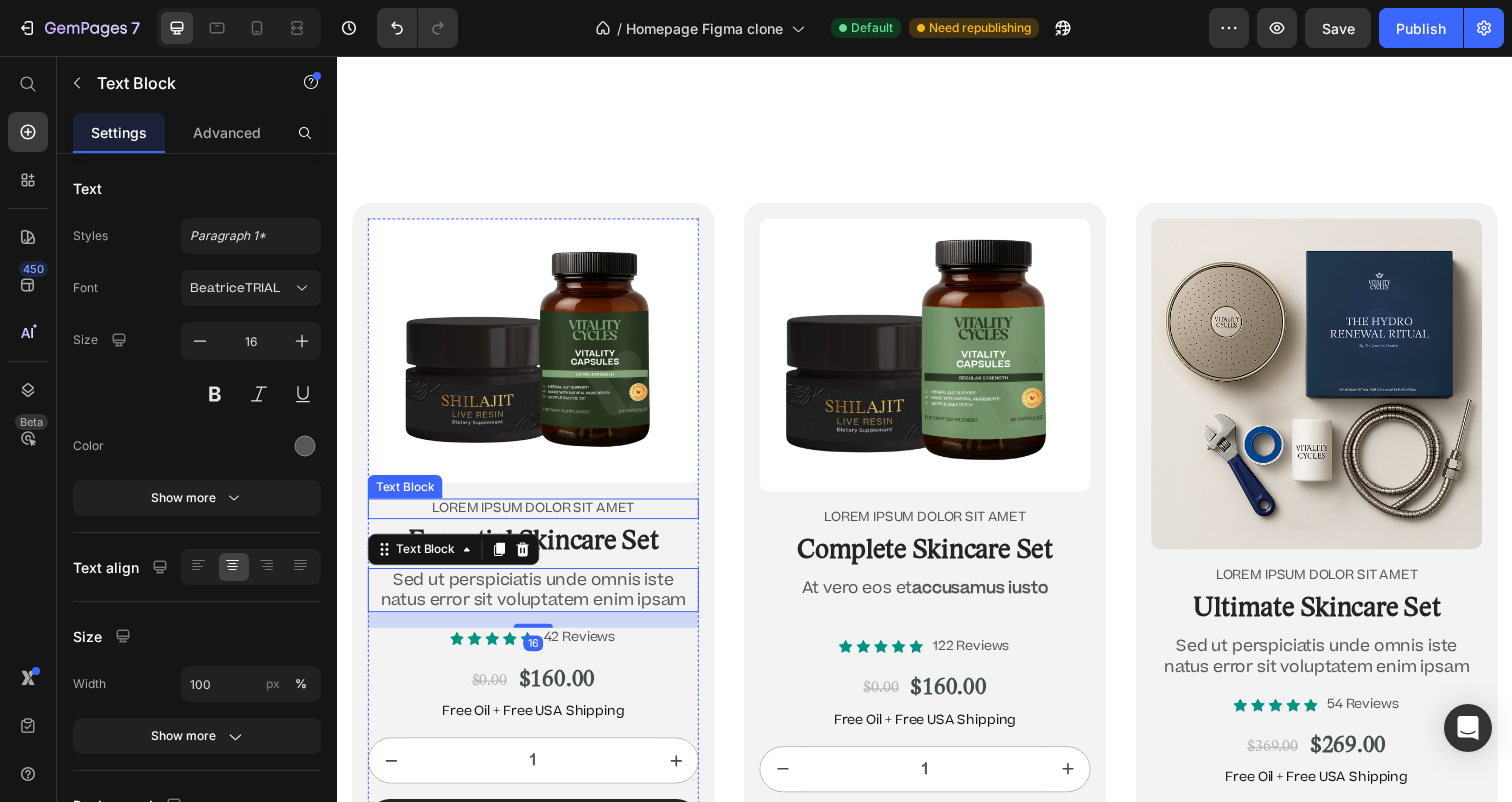 click on "Lorem ipsum dolor sit amet" at bounding box center [537, 518] 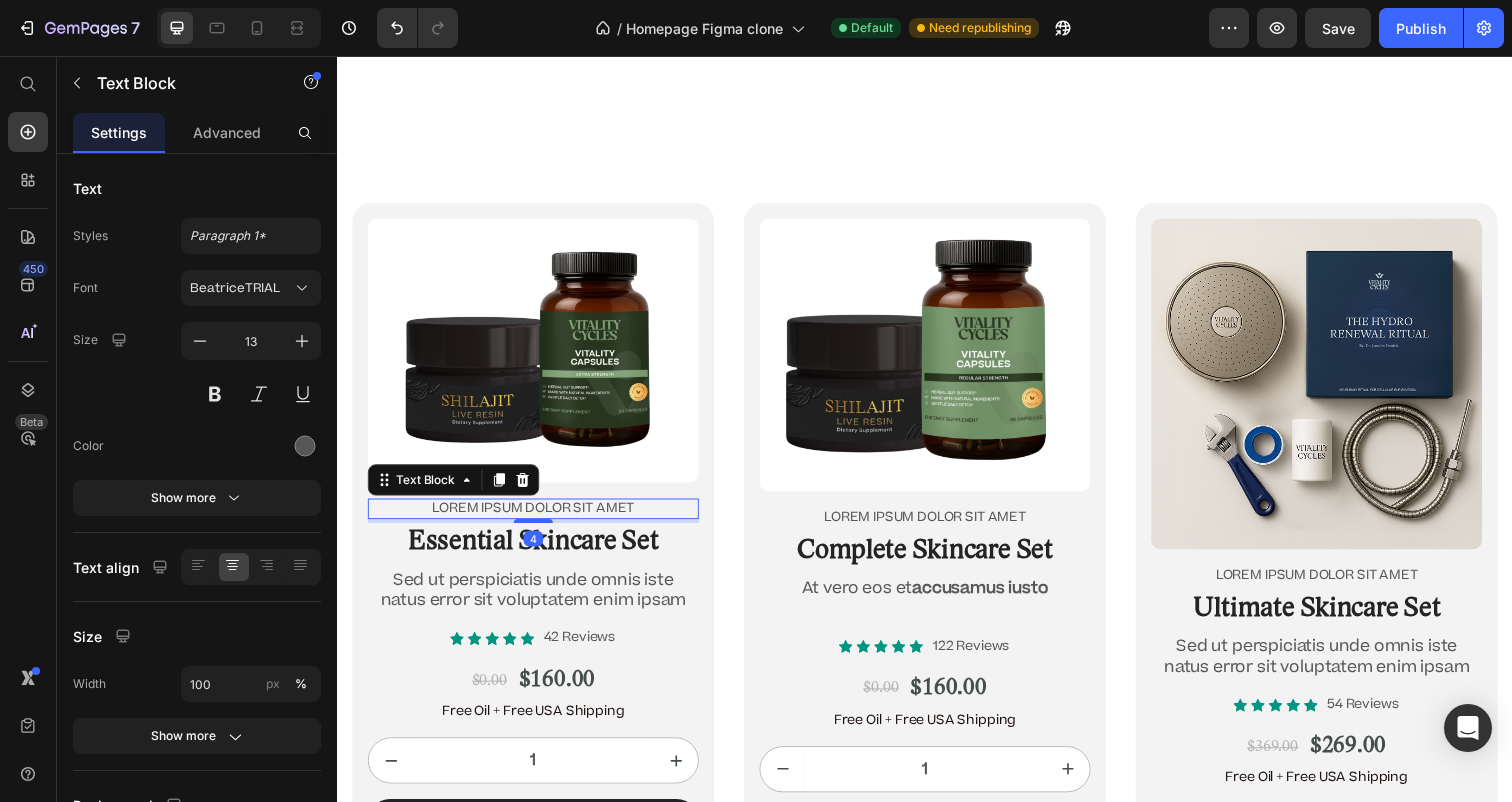 click on "Lorem ipsum dolor sit amet" at bounding box center [537, 518] 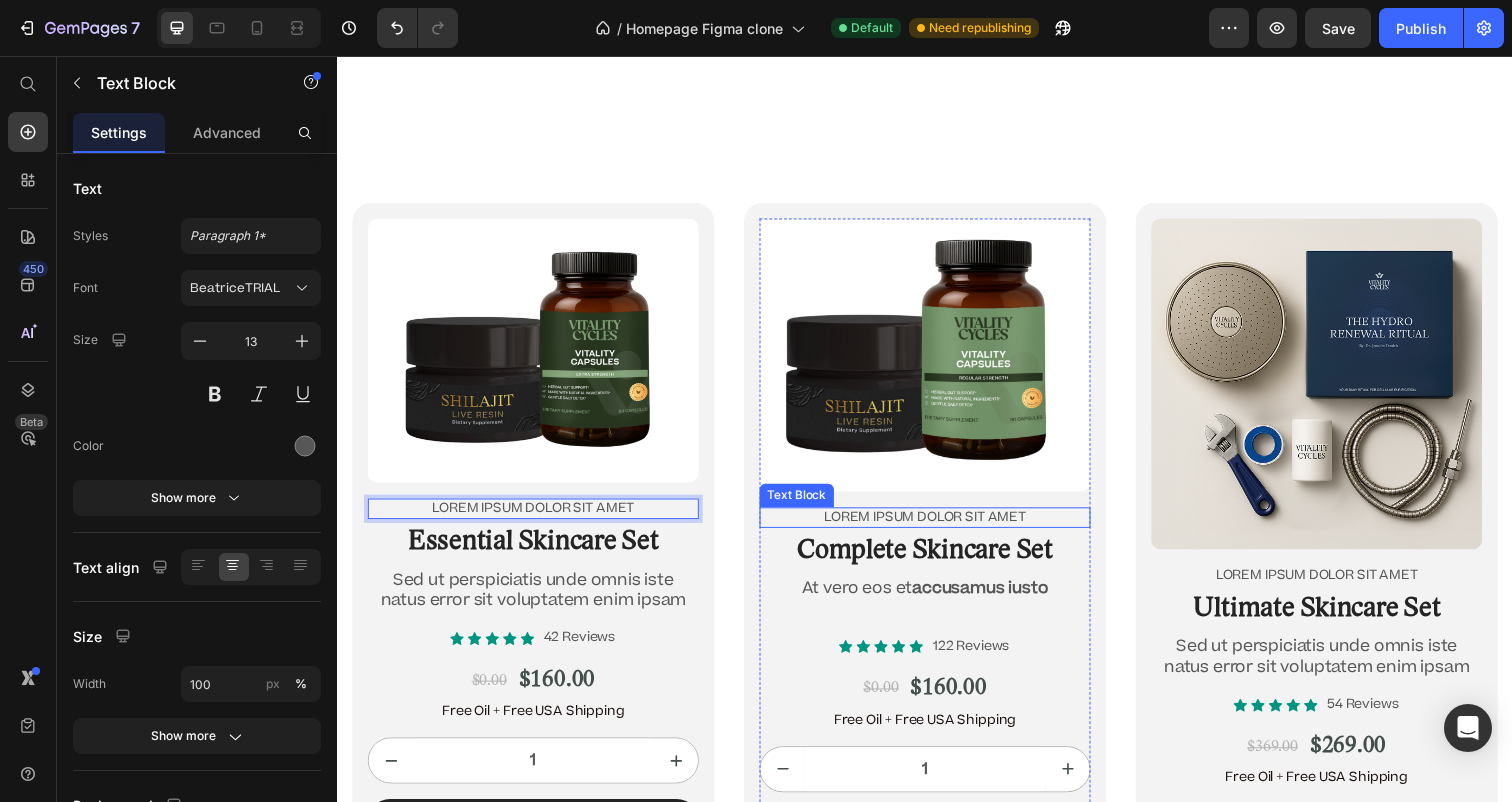 click on "Lorem ipsum dolor sit amet" at bounding box center [937, 527] 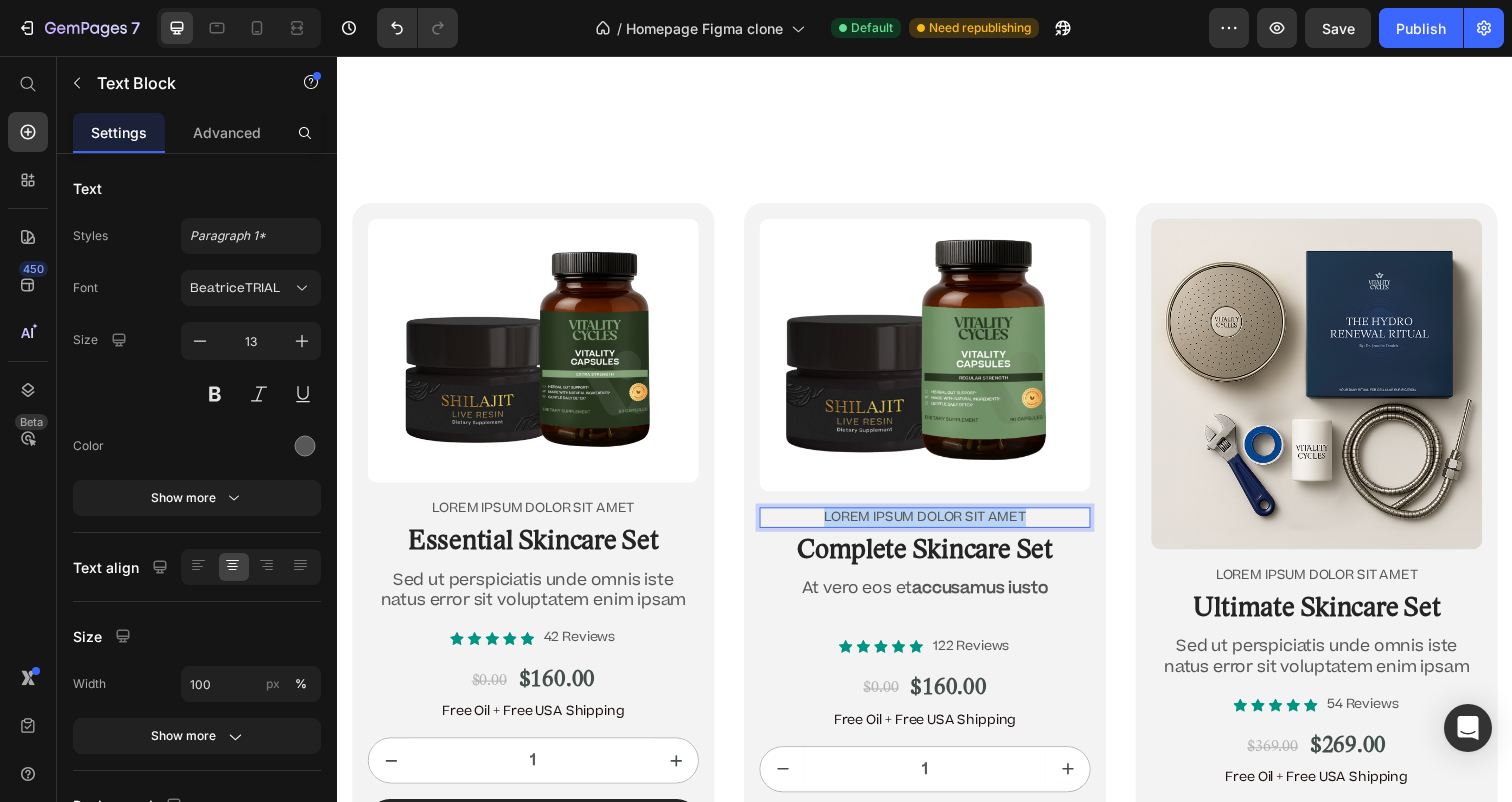drag, startPoint x: 1055, startPoint y: 526, endPoint x: 808, endPoint y: 526, distance: 247 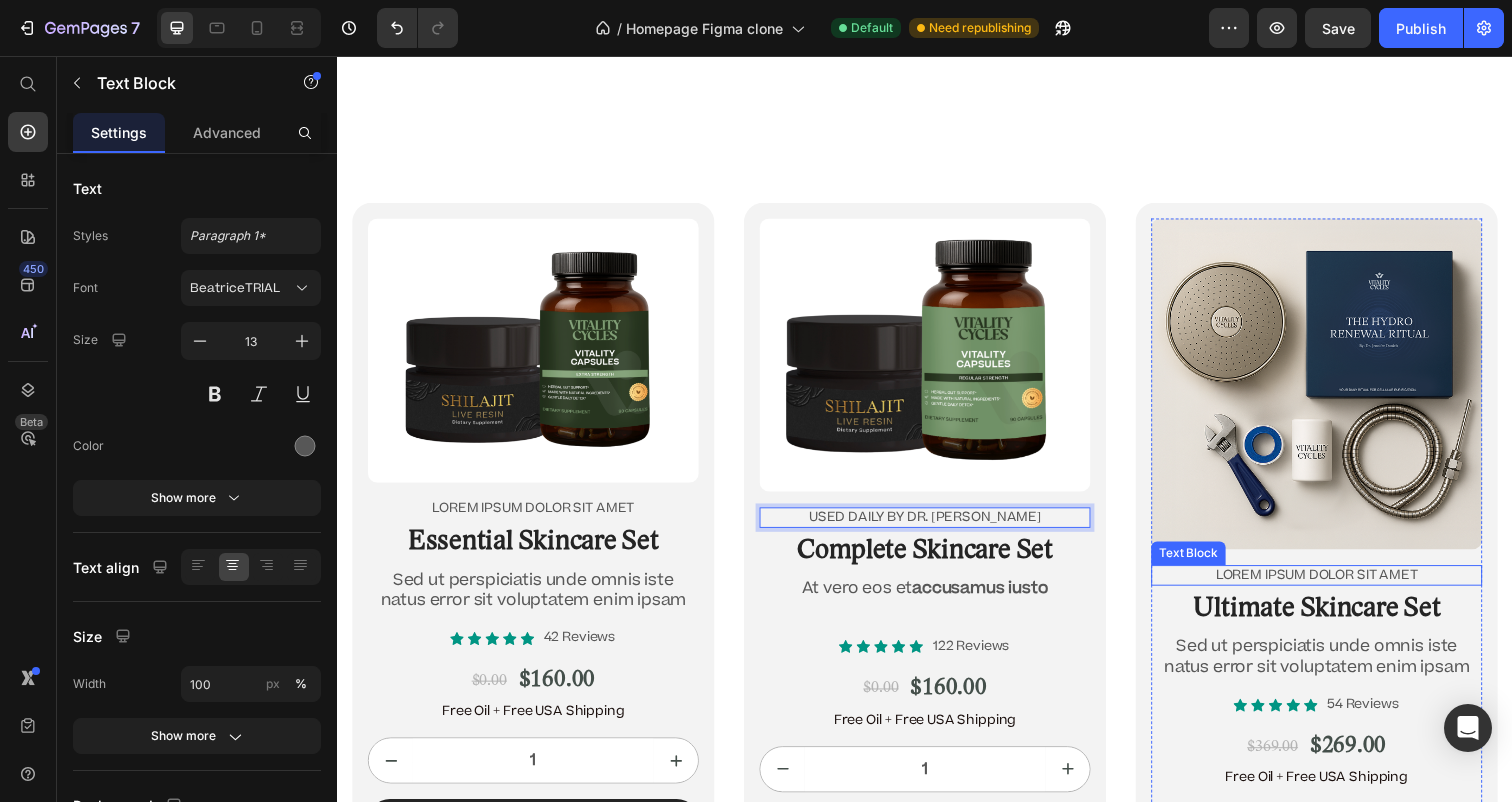 click on "Lorem ipsum dolor sit amet" at bounding box center [1337, 586] 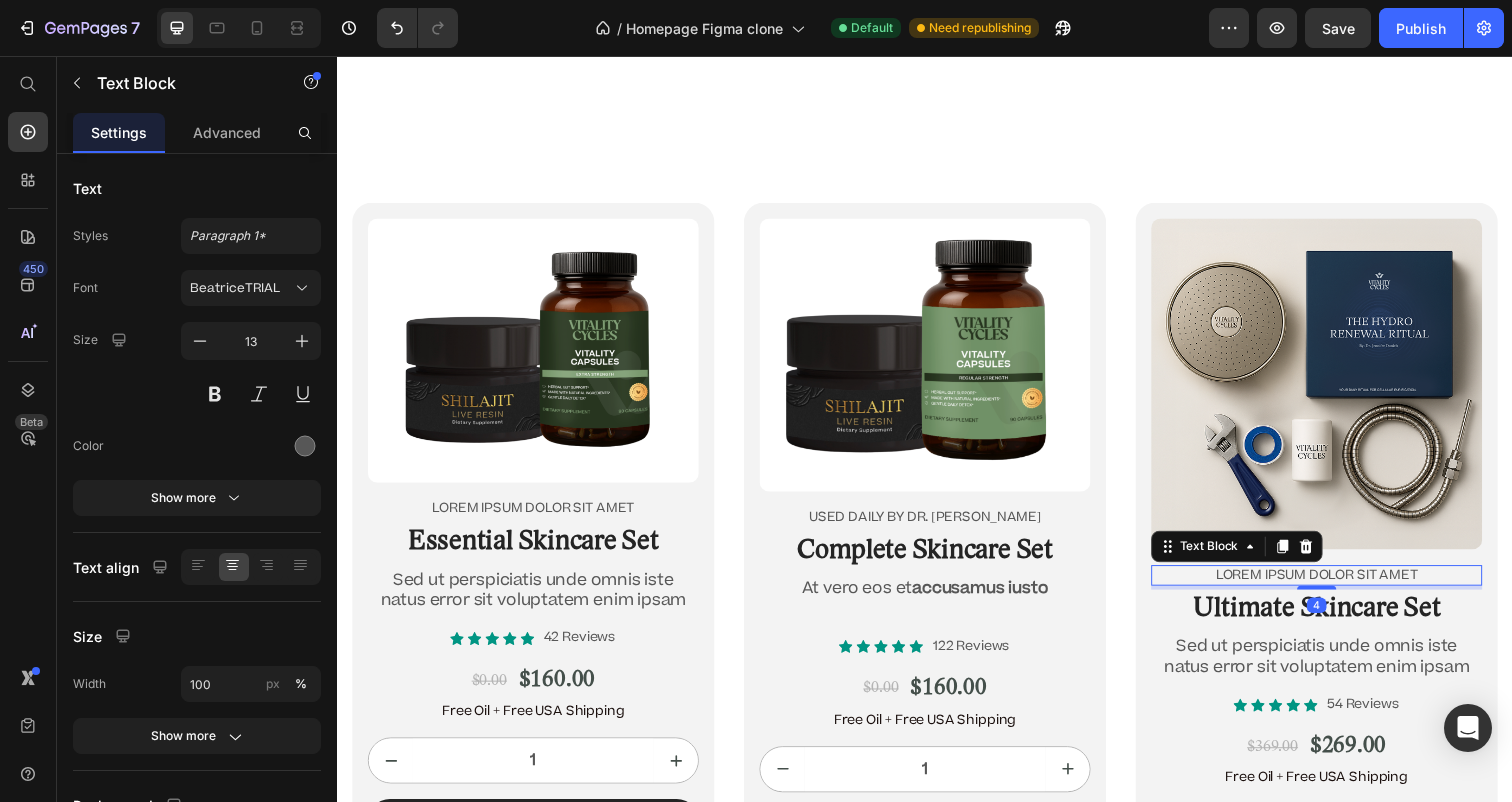 click on "Lorem ipsum dolor sit amet" at bounding box center (1337, 586) 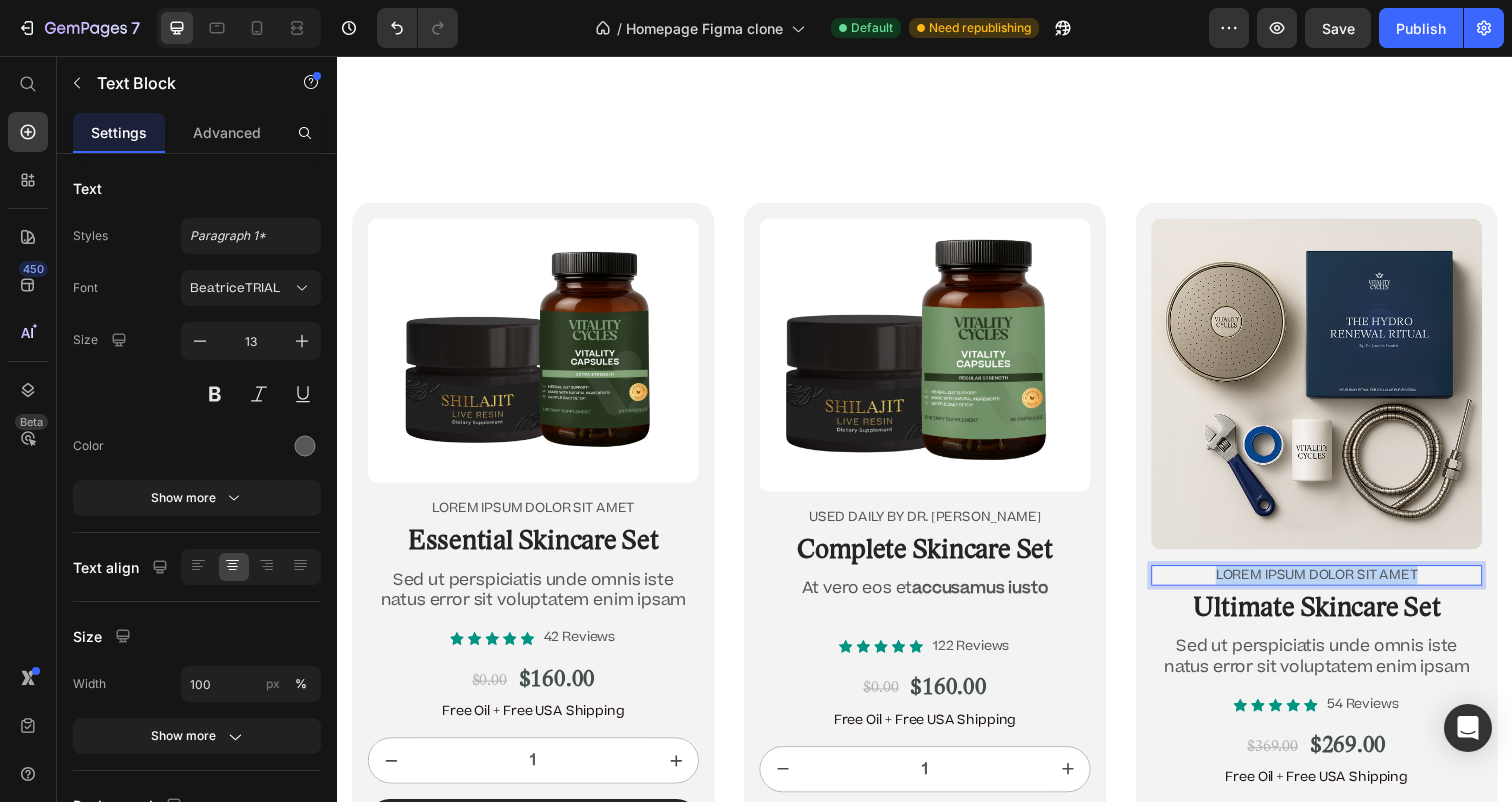 drag, startPoint x: 1456, startPoint y: 585, endPoint x: 1216, endPoint y: 582, distance: 240.01875 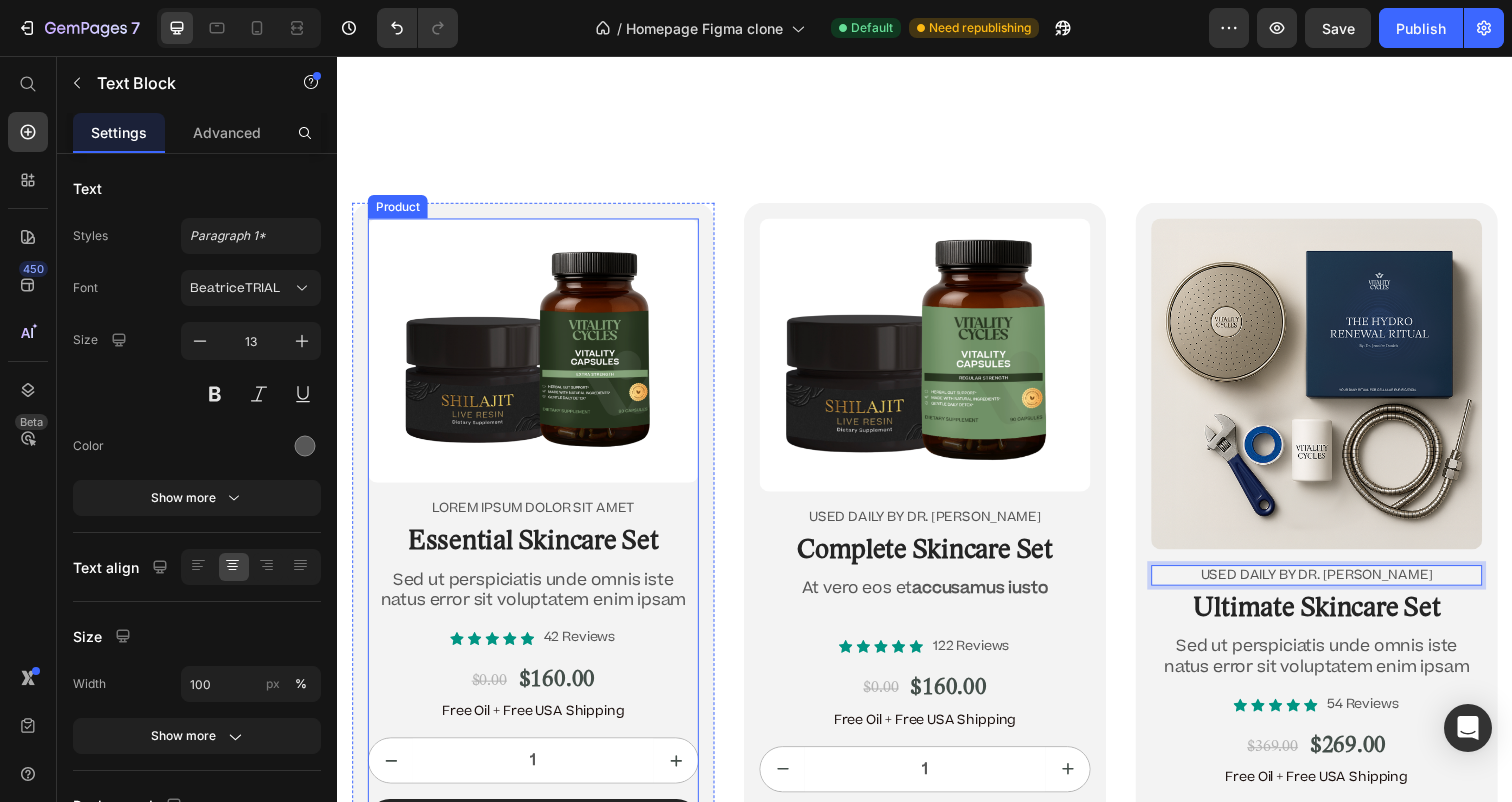 click on "Lorem ipsum dolor sit amet" at bounding box center [537, 518] 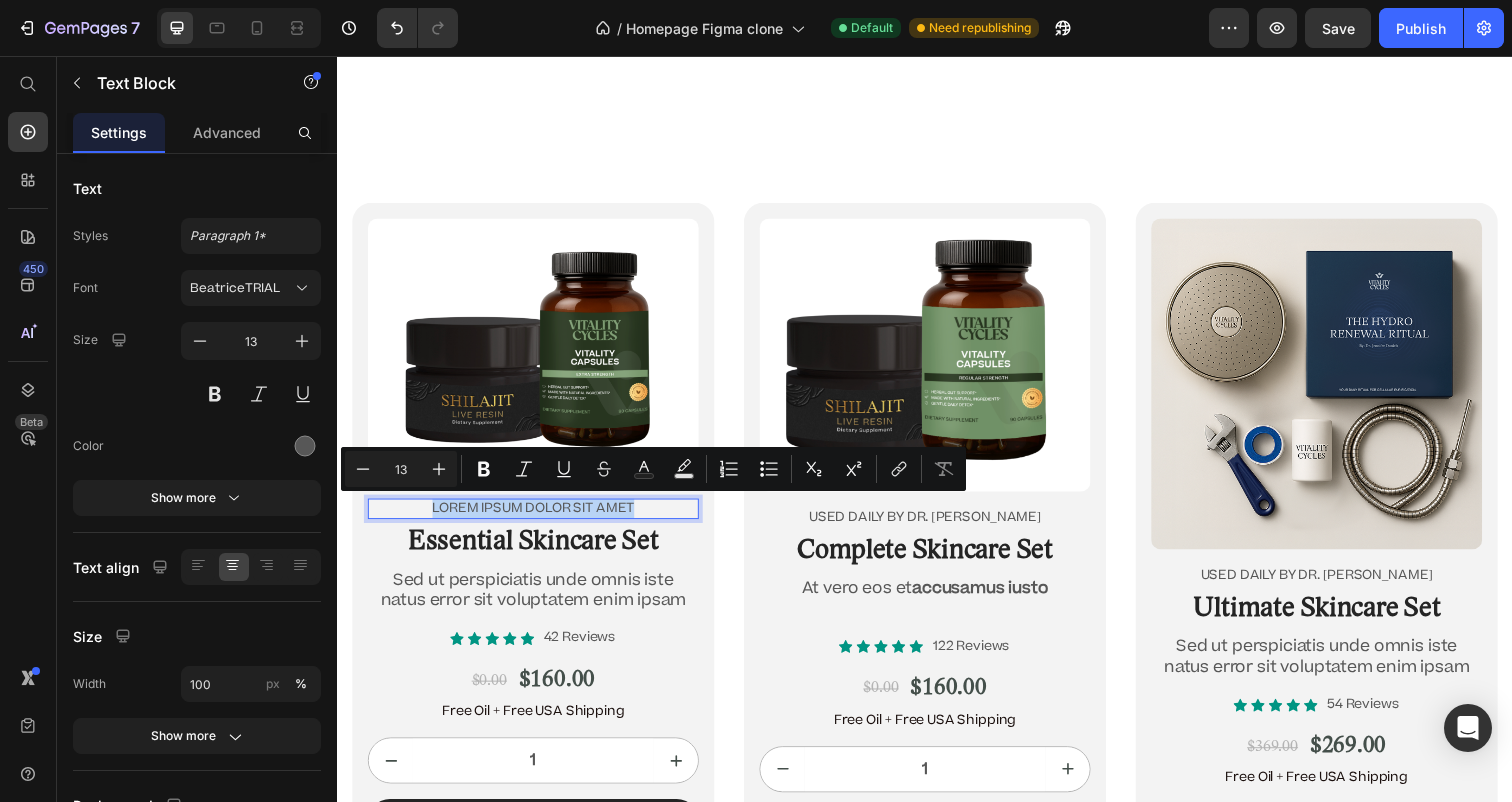 drag, startPoint x: 650, startPoint y: 517, endPoint x: 423, endPoint y: 522, distance: 227.05505 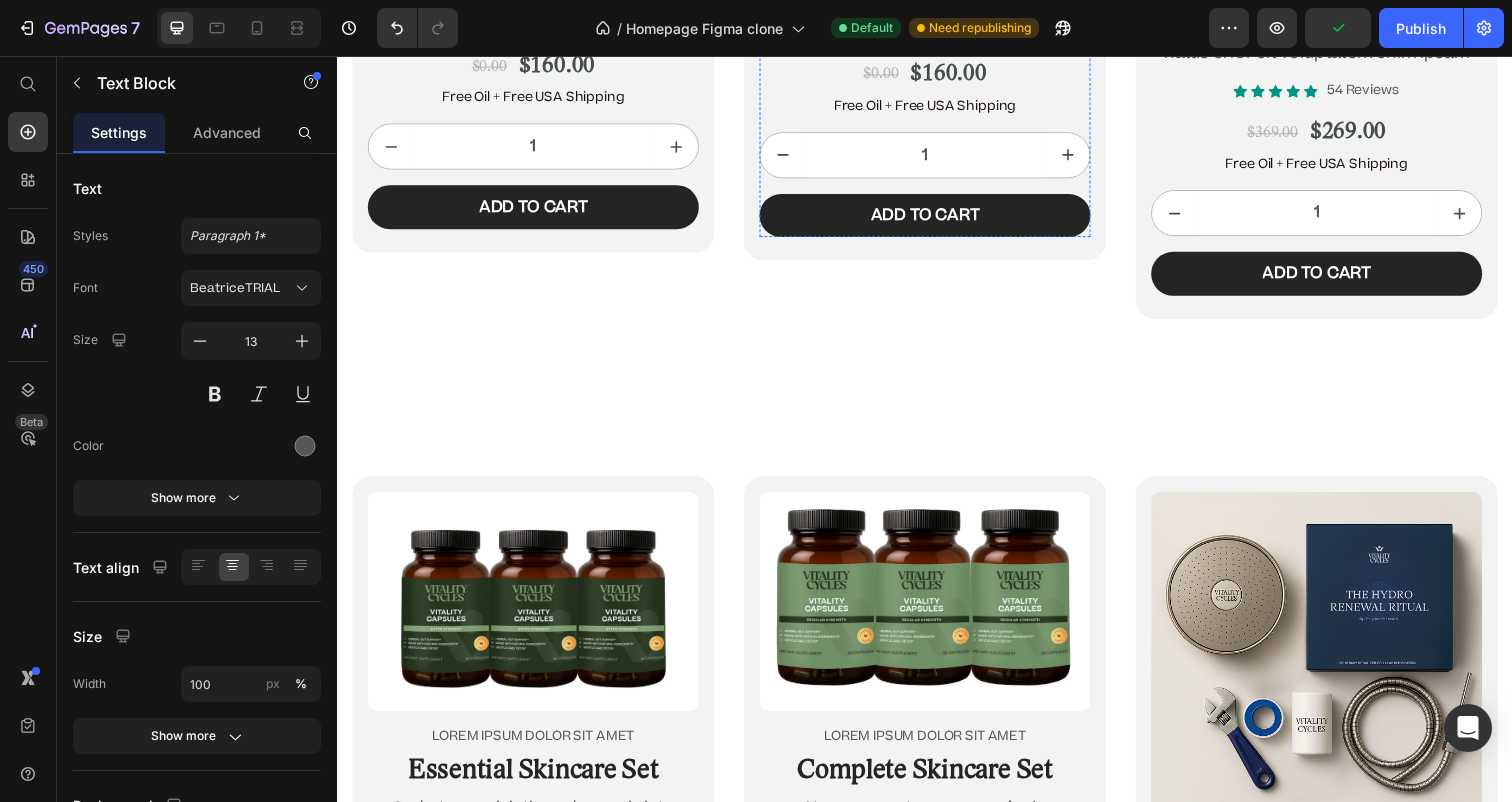 scroll, scrollTop: 13254, scrollLeft: 0, axis: vertical 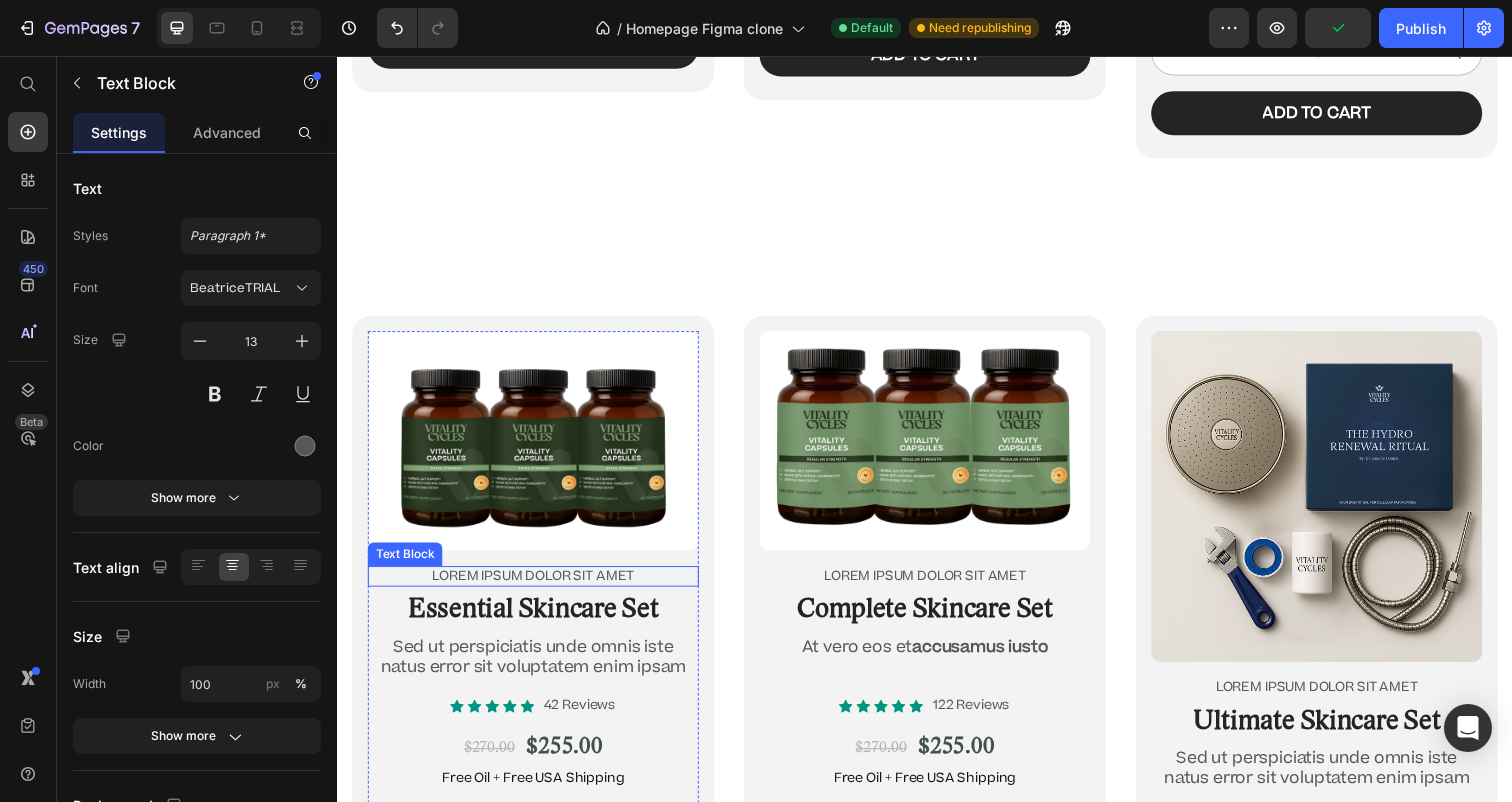 click on "Lorem ipsum dolor sit amet" at bounding box center (537, 587) 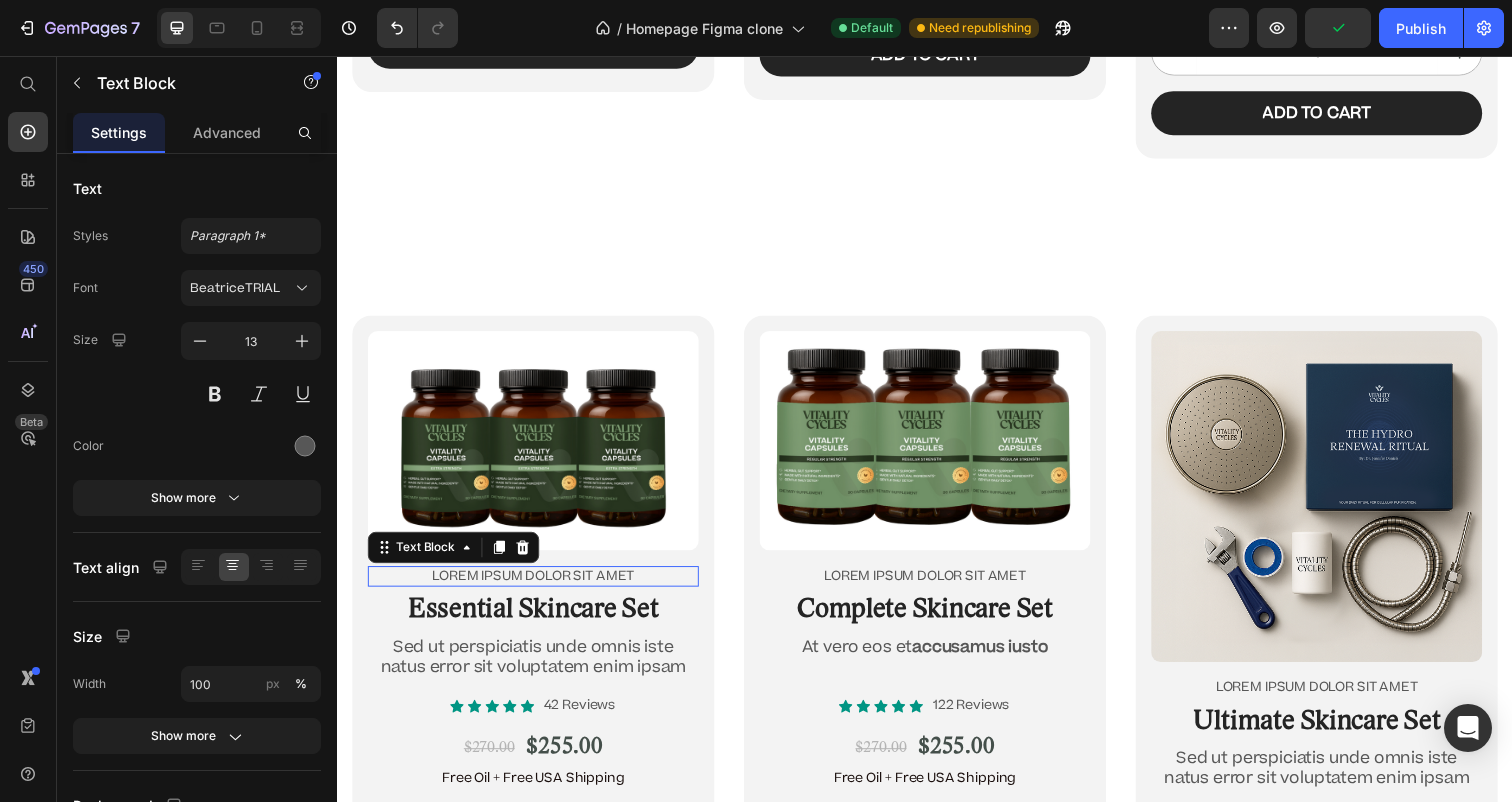 click on "Lorem ipsum dolor sit amet" at bounding box center (537, 587) 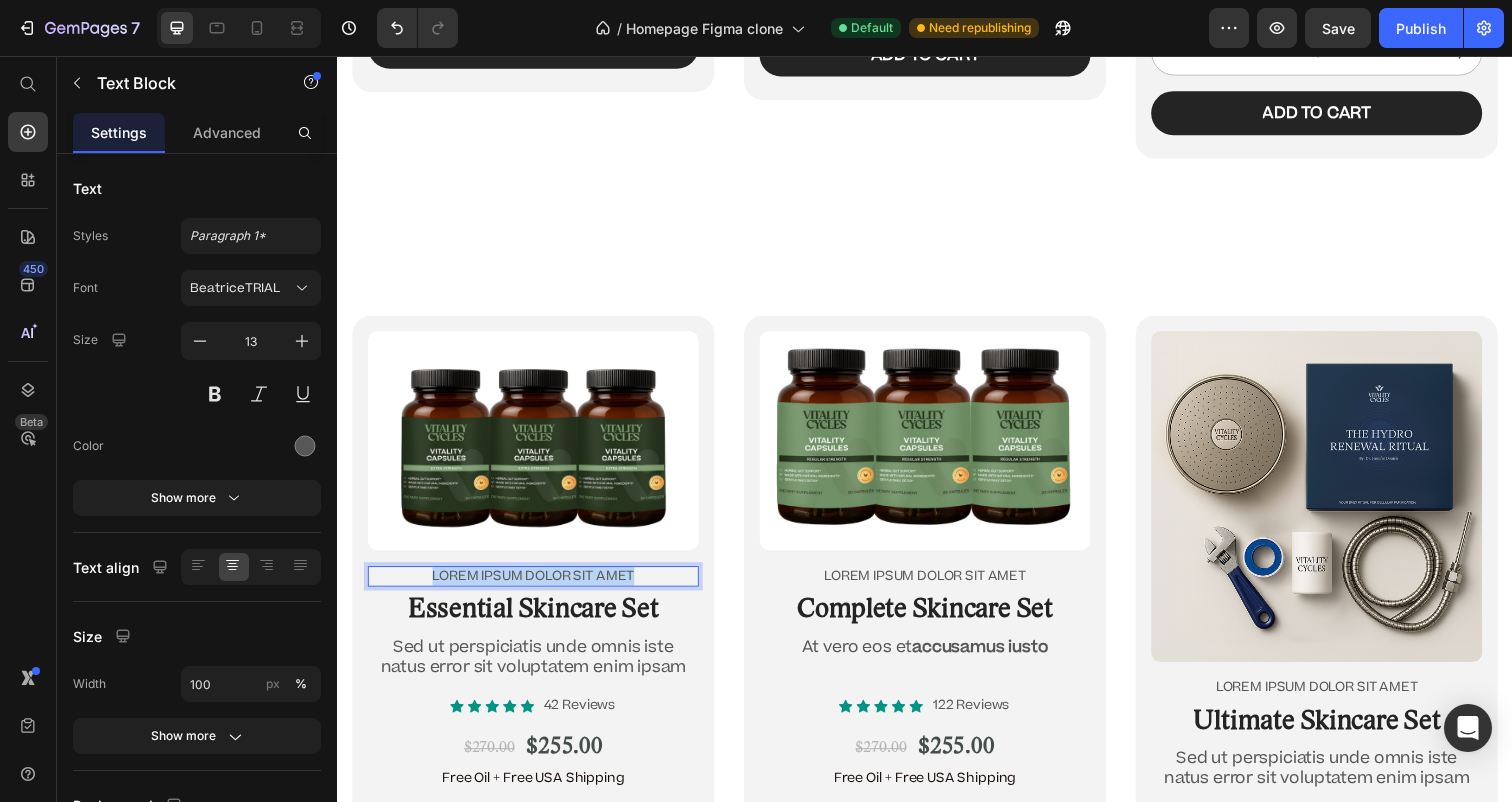 drag, startPoint x: 656, startPoint y: 586, endPoint x: 397, endPoint y: 582, distance: 259.03088 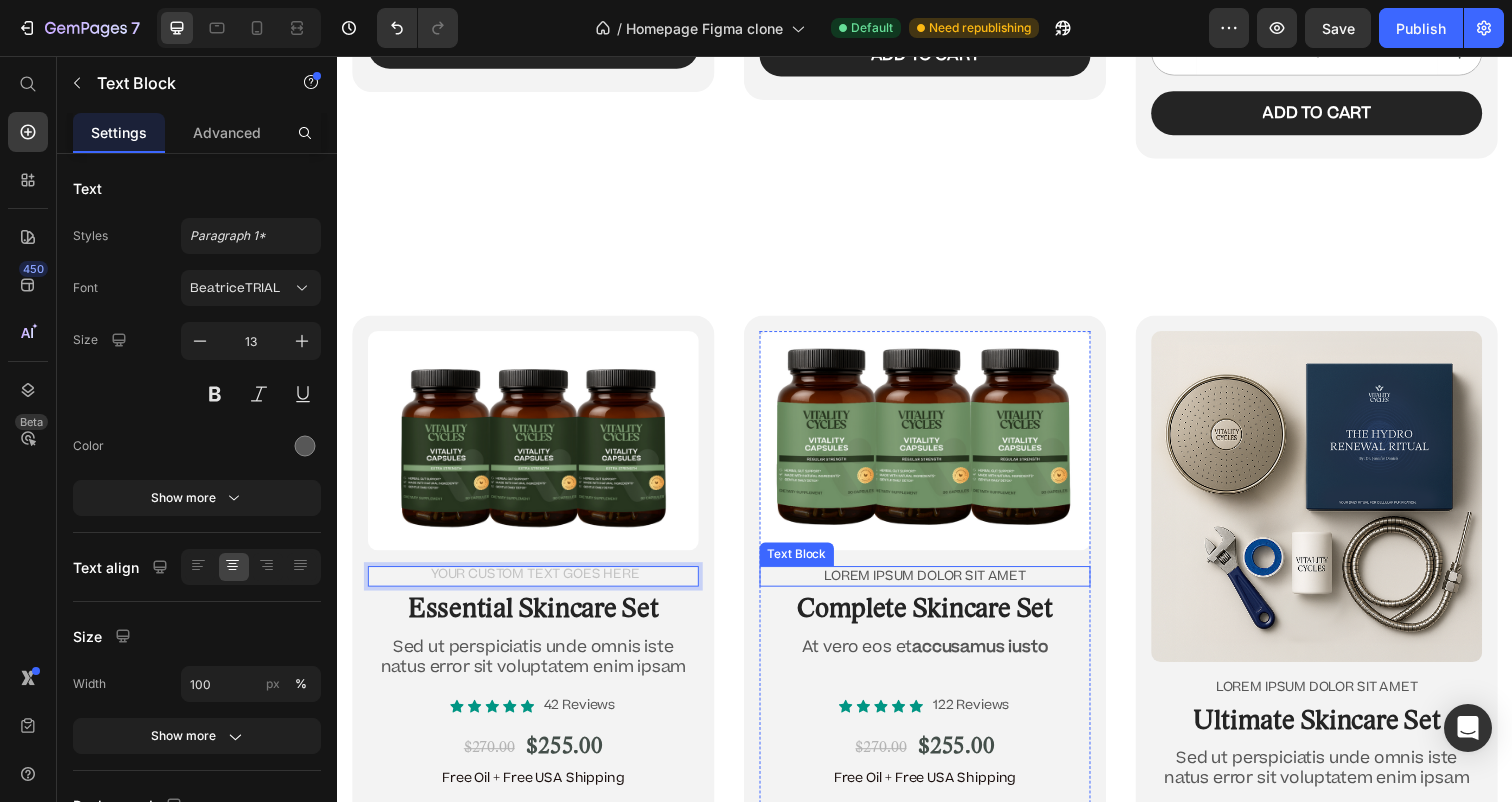 click on "Lorem ipsum dolor sit amet" at bounding box center (937, 587) 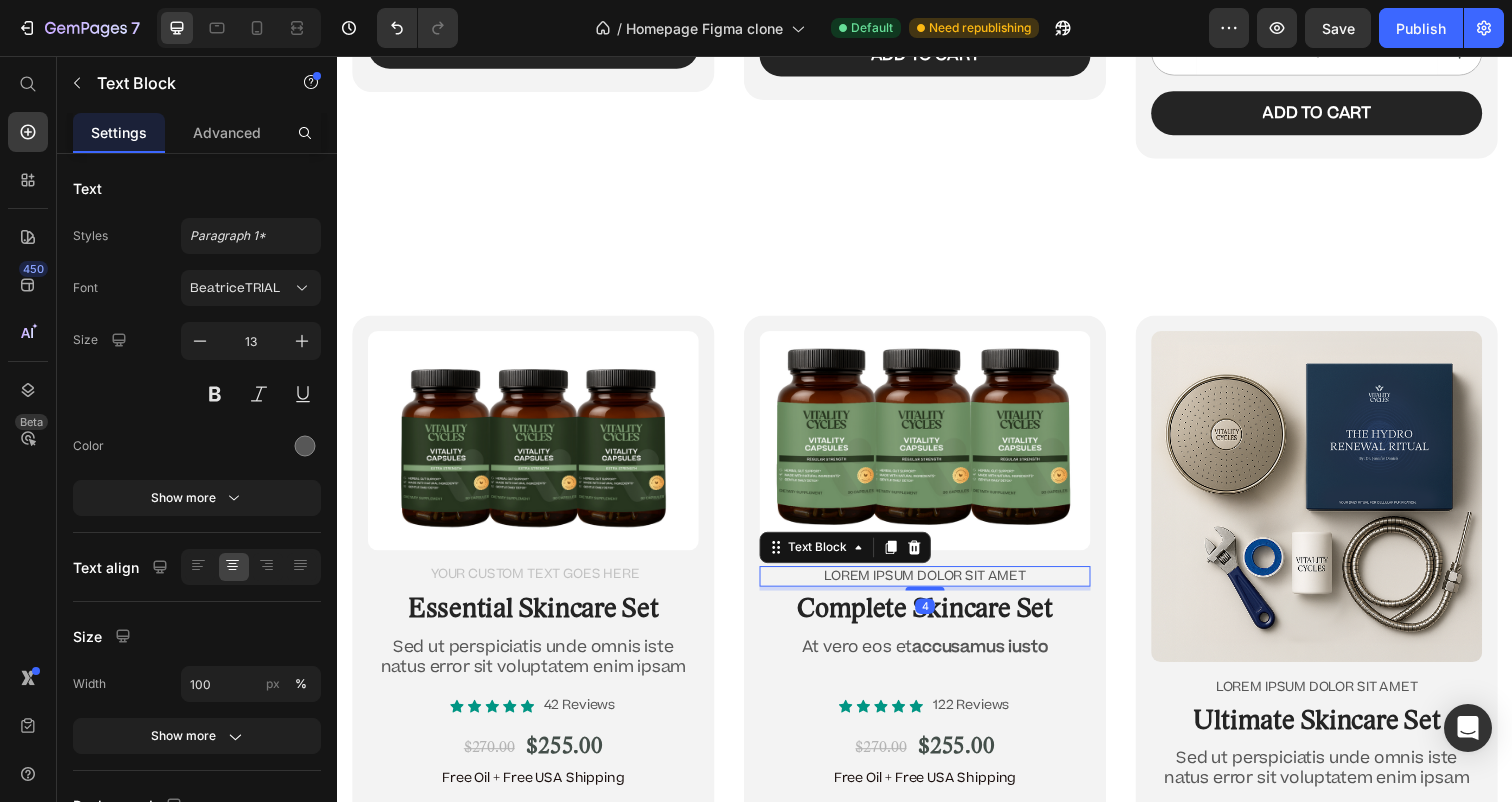 click on "Lorem ipsum dolor sit amet" at bounding box center (937, 587) 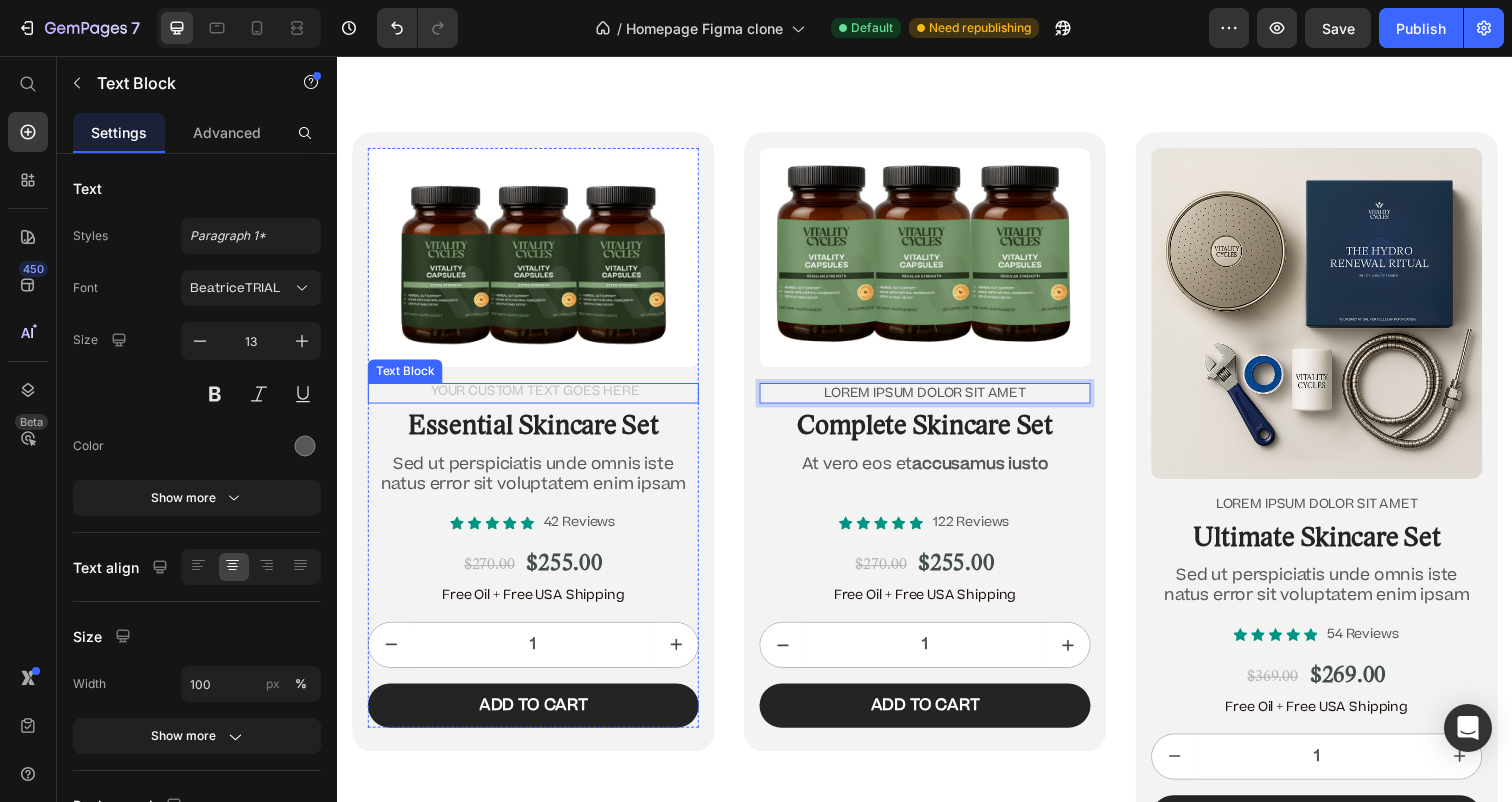 scroll, scrollTop: 13487, scrollLeft: 0, axis: vertical 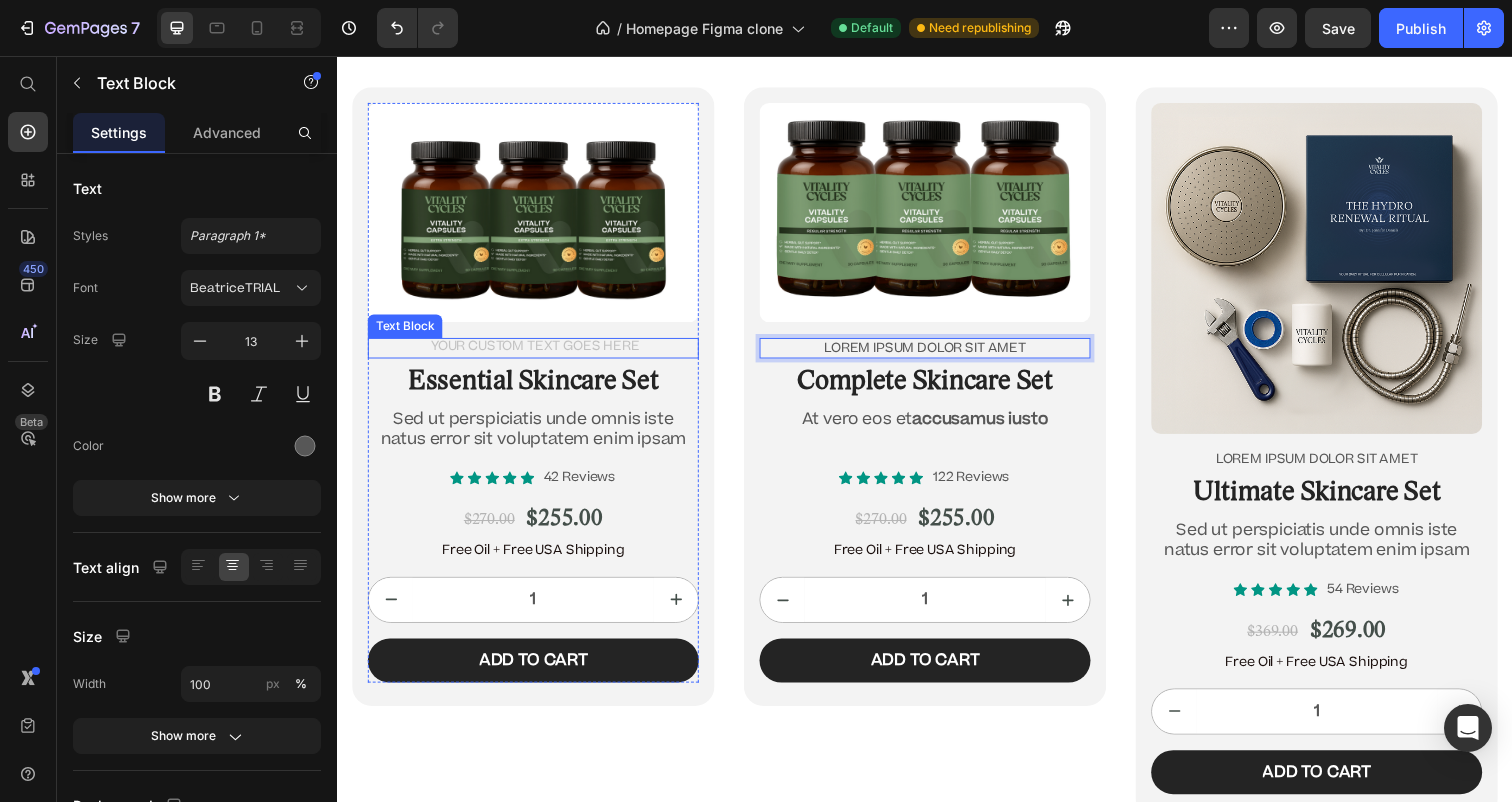 click at bounding box center (537, 354) 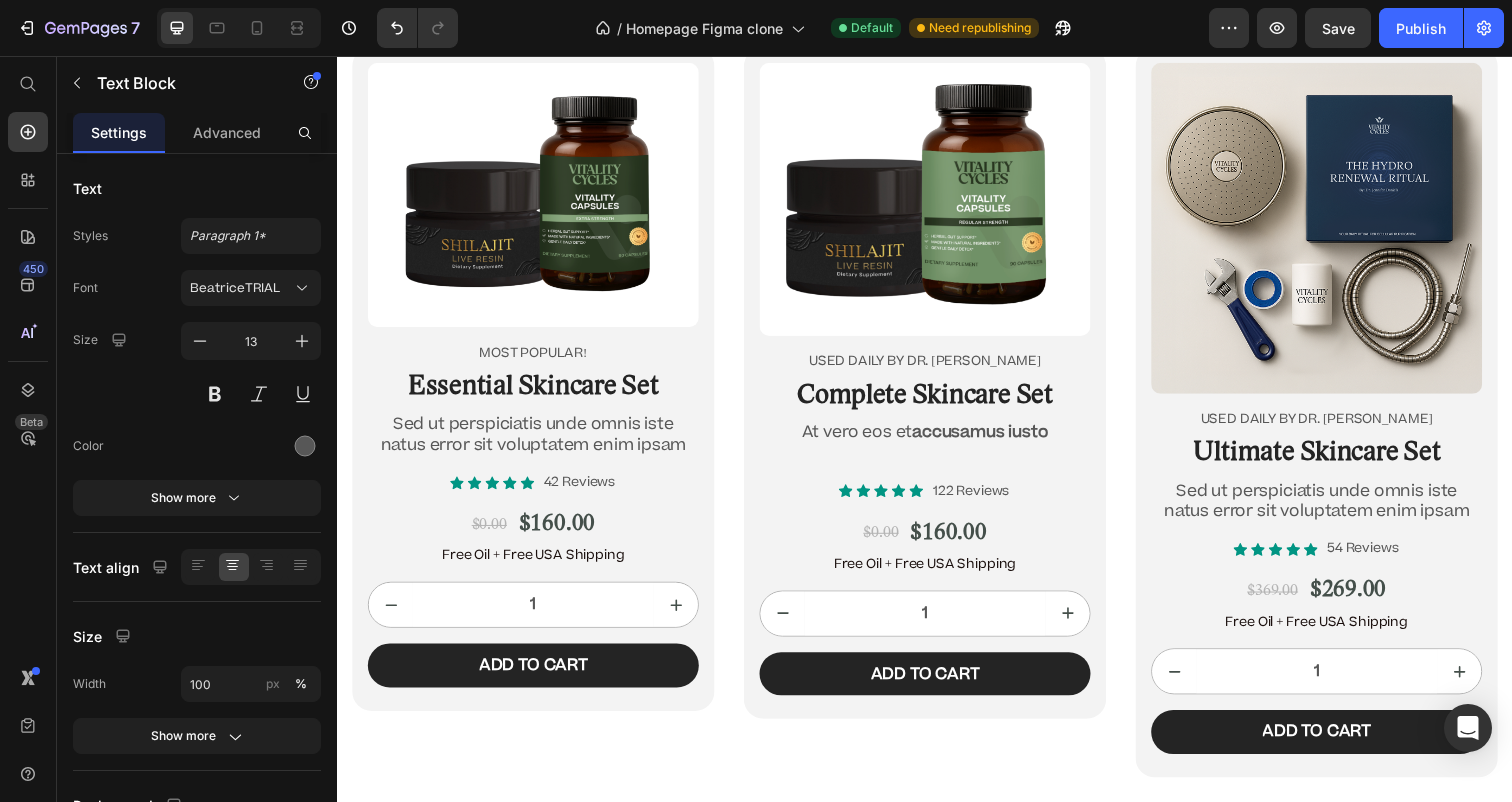 scroll, scrollTop: 12618, scrollLeft: 0, axis: vertical 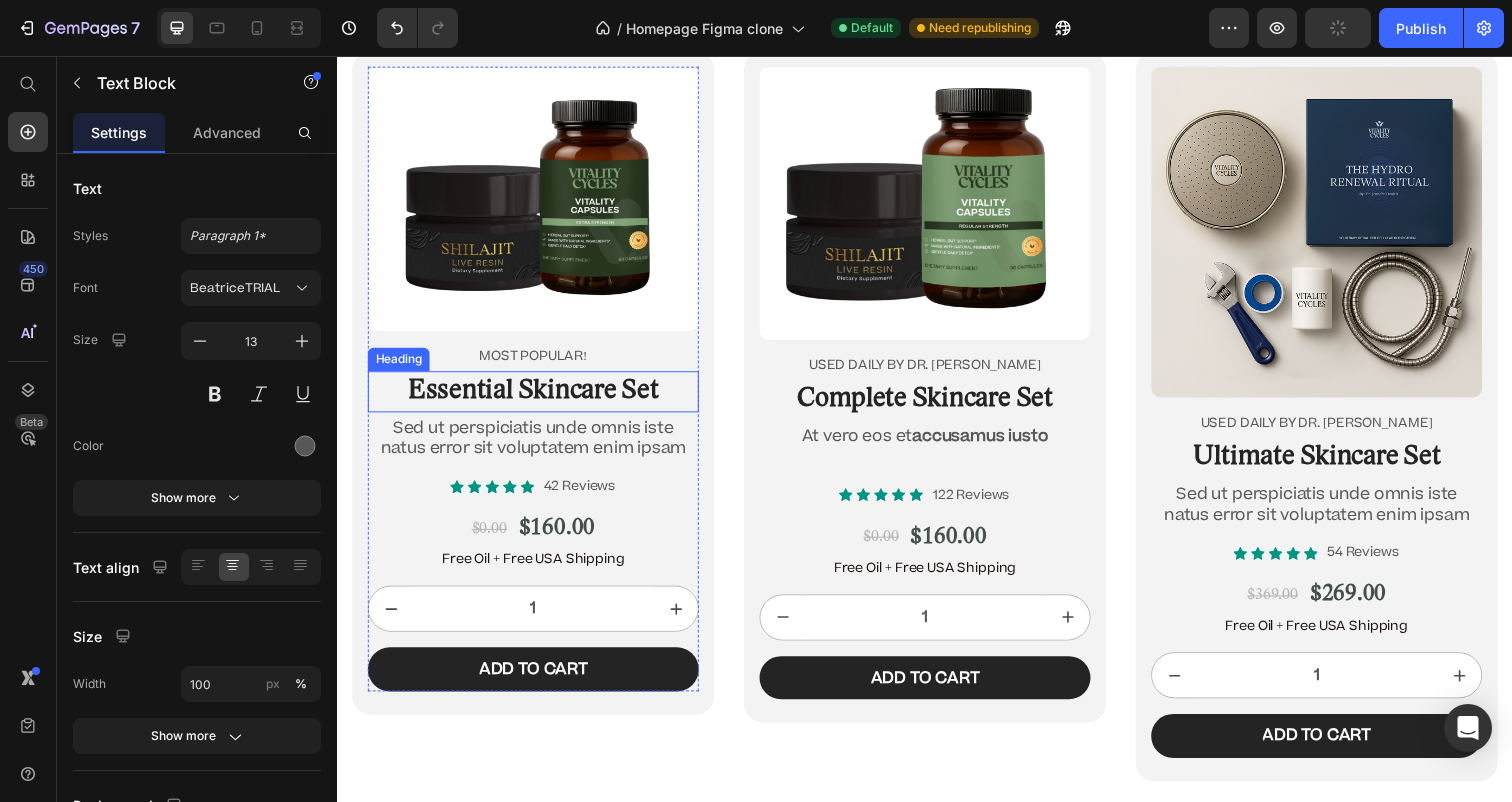 click on "Essential Skincare Set" at bounding box center (537, 399) 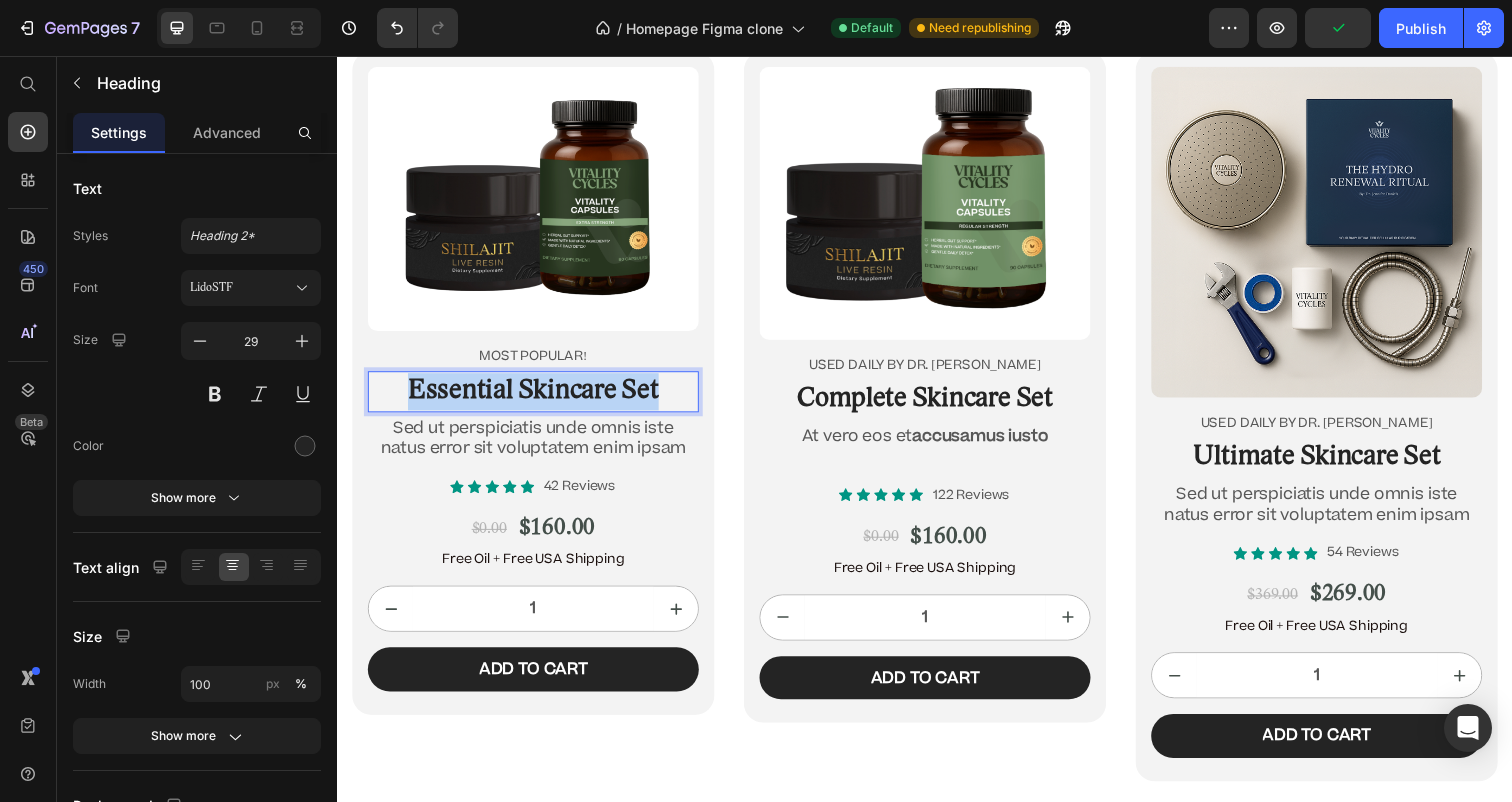 drag, startPoint x: 677, startPoint y: 400, endPoint x: 403, endPoint y: 399, distance: 274.00183 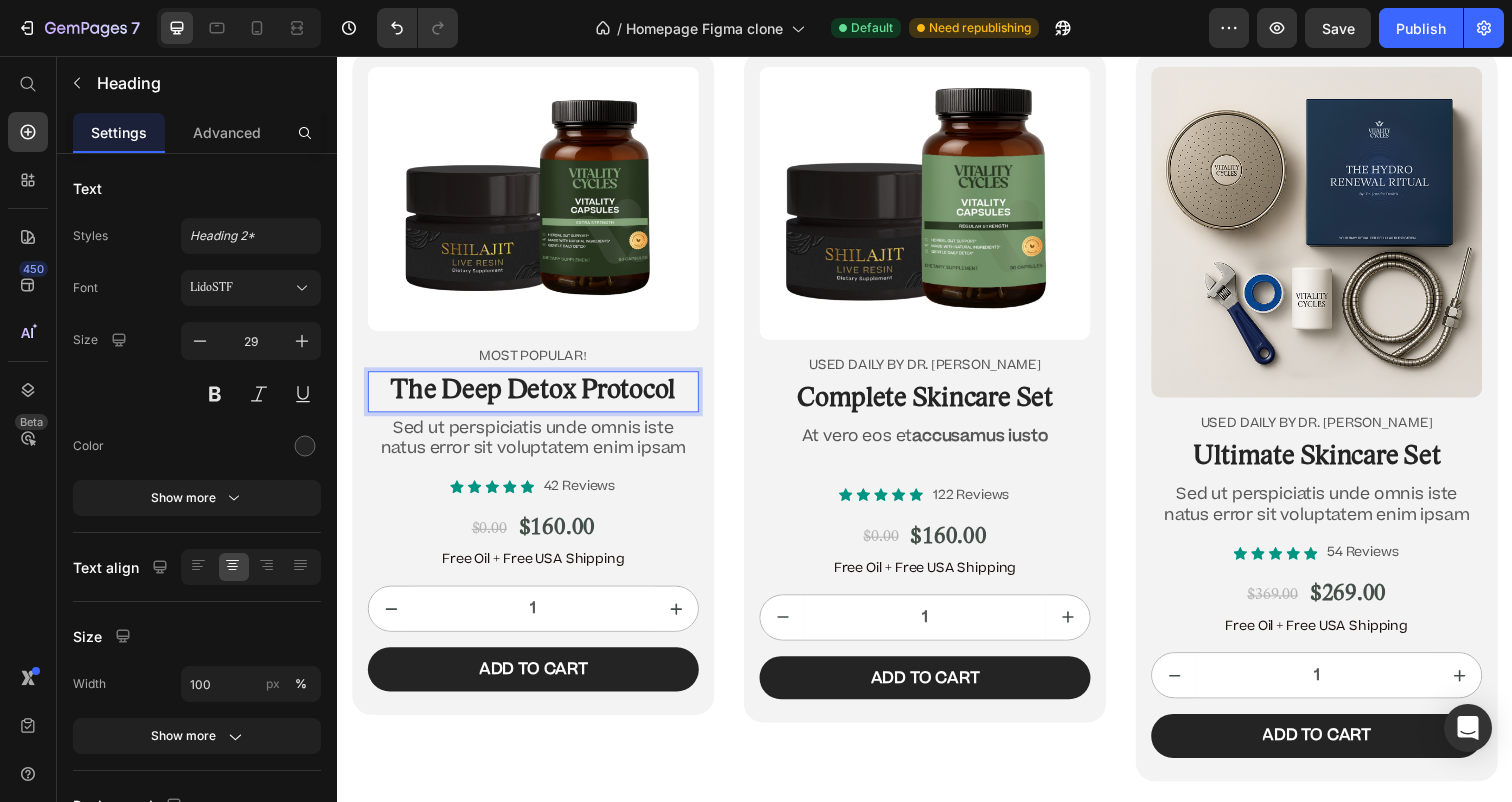 click on "The Deep Detox Protocol" at bounding box center [537, 399] 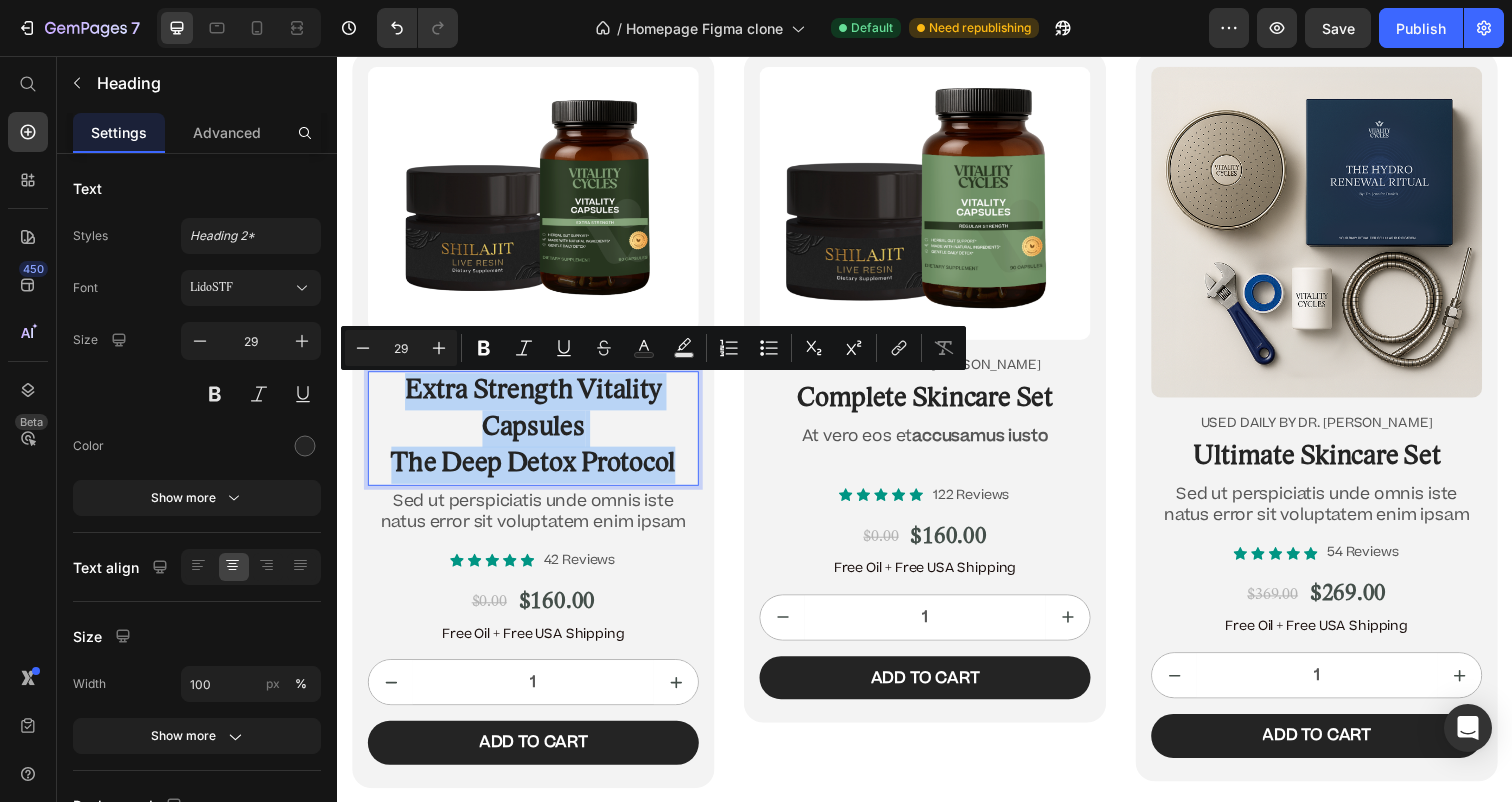 drag, startPoint x: 693, startPoint y: 475, endPoint x: 390, endPoint y: 398, distance: 312.63077 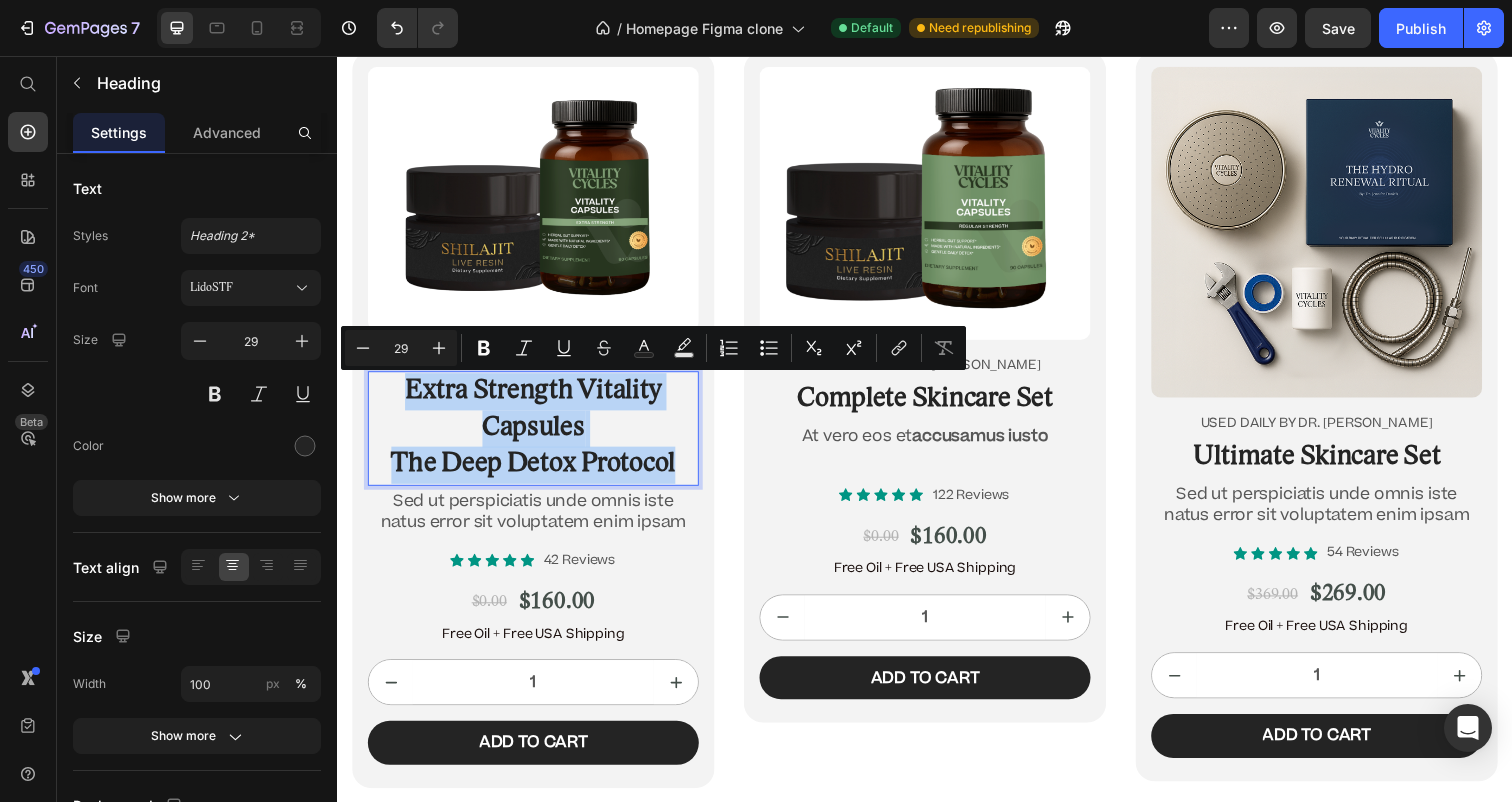 click on "Extra Strength Vitality Capsules  The Deep Detox Protocol" at bounding box center (537, 436) 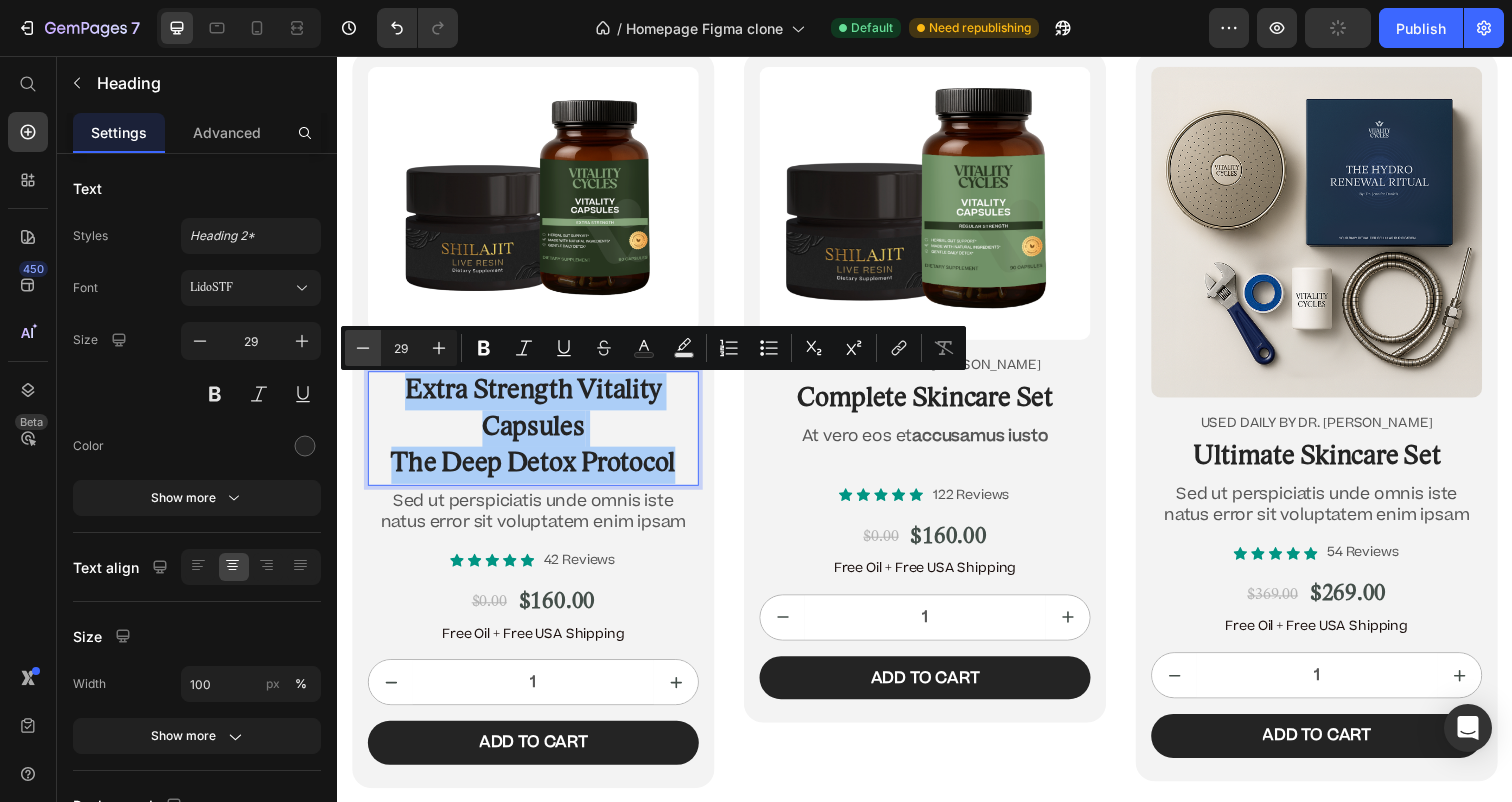 click 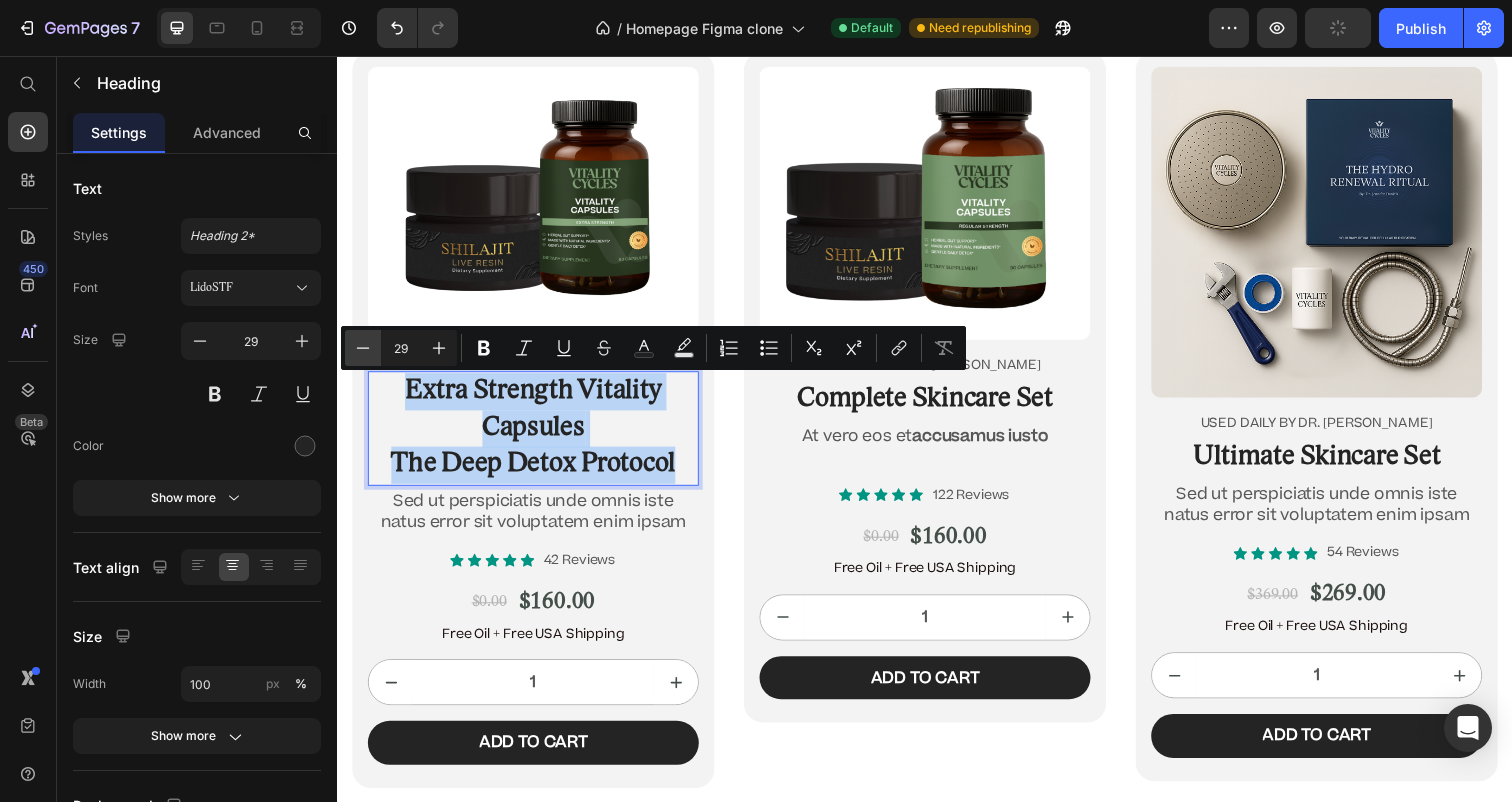 type on "28" 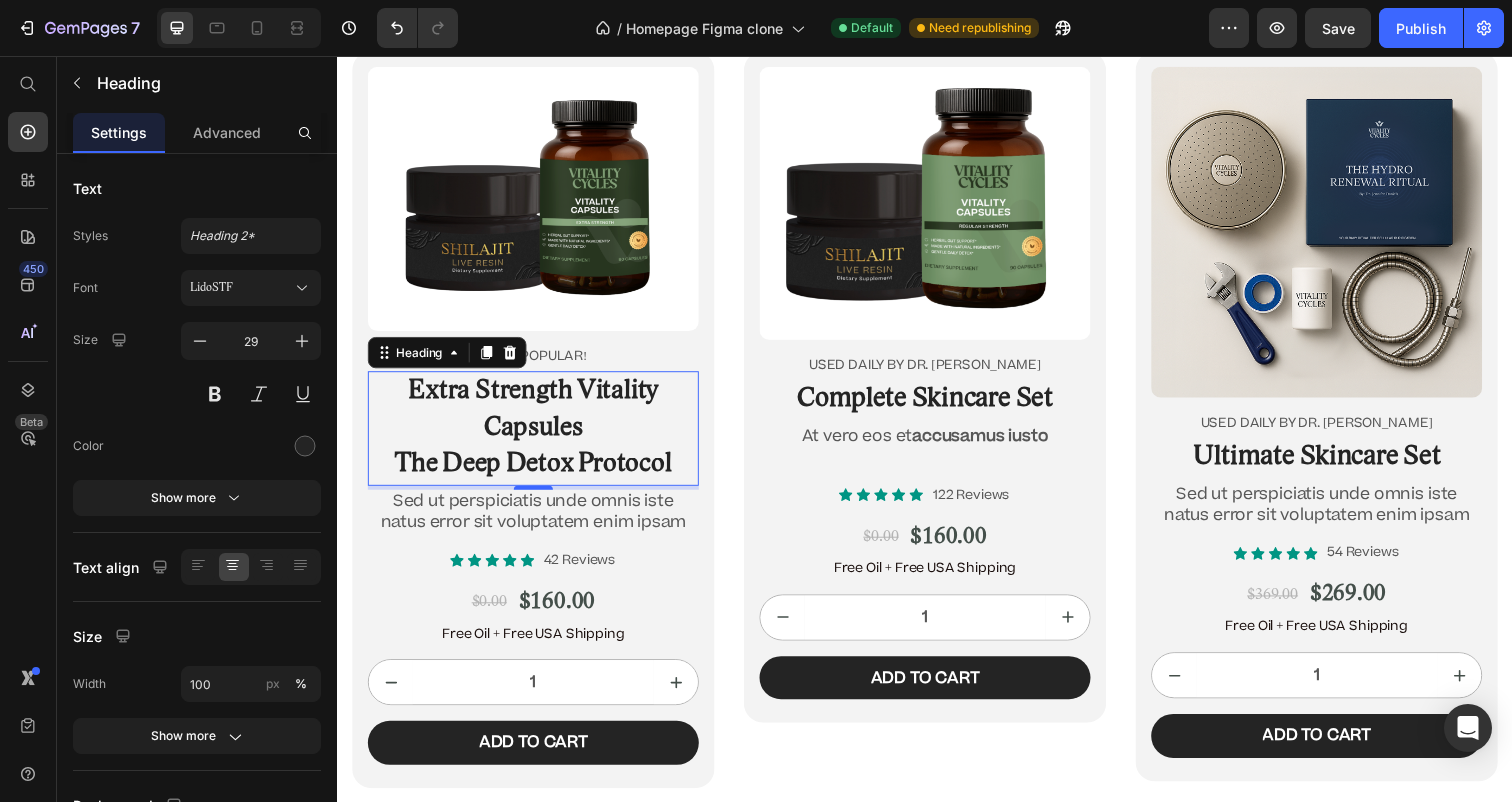 click on "The Deep Detox Protocol" at bounding box center [537, 473] 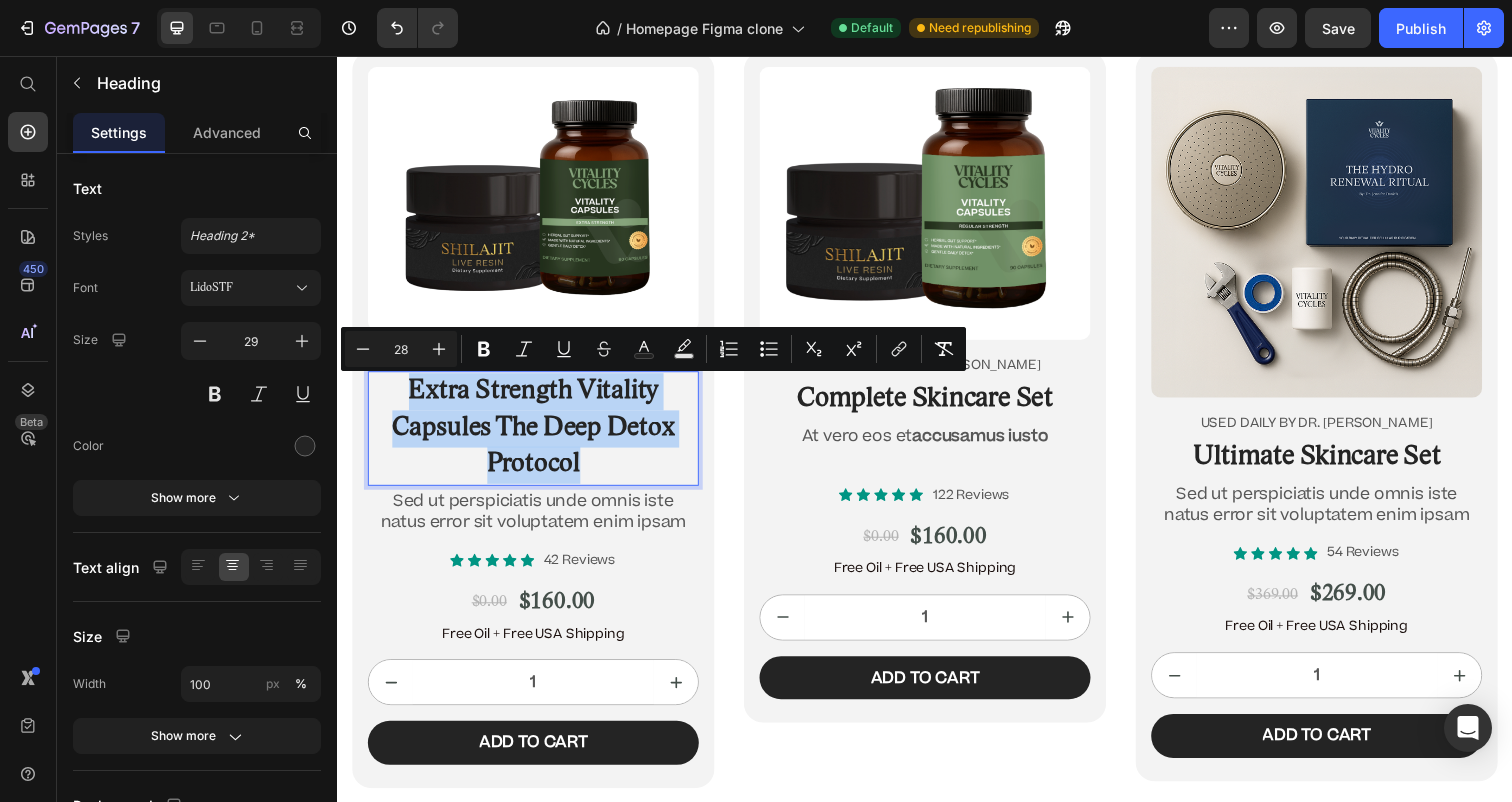 drag, startPoint x: 612, startPoint y: 478, endPoint x: 400, endPoint y: 394, distance: 228.03508 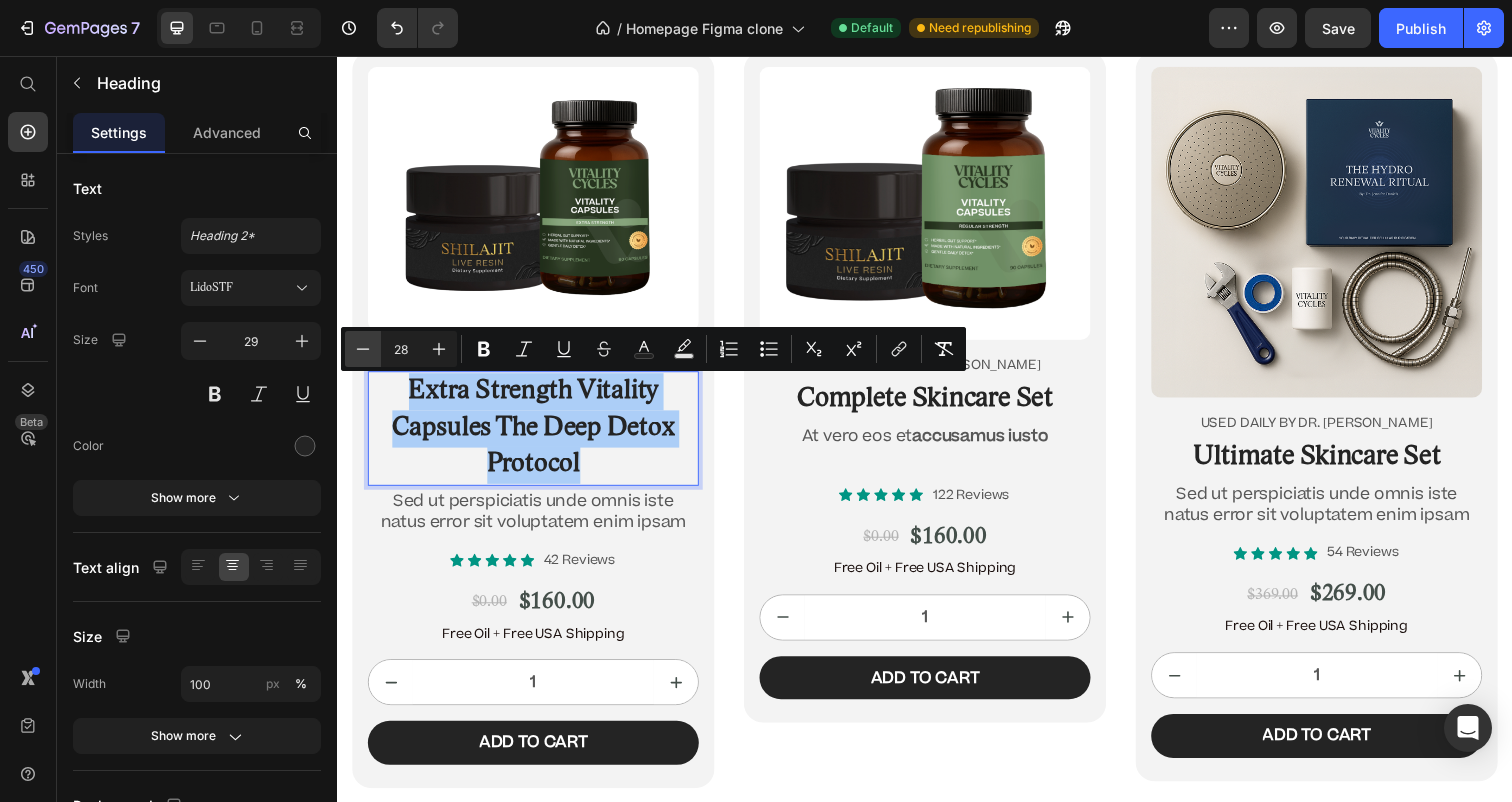click 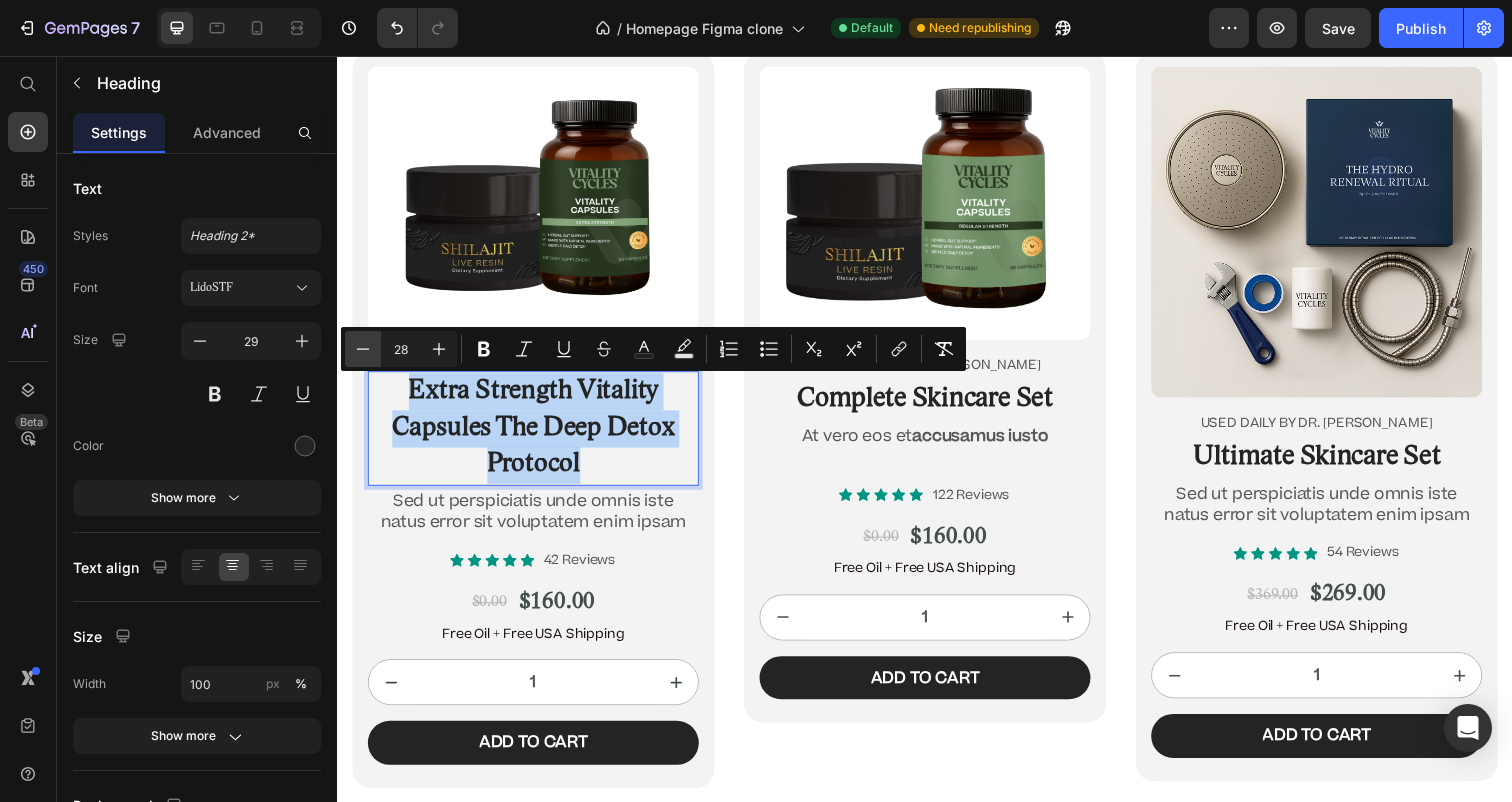 type on "27" 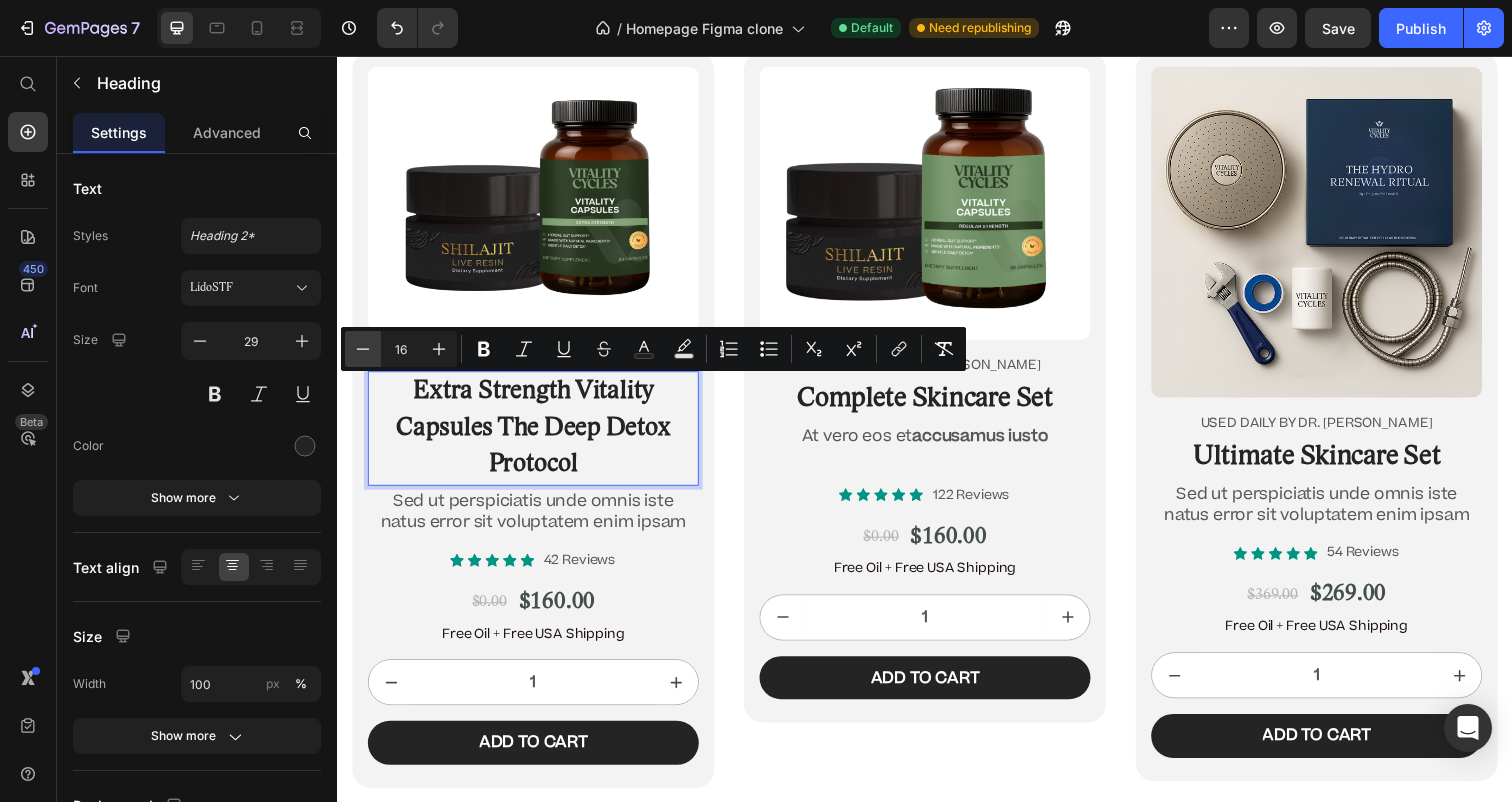 click on "most popular!" at bounding box center (537, 363) 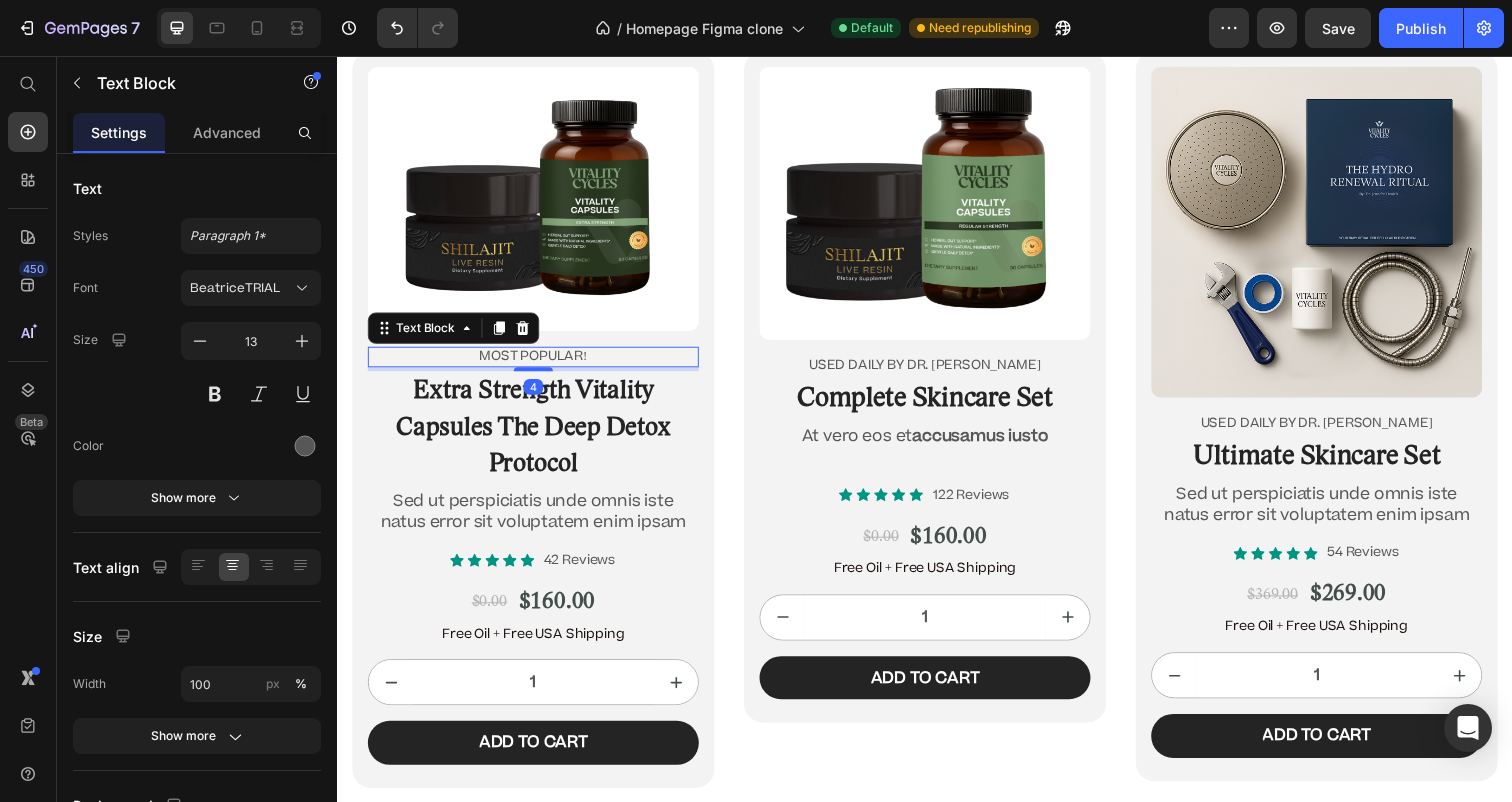 click on "most popular!" at bounding box center (537, 363) 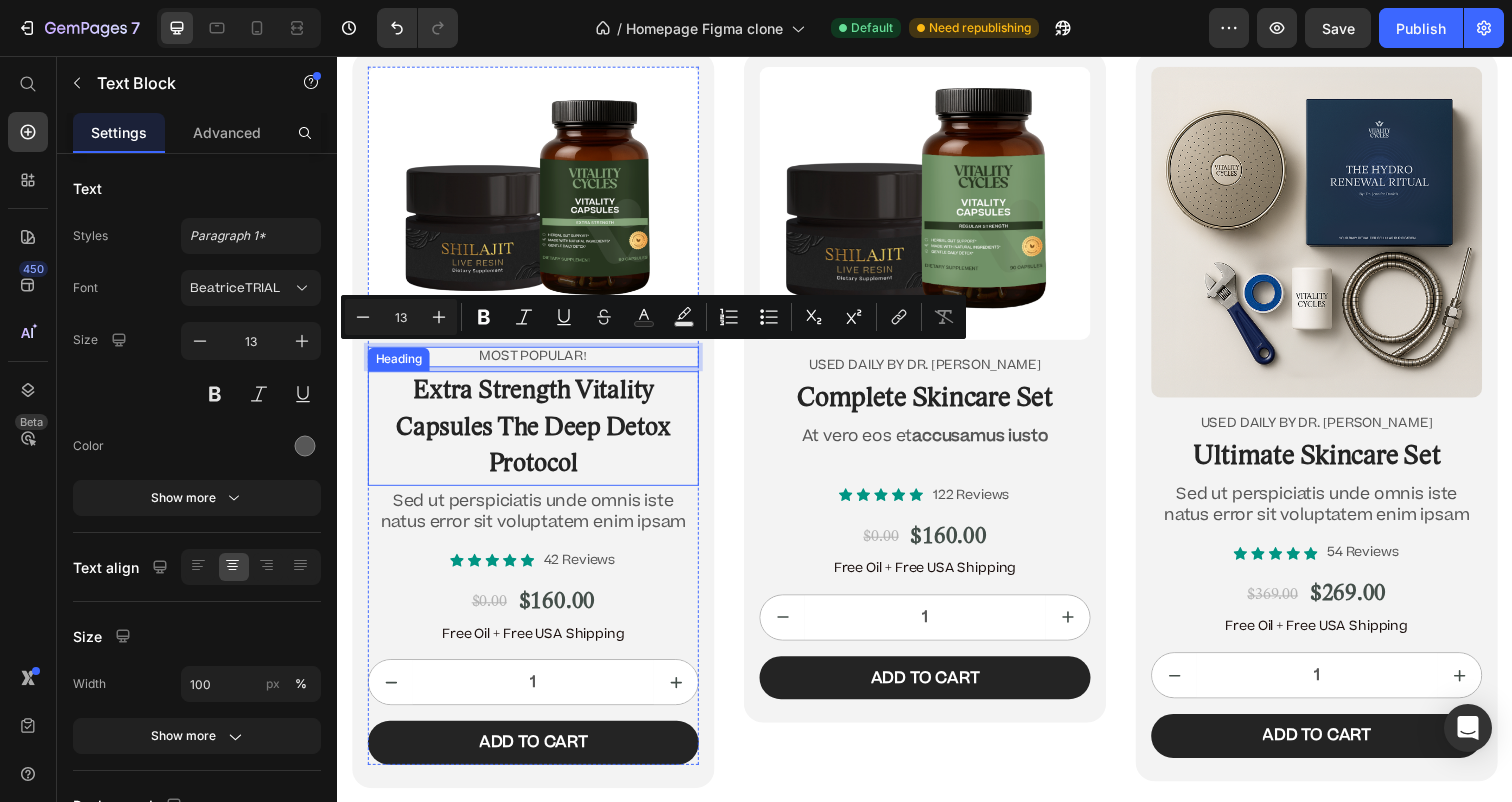 click on "Extra Strength Vitality Capsules The Deep Detox Protocol" at bounding box center [537, 435] 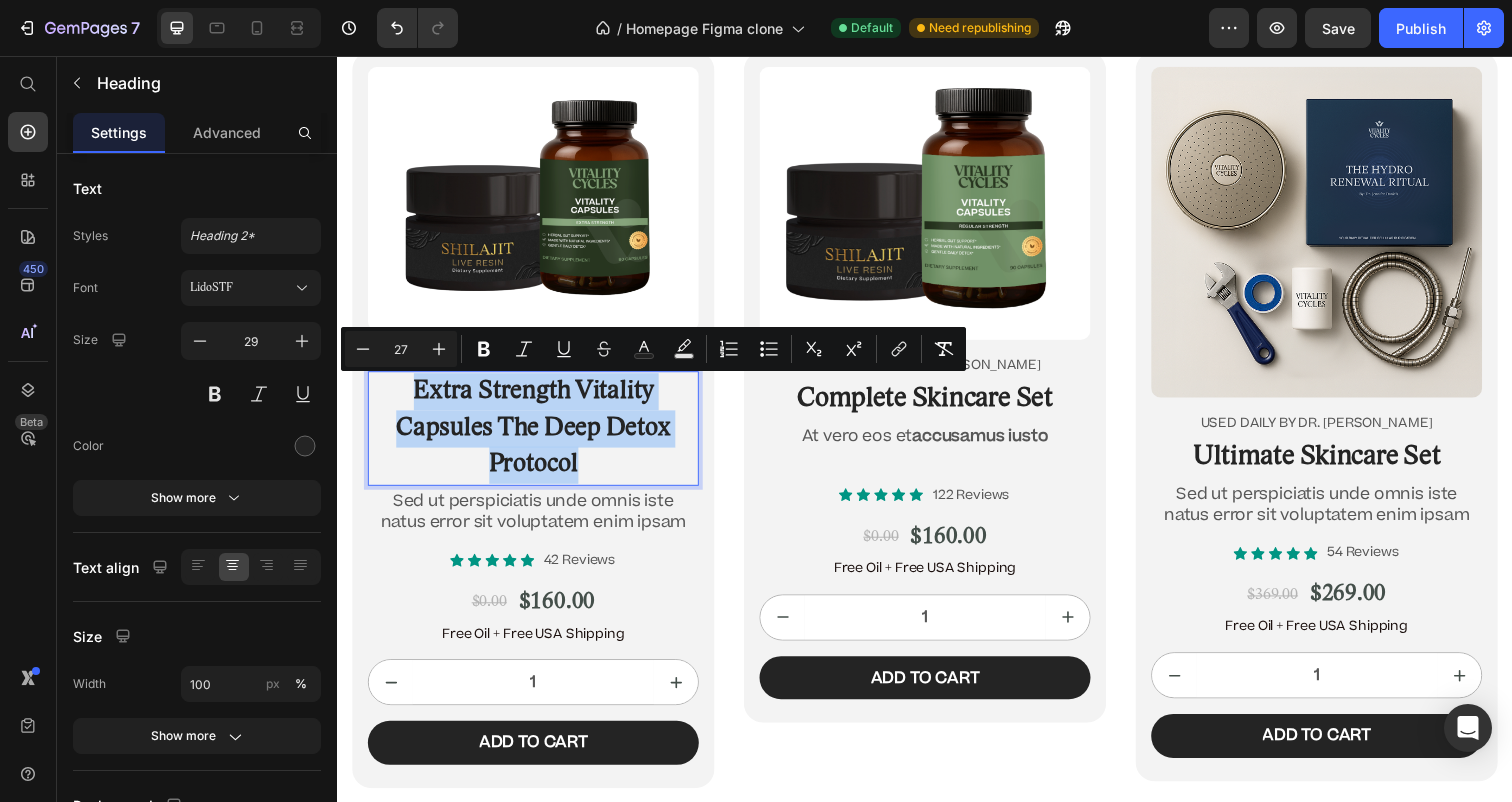 drag, startPoint x: 610, startPoint y: 477, endPoint x: 364, endPoint y: 406, distance: 256.04102 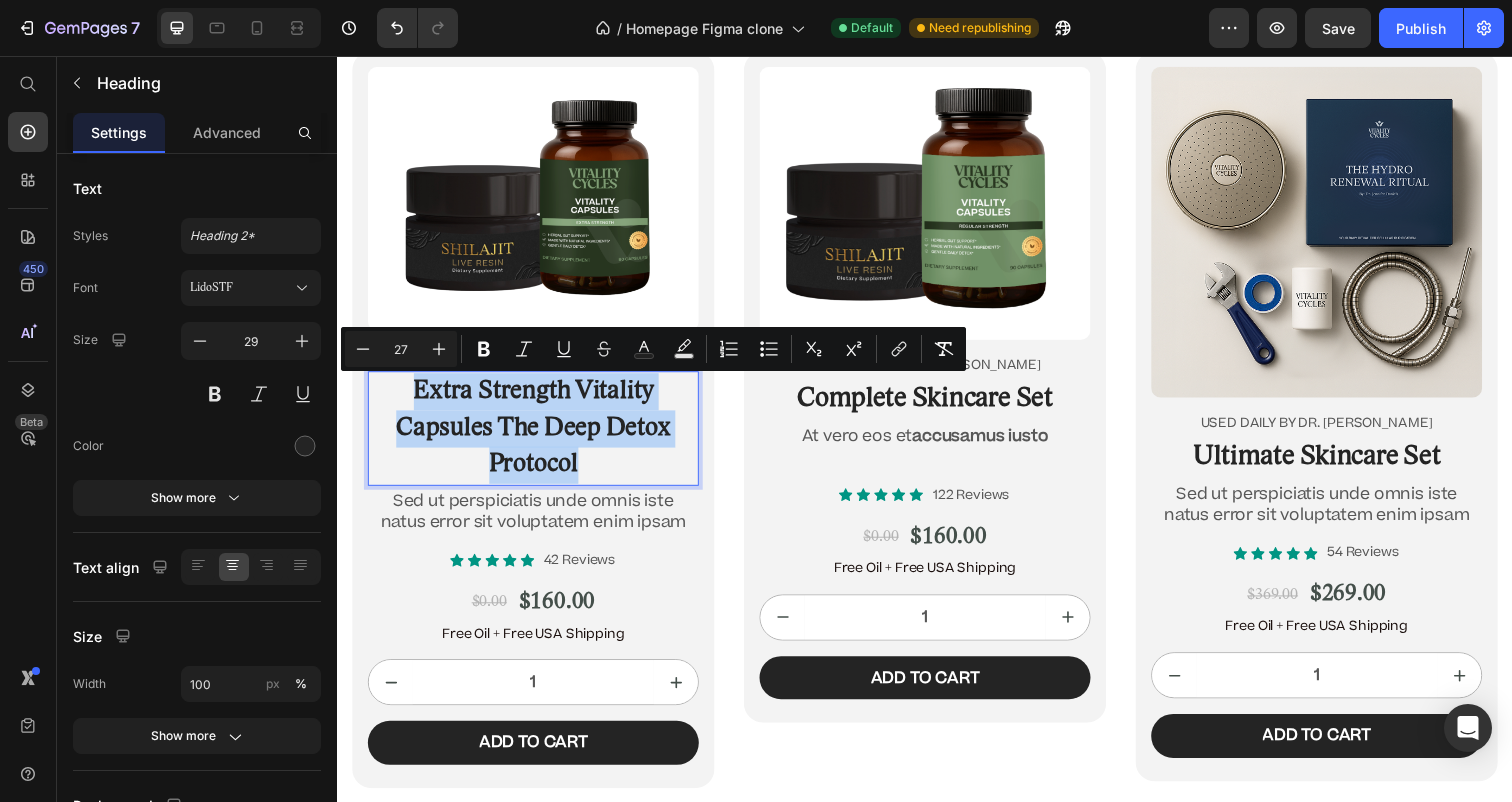 click on "Extra Strength Vitality Capsules The Deep Detox Protocol" at bounding box center (537, 436) 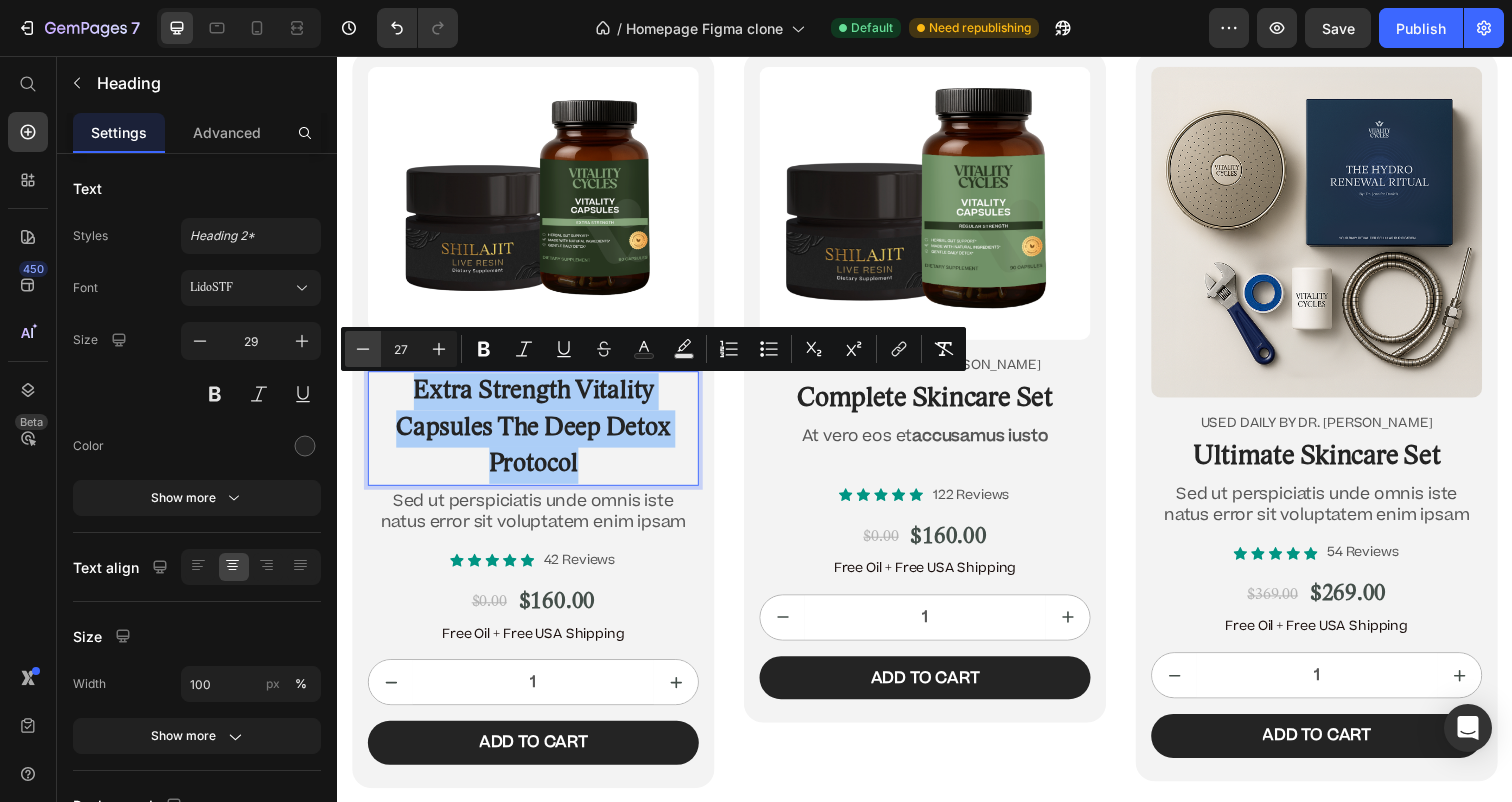 click 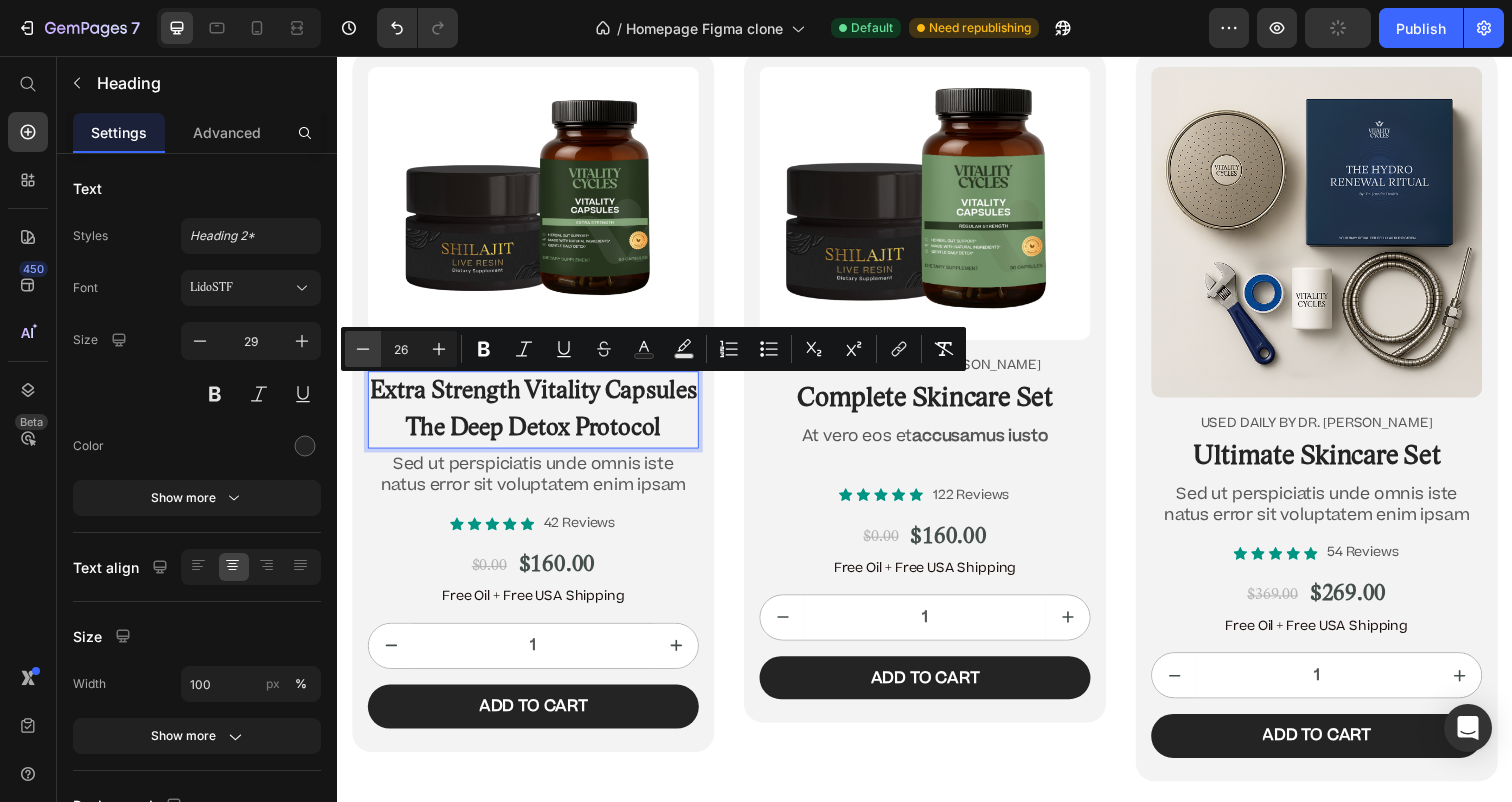 click 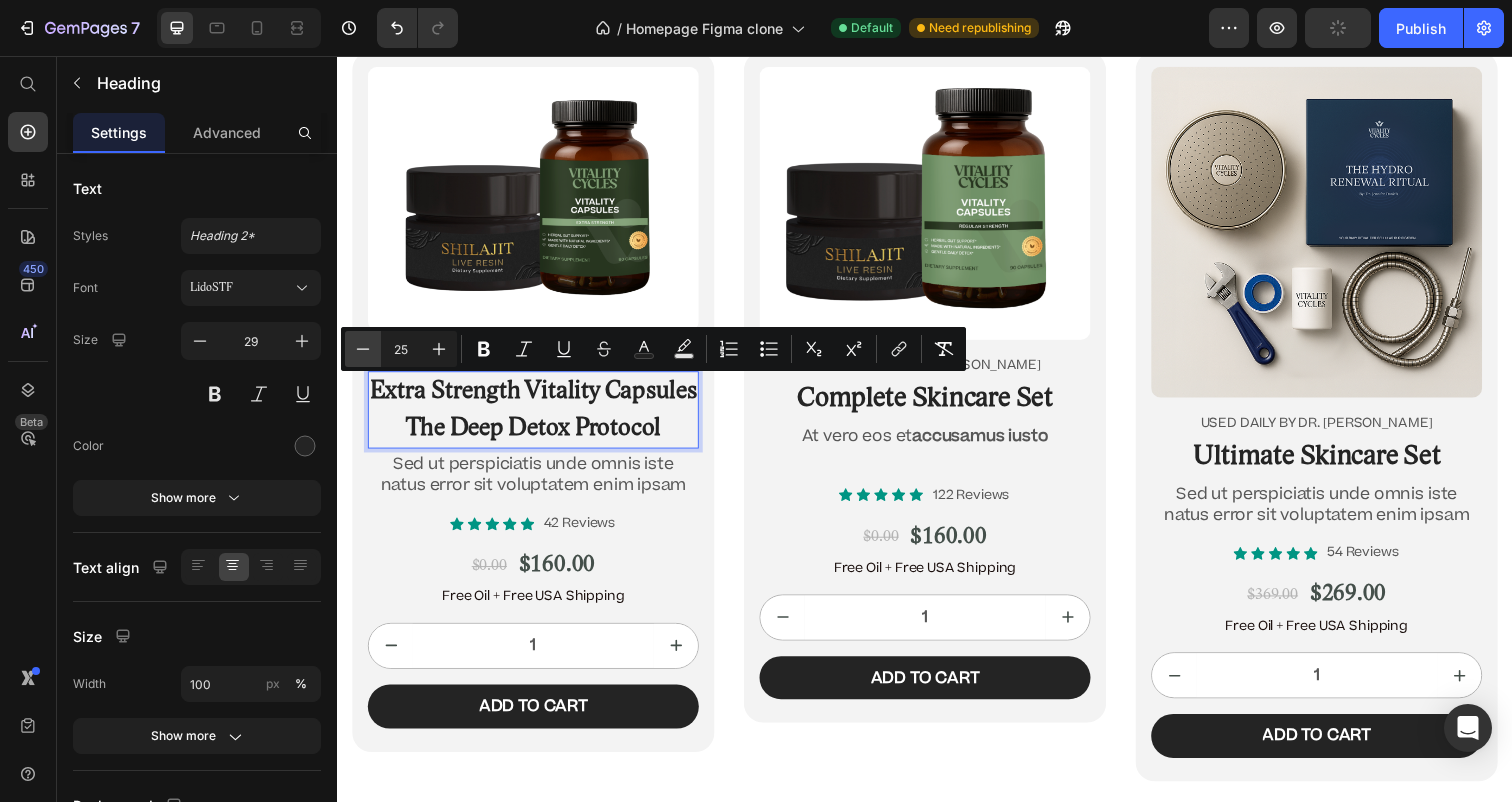 click 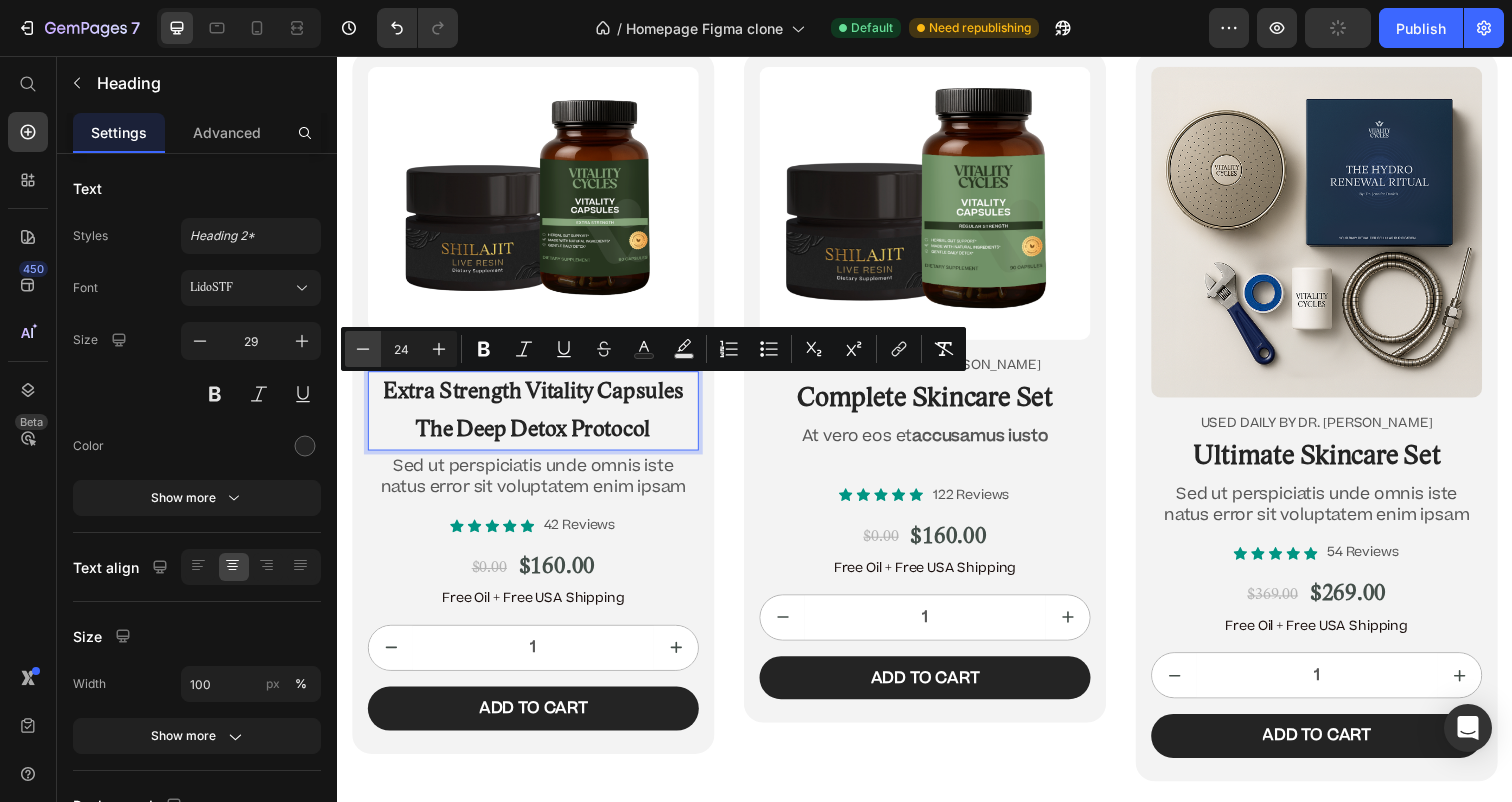 click 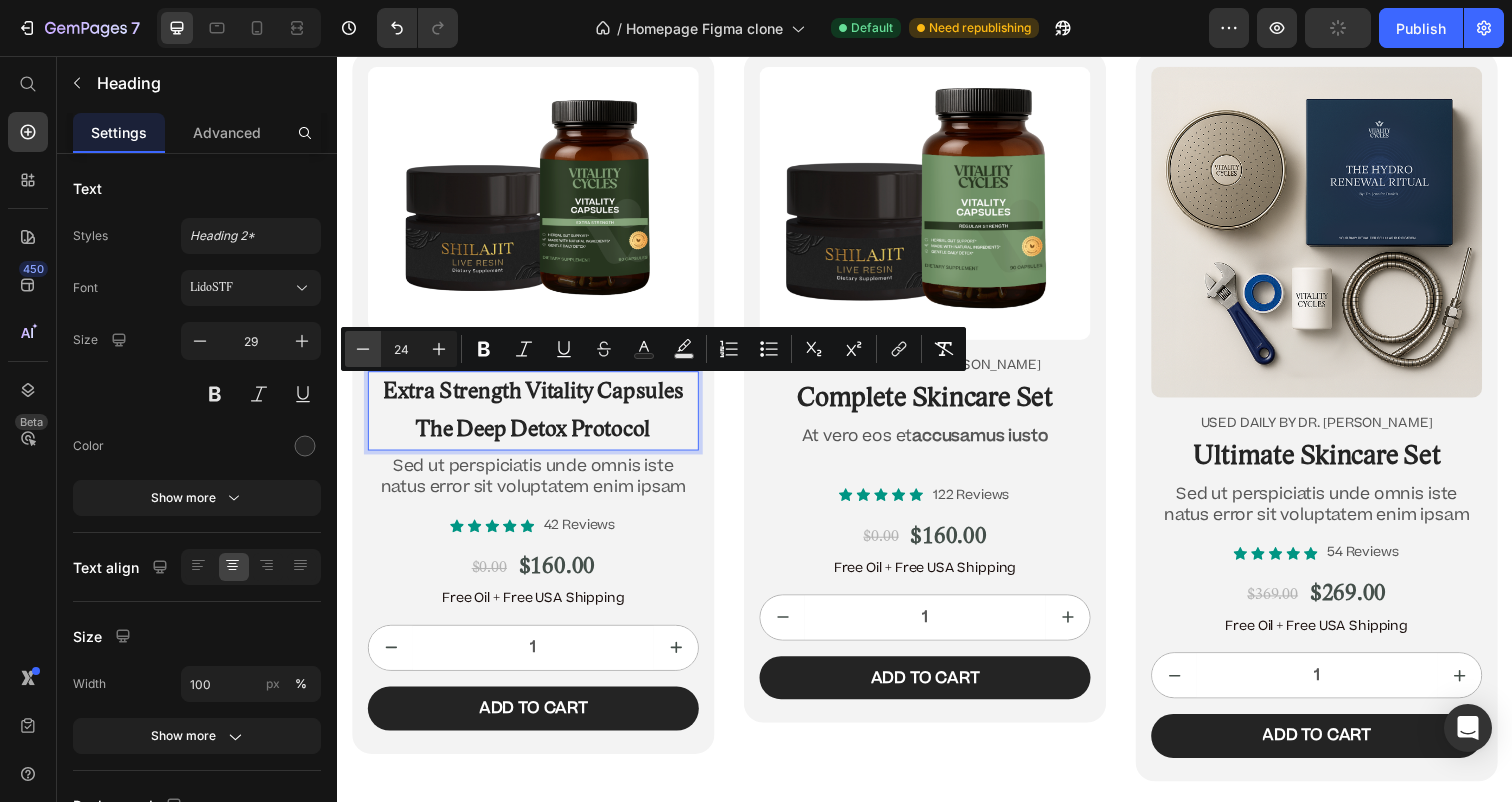 type on "23" 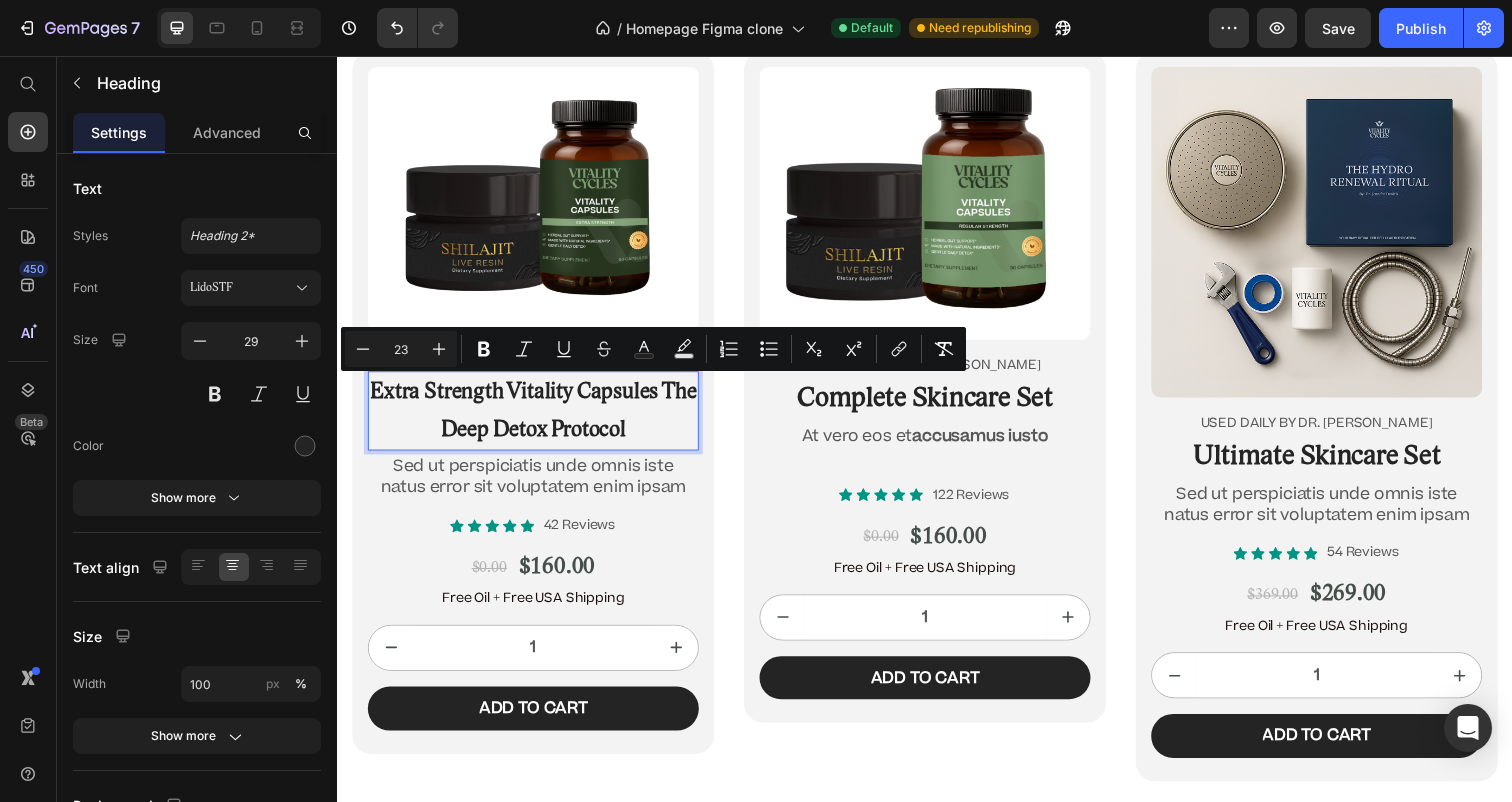 click on "Extra Strength Vitality Capsules The Deep Detox Protocol" at bounding box center [537, 418] 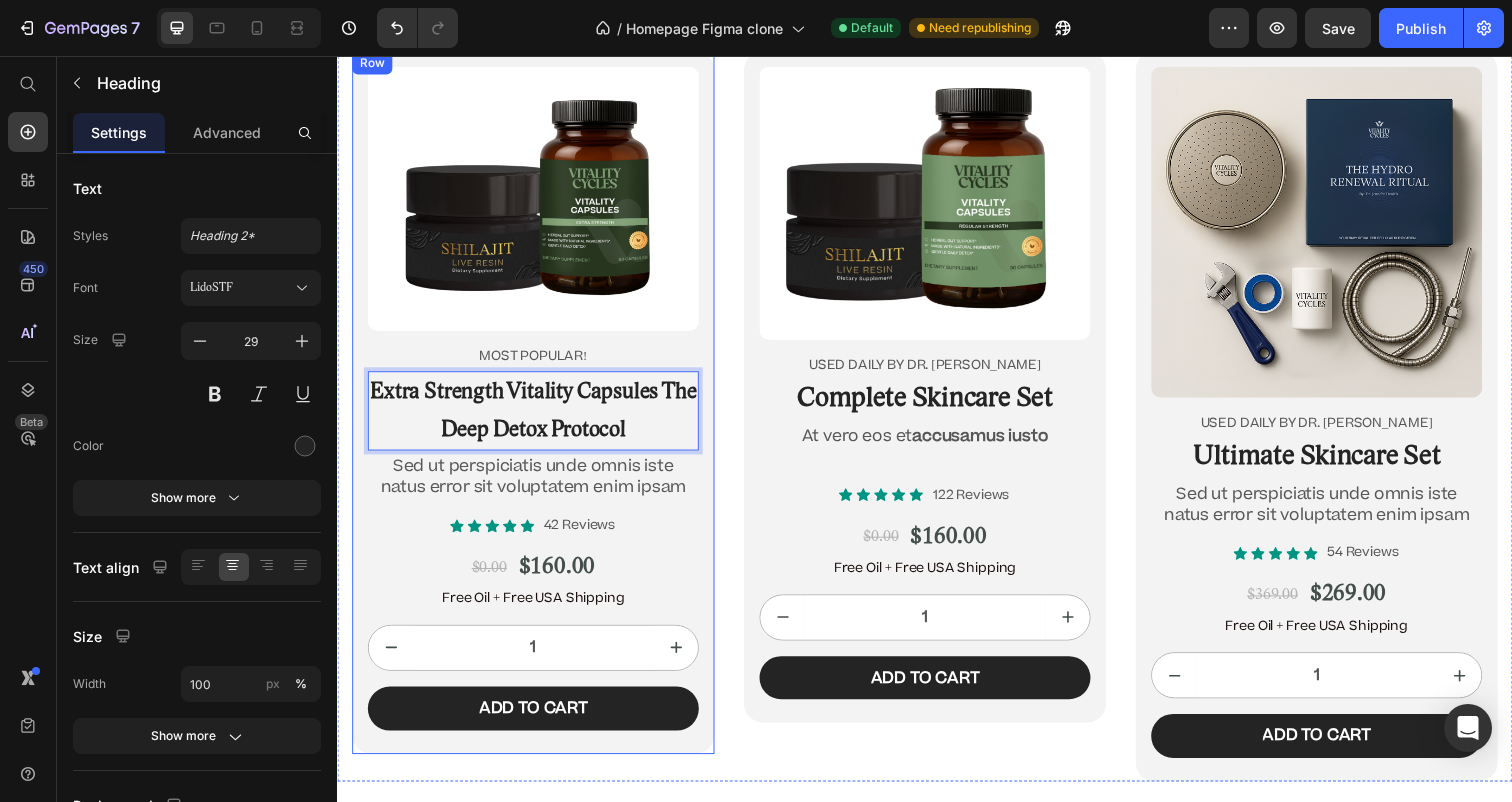 click on "Extra Strength Vitality Capsules The Deep Detox Protocol" at bounding box center (537, 418) 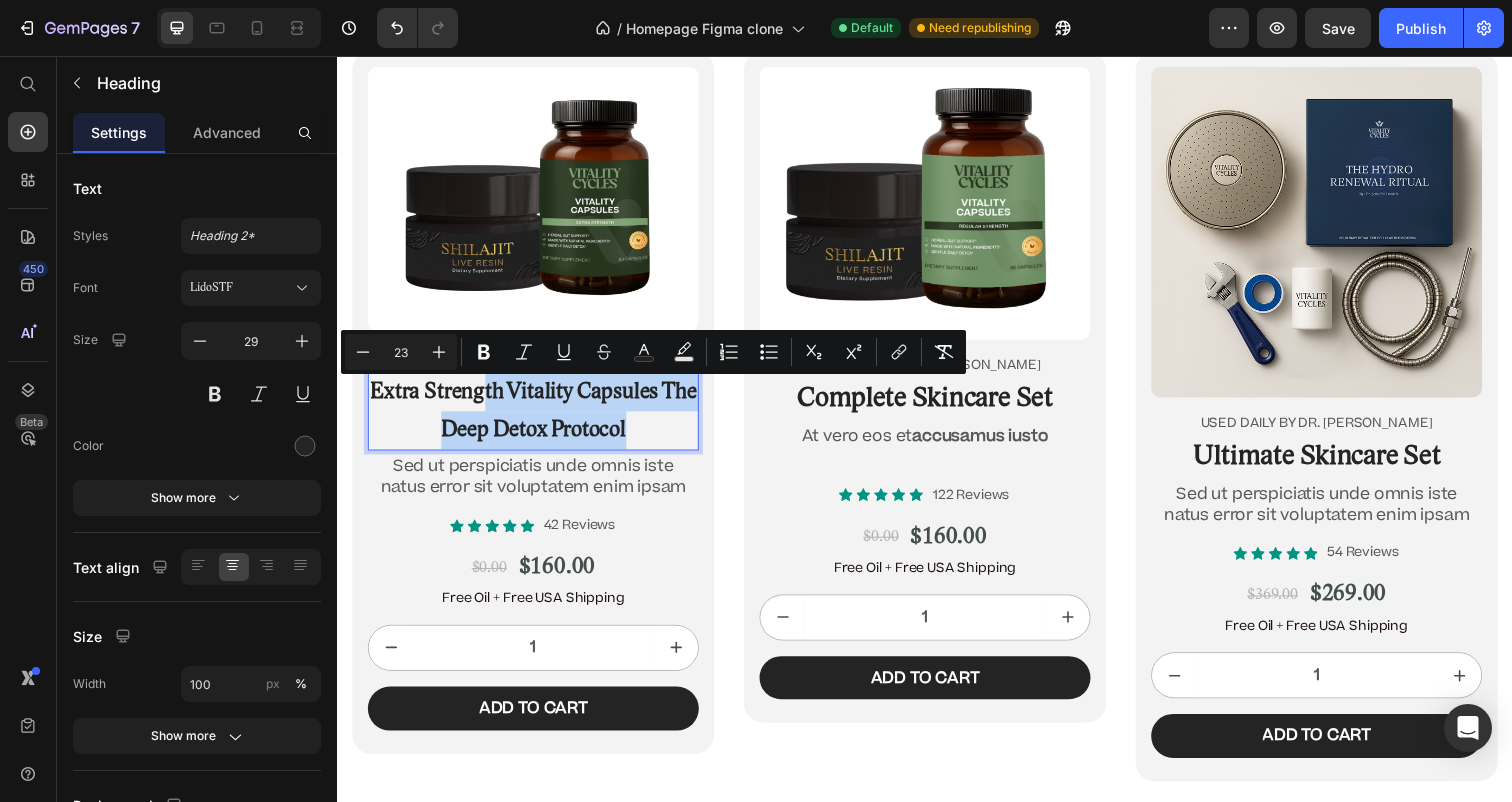 drag, startPoint x: 674, startPoint y: 438, endPoint x: 505, endPoint y: 398, distance: 173.66922 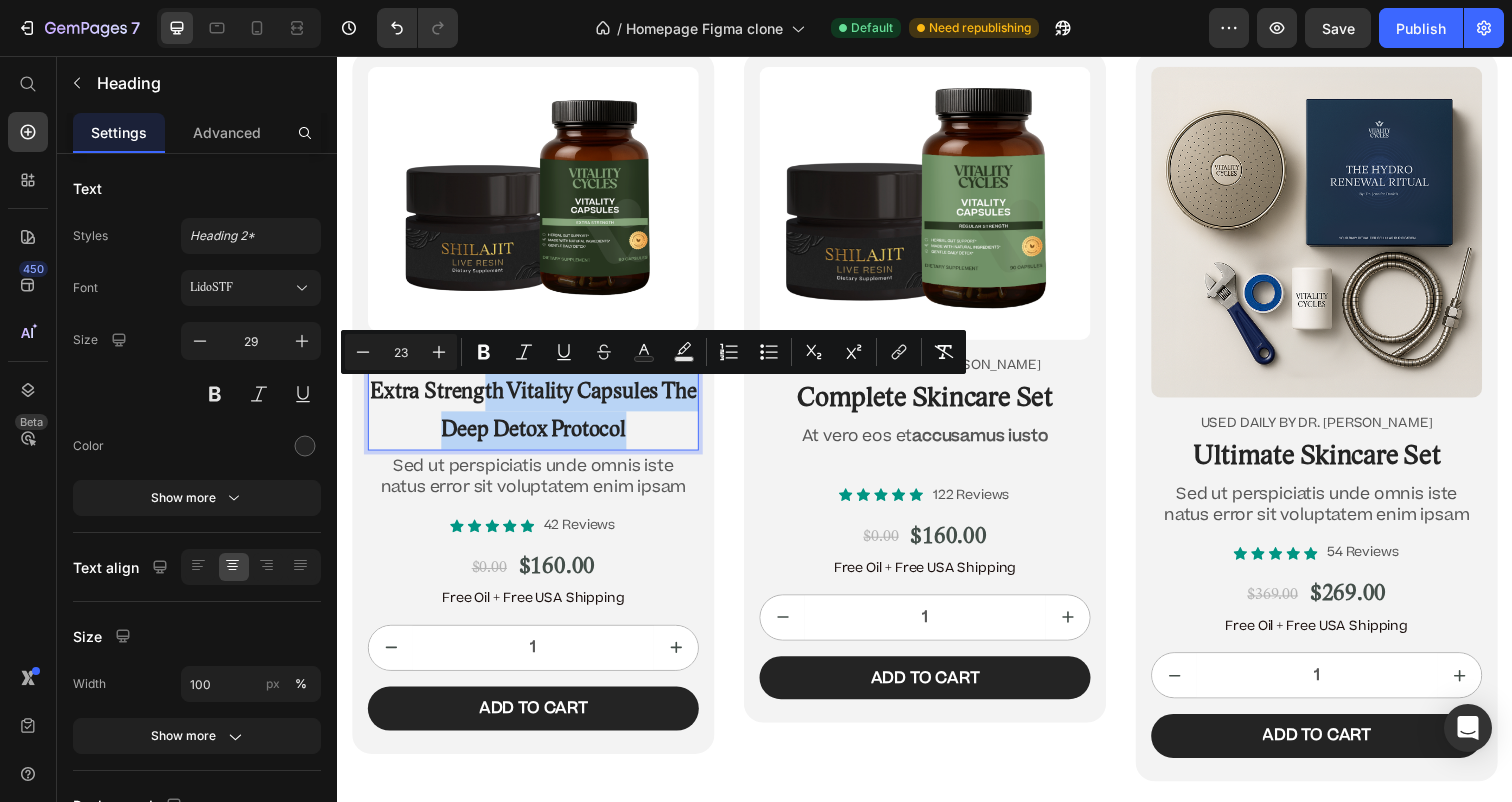 click on "Extra Strength Vitality Capsules The Deep Detox Protocol" at bounding box center [537, 418] 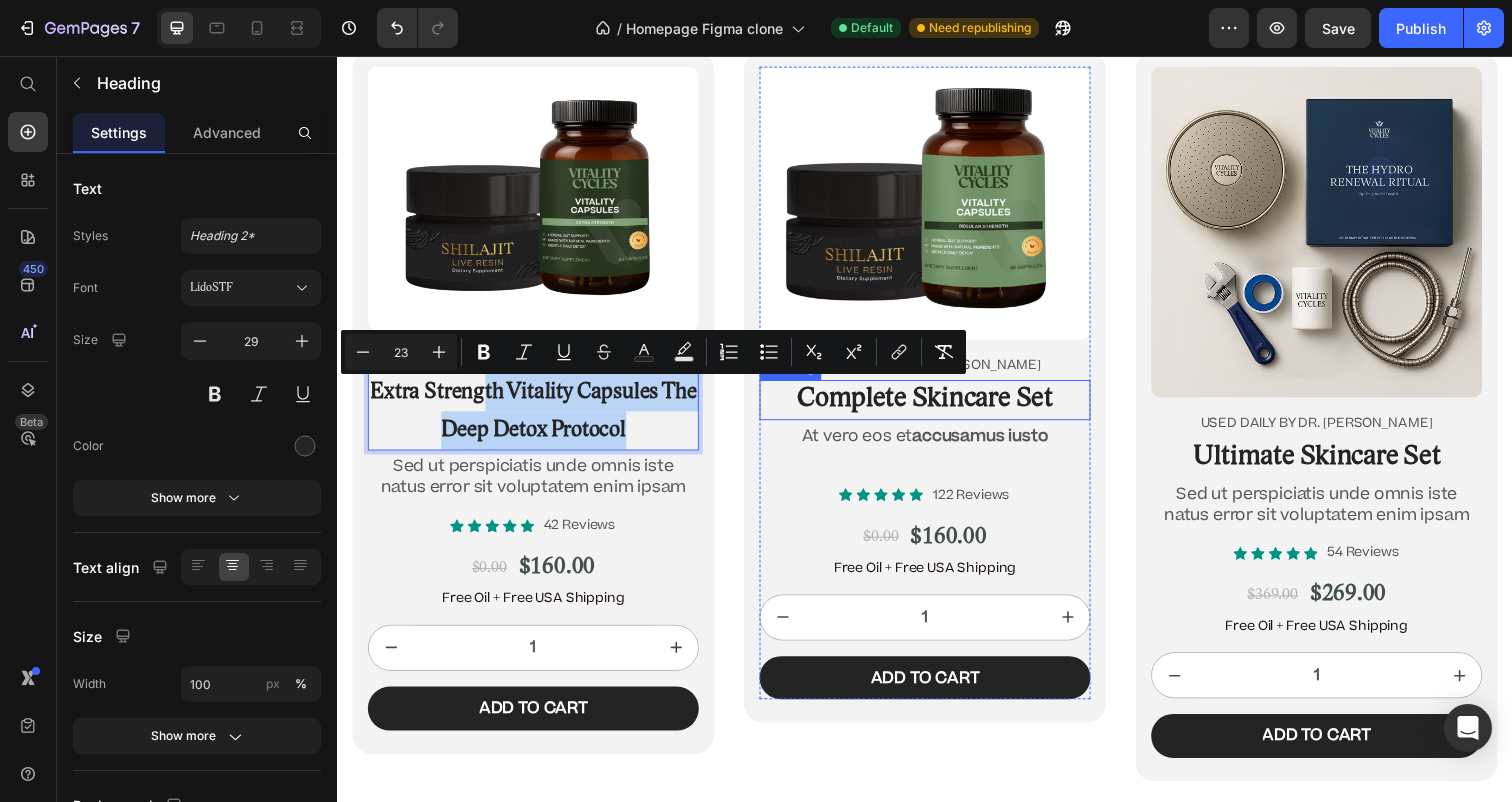 click on "Complete Skincare Set" at bounding box center (937, 408) 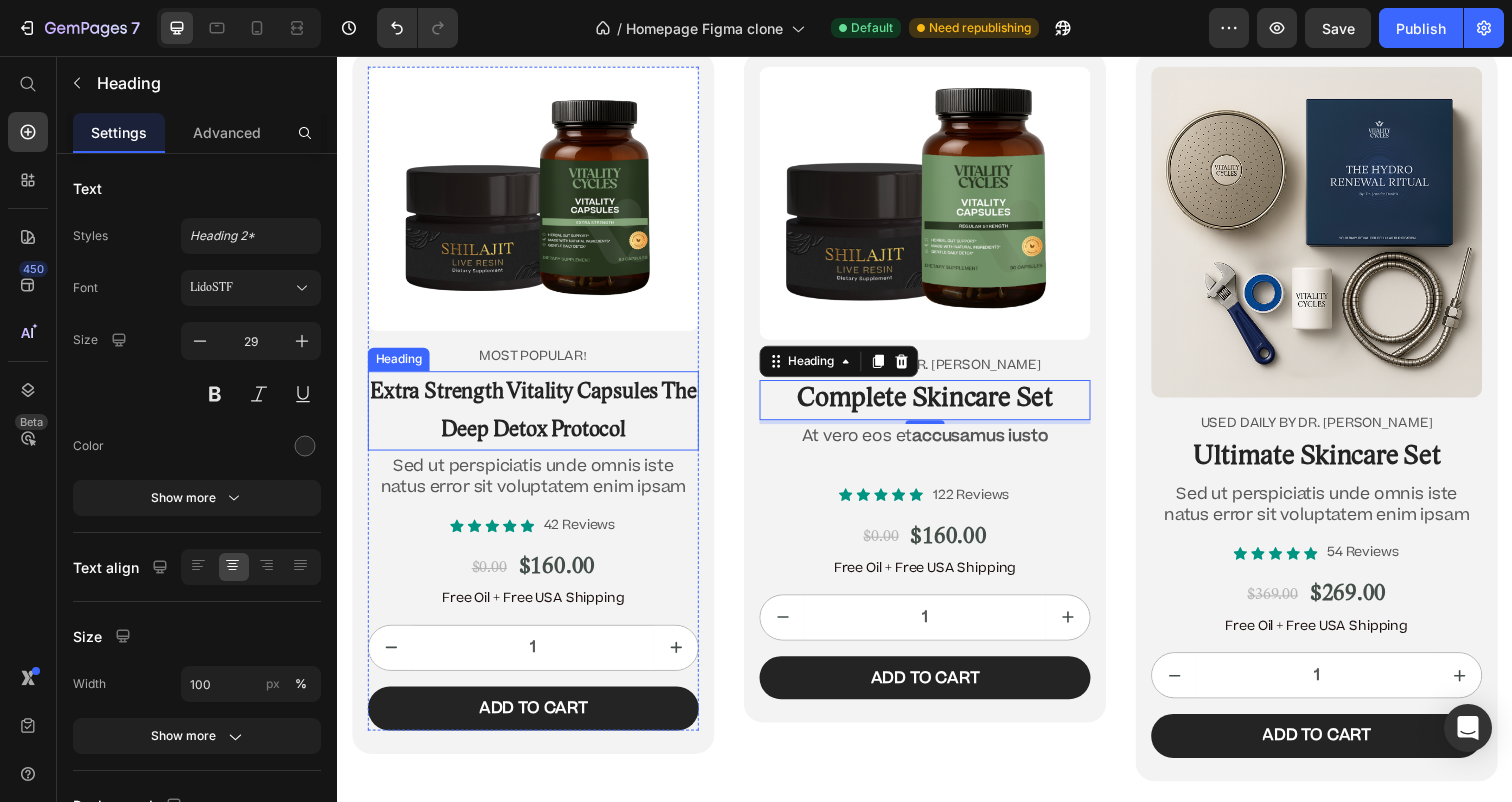 click on "Extra Strength Vitality Capsules The Deep Detox Protocol" at bounding box center [537, 418] 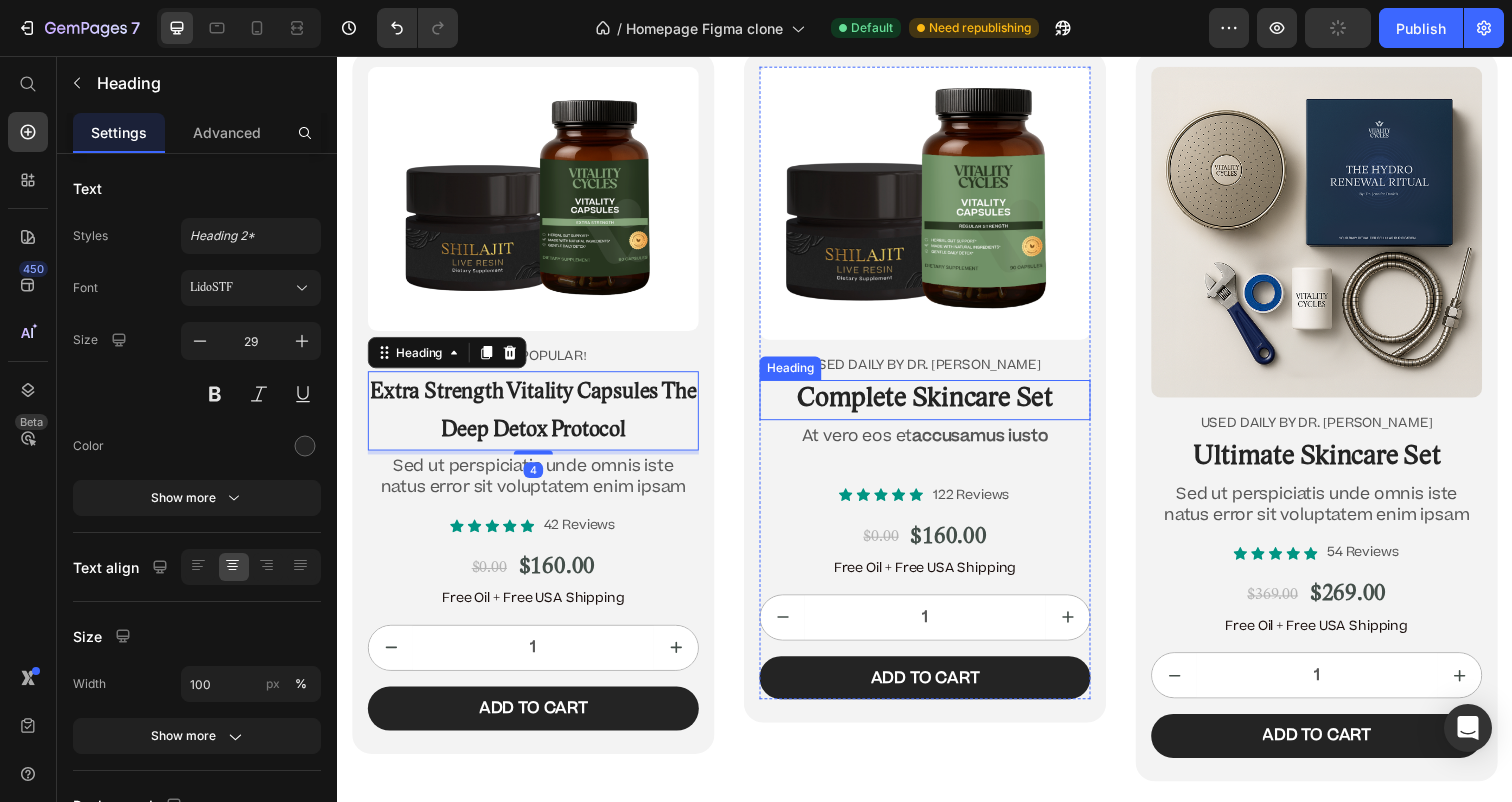 click on "Complete Skincare Set" at bounding box center [937, 408] 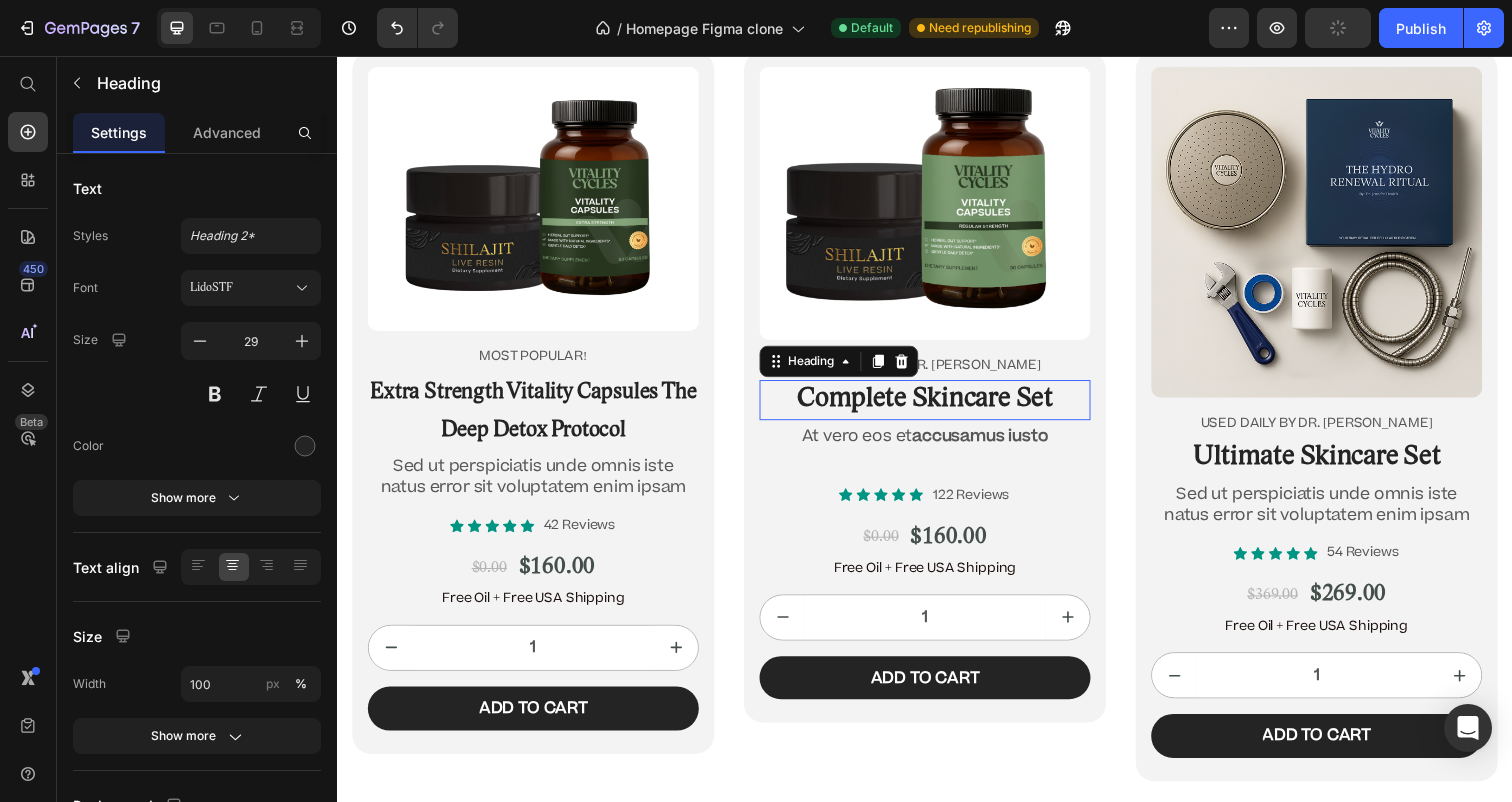 click on "Complete Skincare Set" at bounding box center [937, 408] 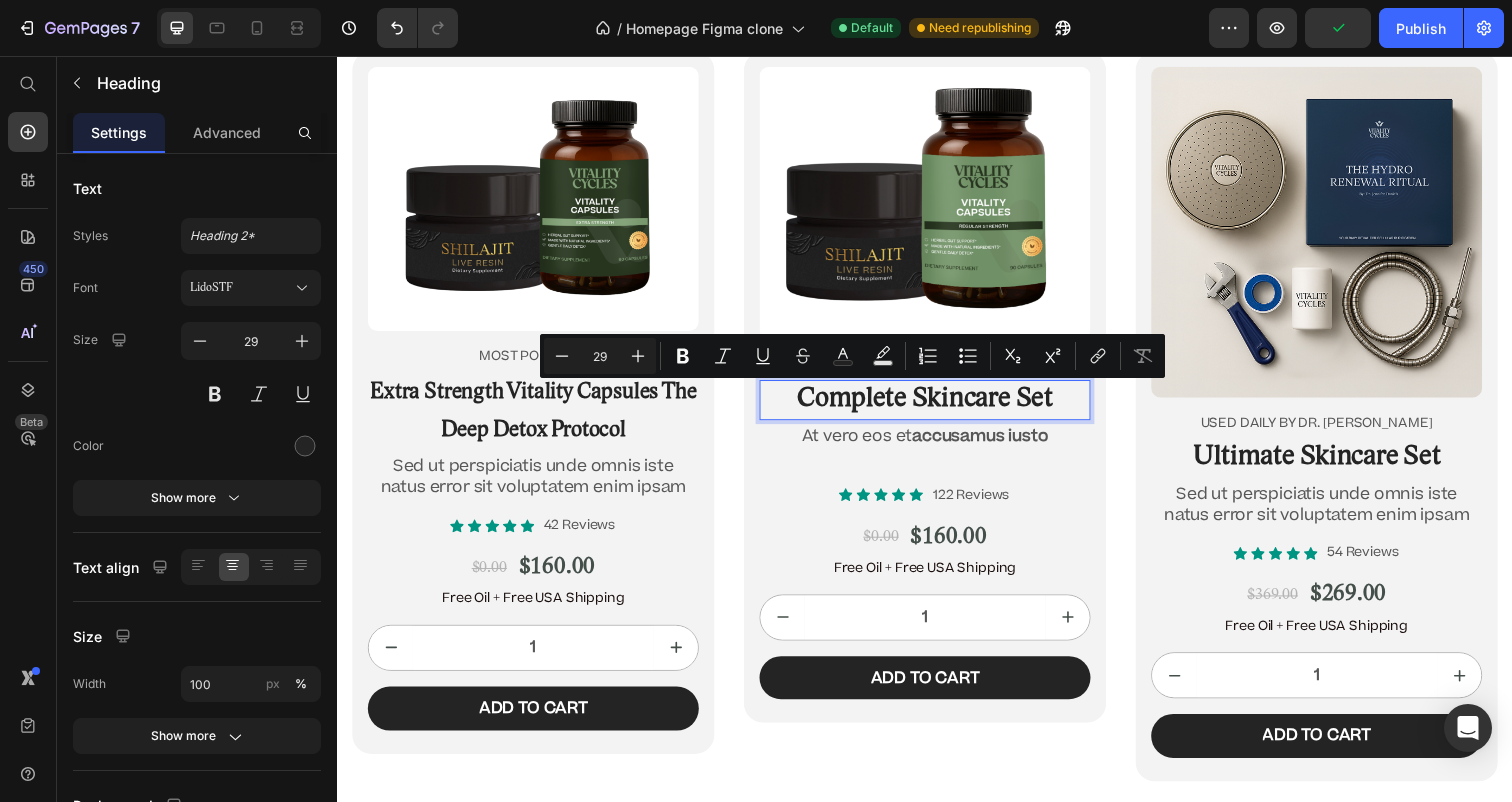 click on "Complete Skincare Set" at bounding box center [937, 408] 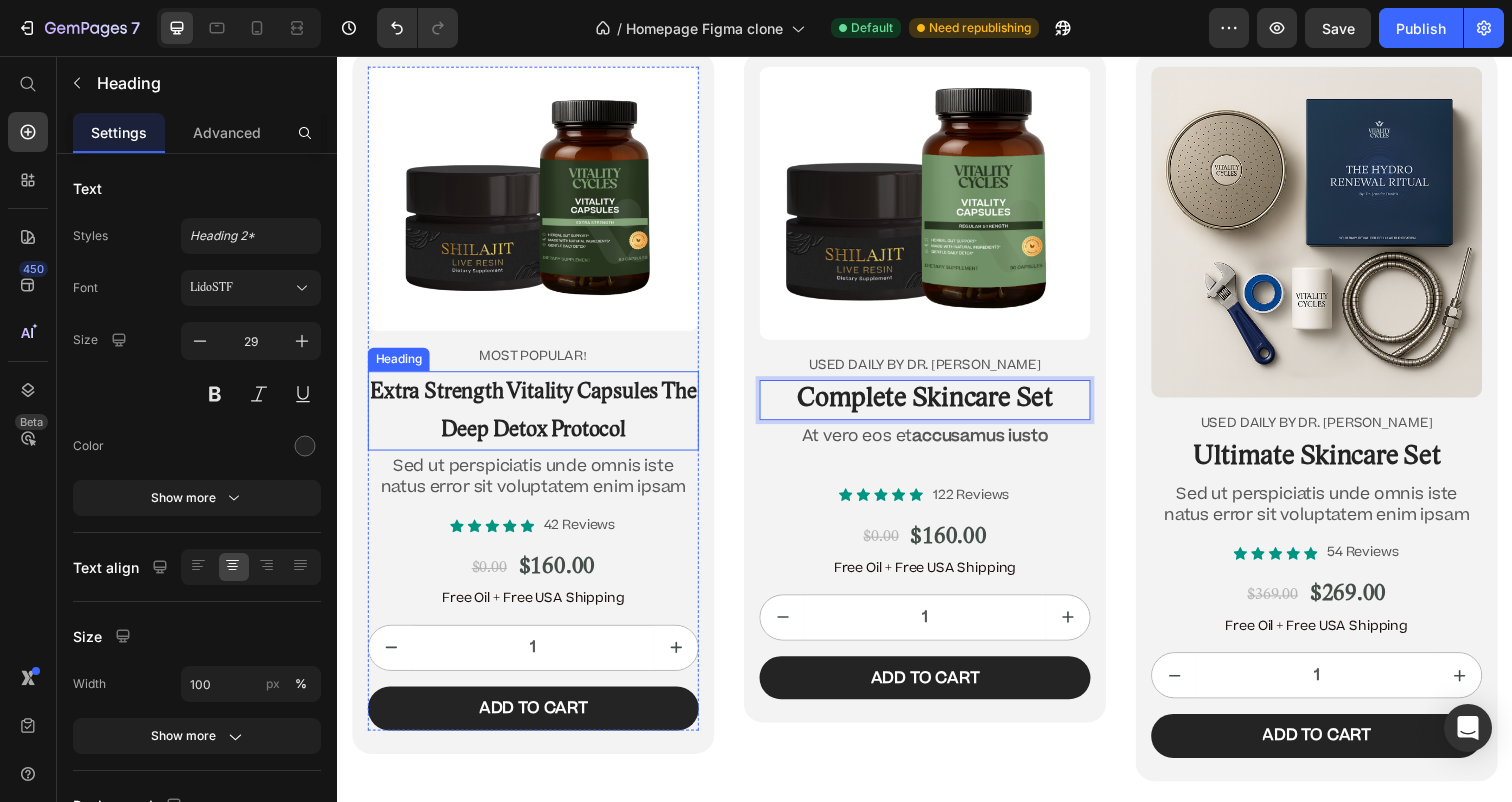 click on "Extra Strength Vitality Capsules The Deep Detox Protocol" at bounding box center (537, 418) 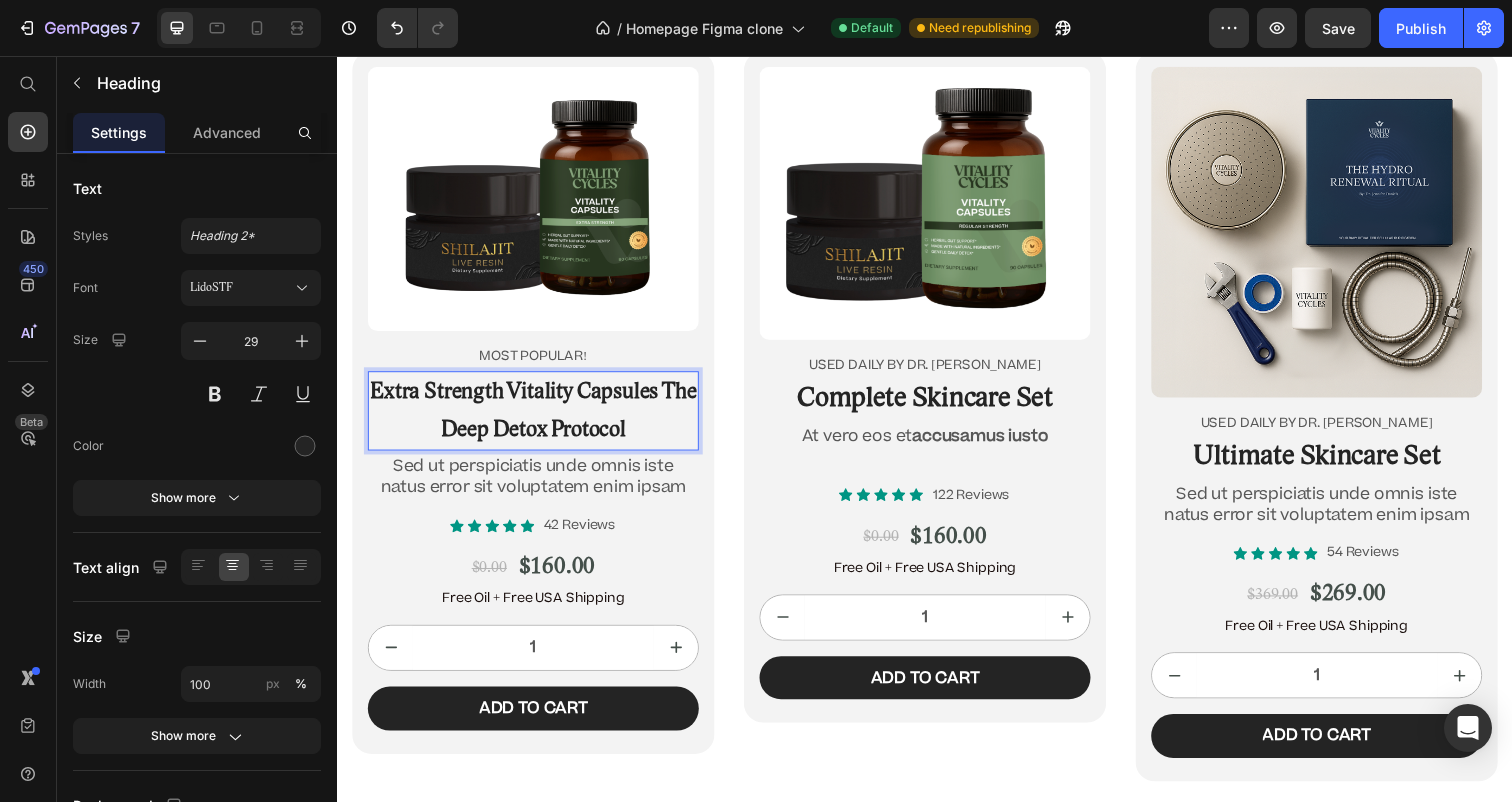 drag, startPoint x: 664, startPoint y: 438, endPoint x: 474, endPoint y: 410, distance: 192.05208 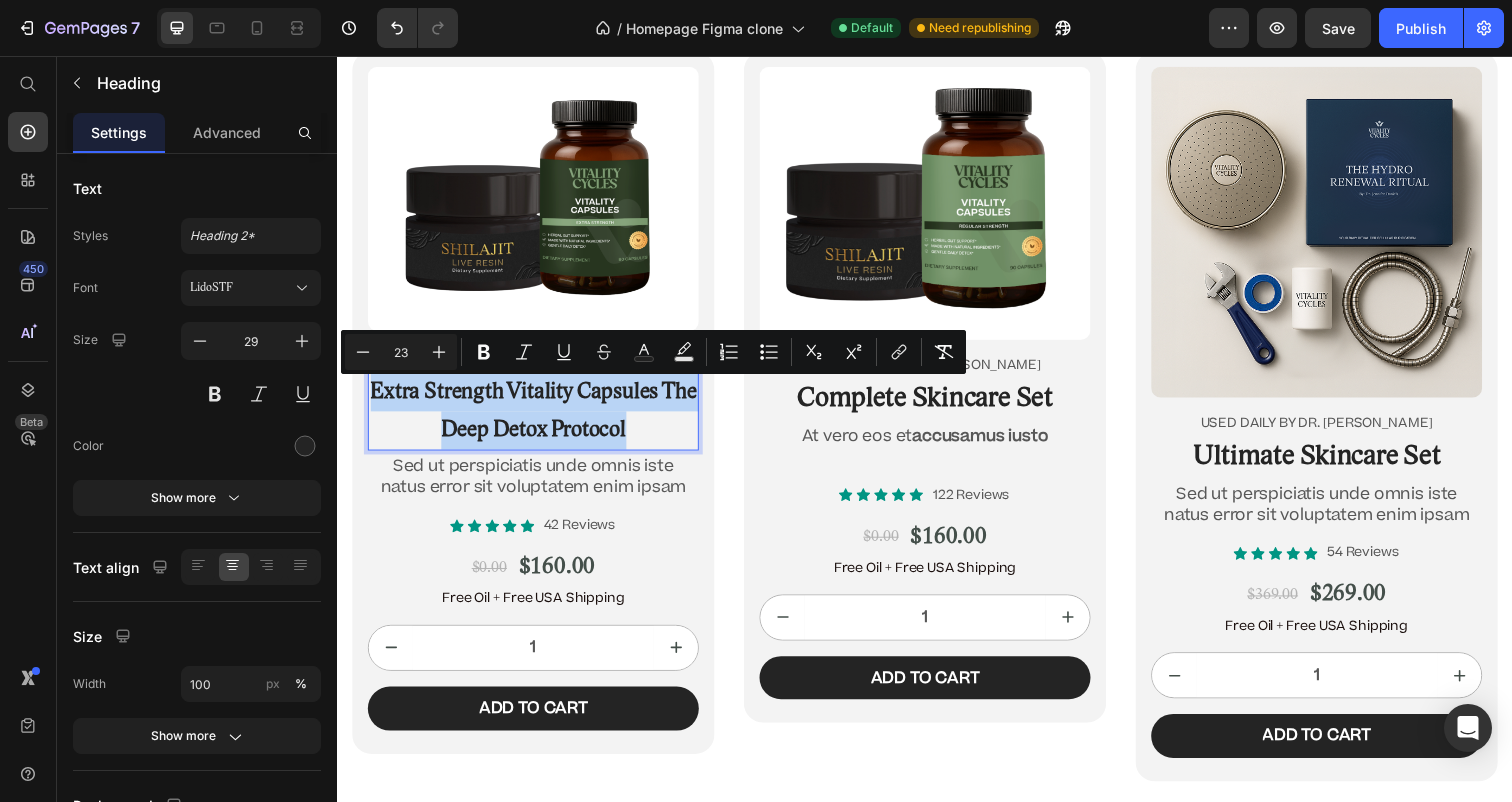 drag, startPoint x: 380, startPoint y: 395, endPoint x: 663, endPoint y: 430, distance: 285.1561 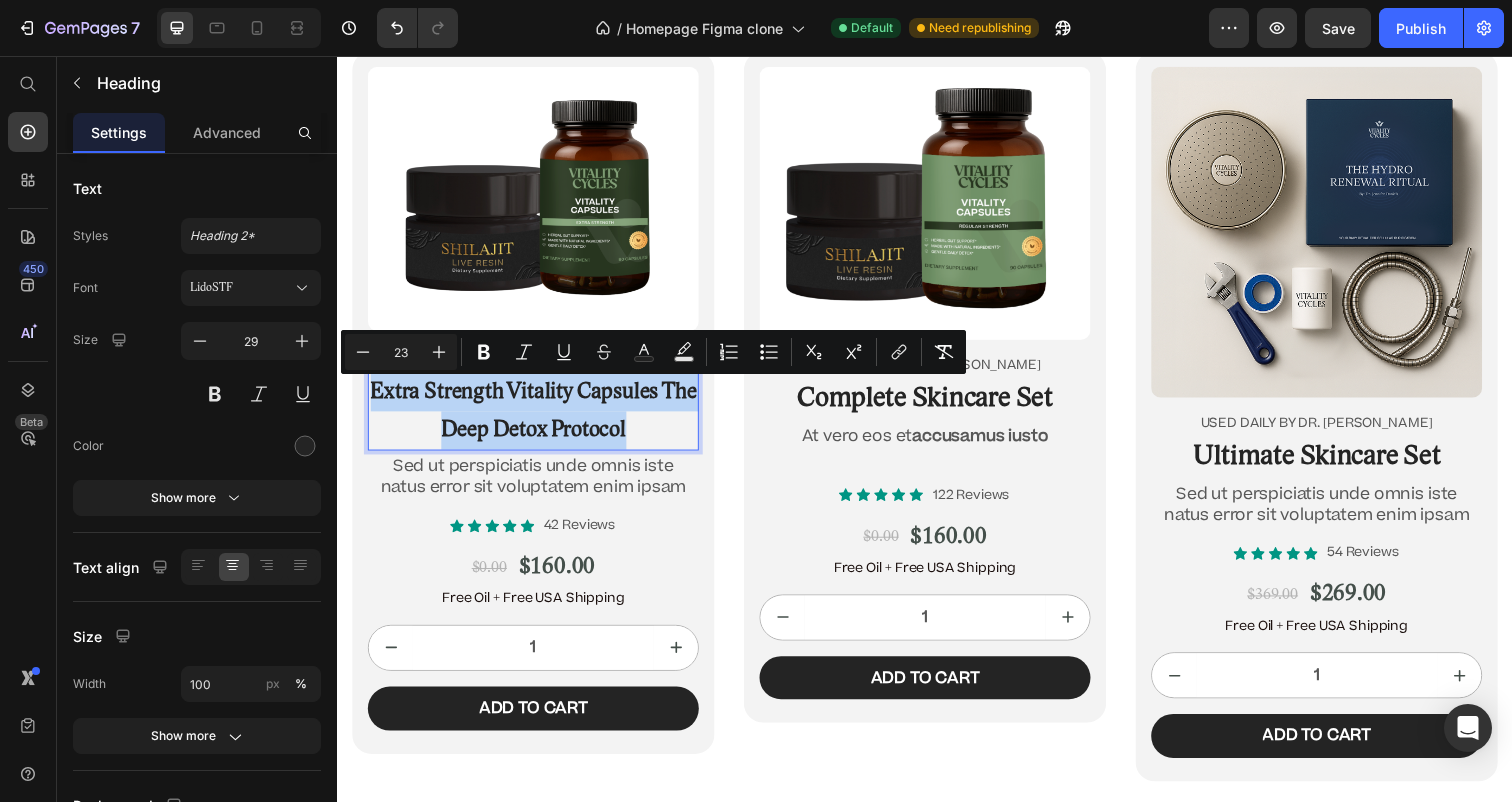 click on "Extra Strength Vitality Capsules The Deep Detox Protocol" at bounding box center [537, 418] 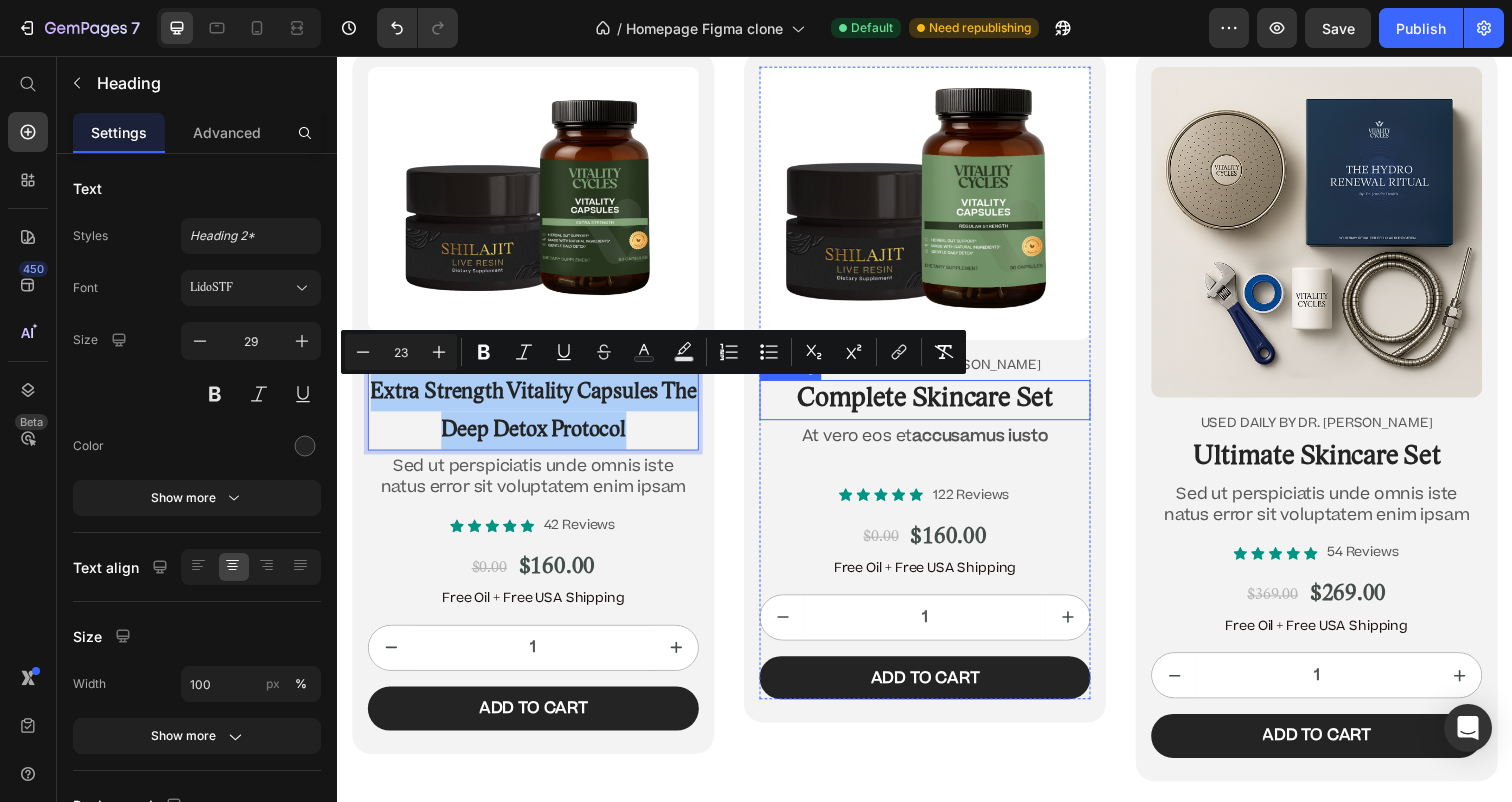 click on "Complete Skincare Set" at bounding box center [937, 408] 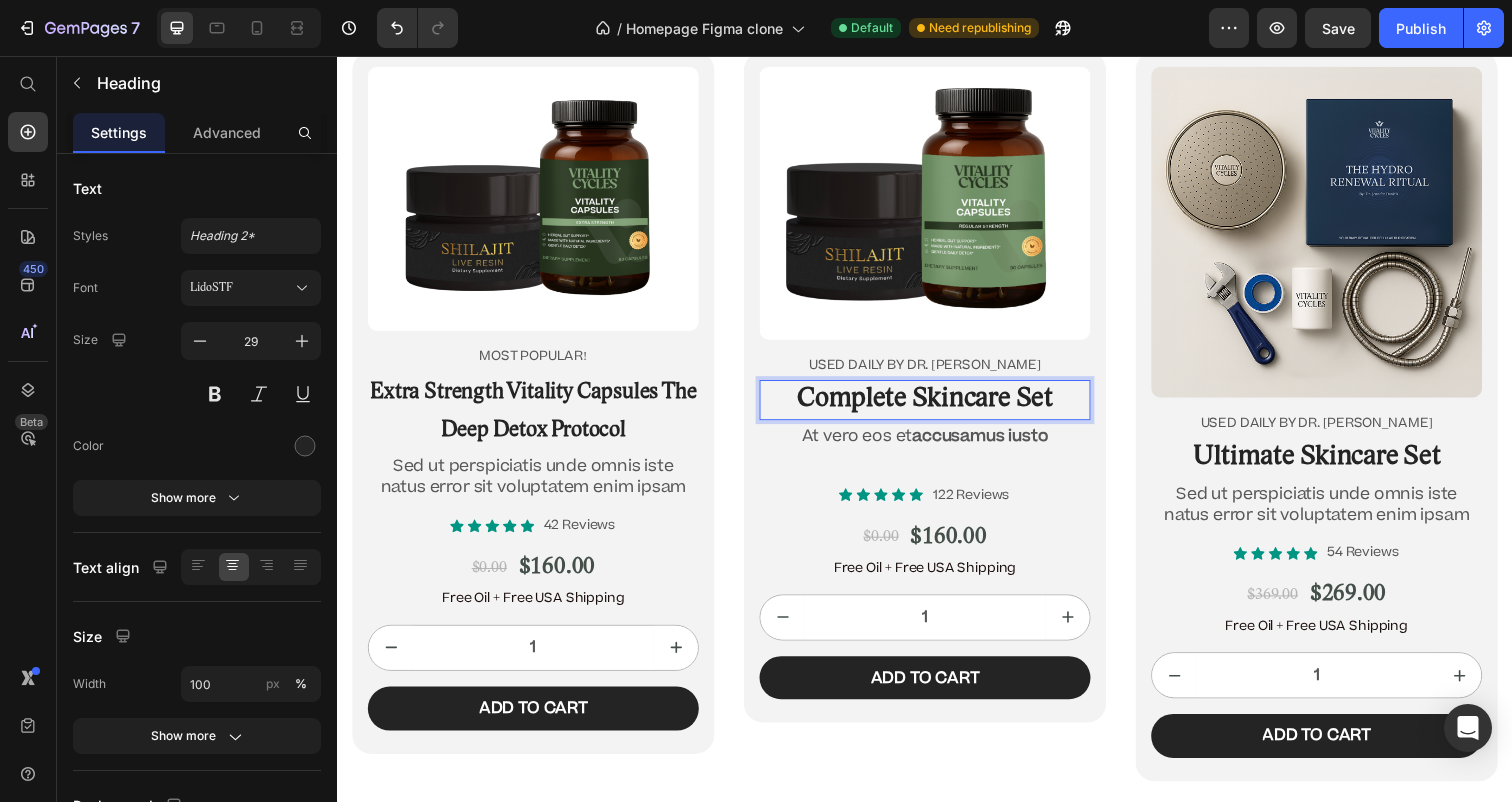 click on "Complete Skincare Set" at bounding box center (937, 408) 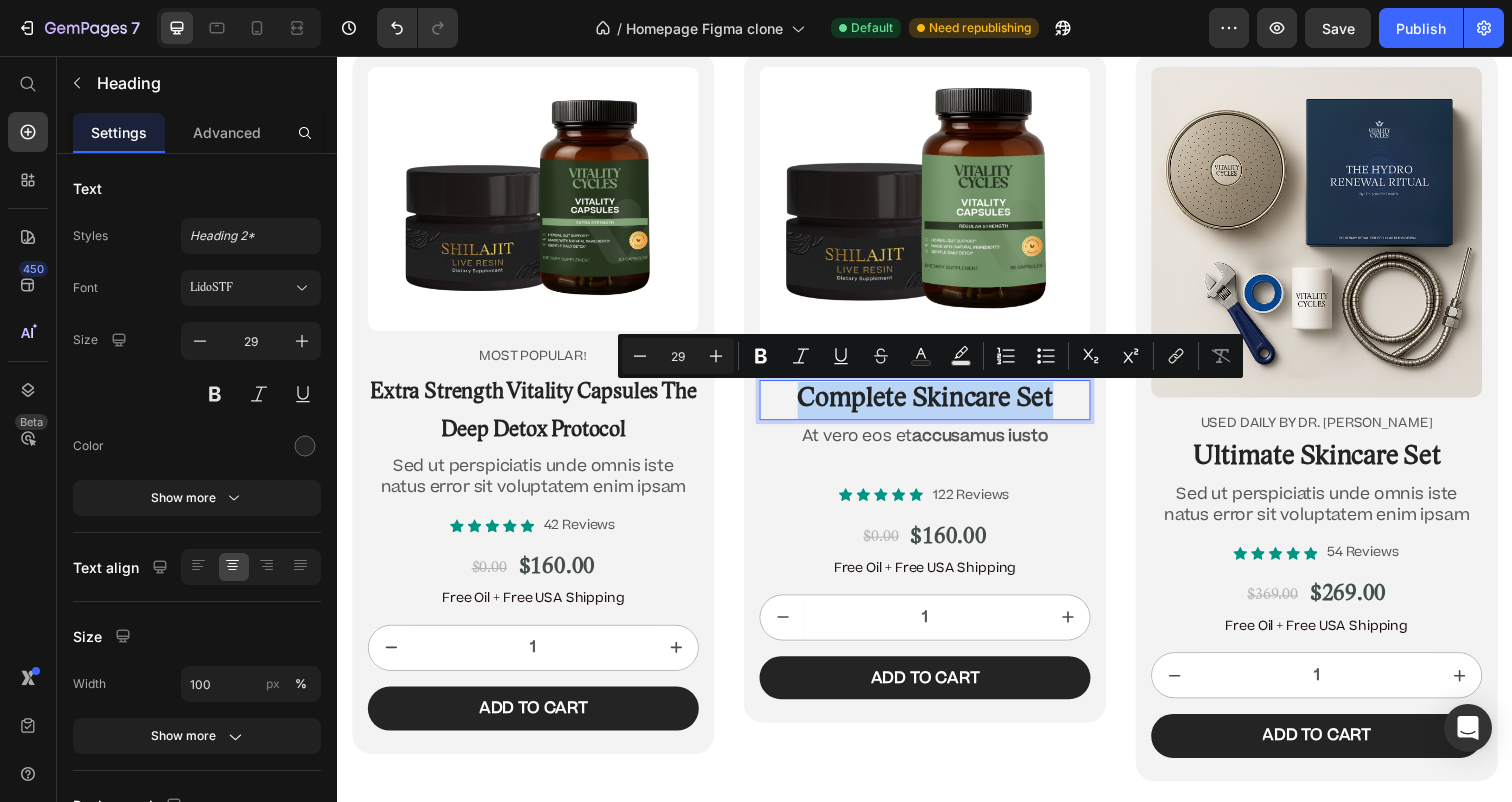 drag, startPoint x: 1080, startPoint y: 411, endPoint x: 805, endPoint y: 398, distance: 275.3071 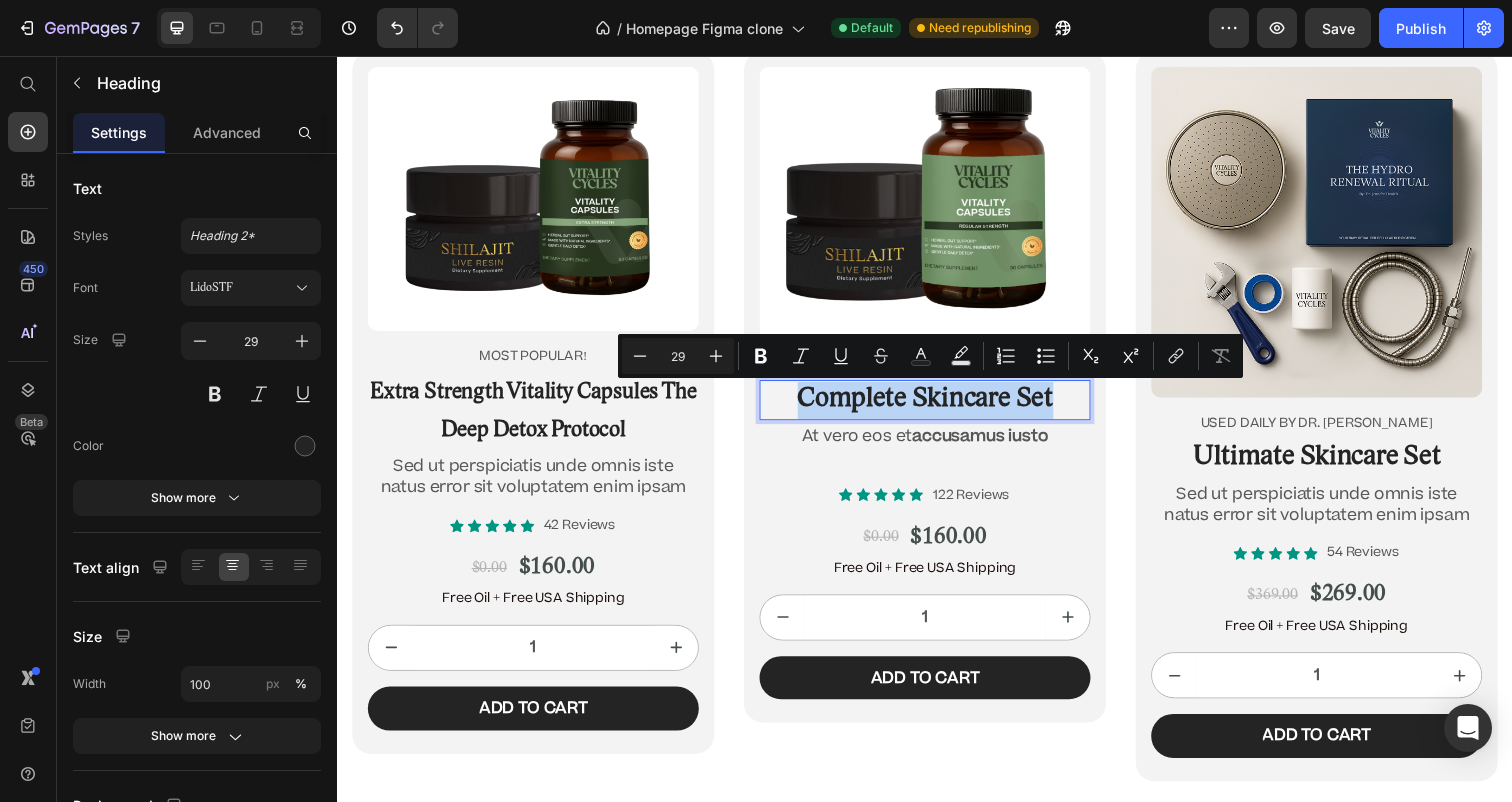 click on "Complete Skincare Set" at bounding box center (937, 408) 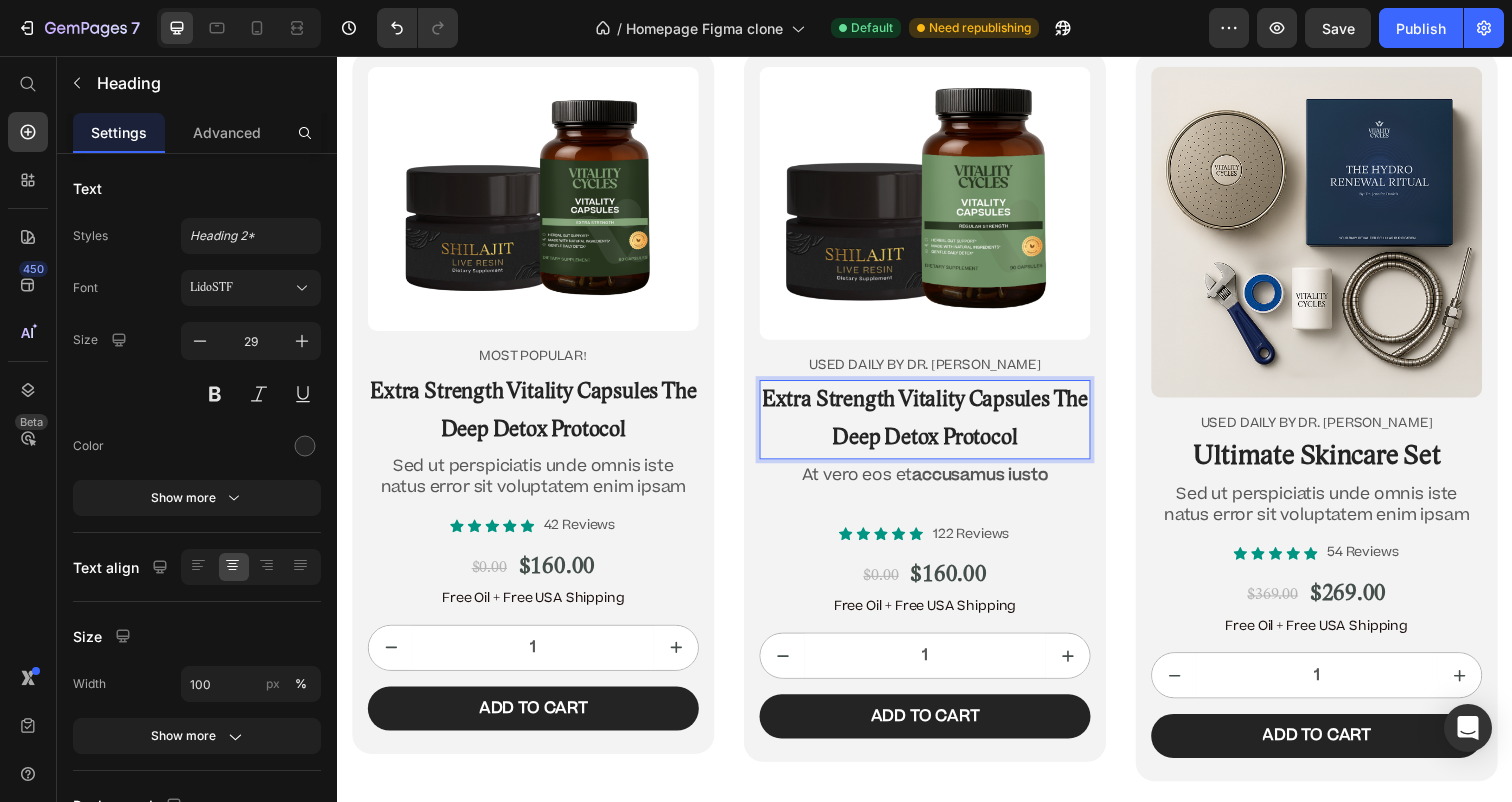 click on "Extra Strength Vitality Capsules The Deep Detox Protocol" at bounding box center [937, 427] 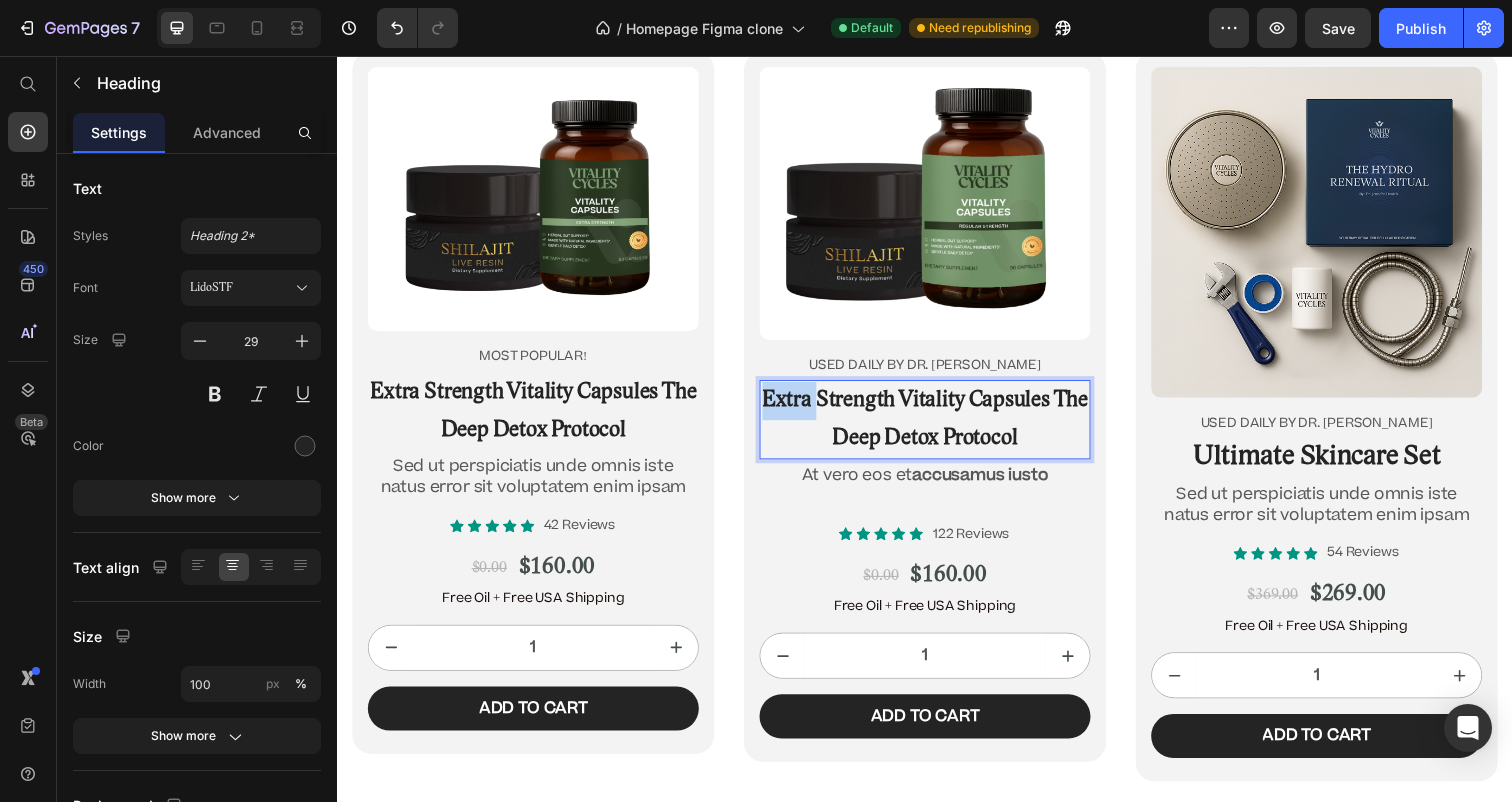 drag, startPoint x: 844, startPoint y: 409, endPoint x: 780, endPoint y: 409, distance: 64 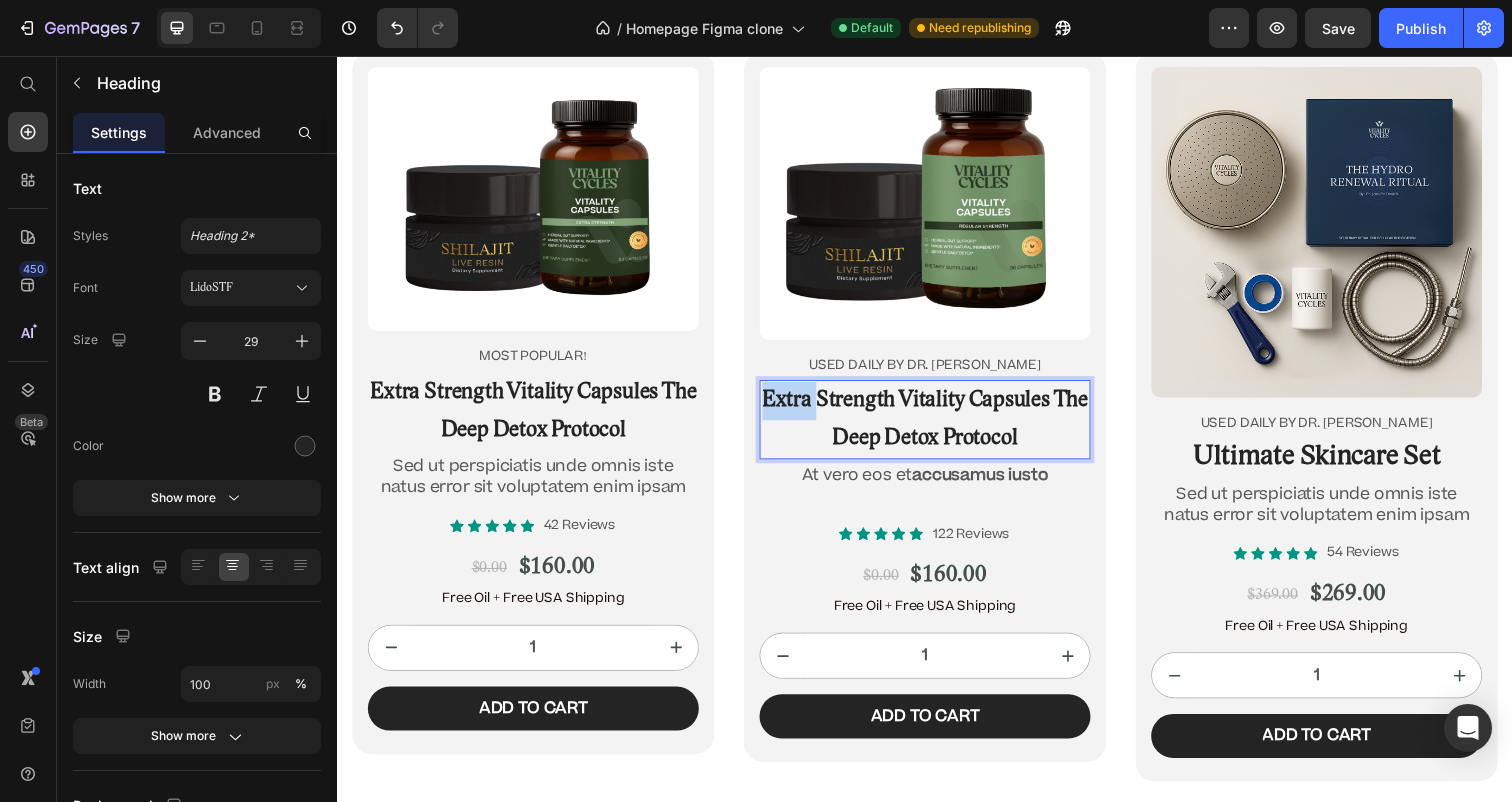 click on "Extra Strength Vitality Capsules The Deep Detox Protocol" at bounding box center [937, 427] 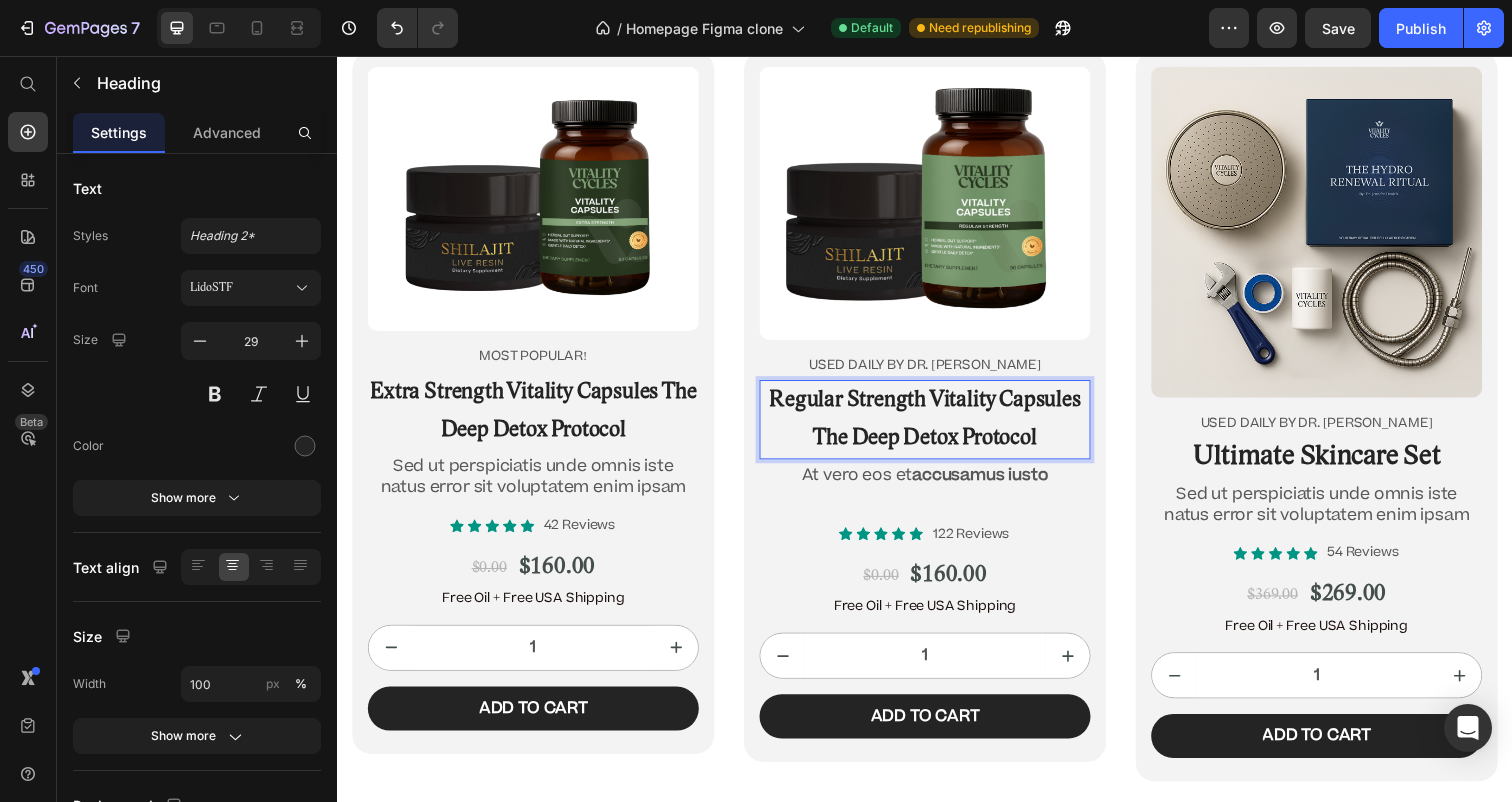 click on "Regular Strength Vitality Capsules The Deep Detox Protocol" at bounding box center (937, 427) 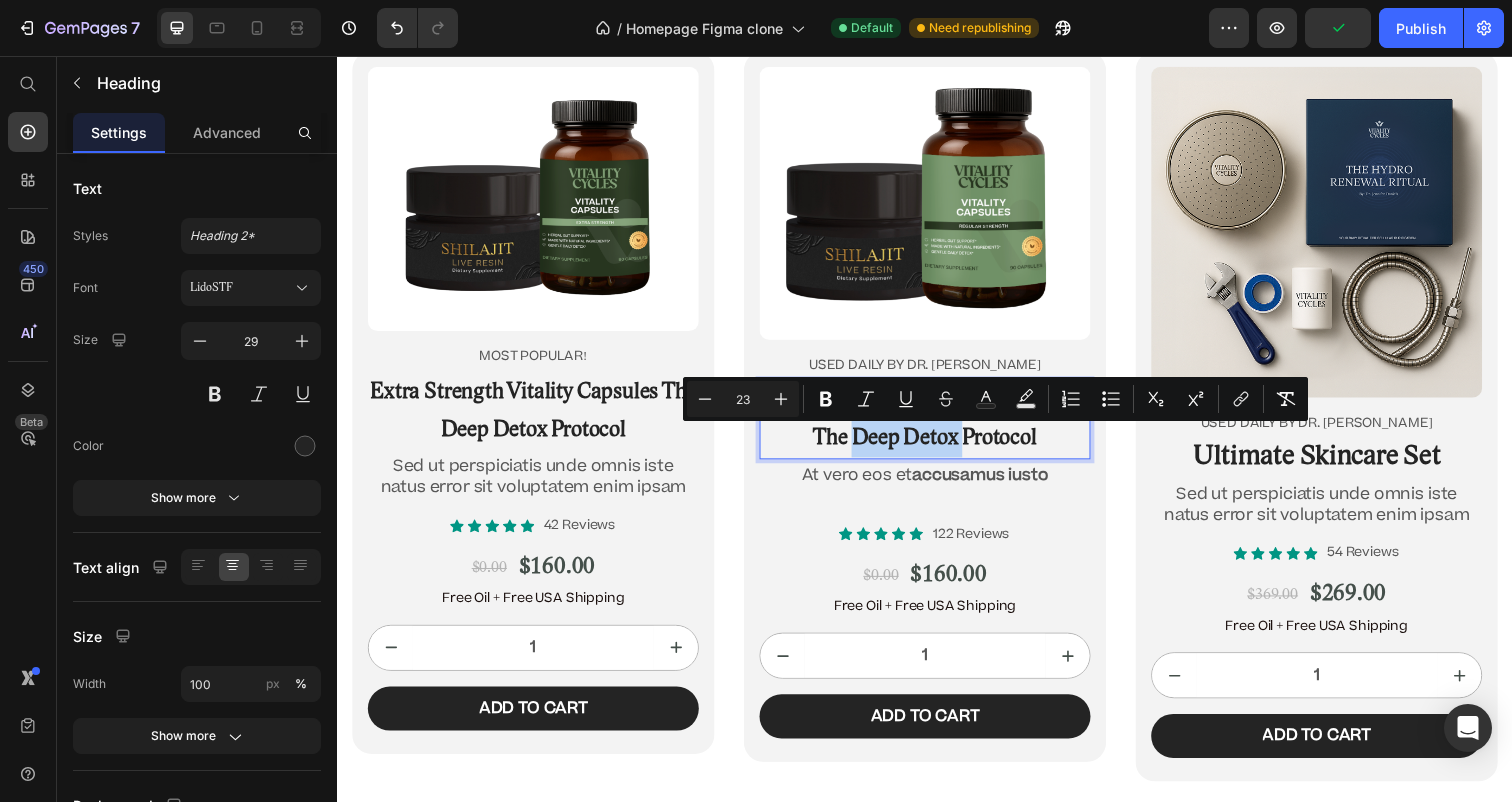 drag, startPoint x: 1066, startPoint y: 446, endPoint x: 947, endPoint y: 439, distance: 119.2057 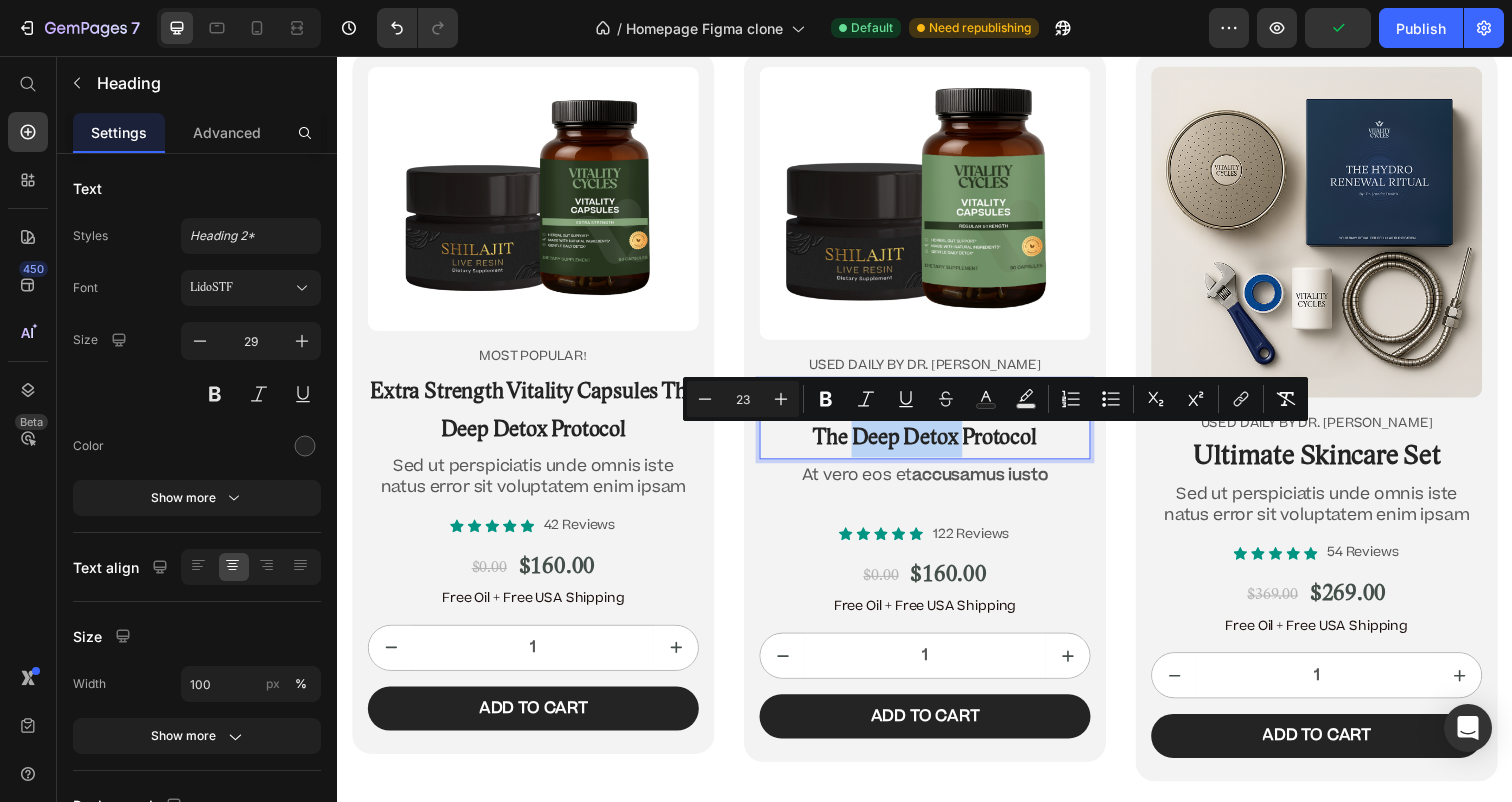 click on "Regular Strength Vitality Capsules The Deep Detox Protocol" at bounding box center [937, 427] 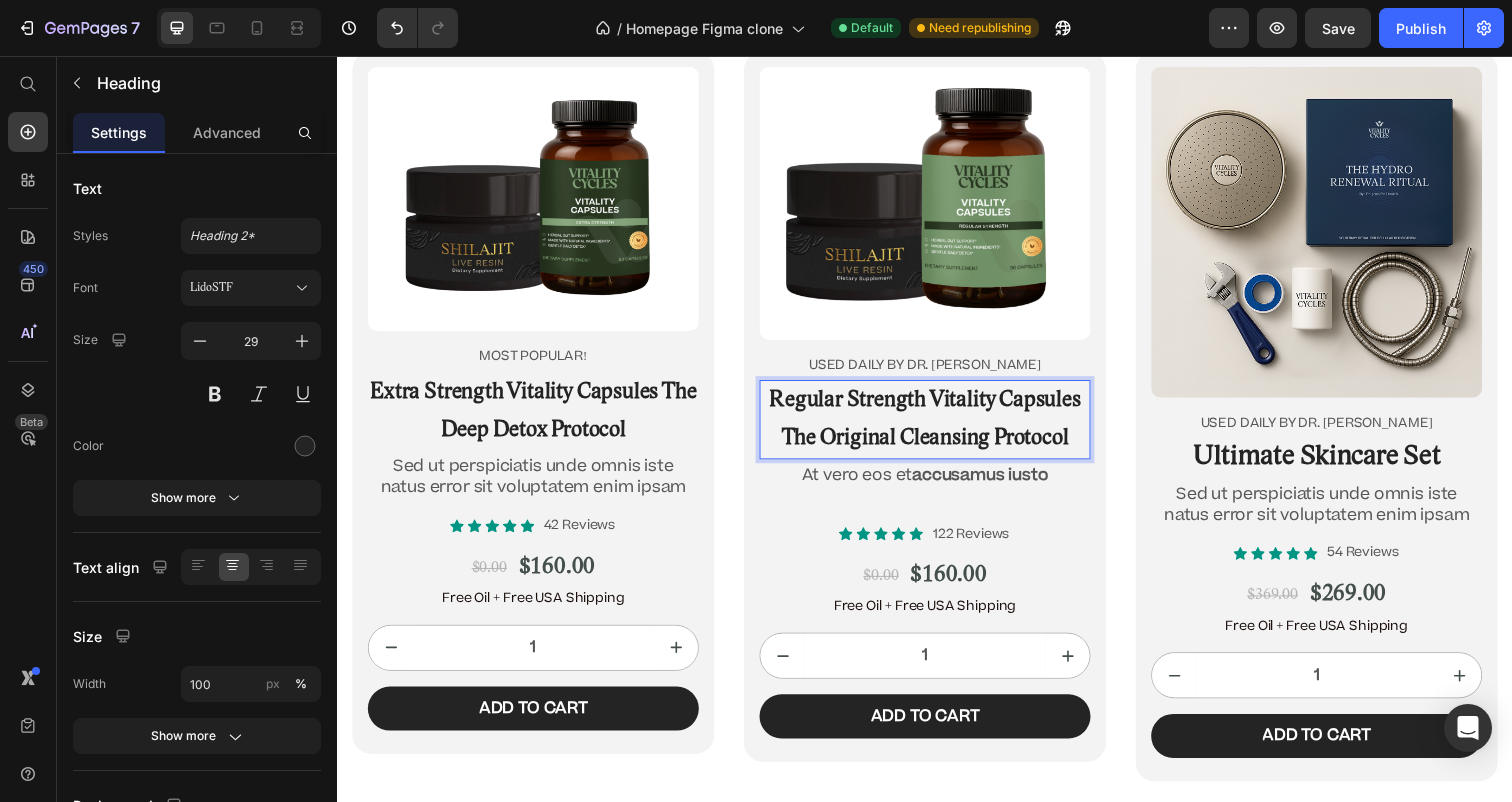 click on "Regular Strength Vitality Capsules The Original Cleansing Protocol" at bounding box center (937, 427) 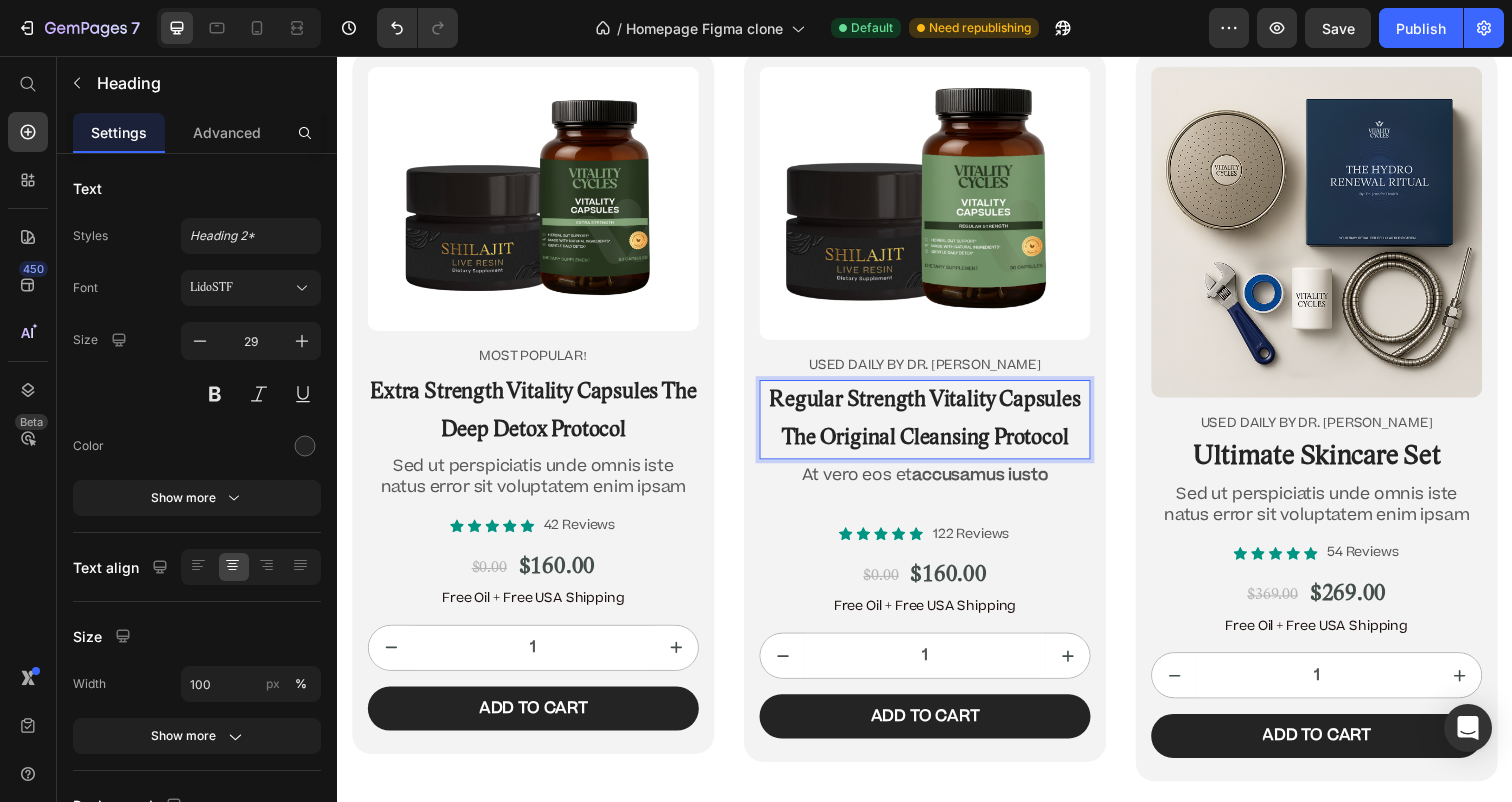 click on "Regular Strength Vitality Capsules  The Original Cleansing Protocol" at bounding box center (937, 427) 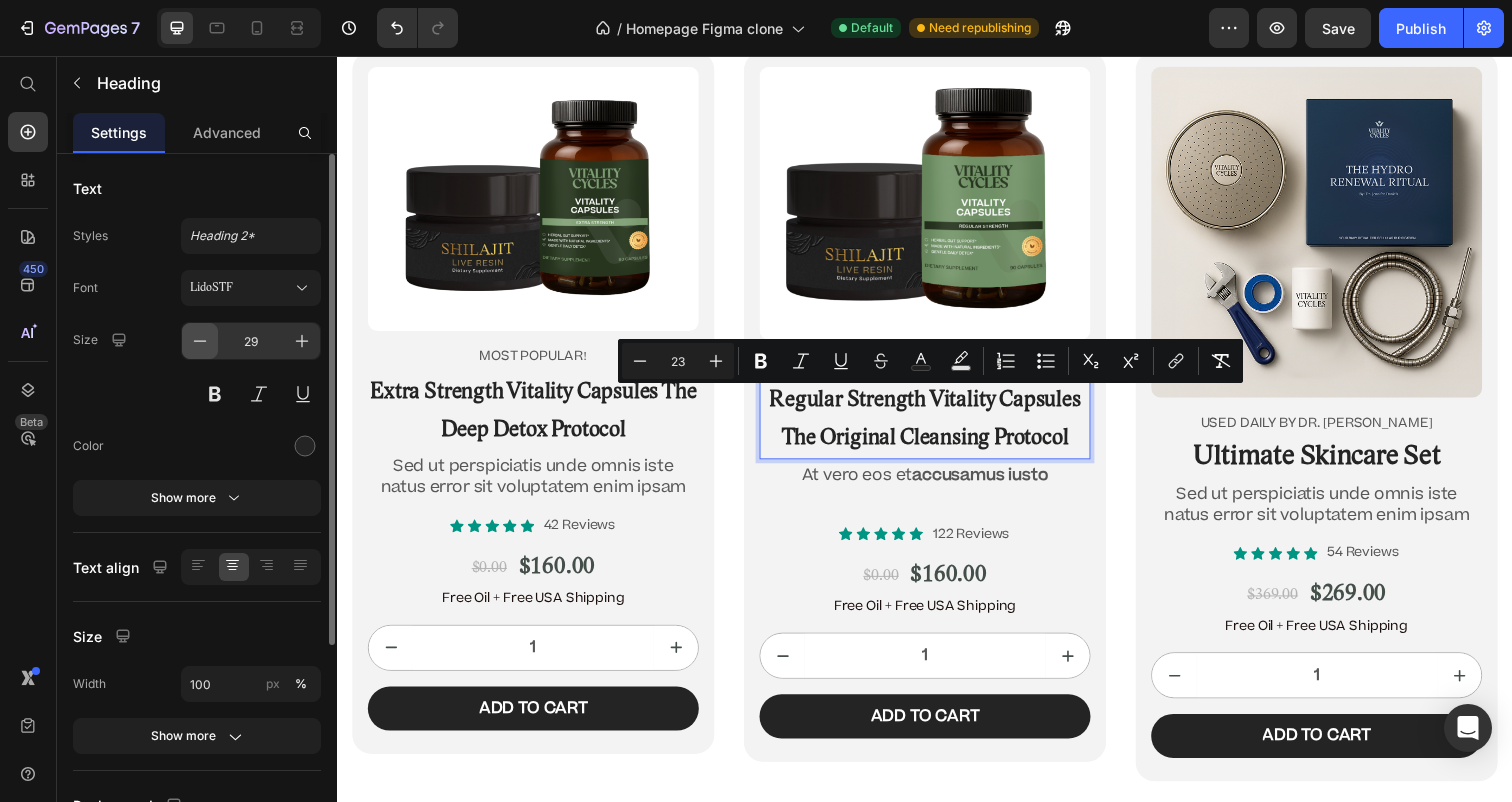 click 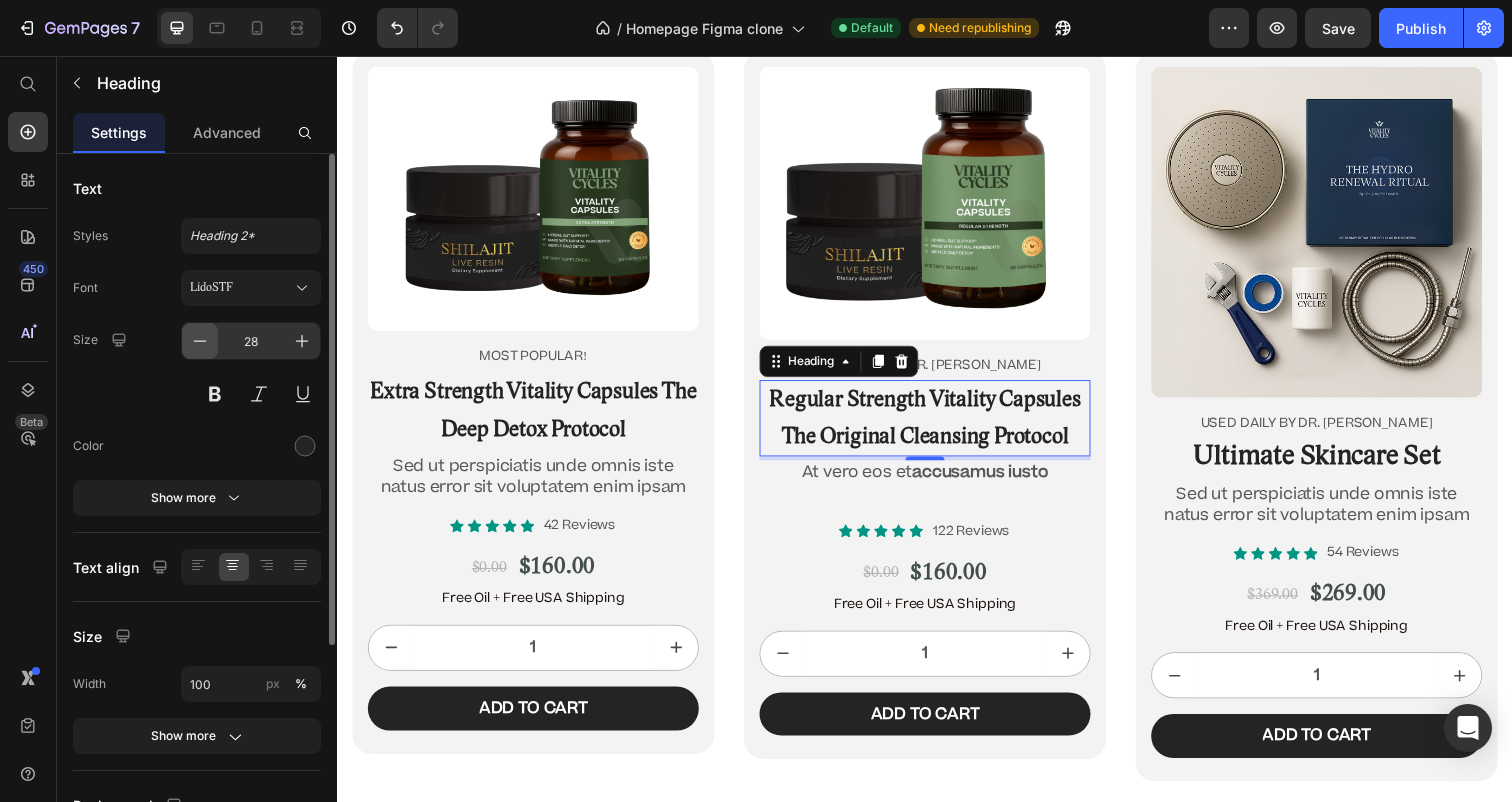 click 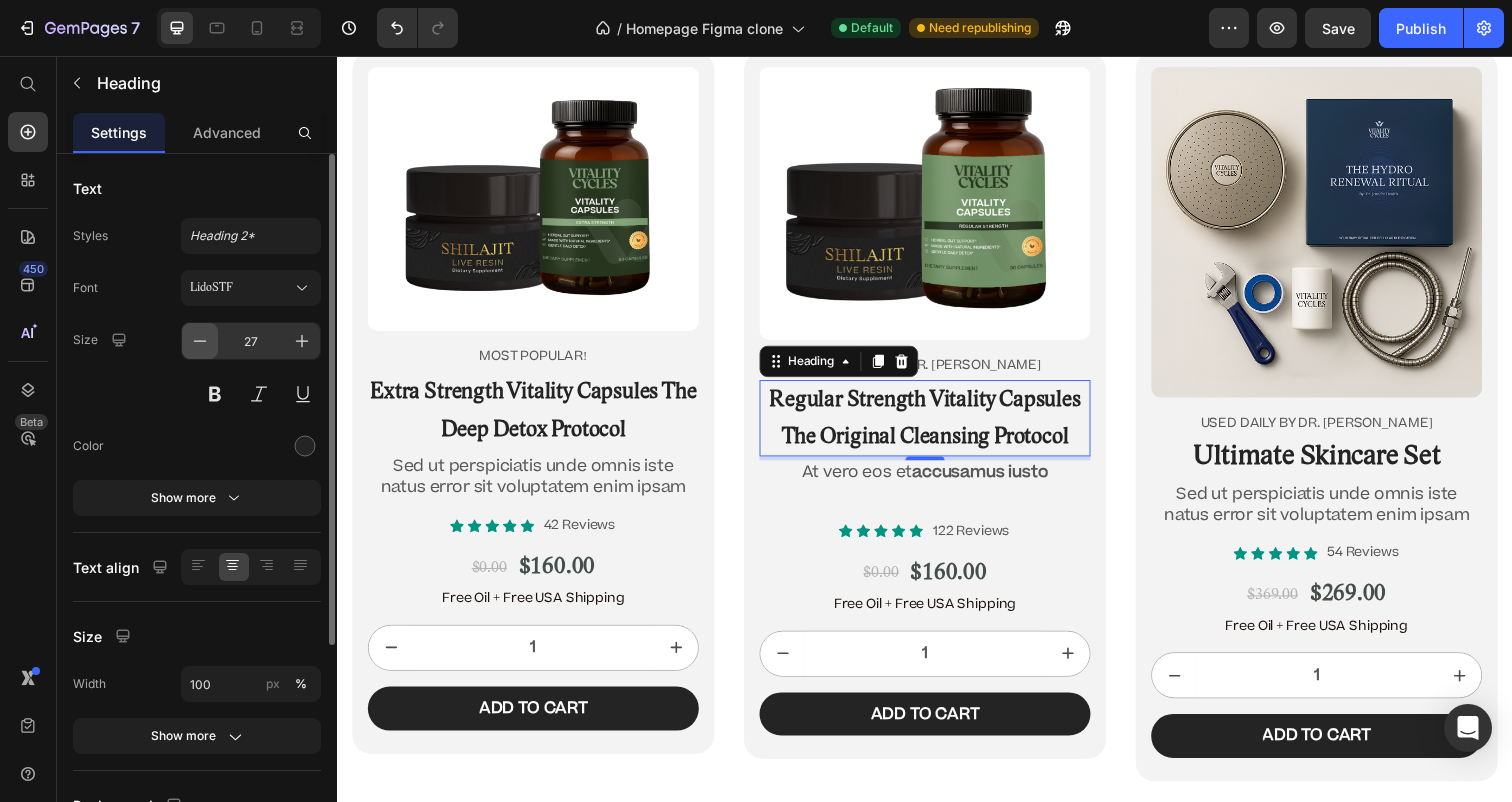 click 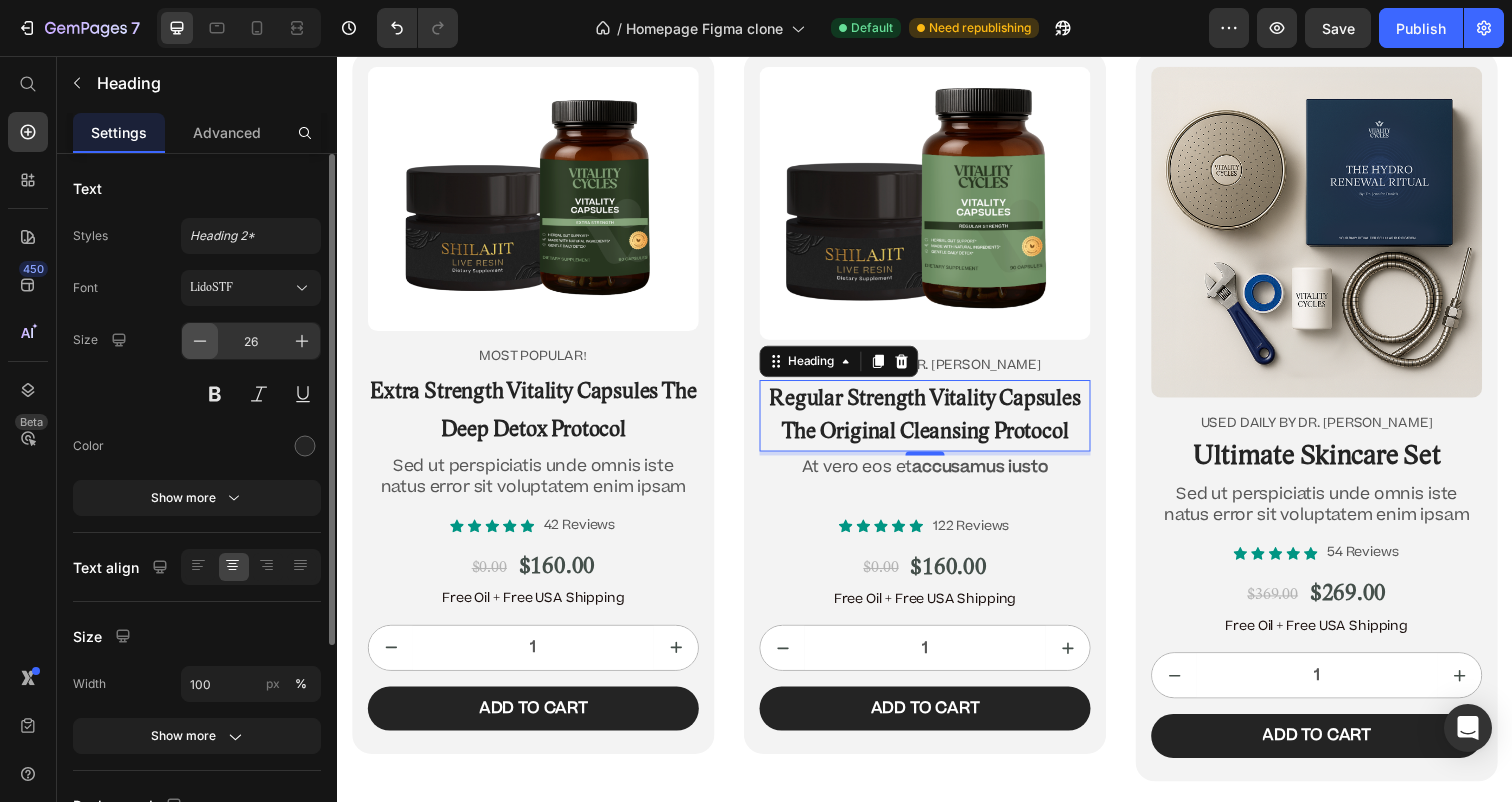 click 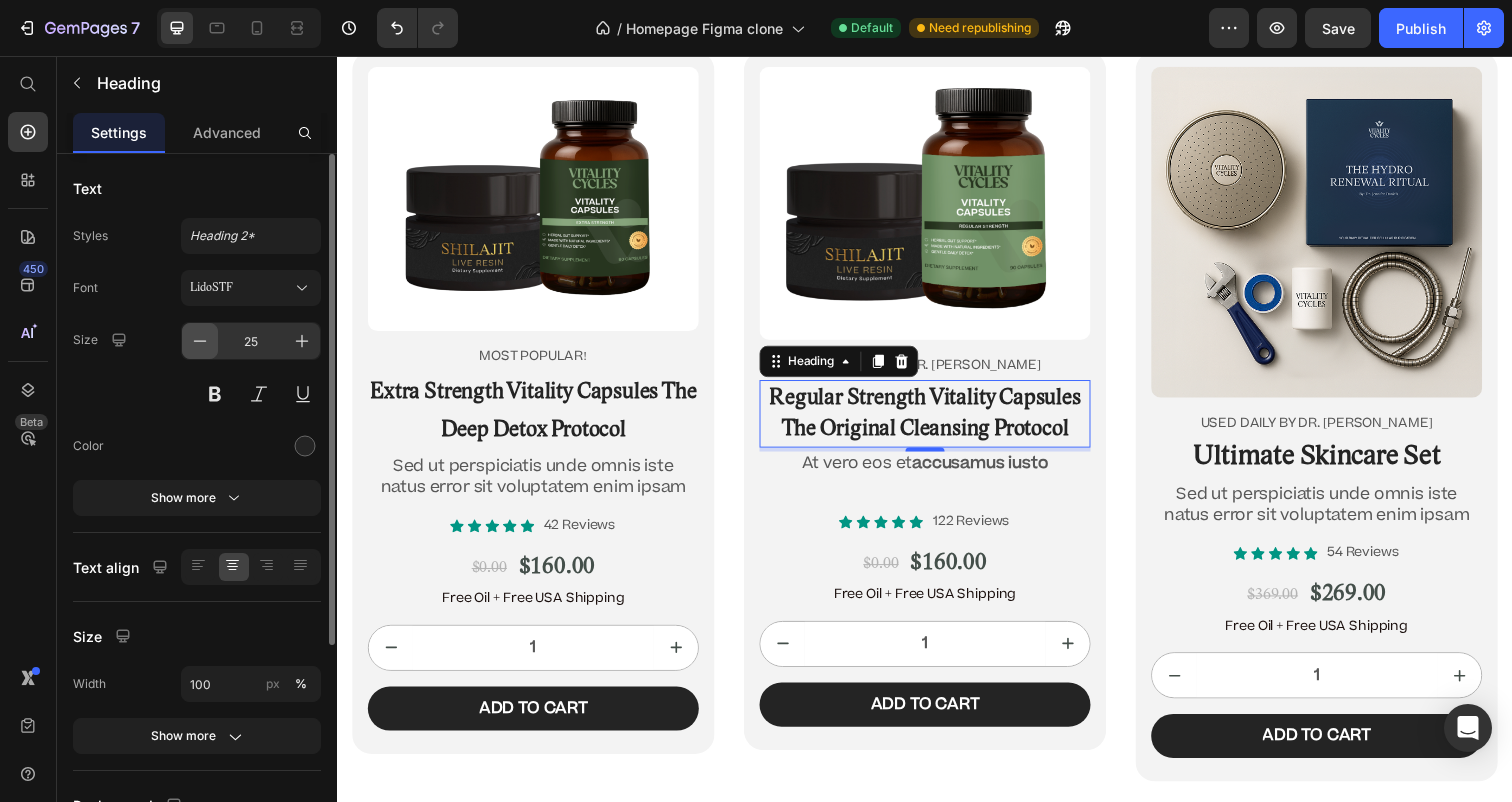 click 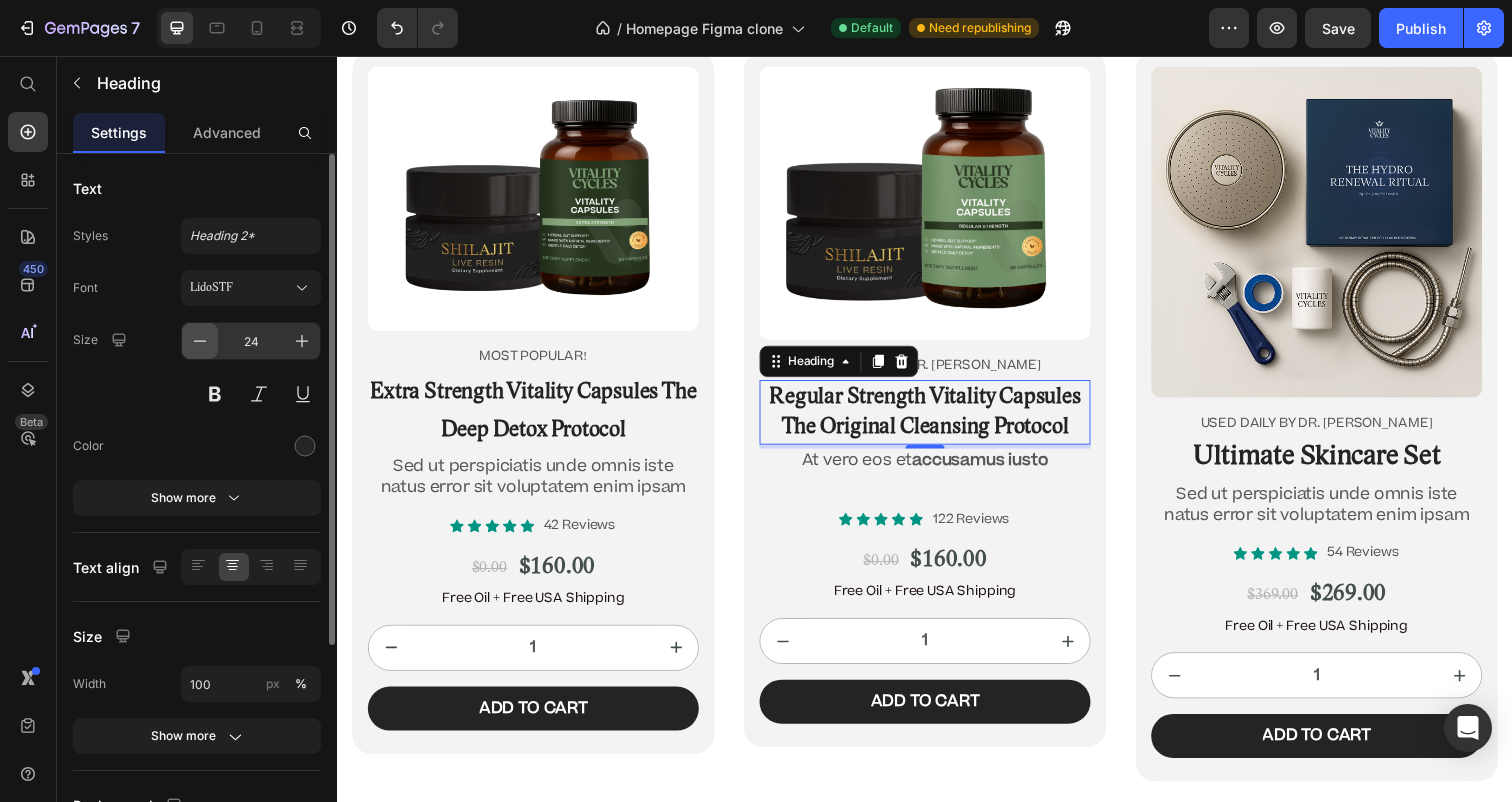click 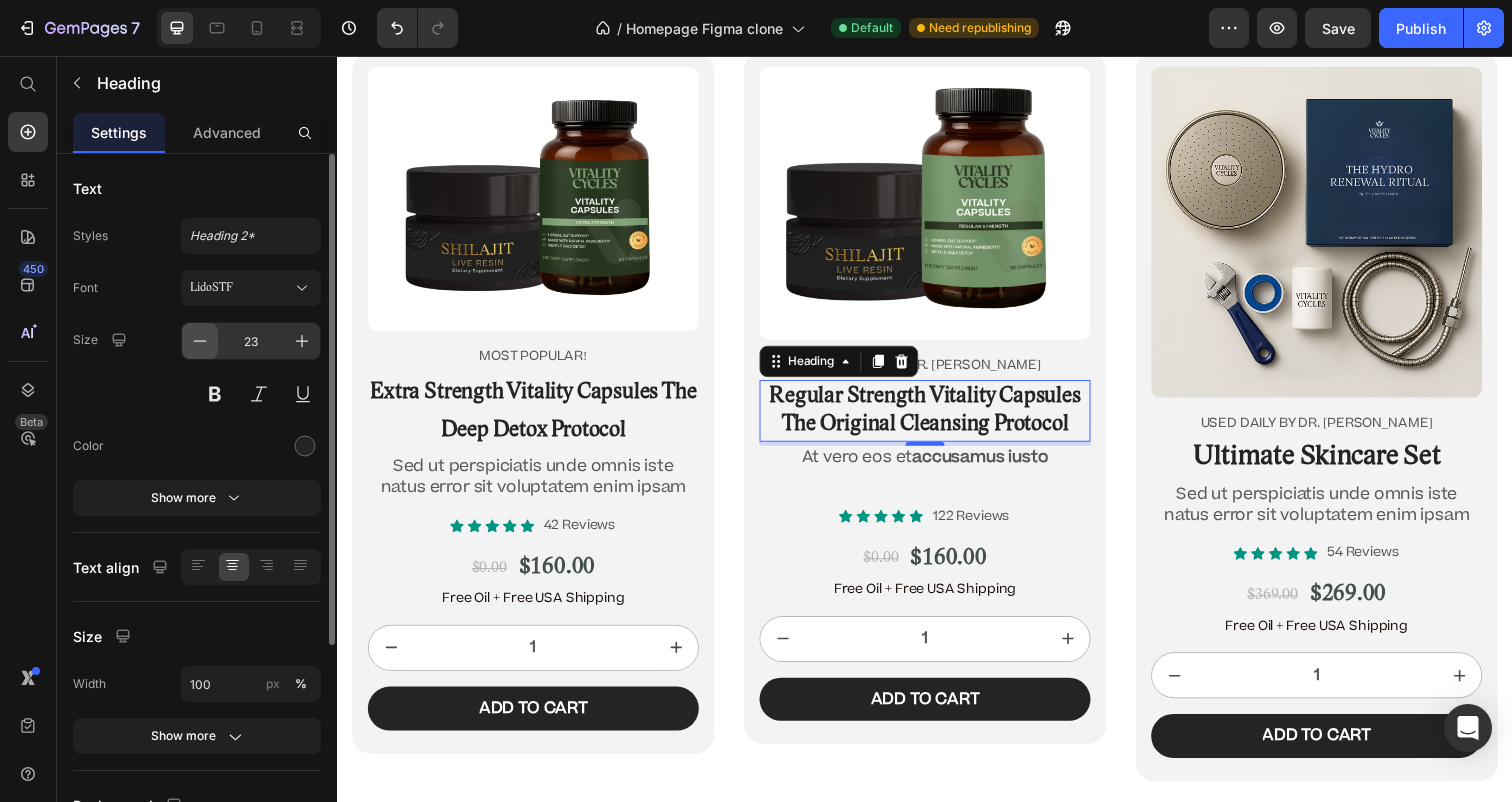 click 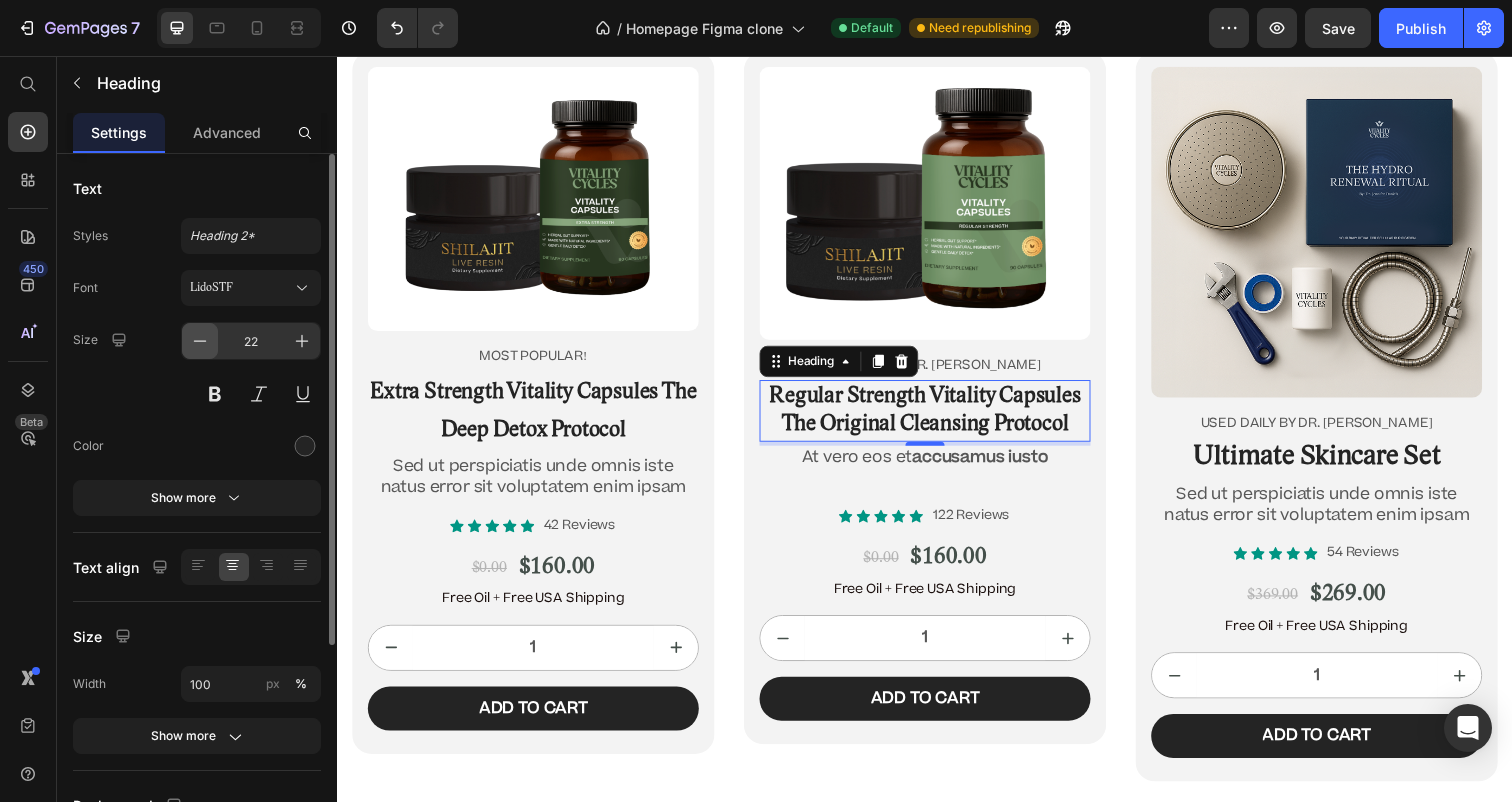 click 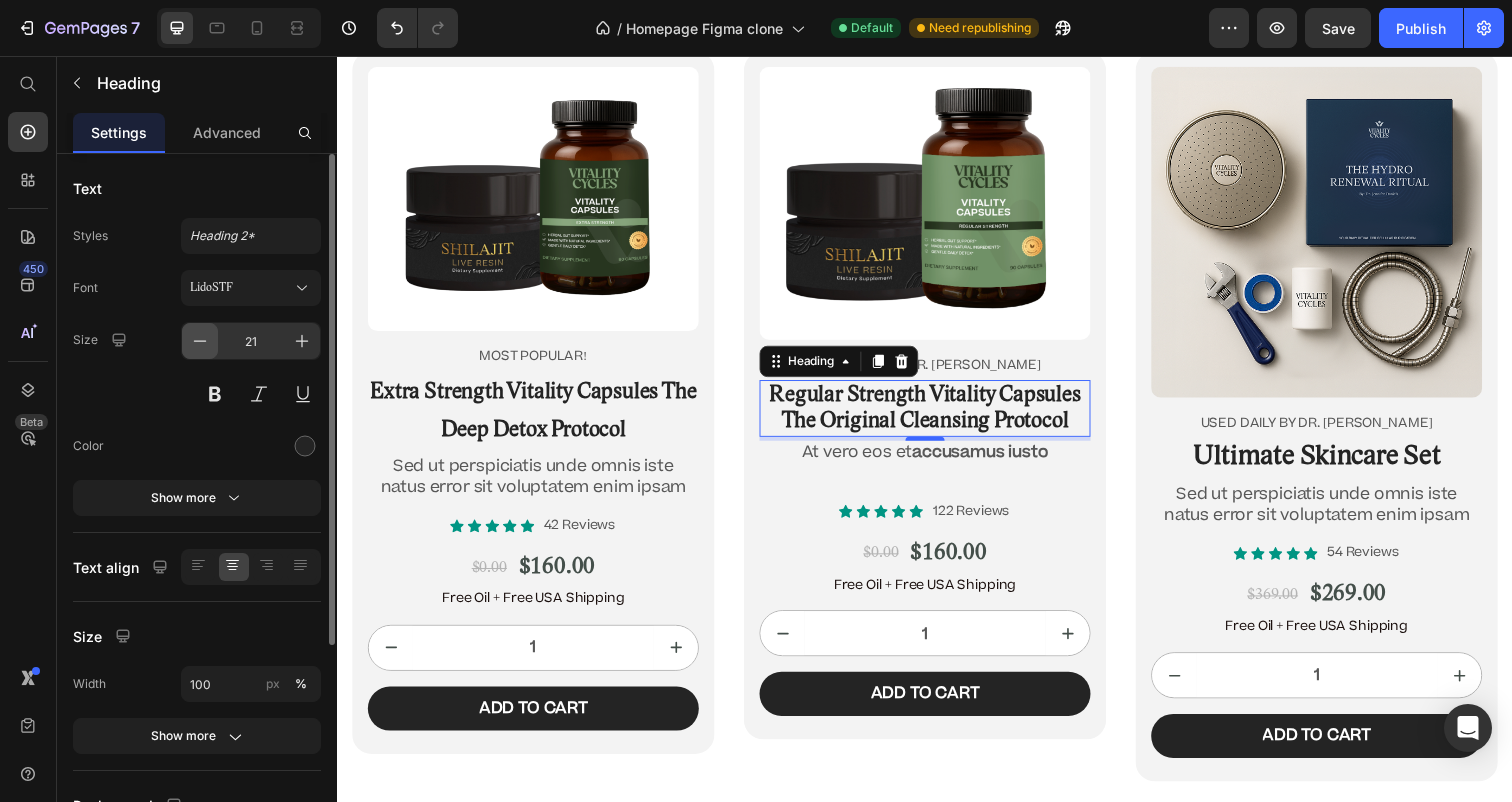 click 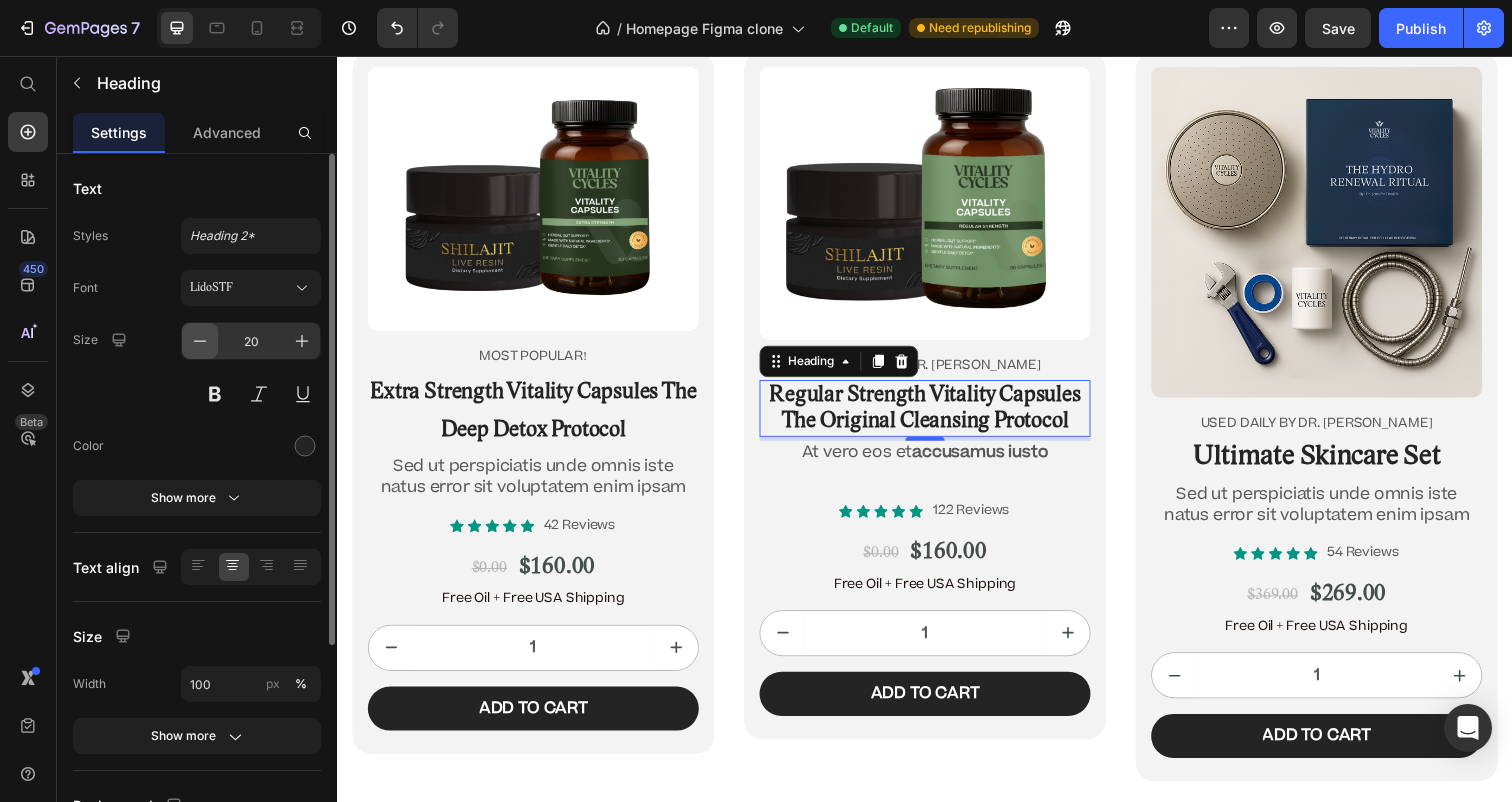click 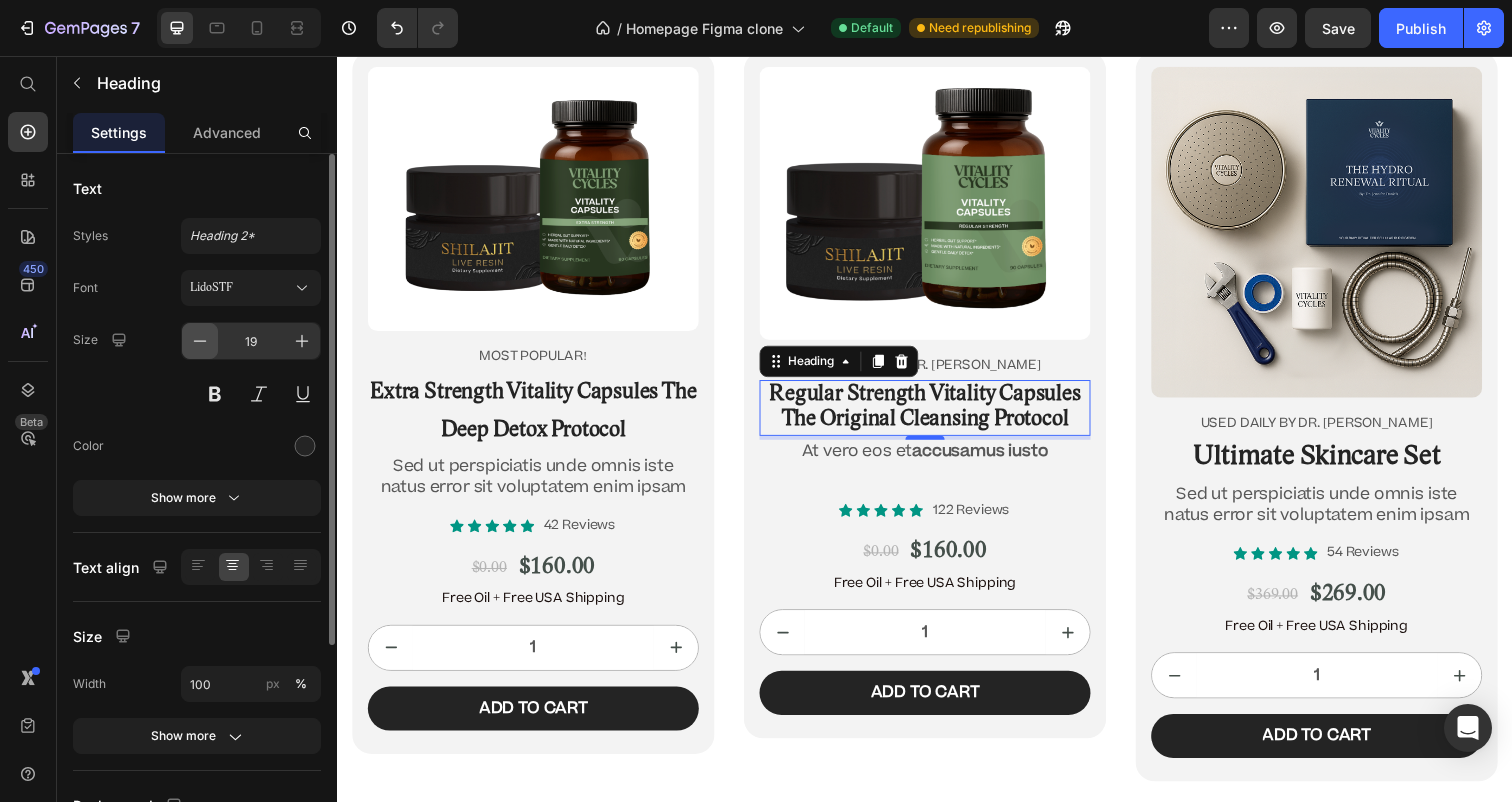 click 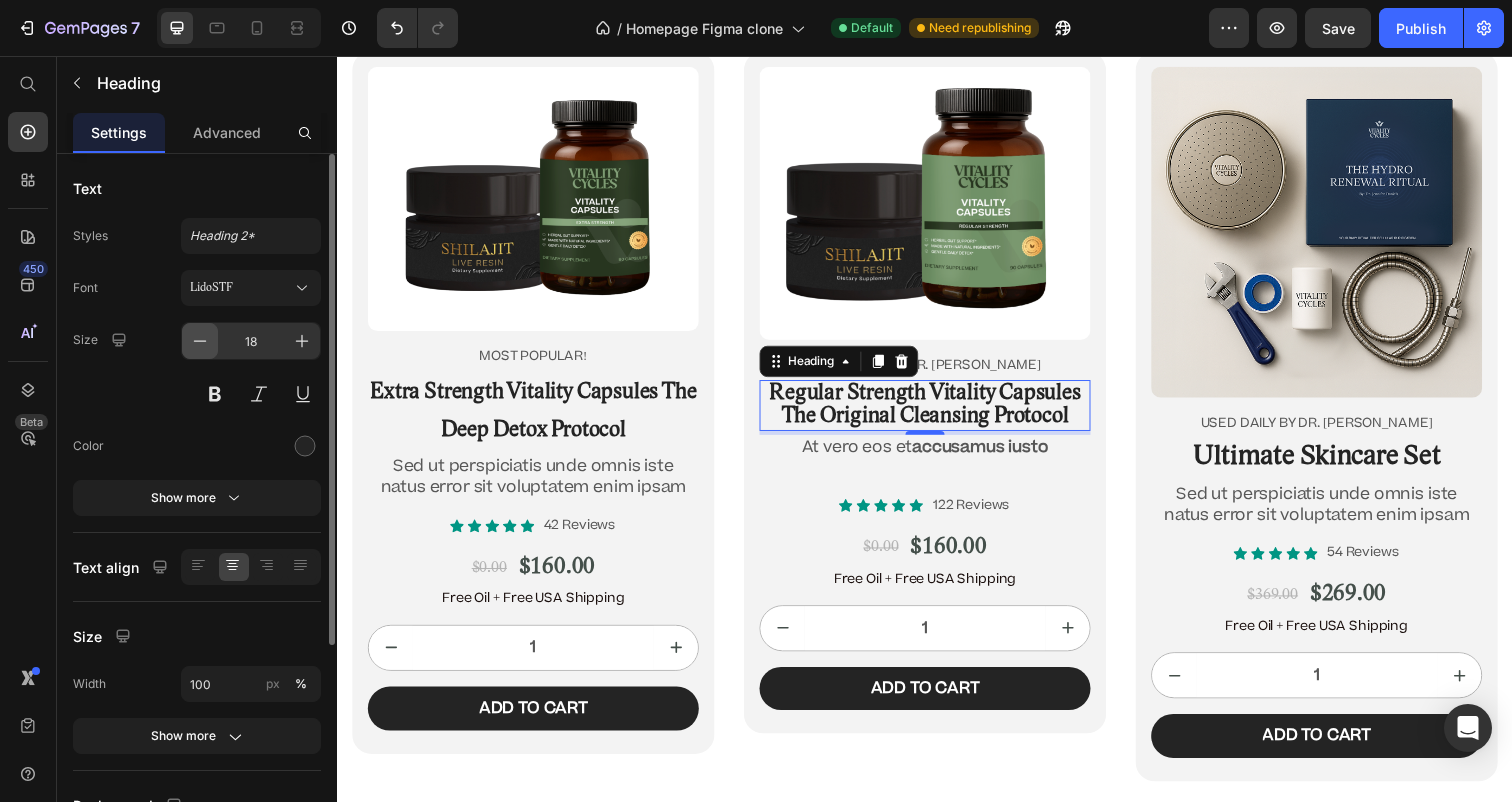 click 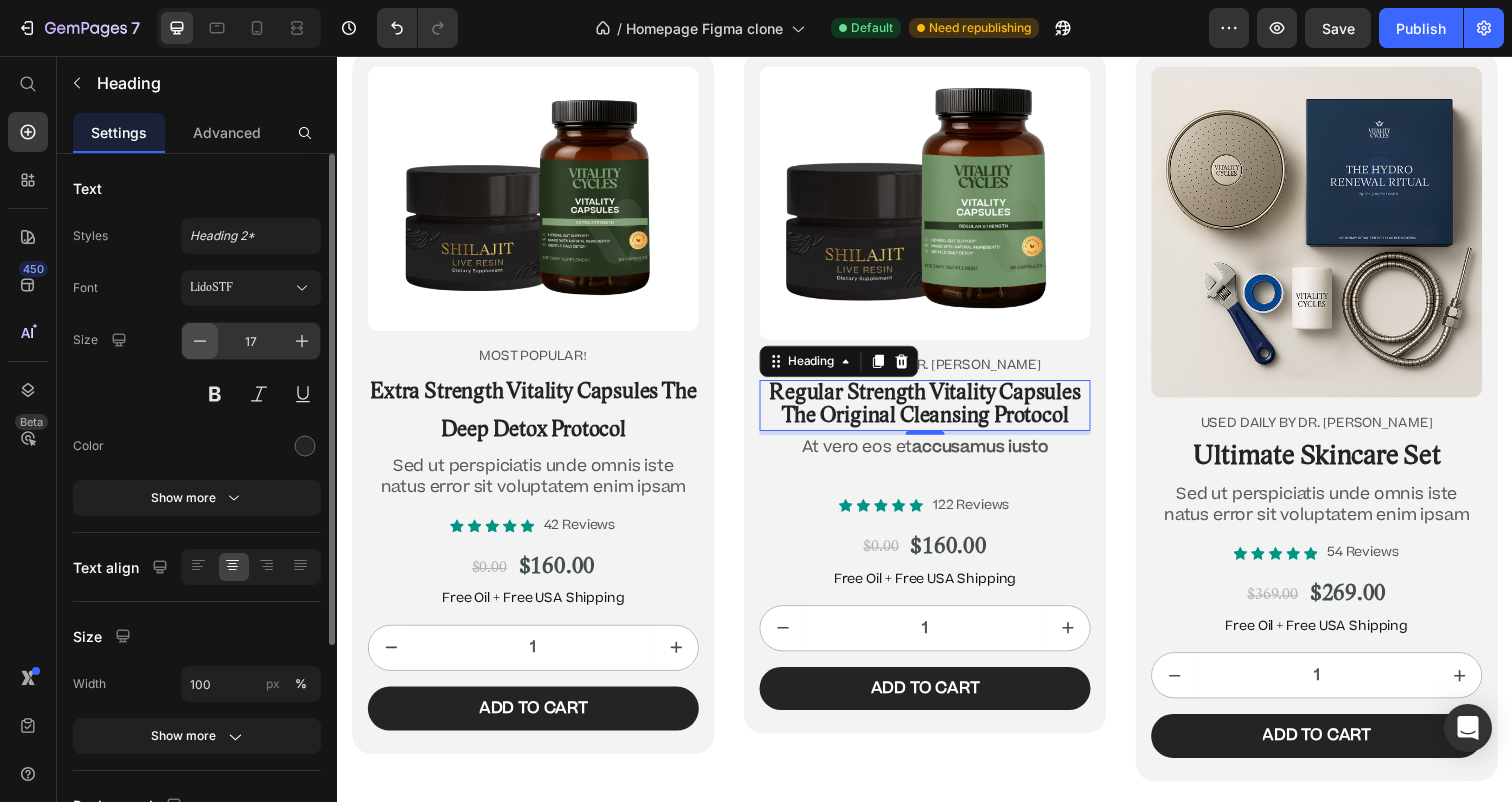 click 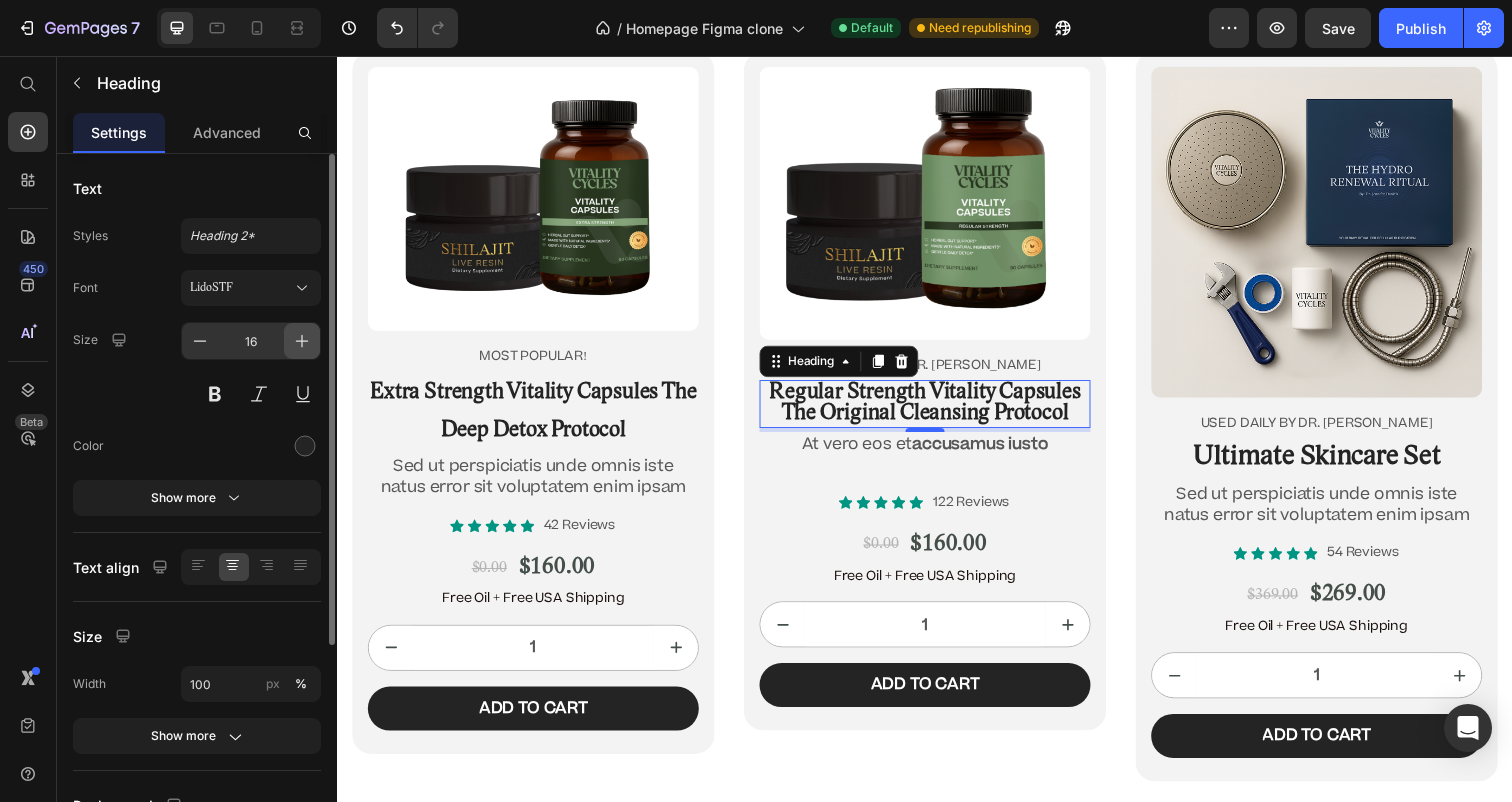 click 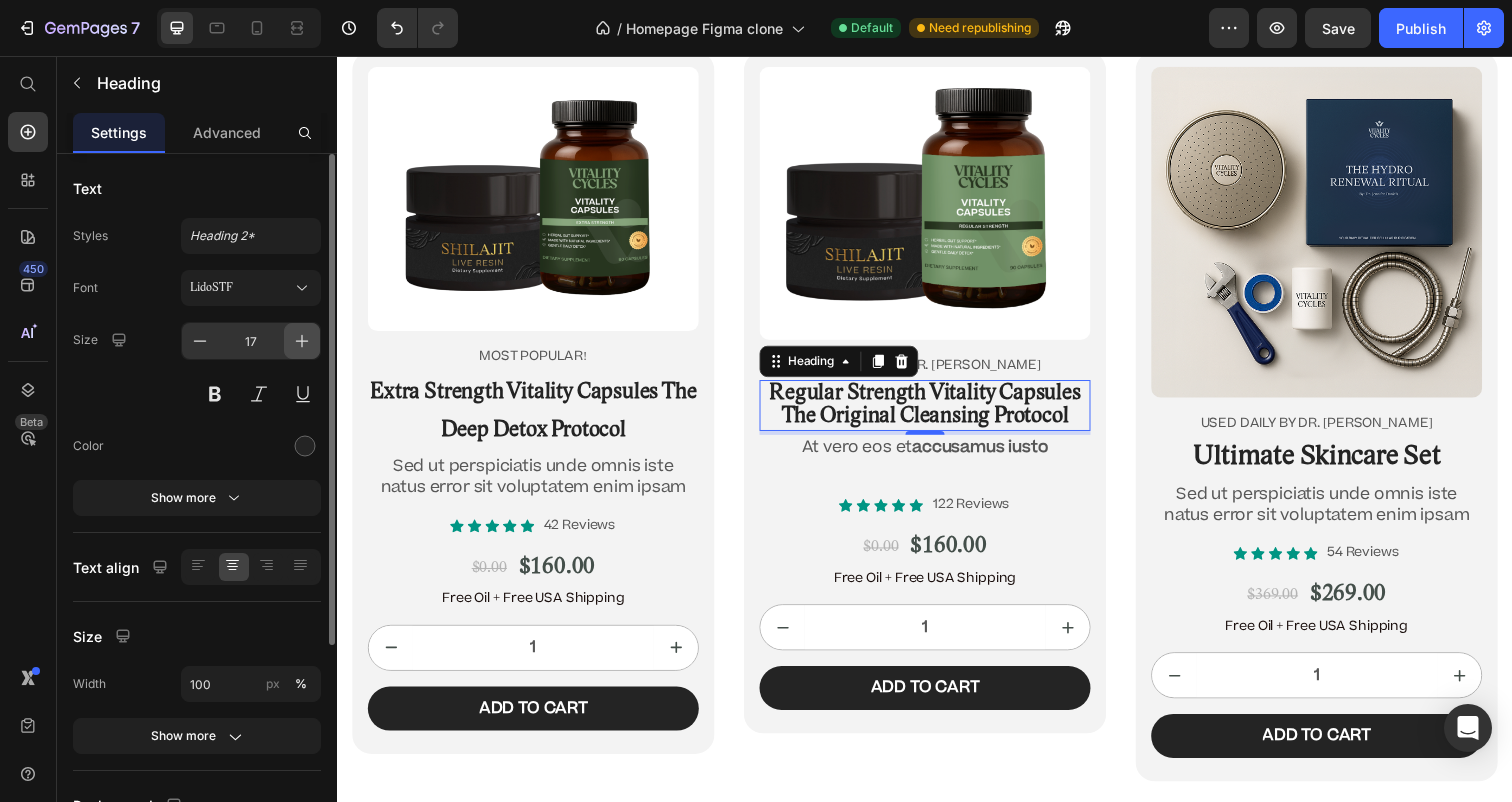 click 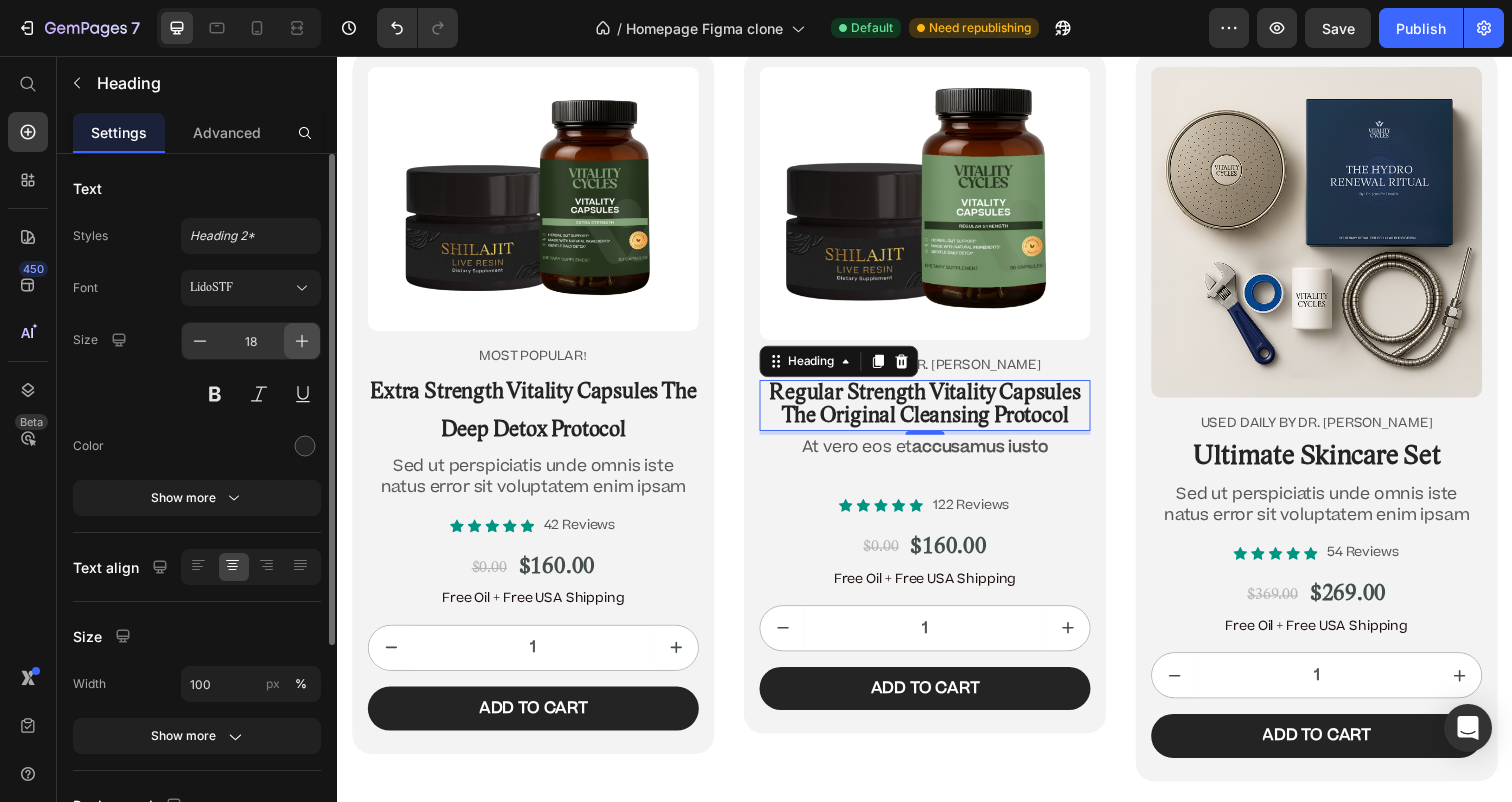 click 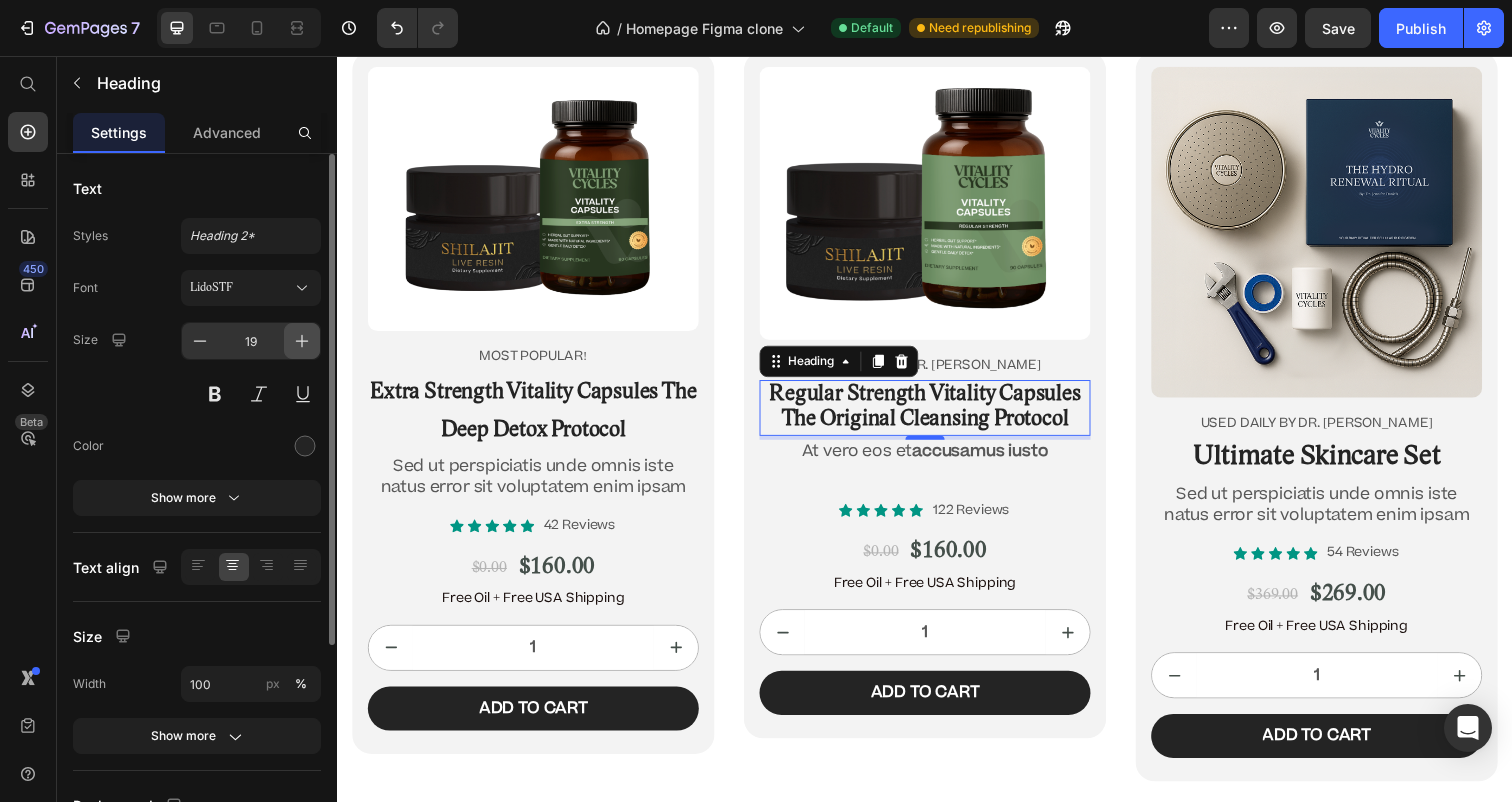click 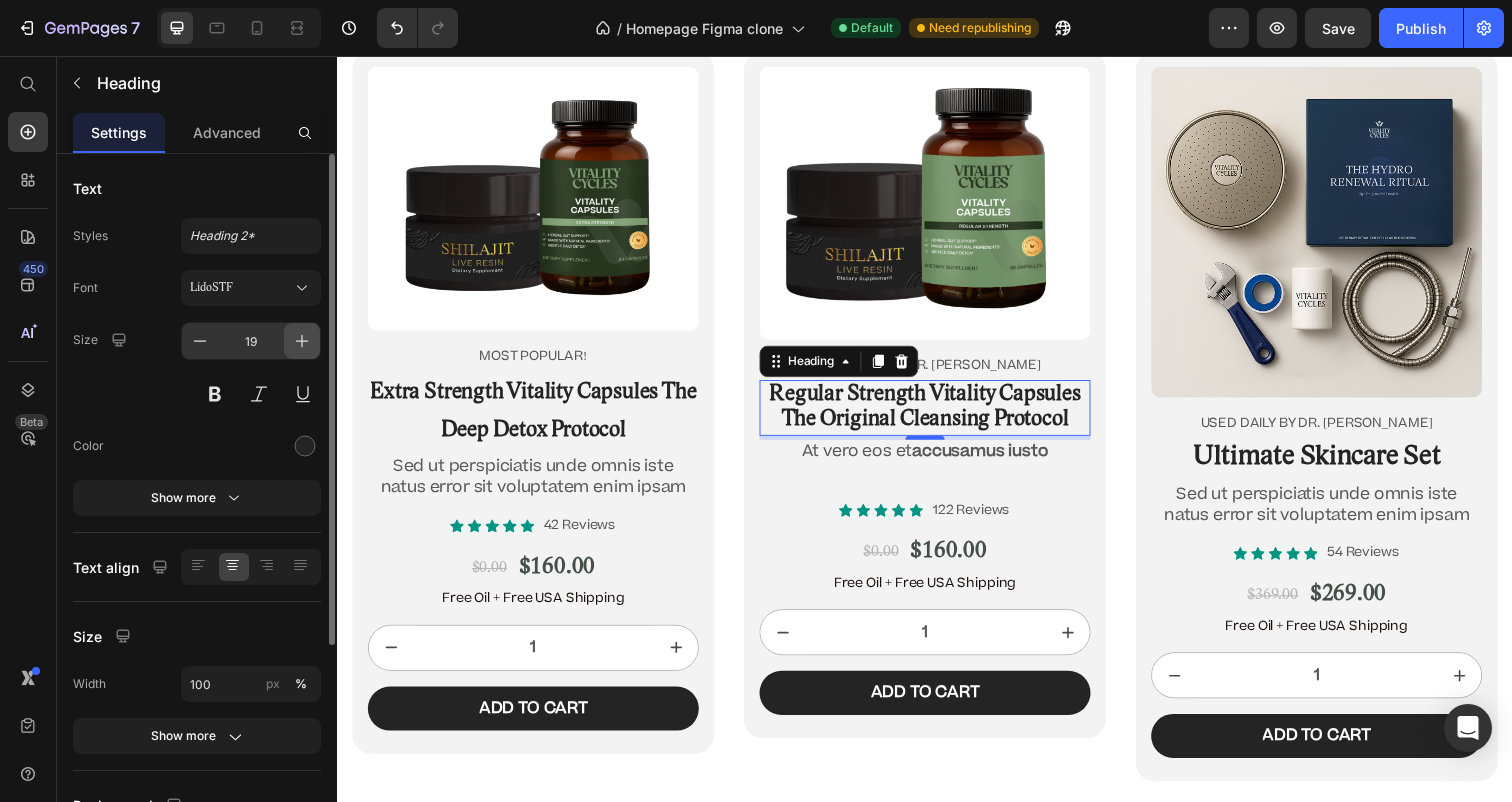 type on "20" 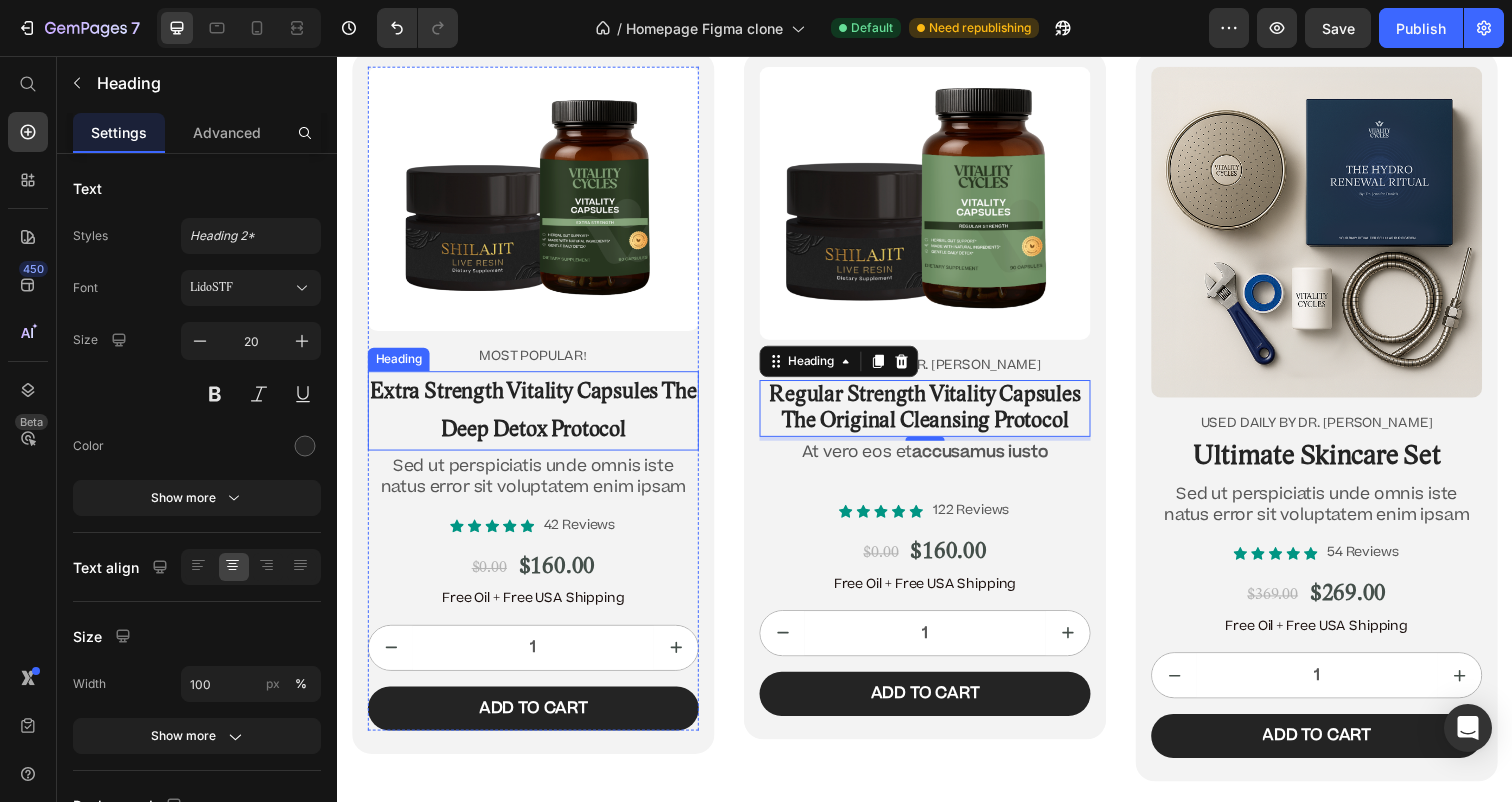 click on "⁠⁠⁠⁠⁠⁠⁠ Extra Strength Vitality Capsules The Deep Detox Protocol" at bounding box center (537, 418) 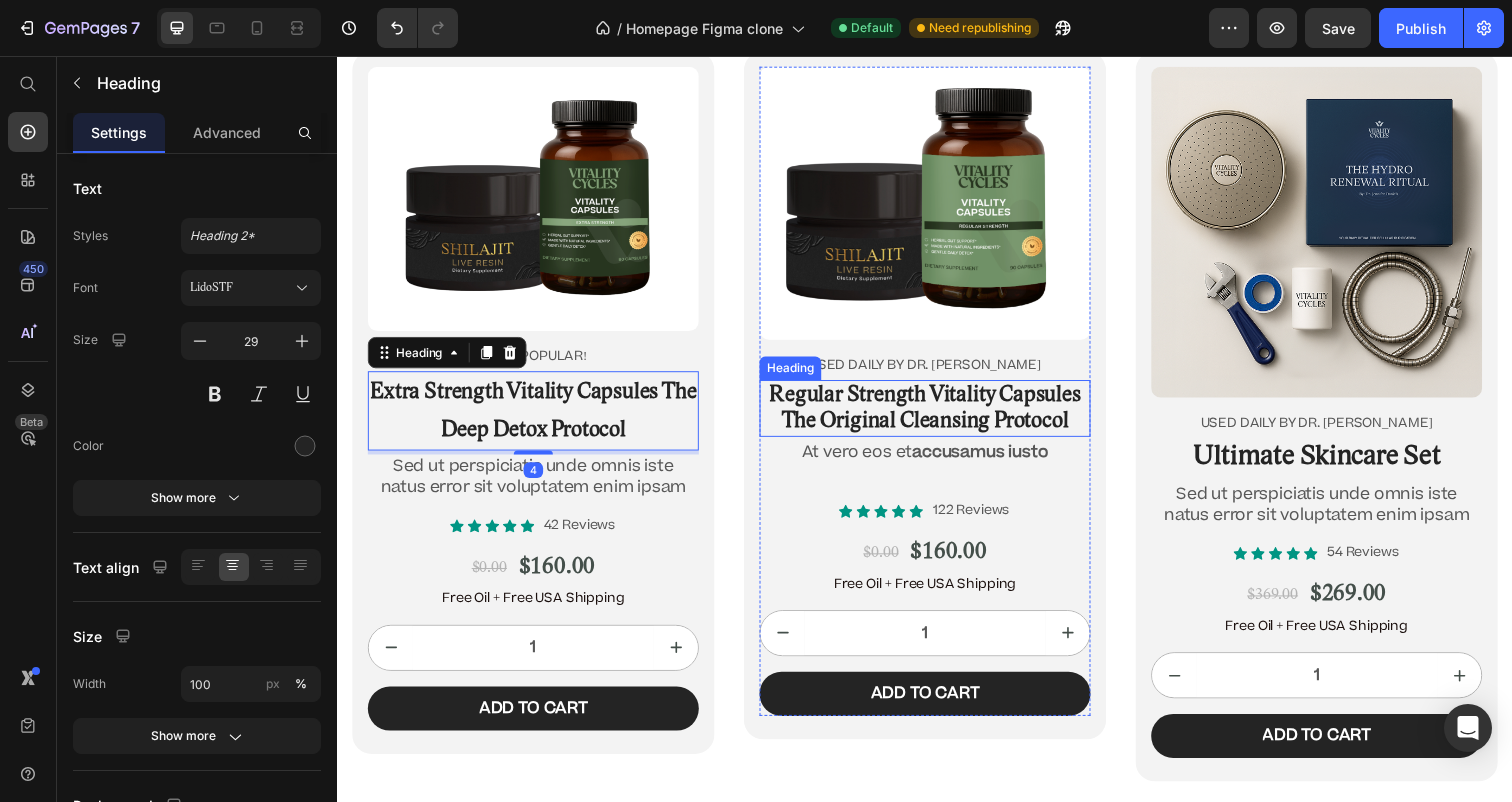 click on "⁠⁠⁠⁠⁠⁠⁠ Regular Strength Vitality Capsules  The Original Cleansing Protocol" at bounding box center [937, 416] 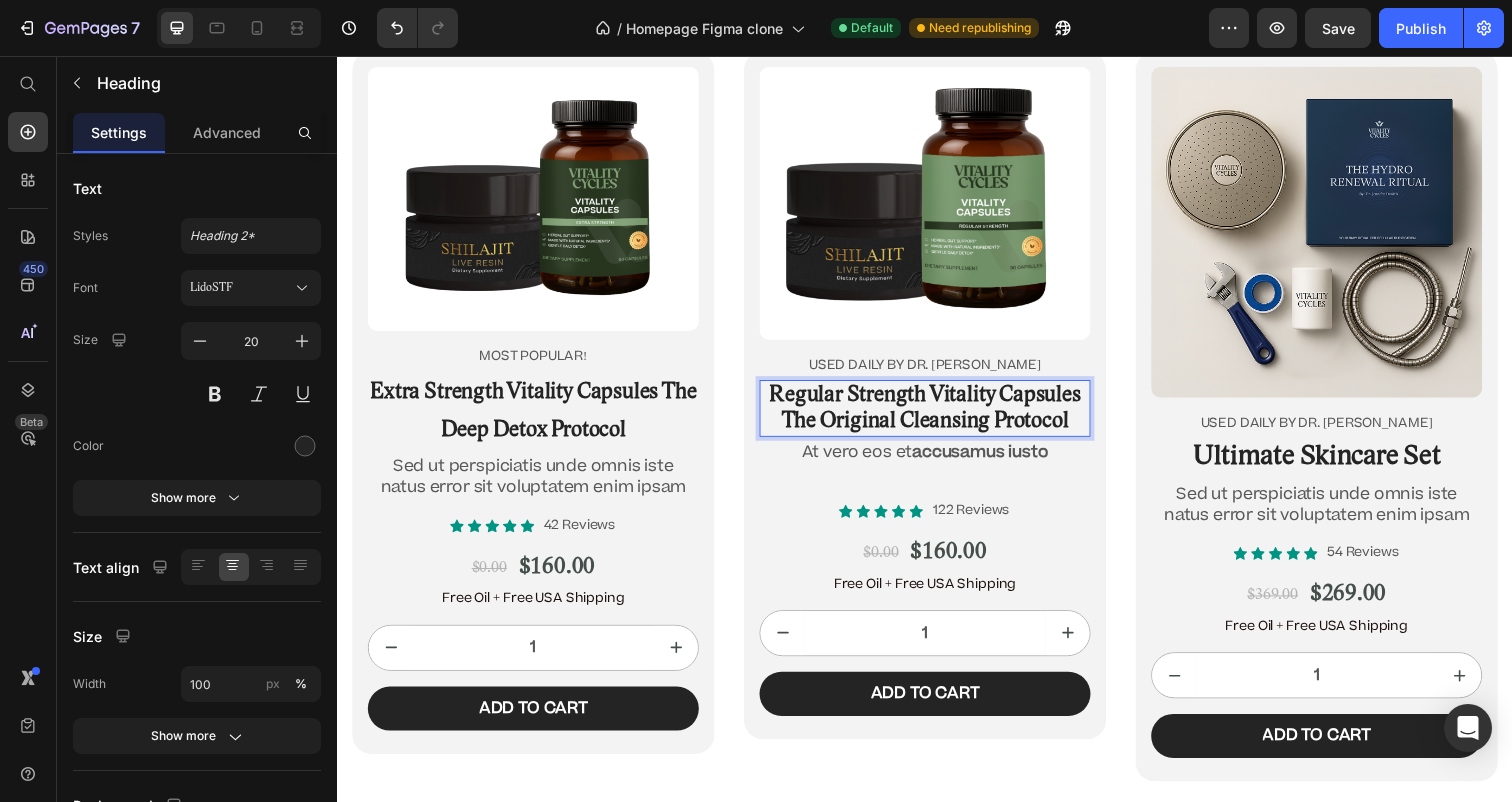 click on "Regular Strength Vitality Capsules" at bounding box center (937, 402) 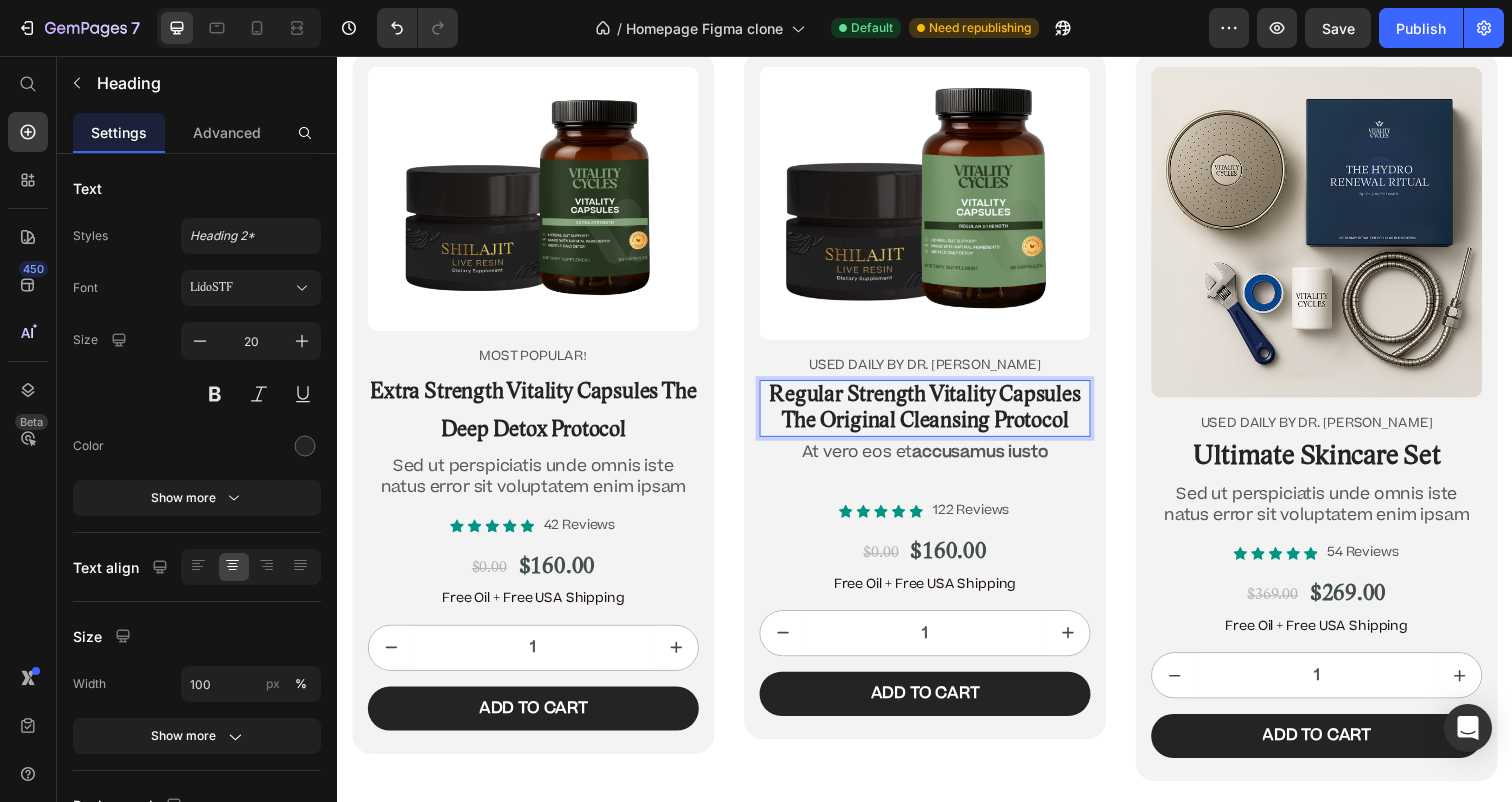 click on "Regular Strength Vitality Capsules" at bounding box center [937, 402] 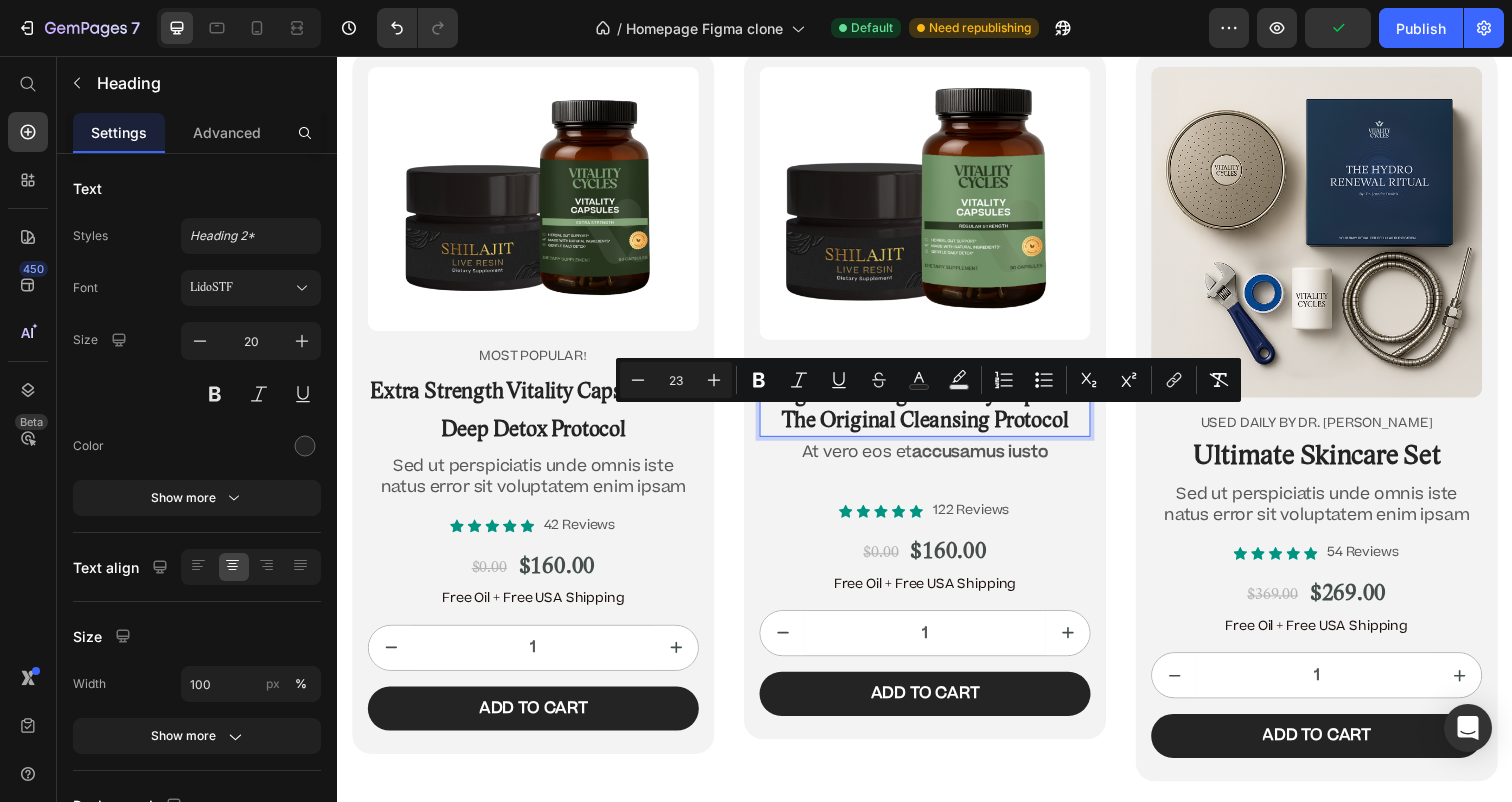 click on "Regular Strength Vitality Capsules" at bounding box center (937, 402) 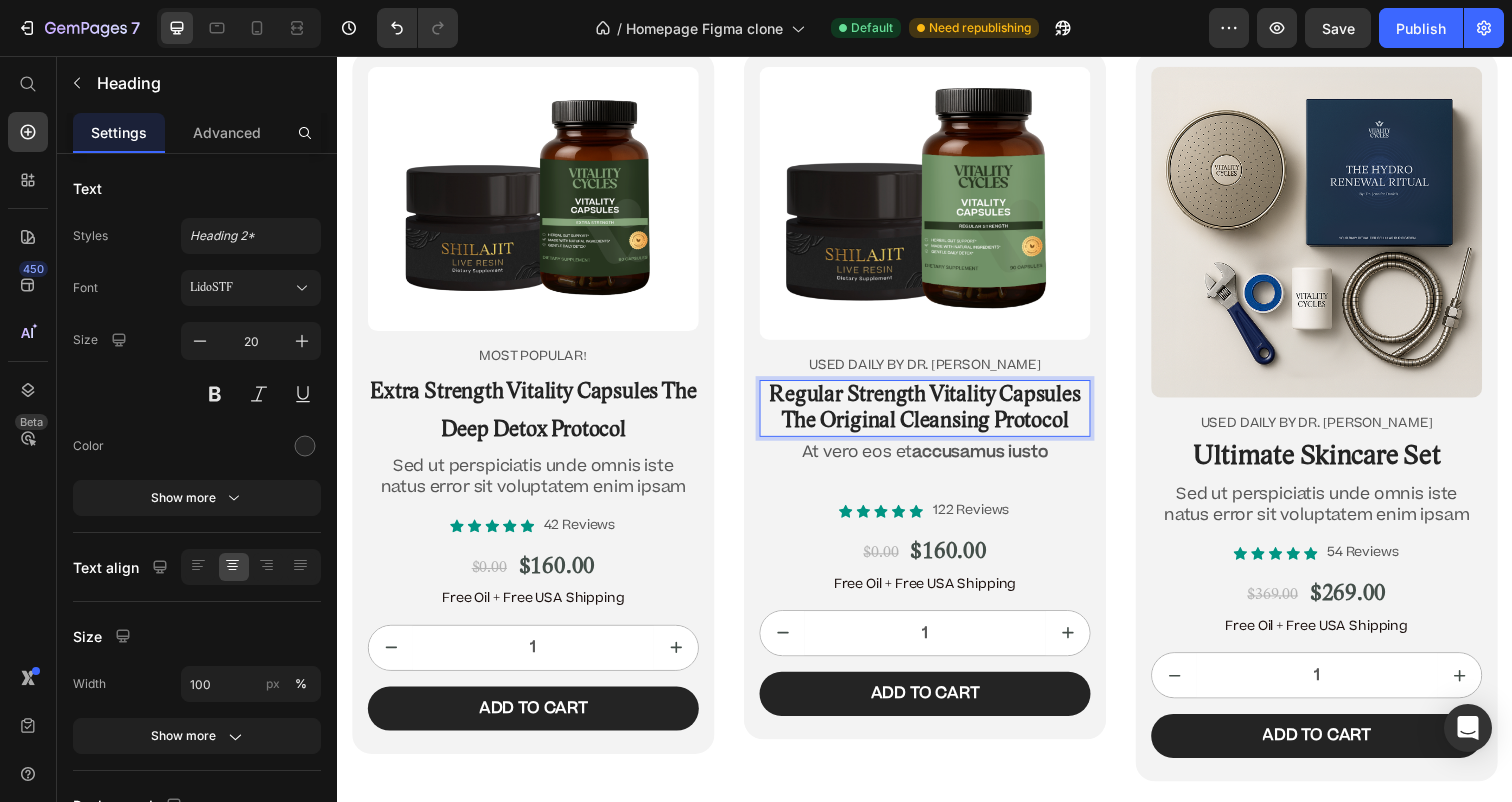 click on "Regular Strength Vitality Capsules" at bounding box center [937, 402] 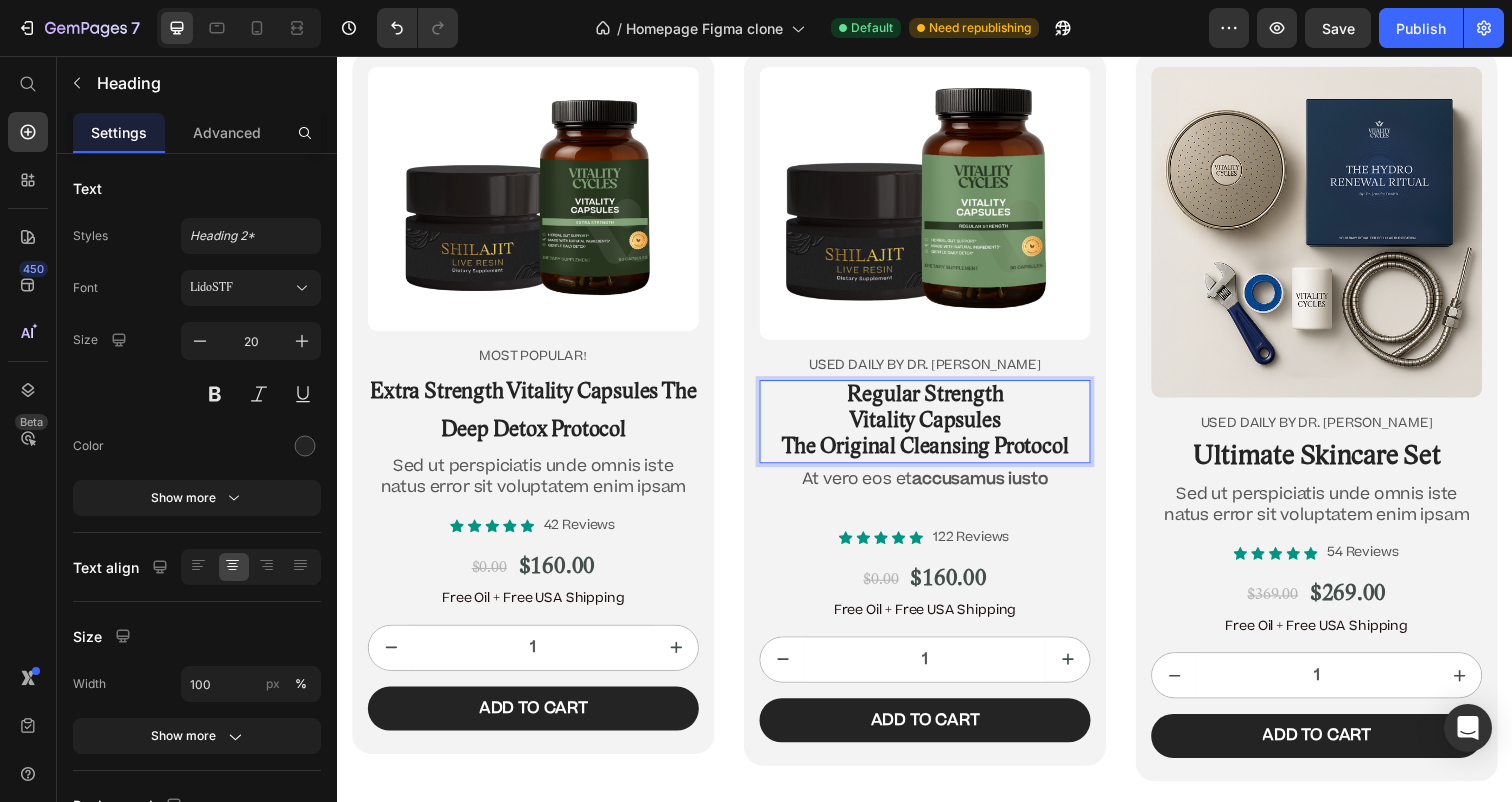 click on "The Original Cleansing Protocol" at bounding box center [937, 456] 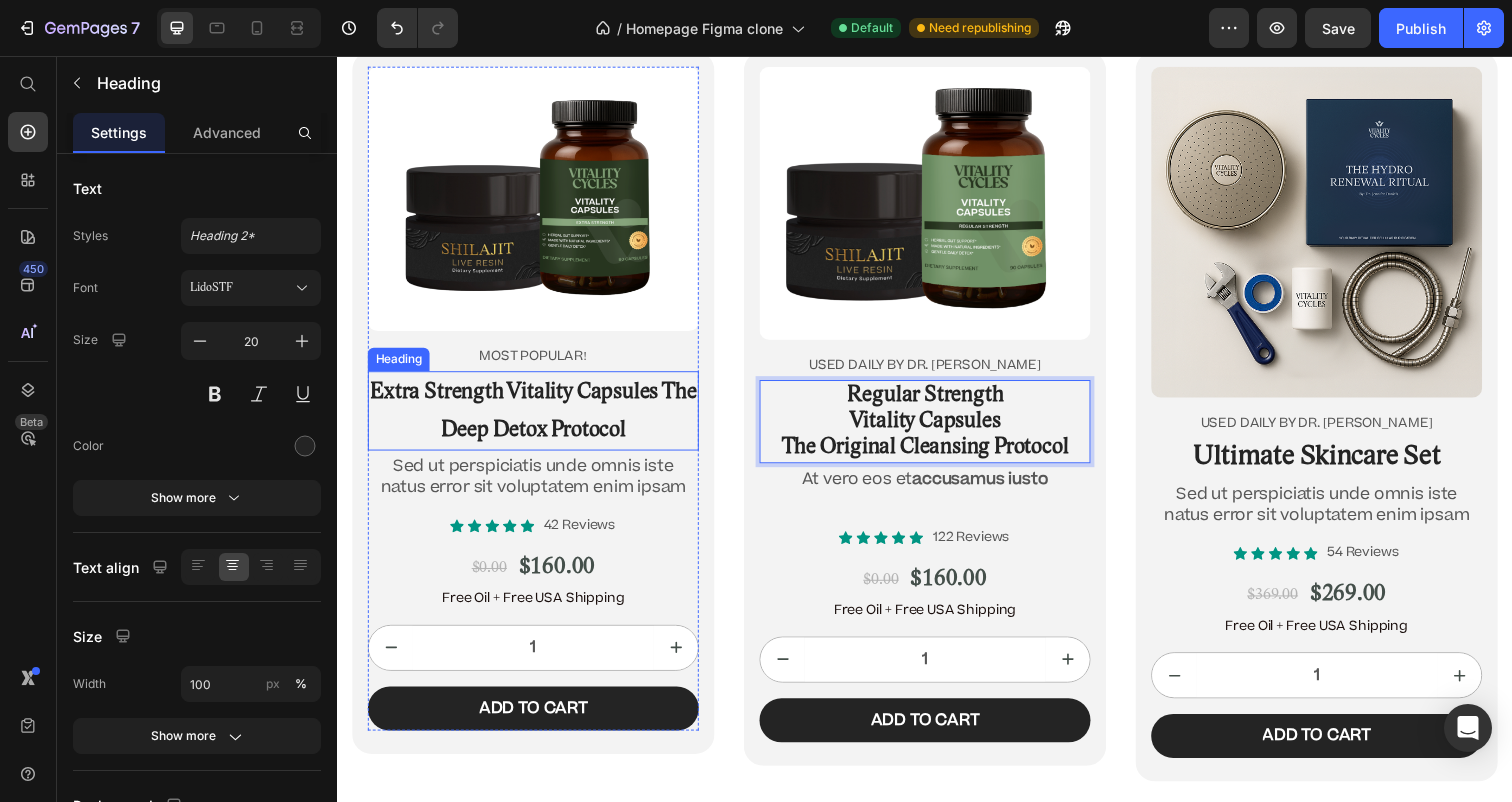 click on "Extra Strength Vitality Capsules The Deep Detox Protocol" at bounding box center (537, 418) 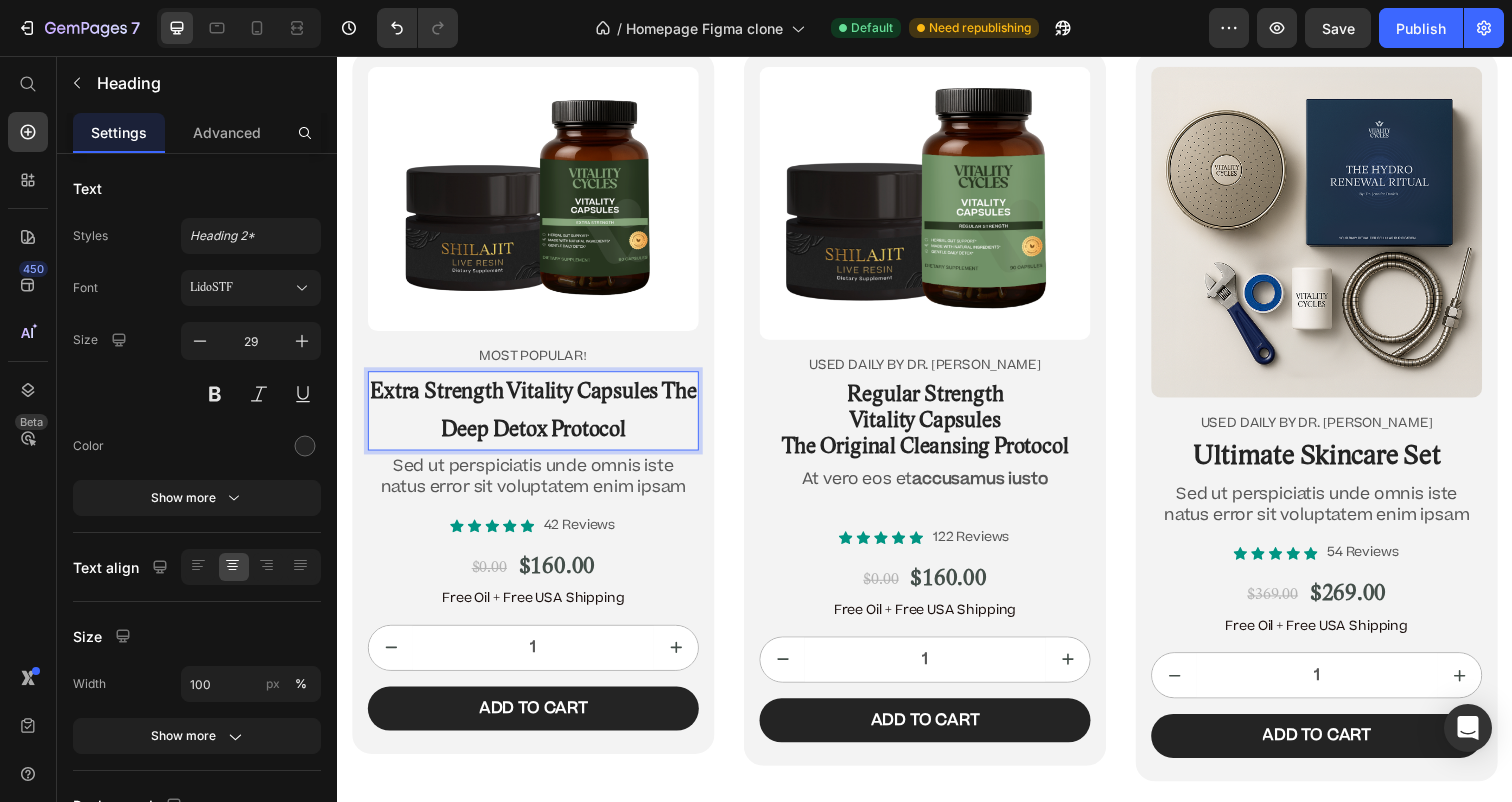 click on "Extra Strength Vitality Capsules The Deep Detox Protocol" at bounding box center [537, 418] 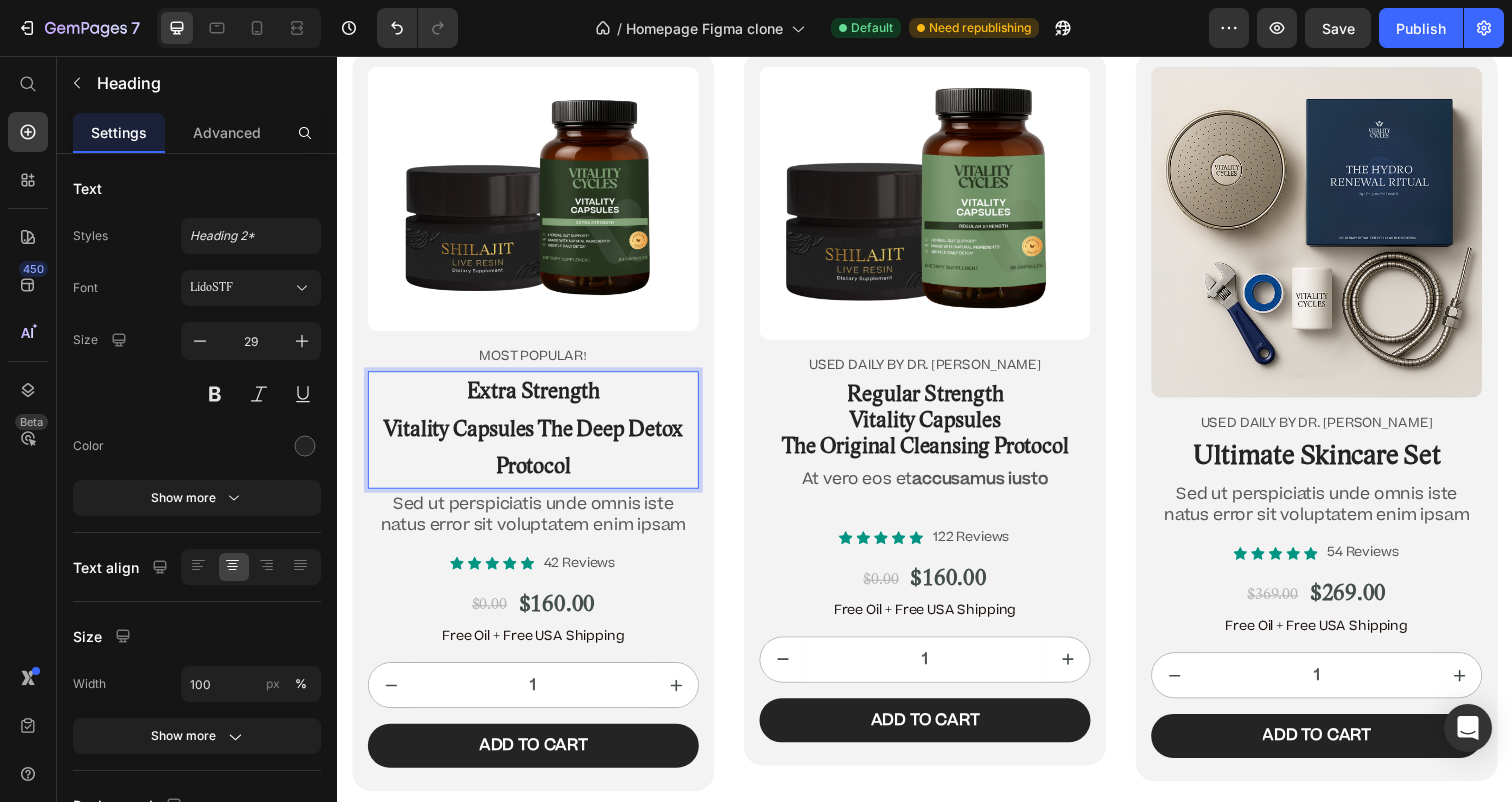 click on "Vitality Capsules The Deep Detox Protocol" at bounding box center [537, 457] 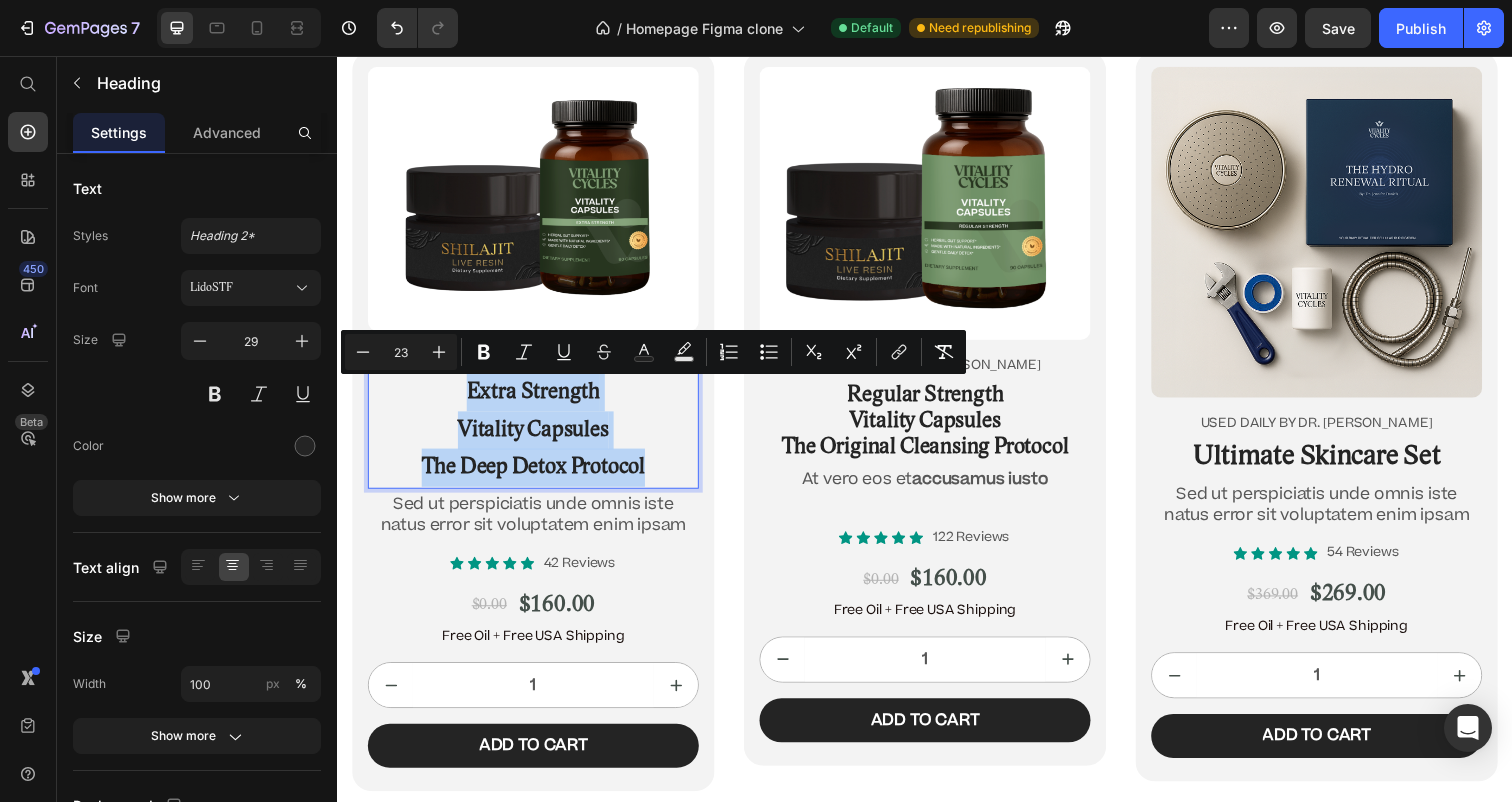 drag, startPoint x: 681, startPoint y: 467, endPoint x: 427, endPoint y: 376, distance: 269.8092 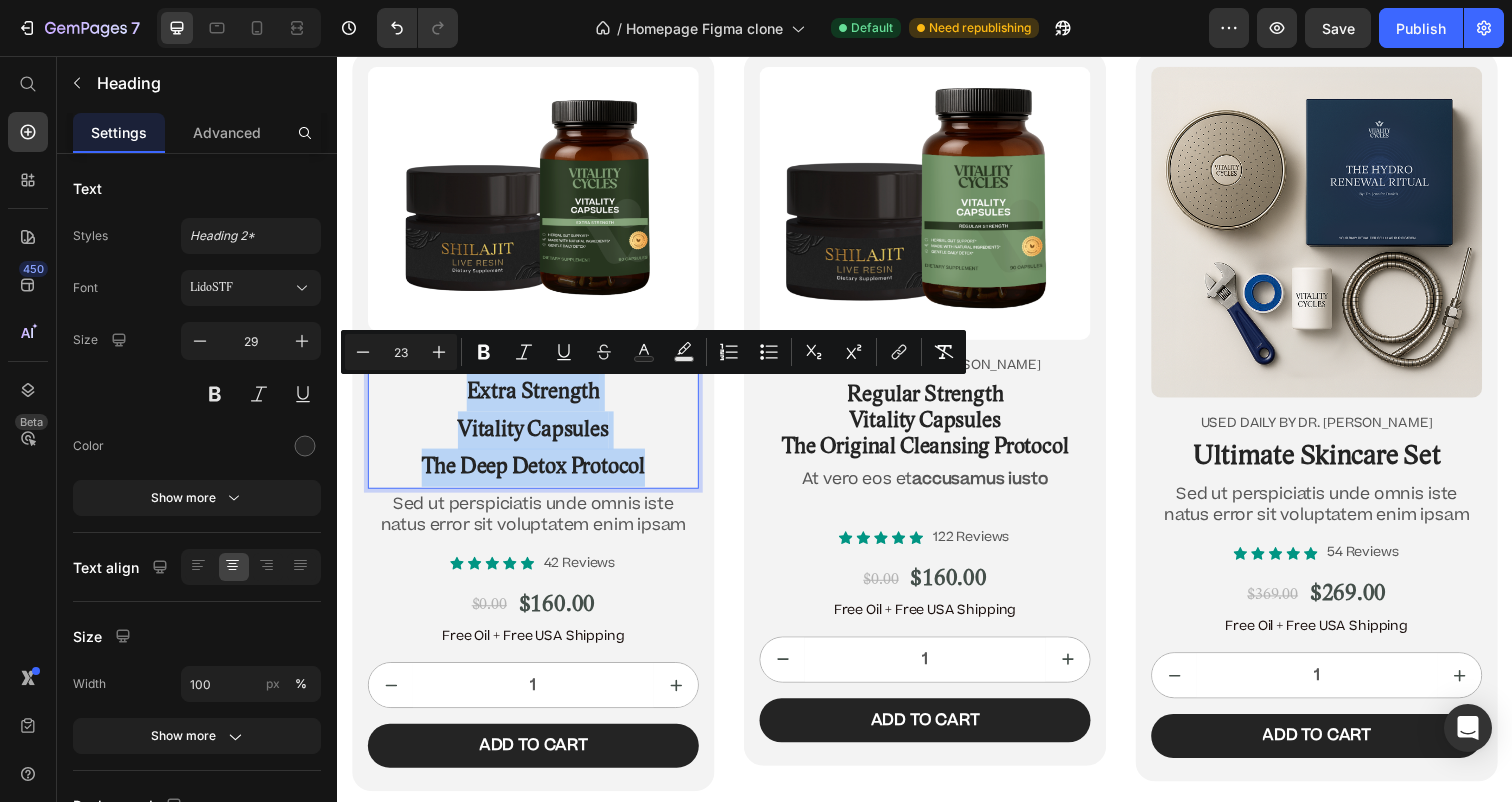 click on "Extra Strength  Vitality Capsules  The Deep Detox Protocol" at bounding box center (537, 438) 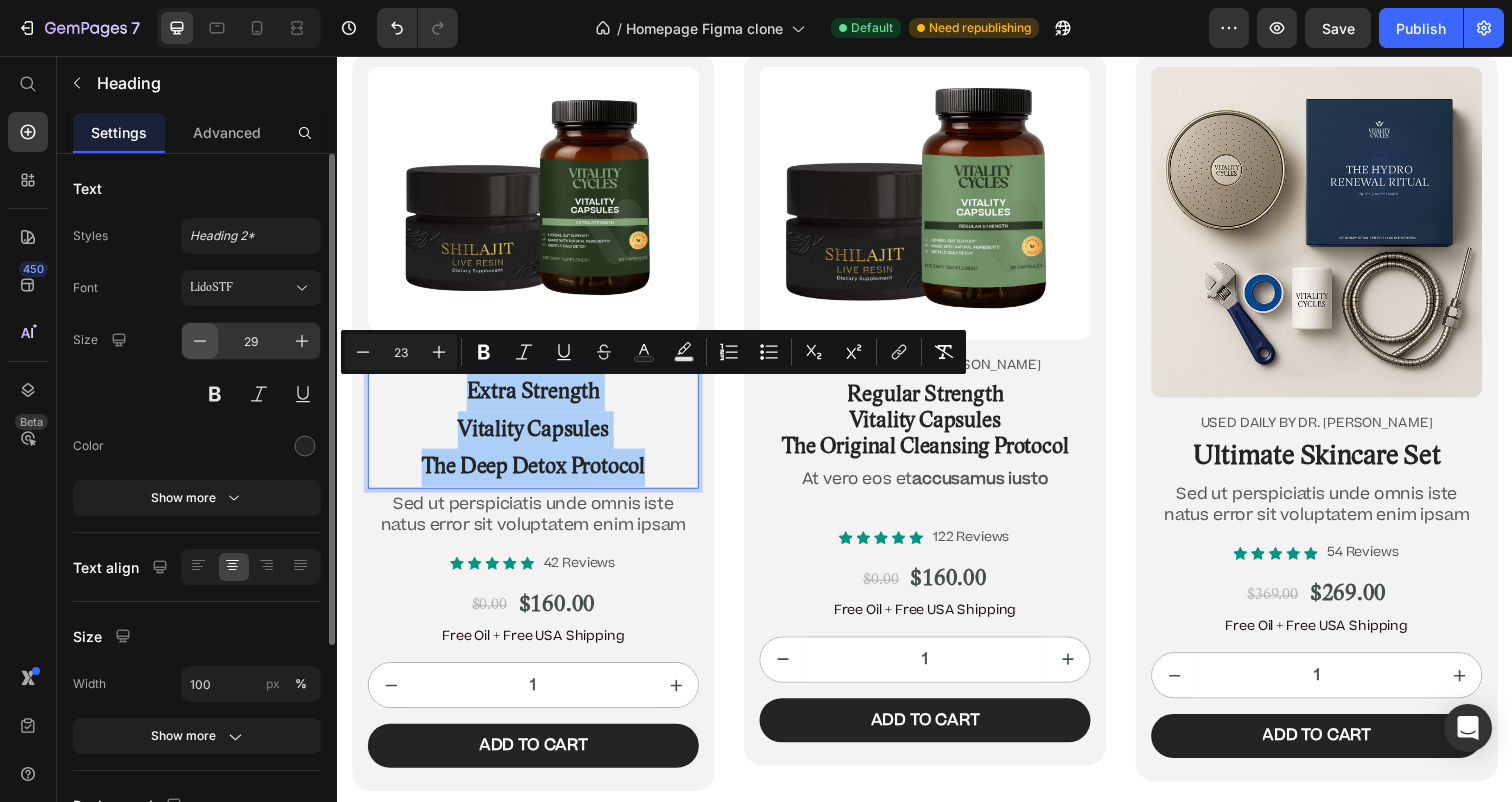 click 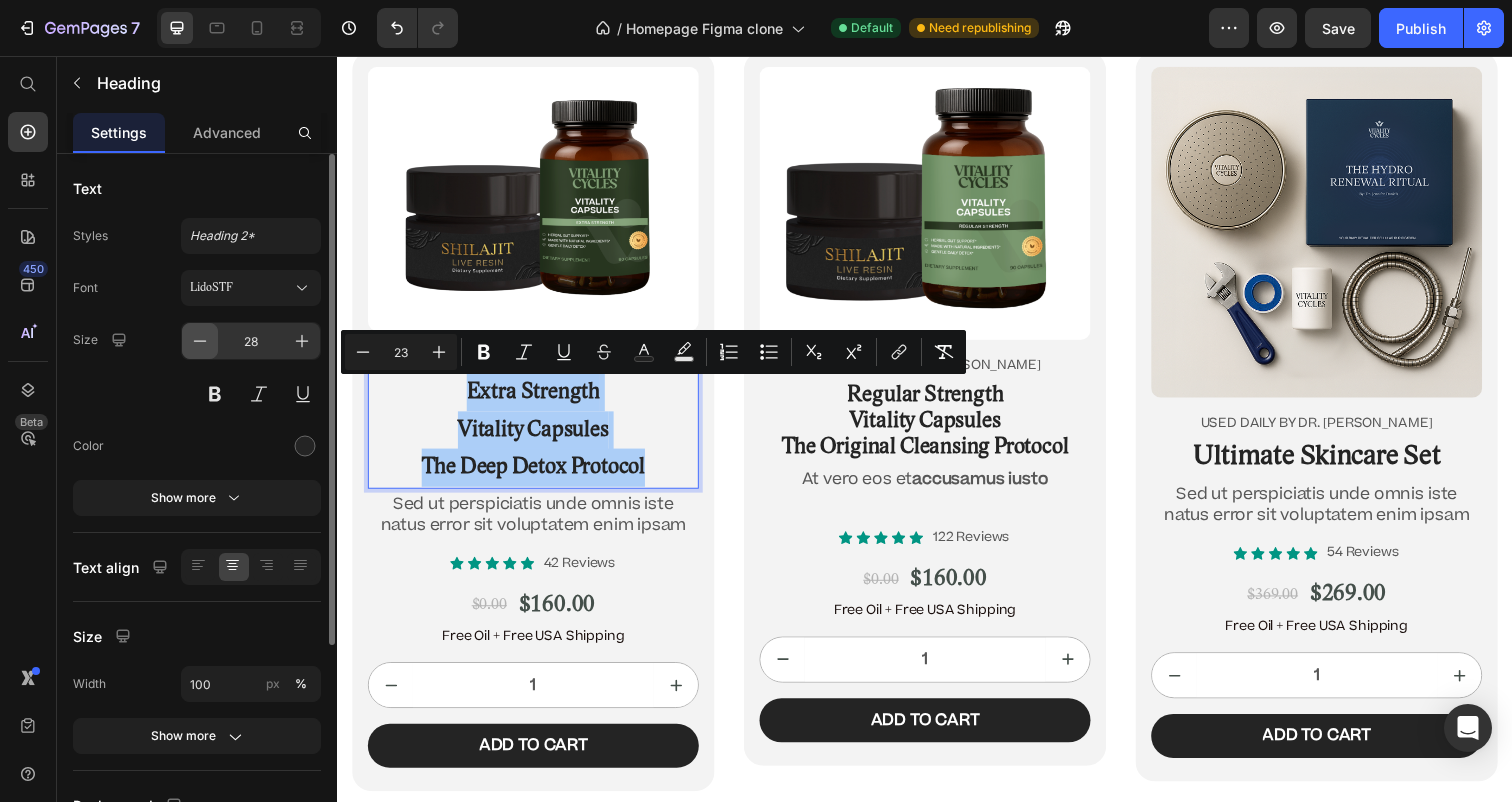 click 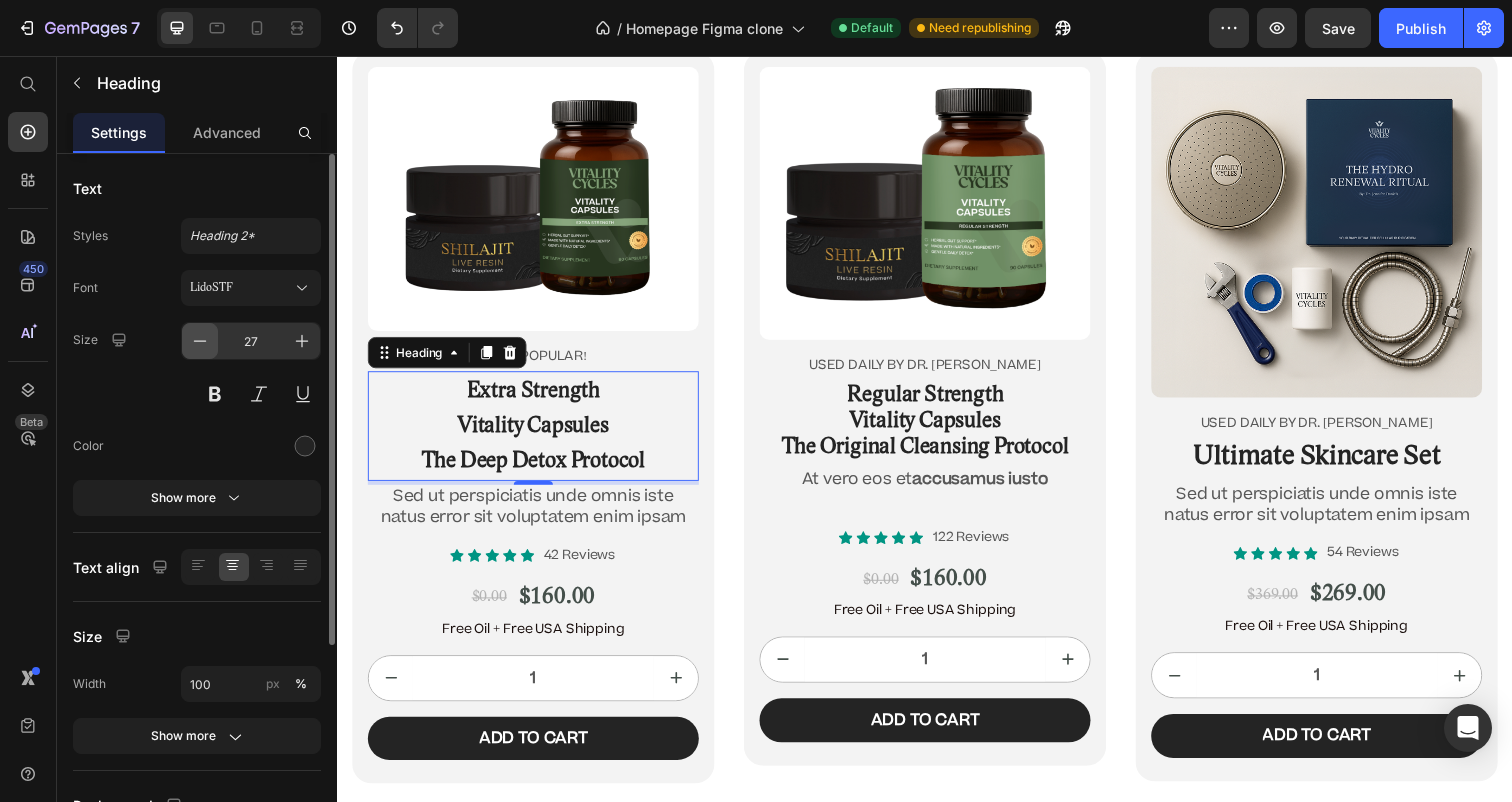 click 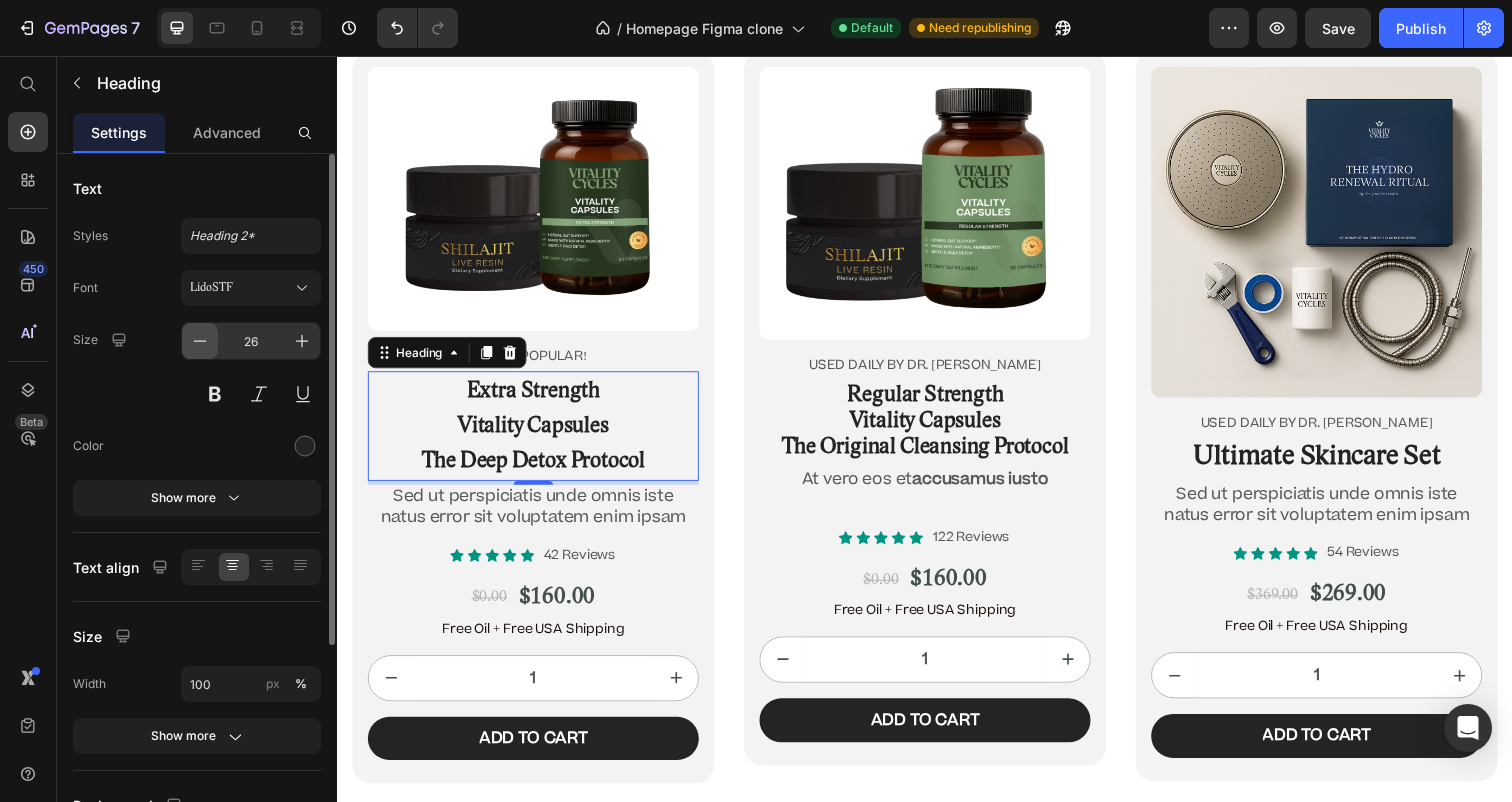 click 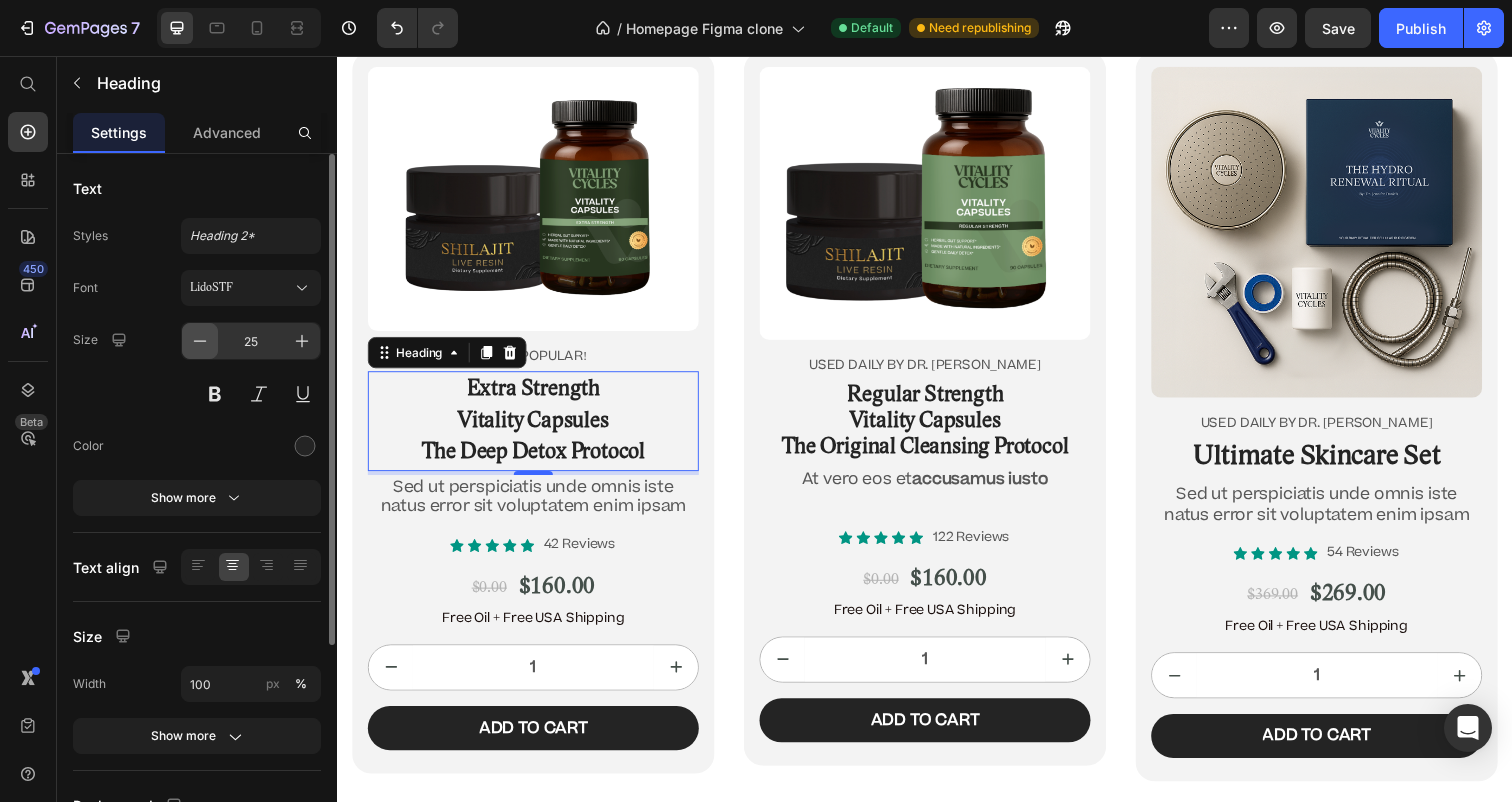 click 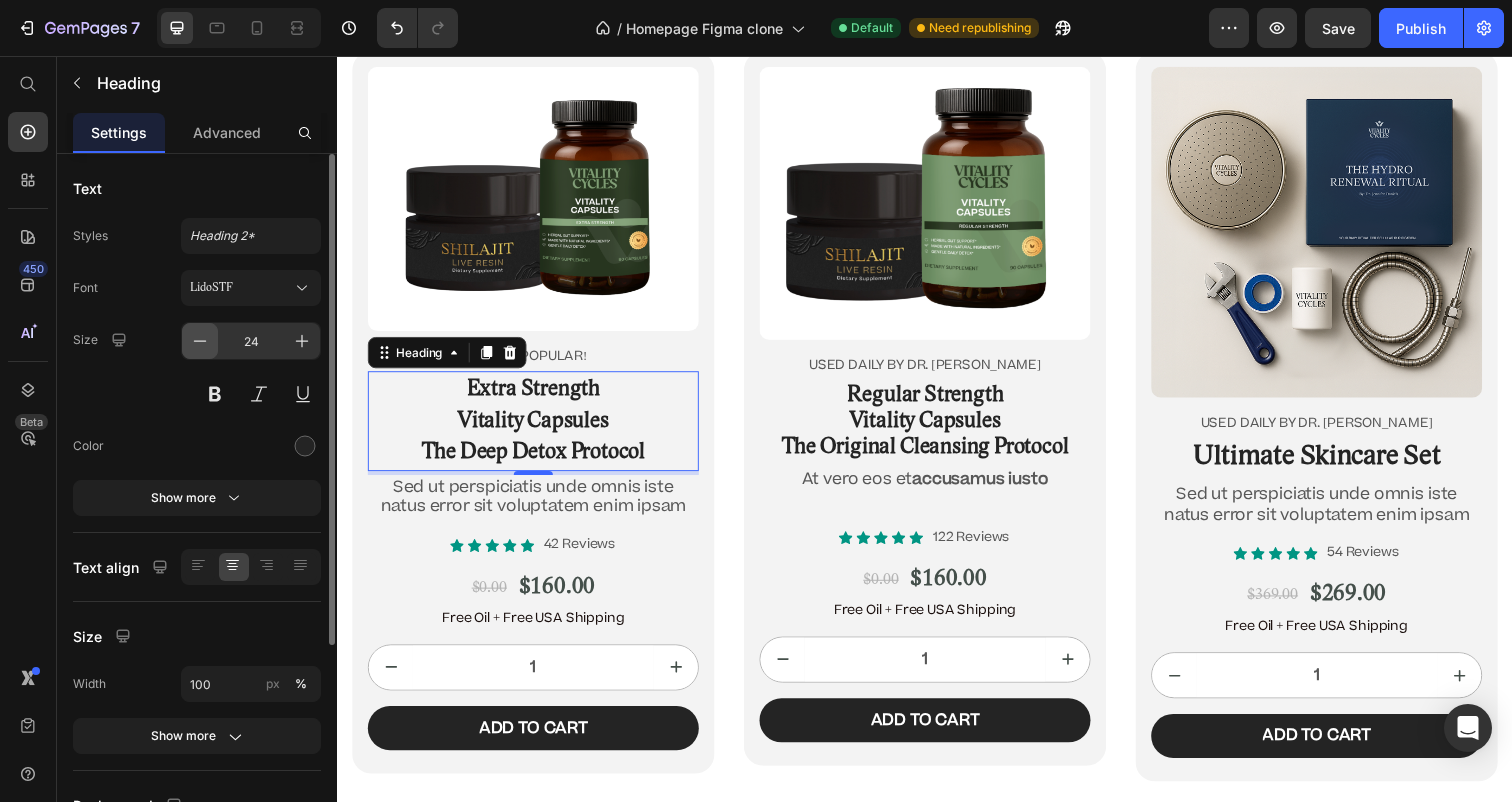 click 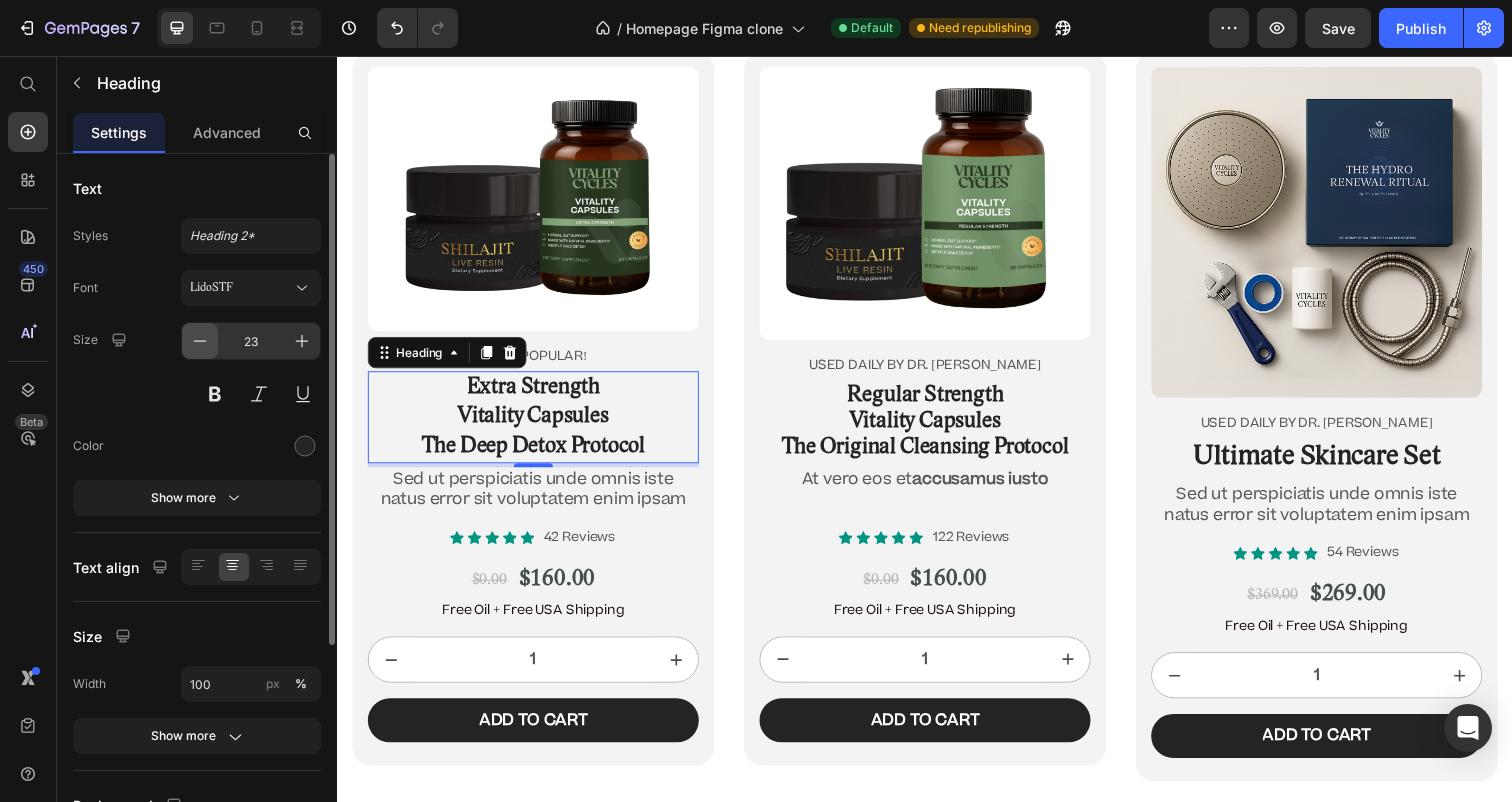 click 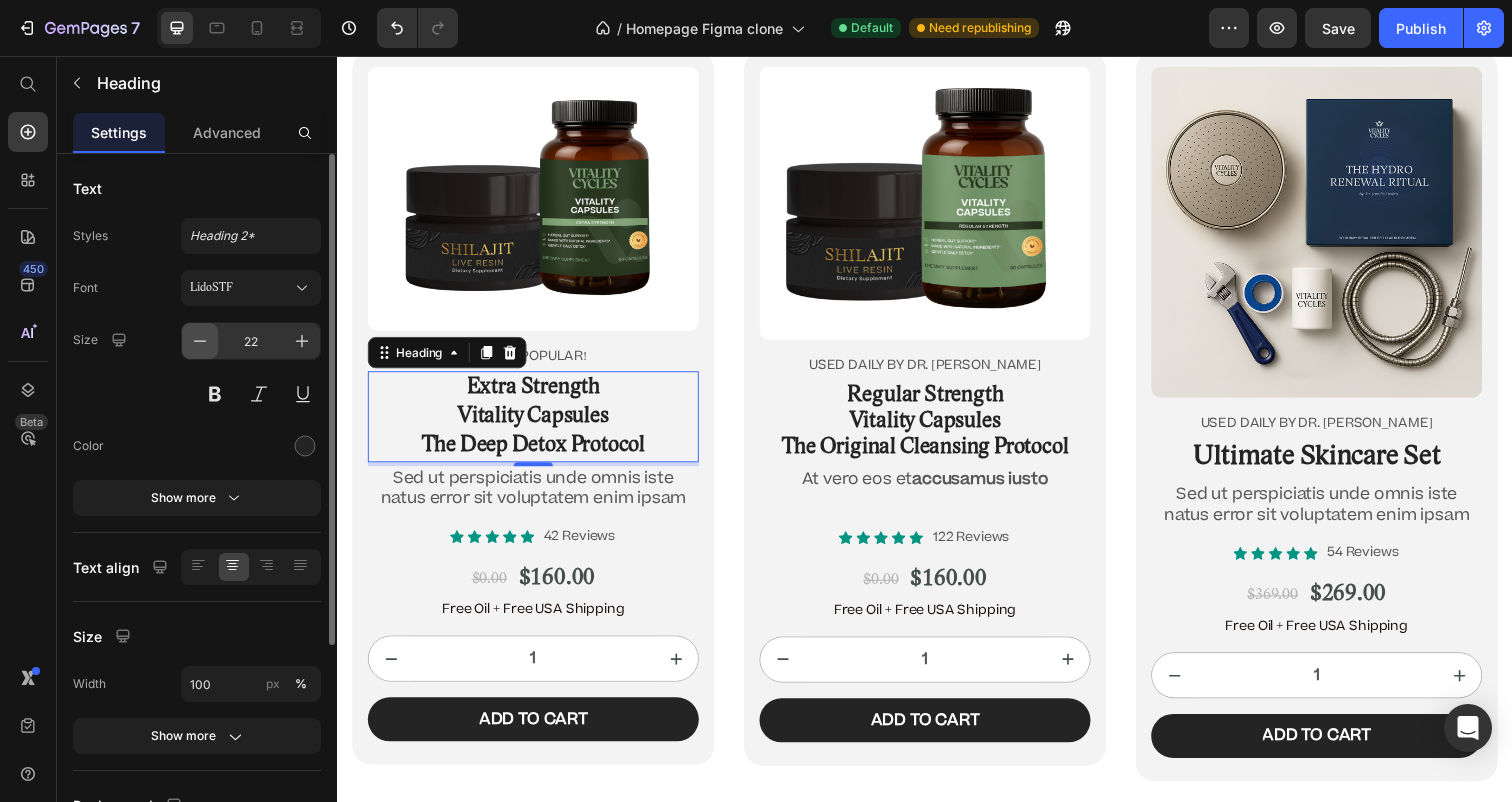 click 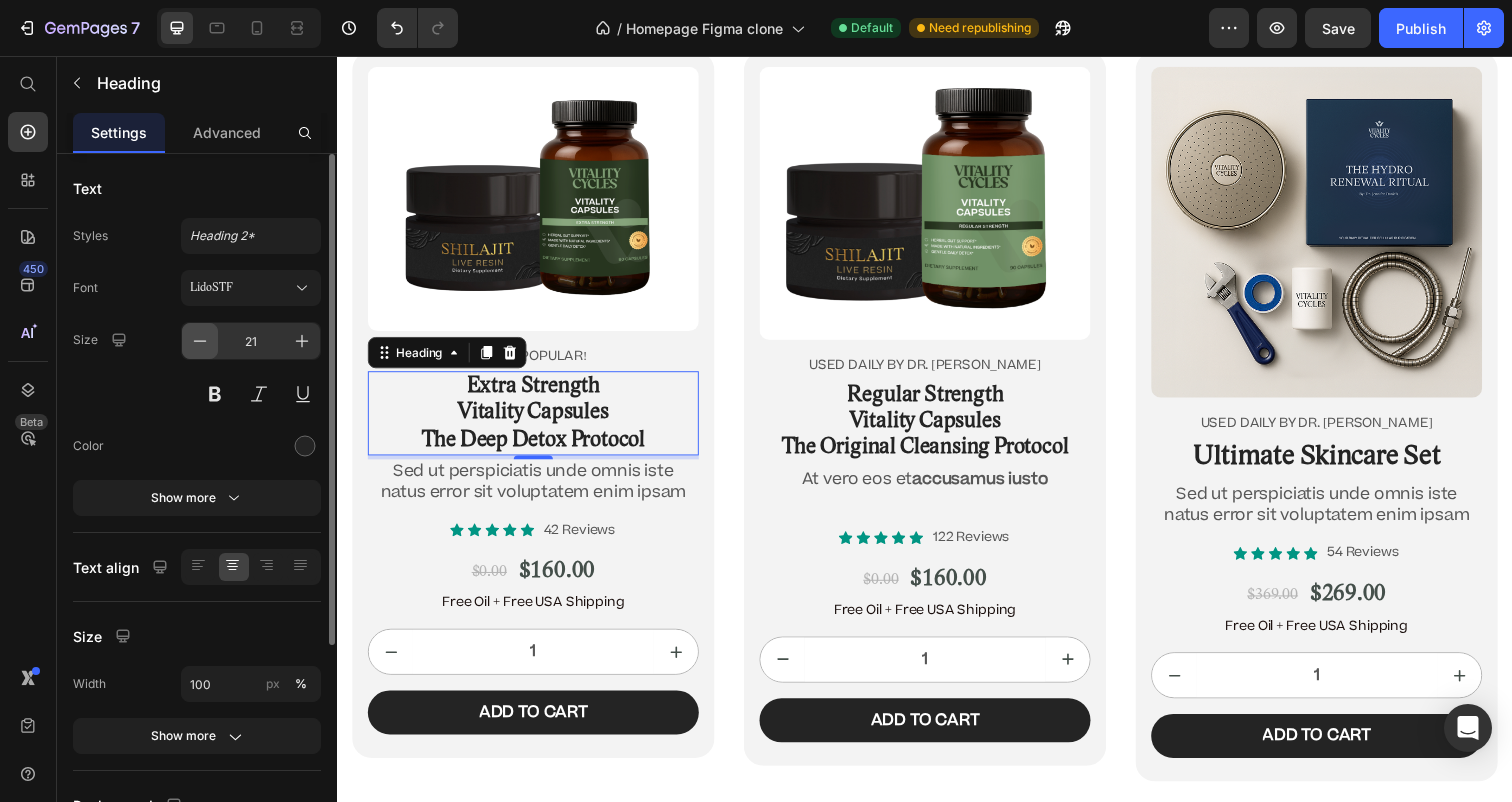 click 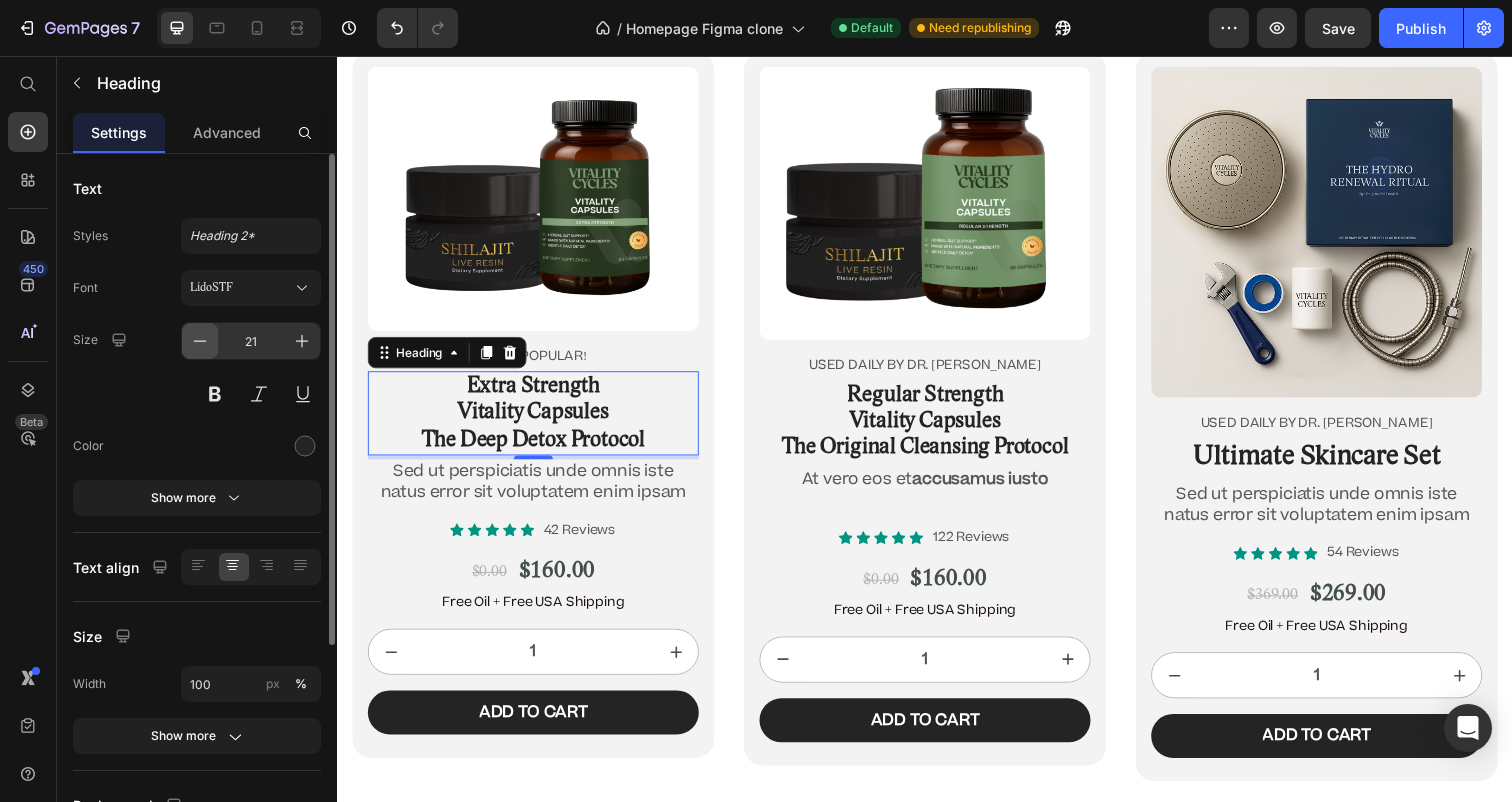type on "20" 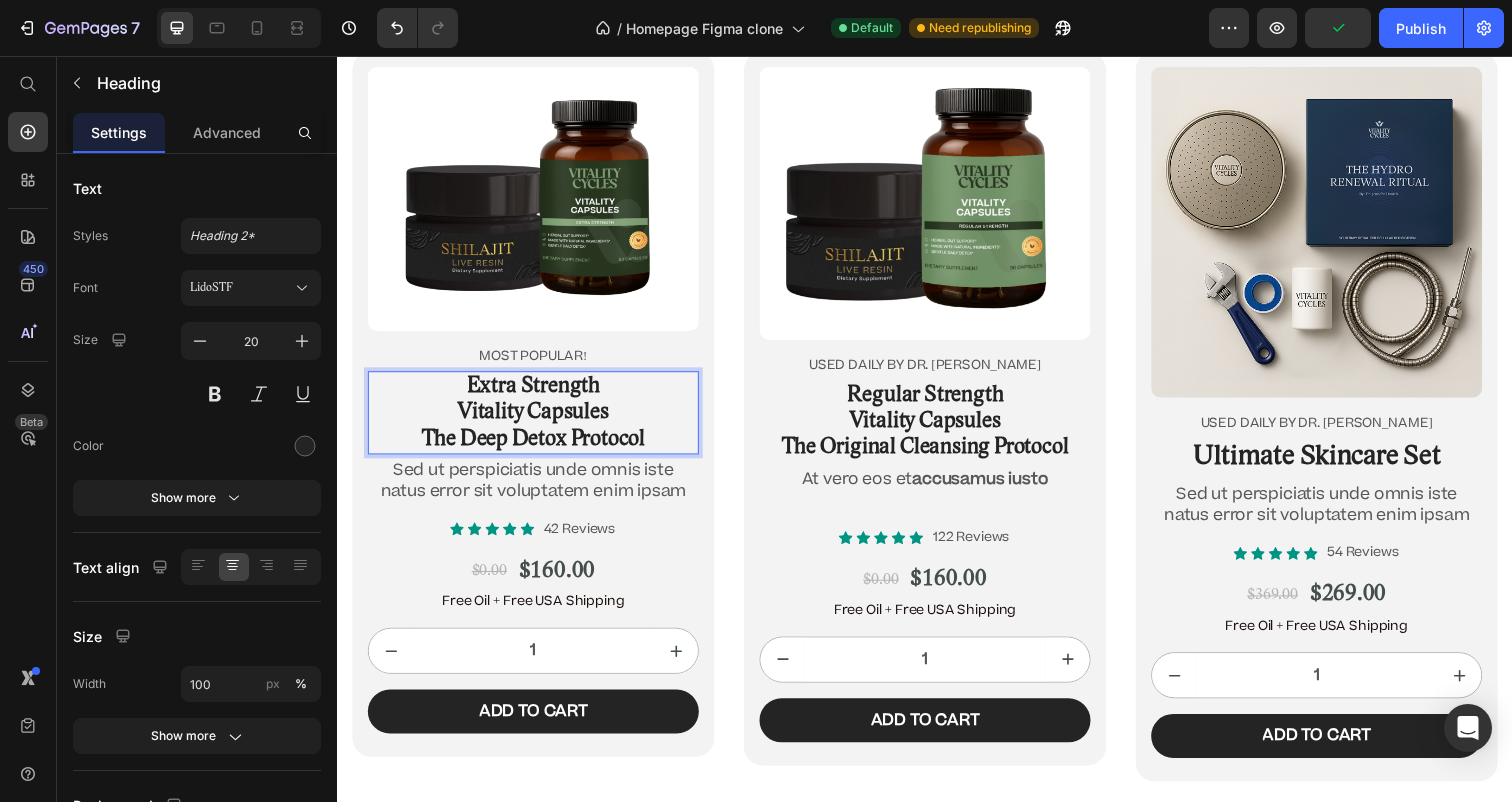 click on "Vitality Capsules" at bounding box center [537, 420] 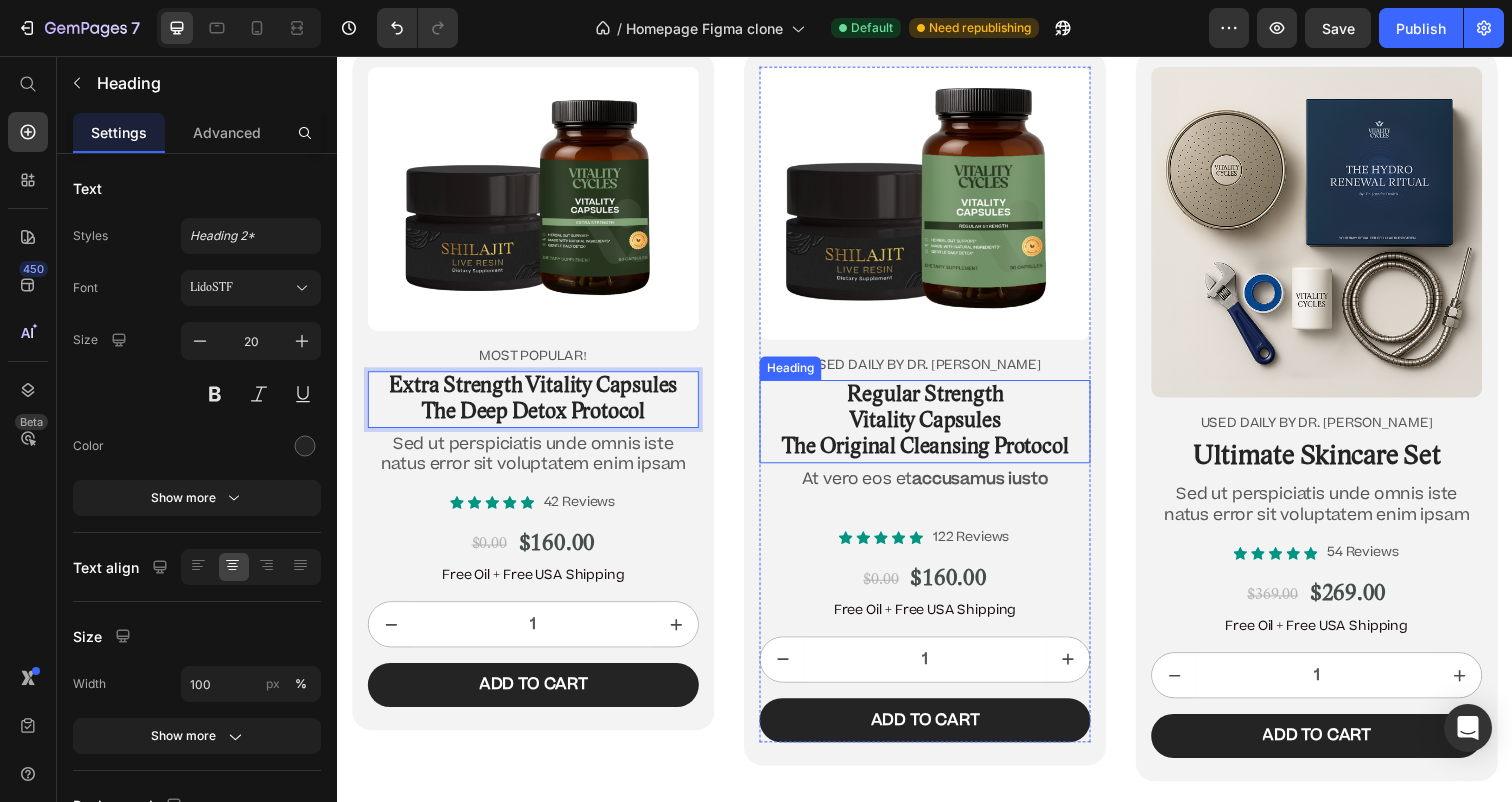 click on "⁠⁠⁠⁠⁠⁠⁠ Regular Strength  Vitality Capsules  The Original Cleansing Protocol" at bounding box center [937, 429] 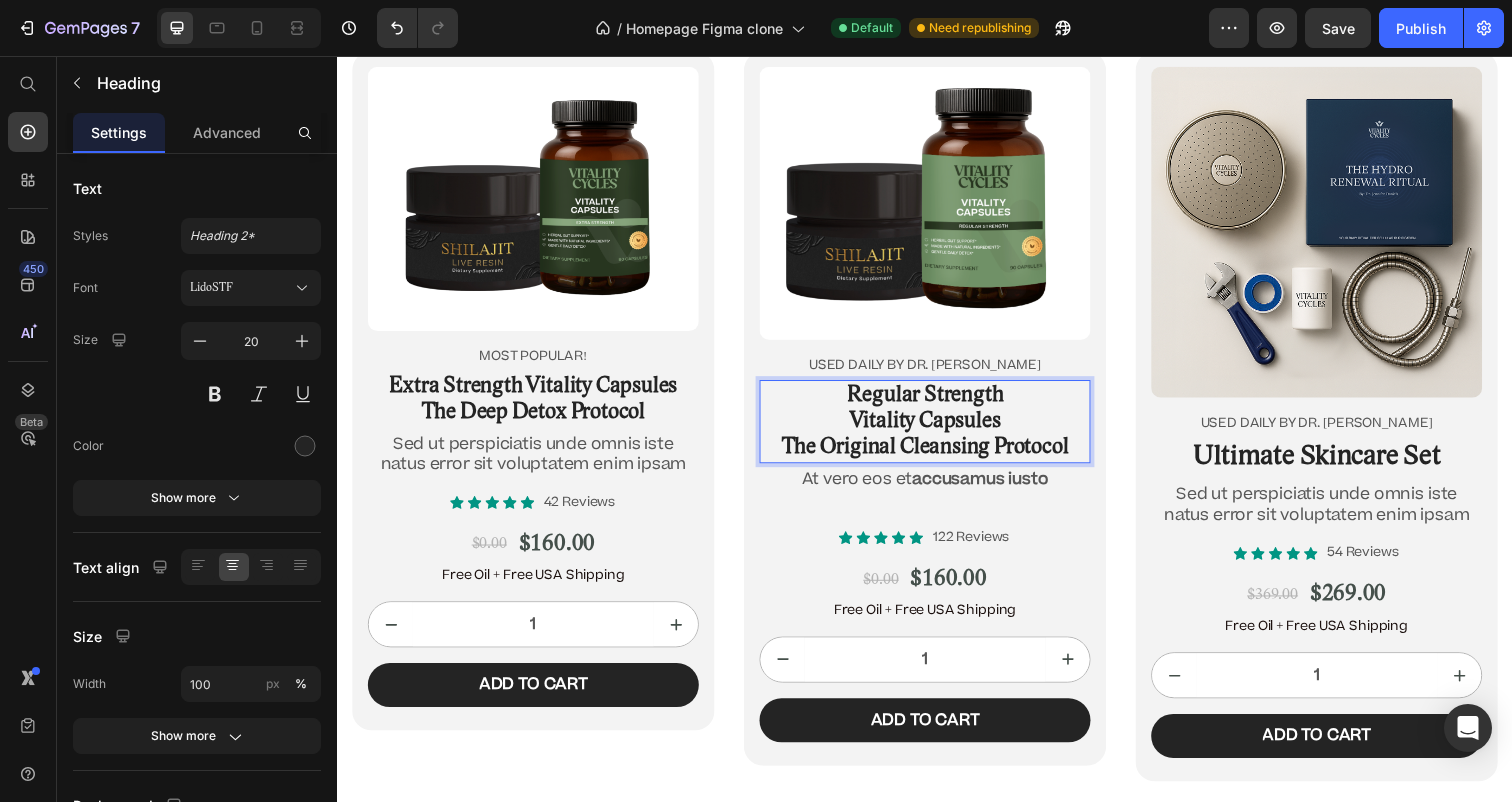 click on "Vitality Capsules" at bounding box center (937, 429) 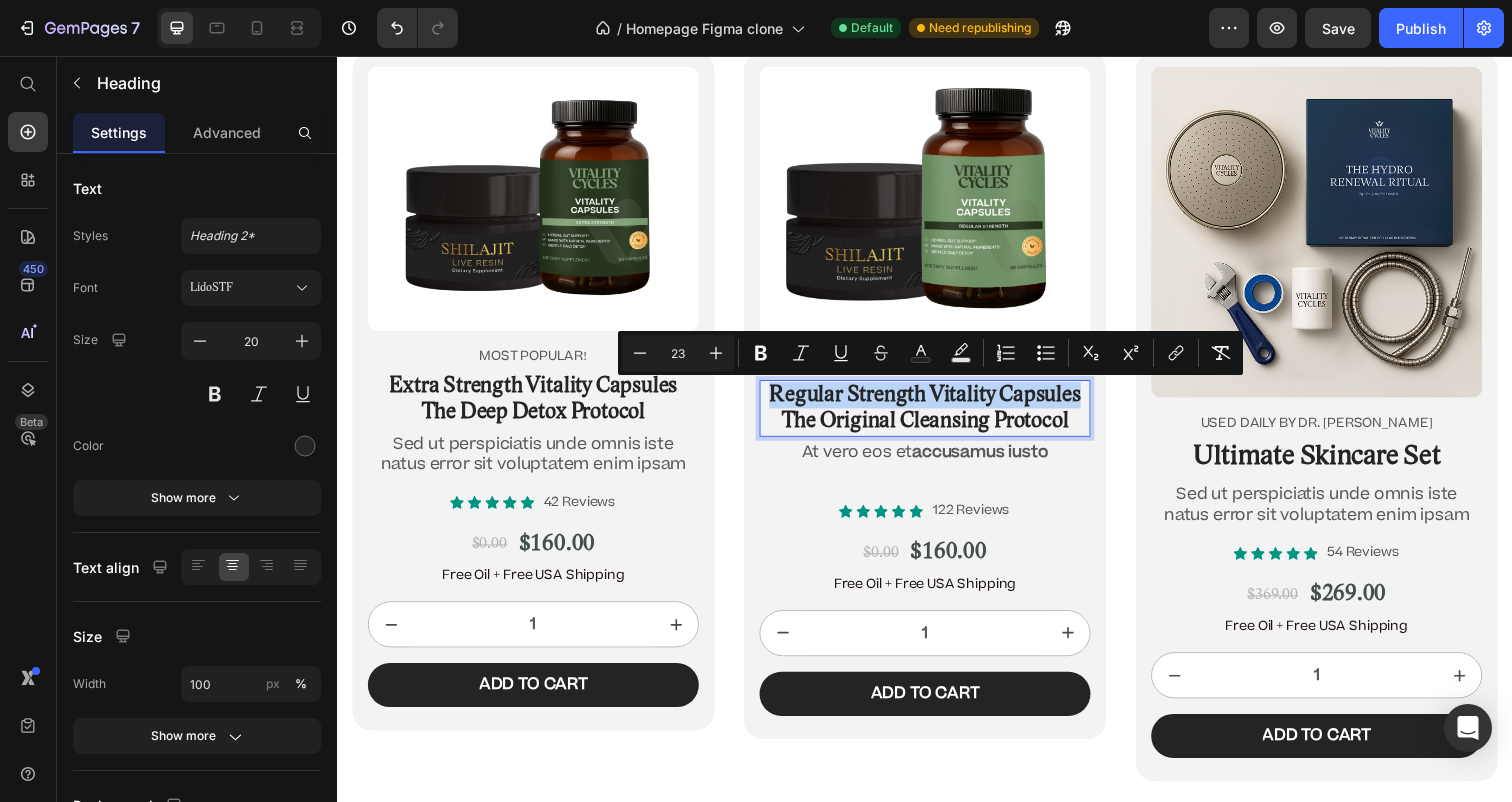 drag, startPoint x: 980, startPoint y: 424, endPoint x: 809, endPoint y: 403, distance: 172.28465 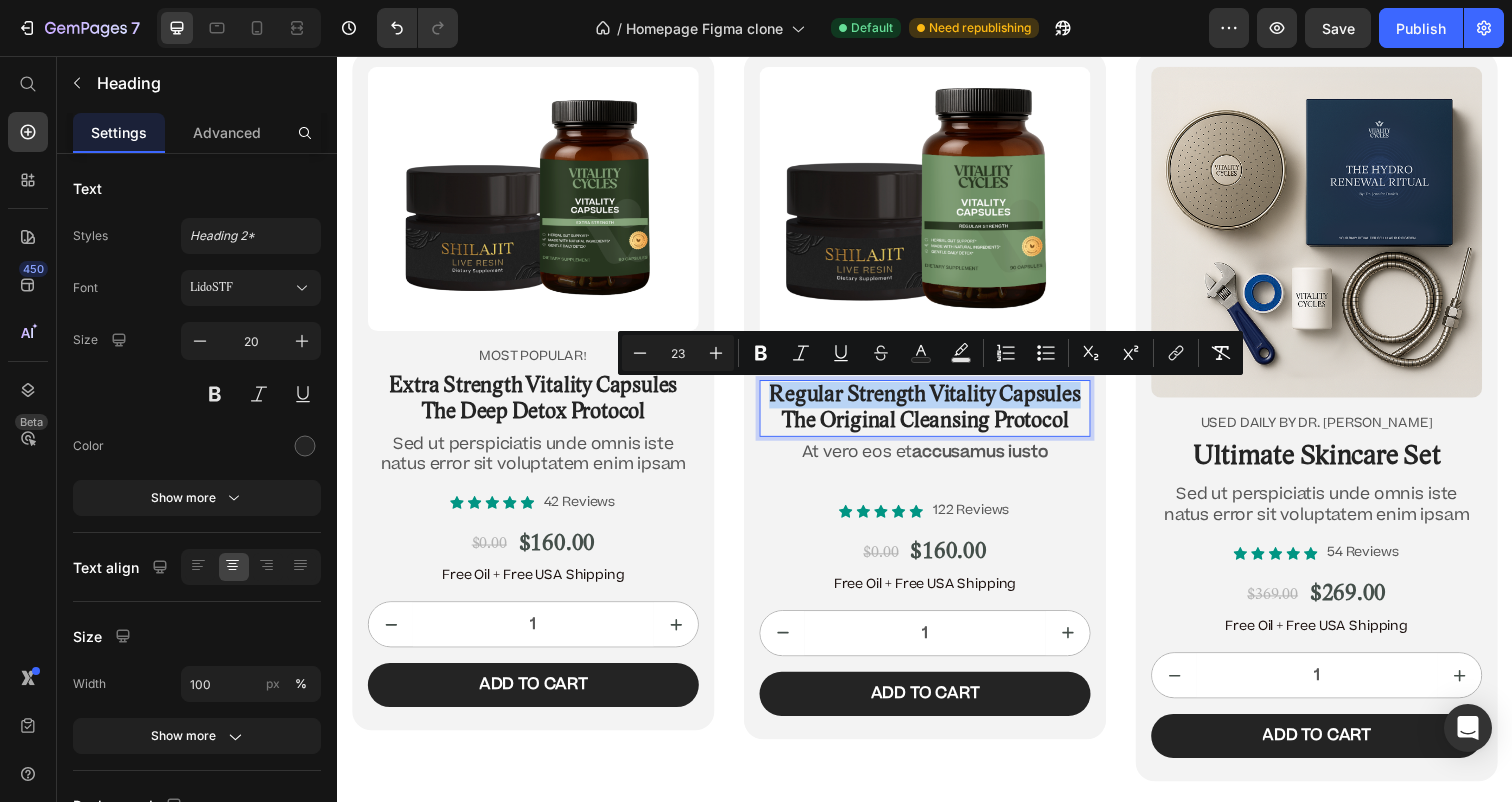 click on "Regular Strength Vitality Capsules  The Original Cleansing Protocol" at bounding box center (937, 416) 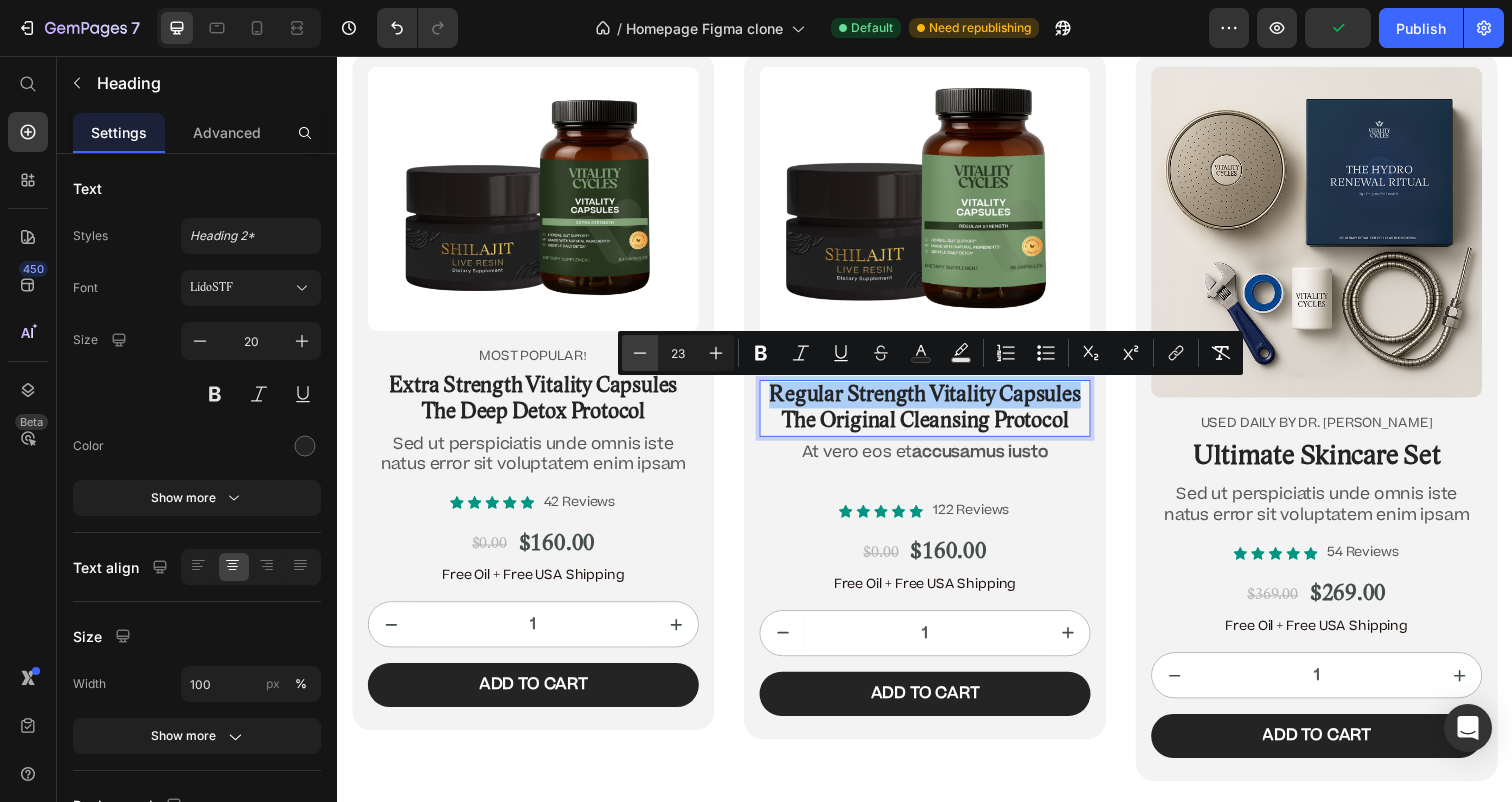 click on "Minus" at bounding box center (640, 353) 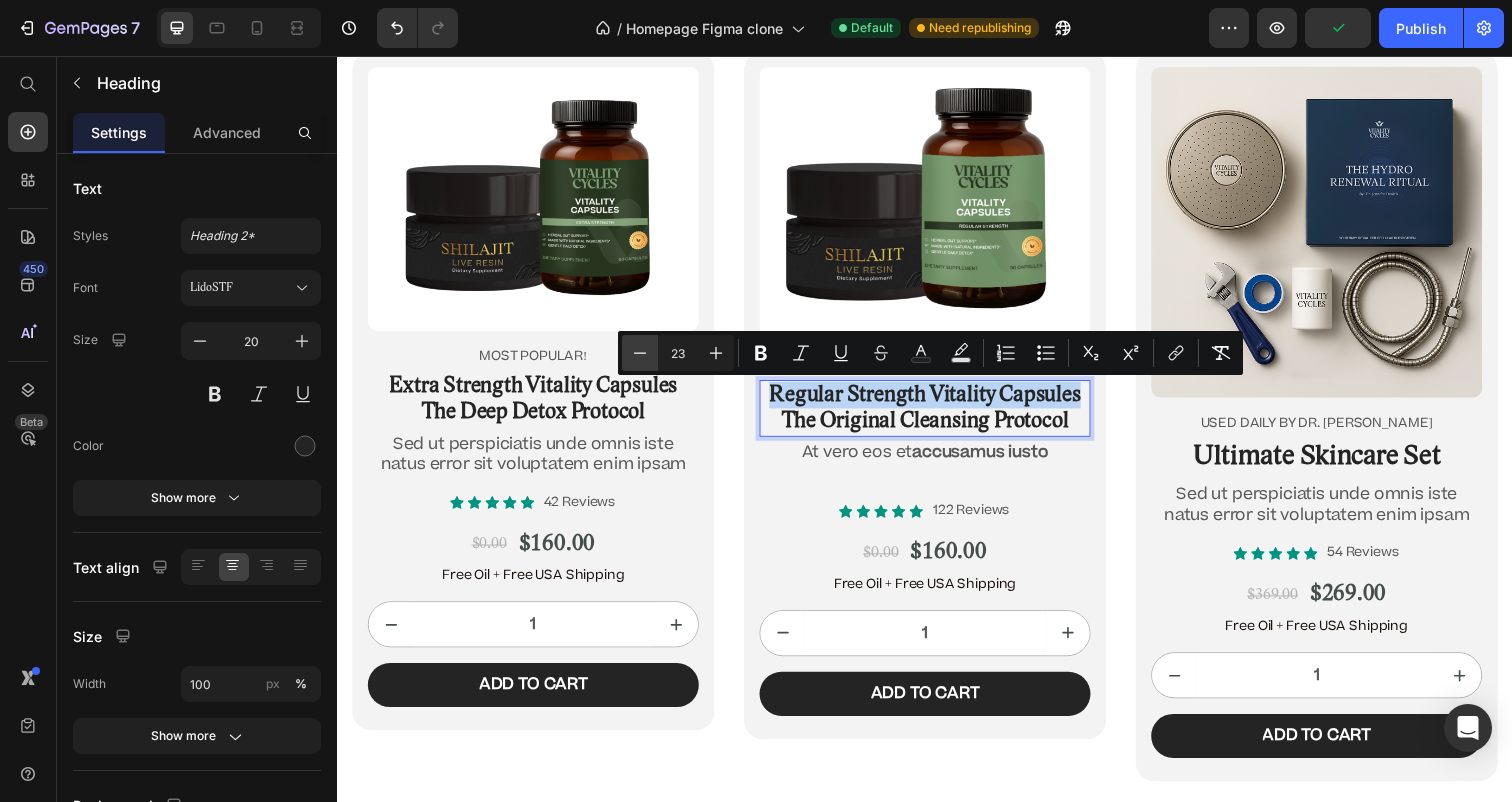 type on "22" 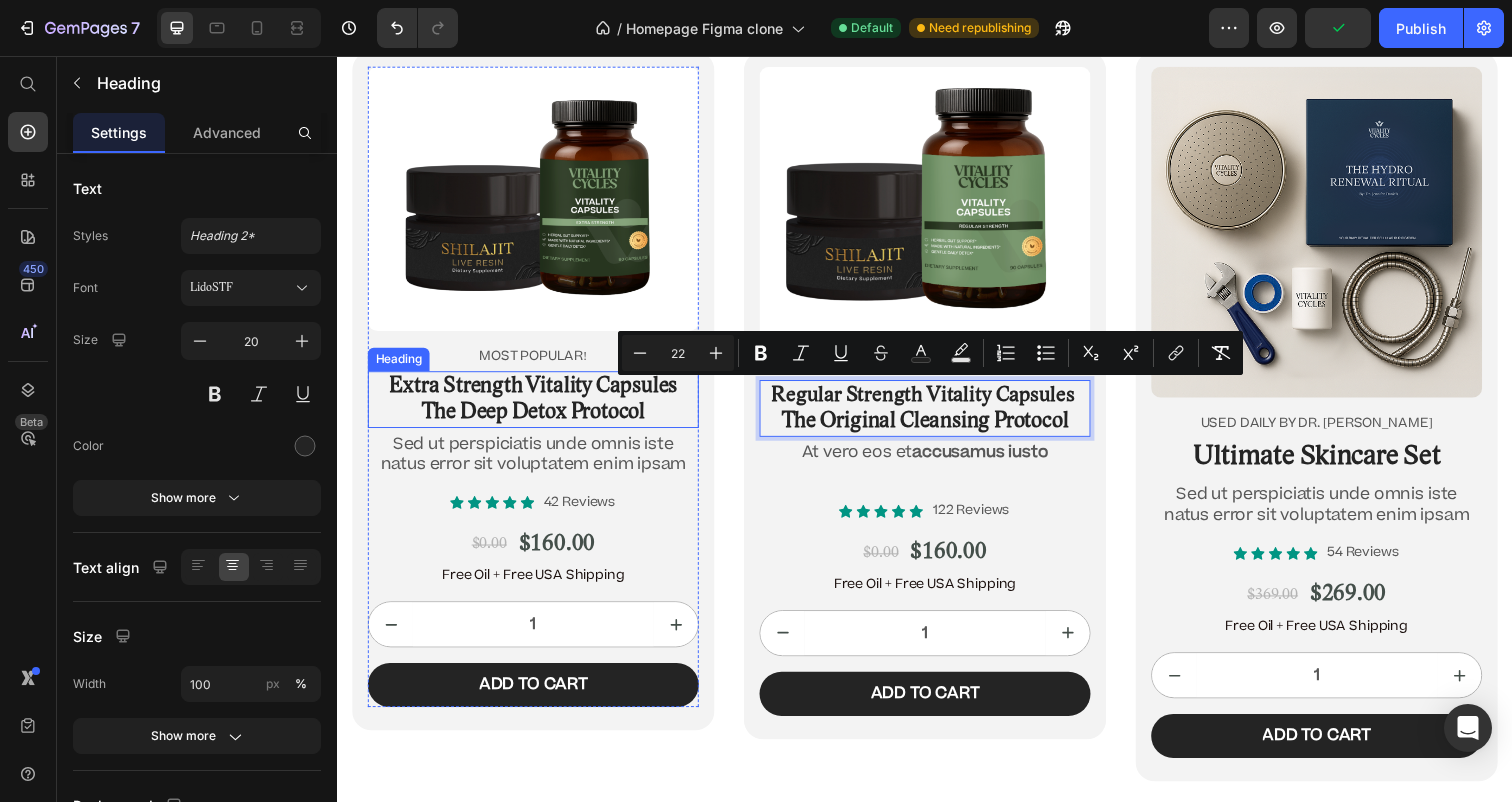 click on "The Deep Detox Protocol" at bounding box center [537, 420] 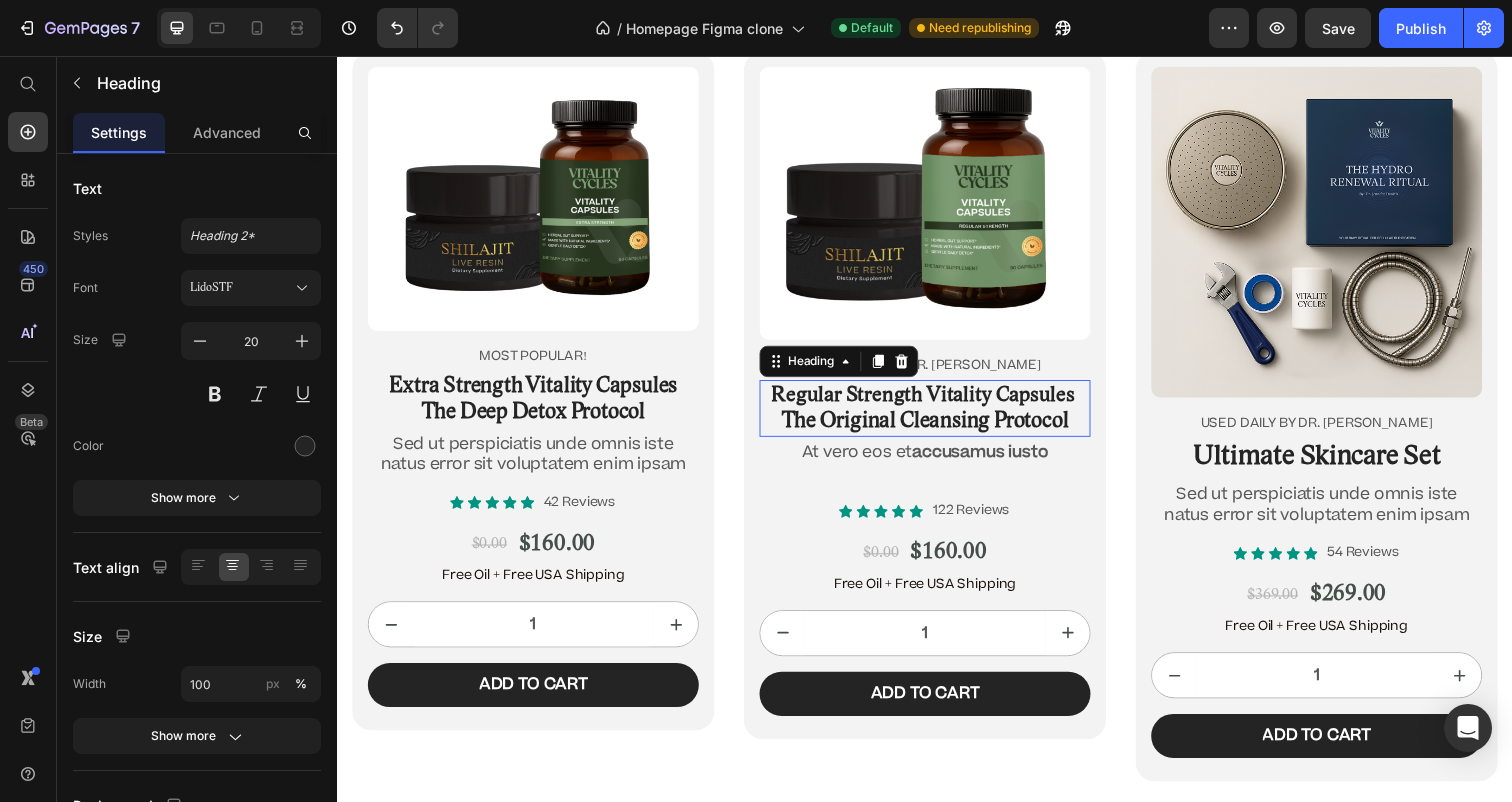 click on "The Original Cleansing Protocol" at bounding box center (937, 429) 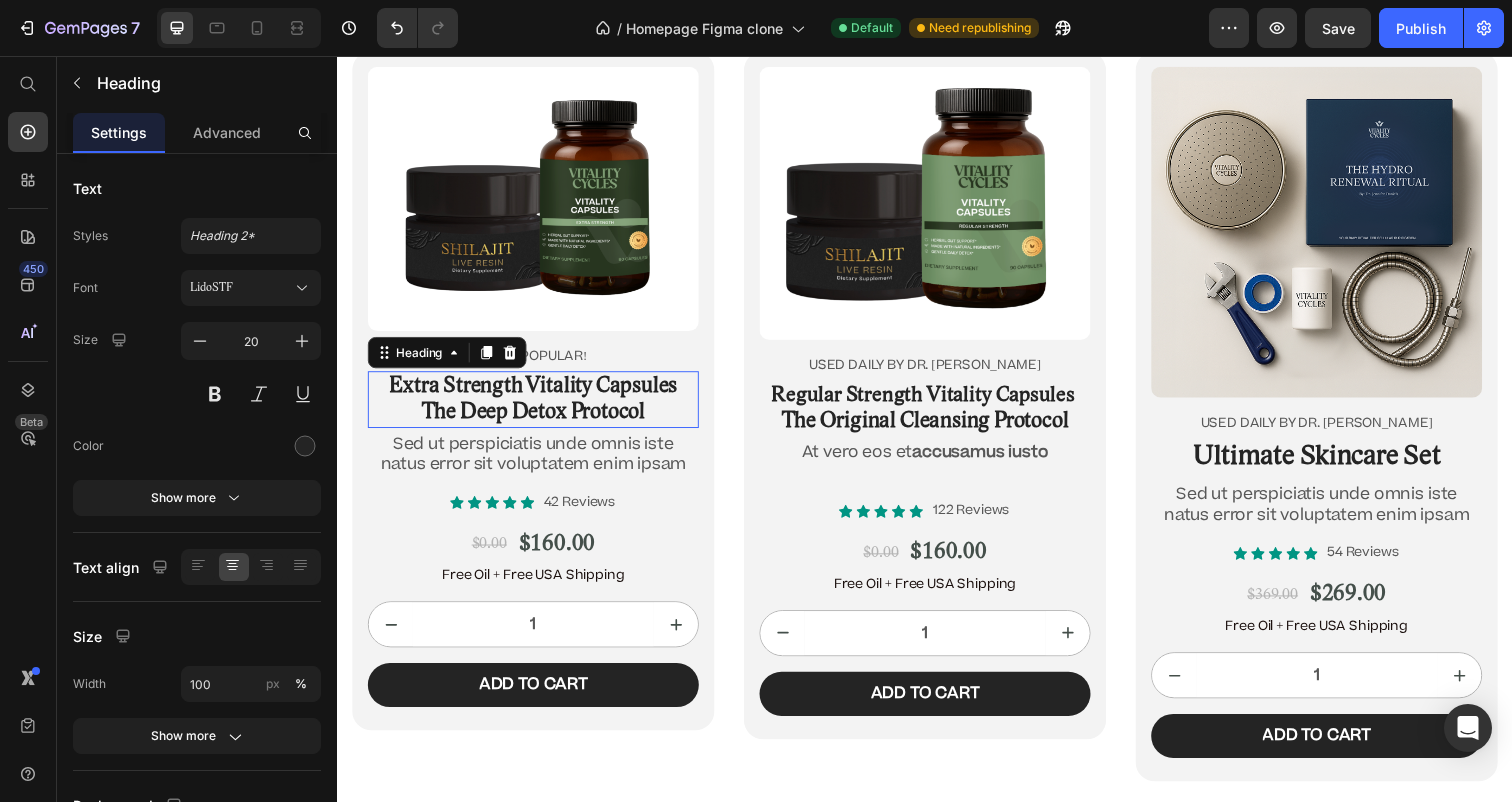 click on "The Deep Detox Protocol" at bounding box center (537, 420) 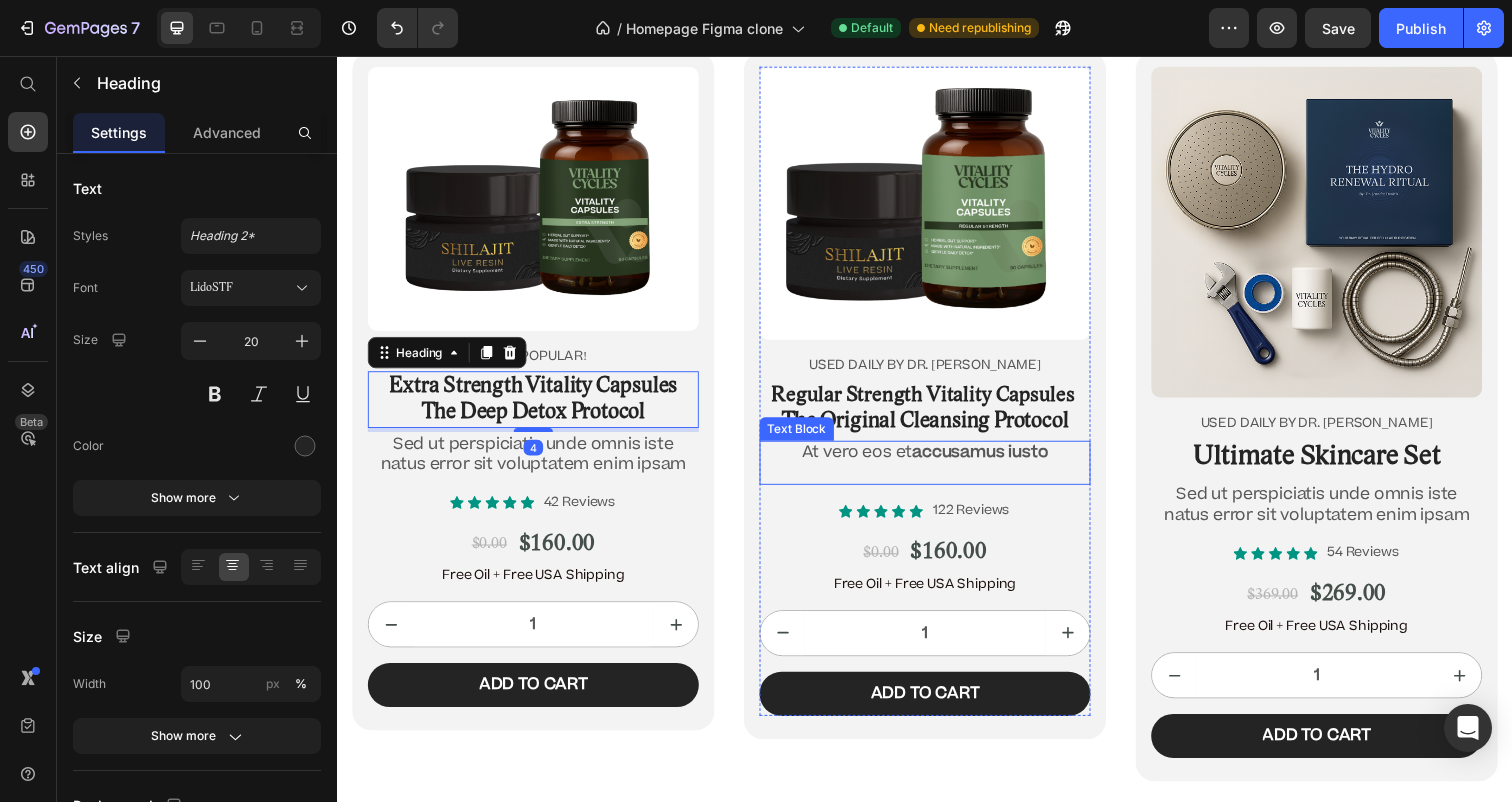 click on "The Original Cleansing Protocol" at bounding box center [937, 429] 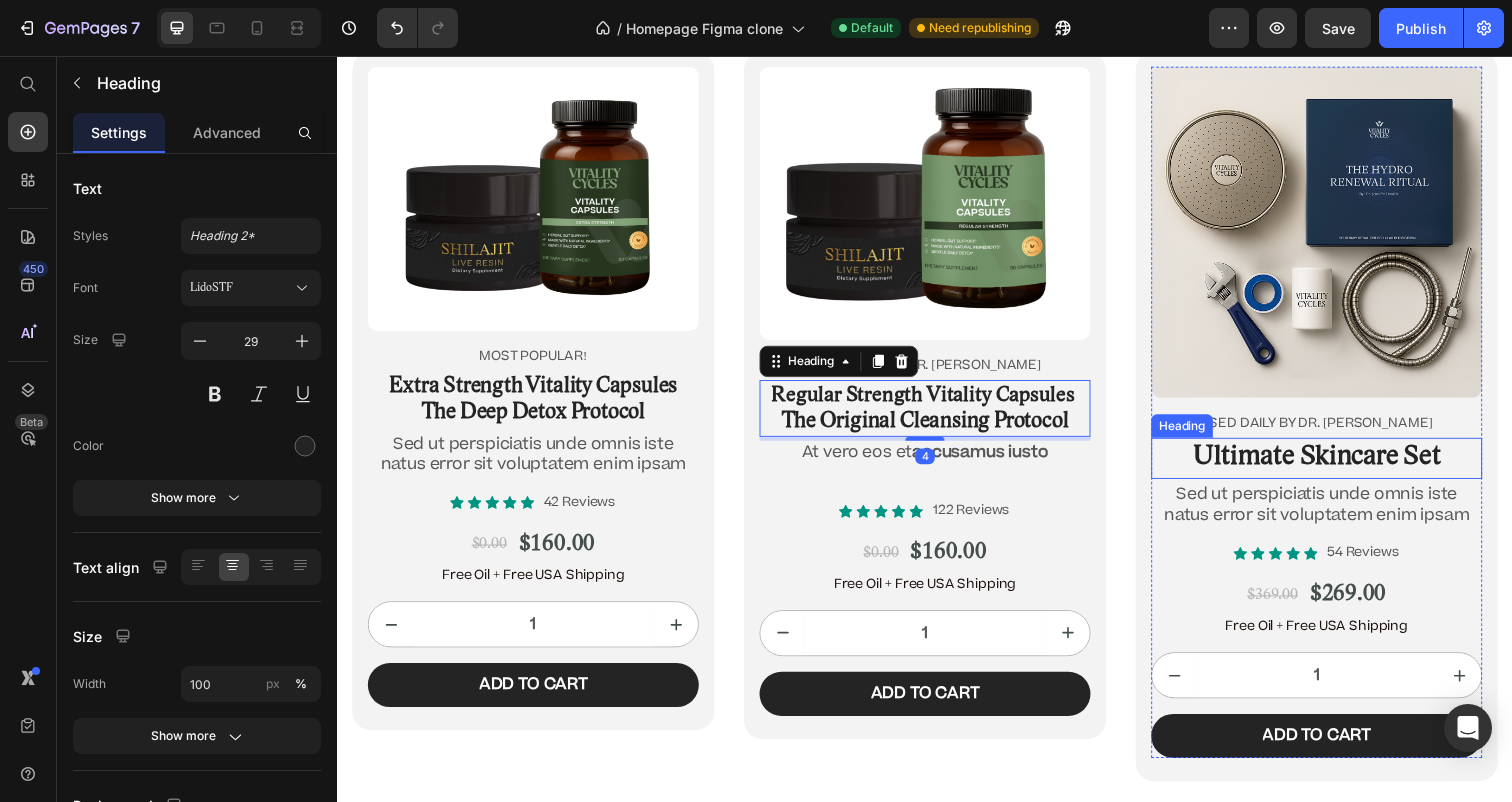 click on "Ultimate Skincare Set" at bounding box center (1337, 467) 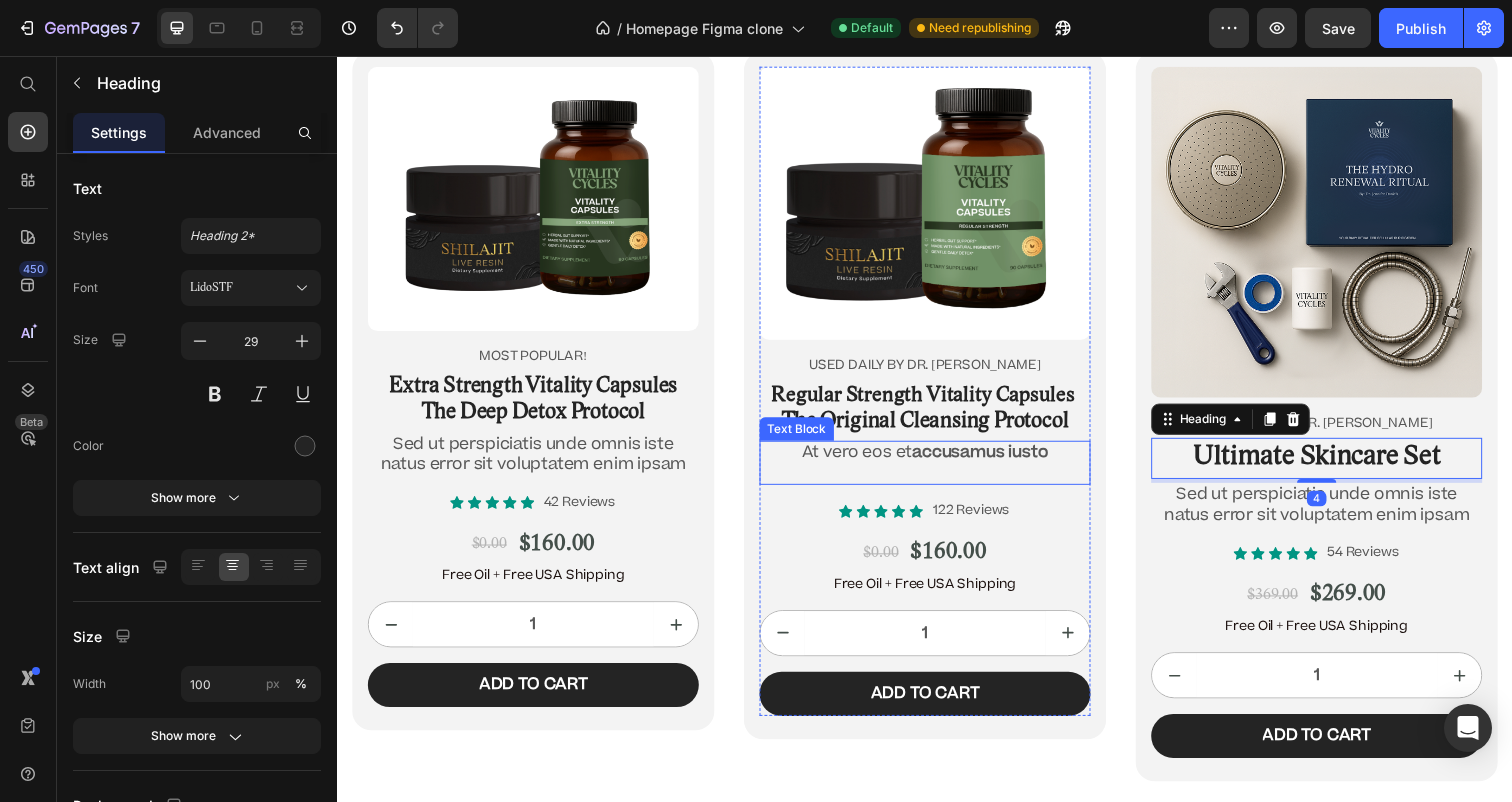 click on "accusamus iusto" at bounding box center [993, 461] 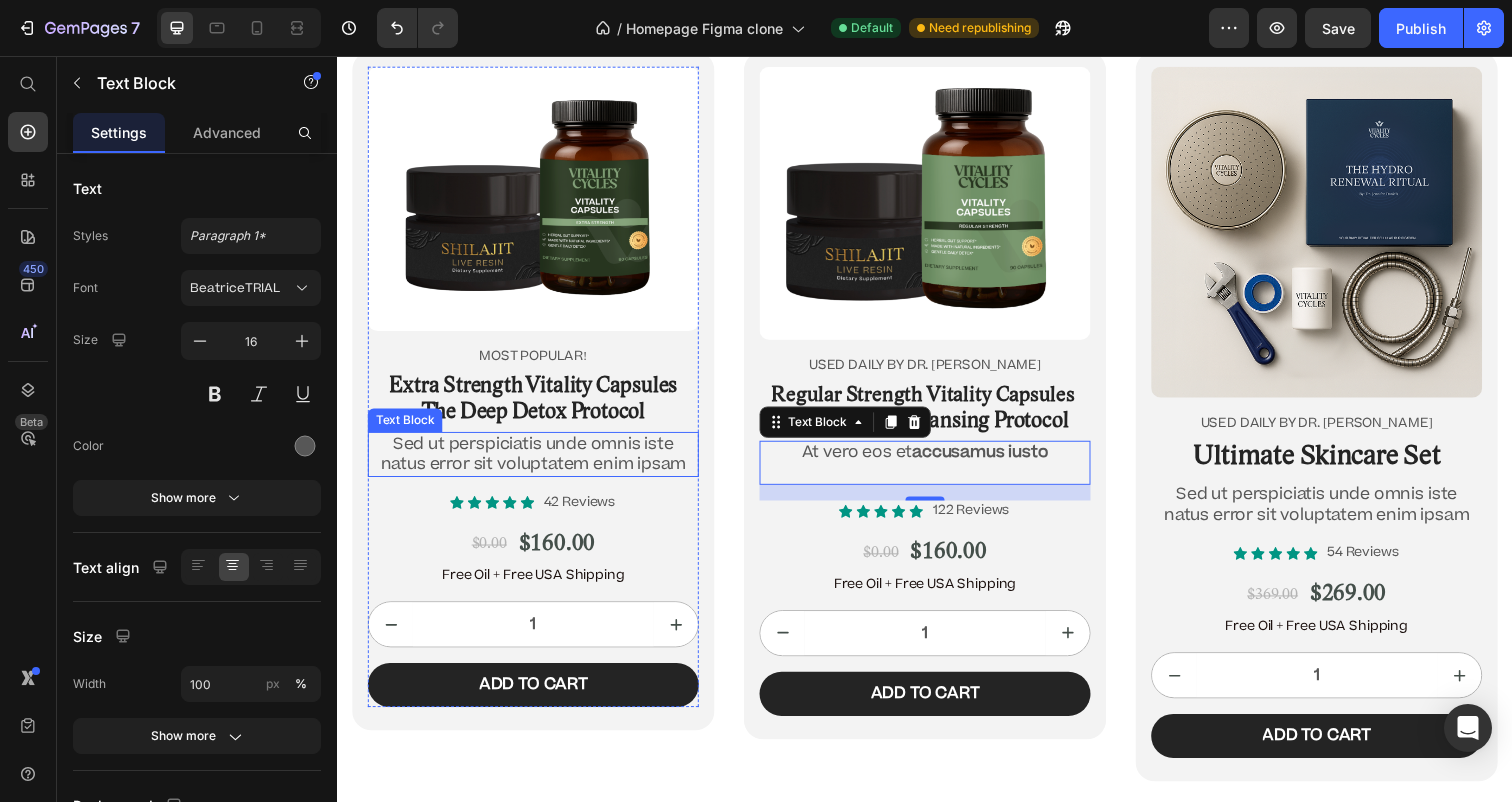 click on "Sed ut perspiciatis unde omnis iste natus error sit voluptatem enim ipsam" at bounding box center [537, 463] 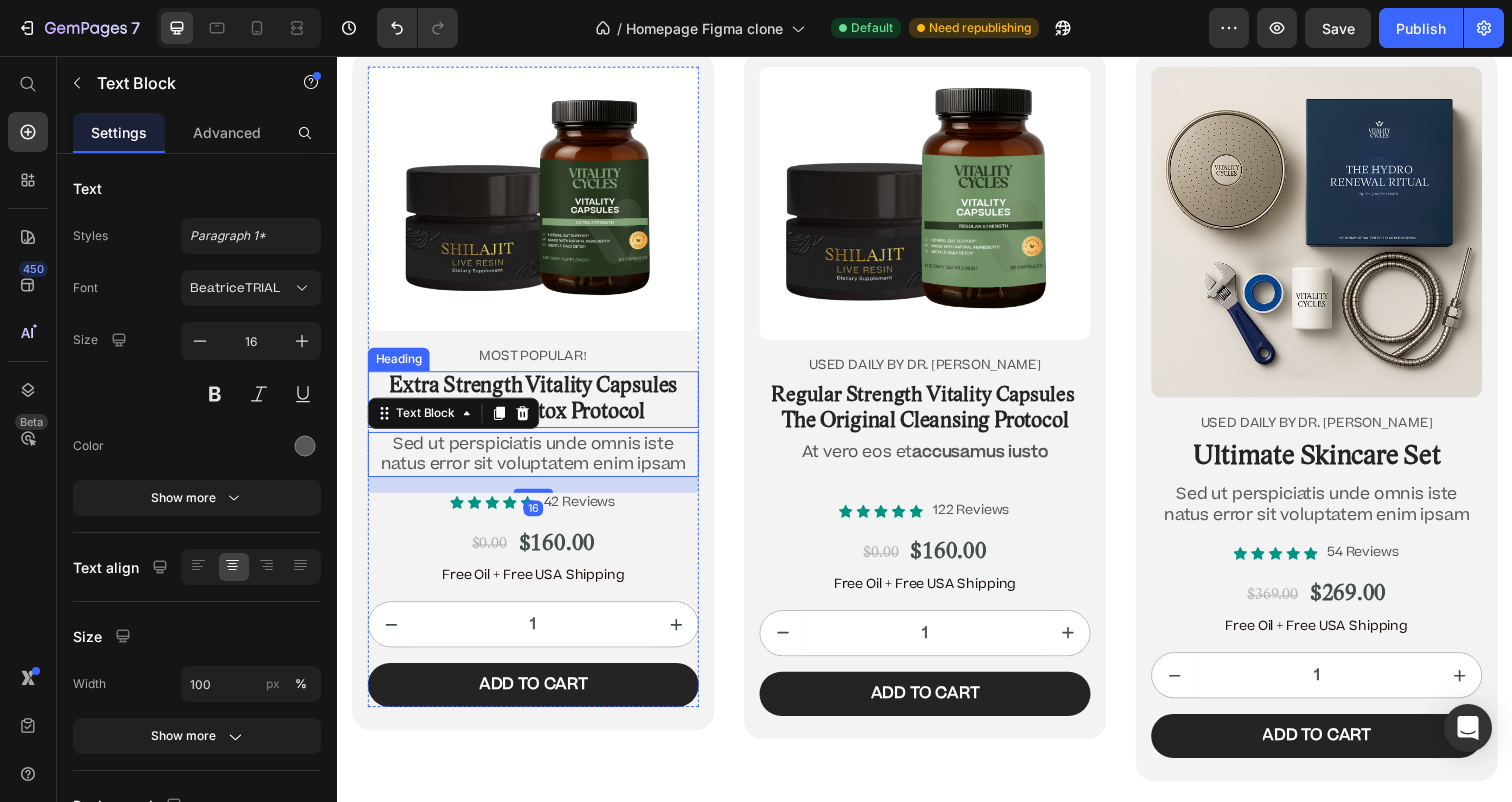click on "Extra Strength Vitality Capsules" at bounding box center [537, 393] 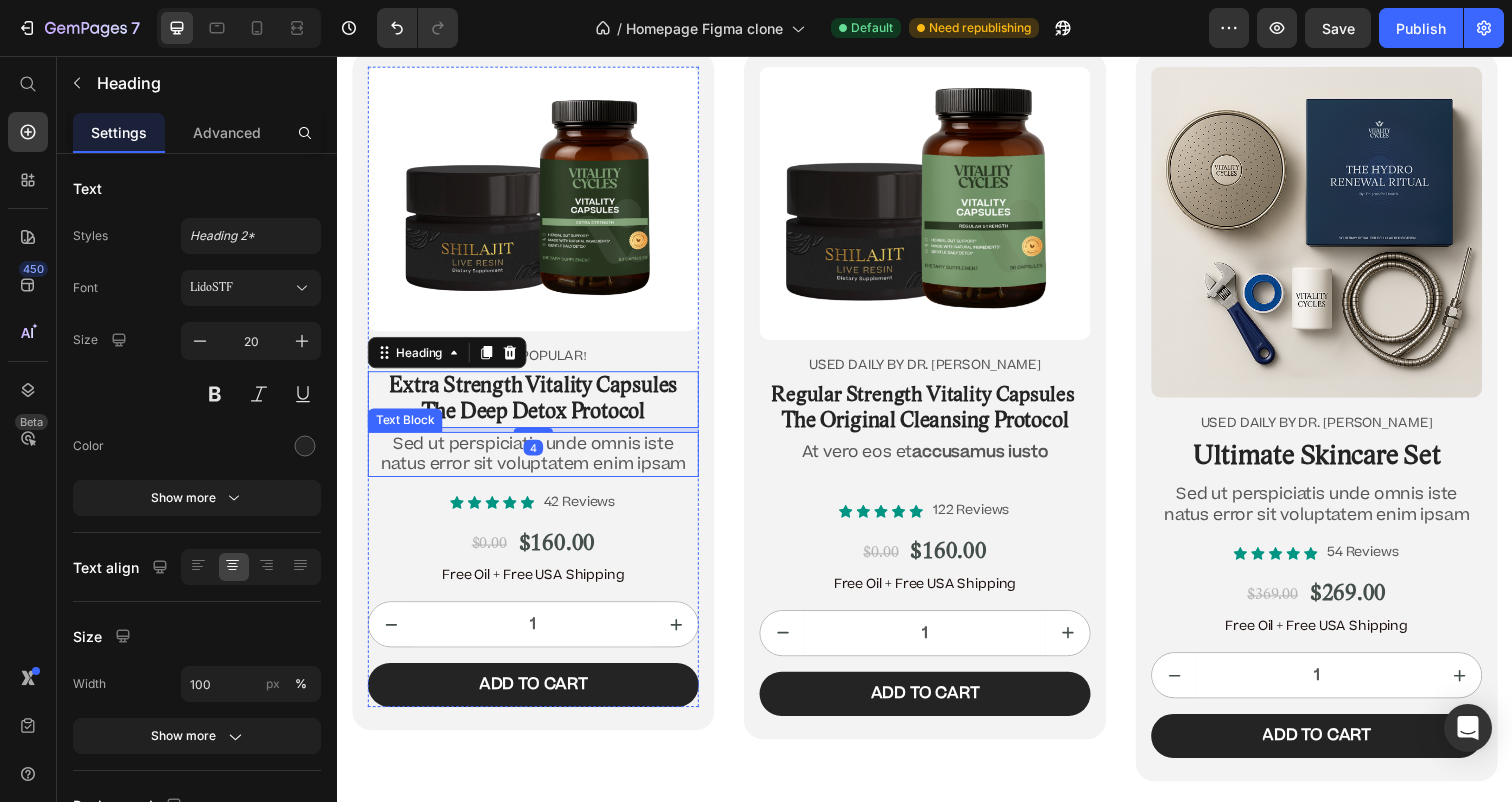 click on "Sed ut perspiciatis unde omnis iste natus error sit voluptatem enim ipsam" at bounding box center (537, 463) 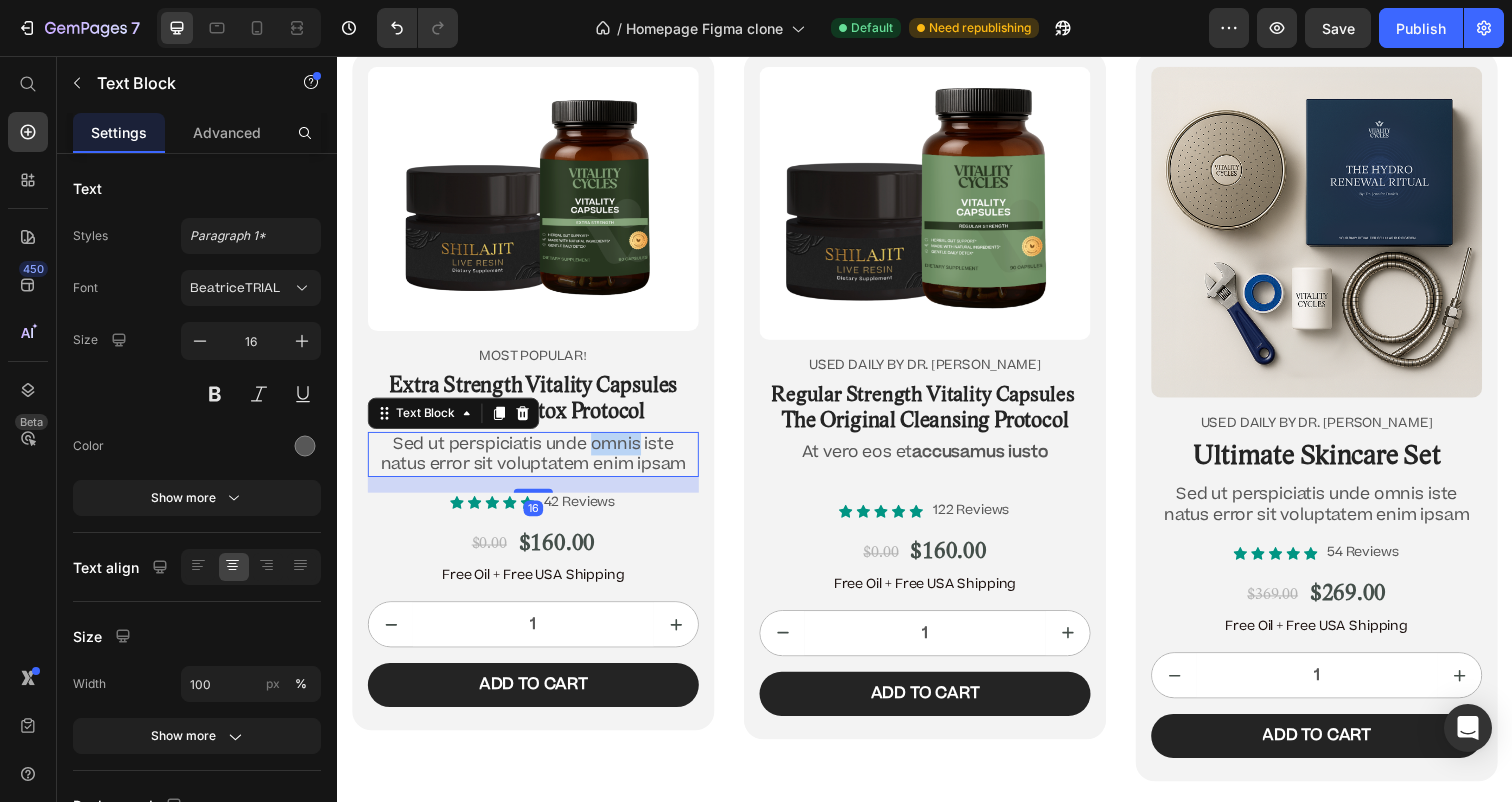 click on "Sed ut perspiciatis unde omnis iste natus error sit voluptatem enim ipsam" at bounding box center [537, 463] 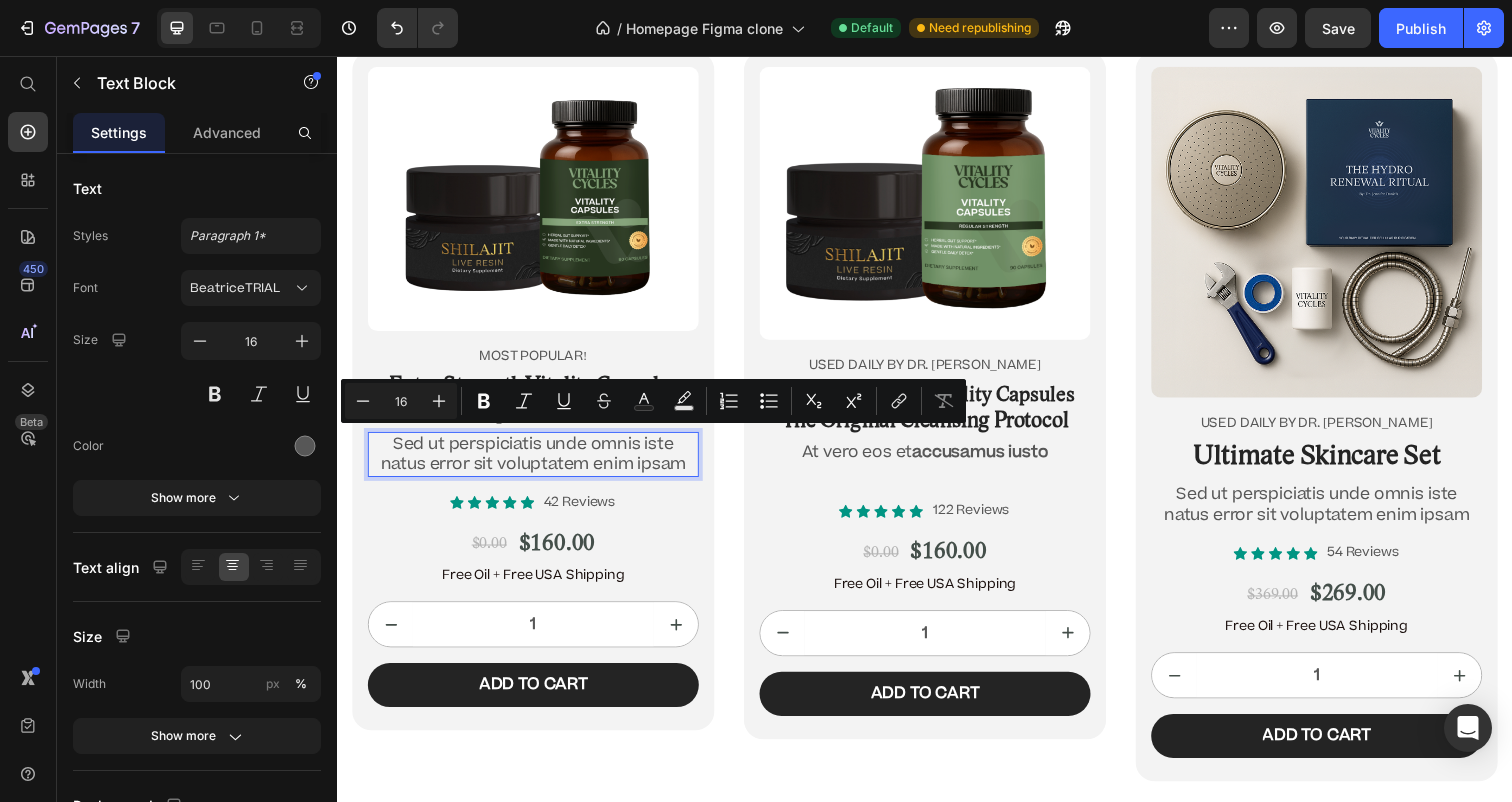 click on "Sed ut perspiciatis unde omnis iste natus error sit voluptatem enim ipsam" at bounding box center [537, 463] 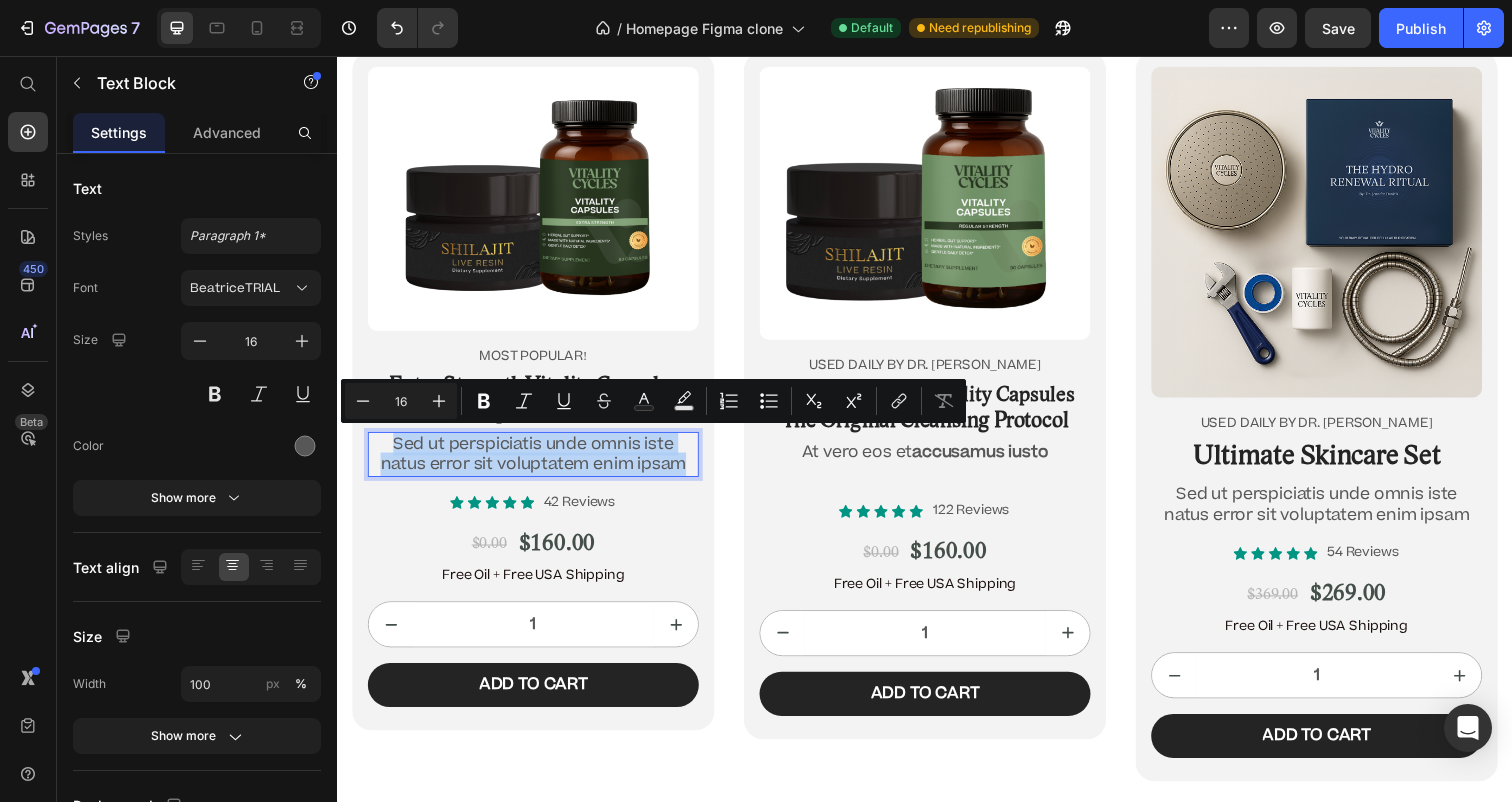 drag, startPoint x: 694, startPoint y: 473, endPoint x: 384, endPoint y: 447, distance: 311.0884 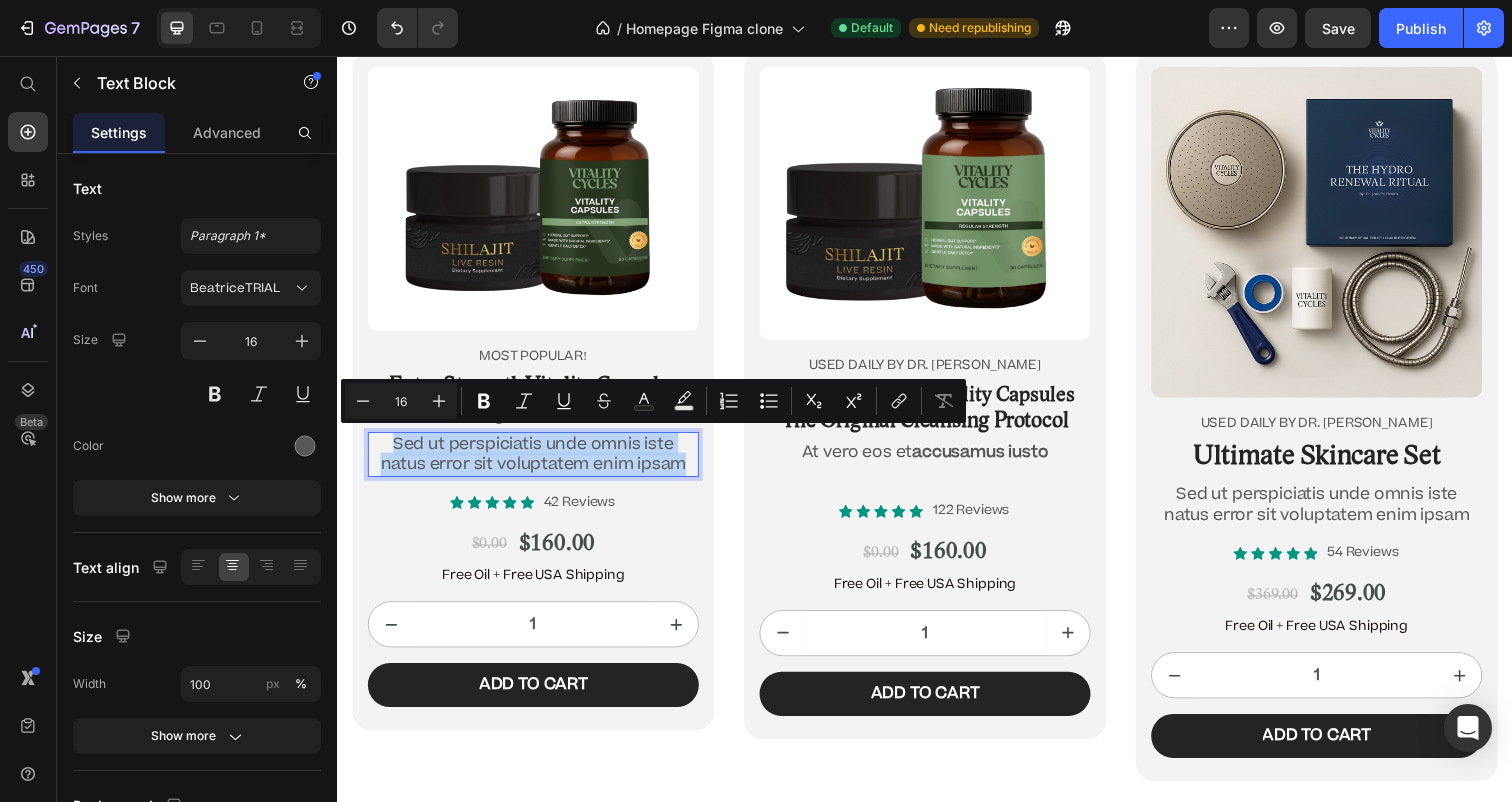 click on "Sed ut perspiciatis unde omnis iste natus error sit voluptatem enim ipsam" at bounding box center [537, 463] 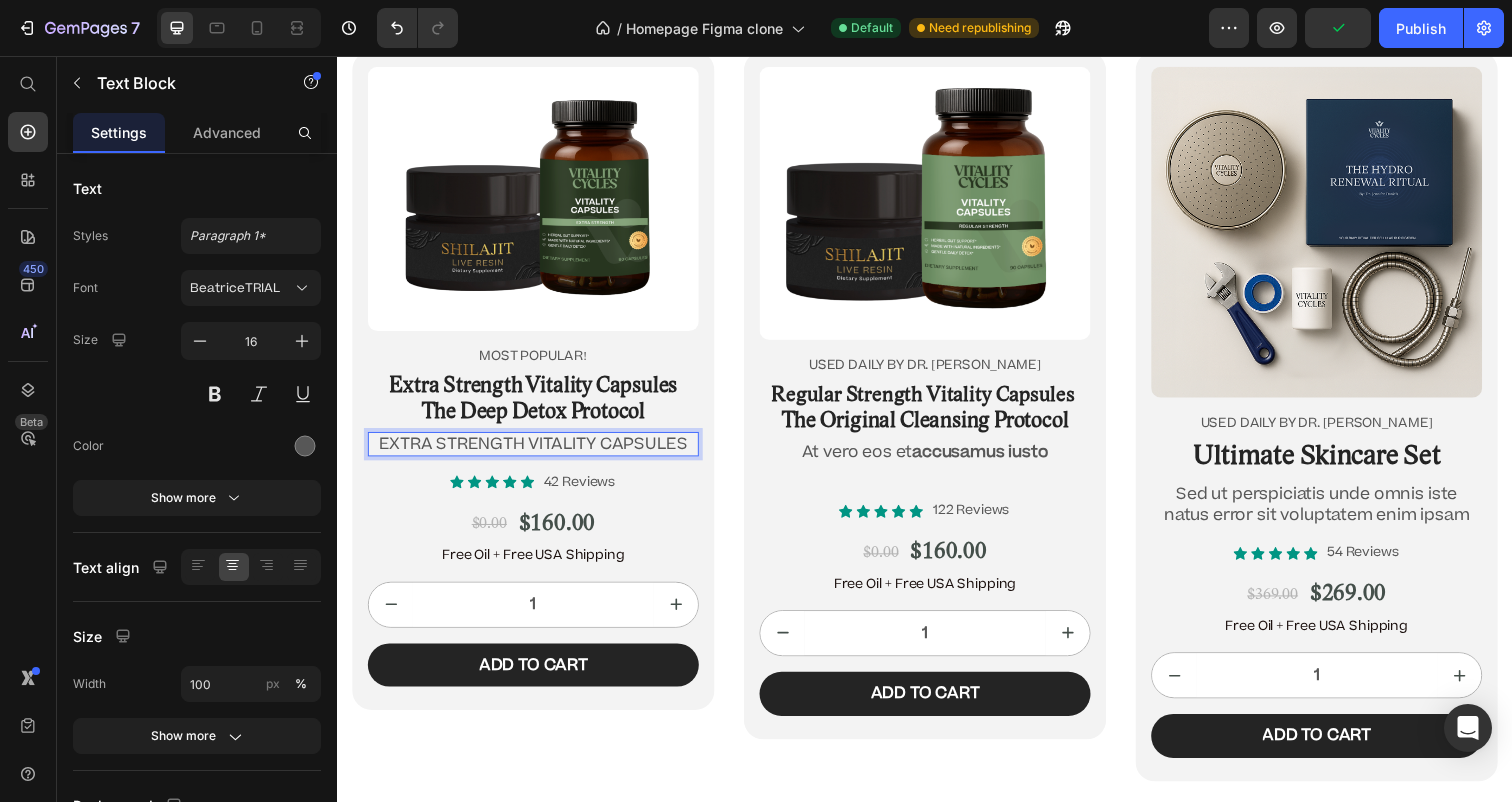click on "EXTRA STRENGTH VITALITY CAPSULES" at bounding box center [537, 452] 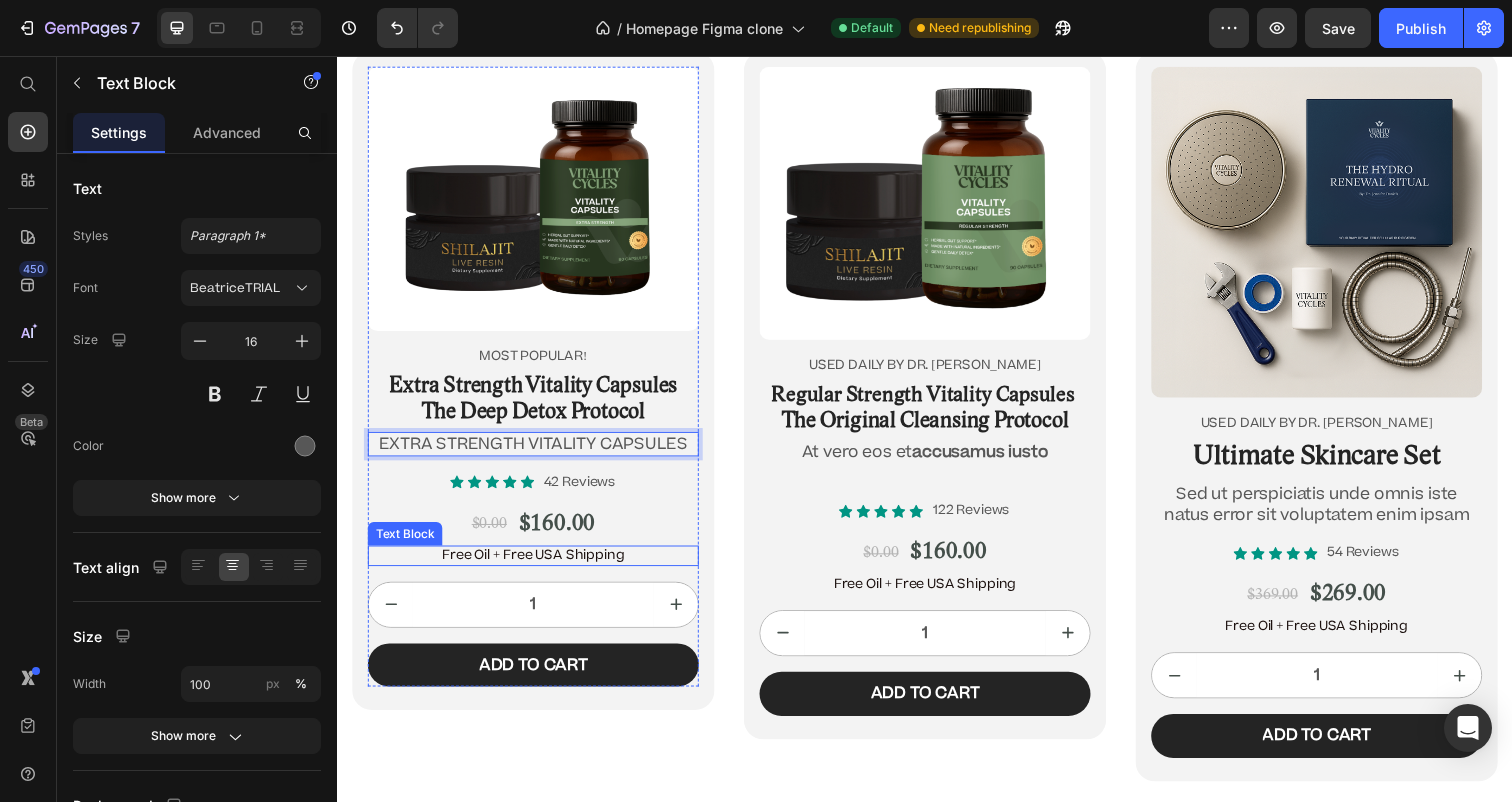 click on "Free Oil + Free USA Shipping" at bounding box center (537, 566) 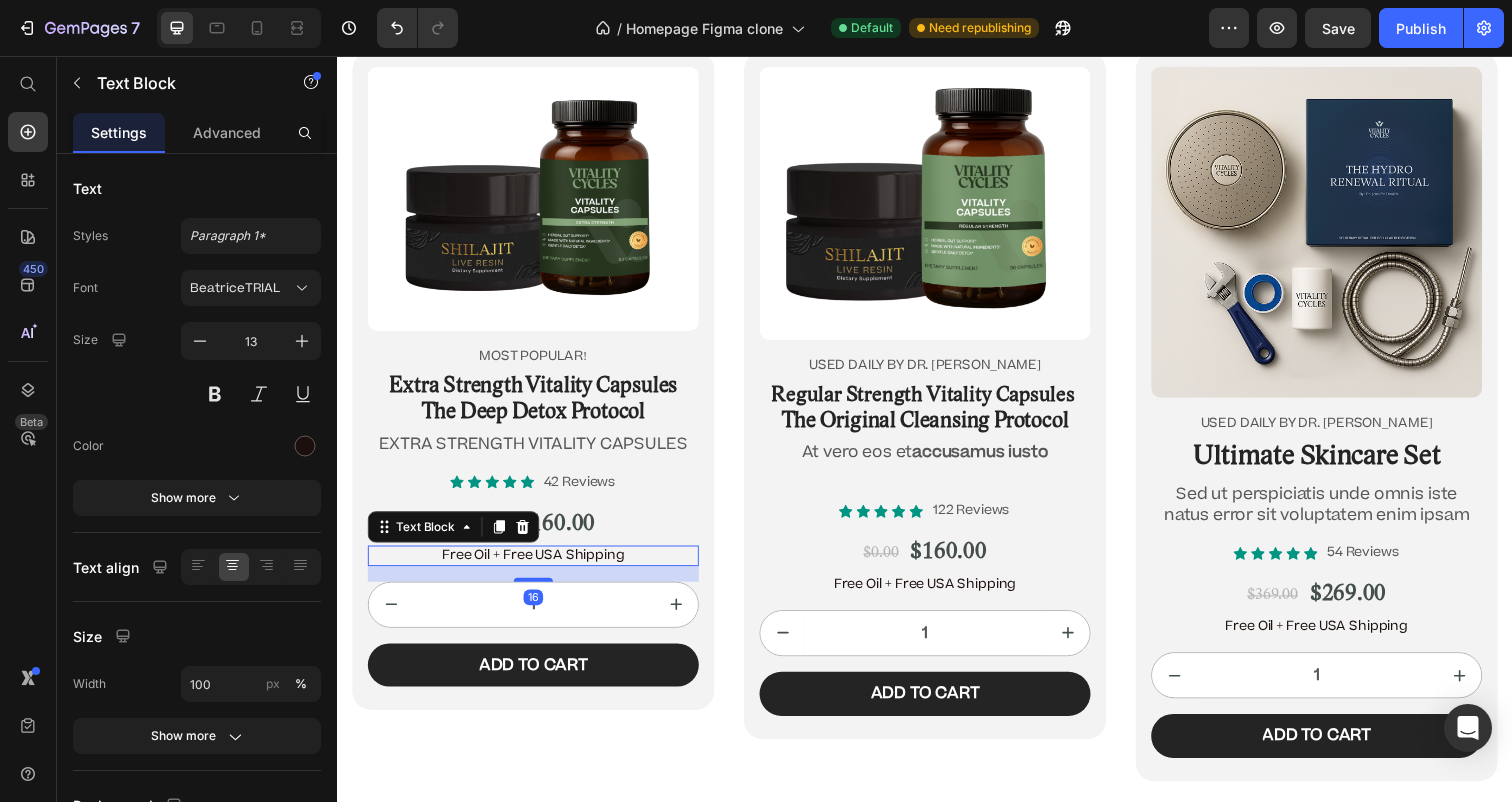 click on "Free Oil + Free USA Shipping" at bounding box center (537, 566) 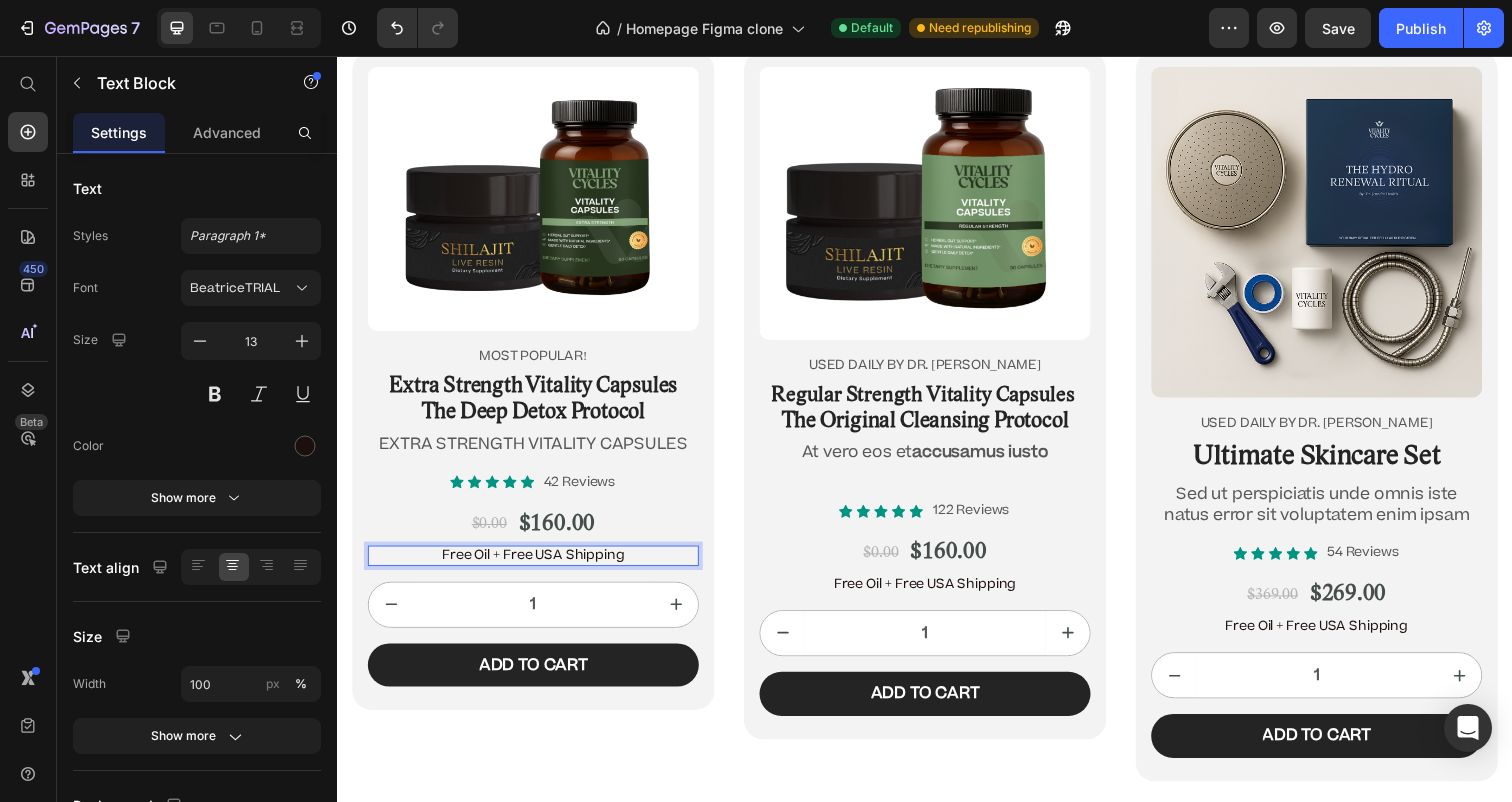 click on "Free Oil + Free USA Shipping" at bounding box center [537, 566] 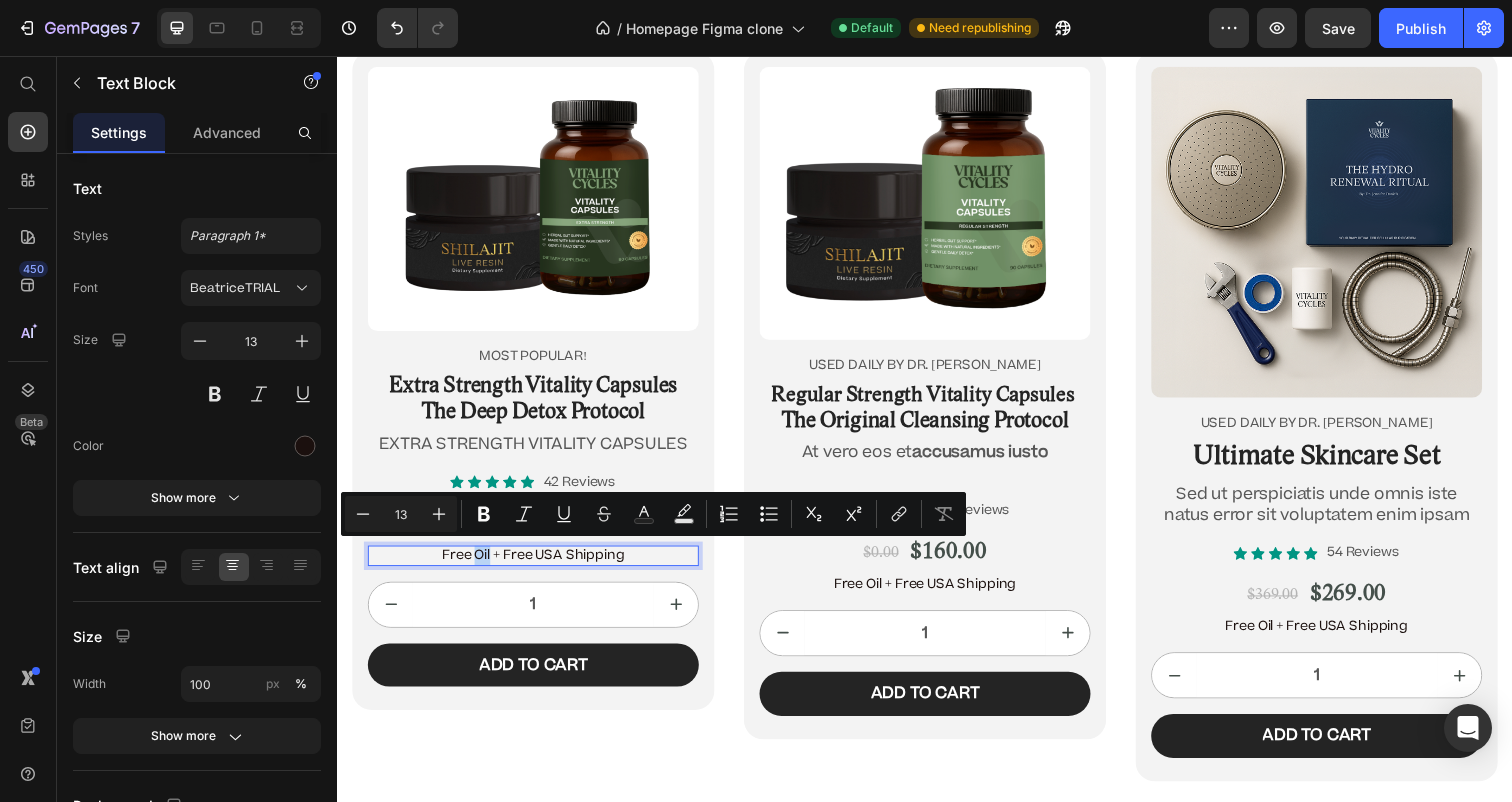 drag, startPoint x: 495, startPoint y: 564, endPoint x: 477, endPoint y: 564, distance: 18 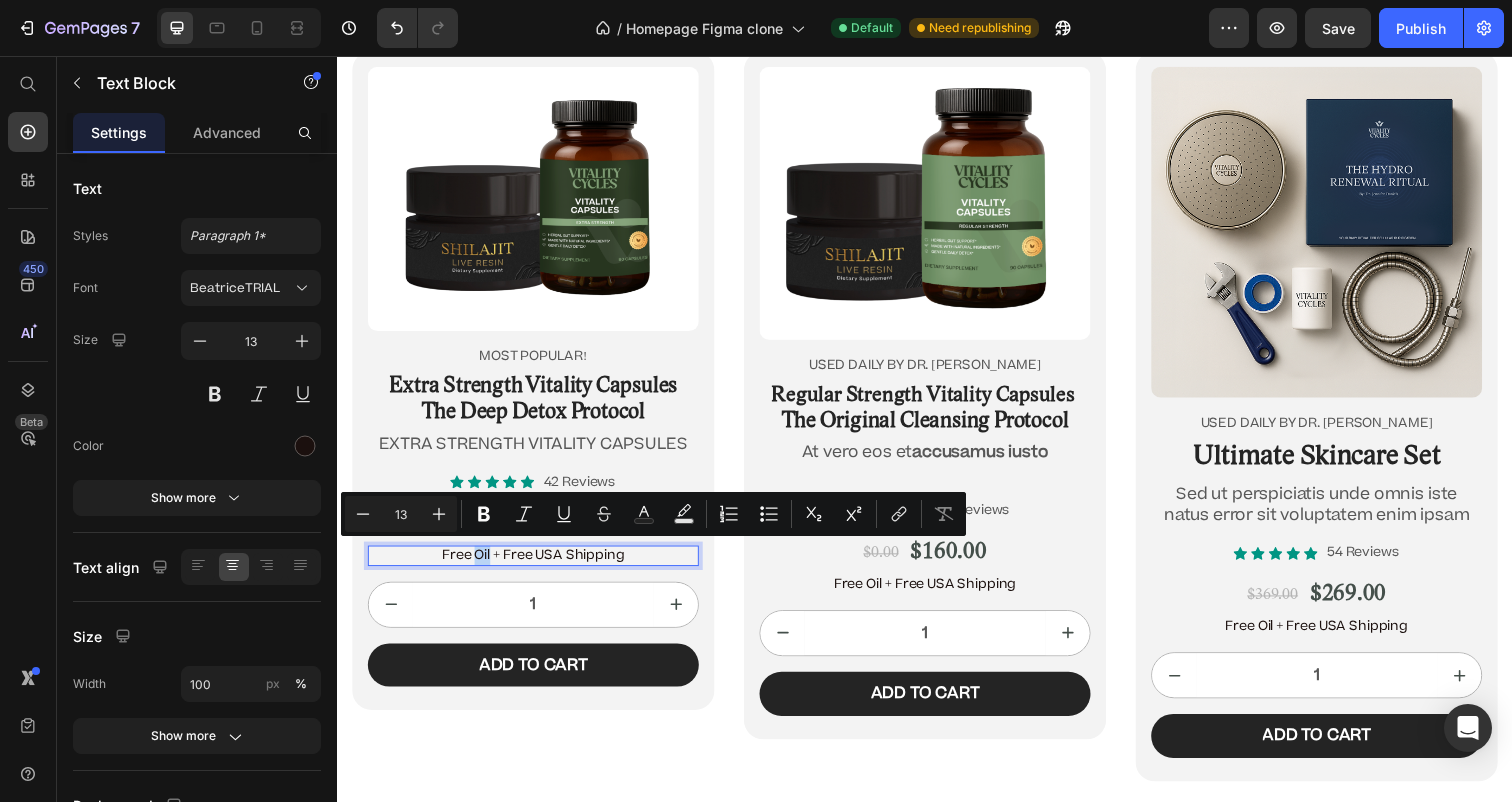 click on "Free Oil + Free USA Shipping" at bounding box center [537, 566] 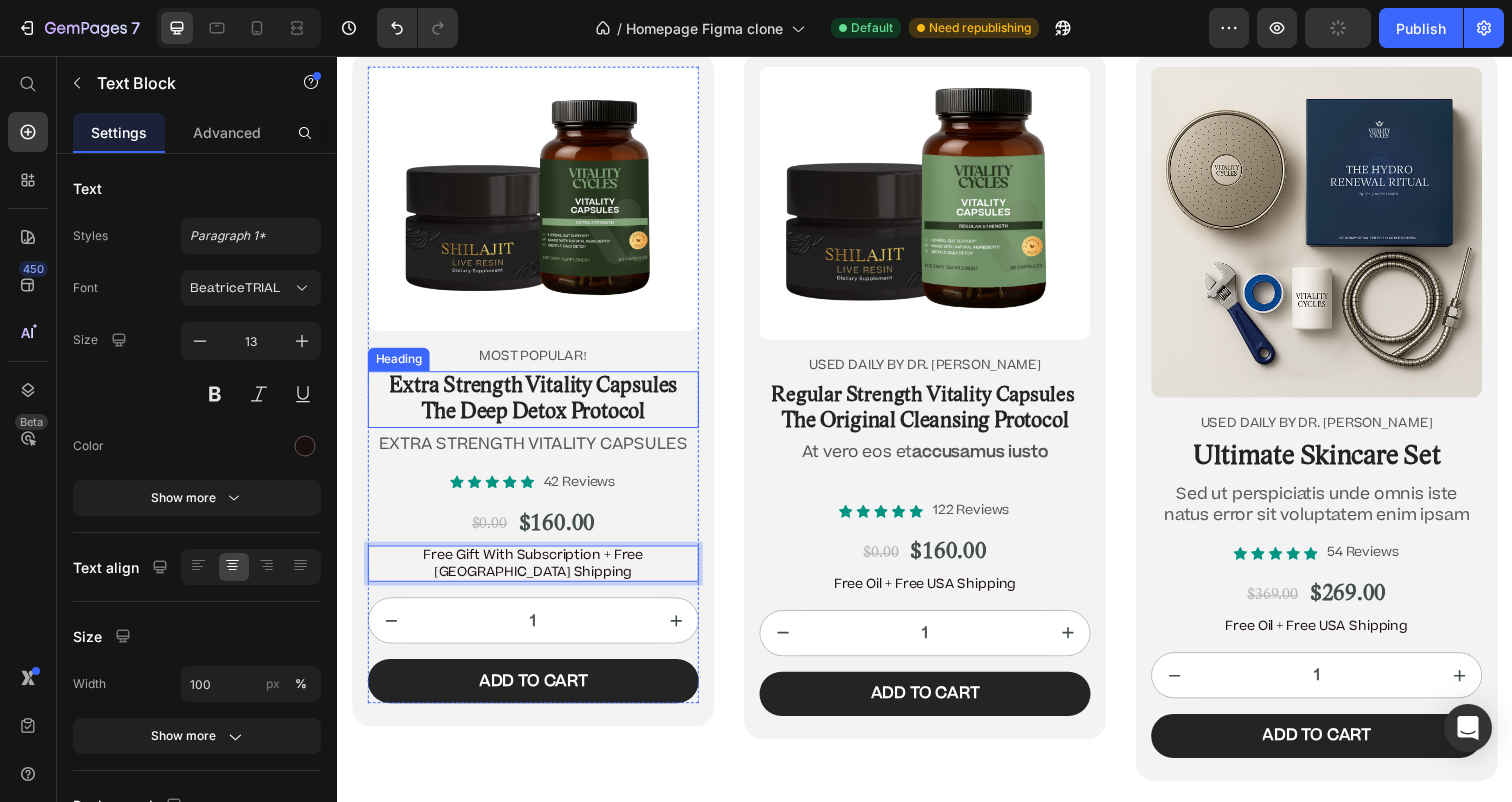 click on "The Deep Detox Protocol" at bounding box center (537, 420) 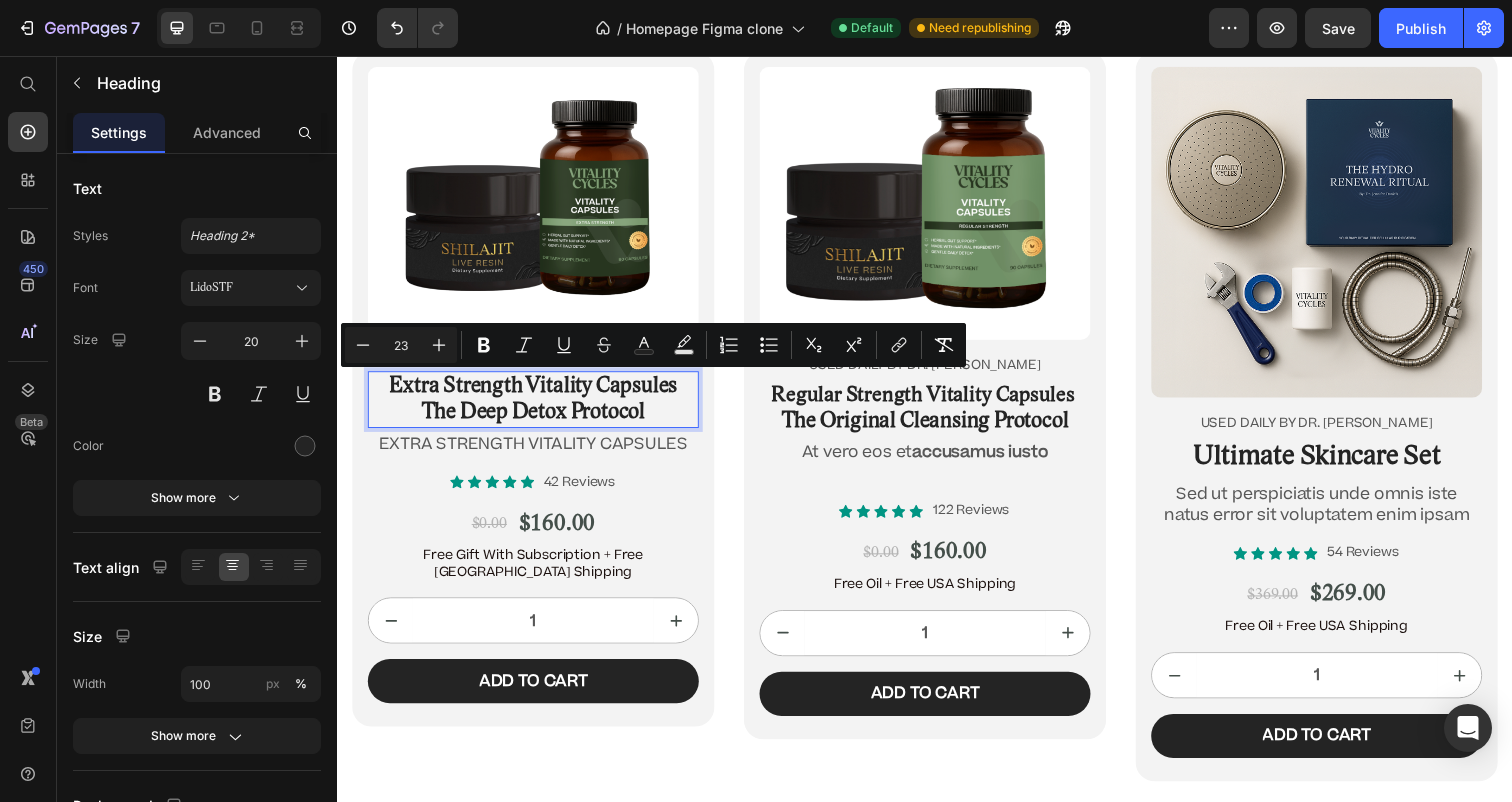 drag, startPoint x: 696, startPoint y: 394, endPoint x: 369, endPoint y: 390, distance: 327.02448 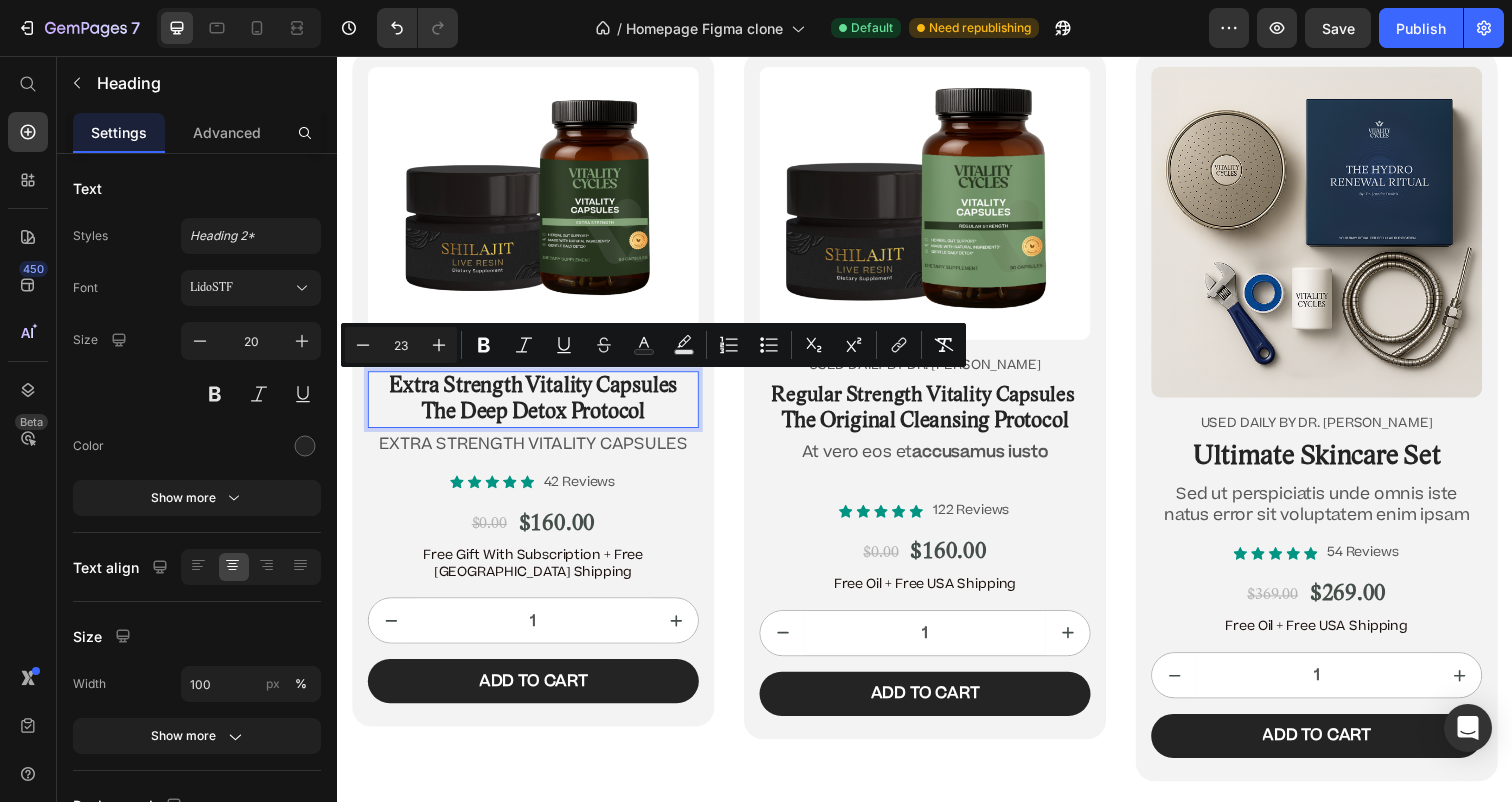 click on "Extra Strength Vitality Capsules  The Deep Detox Protocol" at bounding box center [537, 407] 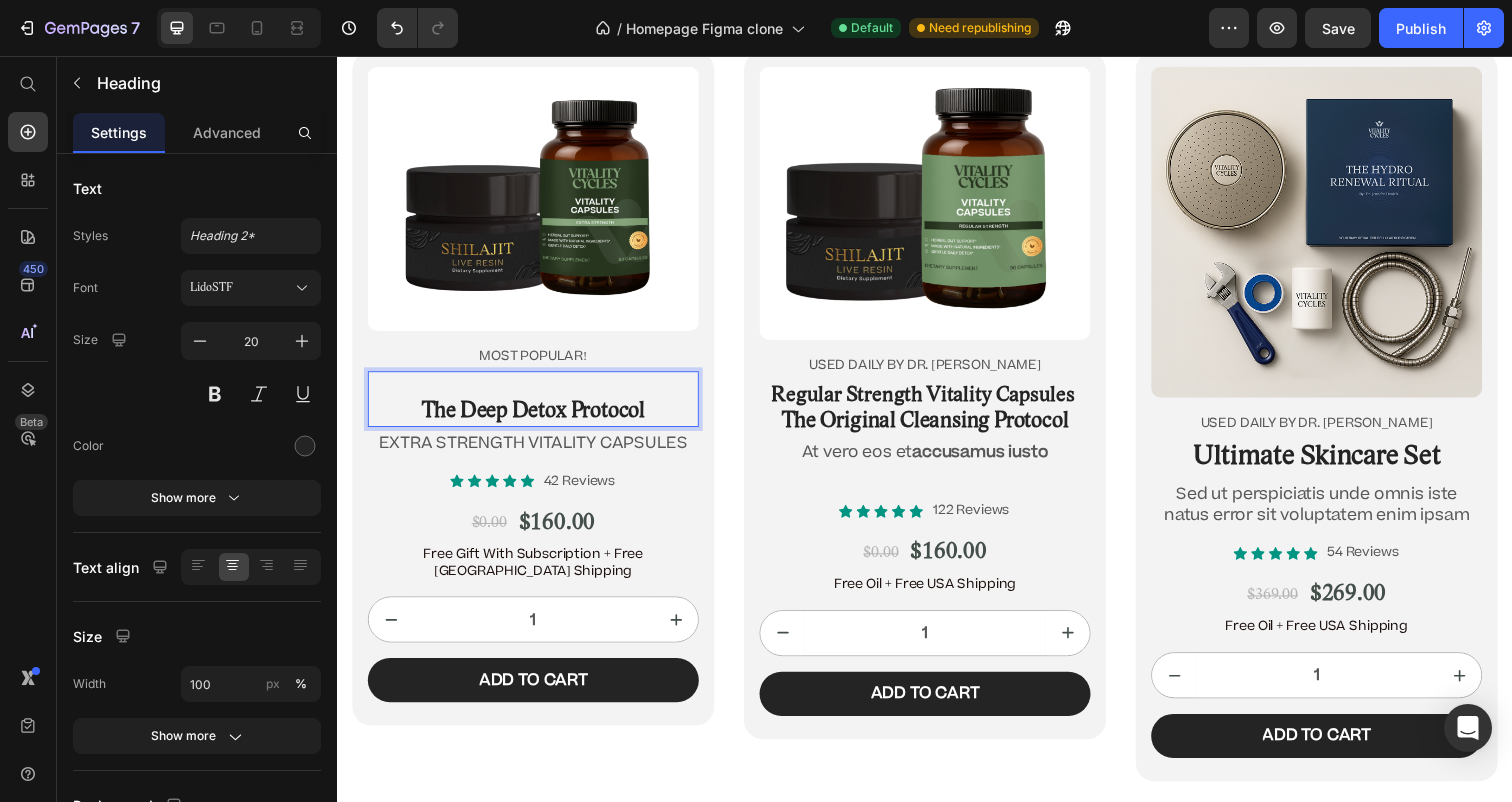 click on "⁠⁠⁠⁠⁠⁠⁠ The Deep Detox Protocol" at bounding box center (537, 406) 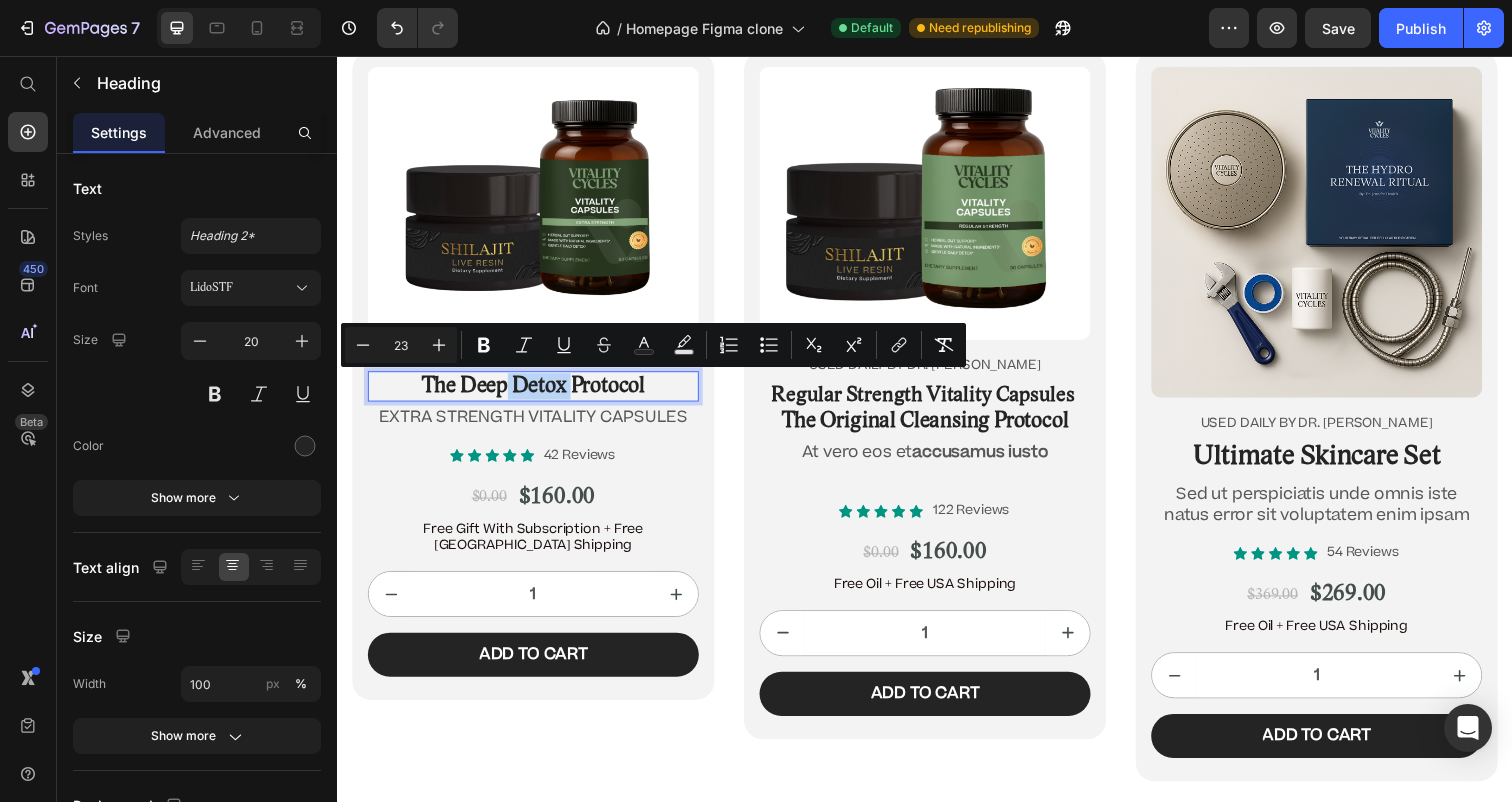 drag, startPoint x: 575, startPoint y: 394, endPoint x: 507, endPoint y: 391, distance: 68.06615 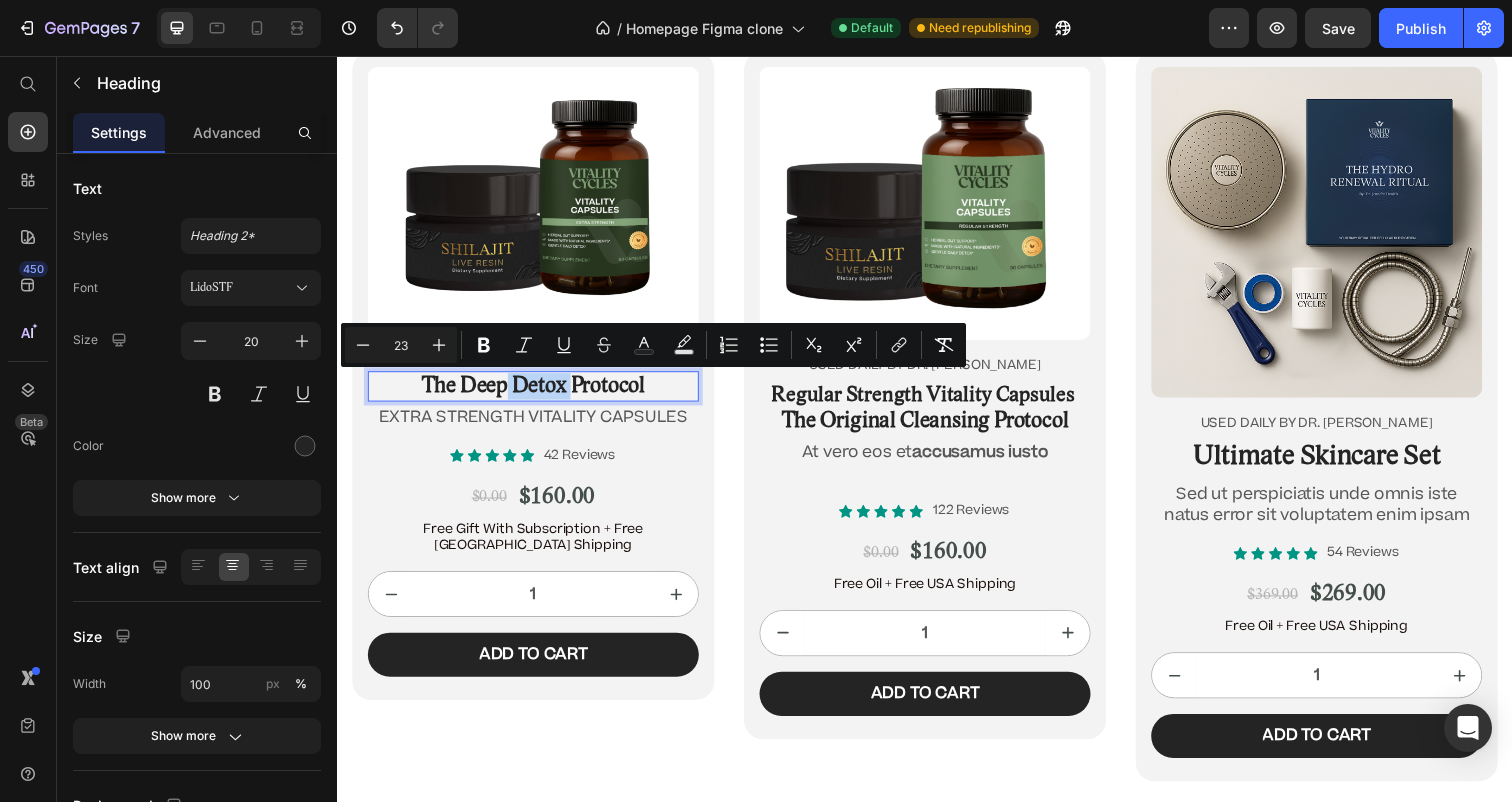 click on "The Deep Detox Protocol" at bounding box center [537, 393] 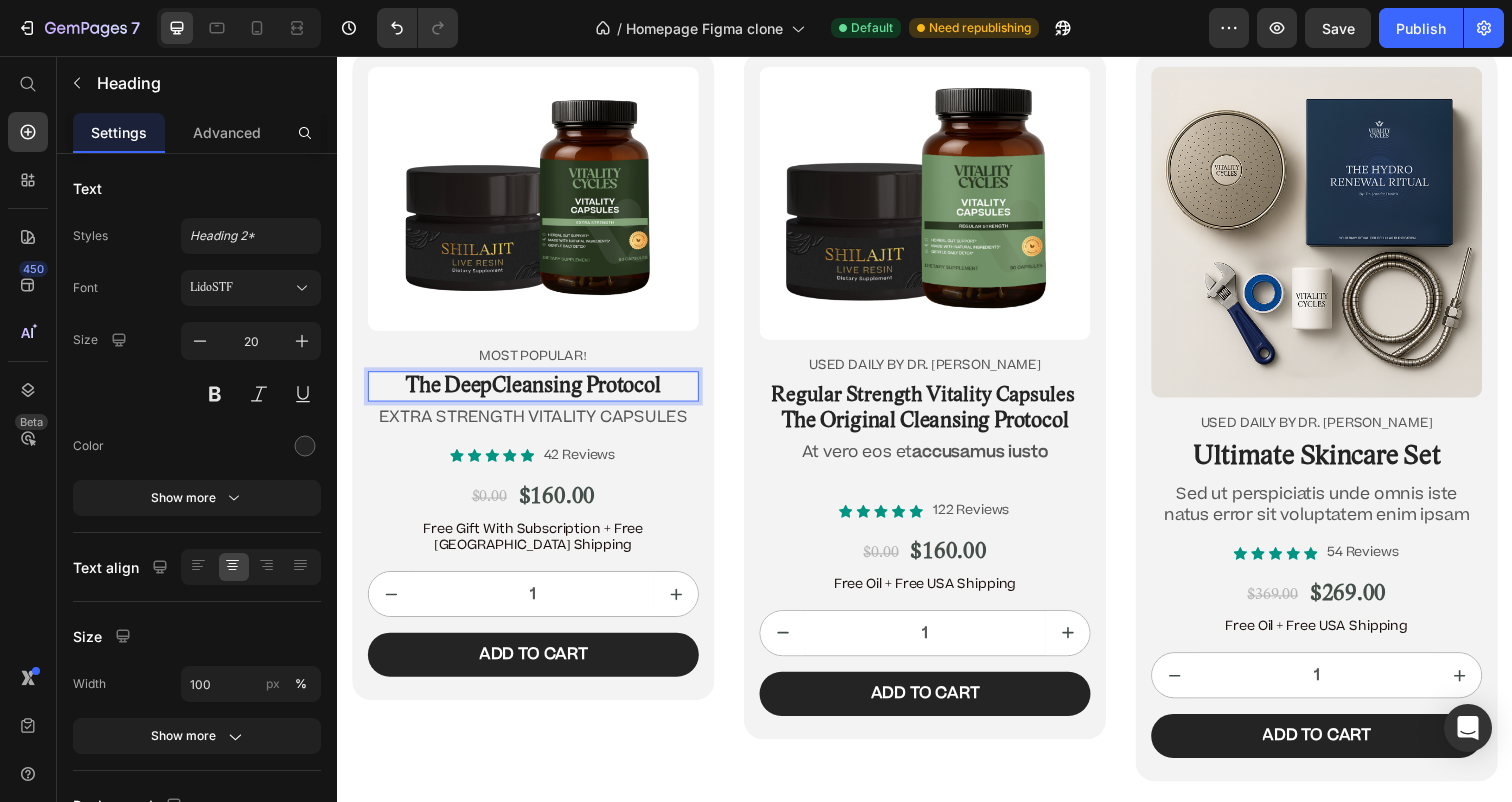 click on "The DeepCleansing Protocol" at bounding box center (537, 393) 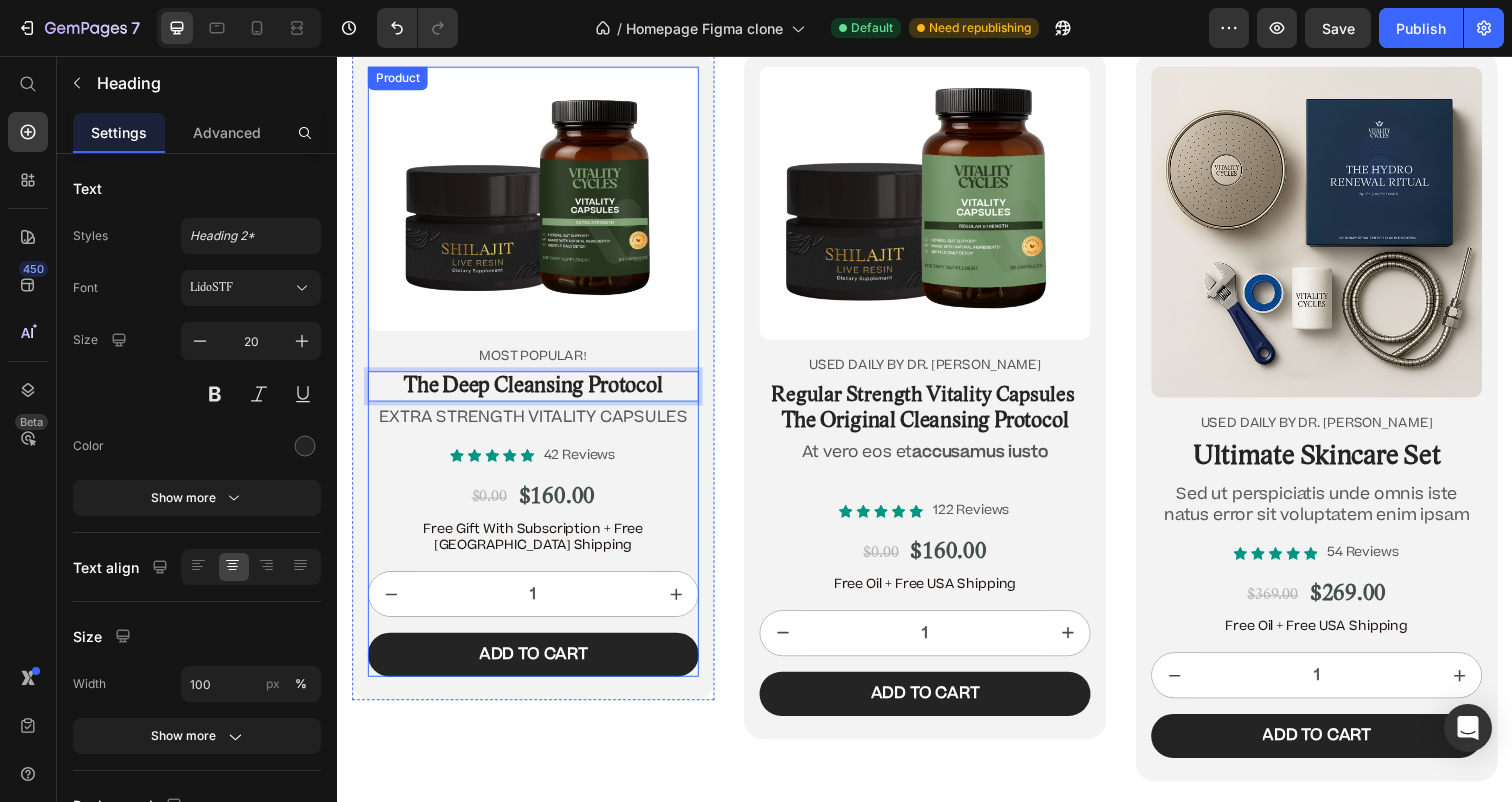click on "Product Images most popular! Text Block The Deep Cleansing Protocol Heading   4 EXTRA STRENGTH VITALITY CAPSULES Text Block" at bounding box center (537, 260) 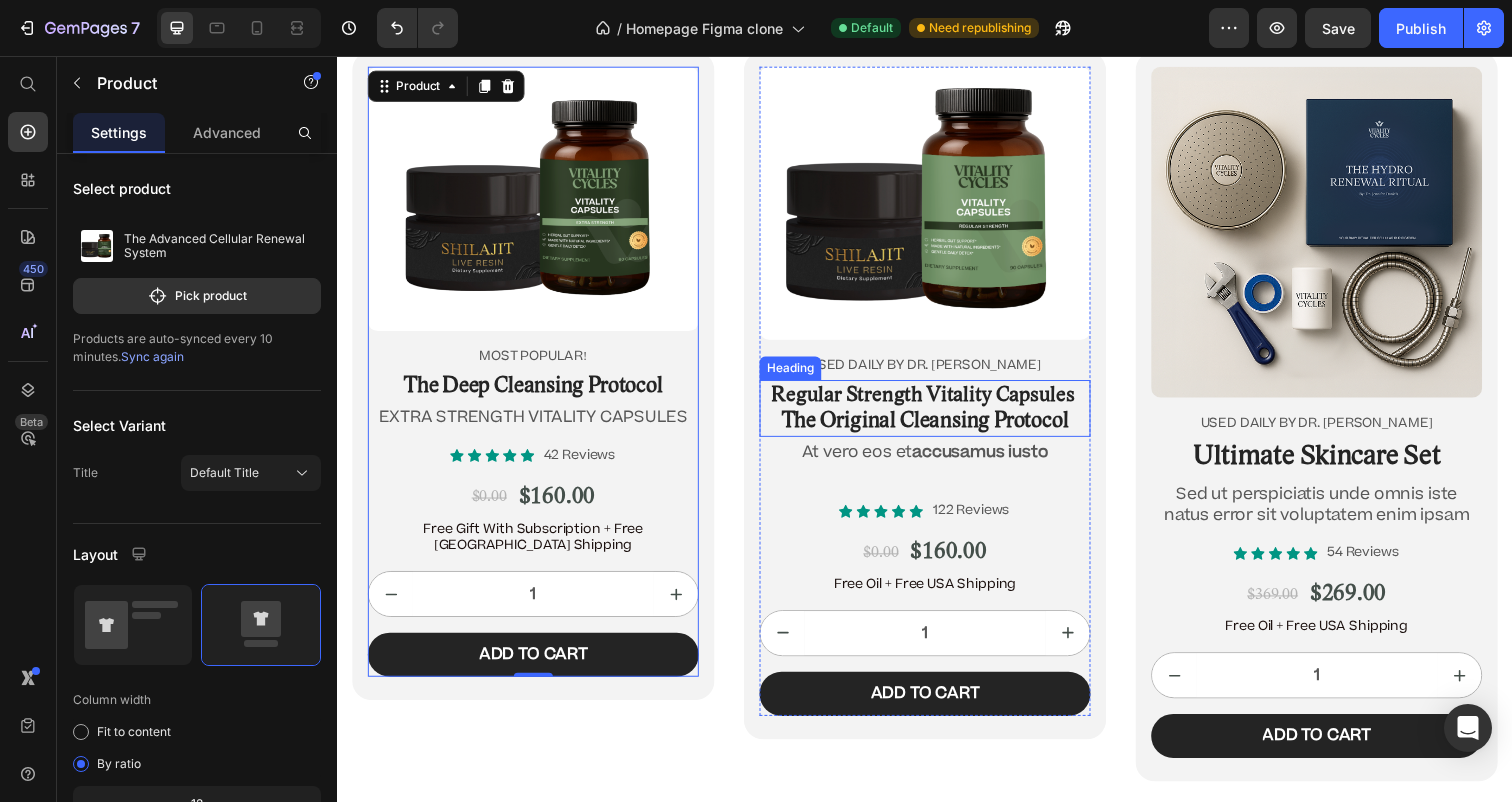 click on "Regular Strength Vitality Capsules" at bounding box center [935, 402] 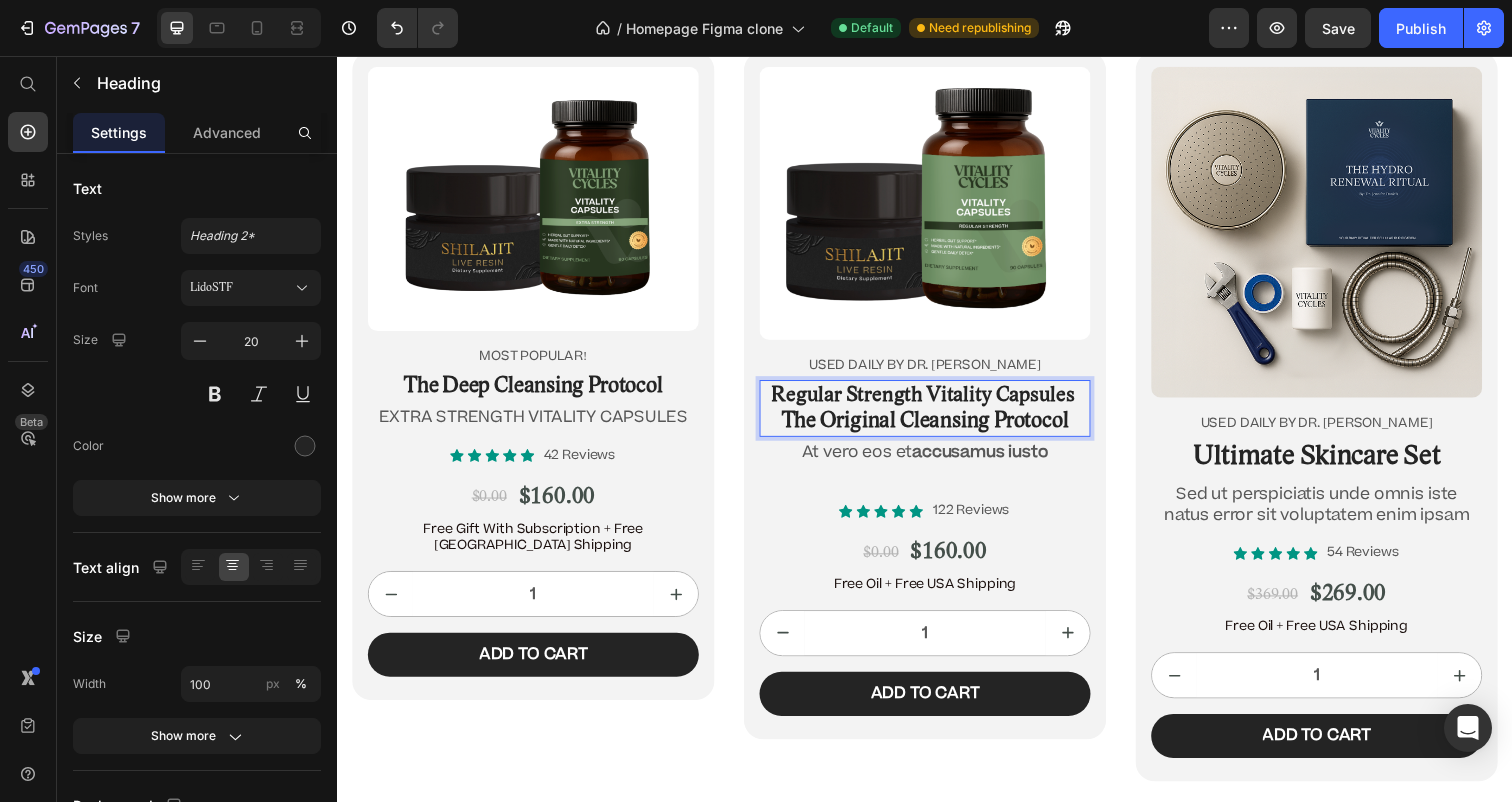 drag, startPoint x: 1095, startPoint y: 402, endPoint x: 779, endPoint y: 407, distance: 316.03955 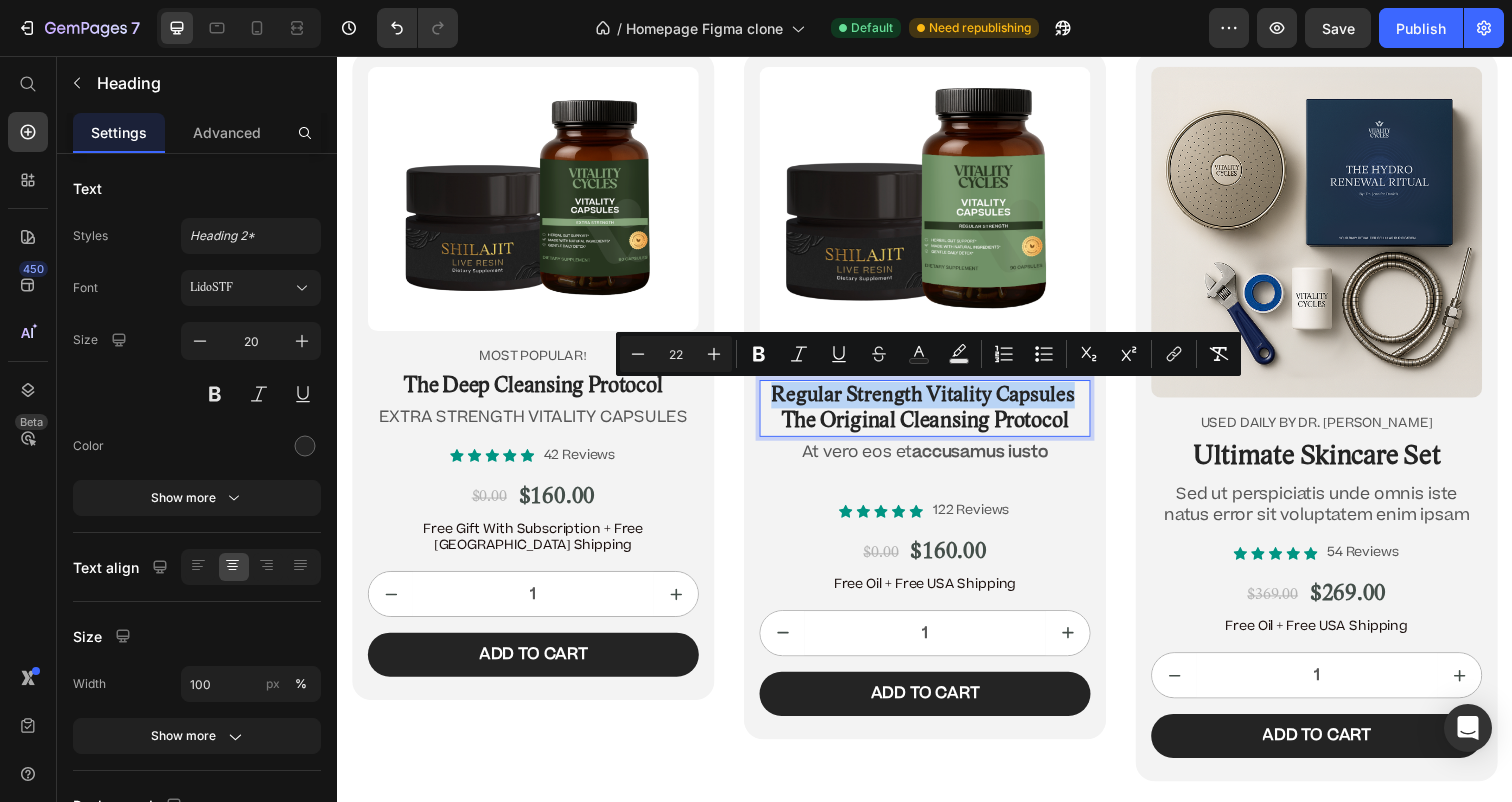 drag, startPoint x: 779, startPoint y: 391, endPoint x: 1093, endPoint y: 398, distance: 314.078 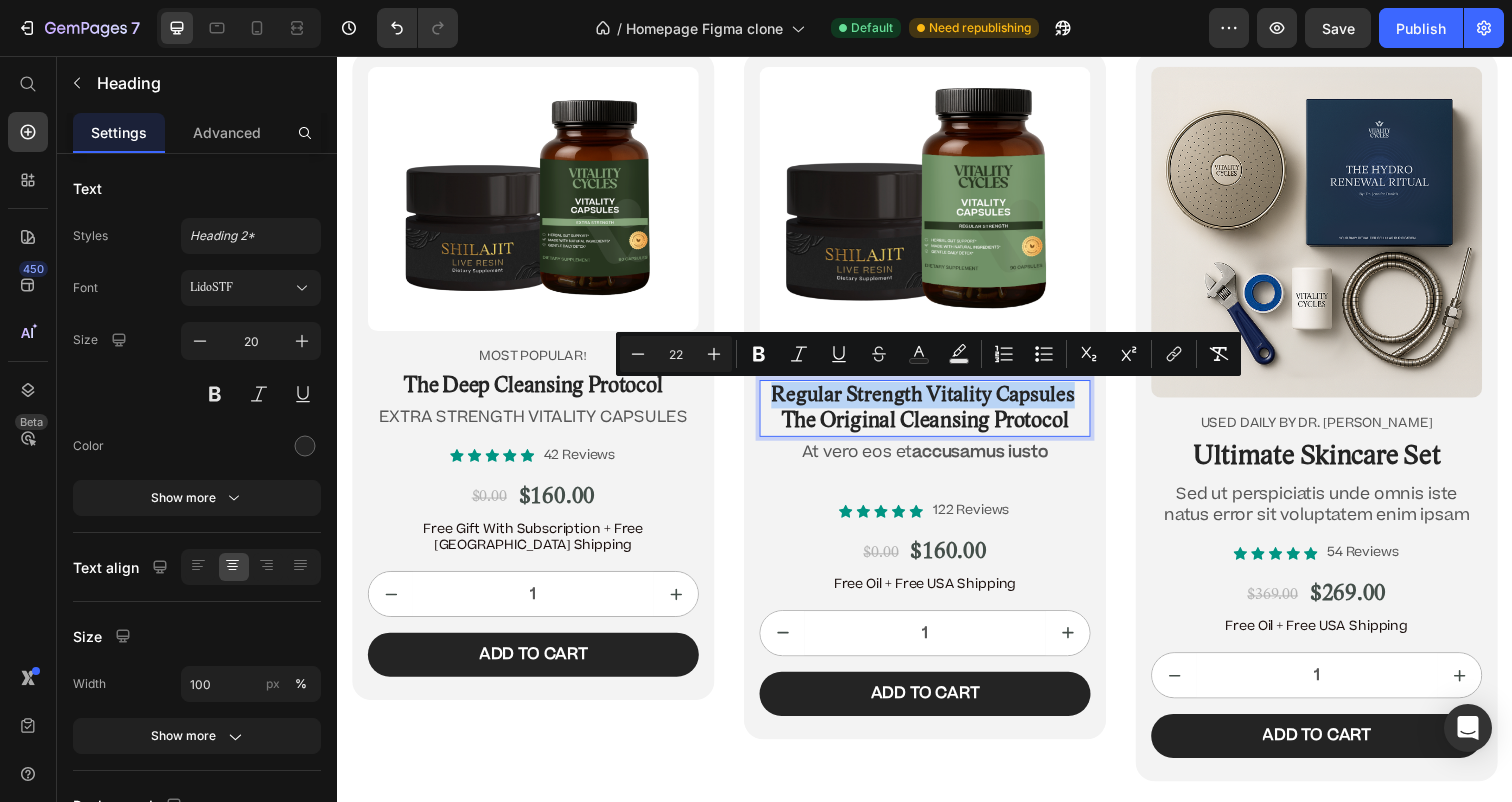 click on "Regular Strength Vitality Capsules" at bounding box center [935, 402] 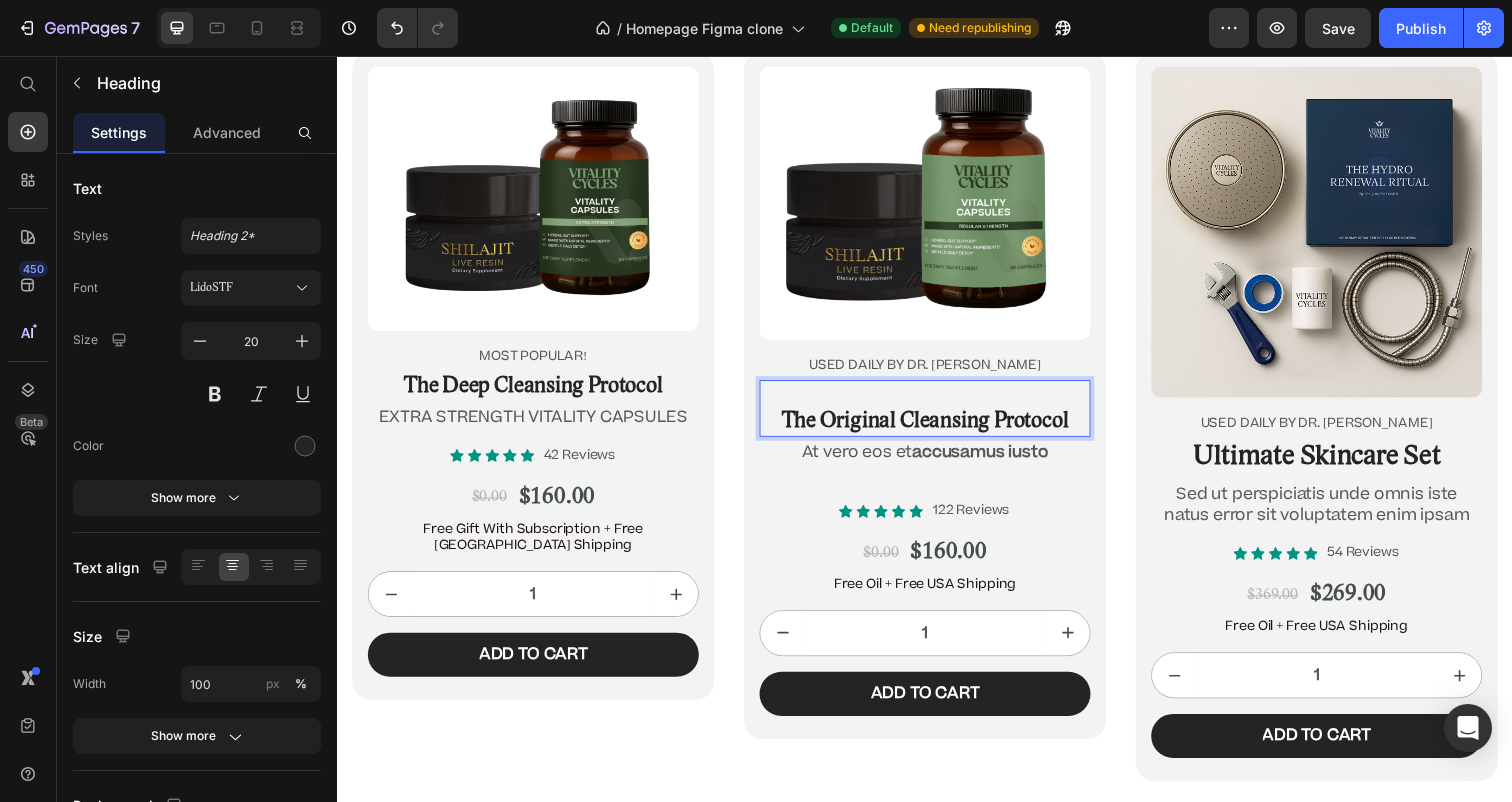 click on "The Original Cleansing Protocol" at bounding box center (937, 429) 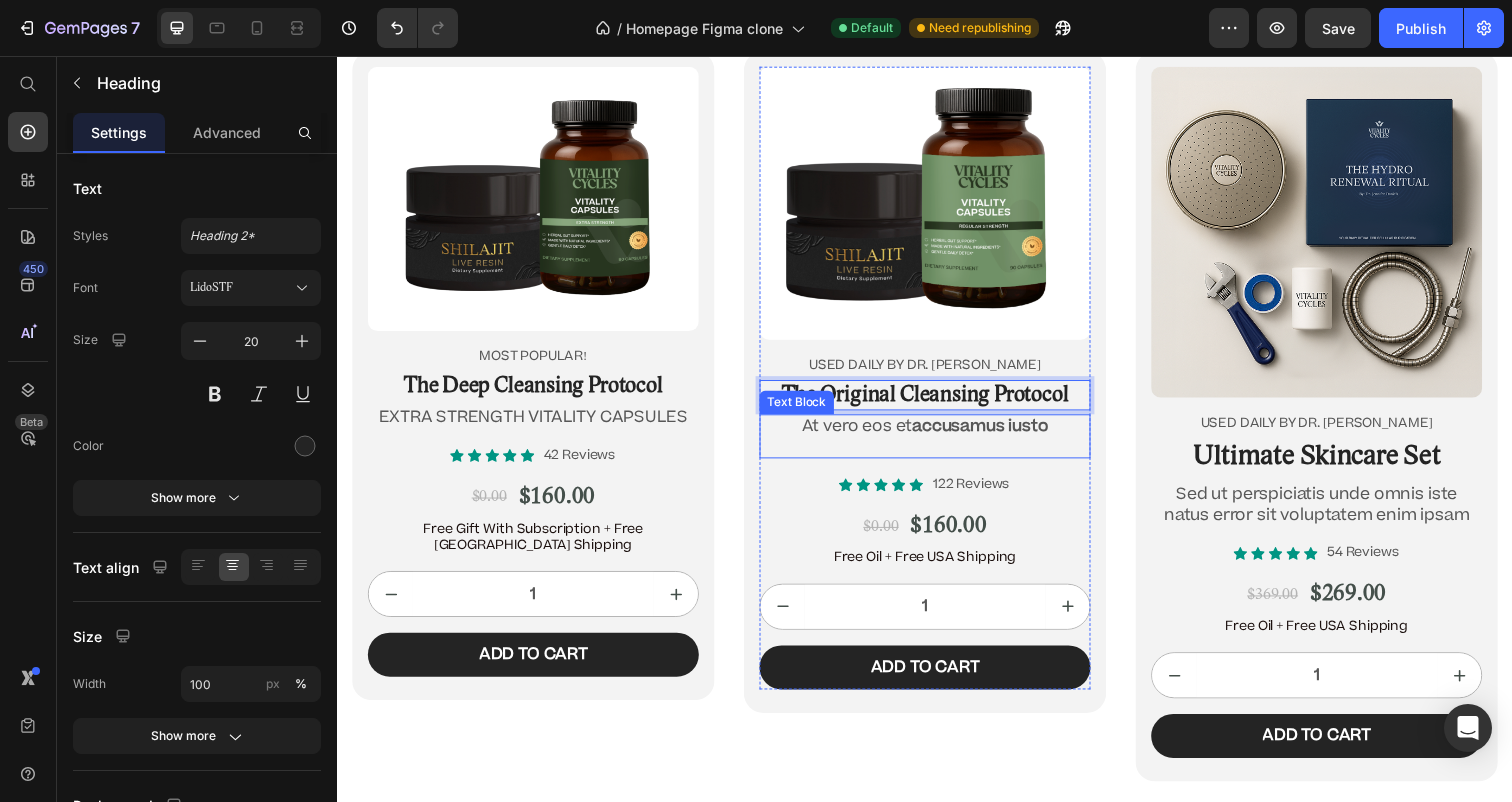 click on "At vero eos et  accusamus iusto" at bounding box center (937, 434) 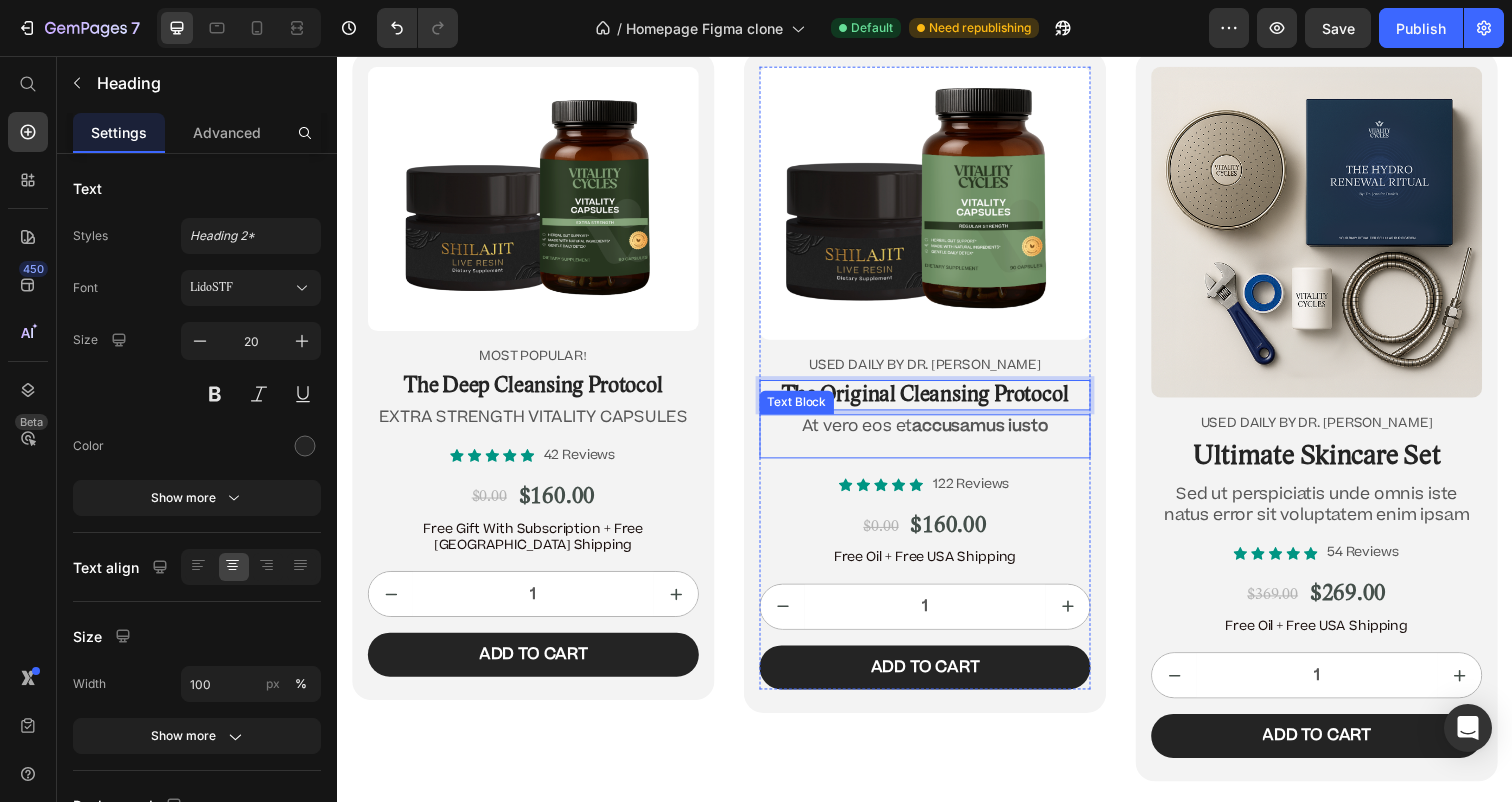 click on "At vero eos et  accusamus iusto" at bounding box center (937, 434) 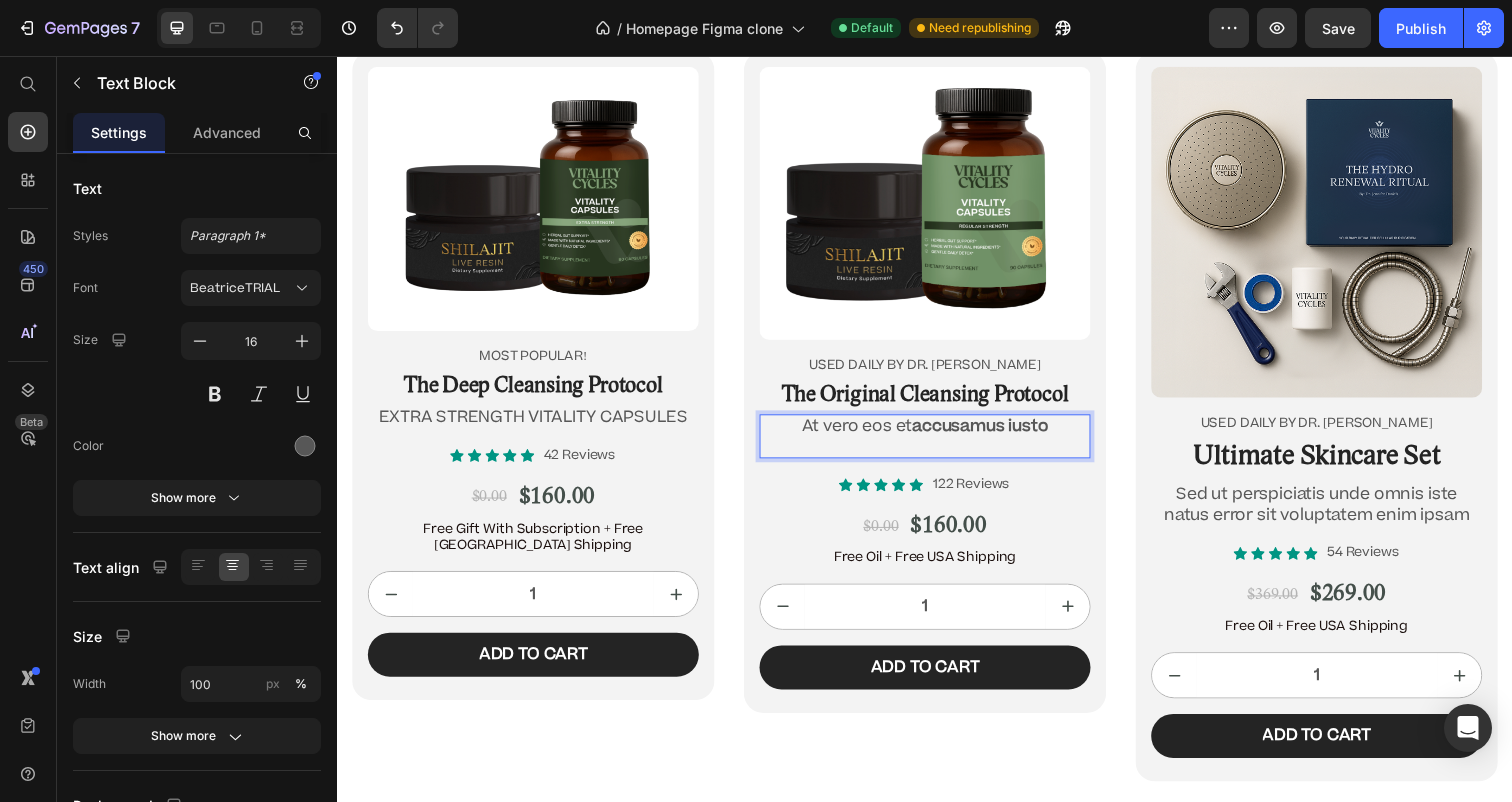 click on "At vero eos et  accusamus iusto" at bounding box center [937, 434] 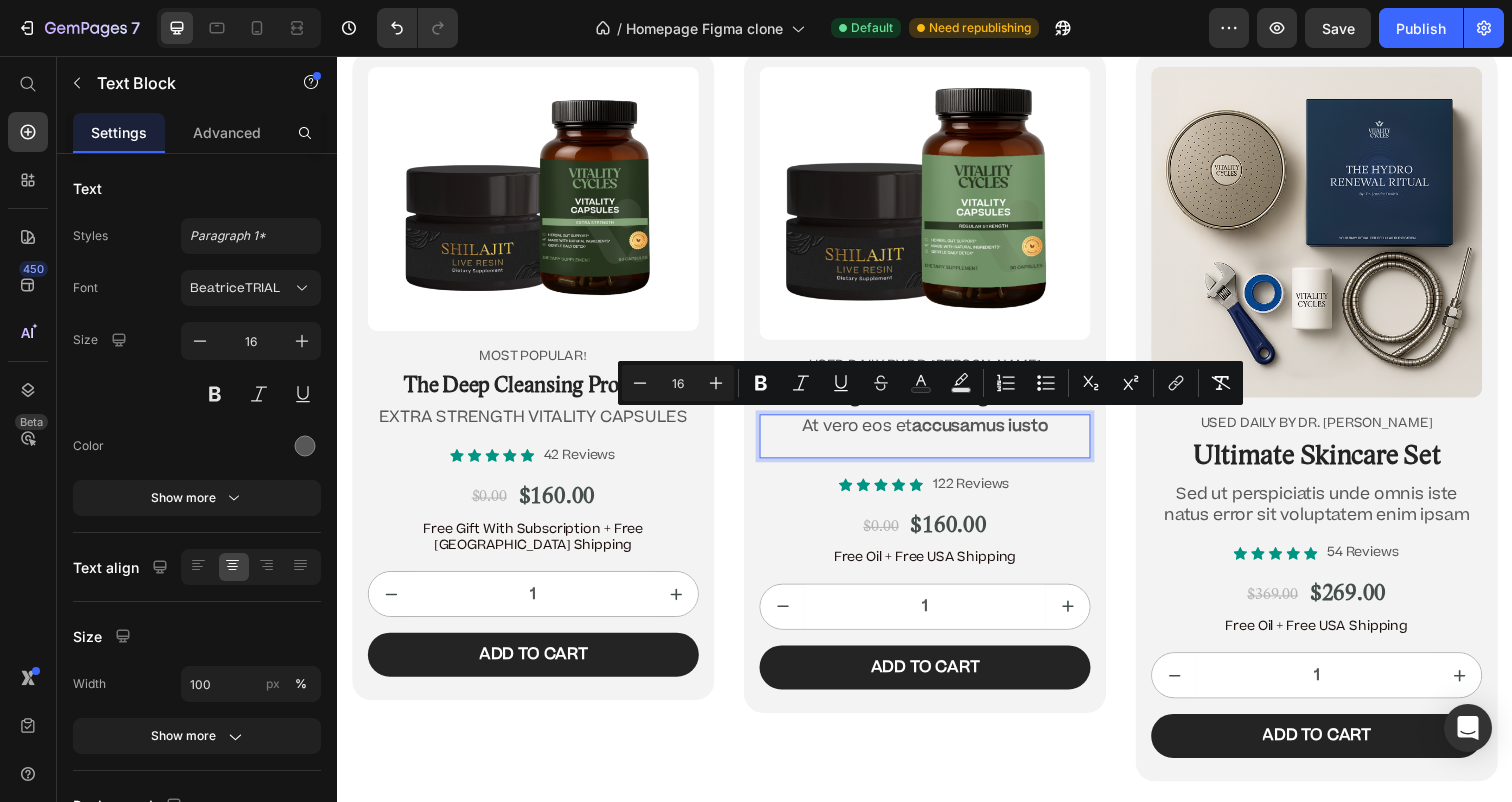 drag, startPoint x: 1076, startPoint y: 436, endPoint x: 795, endPoint y: 432, distance: 281.02847 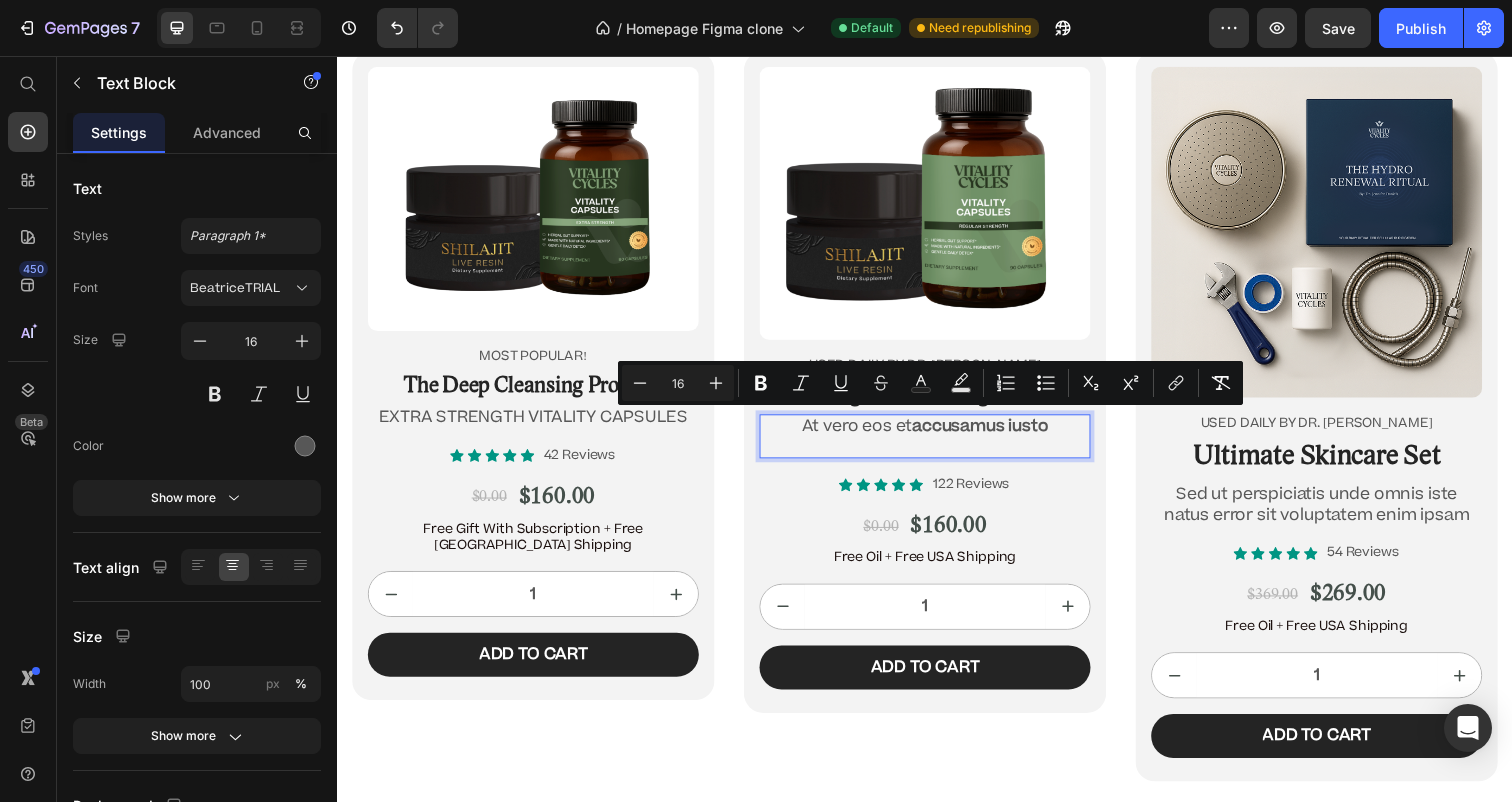 click on "At vero eos et  accusamus iusto" at bounding box center (937, 434) 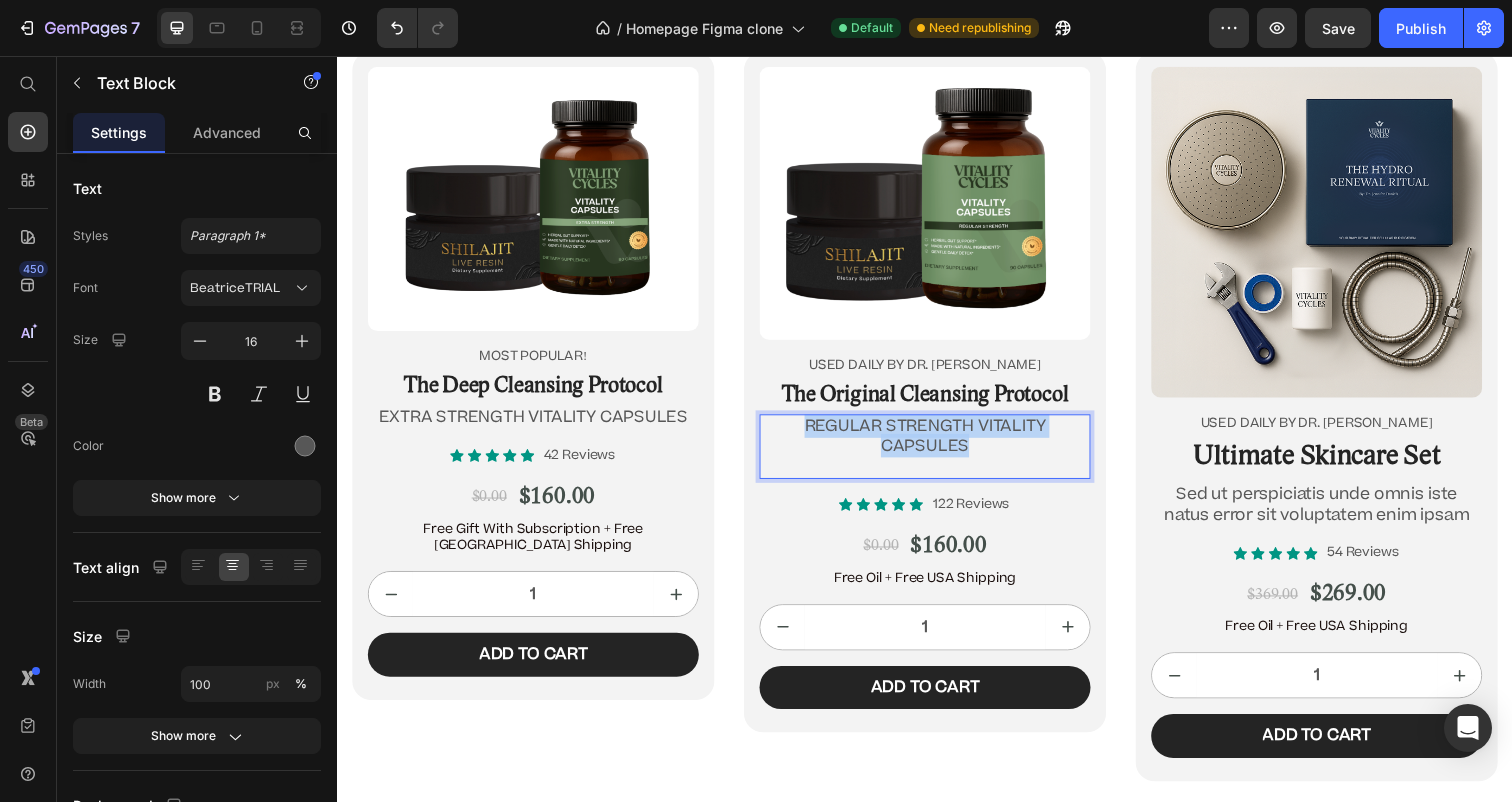 drag, startPoint x: 1005, startPoint y: 457, endPoint x: 760, endPoint y: 412, distance: 249.09837 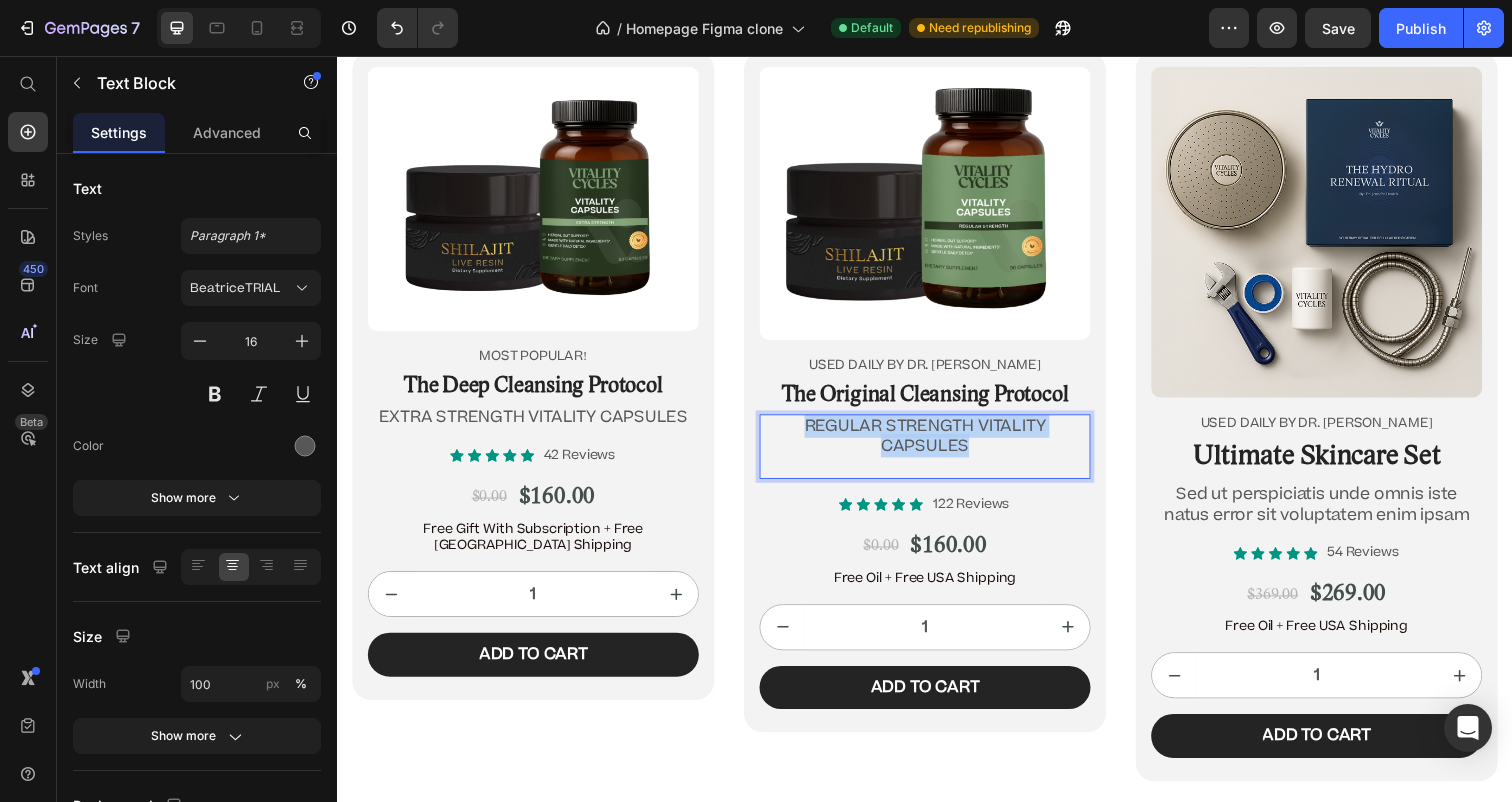 click on "REGULAR STRENGTH VITALITY CAPSULES" at bounding box center [937, 455] 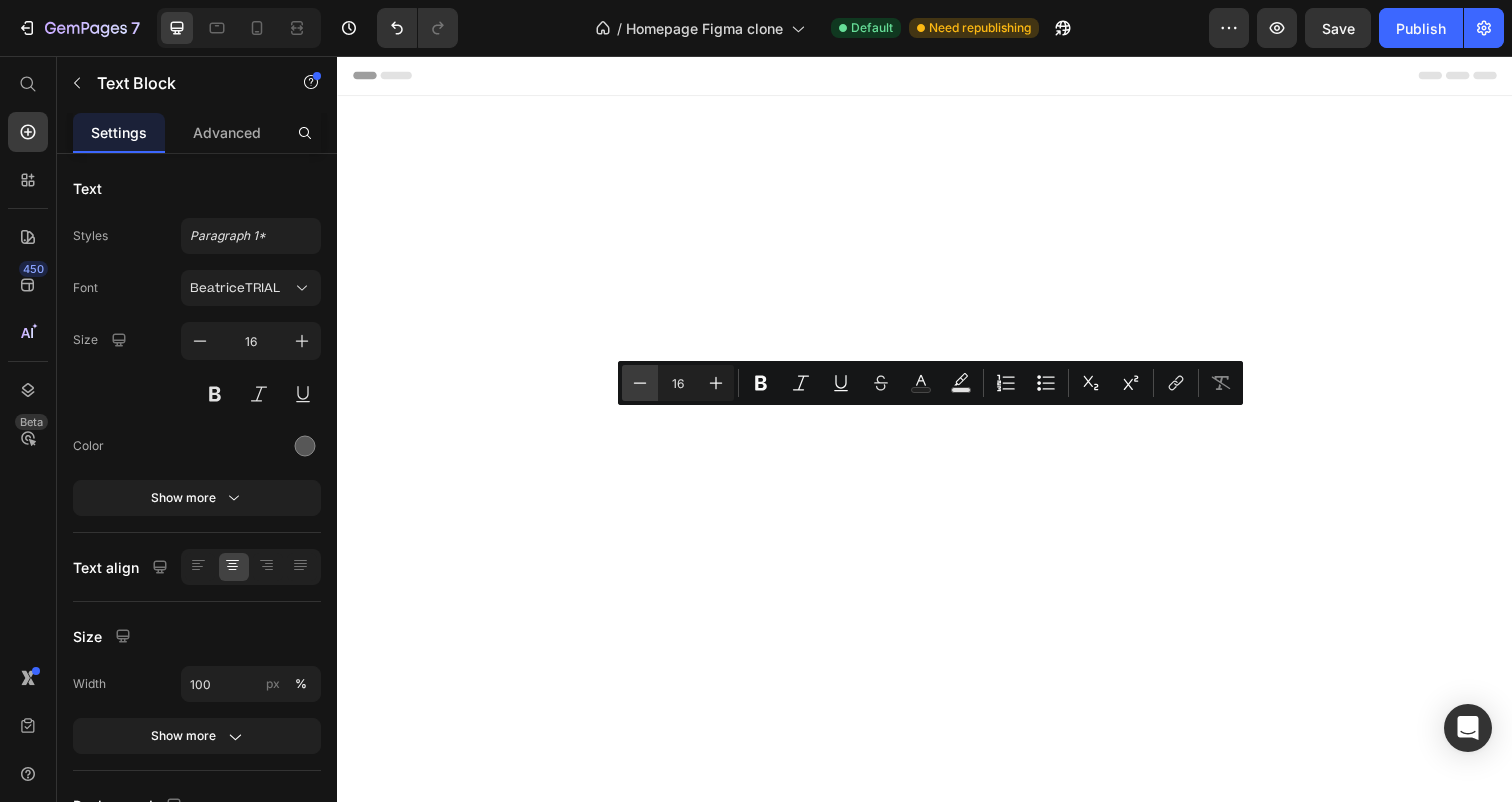 scroll, scrollTop: 12619, scrollLeft: 0, axis: vertical 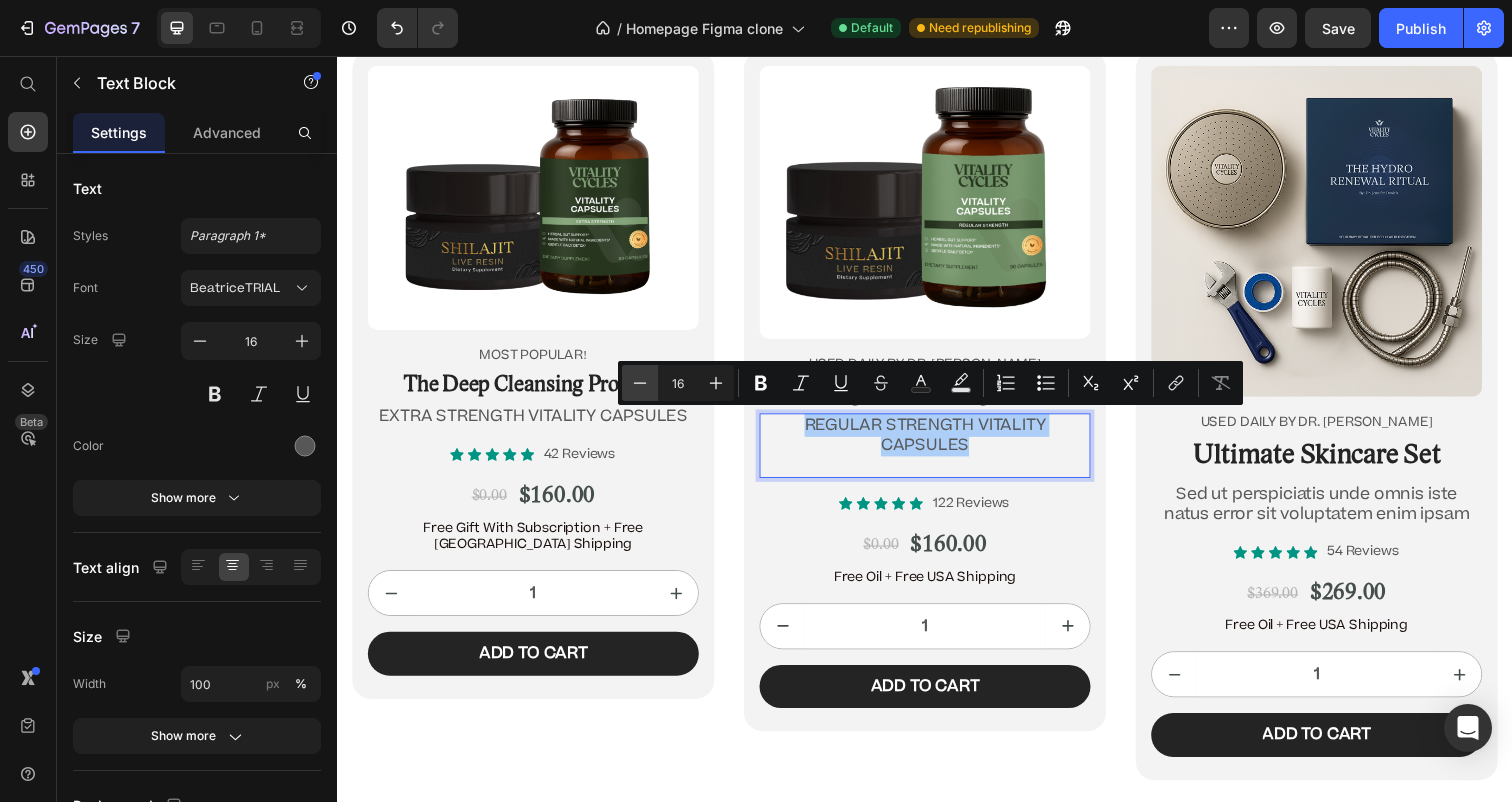 click 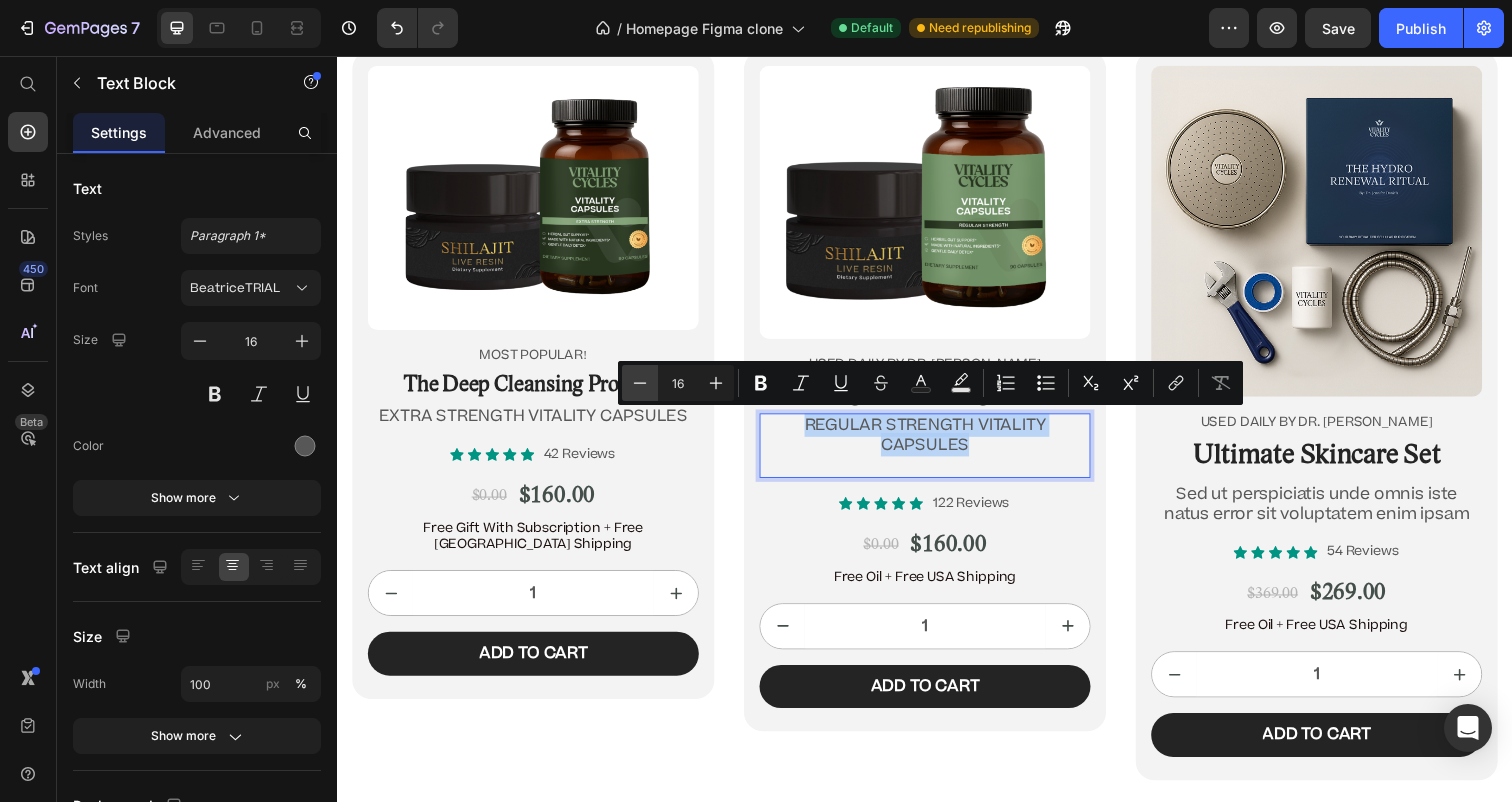 type on "15" 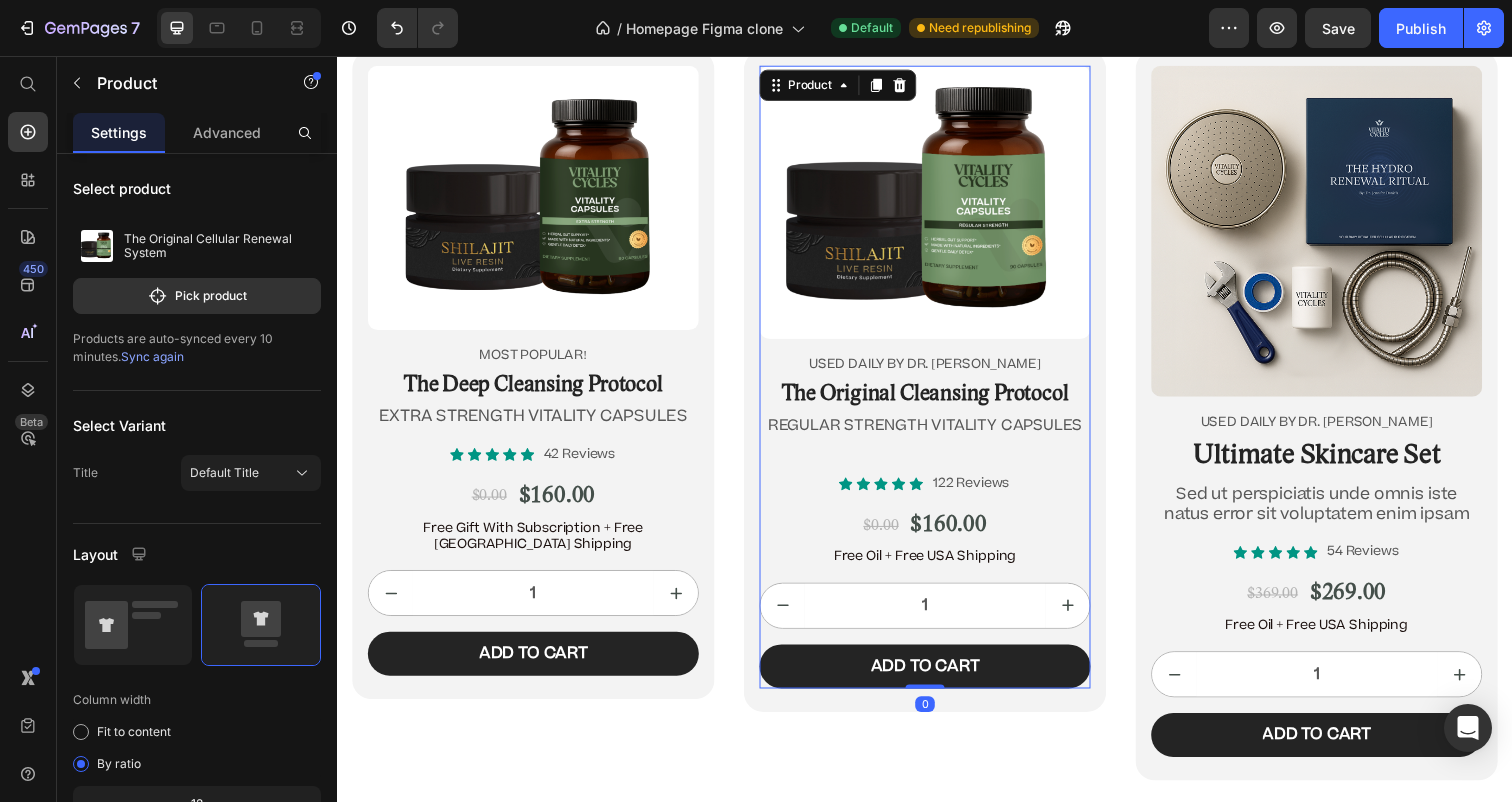 click on "Icon Icon Icon Icon Icon Icon List 122 Reviews Text Block Row $0.00 Product Price $160.00 Product Price Row Free Oil + Free USA Shipping Text Block 1 Product Quantity Add to cart Add to Cart Row" at bounding box center [937, 592] 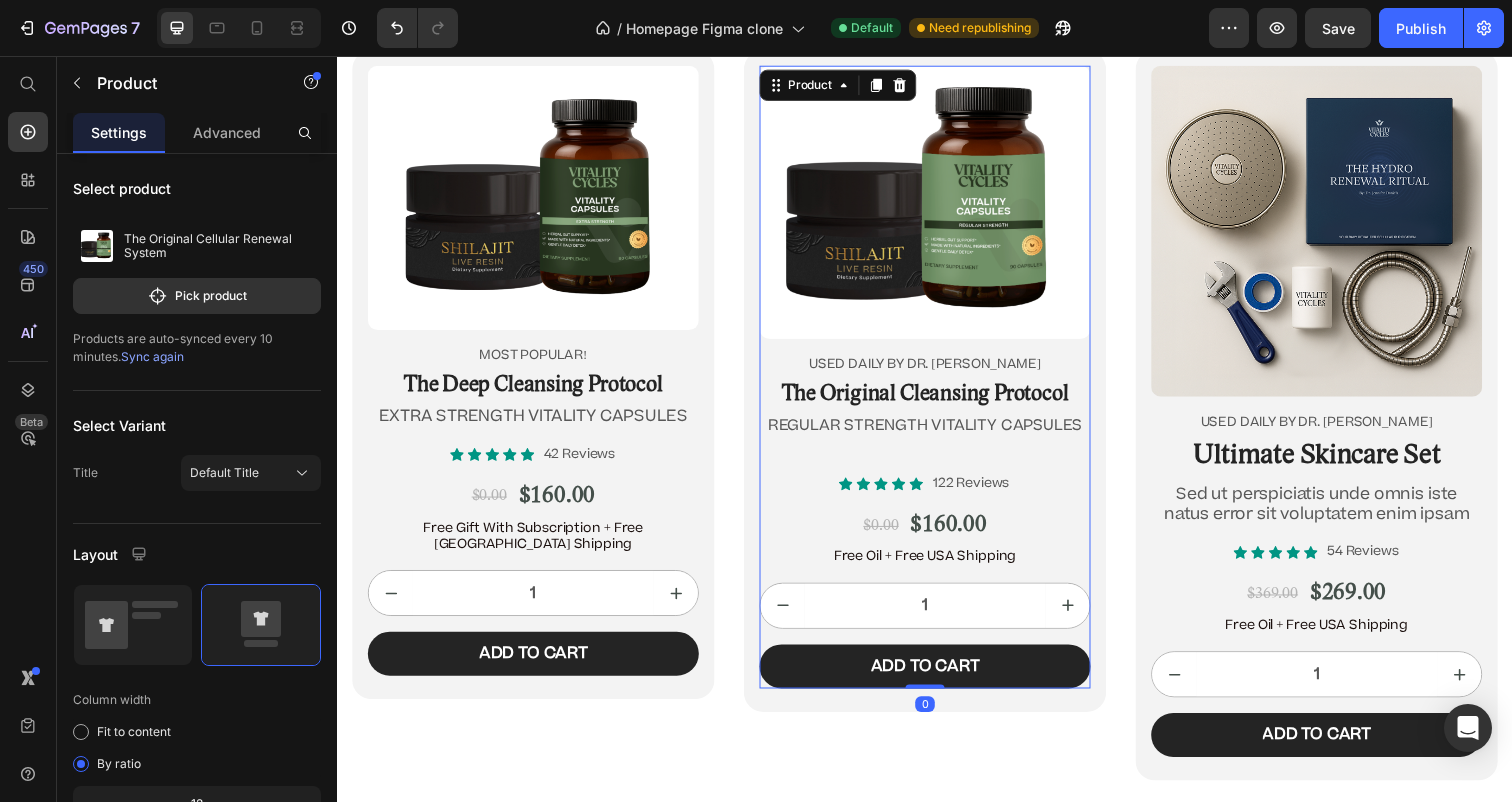 click on "Product Images USED DAILY BY DR. [PERSON_NAME] Text Block ⁠⁠⁠⁠⁠⁠⁠  The Original Cleansing Protocol Heading REGULAR STRENGTH VITALITY CAPSULES Text Block" at bounding box center [937, 274] 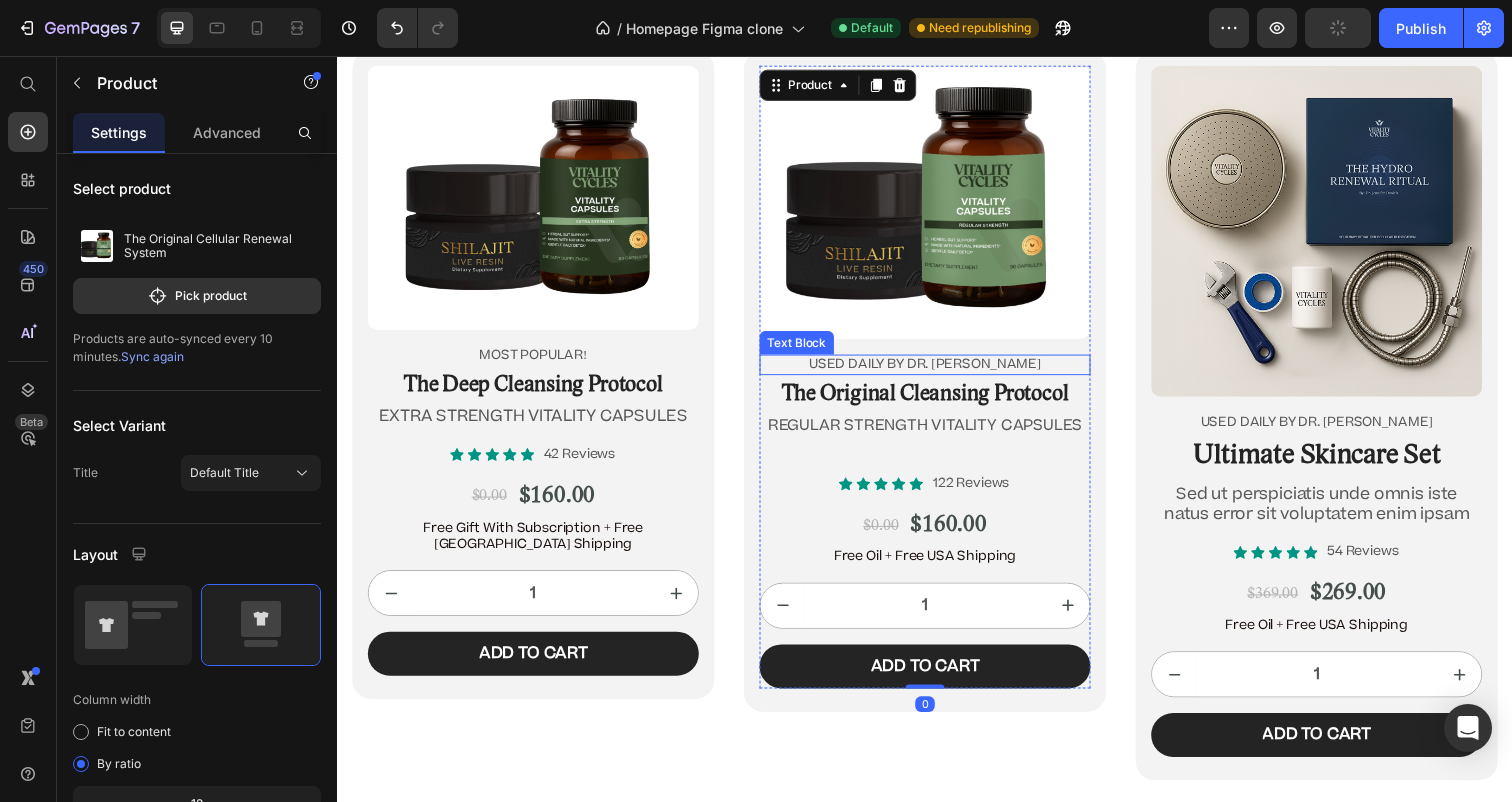 click on "USED DAILY BY DR. [PERSON_NAME]" at bounding box center [937, 371] 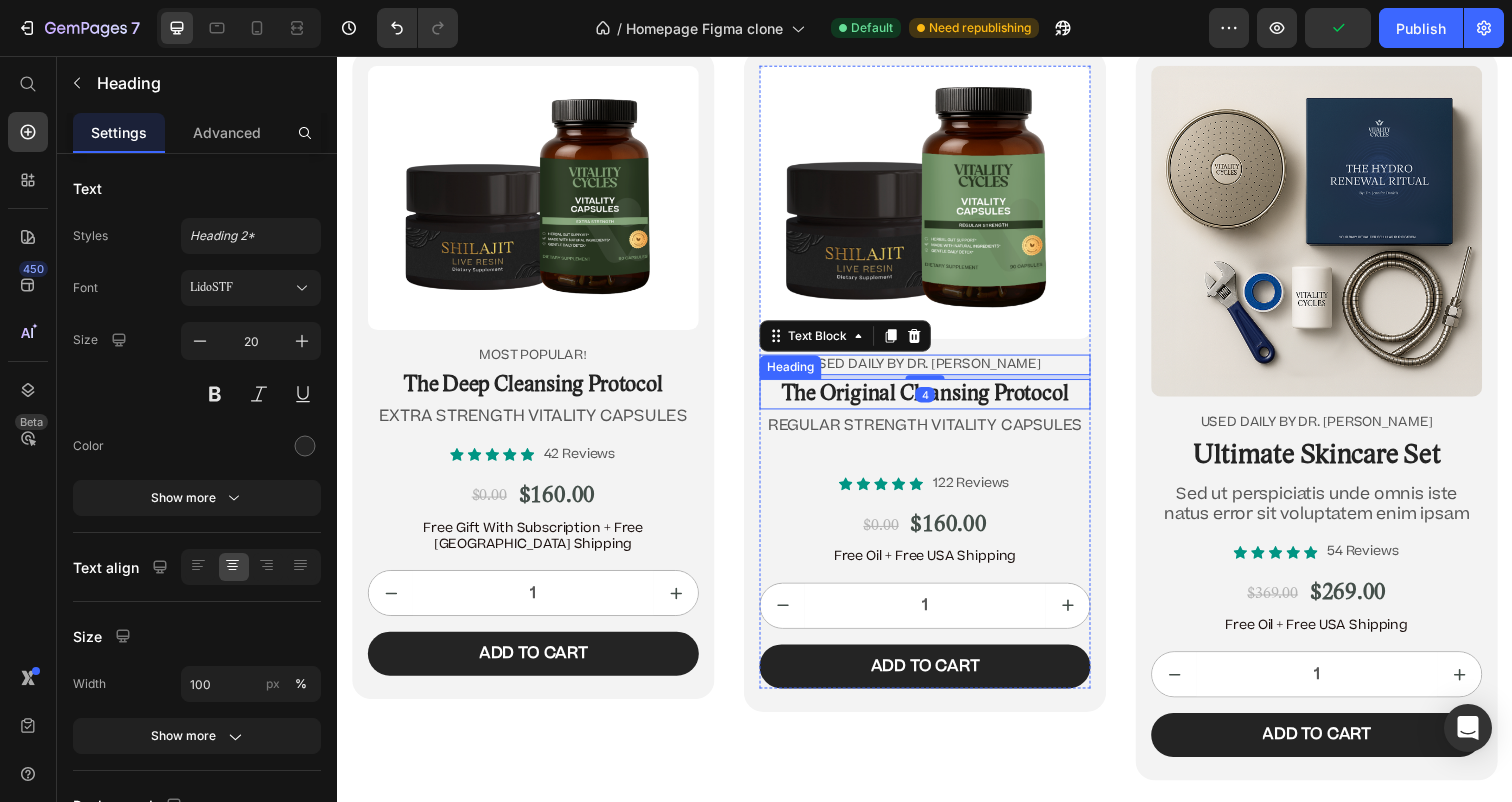click on "The Original Cleansing Protocol" at bounding box center (937, 401) 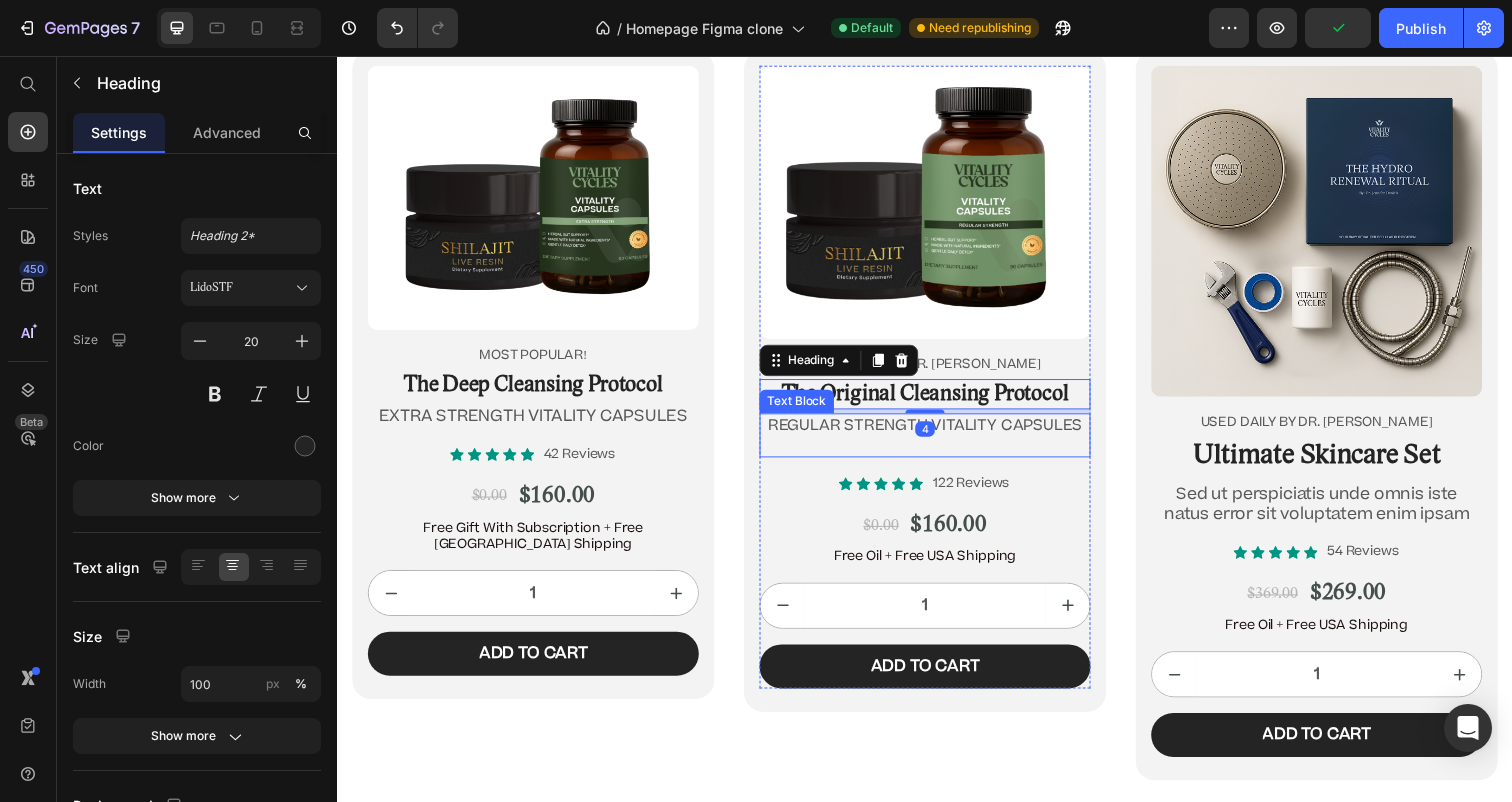 click at bounding box center [937, 453] 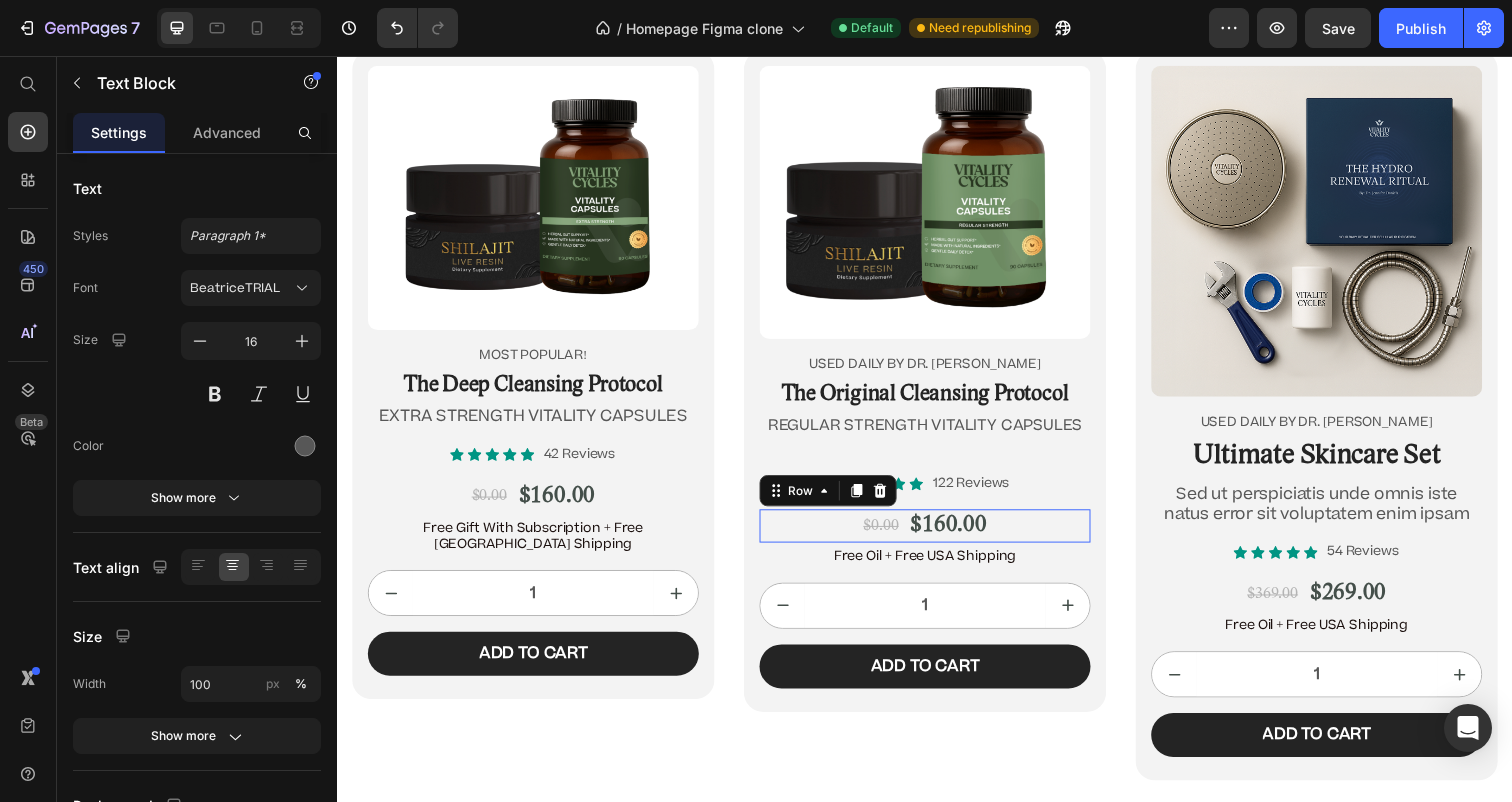click on "$0.00 Product Price $160.00 Product Price Row   0" at bounding box center (937, 536) 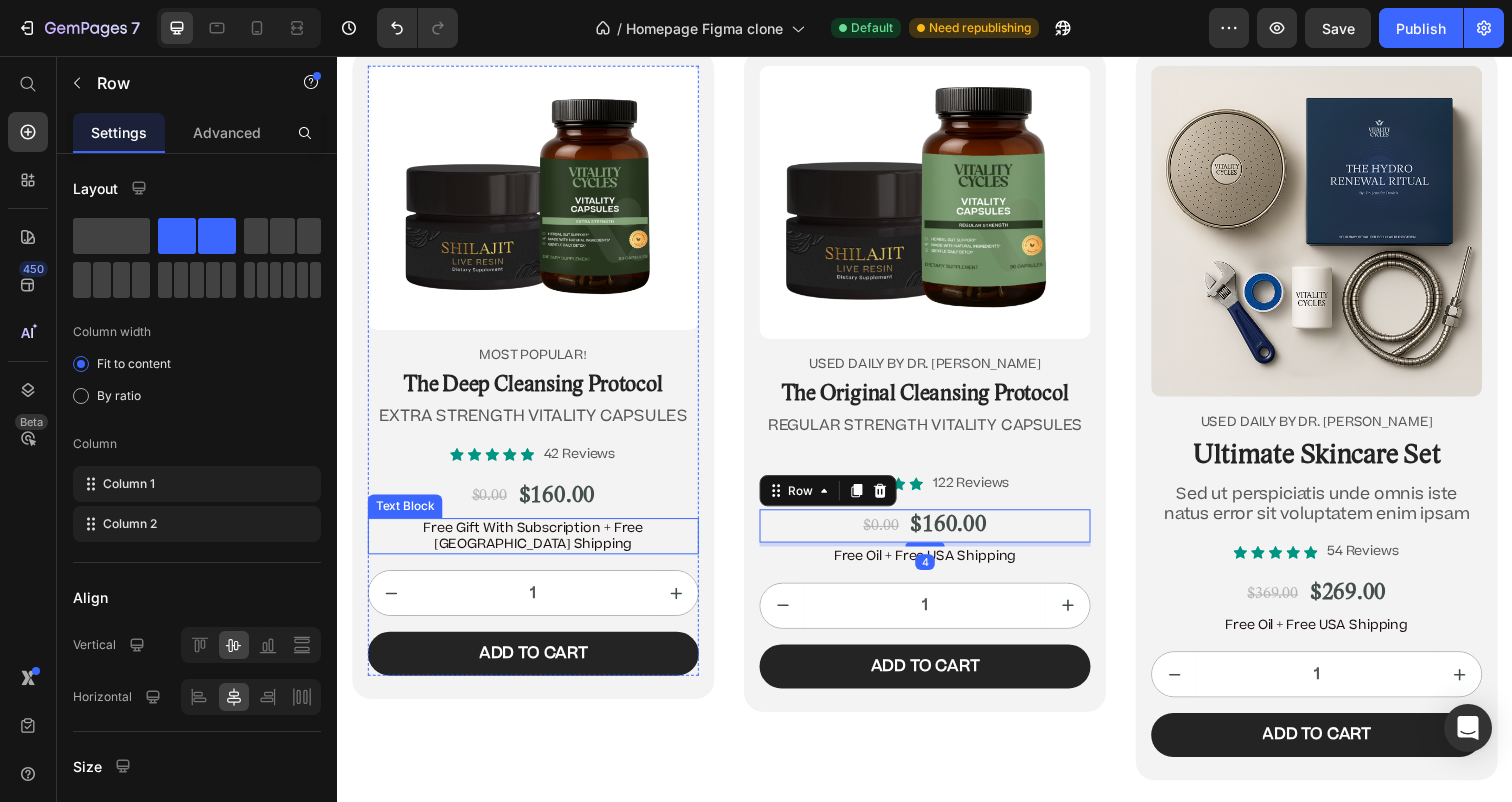 click on "Free Gift With Subscription + Free [GEOGRAPHIC_DATA] Shipping" at bounding box center (537, 547) 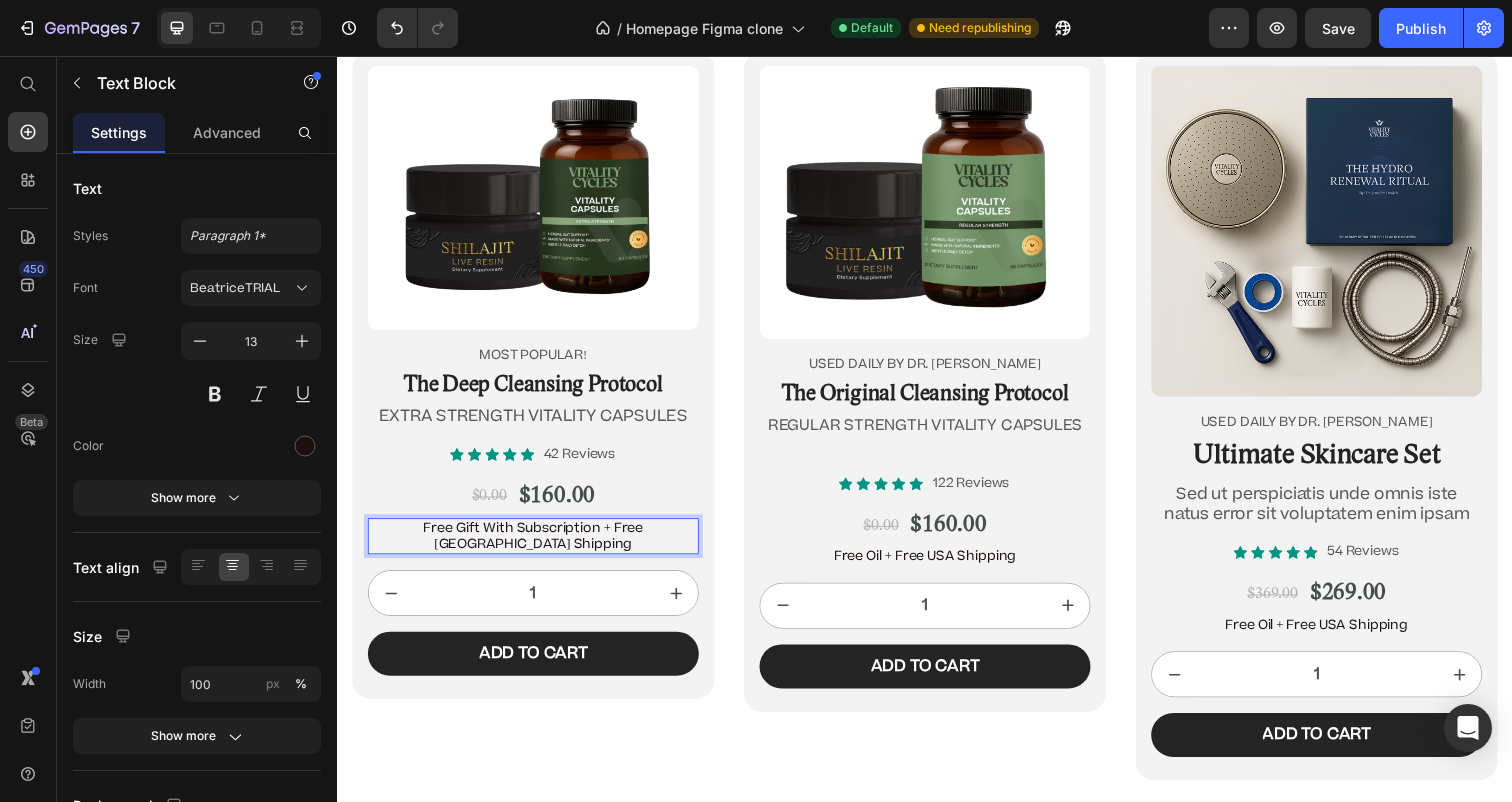 click on "Free Gift With Subscription + Free [GEOGRAPHIC_DATA] Shipping" at bounding box center (537, 547) 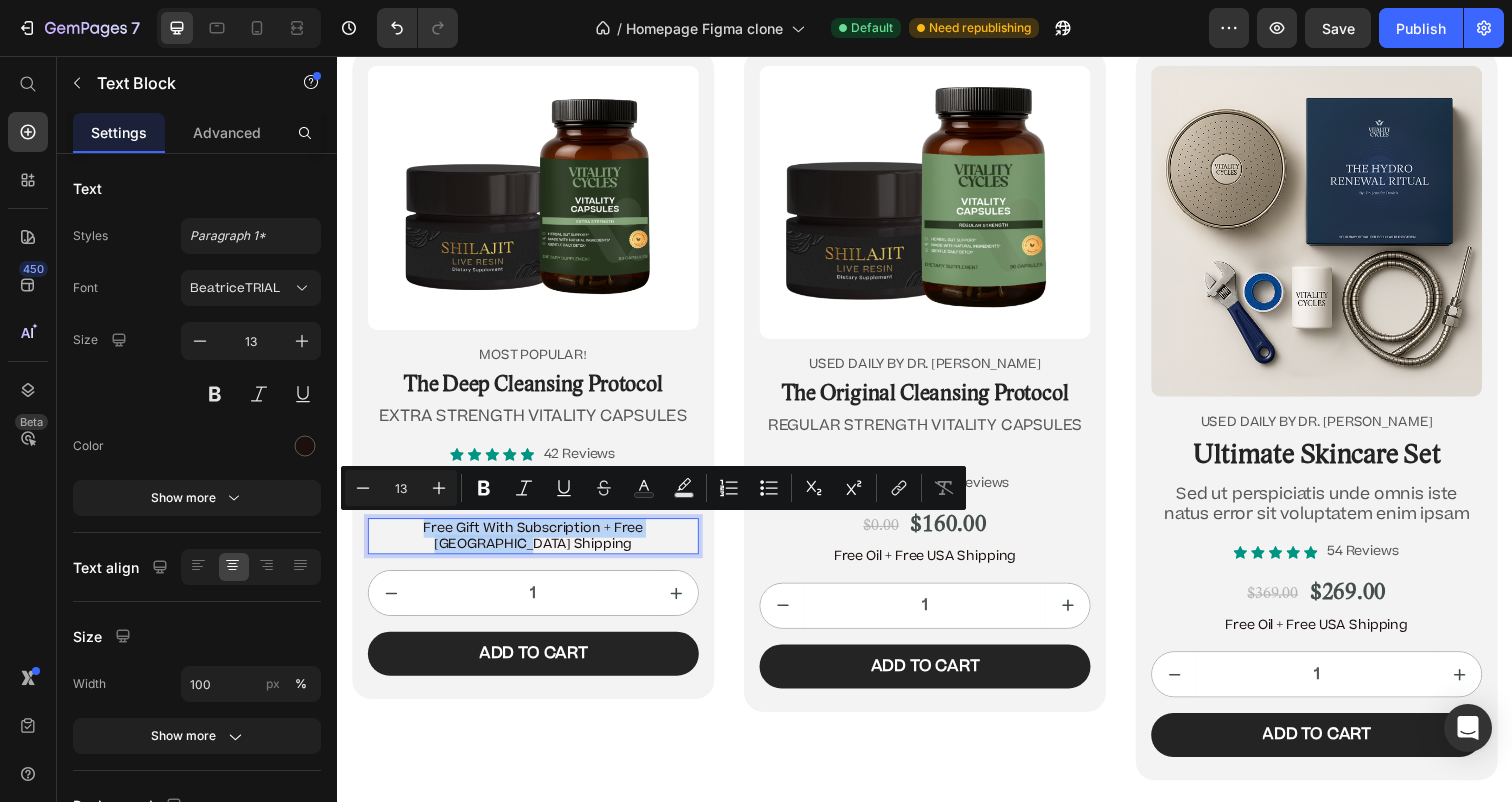 drag, startPoint x: 702, startPoint y: 537, endPoint x: 365, endPoint y: 540, distance: 337.01337 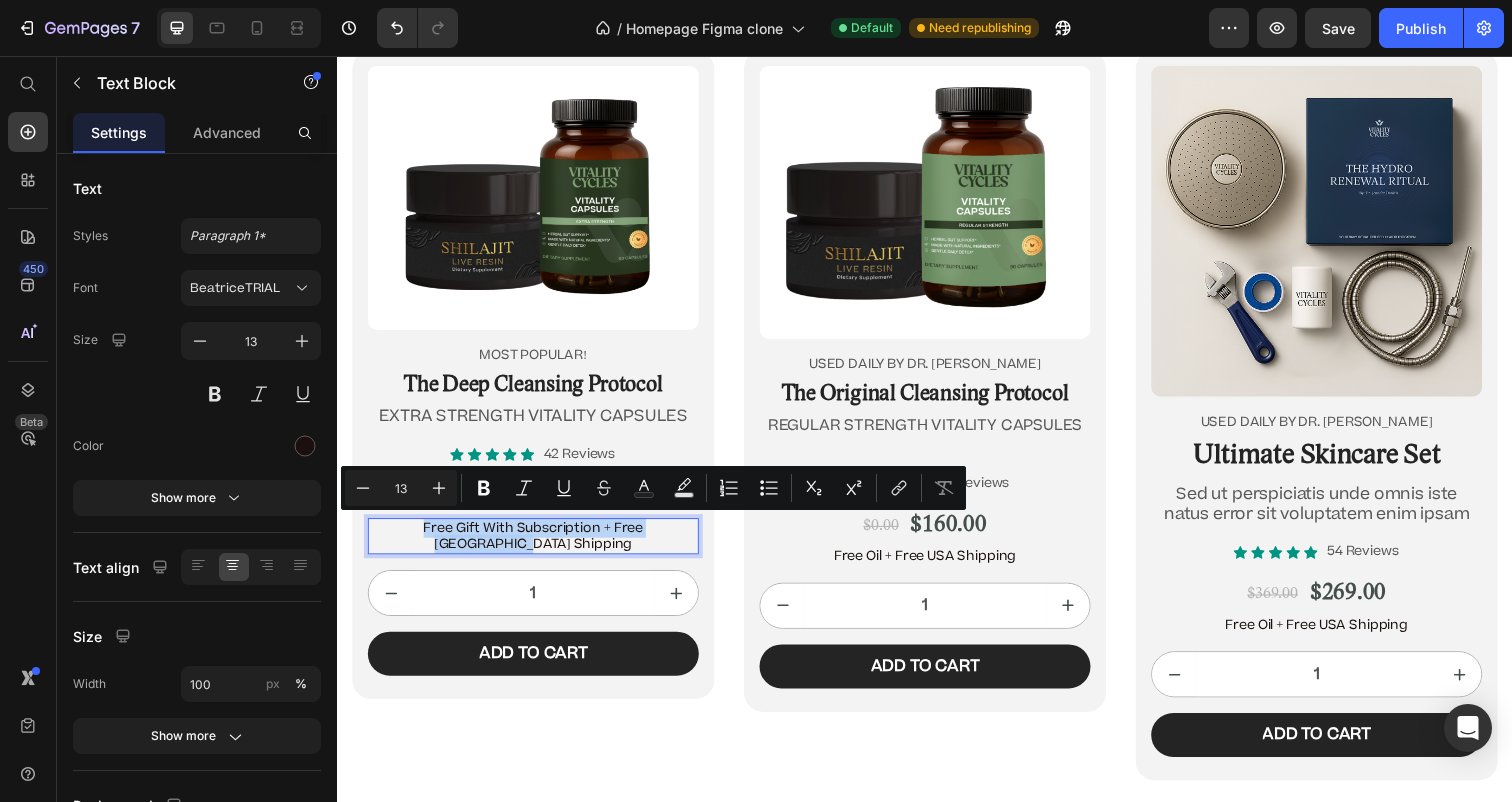 click on "Free Gift With Subscription + Free [GEOGRAPHIC_DATA] Shipping" at bounding box center (537, 547) 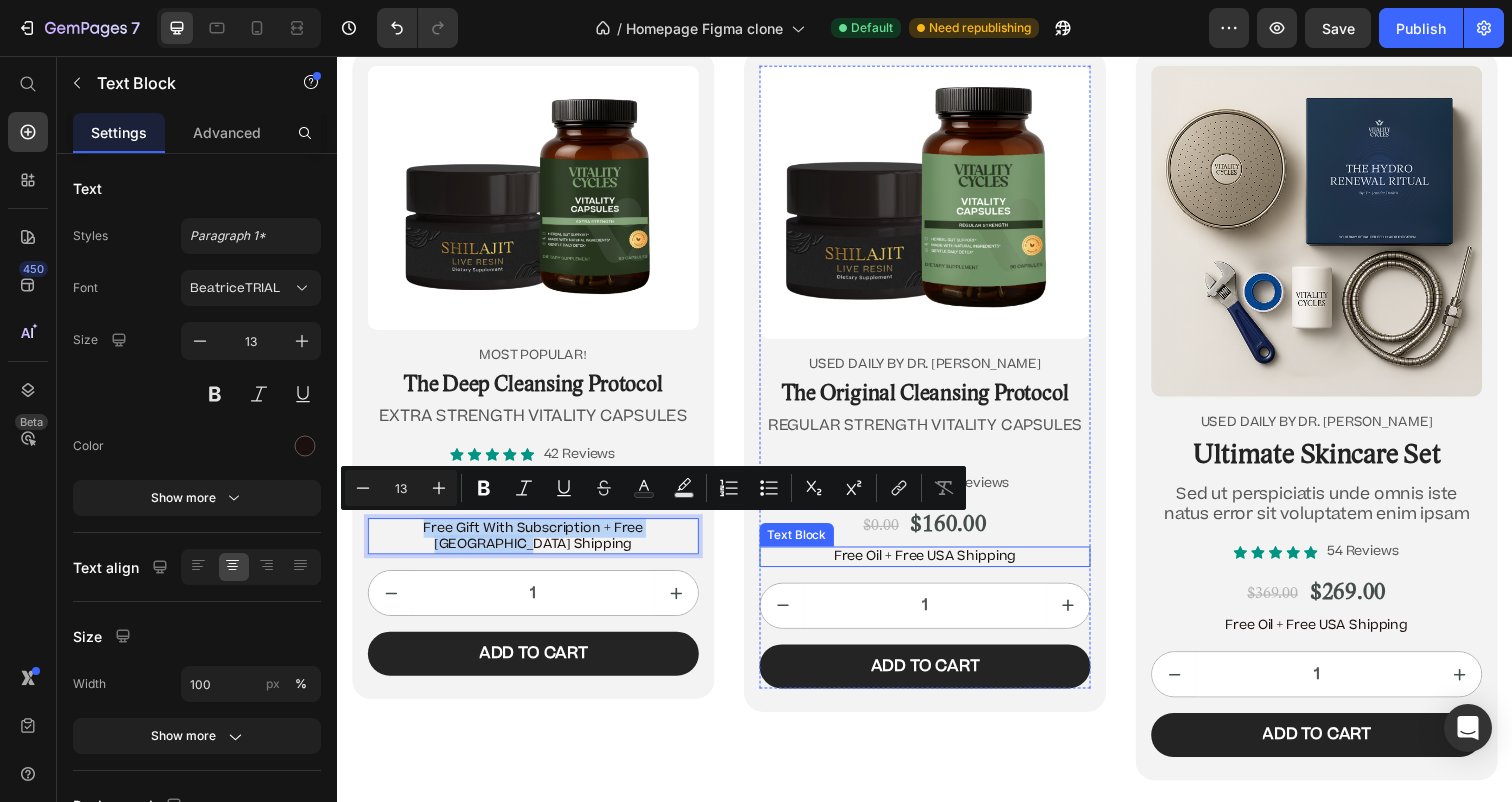 click on "Free Oil + Free USA Shipping" at bounding box center (937, 567) 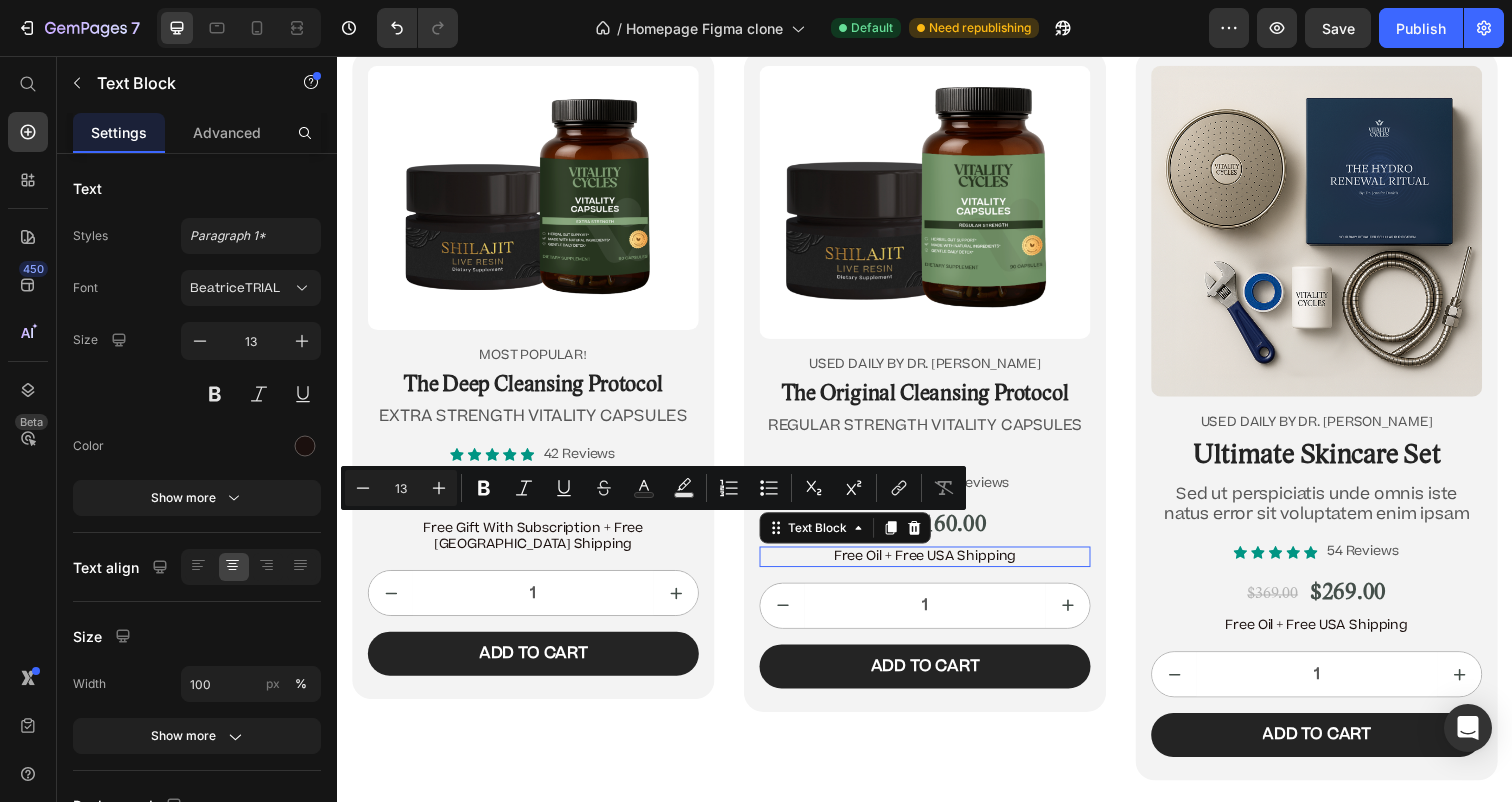 click on "Free Oil + Free USA Shipping" at bounding box center (937, 567) 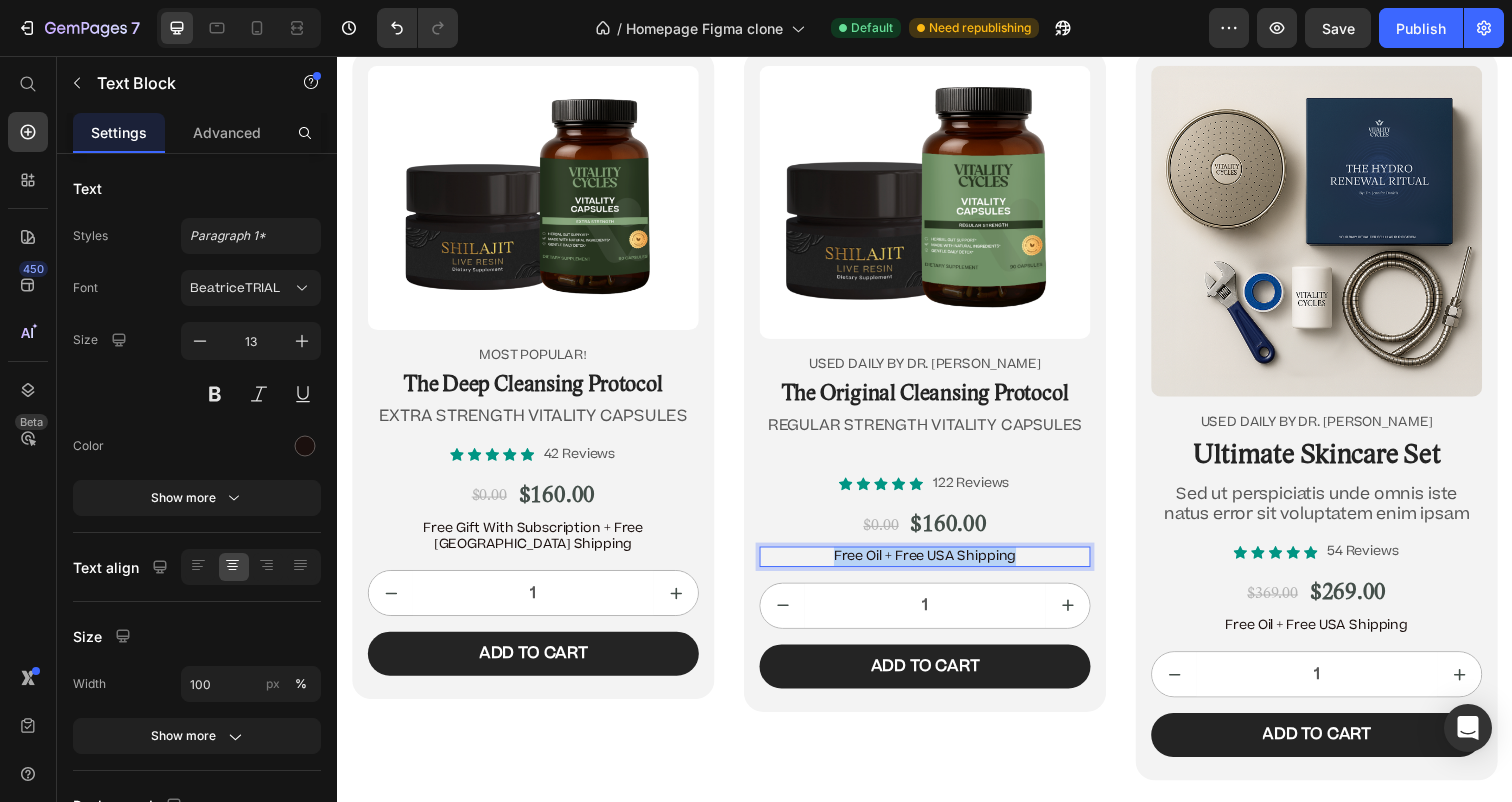 drag, startPoint x: 1050, startPoint y: 569, endPoint x: 800, endPoint y: 552, distance: 250.57733 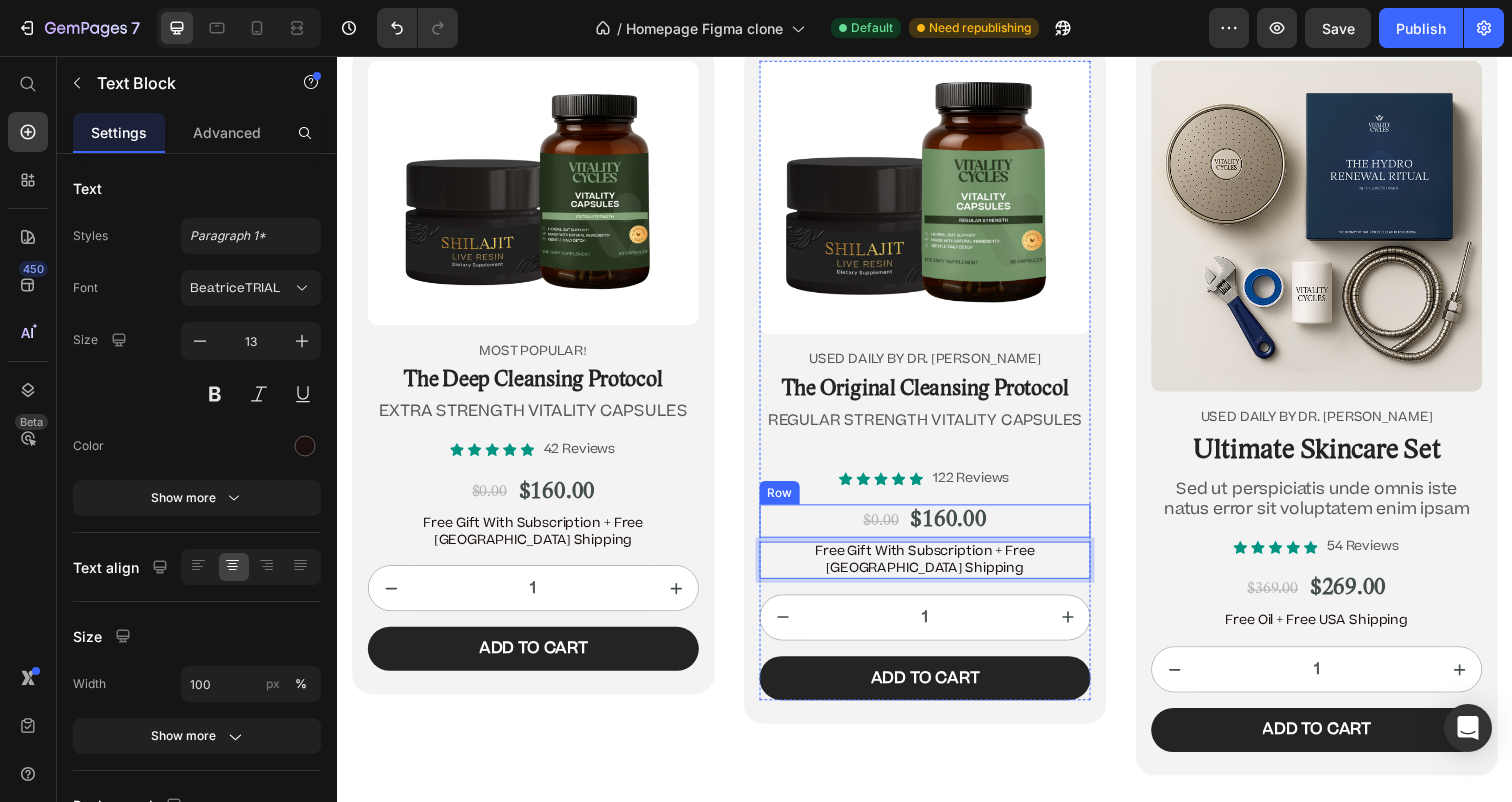 scroll, scrollTop: 12650, scrollLeft: 0, axis: vertical 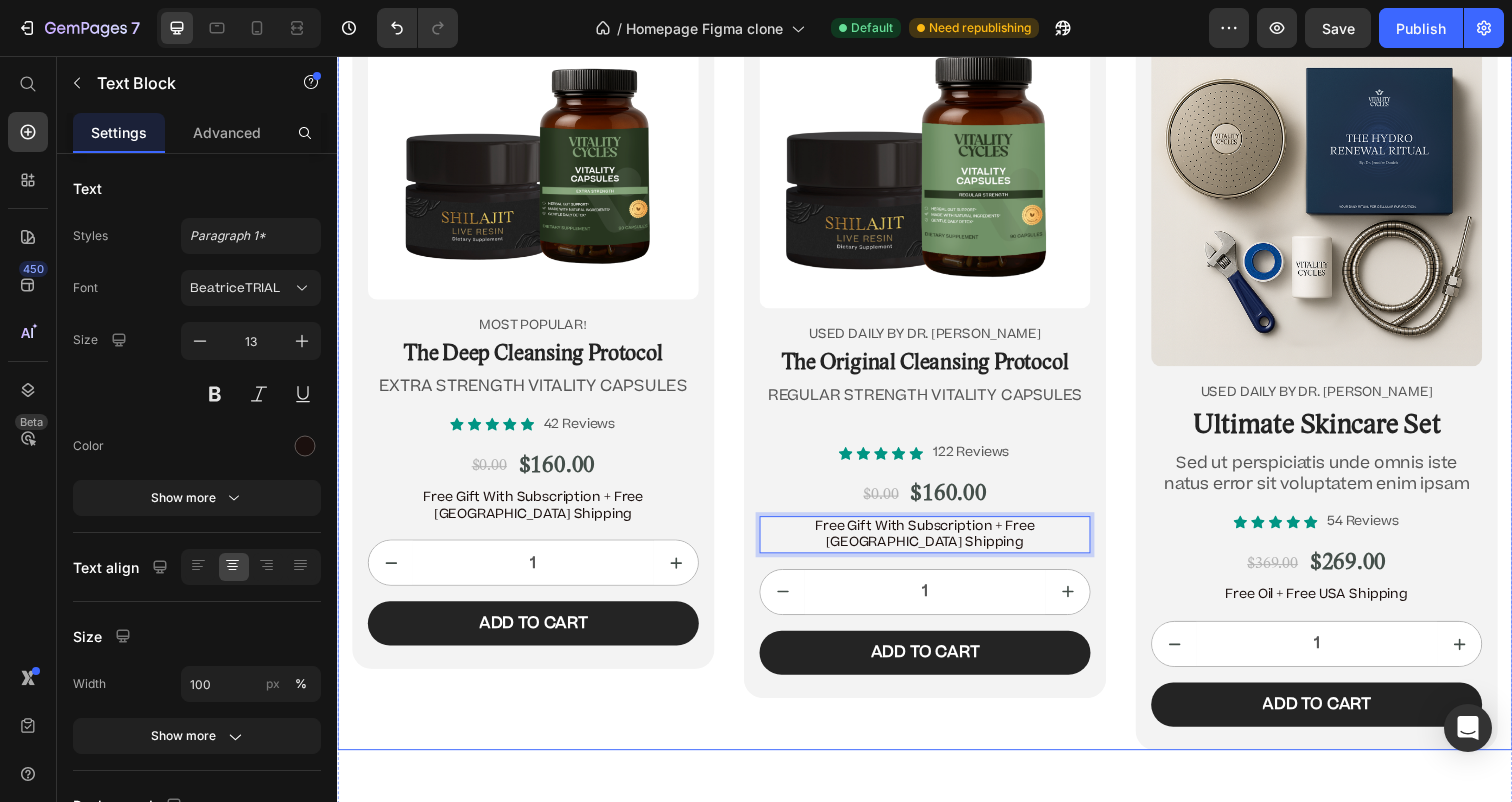 click on "Product Images most popular! Text Block ⁠⁠⁠⁠⁠⁠⁠ The Deep Cleansing Protocol Heading EXTRA STRENGTH VITALITY CAPSULES Text Block Icon Icon Icon Icon Icon Icon List 42 Reviews Text Block Row $0.00 Product Price $160.00 Product Price Row Free Gift With Subscription + Free USA Shipping Text Block 1 Product Quantity Add to cart Add to Cart Row Product Row" at bounding box center [537, 392] 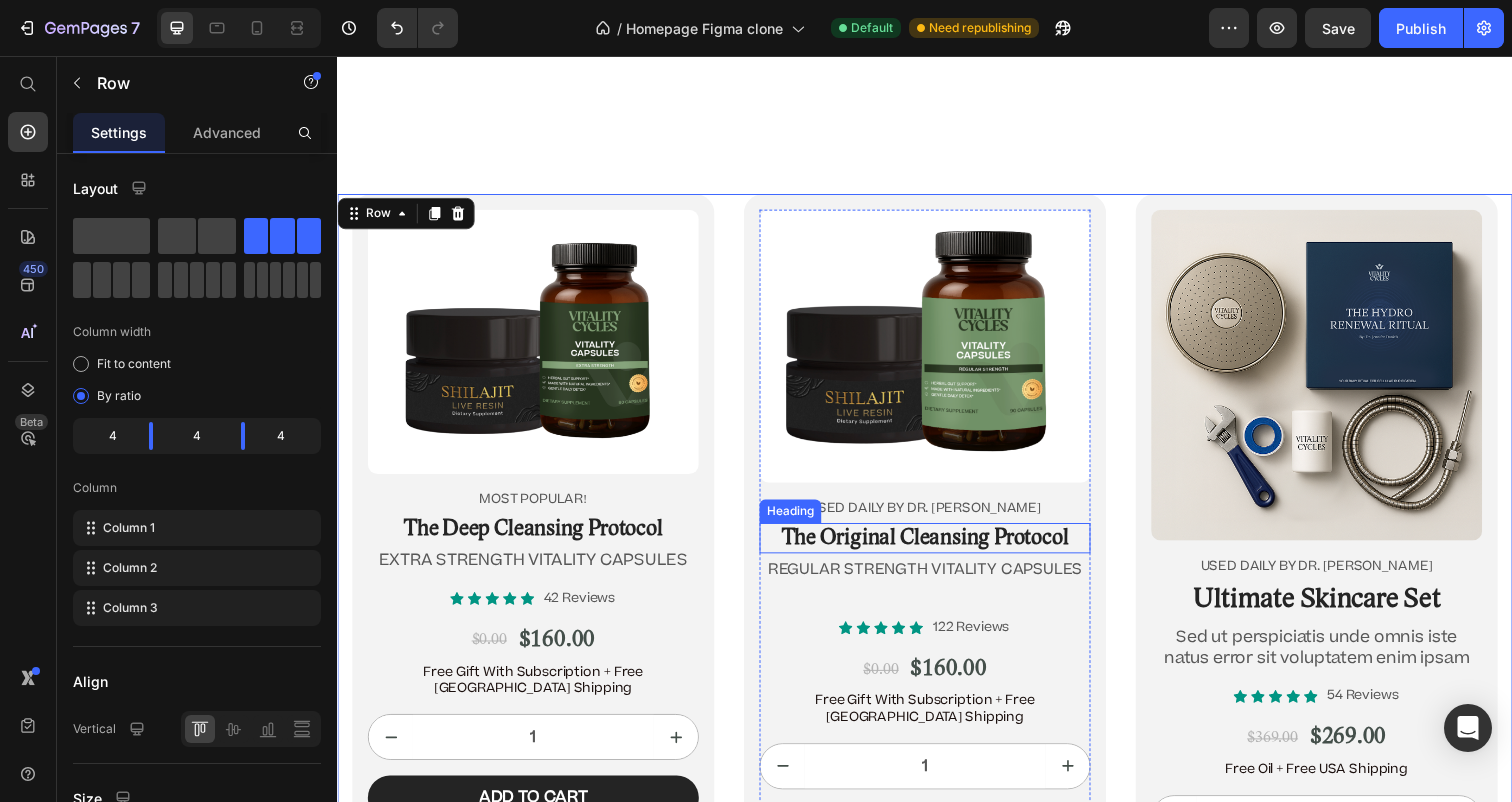 scroll, scrollTop: 12469, scrollLeft: 0, axis: vertical 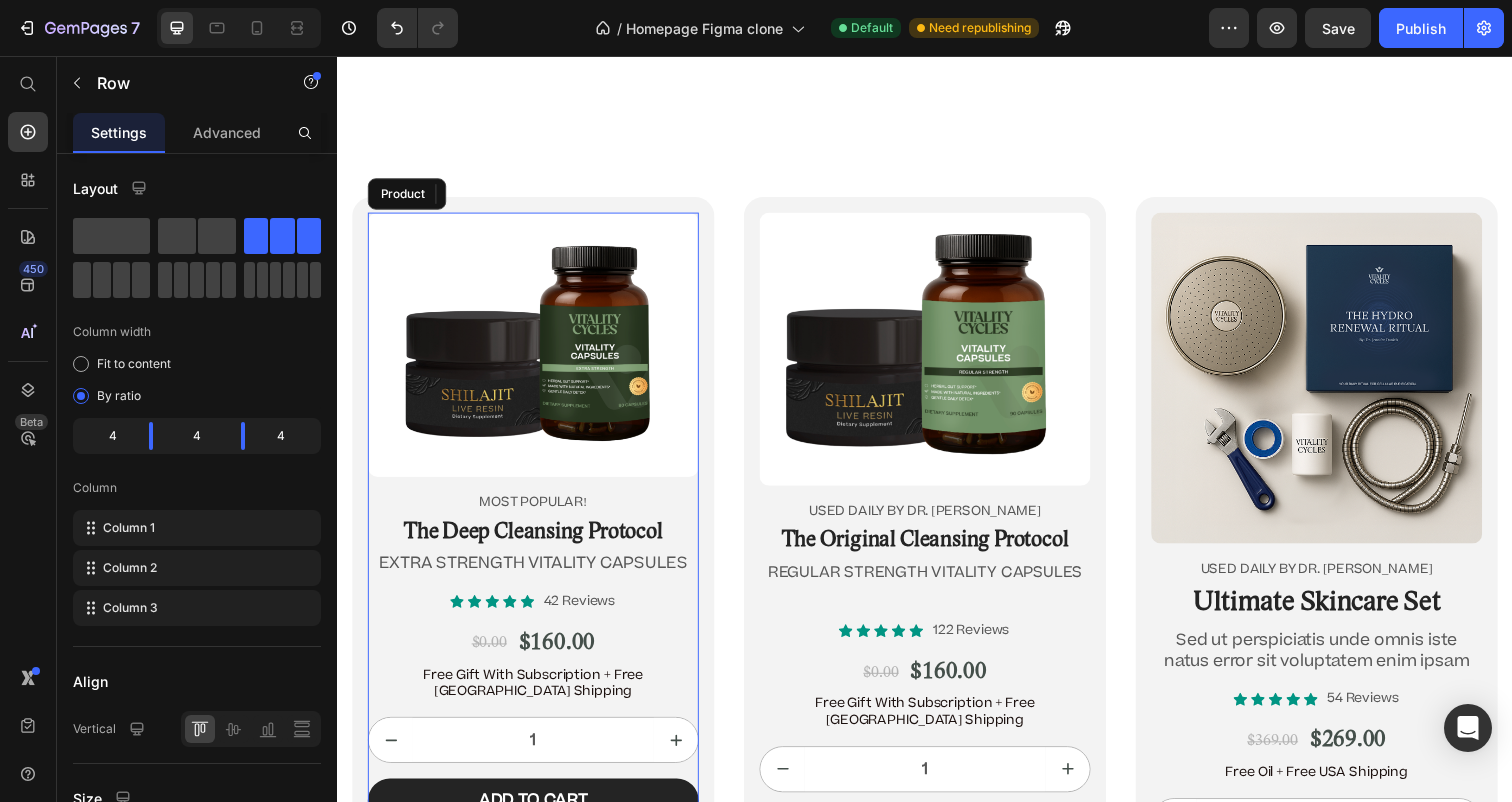 click on "Product Images most popular! Text Block ⁠⁠⁠⁠⁠⁠⁠ The Deep Cleansing Protocol Heading EXTRA STRENGTH VITALITY CAPSULES Text Block" at bounding box center [537, 409] 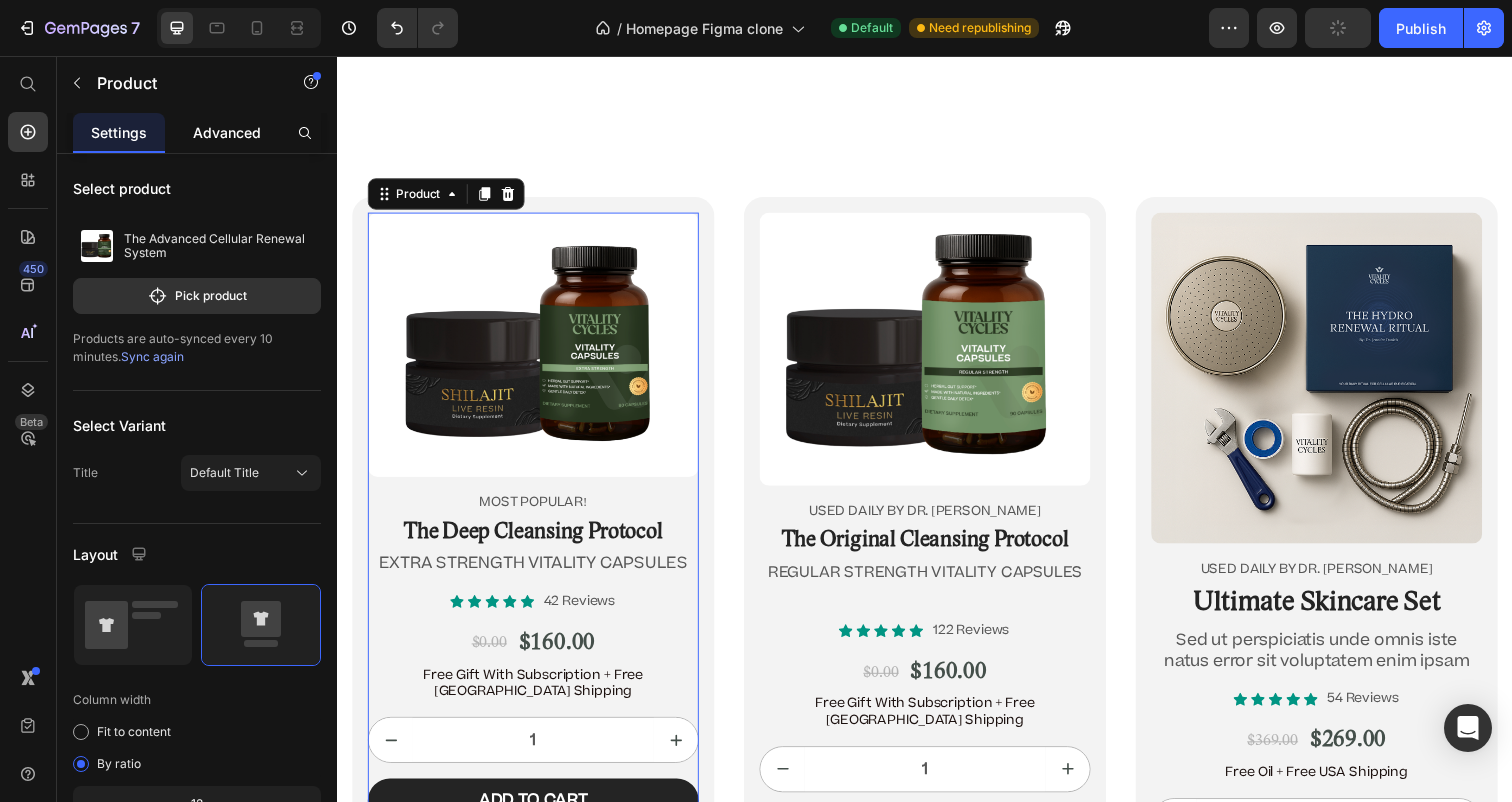 click on "Advanced" at bounding box center [227, 132] 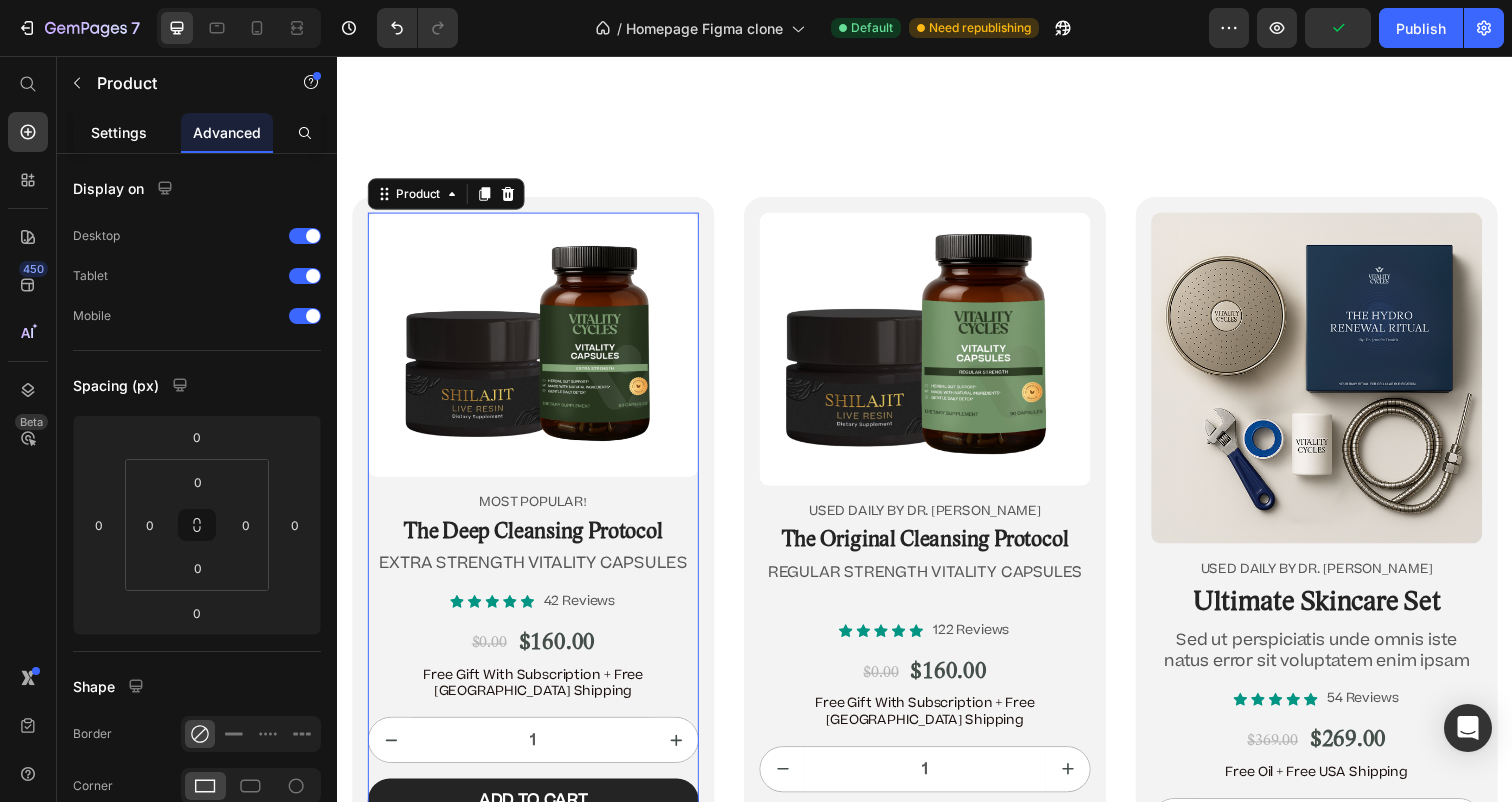 click on "Settings" at bounding box center (119, 132) 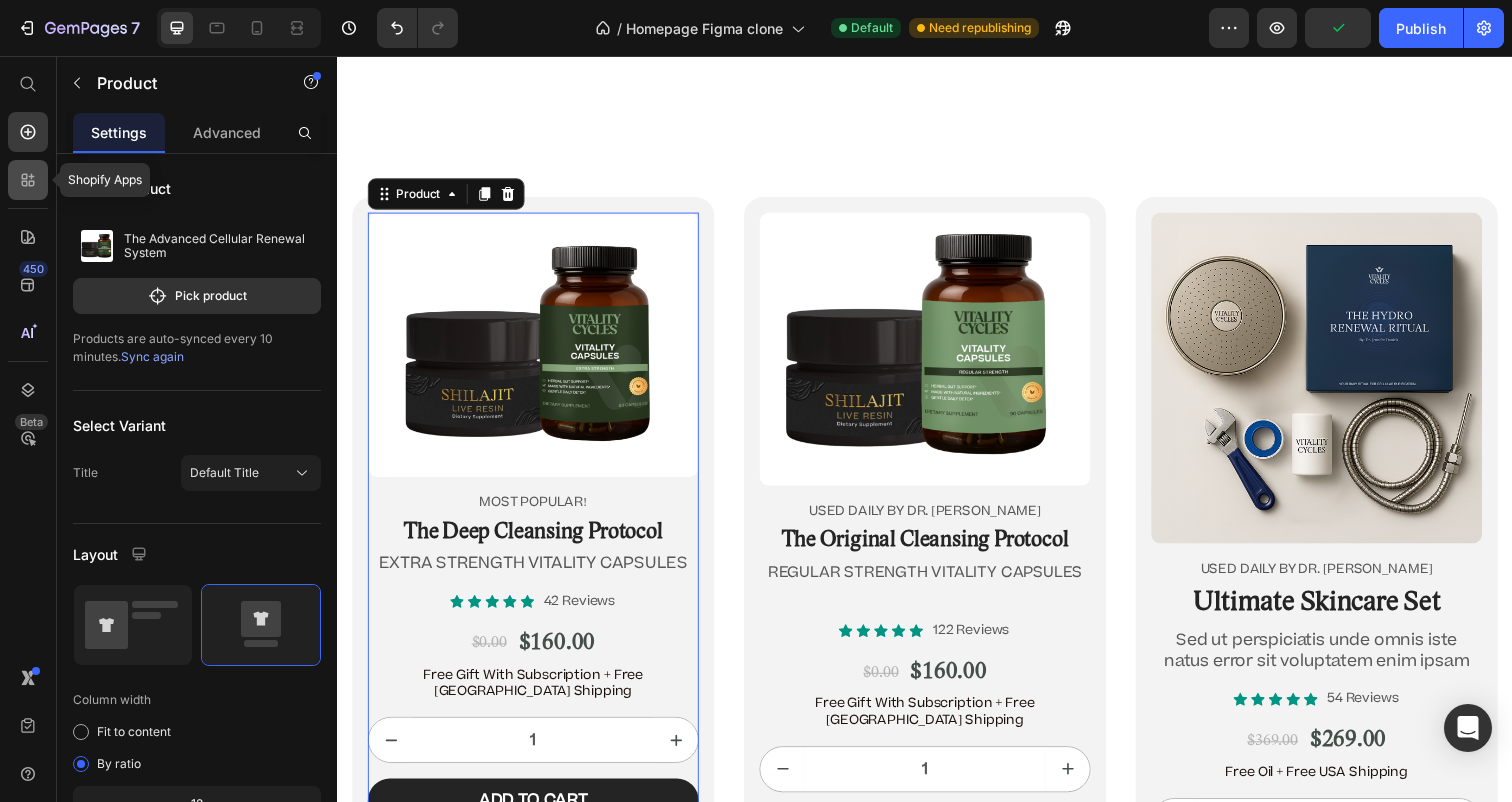 click 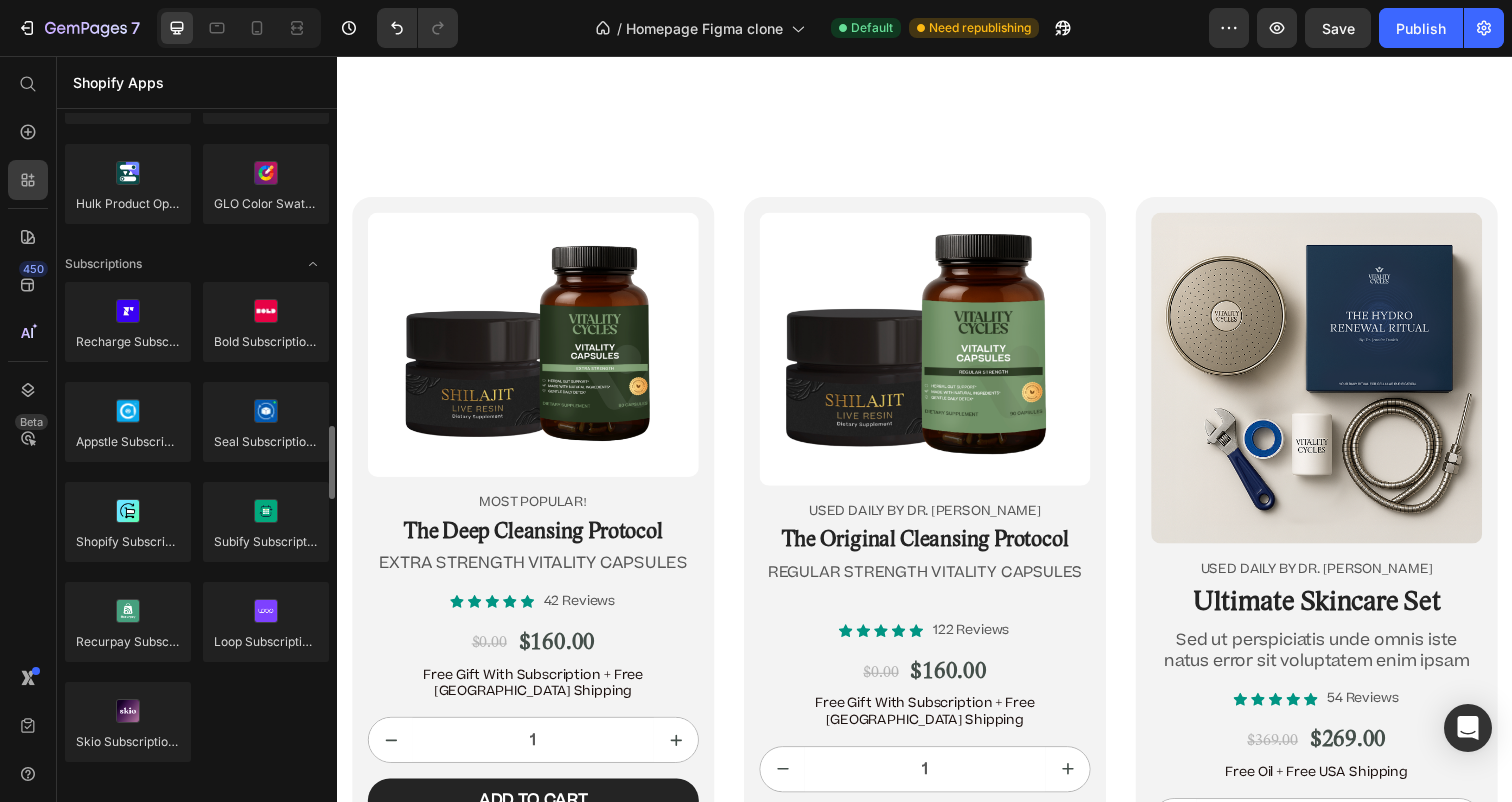 scroll, scrollTop: 2893, scrollLeft: 0, axis: vertical 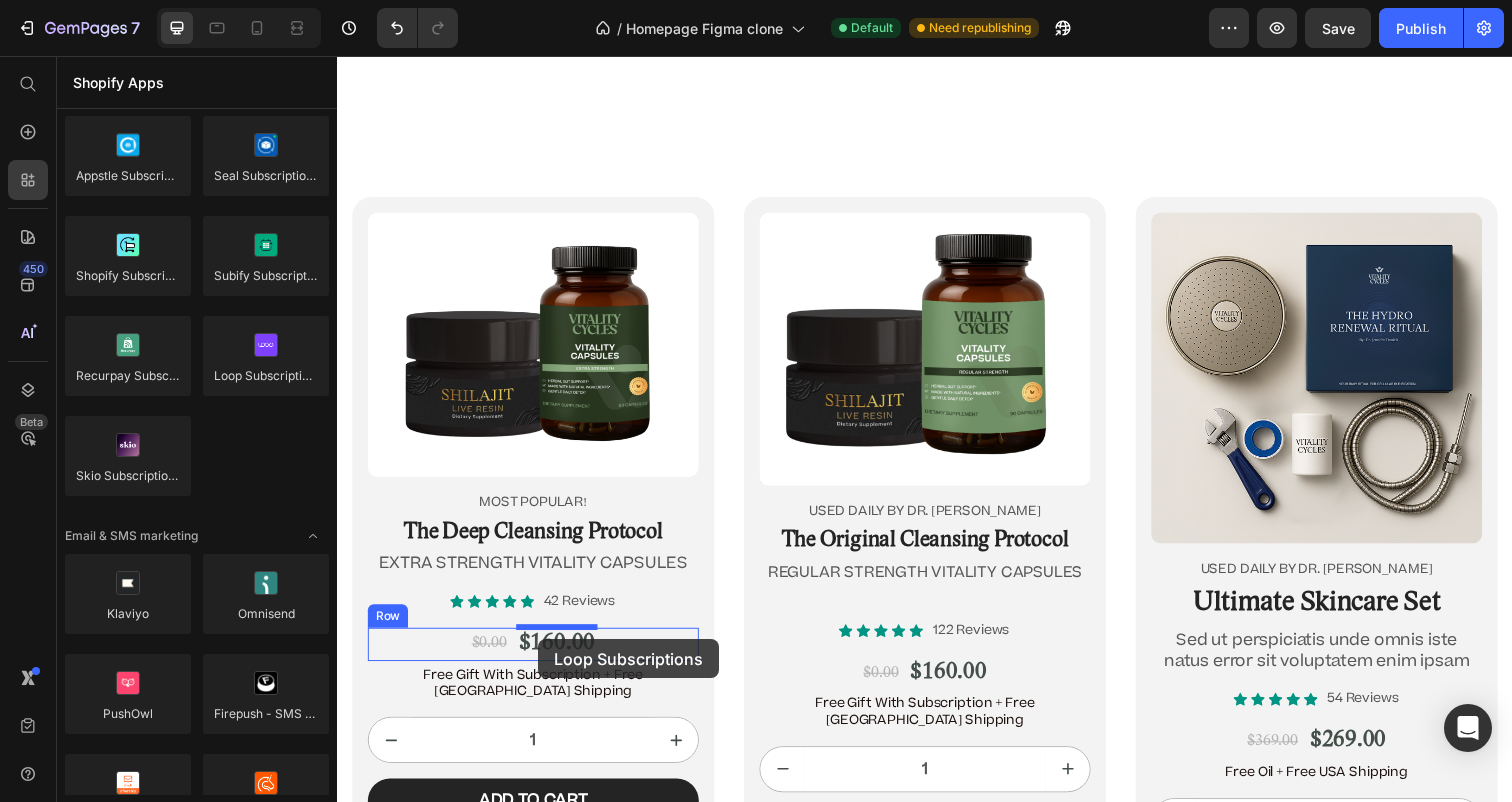 drag, startPoint x: 604, startPoint y: 418, endPoint x: 538, endPoint y: 639, distance: 230.64474 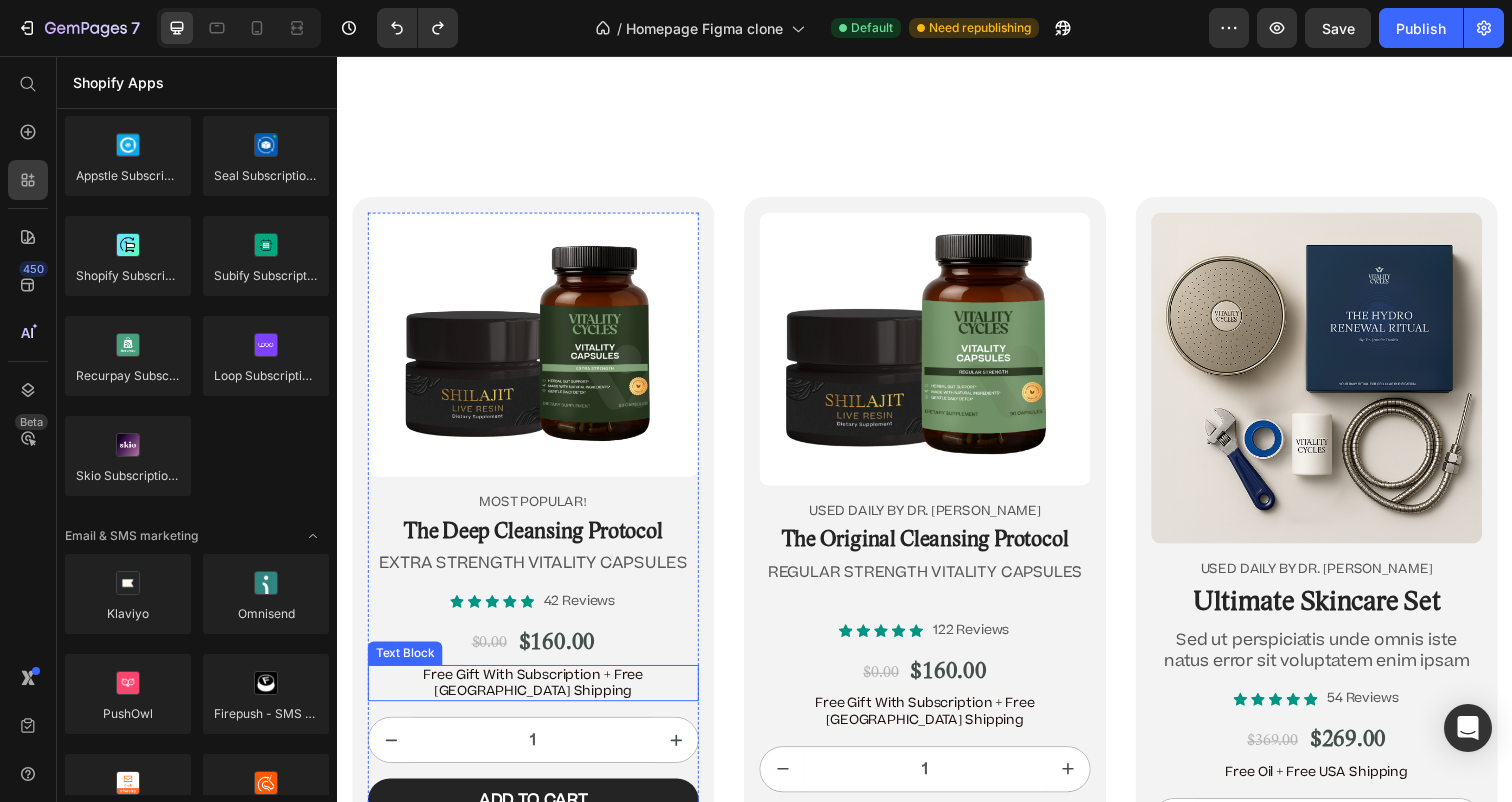 scroll, scrollTop: 2893, scrollLeft: 0, axis: vertical 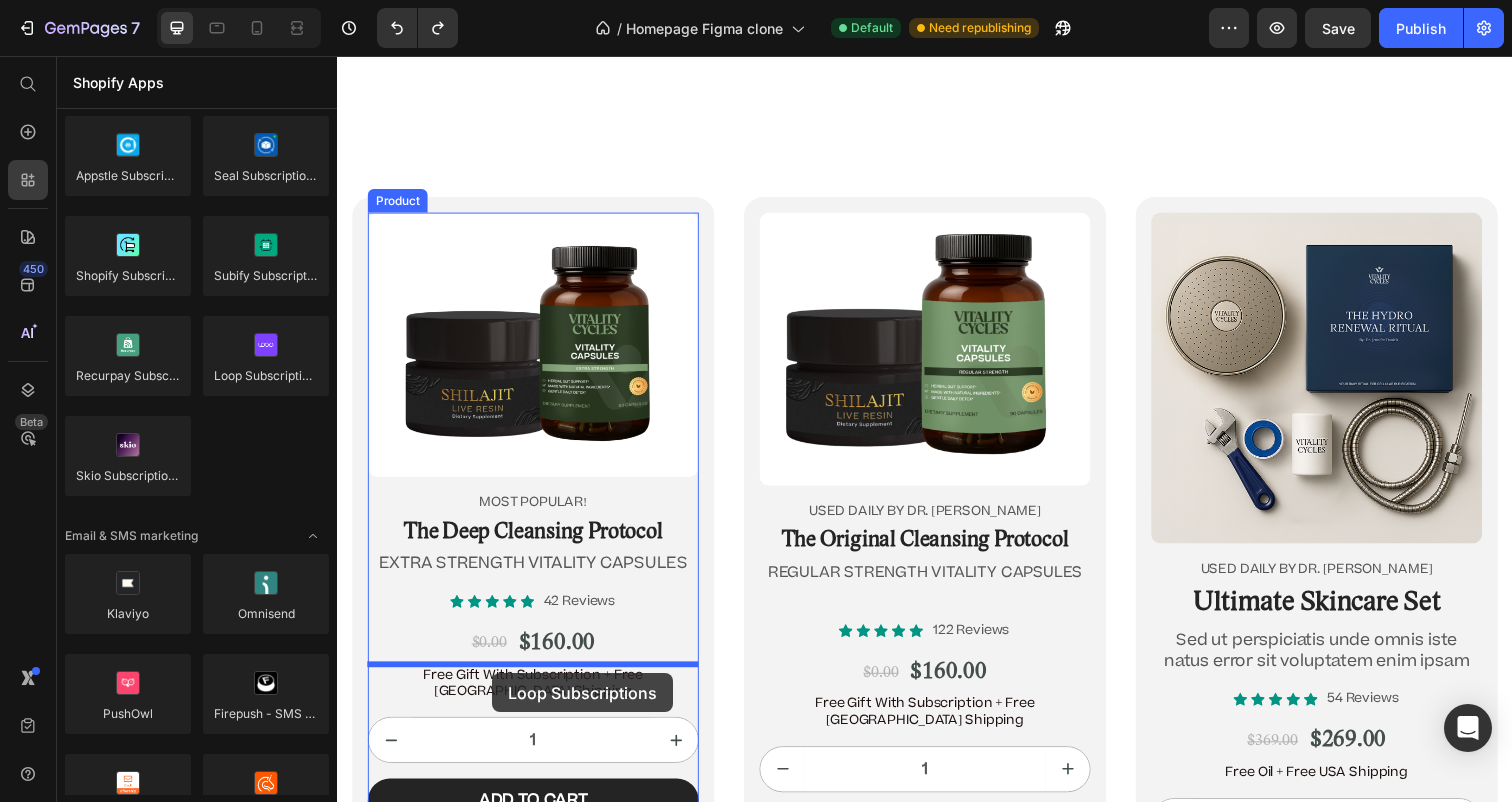 drag, startPoint x: 586, startPoint y: 411, endPoint x: 491, endPoint y: 673, distance: 278.6916 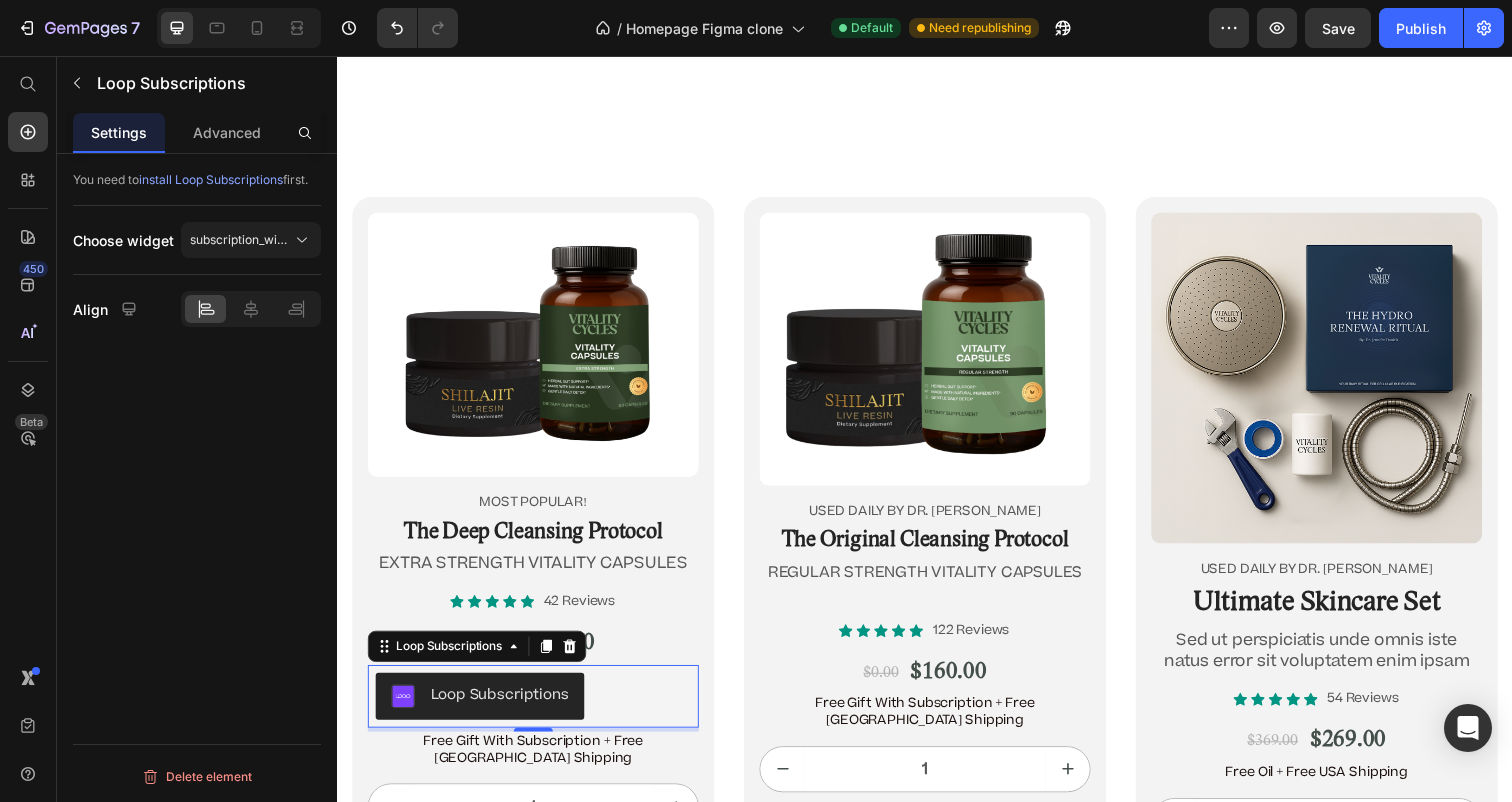 click on "Loop Subscriptions" at bounding box center (537, 710) 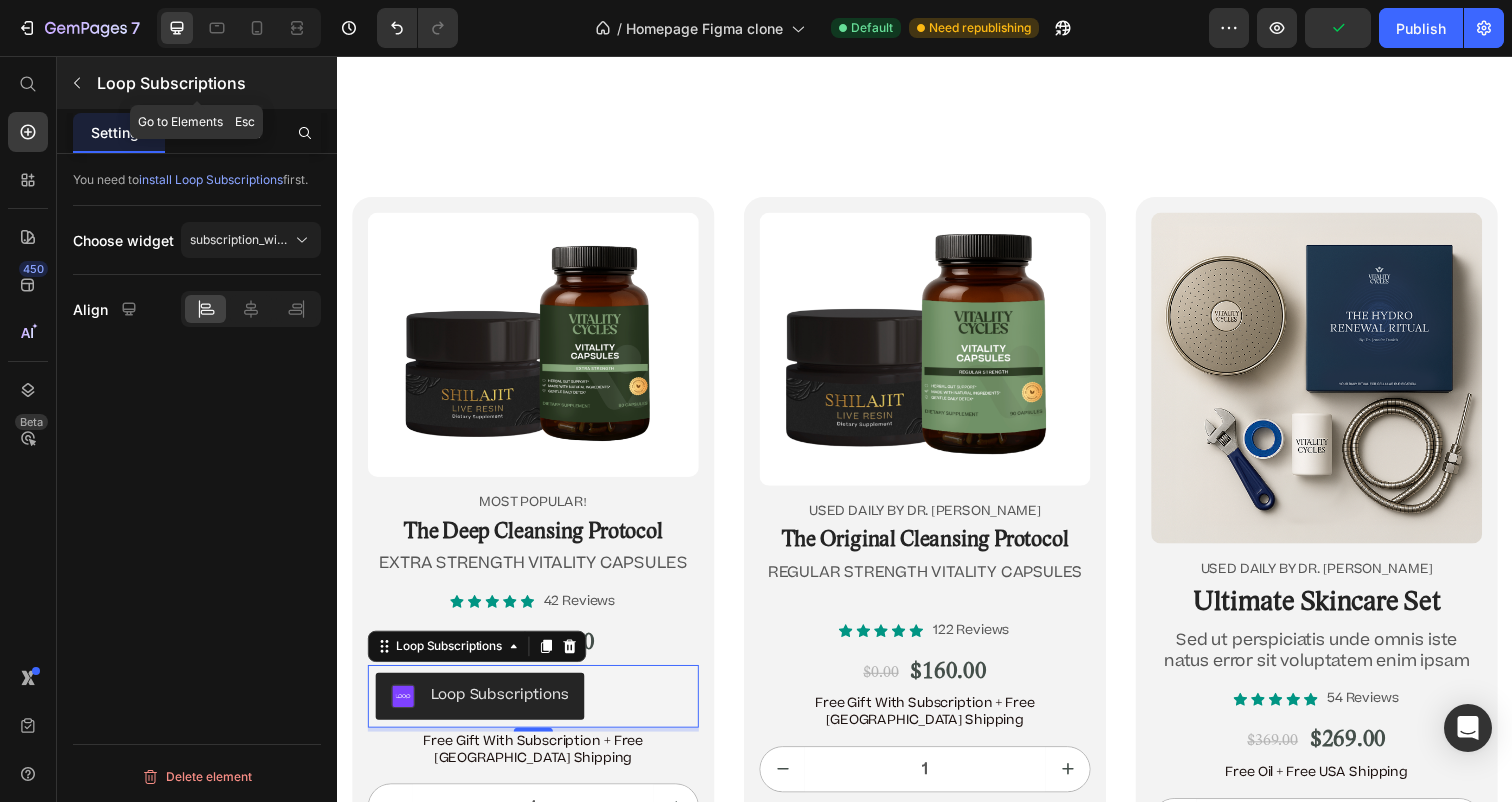 click 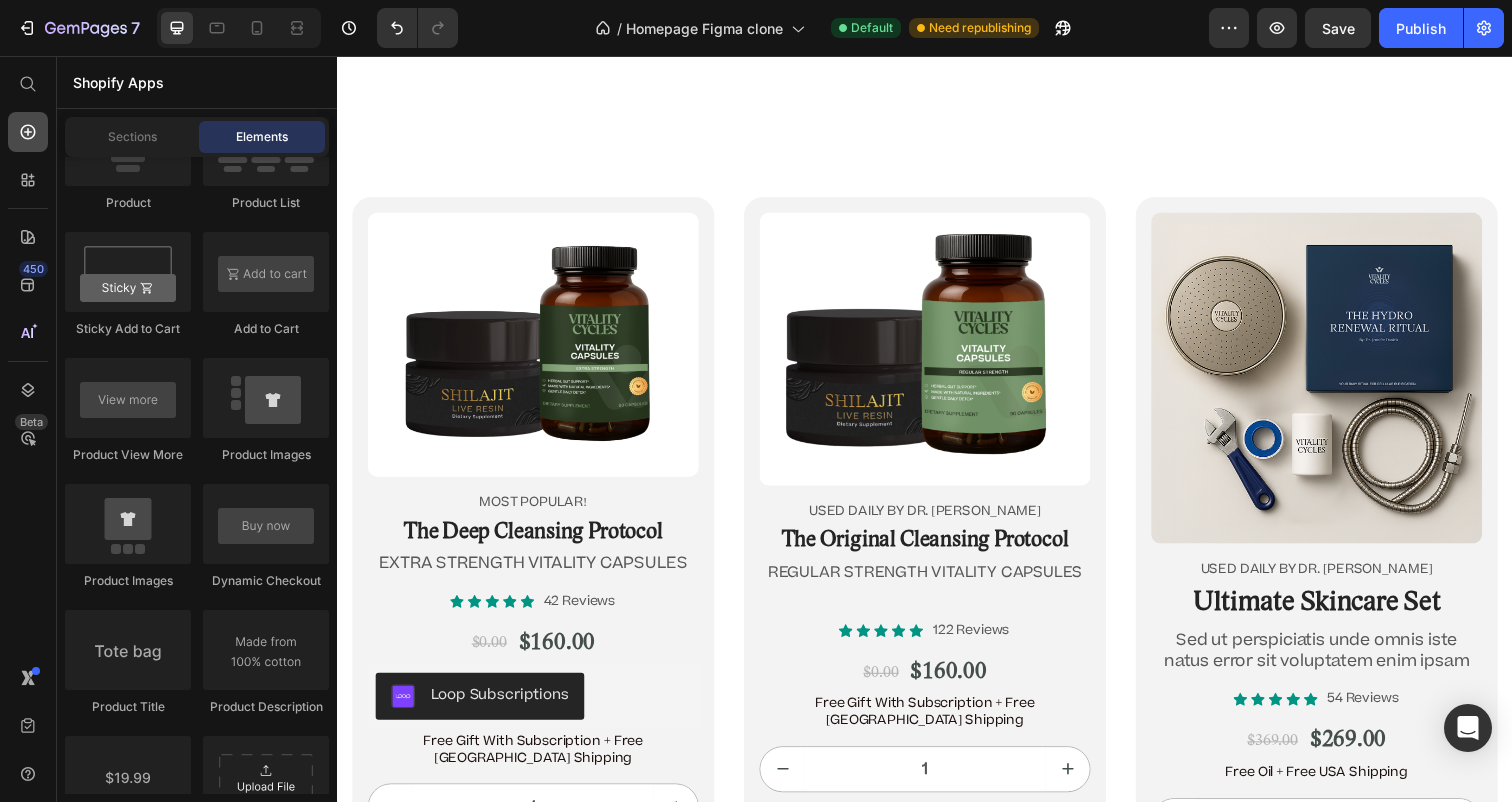 click 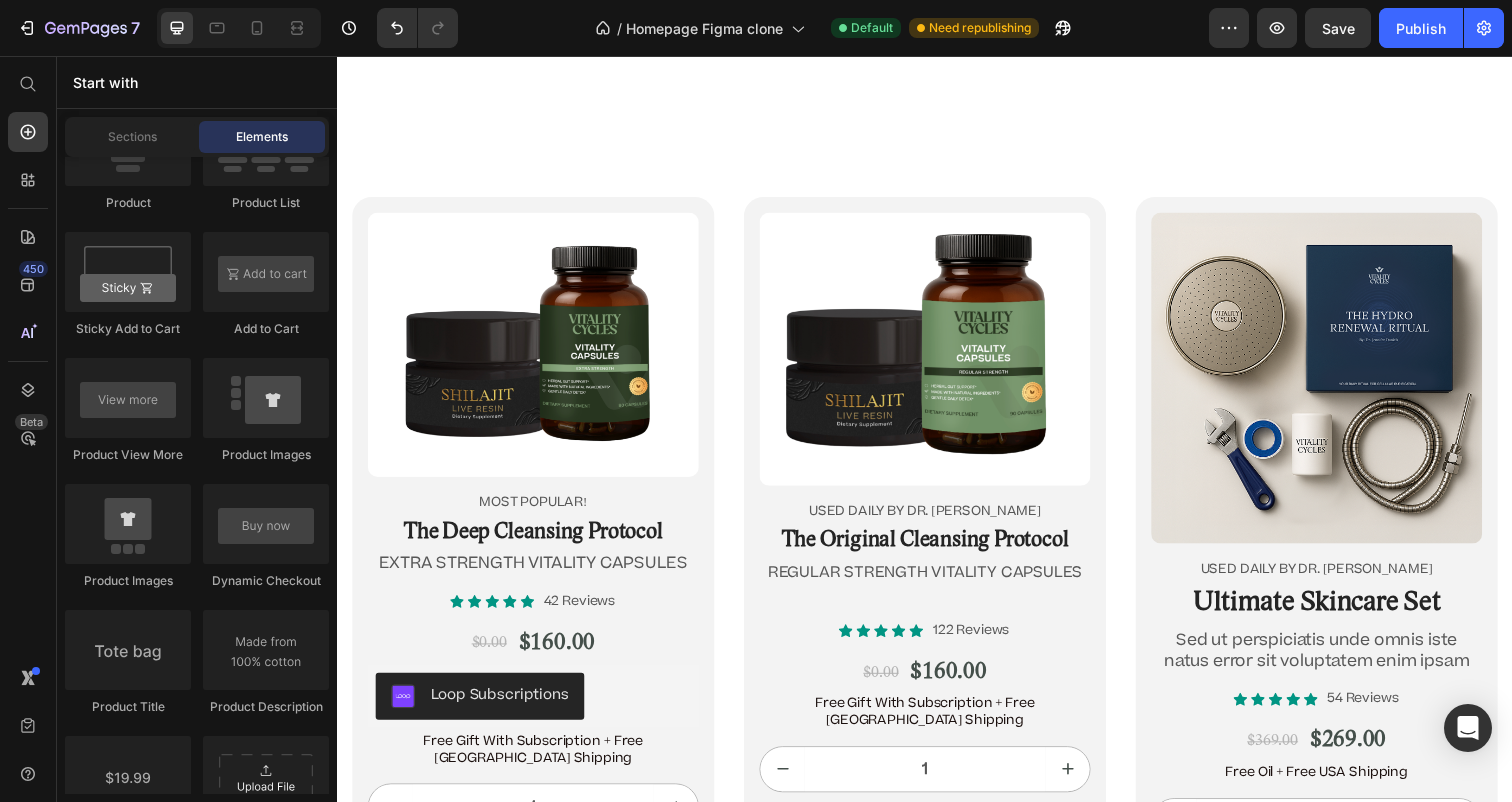 scroll, scrollTop: 2893, scrollLeft: 0, axis: vertical 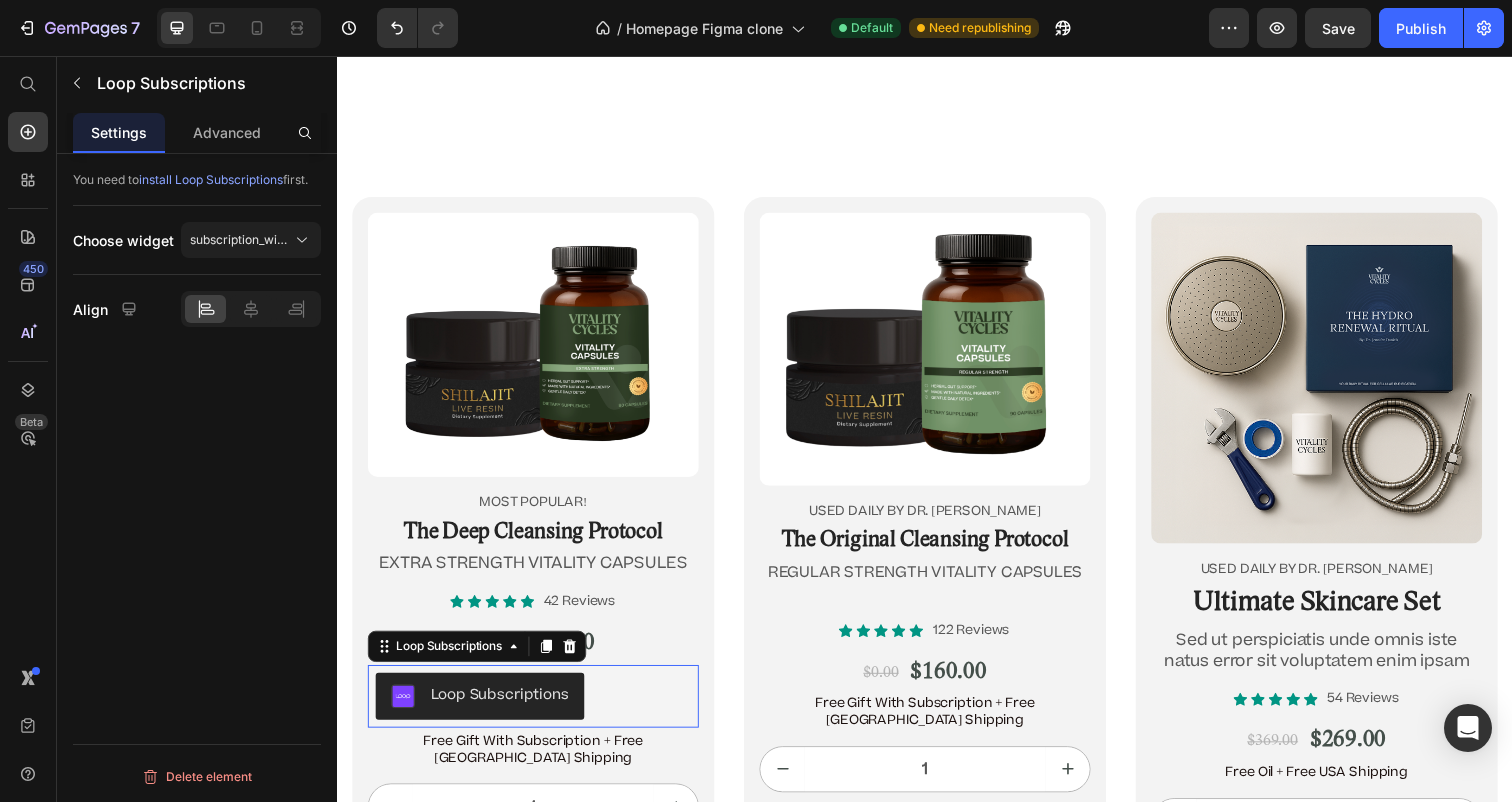 click on "Loop Subscriptions" at bounding box center (482, 710) 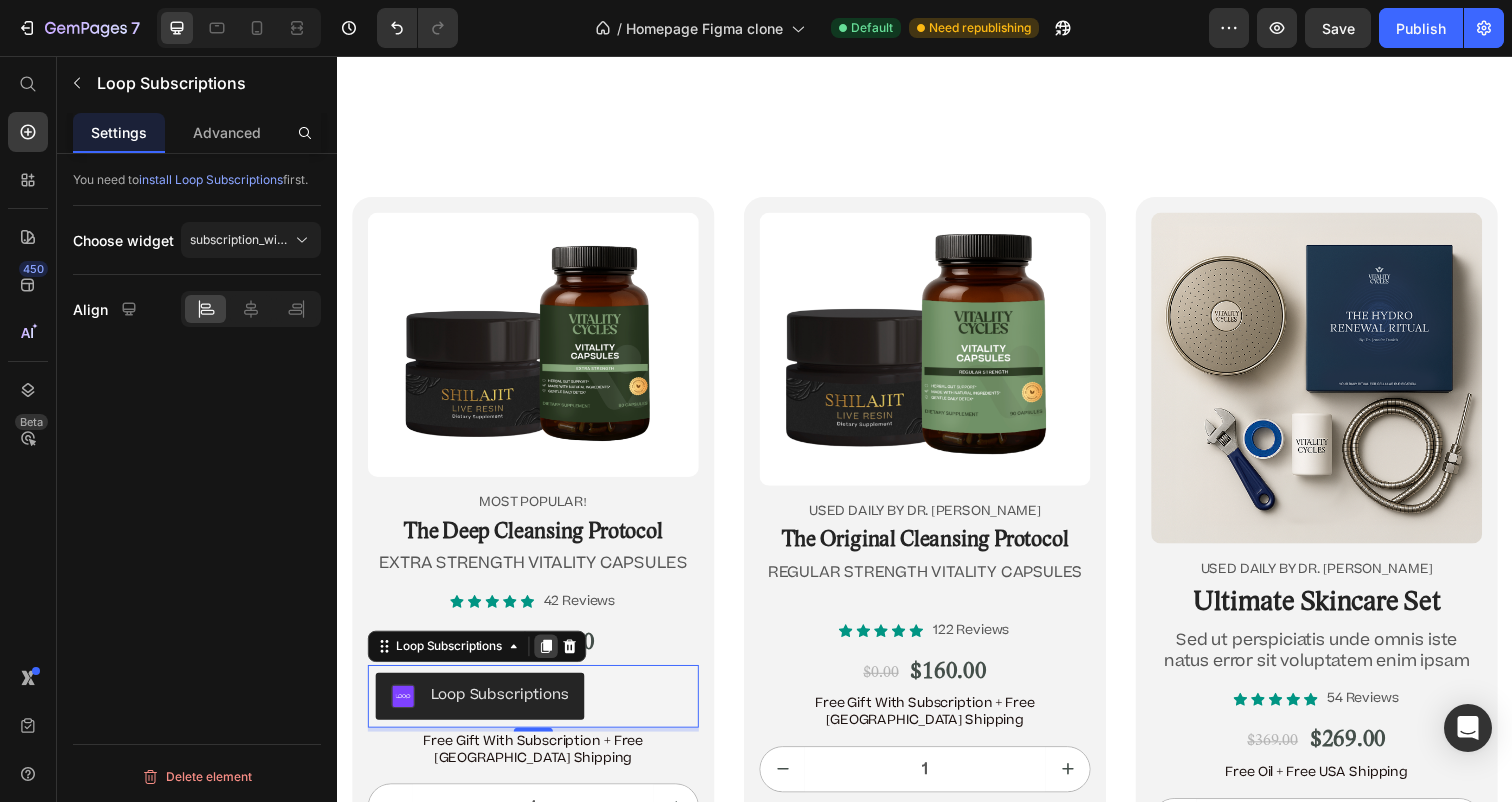 click 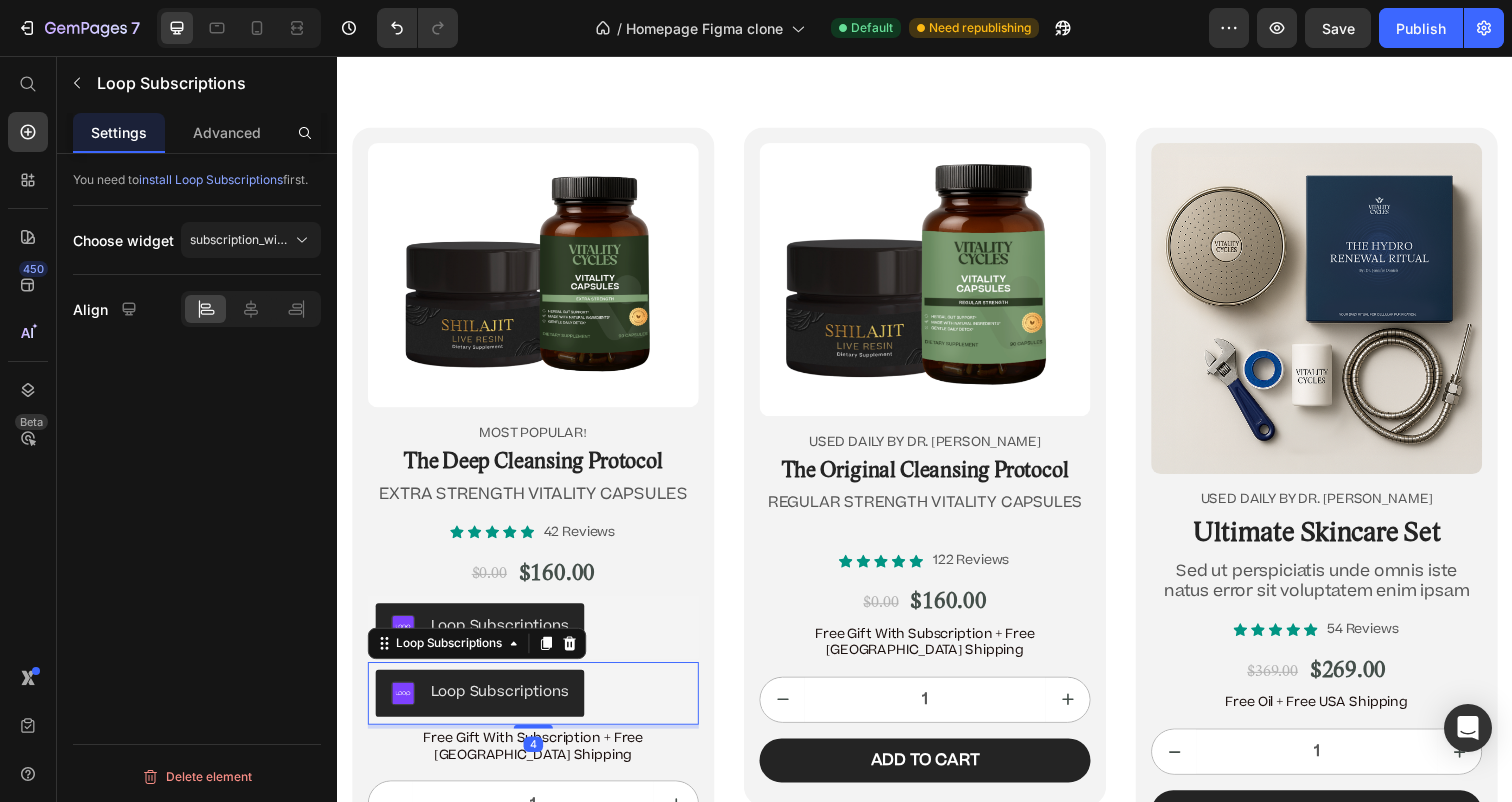 scroll, scrollTop: 12542, scrollLeft: 0, axis: vertical 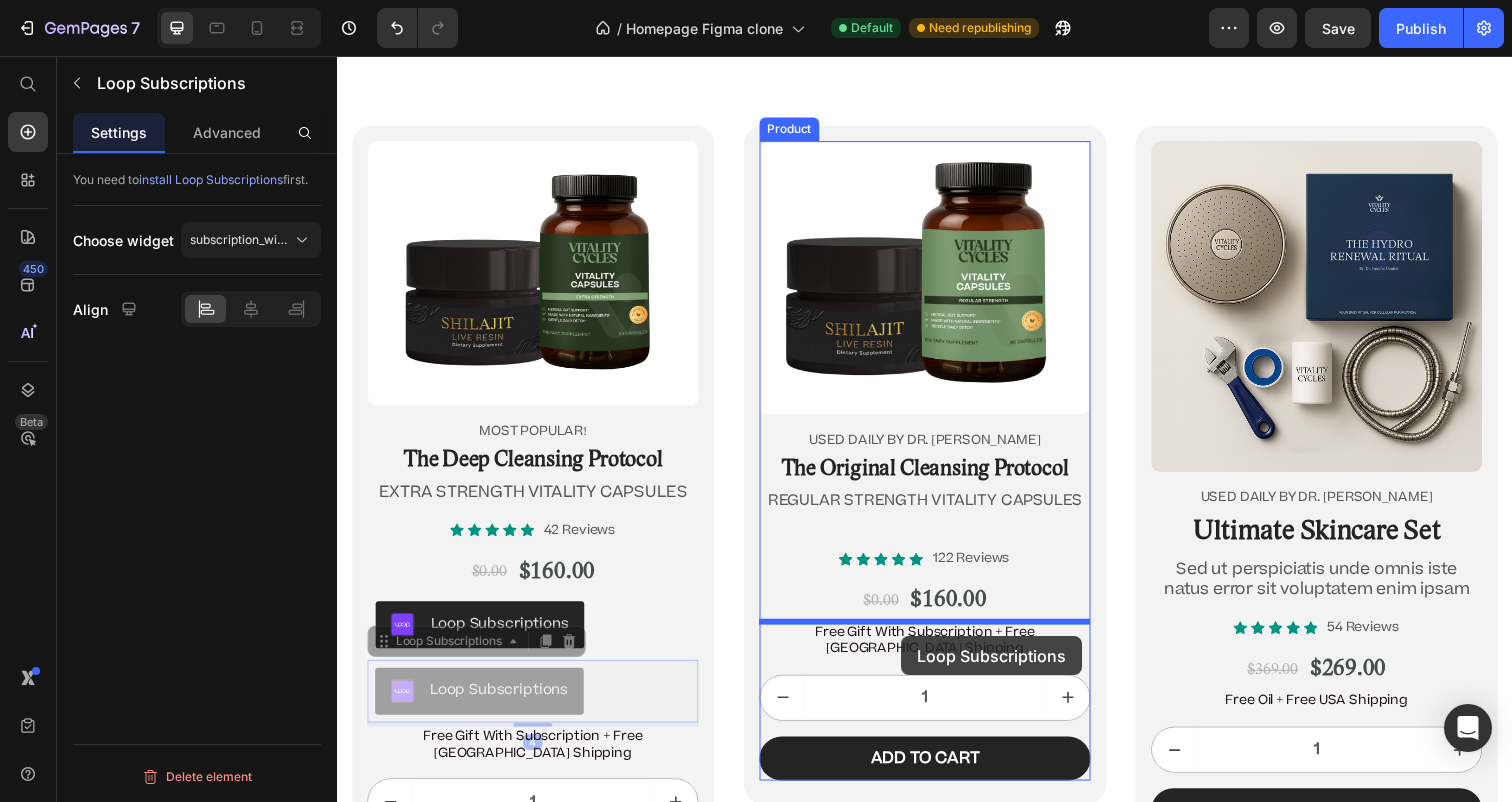 drag, startPoint x: 608, startPoint y: 707, endPoint x: 901, endPoint y: 633, distance: 302.20026 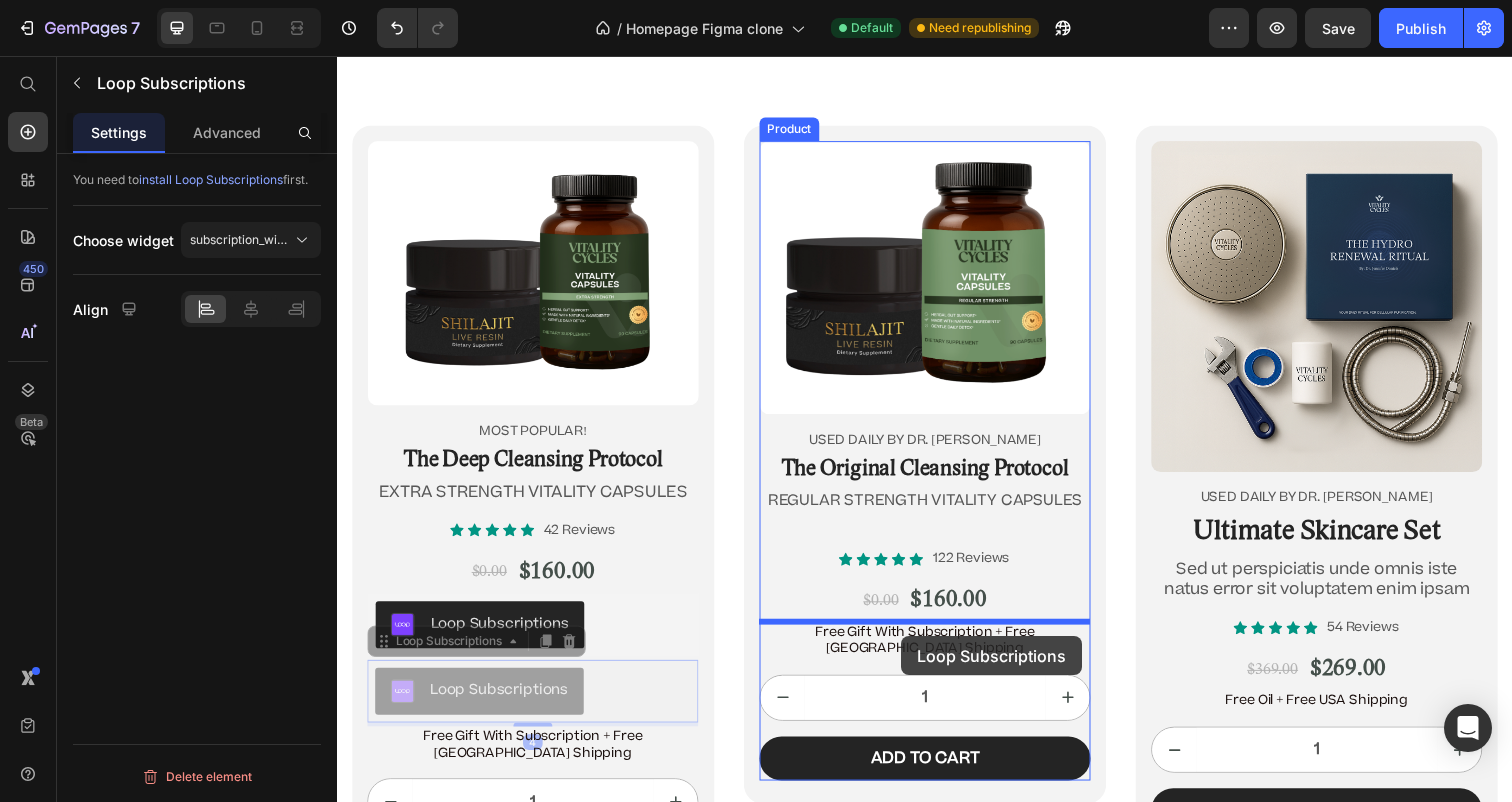 click on "Header Image “Before there was Big Pharma, there were bowel movements.”  Text Block [PERSON_NAME] Text Block Row Row
Icon
Icon
Icon
Icon
Icon Icon List 4.9/5  based on 4,974 reviews Text Block Row Doctor-Designed | 25,000+ [DEMOGRAPHIC_DATA] Cleansed | Not Sold in Stores Text Block                Title Line The Hidden [MEDICAL_DATA] Cleanse That’s Quietly Helping 25,000+ [DEMOGRAPHIC_DATA] Heal Naturally. Heading The Only Dr. [PERSON_NAME]-Approved Full-[MEDICAL_DATA] System Text Block Row Section 2/25 This is not a supplement. It’s not a detox powder. It’s a full-[MEDICAL_DATA] ritual that reclaims your health from the inside out. If you’ve ever wondered why you’re bloated, foggy, tired, or sick—and doctors never give you real answers—it’s time you read what got Dr. [PERSON_NAME] banned. Text Block If you’re over 45, struggle with digestion, energy, or feel like something’s ‘off’—this is for you. Text Block
Jump to the system Button Row Section 3/25 Heading Row" at bounding box center (937, -5143) 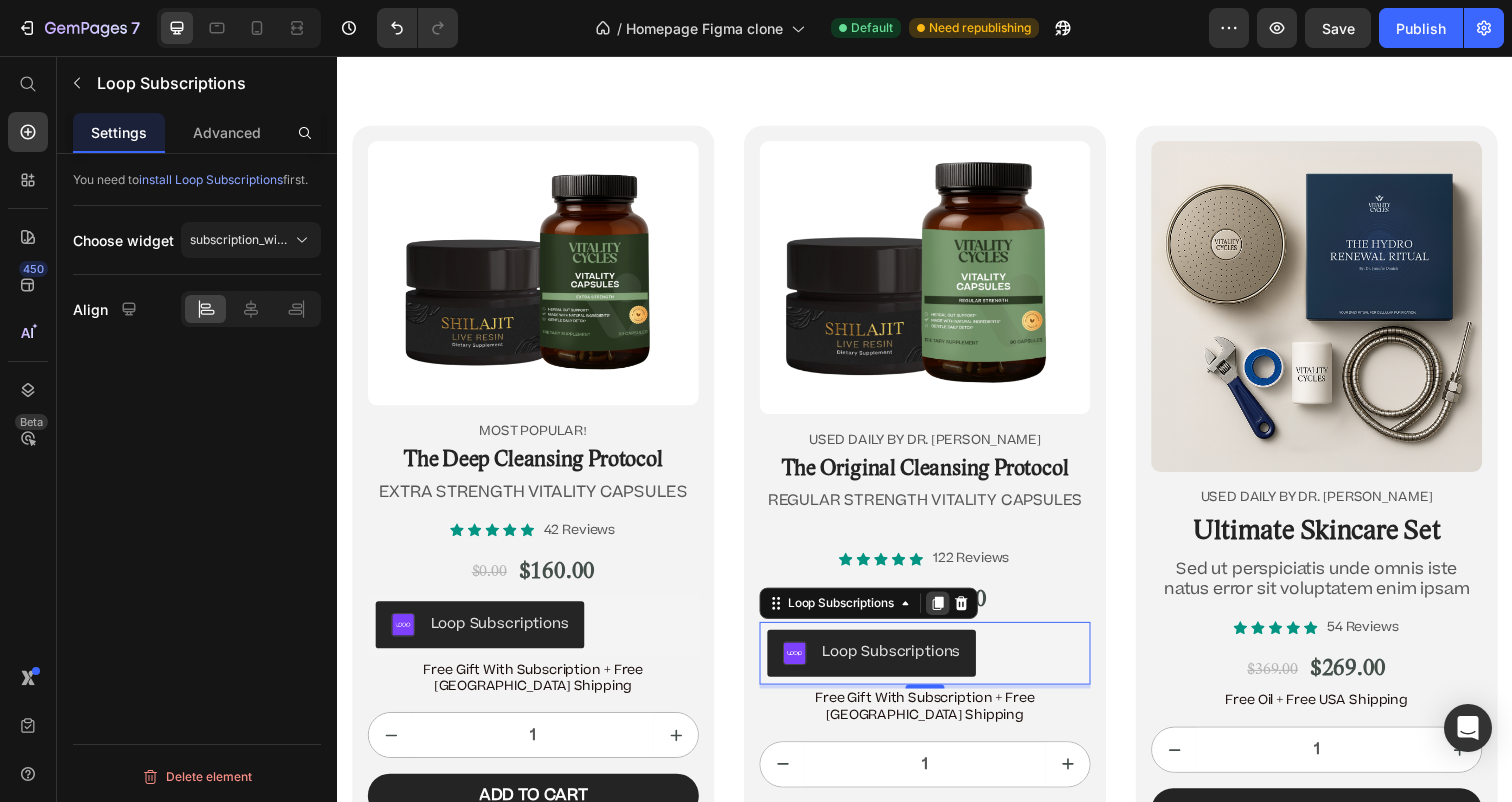 click 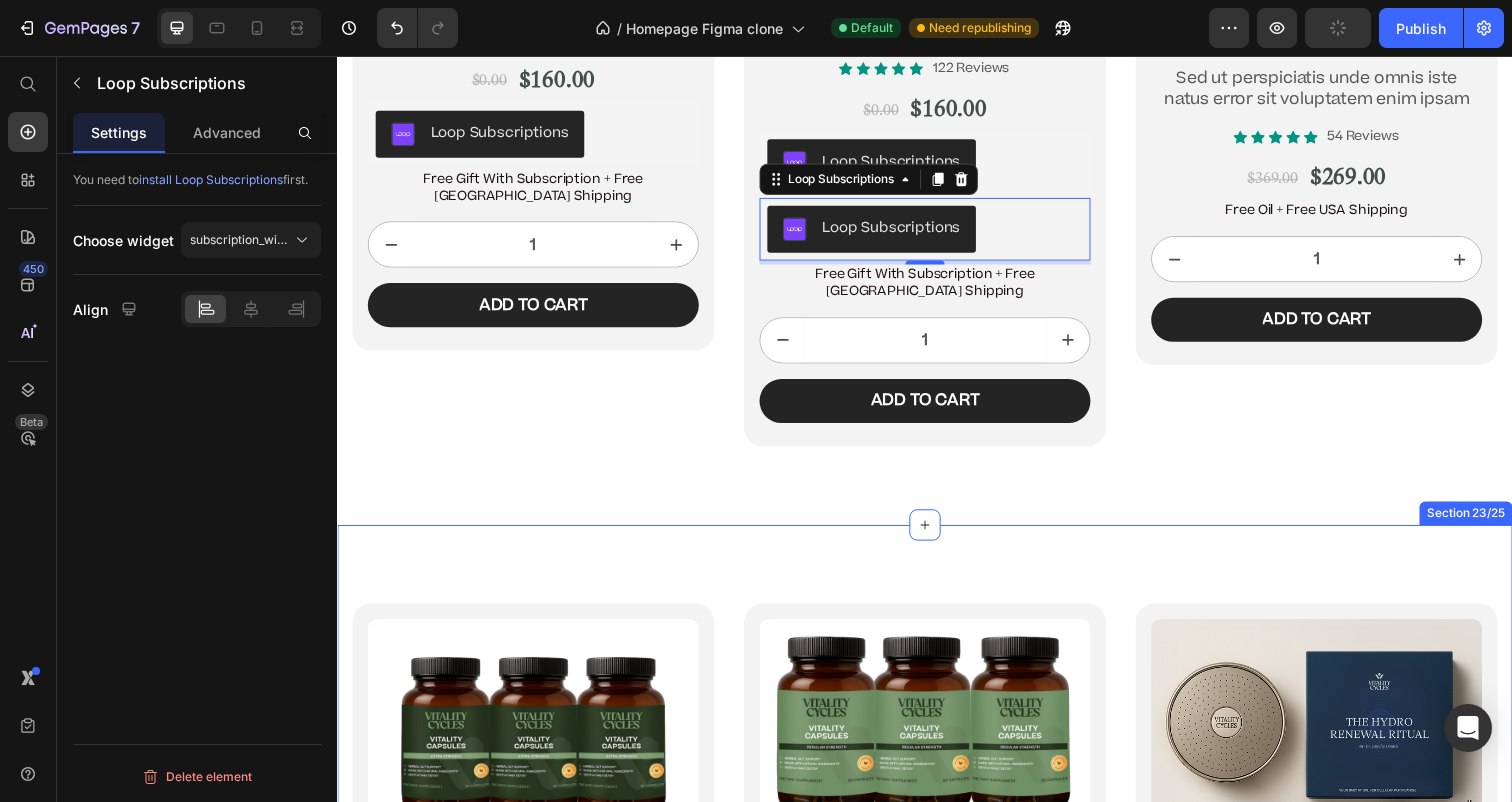 scroll, scrollTop: 12941, scrollLeft: 0, axis: vertical 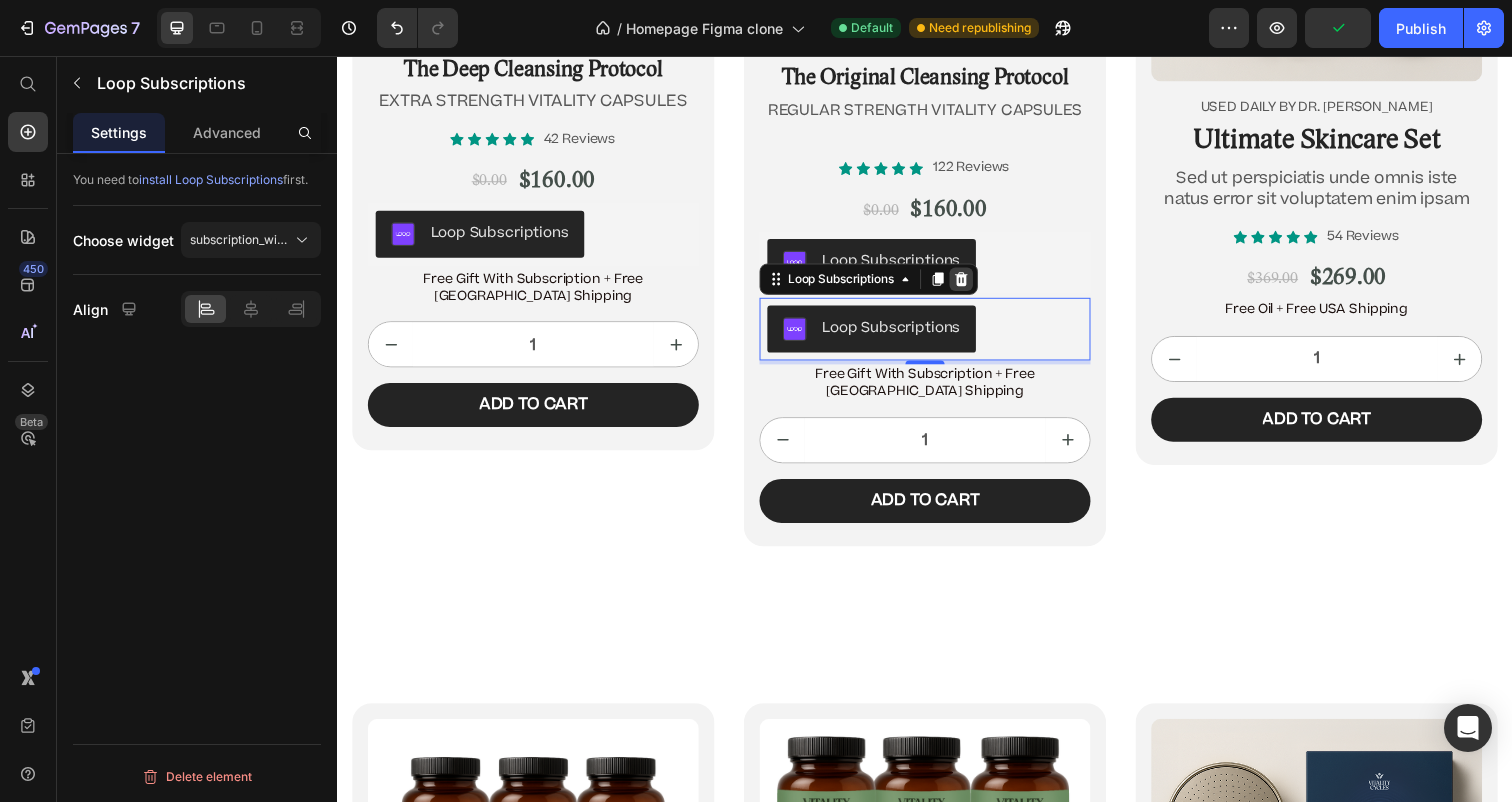 click 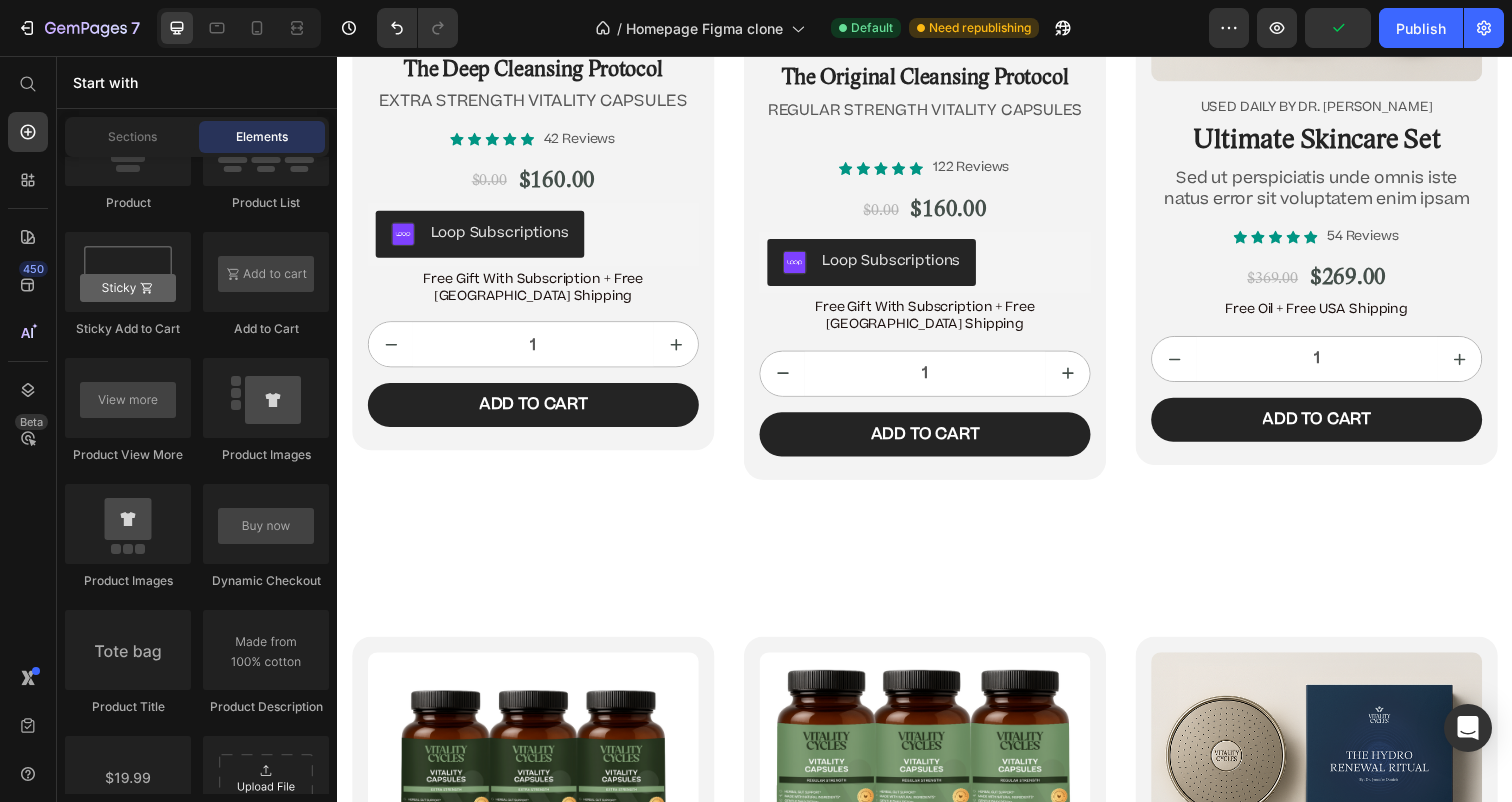scroll, scrollTop: 2893, scrollLeft: 0, axis: vertical 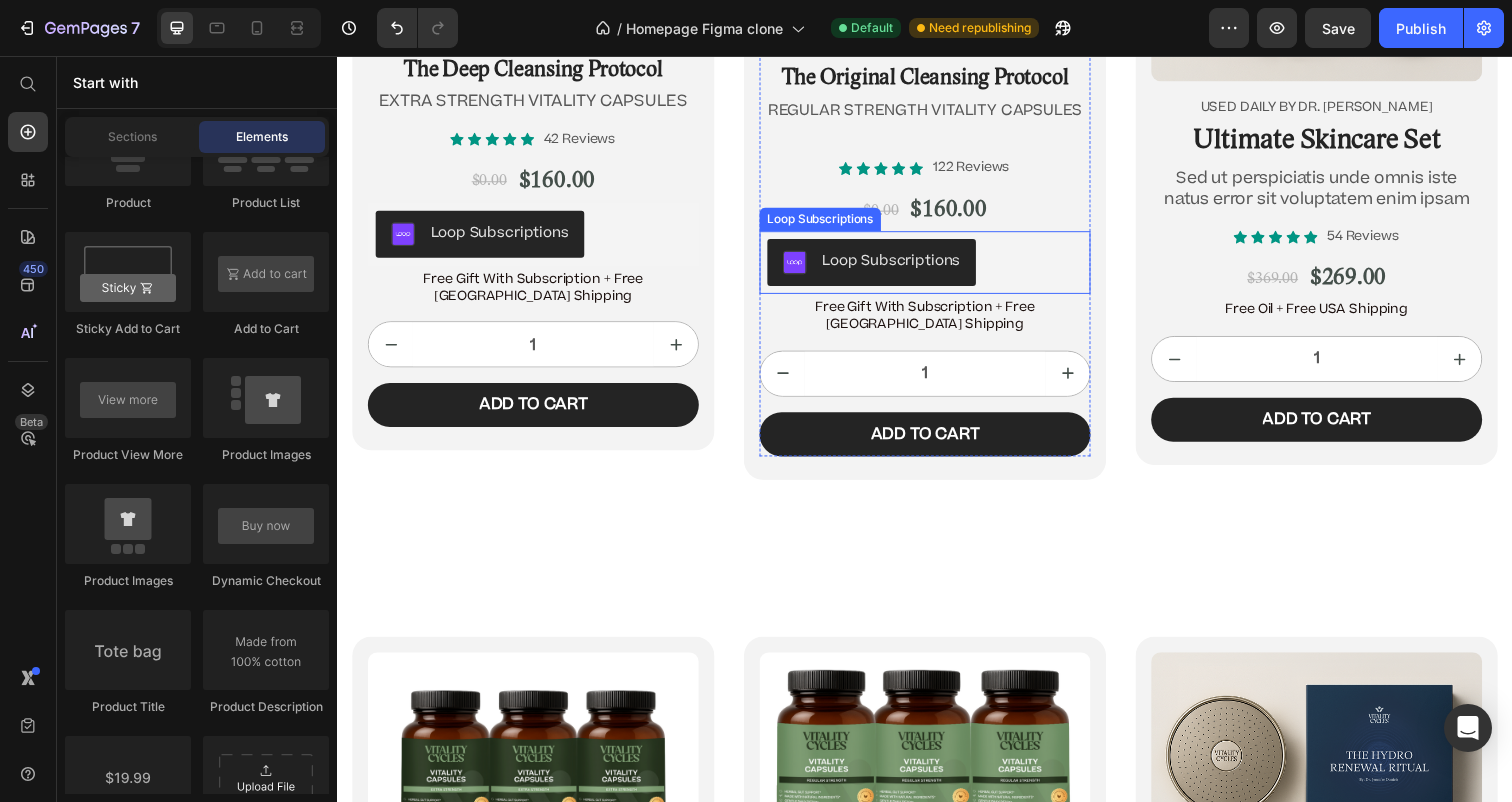 click on "Loop Subscriptions" at bounding box center [937, 267] 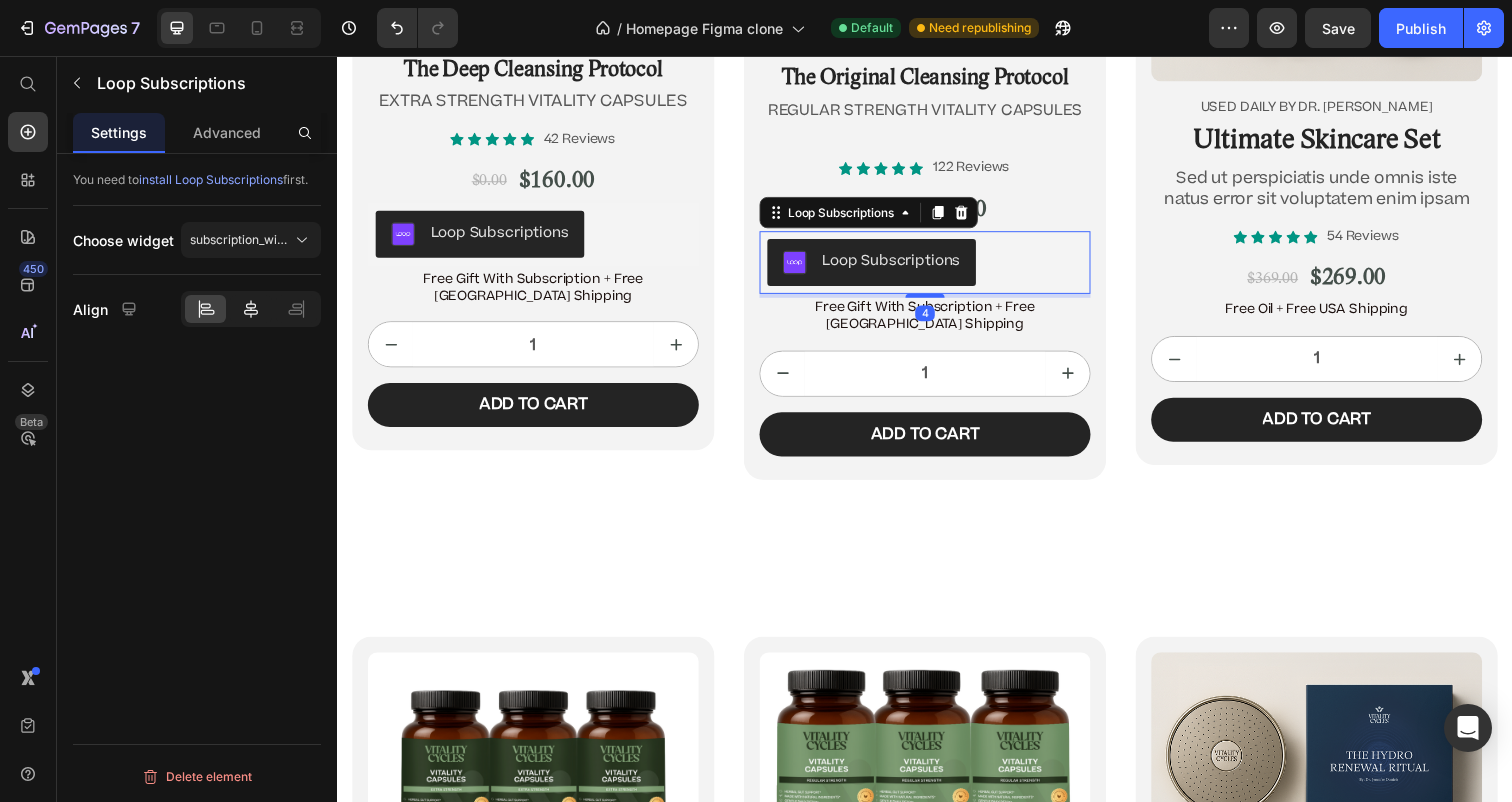 click 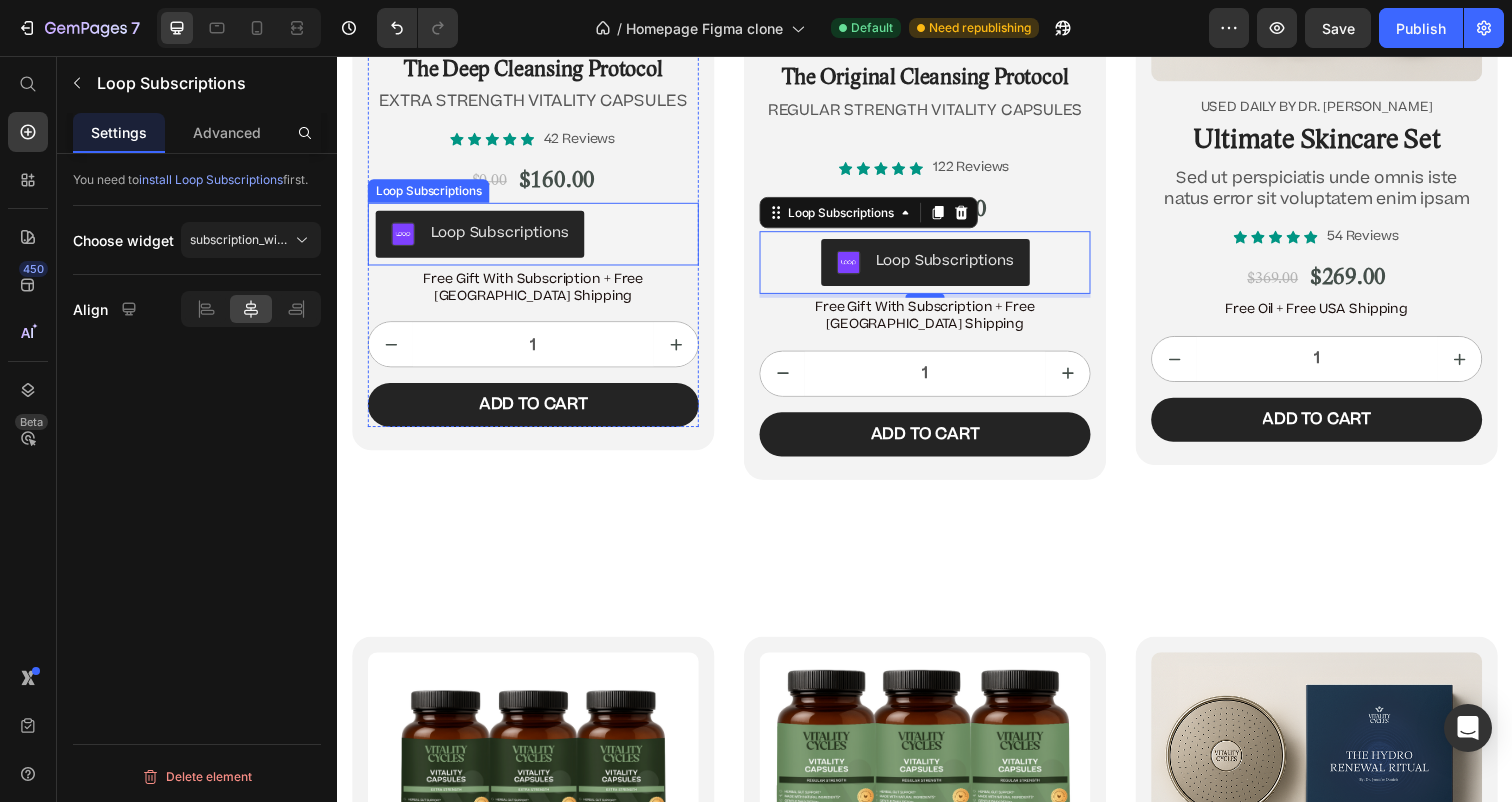 click on "Loop Subscriptions" at bounding box center (537, 238) 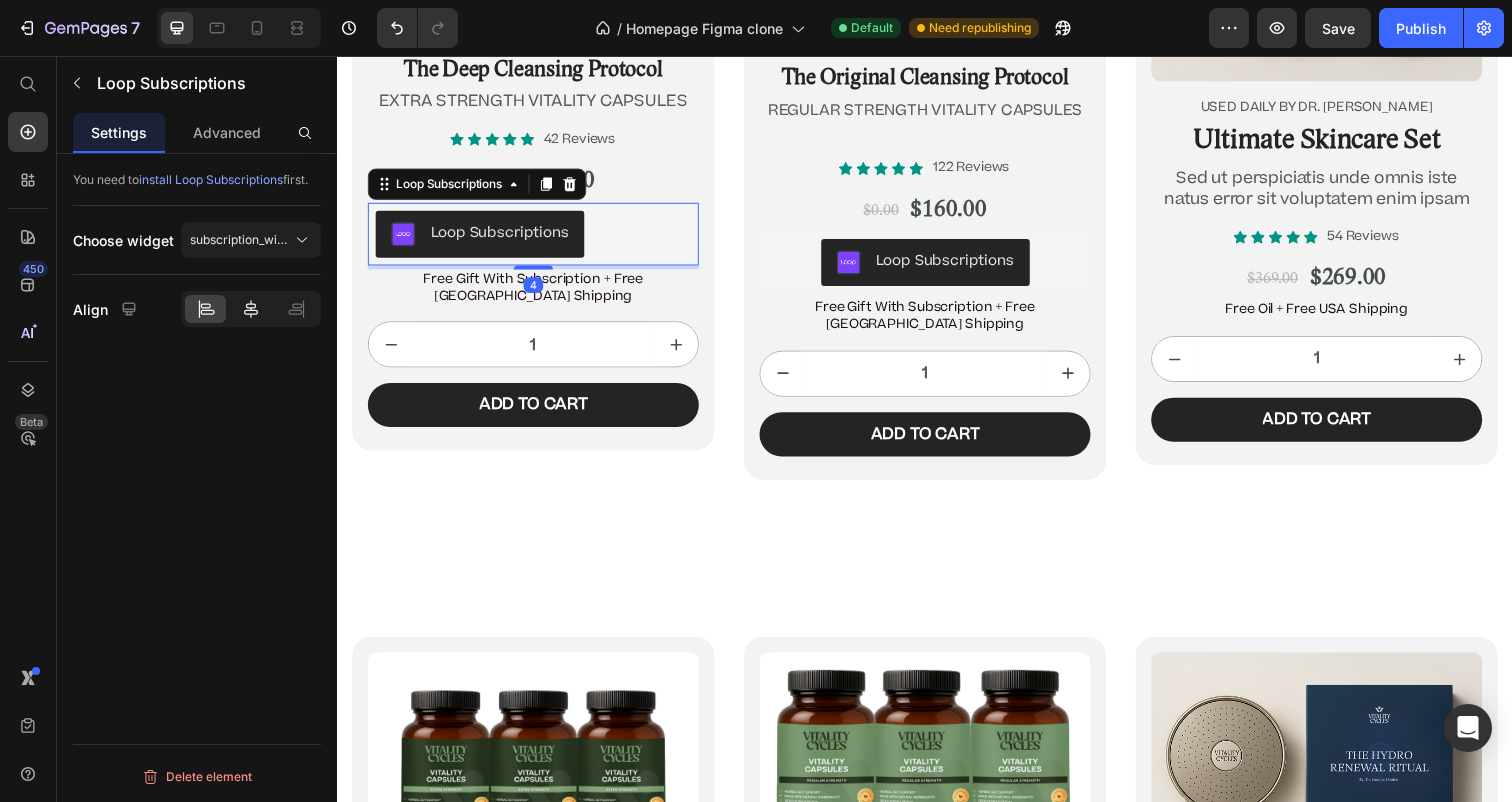 click 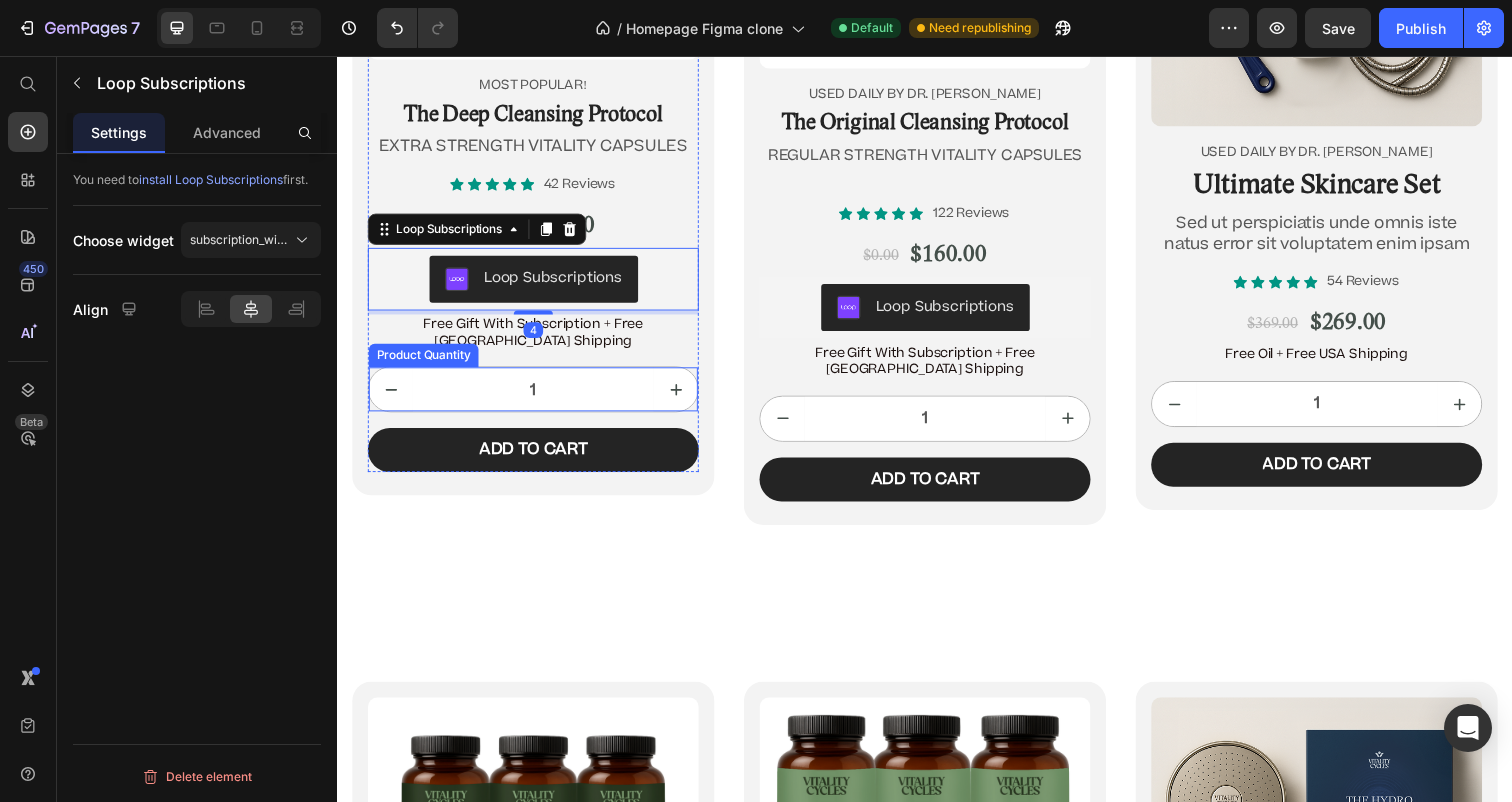 scroll, scrollTop: 12868, scrollLeft: 0, axis: vertical 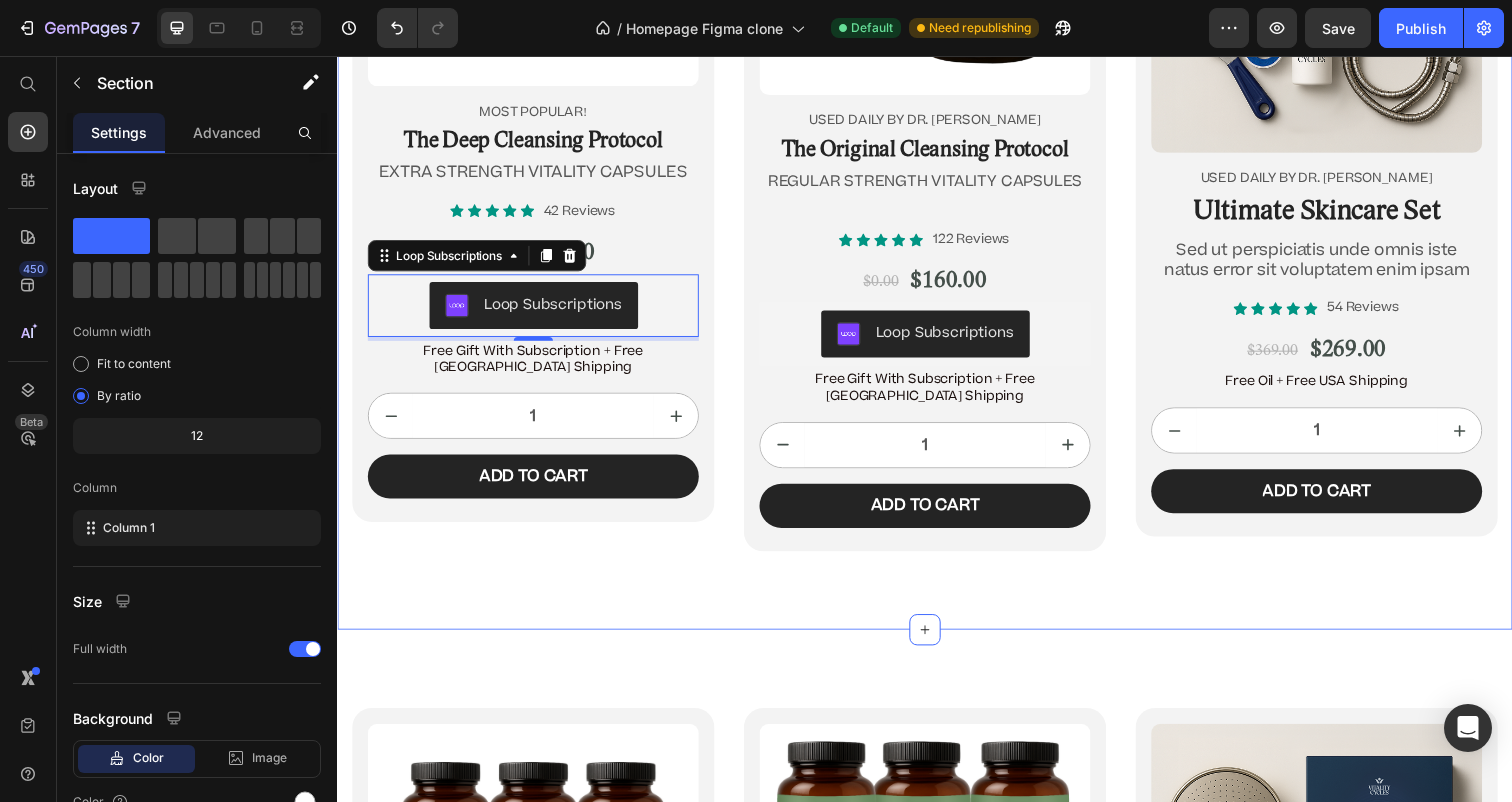 click on "Product Images most popular! Text Block ⁠⁠⁠⁠⁠⁠⁠ The Deep Cleansing Protocol Heading EXTRA STRENGTH VITALITY CAPSULES Text Block Icon Icon Icon Icon Icon Icon List 42 Reviews Text Block Row $0.00 Product Price $160.00 Product Price Row Loop Subscriptions Loop Subscriptions   4 Free Gift With Subscription + Free USA Shipping Text Block 1 Product Quantity Add to cart Add to Cart Row Product Row Product Images USED DAILY BY DR. JENNIFER DANIELS Text Block ⁠⁠⁠⁠⁠⁠⁠  The Original Cleansing Protocol Heading REGULAR STRENGTH VITALITY CAPSULES Text Block Icon Icon Icon Icon Icon Icon List 122 Reviews Text Block Row $0.00 Product Price $160.00 Product Price Row Loop Subscriptions Loop Subscriptions Free Gift With Subscription + Free USA Shipping Text Block 1 Product Quantity Add to cart Add to Cart Row Product Row Product Images USED DAILY BY DR. JENNIFER DANIELS Text Block Ultimate Skincare Set Heading Sed ut perspiciatis unde omnis iste natus error sit voluptatem enim ipsam Text Block Icon" at bounding box center [937, 181] 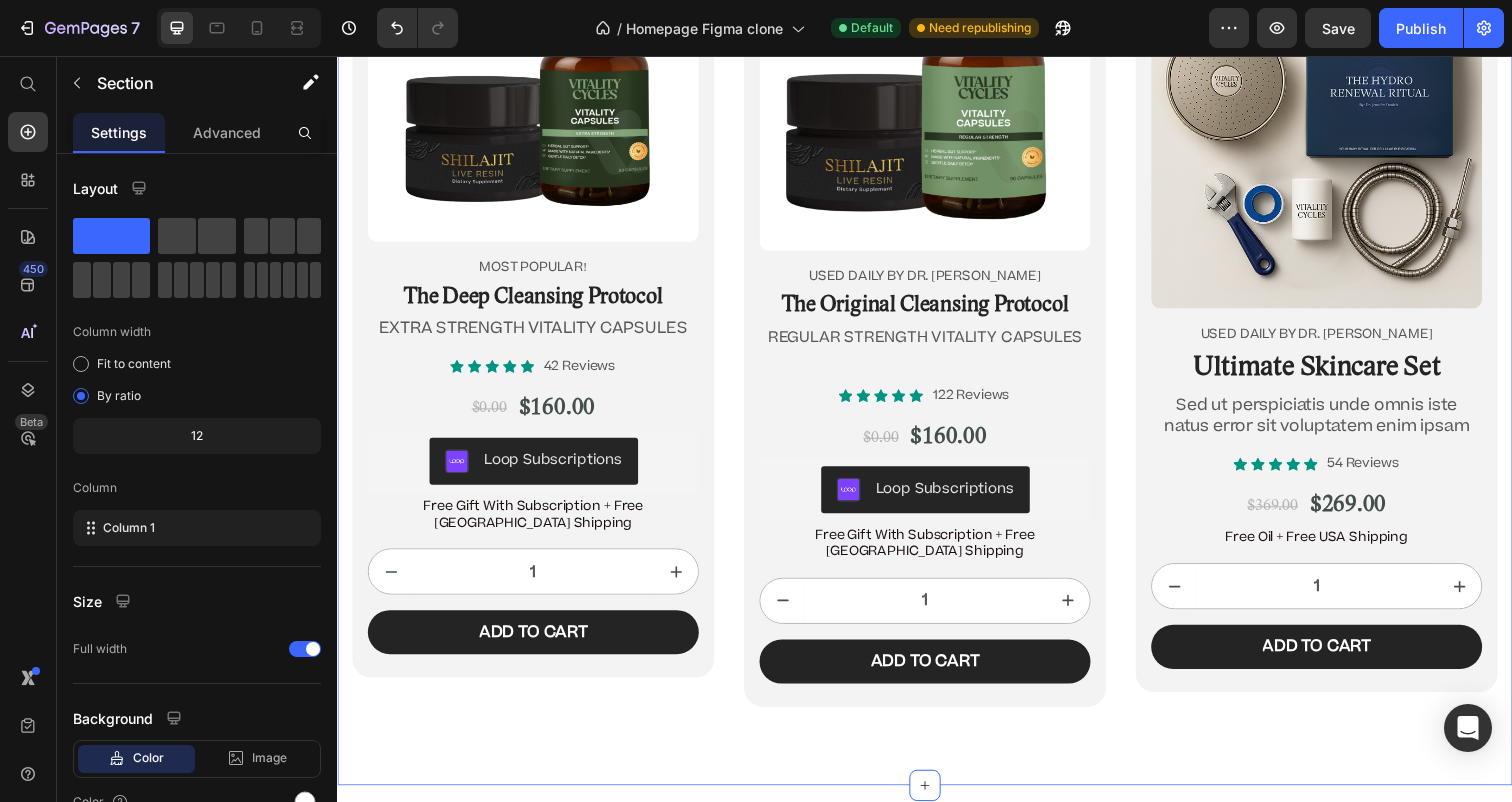 scroll, scrollTop: 12563, scrollLeft: 0, axis: vertical 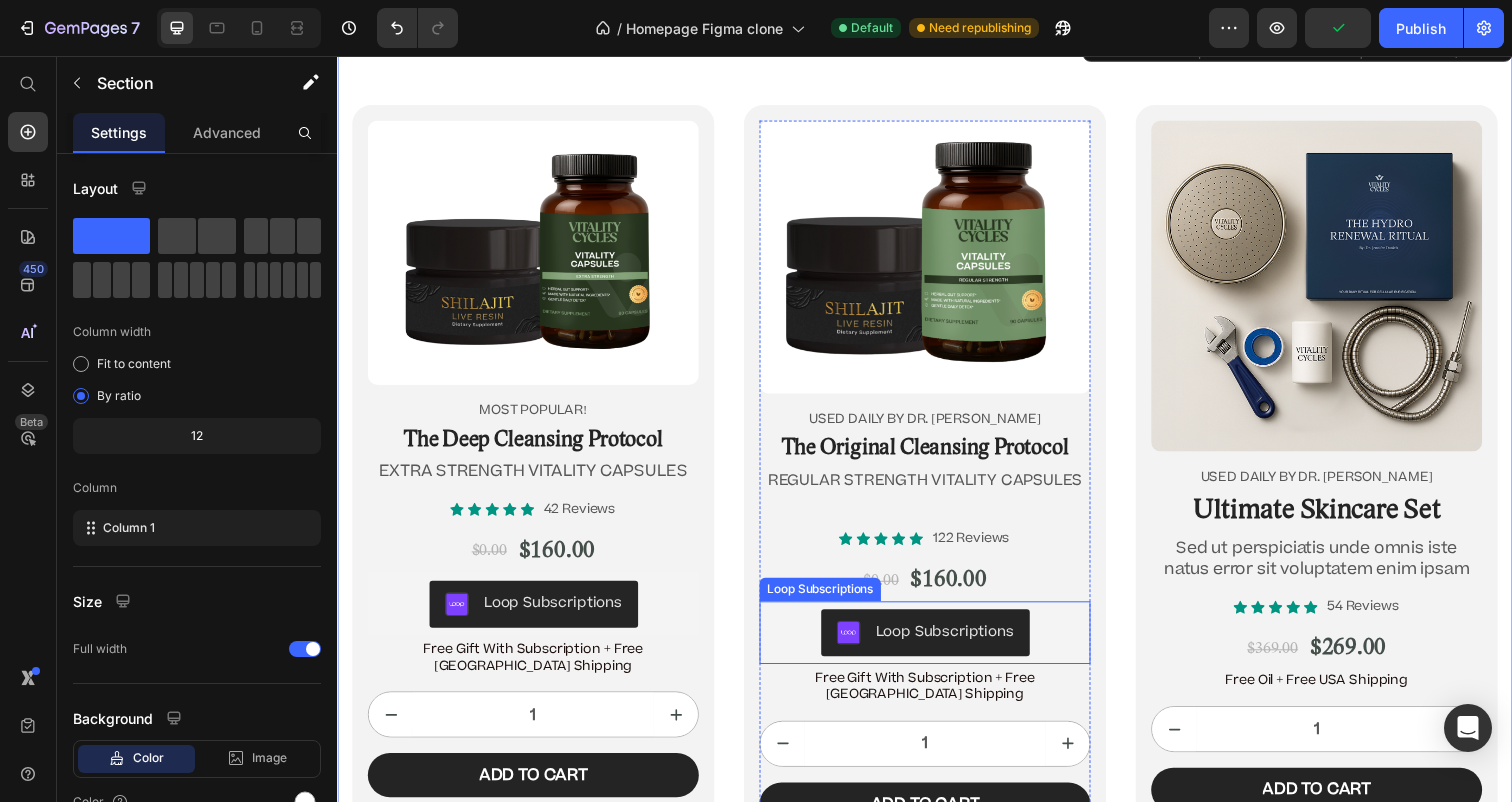 click on "Loop Subscriptions" at bounding box center (937, 645) 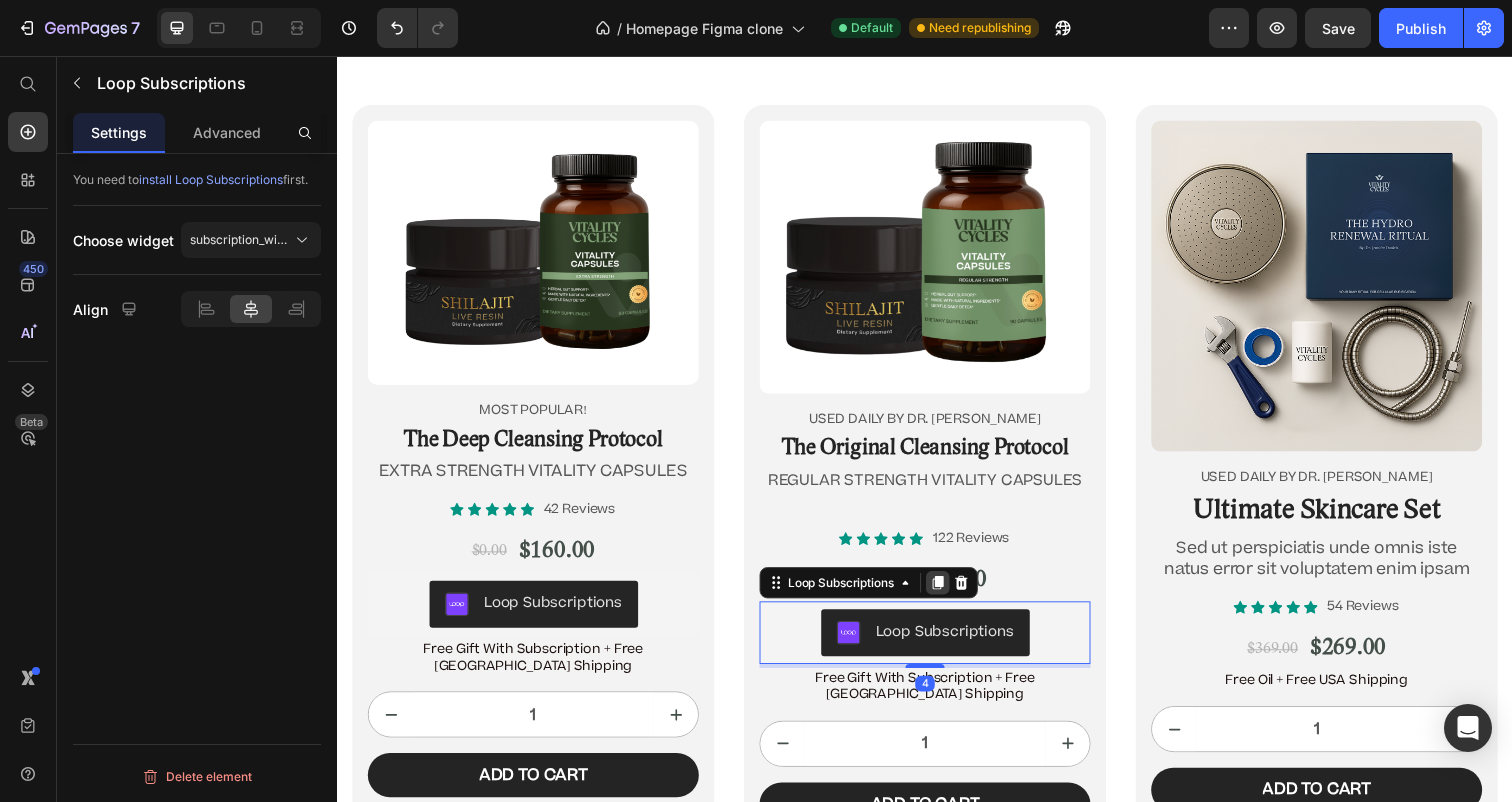 click 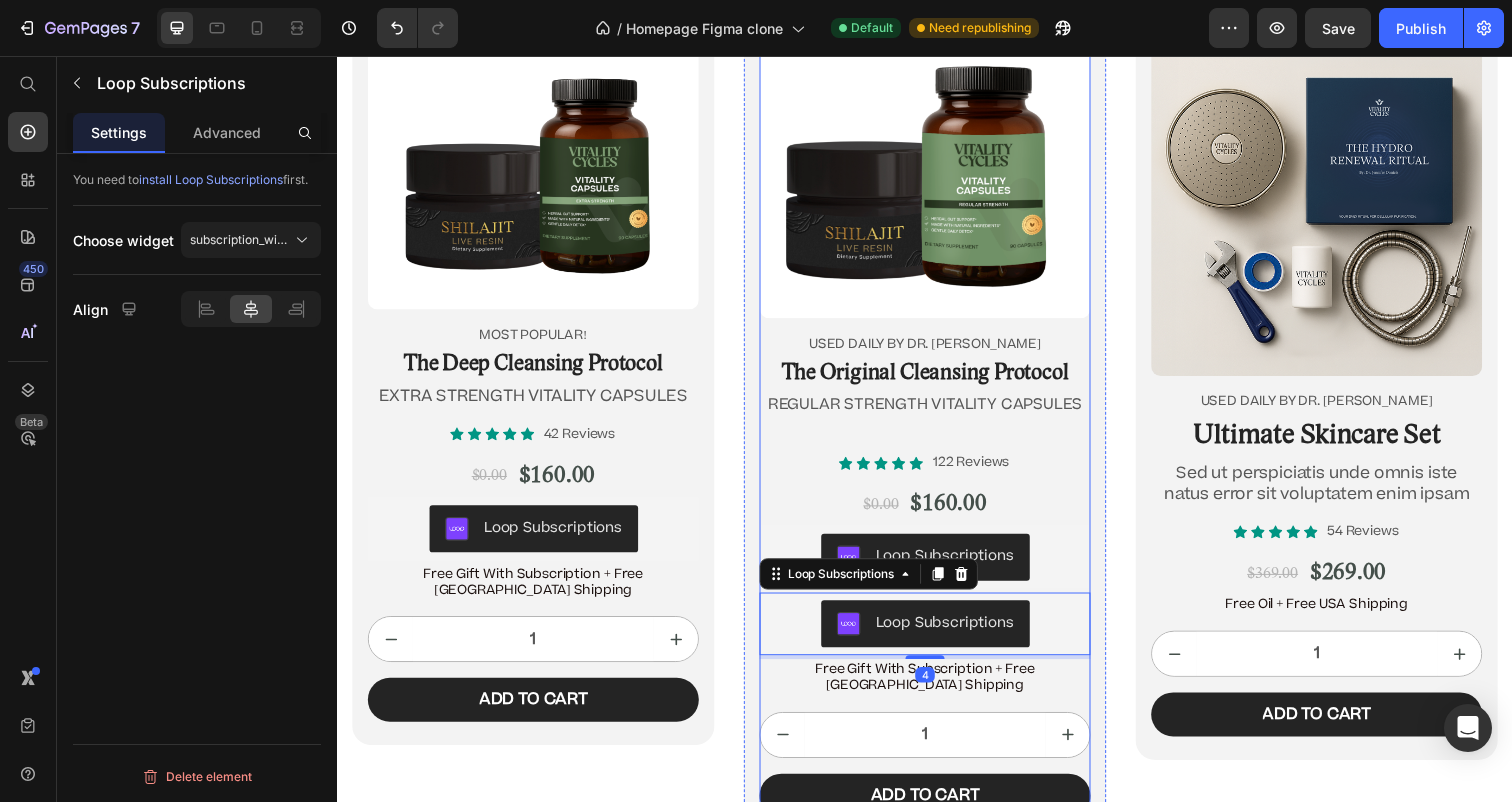 scroll, scrollTop: 12644, scrollLeft: 0, axis: vertical 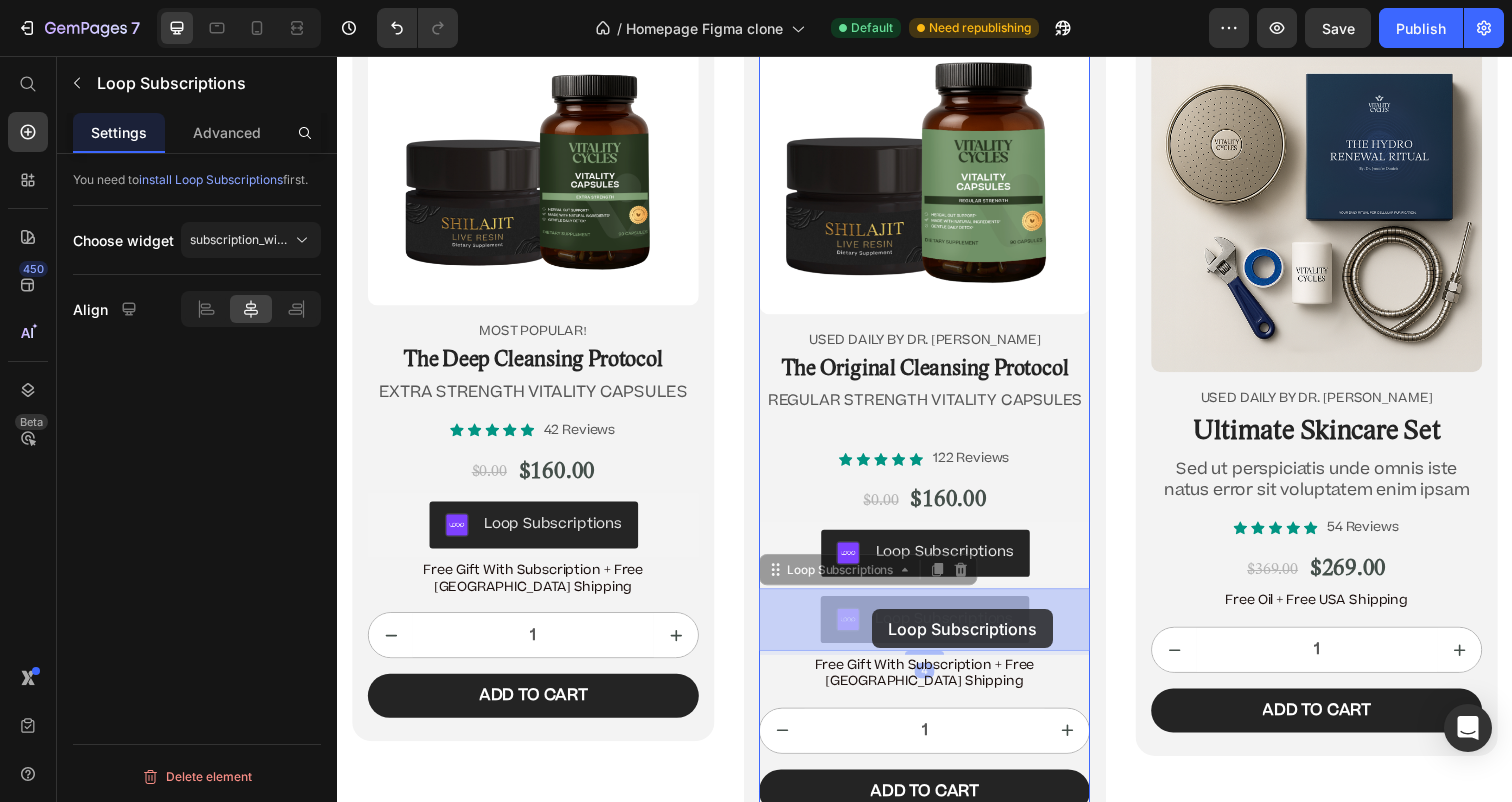 drag, startPoint x: 807, startPoint y: 636, endPoint x: 871, endPoint y: 609, distance: 69.46222 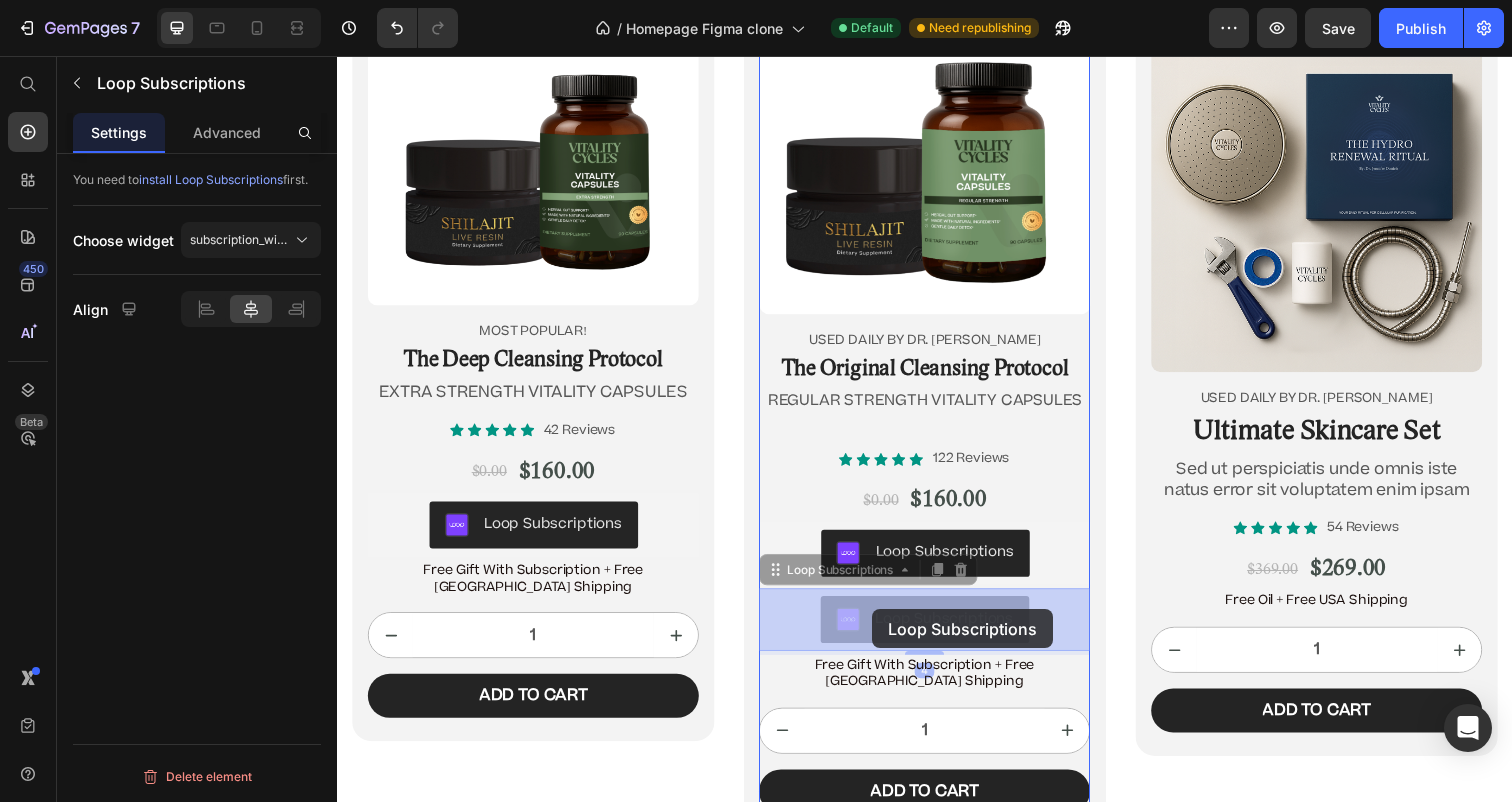 click on "Header Image “Before there was Big Pharma, there were bowel movements.”  Text Block [PERSON_NAME] Text Block Row Row
Icon
Icon
Icon
Icon
Icon Icon List 4.9/5  based on 4,974 reviews Text Block Row Doctor-Designed | 25,000+ [DEMOGRAPHIC_DATA] Cleansed | Not Sold in Stores Text Block                Title Line The Hidden [MEDICAL_DATA] Cleanse That’s Quietly Helping 25,000+ [DEMOGRAPHIC_DATA] Heal Naturally. Heading The Only Dr. [PERSON_NAME]-Approved Full-[MEDICAL_DATA] System Text Block Row Section 2/25 This is not a supplement. It’s not a detox powder. It’s a full-[MEDICAL_DATA] ritual that reclaims your health from the inside out. If you’ve ever wondered why you’re bloated, foggy, tired, or sick—and doctors never give you real answers—it’s time you read what got Dr. [PERSON_NAME] banned. Text Block If you’re over 45, struggle with digestion, energy, or feel like something’s ‘off’—this is for you. Text Block
Jump to the system Button Row Section 3/25 Heading Row" at bounding box center [937, -5231] 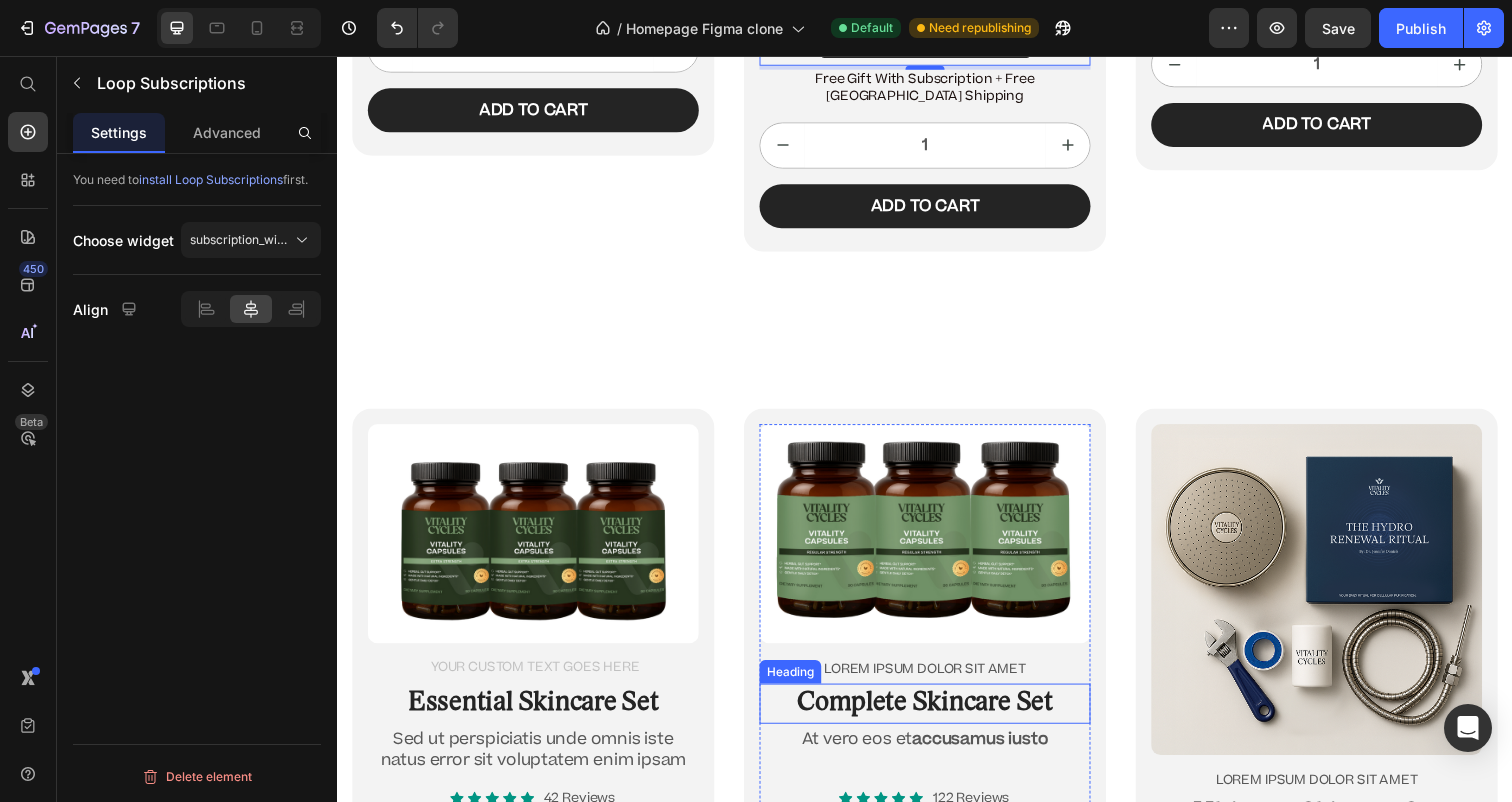 scroll, scrollTop: 12737, scrollLeft: 0, axis: vertical 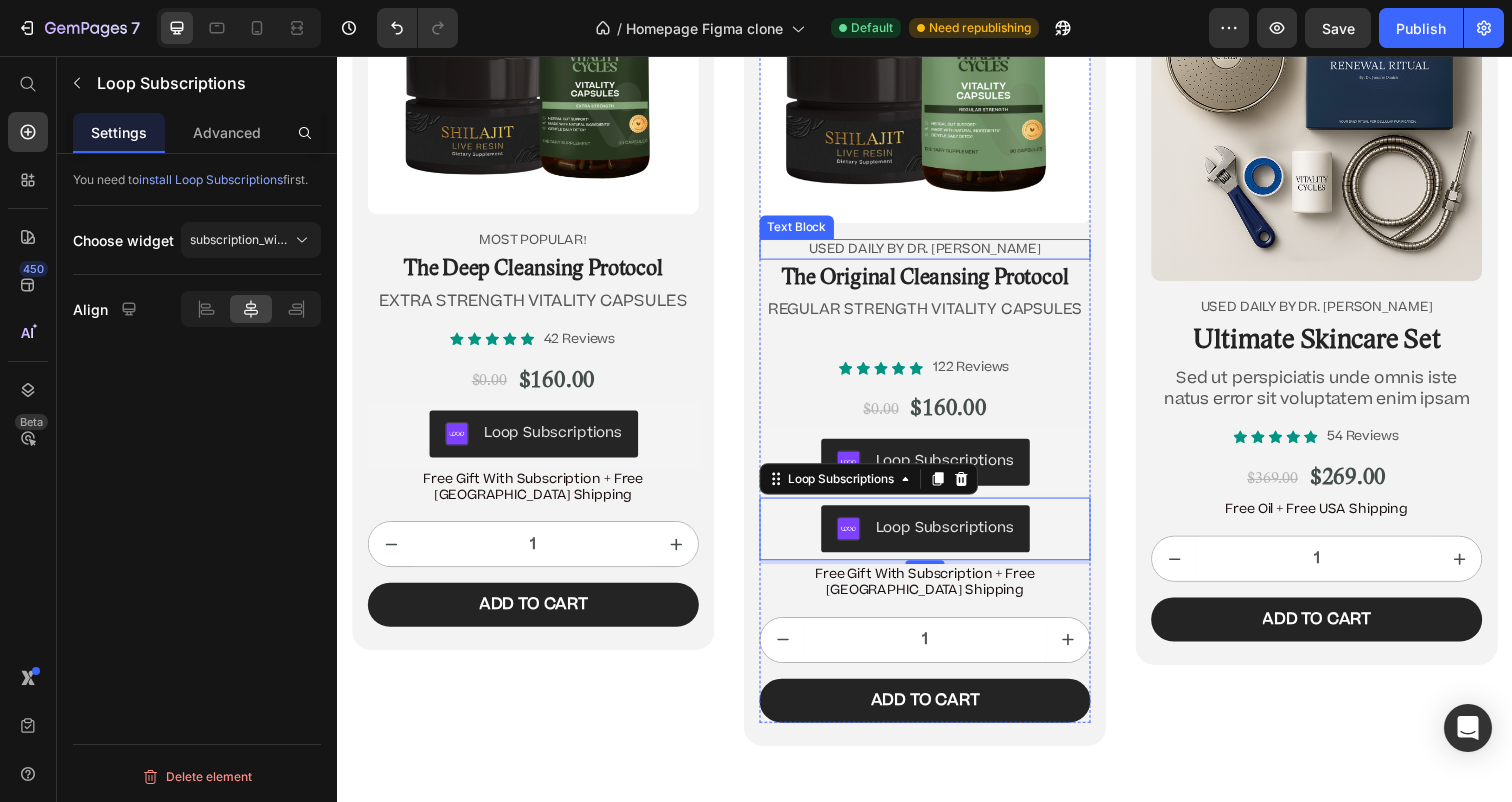 click on "USED DAILY BY DR. [PERSON_NAME]" at bounding box center (937, 253) 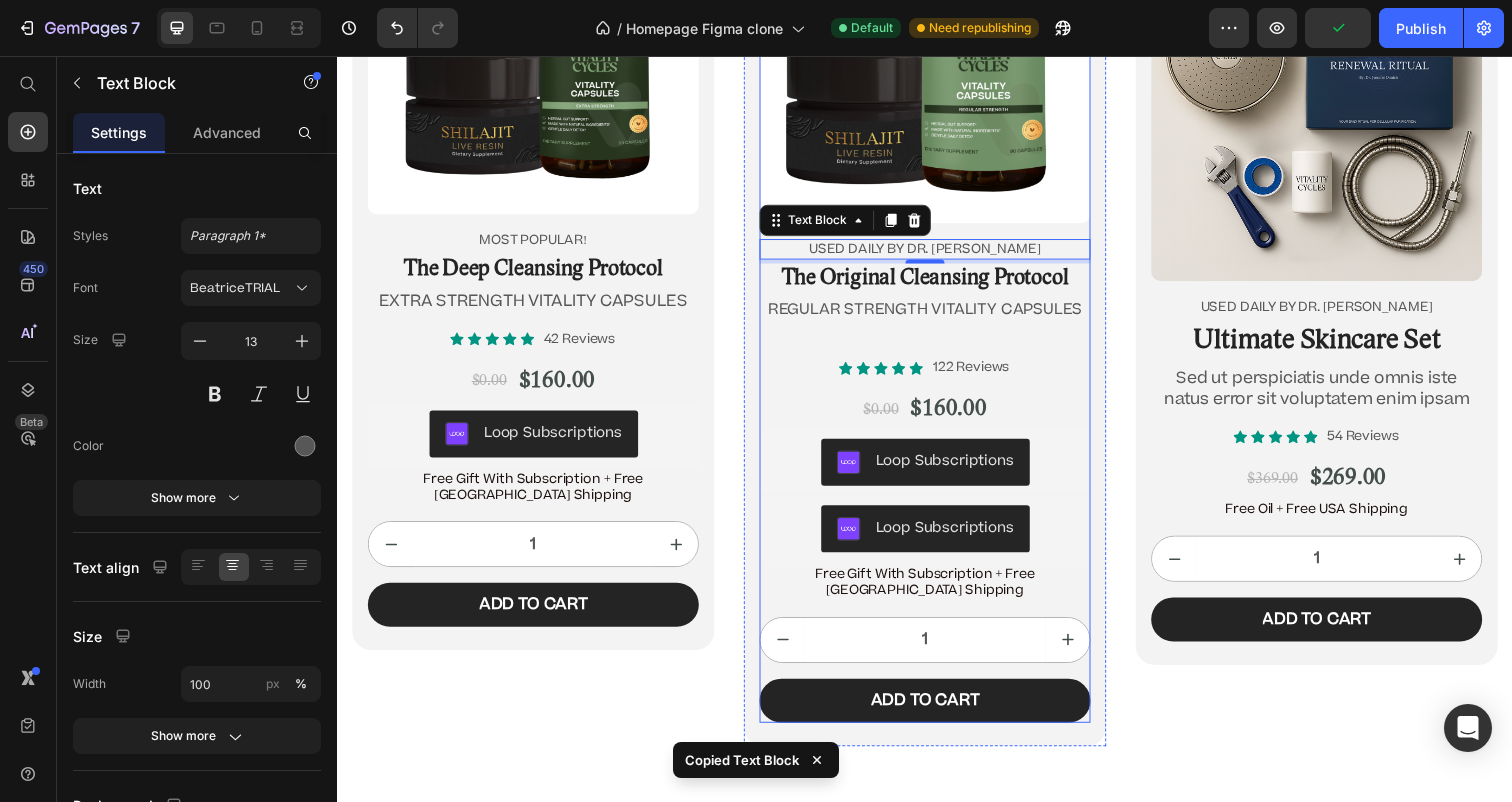 scroll, scrollTop: 13264, scrollLeft: 0, axis: vertical 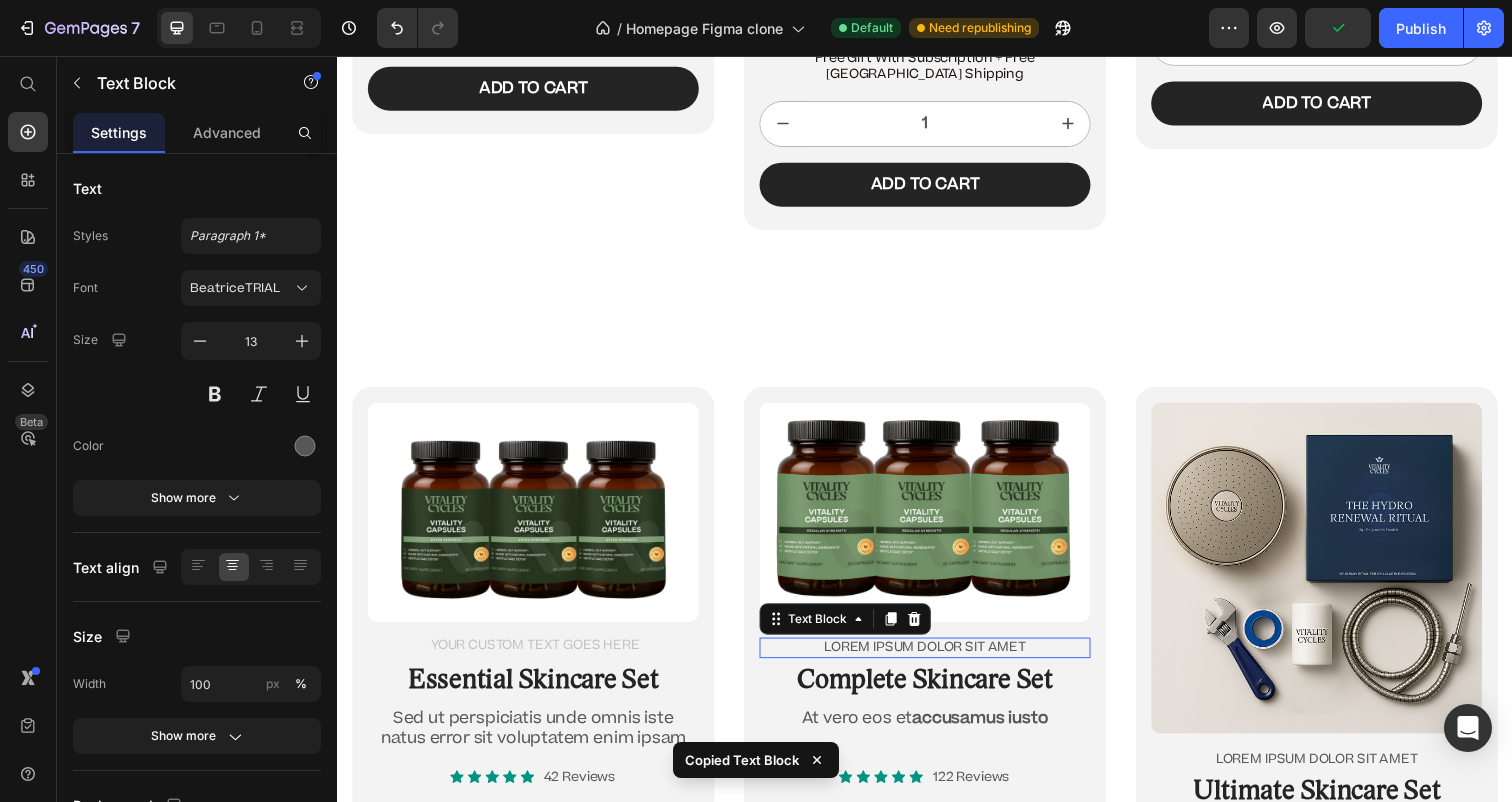 click on "Lorem ipsum dolor sit amet" at bounding box center [937, 660] 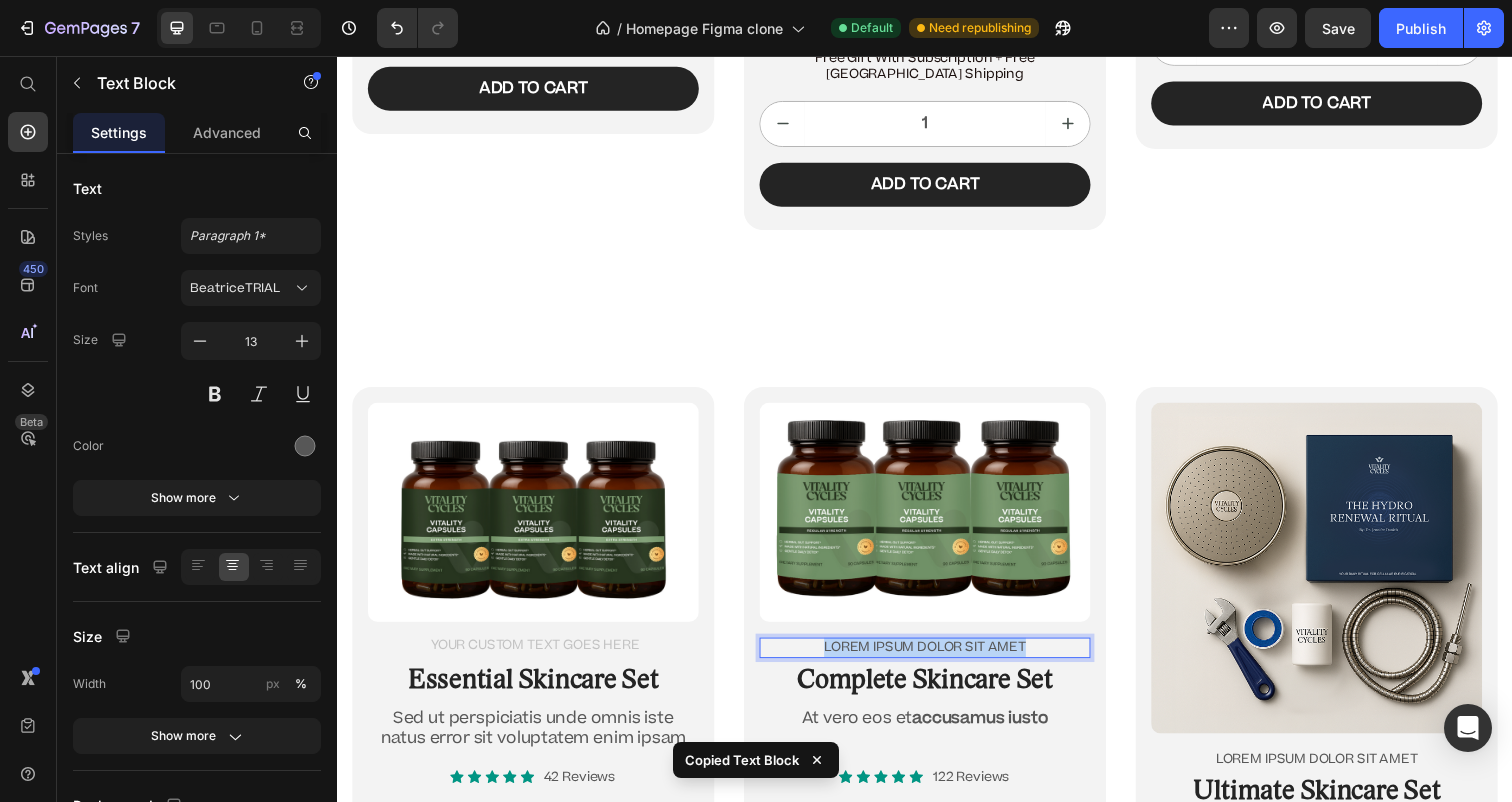 drag, startPoint x: 1062, startPoint y: 644, endPoint x: 773, endPoint y: 622, distance: 289.83615 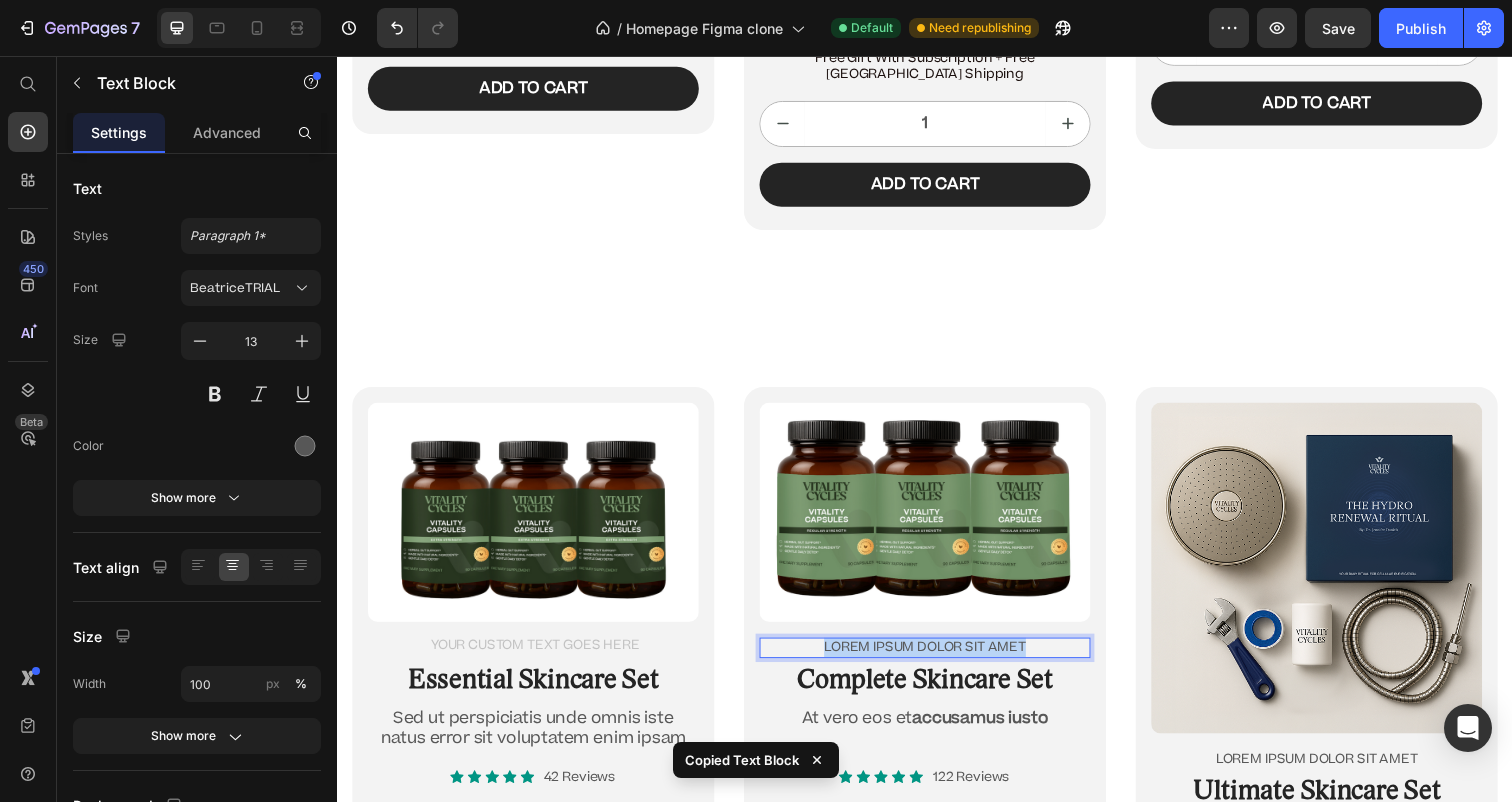 click on "Lorem ipsum dolor sit amet" at bounding box center [937, 660] 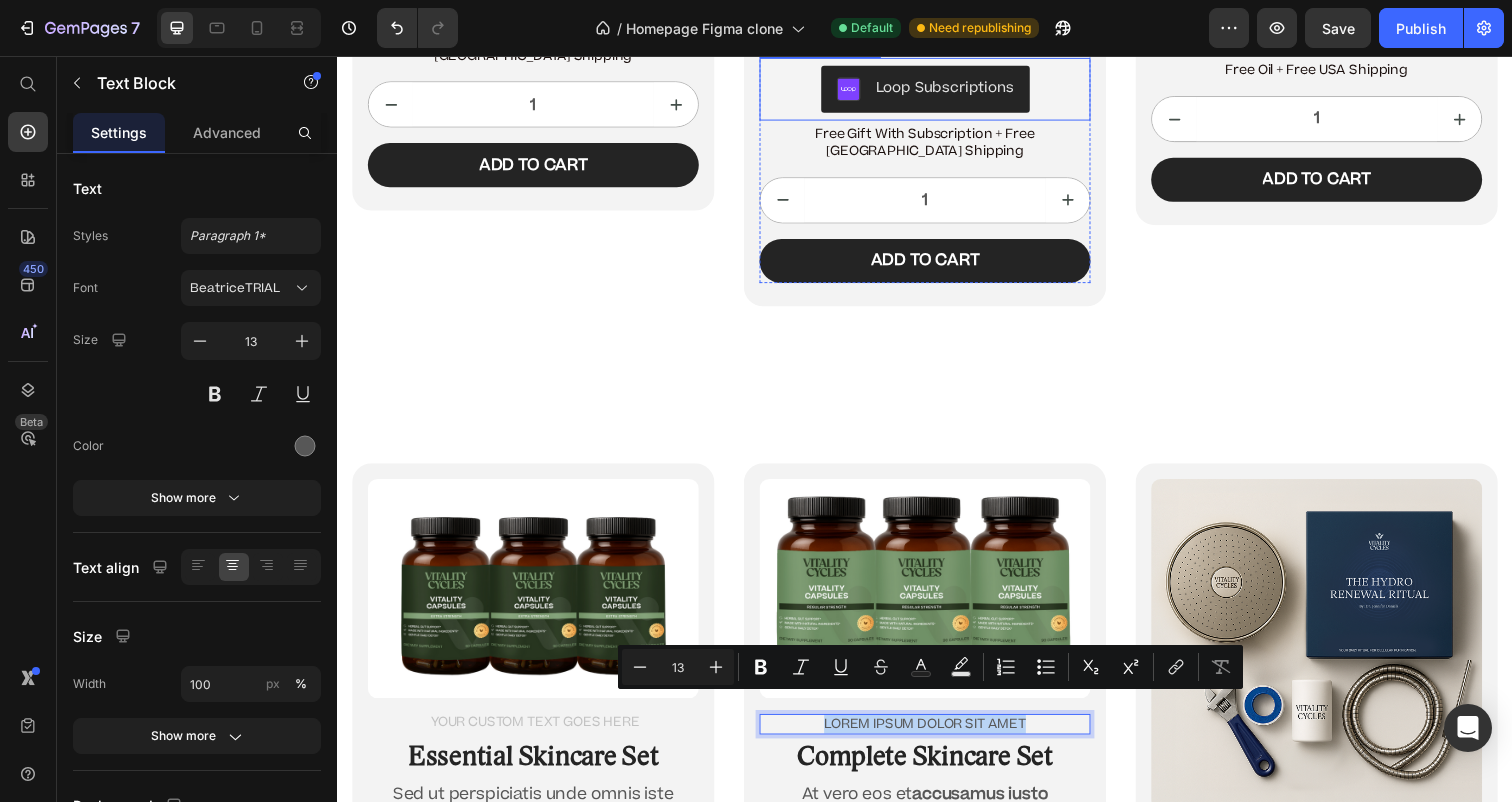 scroll, scrollTop: 12862, scrollLeft: 0, axis: vertical 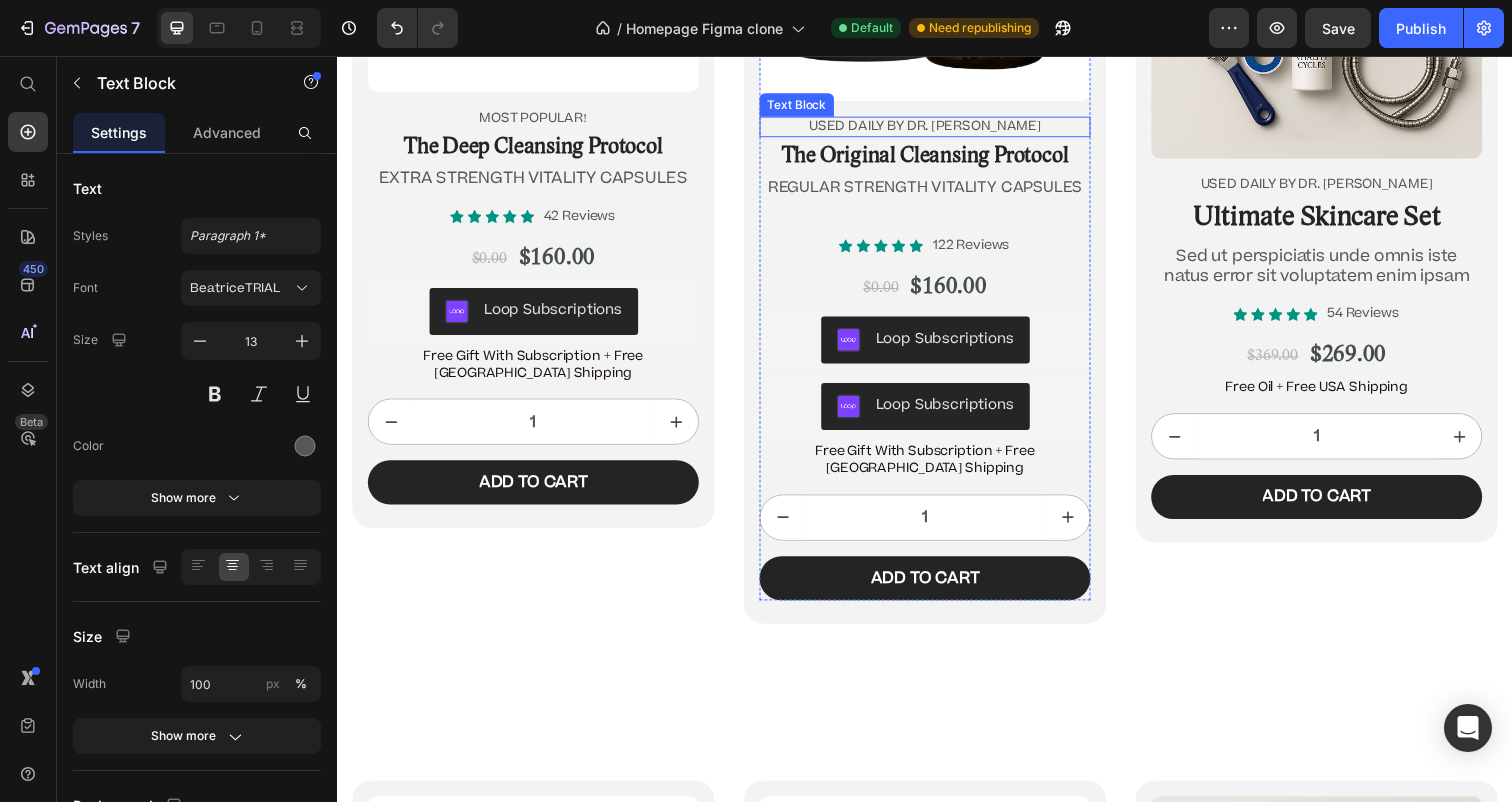click on "USED DAILY BY DR. [PERSON_NAME]" at bounding box center (937, 128) 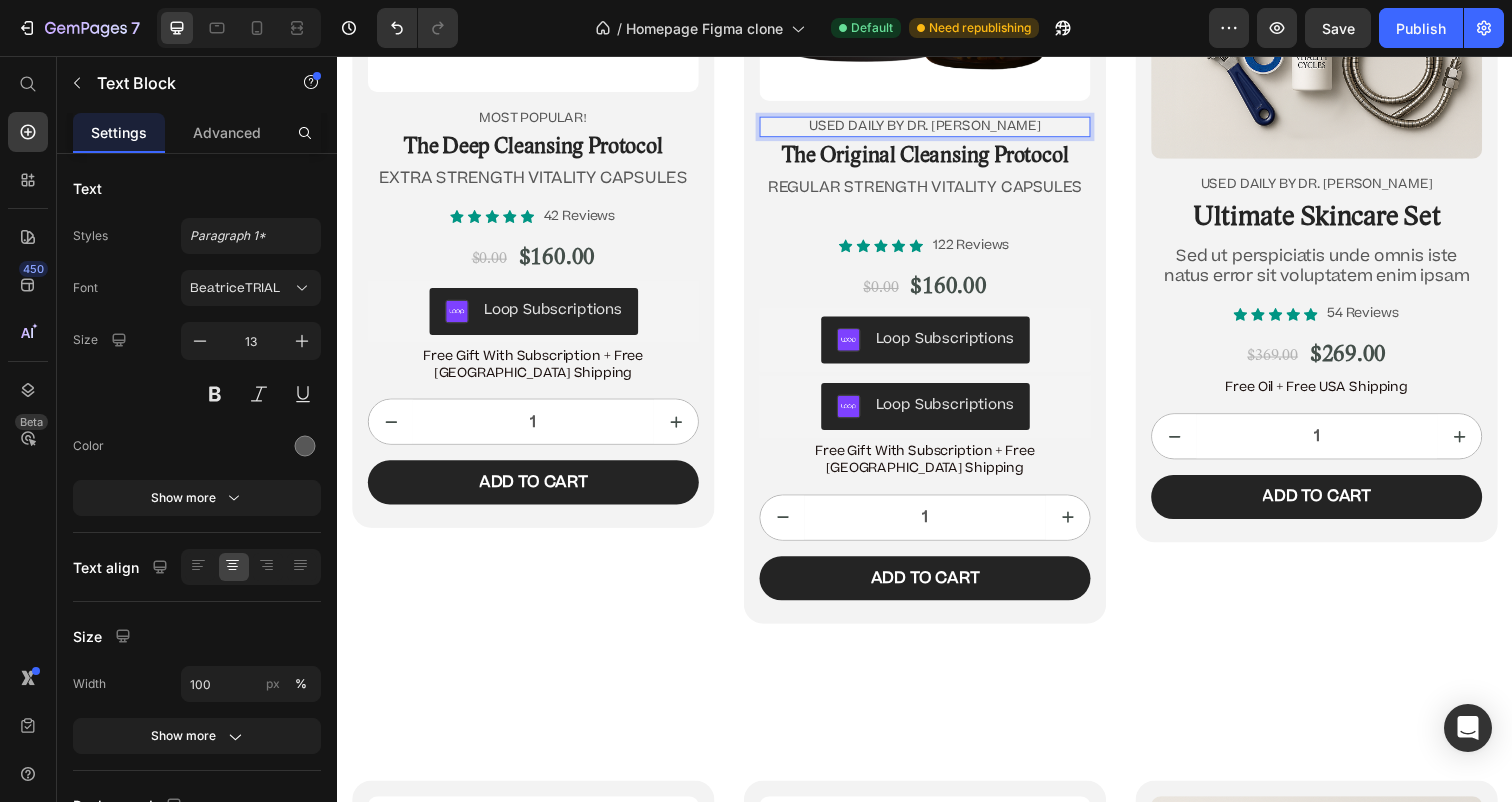 drag, startPoint x: 1070, startPoint y: 133, endPoint x: 771, endPoint y: 95, distance: 301.40503 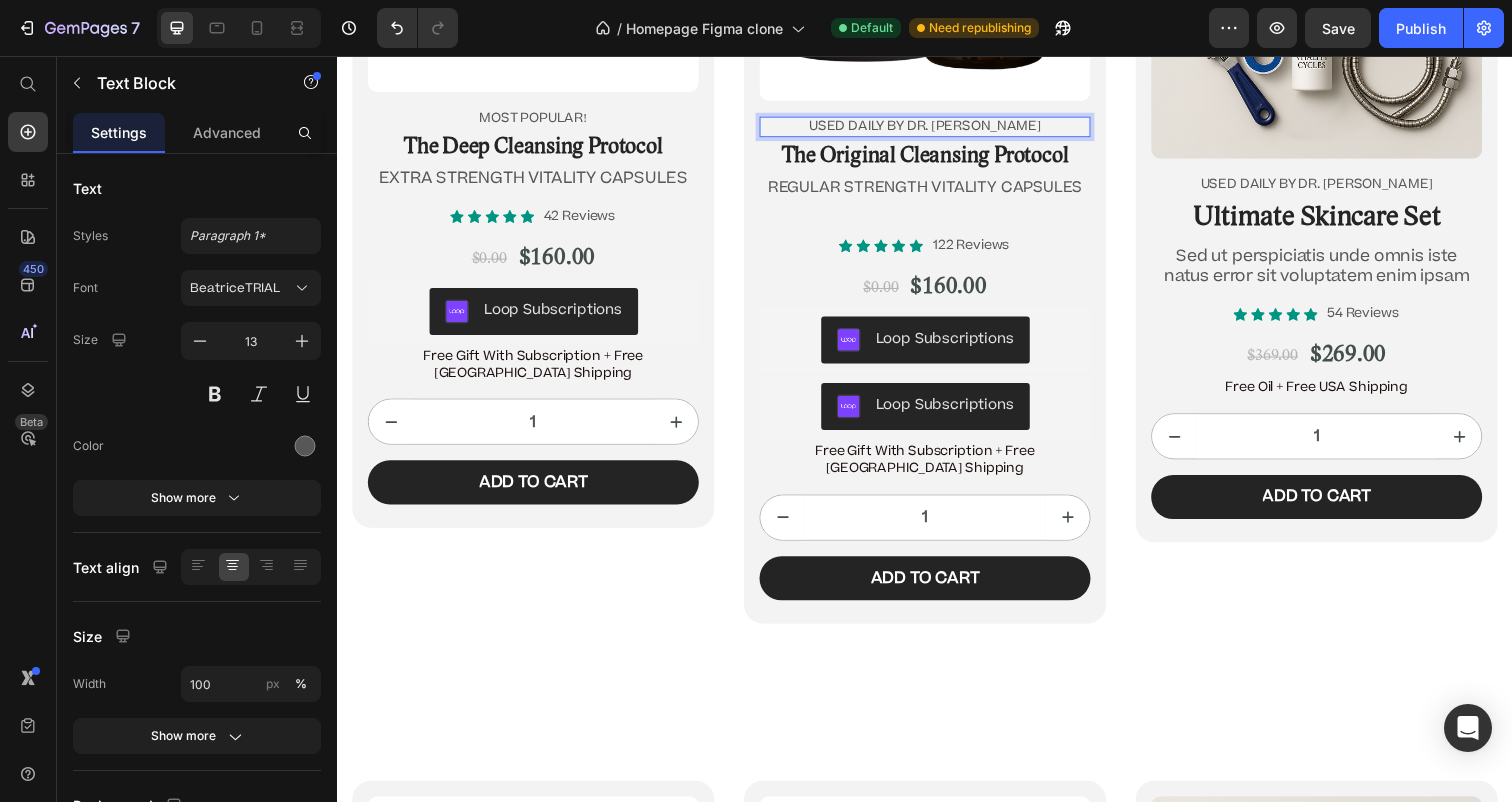 click on "USED DAILY BY DR. [PERSON_NAME]" at bounding box center (937, 128) 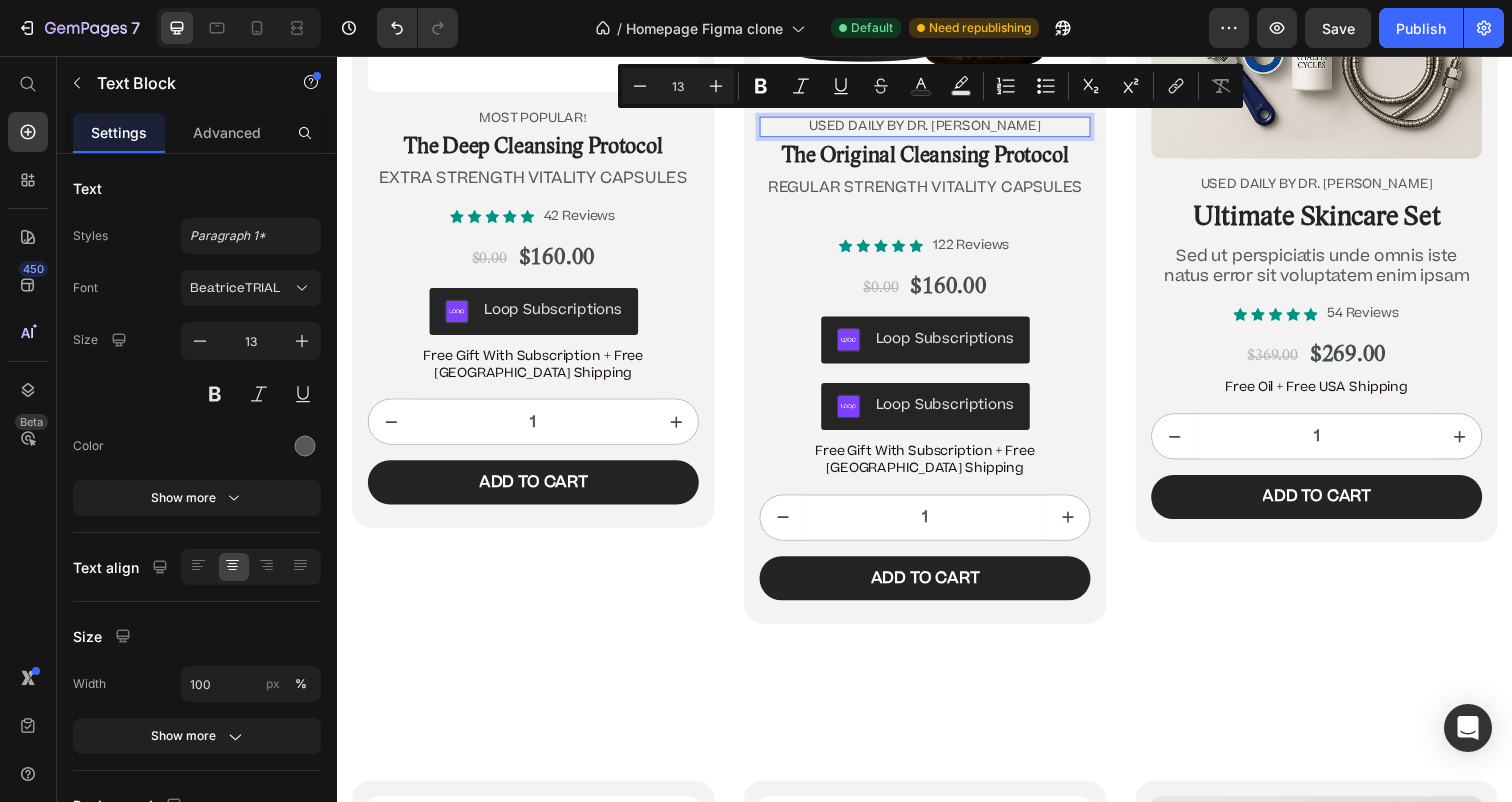copy on "USED DAILY BY DR. [PERSON_NAME]" 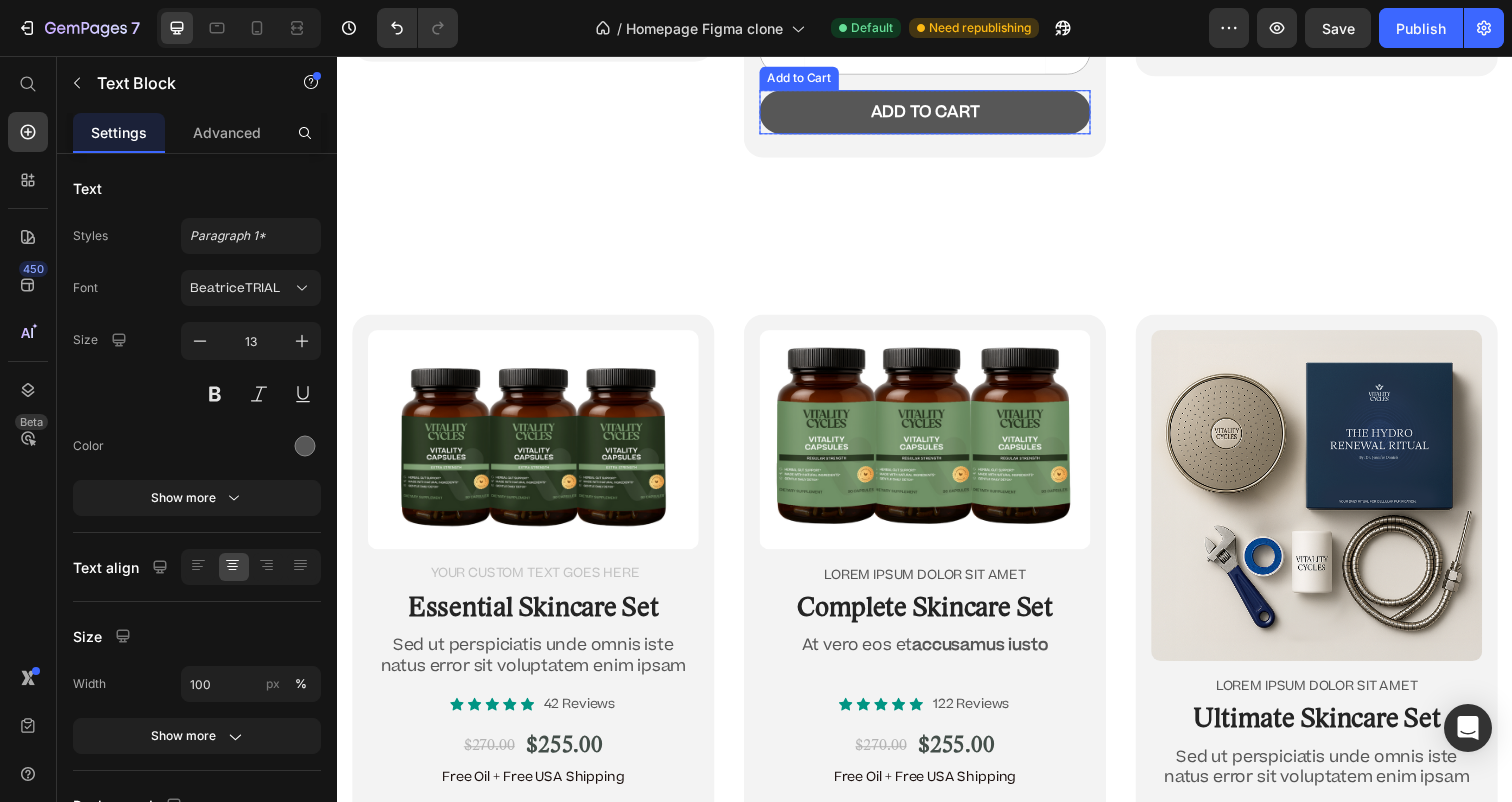scroll, scrollTop: 13400, scrollLeft: 0, axis: vertical 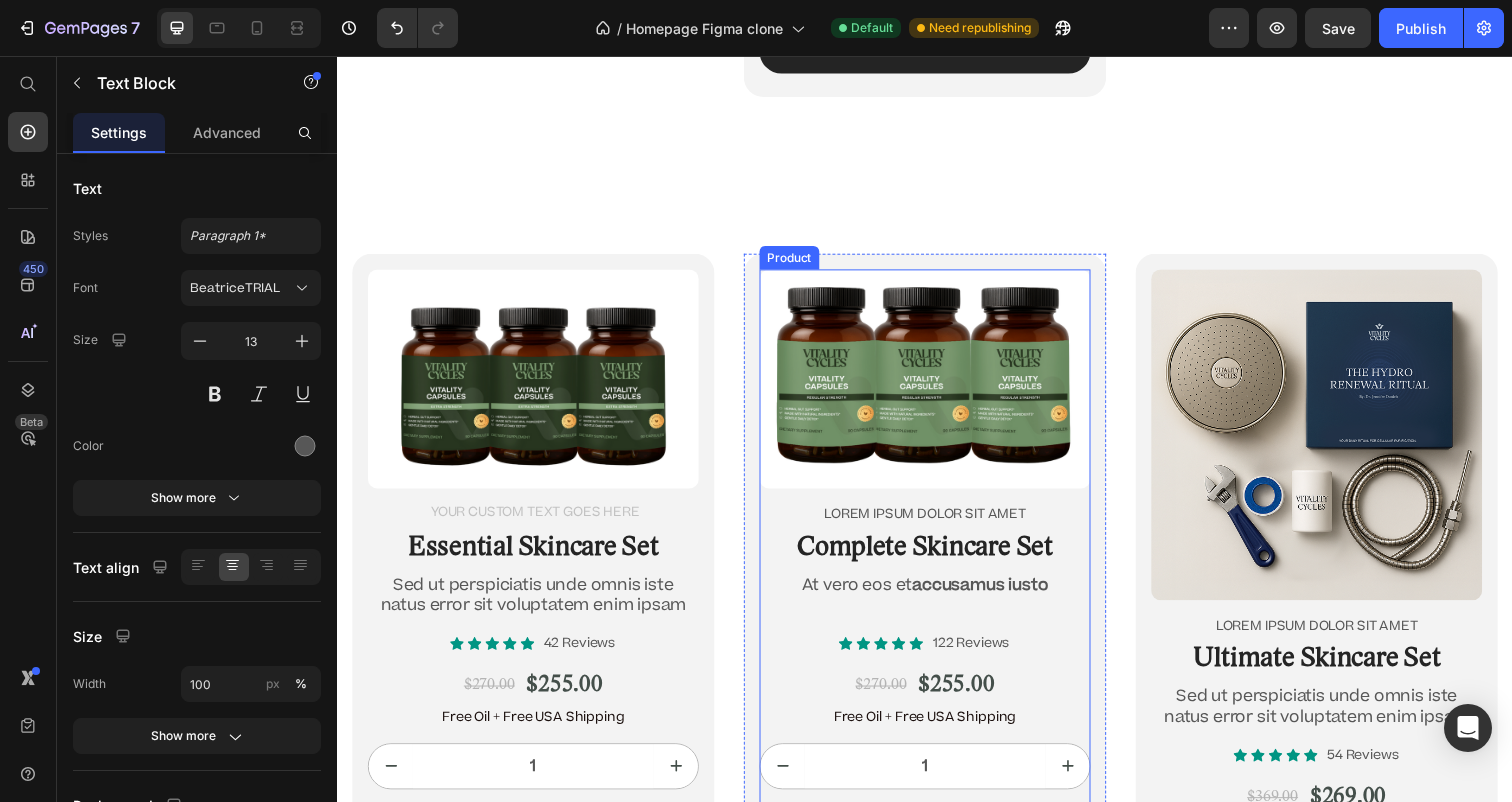 click on "Lorem ipsum dolor sit amet" at bounding box center (937, 524) 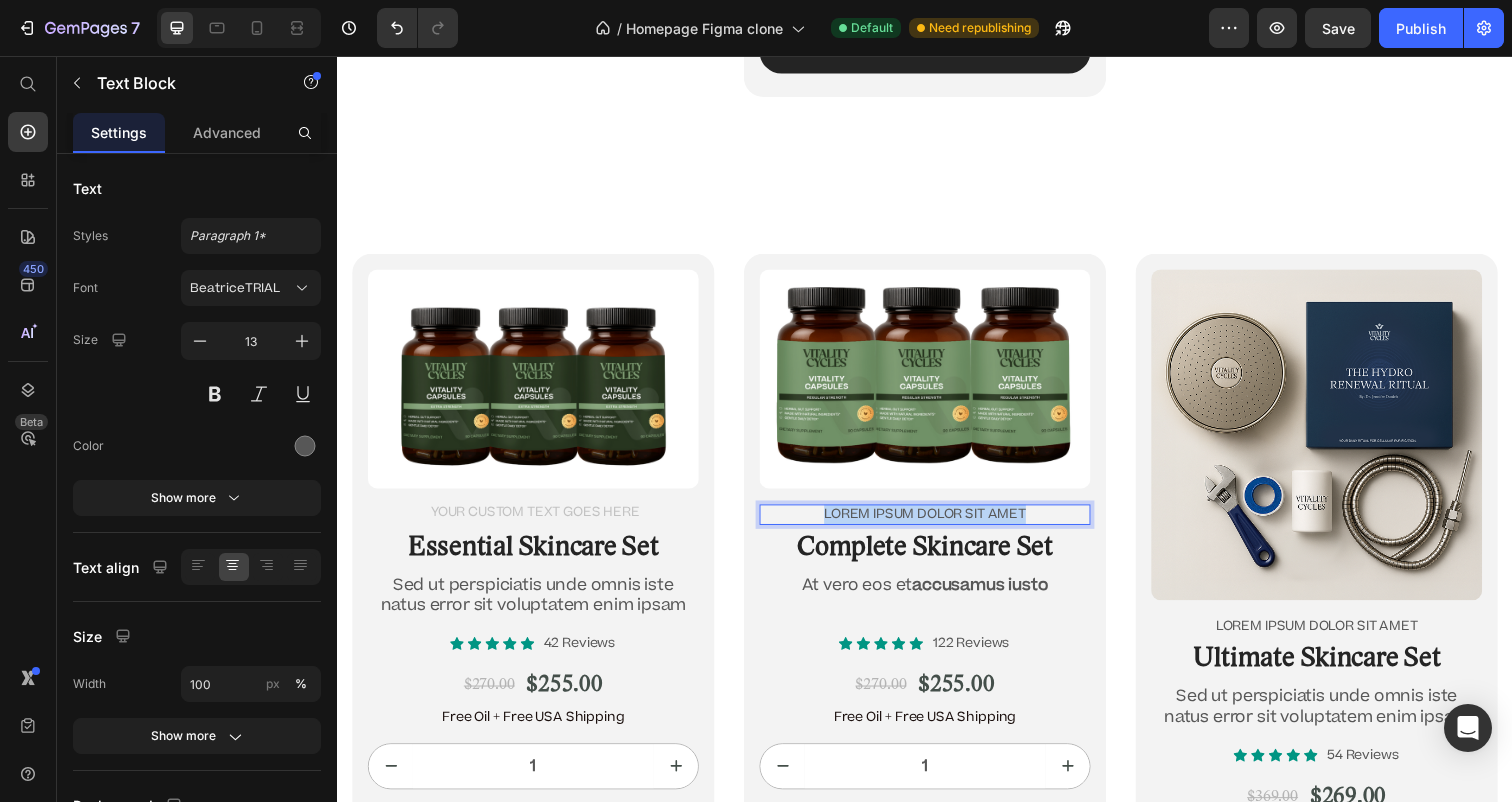 drag, startPoint x: 1061, startPoint y: 506, endPoint x: 814, endPoint y: 505, distance: 247.00203 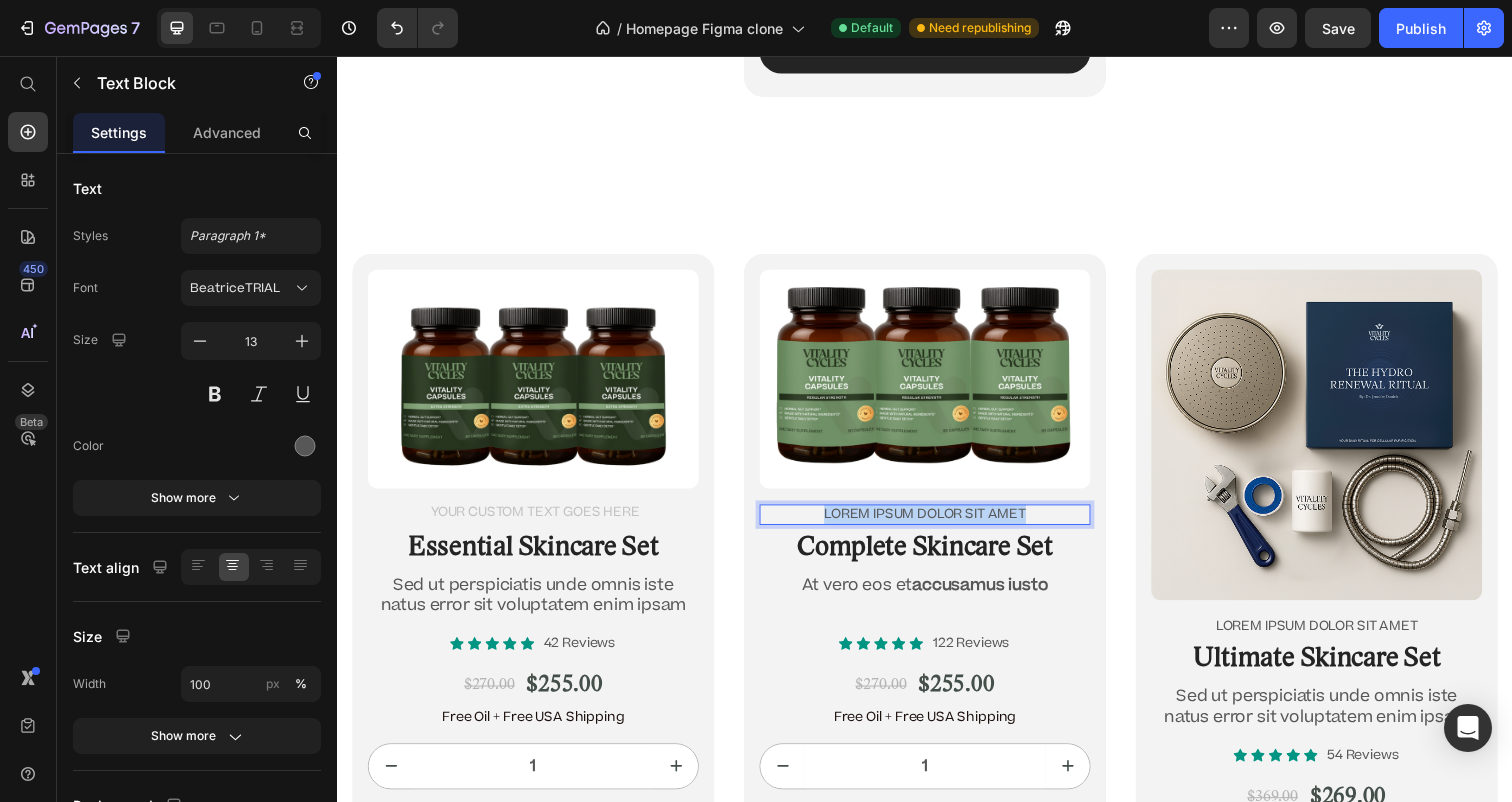 click on "Lorem ipsum dolor sit amet" at bounding box center (937, 524) 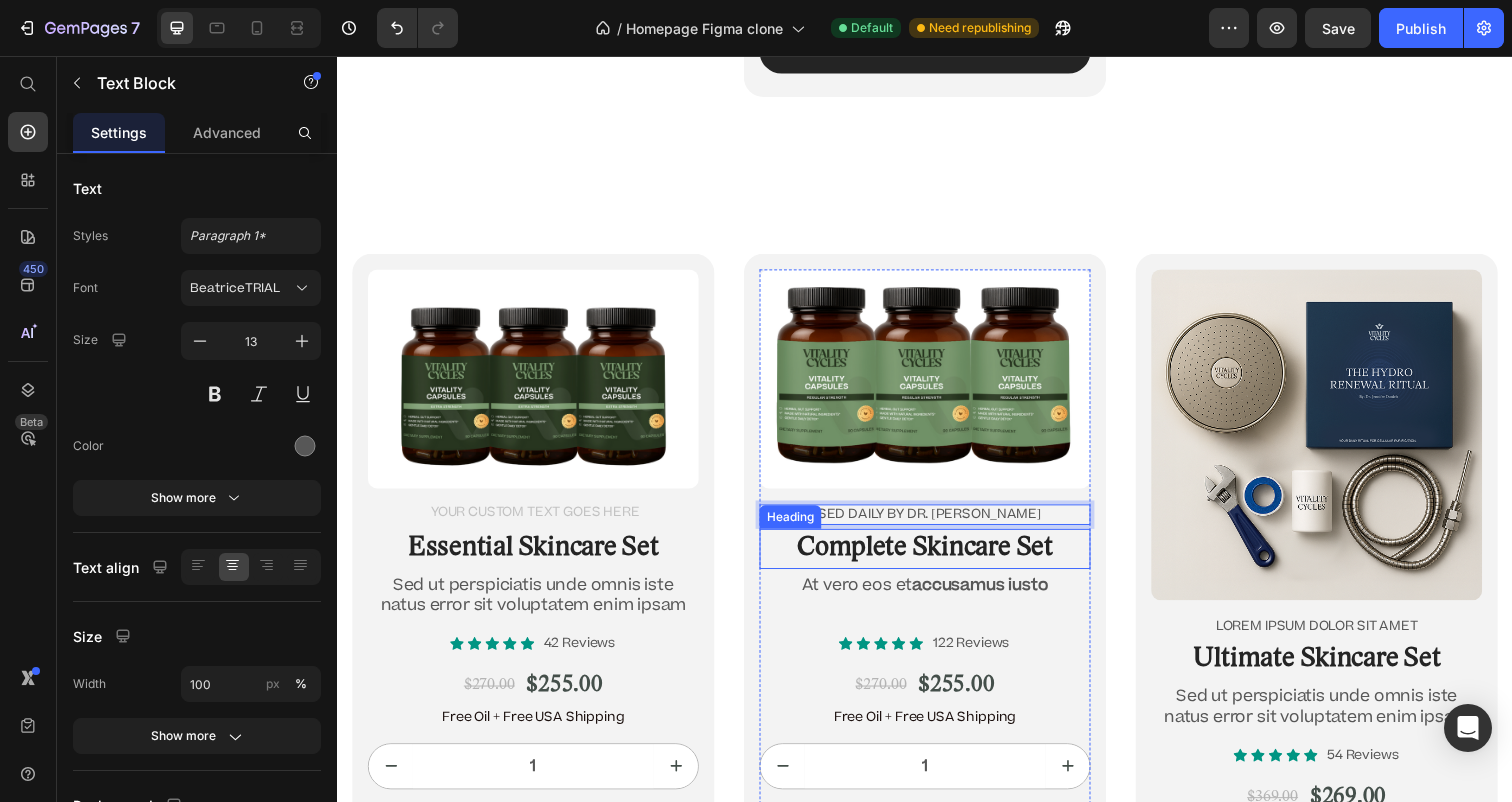 click on "Complete Skincare Set" at bounding box center (937, 560) 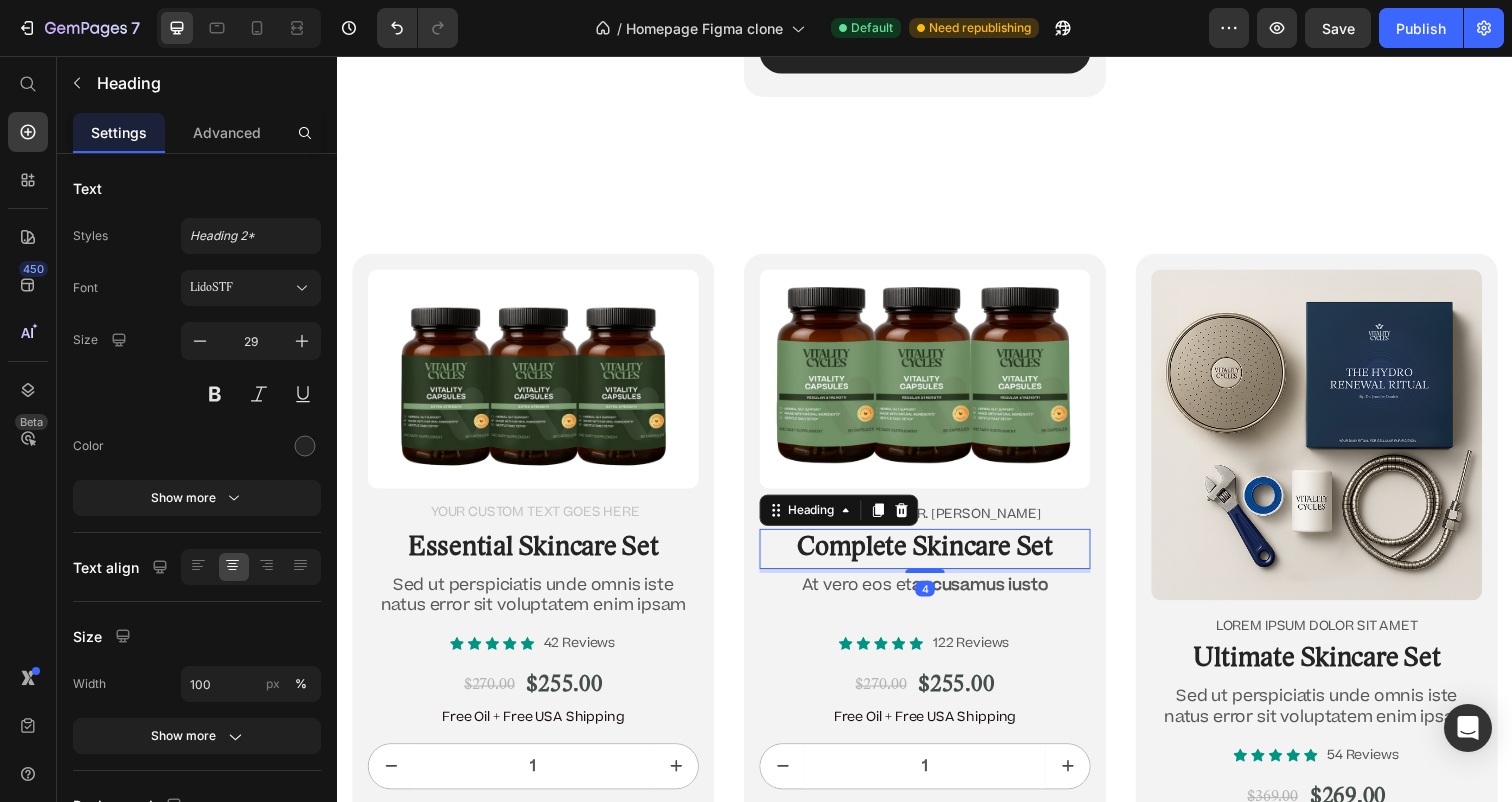 click on "Complete Skincare Set" at bounding box center [937, 560] 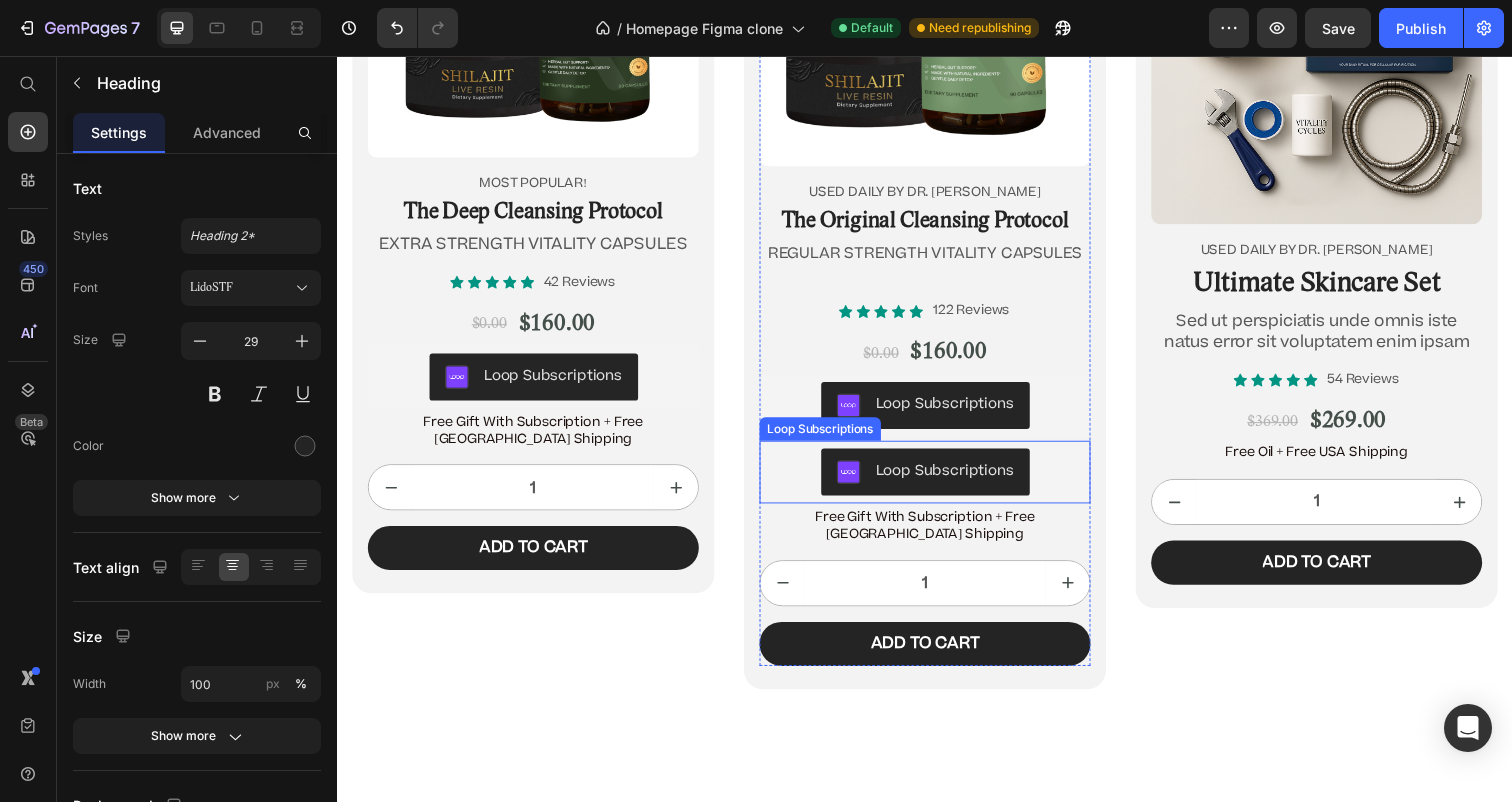 scroll, scrollTop: 12704, scrollLeft: 0, axis: vertical 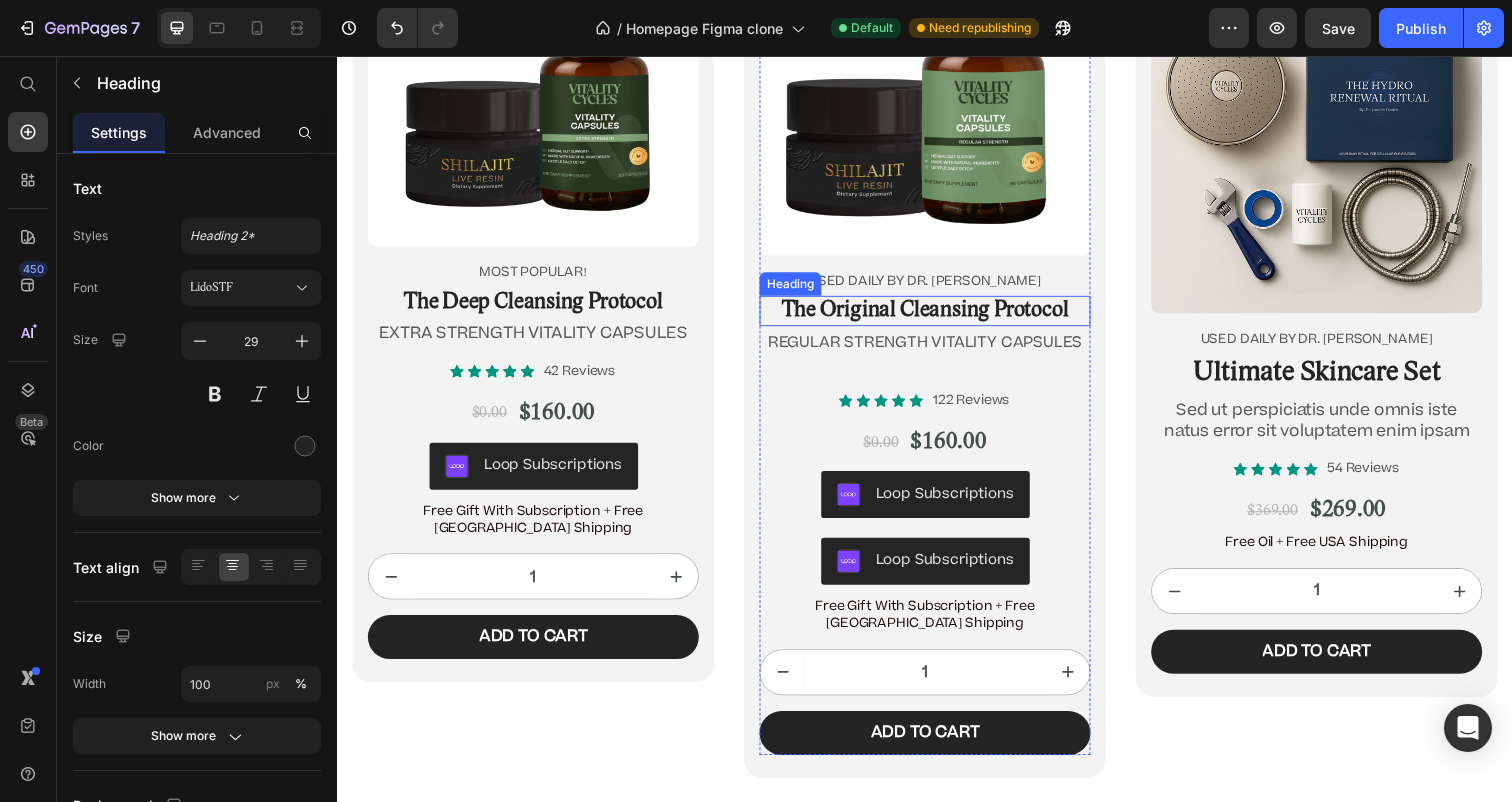 click on "The Original Cleansing Protocol" at bounding box center (937, 316) 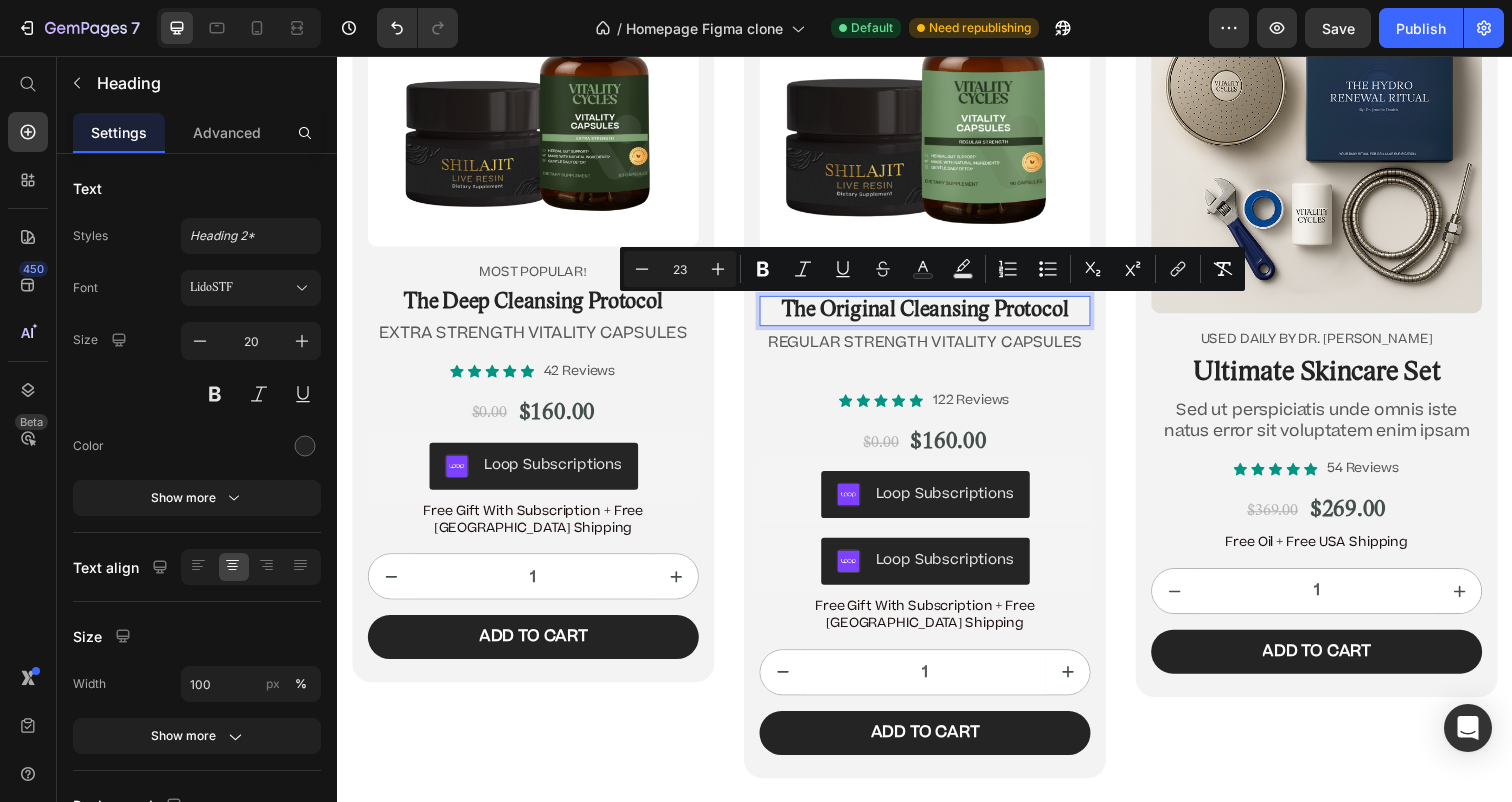drag, startPoint x: 784, startPoint y: 307, endPoint x: 1031, endPoint y: 352, distance: 251.06573 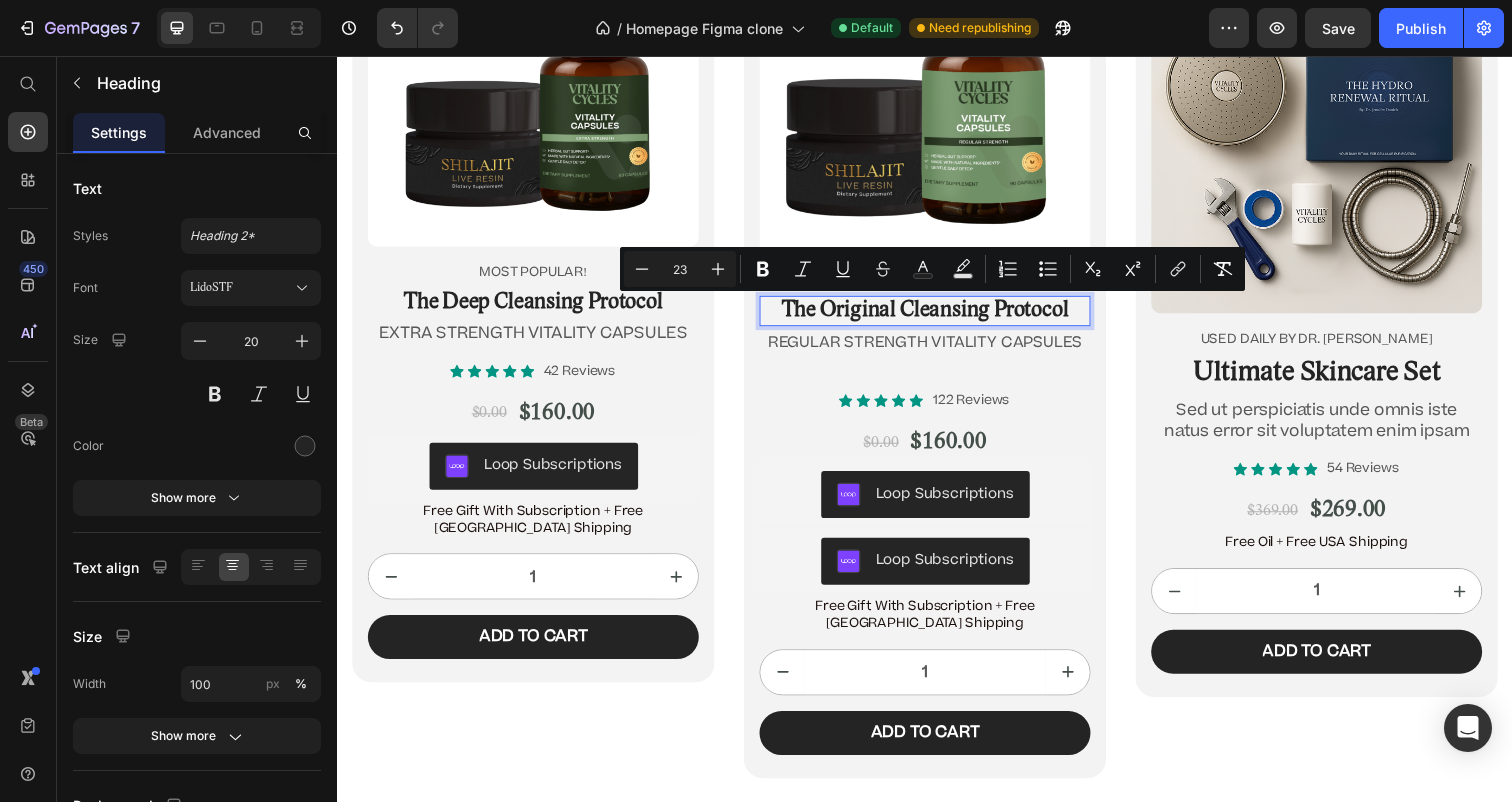 click on "The Original Cleansing Protocol" at bounding box center [937, 316] 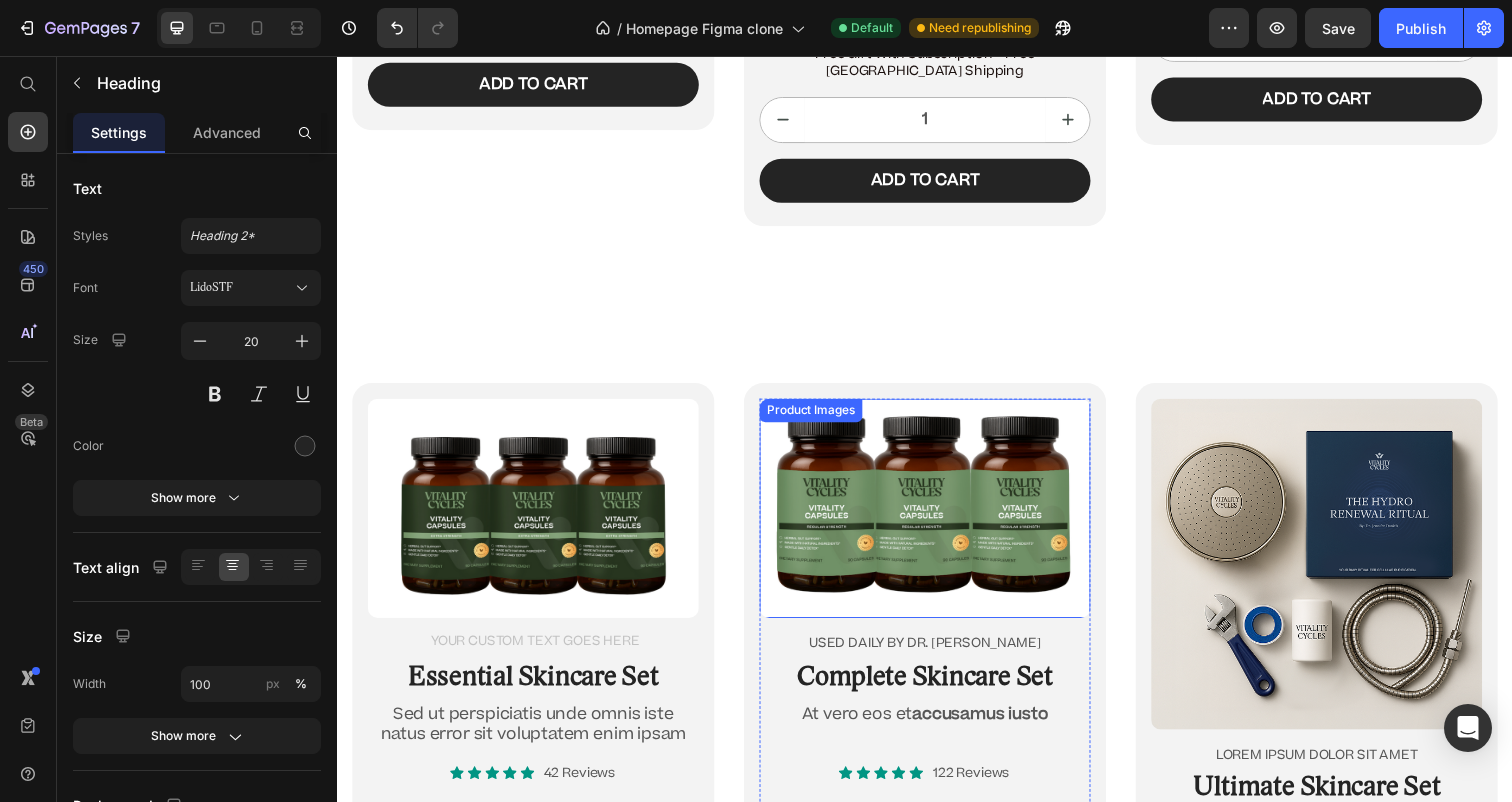 scroll, scrollTop: 13362, scrollLeft: 0, axis: vertical 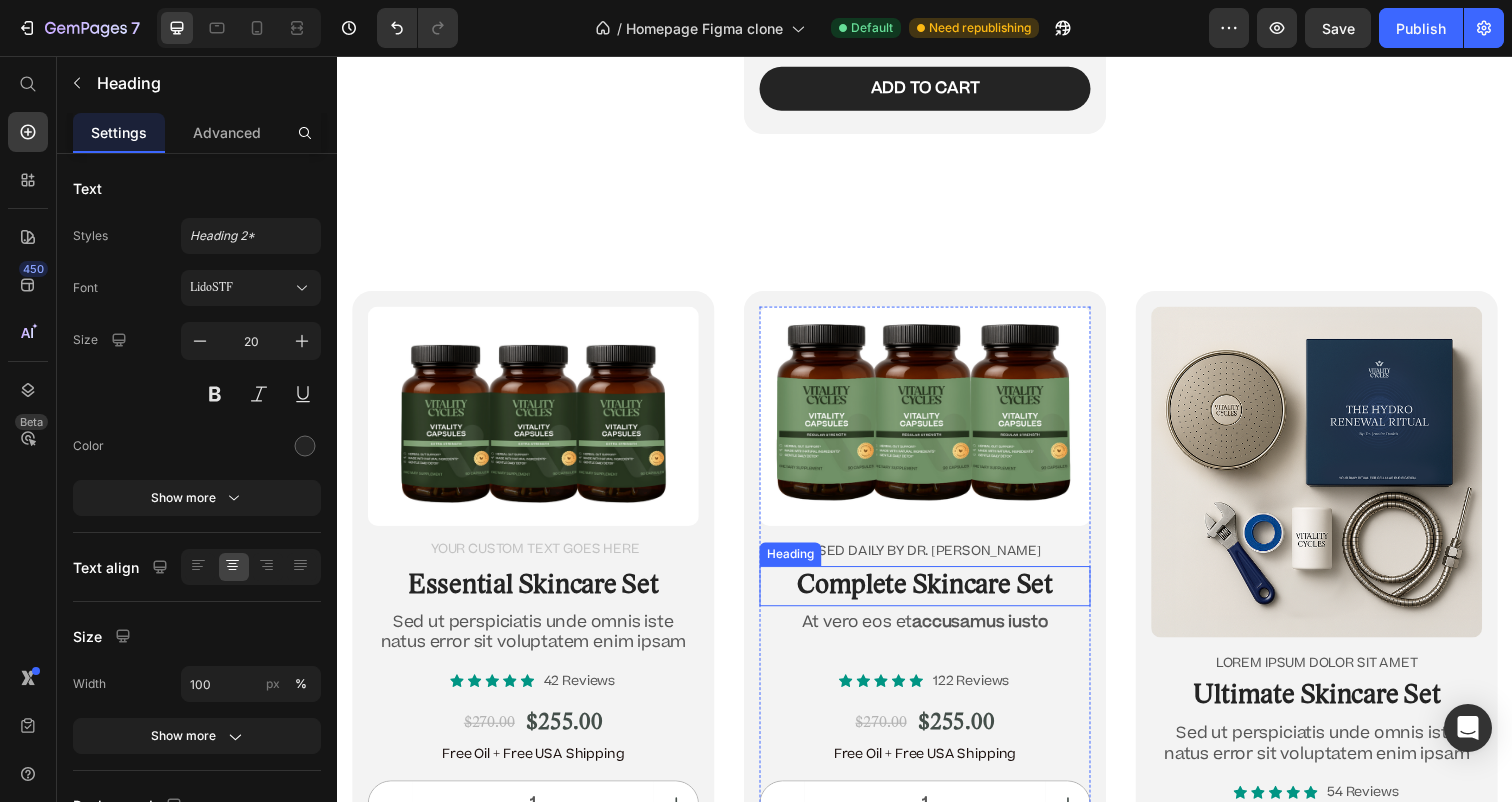 click on "Complete Skincare Set" at bounding box center [937, 598] 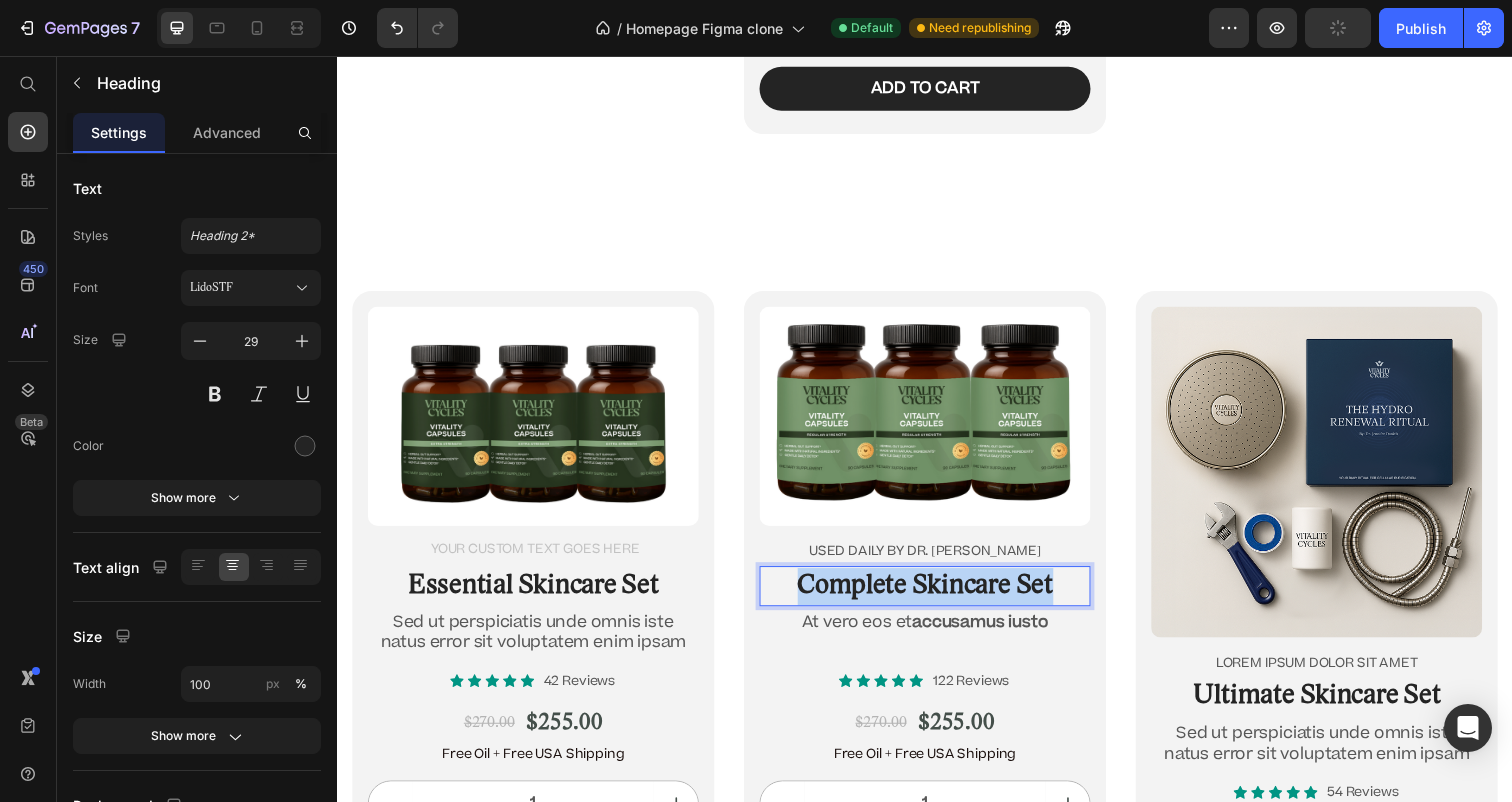 drag, startPoint x: 1082, startPoint y: 585, endPoint x: 795, endPoint y: 572, distance: 287.29428 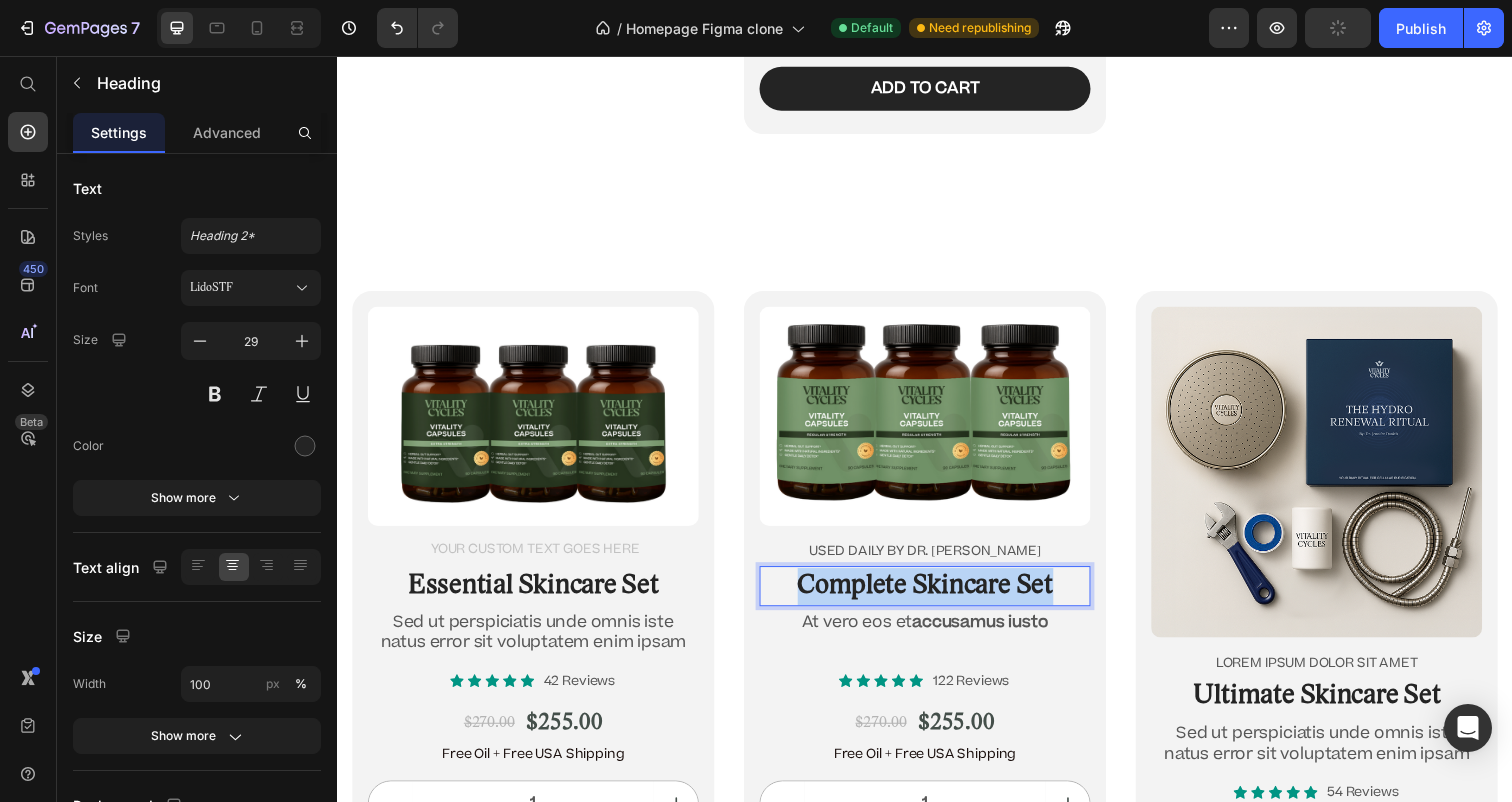 click on "Complete Skincare Set" at bounding box center [937, 598] 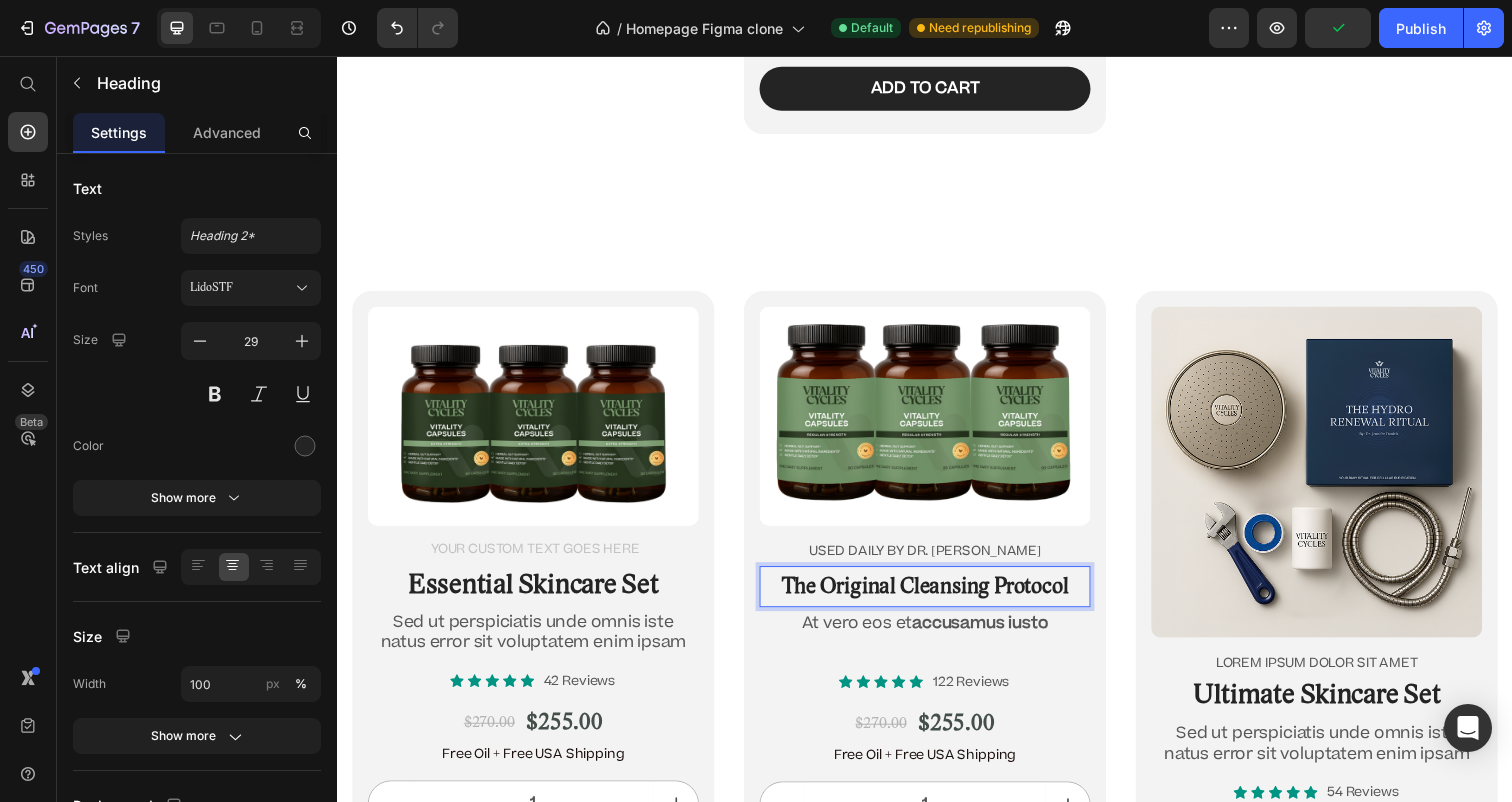 click on "The Original Cleansing Protocol" at bounding box center [937, 598] 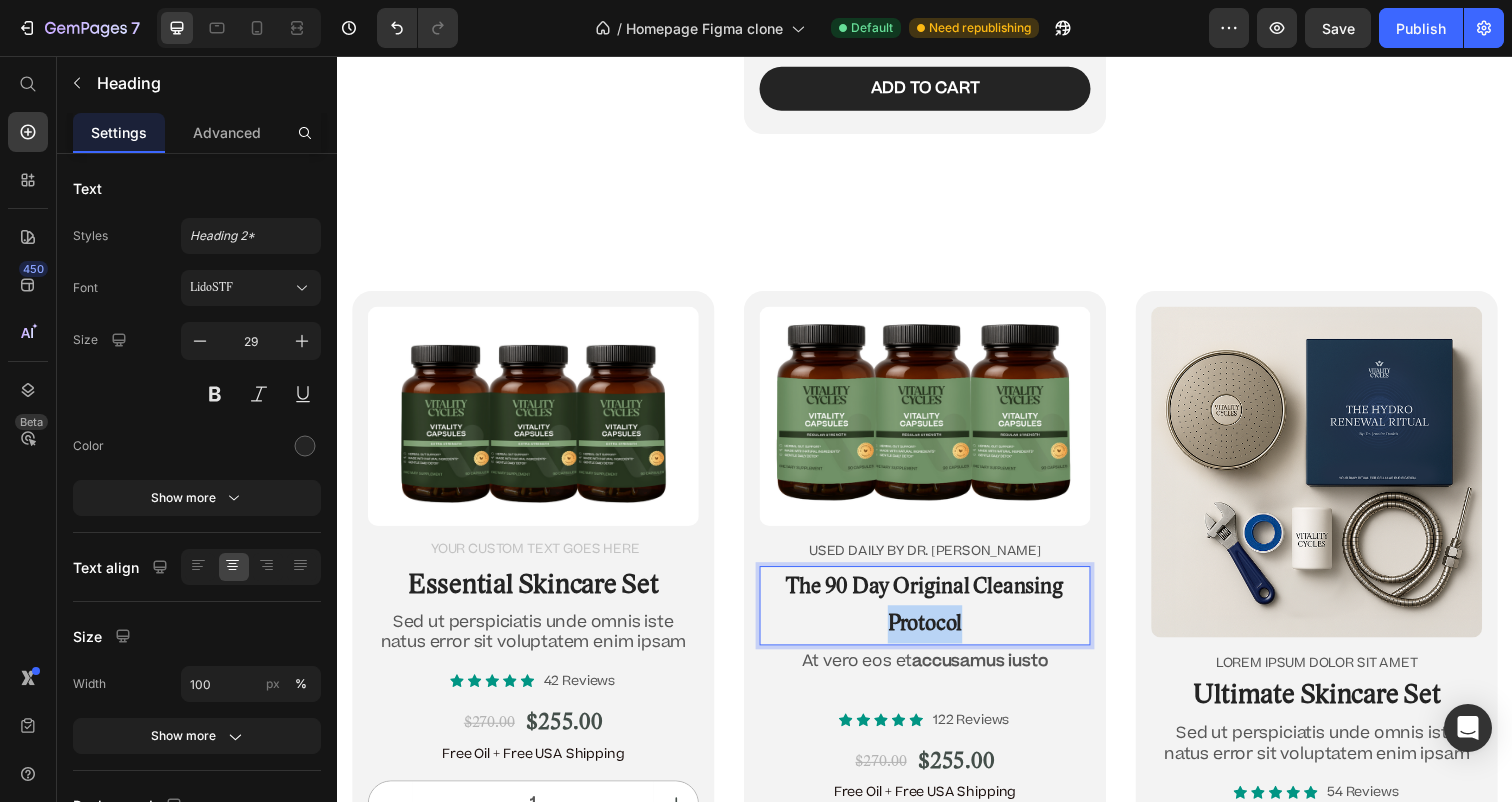 drag, startPoint x: 1006, startPoint y: 624, endPoint x: 848, endPoint y: 617, distance: 158.15498 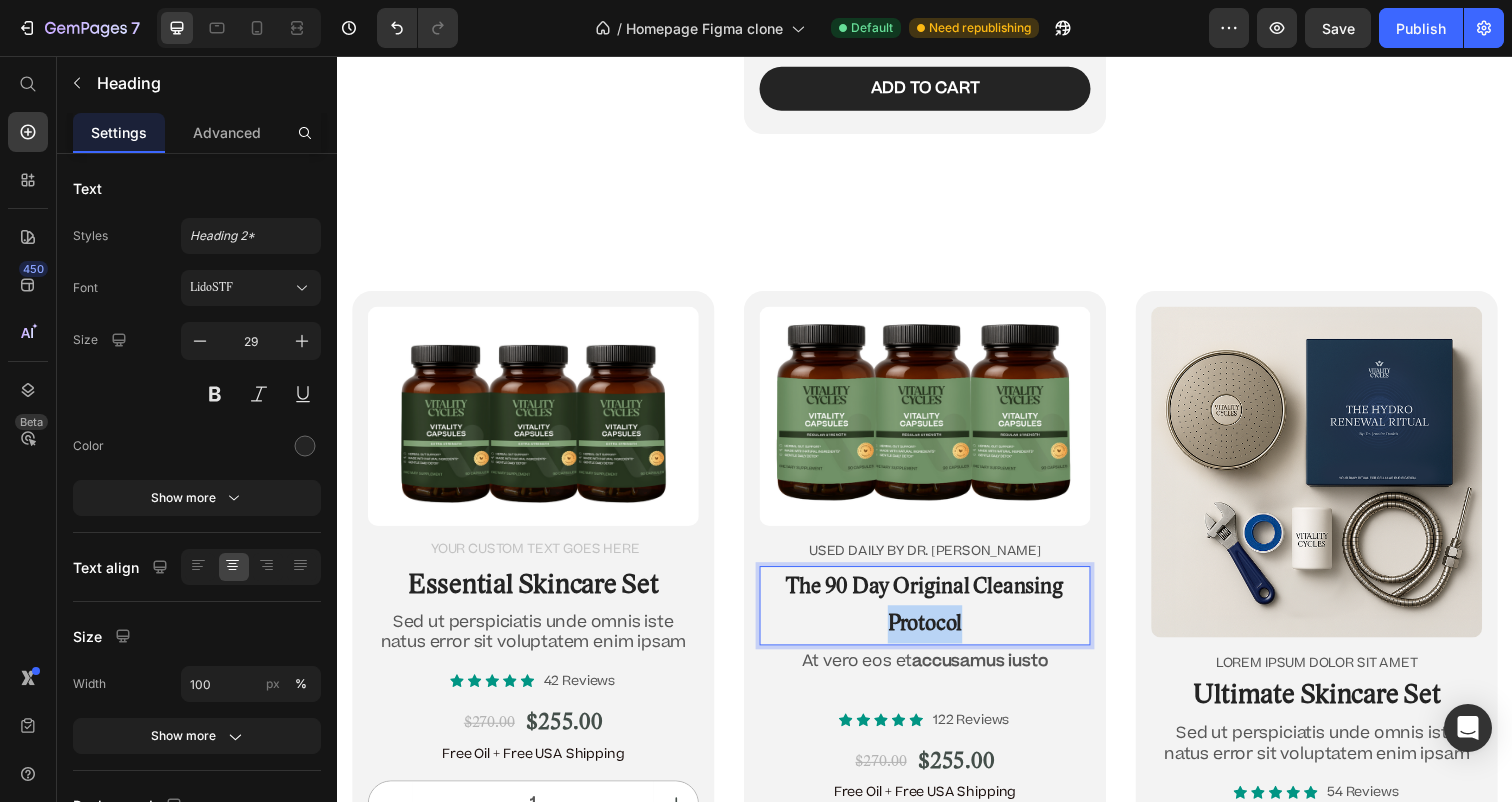 click on "The 90 Day Original Cleansing Protocol" at bounding box center [937, 617] 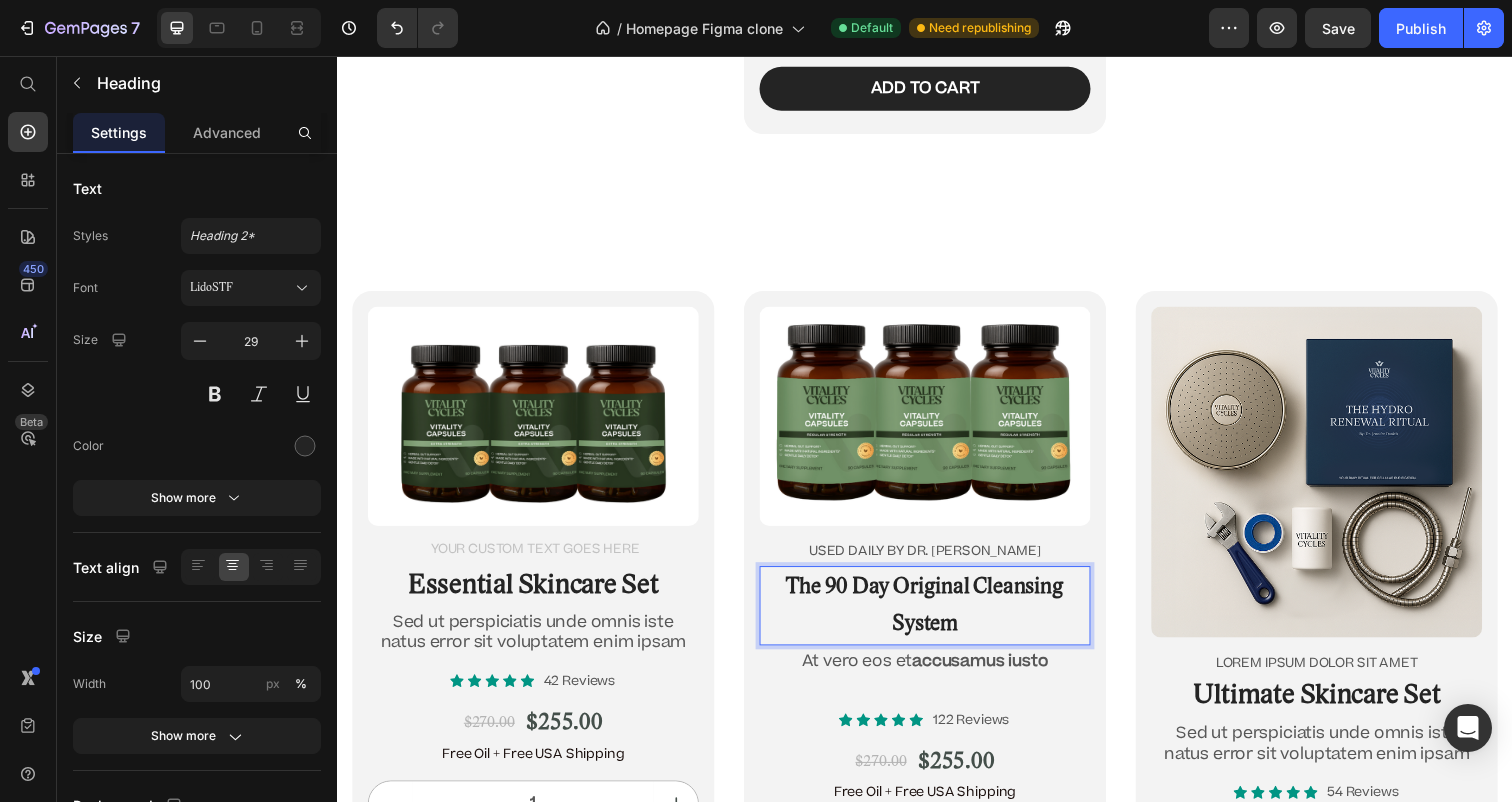 click on "The 90 Day Original Cleansing System" at bounding box center (937, 617) 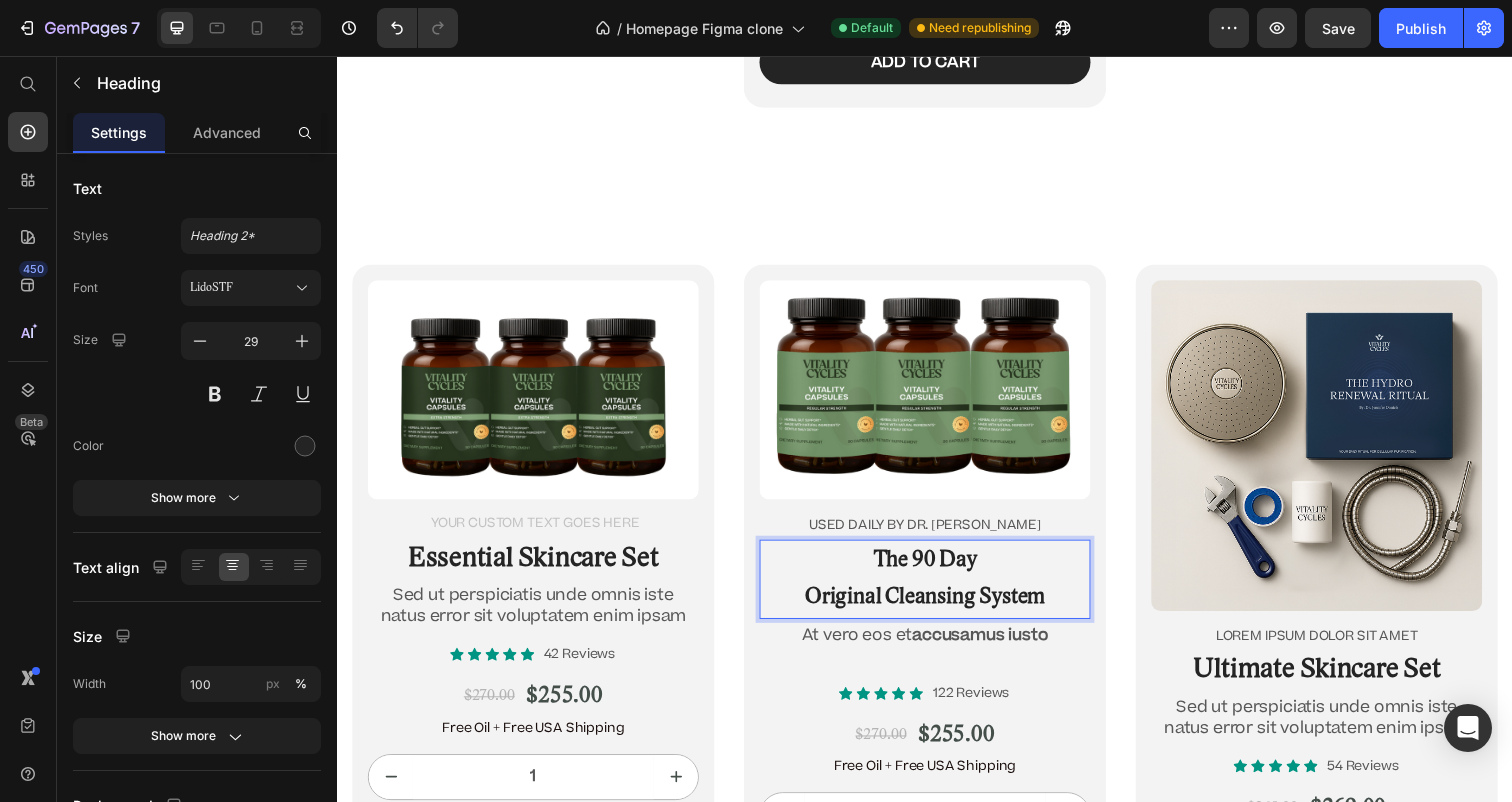 scroll, scrollTop: 13391, scrollLeft: 0, axis: vertical 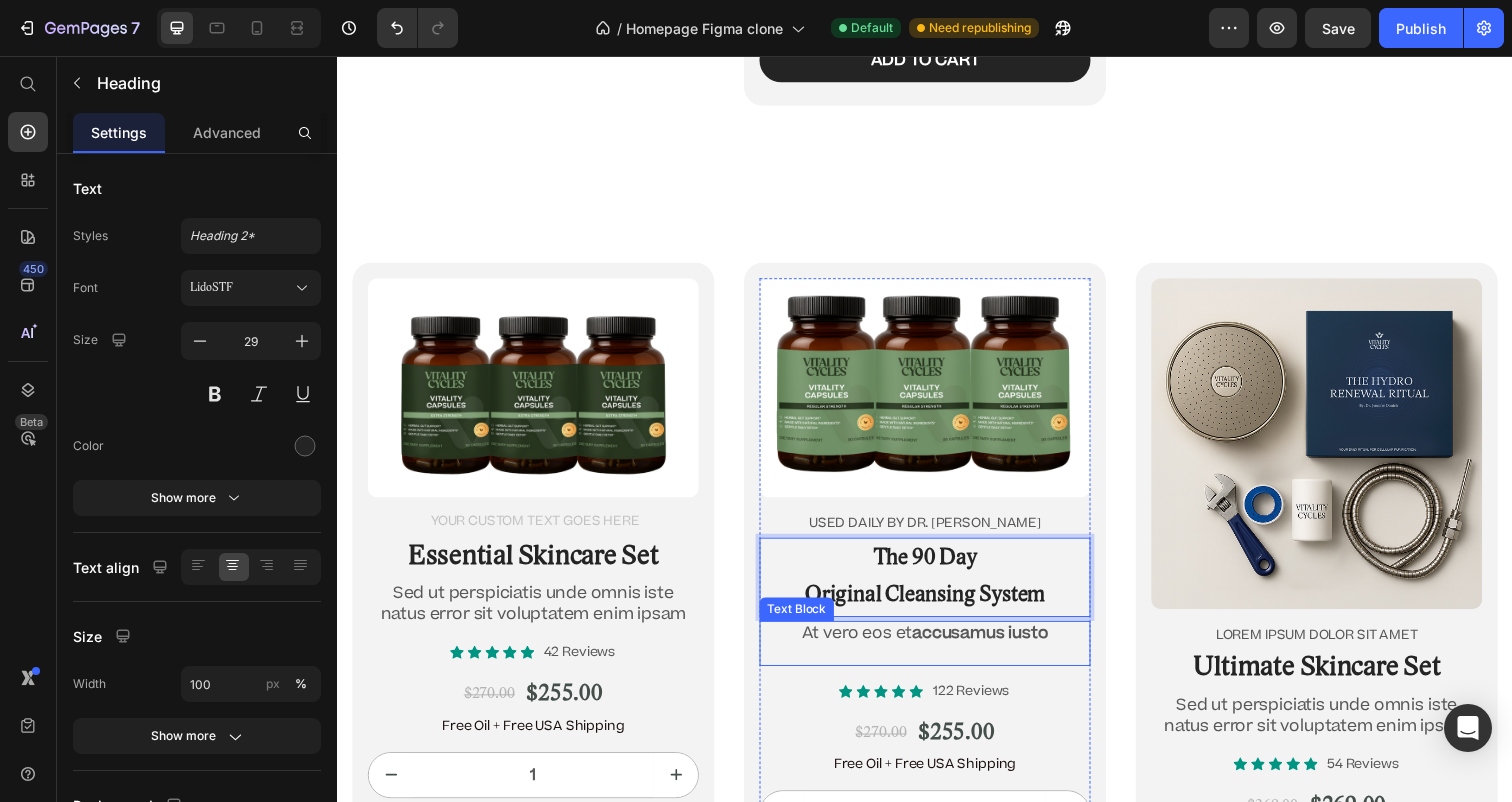 click on "accusamus iusto" at bounding box center [993, 645] 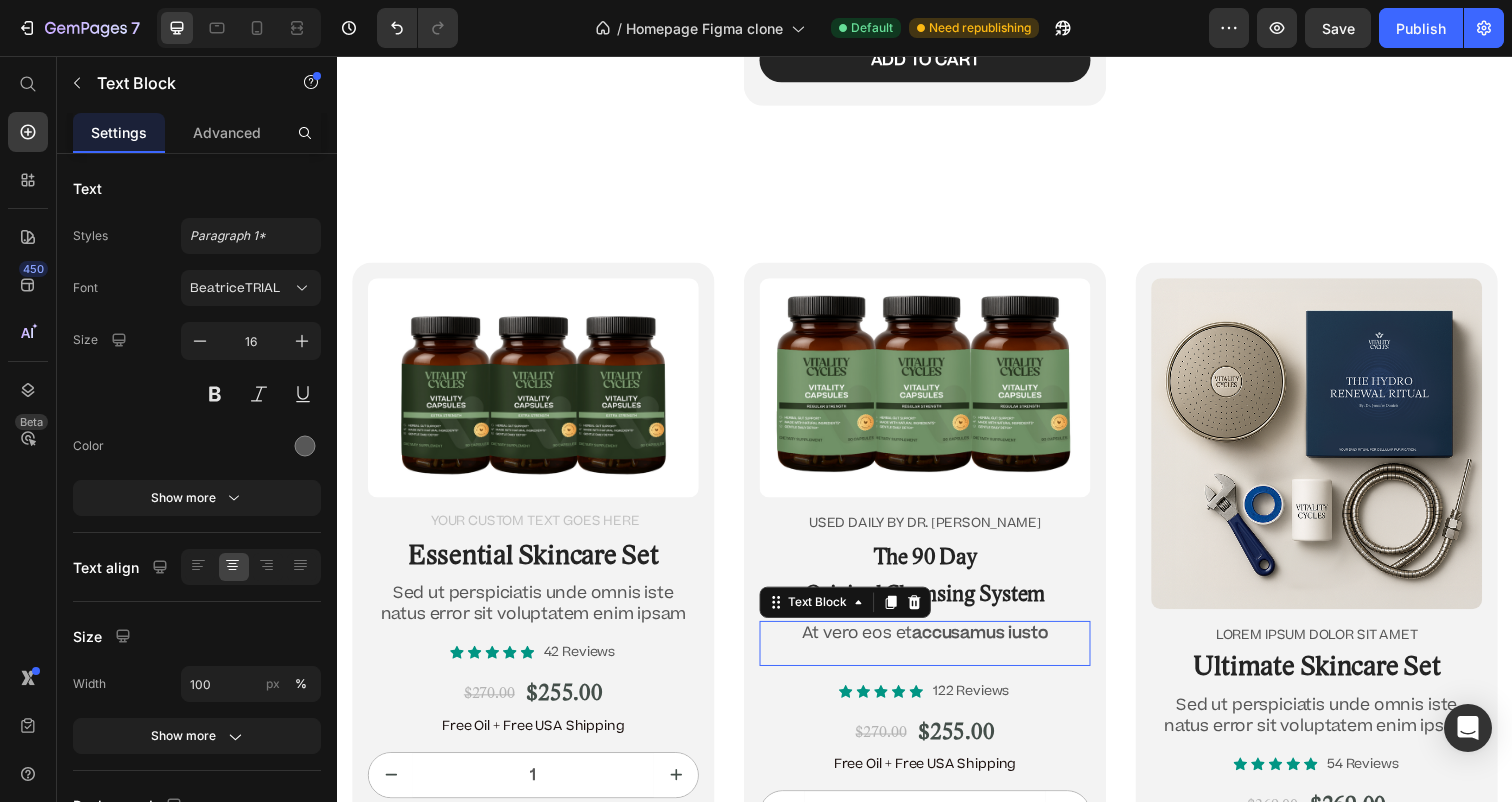 click on "accusamus iusto" at bounding box center [993, 645] 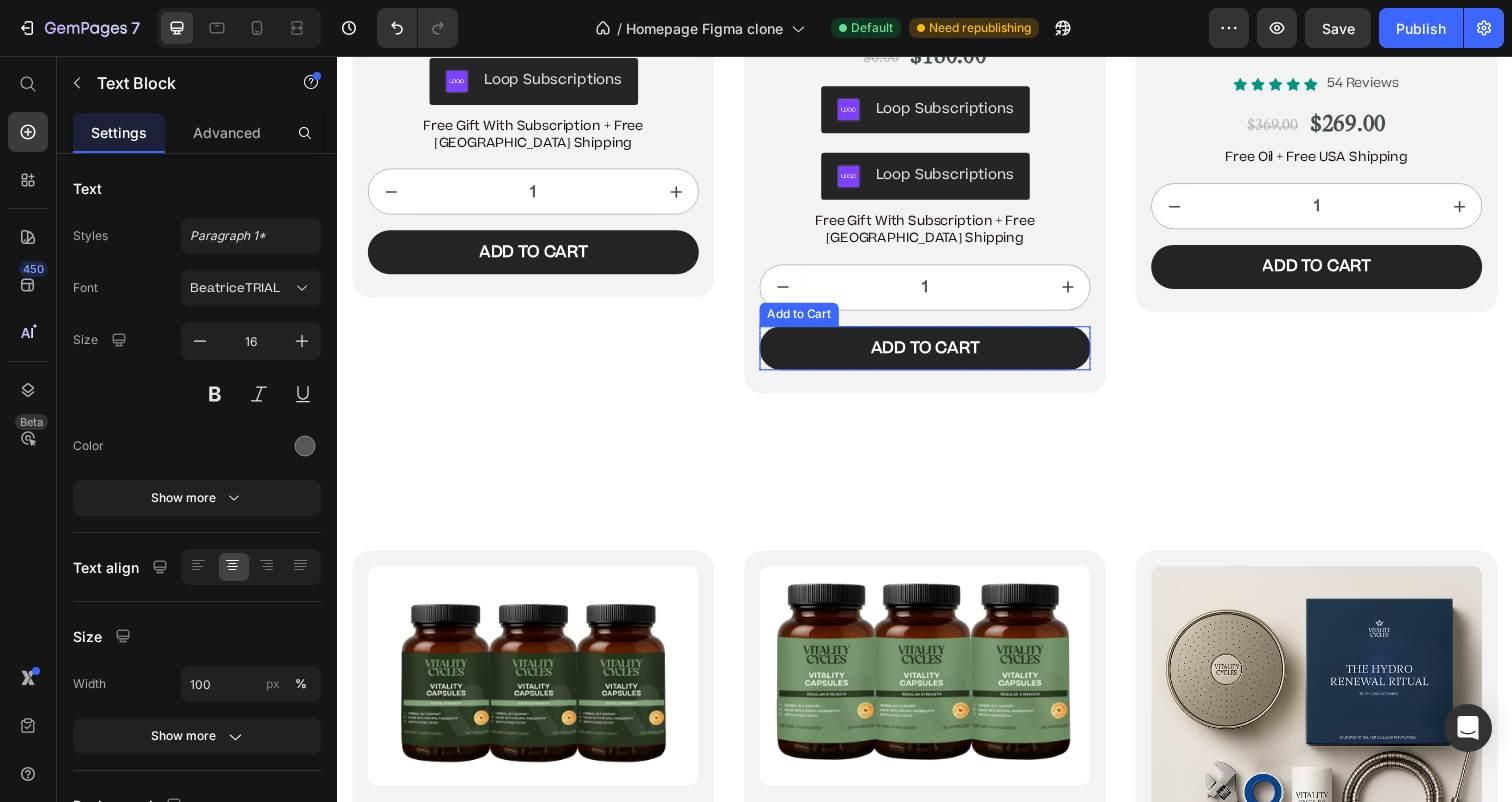 scroll, scrollTop: 12852, scrollLeft: 0, axis: vertical 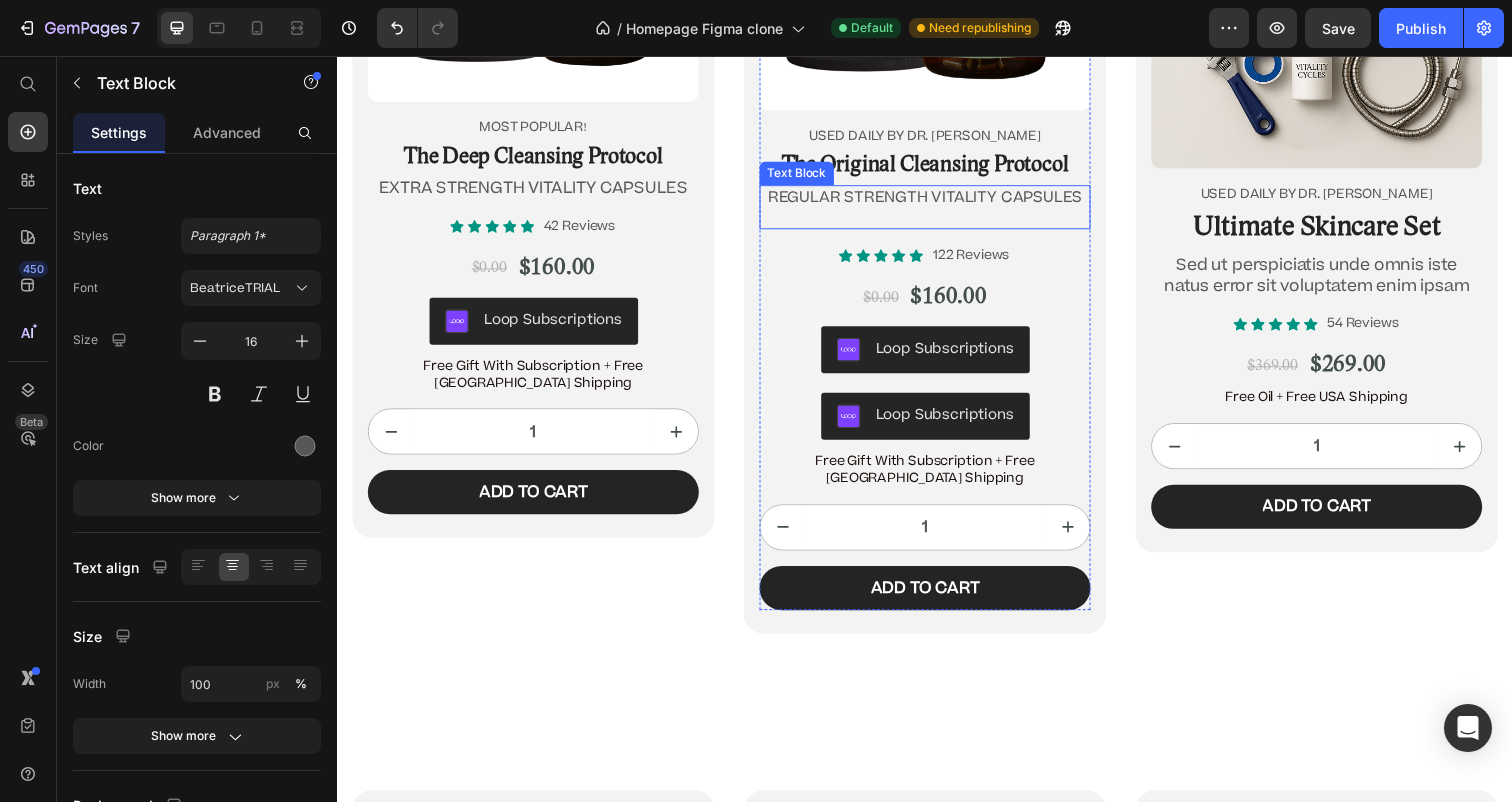 click on "REGULAR STRENGTH VITALITY CAPSULES" at bounding box center [937, 200] 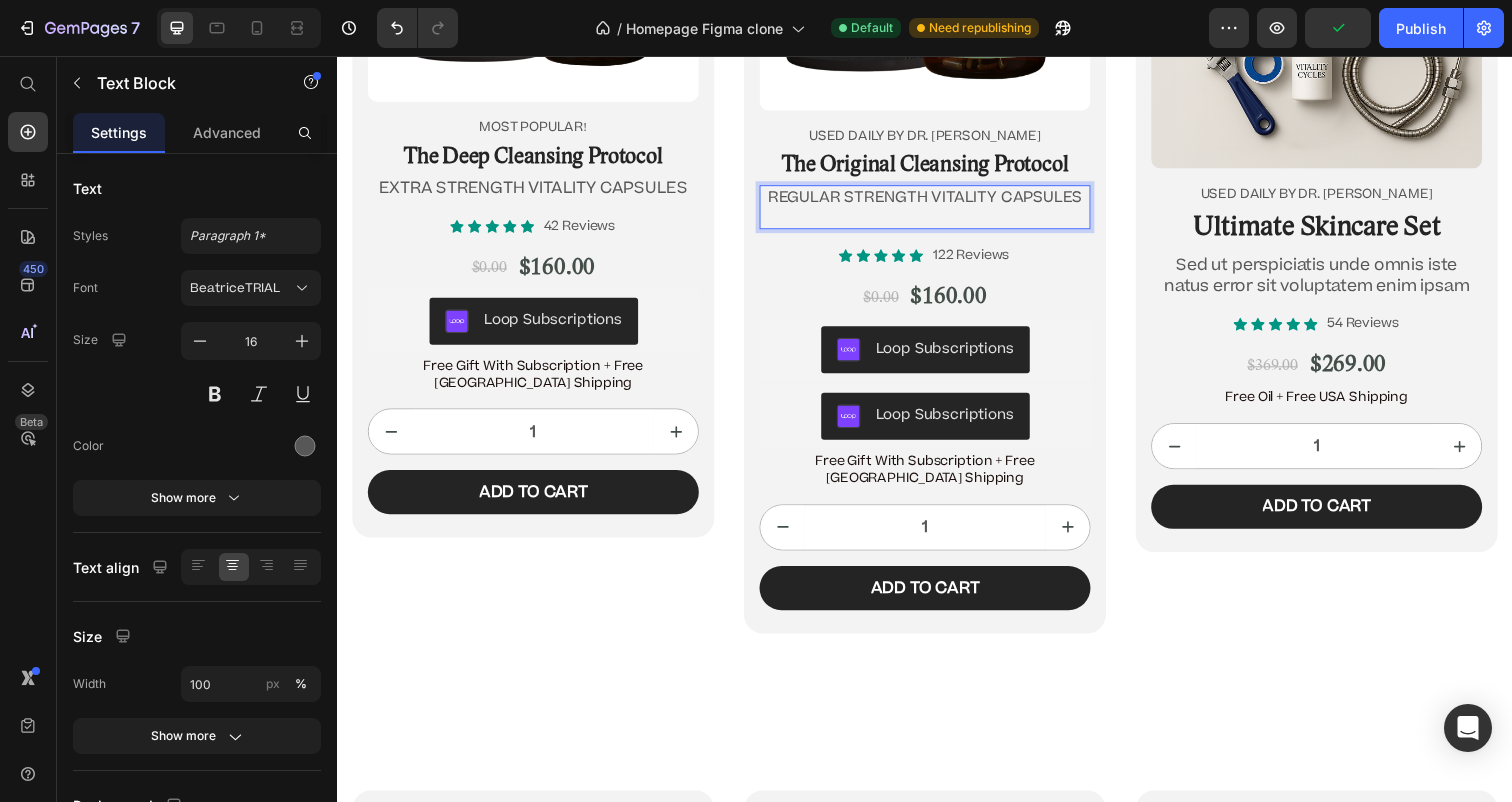 drag, startPoint x: 780, startPoint y: 198, endPoint x: 1024, endPoint y: 220, distance: 244.98979 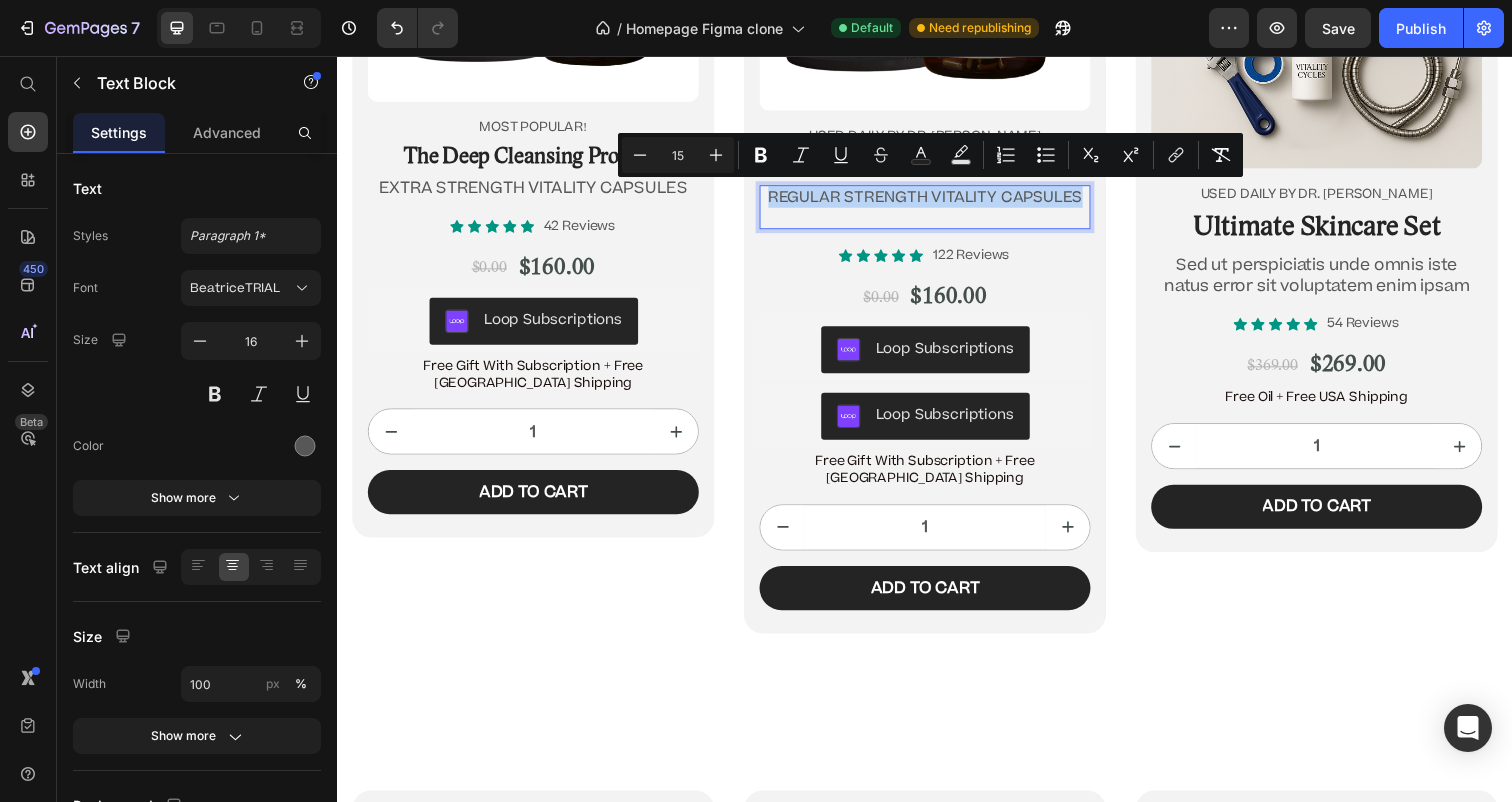 drag, startPoint x: 1097, startPoint y: 196, endPoint x: 814, endPoint y: 185, distance: 283.2137 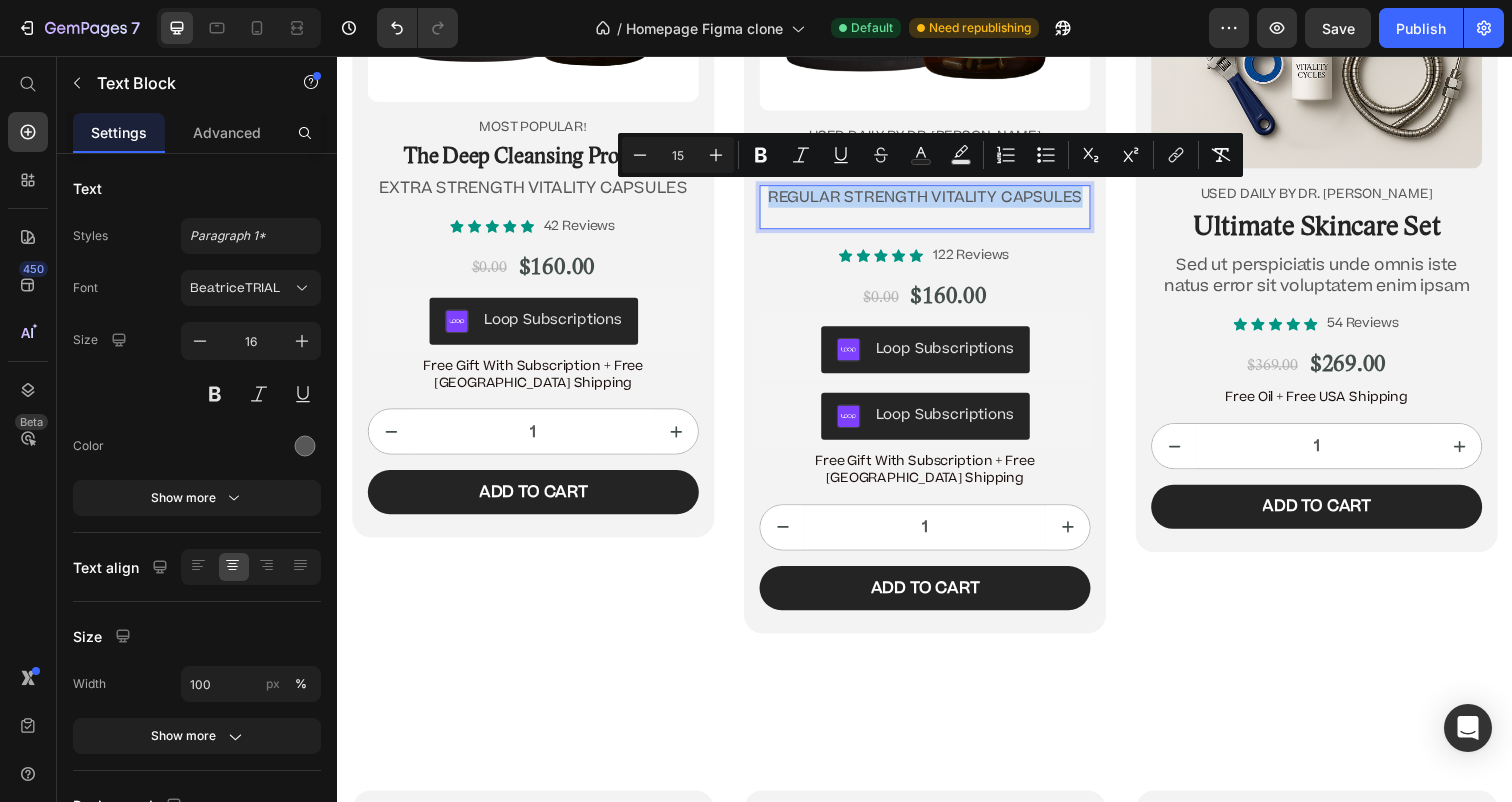 click on "REGULAR STRENGTH VITALITY CAPSULES" at bounding box center (937, 211) 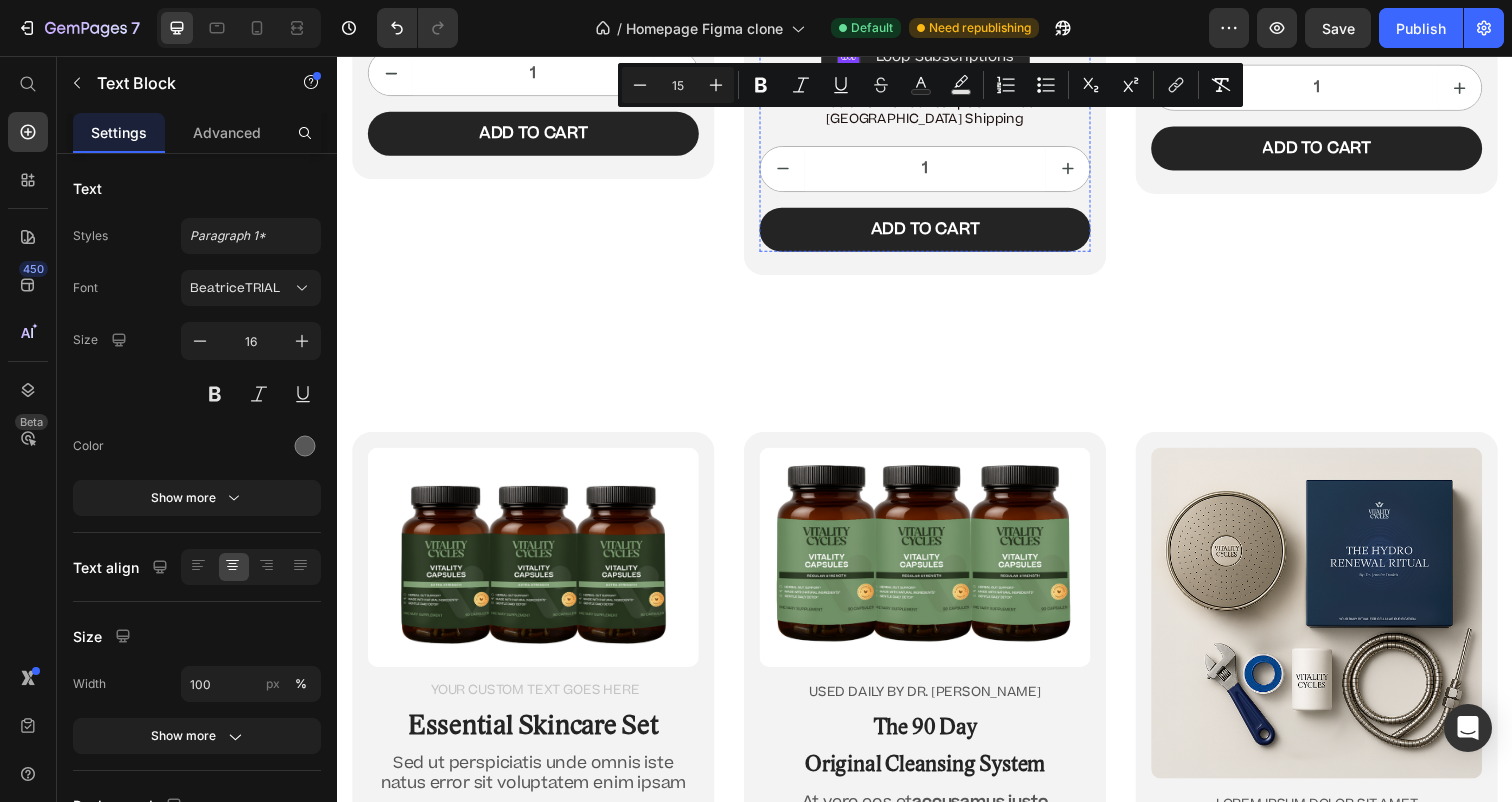 scroll, scrollTop: 13584, scrollLeft: 0, axis: vertical 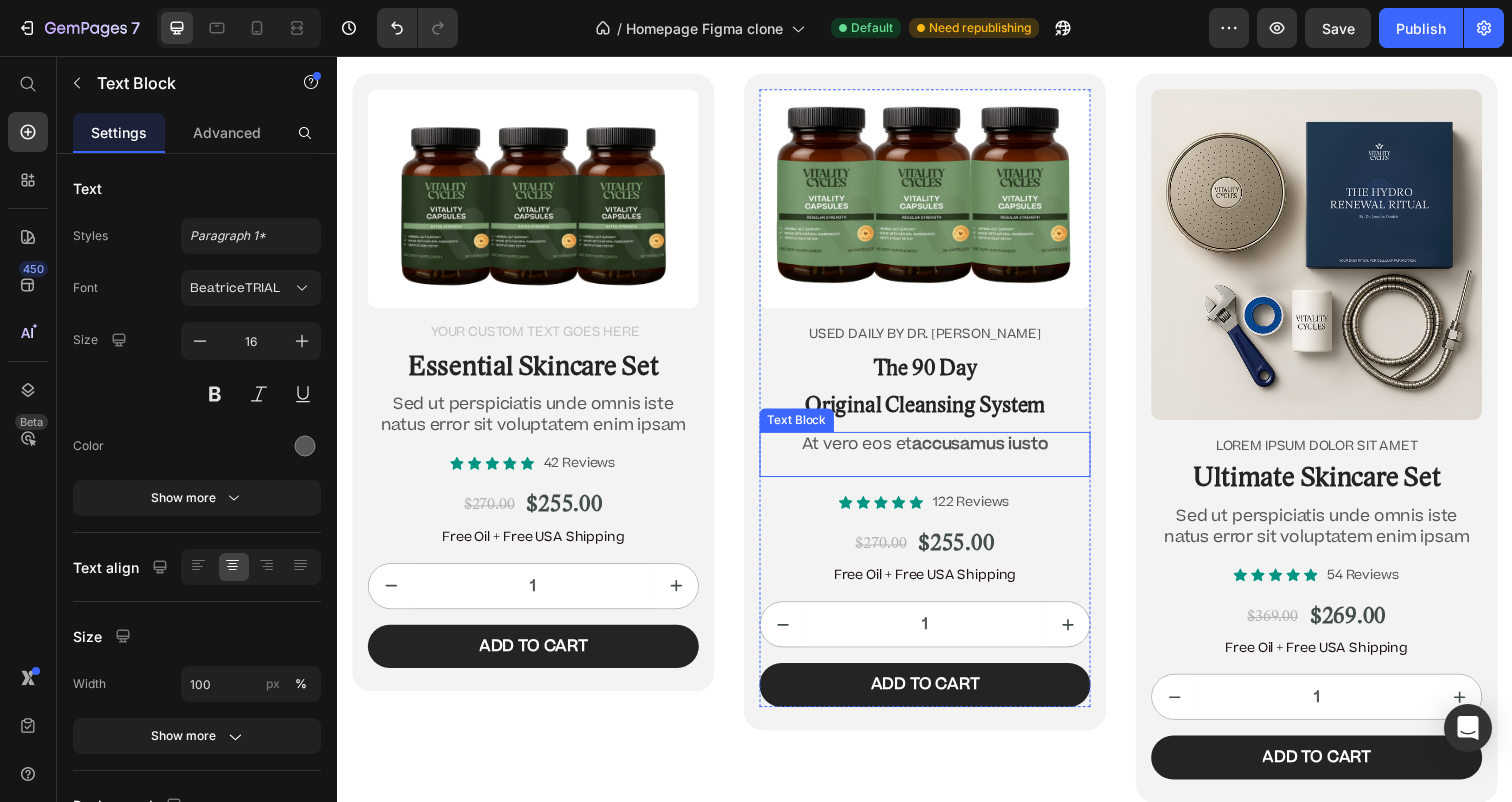 click on "At vero eos et  accusamus iusto" at bounding box center [937, 452] 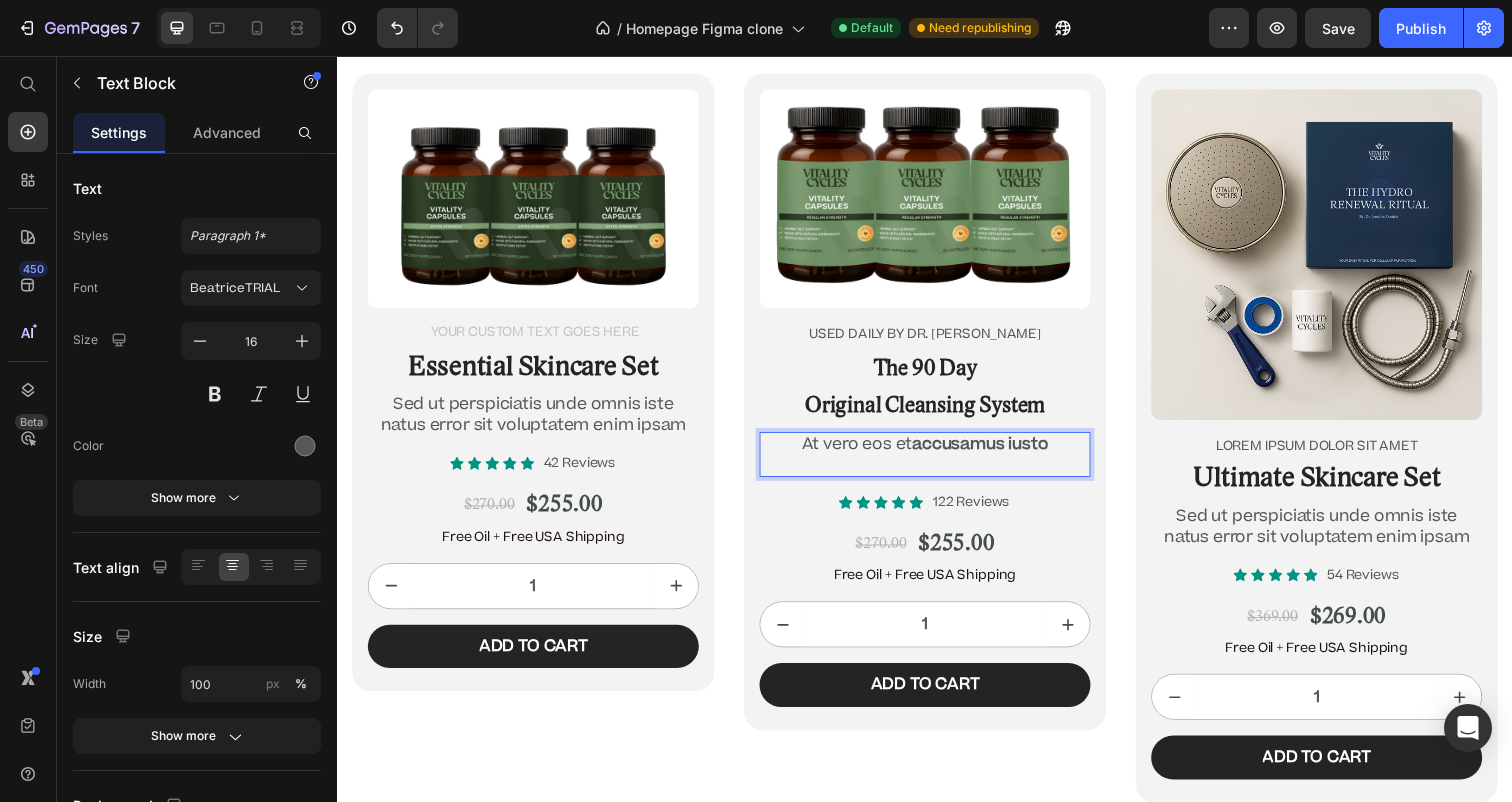 drag, startPoint x: 1091, startPoint y: 436, endPoint x: 753, endPoint y: 426, distance: 338.1479 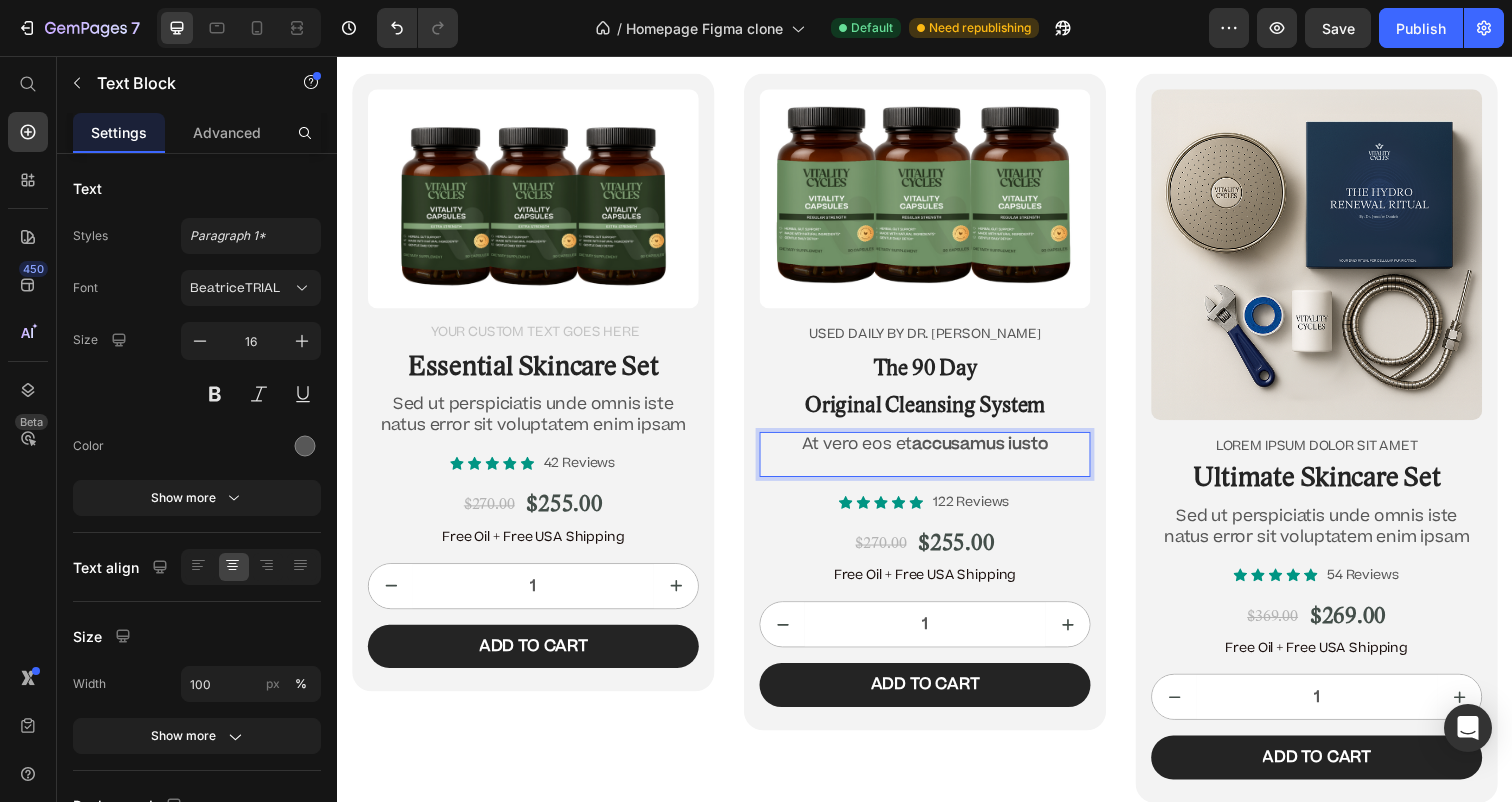 click on "At vero eos et  accusamus iusto" at bounding box center [937, 463] 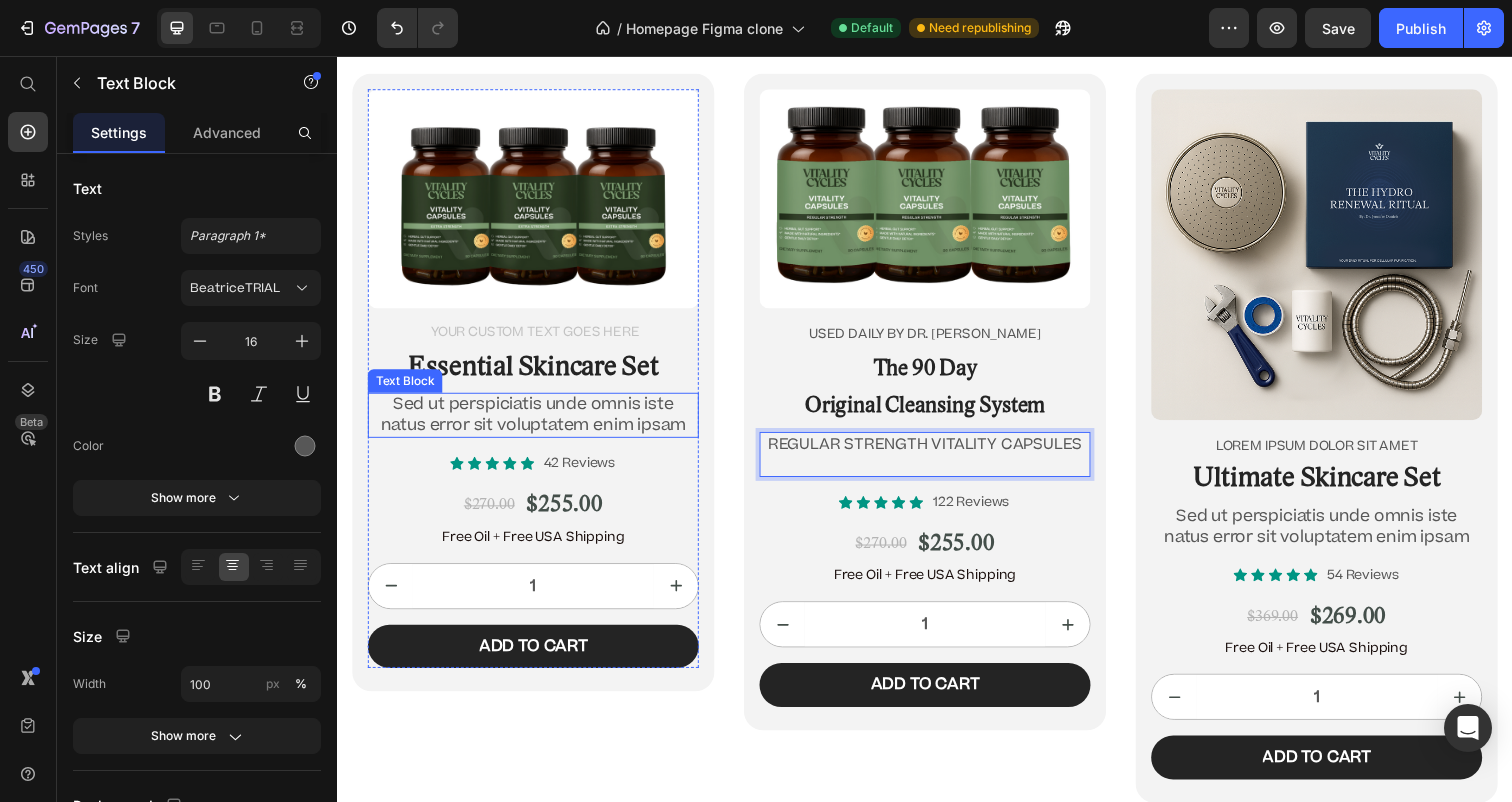 click on "Sed ut perspiciatis unde omnis iste natus error sit voluptatem enim ipsam" at bounding box center [537, 423] 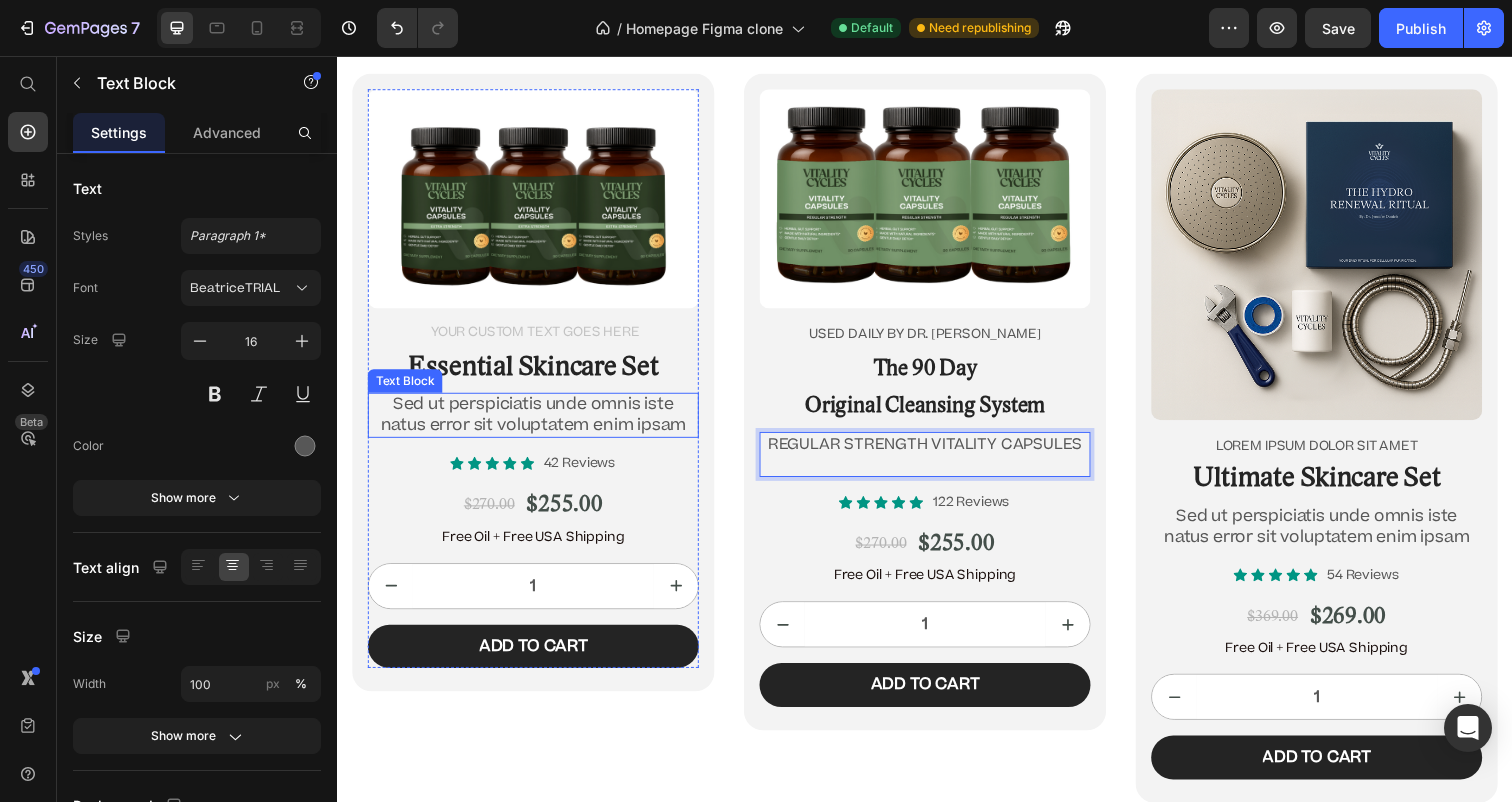 click on "Sed ut perspiciatis unde omnis iste natus error sit voluptatem enim ipsam" at bounding box center (537, 423) 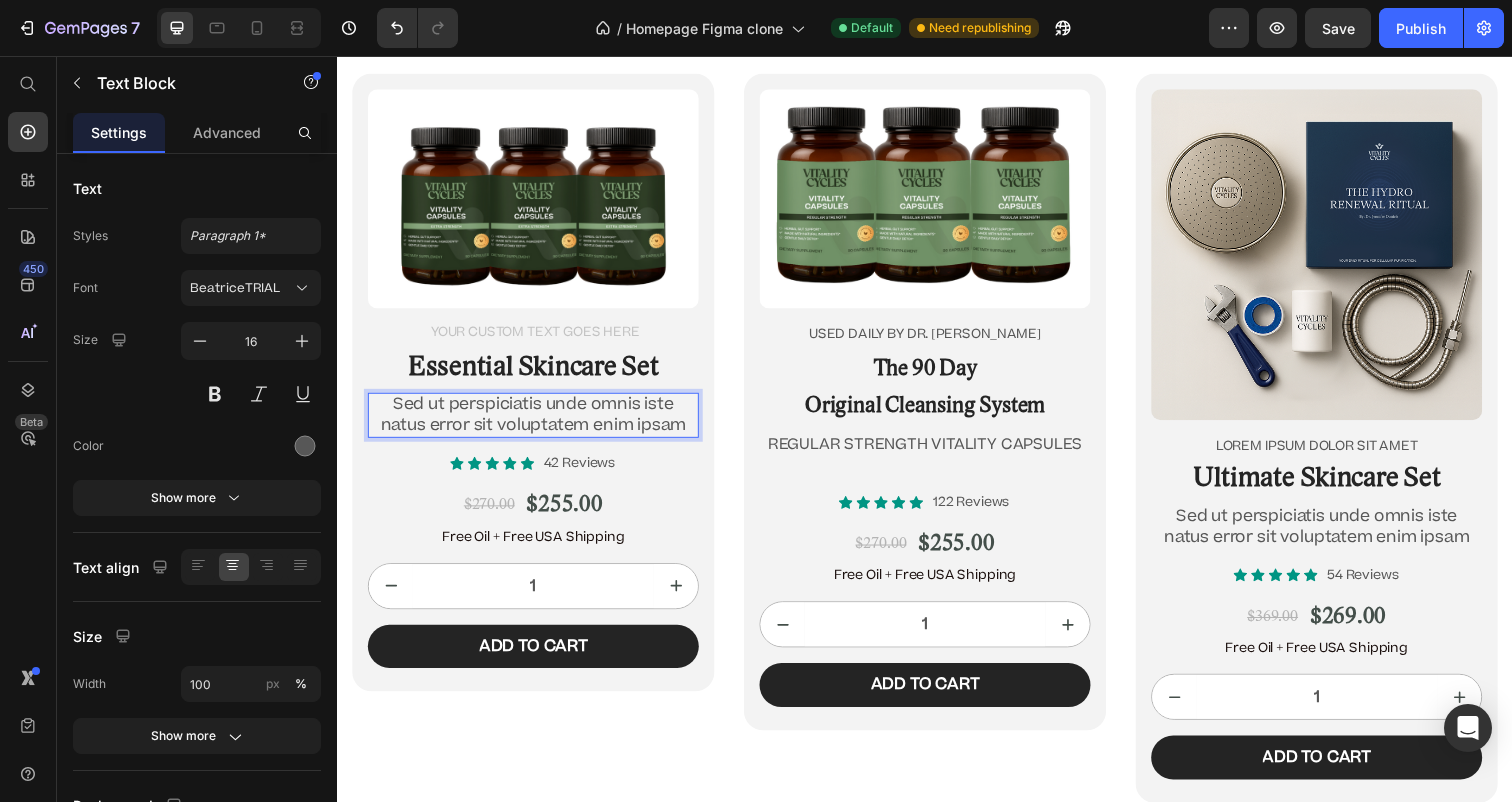 click on "Sed ut perspiciatis unde omnis iste natus error sit voluptatem enim ipsam" at bounding box center (537, 423) 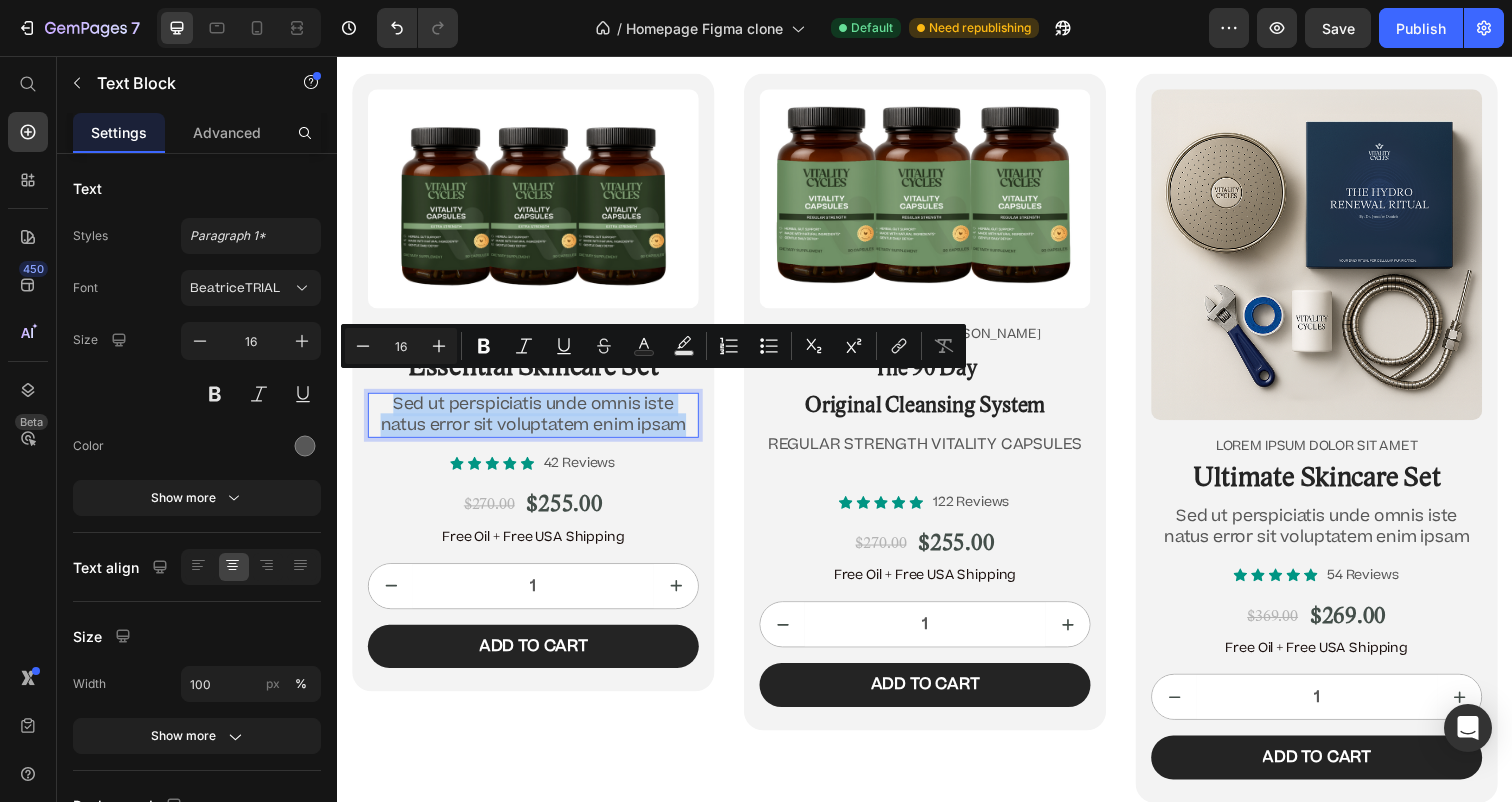 drag, startPoint x: 698, startPoint y: 413, endPoint x: 378, endPoint y: 382, distance: 321.49805 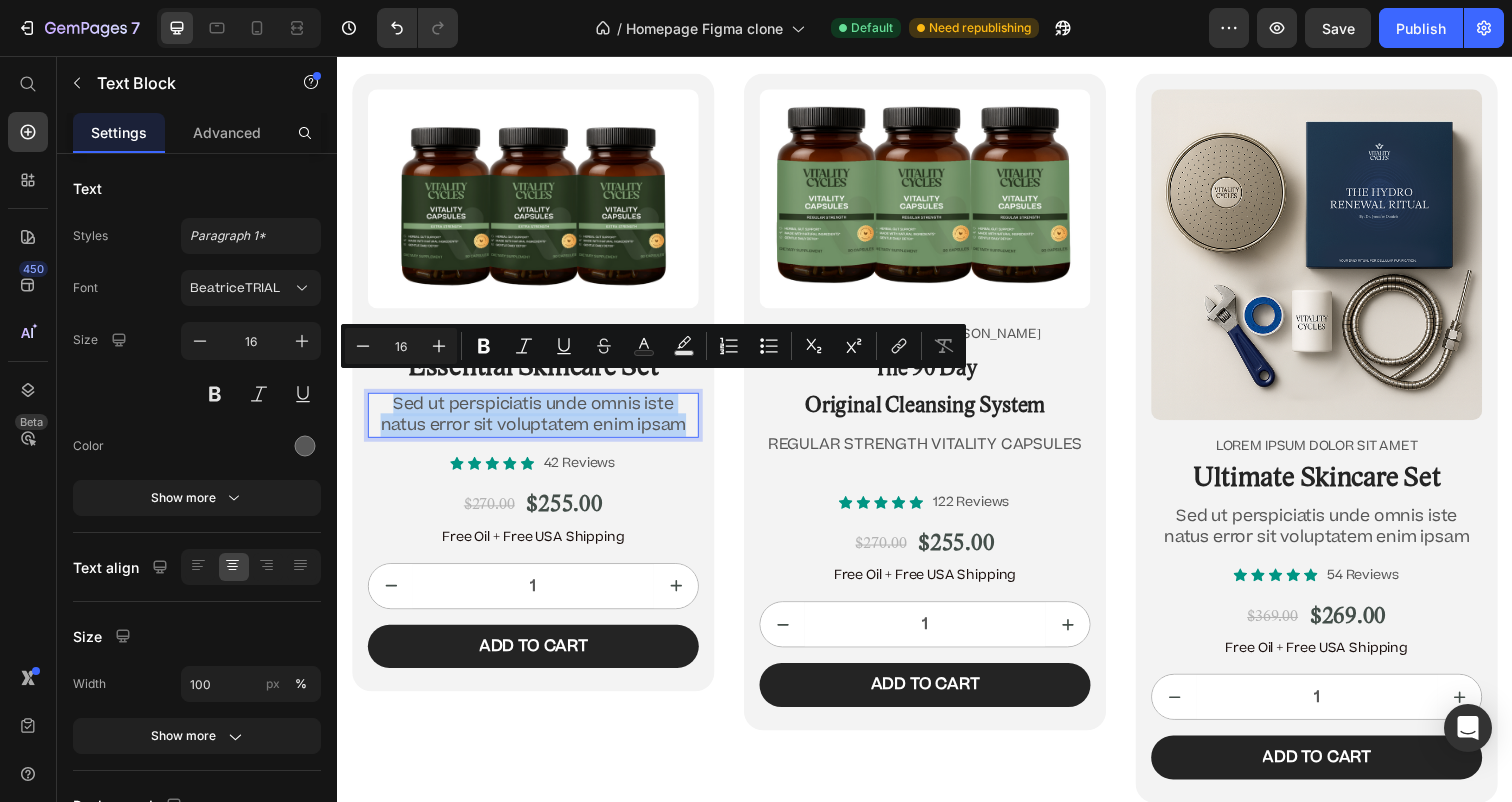 click on "Sed ut perspiciatis unde omnis iste natus error sit voluptatem enim ipsam" at bounding box center (537, 423) 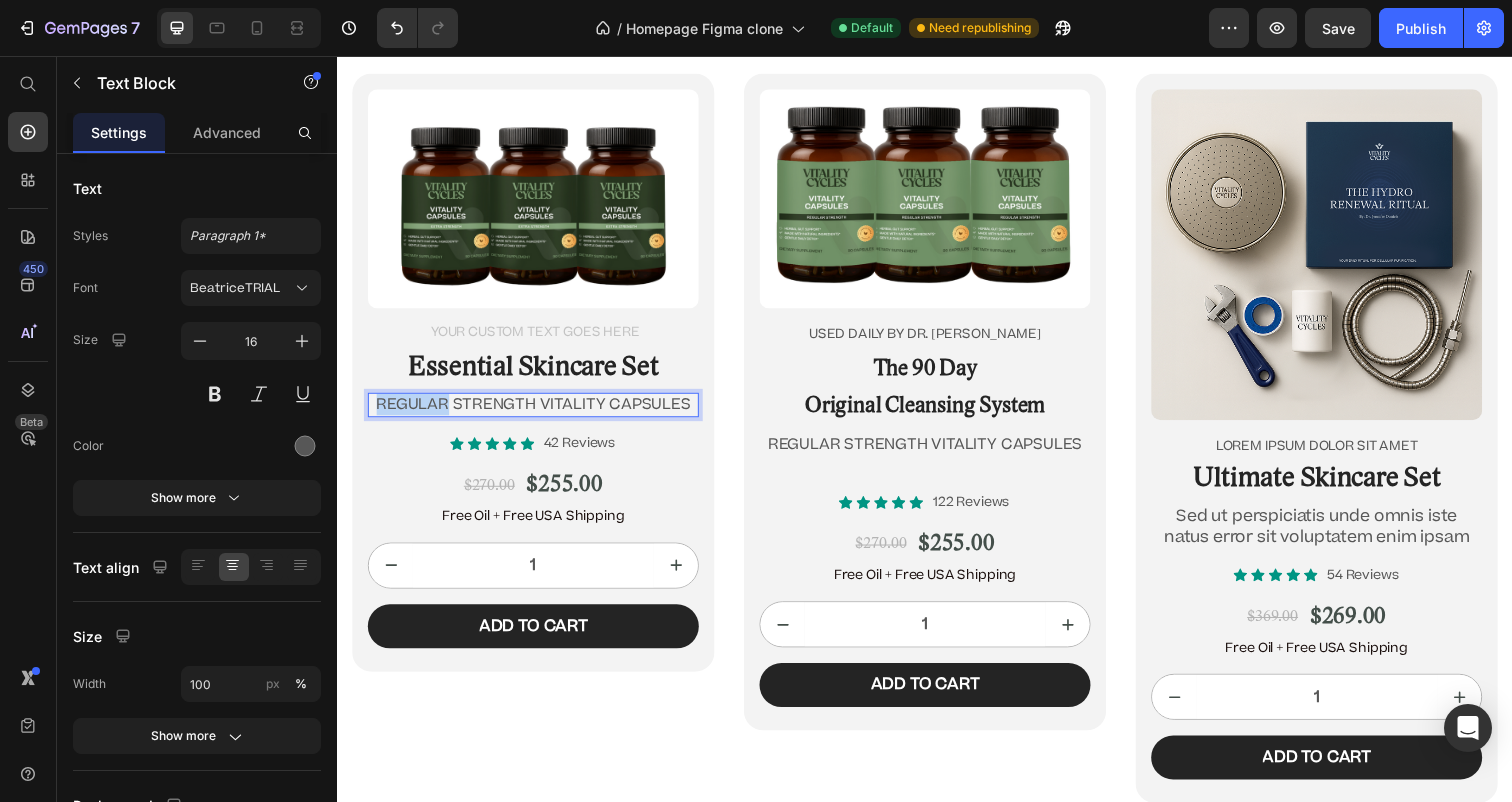 drag, startPoint x: 449, startPoint y: 394, endPoint x: 366, endPoint y: 388, distance: 83.21658 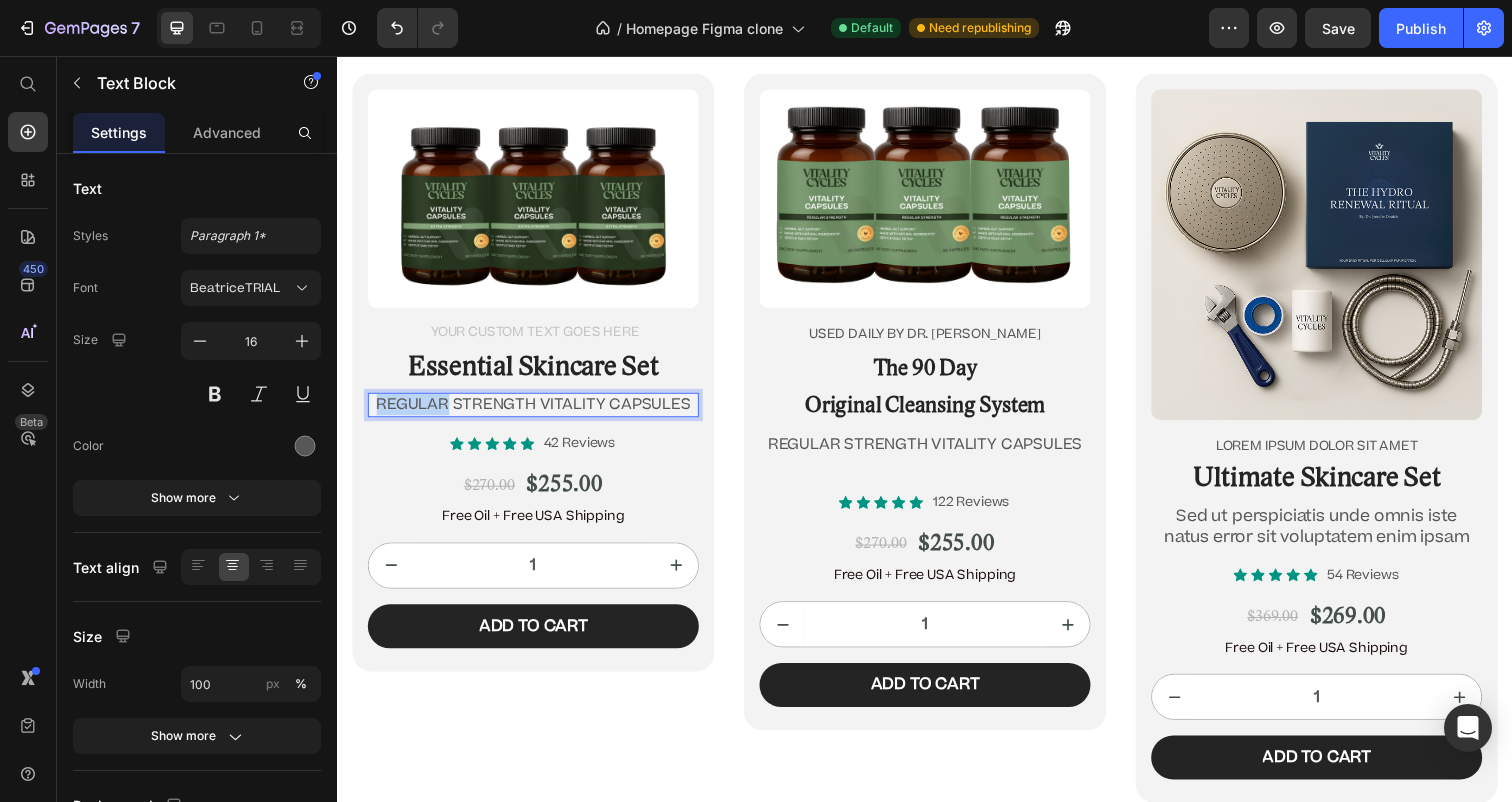 click on "REGULAR STRENGTH VITALITY CAPSULES" at bounding box center [537, 412] 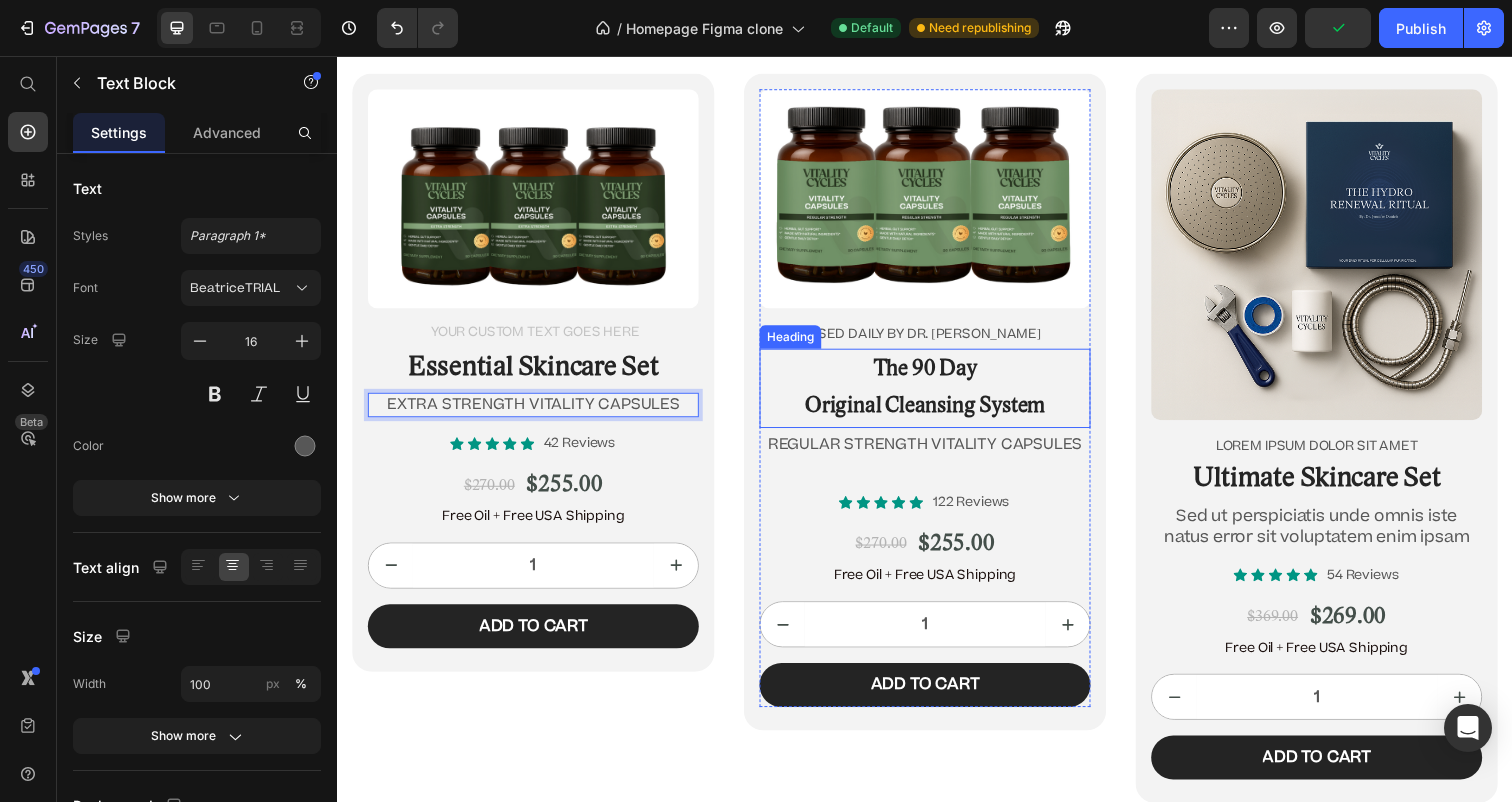 click on "The 90 Day" at bounding box center [937, 376] 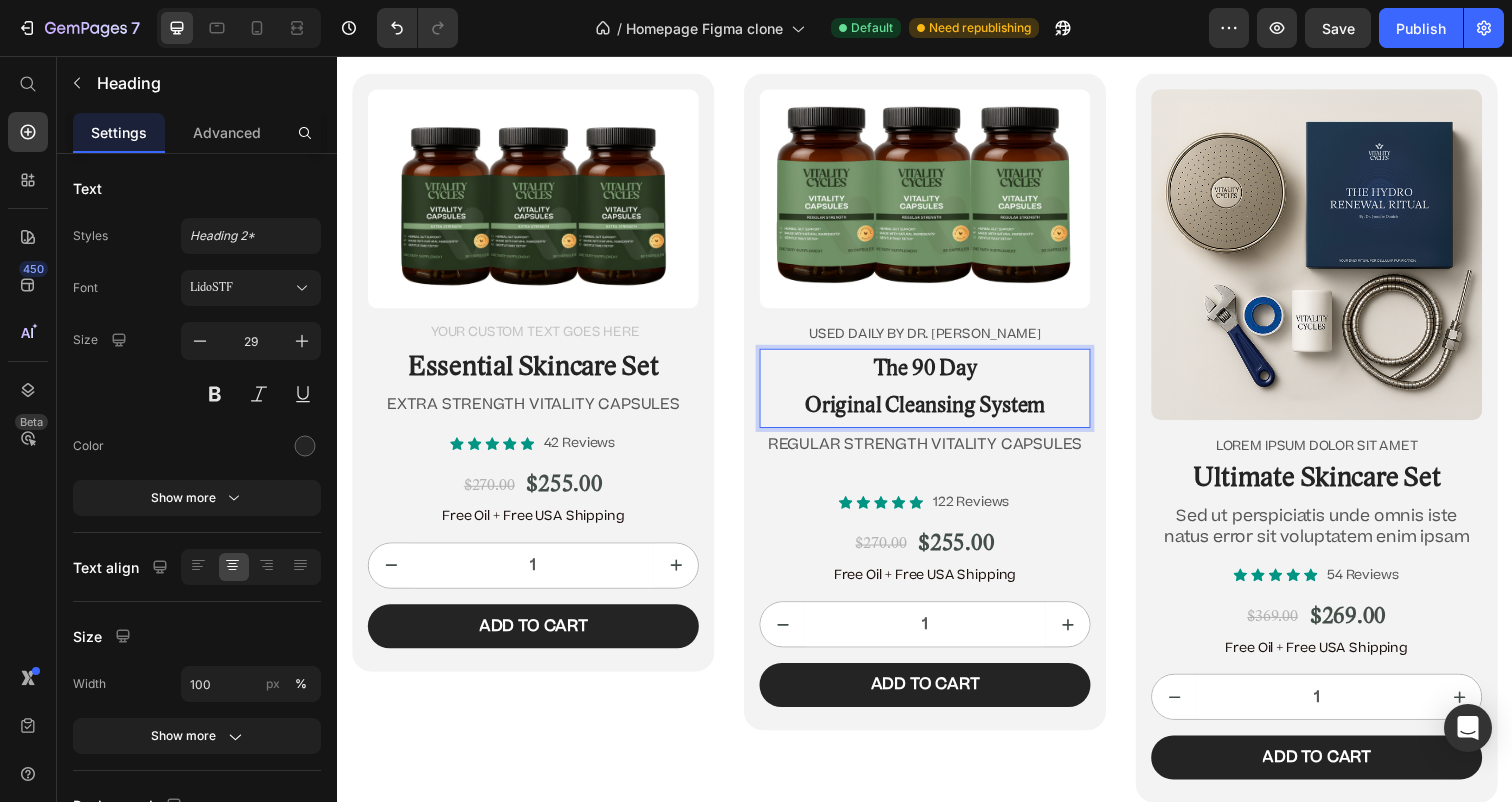 drag, startPoint x: 876, startPoint y: 355, endPoint x: 1031, endPoint y: 393, distance: 159.5901 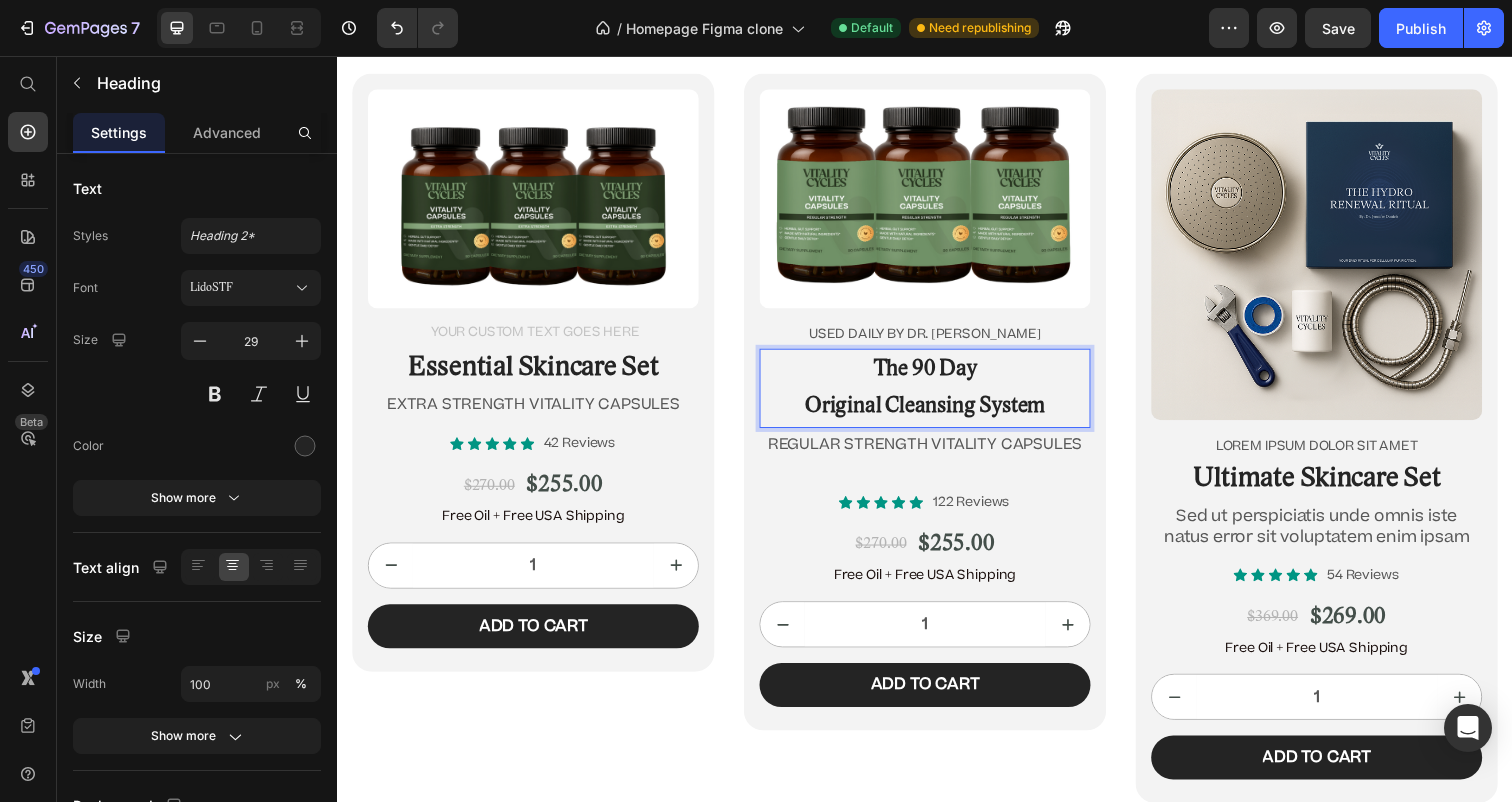 click on "The 90 Day  Original Cleansing System" at bounding box center [937, 395] 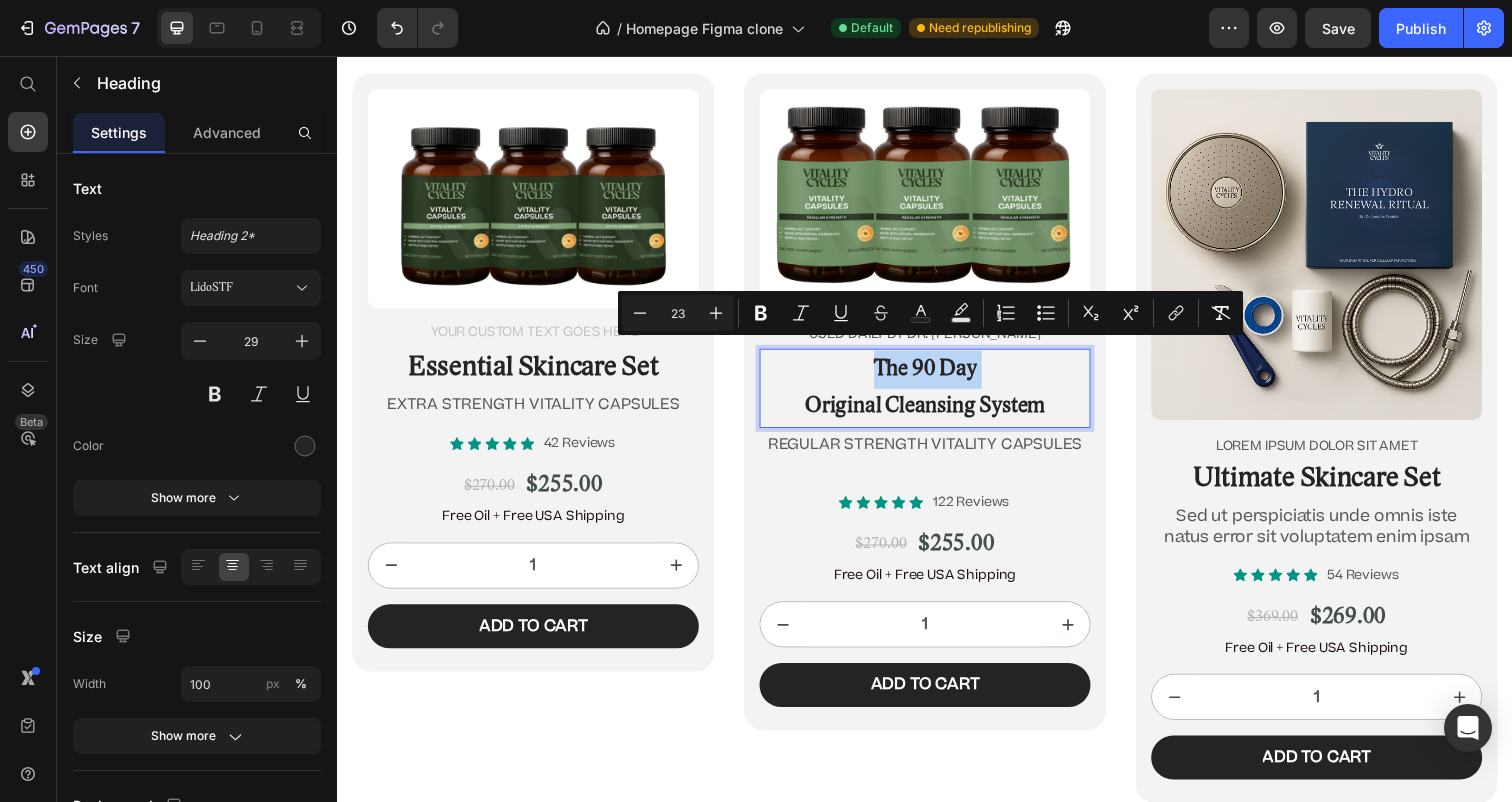 drag, startPoint x: 1075, startPoint y: 398, endPoint x: 880, endPoint y: 360, distance: 198.66806 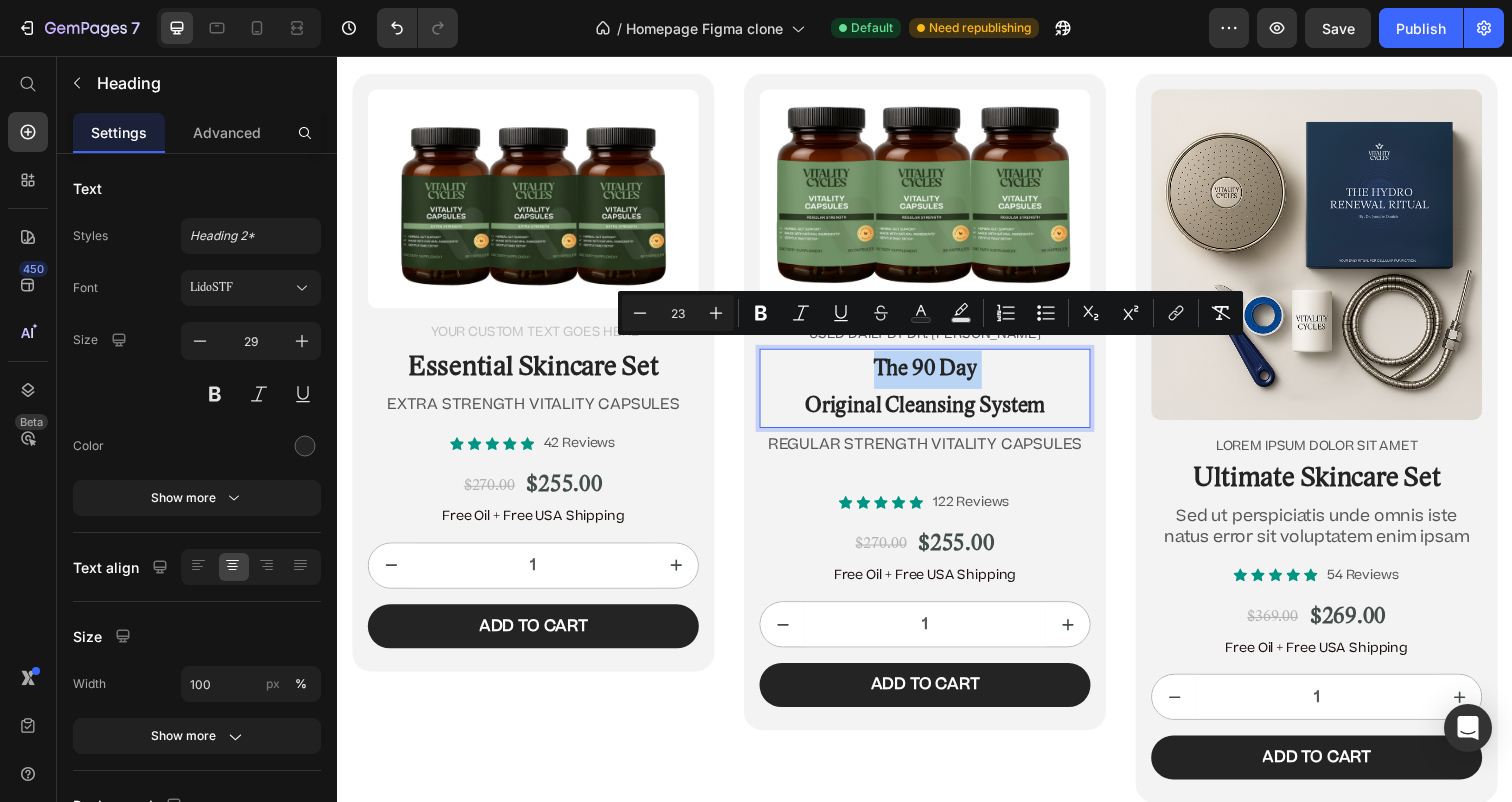 click on "The 90 Day  Original Cleansing System" at bounding box center [937, 395] 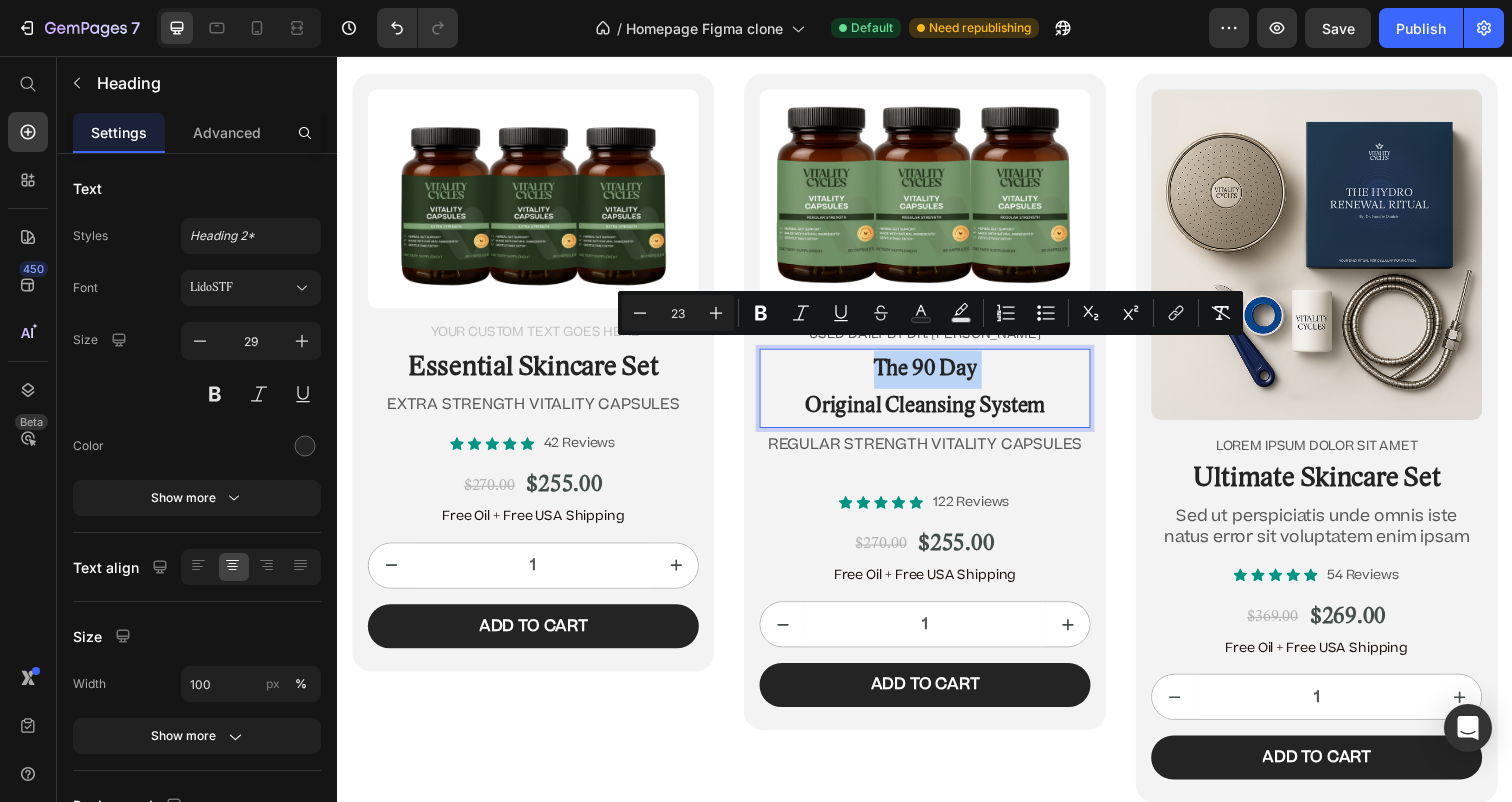 copy on "The 90 Day" 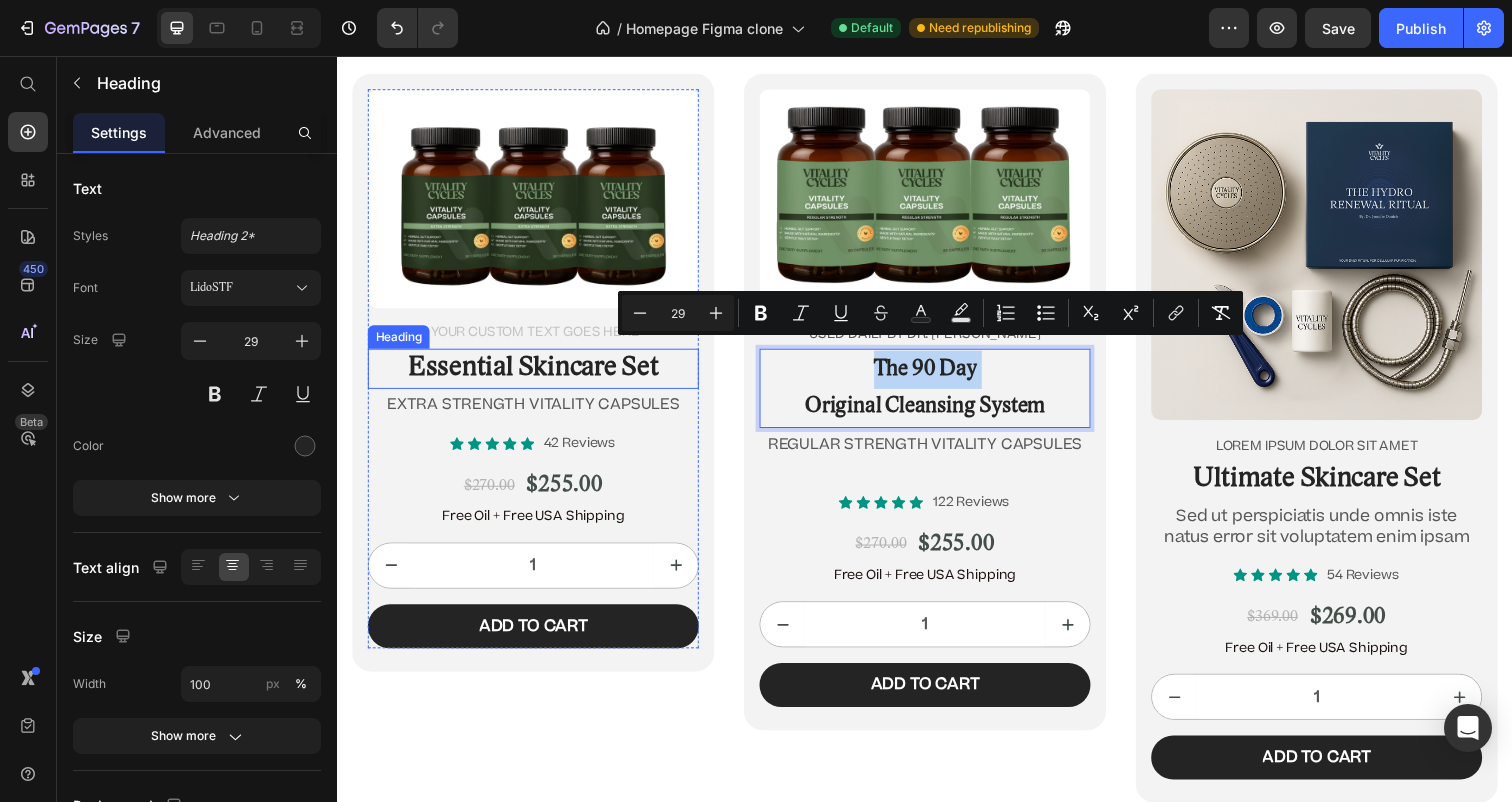 click on "Essential Skincare Set" at bounding box center [537, 376] 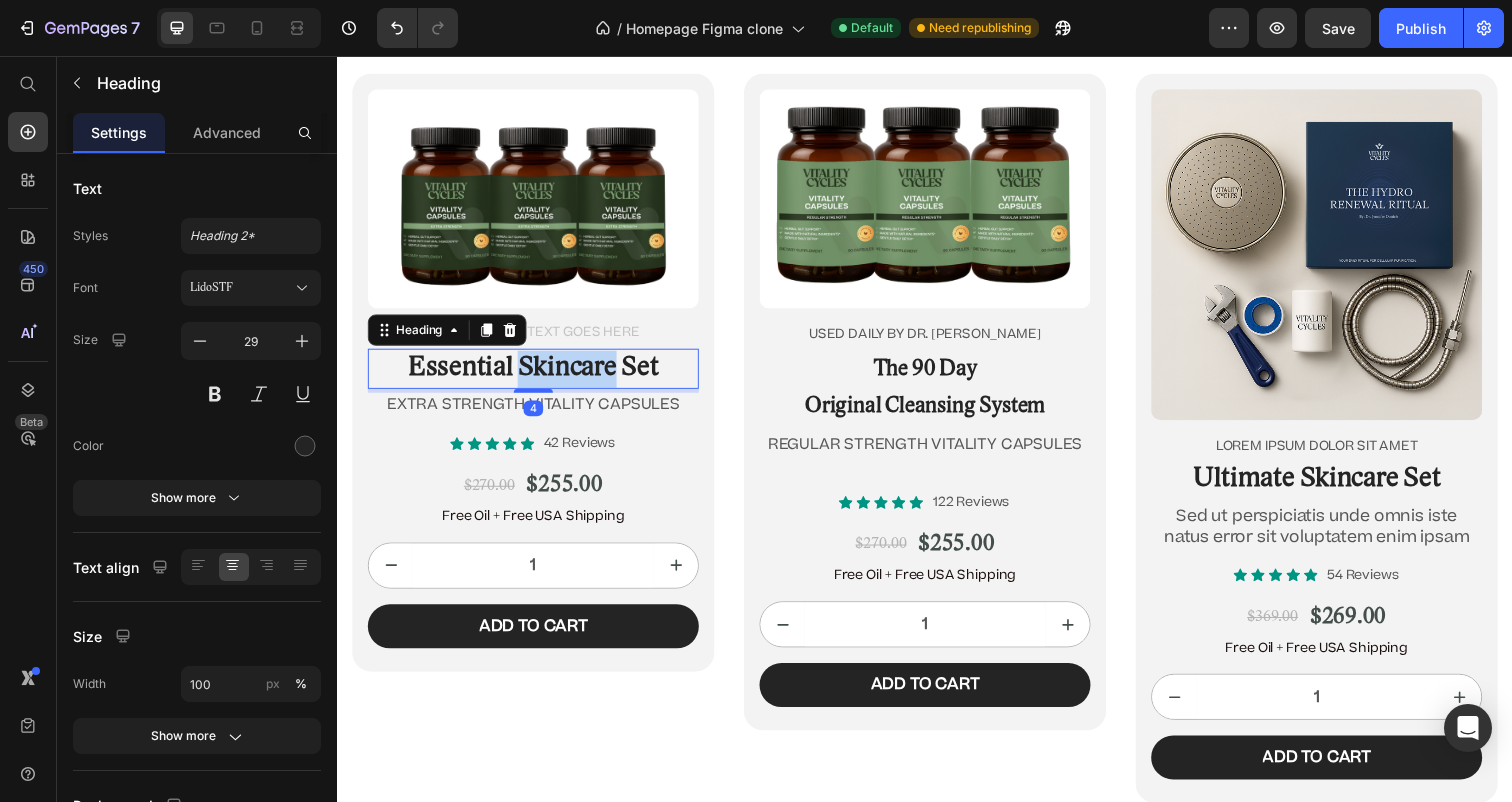 click on "Essential Skincare Set" at bounding box center [537, 376] 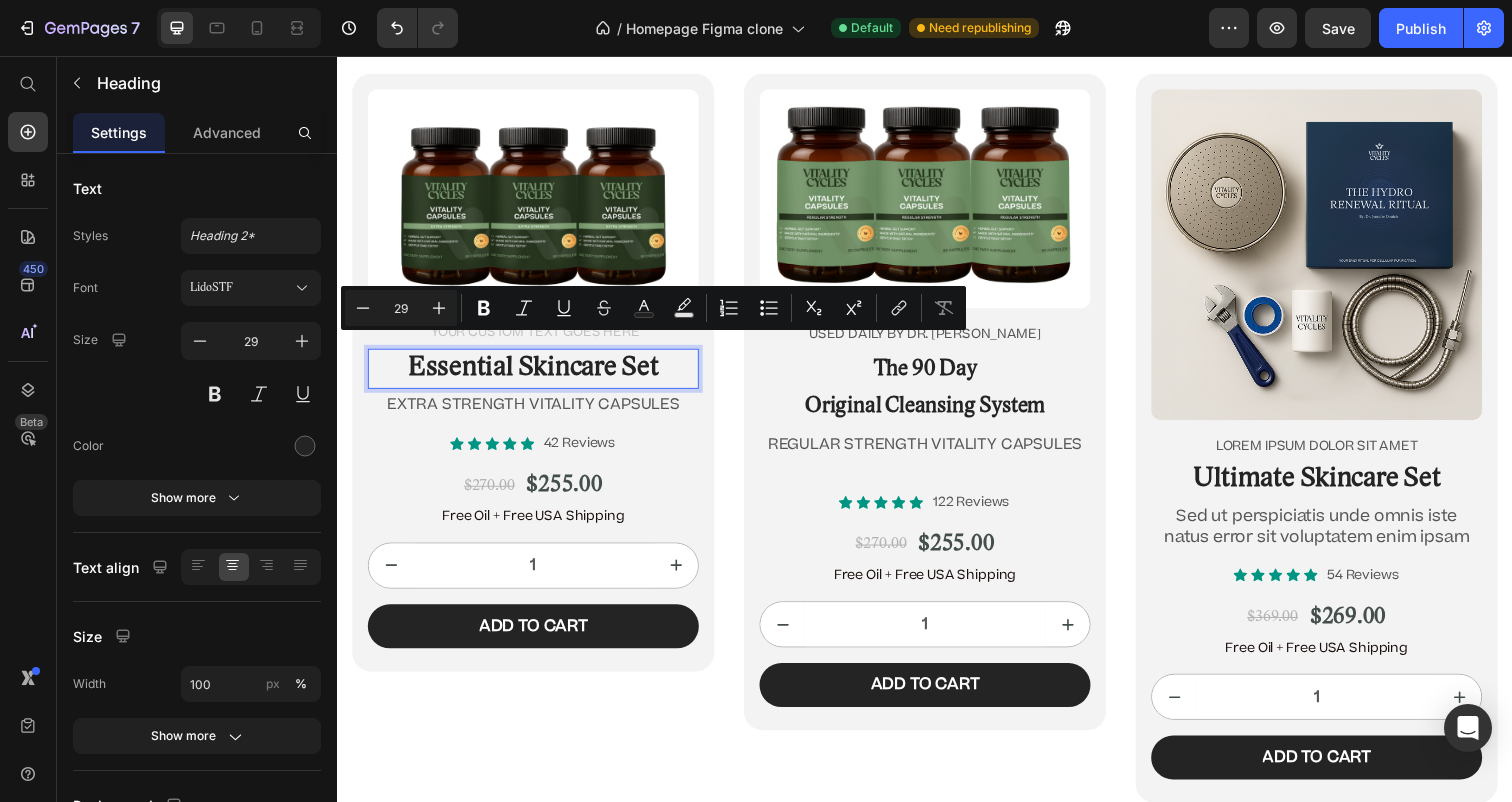 click on "Essential Skincare Set" at bounding box center [537, 376] 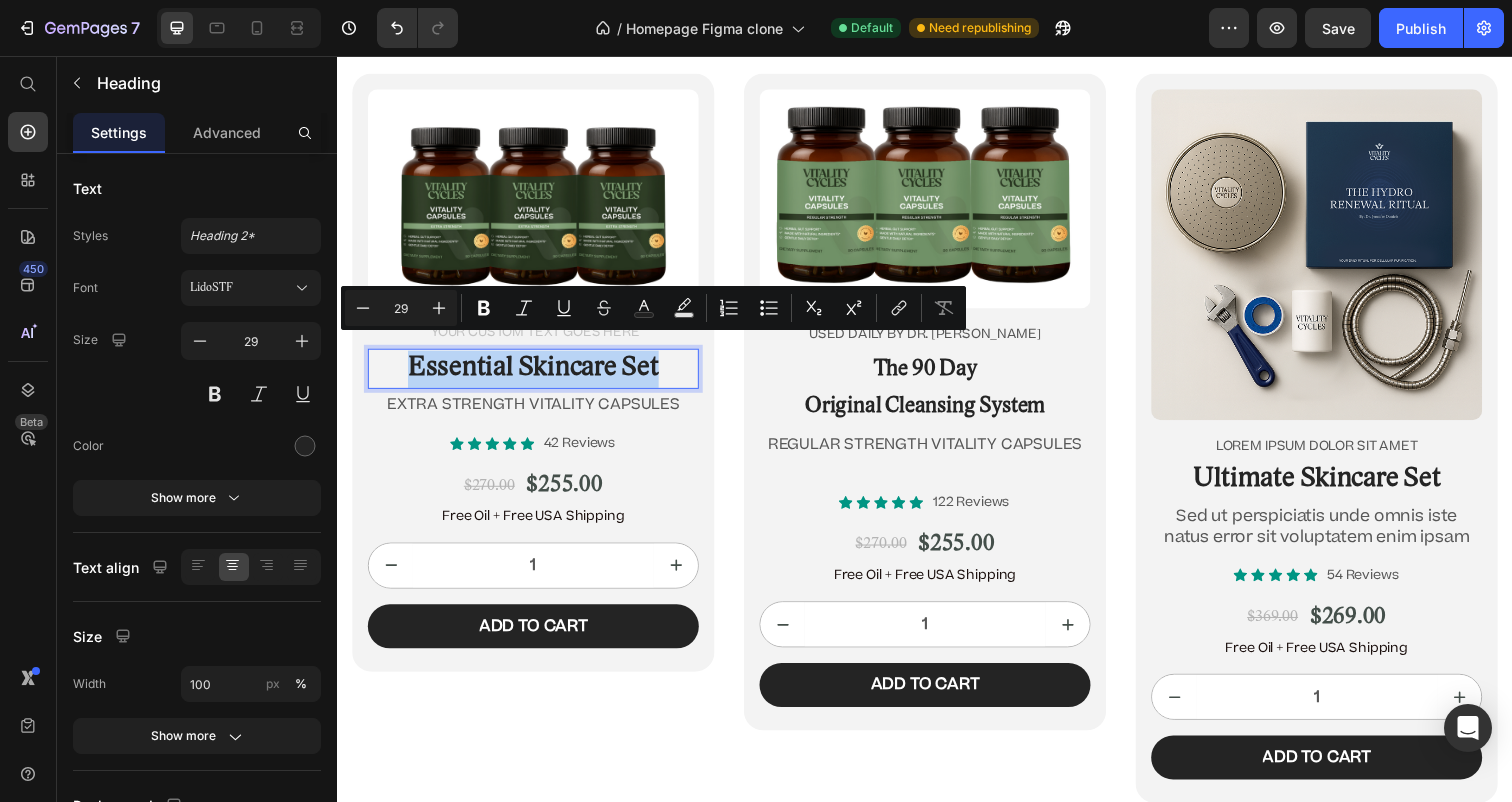drag, startPoint x: 672, startPoint y: 356, endPoint x: 445, endPoint y: 347, distance: 227.17834 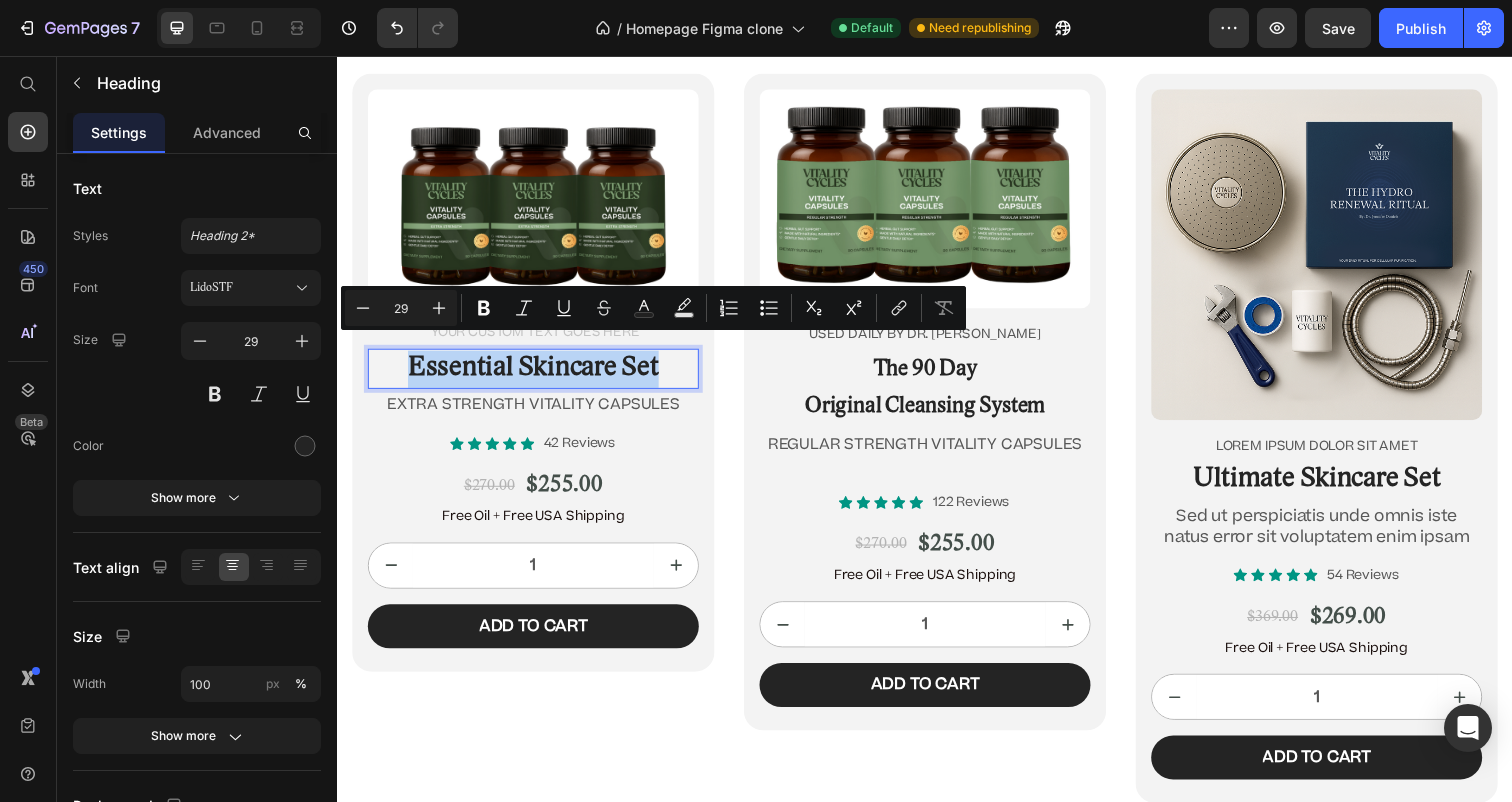 click on "Essential Skincare Set" at bounding box center [537, 376] 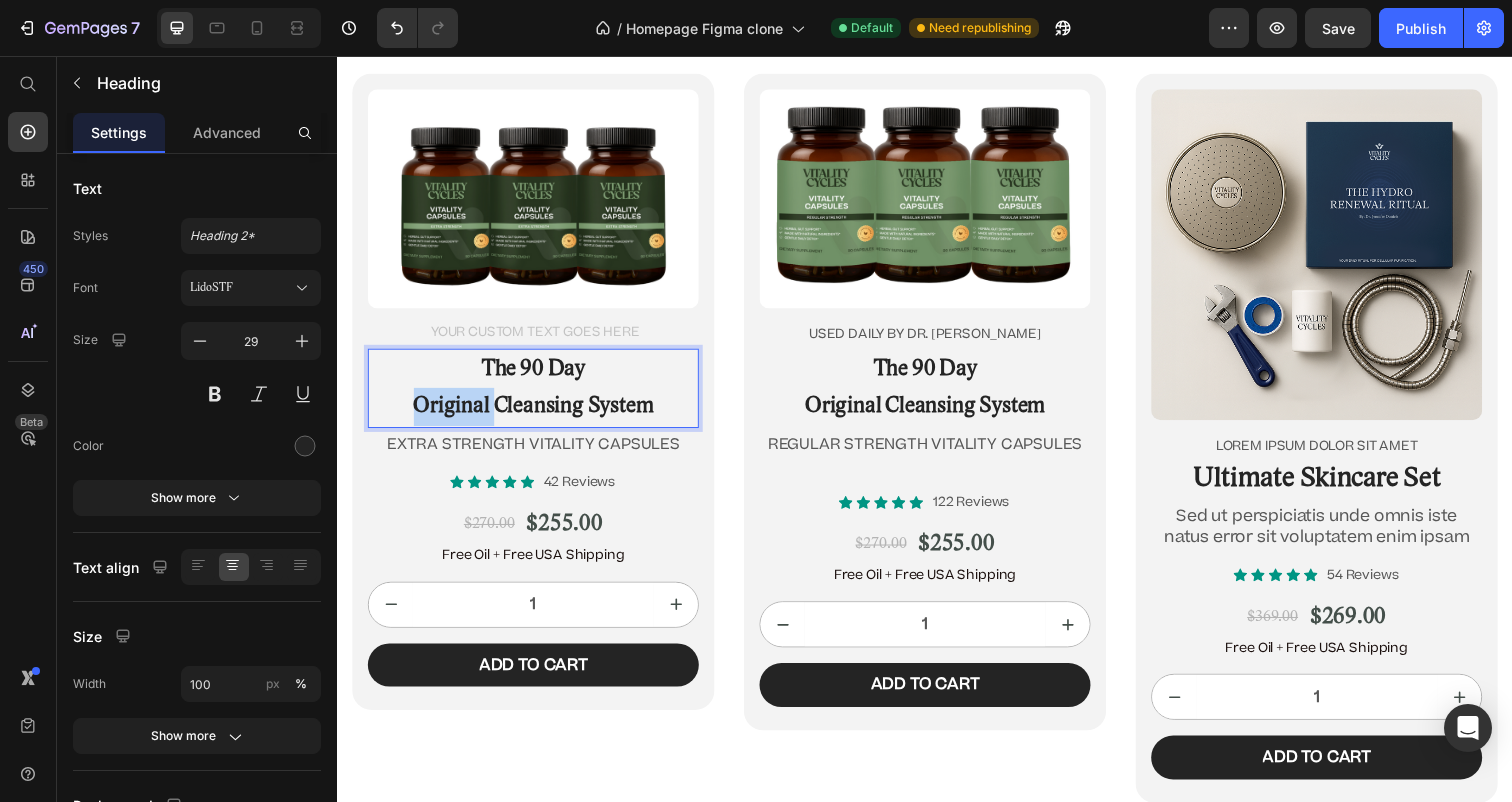 drag, startPoint x: 494, startPoint y: 398, endPoint x: 415, endPoint y: 400, distance: 79.025314 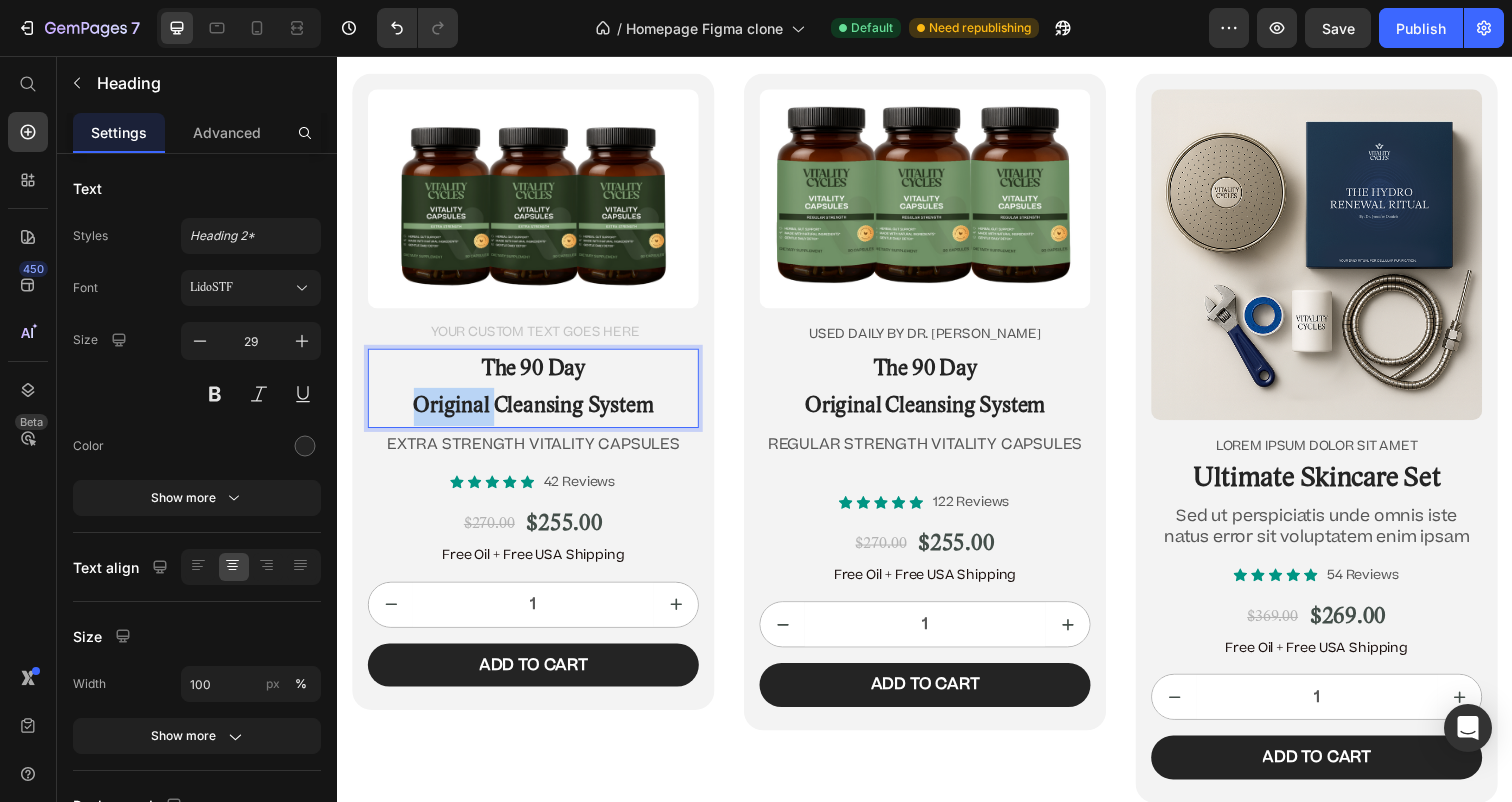 click on "Original Cleansing System" at bounding box center [537, 414] 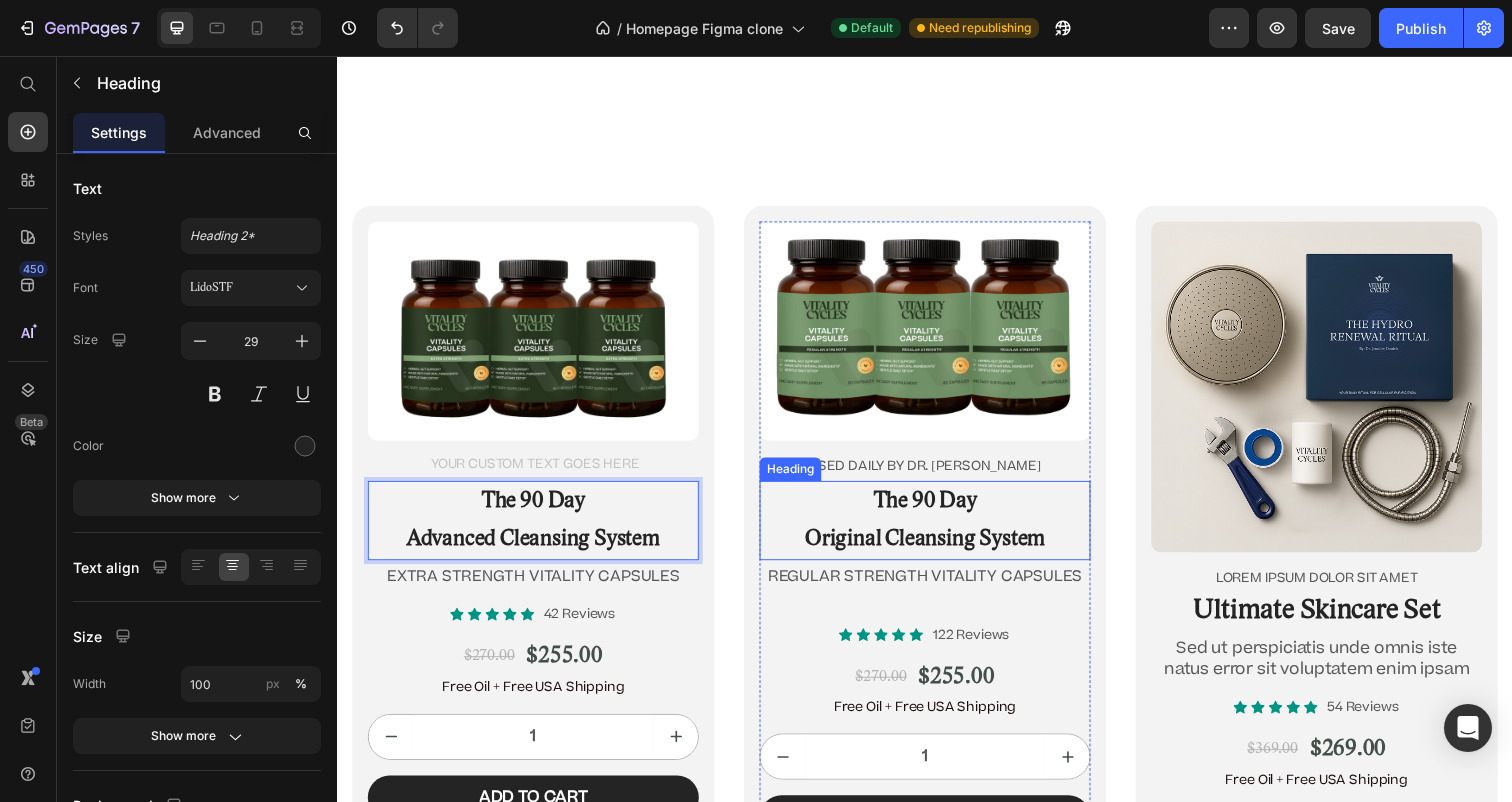 scroll, scrollTop: 13399, scrollLeft: 0, axis: vertical 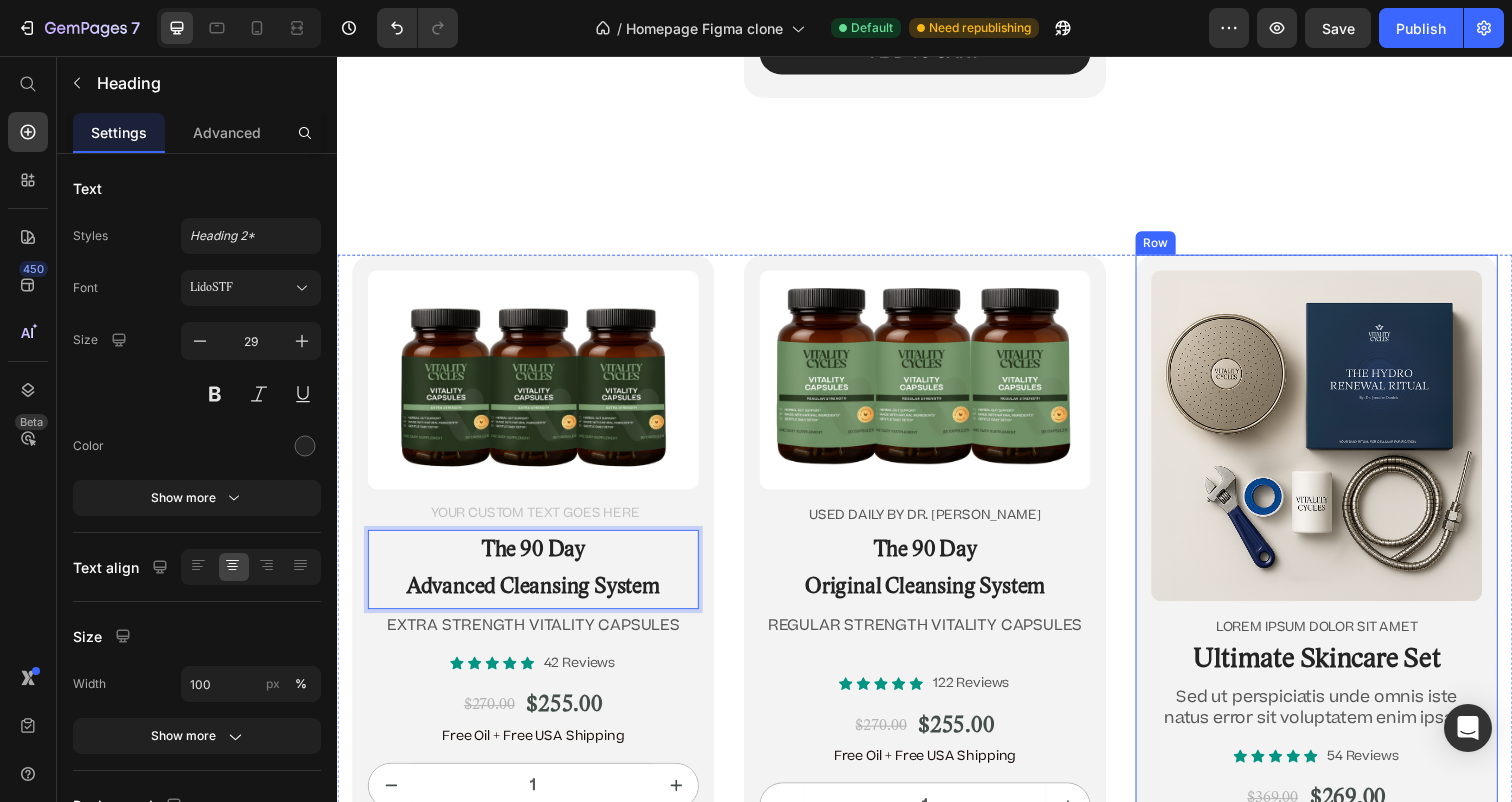 click on "Product Images Lorem ipsum dolor sit amet Text Block Ultimate Skincare Set Heading Sed ut perspiciatis unde omnis iste natus error sit voluptatem enim ipsam Text Block Icon Icon Icon Icon Icon Icon List 54 Reviews Text Block Row $369.00 Product Price $269.00 Product Price Row Free Oil + Free USA Shipping Text Block 1 Product Quantity Add to cart Add to Cart Row Product Row" at bounding box center [1337, 632] 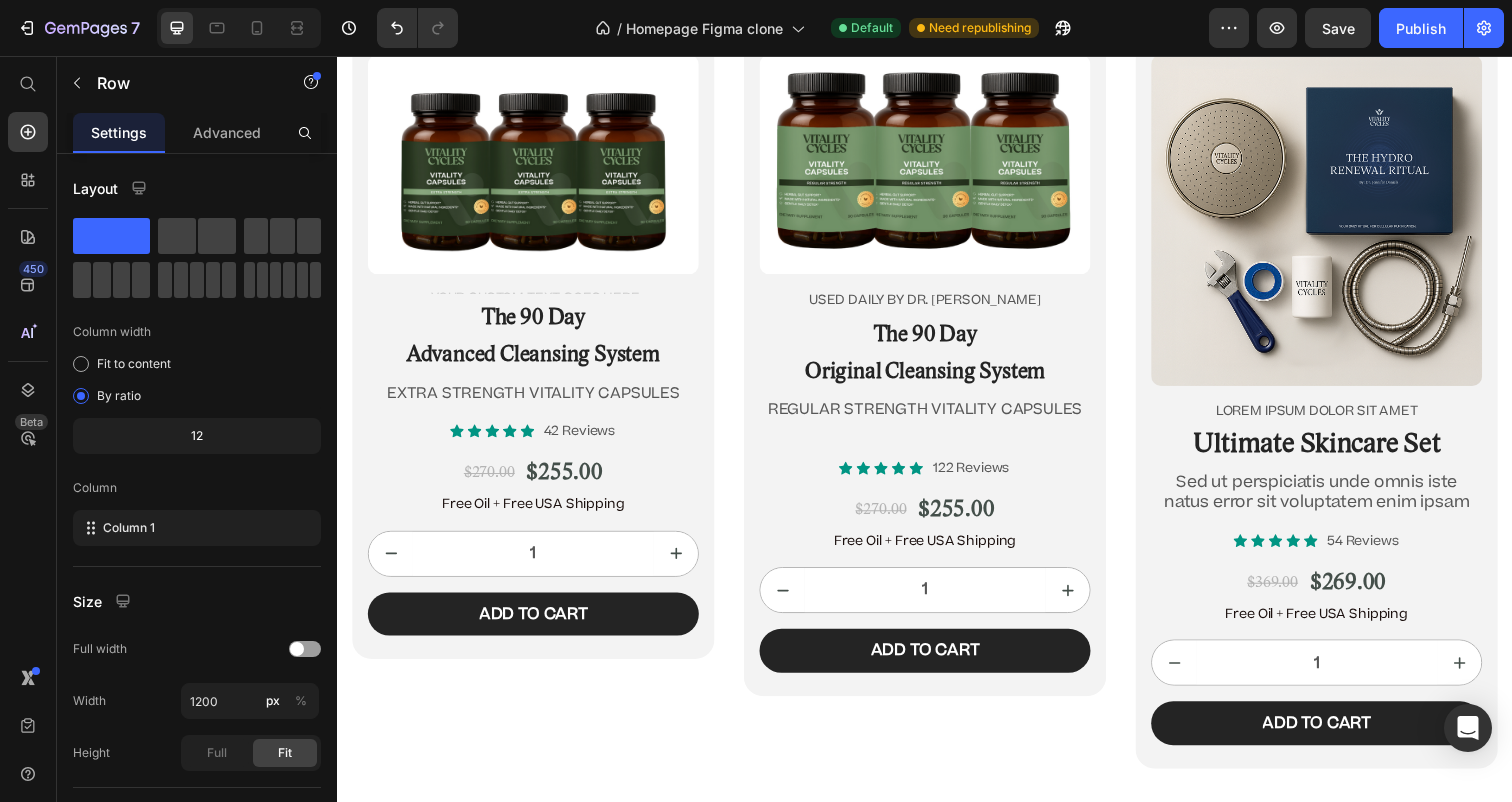 scroll, scrollTop: 13319, scrollLeft: 0, axis: vertical 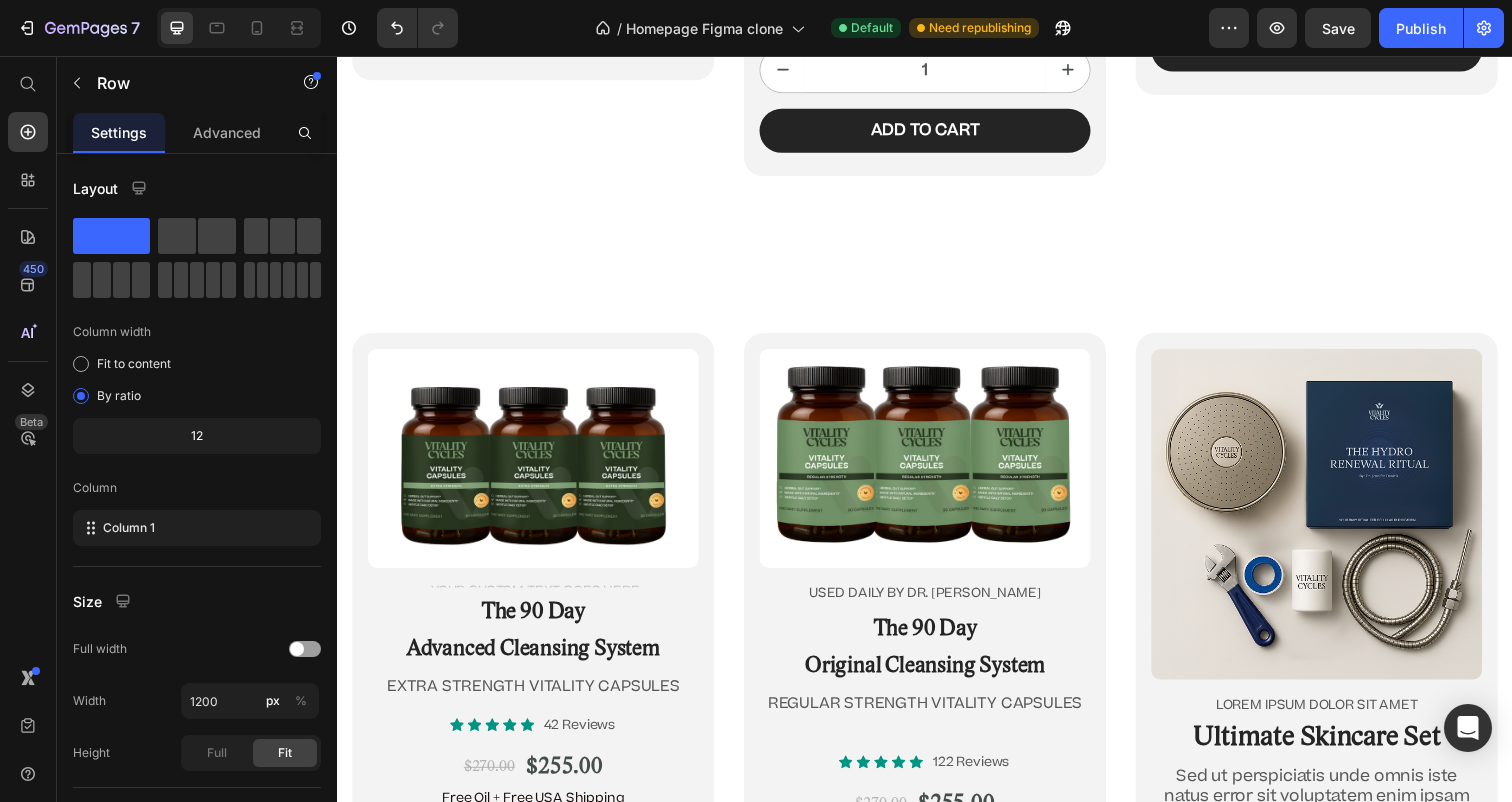 click on "Product Images Lorem ipsum dolor sit amet Text Block Ultimate Skincare Set Heading Sed ut perspiciatis unde omnis iste natus error sit voluptatem enim ipsam Text Block Icon Icon Icon Icon Icon Icon List 54 Reviews Text Block Row $369.00 Product Price $269.00 Product Price Row Free Oil + Free USA Shipping Text Block 1 Product Quantity Add to cart Add to Cart Row Product Row" at bounding box center (1337, 712) 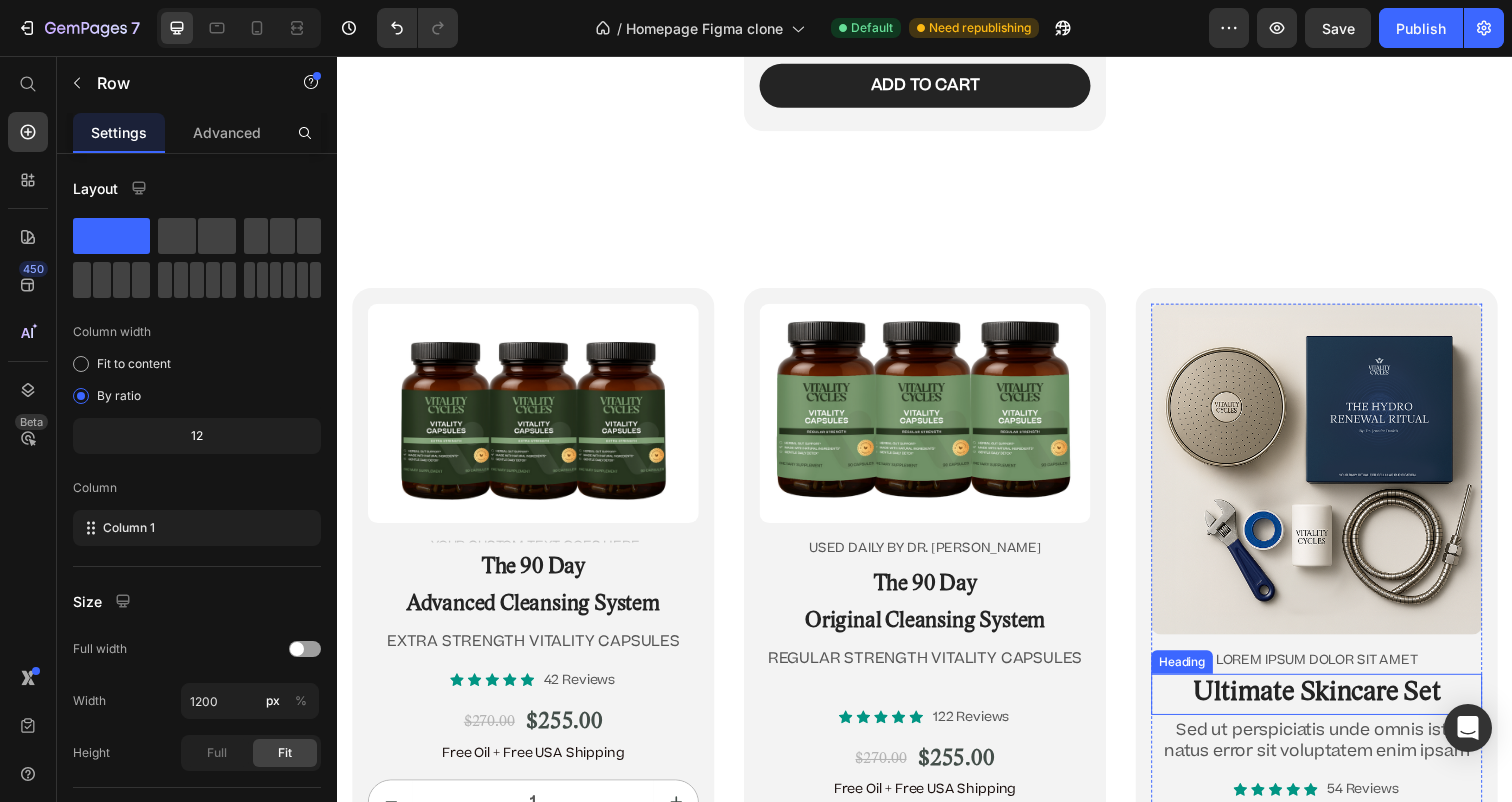 scroll, scrollTop: 13069, scrollLeft: 0, axis: vertical 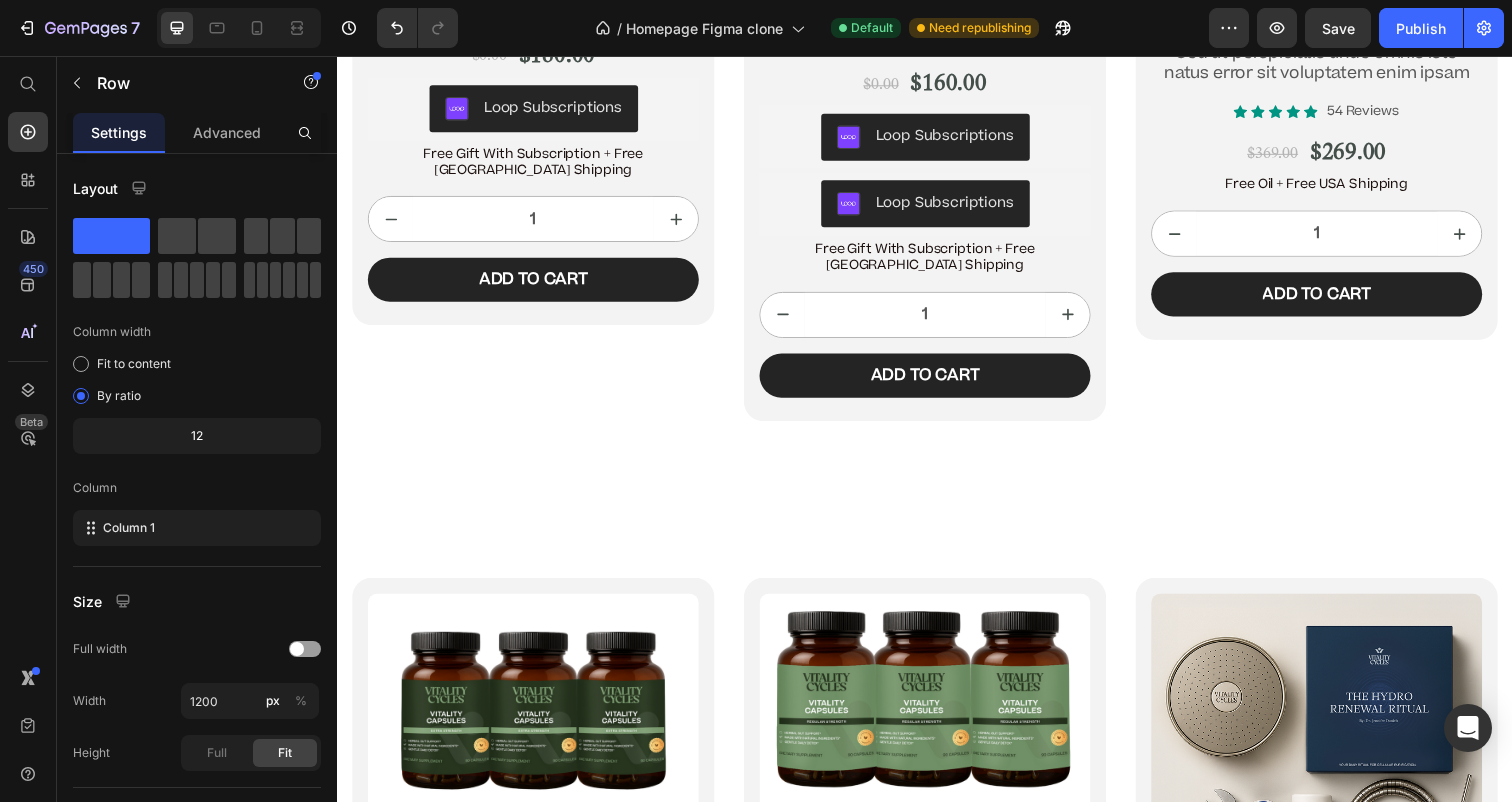 click on "Product Images Lorem ipsum dolor sit amet Text Block Ultimate Skincare Set Heading Sed ut perspiciatis unde omnis iste natus error sit voluptatem enim ipsam Text Block Icon Icon Icon Icon Icon Icon List 54 Reviews Text Block Row $369.00 Product Price $269.00 Product Price Row Free Oil + Free USA Shipping Text Block 1 Product Quantity Add to cart Add to Cart Row Product Row" at bounding box center [1337, 962] 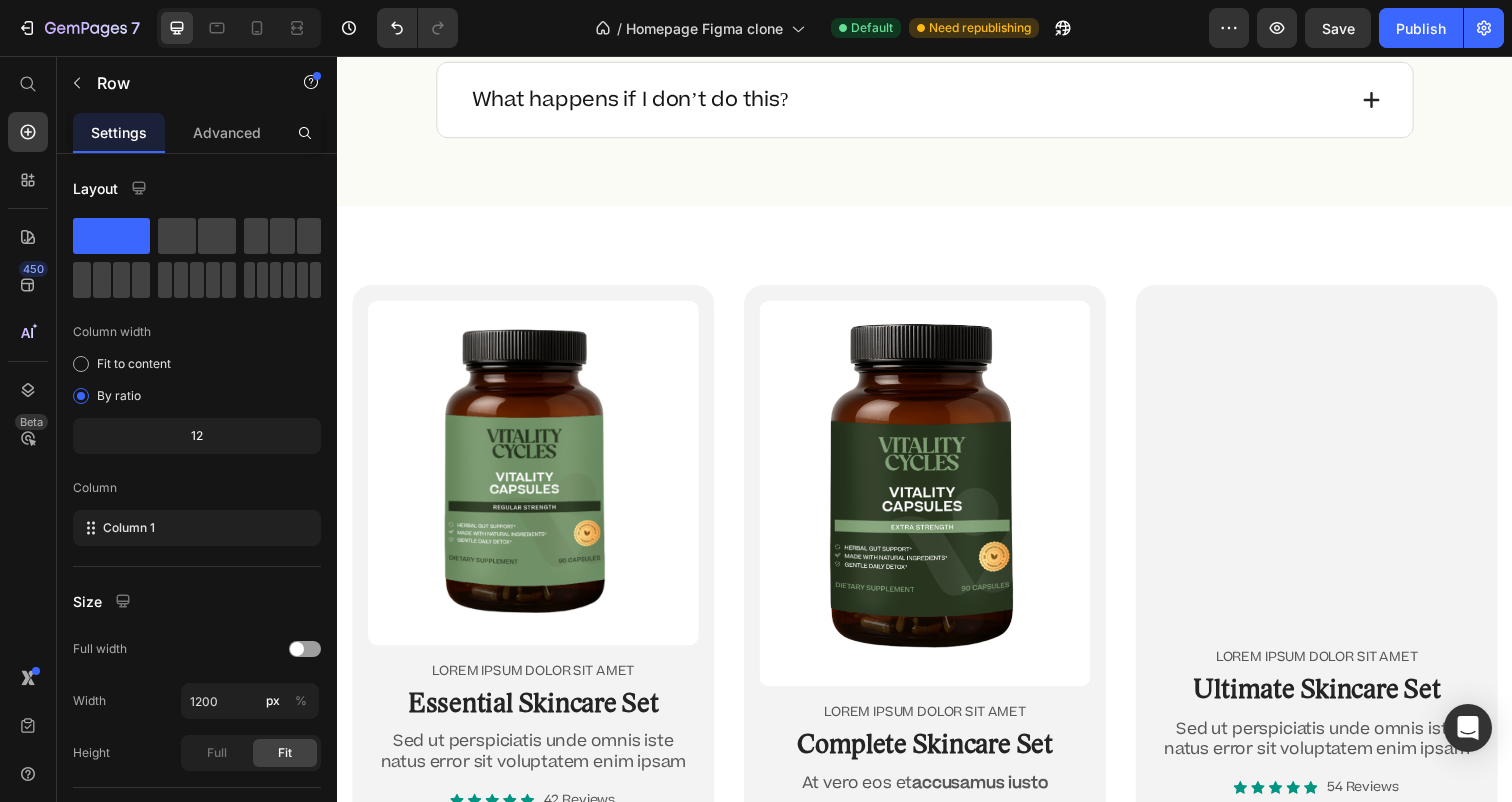 scroll, scrollTop: 11406, scrollLeft: 0, axis: vertical 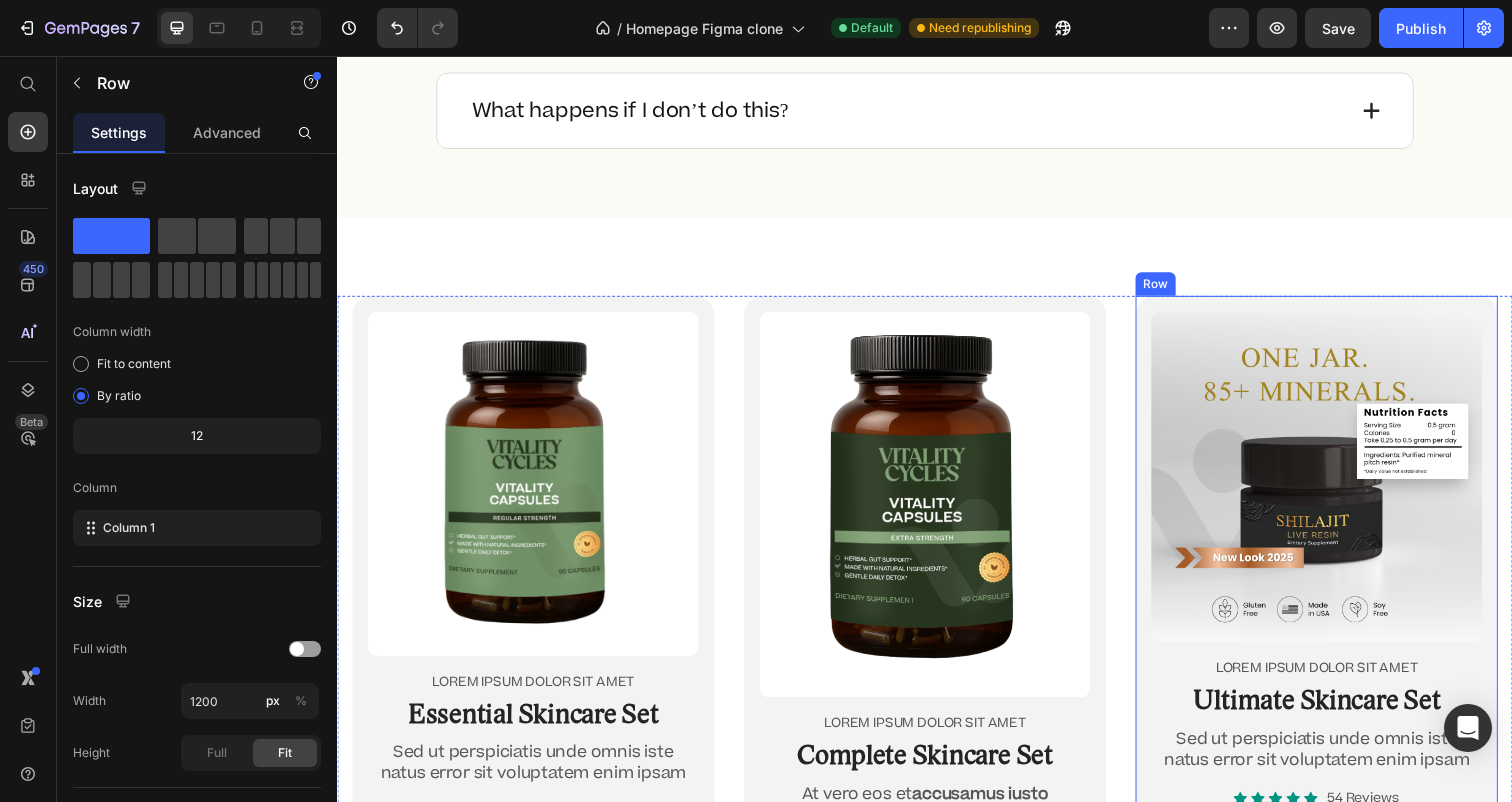 click at bounding box center [1337, 486] 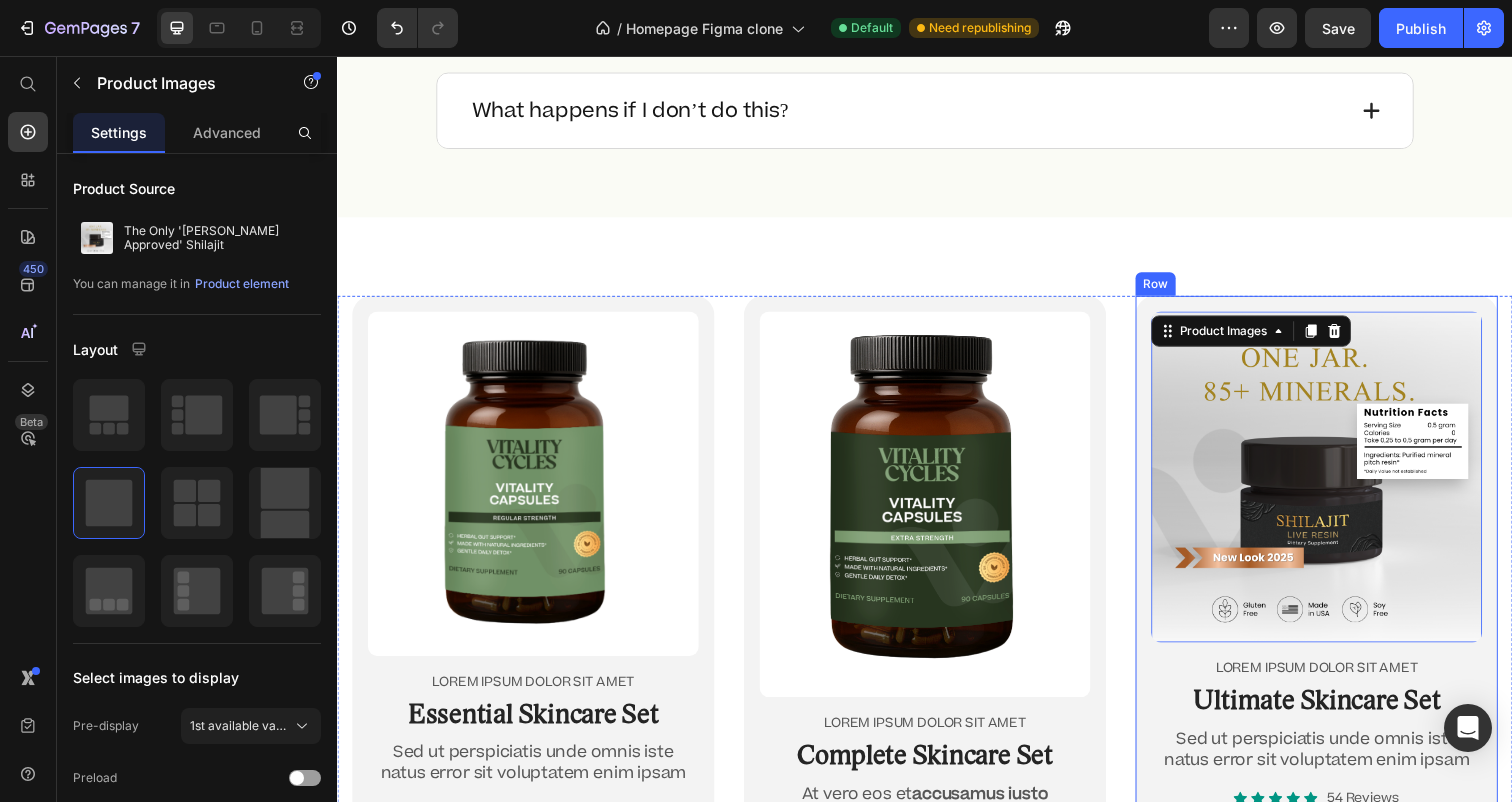 click on "Product Images   16 Lorem ipsum dolor sit amet Text Block Ultimate Skincare Set Heading Sed ut perspiciatis unde omnis iste natus error sit voluptatem enim ipsam Text Block Icon Icon Icon Icon Icon Icon List 54 Reviews Text Block Row $93.33 Product Price $64.95 Product Price Row Free Oil + Free USA Shipping Text Block 1 Product Quantity Add to cart Add to Cart Row Product Row" at bounding box center [1337, 674] 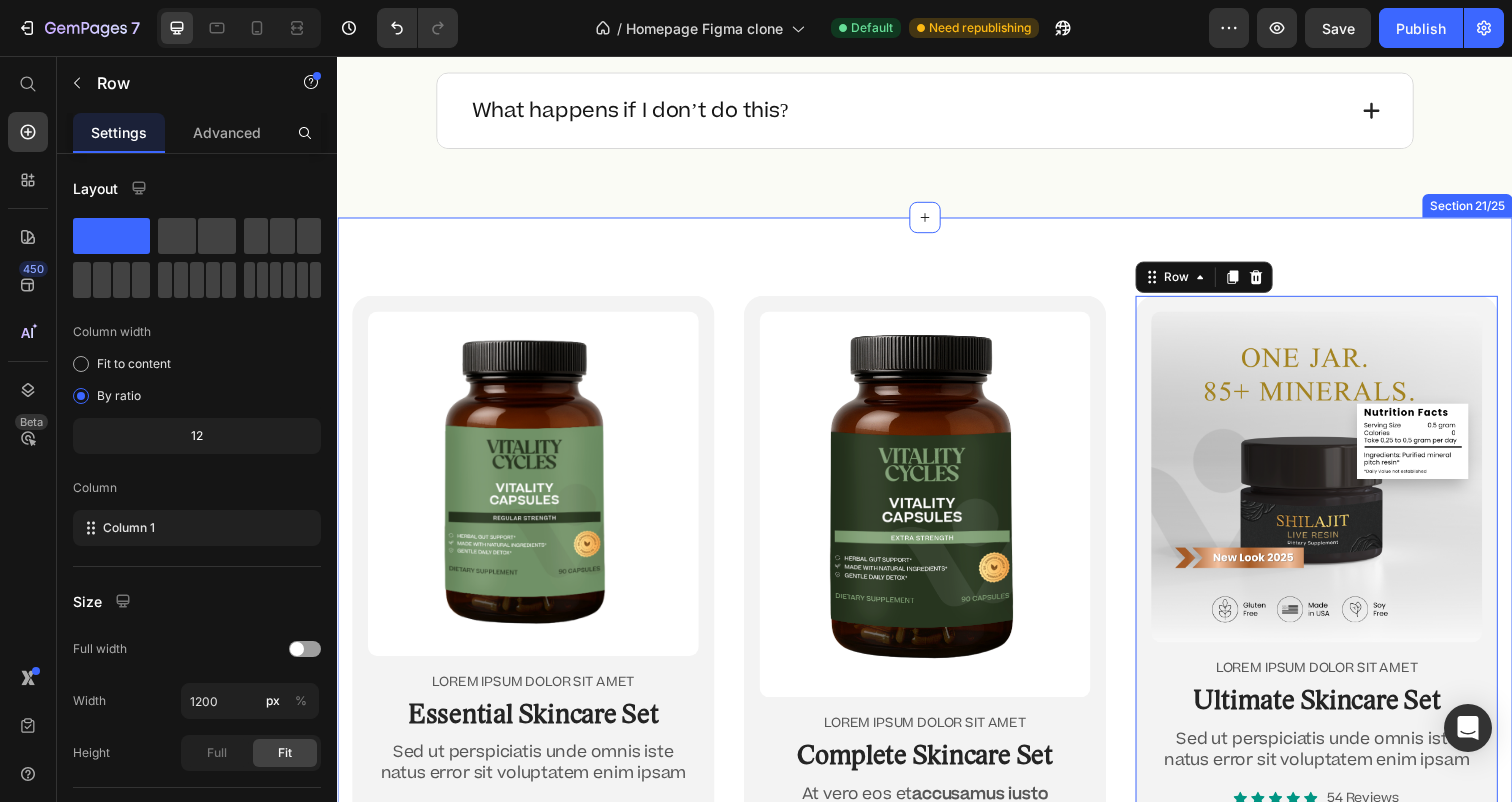 click on "Product Images Lorem ipsum dolor sit amet Text Block Essential Skincare Set Heading Sed ut perspiciatis unde omnis iste natus error sit voluptatem enim ipsam Text Block Icon Icon Icon Icon Icon Icon List 42 Reviews Text Block Row $0.00 Product Price $90.00 Product Price Row Free Oil + Free USA Shipping Text Block 1 Product Quantity Add to cart Add to Cart Row Product Row Product Images Lorem ipsum dolor sit amet Text Block Complete Skincare Set Heading At vero eos et  accusamus iusto   Text Block Icon Icon Icon Icon Icon Icon List 122 Reviews Text Block Row $0.00 Product Price $90.00 Product Price Row Free Oil + Free USA Shipping Text Block 1 Product Quantity Add to cart Add to Cart Row Product Row Product Images Lorem ipsum dolor sit amet Text Block Ultimate Skincare Set Heading Sed ut perspiciatis unde omnis iste natus error sit voluptatem enim ipsam Text Block Icon Icon Icon Icon Icon Icon List 54 Reviews Text Block Row $93.33 Product Price $64.95 Product Price Row Free Oil + Free USA Shipping Text Block" at bounding box center [937, 702] 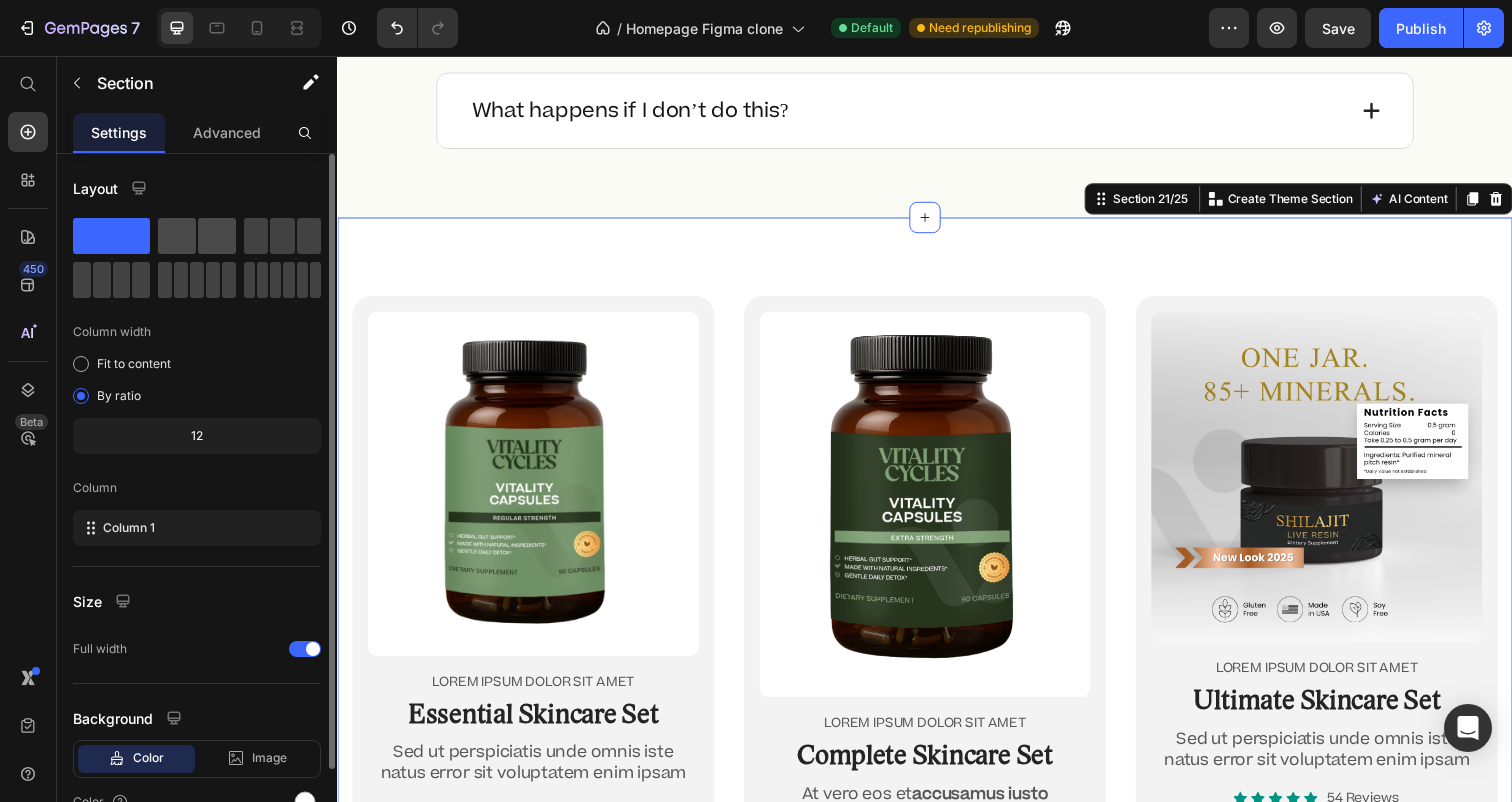 click 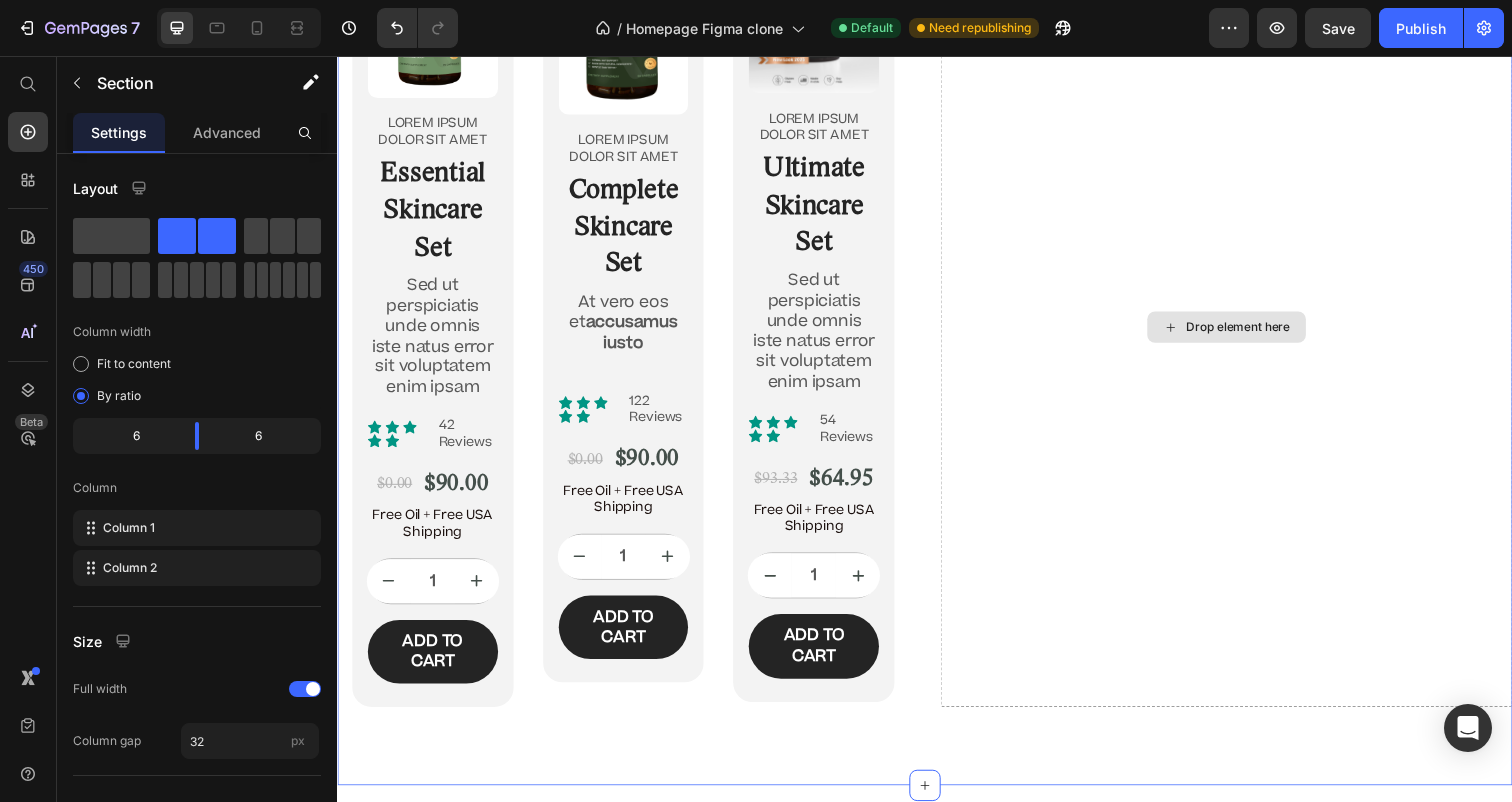 scroll, scrollTop: 11947, scrollLeft: 0, axis: vertical 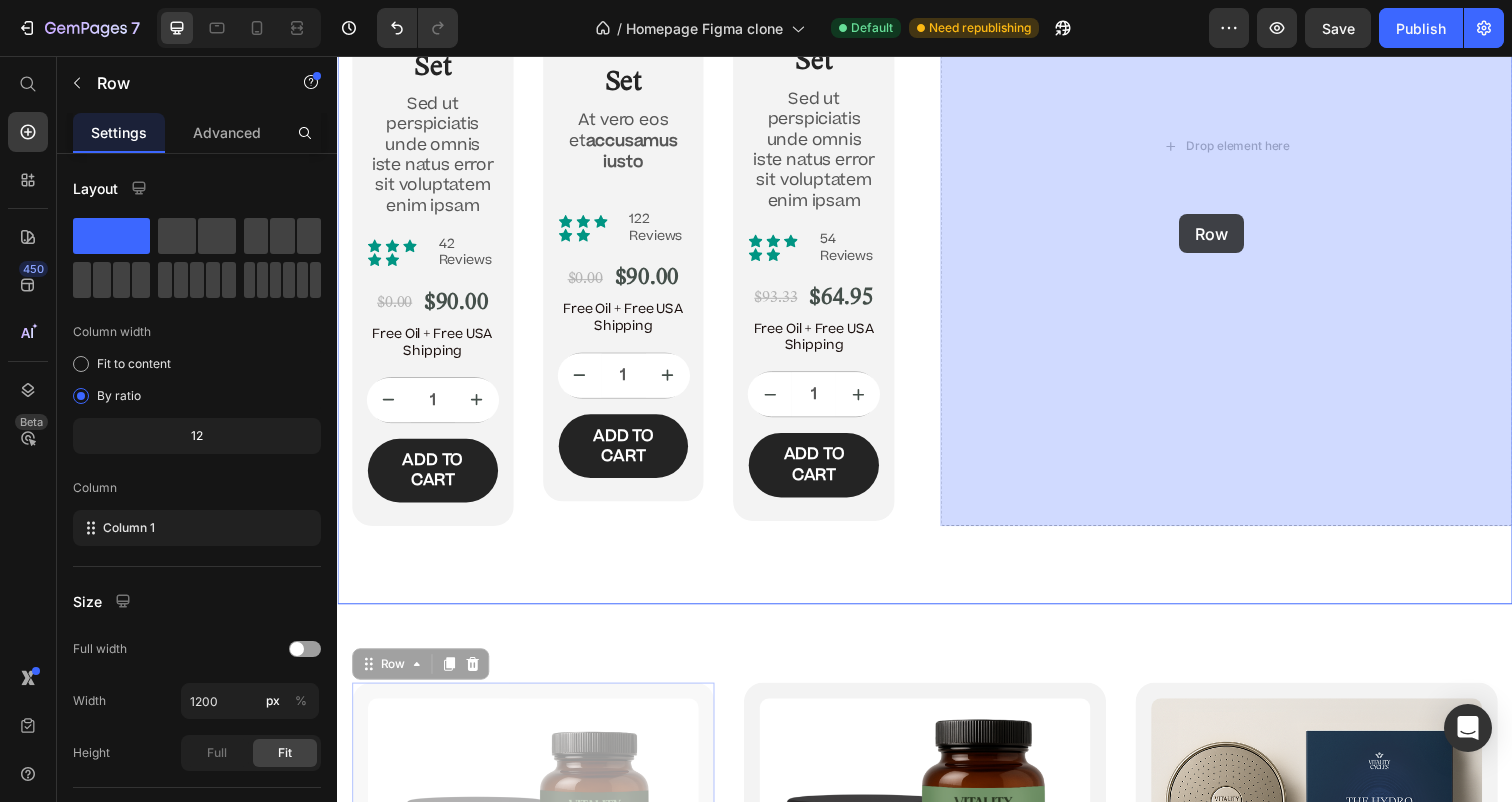 drag, startPoint x: 700, startPoint y: 701, endPoint x: 1178, endPoint y: 213, distance: 683.10175 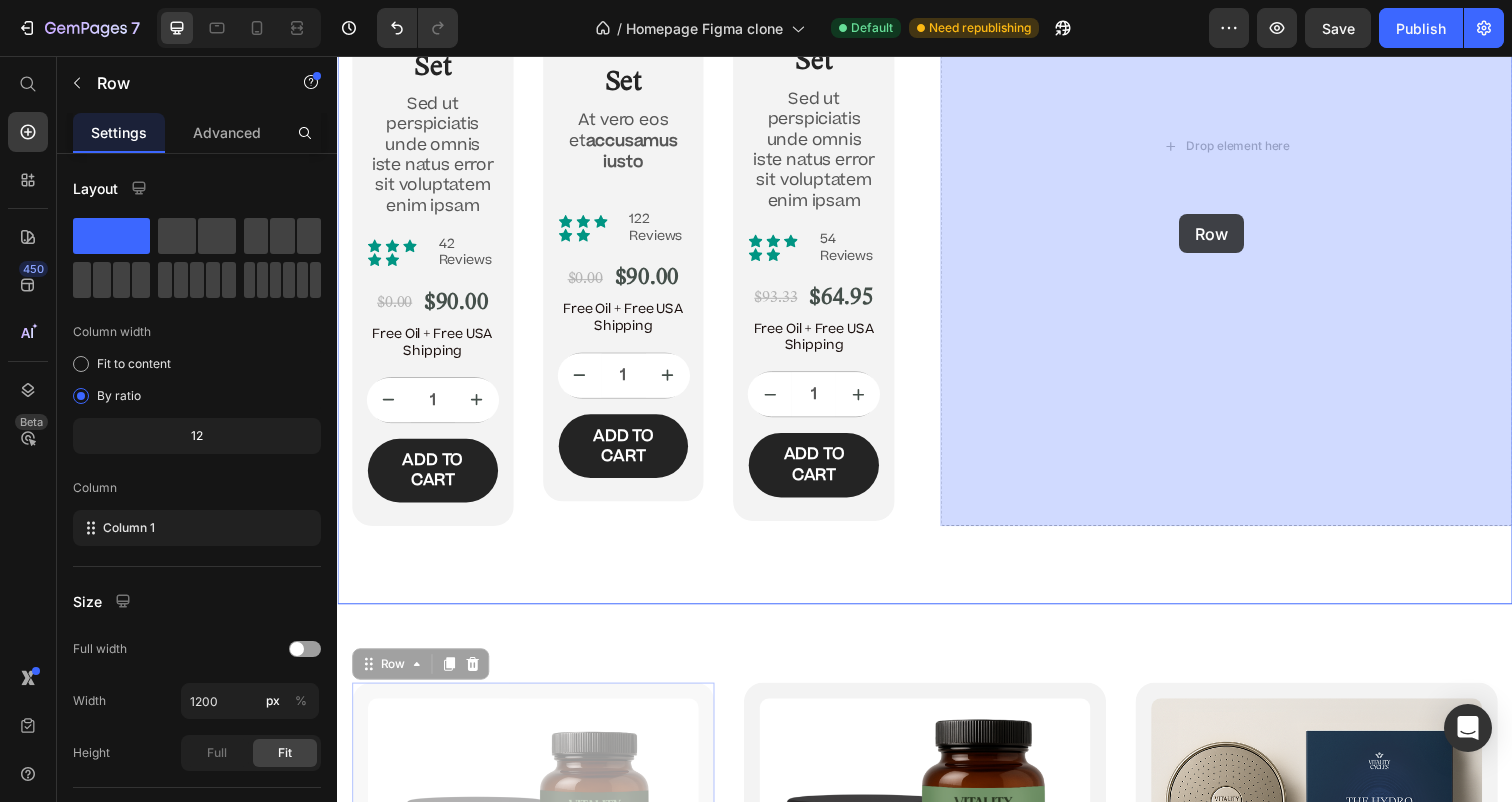 click on "Header Image “Before there was Big Pharma, there were bowel movements.”  Text Block [PERSON_NAME] Text Block Row Row
Icon
Icon
Icon
Icon
Icon Icon List 4.9/5  based on 4,974 reviews Text Block Row Doctor-Designed | 25,000+ [DEMOGRAPHIC_DATA] Cleansed | Not Sold in Stores Text Block                Title Line The Hidden [MEDICAL_DATA] Cleanse That’s Quietly Helping 25,000+ [DEMOGRAPHIC_DATA] Heal Naturally. Heading The Only Dr. [PERSON_NAME]-Approved Full-[MEDICAL_DATA] System Text Block Row Section 2/25 This is not a supplement. It’s not a detox powder. It’s a full-[MEDICAL_DATA] ritual that reclaims your health from the inside out. If you’ve ever wondered why you’re bloated, foggy, tired, or sick—and doctors never give you real answers—it’s time you read what got Dr. [PERSON_NAME] banned. Text Block If you’re over 45, struggle with digestion, energy, or feel like something’s ‘off’—this is for you. Text Block
Jump to the system Button Row Section 3/25 Heading Row" at bounding box center (937, -4547) 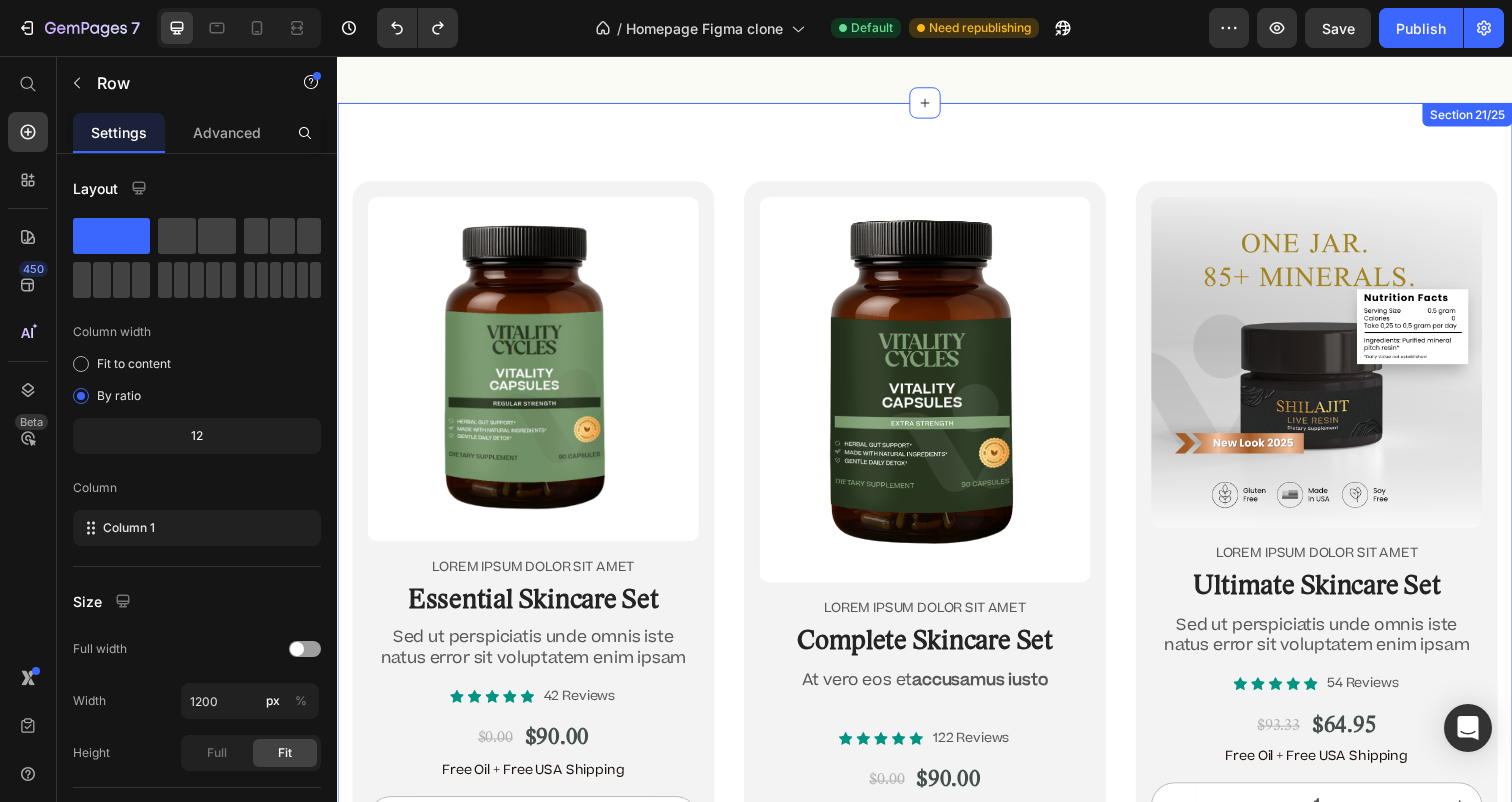 scroll, scrollTop: 11376, scrollLeft: 0, axis: vertical 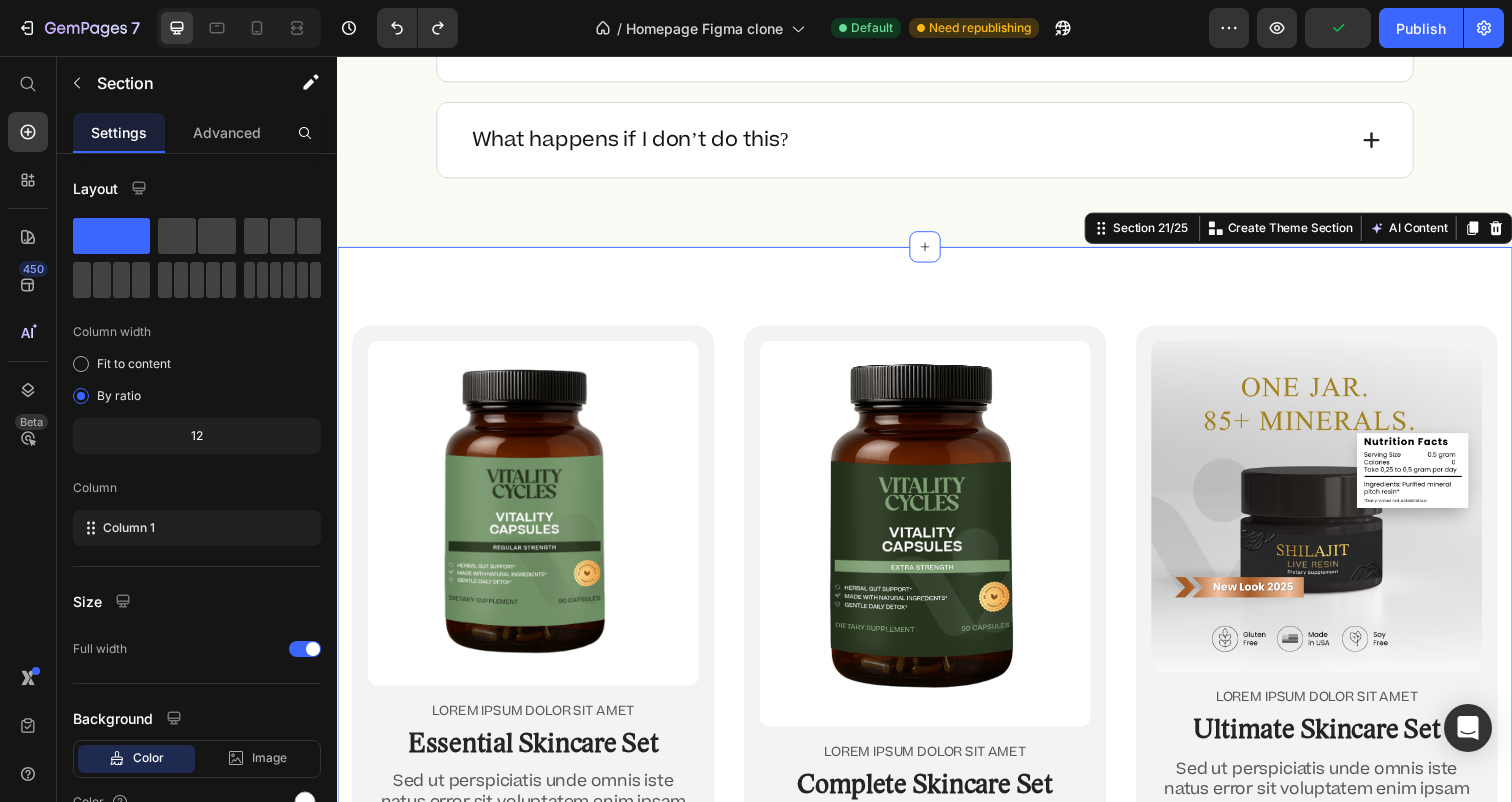 click on "Product Images Lorem ipsum dolor sit amet Text Block Essential Skincare Set Heading Sed ut perspiciatis unde omnis iste natus error sit voluptatem enim ipsam Text Block Icon Icon Icon Icon Icon Icon List 42 Reviews Text Block Row $0.00 Product Price $90.00 Product Price Row Free Oil + Free USA Shipping Text Block 1 Product Quantity Add to cart Add to Cart Row Product Row Product Images Lorem ipsum dolor sit amet Text Block Complete Skincare Set Heading At vero eos et  accusamus iusto   Text Block Icon Icon Icon Icon Icon Icon List 122 Reviews Text Block Row $0.00 Product Price $90.00 Product Price Row Free Oil + Free USA Shipping Text Block 1 Product Quantity Add to cart Add to Cart Row Product Row Product Images Lorem ipsum dolor sit amet Text Block Ultimate Skincare Set Heading Sed ut perspiciatis unde omnis iste natus error sit voluptatem enim ipsam Text Block Icon Icon Icon Icon Icon Icon List 54 Reviews Text Block Row $93.33 Product Price $64.95 Product Price Row Free Oil + Free USA Shipping Text Block" at bounding box center [937, 732] 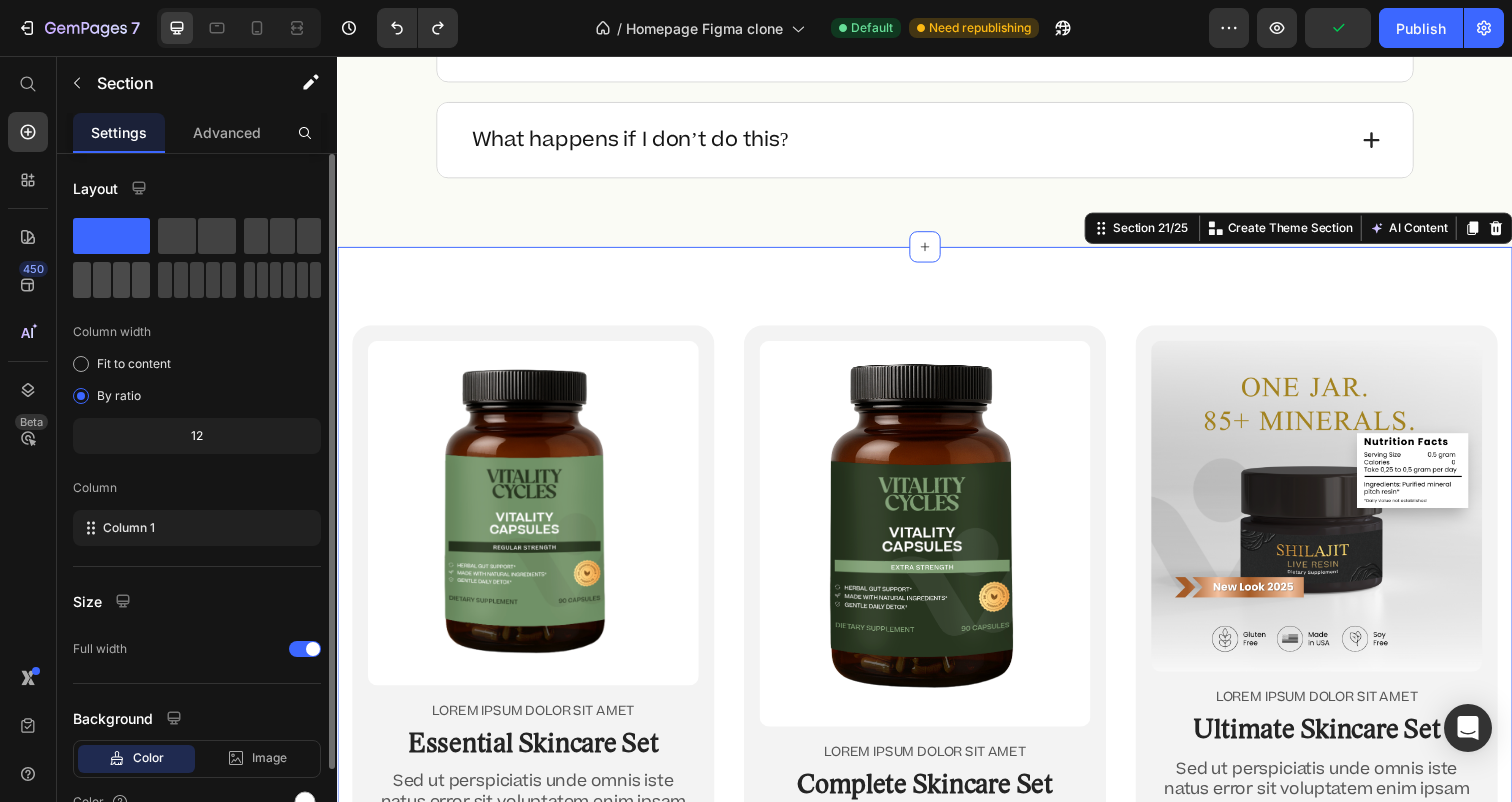 click 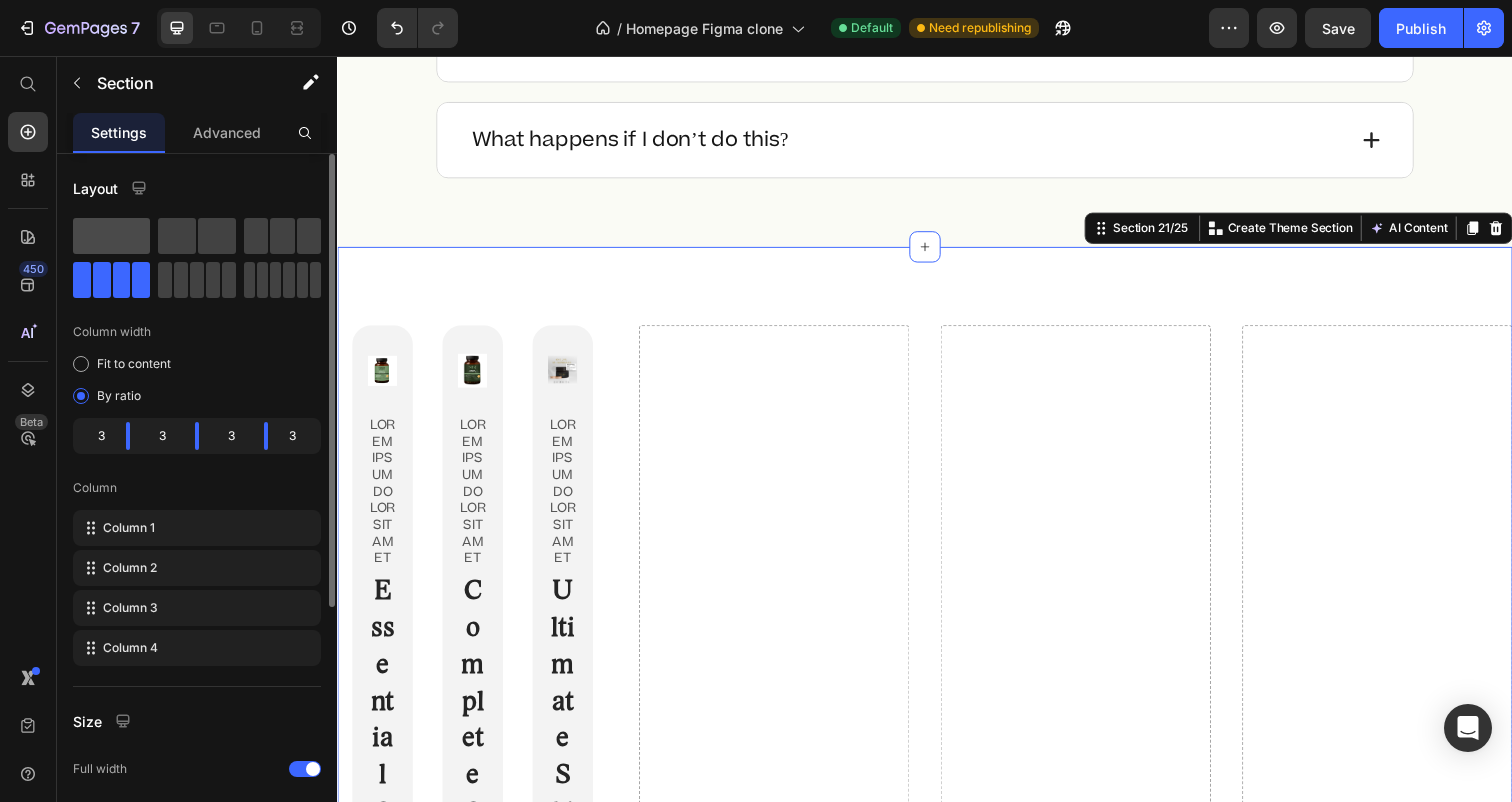 click 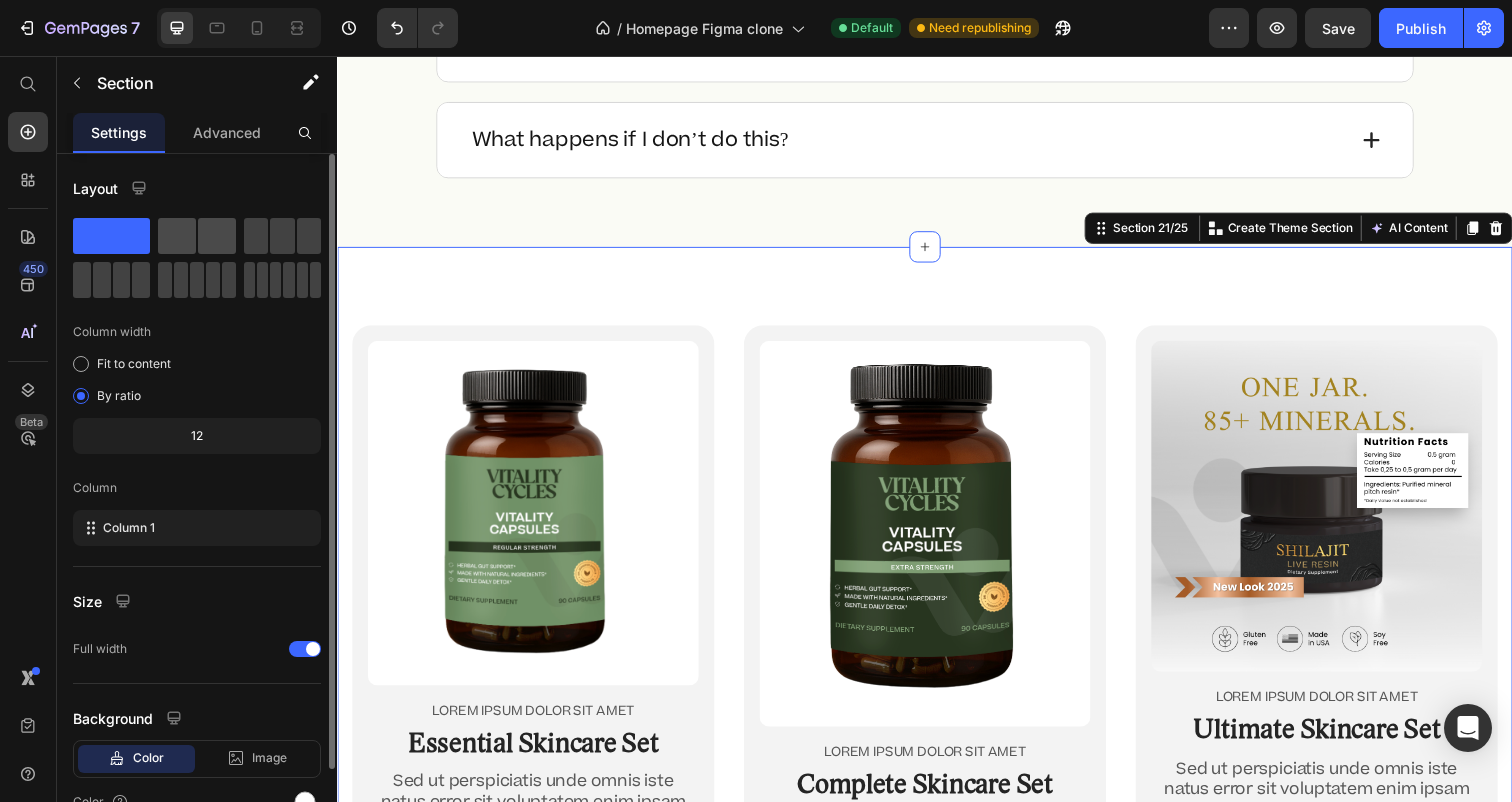 click 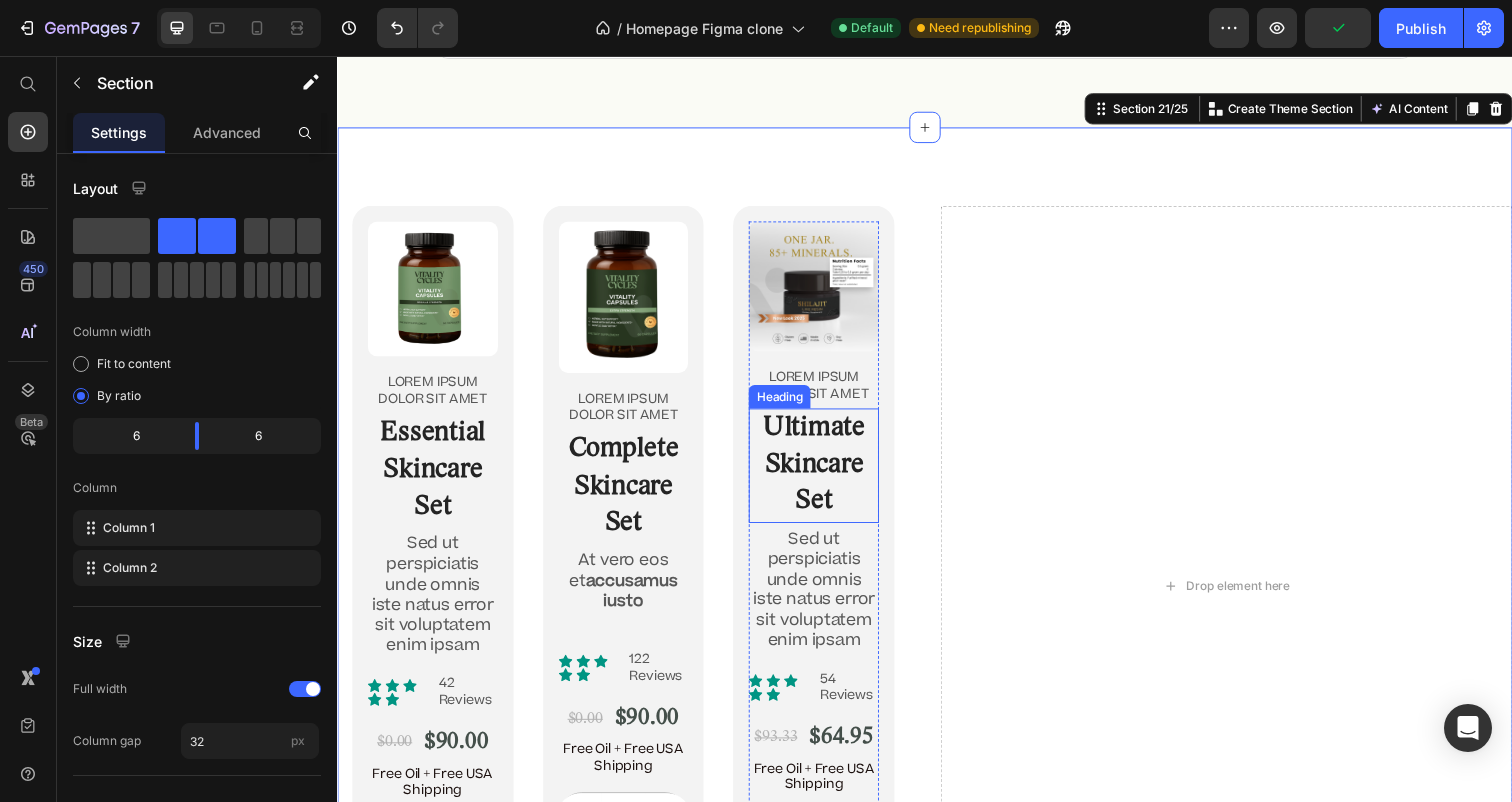 scroll, scrollTop: 11503, scrollLeft: 0, axis: vertical 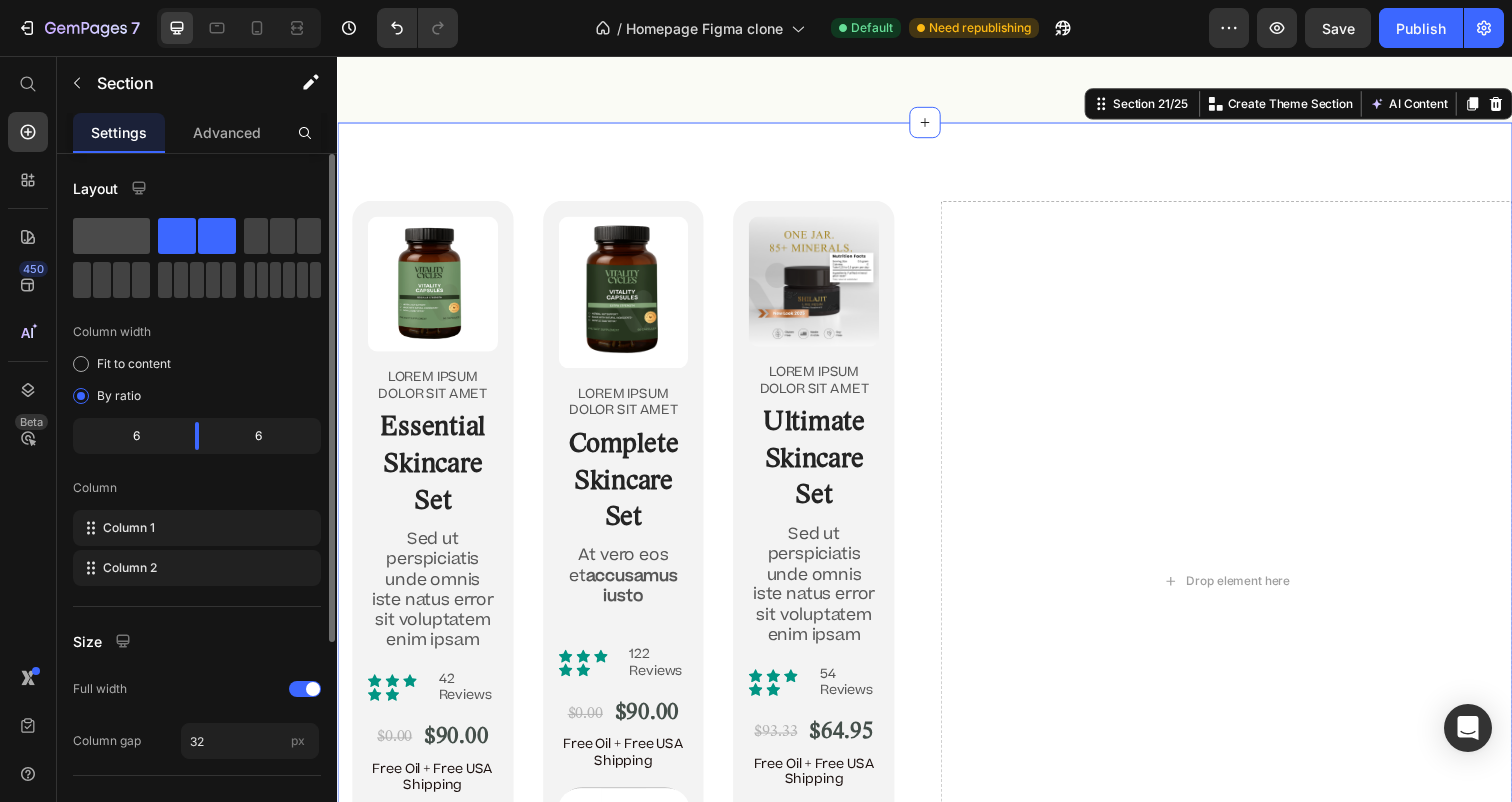 click 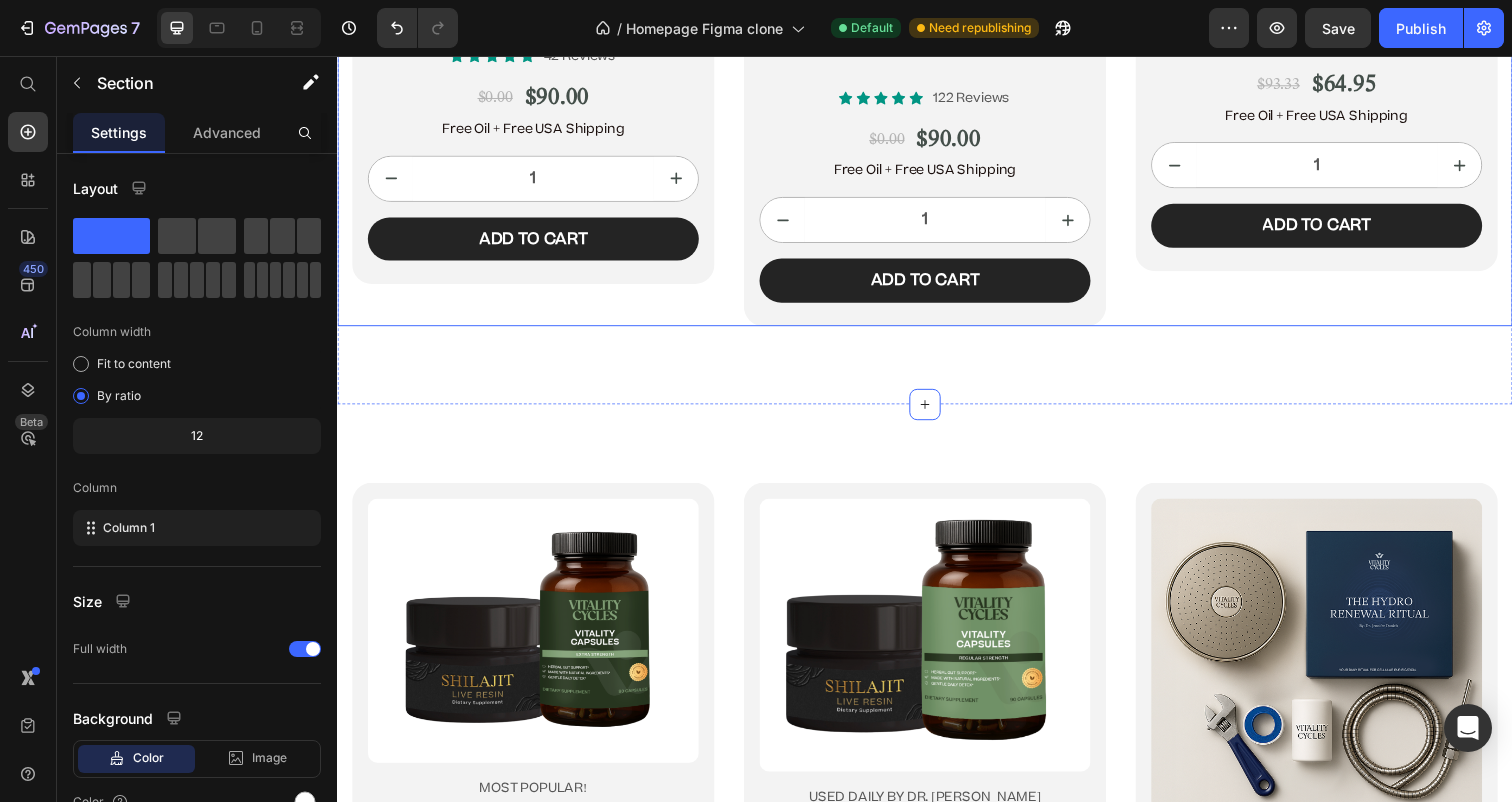 scroll, scrollTop: 12386, scrollLeft: 0, axis: vertical 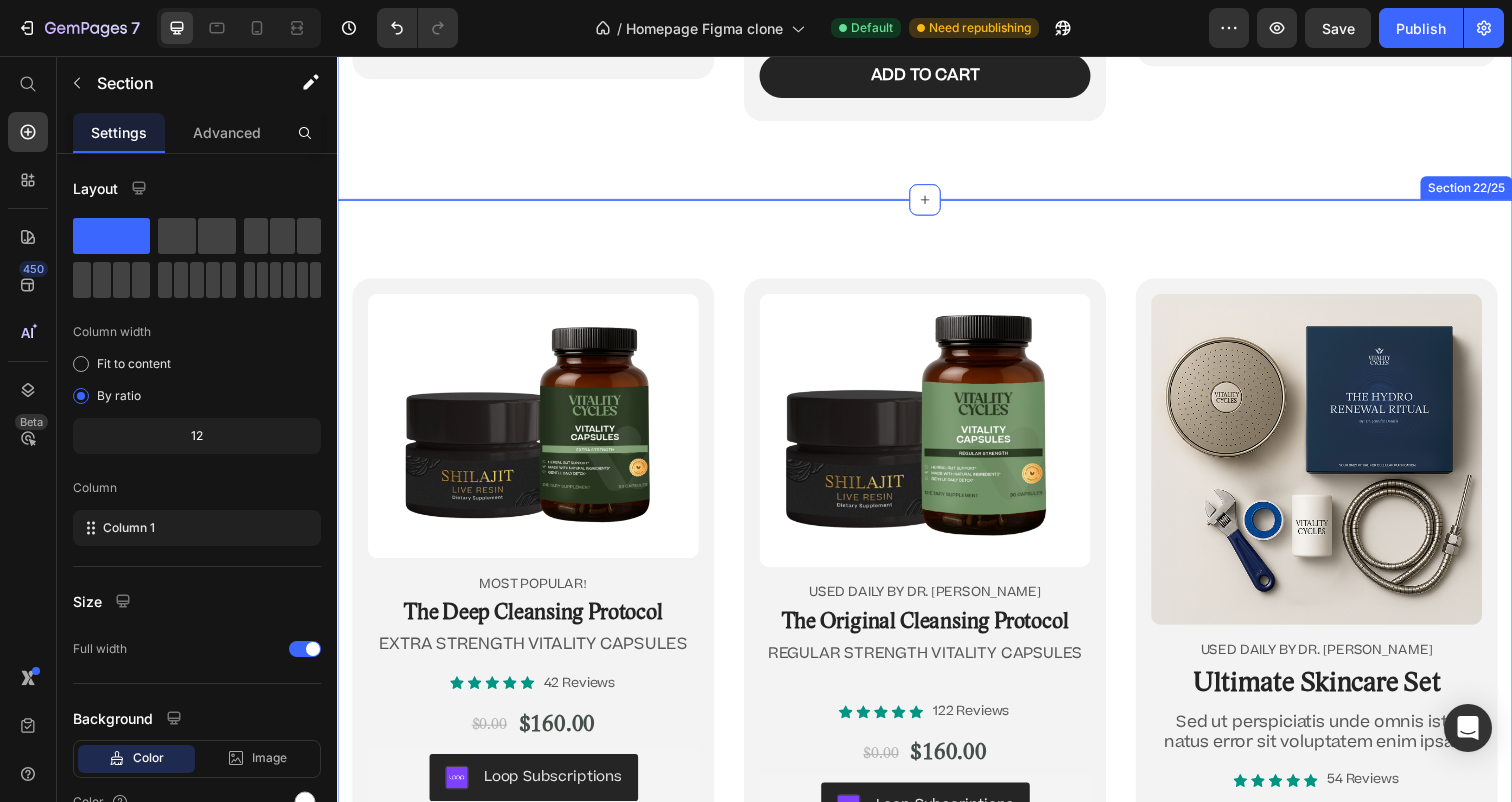 click on "Product Images most popular! Text Block The Deep Cleansing Protocol Heading EXTRA STRENGTH VITALITY CAPSULES Text Block Icon Icon Icon Icon Icon Icon List 42 Reviews Text Block Row $0.00 Product Price $160.00 Product Price Row Loop Subscriptions Loop Subscriptions Free Gift With Subscription + Free USA Shipping Text Block 1 Product Quantity Add to cart Add to Cart Row Product Row Product Images USED DAILY BY DR. JENNIFER DANIELS Text Block ⁠⁠⁠⁠⁠⁠⁠  The Original Cleansing Protocol Heading REGULAR STRENGTH VITALITY CAPSULES Text Block Icon Icon Icon Icon Icon Icon List 122 Reviews Text Block Row $0.00 Product Price $160.00 Product Price Row Loop Subscriptions Loop Subscriptions Loop Subscriptions Loop Subscriptions Free Gift With Subscription + Free USA Shipping Text Block 1 Product Quantity Add to cart Add to Cart Row Product Row Product Images USED DAILY BY DR. JENNIFER DANIELS Text Block Ultimate Skincare Set Heading Sed ut perspiciatis unde omnis iste natus error sit voluptatem enim ipsam Row" at bounding box center (937, 697) 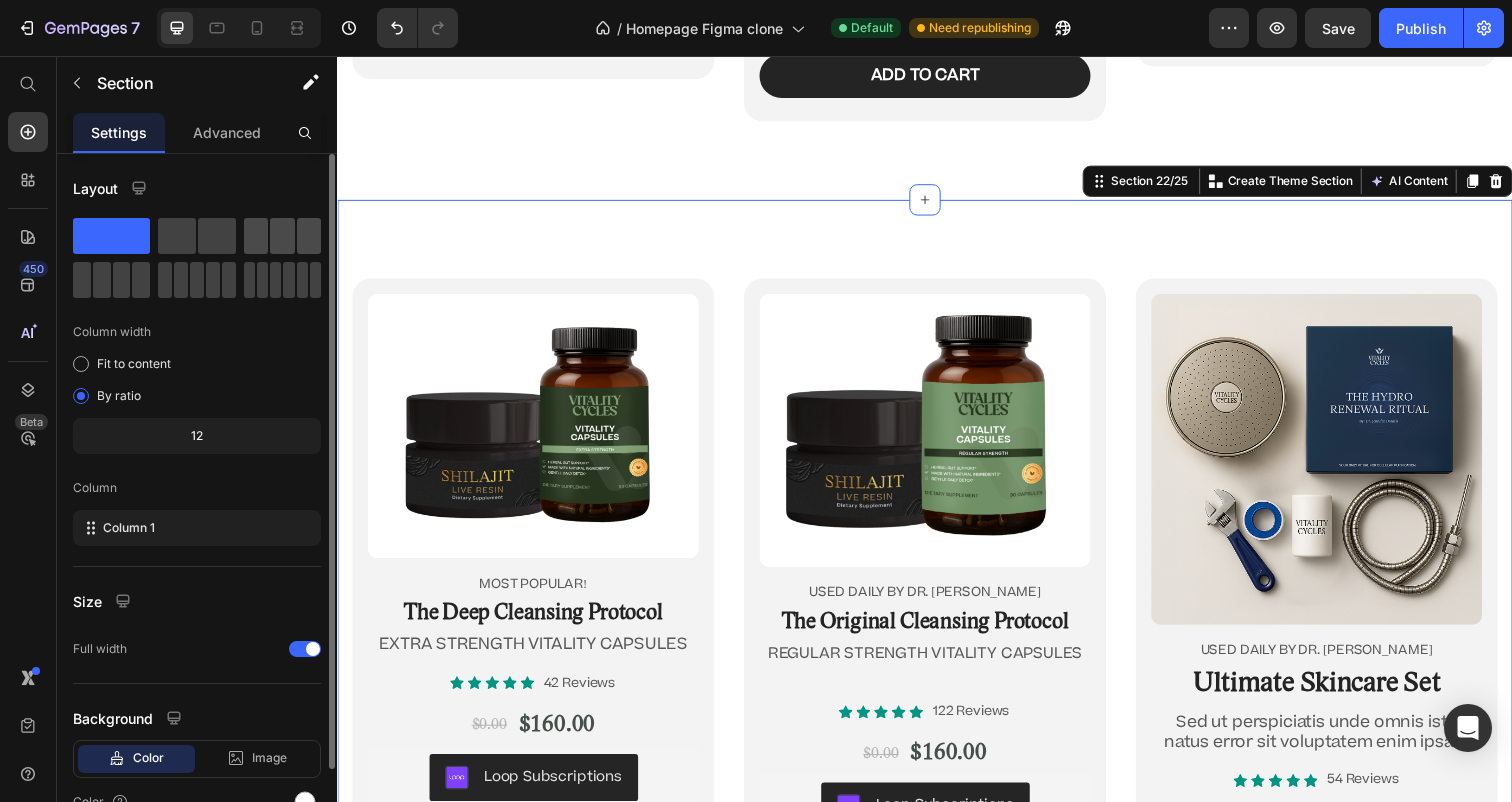 click 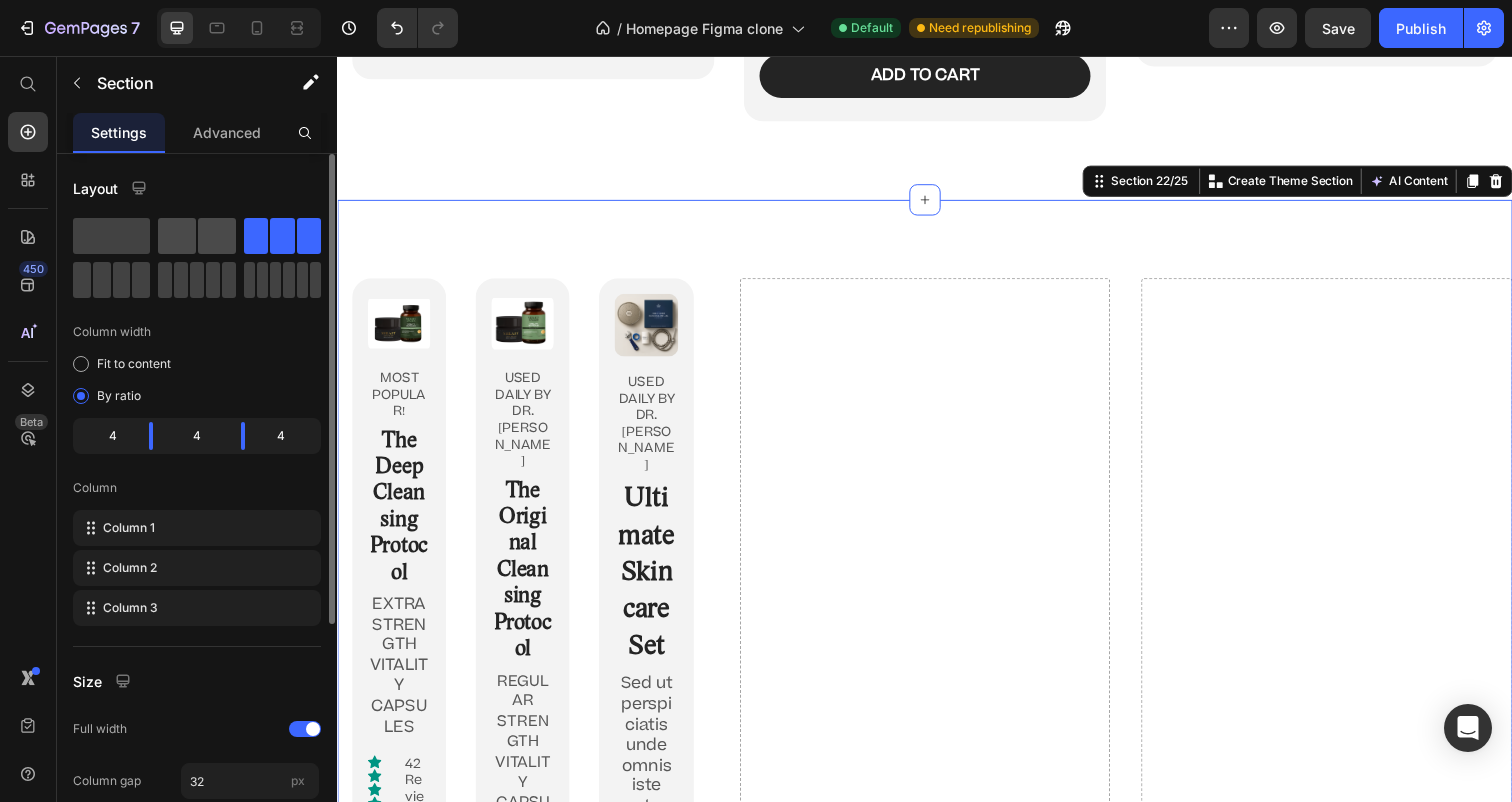 click 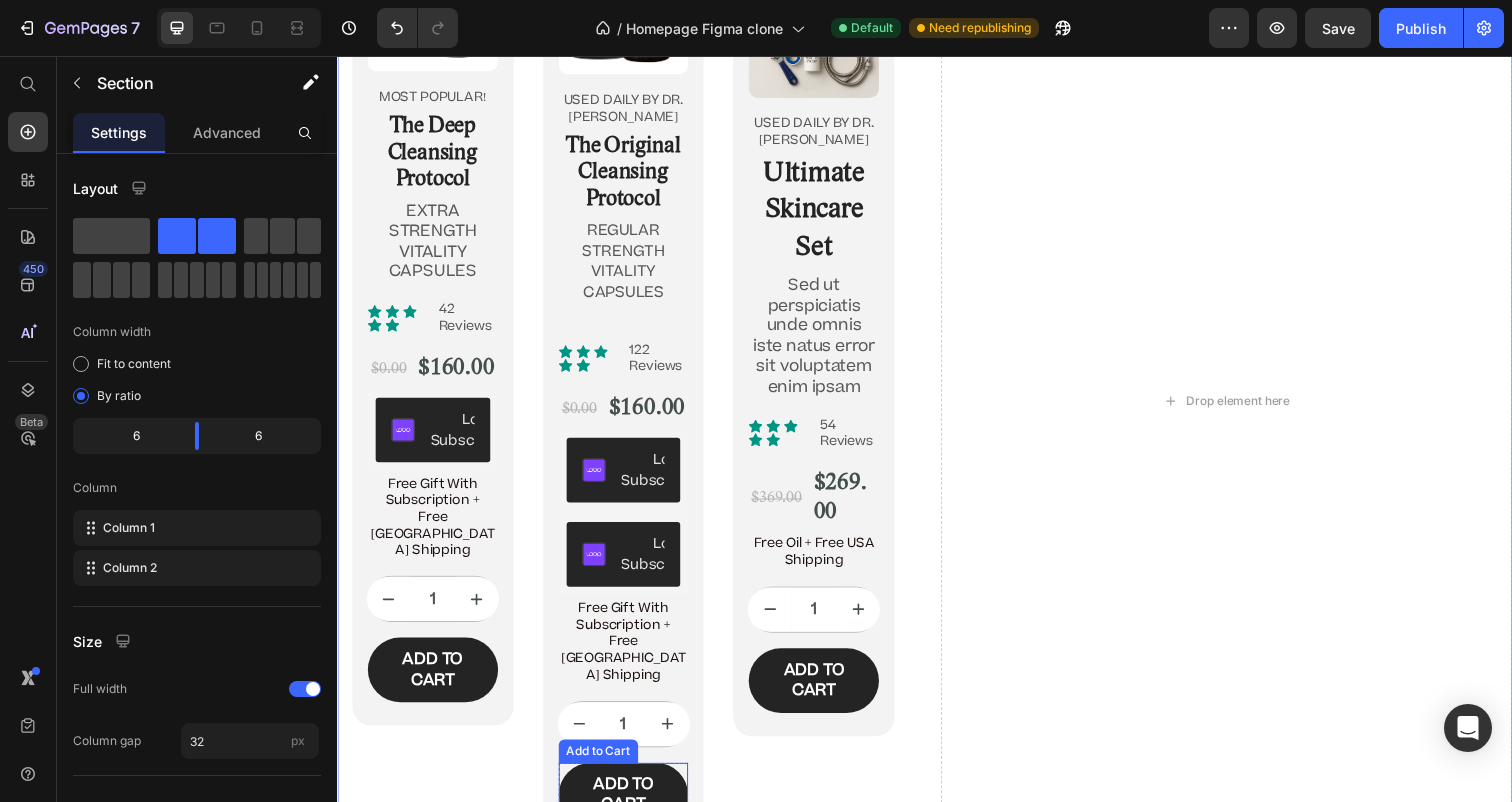 scroll, scrollTop: 12547, scrollLeft: 0, axis: vertical 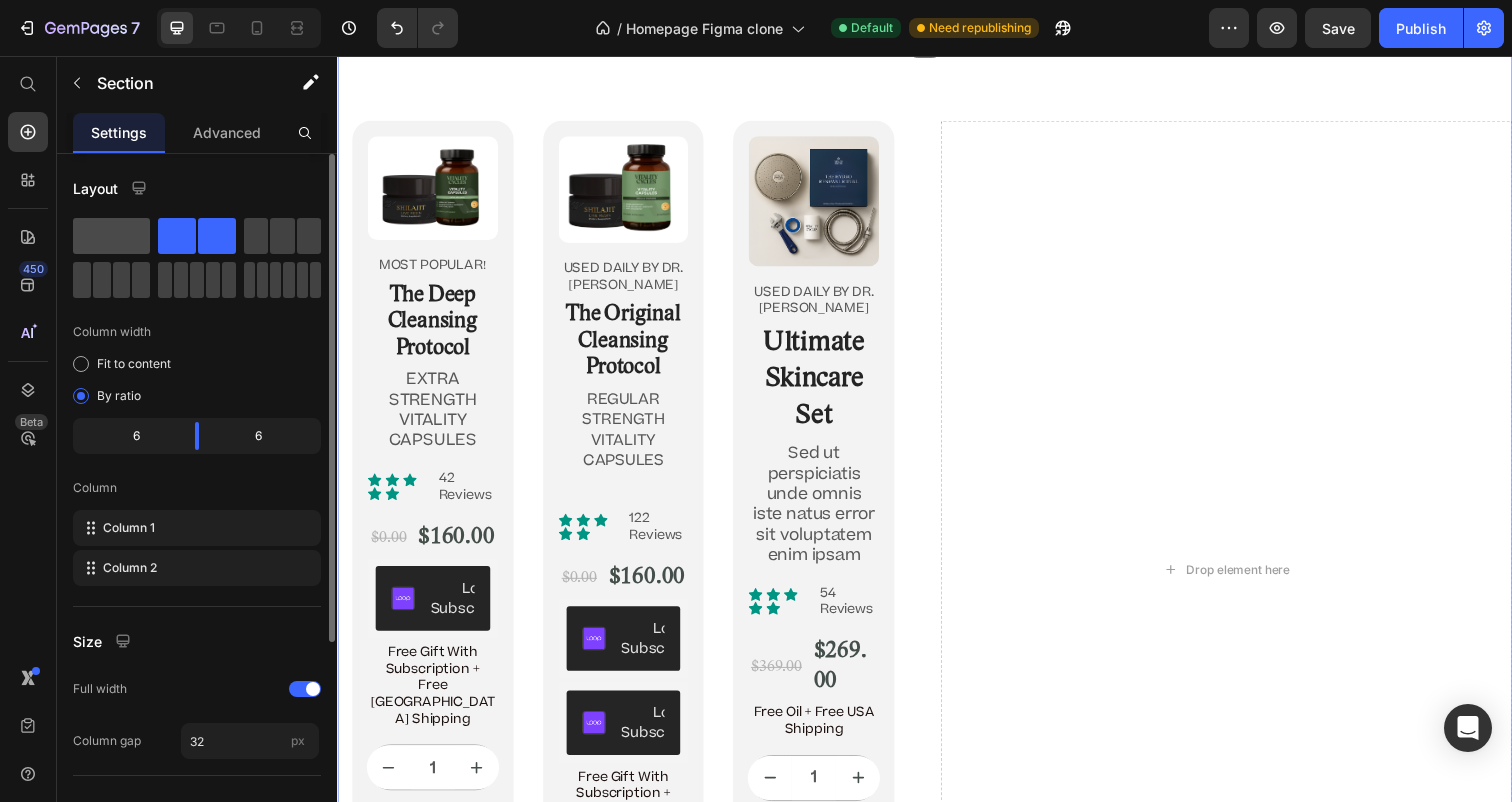 click 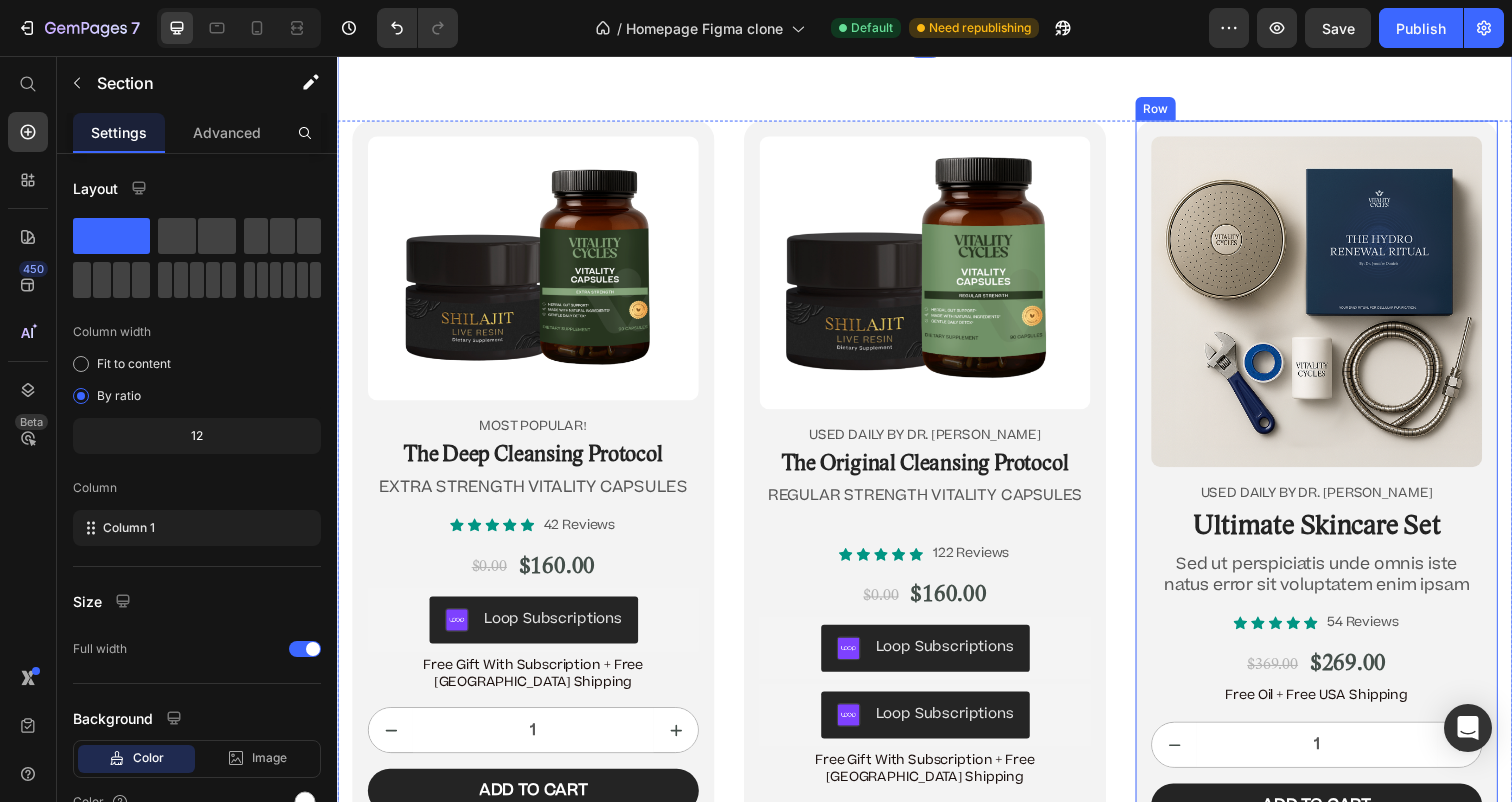 click on "Product Images USED DAILY BY DR. JENNIFER DANIELS Text Block Ultimate Skincare Set Heading Sed ut perspiciatis unde omnis iste natus error sit voluptatem enim ipsam Text Block Icon Icon Icon Icon Icon Icon List 54 Reviews Text Block Row $369.00 Product Price $269.00 Product Price Row Free Oil + Free USA Shipping Text Block 1 Product Quantity Add to cart Add to Cart Row Product Row" at bounding box center (1337, 495) 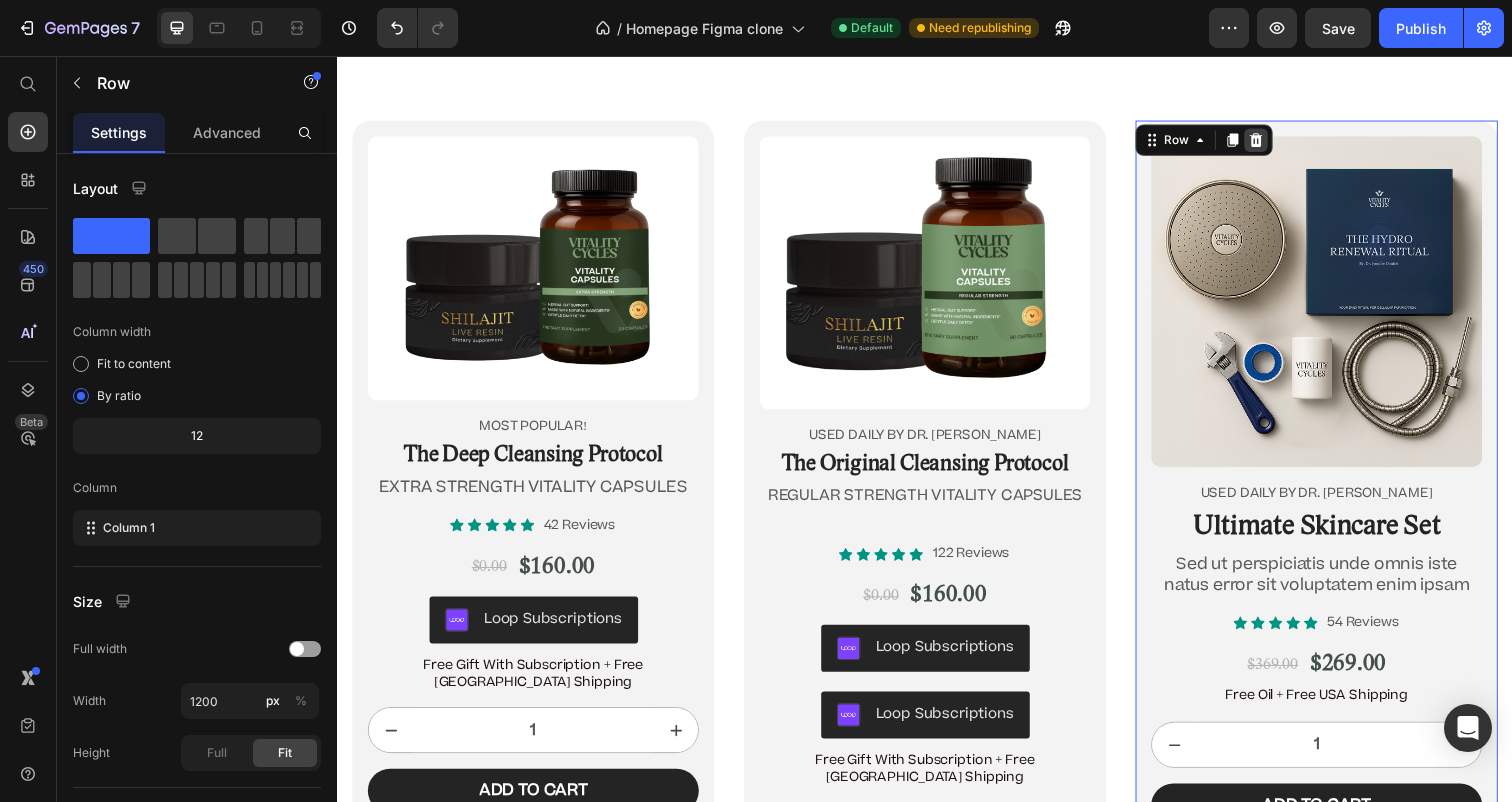 click 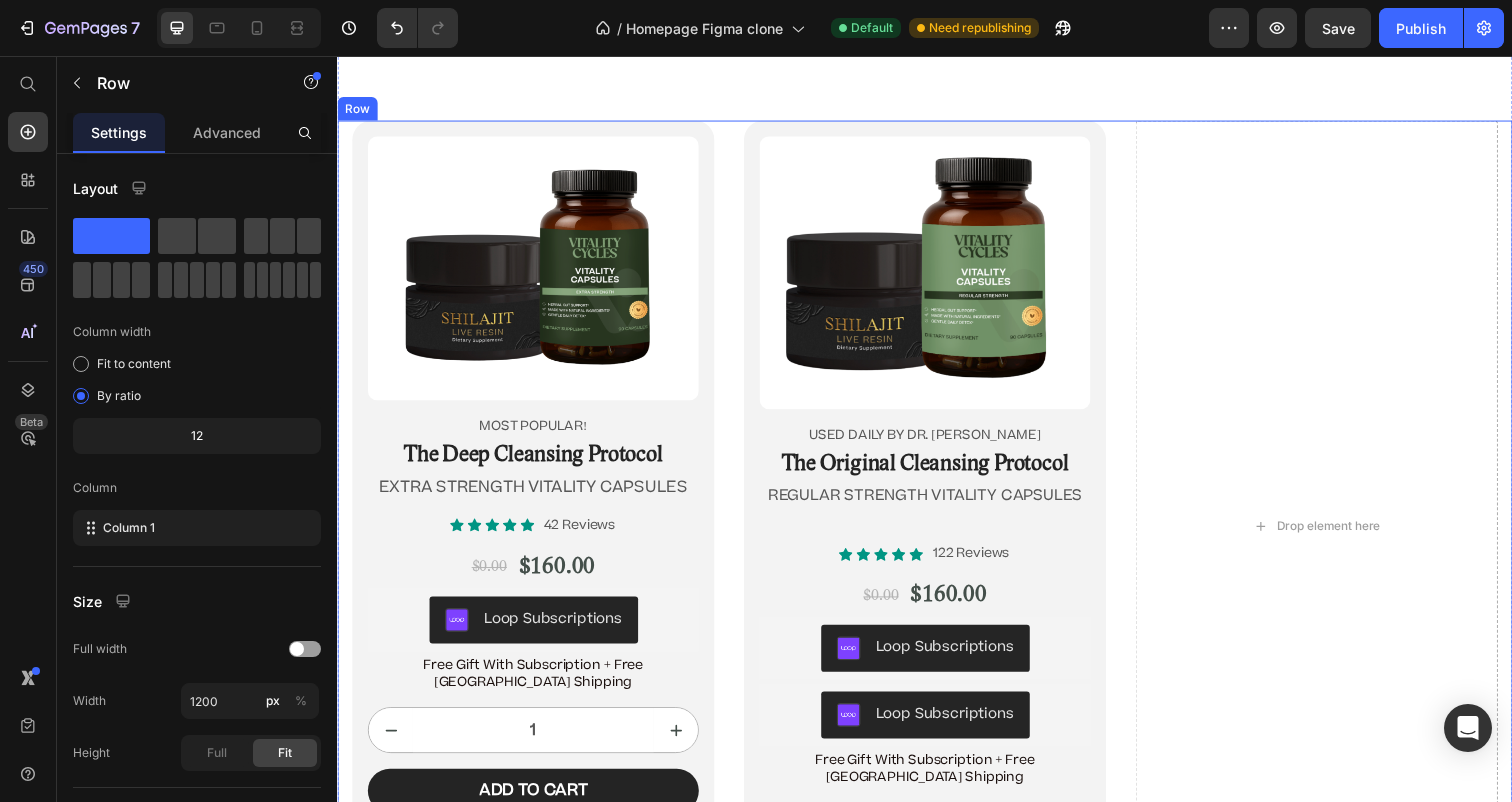 scroll, scrollTop: 2893, scrollLeft: 0, axis: vertical 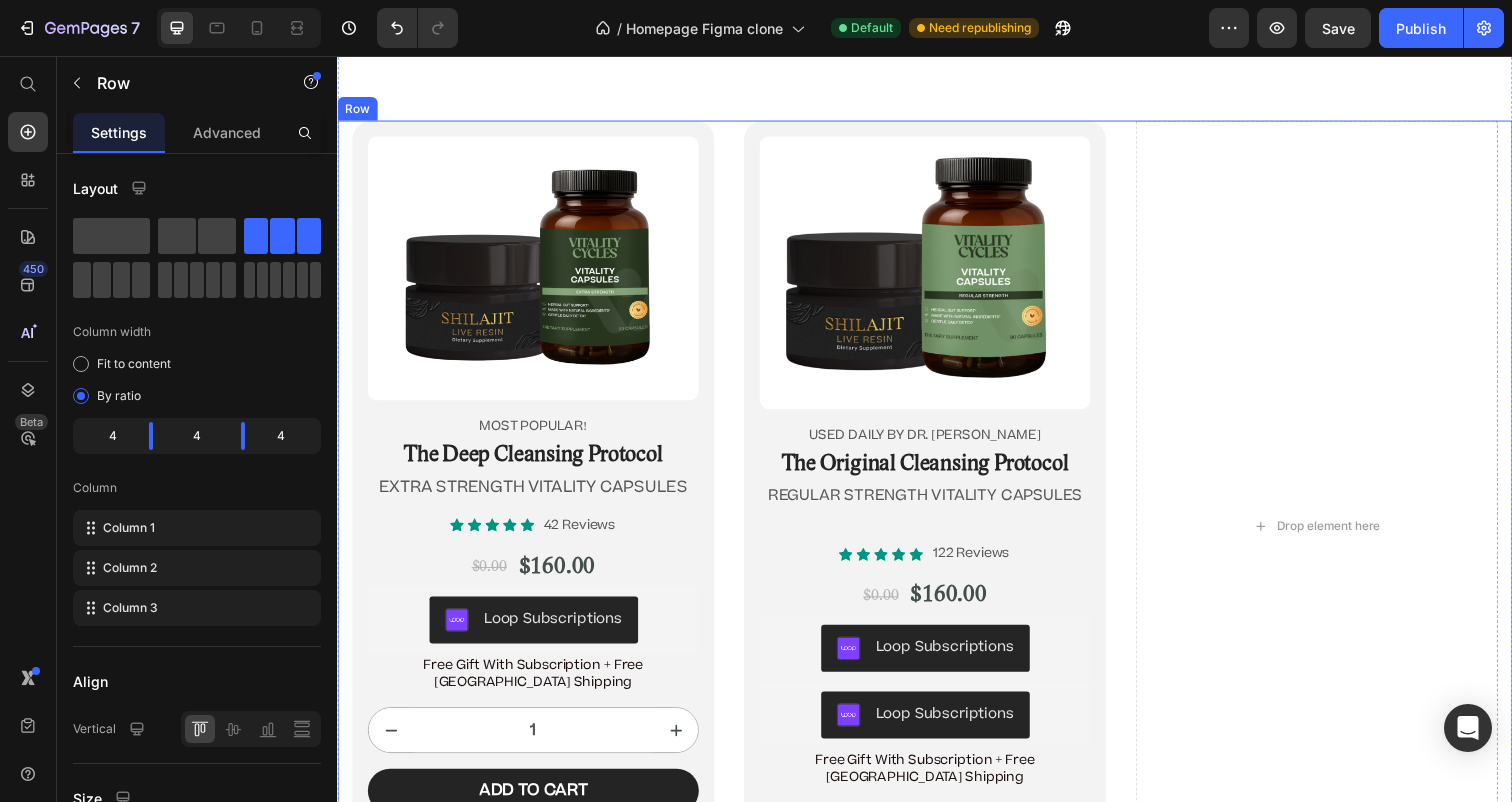 click on "Drop element here" at bounding box center (1337, 536) 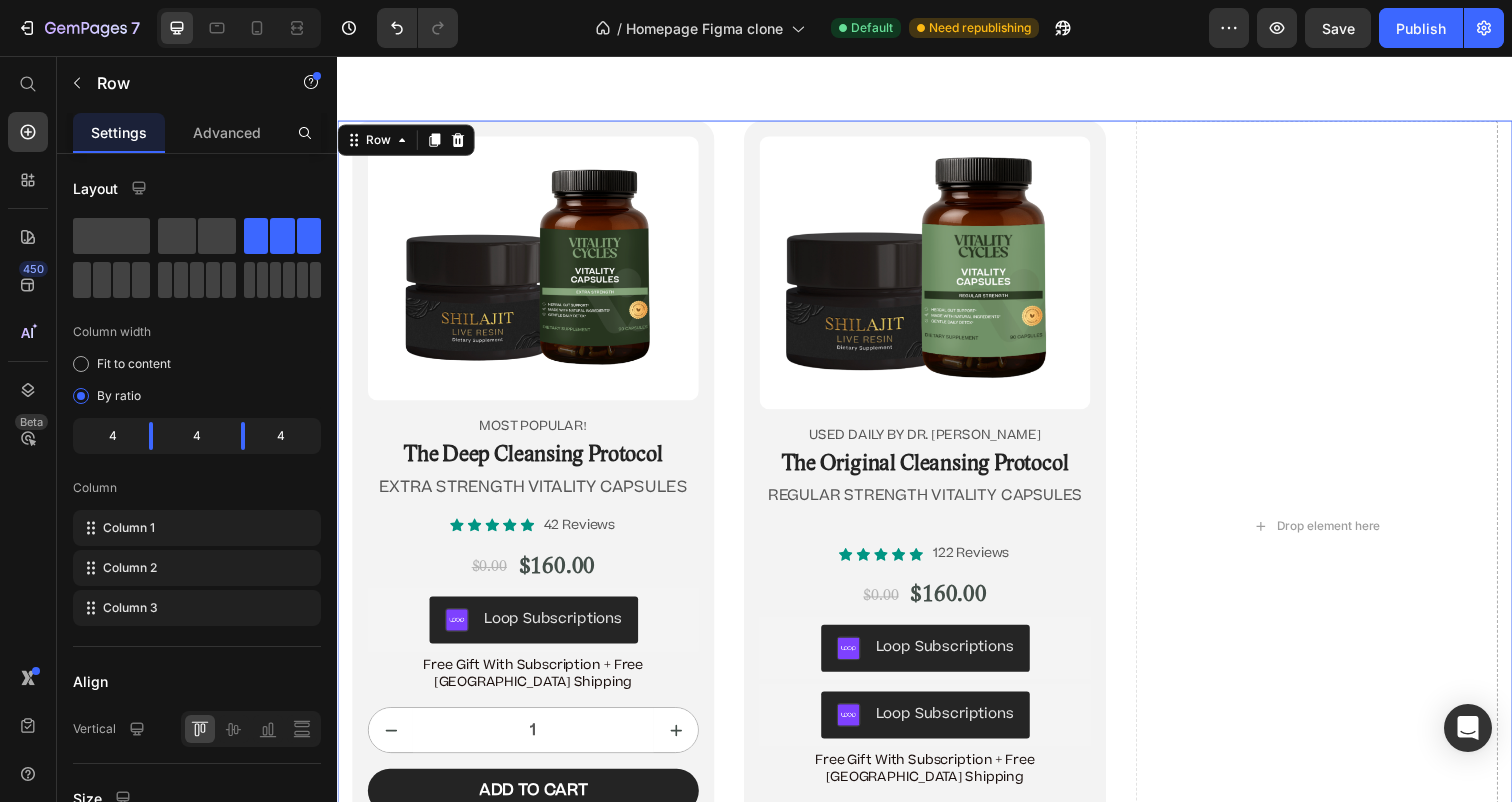 click on "Product Images most popular! Text Block The Deep Cleansing Protocol Heading EXTRA STRENGTH VITALITY CAPSULES Text Block Icon Icon Icon Icon Icon Icon List 42 Reviews Text Block Row $0.00 Product Price $160.00 Product Price Row Loop Subscriptions Loop Subscriptions Free Gift With Subscription + Free USA Shipping Text Block 1 Product Quantity Add to cart Add to Cart Row Product Row Product Images USED DAILY BY DR. JENNIFER DANIELS Text Block ⁠⁠⁠⁠⁠⁠⁠  The Original Cleansing Protocol Heading REGULAR STRENGTH VITALITY CAPSULES Text Block Icon Icon Icon Icon Icon Icon List 122 Reviews Text Block Row $0.00 Product Price $160.00 Product Price Row Loop Subscriptions Loop Subscriptions Loop Subscriptions Loop Subscriptions Free Gift With Subscription + Free USA Shipping Text Block 1 Product Quantity Add to cart Add to Cart Row Product Row
Drop element here Row   0" at bounding box center (937, 536) 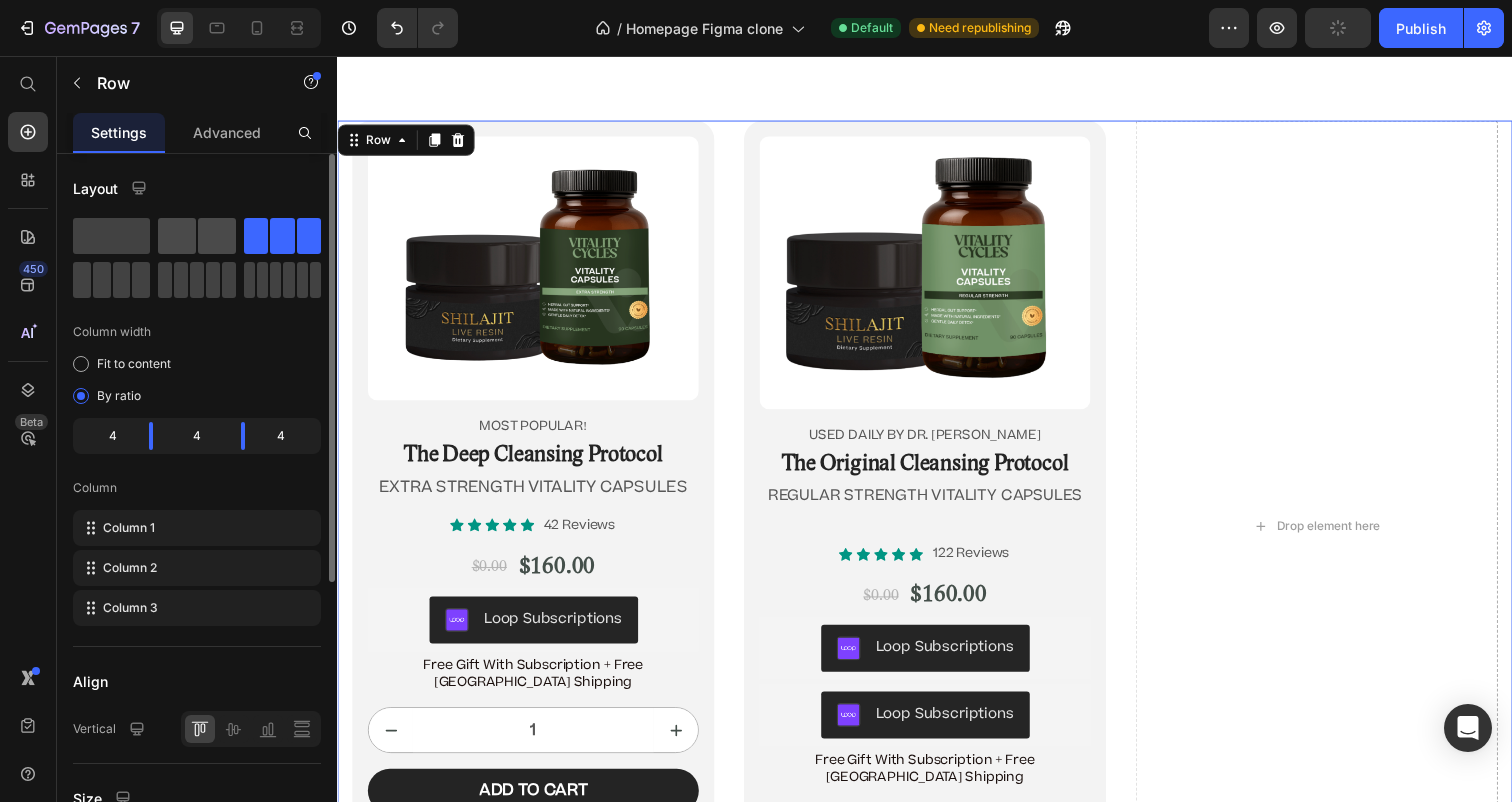 click 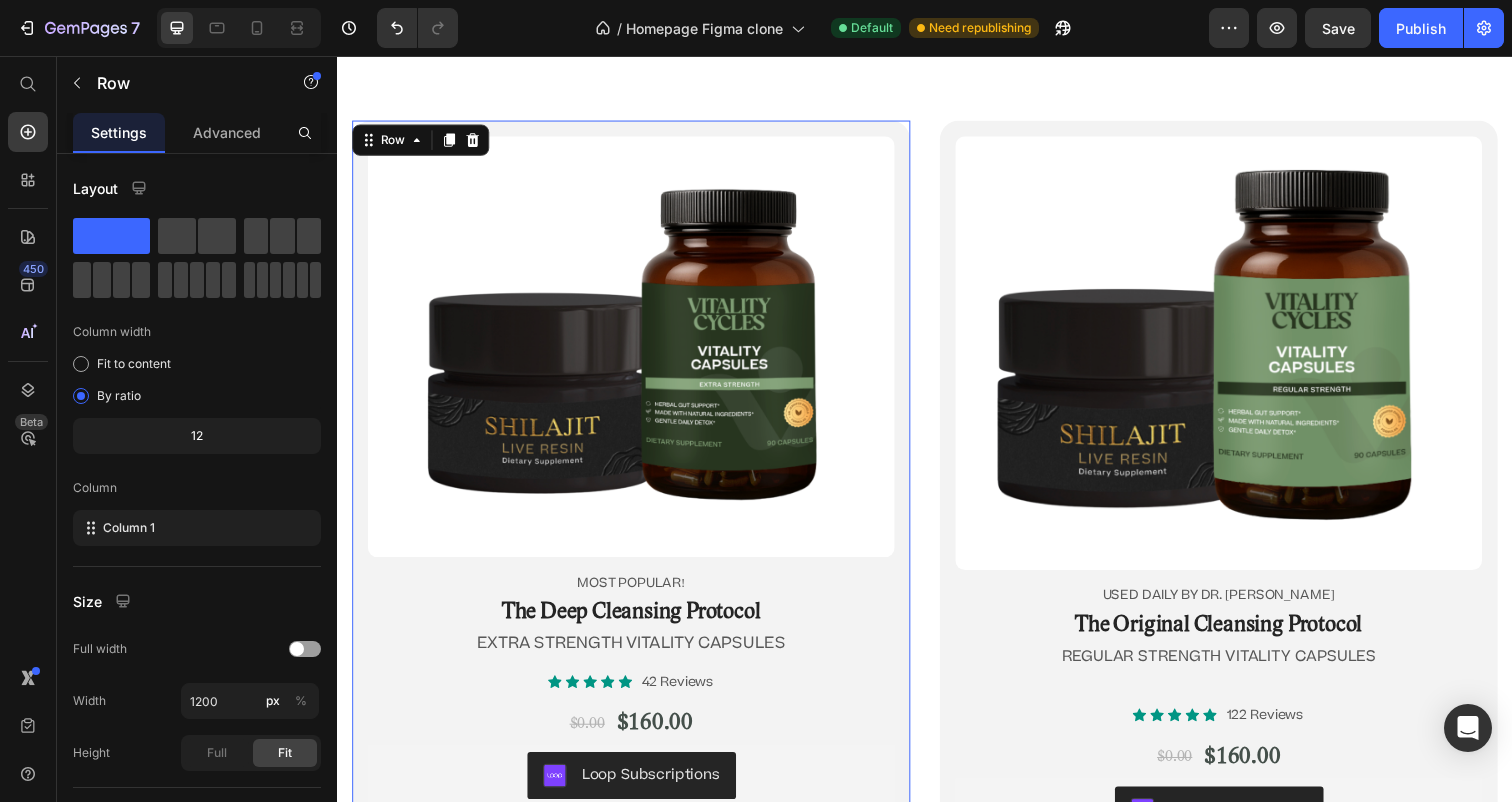 click on "Product Images most popular! Text Block The Deep Cleansing Protocol Heading EXTRA STRENGTH VITALITY CAPSULES Text Block Icon Icon Icon Icon Icon Icon List 42 Reviews Text Block Row $0.00 Product Price $160.00 Product Price Row Loop Subscriptions Loop Subscriptions Free Gift With Subscription + Free USA Shipping Text Block 1 Product Quantity Add to cart Add to Cart Row Product Row   0" at bounding box center [637, 559] 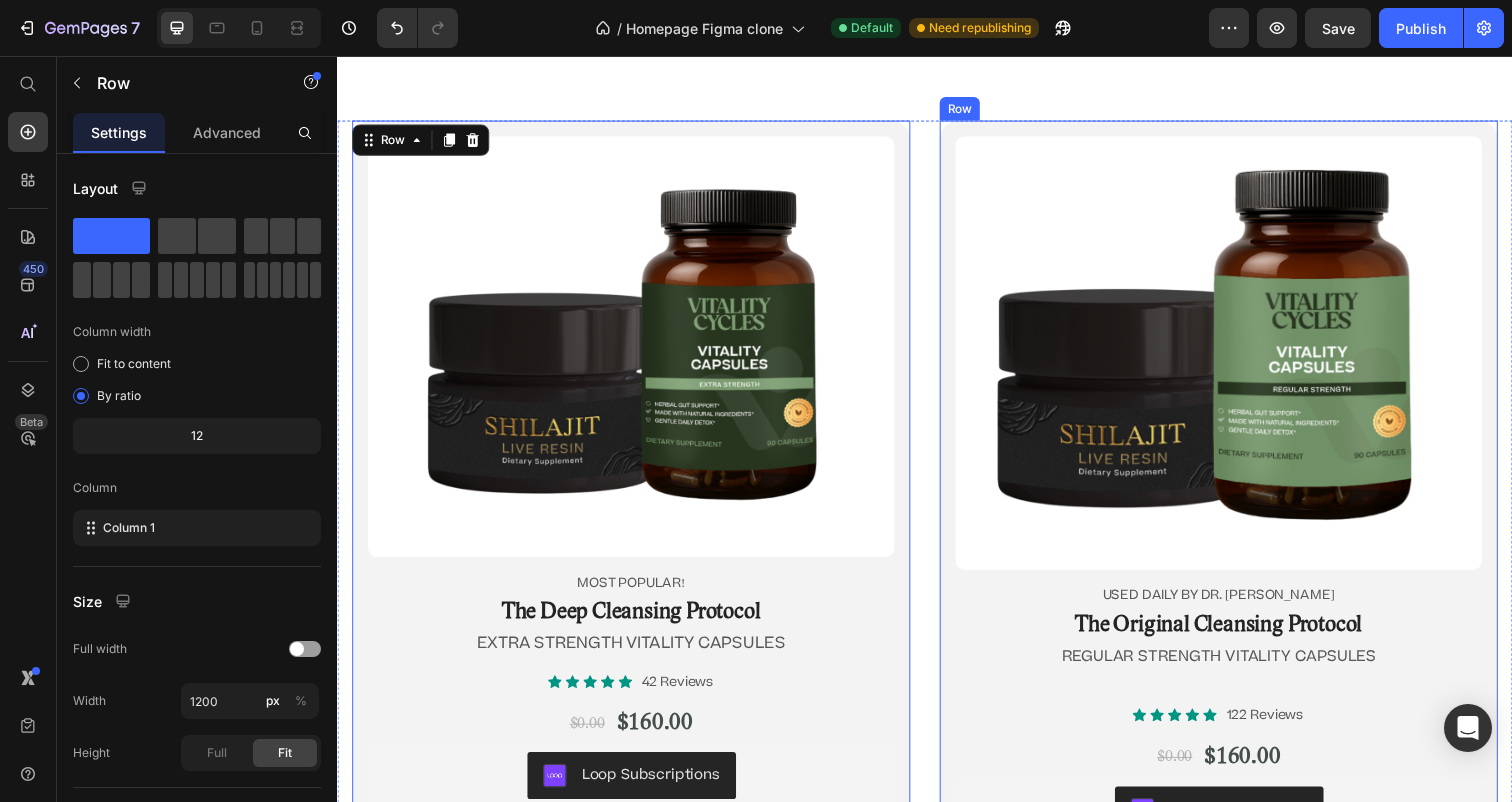 click on "Product Images USED DAILY BY DR. JENNIFER DANIELS Text Block ⁠⁠⁠⁠⁠⁠⁠  The Original Cleansing Protocol Heading REGULAR STRENGTH VITALITY CAPSULES Text Block Icon Icon Icon Icon Icon Icon List 122 Reviews Text Block Row $0.00 Product Price $160.00 Product Price Row Loop Subscriptions Loop Subscriptions Loop Subscriptions Loop Subscriptions Free Gift With Subscription + Free USA Shipping Text Block 1 Product Quantity Add to cart Add to Cart Row Product Row" at bounding box center [1237, 610] 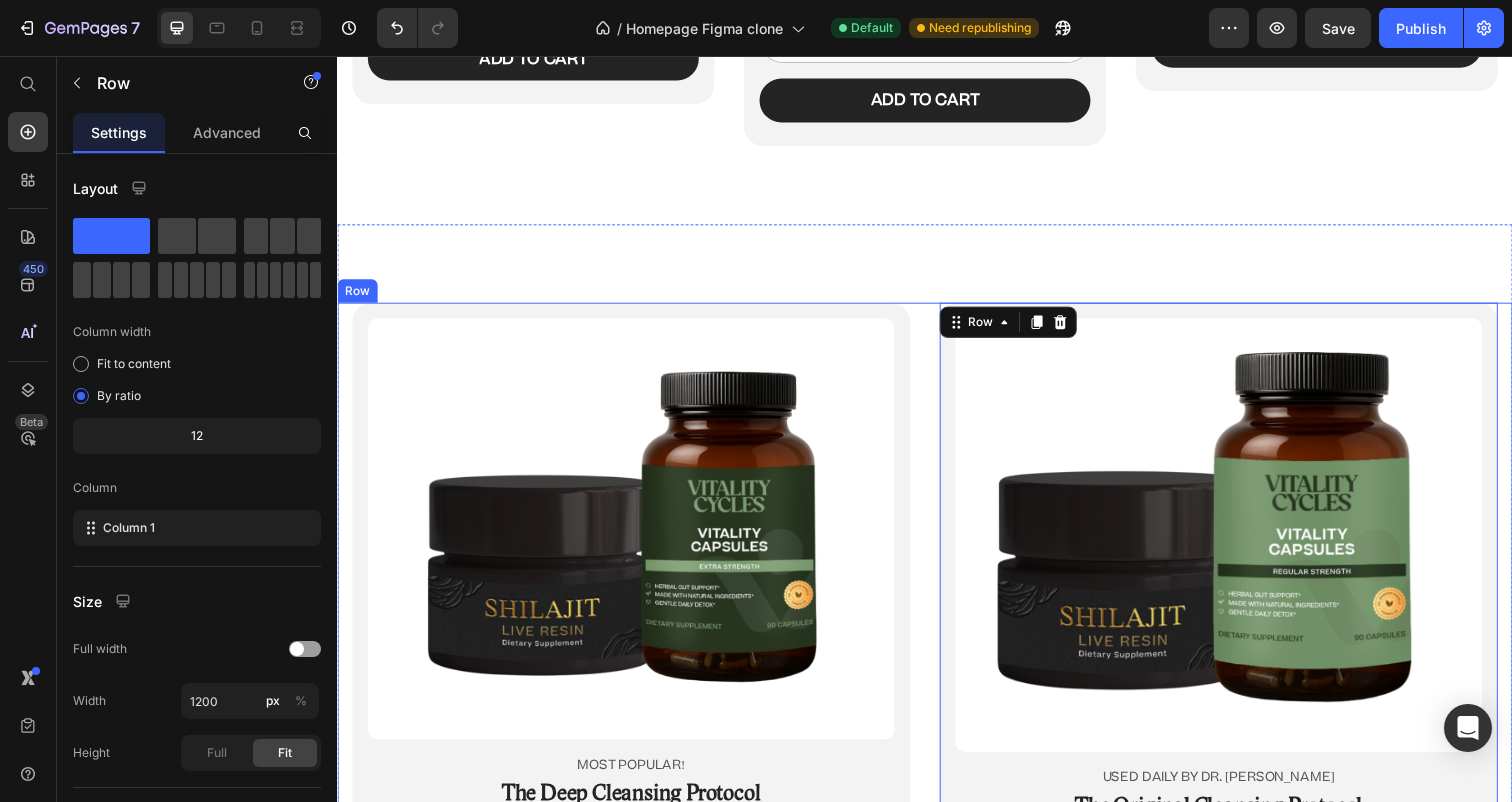 scroll, scrollTop: 12308, scrollLeft: 0, axis: vertical 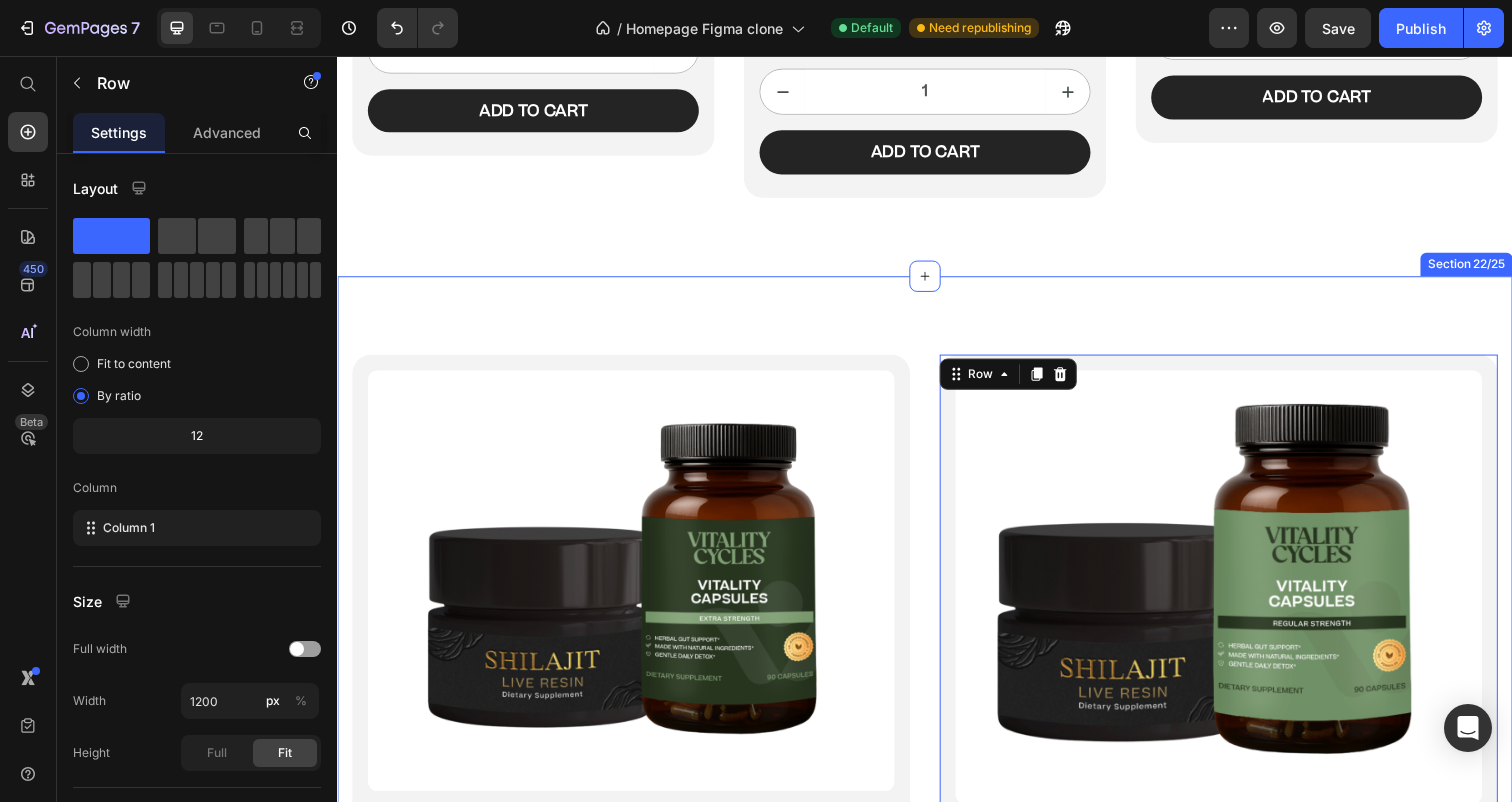 click on "Product Images most popular! Text Block The Deep Cleansing Protocol Heading EXTRA STRENGTH VITALITY CAPSULES Text Block Icon Icon Icon Icon Icon Icon List 42 Reviews Text Block Row $0.00 Product Price $160.00 Product Price Row Loop Subscriptions Loop Subscriptions Free Gift With Subscription + Free USA Shipping Text Block 1 Product Quantity Add to cart Add to Cart Row Product Row Product Images USED DAILY BY DR. JENNIFER DANIELS Text Block ⁠⁠⁠⁠⁠⁠⁠  The Original Cleansing Protocol Heading REGULAR STRENGTH VITALITY CAPSULES Text Block Icon Icon Icon Icon Icon Icon List 122 Reviews Text Block Row $0.00 Product Price $160.00 Product Price Row Loop Subscriptions Loop Subscriptions Loop Subscriptions Loop Subscriptions Free Gift With Subscription + Free USA Shipping Text Block 1 Product Quantity Add to cart Add to Cart Row Product Row   0 Row Section 22/25" at bounding box center (937, 849) 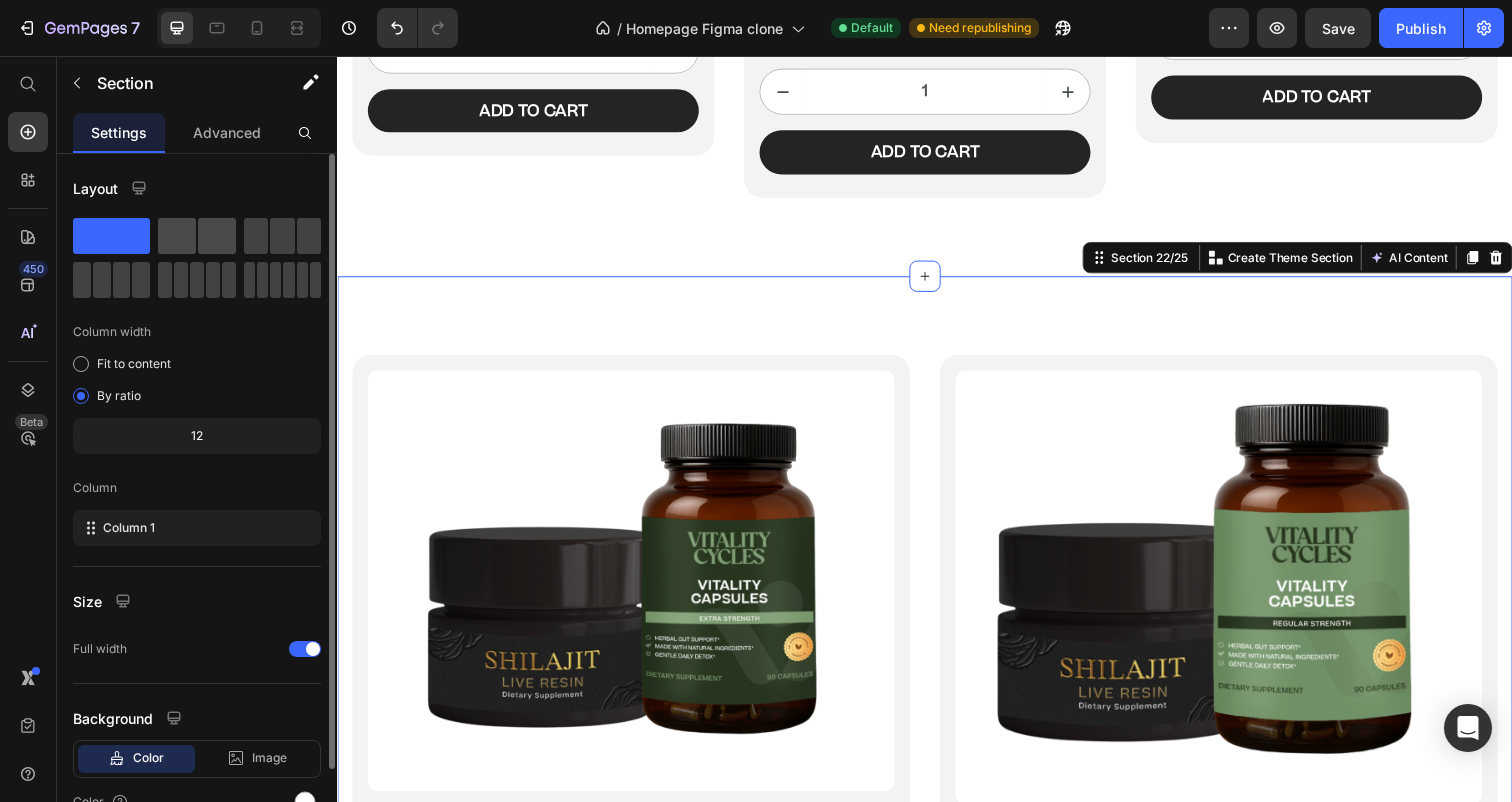 click 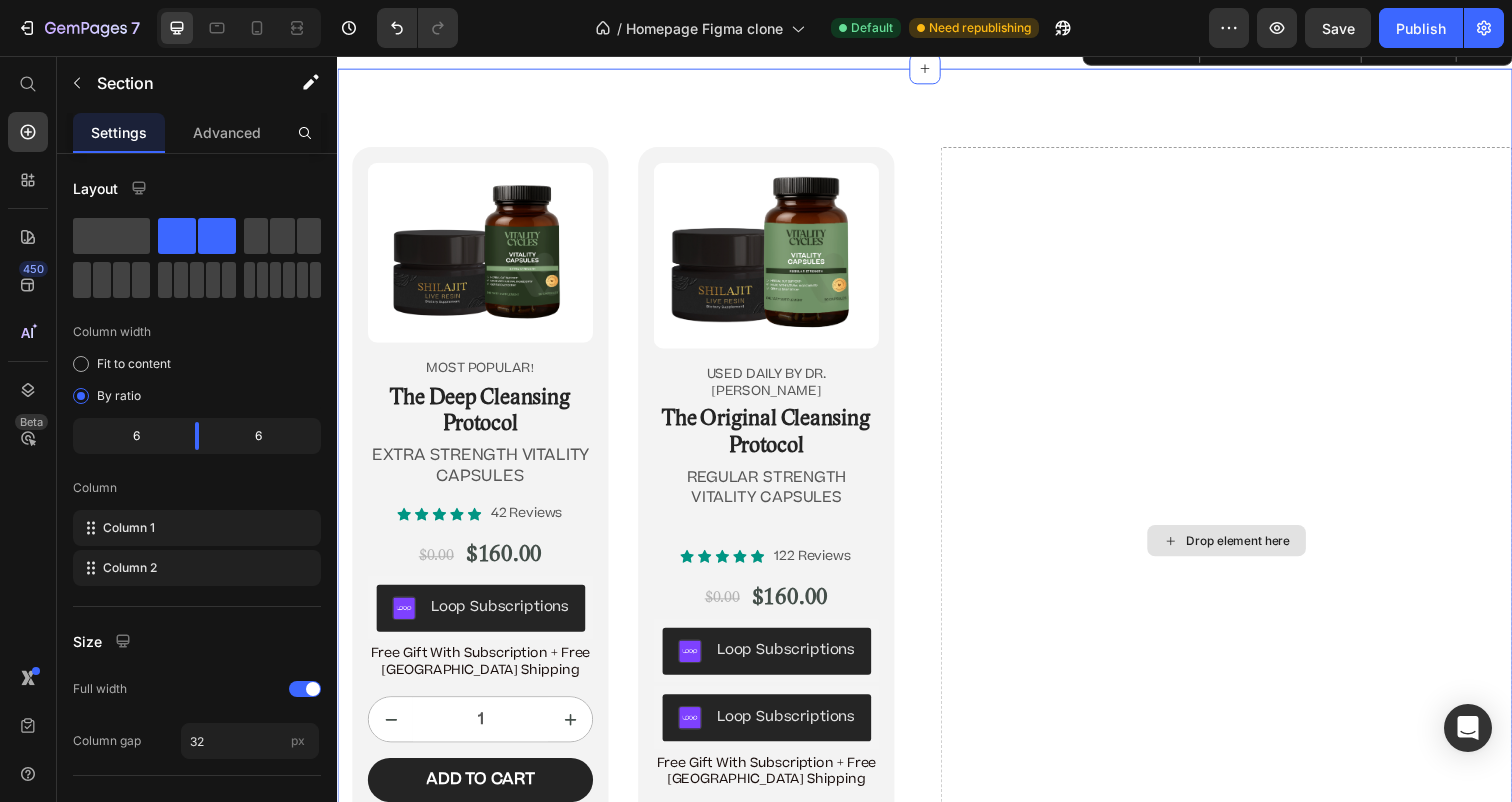 scroll, scrollTop: 12444, scrollLeft: 0, axis: vertical 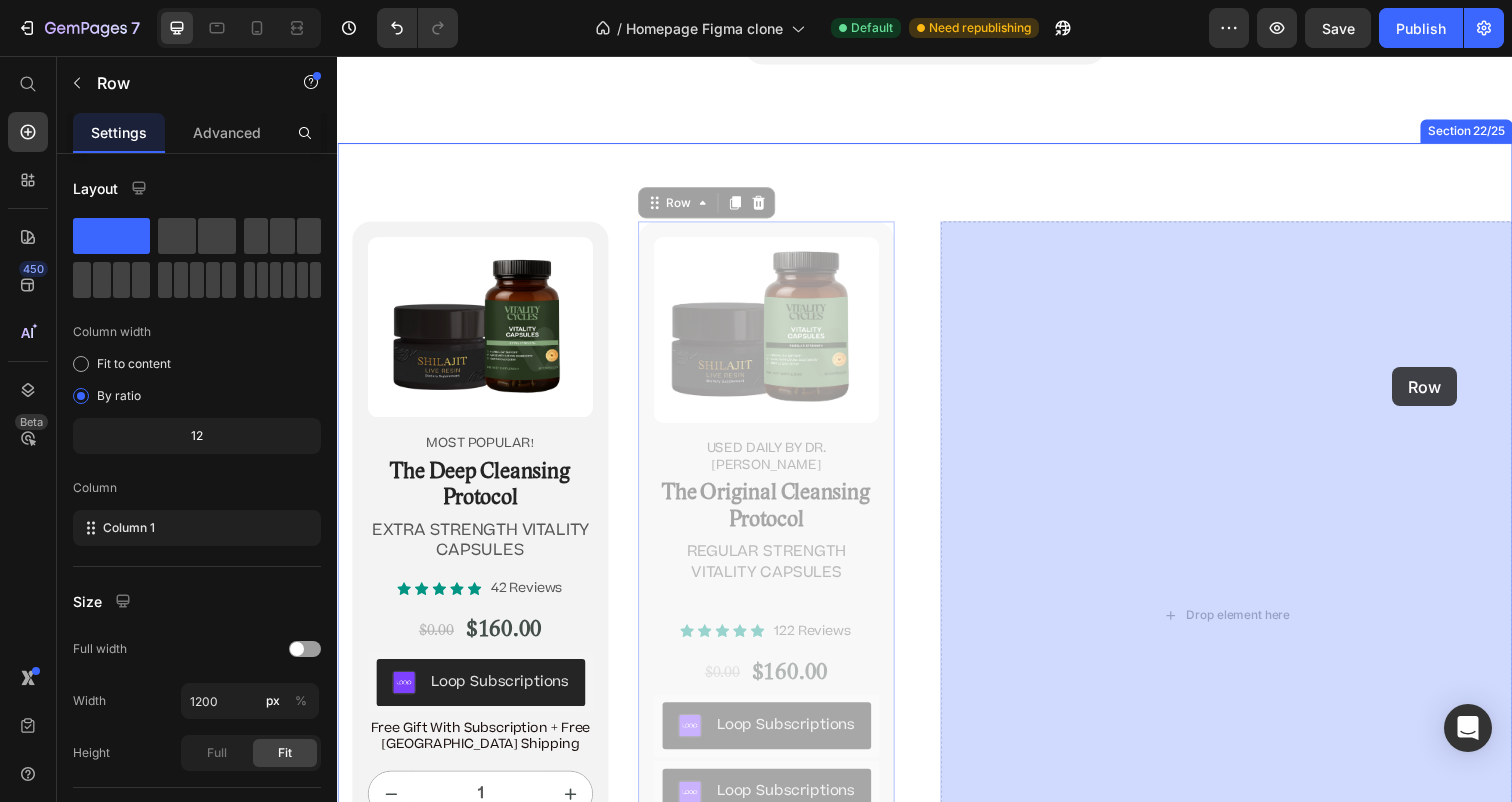 drag, startPoint x: 901, startPoint y: 277, endPoint x: 1392, endPoint y: 367, distance: 499.18033 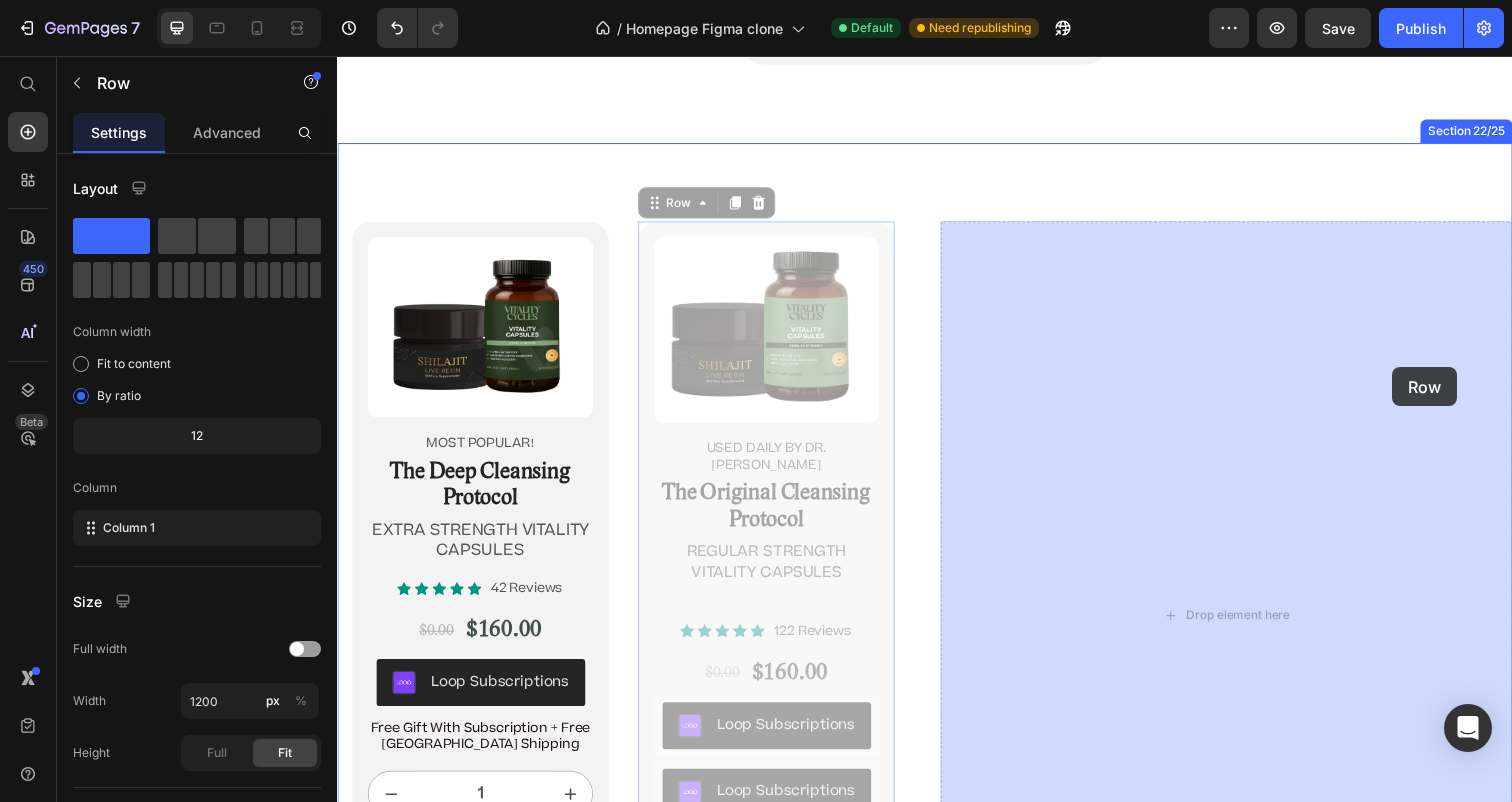 click on "Header Image “Before there was Big Pharma, there were bowel movements.”  Text Block [PERSON_NAME] Text Block Row Row
Icon
Icon
Icon
Icon
Icon Icon List 4.9/5  based on 4,974 reviews Text Block Row Doctor-Designed | 25,000+ [DEMOGRAPHIC_DATA] Cleansed | Not Sold in Stores Text Block                Title Line The Hidden [MEDICAL_DATA] Cleanse That’s Quietly Helping 25,000+ [DEMOGRAPHIC_DATA] Heal Naturally. Heading The Only Dr. [PERSON_NAME]-Approved Full-[MEDICAL_DATA] System Text Block Row Section 2/25 This is not a supplement. It’s not a detox powder. It’s a full-[MEDICAL_DATA] ritual that reclaims your health from the inside out. If you’ve ever wondered why you’re bloated, foggy, tired, or sick—and doctors never give you real answers—it’s time you read what got Dr. [PERSON_NAME] banned. Text Block If you’re over 45, struggle with digestion, energy, or feel like something’s ‘off’—this is for you. Text Block
Jump to the system Button Row Section 3/25 Heading Row" at bounding box center (937, -5043) 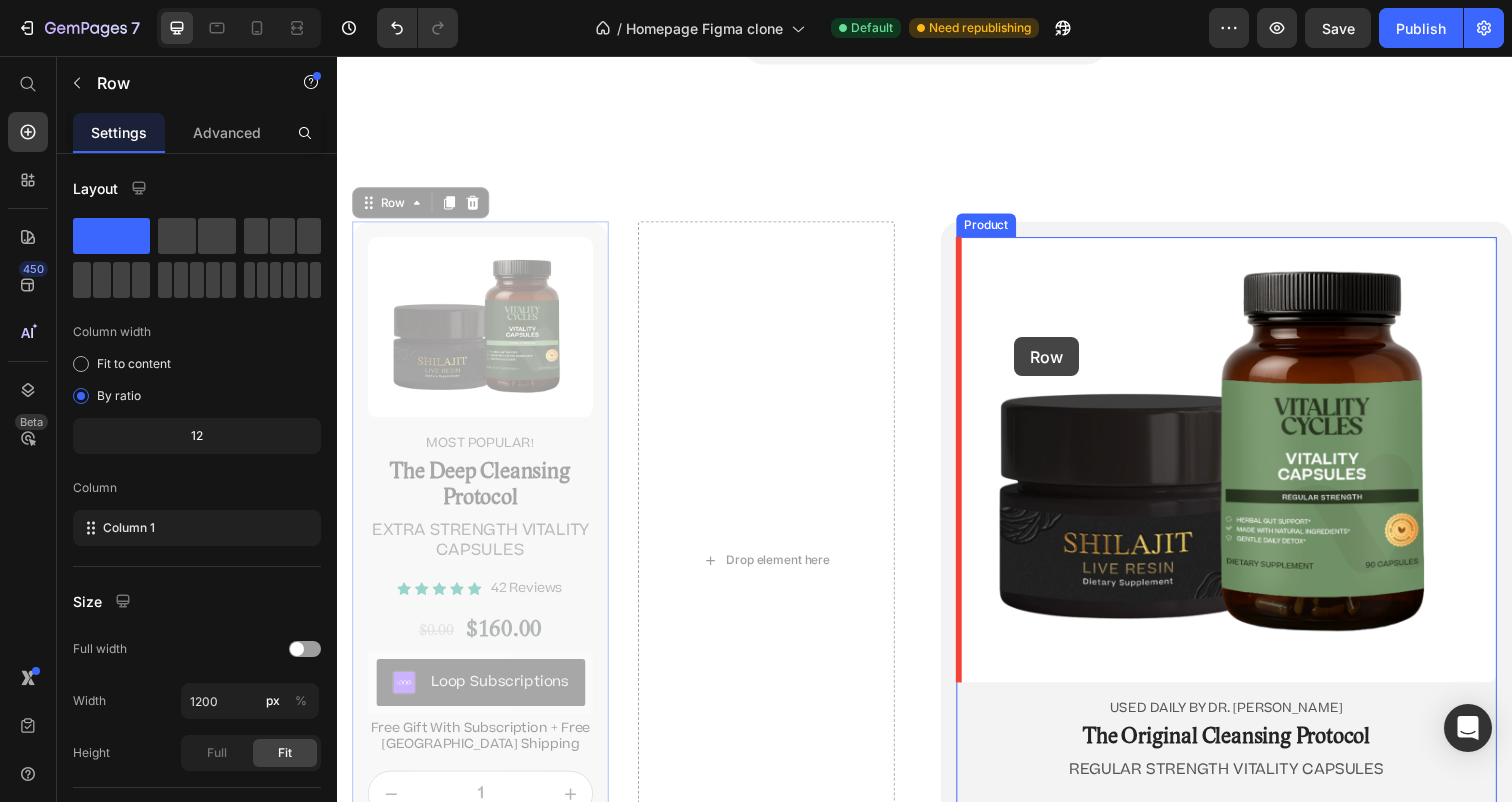 drag, startPoint x: 454, startPoint y: 234, endPoint x: 1014, endPoint y: 337, distance: 569.39355 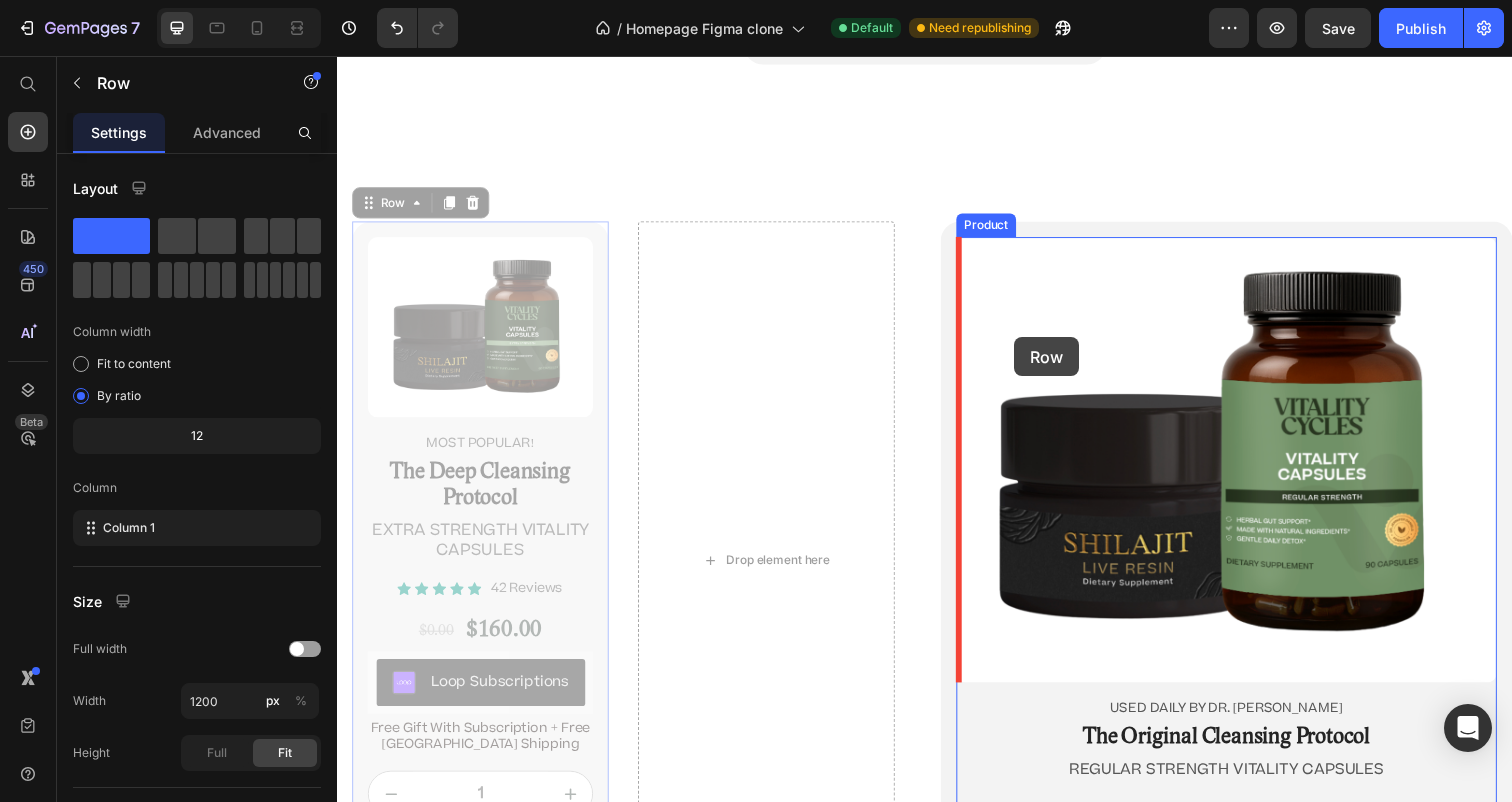 click on "Header Image “Before there was Big Pharma, there were bowel movements.”  Text Block [PERSON_NAME] Text Block Row Row
Icon
Icon
Icon
Icon
Icon Icon List 4.9/5  based on 4,974 reviews Text Block Row Doctor-Designed | 25,000+ [DEMOGRAPHIC_DATA] Cleansed | Not Sold in Stores Text Block                Title Line The Hidden [MEDICAL_DATA] Cleanse That’s Quietly Helping 25,000+ [DEMOGRAPHIC_DATA] Heal Naturally. Heading The Only Dr. [PERSON_NAME]-Approved Full-[MEDICAL_DATA] System Text Block Row Section 2/25 This is not a supplement. It’s not a detox powder. It’s a full-[MEDICAL_DATA] ritual that reclaims your health from the inside out. If you’ve ever wondered why you’re bloated, foggy, tired, or sick—and doctors never give you real answers—it’s time you read what got Dr. [PERSON_NAME] banned. Text Block If you’re over 45, struggle with digestion, energy, or feel like something’s ‘off’—this is for you. Text Block
Jump to the system Button Row Section 3/25 Heading Row" at bounding box center [937, -4951] 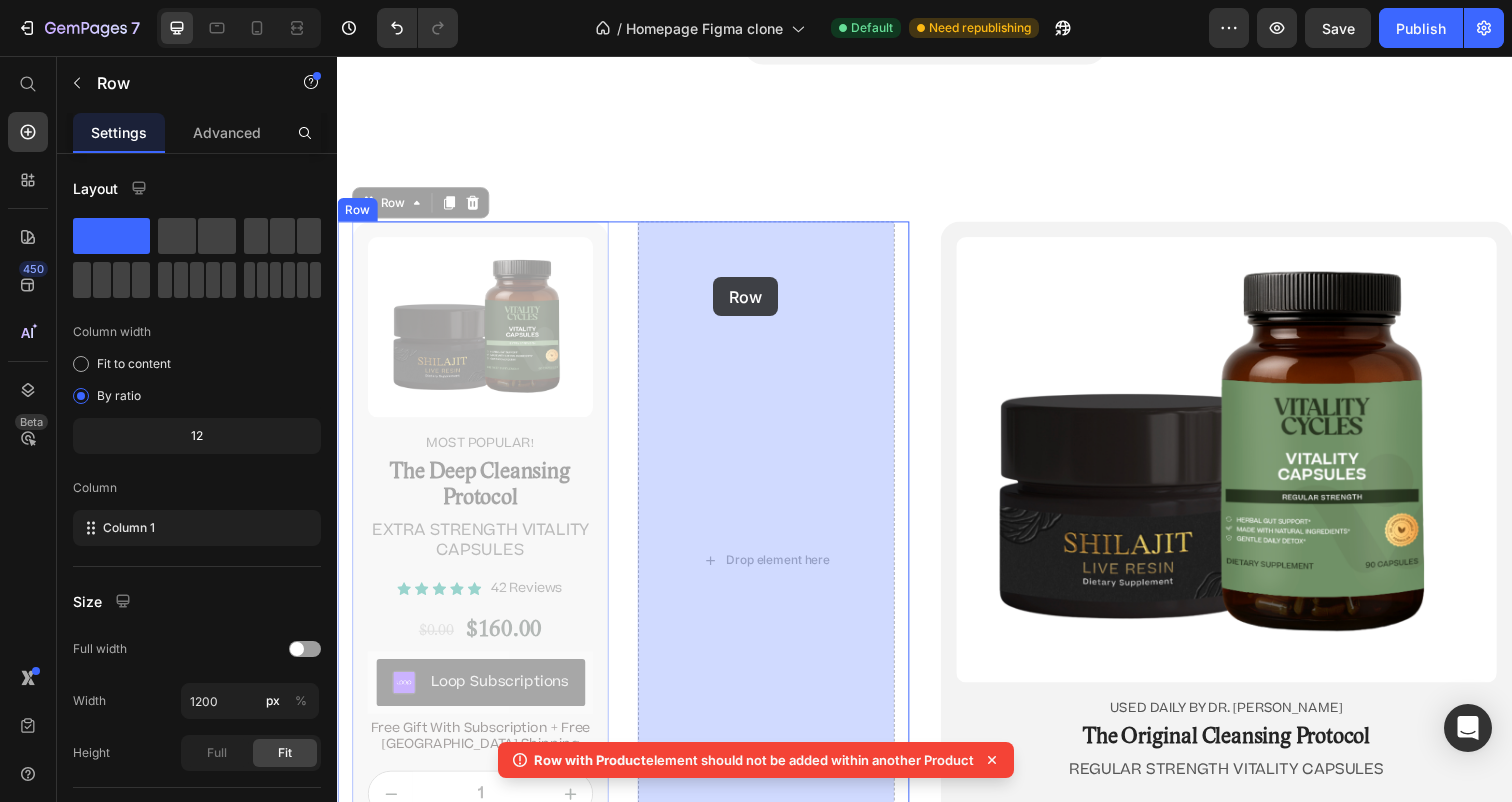 drag, startPoint x: 489, startPoint y: 231, endPoint x: 714, endPoint y: 277, distance: 229.65408 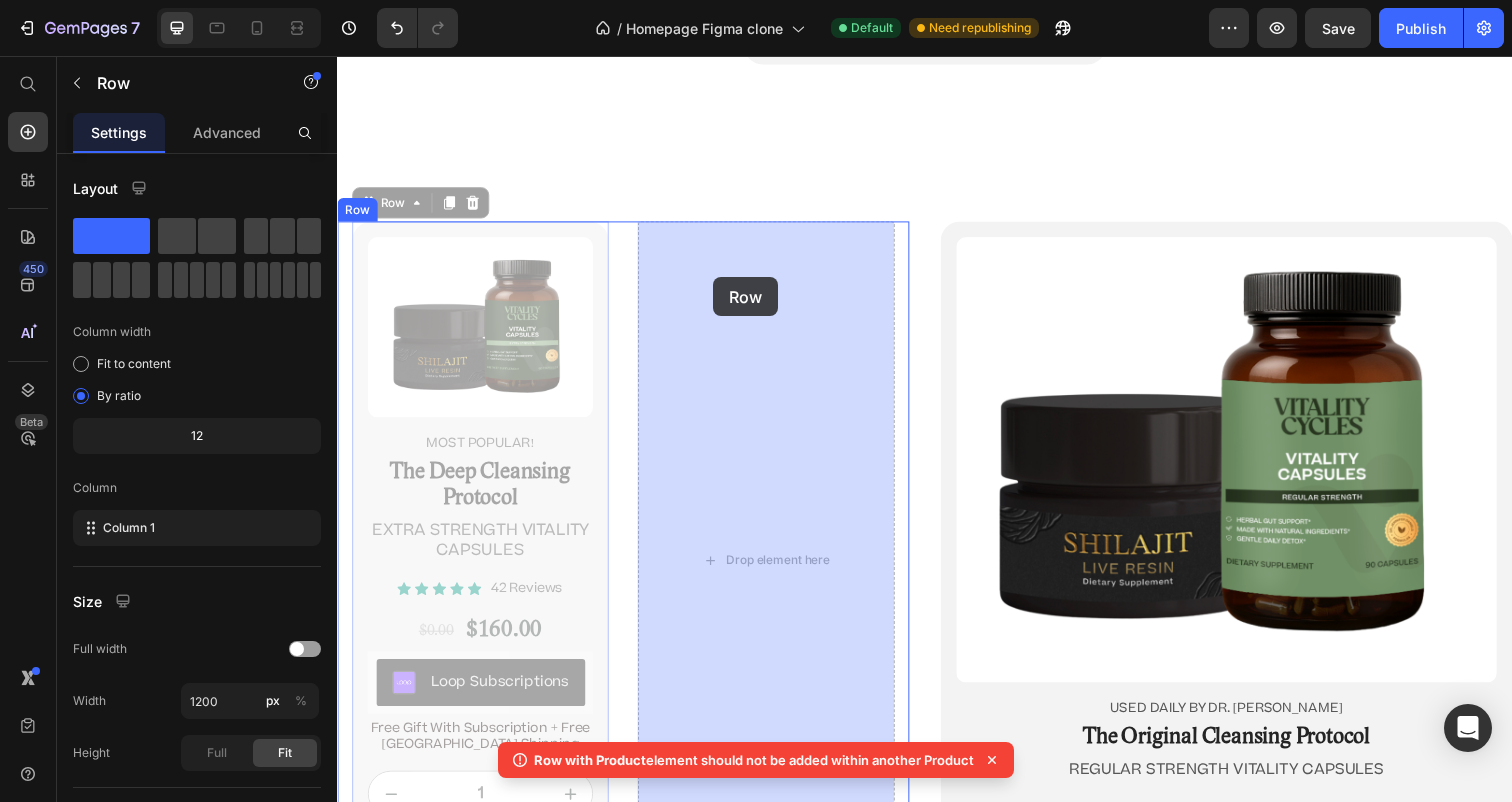 click on "Header Image “Before there was Big Pharma, there were bowel movements.”  Text Block [PERSON_NAME] Text Block Row Row
Icon
Icon
Icon
Icon
Icon Icon List 4.9/5  based on 4,974 reviews Text Block Row Doctor-Designed | 25,000+ [DEMOGRAPHIC_DATA] Cleansed | Not Sold in Stores Text Block                Title Line The Hidden [MEDICAL_DATA] Cleanse That’s Quietly Helping 25,000+ [DEMOGRAPHIC_DATA] Heal Naturally. Heading The Only Dr. [PERSON_NAME]-Approved Full-[MEDICAL_DATA] System Text Block Row Section 2/25 This is not a supplement. It’s not a detox powder. It’s a full-[MEDICAL_DATA] ritual that reclaims your health from the inside out. If you’ve ever wondered why you’re bloated, foggy, tired, or sick—and doctors never give you real answers—it’s time you read what got Dr. [PERSON_NAME] banned. Text Block If you’re over 45, struggle with digestion, energy, or feel like something’s ‘off’—this is for you. Text Block
Jump to the system Button Row Section 3/25 Heading Row" at bounding box center [937, -4951] 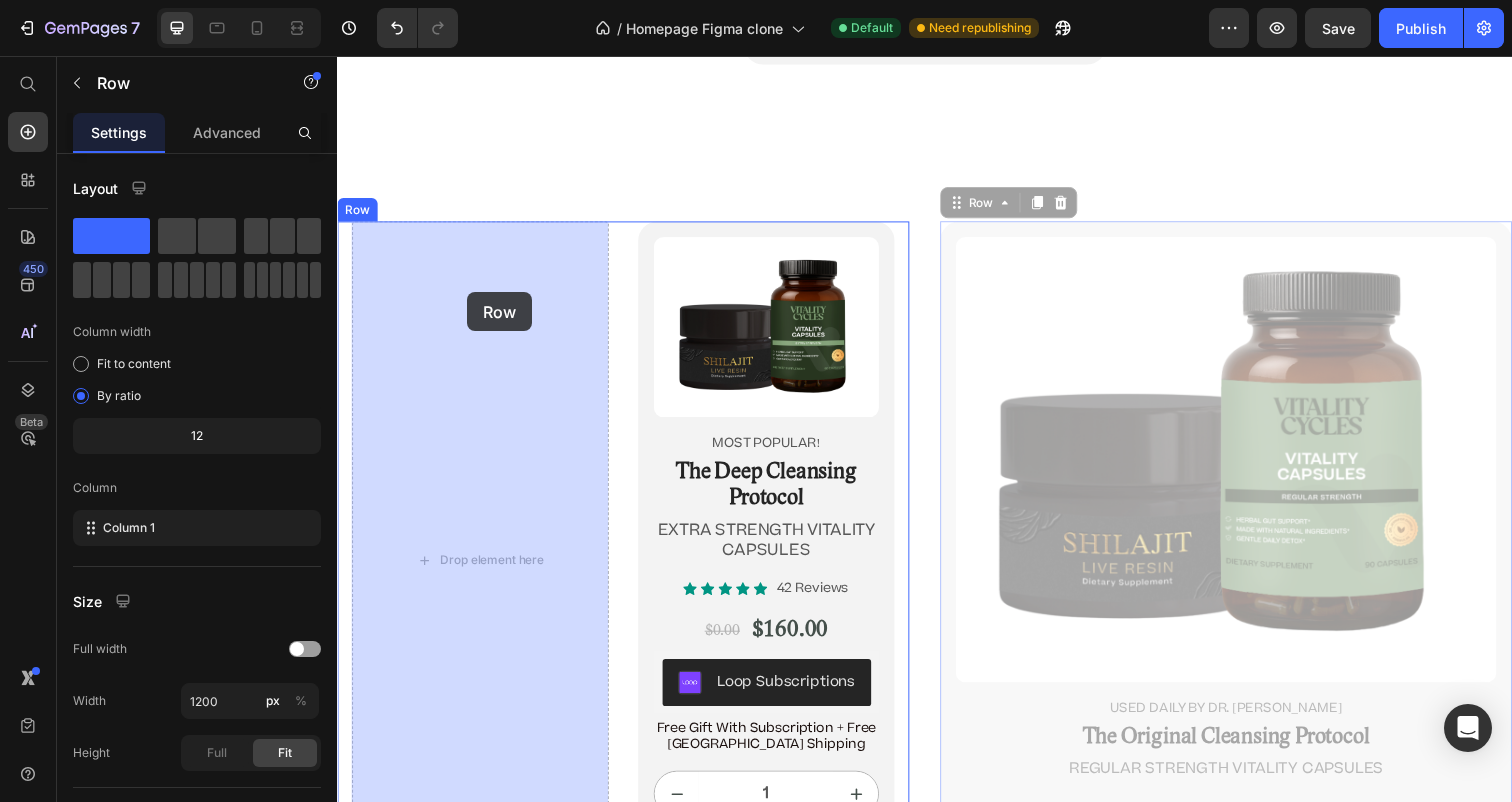 drag, startPoint x: 1128, startPoint y: 235, endPoint x: 468, endPoint y: 292, distance: 662.4568 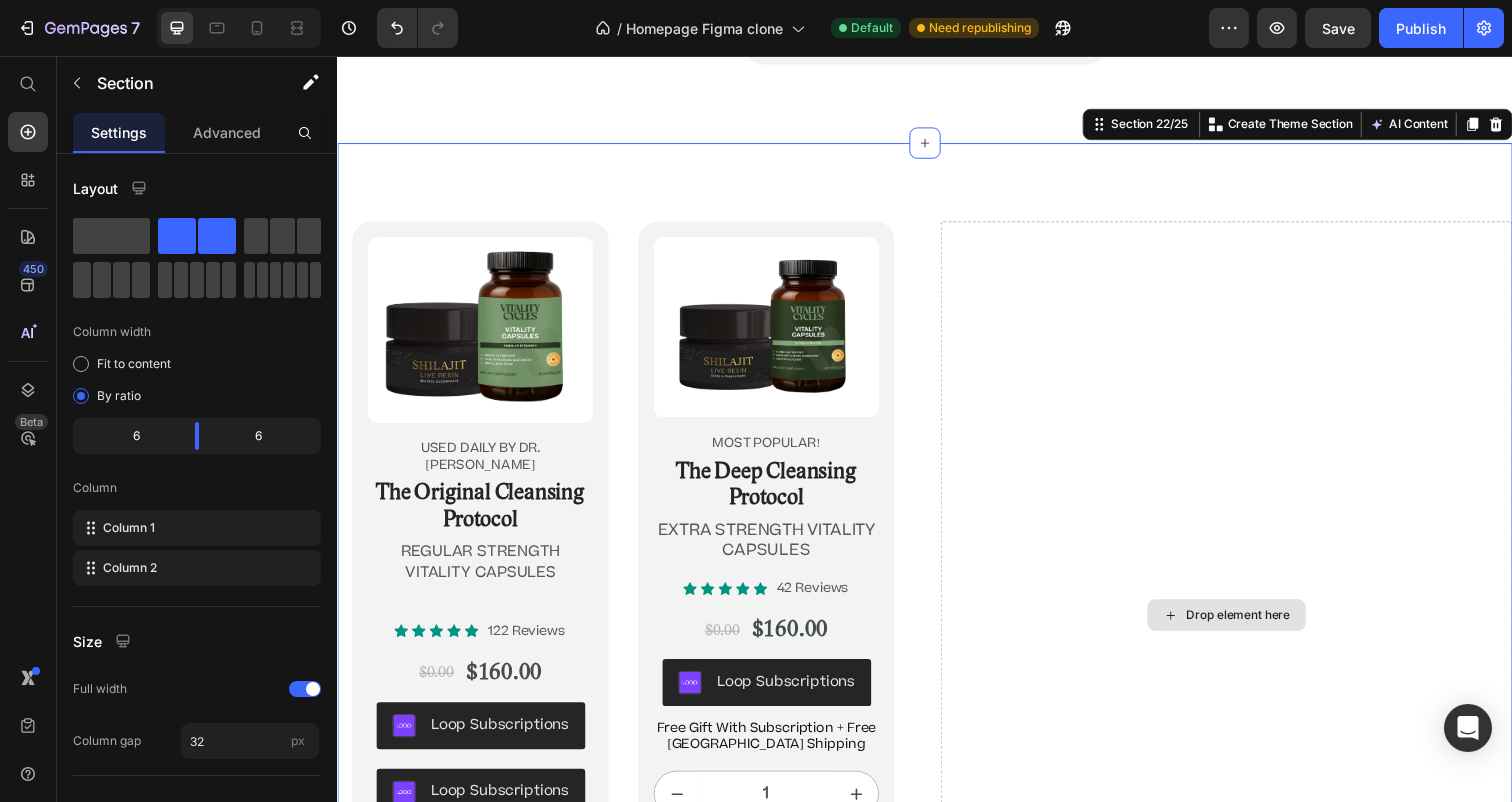 click on "Drop element here" at bounding box center (1245, 627) 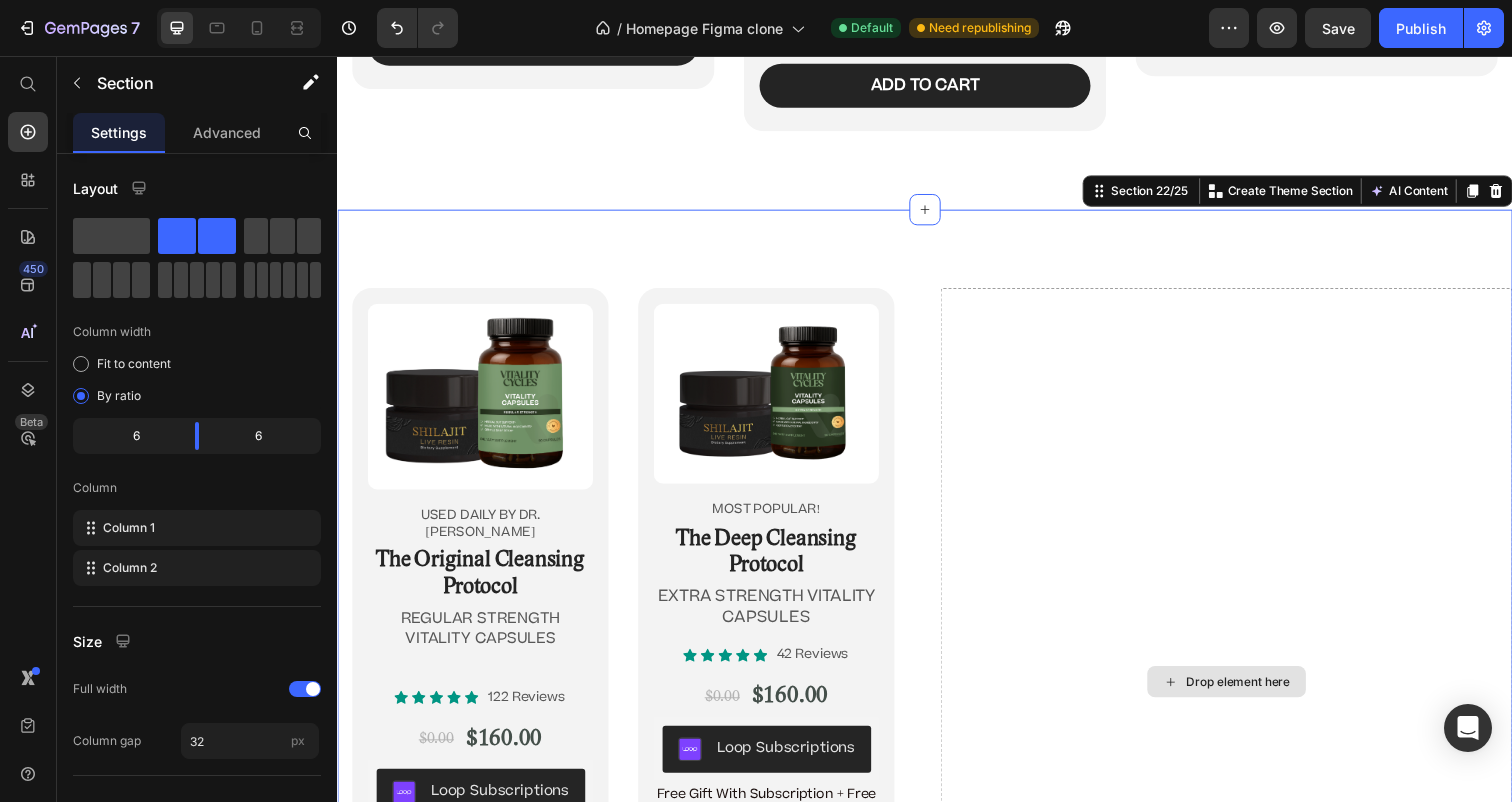 scroll, scrollTop: 12368, scrollLeft: 0, axis: vertical 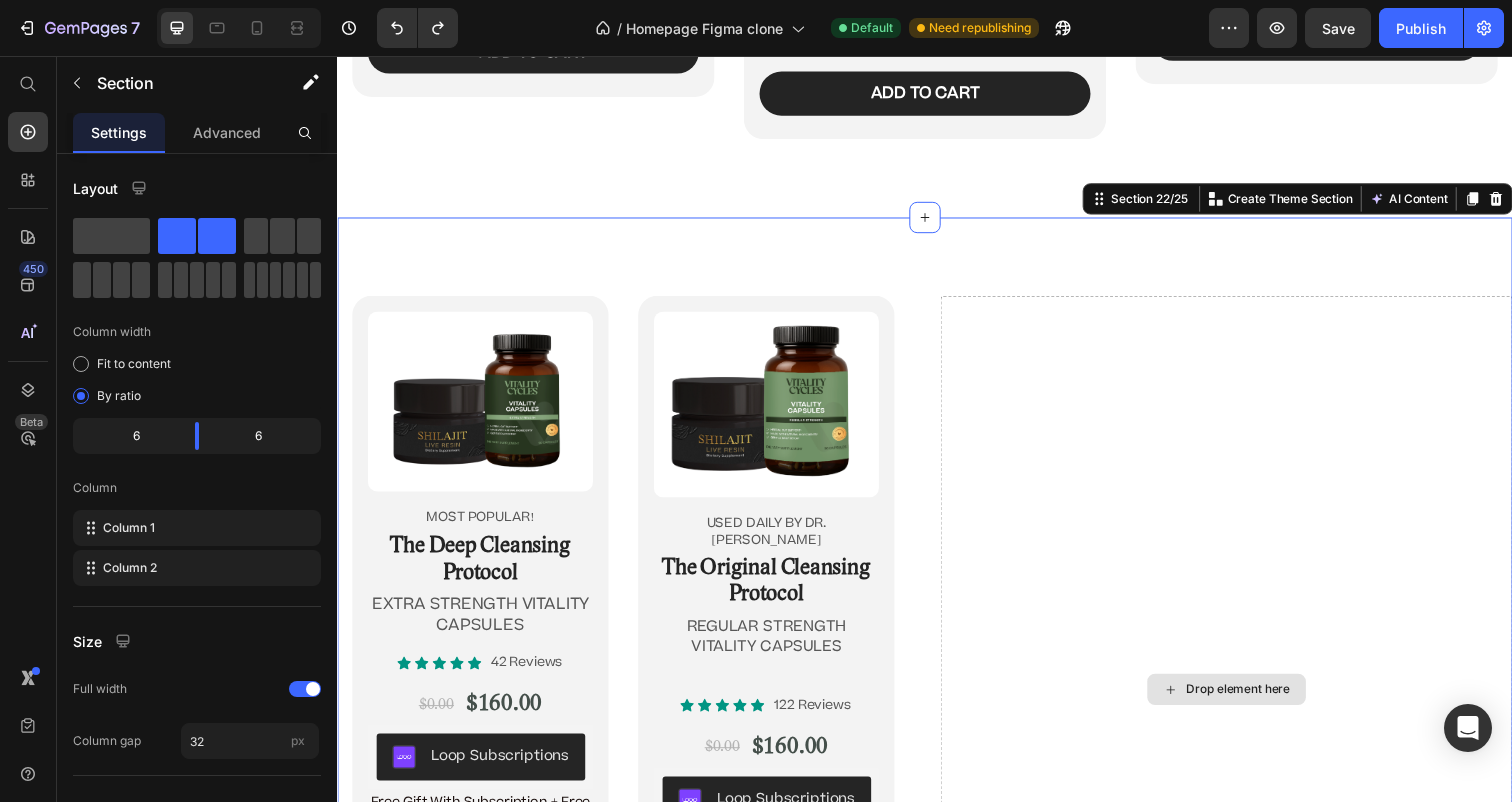 click on "Drop element here" at bounding box center [1245, 703] 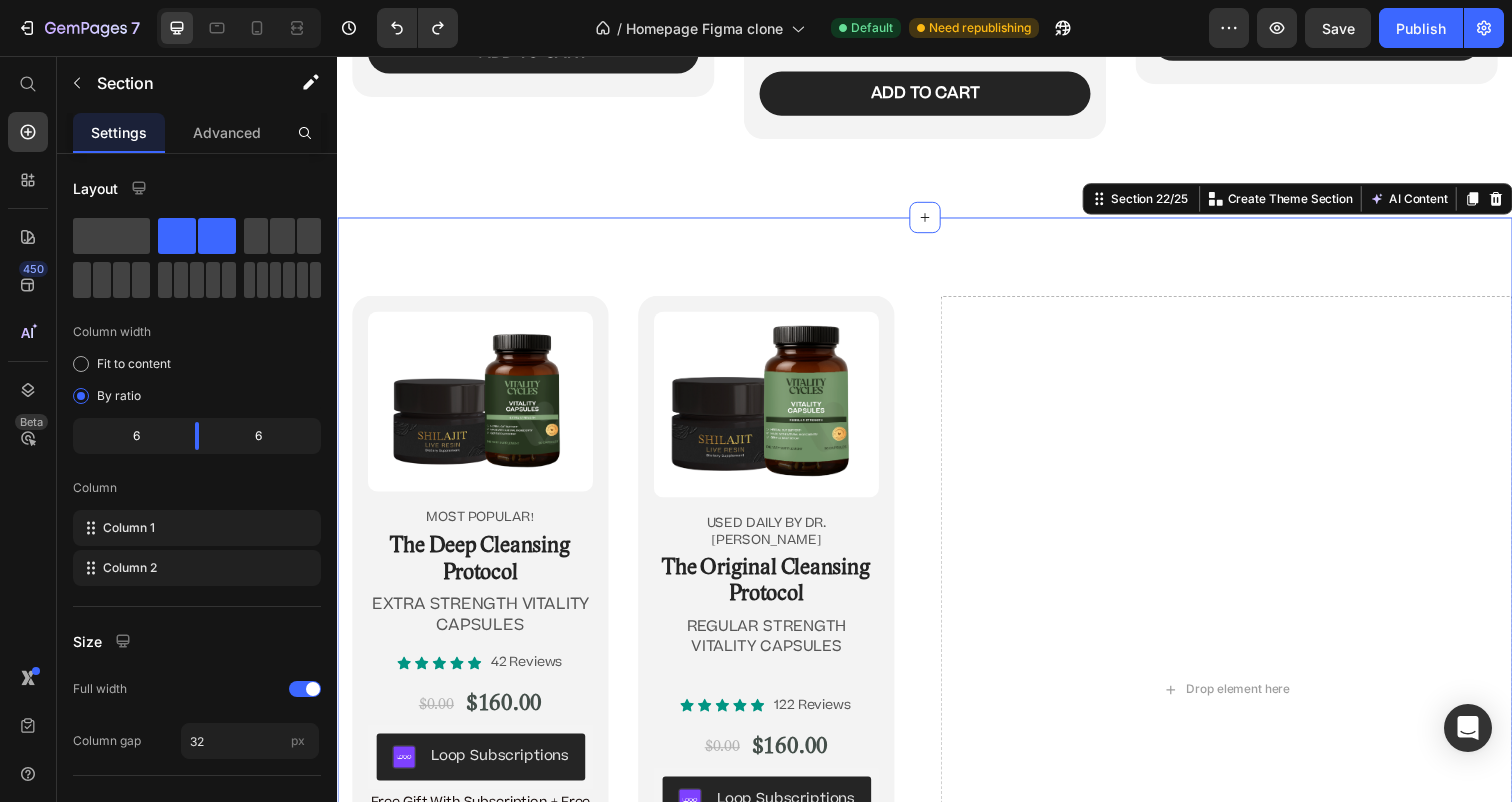 click on "Product Images most popular! Text Block The Deep Cleansing Protocol Heading EXTRA STRENGTH VITALITY CAPSULES Text Block Icon Icon Icon Icon Icon Icon List 42 Reviews Text Block Row $0.00 Product Price $160.00 Product Price Row Loop Subscriptions Loop Subscriptions Free Gift With Subscription + Free USA Shipping Text Block 1 Product Quantity Add to cart Add to Cart Row Product Row Product Images USED DAILY BY DR. JENNIFER DANIELS Text Block  The Original Cleansing Protocol Heading REGULAR STRENGTH VITALITY CAPSULES   Text Block Icon Icon Icon Icon Icon Icon List 122 Reviews Text Block Row $0.00 Product Price $160.00 Product Price Row Loop Subscriptions Loop Subscriptions Loop Subscriptions Loop Subscriptions Free Gift With Subscription + Free USA Shipping Text Block 1 Product Quantity Add to cart Add to Cart Row Product Row Row
Drop element here Section 22/25   Create Theme Section AI Content Write with GemAI What would you like to describe here? Tone and Voice Persuasive Product Show more" at bounding box center (937, 703) 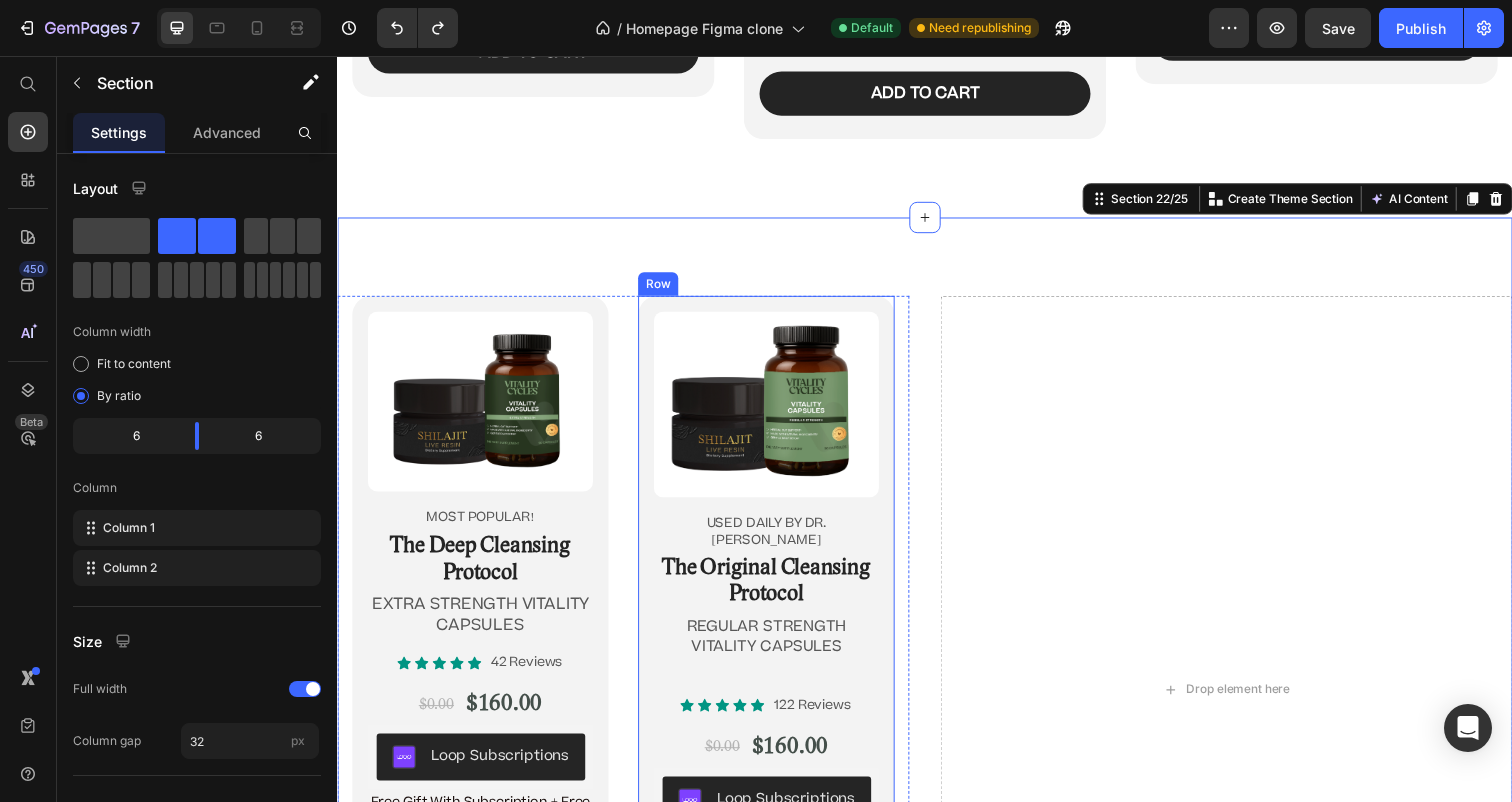 click on "Product Images USED DAILY BY DR. JENNIFER DANIELS Text Block  The Original Cleansing Protocol Heading REGULAR STRENGTH VITALITY CAPSULES   Text Block Icon Icon Icon Icon Icon Icon List 122 Reviews Text Block Row $0.00 Product Price $160.00 Product Price Row Loop Subscriptions Loop Subscriptions Loop Subscriptions Loop Subscriptions Free Gift With Subscription + Free USA Shipping Text Block 1 Product Quantity Add to cart Add to Cart Row Product Row" at bounding box center [775, 703] 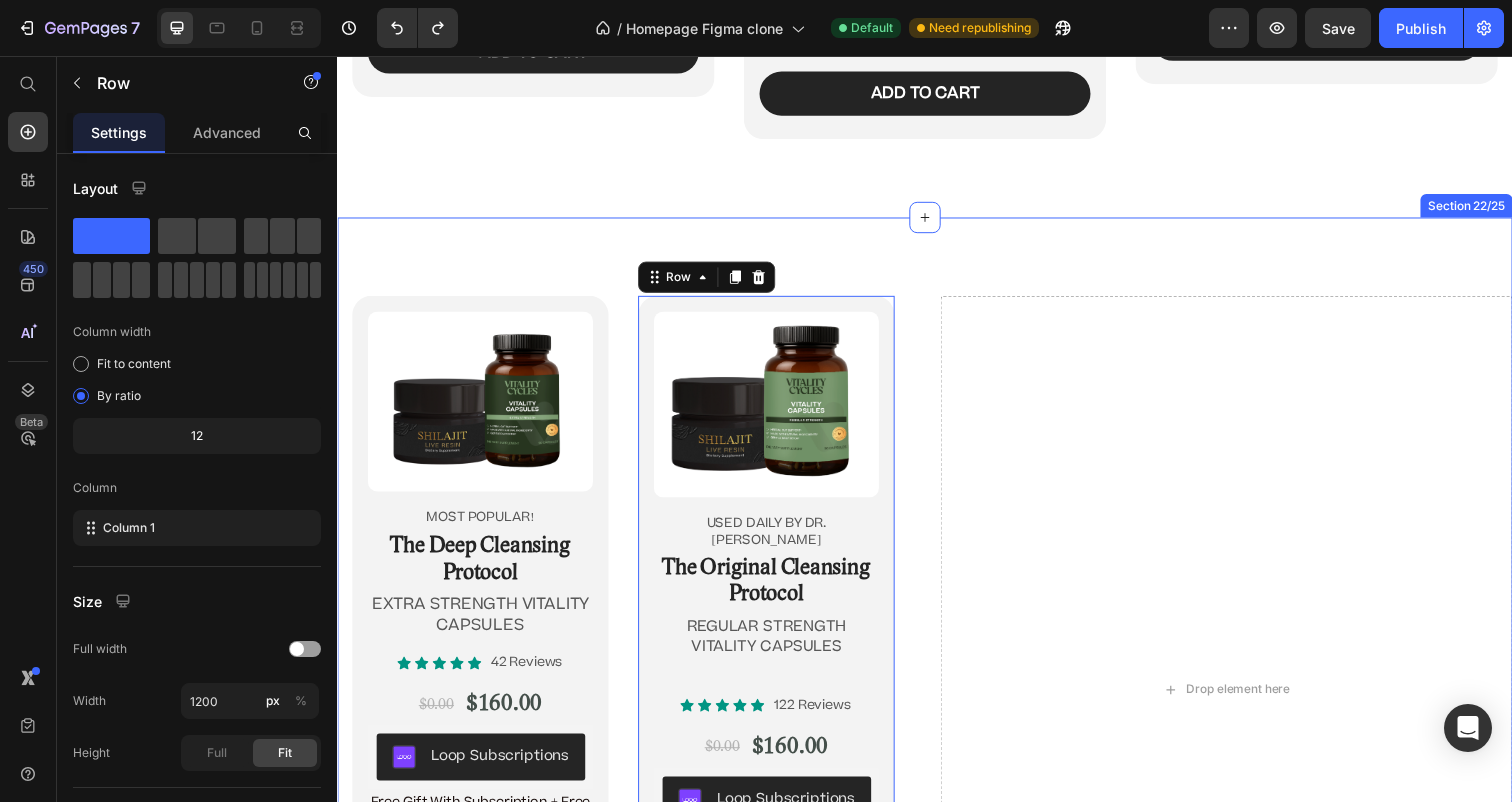 click on "Product Images most popular! Text Block The Deep Cleansing Protocol Heading EXTRA STRENGTH VITALITY CAPSULES Text Block Icon Icon Icon Icon Icon Icon List 42 Reviews Text Block Row $0.00 Product Price $160.00 Product Price Row Loop Subscriptions Loop Subscriptions Free Gift With Subscription + Free USA Shipping Text Block 1 Product Quantity Add to cart Add to Cart Row Product Row Product Images USED DAILY BY DR. JENNIFER DANIELS Text Block  The Original Cleansing Protocol Heading REGULAR STRENGTH VITALITY CAPSULES   Text Block Icon Icon Icon Icon Icon Icon List 122 Reviews Text Block Row $0.00 Product Price $160.00 Product Price Row Loop Subscriptions Loop Subscriptions Loop Subscriptions Loop Subscriptions Free Gift With Subscription + Free USA Shipping Text Block 1 Product Quantity Add to cart Add to Cart Row Product Row   0 Row
Drop element here Section 22/25" at bounding box center [937, 703] 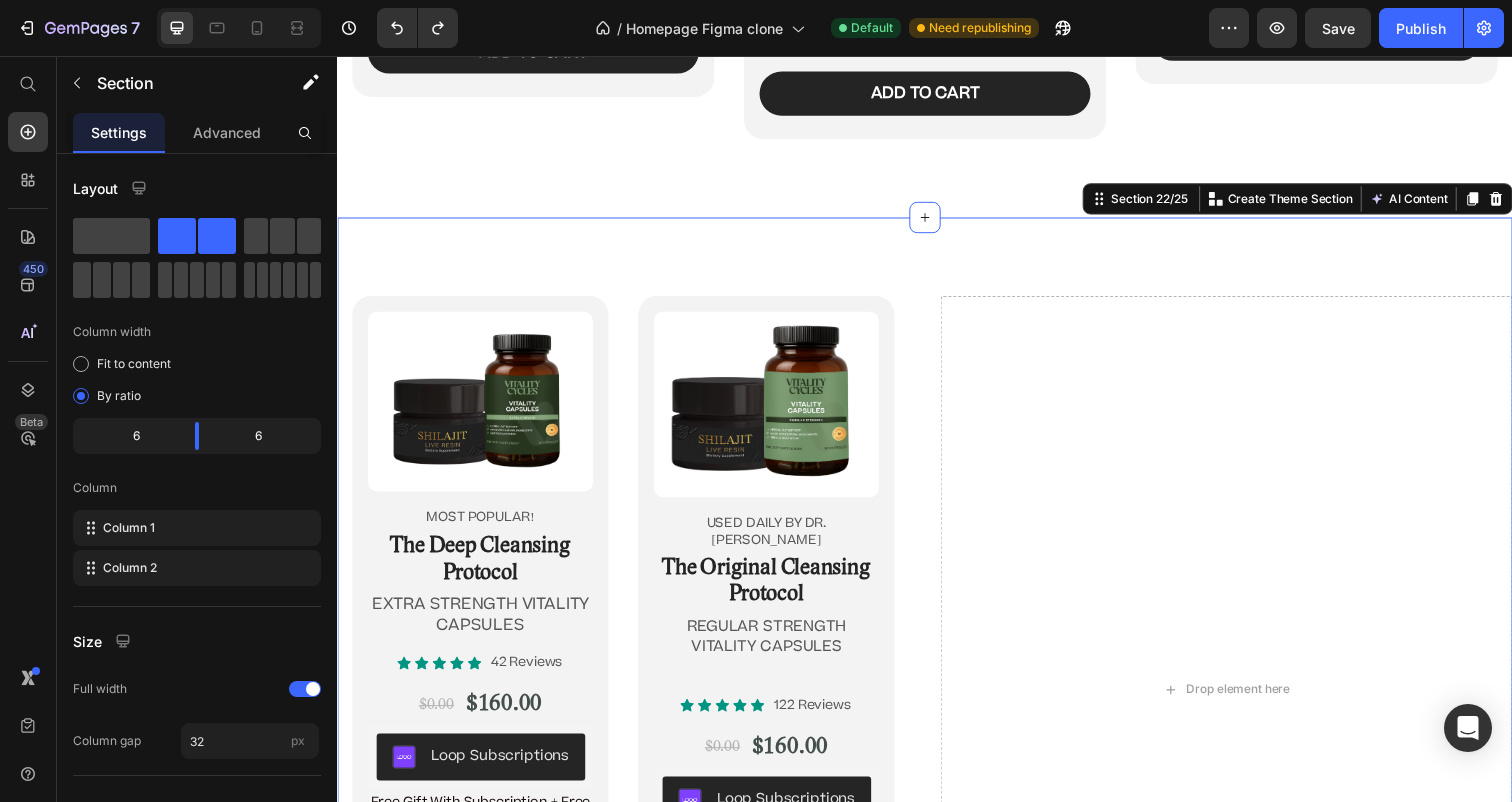 click on "Product Images most popular! Text Block The Deep Cleansing Protocol Heading EXTRA STRENGTH VITALITY CAPSULES Text Block Icon Icon Icon Icon Icon Icon List 42 Reviews Text Block Row $0.00 Product Price $160.00 Product Price Row Loop Subscriptions Loop Subscriptions Free Gift With Subscription + Free USA Shipping Text Block 1 Product Quantity Add to cart Add to Cart Row Product Row Product Images USED DAILY BY DR. JENNIFER DANIELS Text Block  The Original Cleansing Protocol Heading REGULAR STRENGTH VITALITY CAPSULES   Text Block Icon Icon Icon Icon Icon Icon List 122 Reviews Text Block Row $0.00 Product Price $160.00 Product Price Row Loop Subscriptions Loop Subscriptions Loop Subscriptions Loop Subscriptions Free Gift With Subscription + Free USA Shipping Text Block 1 Product Quantity Add to cart Add to Cart Row Product Row Row
Drop element here Section 22/25   Create Theme Section AI Content Write with GemAI What would you like to describe here? Tone and Voice Persuasive Product Show more" at bounding box center (937, 703) 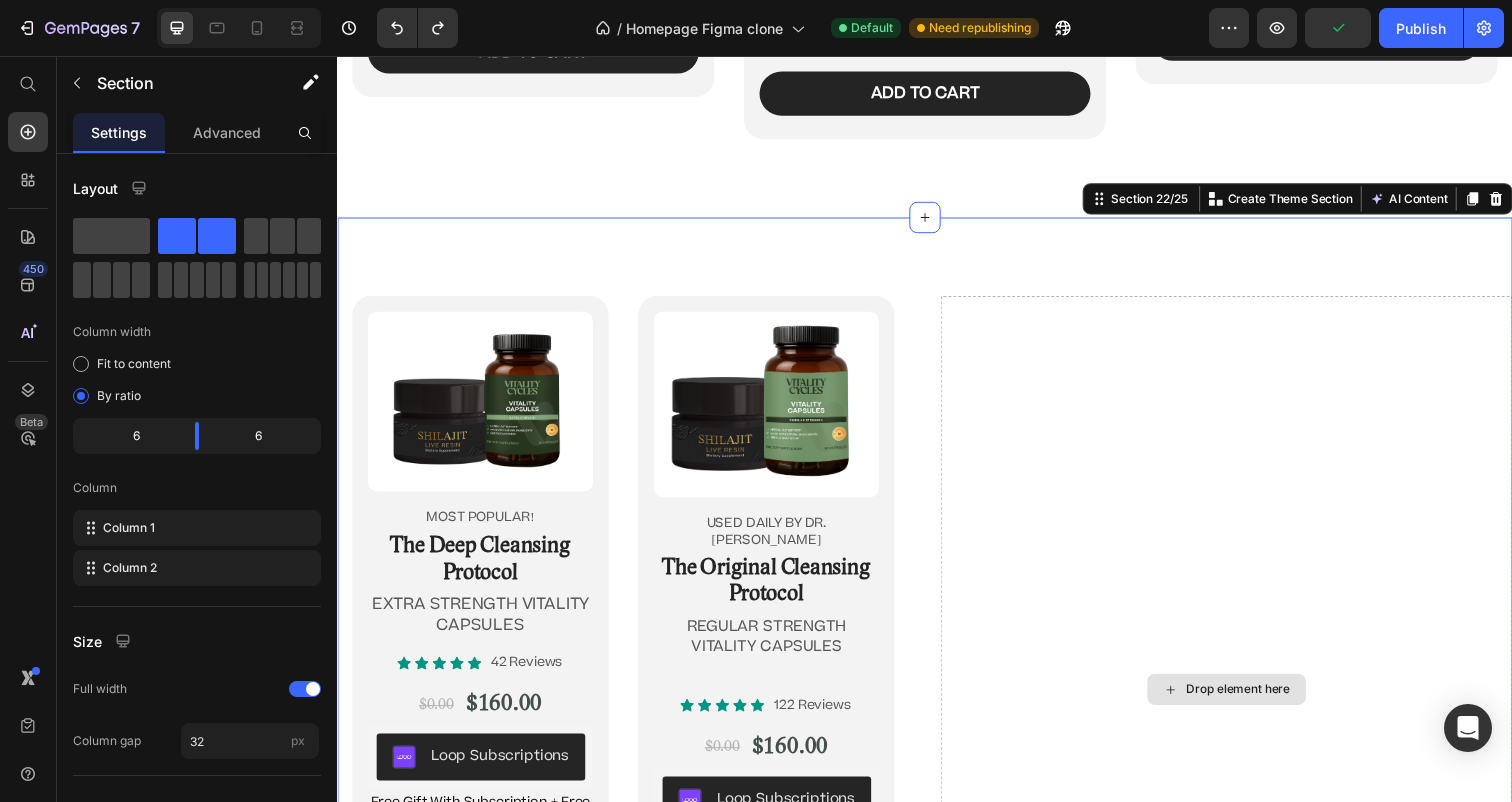 click on "Drop element here" at bounding box center (1245, 703) 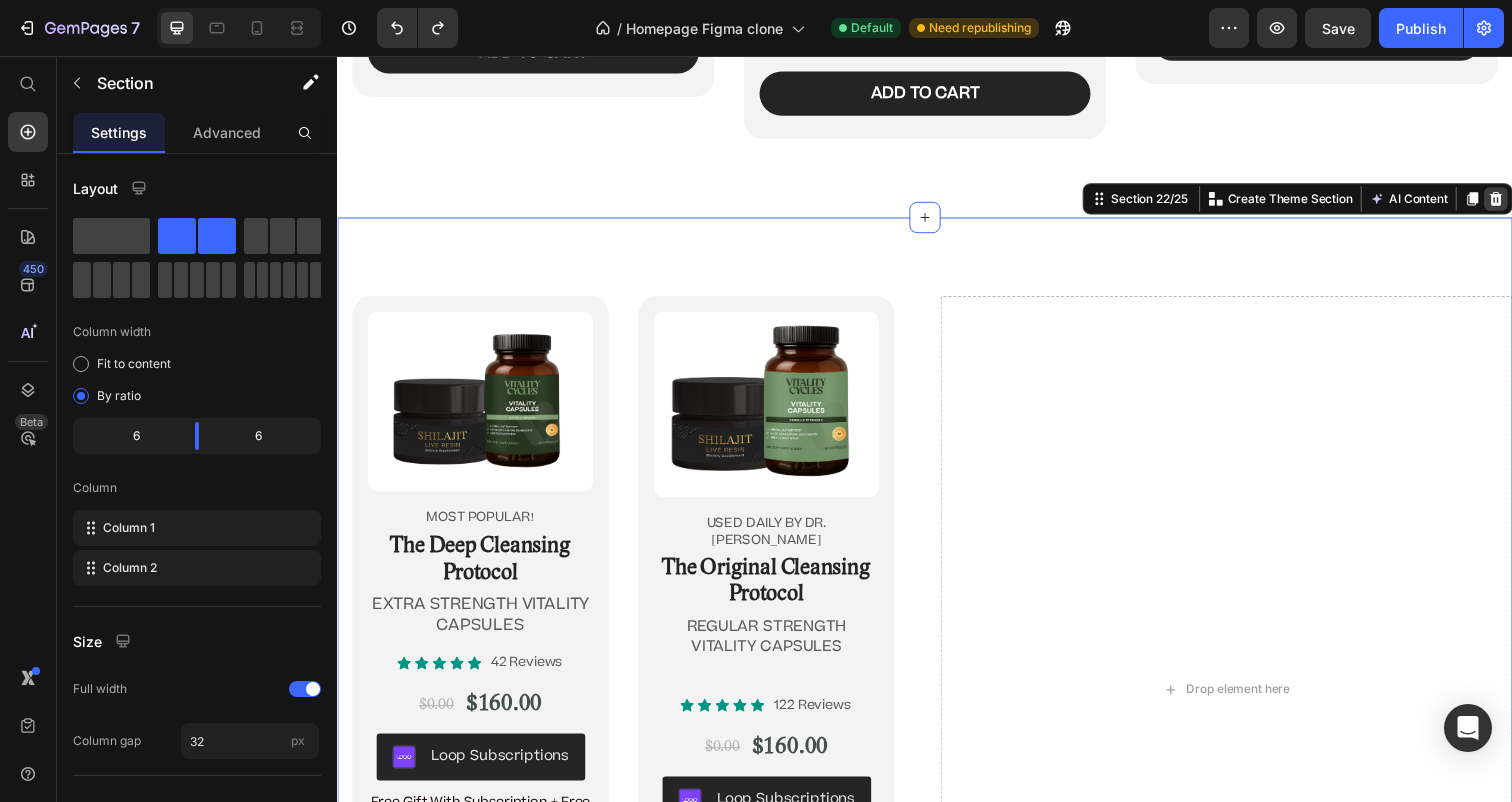 click 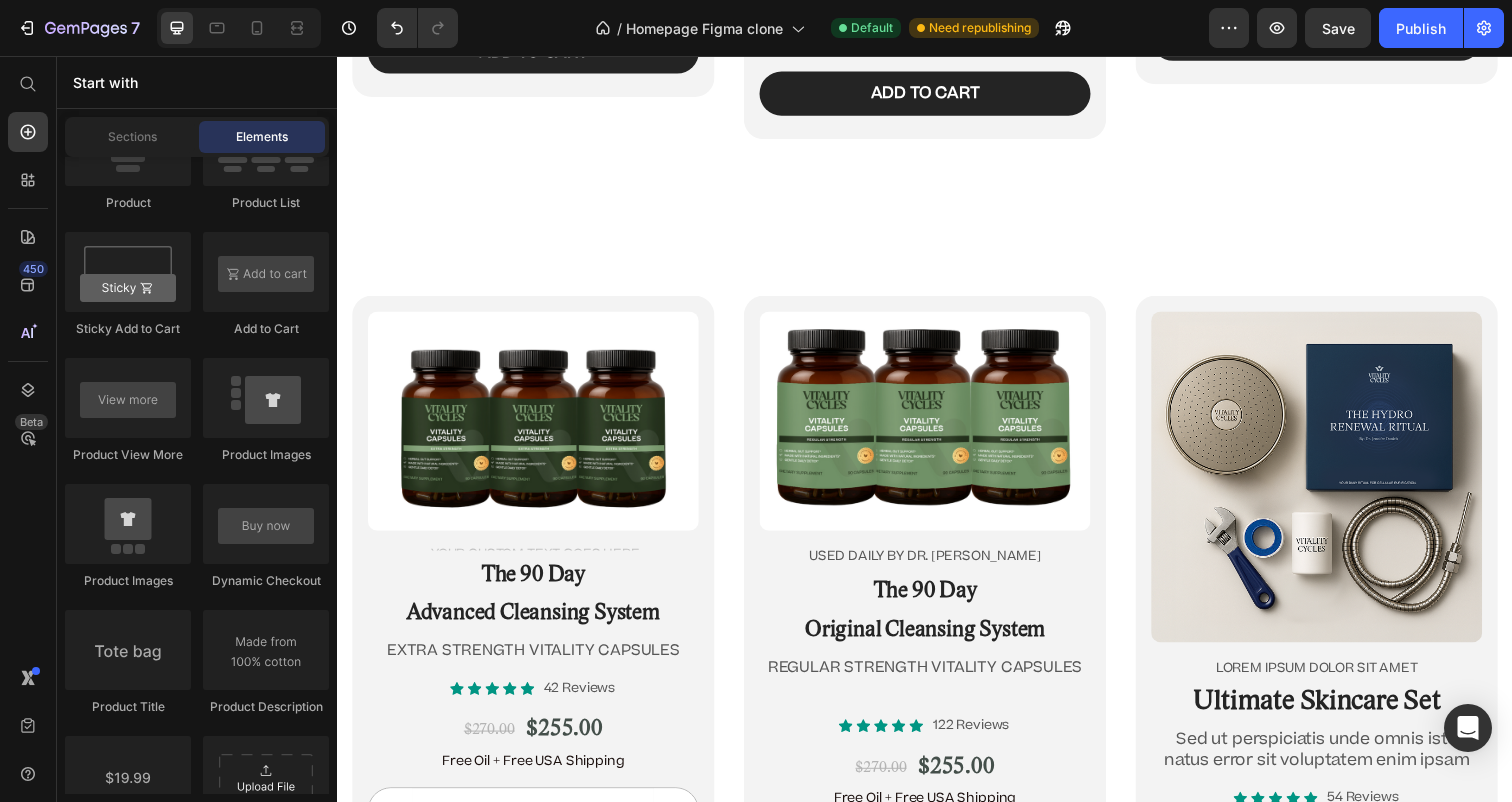 scroll, scrollTop: 2893, scrollLeft: 0, axis: vertical 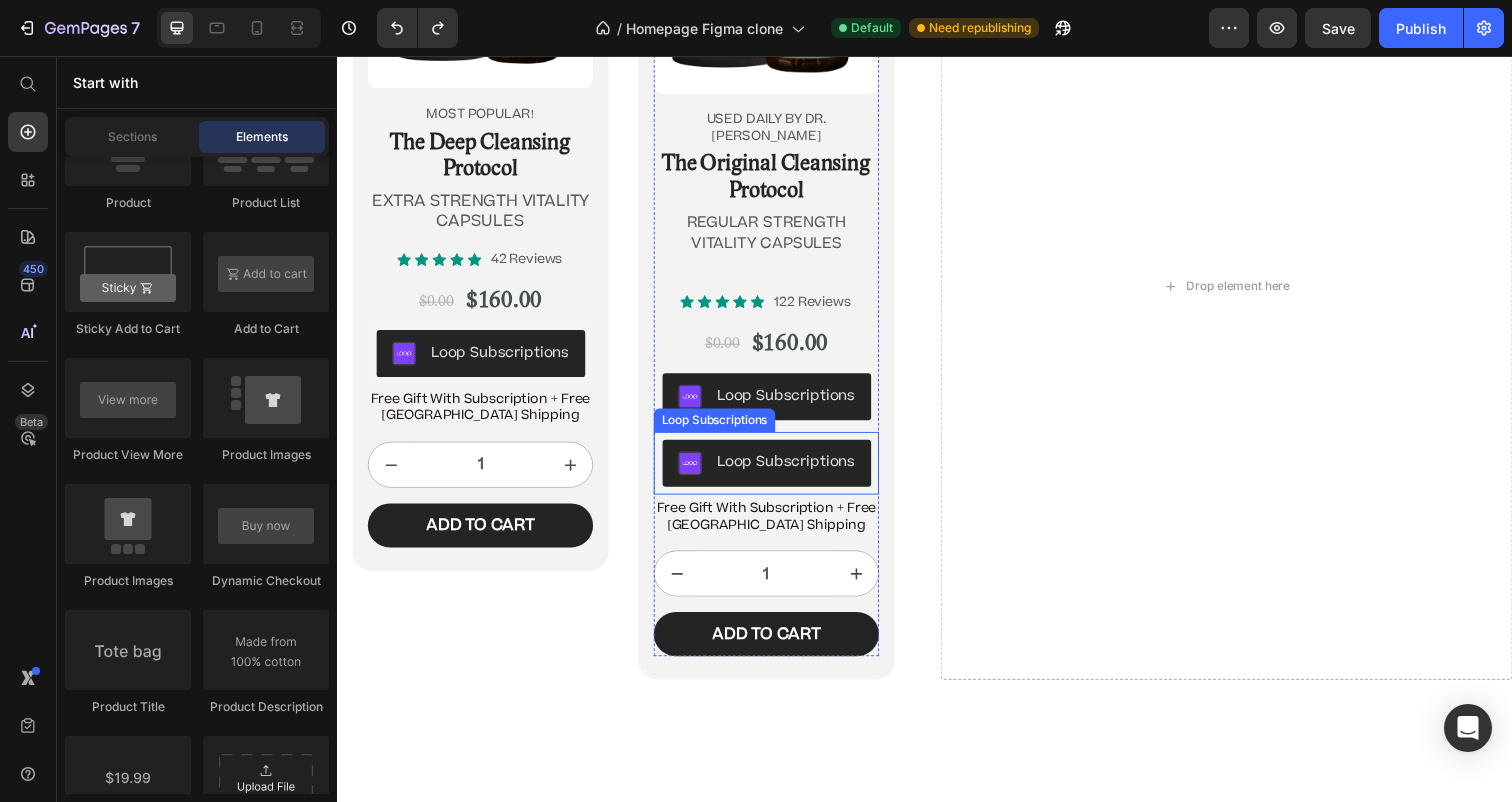 click on "Loop Subscriptions" at bounding box center [775, 472] 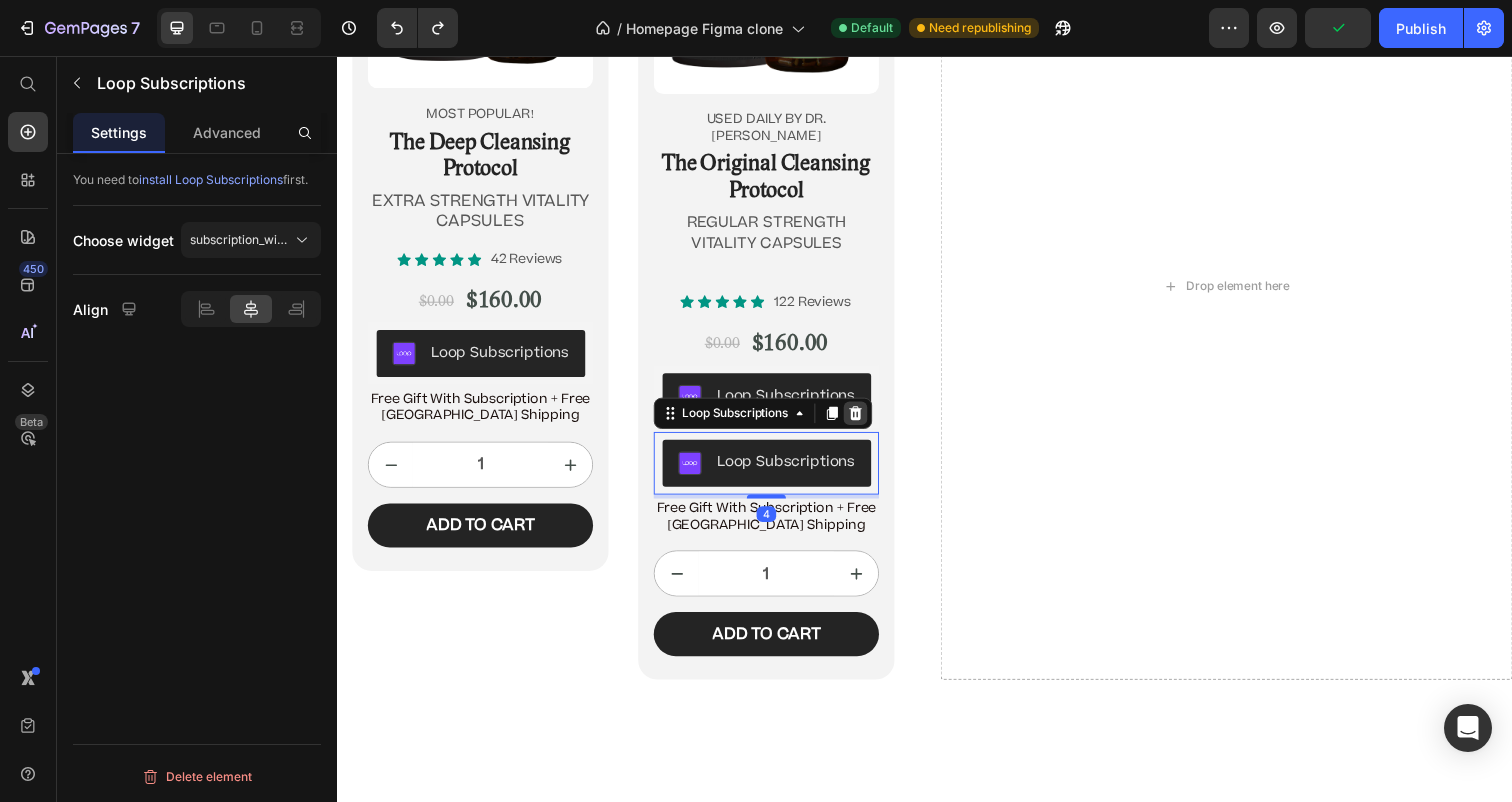 click 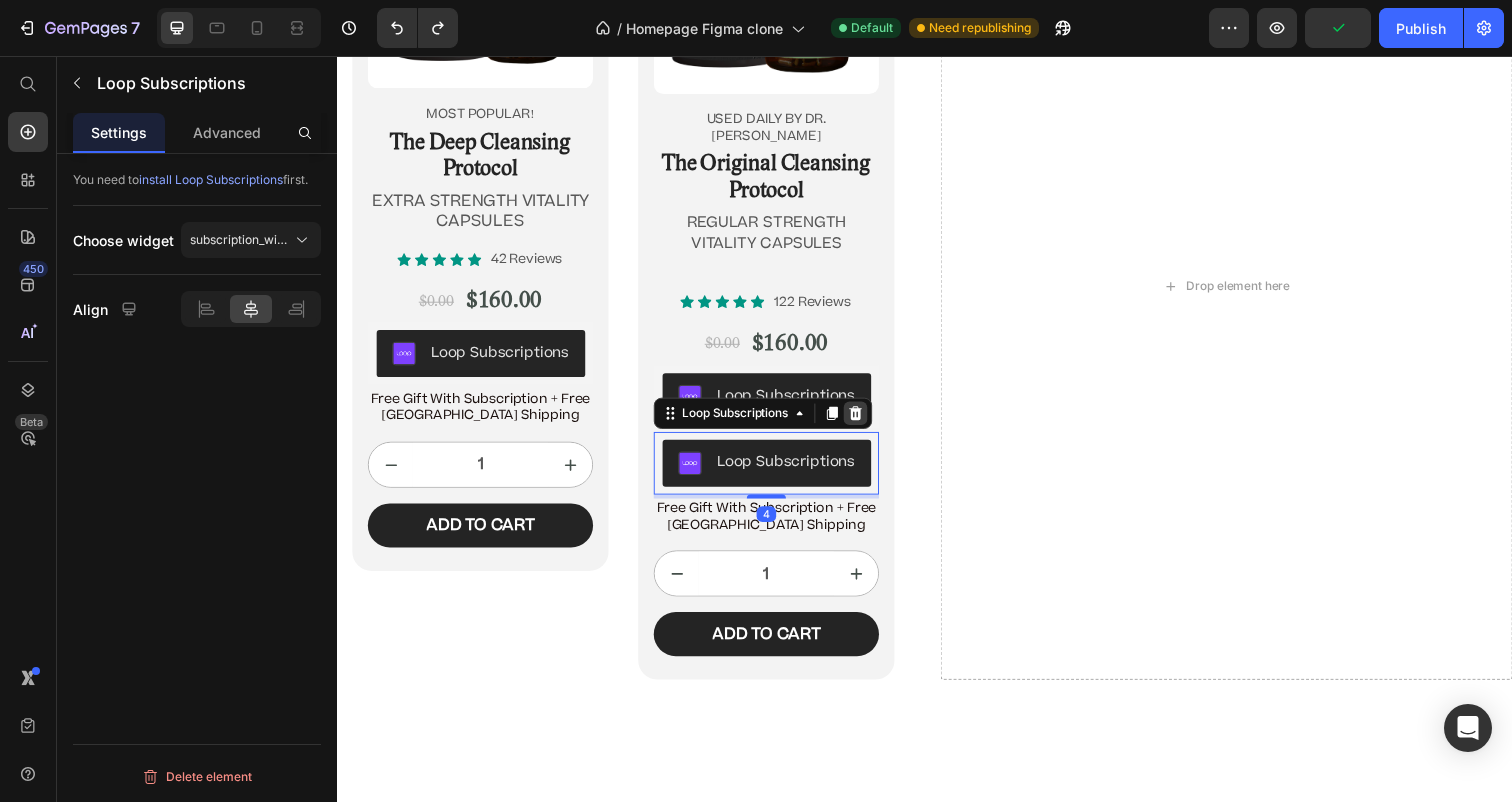scroll, scrollTop: 2893, scrollLeft: 0, axis: vertical 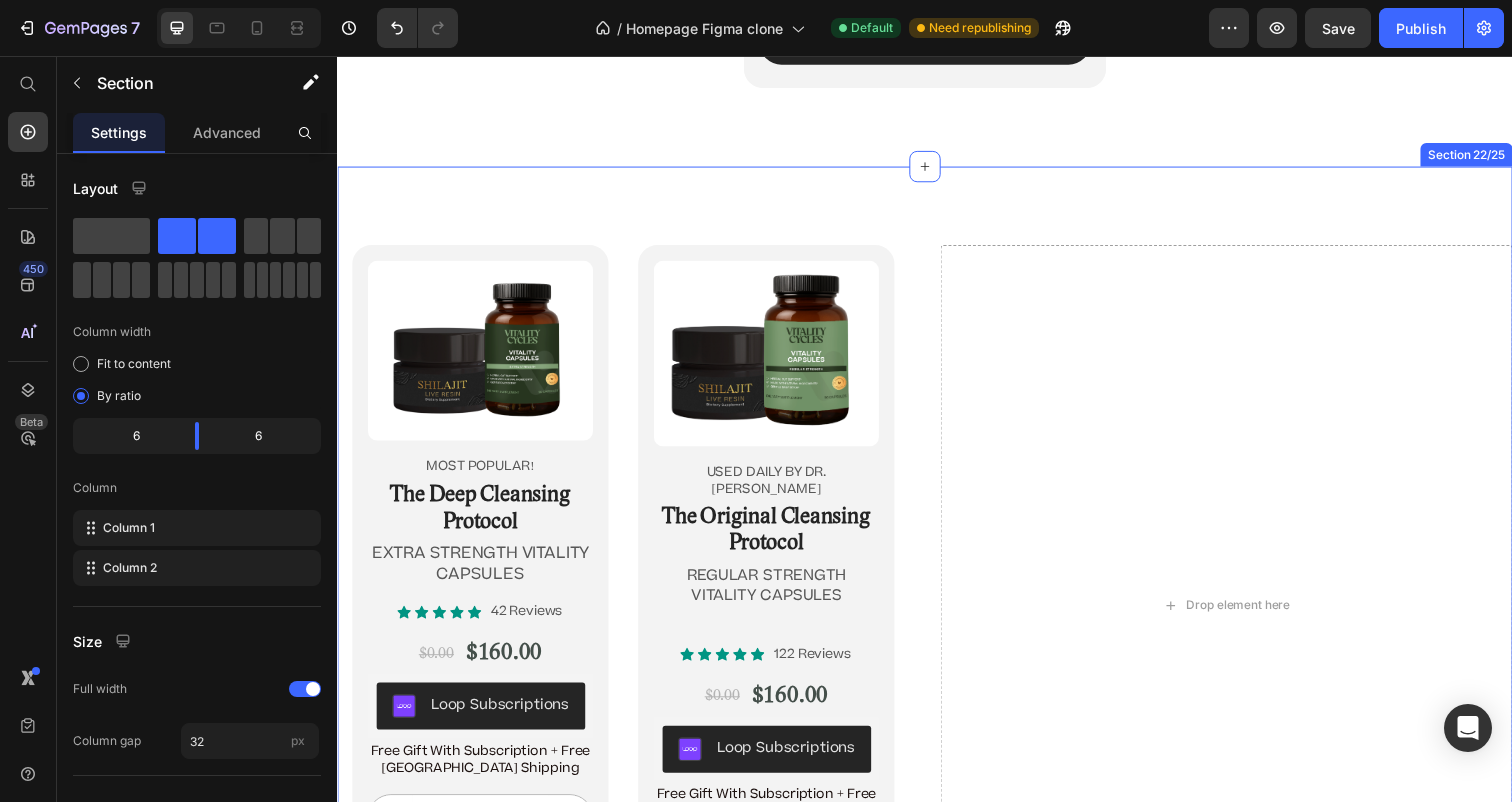 click on "Product Images most popular! Text Block The Deep Cleansing Protocol Heading EXTRA STRENGTH VITALITY CAPSULES Text Block Icon Icon Icon Icon Icon Icon List 42 Reviews Text Block Row $0.00 Product Price $160.00 Product Price Row Loop Subscriptions Loop Subscriptions Free Gift With Subscription + Free USA Shipping Text Block 1 Product Quantity Add to cart Add to Cart Row Product Row Product Images USED DAILY BY DR. JENNIFER DANIELS Text Block  The Original Cleansing Protocol Heading REGULAR STRENGTH VITALITY CAPSULES   Text Block Icon Icon Icon Icon Icon Icon List 122 Reviews Text Block Row $0.00 Product Price $160.00 Product Price Row Loop Subscriptions Loop Subscriptions Free Gift With Subscription + Free USA Shipping Text Block 1 Product Quantity Add to cart Add to Cart Row Product Row Row
Drop element here Section 22/25" at bounding box center (937, 617) 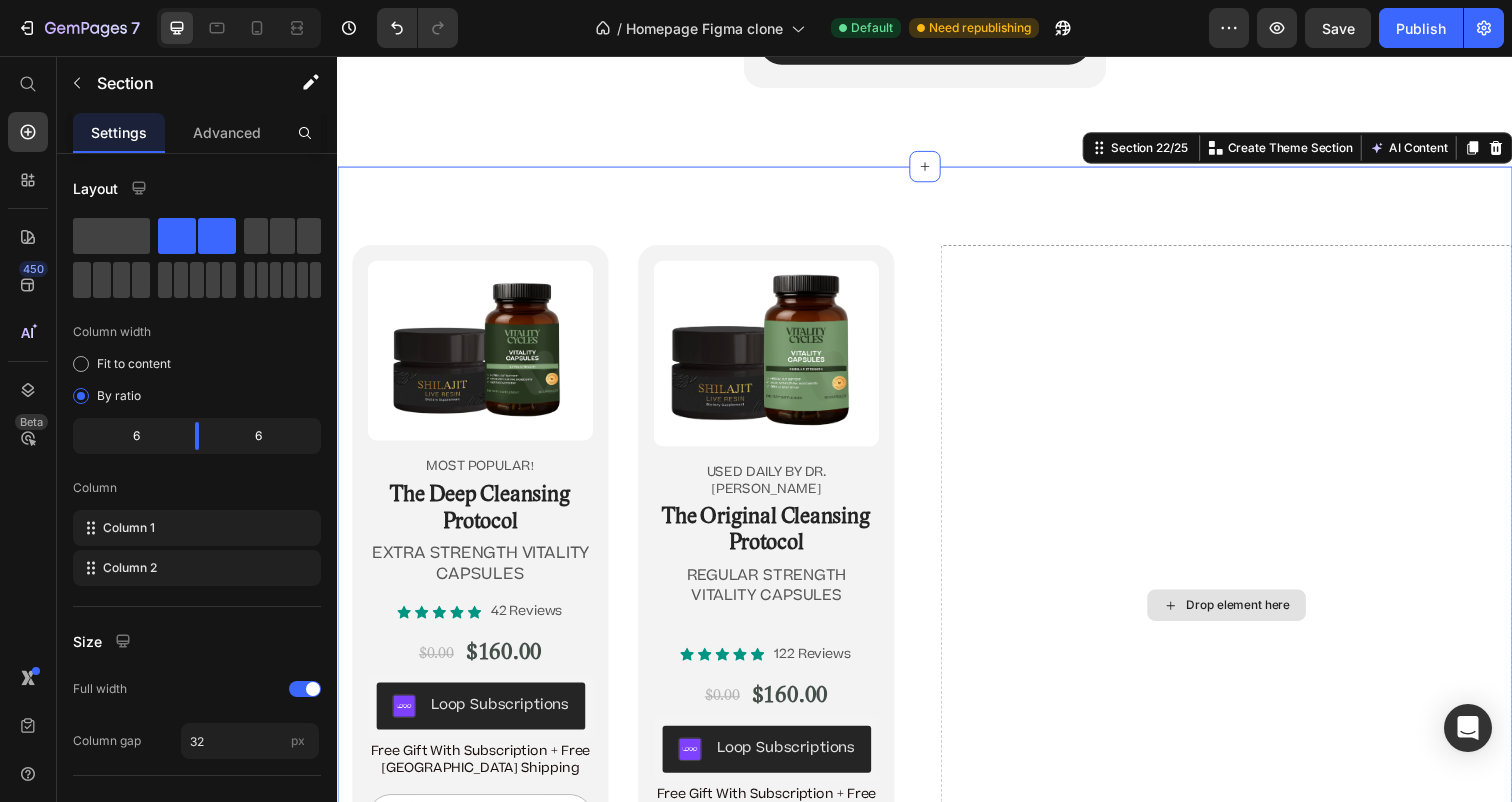 click on "Drop element here" at bounding box center (1245, 617) 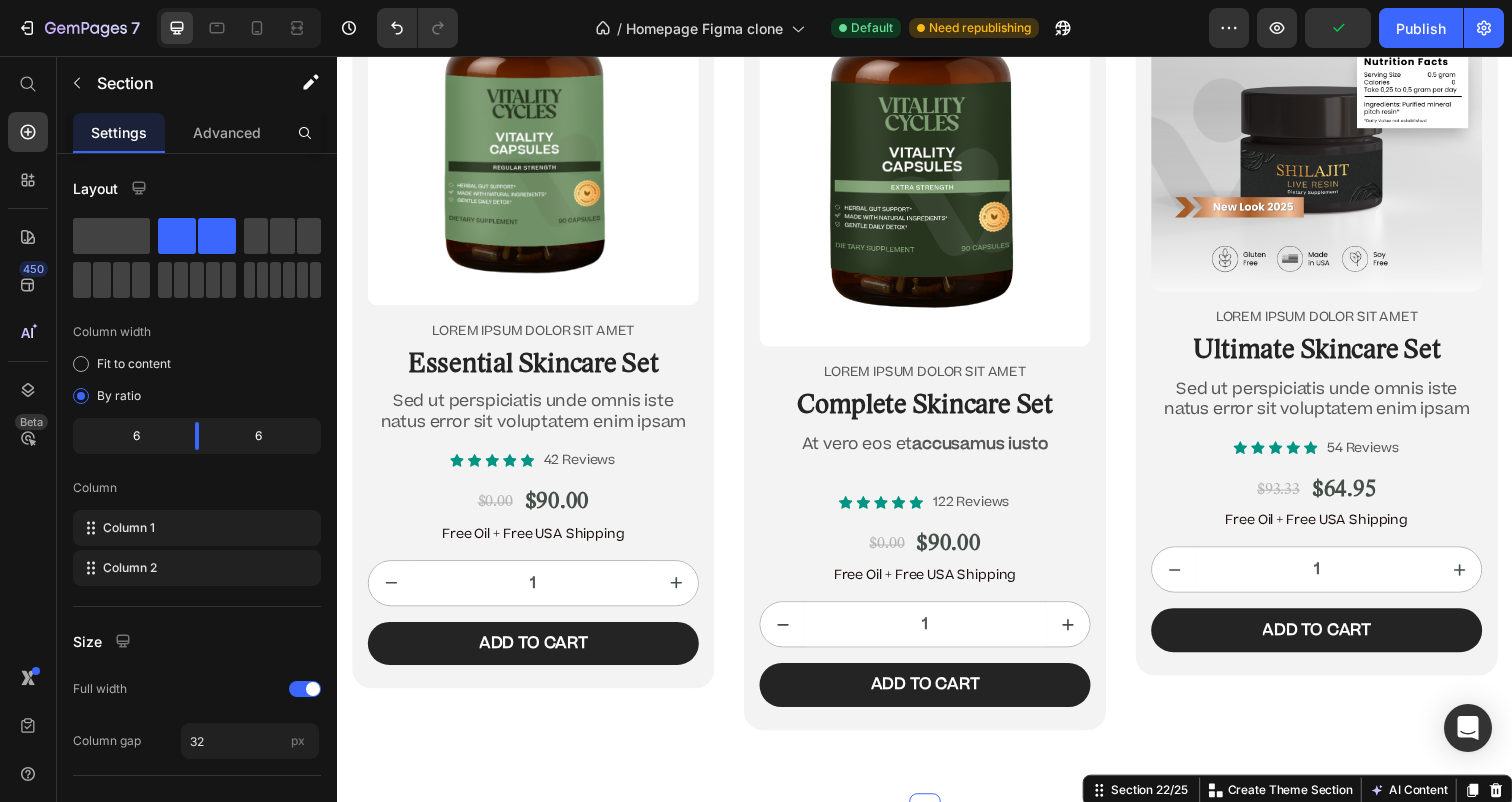 scroll, scrollTop: 11968, scrollLeft: 0, axis: vertical 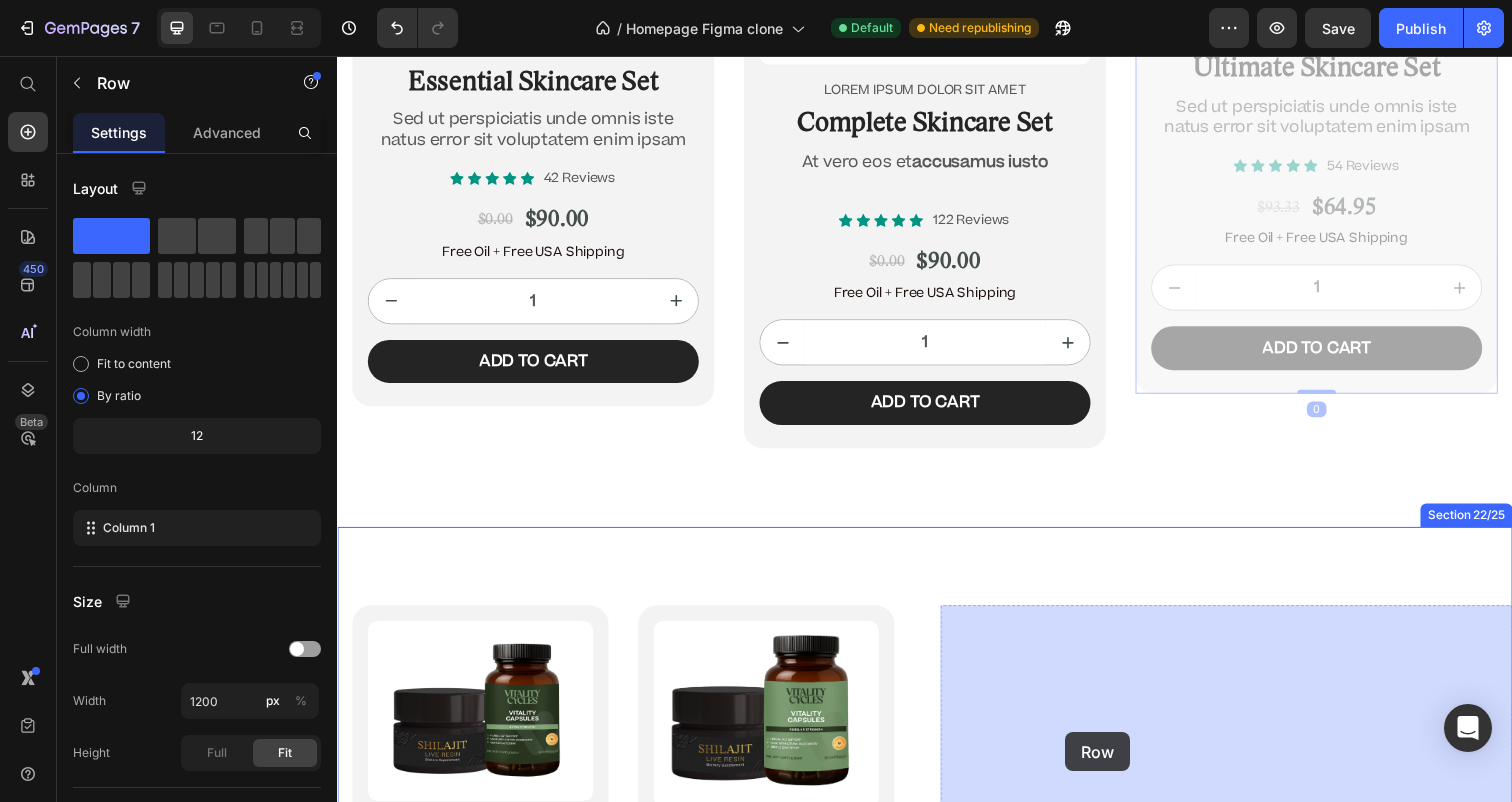 drag, startPoint x: 1159, startPoint y: 202, endPoint x: 1065, endPoint y: 732, distance: 538.2713 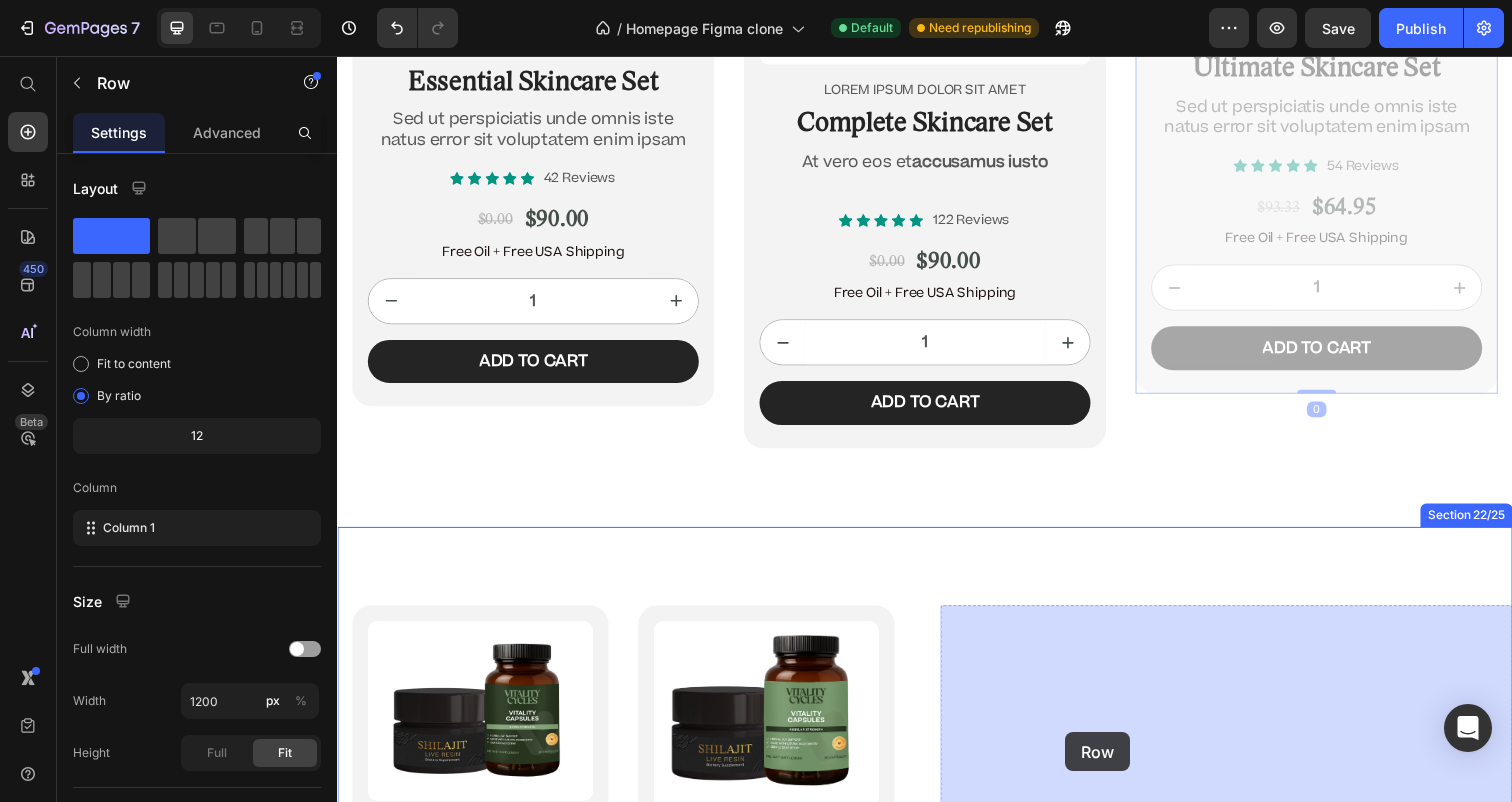 click on "Header Image “Before there was Big Pharma, there were bowel movements.”  Text Block [PERSON_NAME] Text Block Row Row
Icon
Icon
Icon
Icon
Icon Icon List 4.9/5  based on 4,974 reviews Text Block Row Doctor-Designed | 25,000+ [DEMOGRAPHIC_DATA] Cleansed | Not Sold in Stores Text Block                Title Line The Hidden [MEDICAL_DATA] Cleanse That’s Quietly Helping 25,000+ [DEMOGRAPHIC_DATA] Heal Naturally. Heading The Only Dr. [PERSON_NAME]-Approved Full-[MEDICAL_DATA] System Text Block Row Section 2/25 This is not a supplement. It’s not a detox powder. It’s a full-[MEDICAL_DATA] ritual that reclaims your health from the inside out. If you’ve ever wondered why you’re bloated, foggy, tired, or sick—and doctors never give you real answers—it’s time you read what got Dr. [PERSON_NAME] banned. Text Block If you’re over 45, struggle with digestion, energy, or feel like something’s ‘off’—this is for you. Text Block
Jump to the system Button Row Section 3/25 Heading Row" at bounding box center (937, -4685) 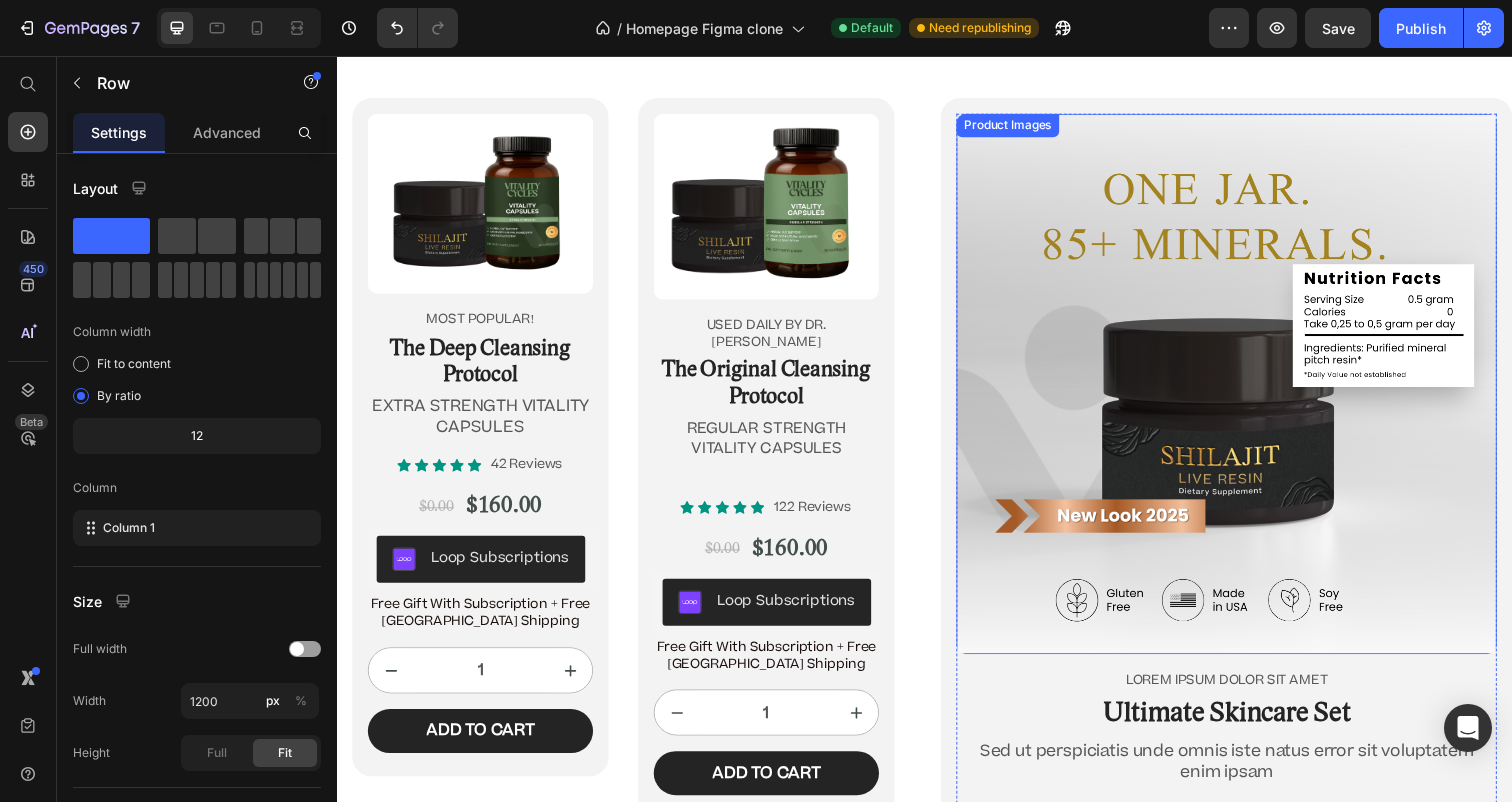 scroll, scrollTop: 12509, scrollLeft: 0, axis: vertical 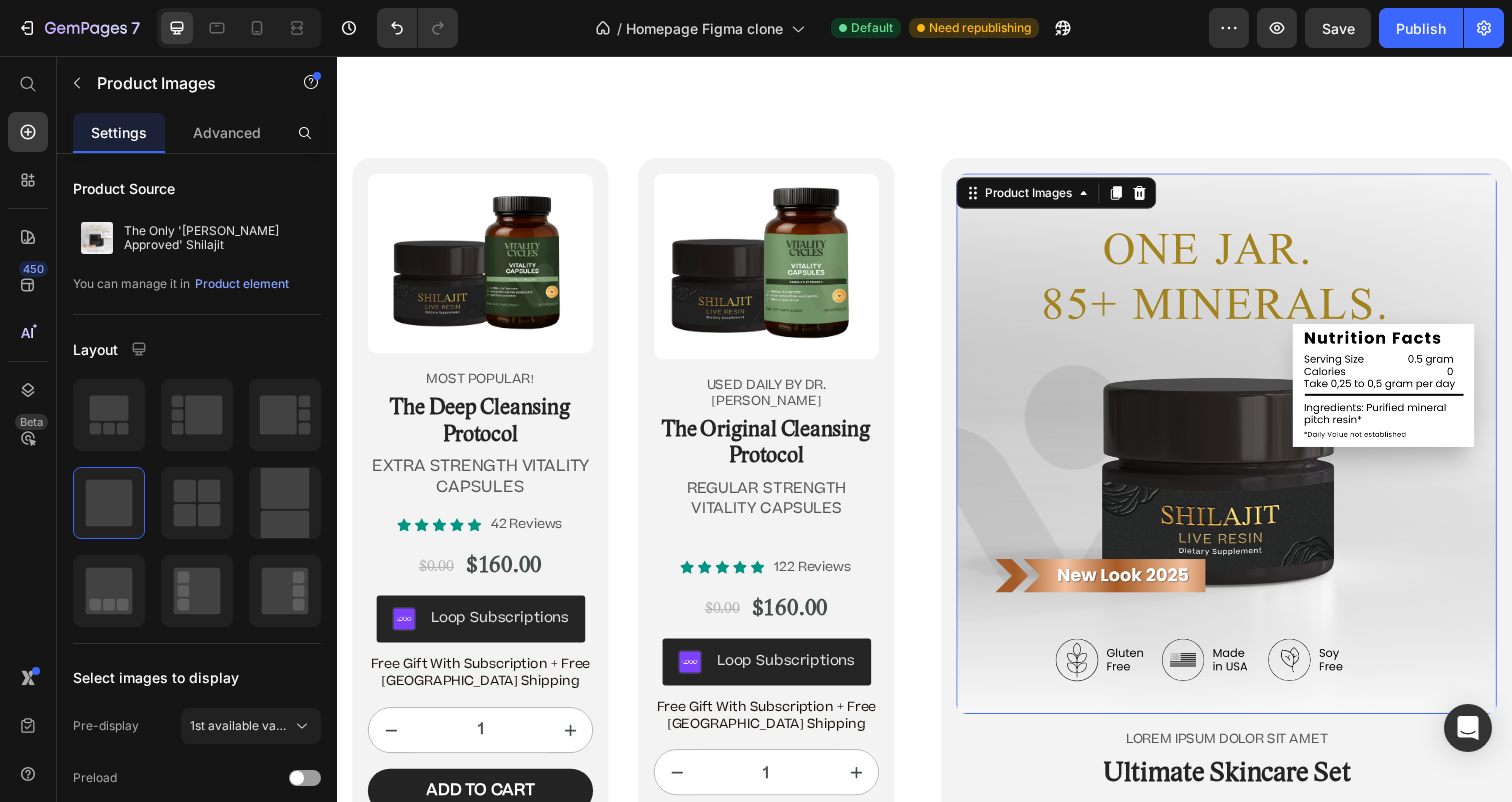 click on "Product Images   0" at bounding box center [1245, 452] 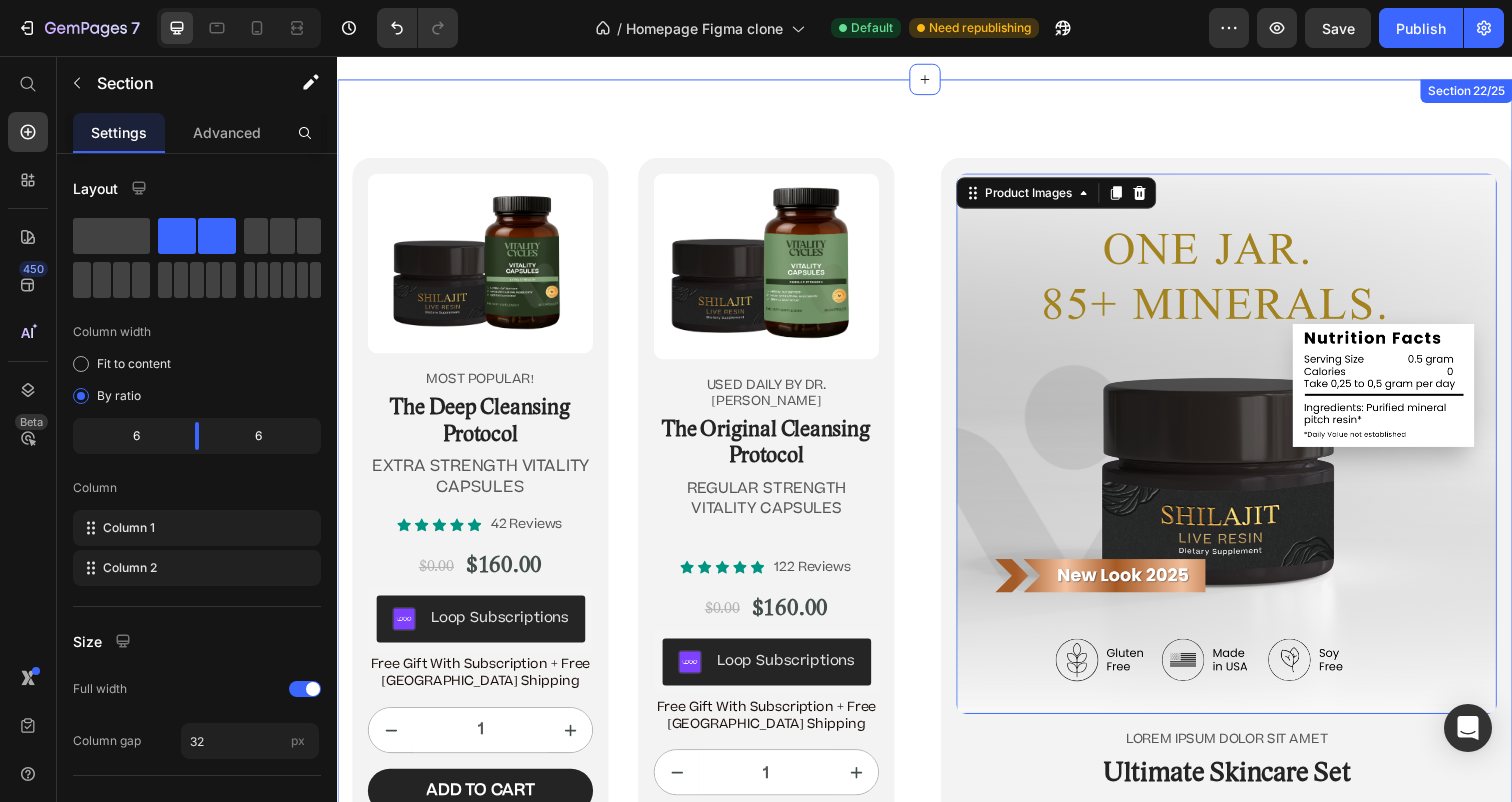 click on "Product Images most popular! Text Block The Deep Cleansing Protocol Heading EXTRA STRENGTH VITALITY CAPSULES Text Block Icon Icon Icon Icon Icon Icon List 42 Reviews Text Block Row $0.00 Product Price $160.00 Product Price Row Loop Subscriptions Loop Subscriptions Free Gift With Subscription + Free USA Shipping Text Block 1 Product Quantity Add to cart Add to Cart Row Product Row Product Images USED DAILY BY DR. JENNIFER DANIELS Text Block  The Original Cleansing Protocol Heading REGULAR STRENGTH VITALITY CAPSULES   Text Block Icon Icon Icon Icon Icon Icon List 122 Reviews Text Block Row $0.00 Product Price $160.00 Product Price Row Loop Subscriptions Loop Subscriptions Free Gift With Subscription + Free USA Shipping Text Block 1 Product Quantity Add to cart Add to Cart Row Product Row Row Product Images   16 Lorem ipsum dolor sit amet Text Block Ultimate Skincare Set Heading Sed ut perspiciatis unde omnis iste natus error sit voluptatem enim ipsam Text Block Icon Icon Icon Icon Icon Icon List 54 Reviews 1" at bounding box center [937, 640] 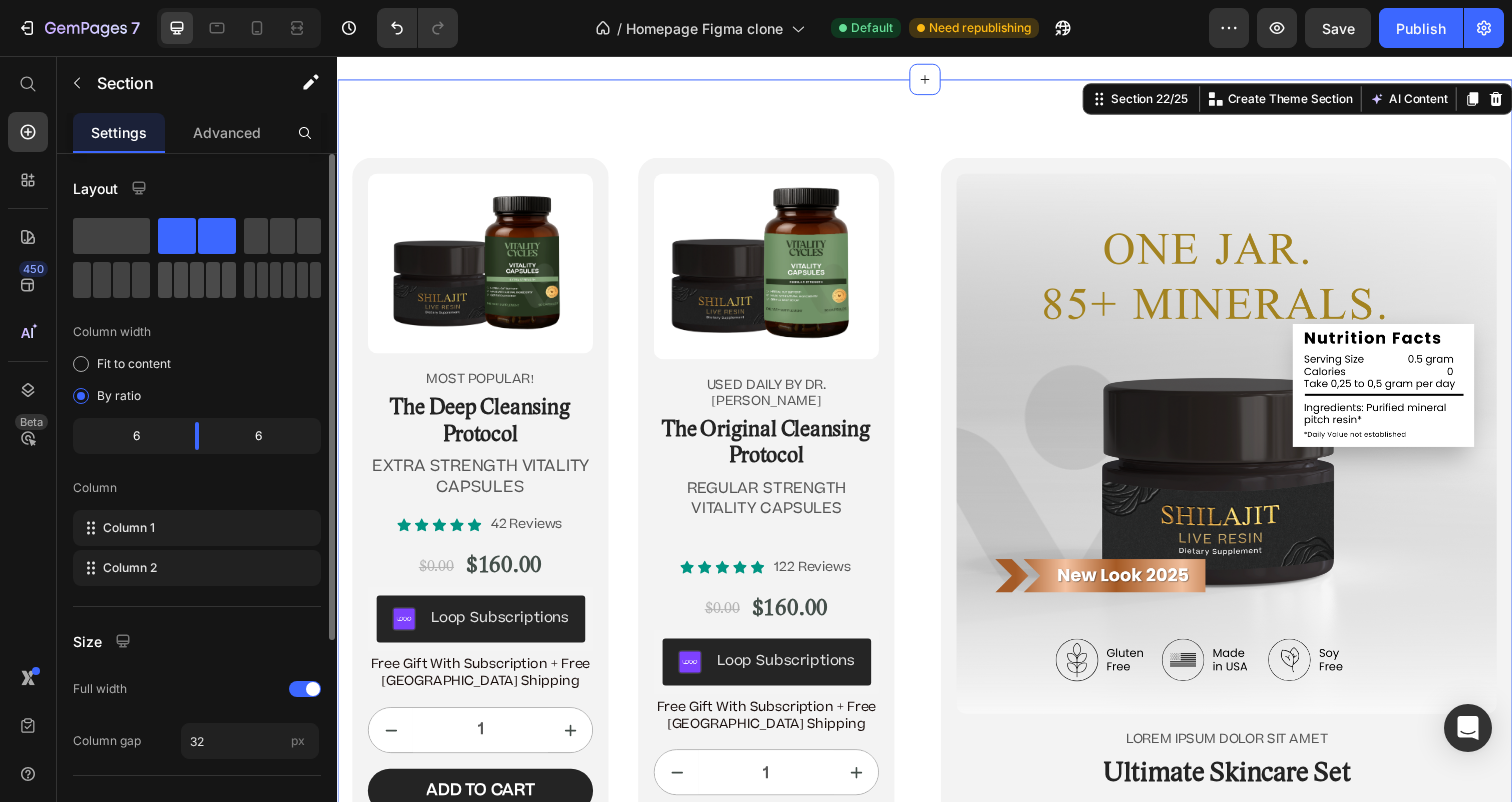 click 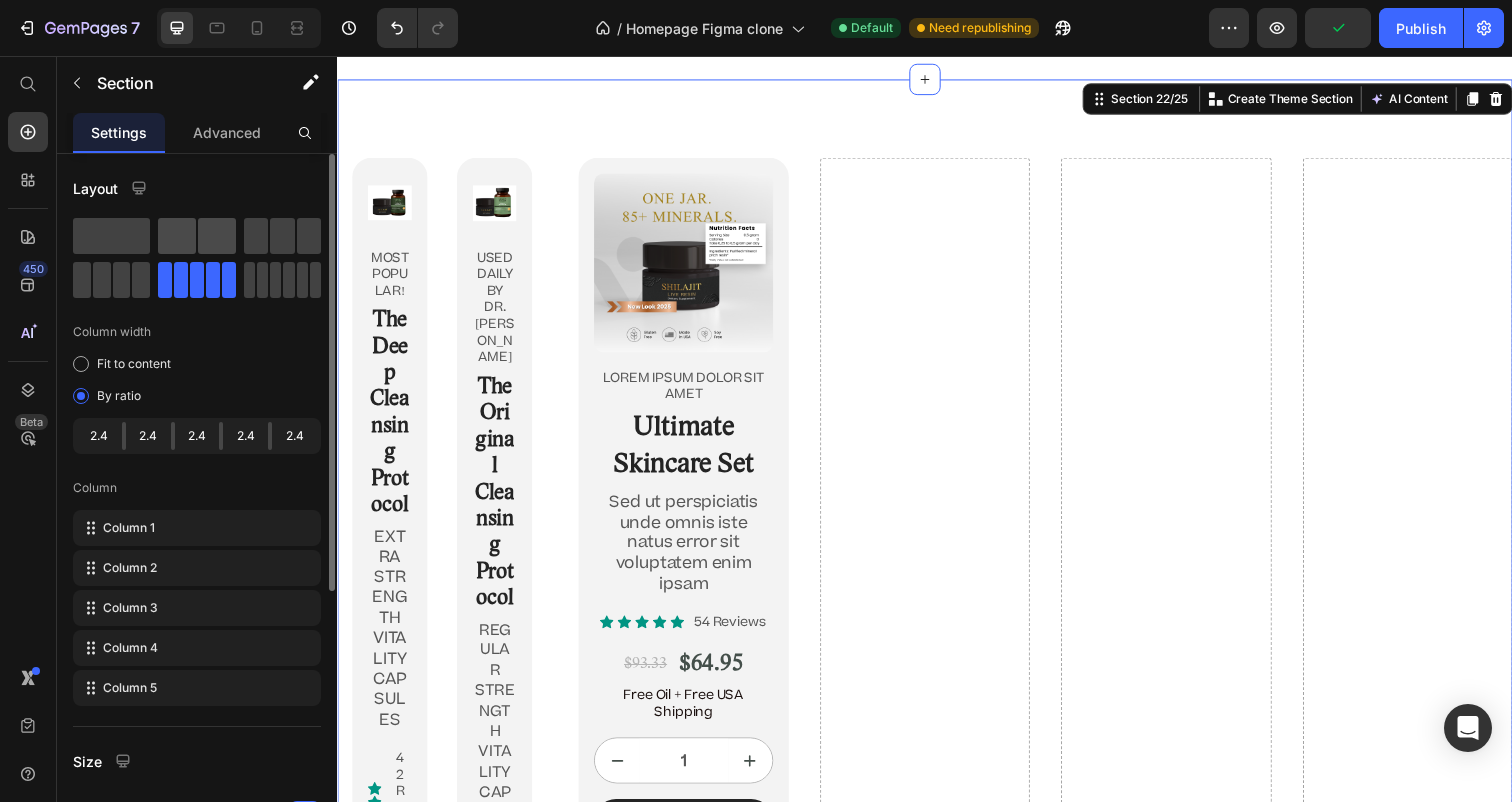 click 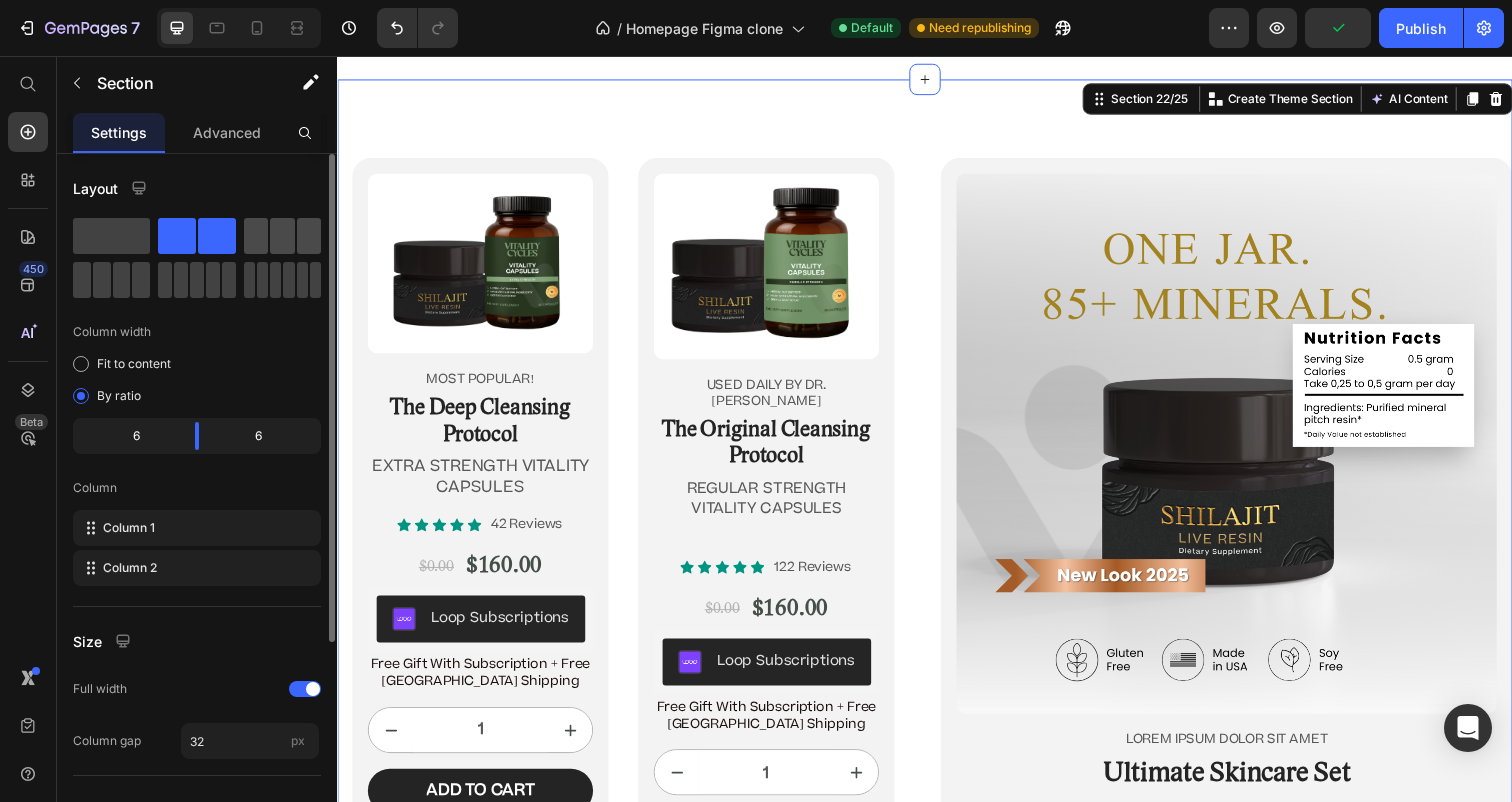 click 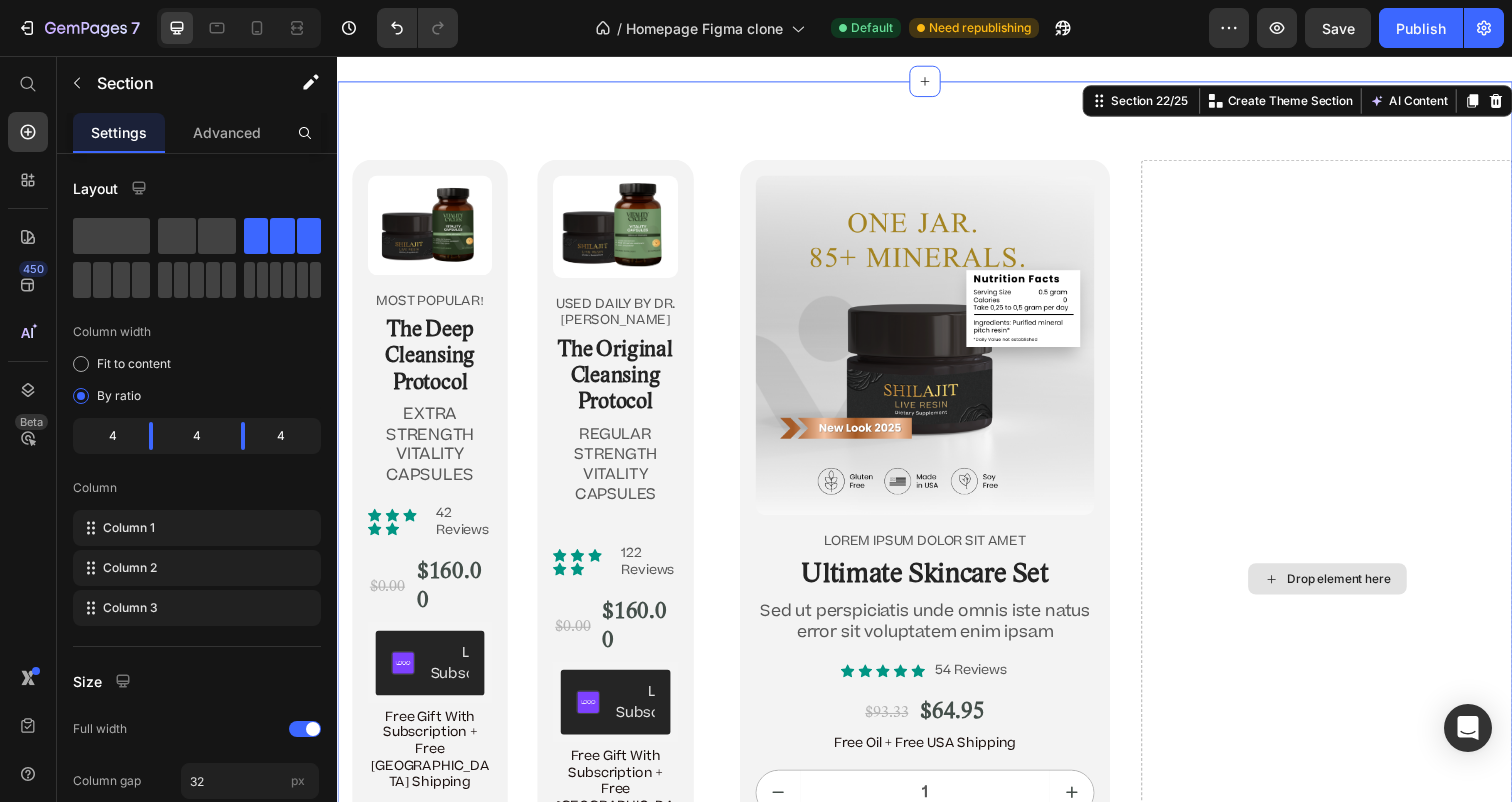 scroll, scrollTop: 12508, scrollLeft: 0, axis: vertical 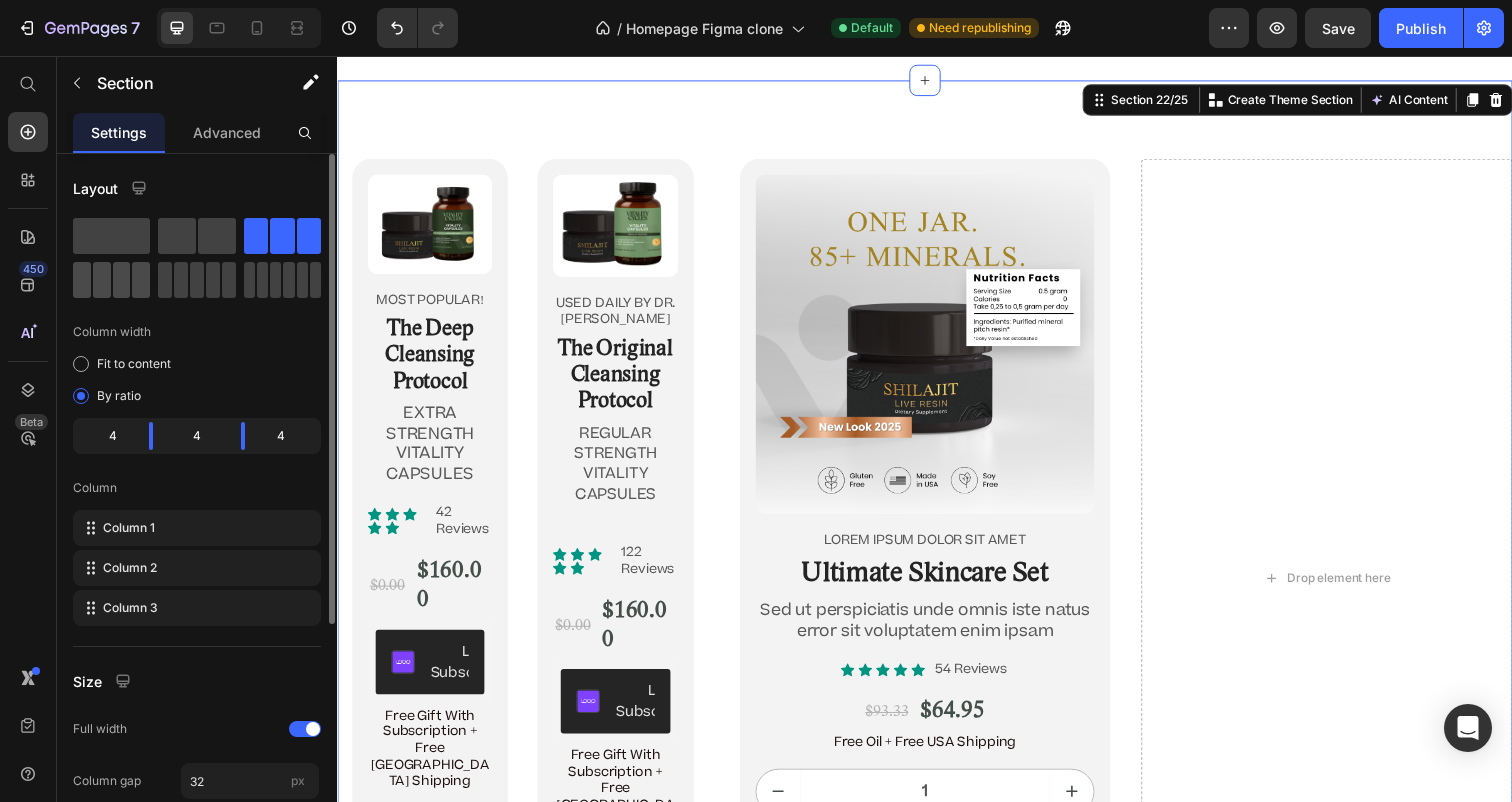 click 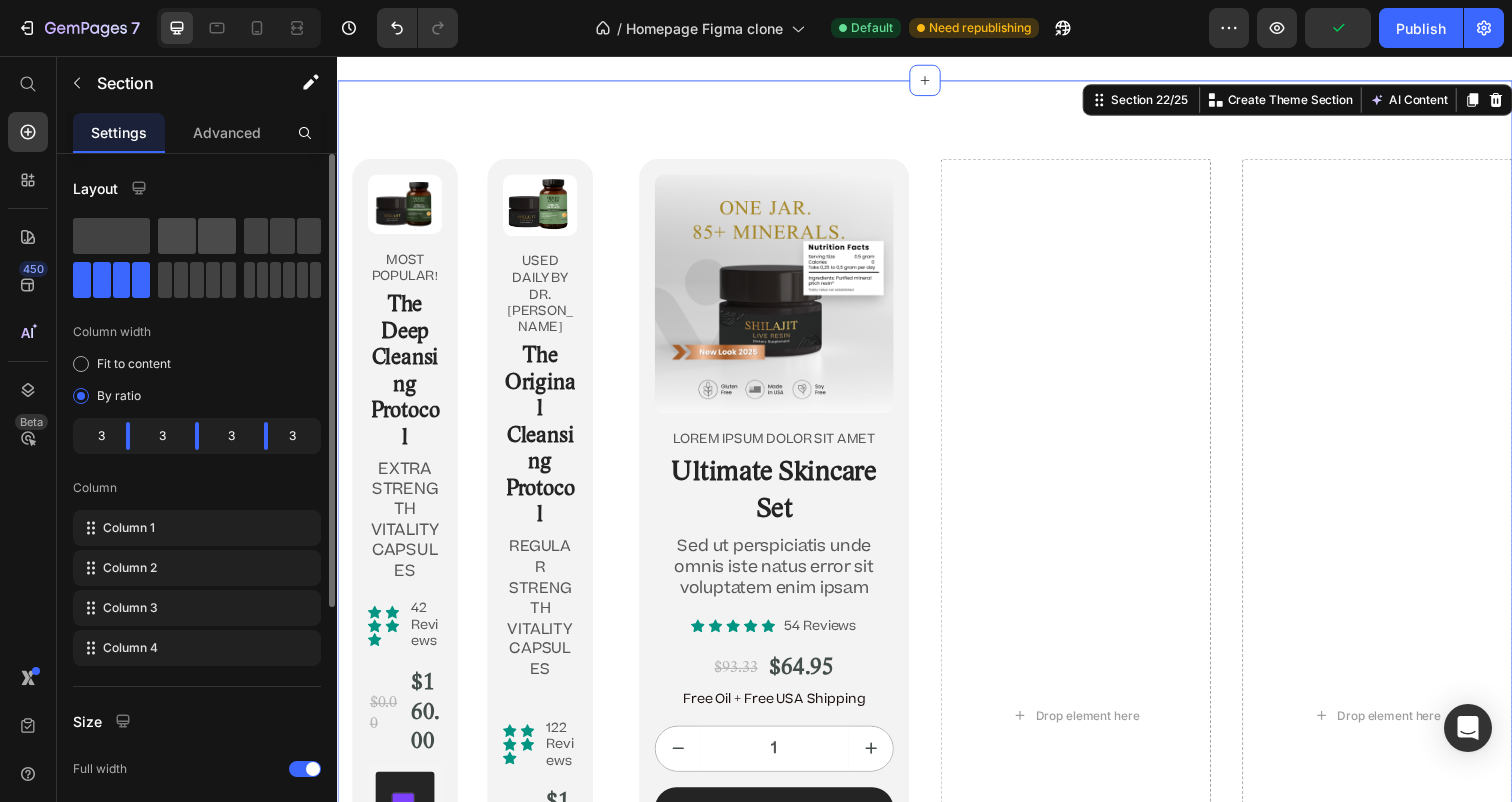 click 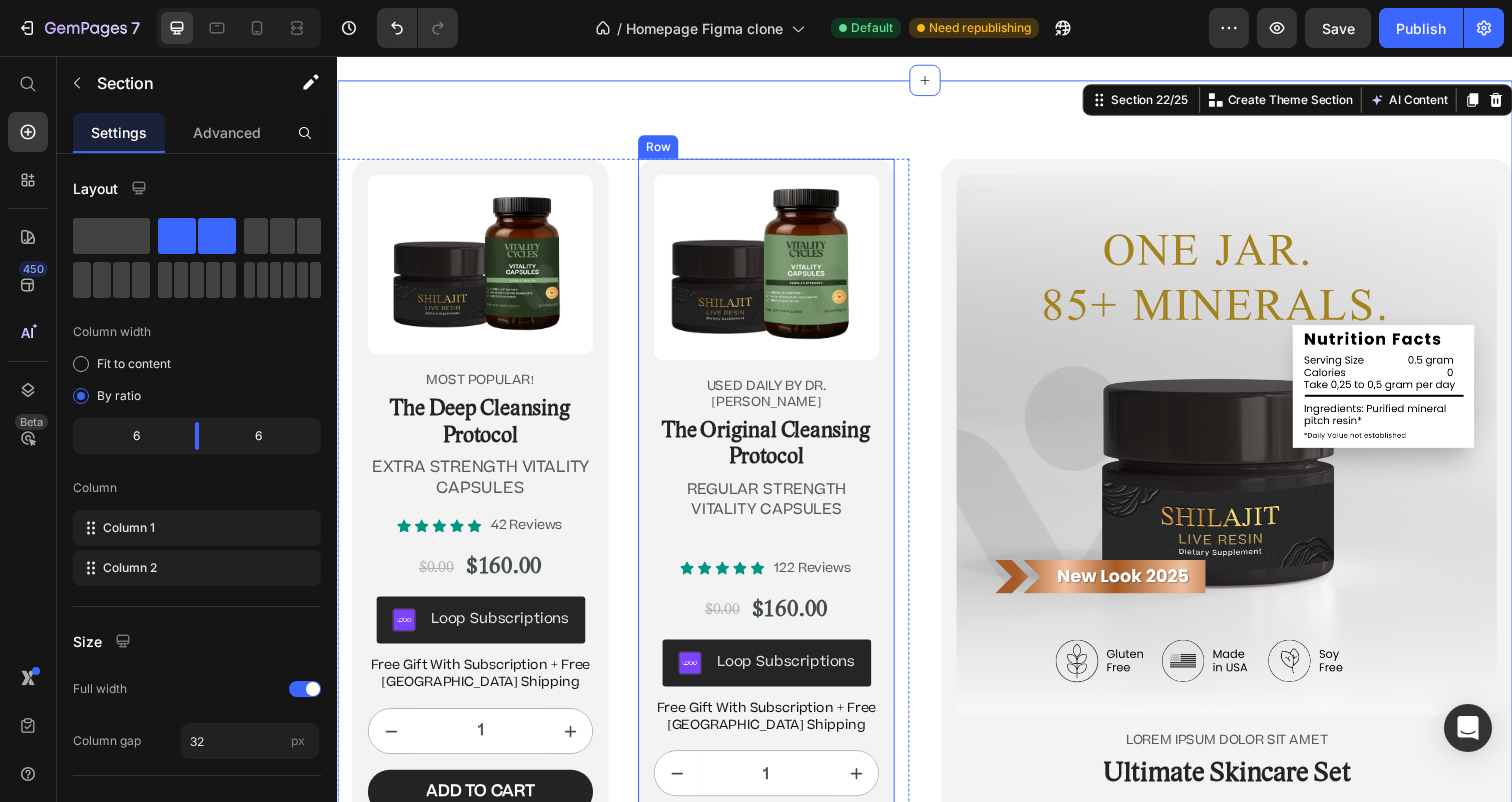 click on "Product Images USED DAILY BY DR. JENNIFER DANIELS Text Block  The Original Cleansing Protocol Heading REGULAR STRENGTH VITALITY CAPSULES   Text Block Icon Icon Icon Icon Icon Icon List 122 Reviews Text Block Row $0.00 Product Price $160.00 Product Price Row Loop Subscriptions Loop Subscriptions Free Gift With Subscription + Free USA Shipping Text Block 1 Product Quantity Add to cart Add to Cart Row Product Row" at bounding box center (775, 529) 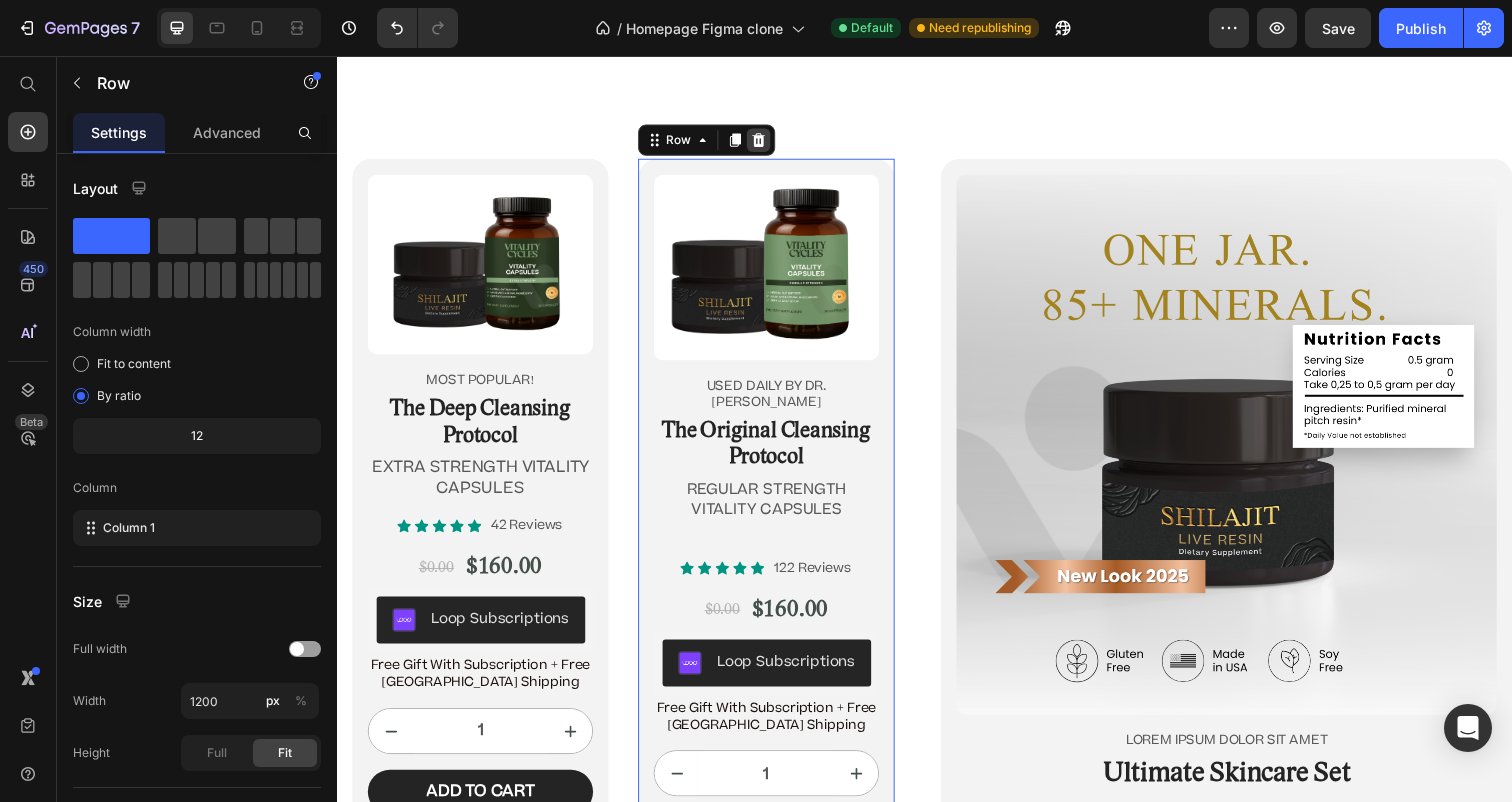 click 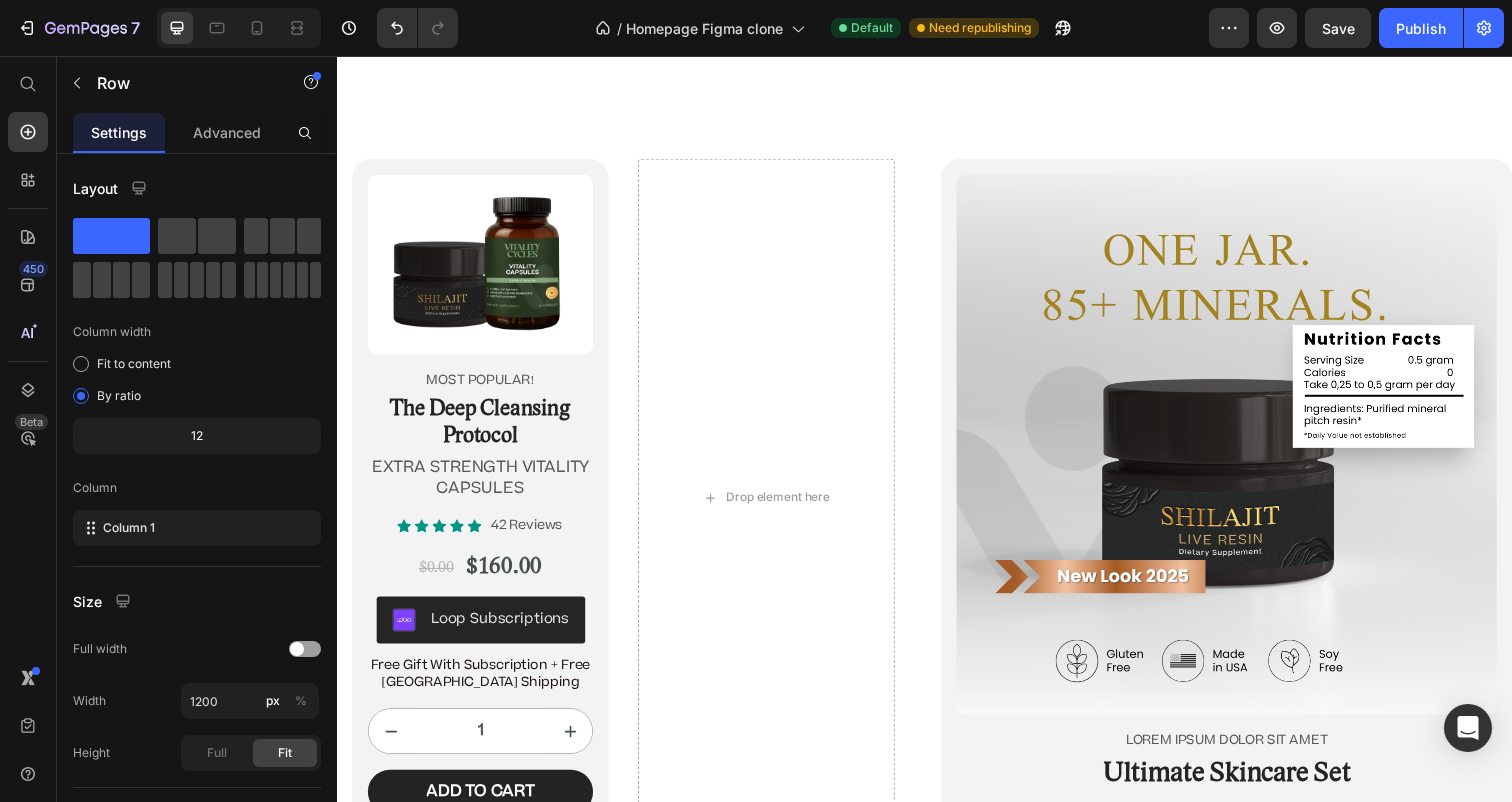 scroll, scrollTop: 2893, scrollLeft: 0, axis: vertical 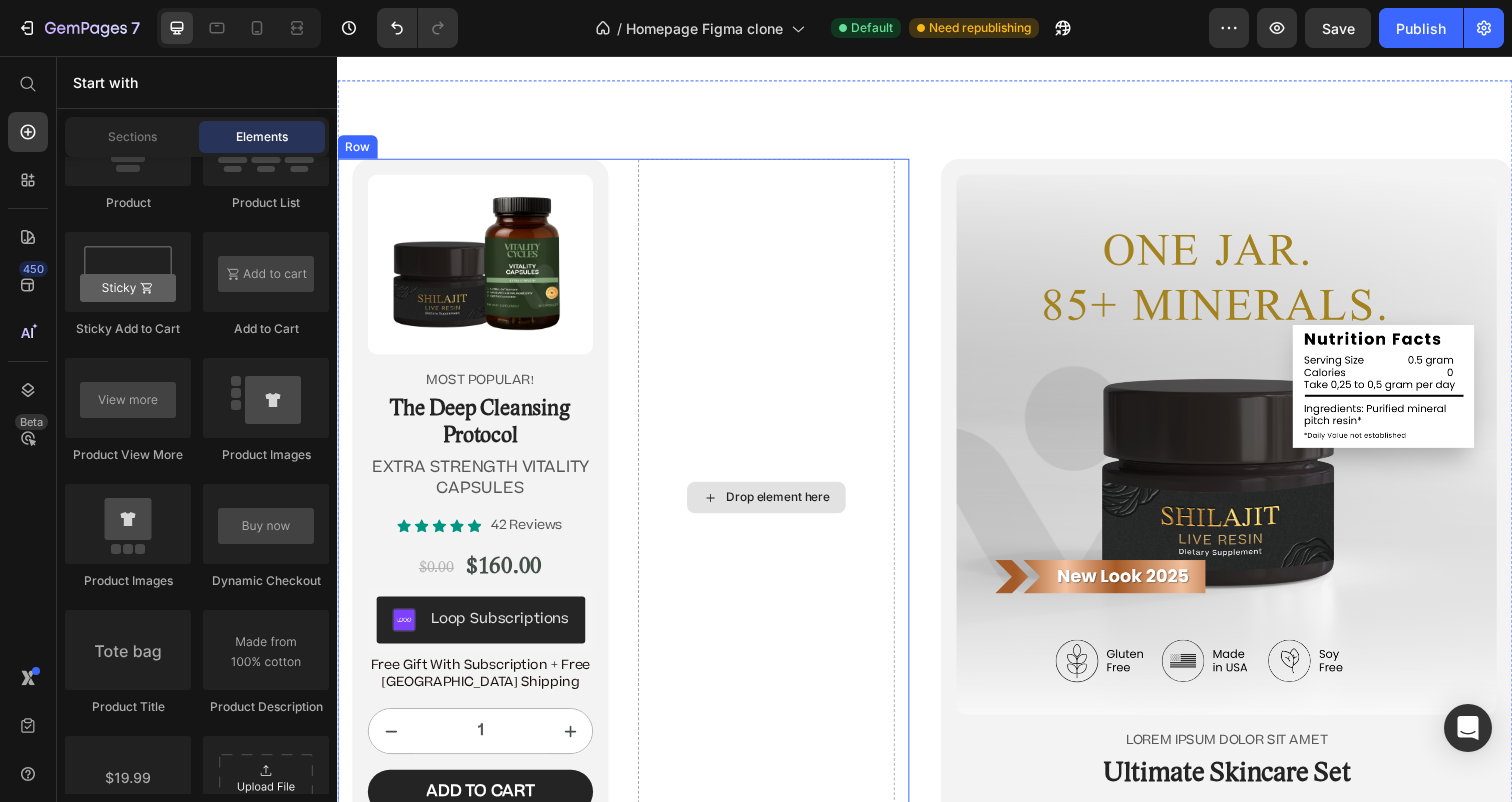 click on "Drop element here" at bounding box center [775, 507] 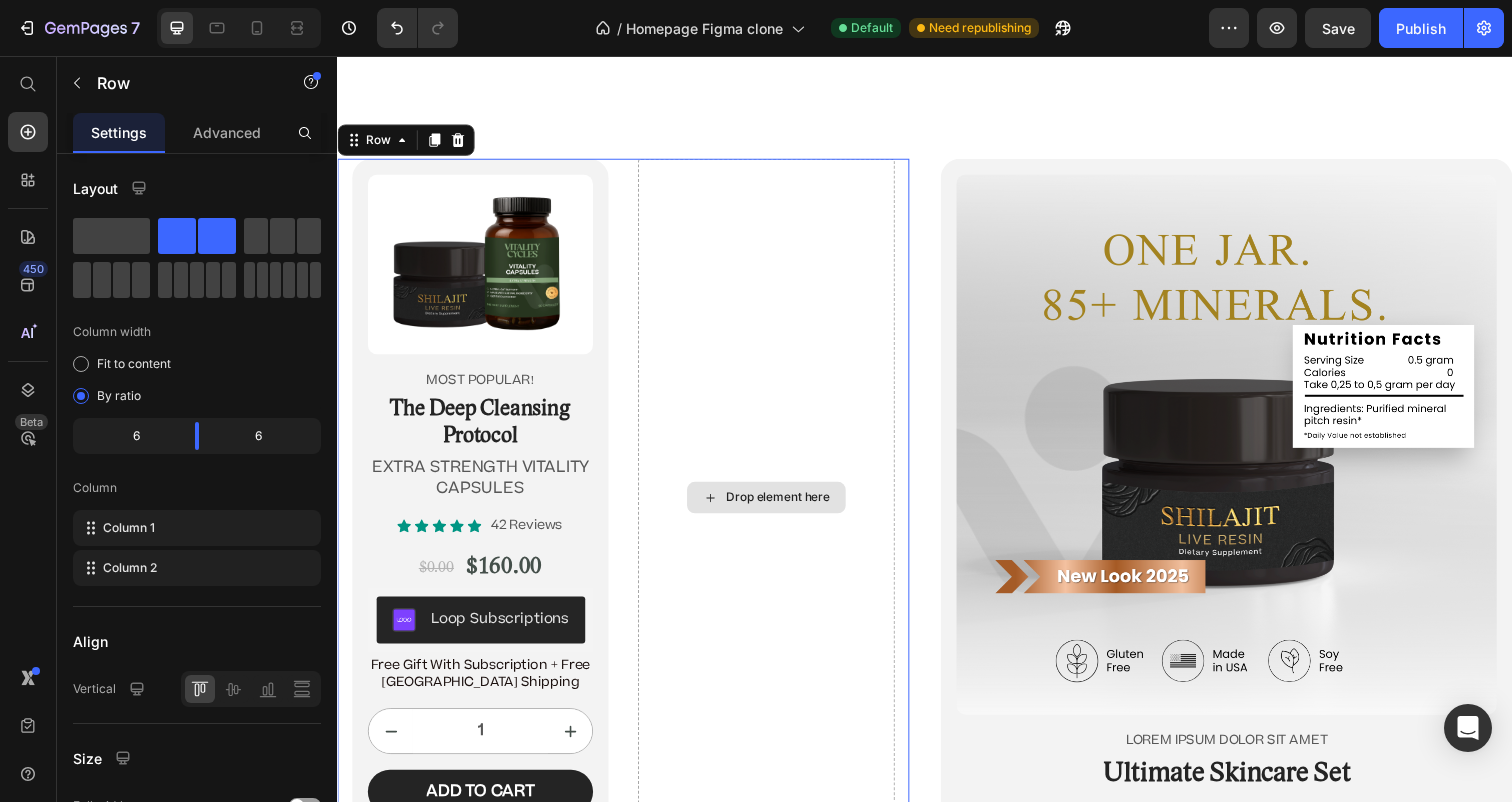 click on "Drop element here" at bounding box center [775, 507] 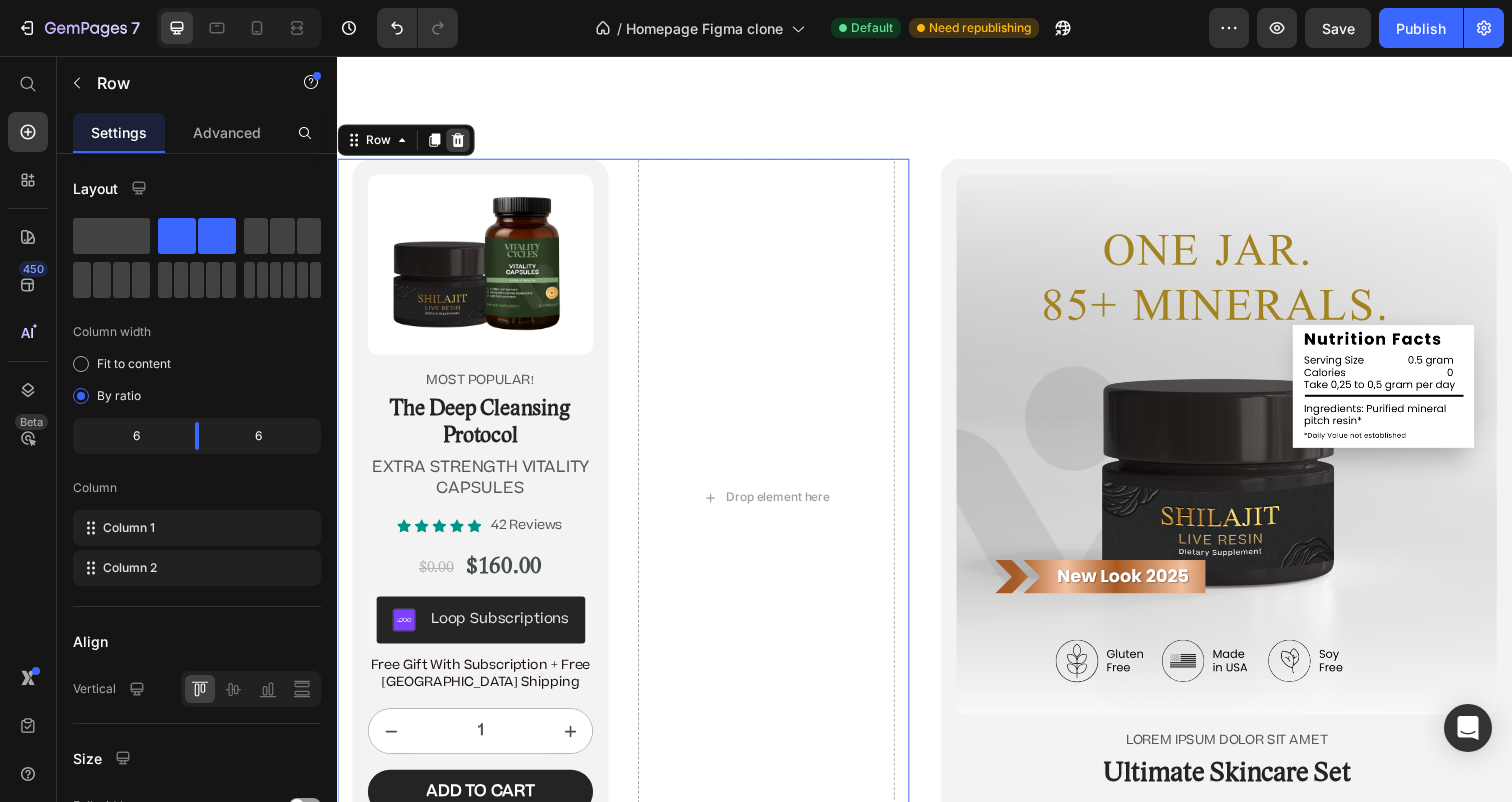 click 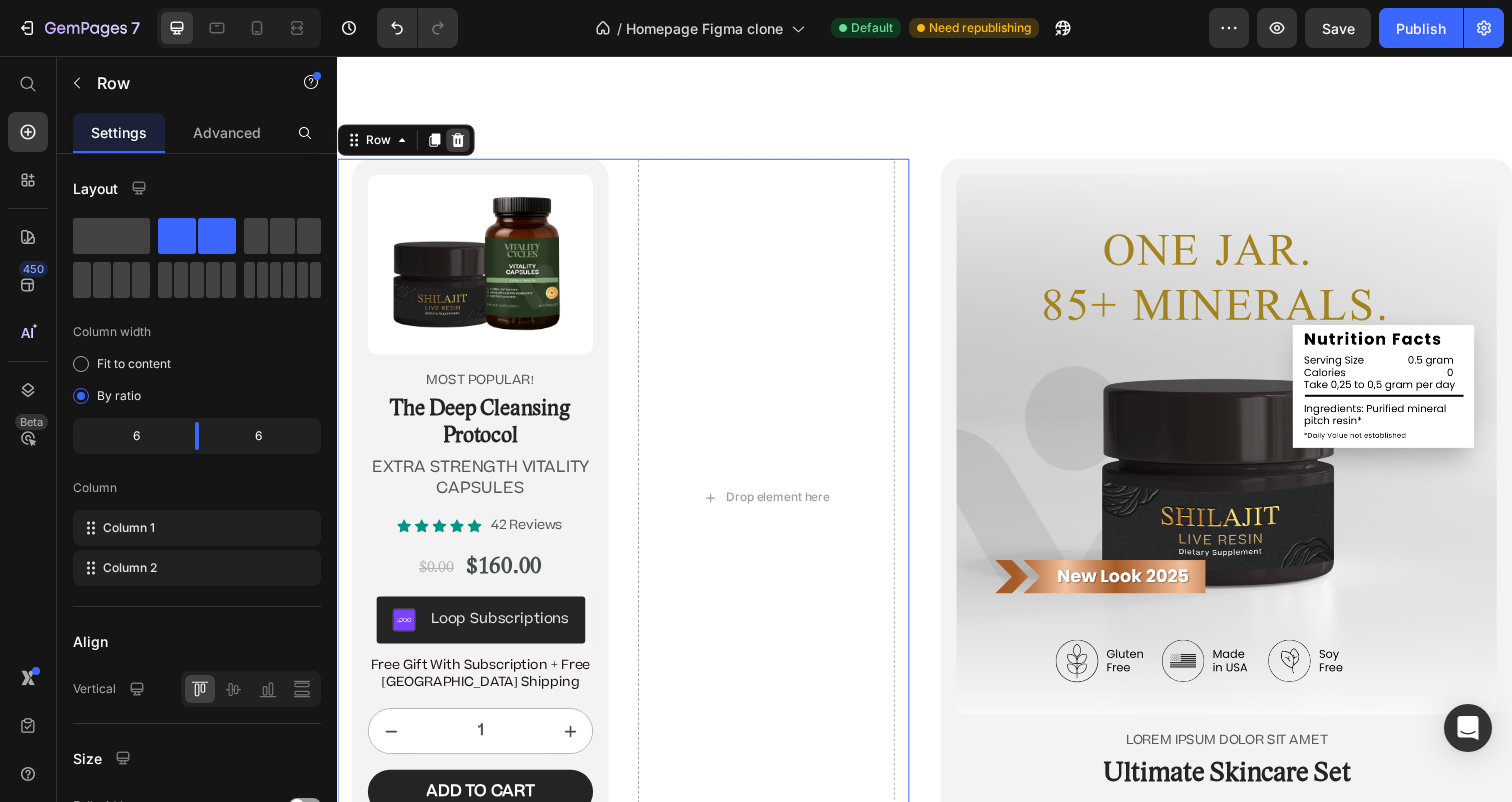 scroll, scrollTop: 2893, scrollLeft: 0, axis: vertical 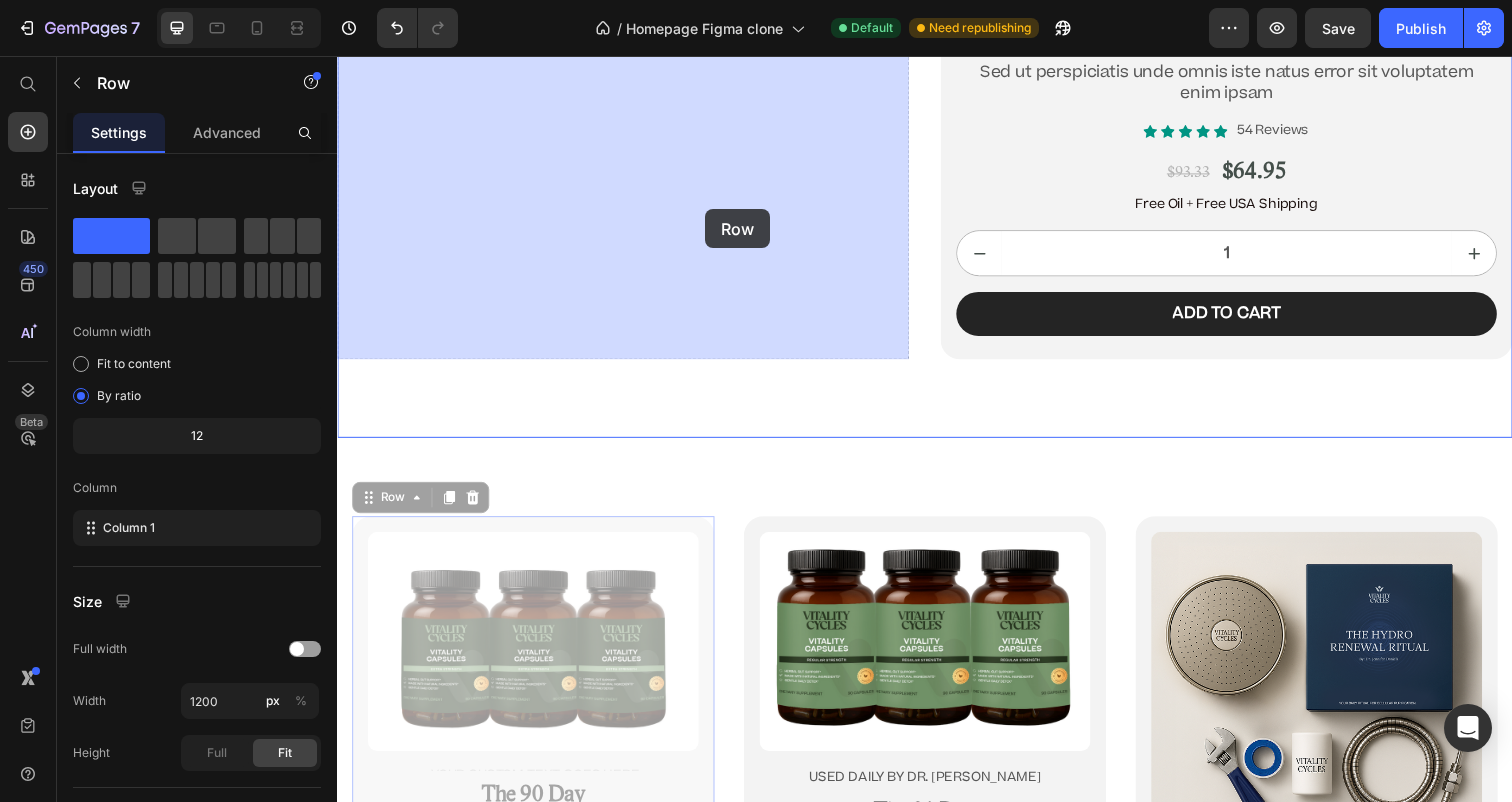 drag, startPoint x: 680, startPoint y: 533, endPoint x: 705, endPoint y: 209, distance: 324.96307 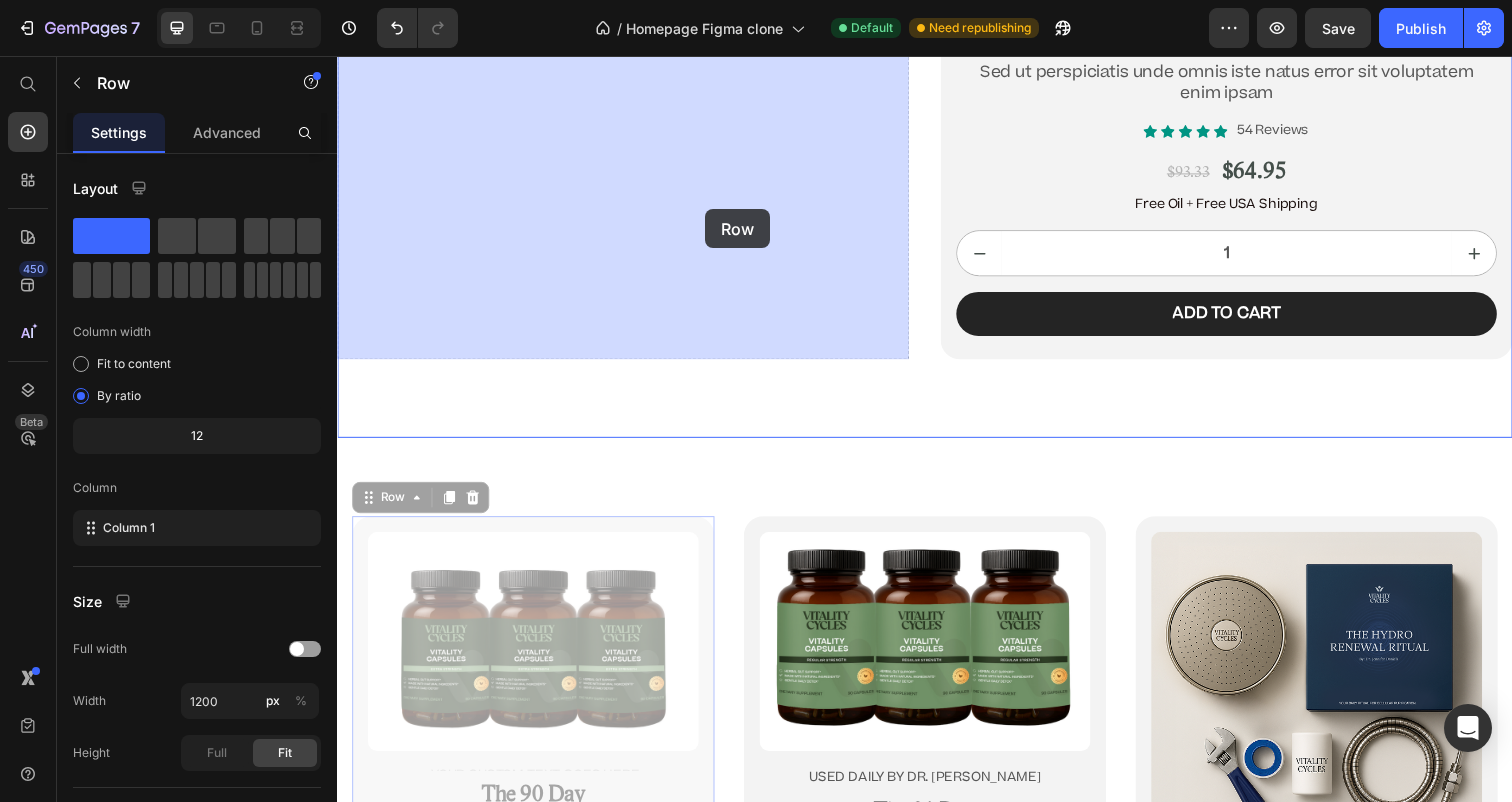 click on "Header Image “Before there was Big Pharma, there were bowel movements.”  Text Block [PERSON_NAME] Text Block Row Row
Icon
Icon
Icon
Icon
Icon Icon List 4.9/5  based on 4,974 reviews Text Block Row Doctor-Designed | 25,000+ [DEMOGRAPHIC_DATA] Cleansed | Not Sold in Stores Text Block                Title Line The Hidden [MEDICAL_DATA] Cleanse That’s Quietly Helping 25,000+ [DEMOGRAPHIC_DATA] Heal Naturally. Heading The Only Dr. [PERSON_NAME]-Approved Full-[MEDICAL_DATA] System Text Block Row Section 2/25 This is not a supplement. It’s not a detox powder. It’s a full-[MEDICAL_DATA] ritual that reclaims your health from the inside out. If you’ve ever wondered why you’re bloated, foggy, tired, or sick—and doctors never give you real answers—it’s time you read what got Dr. [PERSON_NAME] banned. Text Block If you’re over 45, struggle with digestion, energy, or feel like something’s ‘off’—this is for you. Text Block
Jump to the system Button Row Section 3/25 Heading Row" at bounding box center [937, -5784] 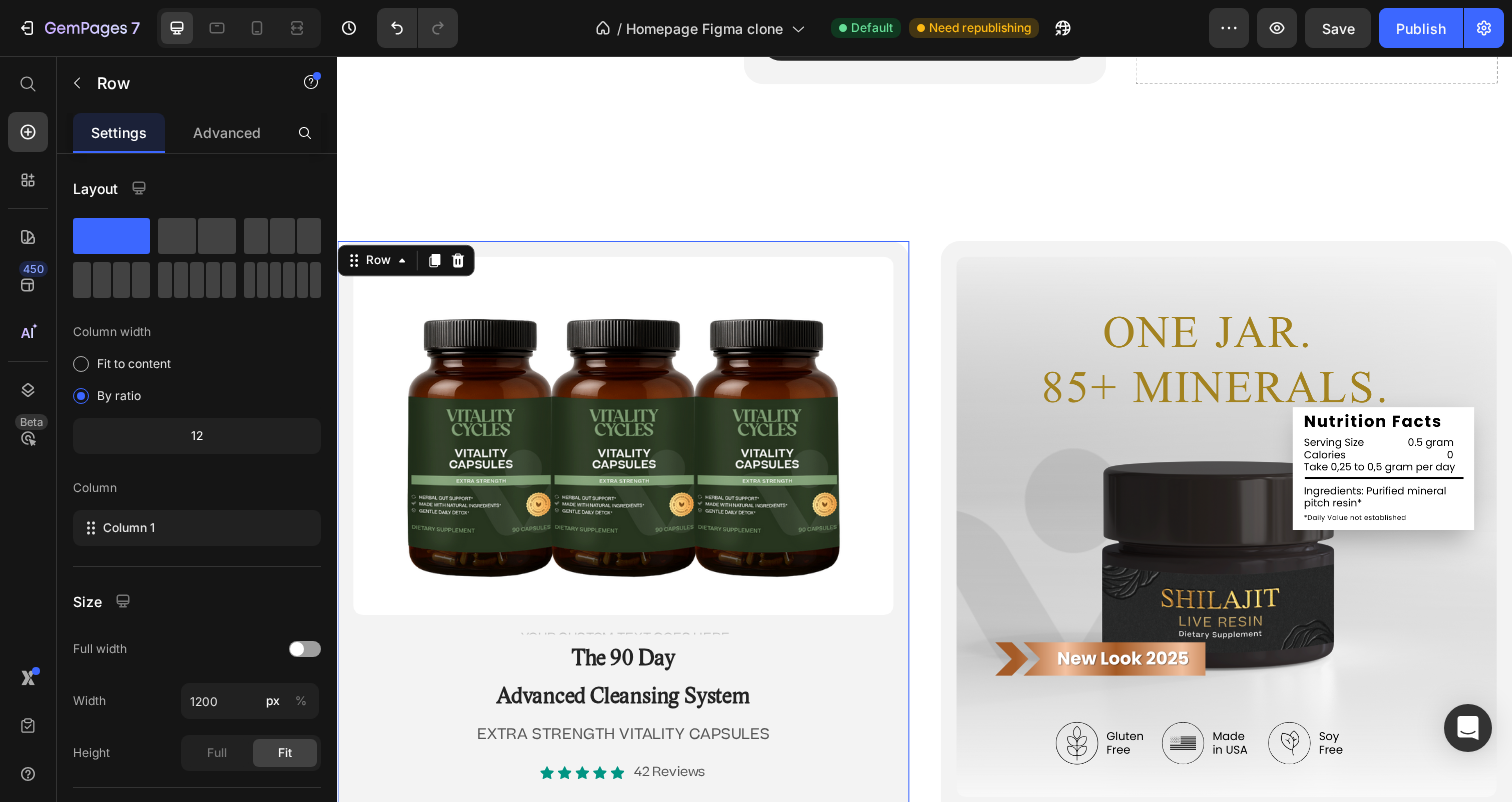 scroll, scrollTop: 12359, scrollLeft: 0, axis: vertical 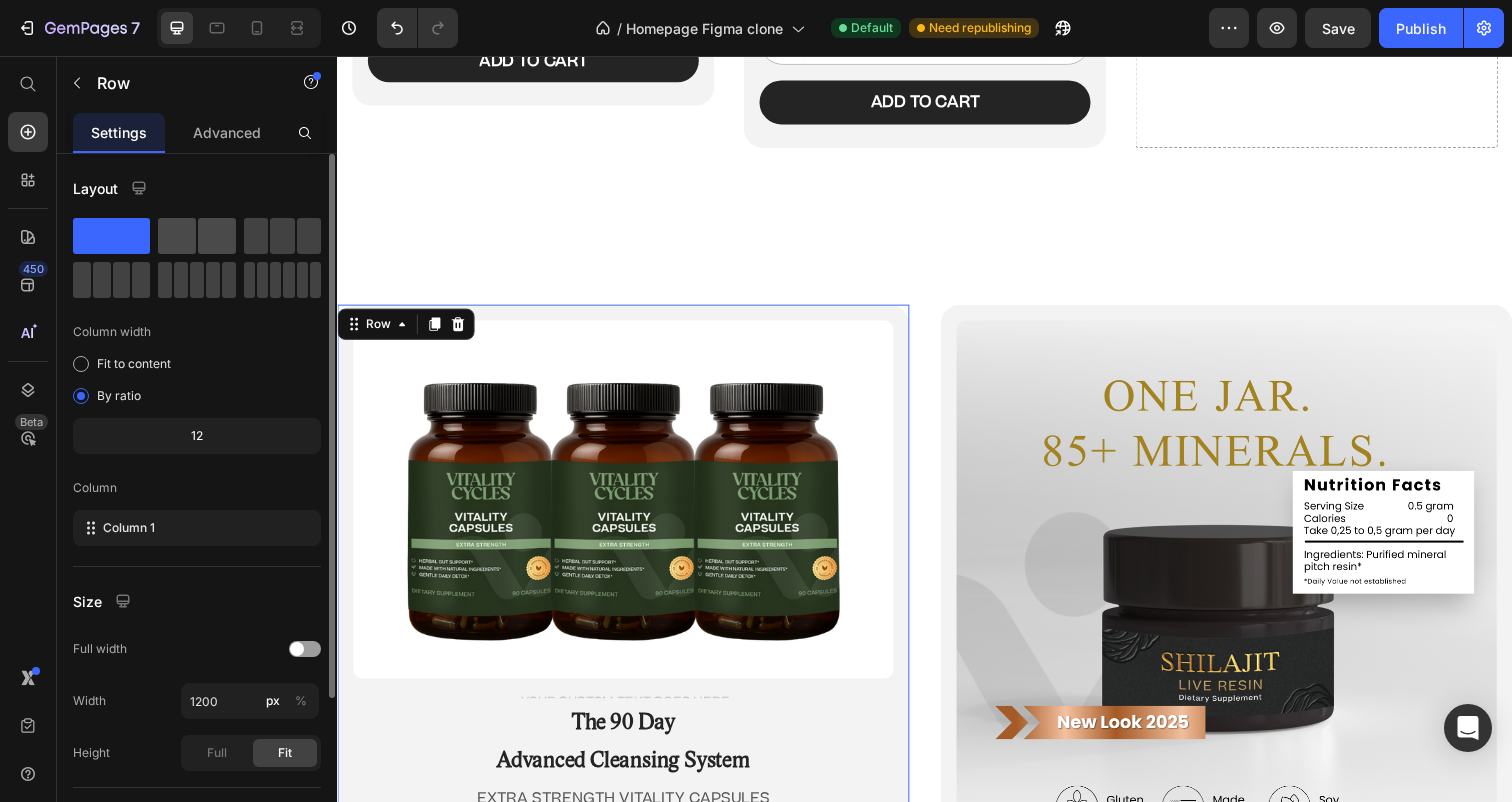 click 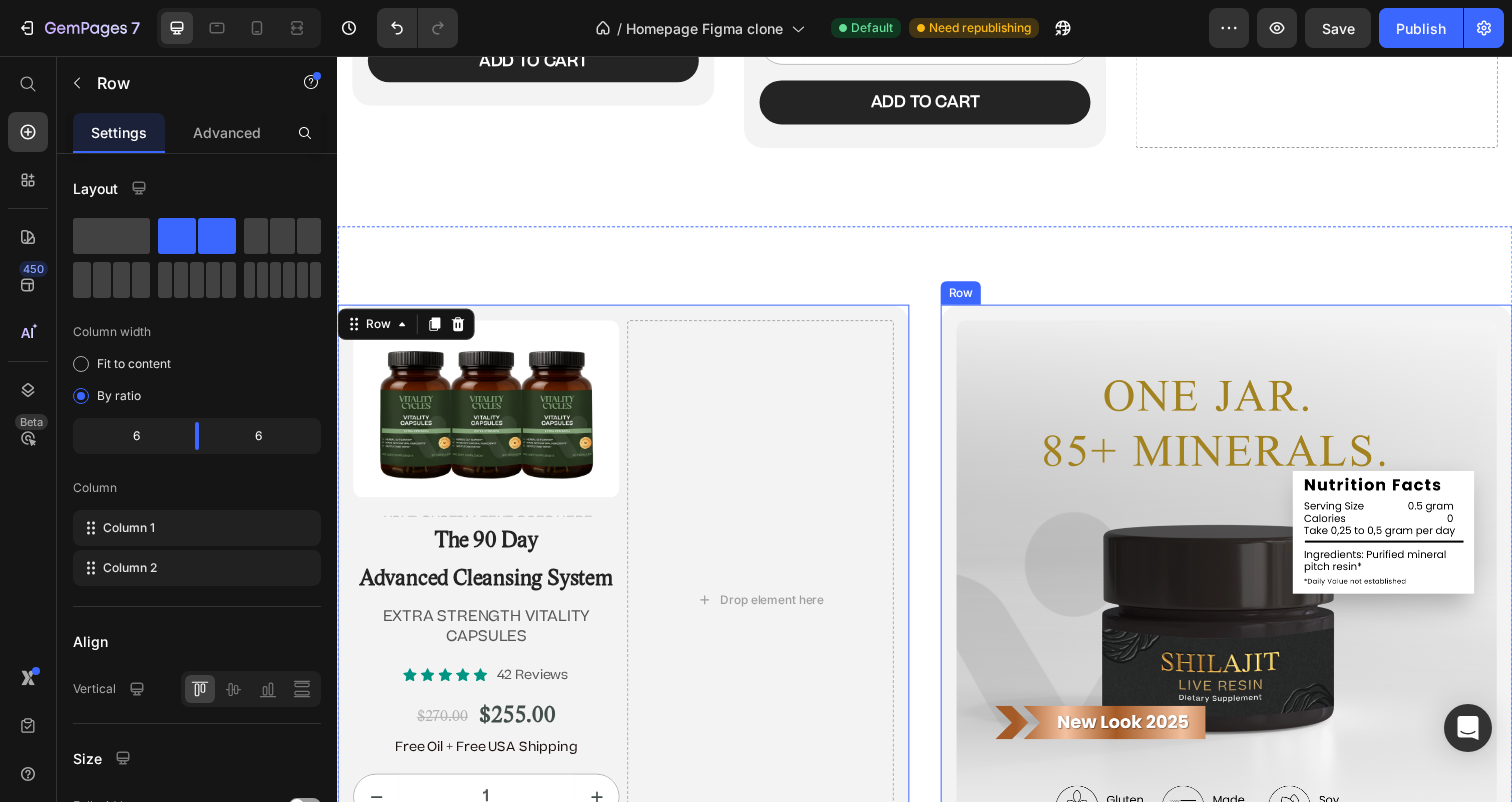 click on "Product Images Lorem ipsum dolor sit amet Text Block Ultimate Skincare Set Heading Sed ut perspiciatis unde omnis iste natus error sit voluptatem enim ipsam Text Block Icon Icon Icon Icon Icon Icon List 54 Reviews Text Block Row $93.33 Product Price $64.95 Product Price Row Free Oil + Free USA Shipping Text Block 1 Product Quantity Add to cart Add to Cart Row Product Row" at bounding box center (1245, 790) 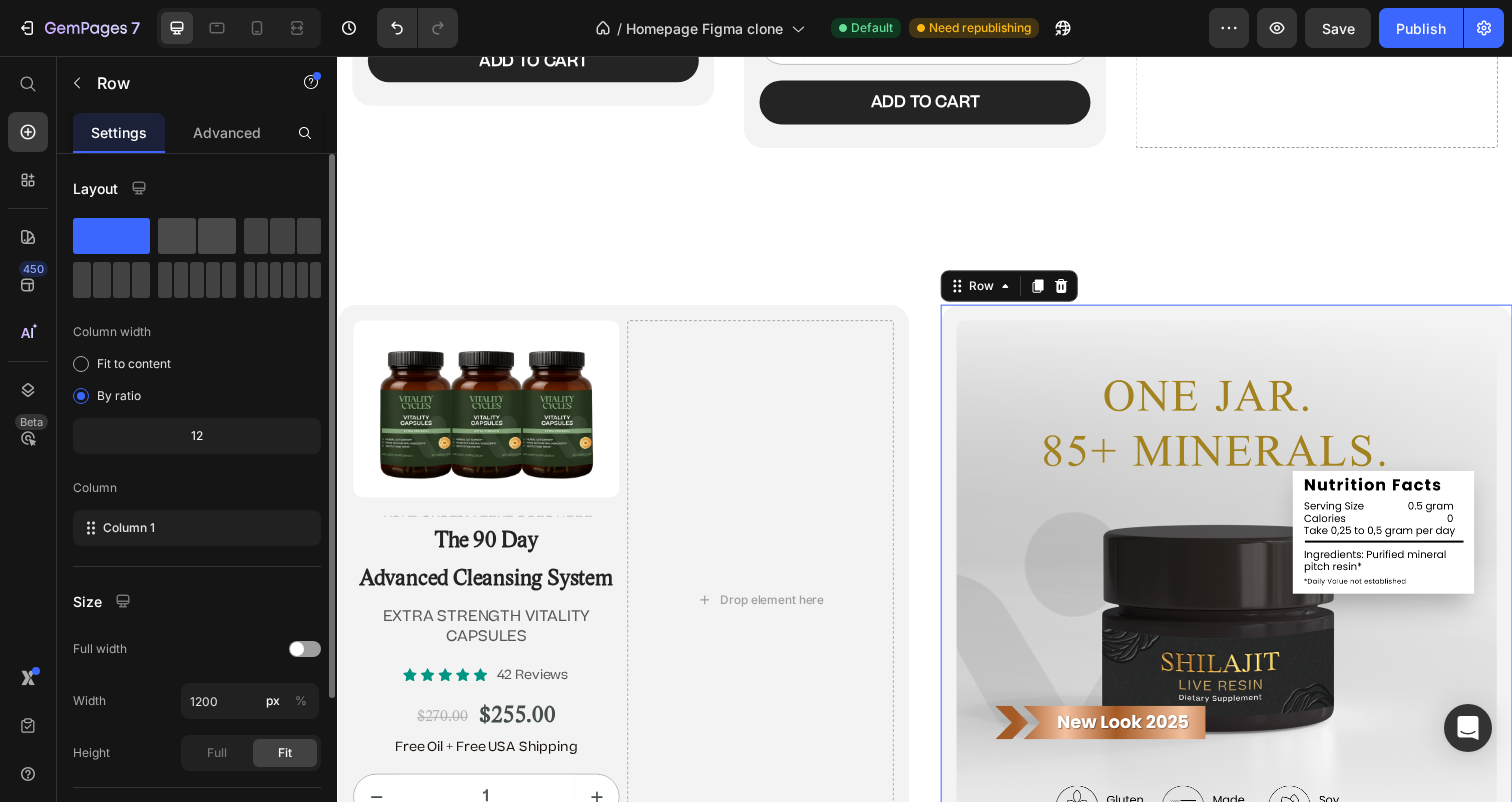 click 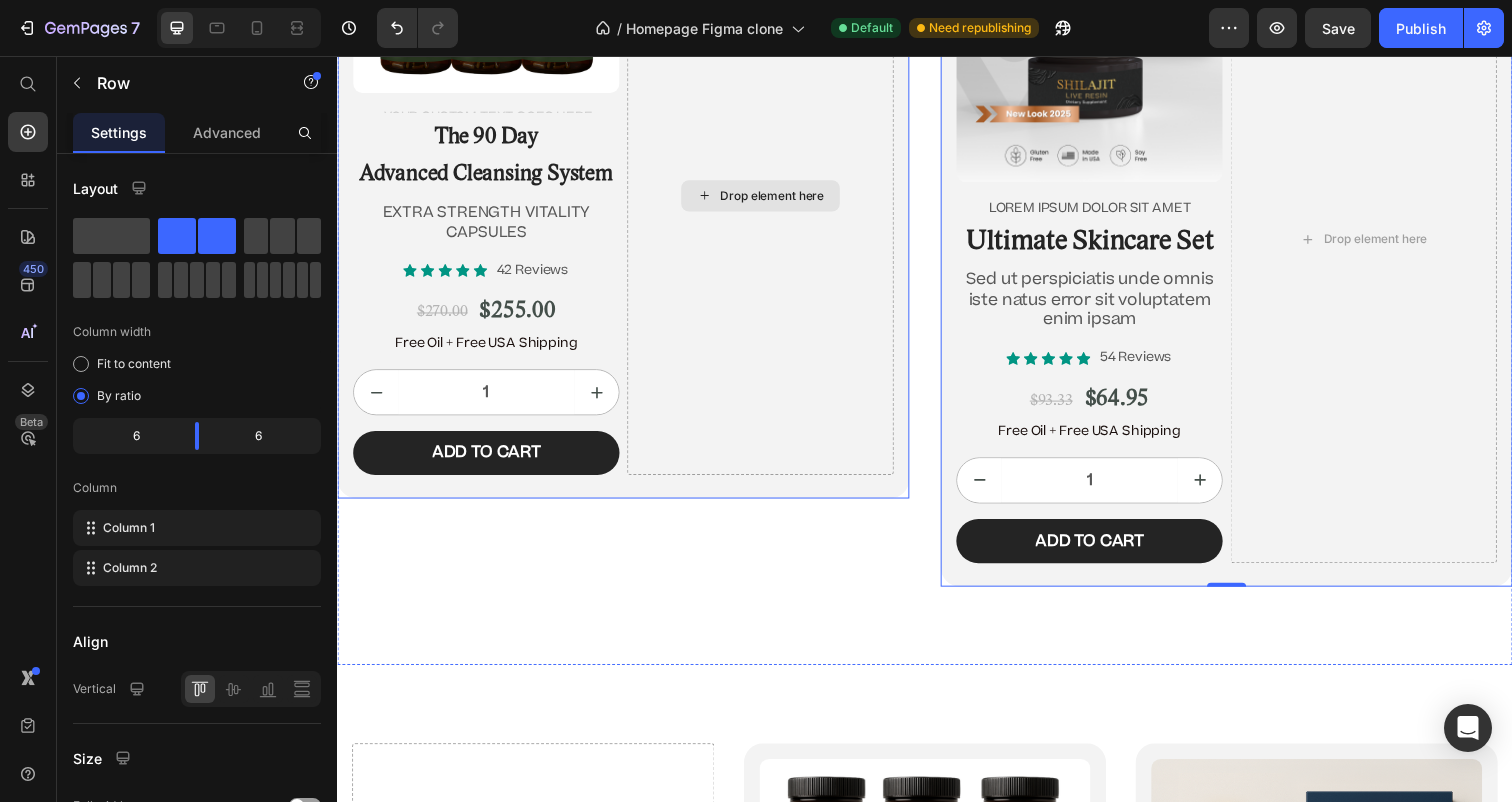 scroll, scrollTop: 12850, scrollLeft: 0, axis: vertical 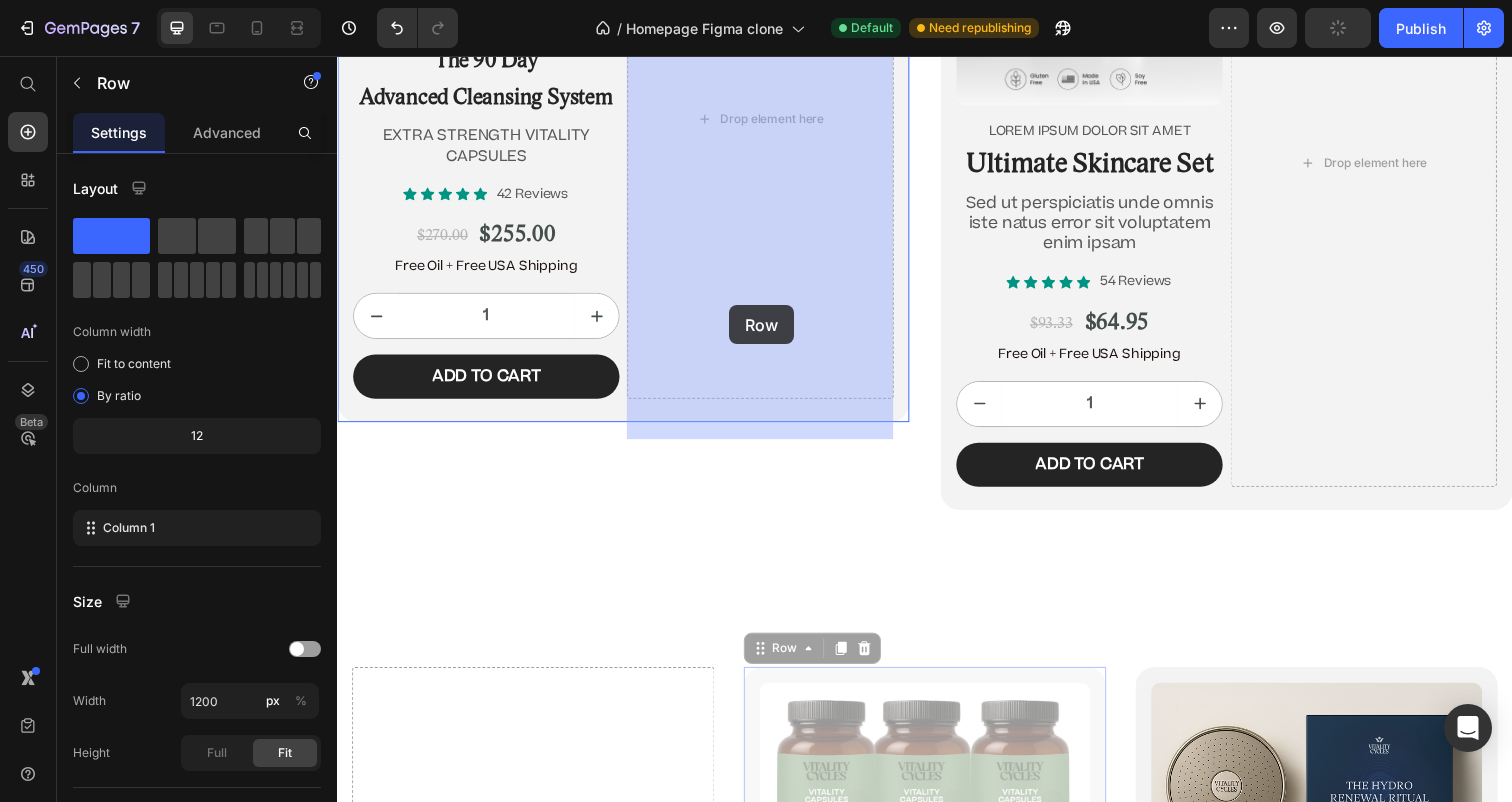 drag, startPoint x: 883, startPoint y: 689, endPoint x: 733, endPoint y: 293, distance: 423.4572 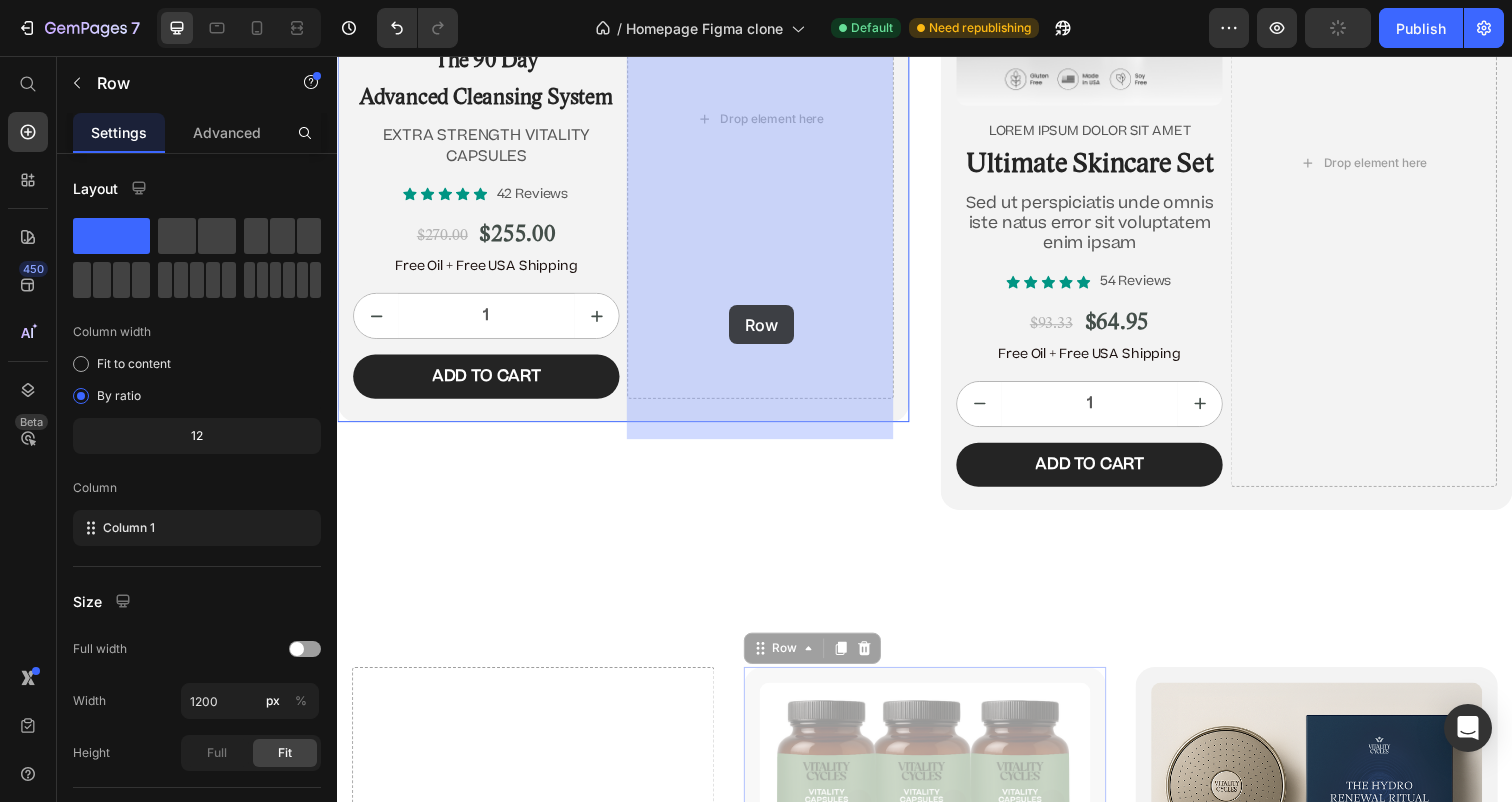 click on "Header Image “Before there was Big Pharma, there were bowel movements.”  Text Block [PERSON_NAME] Text Block Row Row
Icon
Icon
Icon
Icon
Icon Icon List 4.9/5  based on 4,974 reviews Text Block Row Doctor-Designed | 25,000+ [DEMOGRAPHIC_DATA] Cleansed | Not Sold in Stores Text Block                Title Line The Hidden [MEDICAL_DATA] Cleanse That’s Quietly Helping 25,000+ [DEMOGRAPHIC_DATA] Heal Naturally. Heading The Only Dr. [PERSON_NAME]-Approved Full-[MEDICAL_DATA] System Text Block Row Section 2/25 This is not a supplement. It’s not a detox powder. It’s a full-[MEDICAL_DATA] ritual that reclaims your health from the inside out. If you’ve ever wondered why you’re bloated, foggy, tired, or sick—and doctors never give you real answers—it’s time you read what got Dr. [PERSON_NAME] banned. Text Block If you’re over 45, struggle with digestion, energy, or feel like something’s ‘off’—this is for you. Text Block
Jump to the system Button Row Section 3/25 Heading Row" at bounding box center [937, -5501] 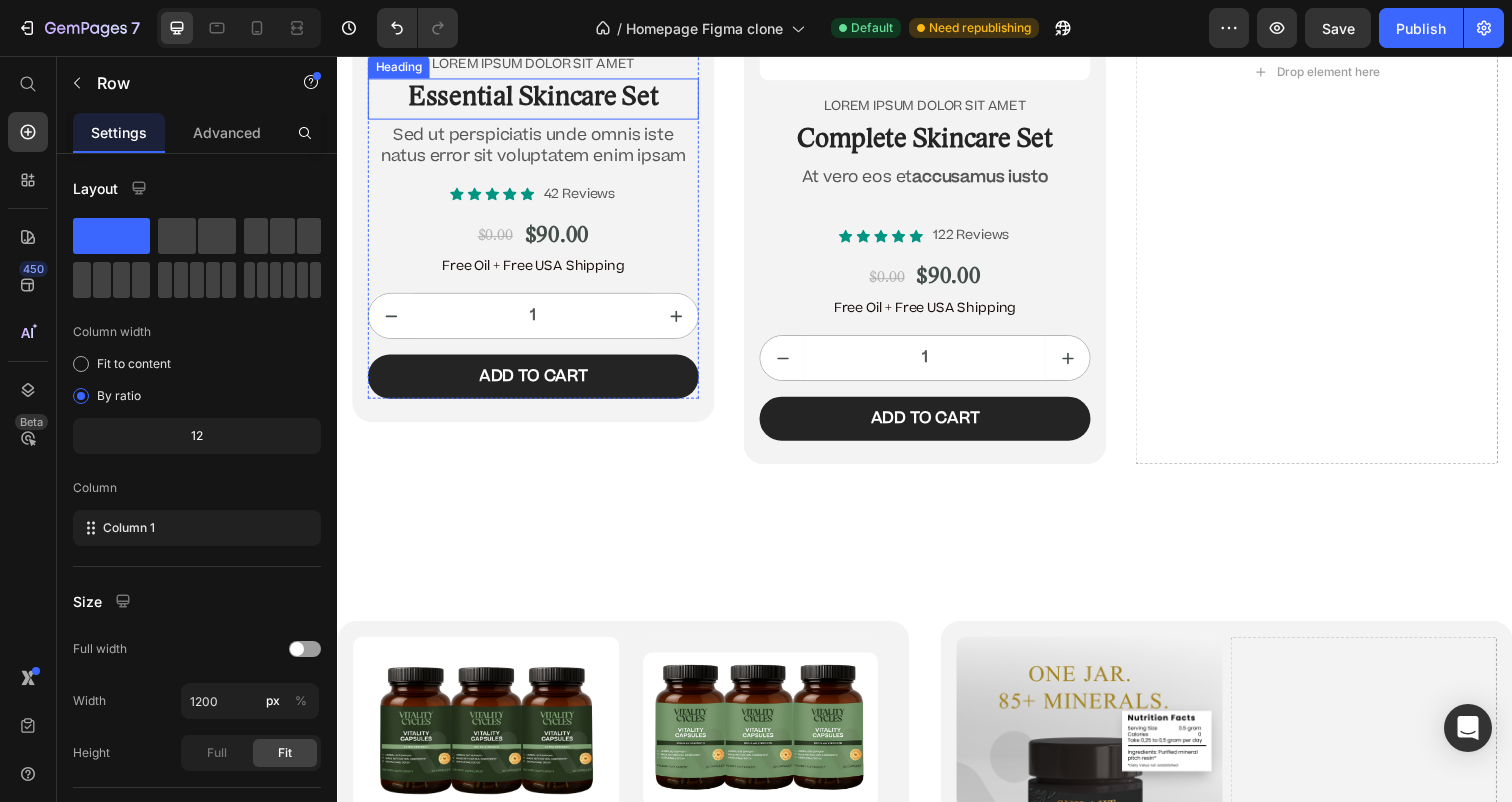 scroll, scrollTop: 11709, scrollLeft: 0, axis: vertical 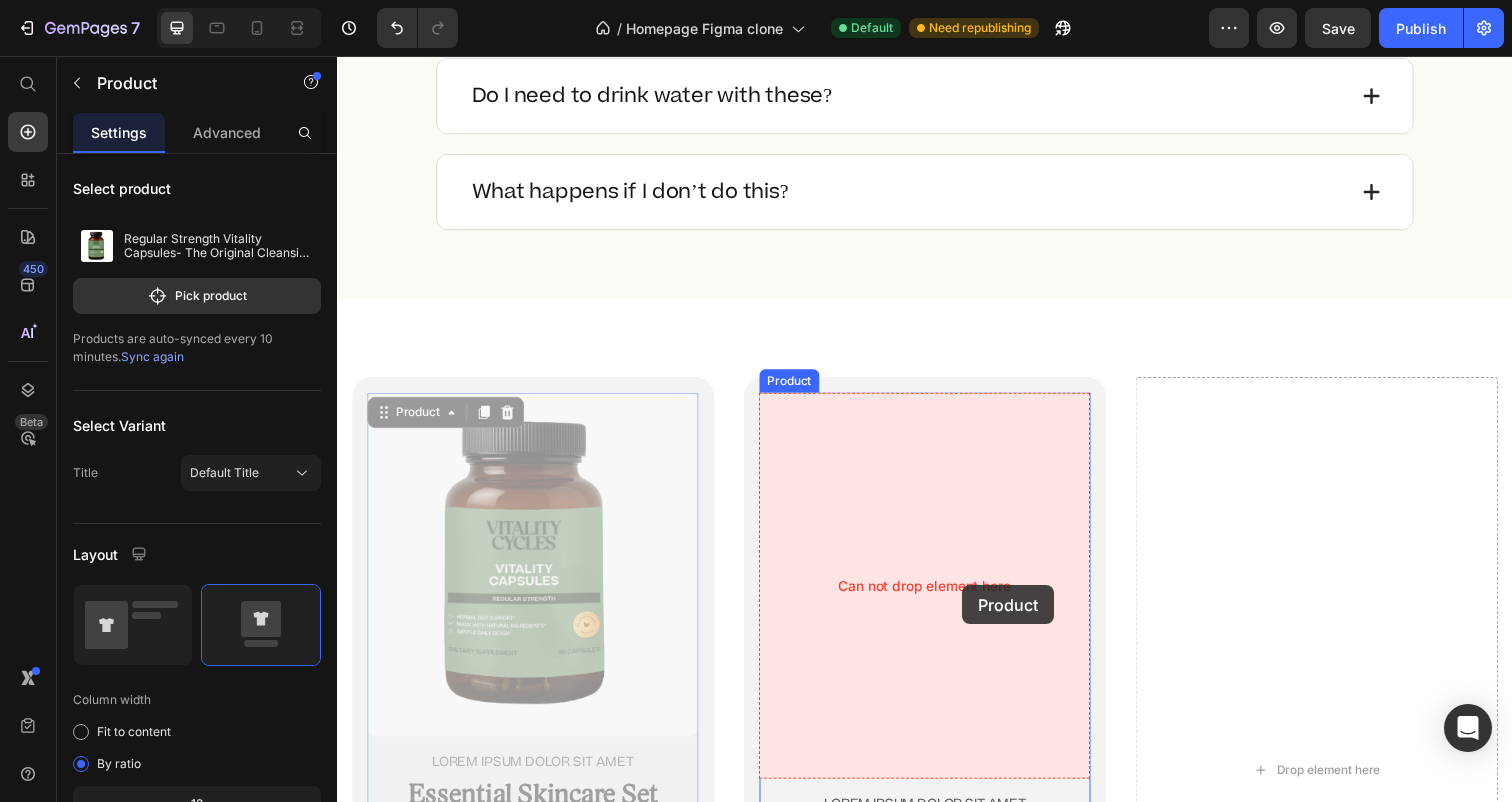 drag, startPoint x: 602, startPoint y: 203, endPoint x: 962, endPoint y: 583, distance: 523.4501 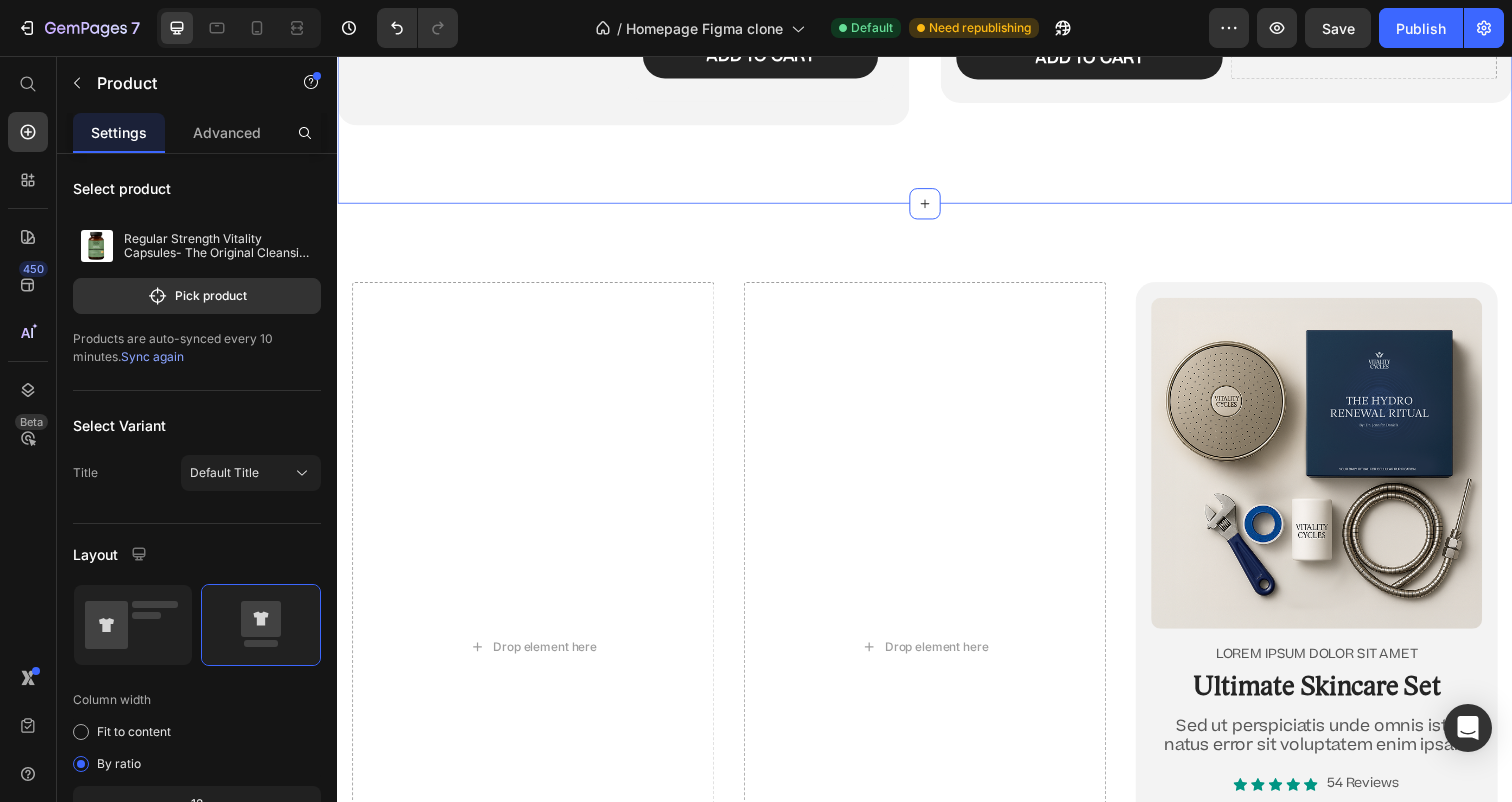 scroll, scrollTop: 12826, scrollLeft: 0, axis: vertical 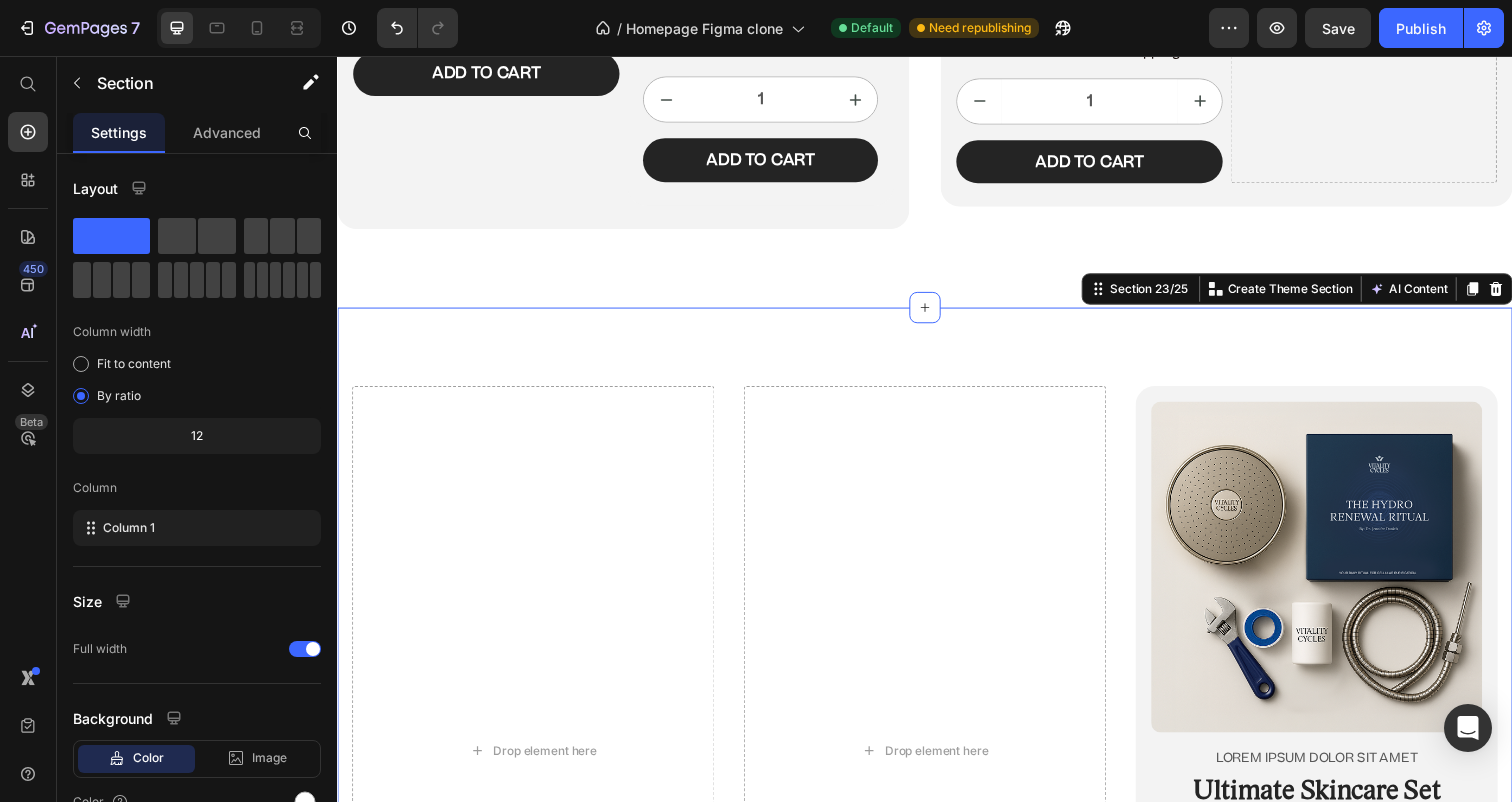 click on "Drop element here
Drop element here Product Images Lorem ipsum dolor sit amet Text Block Ultimate Skincare Set Heading Sed ut perspiciatis unde omnis iste natus error sit voluptatem enim ipsam Text Block Icon Icon Icon Icon Icon Icon List 54 Reviews Text Block Row $369.00 Product Price $269.00 Product Price Row Free Oil + Free USA Shipping Text Block 1 Product Quantity Add to cart Add to Cart Row Product Row Row Section 23/25   Create Theme Section AI Content Write with GemAI What would you like to describe here? Tone and Voice Persuasive Product The Only 'Dr. Daniels Approved' Shower Cleansing System. Show more Generate" at bounding box center (937, 766) 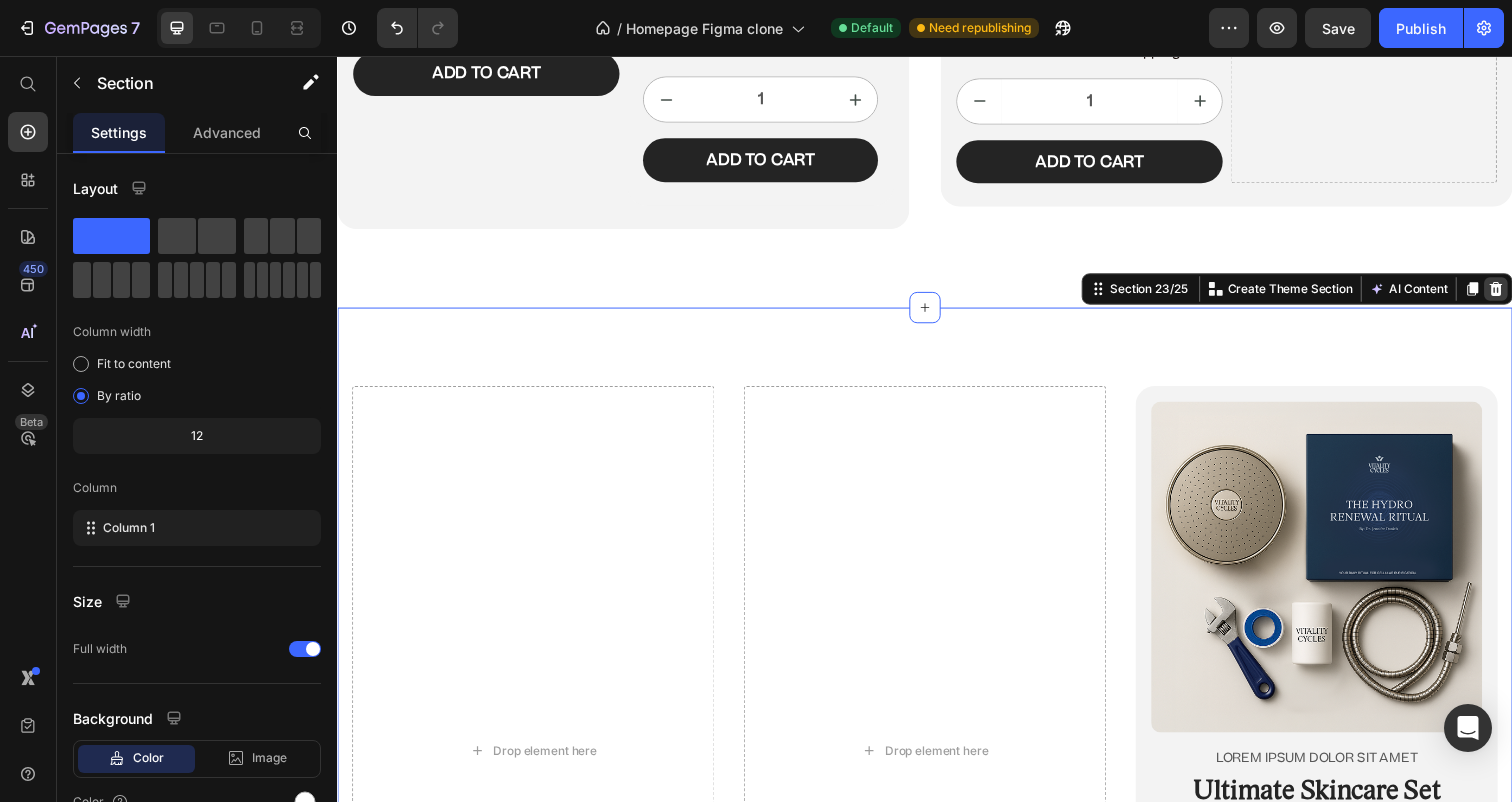 click 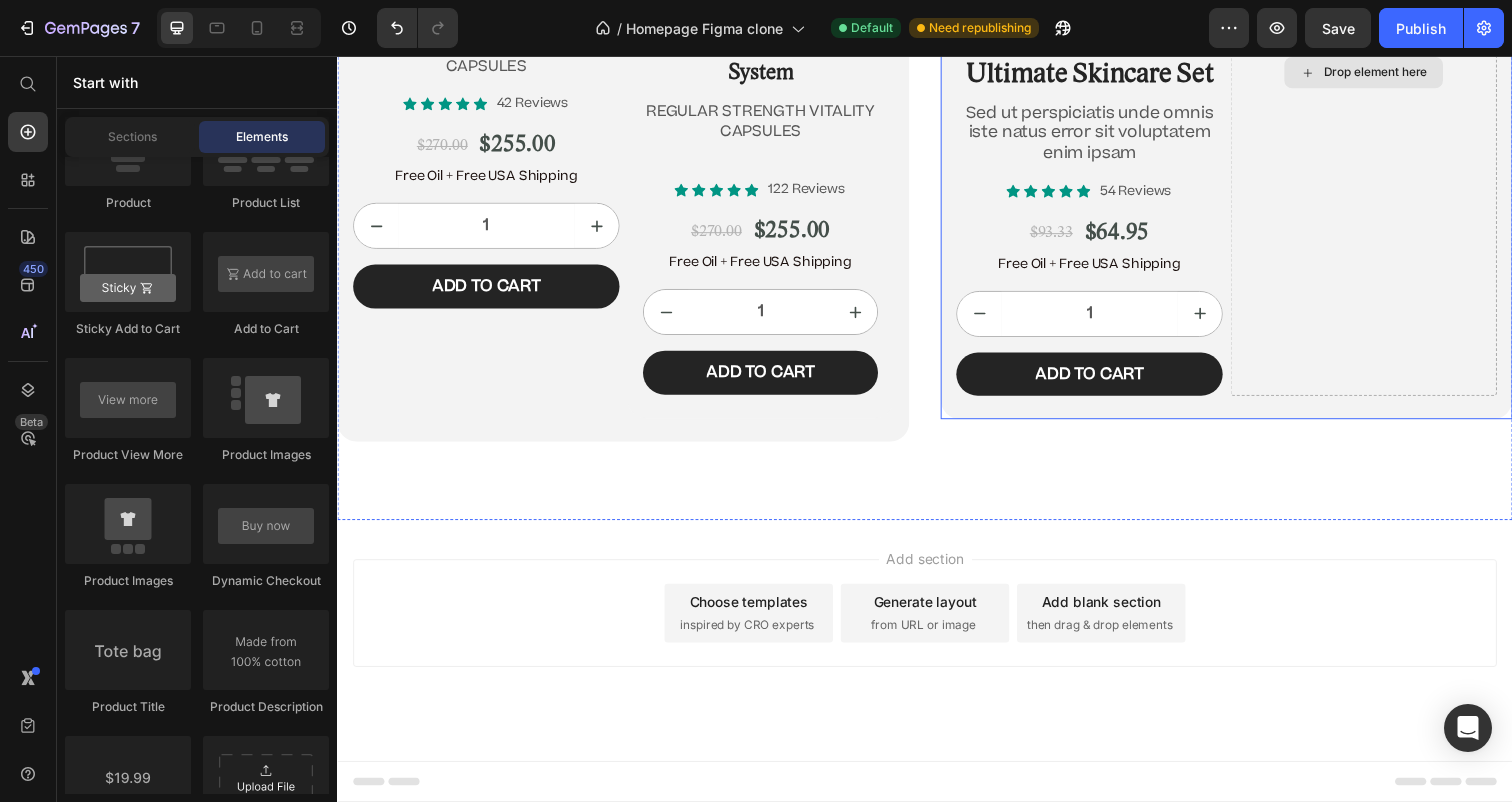scroll, scrollTop: 12611, scrollLeft: 0, axis: vertical 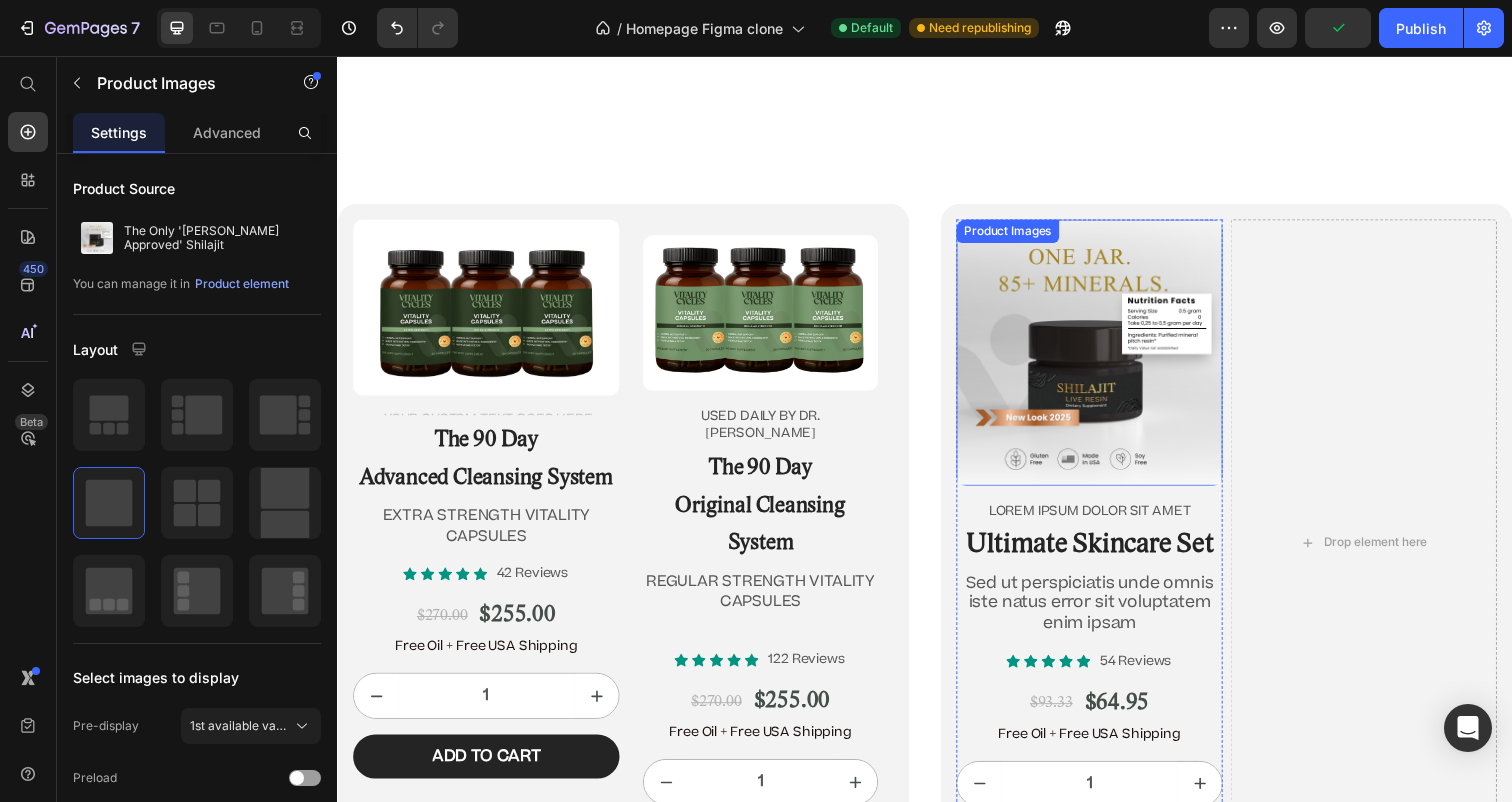 click at bounding box center (1105, 359) 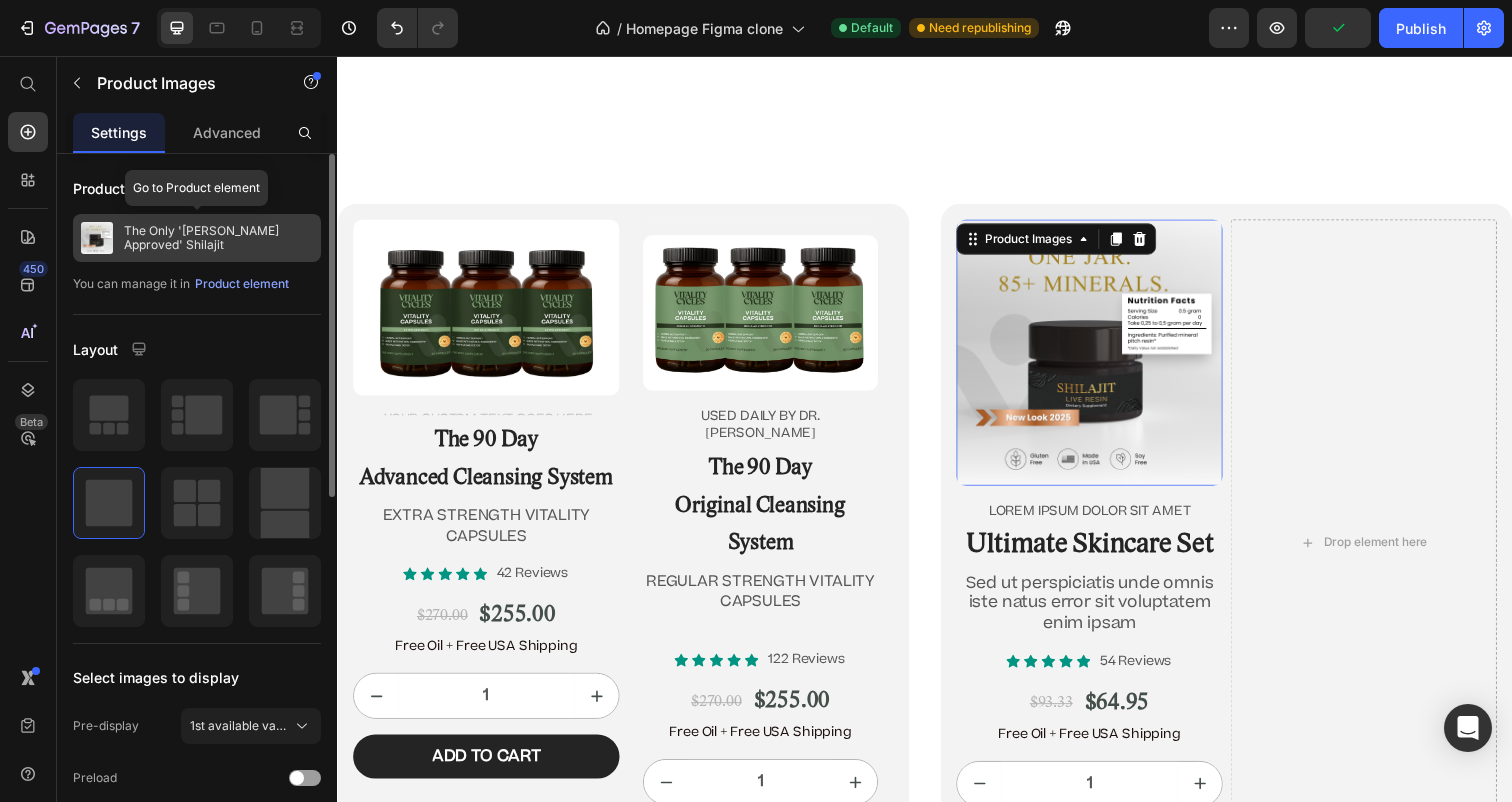 click on "The Only '[PERSON_NAME] Approved' Shilajit" at bounding box center (218, 238) 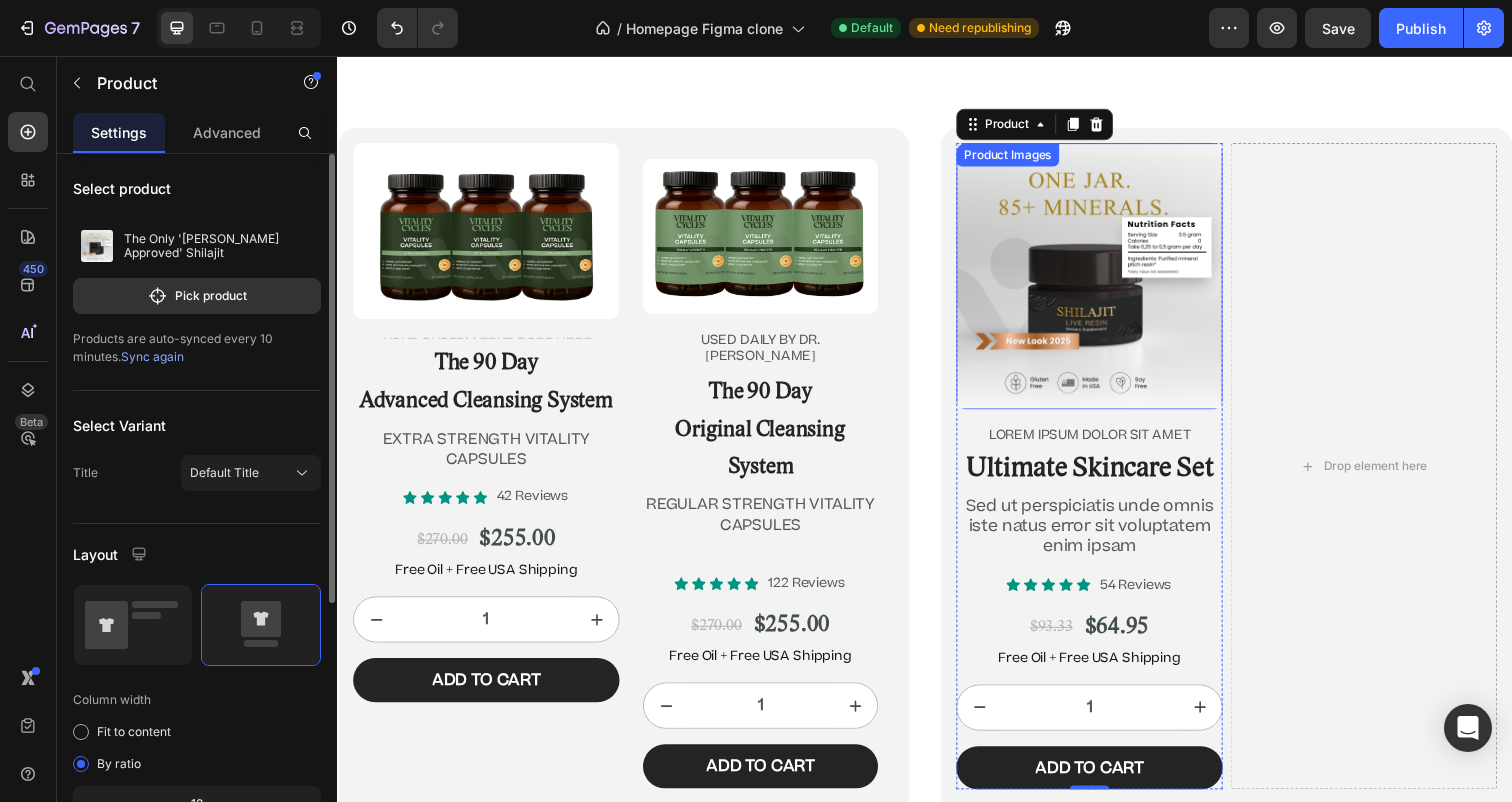 scroll, scrollTop: 12088, scrollLeft: 0, axis: vertical 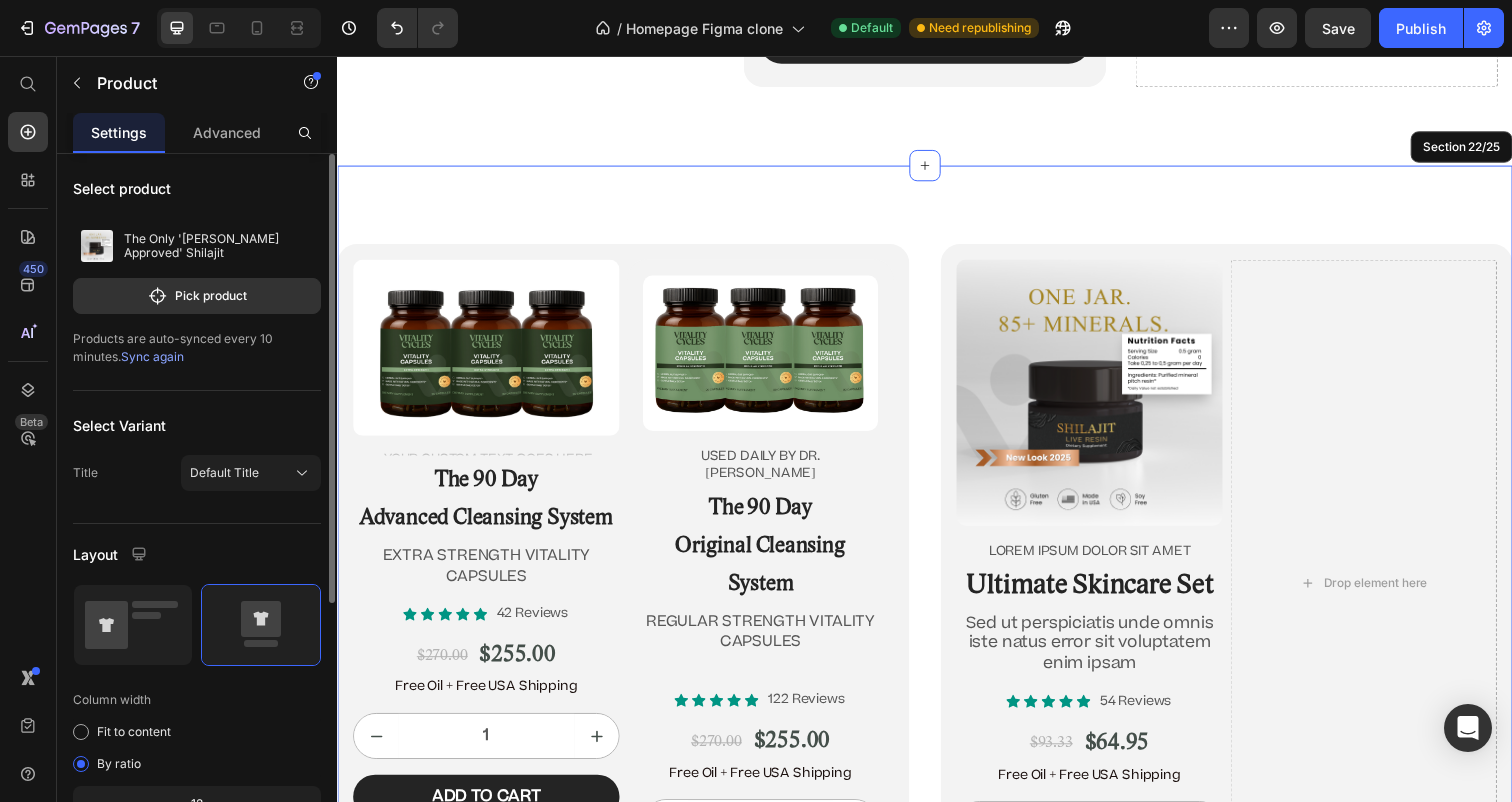 click on "Product Images Text Block The 90 Day  Advanced Cleansing System Heading EXTRA STRENGTH VITALITY CAPSULES Text Block Icon Icon Icon Icon Icon Icon List 42 Reviews Text Block Row $270.00 Product Price $255.00 Product Price Row Free Oil + Free USA Shipping Text Block 1 Product Quantity Add to cart Add to Cart Row Product Product Images USED DAILY BY DR. JENNIFER DANIELS Text Block The 90 Day  Original Cleansing System Heading REGULAR STRENGTH VITALITY CAPSULES   Text Block Icon Icon Icon Icon Icon Icon List 122 Reviews Text Block Row $270.00 Product Price $255.00 Product Price Row Free Oil + Free USA Shipping Text Block 1 Product Quantity Add to cart Add to Cart Row Product Row Row Product Images Lorem ipsum dolor sit amet Text Block Ultimate Skincare Set Heading Sed ut perspiciatis unde omnis iste natus error sit voluptatem enim ipsam Text Block Icon Icon Icon Icon Icon Icon List 54 Reviews Text Block Row $93.33 Product Price $64.95 Product Price Row Free Oil + Free USA Shipping Text Block 1 Product Quantity" at bounding box center (937, 609) 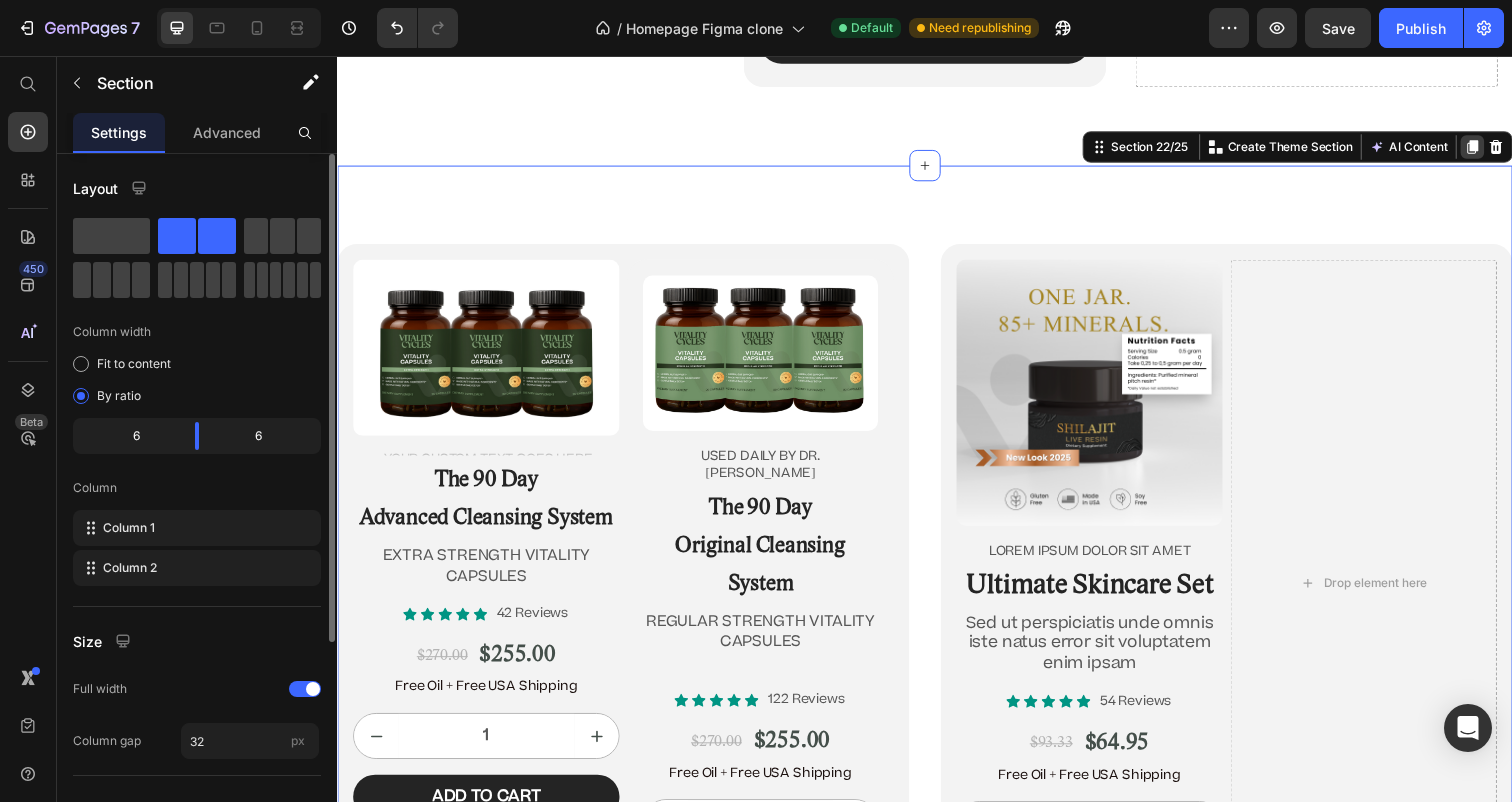 click 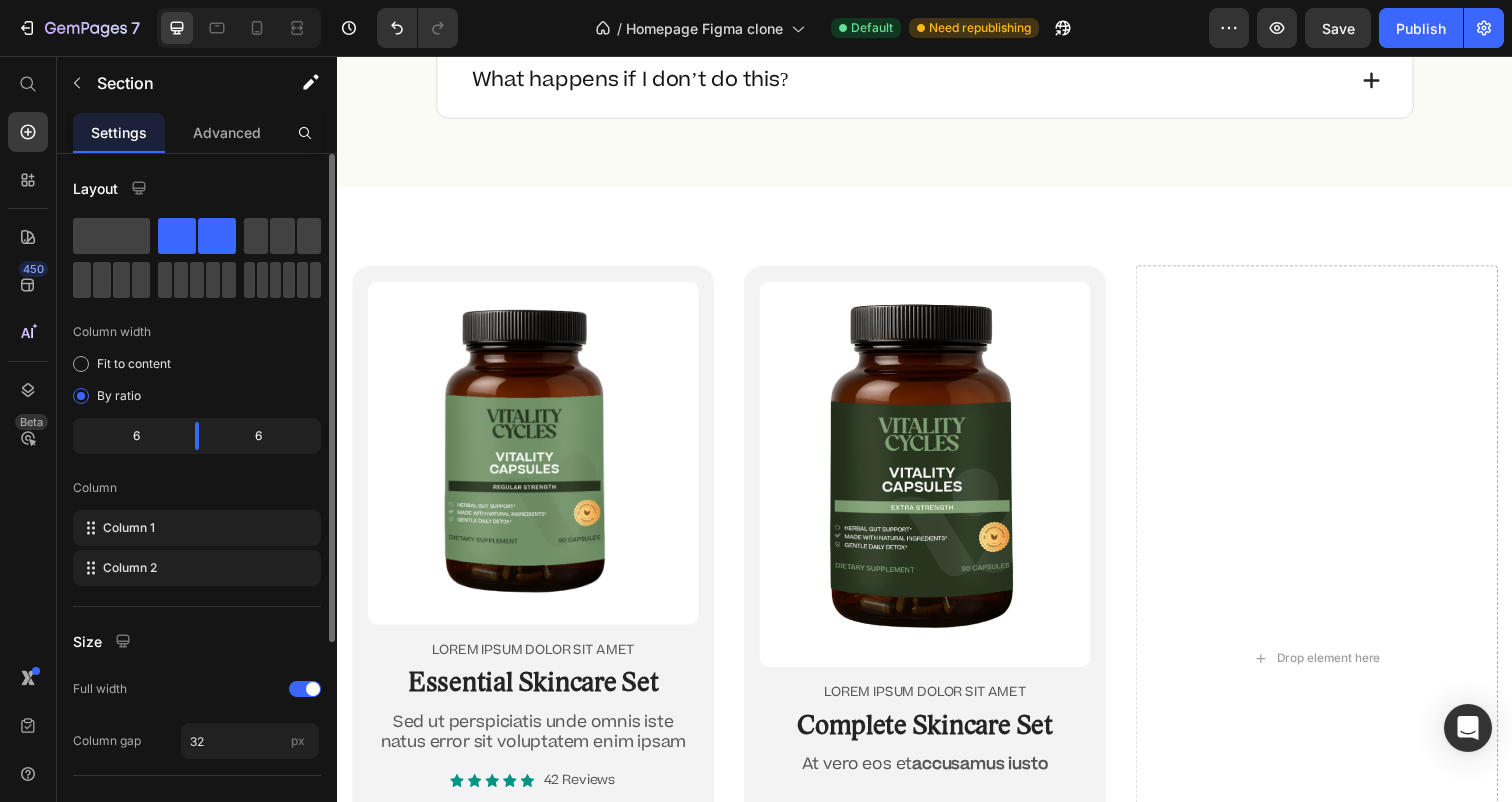 scroll, scrollTop: 11059, scrollLeft: 0, axis: vertical 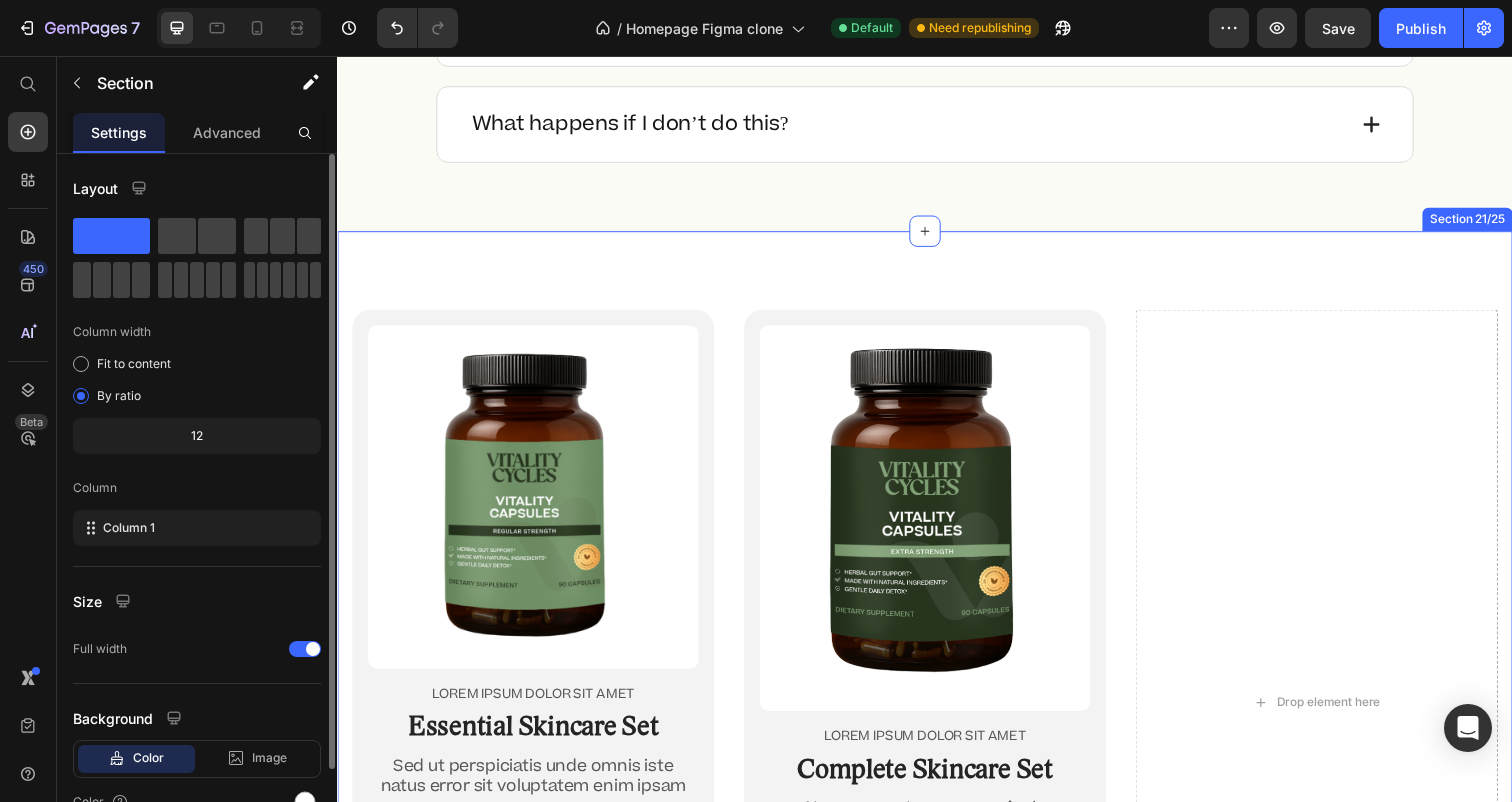 click on "Product Images Lorem ipsum dolor sit amet Text Block Essential Skincare Set Heading Sed ut perspiciatis unde omnis iste natus error sit voluptatem enim ipsam Text Block Icon Icon Icon Icon Icon Icon List 42 Reviews Text Block Row $0.00 Product Price $90.00 Product Price Row Free Oil + Free USA Shipping Text Block 1 Product Quantity Add to cart Add to Cart Row Product Row Product Images Lorem ipsum dolor sit amet Text Block Complete Skincare Set Heading At vero eos et  accusamus iusto   Text Block Icon Icon Icon Icon Icon Icon List 122 Reviews Text Block Row $0.00 Product Price $90.00 Product Price Row Free Oil + Free USA Shipping Text Block 1 Product Quantity Add to cart Add to Cart Row Product Row
Drop element here Row Section 21/25" at bounding box center [937, 716] 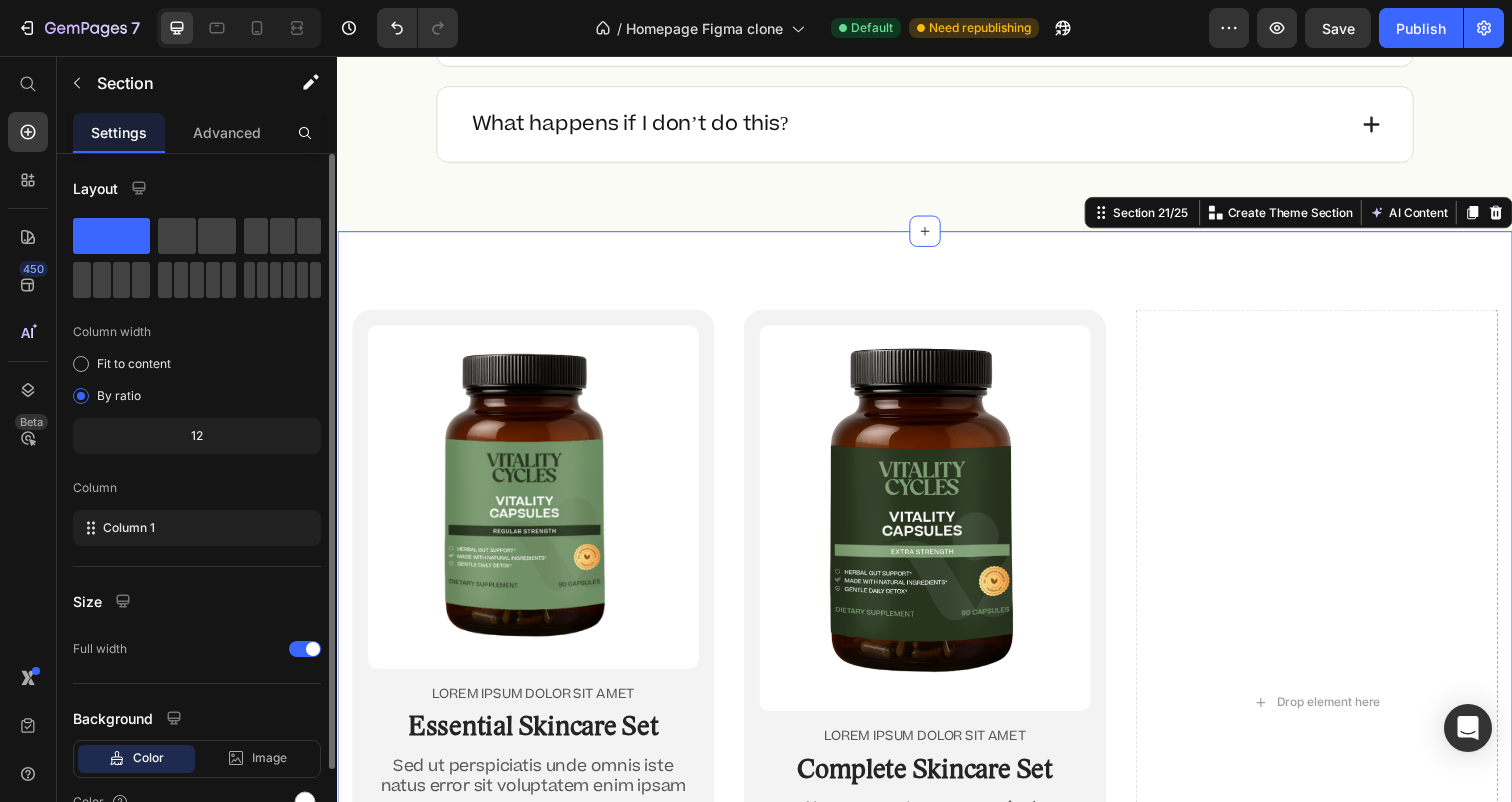 click 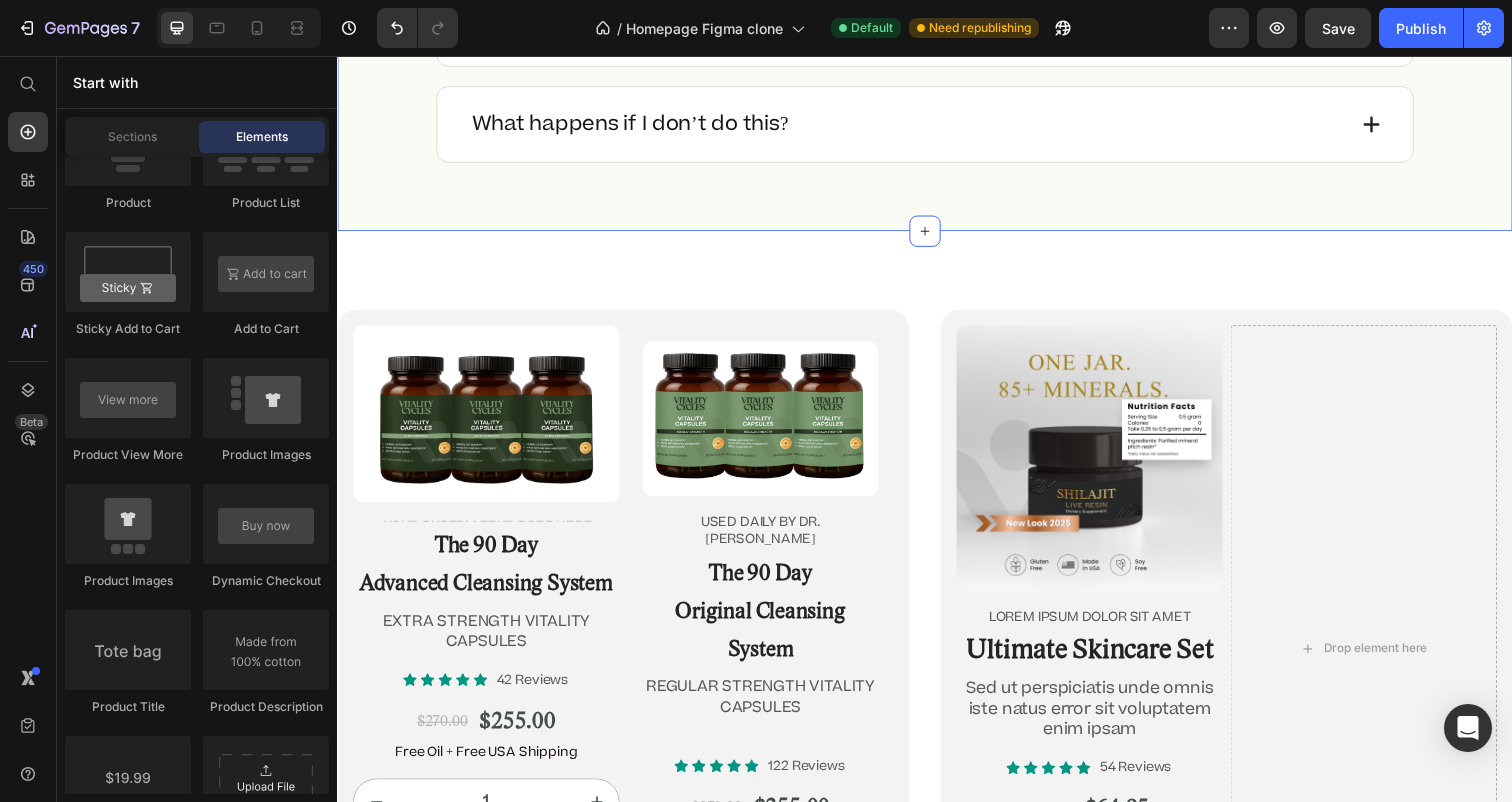 scroll, scrollTop: 2893, scrollLeft: 0, axis: vertical 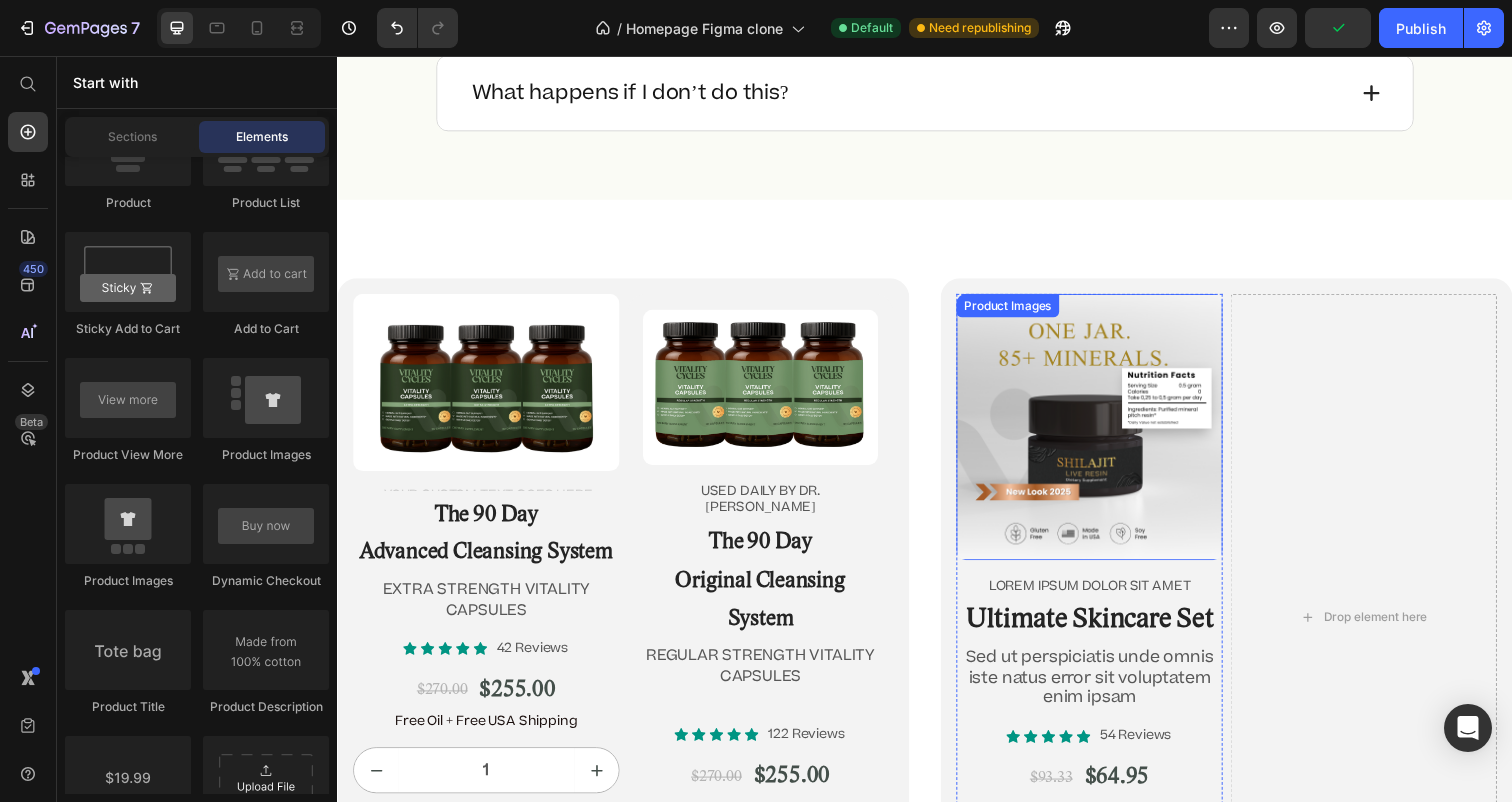 click at bounding box center [1105, 435] 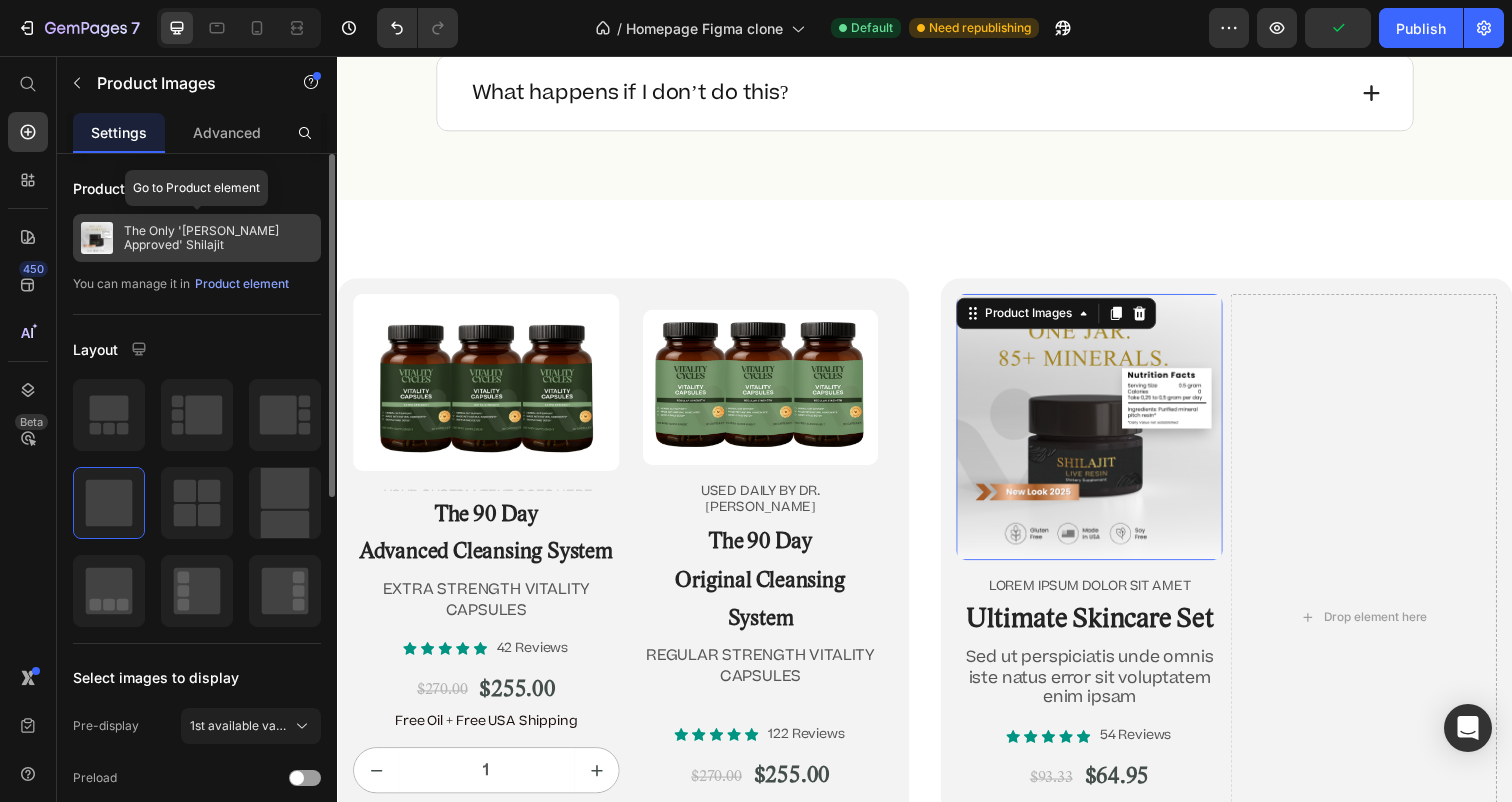 click on "The Only '[PERSON_NAME] Approved' Shilajit" at bounding box center [197, 238] 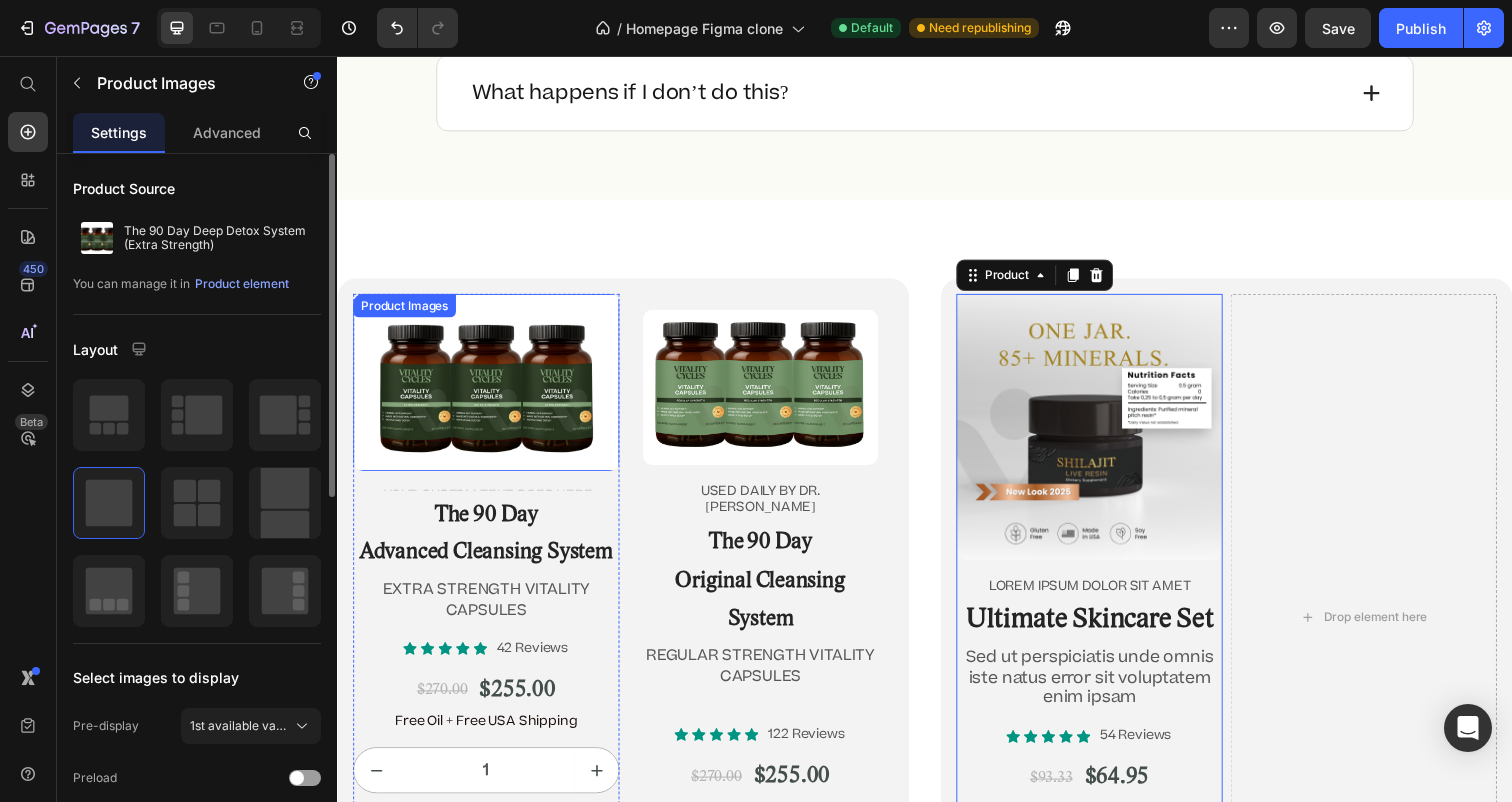 click at bounding box center [489, 389] 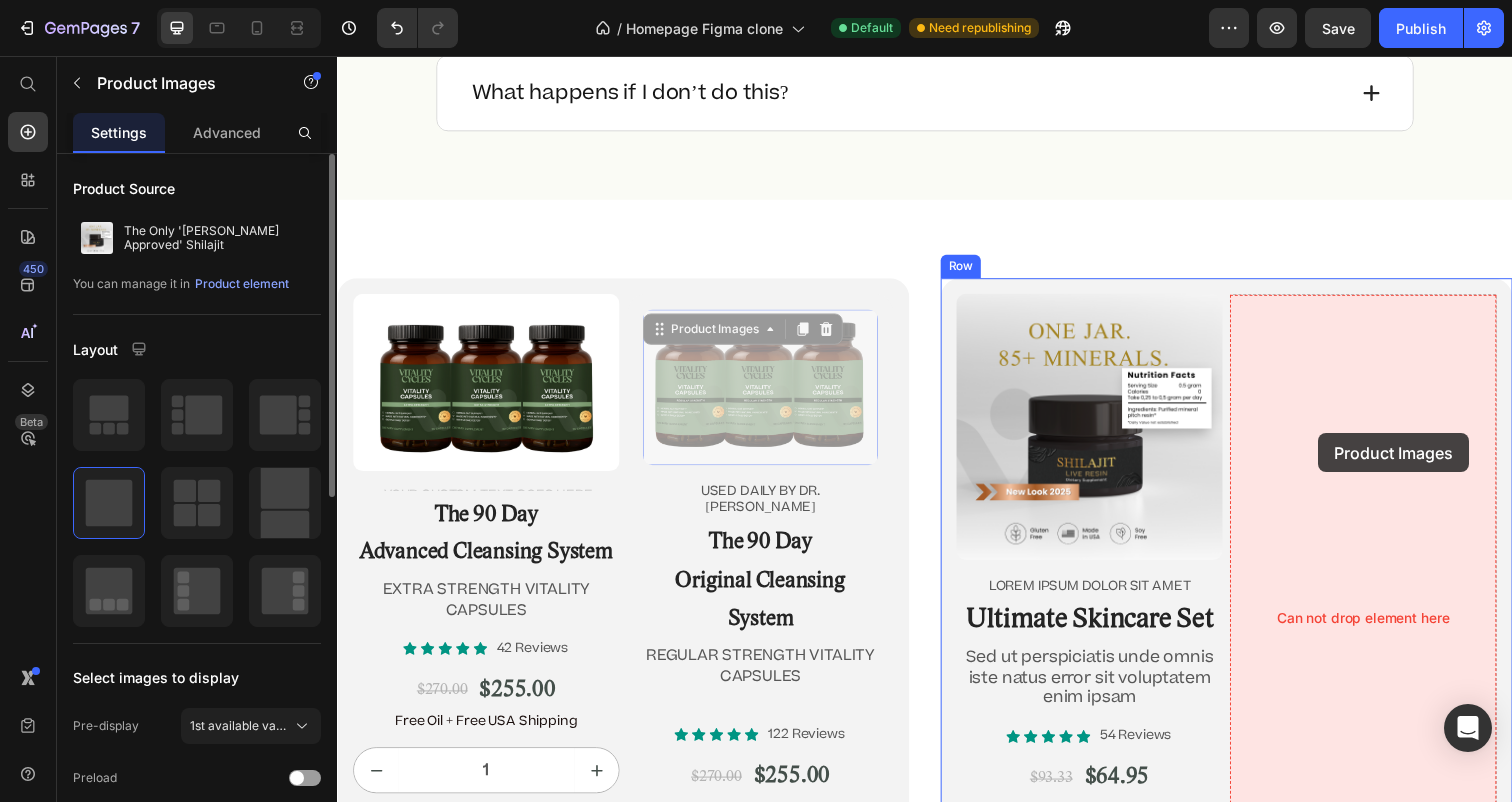 drag, startPoint x: 773, startPoint y: 386, endPoint x: 1315, endPoint y: 426, distance: 543.474 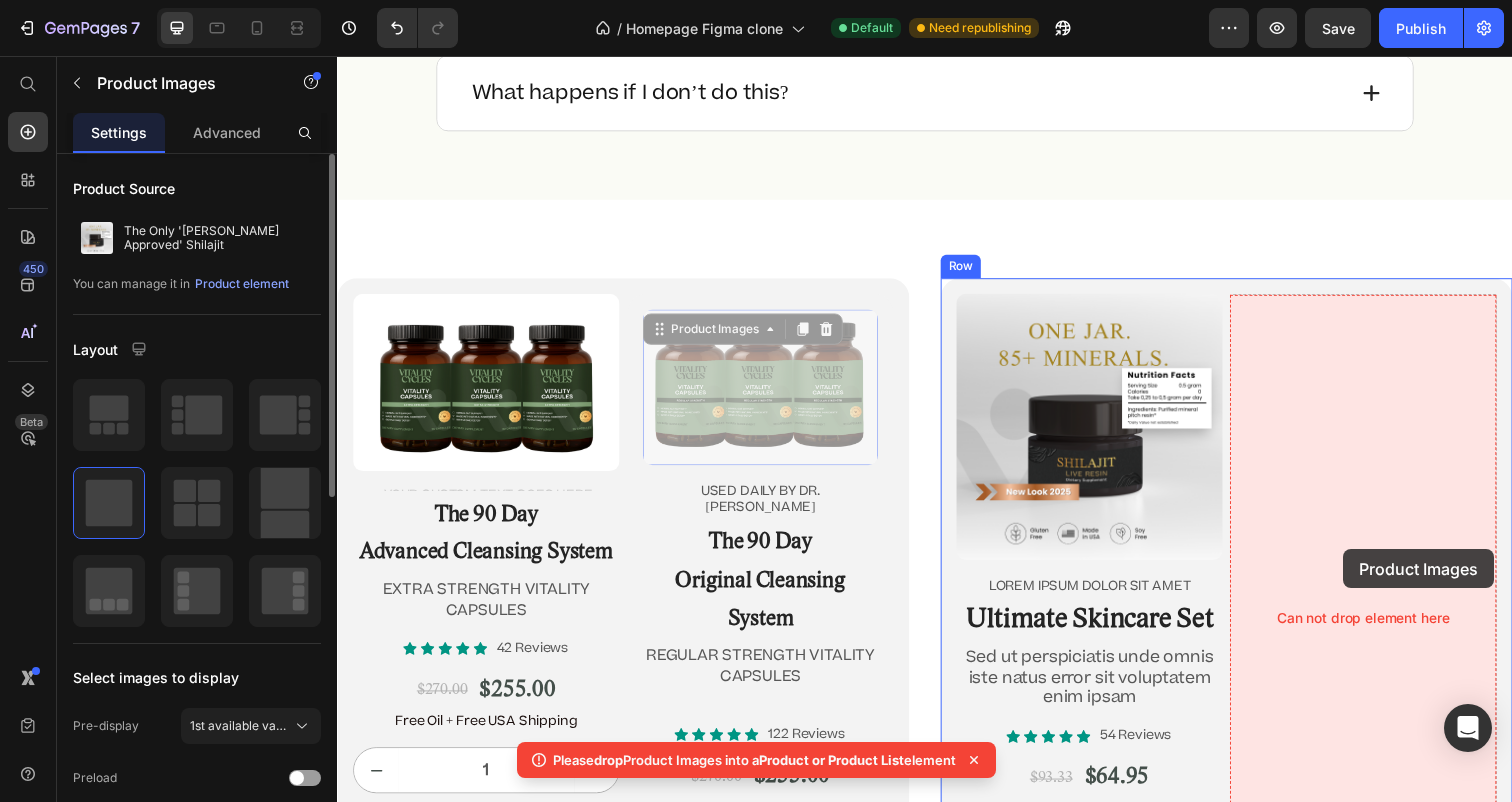 drag, startPoint x: 748, startPoint y: 421, endPoint x: 1343, endPoint y: 549, distance: 608.61237 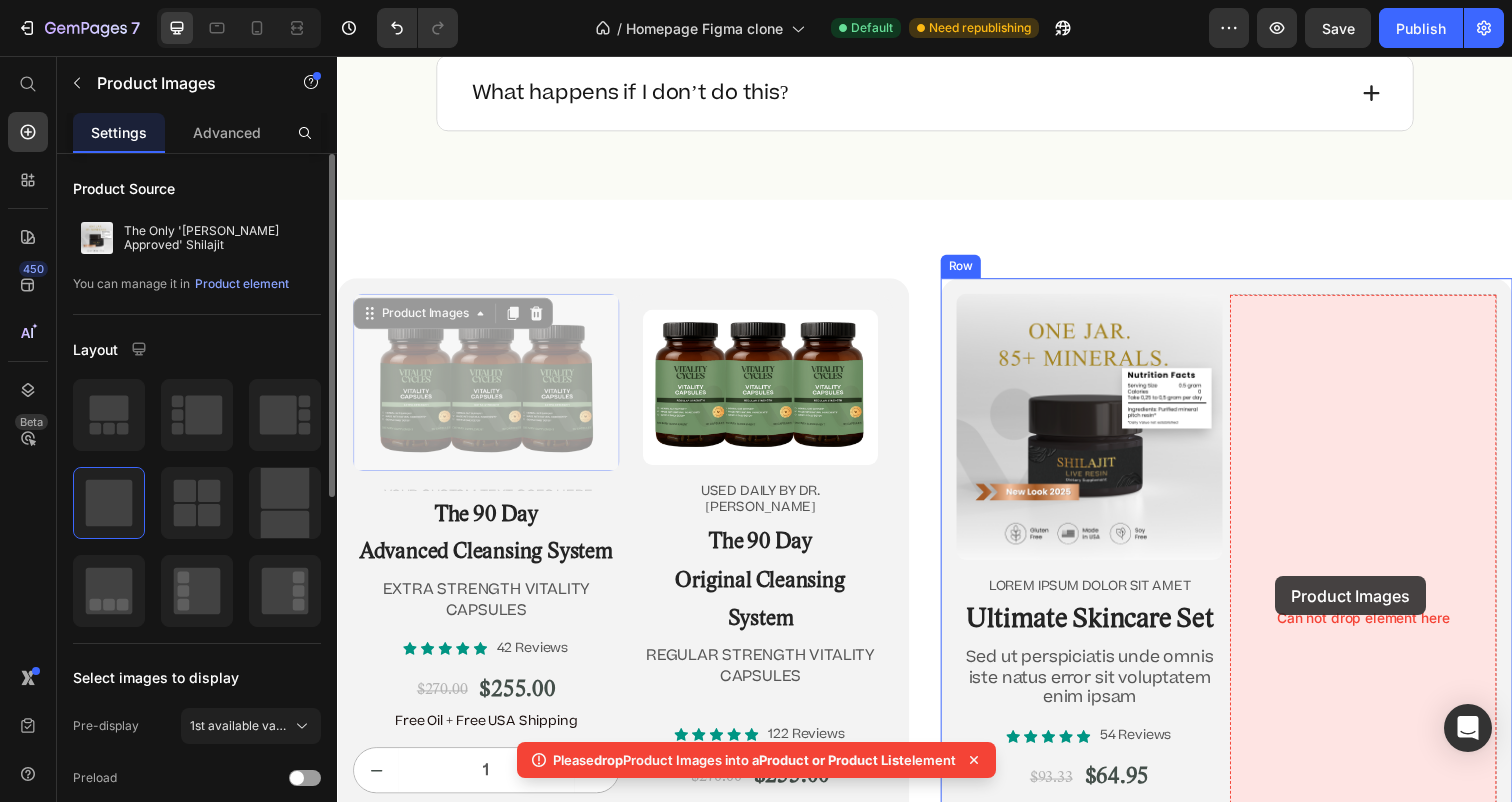 drag, startPoint x: 501, startPoint y: 455, endPoint x: 1275, endPoint y: 576, distance: 783.40094 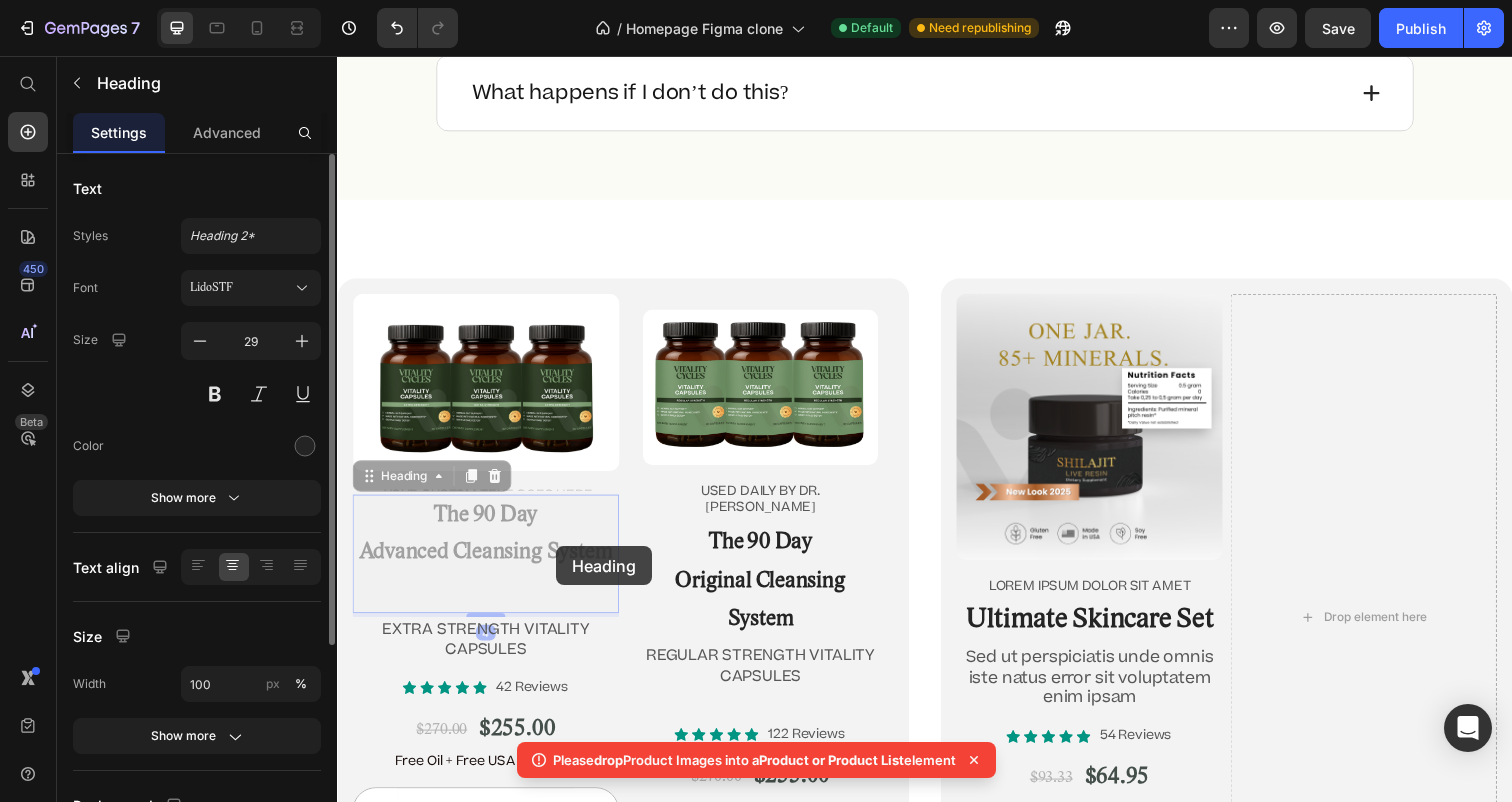 click on "Product Images Text Block The 90 Day  Advanced Cleansing System Heading   4 The 90 Day  Advanced Cleansing System Heading   4 EXTRA STRENGTH VITALITY CAPSULES Text Block" at bounding box center [489, 495] 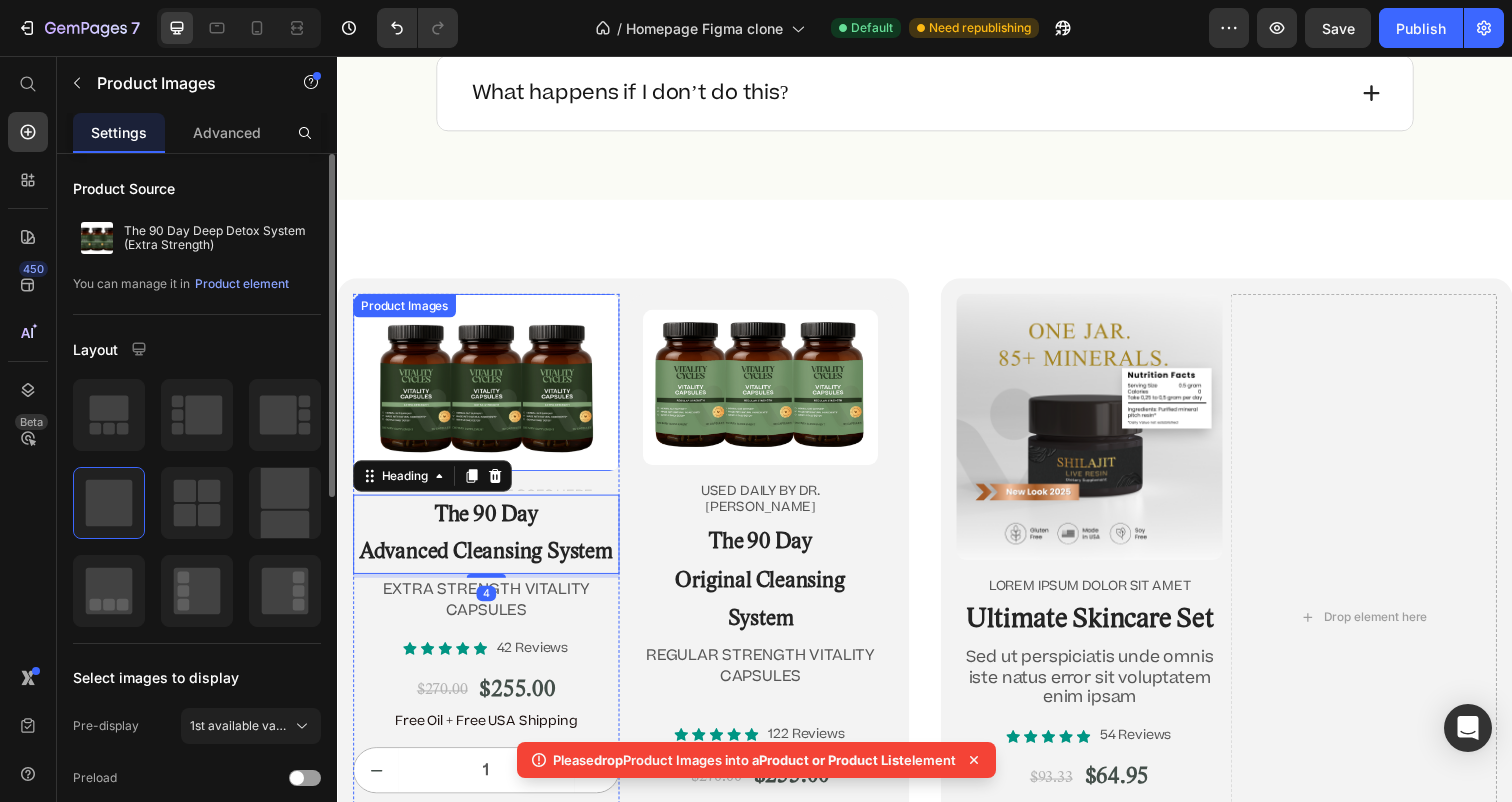 click at bounding box center [489, 389] 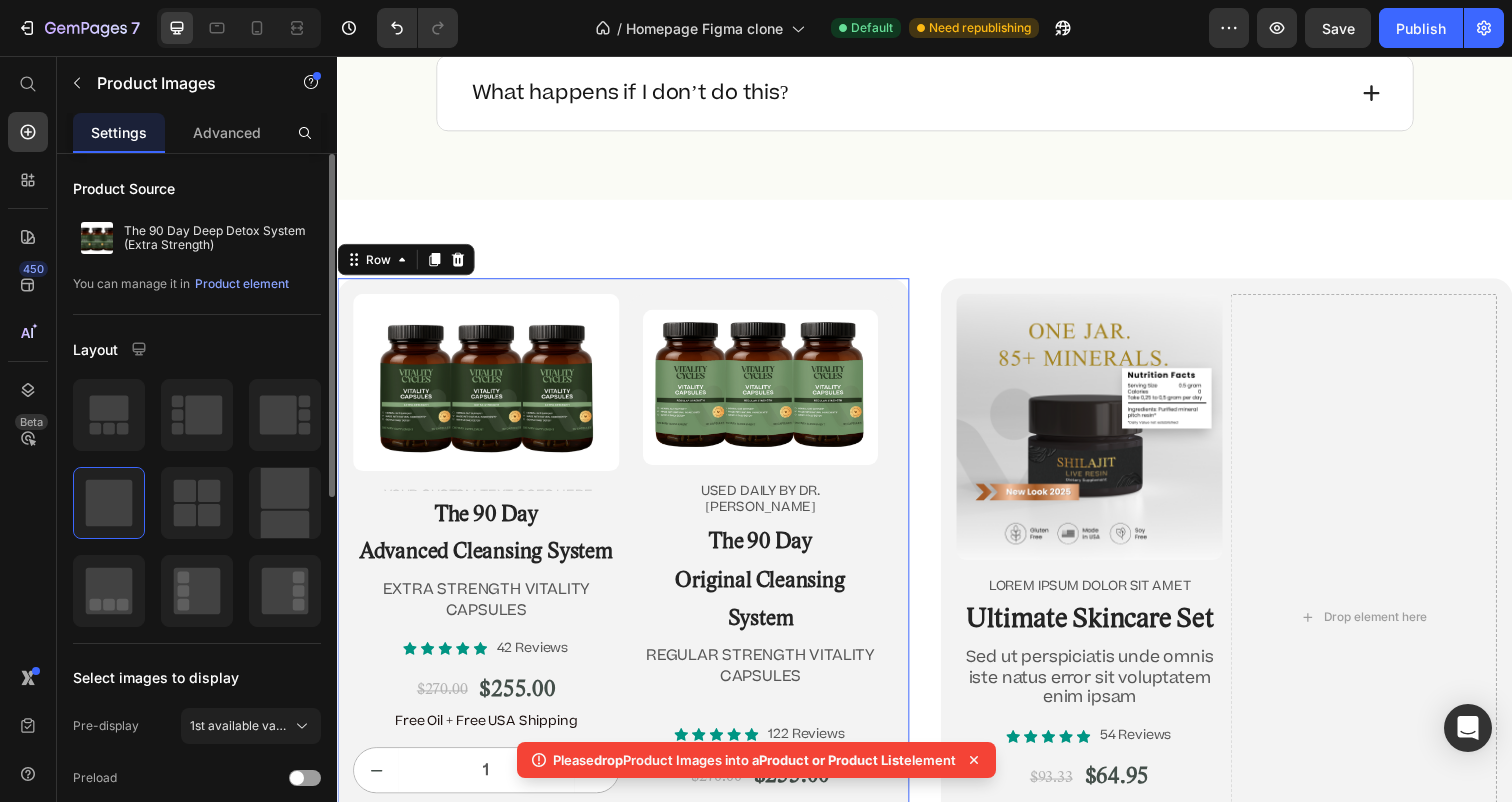 click on "Product Images Text Block The 90 Day  Advanced Cleansing System Heading EXTRA STRENGTH VITALITY CAPSULES Text Block Icon Icon Icon Icon Icon Icon List 42 Reviews Text Block Row $270.00 Product Price $255.00 Product Price Row Free Oil + Free USA Shipping Text Block 1 Product Quantity Add to cart Add to Cart Row Product Product Images USED DAILY BY DR. JENNIFER DANIELS Text Block The 90 Day  Original Cleansing System Heading REGULAR STRENGTH VITALITY CAPSULES   Text Block Icon Icon Icon Icon Icon Icon List 122 Reviews Text Block Row $270.00 Product Price $255.00 Product Price Row Free Oil + Free USA Shipping Text Block 1 Product Quantity Add to cart Add to Cart Row Product Row Row   0" at bounding box center [629, 644] 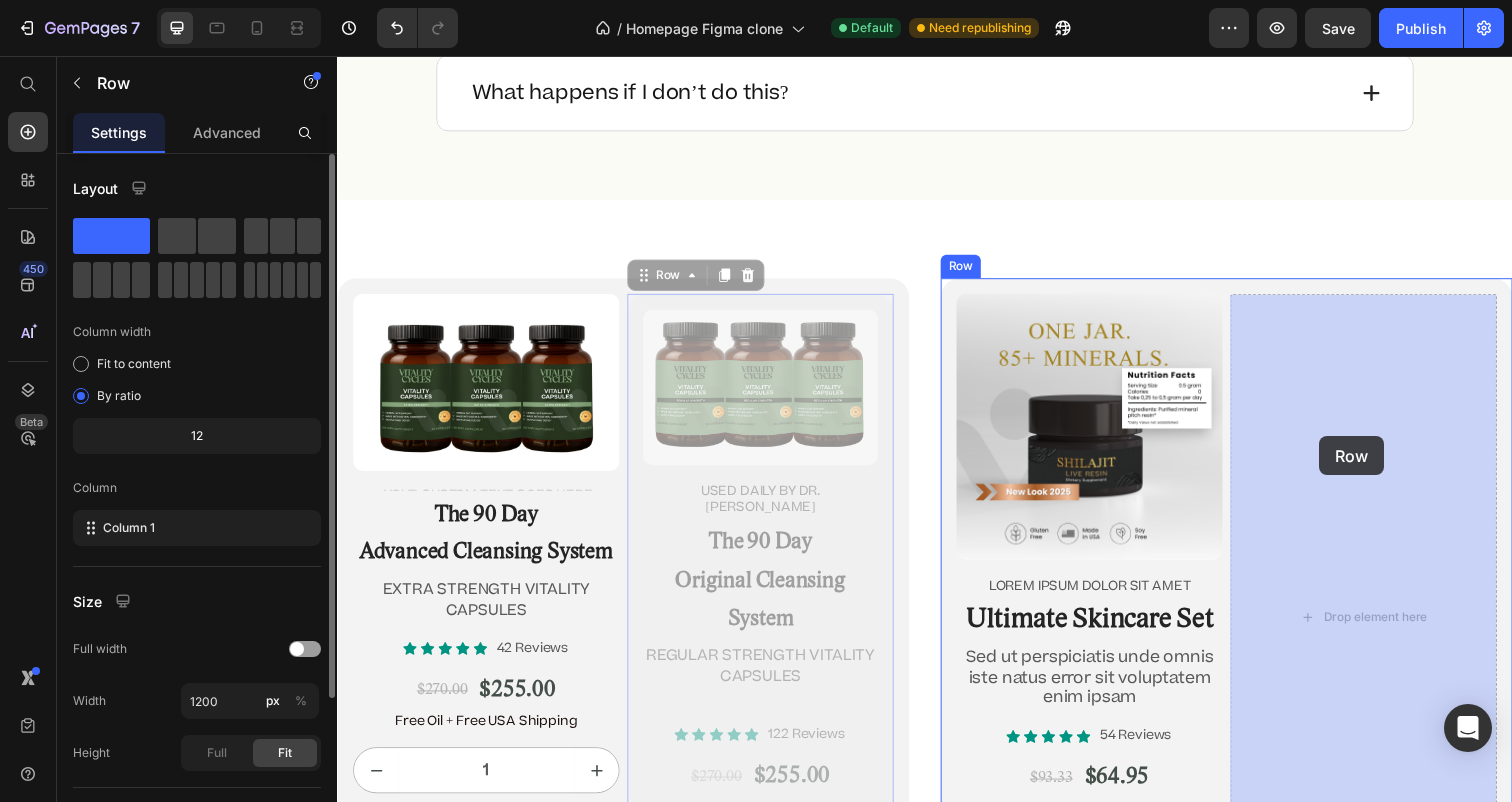 drag, startPoint x: 723, startPoint y: 306, endPoint x: 1324, endPoint y: 436, distance: 614.8992 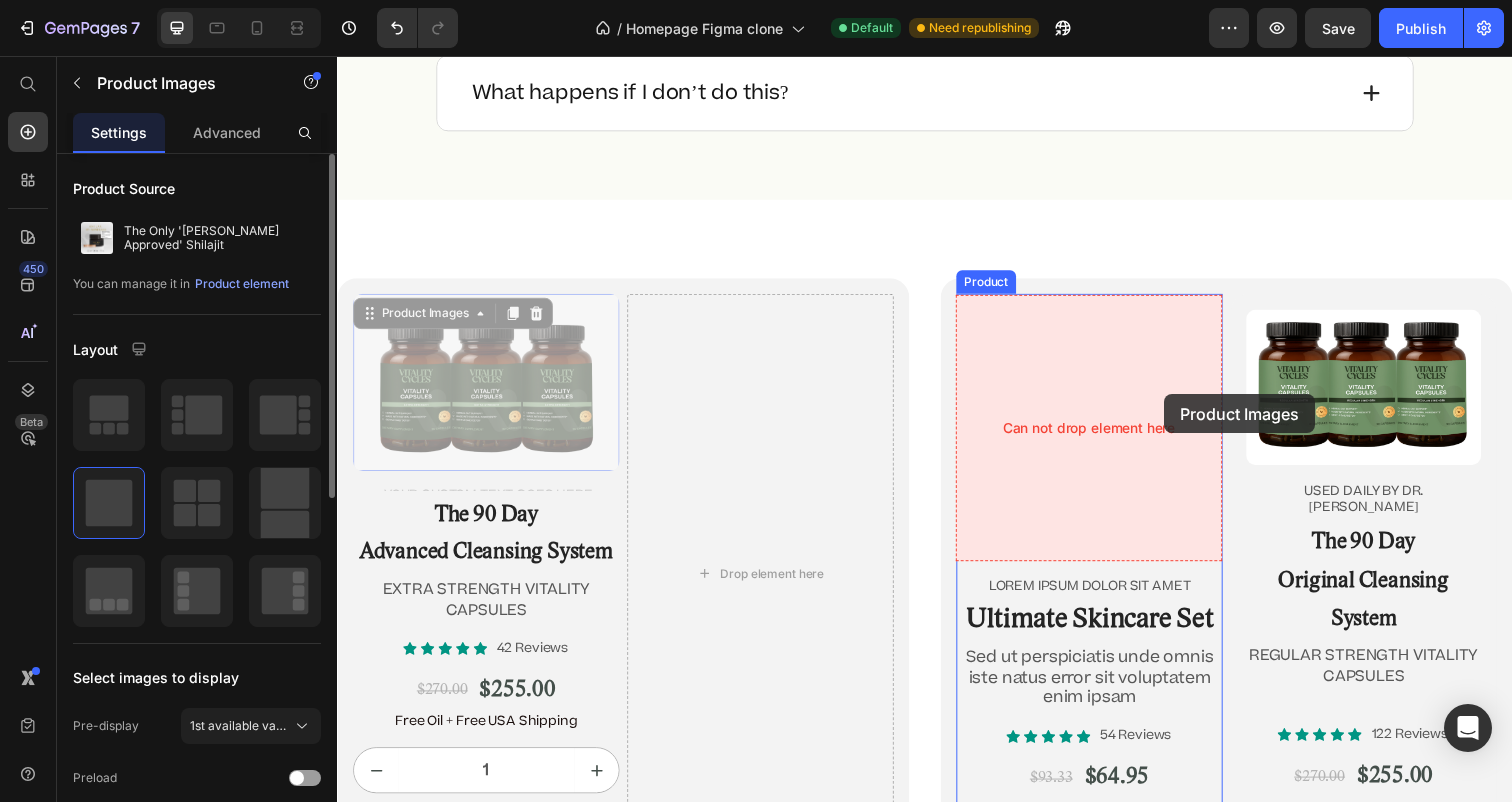 drag, startPoint x: 583, startPoint y: 312, endPoint x: 1163, endPoint y: 391, distance: 585.35547 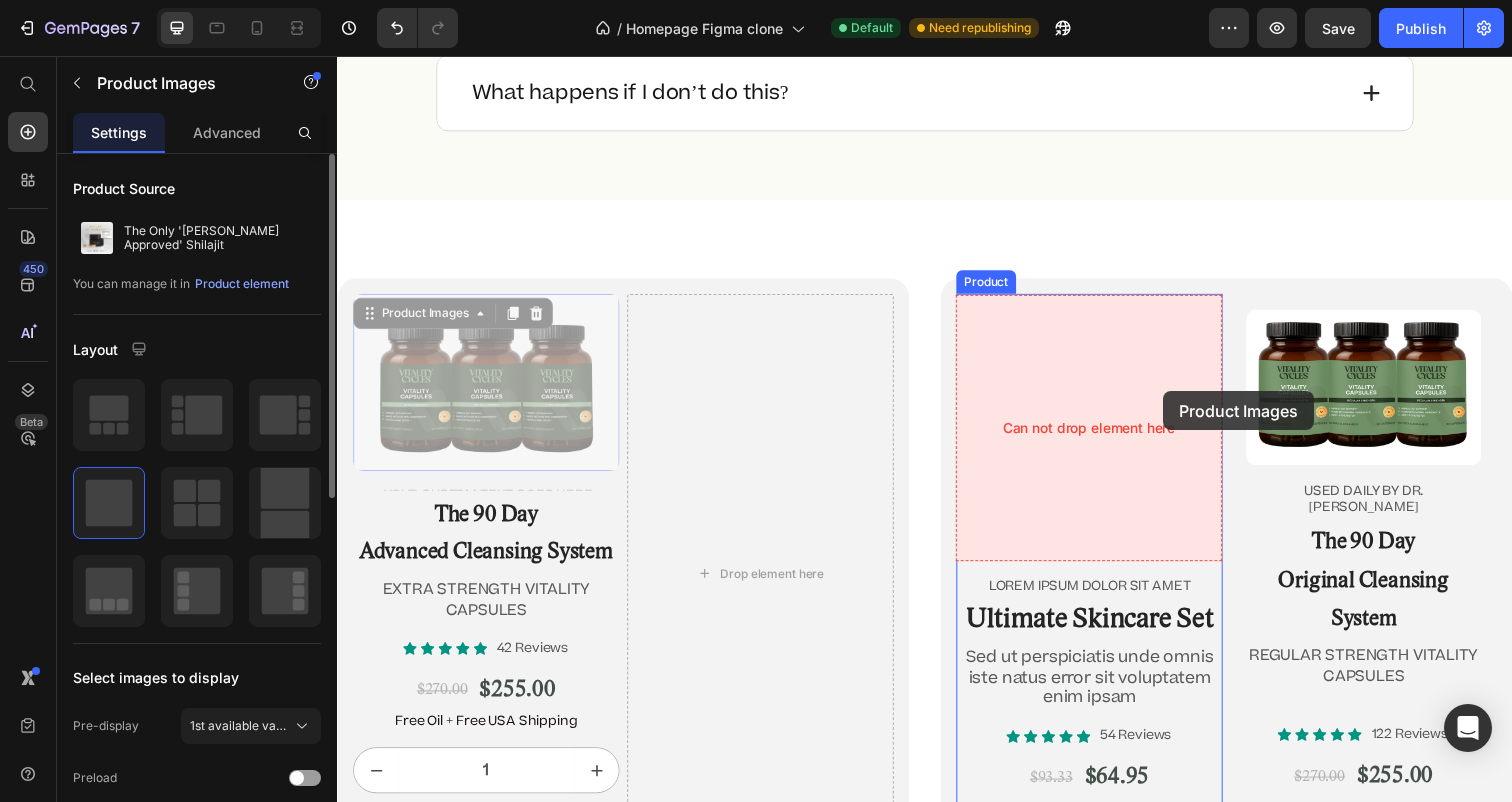 click on "Header Image “Before there was Big Pharma, there were bowel movements.”  Text Block [PERSON_NAME] Text Block Row Row
Icon
Icon
Icon
Icon
Icon Icon List 4.9/5  based on 4,974 reviews Text Block Row Doctor-Designed | 25,000+ [DEMOGRAPHIC_DATA] Cleansed | Not Sold in Stores Text Block                Title Line The Hidden [MEDICAL_DATA] Cleanse That’s Quietly Helping 25,000+ [DEMOGRAPHIC_DATA] Heal Naturally. Heading The Only Dr. [PERSON_NAME]-Approved Full-[MEDICAL_DATA] System Text Block Row Section 2/25 This is not a supplement. It’s not a detox powder. It’s a full-[MEDICAL_DATA] ritual that reclaims your health from the inside out. If you’ve ever wondered why you’re bloated, foggy, tired, or sick—and doctors never give you real answers—it’s time you read what got Dr. [PERSON_NAME] banned. Text Block If you’re over 45, struggle with digestion, energy, or feel like something’s ‘off’—this is for you. Text Block
Jump to the system Button Row Section 3/25 Heading Row" at bounding box center [937, -4389] 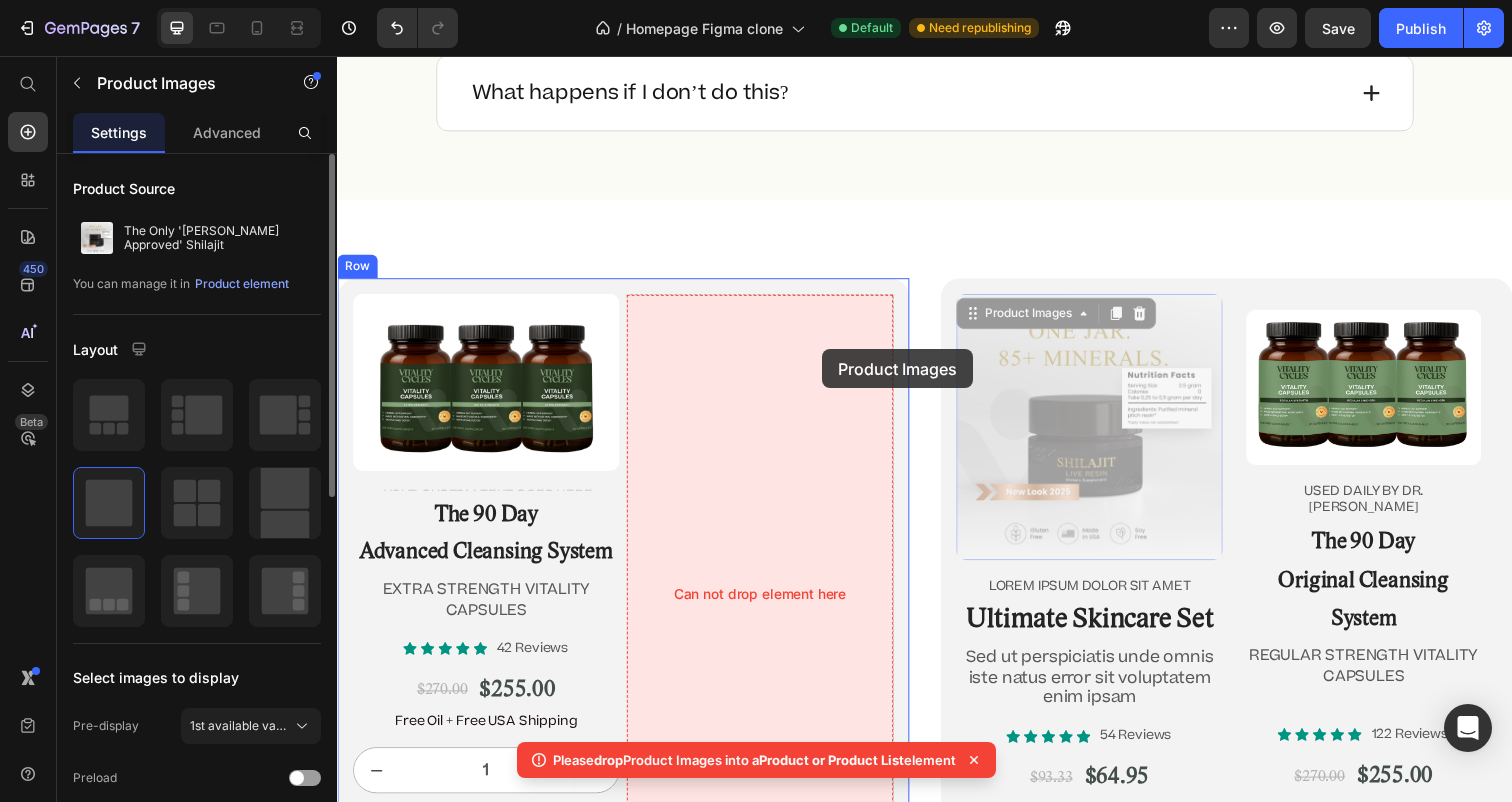 drag, startPoint x: 1169, startPoint y: 316, endPoint x: 822, endPoint y: 349, distance: 348.56564 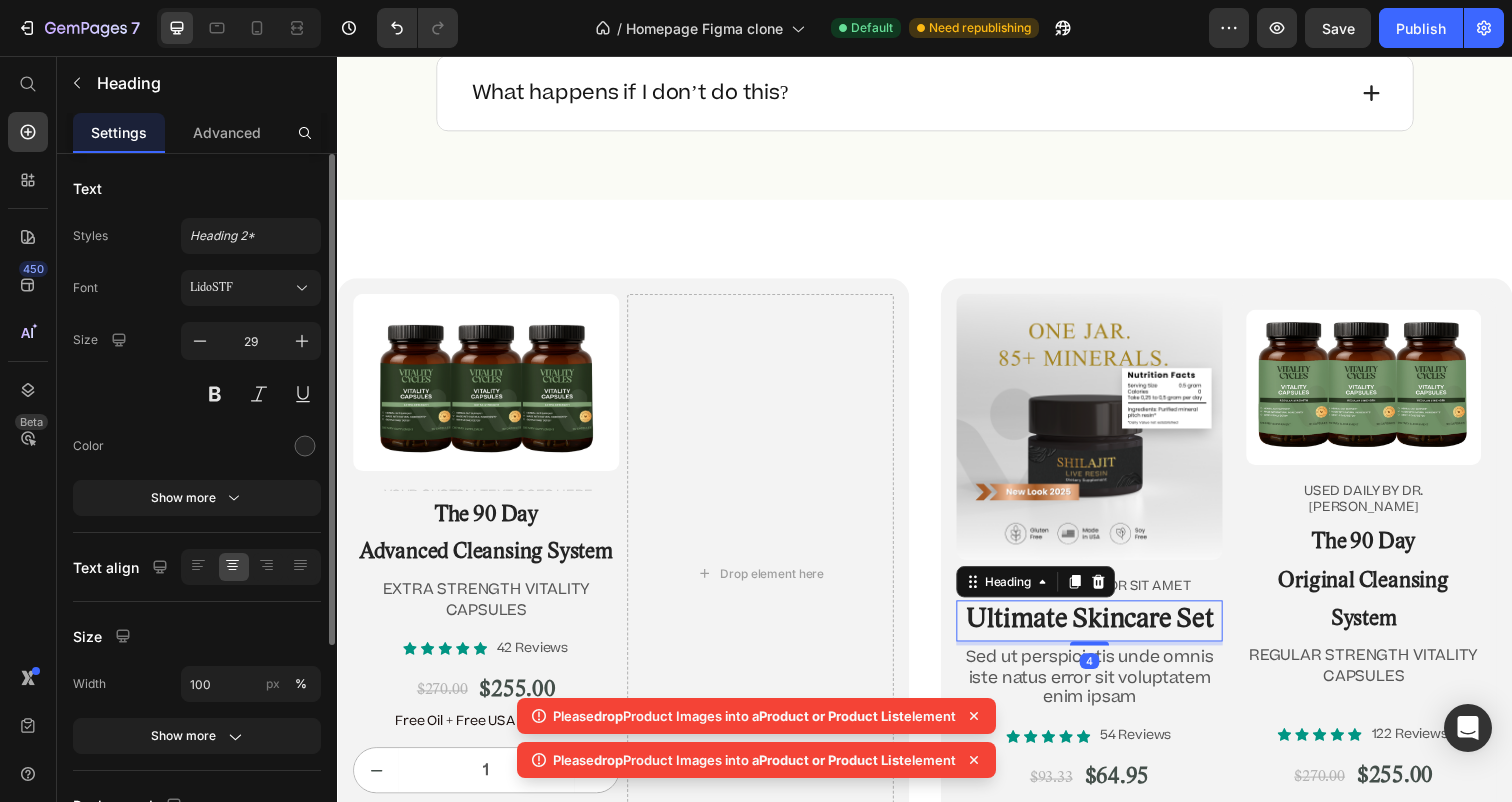 click on "Product Images Lorem ipsum dolor sit amet Text Block Ultimate Skincare Set Heading   4 Sed ut perspiciatis unde omnis iste natus error sit voluptatem enim ipsam Text Block" at bounding box center (1105, 519) 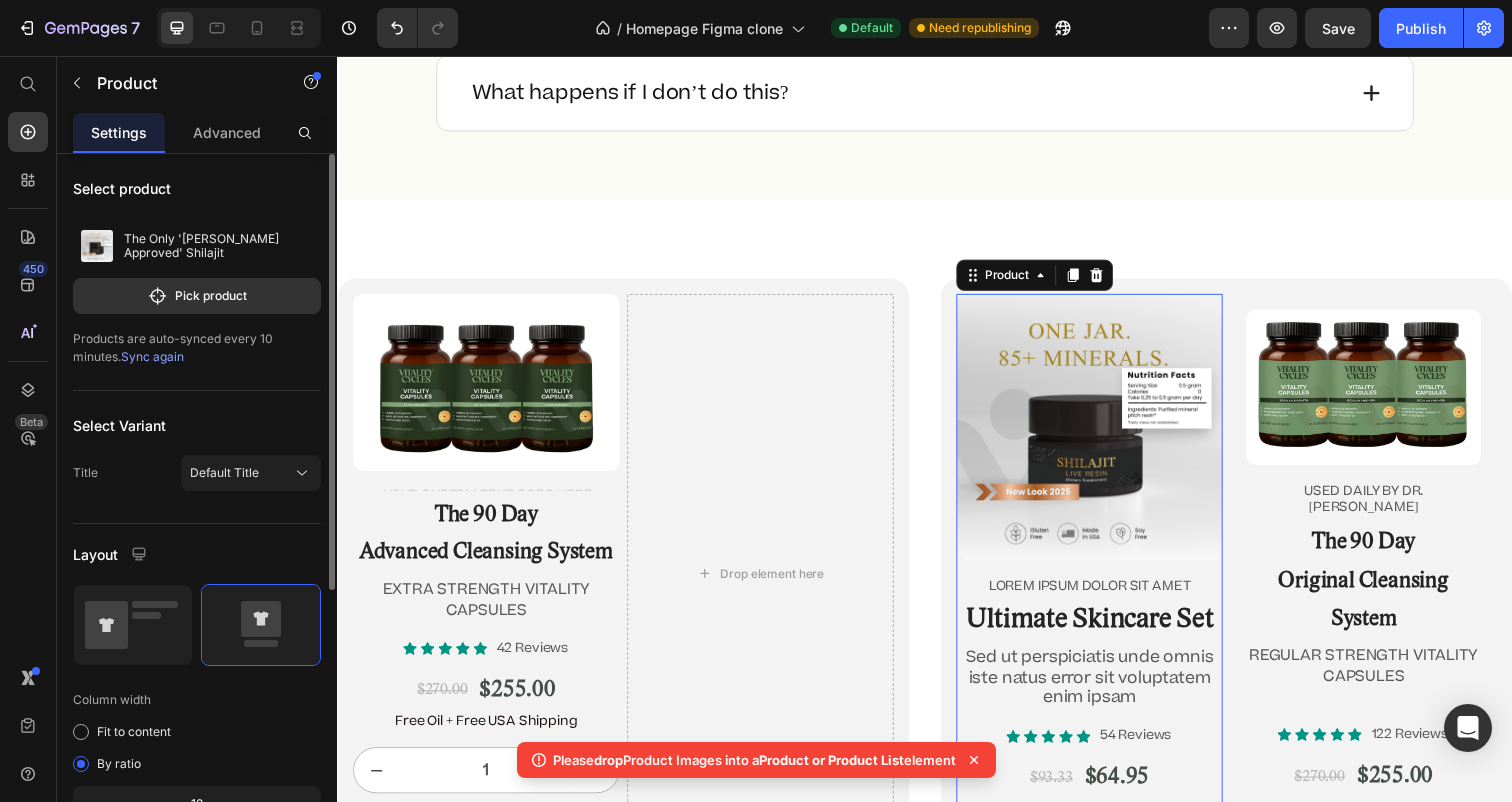 click on "Product Images Lorem ipsum dolor sit amet Text Block Ultimate Skincare Set Heading Sed ut perspiciatis unde omnis iste natus error sit voluptatem enim ipsam Text Block" at bounding box center [1105, 519] 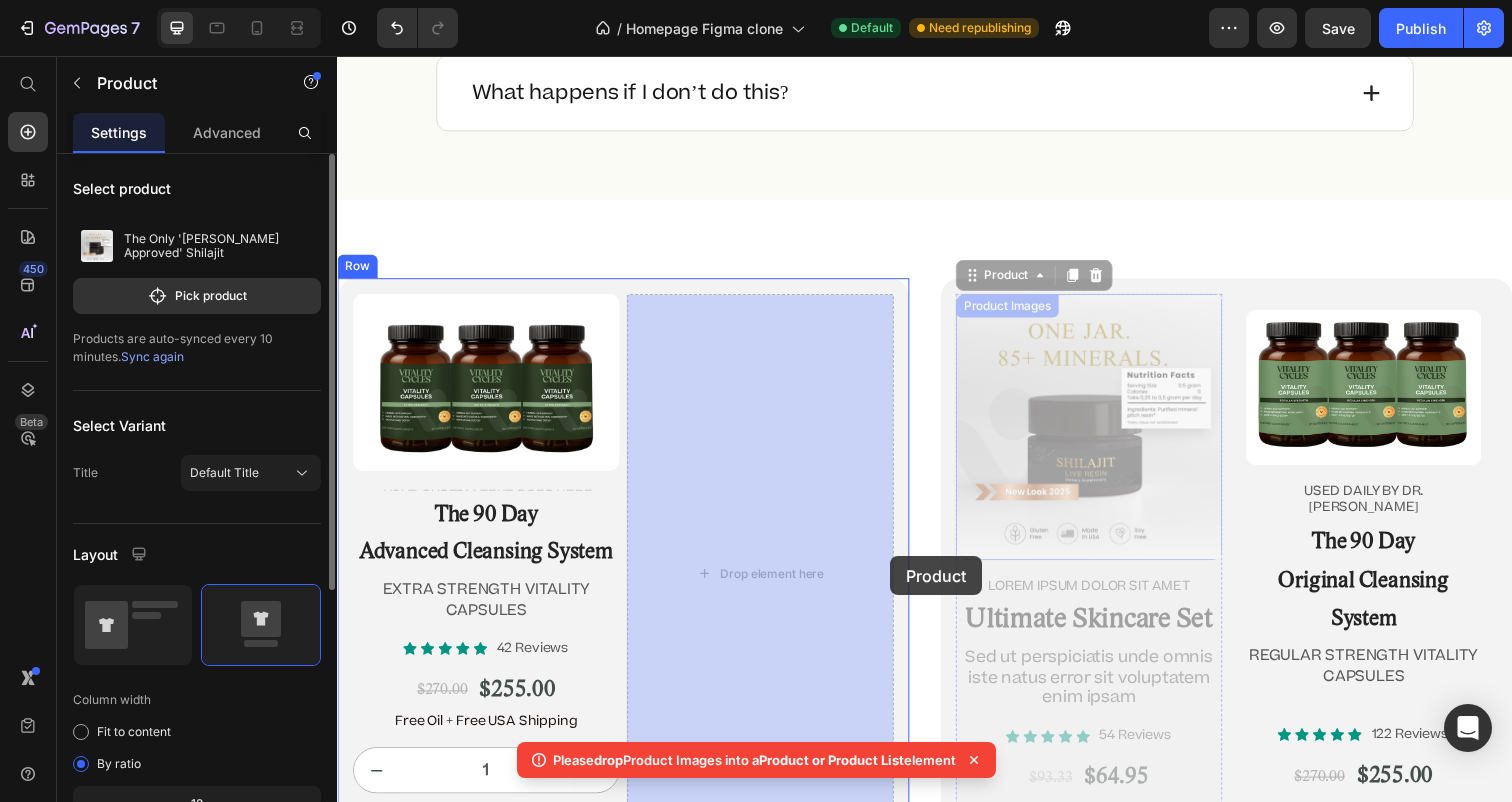 drag, startPoint x: 1196, startPoint y: 576, endPoint x: 882, endPoint y: 555, distance: 314.70145 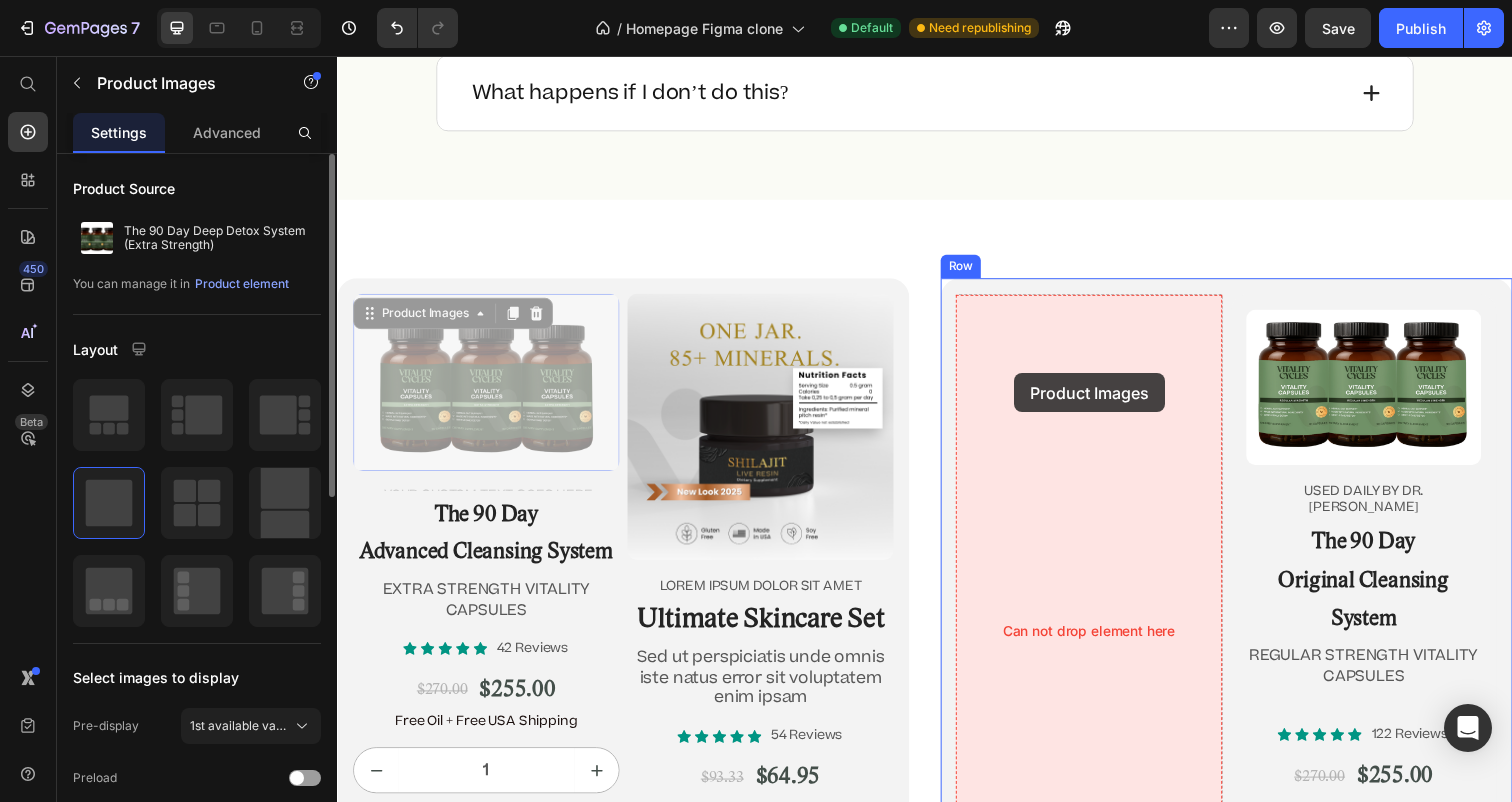 drag, startPoint x: 518, startPoint y: 318, endPoint x: 1014, endPoint y: 373, distance: 499.04007 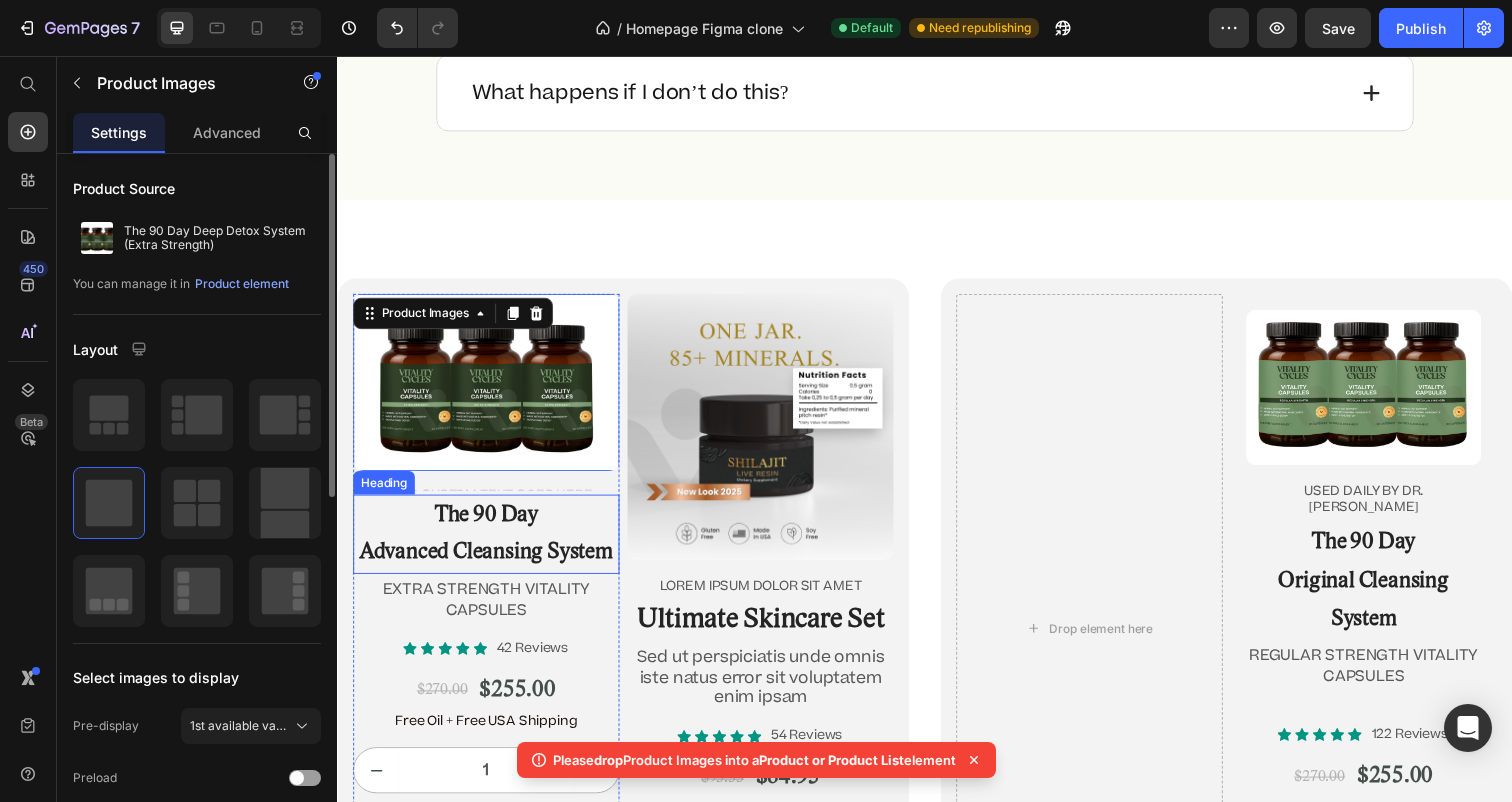 scroll, scrollTop: 11154, scrollLeft: 0, axis: vertical 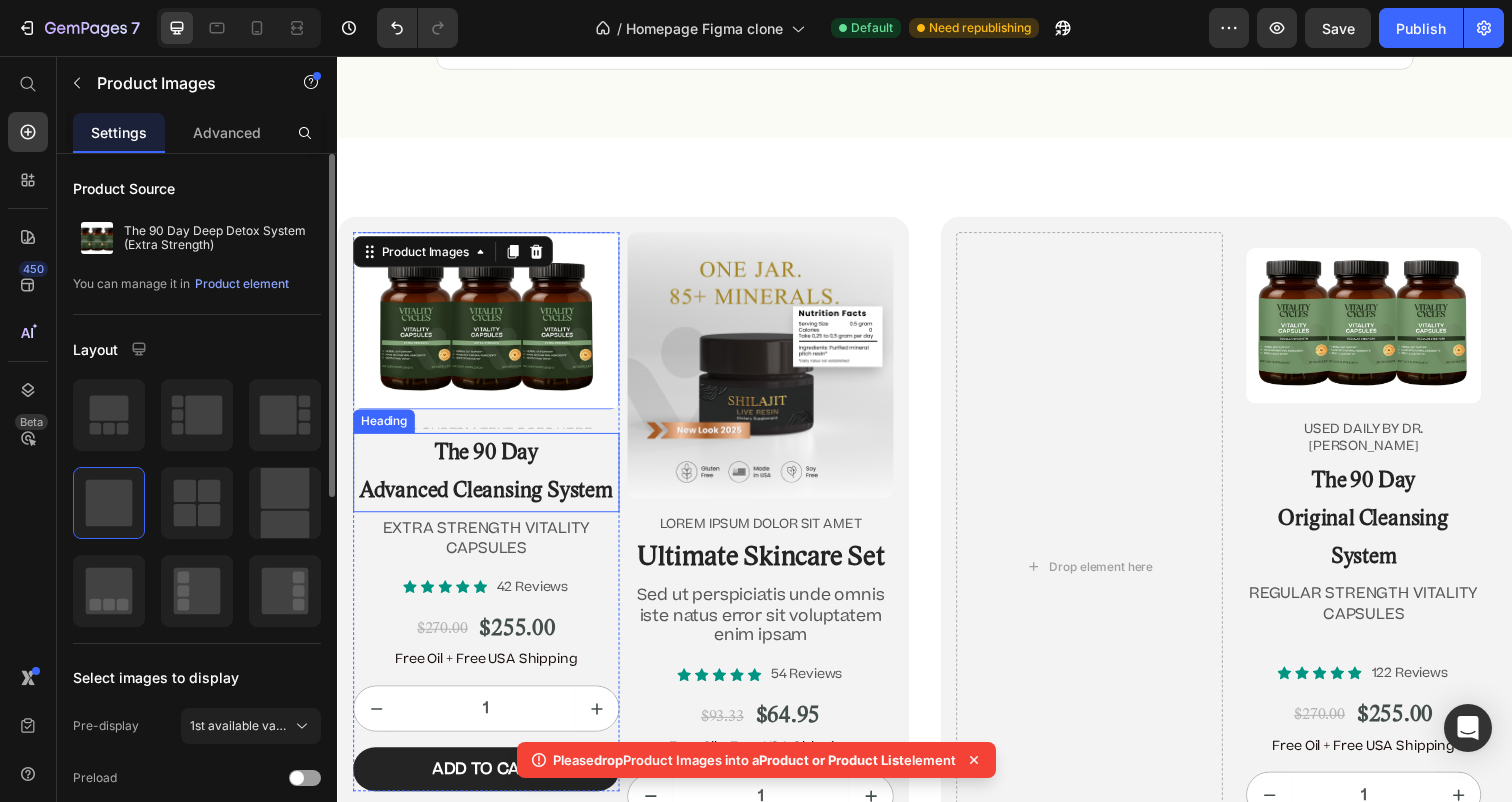 click on "The 90 Day  Advanced Cleansing System" at bounding box center [489, 481] 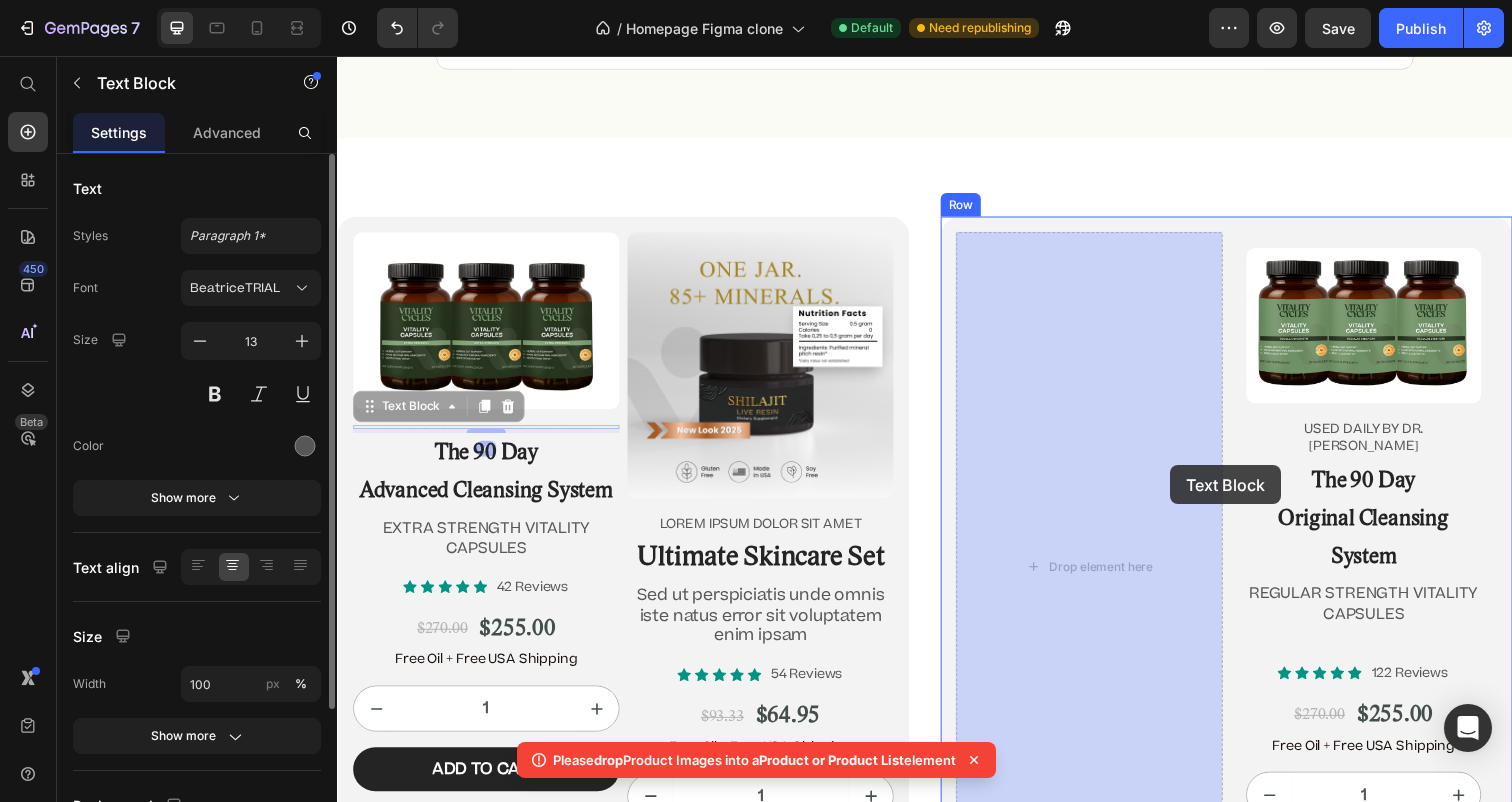 drag, startPoint x: 580, startPoint y: 435, endPoint x: 1167, endPoint y: 461, distance: 587.5755 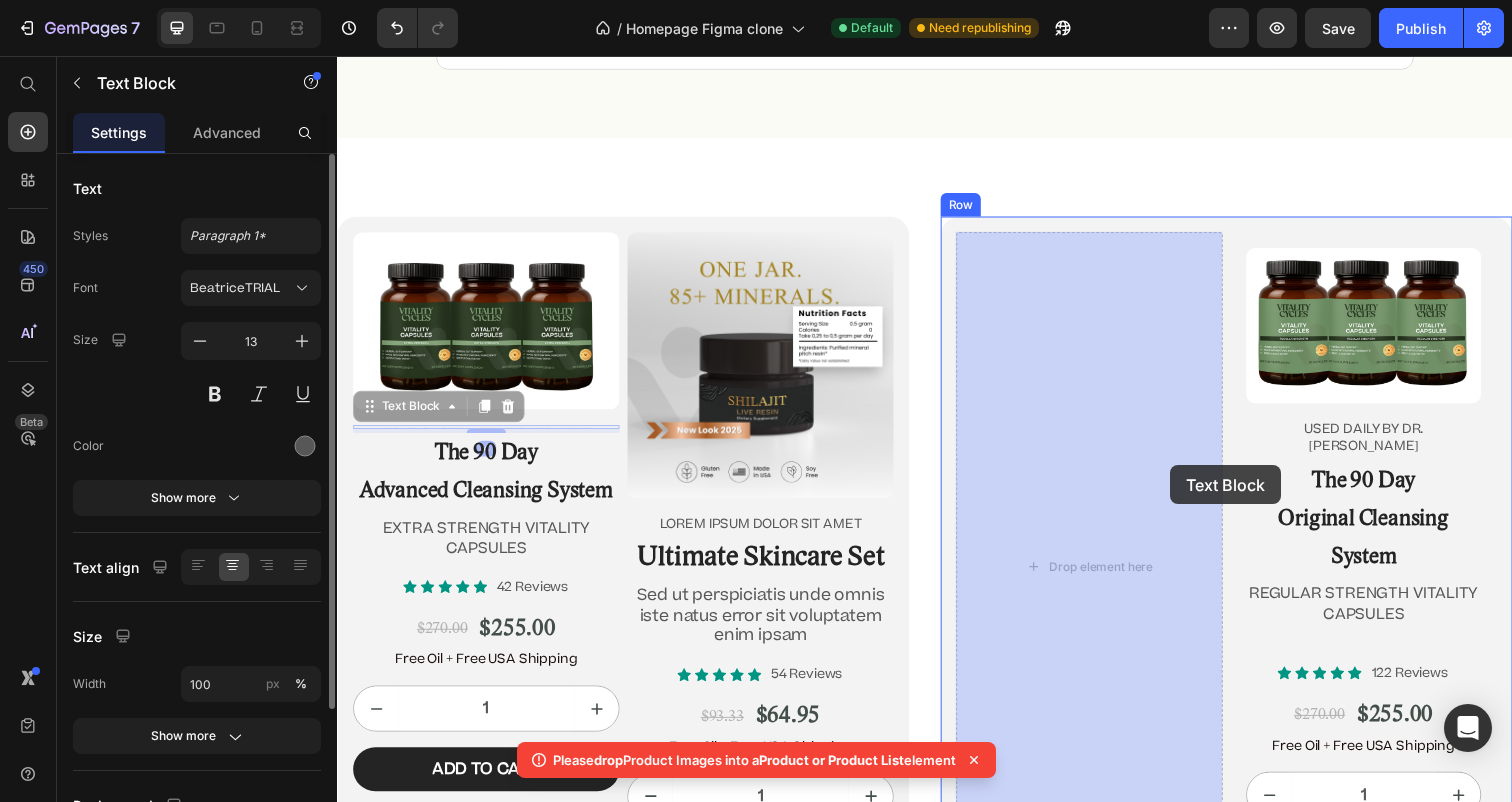 click on "Header Image “Before there was Big Pharma, there were bowel movements.”  Text Block [PERSON_NAME] Text Block Row Row
Icon
Icon
Icon
Icon
Icon Icon List 4.9/5  based on 4,974 reviews Text Block Row Doctor-Designed | 25,000+ [DEMOGRAPHIC_DATA] Cleansed | Not Sold in Stores Text Block                Title Line The Hidden [MEDICAL_DATA] Cleanse That’s Quietly Helping 25,000+ [DEMOGRAPHIC_DATA] Heal Naturally. Heading The Only Dr. [PERSON_NAME]-Approved Full-[MEDICAL_DATA] System Text Block Row Section 2/25 This is not a supplement. It’s not a detox powder. It’s a full-[MEDICAL_DATA] ritual that reclaims your health from the inside out. If you’ve ever wondered why you’re bloated, foggy, tired, or sick—and doctors never give you real answers—it’s time you read what got Dr. [PERSON_NAME] banned. Text Block If you’re over 45, struggle with digestion, energy, or feel like something’s ‘off’—this is for you. Text Block
Jump to the system Button Row Section 3/25 Heading Row" at bounding box center [937, -4452] 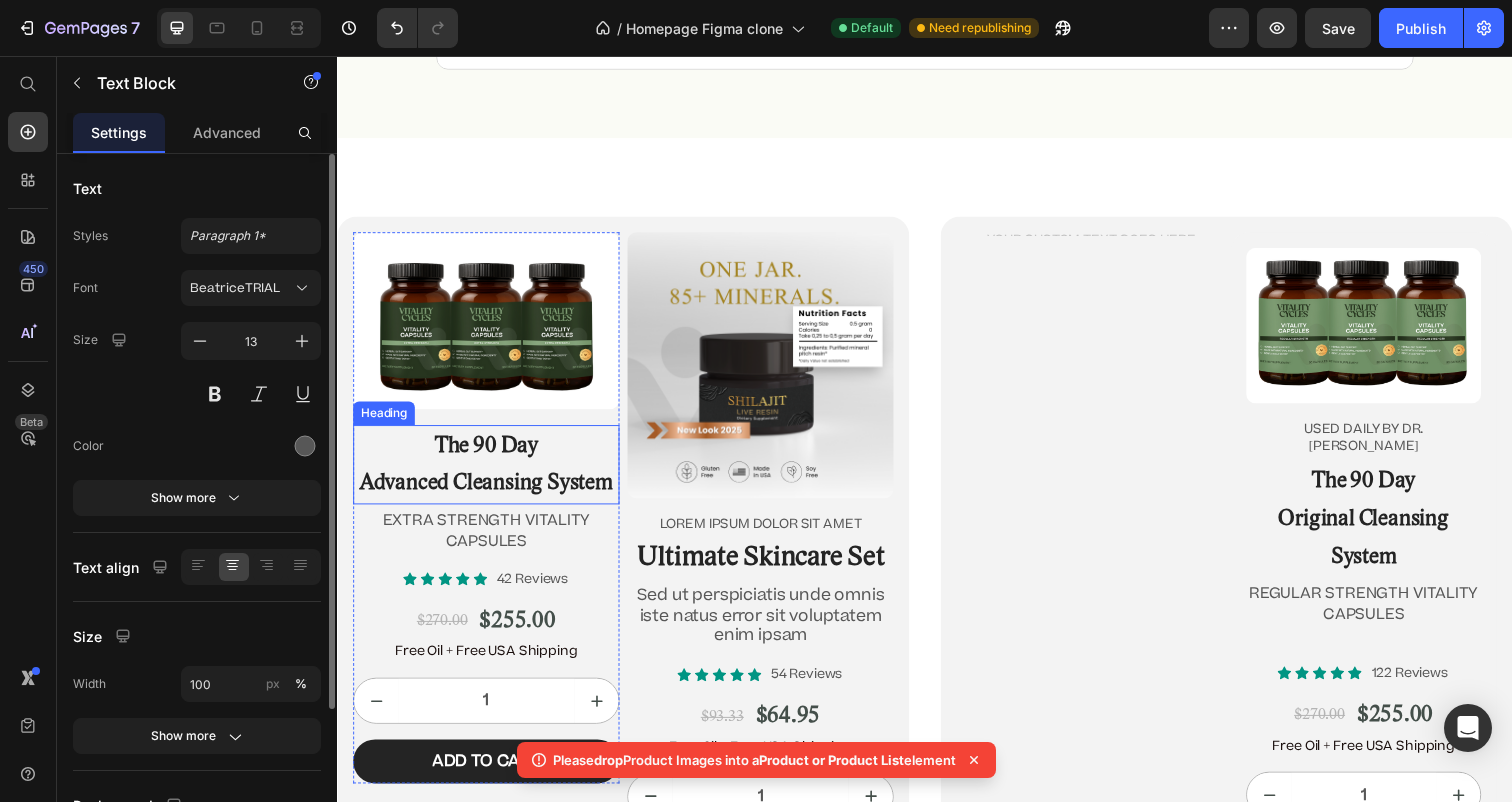 click on "The 90 Day  Advanced Cleansing System" at bounding box center [489, 473] 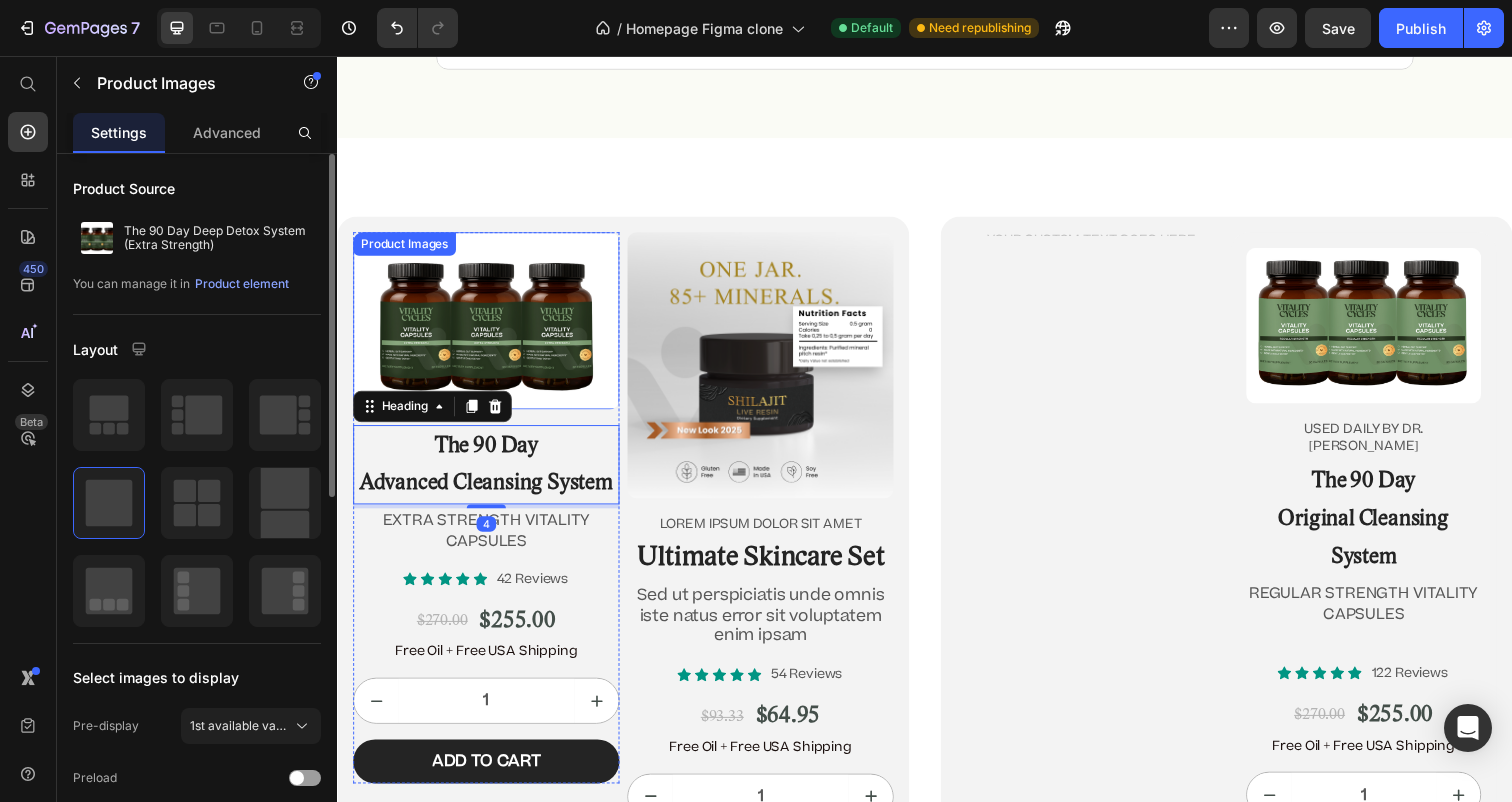 click at bounding box center (489, 326) 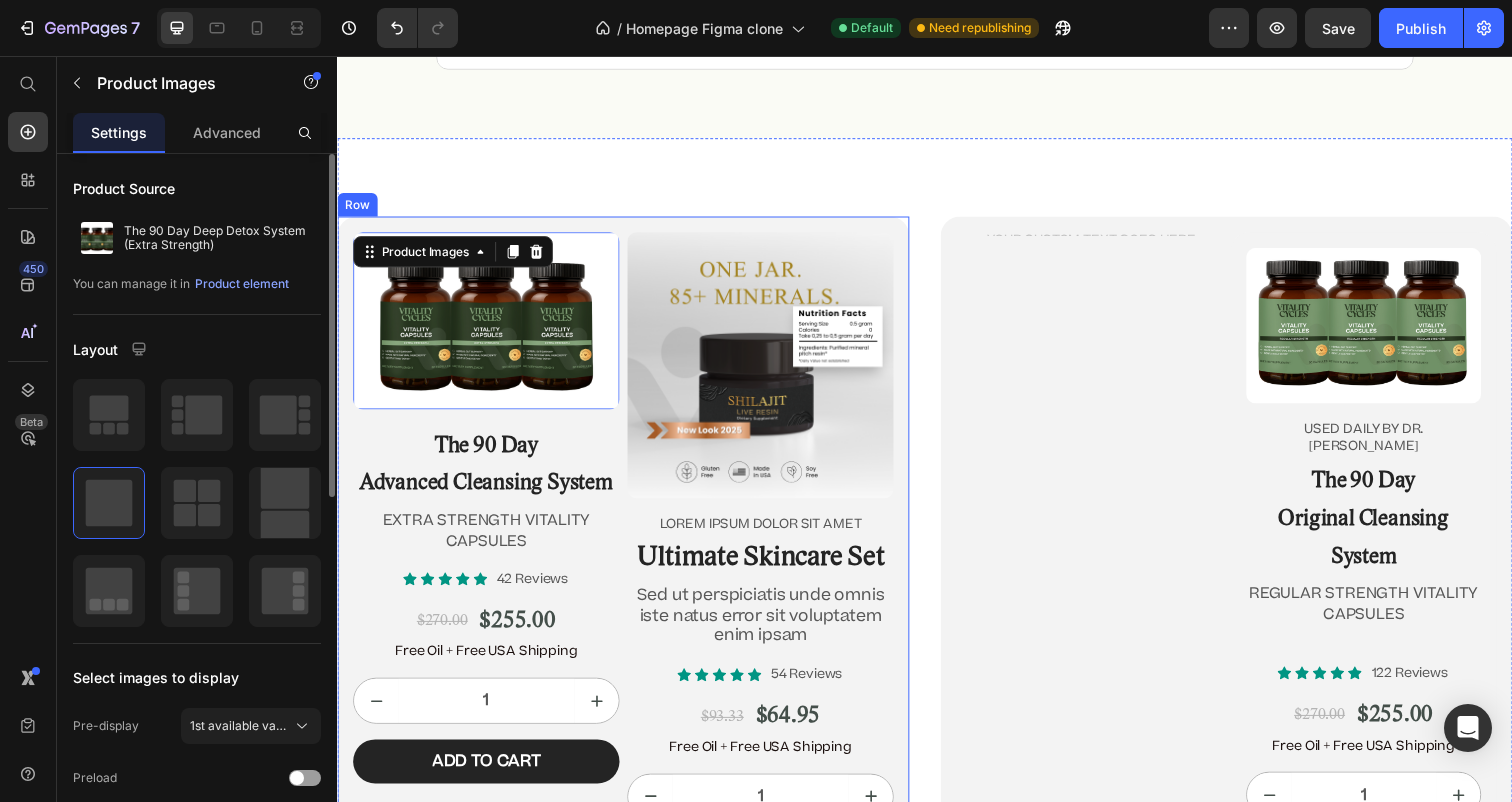 click on "Product Images   16 The 90 Day  Advanced Cleansing System Heading EXTRA STRENGTH VITALITY CAPSULES Text Block Icon Icon Icon Icon Icon Icon List 42 Reviews Text Block Row $270.00 Product Price $255.00 Product Price Row Free Oil + Free USA Shipping Text Block 1 Product Quantity Add to cart Add to Cart Row Product Product Images Lorem ipsum dolor sit amet Text Block Ultimate Skincare Set Heading Sed ut perspiciatis unde omnis iste natus error sit voluptatem enim ipsam Text Block Icon Icon Icon Icon Icon Icon List 54 Reviews Text Block Row $93.33 Product Price $64.95 Product Price Row Free Oil + Free USA Shipping Text Block 1 Product Quantity Add to cart Add to Cart Row Product Row" at bounding box center [629, 570] 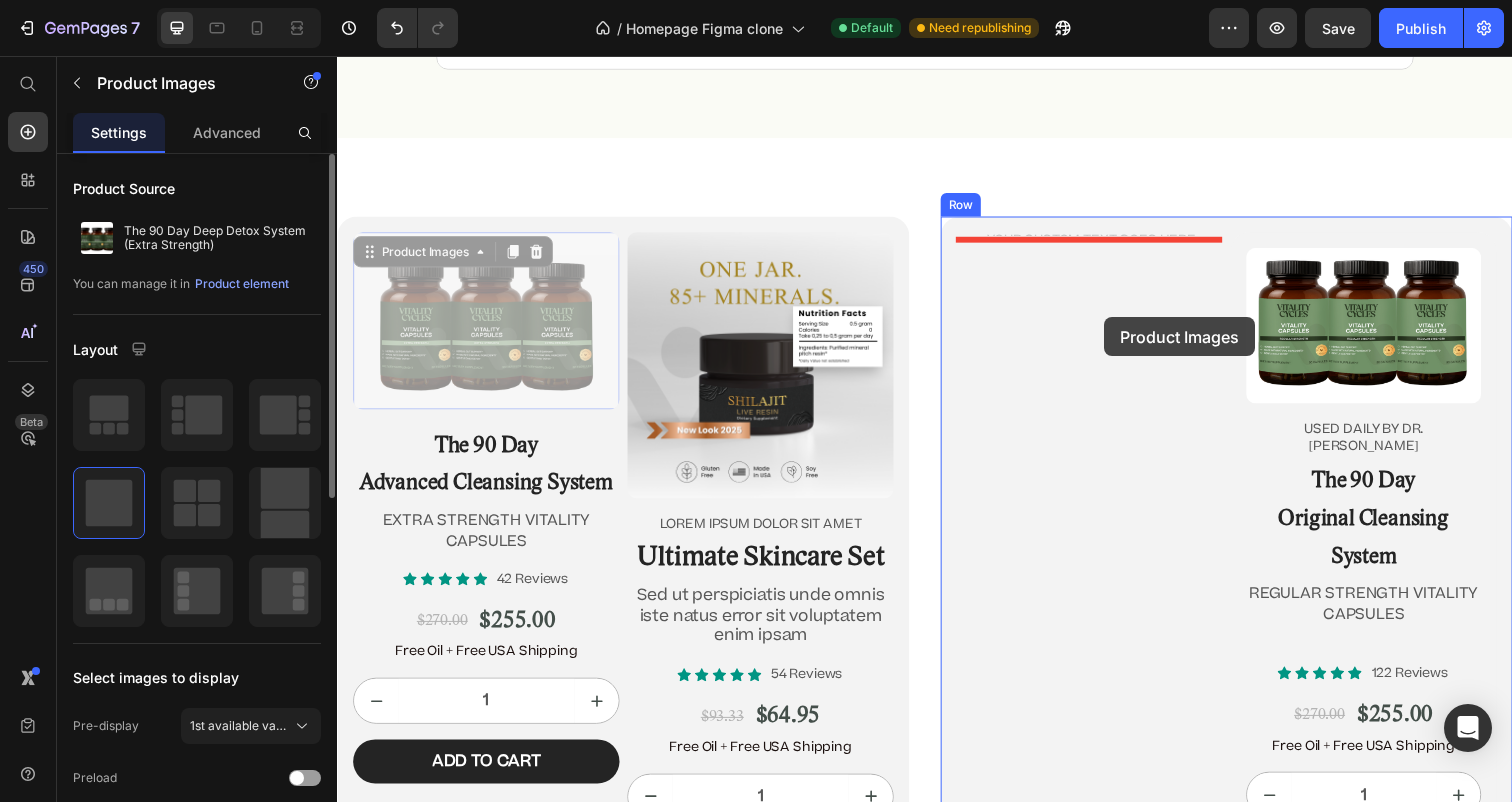 drag, startPoint x: 560, startPoint y: 239, endPoint x: 1104, endPoint y: 317, distance: 549.5635 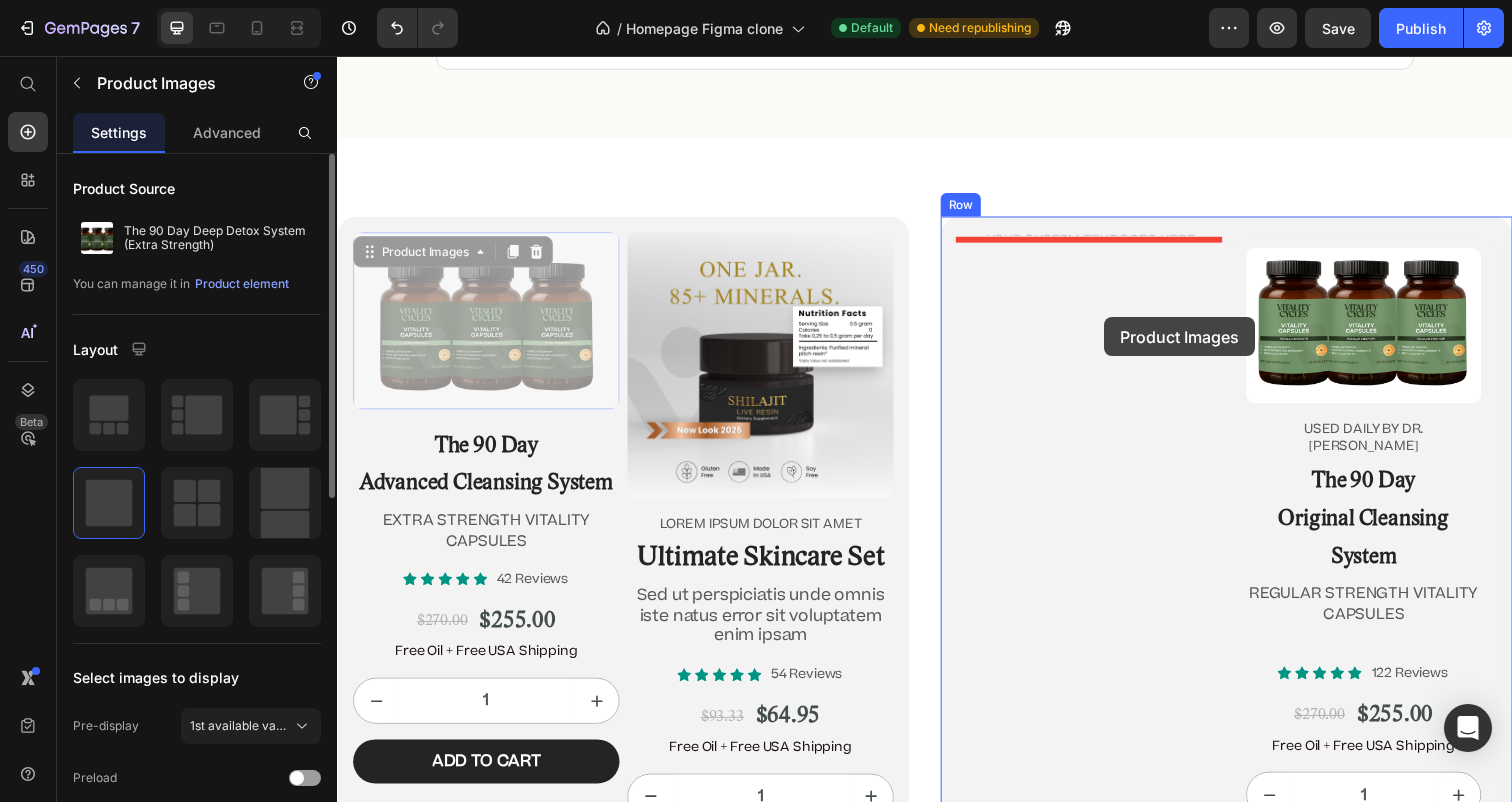 click on "Header Image “Before there was Big Pharma, there were bowel movements.”  Text Block [PERSON_NAME] Text Block Row Row
Icon
Icon
Icon
Icon
Icon Icon List 4.9/5  based on 4,974 reviews Text Block Row Doctor-Designed | 25,000+ [DEMOGRAPHIC_DATA] Cleansed | Not Sold in Stores Text Block                Title Line The Hidden [MEDICAL_DATA] Cleanse That’s Quietly Helping 25,000+ [DEMOGRAPHIC_DATA] Heal Naturally. Heading The Only Dr. [PERSON_NAME]-Approved Full-[MEDICAL_DATA] System Text Block Row Section 2/25 This is not a supplement. It’s not a detox powder. It’s a full-[MEDICAL_DATA] ritual that reclaims your health from the inside out. If you’ve ever wondered why you’re bloated, foggy, tired, or sick—and doctors never give you real answers—it’s time you read what got Dr. [PERSON_NAME] banned. Text Block If you’re over 45, struggle with digestion, energy, or feel like something’s ‘off’—this is for you. Text Block
Jump to the system Button Row Section 3/25 Heading Row" at bounding box center [937, -4452] 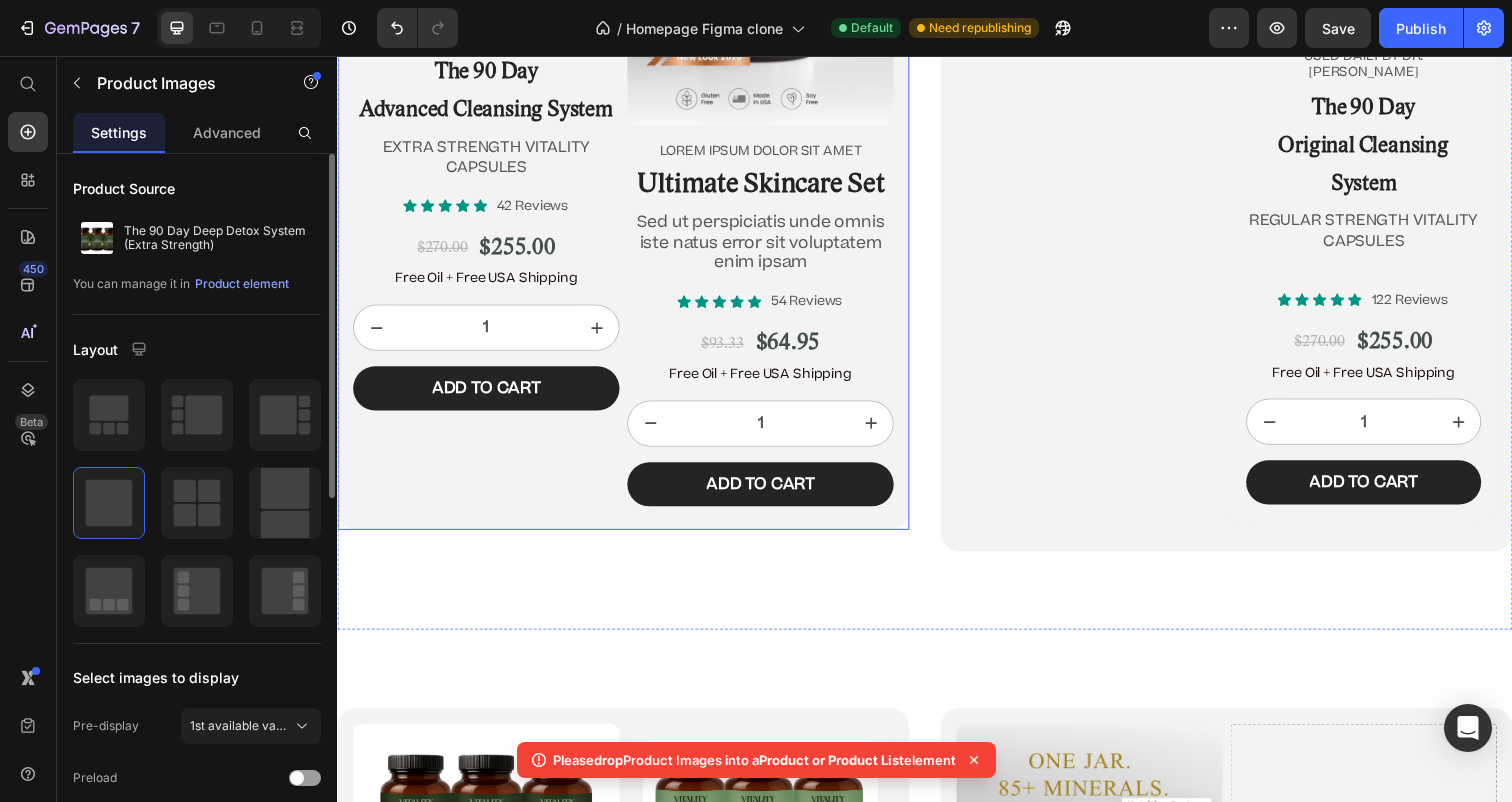 scroll, scrollTop: 11513, scrollLeft: 0, axis: vertical 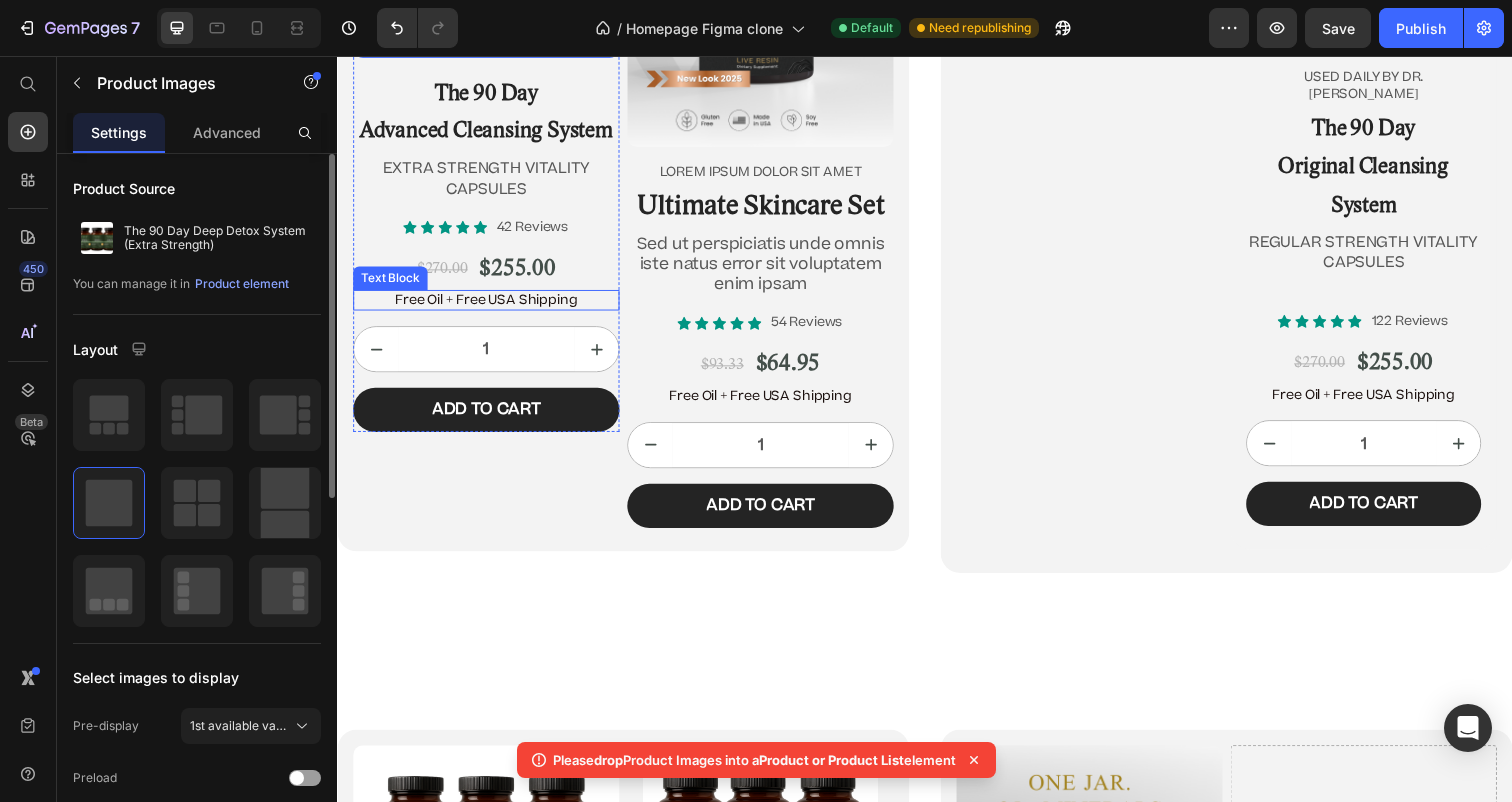 click on "Icon Icon Icon Icon Icon Icon List 42 Reviews Text Block Row $270.00 Product Price $255.00 Product Price Row Free Oil + Free USA Shipping Text Block 1 Product Quantity Add to cart Add to Cart Row" at bounding box center (489, 331) 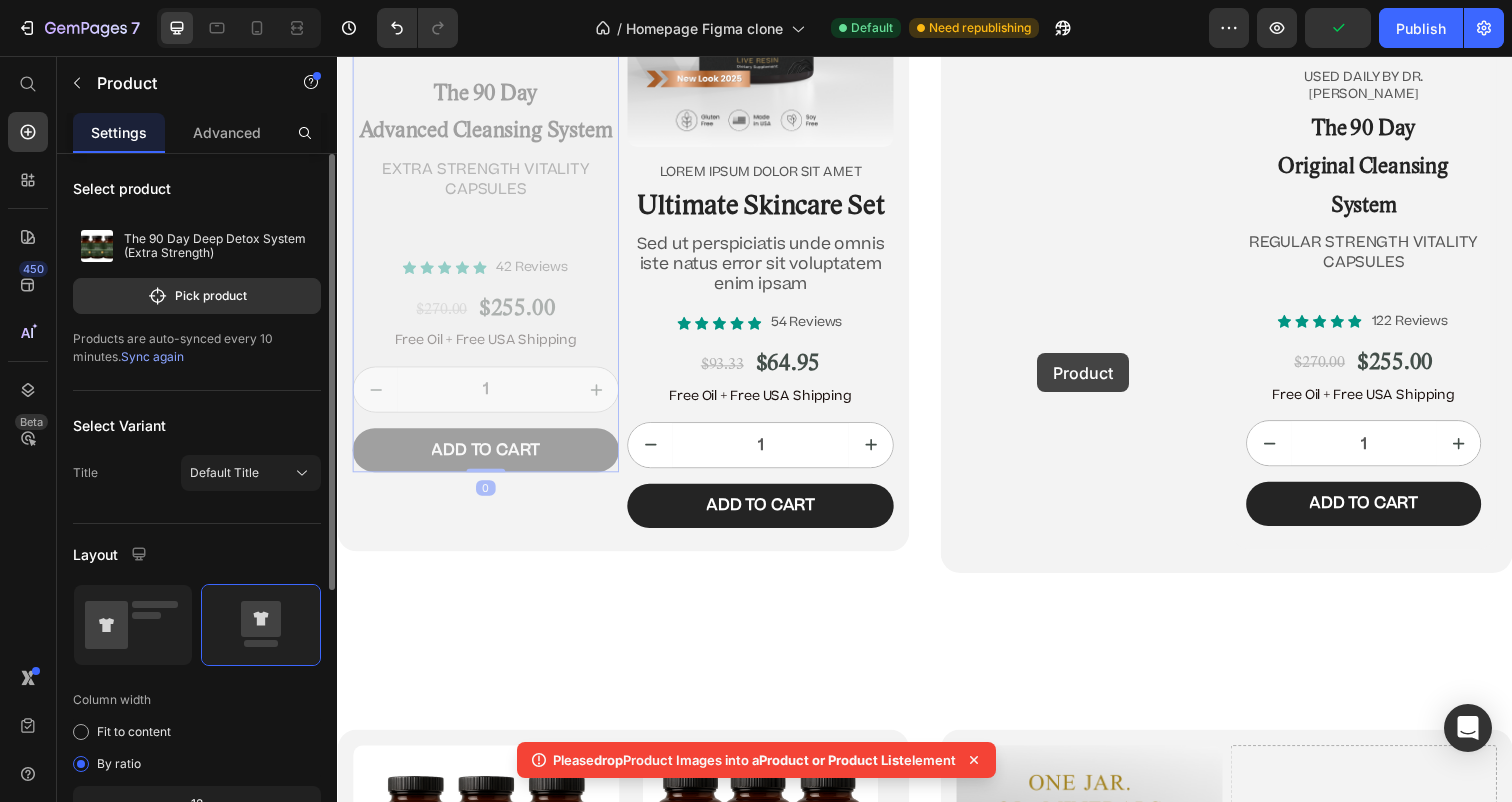 scroll, scrollTop: 10909, scrollLeft: 0, axis: vertical 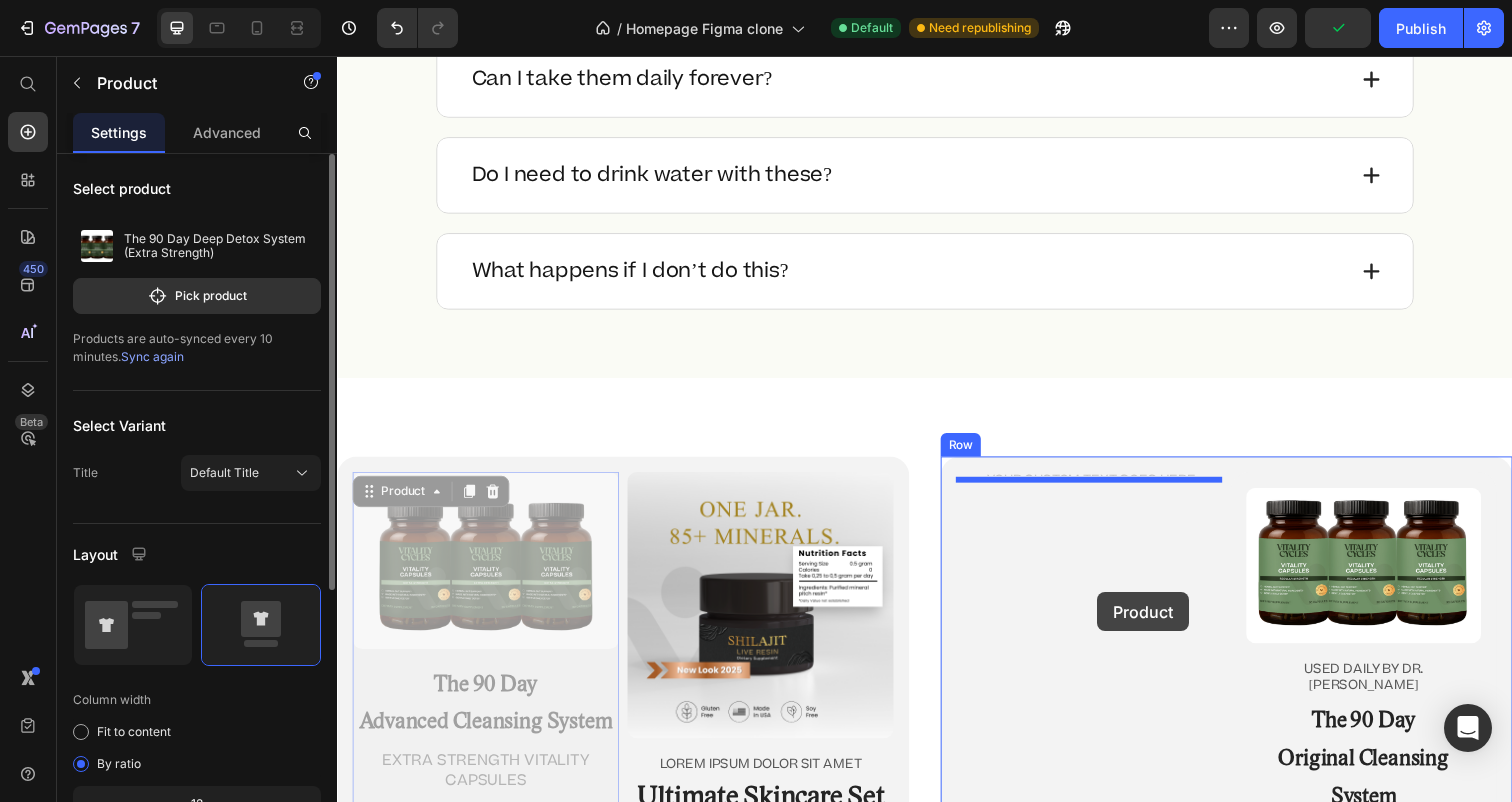 drag, startPoint x: 591, startPoint y: 297, endPoint x: 1097, endPoint y: 592, distance: 585.7141 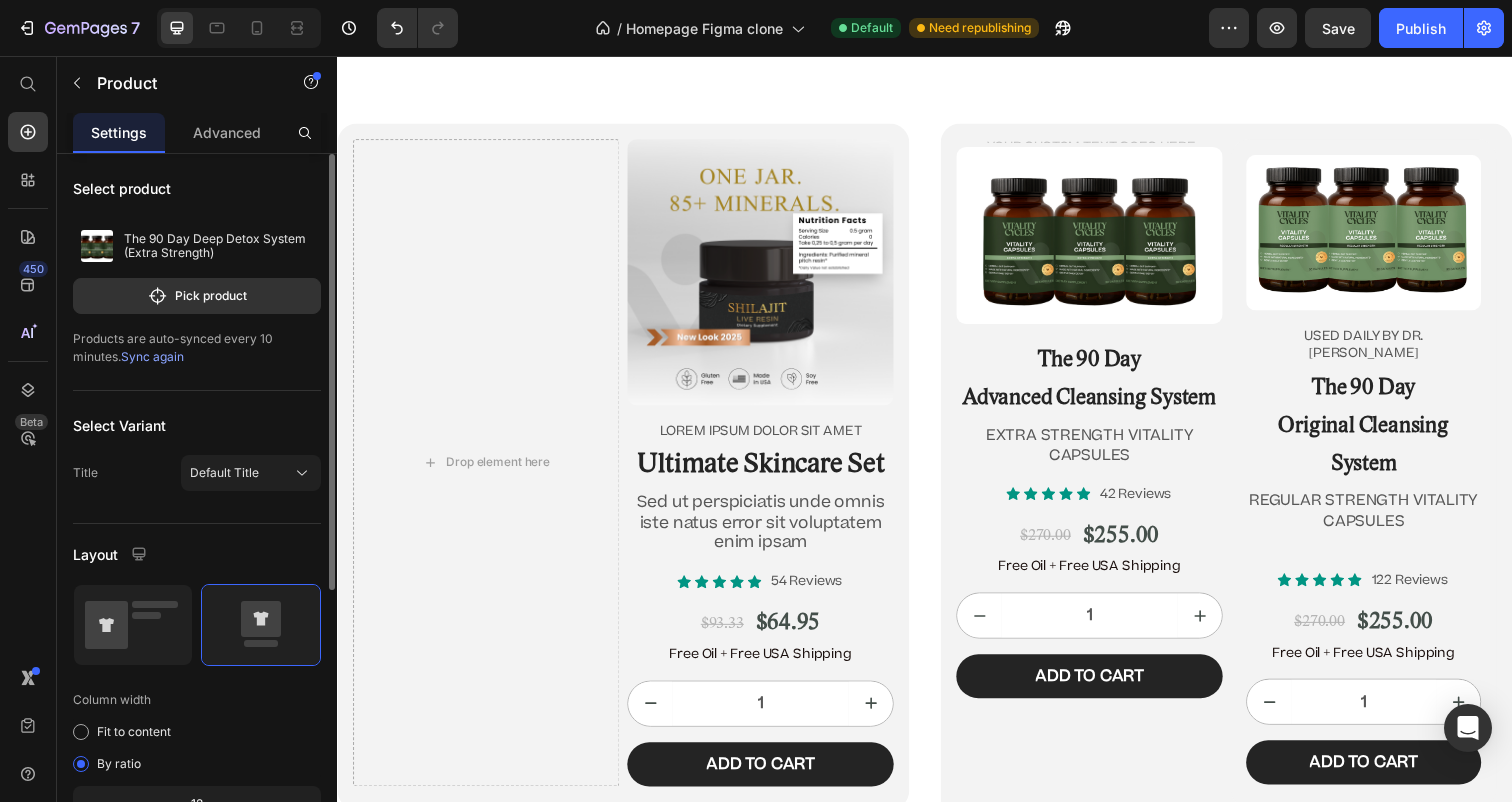 scroll, scrollTop: 11238, scrollLeft: 0, axis: vertical 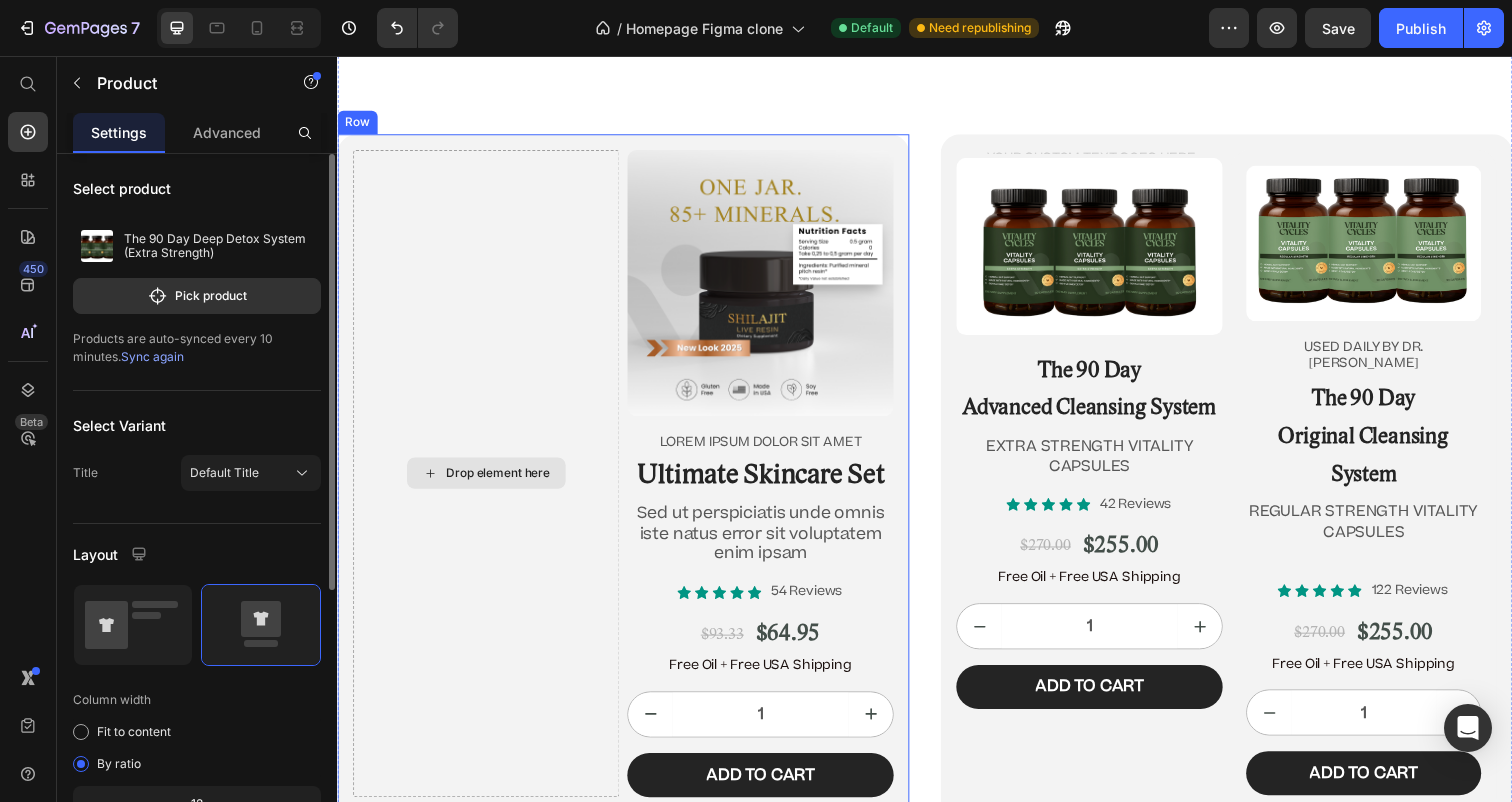 click on "Drop element here" at bounding box center (489, 482) 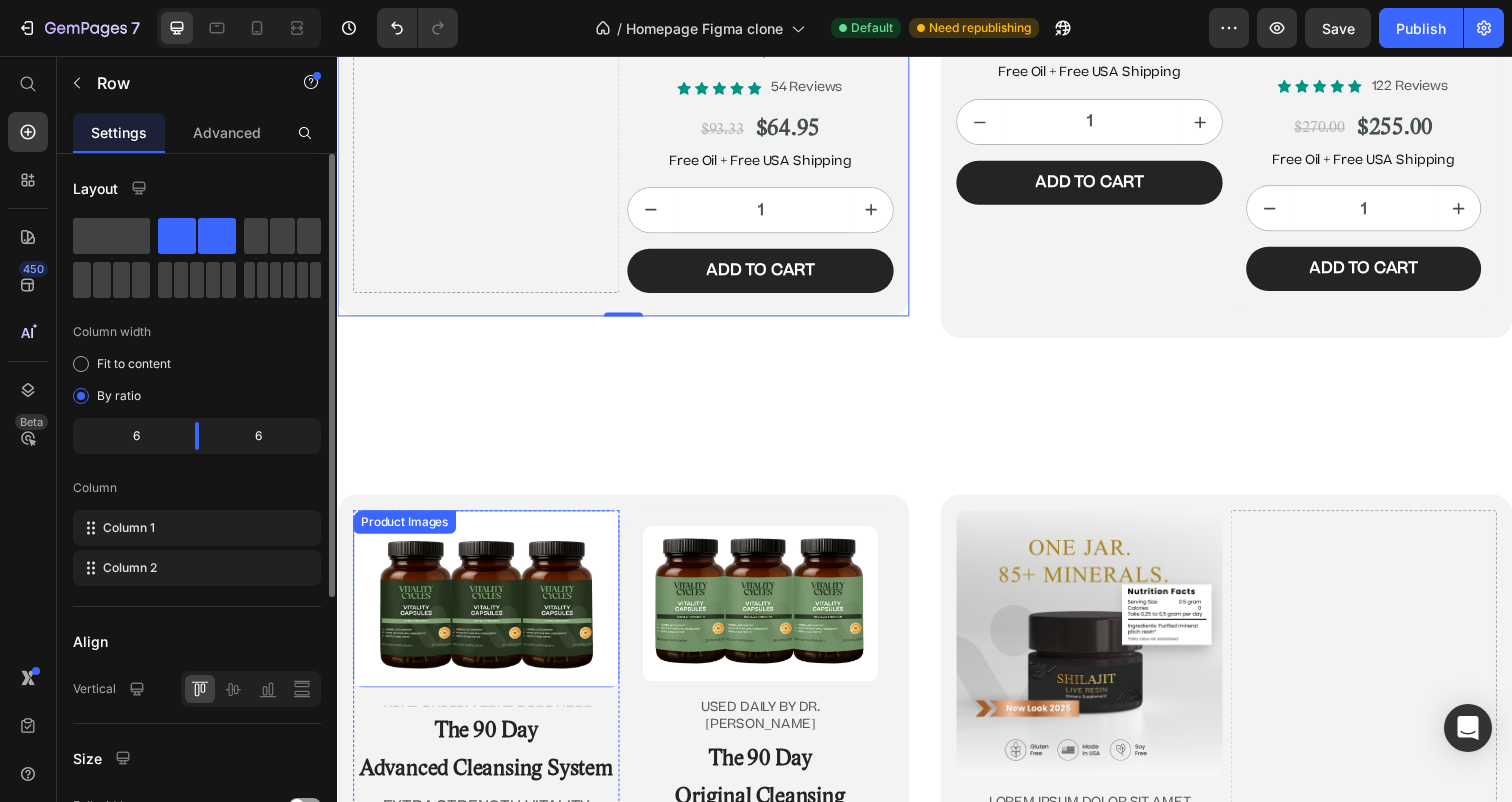 scroll, scrollTop: 11523, scrollLeft: 0, axis: vertical 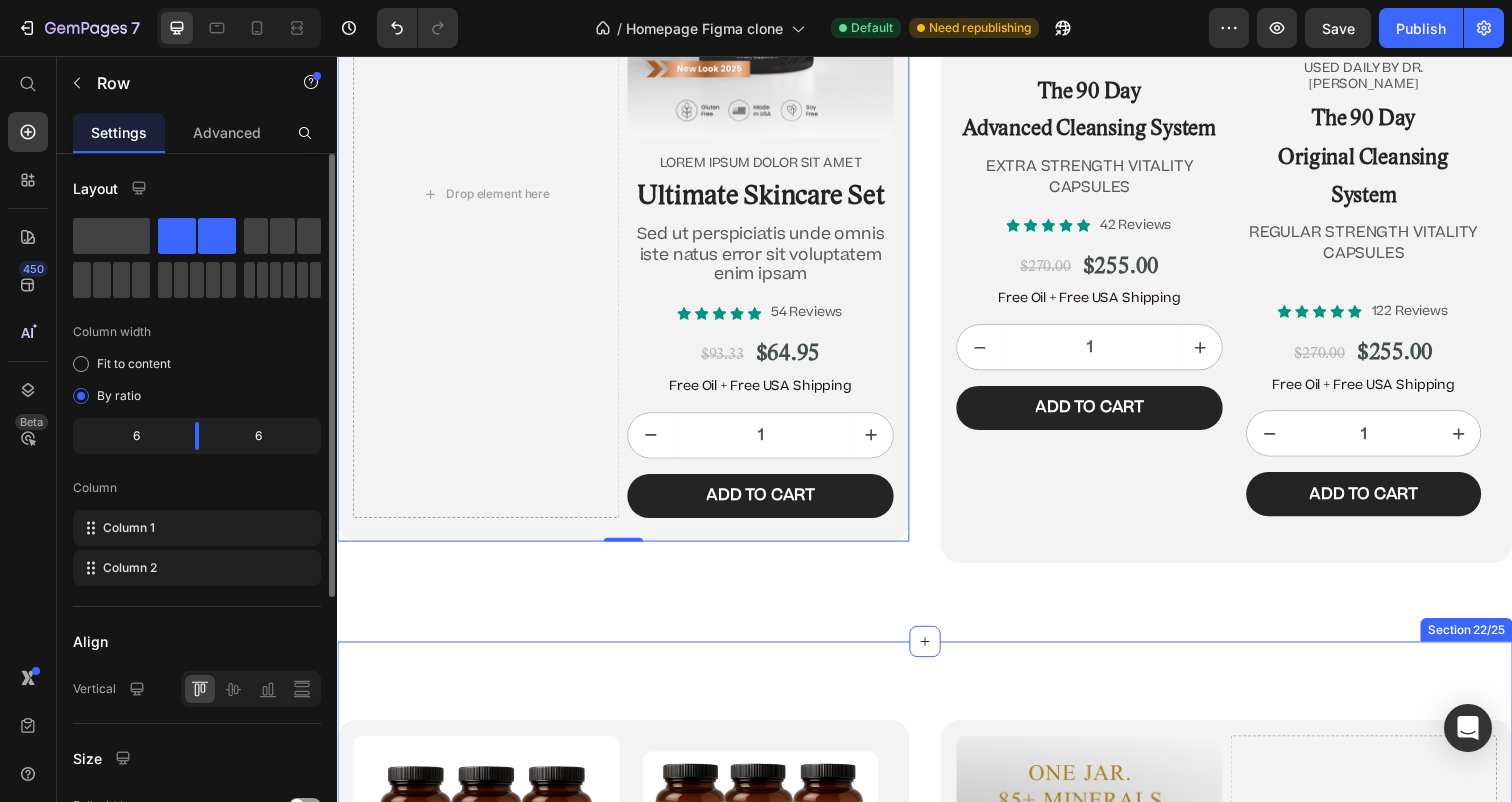 click on "Product Images Text Block The 90 Day  Advanced Cleansing System Heading EXTRA STRENGTH VITALITY CAPSULES Text Block Icon Icon Icon Icon Icon Icon List 42 Reviews Text Block Row $270.00 Product Price $255.00 Product Price Row Free Oil + Free USA Shipping Text Block 1 Product Quantity Add to cart Add to Cart Row Product Product Images USED DAILY BY DR. JENNIFER DANIELS Text Block The 90 Day  Original Cleansing System Heading REGULAR STRENGTH VITALITY CAPSULES   Text Block Icon Icon Icon Icon Icon Icon List 122 Reviews Text Block Row $270.00 Product Price $255.00 Product Price Row Free Oil + Free USA Shipping Text Block 1 Product Quantity Add to cart Add to Cart Row Product Row Row Product Images Lorem ipsum dolor sit amet Text Block Ultimate Skincare Set Heading Sed ut perspiciatis unde omnis iste natus error sit voluptatem enim ipsam Text Block Icon Icon Icon Icon Icon Icon List 54 Reviews Text Block Row $93.33 Product Price $64.95 Product Price Row Free Oil + Free USA Shipping Text Block 1 Product Quantity" at bounding box center (937, 1095) 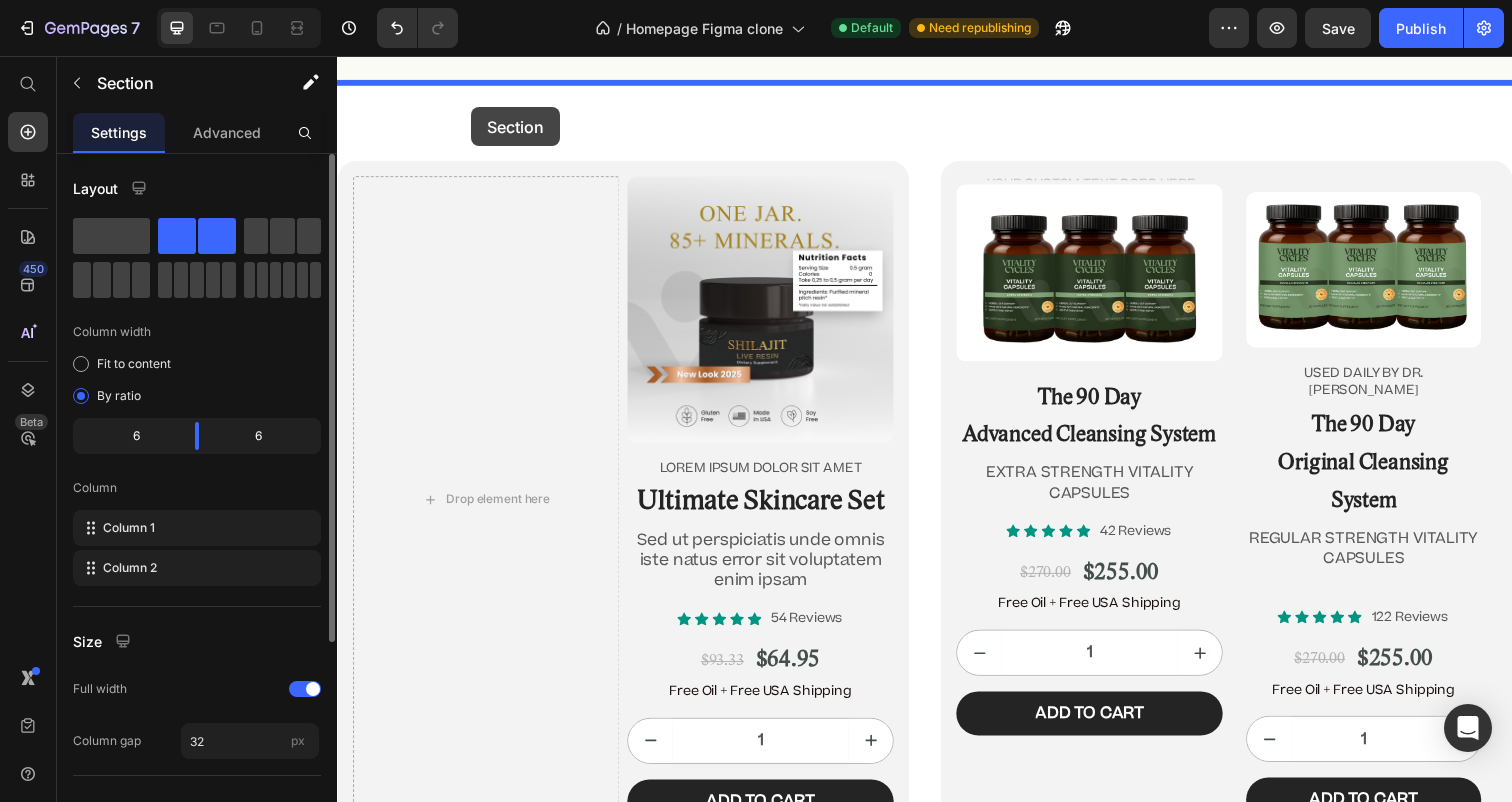 drag, startPoint x: 487, startPoint y: 681, endPoint x: 471, endPoint y: 107, distance: 574.22296 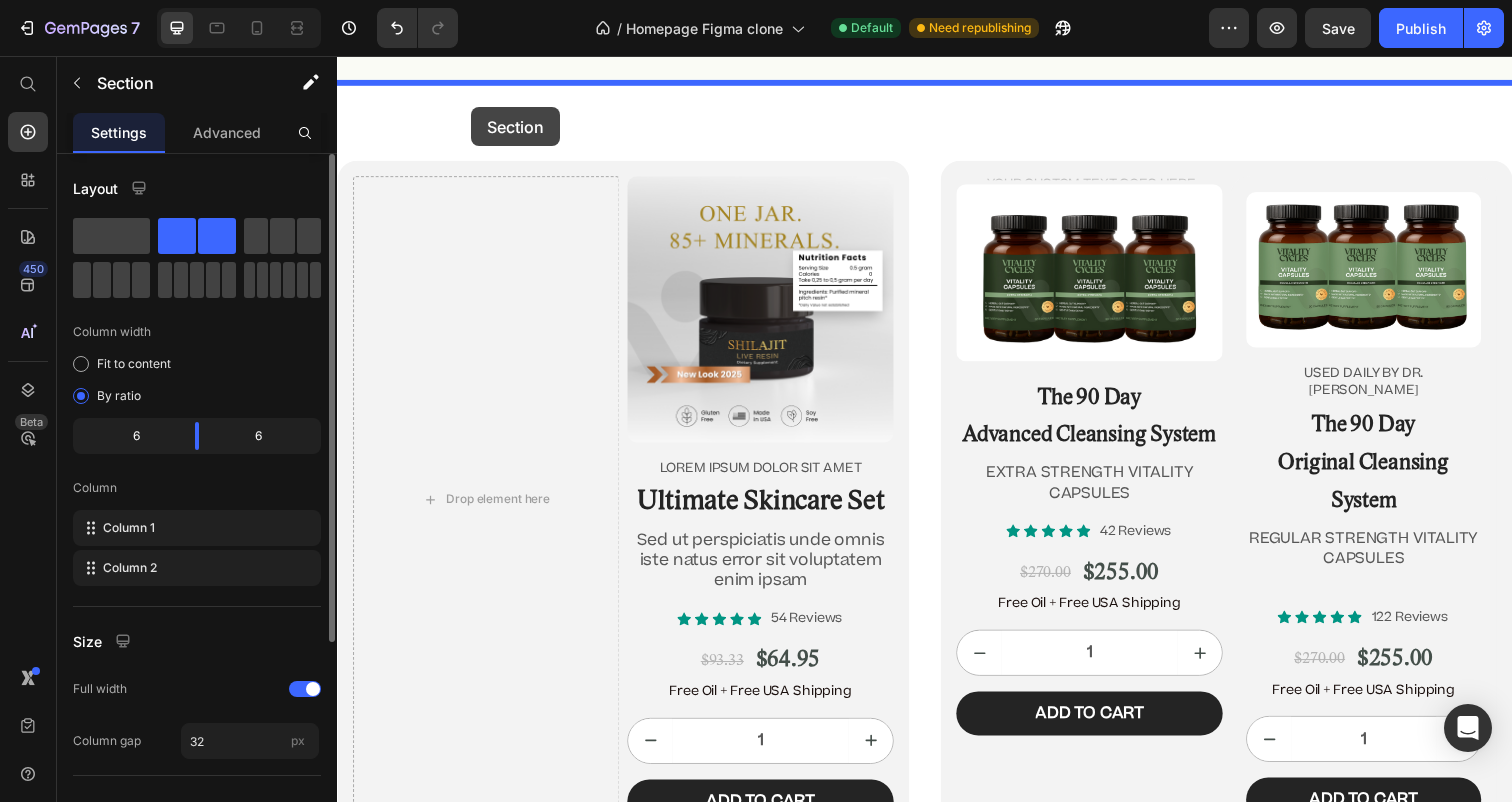 click on "Header Image “Before there was Big Pharma, there were bowel movements.”  Text Block [PERSON_NAME] Text Block Row Row
Icon
Icon
Icon
Icon
Icon Icon List 4.9/5  based on 4,974 reviews Text Block Row Doctor-Designed | 25,000+ [DEMOGRAPHIC_DATA] Cleansed | Not Sold in Stores Text Block                Title Line The Hidden [MEDICAL_DATA] Cleanse That’s Quietly Helping 25,000+ [DEMOGRAPHIC_DATA] Heal Naturally. Heading The Only Dr. [PERSON_NAME]-Approved Full-[MEDICAL_DATA] System Text Block Row Section 2/25 This is not a supplement. It’s not a detox powder. It’s a full-[MEDICAL_DATA] ritual that reclaims your health from the inside out. If you’ve ever wondered why you’re bloated, foggy, tired, or sick—and doctors never give you real answers—it’s time you read what got Dr. [PERSON_NAME] banned. Text Block If you’re over 45, struggle with digestion, energy, or feel like something’s ‘off’—this is for you. Text Block
Jump to the system Button Row Section 3/25 Heading Row" at bounding box center [937, -4508] 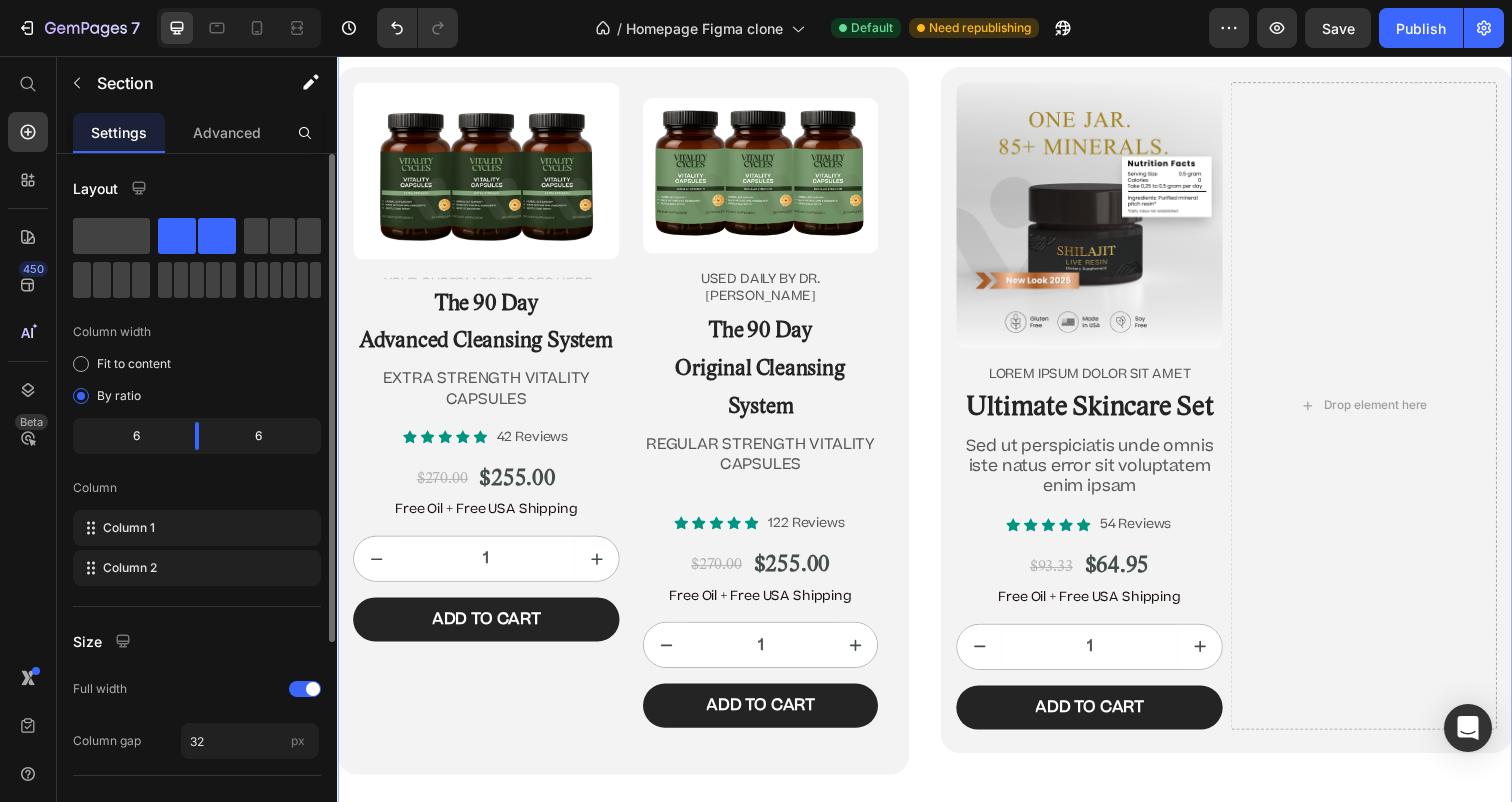 scroll, scrollTop: 11283, scrollLeft: 0, axis: vertical 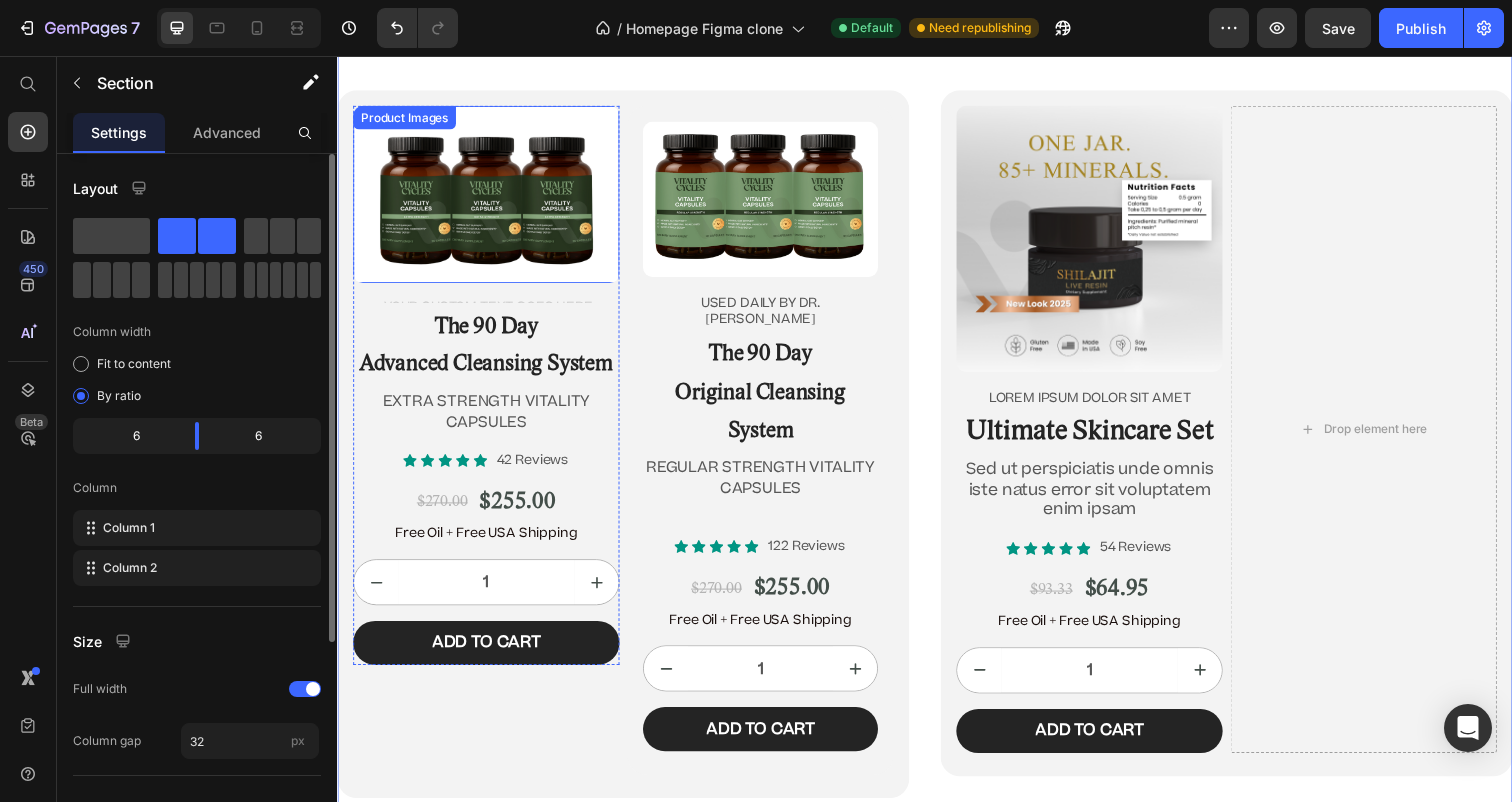 click at bounding box center (489, 197) 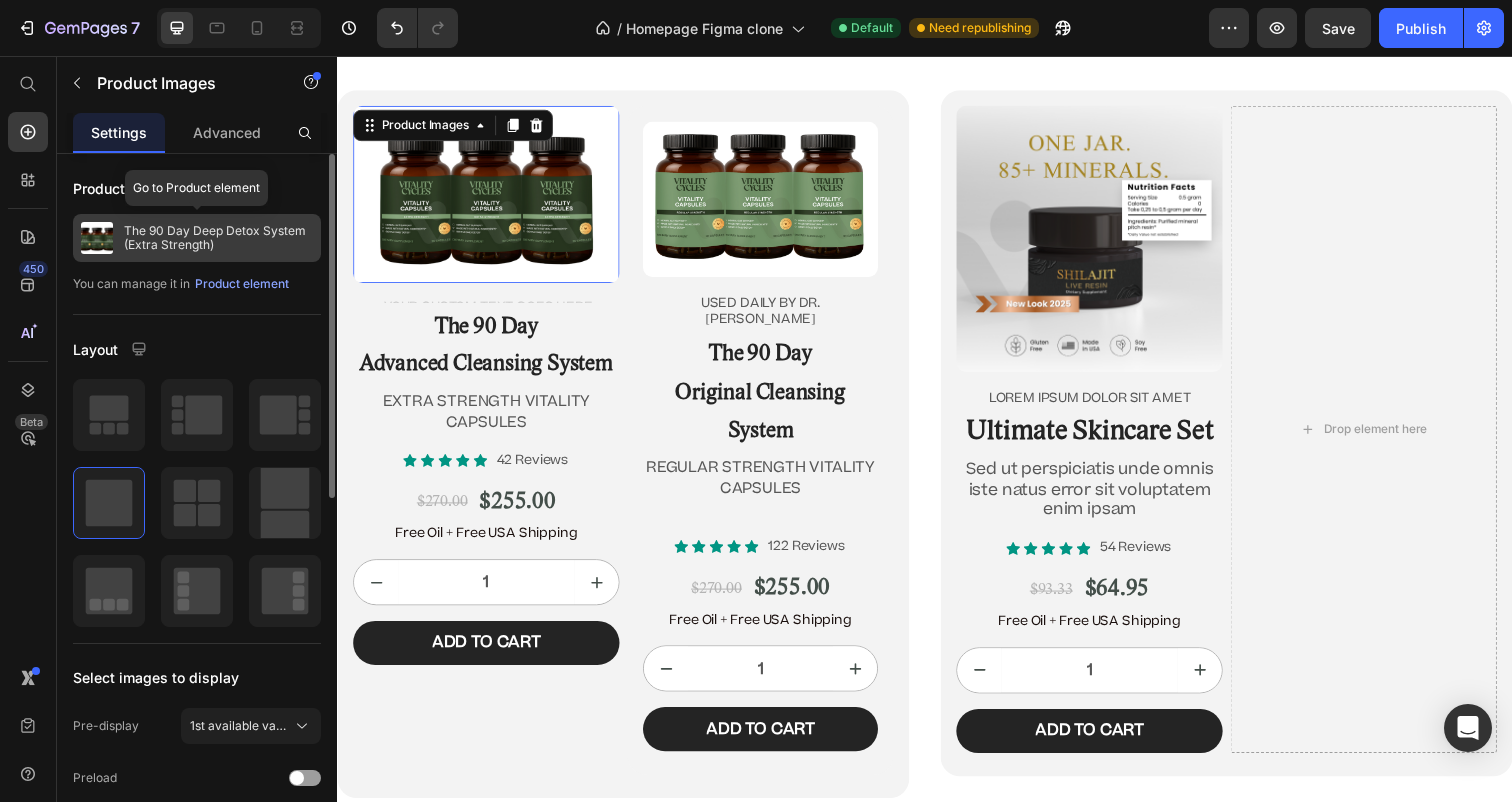 click on "The 90 Day Deep Detox System (Extra Strength)" at bounding box center [218, 238] 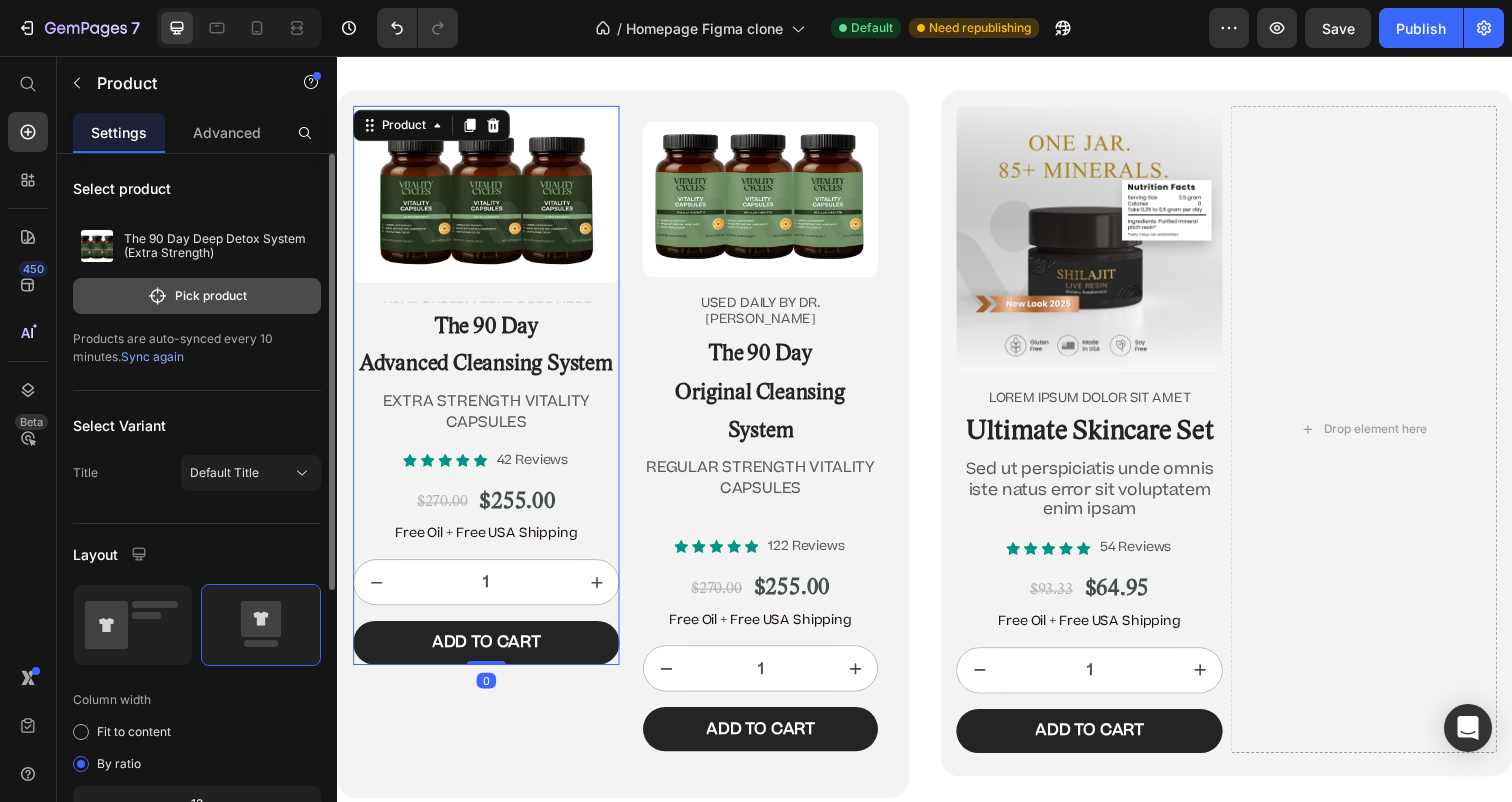 click on "Pick product" at bounding box center [197, 296] 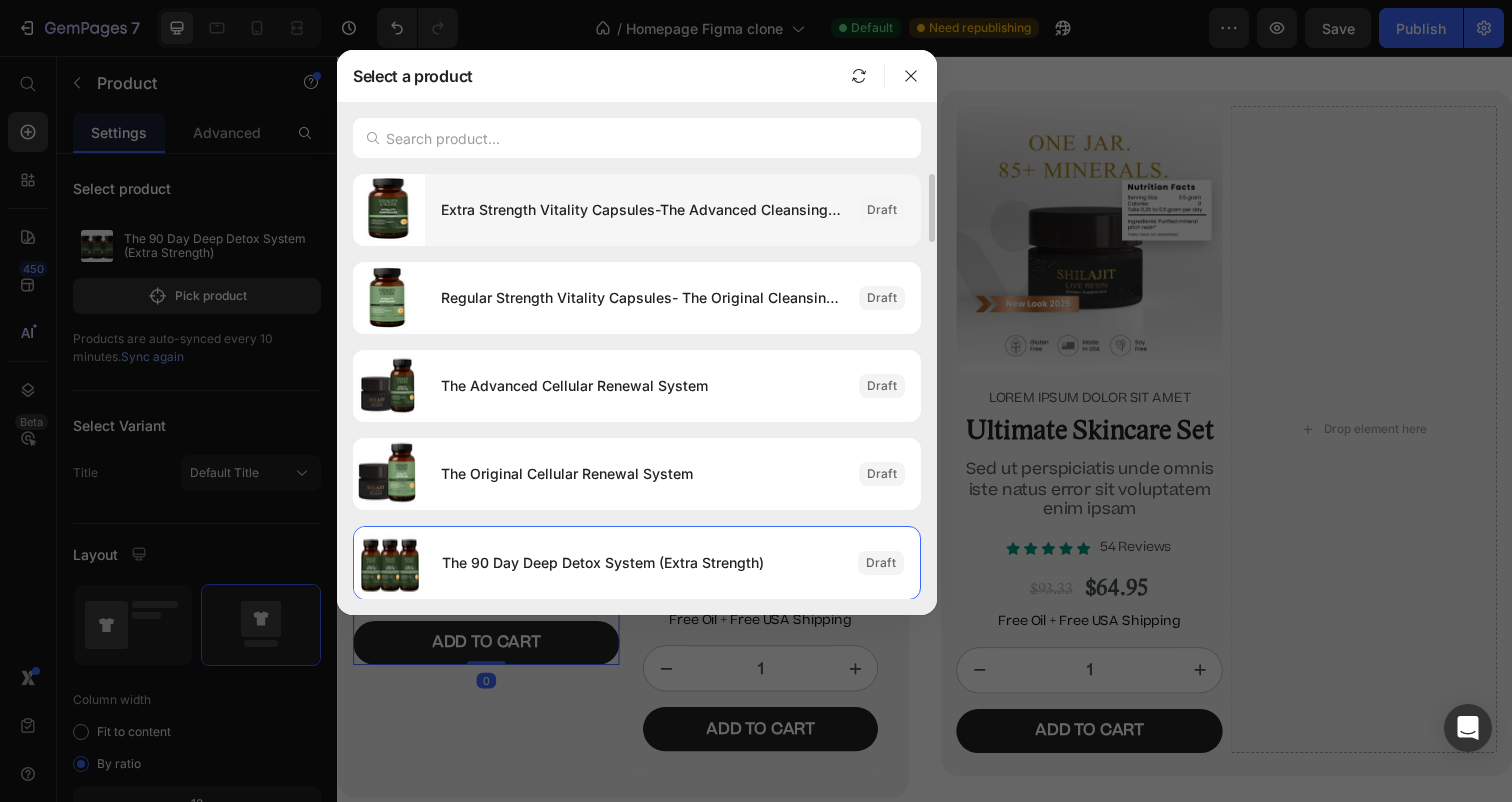 click on "Extra Strength Vitality Capsules-The Advanced Cleansing Protocol" at bounding box center (642, 210) 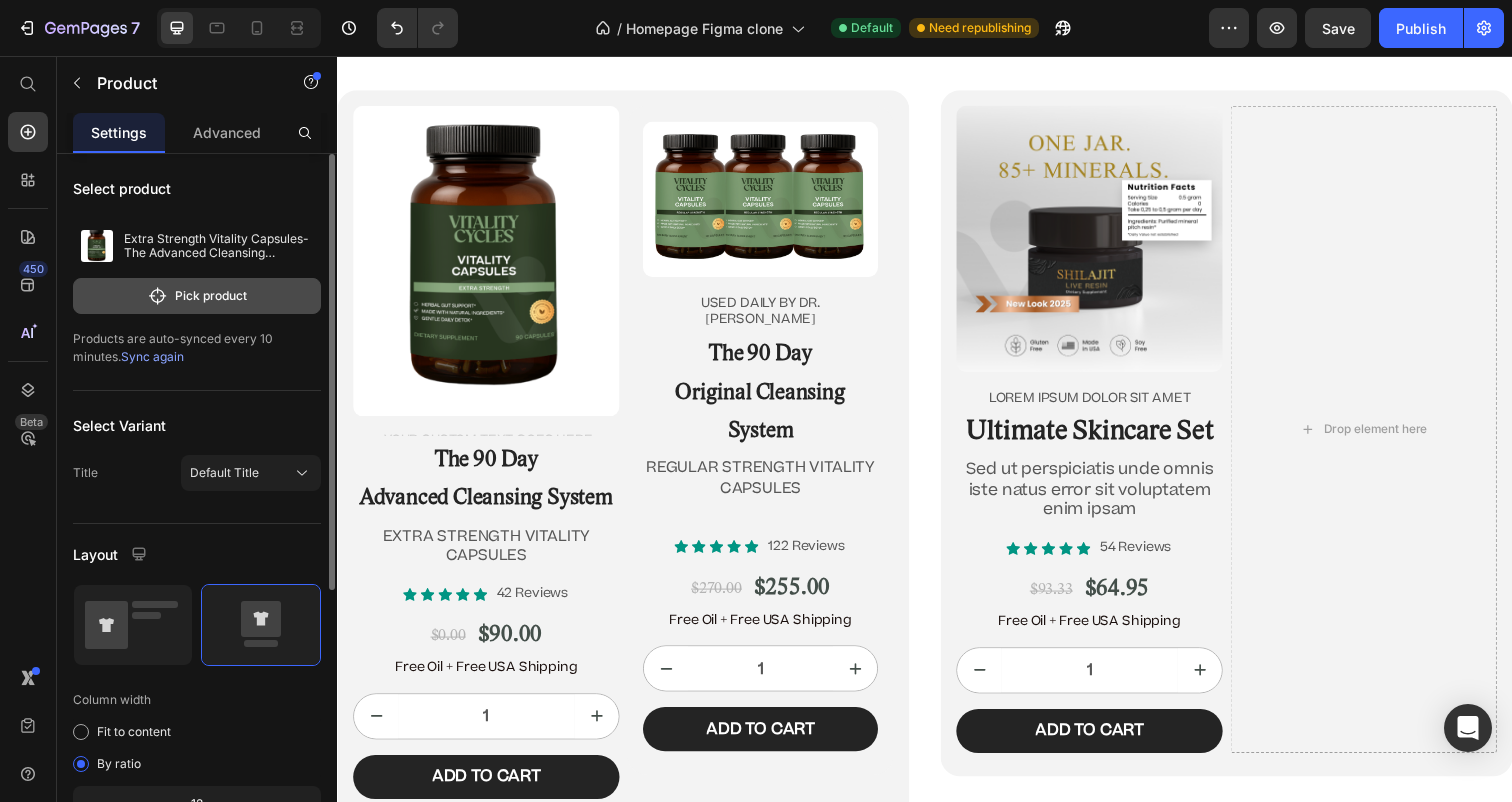 click on "Pick product" at bounding box center (197, 296) 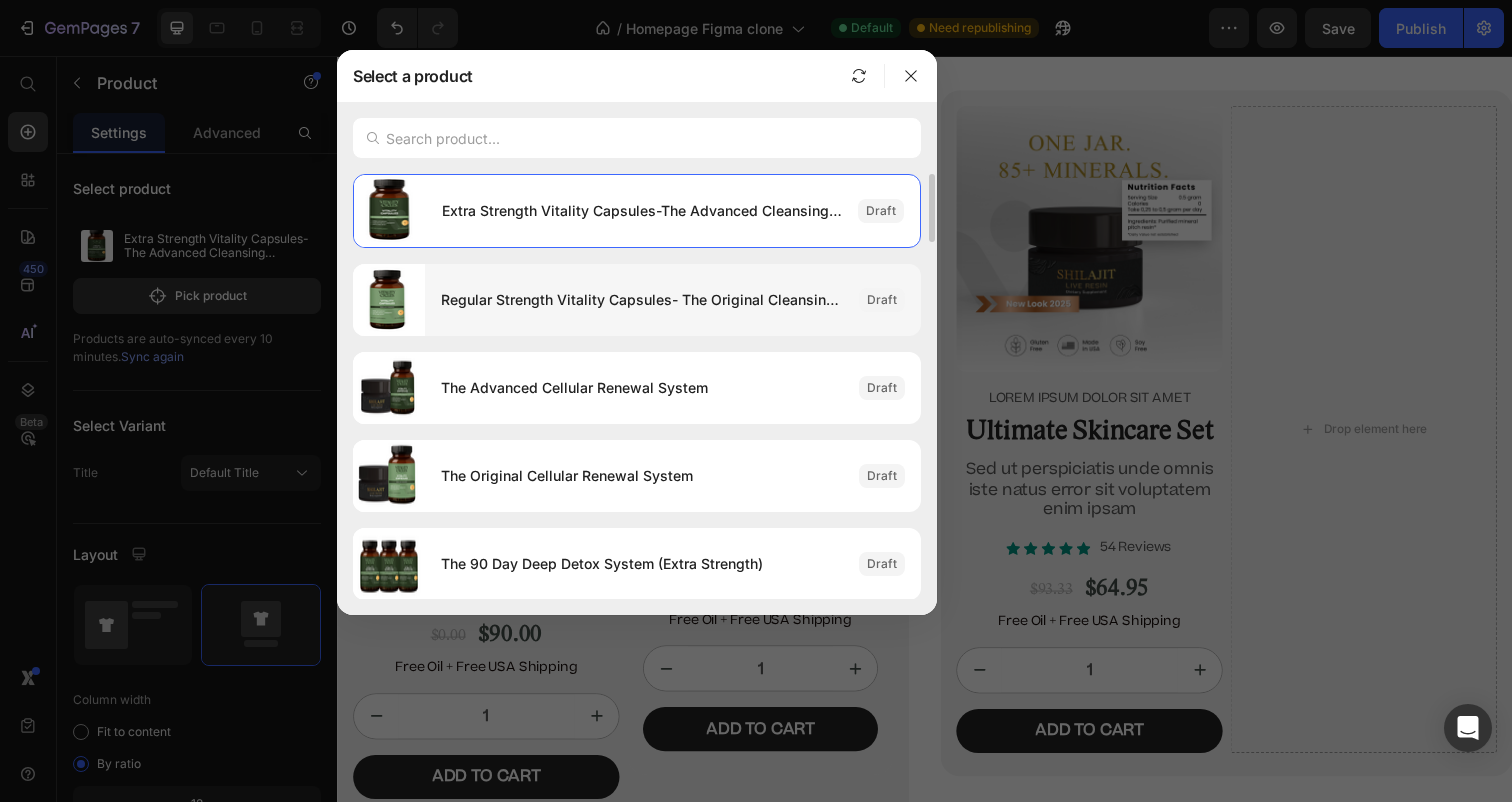 click at bounding box center [389, 300] 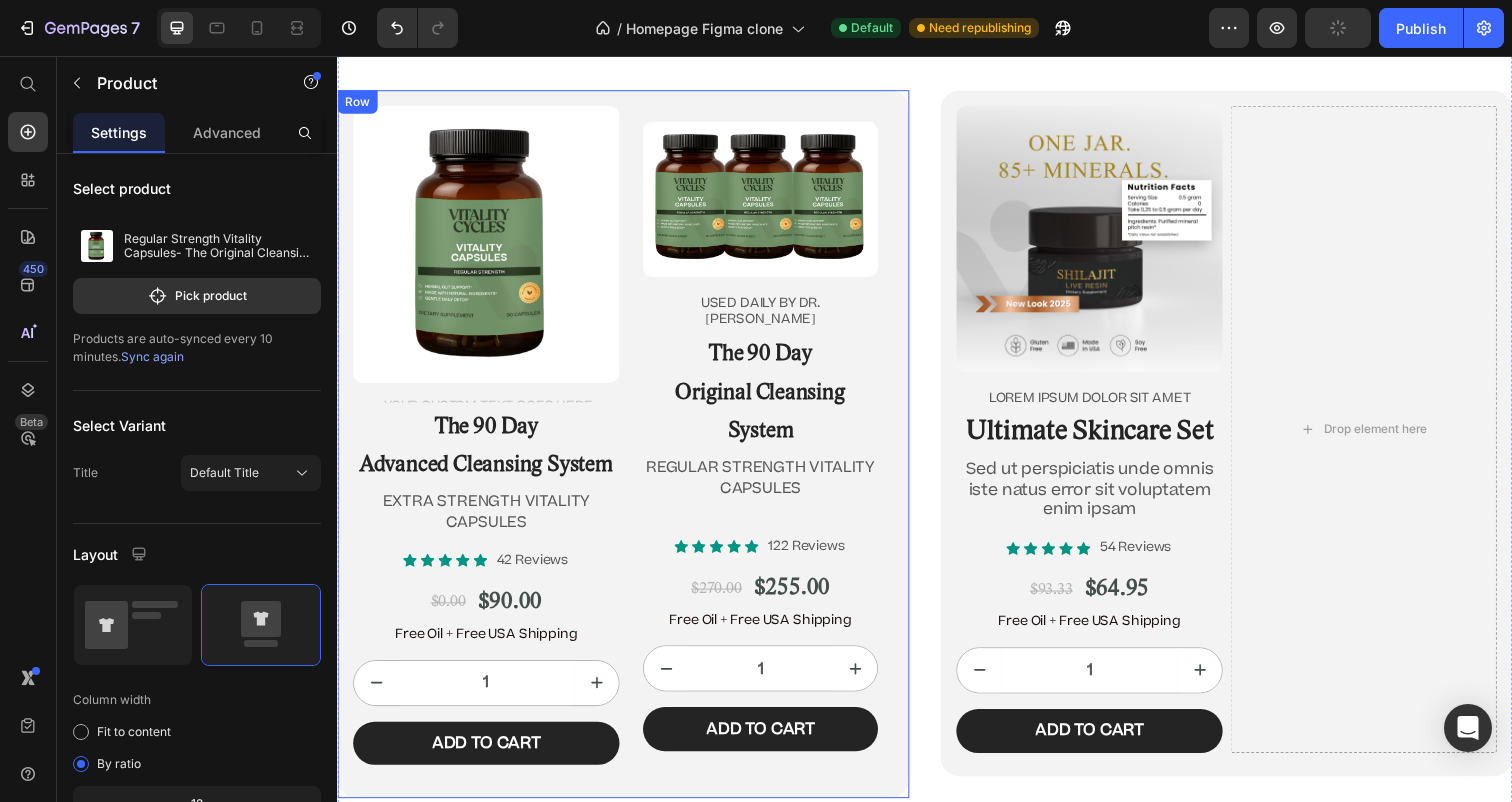 click at bounding box center (769, 202) 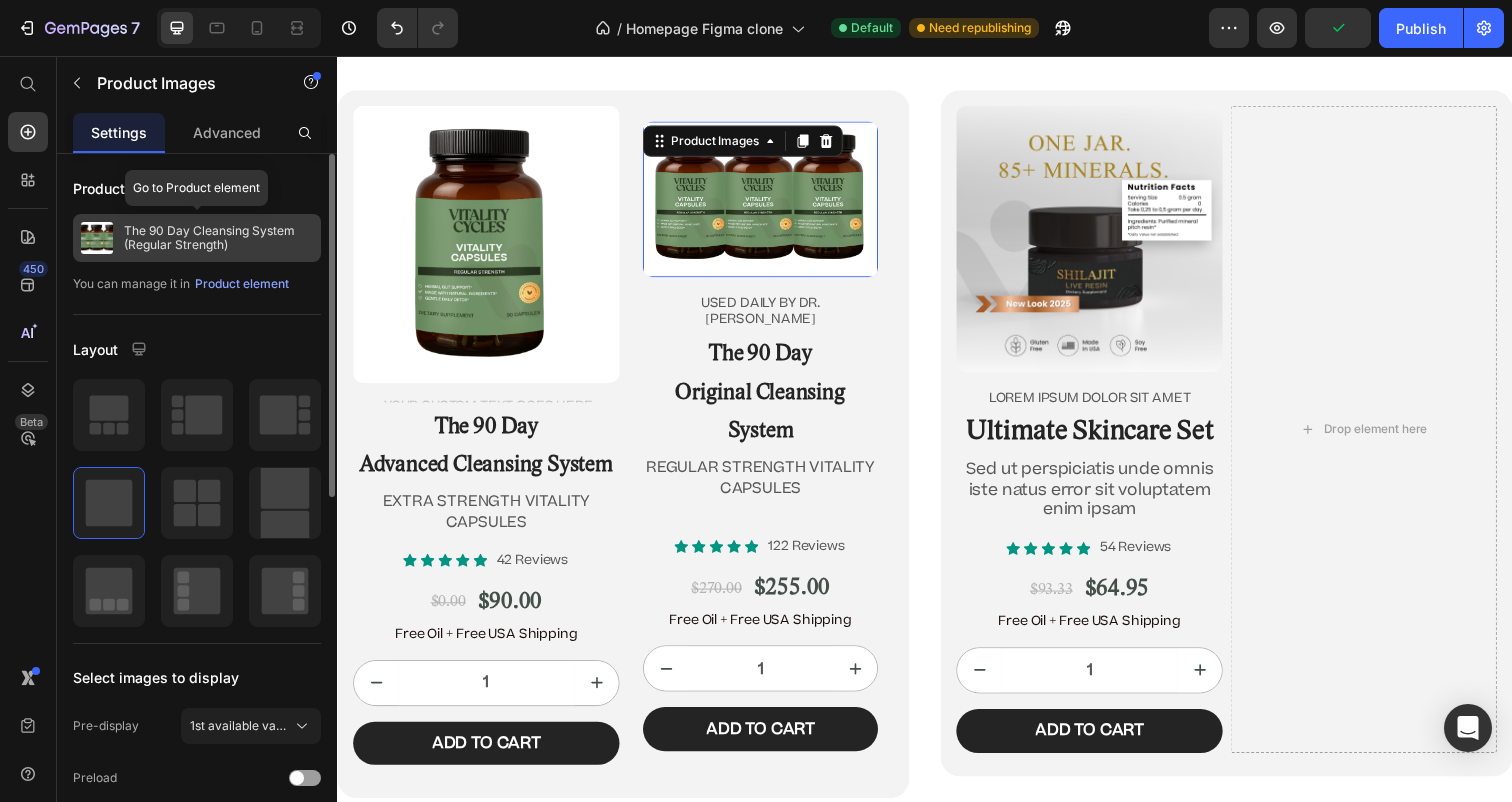 click on "The 90 Day Cleansing System (Regular Strength)" at bounding box center (218, 238) 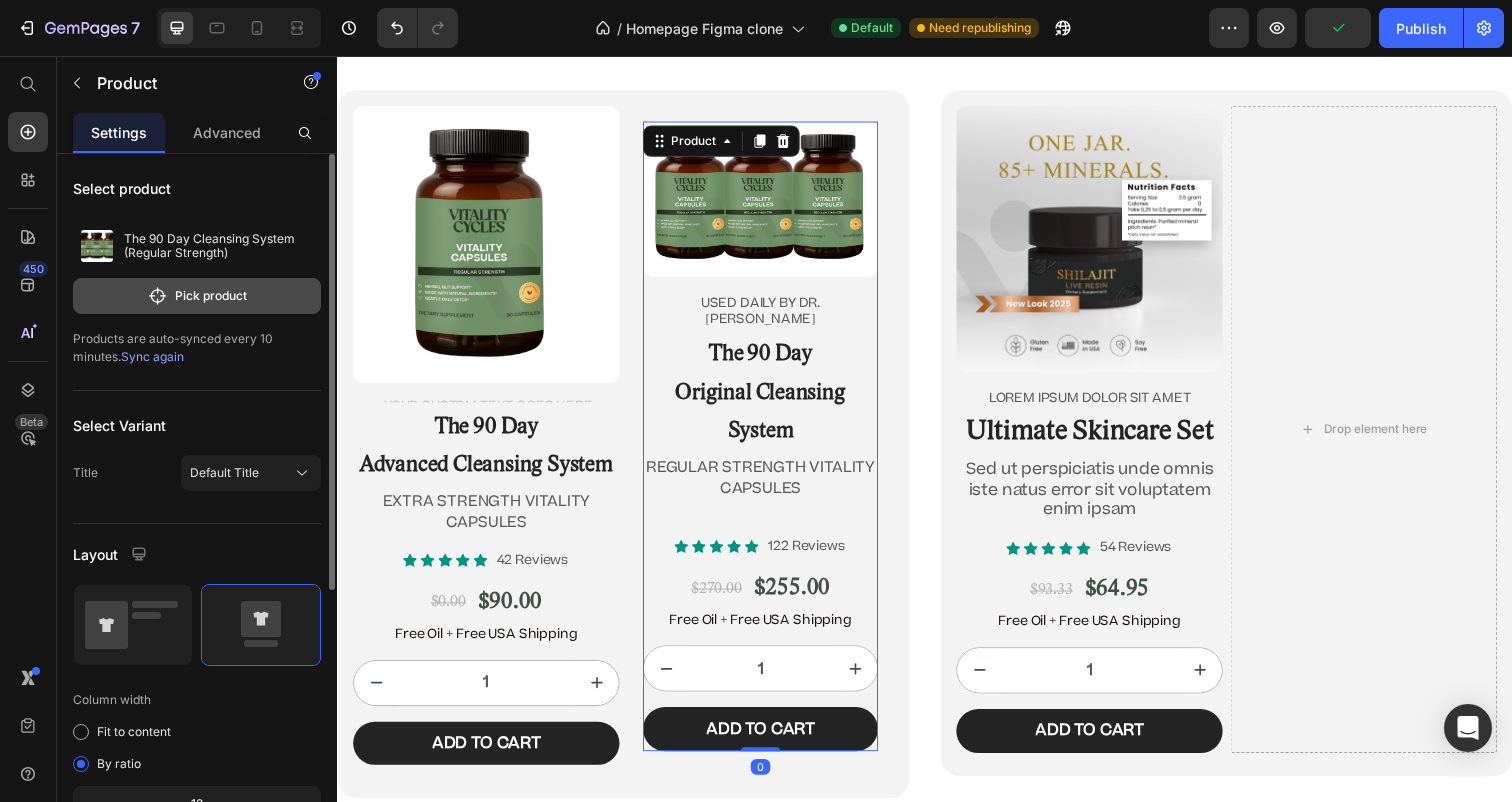 click on "Pick product" at bounding box center (197, 296) 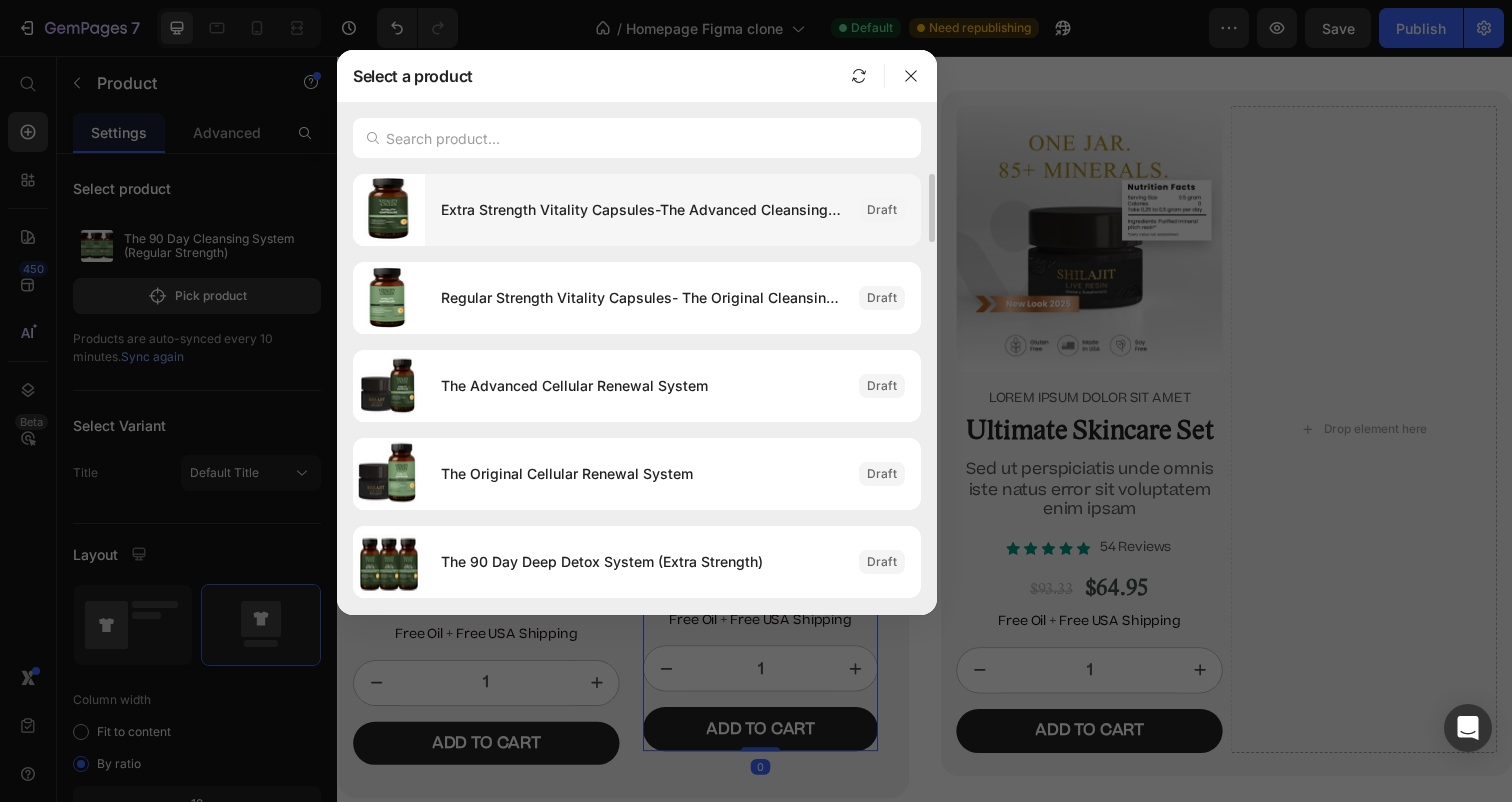 click on "Extra Strength Vitality Capsules-The Advanced Cleansing Protocol" at bounding box center (642, 210) 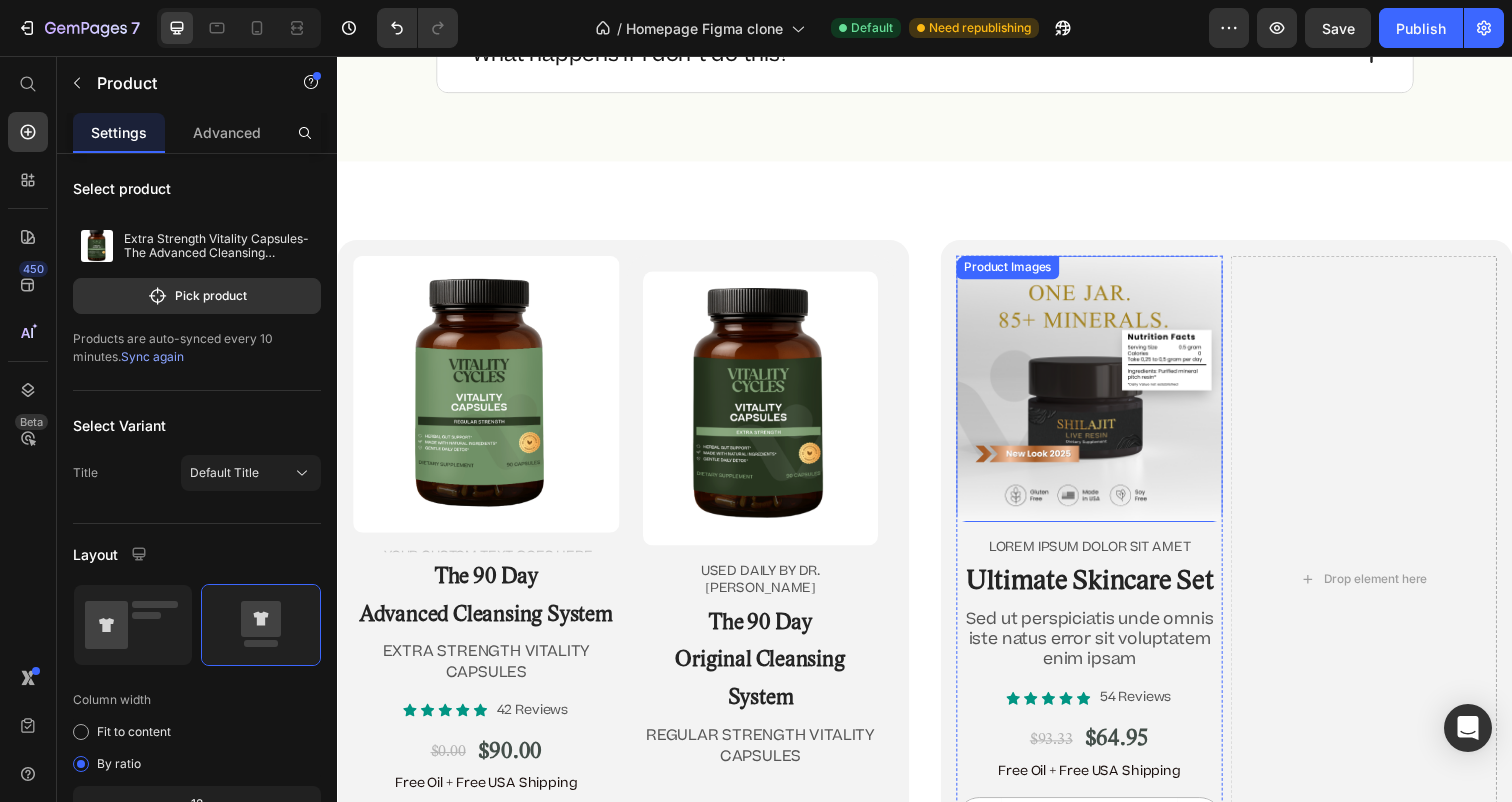 scroll, scrollTop: 11054, scrollLeft: 0, axis: vertical 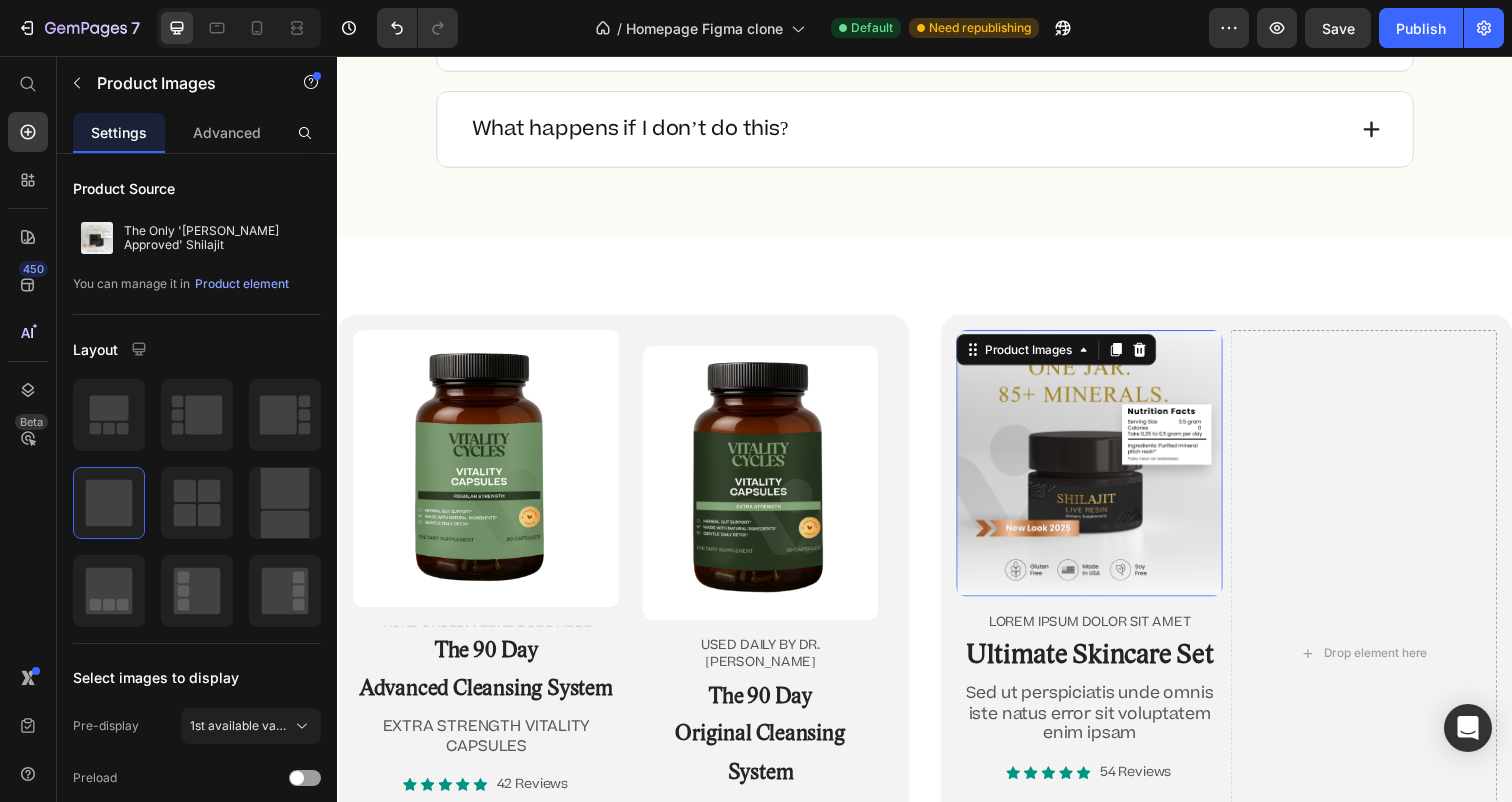 click at bounding box center [1105, 472] 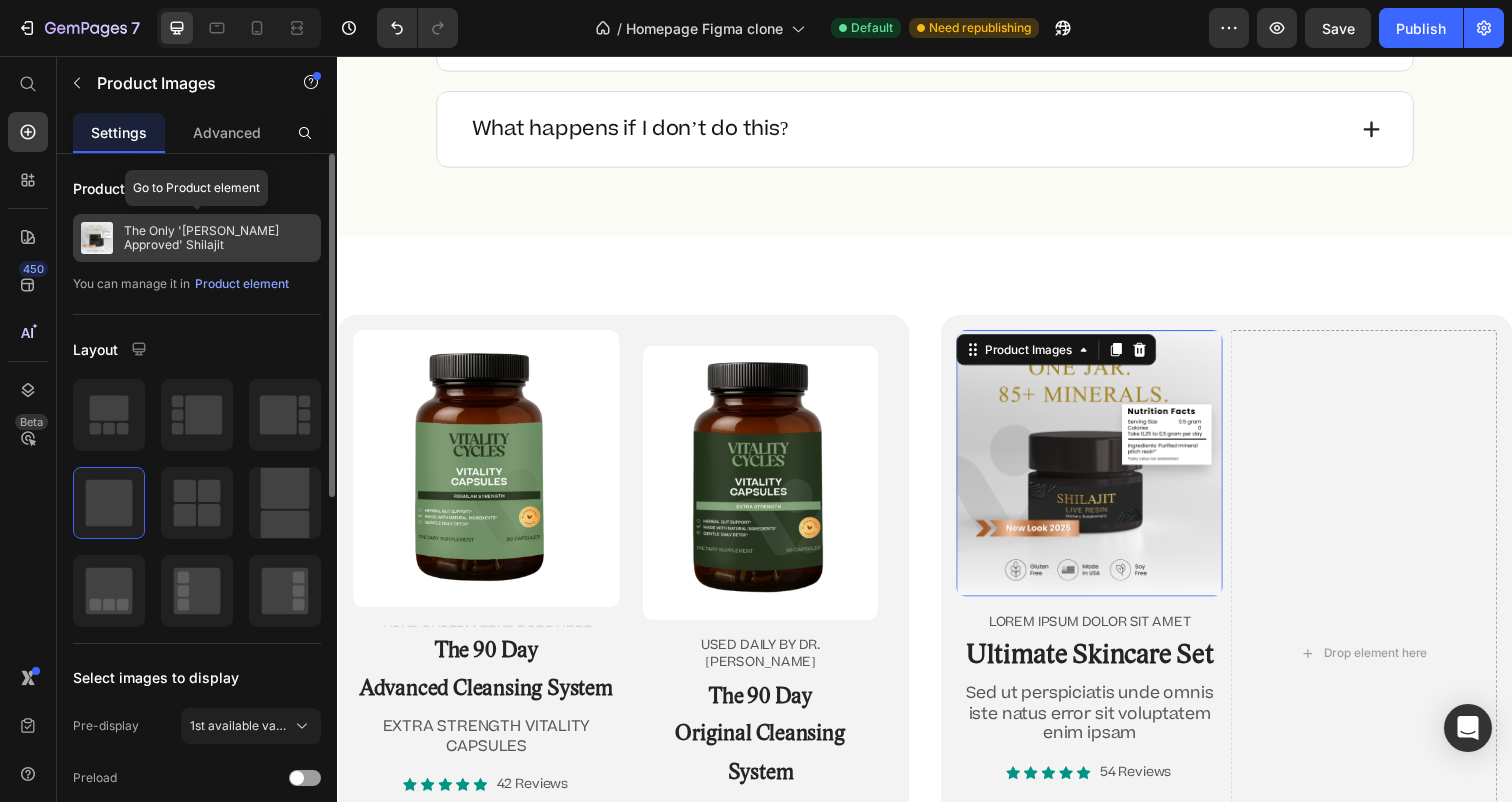 click on "The Only '[PERSON_NAME] Approved' Shilajit" at bounding box center (197, 238) 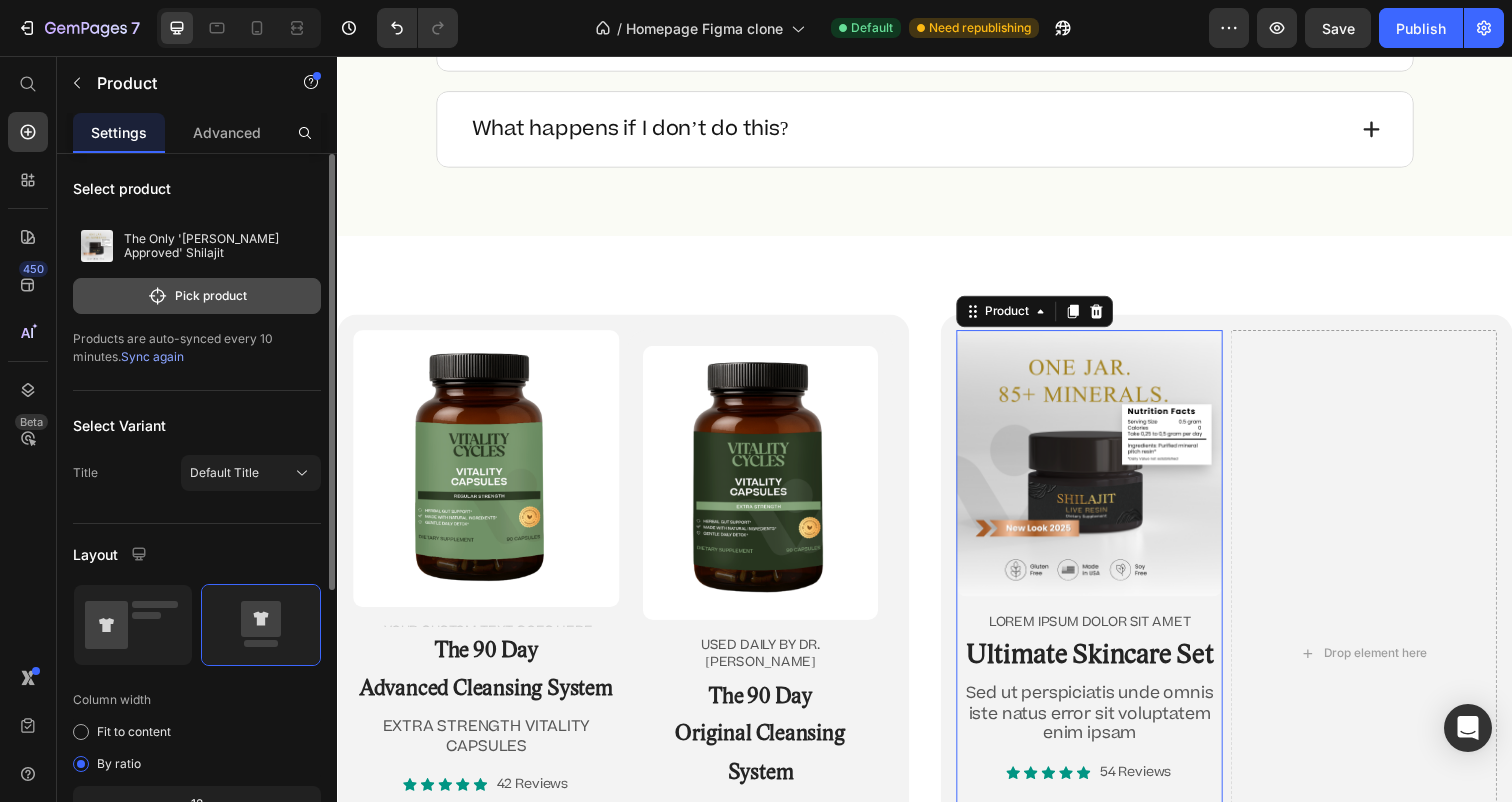 click on "Pick product" at bounding box center [197, 296] 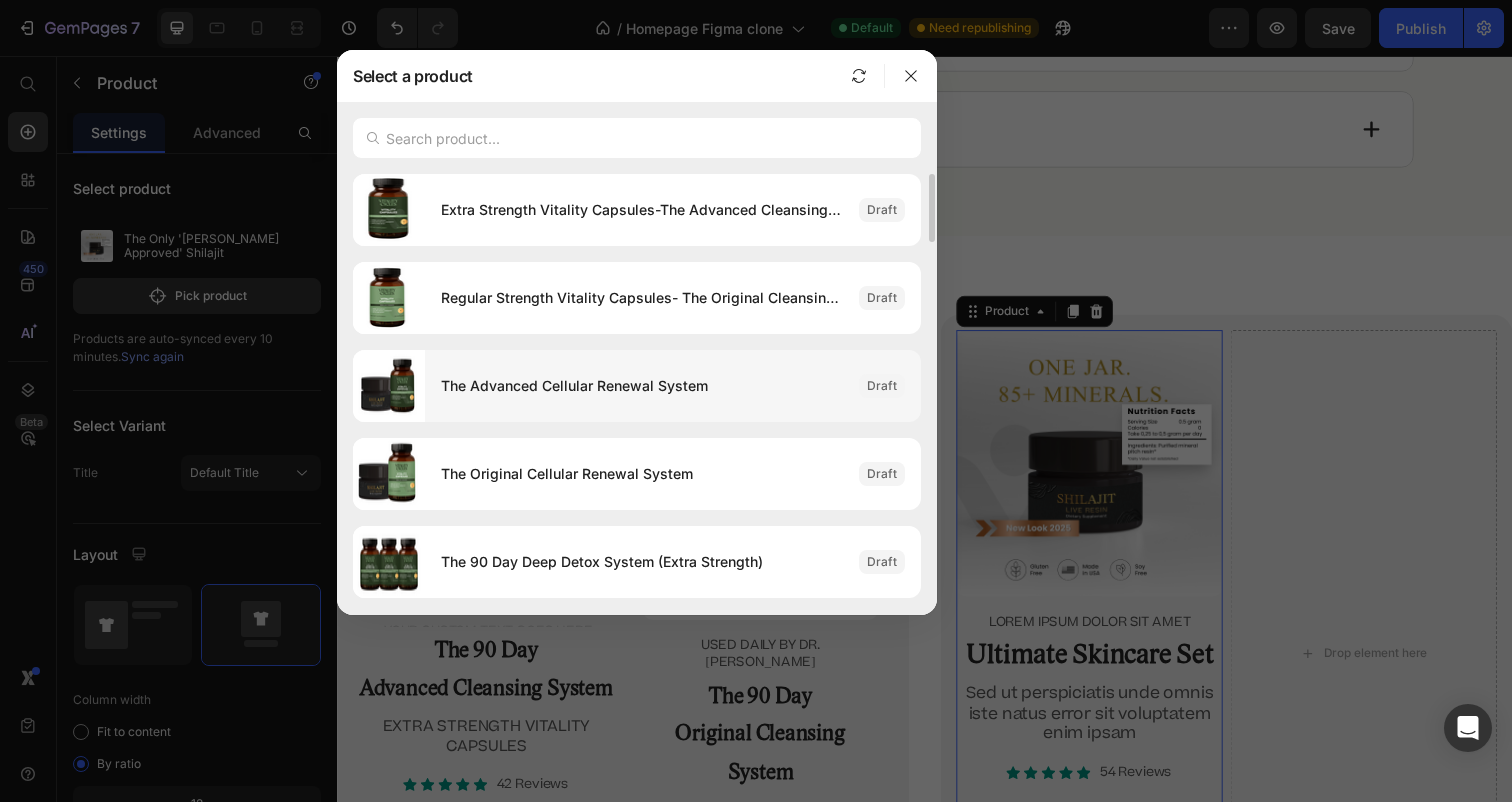click on "The Advanced Cellular Renewal System" at bounding box center [642, 386] 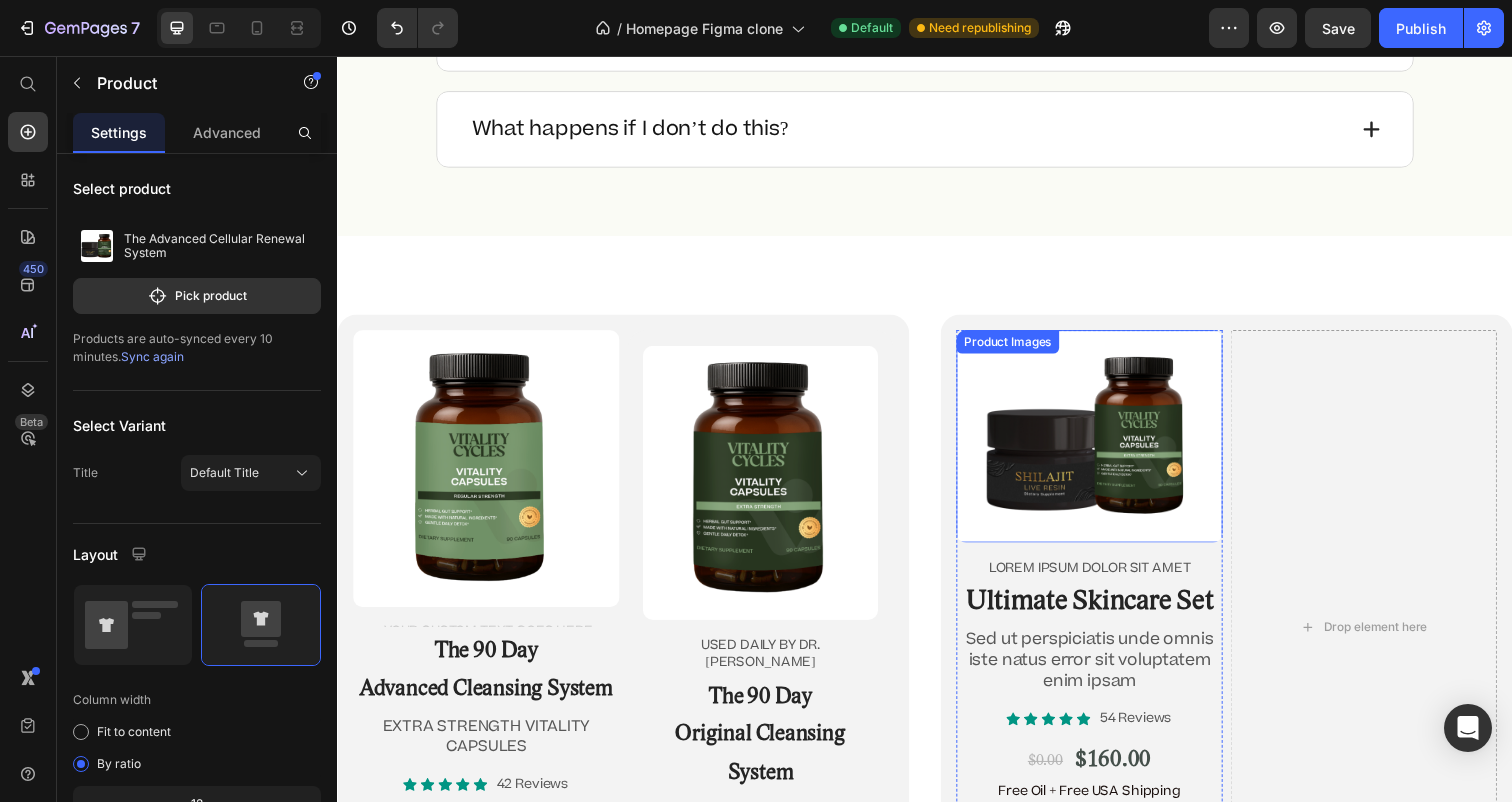 click at bounding box center [1105, 444] 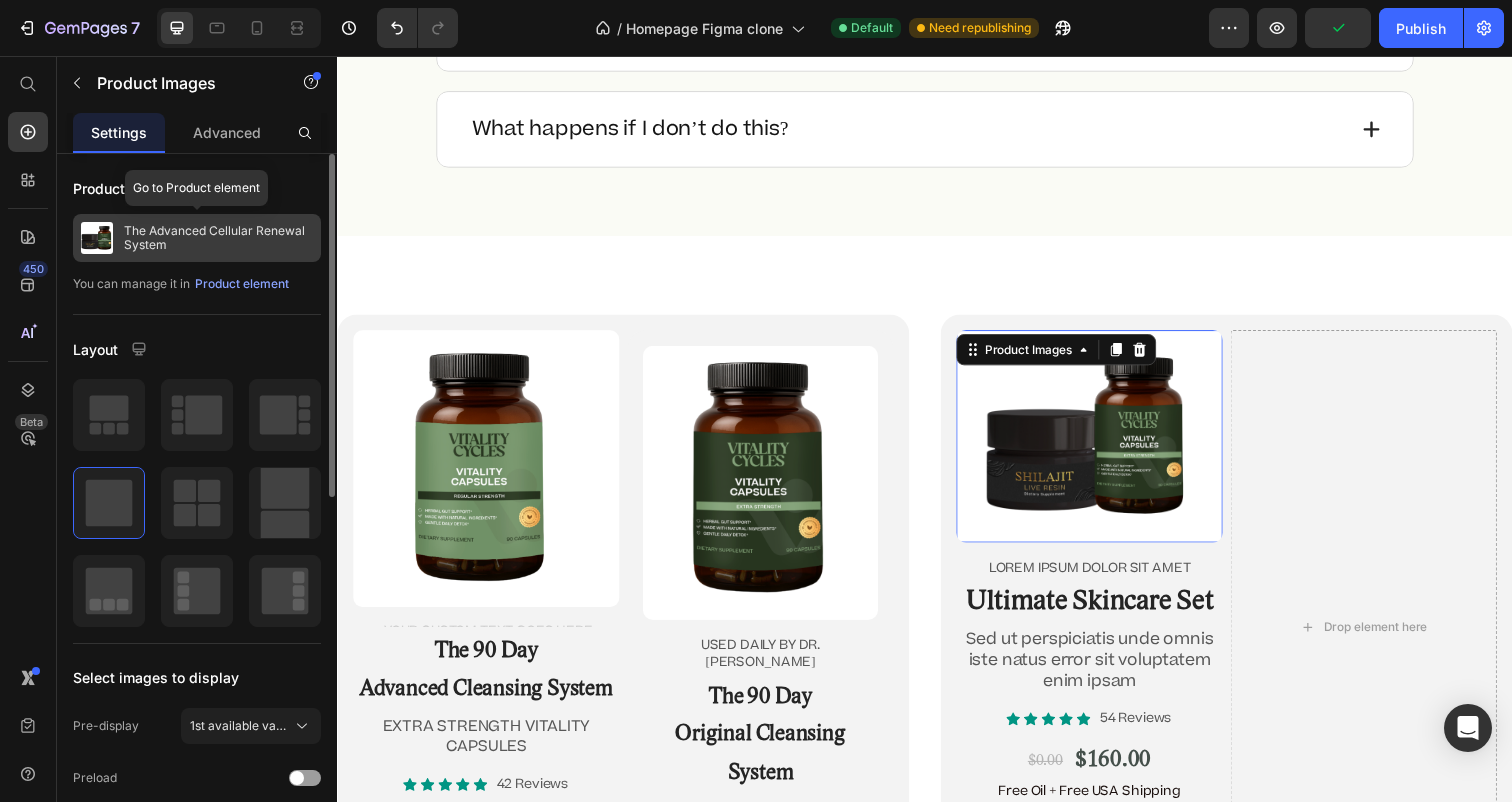 click on "The Advanced Cellular Renewal System" at bounding box center (218, 238) 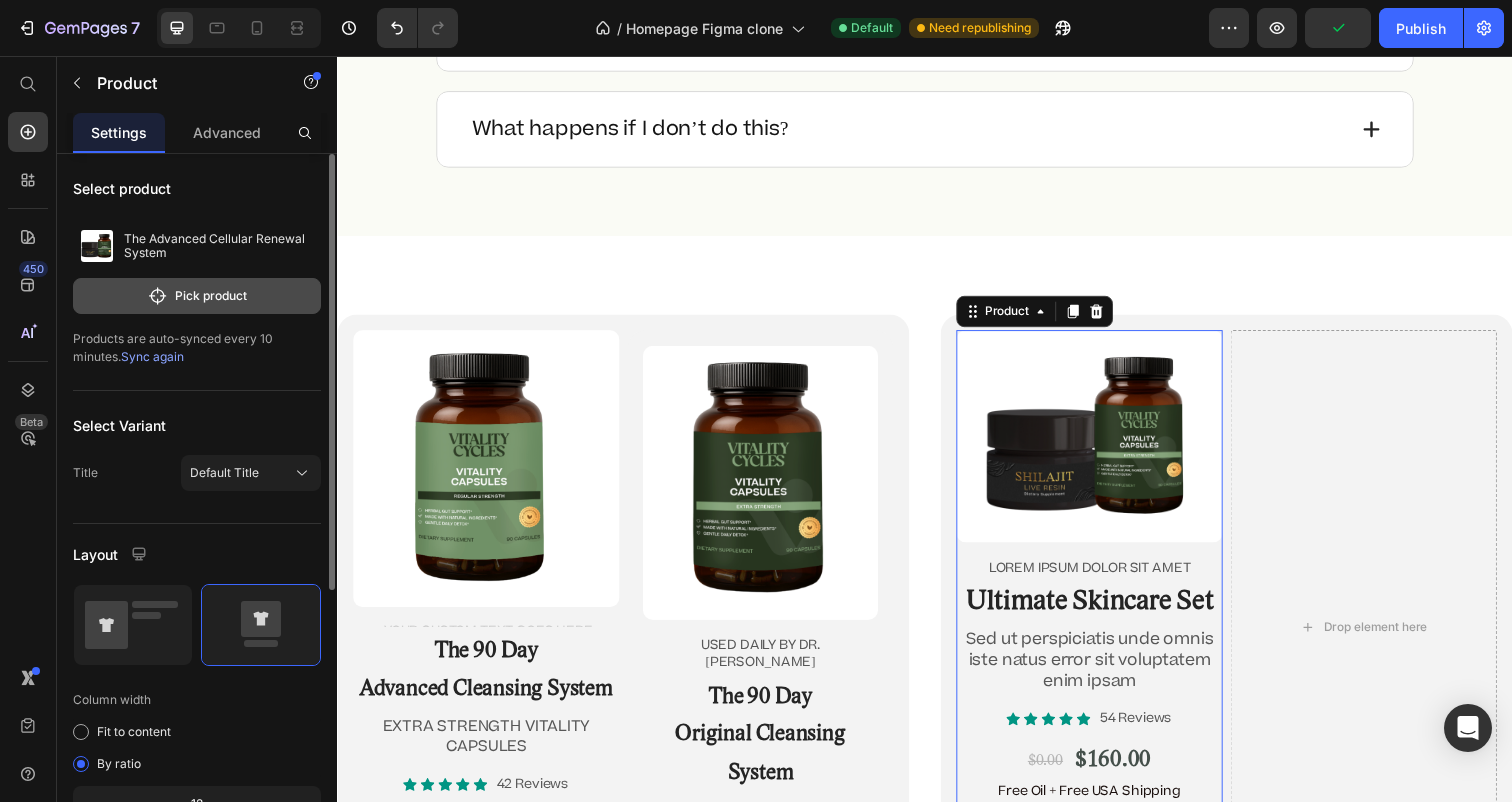 click on "Pick product" 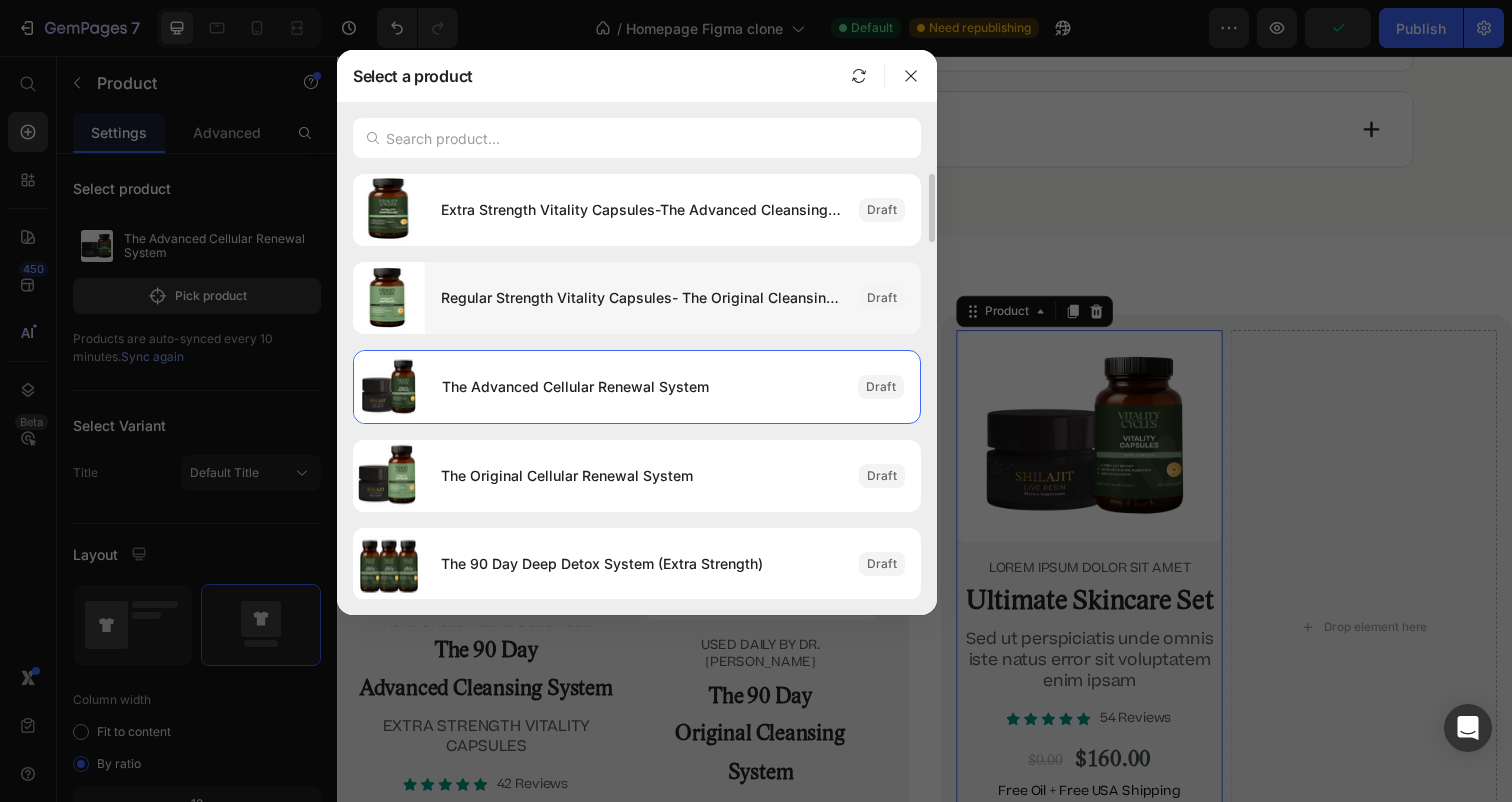 click on "Regular Strength Vitality Capsules- The Original Cleansing Protocol" at bounding box center [642, 298] 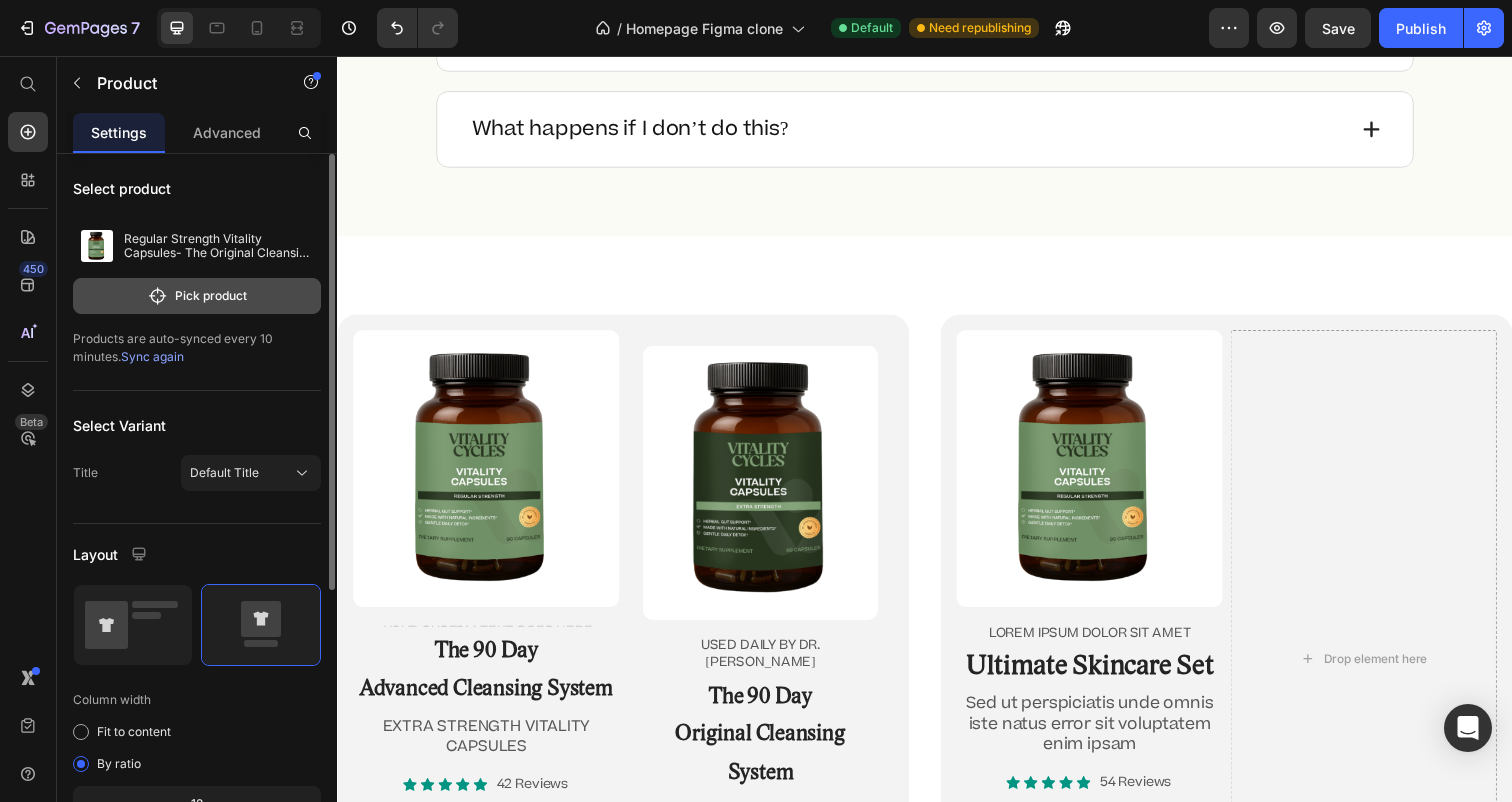 click on "Pick product" 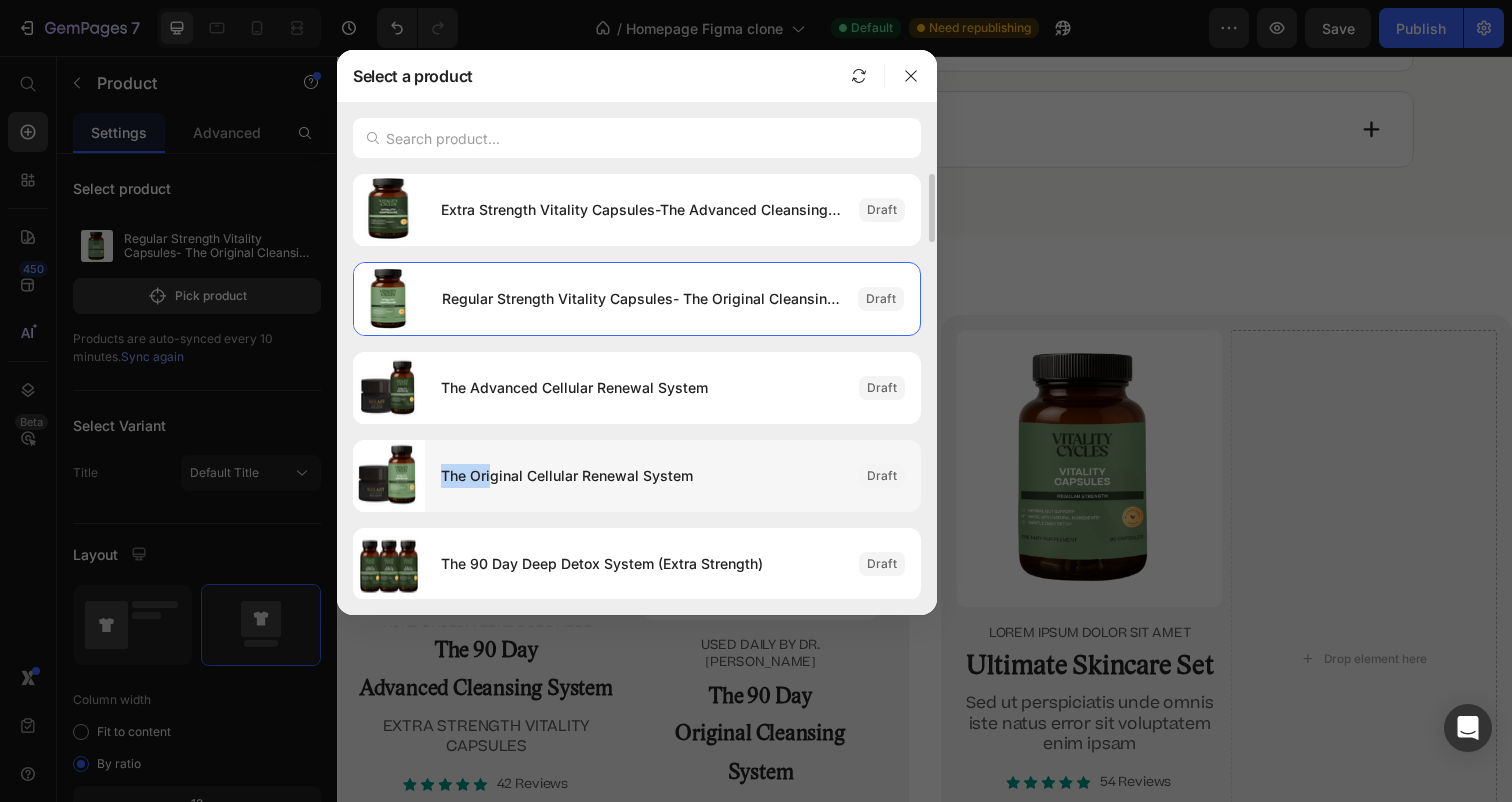 click on "The Original Cellular Renewal System" at bounding box center (642, 476) 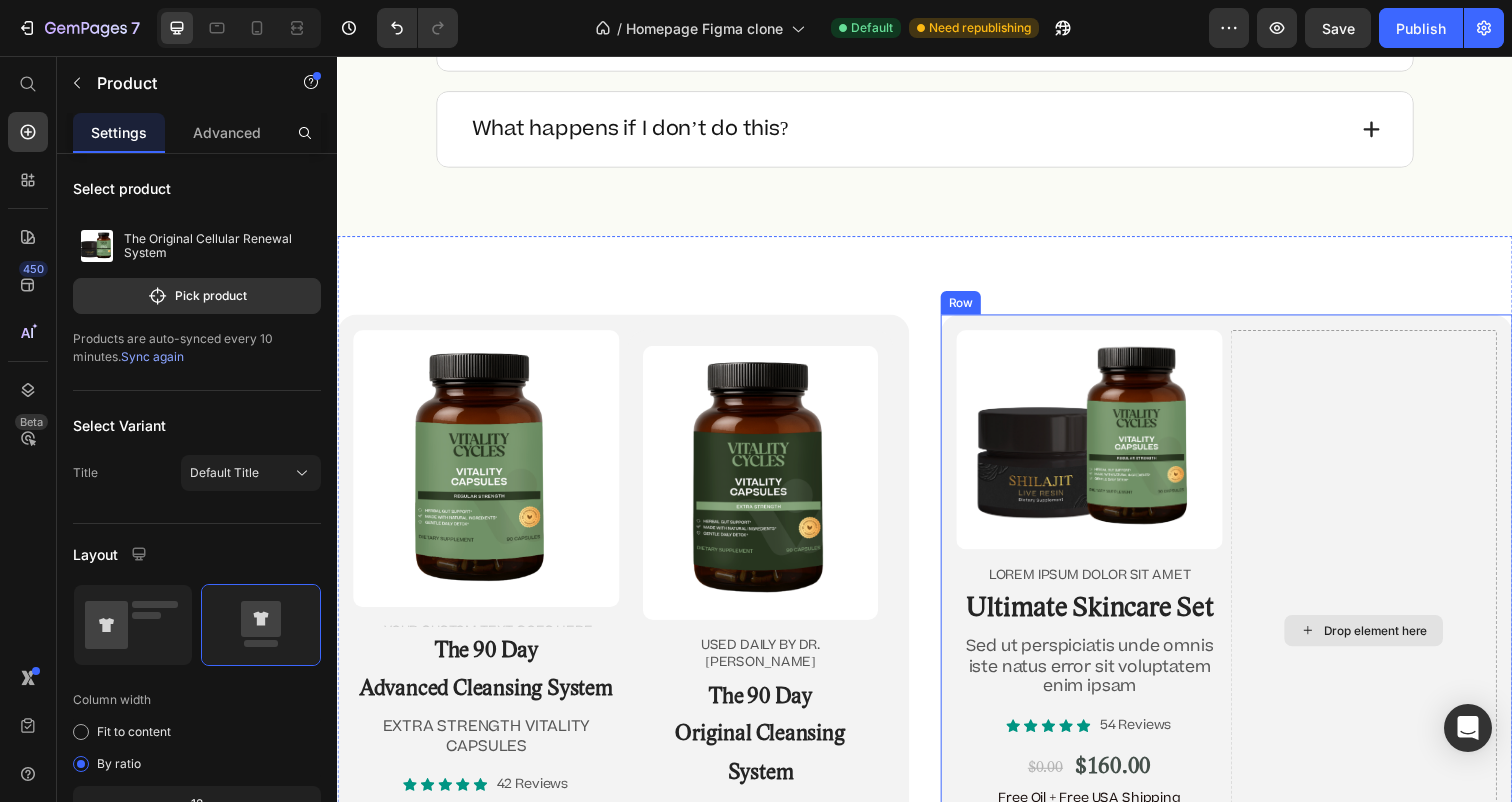 click on "Drop element here" at bounding box center [1385, 642] 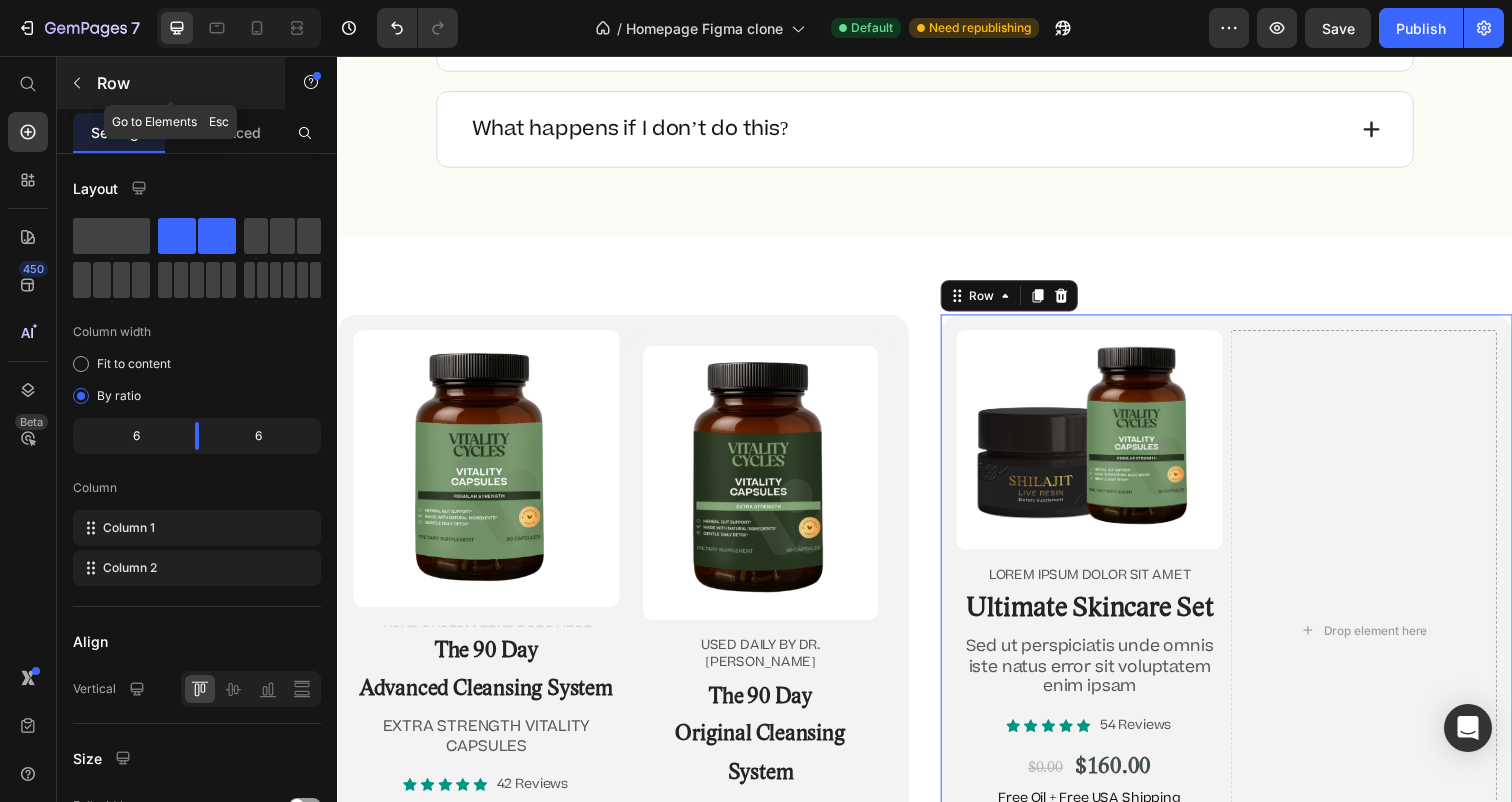 click at bounding box center (77, 83) 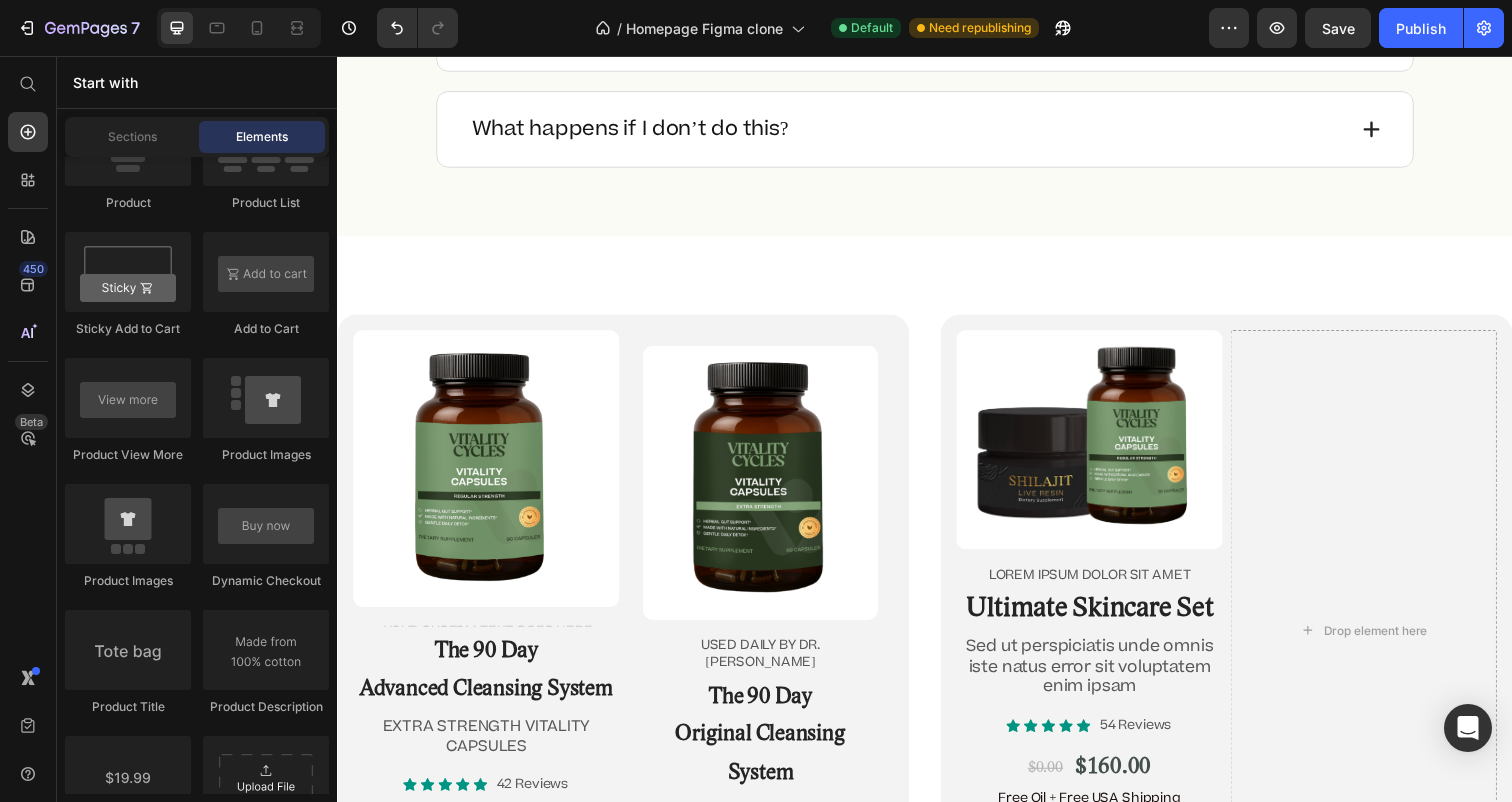 scroll, scrollTop: 2893, scrollLeft: 0, axis: vertical 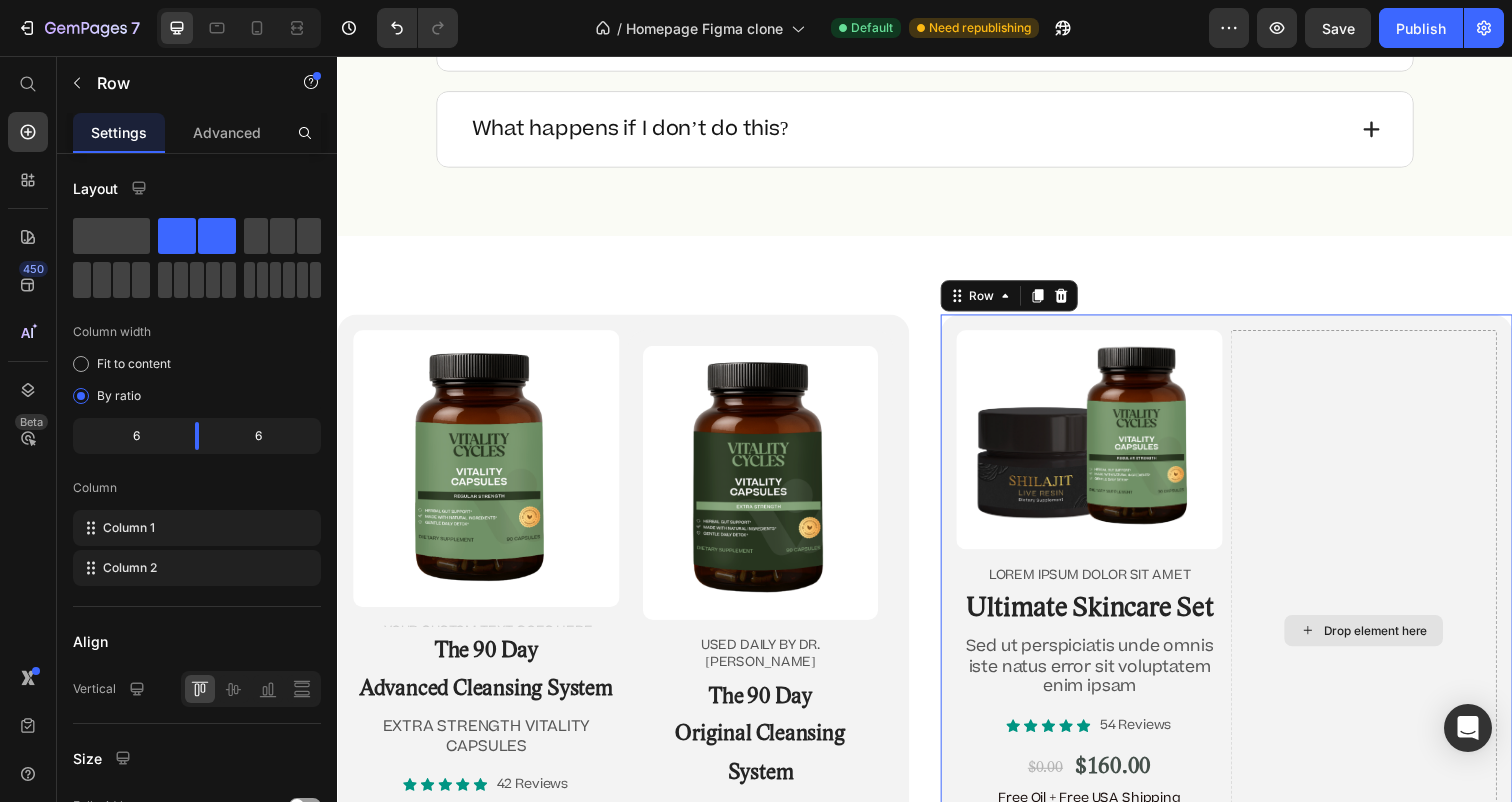 click on "Drop element here" at bounding box center (1385, 642) 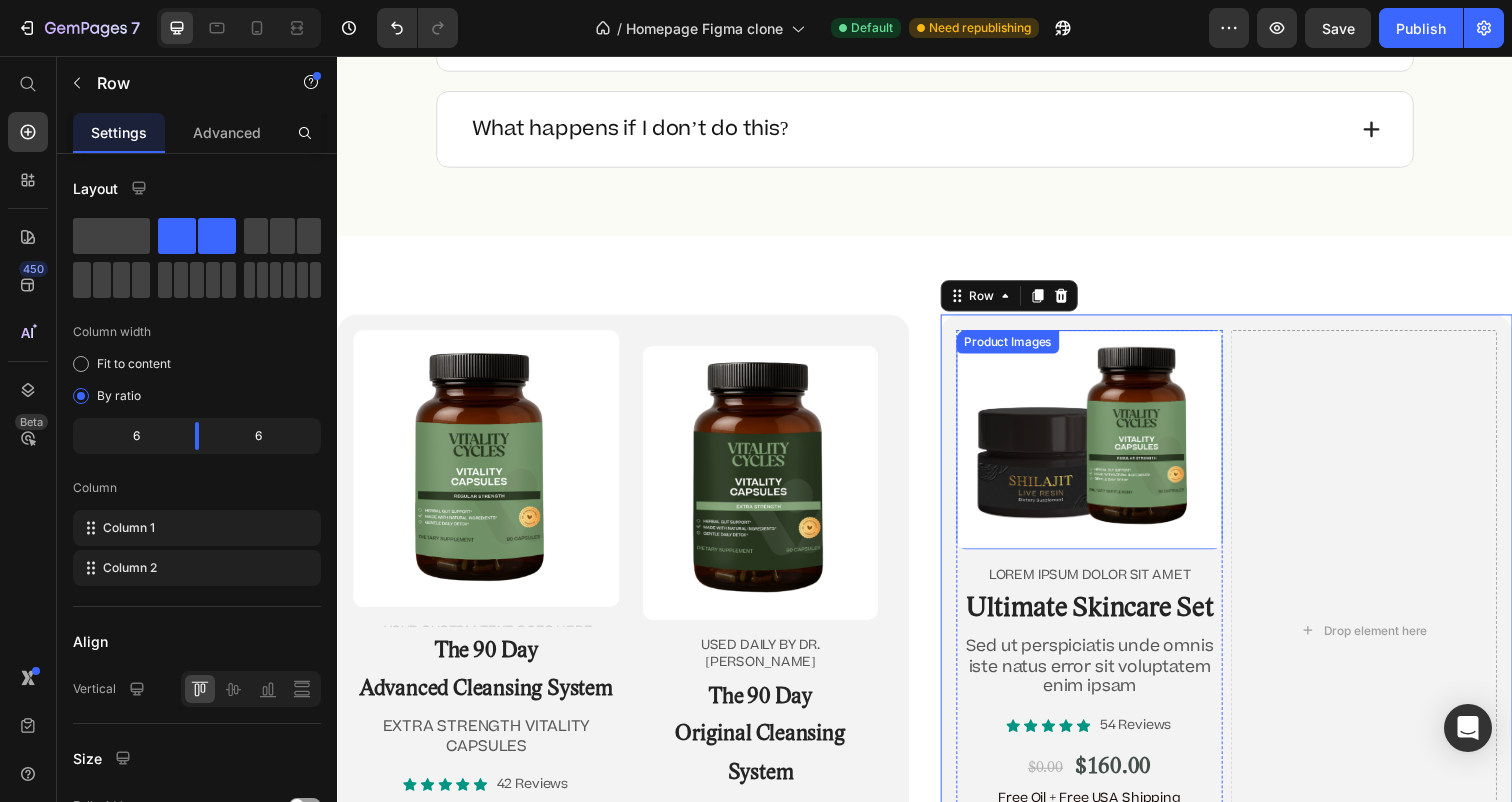 click at bounding box center (1105, 448) 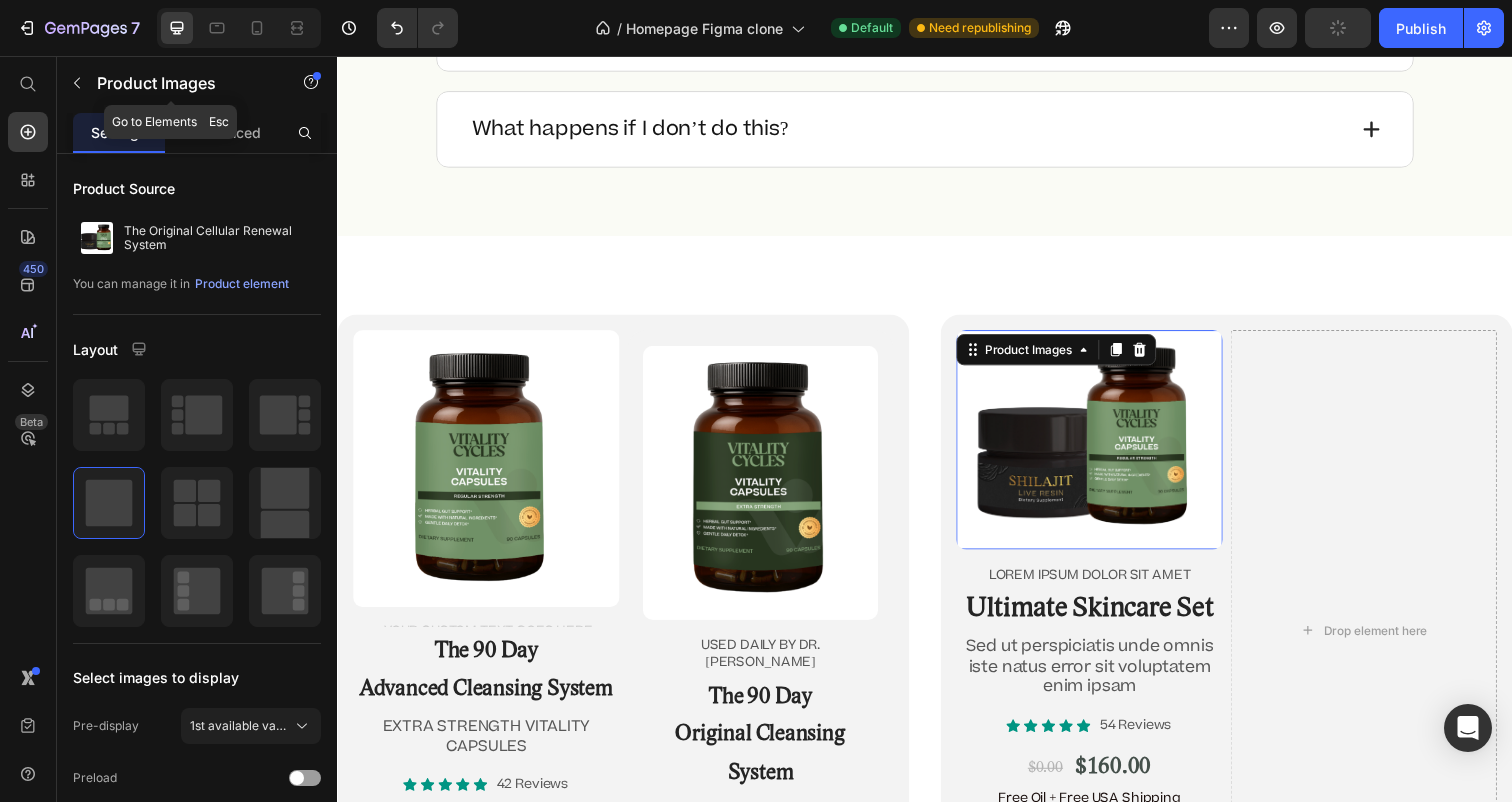 click at bounding box center [77, 83] 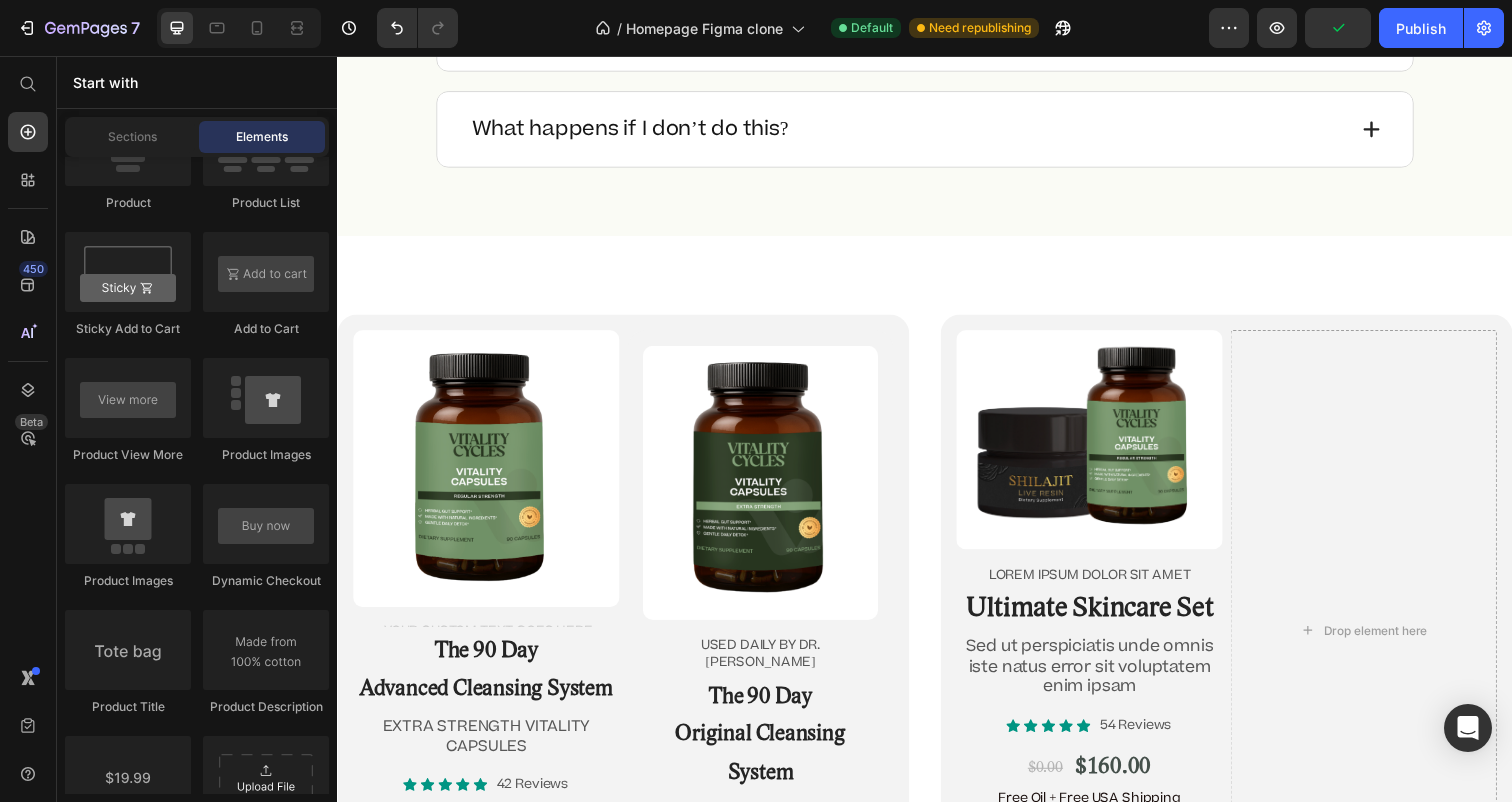 scroll, scrollTop: 2893, scrollLeft: 0, axis: vertical 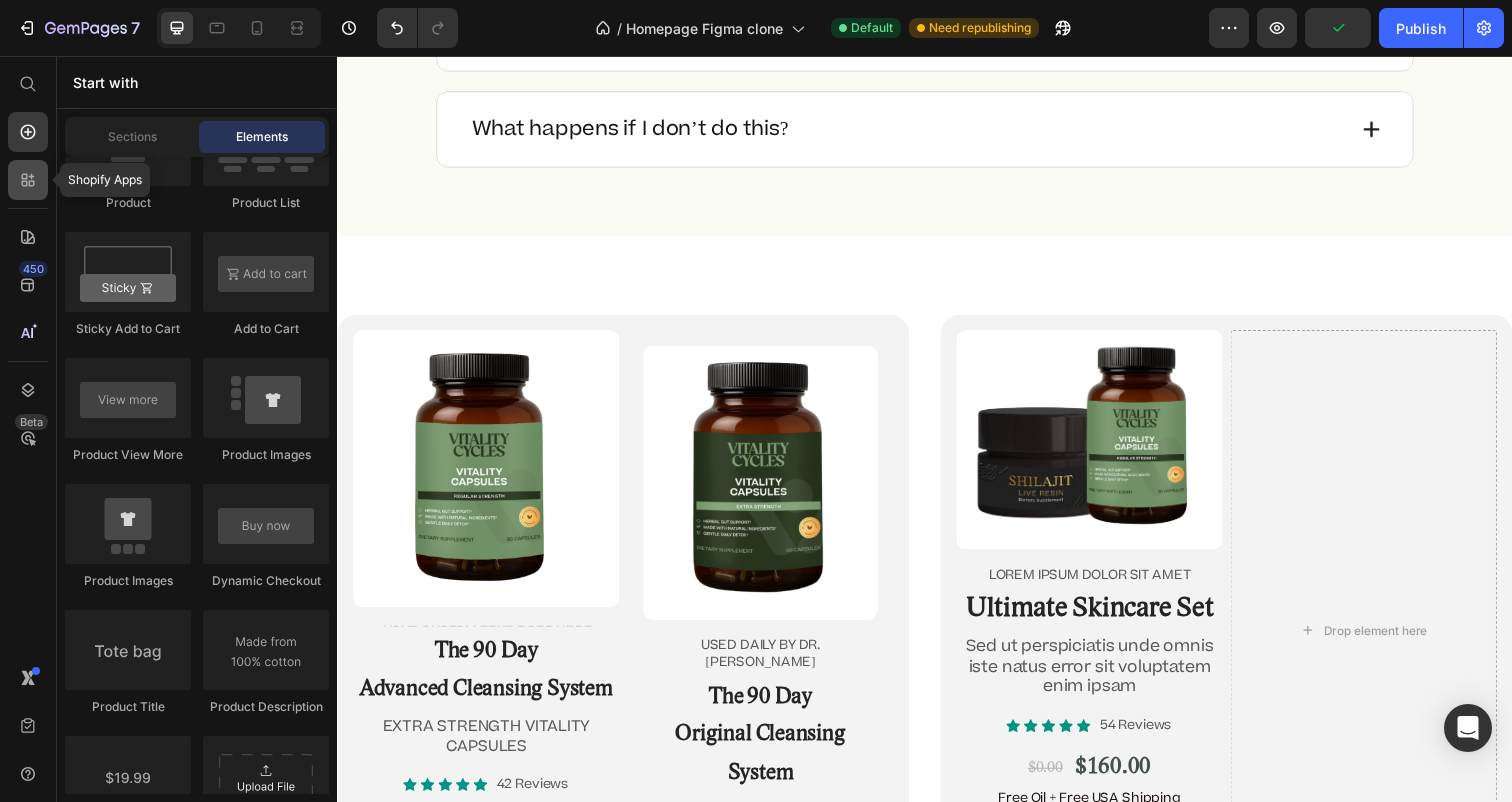 click 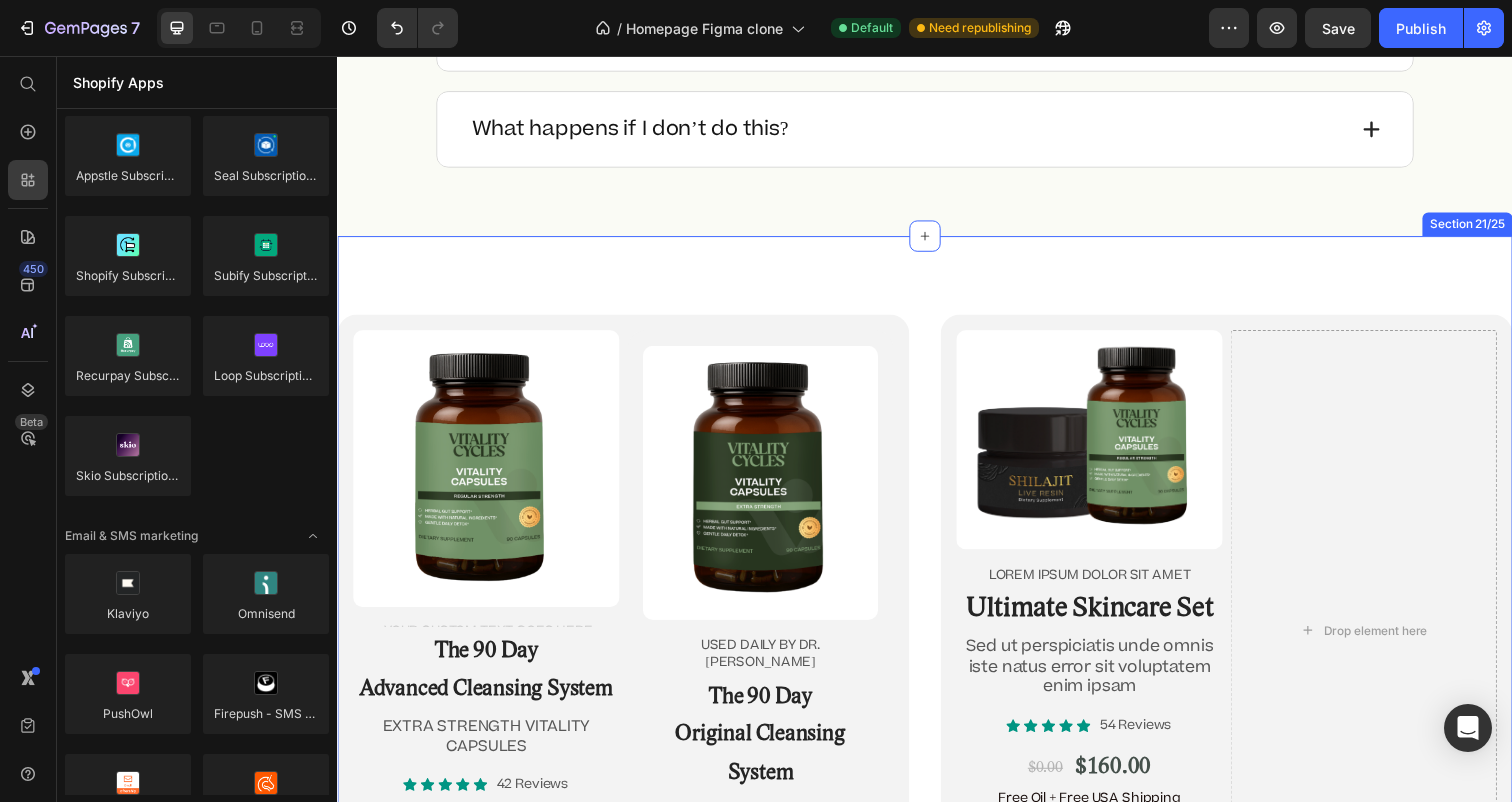 scroll, scrollTop: 2893, scrollLeft: 0, axis: vertical 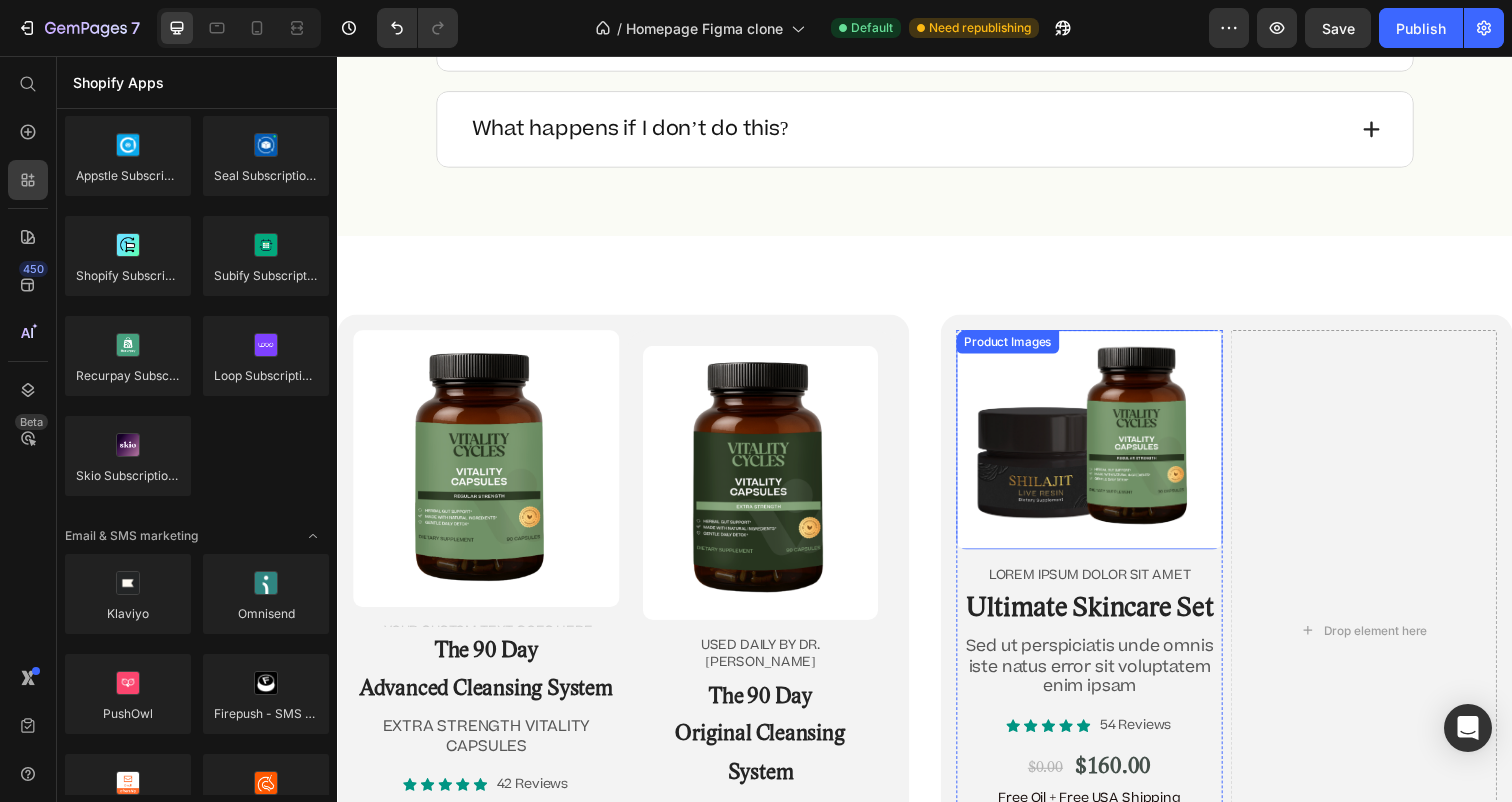 click at bounding box center (1105, 448) 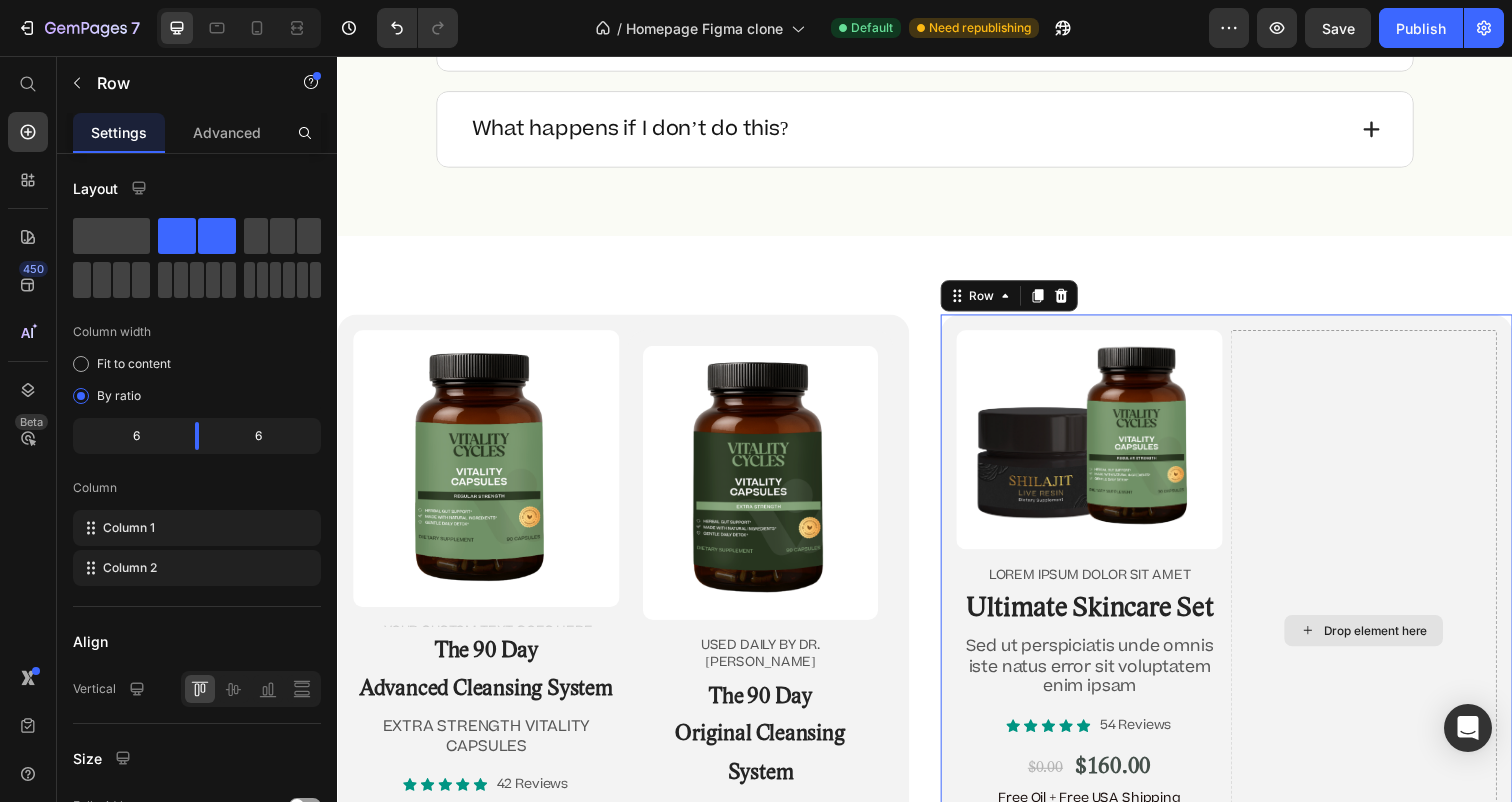 click on "Drop element here" at bounding box center (1385, 642) 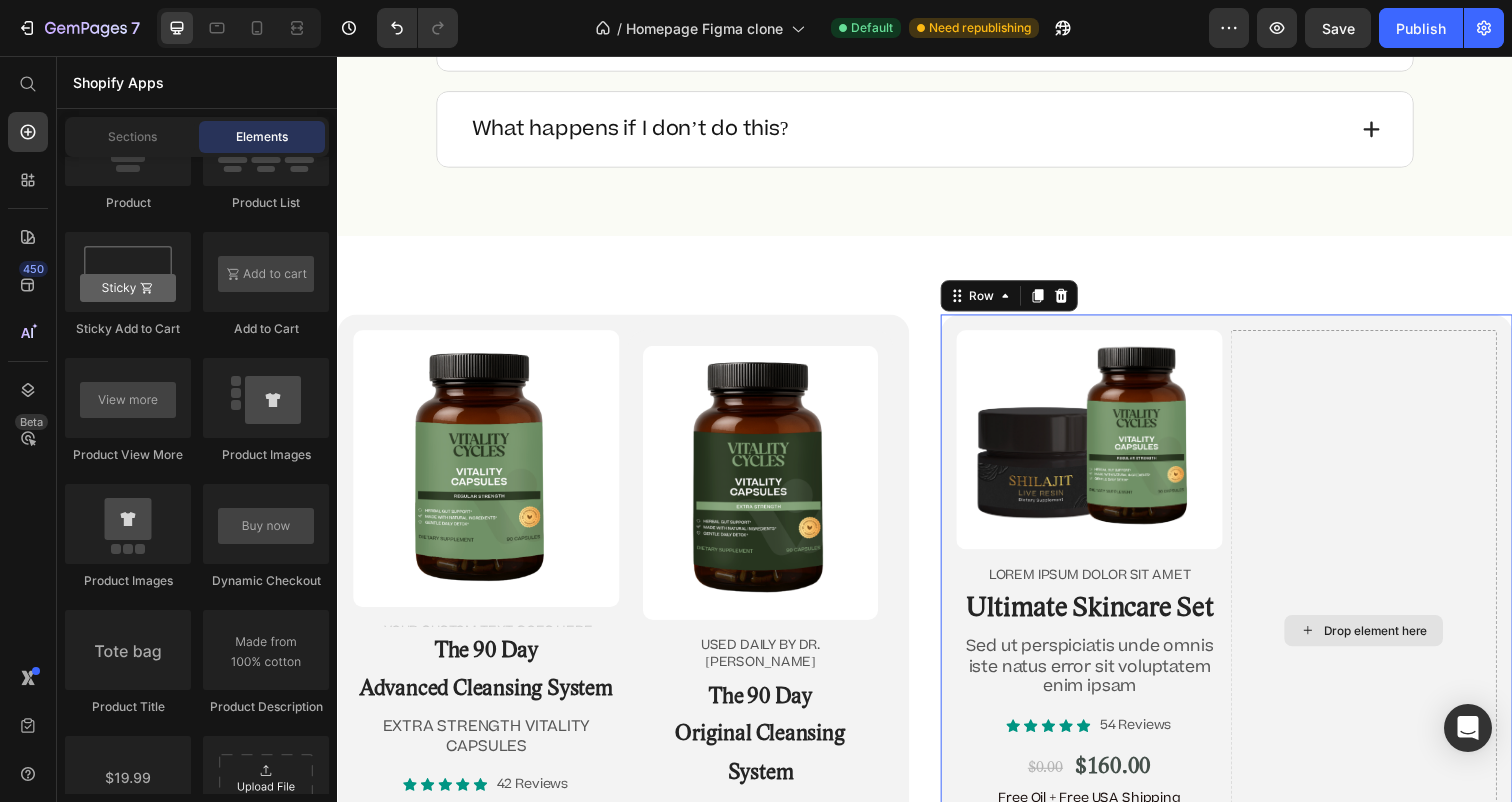 scroll, scrollTop: 2893, scrollLeft: 0, axis: vertical 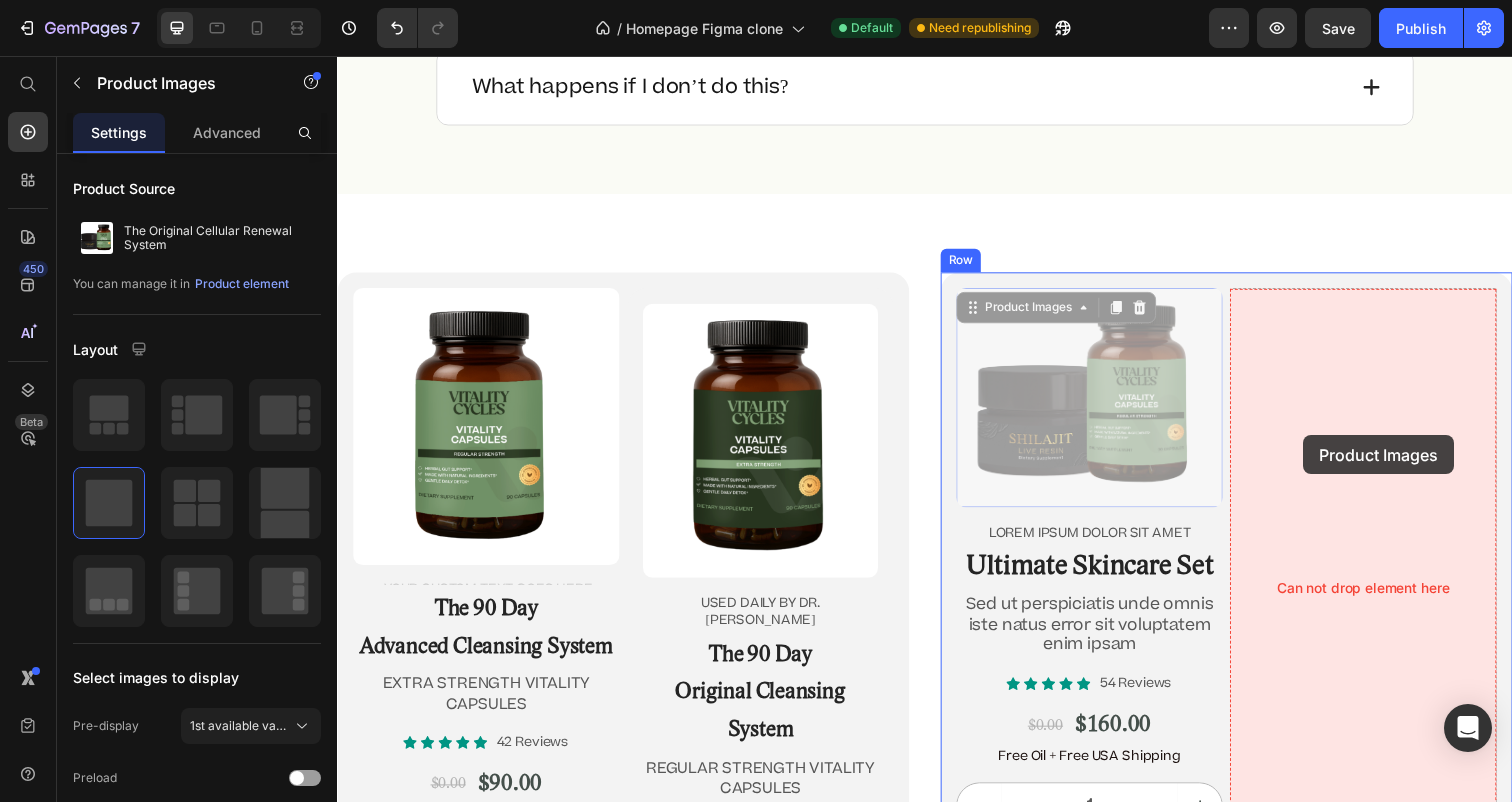 drag, startPoint x: 1103, startPoint y: 403, endPoint x: 1303, endPoint y: 435, distance: 202.54382 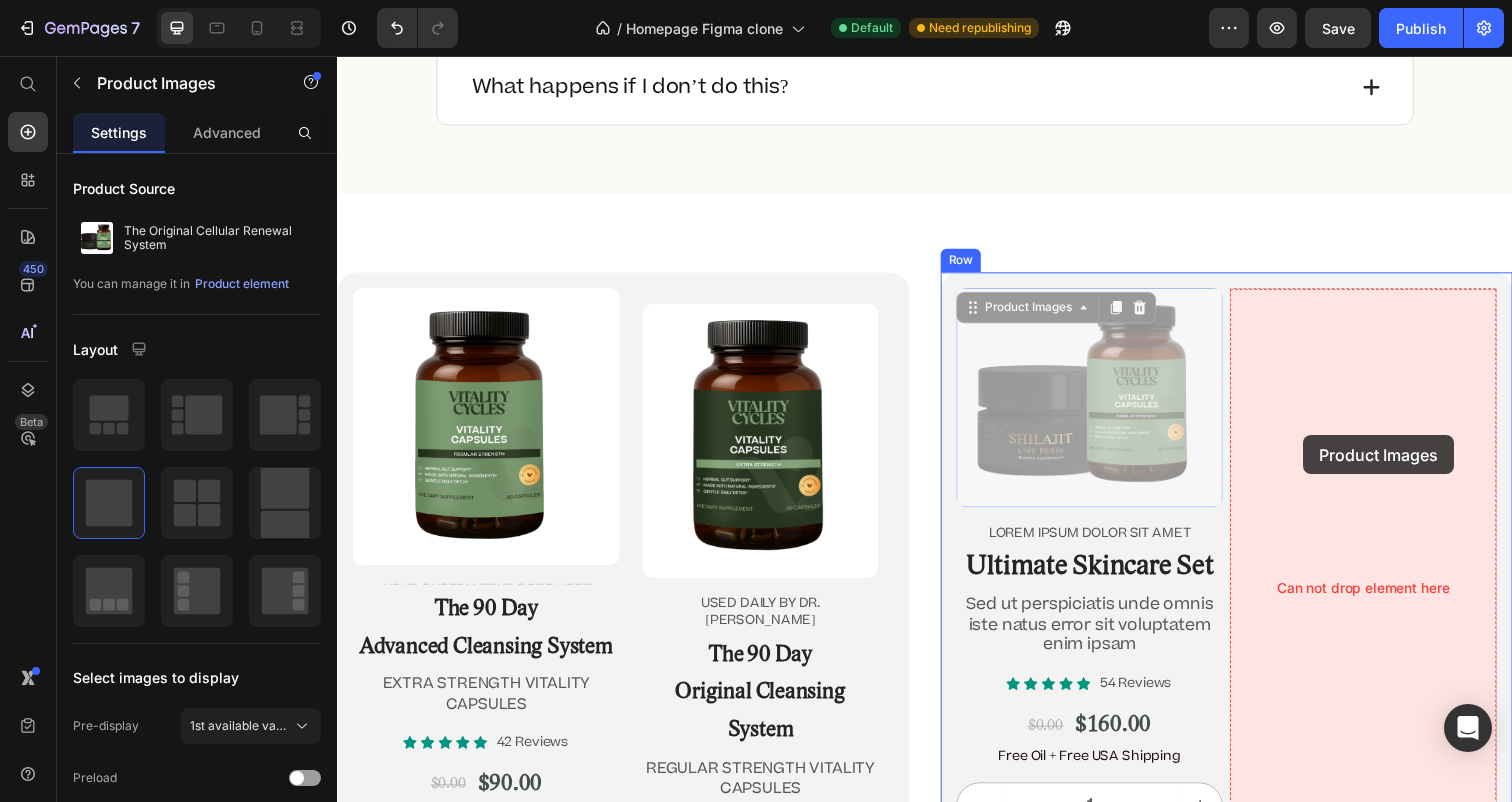 click on "Header Image “Before there was Big Pharma, there were bowel movements.”  Text Block [PERSON_NAME] Text Block Row Row
Icon
Icon
Icon
Icon
Icon Icon List 4.9/5  based on 4,974 reviews Text Block Row Doctor-Designed | 25,000+ [DEMOGRAPHIC_DATA] Cleansed | Not Sold in Stores Text Block                Title Line The Hidden [MEDICAL_DATA] Cleanse That’s Quietly Helping 25,000+ [DEMOGRAPHIC_DATA] Heal Naturally. Heading The Only Dr. [PERSON_NAME]-Approved Full-[MEDICAL_DATA] System Text Block Row Section 2/25 This is not a supplement. It’s not a detox powder. It’s a full-[MEDICAL_DATA] ritual that reclaims your health from the inside out. If you’ve ever wondered why you’re bloated, foggy, tired, or sick—and doctors never give you real answers—it’s time you read what got Dr. [PERSON_NAME] banned. Text Block If you’re over 45, struggle with digestion, energy, or feel like something’s ‘off’—this is for you. Text Block
Jump to the system Button Row Section 3/25 Heading Row" at bounding box center (937, -4335) 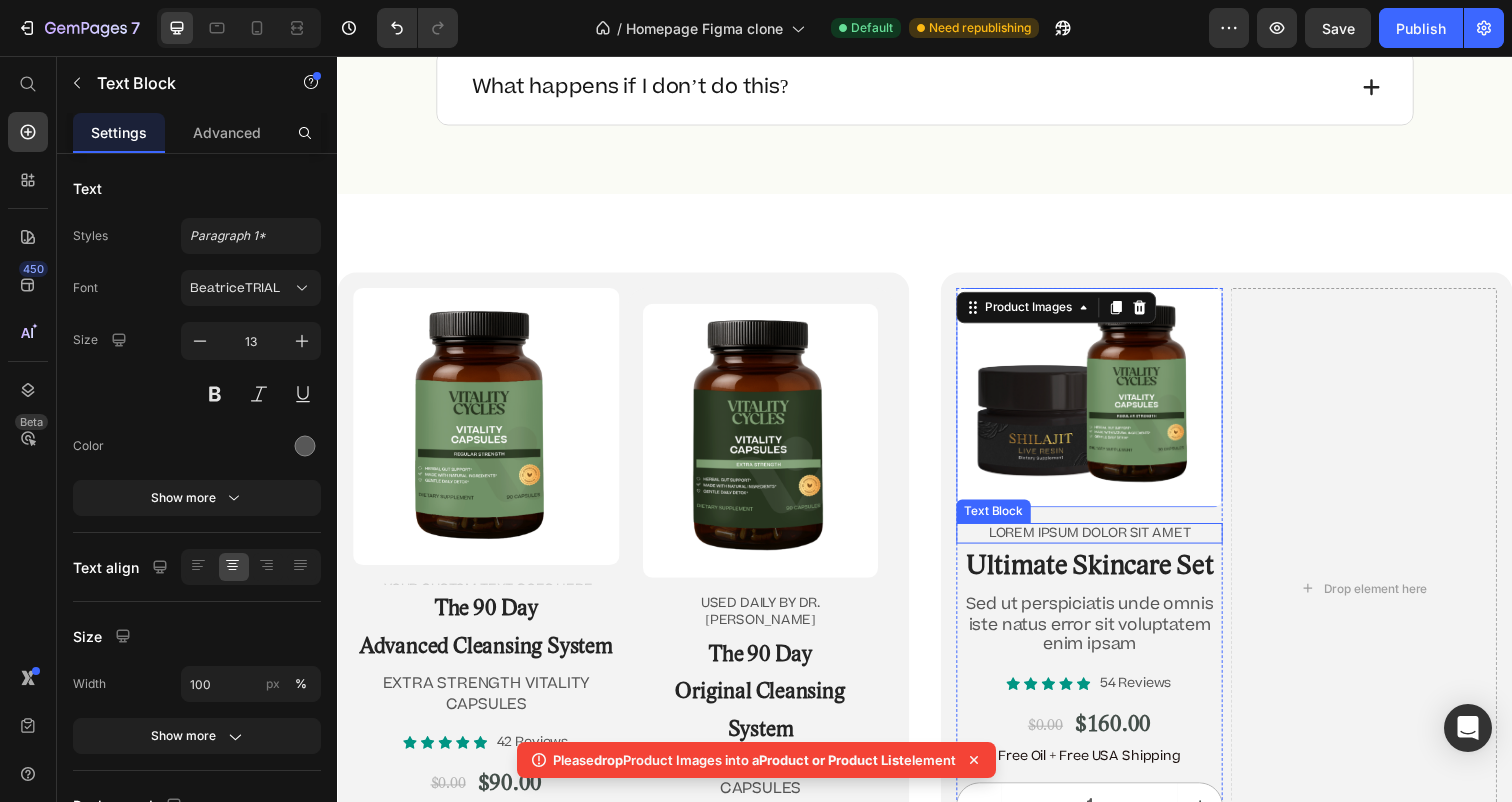 click on "Lorem ipsum dolor sit amet" at bounding box center [1105, 543] 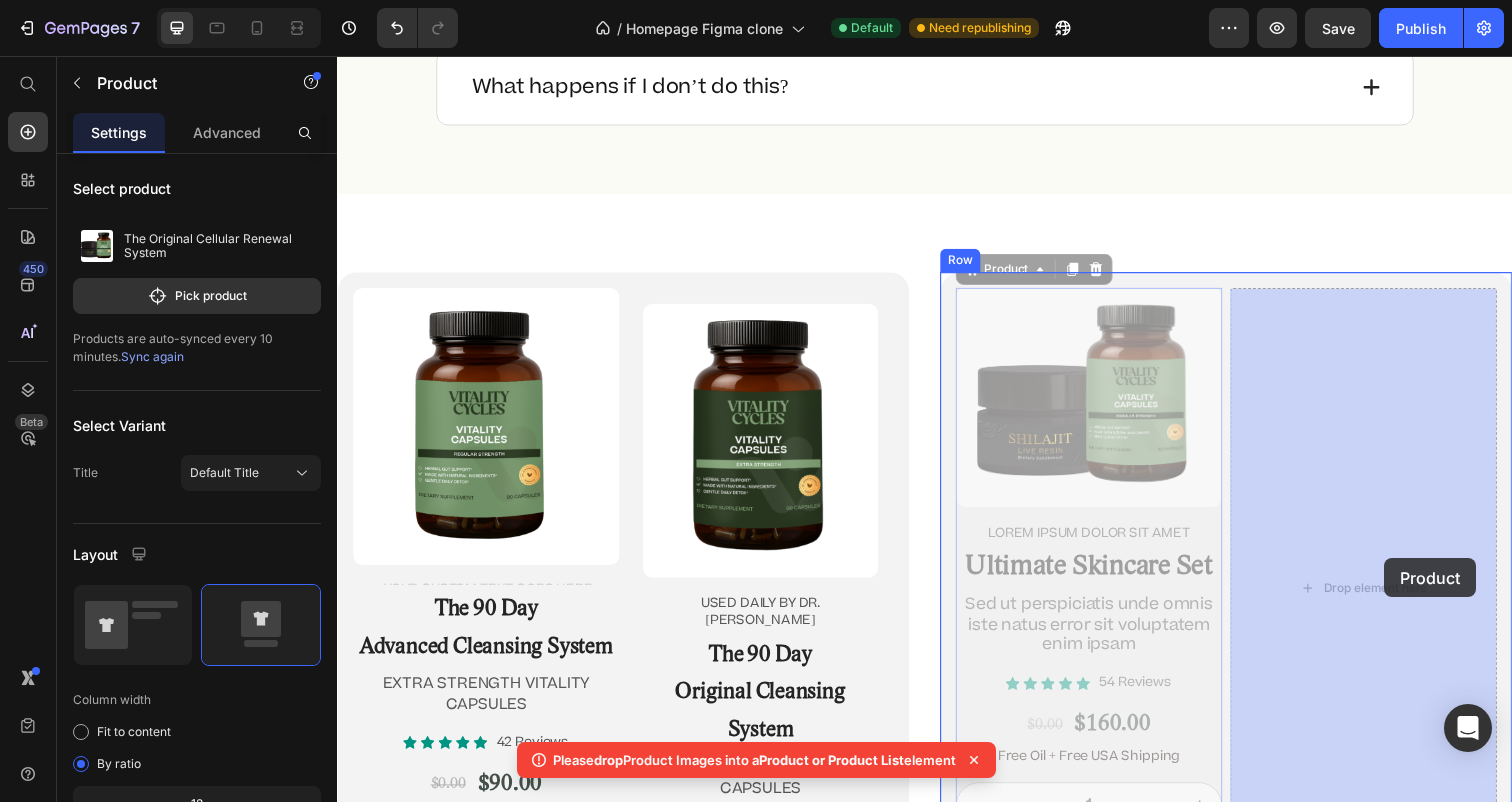 drag, startPoint x: 1192, startPoint y: 529, endPoint x: 1359, endPoint y: 552, distance: 168.57639 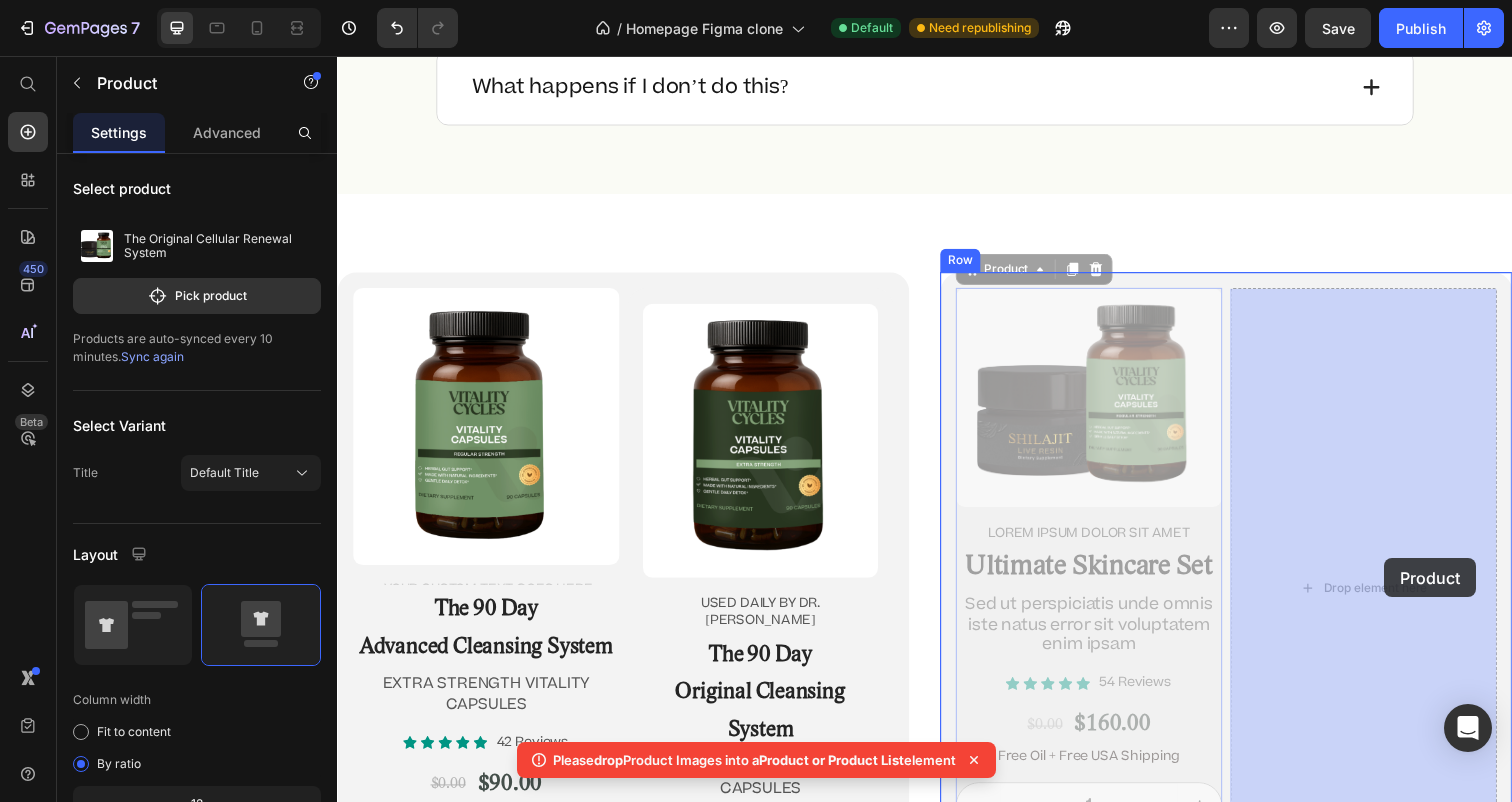 click on "Header Image “Before there was Big Pharma, there were bowel movements.”  Text Block [PERSON_NAME] Text Block Row Row
Icon
Icon
Icon
Icon
Icon Icon List 4.9/5  based on 4,974 reviews Text Block Row Doctor-Designed | 25,000+ [DEMOGRAPHIC_DATA] Cleansed | Not Sold in Stores Text Block                Title Line The Hidden [MEDICAL_DATA] Cleanse That’s Quietly Helping 25,000+ [DEMOGRAPHIC_DATA] Heal Naturally. Heading The Only Dr. [PERSON_NAME]-Approved Full-[MEDICAL_DATA] System Text Block Row Section 2/25 This is not a supplement. It’s not a detox powder. It’s a full-[MEDICAL_DATA] ritual that reclaims your health from the inside out. If you’ve ever wondered why you’re bloated, foggy, tired, or sick—and doctors never give you real answers—it’s time you read what got Dr. [PERSON_NAME] banned. Text Block If you’re over 45, struggle with digestion, energy, or feel like something’s ‘off’—this is for you. Text Block
Jump to the system Button Row Section 3/25 Heading Row" at bounding box center (937, -4335) 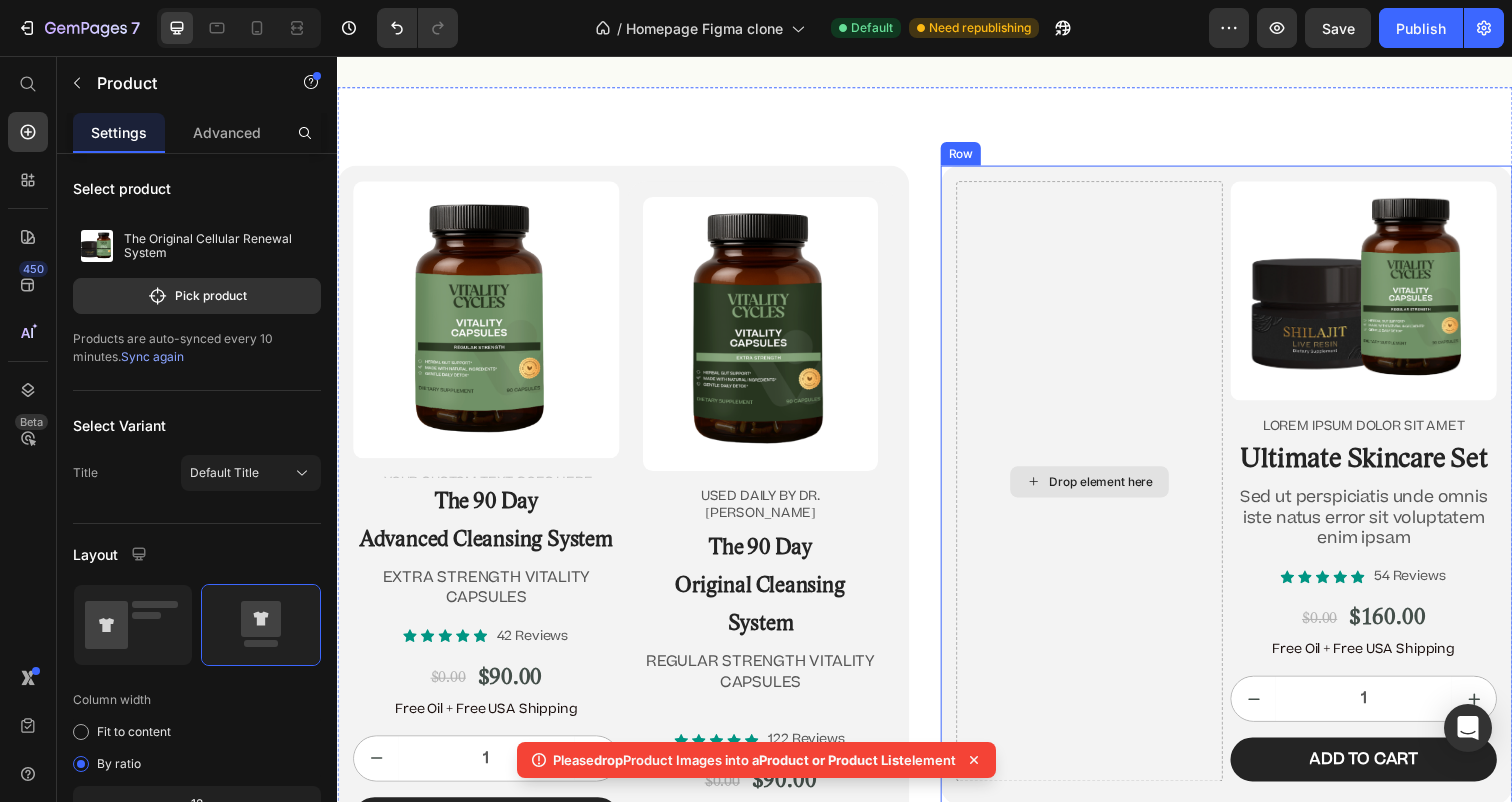 scroll, scrollTop: 11207, scrollLeft: 0, axis: vertical 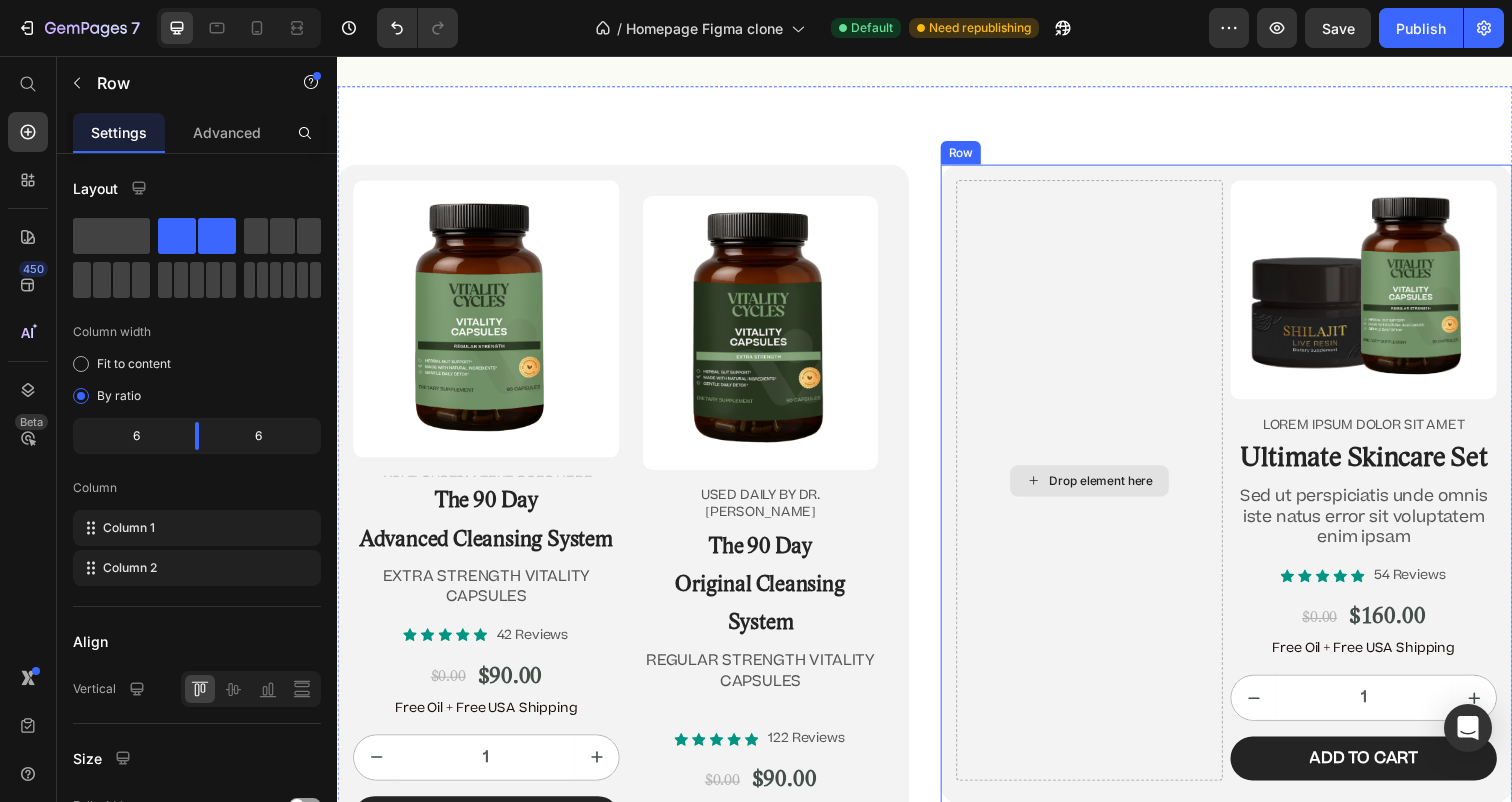 click on "Drop element here" at bounding box center (1105, 489) 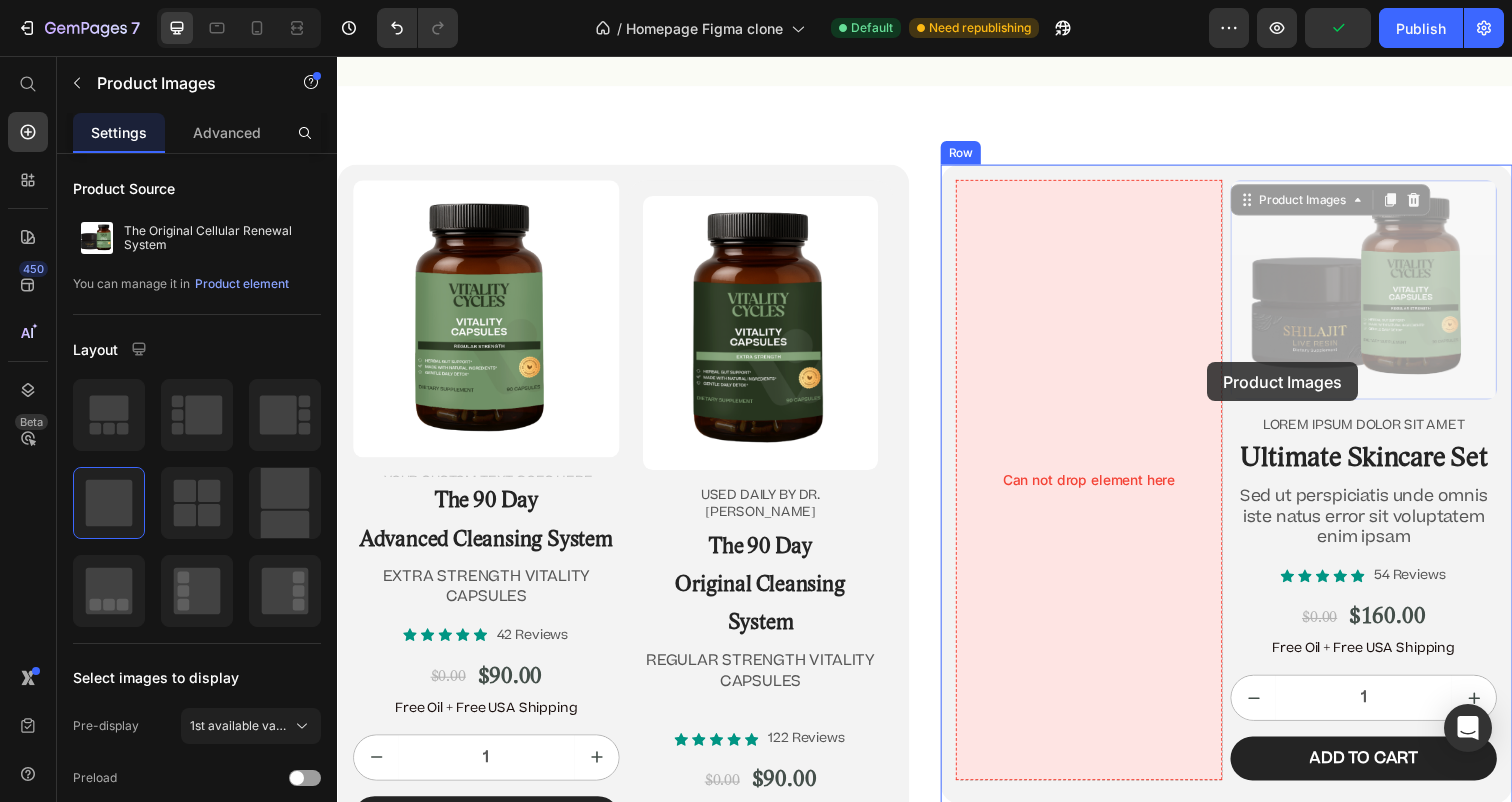 drag, startPoint x: 1363, startPoint y: 367, endPoint x: 1207, endPoint y: 362, distance: 156.08011 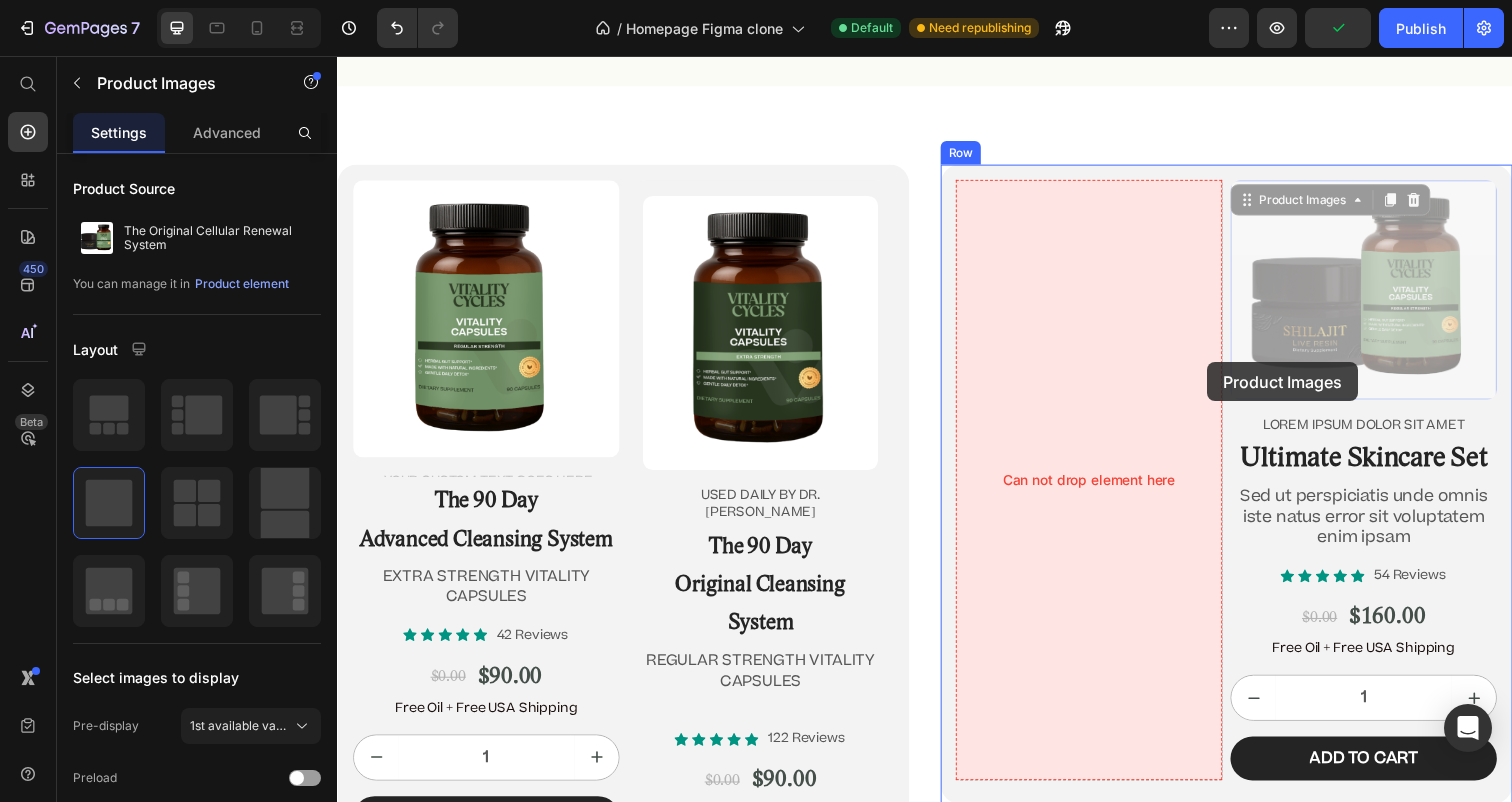 click on "Header Image “Before there was Big Pharma, there were bowel movements.”  Text Block [PERSON_NAME] Text Block Row Row
Icon
Icon
Icon
Icon
Icon Icon List 4.9/5  based on 4,974 reviews Text Block Row Doctor-Designed | 25,000+ [DEMOGRAPHIC_DATA] Cleansed | Not Sold in Stores Text Block                Title Line The Hidden [MEDICAL_DATA] Cleanse That’s Quietly Helping 25,000+ [DEMOGRAPHIC_DATA] Heal Naturally. Heading The Only Dr. [PERSON_NAME]-Approved Full-[MEDICAL_DATA] System Text Block Row Section 2/25 This is not a supplement. It’s not a detox powder. It’s a full-[MEDICAL_DATA] ritual that reclaims your health from the inside out. If you’ve ever wondered why you’re bloated, foggy, tired, or sick—and doctors never give you real answers—it’s time you read what got Dr. [PERSON_NAME] banned. Text Block If you’re over 45, struggle with digestion, energy, or feel like something’s ‘off’—this is for you. Text Block
Jump to the system Button Row Section 3/25 Heading Row" at bounding box center [937, -4445] 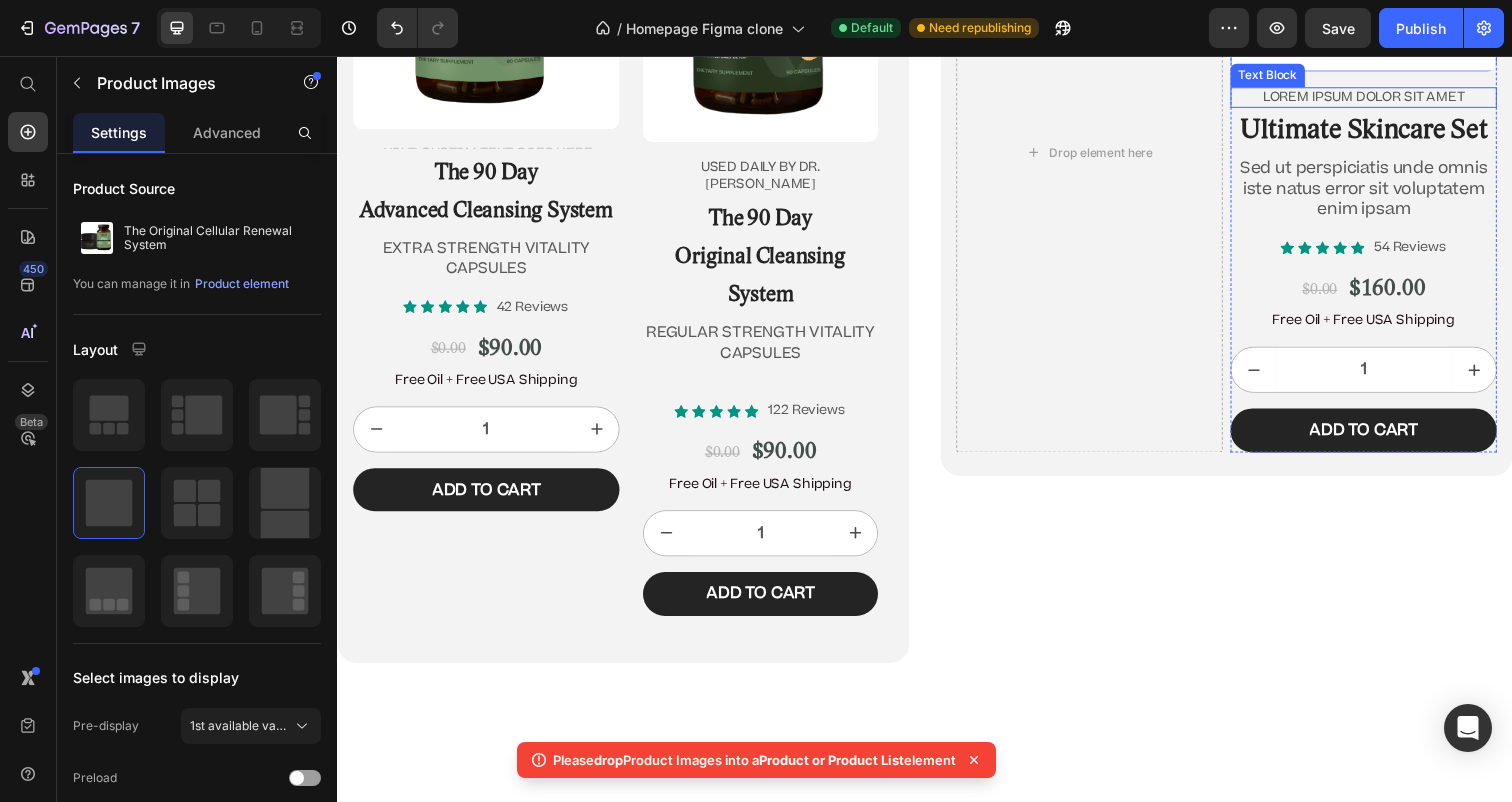 scroll, scrollTop: 11821, scrollLeft: 0, axis: vertical 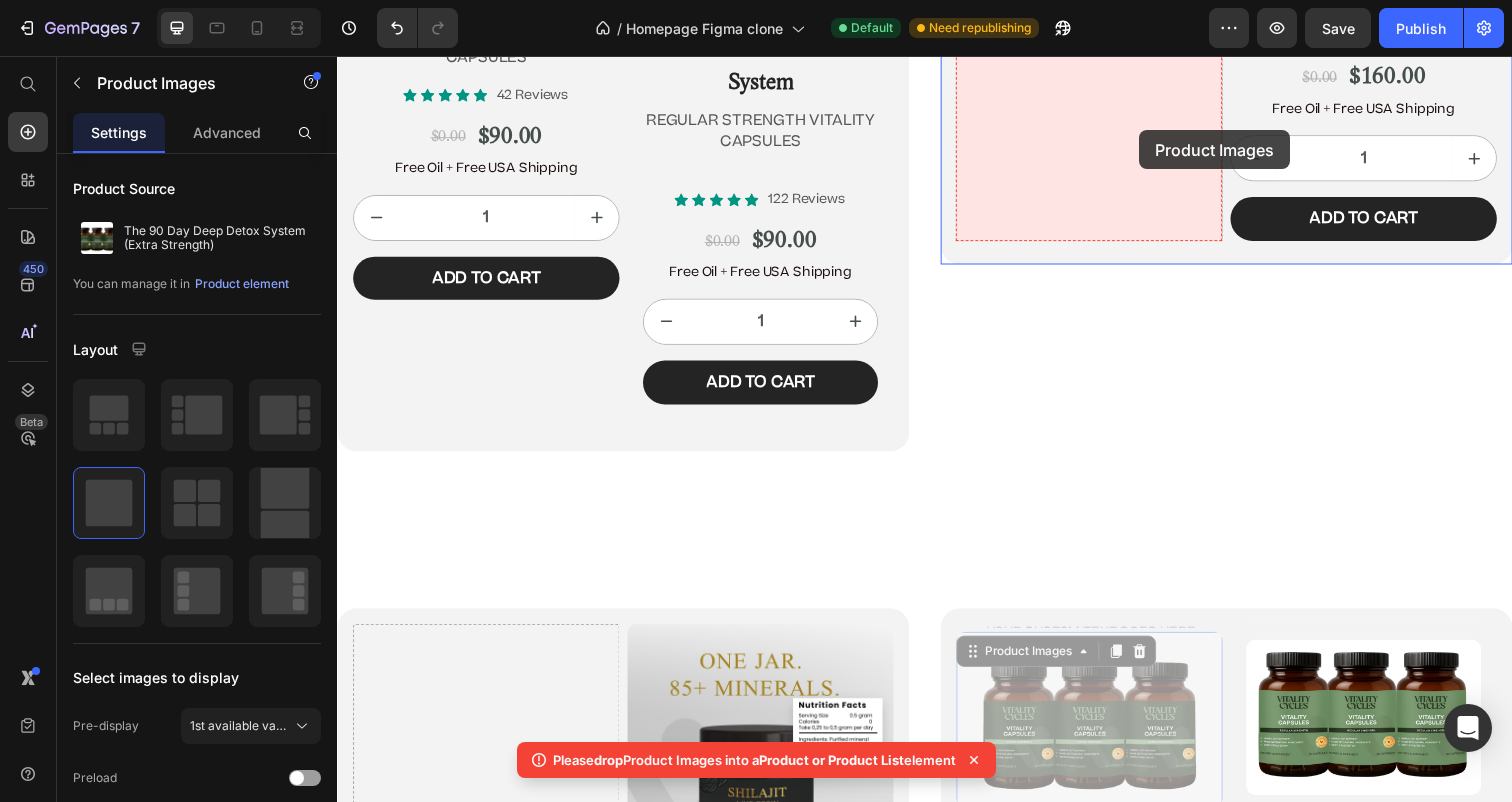 drag, startPoint x: 1194, startPoint y: 596, endPoint x: 1139, endPoint y: 130, distance: 469.2345 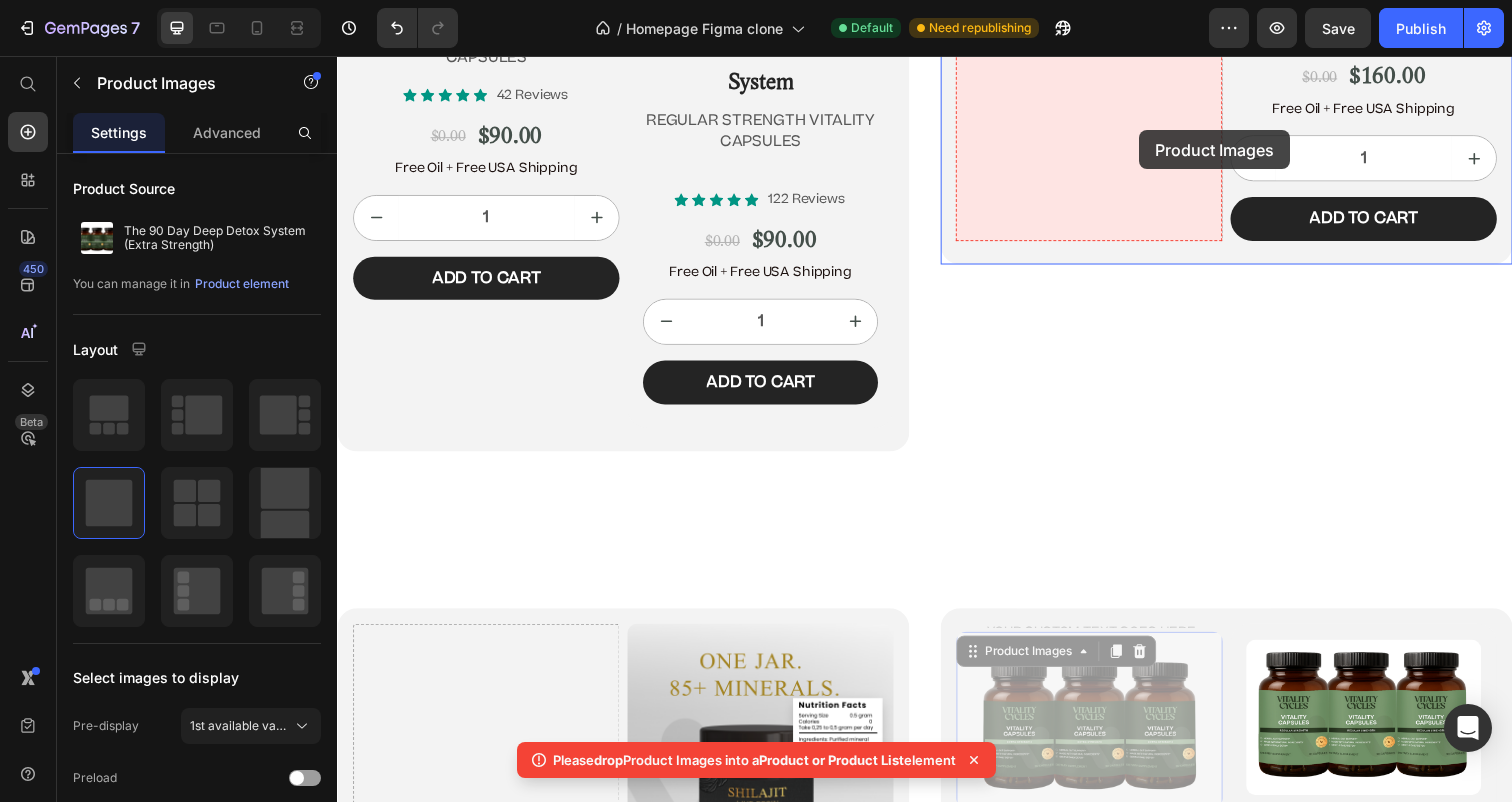 click on "Header Image “Before there was Big Pharma, there were bowel movements.”  Text Block [PERSON_NAME] Text Block Row Row
Icon
Icon
Icon
Icon
Icon Icon List 4.9/5  based on 4,974 reviews Text Block Row Doctor-Designed | 25,000+ [DEMOGRAPHIC_DATA] Cleansed | Not Sold in Stores Text Block                Title Line The Hidden [MEDICAL_DATA] Cleanse That’s Quietly Helping 25,000+ [DEMOGRAPHIC_DATA] Heal Naturally. Heading The Only Dr. [PERSON_NAME]-Approved Full-[MEDICAL_DATA] System Text Block Row Section 2/25 This is not a supplement. It’s not a detox powder. It’s a full-[MEDICAL_DATA] ritual that reclaims your health from the inside out. If you’ve ever wondered why you’re bloated, foggy, tired, or sick—and doctors never give you real answers—it’s time you read what got Dr. [PERSON_NAME] banned. Text Block If you’re over 45, struggle with digestion, energy, or feel like something’s ‘off’—this is for you. Text Block
Jump to the system Button Row Section 3/25 Heading Row" at bounding box center (937, -4996) 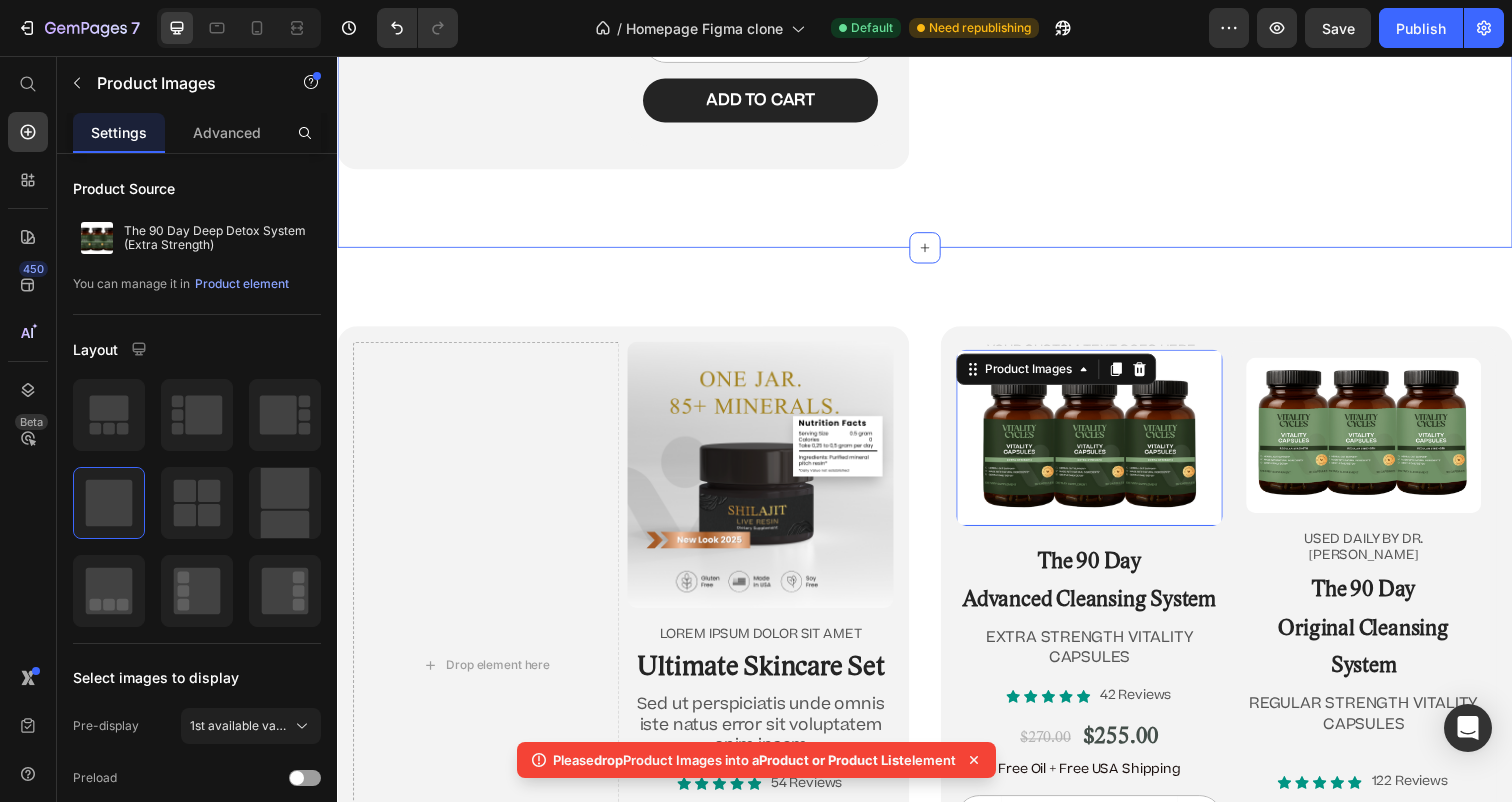 scroll, scrollTop: 12267, scrollLeft: 0, axis: vertical 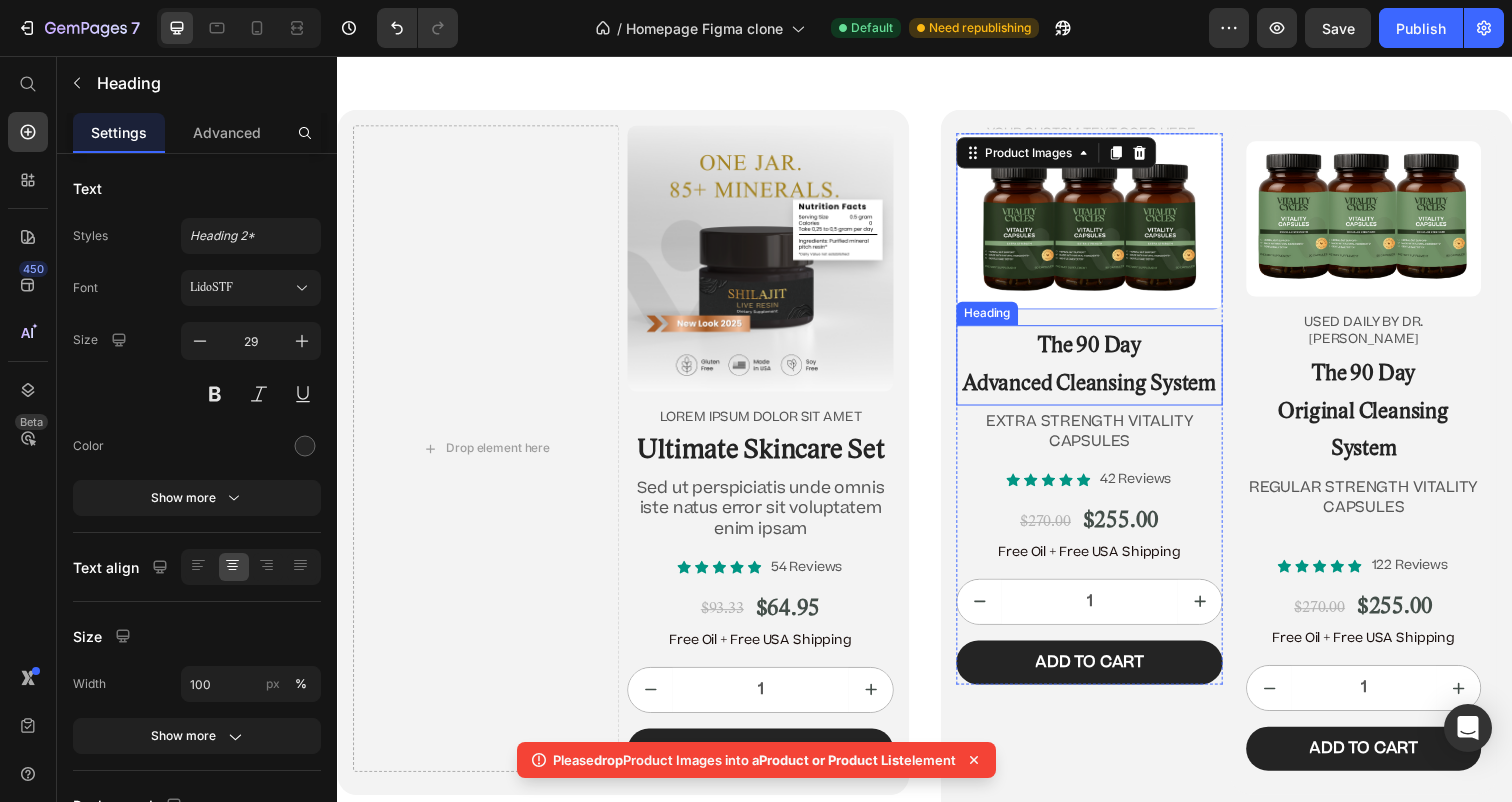 click on "The 90 Day  Advanced Cleansing System" at bounding box center [1105, 371] 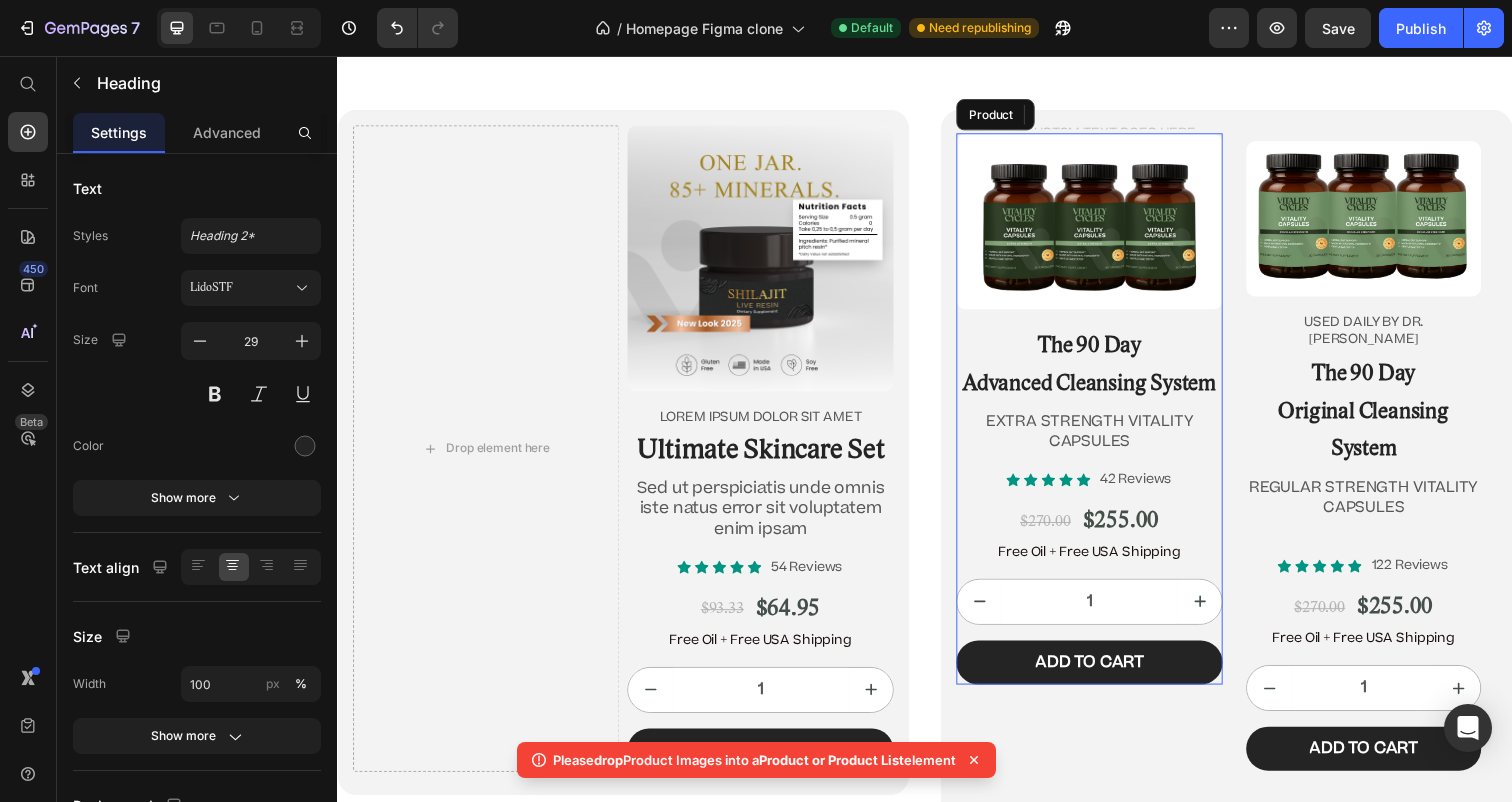 click on "Product Images The 90 Day  Advanced Cleansing System Heading   4 EXTRA STRENGTH VITALITY CAPSULES Text Block" at bounding box center (1105, 306) 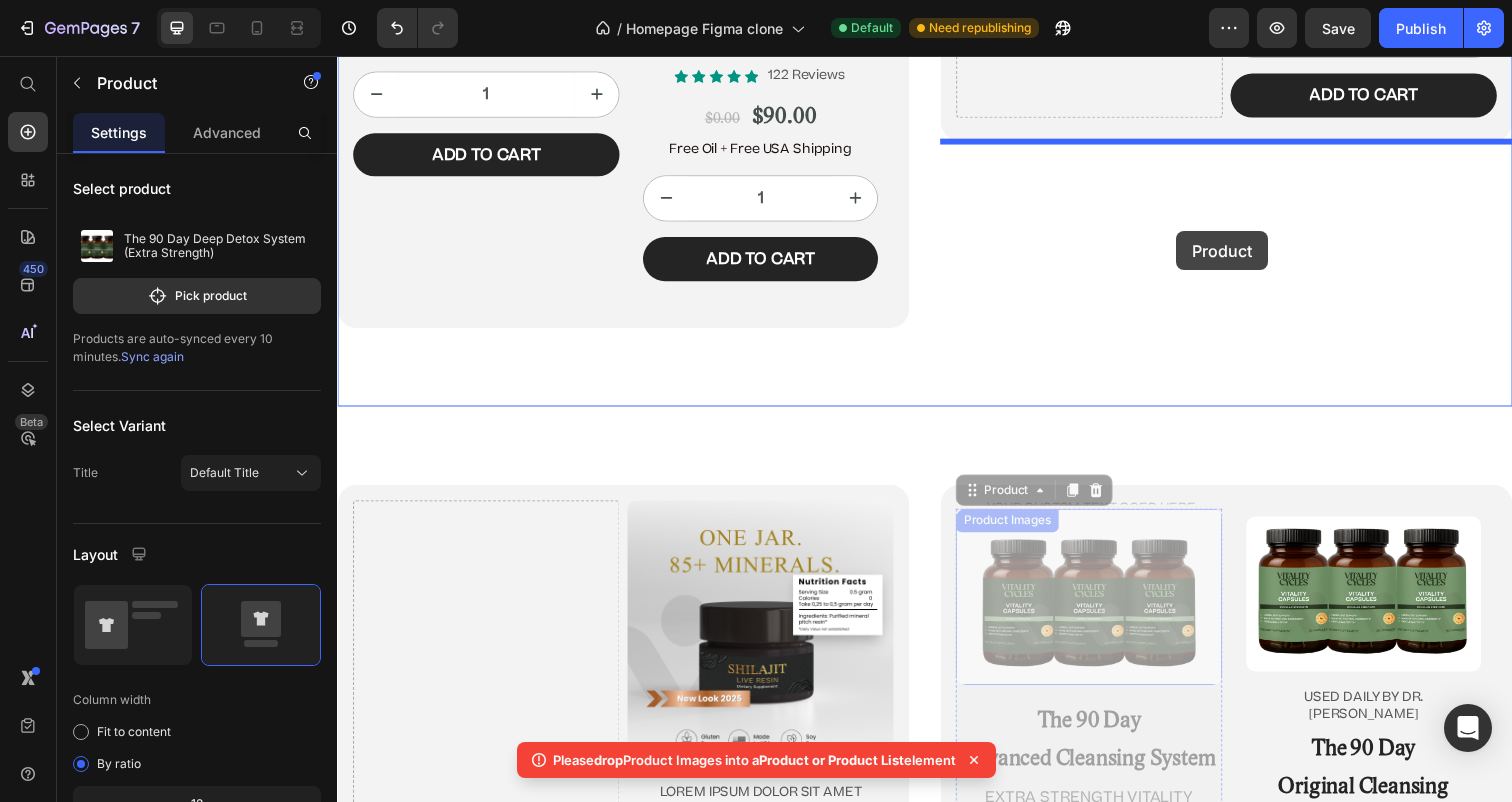 scroll, scrollTop: 11836, scrollLeft: 0, axis: vertical 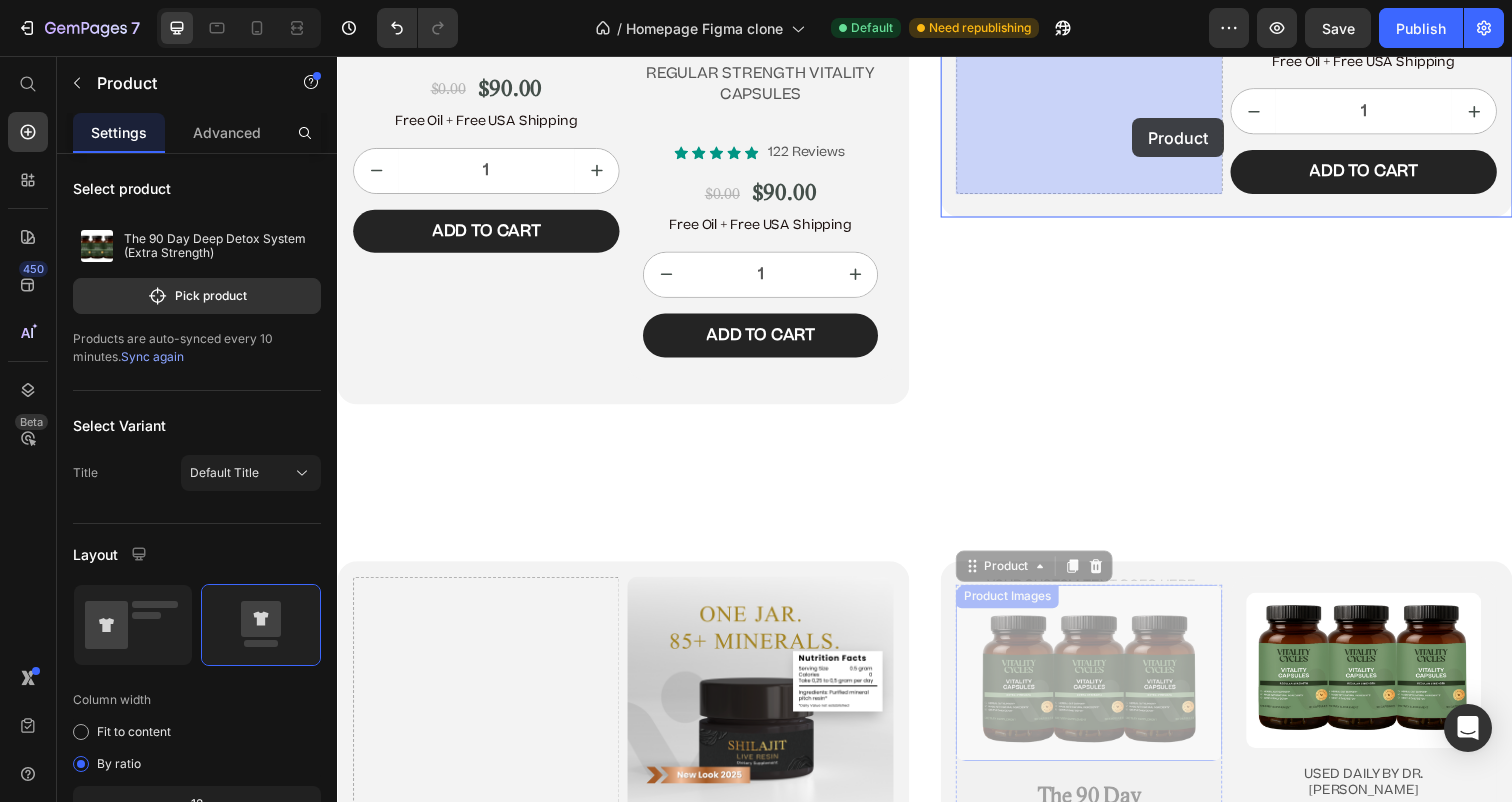 drag, startPoint x: 1192, startPoint y: 328, endPoint x: 1132, endPoint y: 118, distance: 218.40329 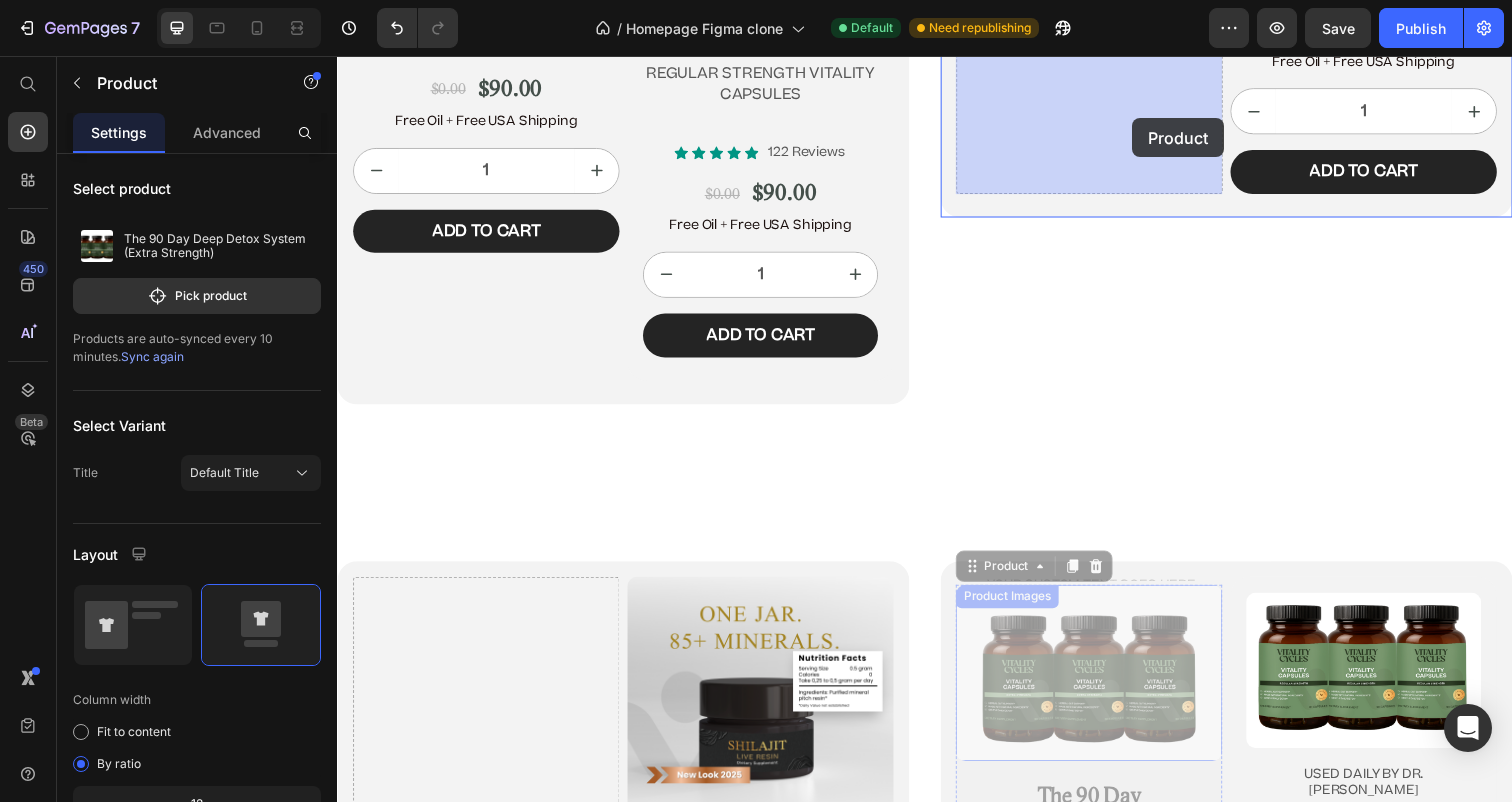 click on "Header Image “Before there was Big Pharma, there were bowel movements.”  Text Block [PERSON_NAME] Text Block Row Row
Icon
Icon
Icon
Icon
Icon Icon List 4.9/5  based on 4,974 reviews Text Block Row Doctor-Designed | 25,000+ [DEMOGRAPHIC_DATA] Cleansed | Not Sold in Stores Text Block                Title Line The Hidden [MEDICAL_DATA] Cleanse That’s Quietly Helping 25,000+ [DEMOGRAPHIC_DATA] Heal Naturally. Heading The Only Dr. [PERSON_NAME]-Approved Full-[MEDICAL_DATA] System Text Block Row Section 2/25 This is not a supplement. It’s not a detox powder. It’s a full-[MEDICAL_DATA] ritual that reclaims your health from the inside out. If you’ve ever wondered why you’re bloated, foggy, tired, or sick—and doctors never give you real answers—it’s time you read what got Dr. [PERSON_NAME] banned. Text Block If you’re over 45, struggle with digestion, energy, or feel like something’s ‘off’—this is for you. Text Block
Jump to the system Button Row Section 3/25 Heading Row" at bounding box center (937, -5044) 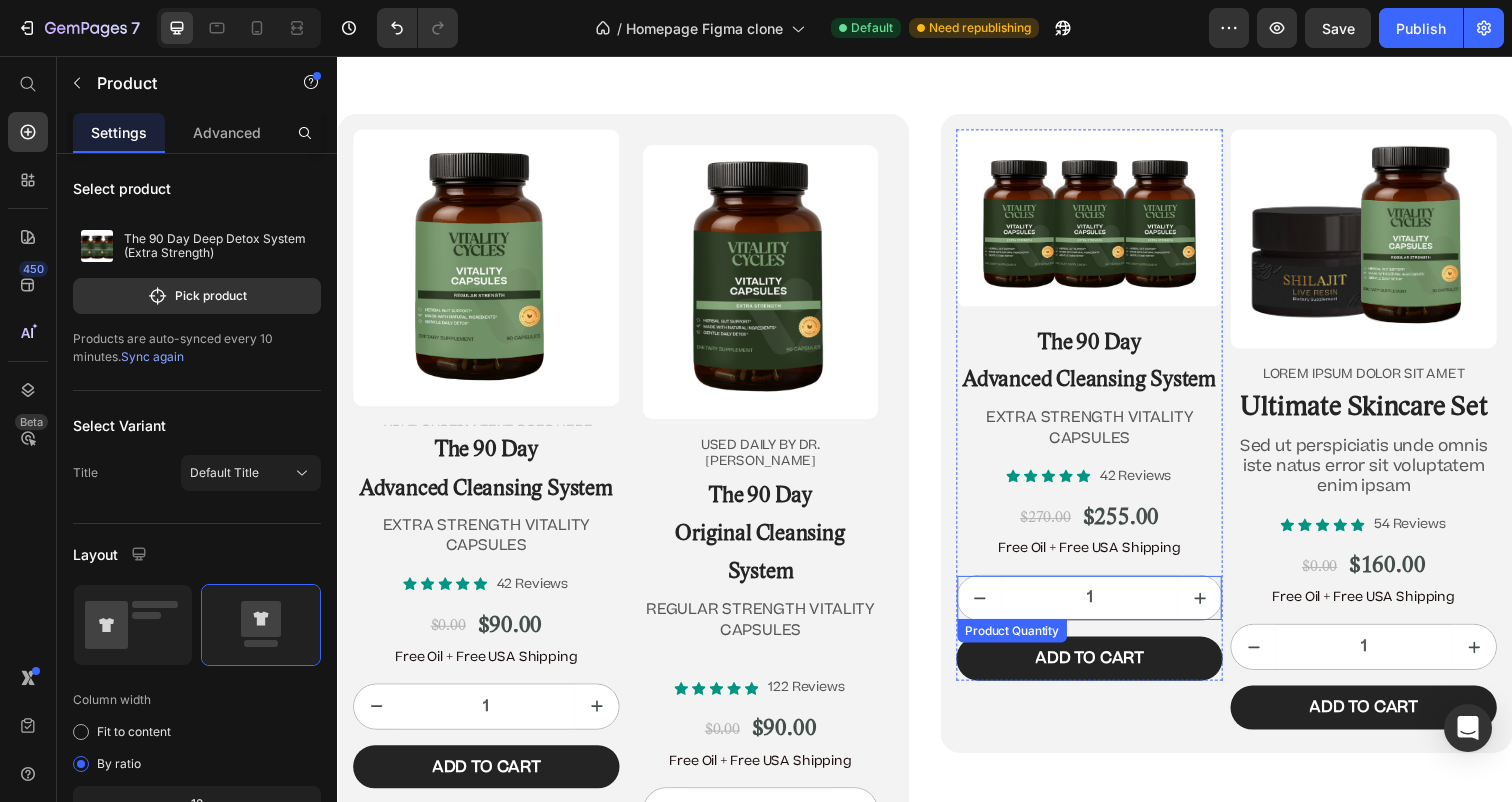 scroll, scrollTop: 11229, scrollLeft: 0, axis: vertical 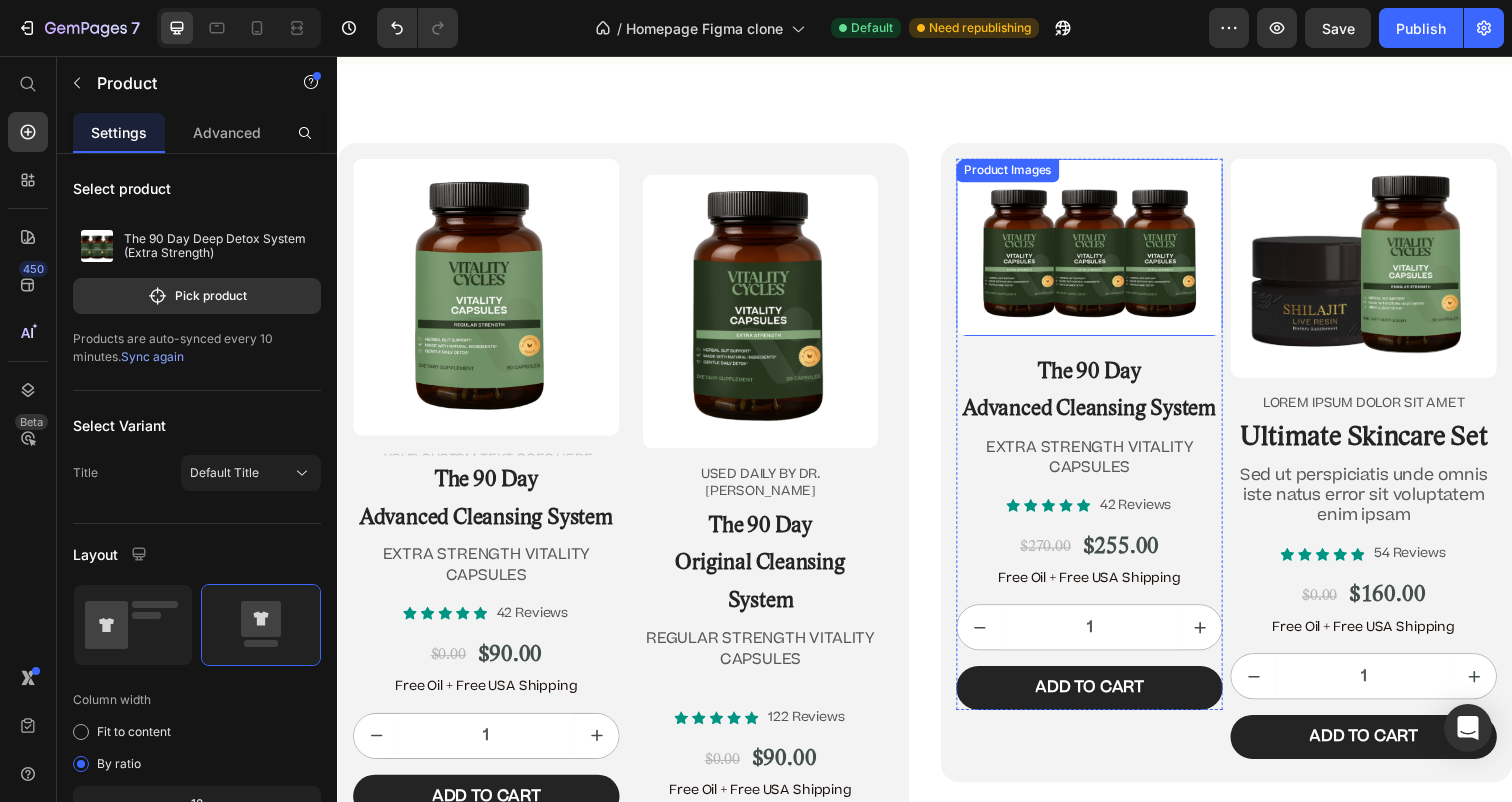 click at bounding box center [1105, 251] 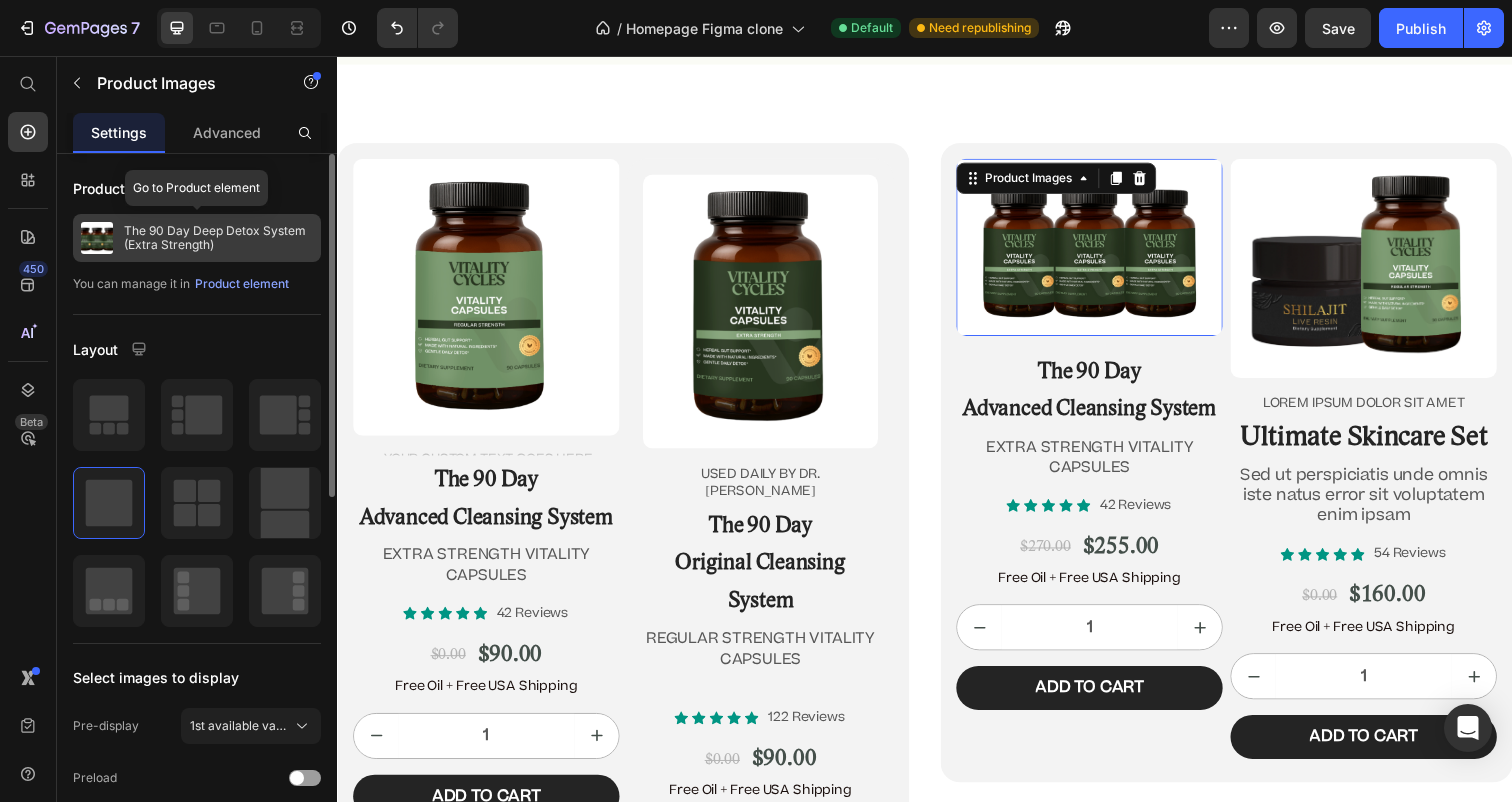 click on "The 90 Day Deep Detox System (Extra Strength)" at bounding box center (218, 238) 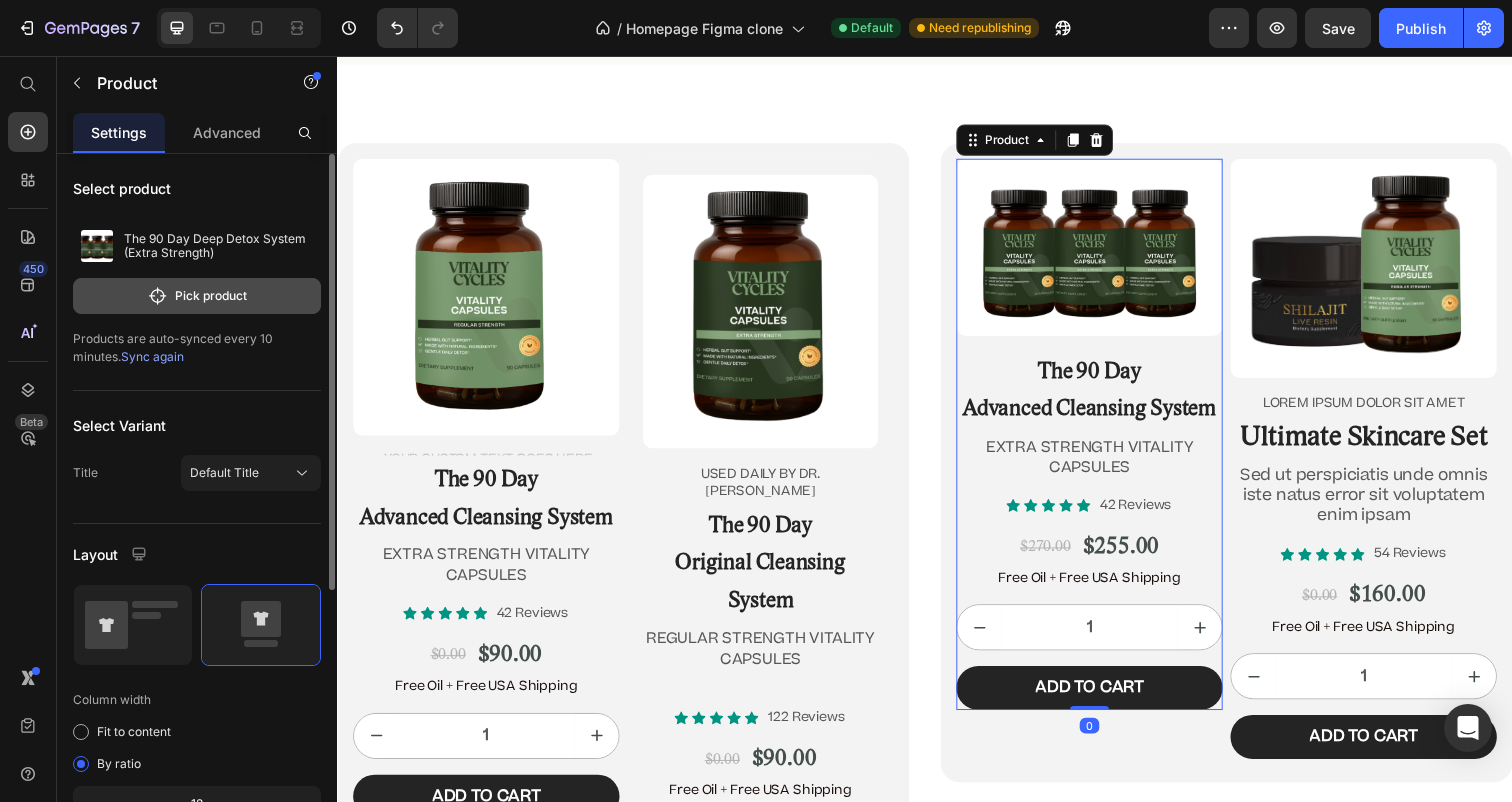 click on "Pick product" at bounding box center [197, 296] 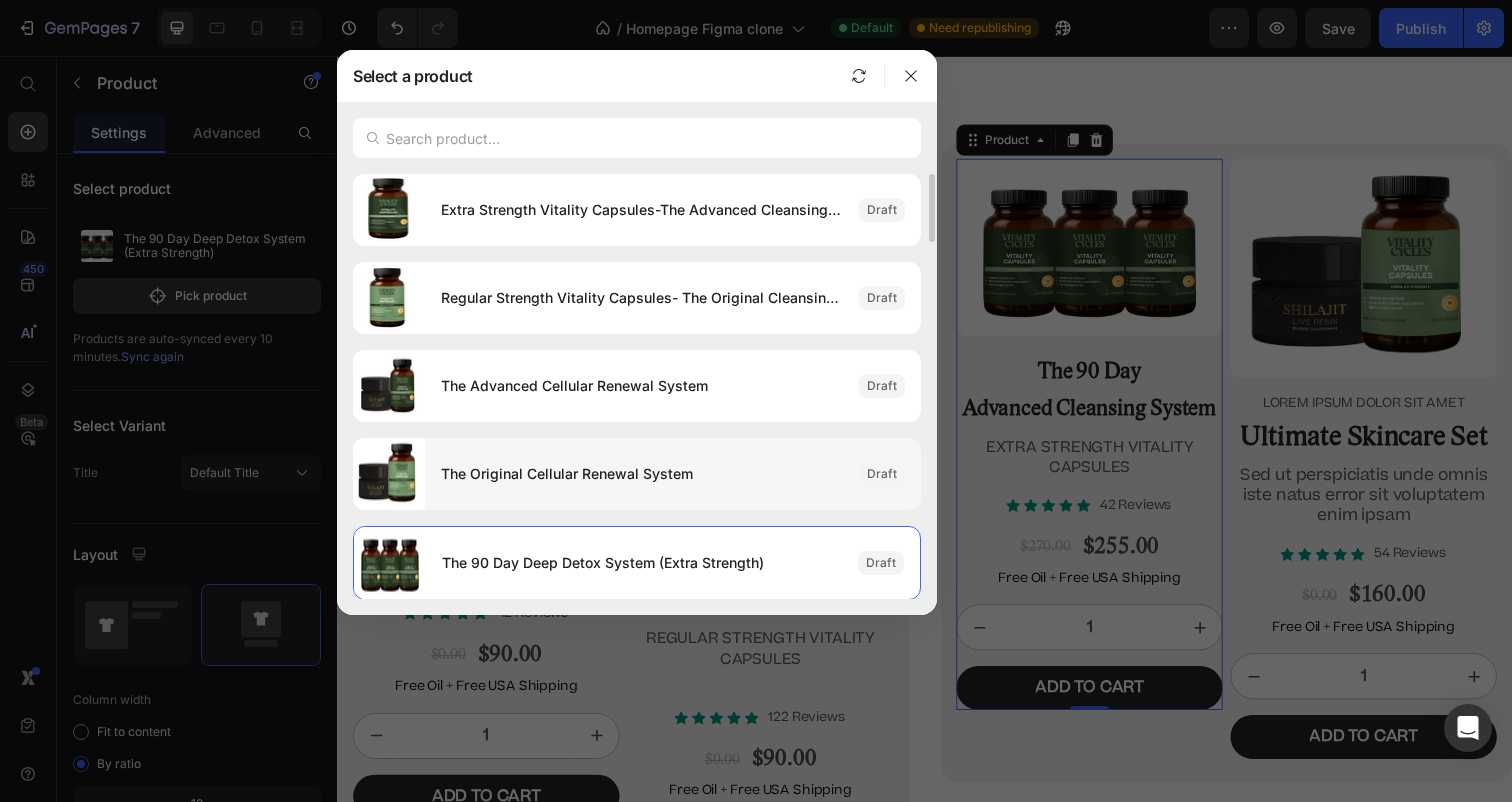 click on "The Original Cellular Renewal System" at bounding box center [642, 474] 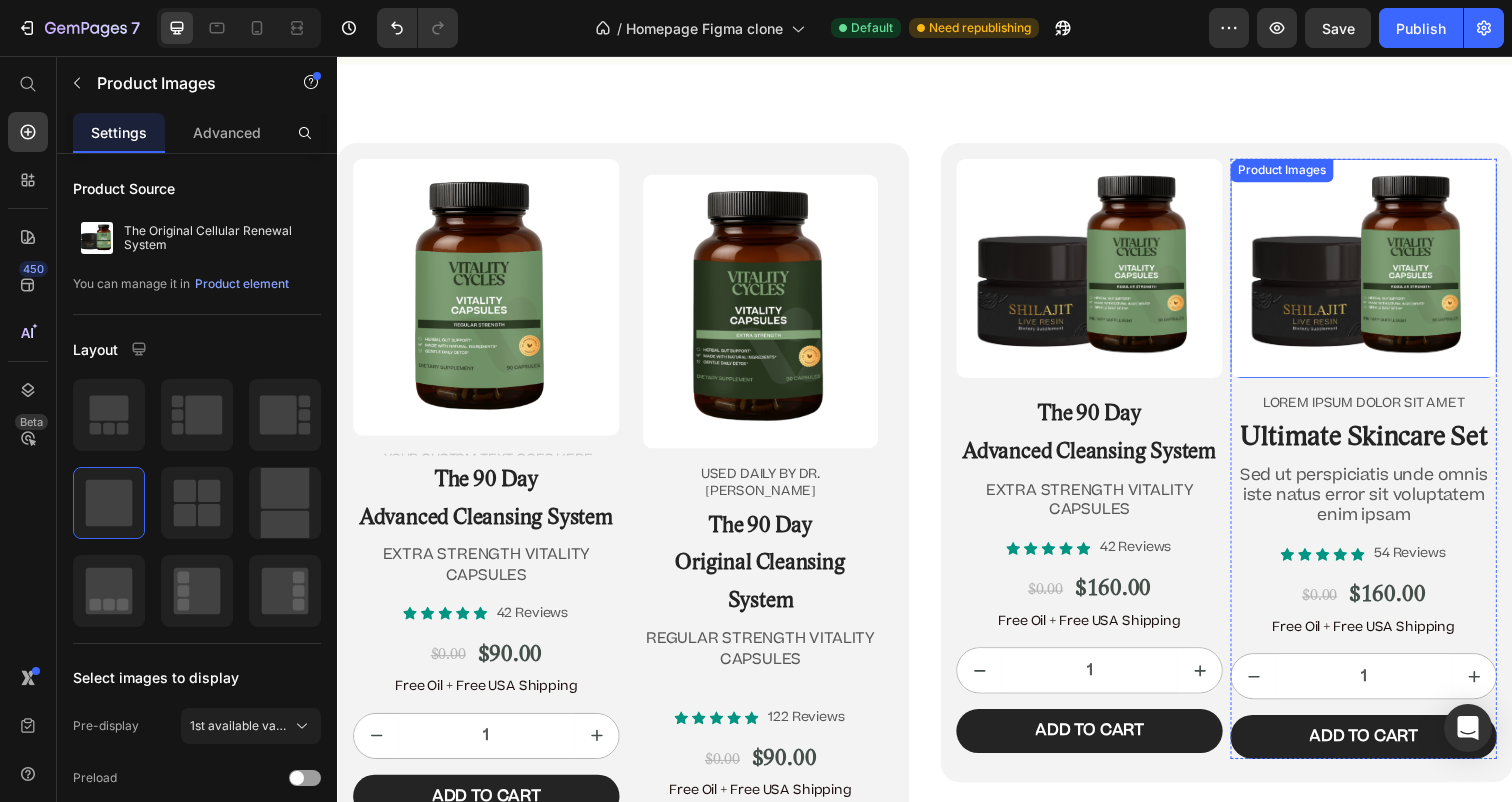 click at bounding box center [1385, 273] 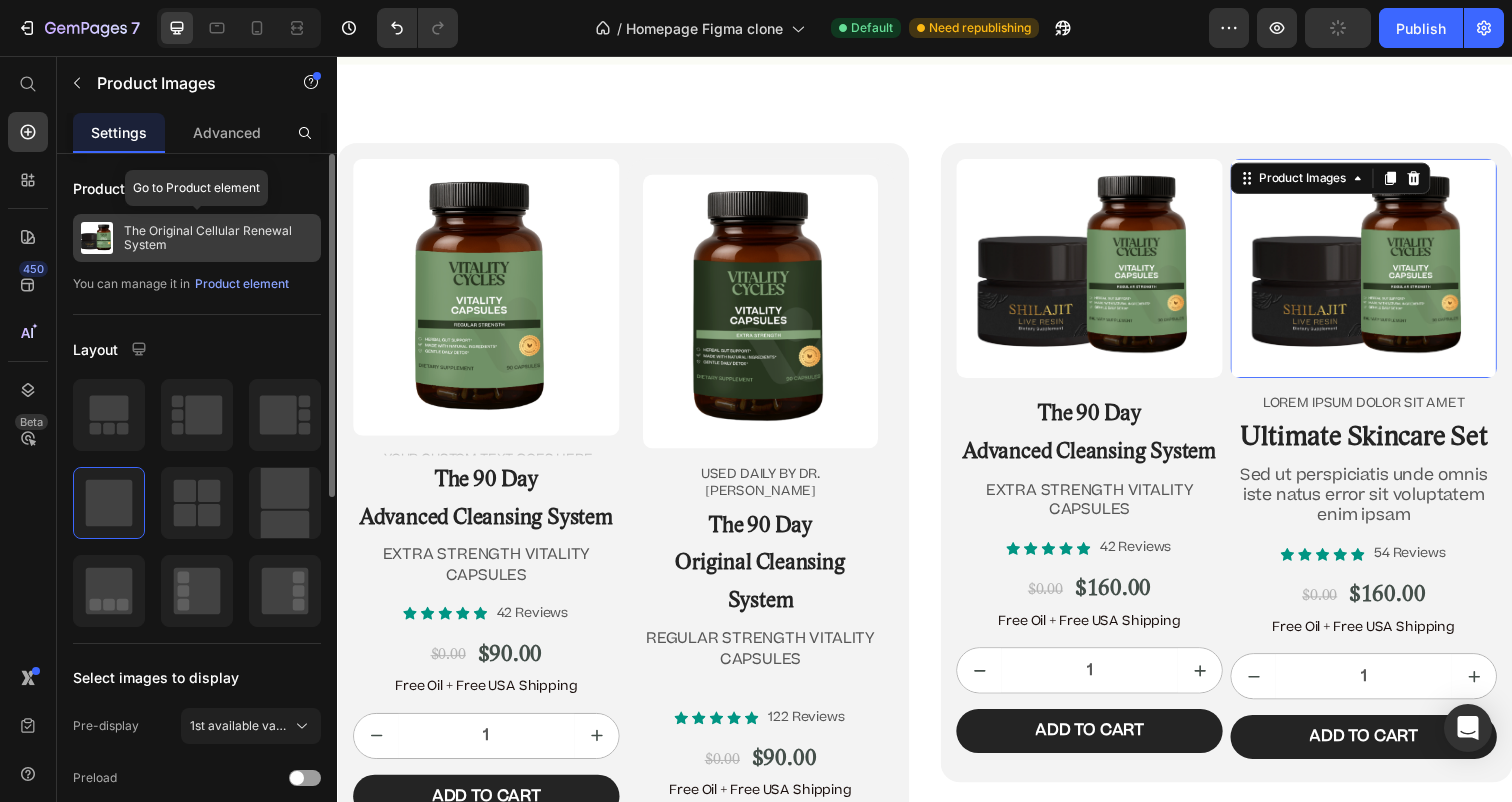 click on "The Original Cellular Renewal System" at bounding box center (218, 238) 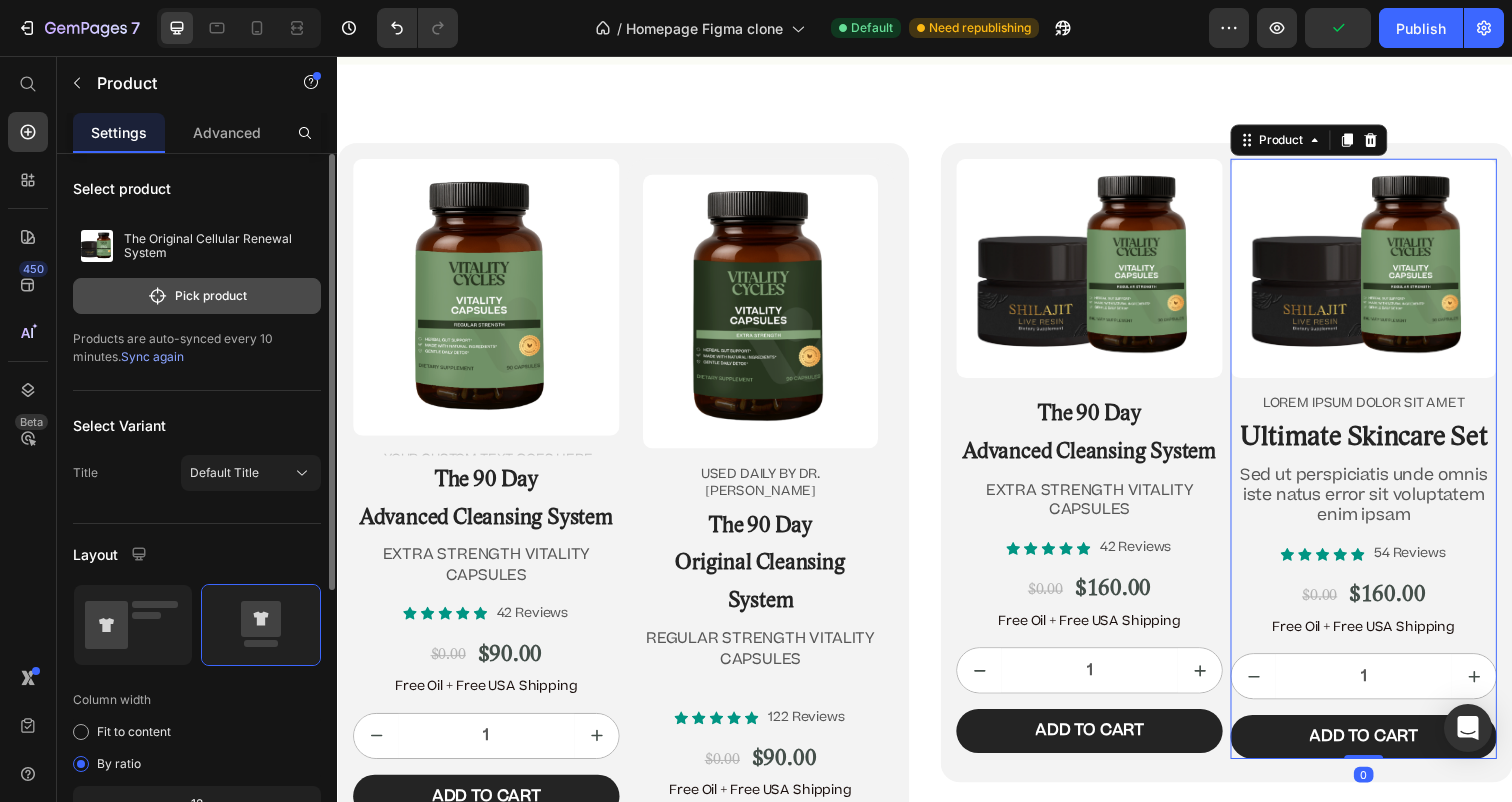 click on "Pick product" at bounding box center (197, 296) 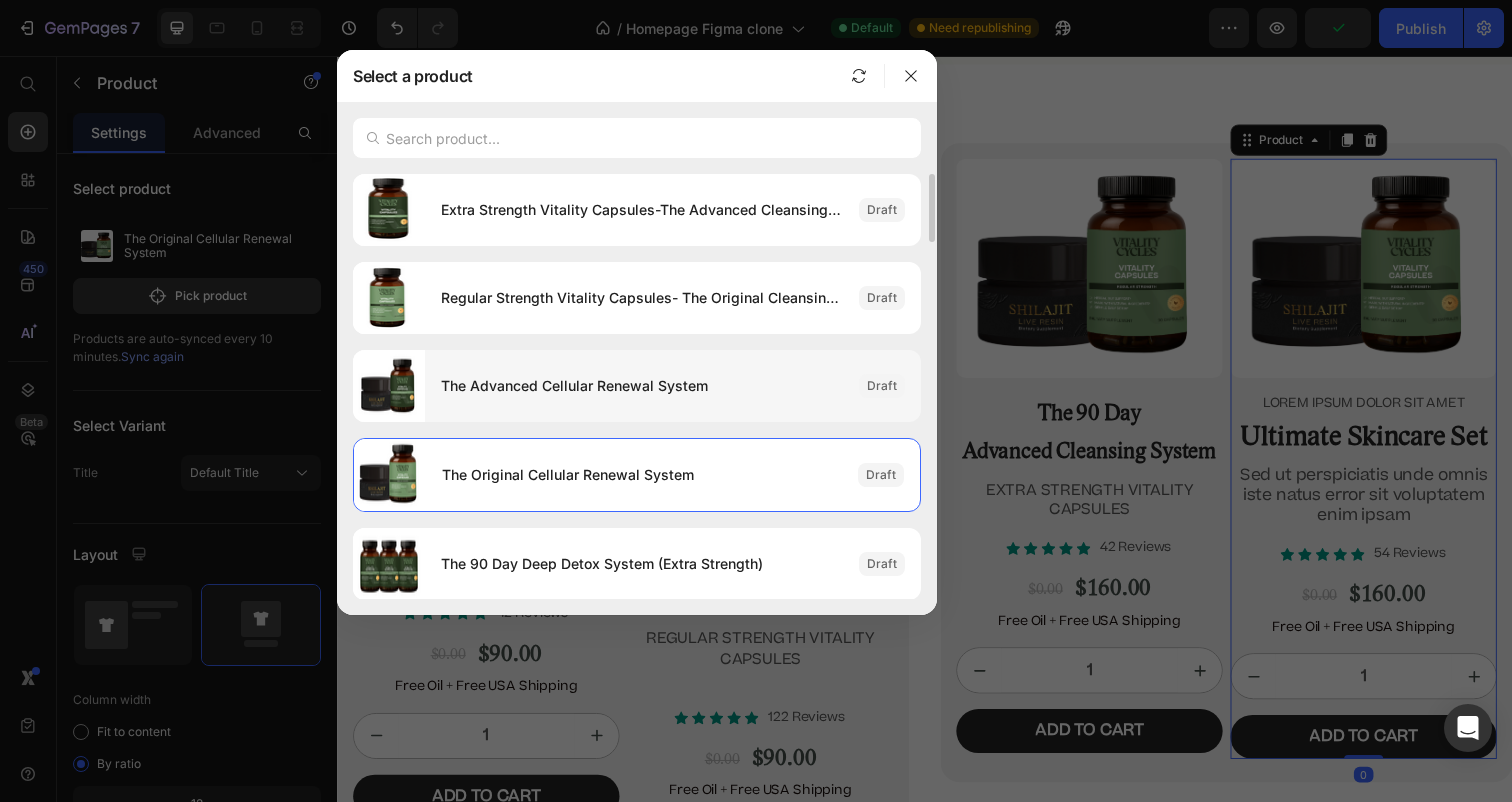 click on "The Advanced Cellular Renewal System" at bounding box center (642, 386) 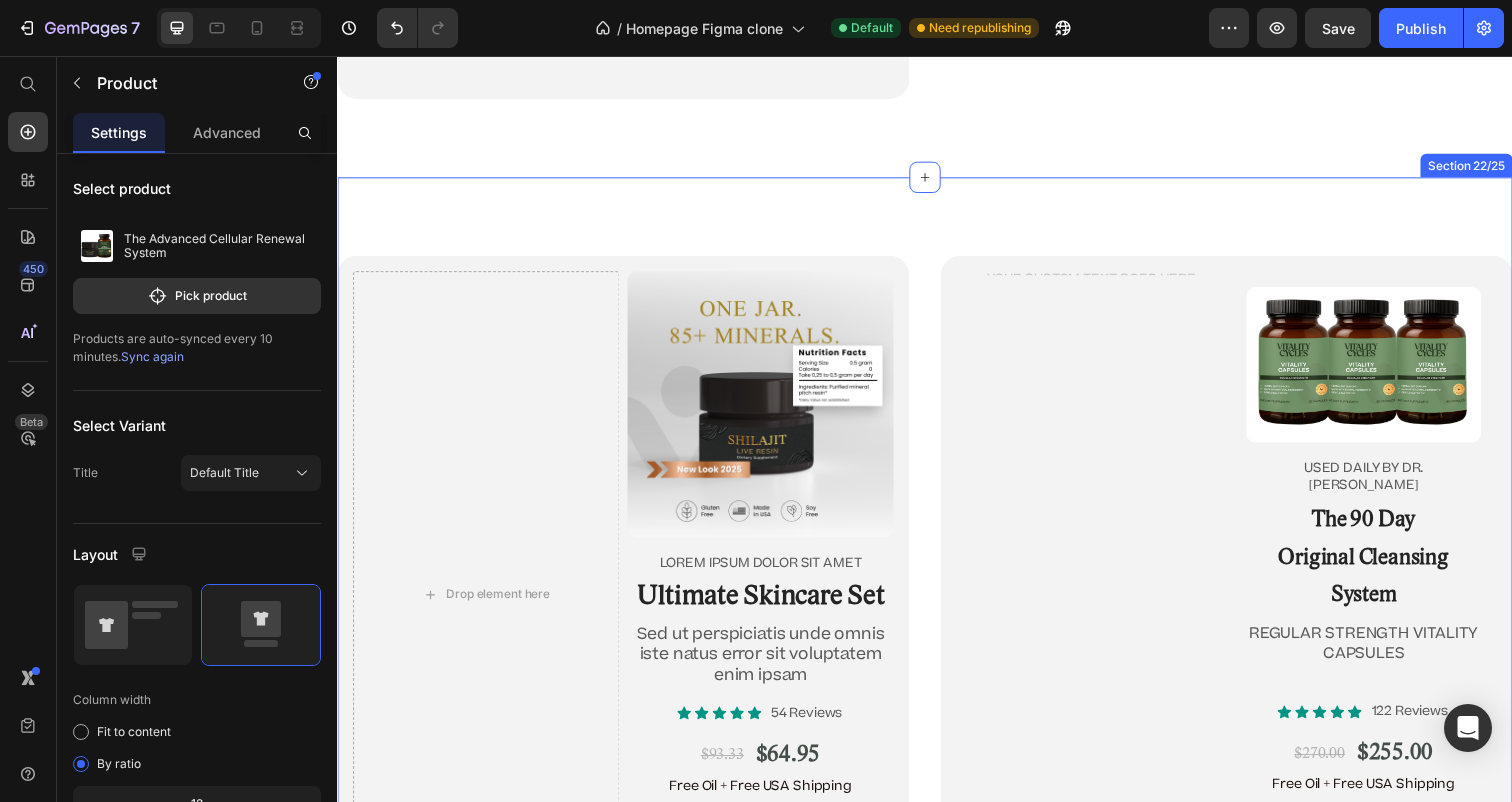 scroll, scrollTop: 12295, scrollLeft: 0, axis: vertical 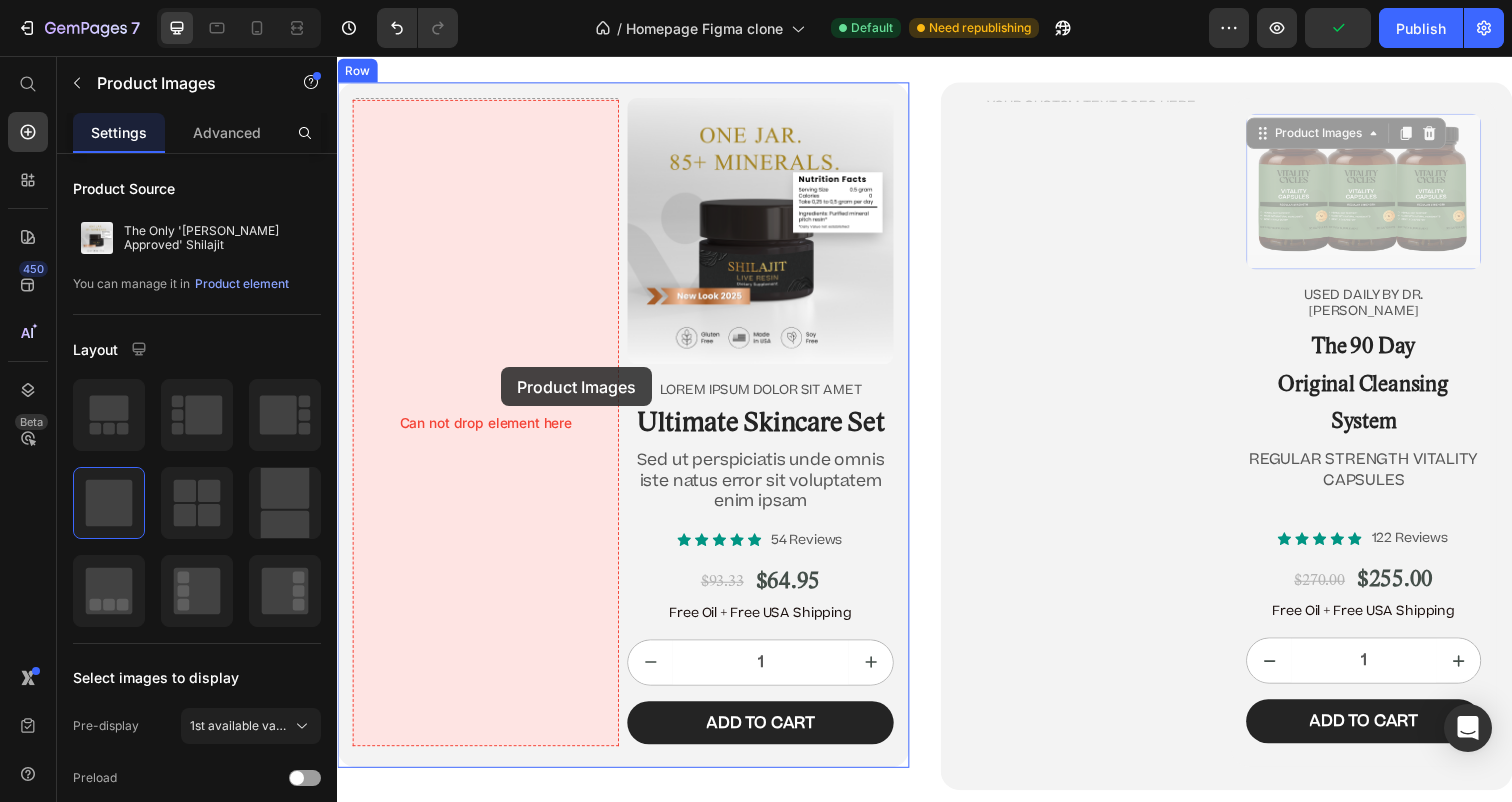 drag, startPoint x: 1339, startPoint y: 186, endPoint x: 499, endPoint y: 370, distance: 859.91626 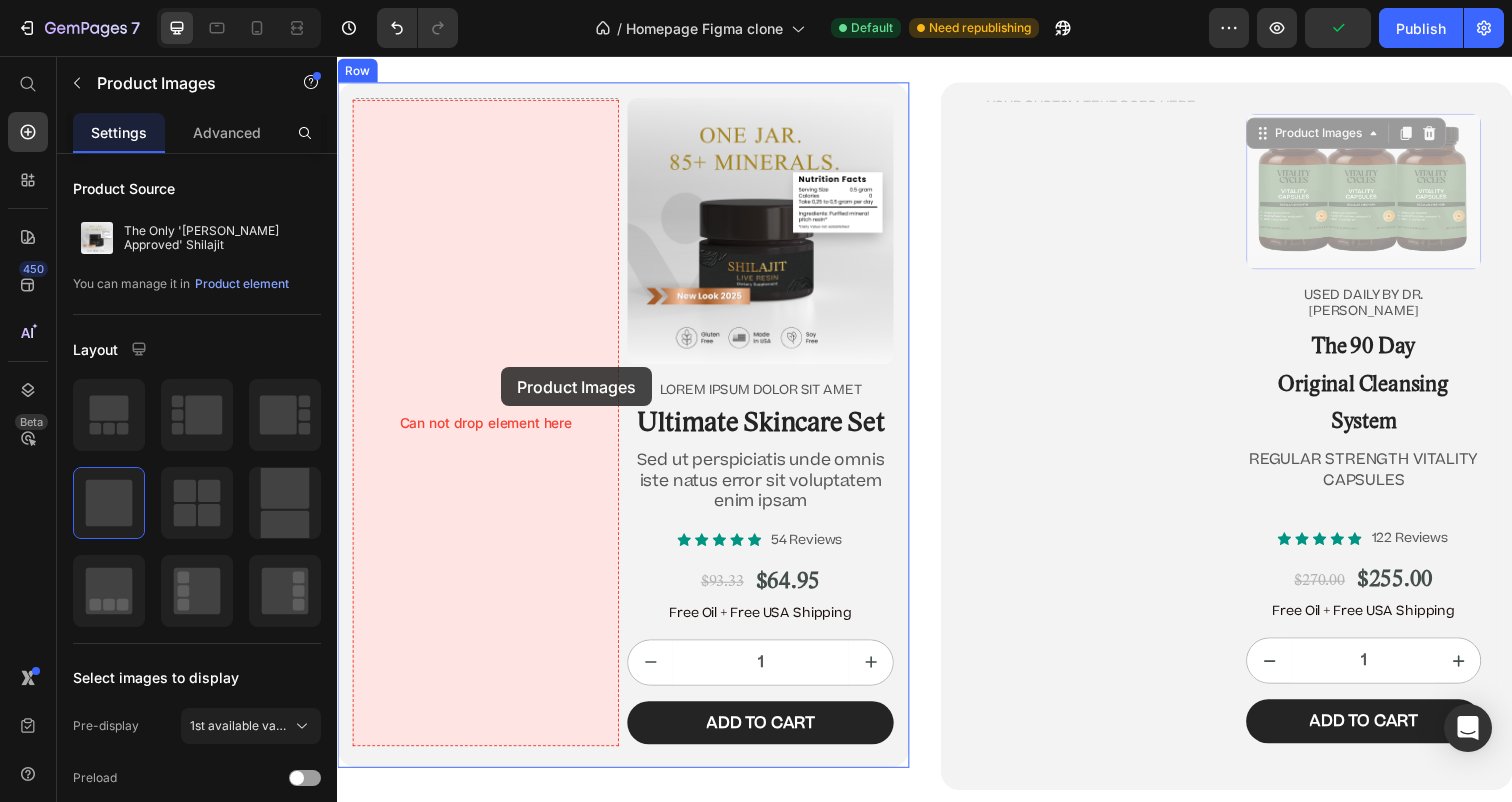 click on "Header Image “Before there was Big Pharma, there were bowel movements.”  Text Block [PERSON_NAME] Text Block Row Row
Icon
Icon
Icon
Icon
Icon Icon List 4.9/5  based on 4,974 reviews Text Block Row Doctor-Designed | 25,000+ [DEMOGRAPHIC_DATA] Cleansed | Not Sold in Stores Text Block                Title Line The Hidden [MEDICAL_DATA] Cleanse That’s Quietly Helping 25,000+ [DEMOGRAPHIC_DATA] Heal Naturally. Heading The Only Dr. [PERSON_NAME]-Approved Full-[MEDICAL_DATA] System Text Block Row Section 2/25 This is not a supplement. It’s not a detox powder. It’s a full-[MEDICAL_DATA] ritual that reclaims your health from the inside out. If you’ve ever wondered why you’re bloated, foggy, tired, or sick—and doctors never give you real answers—it’s time you read what got Dr. [PERSON_NAME] banned. Text Block If you’re over 45, struggle with digestion, energy, or feel like something’s ‘off’—this is for you. Text Block
Jump to the system Button Row Section 3/25 Heading Row" at bounding box center (937, -5533) 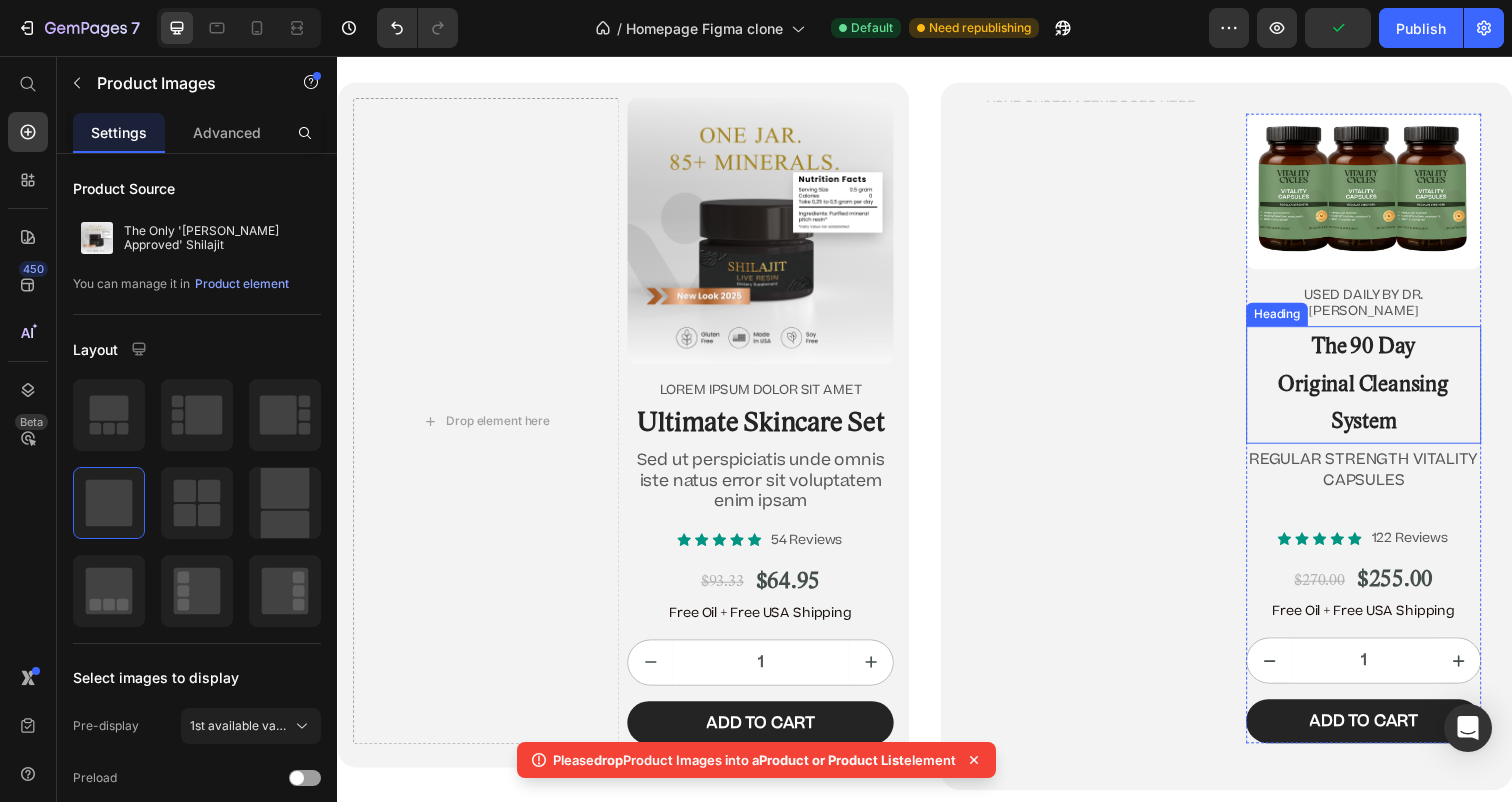 click on "The 90 Day  Original Cleansing System" at bounding box center (1385, 392) 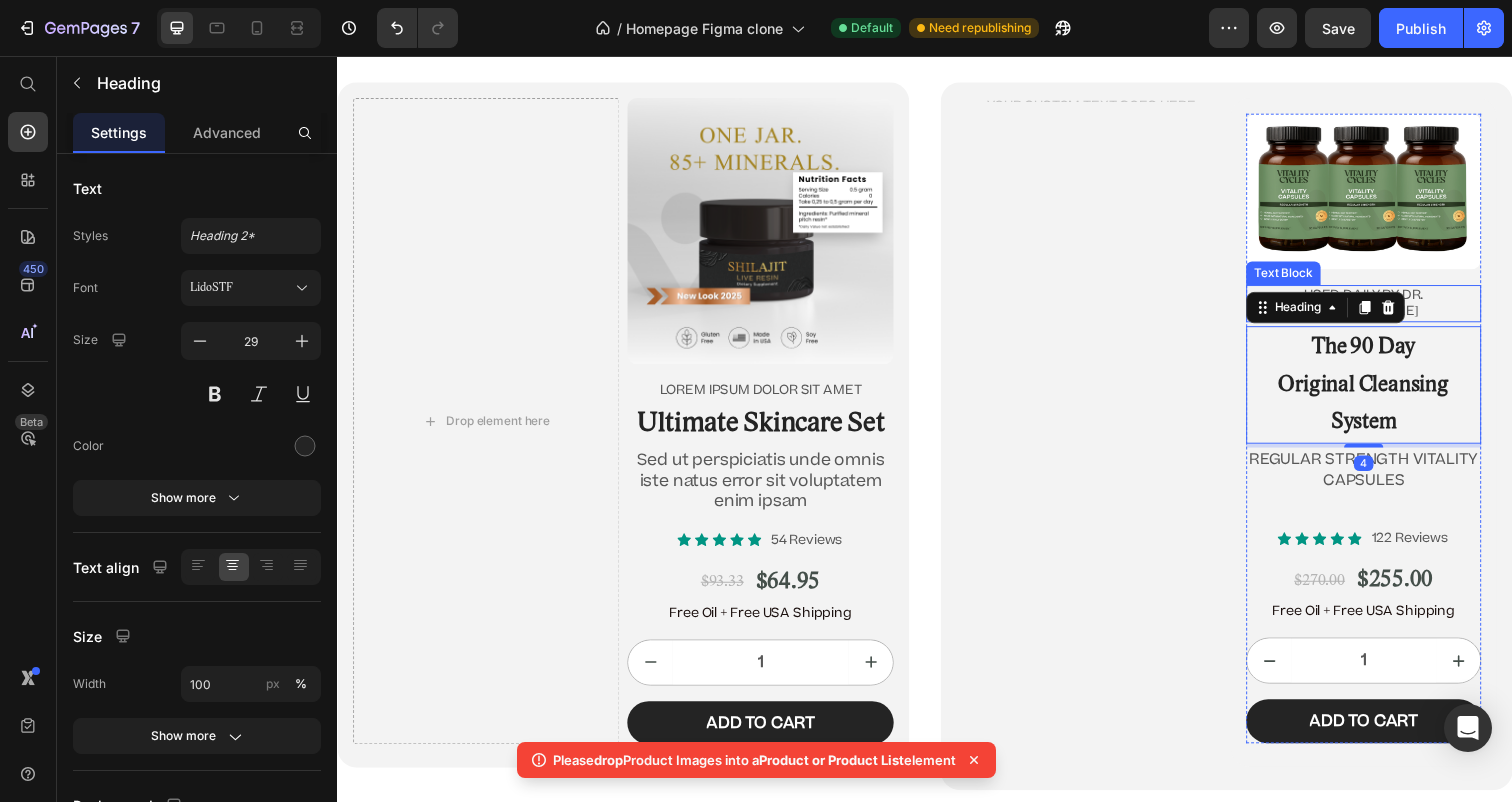 click on "Product Images USED DAILY BY DR. JENNIFER DANIELS Text Block The 90 Day  Original Cleansing System Heading   4 REGULAR STRENGTH VITALITY CAPSULES   Text Block" at bounding box center [1385, 327] 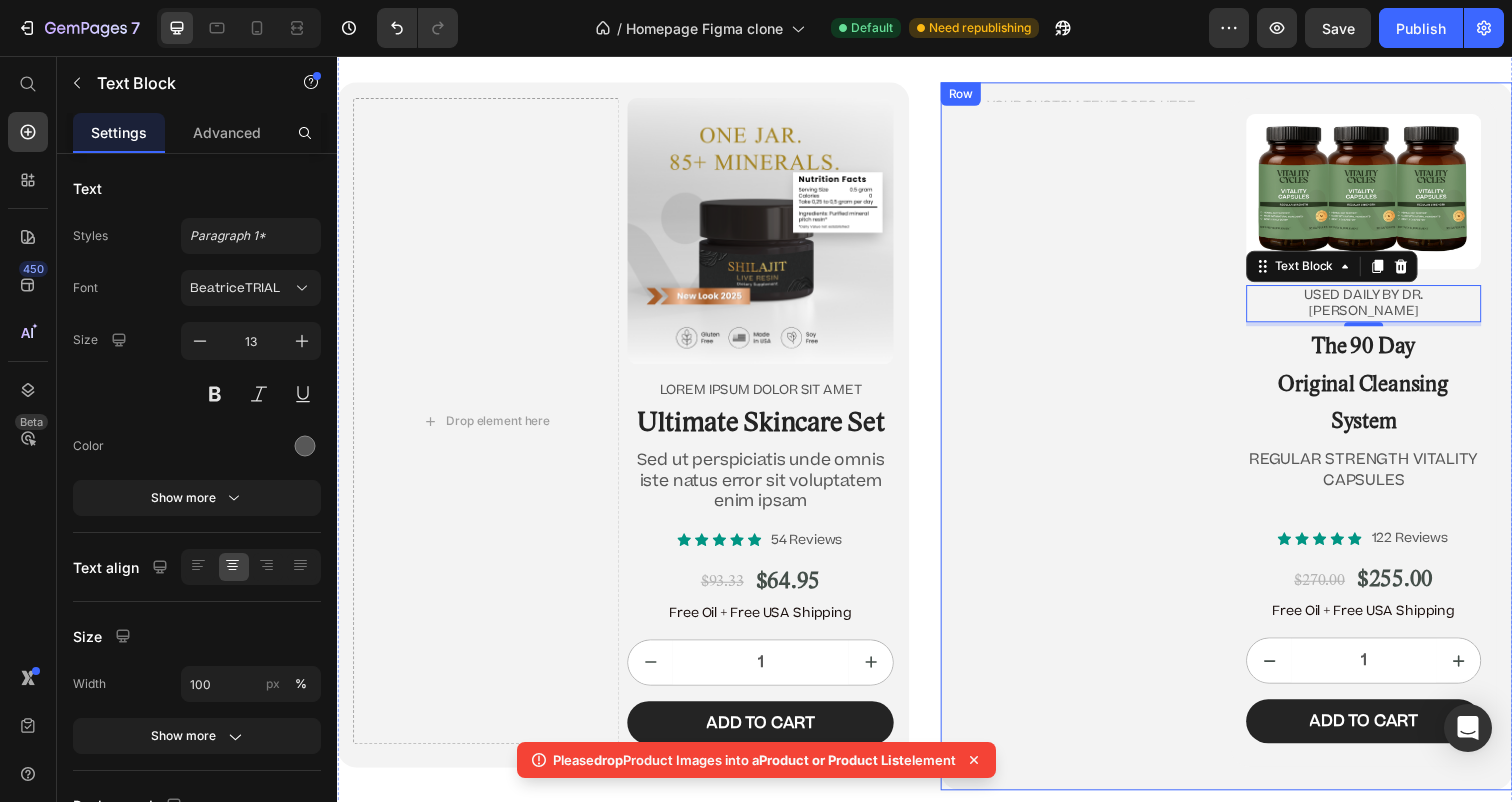 click on "Text Block Product Images USED DAILY BY DR. JENNIFER DANIELS Text Block   4 The 90 Day  Original Cleansing System Heading REGULAR STRENGTH VITALITY CAPSULES   Text Block Icon Icon Icon Icon Icon Icon List 122 Reviews Text Block Row $270.00 Product Price $255.00 Product Price Row Free Oil + Free USA Shipping Text Block 1 Product Quantity Add to cart Add to Cart Row Product Row Row" at bounding box center (1245, 444) 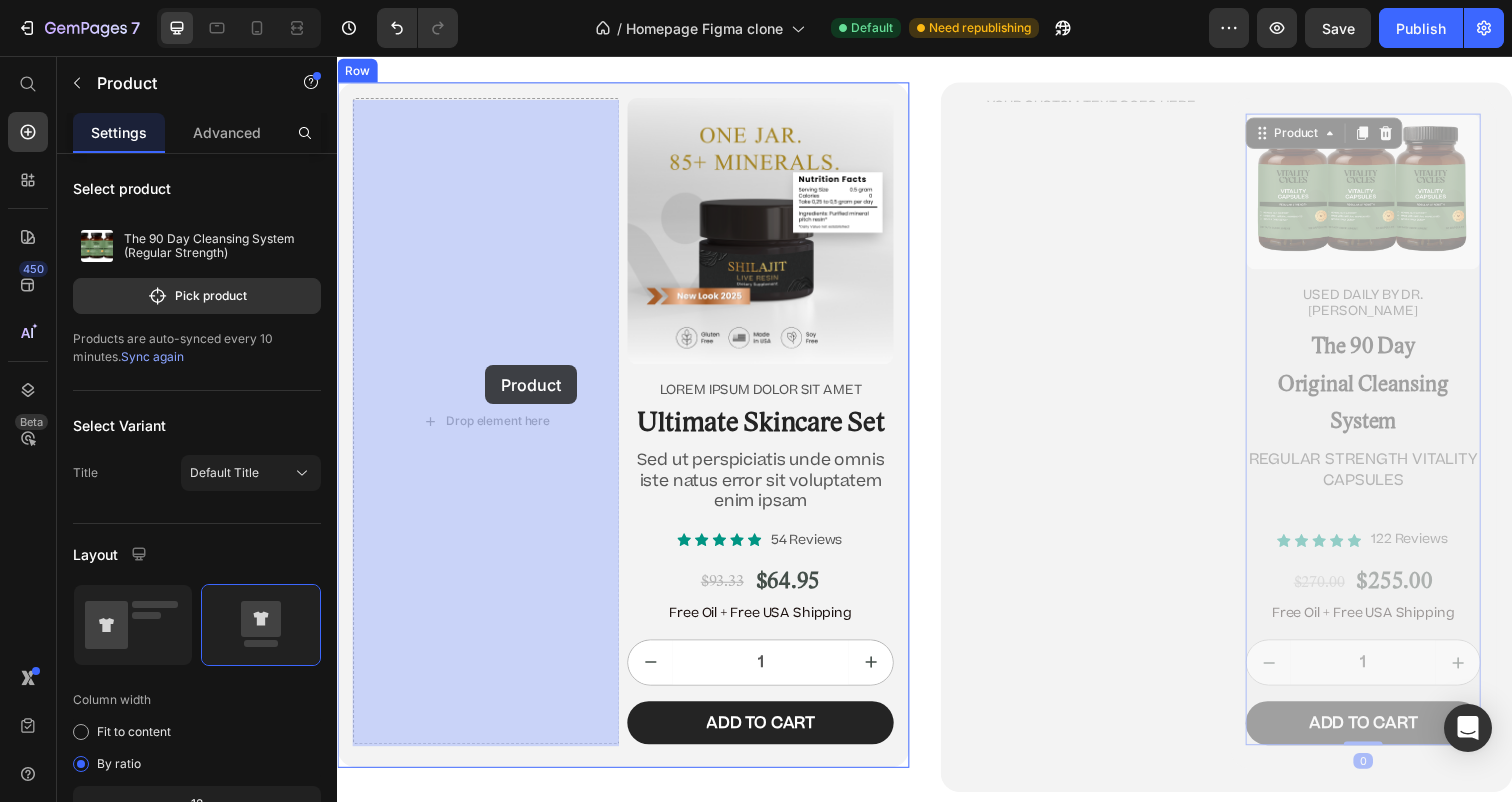 drag, startPoint x: 1490, startPoint y: 331, endPoint x: 485, endPoint y: 365, distance: 1005.57495 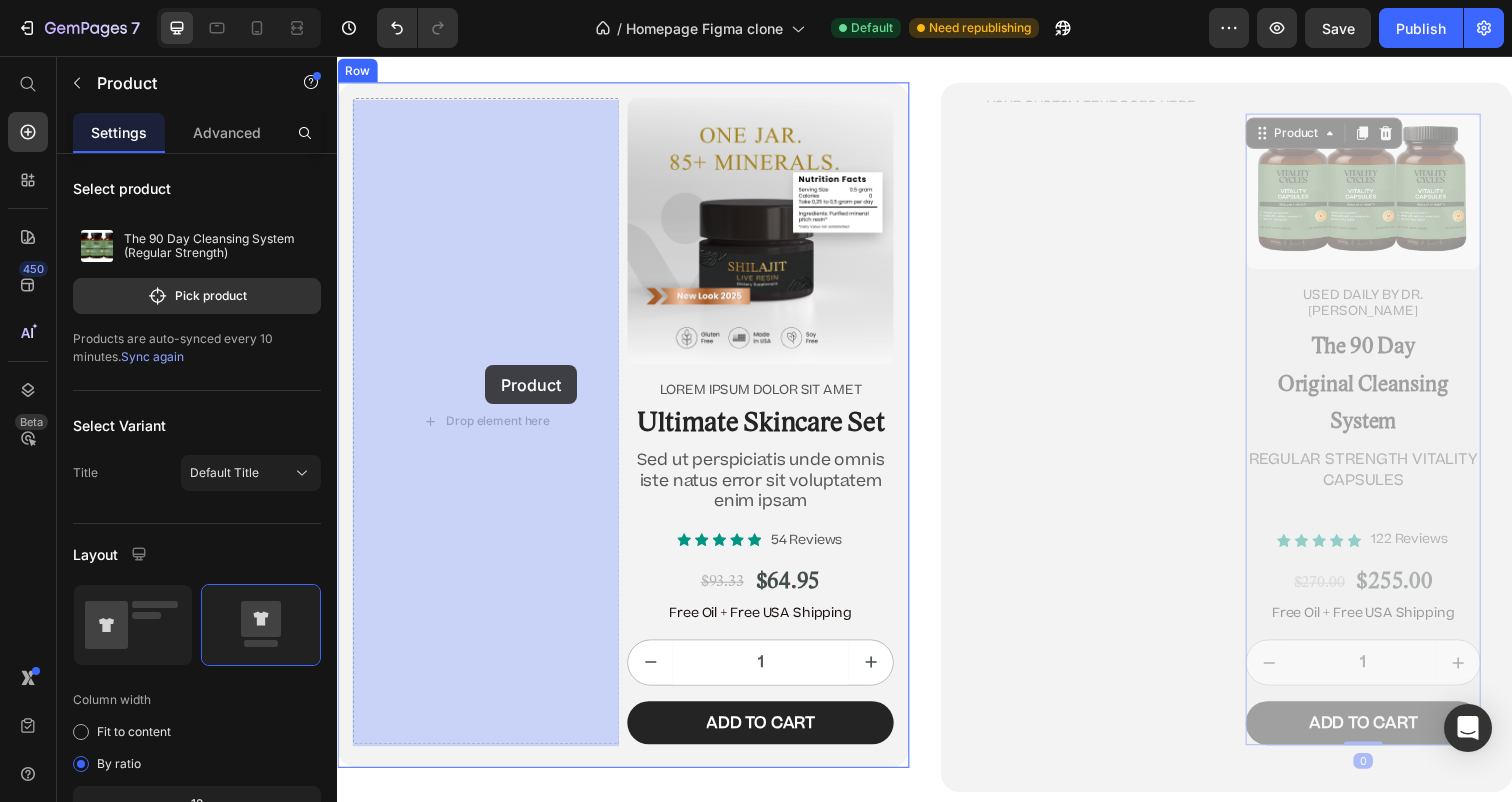 click on "Header Image “Before there was Big Pharma, there were bowel movements.”  Text Block [PERSON_NAME] Text Block Row Row
Icon
Icon
Icon
Icon
Icon Icon List 4.9/5  based on 4,974 reviews Text Block Row Doctor-Designed | 25,000+ [DEMOGRAPHIC_DATA] Cleansed | Not Sold in Stores Text Block                Title Line The Hidden [MEDICAL_DATA] Cleanse That’s Quietly Helping 25,000+ [DEMOGRAPHIC_DATA] Heal Naturally. Heading The Only Dr. [PERSON_NAME]-Approved Full-[MEDICAL_DATA] System Text Block Row Section 2/25 This is not a supplement. It’s not a detox powder. It’s a full-[MEDICAL_DATA] ritual that reclaims your health from the inside out. If you’ve ever wondered why you’re bloated, foggy, tired, or sick—and doctors never give you real answers—it’s time you read what got Dr. [PERSON_NAME] banned. Text Block If you’re over 45, struggle with digestion, energy, or feel like something’s ‘off’—this is for you. Text Block
Jump to the system Button Row Section 3/25 Heading Row" at bounding box center (937, -5532) 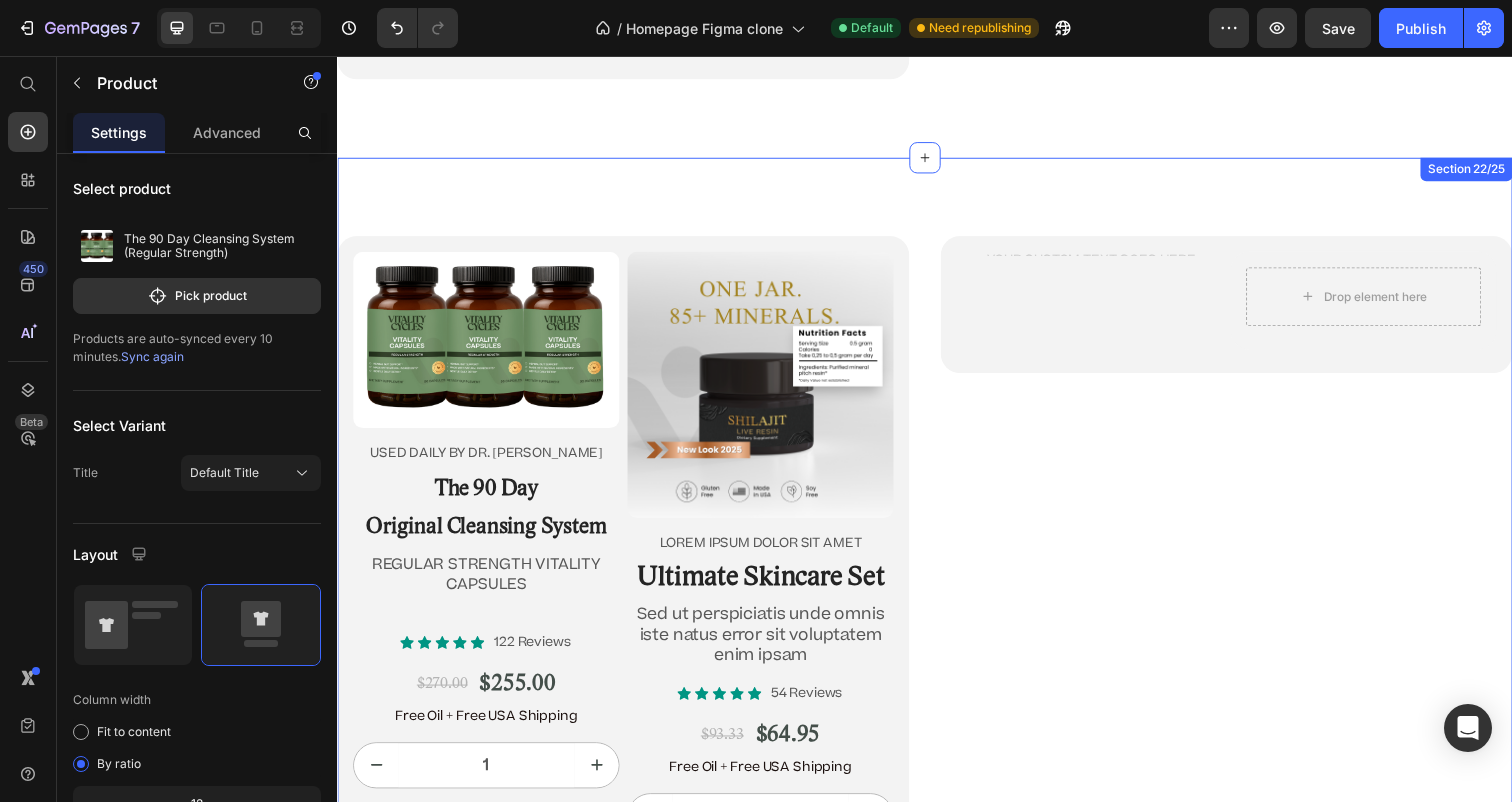 scroll, scrollTop: 12107, scrollLeft: 0, axis: vertical 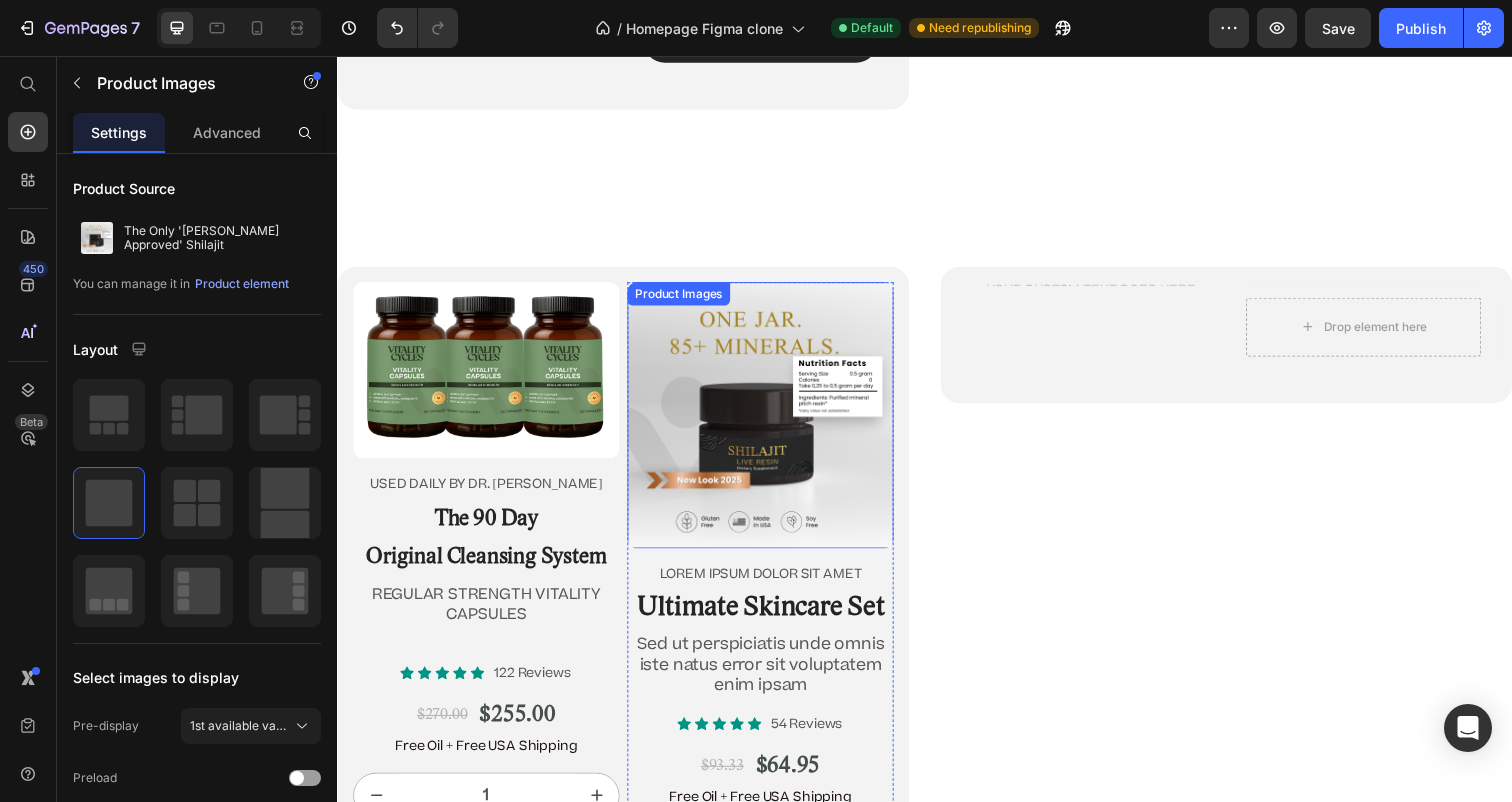 click at bounding box center [769, 423] 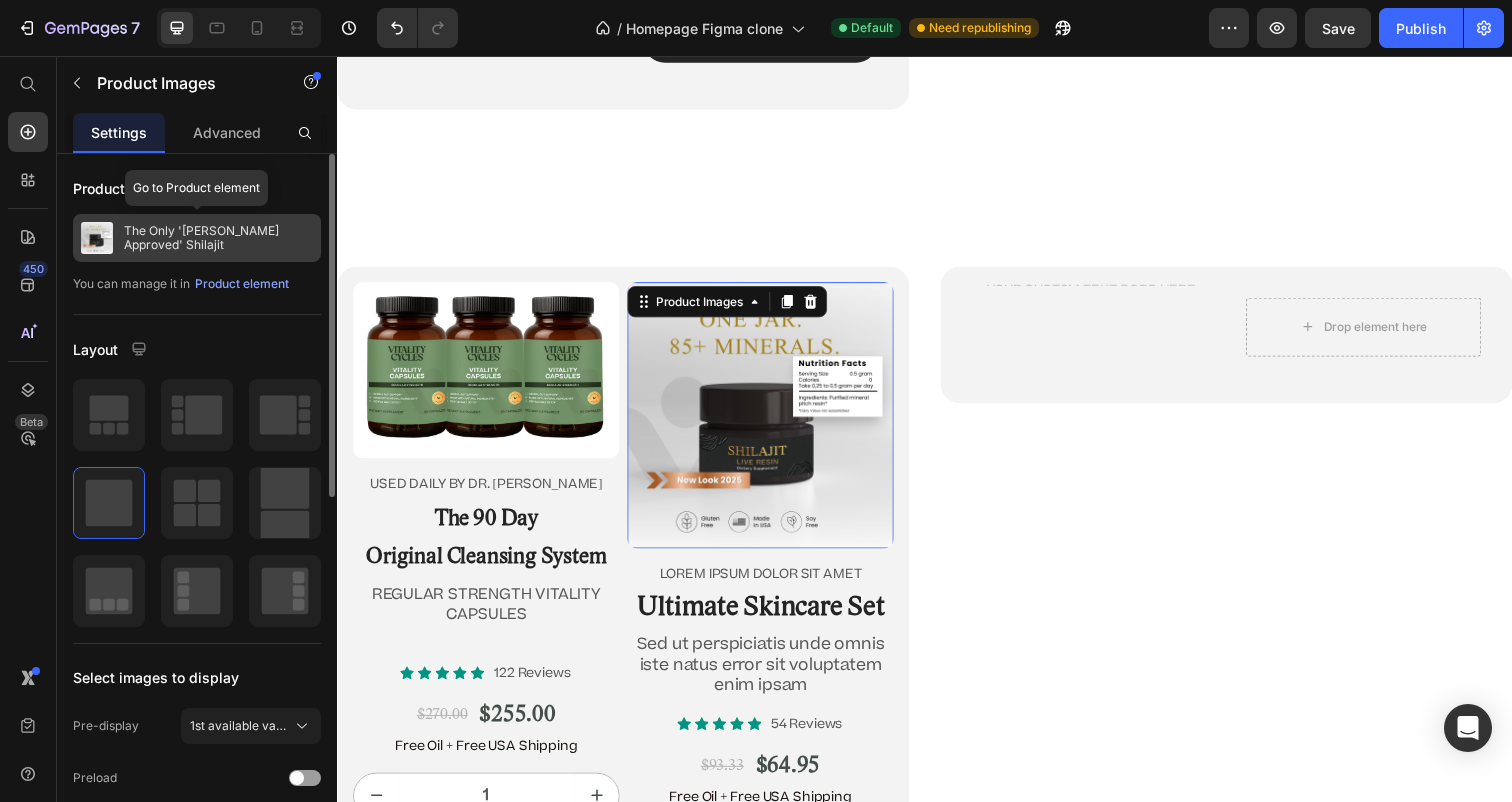 click on "The Only 'Dr Daniels Approved' Shilajit" at bounding box center [218, 238] 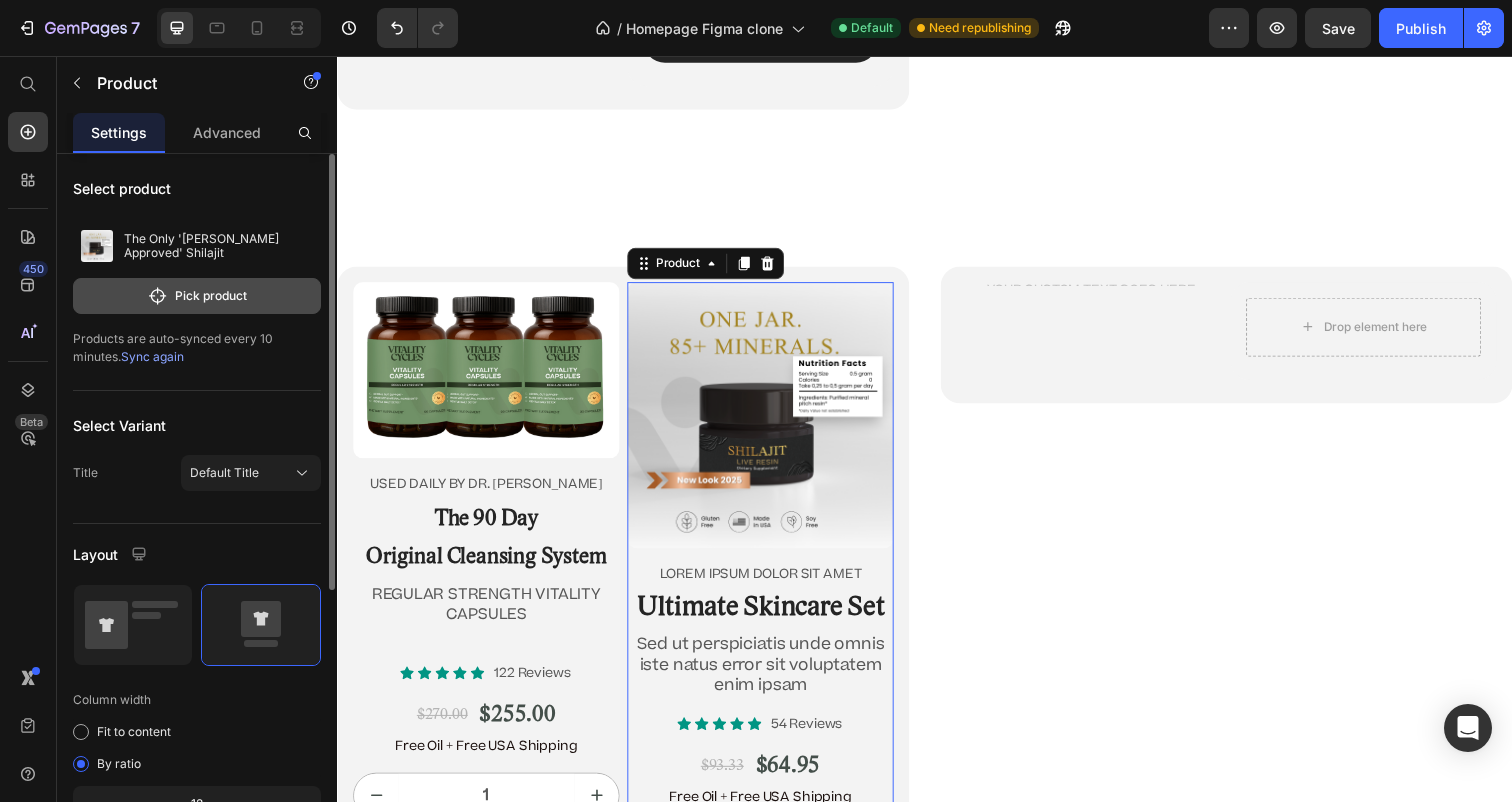 click on "Pick product" 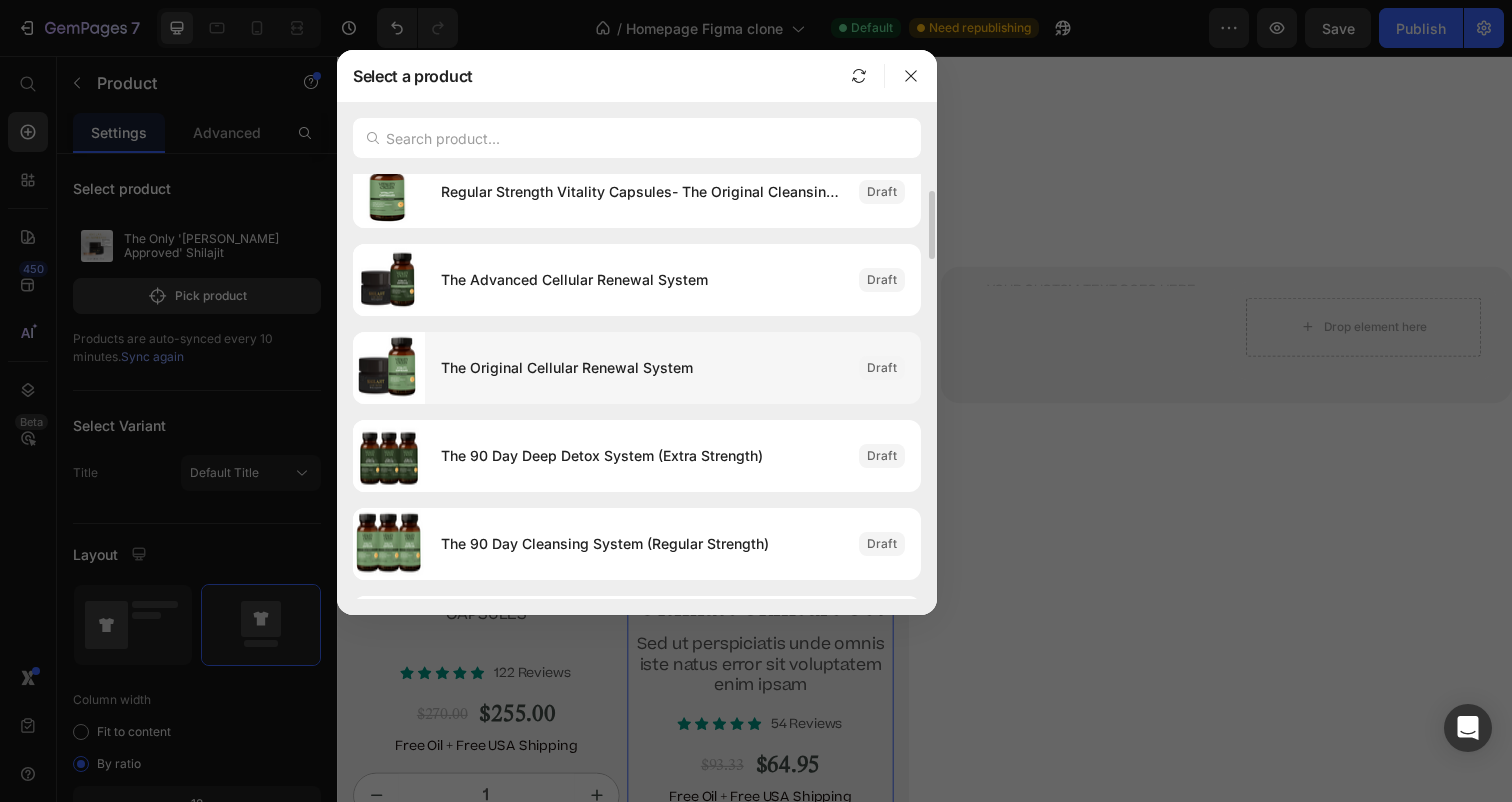 scroll, scrollTop: 108, scrollLeft: 0, axis: vertical 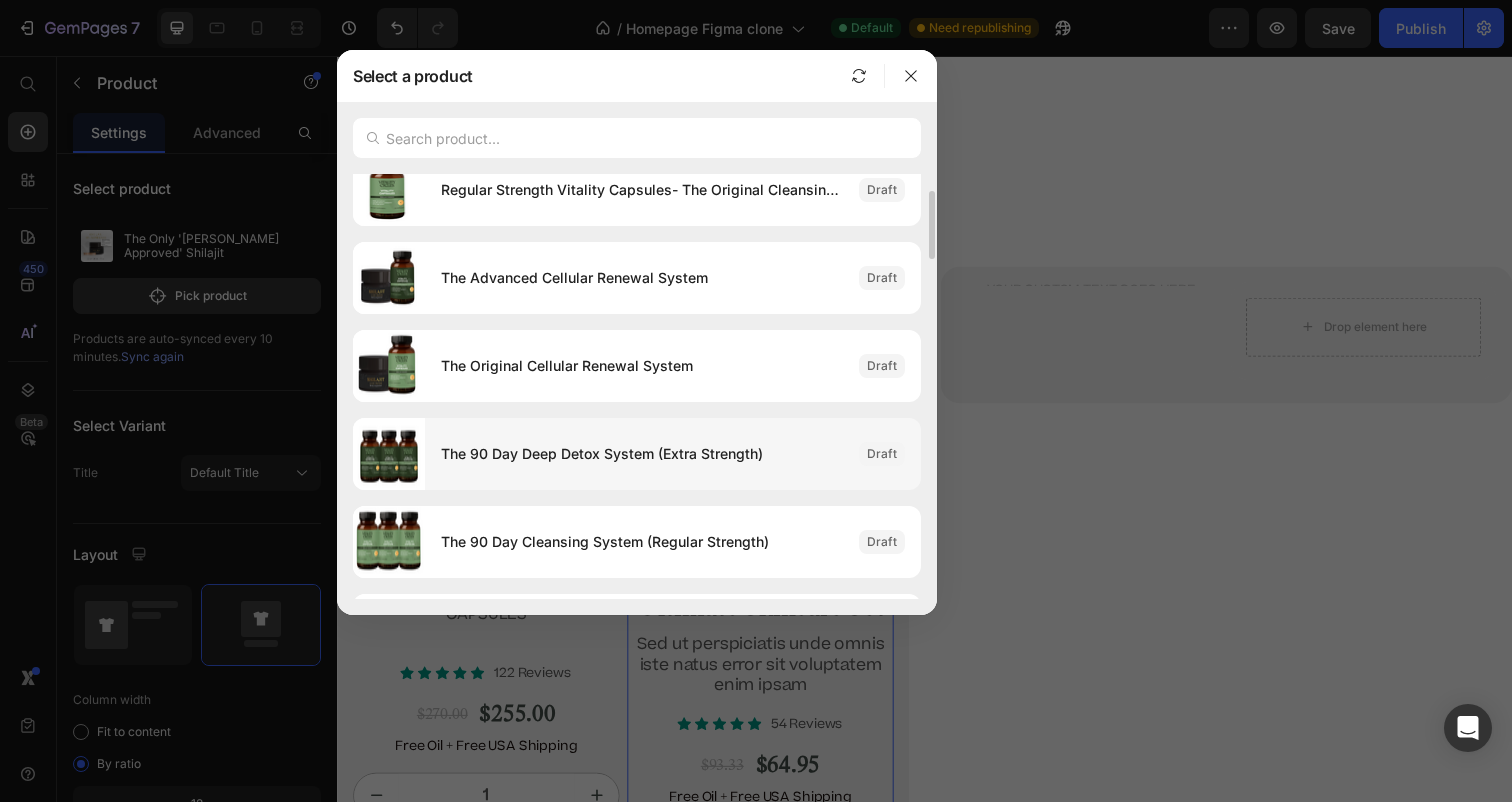 click on "The 90 Day Deep Detox System (Extra Strength)" at bounding box center (642, 454) 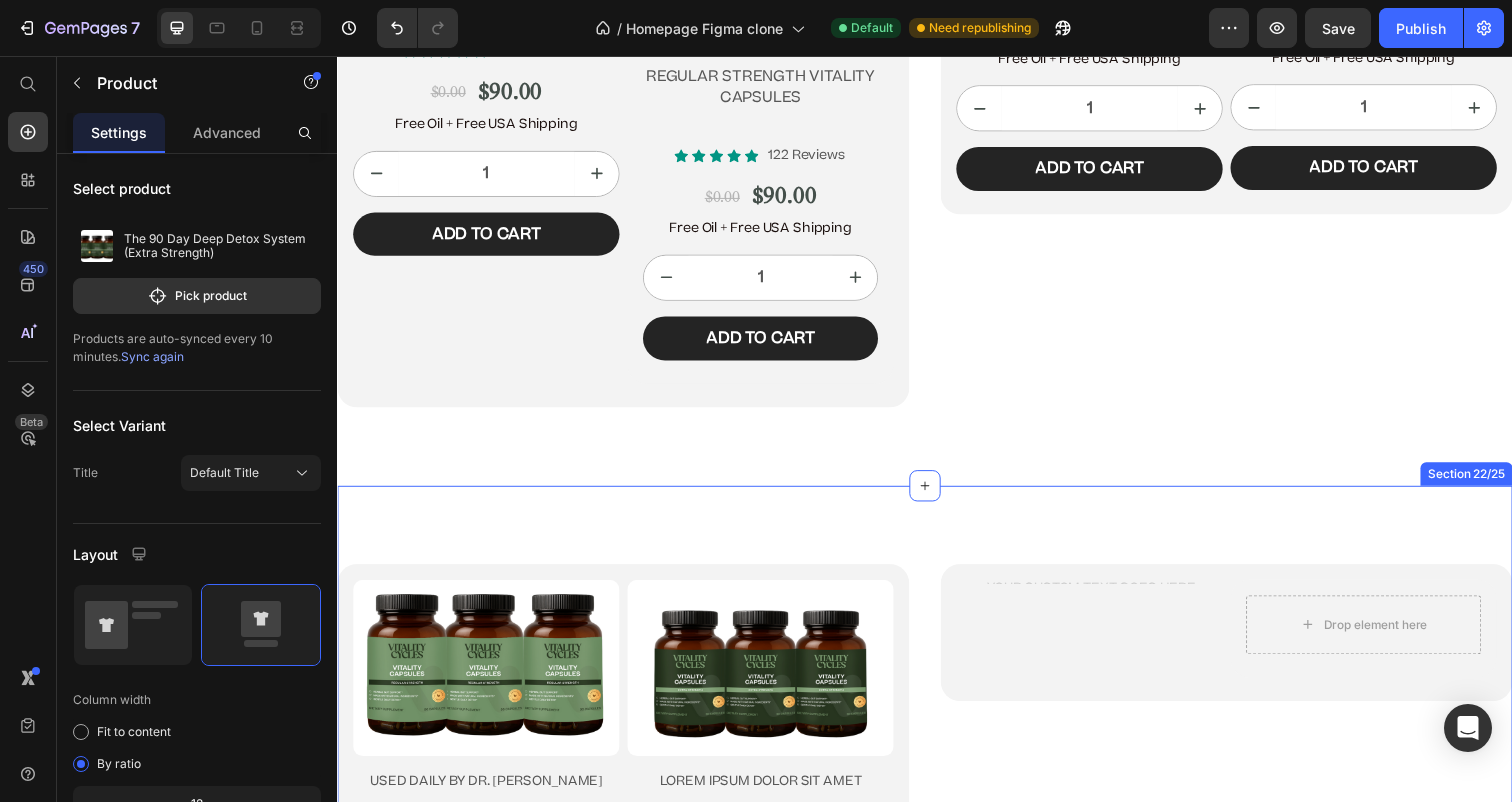 scroll, scrollTop: 11131, scrollLeft: 0, axis: vertical 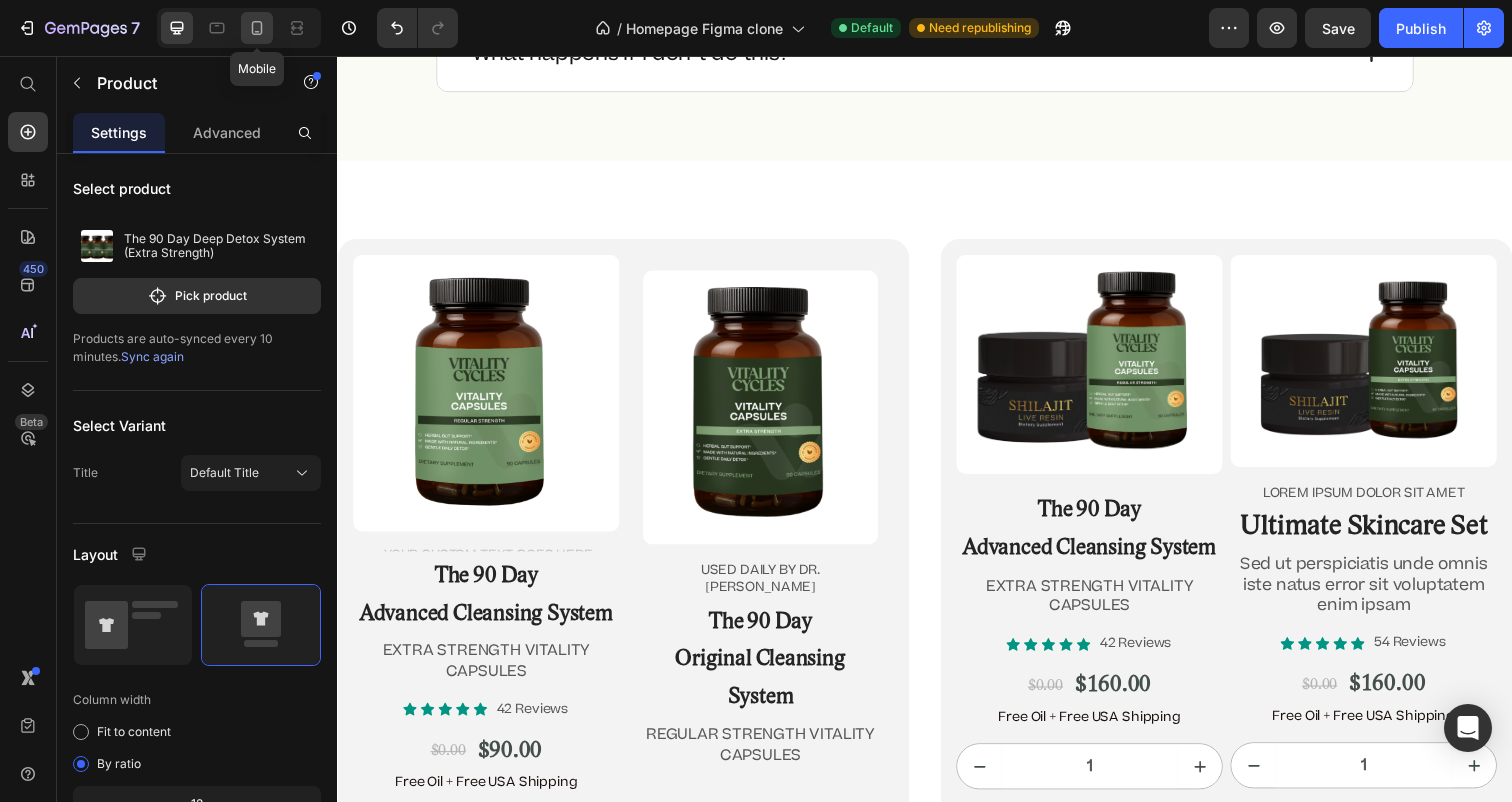 click 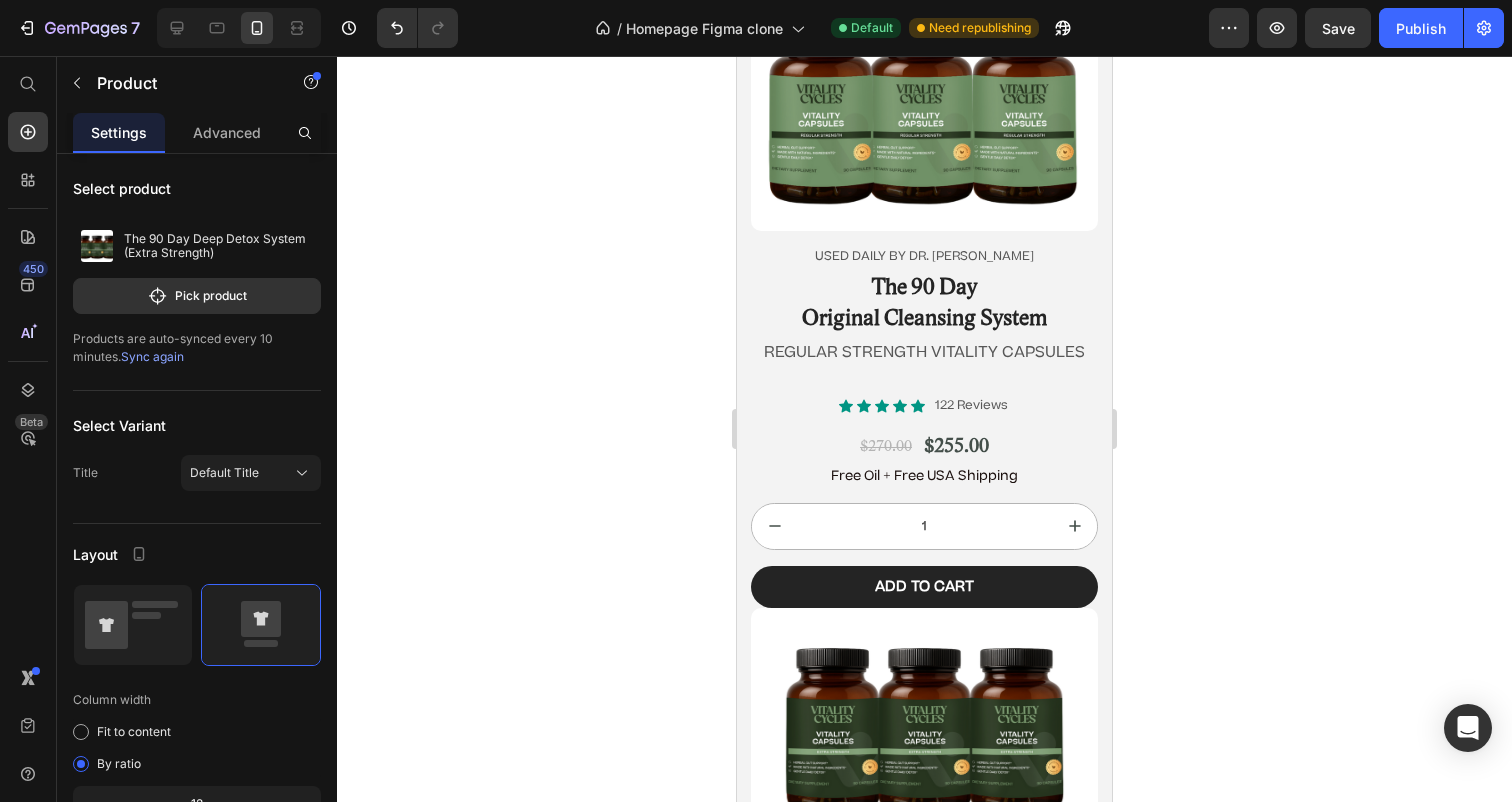 scroll, scrollTop: 14040, scrollLeft: 0, axis: vertical 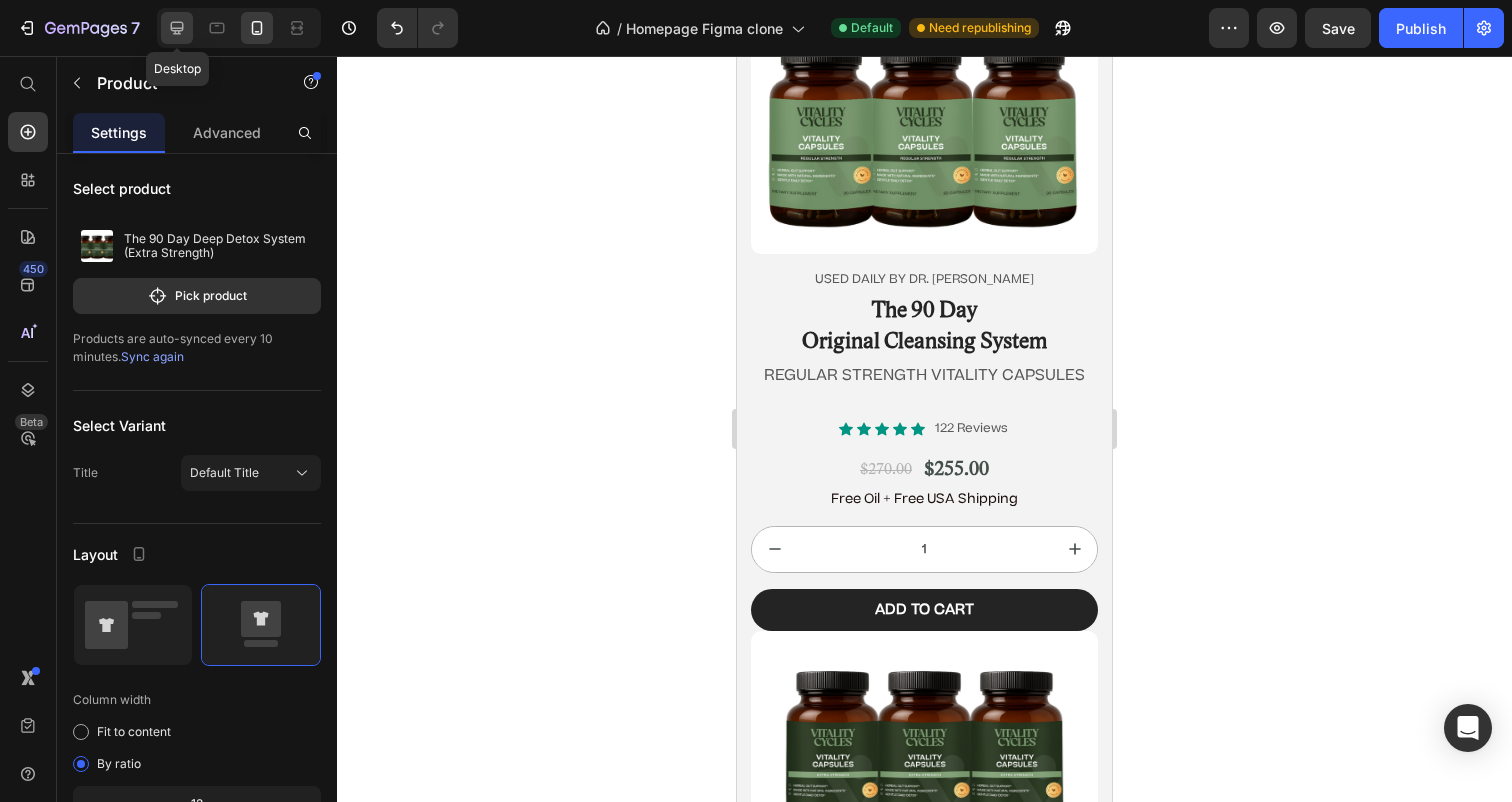 click 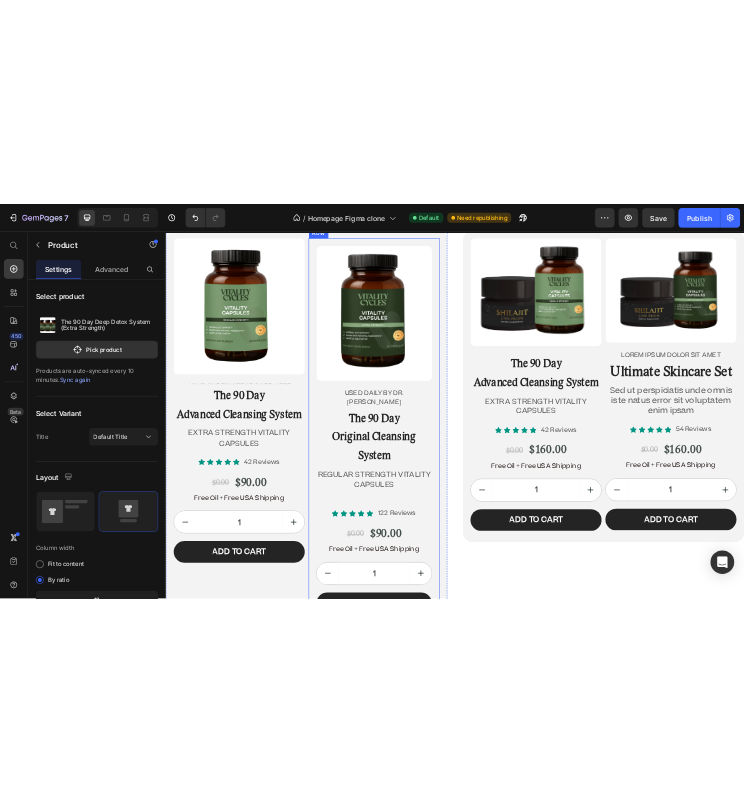 scroll, scrollTop: 13270, scrollLeft: 0, axis: vertical 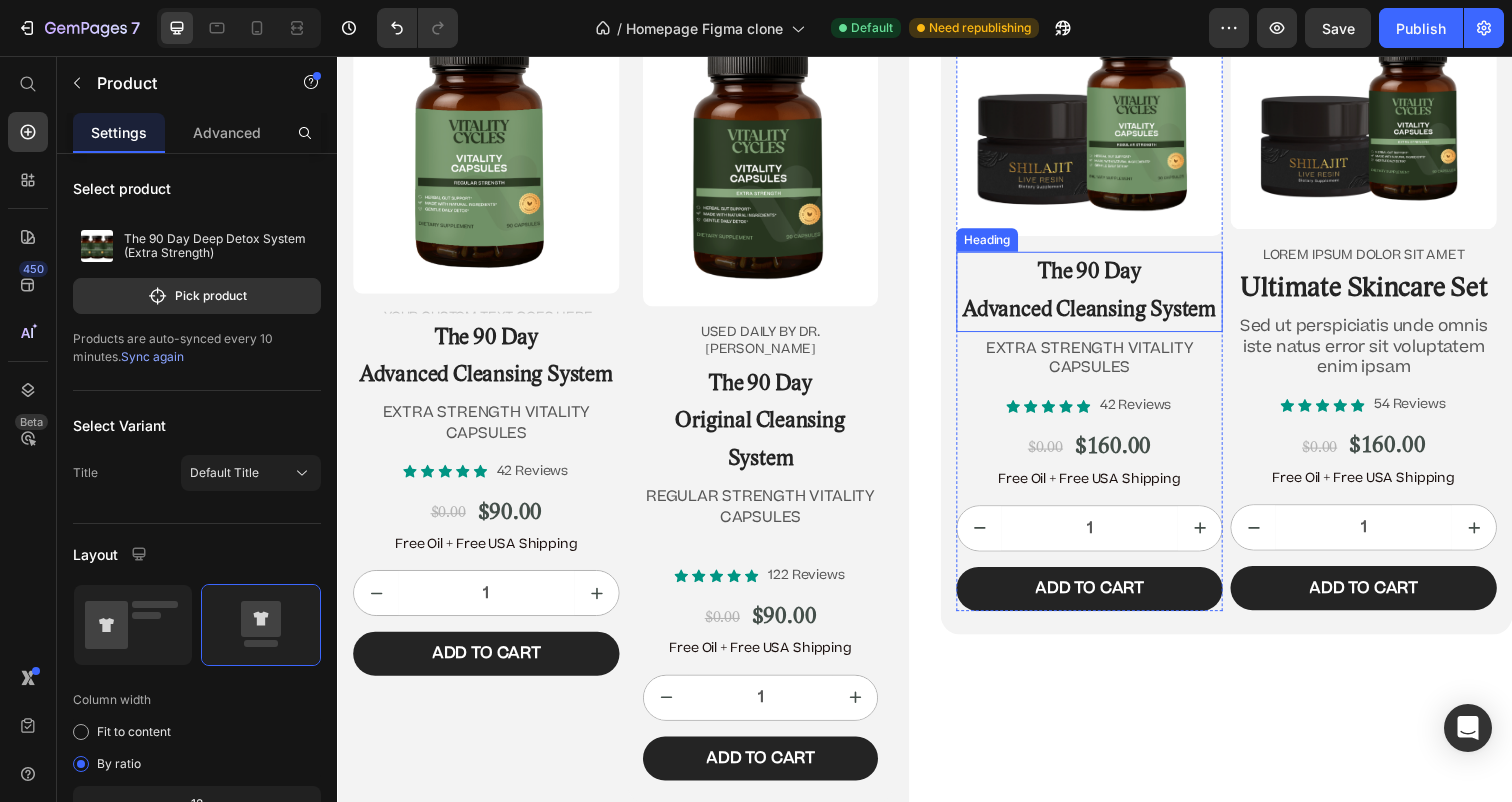 click on "Advanced Cleansing System" at bounding box center [1105, 316] 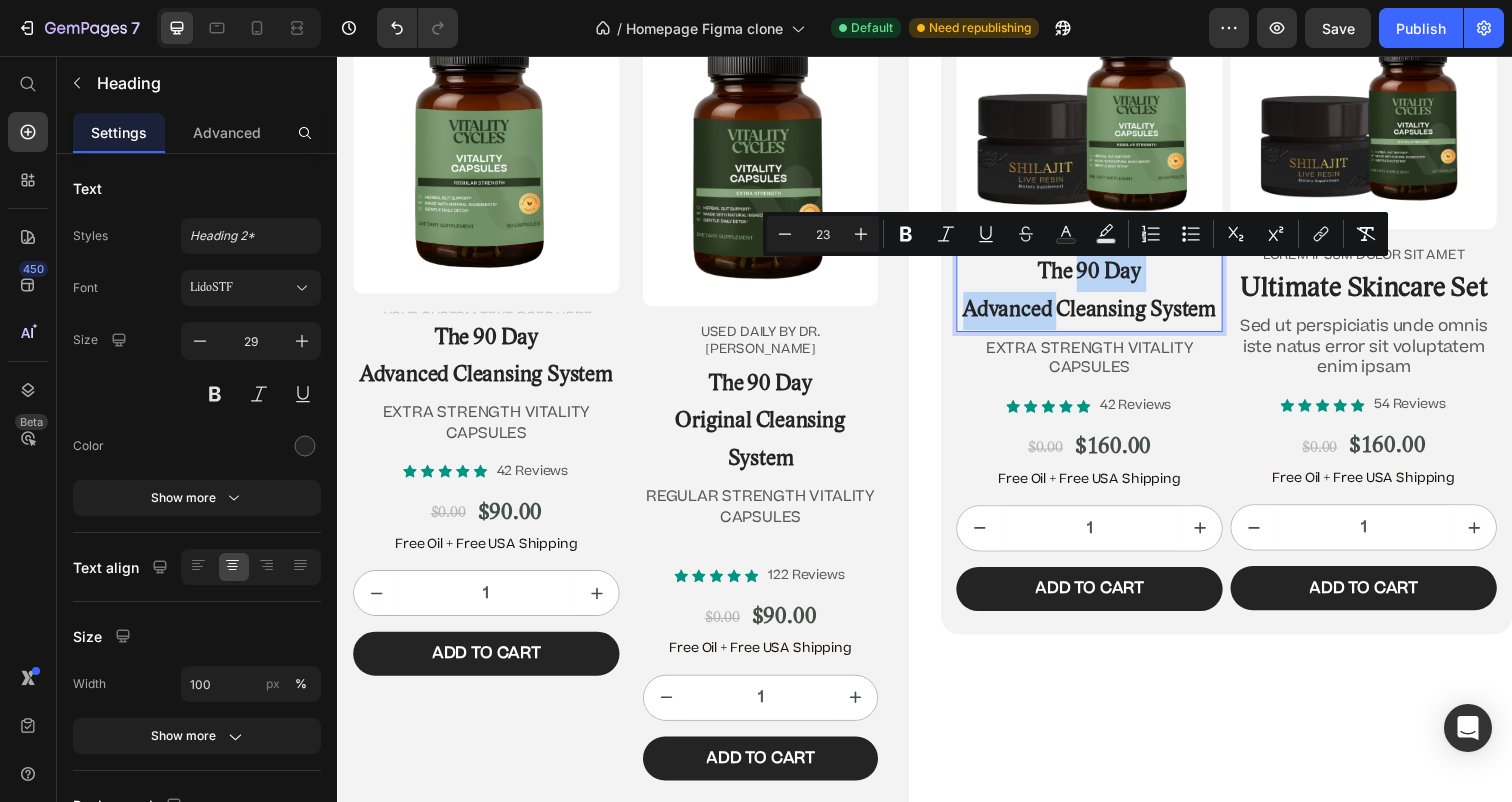 drag, startPoint x: 1106, startPoint y: 318, endPoint x: 1090, endPoint y: 276, distance: 44.94441 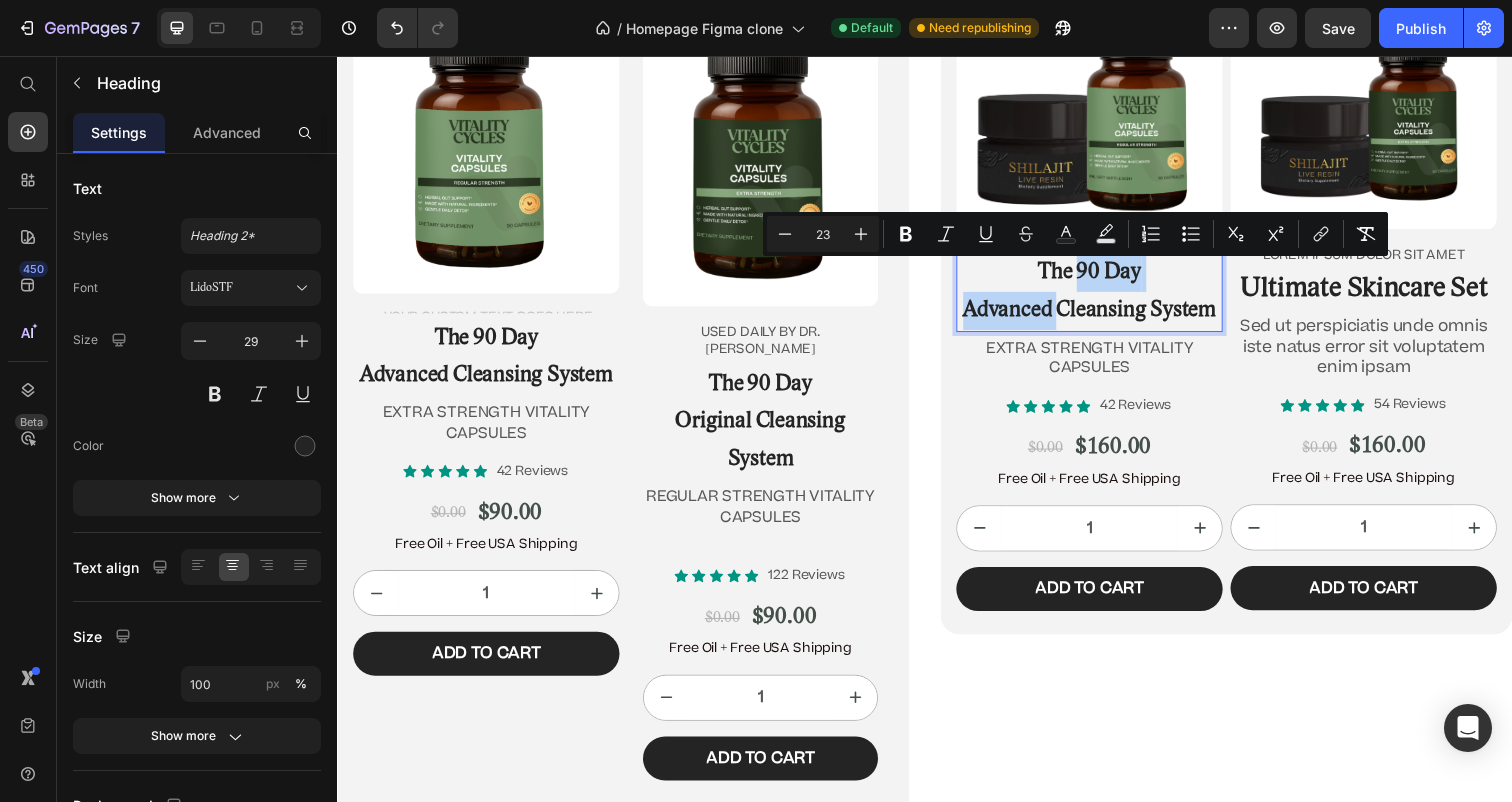 click on "The 90 Day  Advanced Cleansing System" at bounding box center (1105, 296) 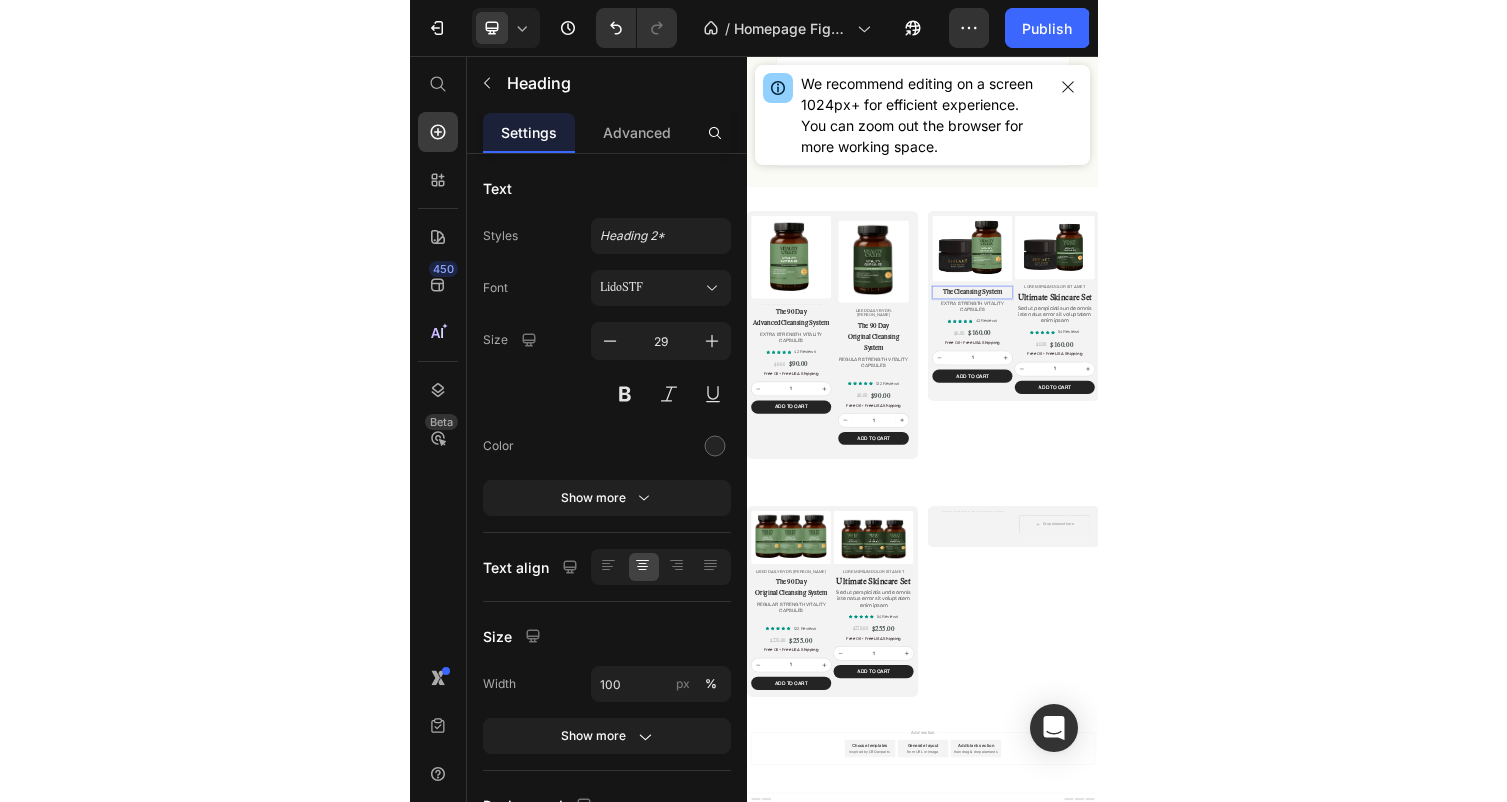scroll, scrollTop: 12287, scrollLeft: 0, axis: vertical 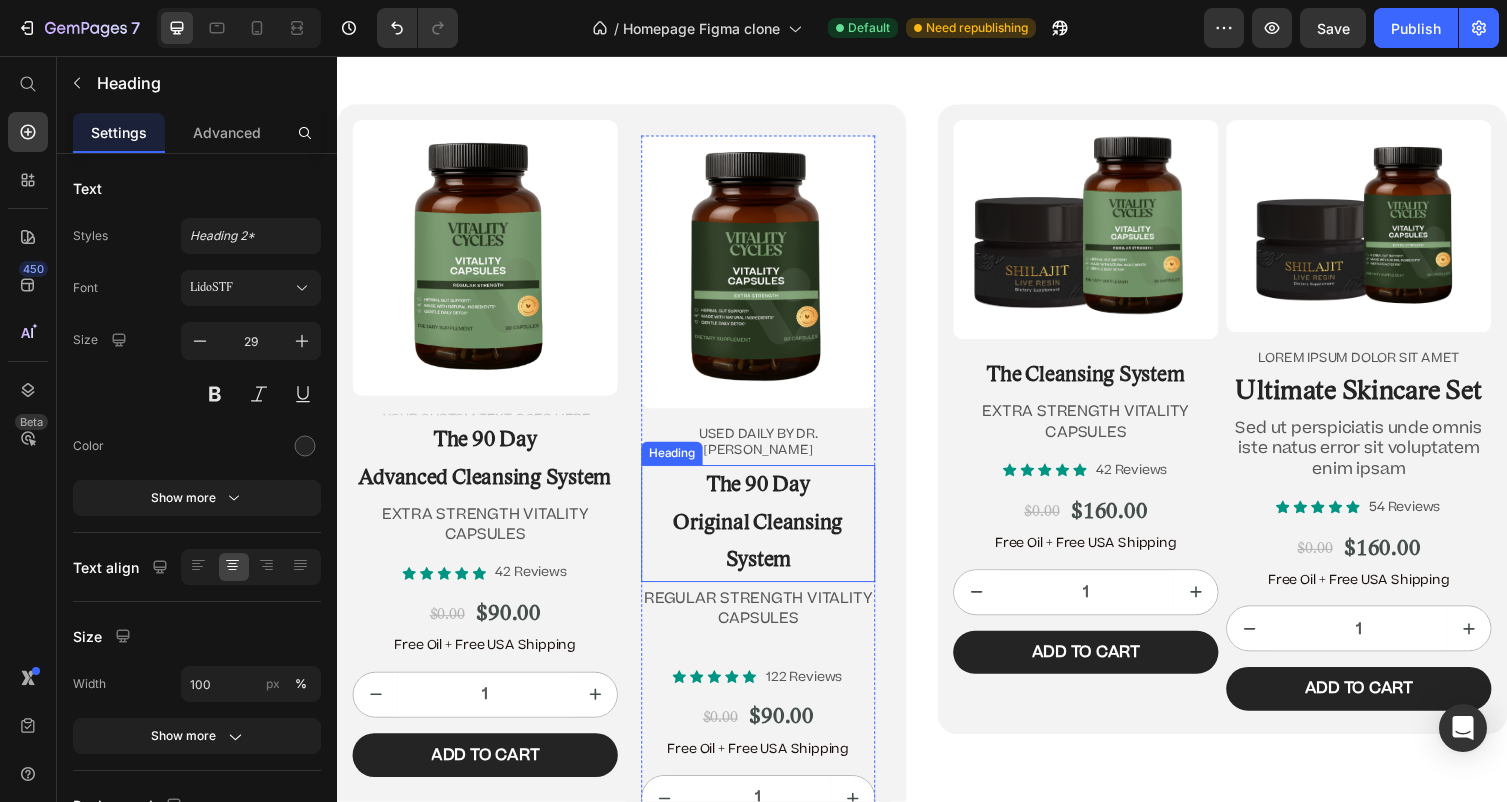 click on "Original Cleansing System" at bounding box center (769, 555) 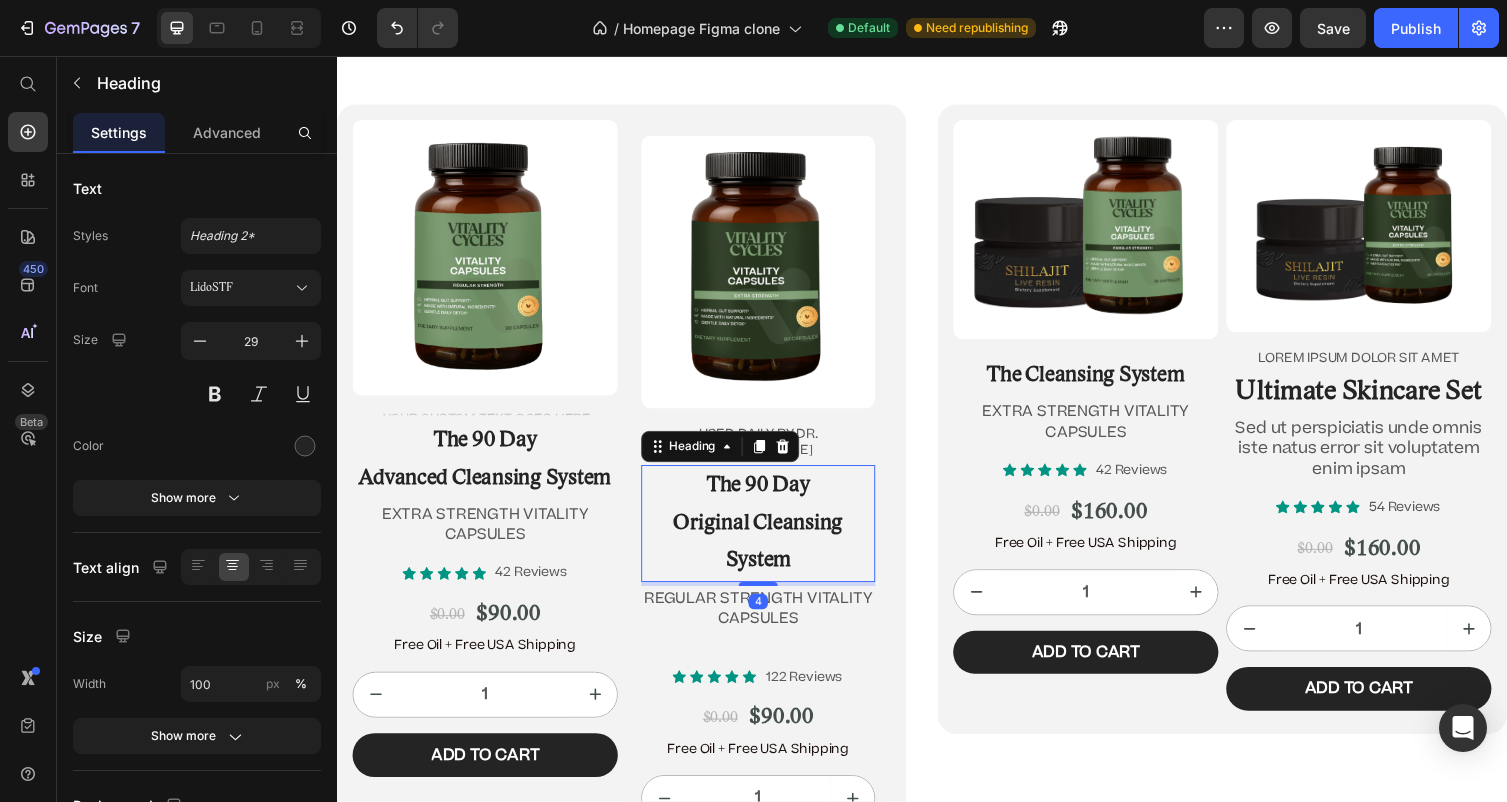 click on "The 90 Day  Original Cleansing System" at bounding box center (769, 536) 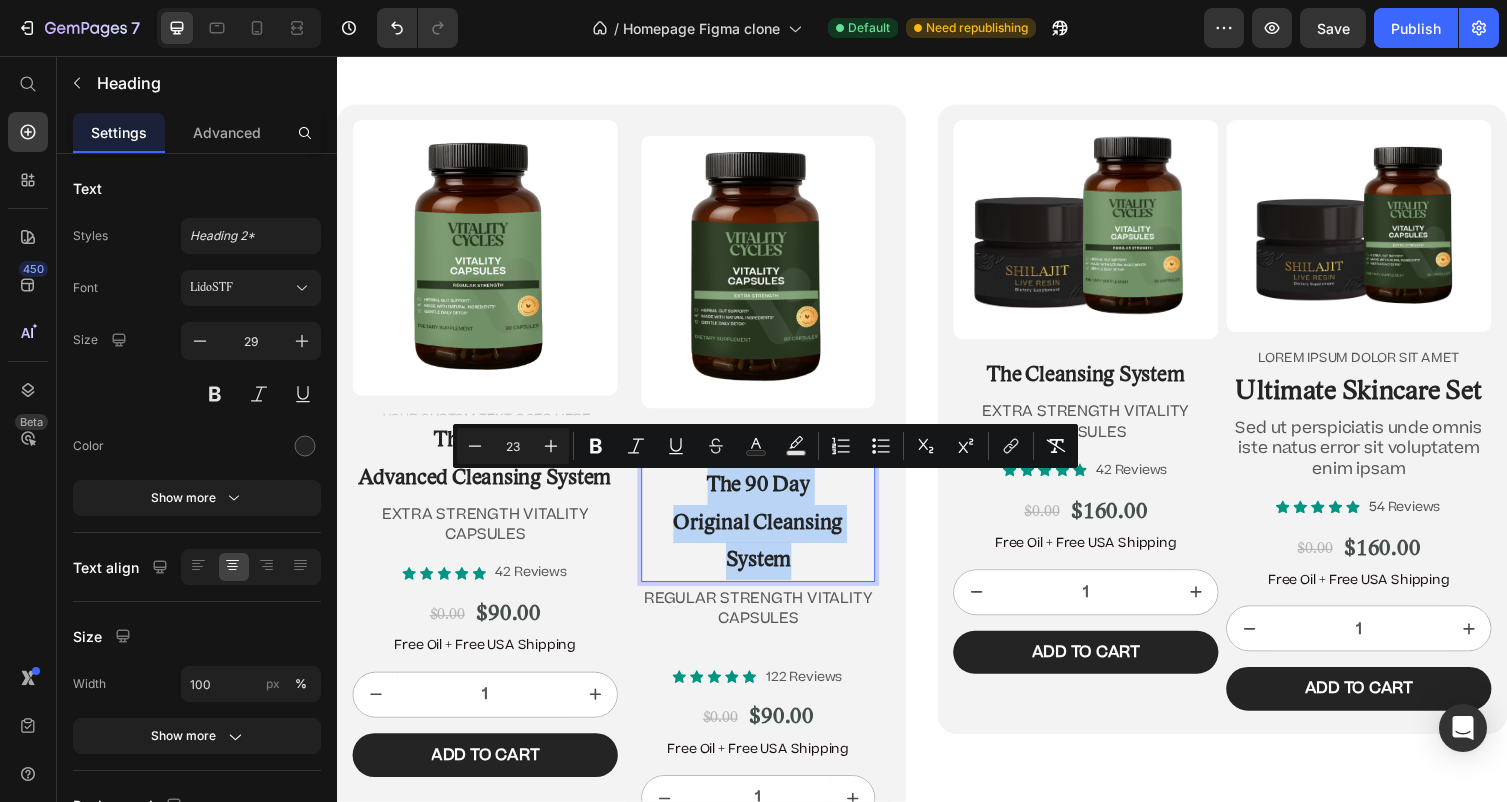 drag, startPoint x: 816, startPoint y: 578, endPoint x: 697, endPoint y: 493, distance: 146.23953 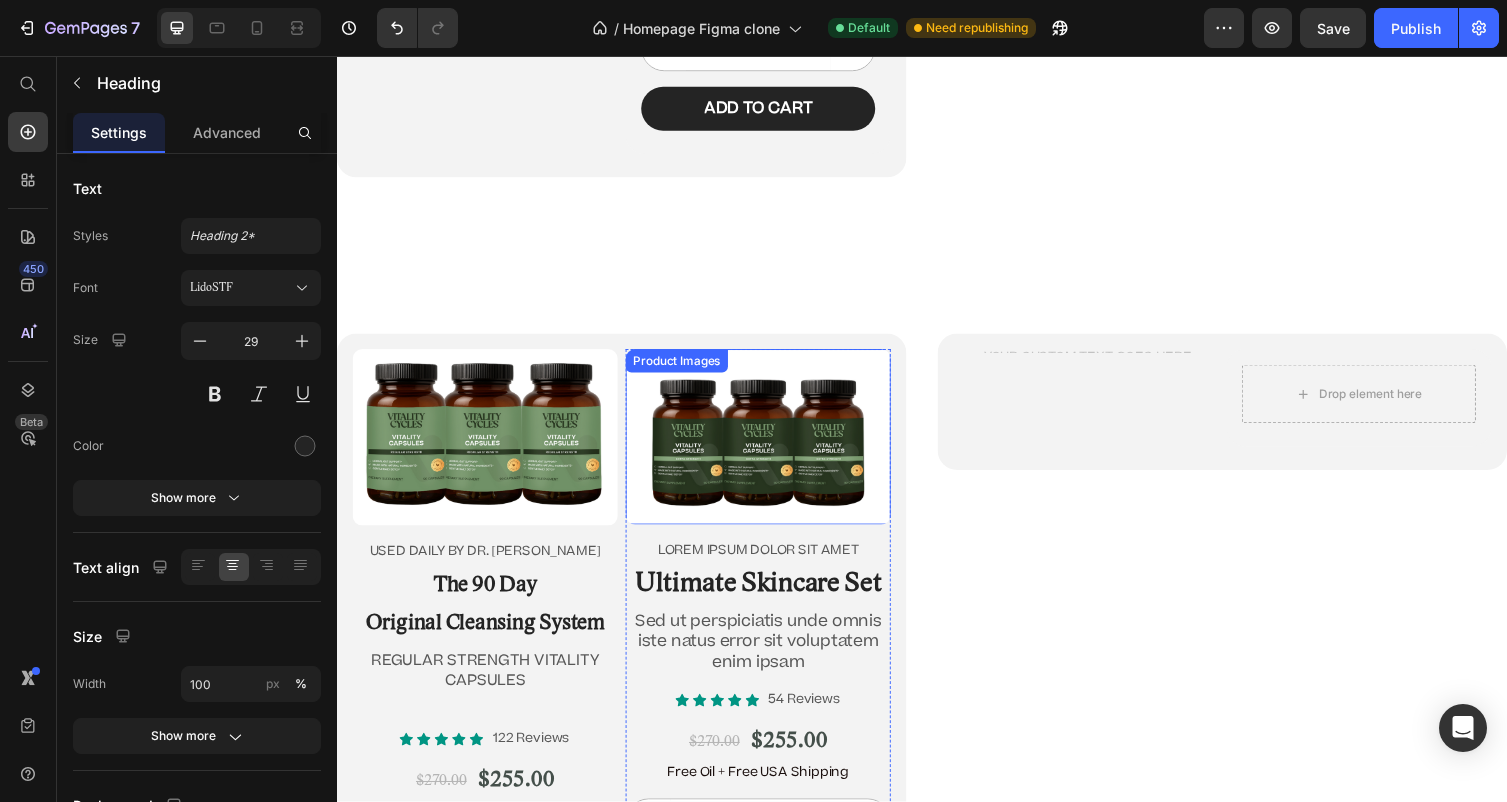 scroll, scrollTop: 12447, scrollLeft: 0, axis: vertical 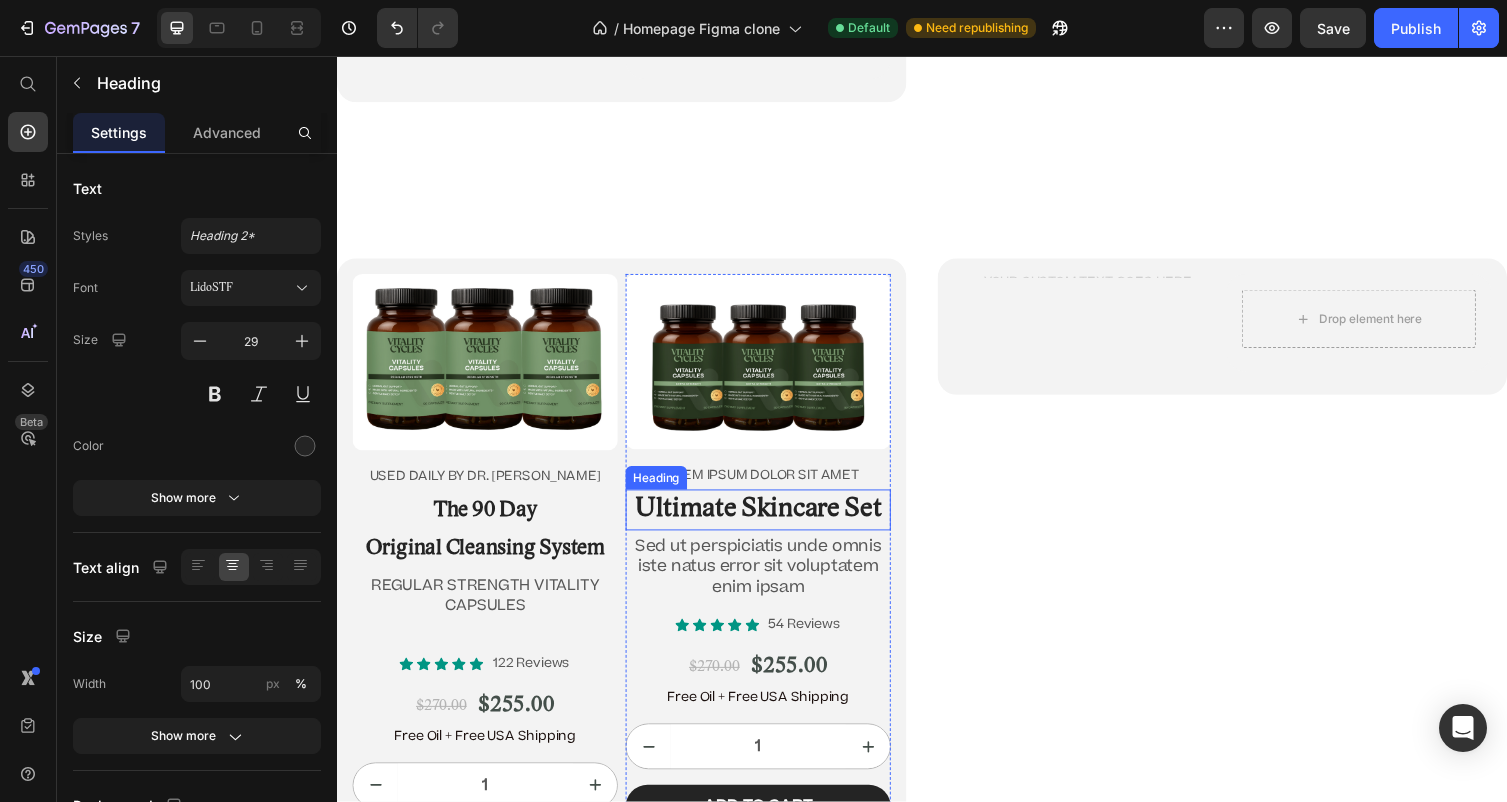 click on "Ultimate Skincare Set" at bounding box center (769, 522) 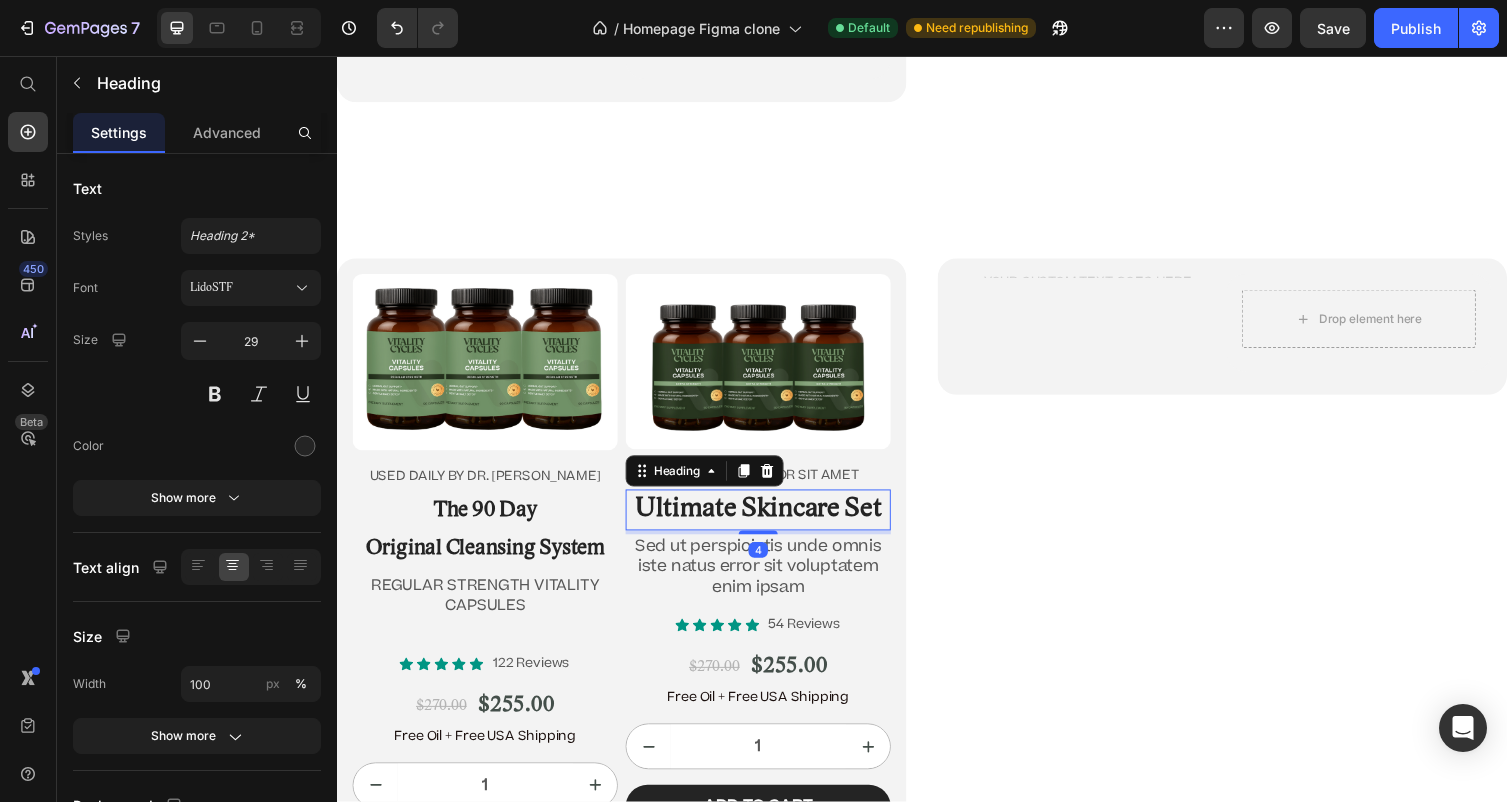 click on "Ultimate Skincare Set" at bounding box center (769, 522) 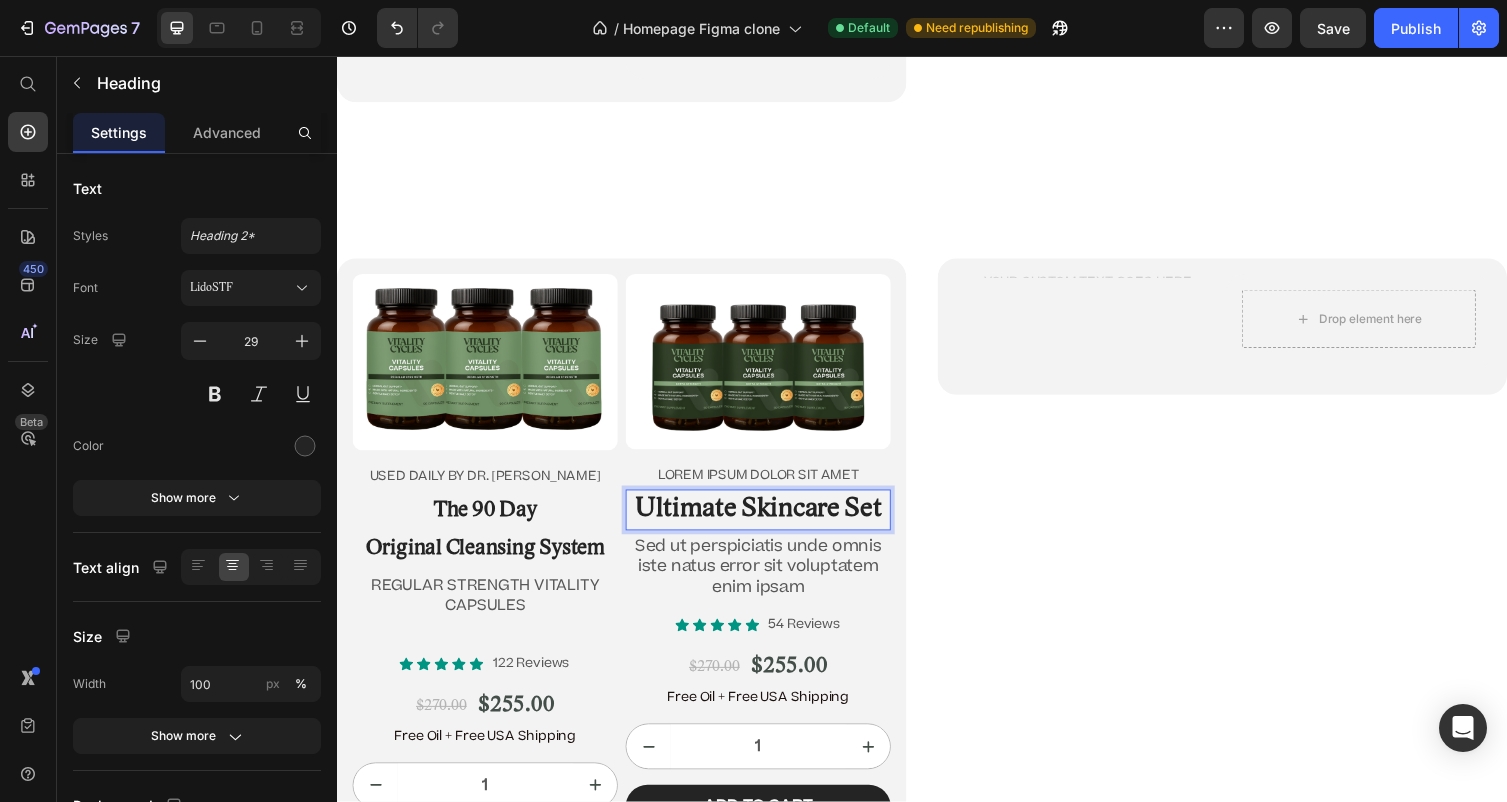 click on "Ultimate Skincare Set" at bounding box center [769, 522] 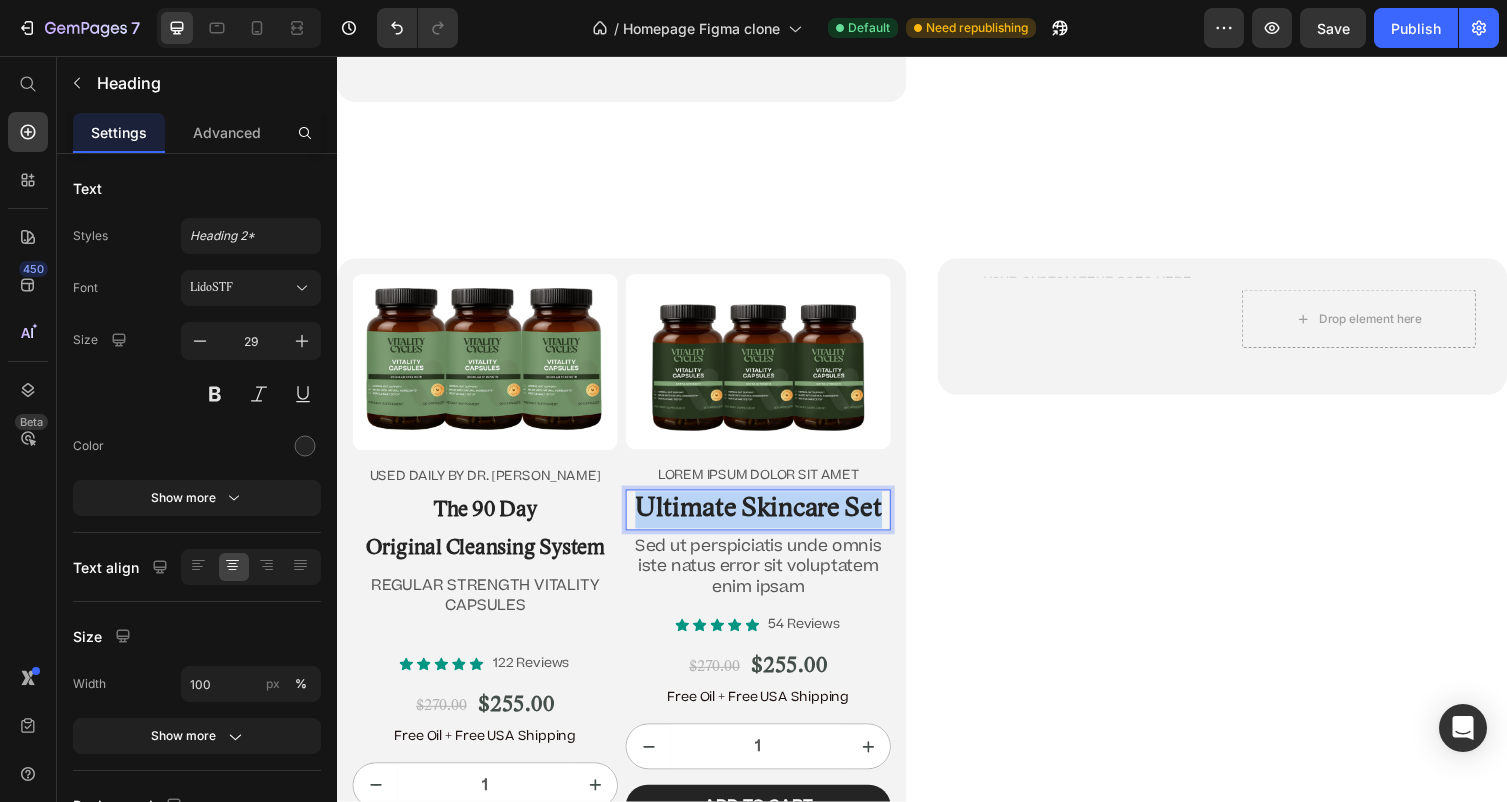 drag, startPoint x: 901, startPoint y: 525, endPoint x: 640, endPoint y: 521, distance: 261.03064 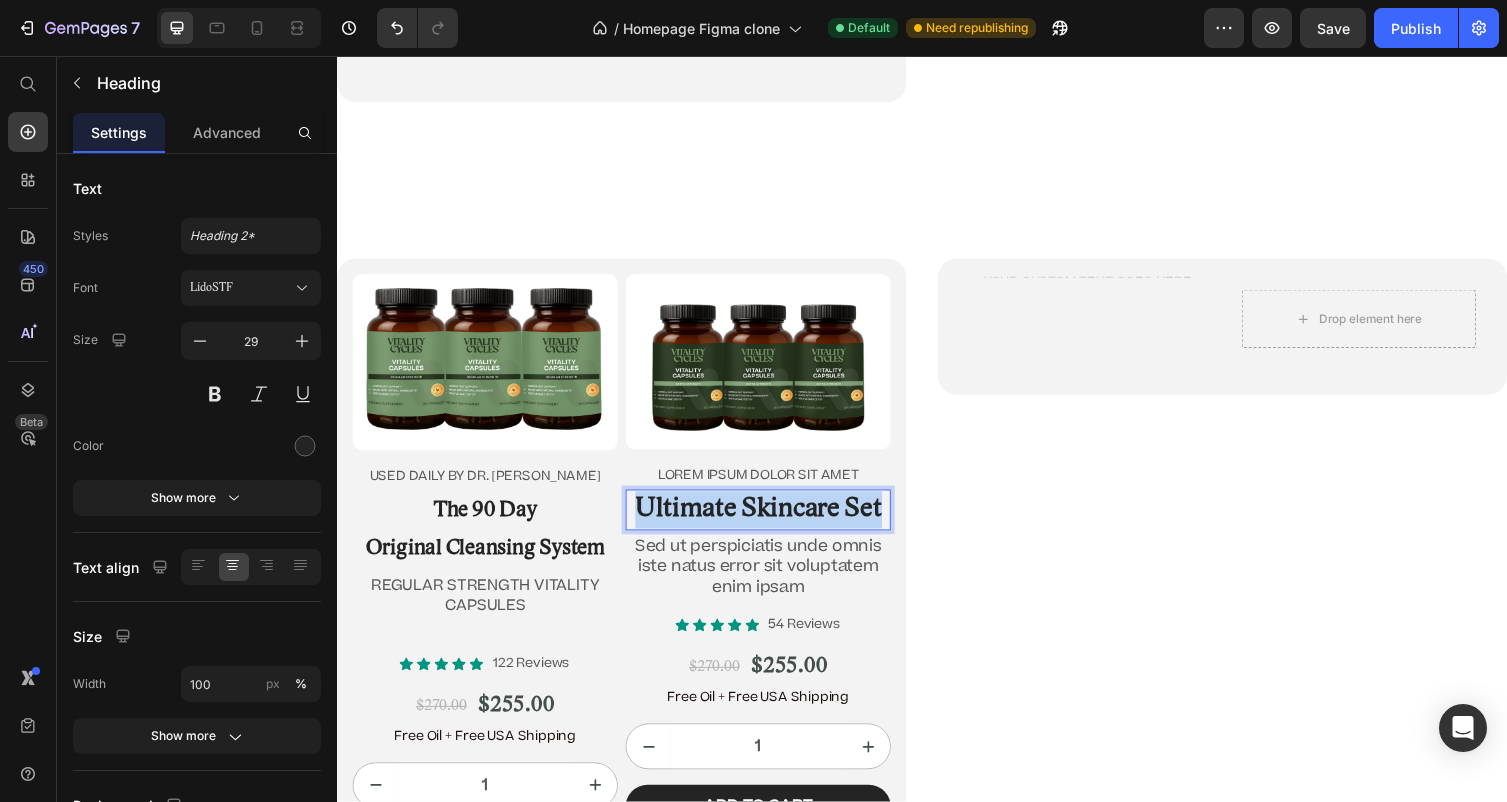 click on "Ultimate Skincare Set" at bounding box center (769, 522) 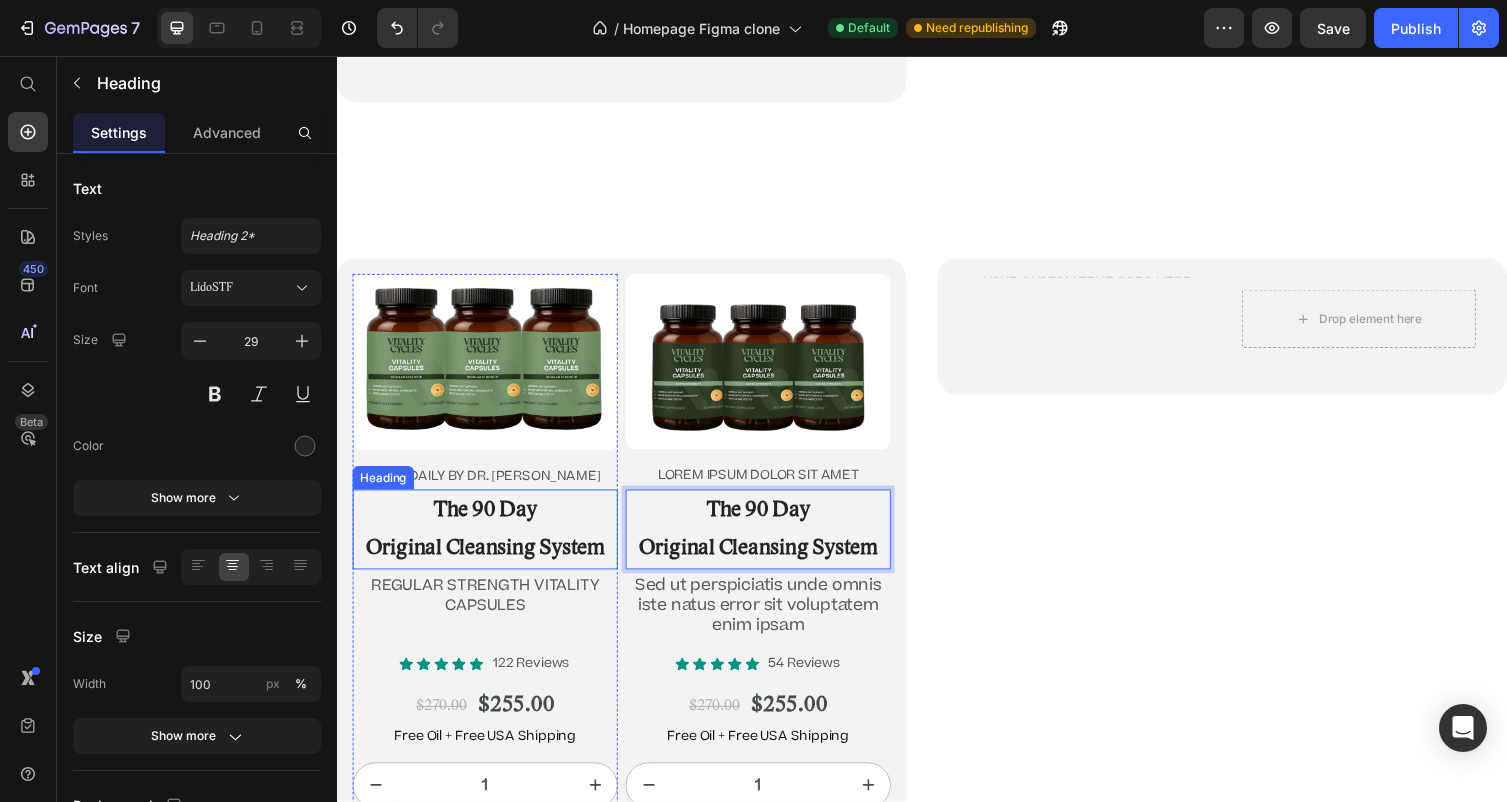 click on "Original Cleansing System" at bounding box center (489, 561) 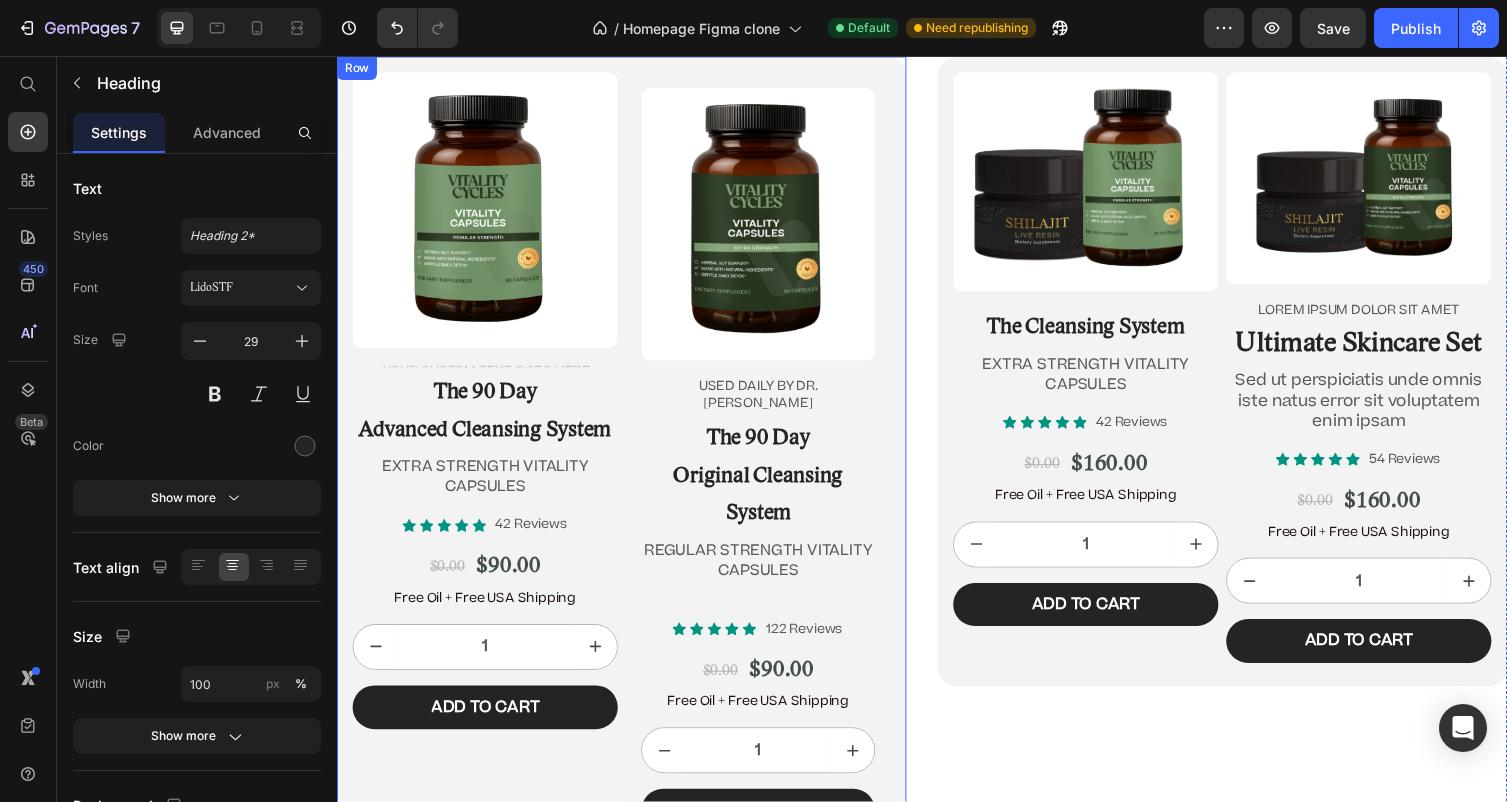 scroll, scrollTop: 11633, scrollLeft: 0, axis: vertical 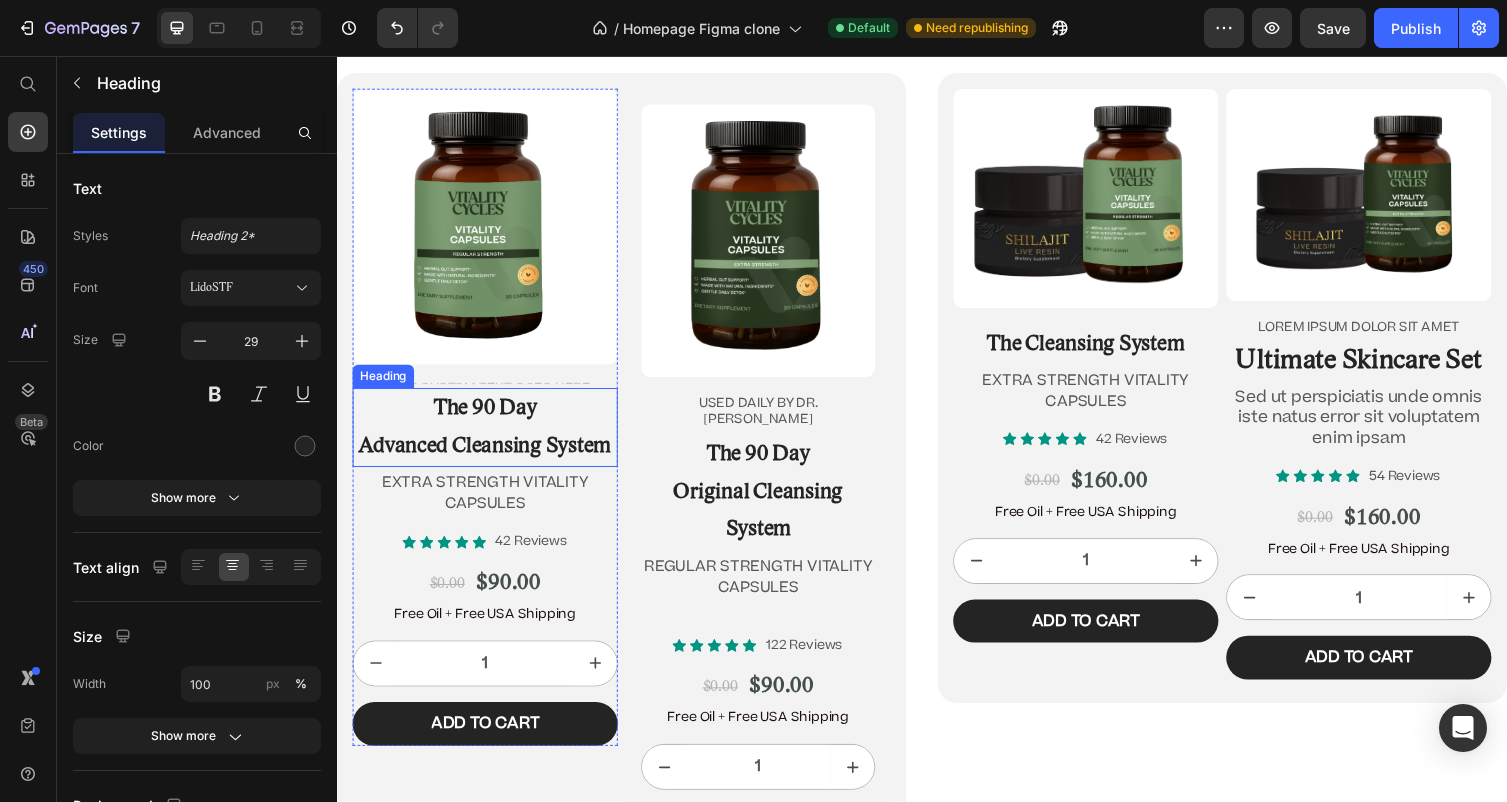 click on "The 90 Day  Advanced Cleansing System" at bounding box center [489, 437] 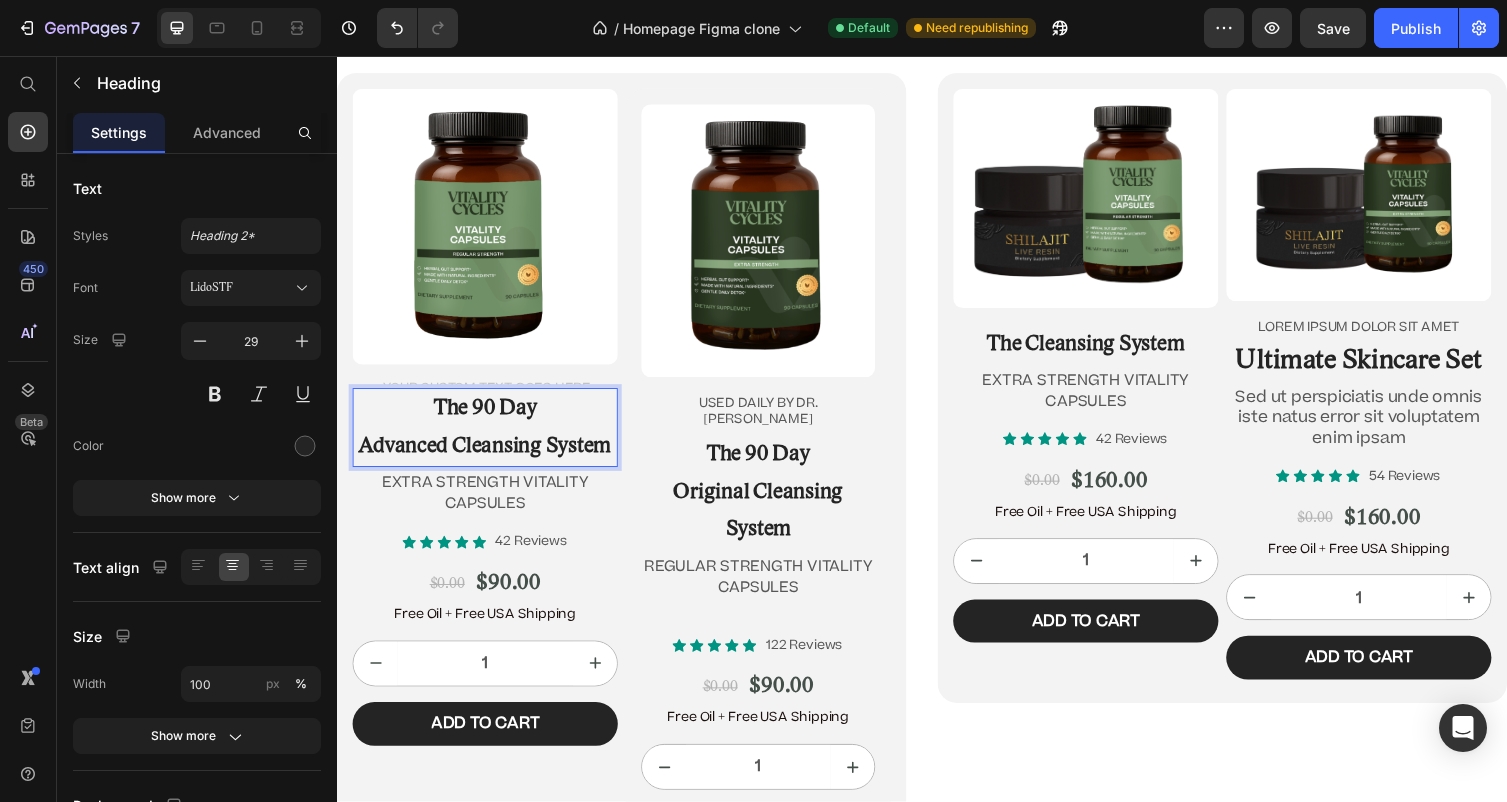 drag, startPoint x: 474, startPoint y: 416, endPoint x: 494, endPoint y: 433, distance: 26.24881 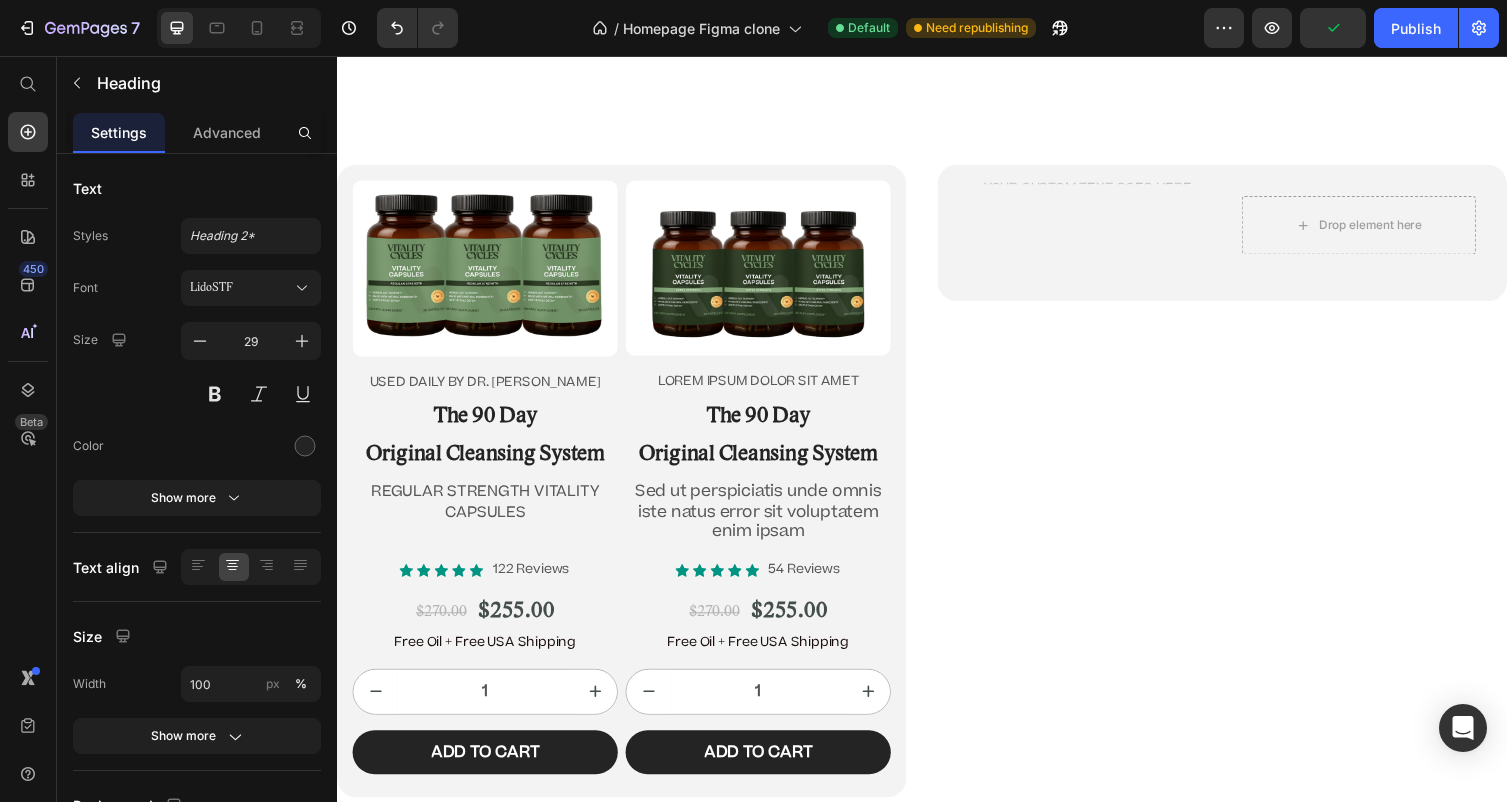 scroll, scrollTop: 12682, scrollLeft: 0, axis: vertical 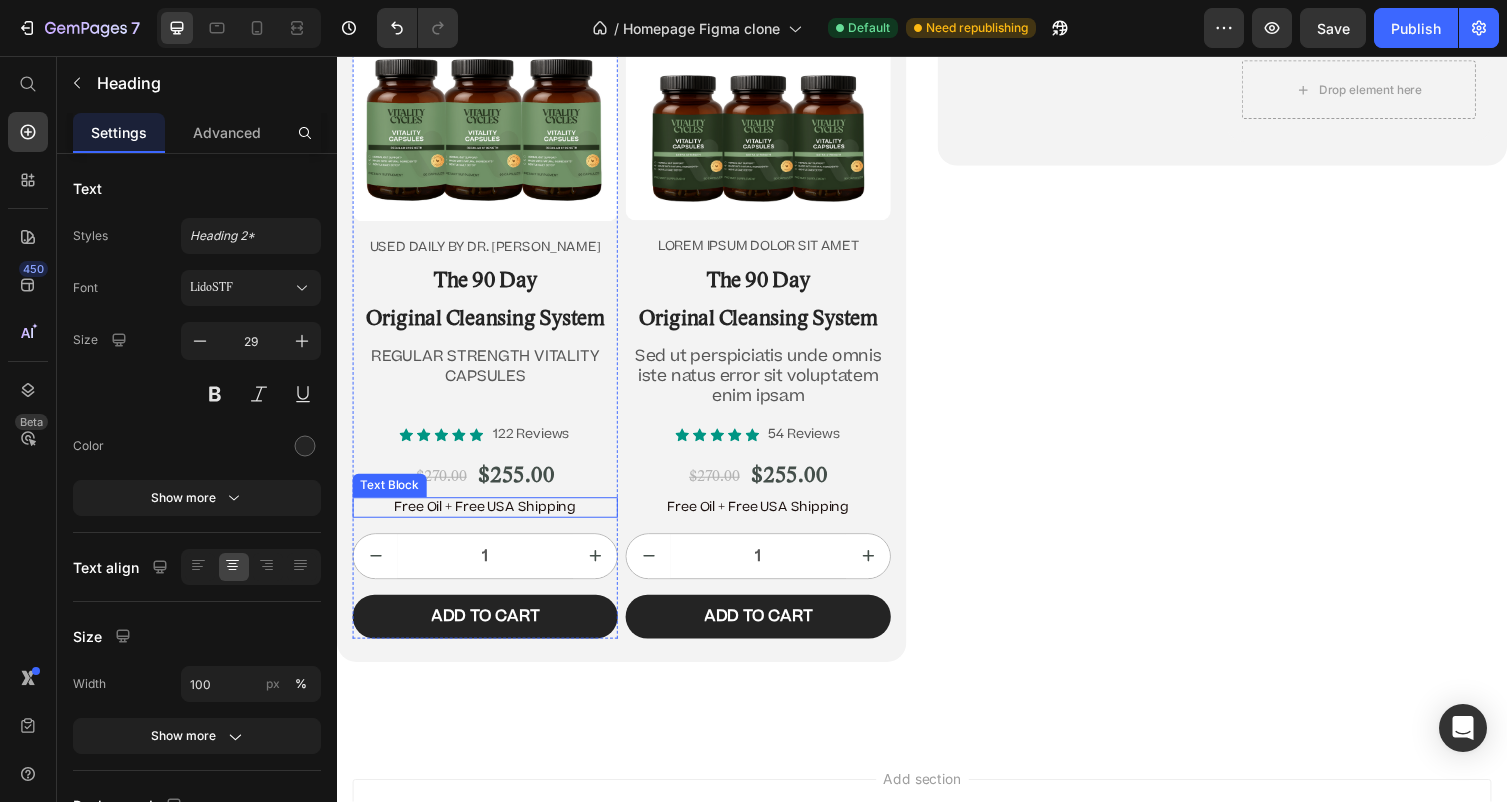 click on "Free Oil + Free USA Shipping" at bounding box center [489, 519] 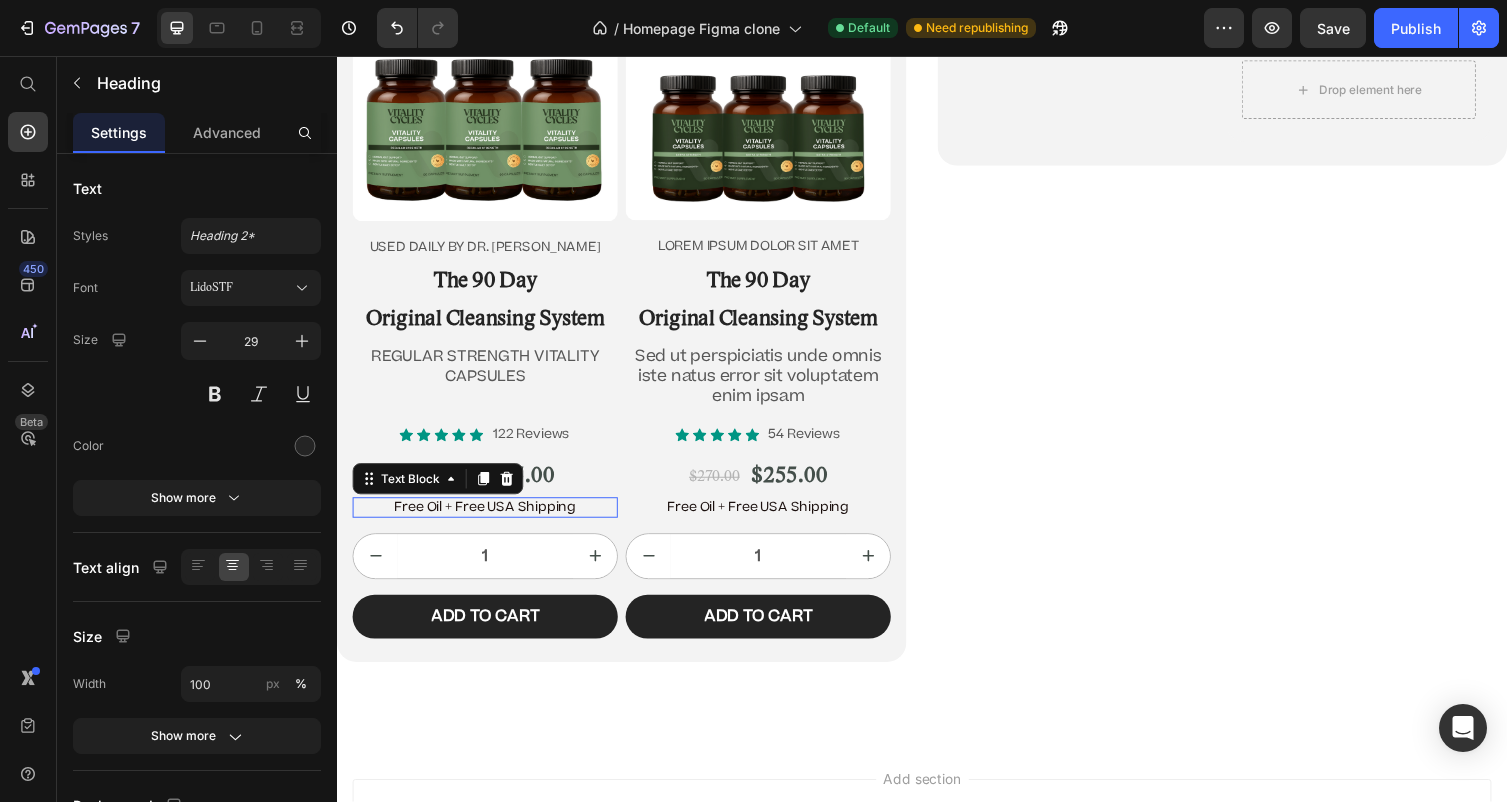 click on "Free Oil + Free USA Shipping" at bounding box center [489, 519] 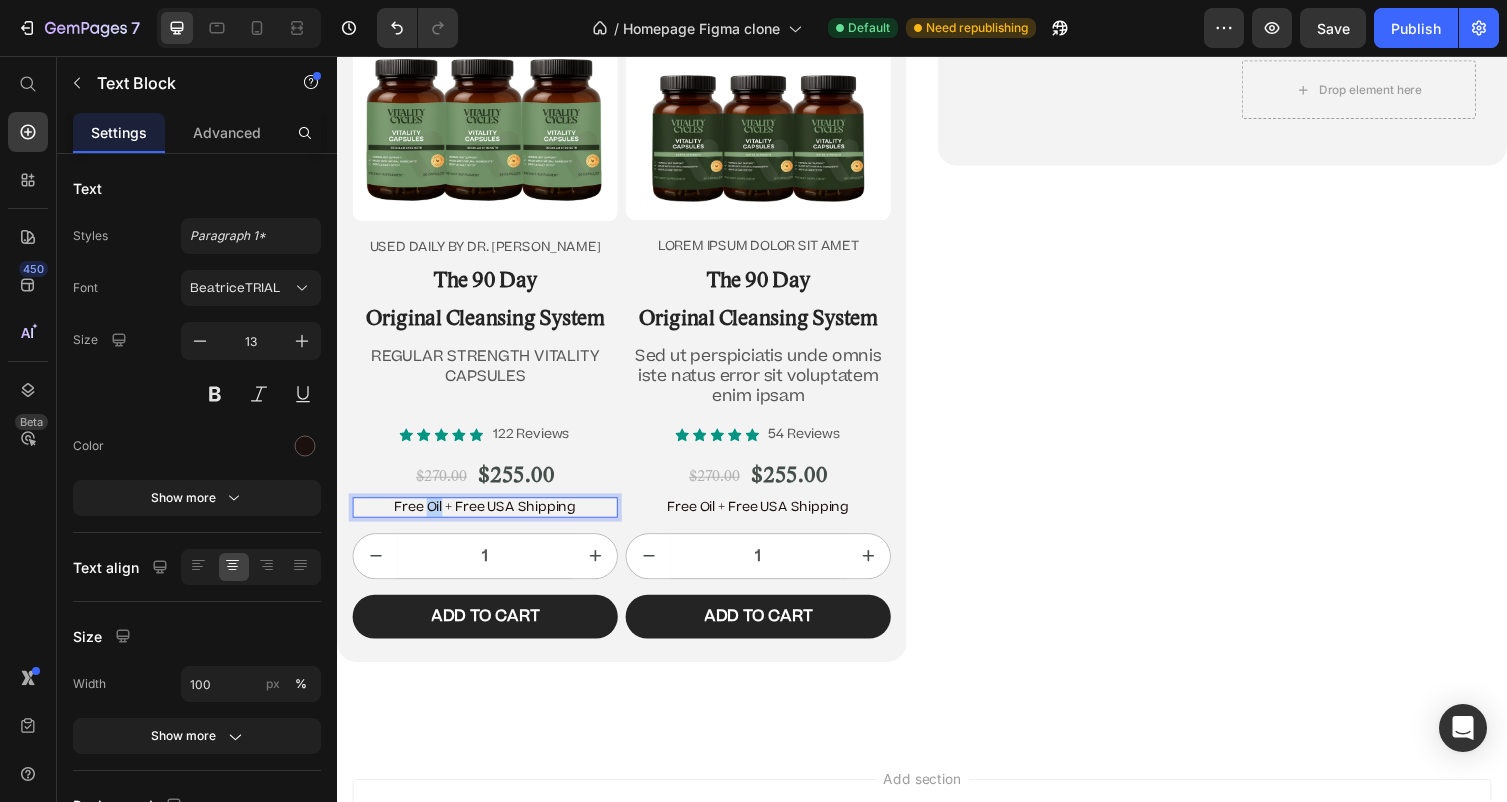 drag, startPoint x: 445, startPoint y: 525, endPoint x: 427, endPoint y: 526, distance: 18.027756 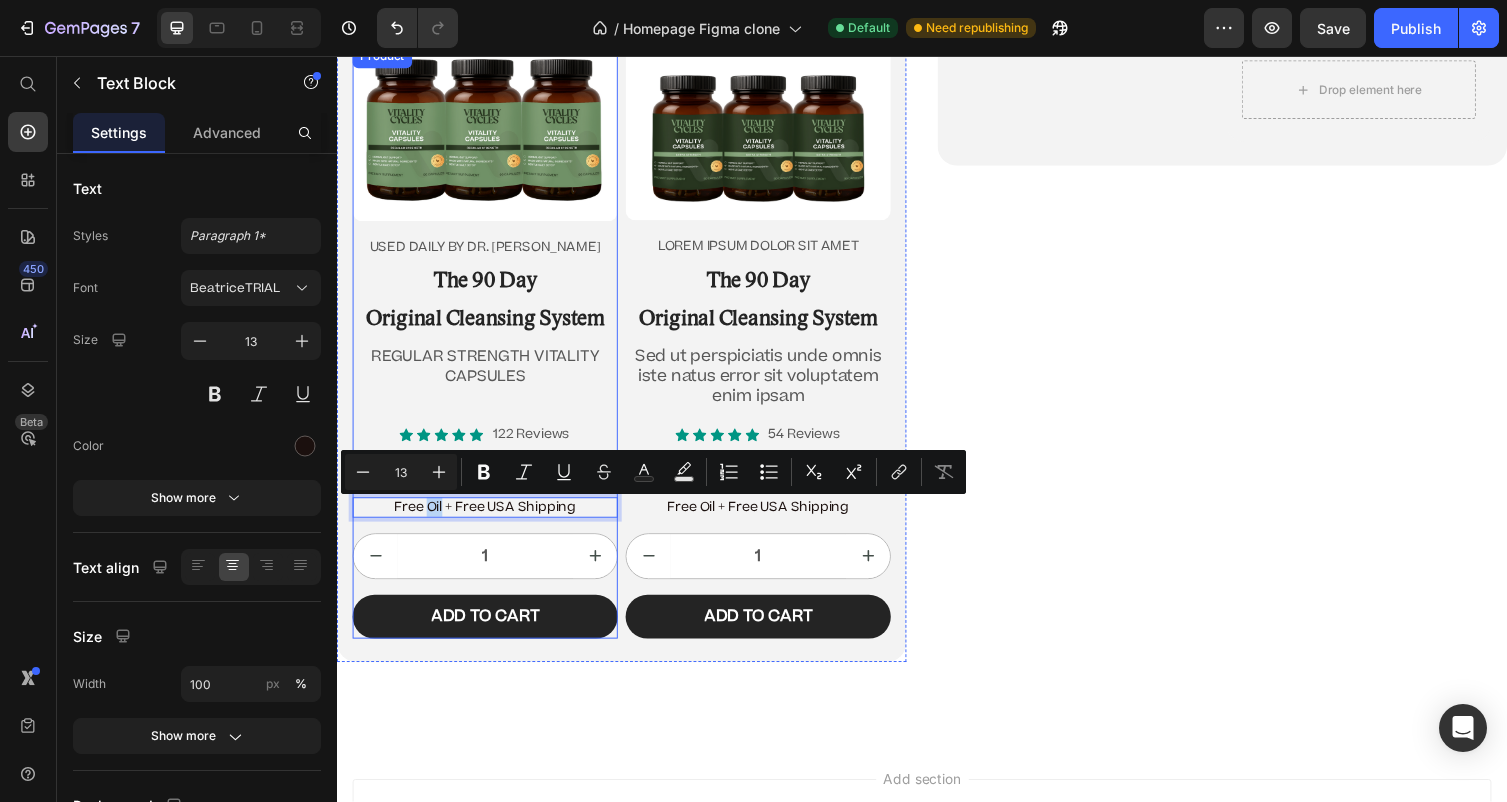 click on "Product Images USED DAILY BY DR. JENNIFER DANIELS Text Block The 90 Day  Original Cleansing System Heading REGULAR STRENGTH VITALITY CAPSULES   Text Block" at bounding box center [489, 239] 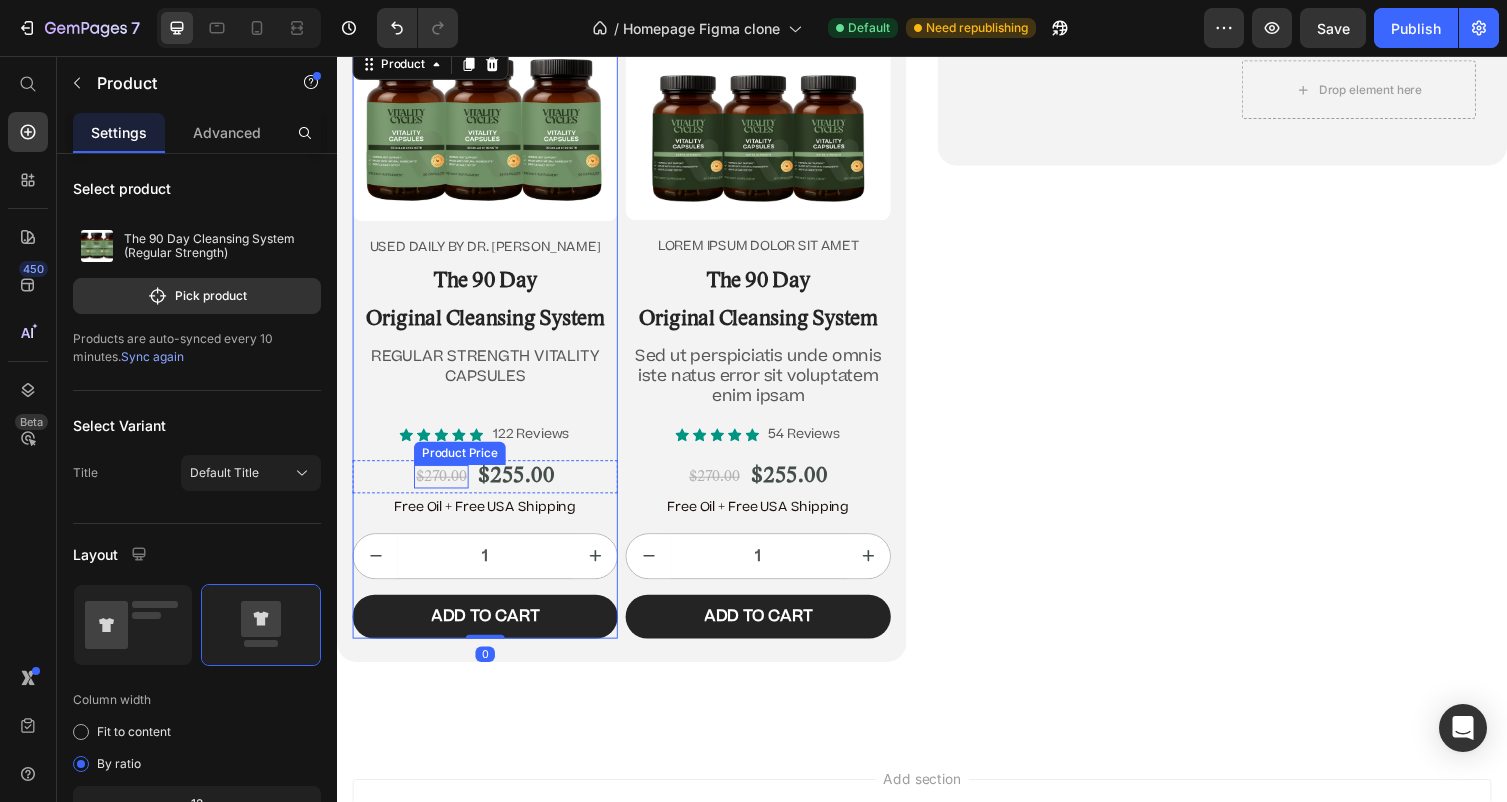 click on "$270.00" at bounding box center [444, 488] 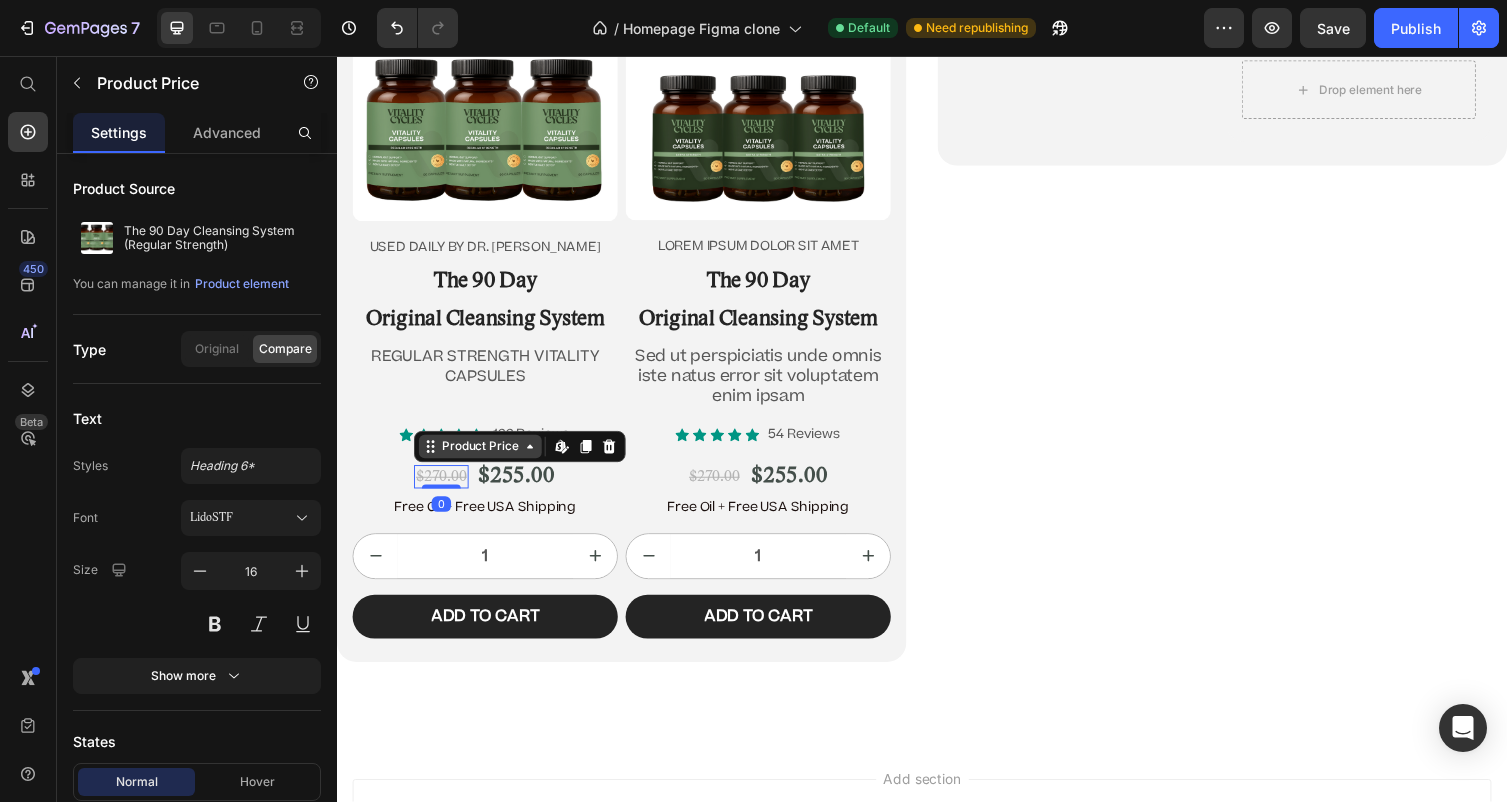 click on "Product Price" at bounding box center [484, 457] 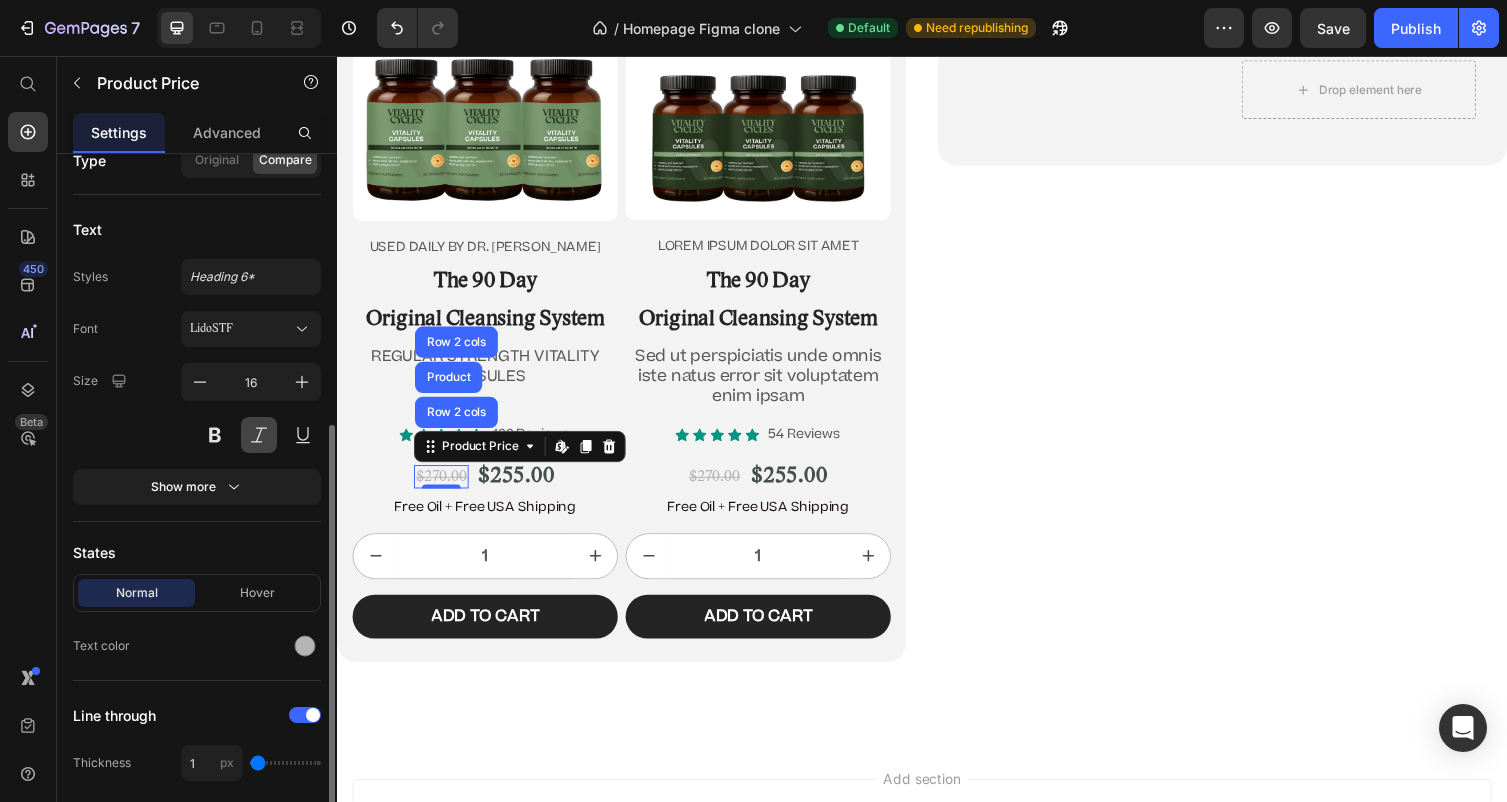 scroll, scrollTop: 321, scrollLeft: 0, axis: vertical 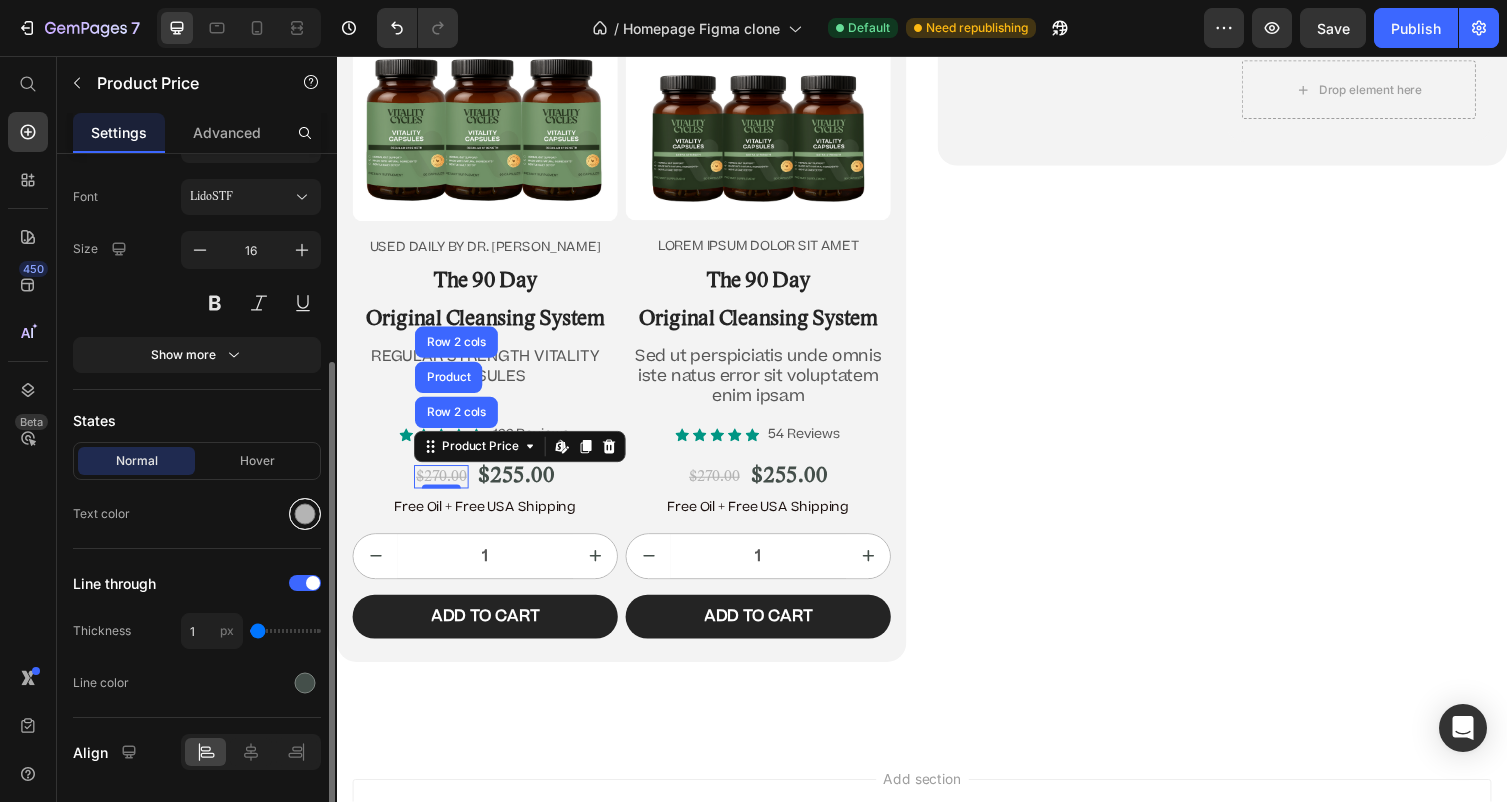click at bounding box center [305, 514] 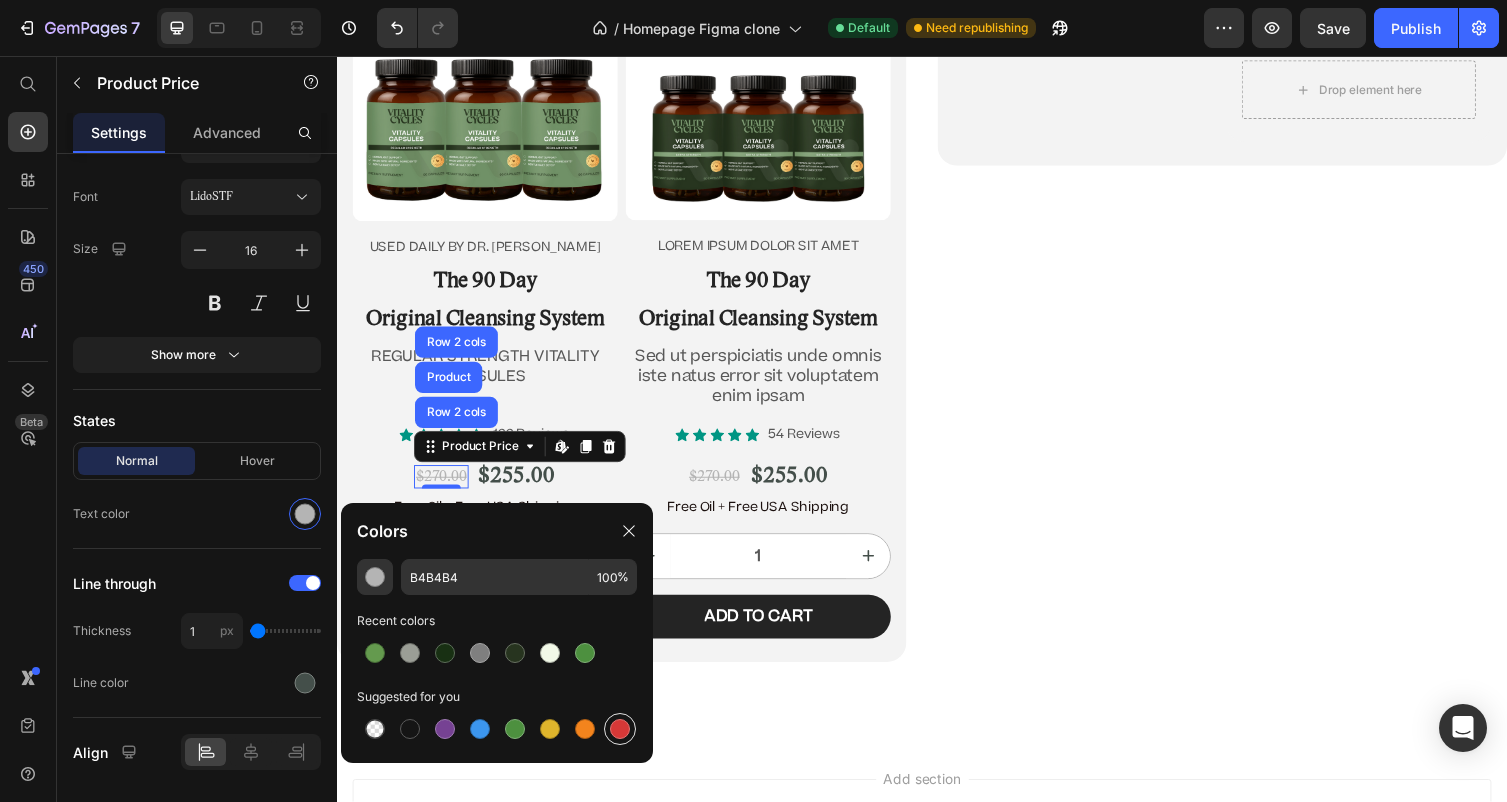 click at bounding box center (620, 729) 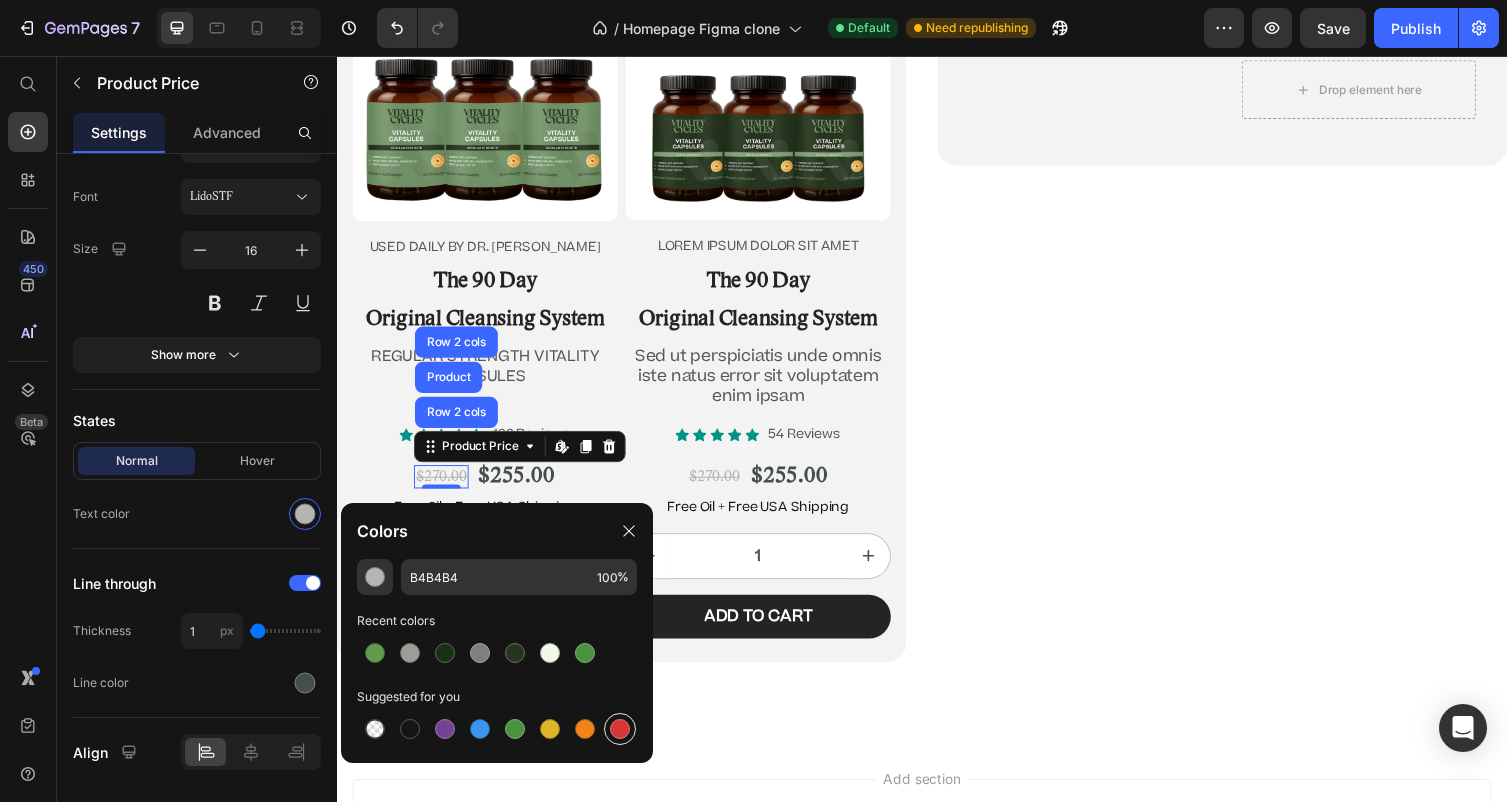 type on "D63837" 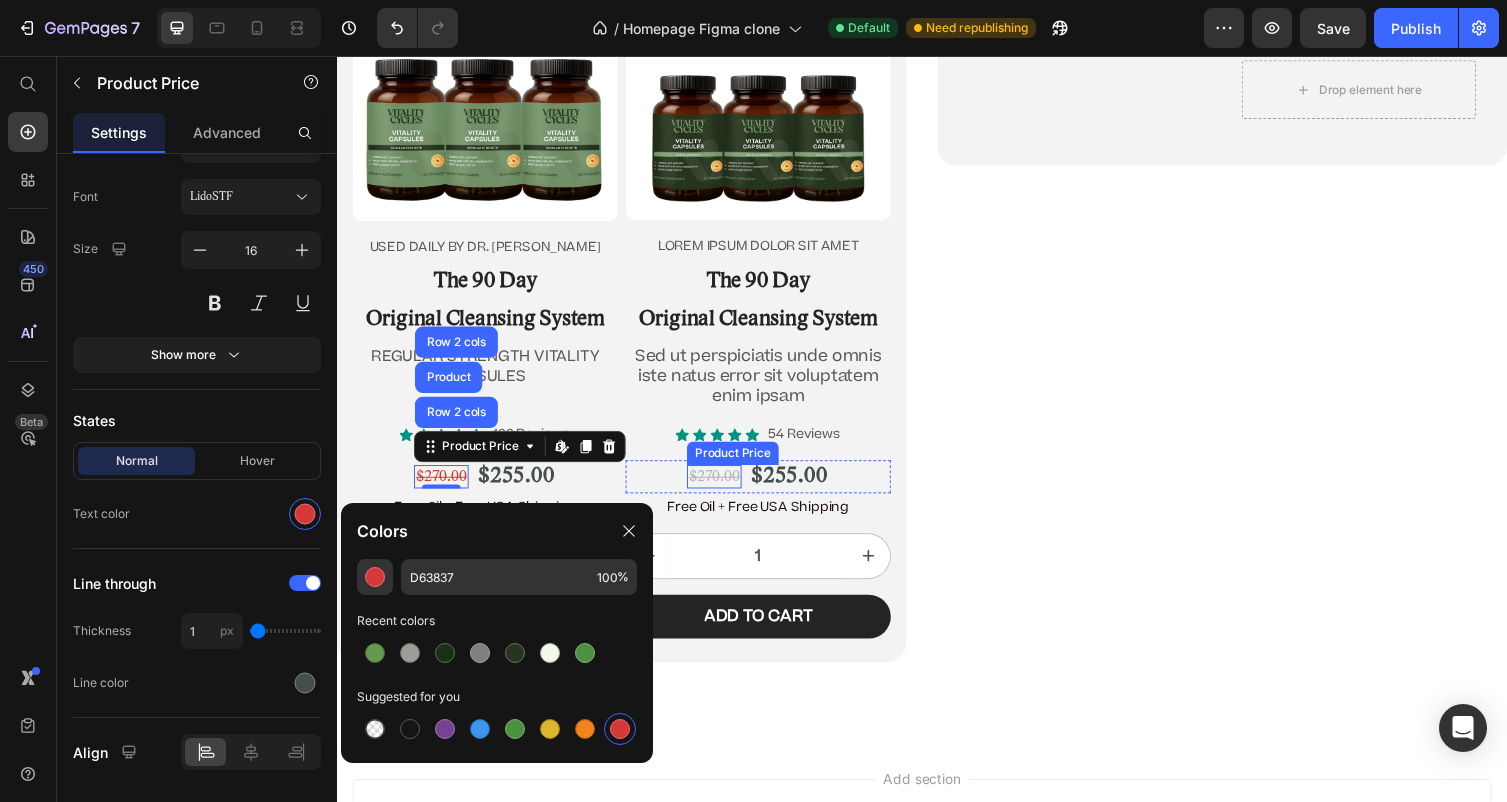 click on "$270.00" at bounding box center [724, 488] 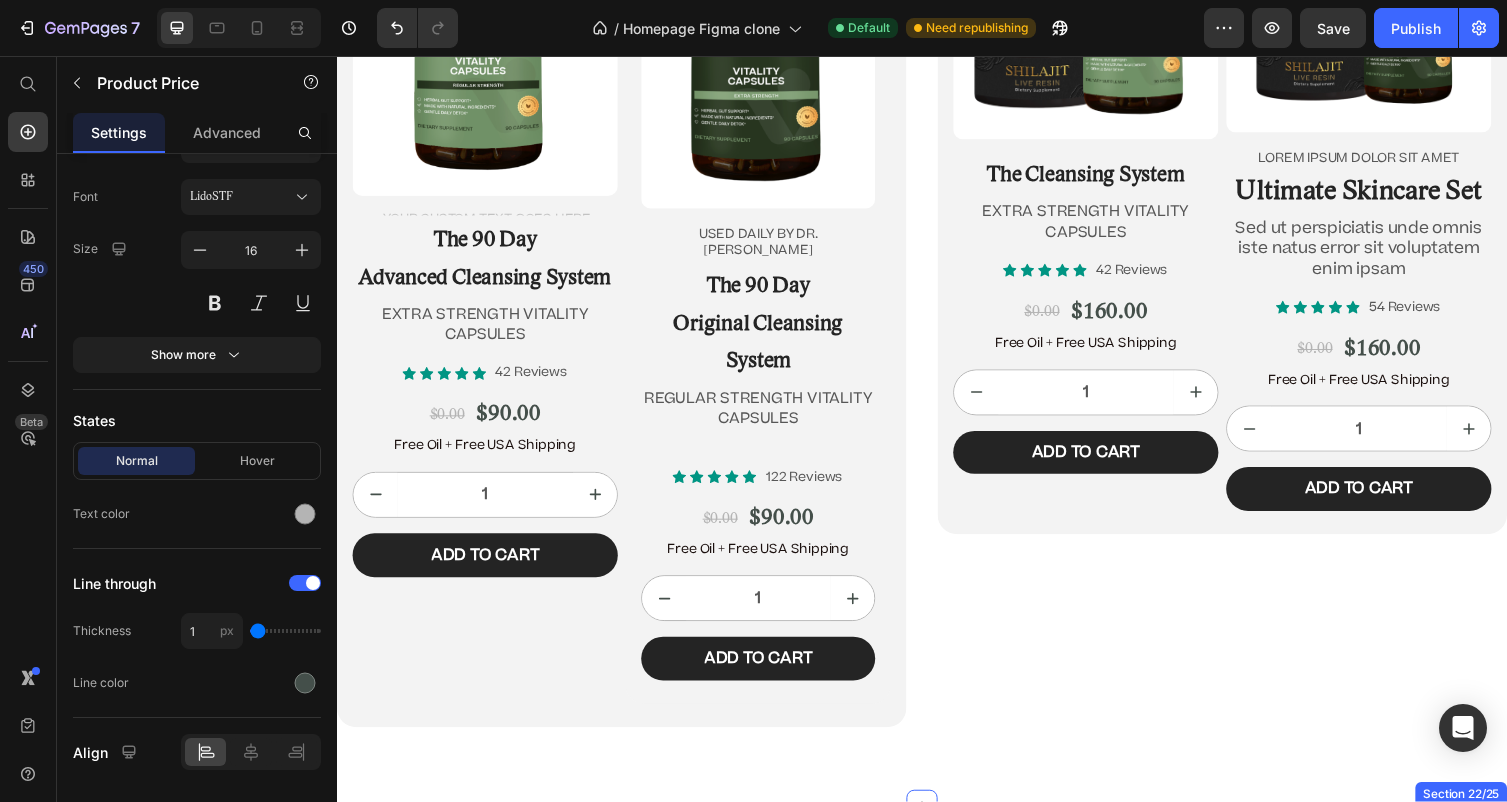 scroll, scrollTop: 11787, scrollLeft: 0, axis: vertical 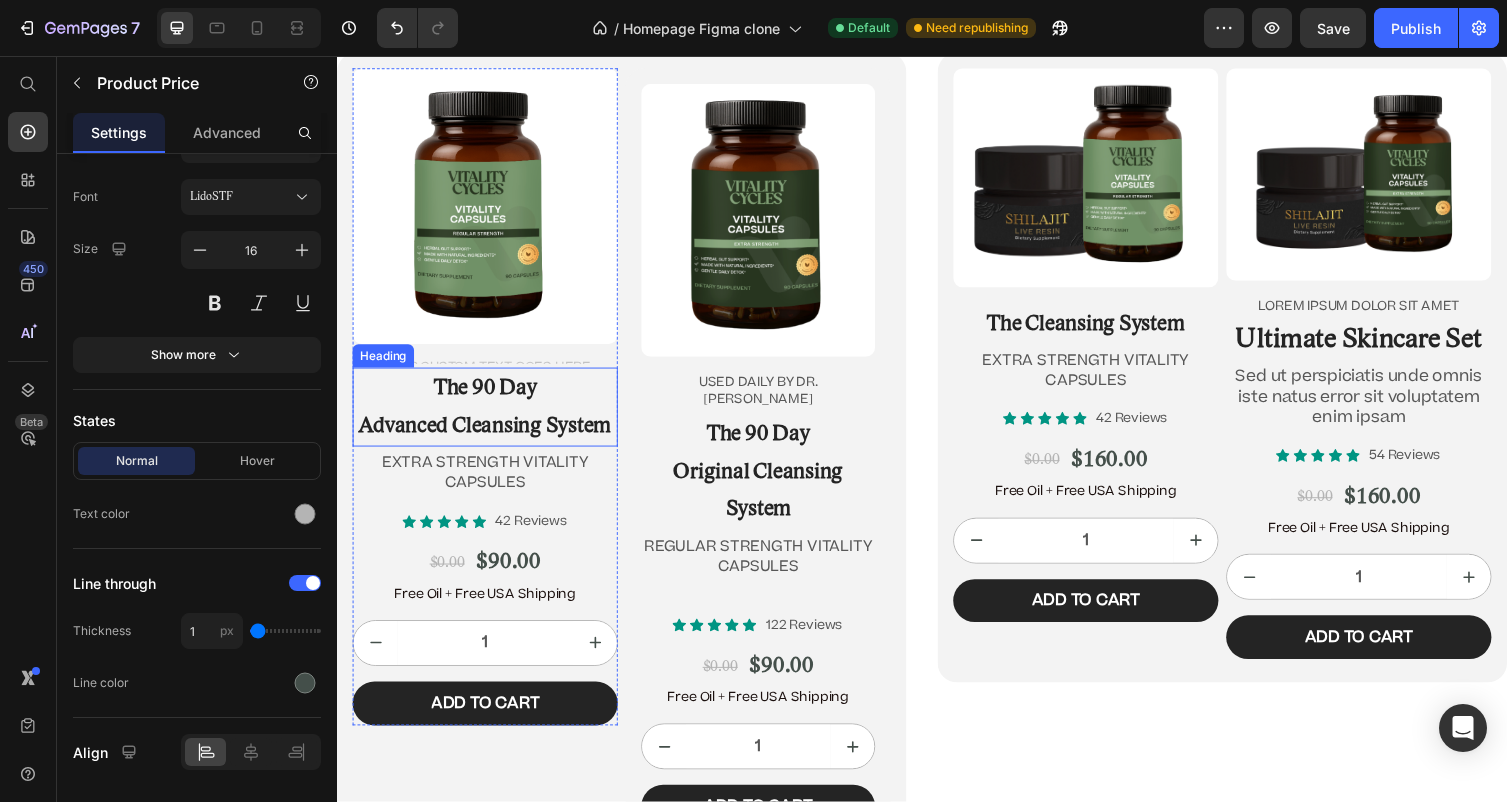 click on "Advanced Cleansing System" at bounding box center (489, 436) 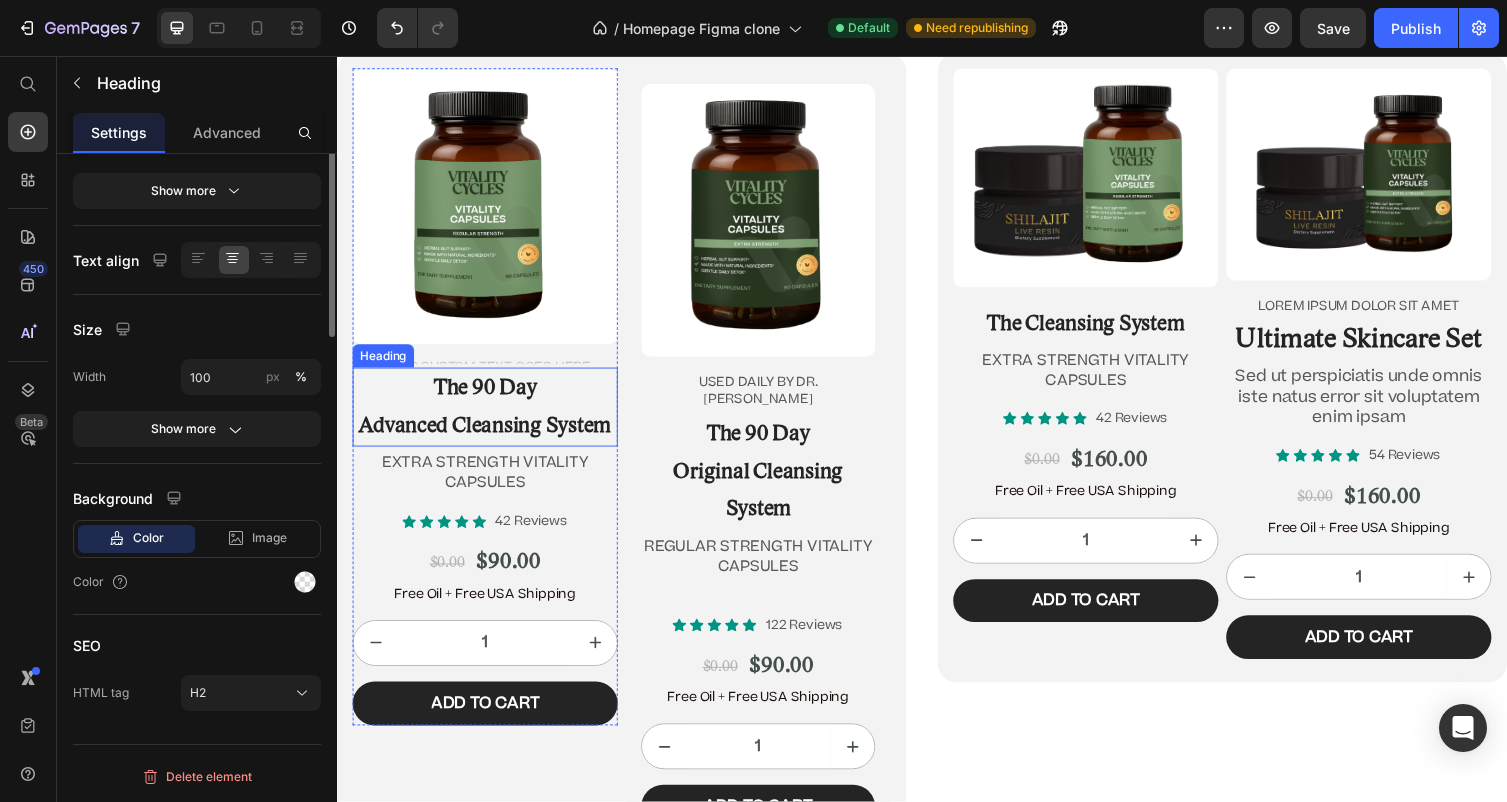 scroll, scrollTop: 0, scrollLeft: 0, axis: both 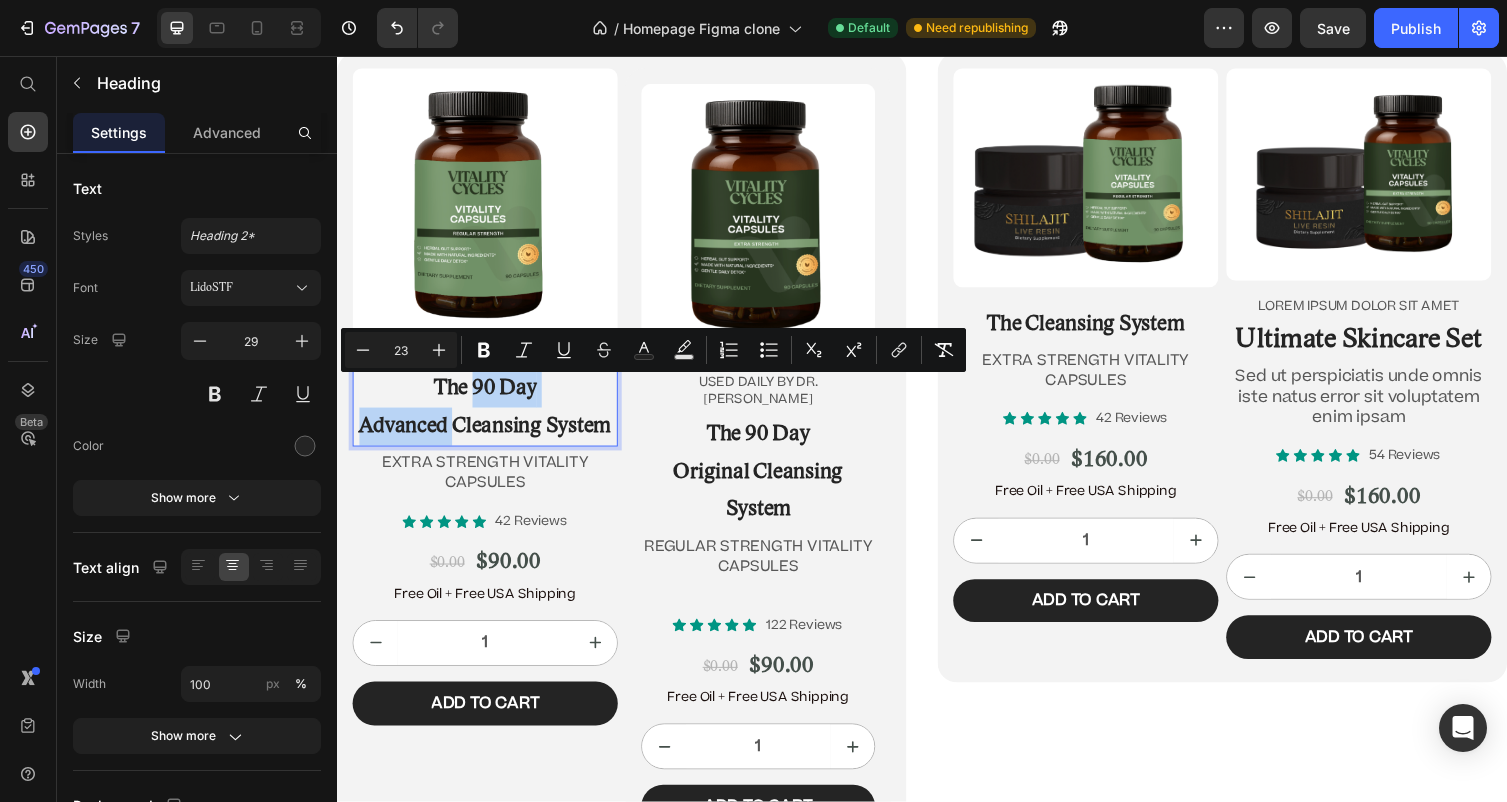 drag, startPoint x: 473, startPoint y: 390, endPoint x: 491, endPoint y: 452, distance: 64.56005 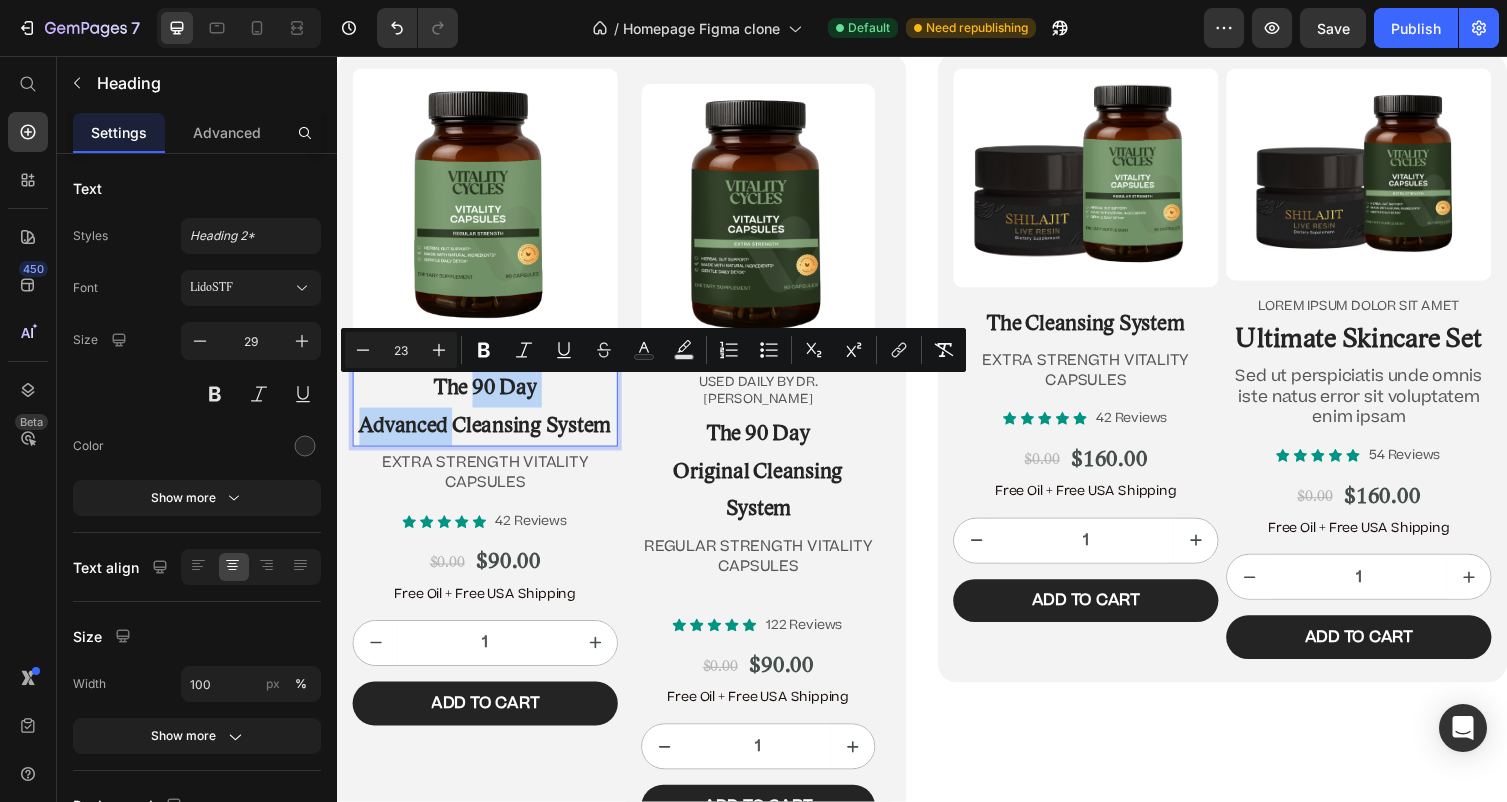 click on "The 90 Day  Advanced Cleansing System" at bounding box center (489, 416) 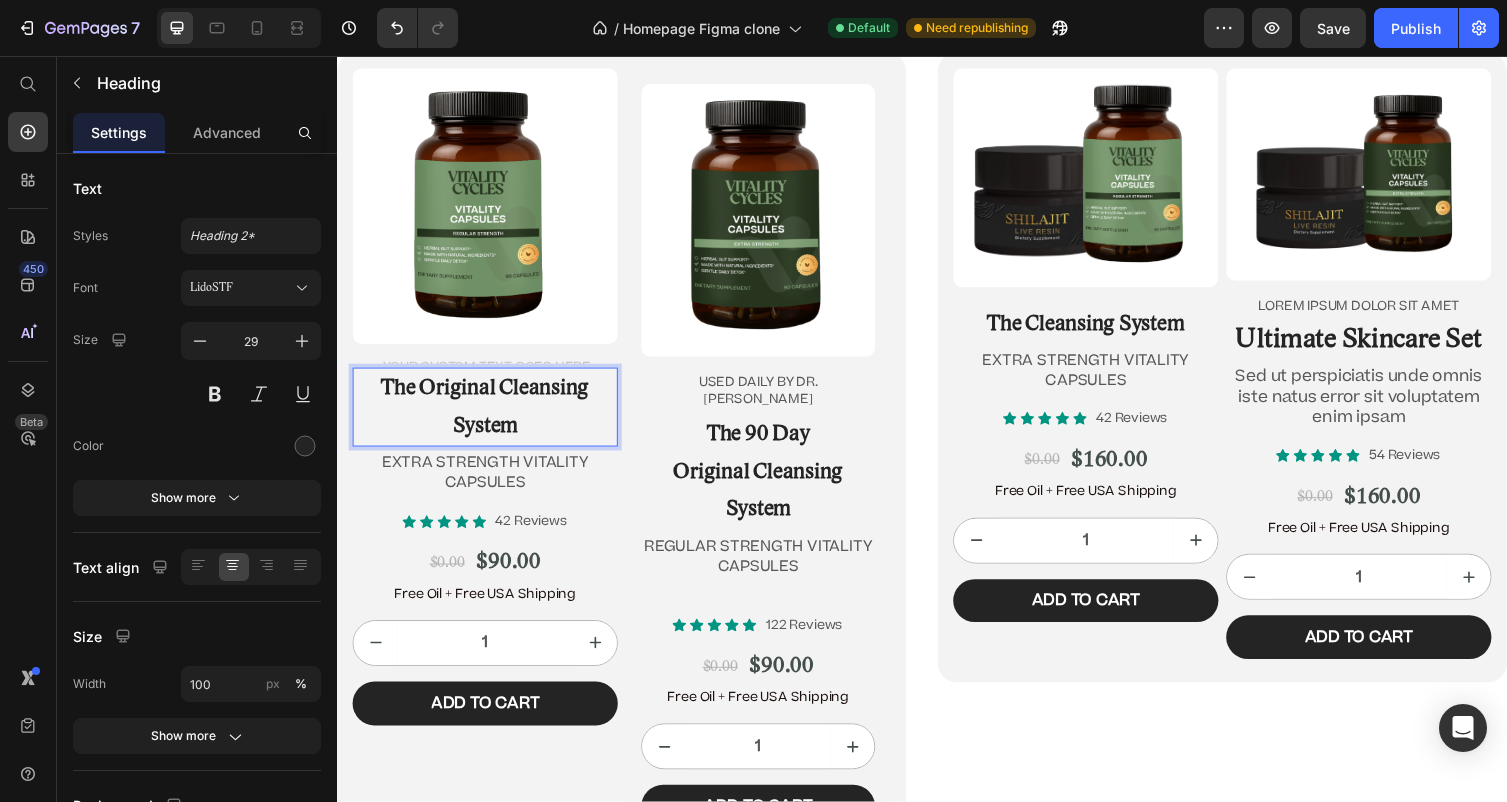 click on "The Original Cleansing System" at bounding box center (489, 416) 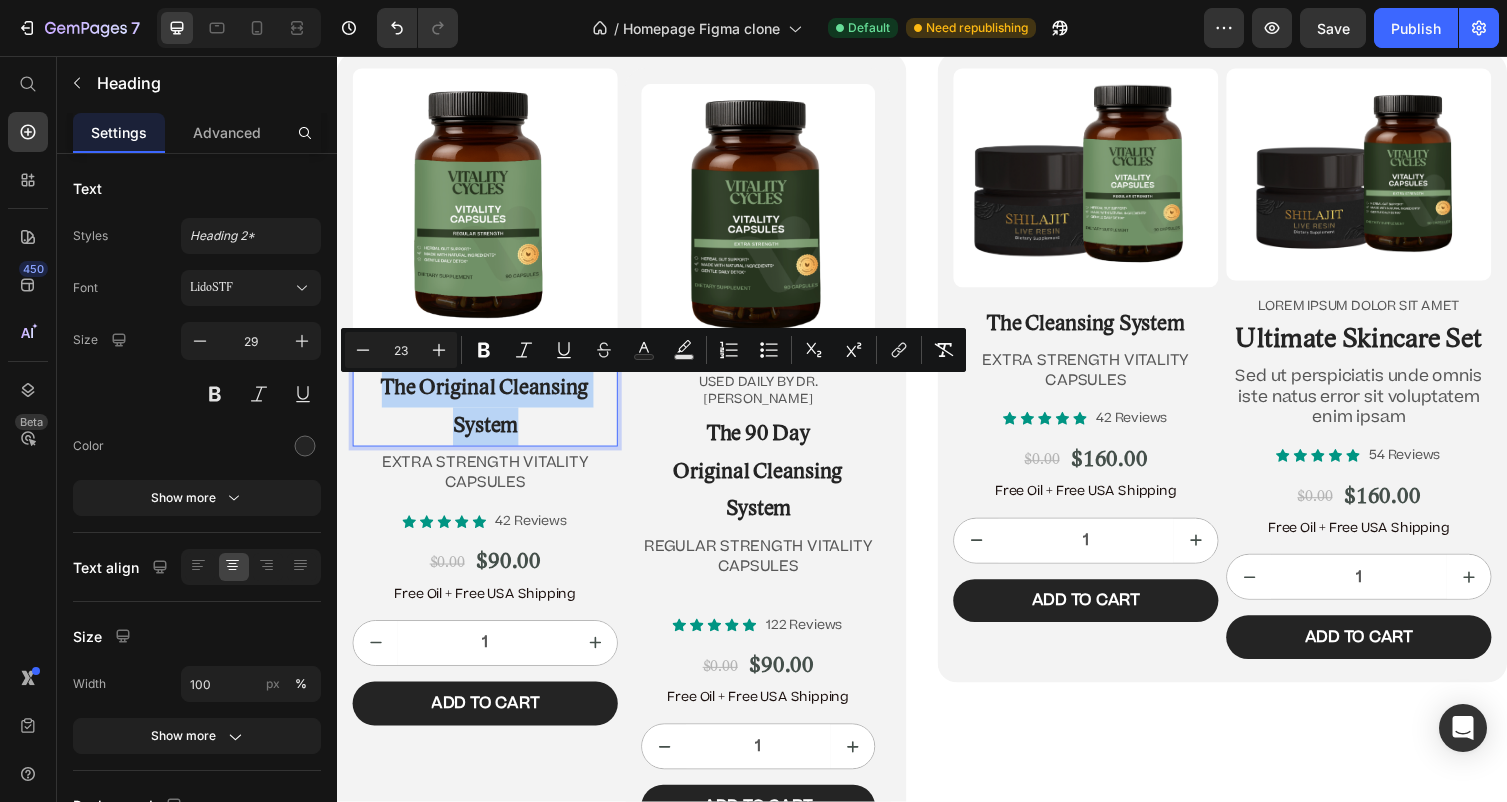 drag, startPoint x: 524, startPoint y: 444, endPoint x: 370, endPoint y: 386, distance: 164.56001 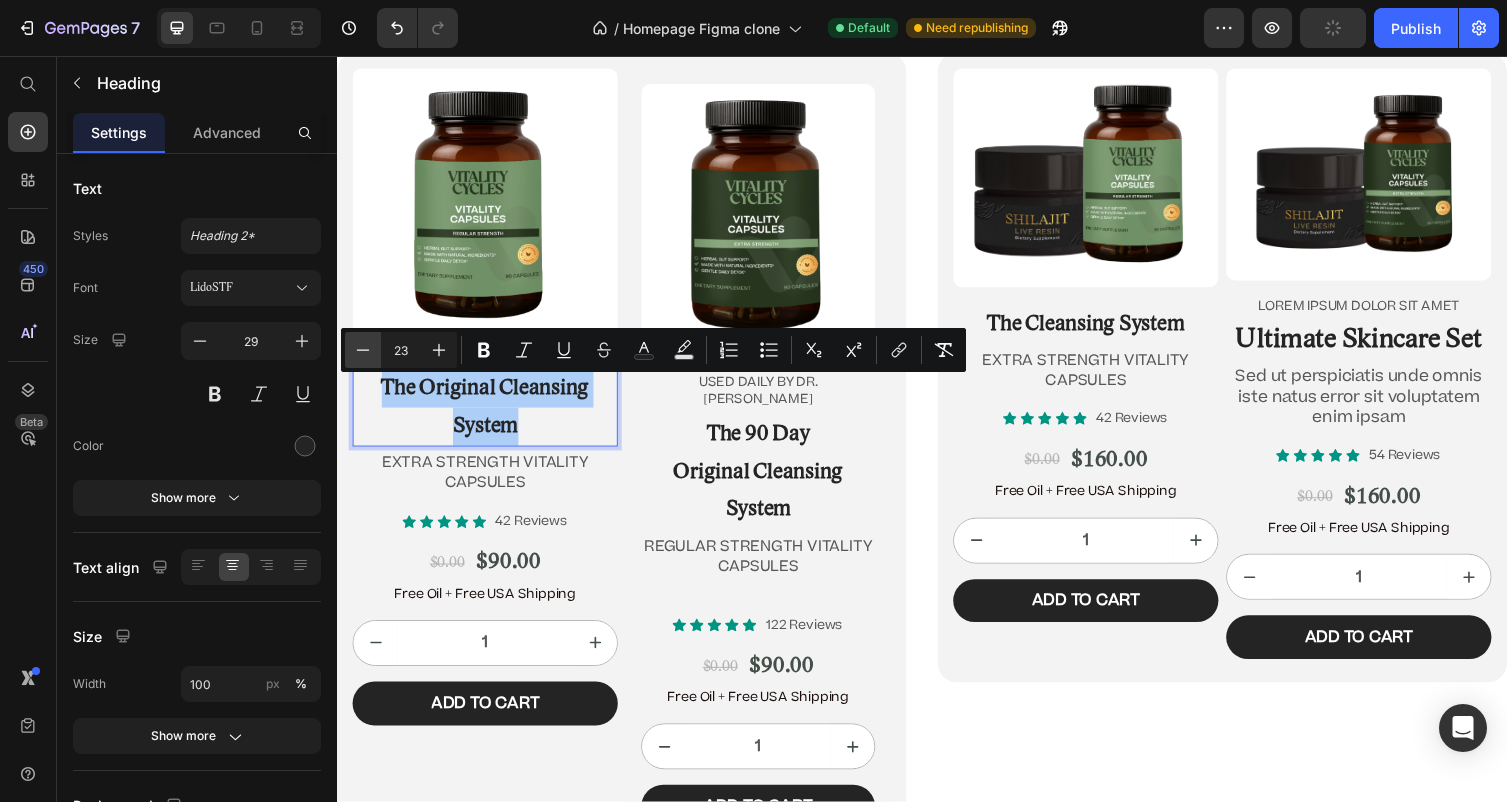 click 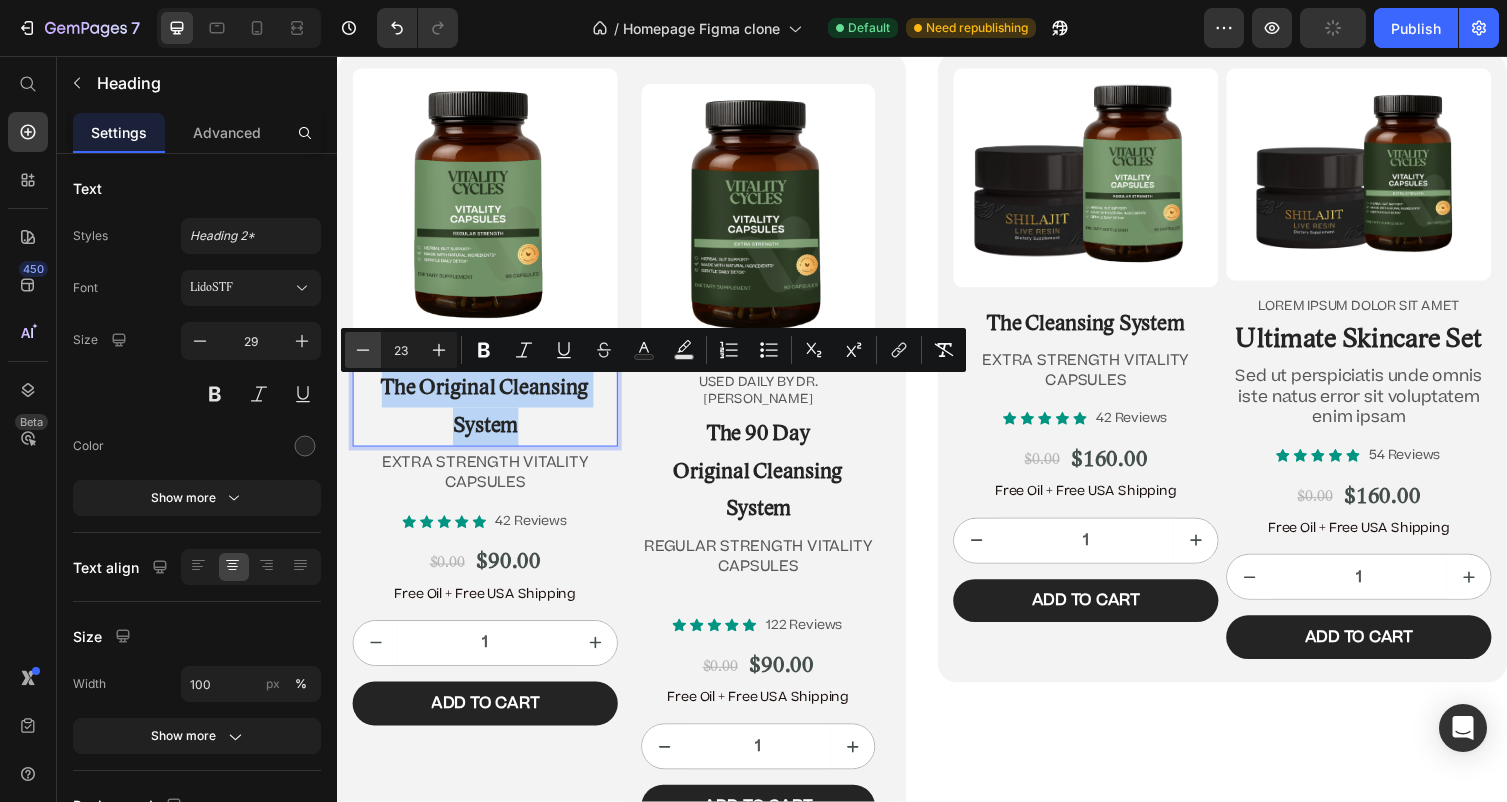 type on "22" 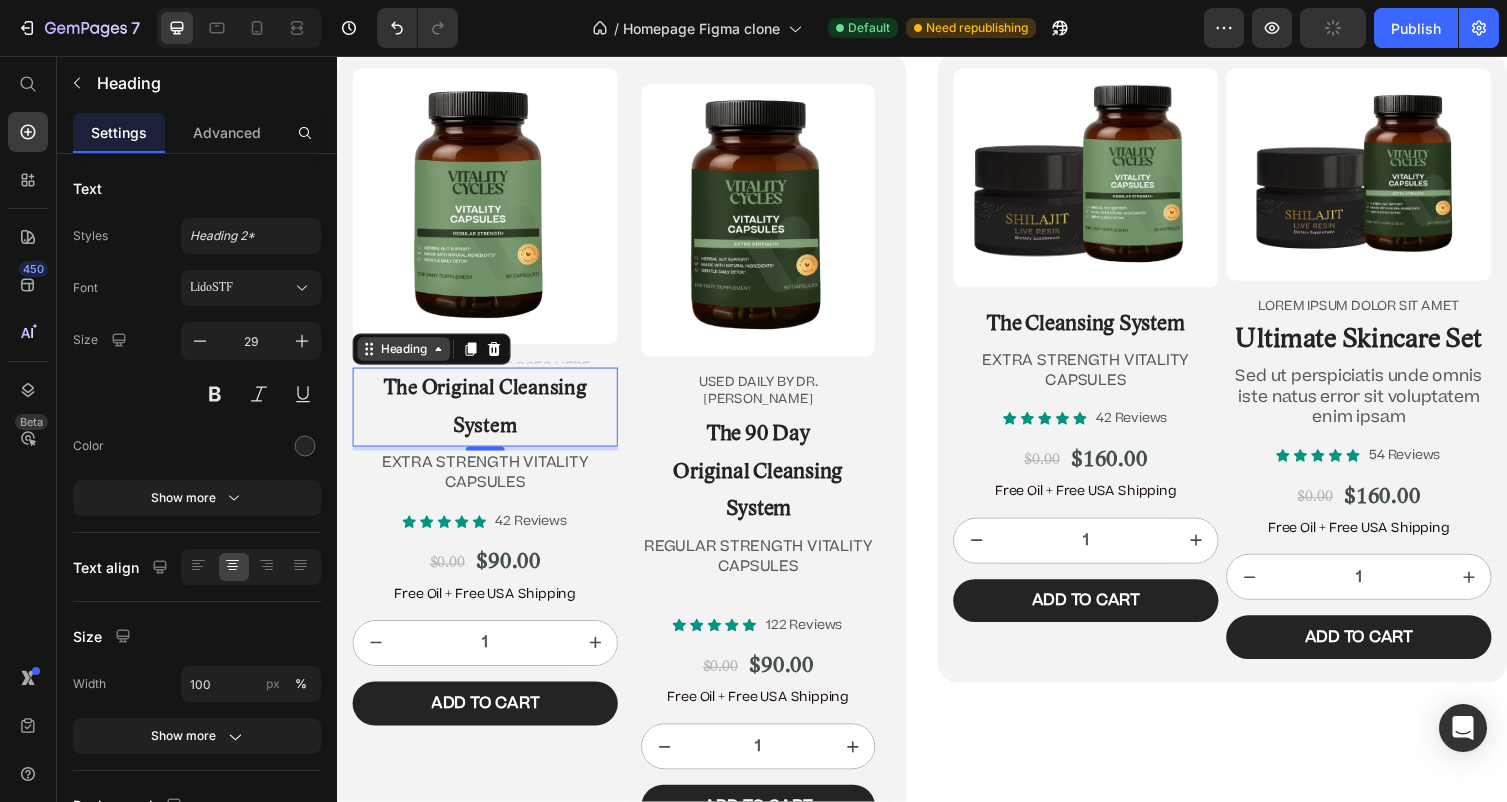click 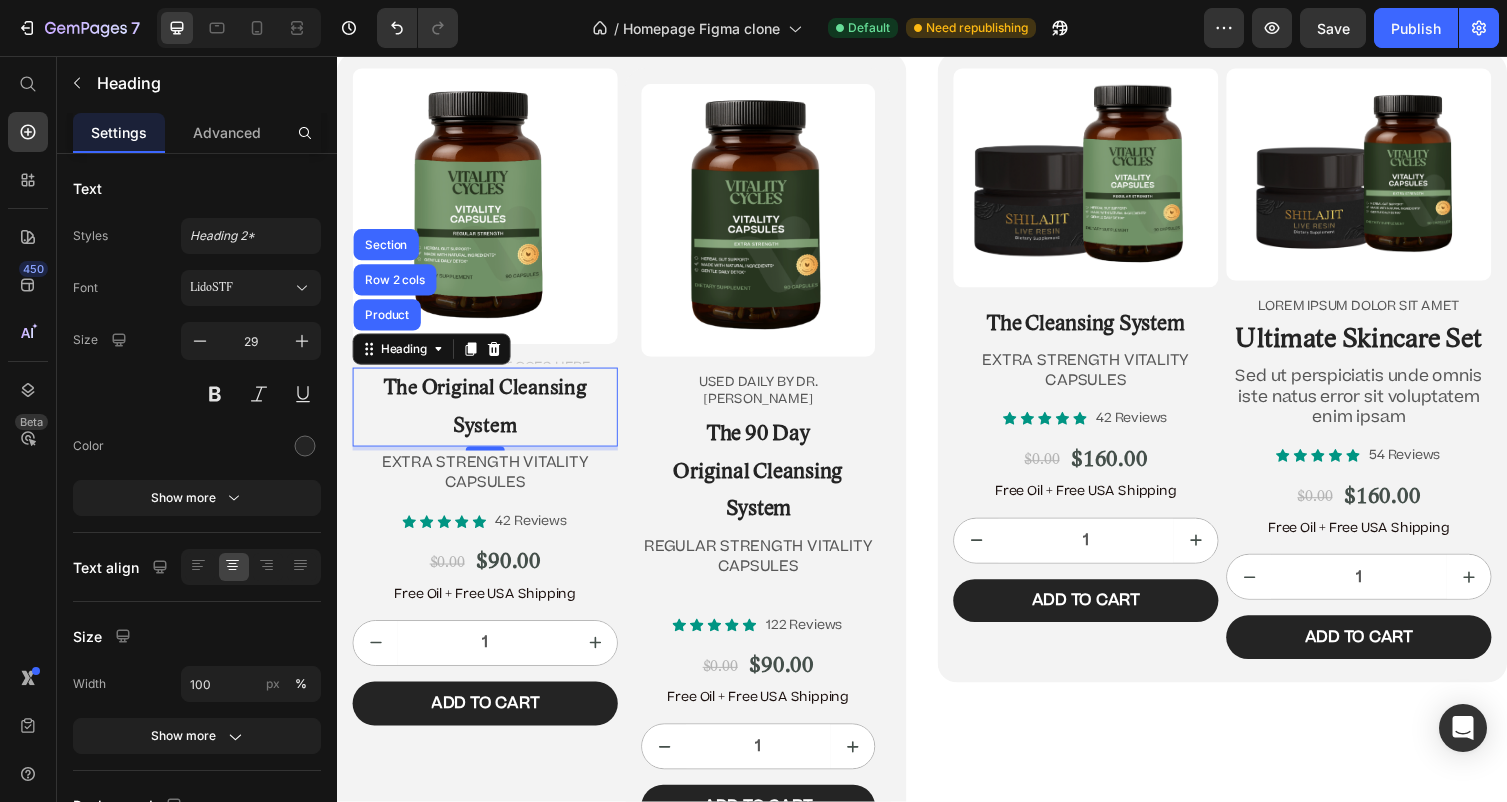 click on "The Original Cleansing System" at bounding box center [489, 416] 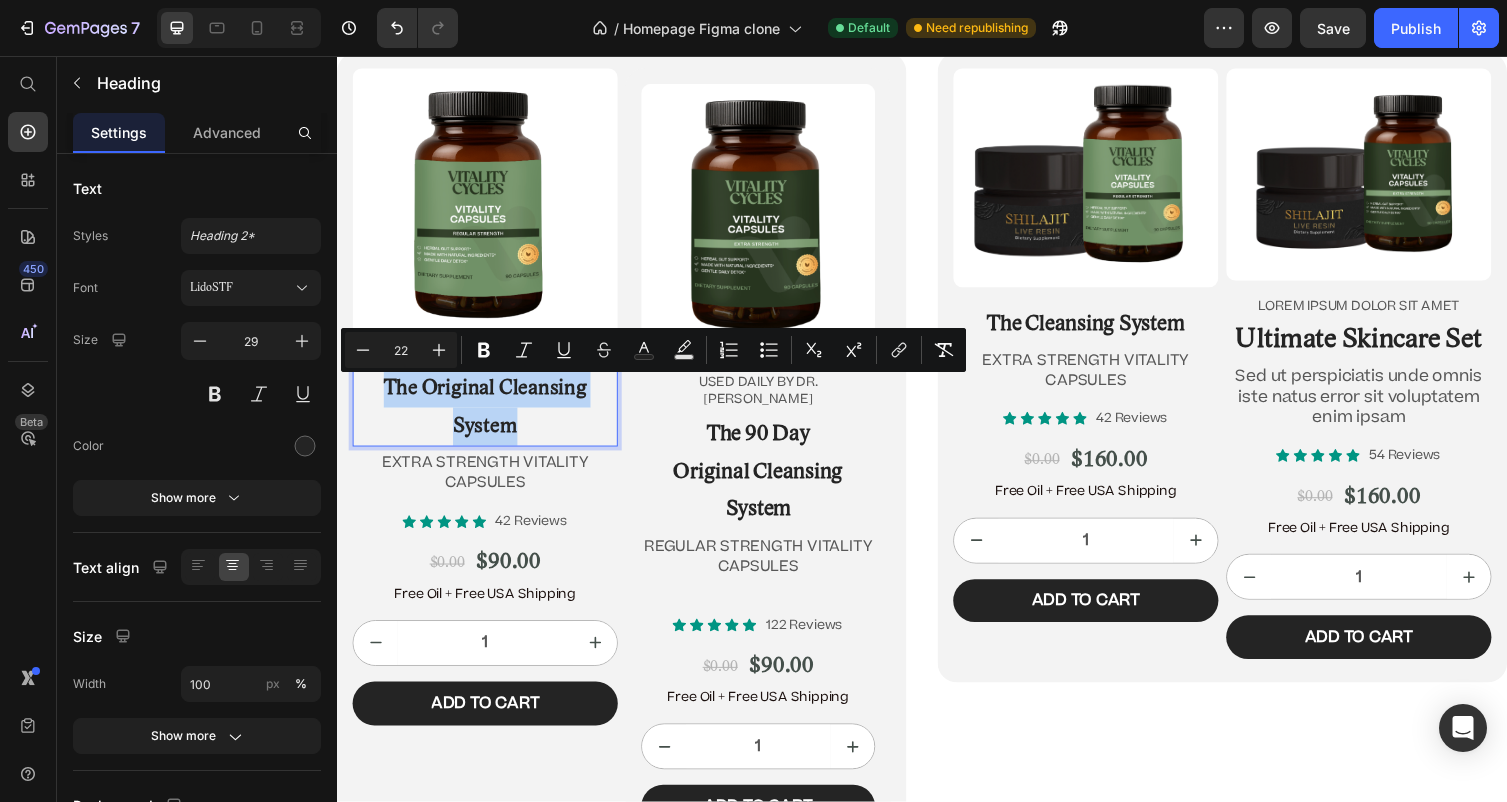 drag, startPoint x: 535, startPoint y: 439, endPoint x: 354, endPoint y: 391, distance: 187.25652 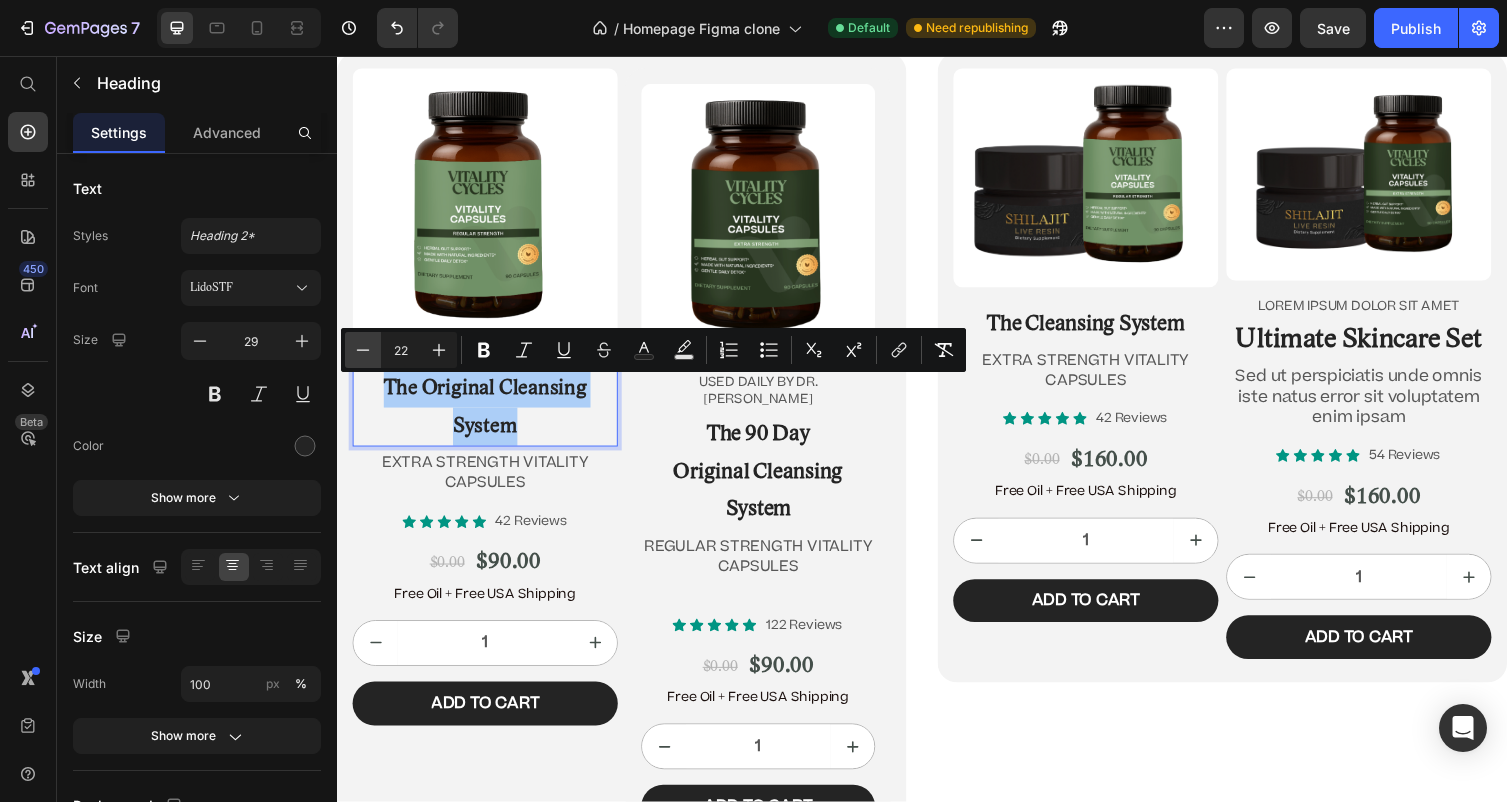click 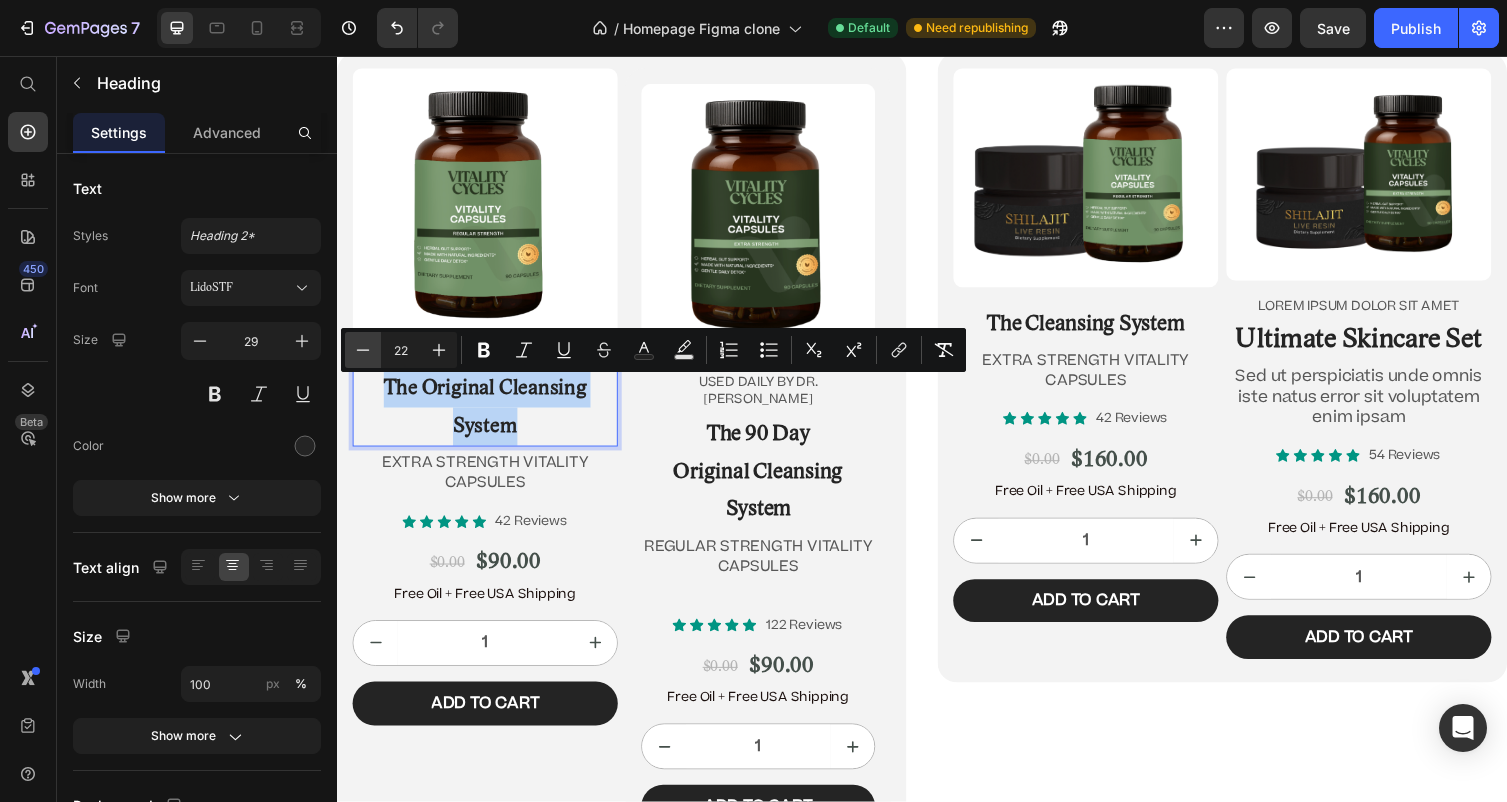 type on "21" 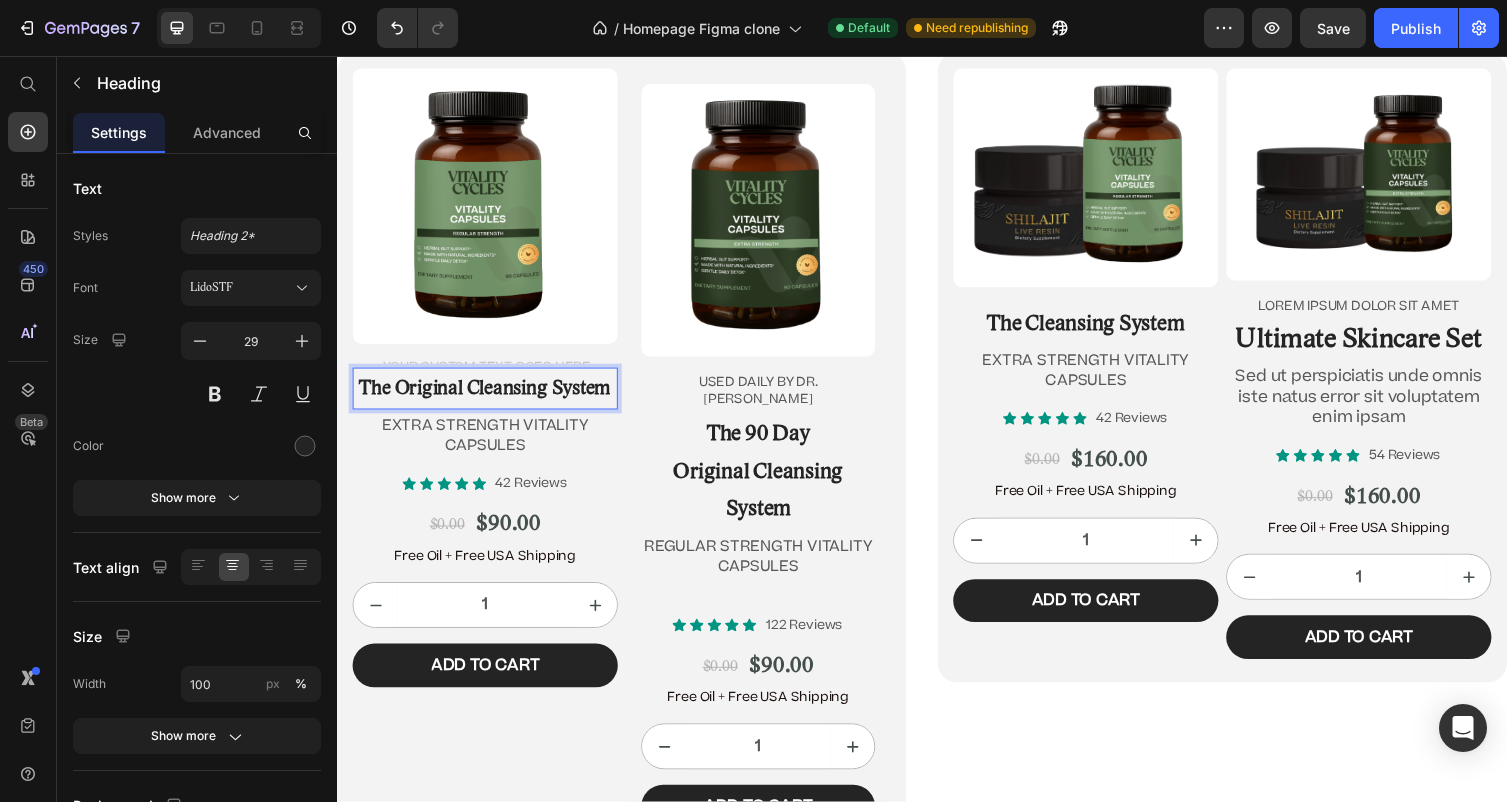 click 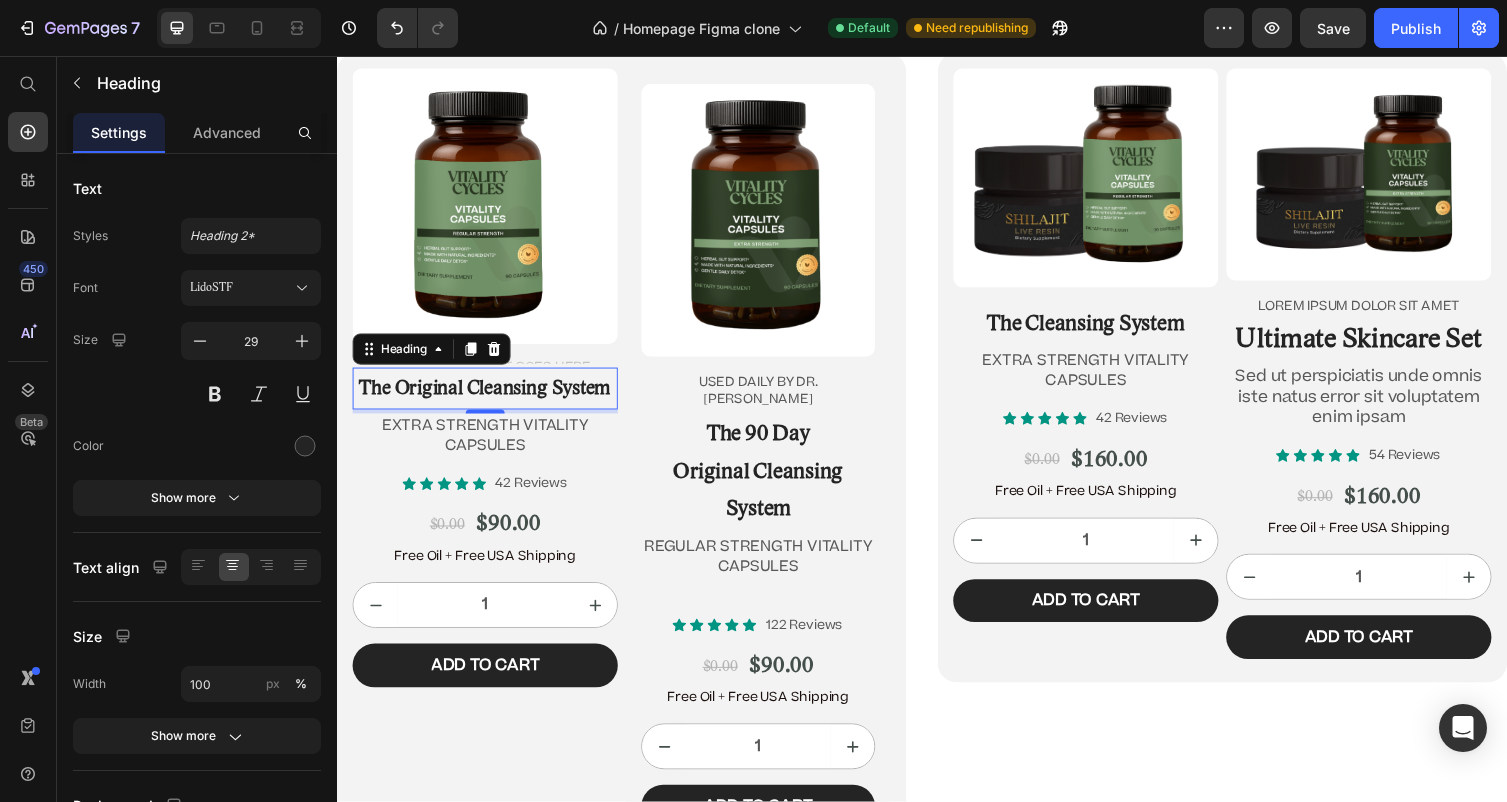 click on "The Original Cleansing System" at bounding box center (489, 397) 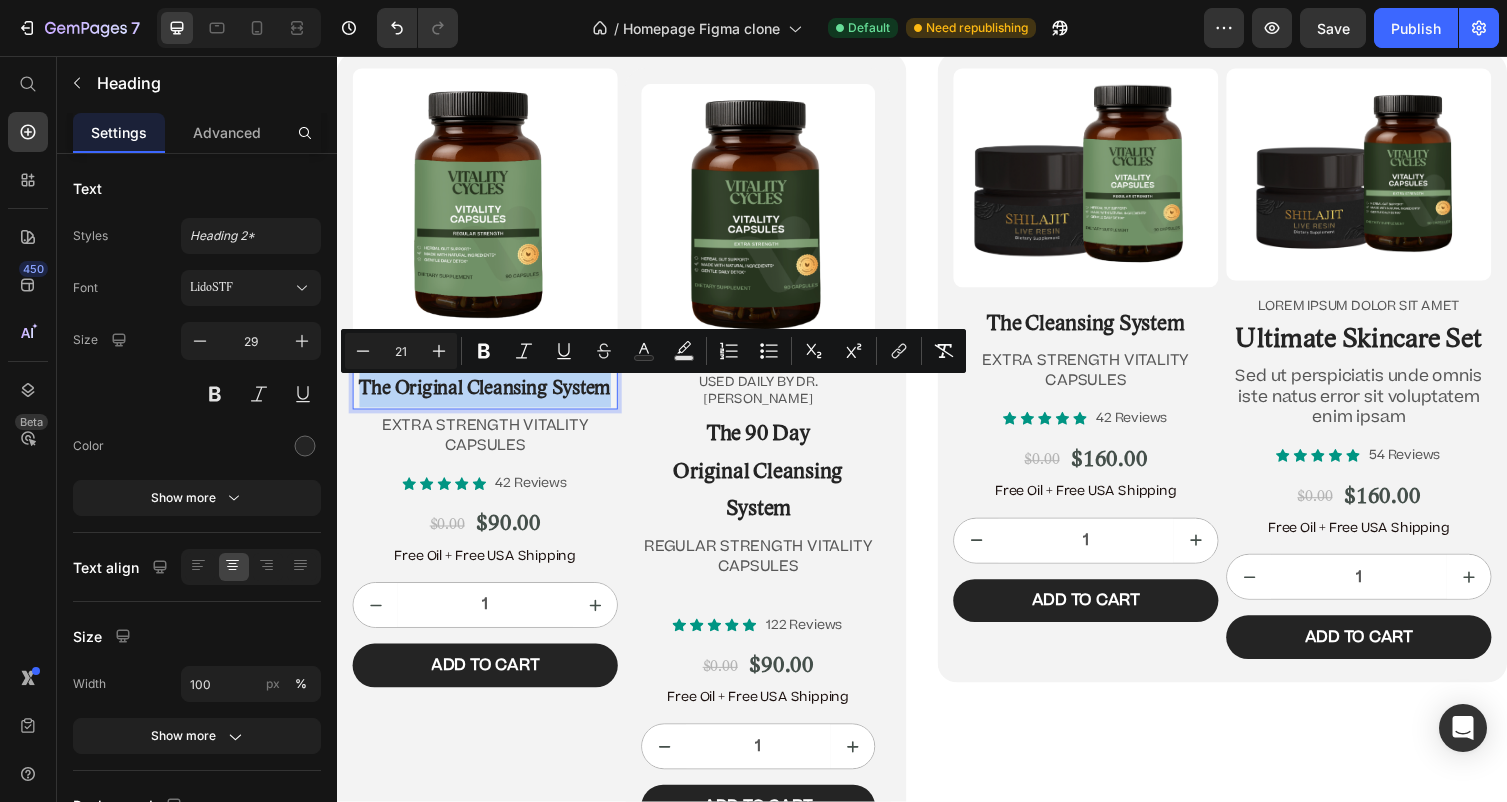 drag, startPoint x: 538, startPoint y: 439, endPoint x: 382, endPoint y: 400, distance: 160.80112 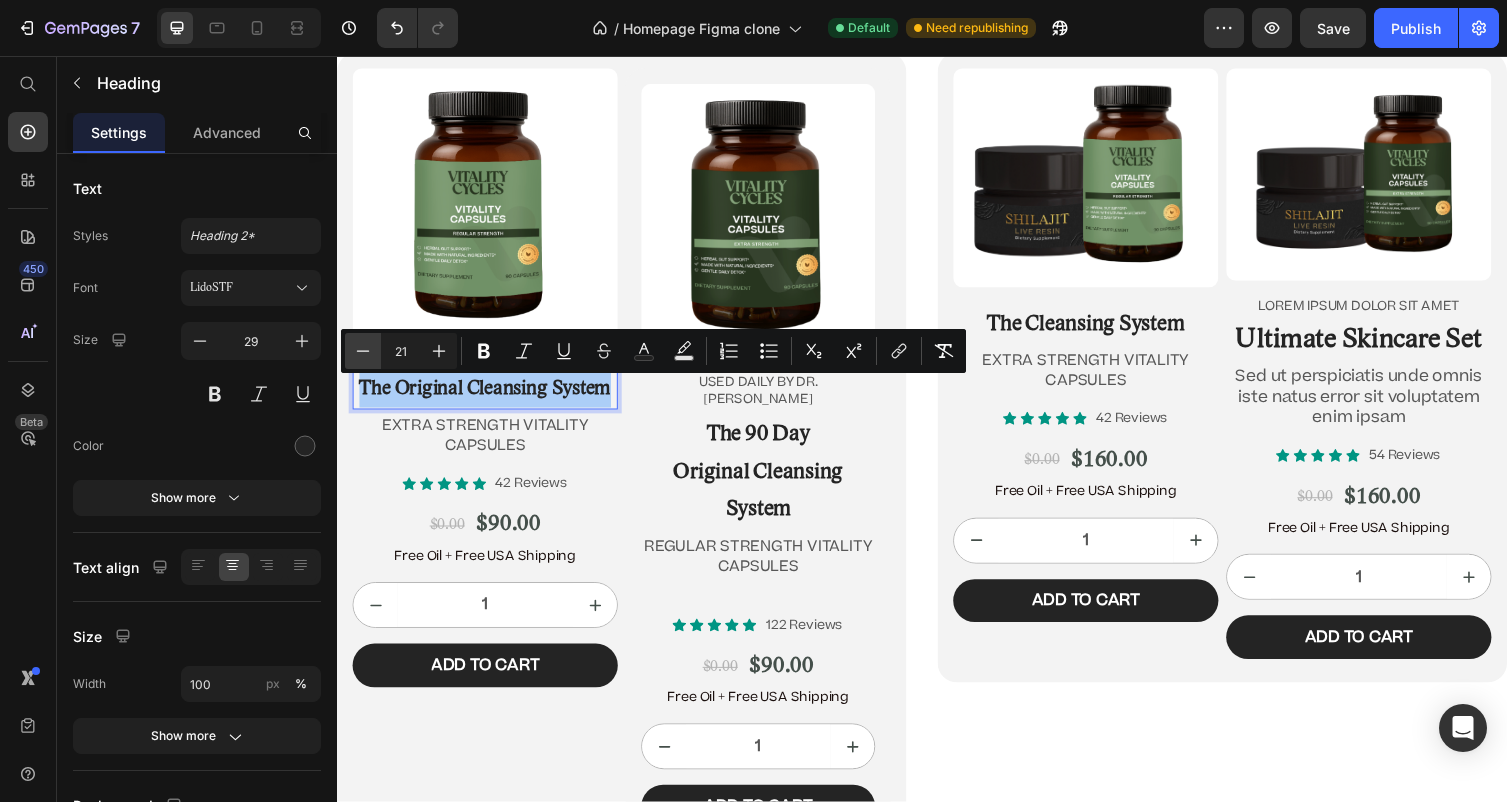 click 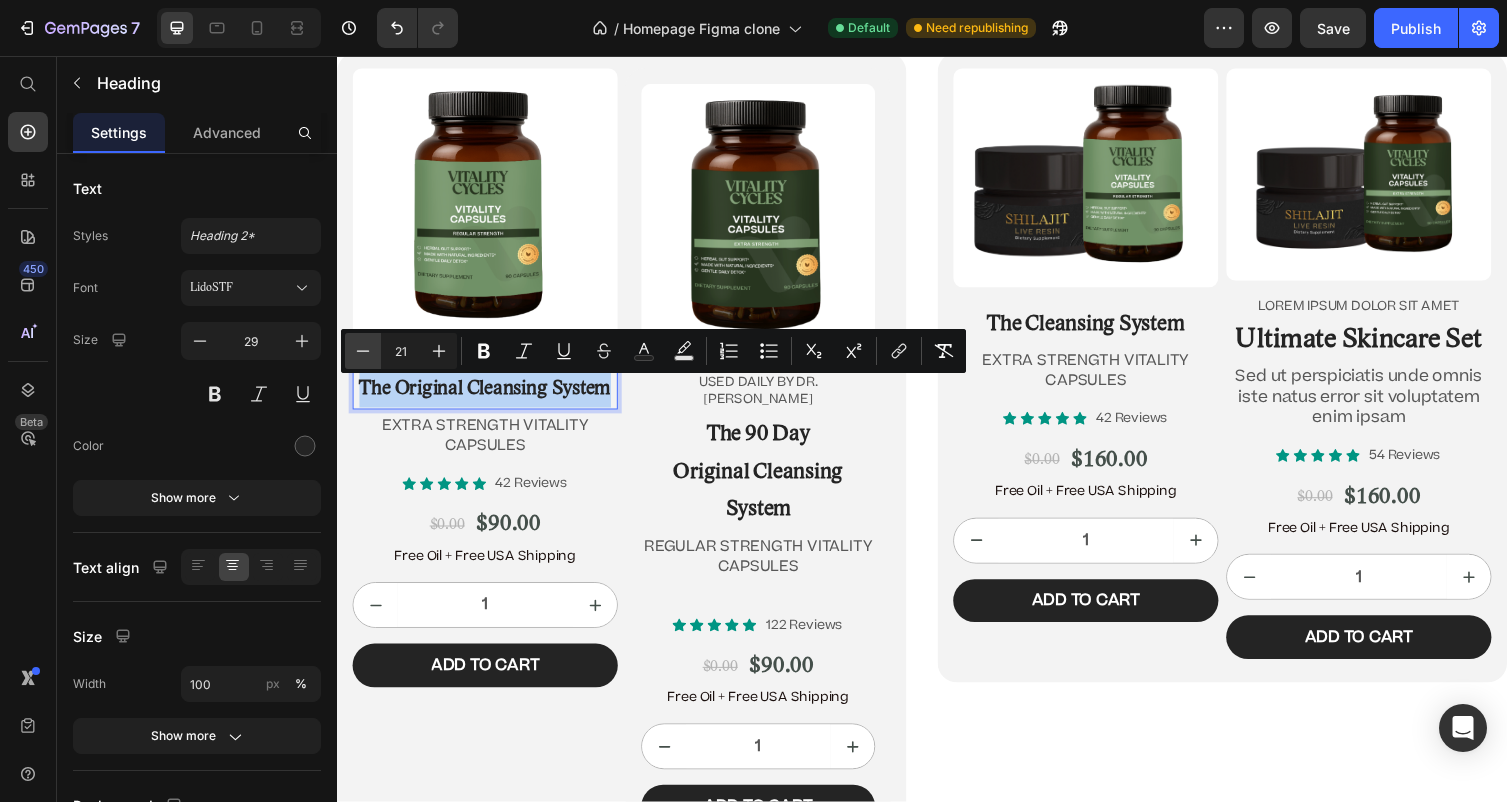 type on "20" 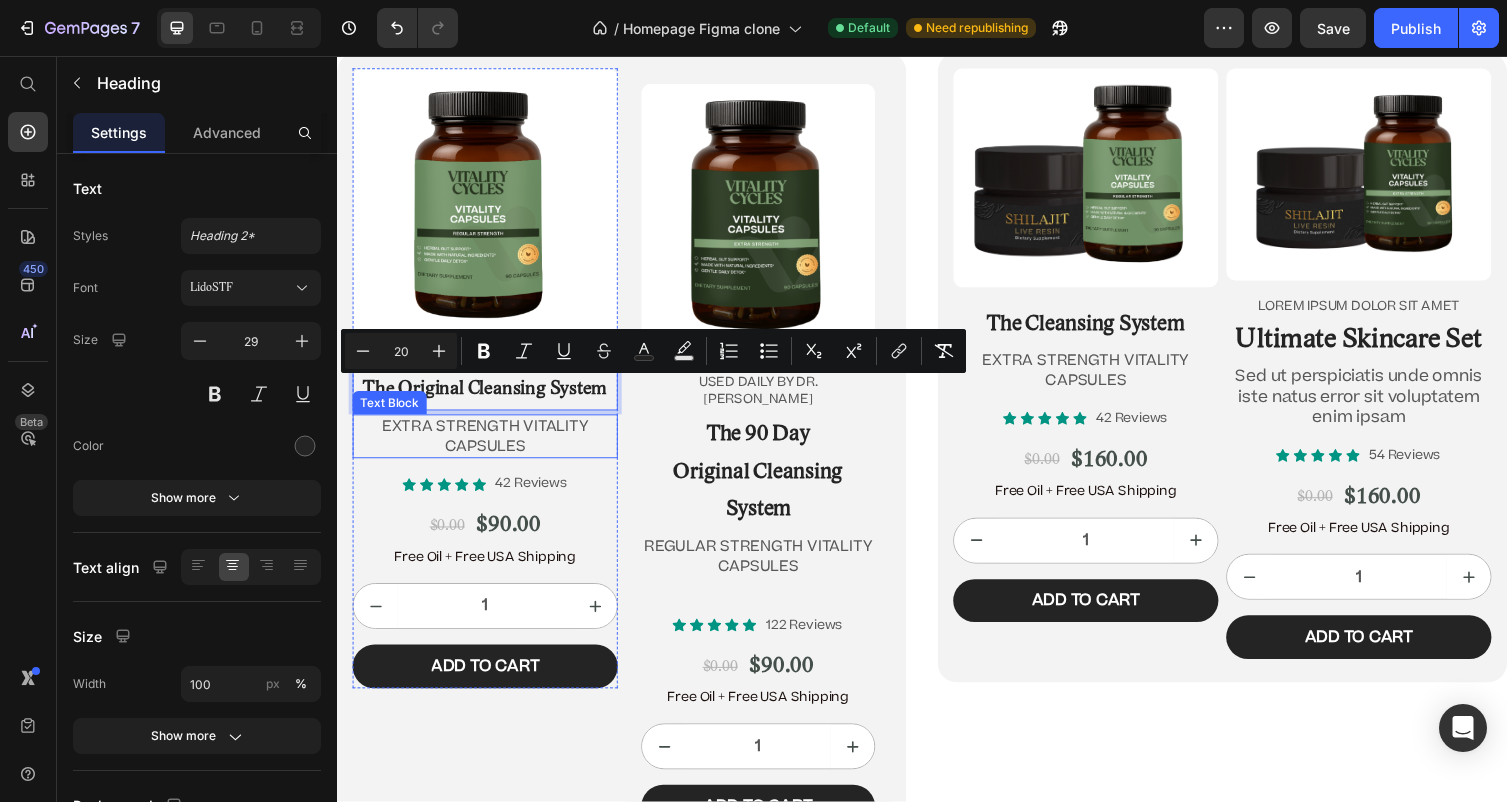 click on "EXTRA STRENGTH VITALITY CAPSULES" at bounding box center [489, 447] 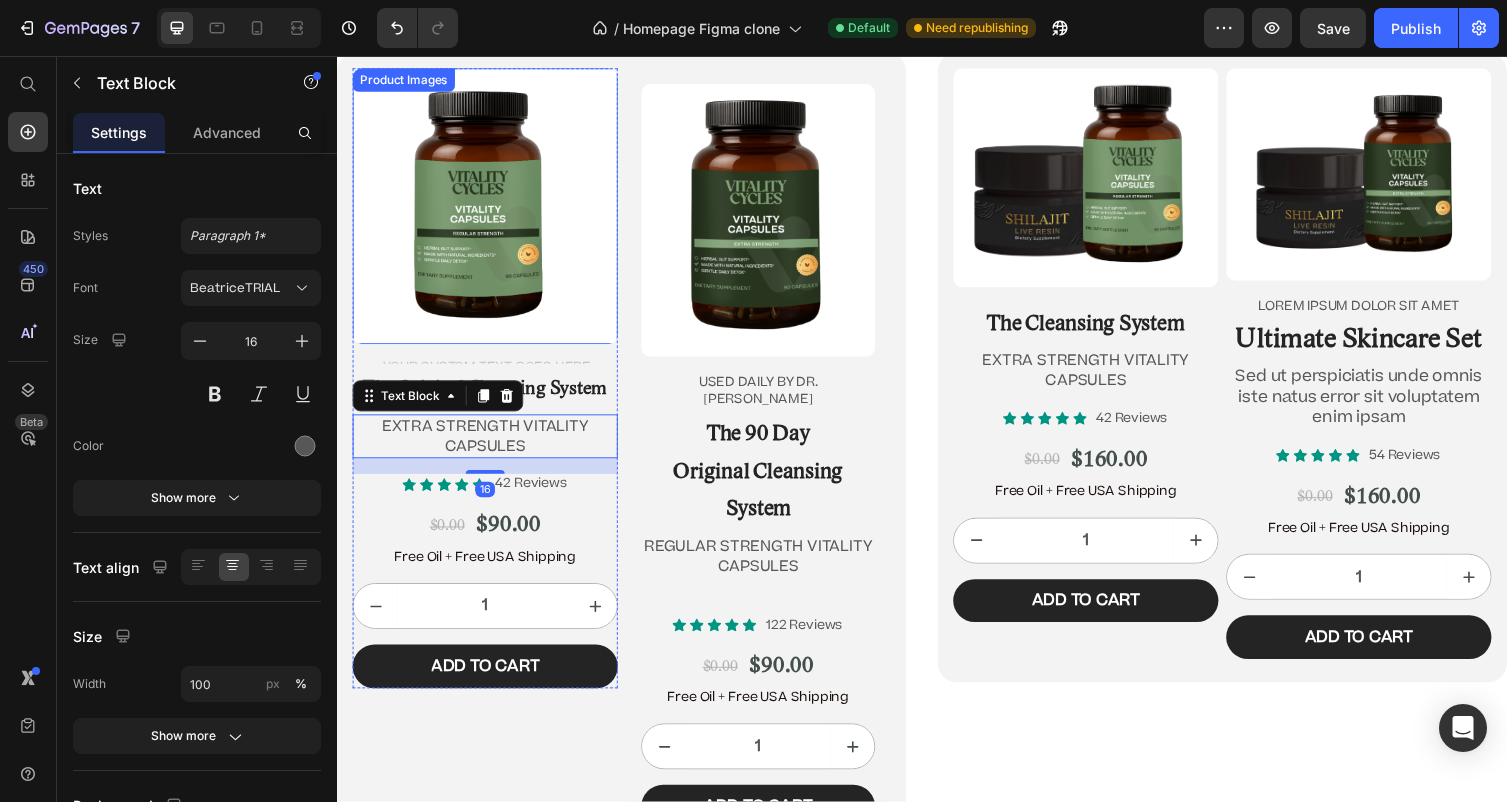 click at bounding box center [489, 210] 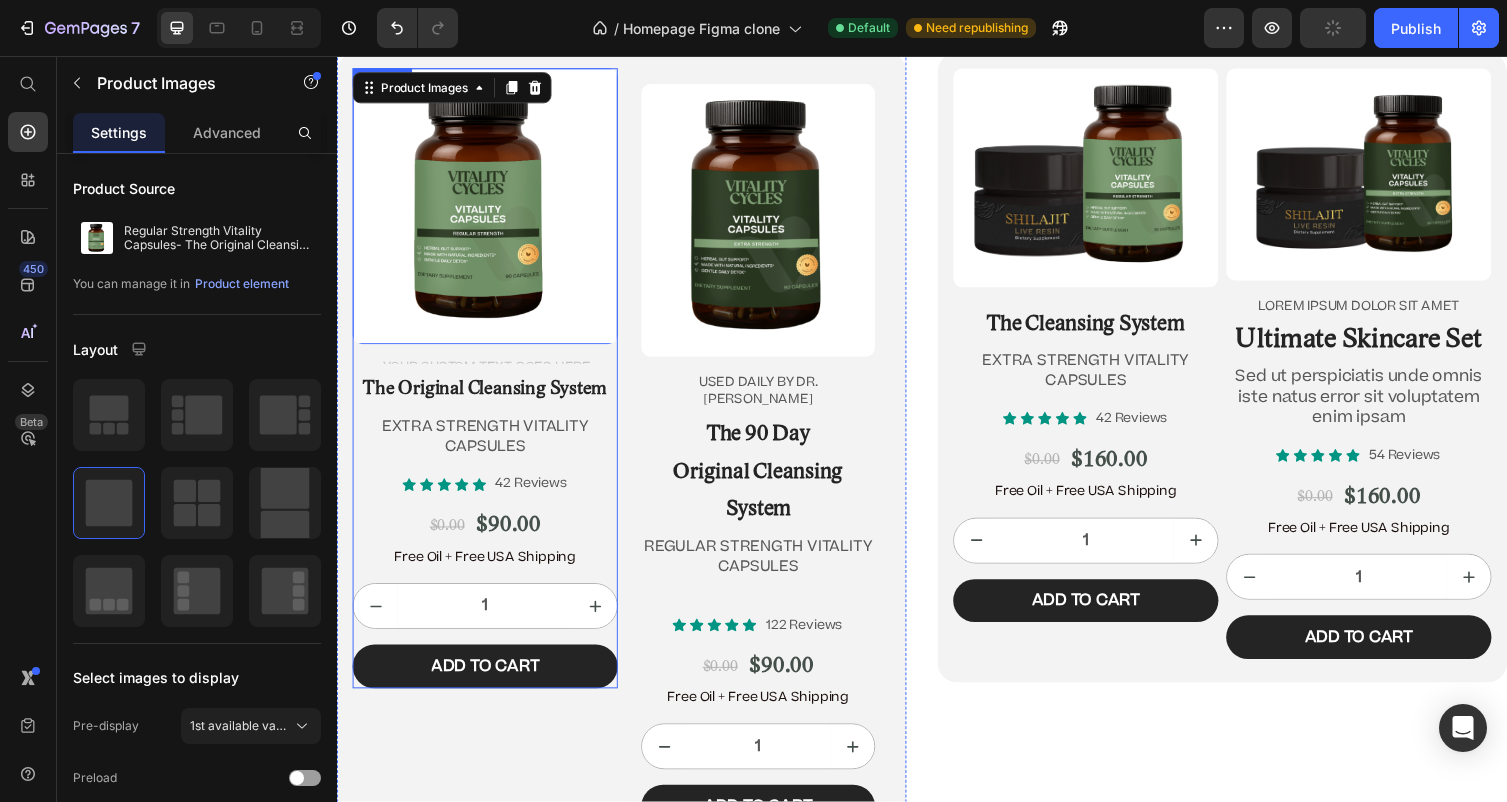 click on "Product Images   16 Text Block ⁠⁠⁠⁠⁠⁠⁠ The Original Cleansing System Heading EXTRA STRENGTH VITALITY CAPSULES Text Block" at bounding box center (489, 277) 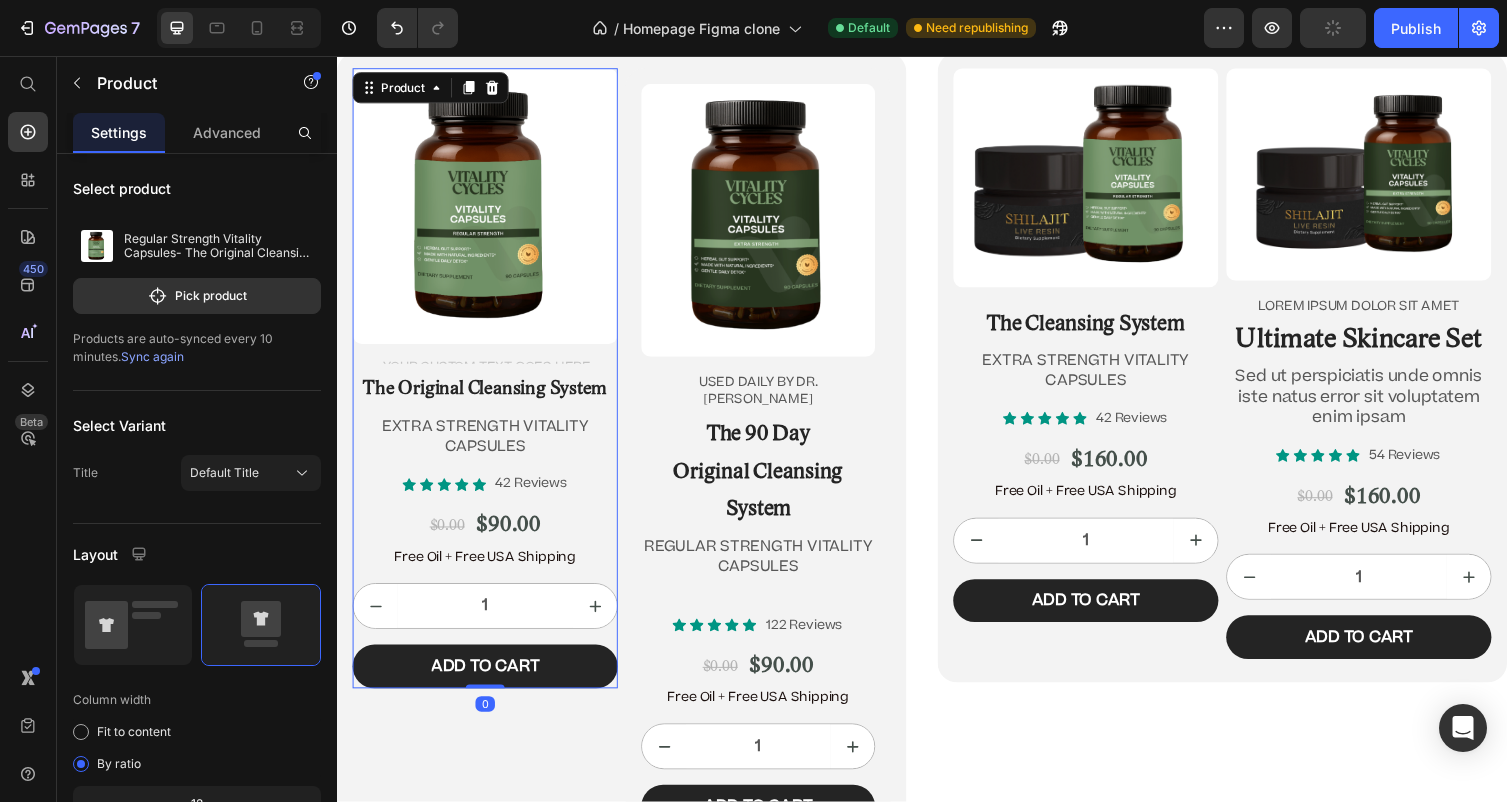 click on "Product Images Text Block ⁠⁠⁠⁠⁠⁠⁠ The Original Cleansing System Heading EXTRA STRENGTH VITALITY CAPSULES Text Block" at bounding box center [489, 277] 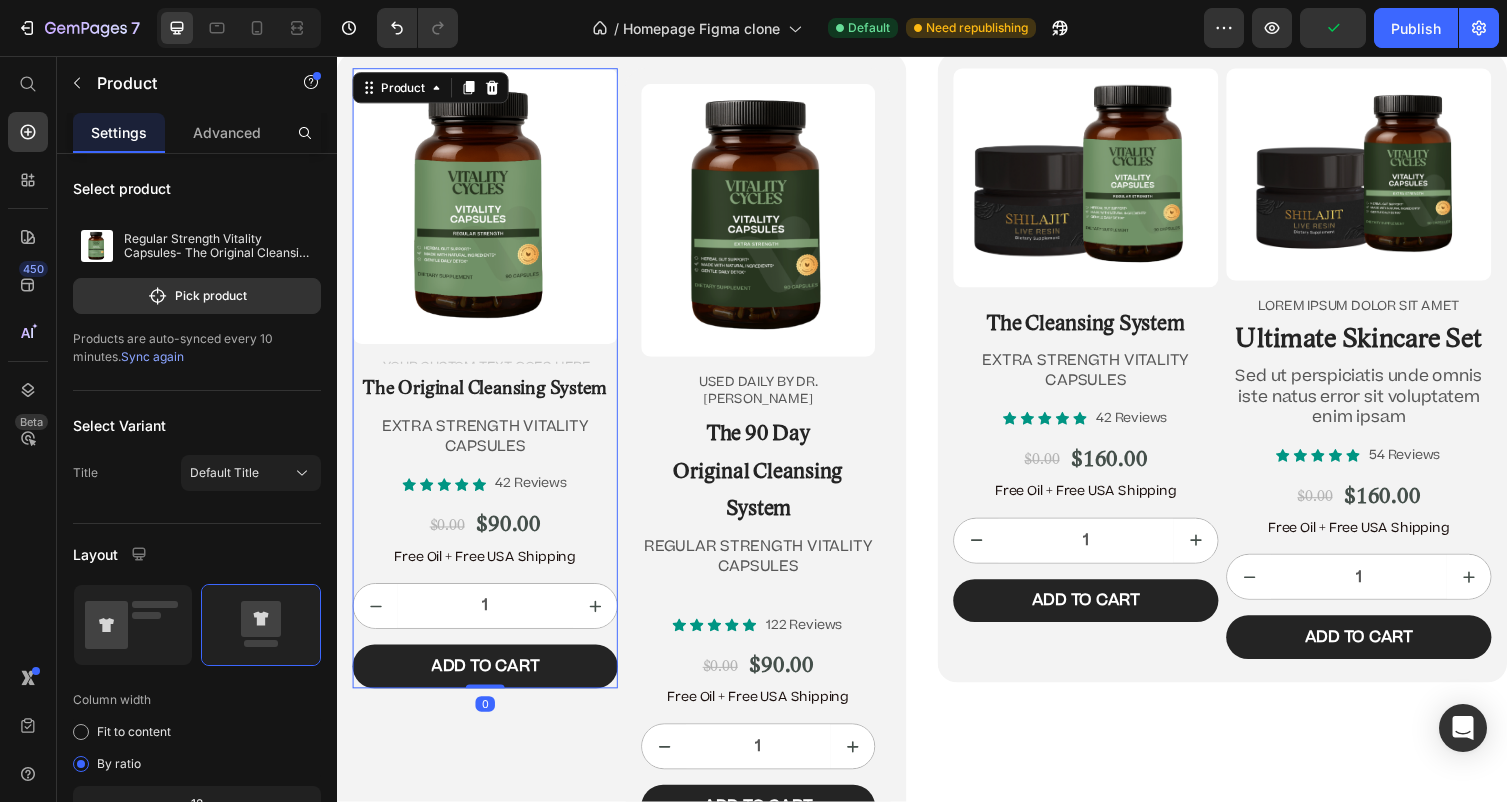 click on "Product Images Text Block ⁠⁠⁠⁠⁠⁠⁠ The Original Cleansing System Heading EXTRA STRENGTH VITALITY CAPSULES Text Block" at bounding box center [489, 277] 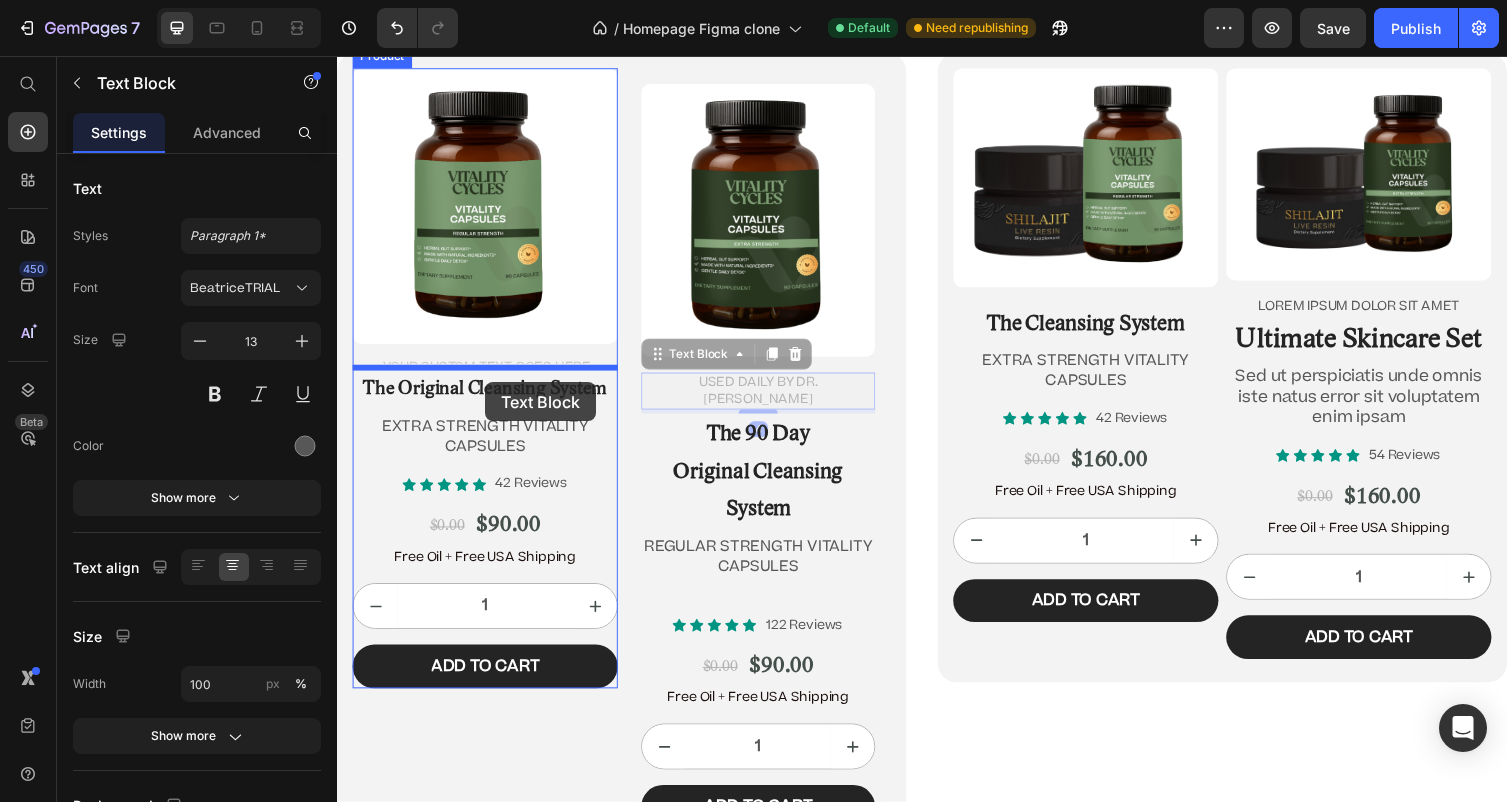 drag, startPoint x: 774, startPoint y: 394, endPoint x: 485, endPoint y: 381, distance: 289.29224 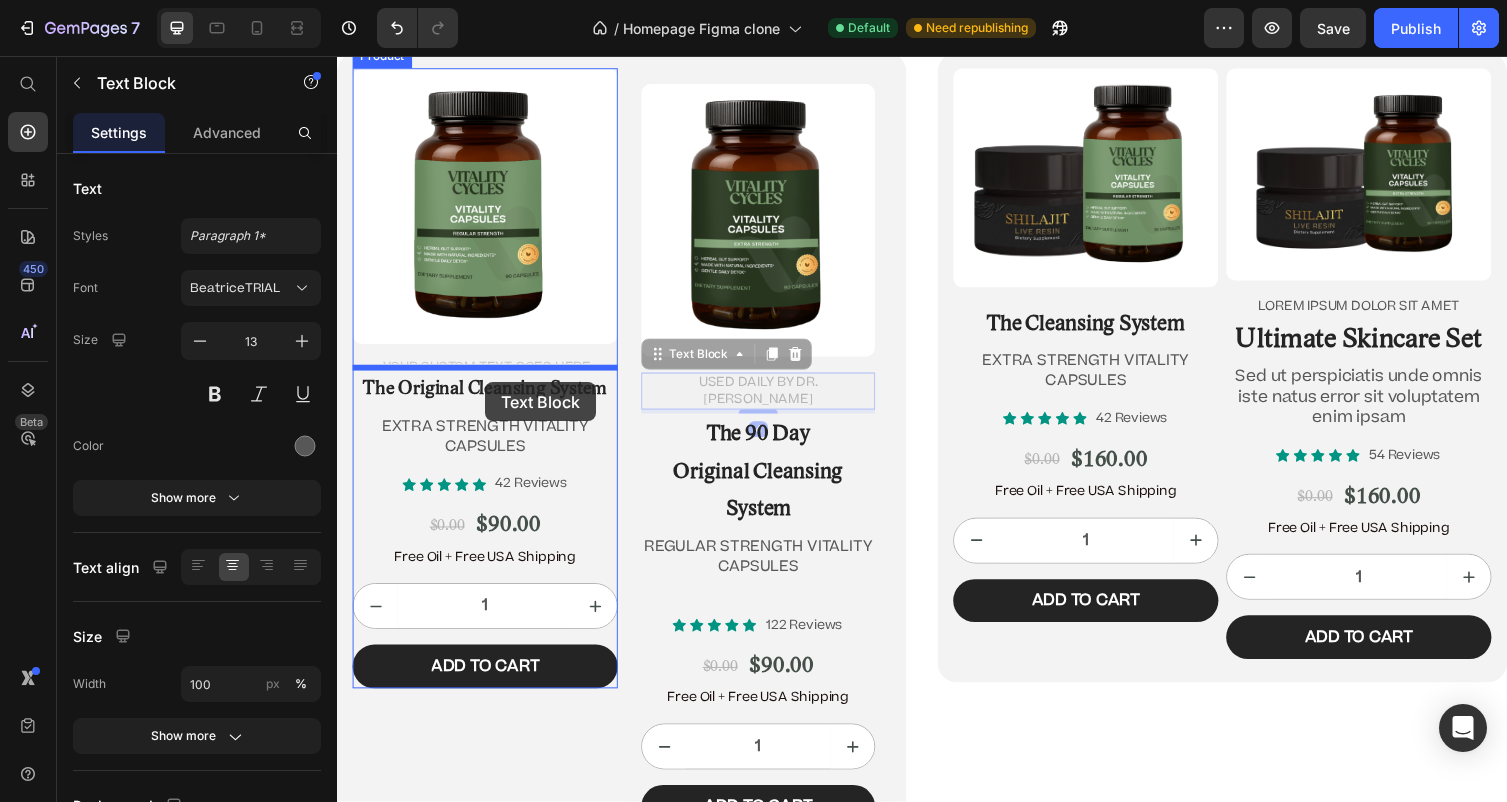 click on "Header Image “Before there was Big Pharma, there were bowel movements.”  Text Block [PERSON_NAME] Text Block Row Row
Icon
Icon
Icon
Icon
Icon Icon List 4.9/5  based on 4,974 reviews Text Block Row Doctor-Designed | 25,000+ [DEMOGRAPHIC_DATA] Cleansed | Not Sold in Stores Text Block                Title Line The Hidden [MEDICAL_DATA] Cleanse That’s Quietly Helping 25,000+ [DEMOGRAPHIC_DATA] Heal Naturally. Heading The Only Dr. [PERSON_NAME]-Approved Full-[MEDICAL_DATA] System Text Block Row Section 2/25 This is not a supplement. It’s not a detox powder. It’s a full-[MEDICAL_DATA] ritual that reclaims your health from the inside out. If you’ve ever wondered why you’re bloated, foggy, tired, or sick—and doctors never give you real answers—it’s time you read what got Dr. [PERSON_NAME] banned. Text Block If you’re over 45, struggle with digestion, energy, or feel like something’s ‘off’—this is for you. Text Block
Jump to the system Button Row Section 3/25 Heading Row" at bounding box center (937, -4762) 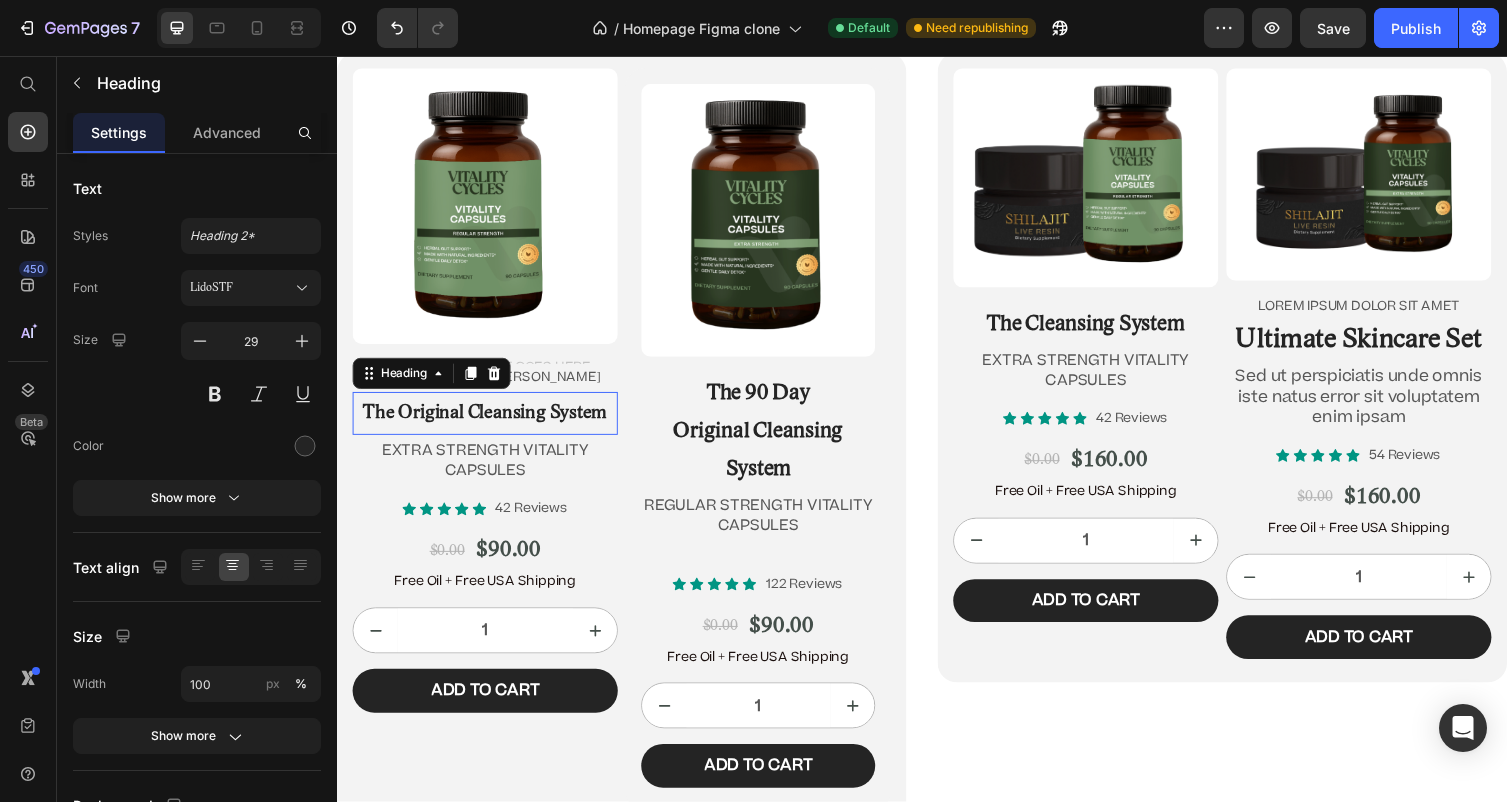 click on "The Original Cleansing System" at bounding box center (489, 423) 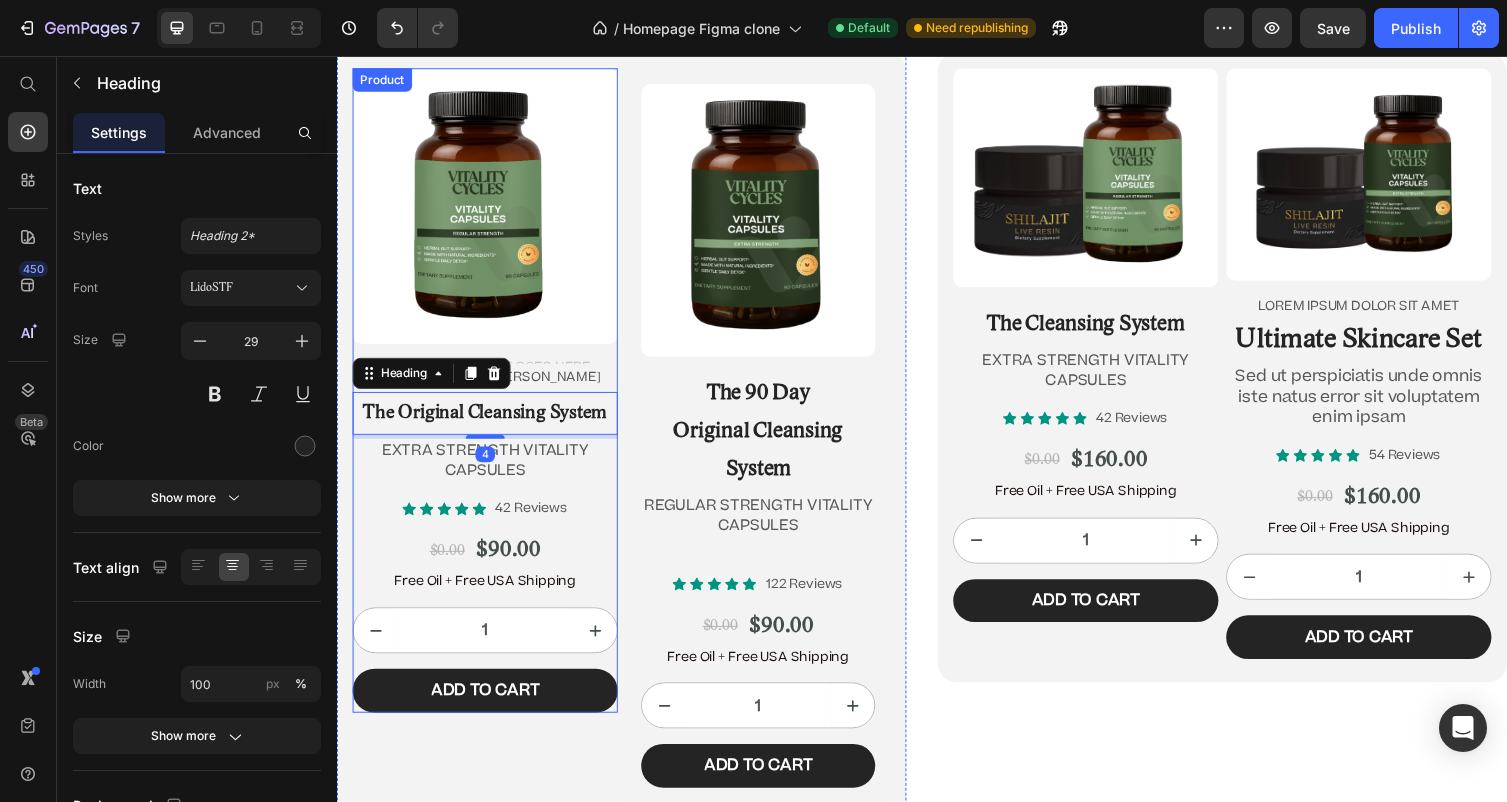 click on "USED DAILY BY DR. [PERSON_NAME]" at bounding box center (489, 386) 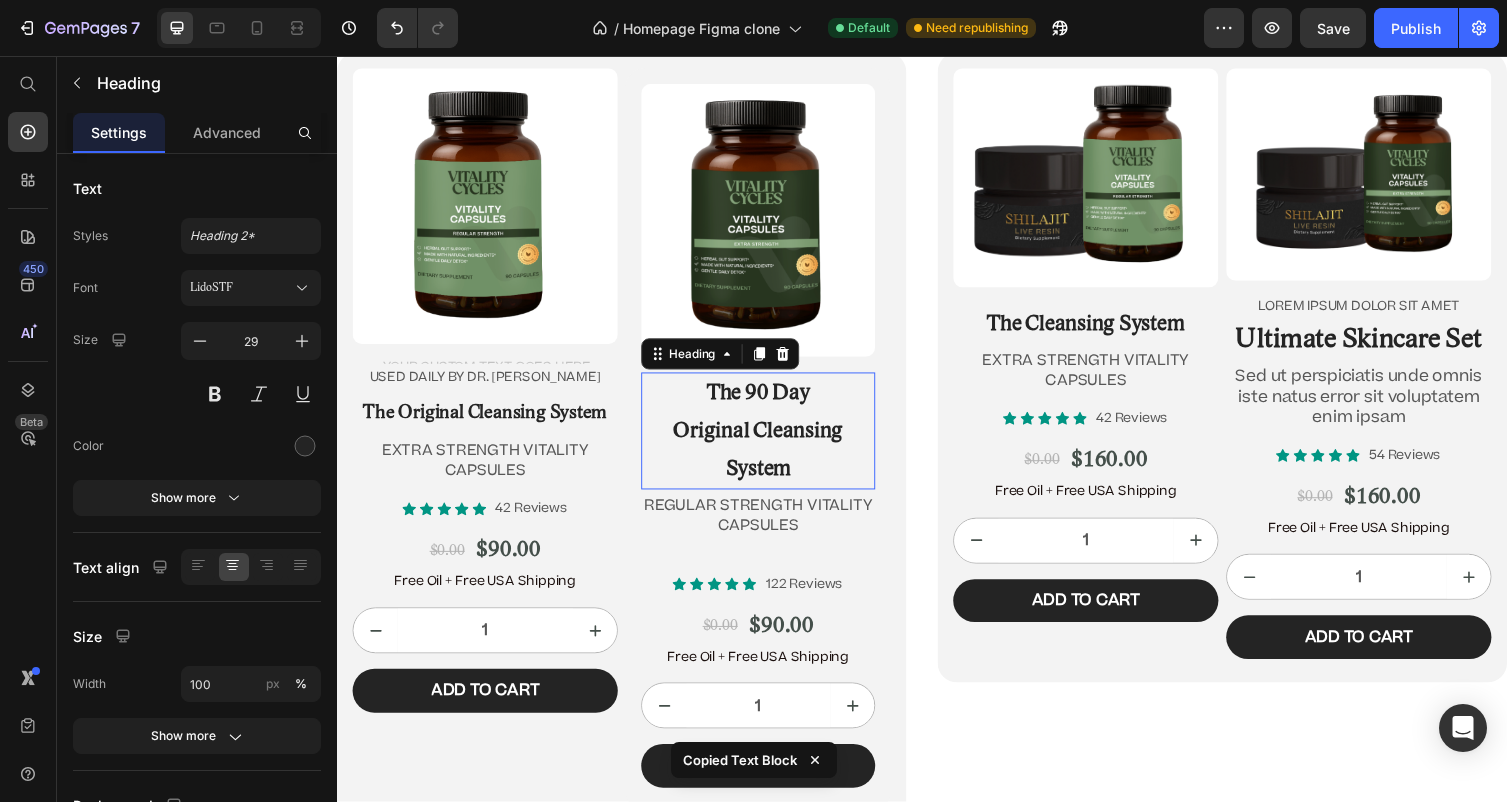 click on "⁠⁠⁠⁠⁠⁠⁠ The 90 Day  Original Cleansing System" at bounding box center (769, 441) 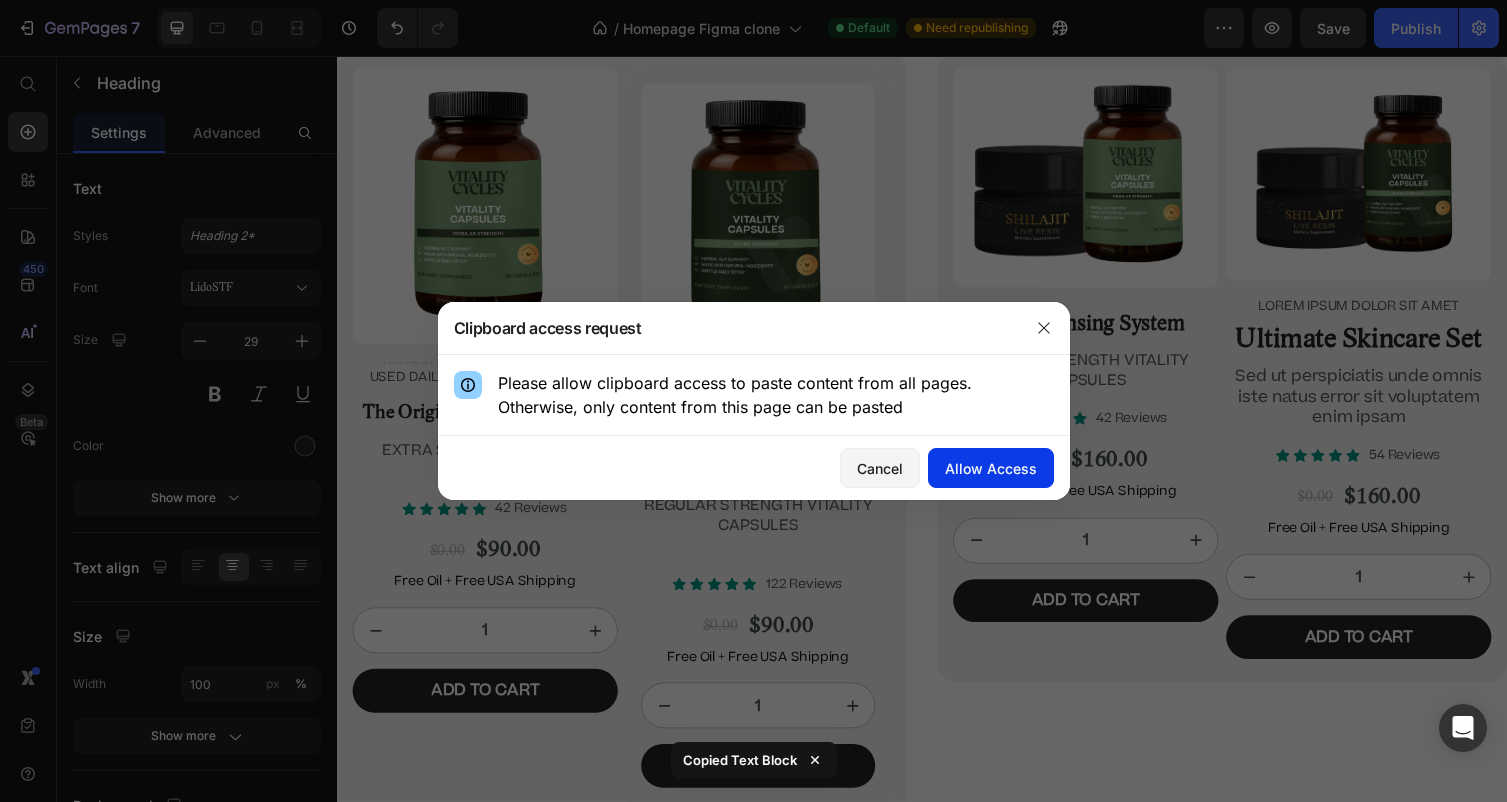 click on "Allow Access" at bounding box center (991, 468) 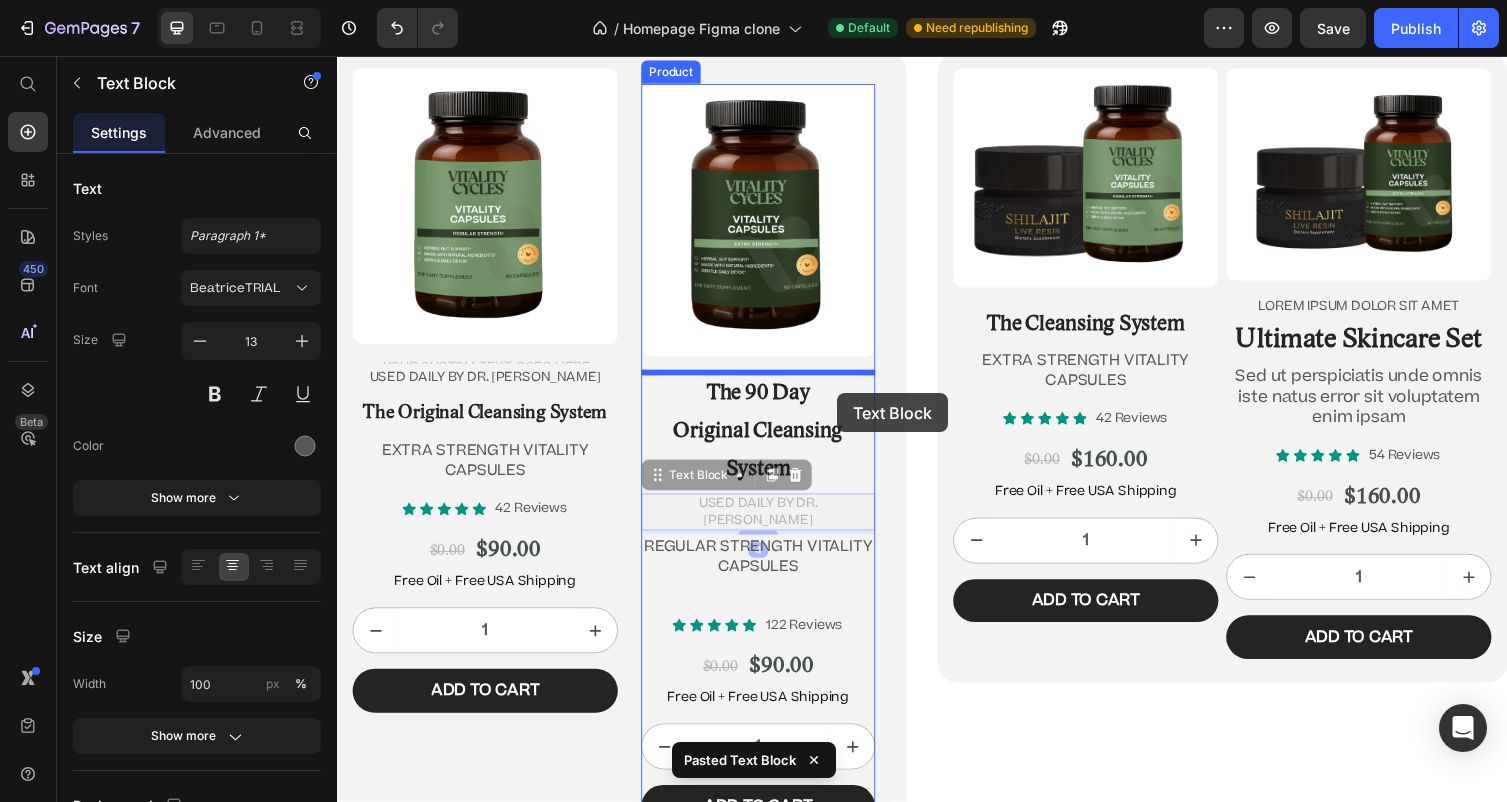 drag, startPoint x: 850, startPoint y: 516, endPoint x: 837, endPoint y: 392, distance: 124.67959 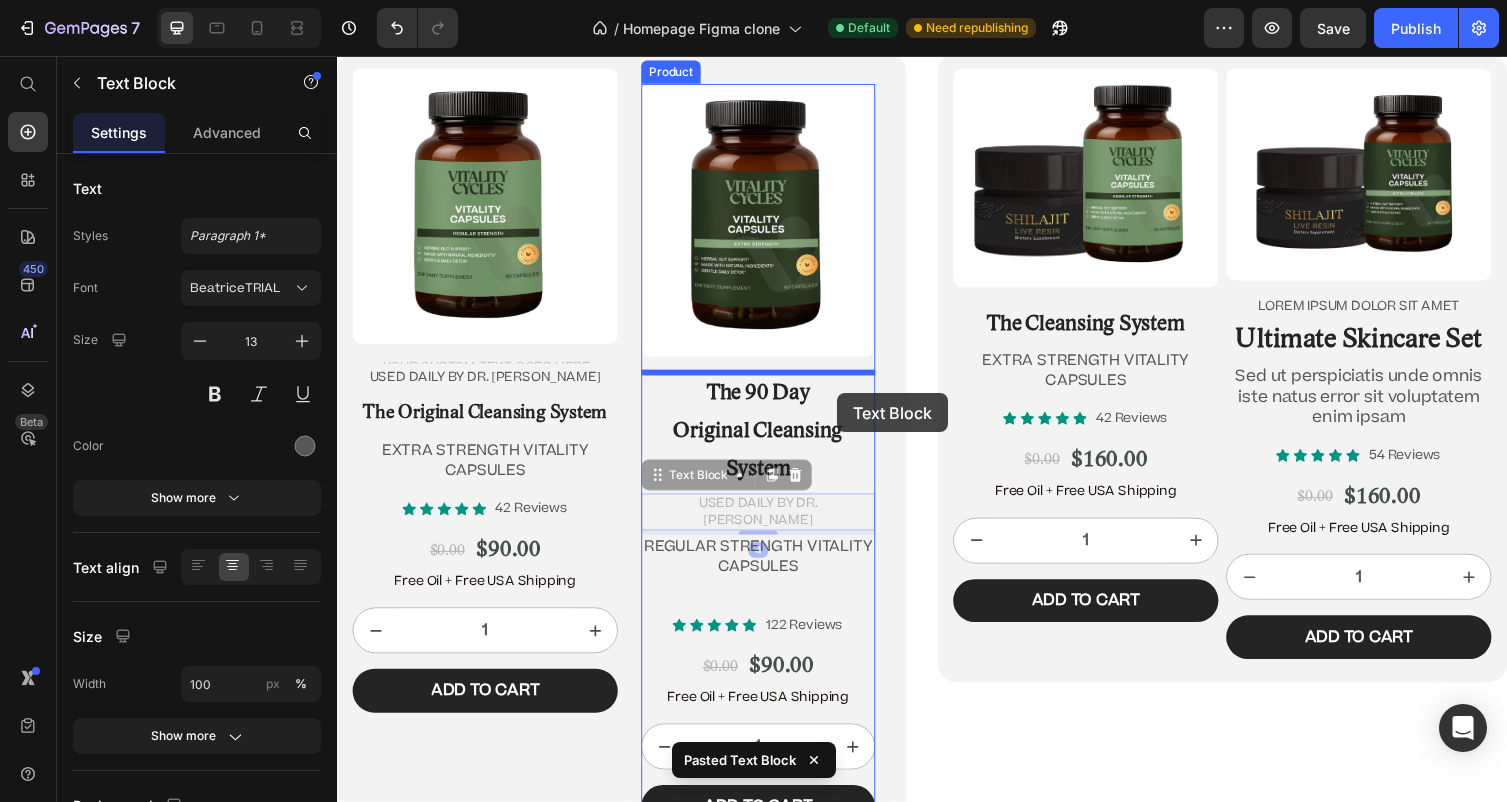 click on "Header Image “Before there was Big Pharma, there were bowel movements.”  Text Block [PERSON_NAME] Text Block Row Row
Icon
Icon
Icon
Icon
Icon Icon List 4.9/5  based on 4,974 reviews Text Block Row Doctor-Designed | 25,000+ [DEMOGRAPHIC_DATA] Cleansed | Not Sold in Stores Text Block                Title Line The Hidden [MEDICAL_DATA] Cleanse That’s Quietly Helping 25,000+ [DEMOGRAPHIC_DATA] Heal Naturally. Heading The Only Dr. [PERSON_NAME]-Approved Full-[MEDICAL_DATA] System Text Block Row Section 2/25 This is not a supplement. It’s not a detox powder. It’s a full-[MEDICAL_DATA] ritual that reclaims your health from the inside out. If you’ve ever wondered why you’re bloated, foggy, tired, or sick—and doctors never give you real answers—it’s time you read what got Dr. [PERSON_NAME] banned. Text Block If you’re over 45, struggle with digestion, energy, or feel like something’s ‘off’—this is for you. Text Block
Jump to the system Button Row Section 3/25 Heading Row" at bounding box center (937, -4762) 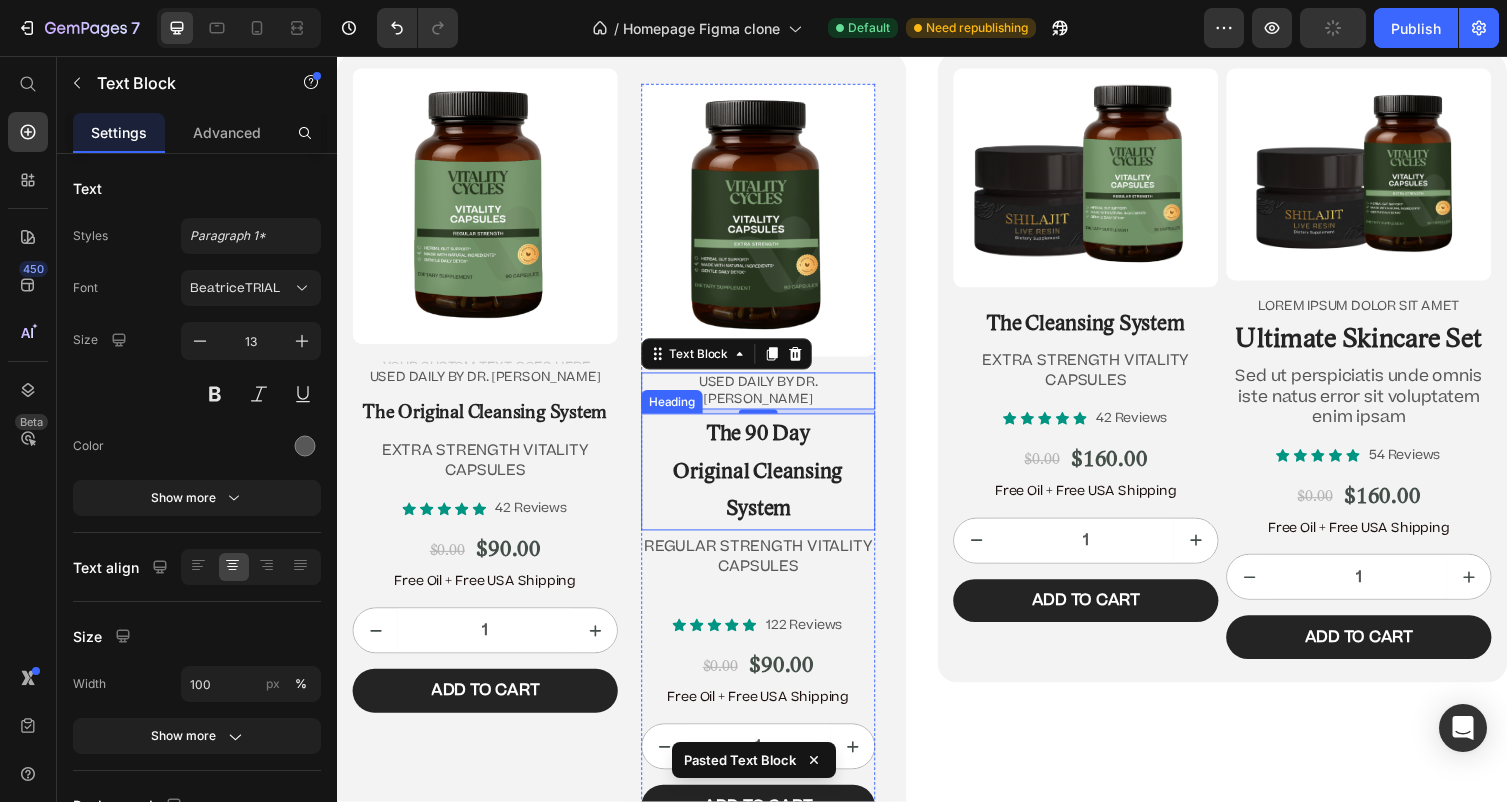 click on "⁠⁠⁠⁠⁠⁠⁠ The 90 Day  Original Cleansing System" at bounding box center [769, 483] 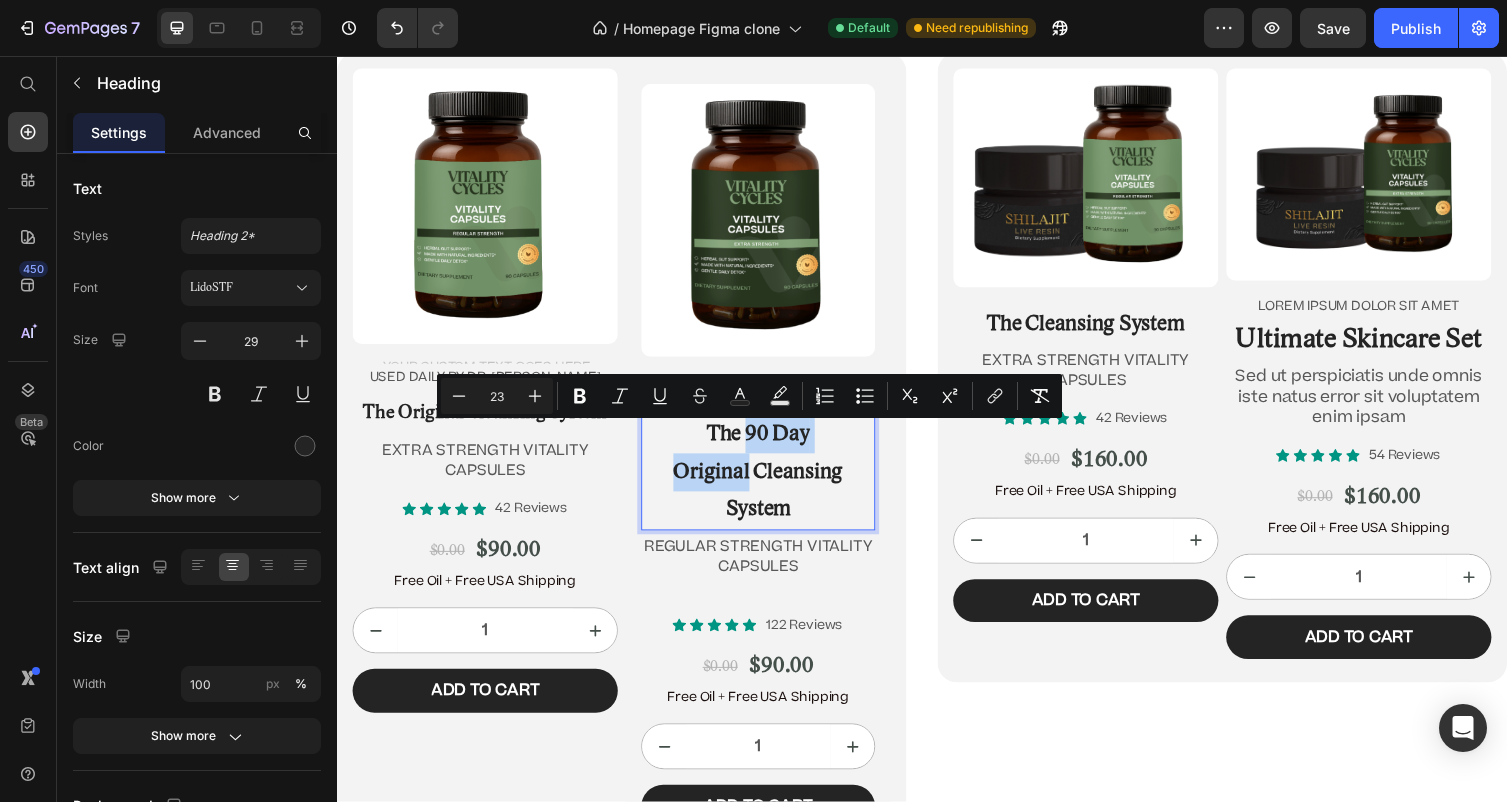drag, startPoint x: 758, startPoint y: 482, endPoint x: 754, endPoint y: 446, distance: 36.221542 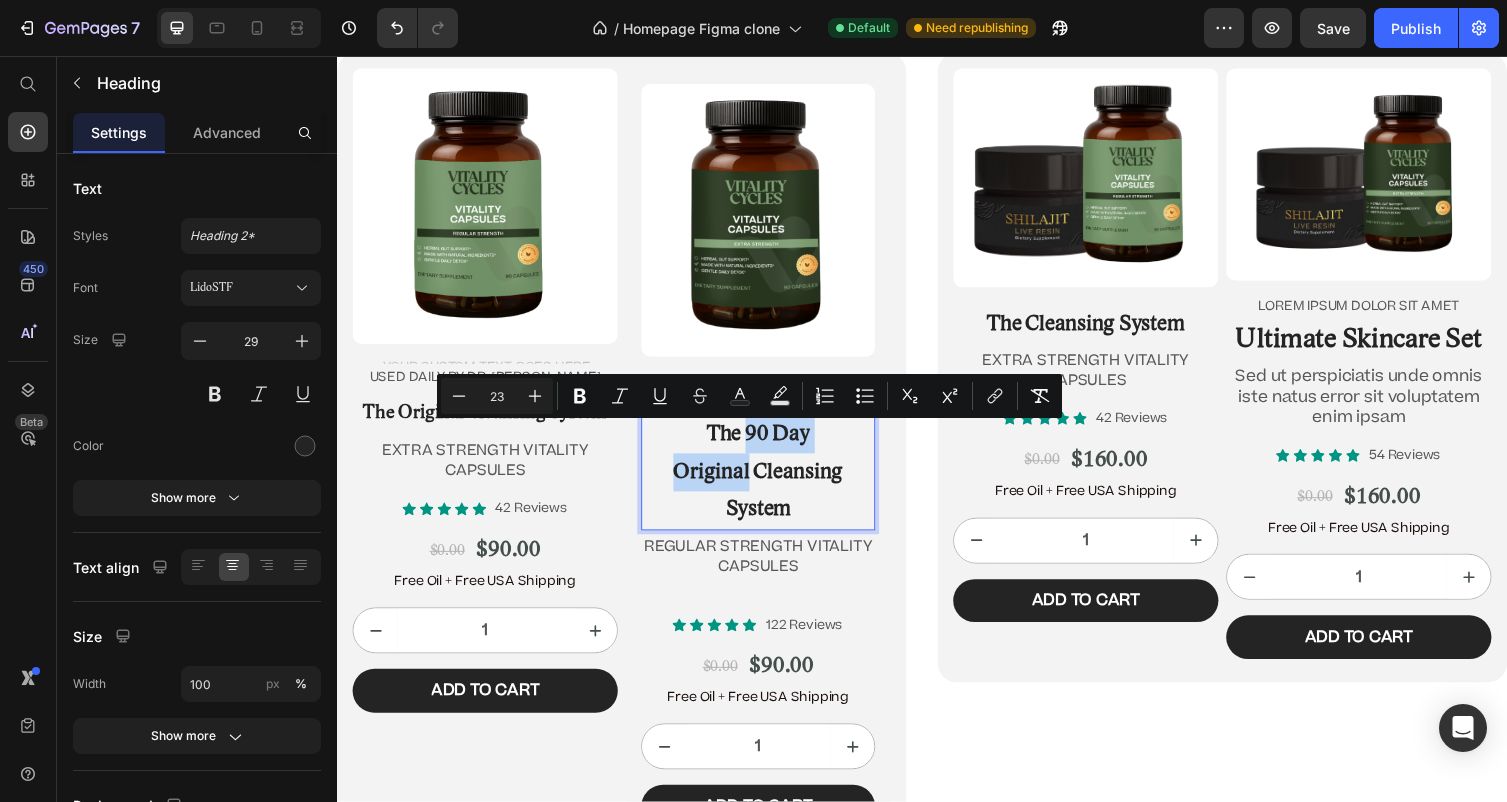 click on "The 90 Day  Original Cleansing System" at bounding box center (769, 483) 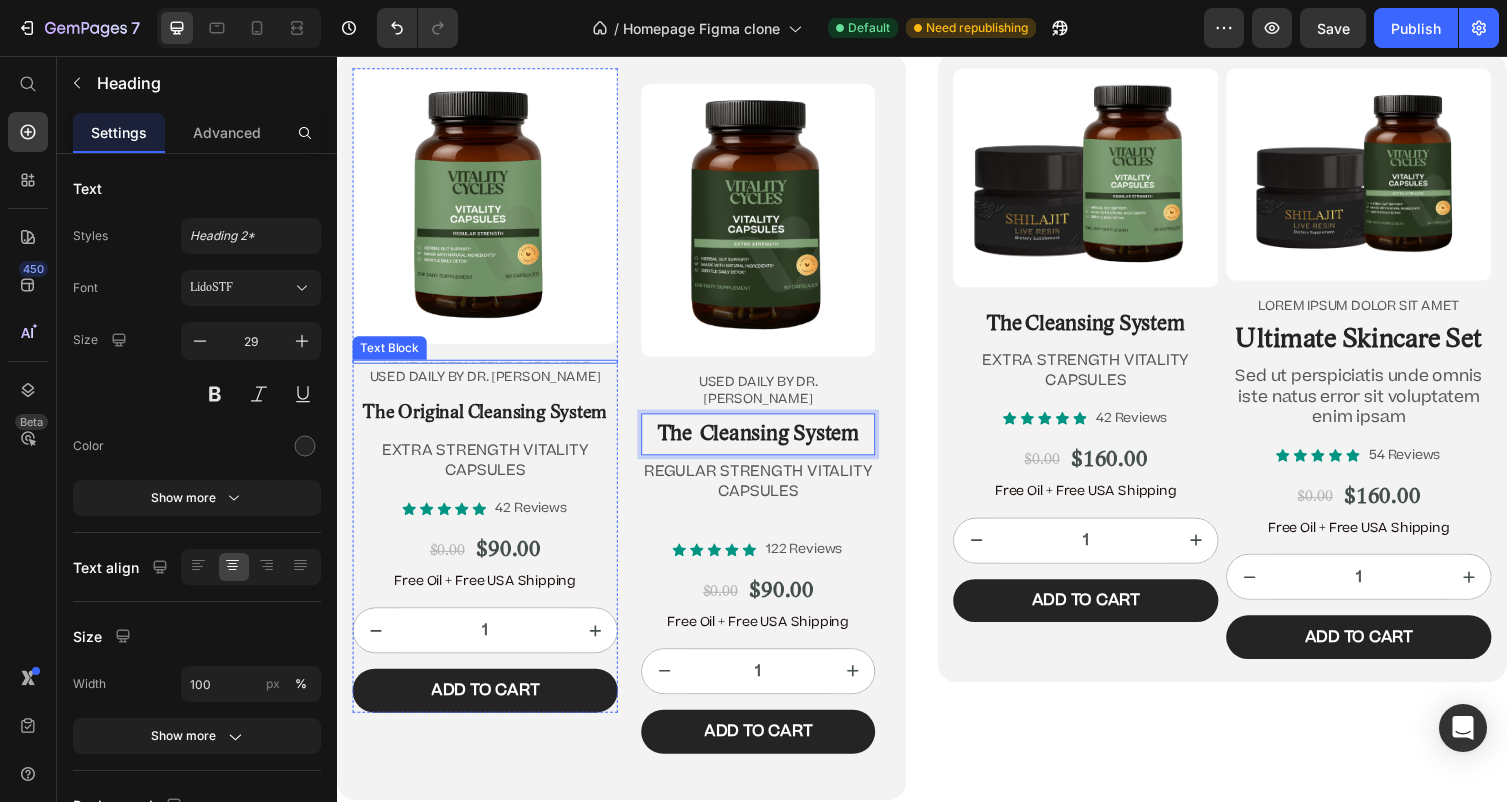 click on "Product Images Text Block USED DAILY BY DR. JENNIFER DANIELS Text Block ⁠⁠⁠⁠⁠⁠⁠ The Original Cleansing System Heading EXTRA STRENGTH VITALITY CAPSULES Text Block" at bounding box center (489, 289) 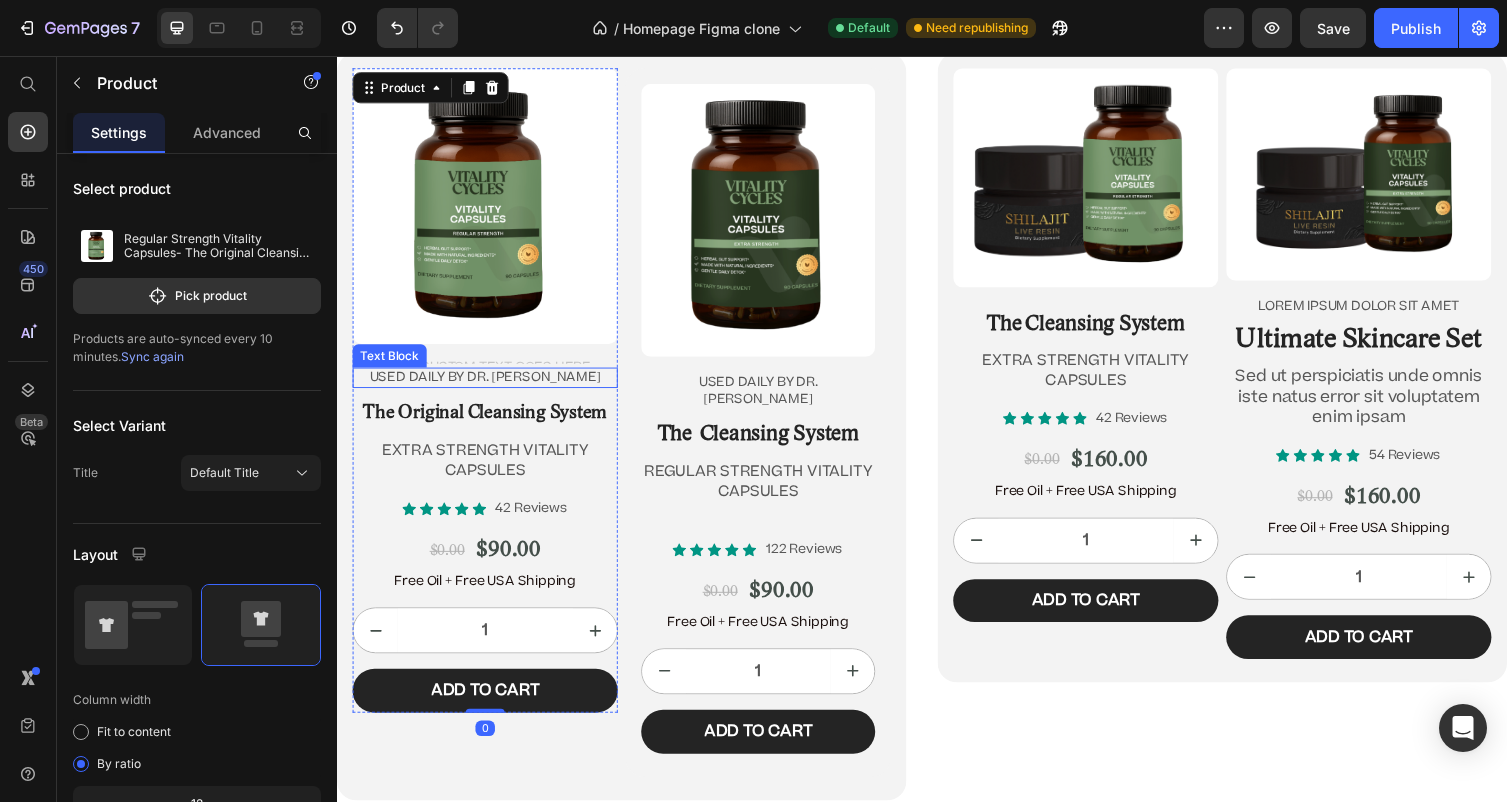 click on "USED DAILY BY DR. [PERSON_NAME]" at bounding box center (489, 386) 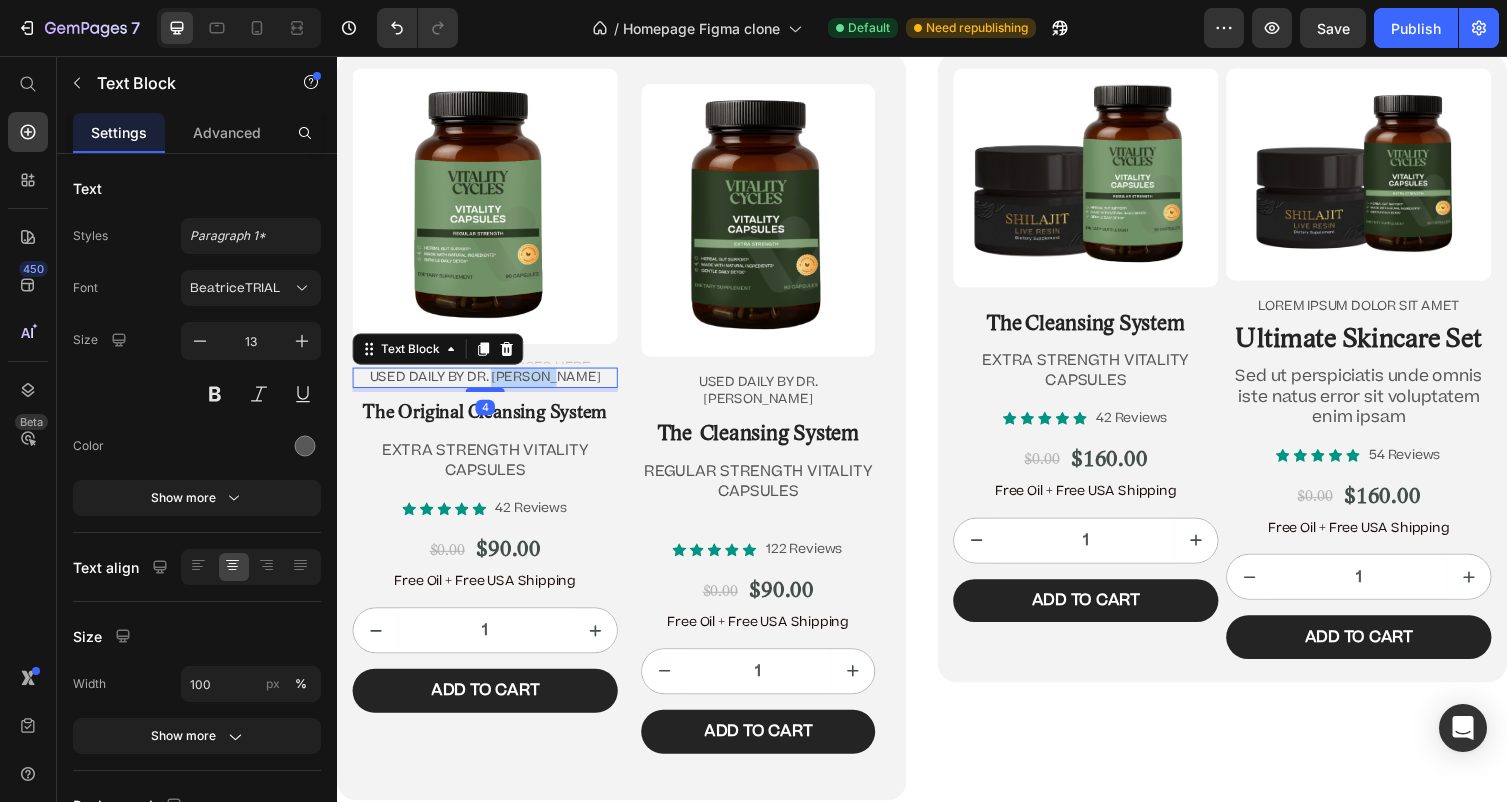 click on "USED DAILY BY DR. [PERSON_NAME]" at bounding box center (489, 386) 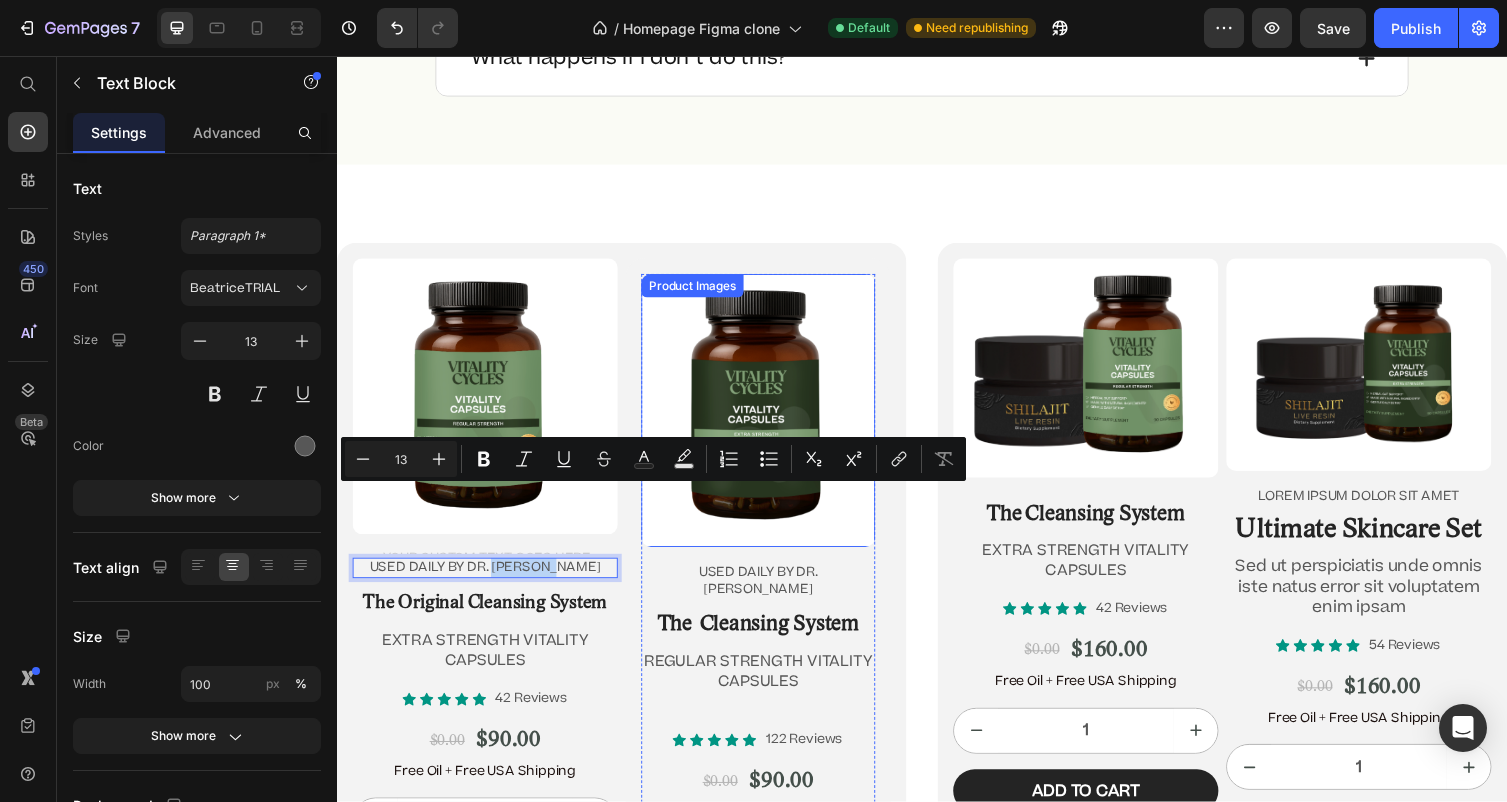 scroll, scrollTop: 11334, scrollLeft: 0, axis: vertical 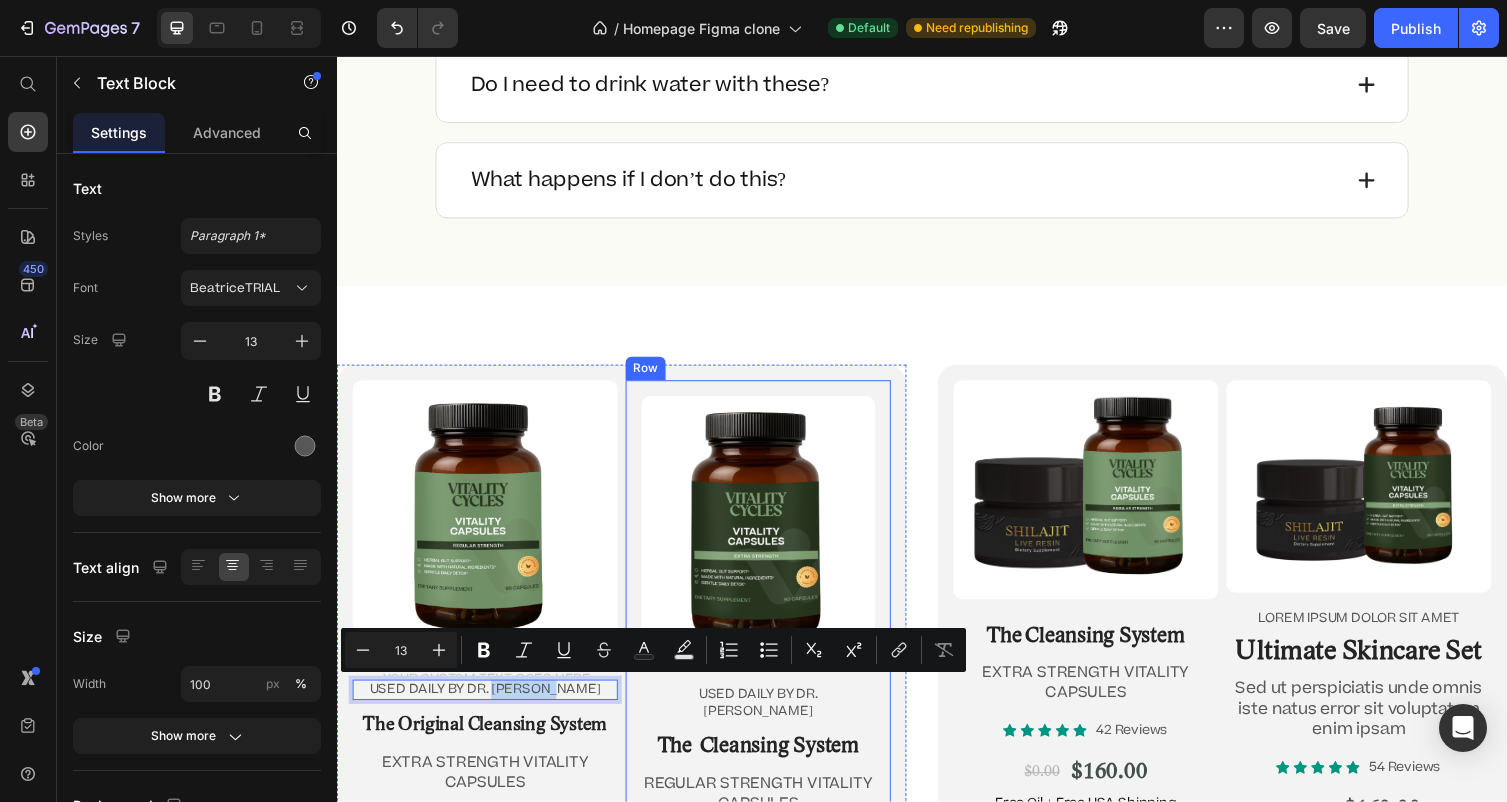 click on "Product Images USED DAILY BY DR. JENNIFER DANIELS Text Block ⁠⁠⁠⁠⁠⁠⁠ The  Cleansing System Heading REGULAR STRENGTH VITALITY CAPSULES   Text Block Icon Icon Icon Icon Icon Icon List 122 Reviews Text Block Row $0.00 Product Price $90.00 Product Price Row Free Oil + Free USA Shipping Text Block 1 Product Quantity Add to cart Add to Cart Row Product Row" at bounding box center (769, 752) 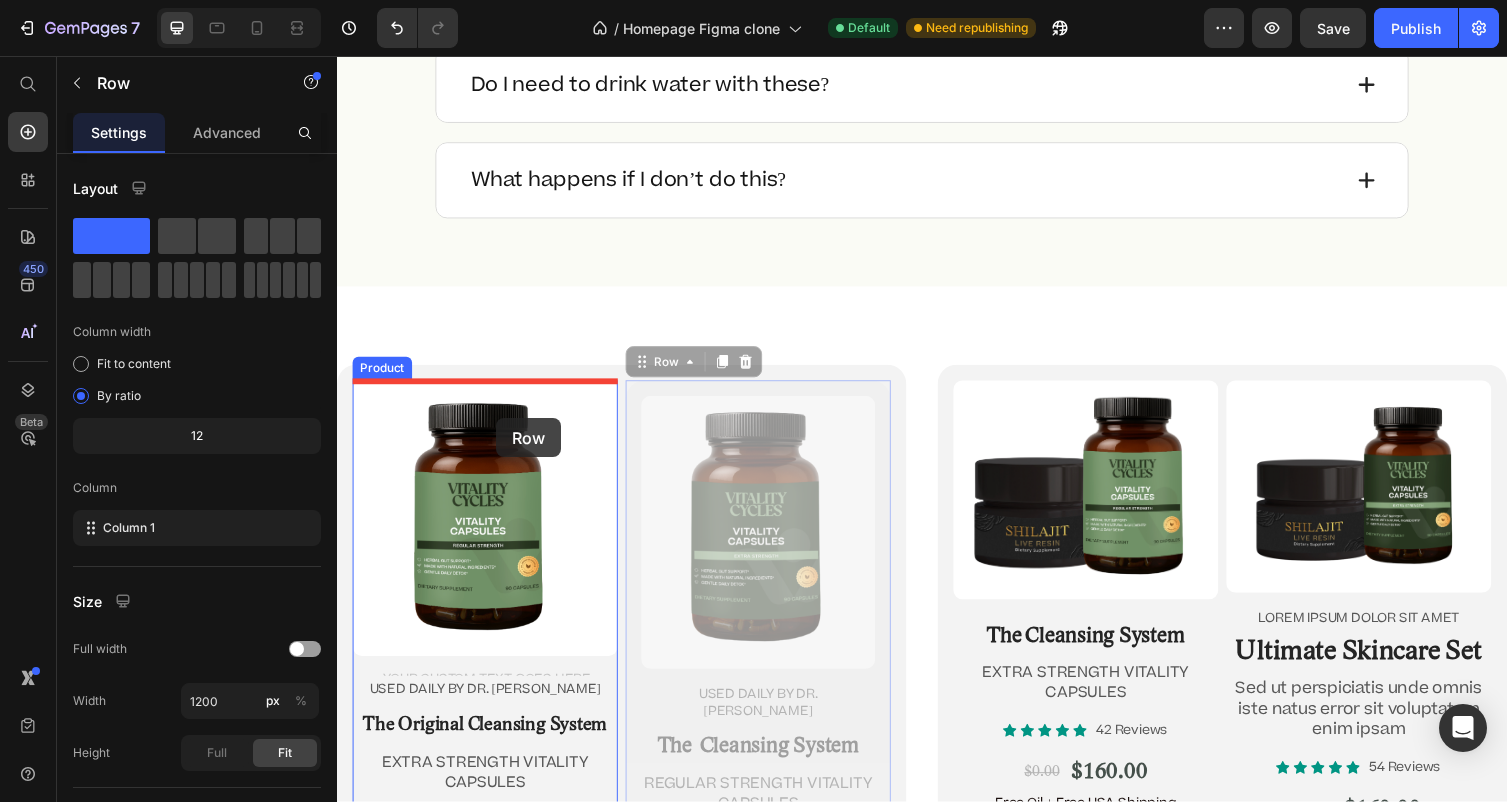 drag, startPoint x: 644, startPoint y: 402, endPoint x: 496, endPoint y: 418, distance: 148.86235 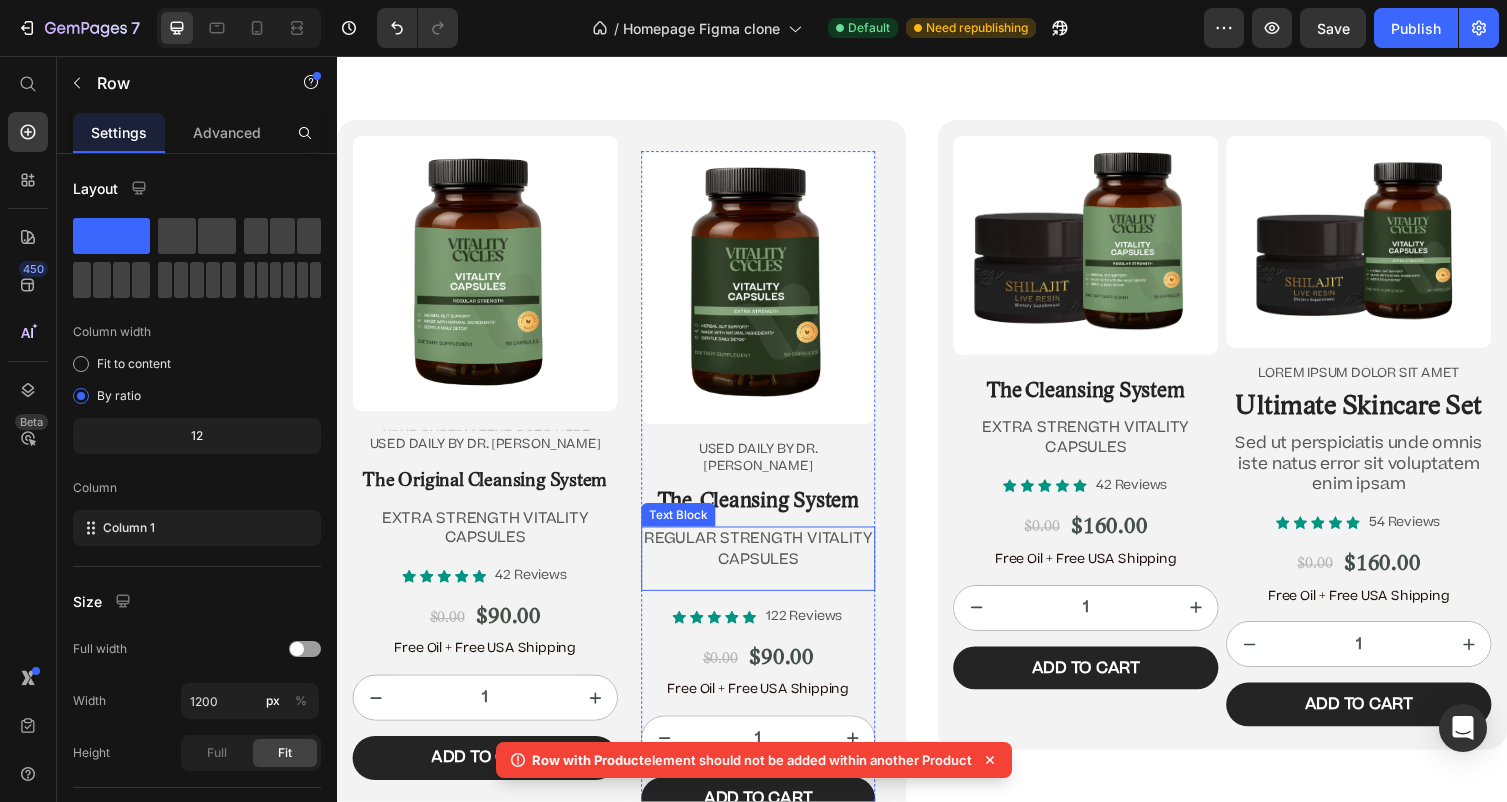 scroll, scrollTop: 11643, scrollLeft: 0, axis: vertical 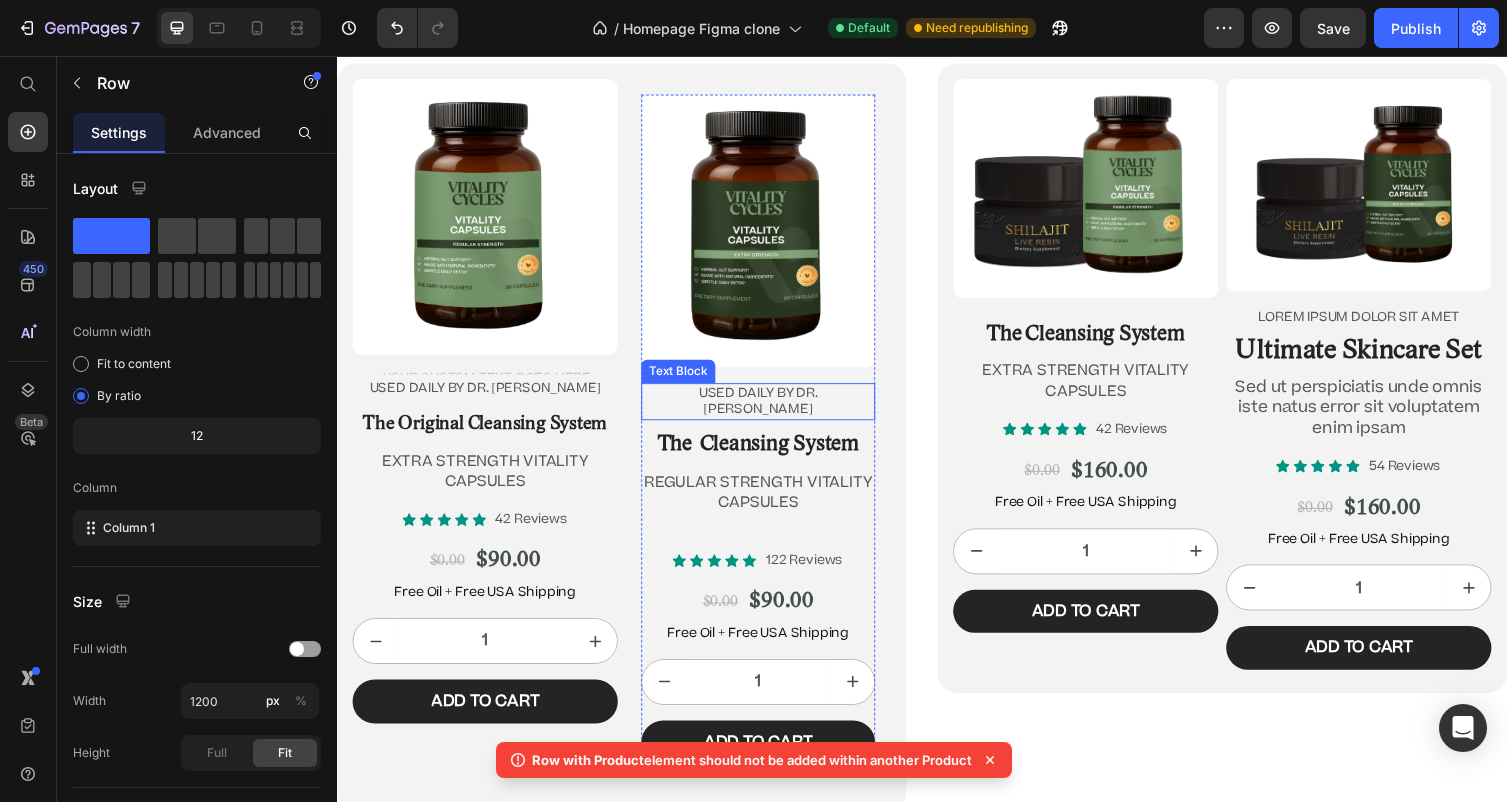 click on "USED DAILY BY DR. [PERSON_NAME]" at bounding box center (769, 411) 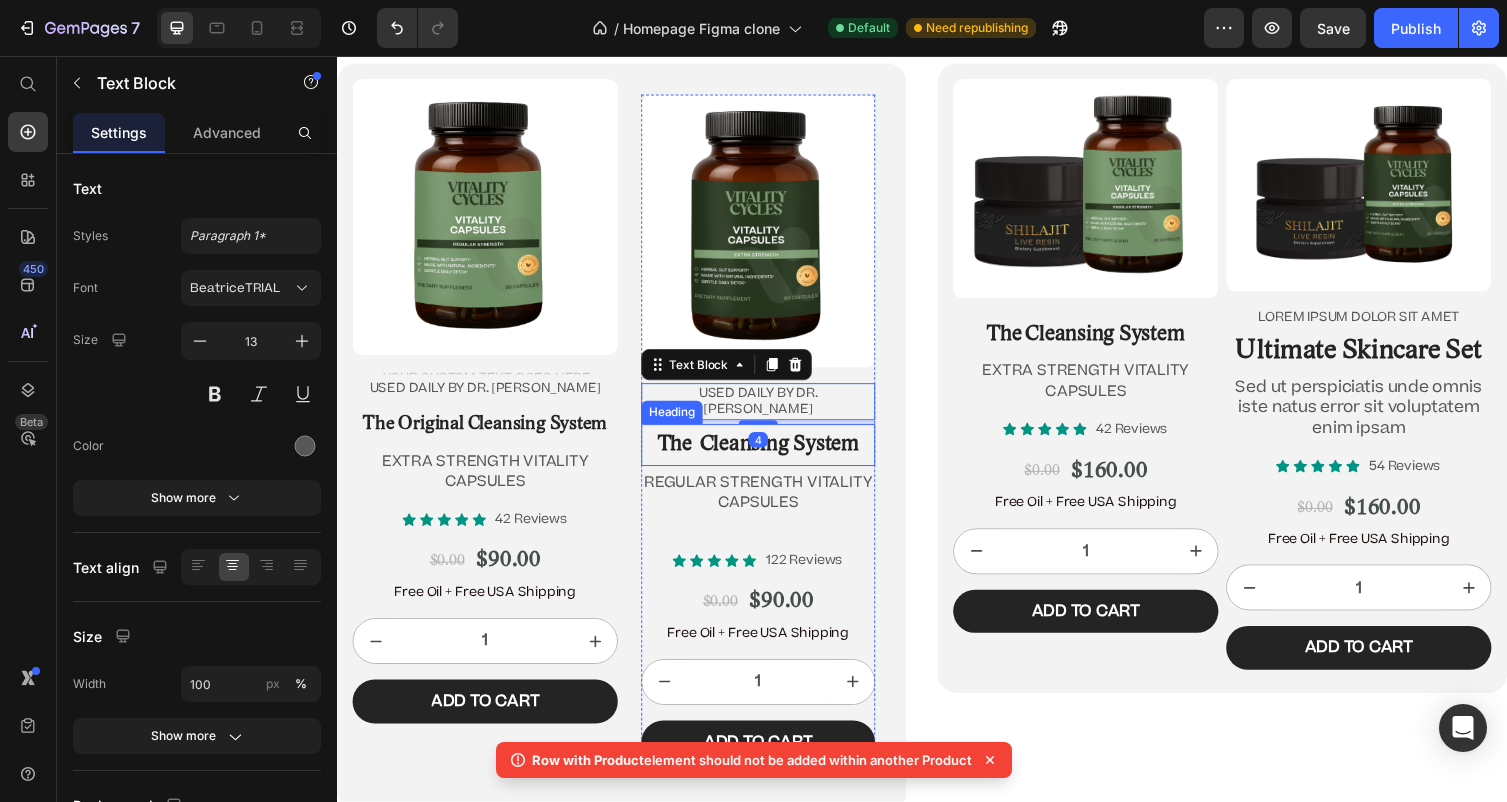 click on "⁠⁠⁠⁠⁠⁠⁠ The  Cleansing System" at bounding box center [769, 455] 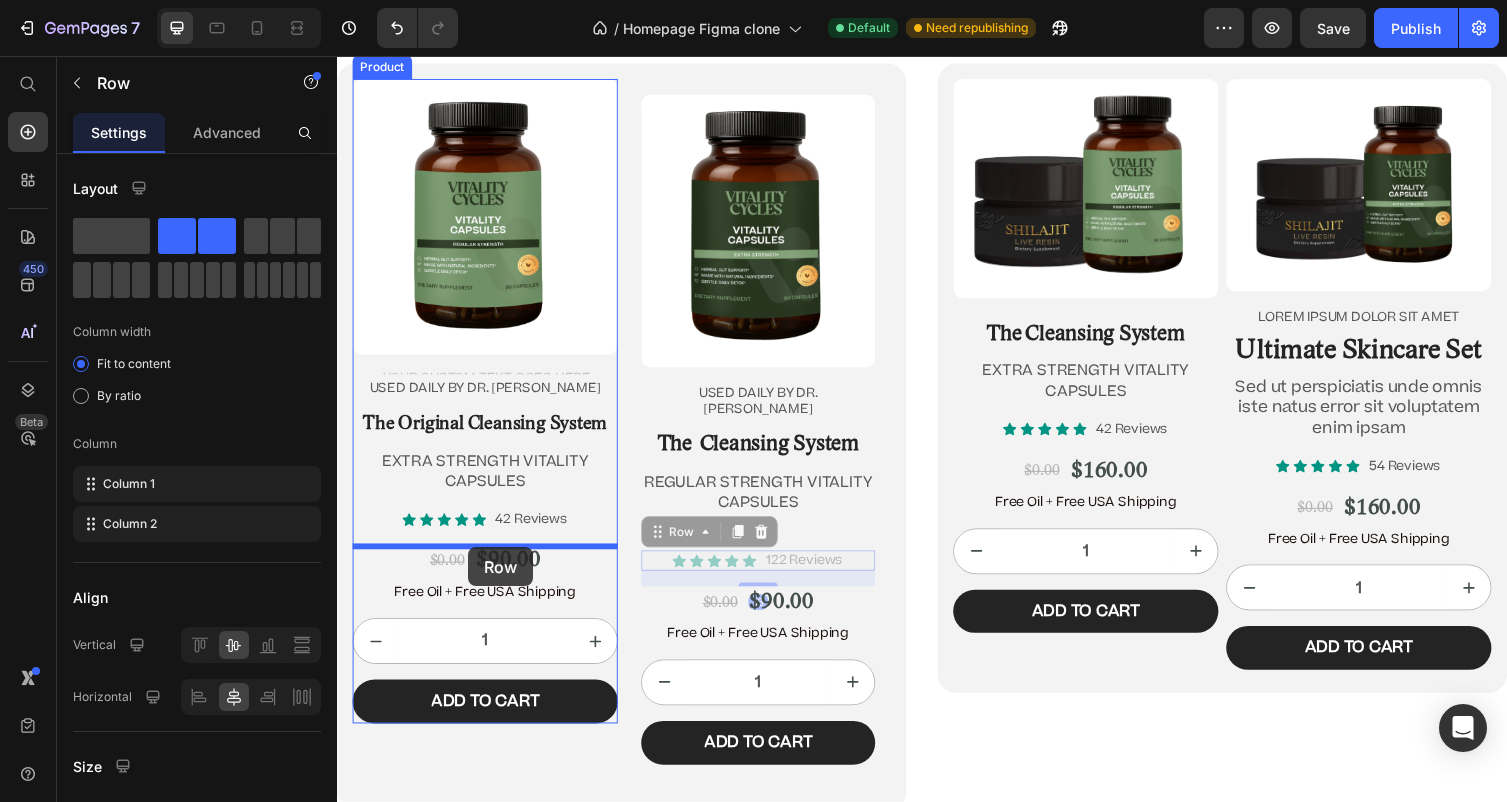 drag, startPoint x: 655, startPoint y: 548, endPoint x: 468, endPoint y: 547, distance: 187.00267 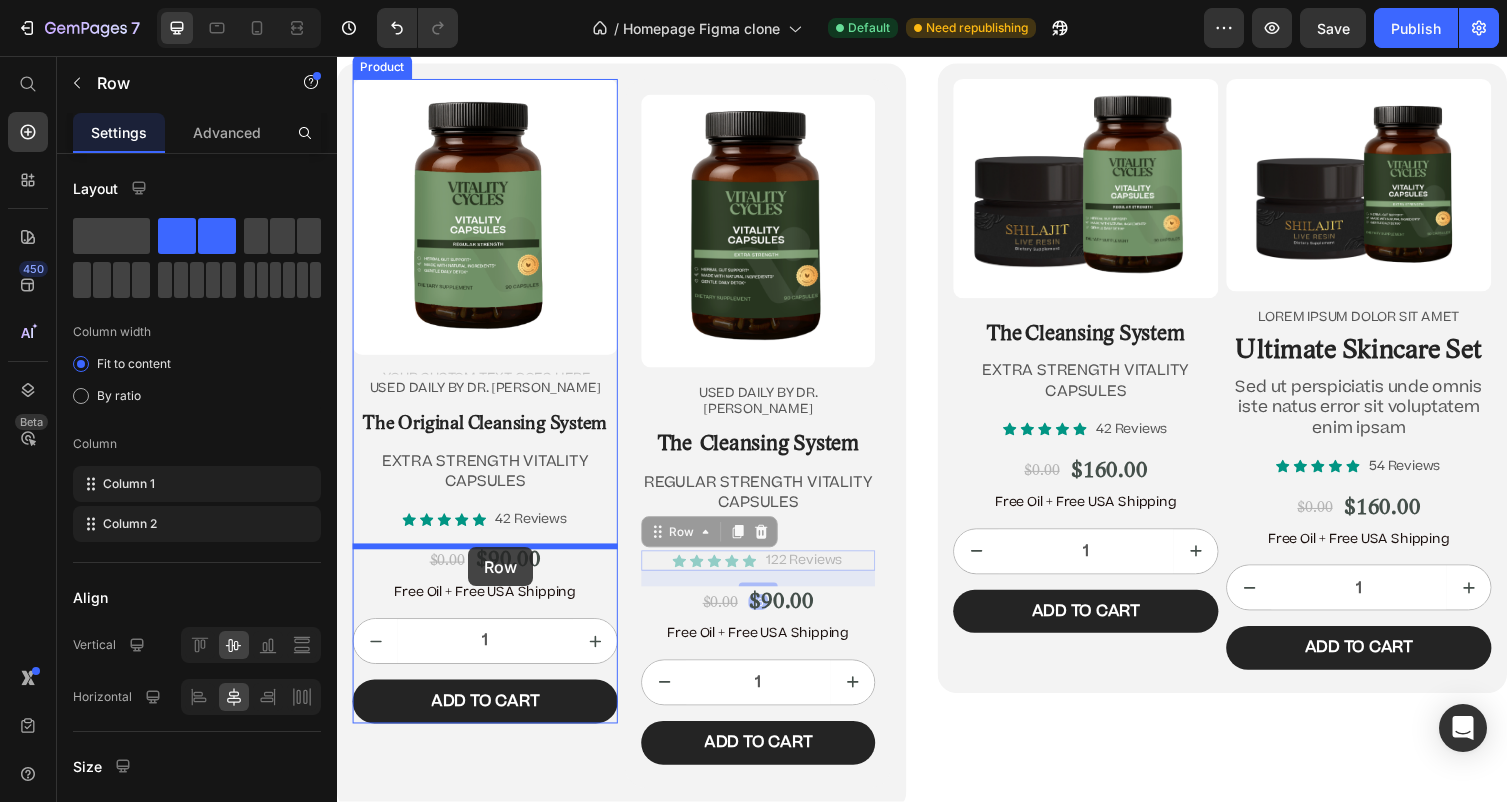 click on "Header Image “Before there was Big Pharma, there were bowel movements.”  Text Block [PERSON_NAME] Text Block Row Row
Icon
Icon
Icon
Icon
Icon Icon List 4.9/5  based on 4,974 reviews Text Block Row Doctor-Designed | 25,000+ [DEMOGRAPHIC_DATA] Cleansed | Not Sold in Stores Text Block                Title Line The Hidden [MEDICAL_DATA] Cleanse That’s Quietly Helping 25,000+ [DEMOGRAPHIC_DATA] Heal Naturally. Heading The Only Dr. [PERSON_NAME]-Approved Full-[MEDICAL_DATA] System Text Block Row Section 2/25 This is not a supplement. It’s not a detox powder. It’s a full-[MEDICAL_DATA] ritual that reclaims your health from the inside out. If you’ve ever wondered why you’re bloated, foggy, tired, or sick—and doctors never give you real answers—it’s time you read what got Dr. [PERSON_NAME] banned. Text Block If you’re over 45, struggle with digestion, energy, or feel like something’s ‘off’—this is for you. Text Block
Jump to the system Button Row Section 3/25 Heading Row" at bounding box center (937, -4790) 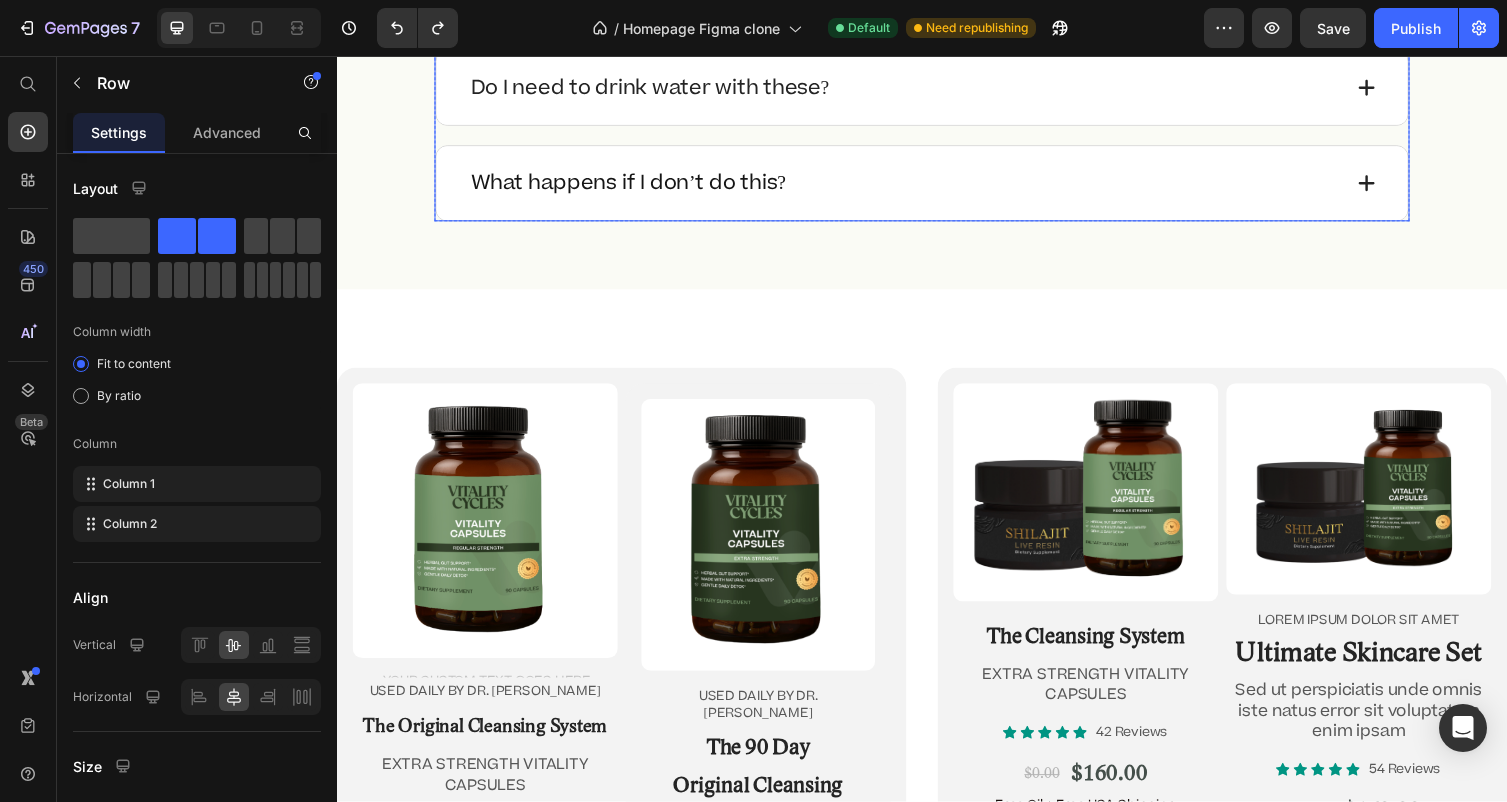 scroll, scrollTop: 11615, scrollLeft: 0, axis: vertical 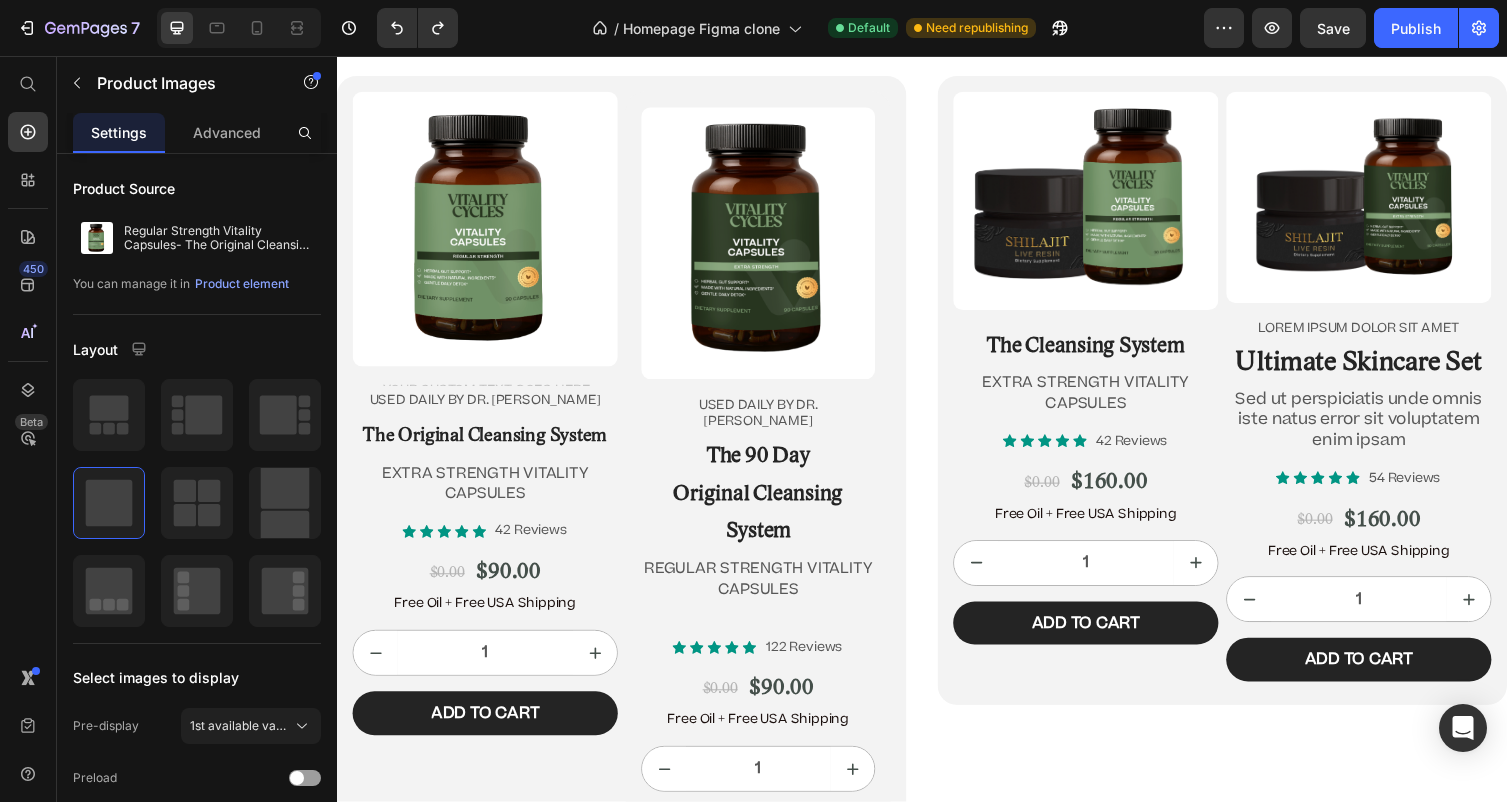 click at bounding box center (489, 234) 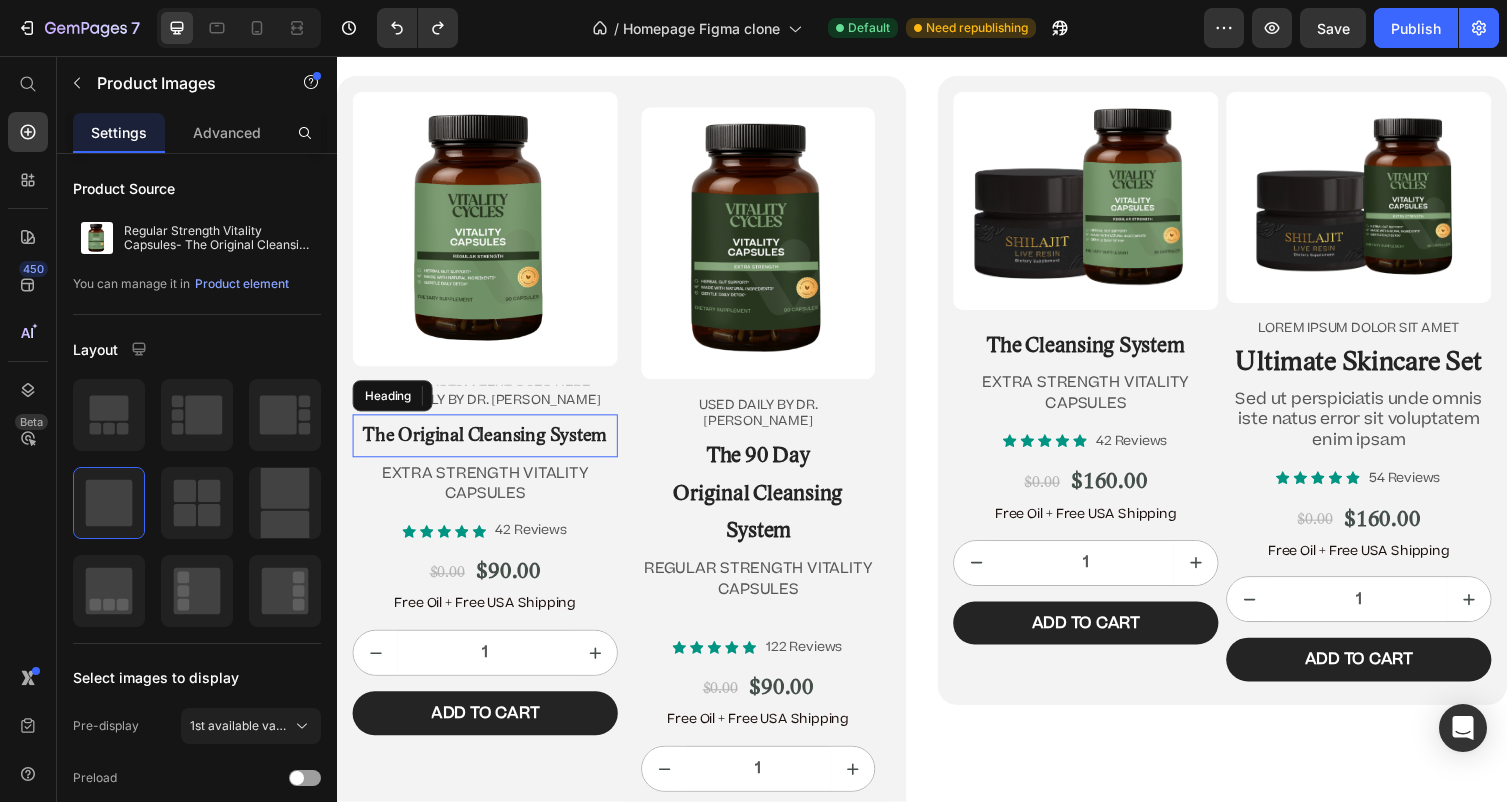 click on "The Original Cleansing System" at bounding box center (489, 446) 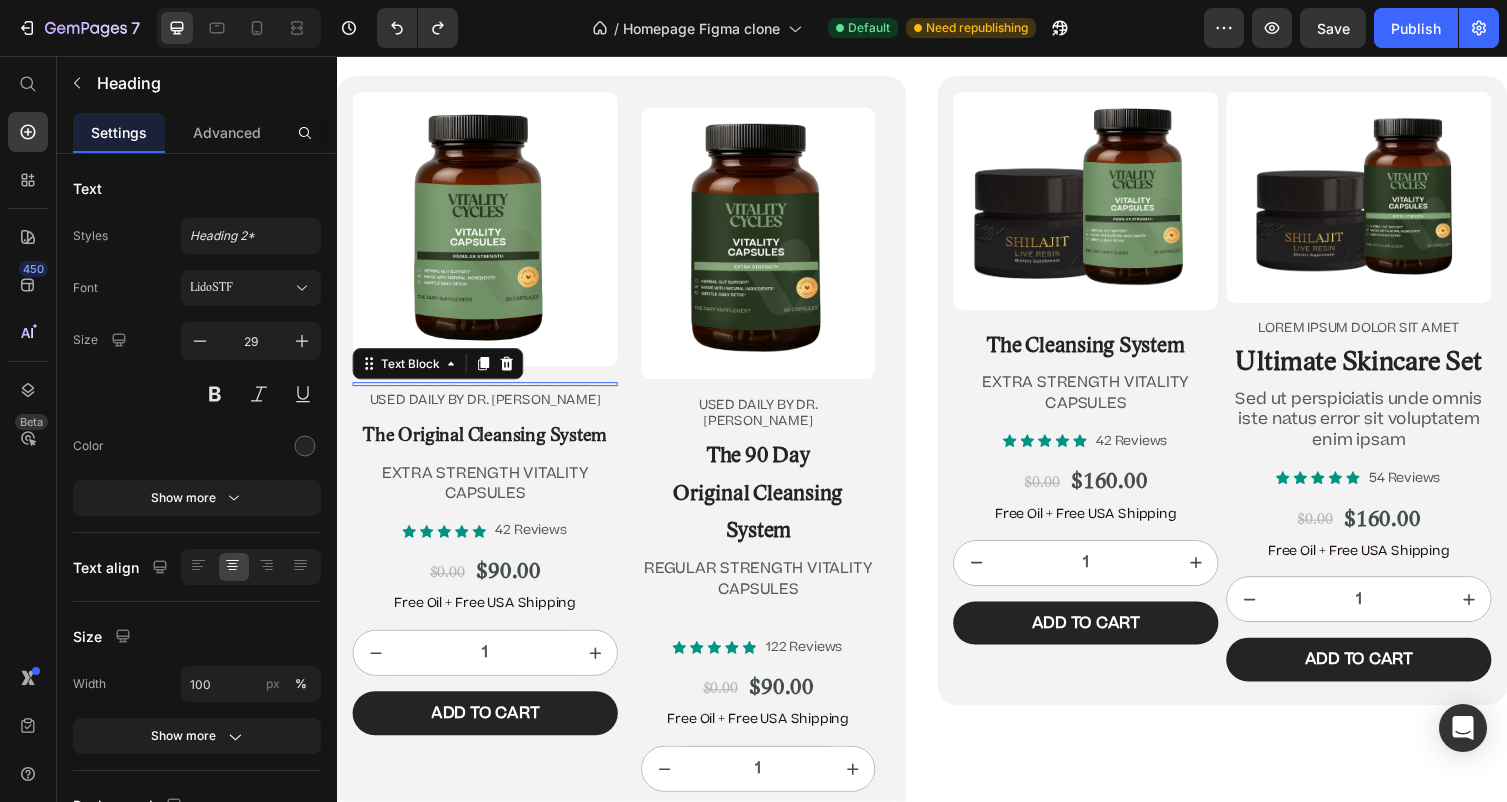 click at bounding box center [489, 393] 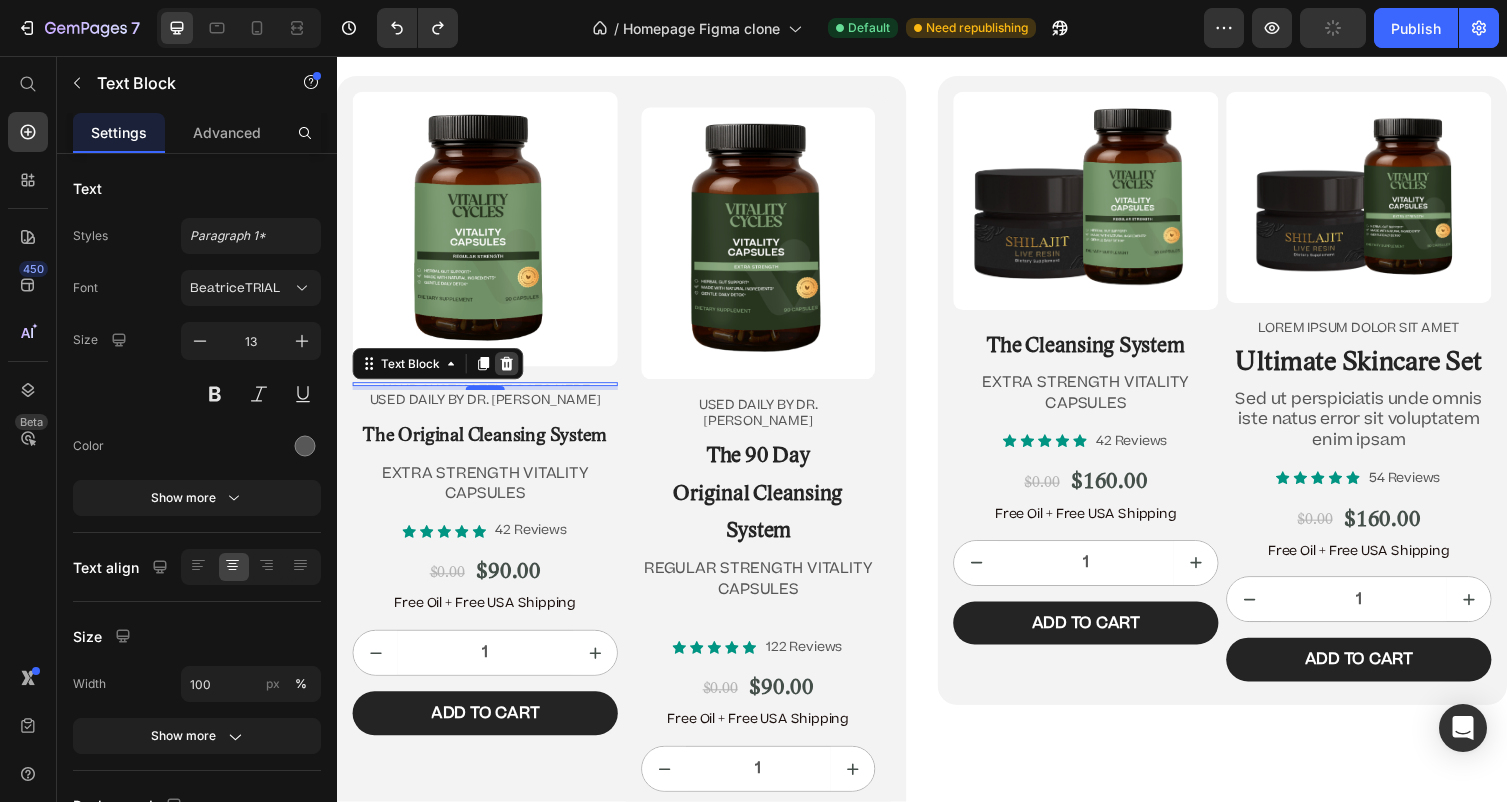 click 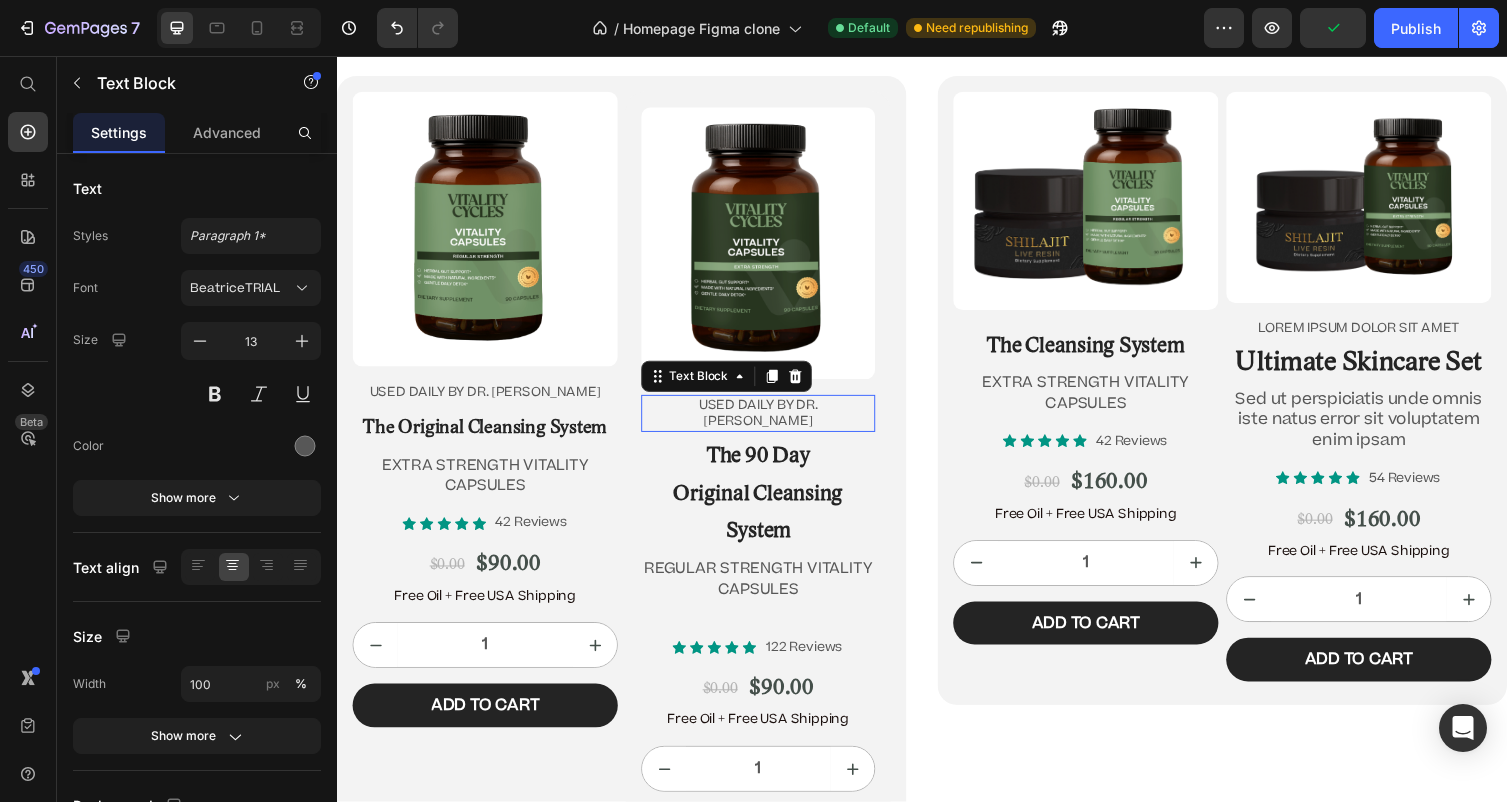 click on "USED DAILY BY DR. [PERSON_NAME]" at bounding box center [769, 423] 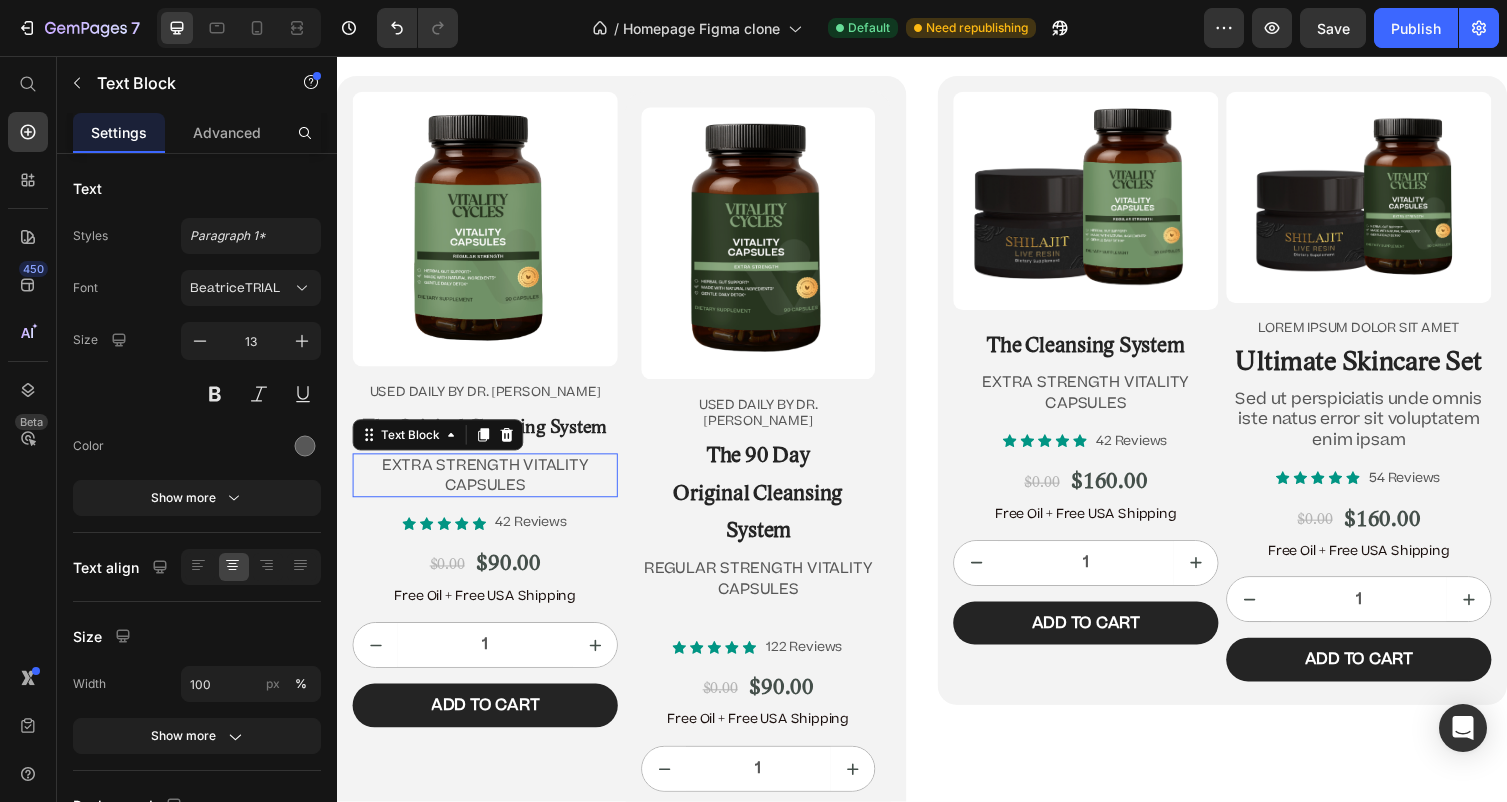 click on "EXTRA STRENGTH VITALITY CAPSULES" at bounding box center [489, 487] 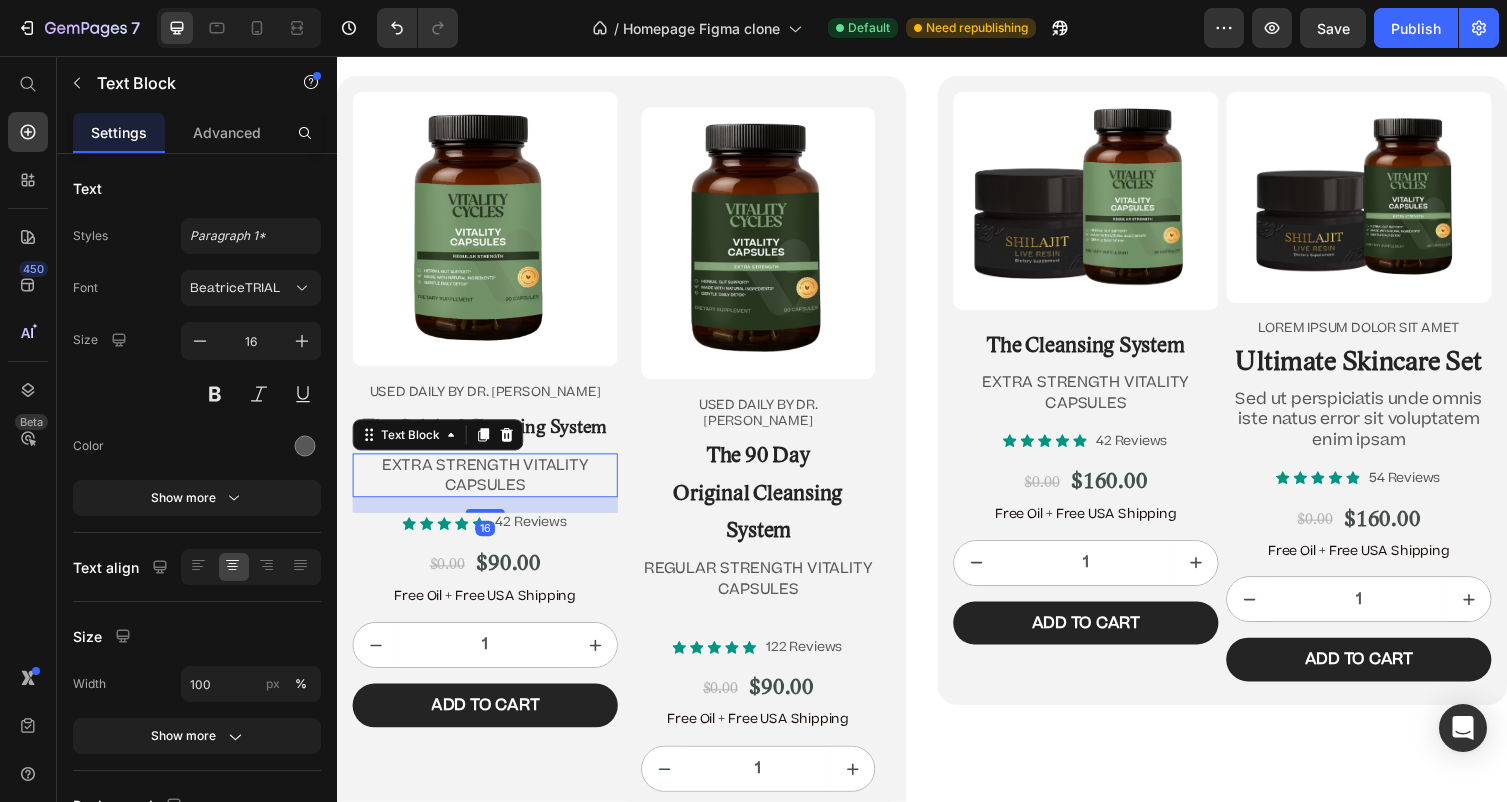 click on "EXTRA STRENGTH VITALITY CAPSULES" at bounding box center (489, 486) 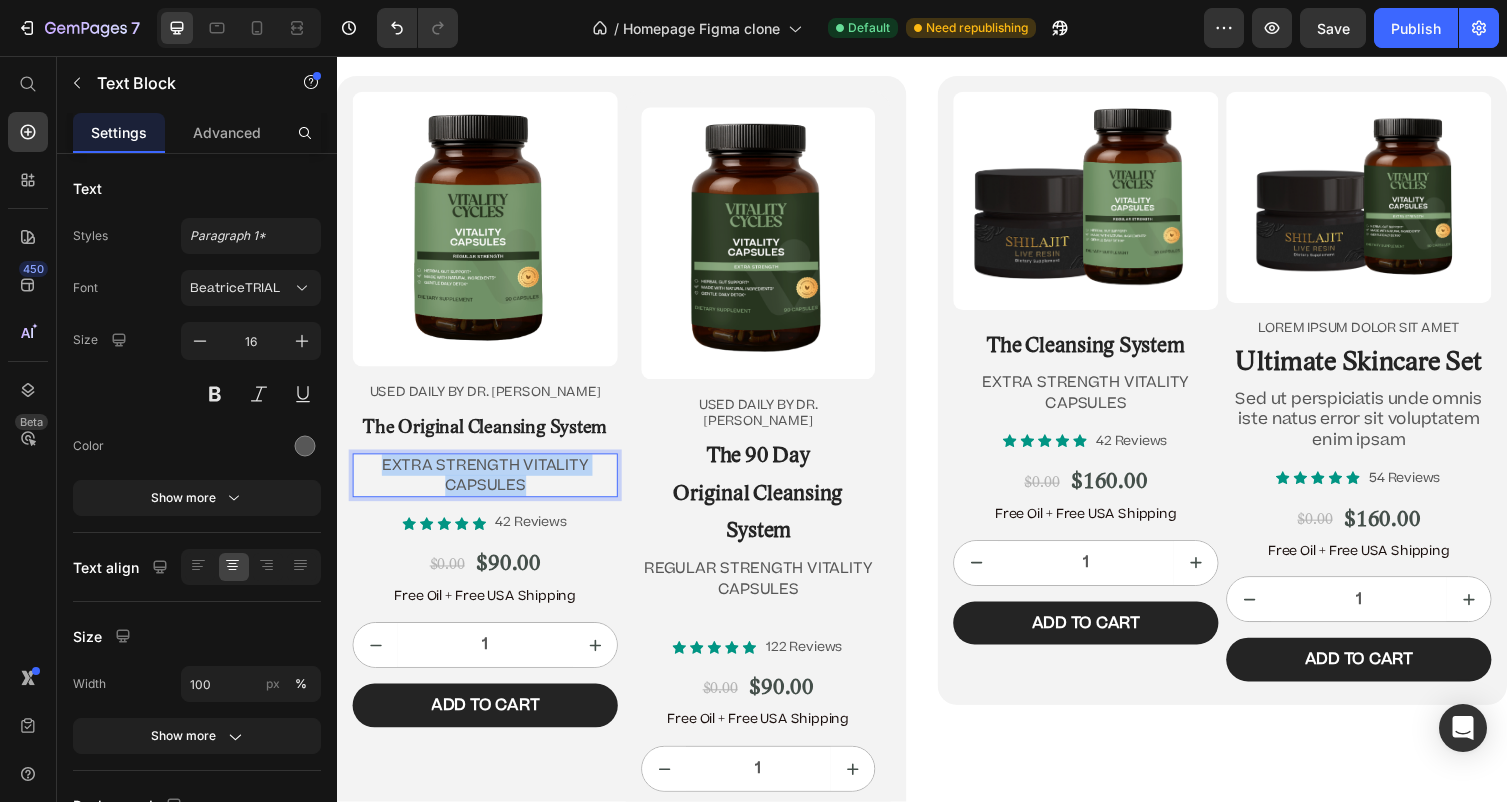 drag, startPoint x: 541, startPoint y: 490, endPoint x: 373, endPoint y: 468, distance: 169.43436 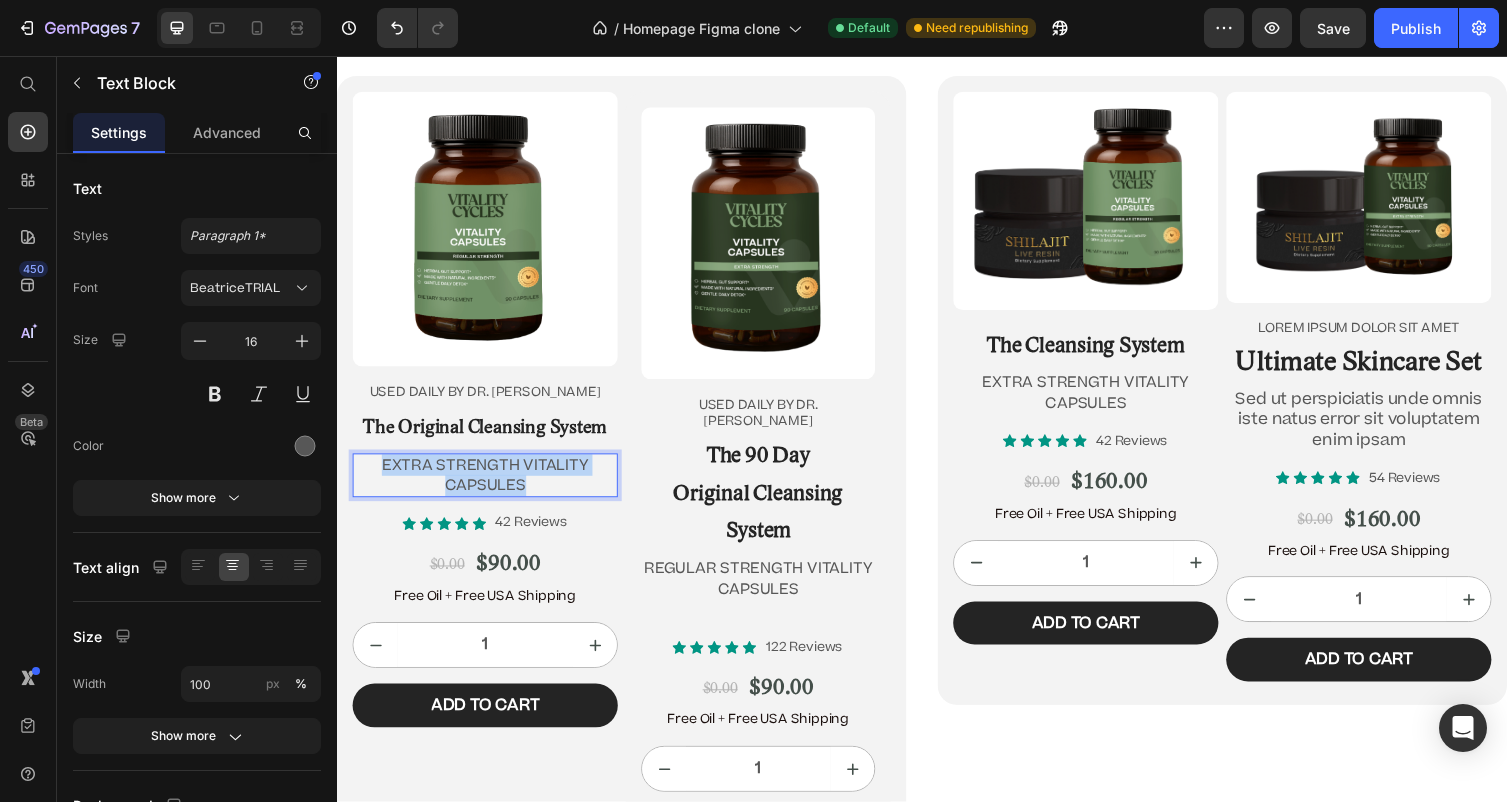 click on "EXTRA STRENGTH VITALITY CAPSULES" at bounding box center [489, 487] 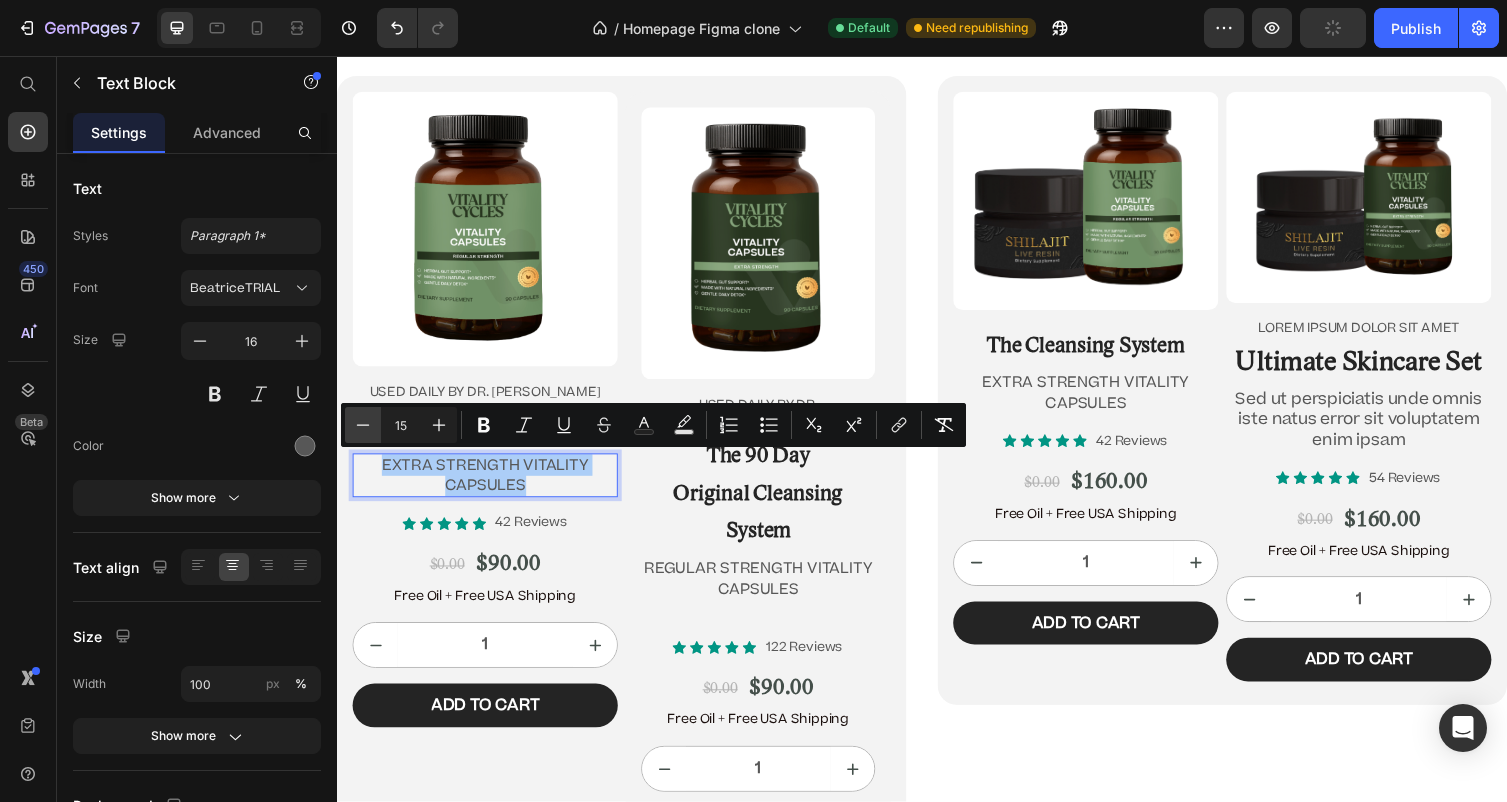 click 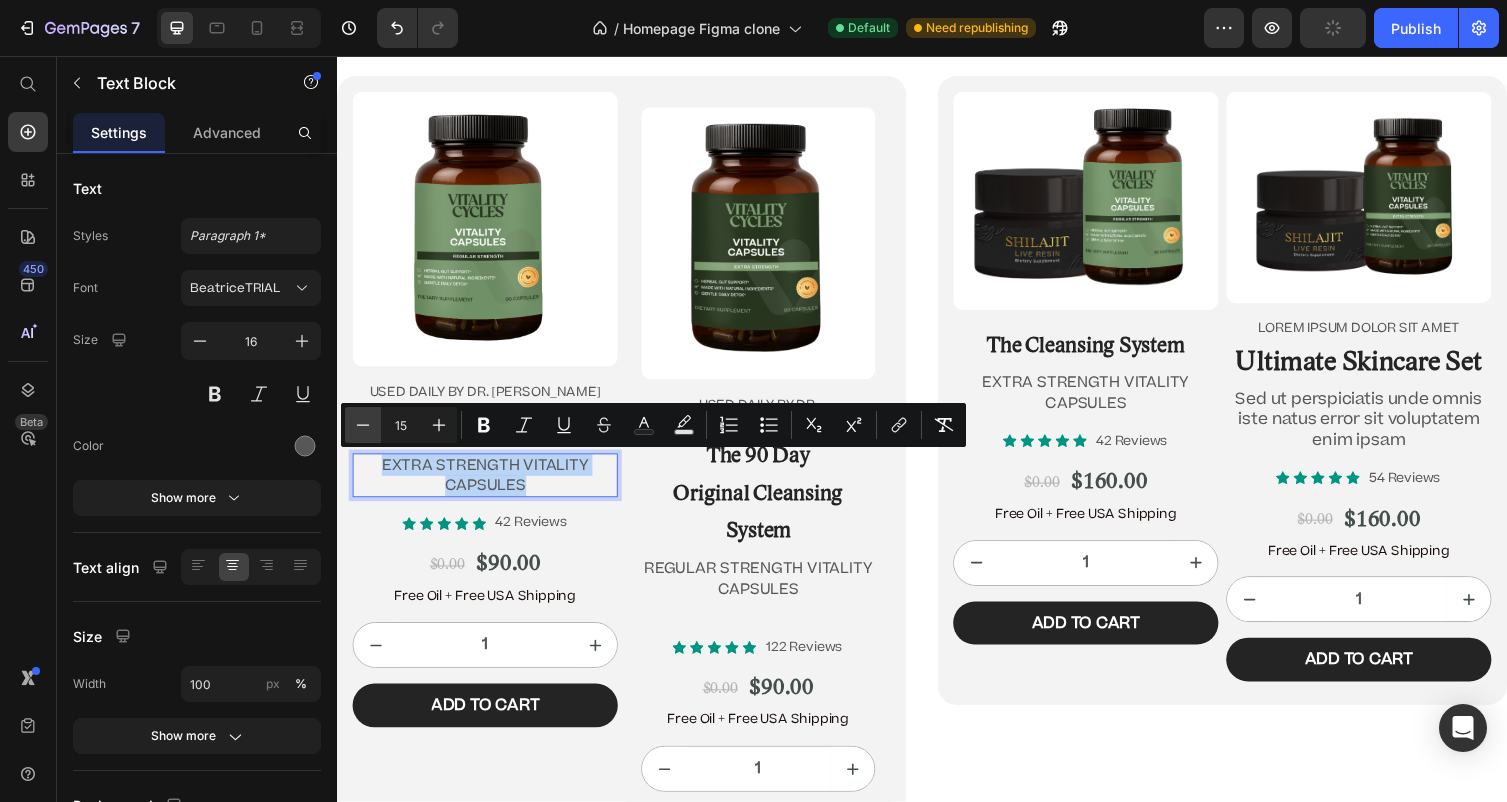 type on "14" 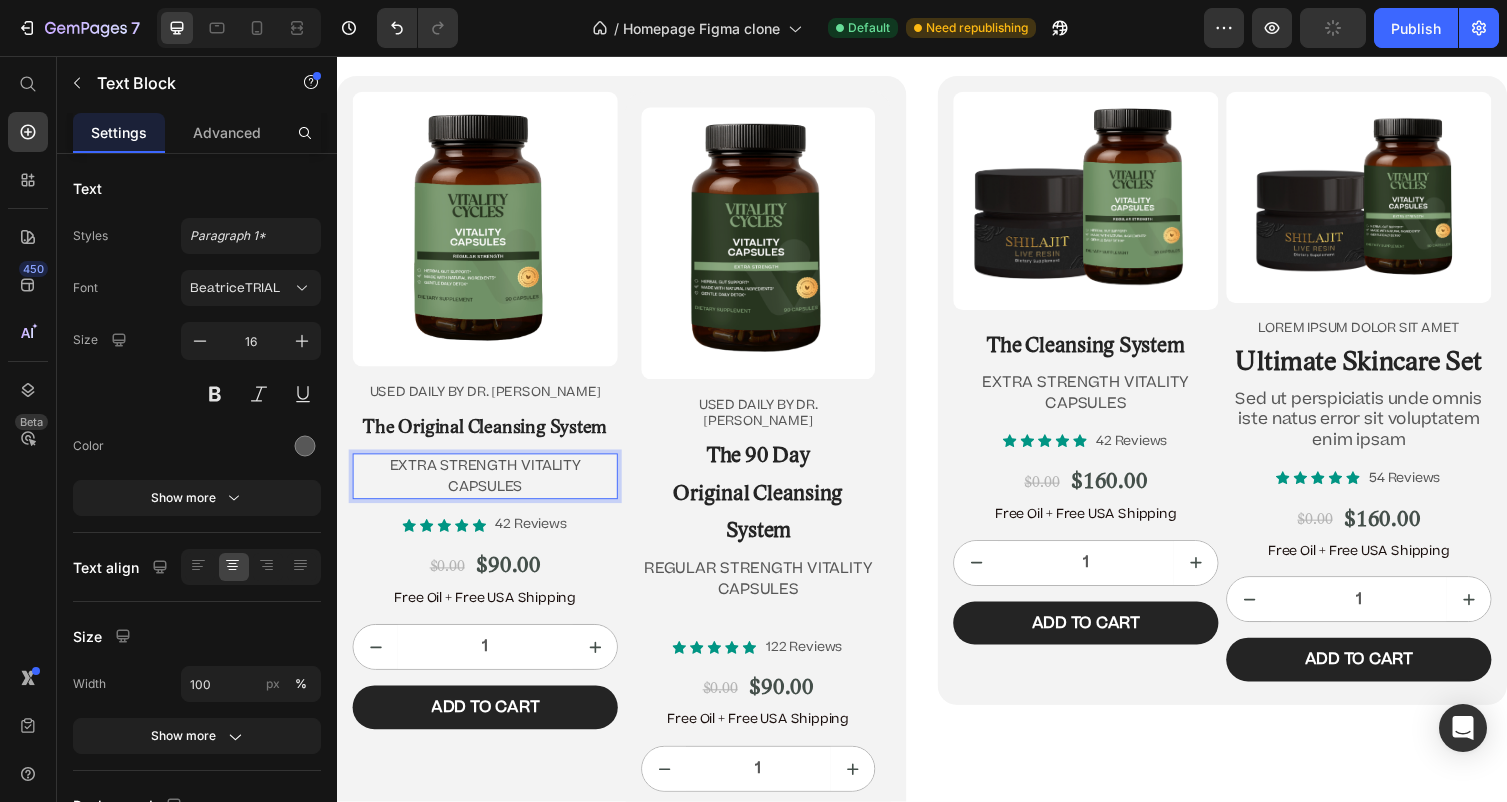 click on "⁠⁠⁠⁠⁠⁠⁠ The Original Cleansing System" at bounding box center [489, 438] 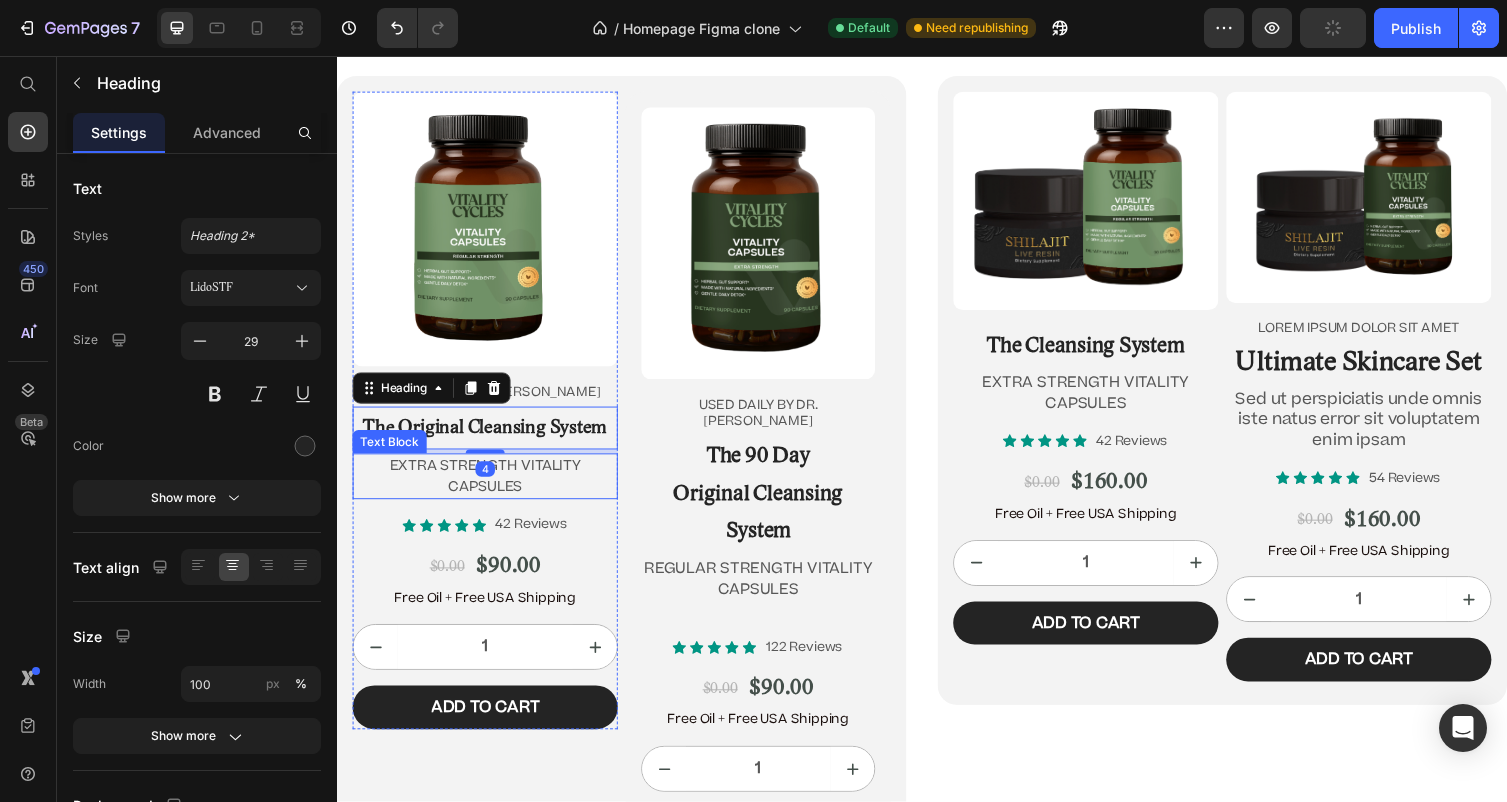 click on "EXTRA STRENGTH VITALITY CAPSULES" at bounding box center [489, 487] 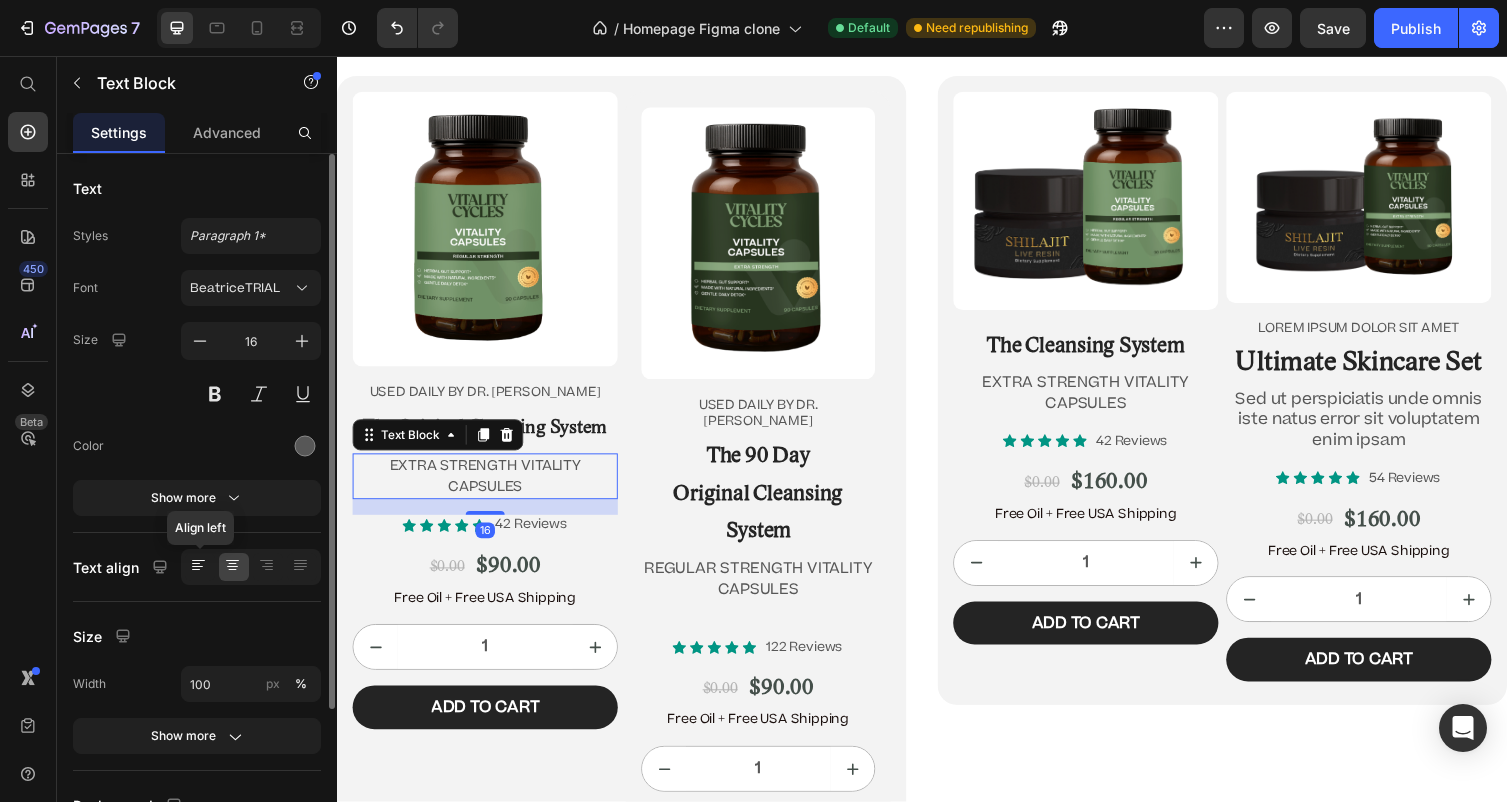 click 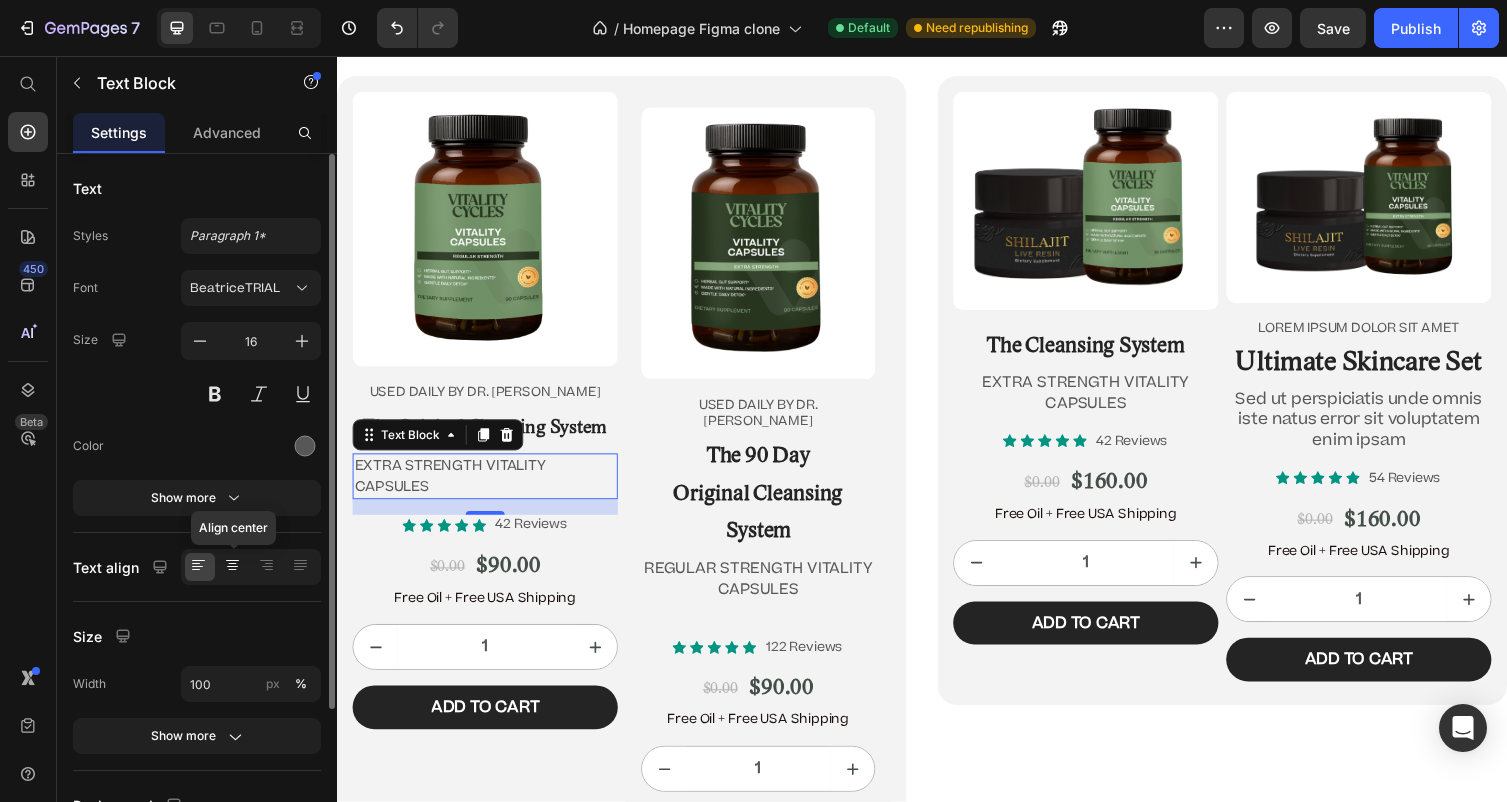 click 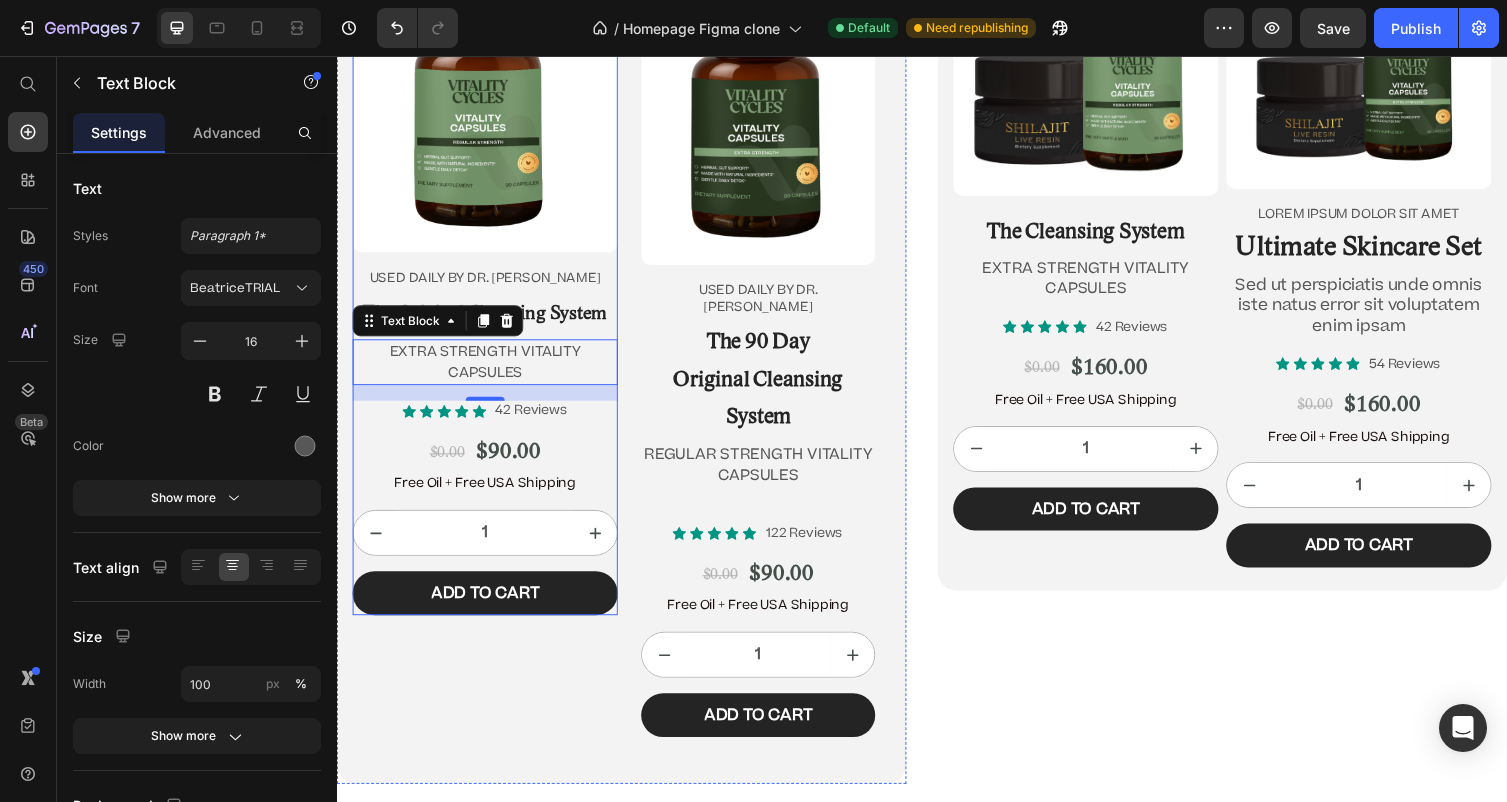 scroll, scrollTop: 11821, scrollLeft: 0, axis: vertical 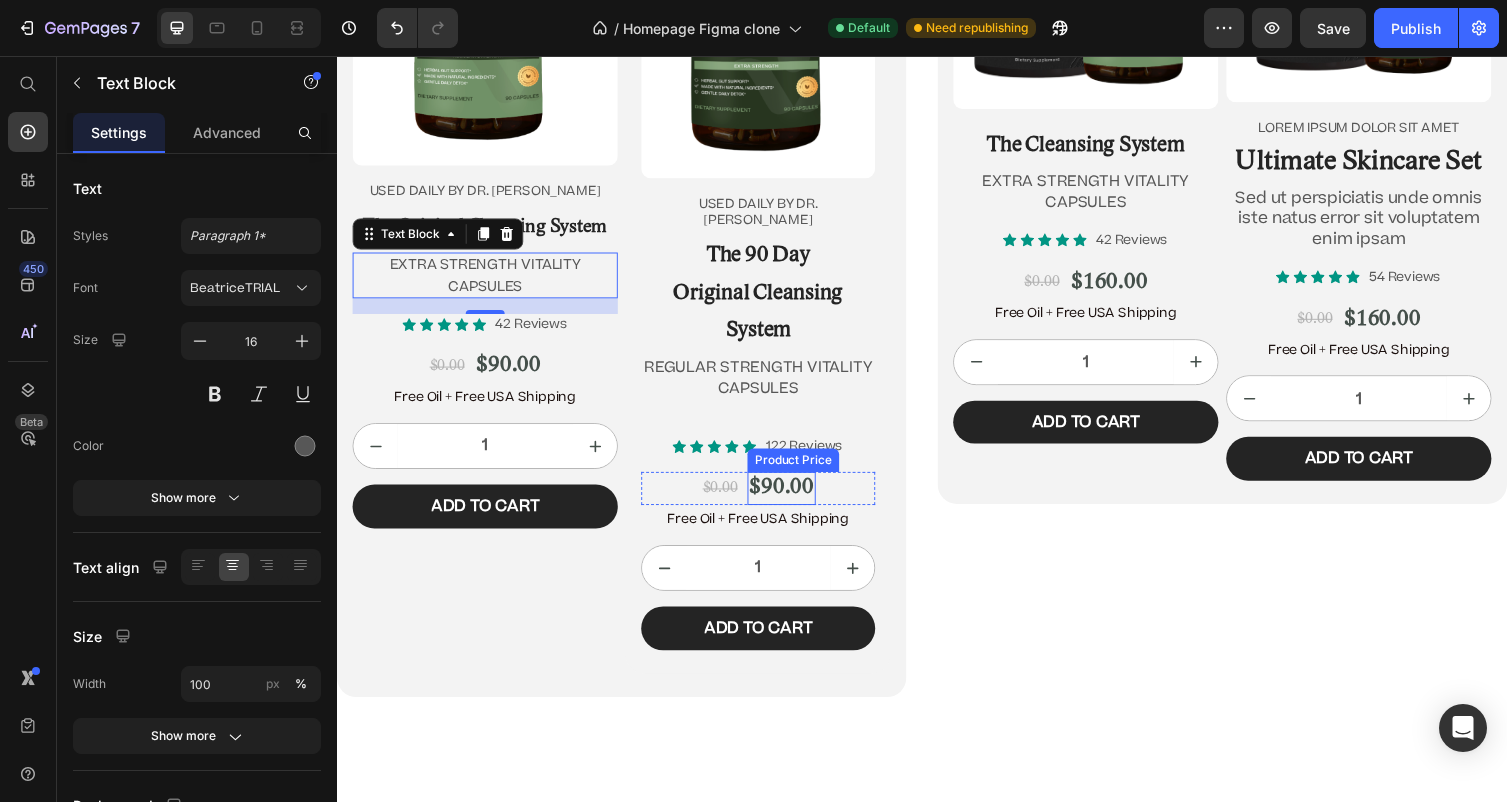 click on "$90.00" at bounding box center (793, 500) 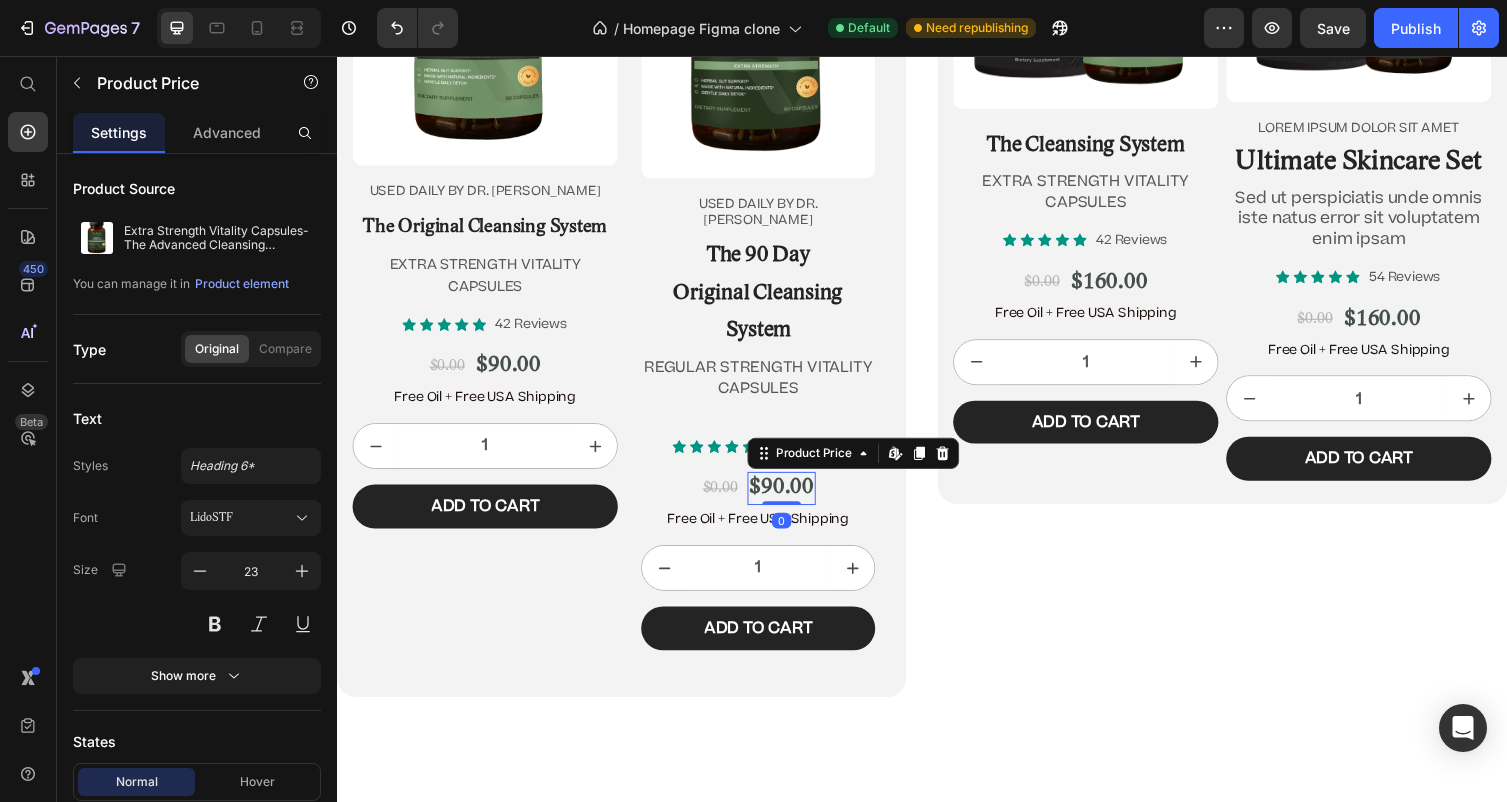 click on "$90.00" at bounding box center [793, 500] 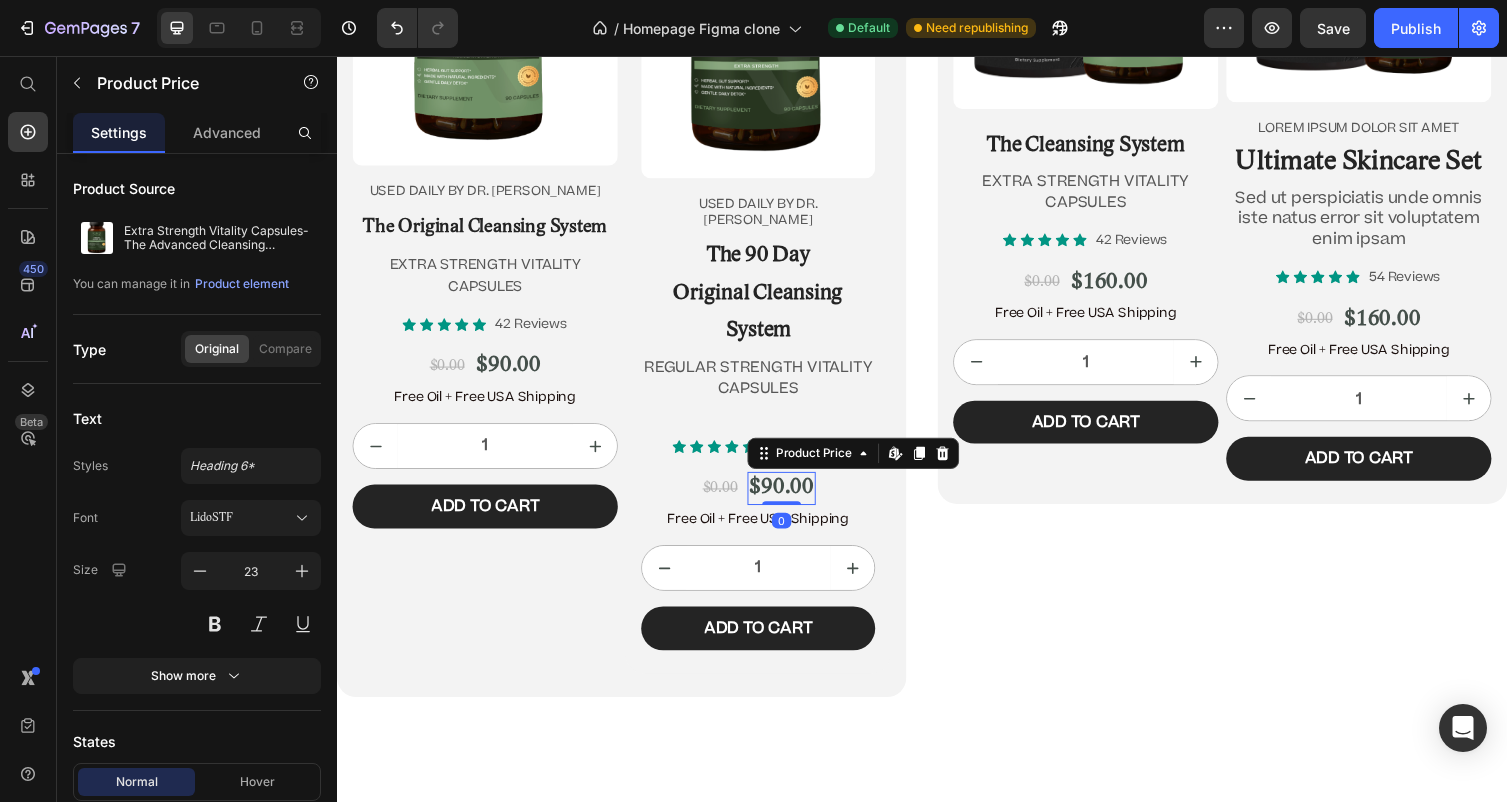 click on "$90.00" at bounding box center [793, 500] 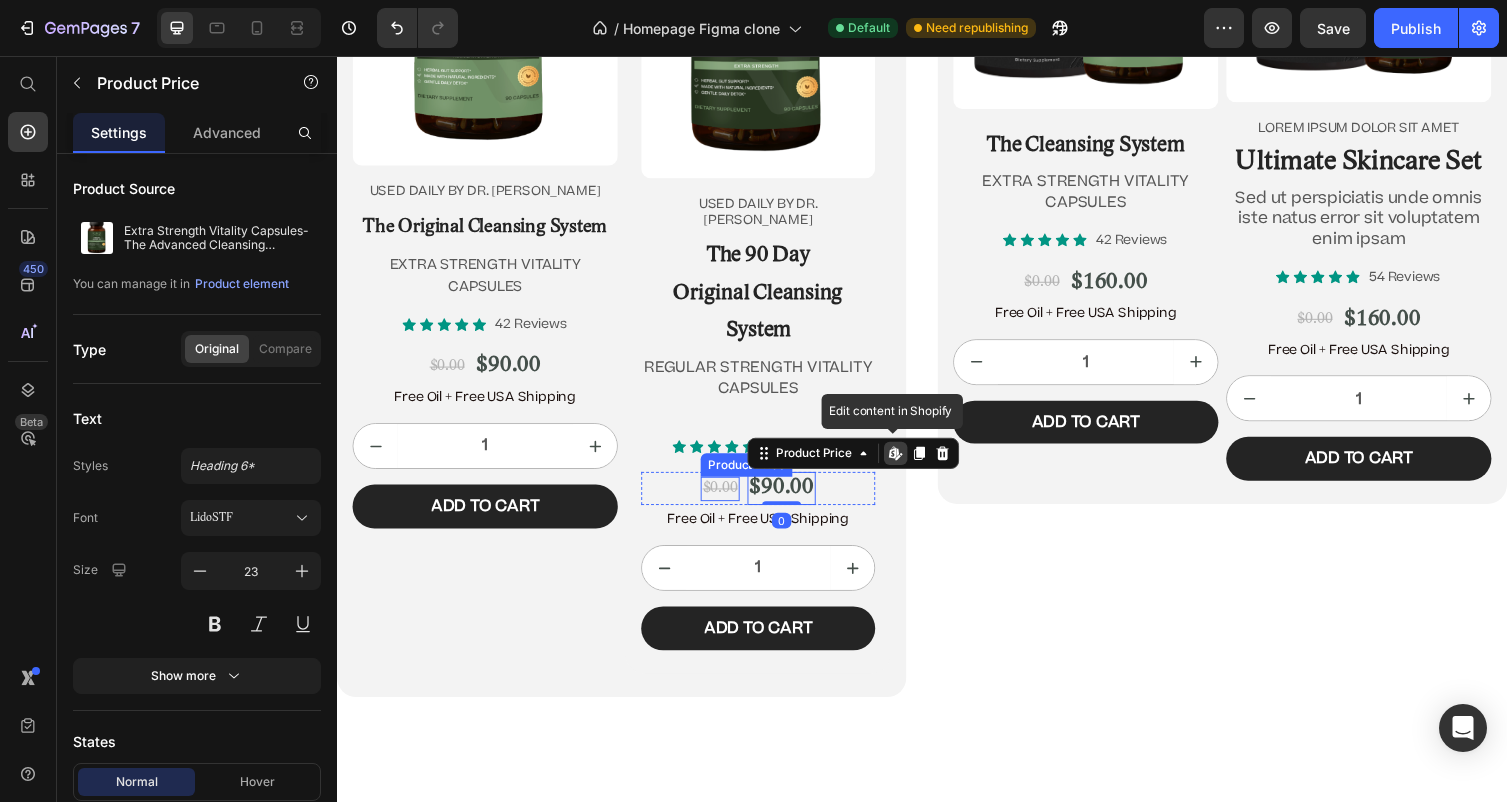 click on "$0.00" at bounding box center (730, 500) 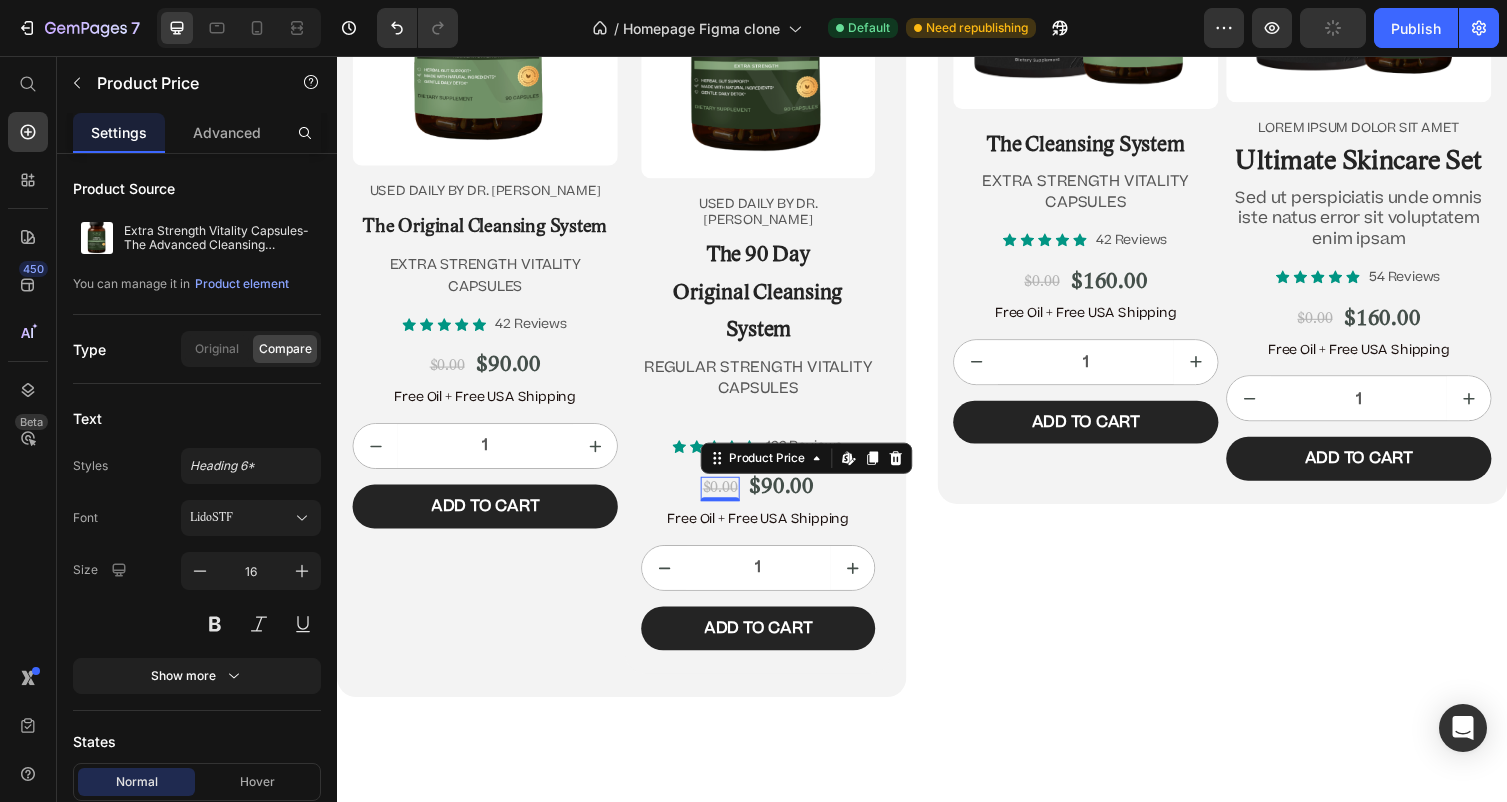 click on "$0.00" at bounding box center (730, 500) 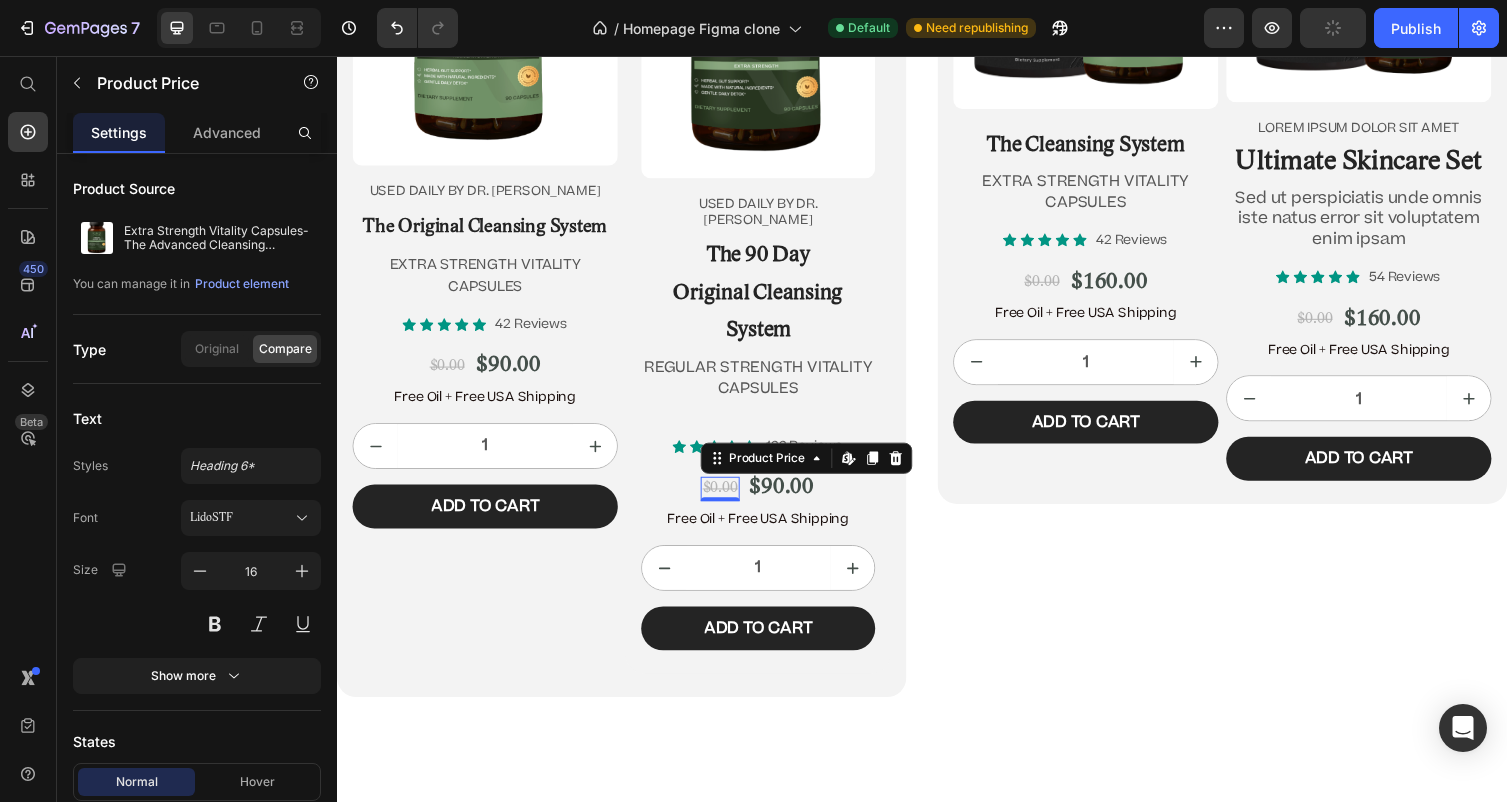 click on "$0.00" at bounding box center (730, 500) 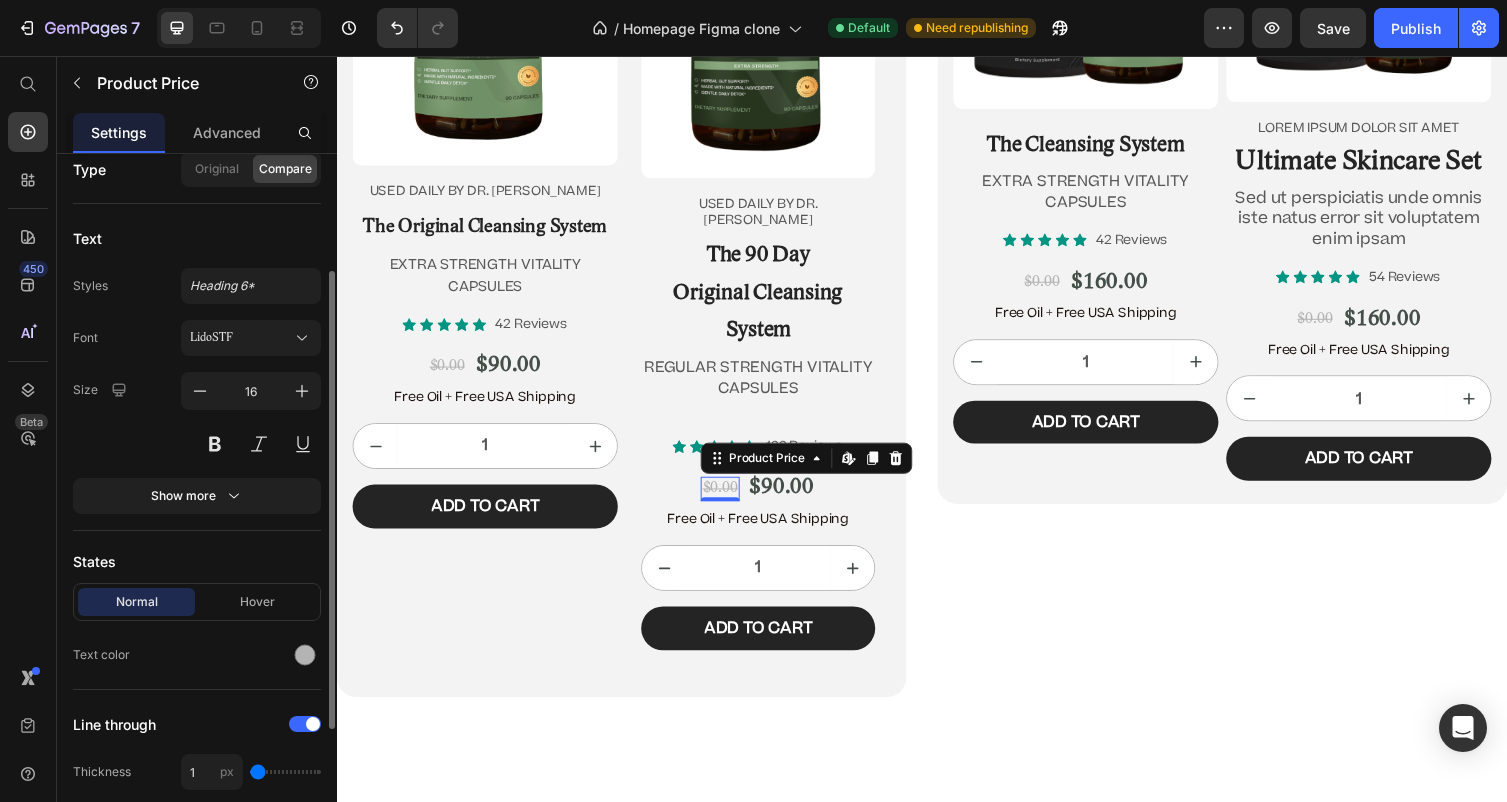 scroll, scrollTop: 0, scrollLeft: 0, axis: both 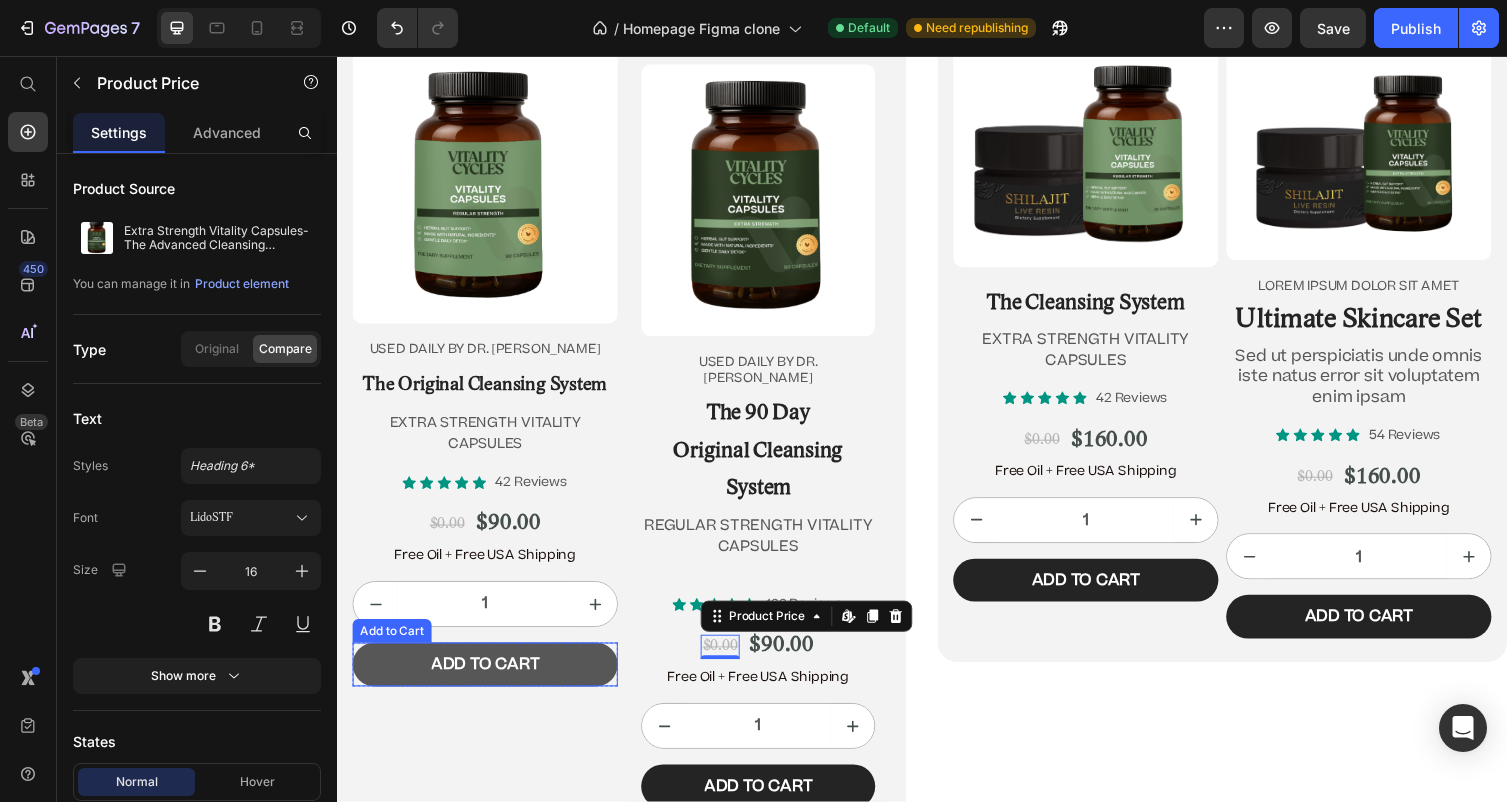 click on "Add to cart" at bounding box center [489, 680] 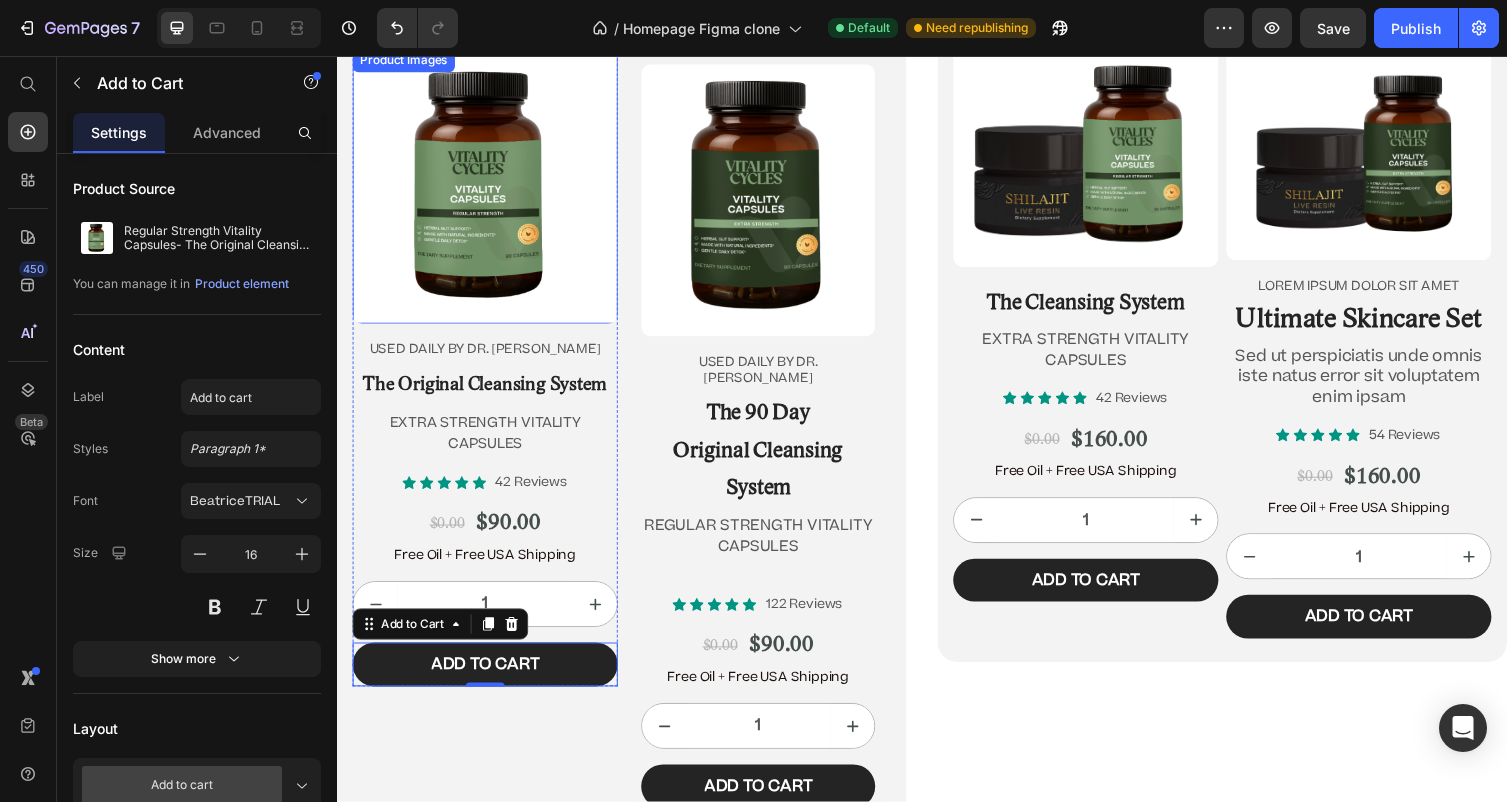click at bounding box center (489, 190) 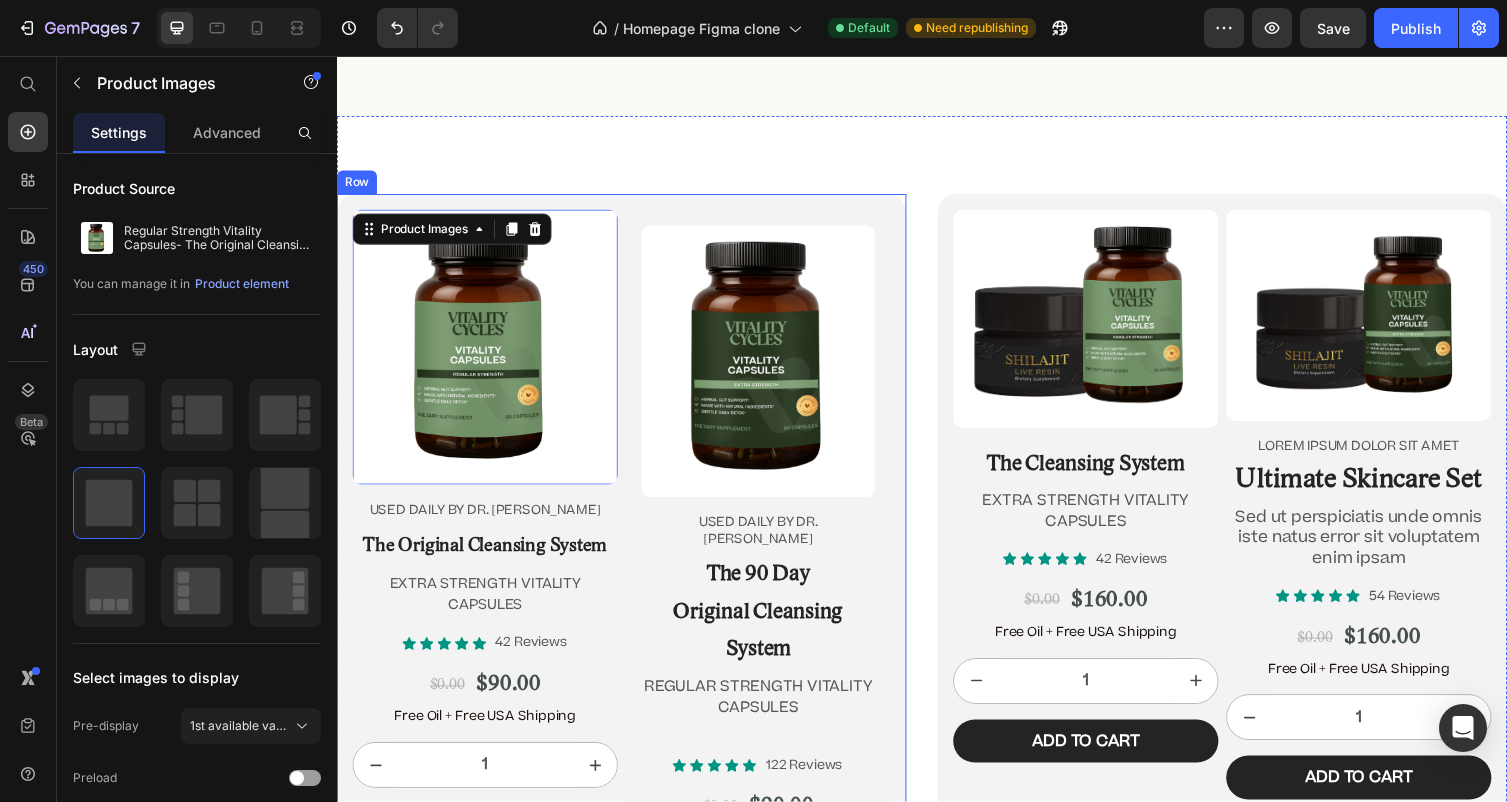 scroll, scrollTop: 11530, scrollLeft: 0, axis: vertical 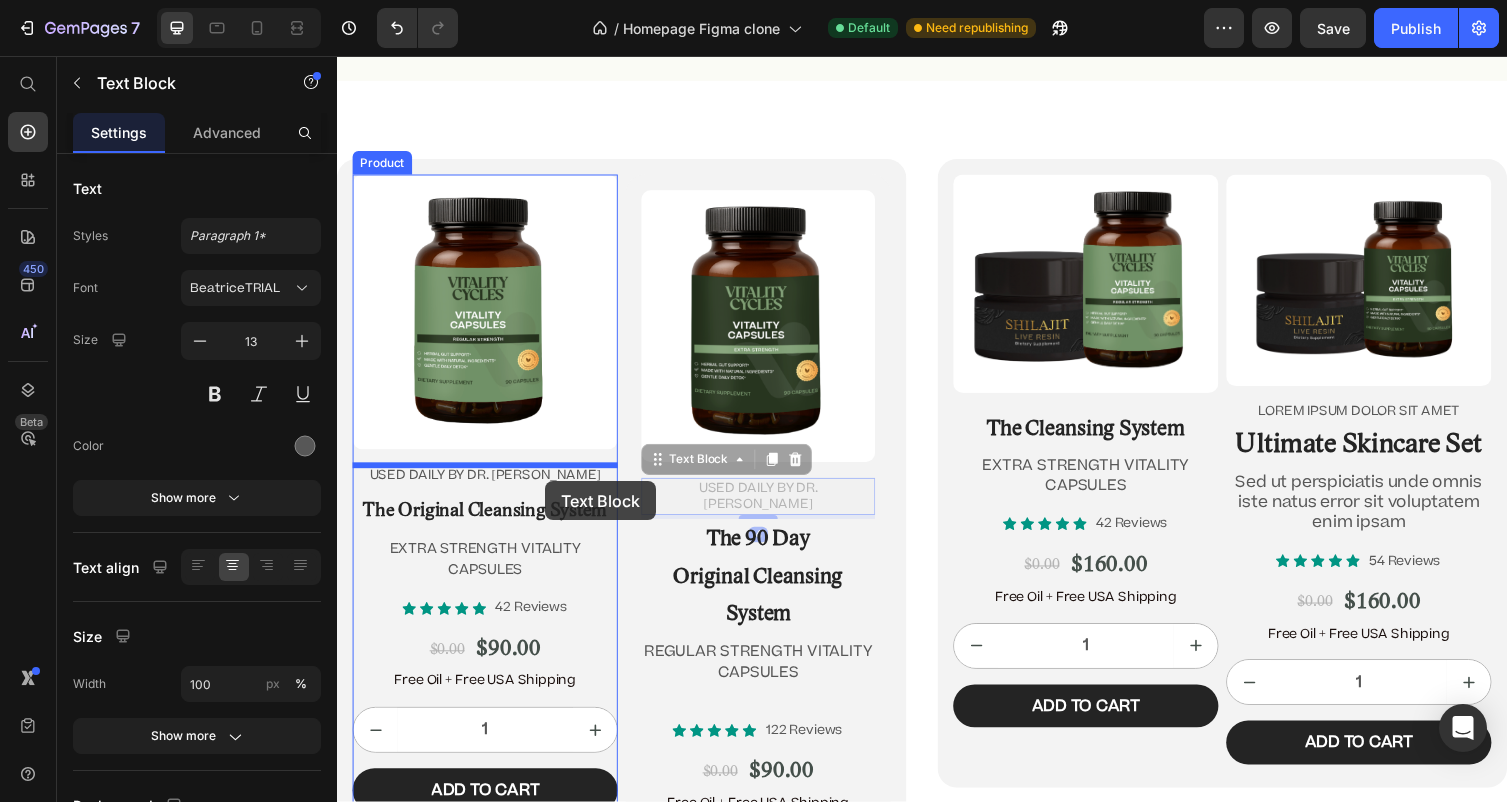 drag, startPoint x: 772, startPoint y: 503, endPoint x: 545, endPoint y: 481, distance: 228.06358 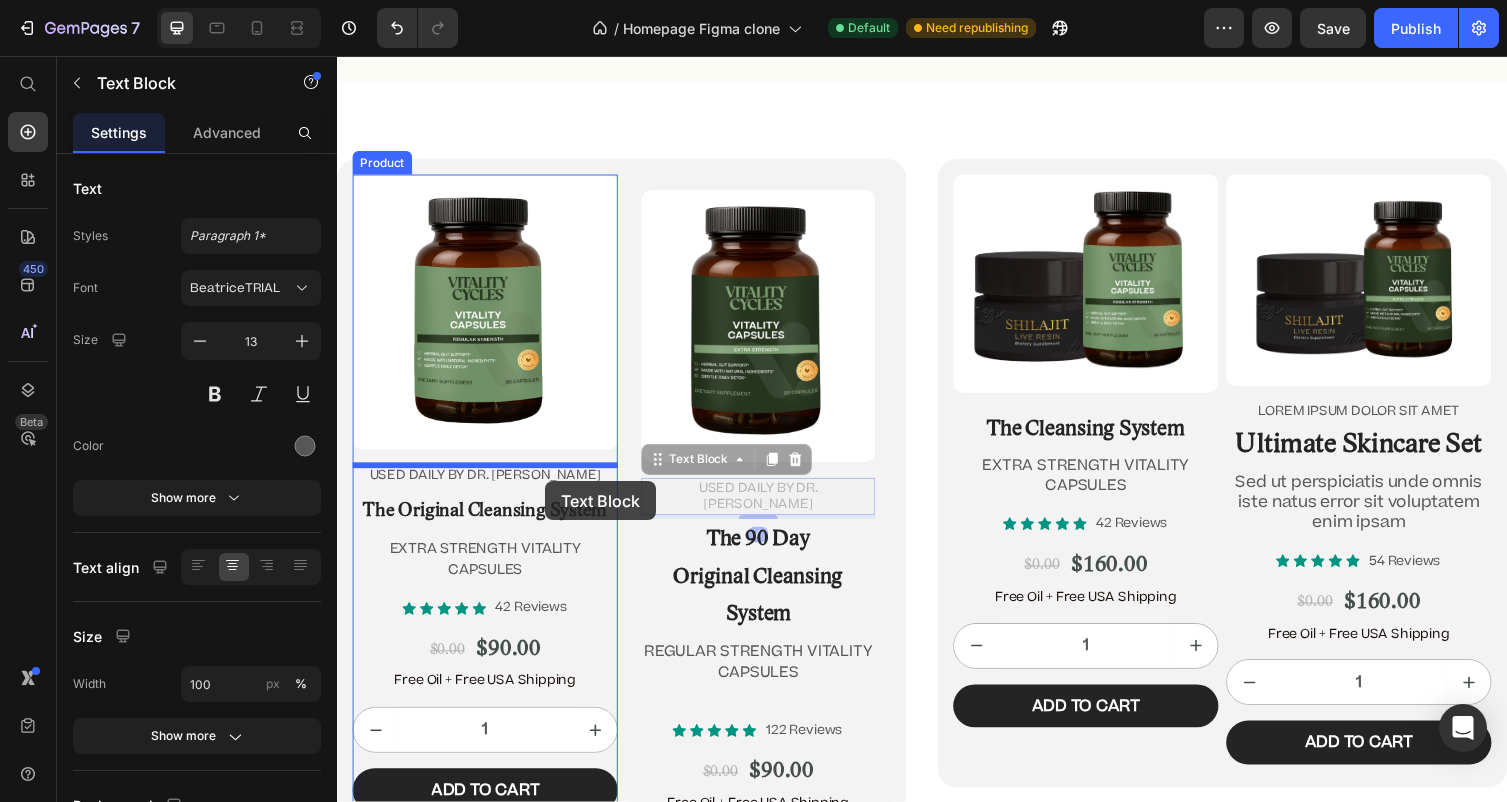 click on "Header Image “Before there was Big Pharma, there were bowel movements.”  Text Block [PERSON_NAME] Text Block Row Row
Icon
Icon
Icon
Icon
Icon Icon List 4.9/5  based on 4,974 reviews Text Block Row Doctor-Designed | 25,000+ [DEMOGRAPHIC_DATA] Cleansed | Not Sold in Stores Text Block                Title Line The Hidden [MEDICAL_DATA] Cleanse That’s Quietly Helping 25,000+ [DEMOGRAPHIC_DATA] Heal Naturally. Heading The Only Dr. [PERSON_NAME]-Approved Full-[MEDICAL_DATA] System Text Block Row Section 2/25 This is not a supplement. It’s not a detox powder. It’s a full-[MEDICAL_DATA] ritual that reclaims your health from the inside out. If you’ve ever wondered why you’re bloated, foggy, tired, or sick—and doctors never give you real answers—it’s time you read what got Dr. [PERSON_NAME] banned. Text Block If you’re over 45, struggle with digestion, energy, or feel like something’s ‘off’—this is for you. Text Block
Jump to the system Button Row Section 3/25 Heading Row" at bounding box center [937, -4646] 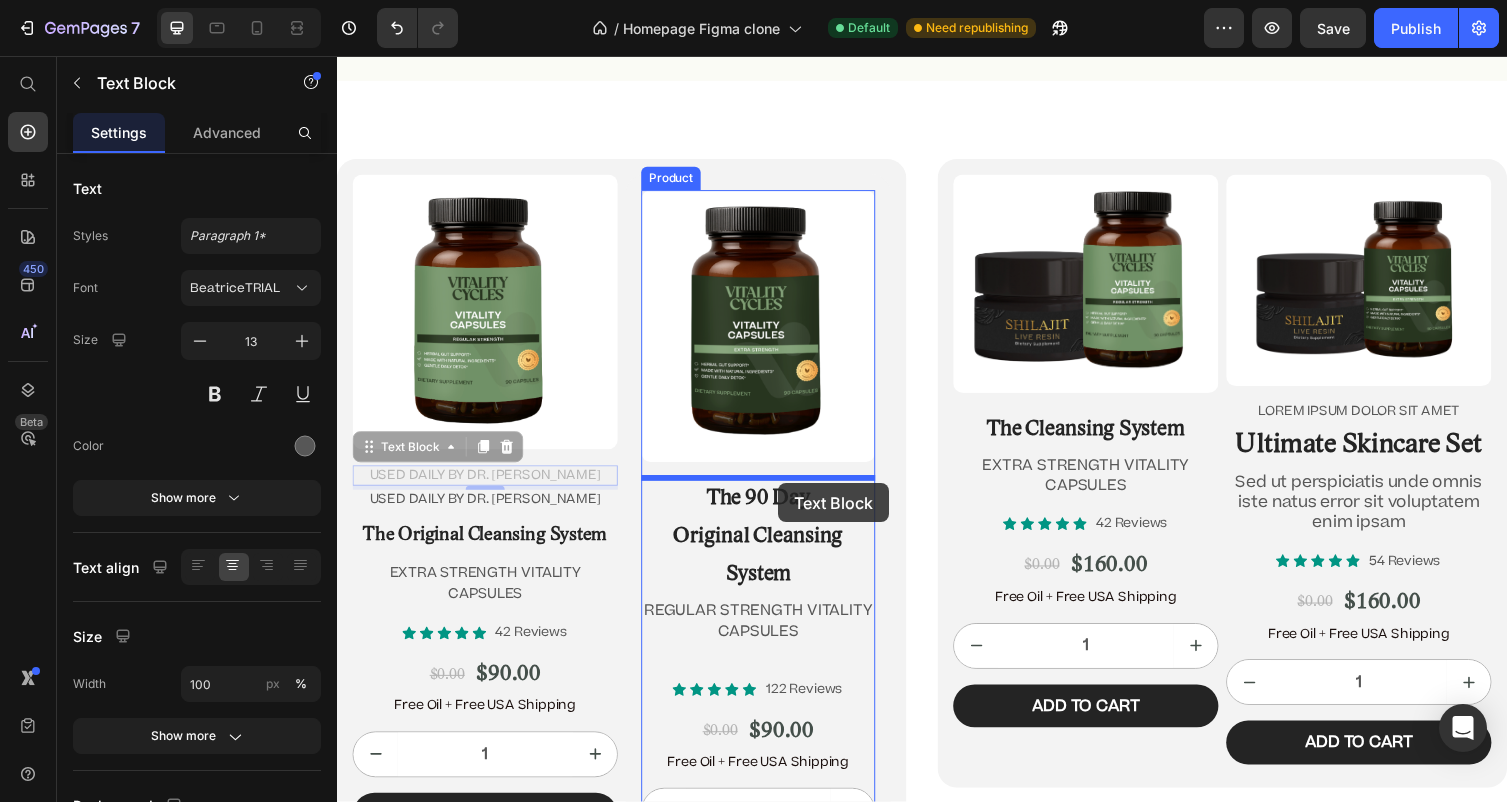 drag, startPoint x: 553, startPoint y: 493, endPoint x: 778, endPoint y: 483, distance: 225.2221 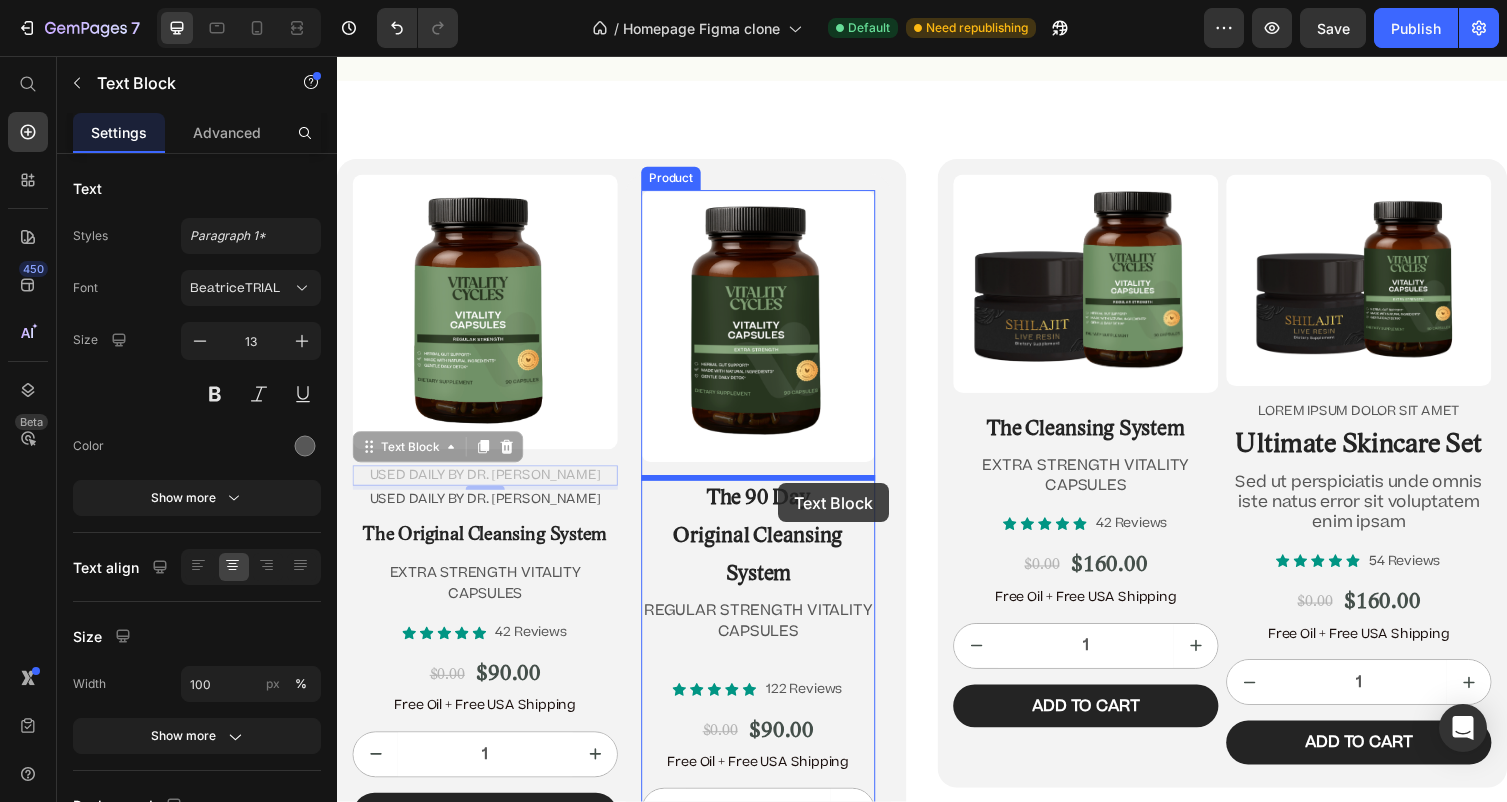 click on "Header Image “Before there was Big Pharma, there were bowel movements.”  Text Block [PERSON_NAME] Text Block Row Row
Icon
Icon
Icon
Icon
Icon Icon List 4.9/5  based on 4,974 reviews Text Block Row Doctor-Designed | 25,000+ [DEMOGRAPHIC_DATA] Cleansed | Not Sold in Stores Text Block                Title Line The Hidden [MEDICAL_DATA] Cleanse That’s Quietly Helping 25,000+ [DEMOGRAPHIC_DATA] Heal Naturally. Heading The Only Dr. [PERSON_NAME]-Approved Full-[MEDICAL_DATA] System Text Block Row Section 2/25 This is not a supplement. It’s not a detox powder. It’s a full-[MEDICAL_DATA] ritual that reclaims your health from the inside out. If you’ve ever wondered why you’re bloated, foggy, tired, or sick—and doctors never give you real answers—it’s time you read what got Dr. [PERSON_NAME] banned. Text Block If you’re over 45, struggle with digestion, energy, or feel like something’s ‘off’—this is for you. Text Block
Jump to the system Button Row Section 3/25 Heading Row" at bounding box center [937, -4667] 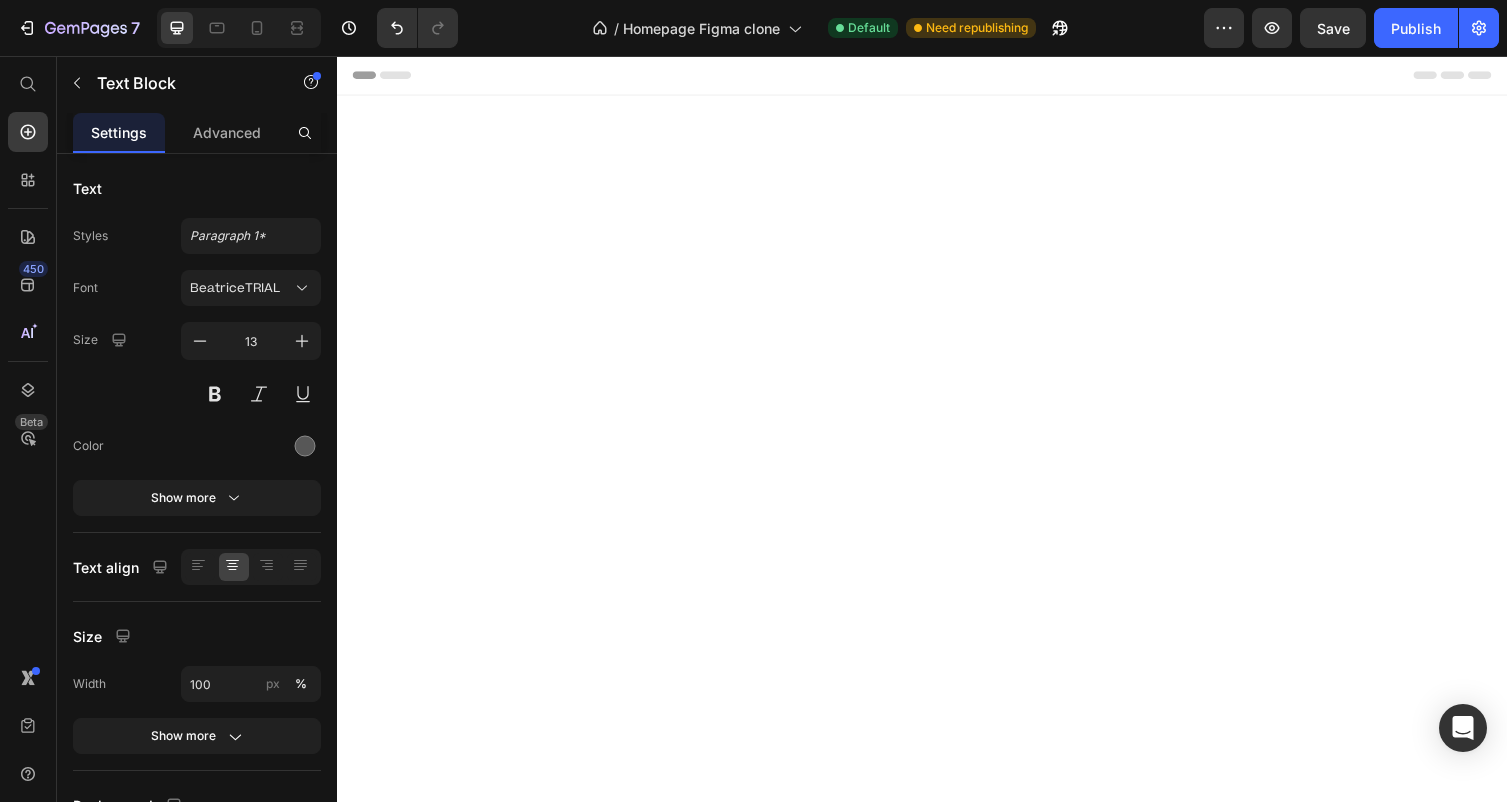 scroll, scrollTop: 11530, scrollLeft: 0, axis: vertical 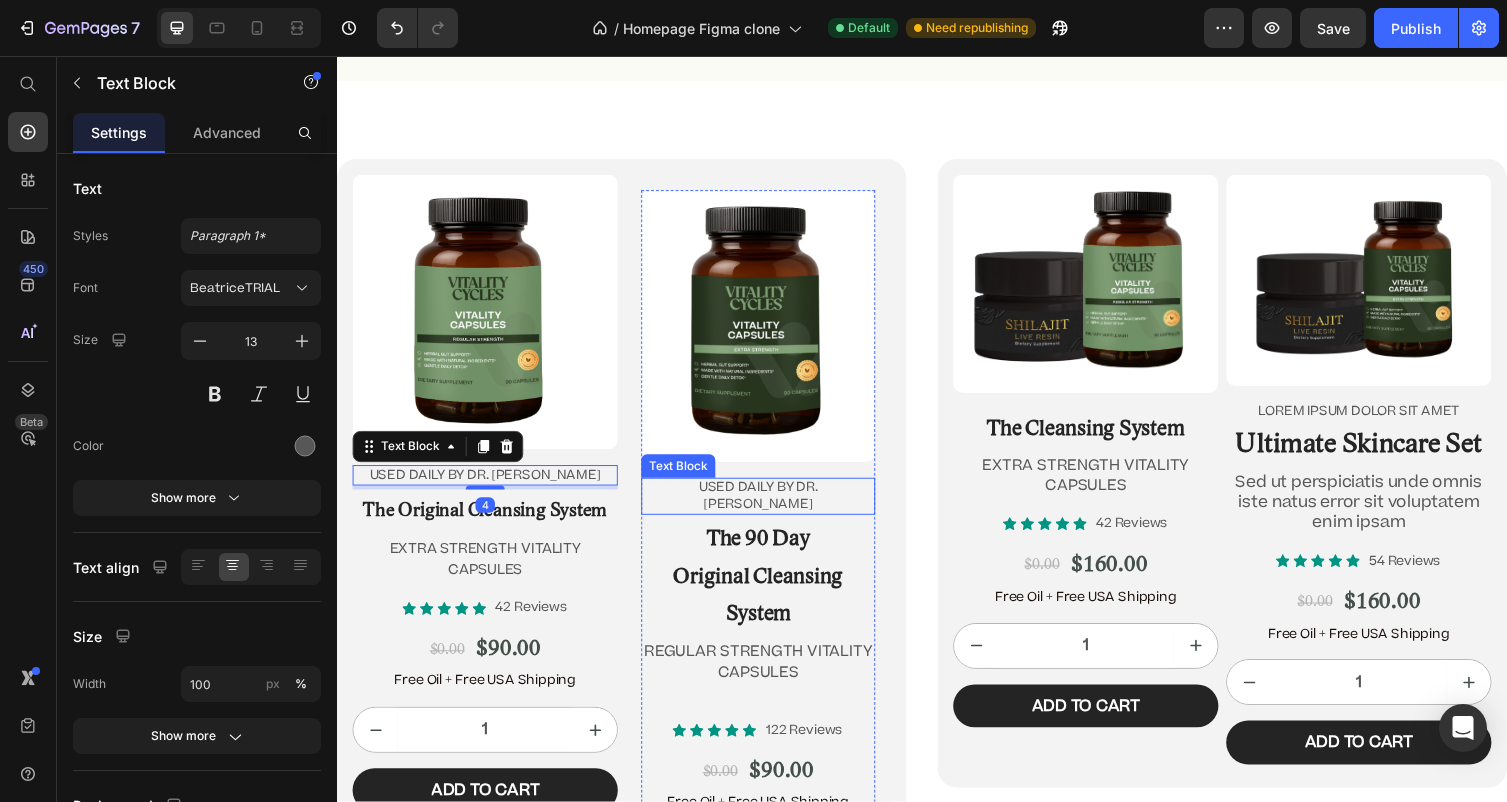 click on "USED DAILY BY DR. [PERSON_NAME]" at bounding box center (769, 508) 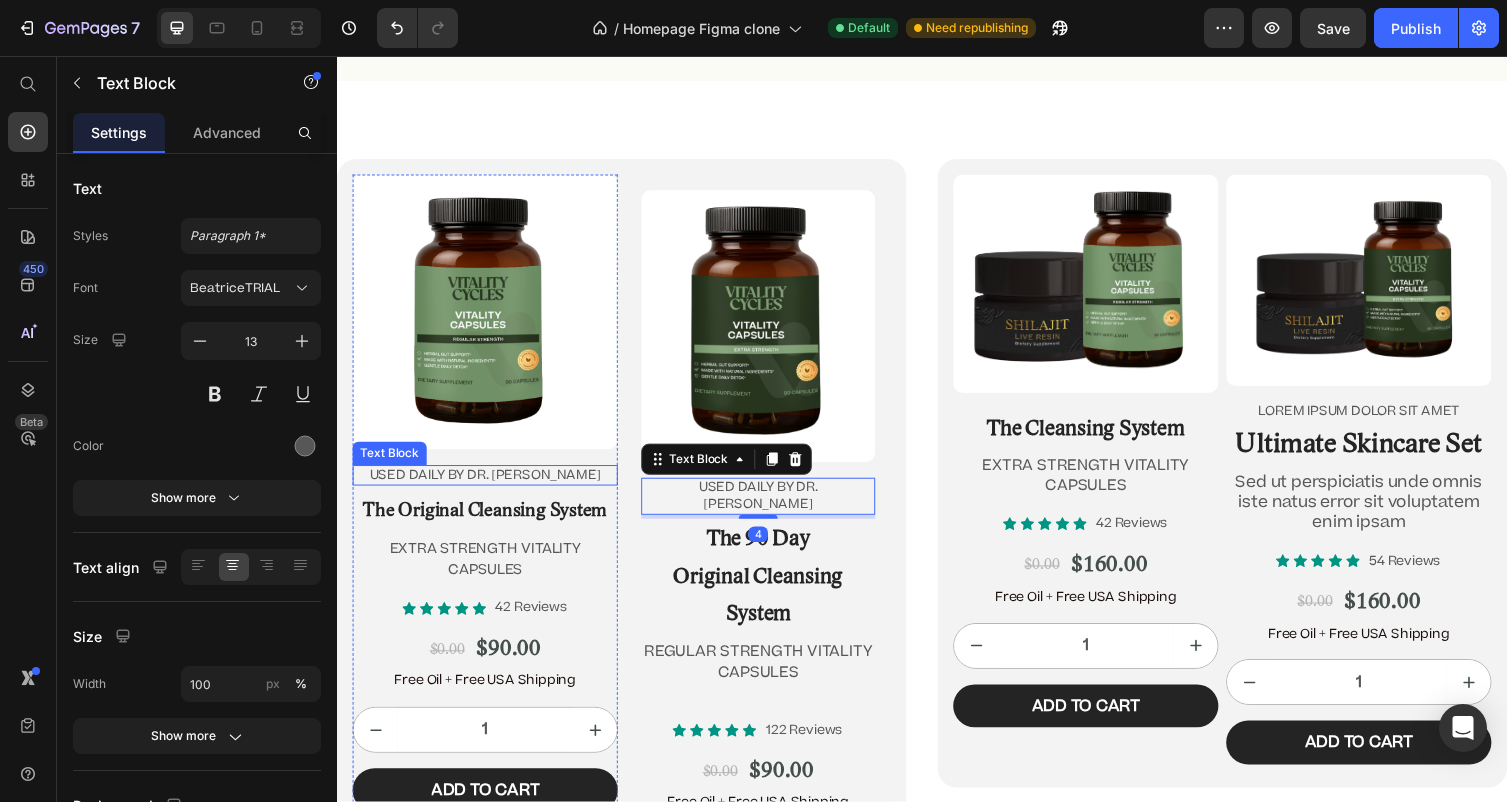 click on "USED DAILY BY DR. [PERSON_NAME]" at bounding box center [489, 486] 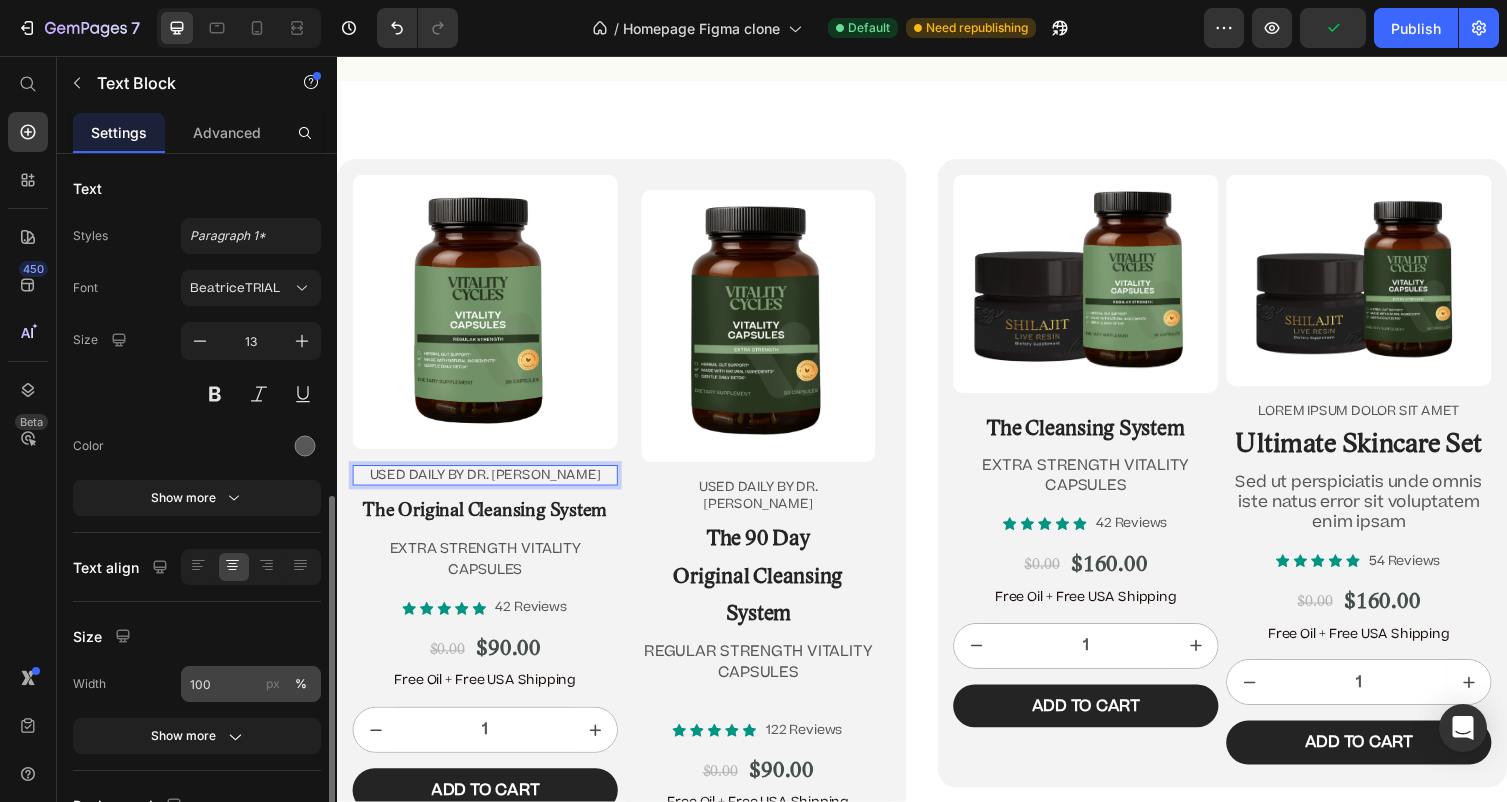 scroll, scrollTop: 191, scrollLeft: 0, axis: vertical 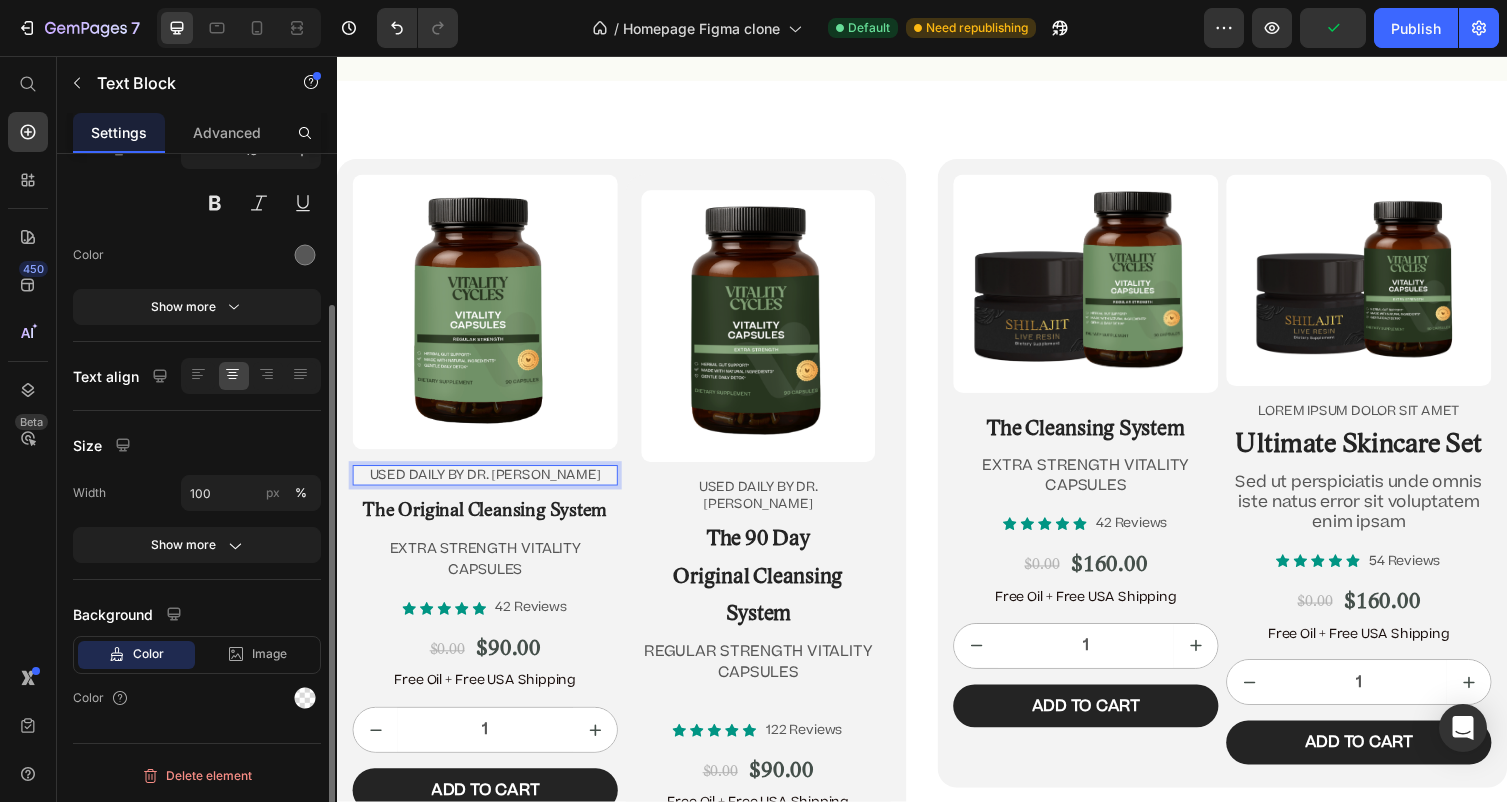 click on "USED DAILY BY DR. [PERSON_NAME]" at bounding box center (489, 486) 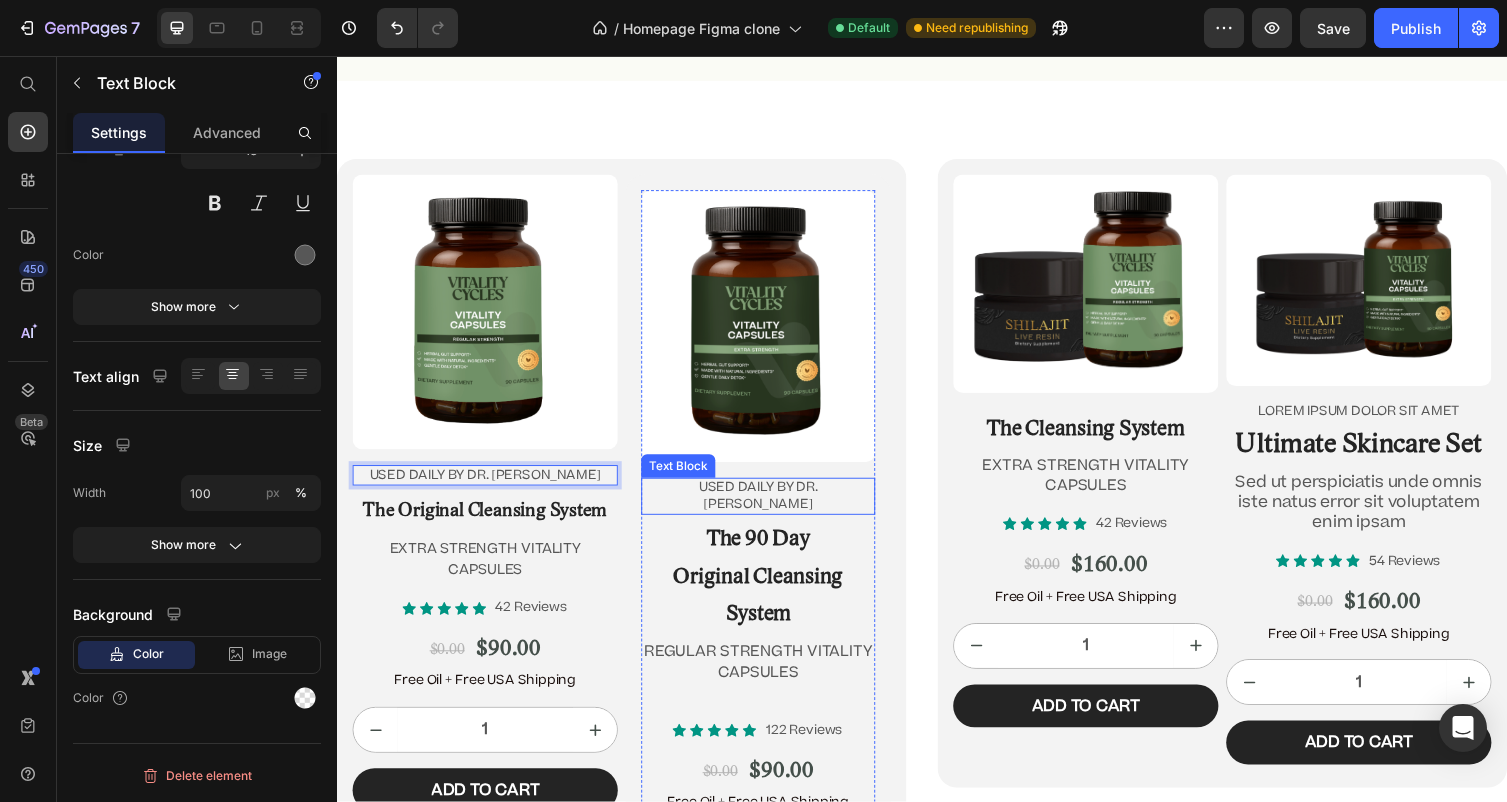 click on "USED DAILY BY DR. [PERSON_NAME]" at bounding box center [769, 508] 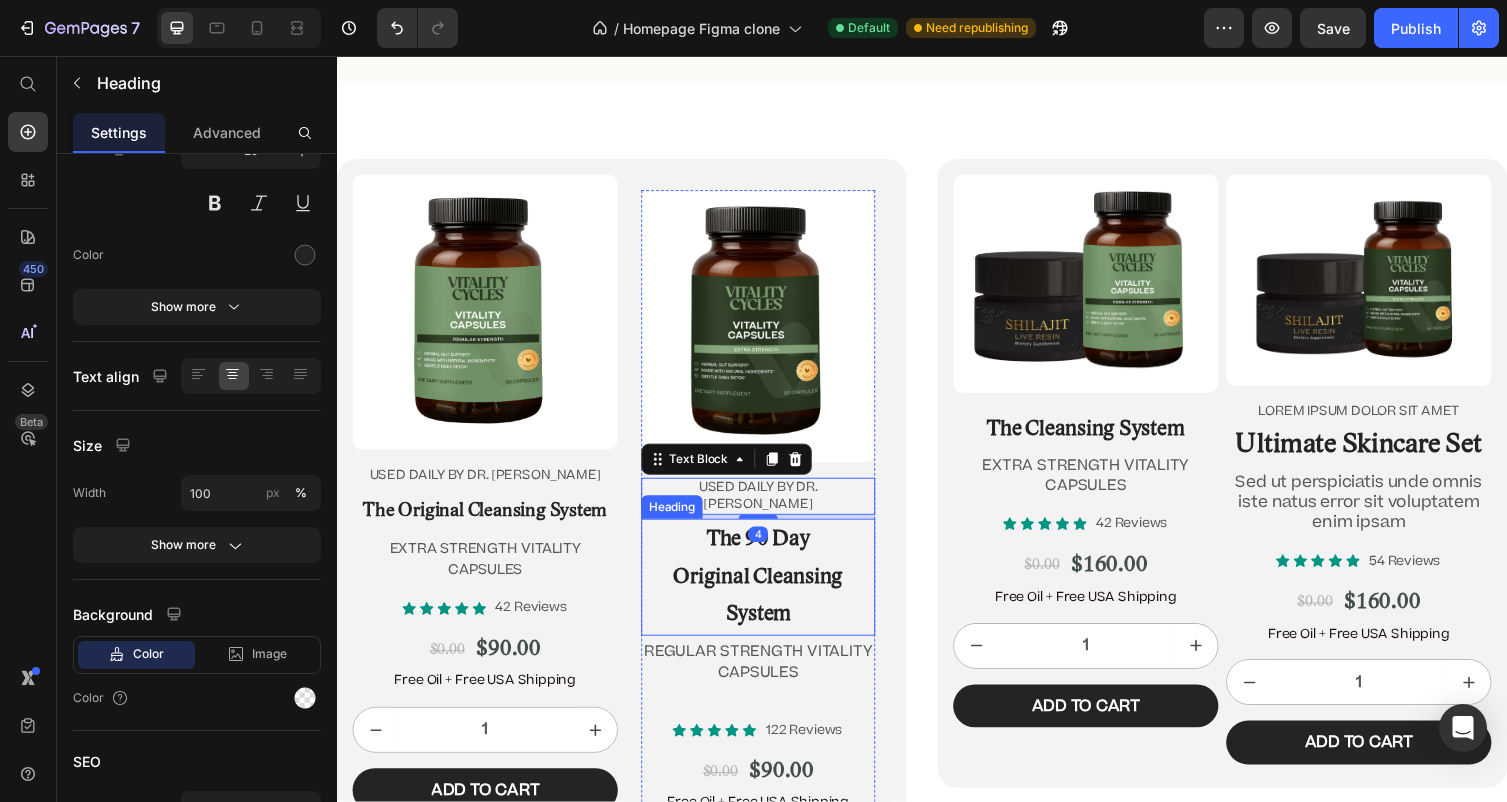 click on "The 90 Day  Original Cleansing System" at bounding box center (769, 591) 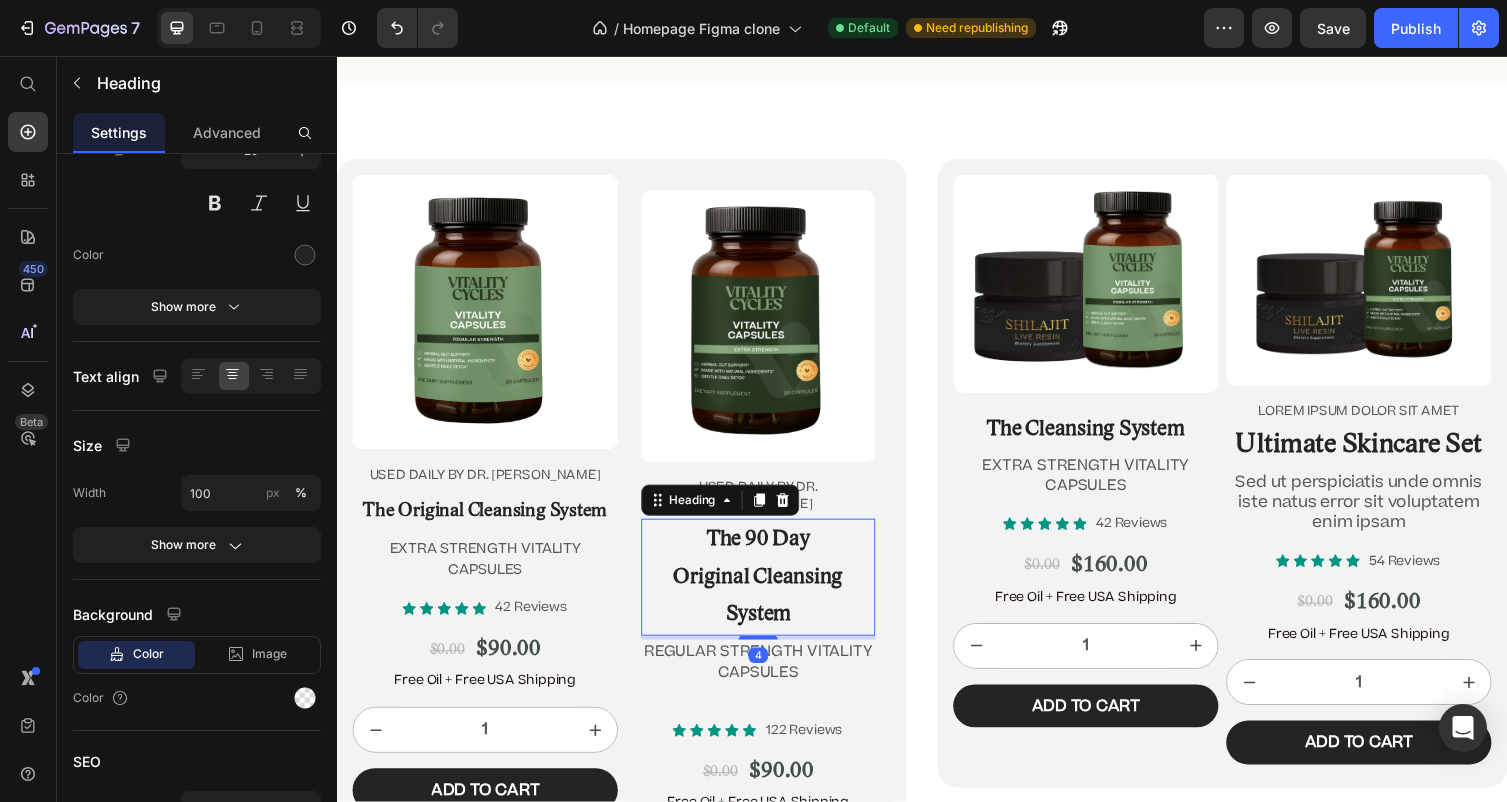 scroll, scrollTop: 0, scrollLeft: 0, axis: both 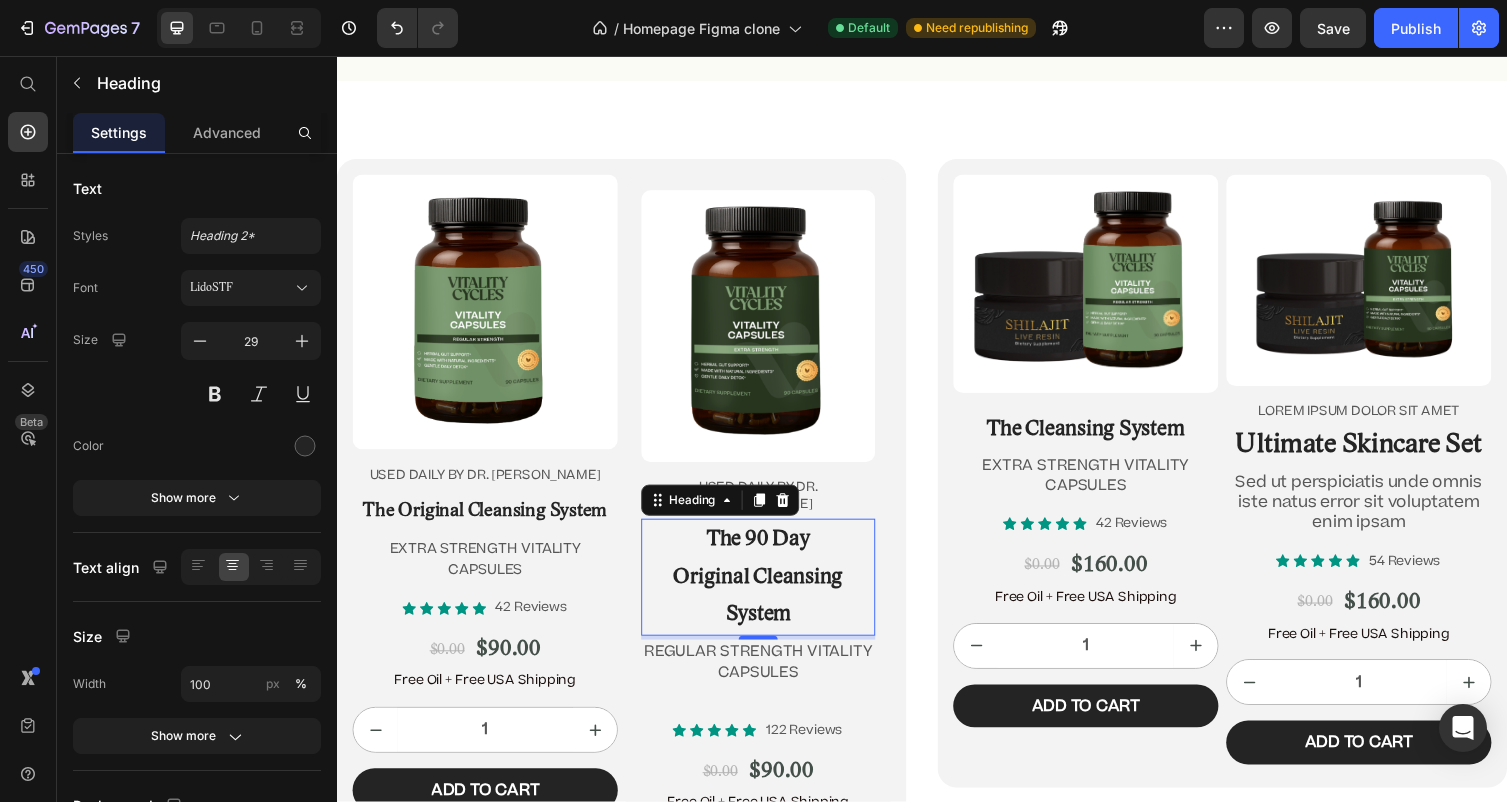 click on "The 90 Day  Original Cleansing System" at bounding box center [769, 591] 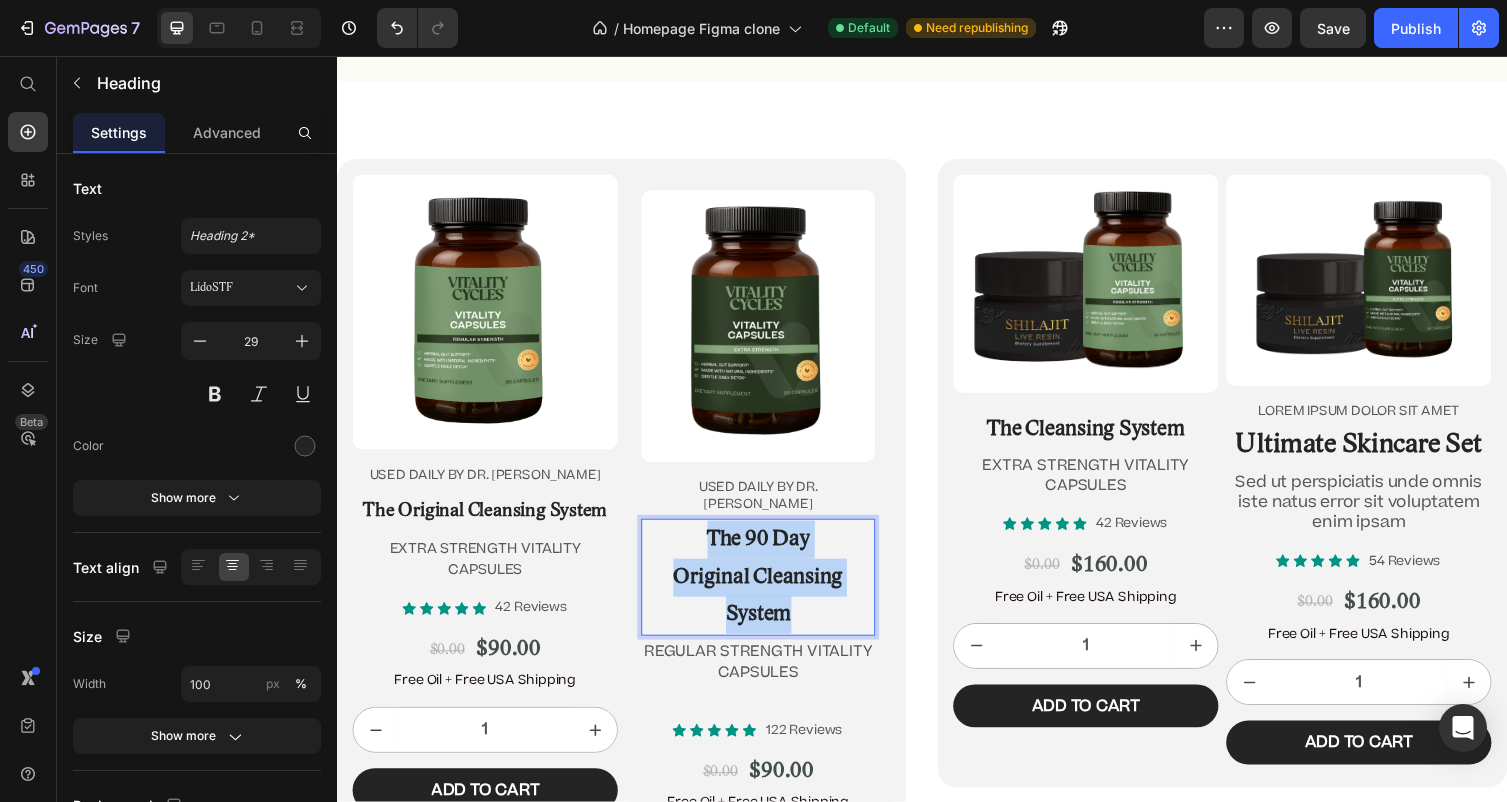 drag, startPoint x: 811, startPoint y: 633, endPoint x: 698, endPoint y: 543, distance: 144.46107 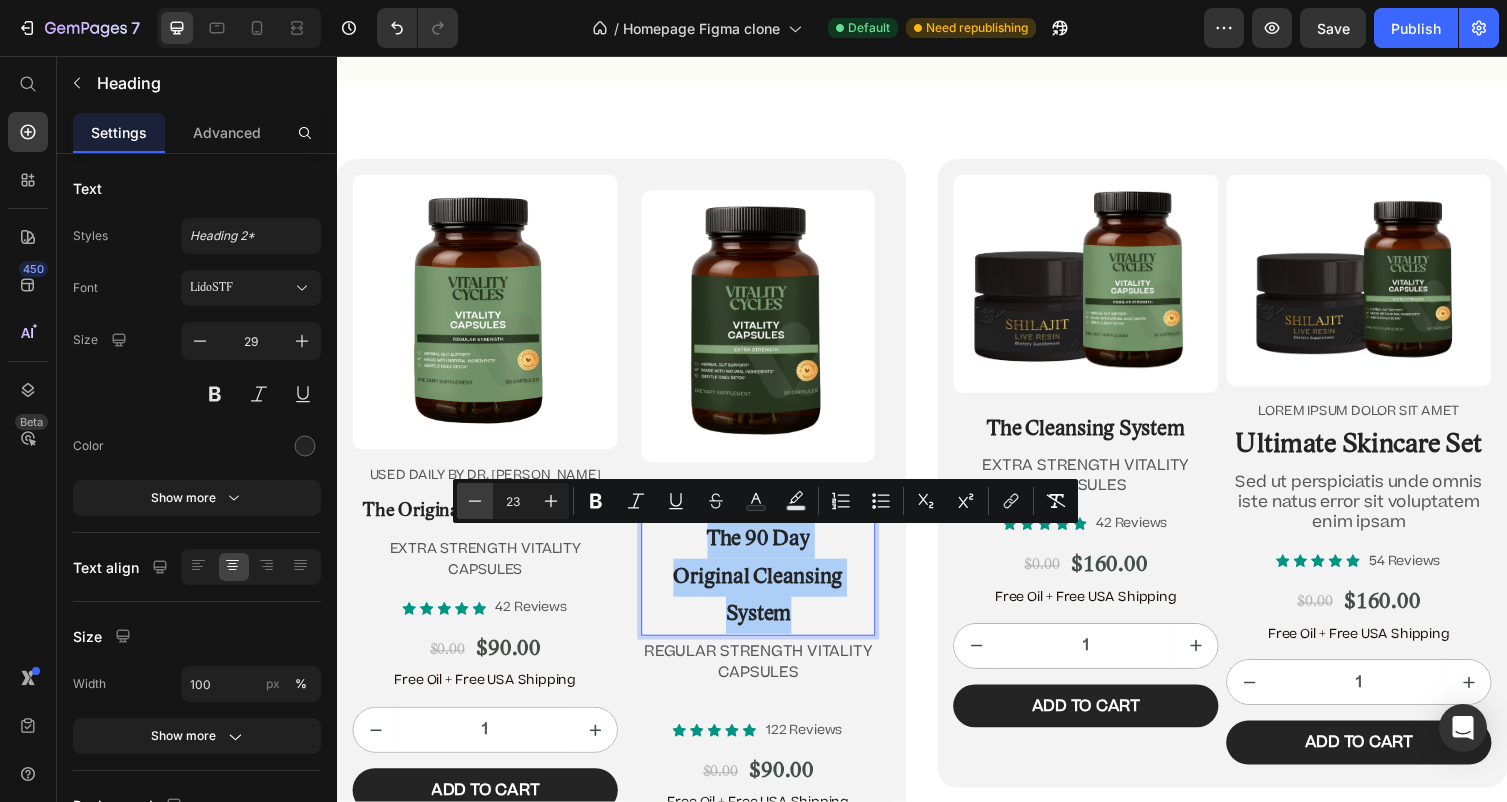 click 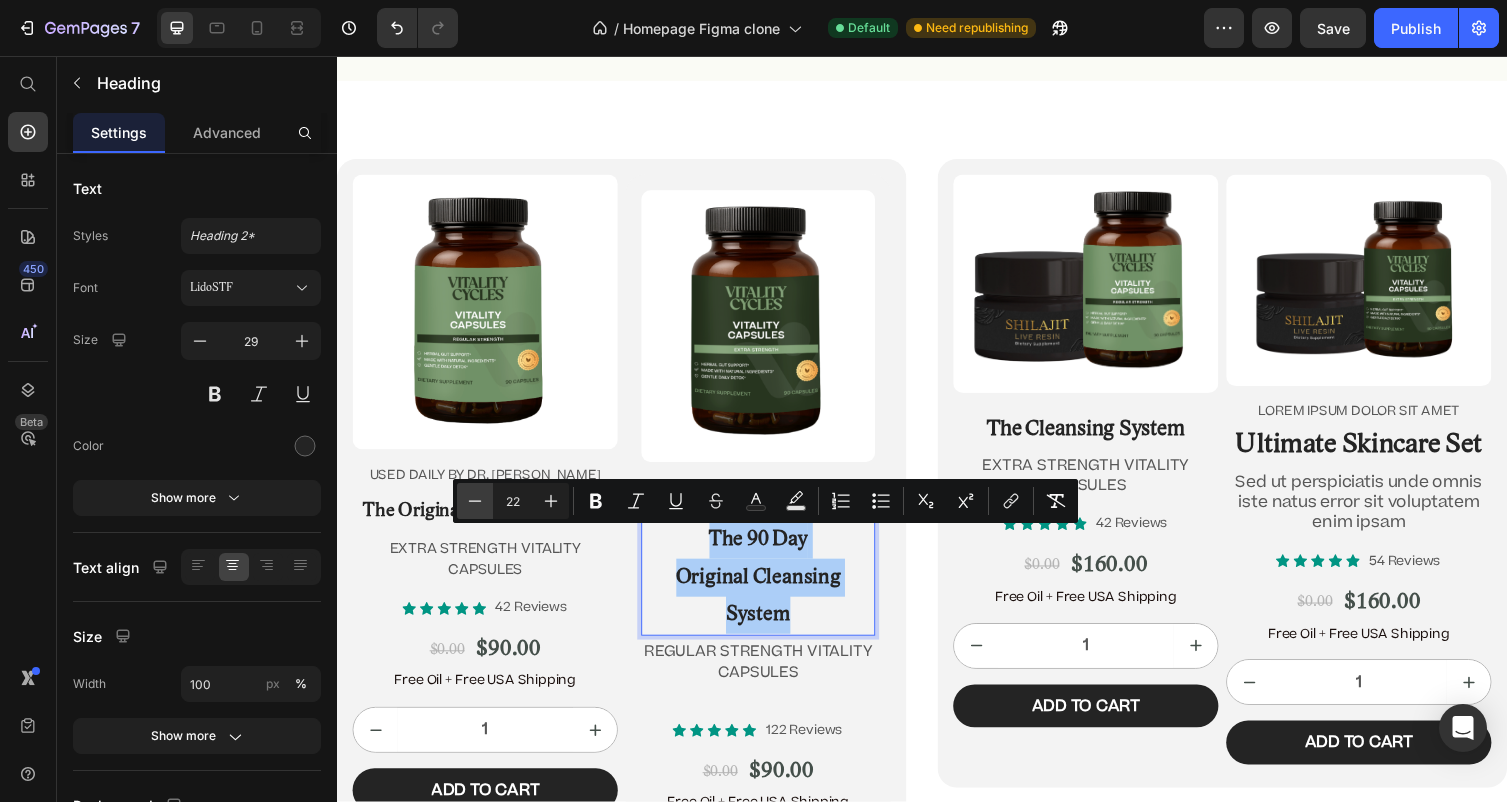 click 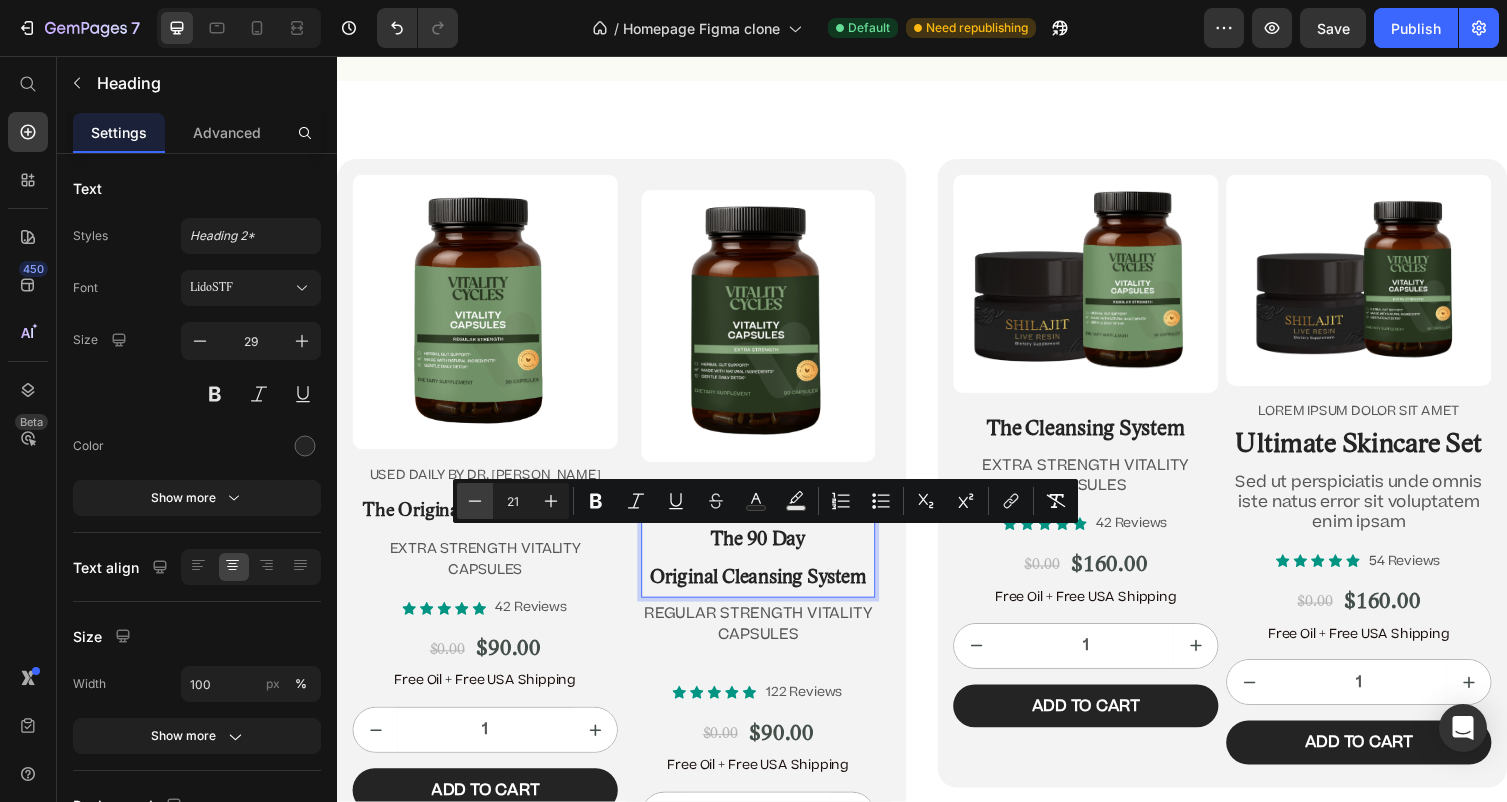 click 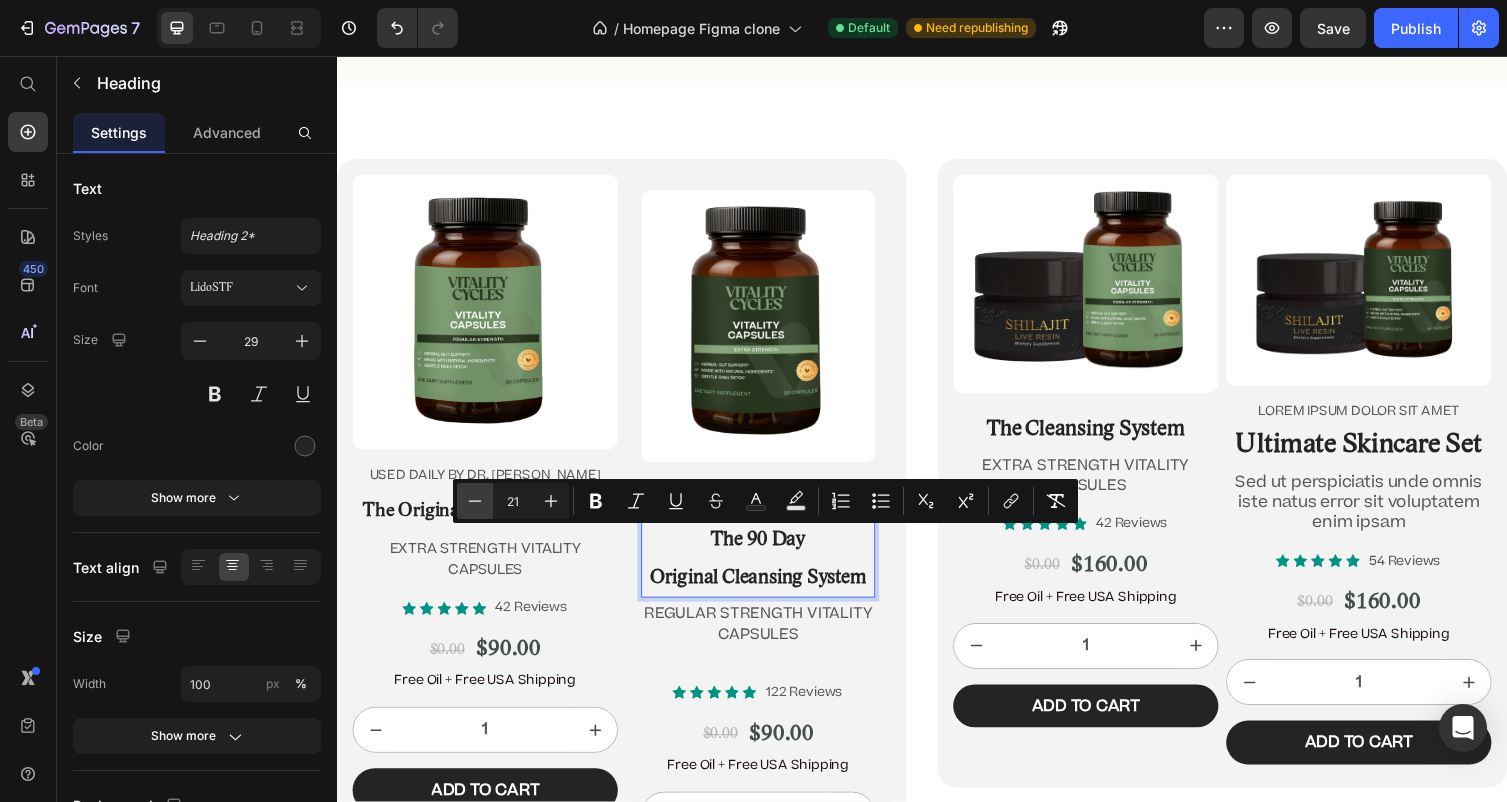 type on "20" 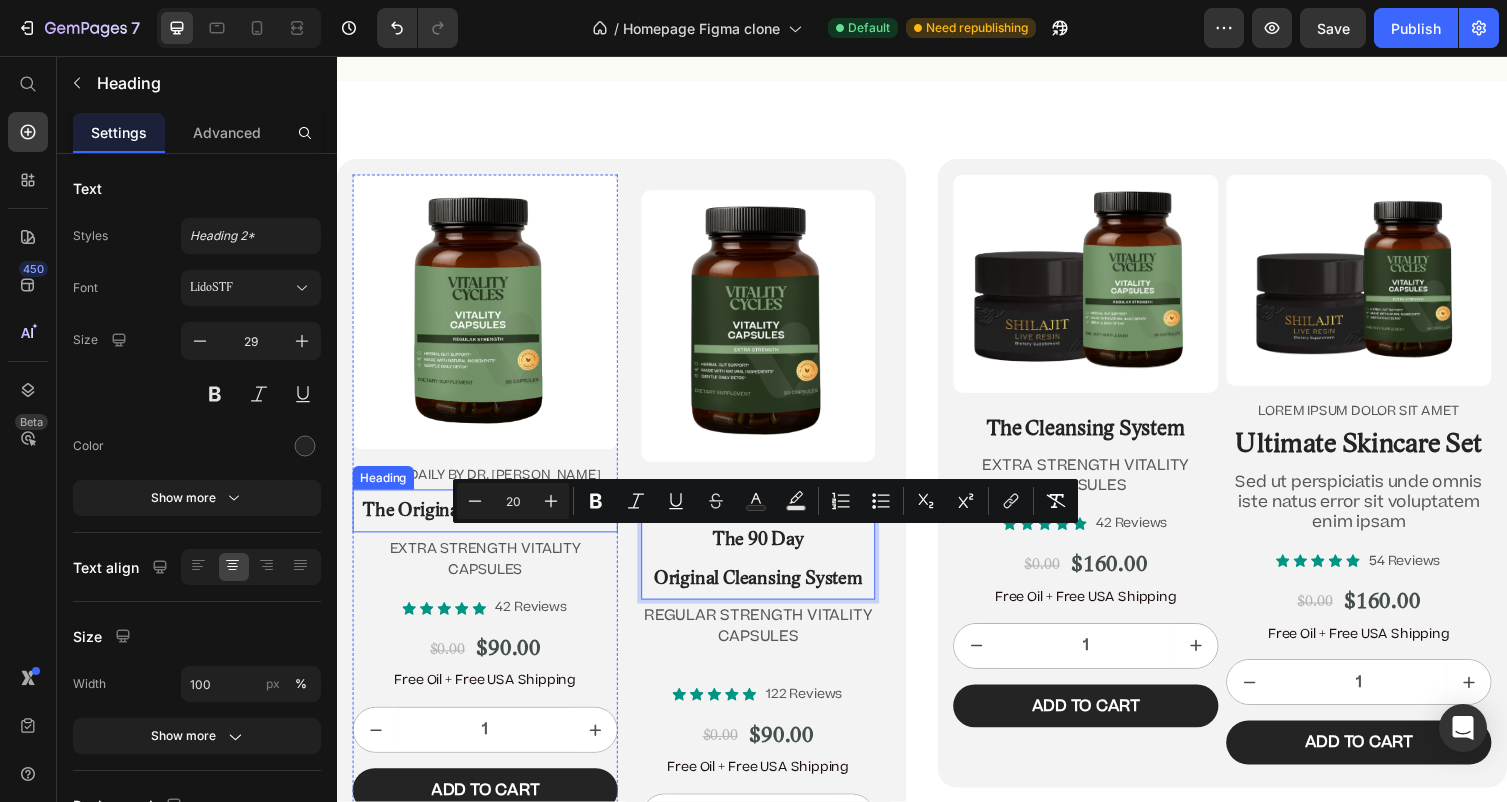 click on "The Original Cleansing System" at bounding box center (489, 523) 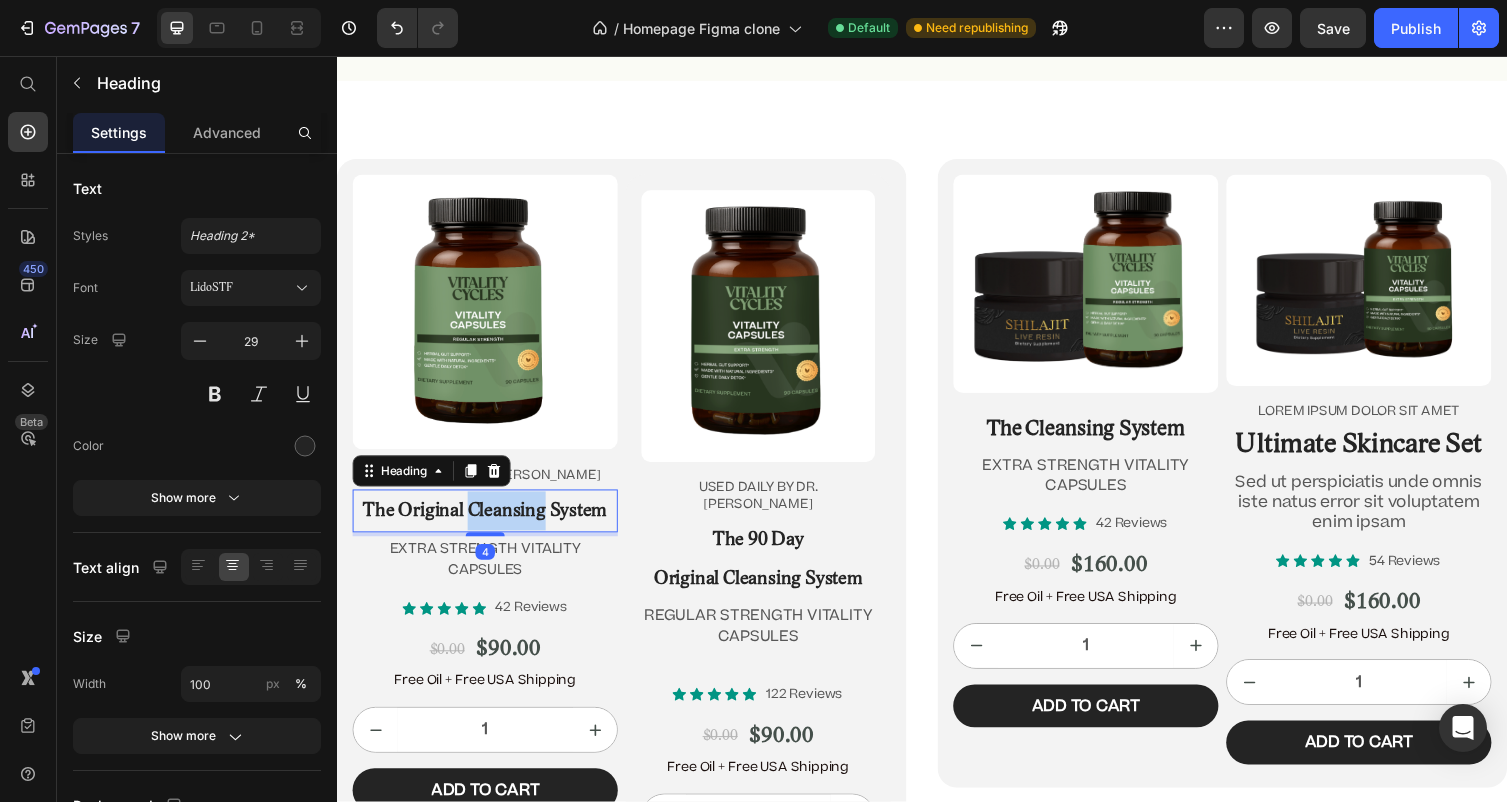 click on "The Original Cleansing System" at bounding box center [489, 523] 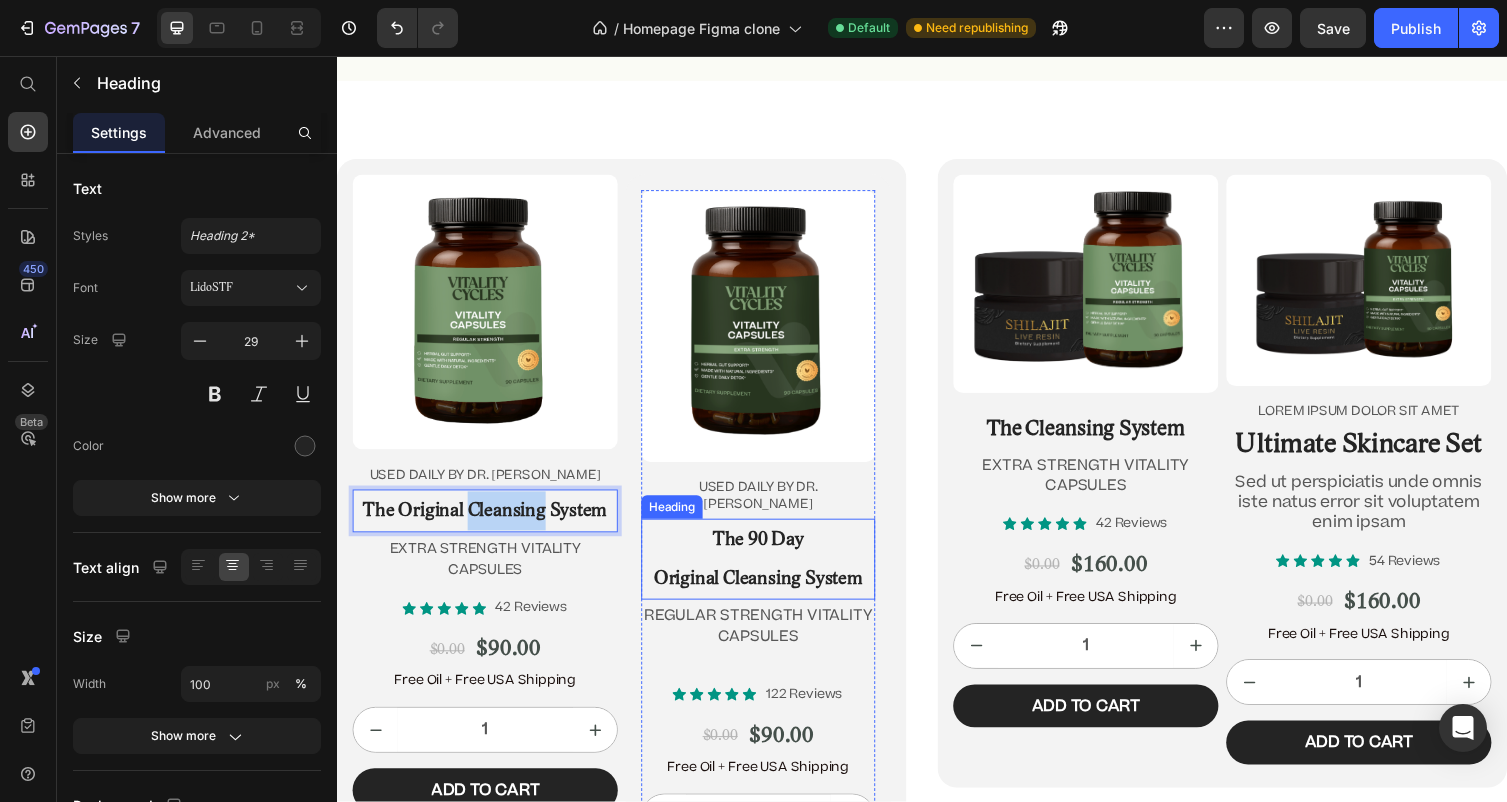 click on "The 90 Day" at bounding box center [769, 553] 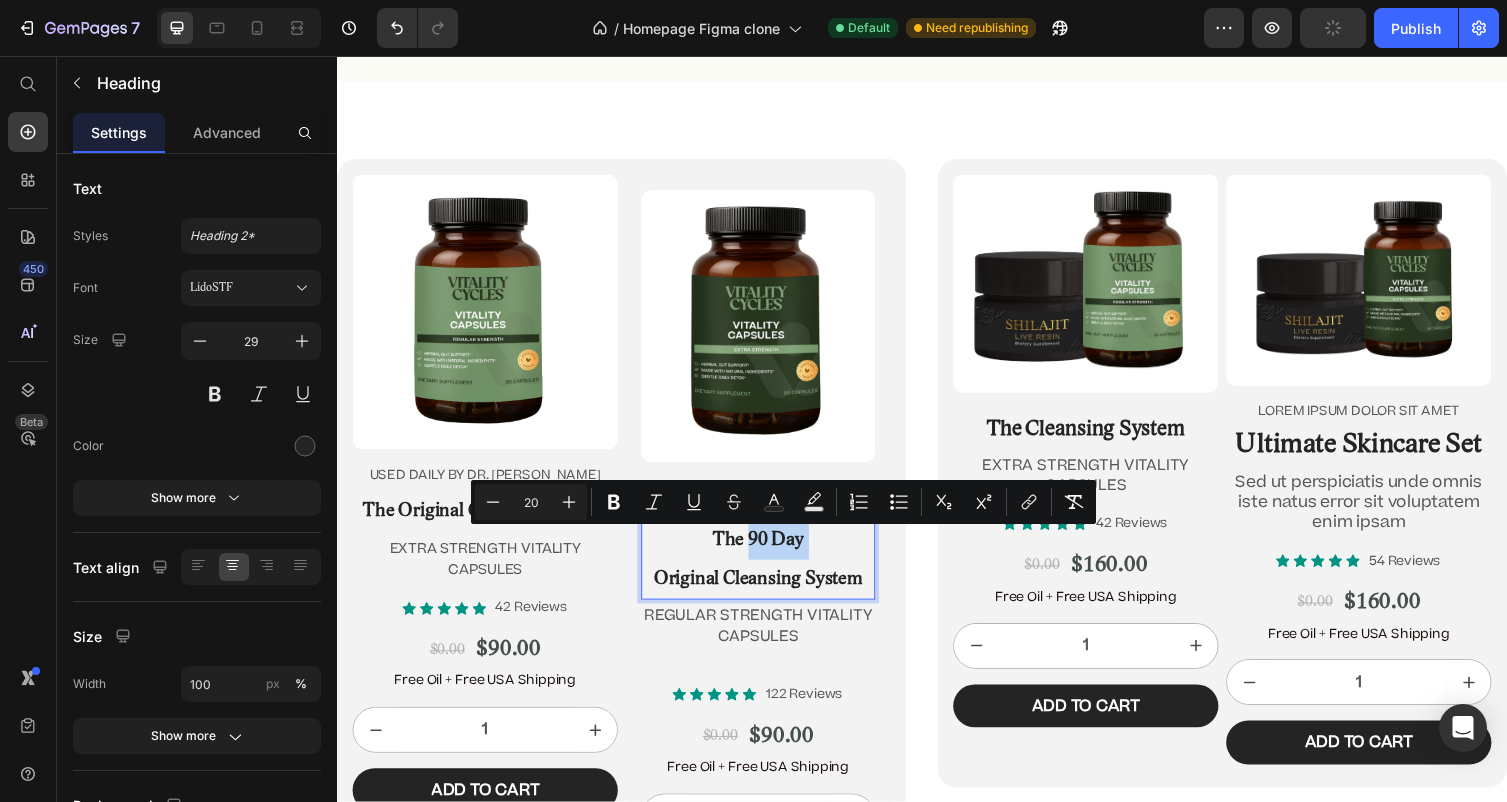 drag, startPoint x: 661, startPoint y: 589, endPoint x: 758, endPoint y: 551, distance: 104.177734 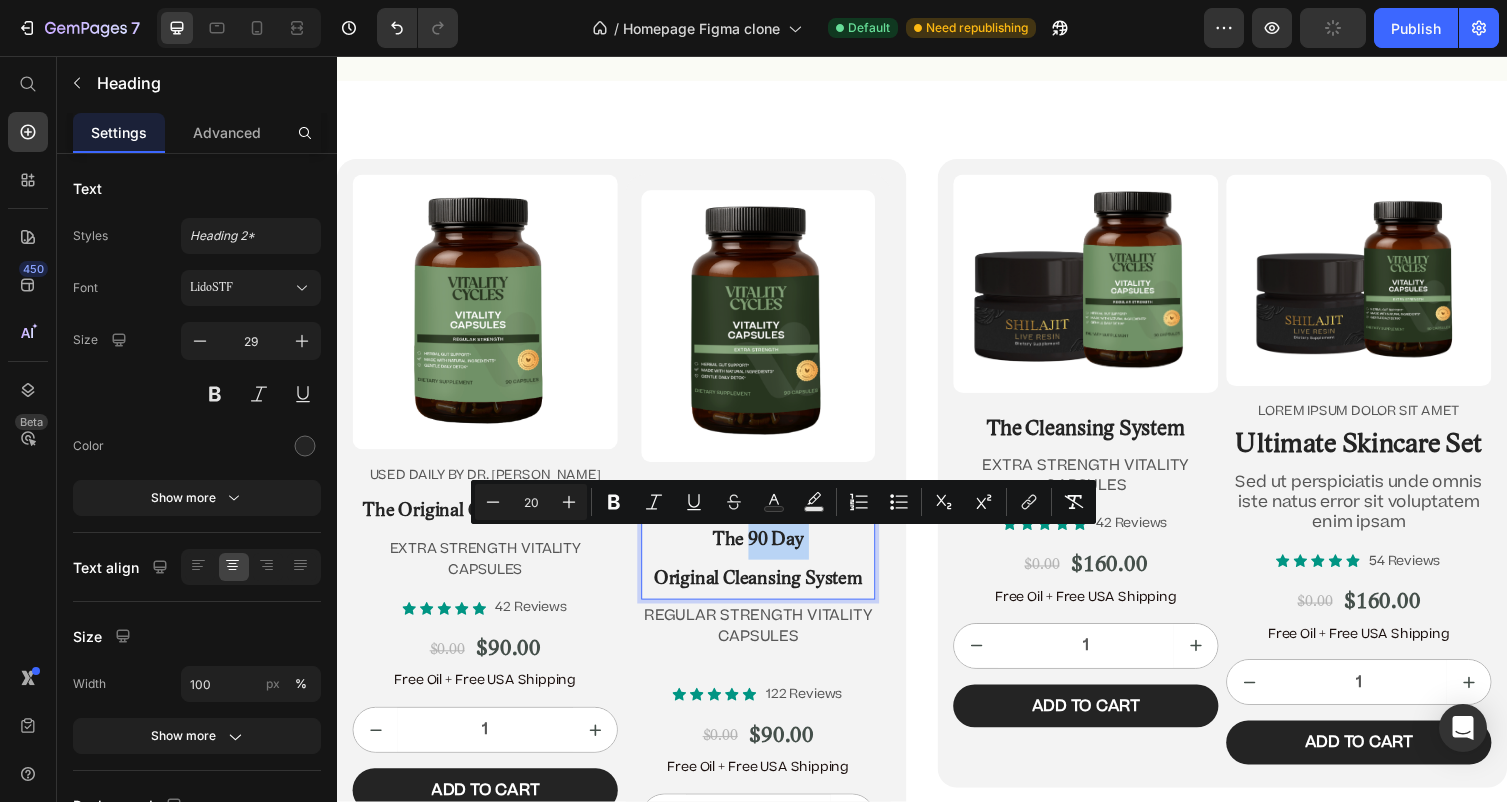 click on "The 90 Day  Original Cleansing System" at bounding box center (769, 572) 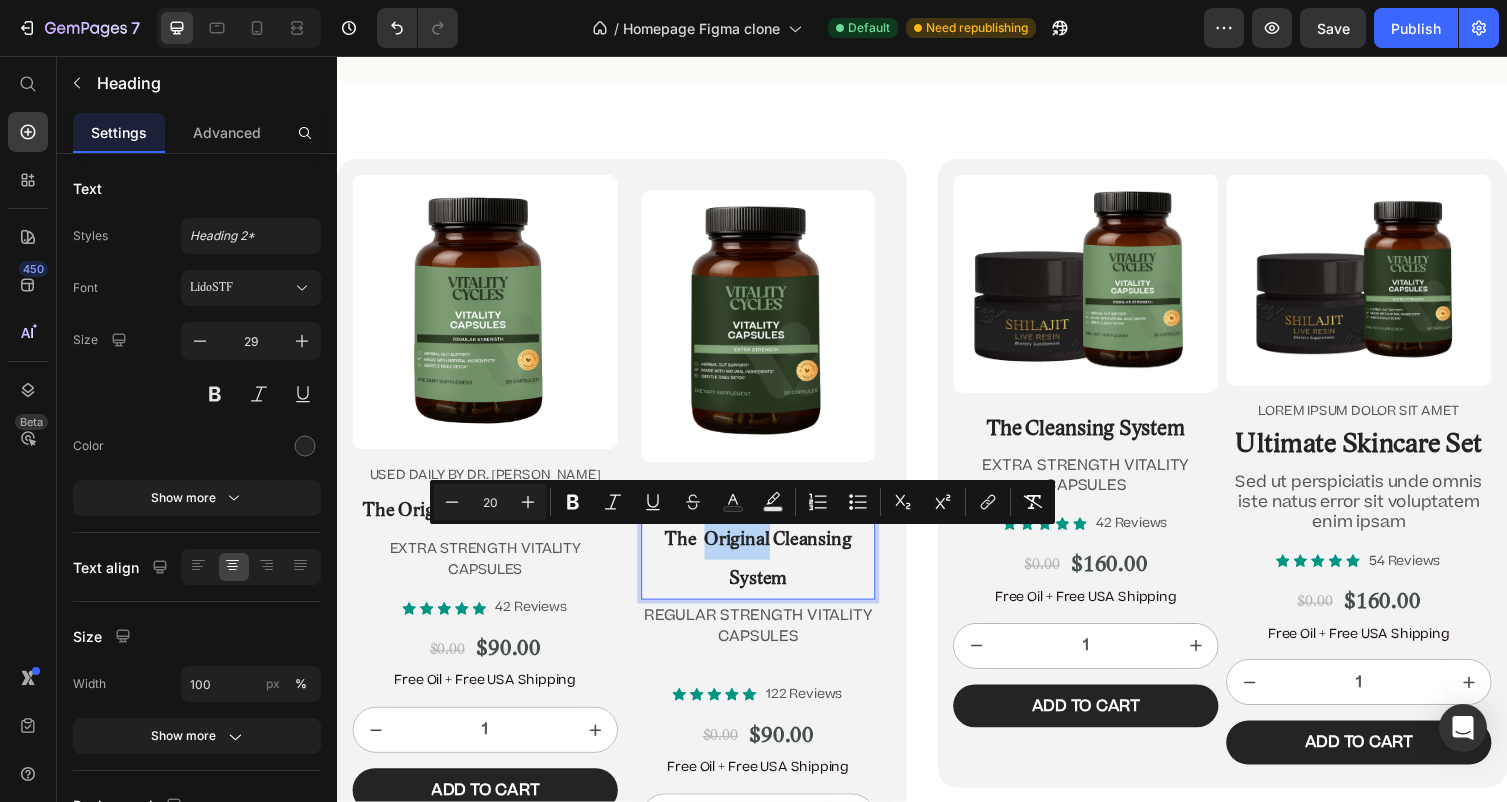 drag, startPoint x: 781, startPoint y: 557, endPoint x: 711, endPoint y: 554, distance: 70.064255 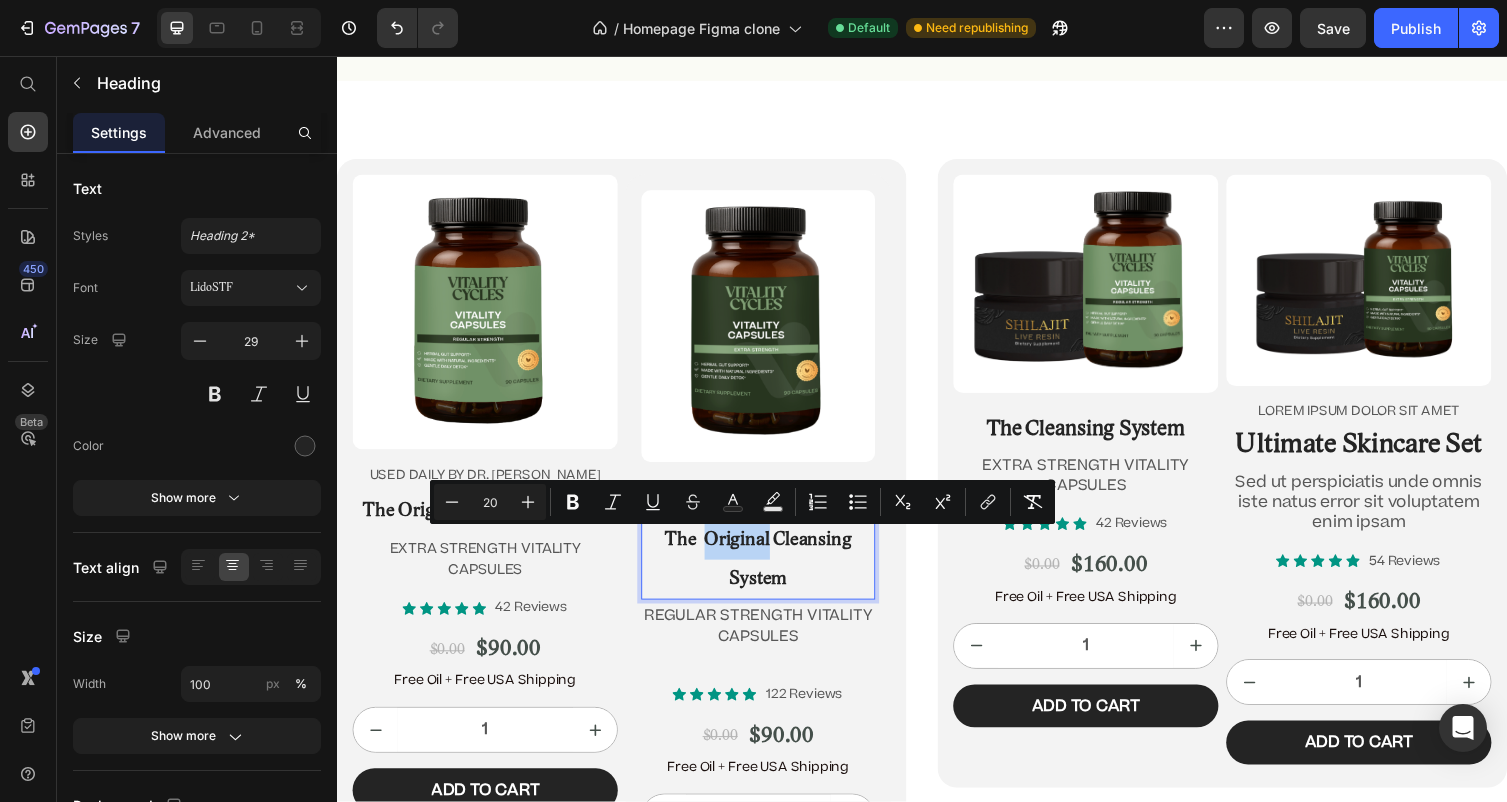 click on "The  Original Cleansing System" at bounding box center (769, 573) 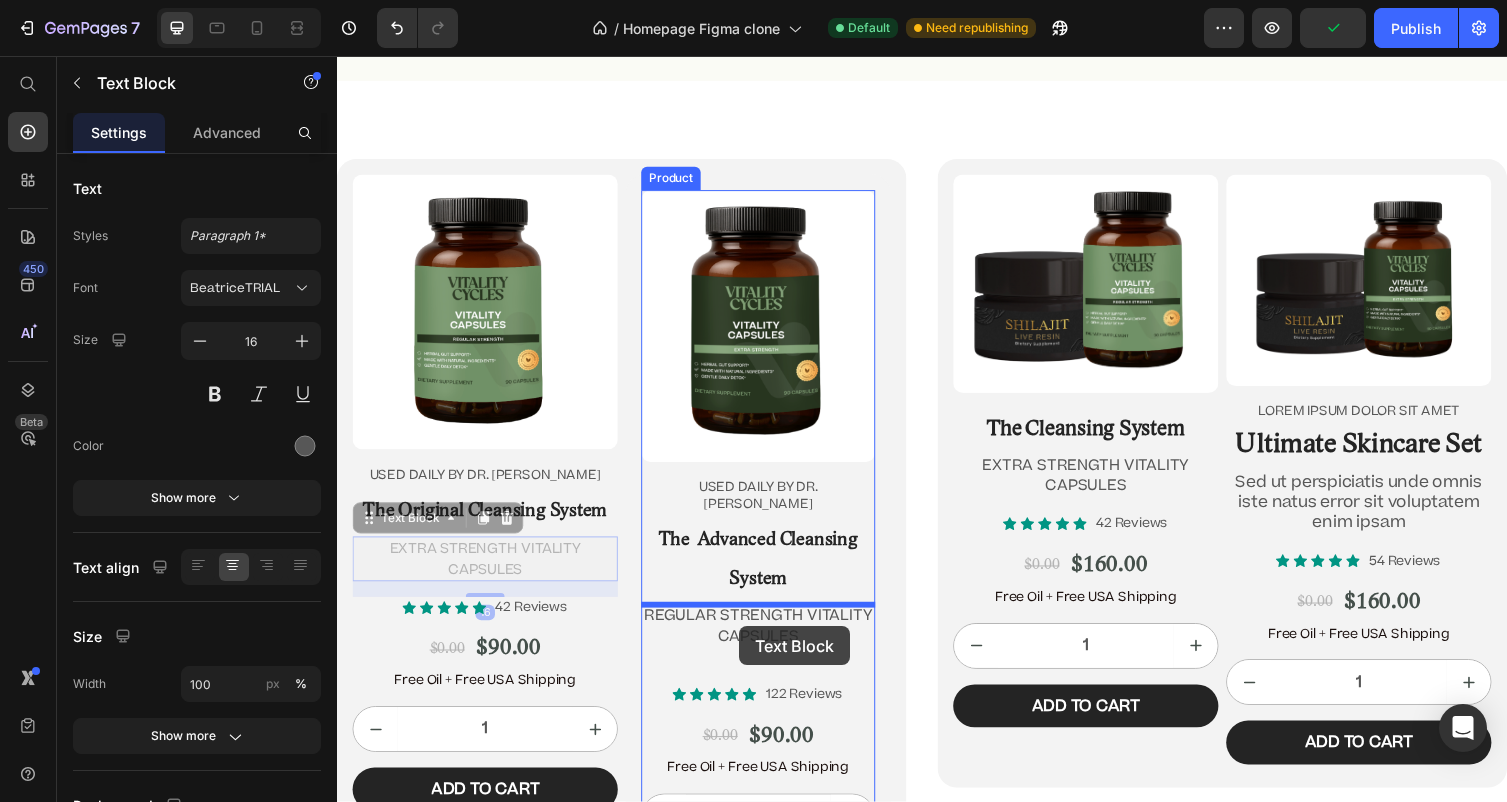 drag, startPoint x: 506, startPoint y: 570, endPoint x: 739, endPoint y: 625, distance: 239.40343 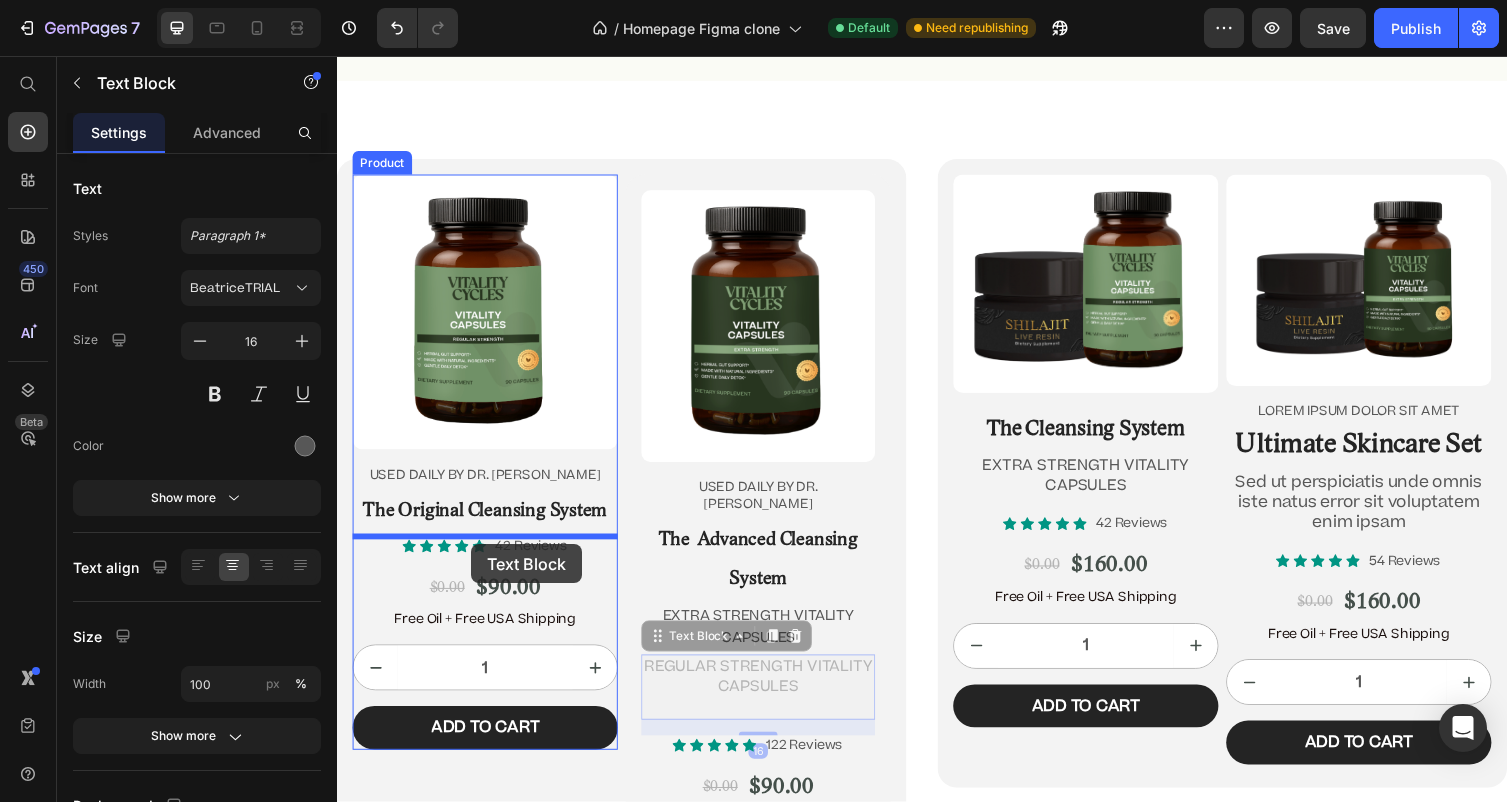 drag, startPoint x: 718, startPoint y: 690, endPoint x: 471, endPoint y: 544, distance: 286.92334 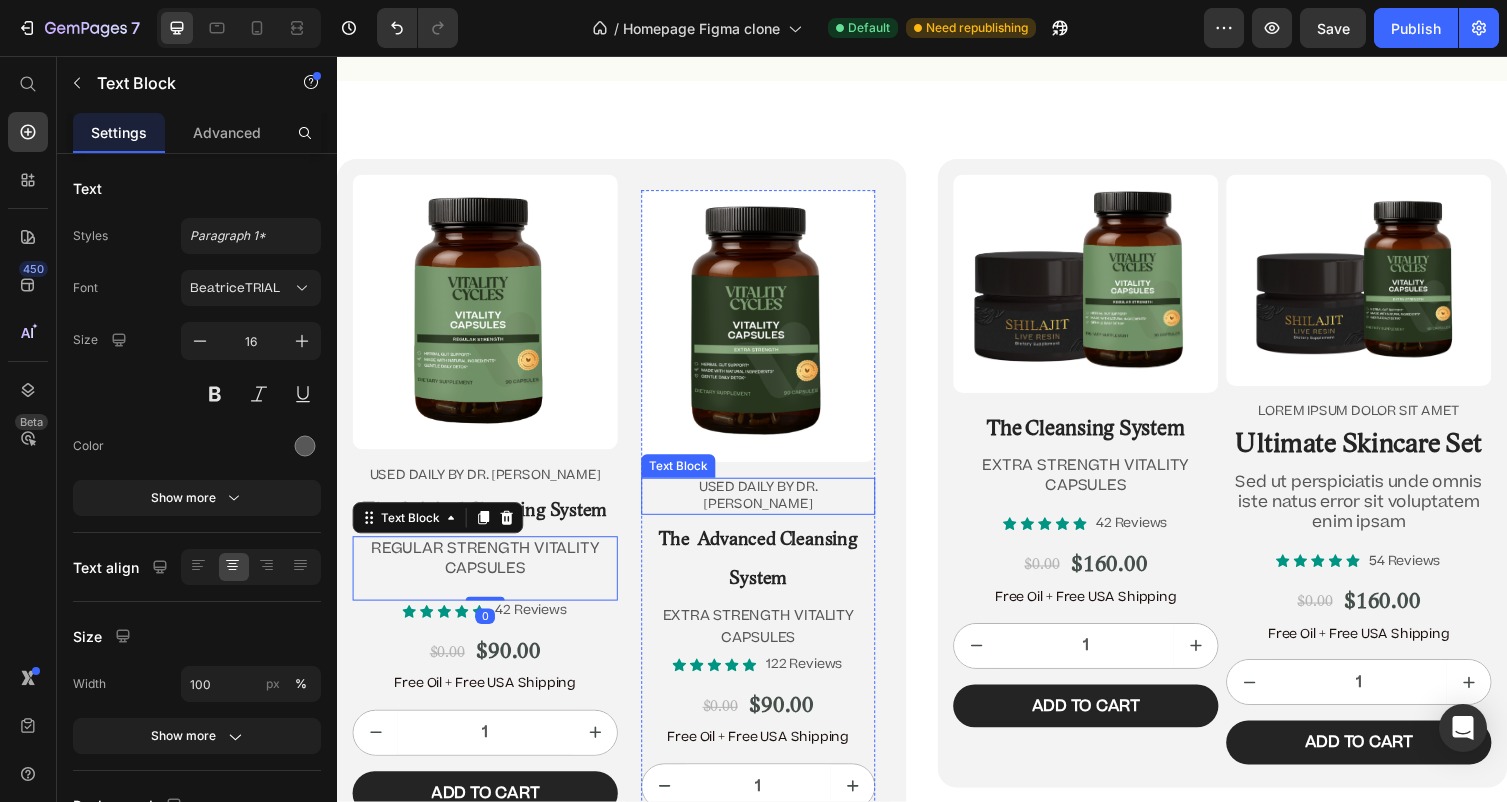 click on "USED DAILY BY DR. [PERSON_NAME]" at bounding box center (769, 508) 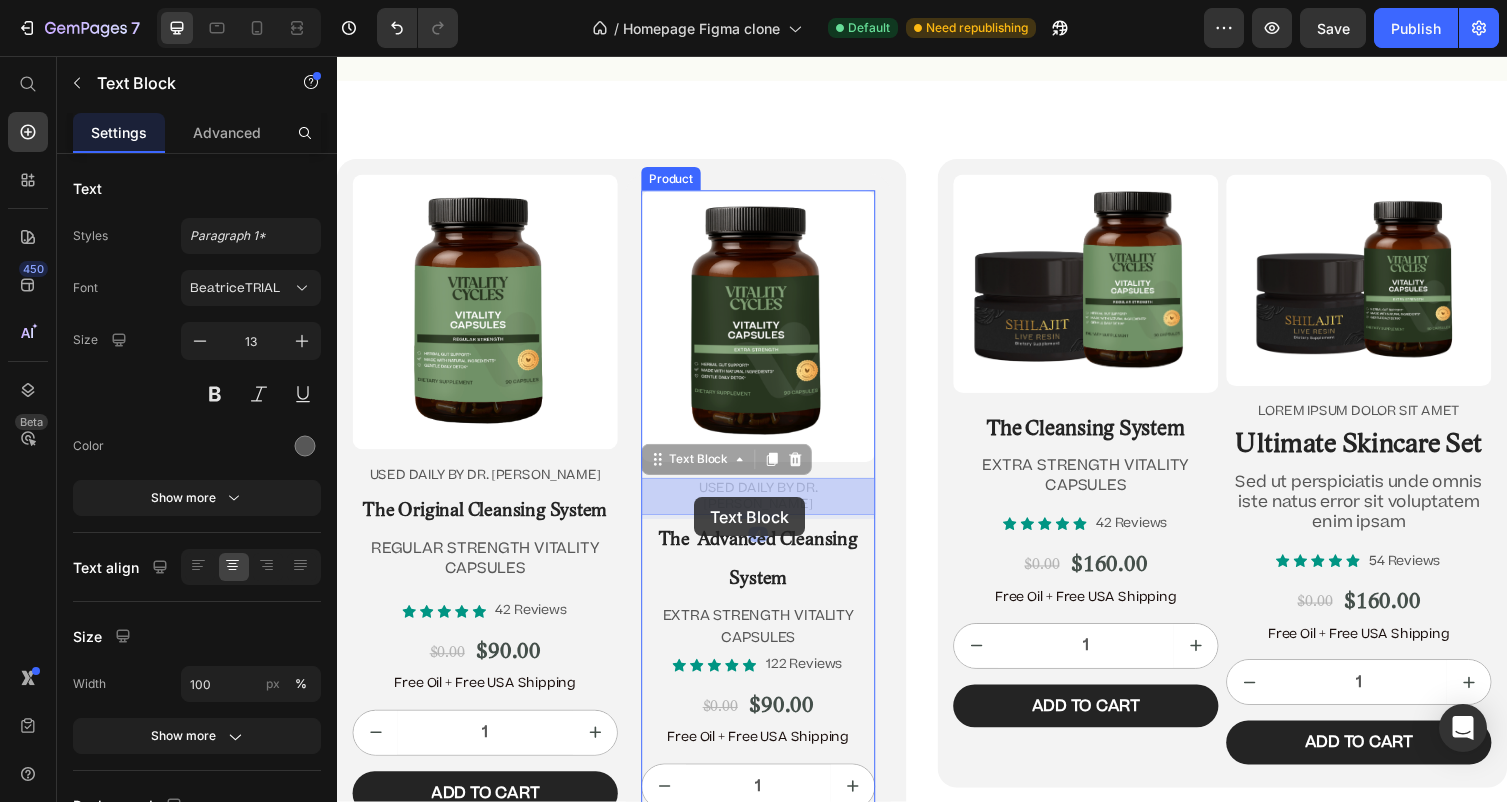 drag, startPoint x: 804, startPoint y: 514, endPoint x: 691, endPoint y: 495, distance: 114.58621 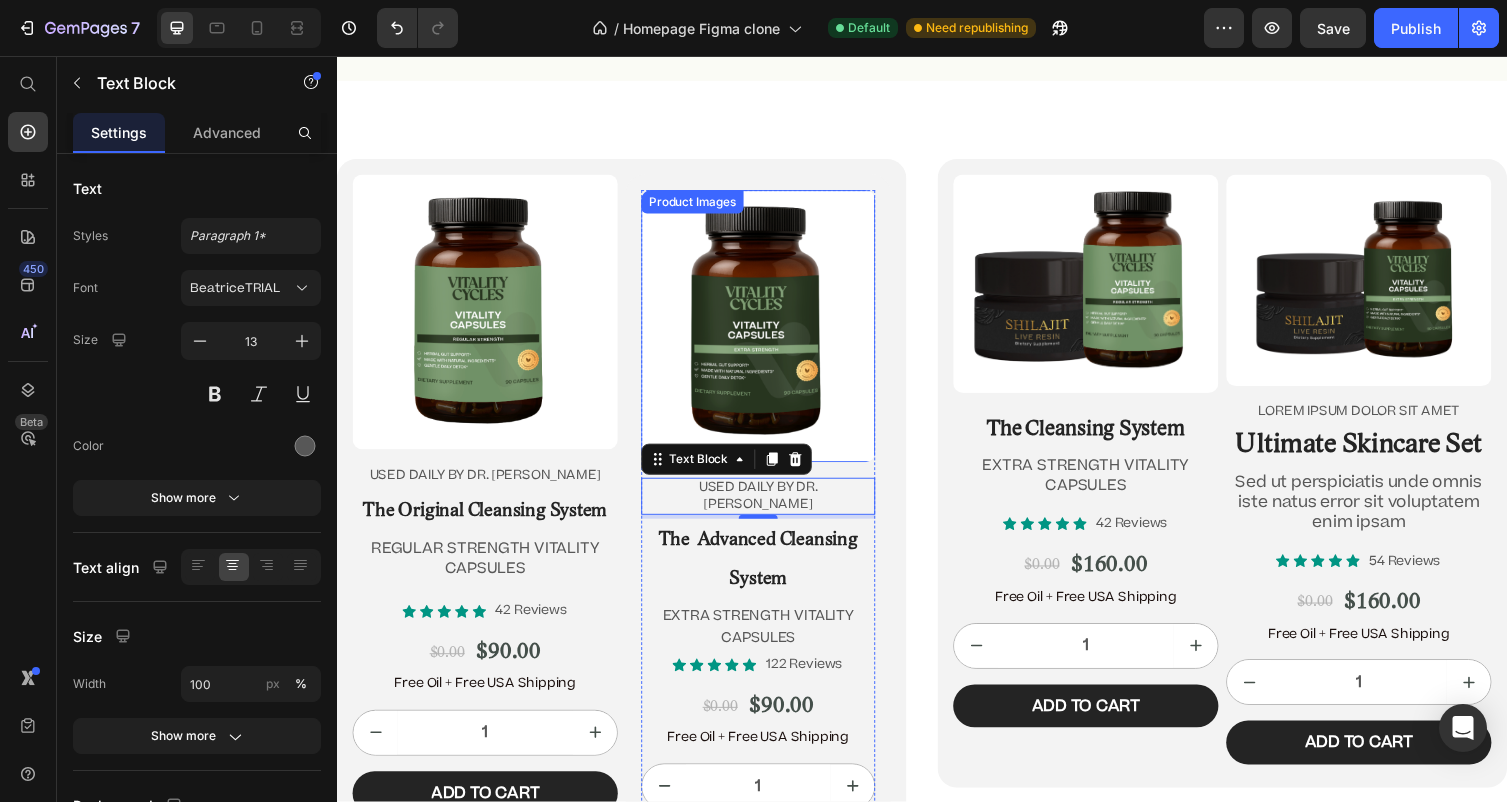 click at bounding box center [769, 334] 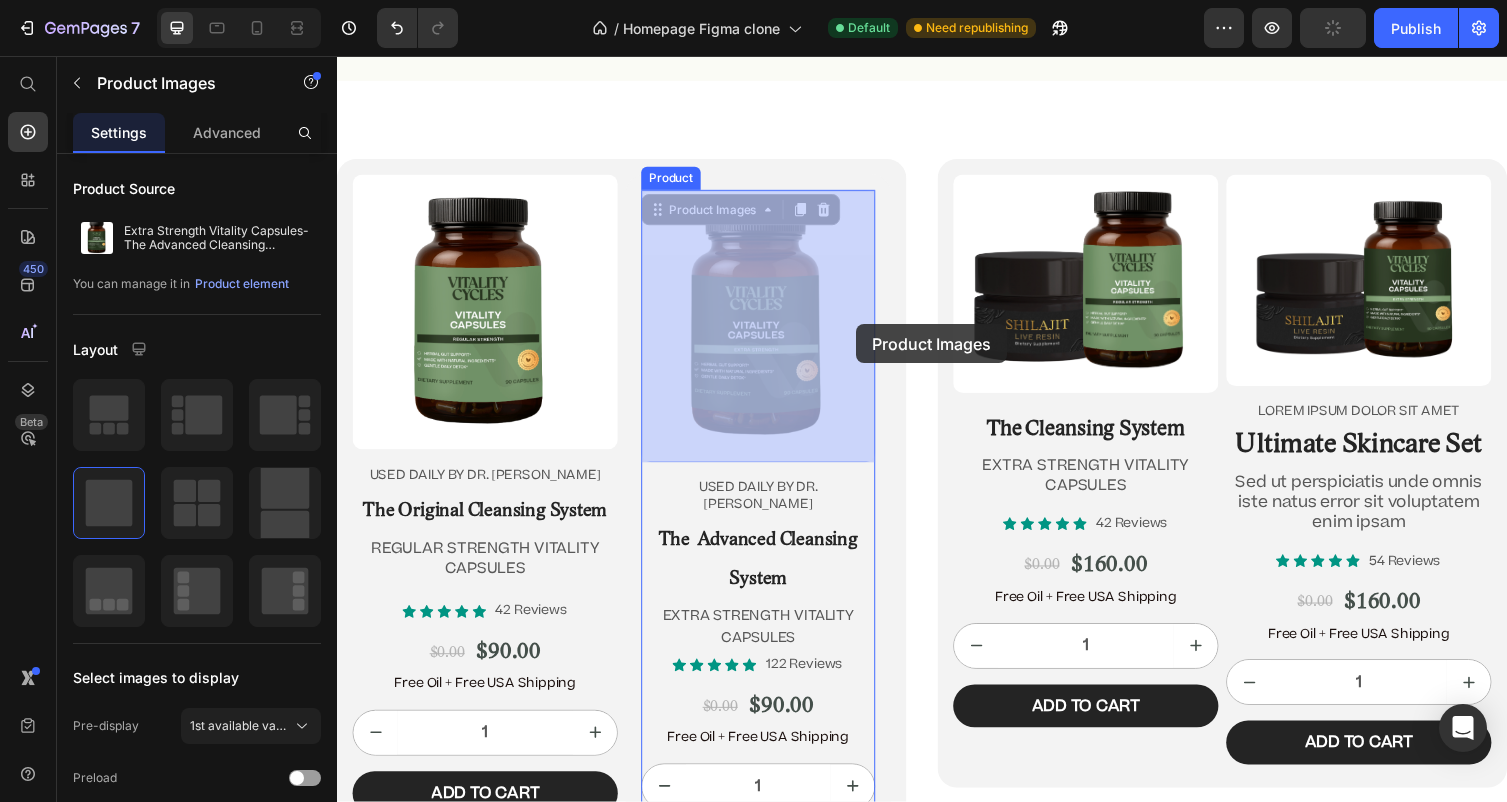 drag, startPoint x: 854, startPoint y: 373, endPoint x: 856, endPoint y: 324, distance: 49.0408 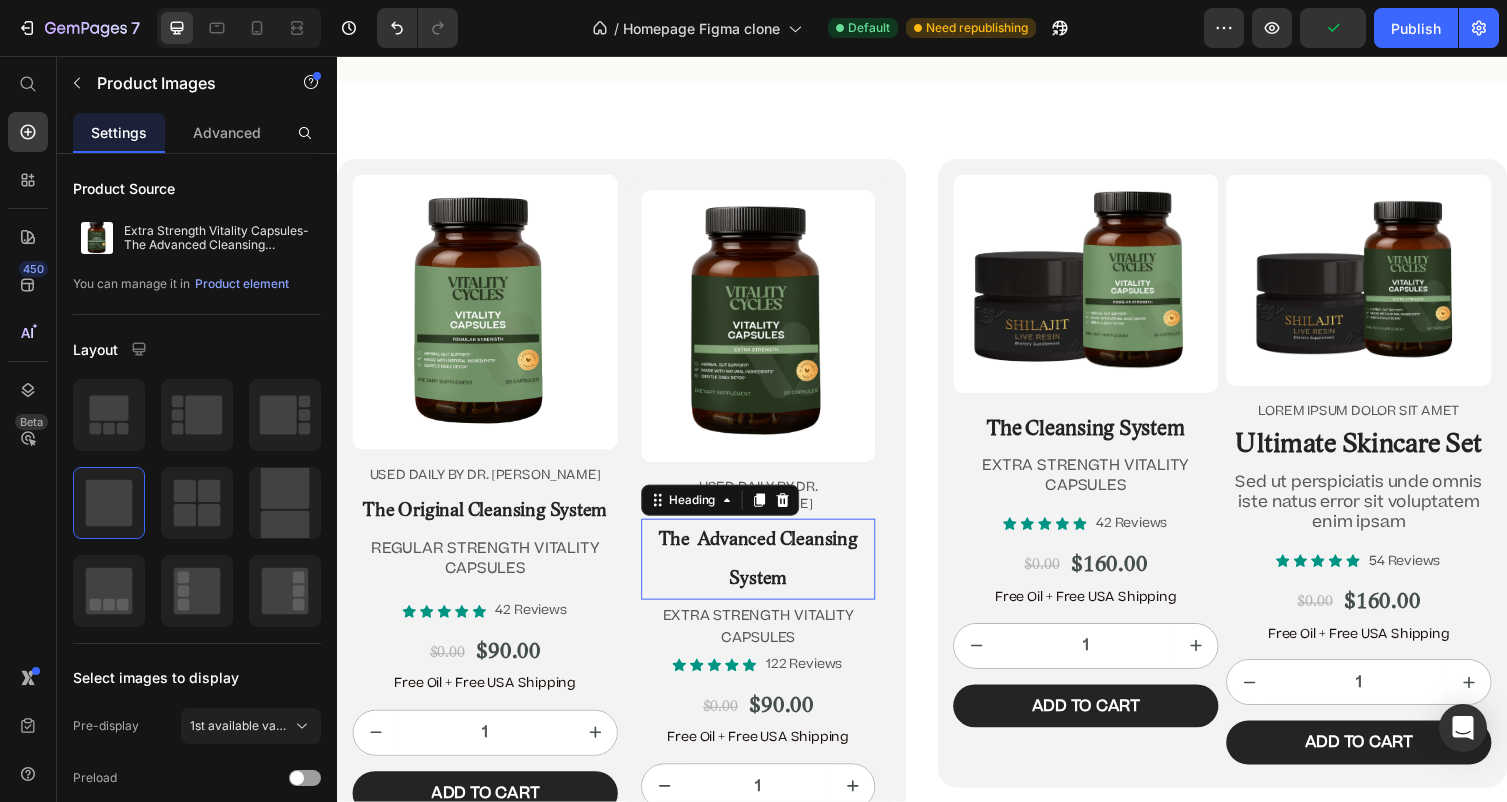 click on "⁠⁠⁠⁠⁠⁠⁠ The  Advanced Cleansing System" at bounding box center [769, 572] 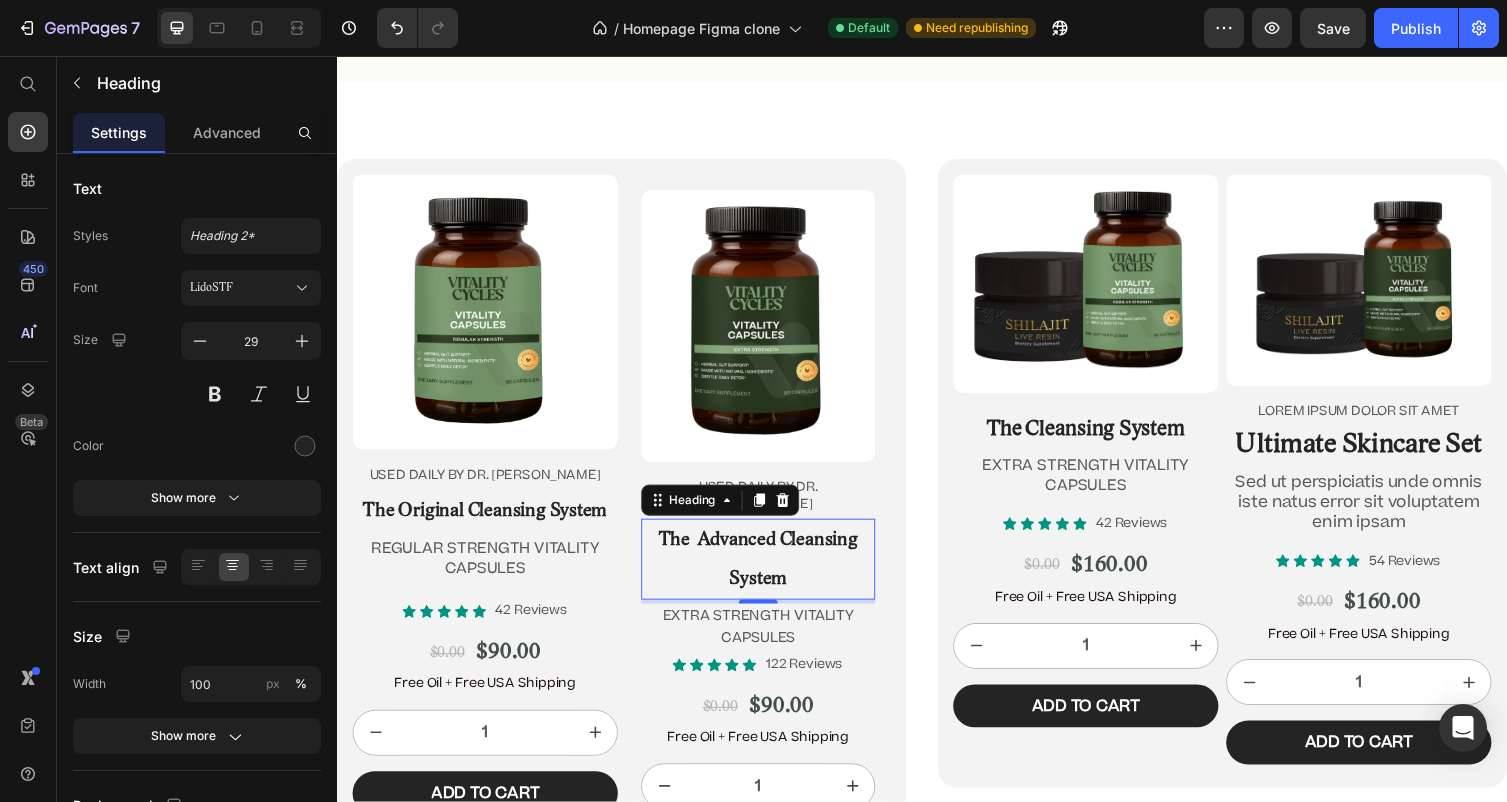 click on "The  Advanced Cleansing System" at bounding box center (769, 572) 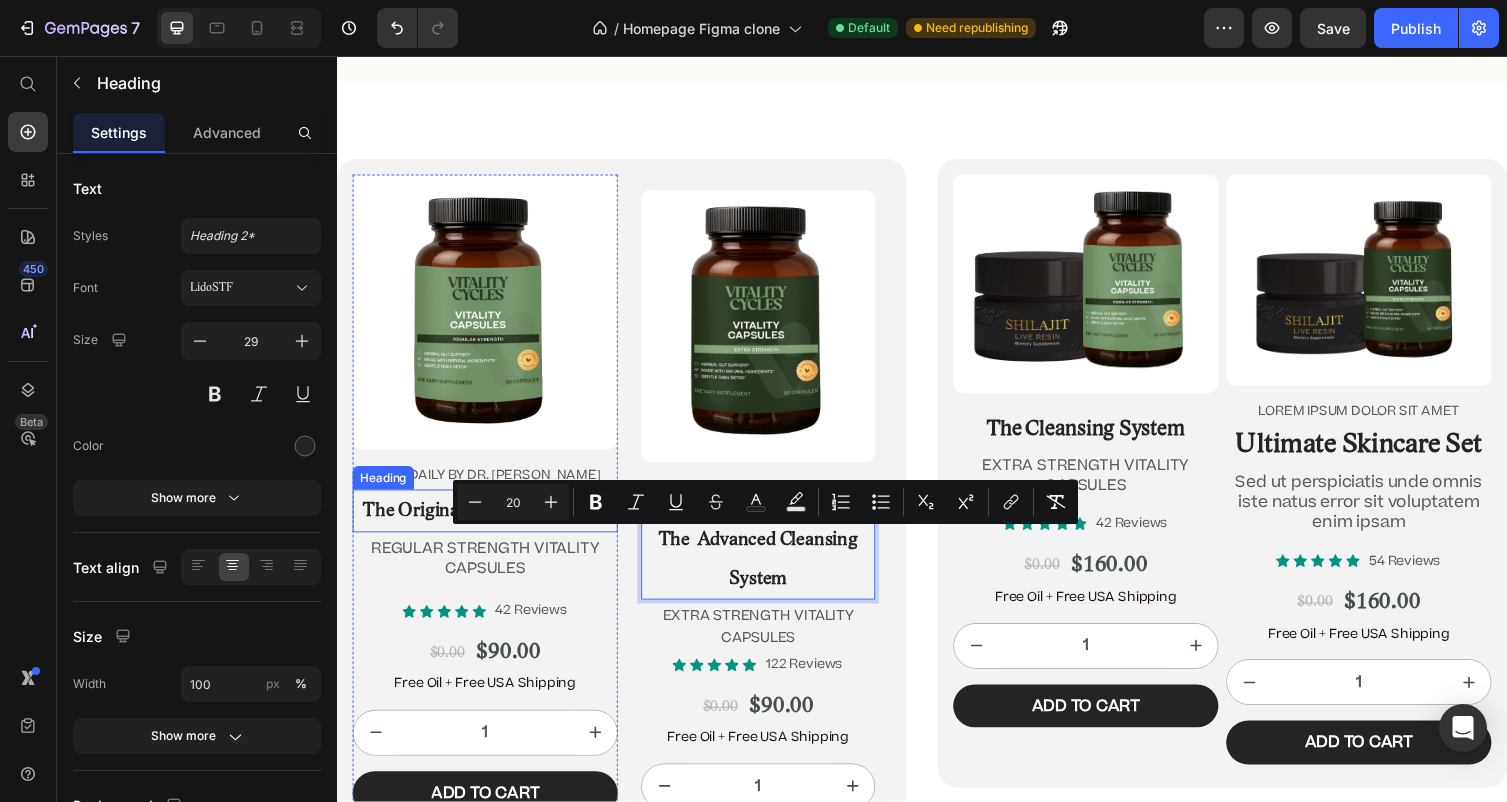 click on "The Original Cleansing System" at bounding box center (489, 523) 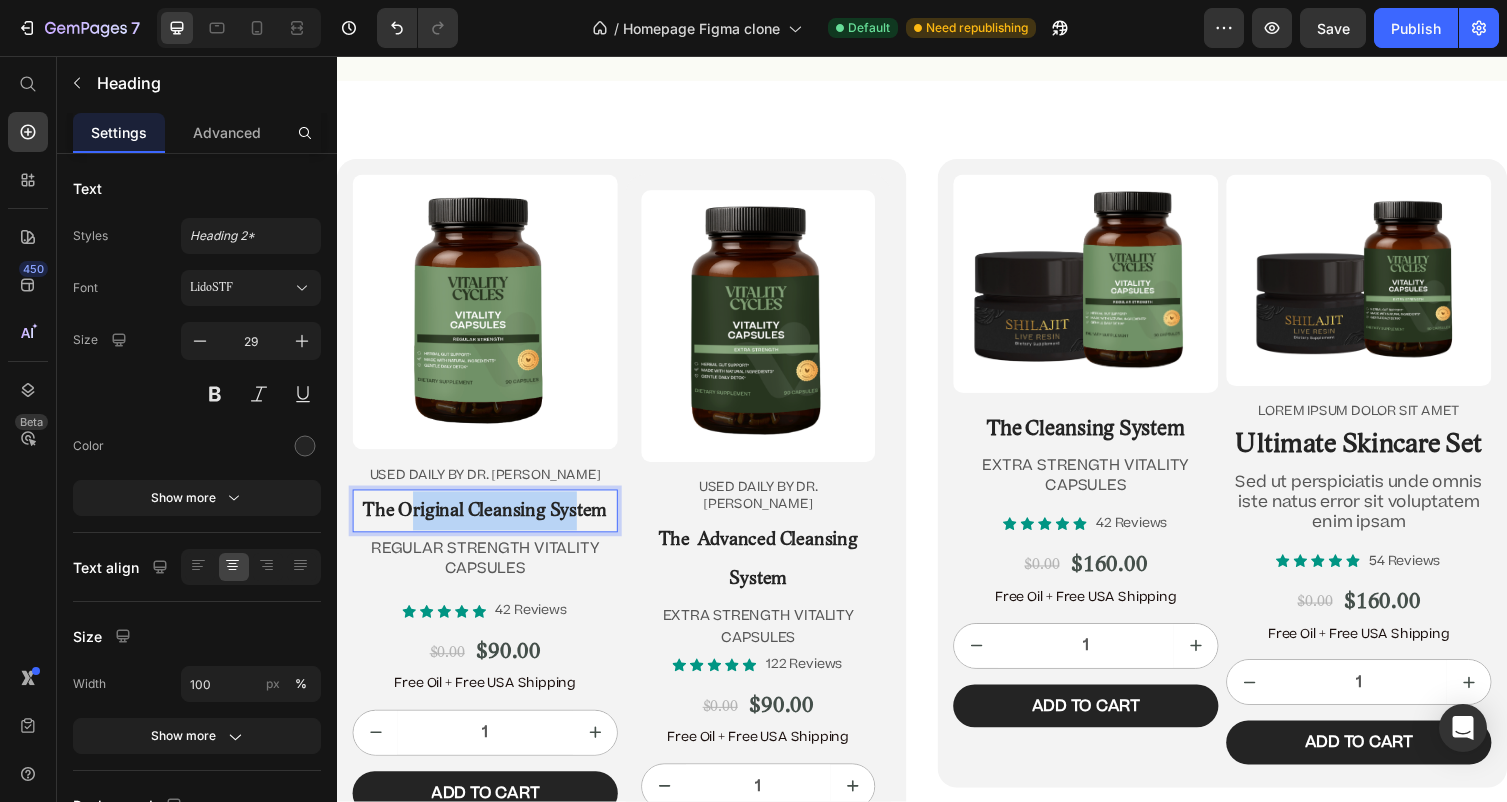 drag, startPoint x: 411, startPoint y: 524, endPoint x: 581, endPoint y: 520, distance: 170.04706 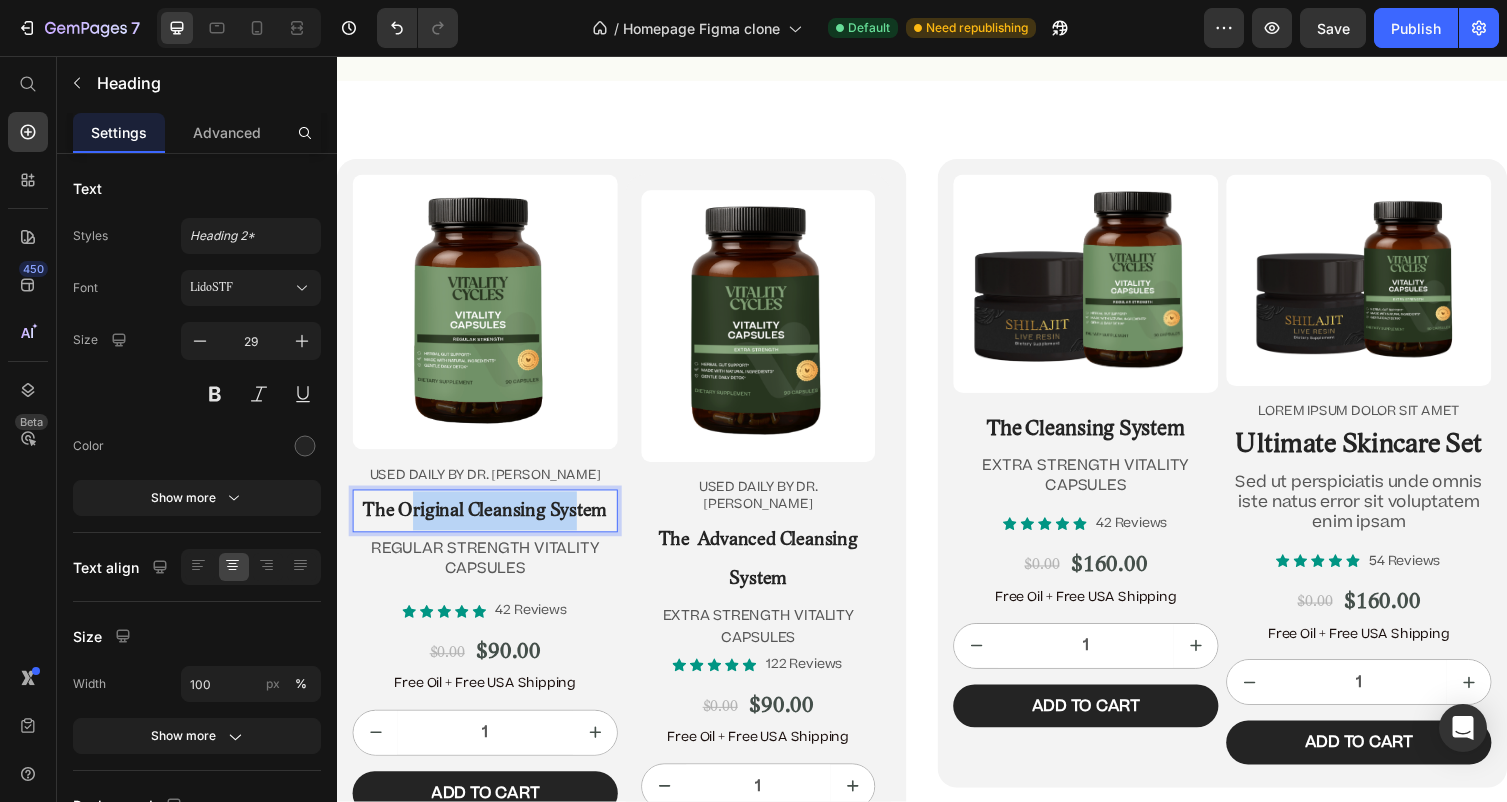 click on "The Original Cleansing System" at bounding box center (489, 523) 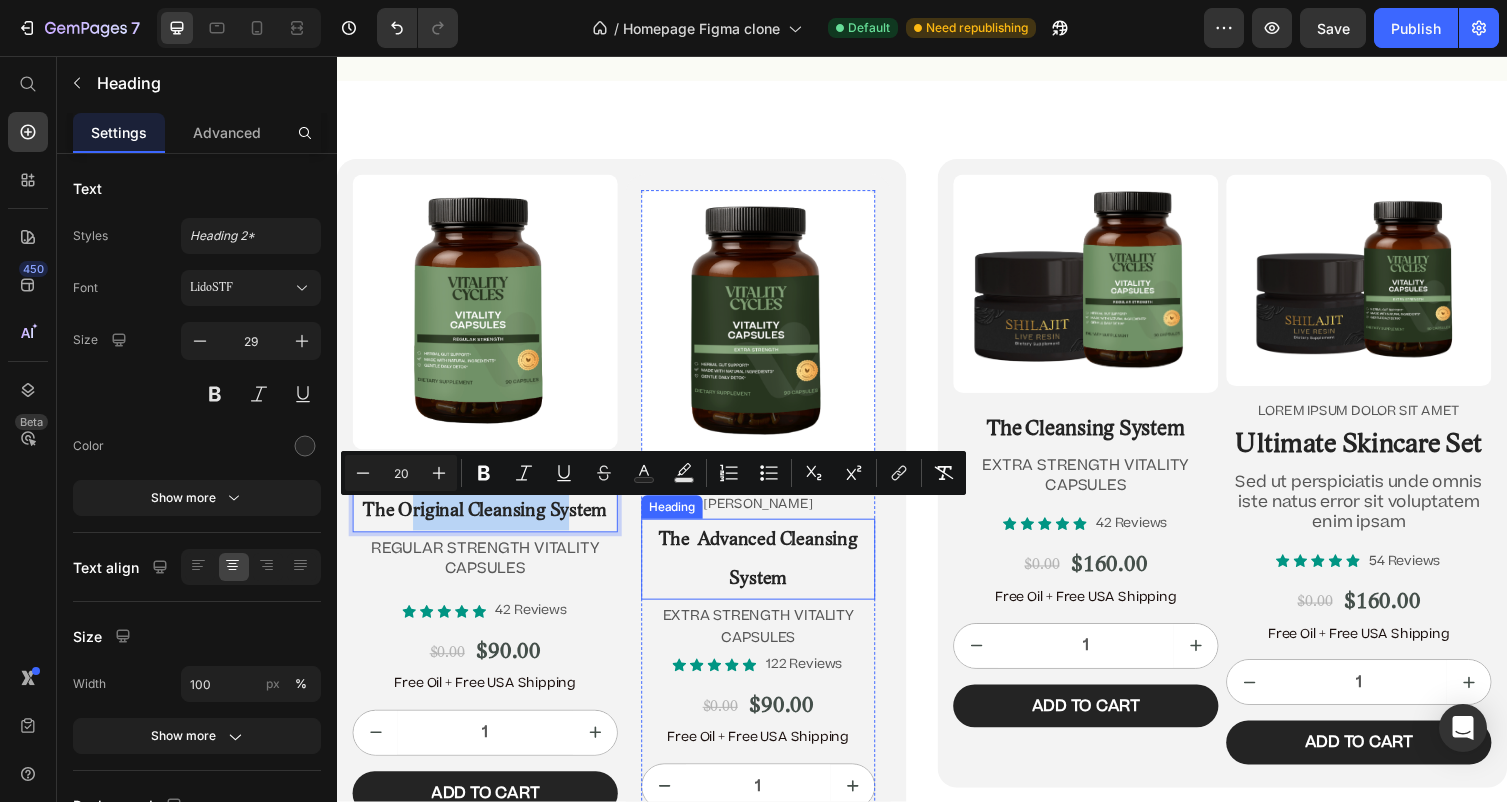 click on "The  Advanced Cleansing System" at bounding box center [769, 573] 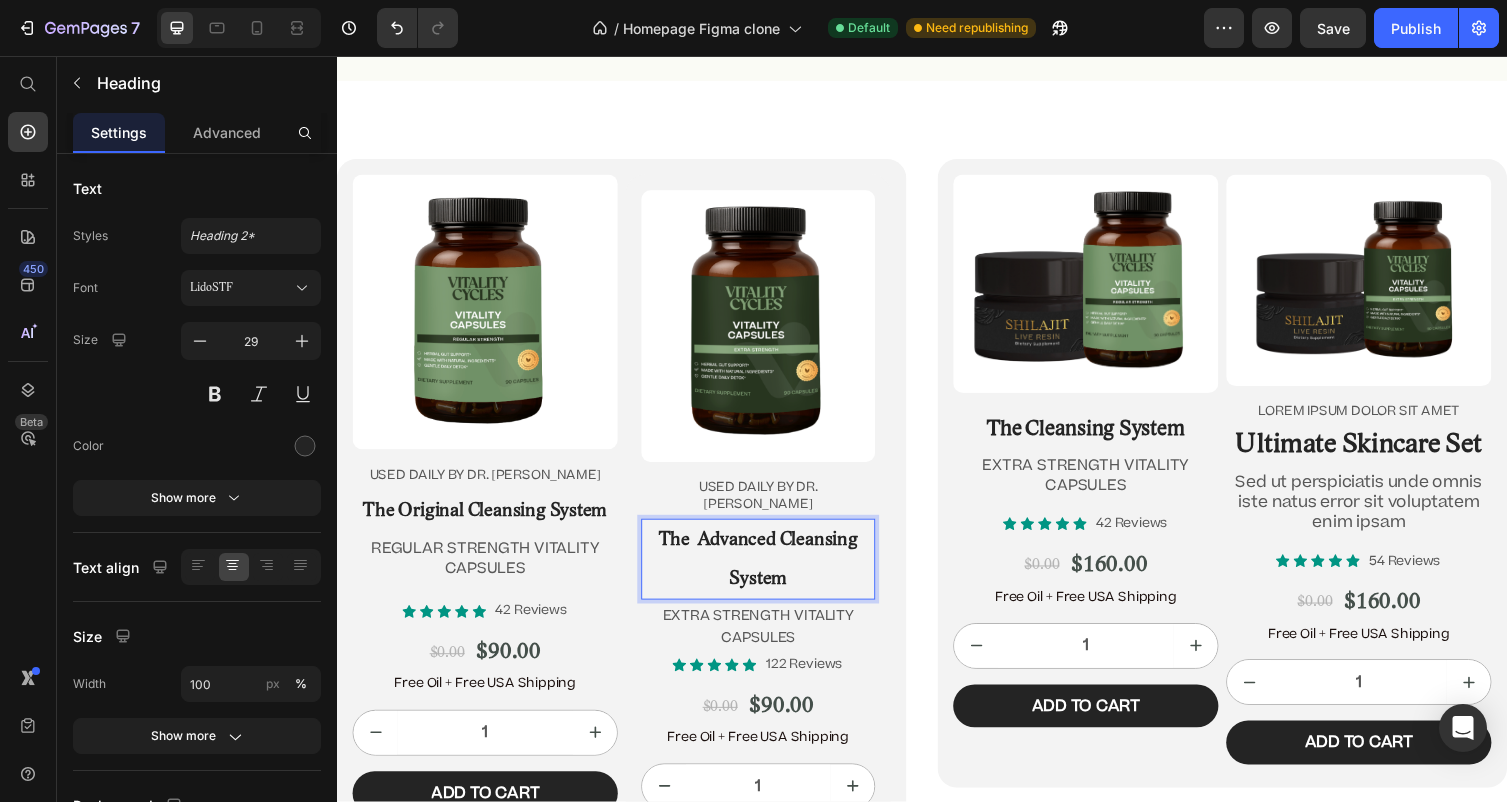 click on "The  Advanced Cleansing System" at bounding box center [769, 572] 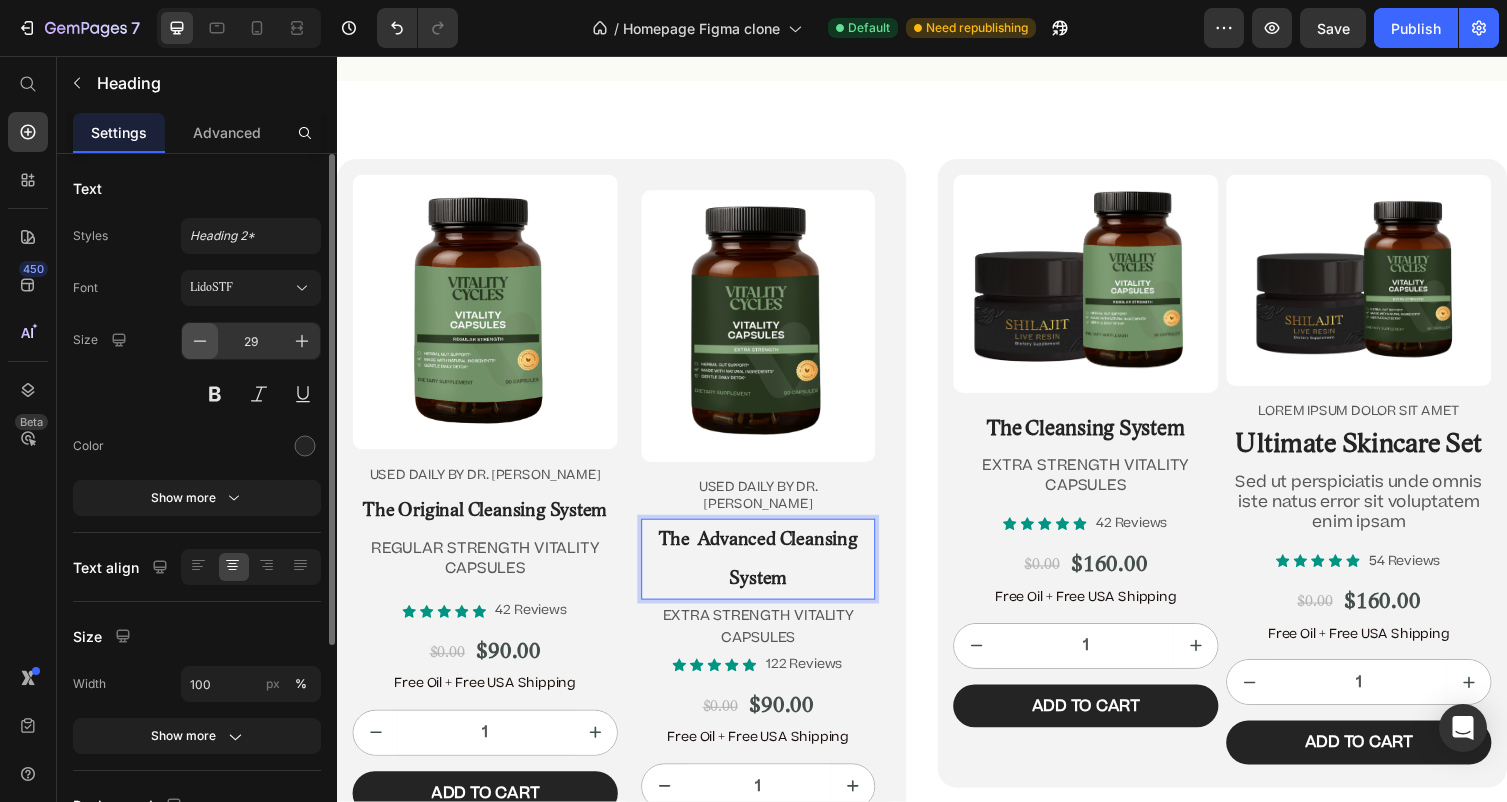 click 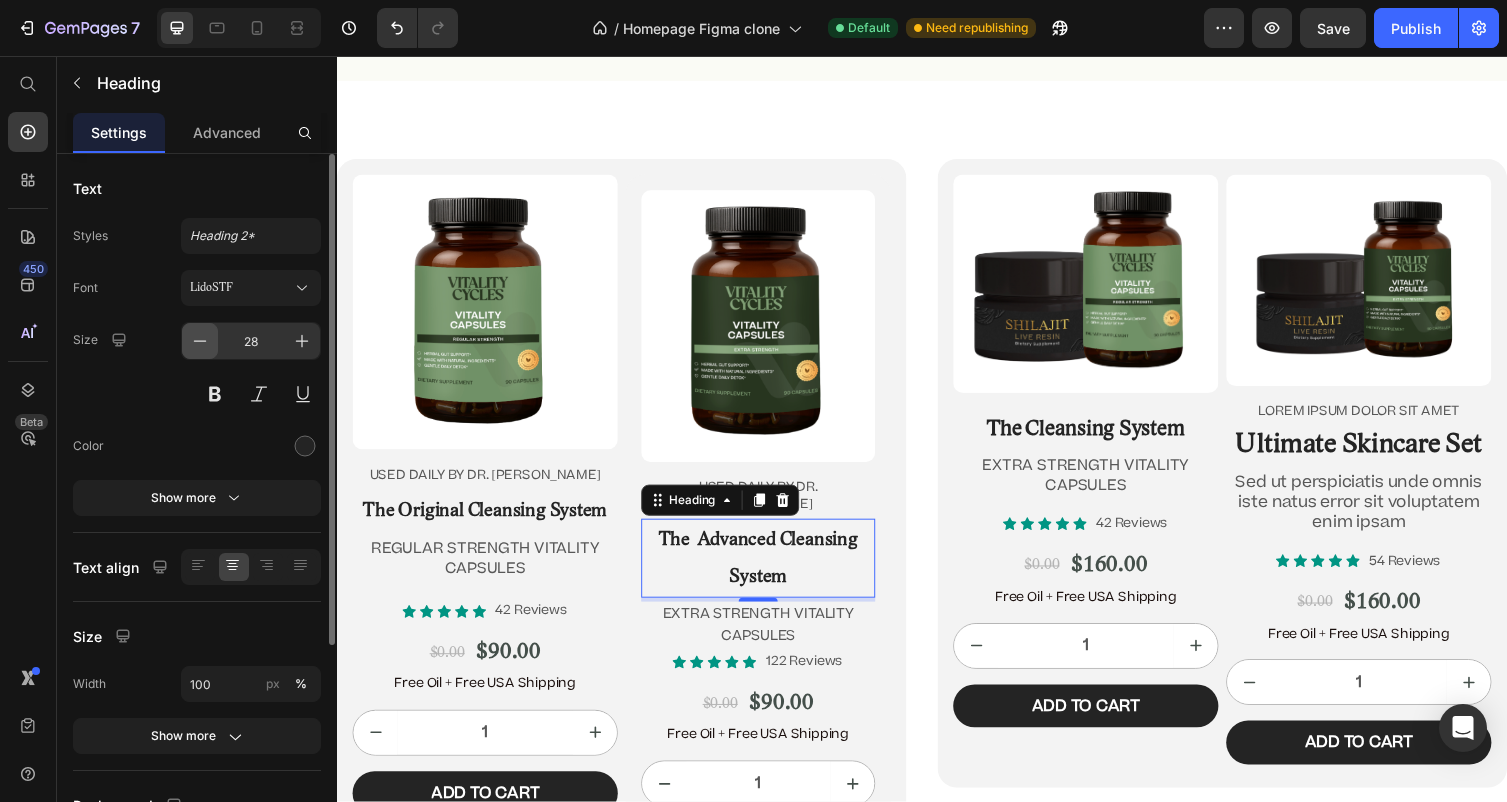 click 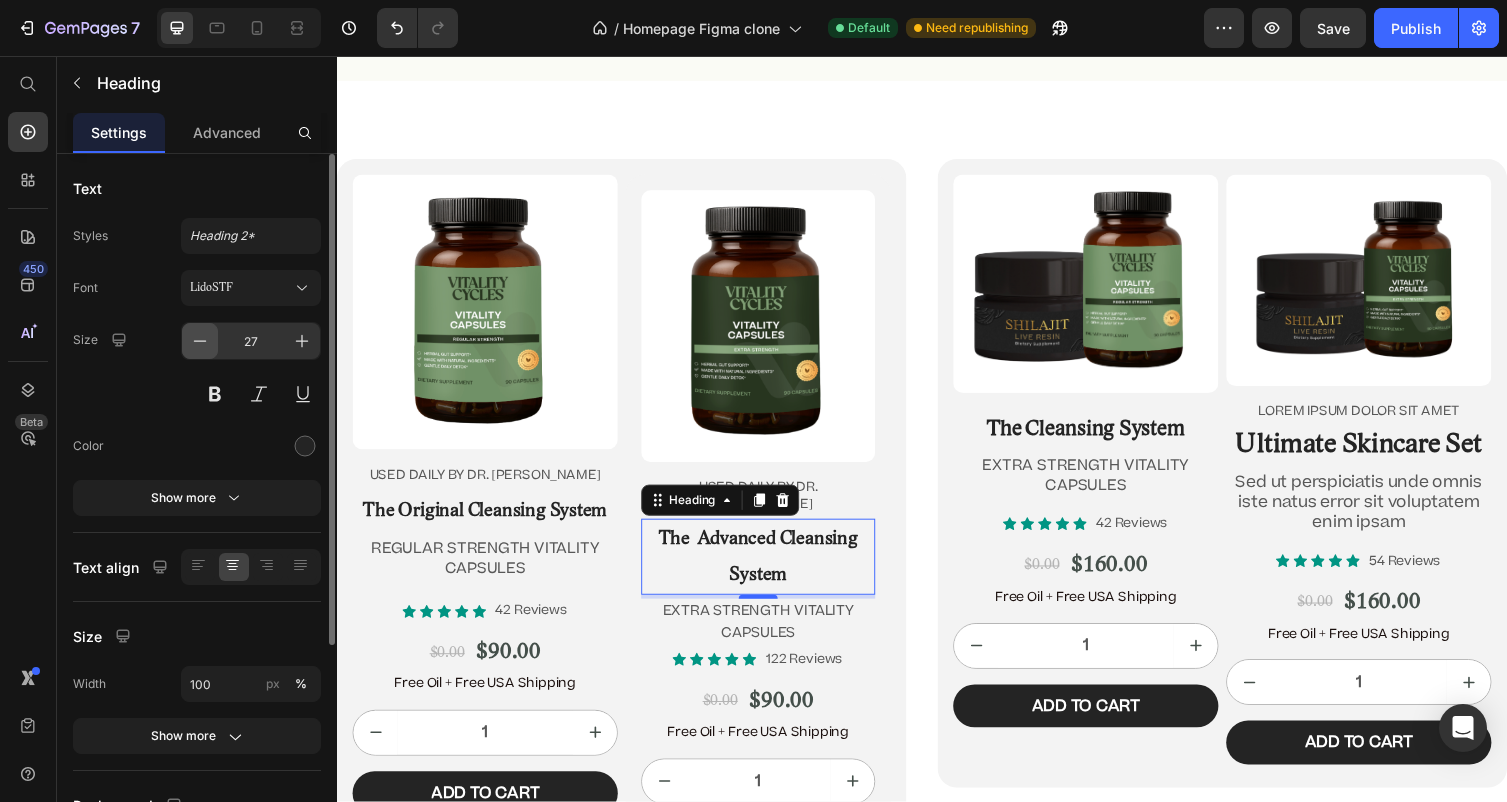 click 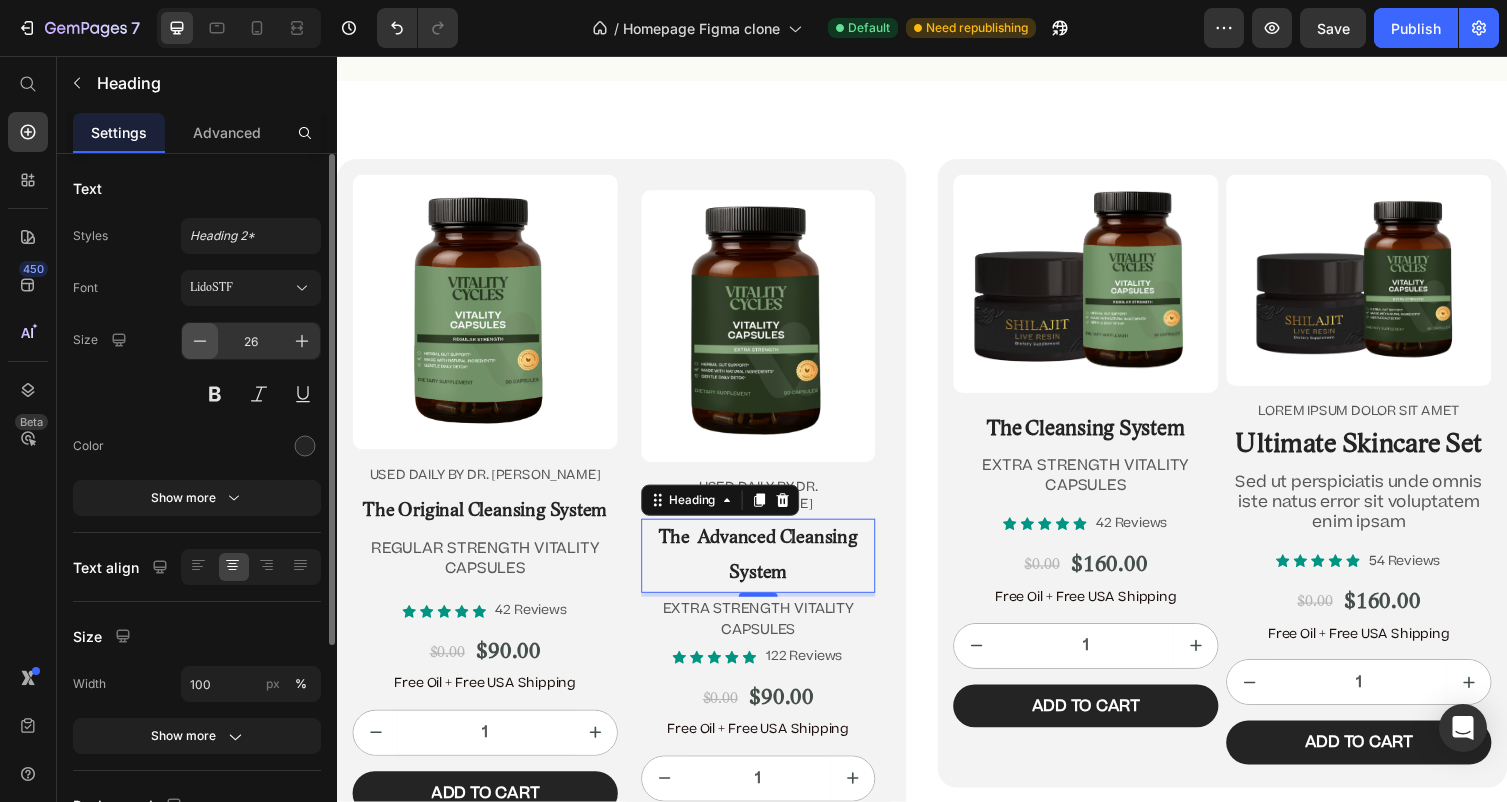 click 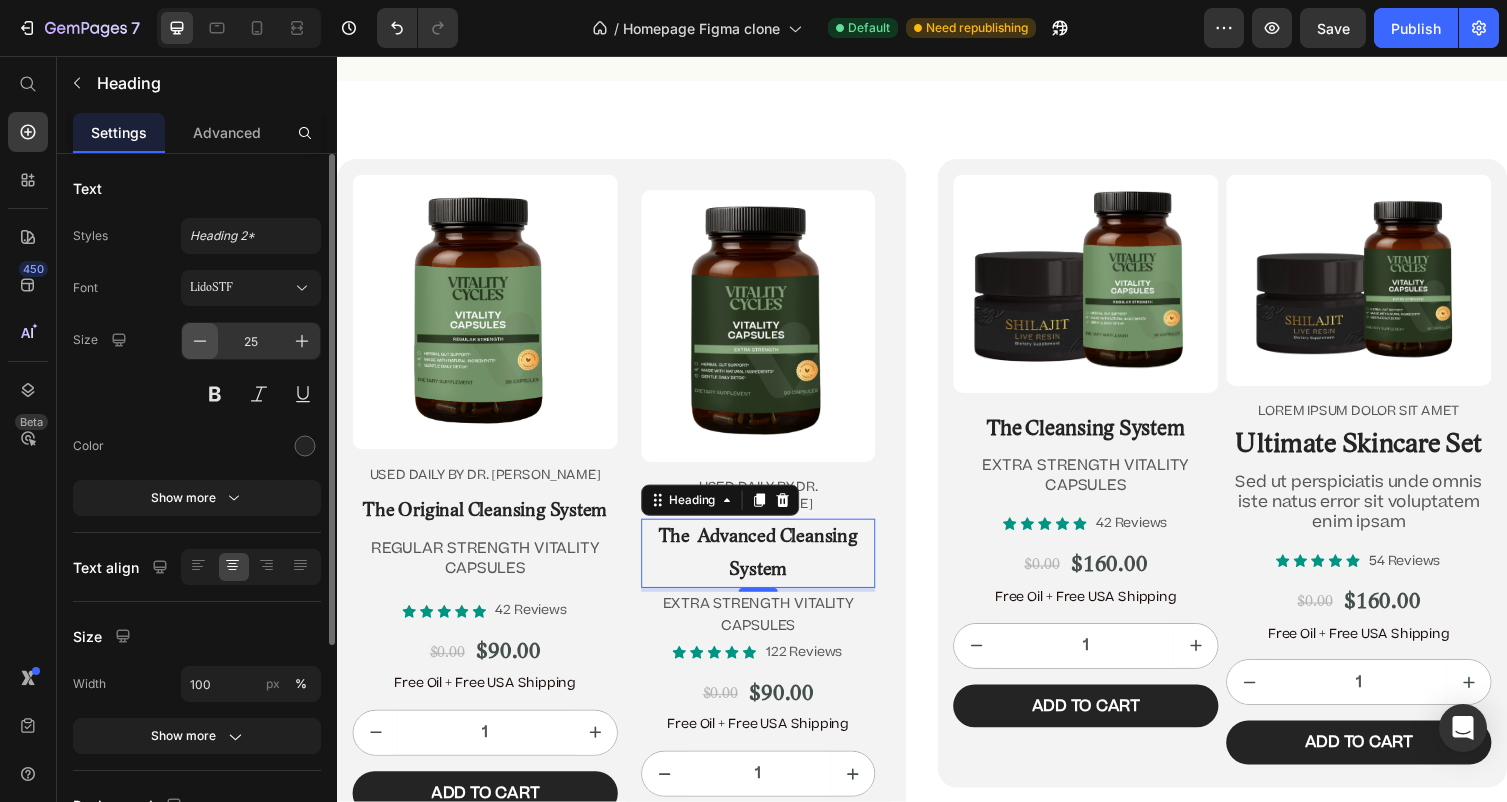click 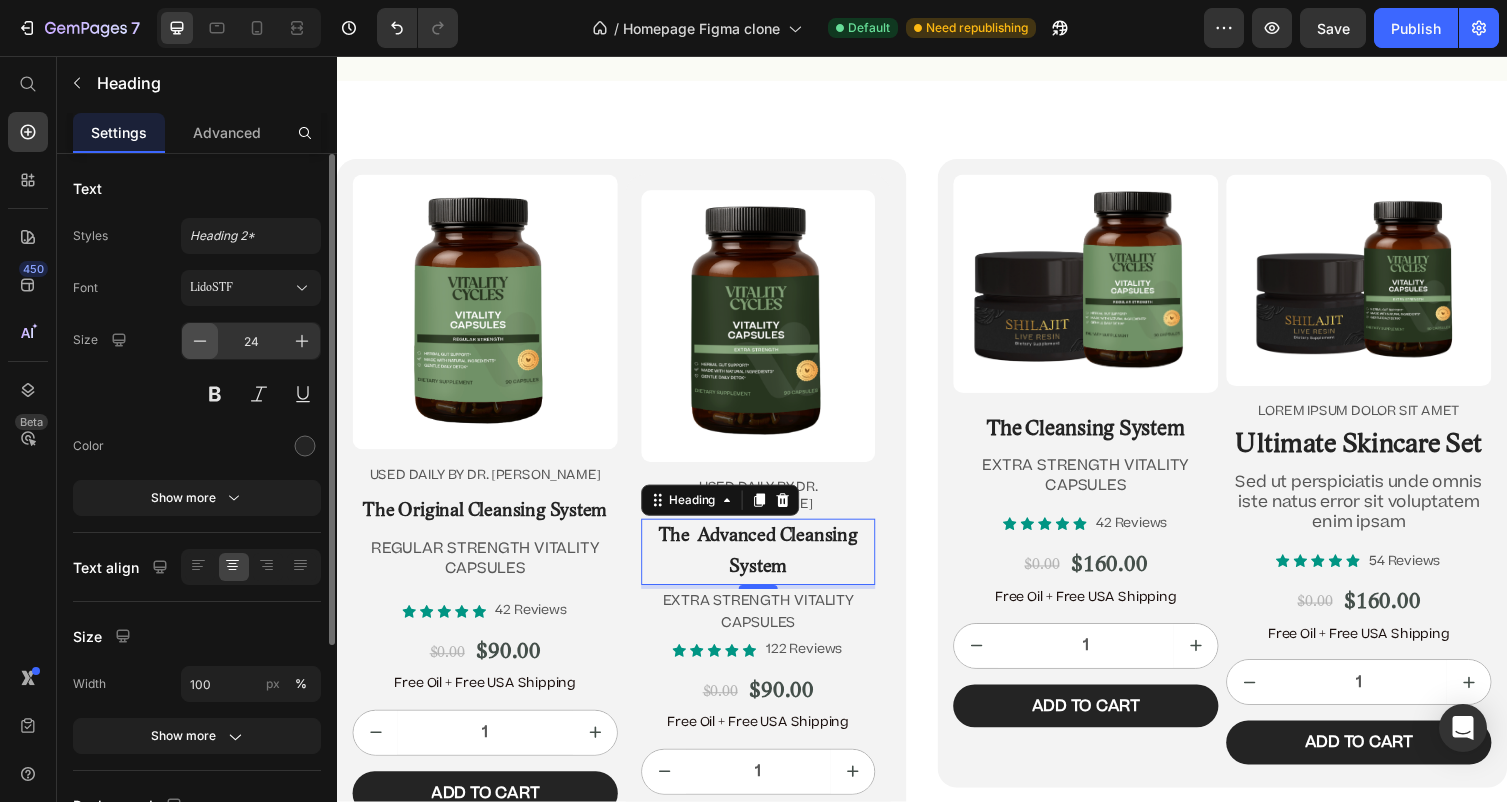 click 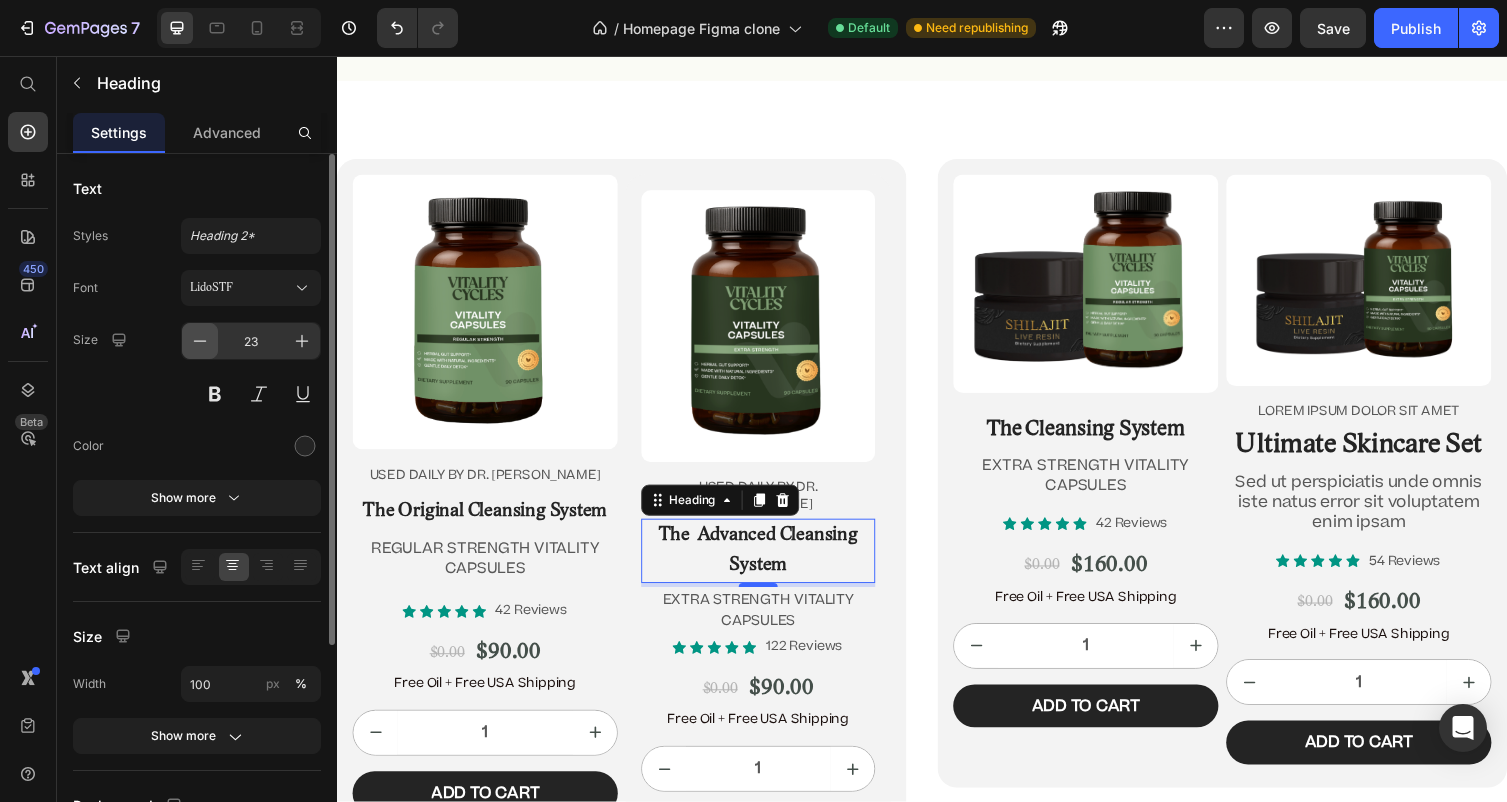 click 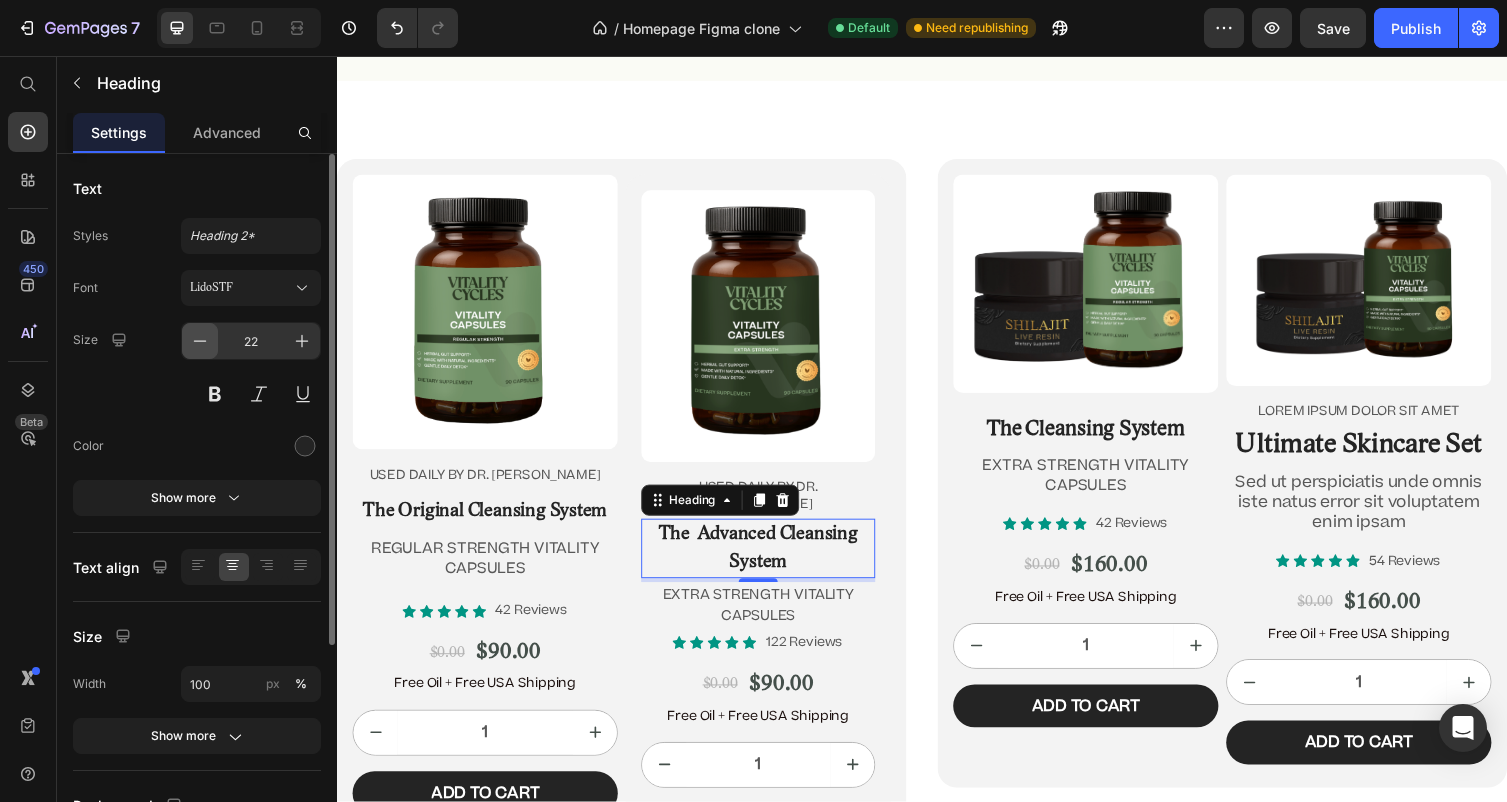 click 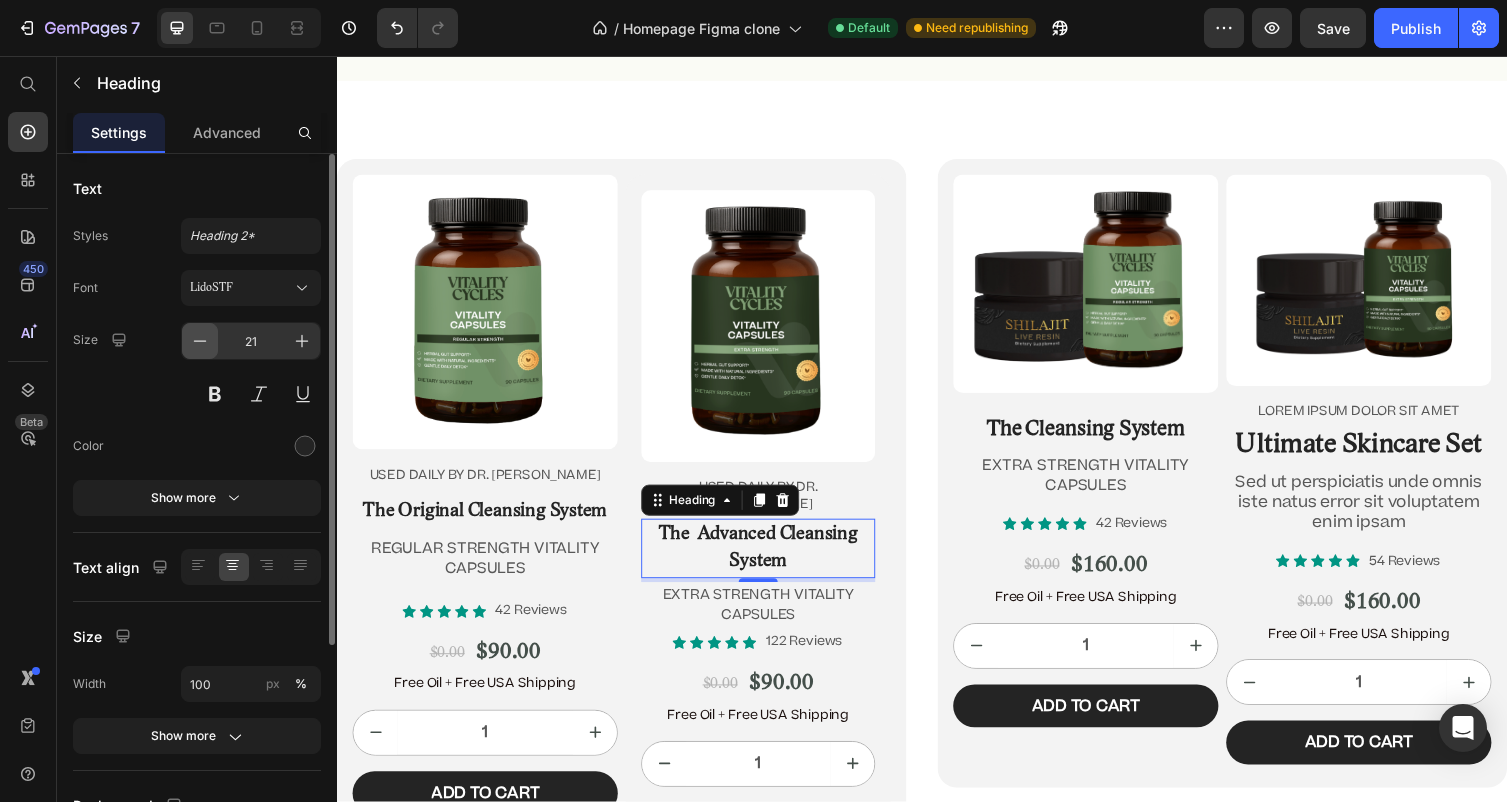 click 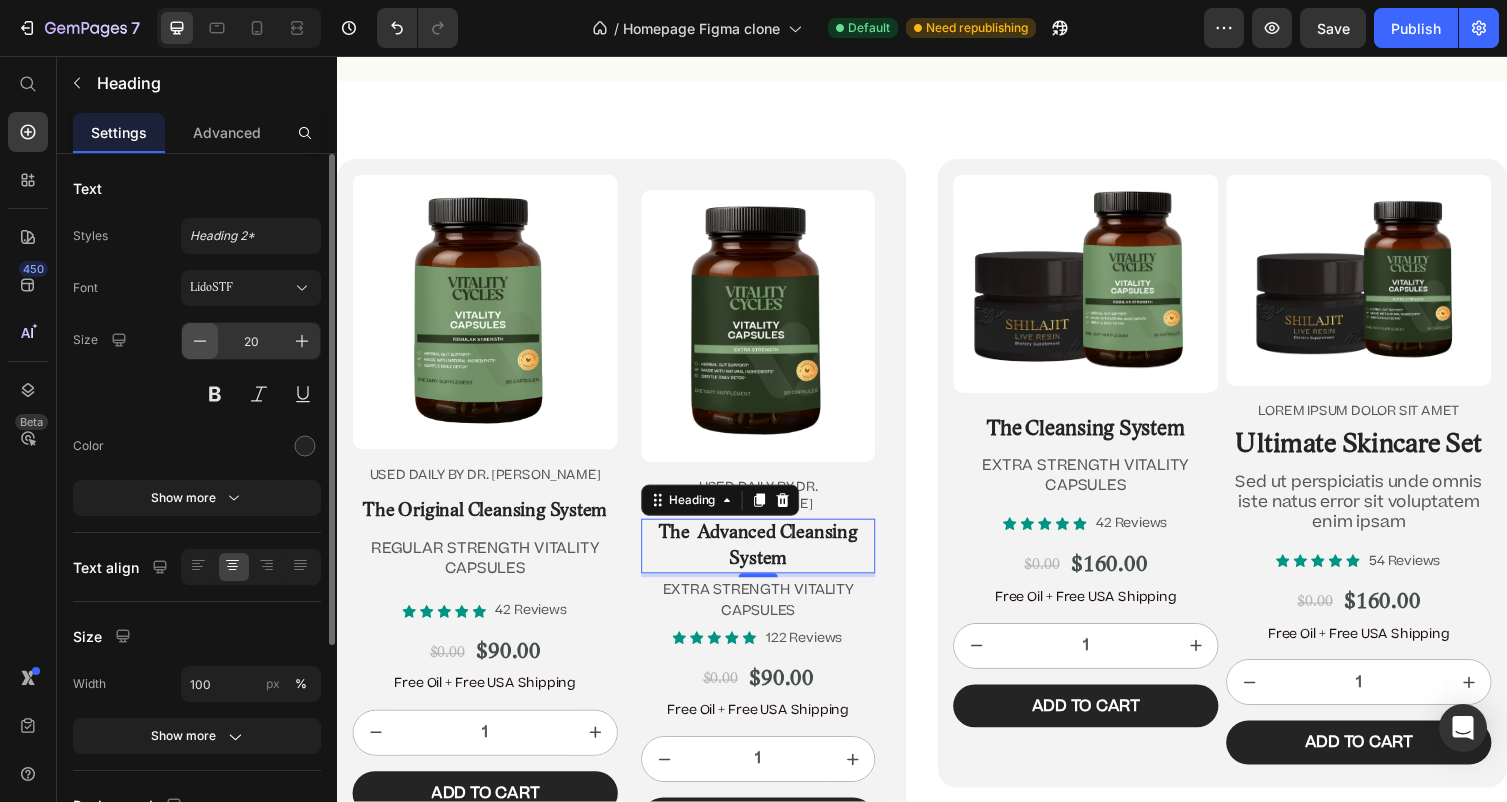 click 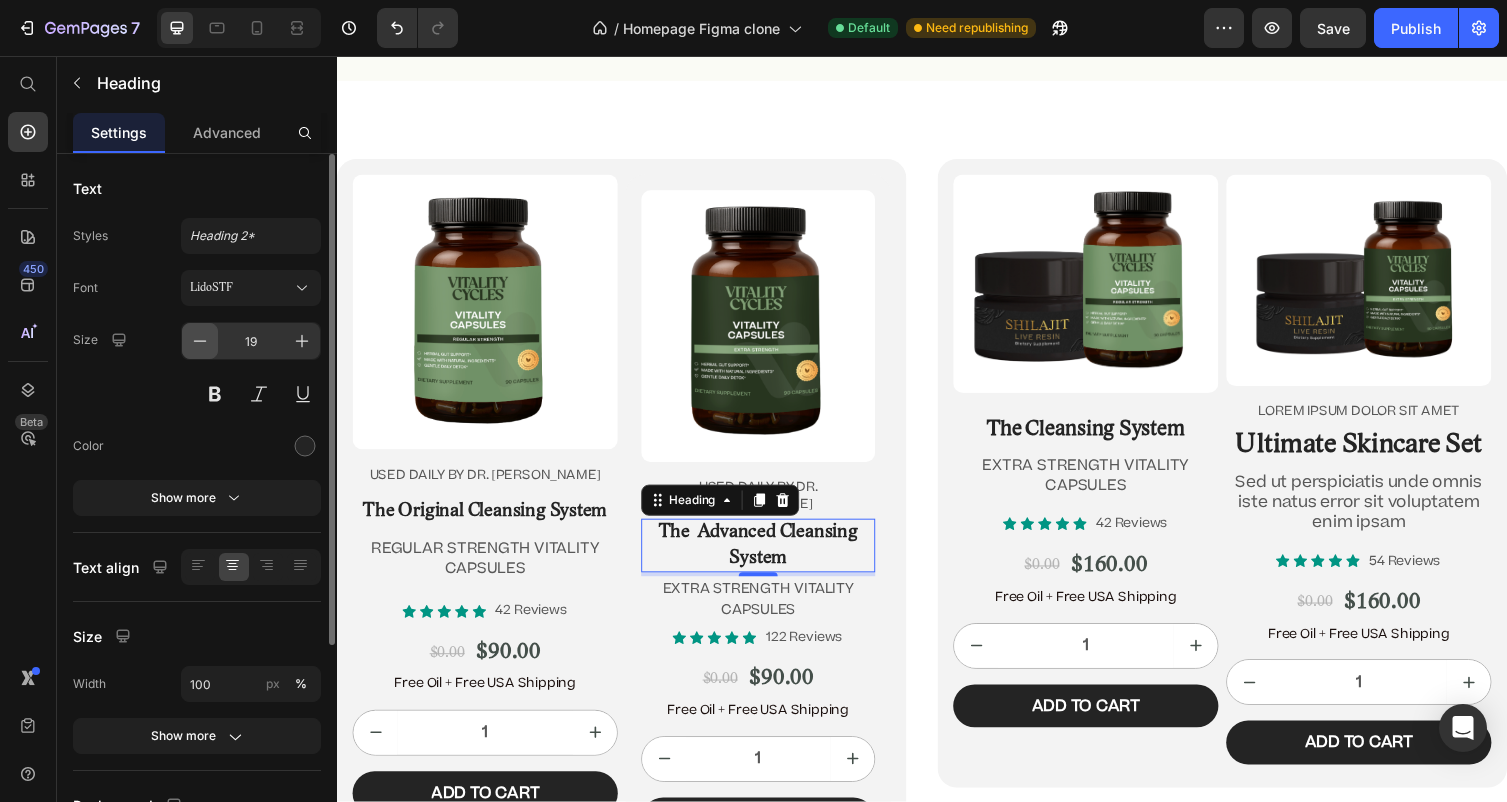 click 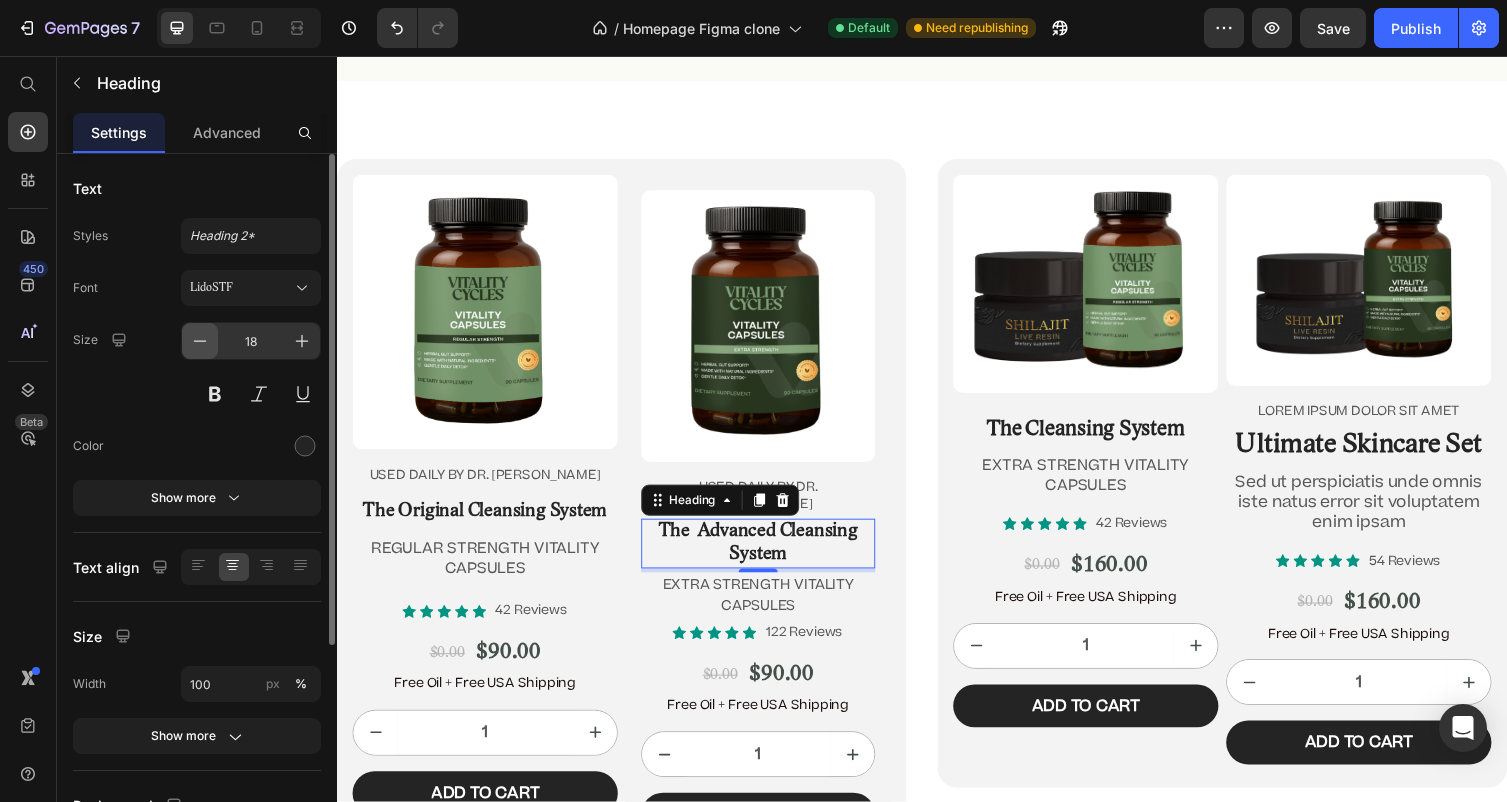 click 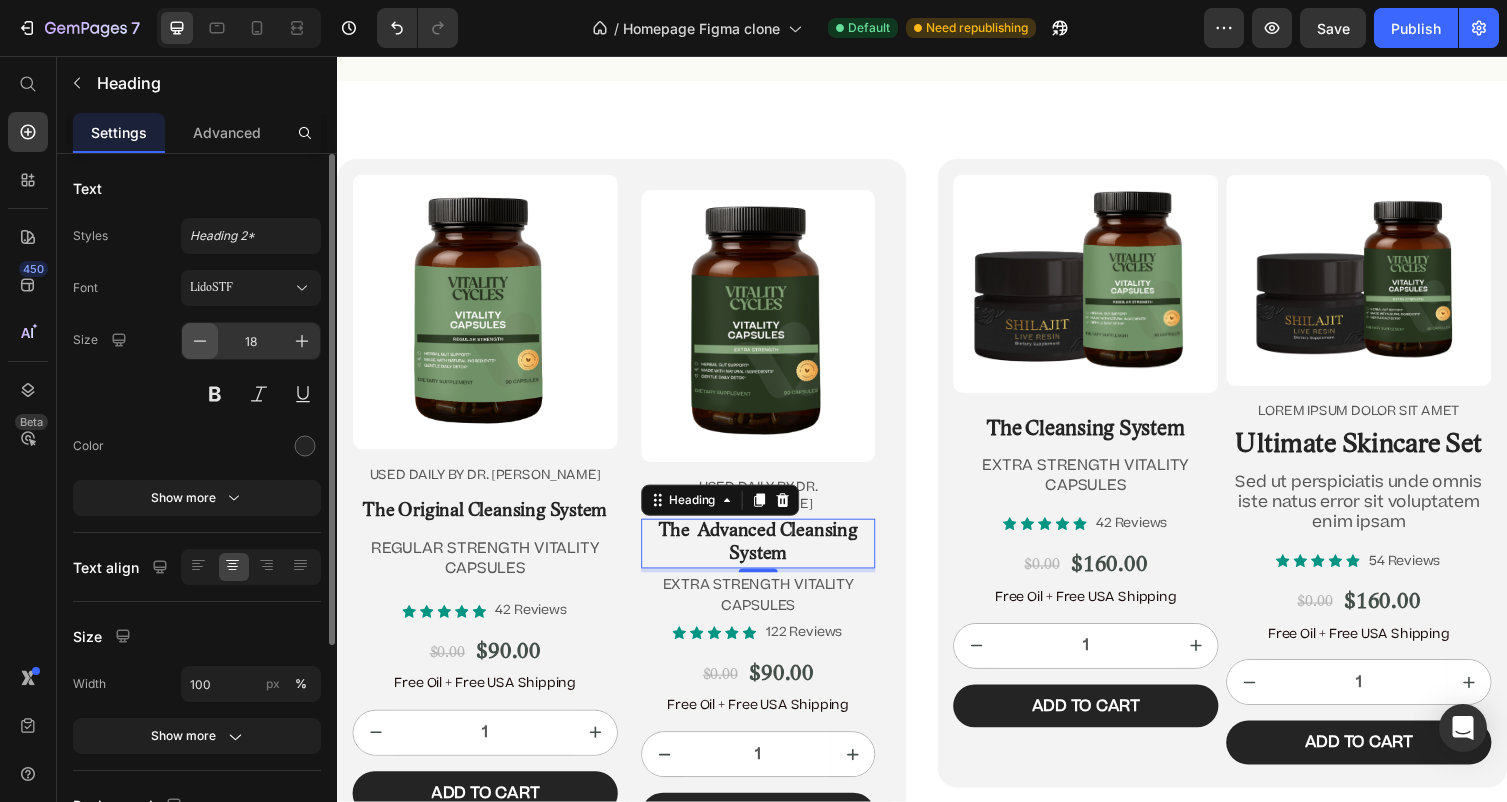 type on "17" 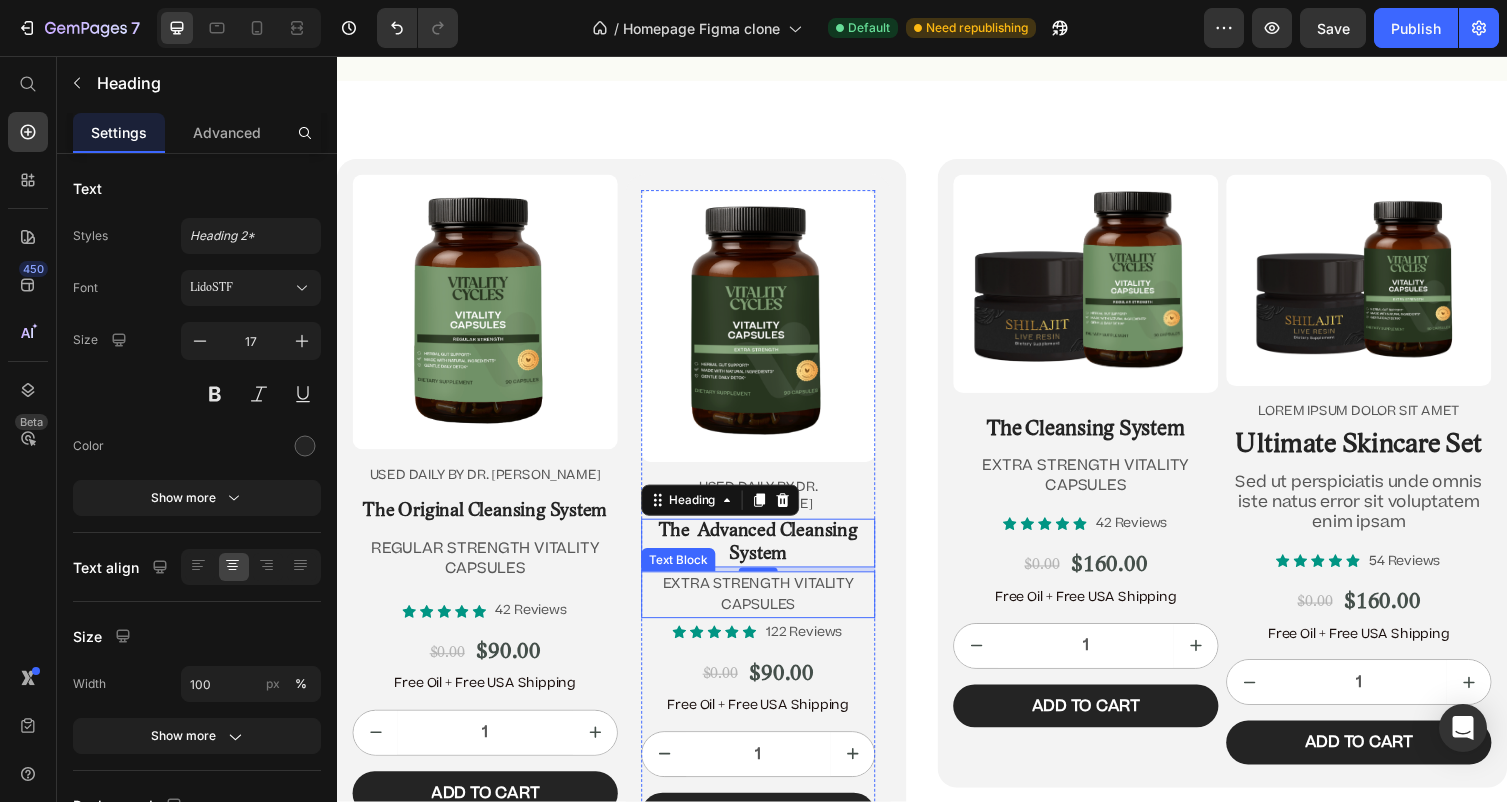 click on "EXTRA STRENGTH VITALITY CAPSULES" at bounding box center [769, 608] 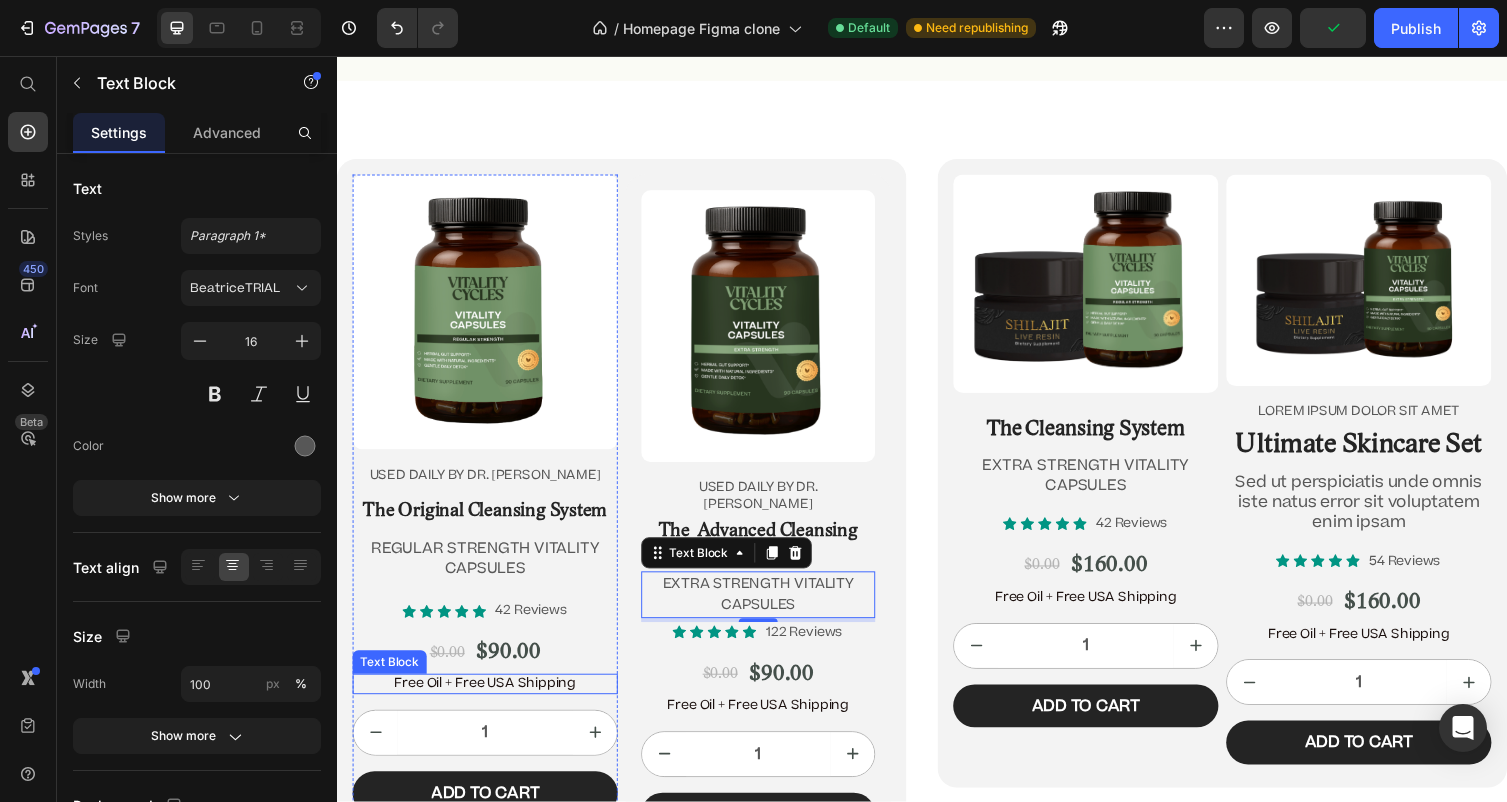 click on "Free Oil + Free USA Shipping" at bounding box center [489, 700] 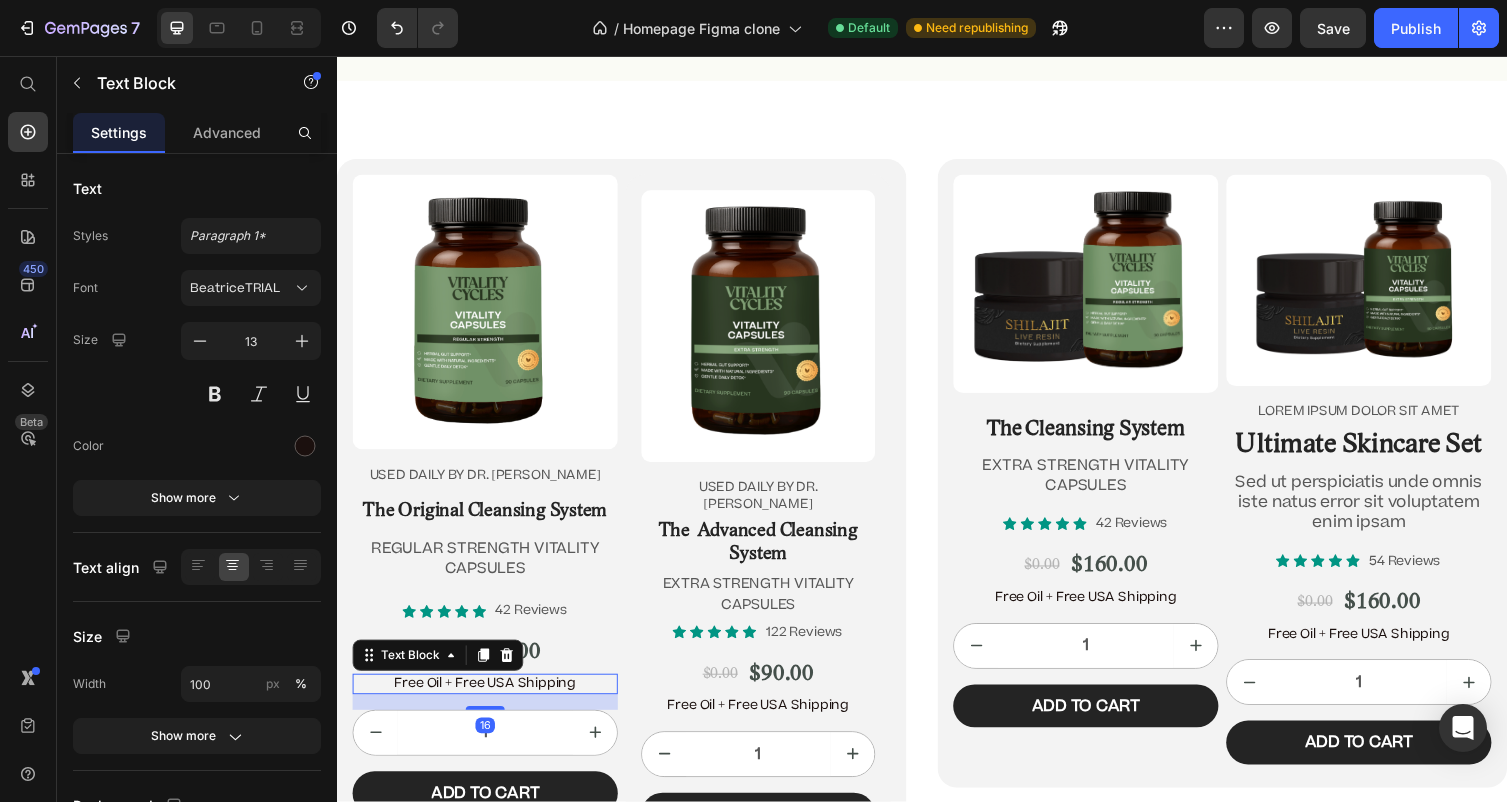 click on "Free Oil + Free USA Shipping" at bounding box center (489, 700) 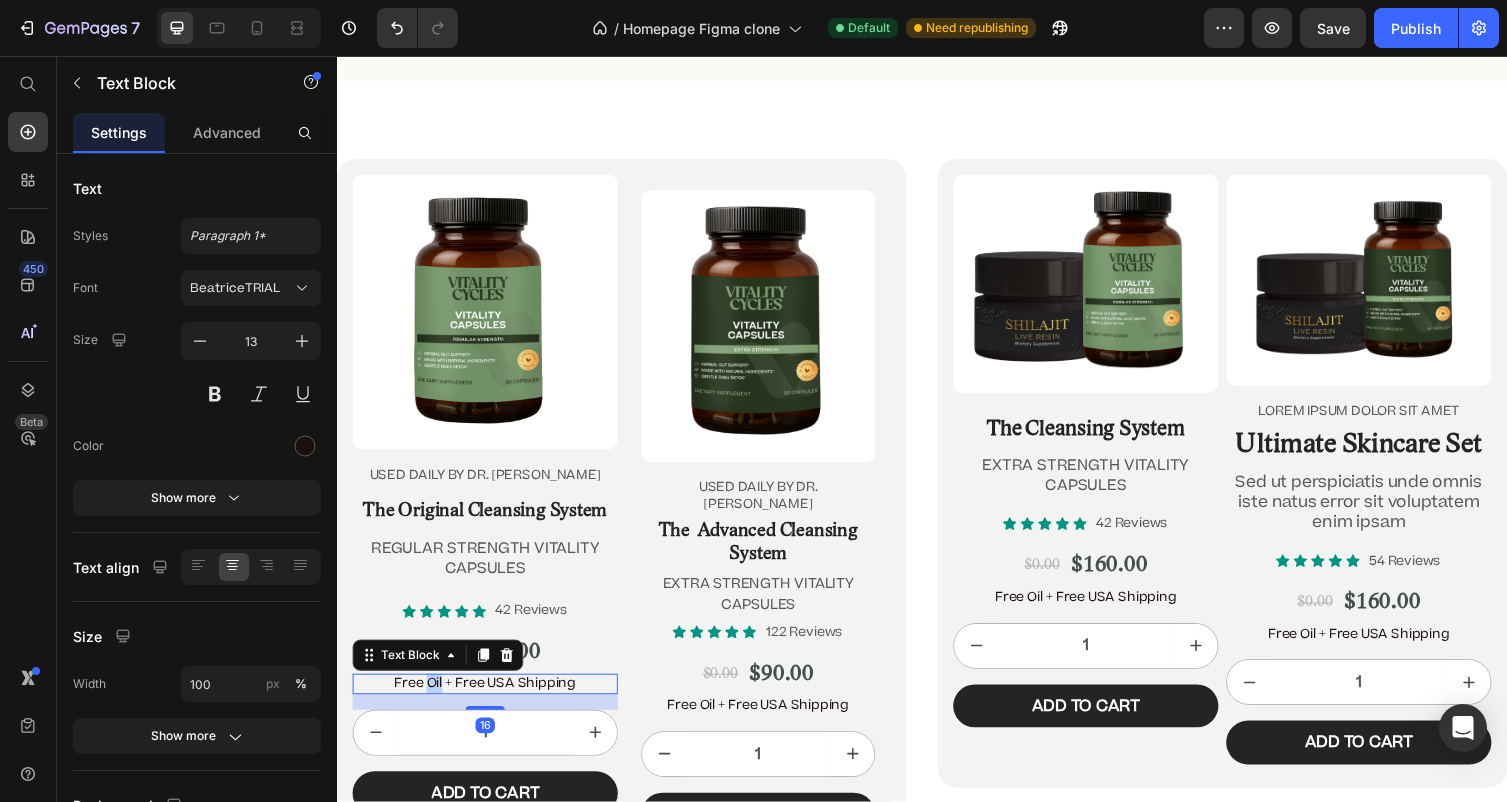 click on "Free Oil + Free USA Shipping" at bounding box center (489, 700) 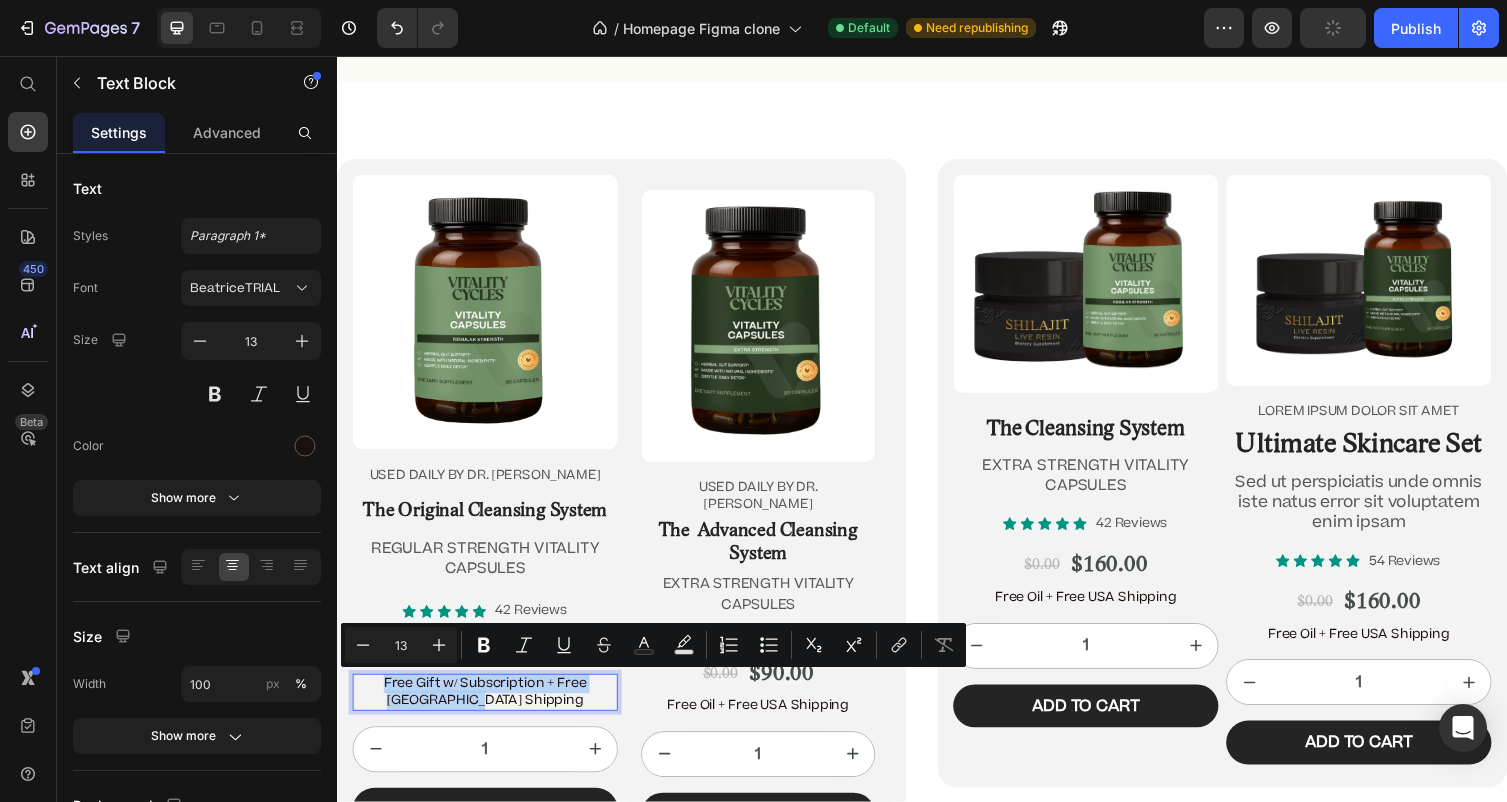 drag, startPoint x: 536, startPoint y: 718, endPoint x: 361, endPoint y: 703, distance: 175.64168 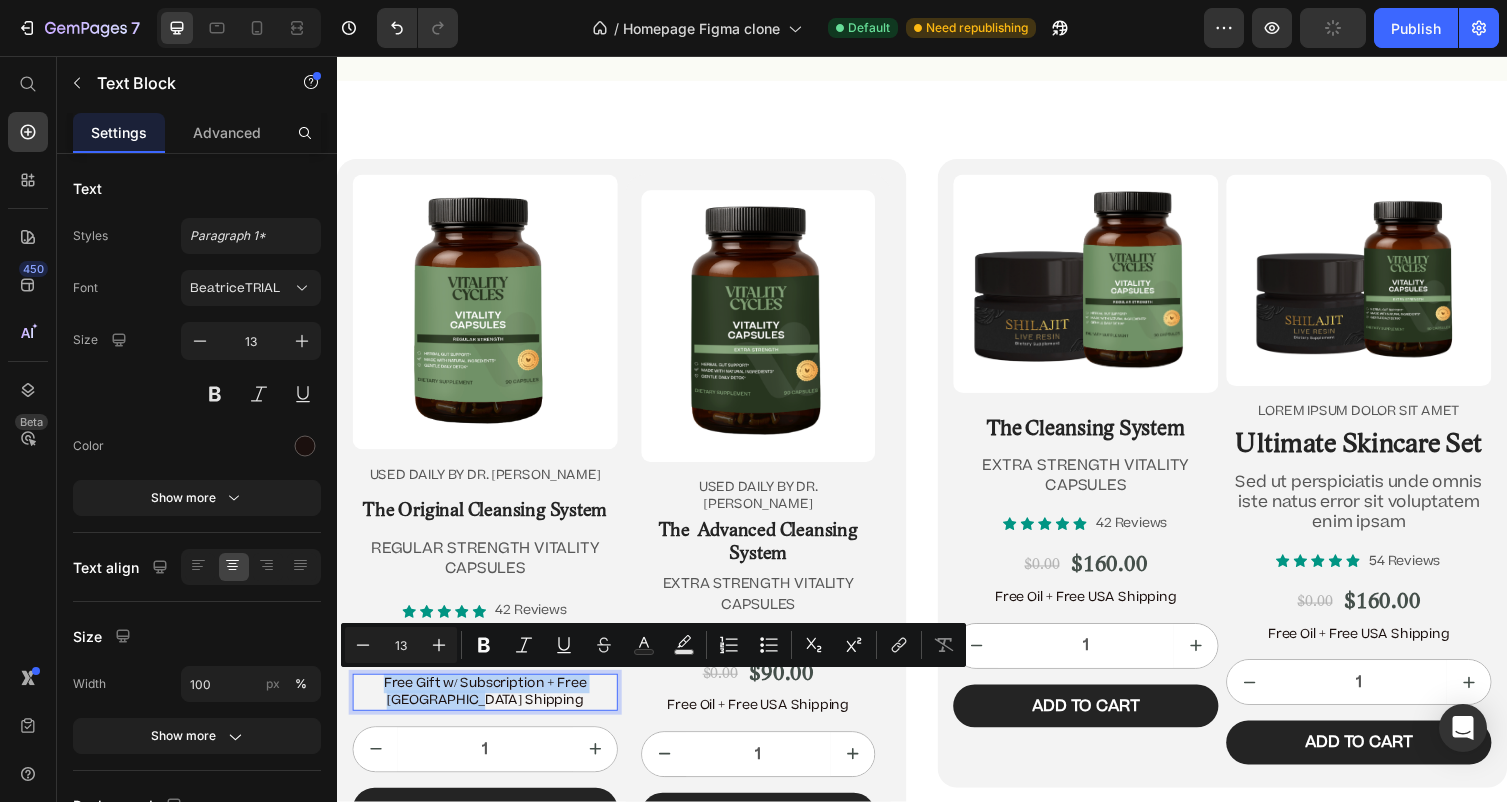 click on "Free Gift w/ Subscription + Free [GEOGRAPHIC_DATA] Shipping" at bounding box center (489, 709) 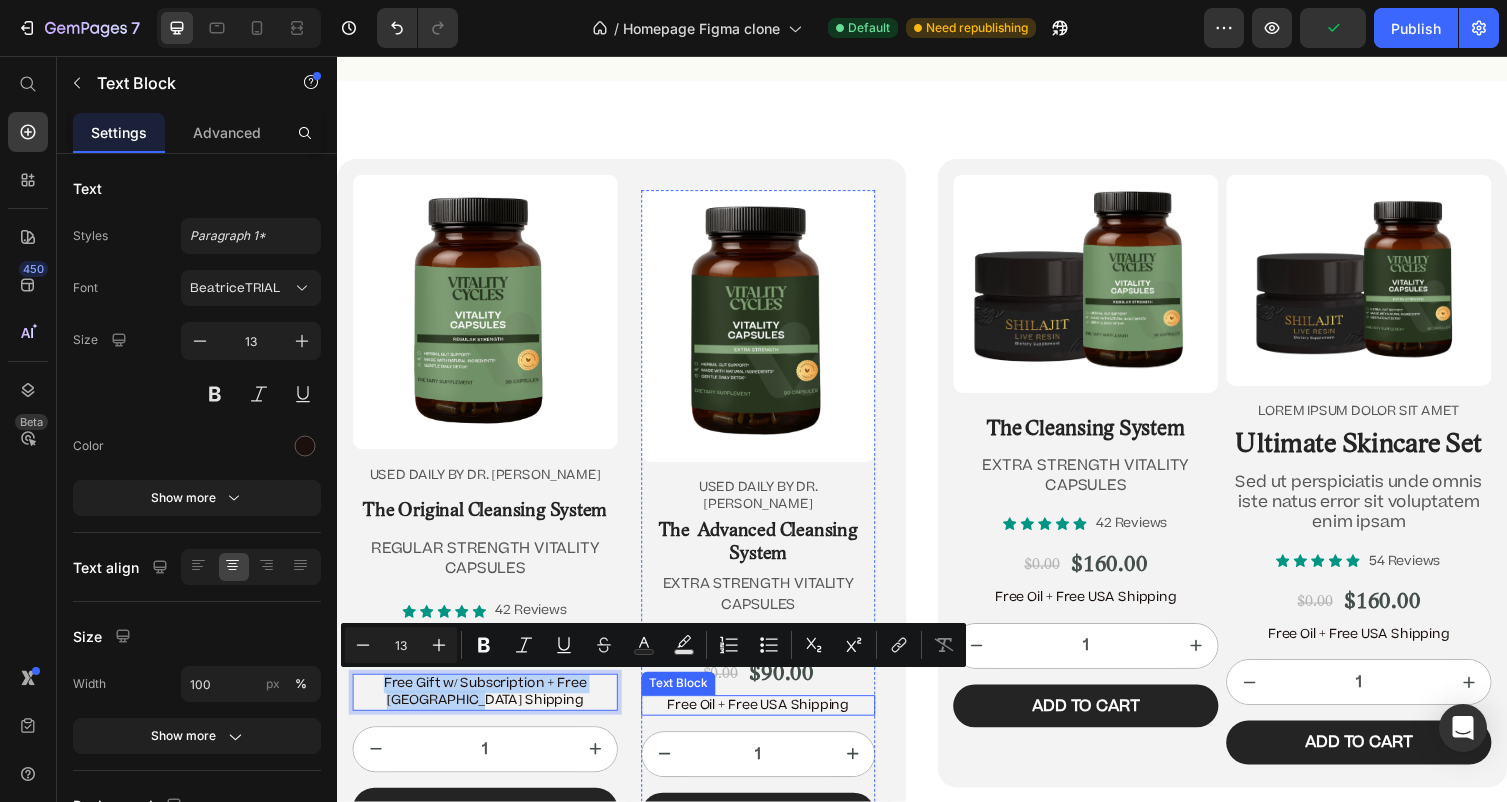 click on "Free Oil + Free USA Shipping" at bounding box center (769, 722) 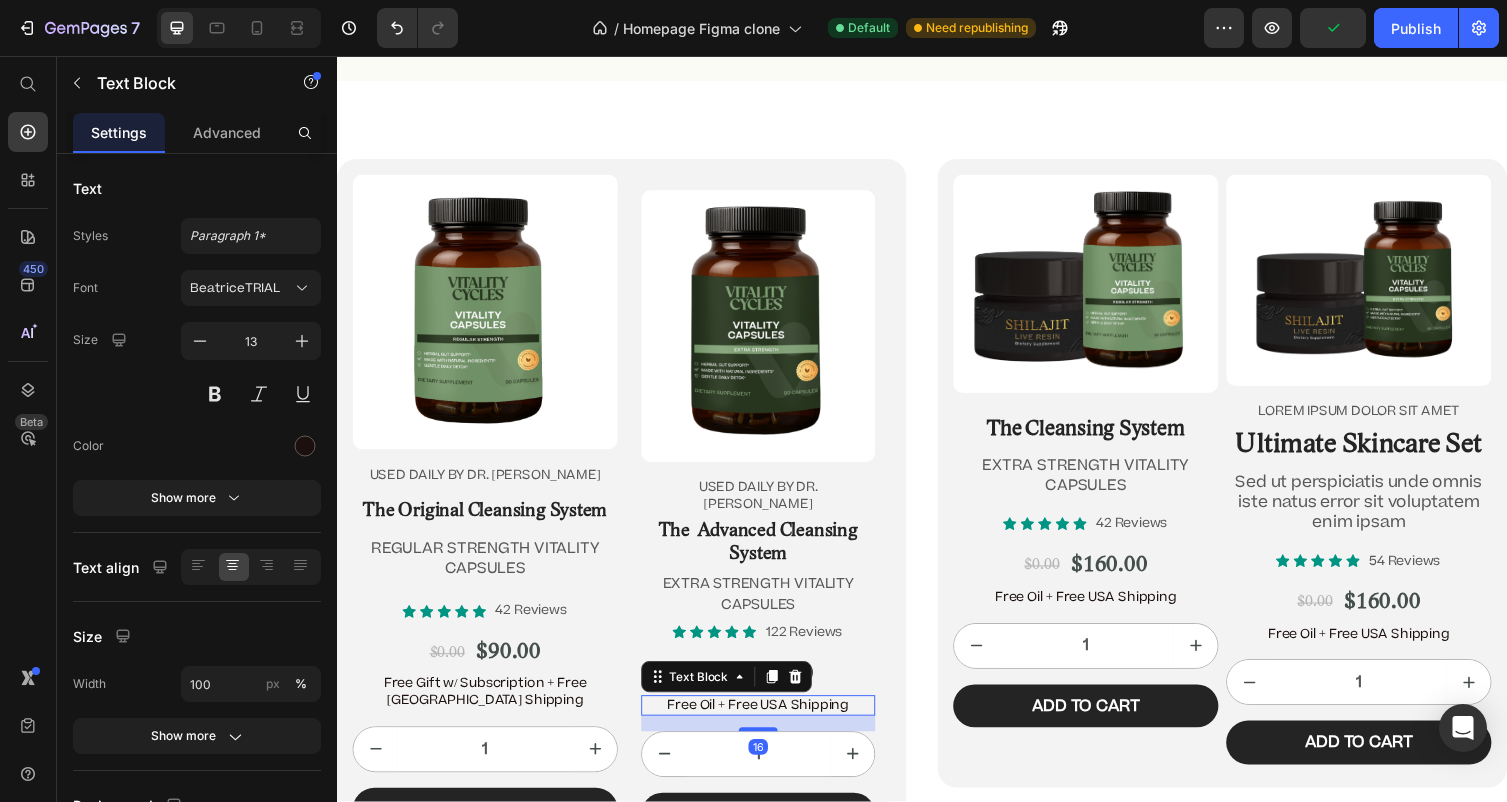 click on "Free Oil + Free USA Shipping" at bounding box center [769, 722] 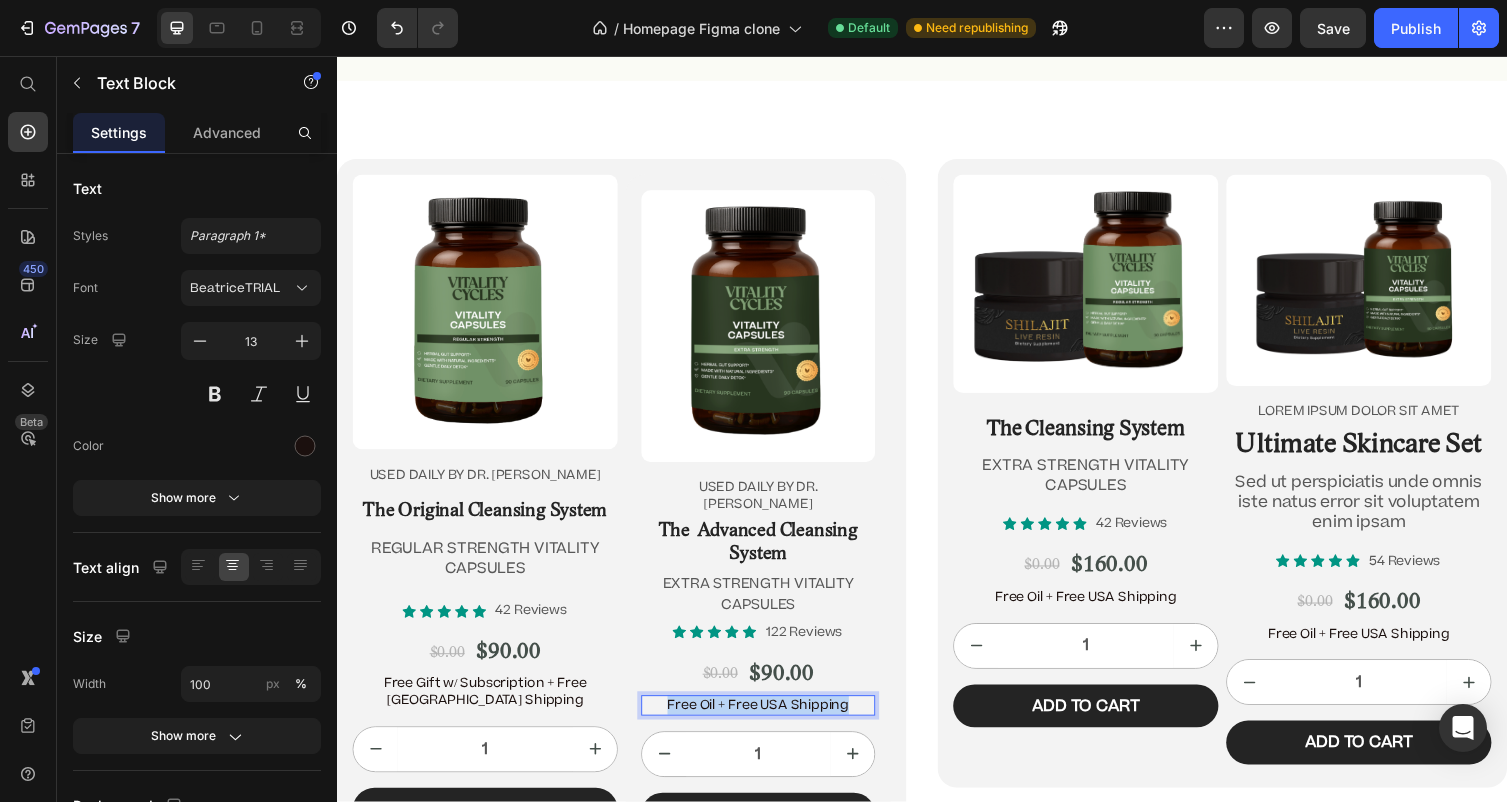 drag, startPoint x: 866, startPoint y: 722, endPoint x: 619, endPoint y: 707, distance: 247.45505 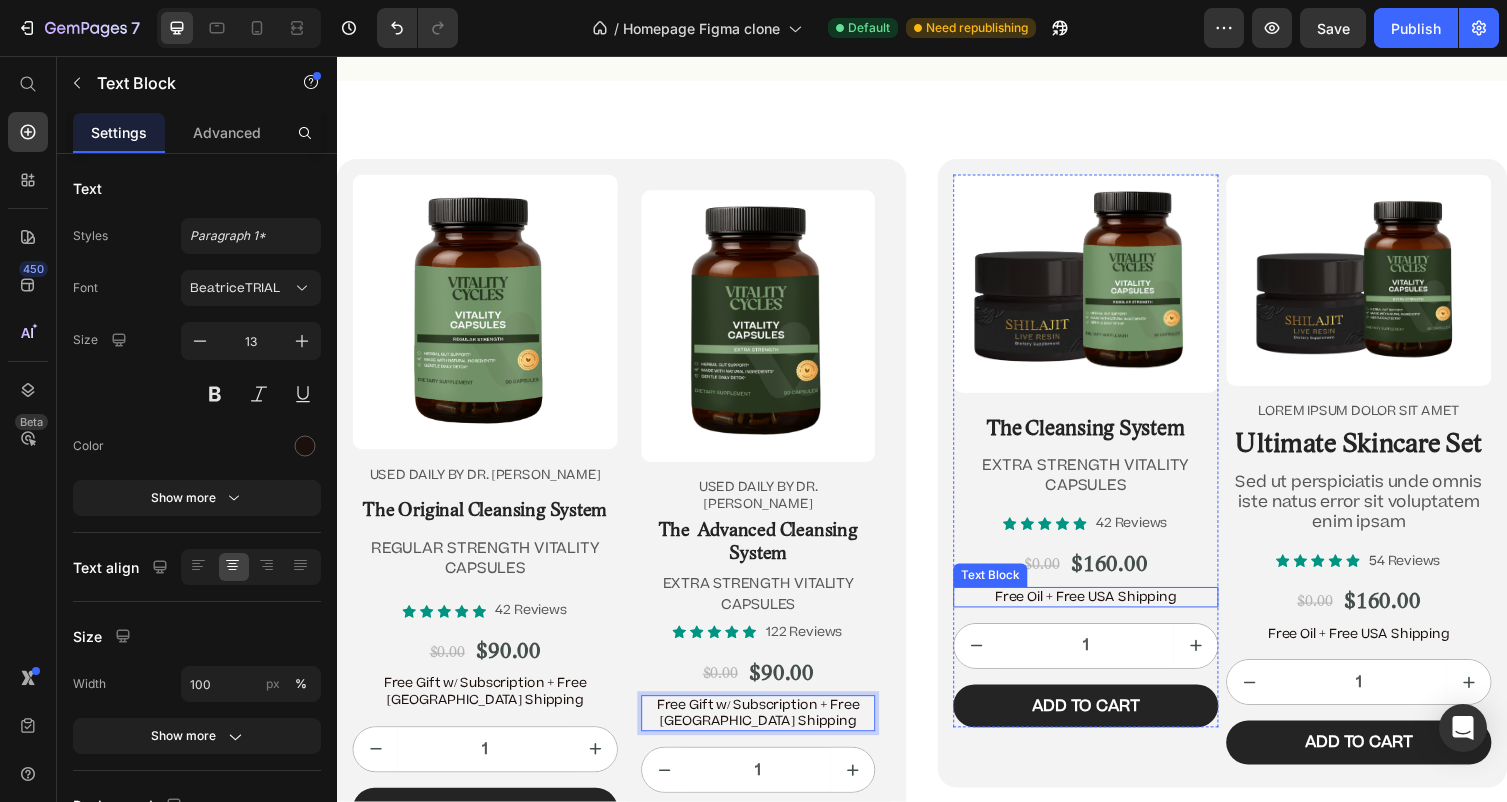 click on "Free Oil + Free USA Shipping" at bounding box center [1105, 611] 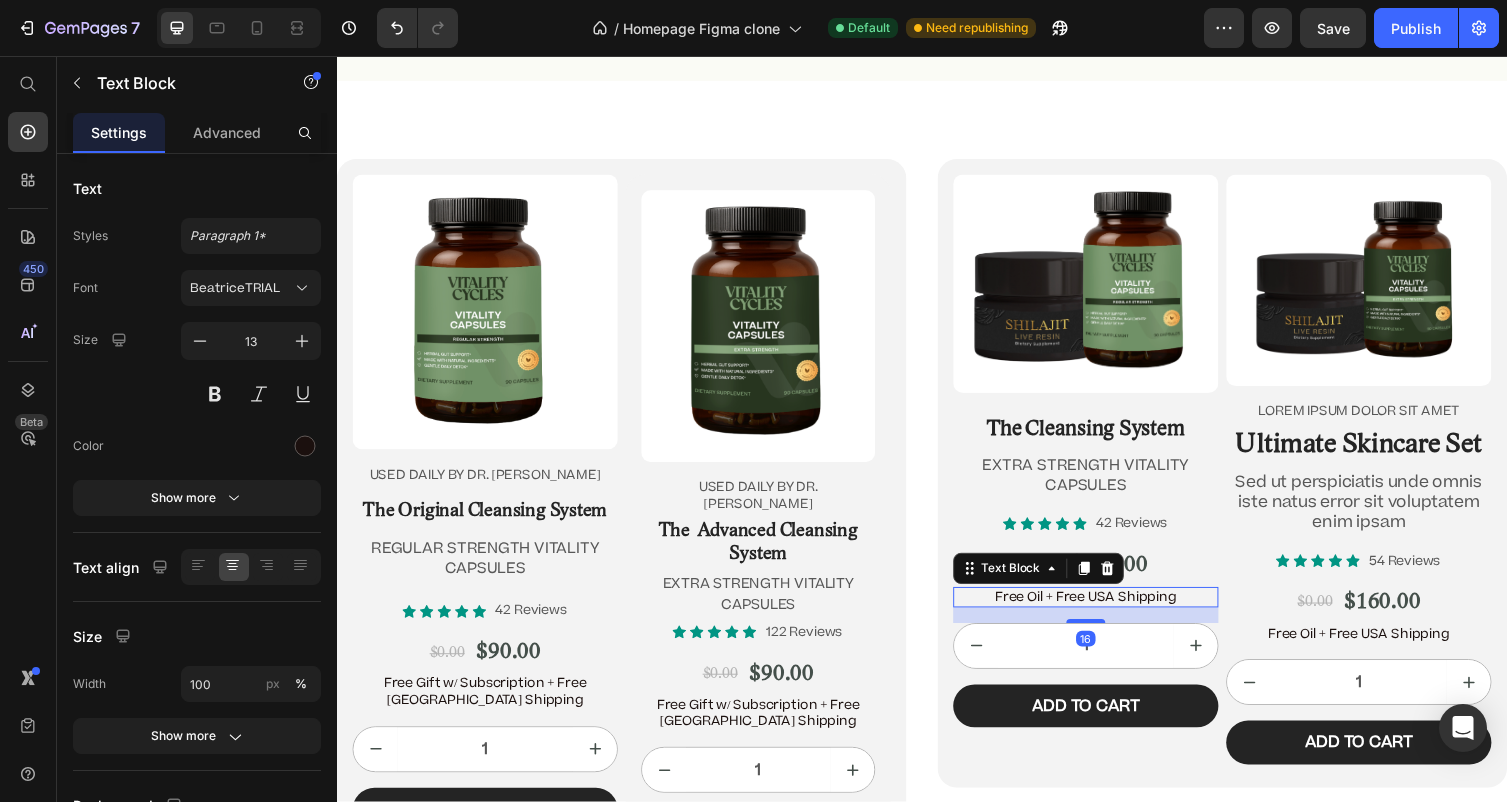 click on "Free Oil + Free USA Shipping" at bounding box center (1105, 611) 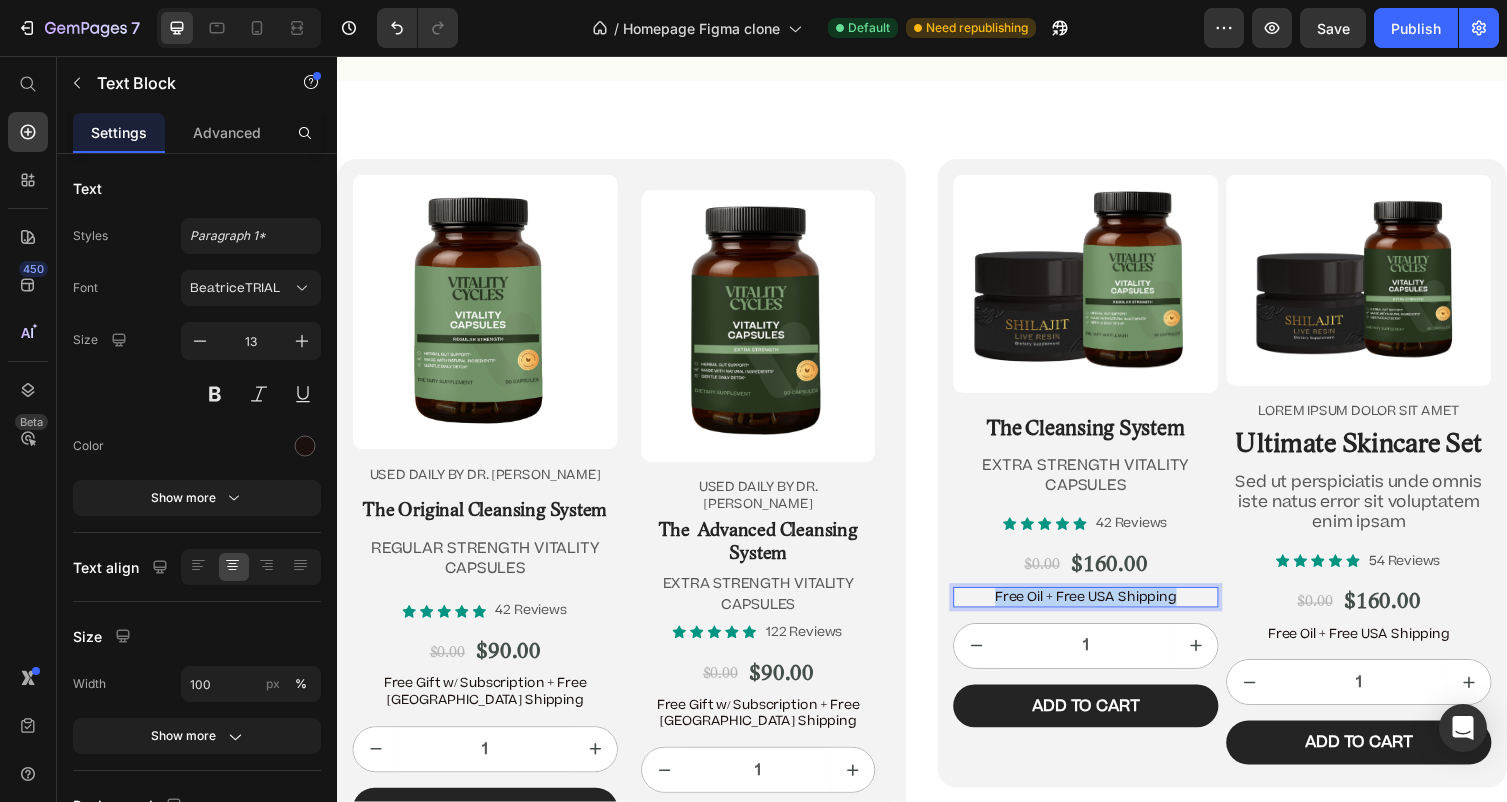 drag, startPoint x: 1204, startPoint y: 610, endPoint x: 948, endPoint y: 606, distance: 256.03125 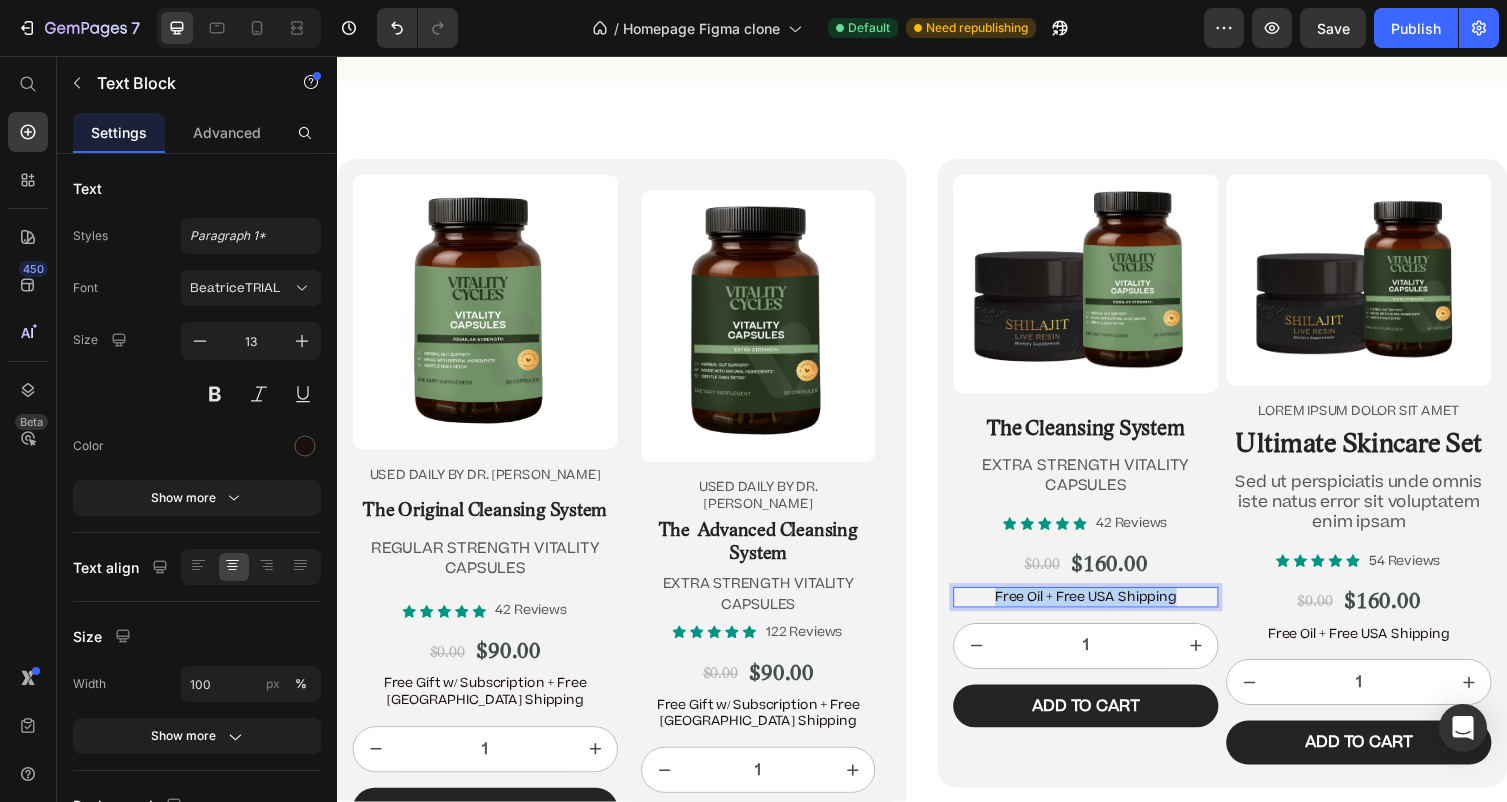 click on "Free Oil + Free USA Shipping" at bounding box center [1105, 611] 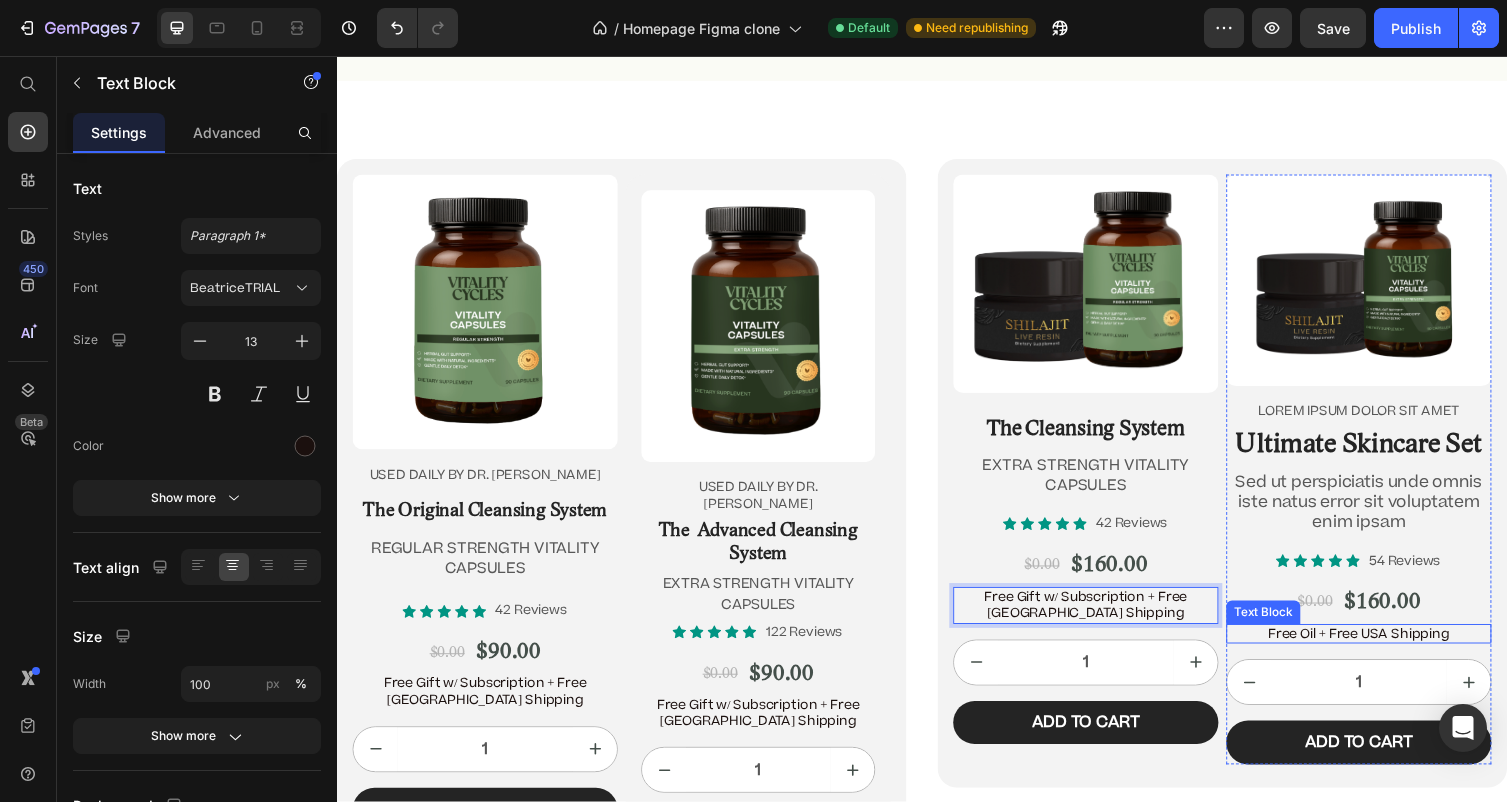click on "Free Oil + Free USA Shipping" at bounding box center [1385, 649] 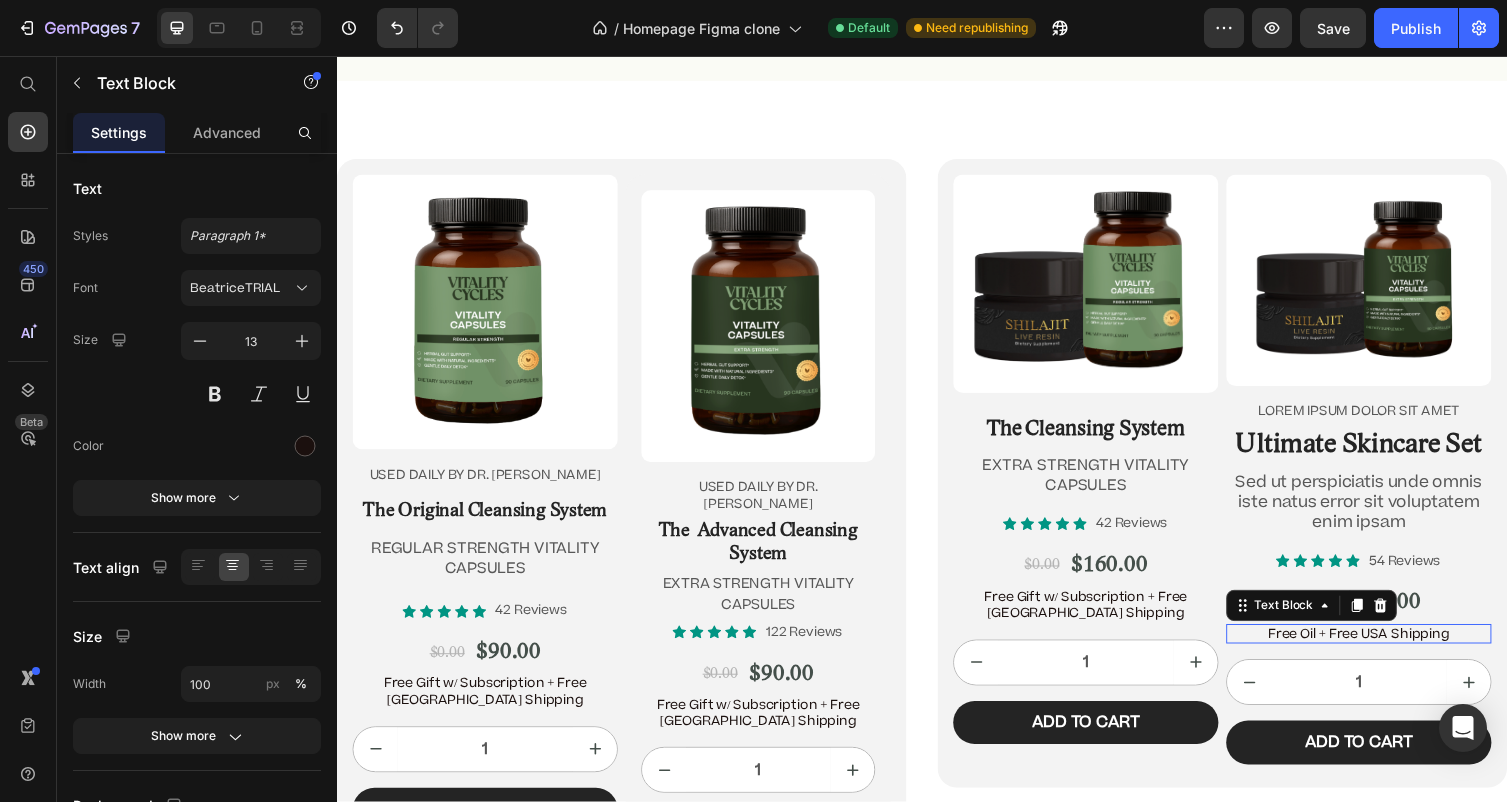click on "Free Oil + Free USA Shipping" at bounding box center [1385, 649] 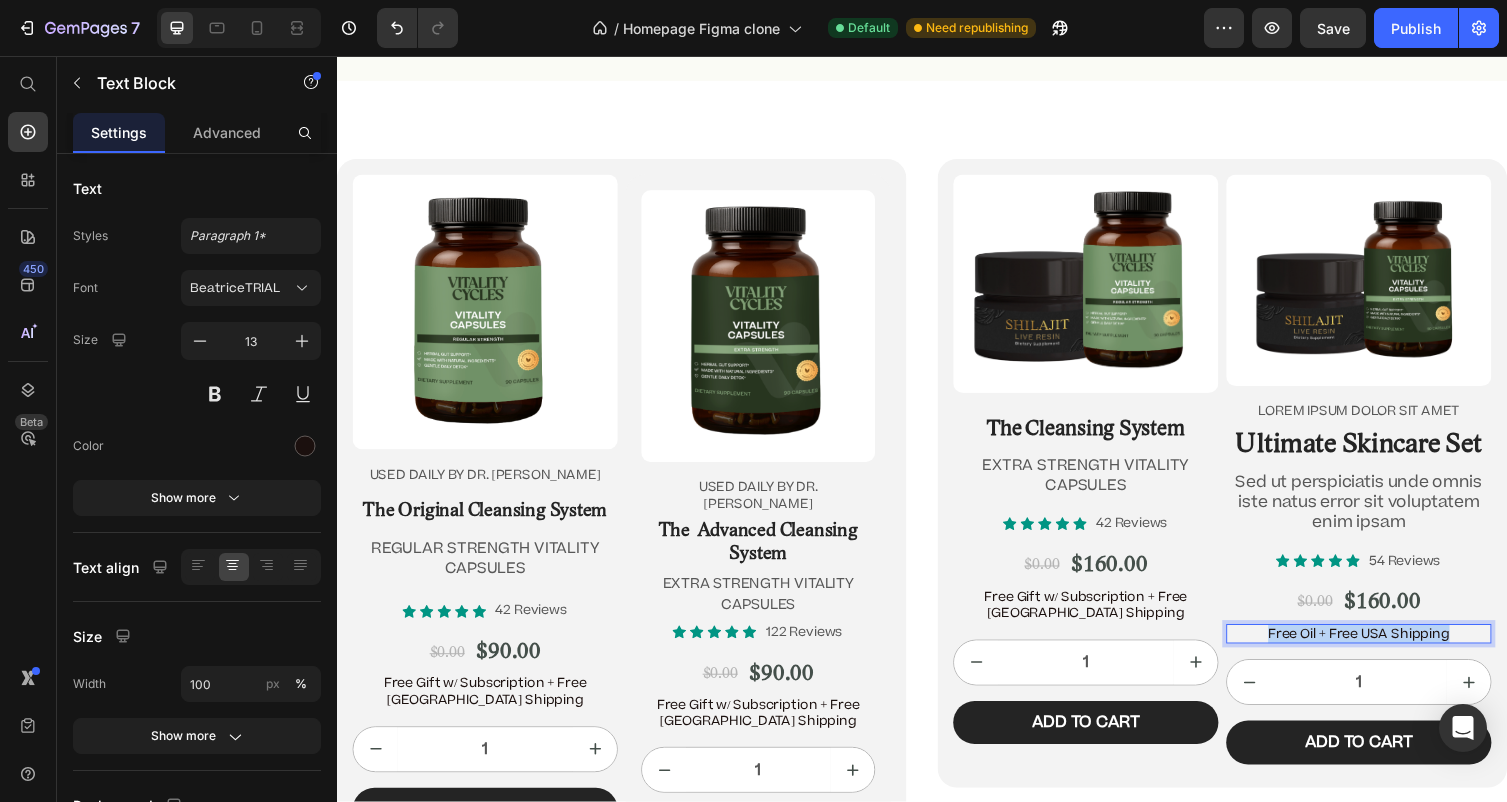 drag, startPoint x: 1490, startPoint y: 651, endPoint x: 1252, endPoint y: 649, distance: 238.0084 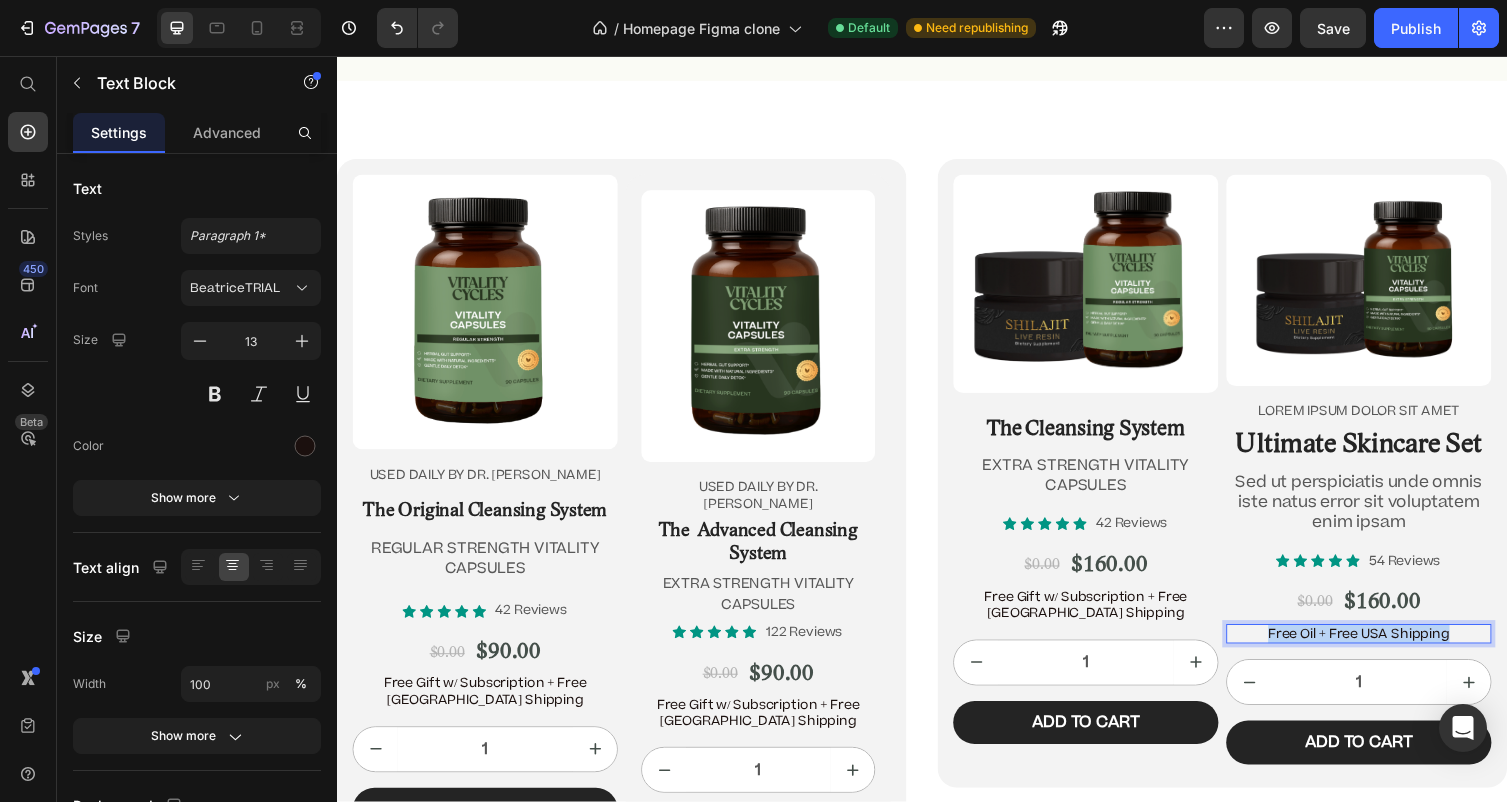 click on "Free Oil + Free USA Shipping" at bounding box center (1385, 649) 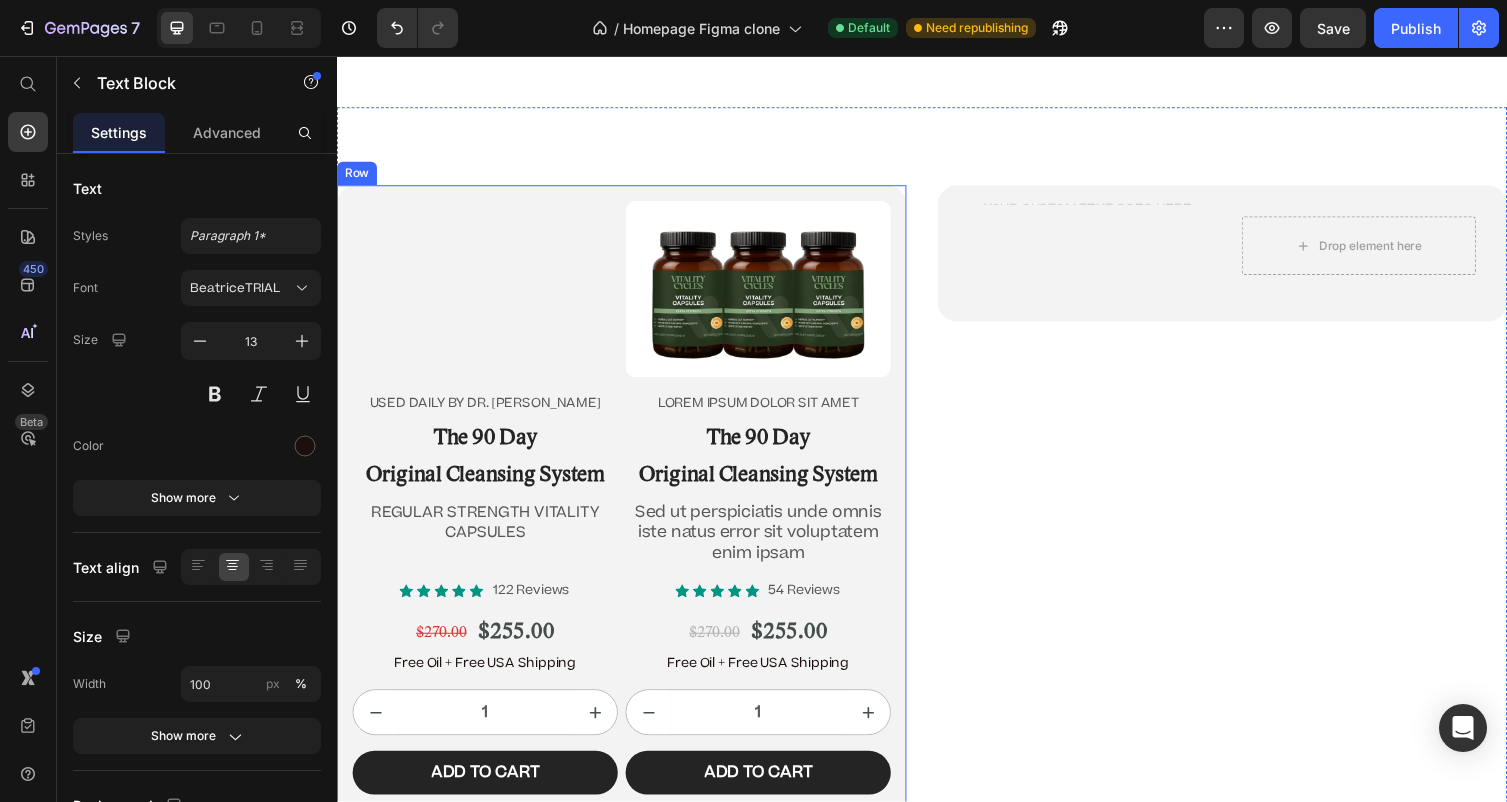 scroll, scrollTop: 12461, scrollLeft: 0, axis: vertical 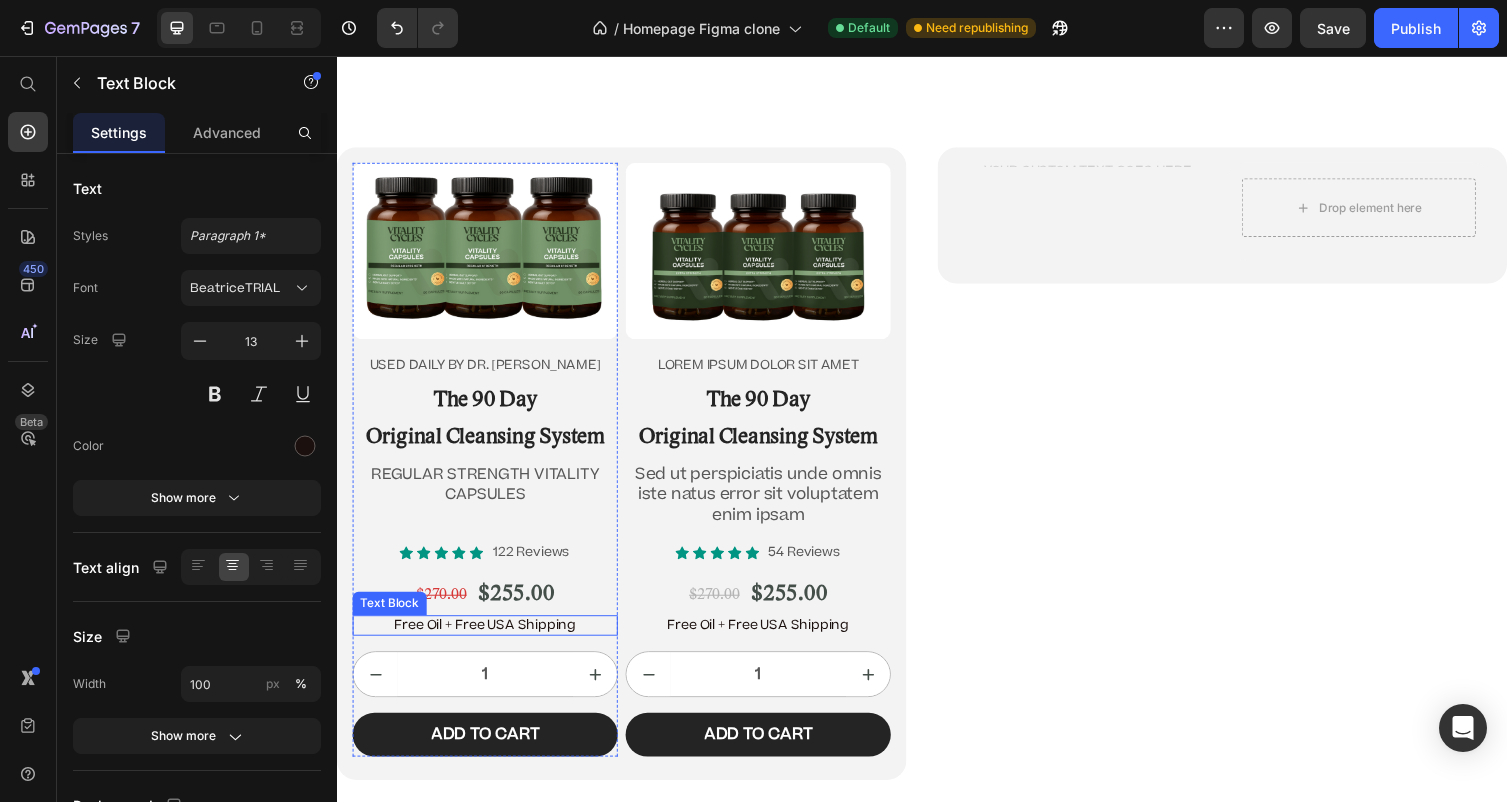 click on "Free Oil + Free USA Shipping" at bounding box center (489, 640) 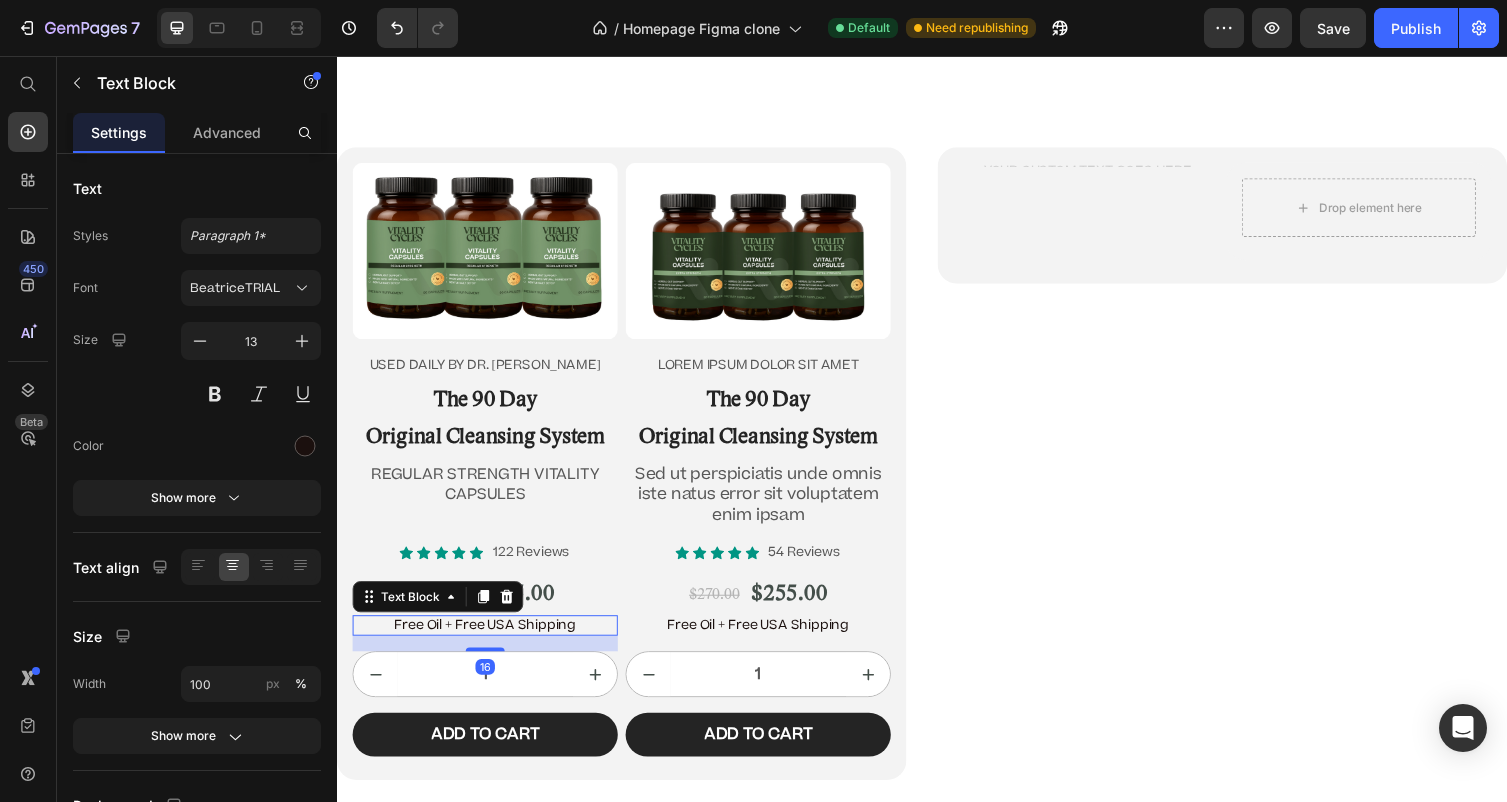 click on "Free Oil + Free USA Shipping" at bounding box center [489, 640] 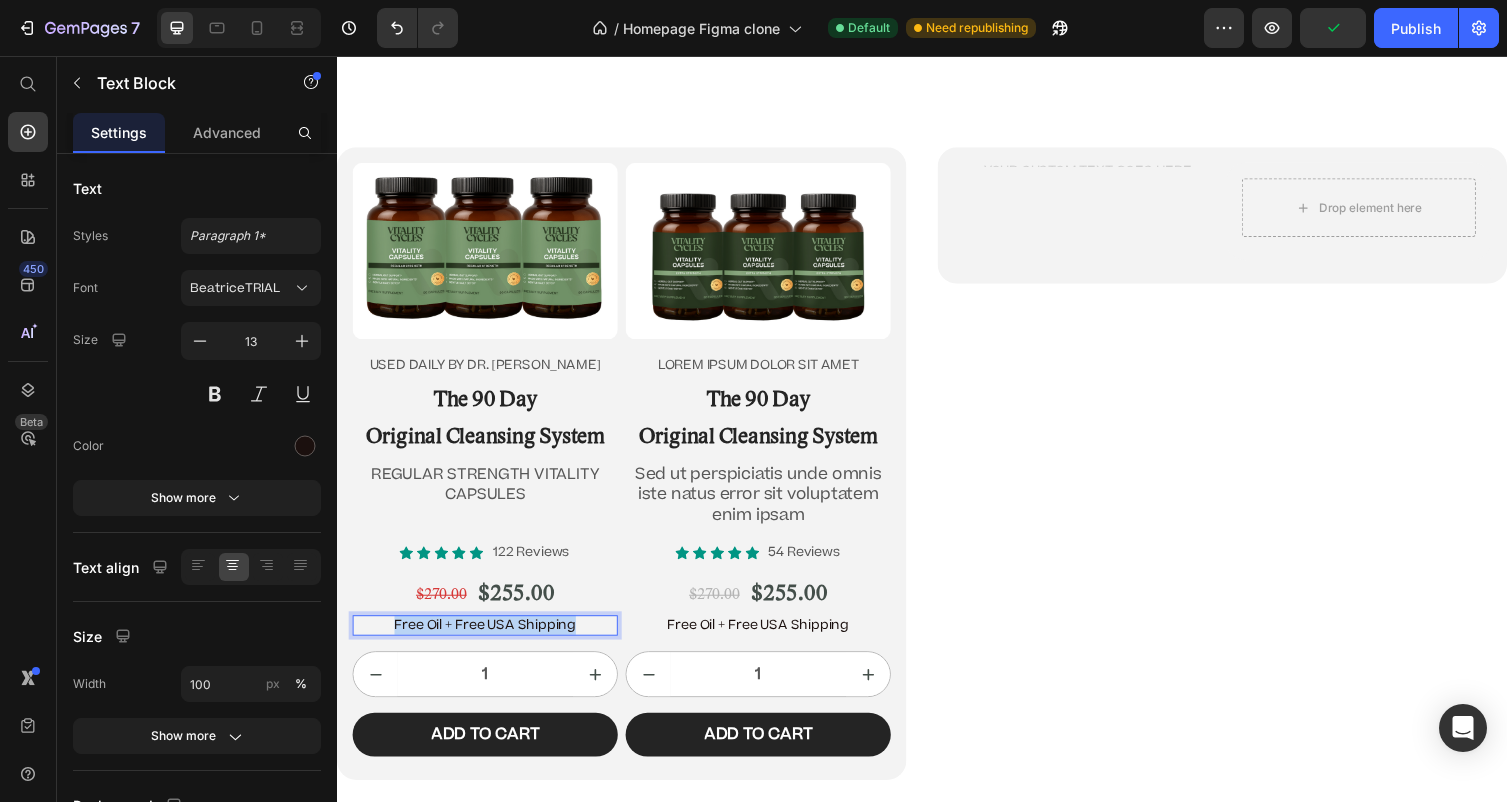 drag, startPoint x: 594, startPoint y: 641, endPoint x: 320, endPoint y: 631, distance: 274.18243 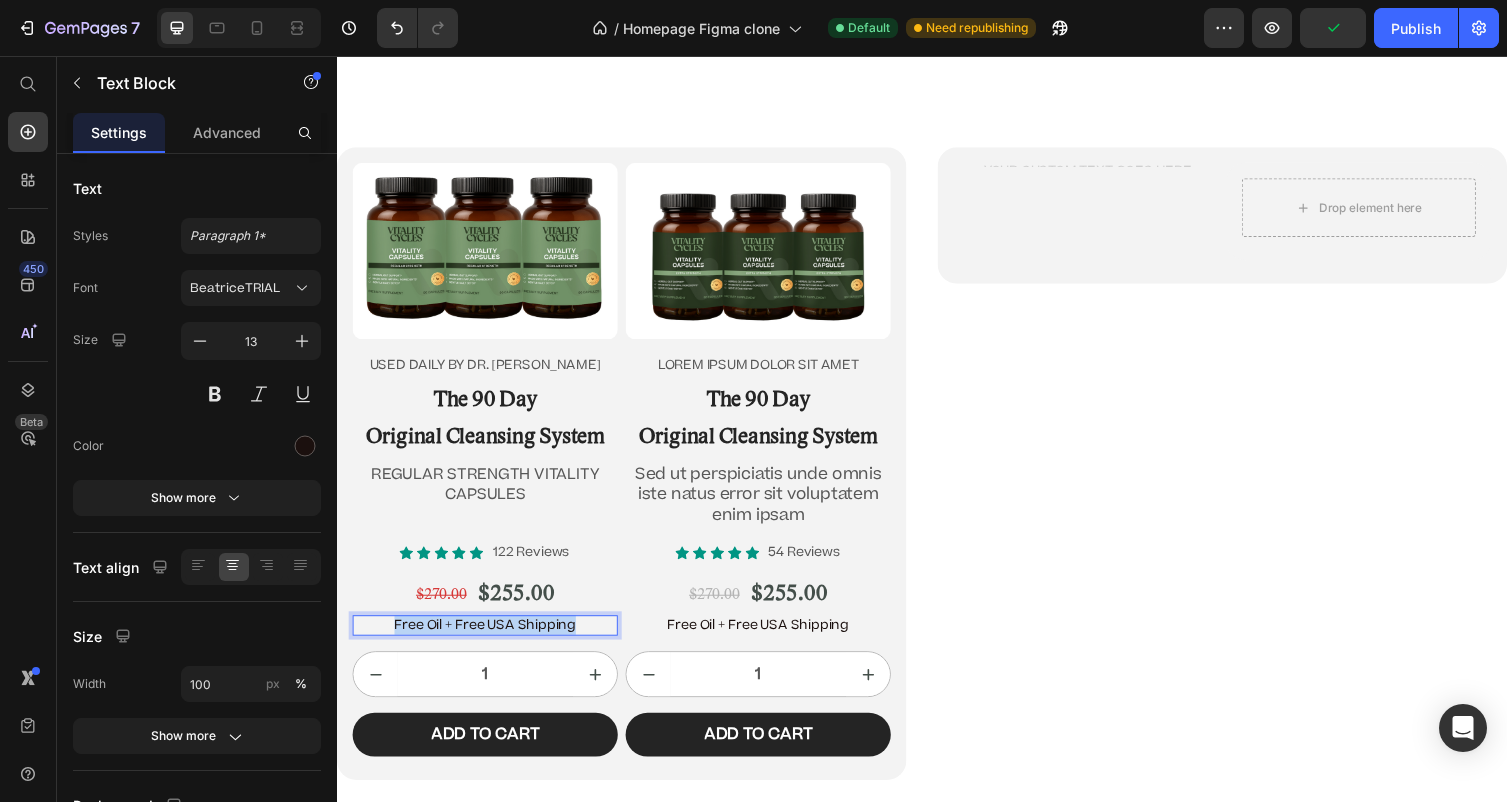click on "Free Oil + Free USA Shipping" at bounding box center (489, 640) 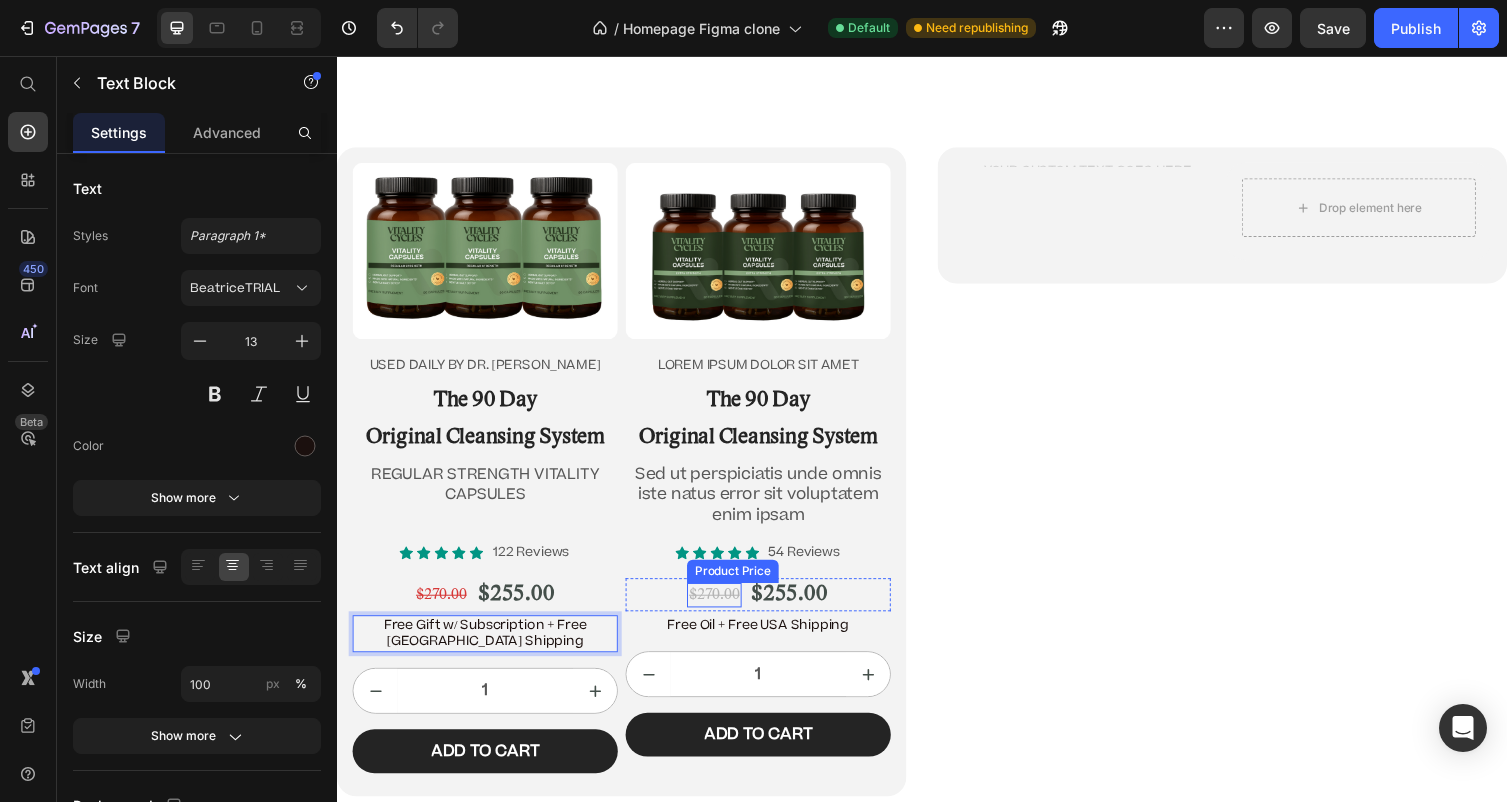 click on "Free Oil + Free USA Shipping" at bounding box center (769, 640) 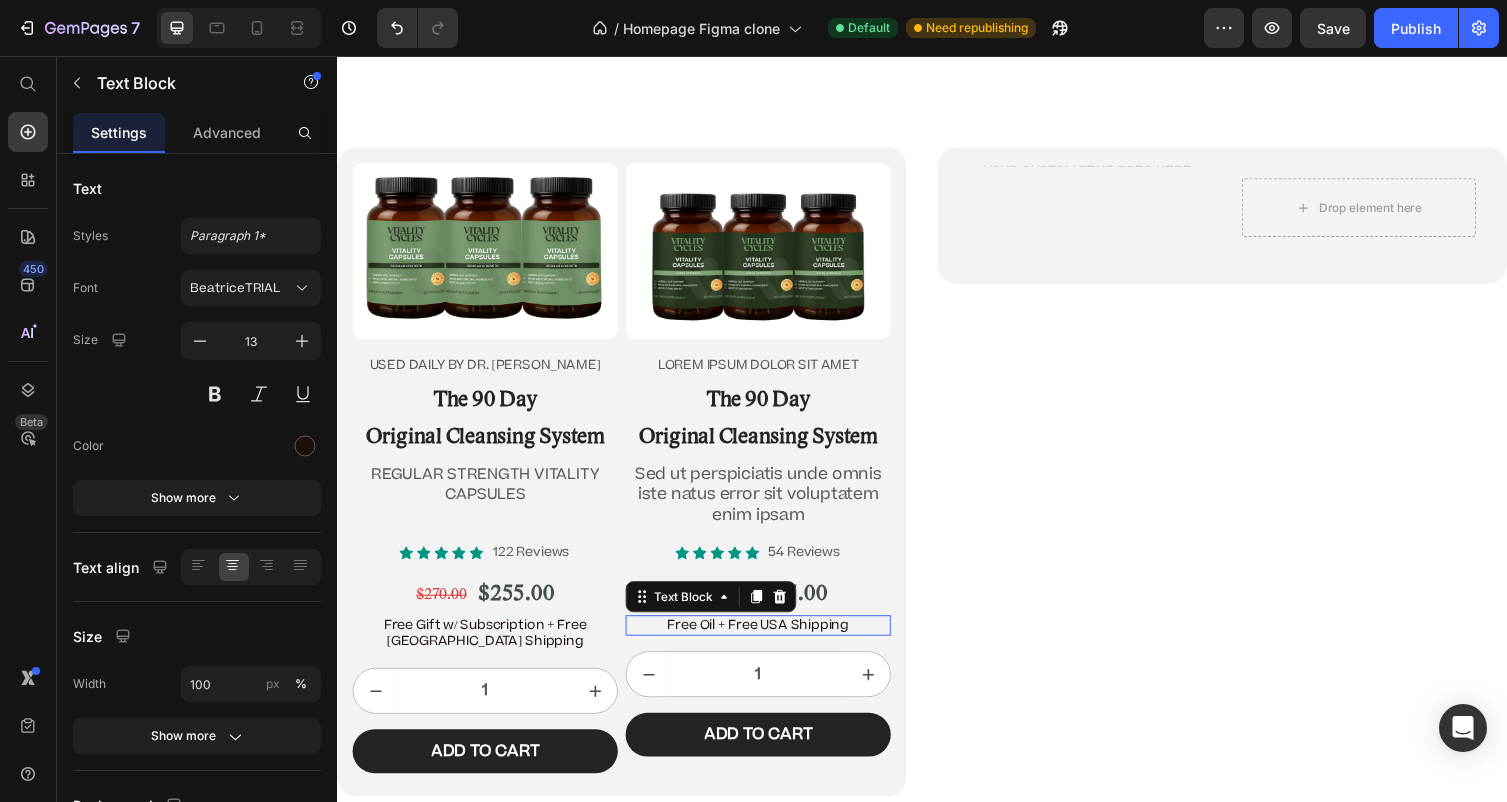 click on "Free Oil + Free USA Shipping" at bounding box center (769, 640) 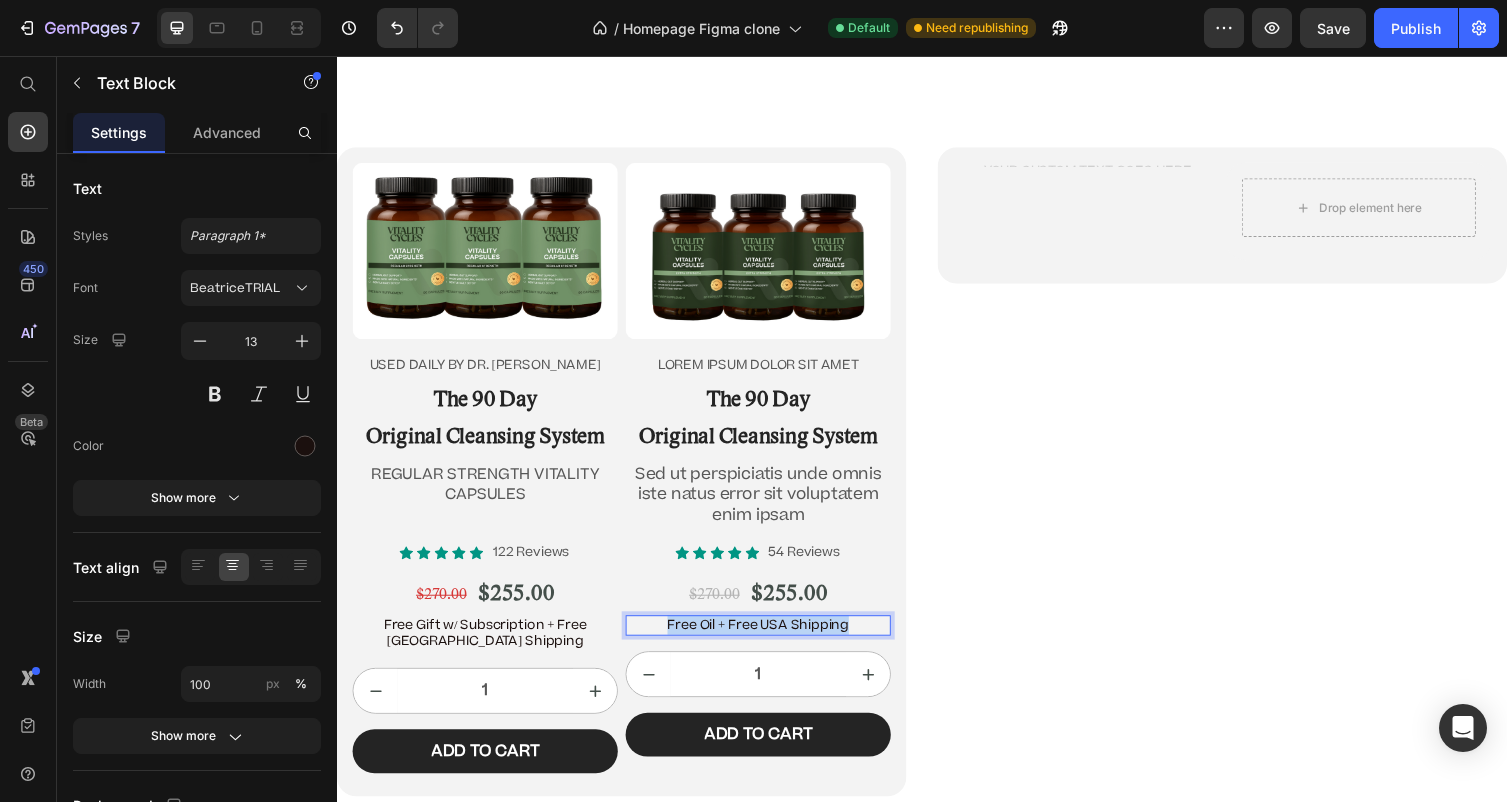 drag, startPoint x: 889, startPoint y: 639, endPoint x: 629, endPoint y: 619, distance: 260.7681 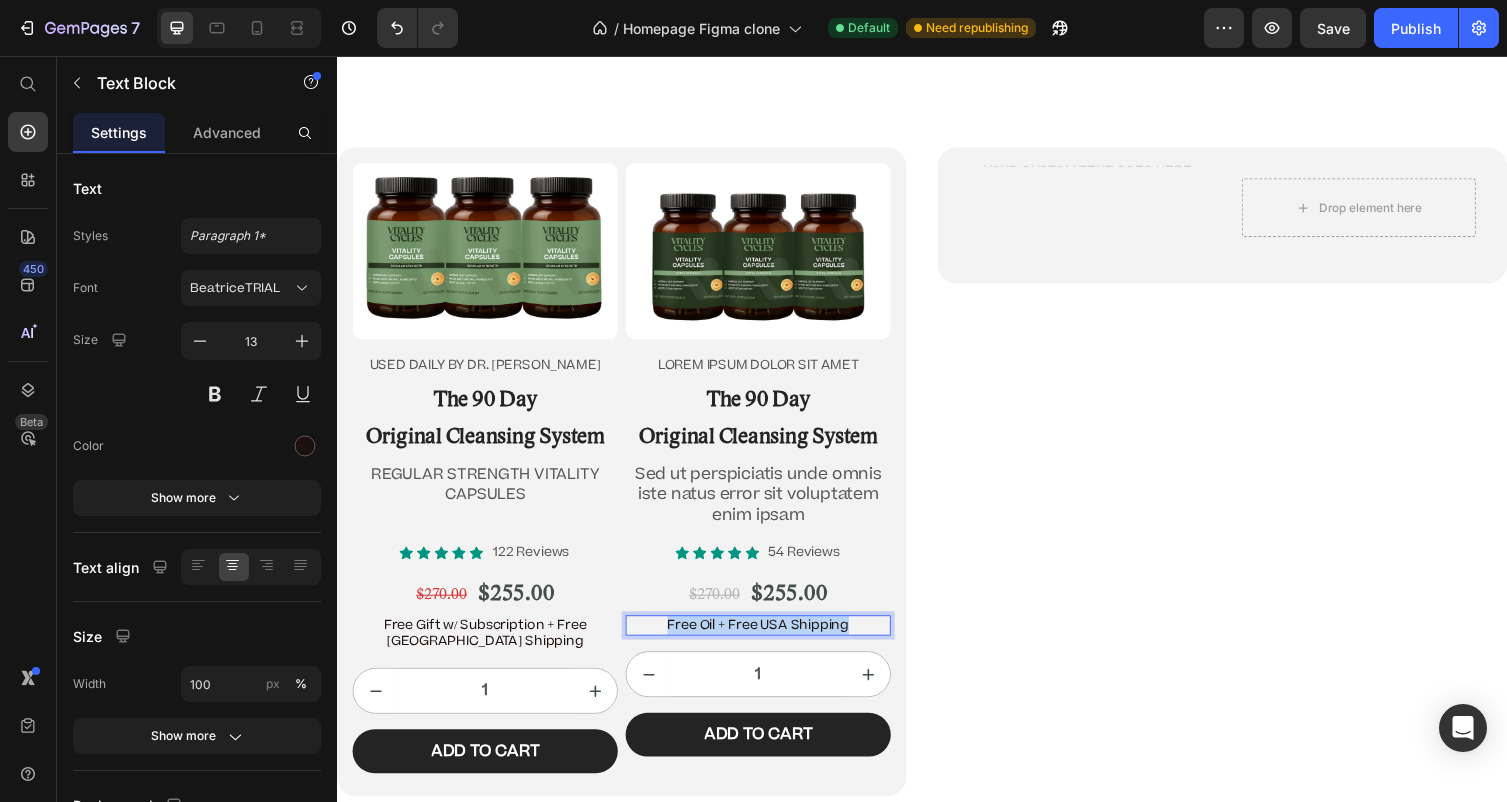 click on "Free Oil + Free USA Shipping" at bounding box center (769, 640) 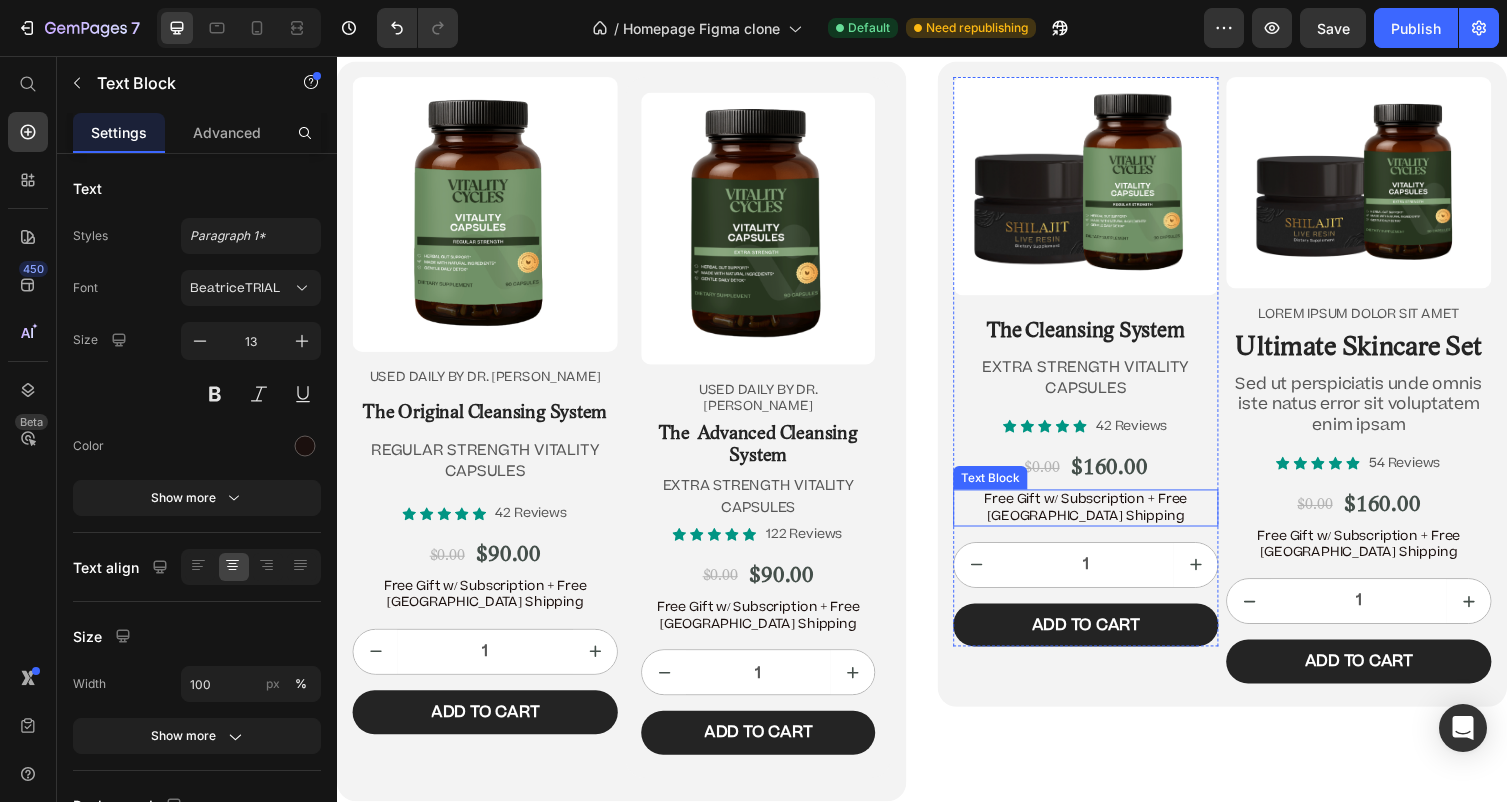 scroll, scrollTop: 11629, scrollLeft: 0, axis: vertical 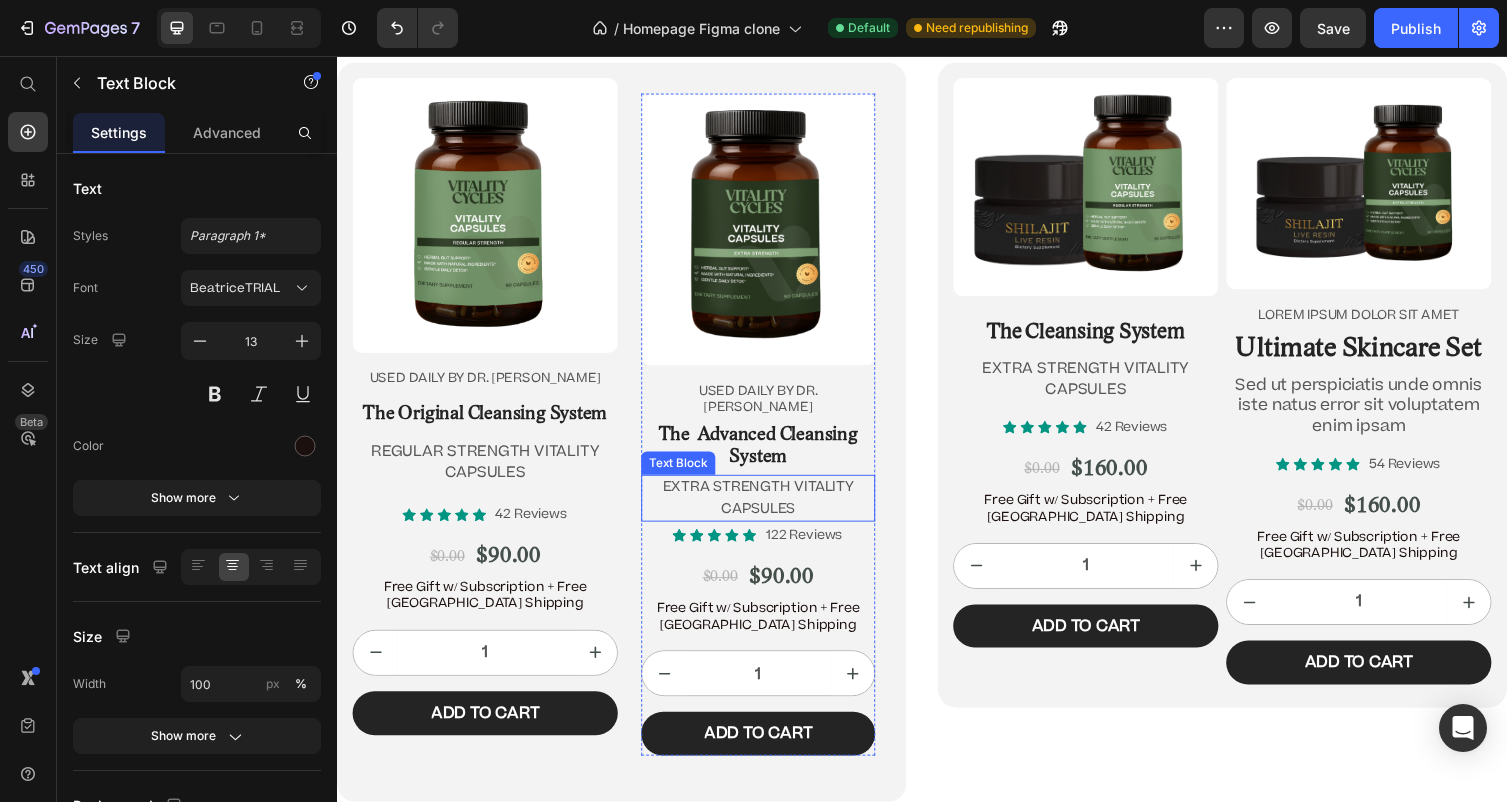 click on "EXTRA STRENGTH VITALITY CAPSULES" at bounding box center [769, 509] 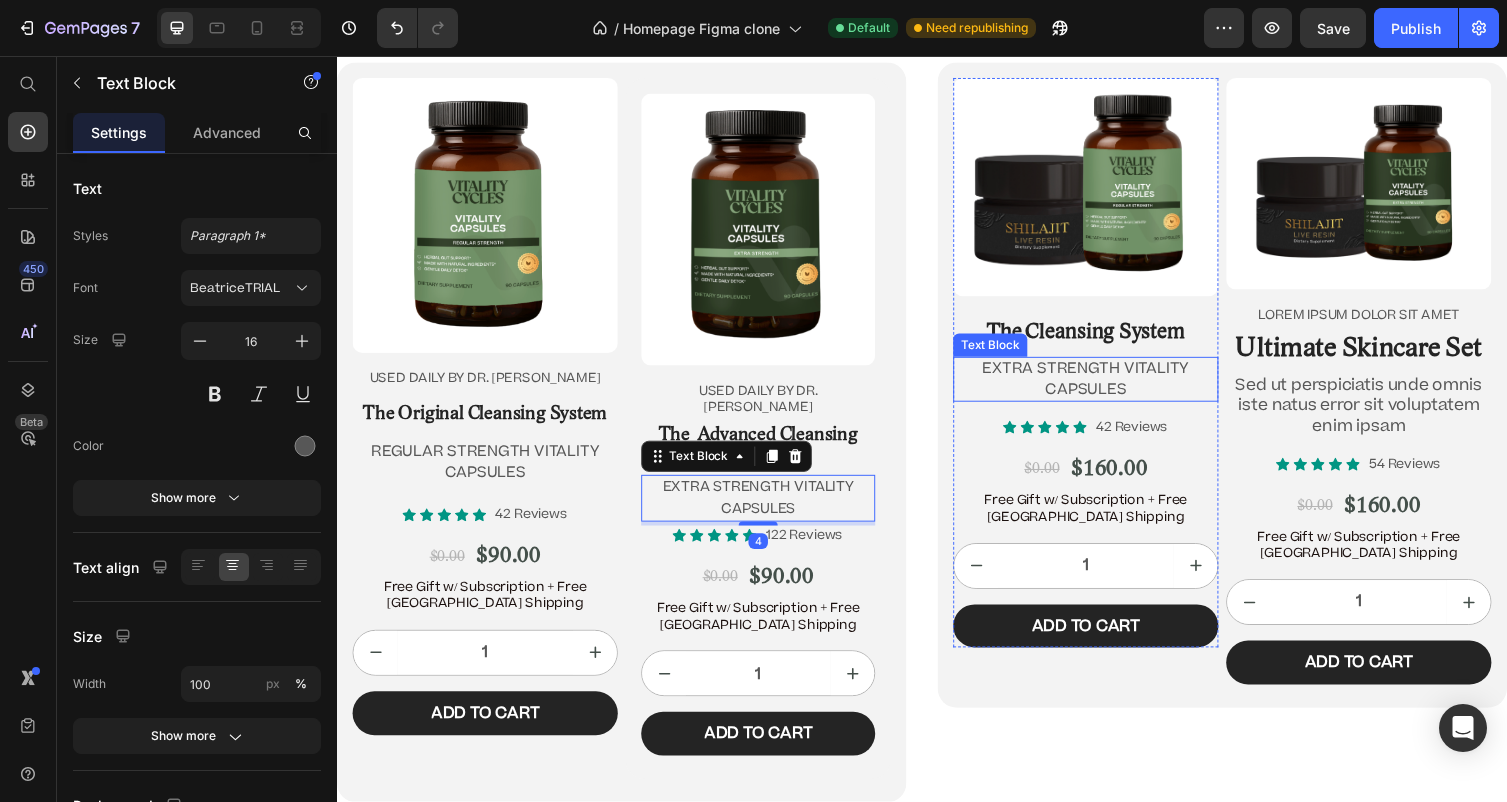click on "EXTRA STRENGTH VITALITY CAPSULES" at bounding box center (1105, 387) 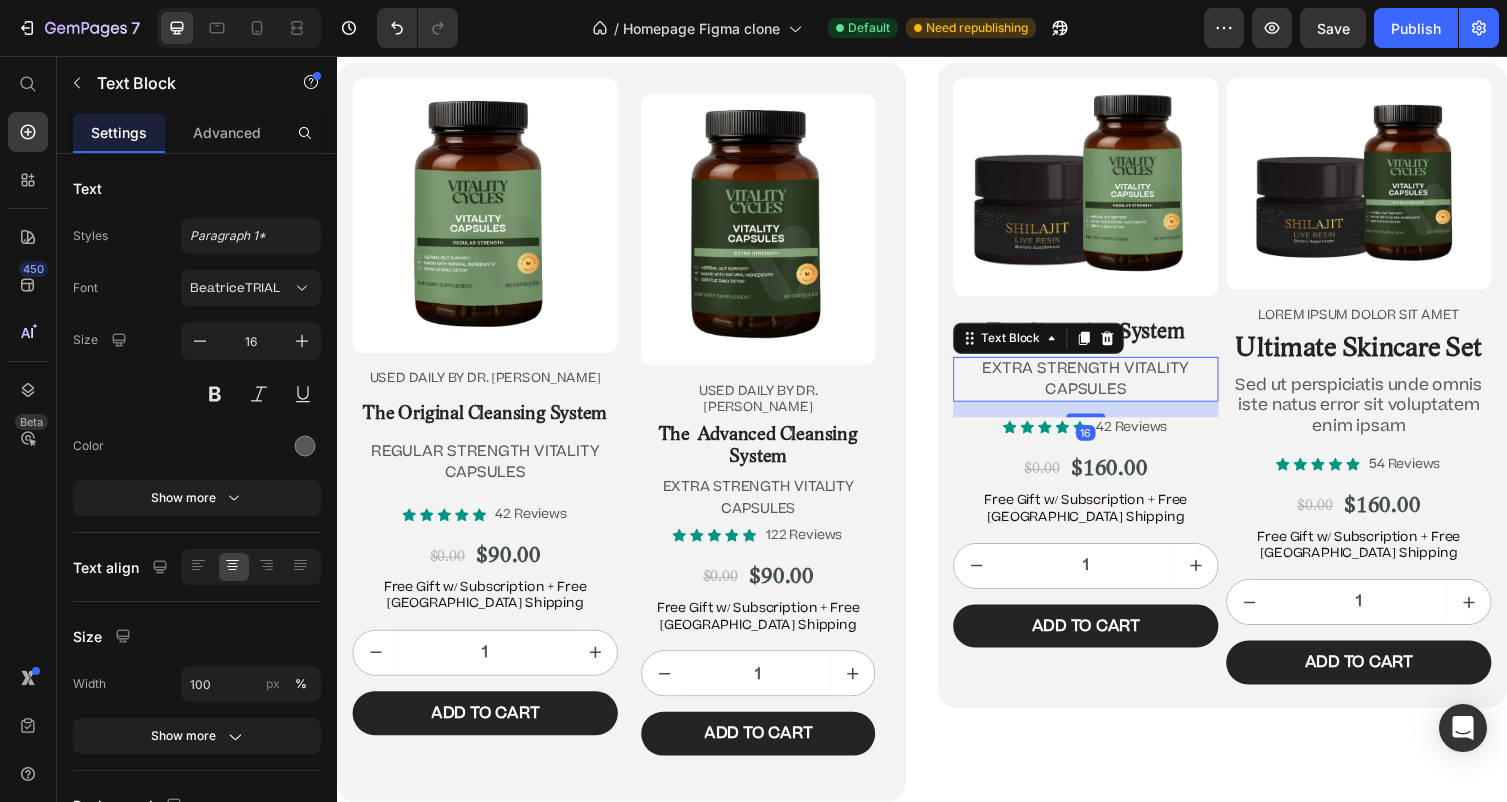 click on "EXTRA STRENGTH VITALITY CAPSULES" at bounding box center [1105, 387] 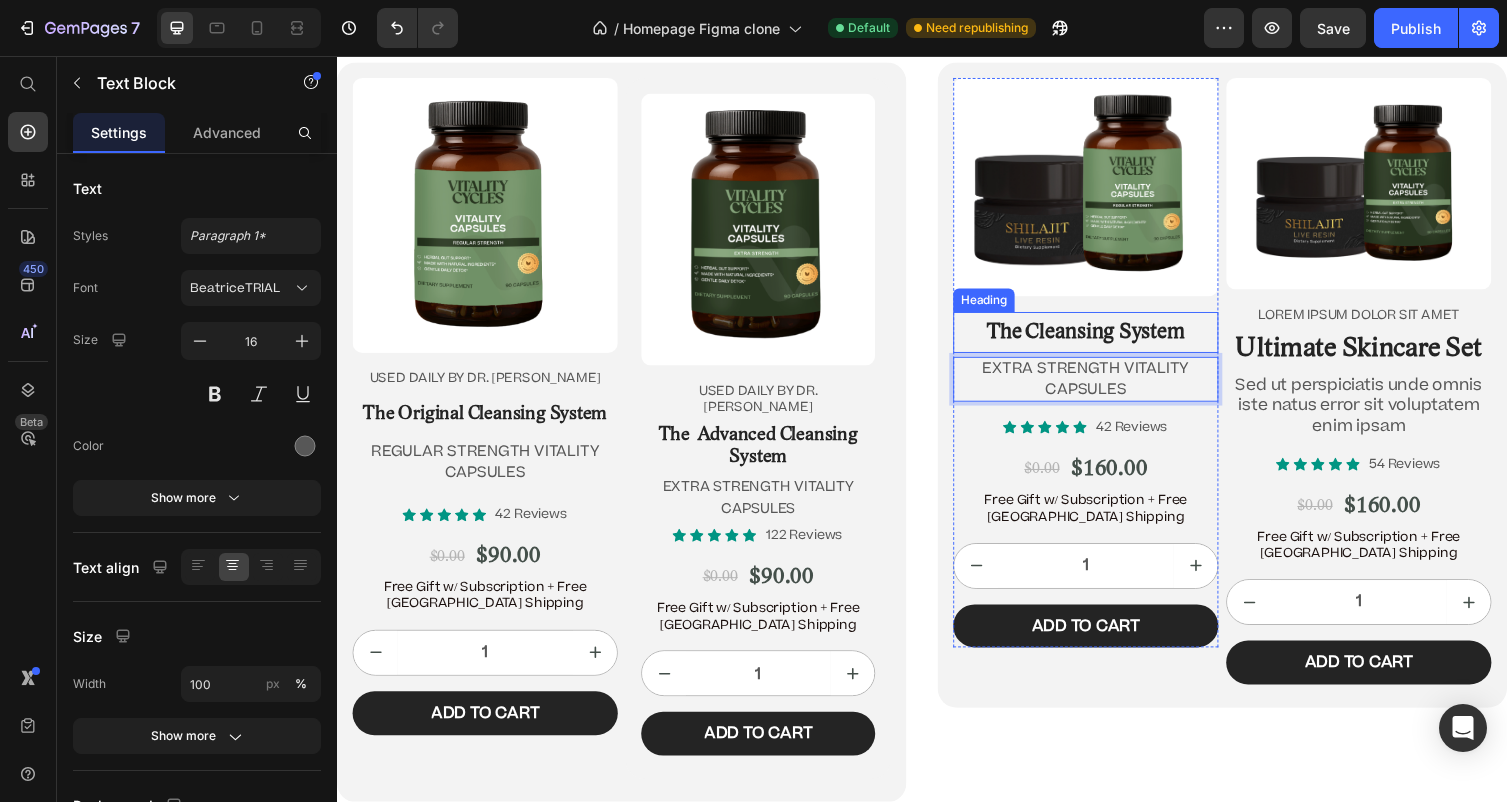 click on "The Cleansing System" at bounding box center [1105, 340] 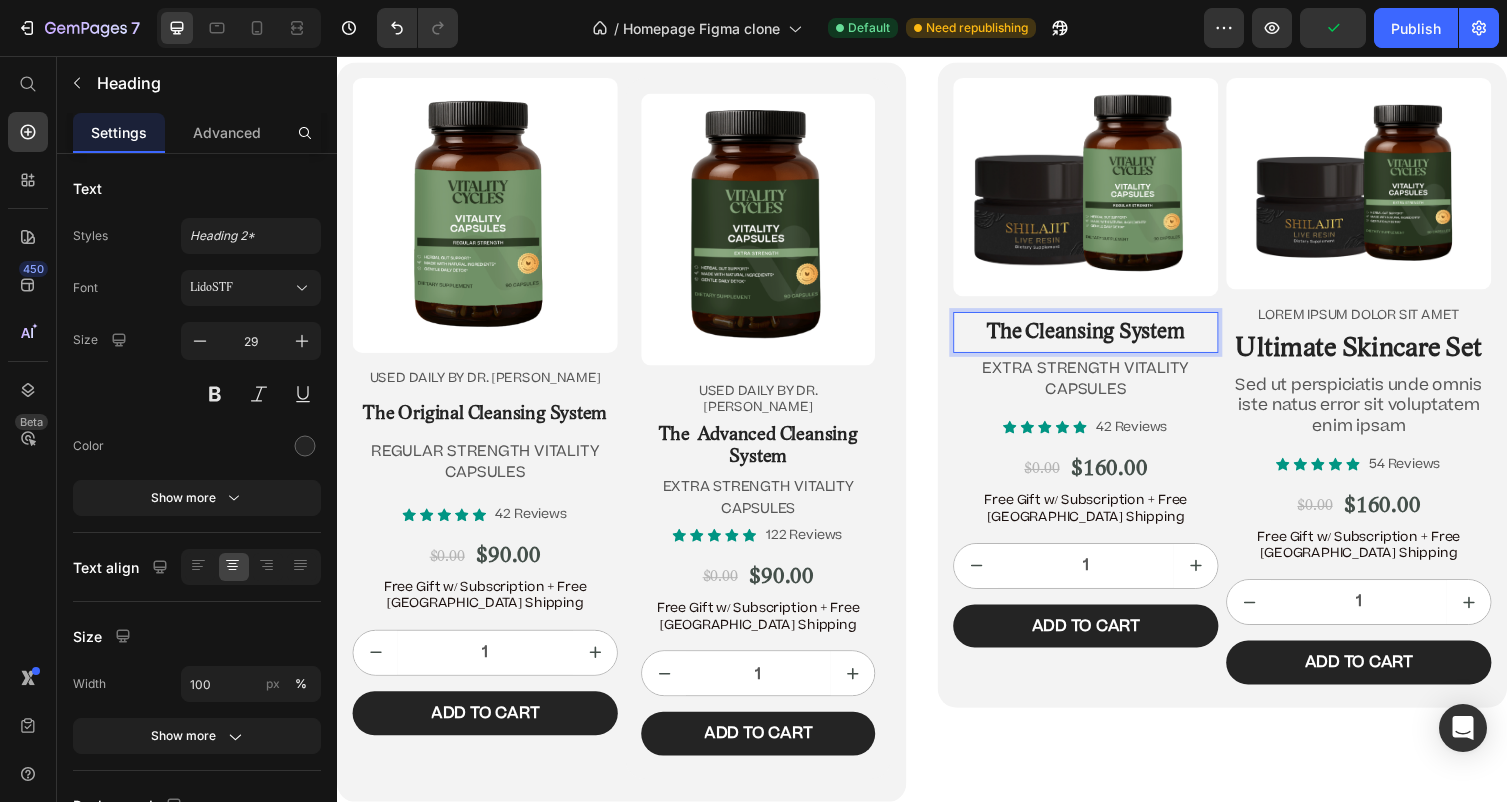 click on "The Cleansing System" at bounding box center [1105, 340] 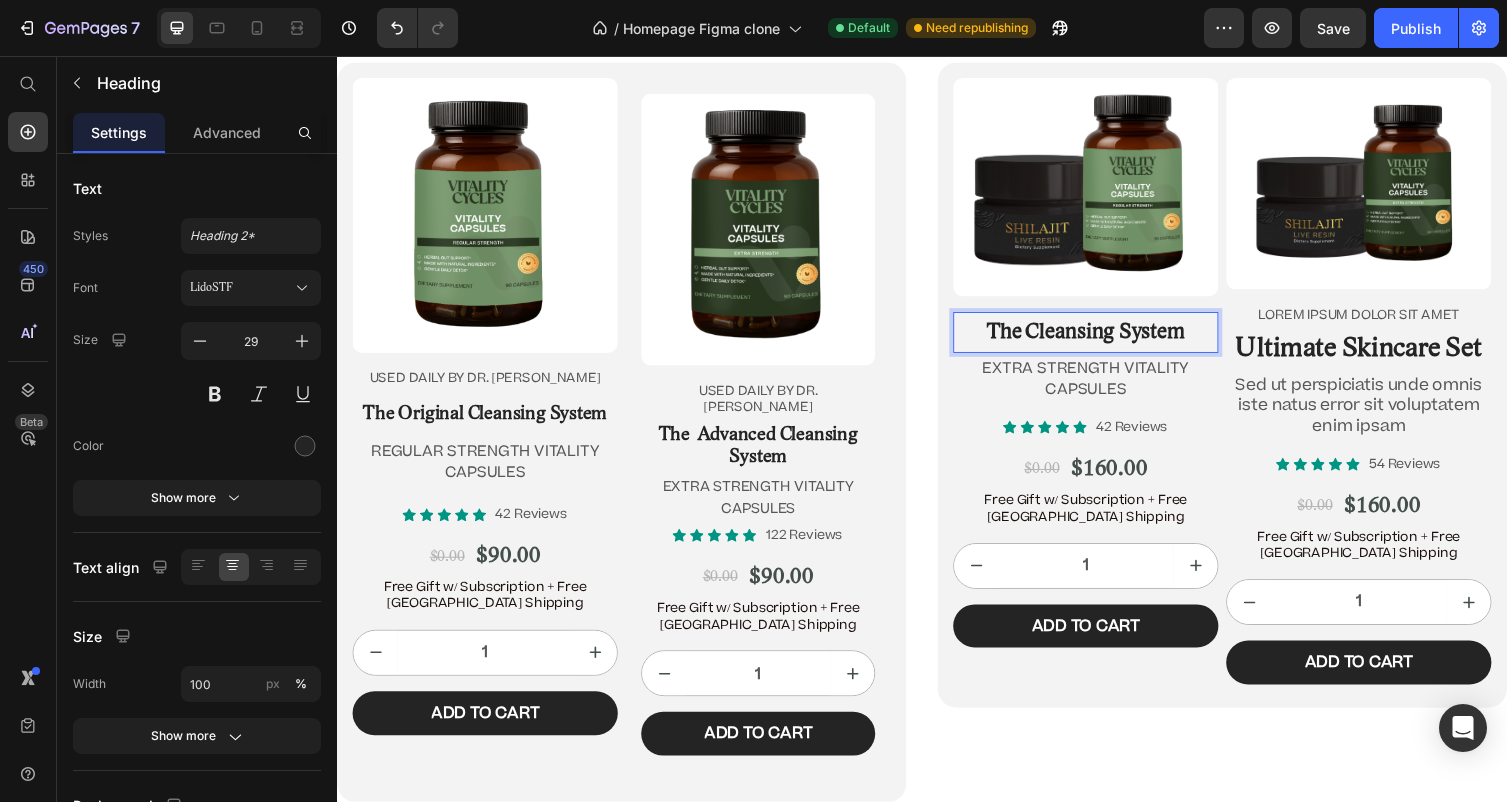 click on "The Cleansing System" at bounding box center [1105, 340] 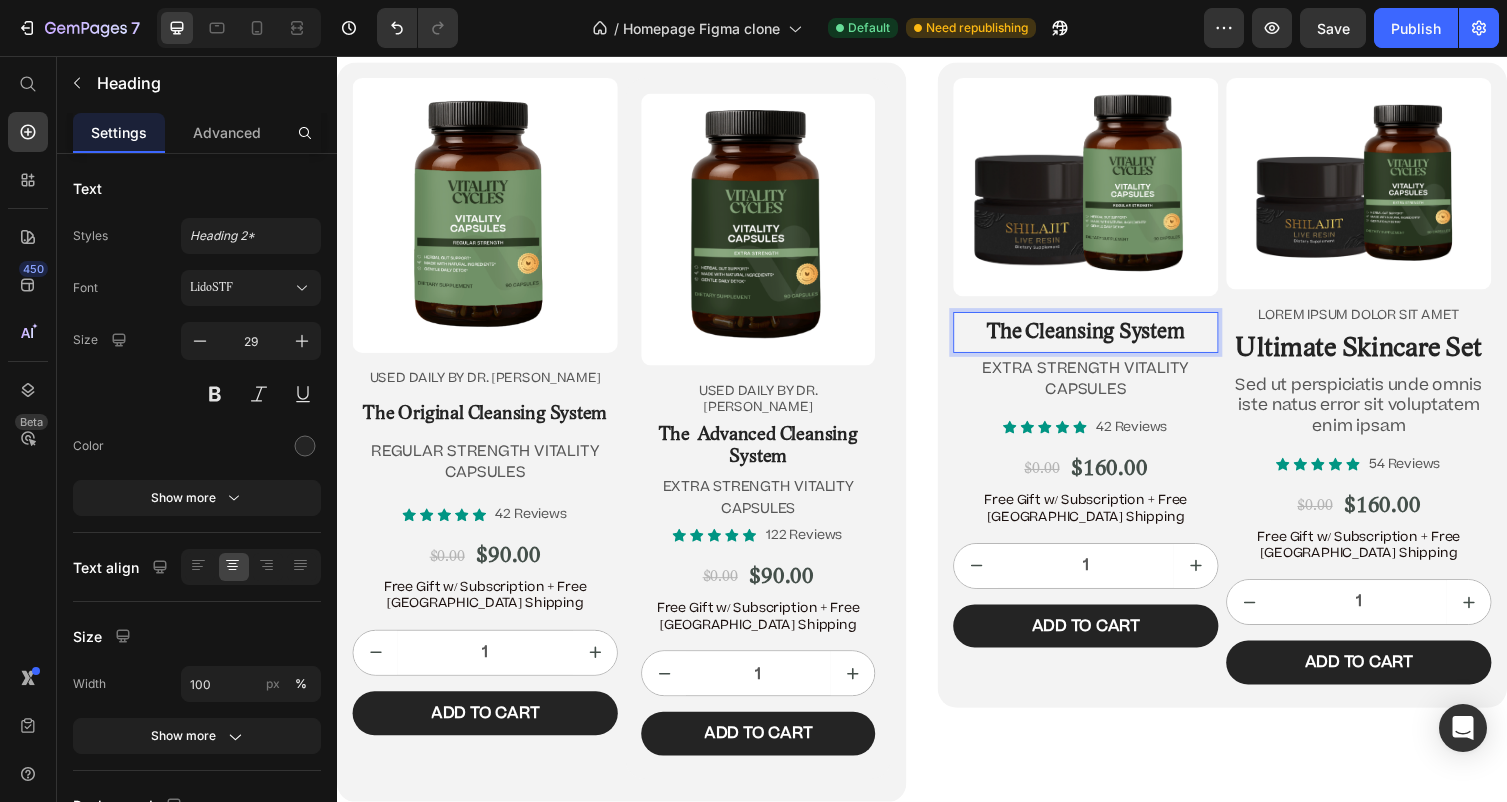 click on "The Cleansing System" at bounding box center [1105, 340] 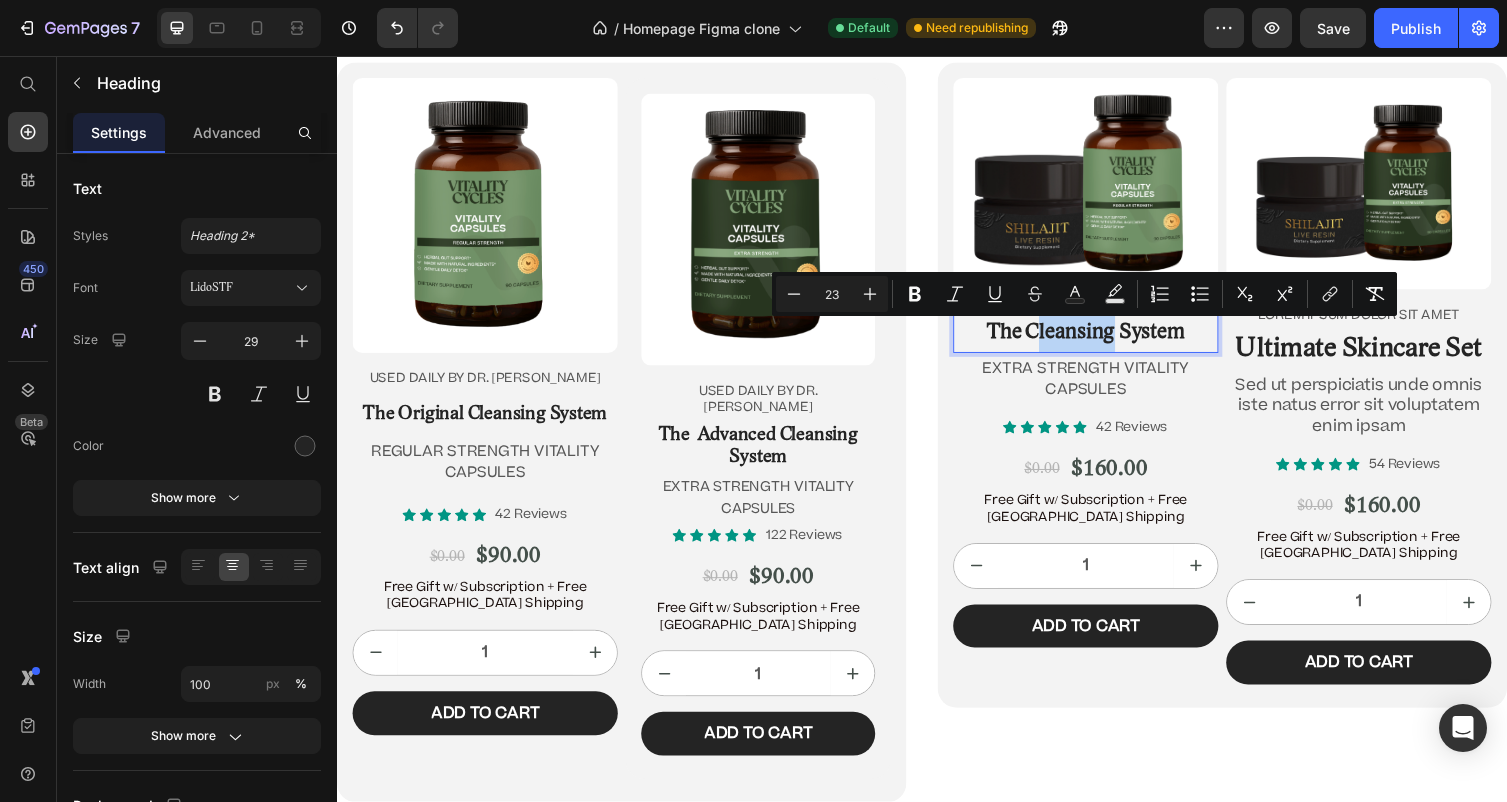drag, startPoint x: 1133, startPoint y: 342, endPoint x: 1052, endPoint y: 338, distance: 81.09871 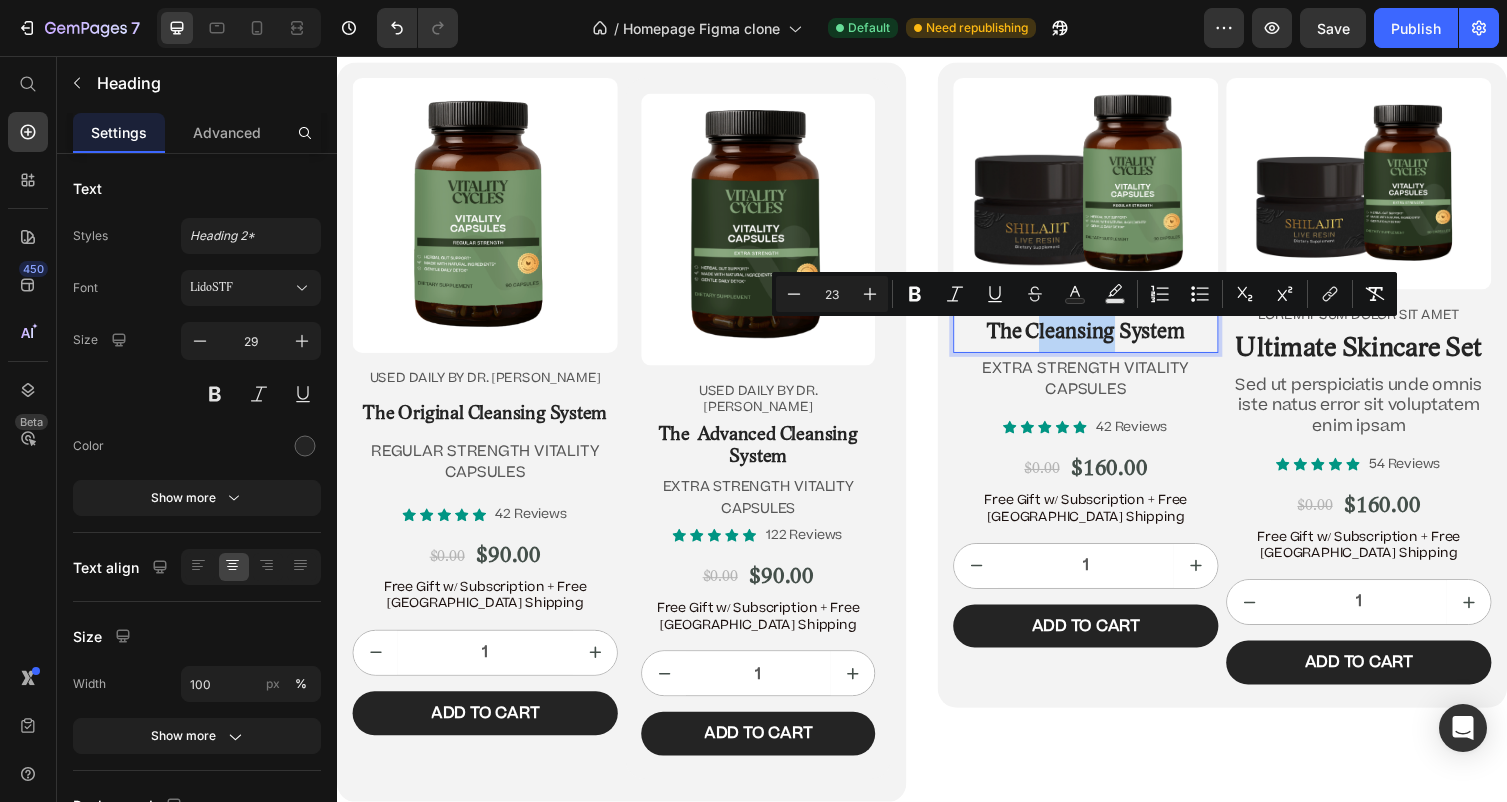 click on "The Cleansing System" at bounding box center (1105, 340) 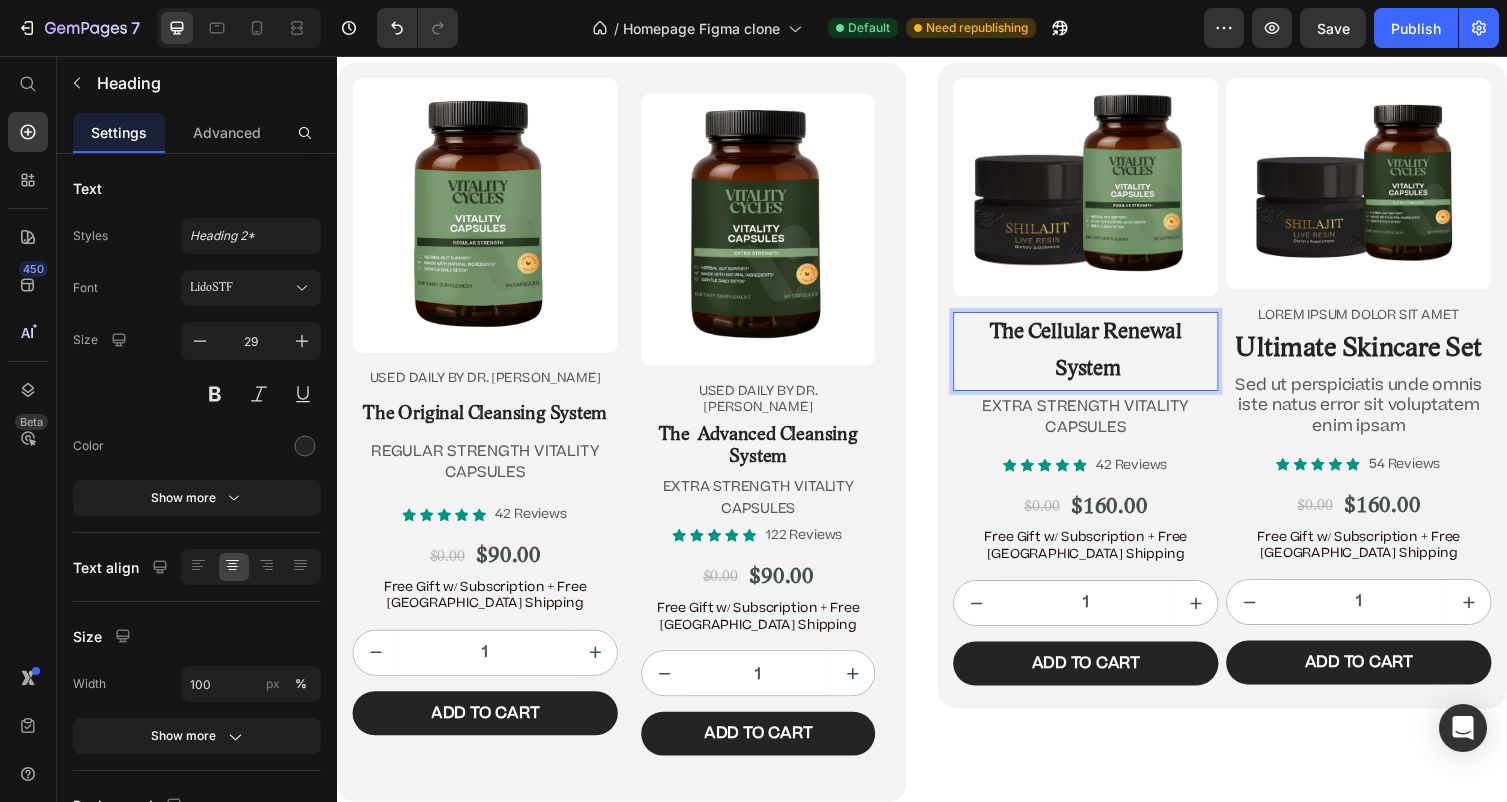 click on "The Cellular Renewal  System" at bounding box center [1105, 359] 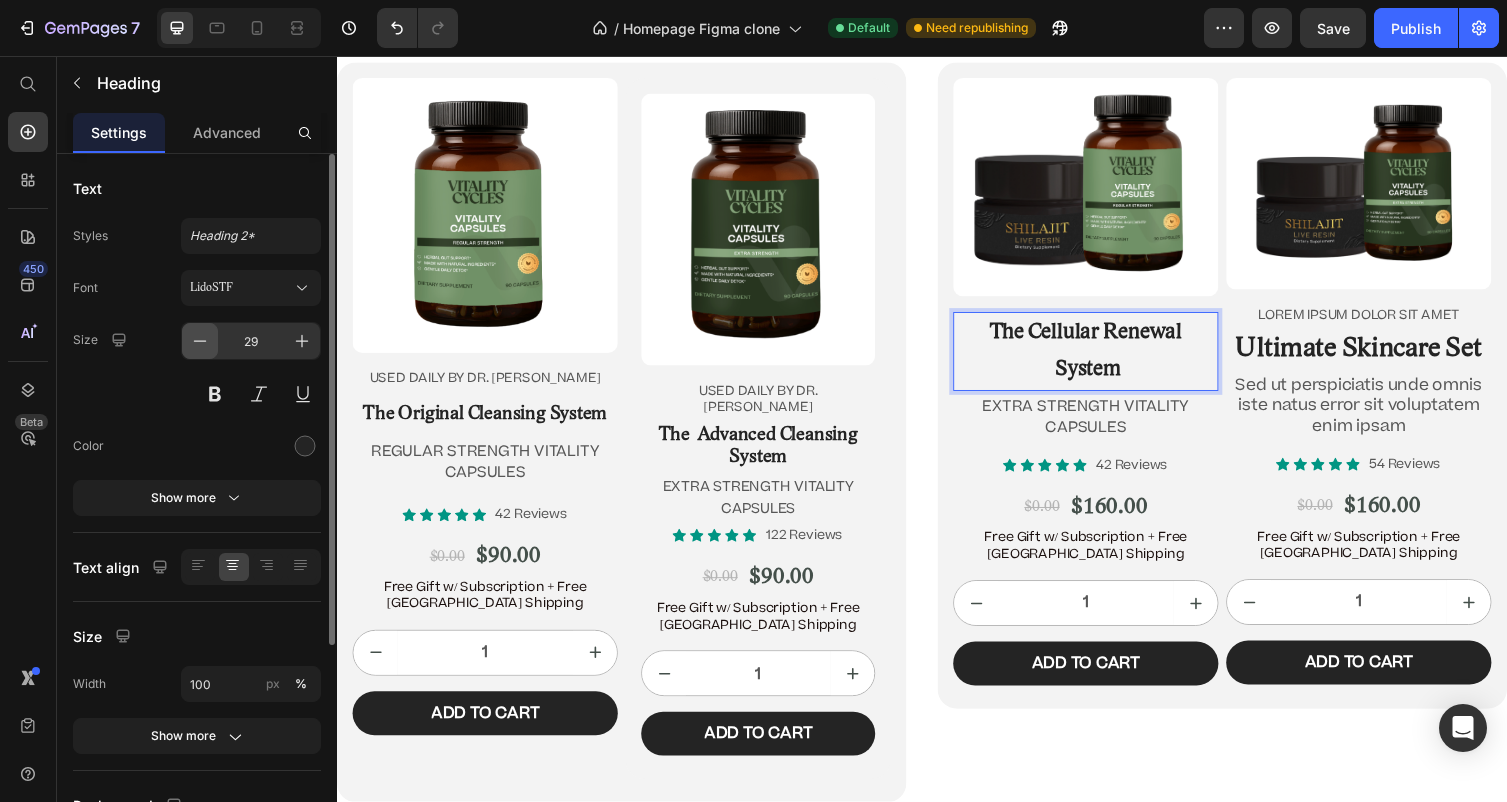 click at bounding box center [200, 341] 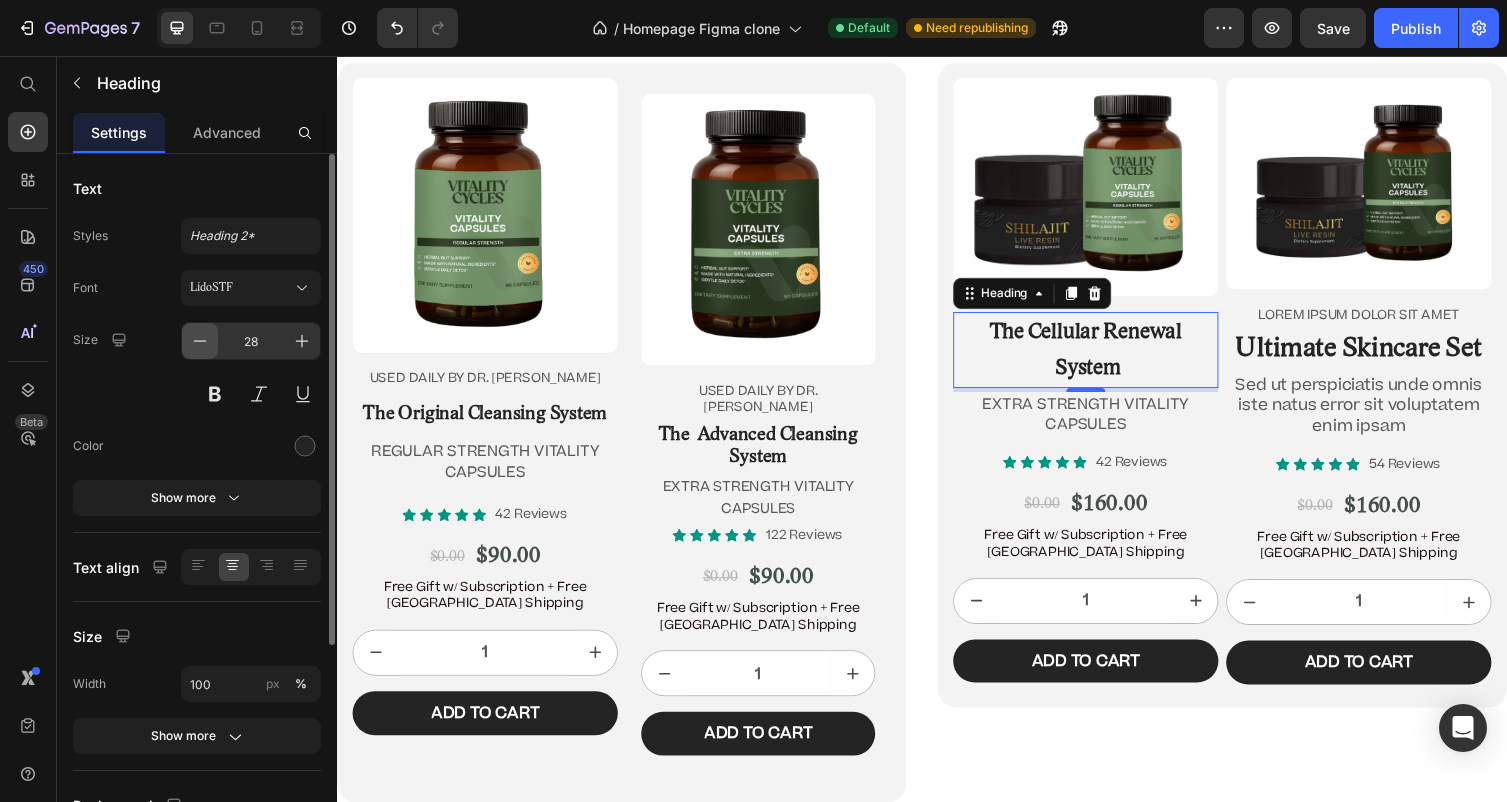click at bounding box center (200, 341) 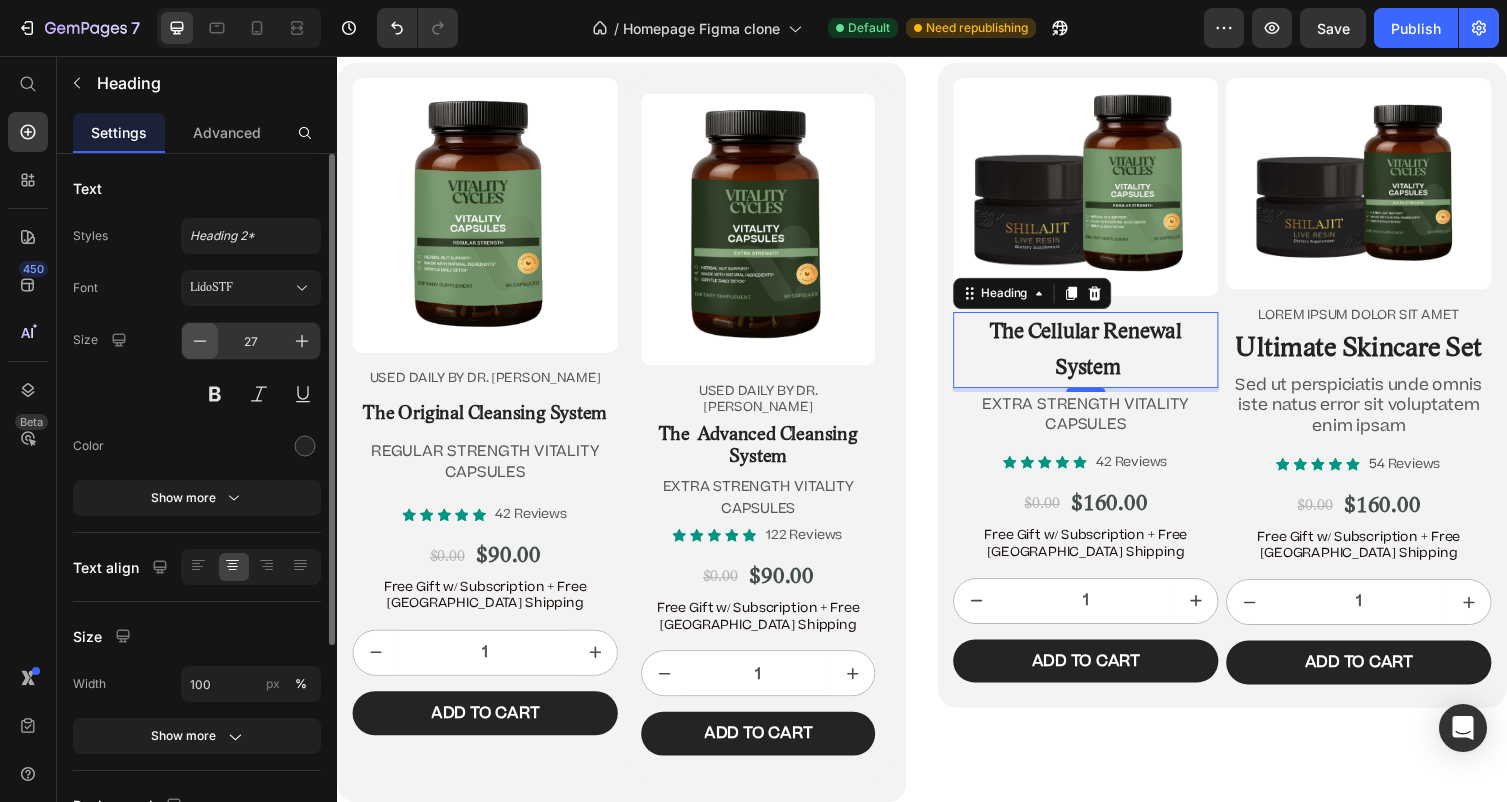 click at bounding box center (200, 341) 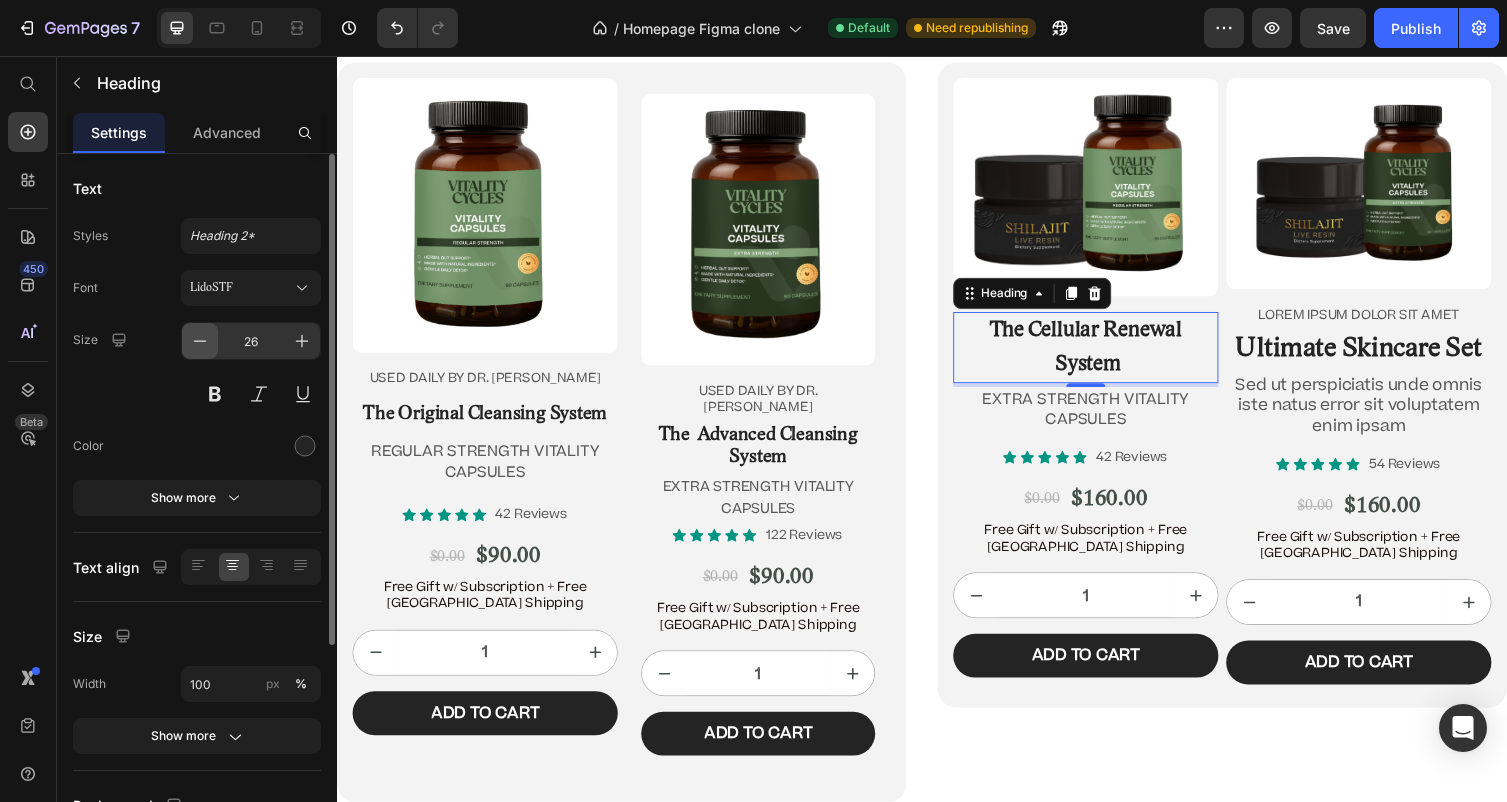 click at bounding box center [200, 341] 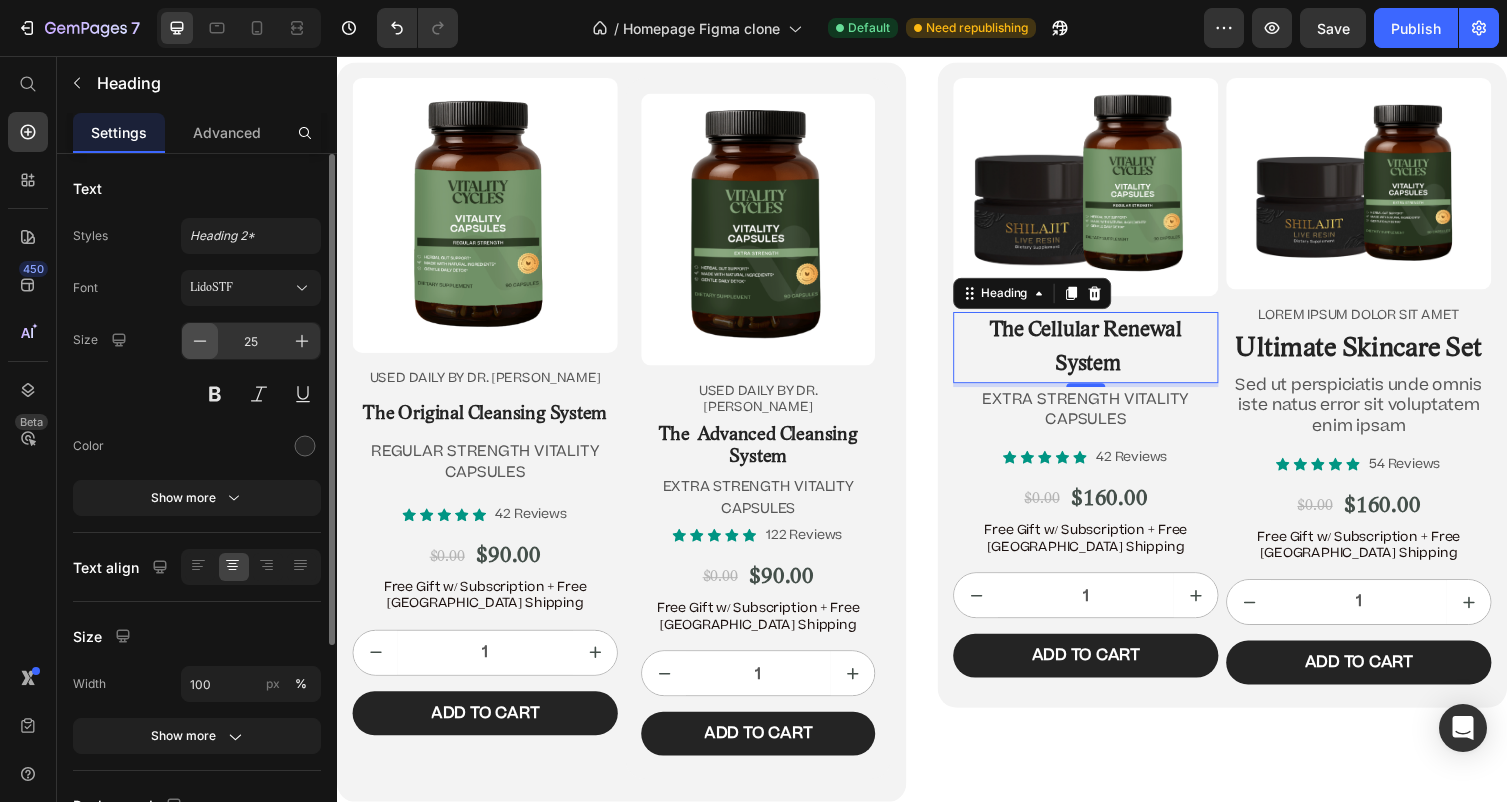 click at bounding box center [200, 341] 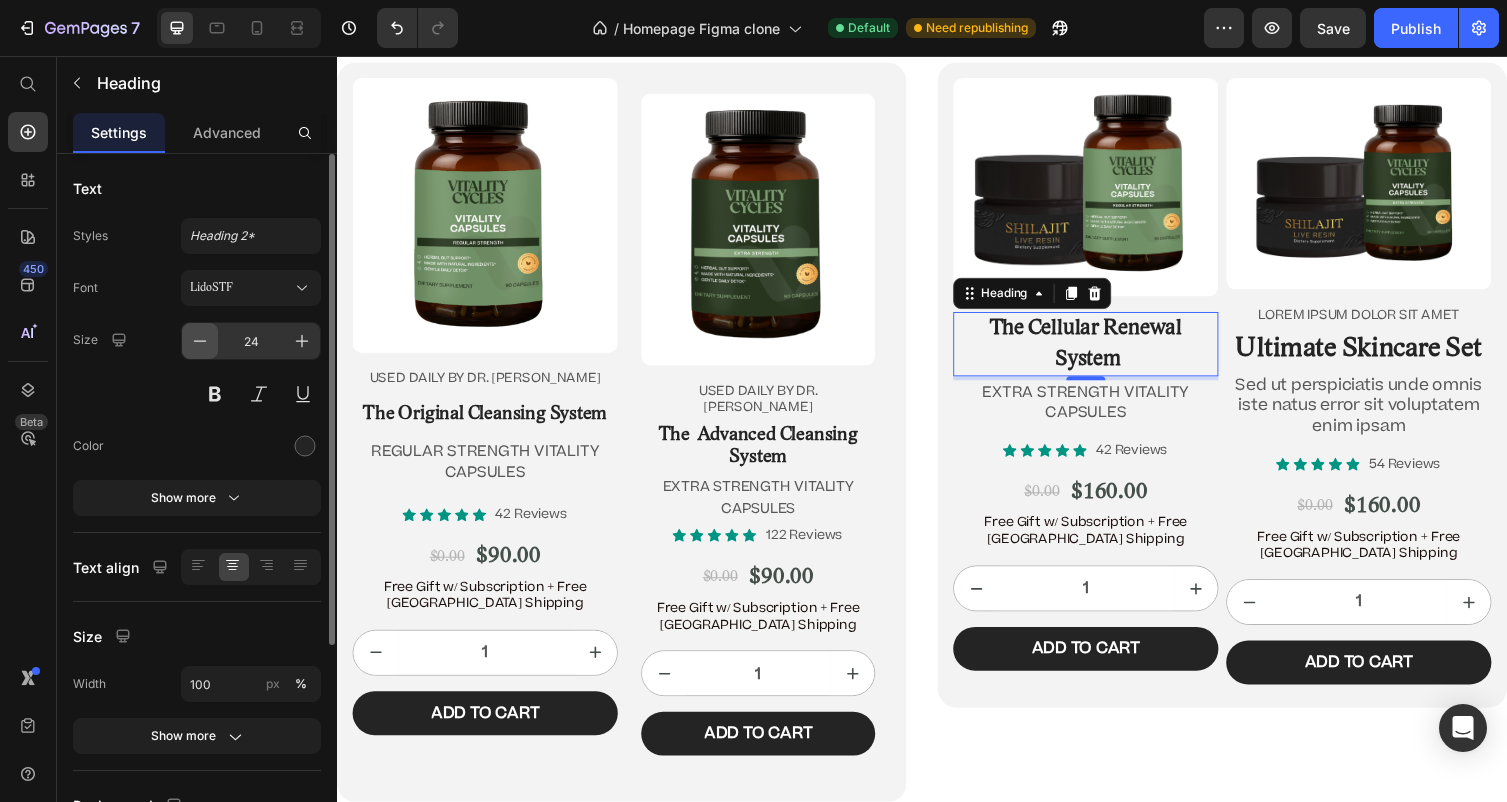 click at bounding box center (200, 341) 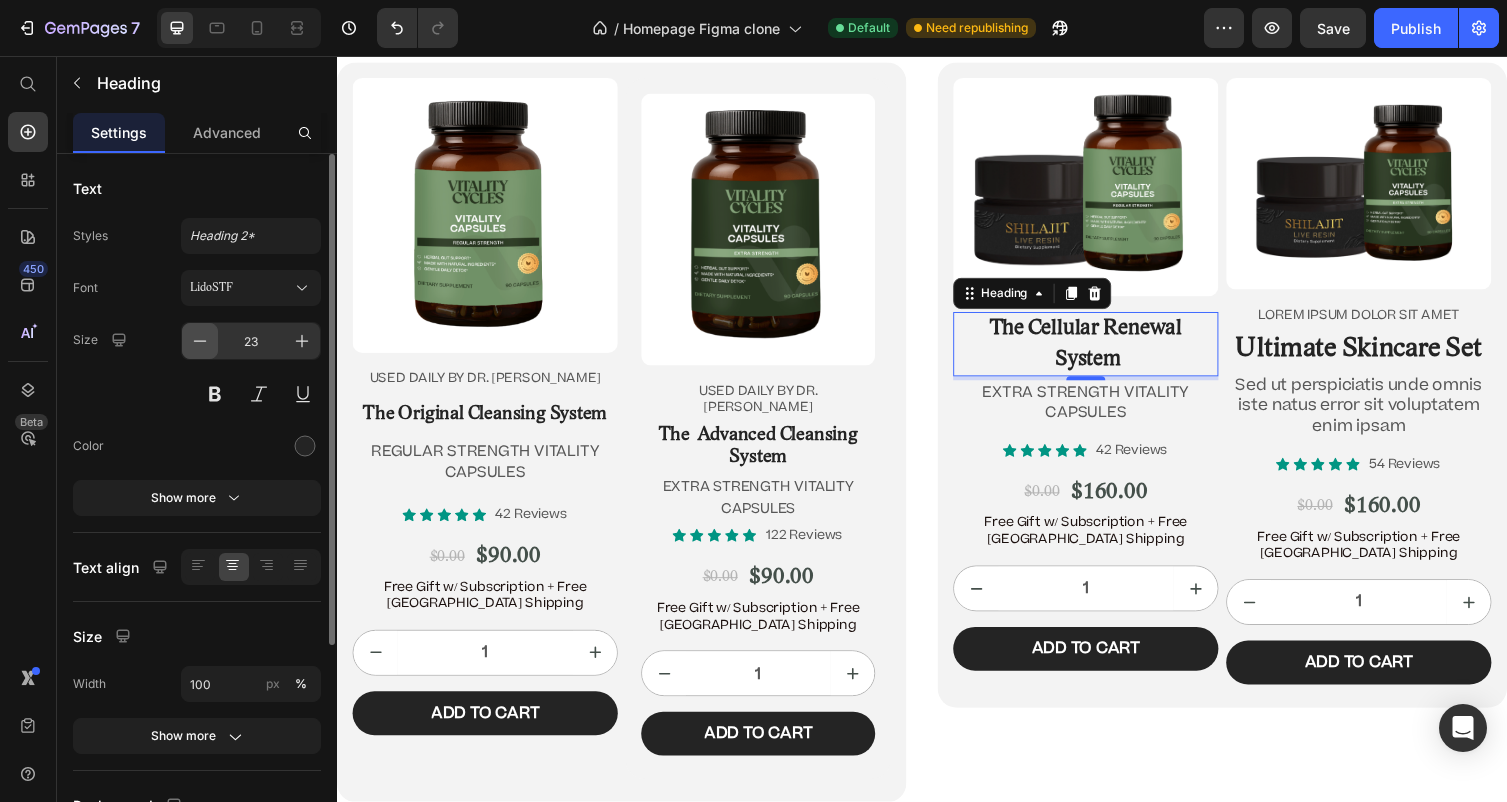 click at bounding box center (200, 341) 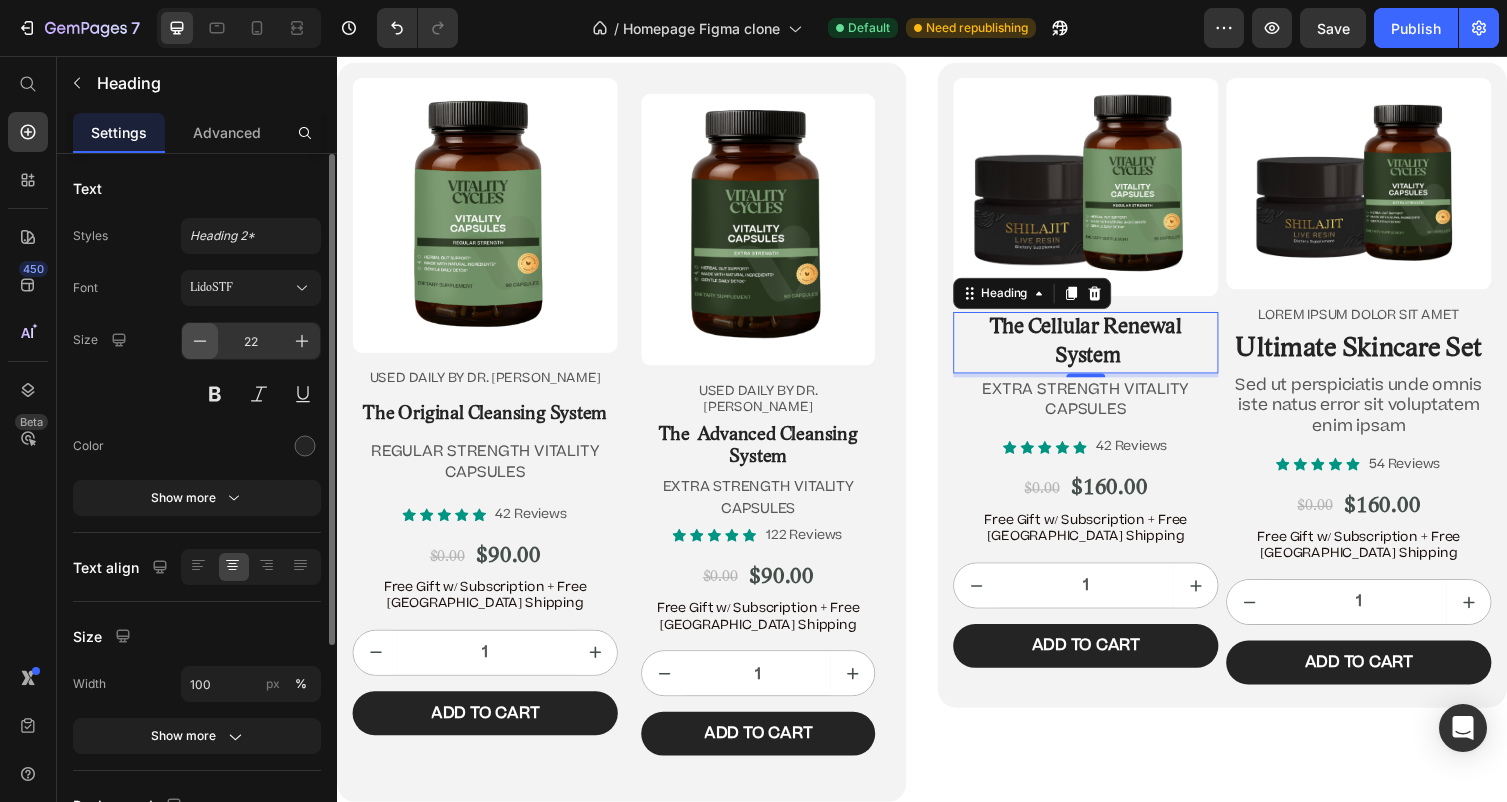 click at bounding box center [200, 341] 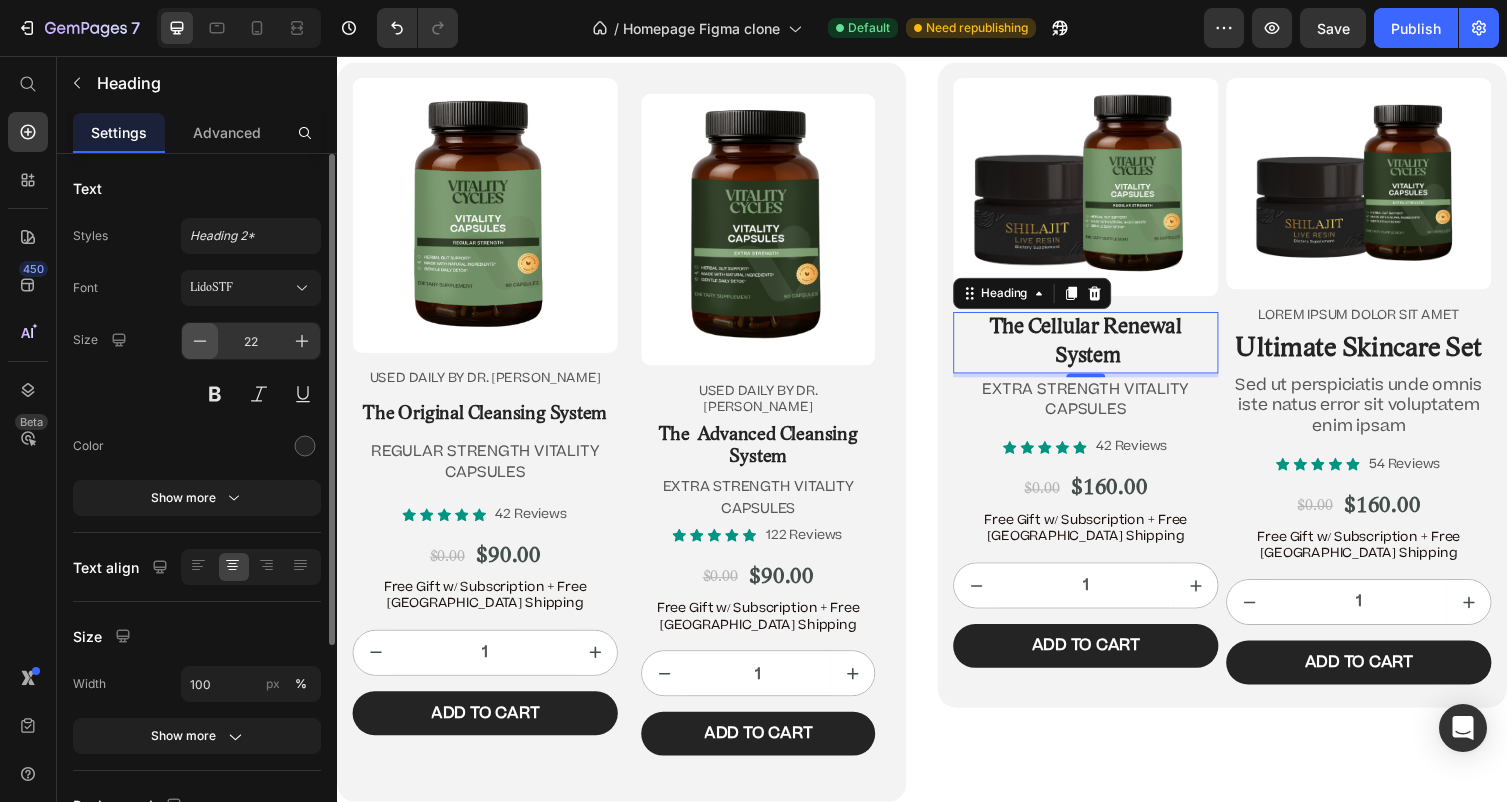 type on "21" 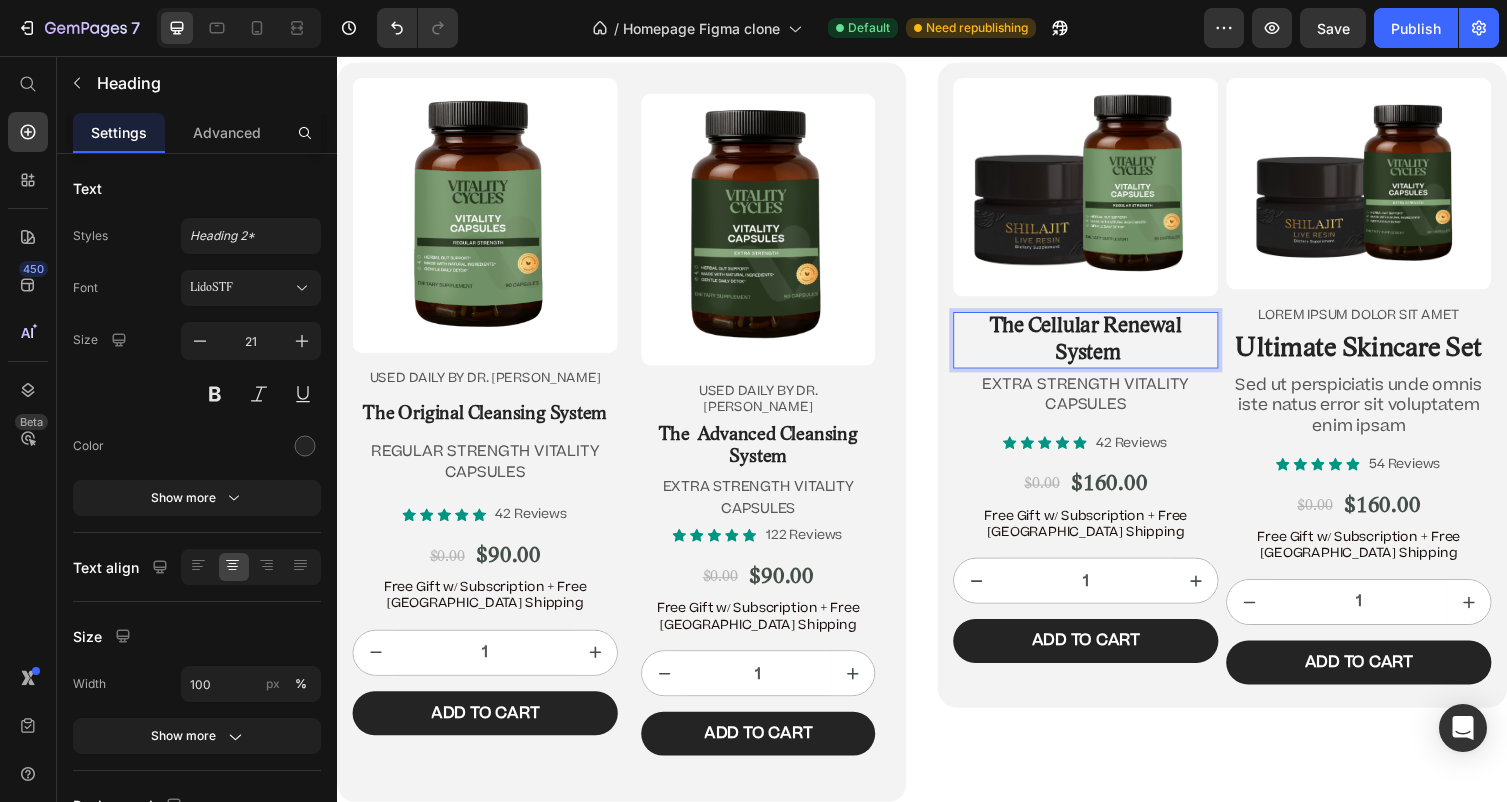 click on "The Cellular Renewal  System" at bounding box center (1105, 347) 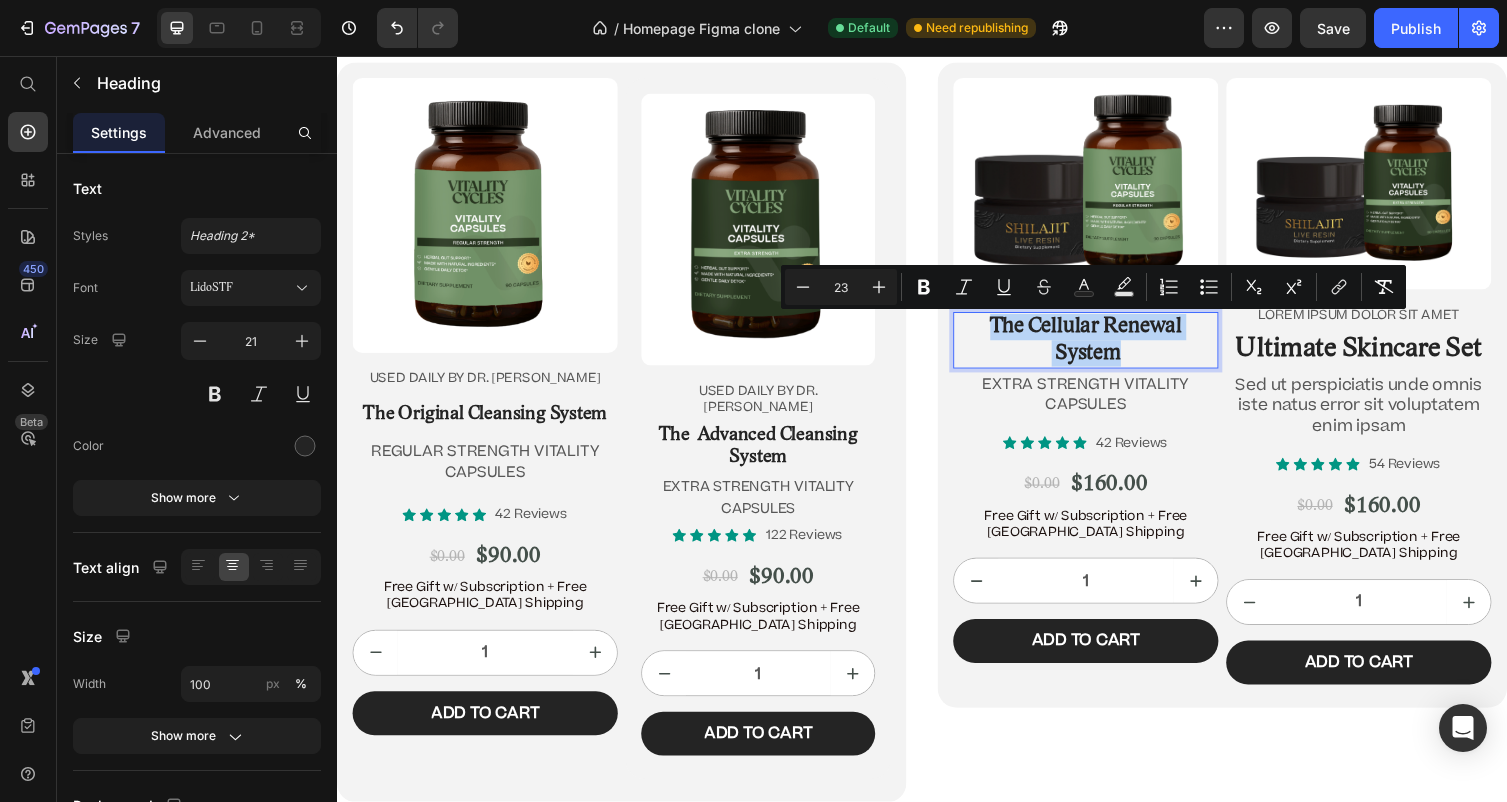 drag, startPoint x: 1167, startPoint y: 360, endPoint x: 1002, endPoint y: 329, distance: 167.88687 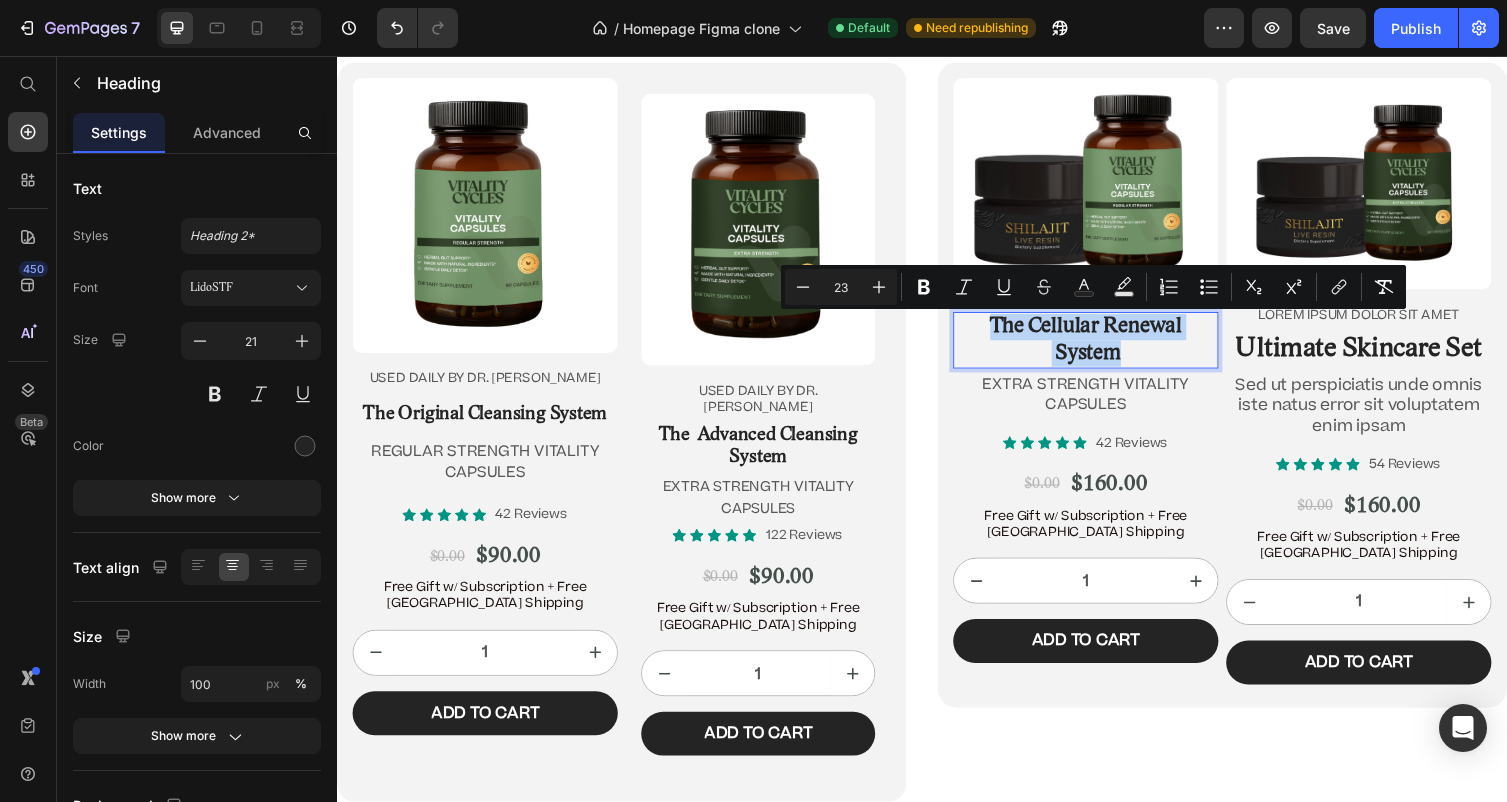 click on "The Cellular Renewal  System" at bounding box center [1105, 348] 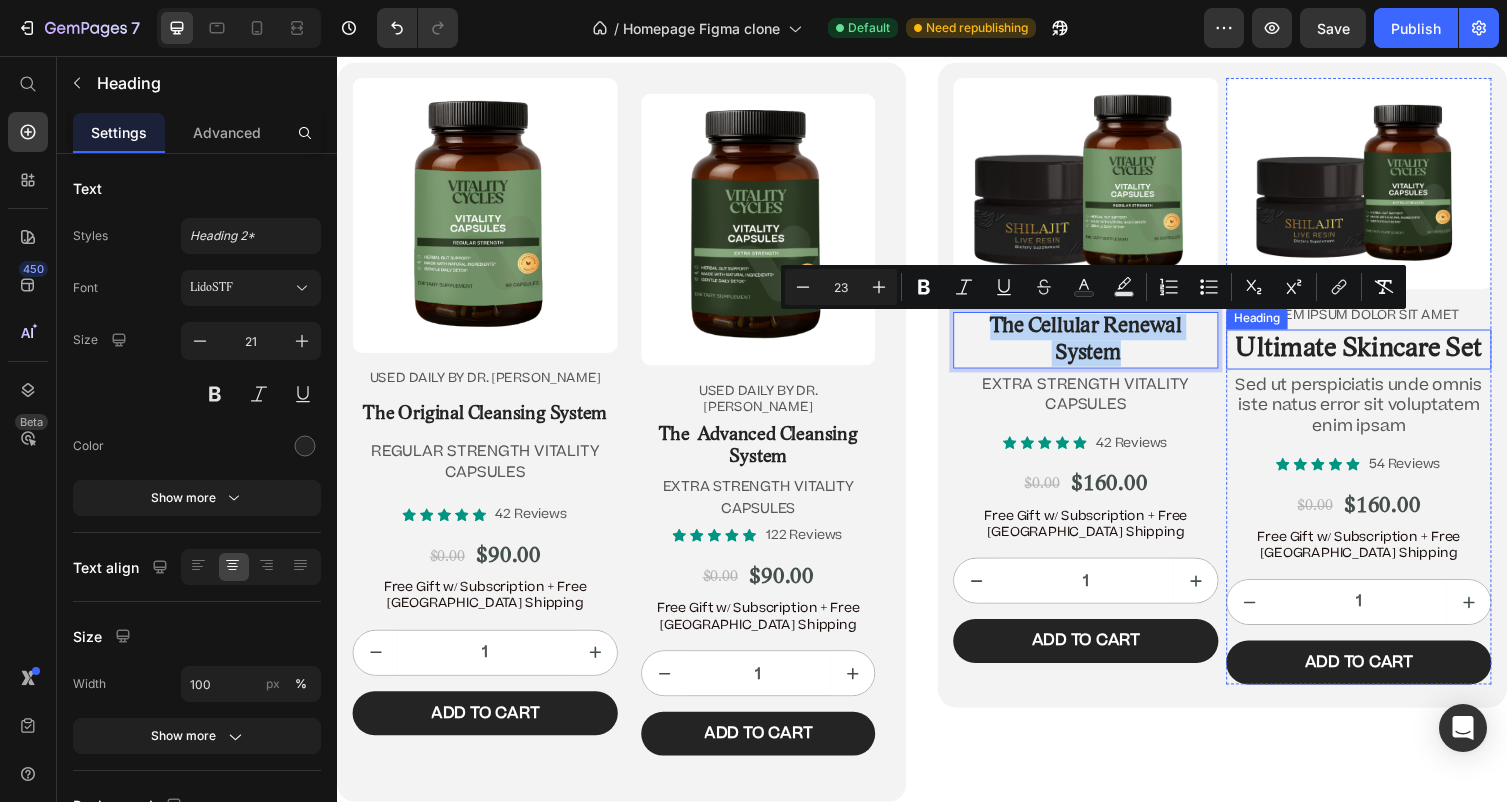 click on "Ultimate Skincare Set" at bounding box center [1385, 358] 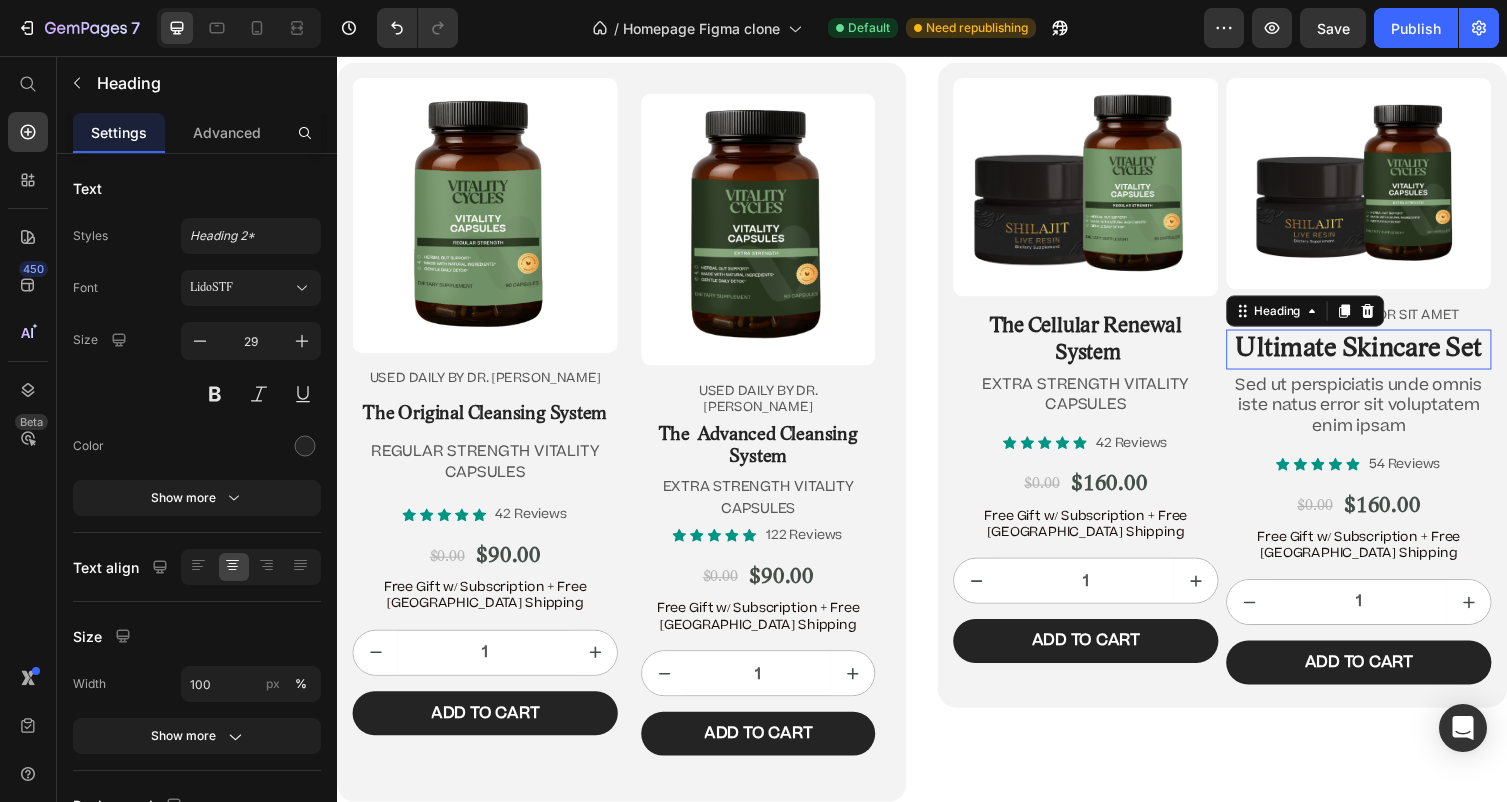 click on "Ultimate Skincare Set" at bounding box center [1385, 358] 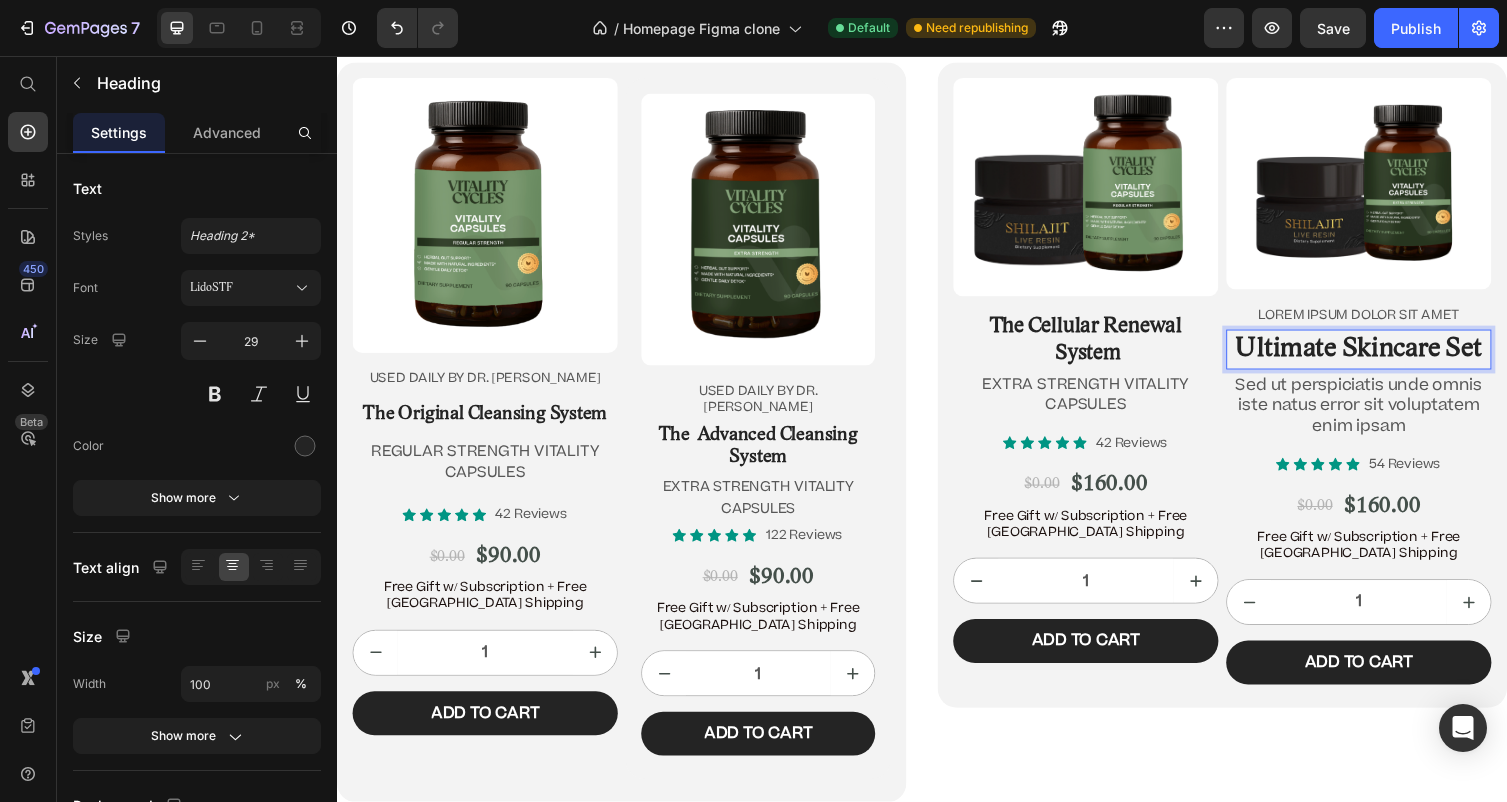 click on "Ultimate Skincare Set" at bounding box center (1385, 358) 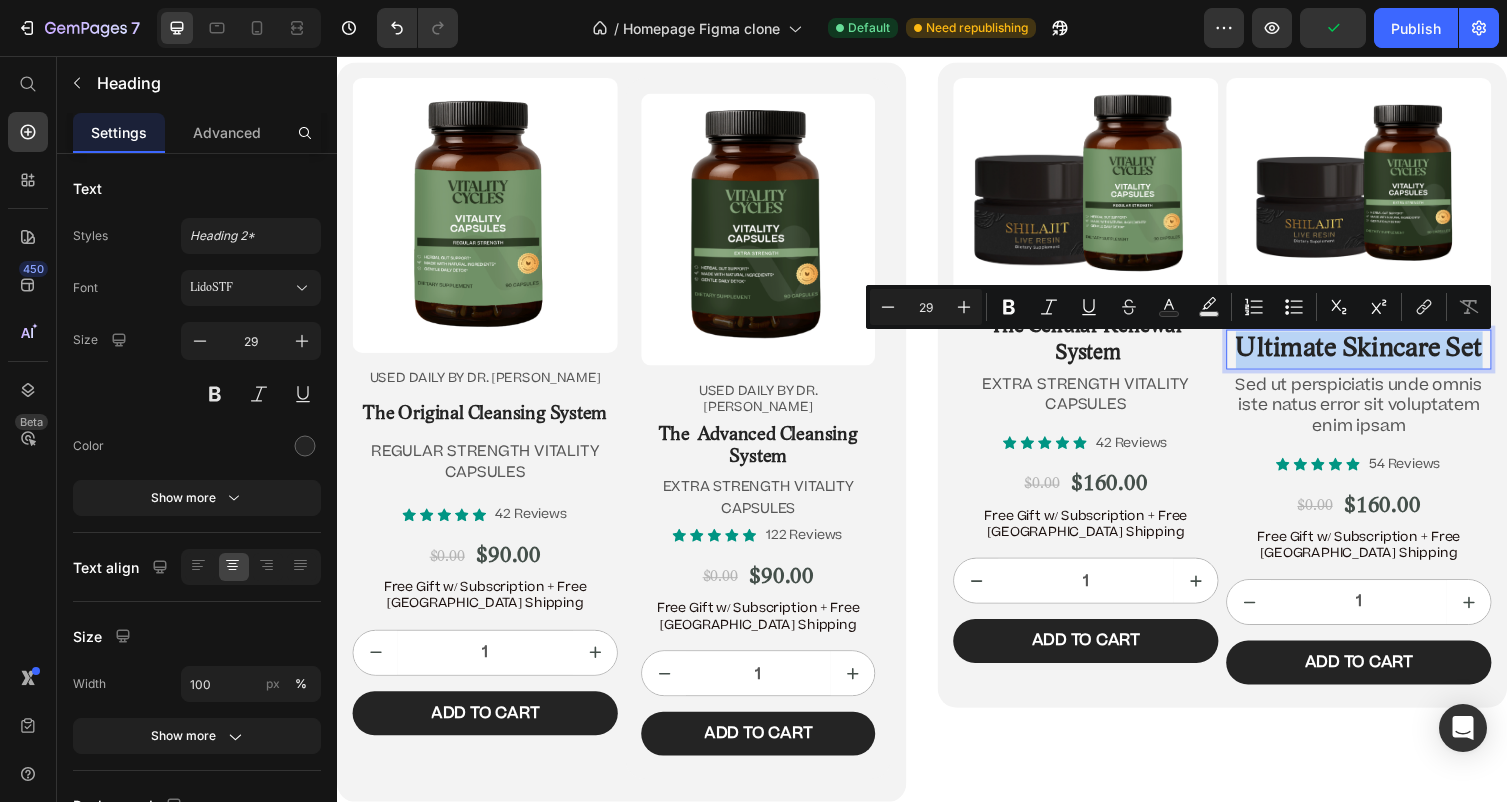 drag, startPoint x: 1514, startPoint y: 363, endPoint x: 1256, endPoint y: 357, distance: 258.06976 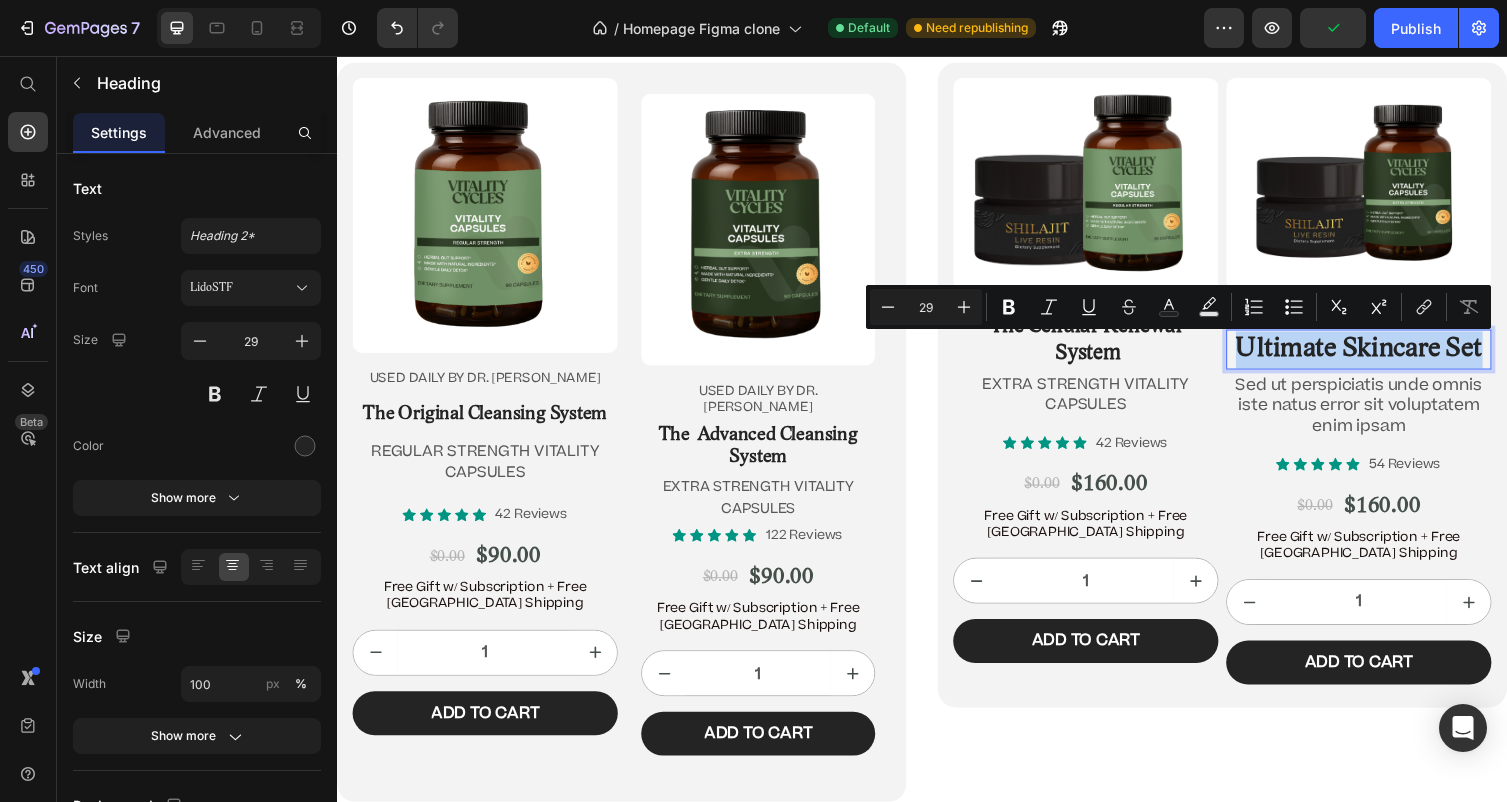 click on "Ultimate Skincare Set" at bounding box center [1385, 358] 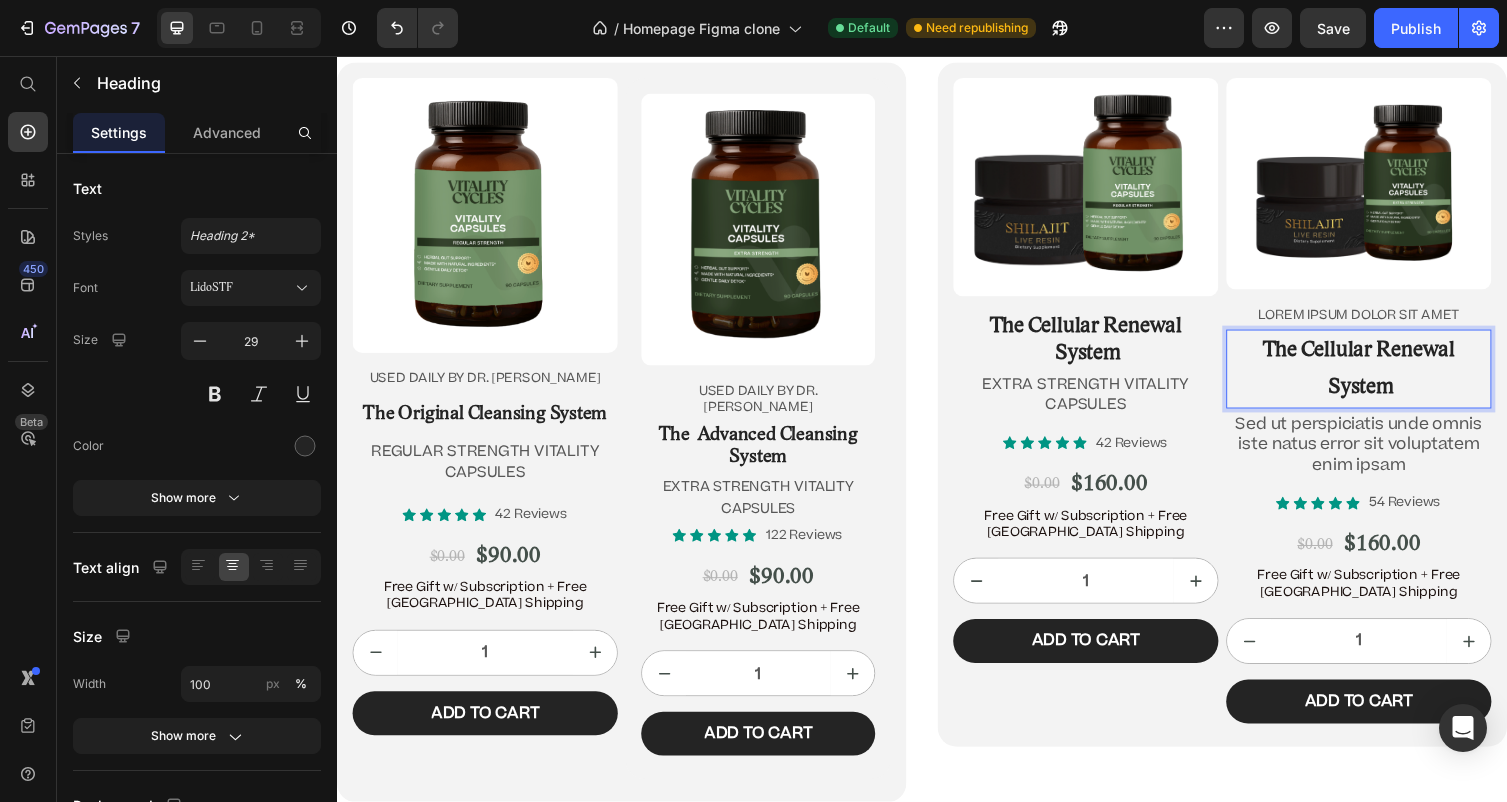 click on "The Cellular Renewal  System" at bounding box center [1385, 377] 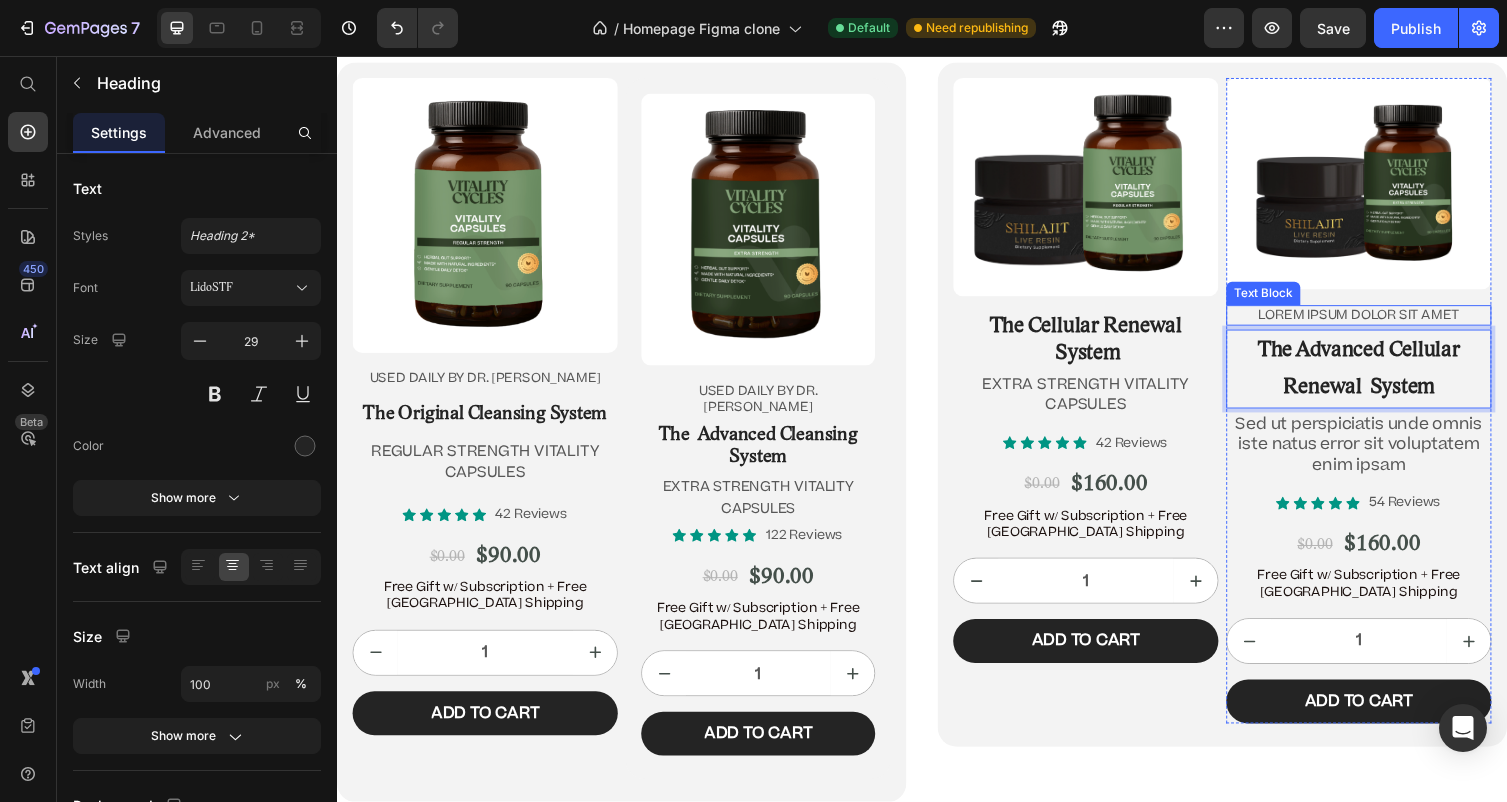 click on "Lorem ipsum dolor sit amet" at bounding box center [1385, 322] 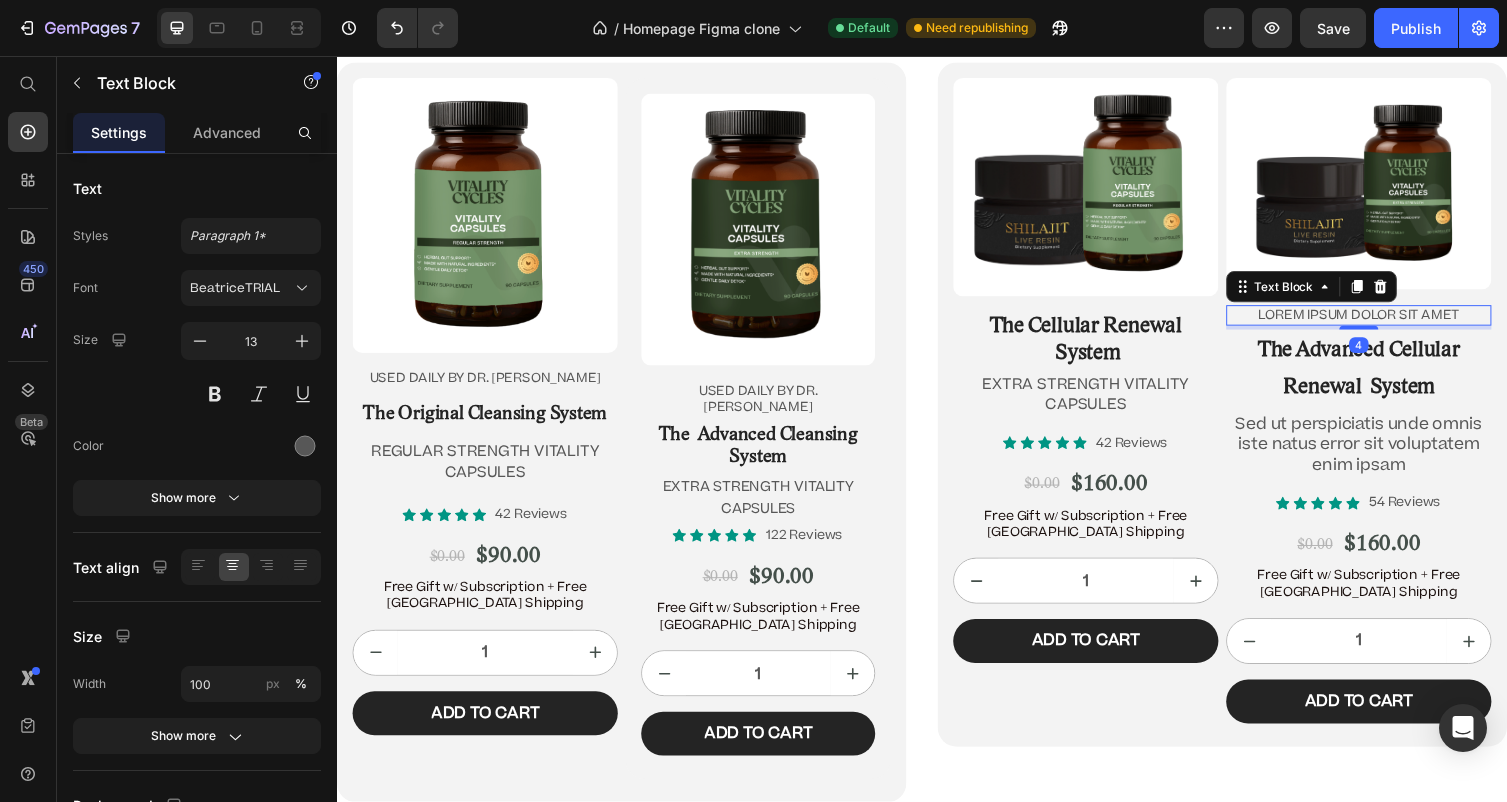 click on "Lorem ipsum dolor sit amet" at bounding box center (1385, 322) 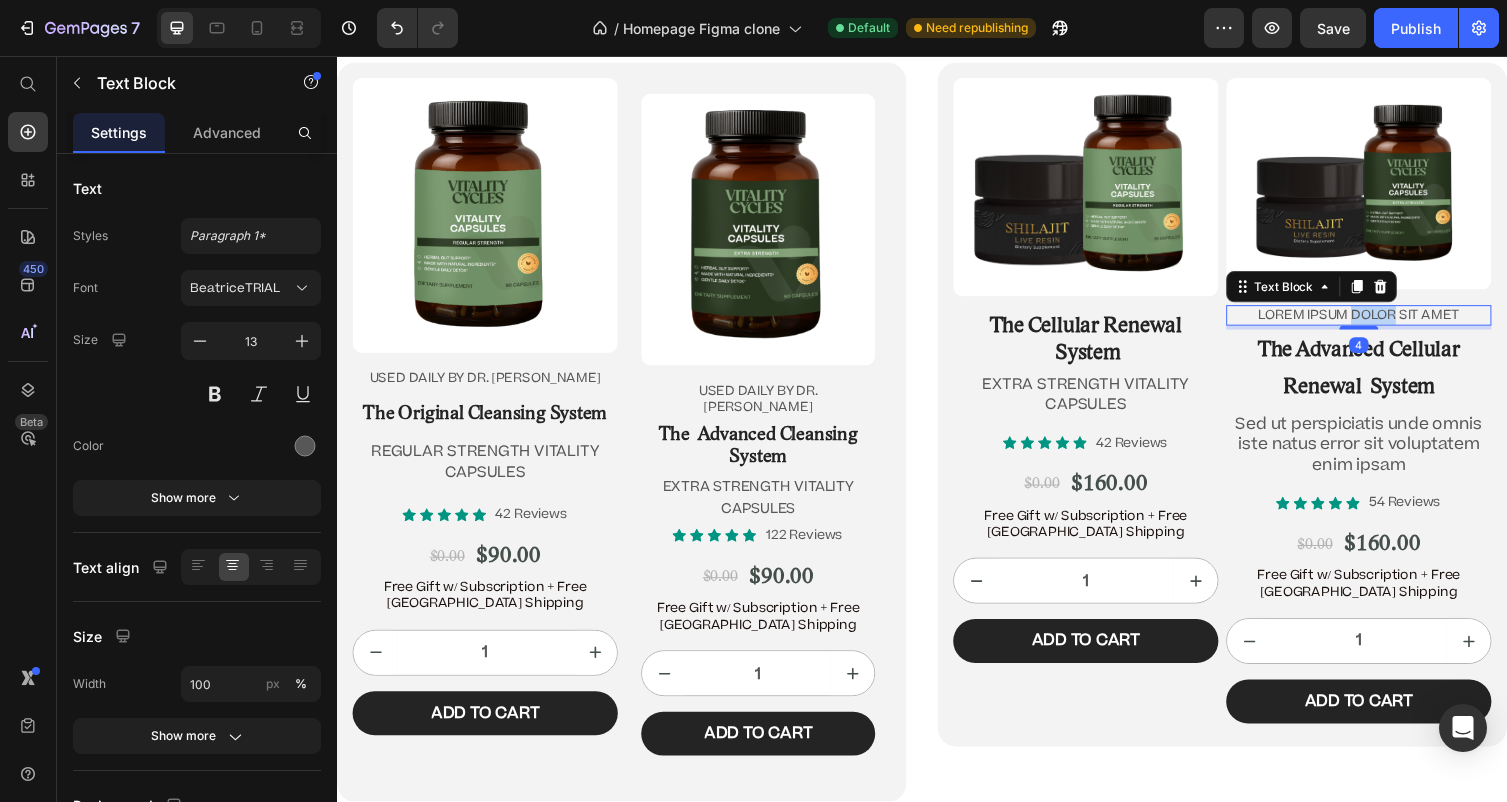 click on "Lorem ipsum dolor sit amet" at bounding box center [1385, 322] 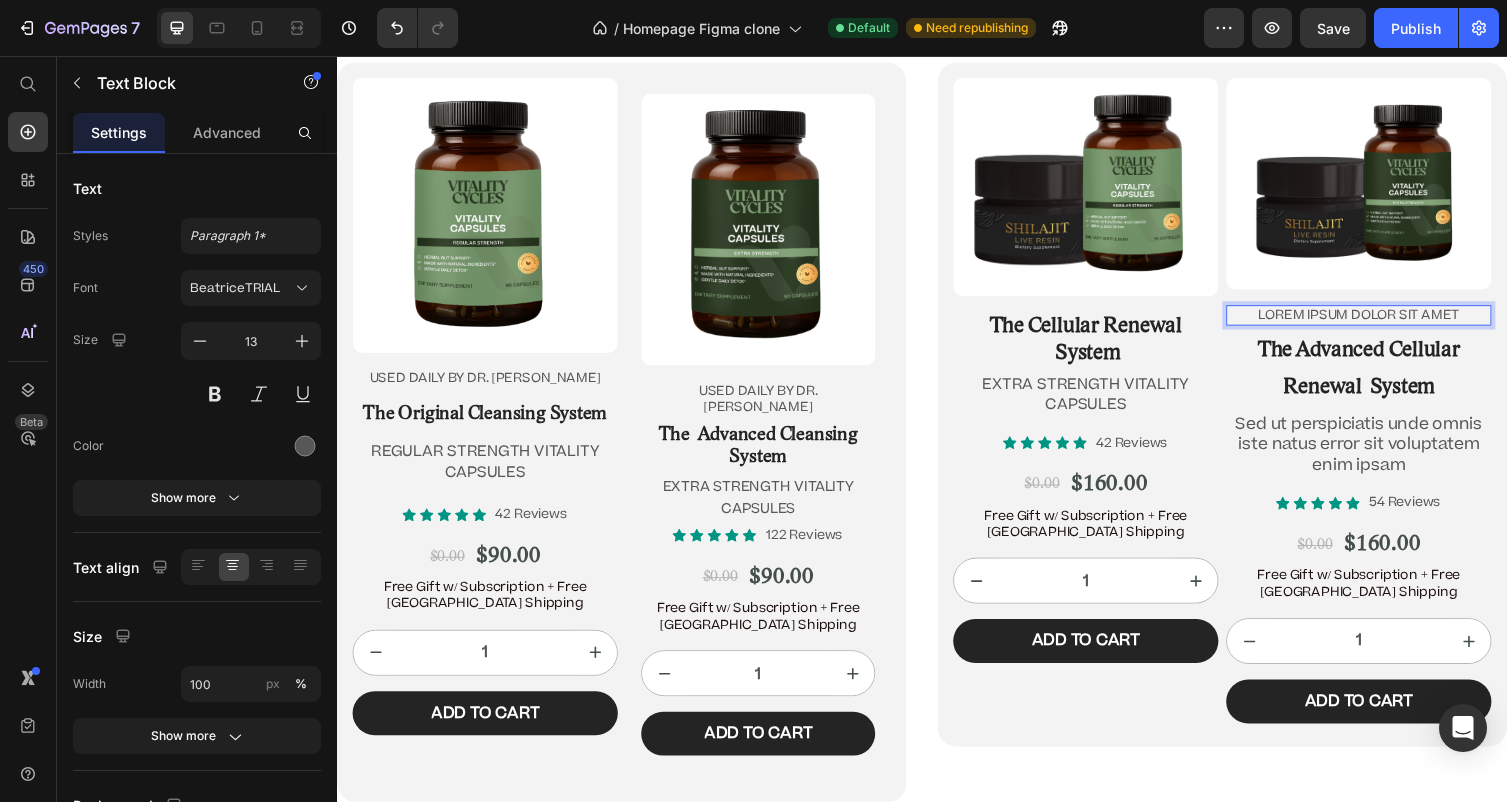 drag, startPoint x: 1271, startPoint y: 323, endPoint x: 1100, endPoint y: 321, distance: 171.01169 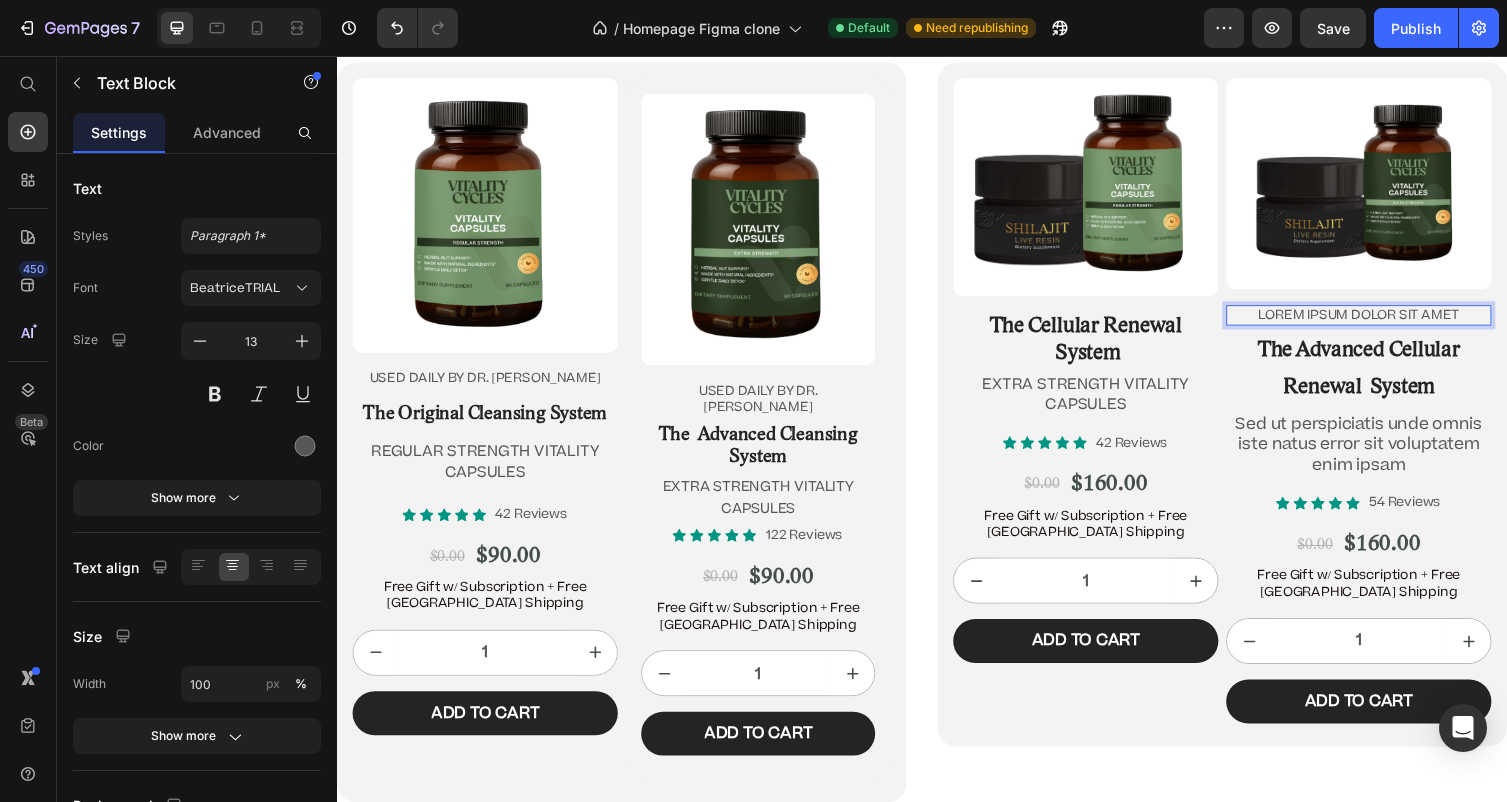 click on "Lorem ipsum dolor sit amet" at bounding box center (1385, 322) 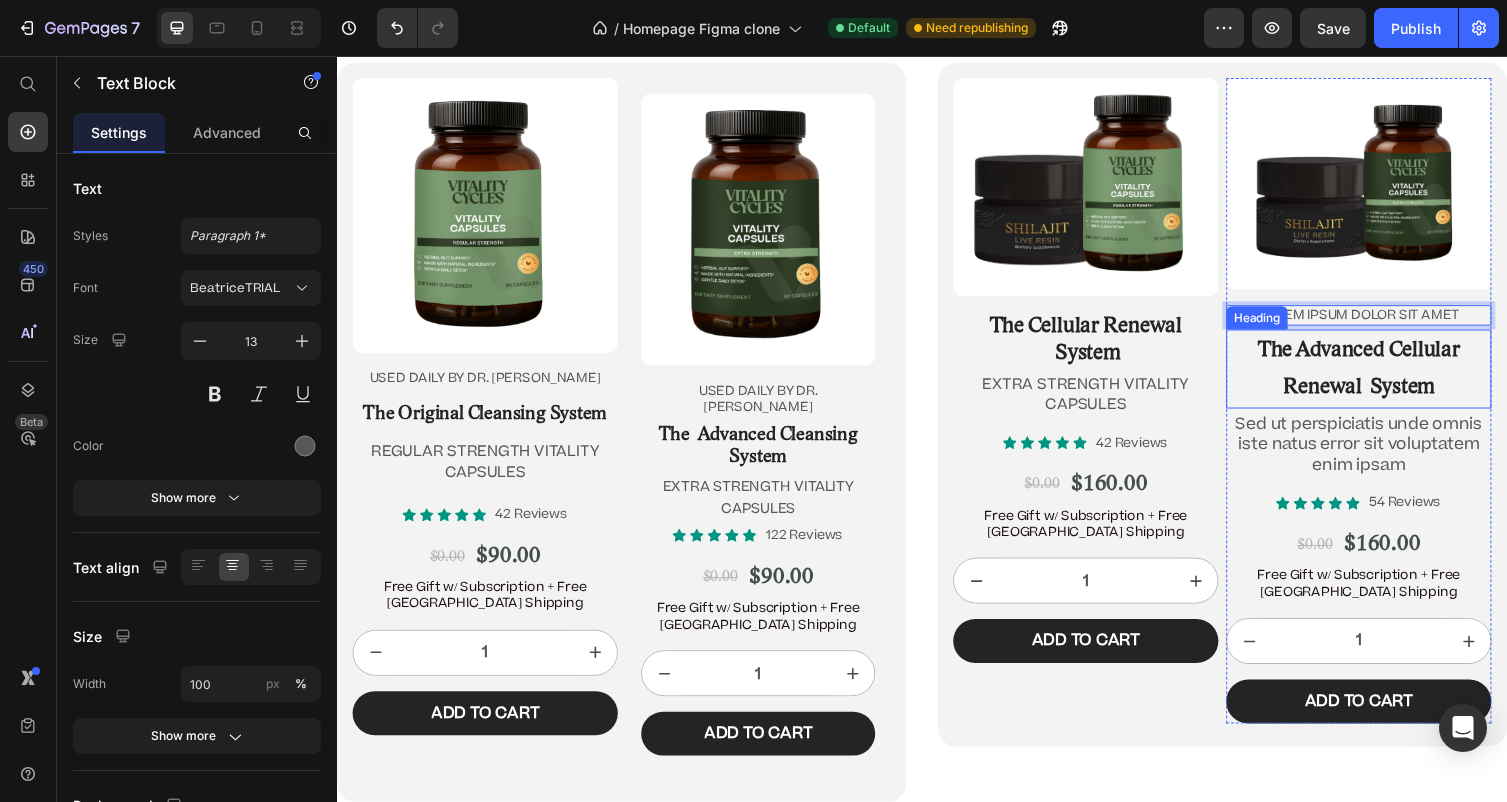 click on "The Advanced Cellular Renewal  System" at bounding box center (1385, 377) 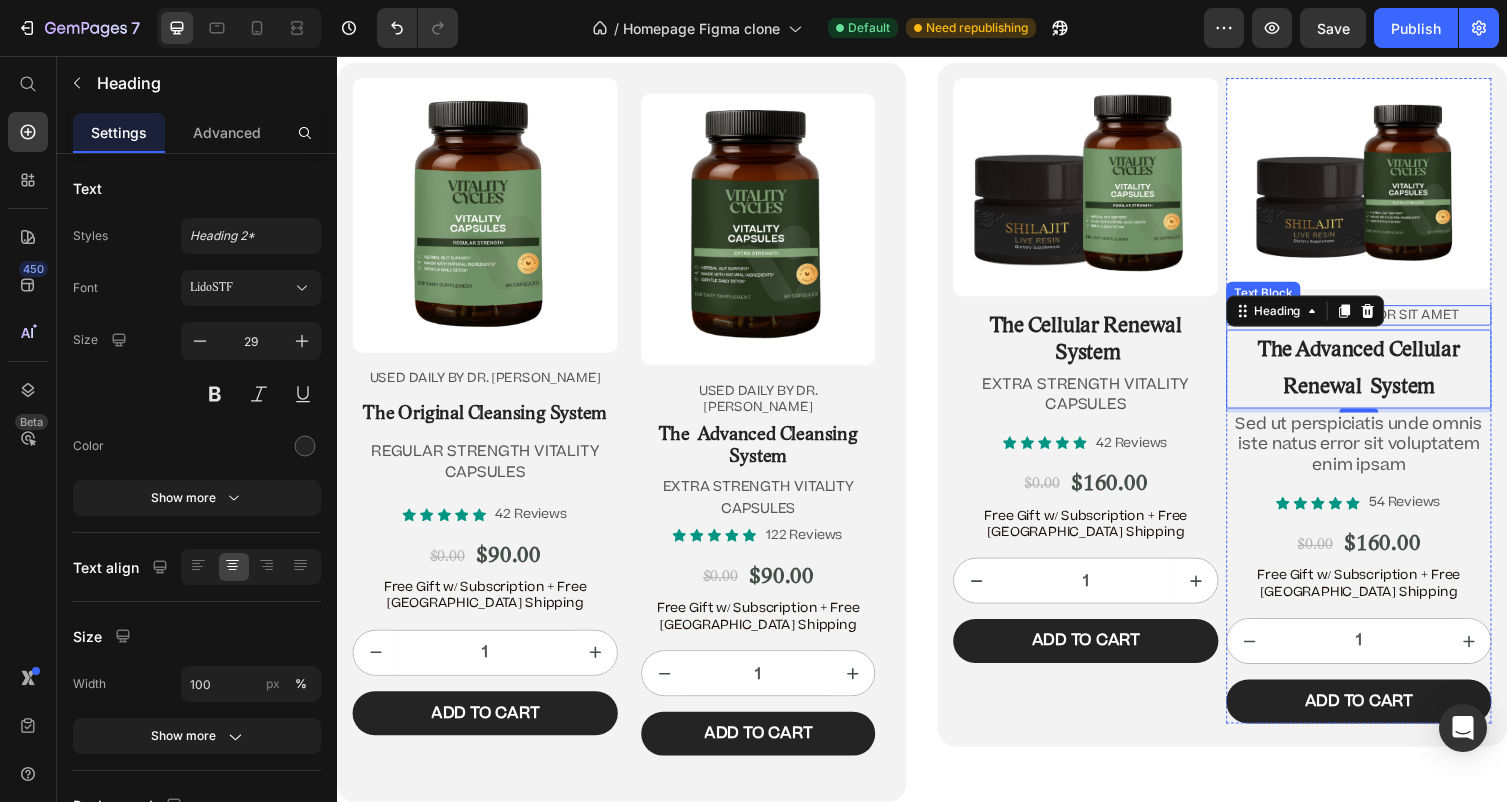 click on "Lorem ipsum dolor sit amet" at bounding box center [1385, 322] 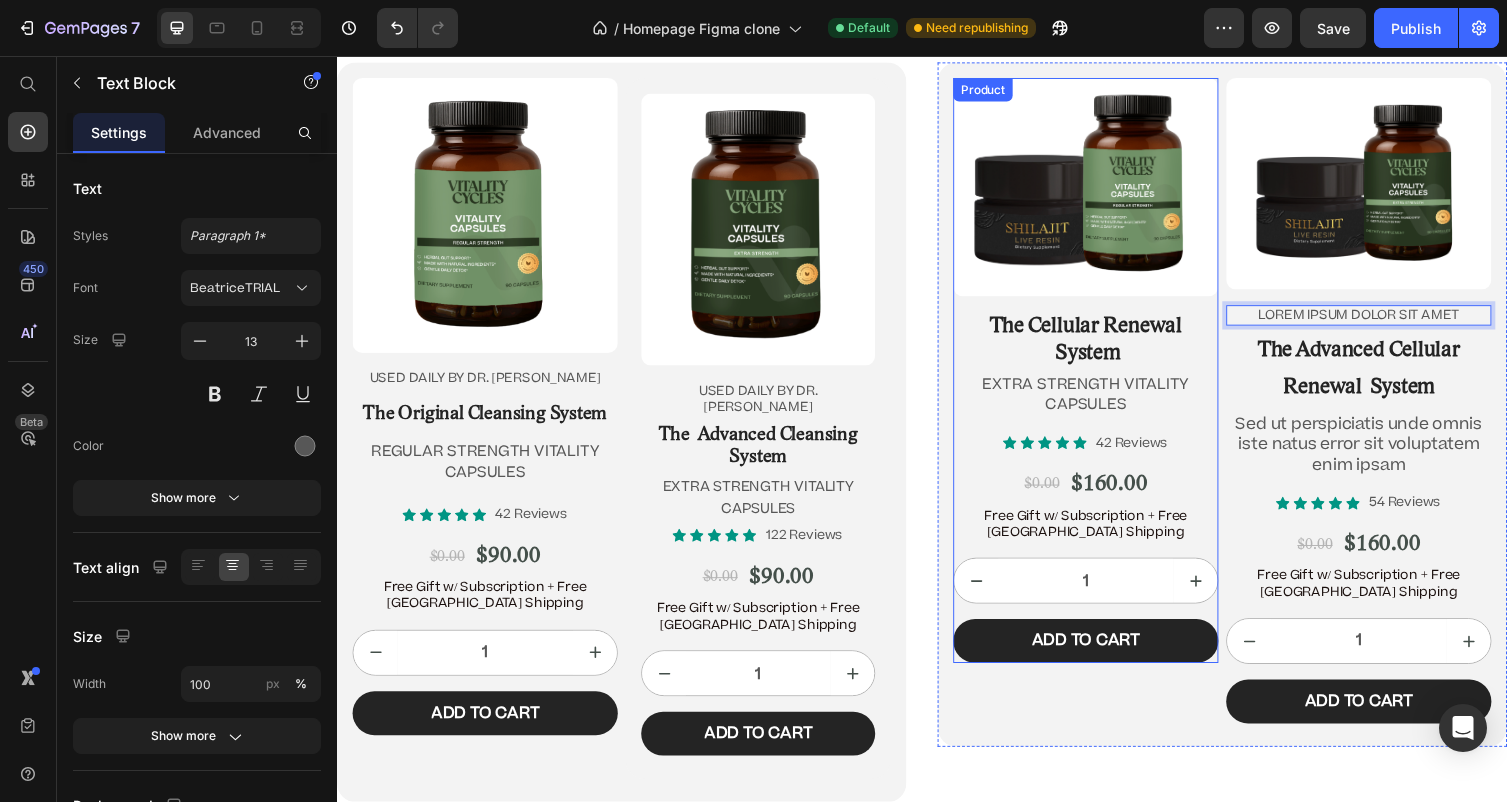 drag, startPoint x: 1422, startPoint y: 321, endPoint x: 1149, endPoint y: 318, distance: 273.01648 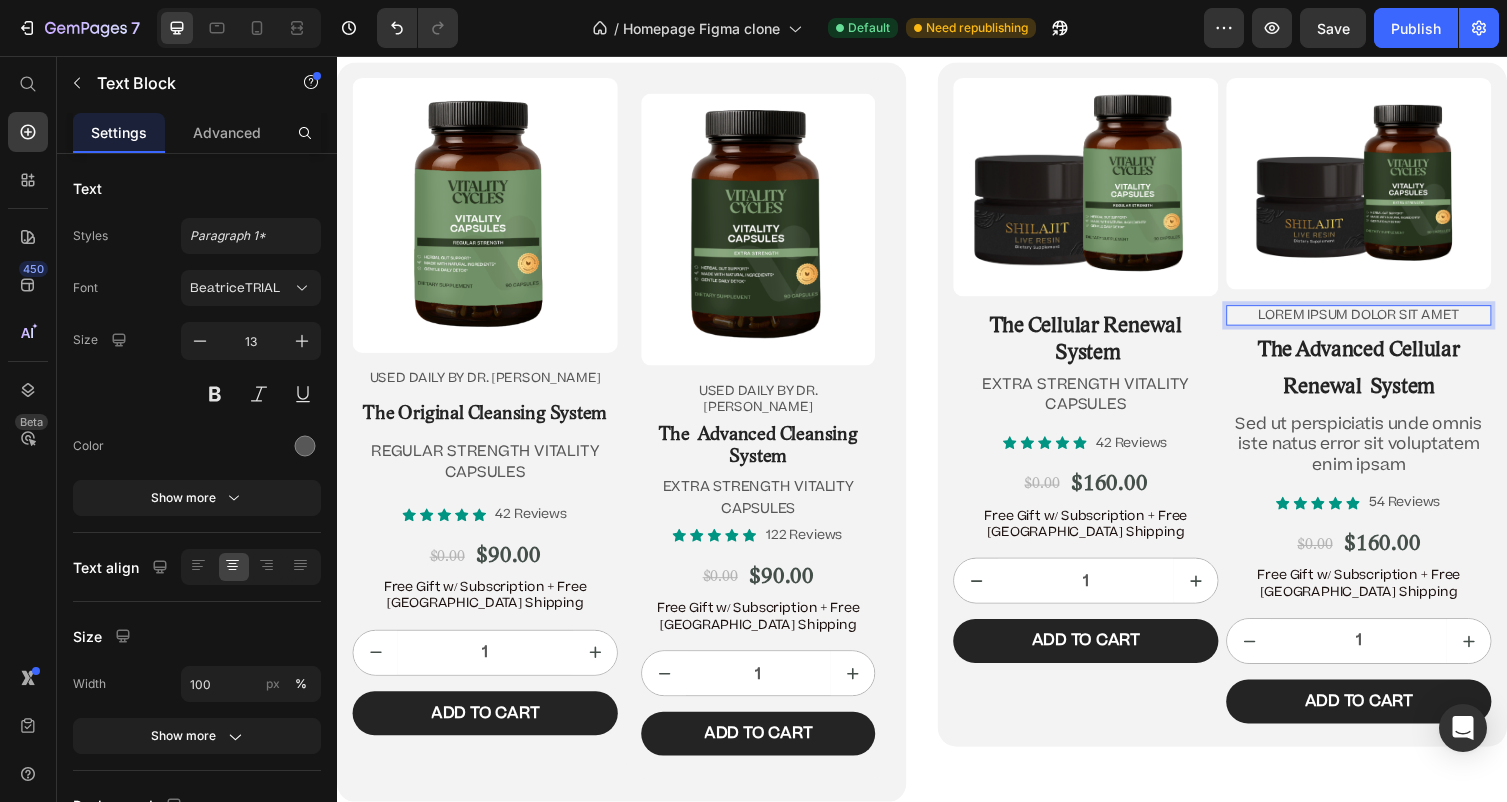 click on "Lorem ipsum dolor sit amet" at bounding box center (1385, 322) 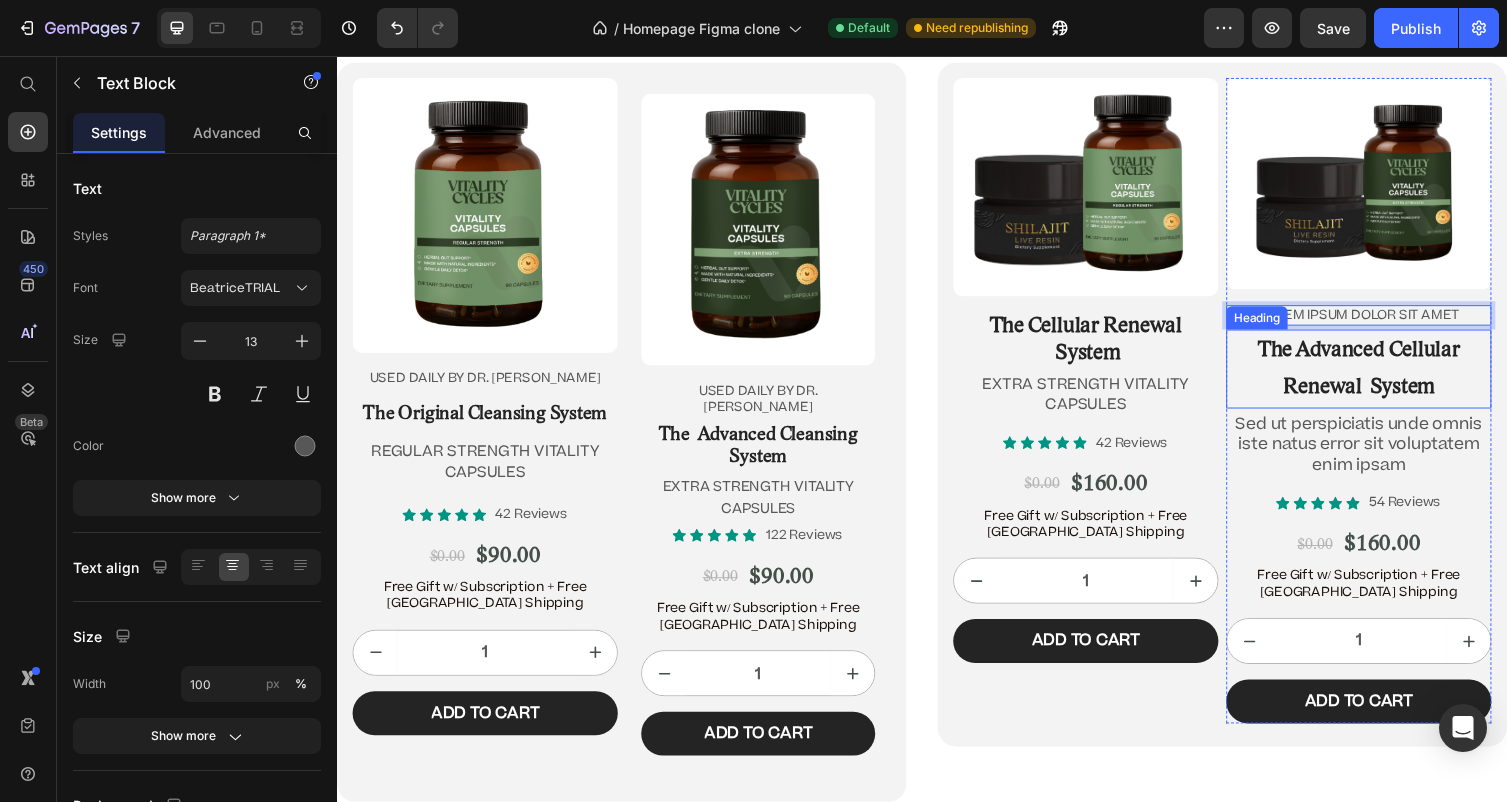 click on "⁠⁠⁠⁠⁠⁠⁠ The Advanced Cellular Renewal  System" at bounding box center (1385, 377) 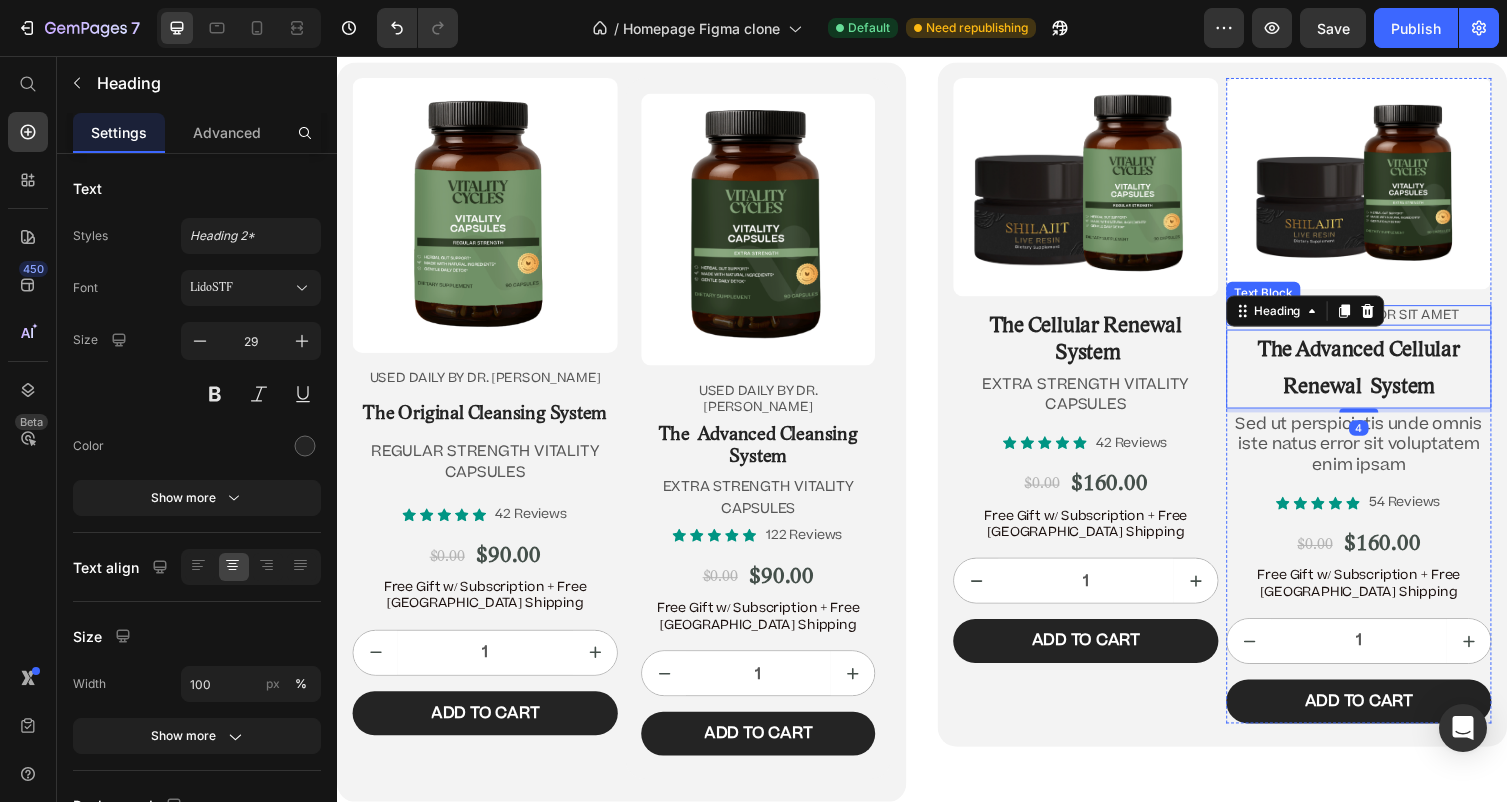 click on "Lorem ipsum dolor sit amet" at bounding box center [1385, 322] 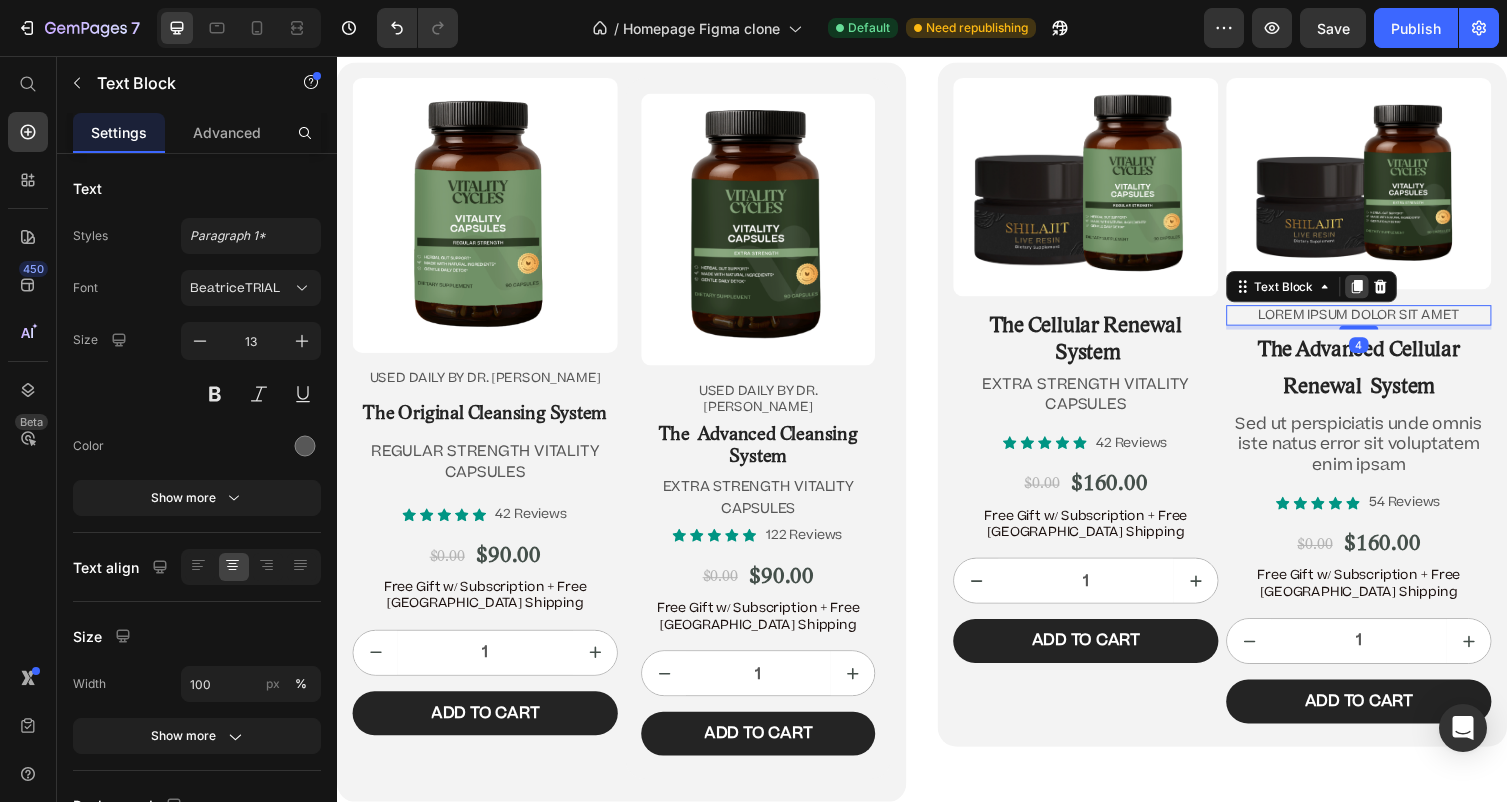click 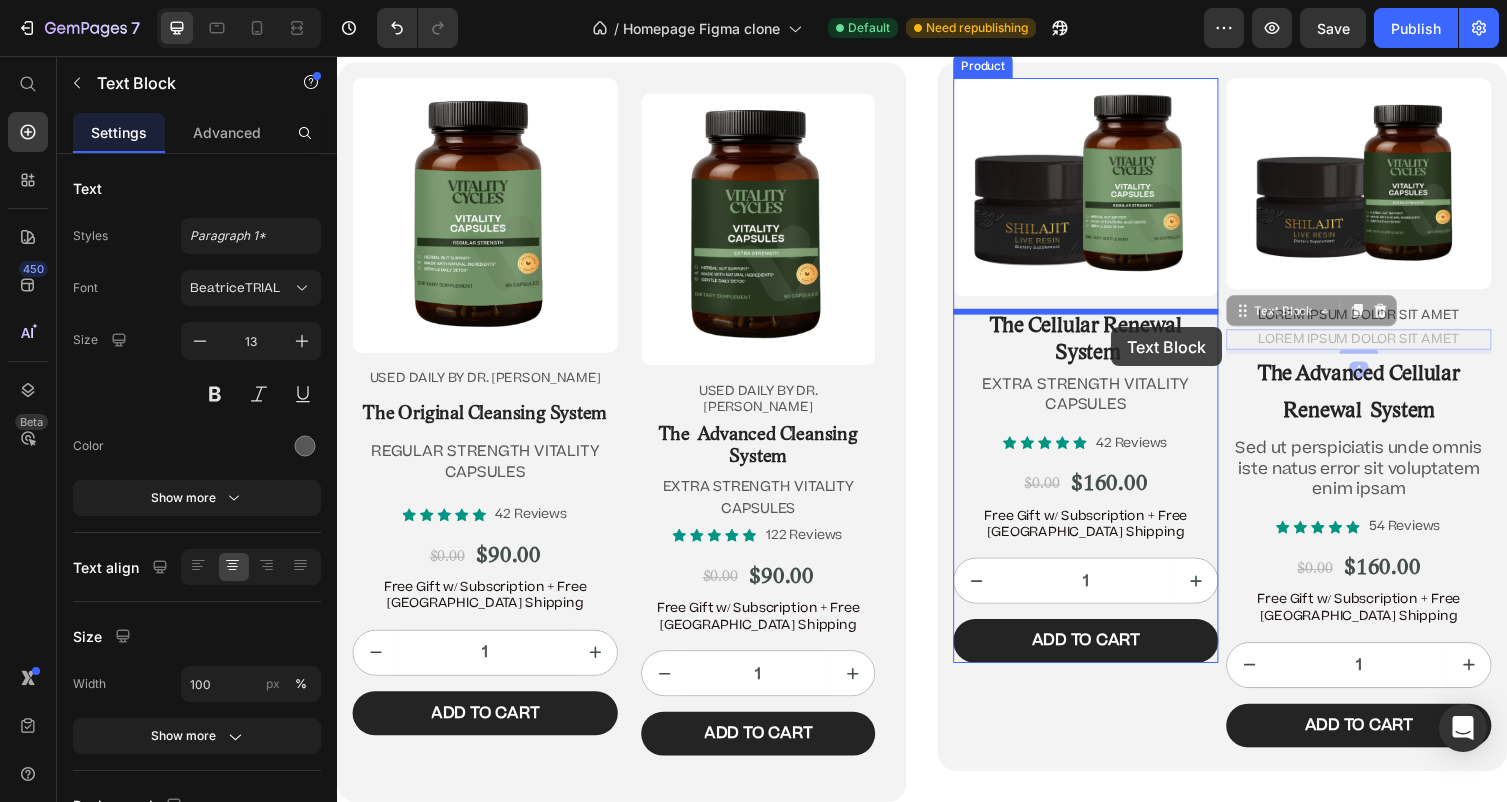 drag, startPoint x: 1330, startPoint y: 349, endPoint x: 1111, endPoint y: 327, distance: 220.10225 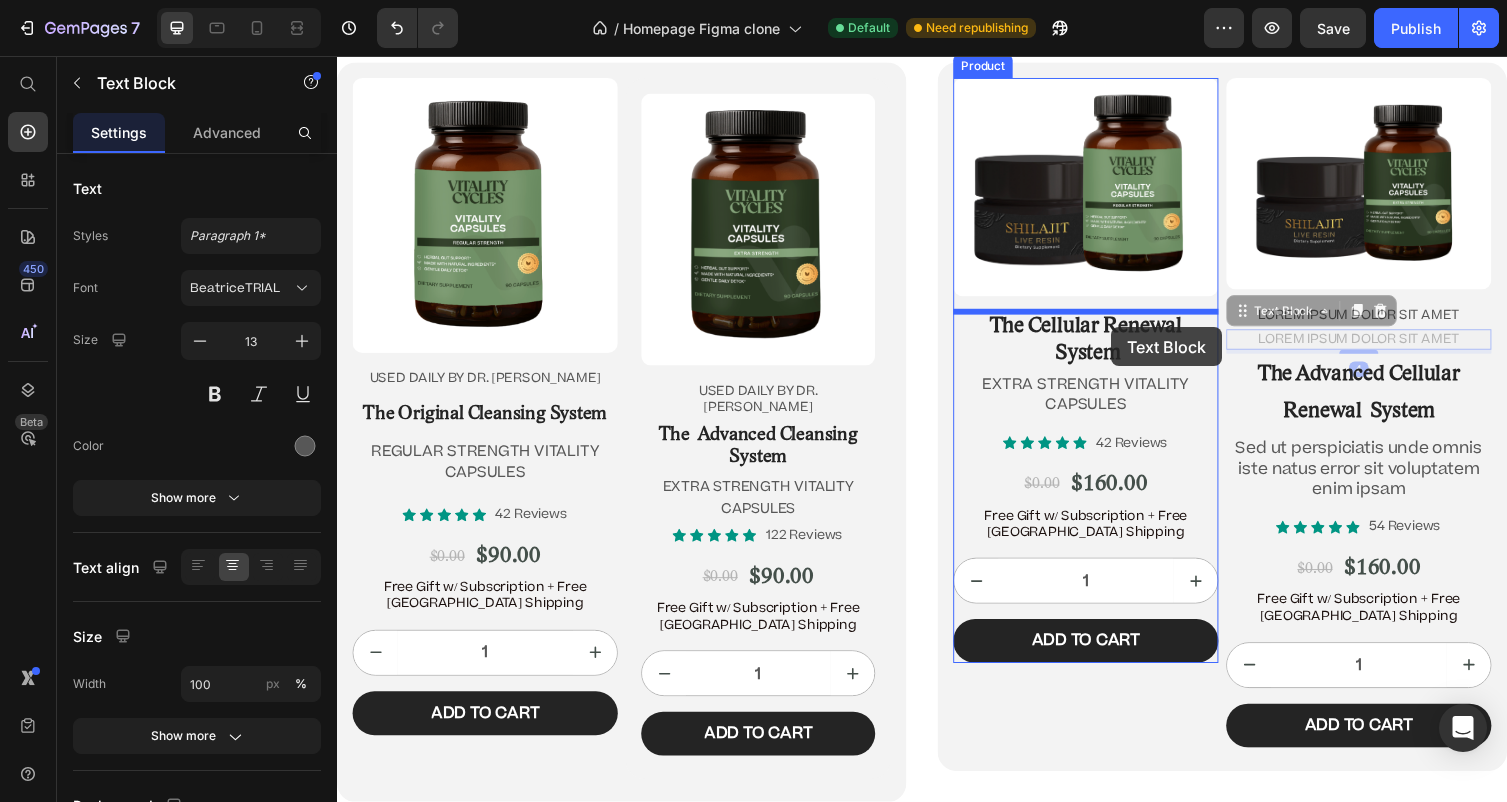 click on "Header Image “Before there was Big Pharma, there were bowel movements.”  Text Block [PERSON_NAME] Text Block Row Row
Icon
Icon
Icon
Icon
Icon Icon List 4.9/5  based on 4,974 reviews Text Block Row Doctor-Designed | 25,000+ [DEMOGRAPHIC_DATA] Cleansed | Not Sold in Stores Text Block                Title Line The Hidden [MEDICAL_DATA] Cleanse That’s Quietly Helping 25,000+ [DEMOGRAPHIC_DATA] Heal Naturally. Heading The Only Dr. [PERSON_NAME]-Approved Full-[MEDICAL_DATA] System Text Block Row Section 2/25 This is not a supplement. It’s not a detox powder. It’s a full-[MEDICAL_DATA] ritual that reclaims your health from the inside out. If you’ve ever wondered why you’re bloated, foggy, tired, or sick—and doctors never give you real answers—it’s time you read what got Dr. [PERSON_NAME] banned. Text Block If you’re over 45, struggle with digestion, energy, or feel like something’s ‘off’—this is for you. Text Block
Jump to the system Button Row Section 3/25 Heading Row" at bounding box center [937, -4779] 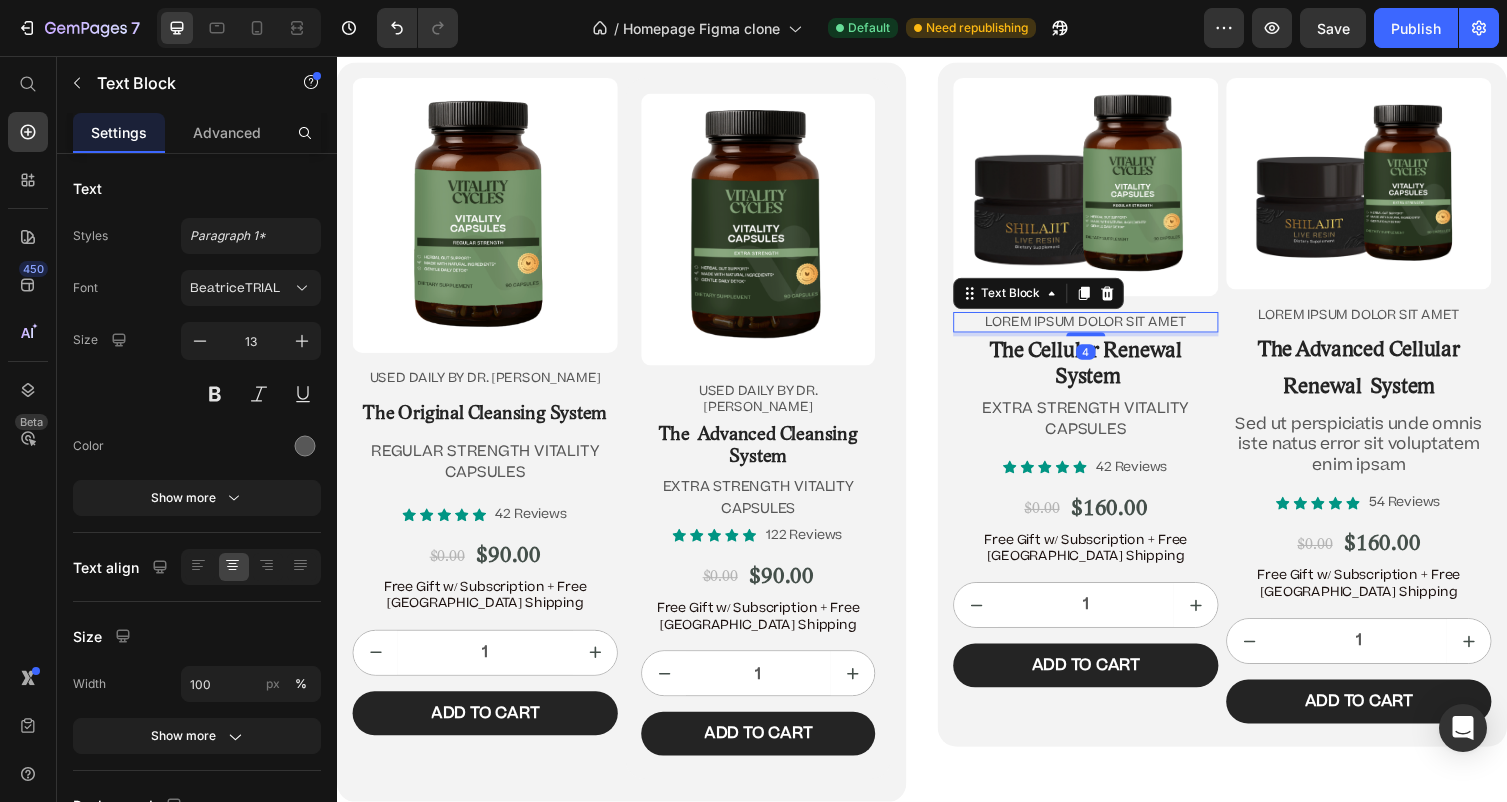click on "Lorem ipsum dolor sit amet" at bounding box center [1105, 329] 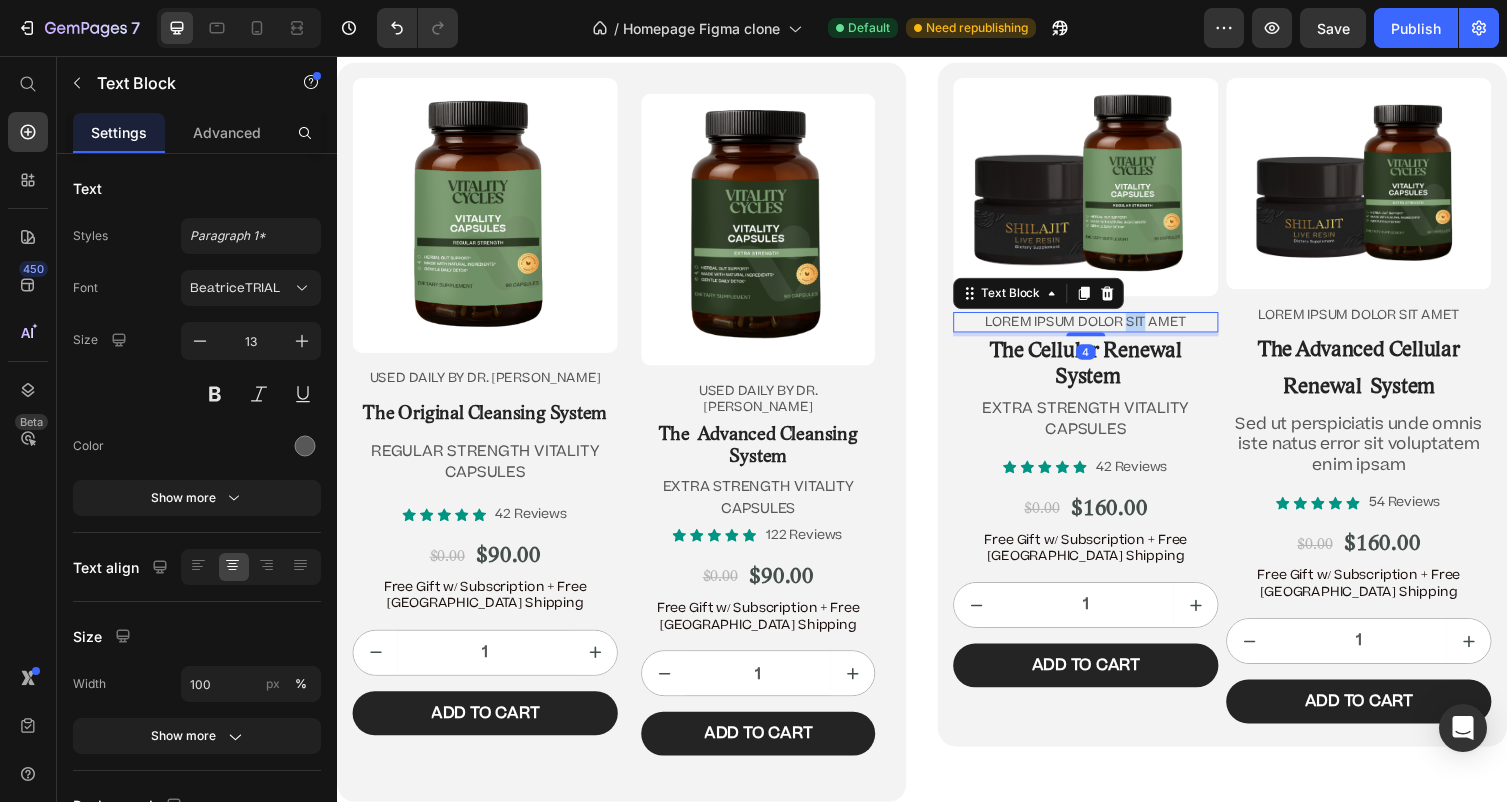 click on "Lorem ipsum dolor sit amet" at bounding box center [1105, 329] 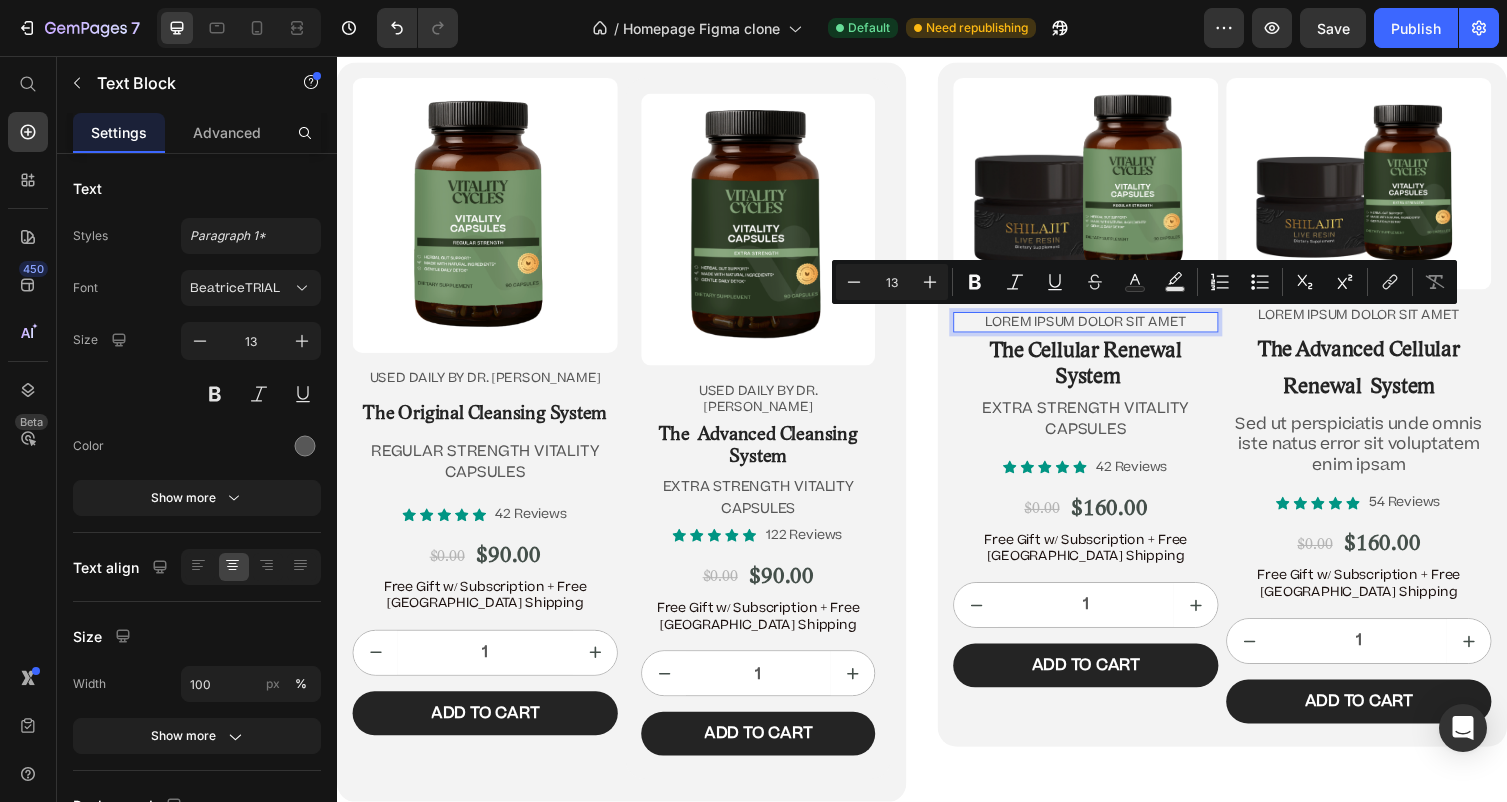 click on "Lorem ipsum dolor sit amet" at bounding box center [1105, 329] 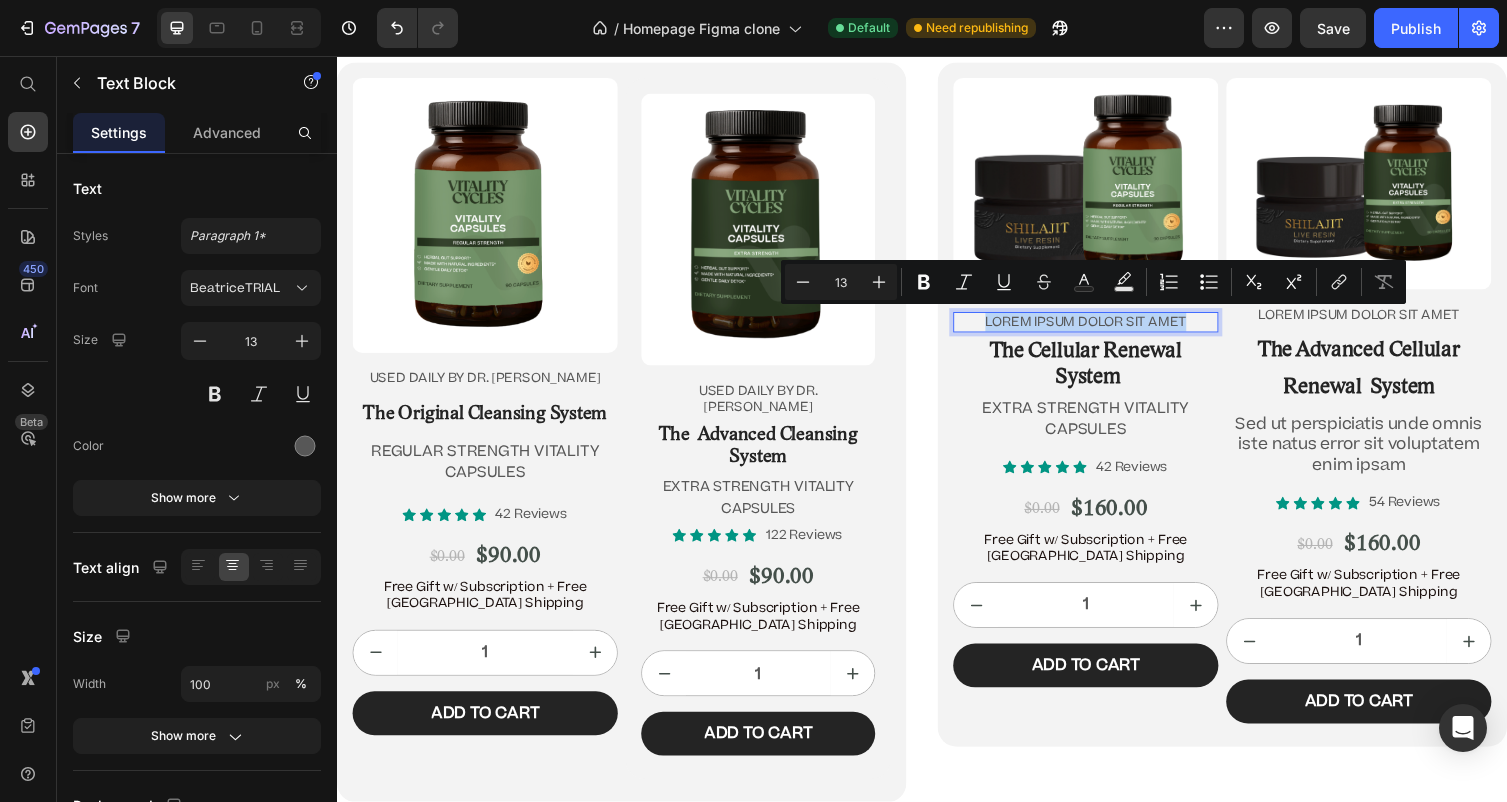 drag, startPoint x: 1214, startPoint y: 330, endPoint x: 992, endPoint y: 326, distance: 222.03603 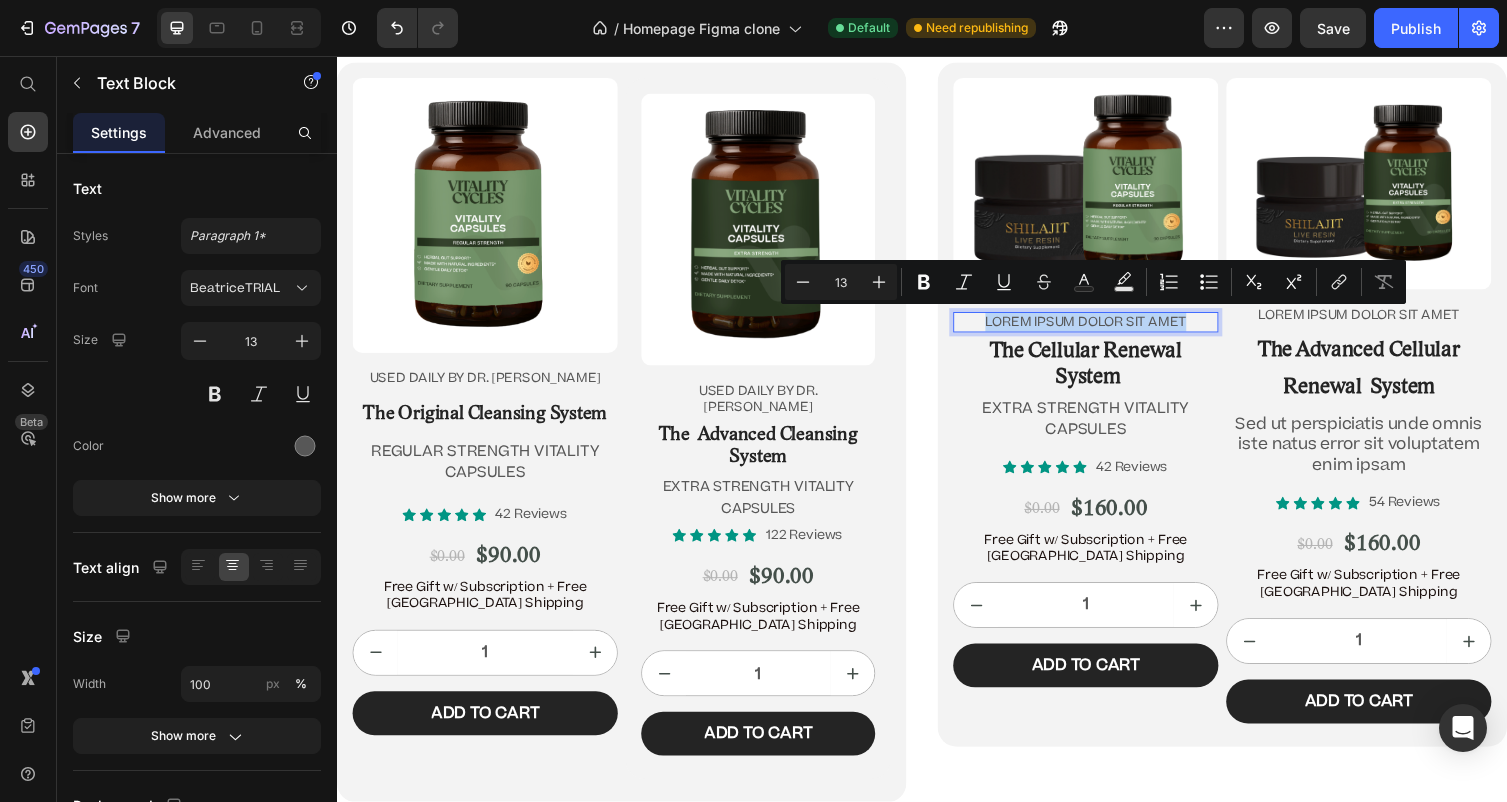 click on "Lorem ipsum dolor sit amet" at bounding box center (1105, 329) 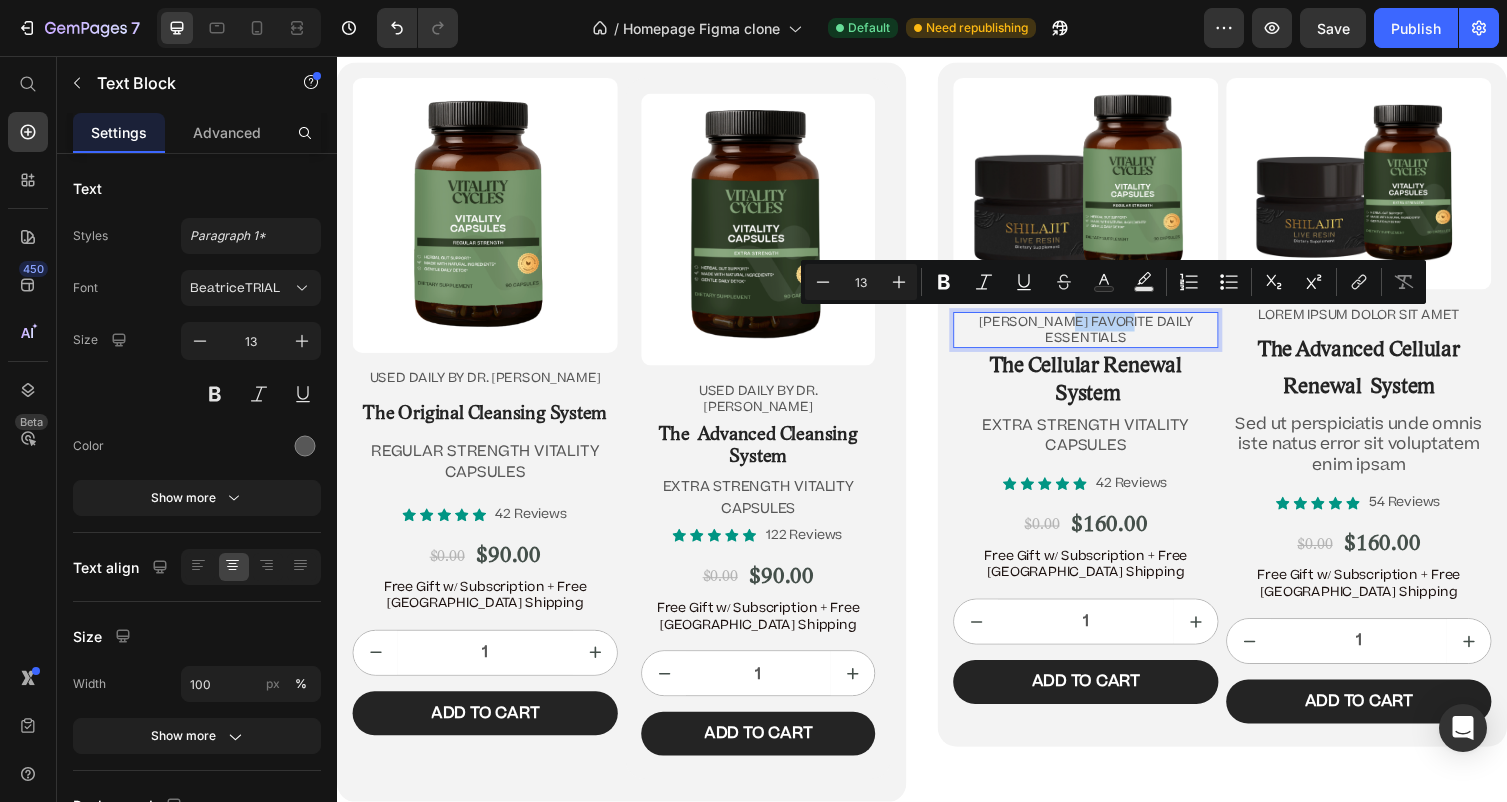 drag, startPoint x: 1160, startPoint y: 329, endPoint x: 1095, endPoint y: 328, distance: 65.00769 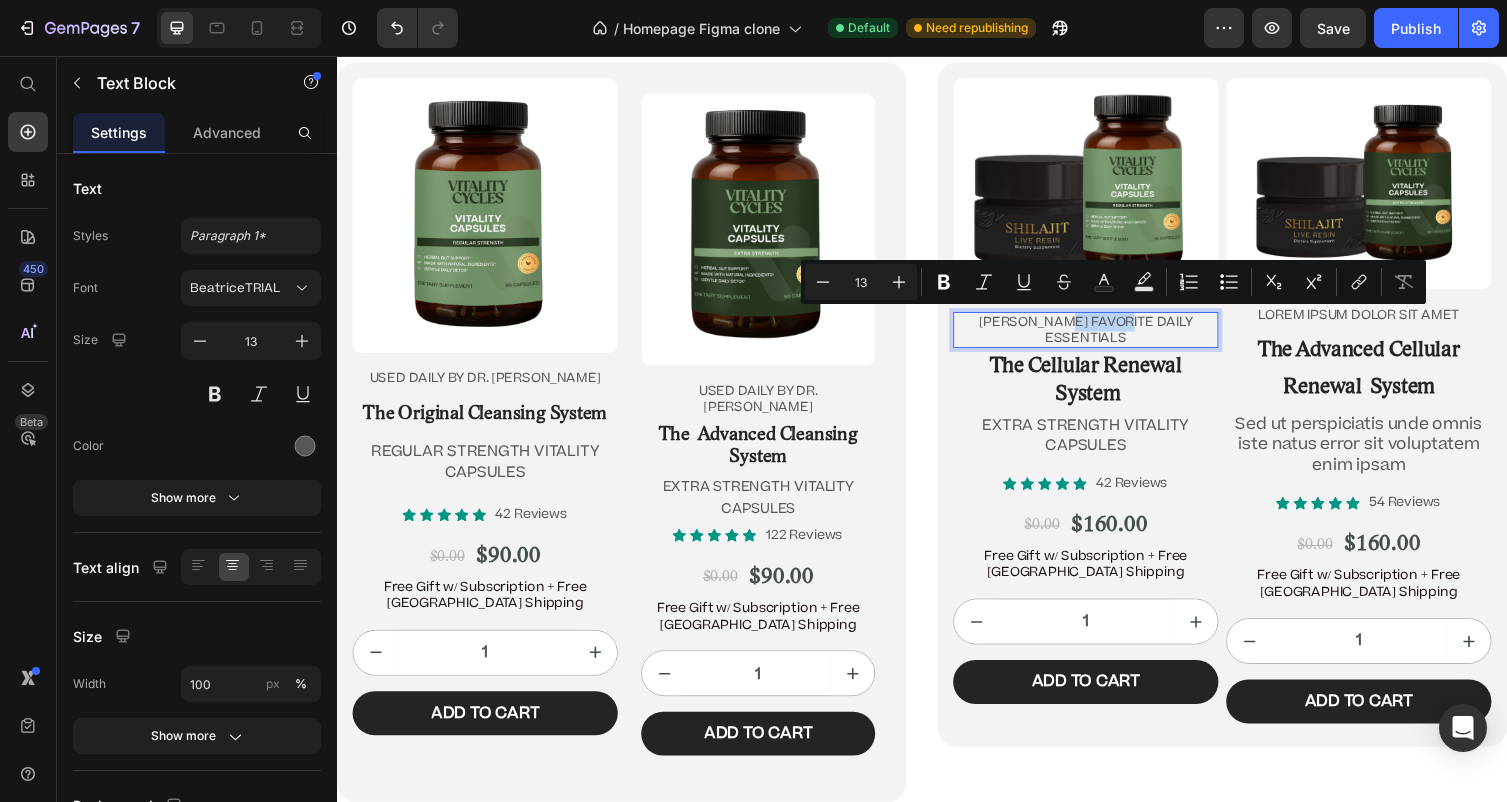 click on "DR DANIELS FAVORITE DAILY ESSENTIALS" at bounding box center [1105, 338] 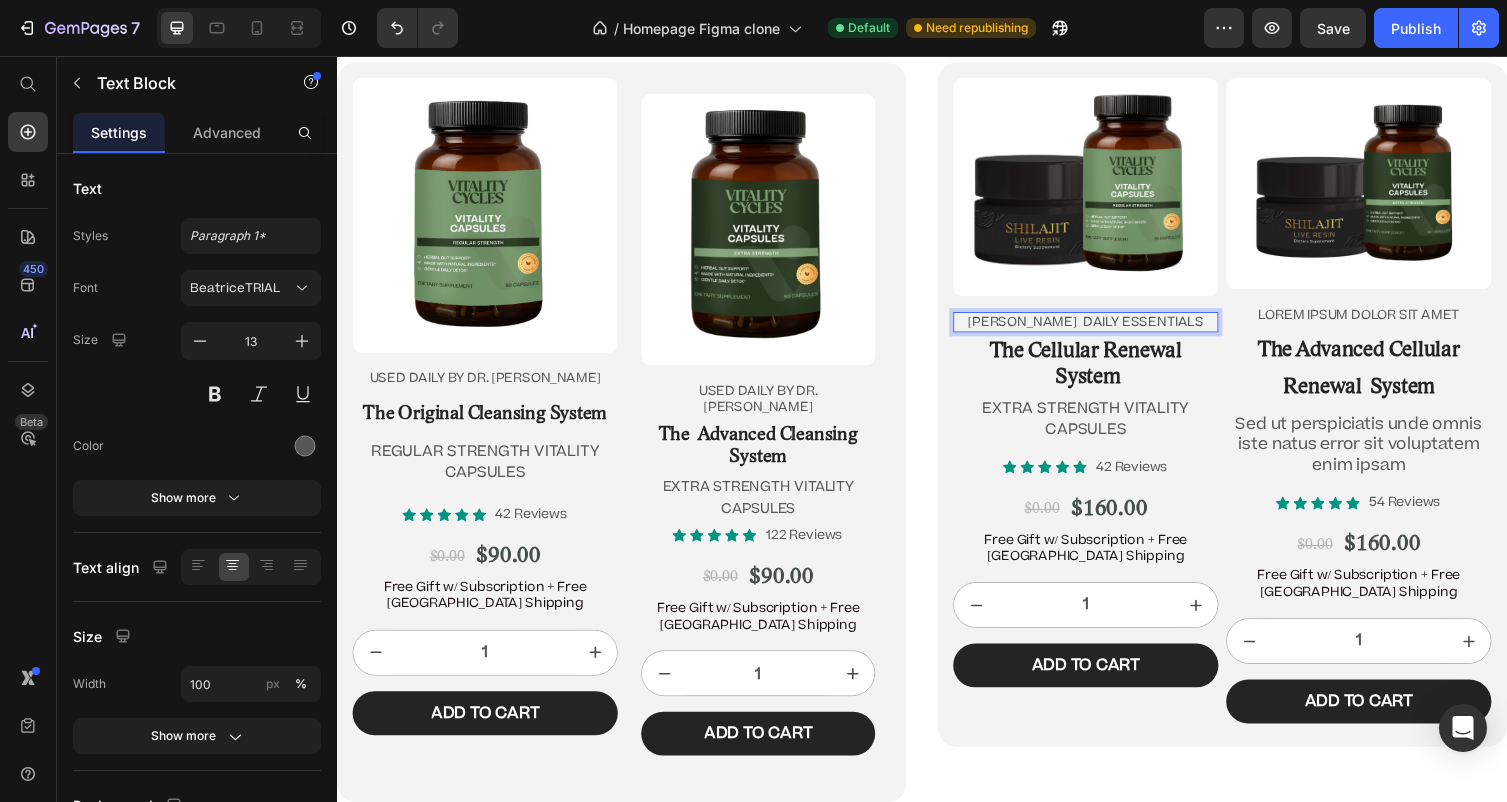 click on "DR DANIELS  DAILY ESSENTIALS" at bounding box center [1105, 329] 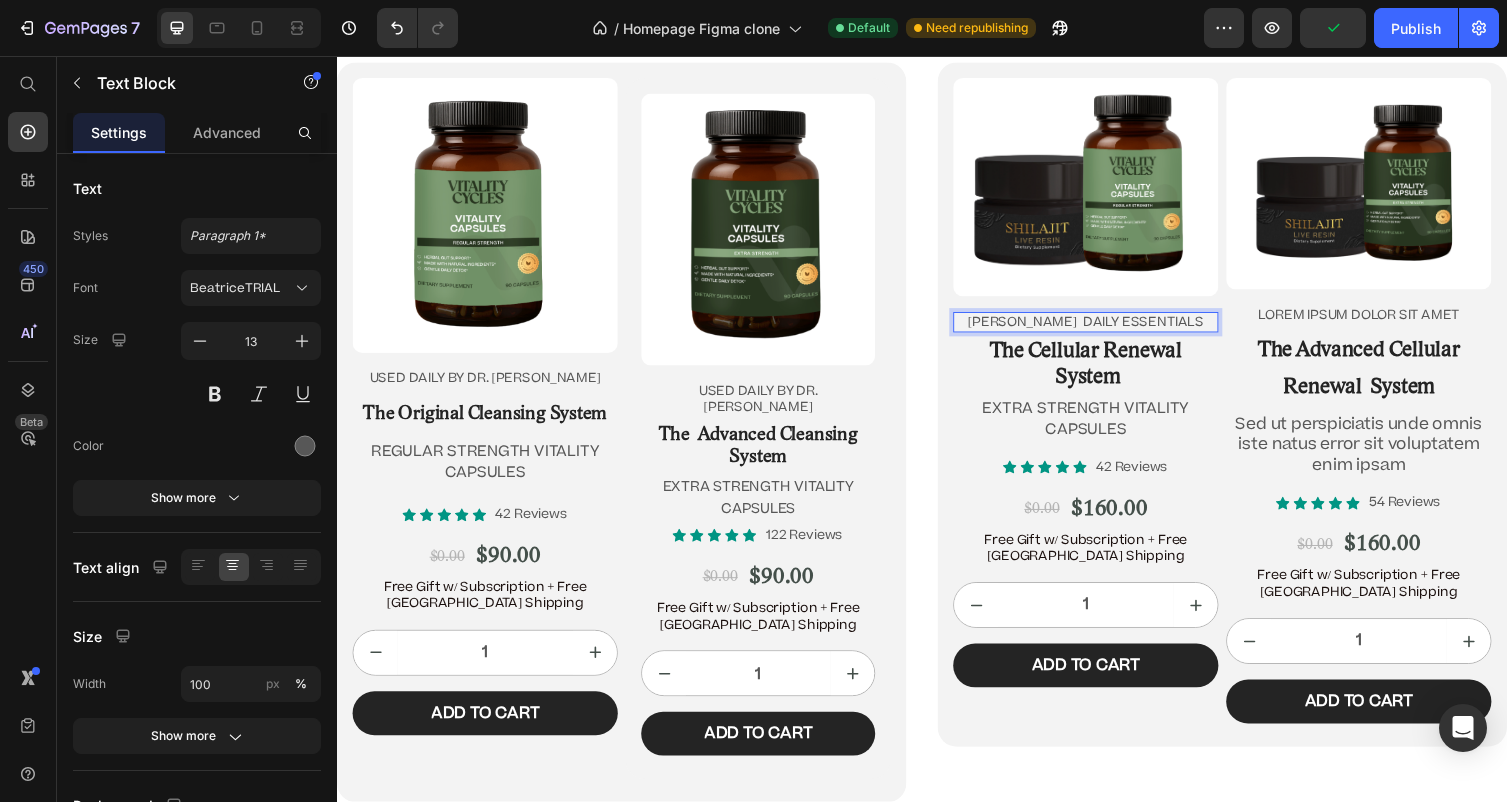click on "DR DANIELS  DAILY ESSENTIALS" at bounding box center [1105, 329] 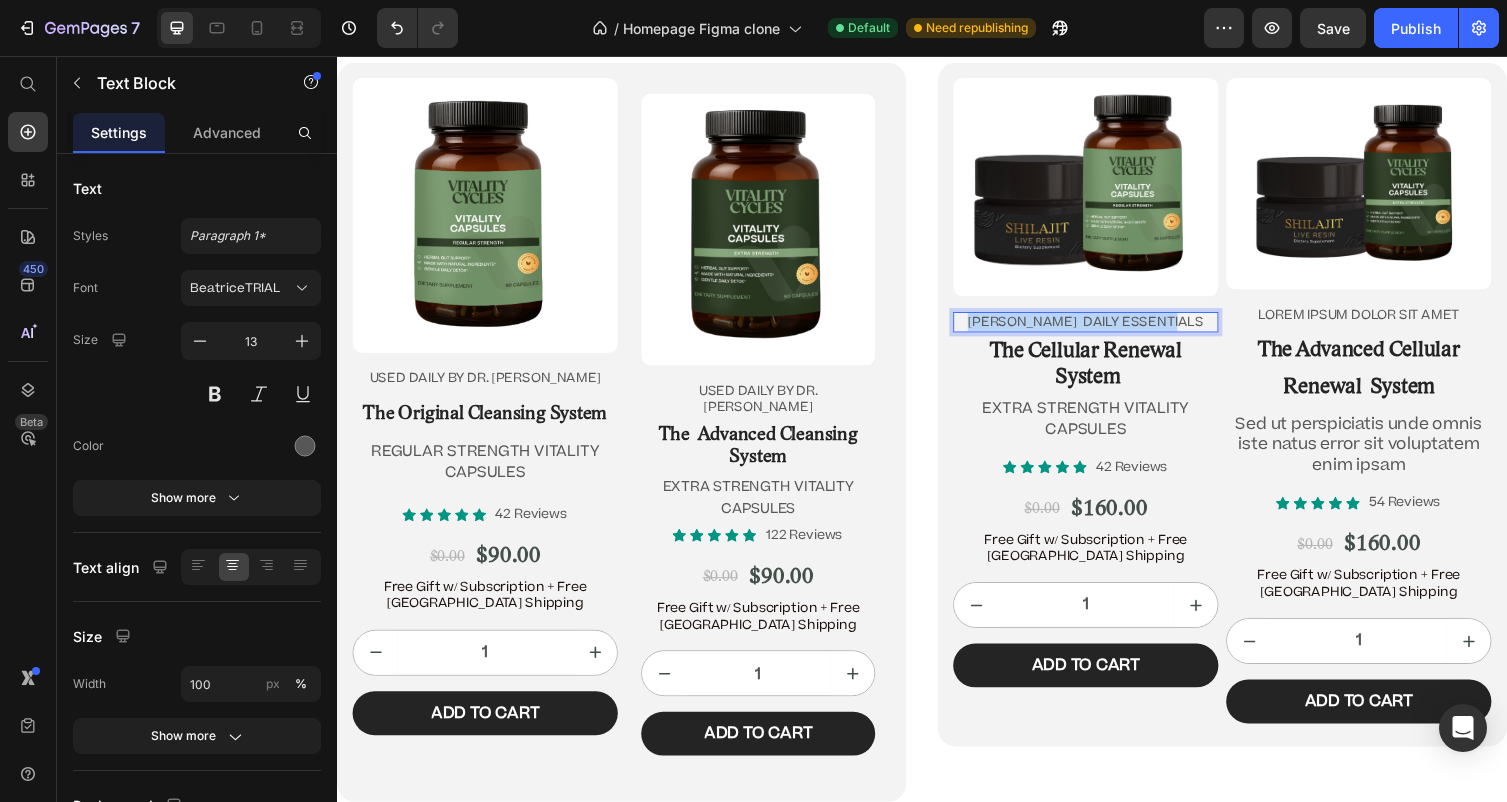 drag, startPoint x: 1217, startPoint y: 331, endPoint x: 994, endPoint y: 323, distance: 223.14345 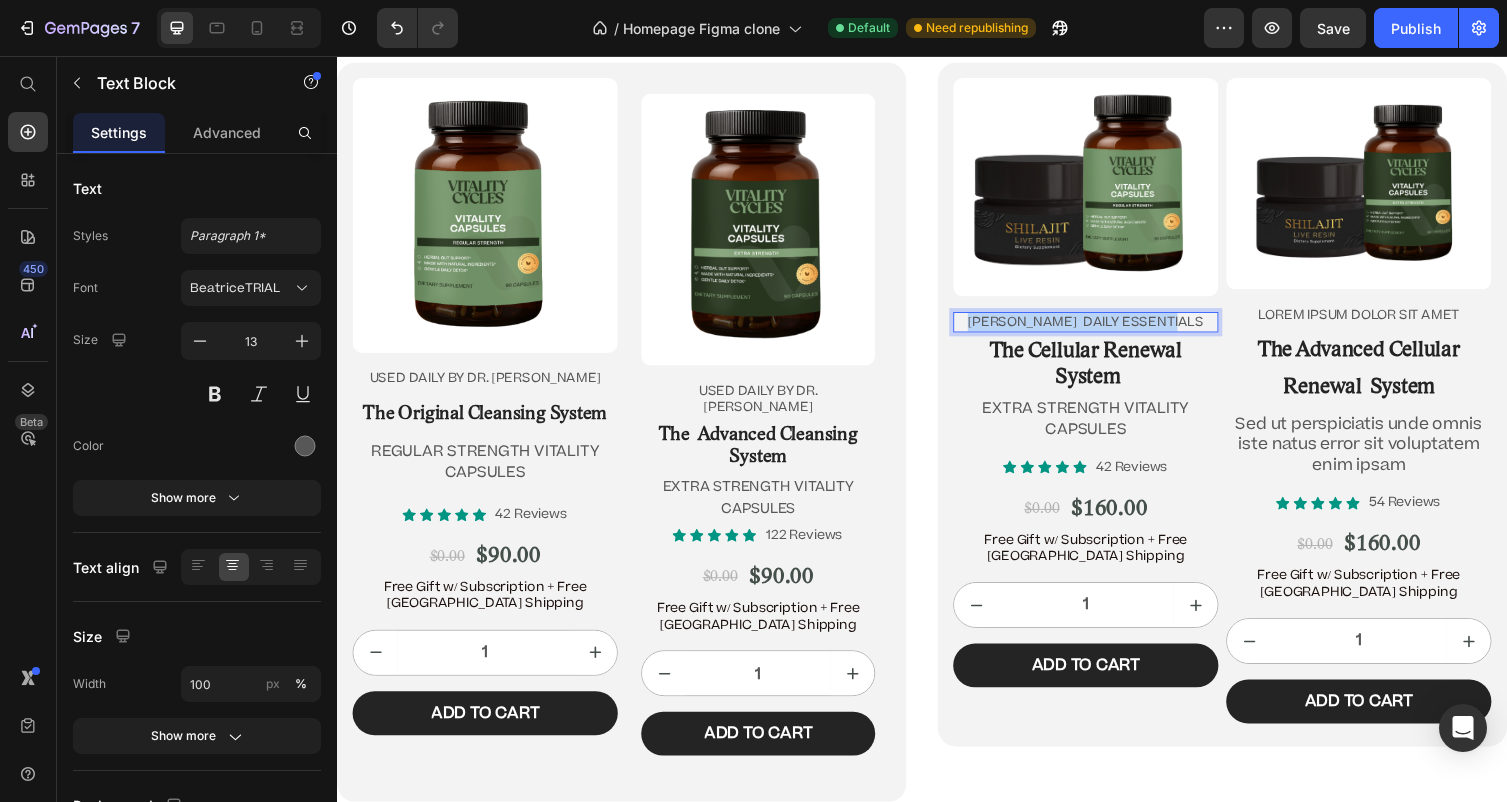 click on "DR DANIELS  DAILY ESSENTIALS" at bounding box center [1105, 329] 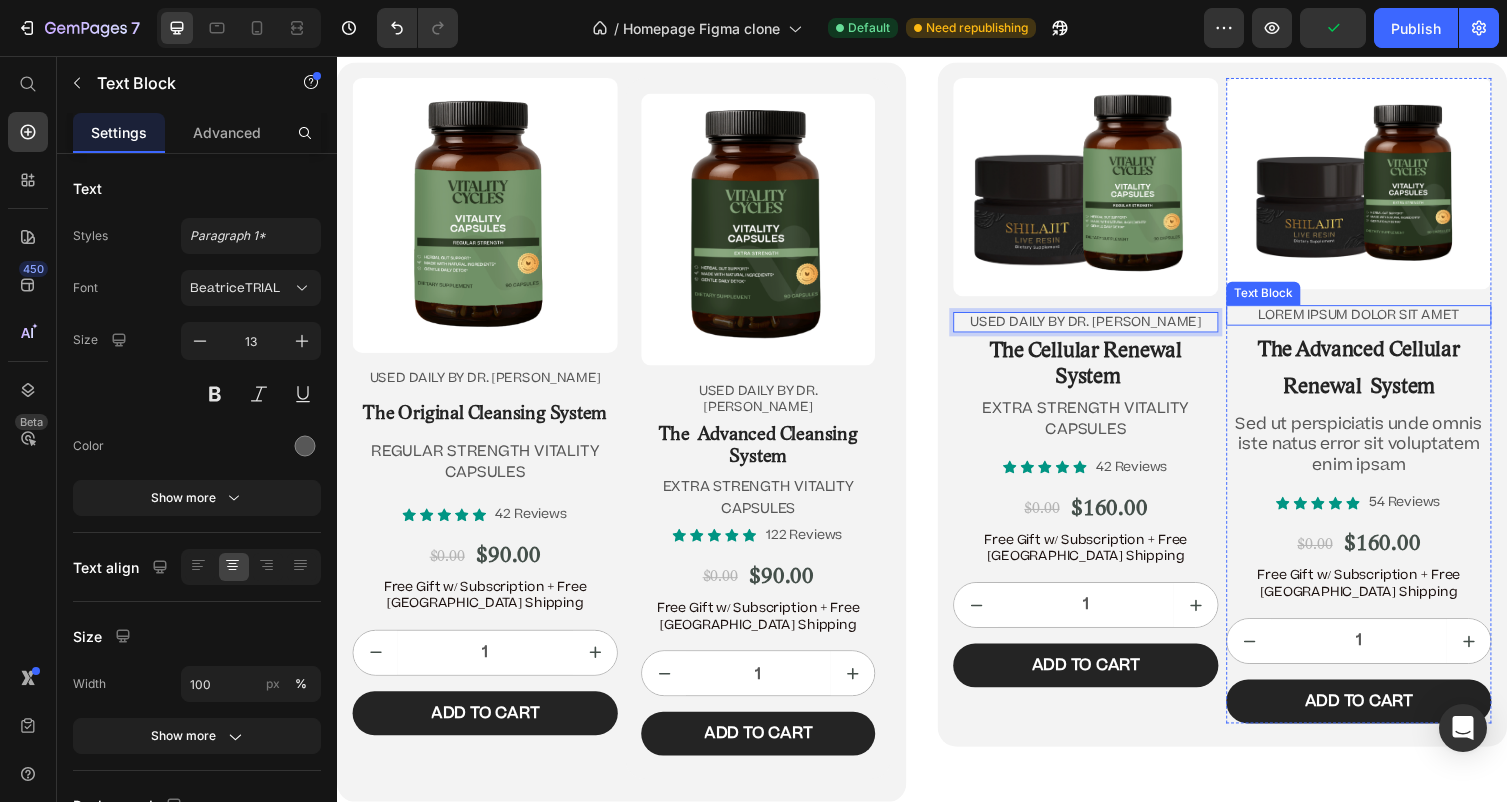 click on "Lorem ipsum dolor sit amet" at bounding box center [1385, 322] 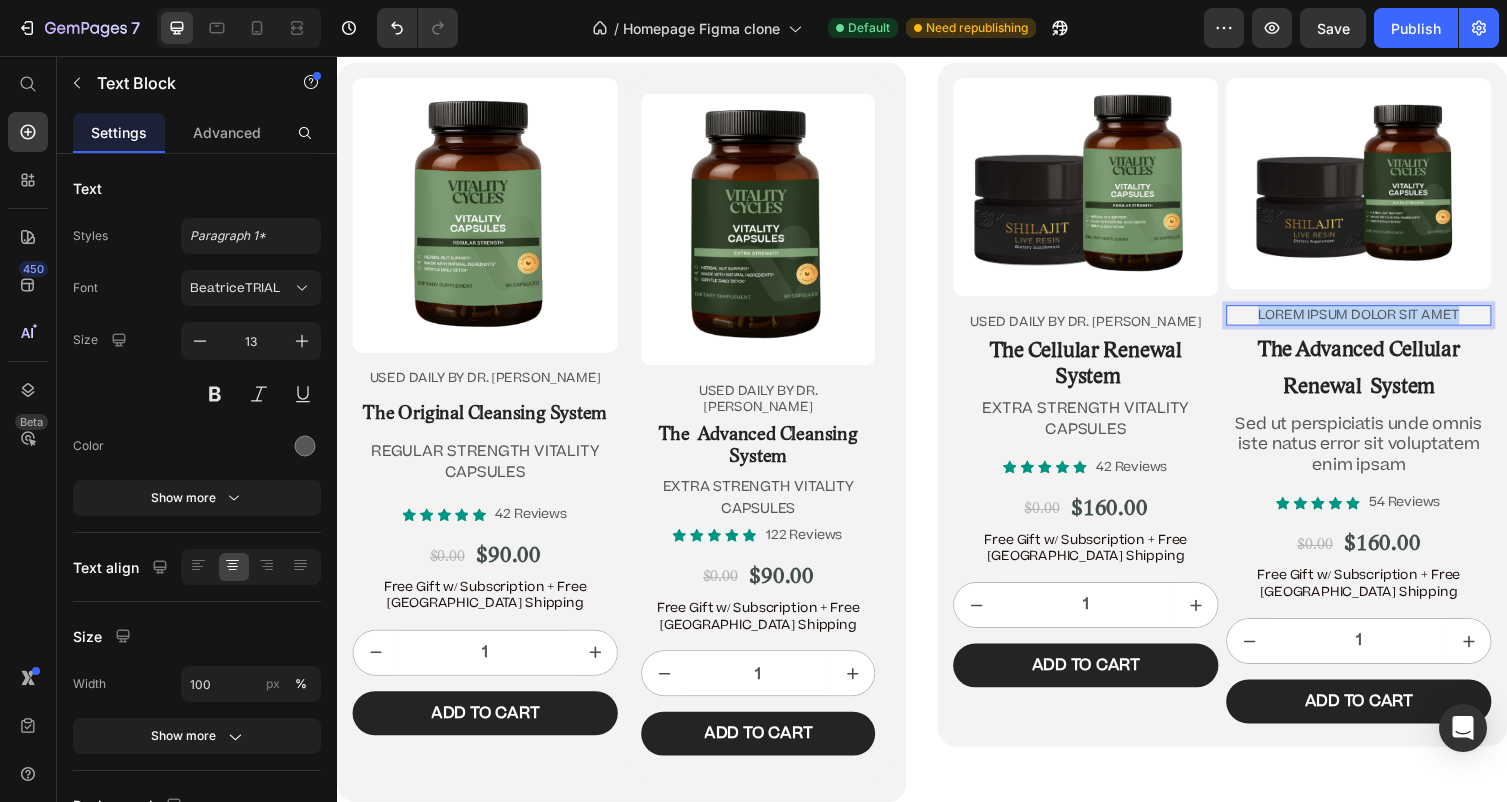 drag, startPoint x: 1504, startPoint y: 321, endPoint x: 1277, endPoint y: 318, distance: 227.01982 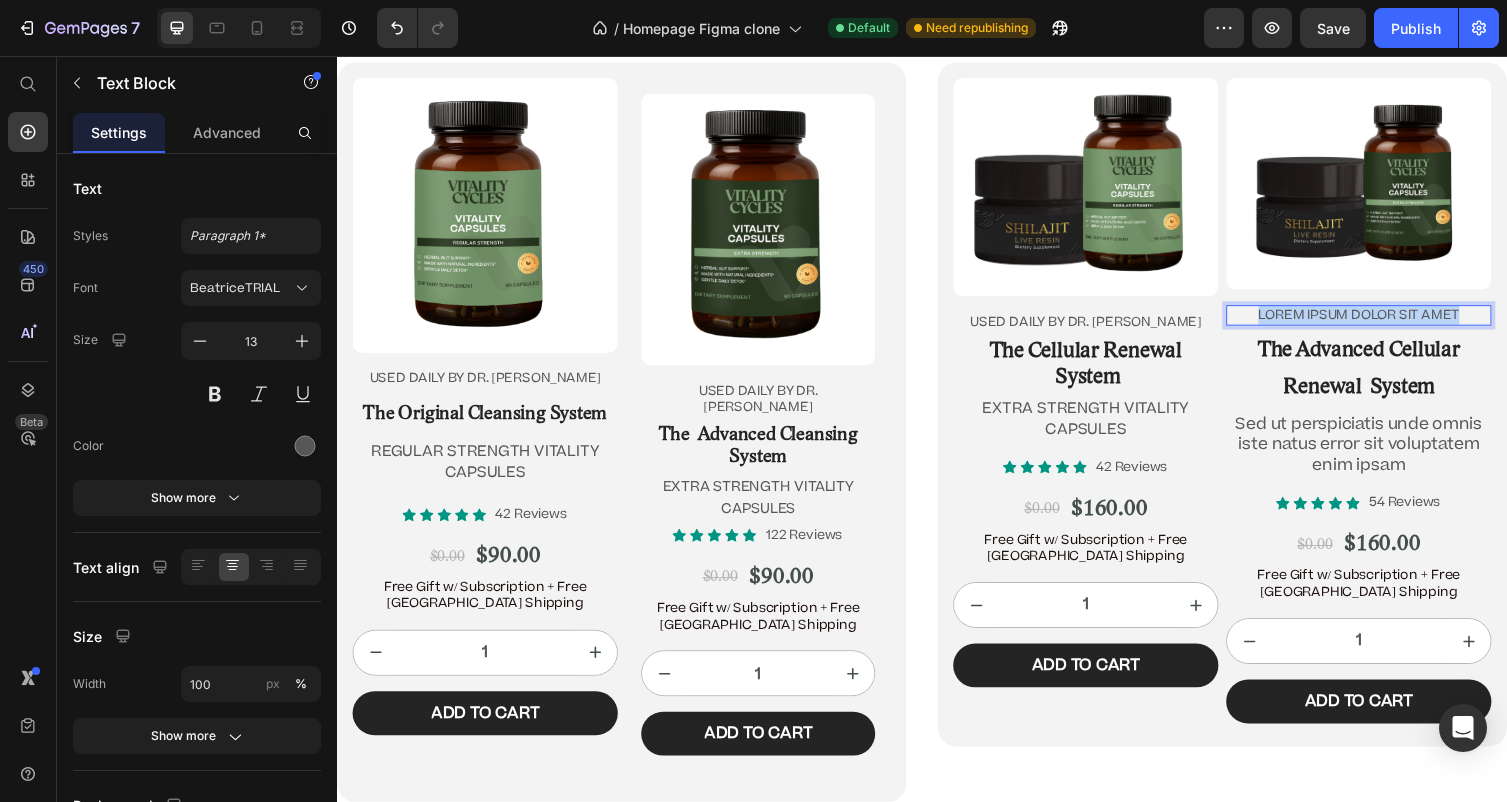 click on "Lorem ipsum dolor sit amet" at bounding box center (1385, 322) 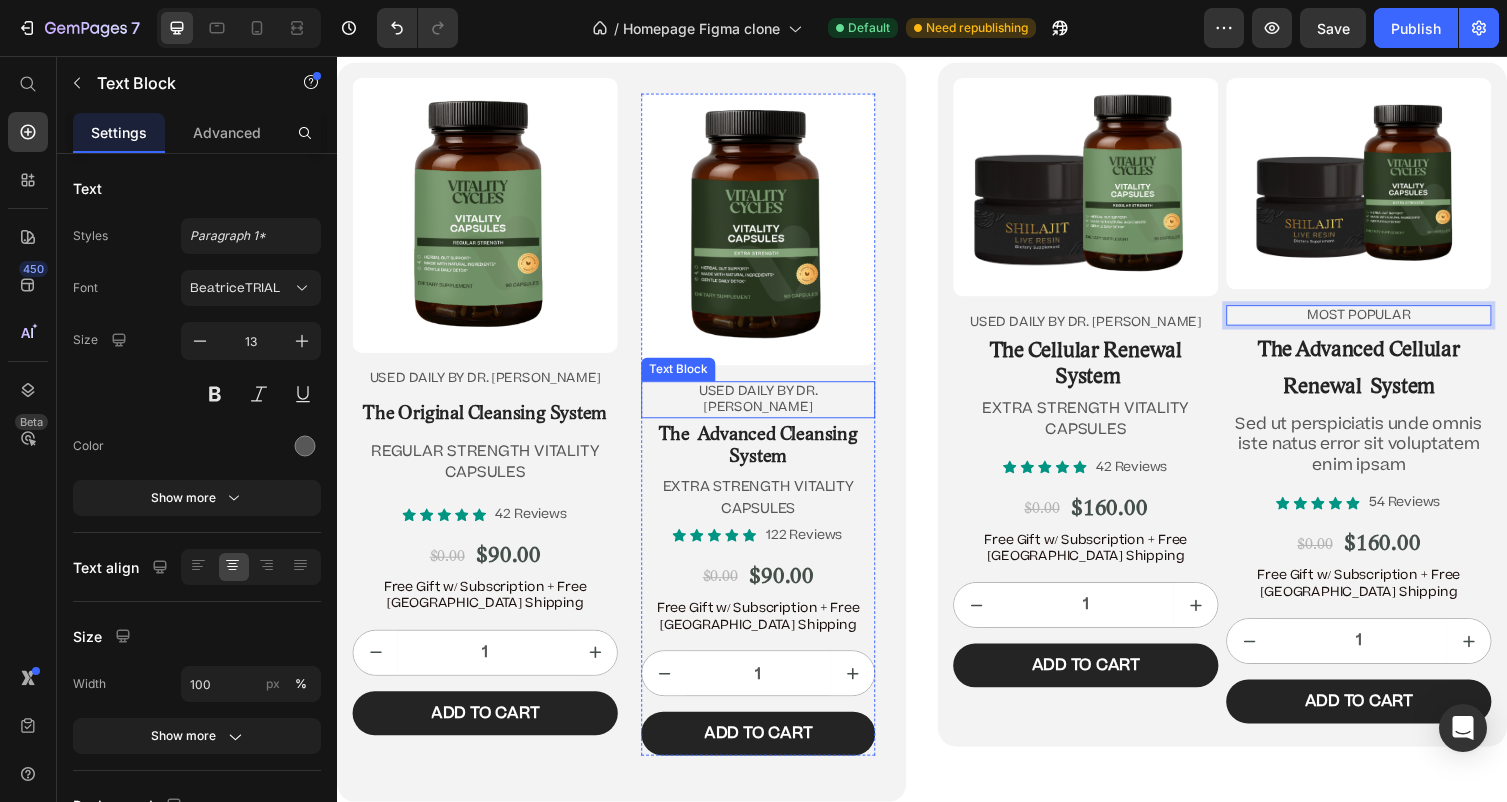 click on "USED DAILY BY DR. [PERSON_NAME]" at bounding box center [769, 409] 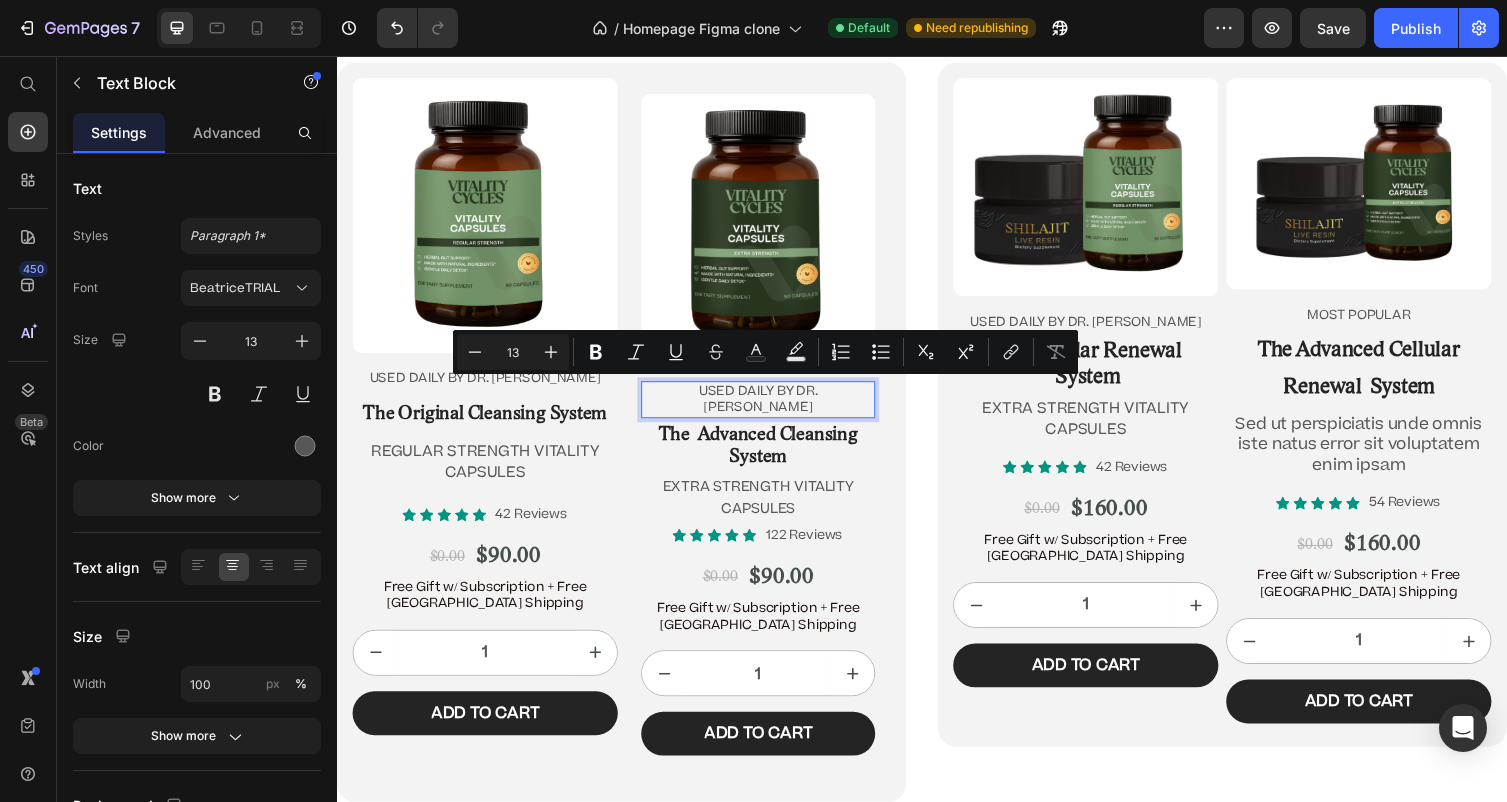 drag, startPoint x: 813, startPoint y: 419, endPoint x: 661, endPoint y: 391, distance: 154.55743 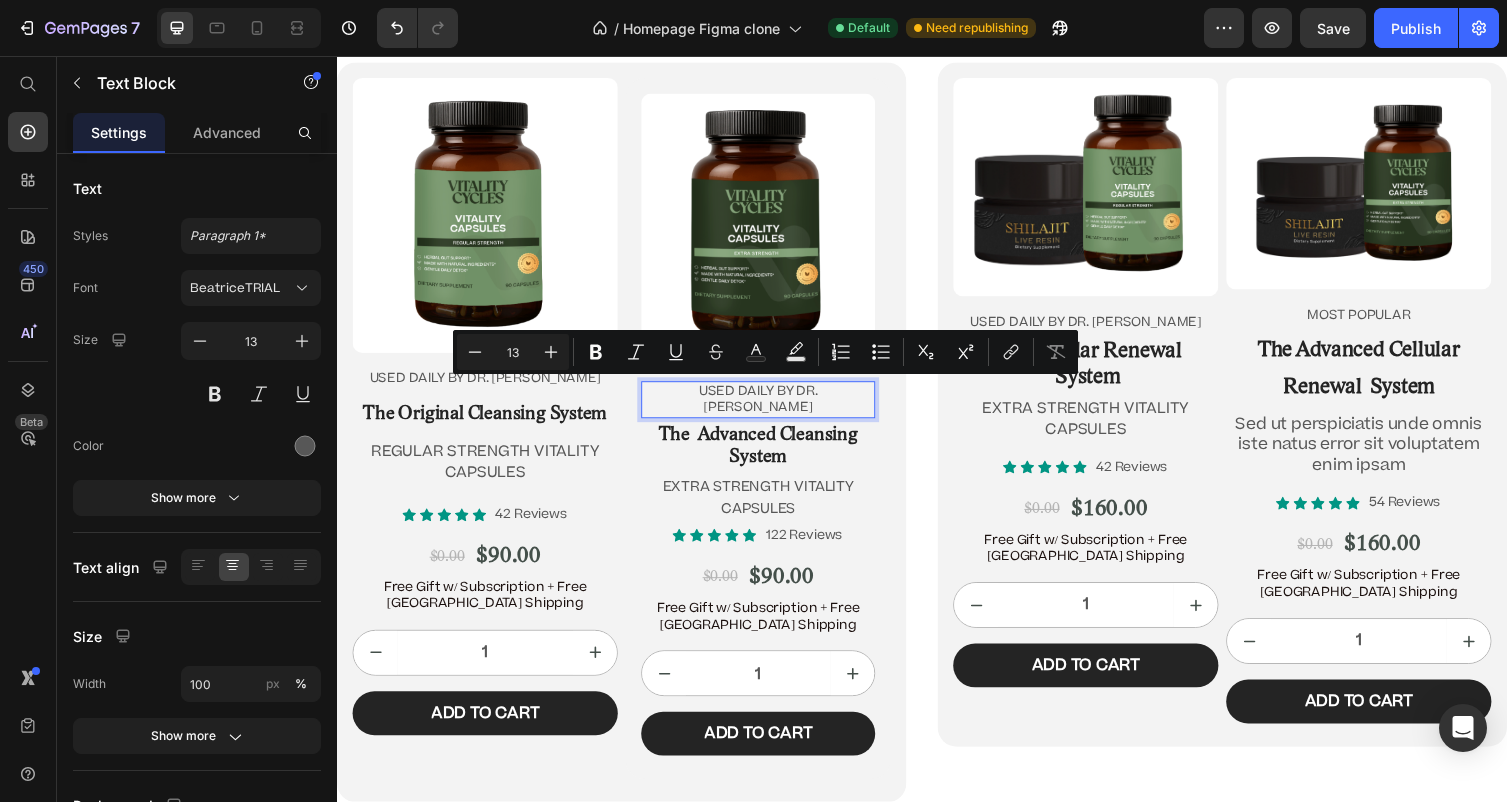 click on "USED DAILY BY DR. [PERSON_NAME]" at bounding box center [769, 409] 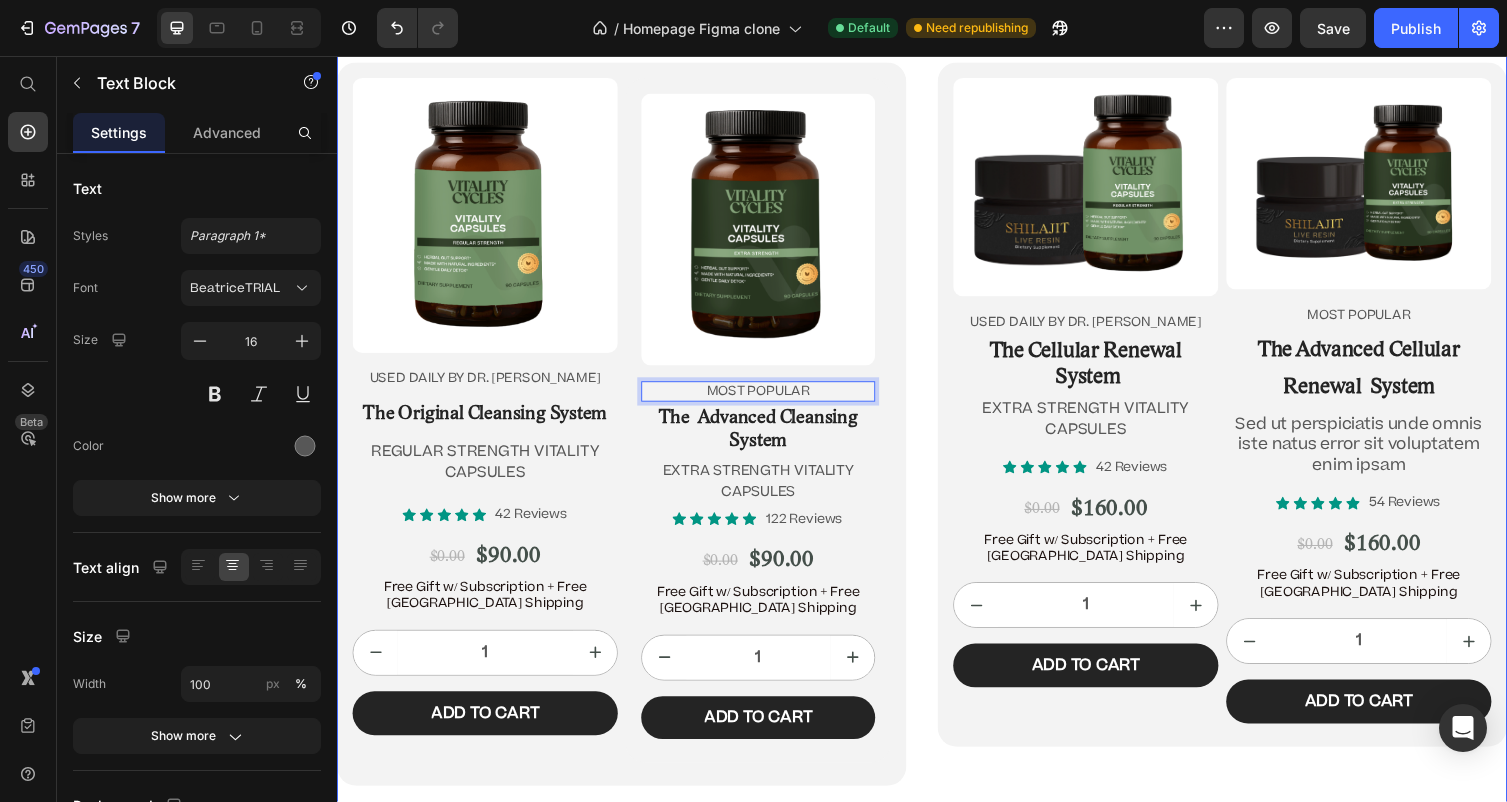 click on "EXTRA STRENGTH VITALITY CAPSULES" at bounding box center [769, 493] 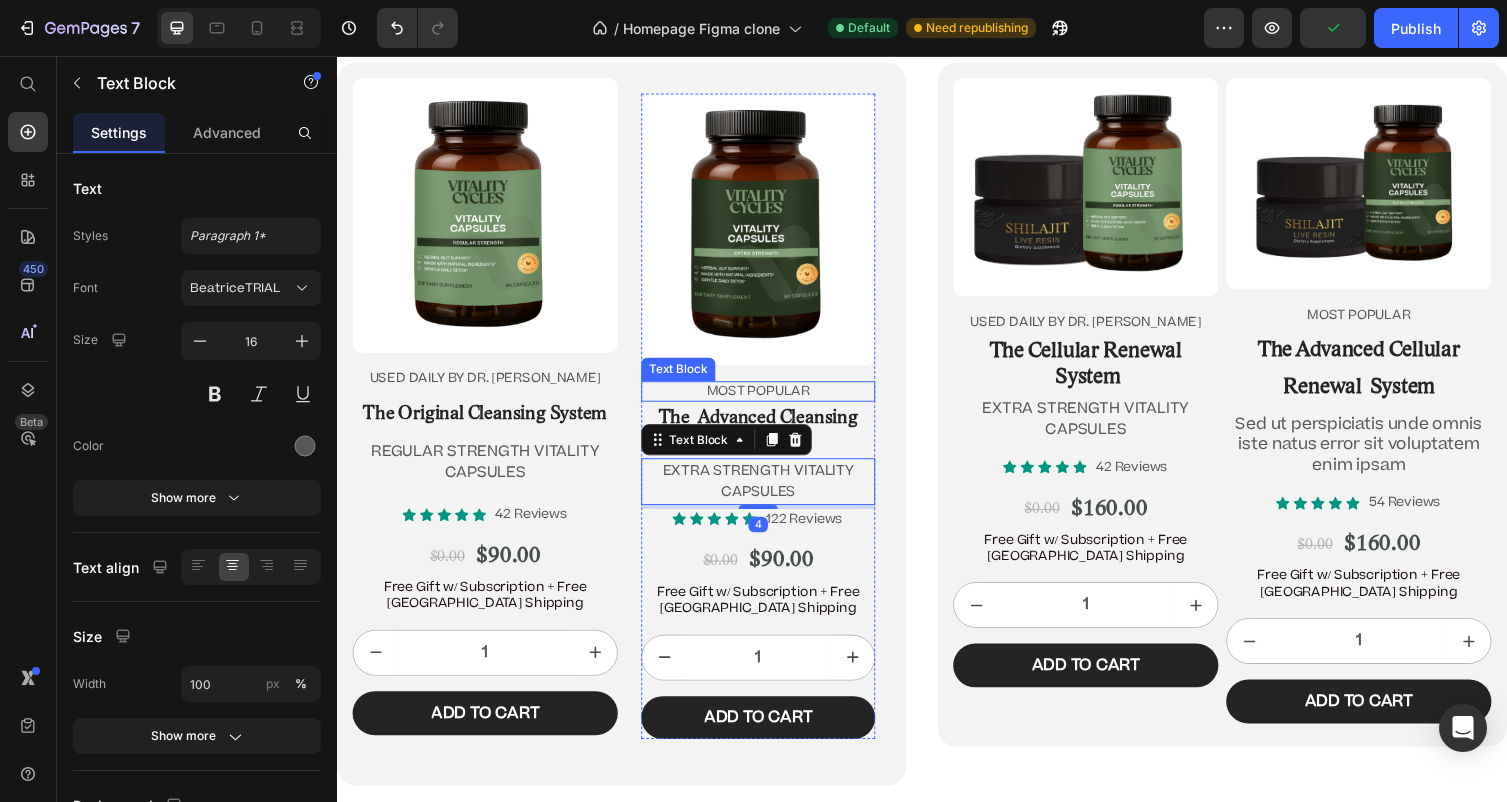 click on "MOST POPULAR" at bounding box center (769, 400) 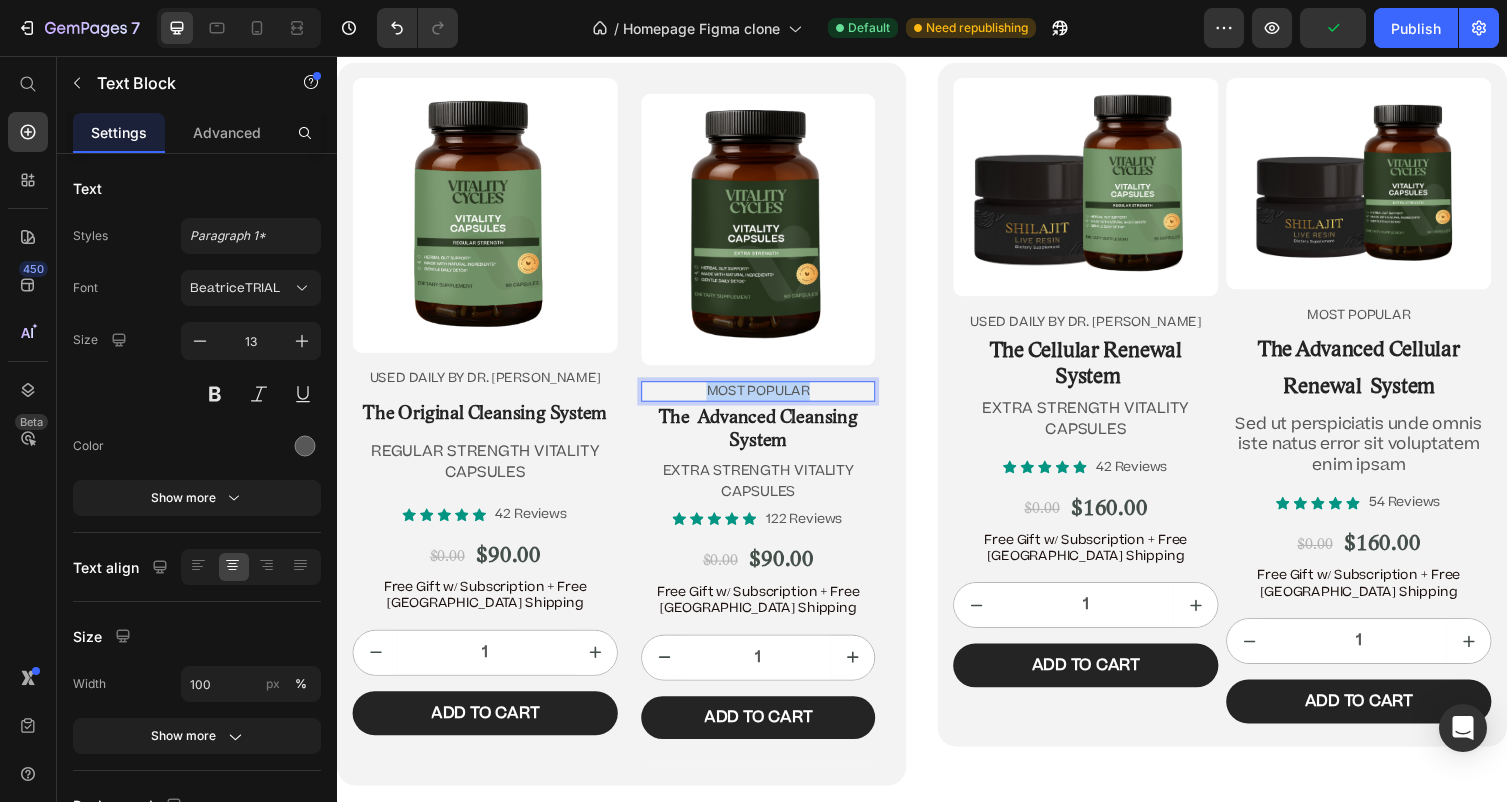 drag, startPoint x: 831, startPoint y: 401, endPoint x: 702, endPoint y: 382, distance: 130.39172 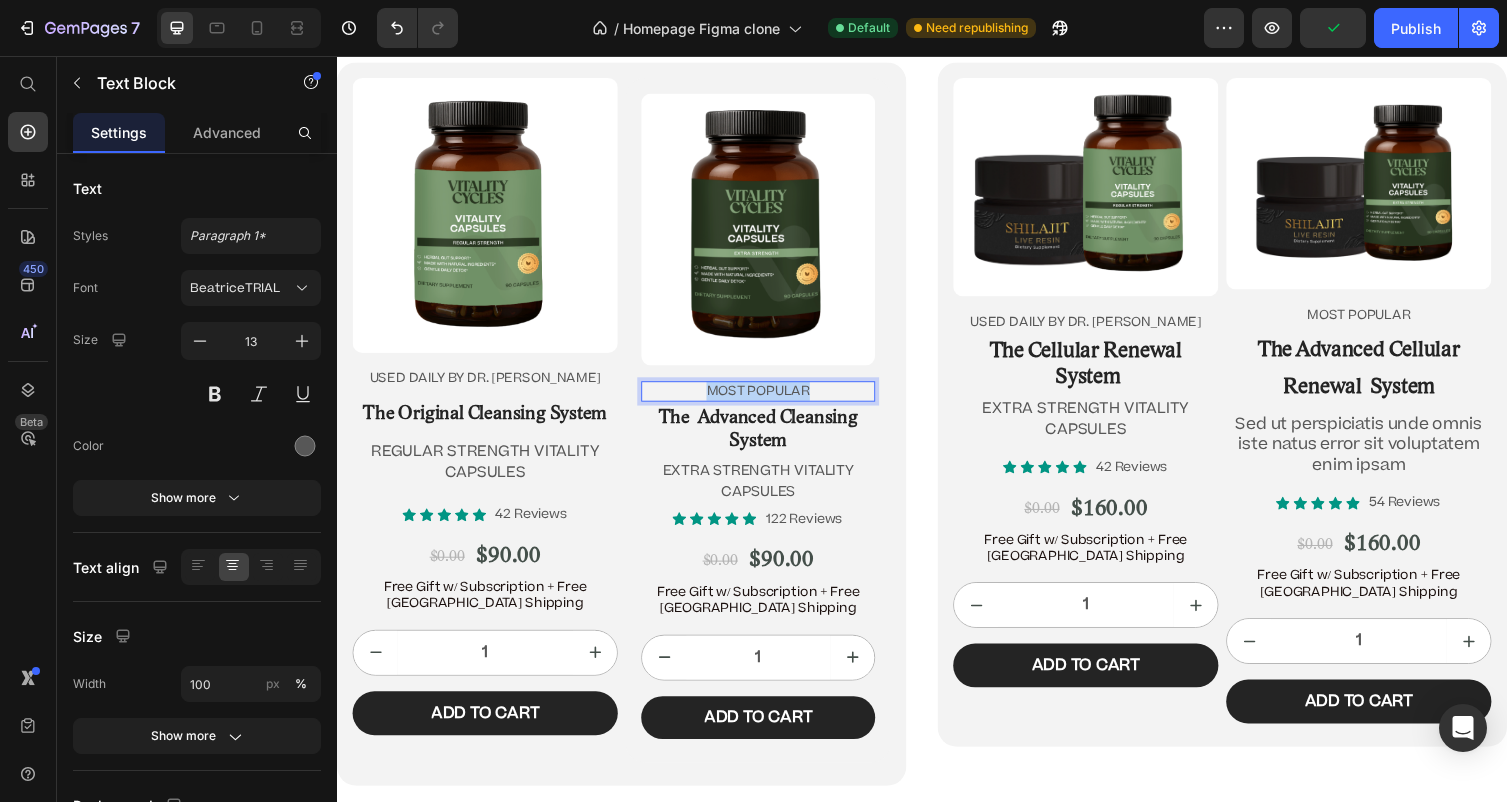 click on "MOST POPULAR" at bounding box center [769, 400] 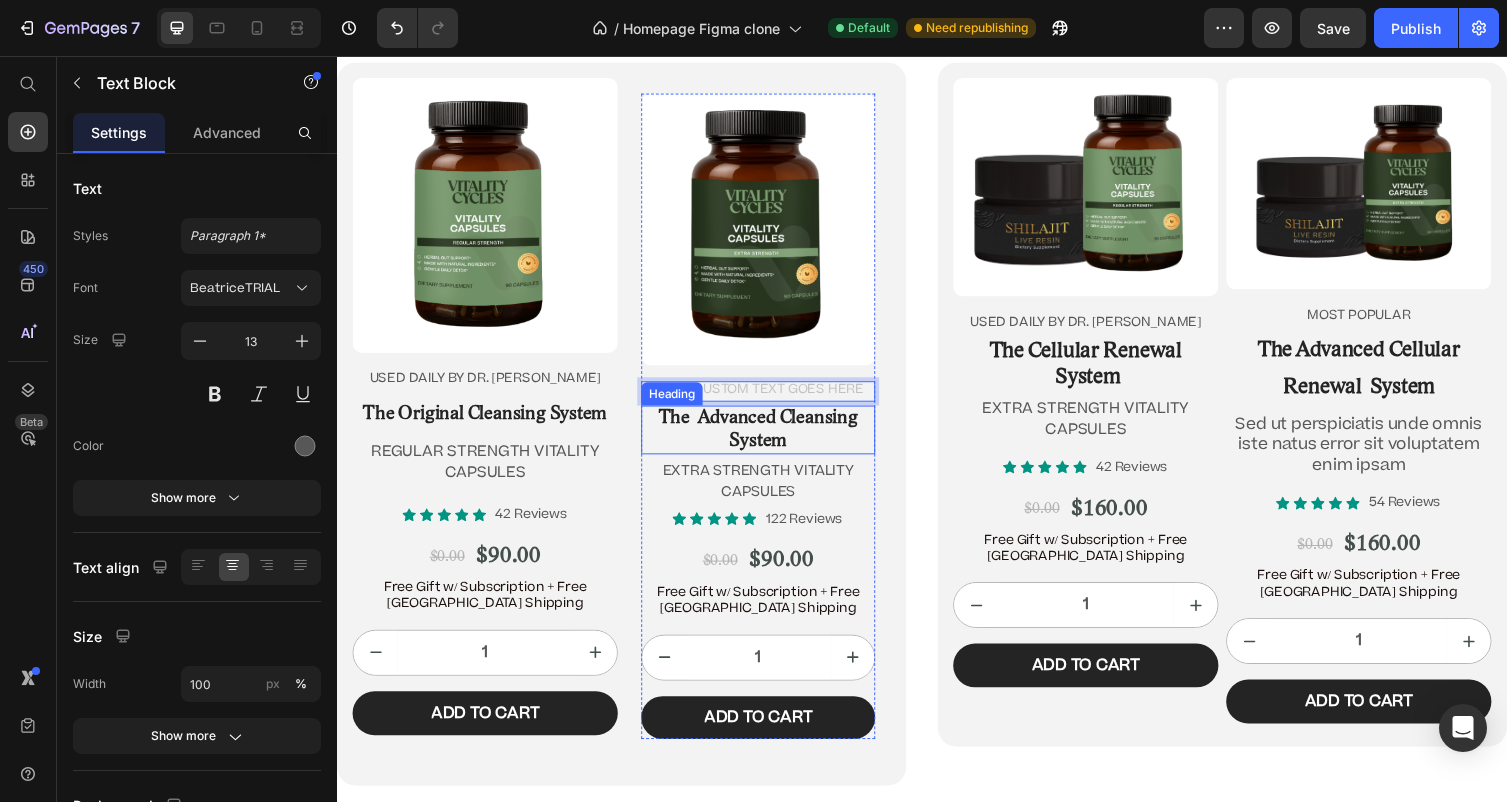 click on "⁠⁠⁠⁠⁠⁠⁠ The  Advanced Cleansing System" at bounding box center (769, 440) 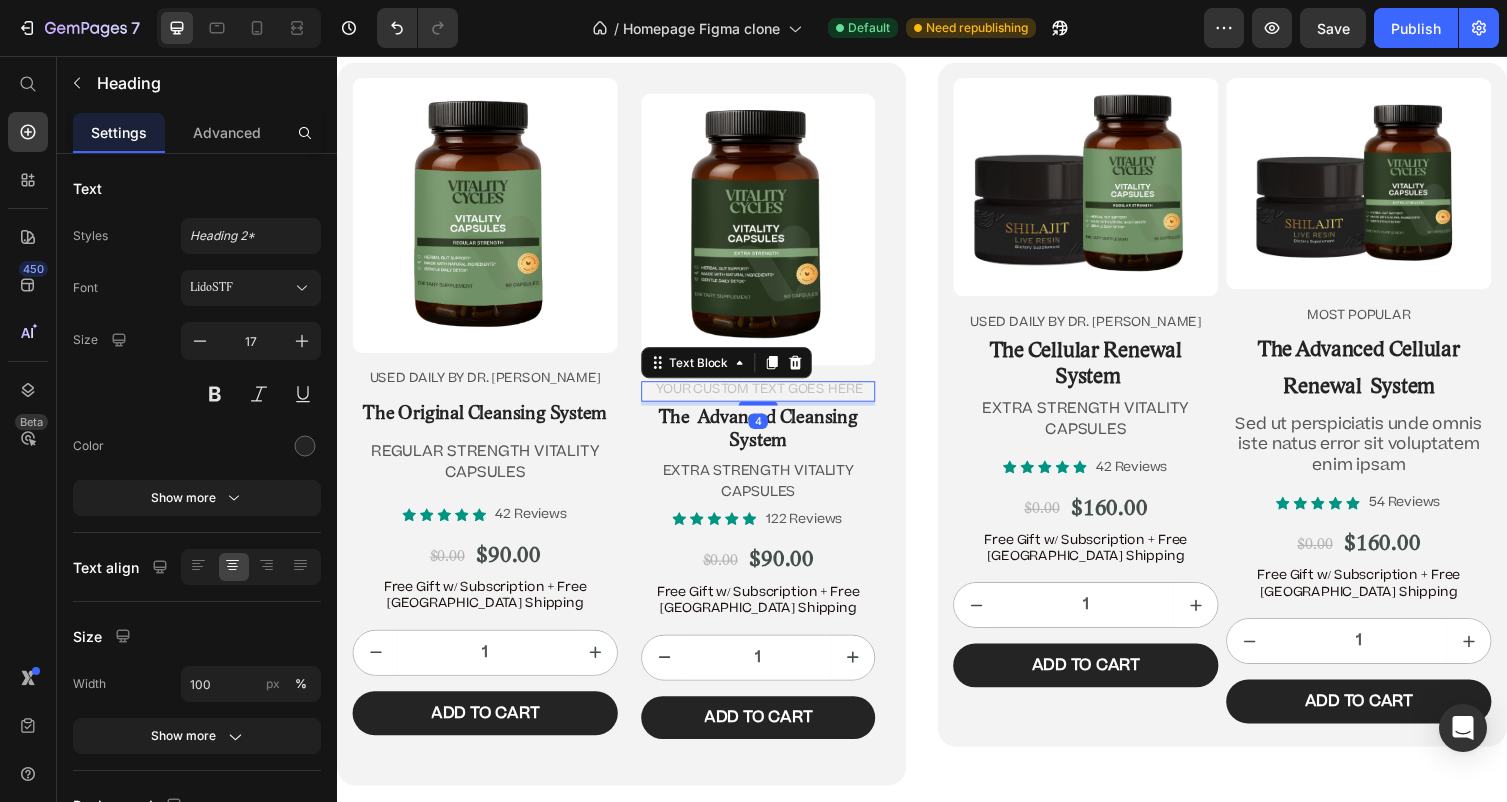 click at bounding box center (769, 400) 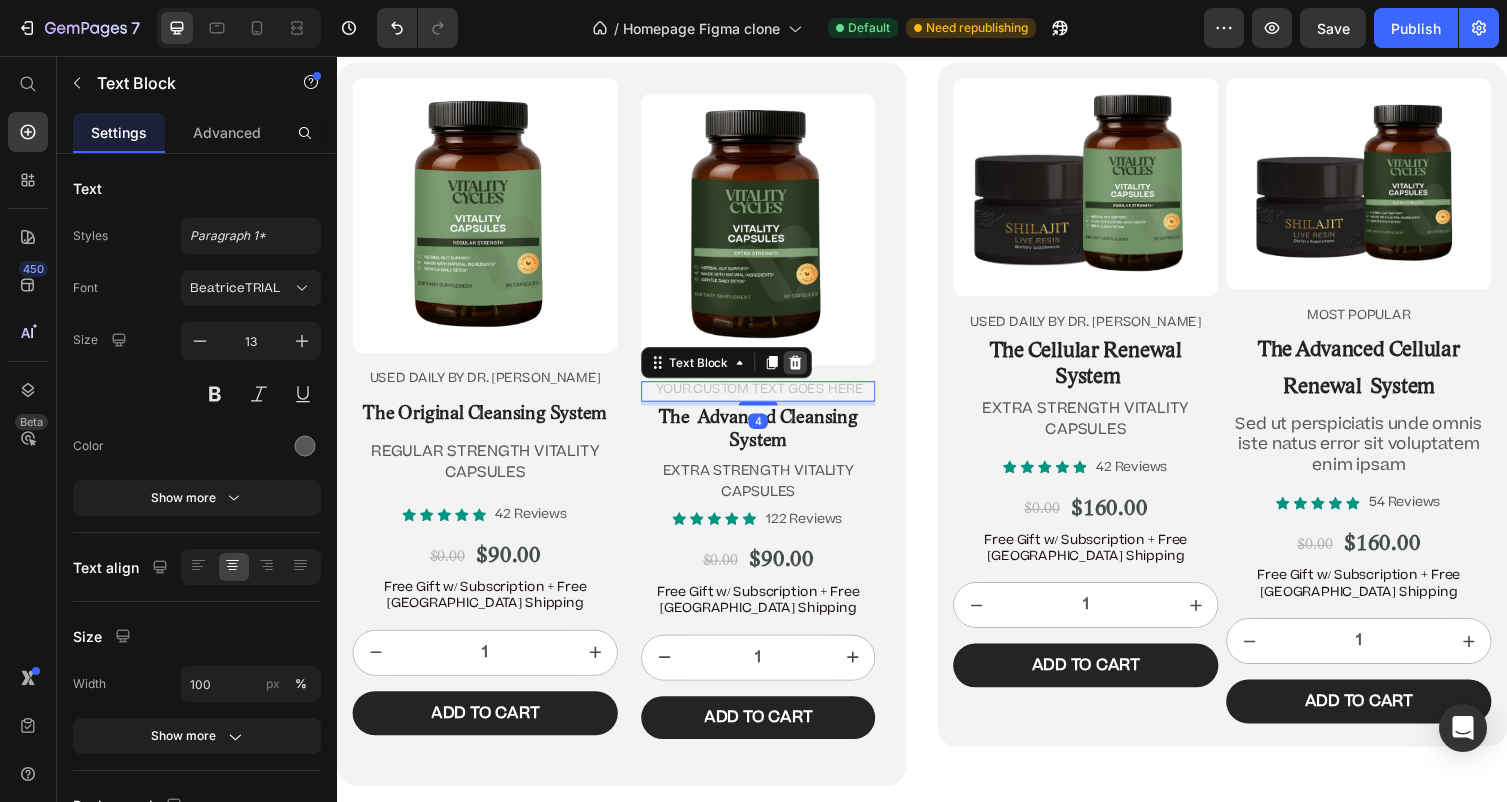 click 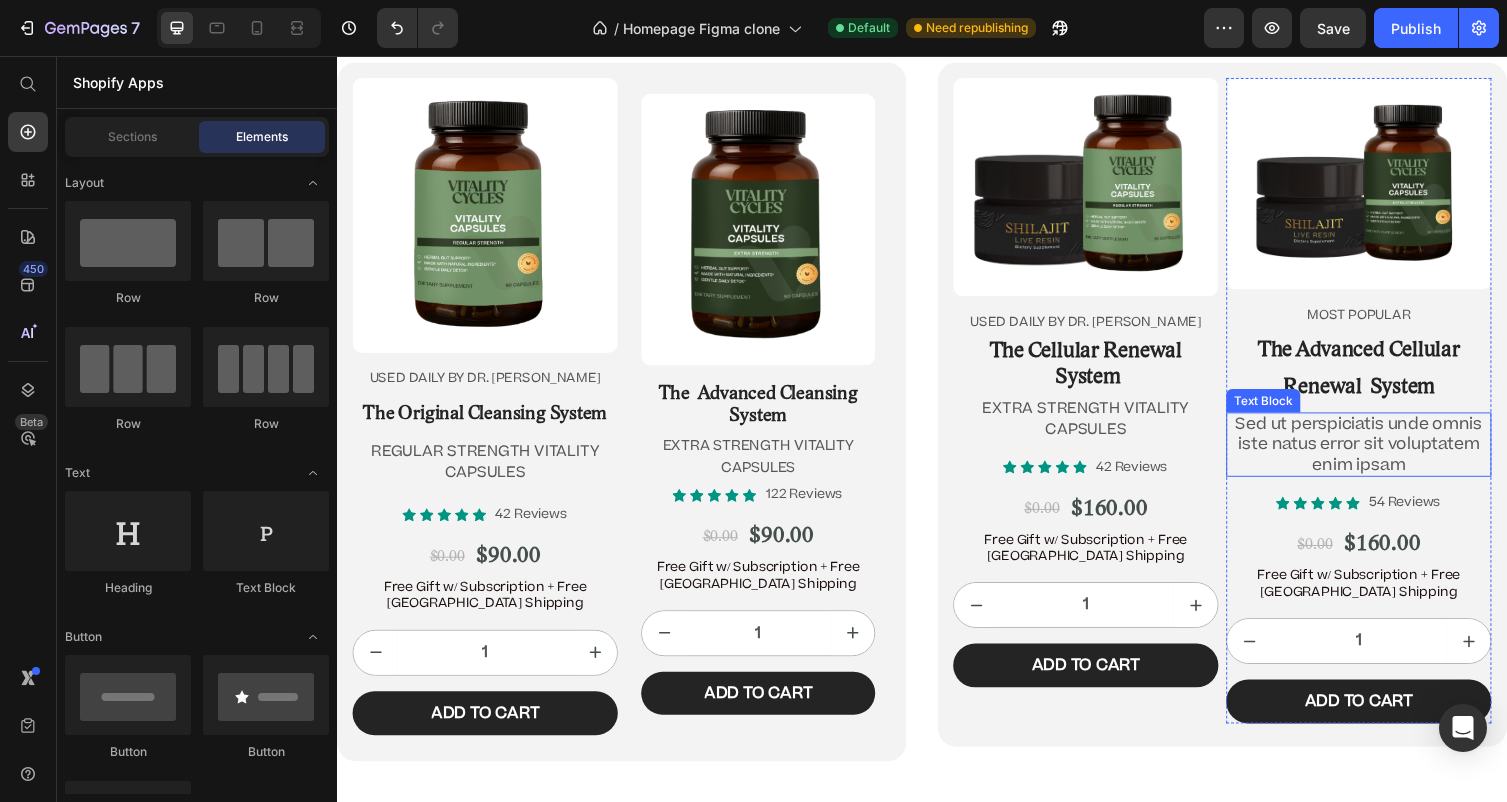 click on "Sed ut perspiciatis unde omnis iste natus error sit voluptatem enim ipsam" at bounding box center [1385, 455] 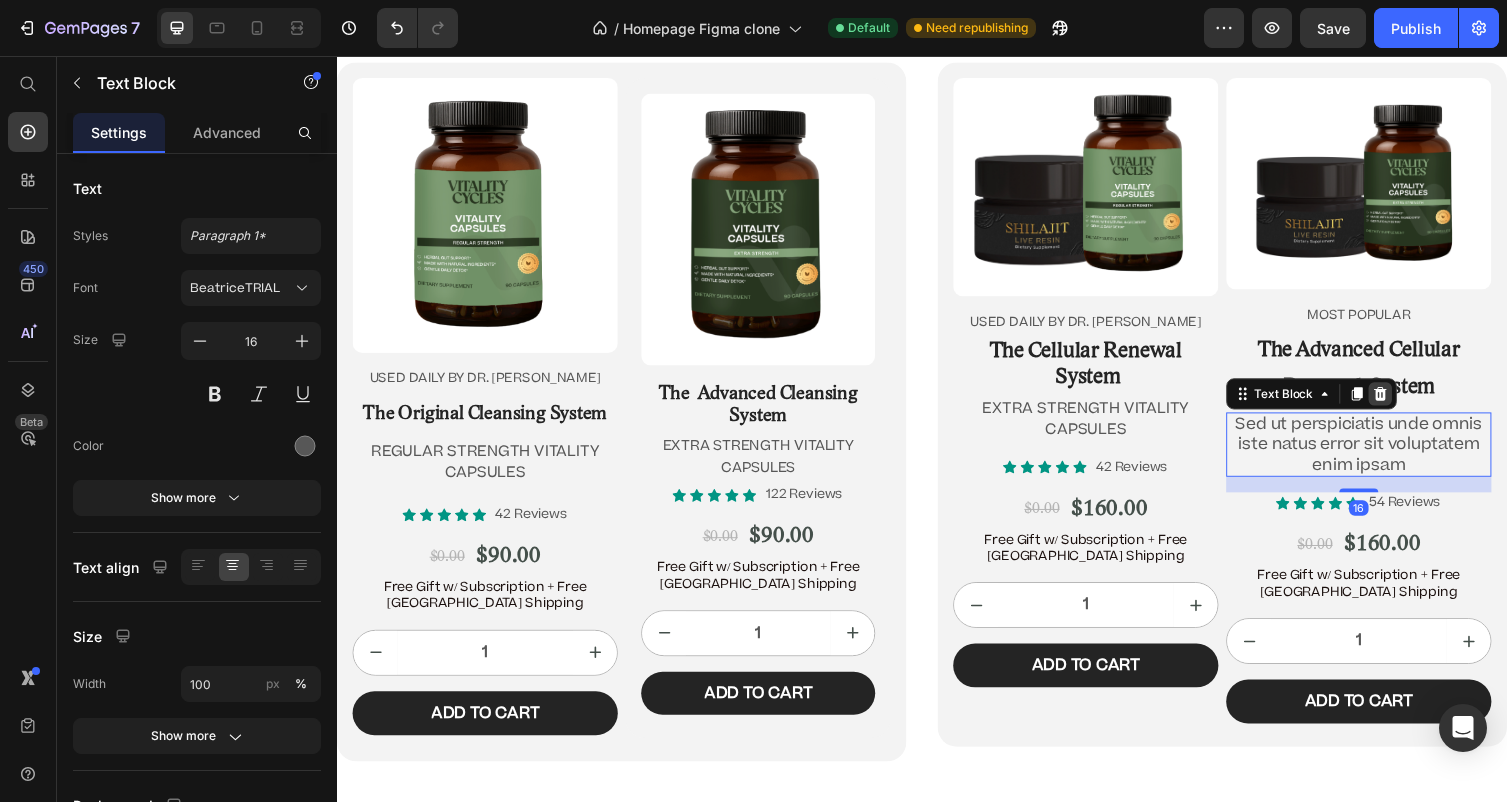 click 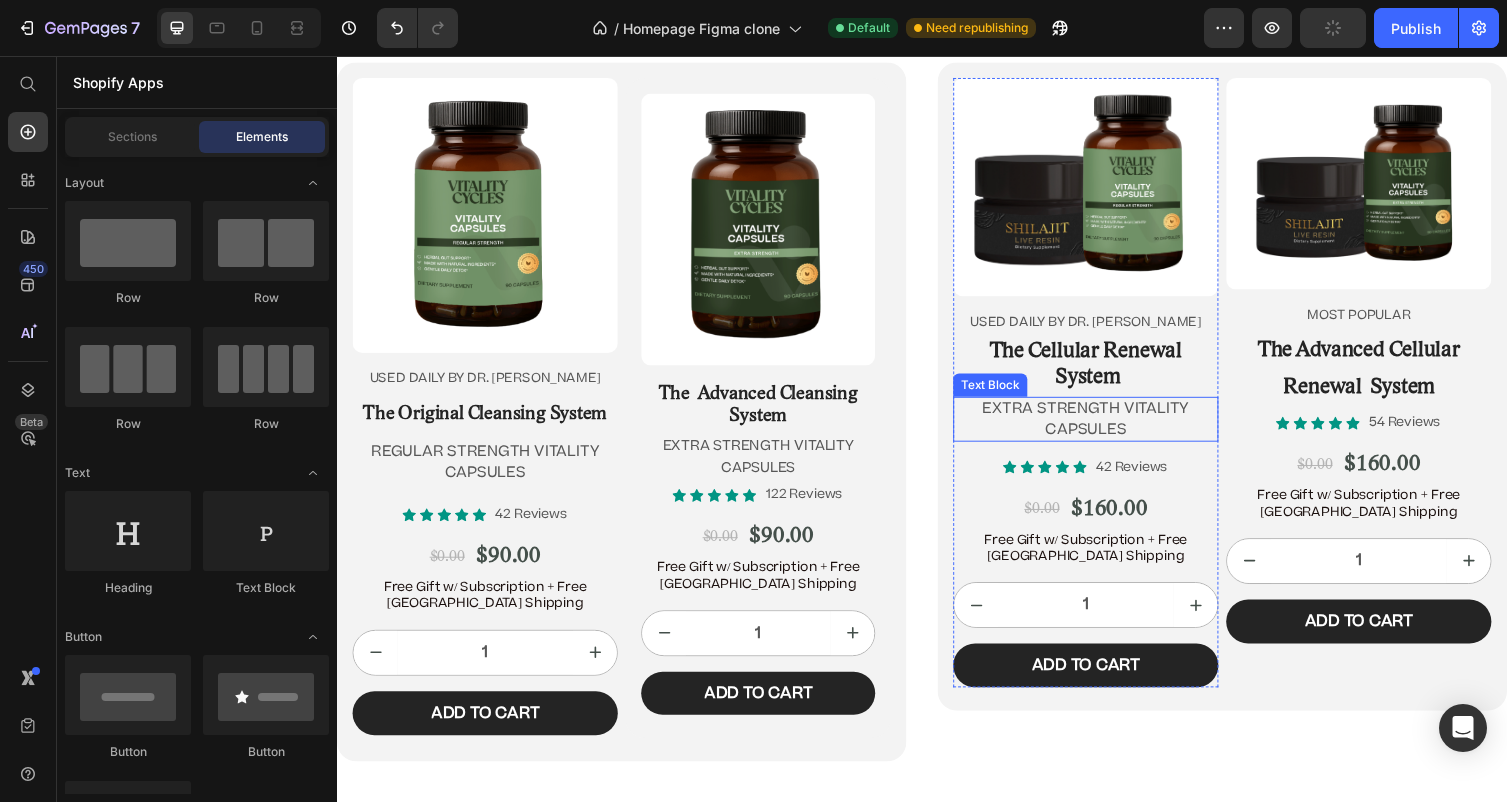 click on "EXTRA STRENGTH VITALITY CAPSULES" at bounding box center [1105, 428] 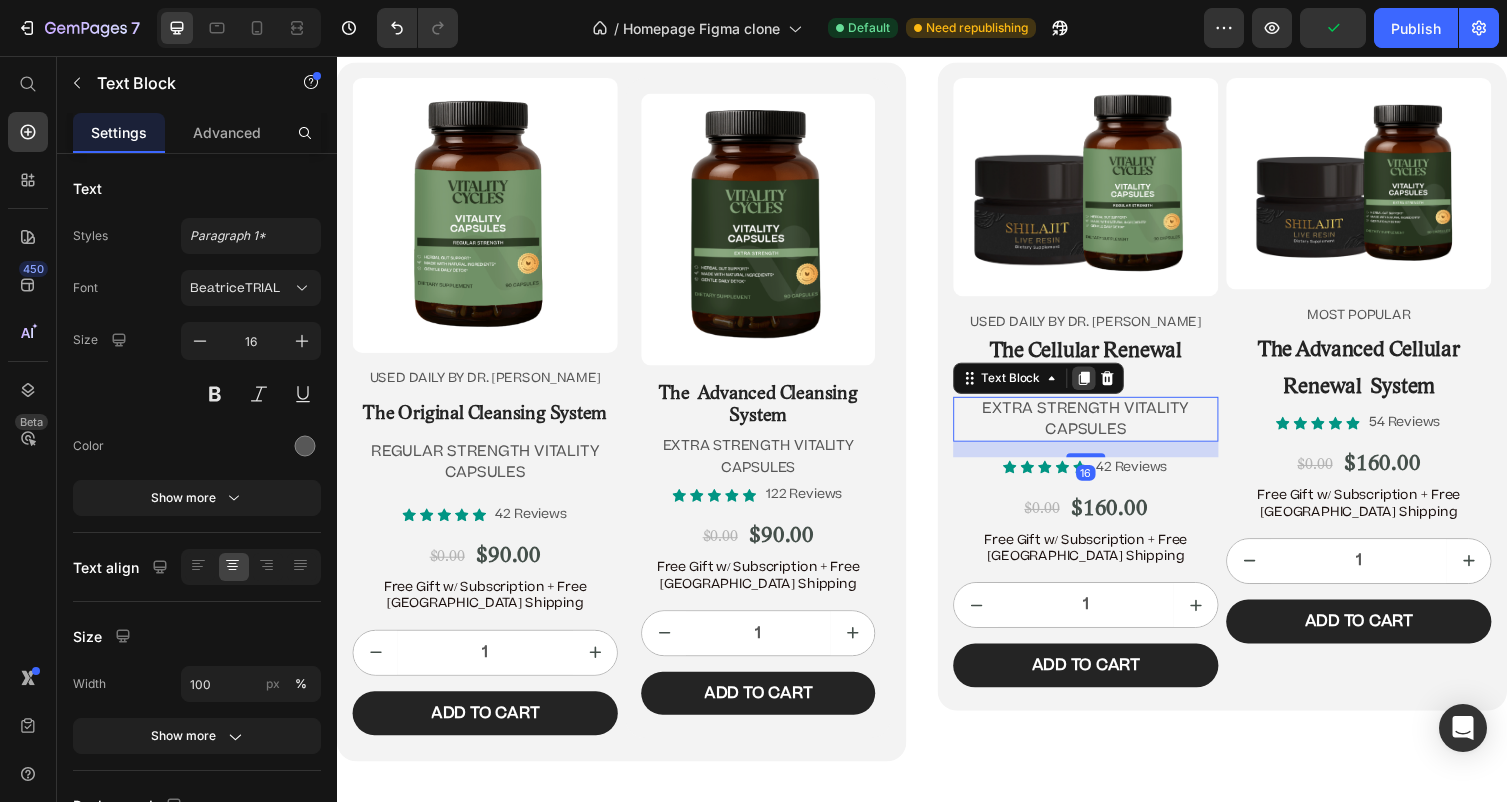 click 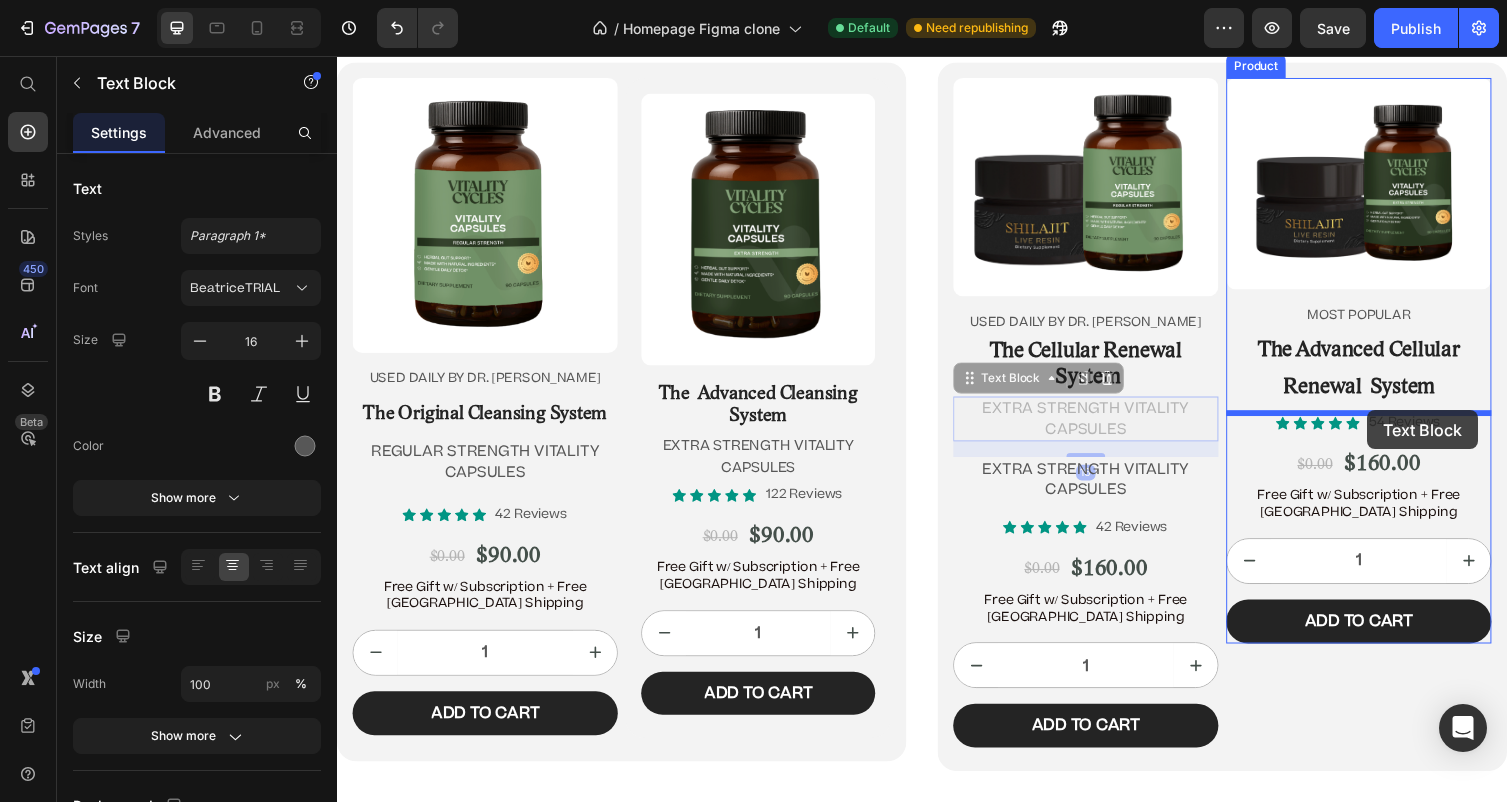 drag, startPoint x: 1106, startPoint y: 427, endPoint x: 1367, endPoint y: 410, distance: 261.55304 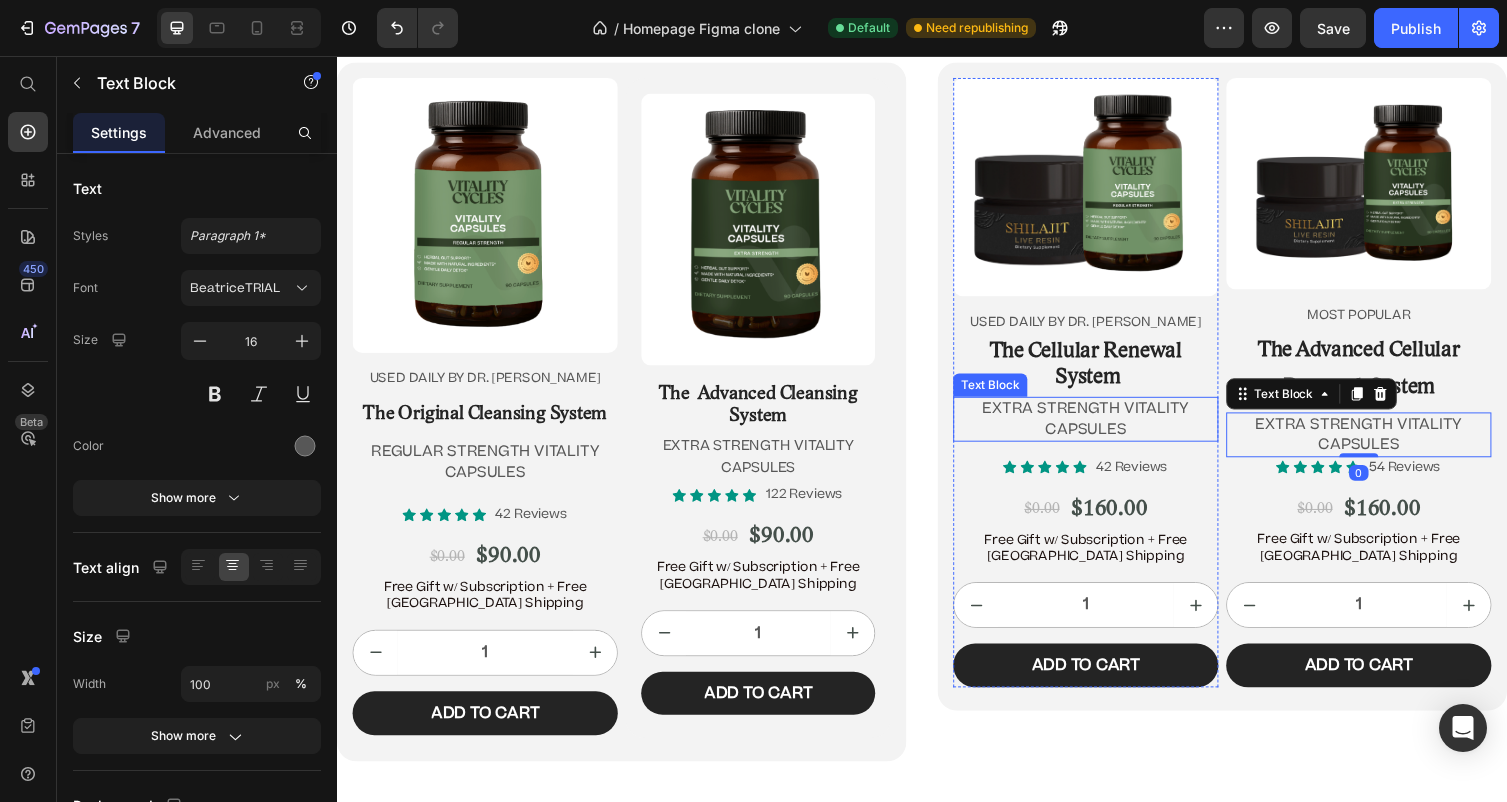 click on "EXTRA STRENGTH VITALITY CAPSULES" at bounding box center (1105, 428) 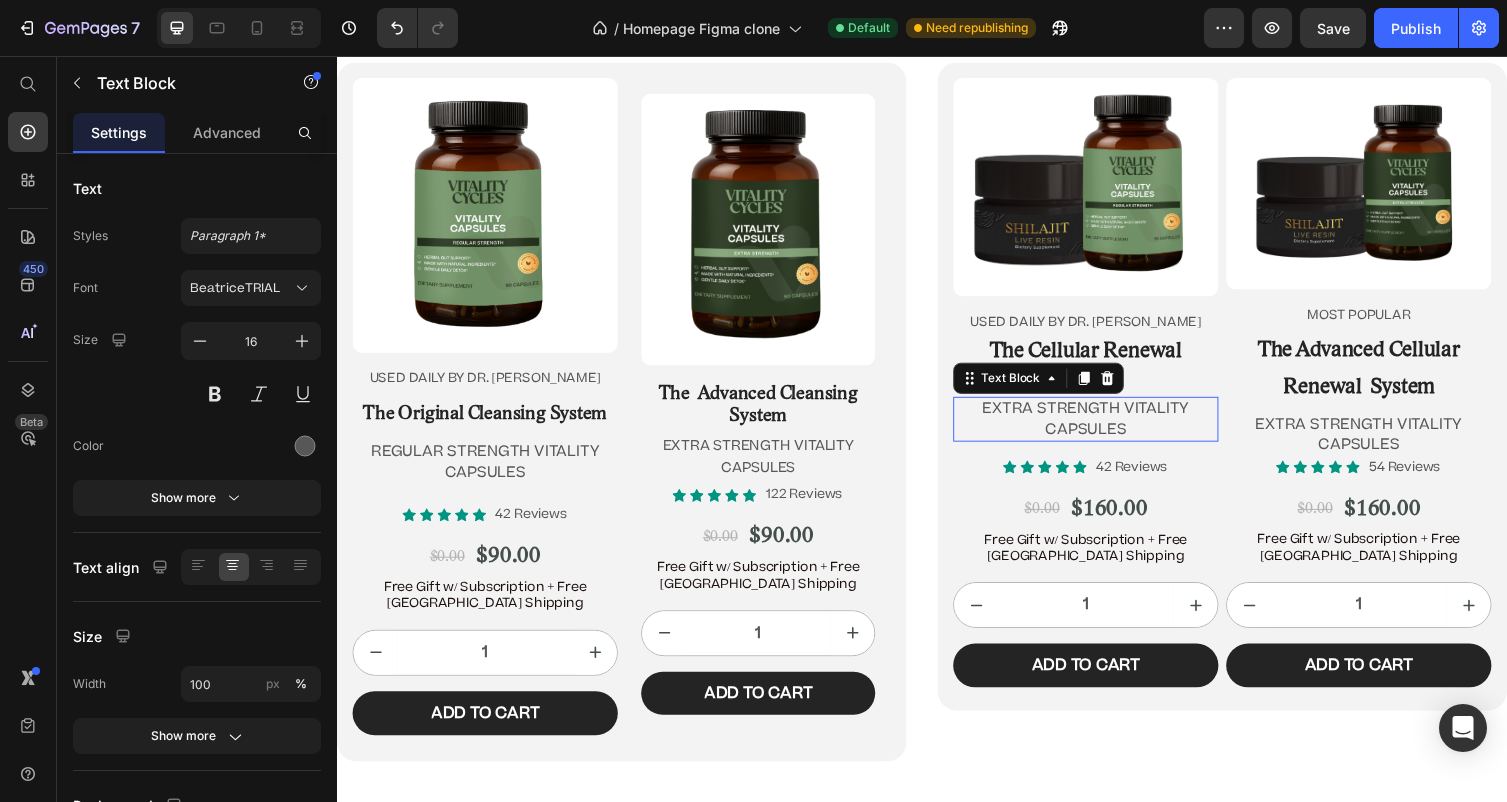 click on "EXTRA STRENGTH VITALITY CAPSULES" at bounding box center [1105, 428] 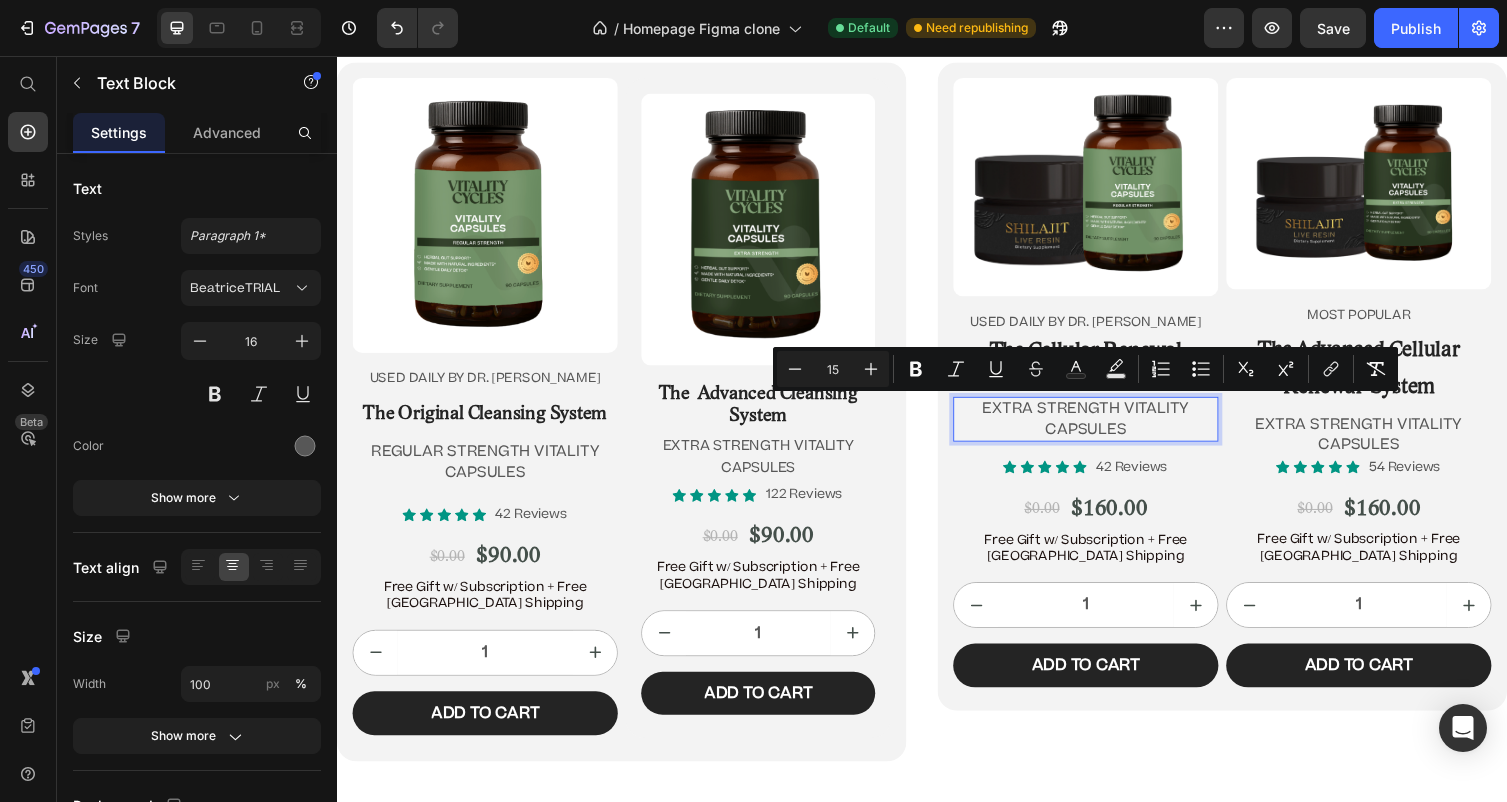click on "EXTRA STRENGTH VITALITY CAPSULES" at bounding box center [1105, 428] 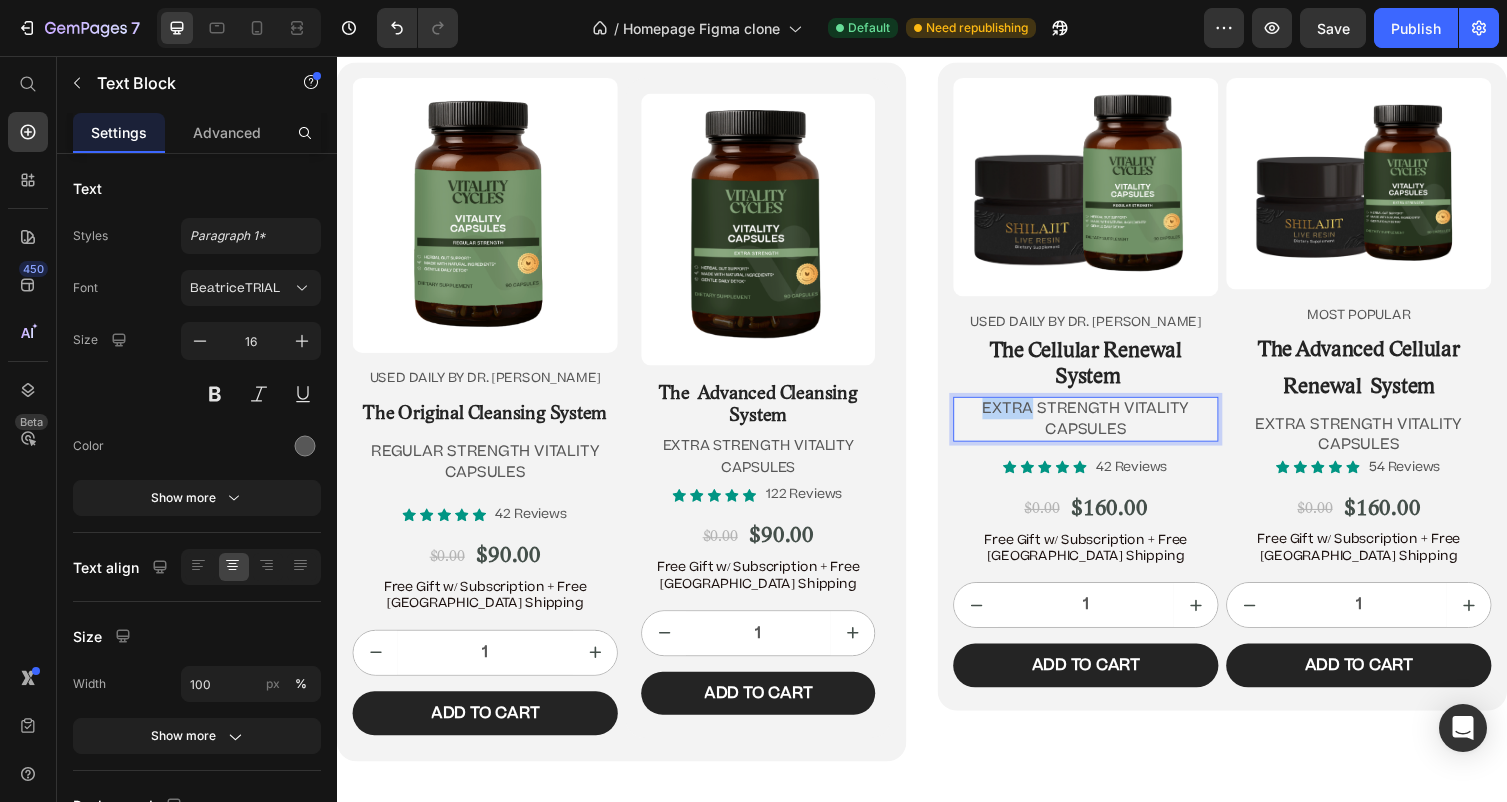 drag, startPoint x: 1052, startPoint y: 421, endPoint x: 978, endPoint y: 415, distance: 74.24284 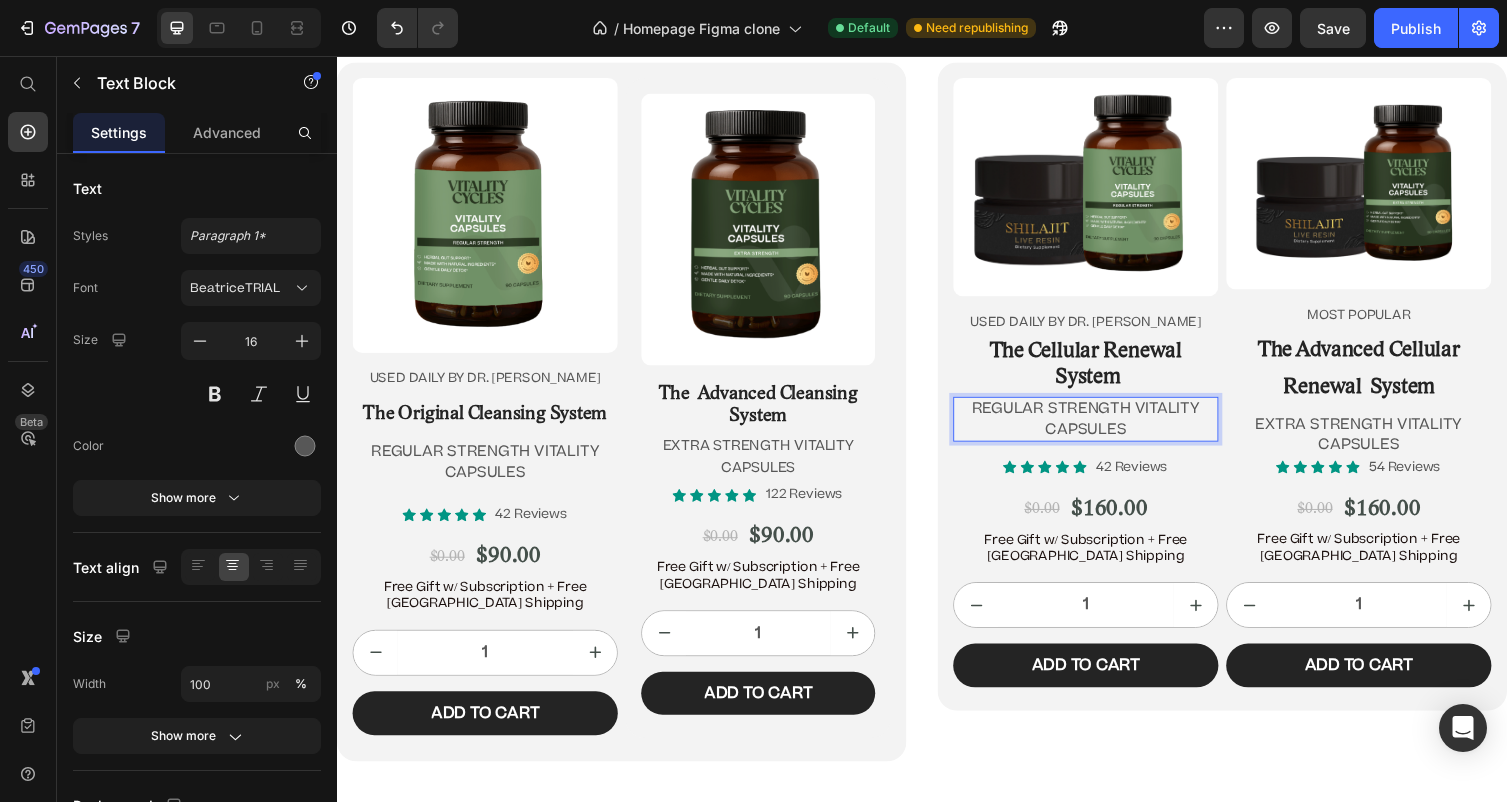 click on "REGULAR STRENGTH VITALITY CAPSULES" at bounding box center [1105, 429] 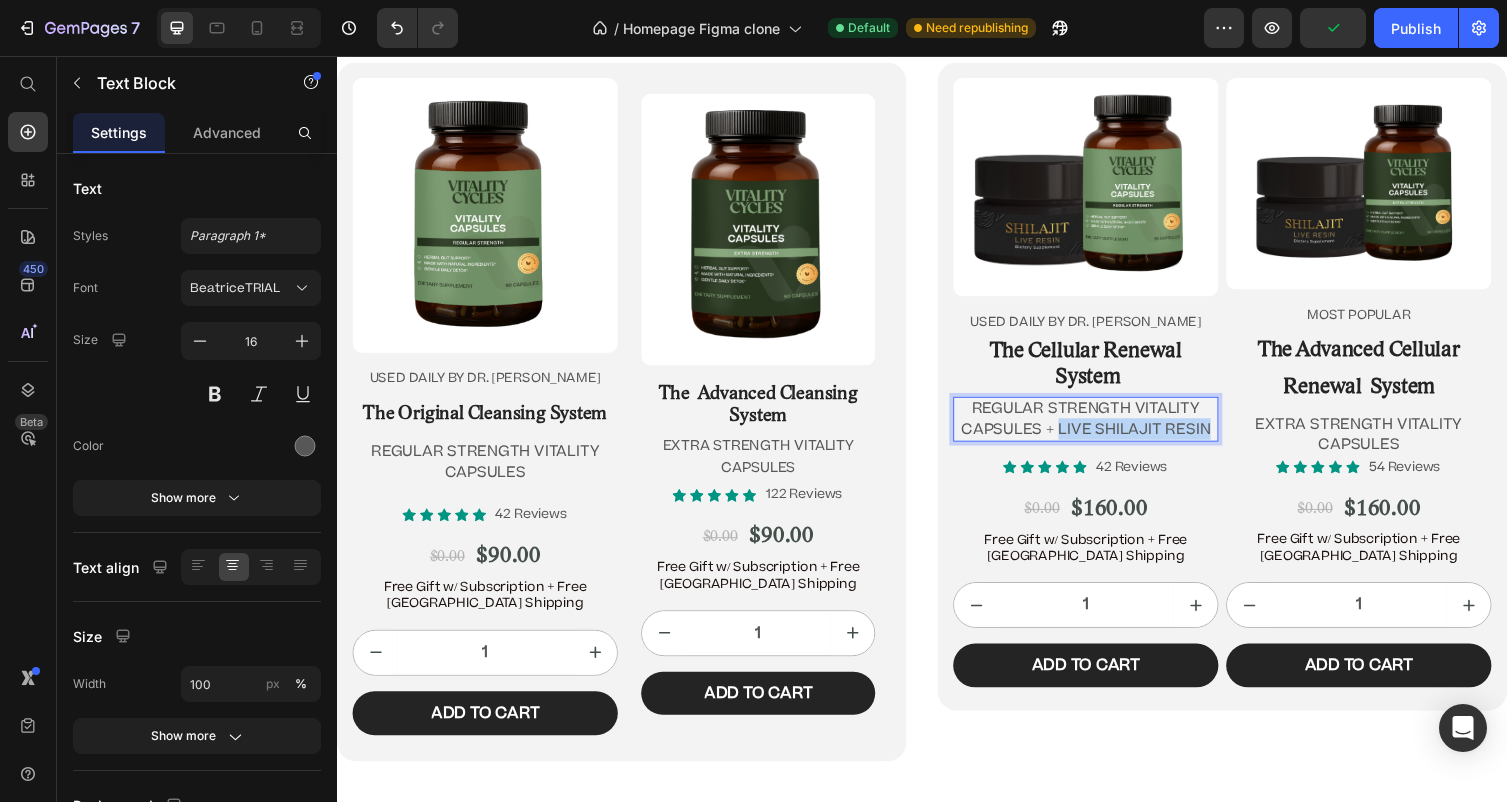 drag, startPoint x: 1230, startPoint y: 438, endPoint x: 1075, endPoint y: 442, distance: 155.0516 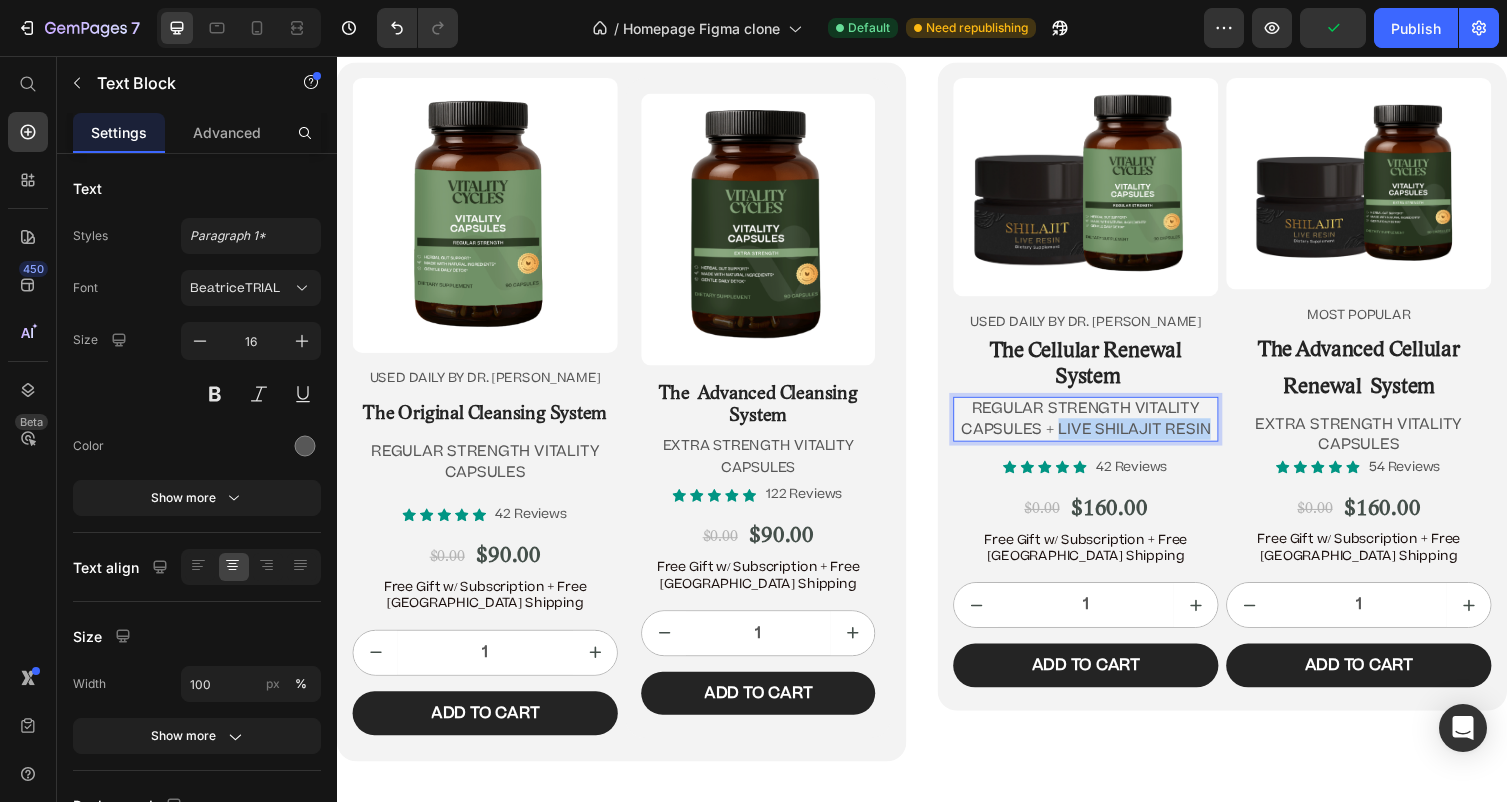 click on "REGULAR STRENGTH VITALITY CAPSULES + LIVE SHILAJIT RESIN" at bounding box center (1104, 428) 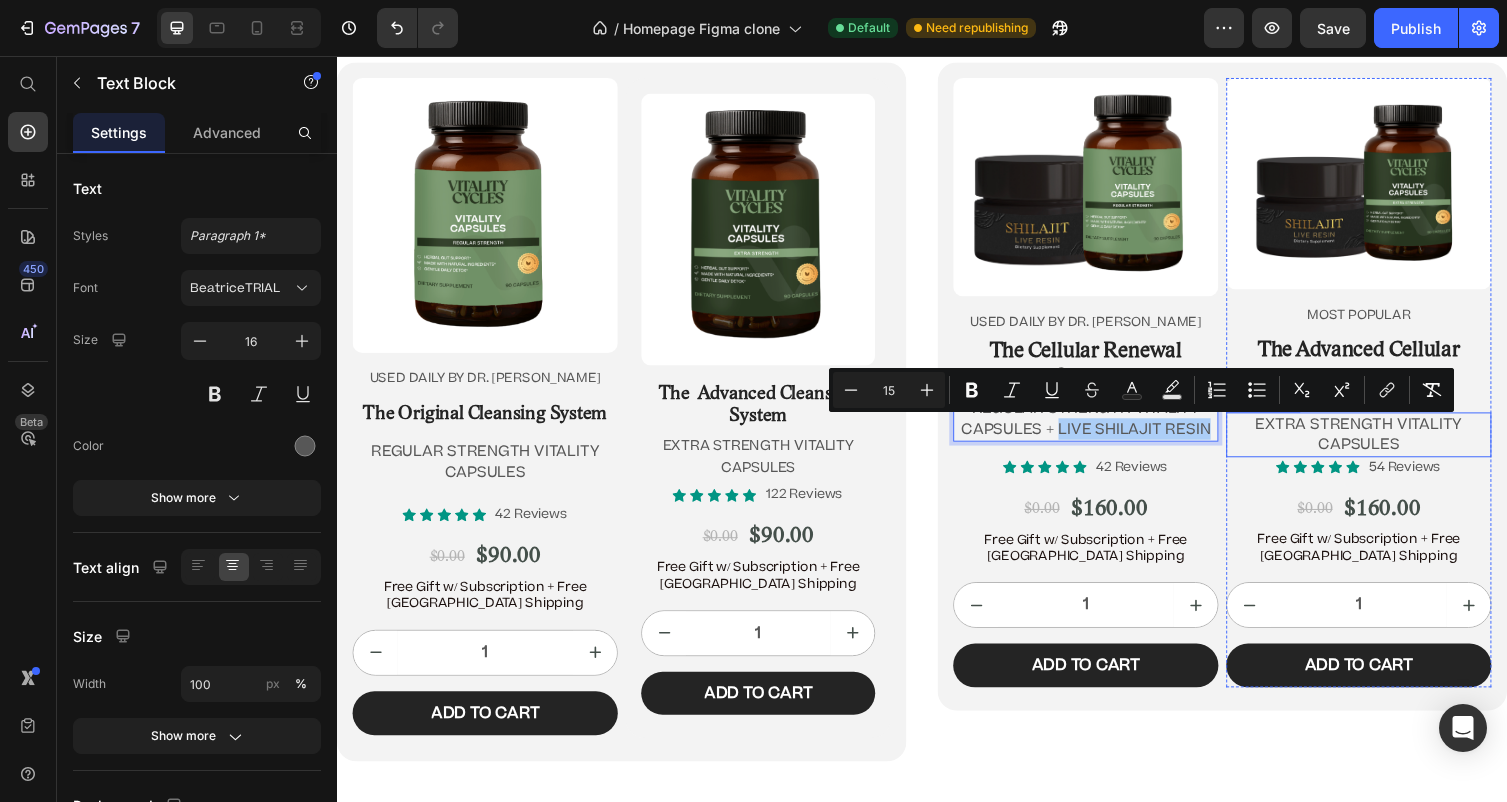 click on "EXTRA STRENGTH VITALITY CAPSULES" at bounding box center (1385, 445) 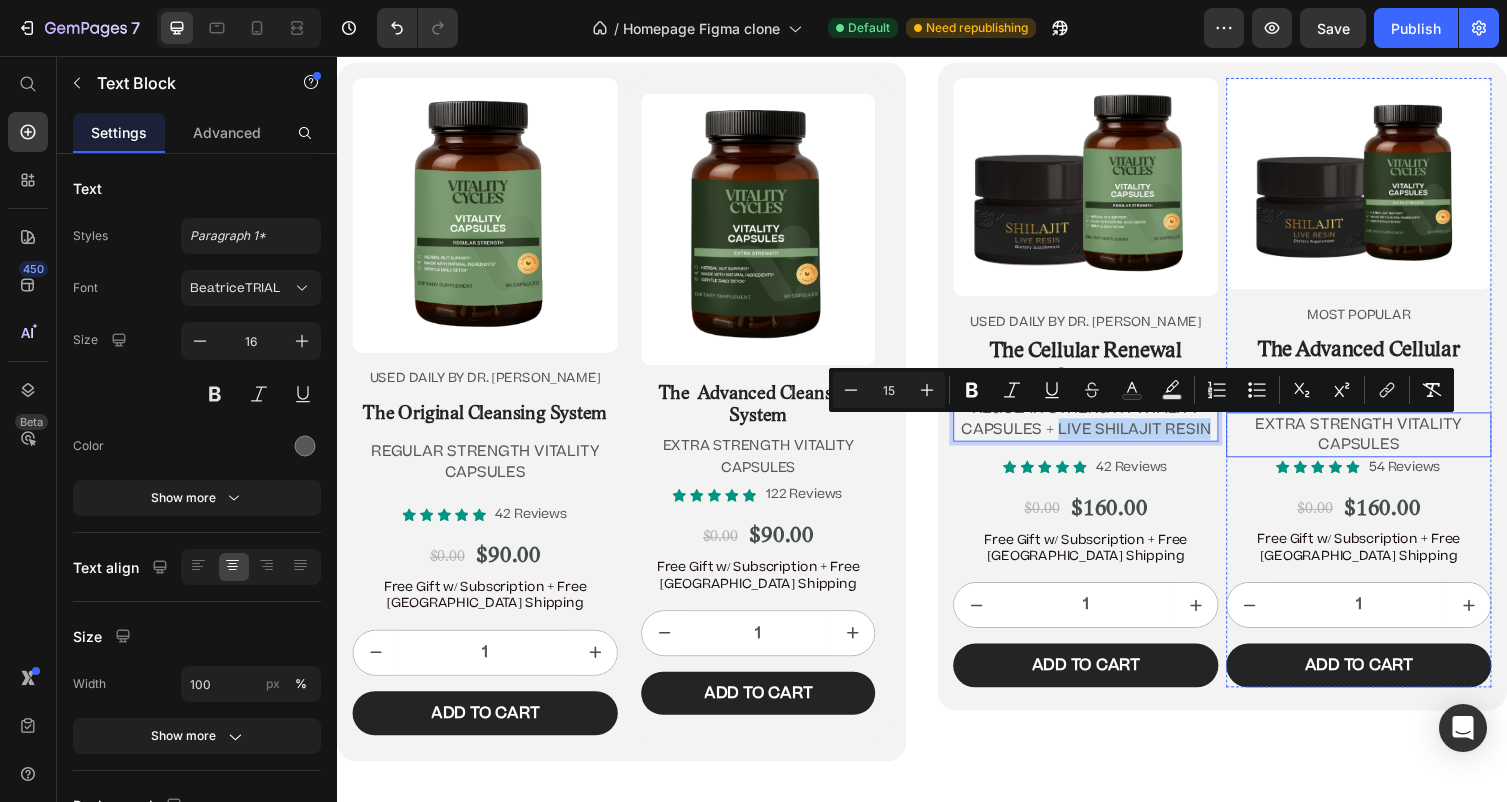click on "EXTRA STRENGTH VITALITY CAPSULES" at bounding box center (1385, 445) 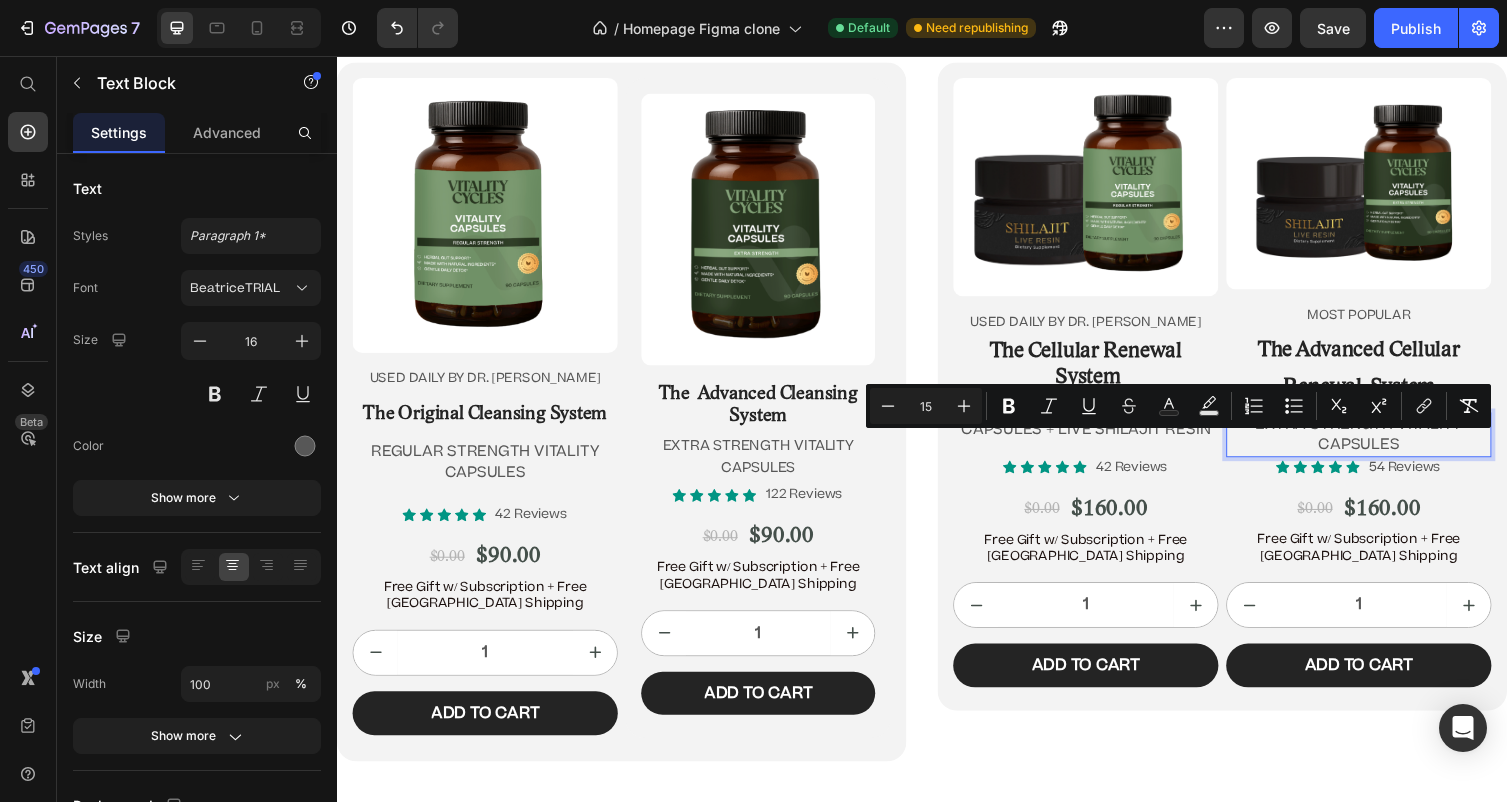 click on "EXTRA STRENGTH VITALITY CAPSULES" at bounding box center [1385, 445] 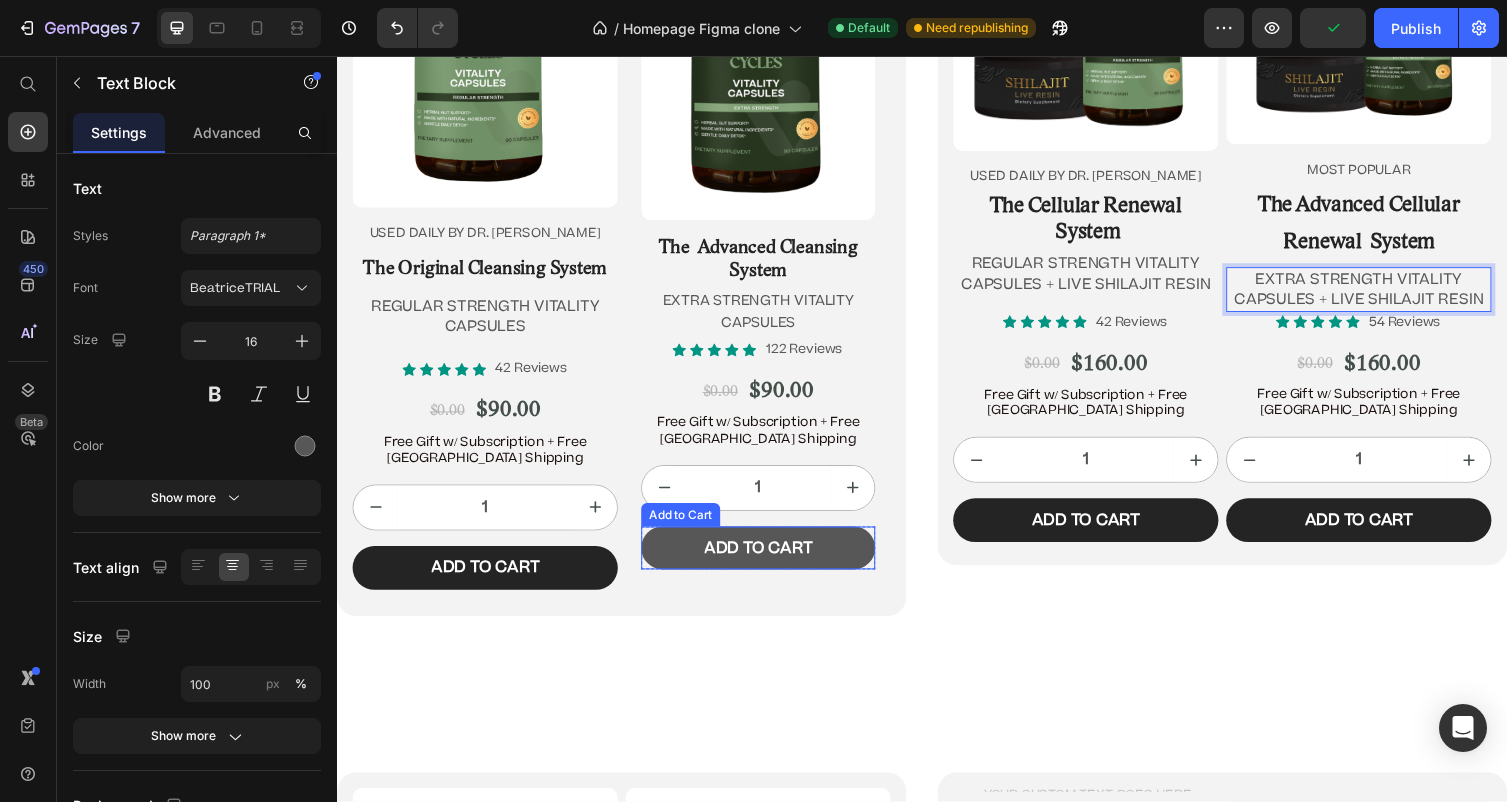 scroll, scrollTop: 11761, scrollLeft: 0, axis: vertical 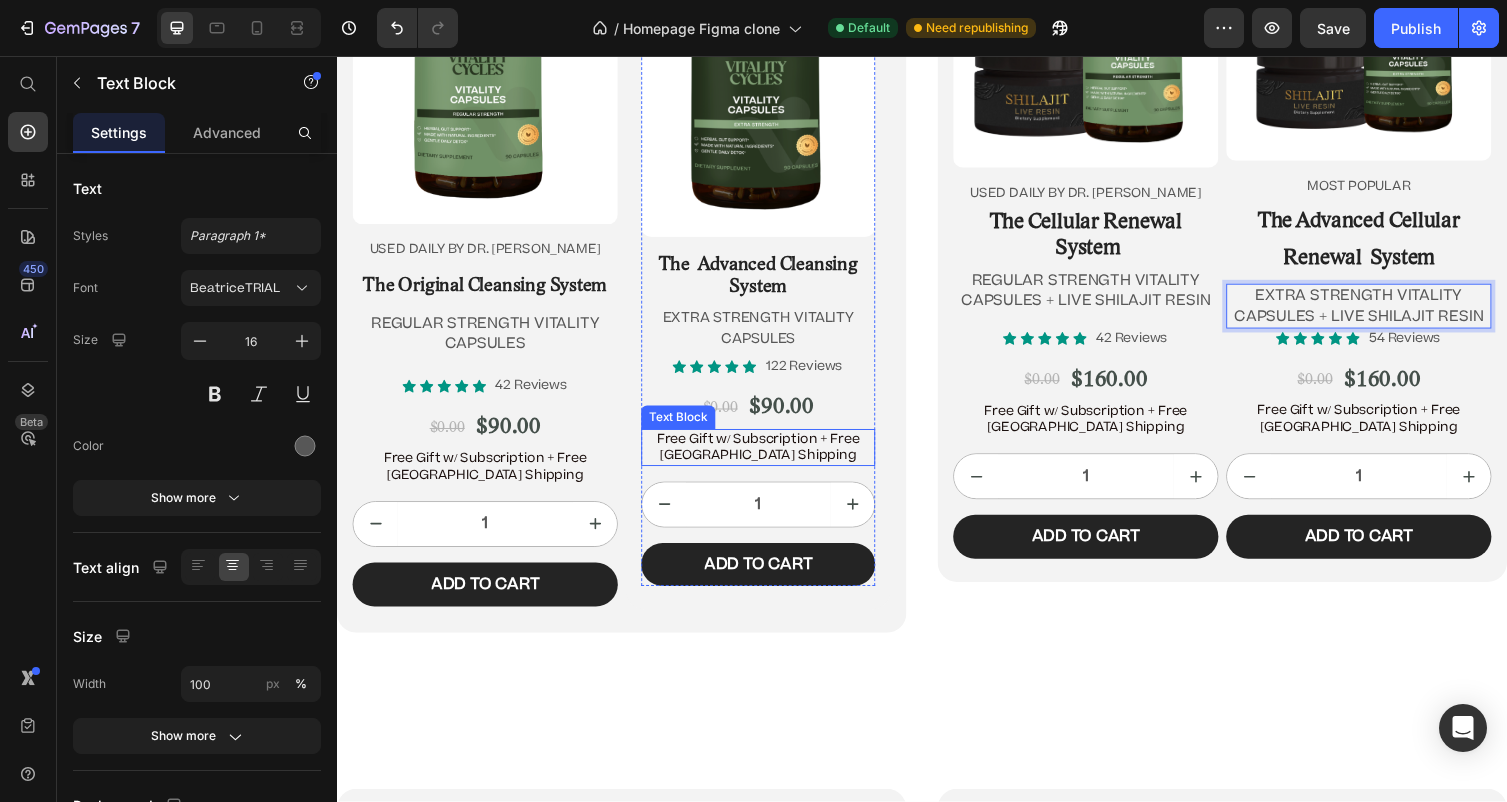 click on "Free Gift w/ Subscription + Free [GEOGRAPHIC_DATA] Shipping" at bounding box center [769, 458] 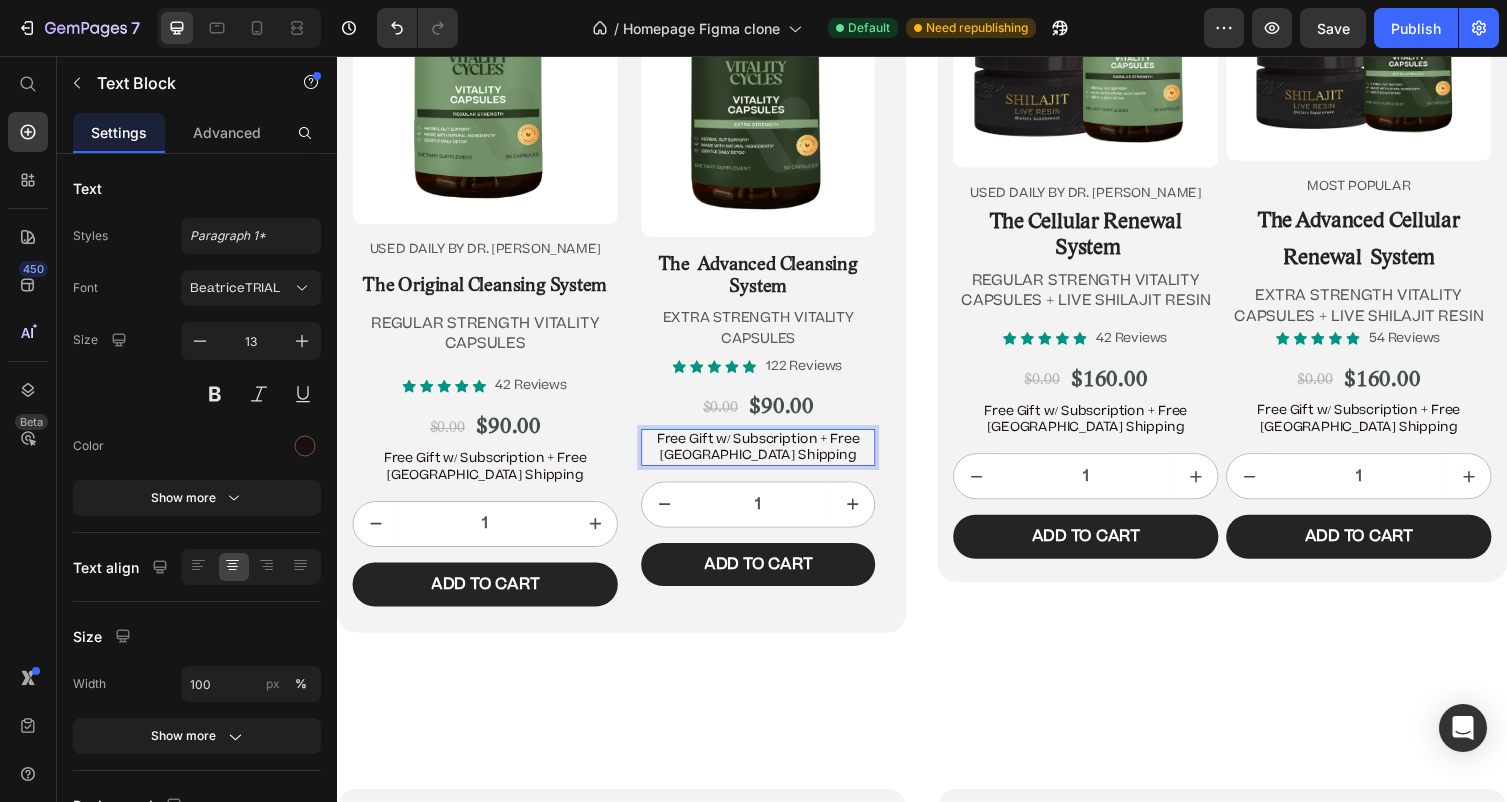 click on "Free Gift w/ Subscription + Free [GEOGRAPHIC_DATA] Shipping" at bounding box center (769, 458) 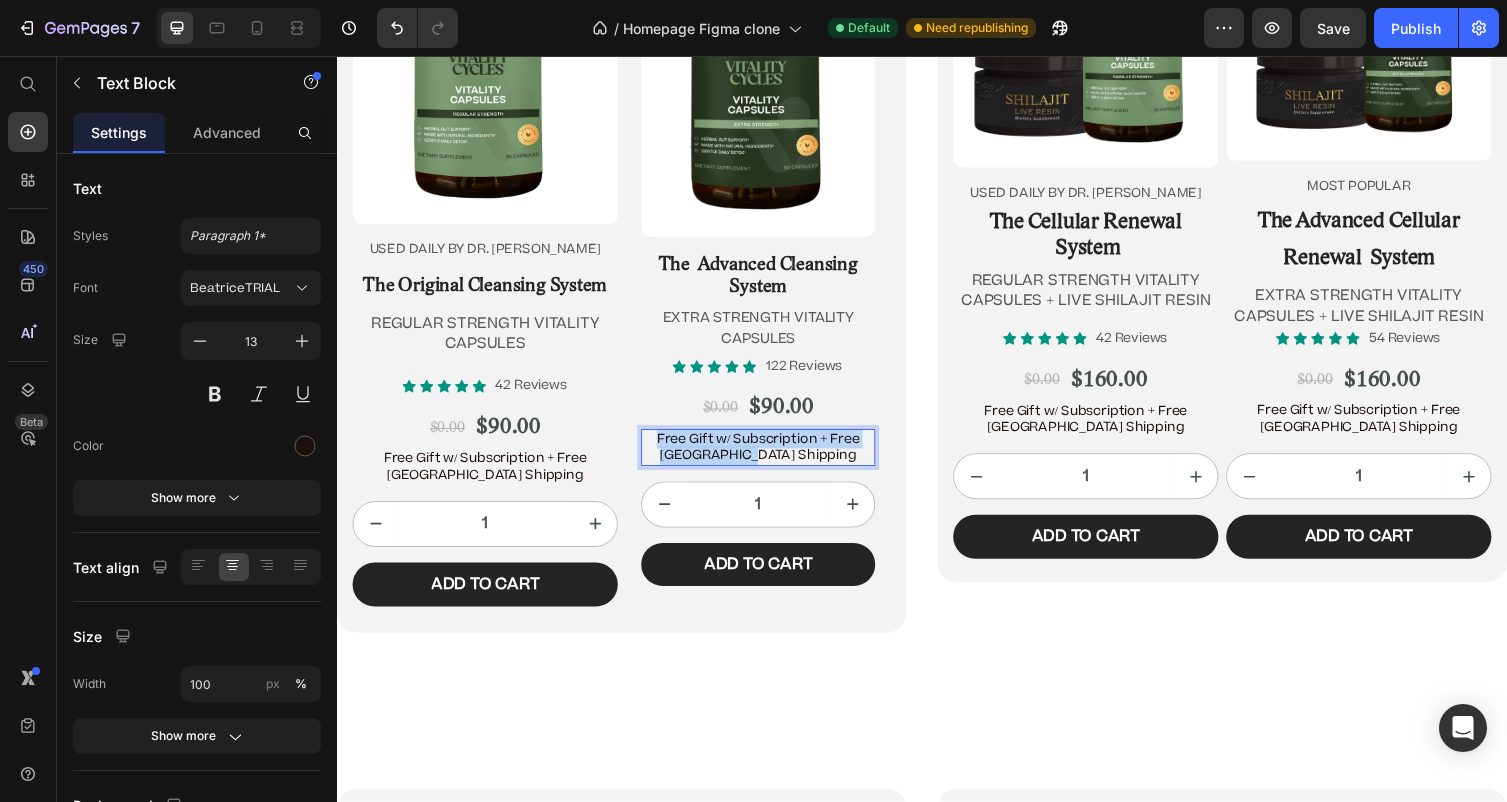 click on "Free Gift w/ Subscription + Free [GEOGRAPHIC_DATA] Shipping" at bounding box center (769, 458) 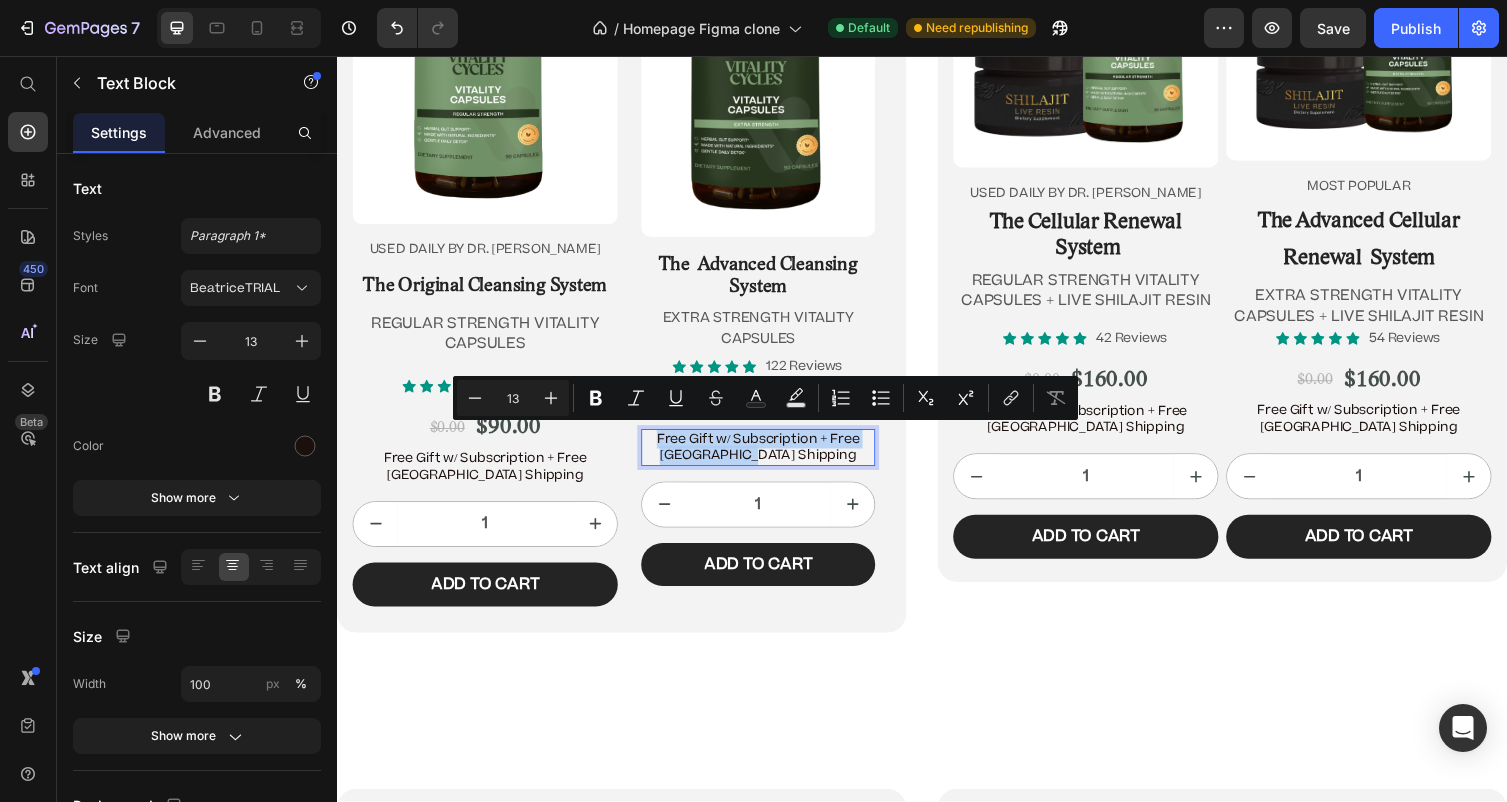 click on "Free Gift w/ Subscription + Free [GEOGRAPHIC_DATA] Shipping" at bounding box center (769, 458) 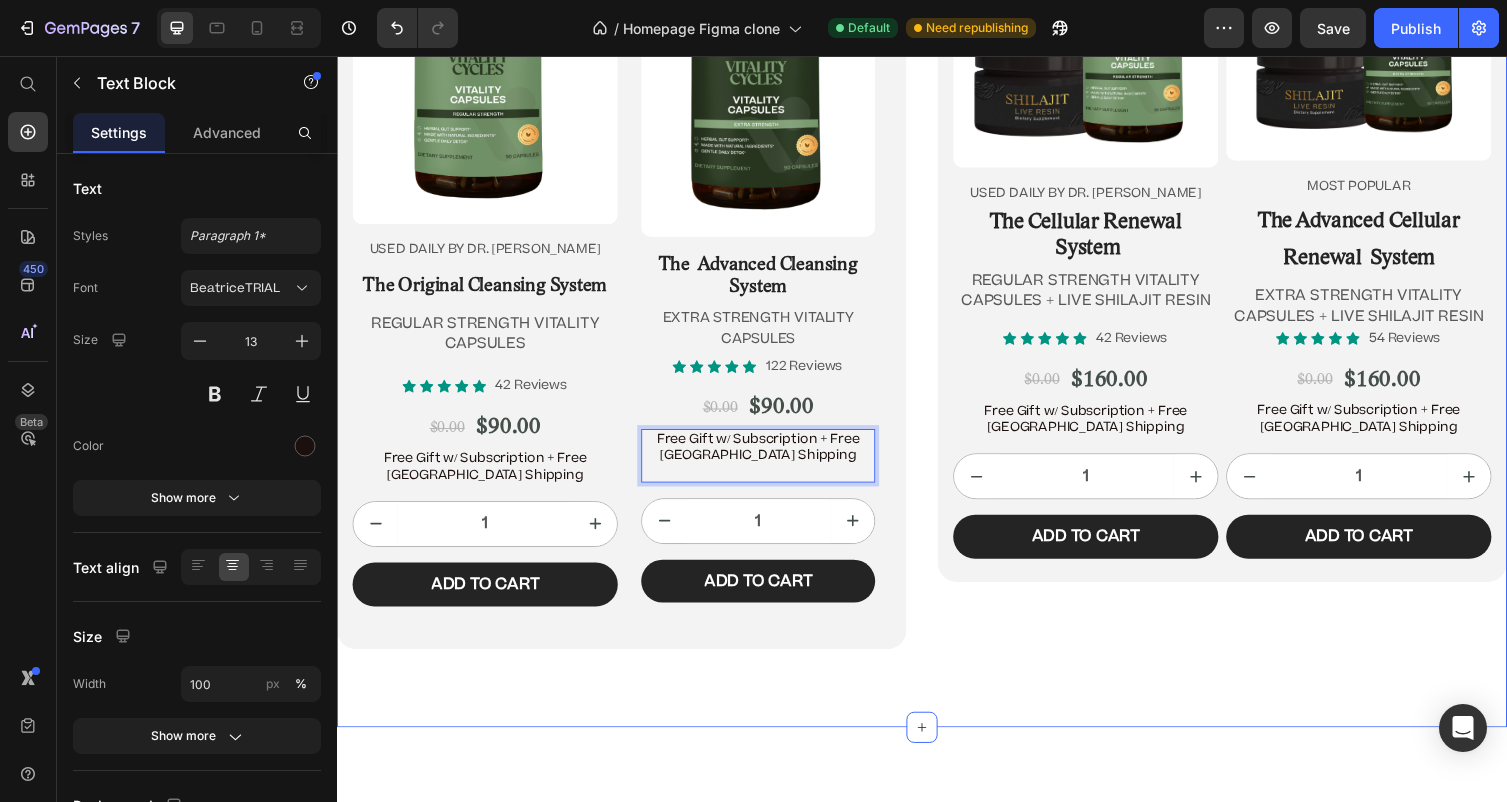 click on "Product Images USED DAILY BY DR. JENNIFER DANIELS Text Block ⁠⁠⁠⁠⁠⁠⁠ The Cellular Renewal  System Heading REGULAR STRENGTH VITALITY CAPSULES + LIVE SHILAJIT RESIN Text Block Icon Icon Icon Icon Icon Icon List 42 Reviews Text Block Row $0.00 Product Price $160.00 Product Price Row Free Gift w/ Subscription + Free USA Shipping Text Block 1 Product Quantity Add to cart Add to Cart Row Product Product Images MOST POPULAR Text Block ⁠⁠⁠⁠⁠⁠⁠ The Advanced Cellular Renewal  System Heading EXTRA STRENGTH VITALITY CAPSULES + LIVE SHILAJIT RESIN Text Block Icon Icon Icon Icon Icon Icon List 54 Reviews Text Block Row $0.00 Product Price $160.00 Product Price Row Free Gift w/ Subscription + Free USA Shipping Text Block 1 Product Quantity Add to cart Add to Cart Row Product Row" at bounding box center (1245, 298) 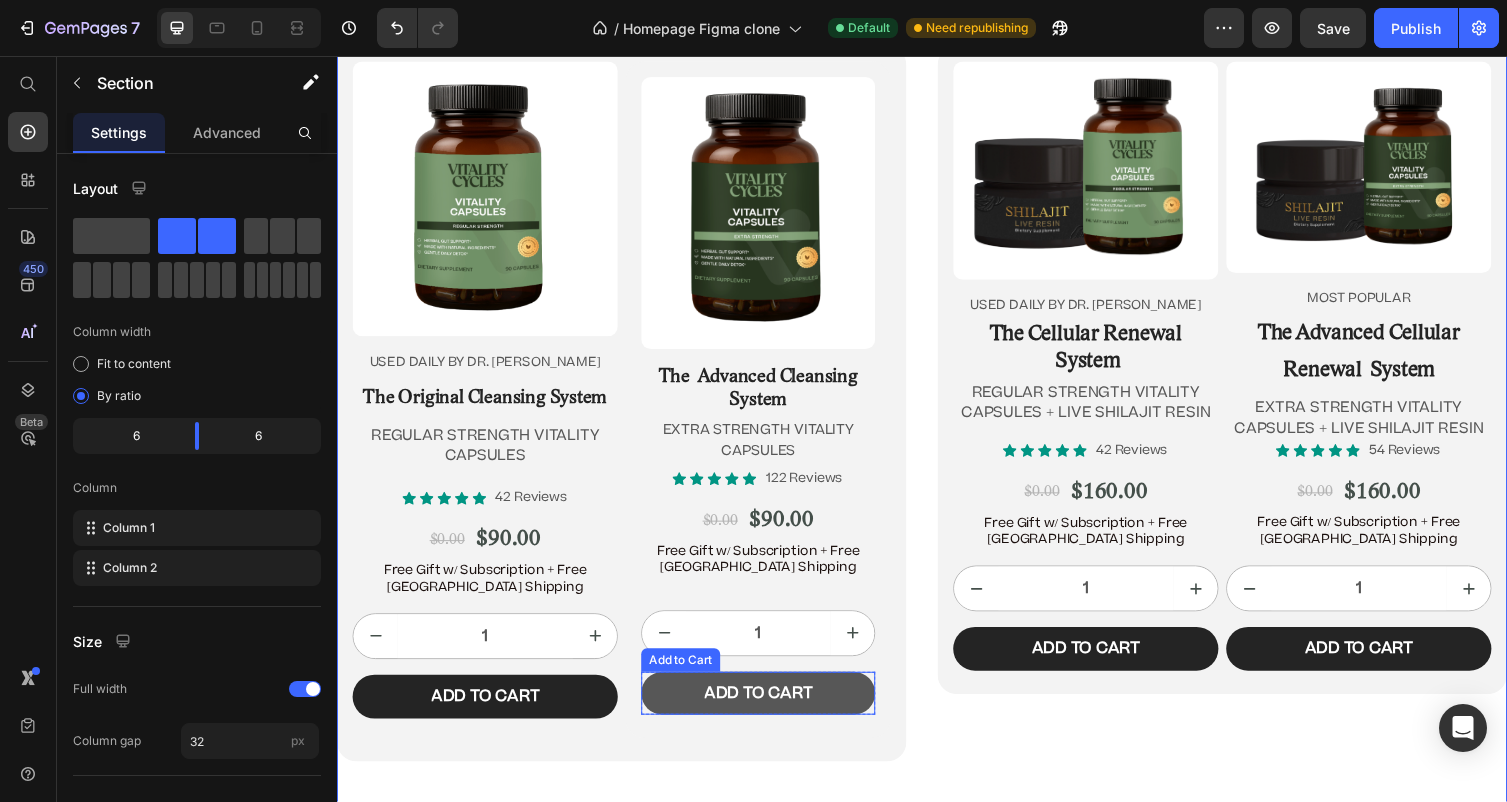 scroll, scrollTop: 11535, scrollLeft: 0, axis: vertical 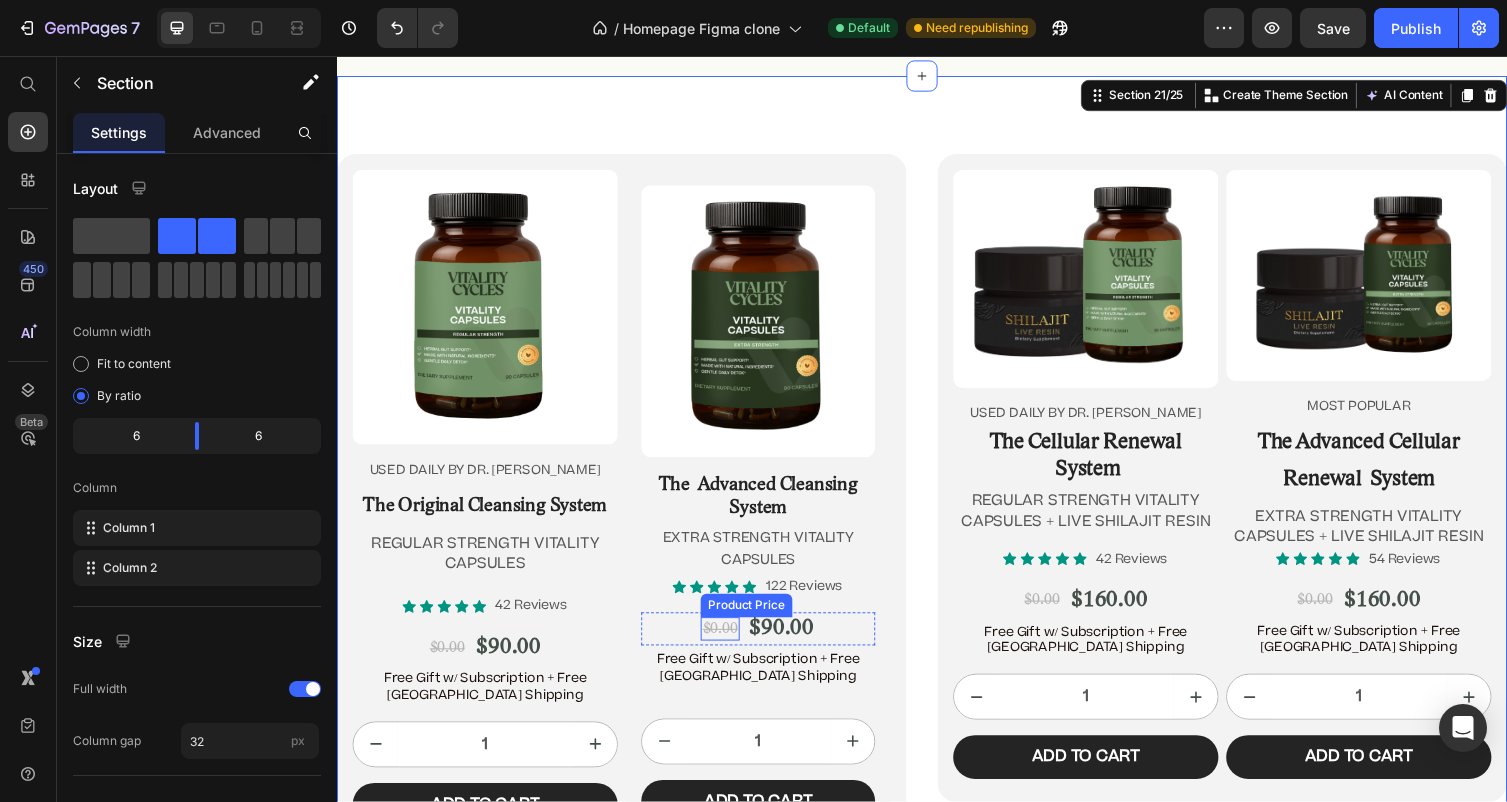 click on "$0.00" at bounding box center (730, 644) 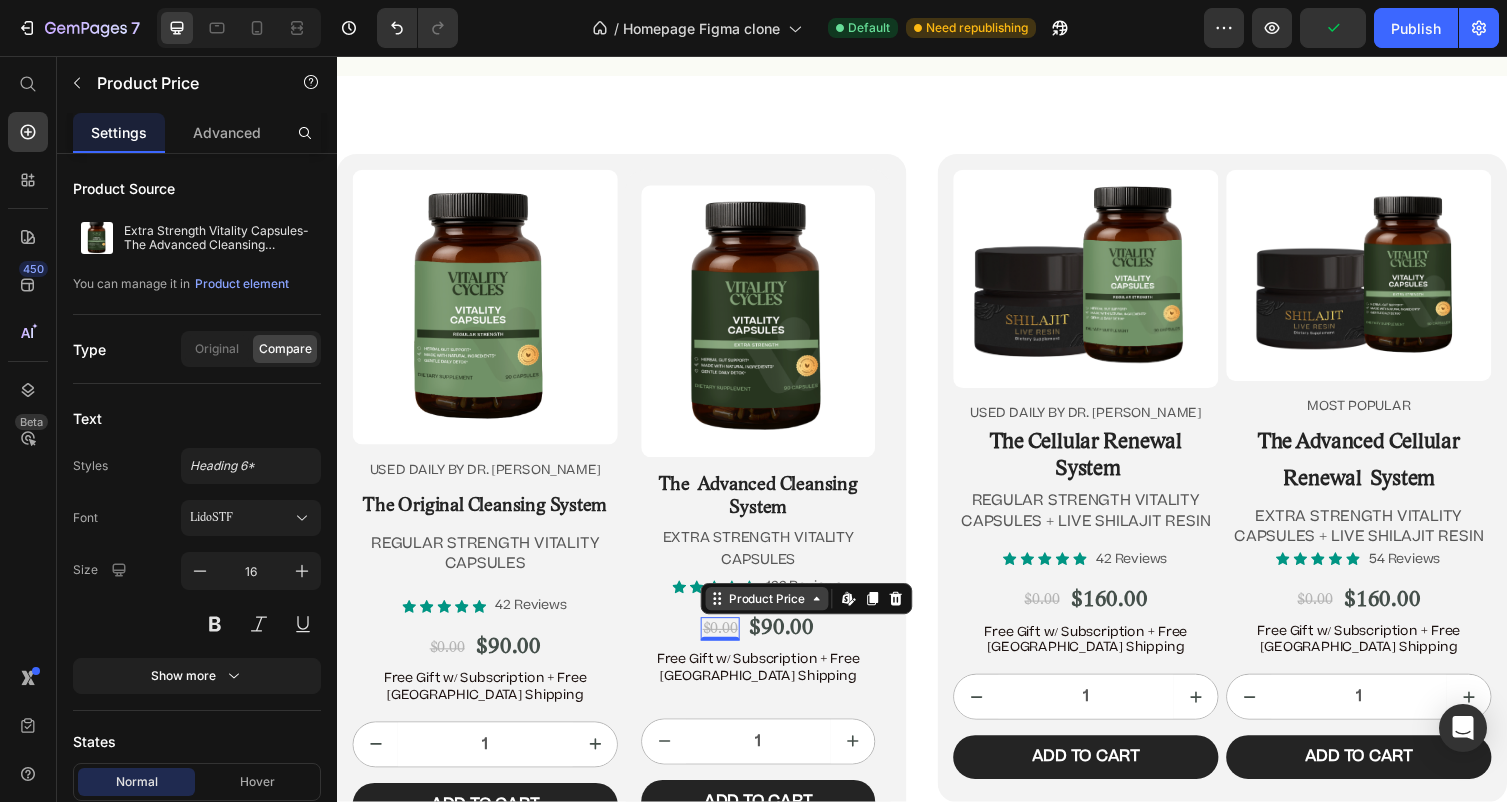 click on "Product Price" at bounding box center [778, 613] 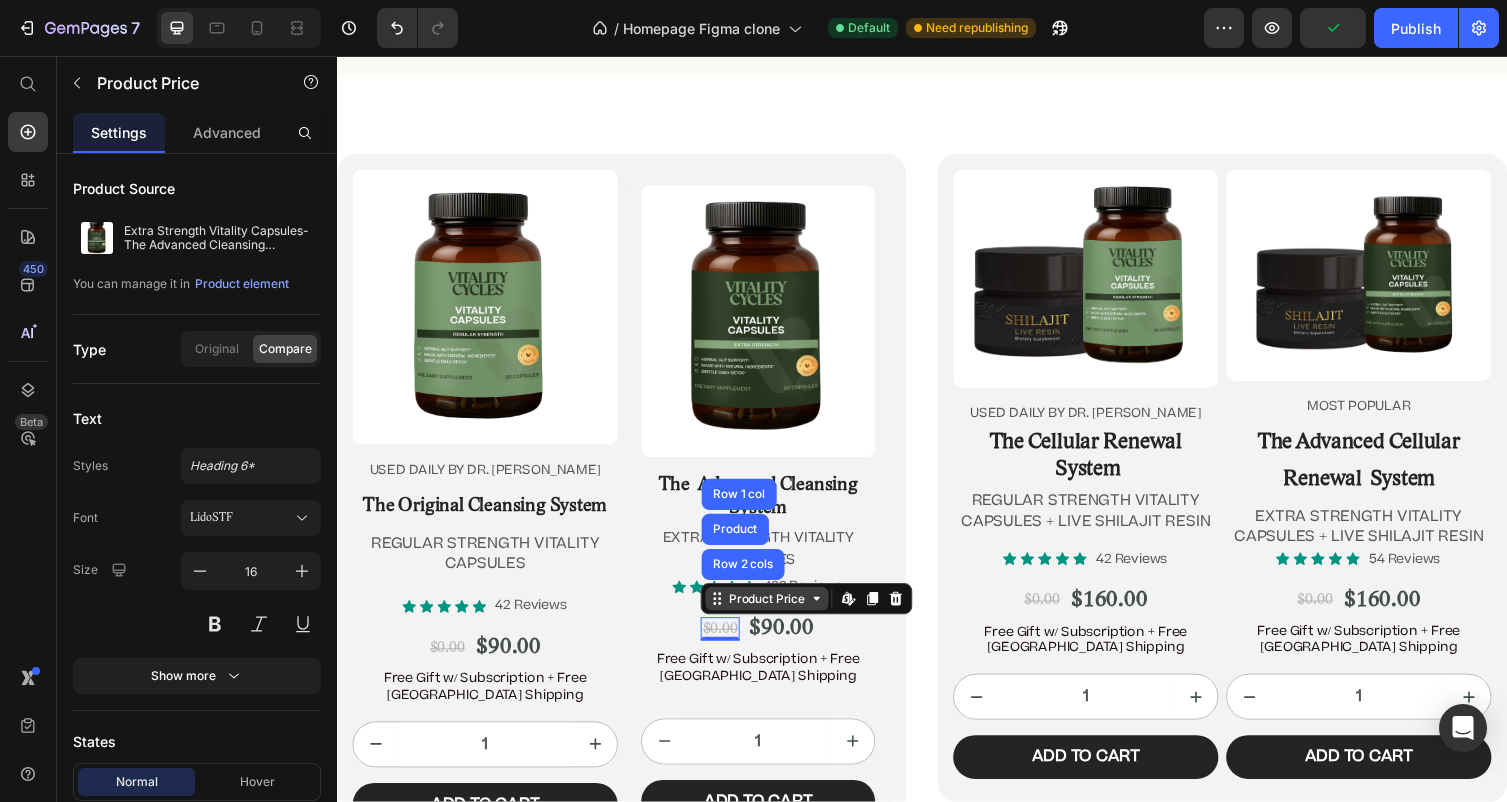 click on "Product Price" at bounding box center (778, 613) 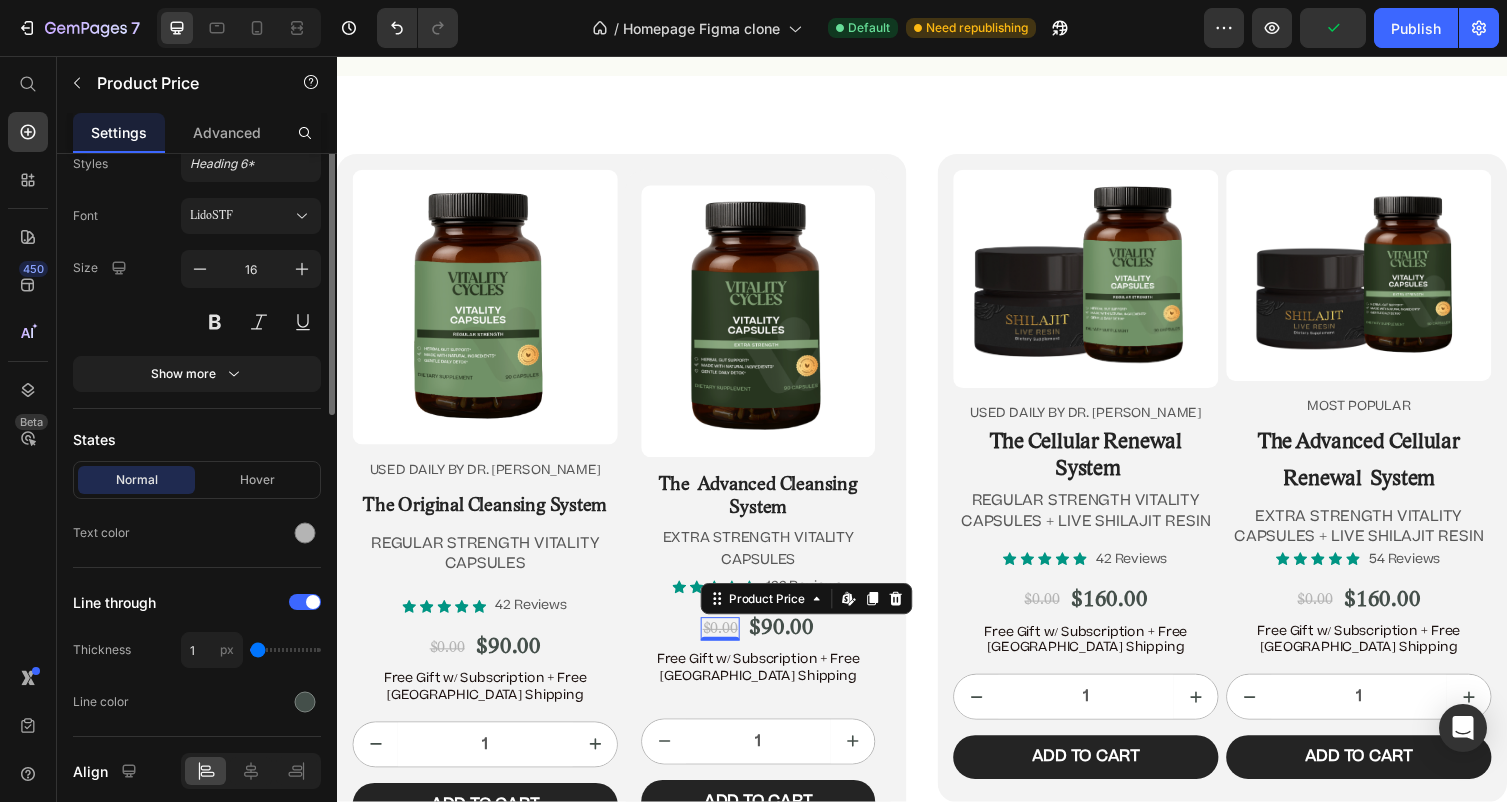 scroll, scrollTop: 382, scrollLeft: 0, axis: vertical 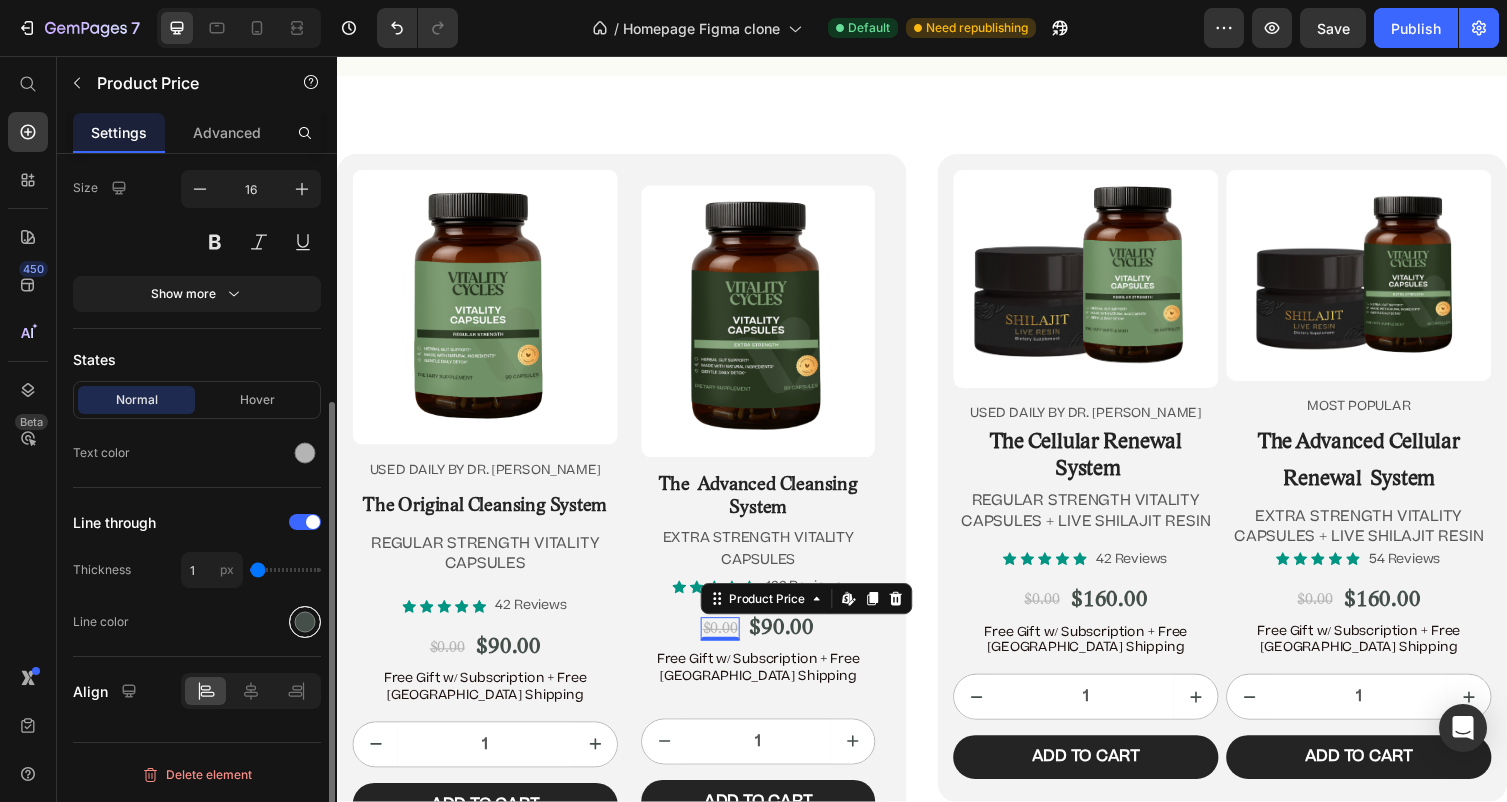 click at bounding box center [305, 622] 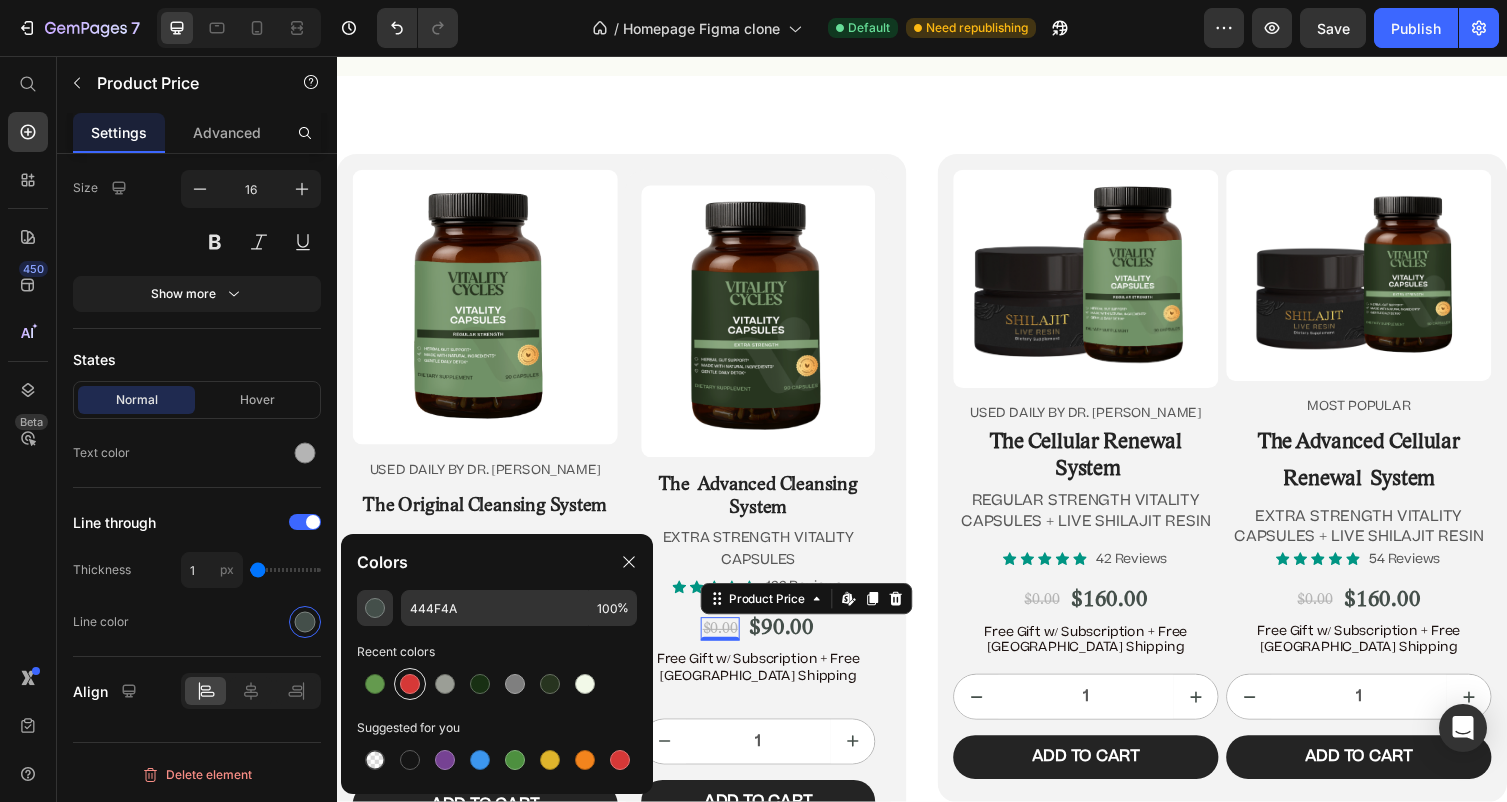 click at bounding box center (410, 684) 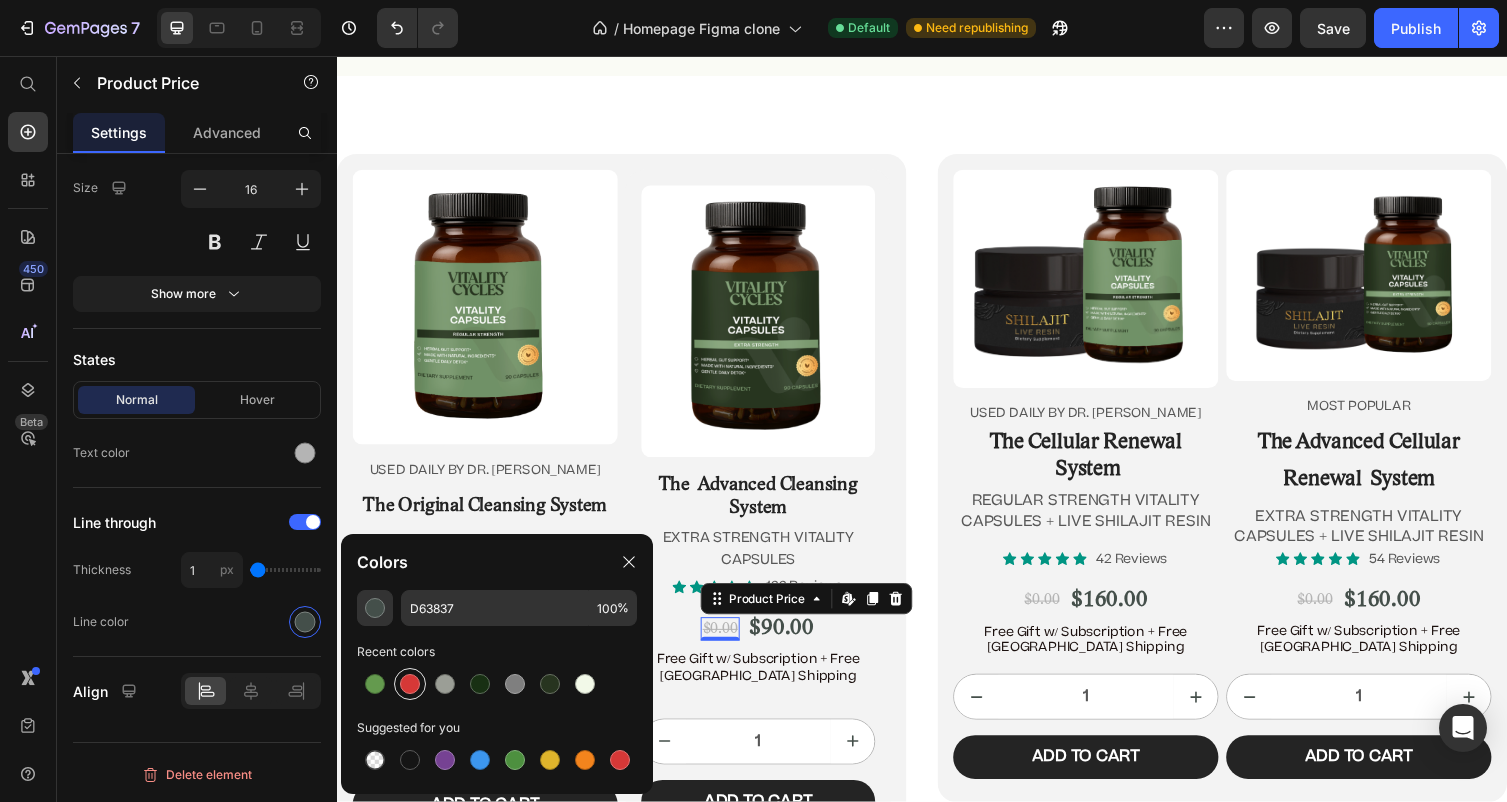 scroll, scrollTop: 381, scrollLeft: 0, axis: vertical 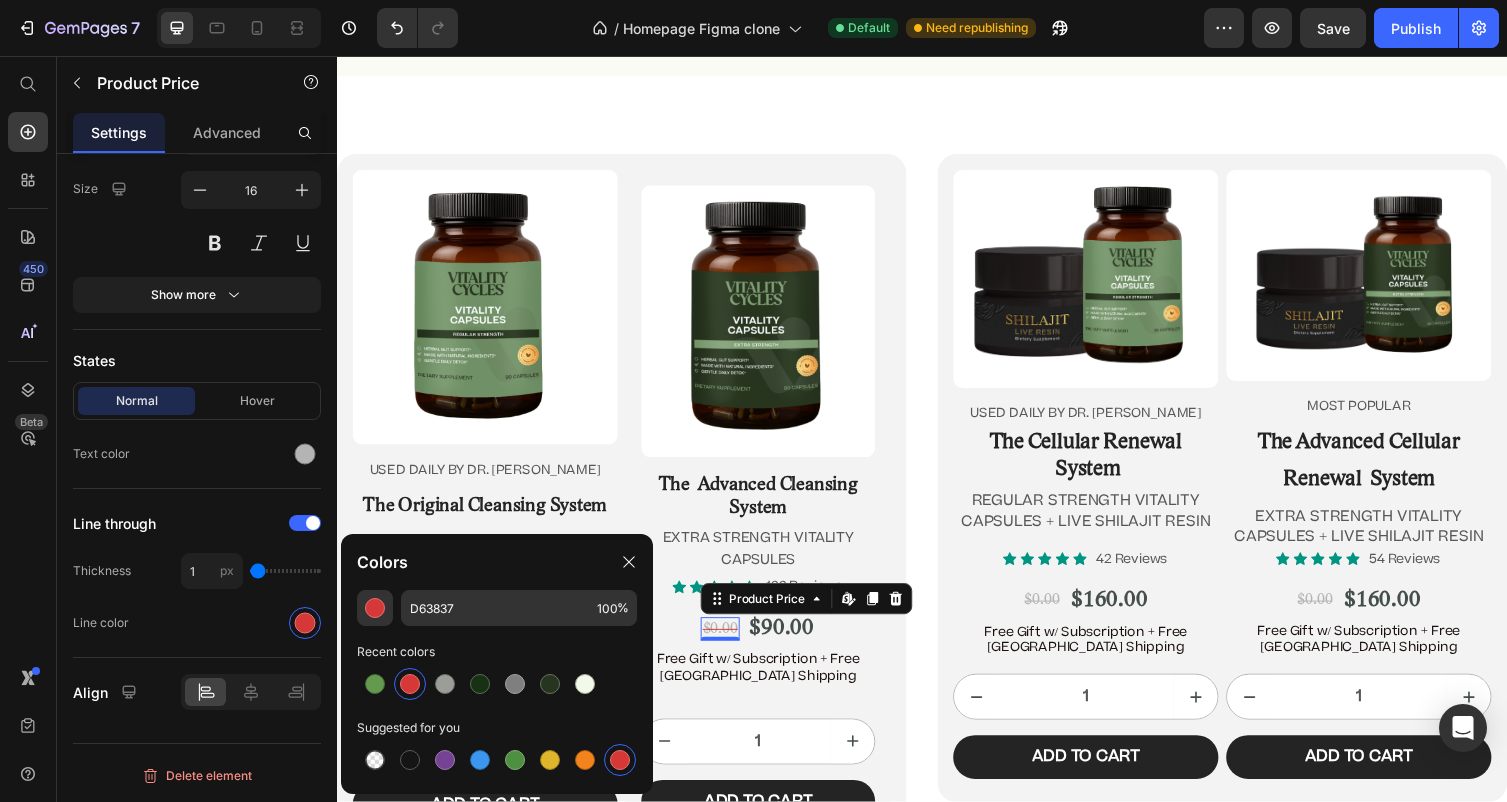 click on "$0.00" at bounding box center (730, 644) 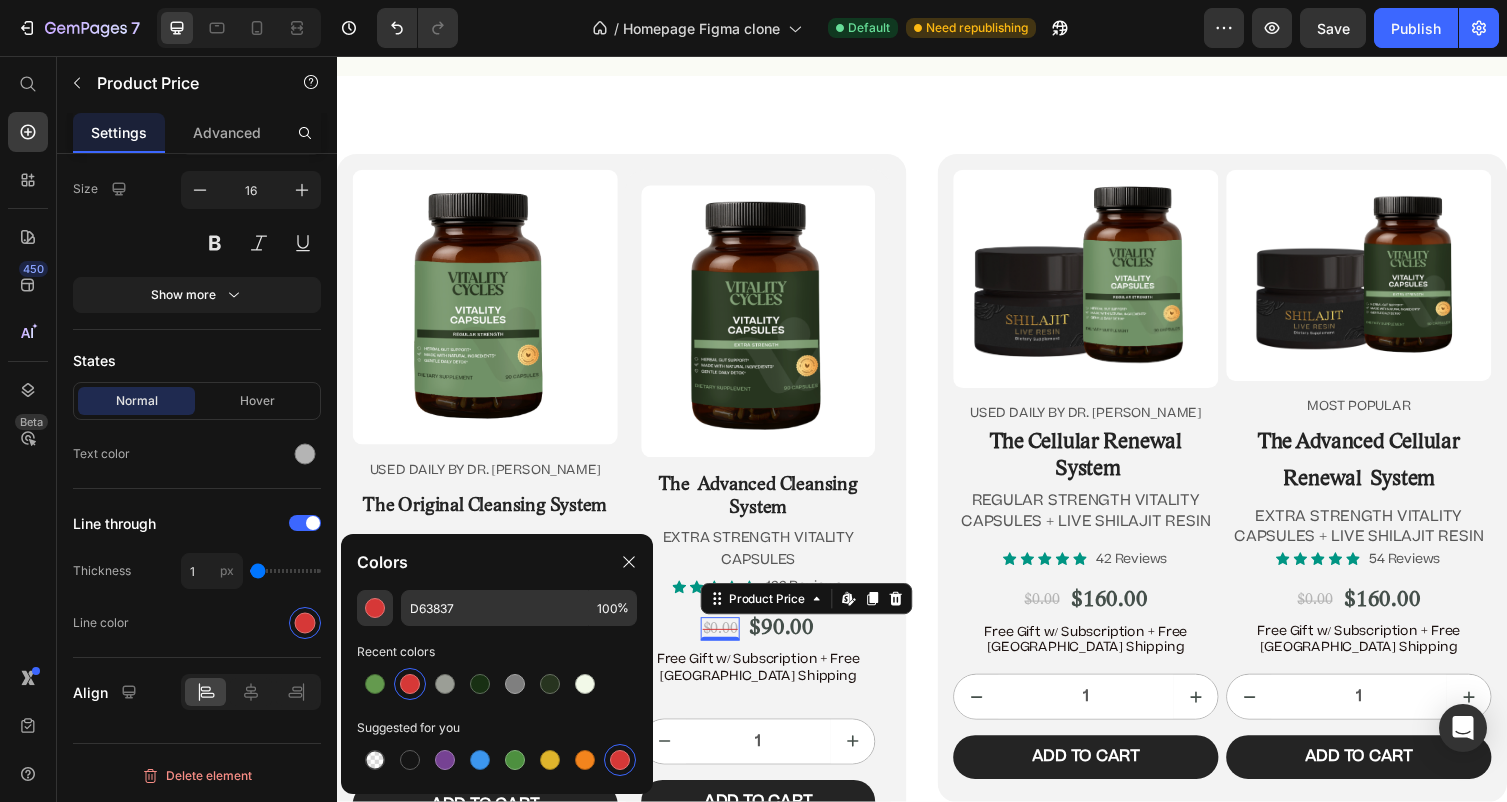 click on "$0.00" at bounding box center (730, 644) 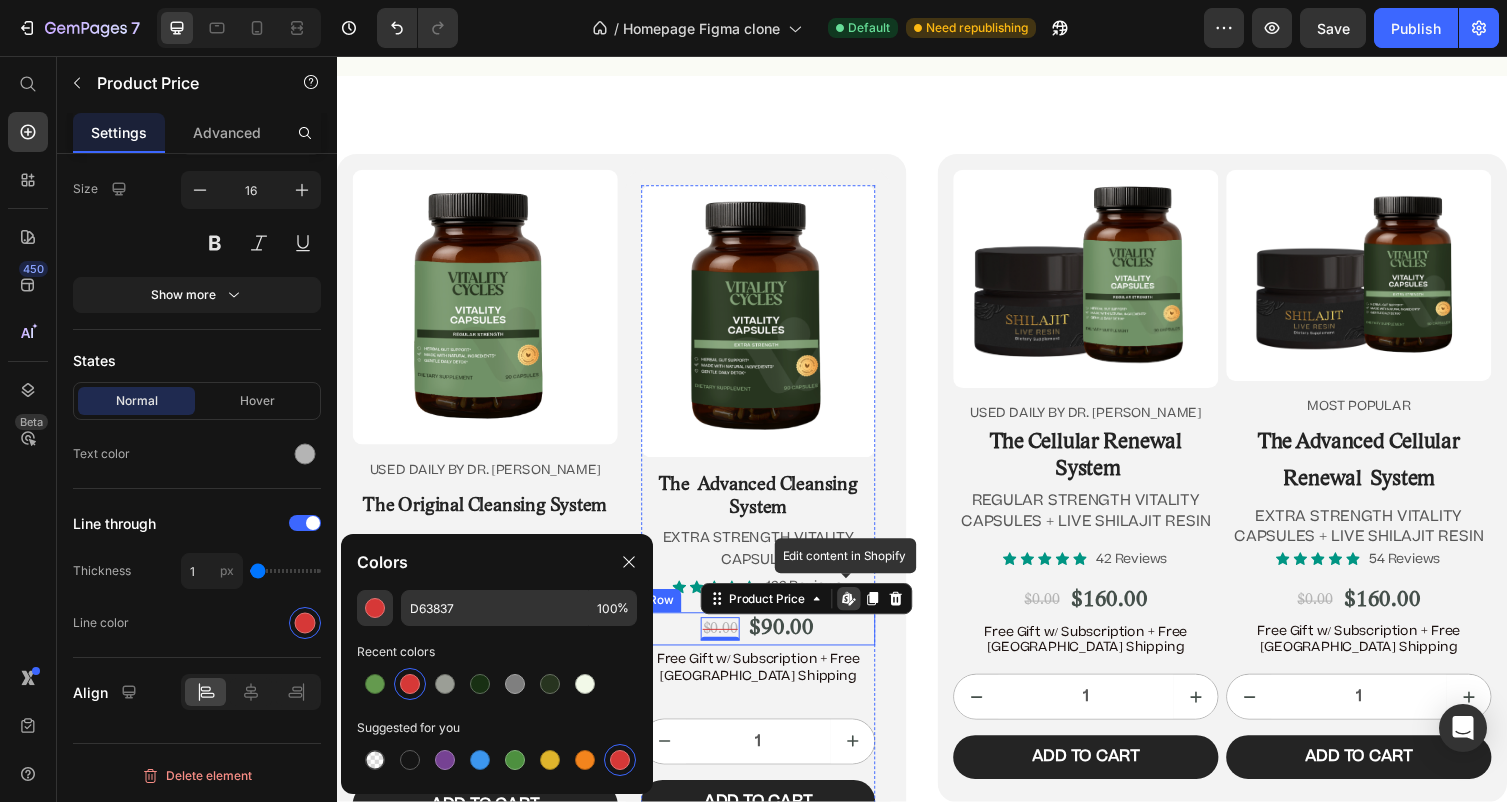 click on "$0.00 Product Price   Edit content in Shopify 0 $90.00 Product Price Row" at bounding box center [769, 644] 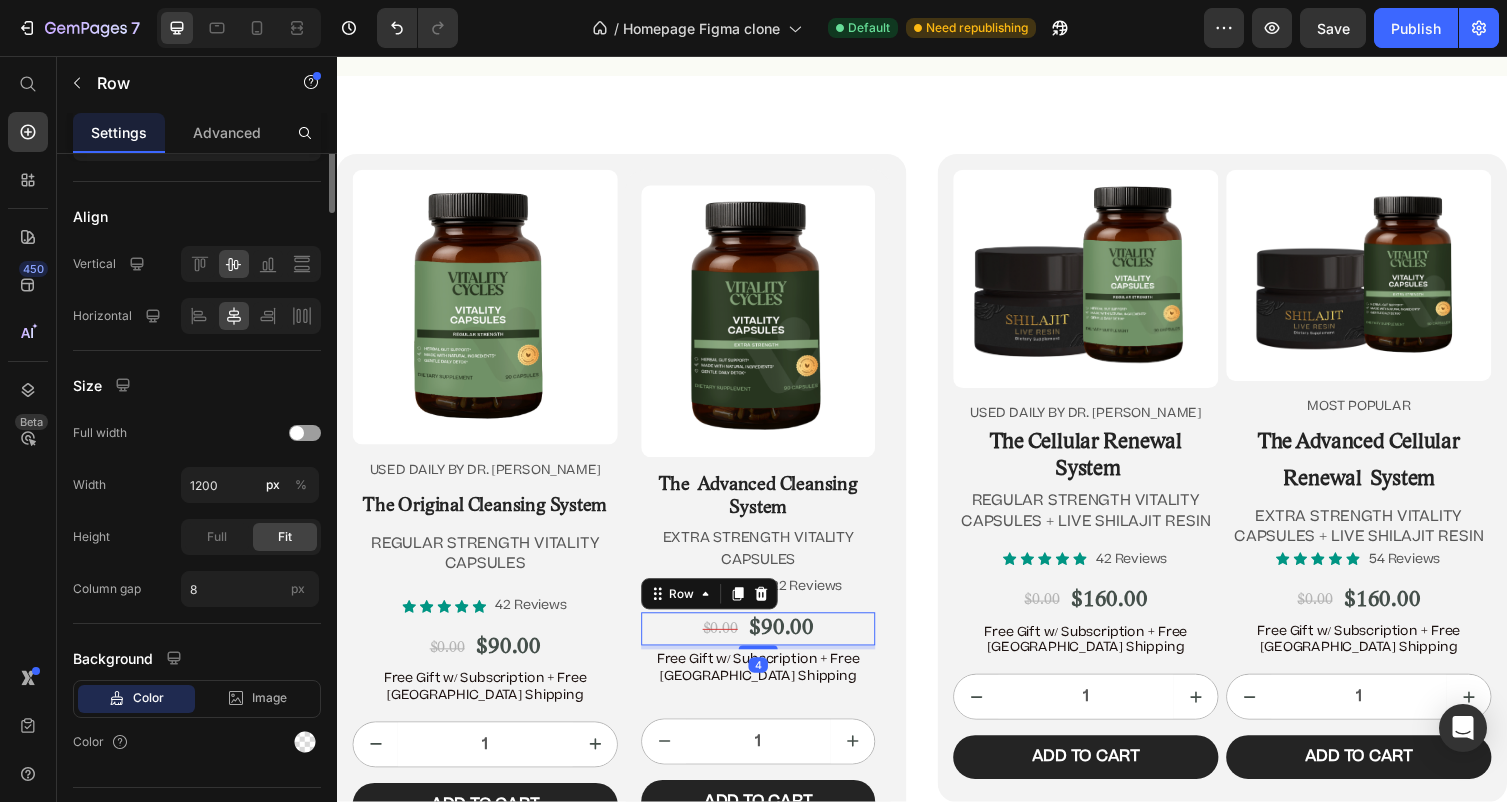 scroll, scrollTop: 0, scrollLeft: 0, axis: both 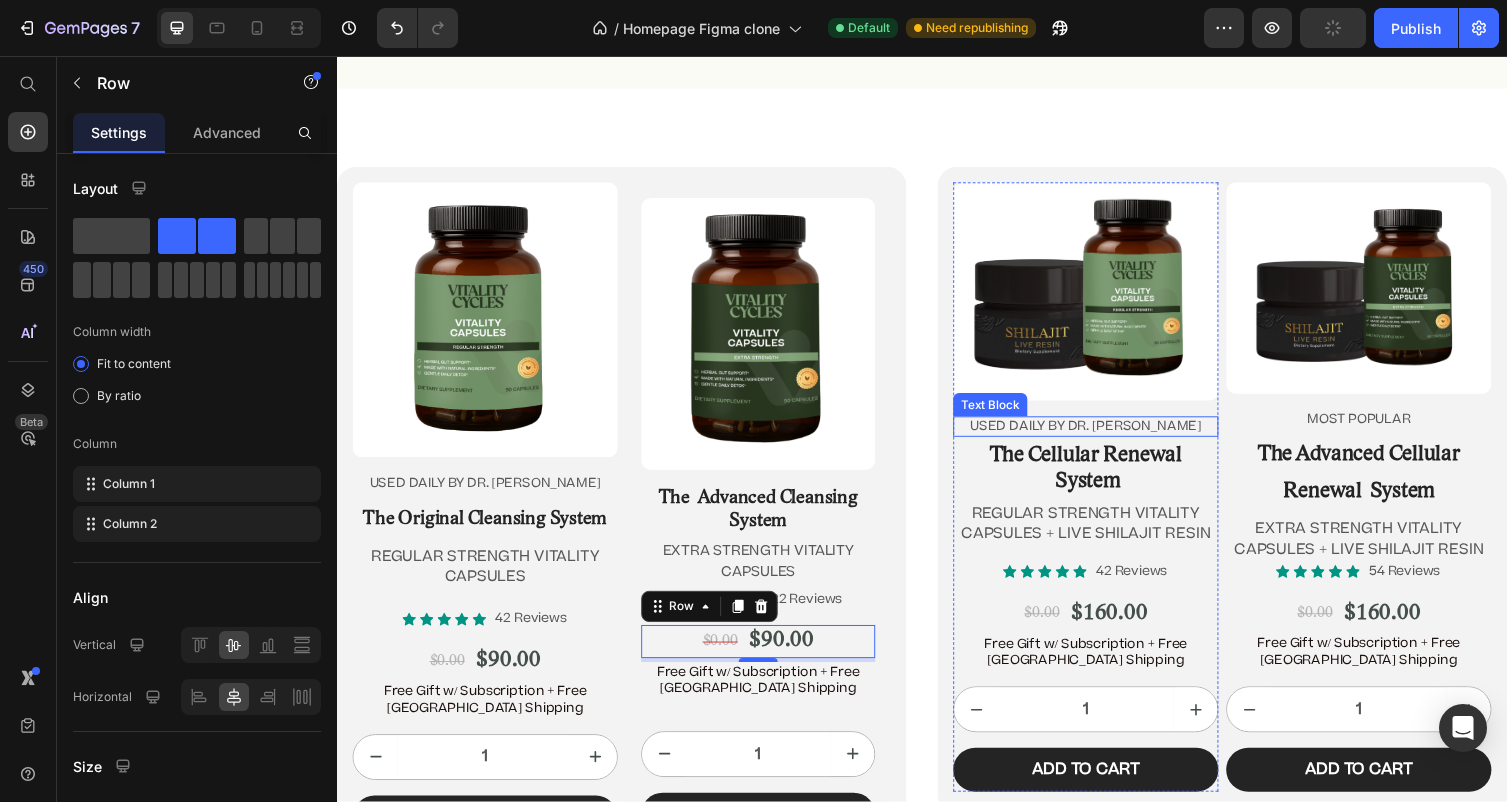 click on "USED DAILY BY DR. JENNIFER DANIELS" at bounding box center [1105, 436] 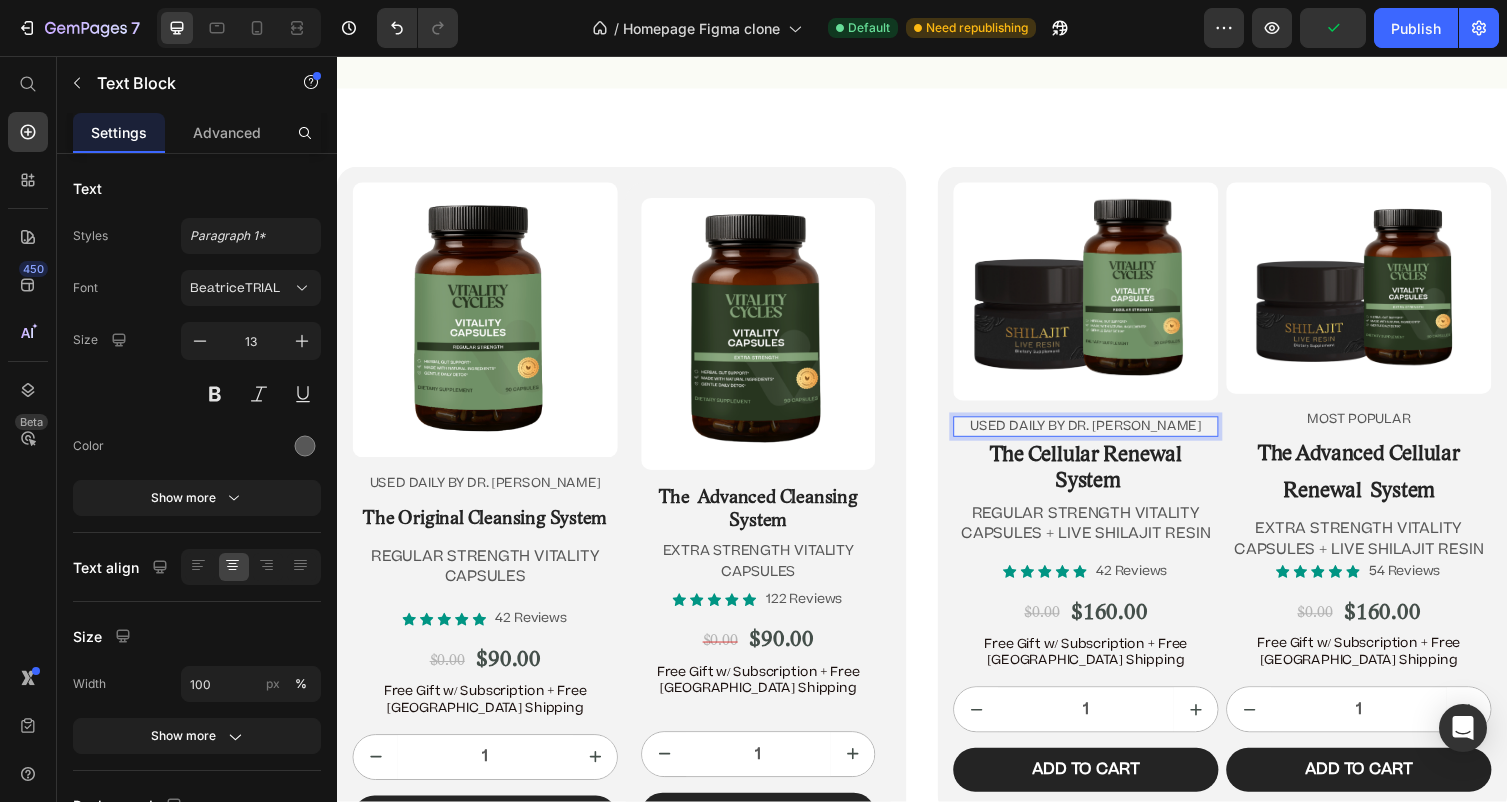 click on "USED DAILY BY DR. JENNIFER DANIELS" at bounding box center [1105, 436] 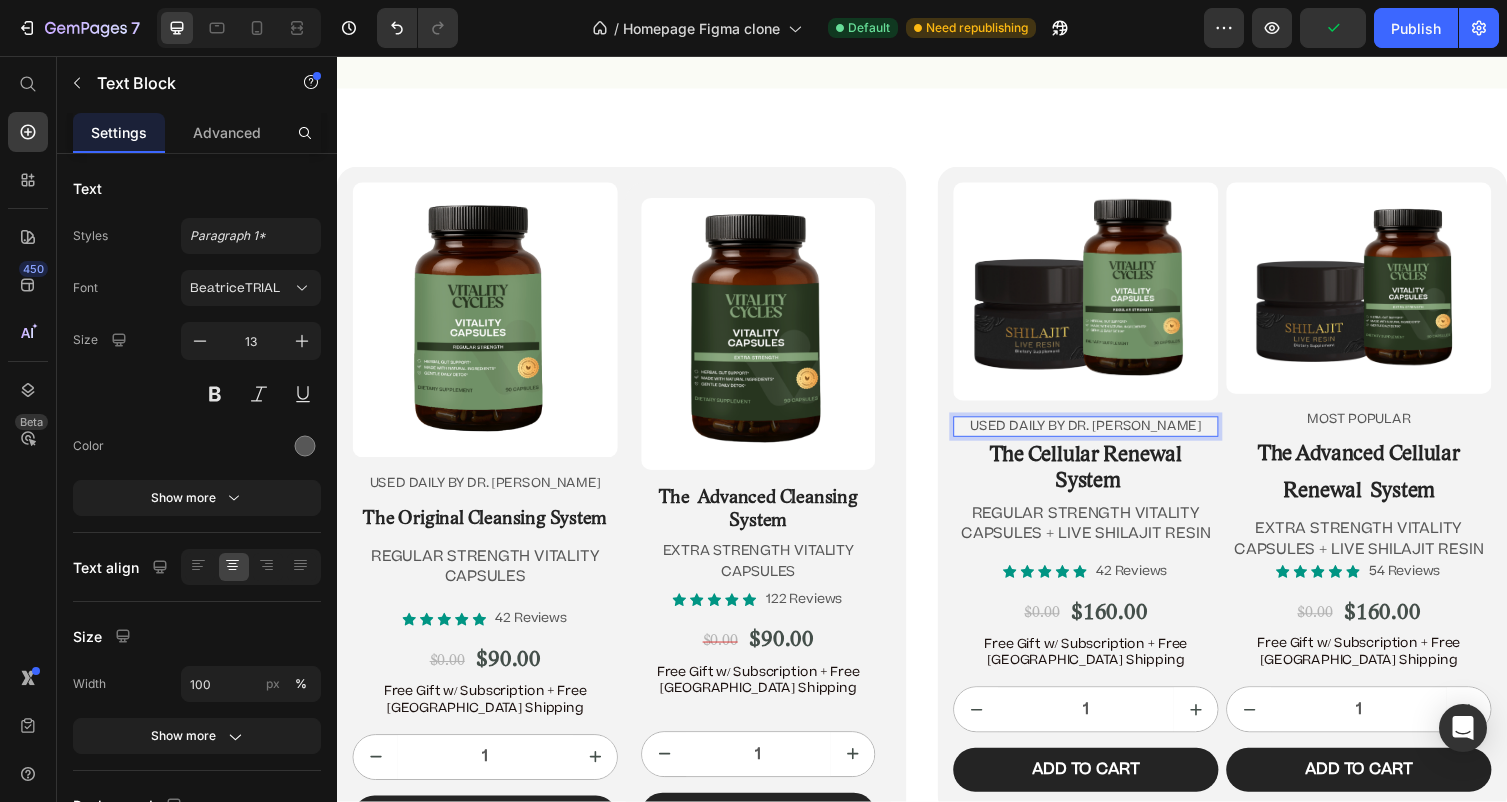 click on "USED DAILY BY DR. JENNIFER DANIELS" at bounding box center (1105, 436) 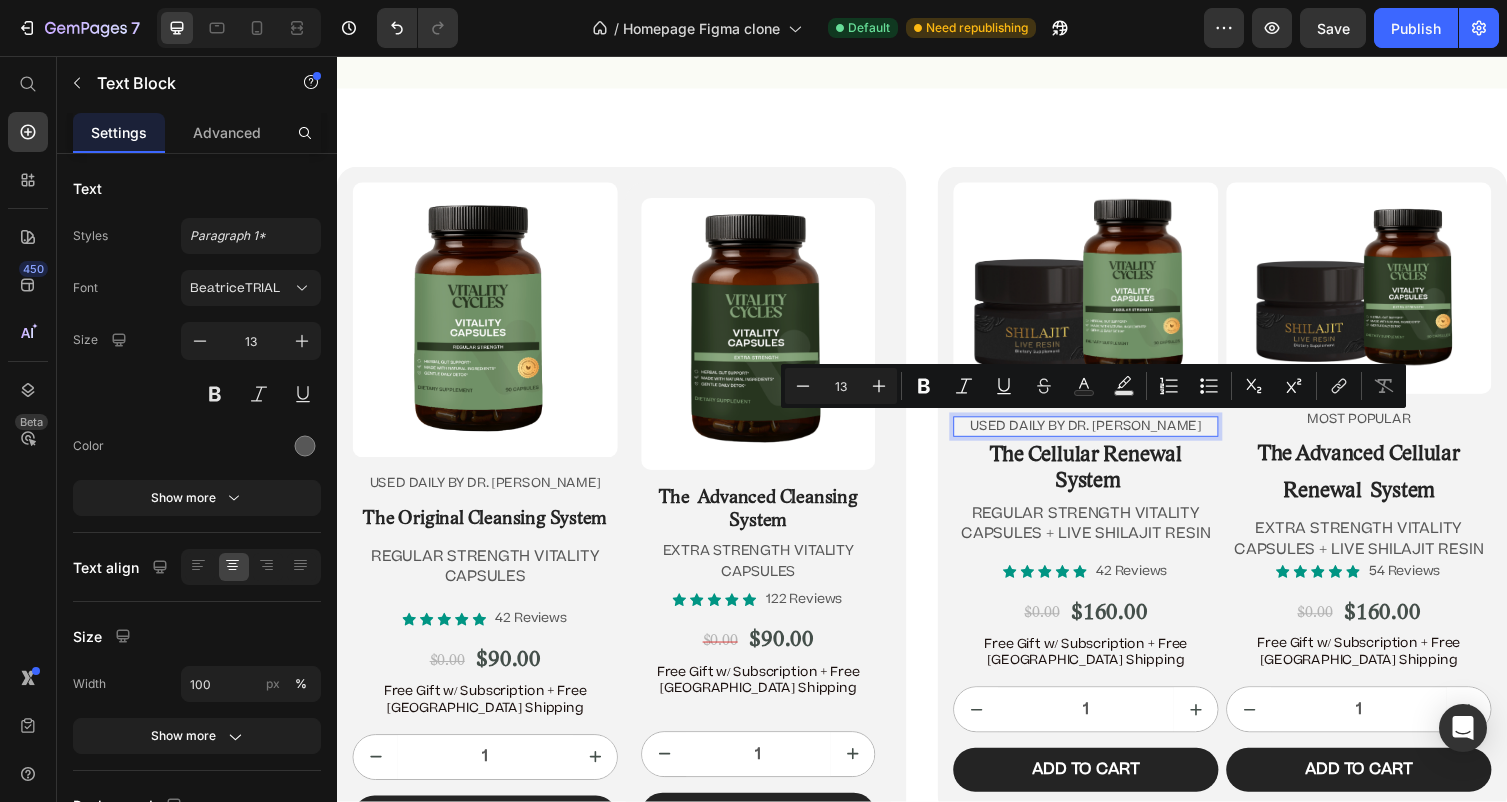 drag, startPoint x: 980, startPoint y: 432, endPoint x: 1245, endPoint y: 433, distance: 265.0019 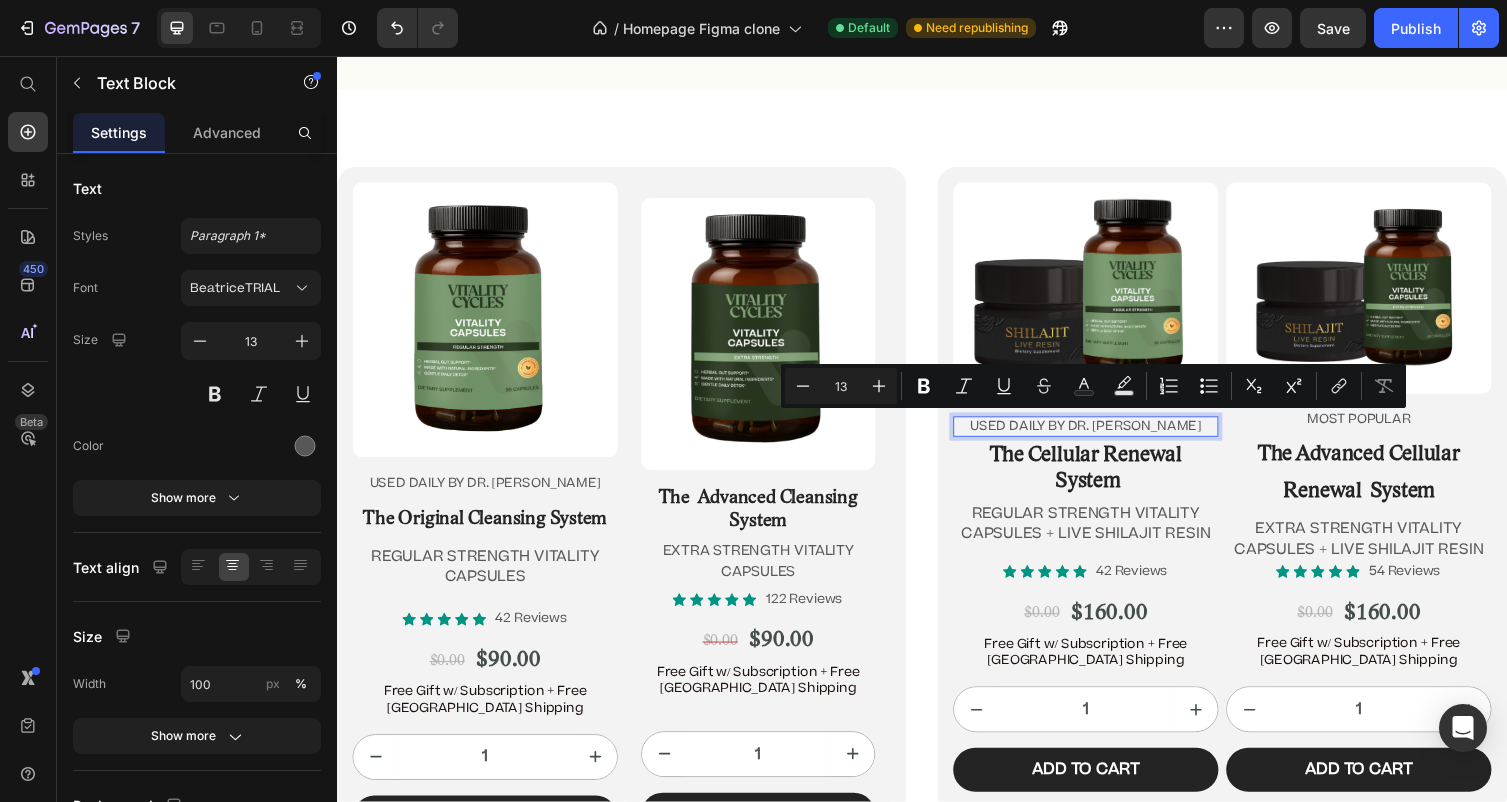 click on "USED DAILY BY DR. JENNIFER DANIELS" at bounding box center (1105, 436) 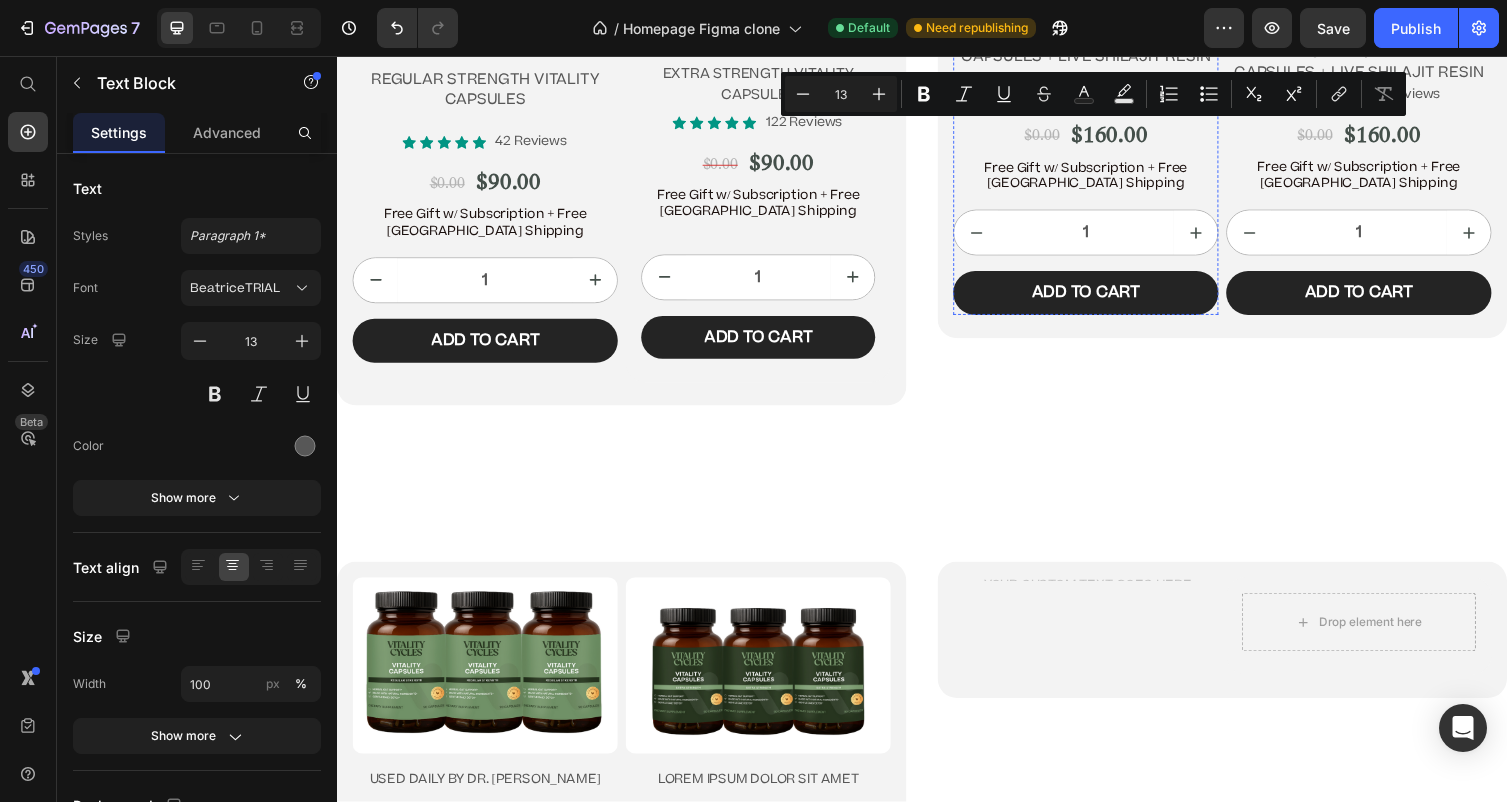 scroll, scrollTop: 12413, scrollLeft: 0, axis: vertical 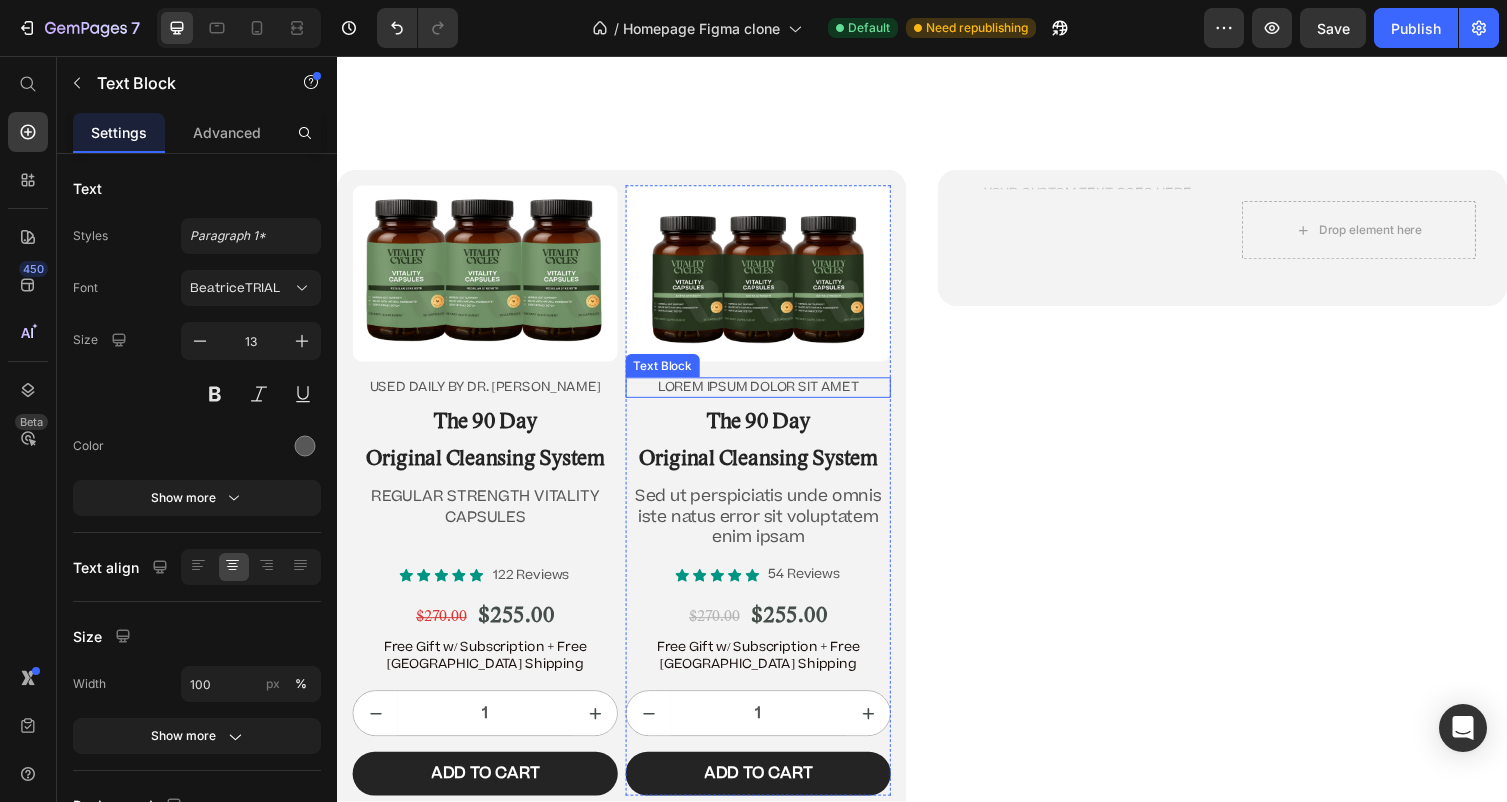 click on "Lorem ipsum dolor sit amet" at bounding box center [769, 396] 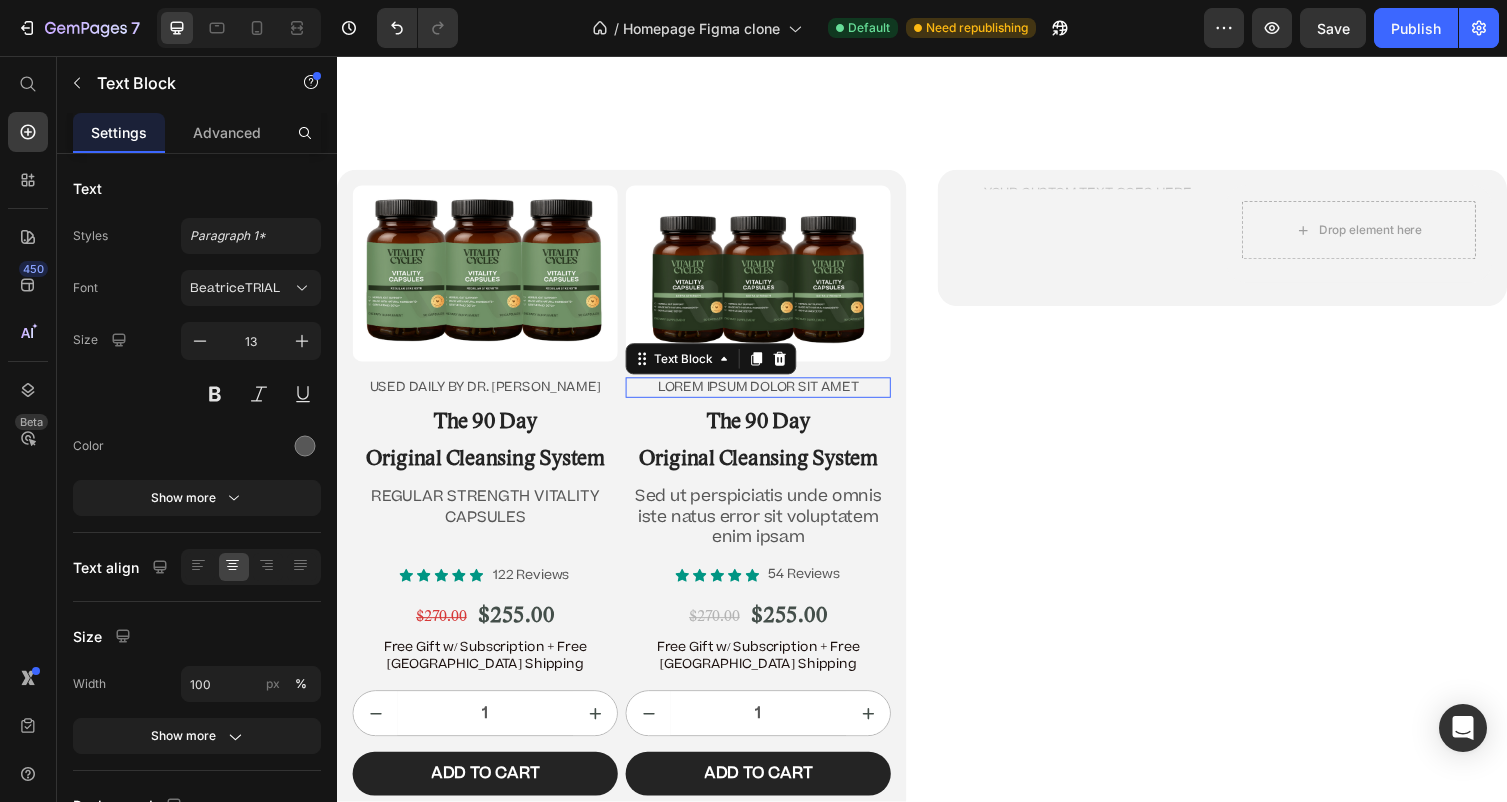 click on "Lorem ipsum dolor sit amet" at bounding box center (769, 396) 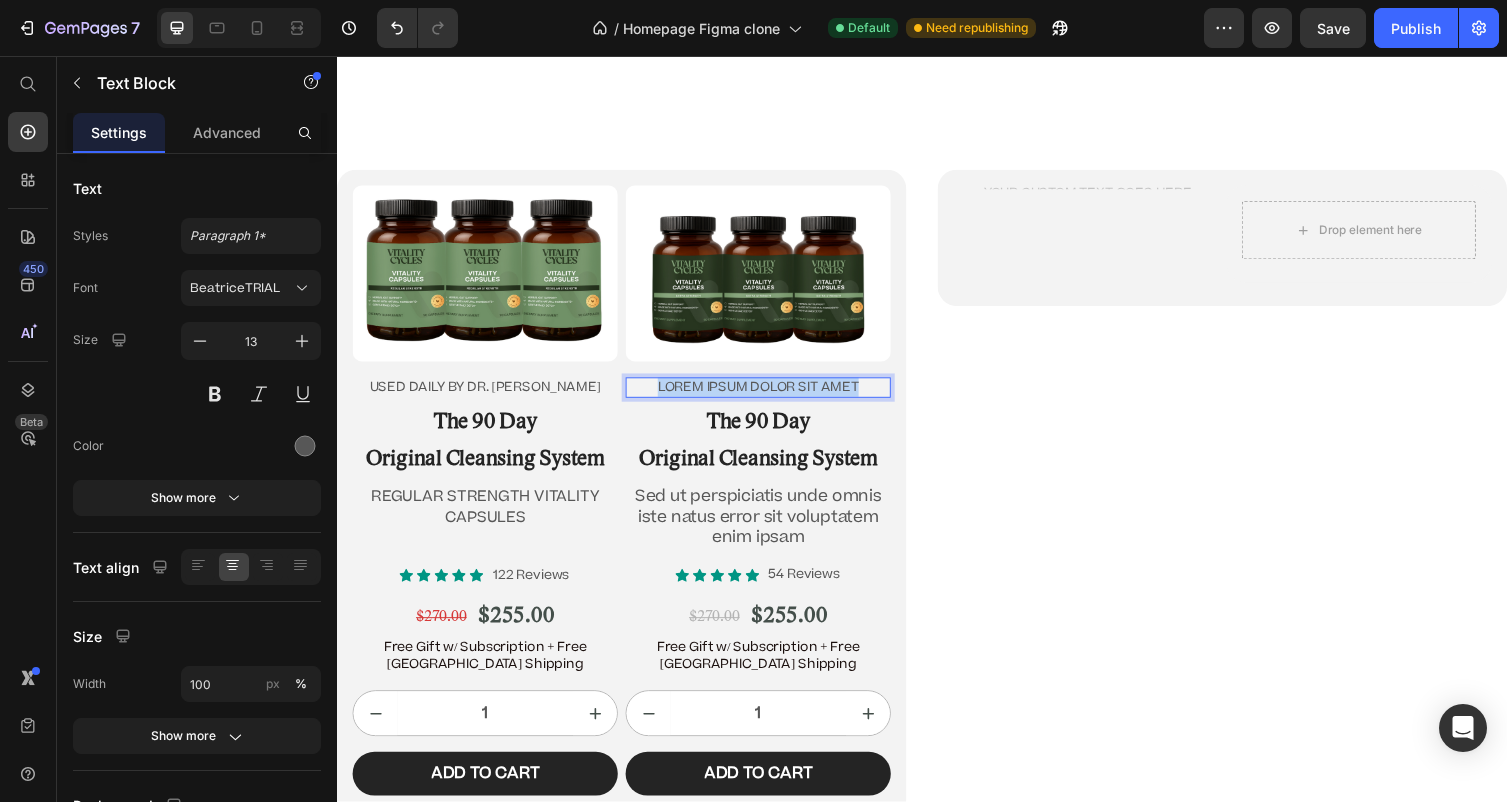 drag, startPoint x: 877, startPoint y: 389, endPoint x: 690, endPoint y: 383, distance: 187.09624 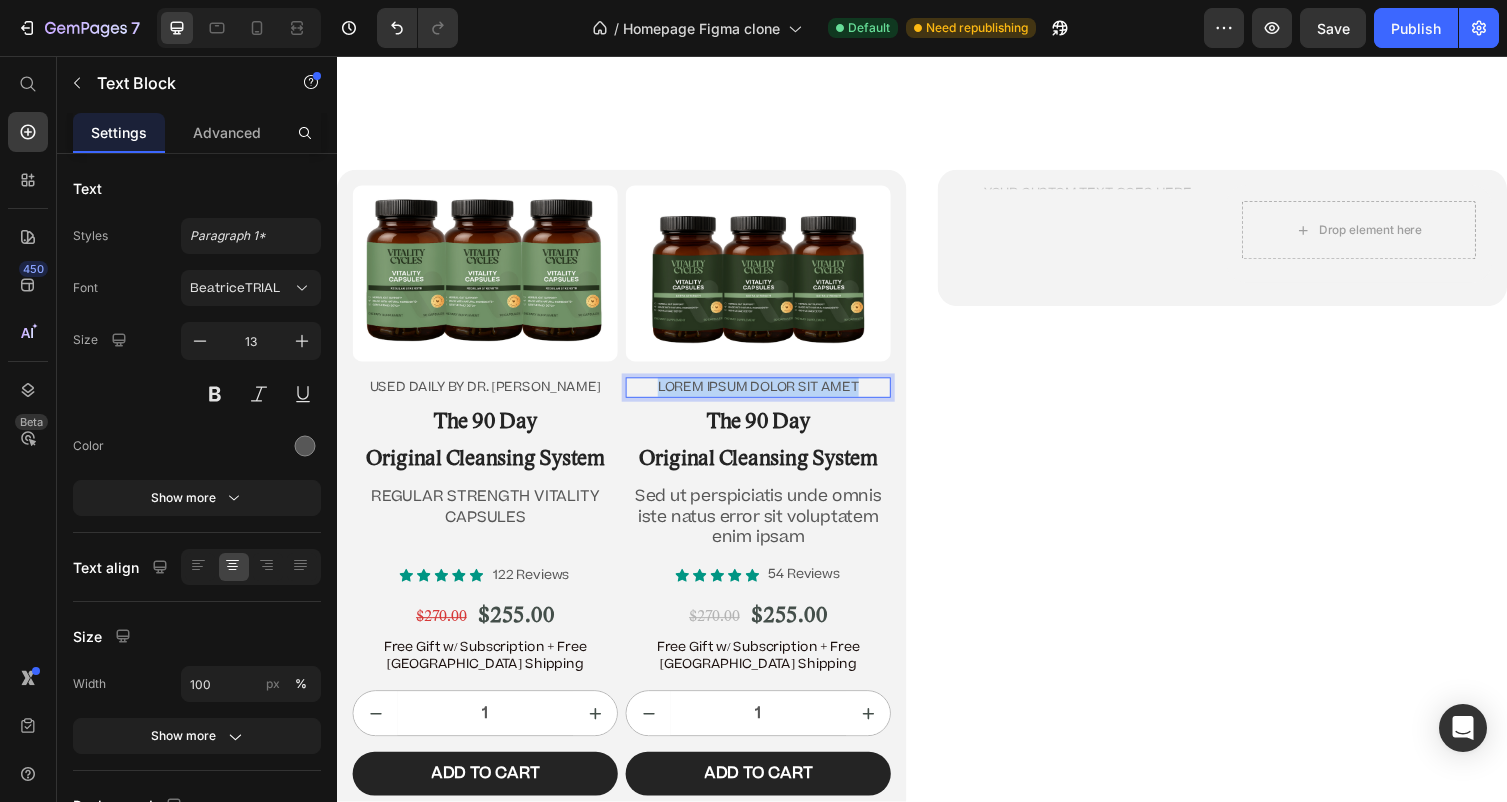 click on "Lorem ipsum dolor sit amet" at bounding box center [769, 396] 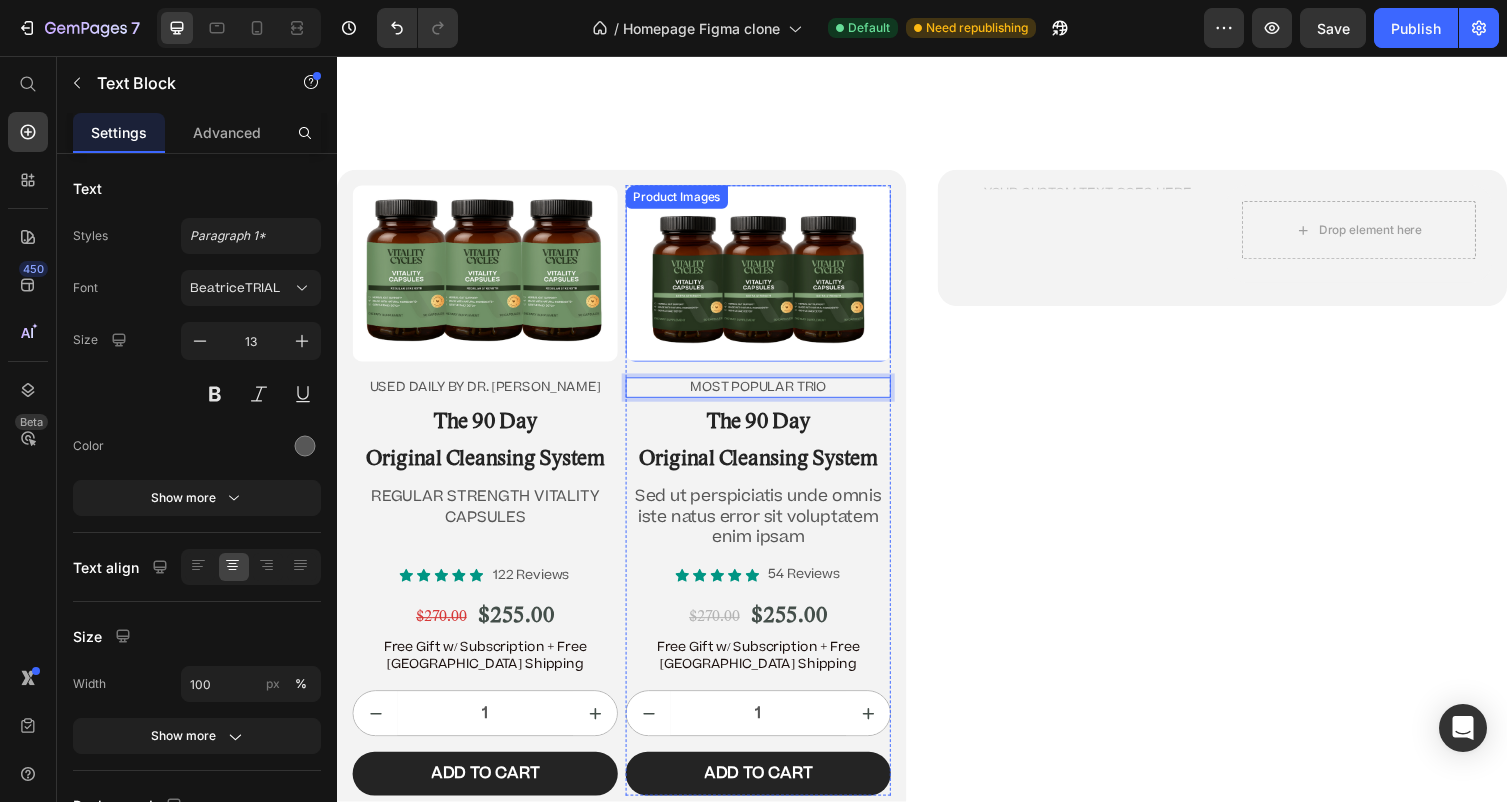 scroll, scrollTop: 11635, scrollLeft: 0, axis: vertical 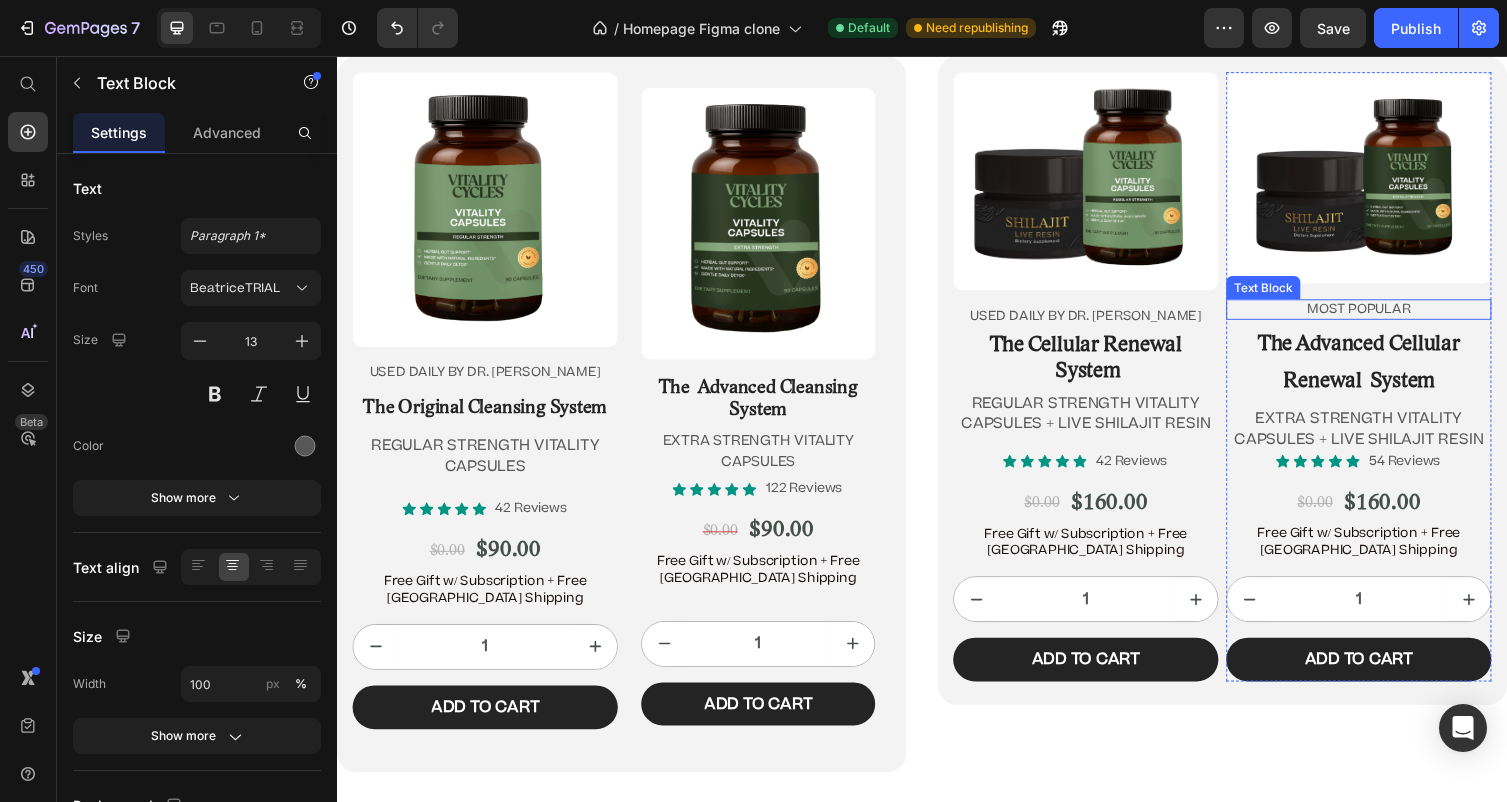 click on "MOST POPULAR" at bounding box center (1385, 316) 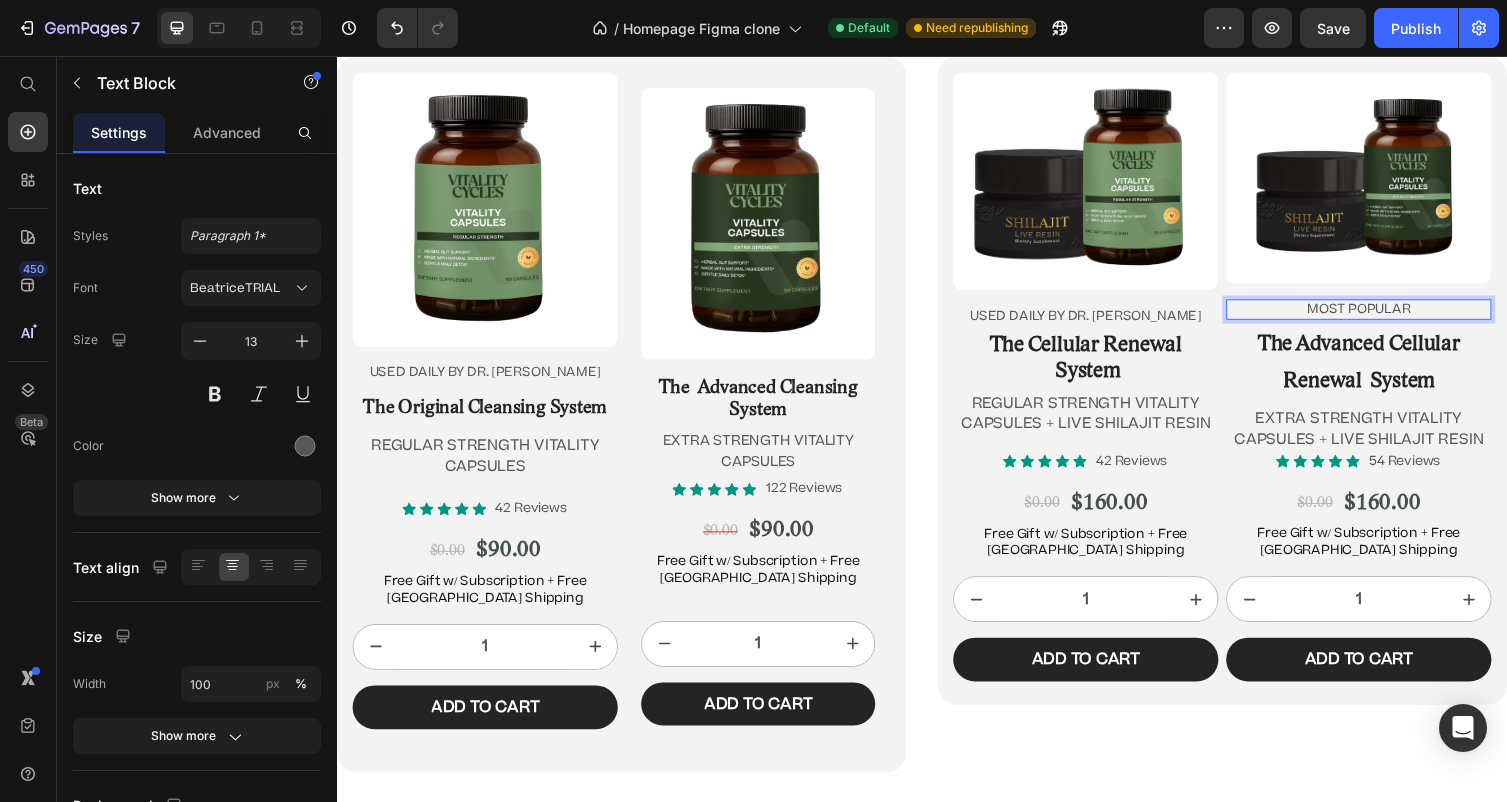 click on "MOST POPULAR" at bounding box center (1385, 316) 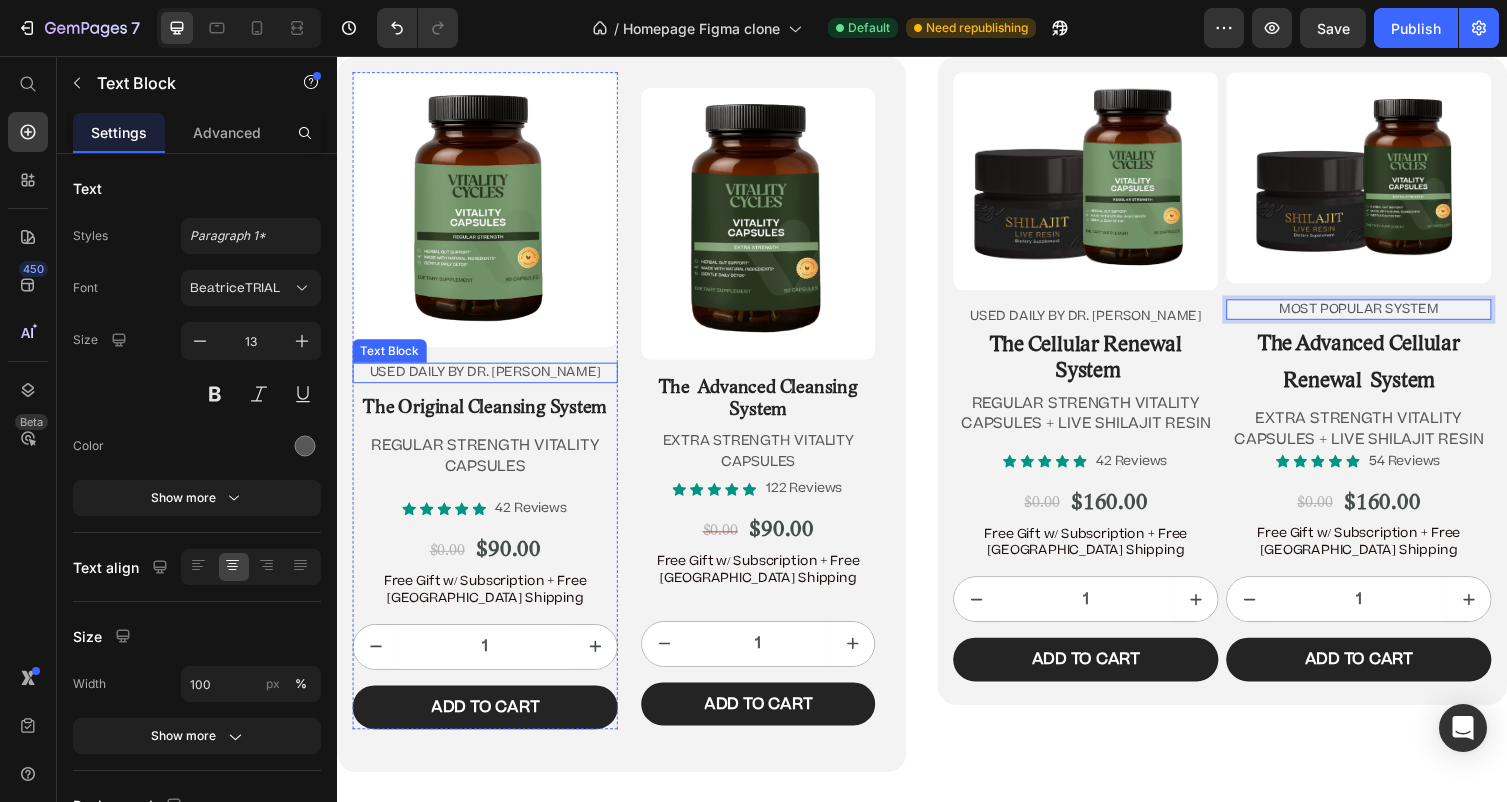 click on "USED DAILY BY DR. JENNIFER DANIELS" at bounding box center [489, 381] 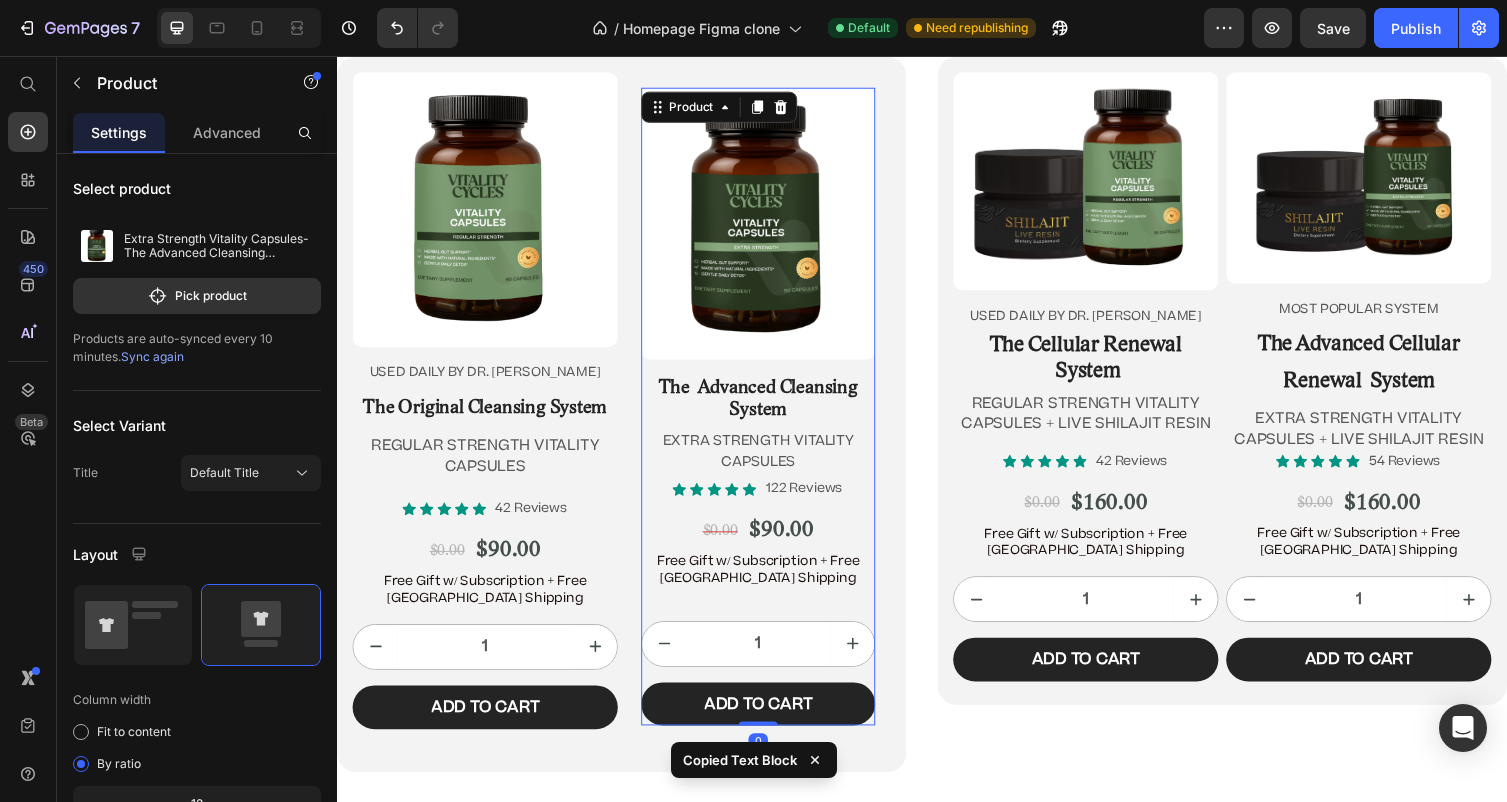 click on "Product Images ⁠⁠⁠⁠⁠⁠⁠ The  Advanced Cleansing System Heading EXTRA STRENGTH VITALITY CAPSULES Text Block" at bounding box center [769, 290] 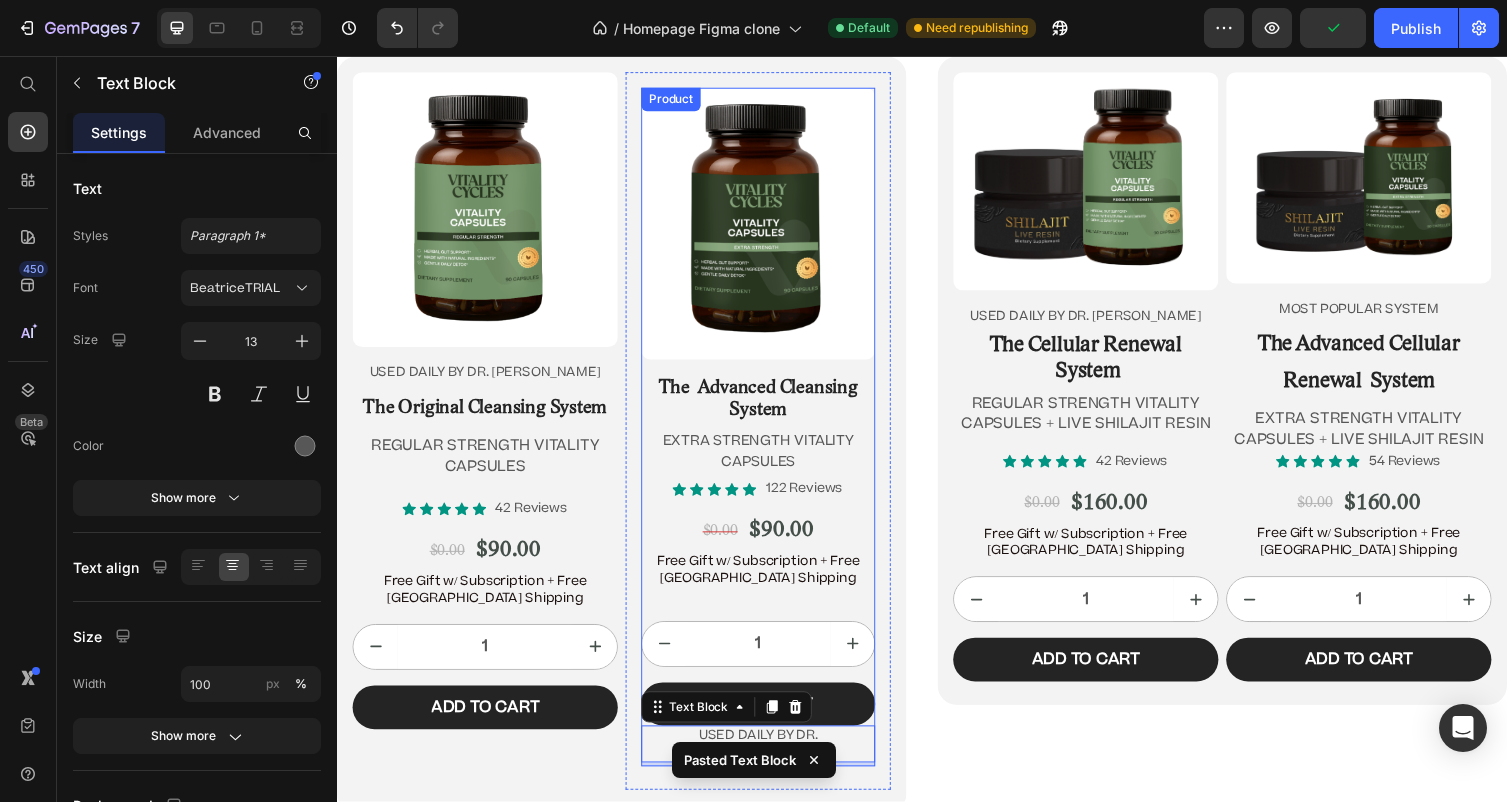 drag, startPoint x: 1174, startPoint y: 797, endPoint x: 787, endPoint y: 382, distance: 567.4451 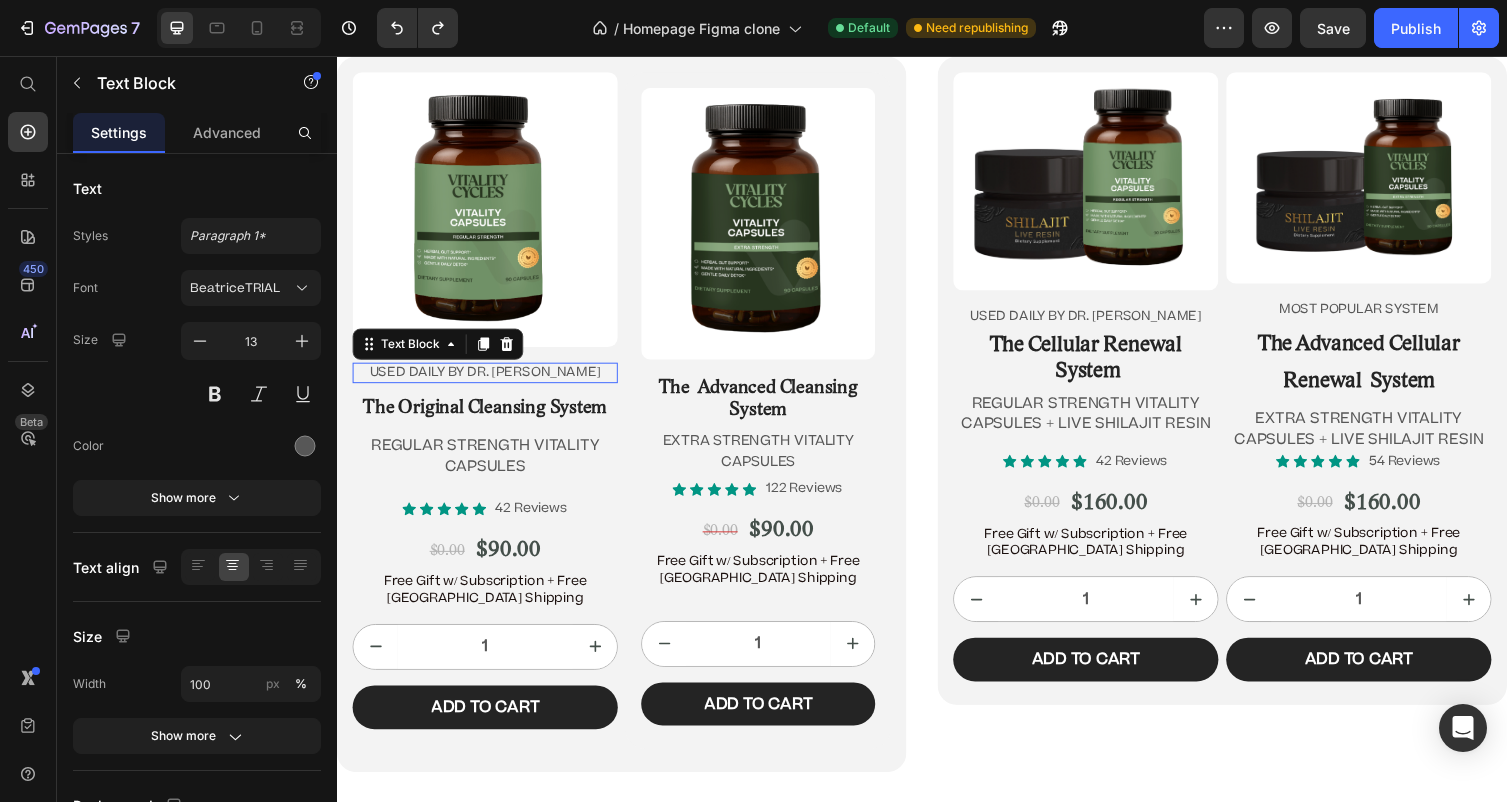 click on "USED DAILY BY DR. JENNIFER DANIELS" at bounding box center [489, 381] 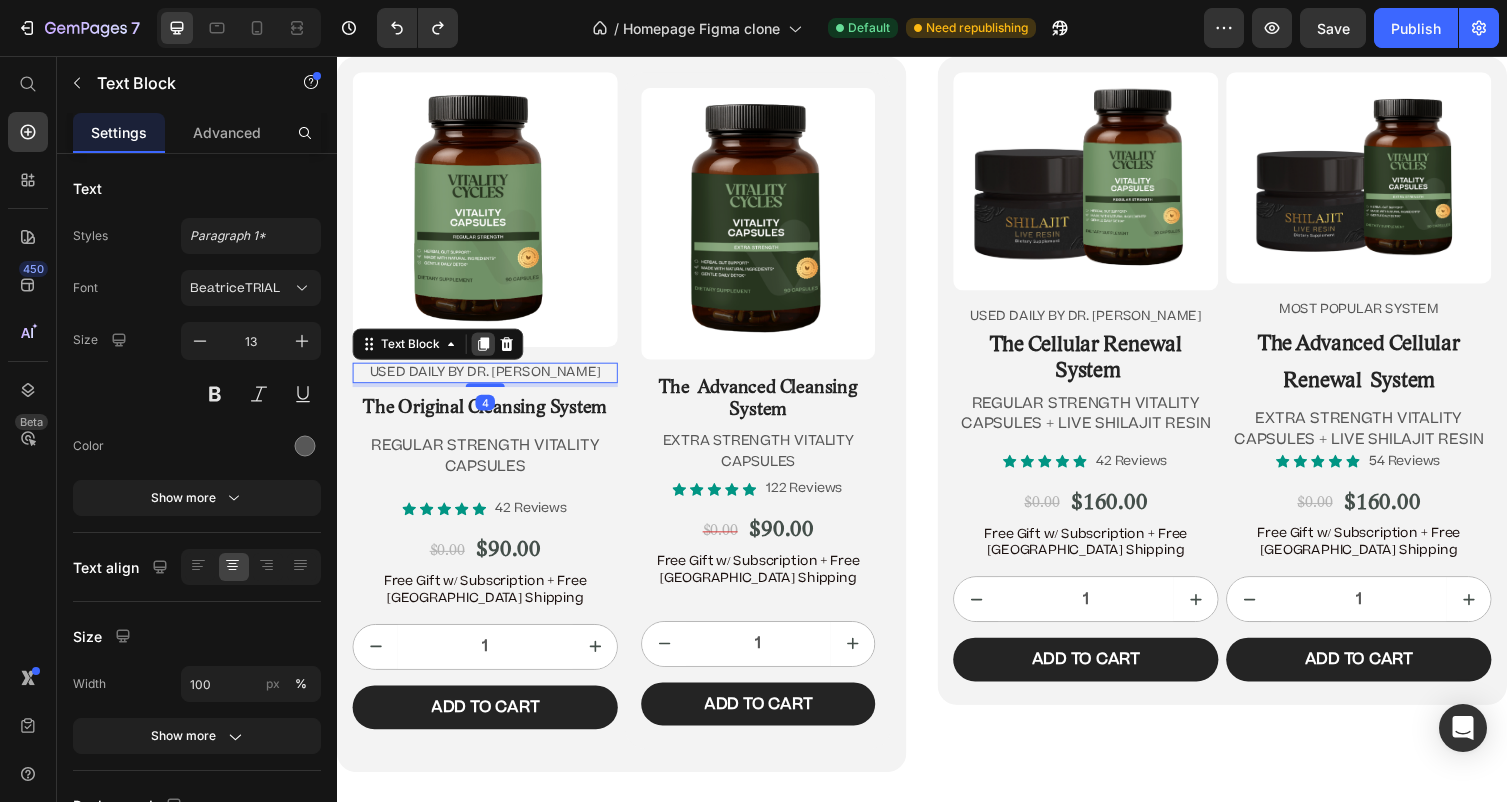 click 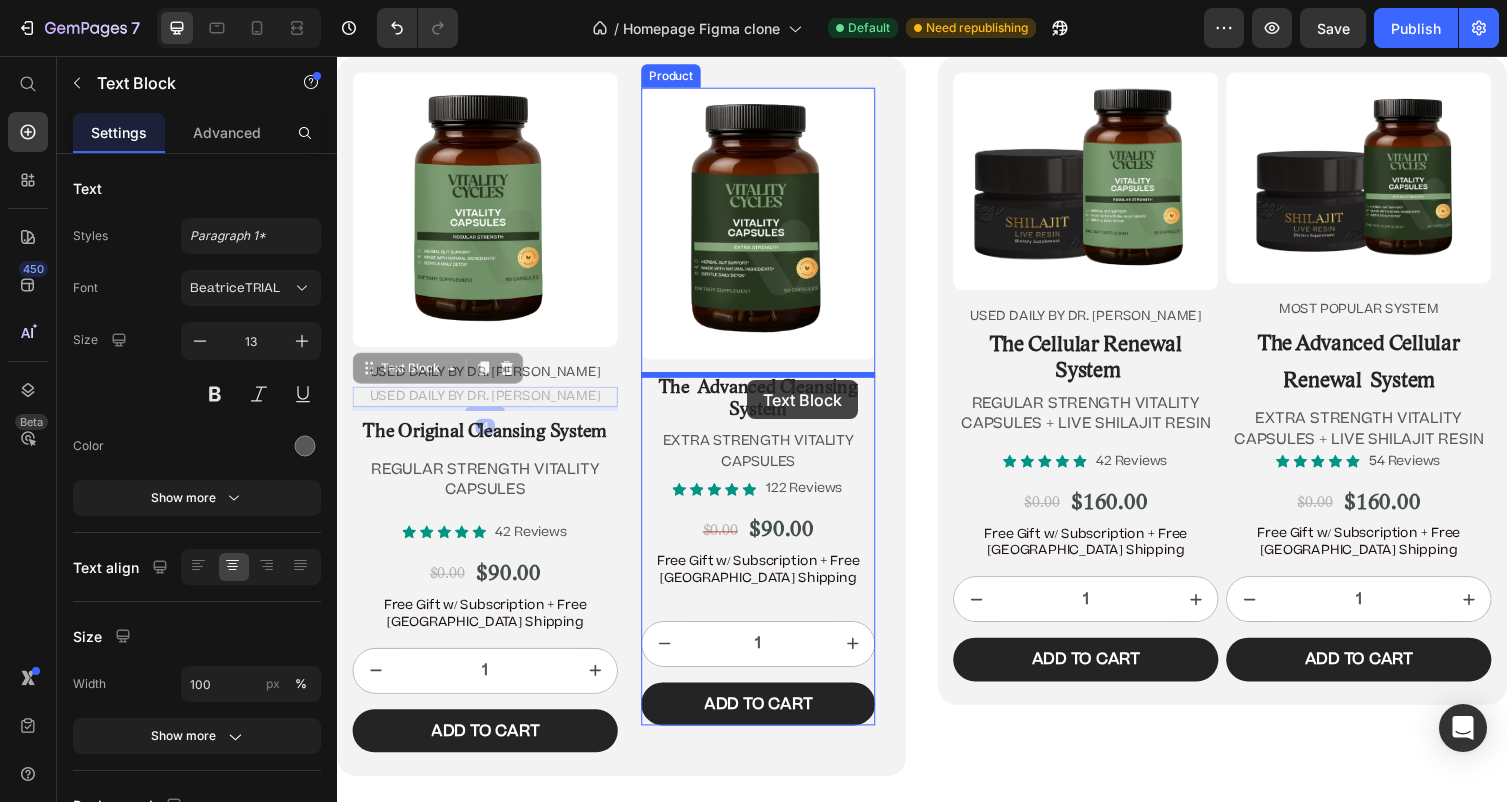 drag, startPoint x: 481, startPoint y: 405, endPoint x: 747, endPoint y: 379, distance: 267.26767 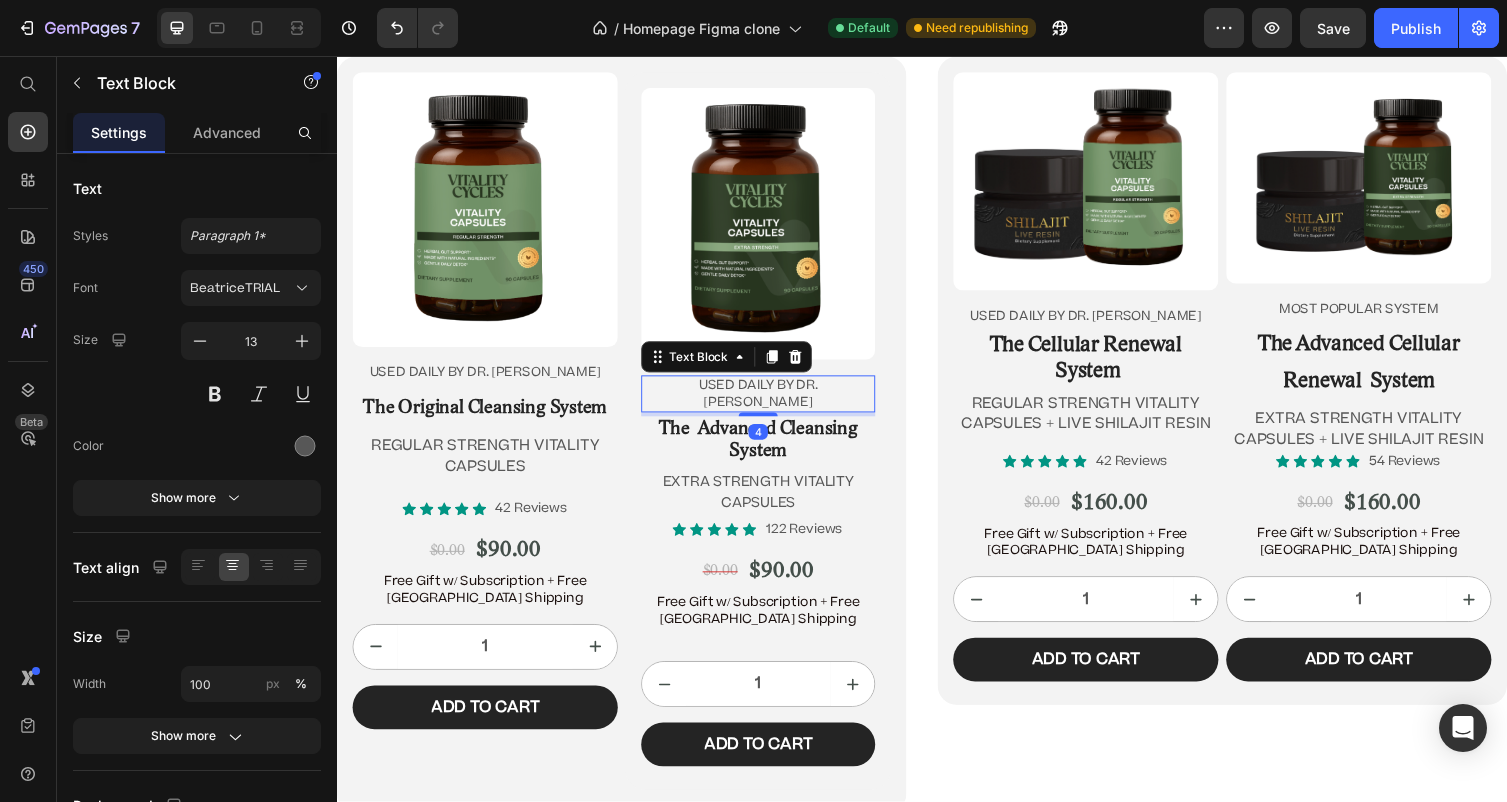 click on "USED DAILY BY DR. JENNIFER DANIELS" at bounding box center (769, 403) 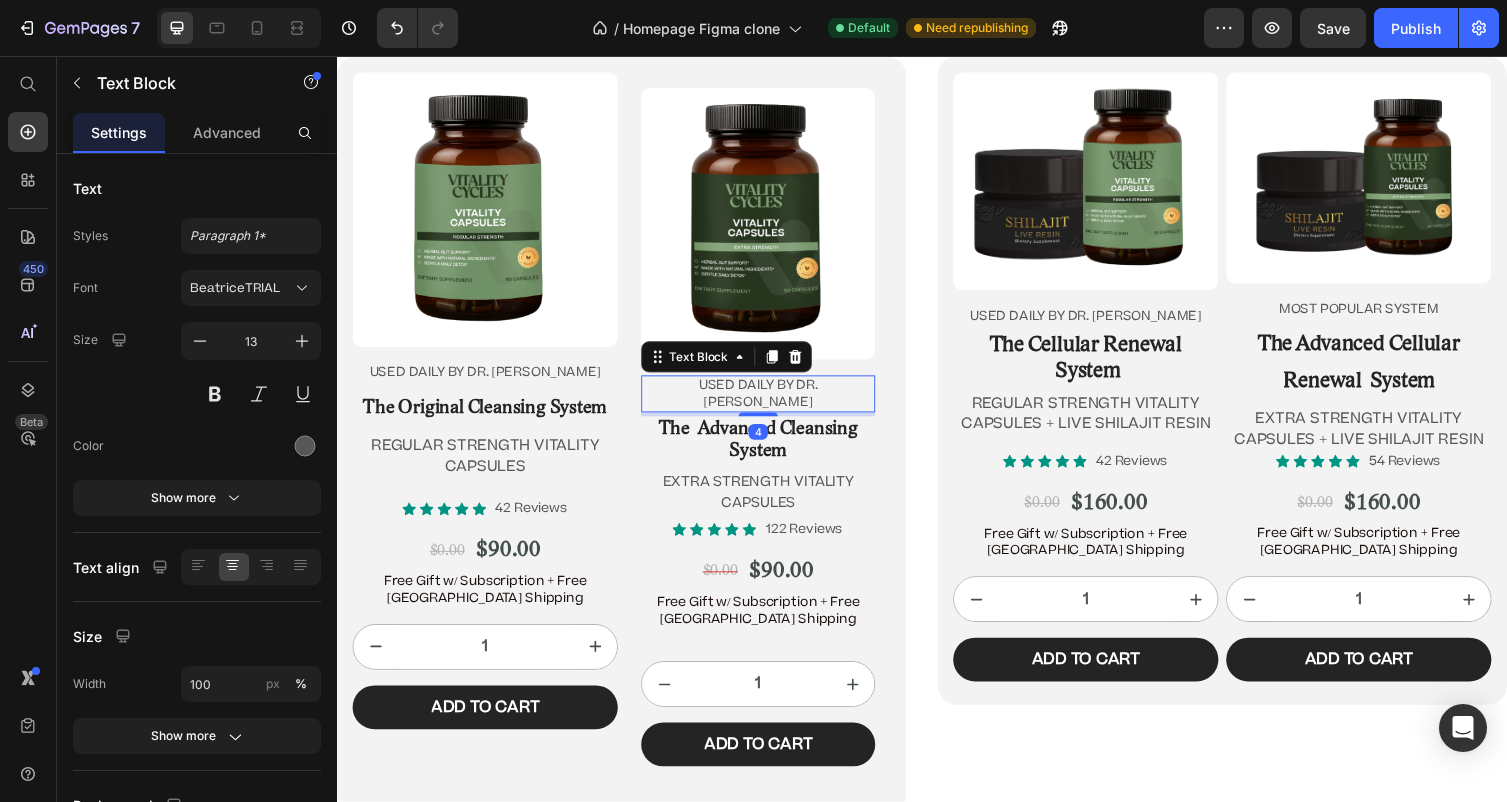 click on "USED DAILY BY DR. JENNIFER DANIELS" at bounding box center [769, 403] 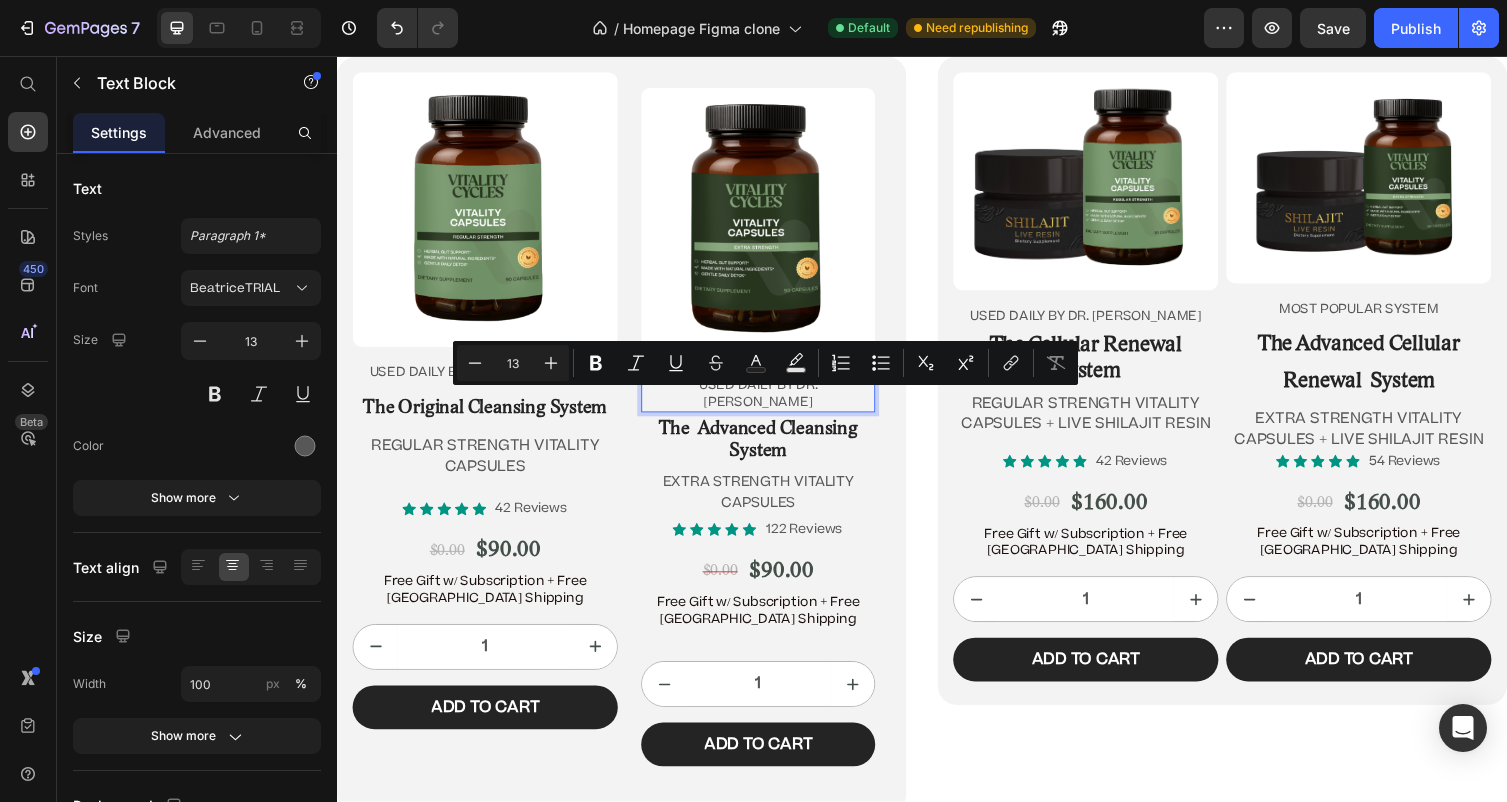 click on "USED DAILY BY DR. JENNIFER DANIELS" at bounding box center [769, 403] 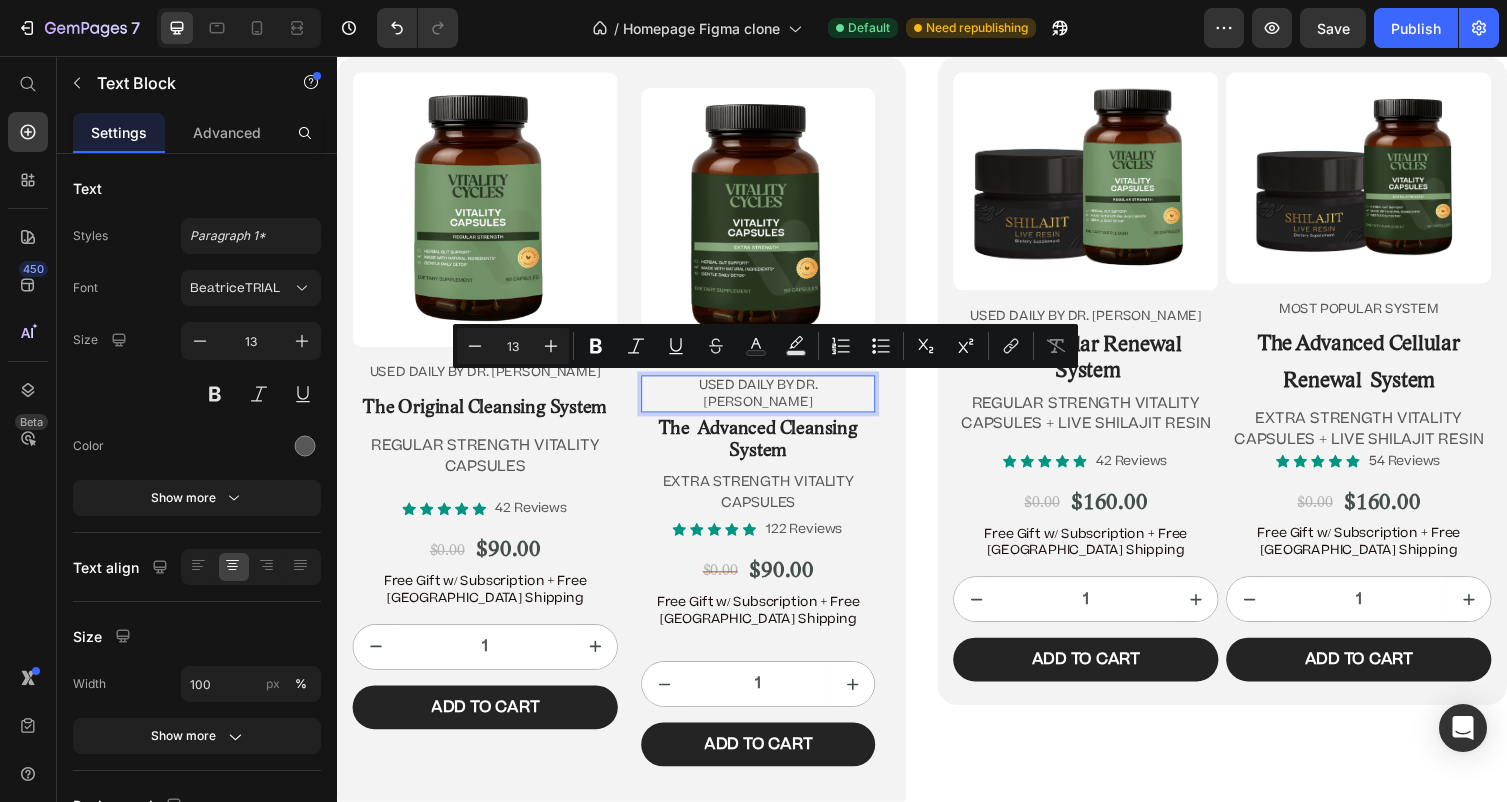 drag, startPoint x: 806, startPoint y: 410, endPoint x: 722, endPoint y: 407, distance: 84.05355 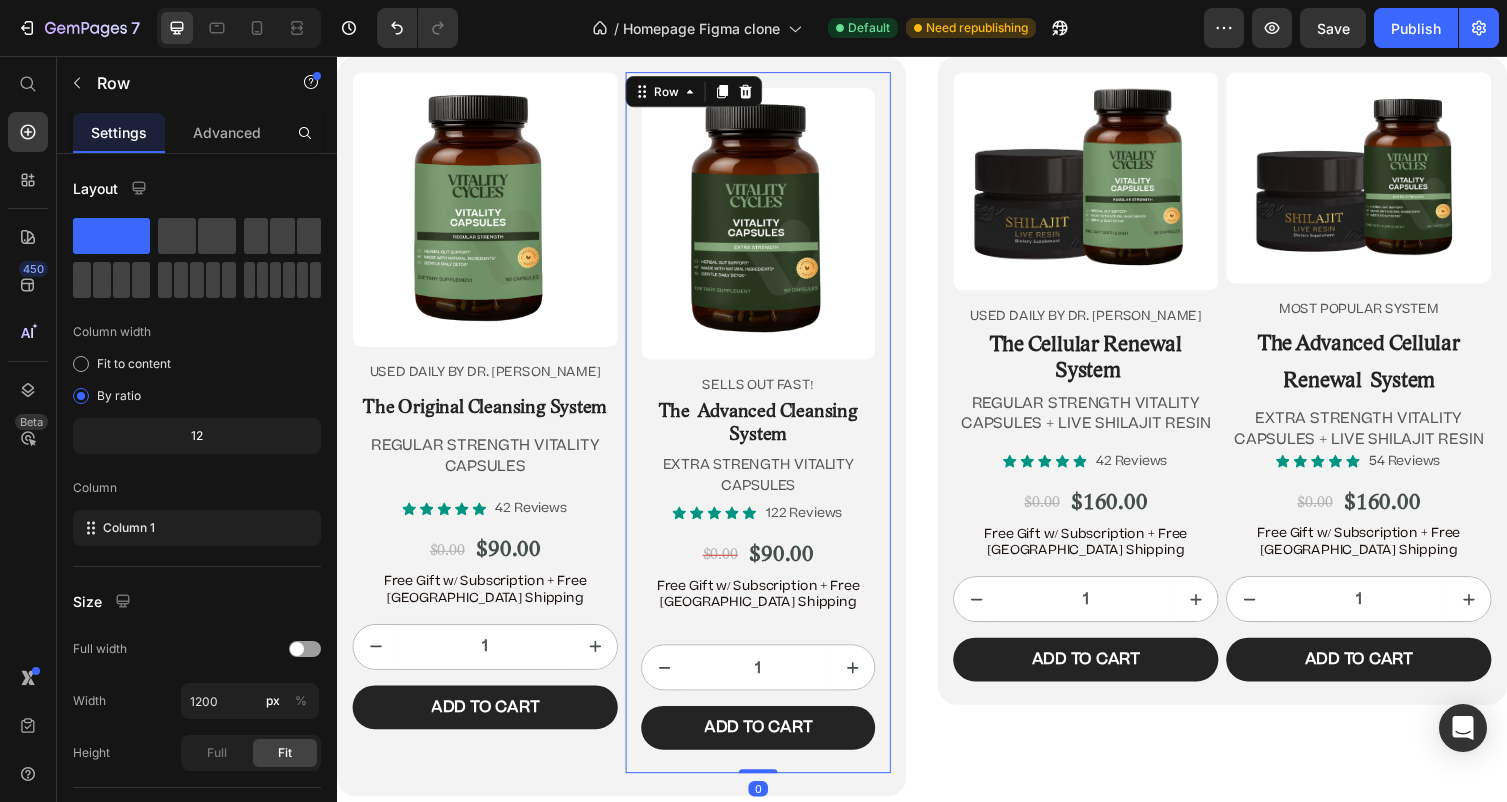 click on "Product Images Sells out fast! Text Block ⁠⁠⁠⁠⁠⁠⁠ The  Advanced Cleansing System Heading EXTRA STRENGTH VITALITY CAPSULES Text Block Icon Icon Icon Icon Icon Icon List 122 Reviews Text Block Row $0.00 Product Price $90.00 Product Price Row Free Gift w/ Subscription + Free USA Shipping Text Block 1 Product Quantity Add to cart Add to Cart Row Product Row   0" at bounding box center (769, 433) 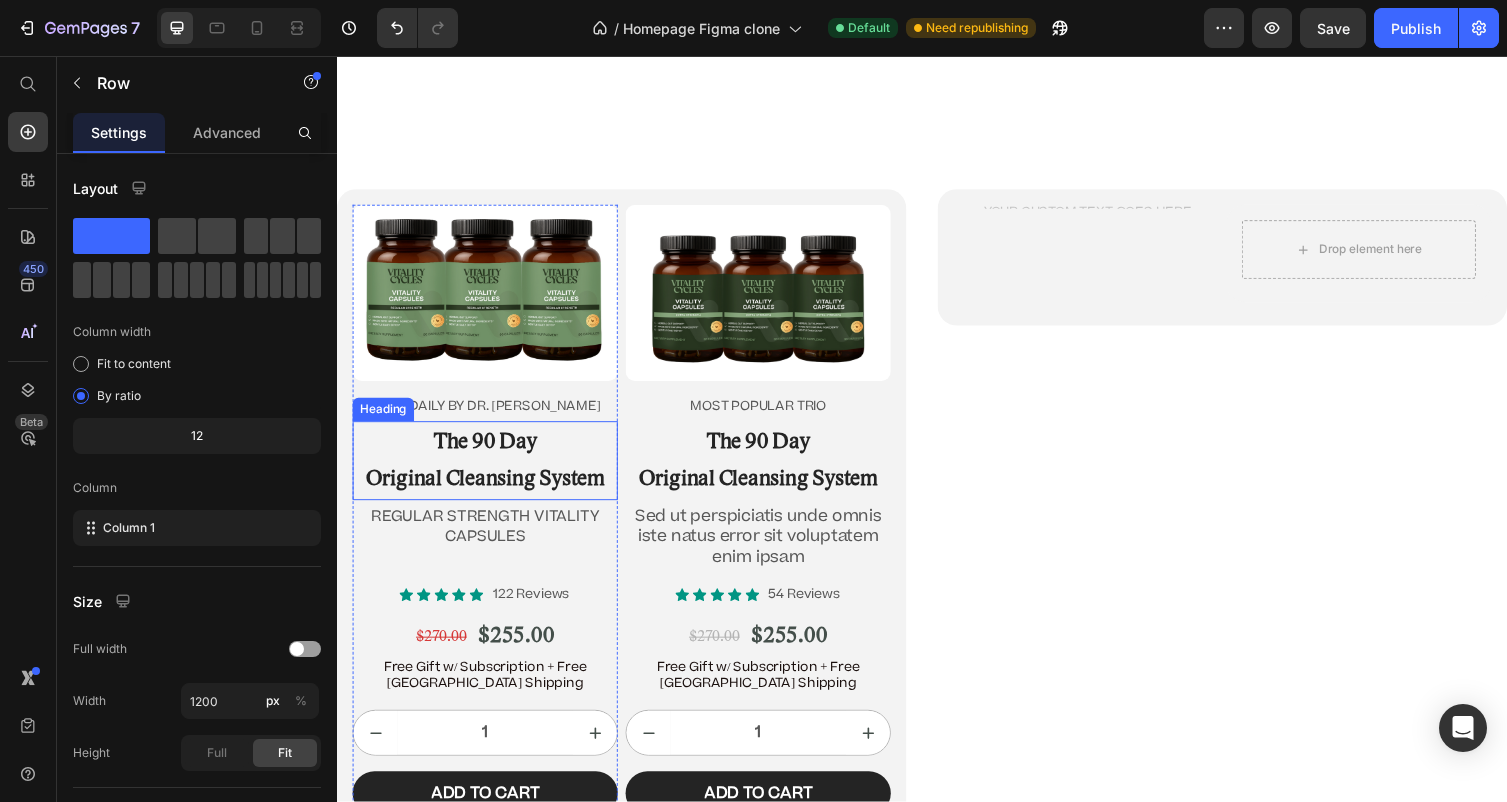 scroll, scrollTop: 12465, scrollLeft: 0, axis: vertical 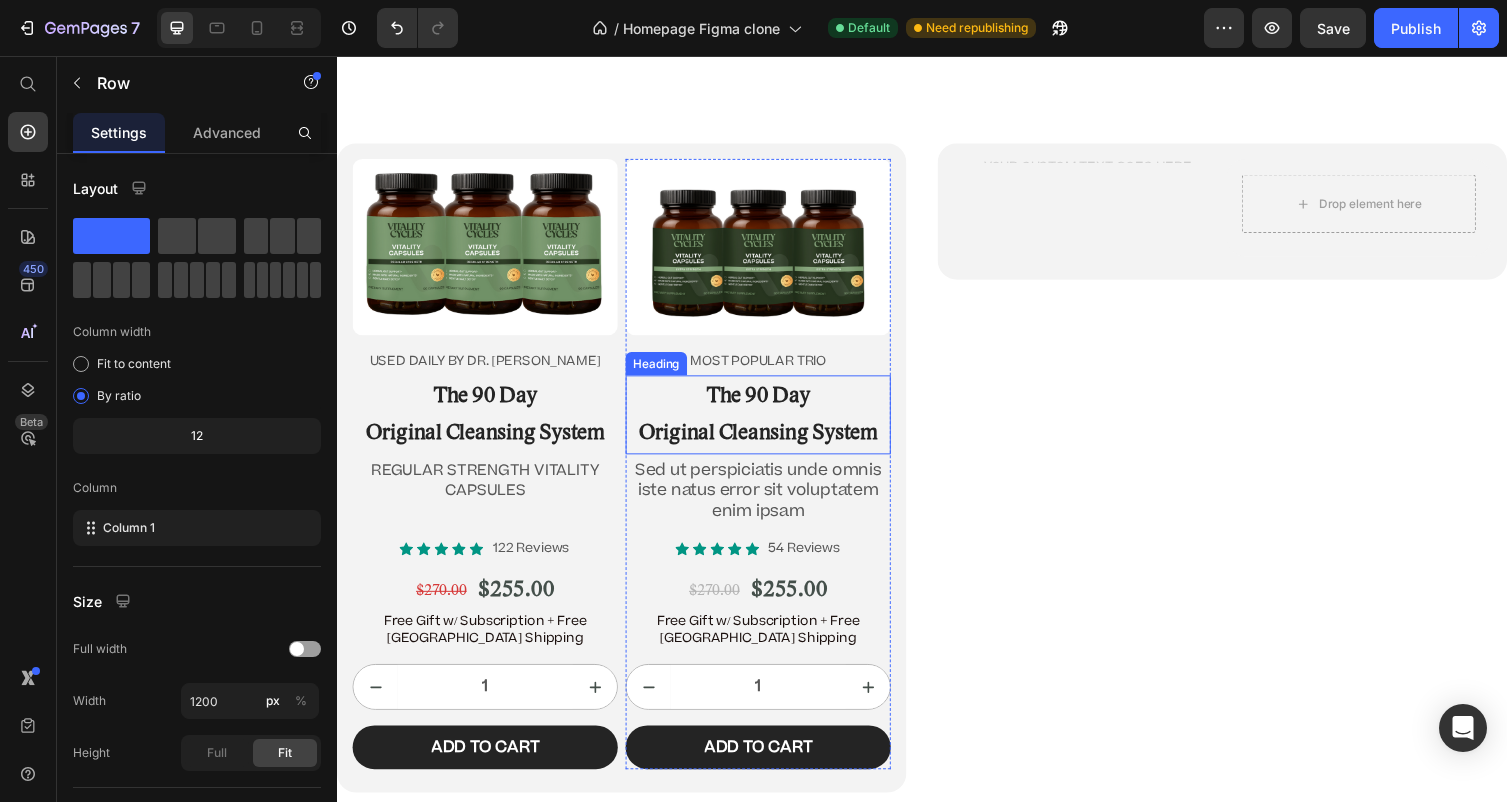 click on "Original Cleansing System" at bounding box center (769, 443) 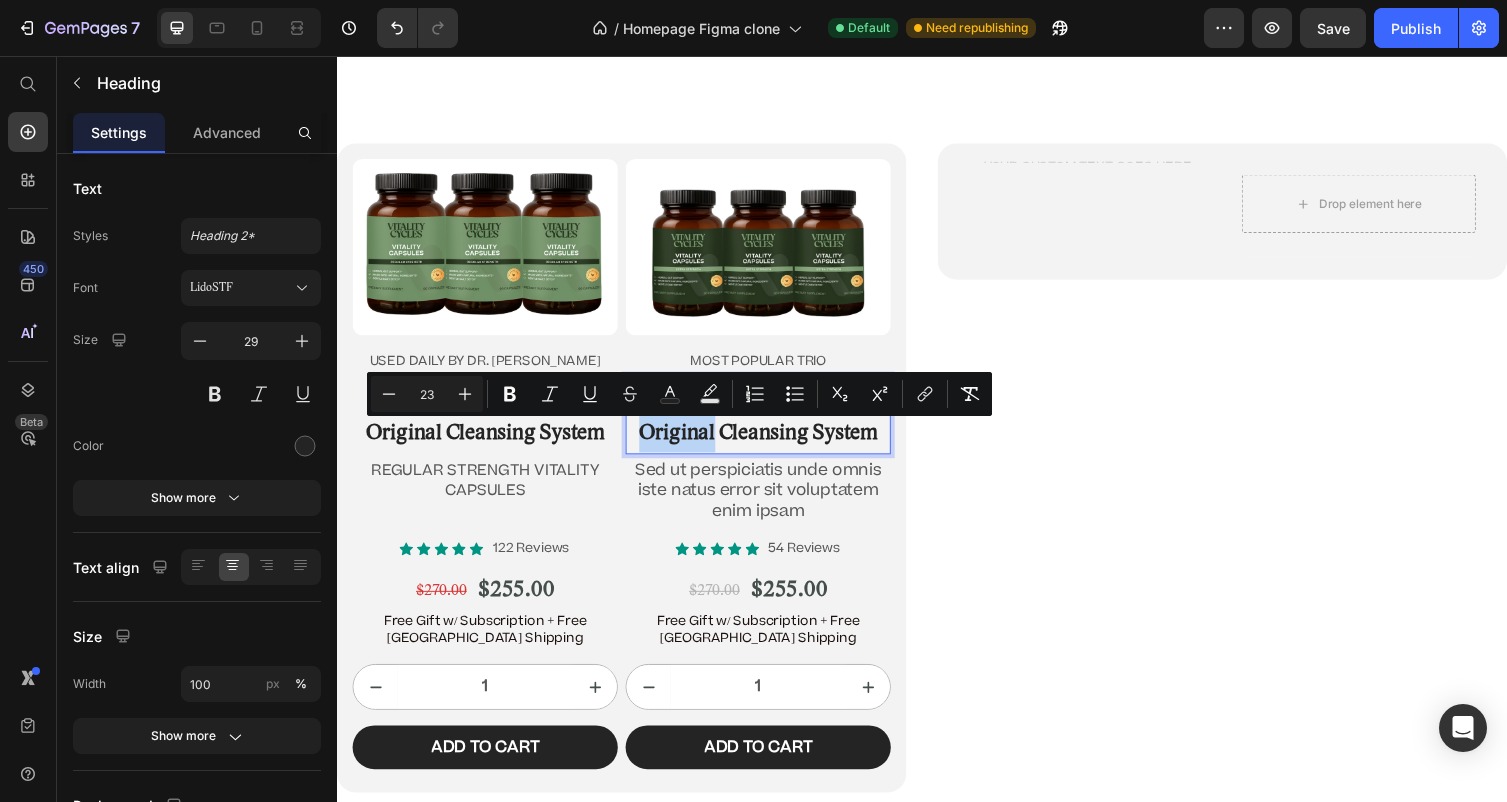 drag, startPoint x: 721, startPoint y: 443, endPoint x: 644, endPoint y: 441, distance: 77.02597 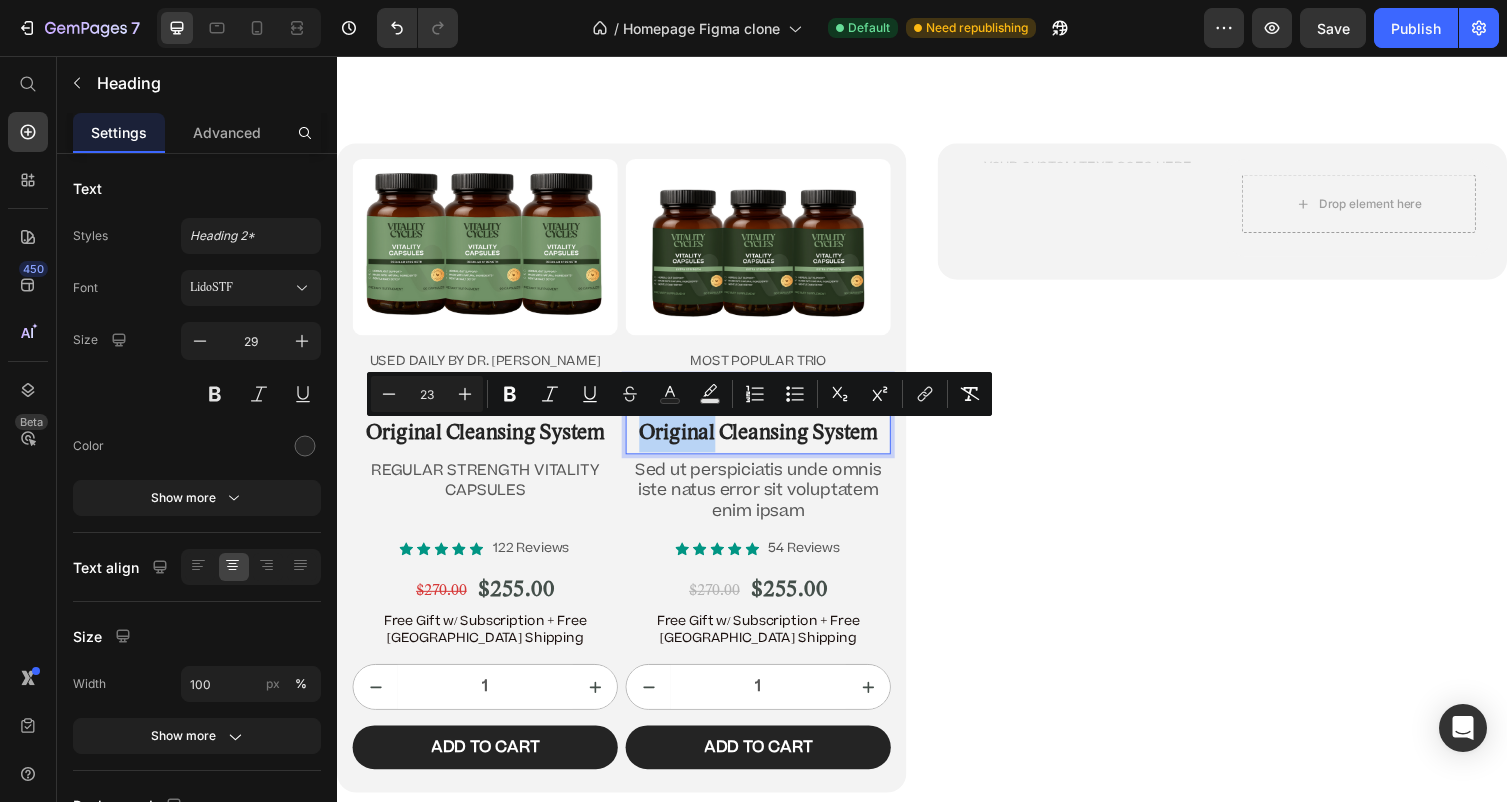 click on "Original Cleansing System" at bounding box center [769, 443] 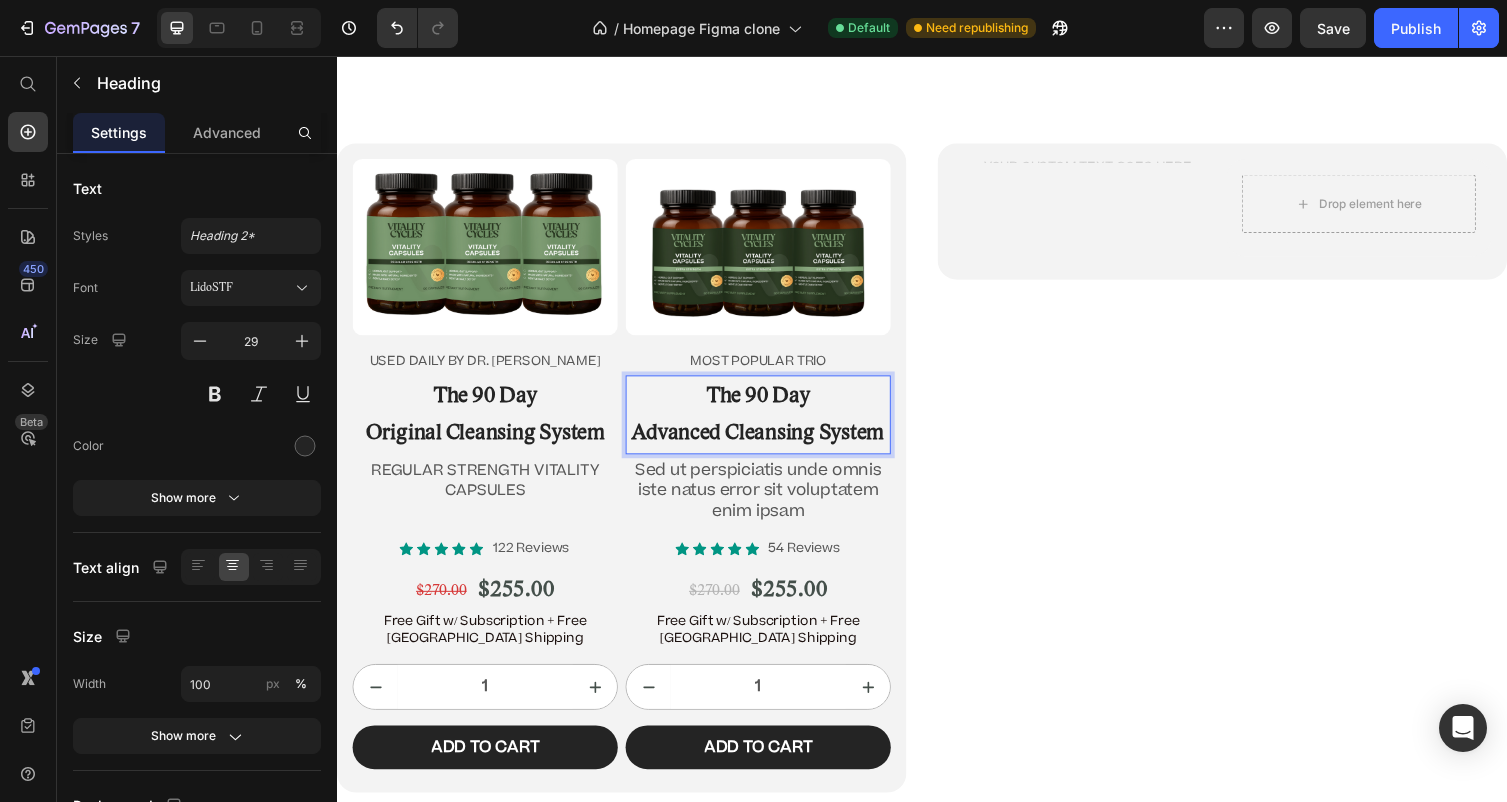 click on "Advanced Cleansing System" at bounding box center (769, 443) 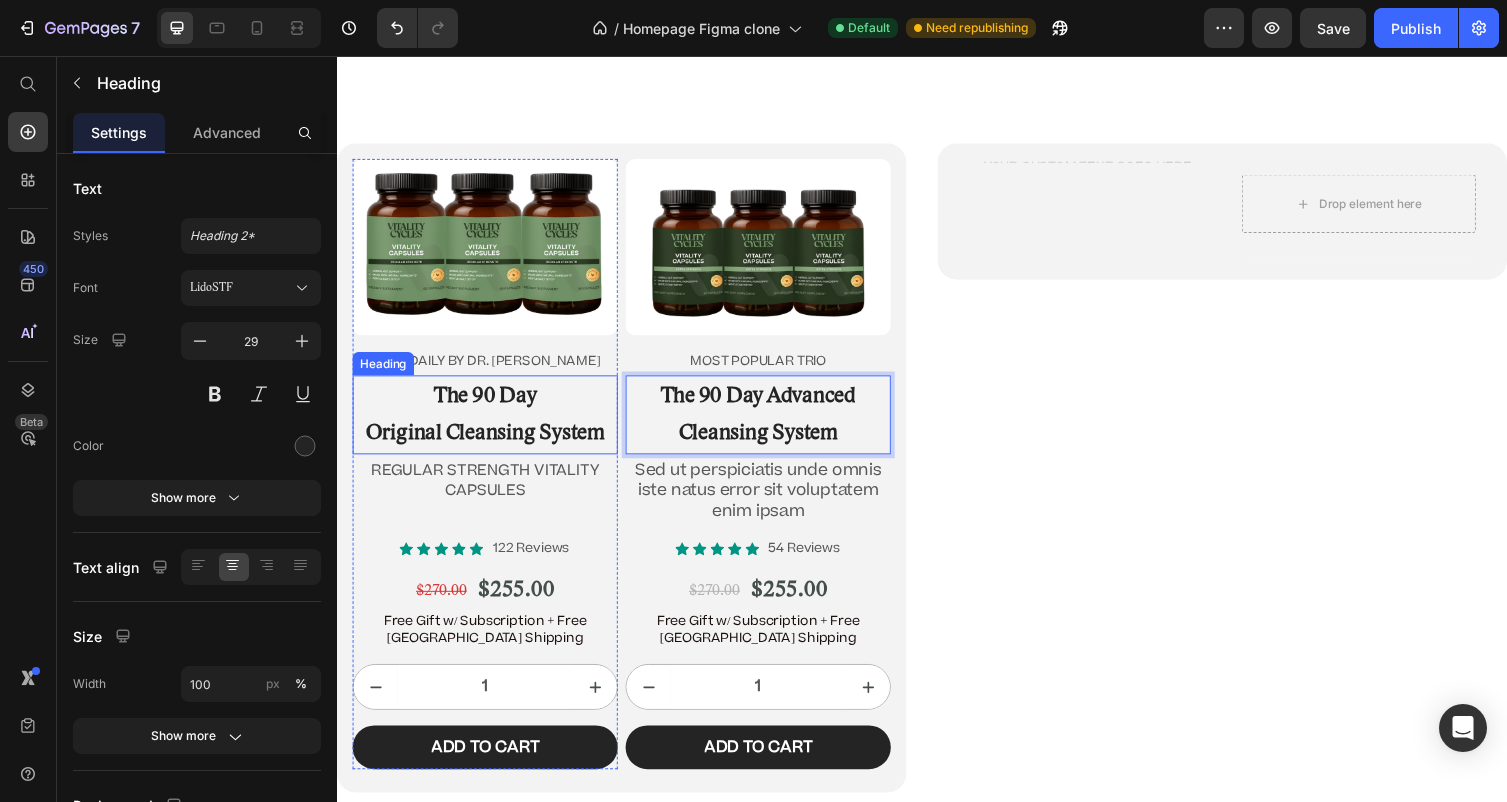 click on "Original Cleansing System" at bounding box center [489, 443] 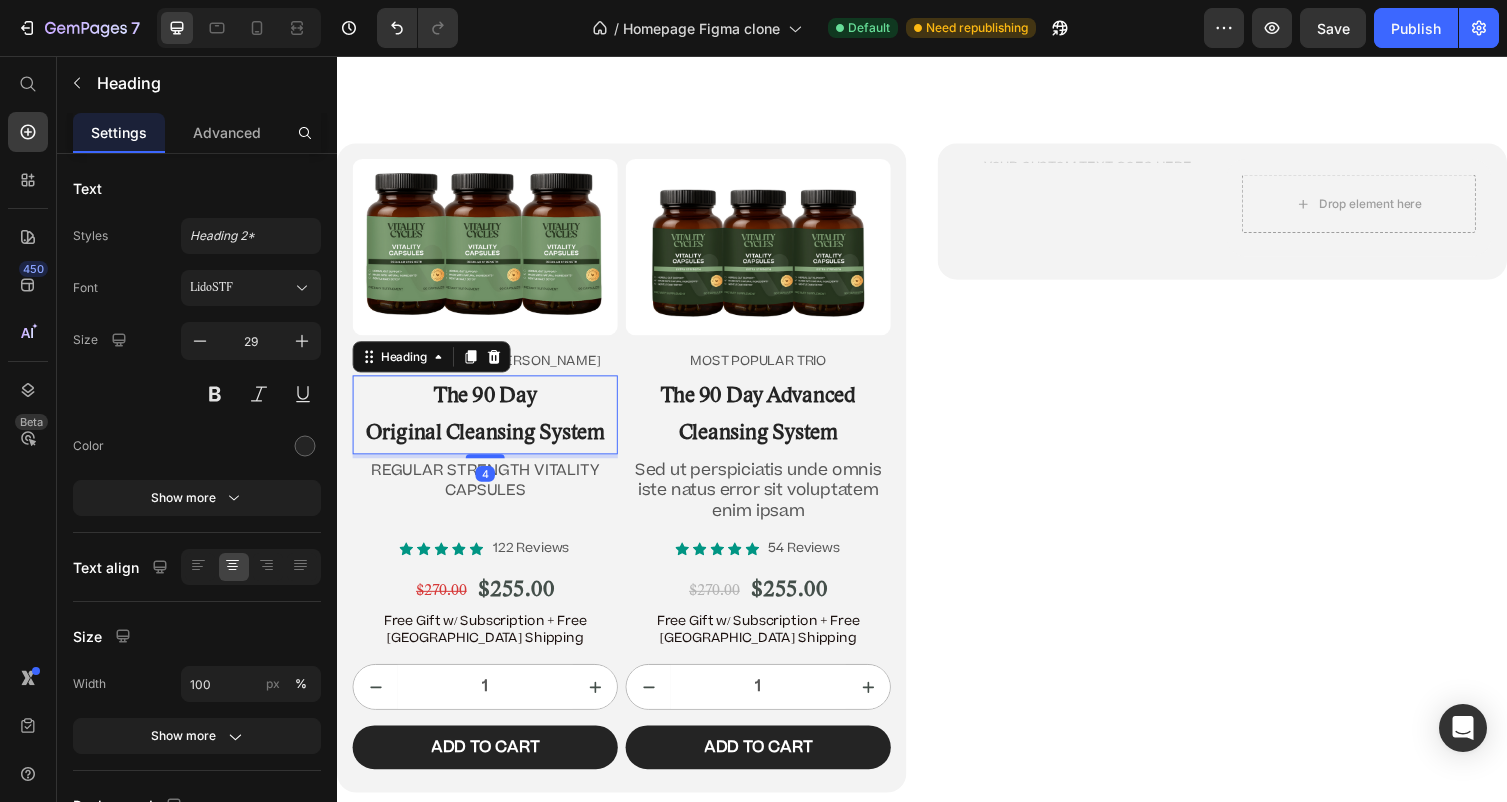 click on "The 90 Day  Original Cleansing System" at bounding box center (489, 424) 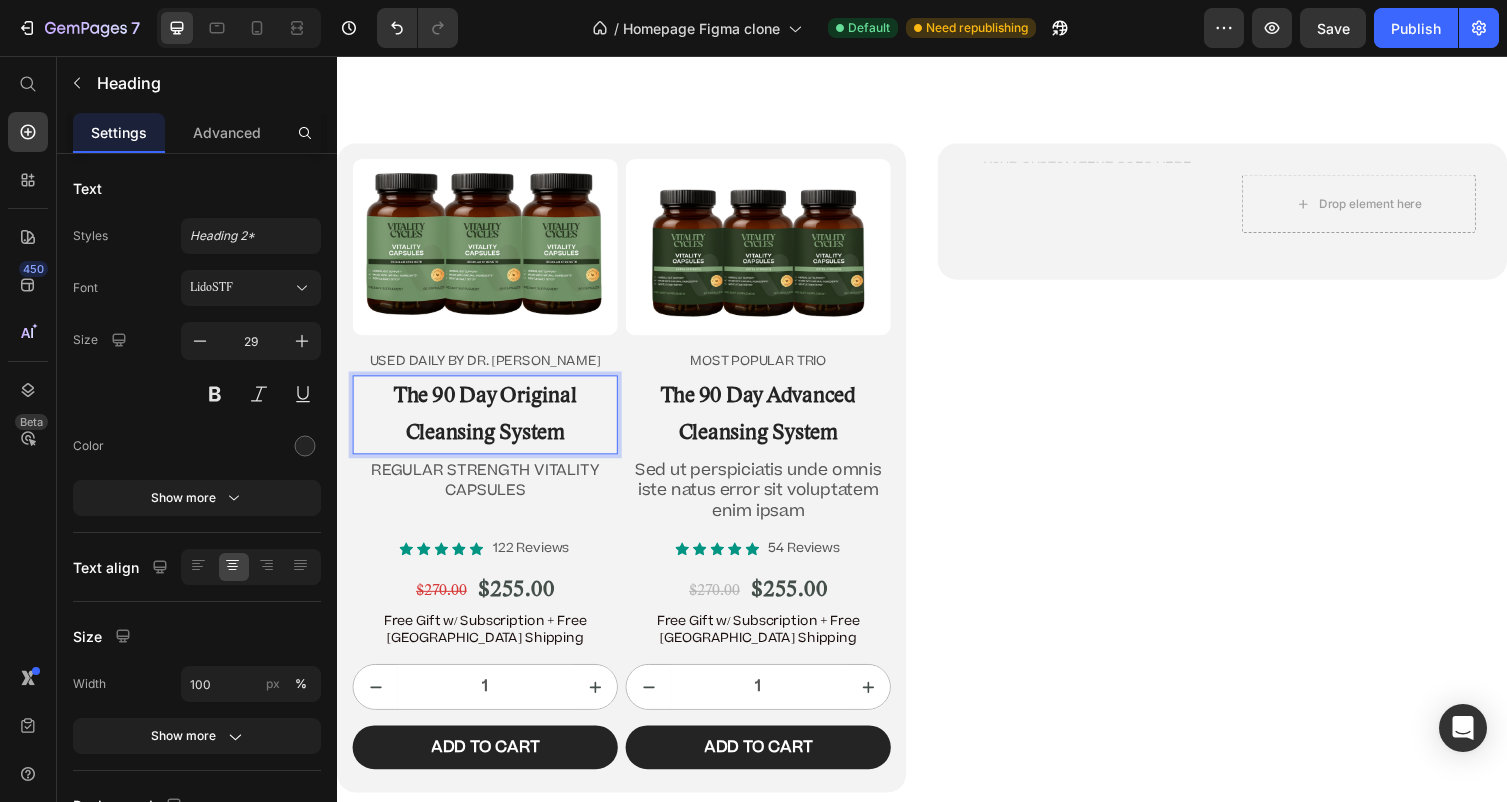 click on "The 90 Day Original Cleansing System" at bounding box center (489, 424) 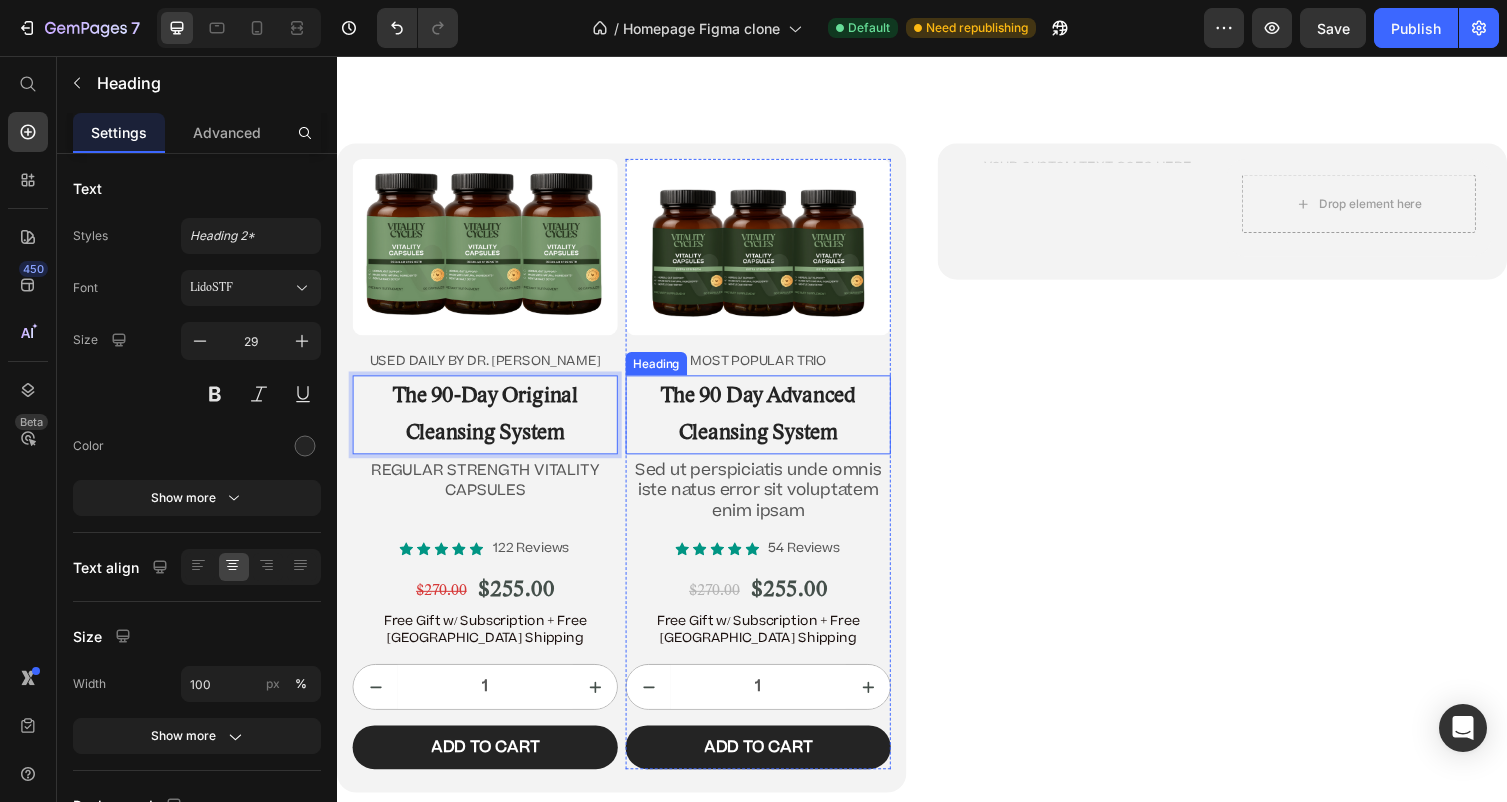 click on "The 90 Day Advanced Cleansing System" at bounding box center (769, 424) 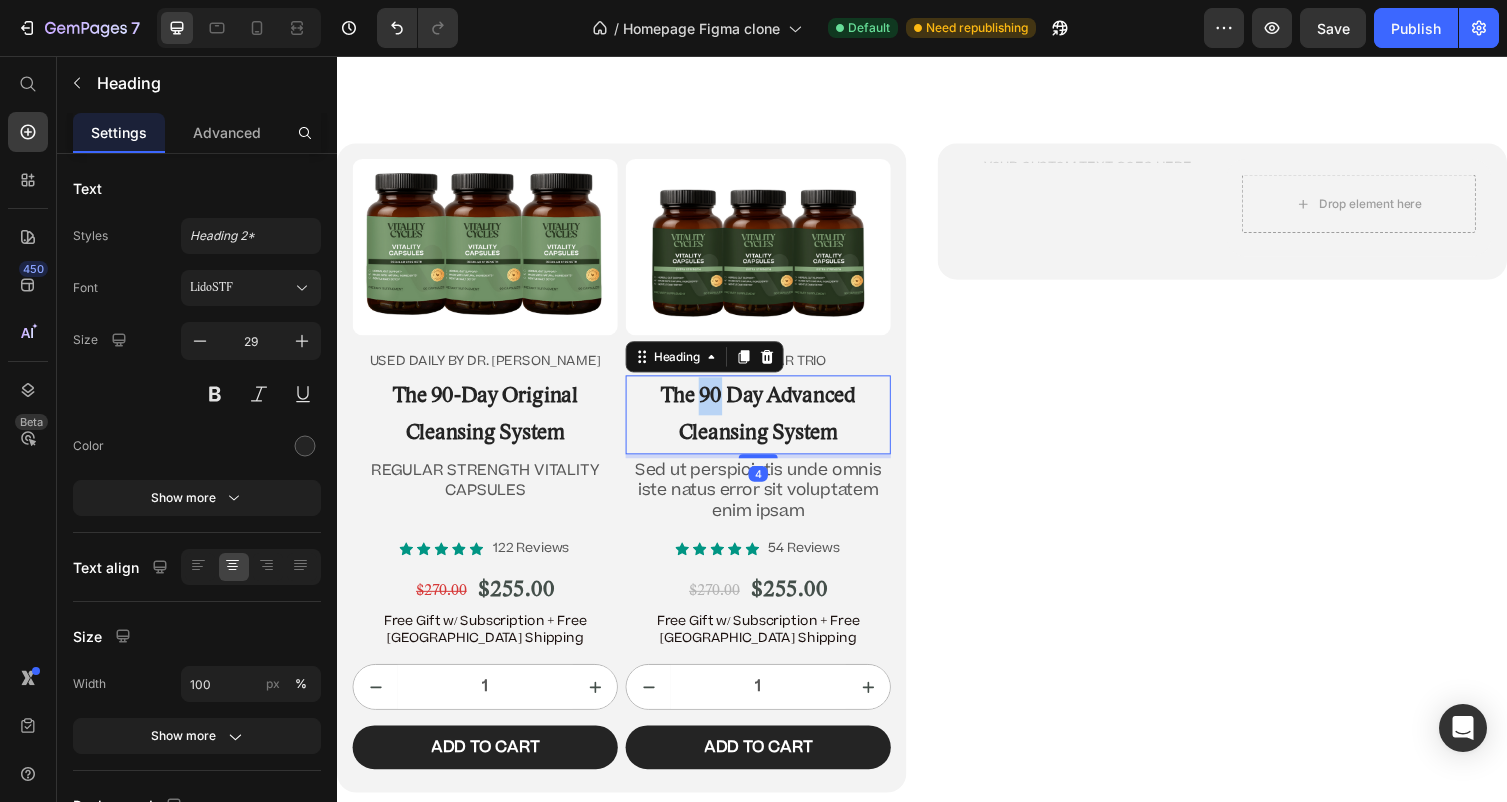 click on "The 90 Day Advanced Cleansing System" at bounding box center [769, 424] 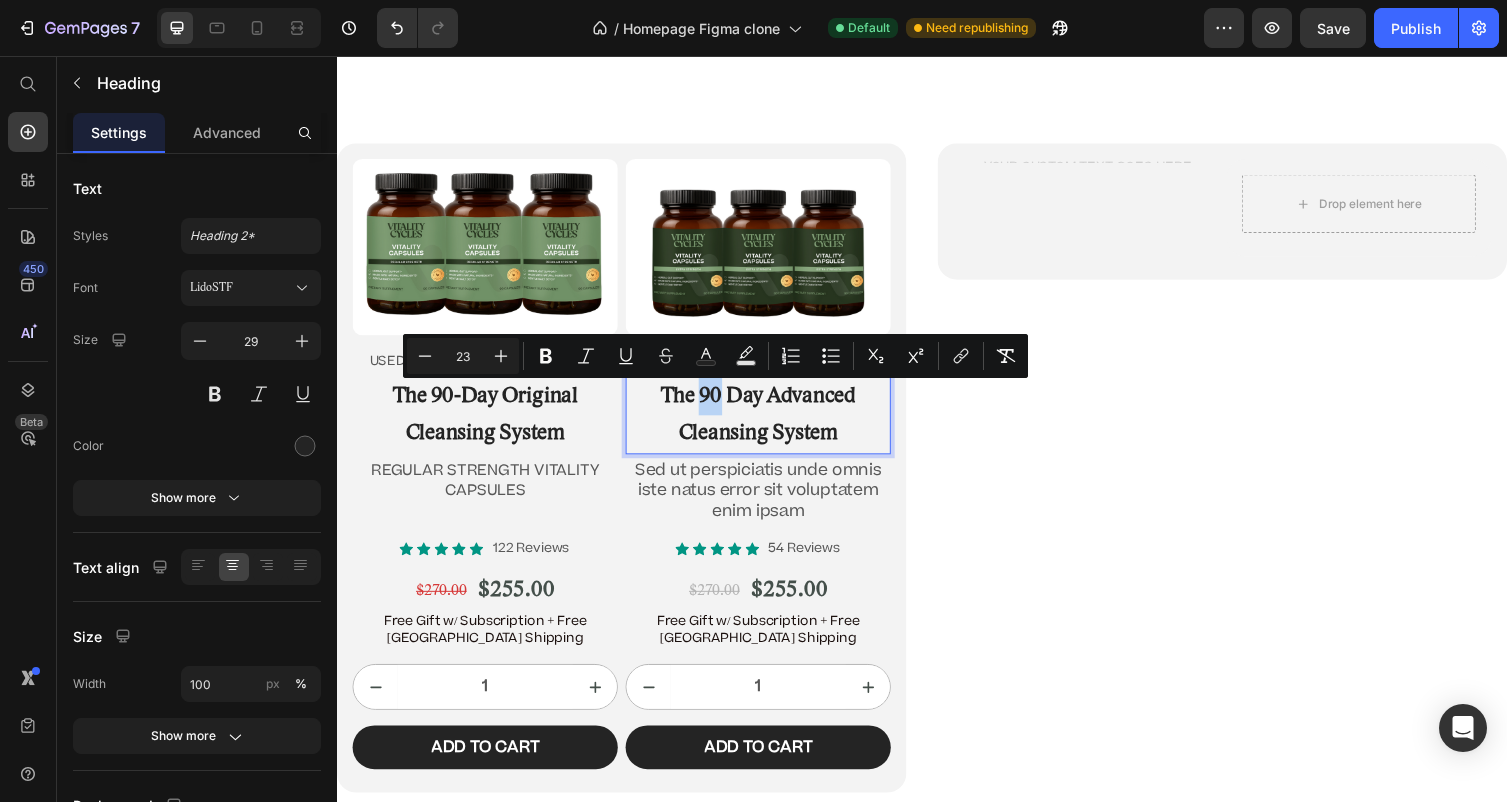 click on "The 90 Day Advanced Cleansing System" at bounding box center (769, 424) 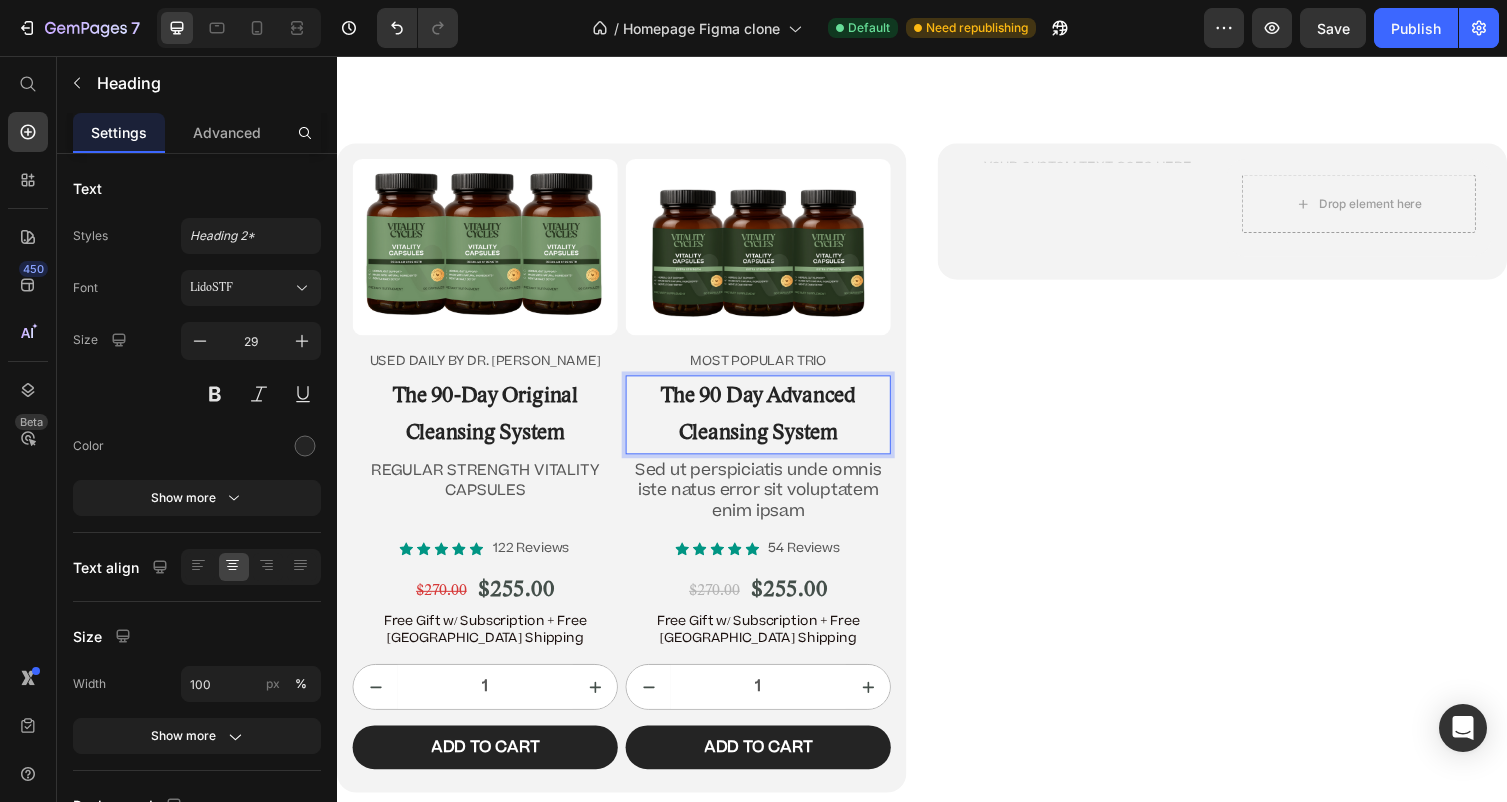 click on "The 90 Day Advanced Cleansing System" at bounding box center [769, 424] 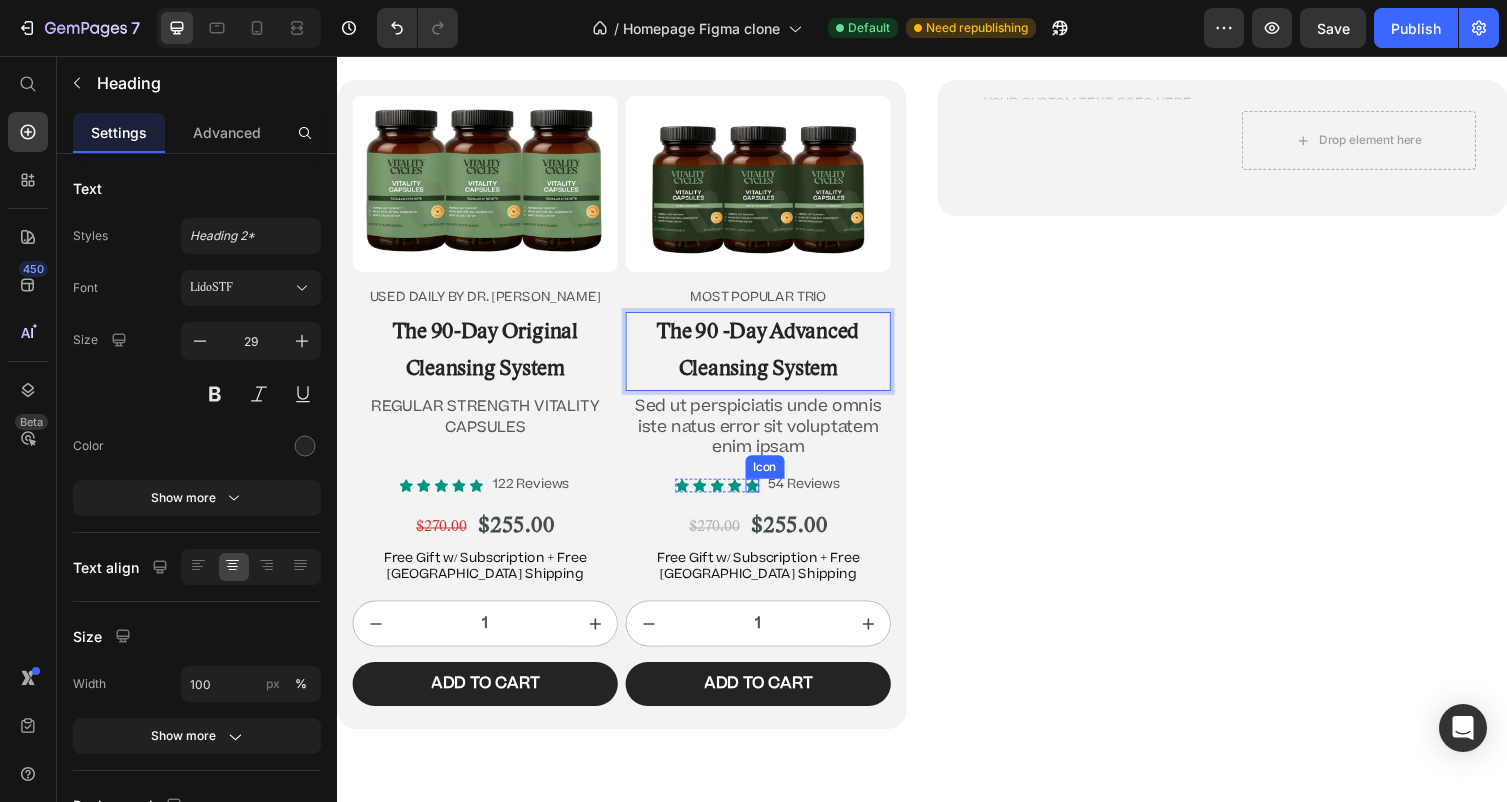 scroll, scrollTop: 12582, scrollLeft: 0, axis: vertical 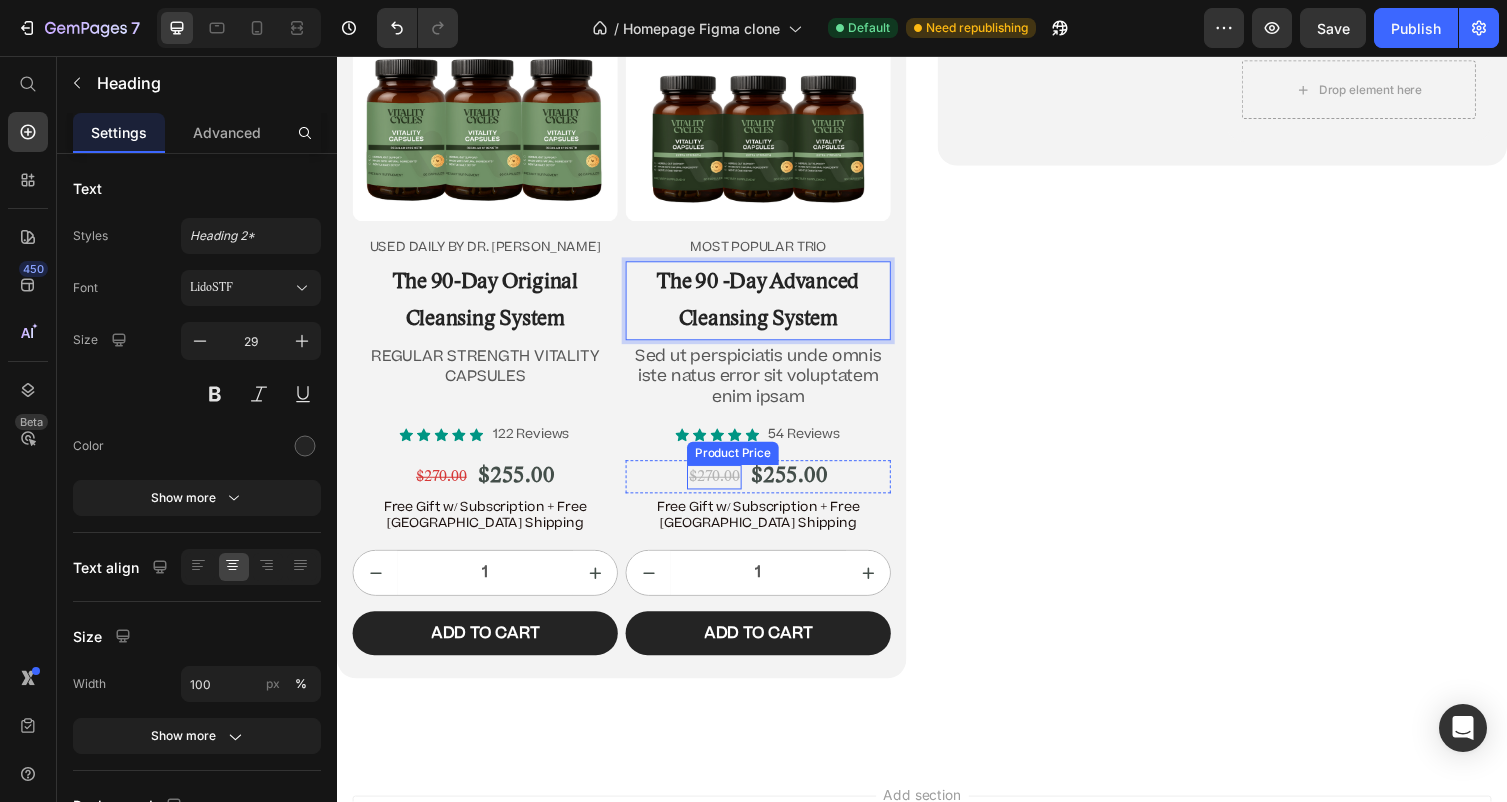 click on "$270.00" at bounding box center (724, 488) 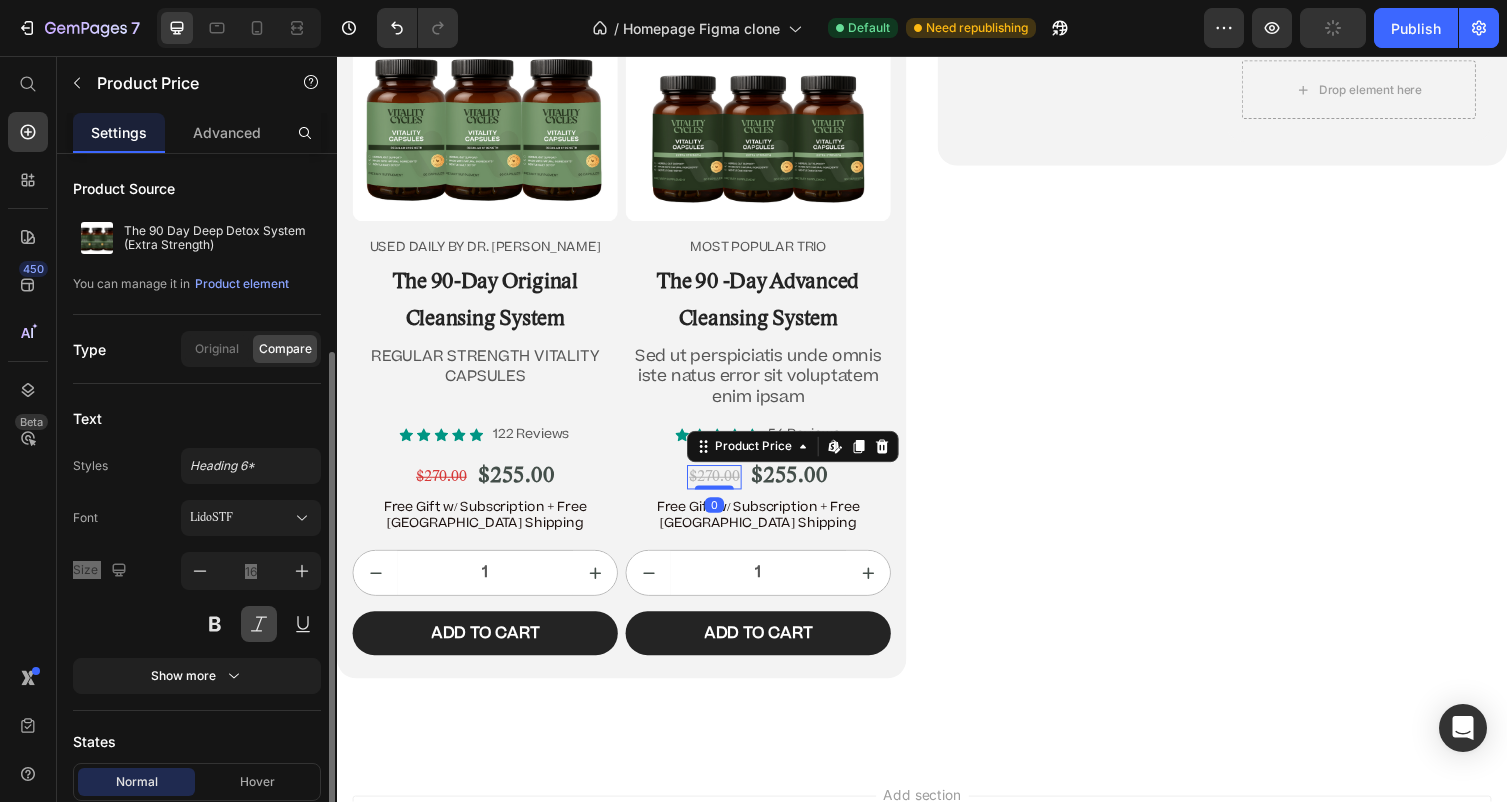 scroll, scrollTop: 331, scrollLeft: 0, axis: vertical 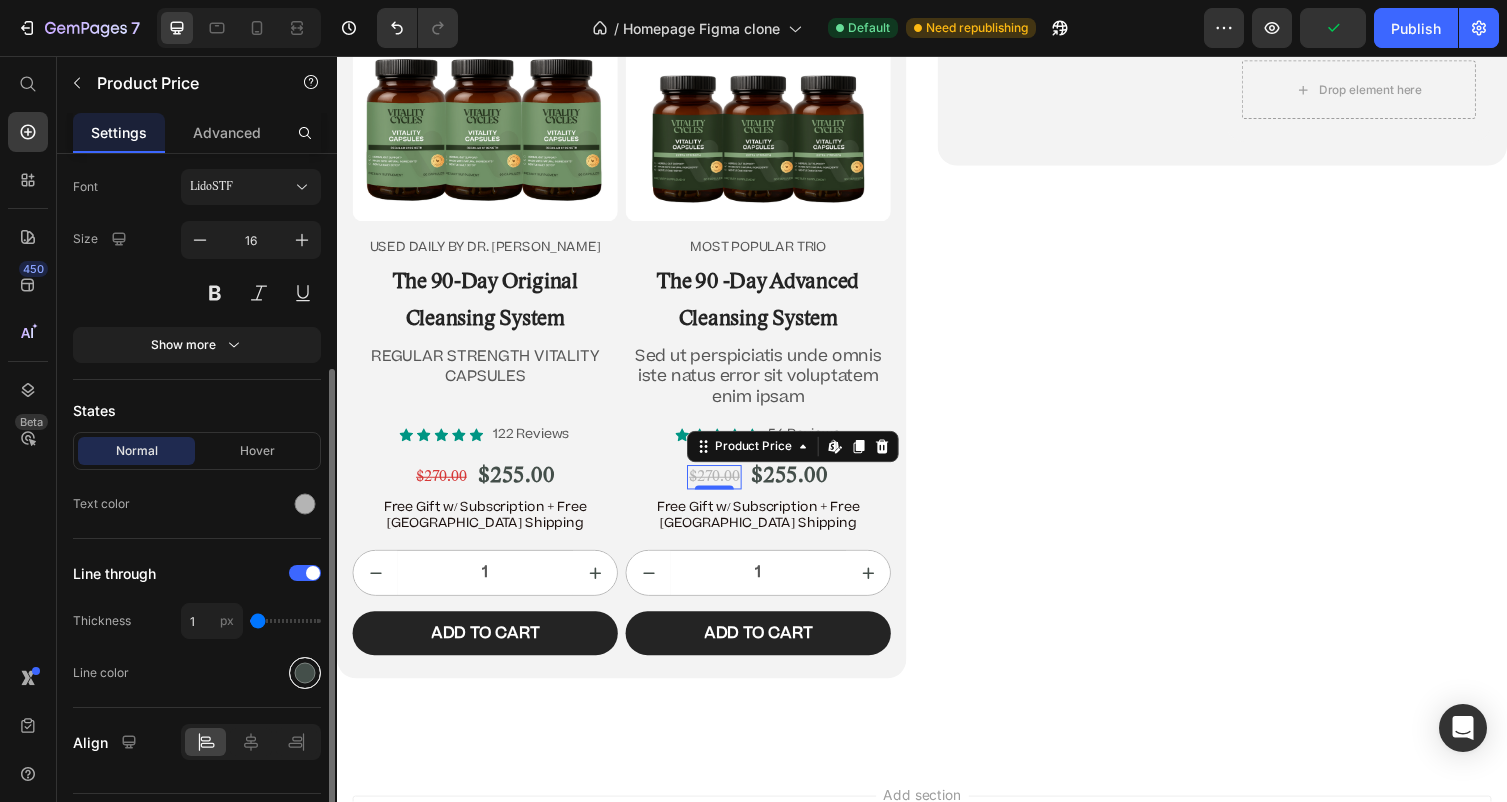 click at bounding box center [305, 673] 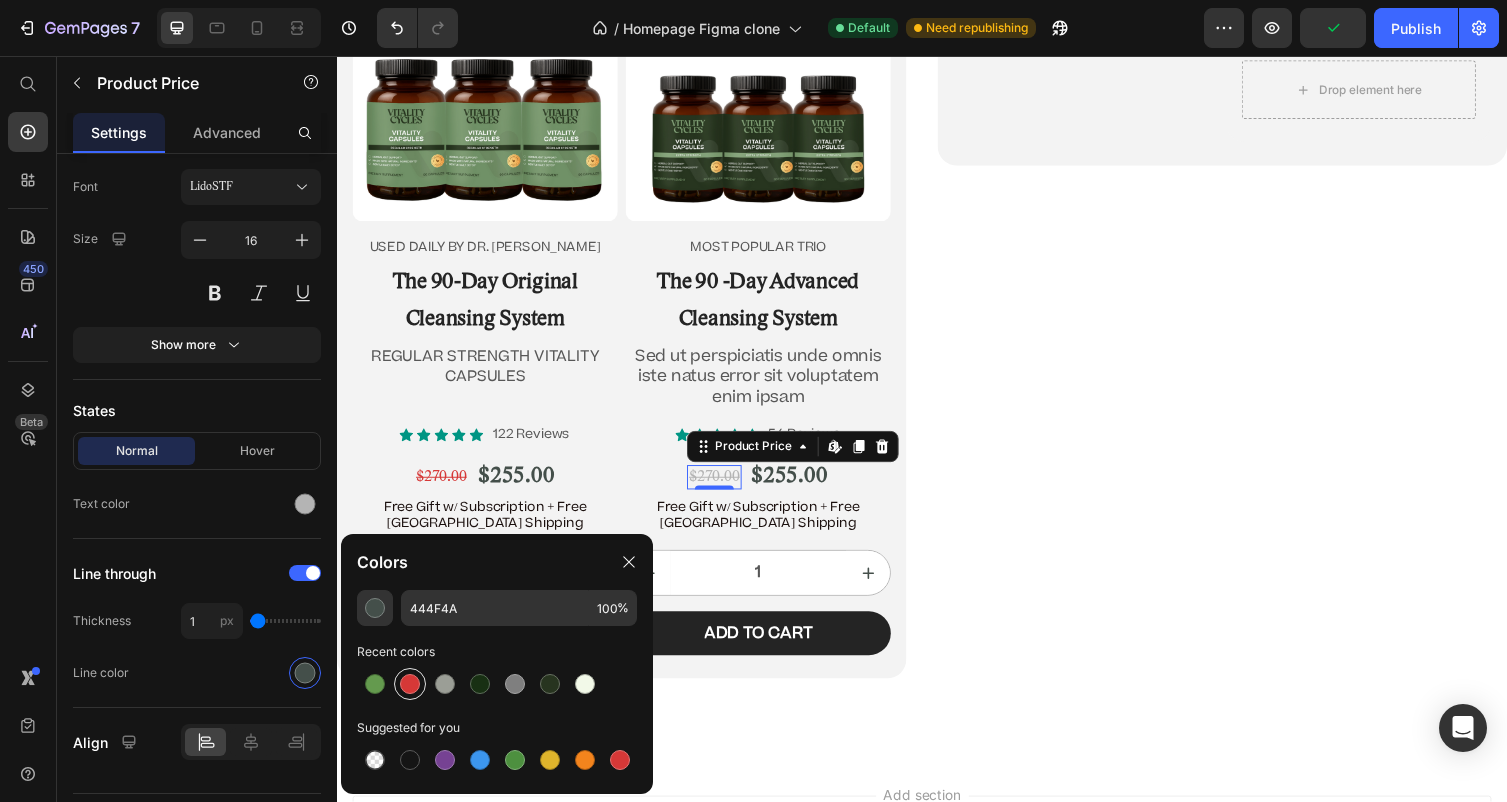 click at bounding box center [410, 684] 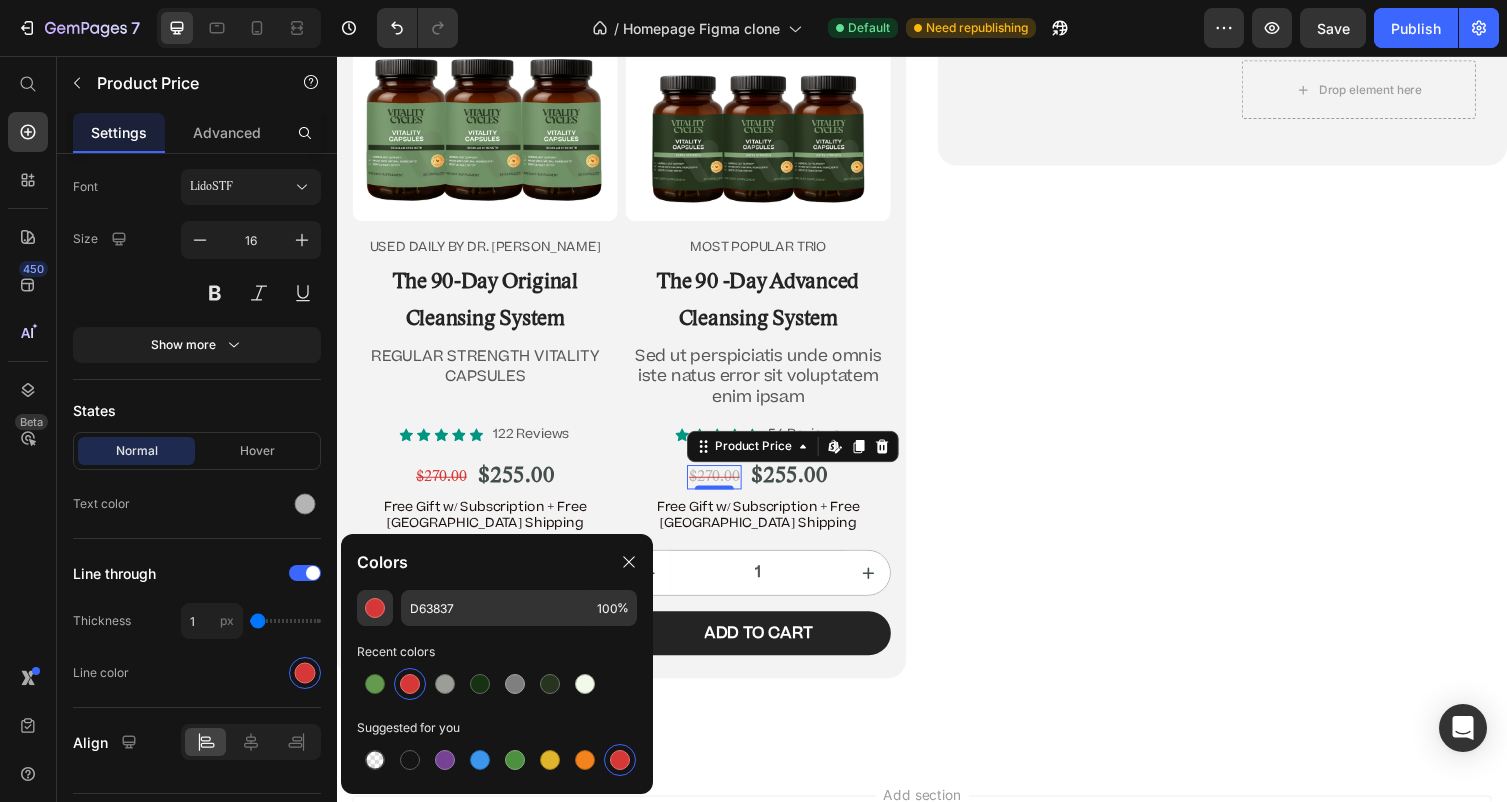 click on "$270.00" at bounding box center (724, 488) 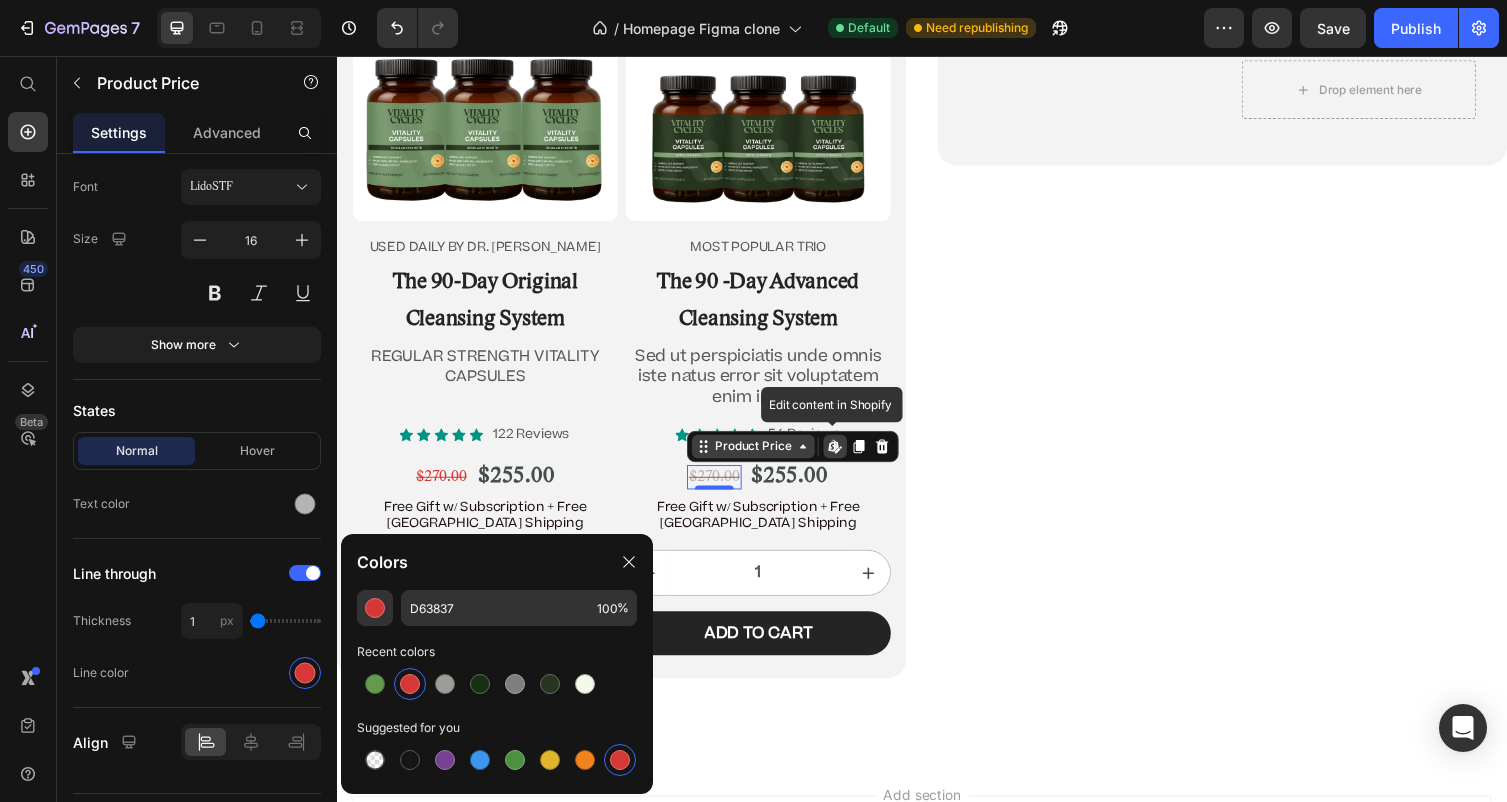 click on "Product Price" at bounding box center (764, 457) 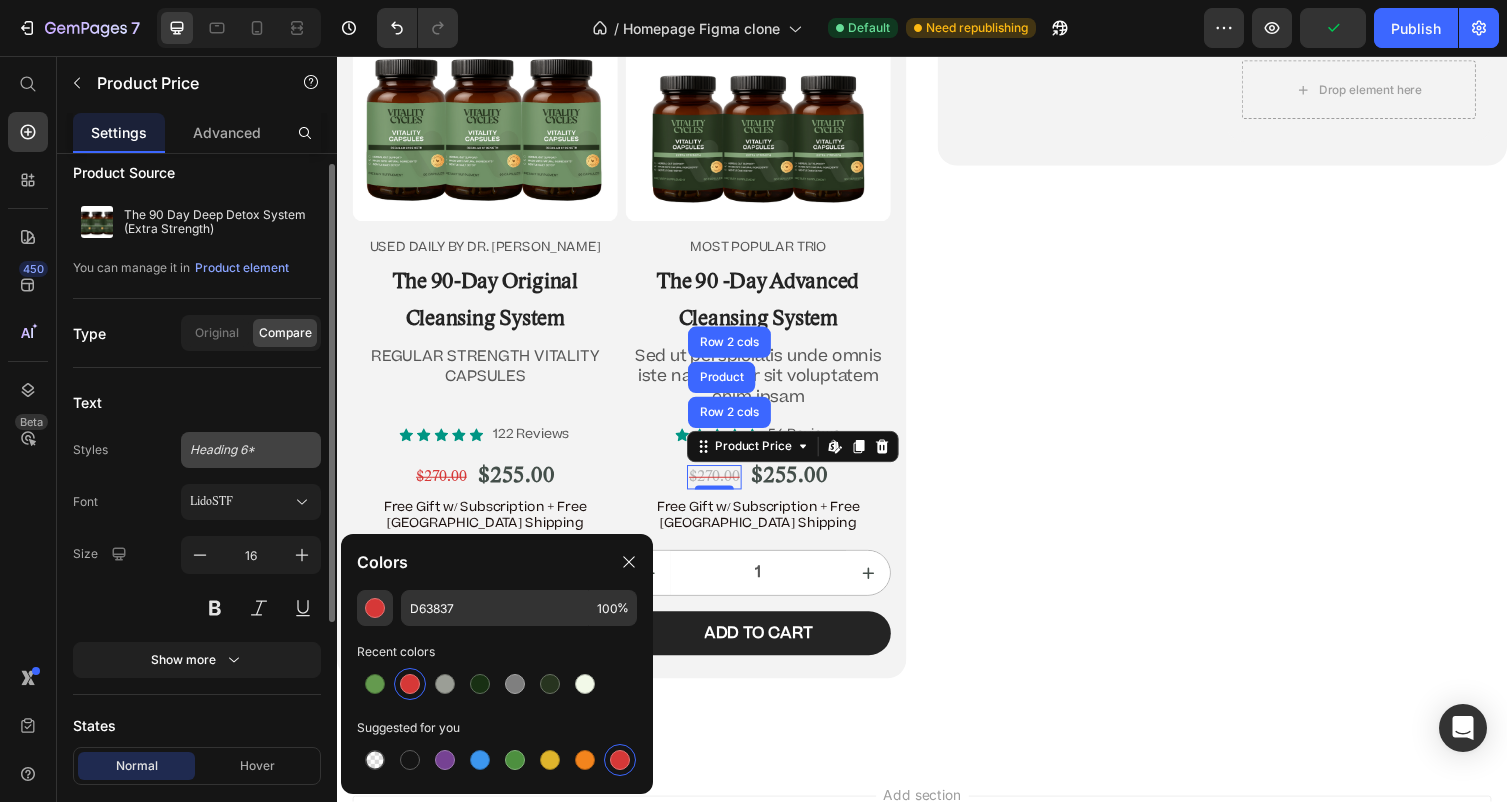 scroll, scrollTop: 0, scrollLeft: 0, axis: both 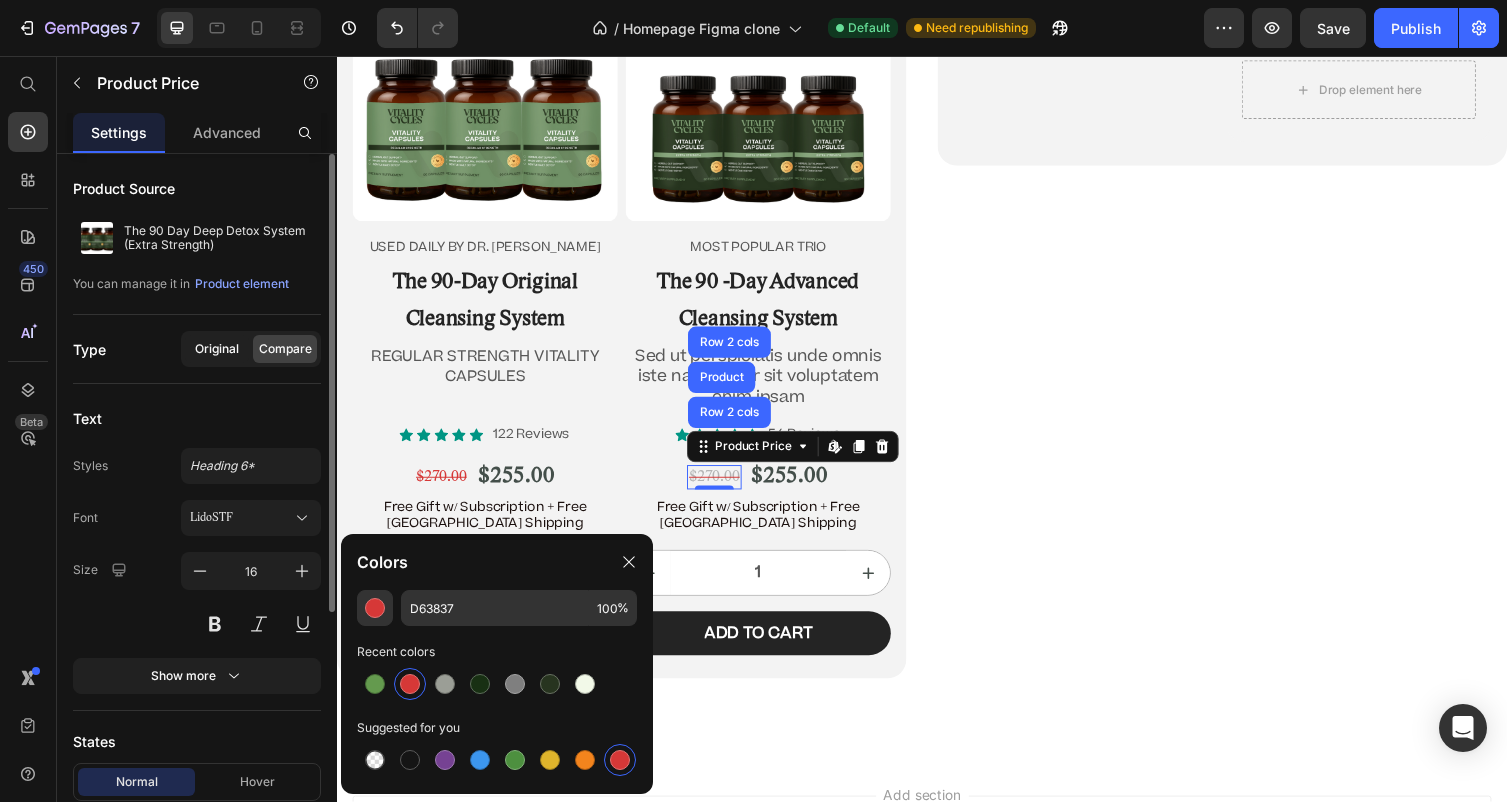 click on "Original" 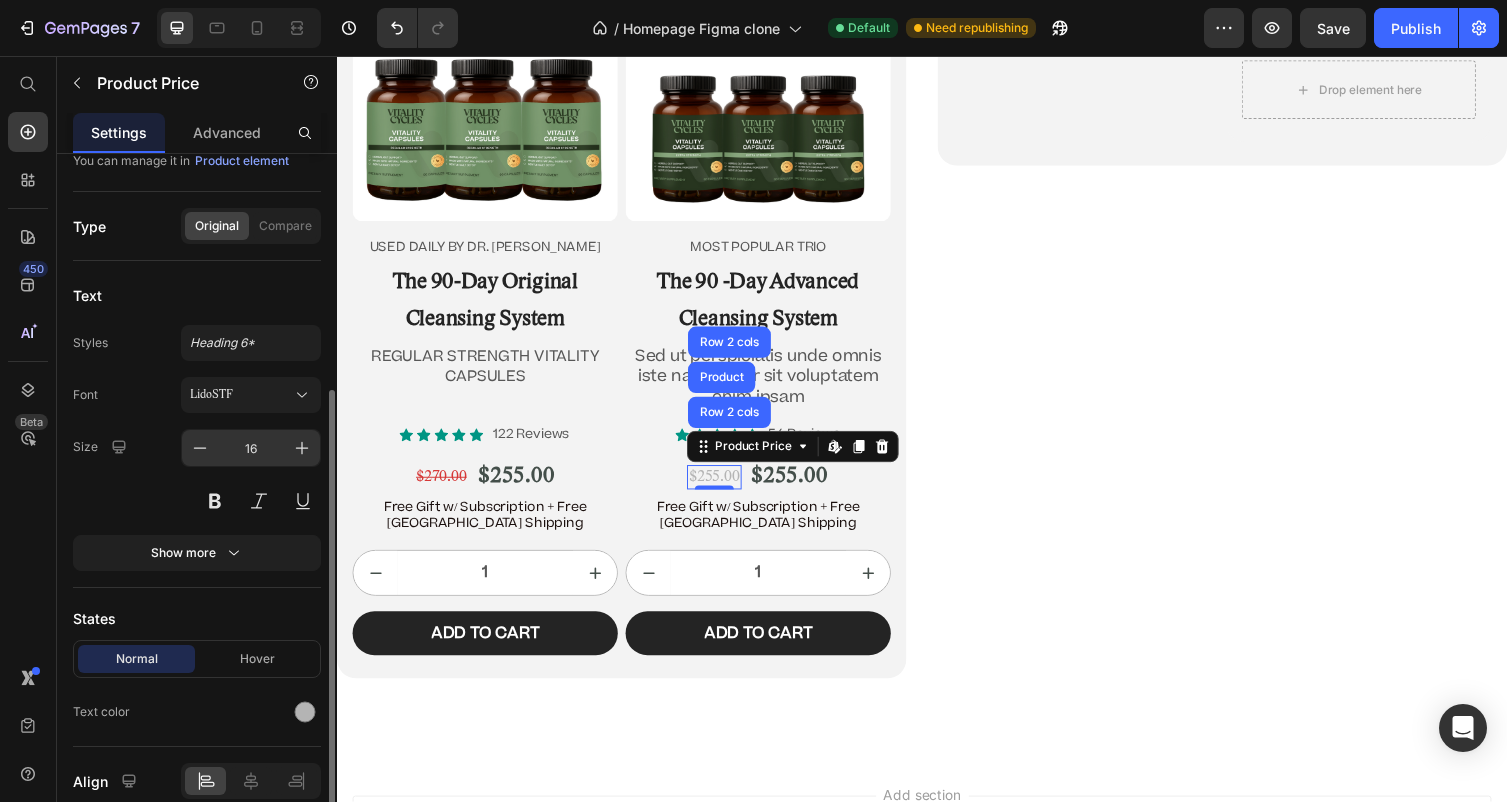 scroll, scrollTop: 66, scrollLeft: 0, axis: vertical 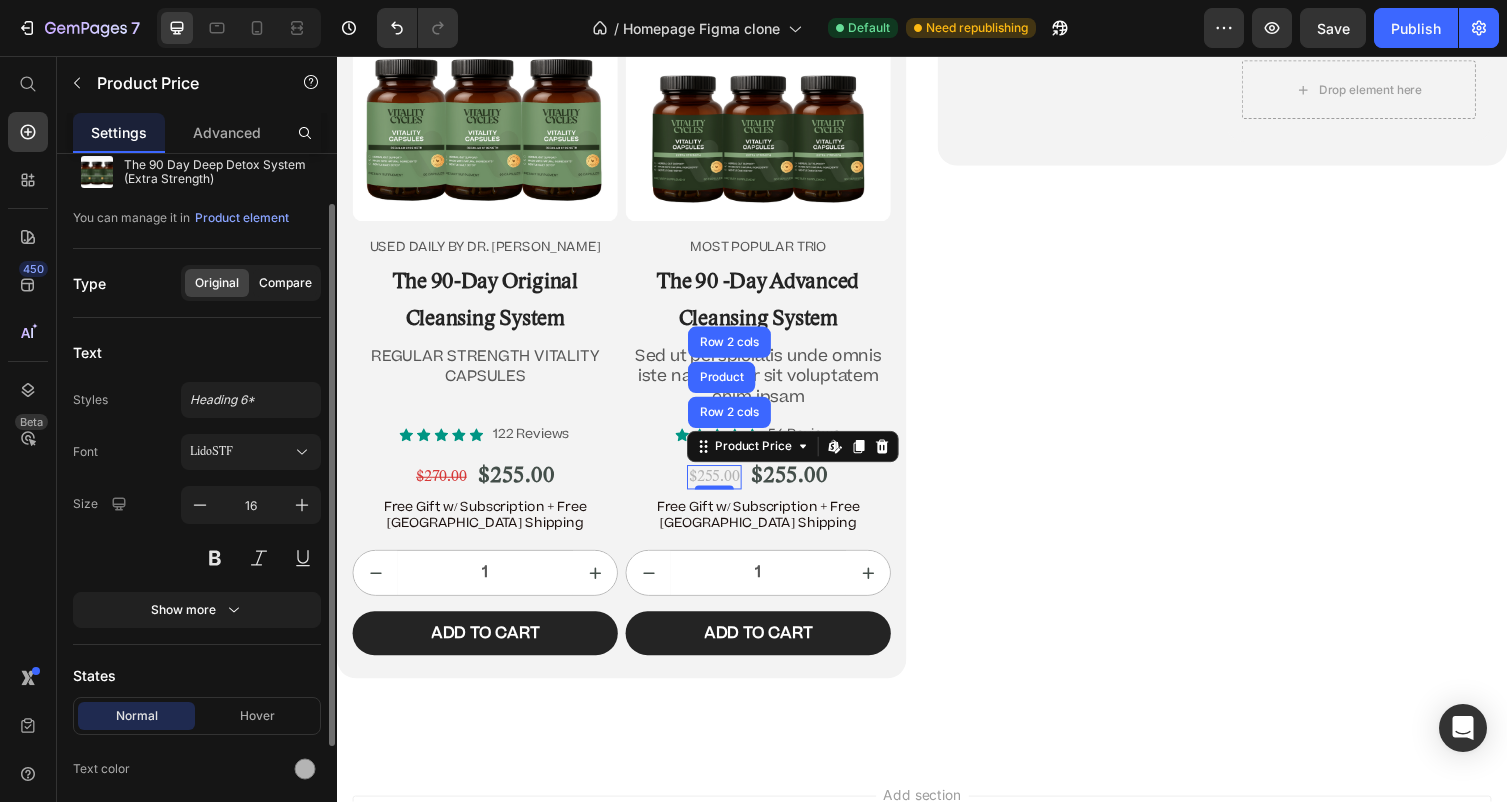 click on "Compare" 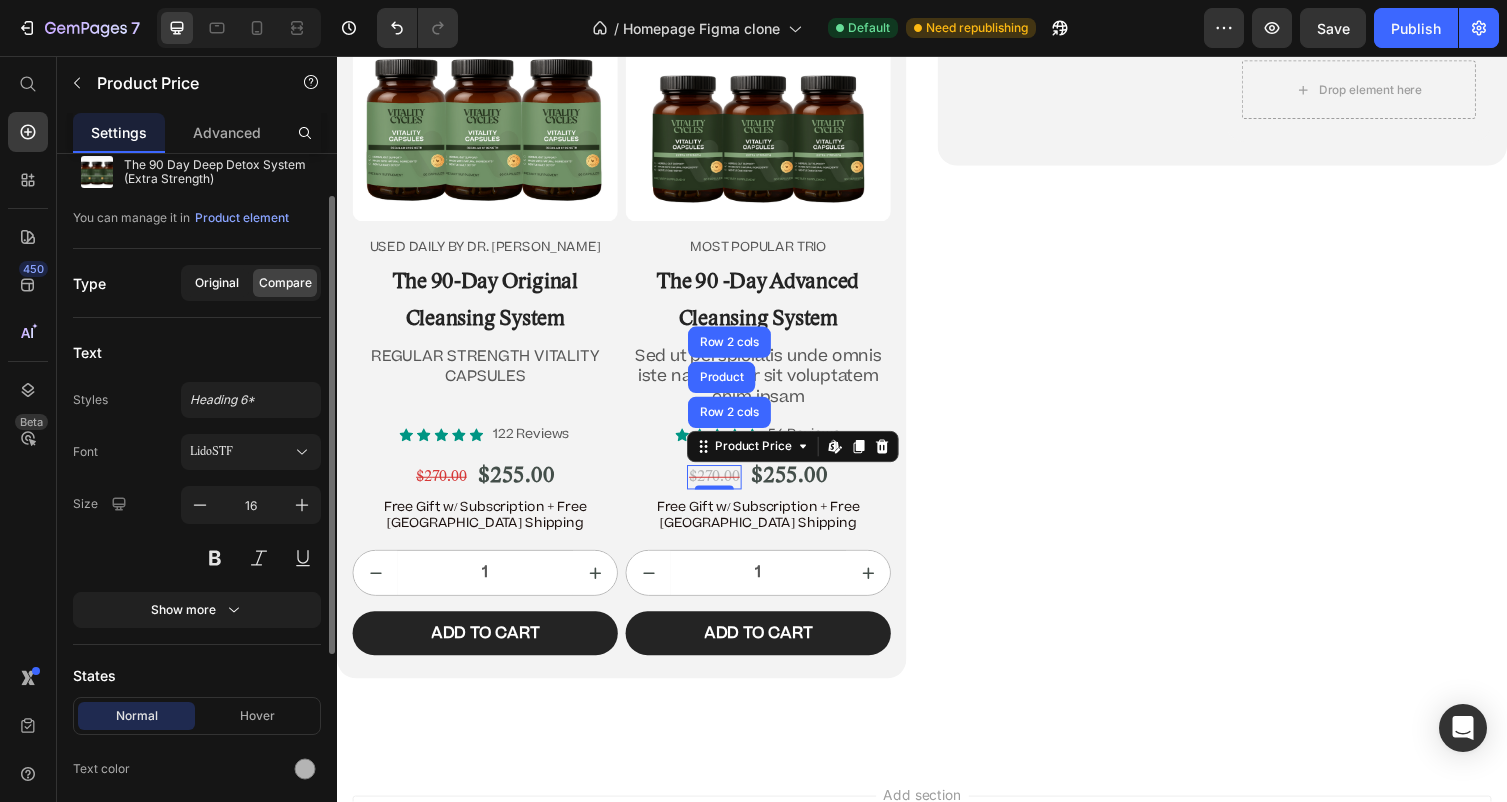 click on "Original" 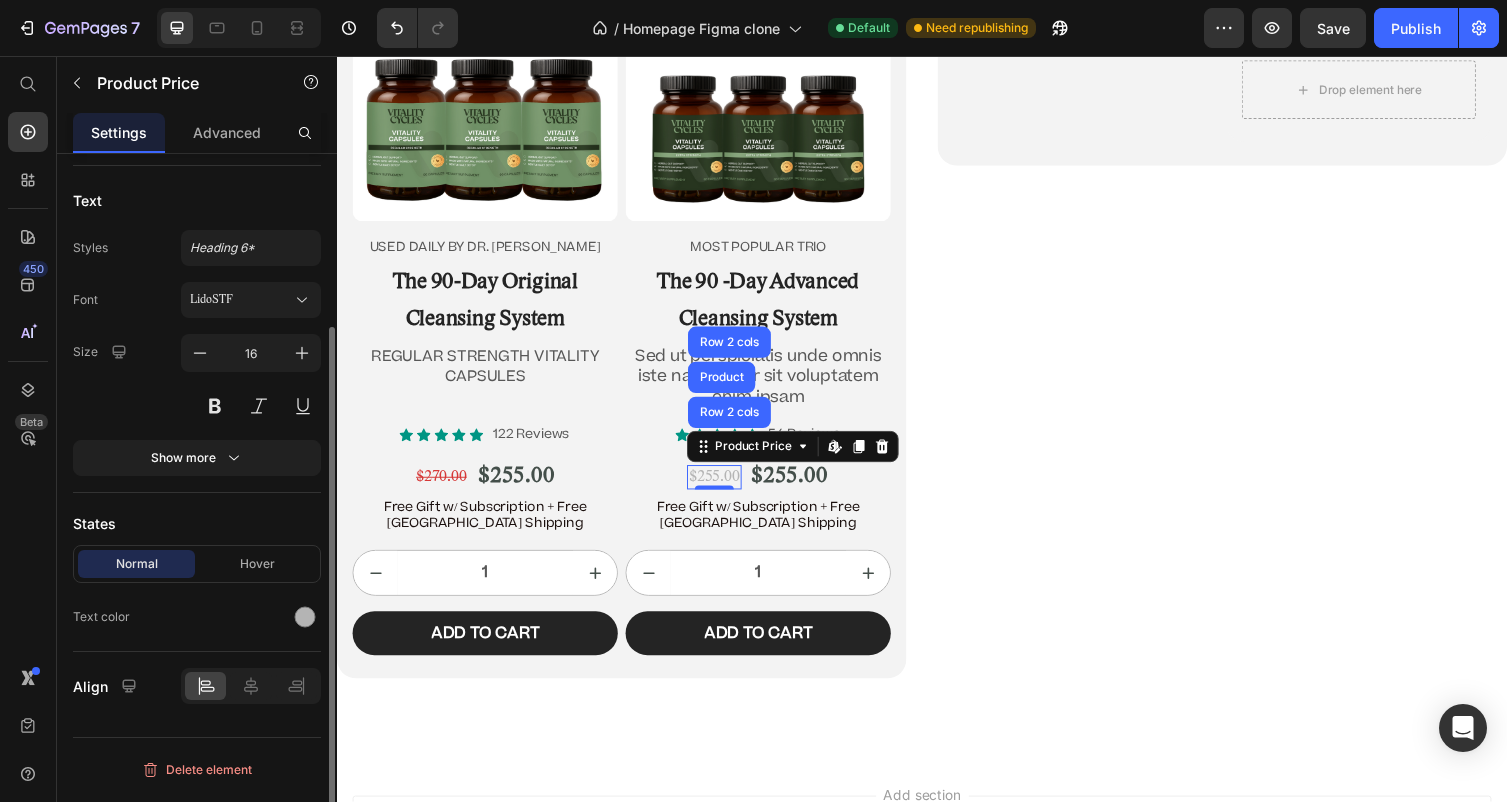 scroll, scrollTop: 237, scrollLeft: 0, axis: vertical 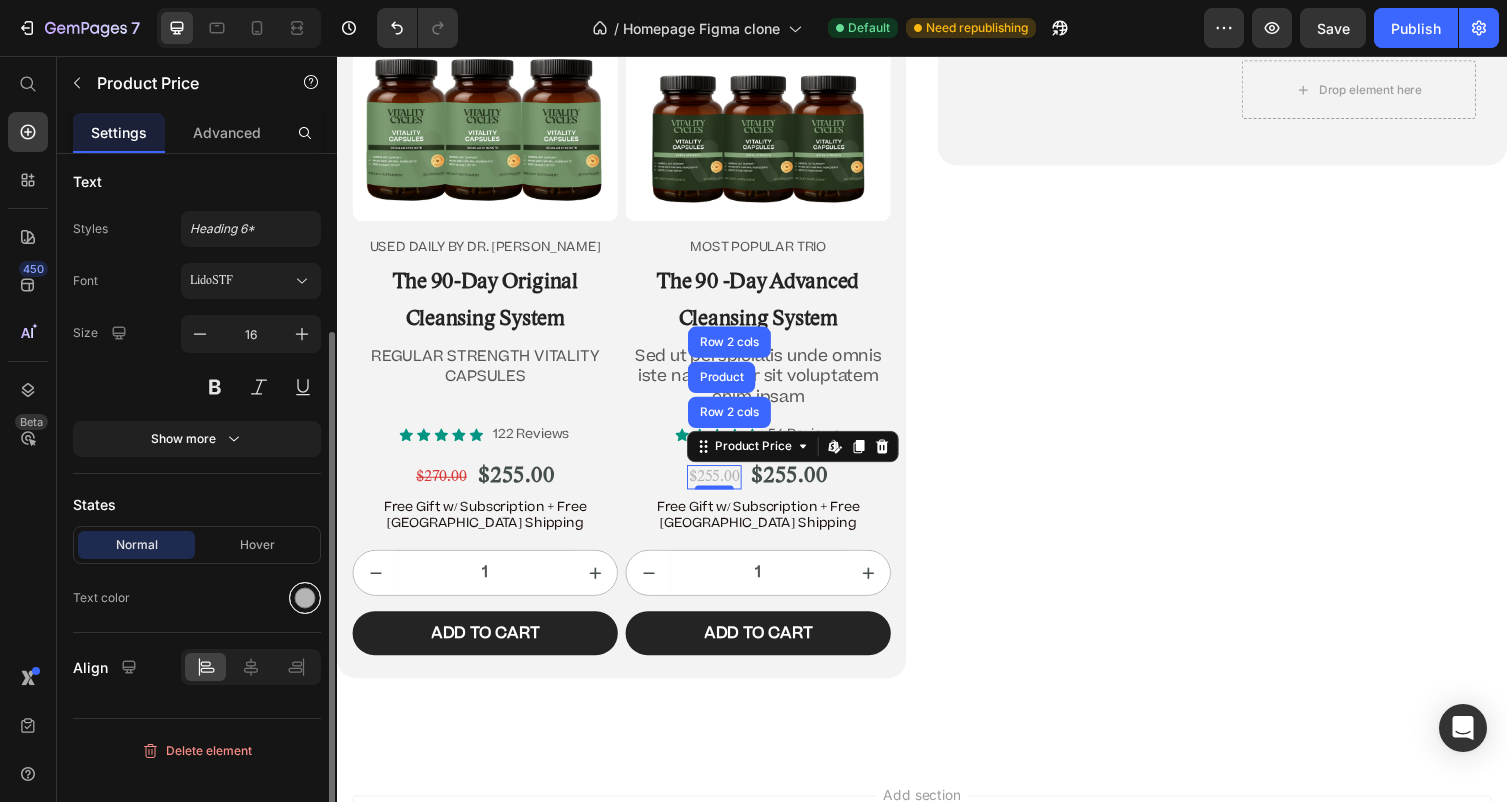 click at bounding box center (305, 598) 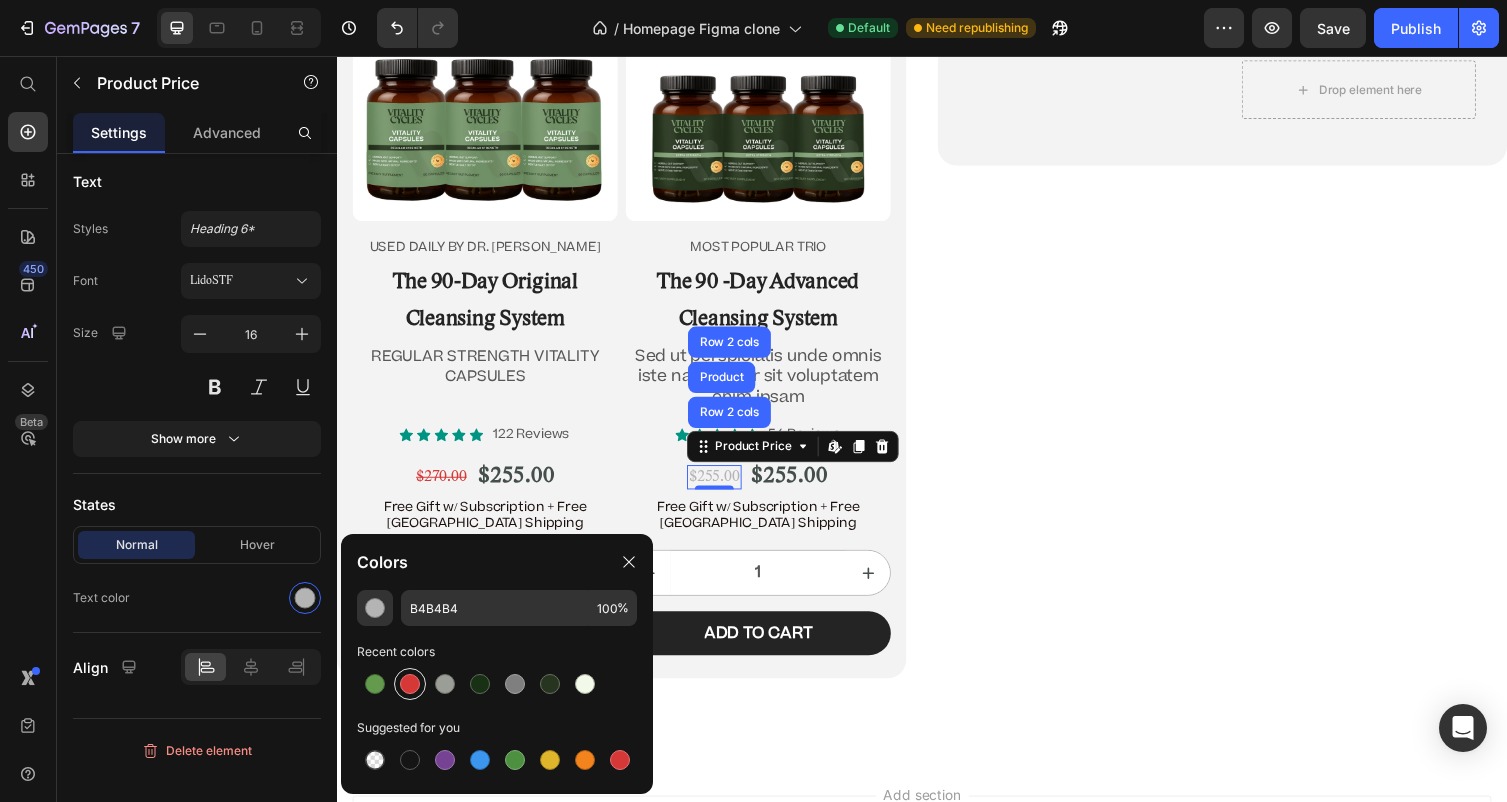click at bounding box center (410, 684) 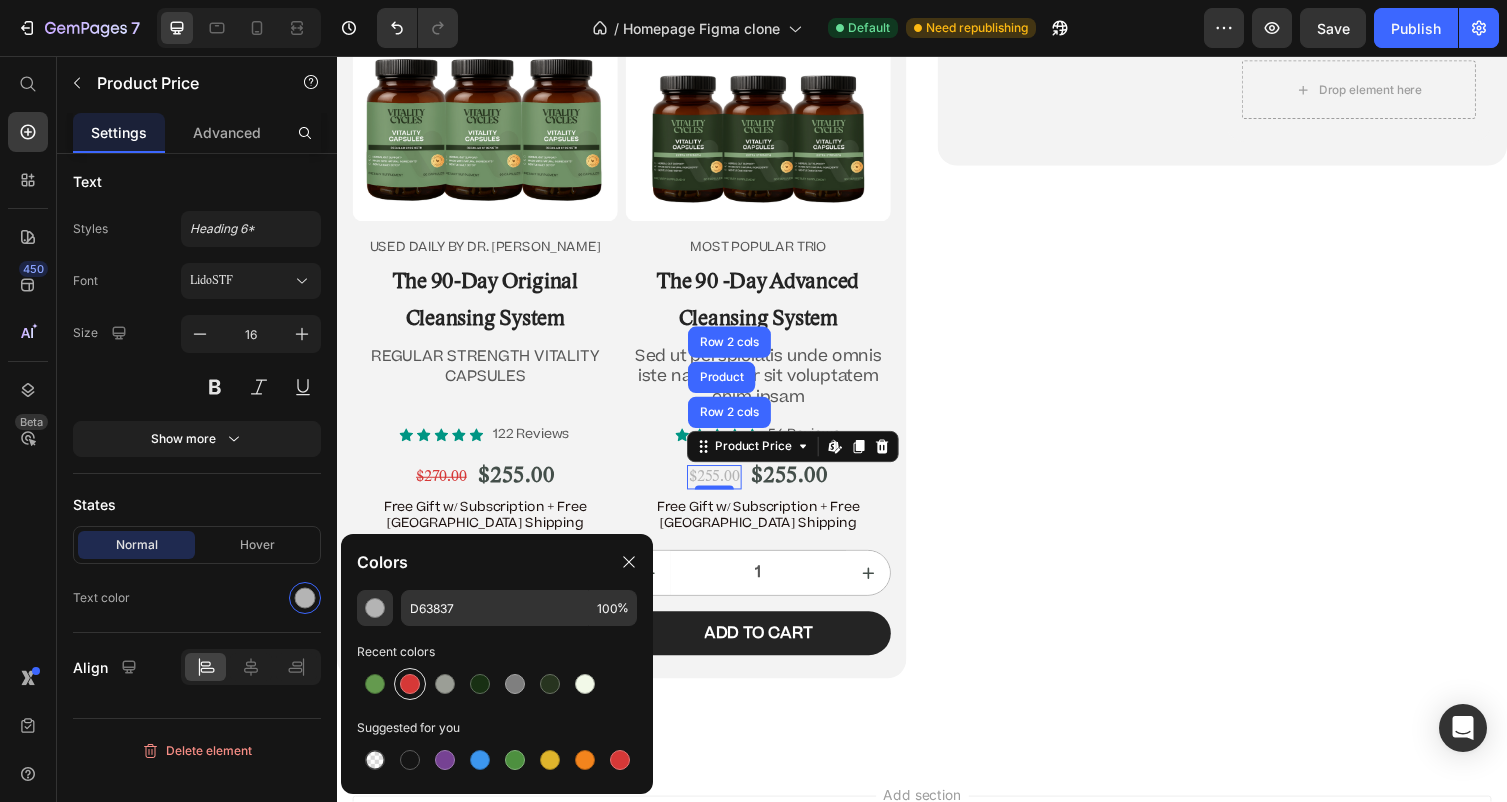 scroll, scrollTop: 212, scrollLeft: 0, axis: vertical 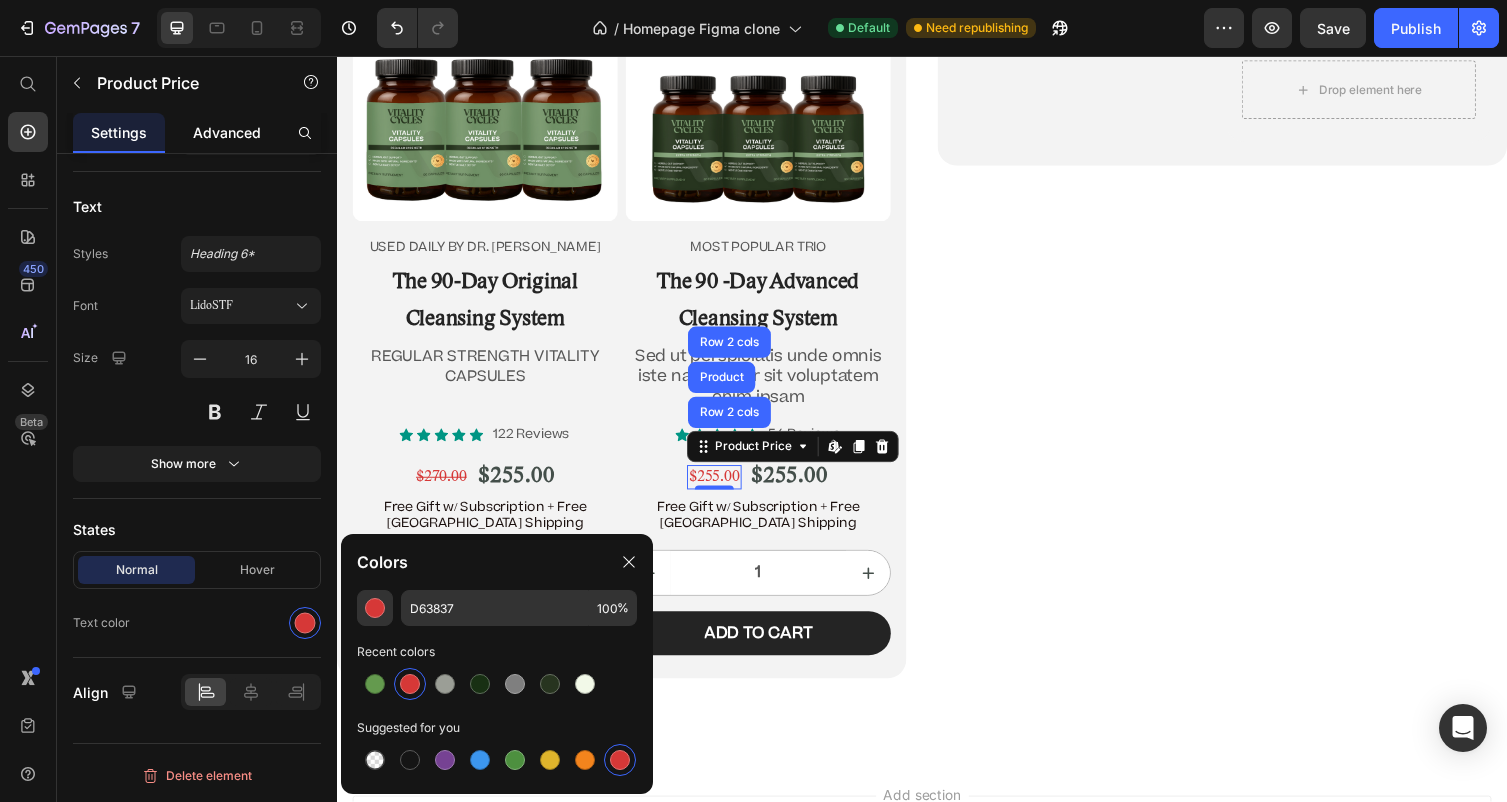 click on "Advanced" at bounding box center [227, 132] 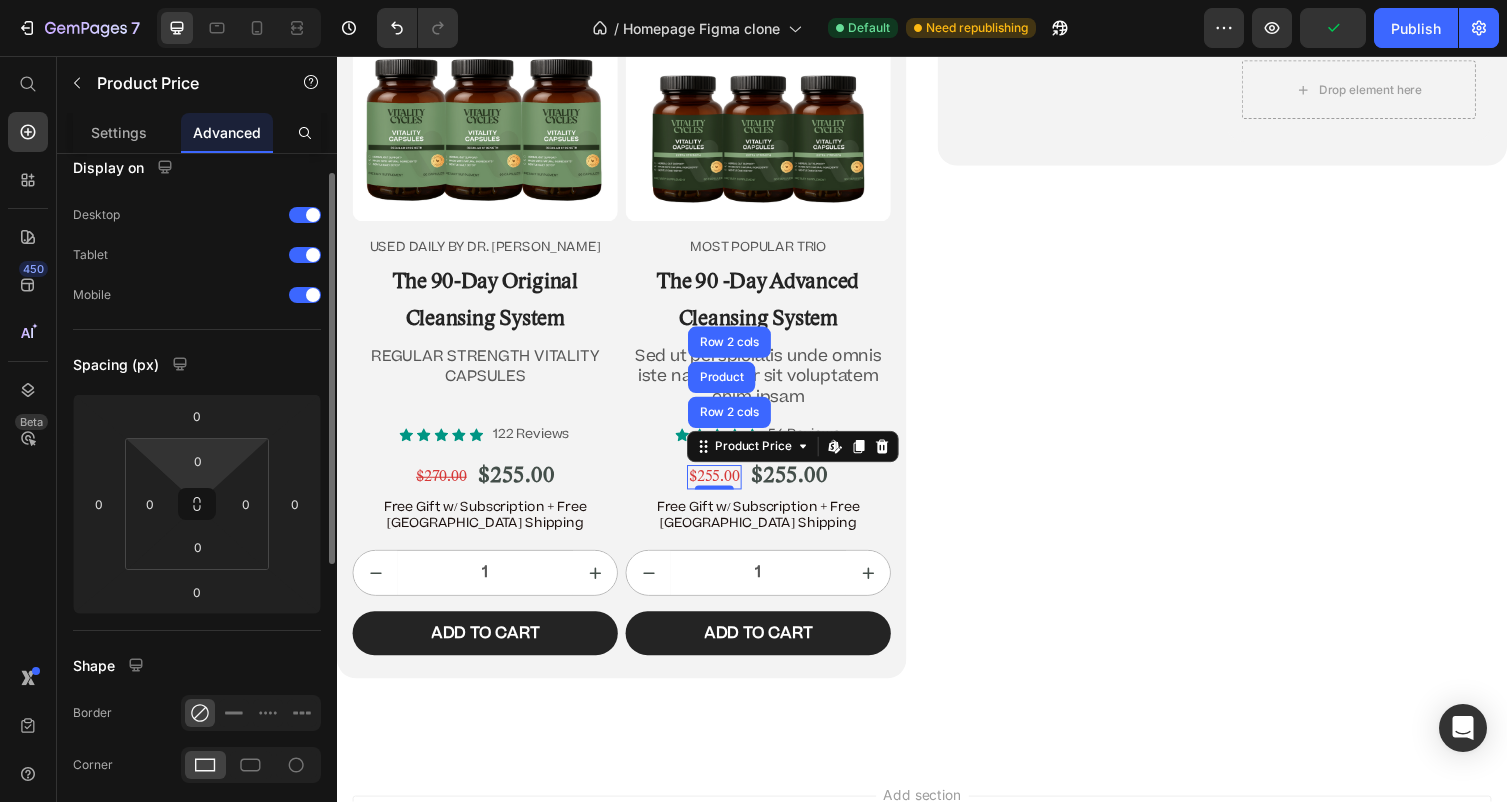 scroll, scrollTop: 31, scrollLeft: 0, axis: vertical 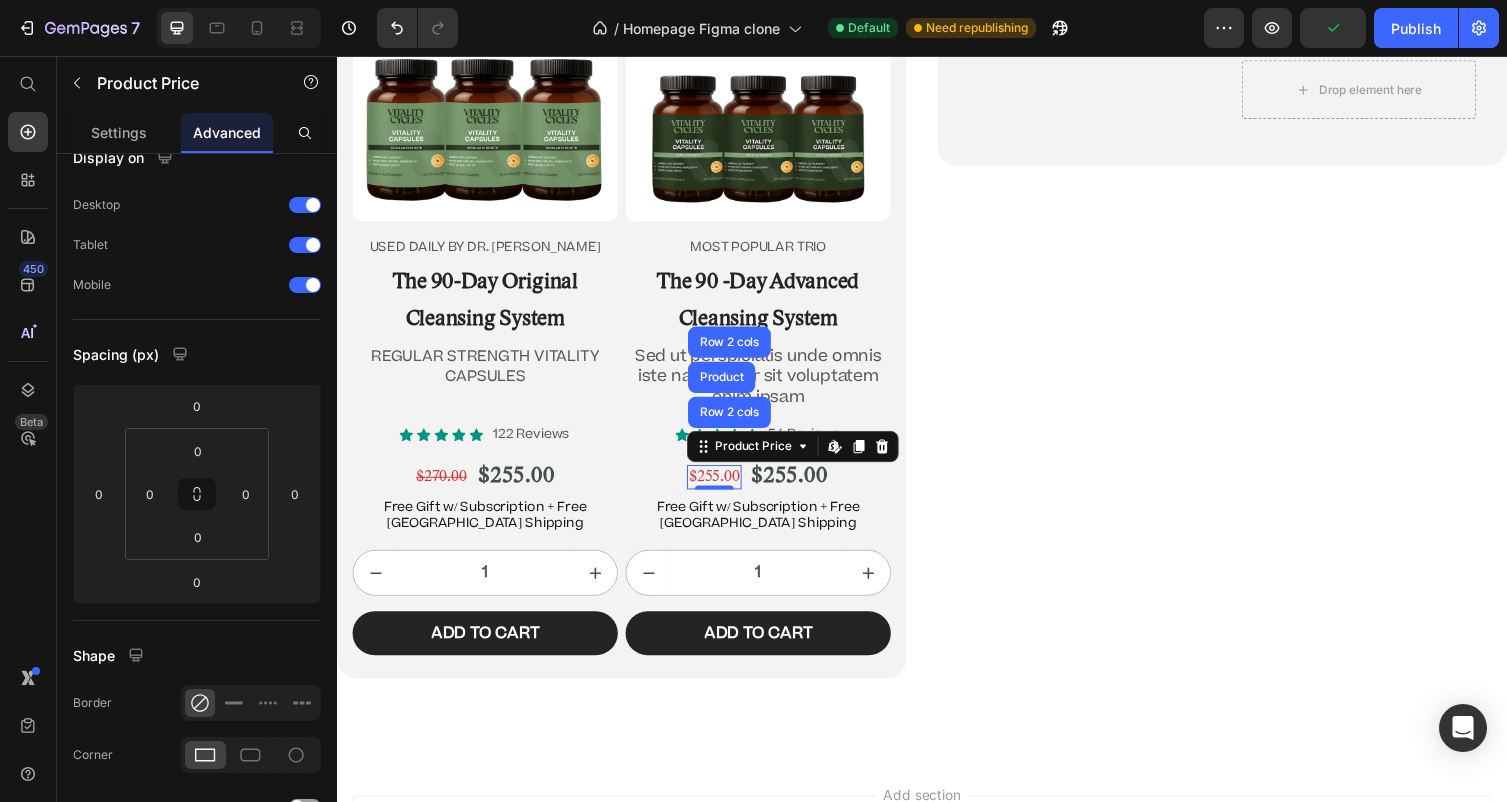 click on "$255.00" at bounding box center (724, 488) 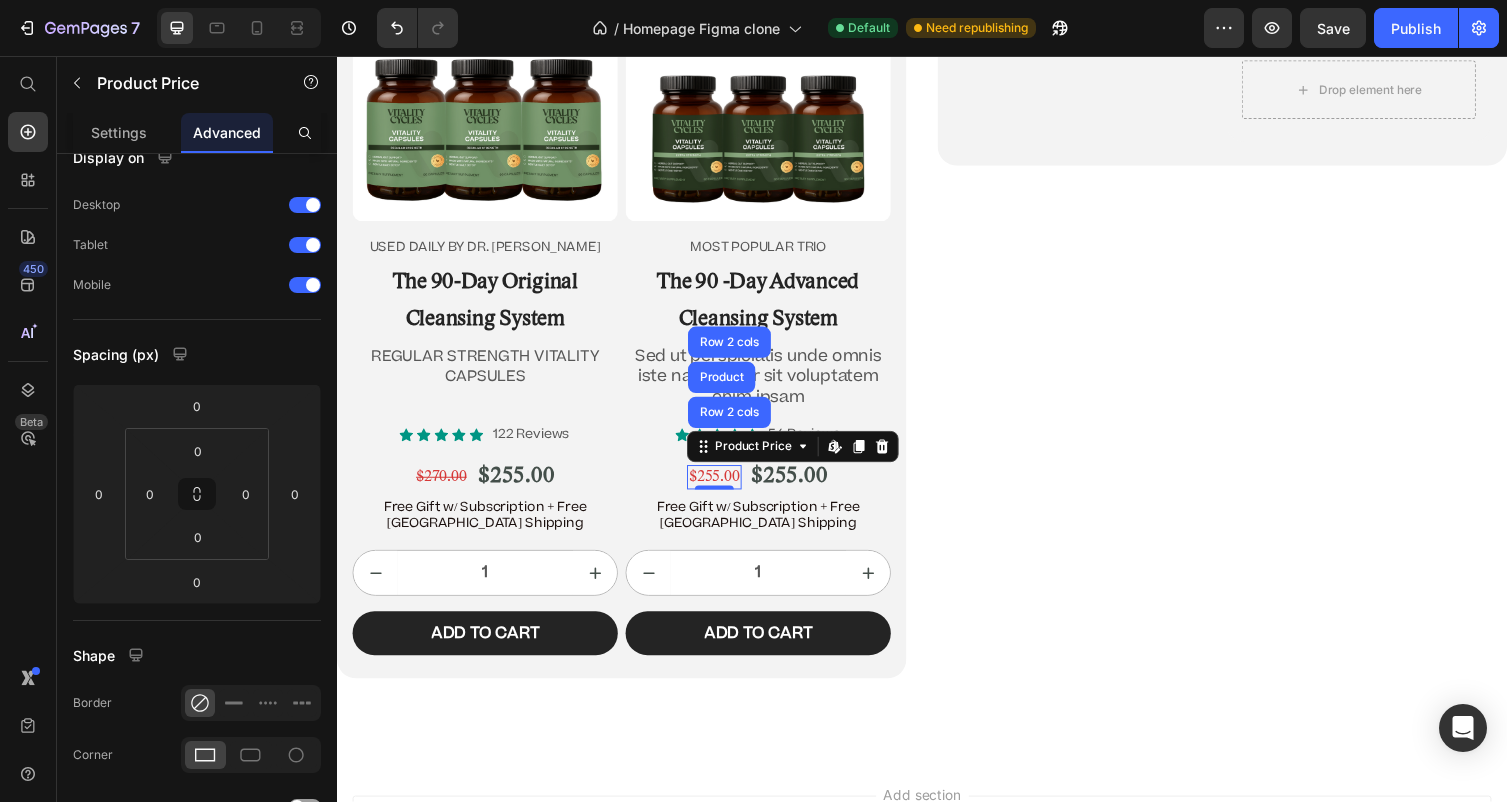 click on "$255.00" at bounding box center (724, 488) 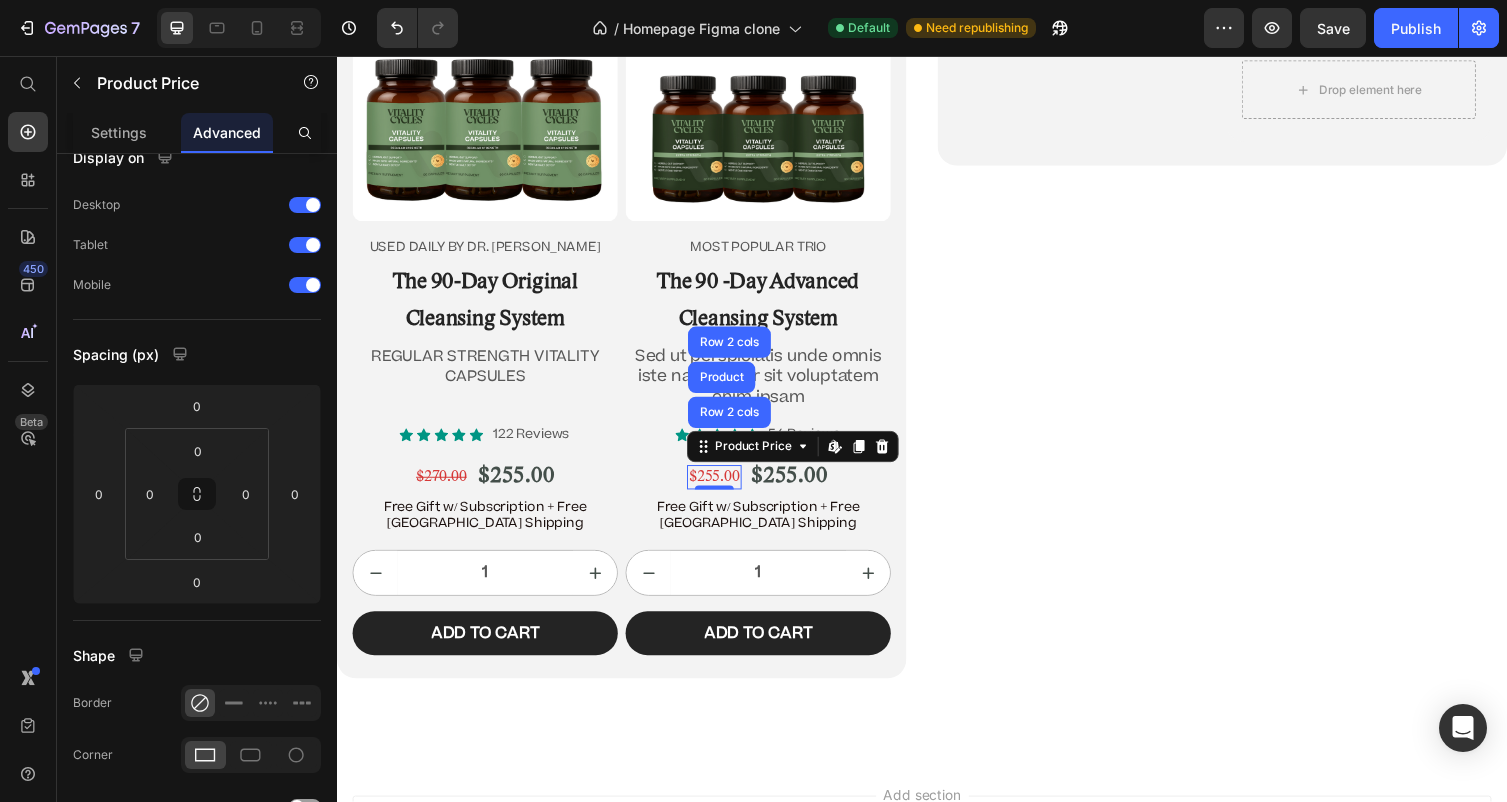 click on "$255.00" at bounding box center (724, 488) 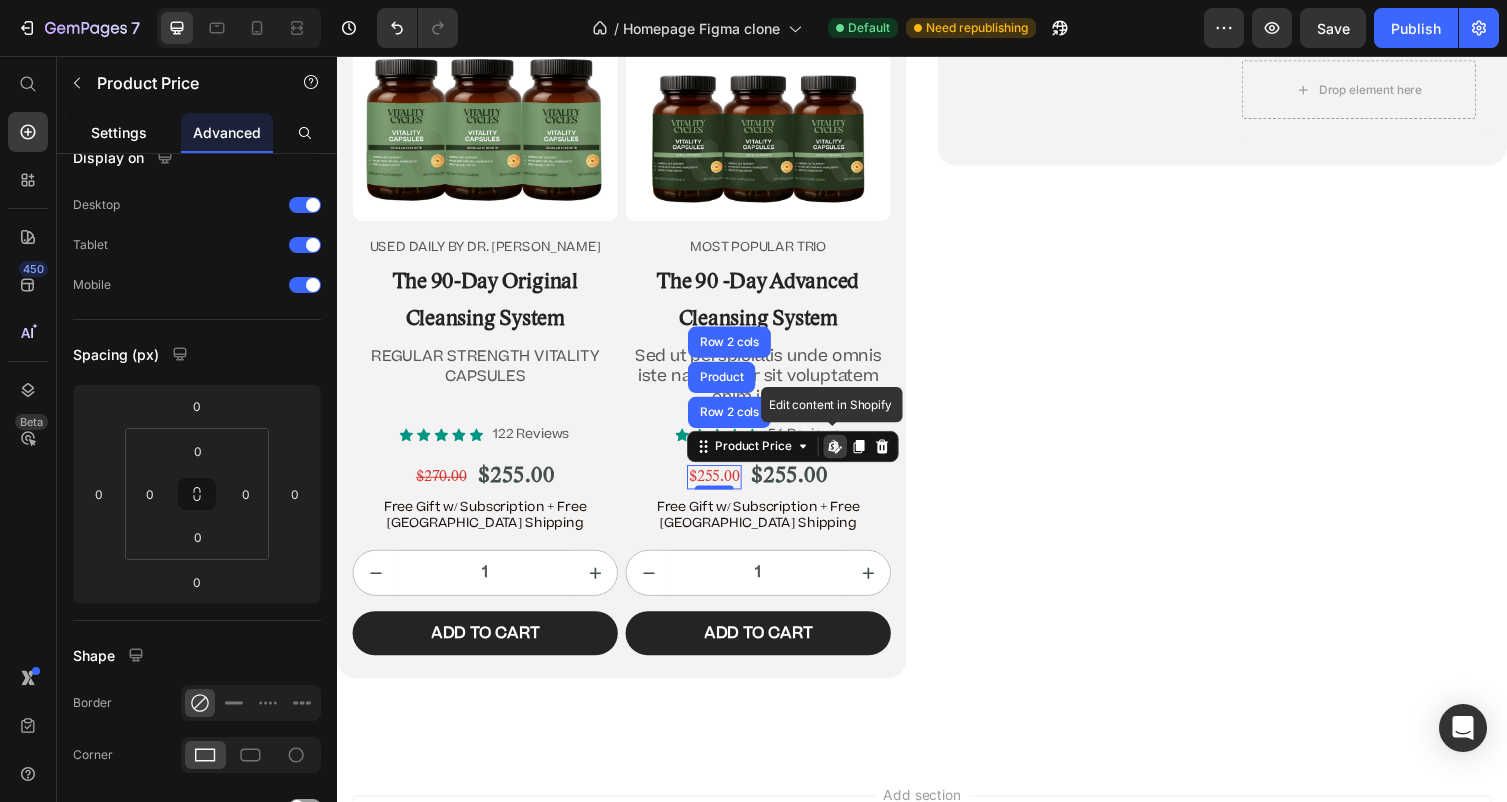click on "Settings" 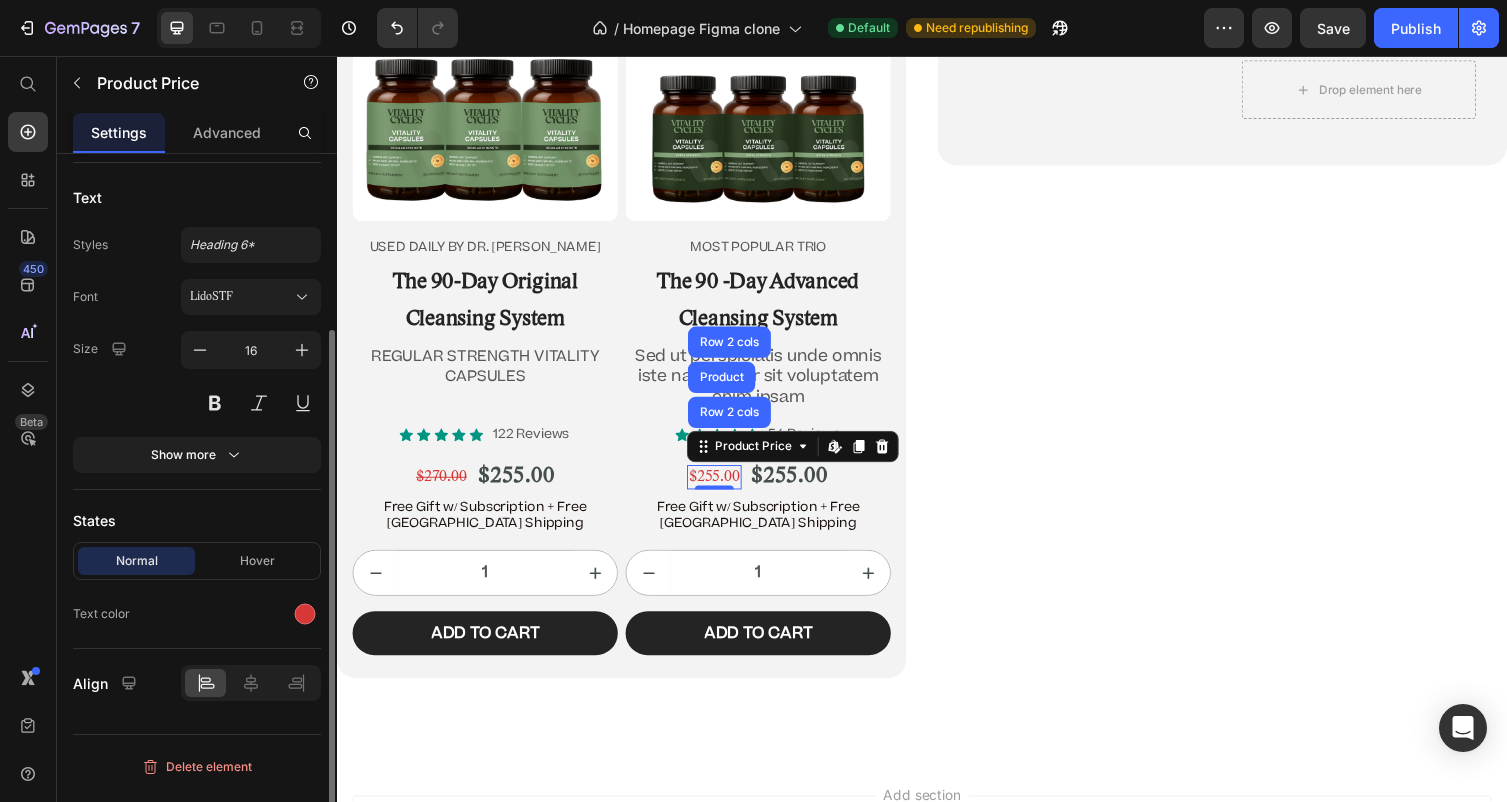 scroll, scrollTop: 237, scrollLeft: 0, axis: vertical 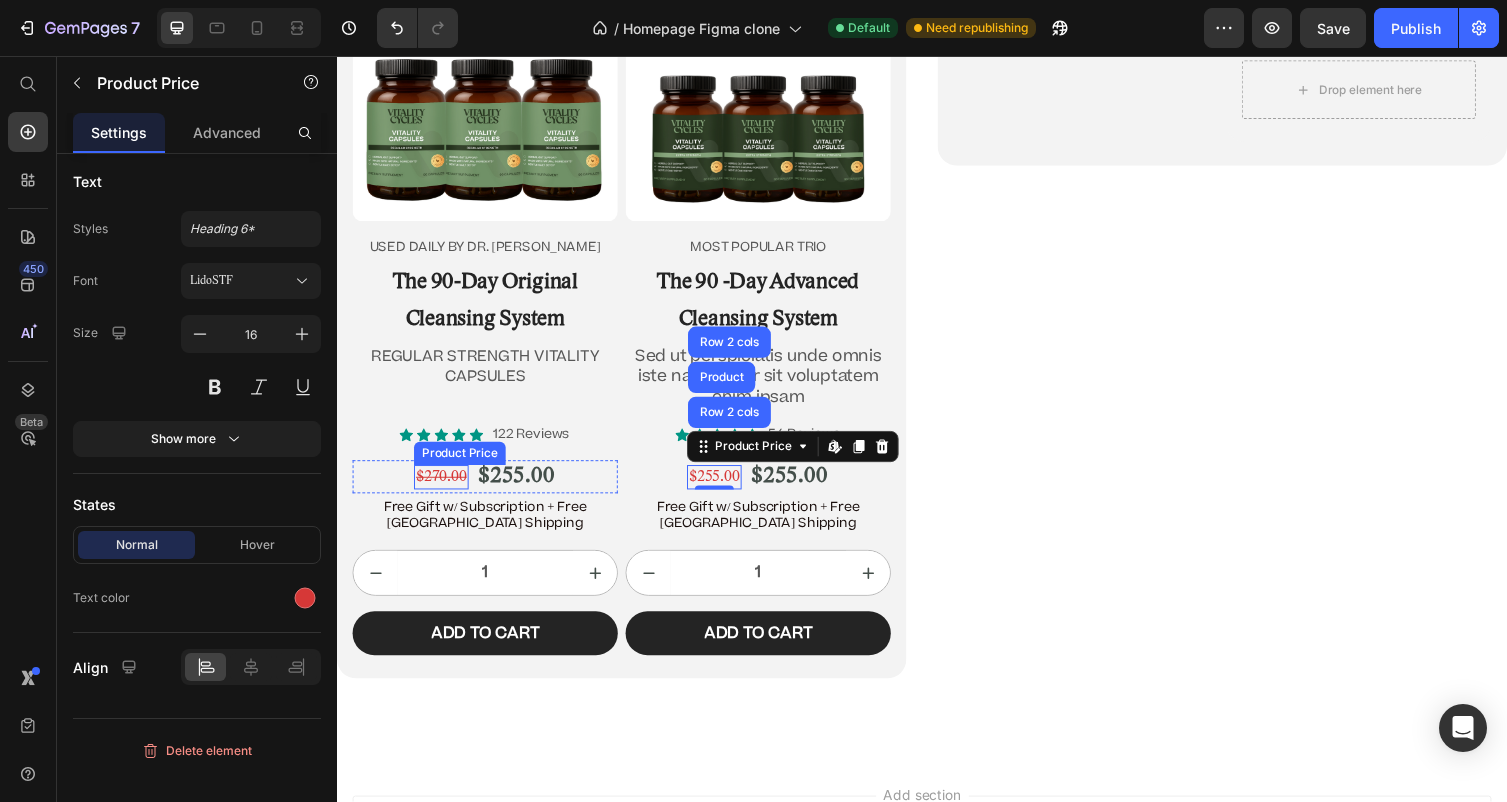 click on "$270.00" at bounding box center (444, 488) 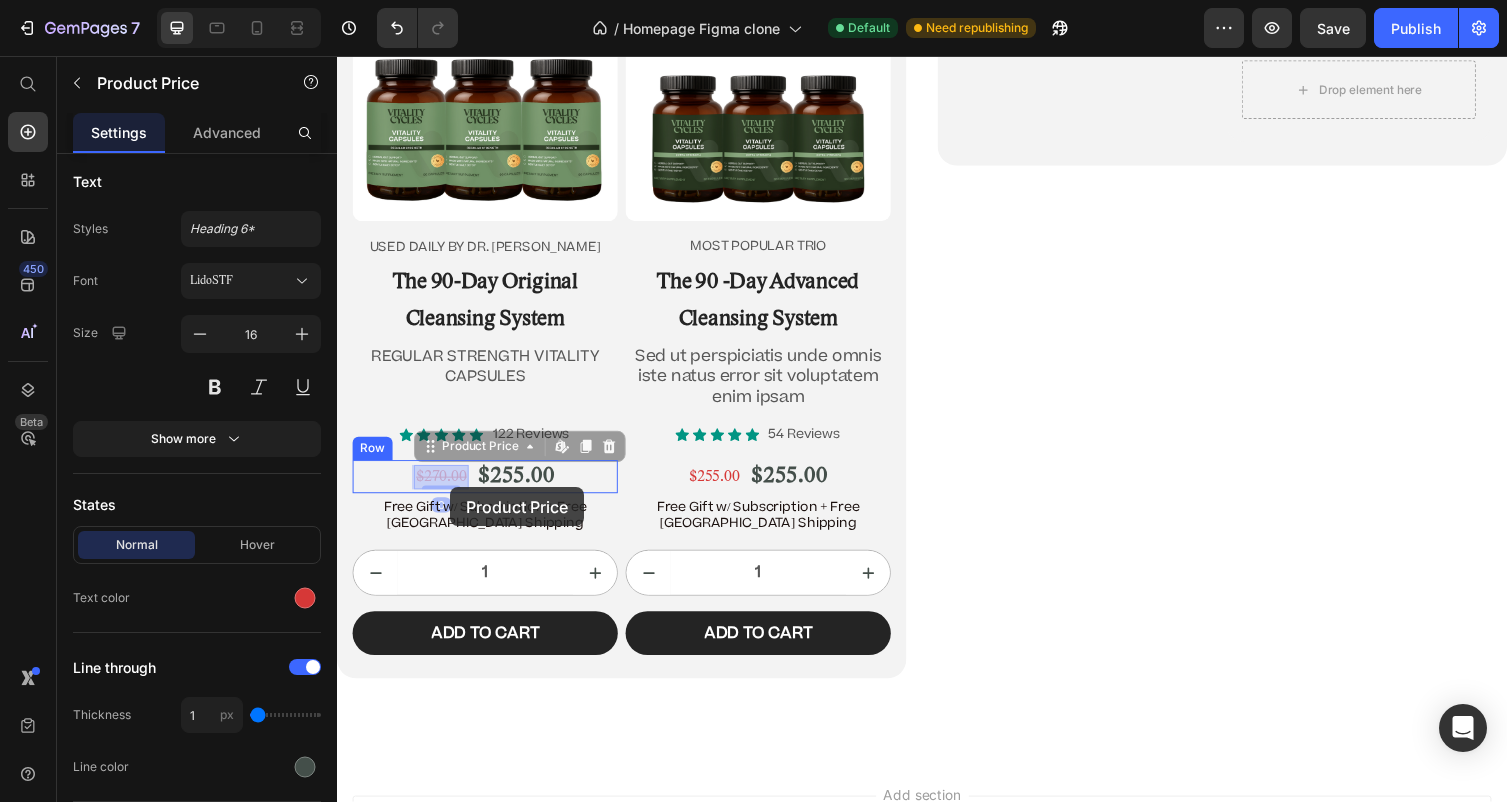 drag, startPoint x: 464, startPoint y: 488, endPoint x: 450, endPoint y: 487, distance: 14.035668 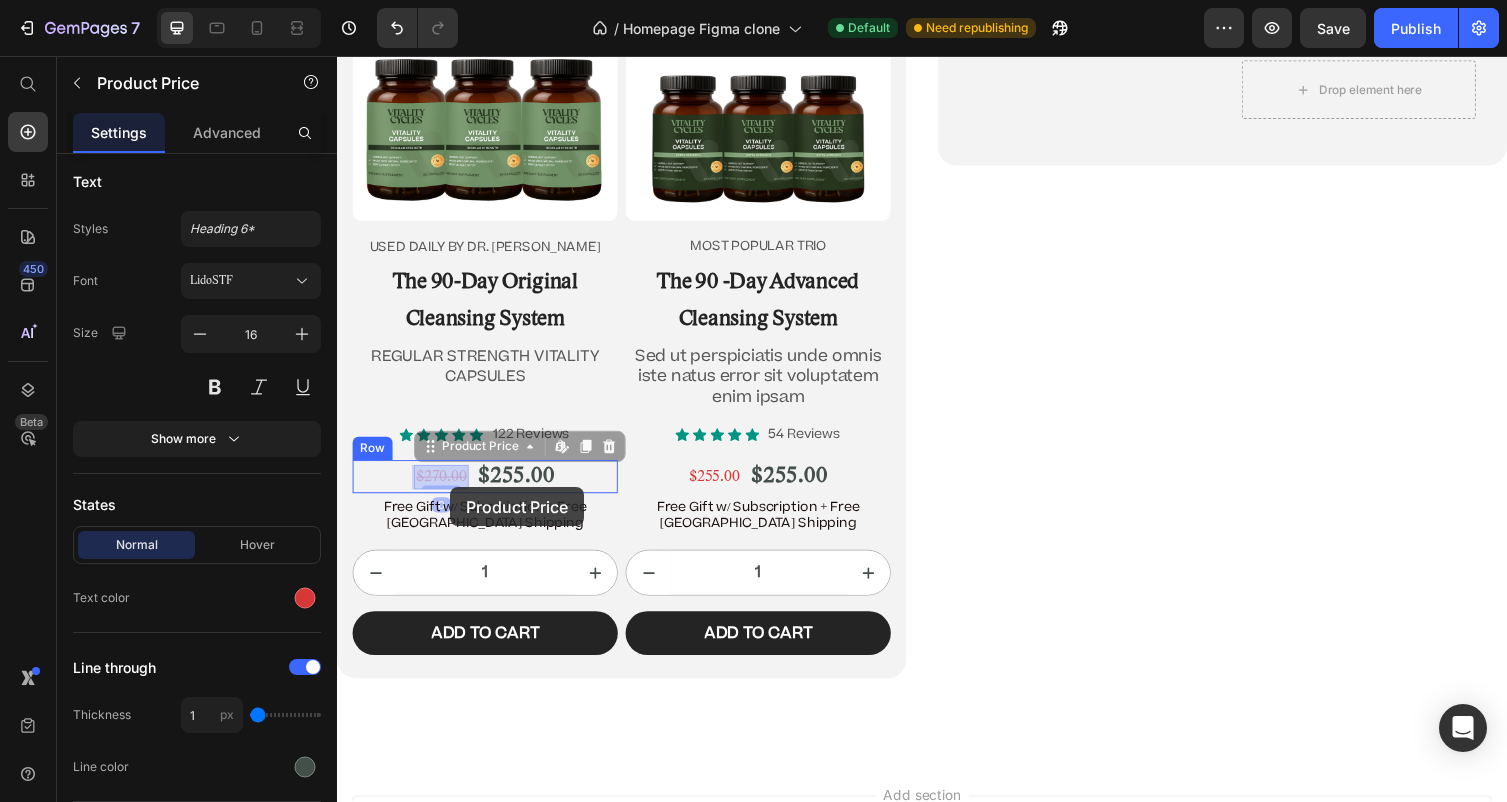 click on "Header Image “Before there was Big Pharma, there were bowel movements.”  Text Block [PERSON_NAME] Text Block Row Row
Icon
Icon
Icon
Icon
Icon Icon List 4.9/5  based on 4,974 reviews Text Block Row Doctor-Designed | 25,000+ [DEMOGRAPHIC_DATA] Cleansed | Not Sold in Stores Text Block                Title Line The Hidden [MEDICAL_DATA] Cleanse That’s Quietly Helping 25,000+ [DEMOGRAPHIC_DATA] Heal Naturally. Heading The Only Dr. [PERSON_NAME]-Approved Full-[MEDICAL_DATA] System Text Block Row Section 2/25 This is not a supplement. It’s not a detox powder. It’s a full-[MEDICAL_DATA] ritual that reclaims your health from the inside out. If you’ve ever wondered why you’re bloated, foggy, tired, or sick—and doctors never give you real answers—it’s time you read what got Dr. [PERSON_NAME] banned. Text Block If you’re over 45, struggle with digestion, energy, or feel like something’s ‘off’—this is for you. Text Block
Jump to the system Button Row Section 3/25 Heading Row" at bounding box center [937, -5732] 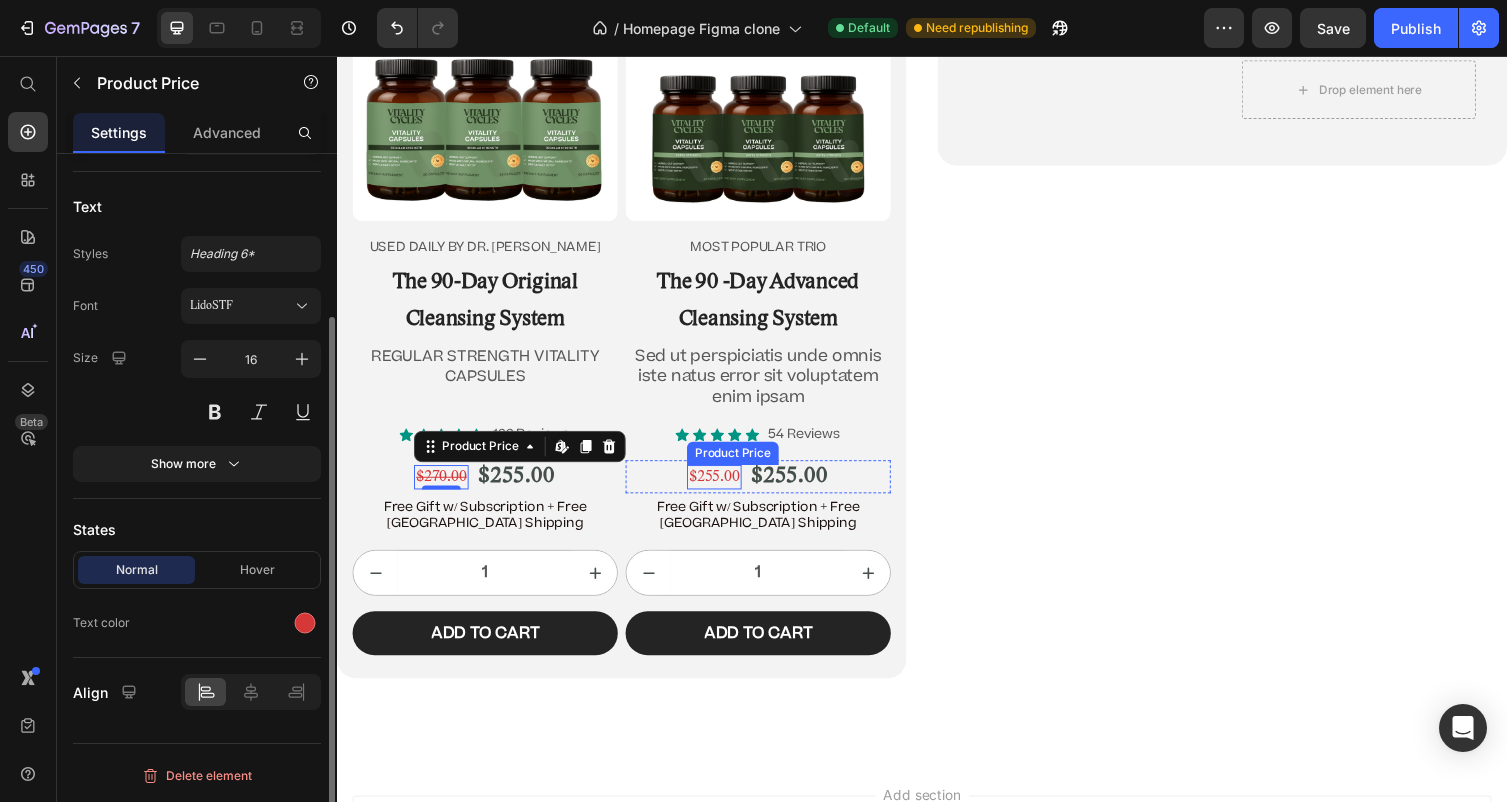 click on "$255.00" at bounding box center (724, 488) 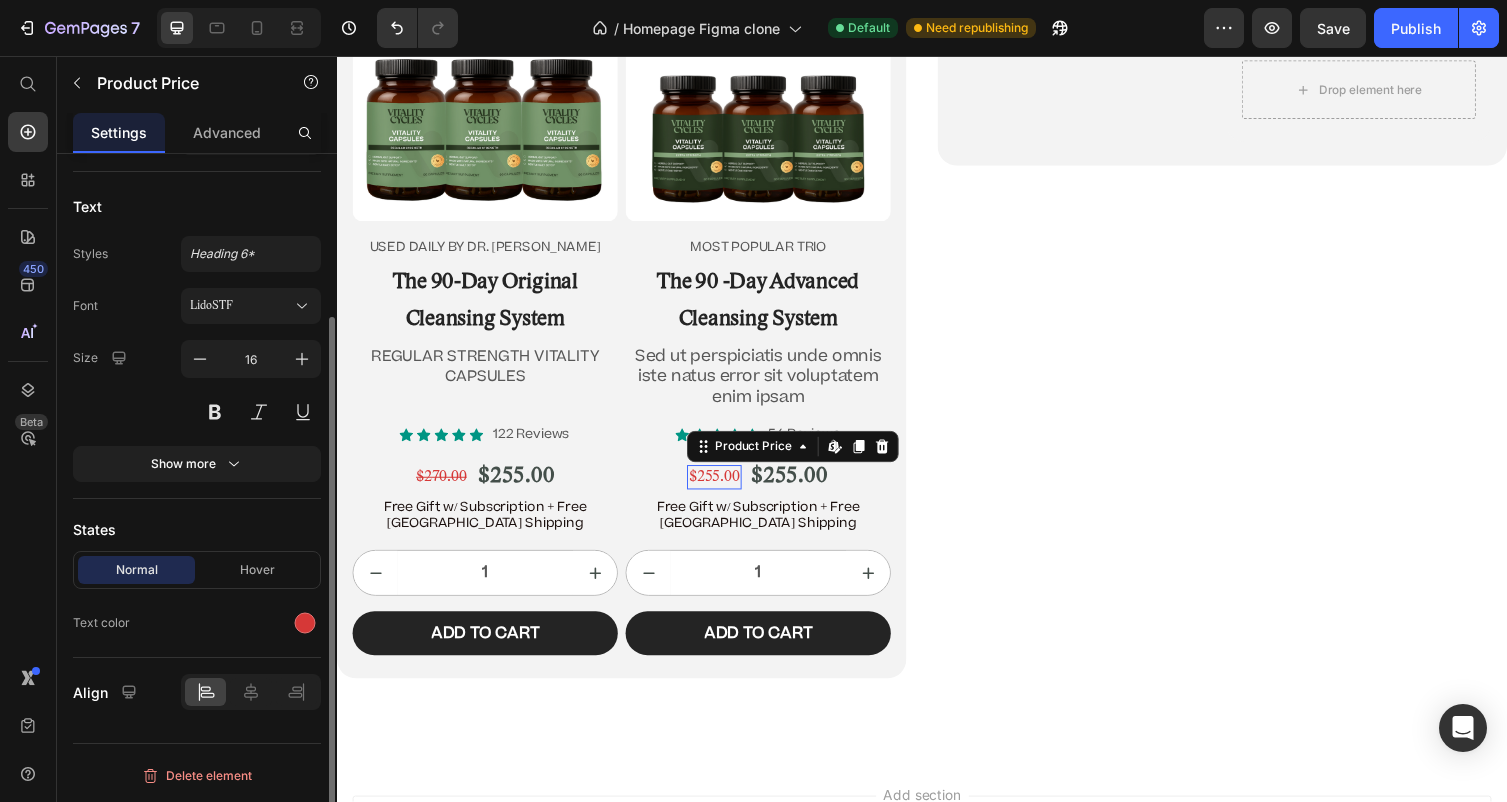 scroll, scrollTop: 212, scrollLeft: 0, axis: vertical 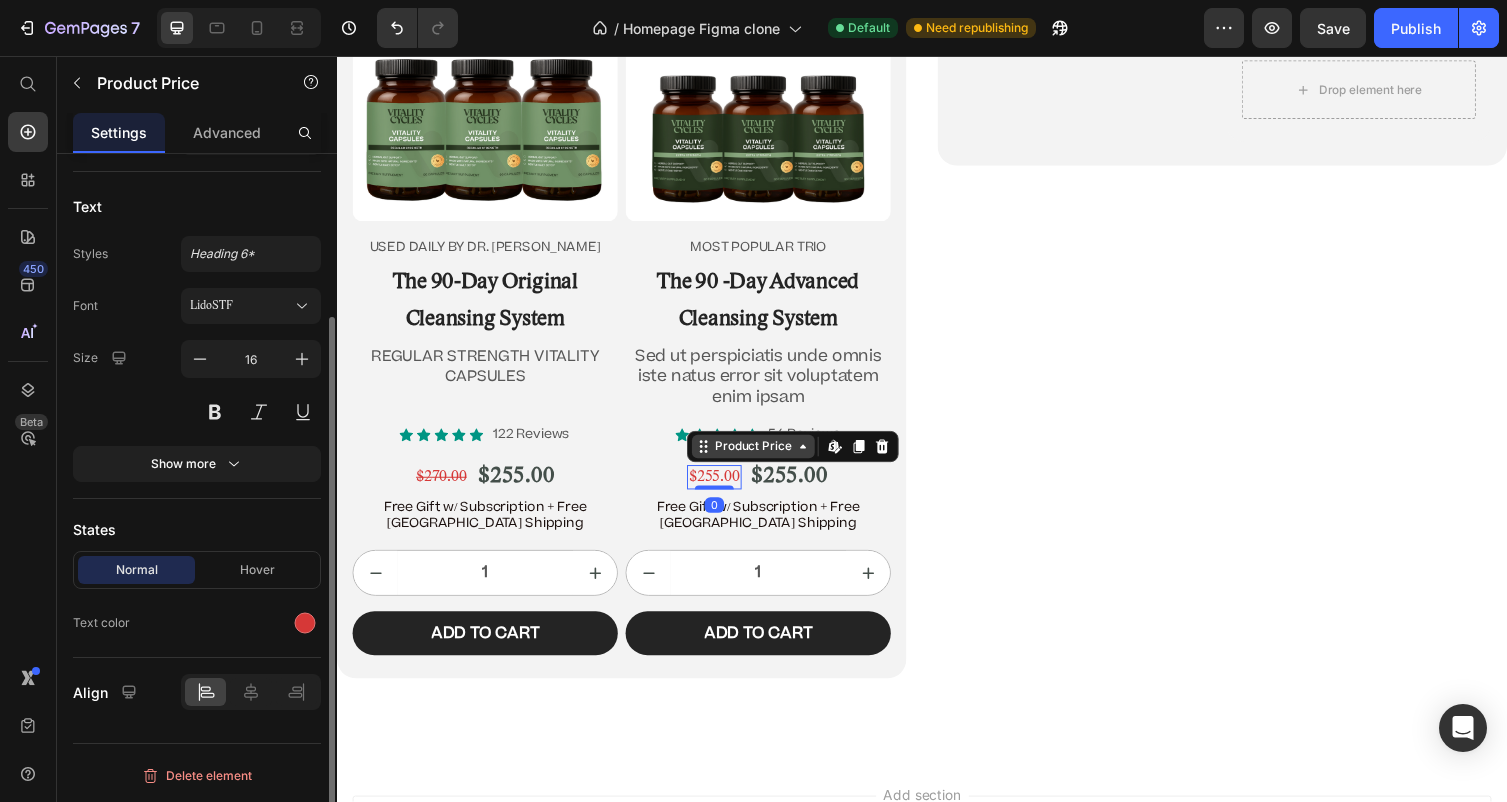 click on "Product Price" at bounding box center (764, 457) 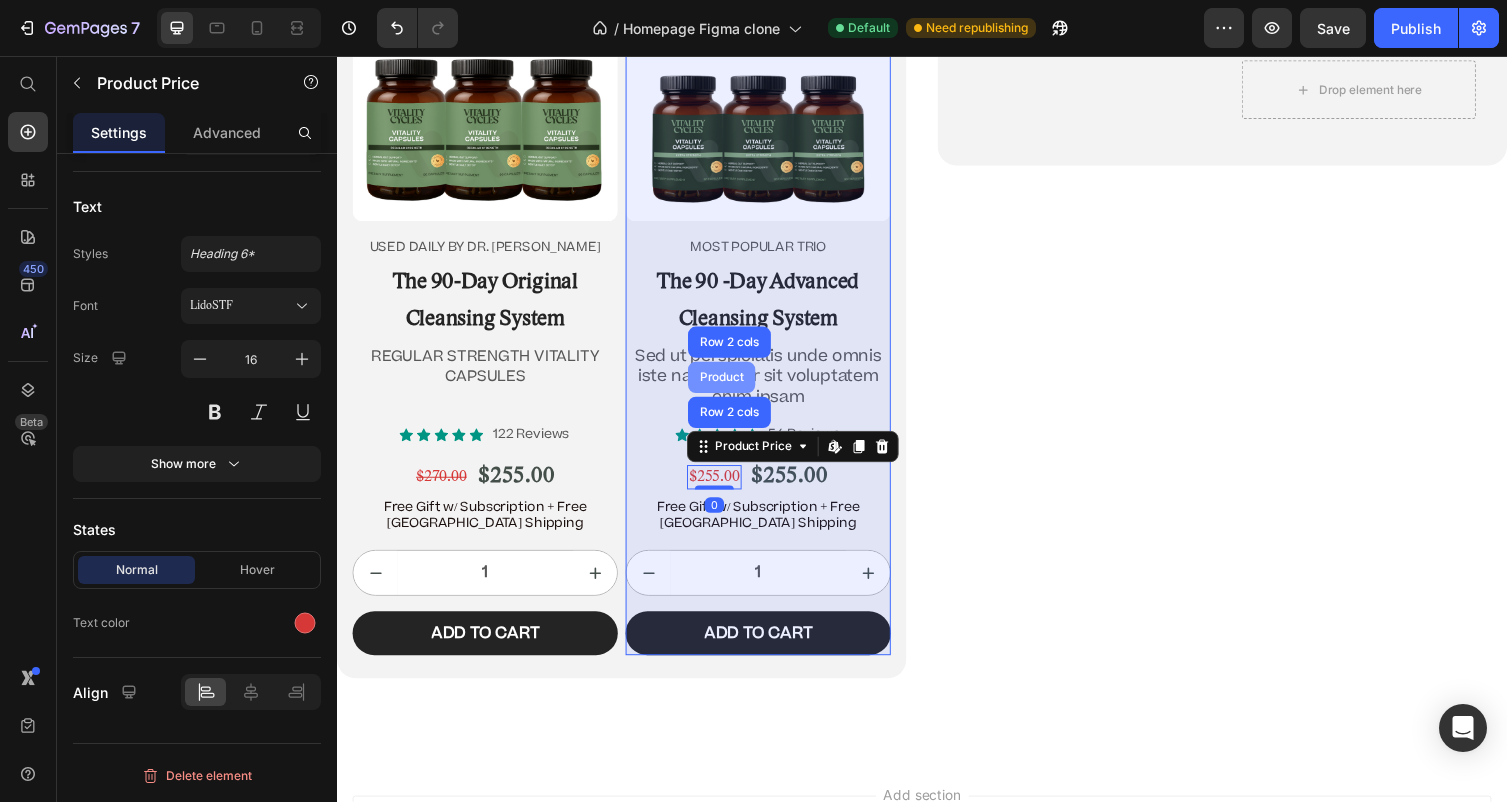 click on "Product" at bounding box center (731, 386) 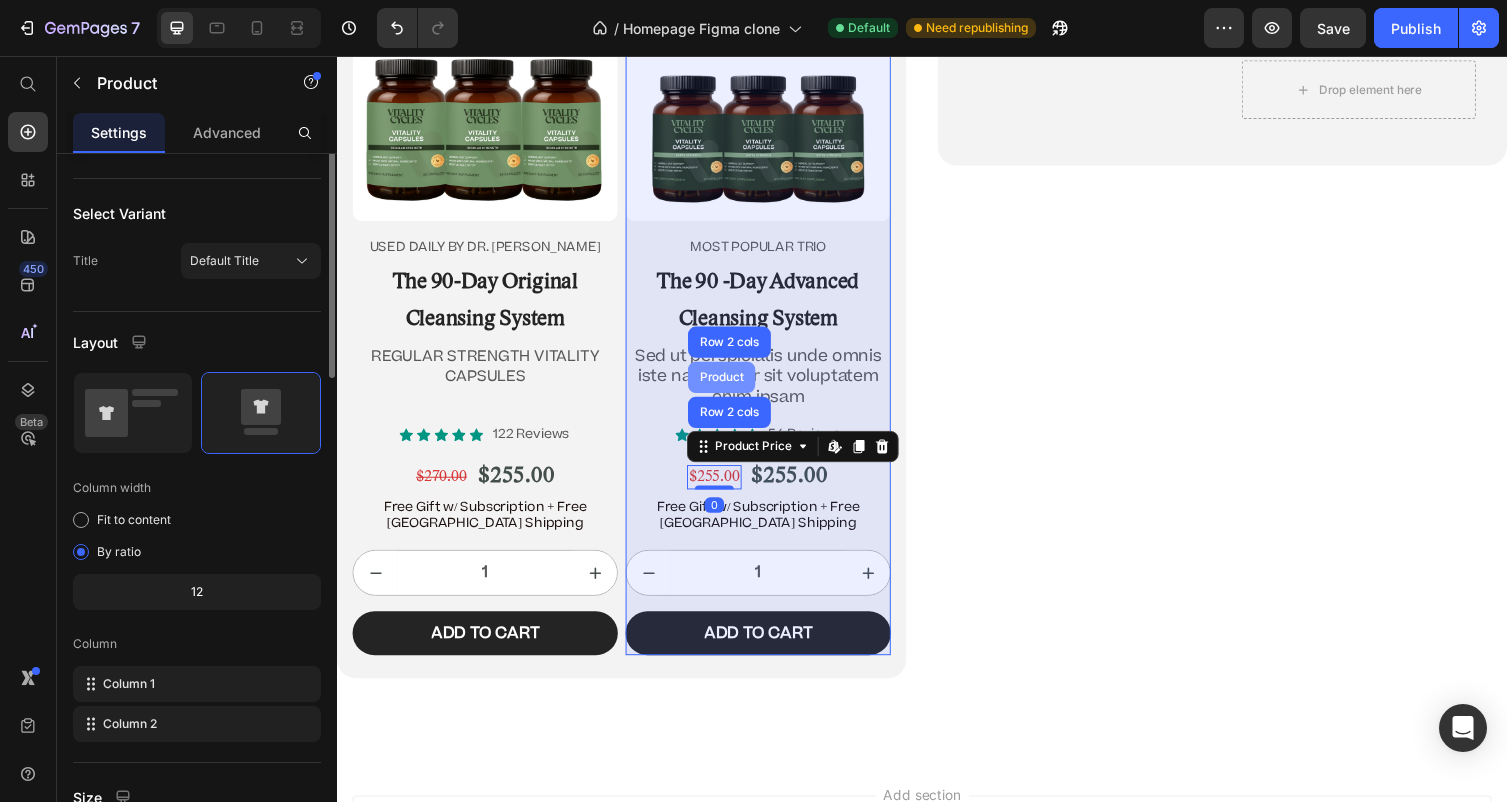 scroll, scrollTop: 0, scrollLeft: 0, axis: both 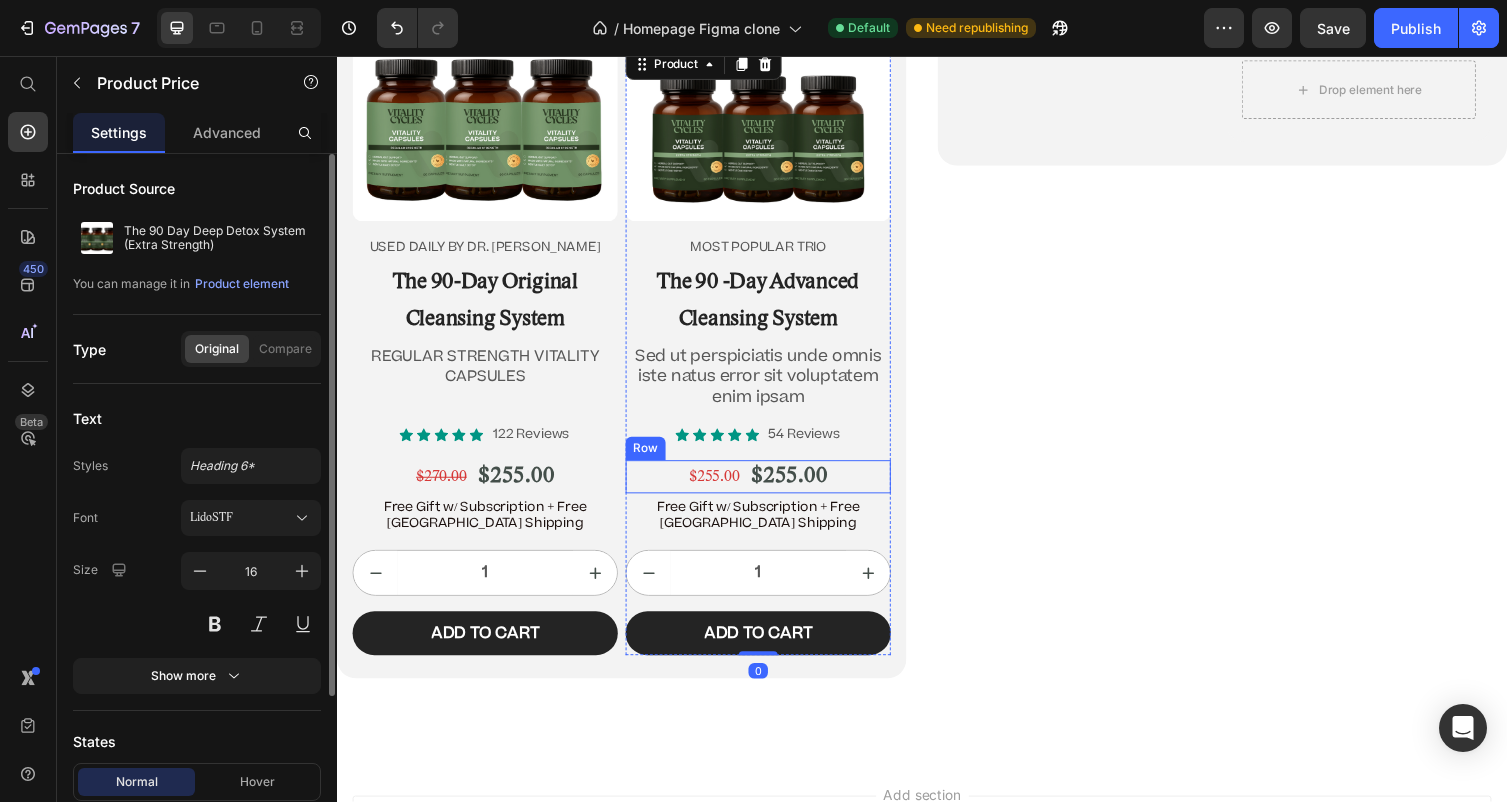 click on "$255.00" at bounding box center [724, 488] 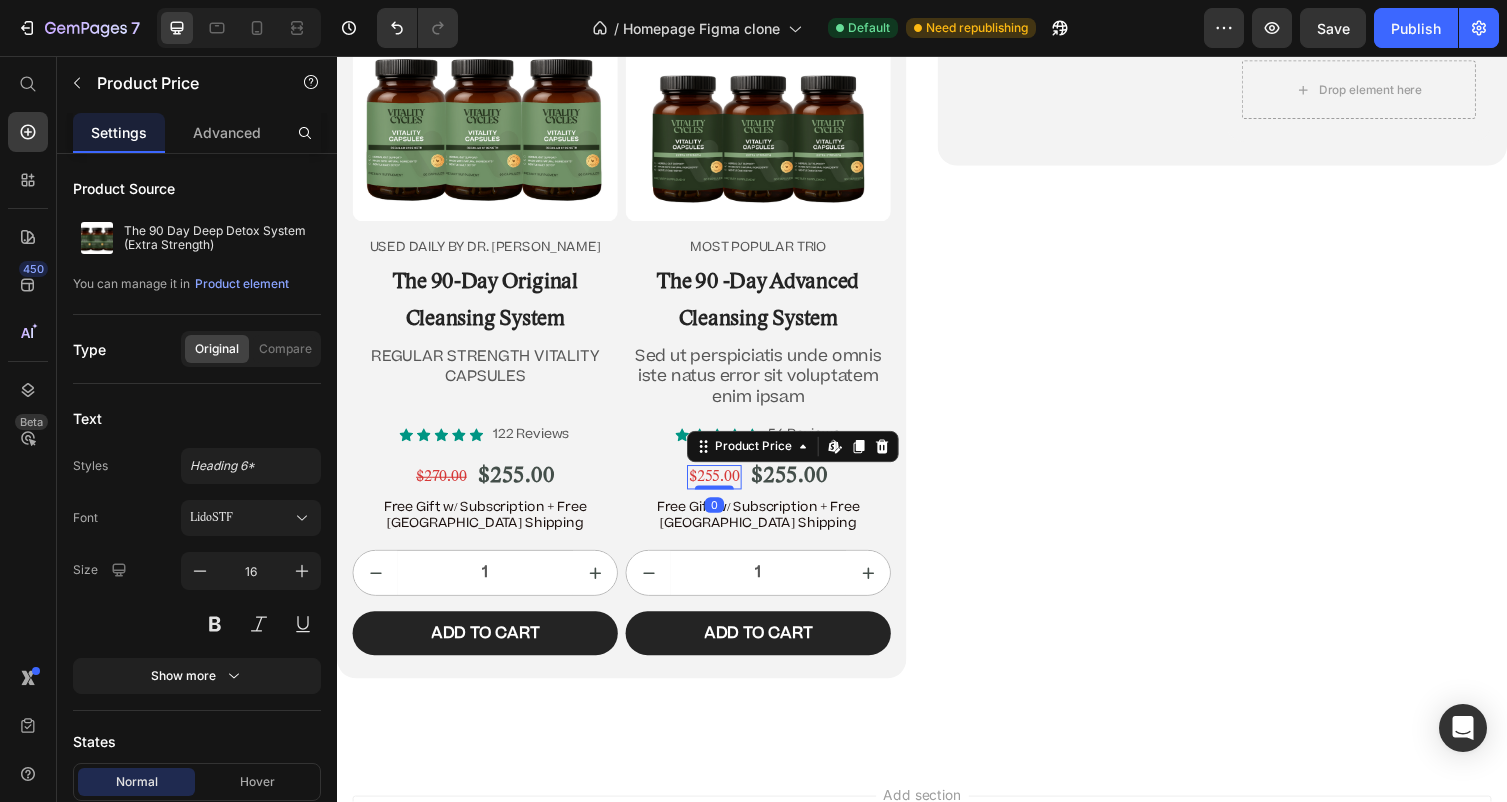 click on "Product Price   Edit content in Shopify" at bounding box center [804, 457] 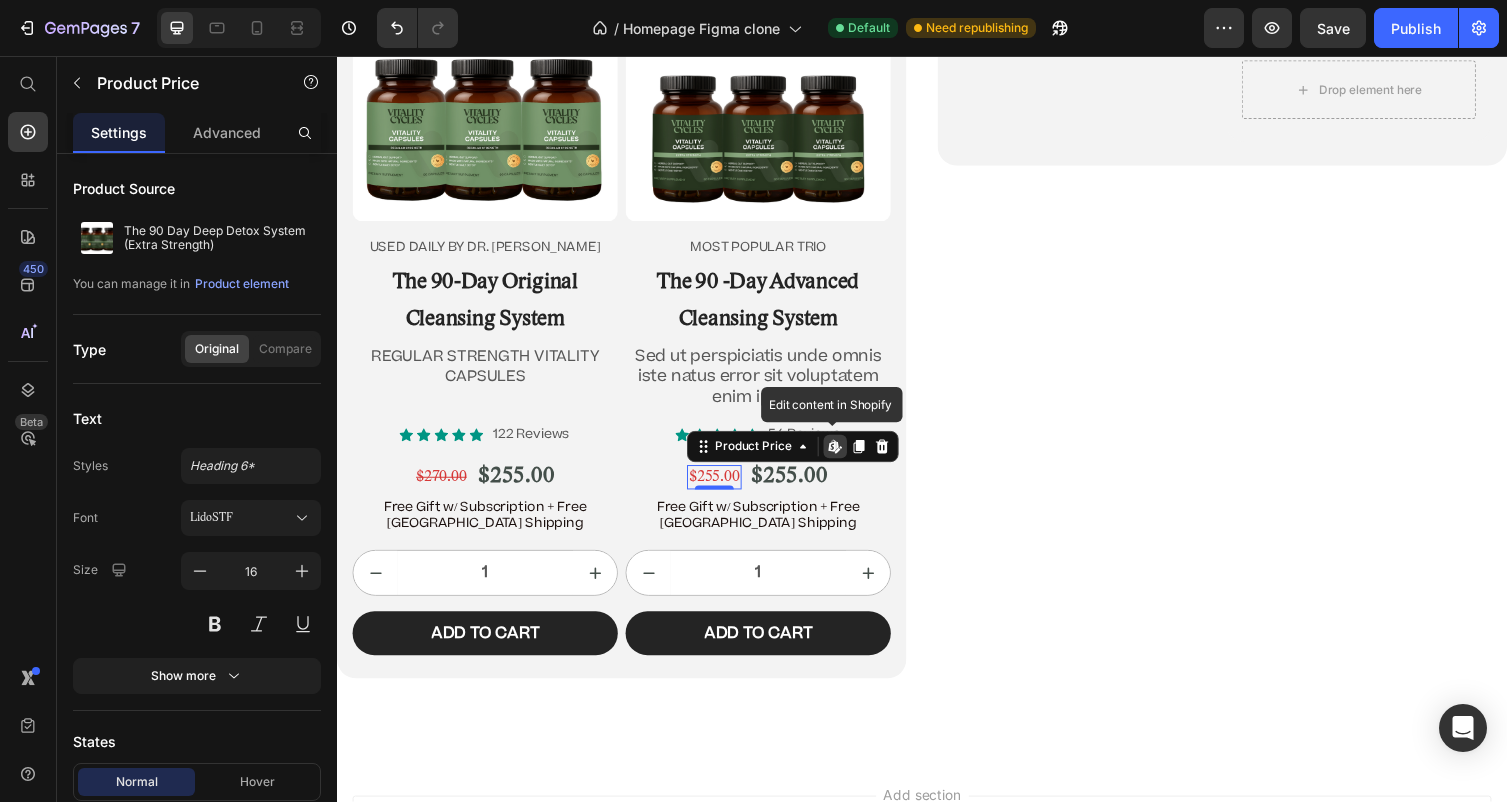 click 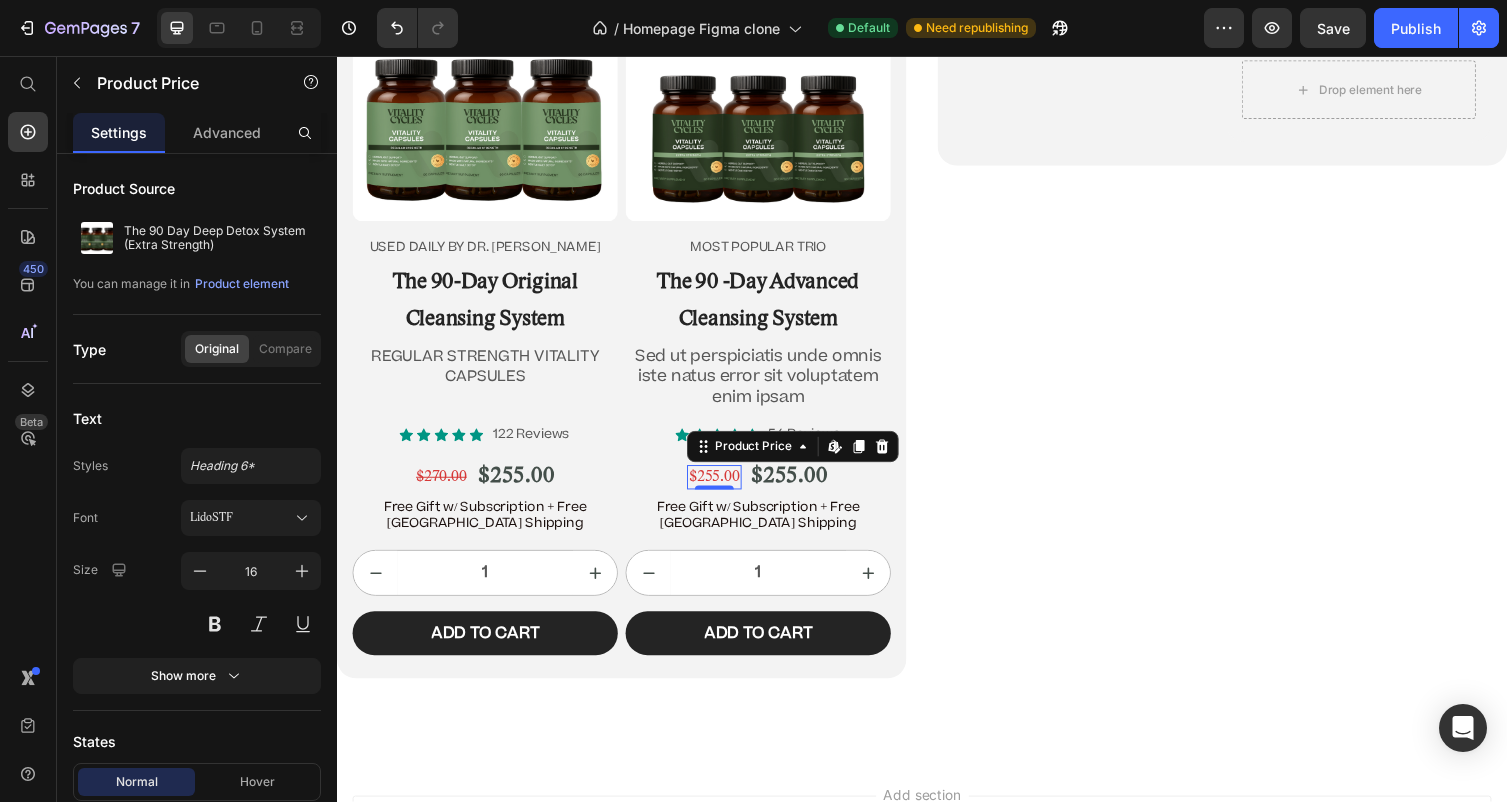 click on "$255.00" at bounding box center (724, 488) 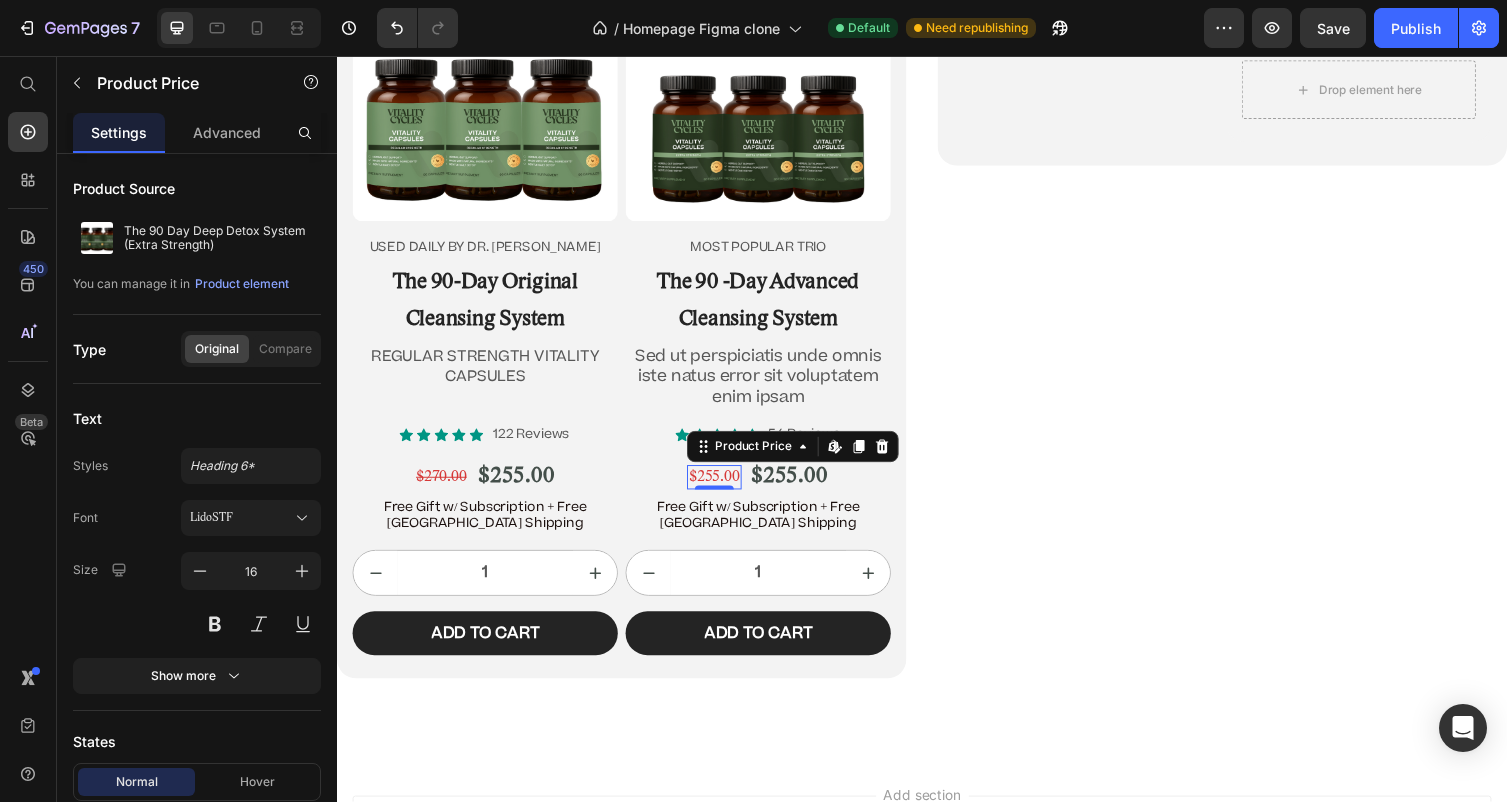 click on "$255.00" at bounding box center (724, 488) 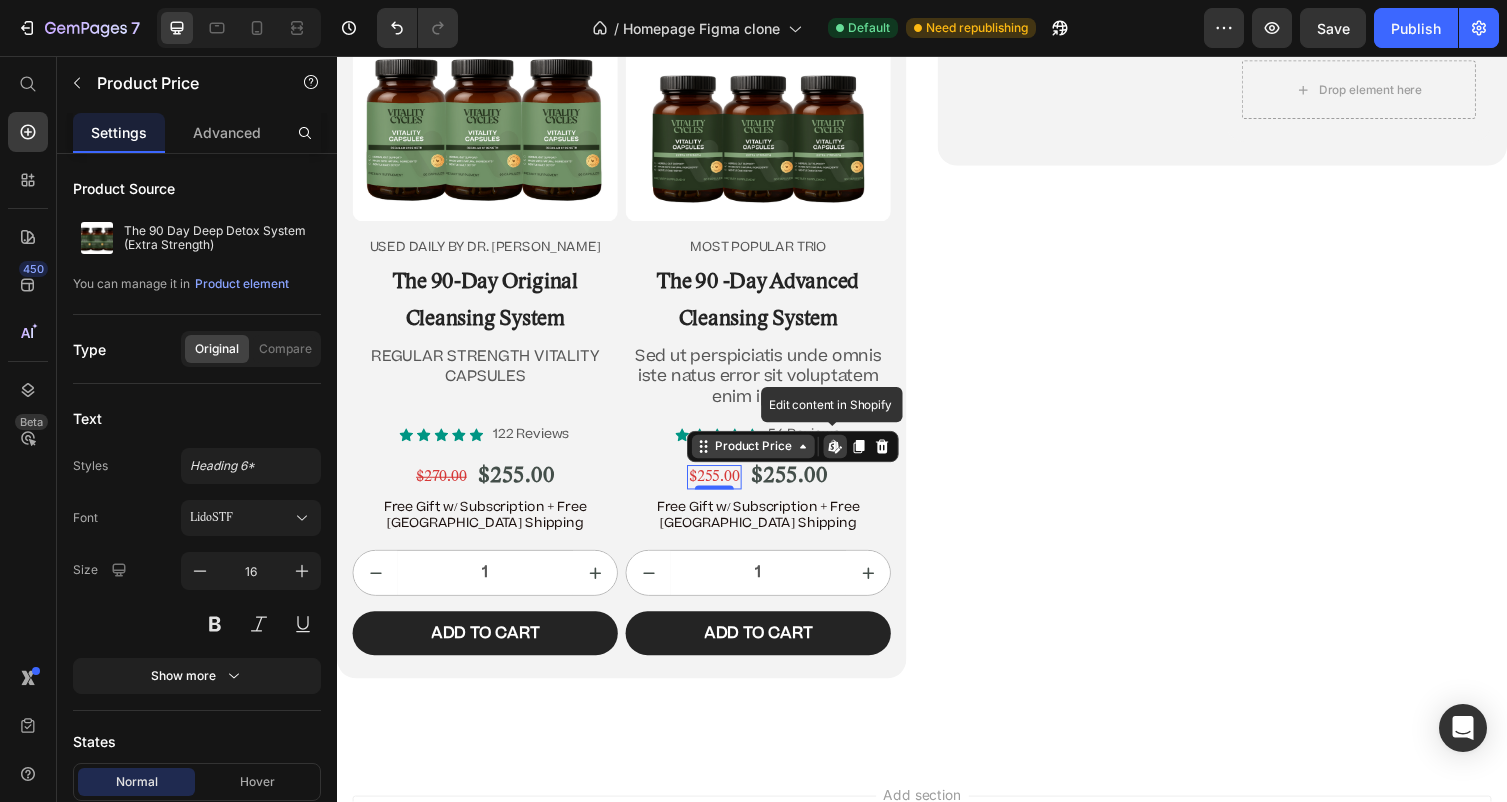 click 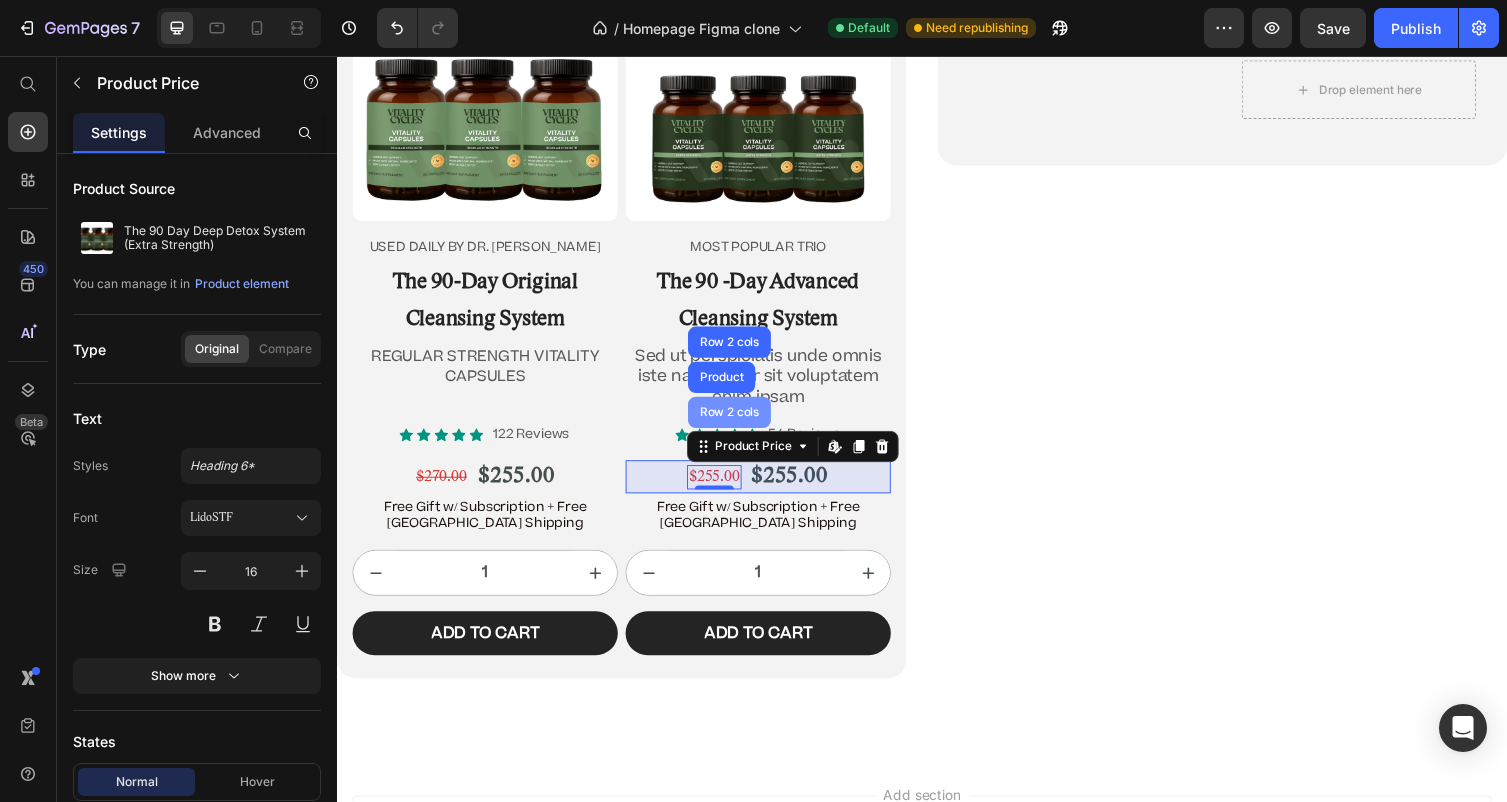 click on "Row 2 cols" at bounding box center (739, 422) 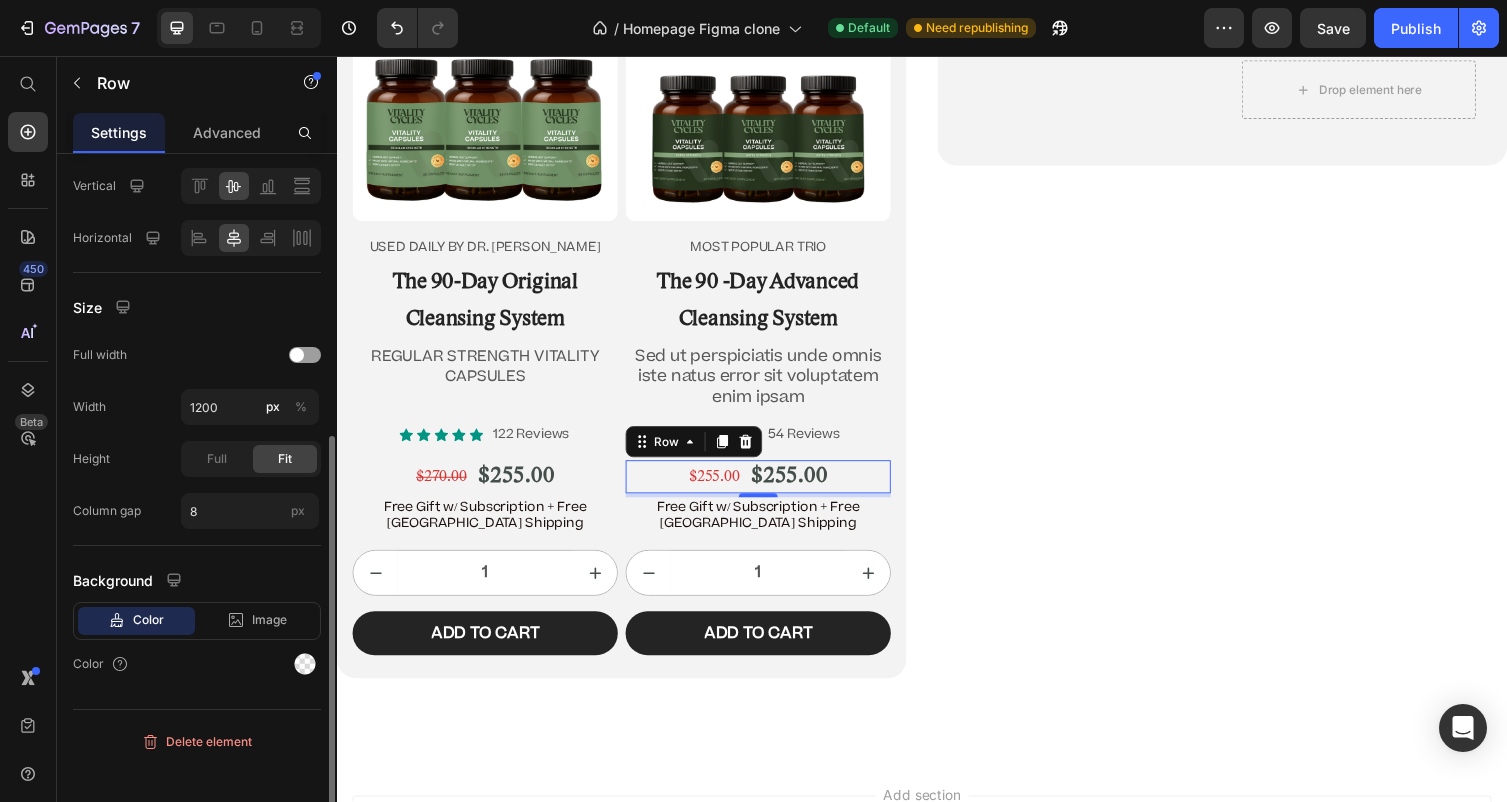 scroll, scrollTop: 468, scrollLeft: 0, axis: vertical 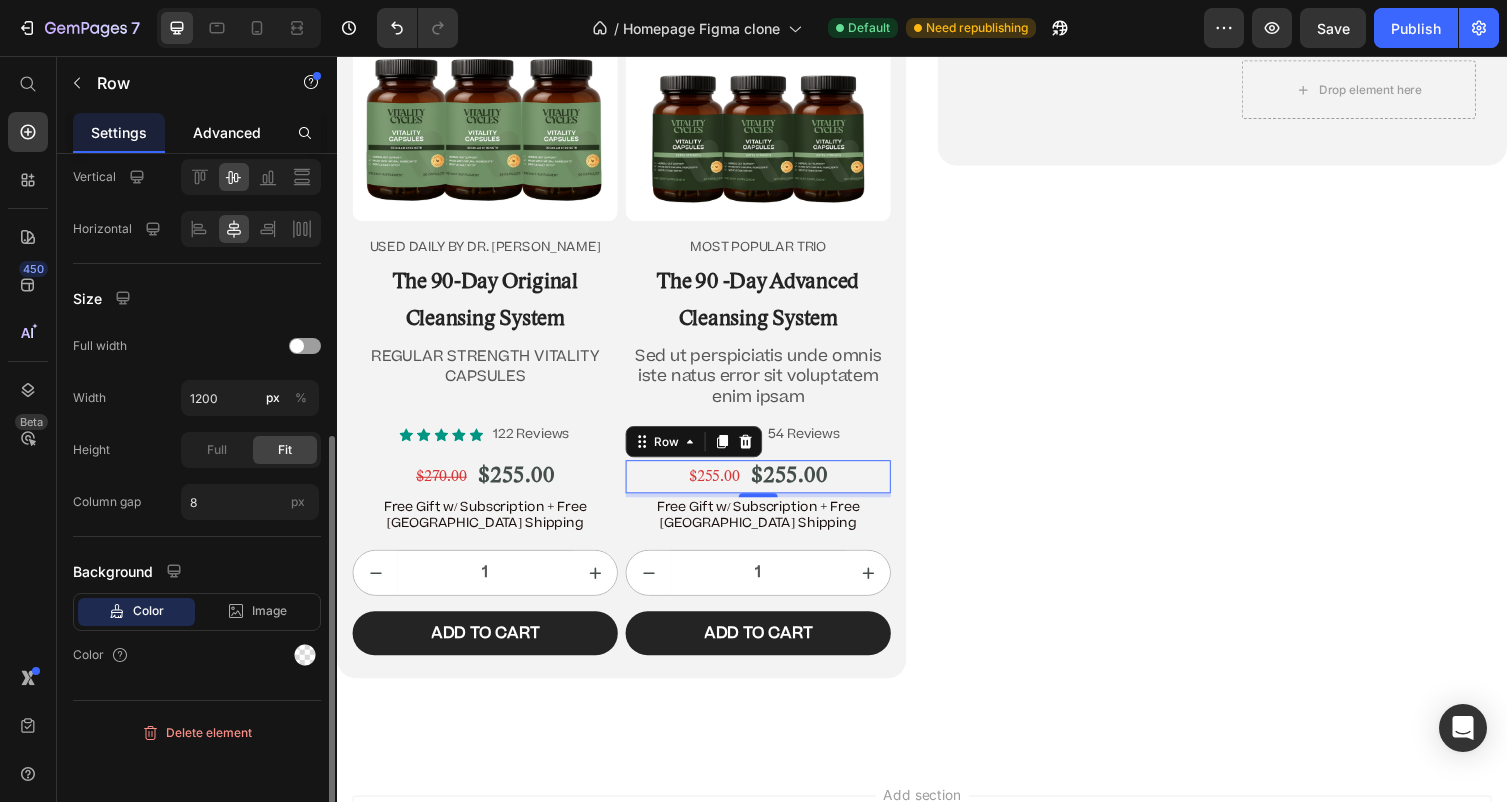 click on "Advanced" at bounding box center [227, 132] 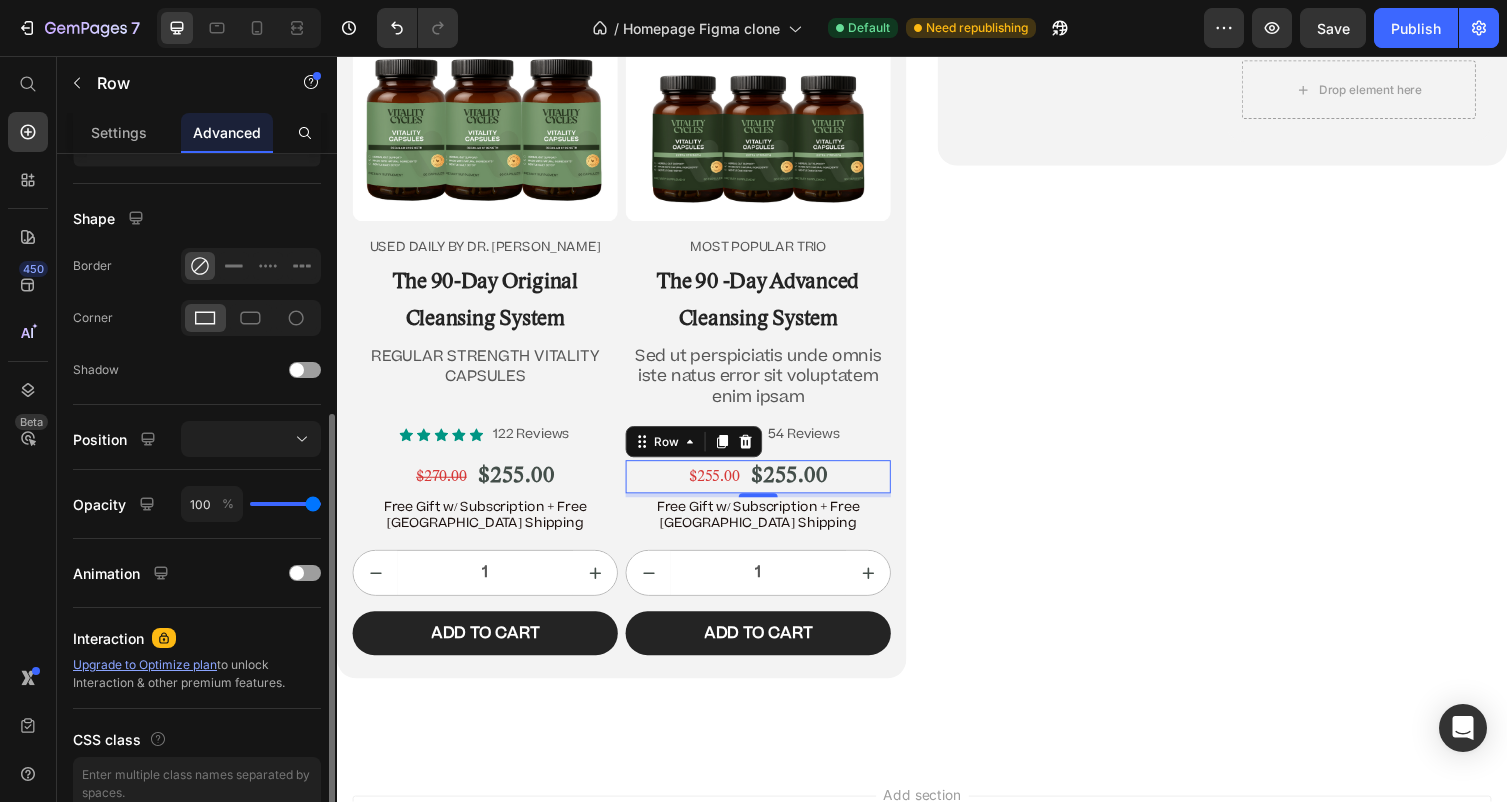 scroll, scrollTop: 0, scrollLeft: 0, axis: both 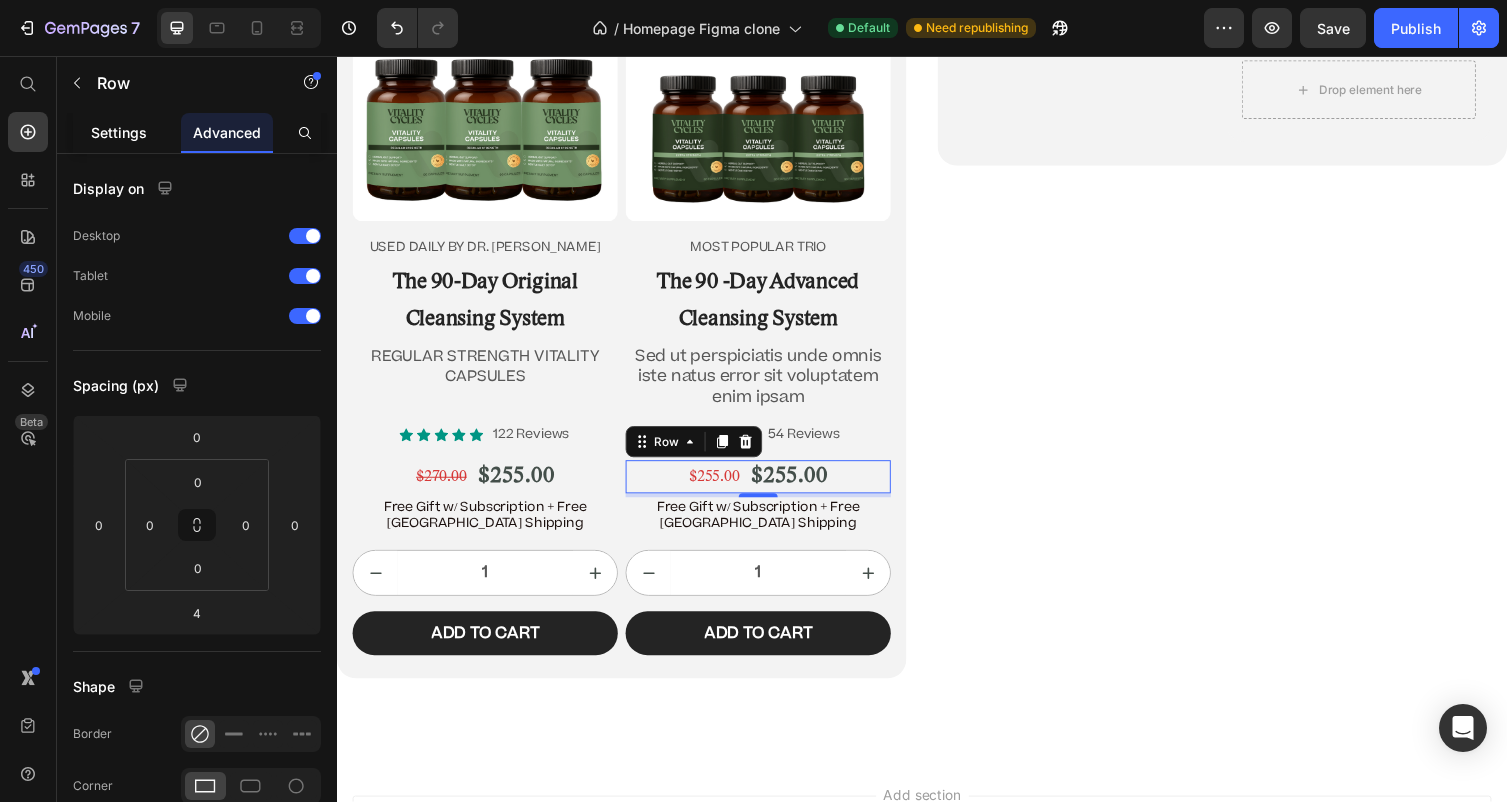 click on "Settings" 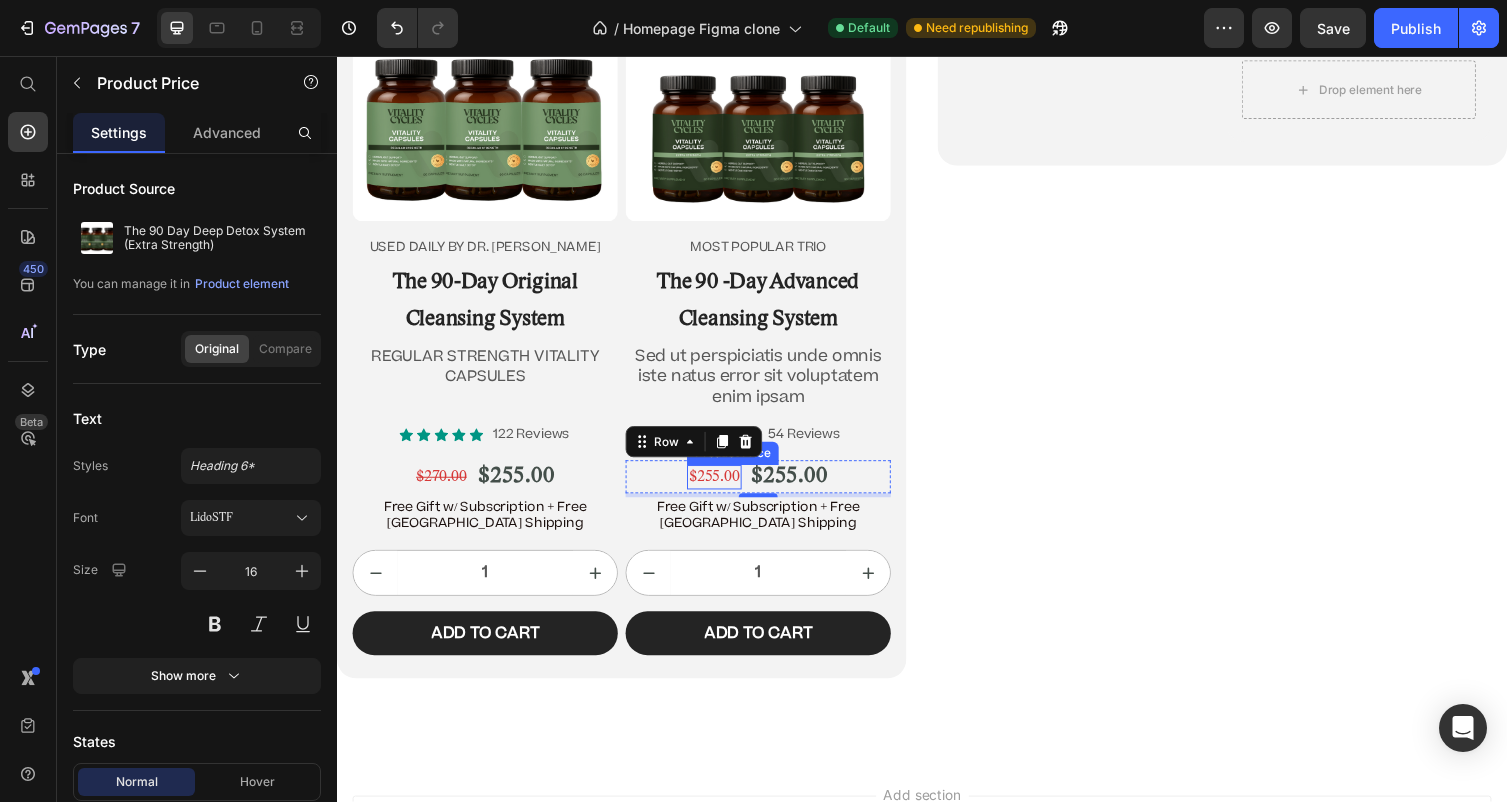 click on "$255.00" at bounding box center (724, 488) 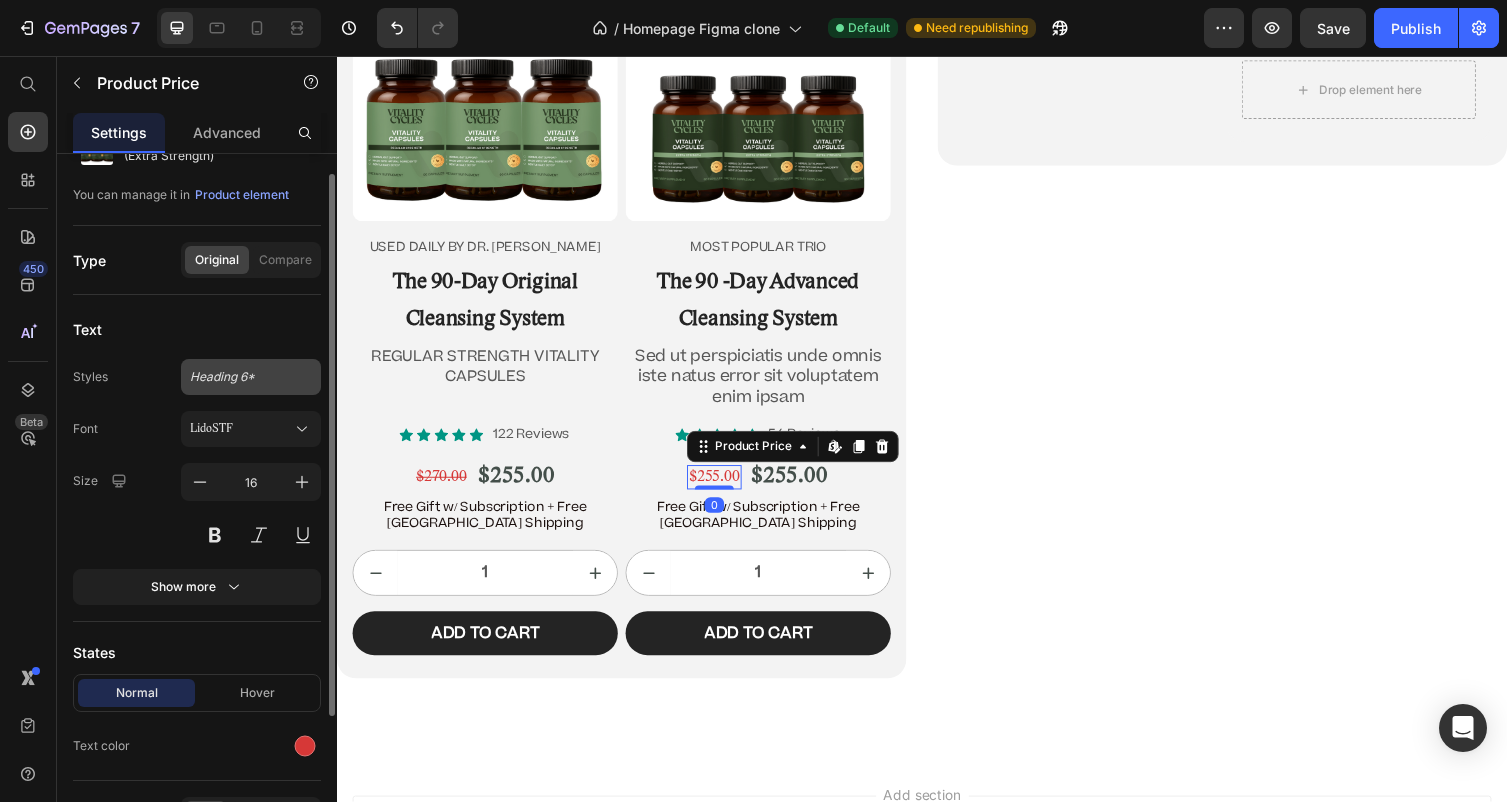 scroll, scrollTop: 109, scrollLeft: 0, axis: vertical 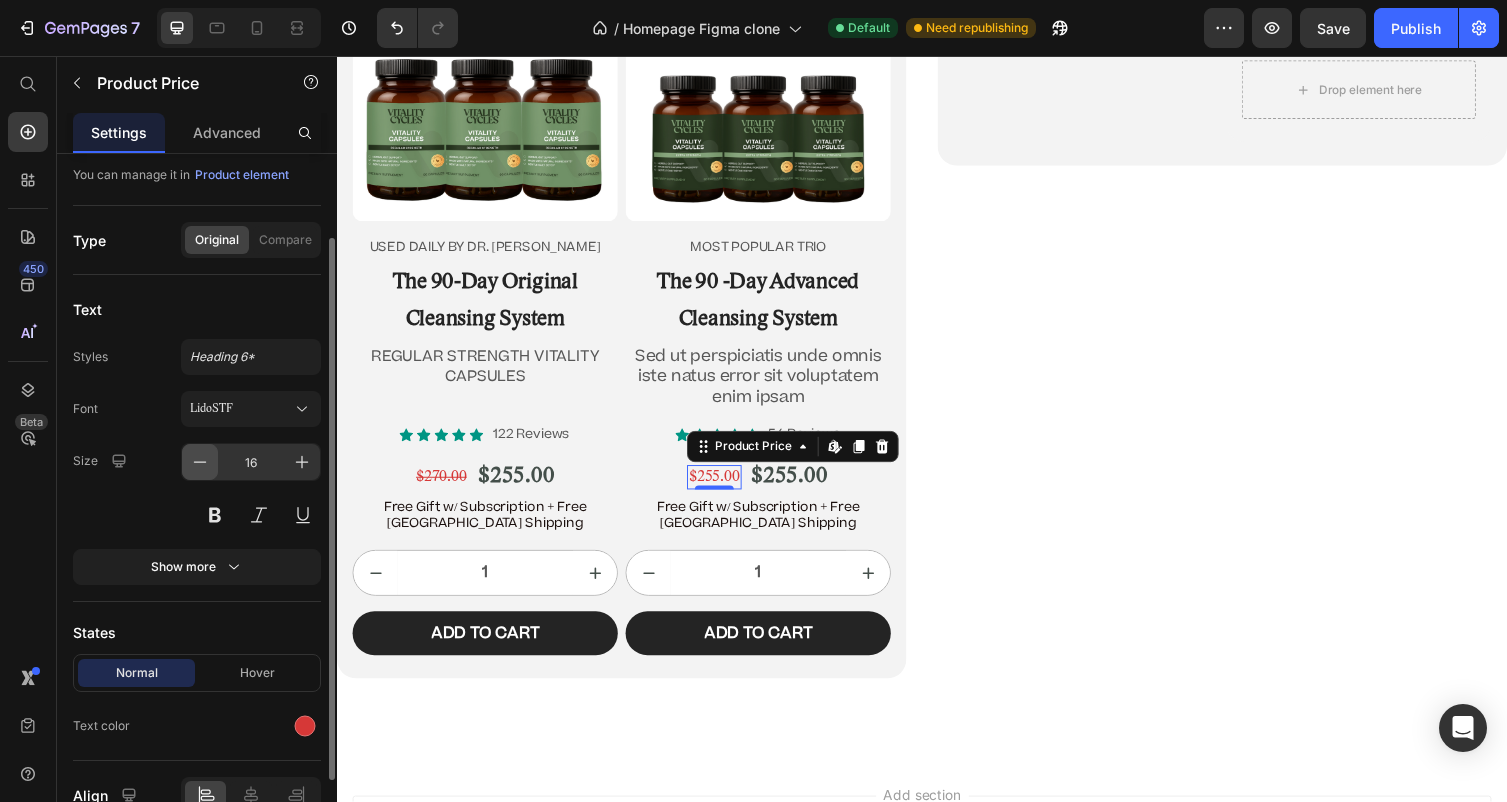click 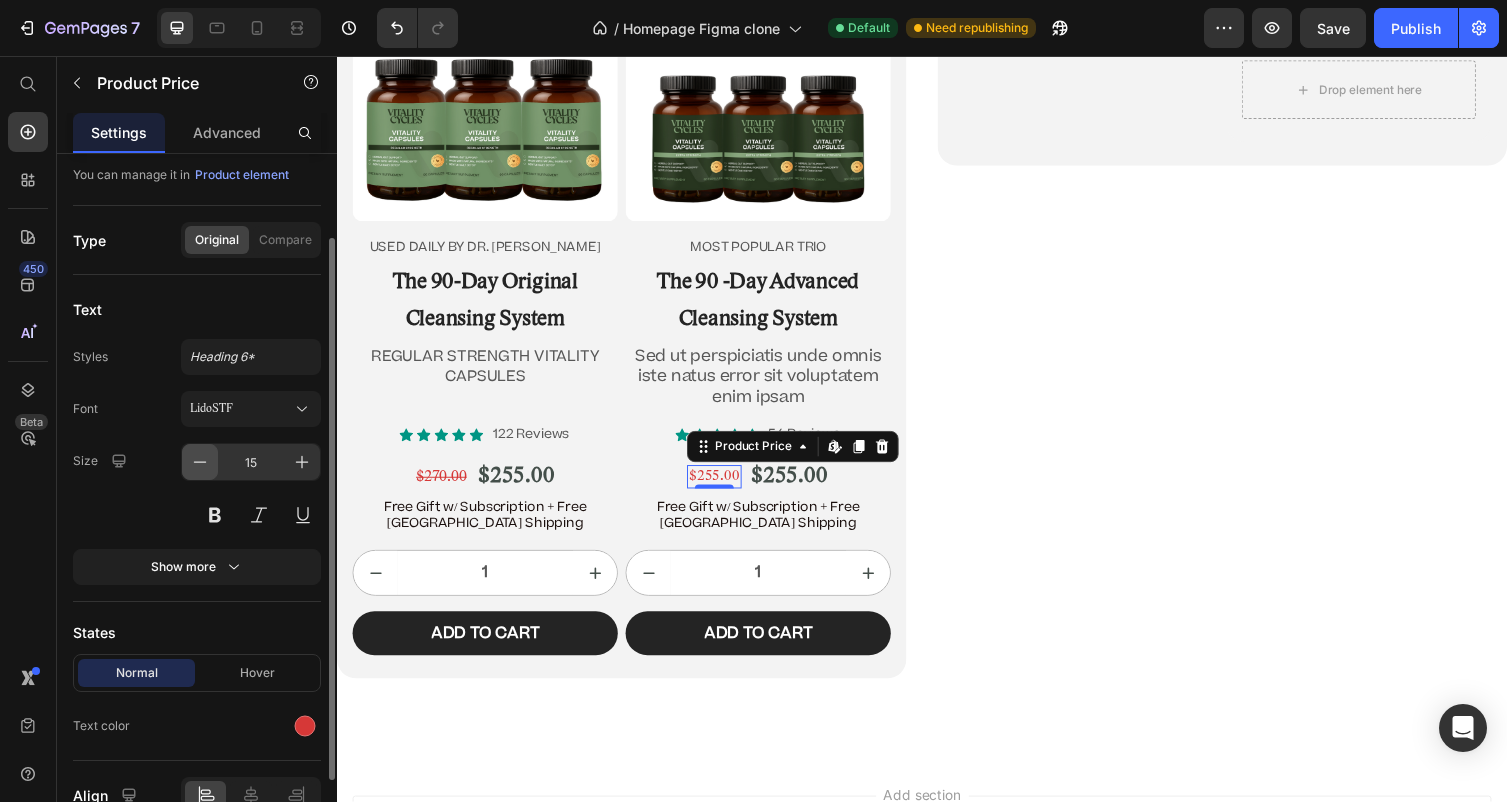 click 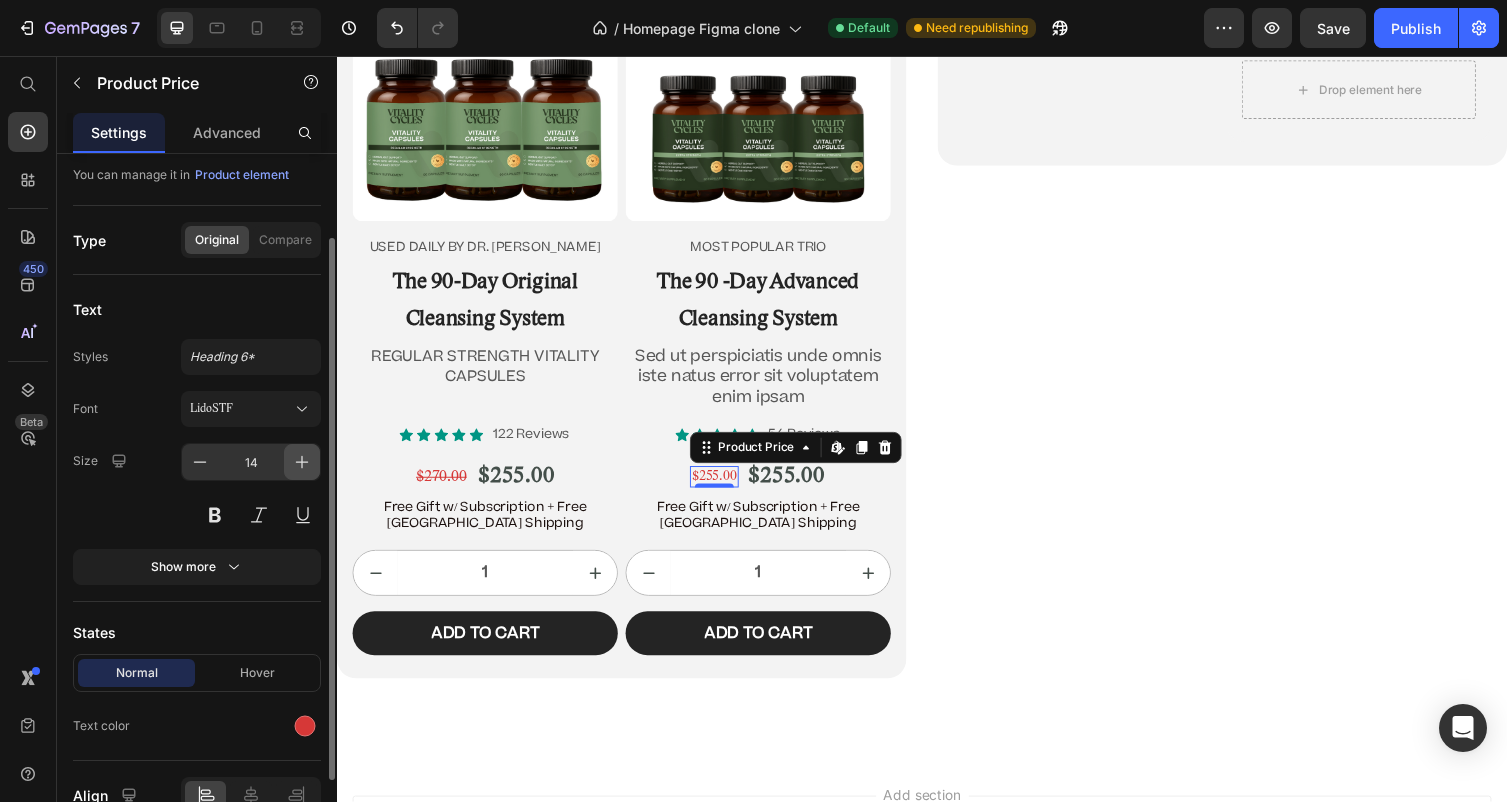 click at bounding box center [302, 462] 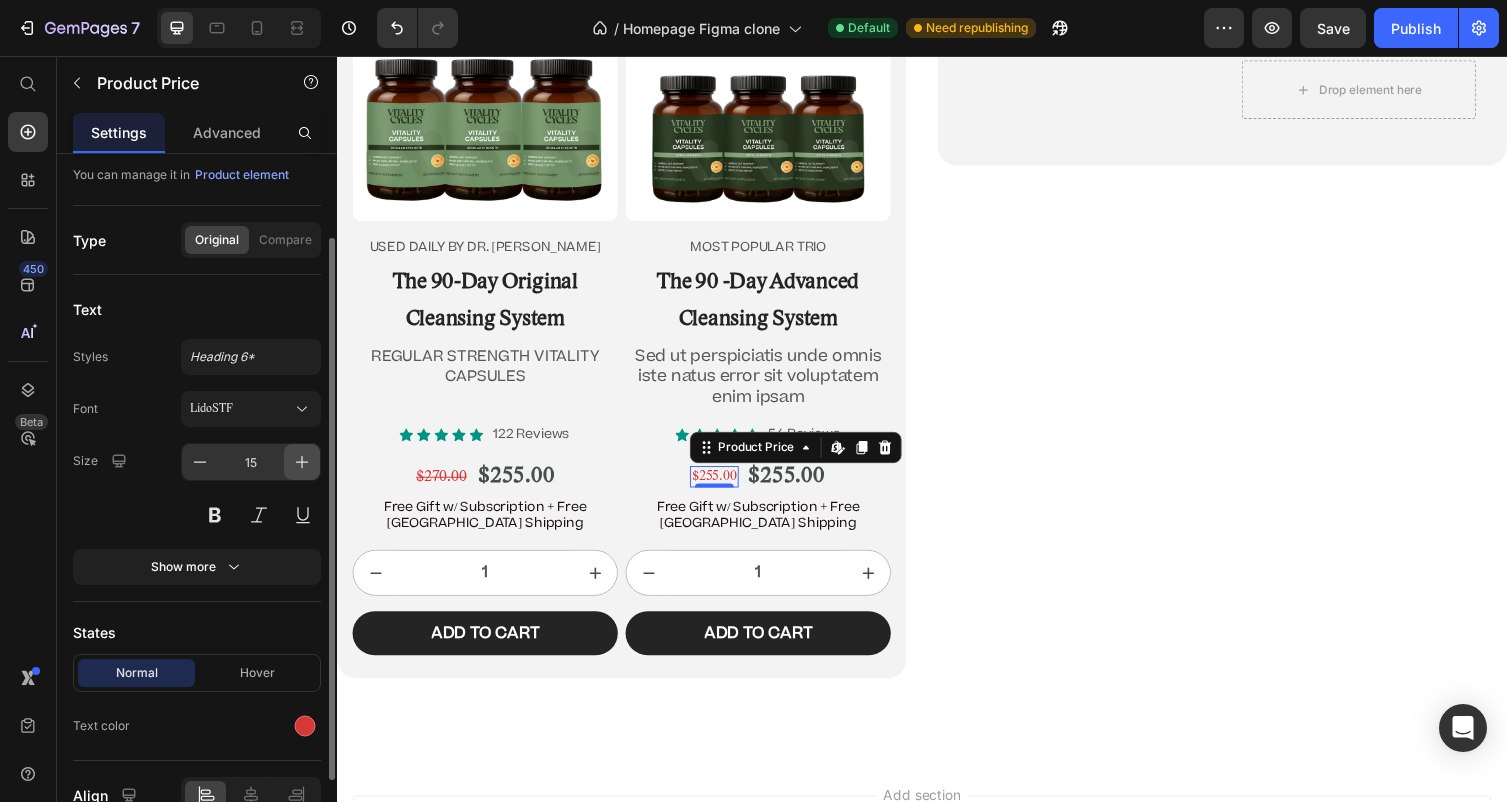 click at bounding box center (302, 462) 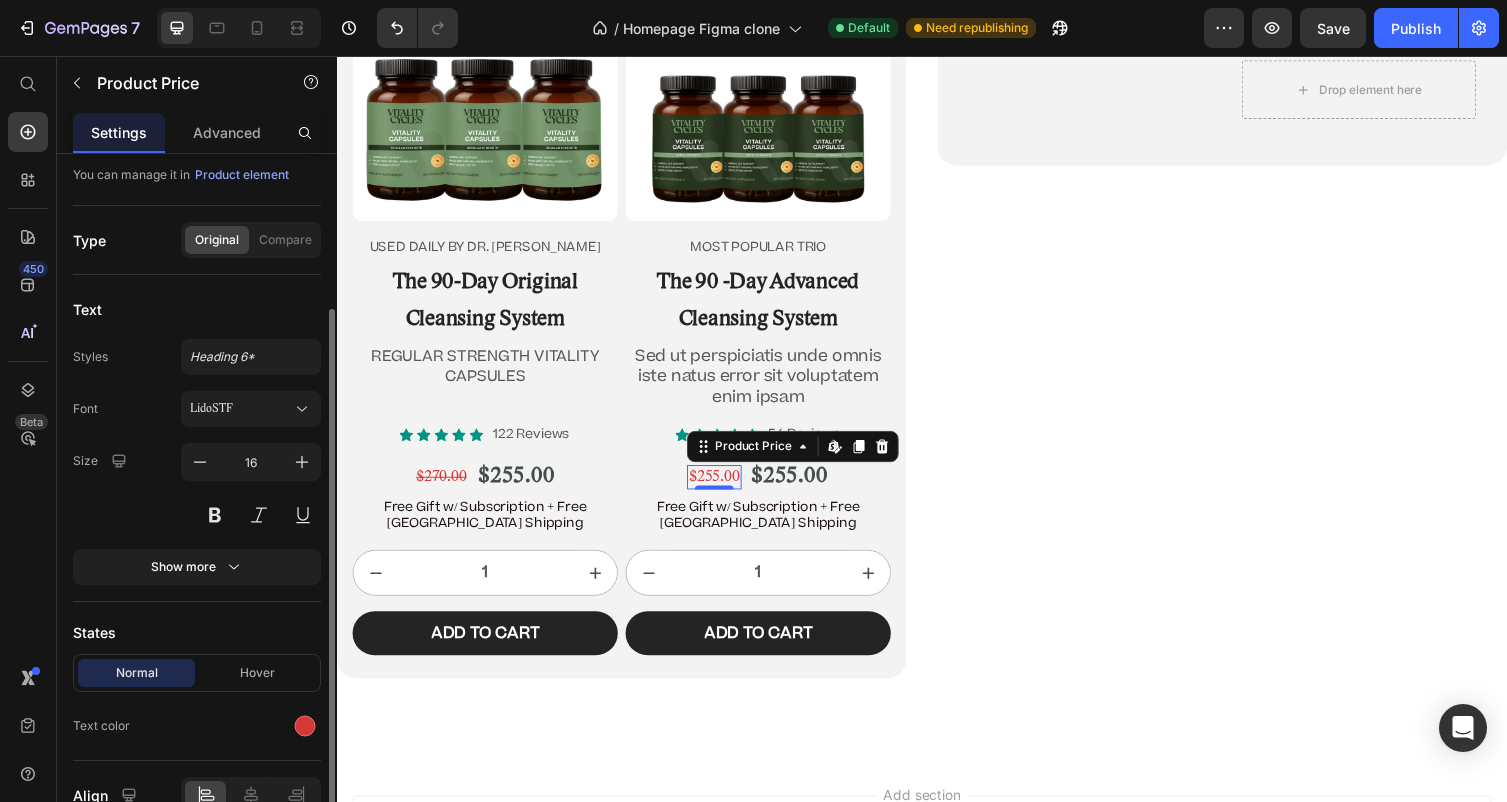 scroll, scrollTop: 210, scrollLeft: 0, axis: vertical 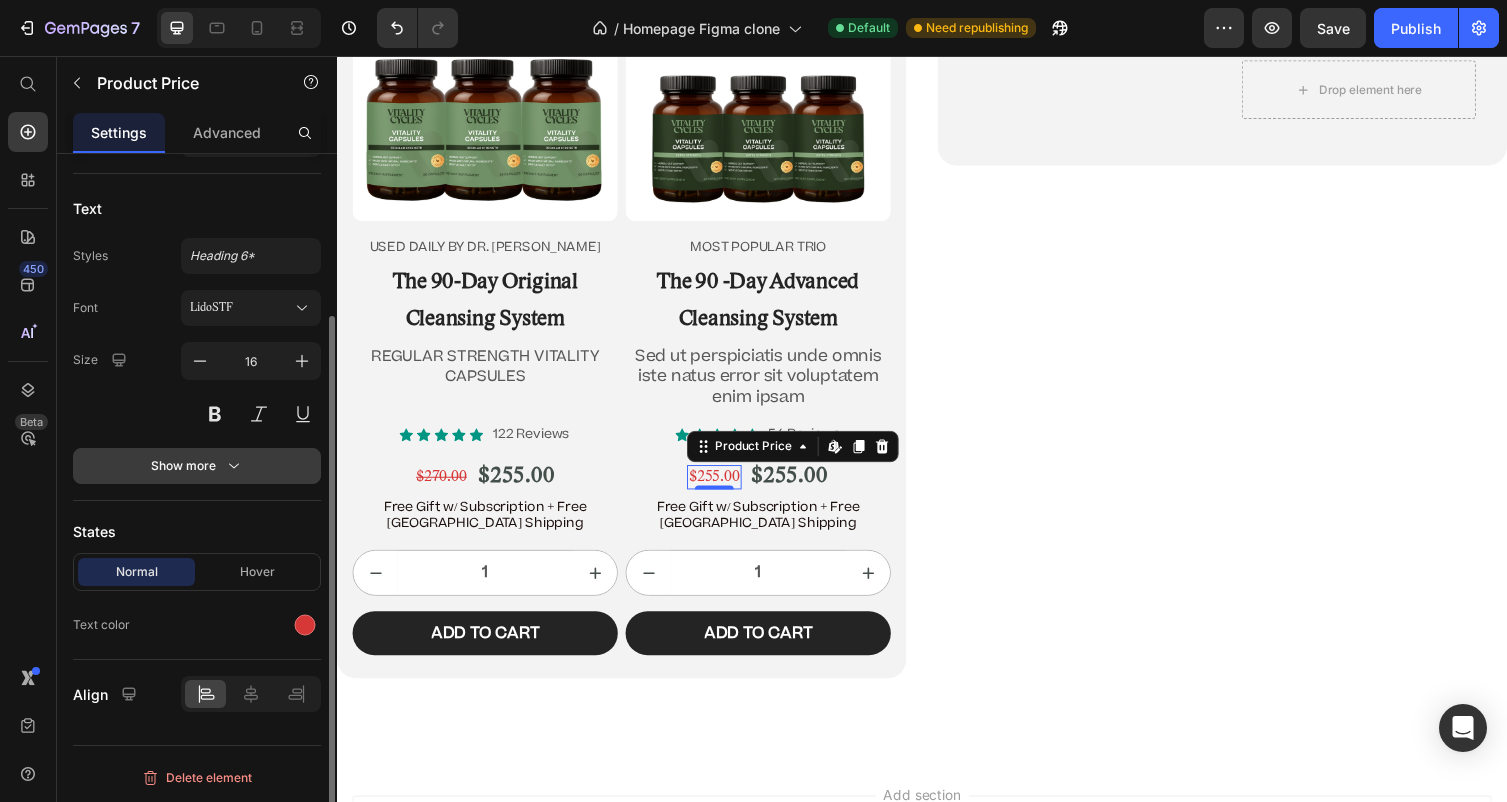 click 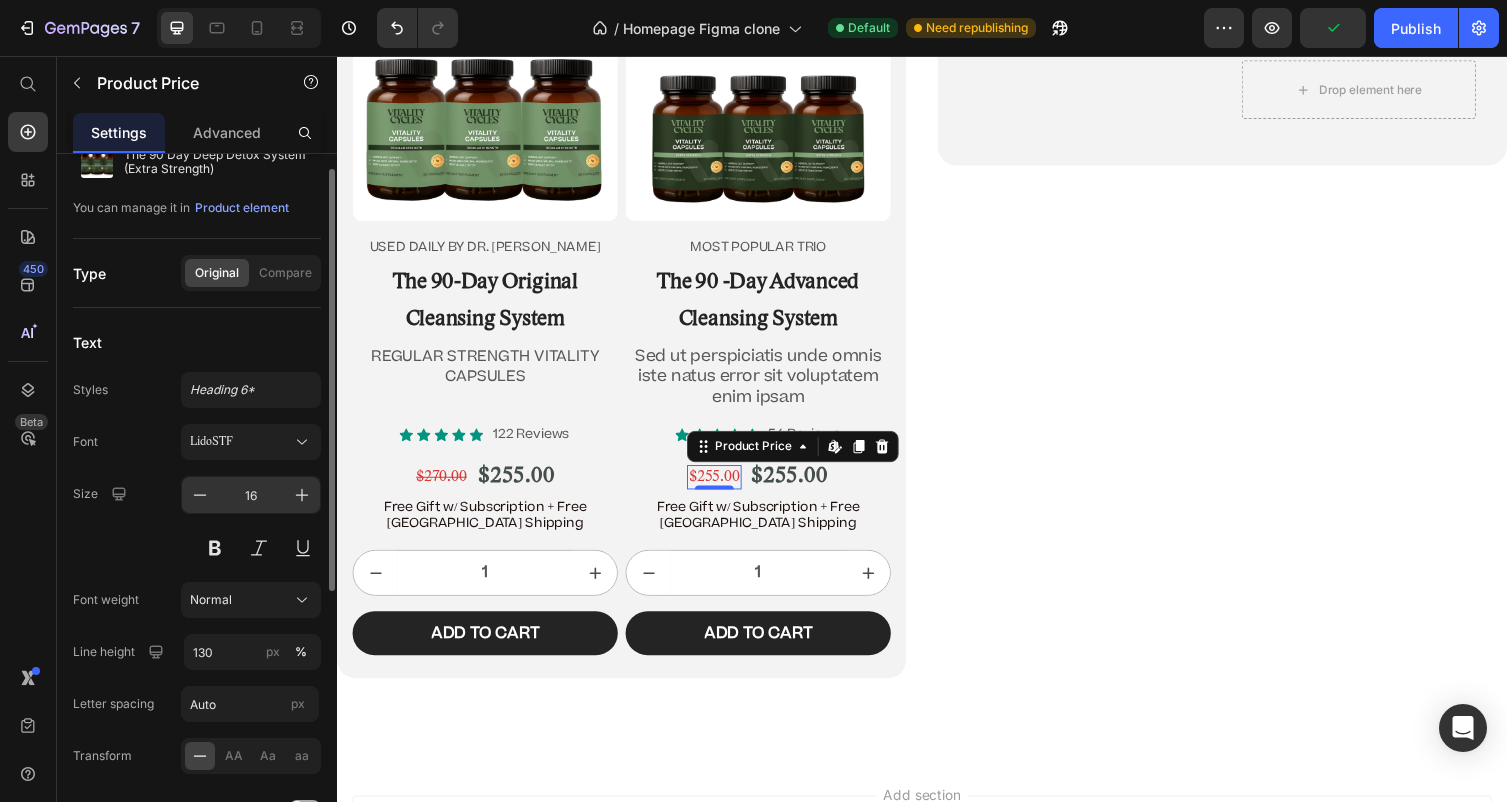 scroll, scrollTop: 0, scrollLeft: 0, axis: both 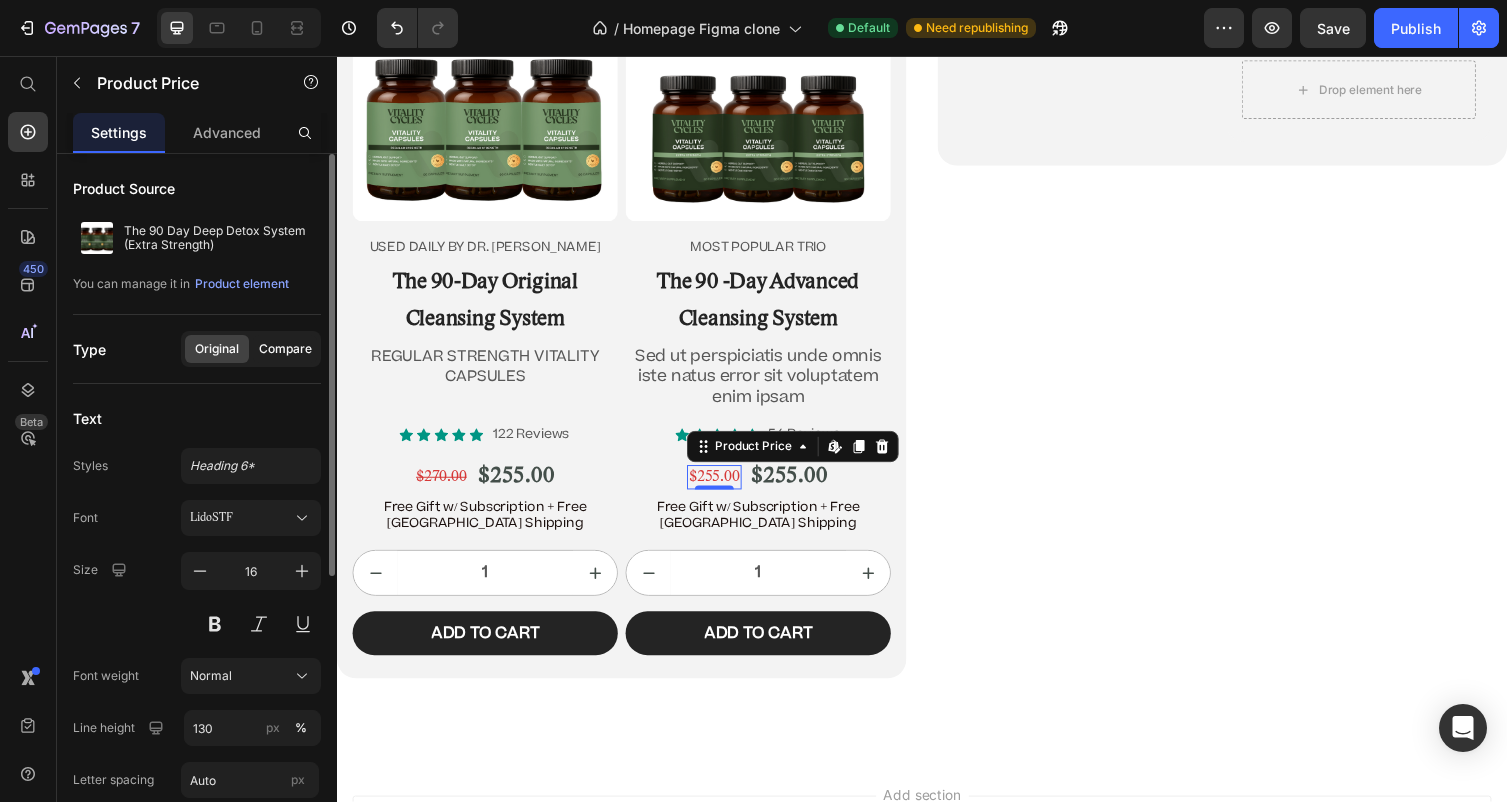 click on "Compare" 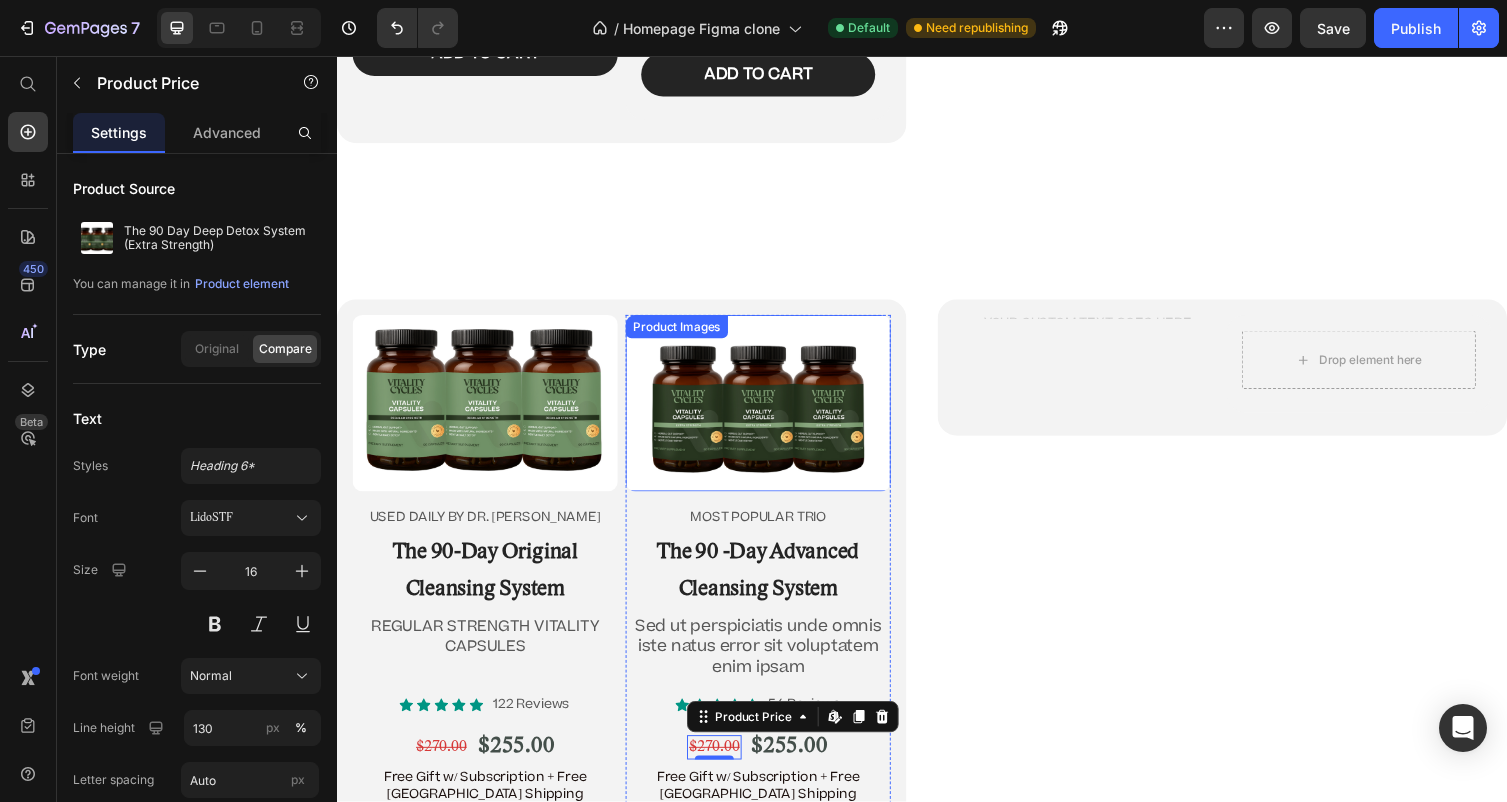 scroll, scrollTop: 12318, scrollLeft: 0, axis: vertical 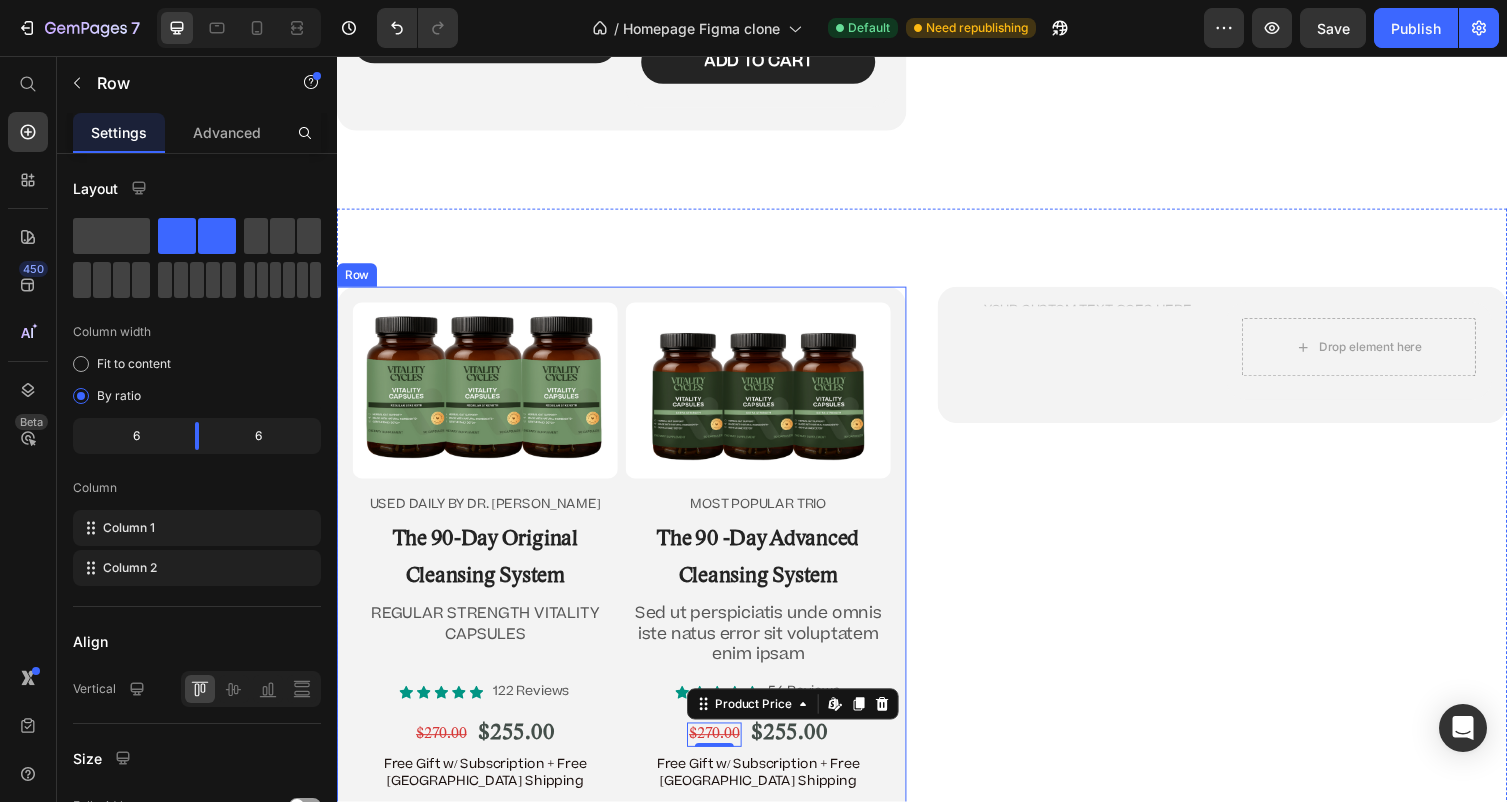 click on "Product Images USED DAILY BY DR. JENNIFER DANIELS Text Block ⁠⁠⁠⁠⁠⁠⁠ The 90-Day Original Cleansing System Heading REGULAR STRENGTH VITALITY CAPSULES   Text Block Icon Icon Icon Icon Icon Icon List 122 Reviews Text Block Row $270.00 Product Price $255.00 Product Price Row Free Gift w/ Subscription + Free USA Shipping Text Block 1 Product Quantity Add to cart Add to Cart Row Product Product Images most popular trio Text Block ⁠⁠⁠⁠⁠⁠⁠ The 90 -Day Advanced Cleansing System Heading Sed ut perspiciatis unde omnis iste natus error sit voluptatem enim ipsam Text Block Icon Icon Icon Icon Icon Icon List 54 Reviews Text Block Row $270.00 Product Price   Edit content in Shopify 0 $255.00 Product Price Row Free Gift w/ Subscription + Free USA Shipping Text Block 1 Product Quantity Add to cart Add to Cart Row Product Row" at bounding box center (629, 626) 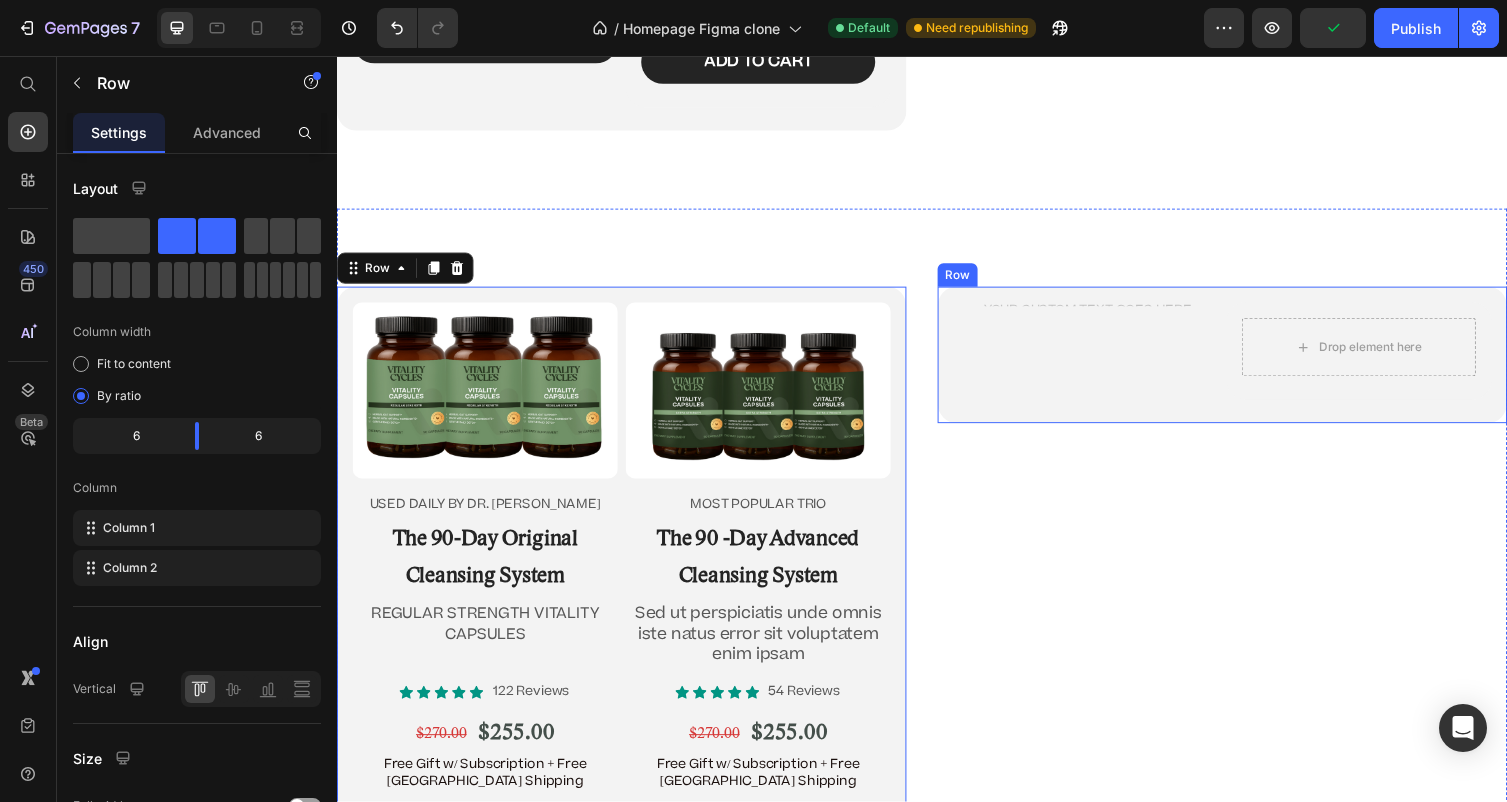 click on "Text Block" at bounding box center (1105, 359) 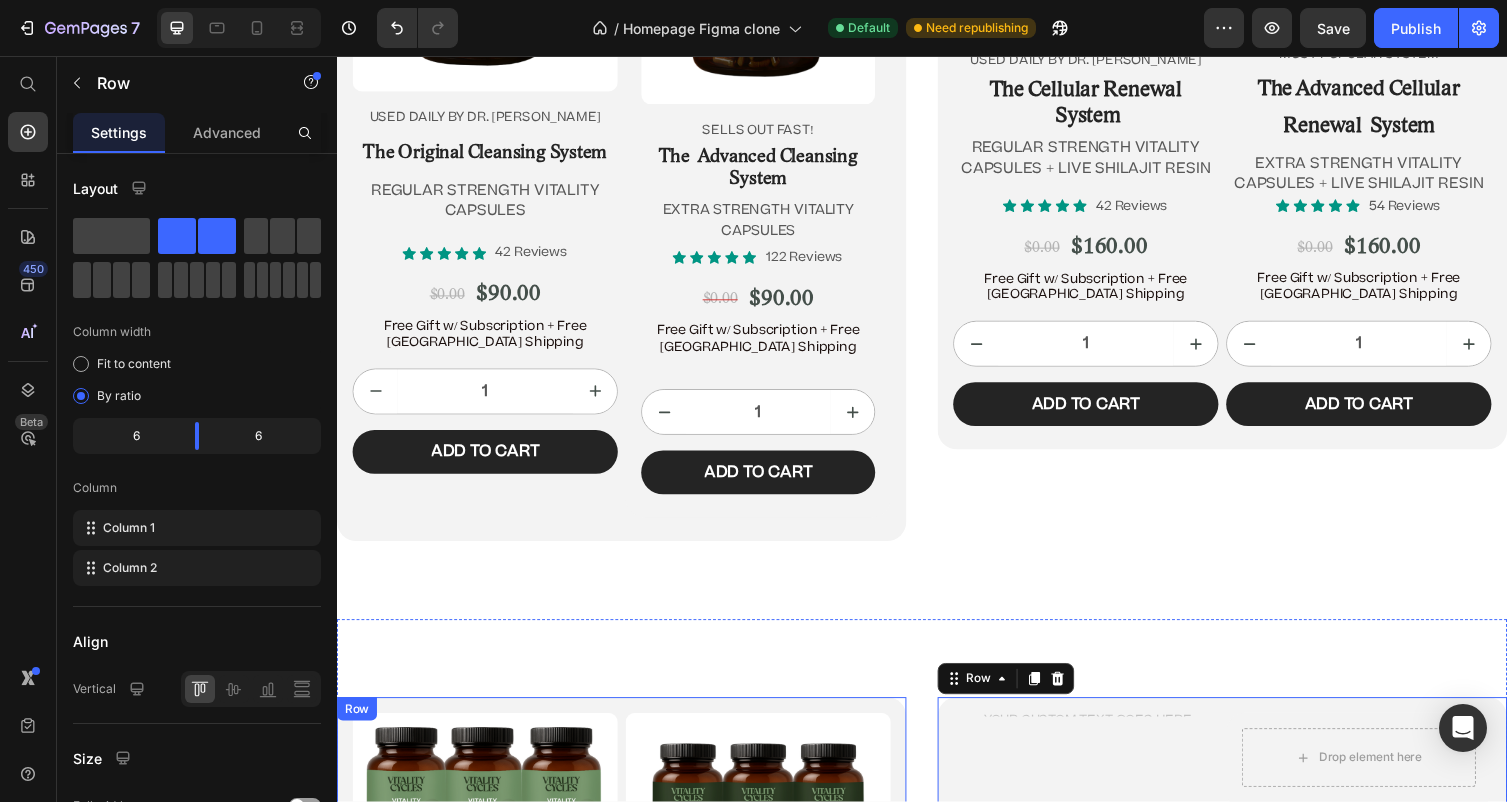 scroll, scrollTop: 11804, scrollLeft: 0, axis: vertical 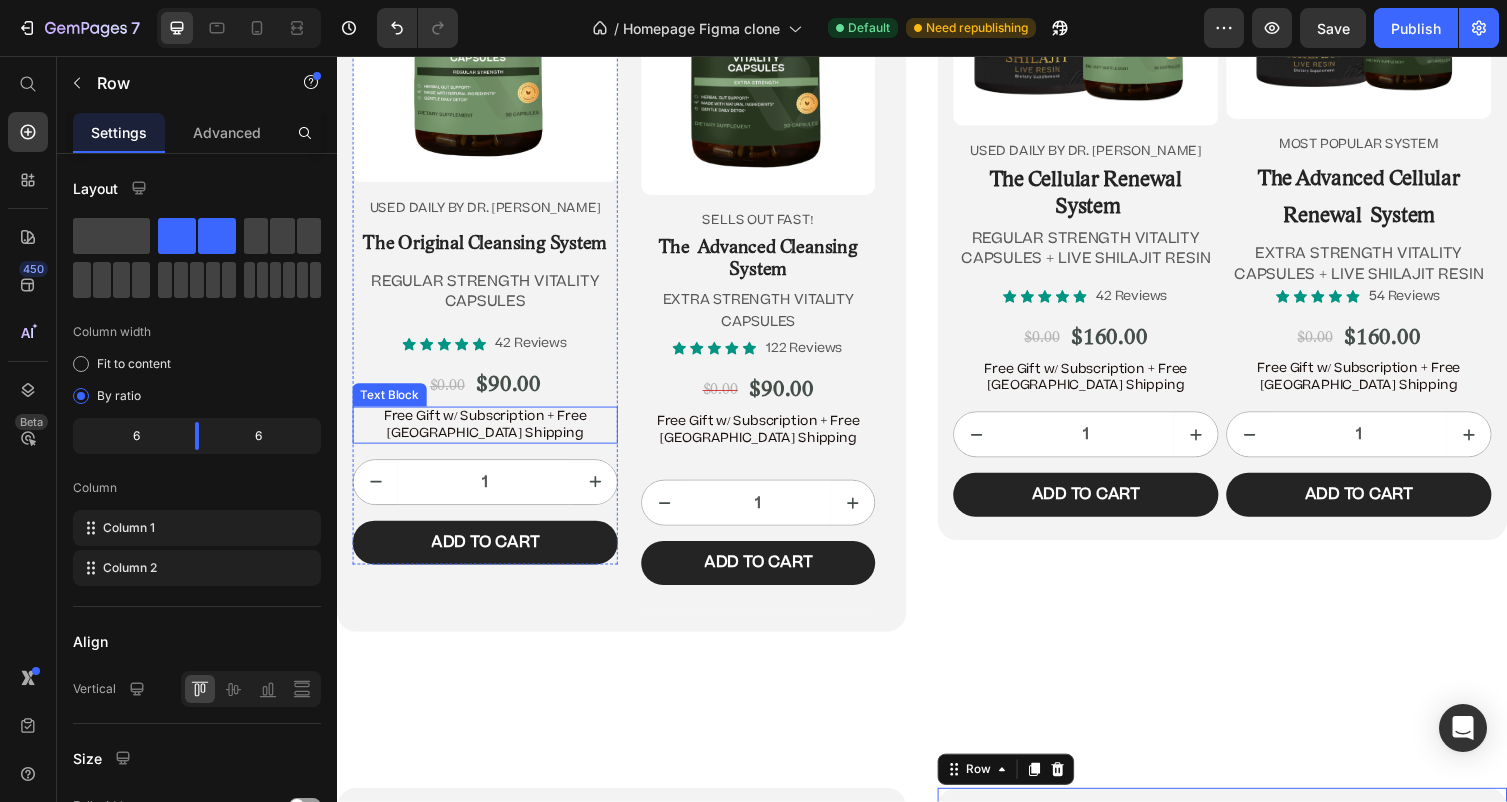 click on "Free Gift w/ Subscription + Free [GEOGRAPHIC_DATA] Shipping" at bounding box center [489, 435] 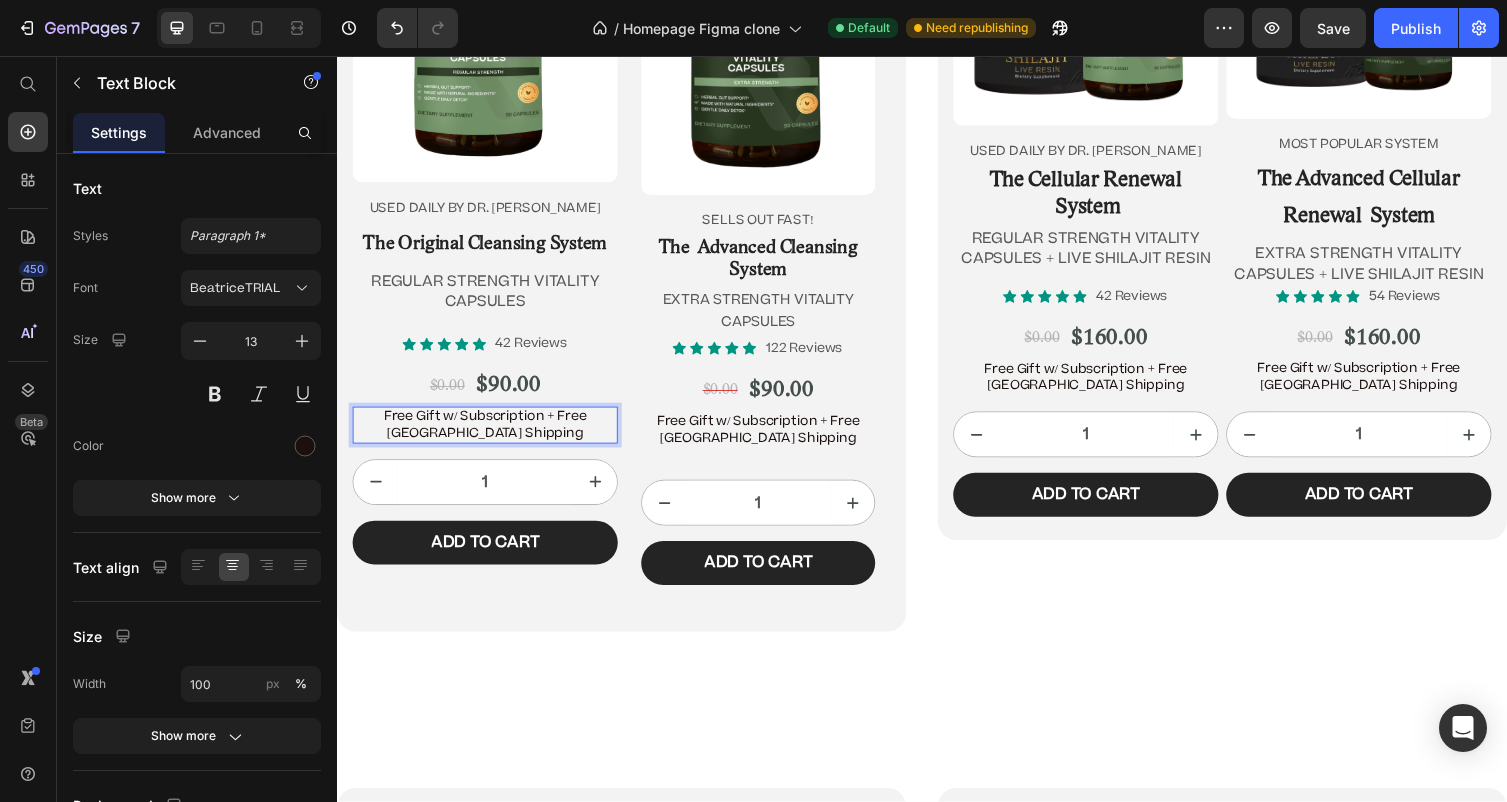 click on "Free Gift w/ Subscription + Free [GEOGRAPHIC_DATA] Shipping" at bounding box center [489, 435] 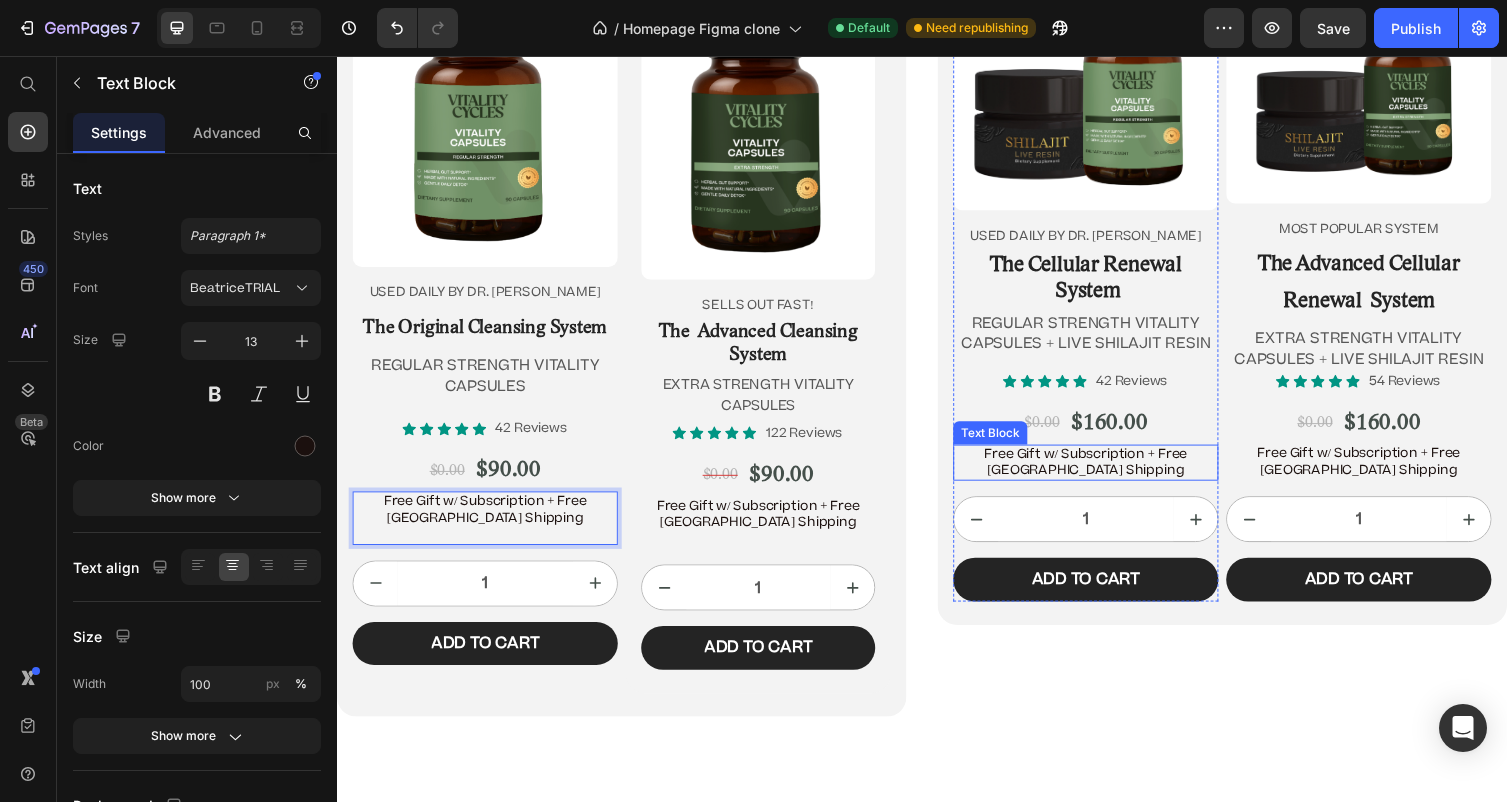 scroll, scrollTop: 11695, scrollLeft: 0, axis: vertical 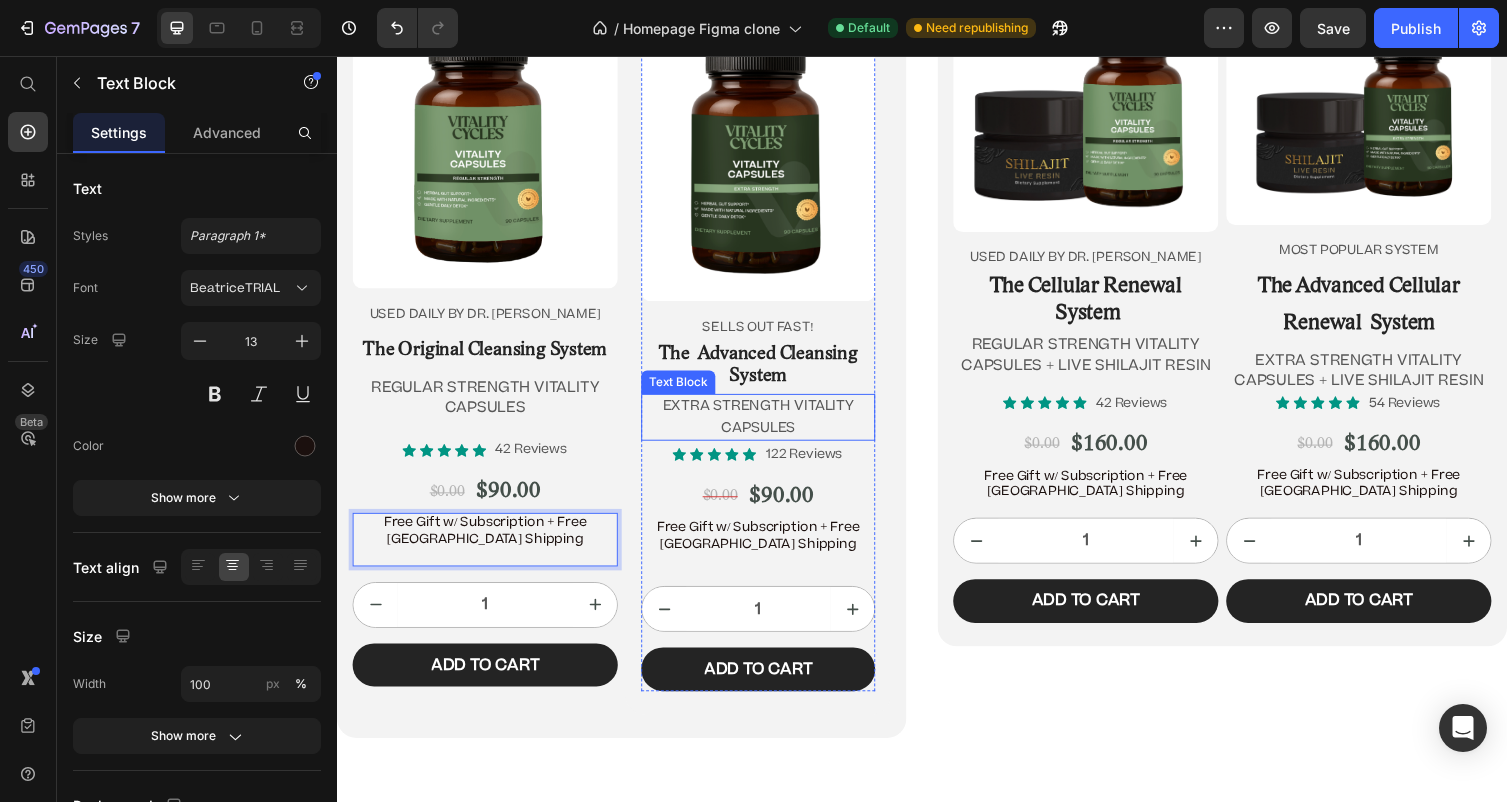 click on "EXTRA STRENGTH VITALITY CAPSULES" at bounding box center (769, 426) 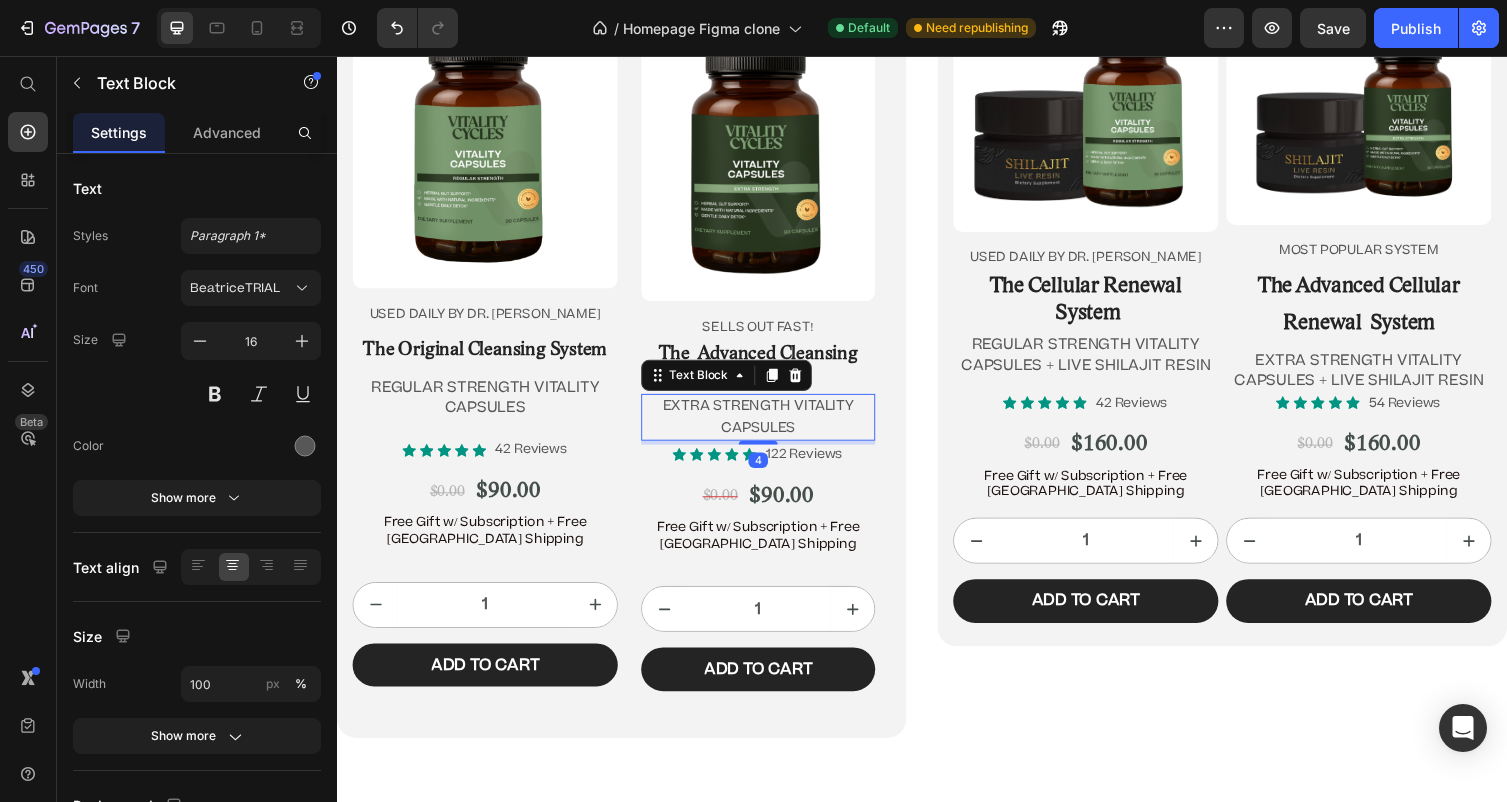 click on "EXTRA STRENGTH VITALITY CAPSULES" at bounding box center [769, 426] 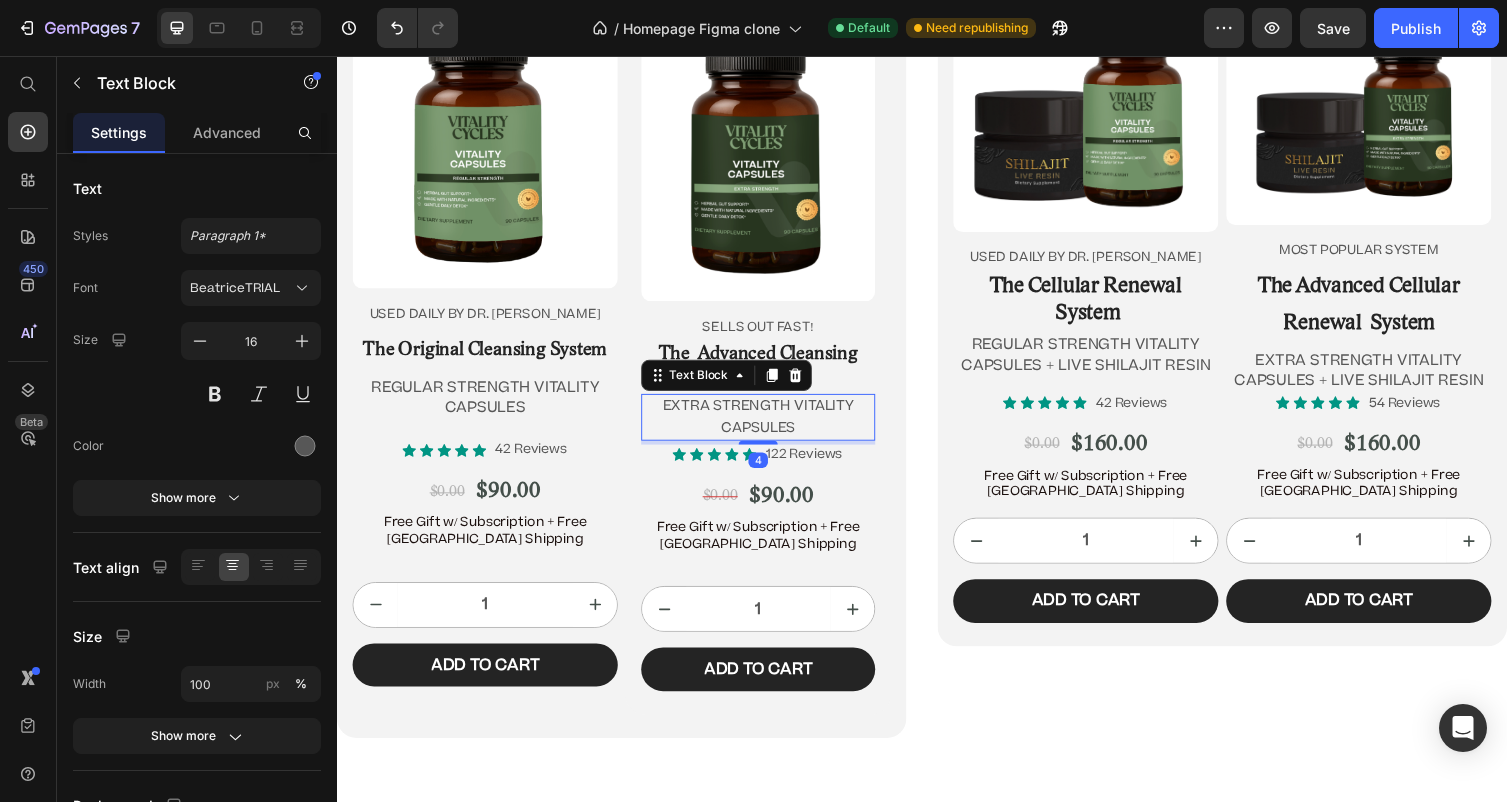 click on "EXTRA STRENGTH VITALITY CAPSULES" at bounding box center (769, 426) 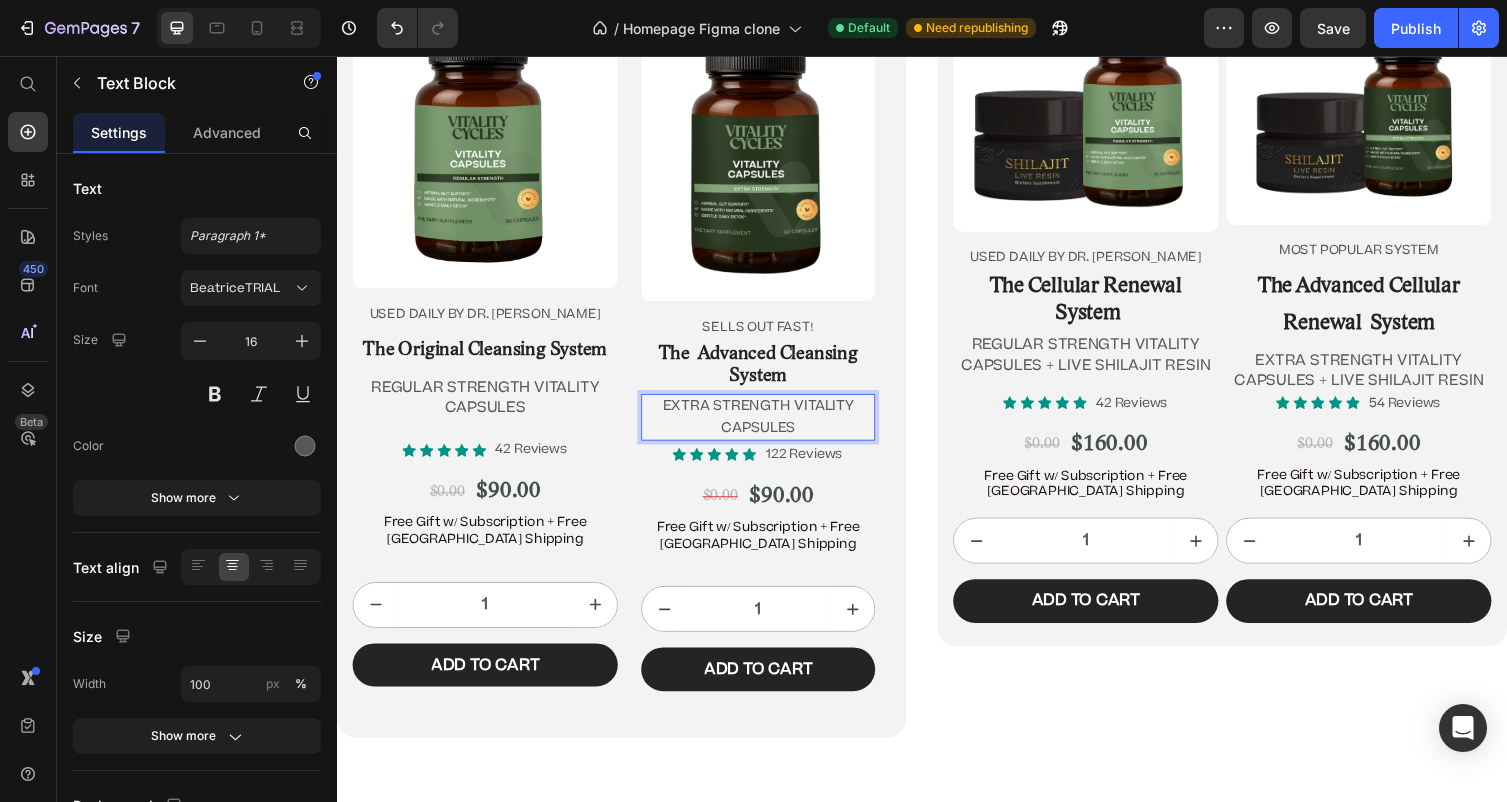 click on "EXTRA STRENGTH VITALITY CAPSULES" at bounding box center (769, 427) 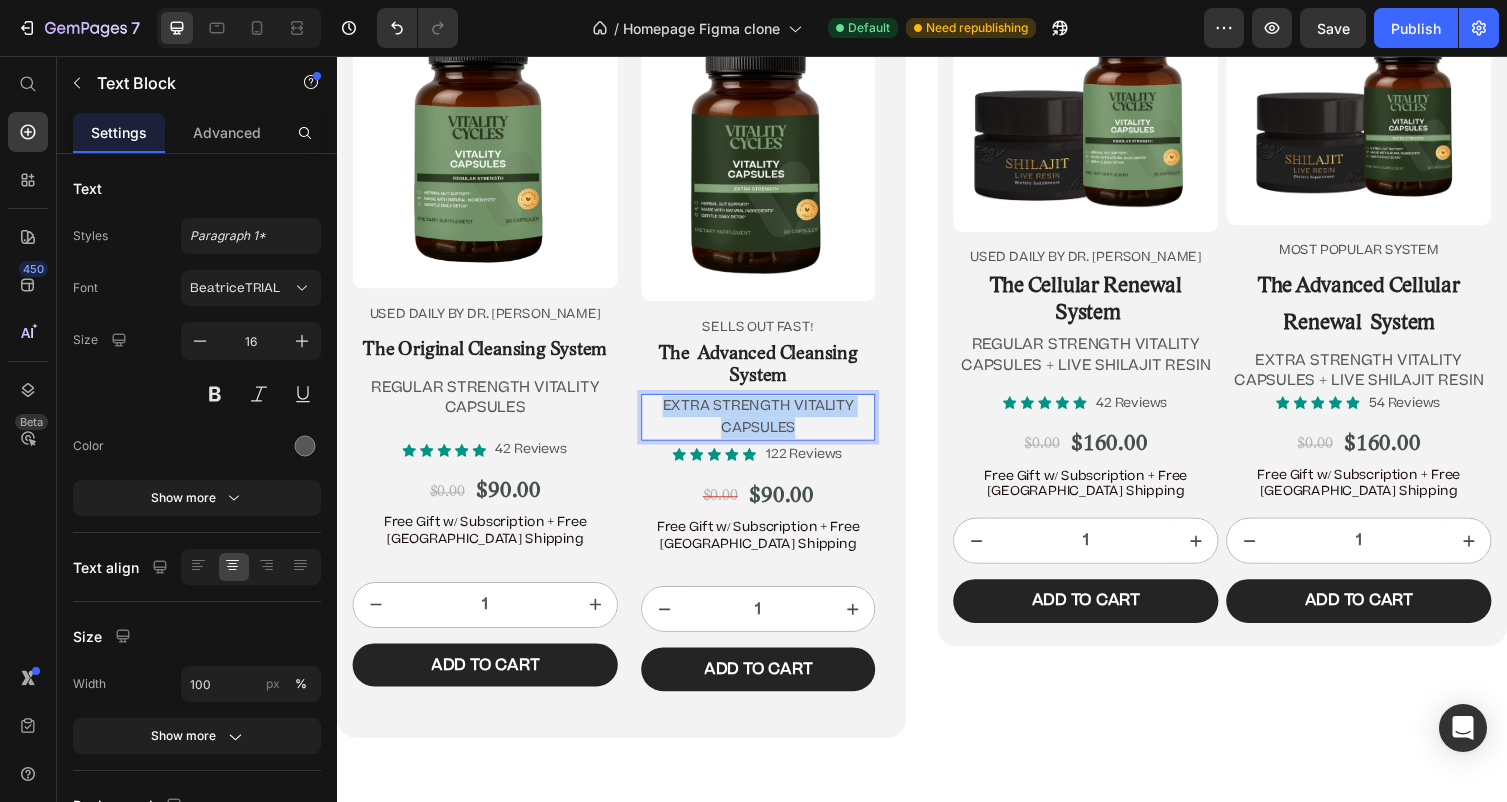 drag, startPoint x: 827, startPoint y: 432, endPoint x: 662, endPoint y: 407, distance: 166.8832 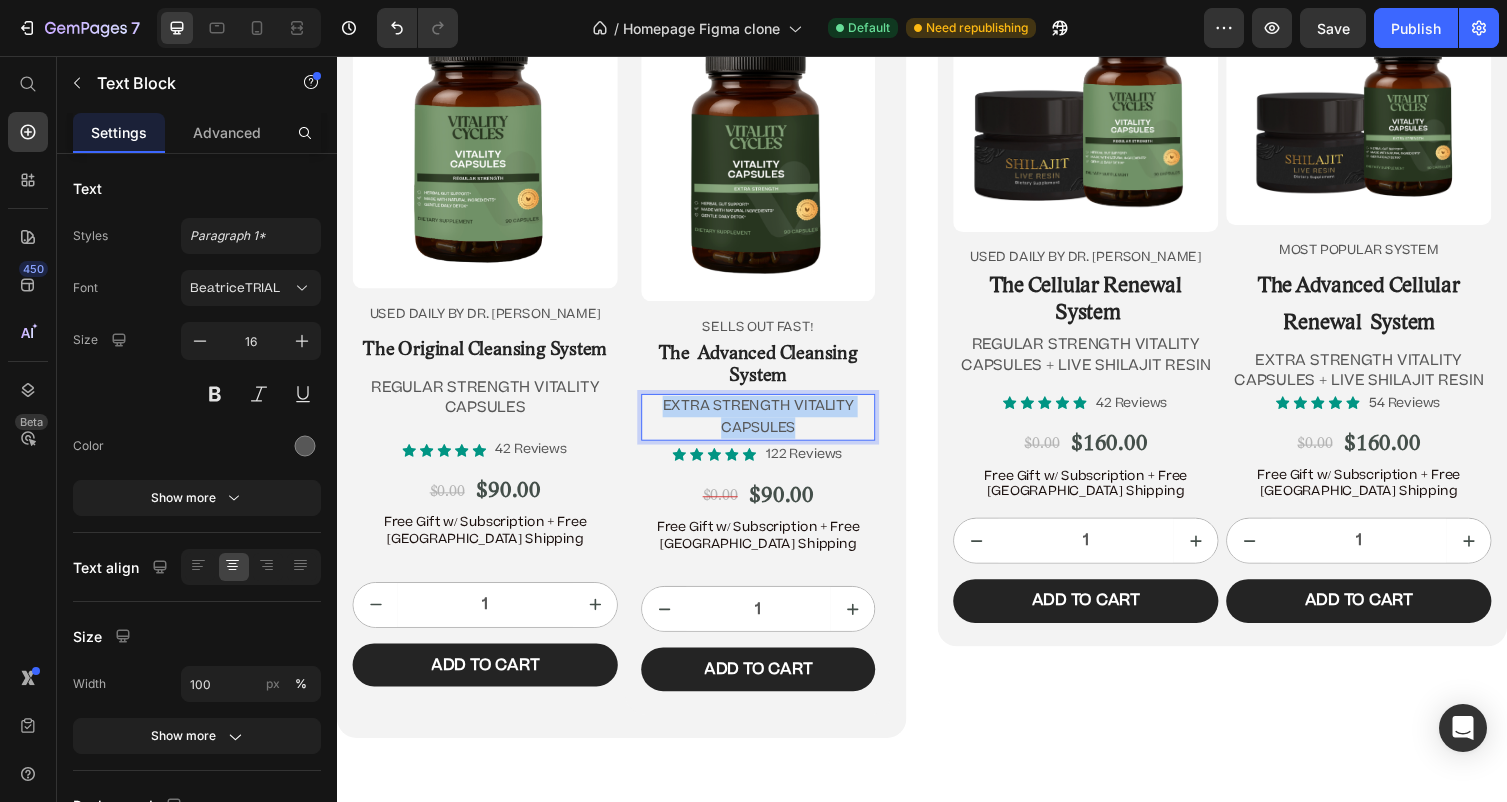 click on "EXTRA STRENGTH VITALITY CAPSULES" at bounding box center (769, 427) 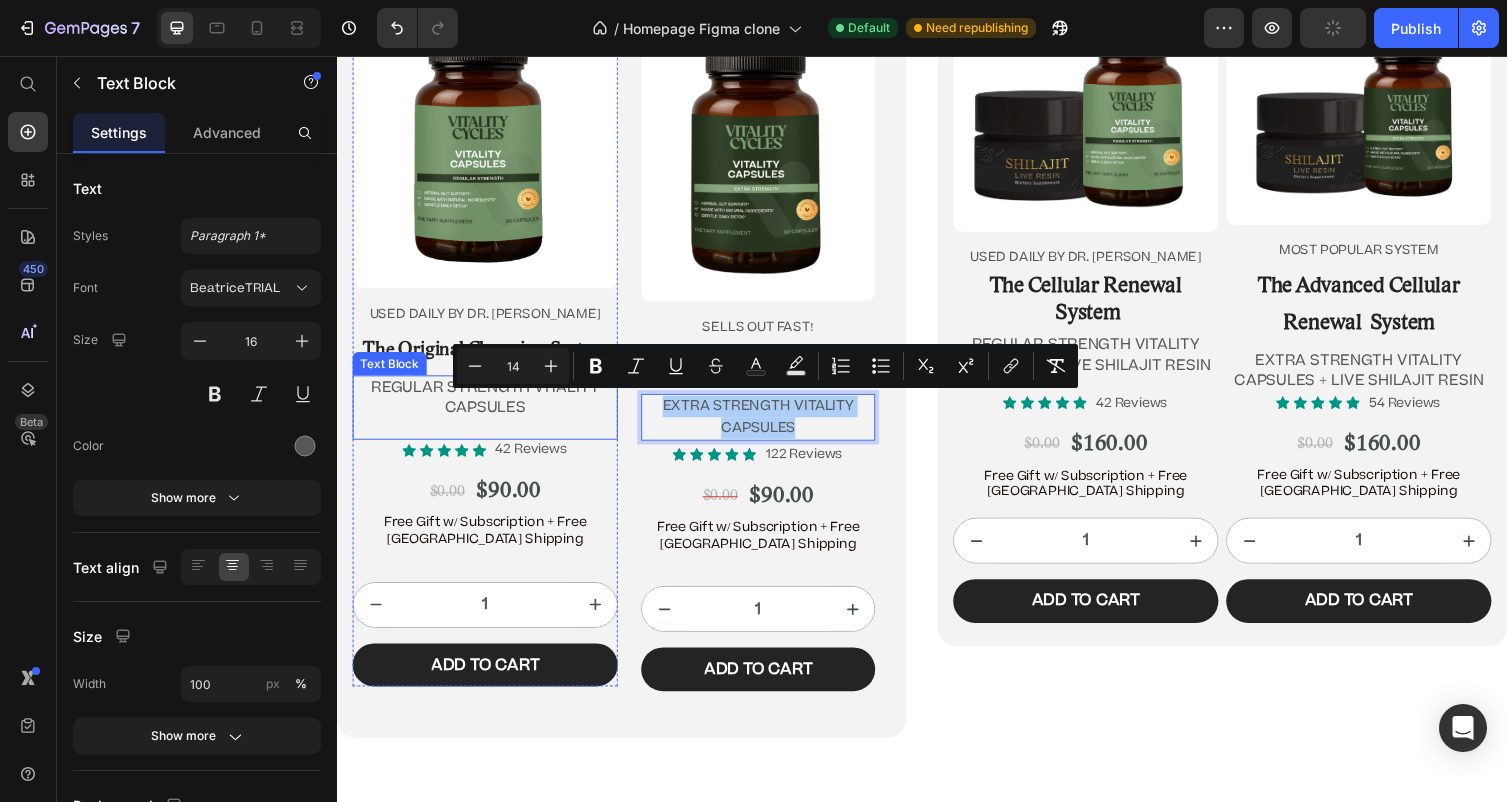 click on "REGULAR STRENGTH VITALITY CAPSULES" at bounding box center [489, 407] 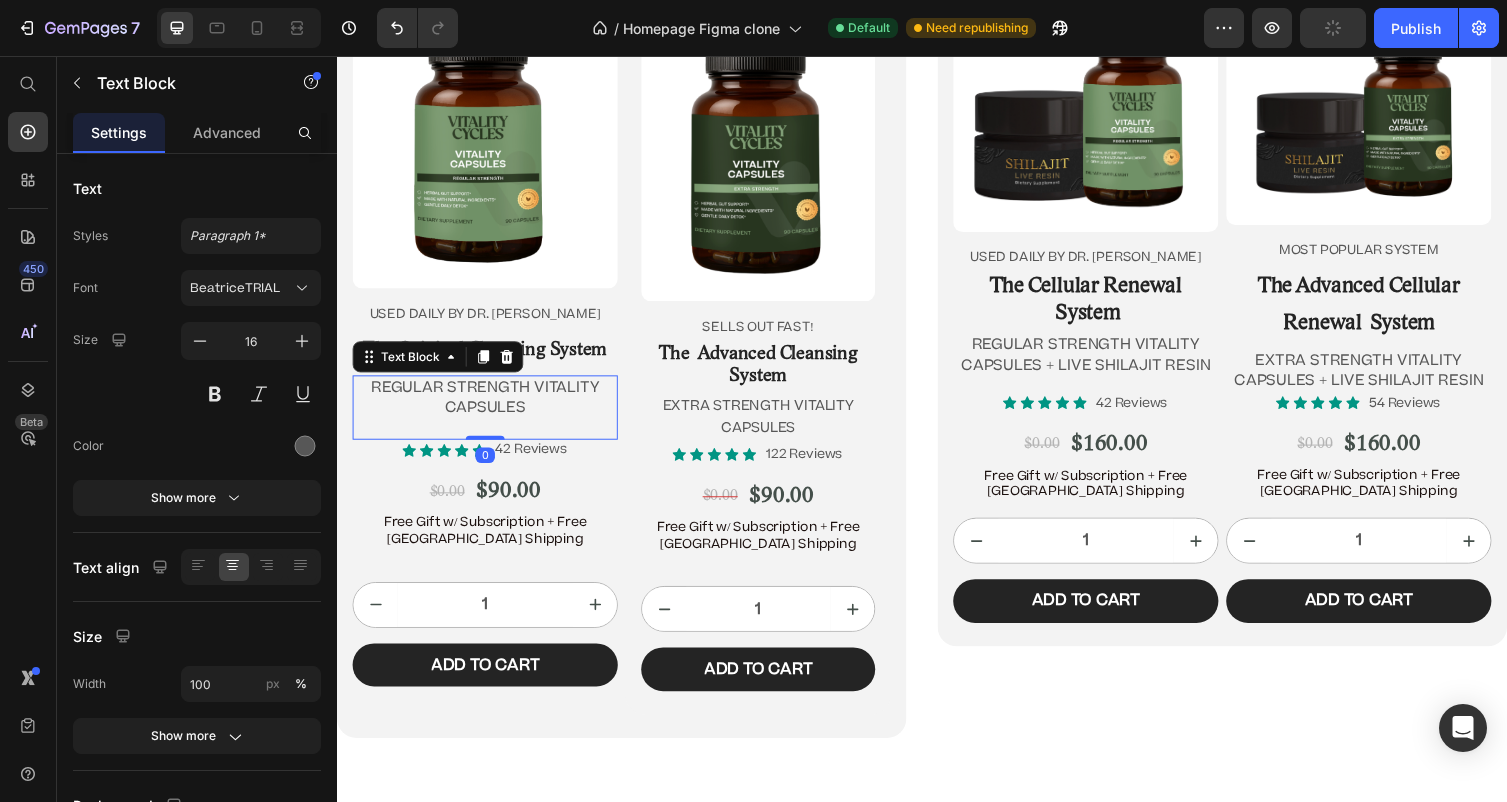 click on "REGULAR STRENGTH VITALITY CAPSULES" at bounding box center (489, 407) 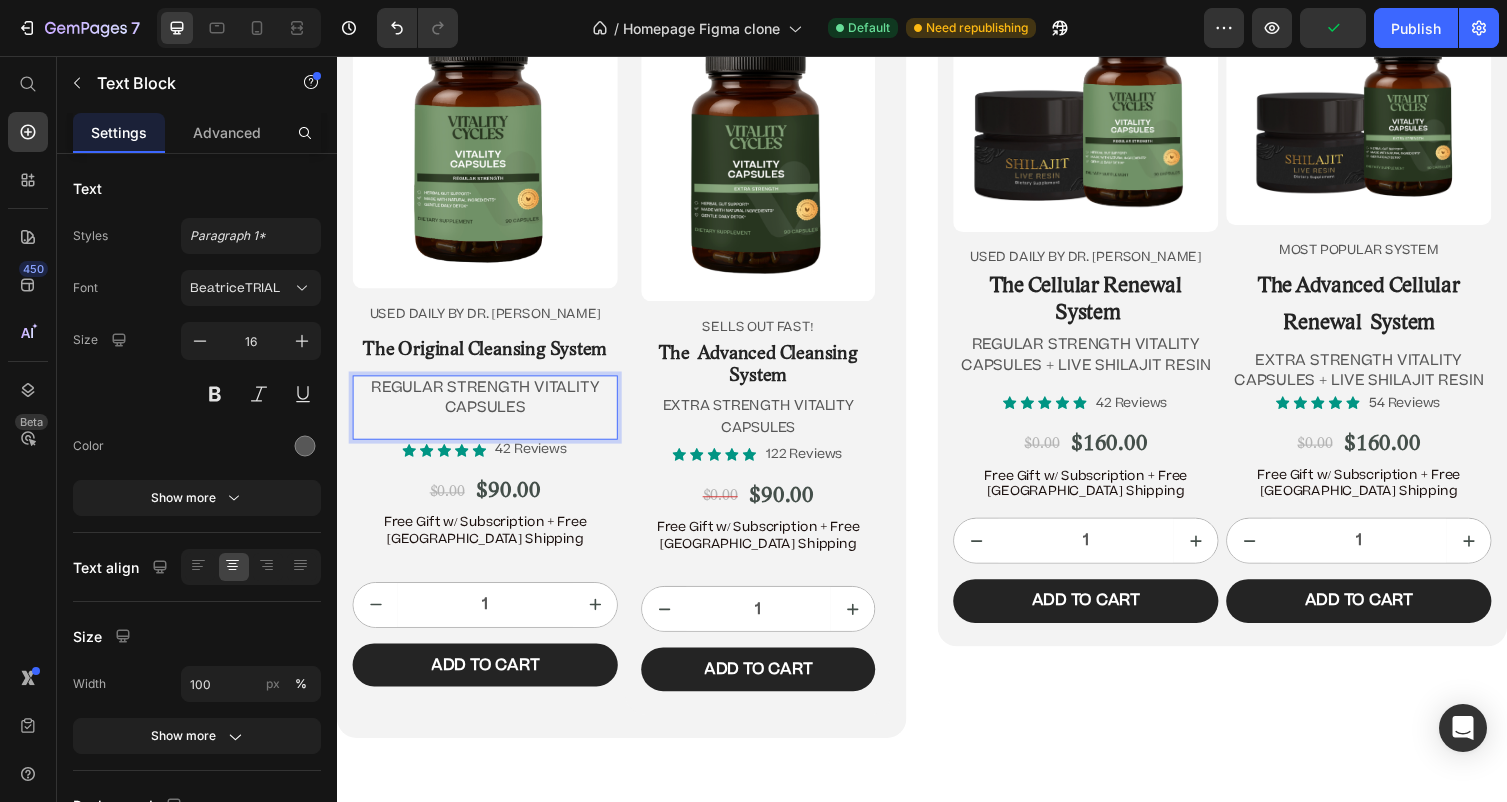 click on "REGULAR STRENGTH VITALITY CAPSULES" at bounding box center (489, 407) 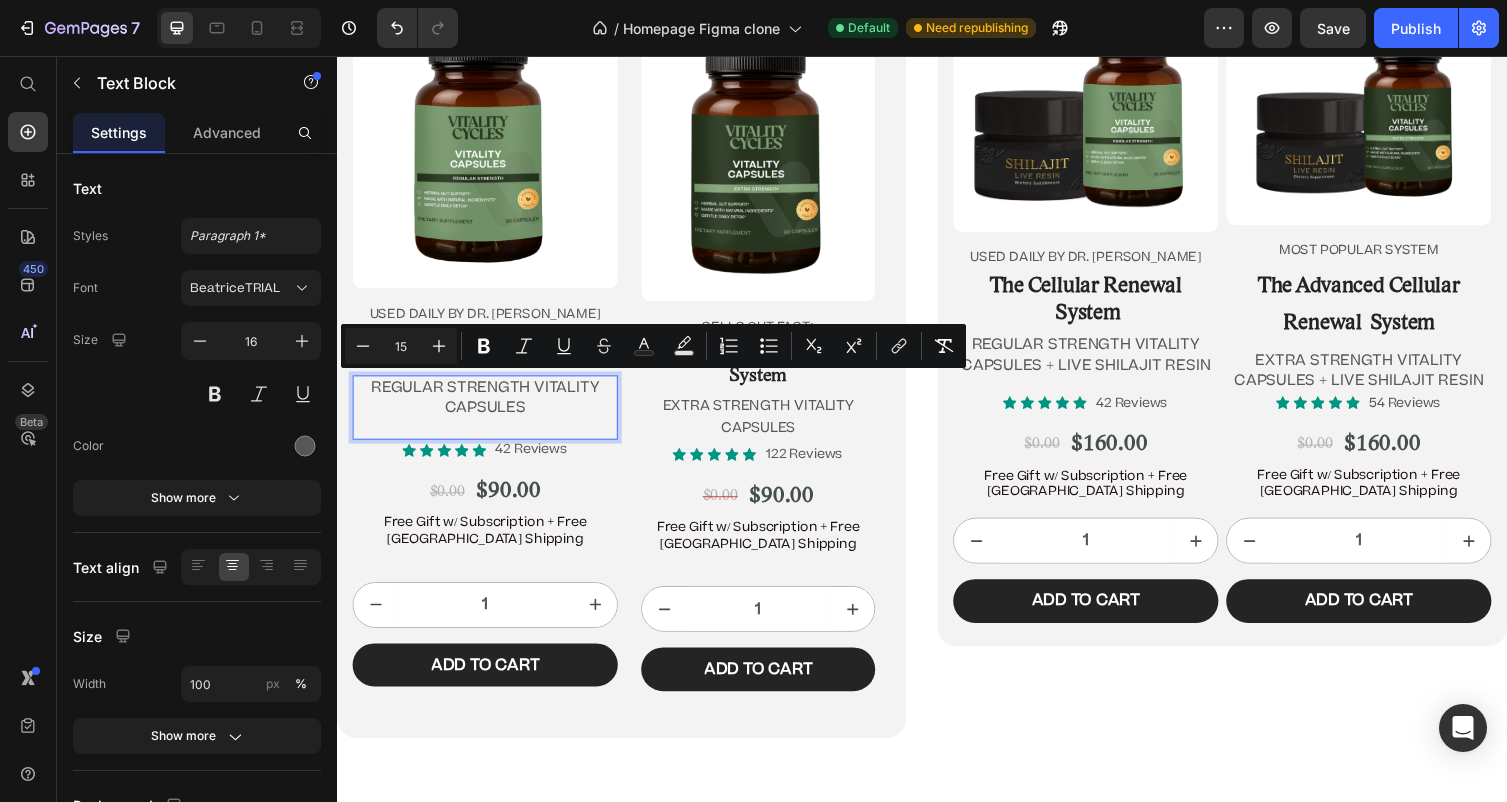 drag, startPoint x: 541, startPoint y: 422, endPoint x: 399, endPoint y: 402, distance: 143.40154 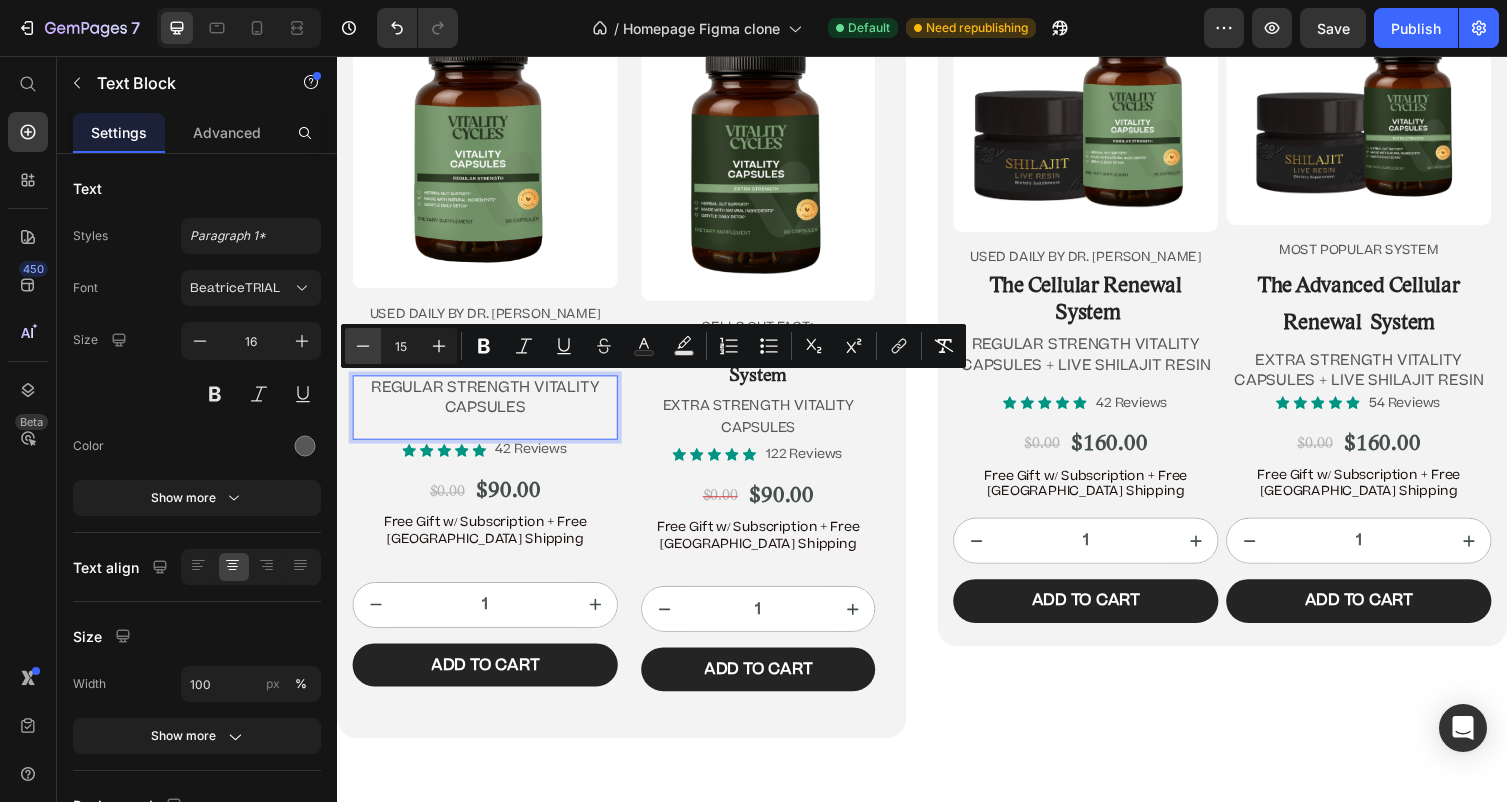 click 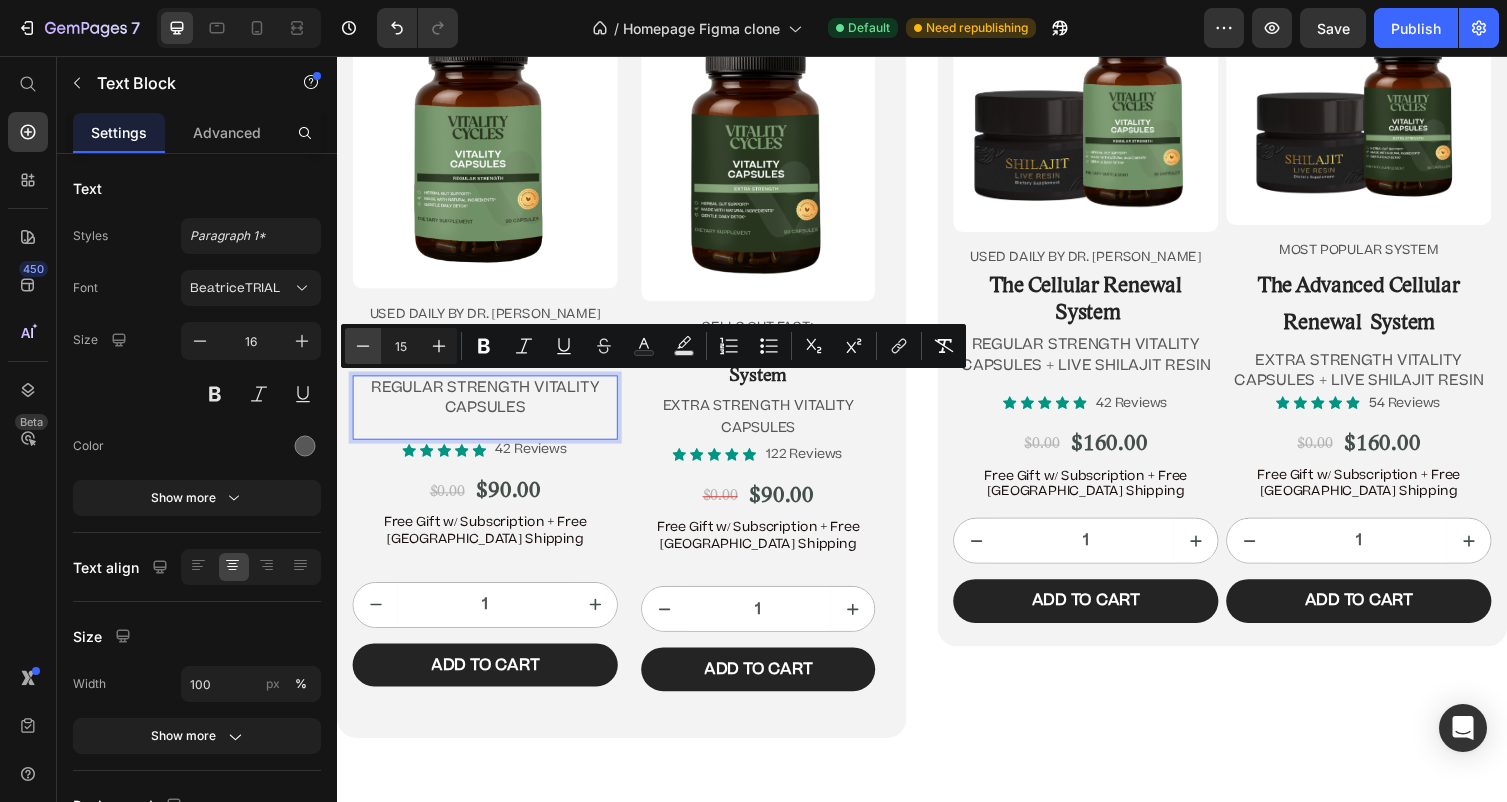 type on "14" 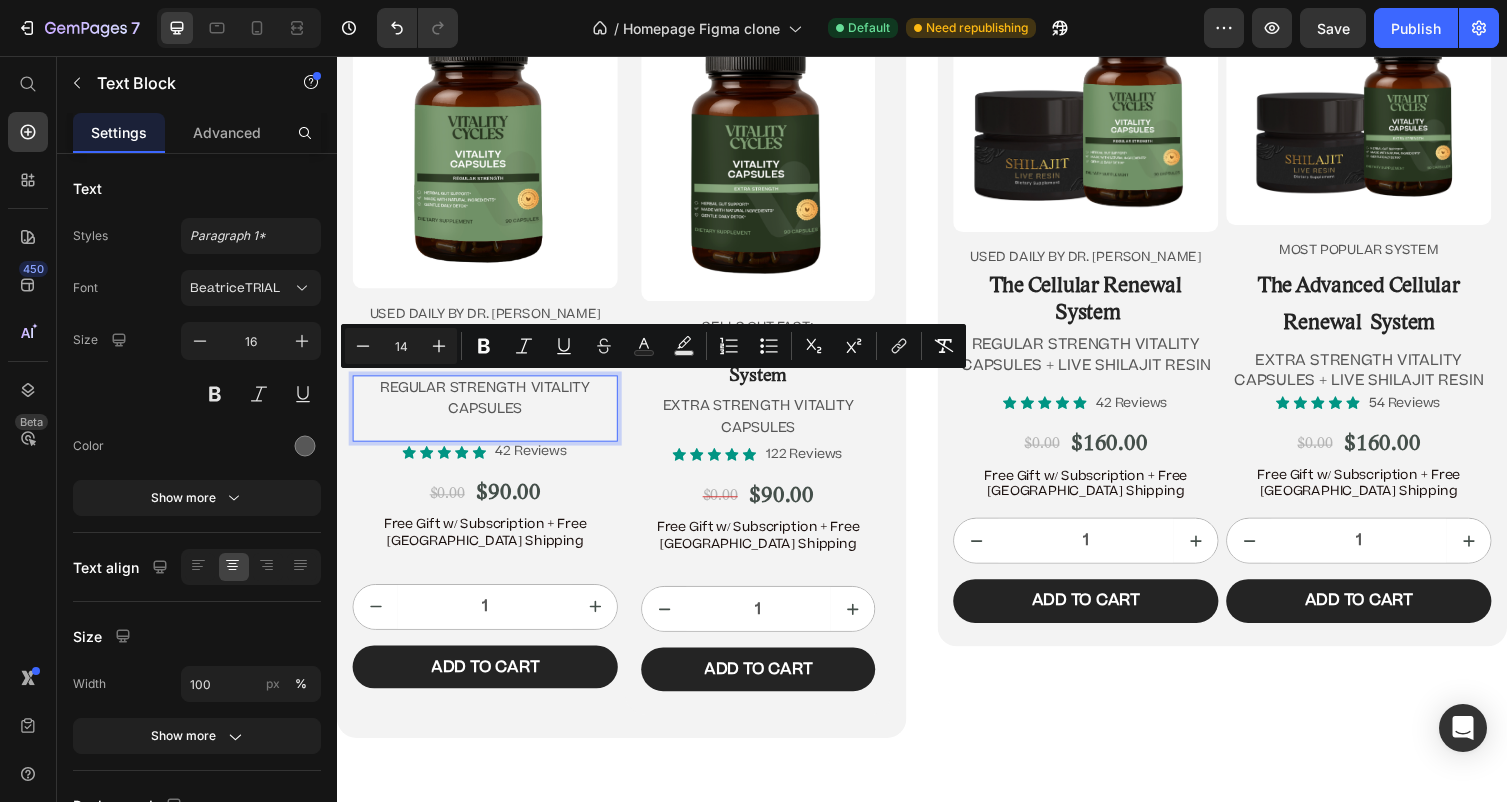 click on "REGULAR STRENGTH VITALITY CAPSULES" at bounding box center [489, 418] 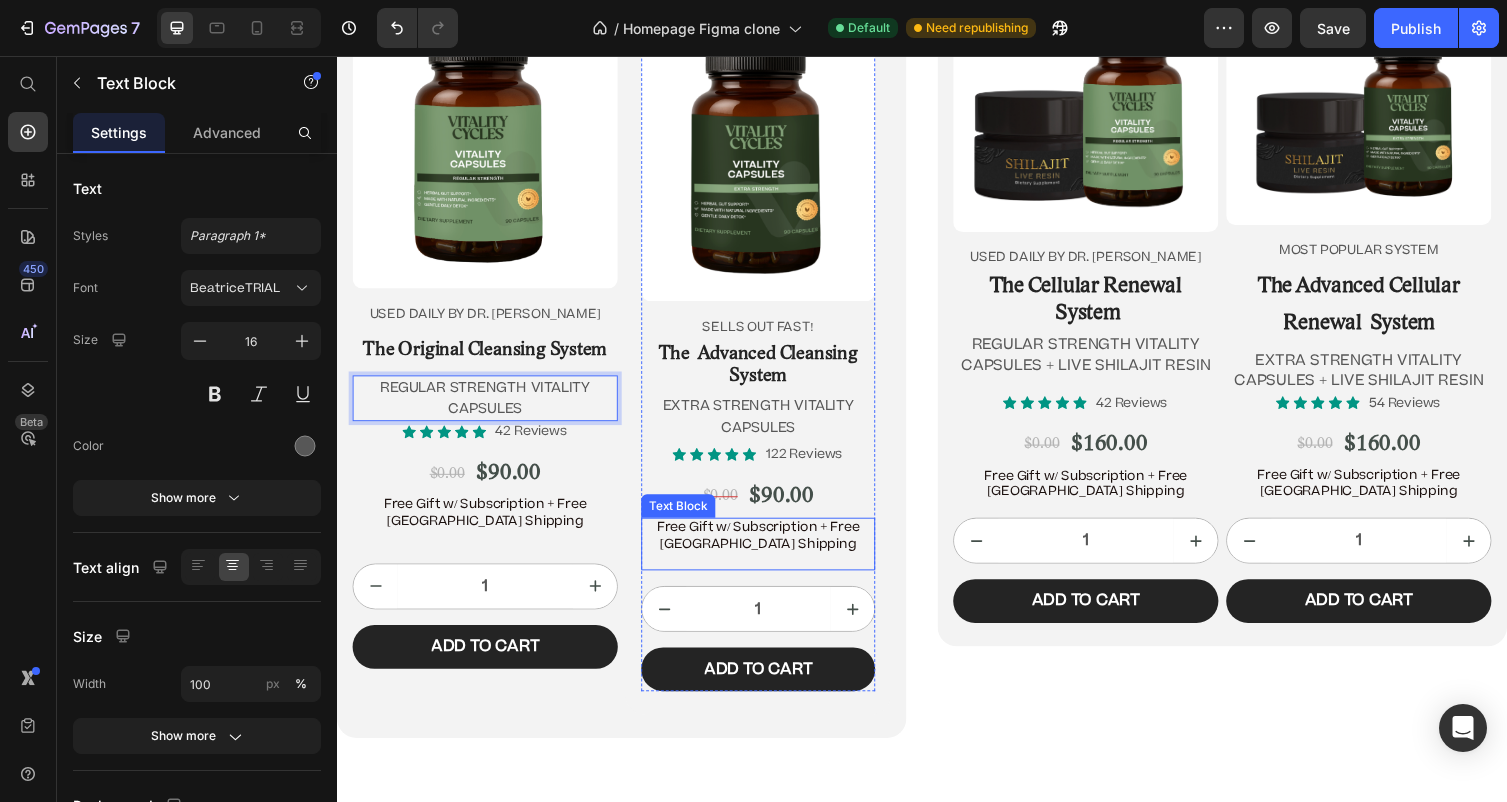 click at bounding box center [769, 574] 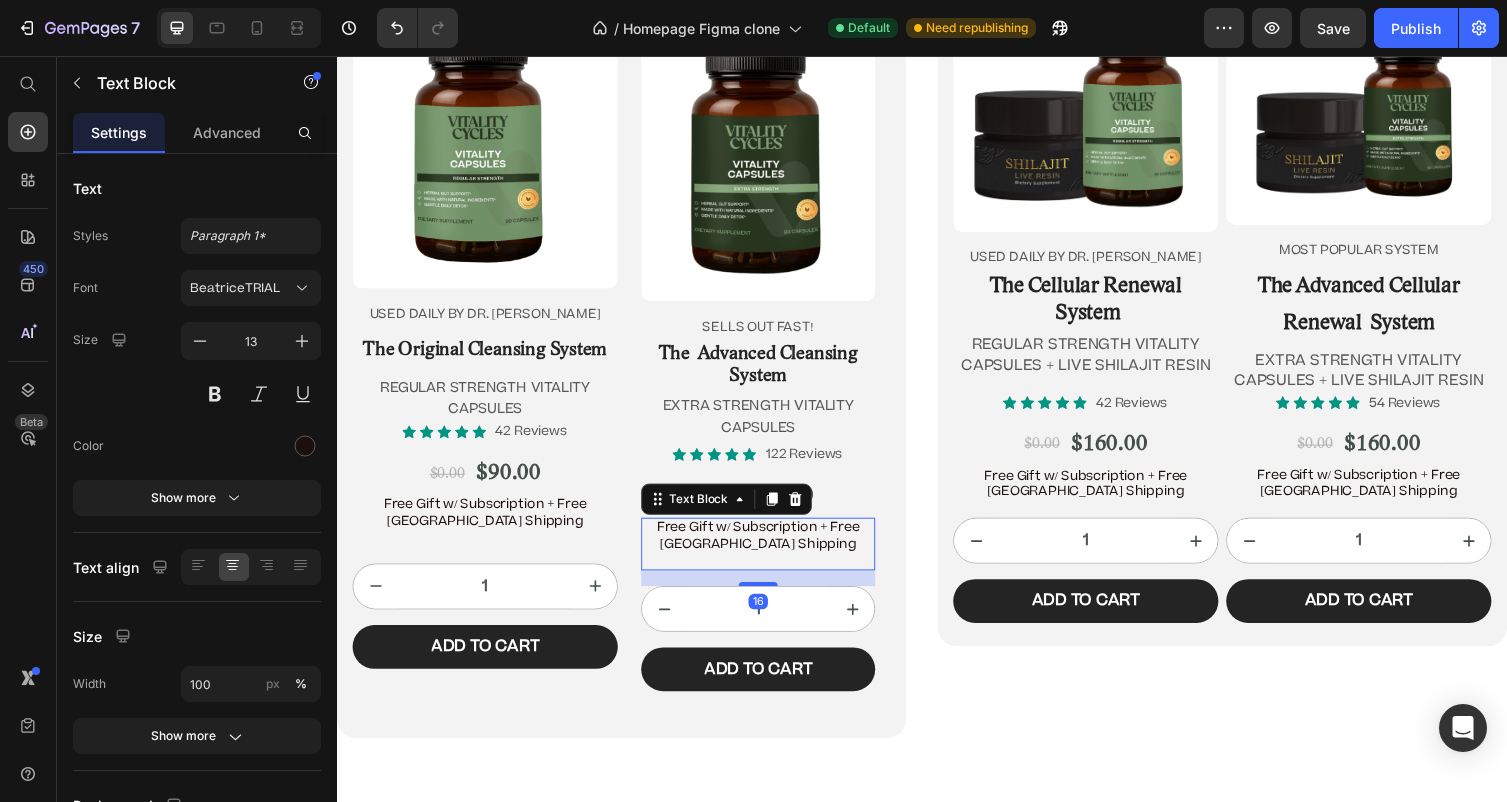 click at bounding box center [769, 574] 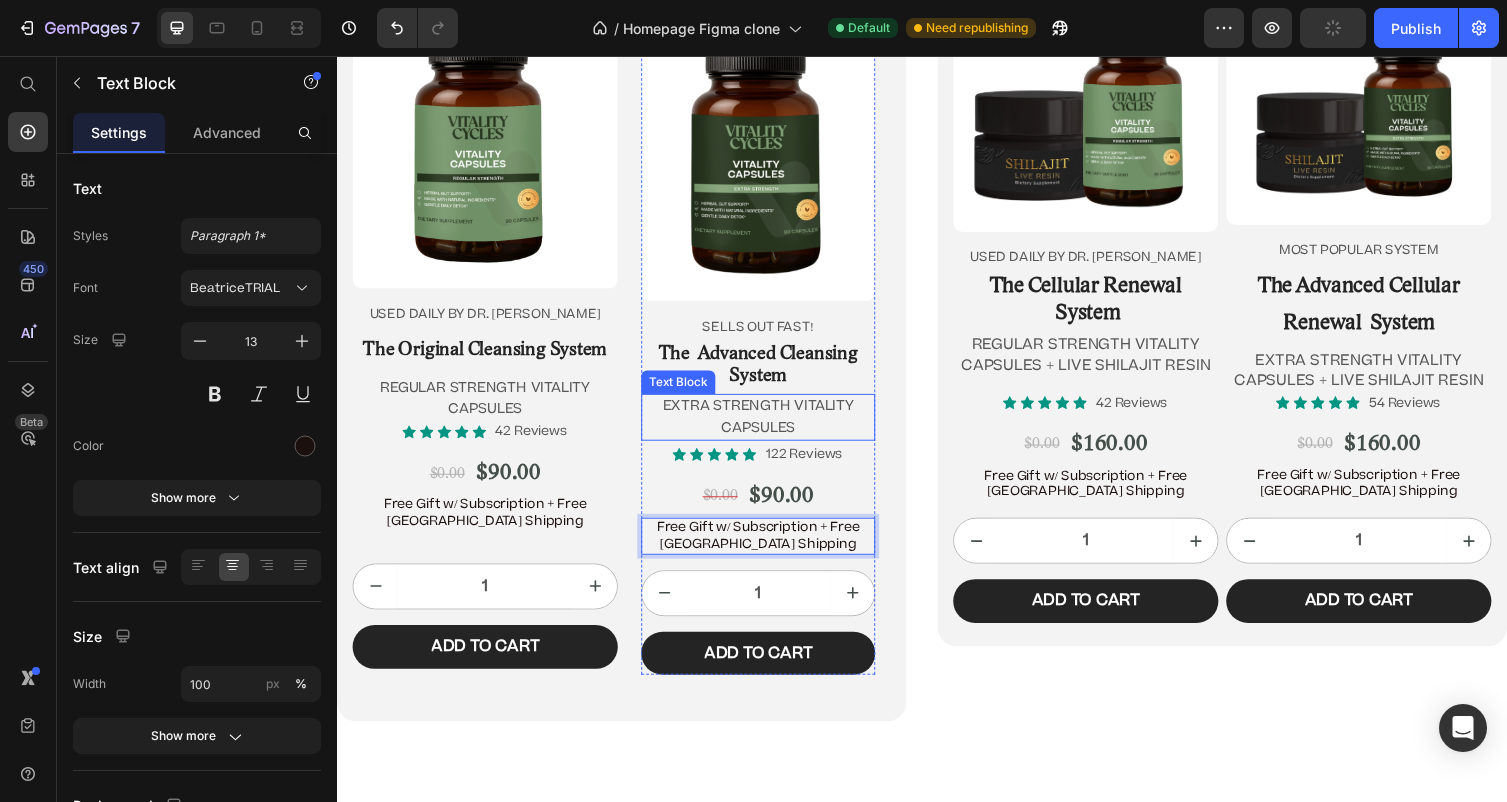 click on "EXTRA STRENGTH VITALITY CAPSULES" at bounding box center (769, 426) 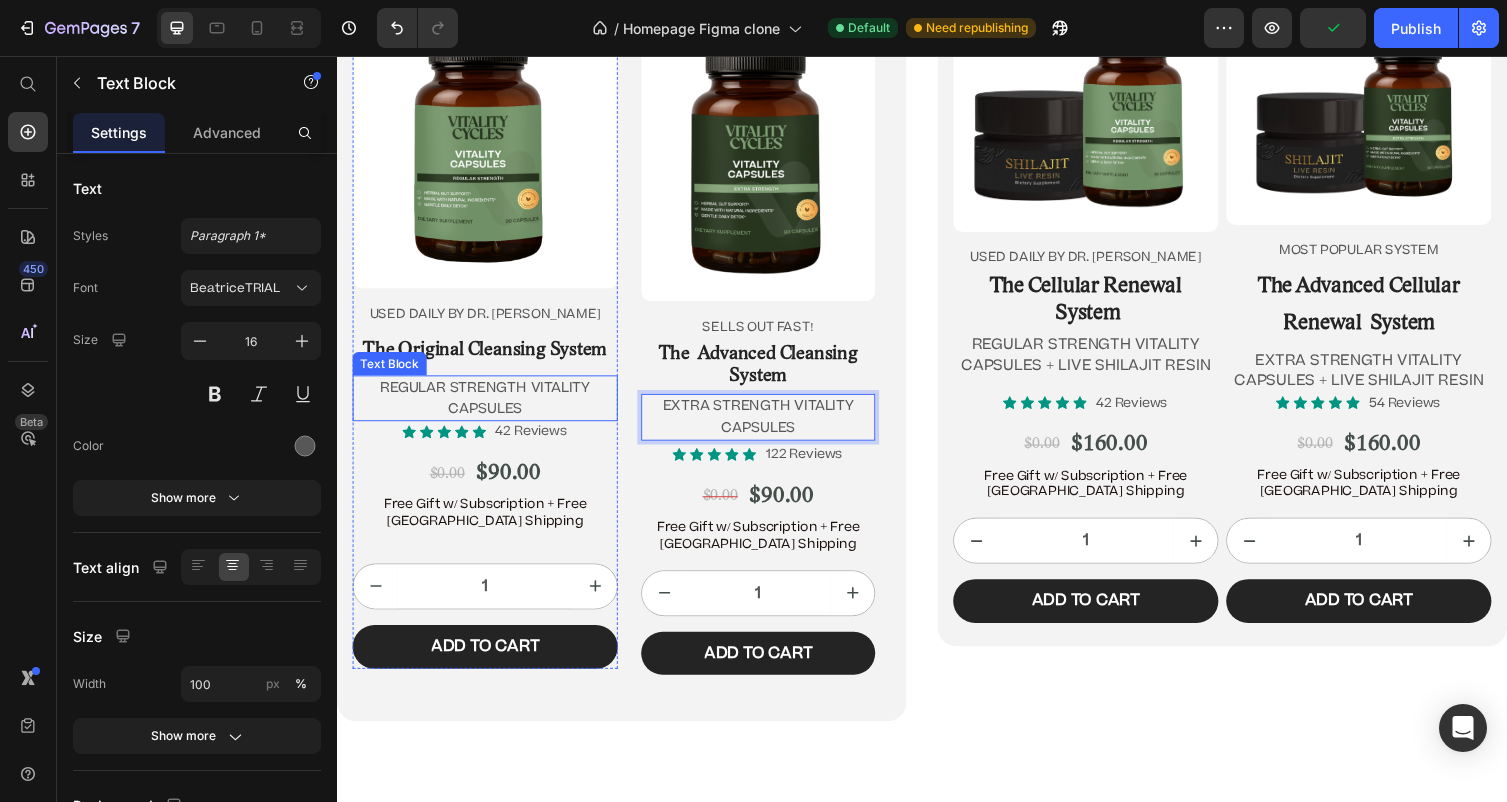 click on "REGULAR STRENGTH VITALITY CAPSULES" at bounding box center (489, 407) 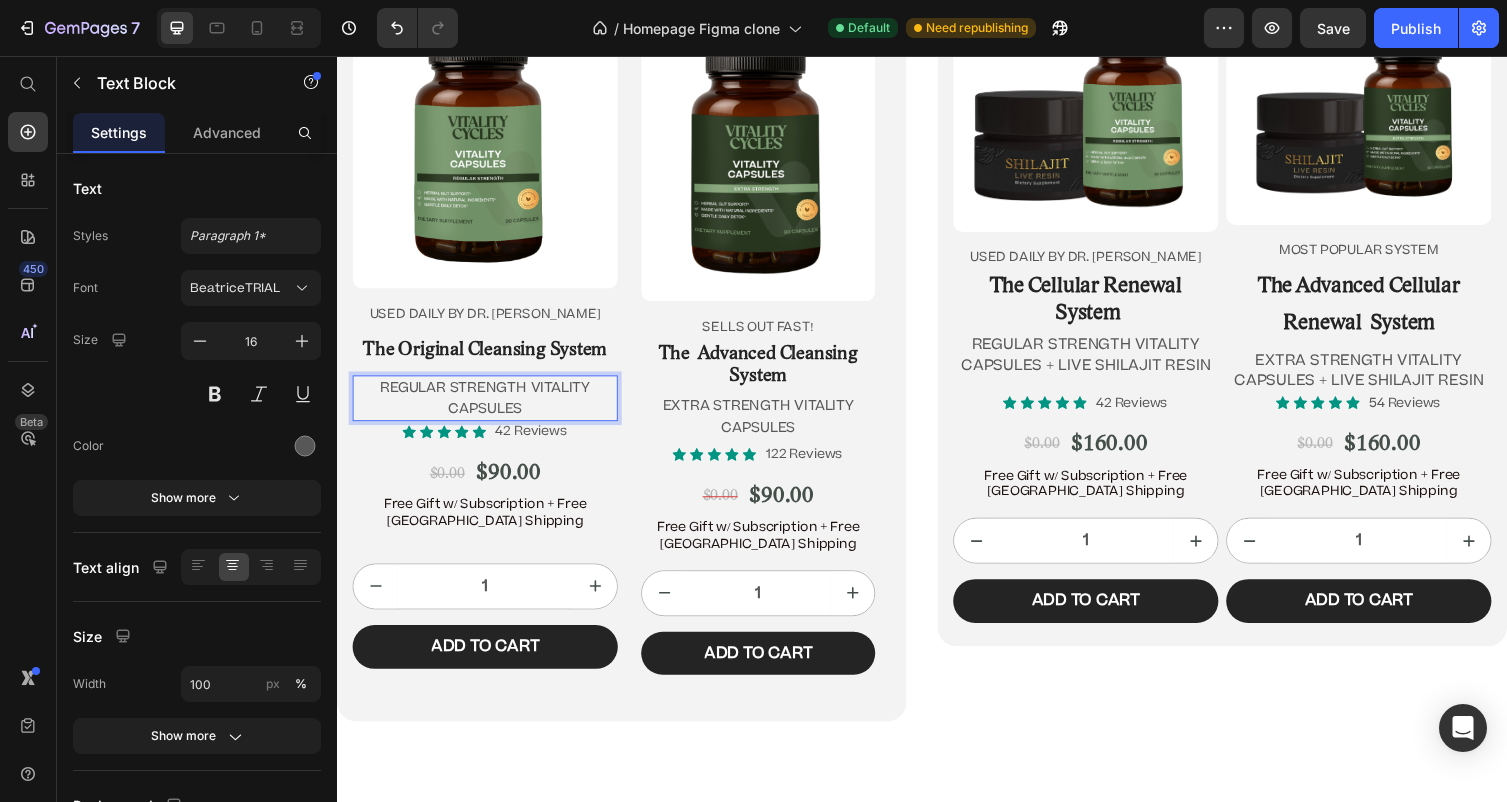 click on "REGULAR STRENGTH VITALITY CAPSULES" at bounding box center [489, 407] 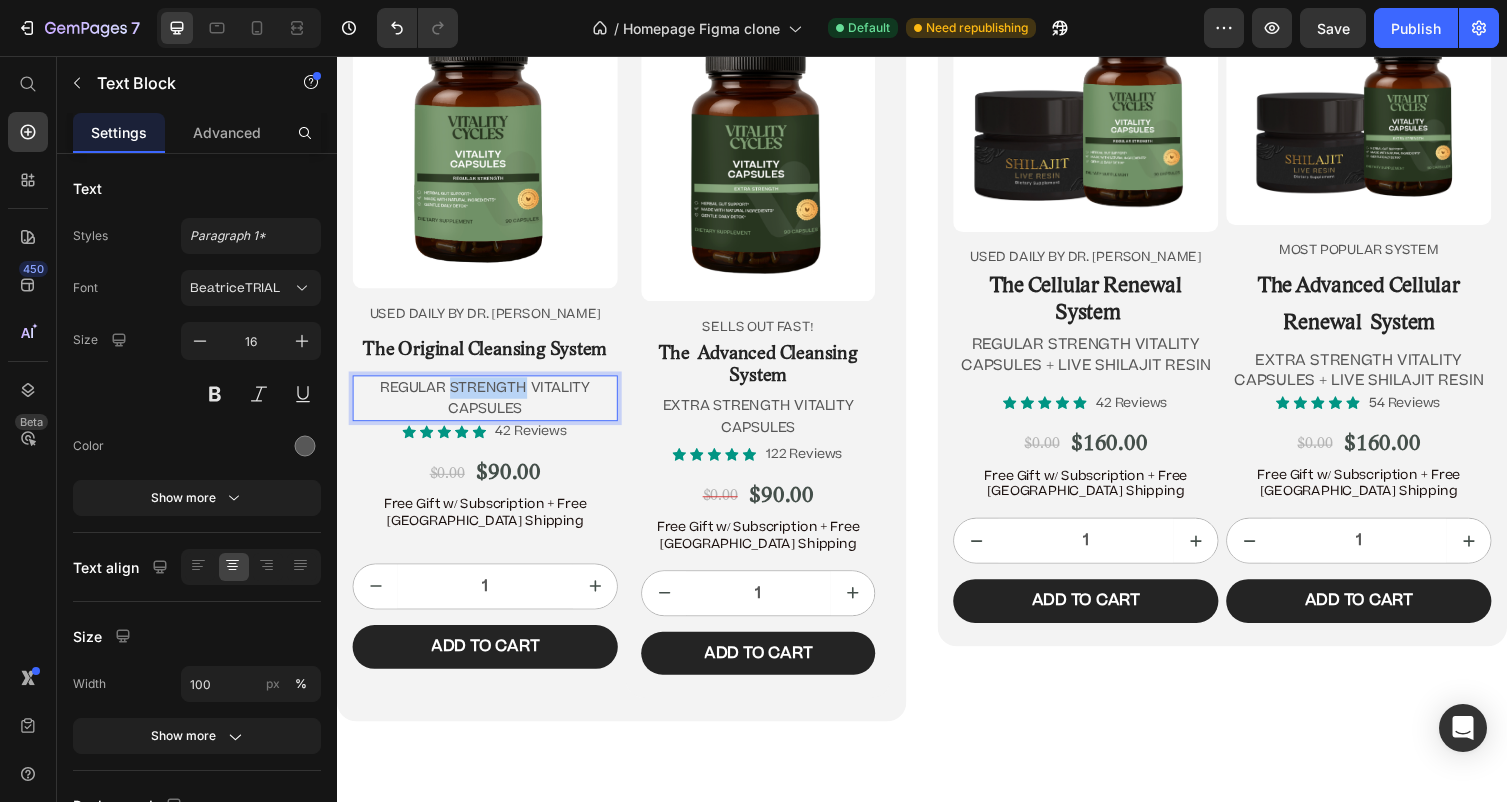 click on "REGULAR STRENGTH VITALITY CAPSULES" at bounding box center (489, 407) 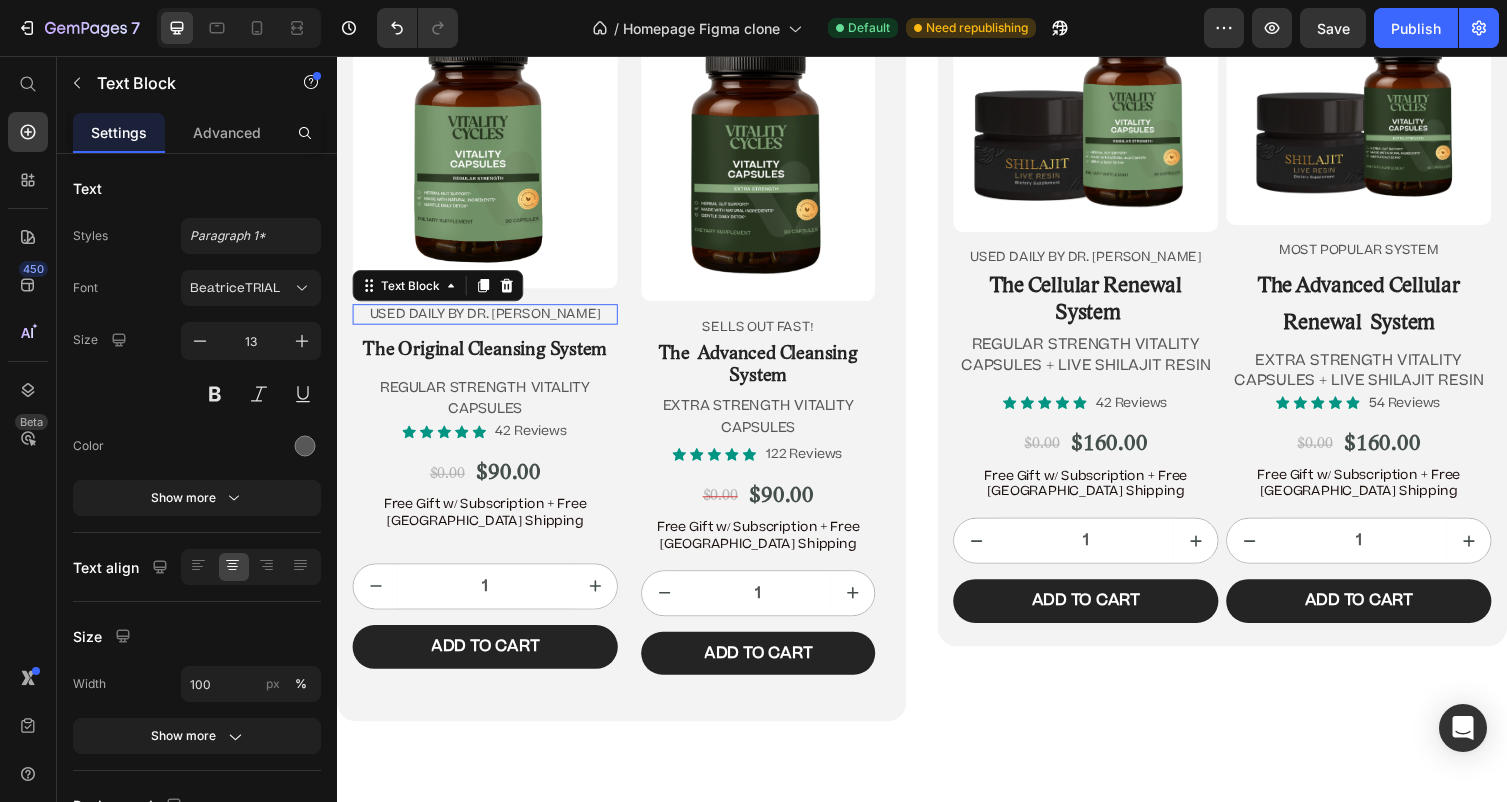 click on "USED DAILY BY DR. JENNIFER DANIELS" at bounding box center (489, 321) 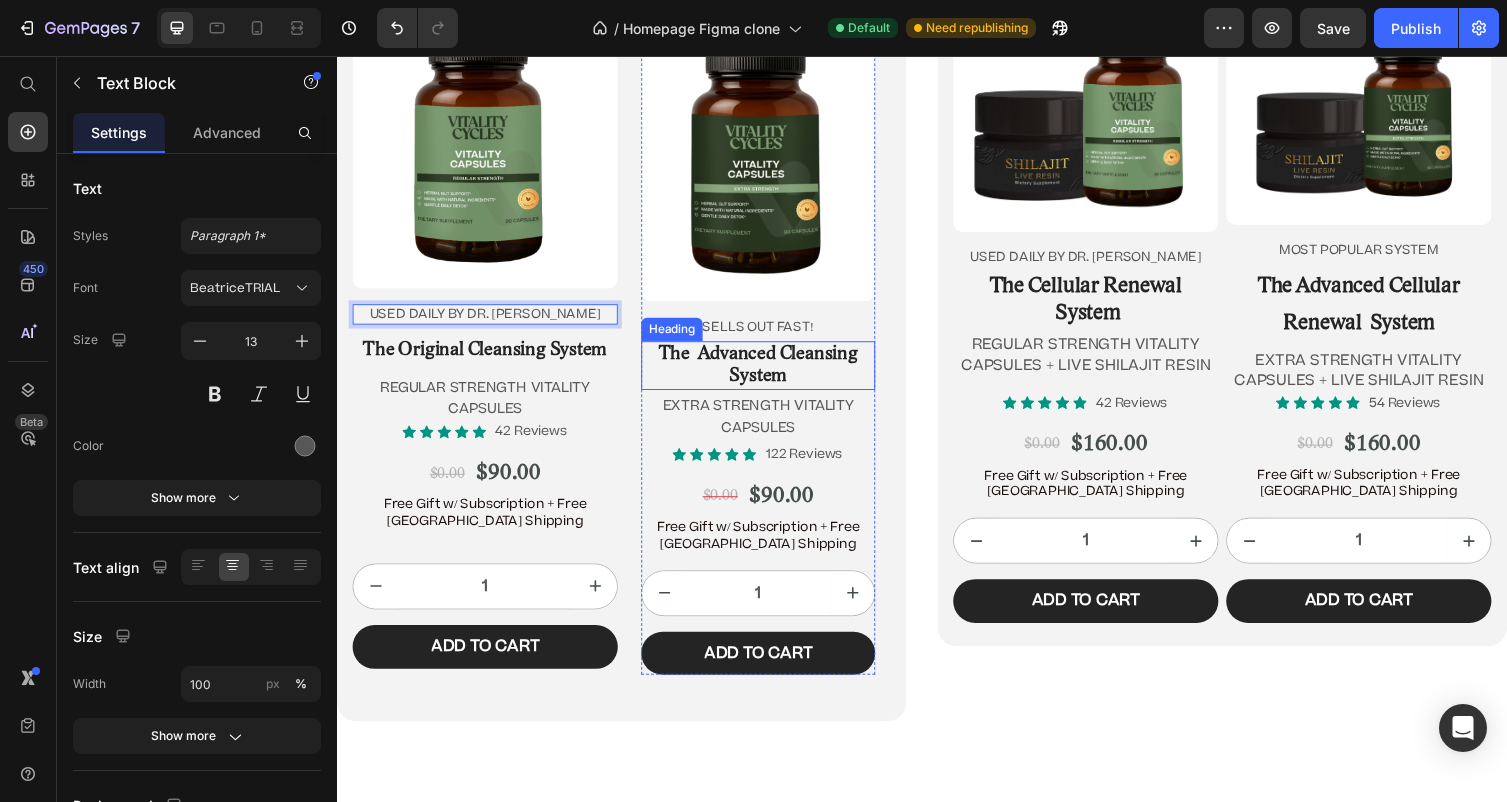 click on "⁠⁠⁠⁠⁠⁠⁠ The  Advanced Cleansing System" at bounding box center [769, 374] 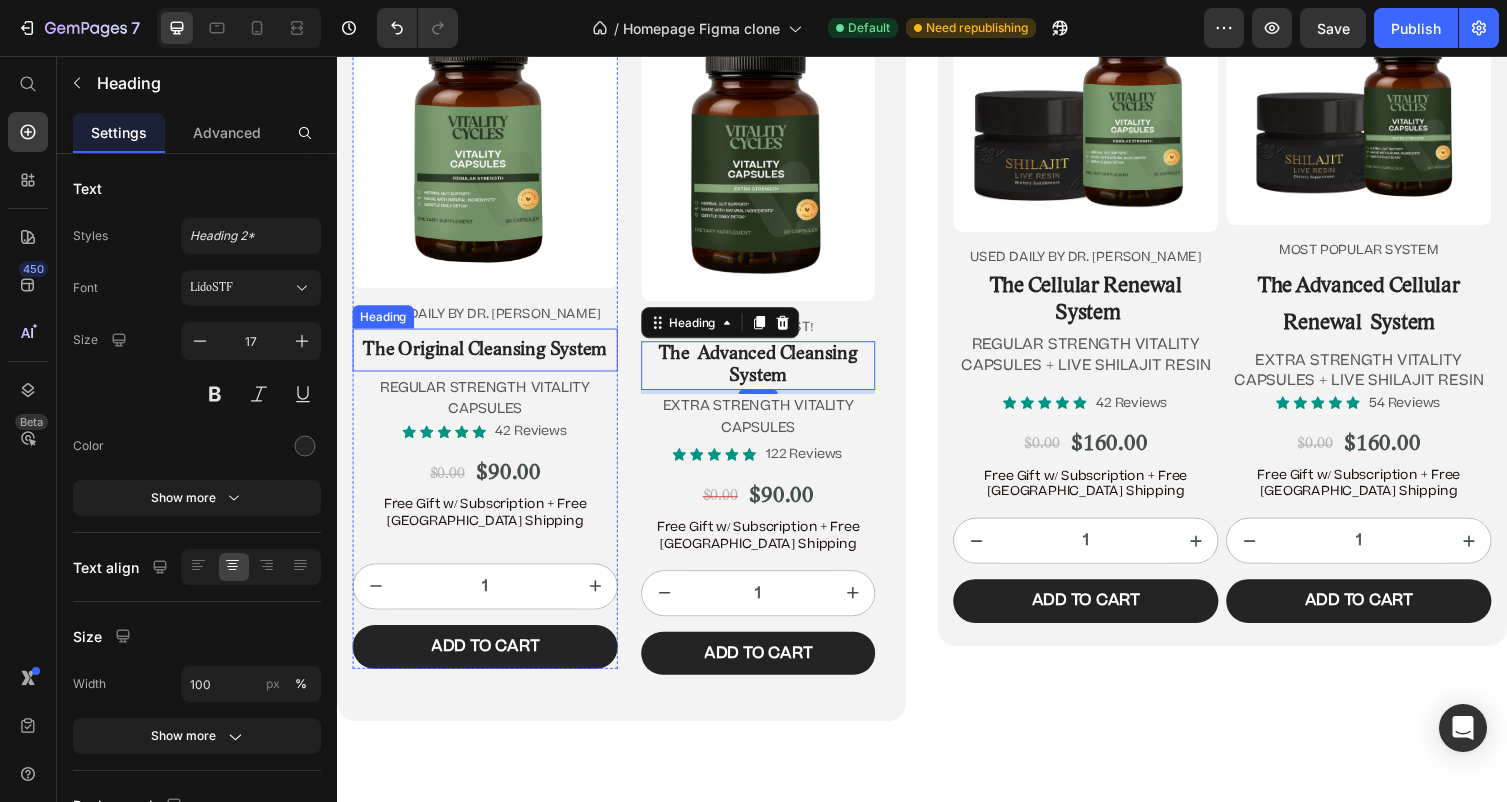click on "The Original Cleansing System" at bounding box center (489, 358) 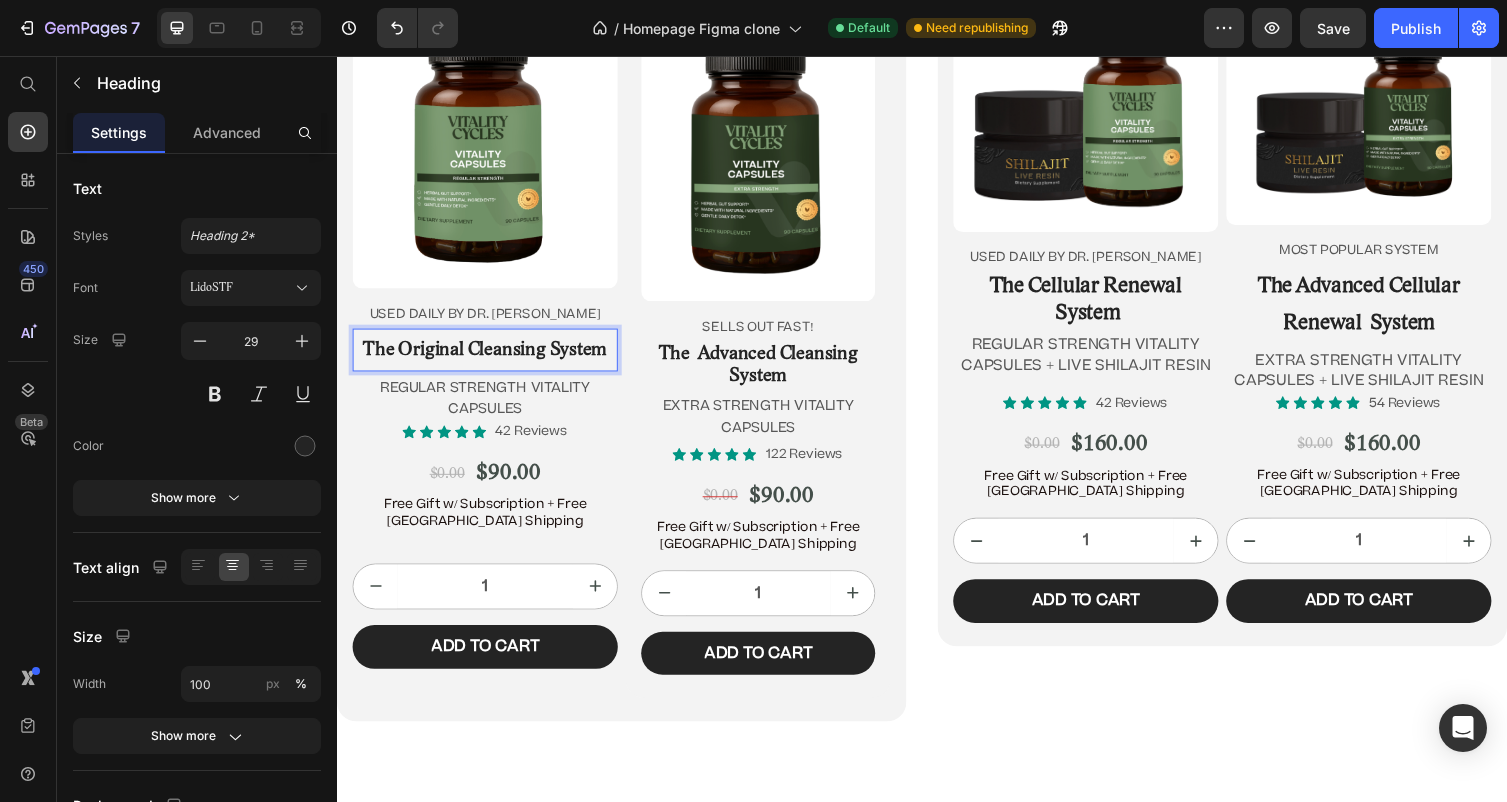 click on "The Original Cleansing System" at bounding box center (489, 358) 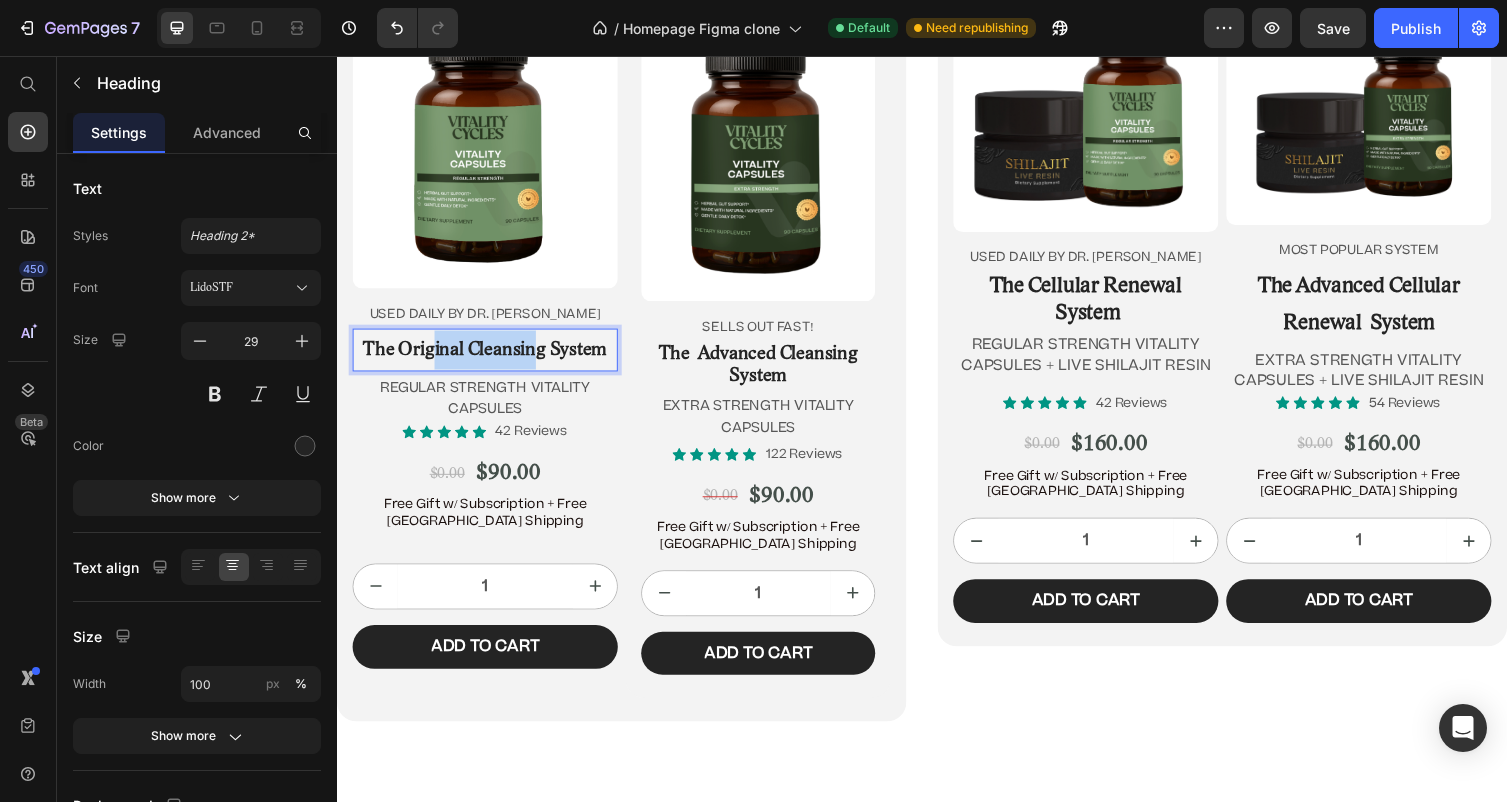 drag, startPoint x: 543, startPoint y: 361, endPoint x: 431, endPoint y: 359, distance: 112.01785 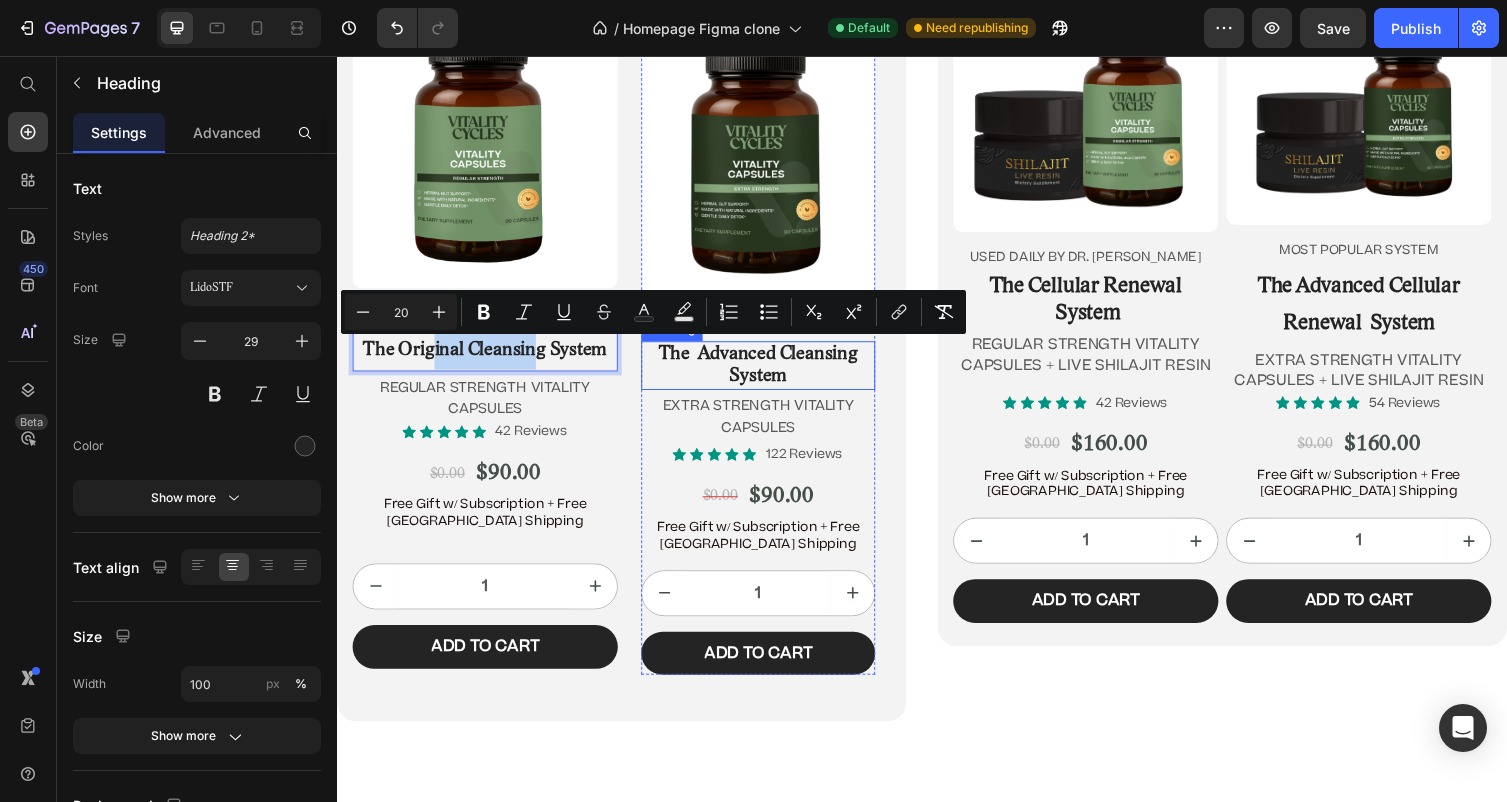 click on "⁠⁠⁠⁠⁠⁠⁠ The  Advanced Cleansing System" at bounding box center (769, 374) 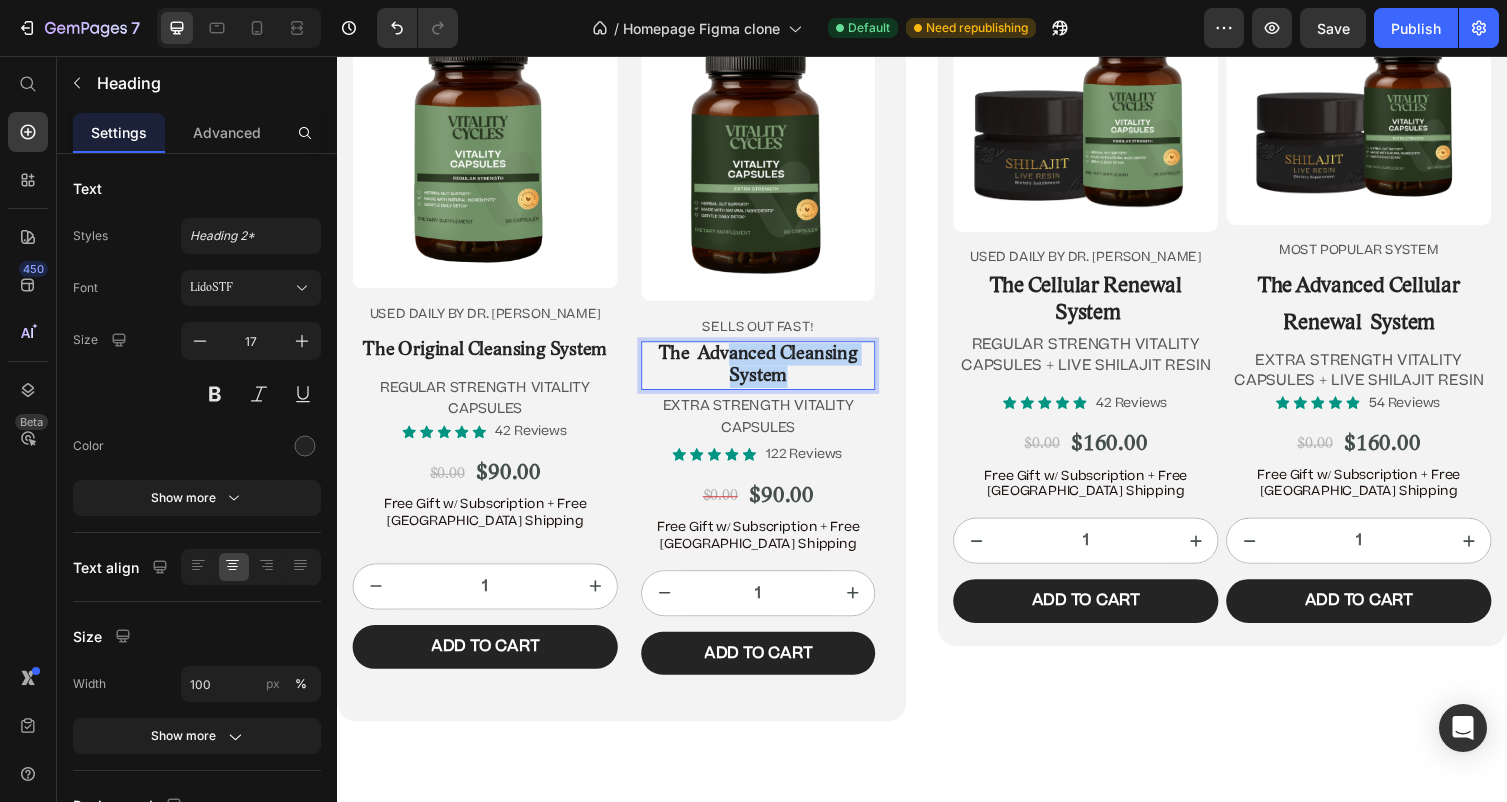drag, startPoint x: 812, startPoint y: 375, endPoint x: 732, endPoint y: 368, distance: 80.305664 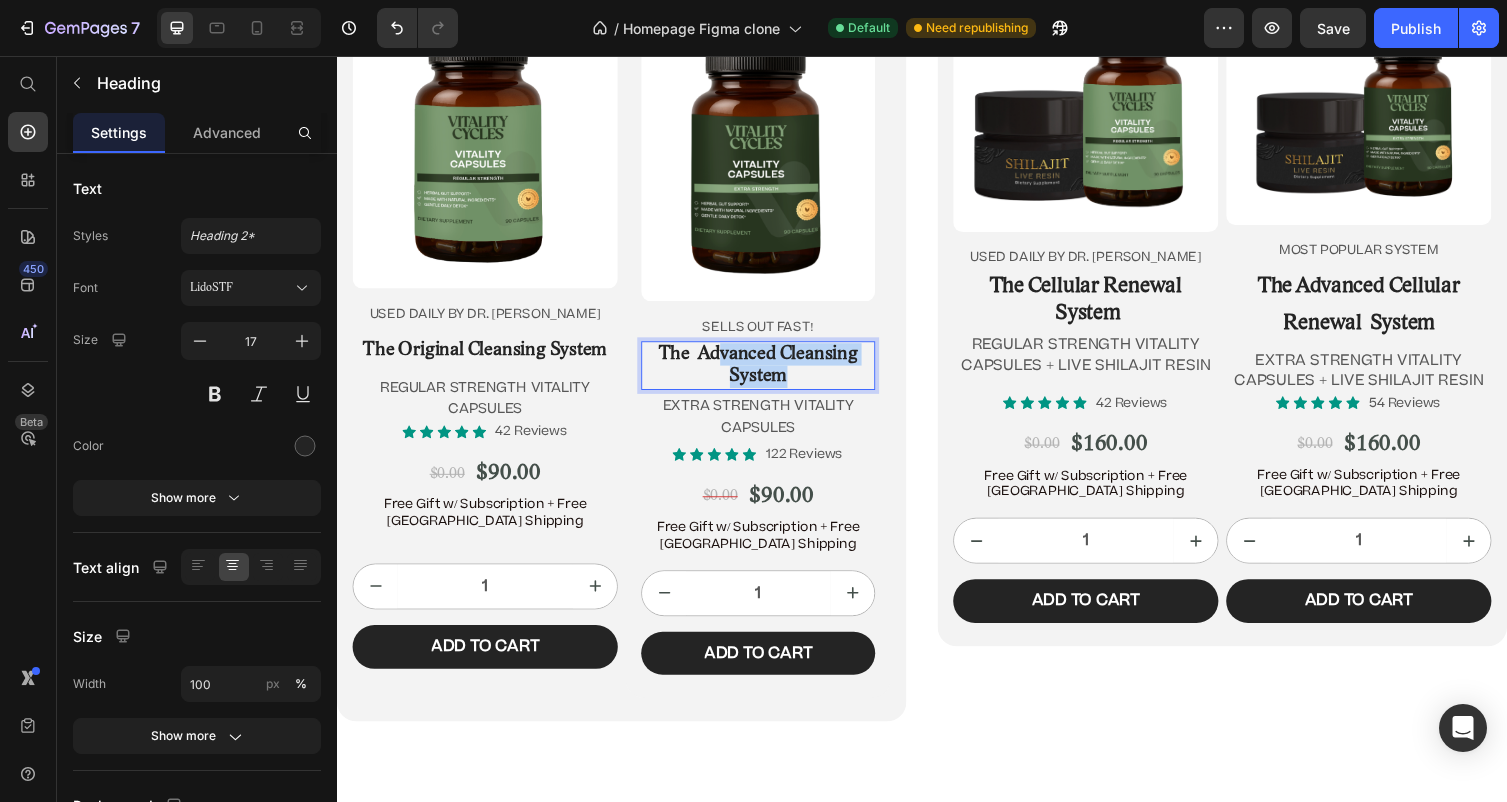 click on "The  Advanced Cleansing System" at bounding box center (769, 374) 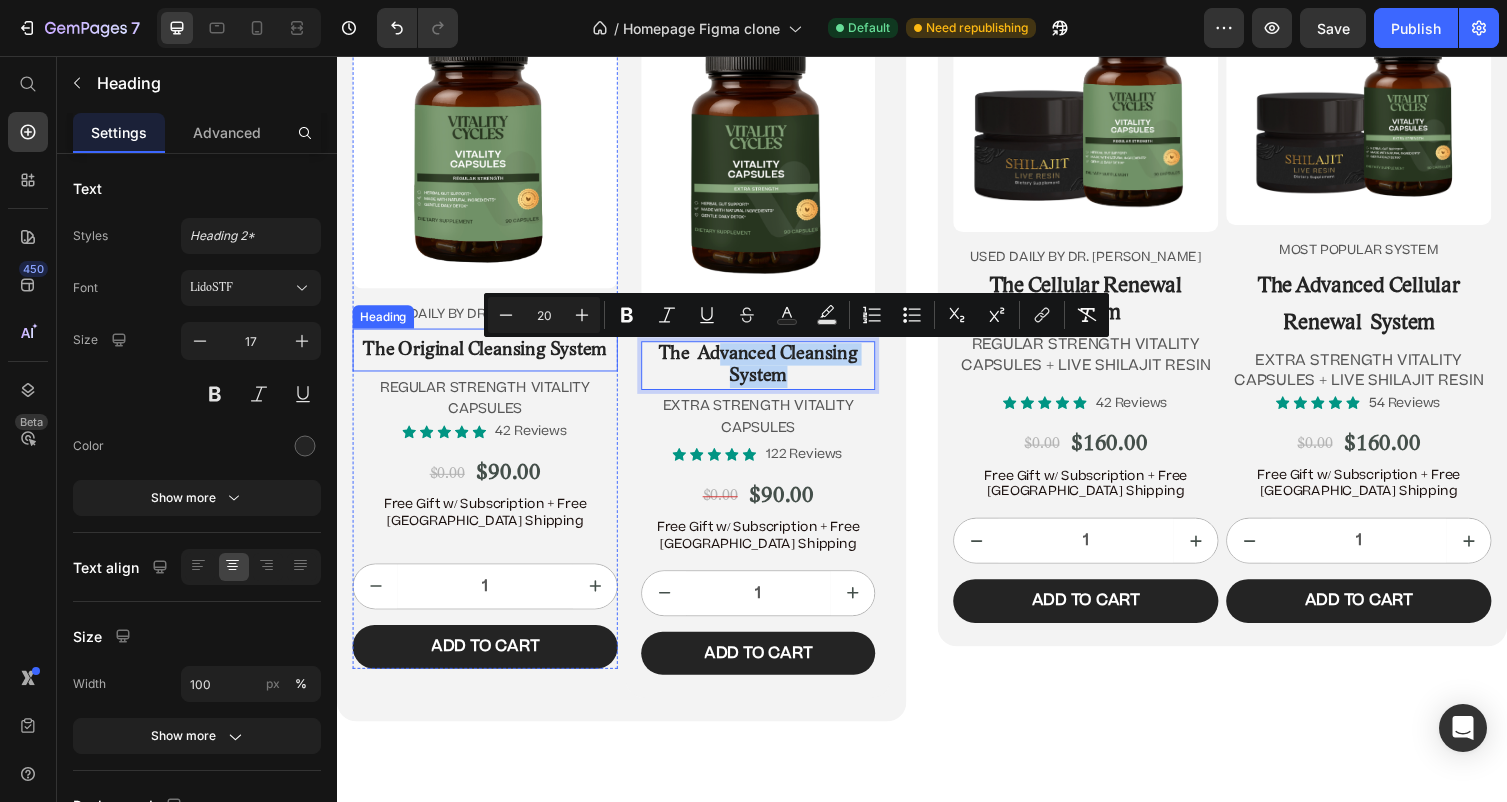 click on "The Original Cleansing System" at bounding box center [489, 358] 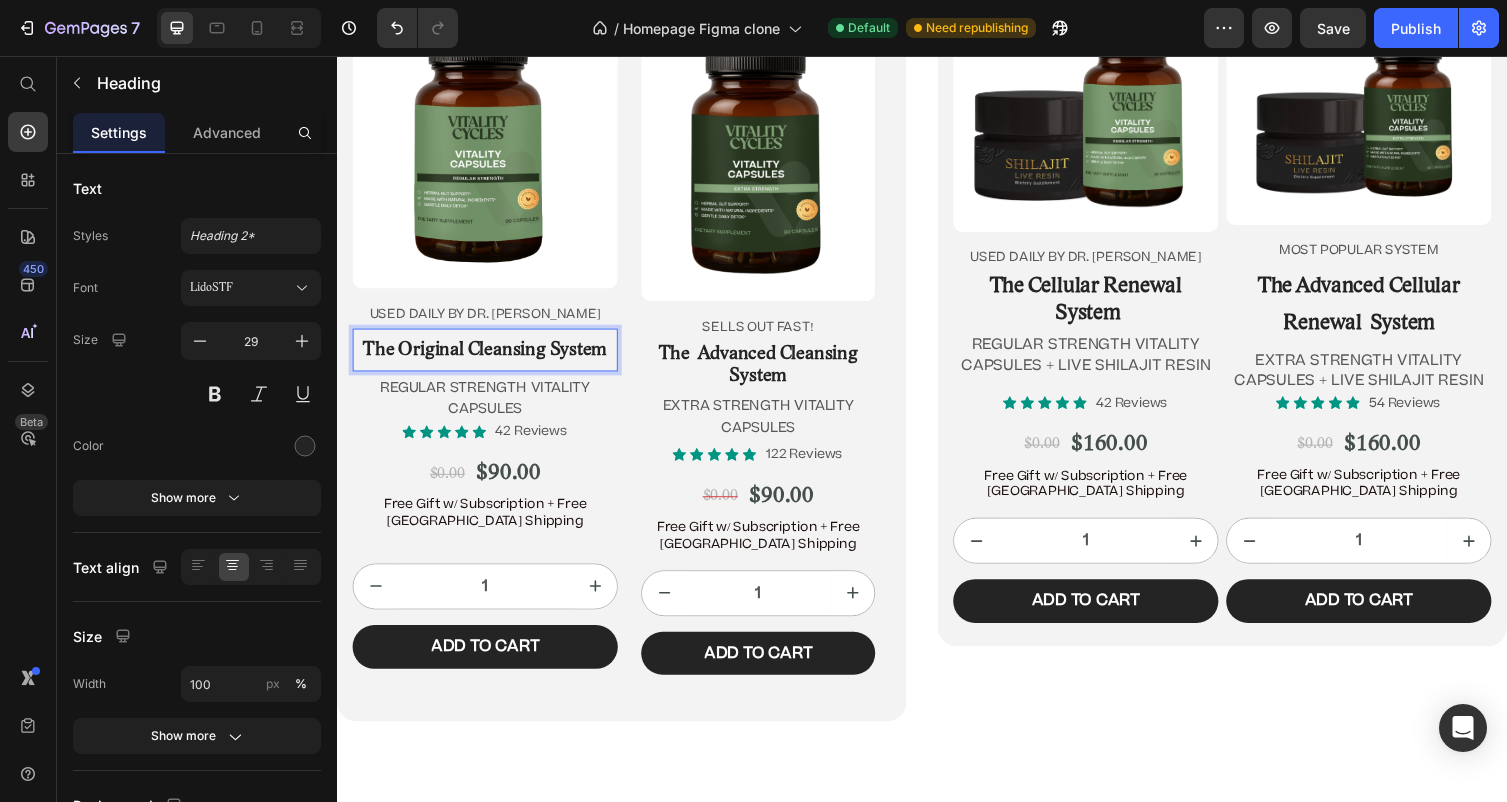 click on "The Original Cleansing System" at bounding box center [489, 358] 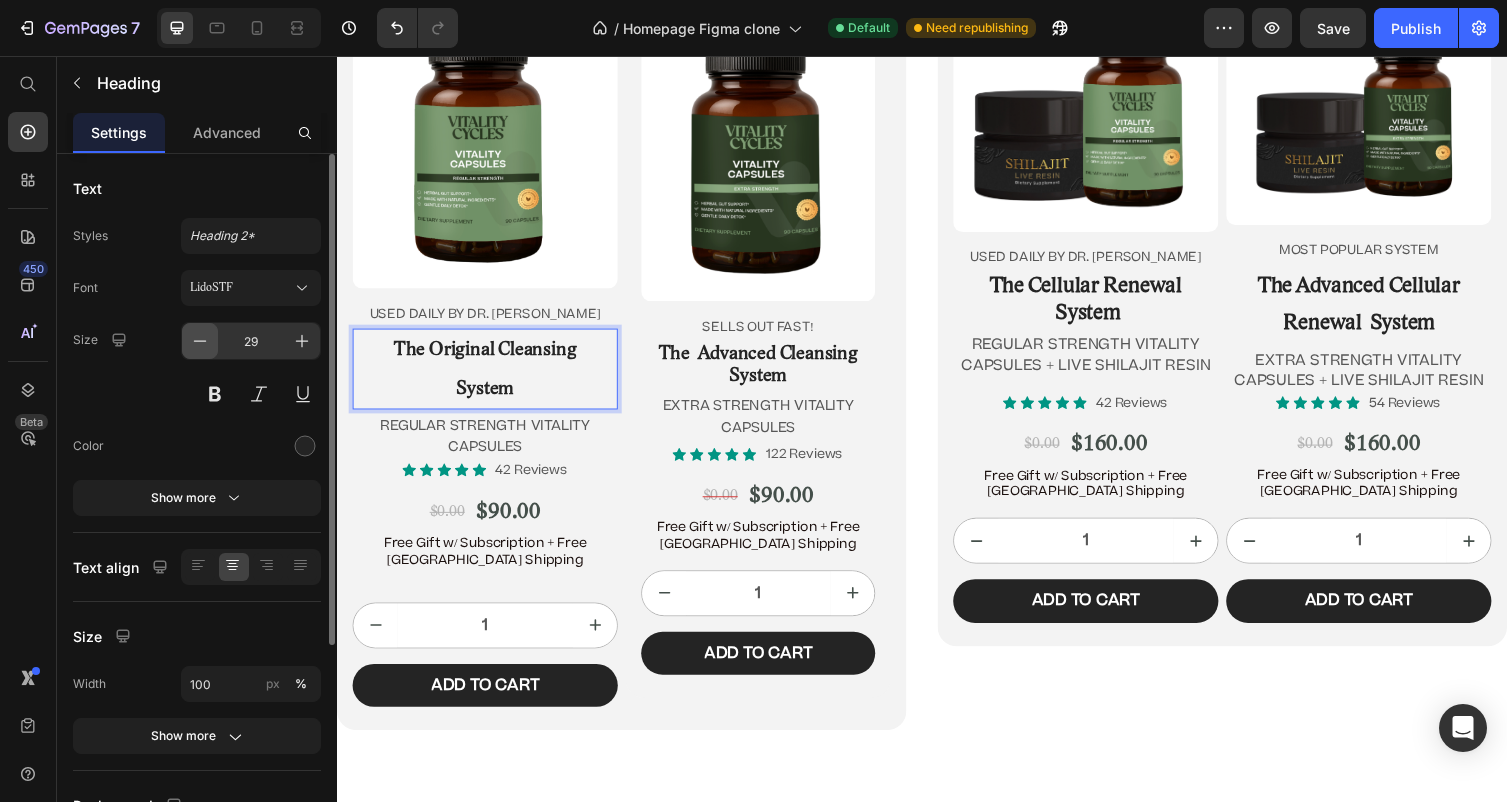 click 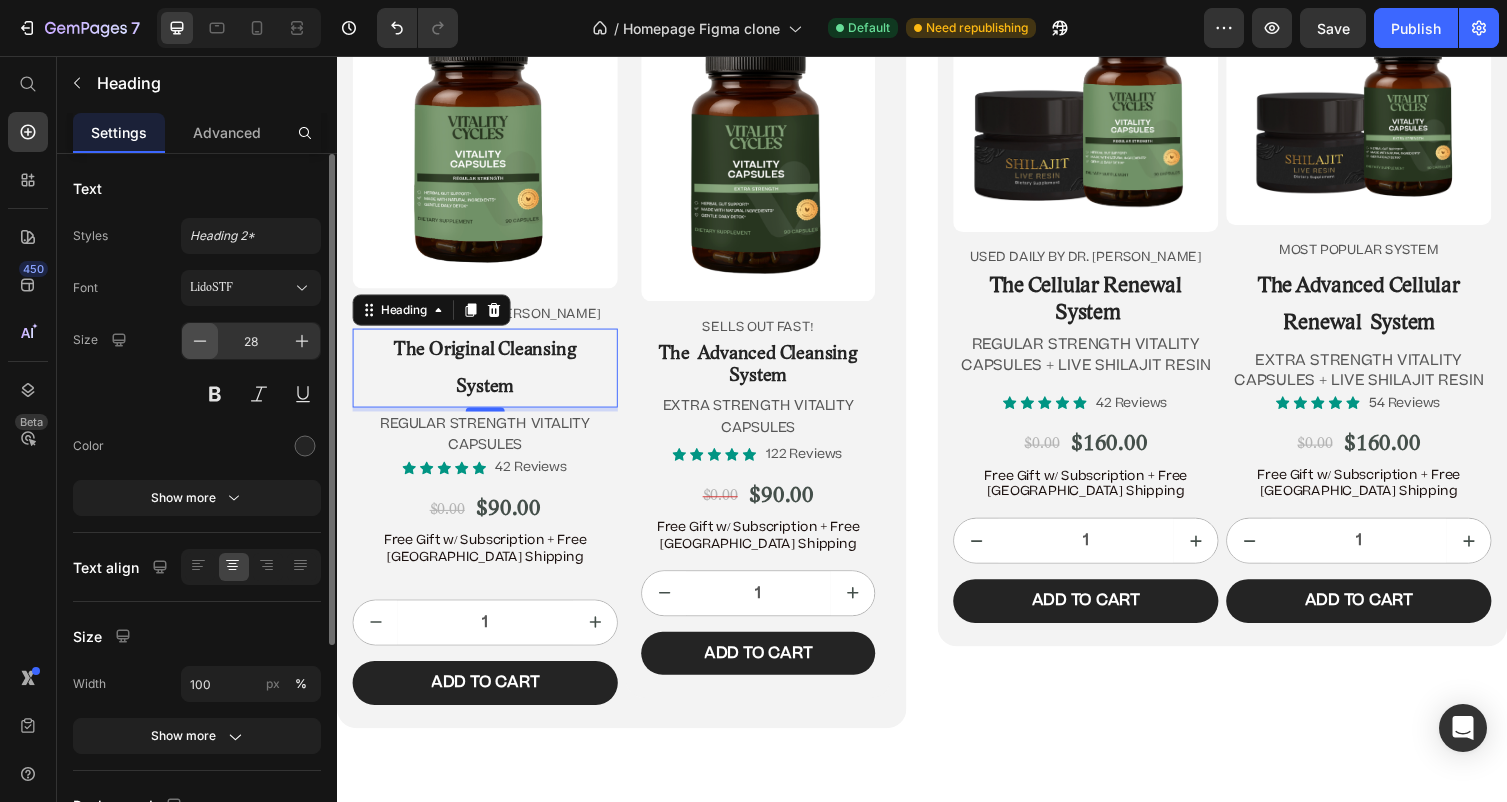 click 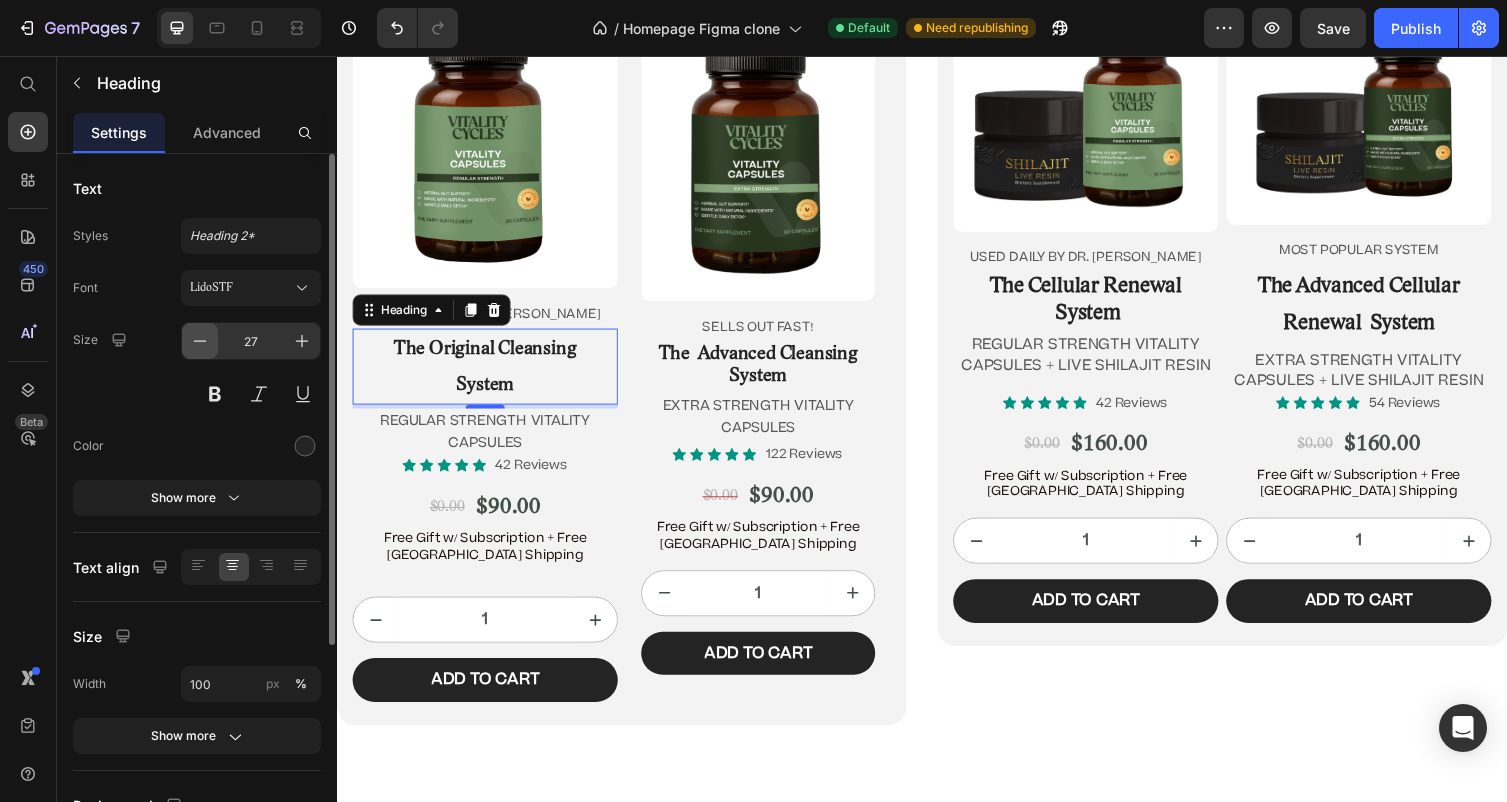 click 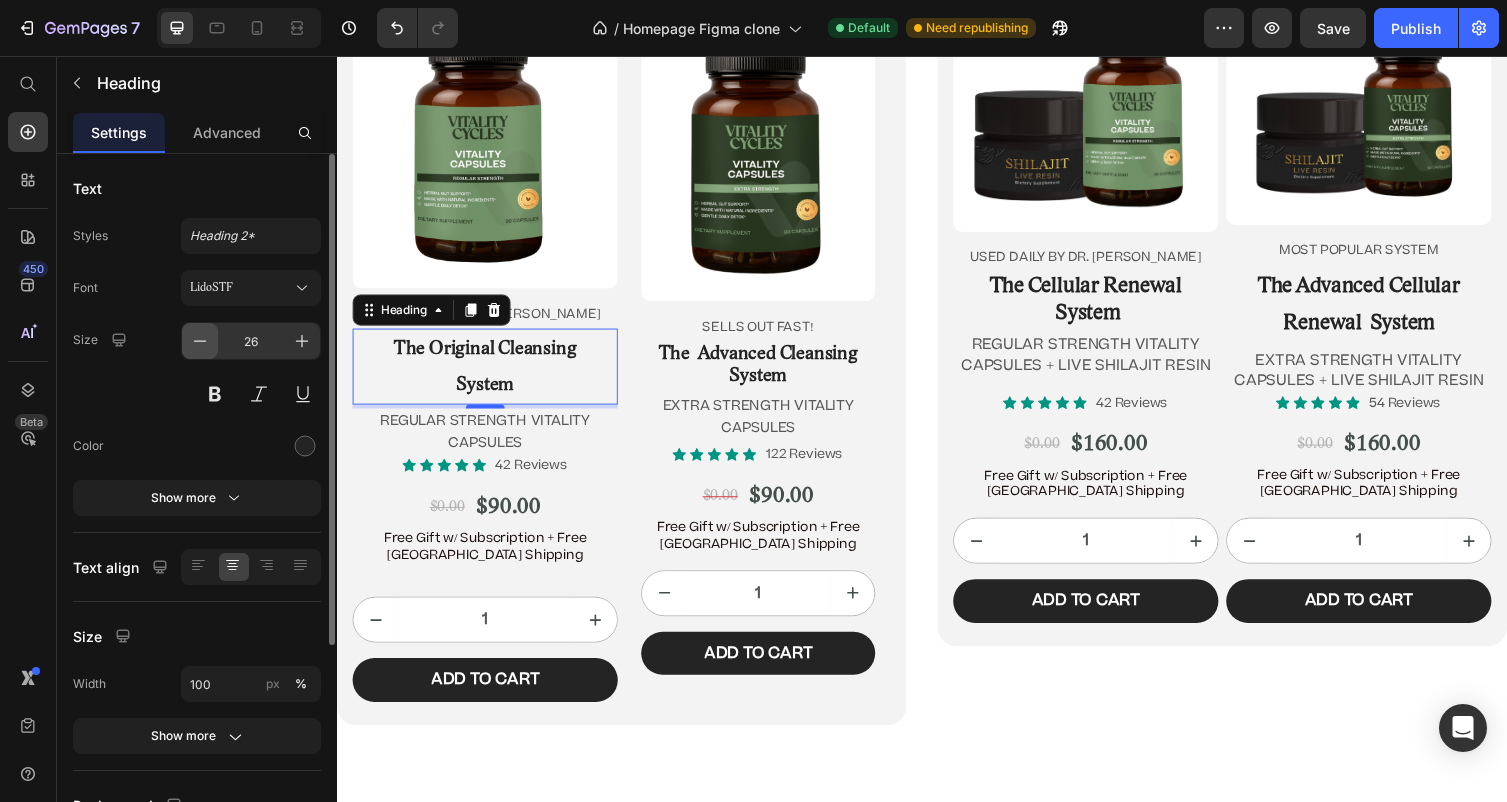 click 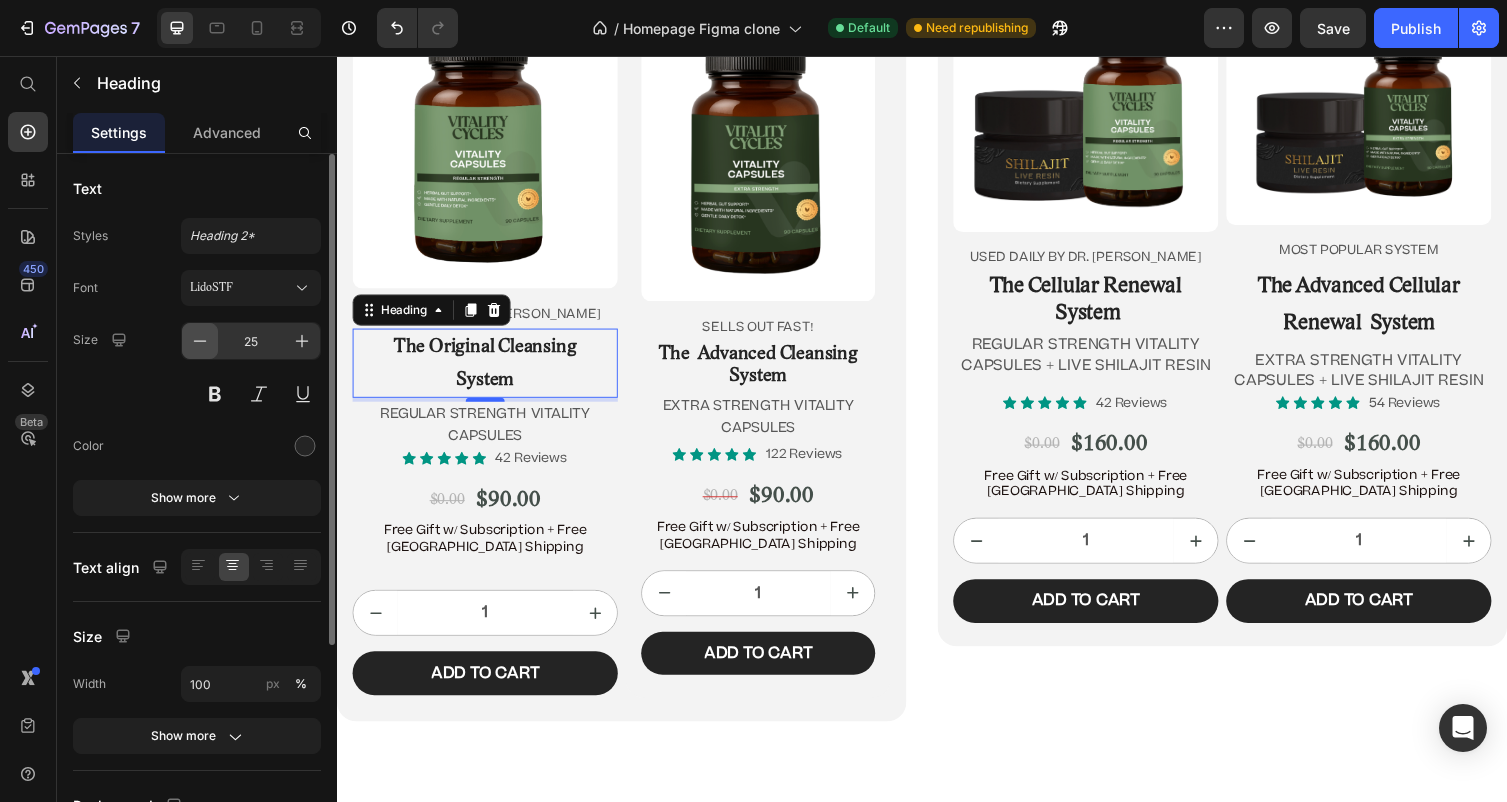 click 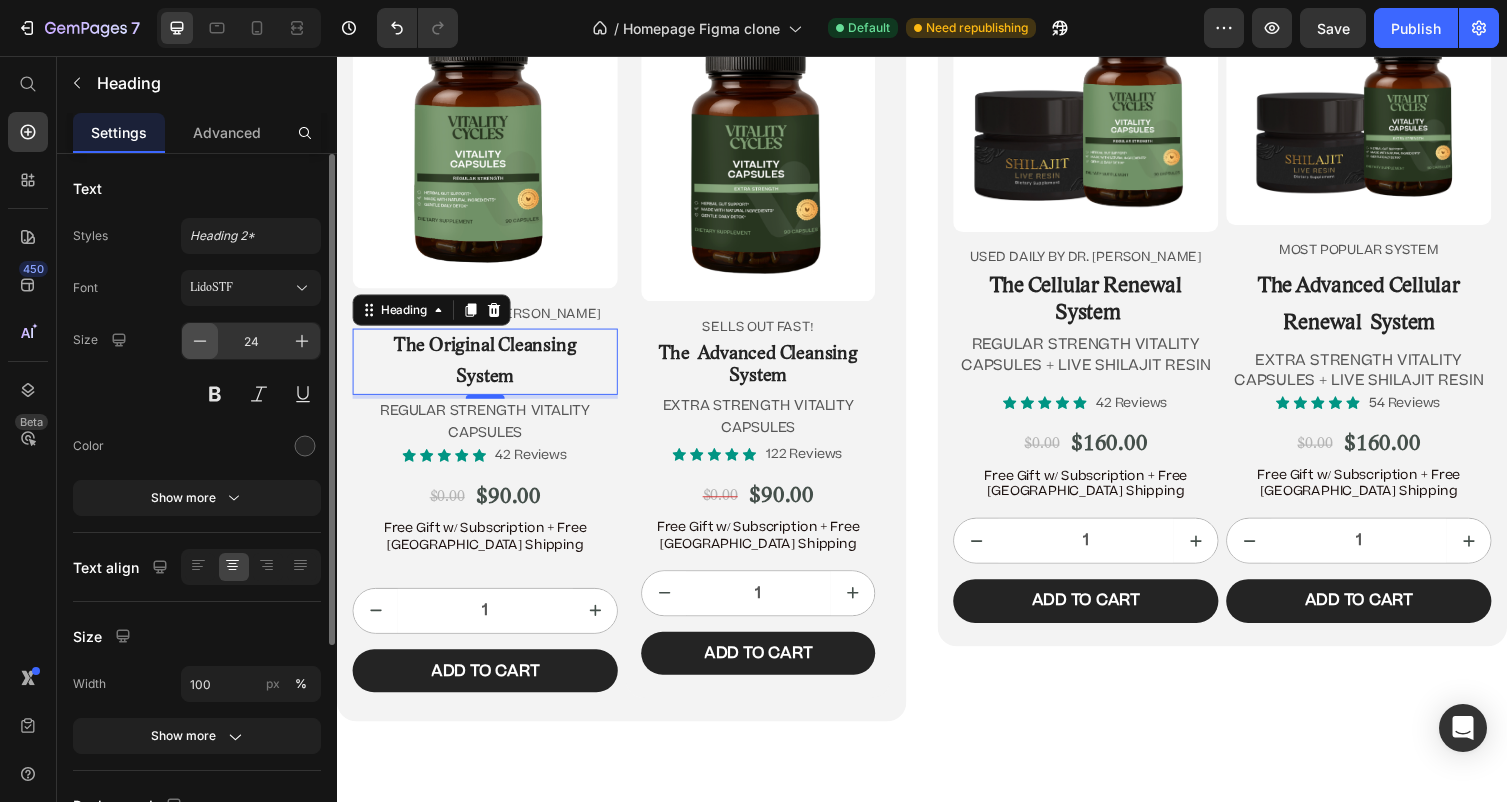 click 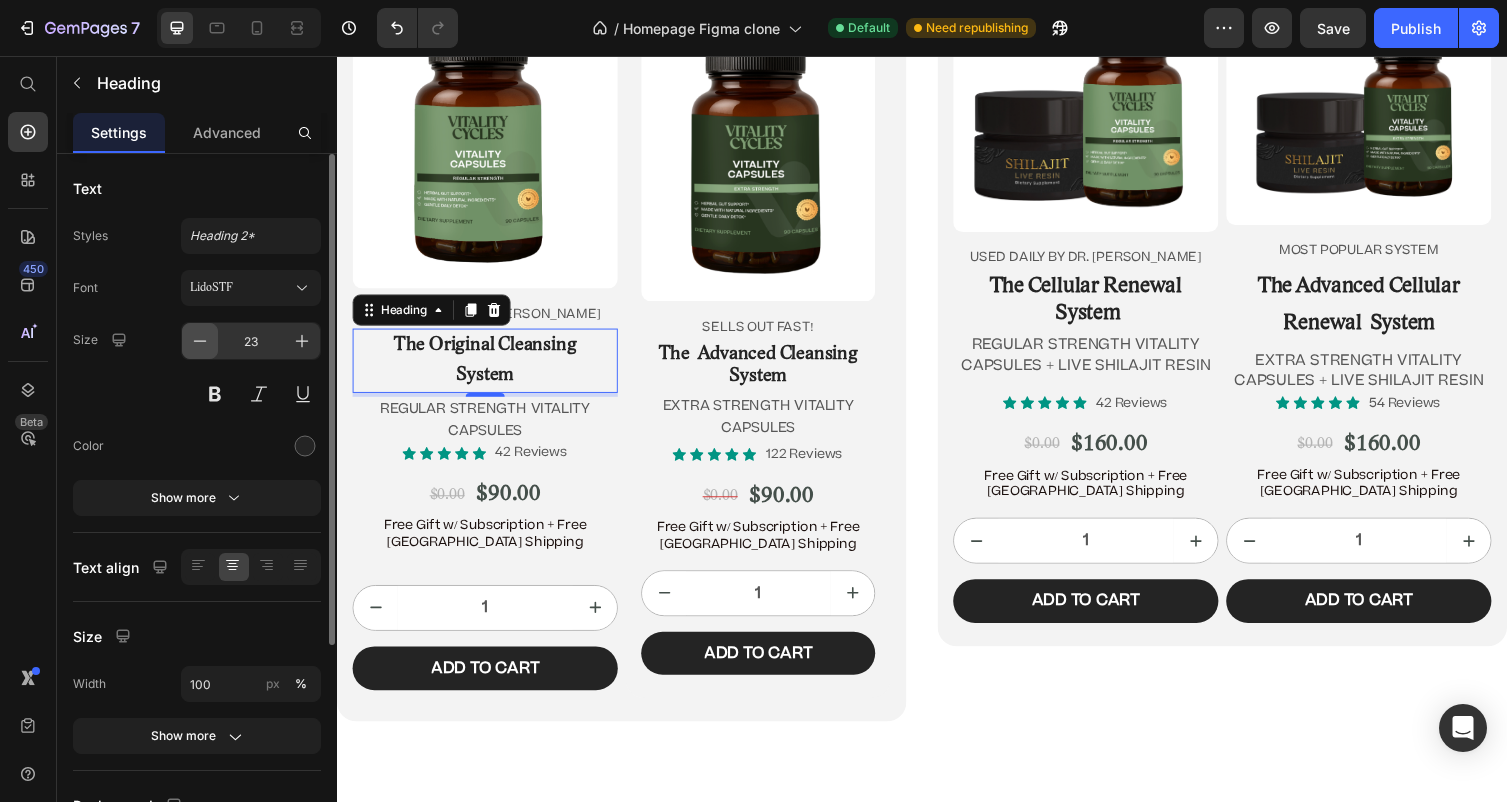 click 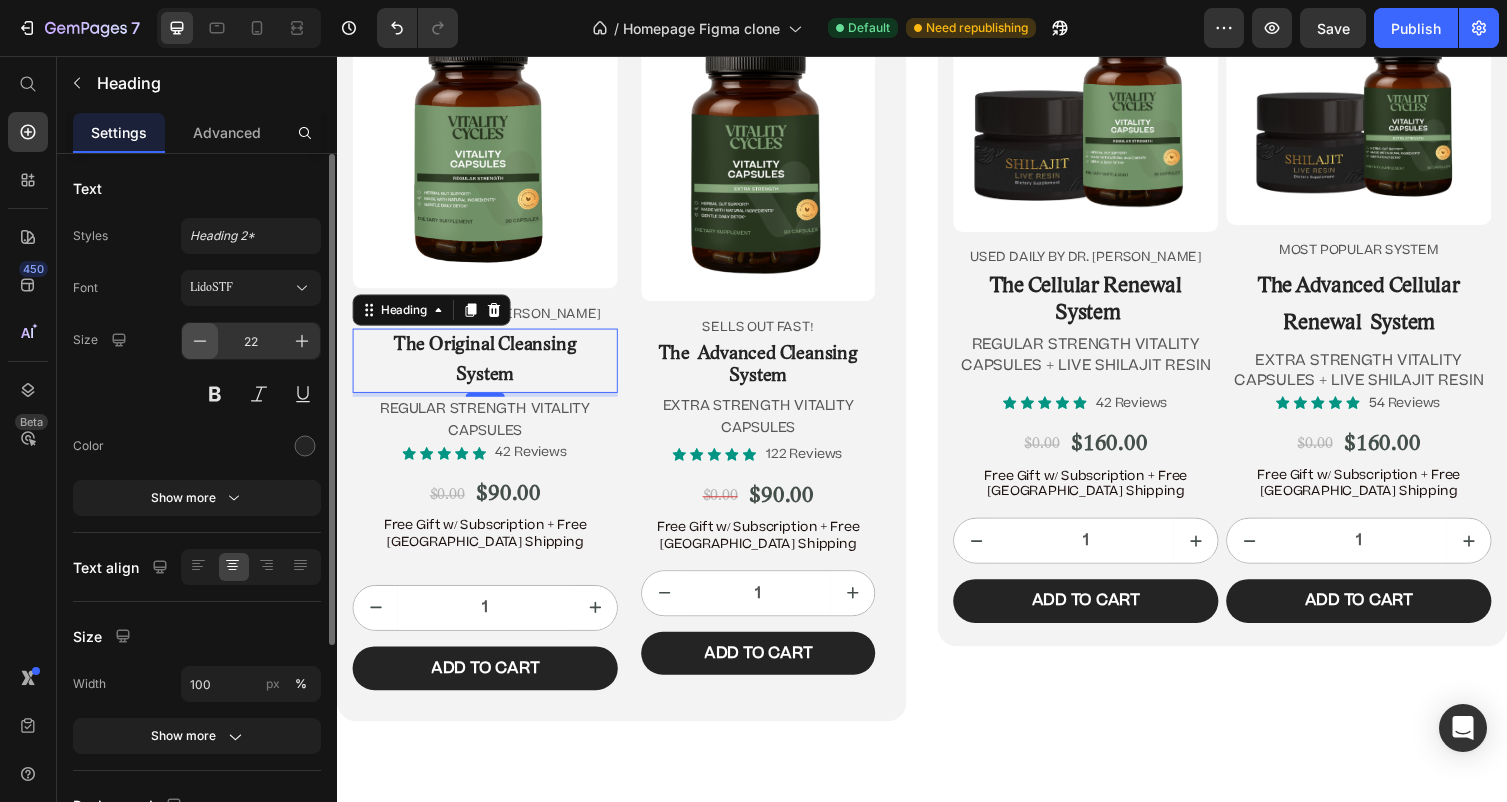 click 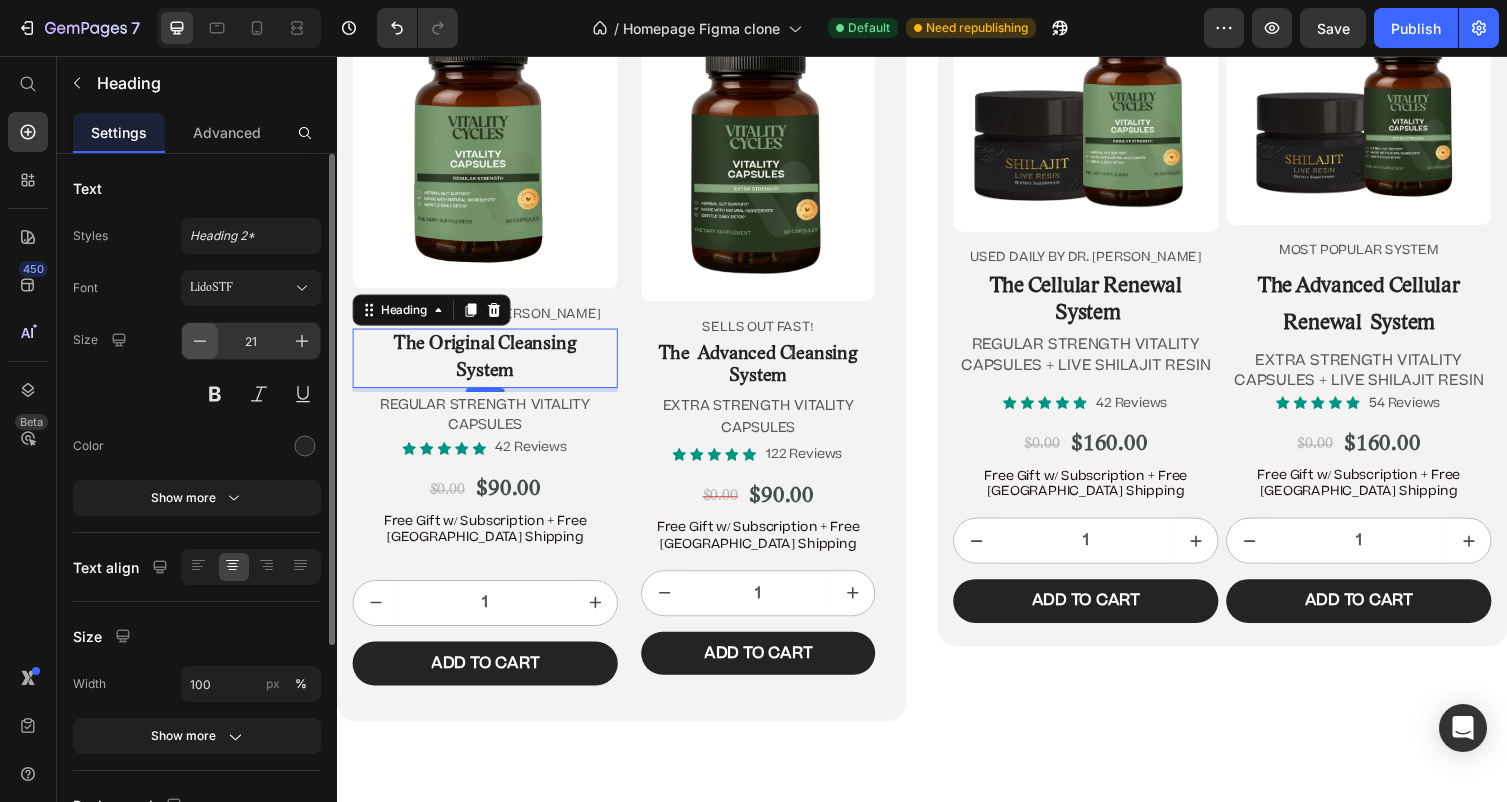 click 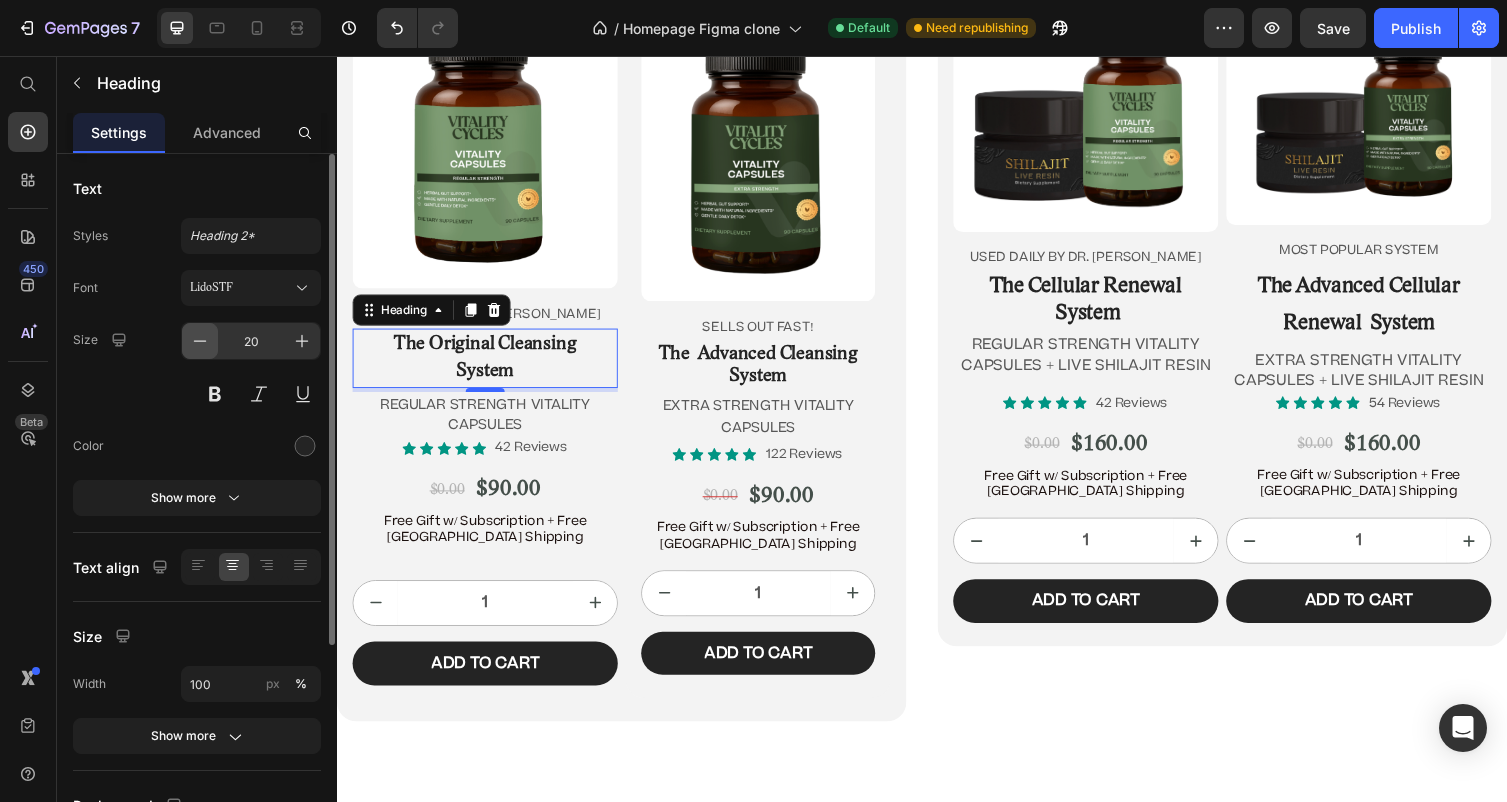 click 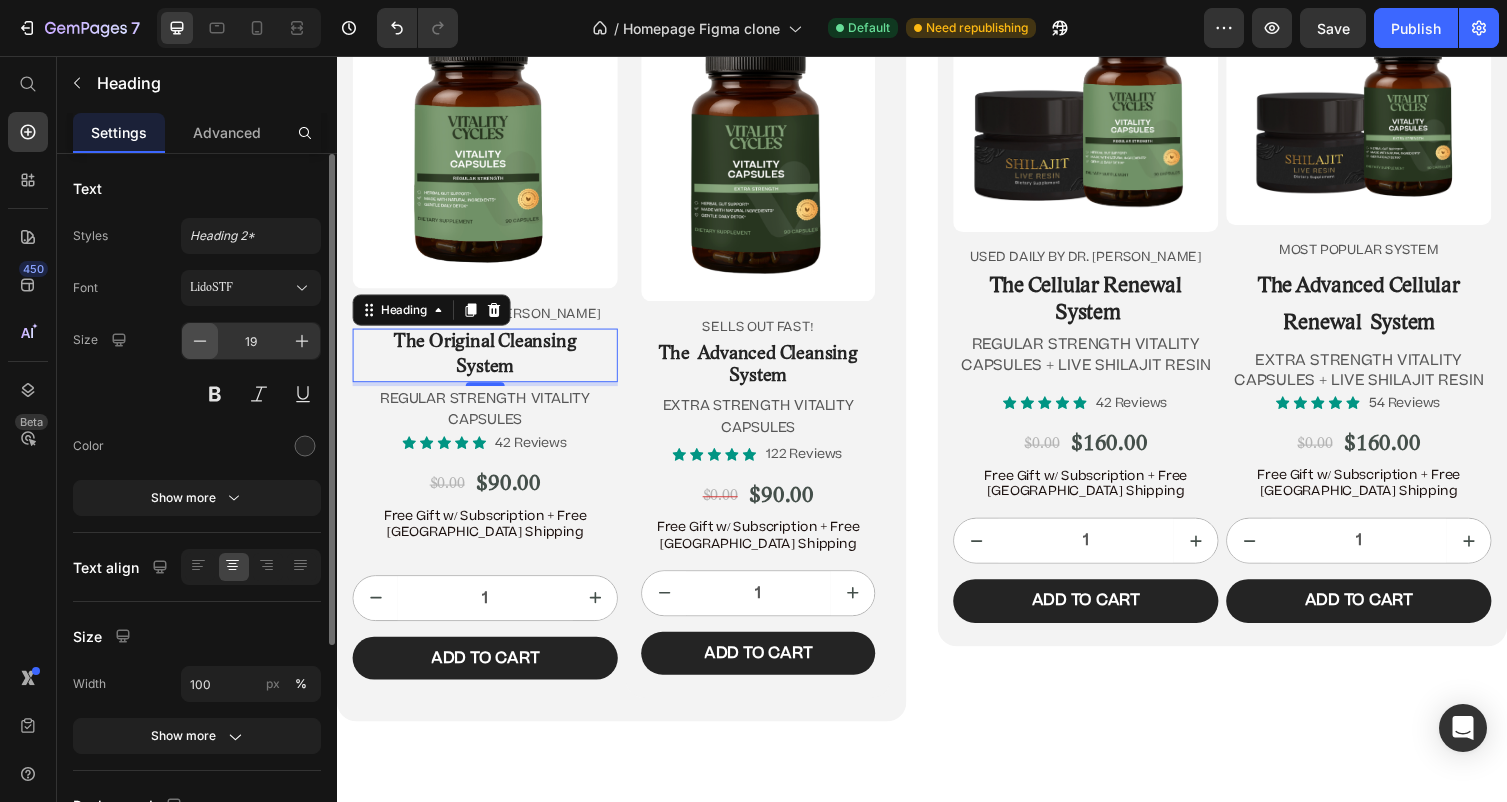 click 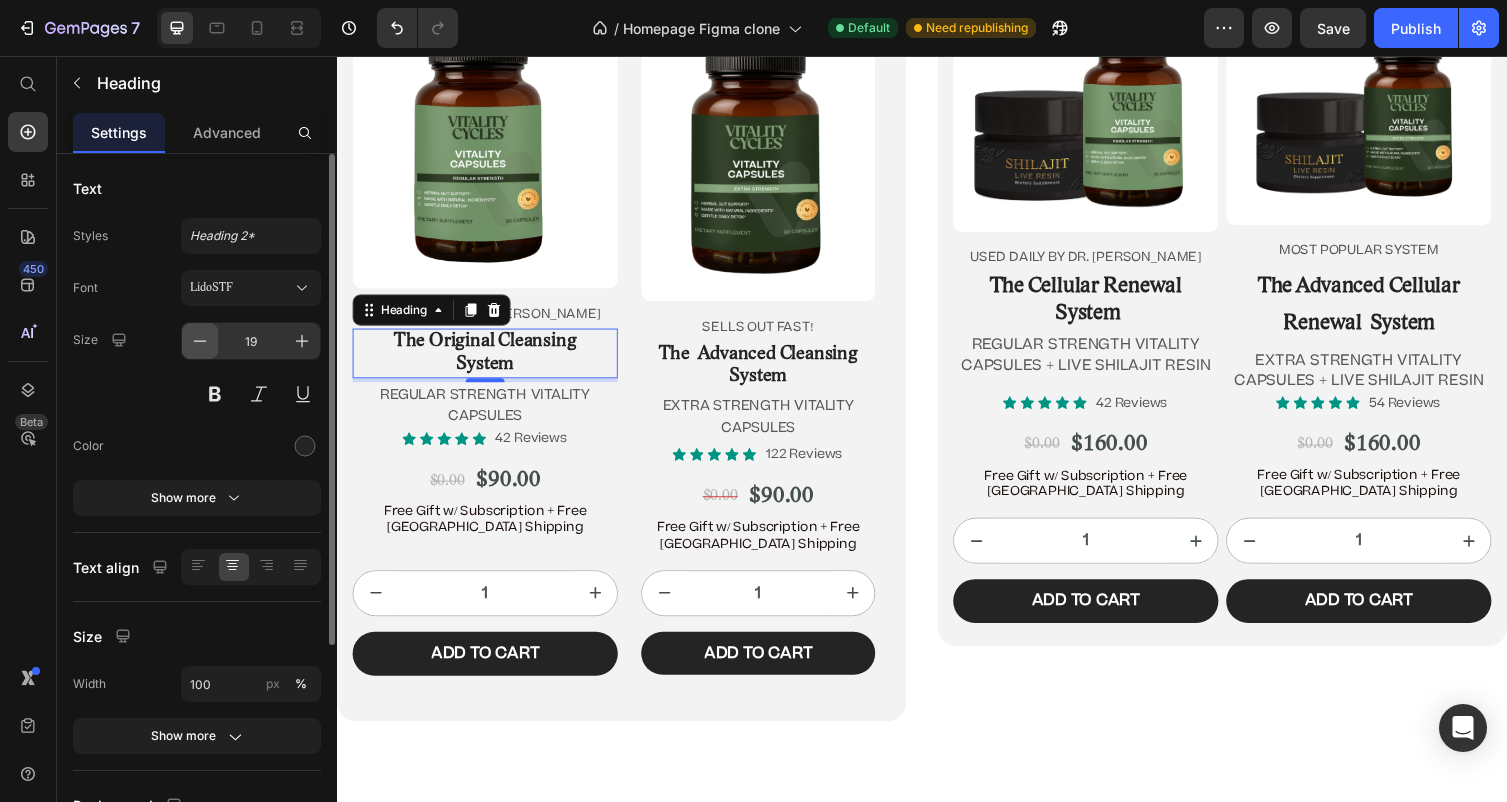 type on "18" 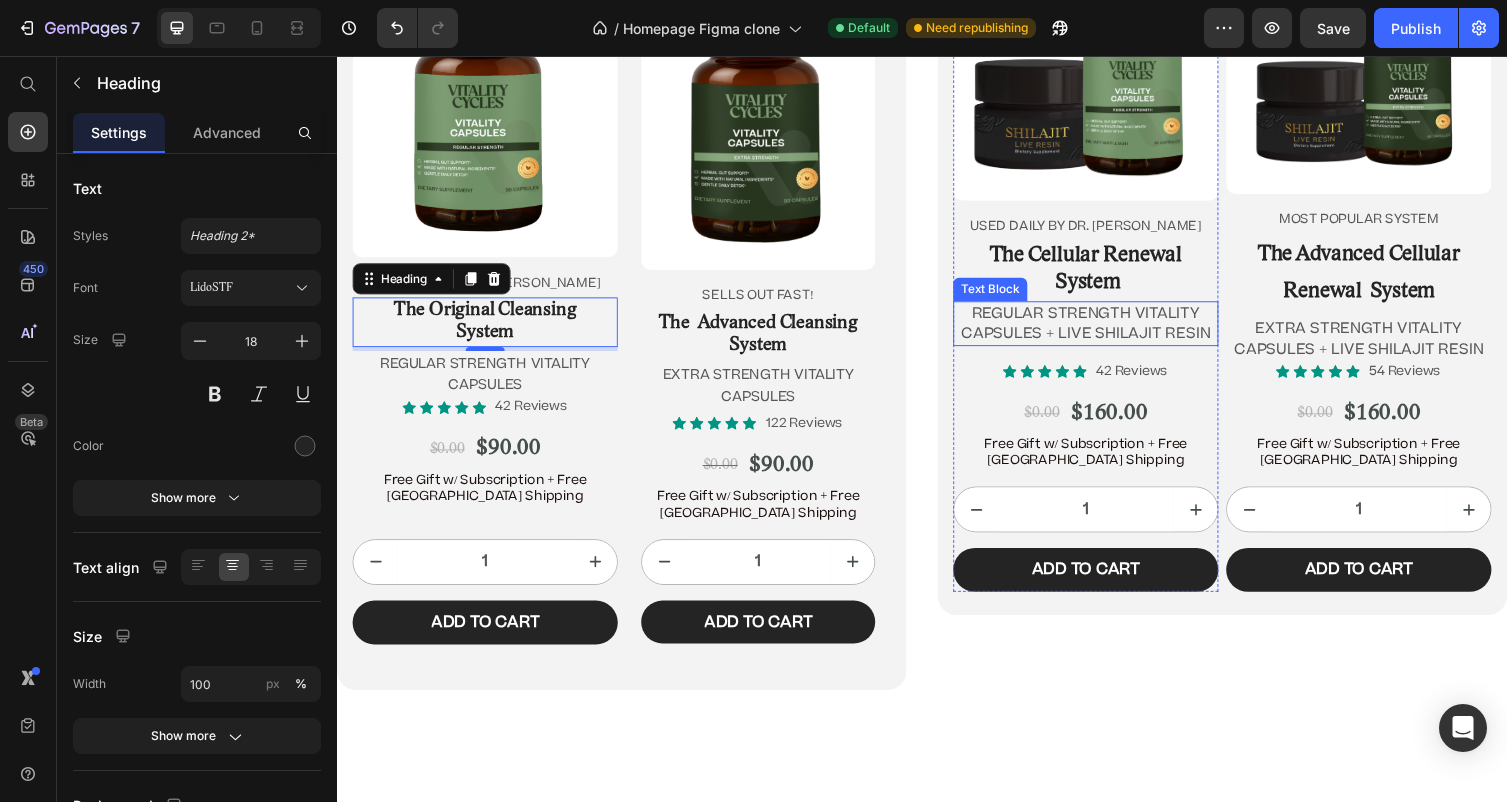 scroll, scrollTop: 11733, scrollLeft: 0, axis: vertical 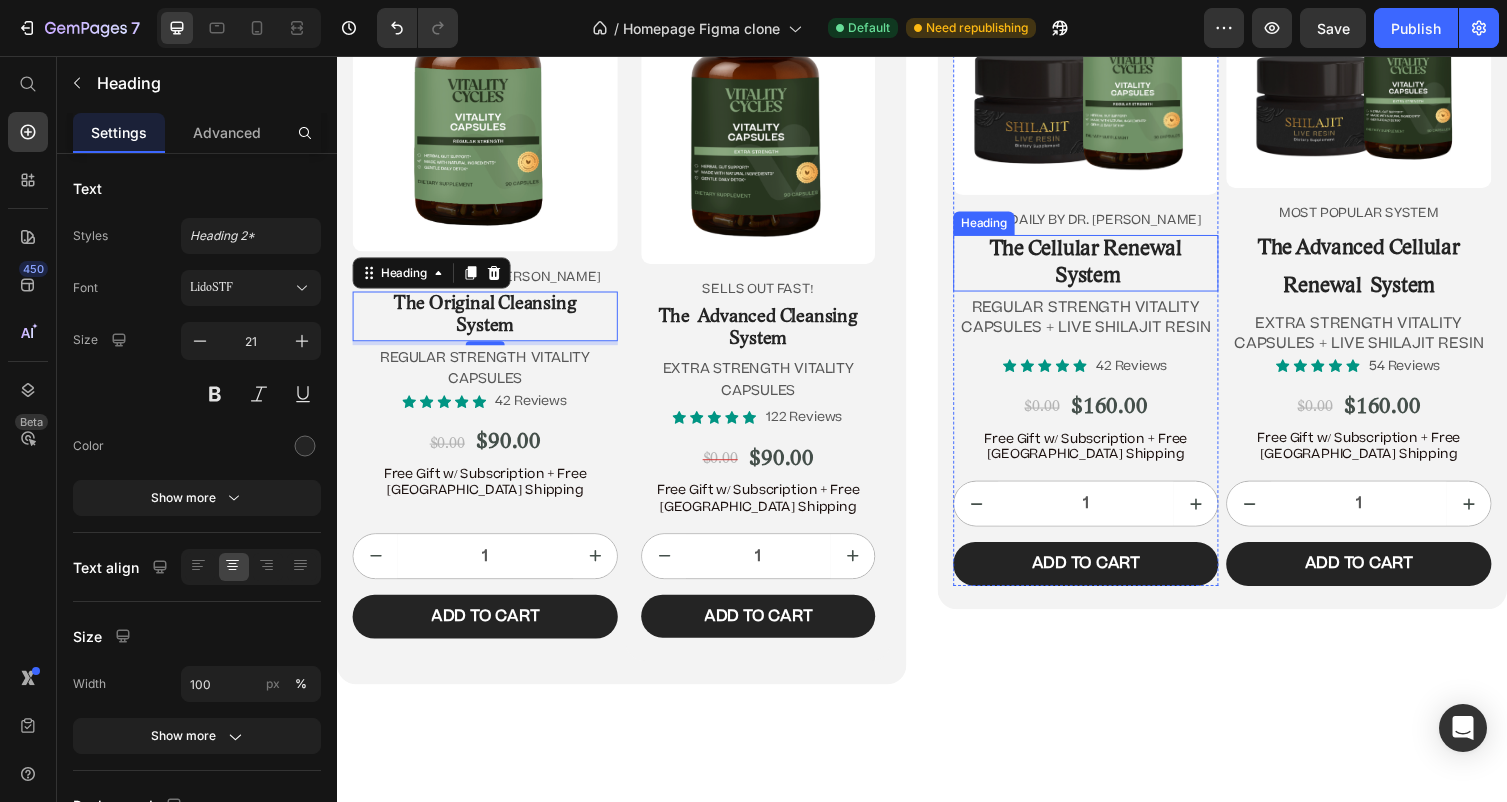 click on "⁠⁠⁠⁠⁠⁠⁠ The Cellular Renewal  System" at bounding box center (1105, 269) 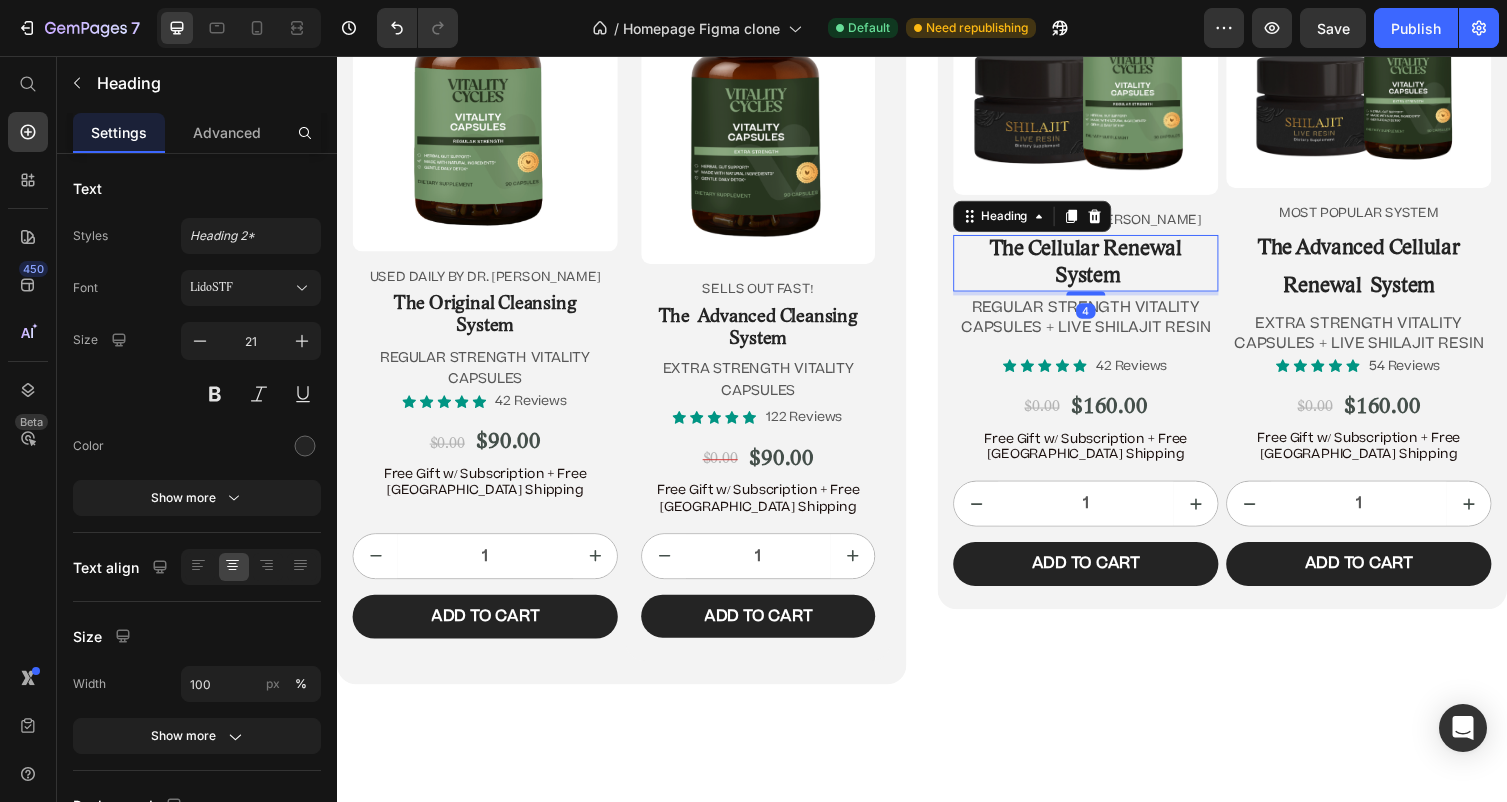 click on "The Cellular Renewal  System" at bounding box center (1105, 269) 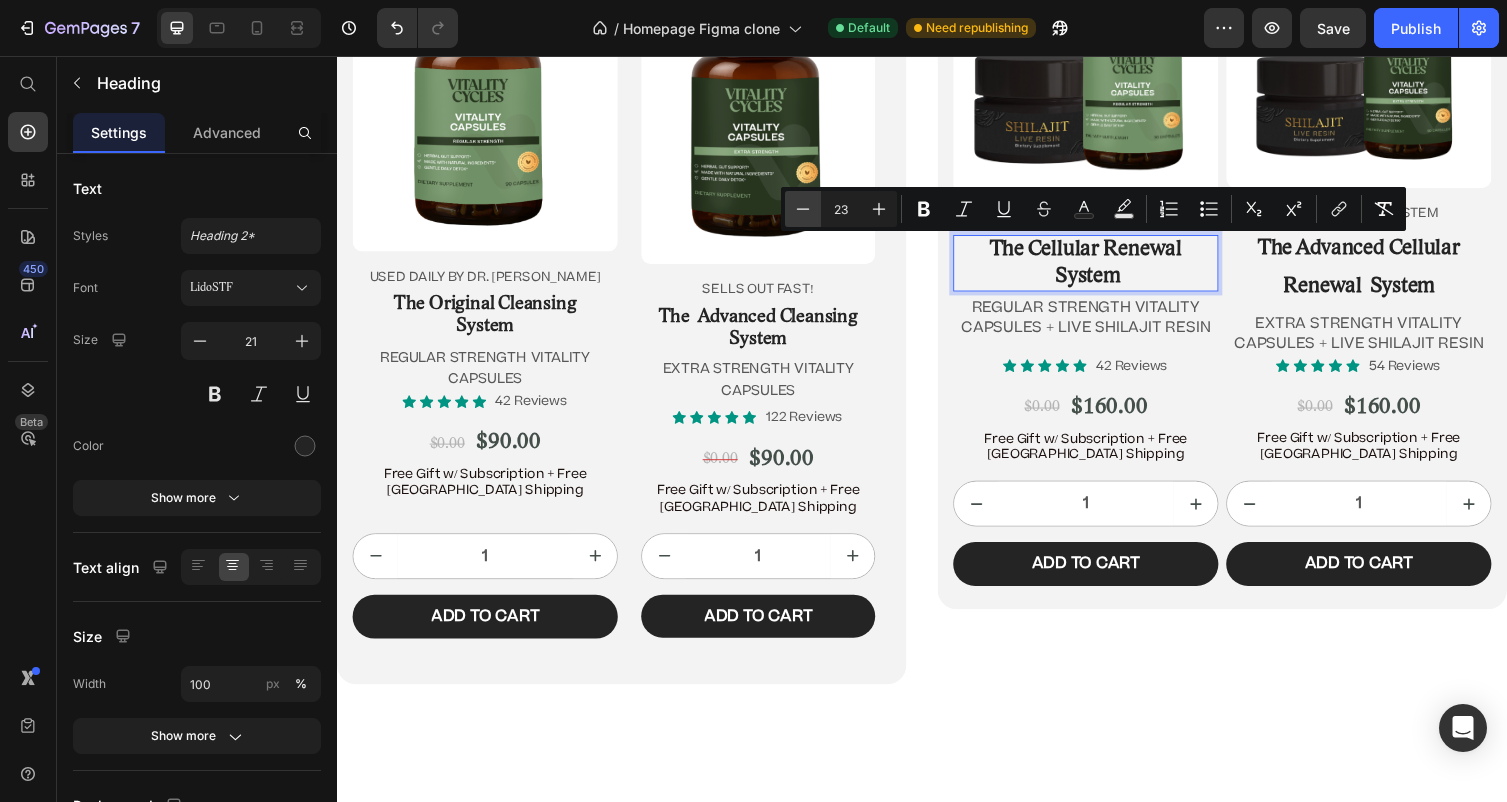 click 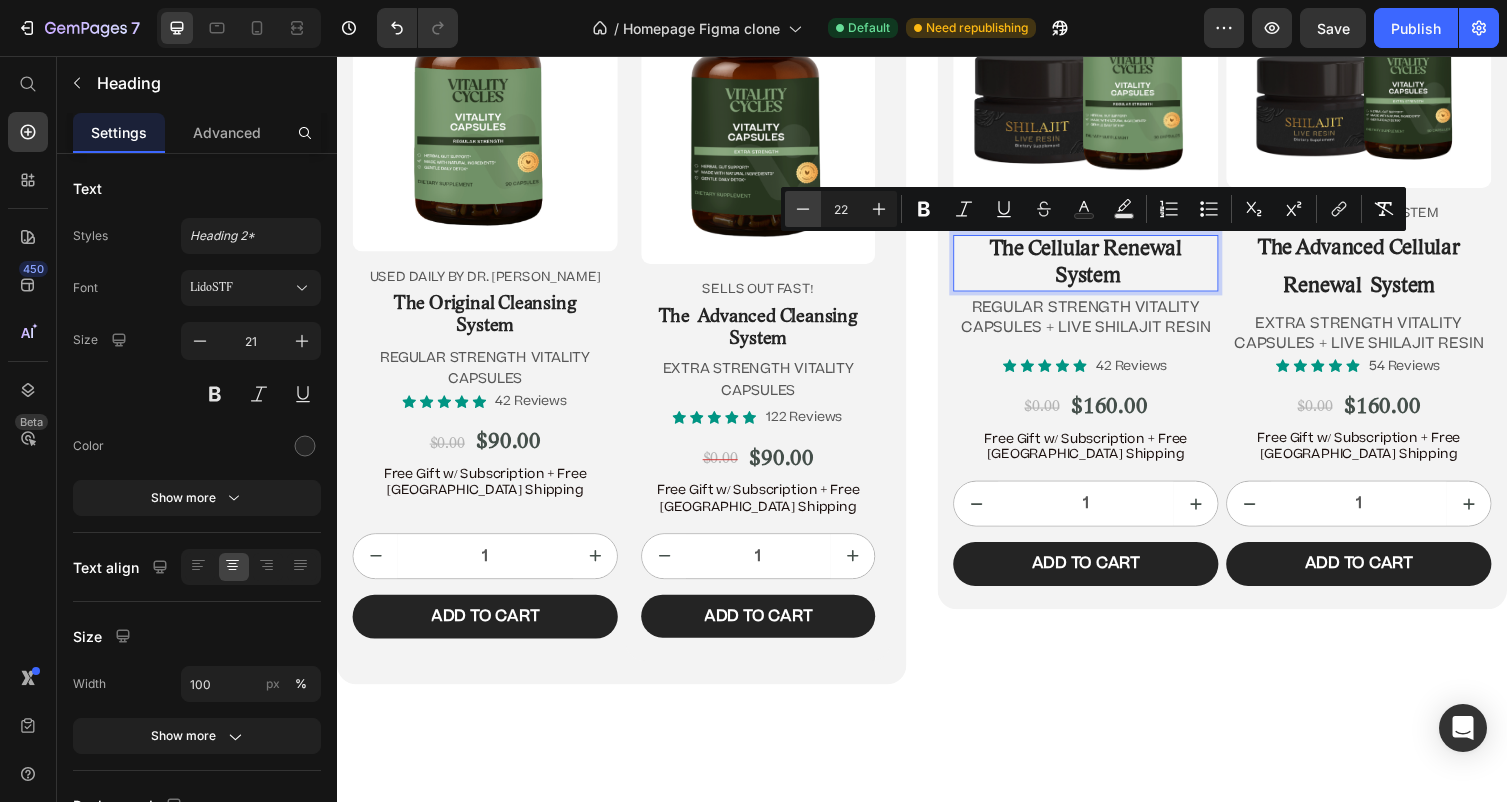 click 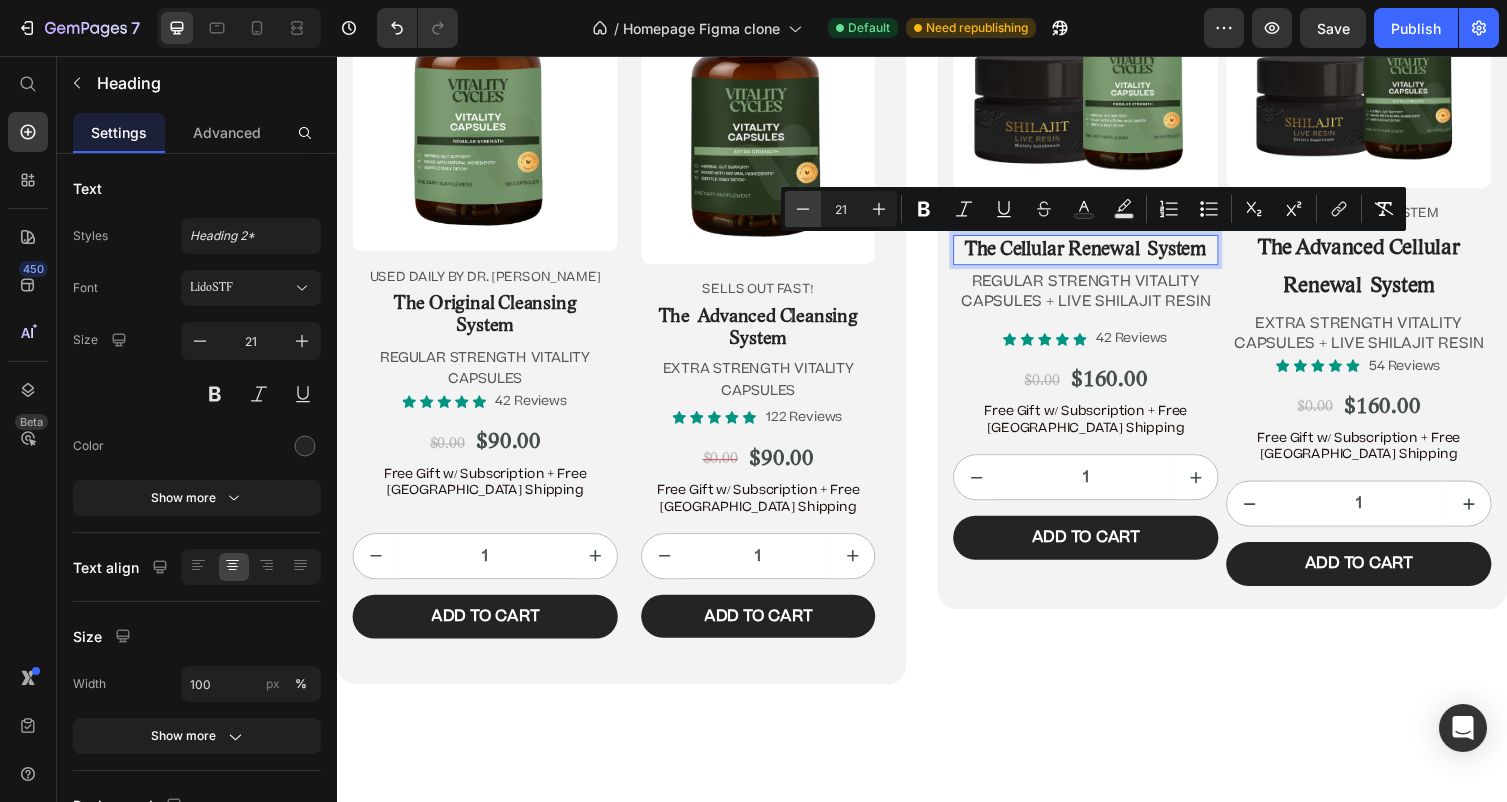 click 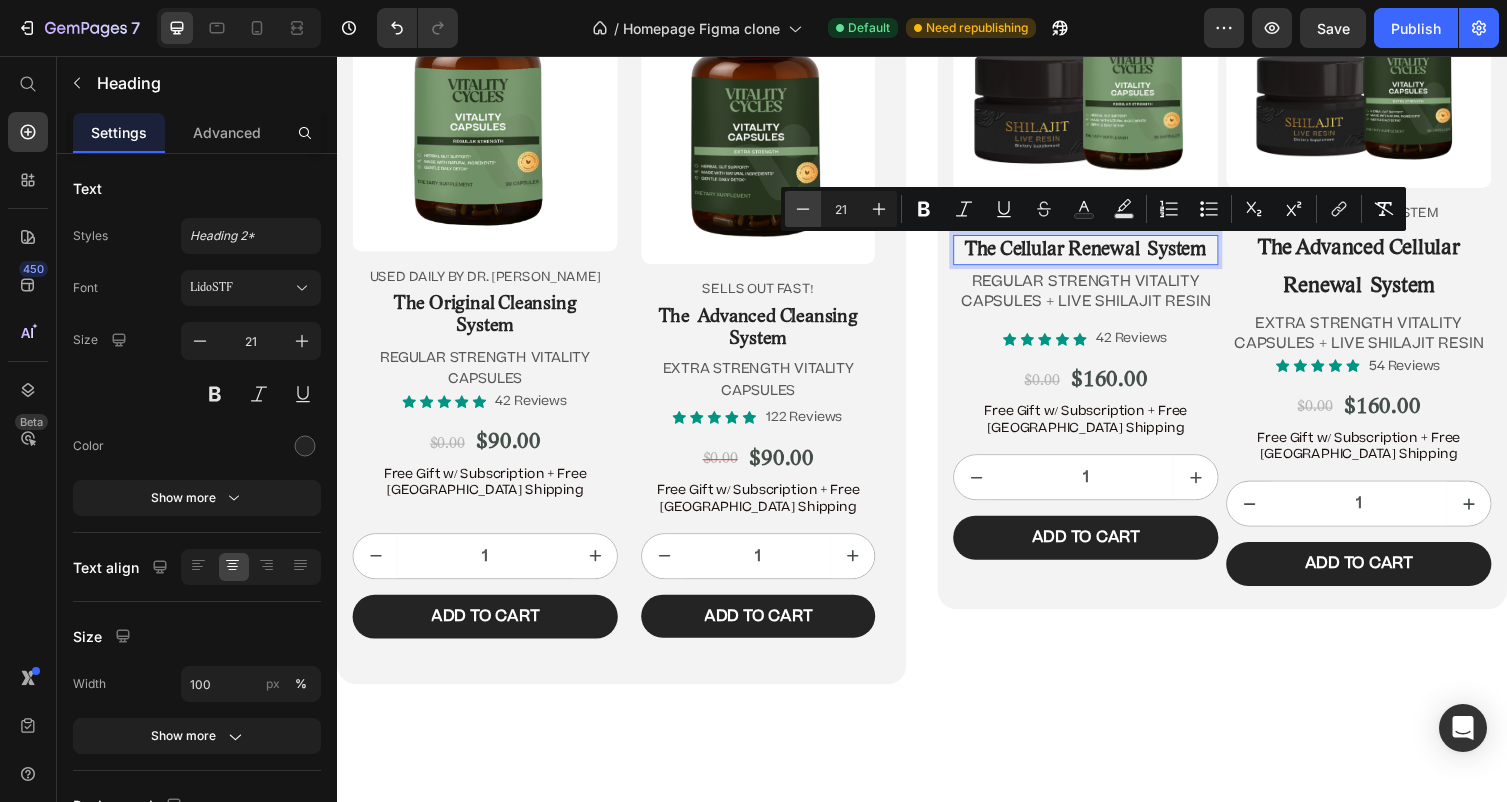 type on "20" 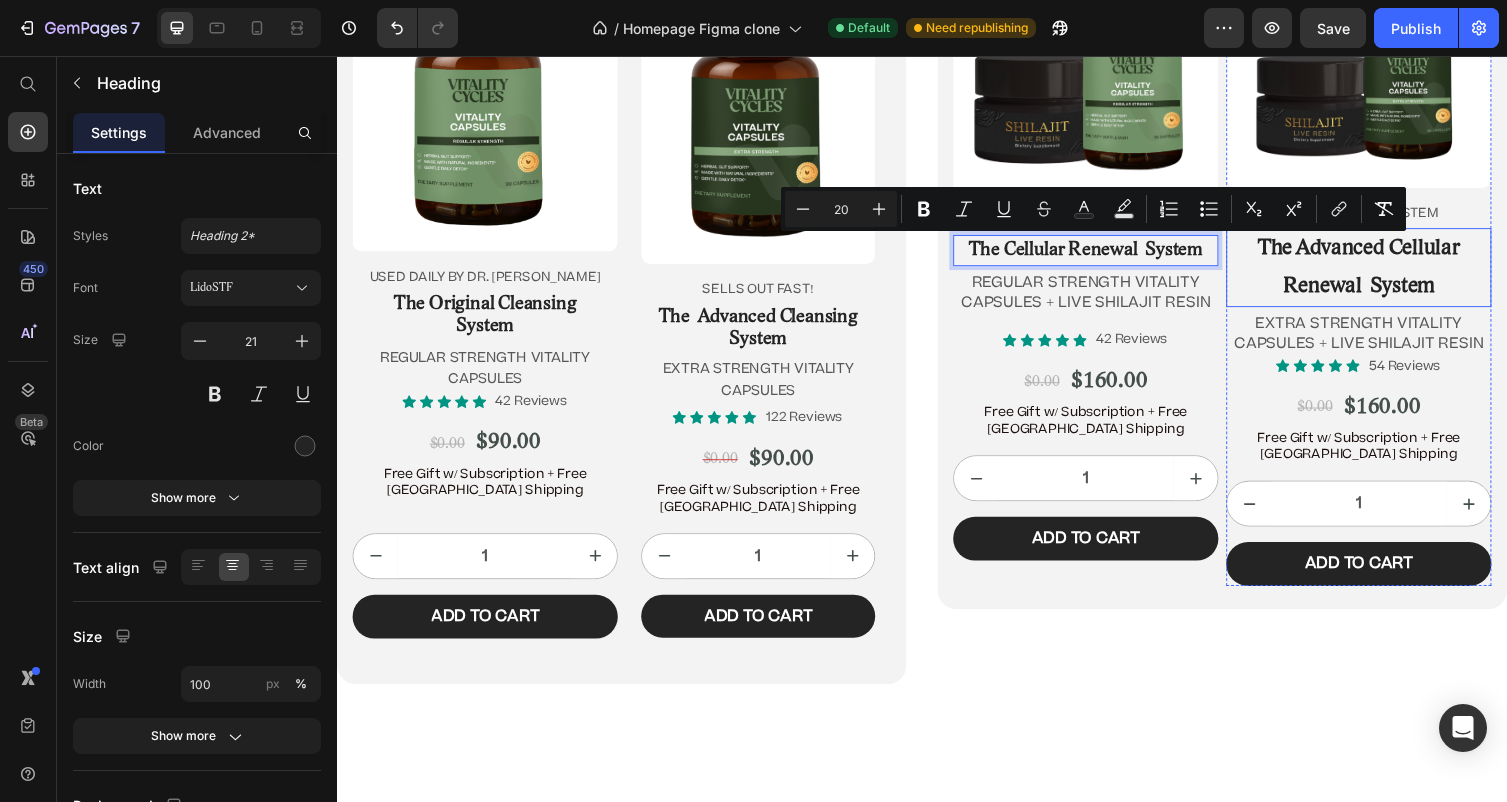 click on "⁠⁠⁠⁠⁠⁠⁠ The Advanced Cellular Renewal  System" at bounding box center [1385, 273] 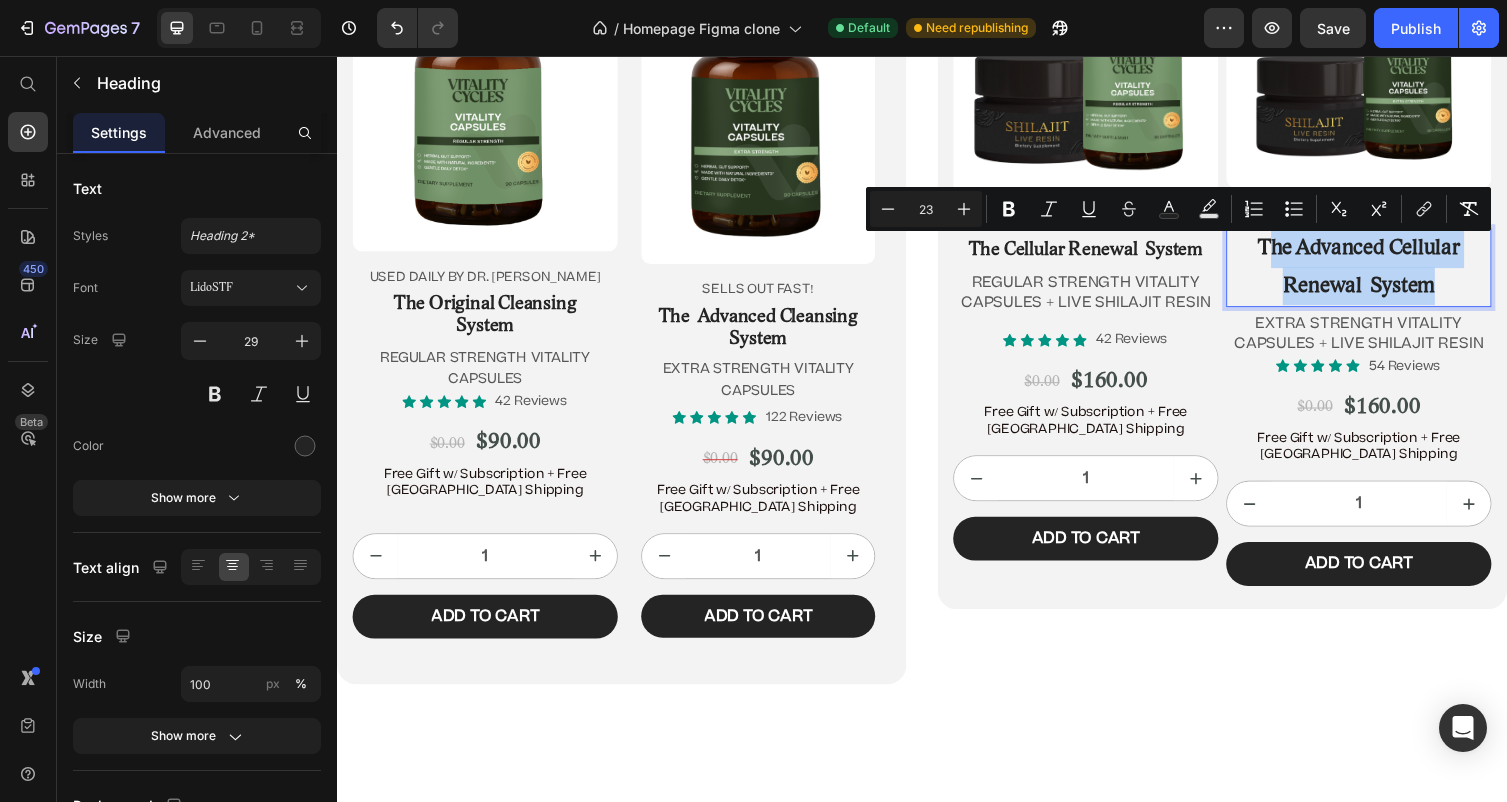 drag, startPoint x: 1484, startPoint y: 299, endPoint x: 1284, endPoint y: 235, distance: 209.99048 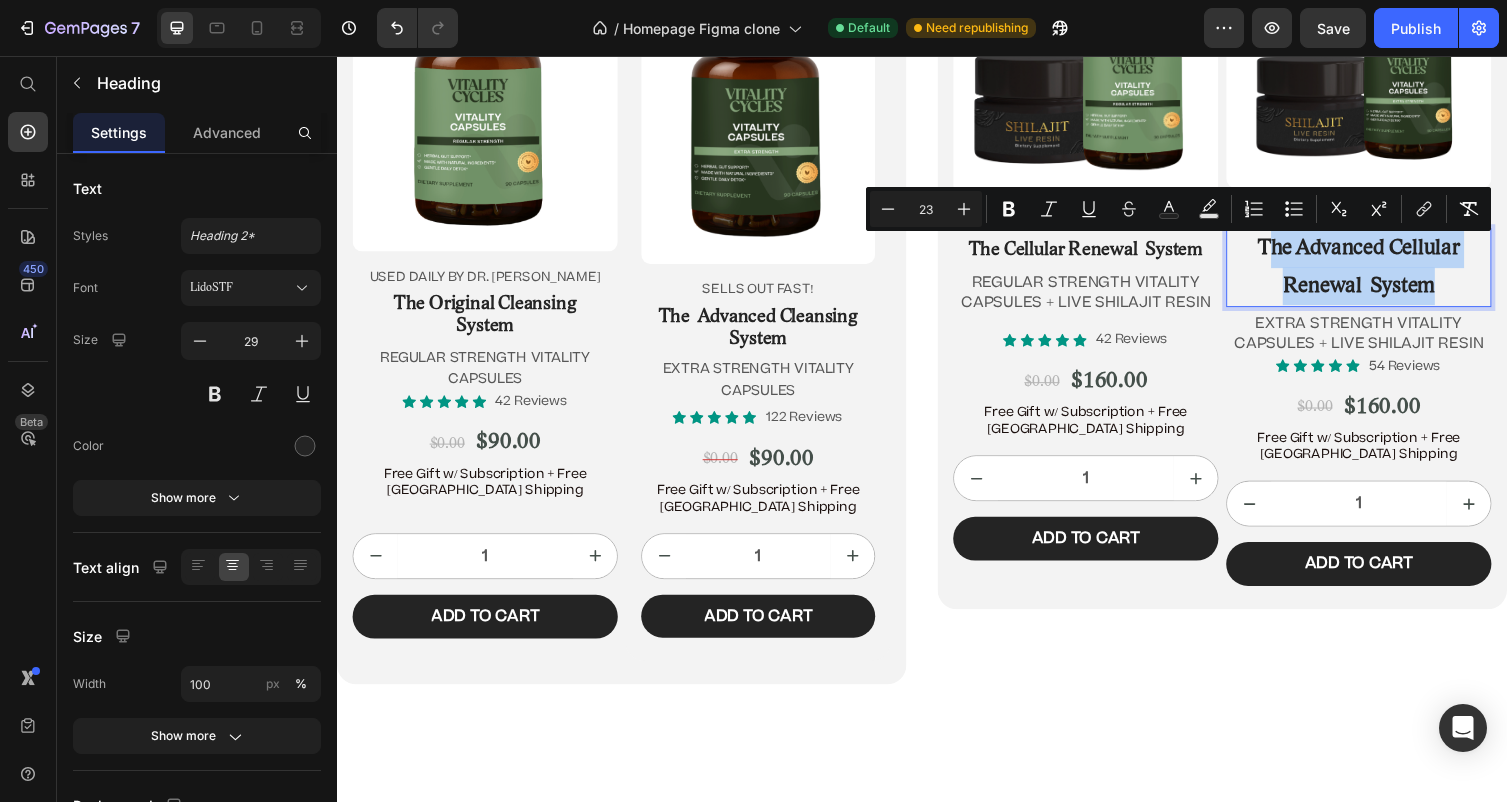 click on "The Advanced Cellular Renewal  System" at bounding box center (1385, 273) 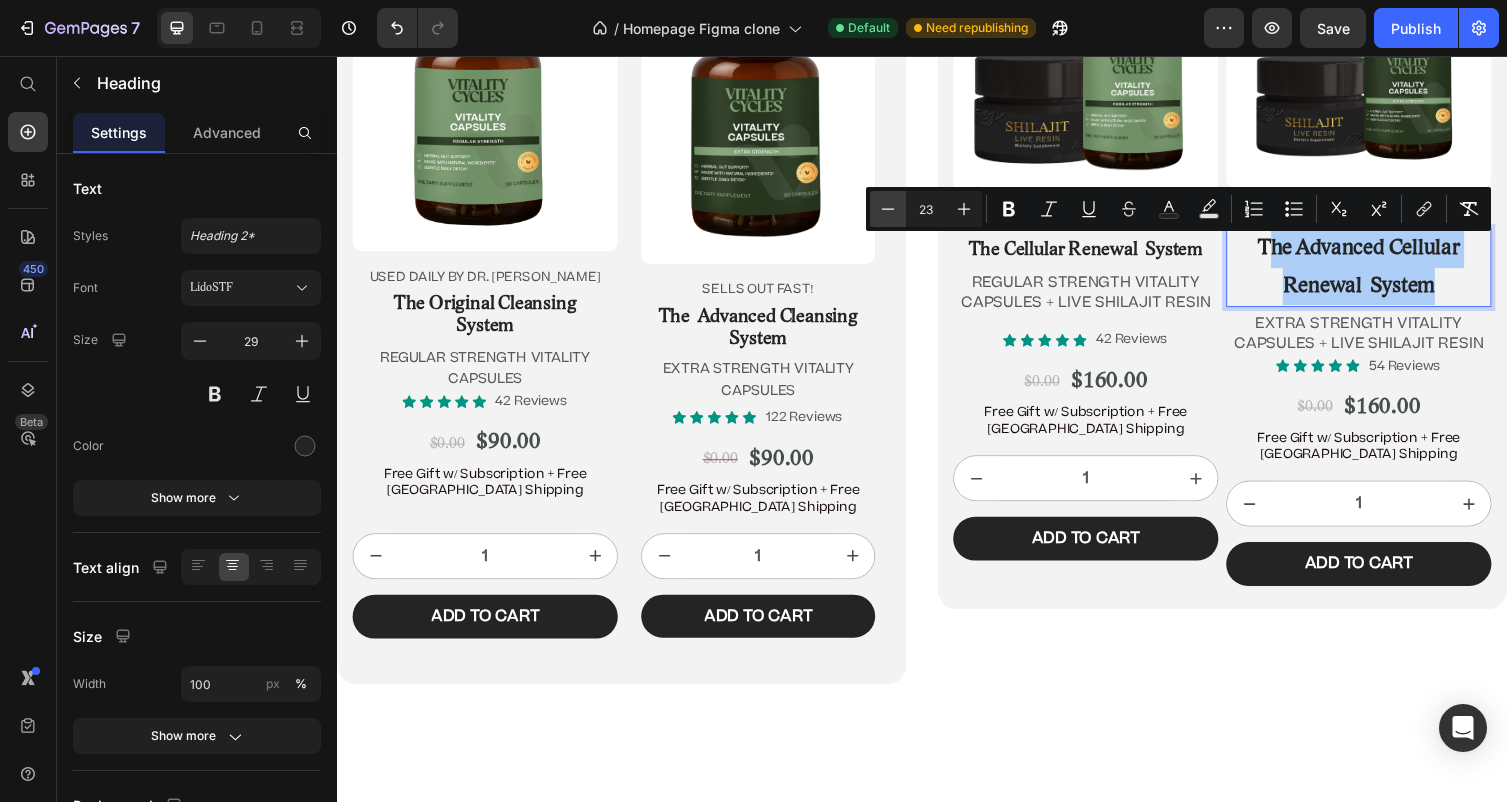 click 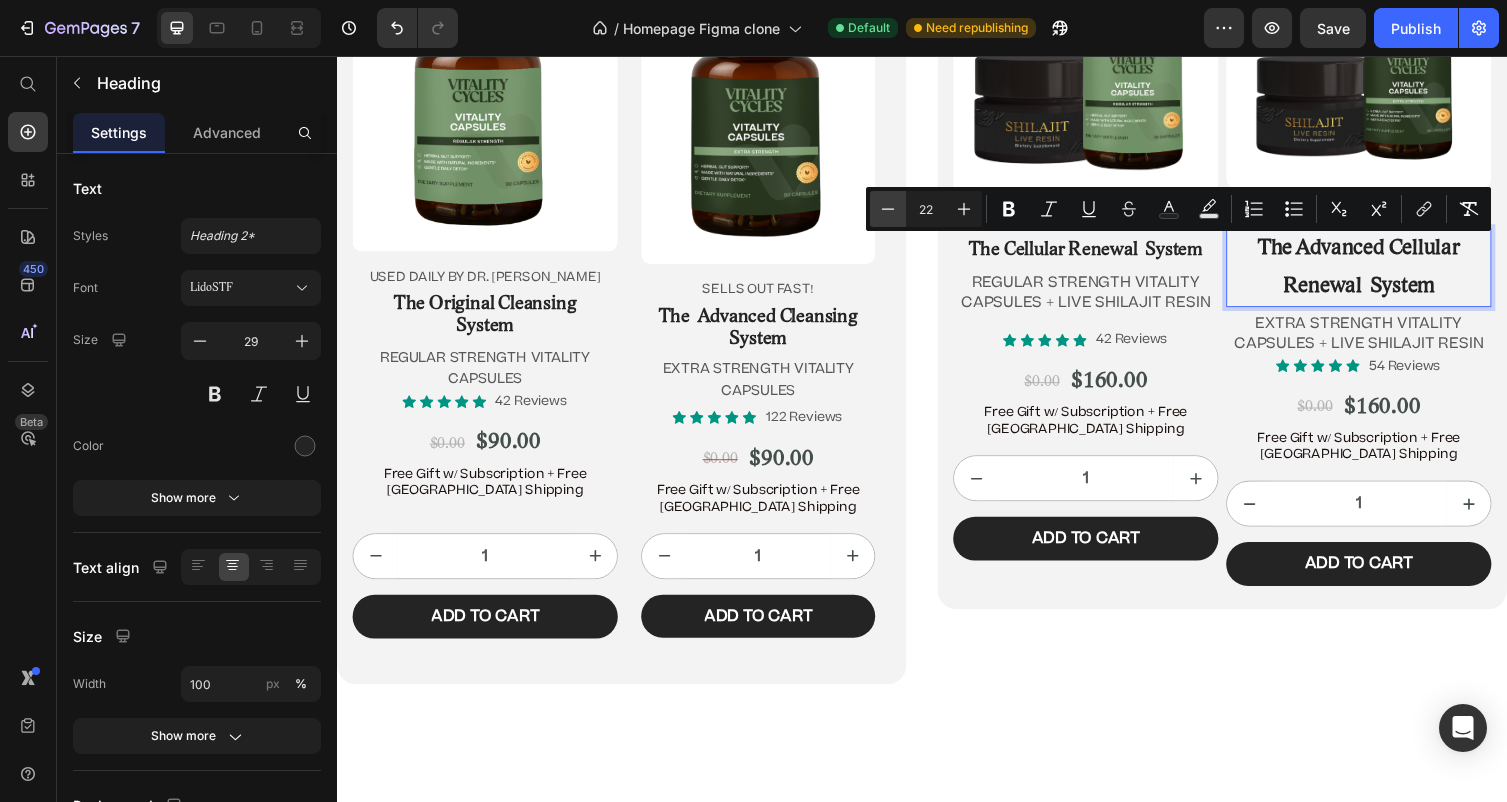 click 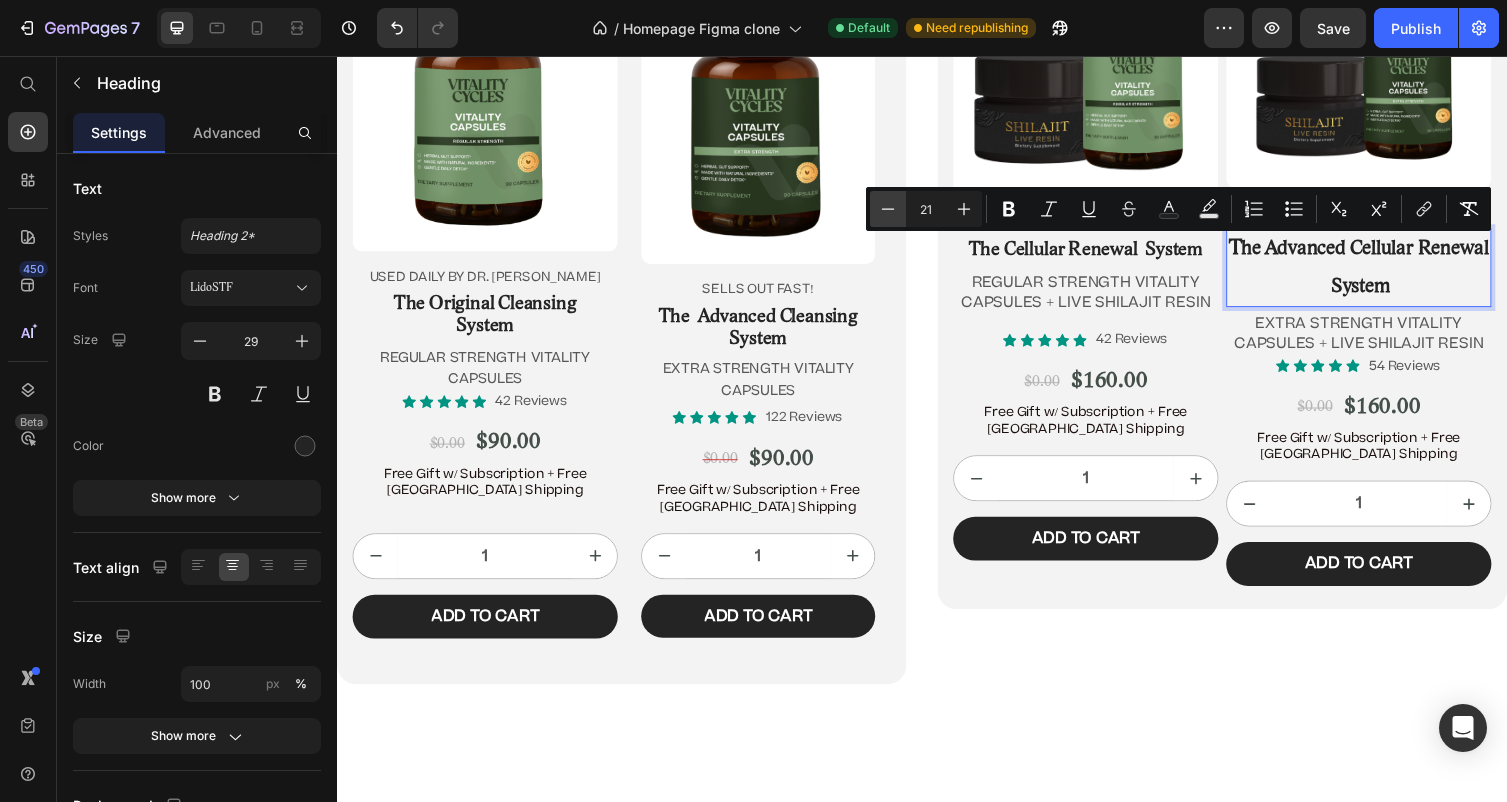 click 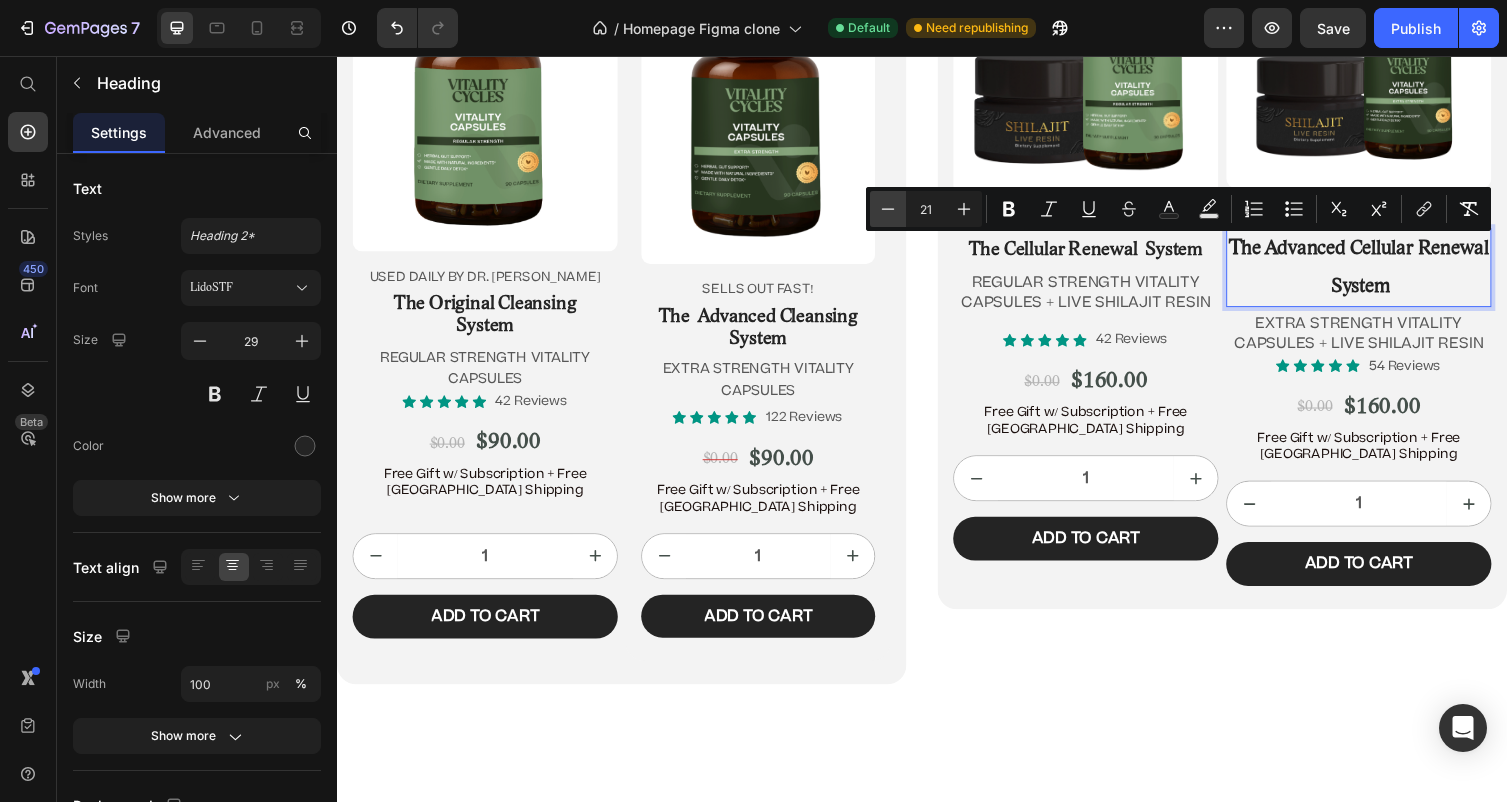 type on "20" 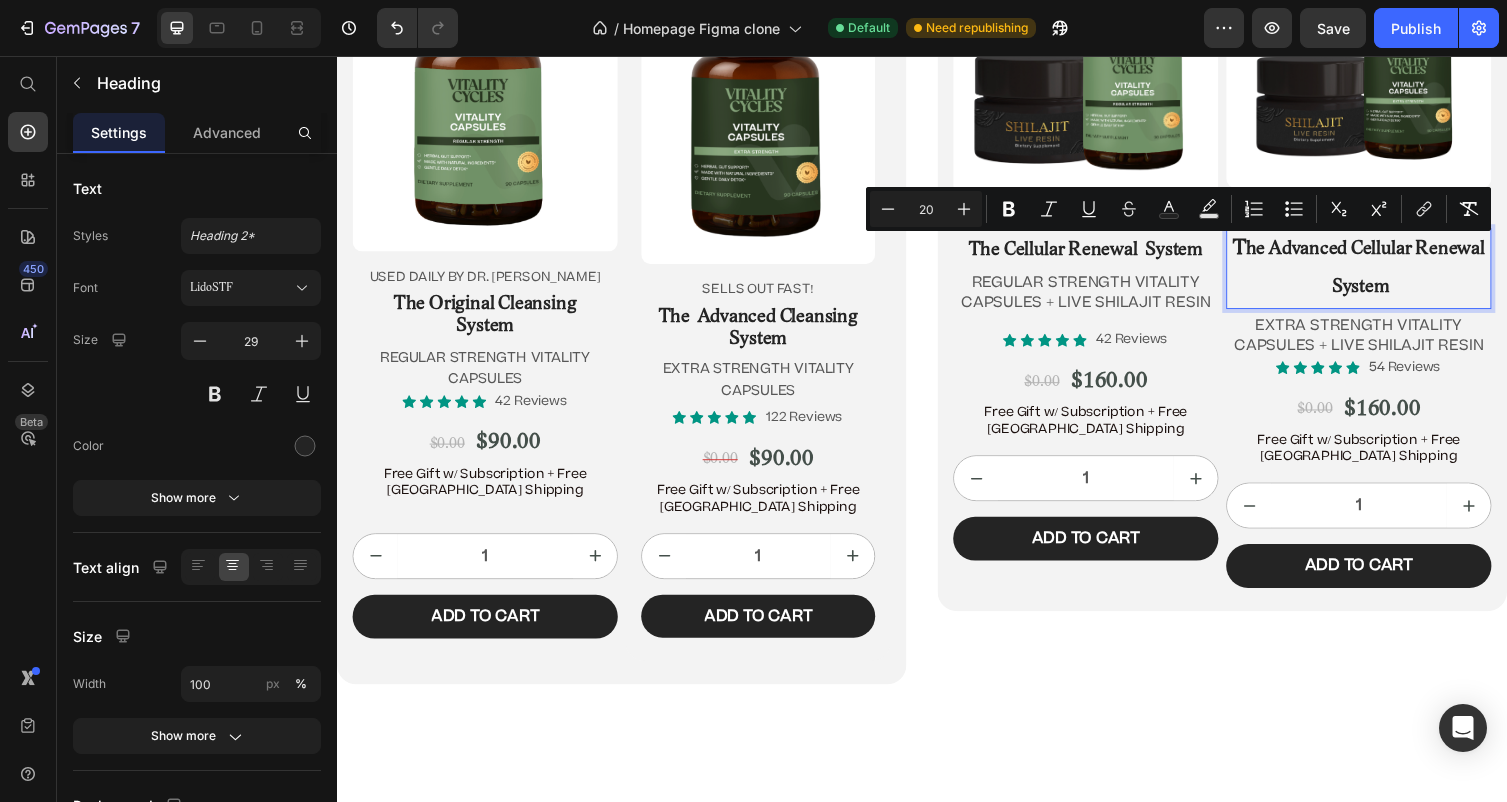 click on "T he Advanced Cellular Renewal  System" at bounding box center (1385, 274) 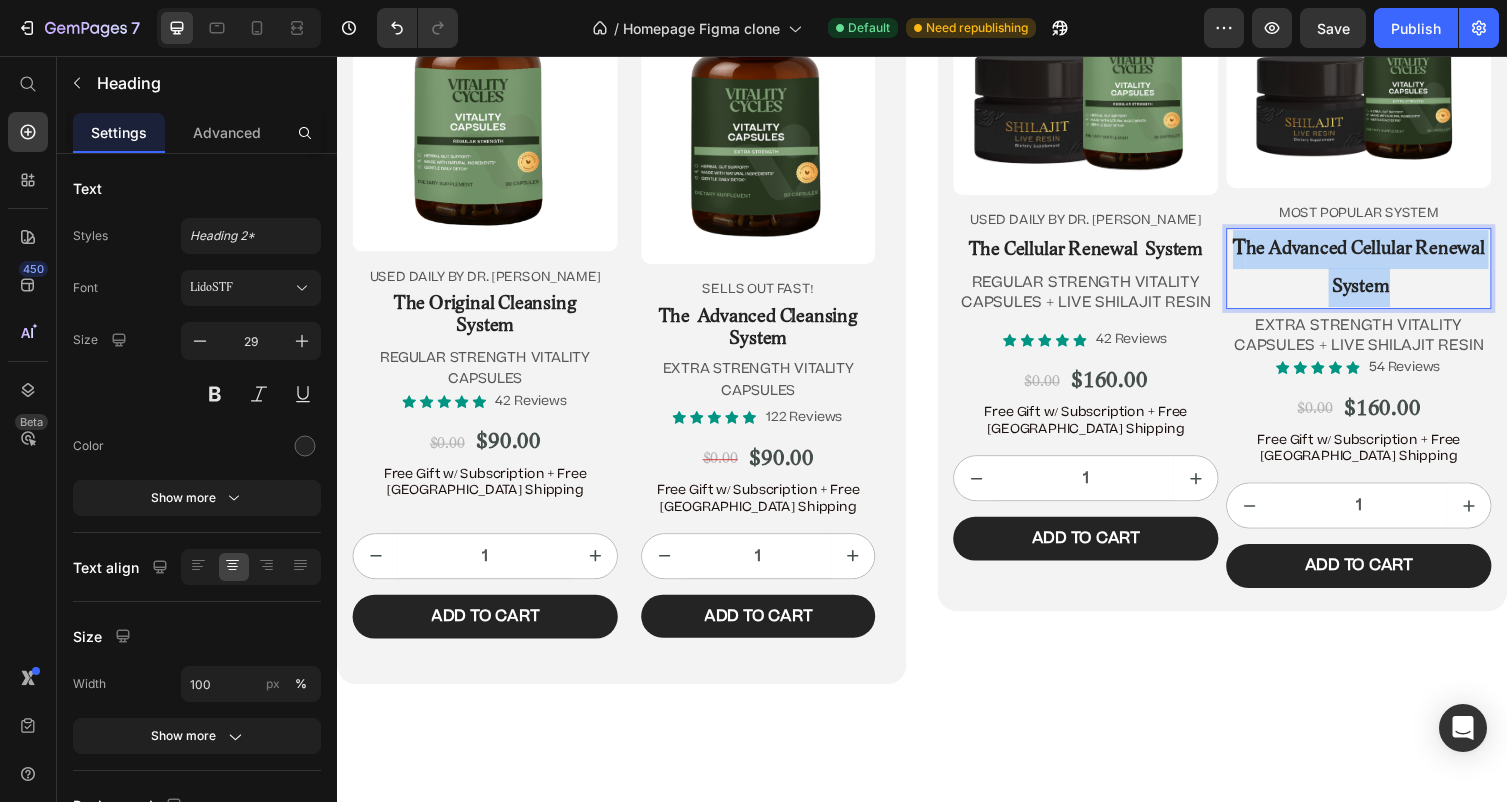 drag, startPoint x: 1483, startPoint y: 296, endPoint x: 1280, endPoint y: 248, distance: 208.5977 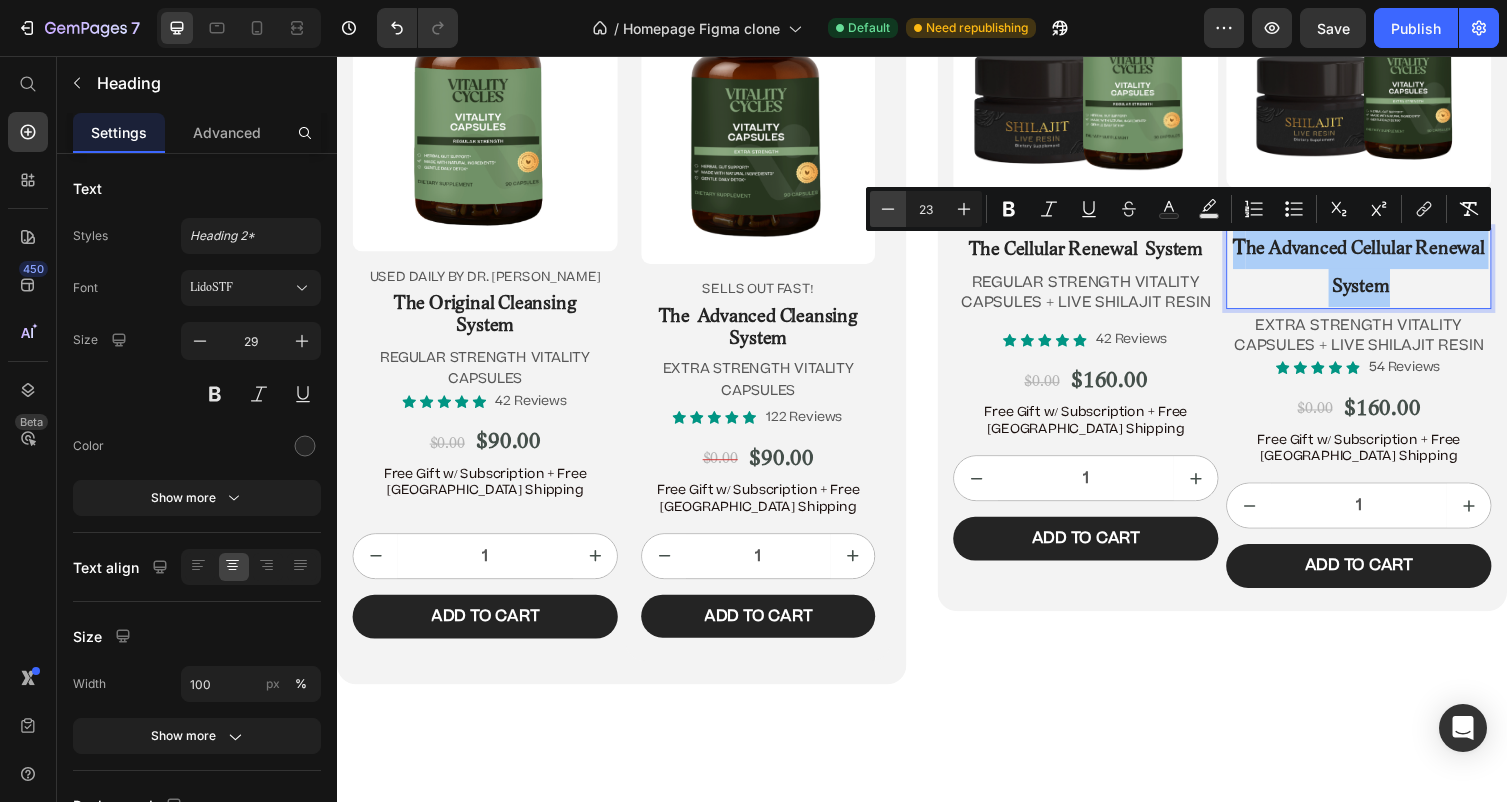 click 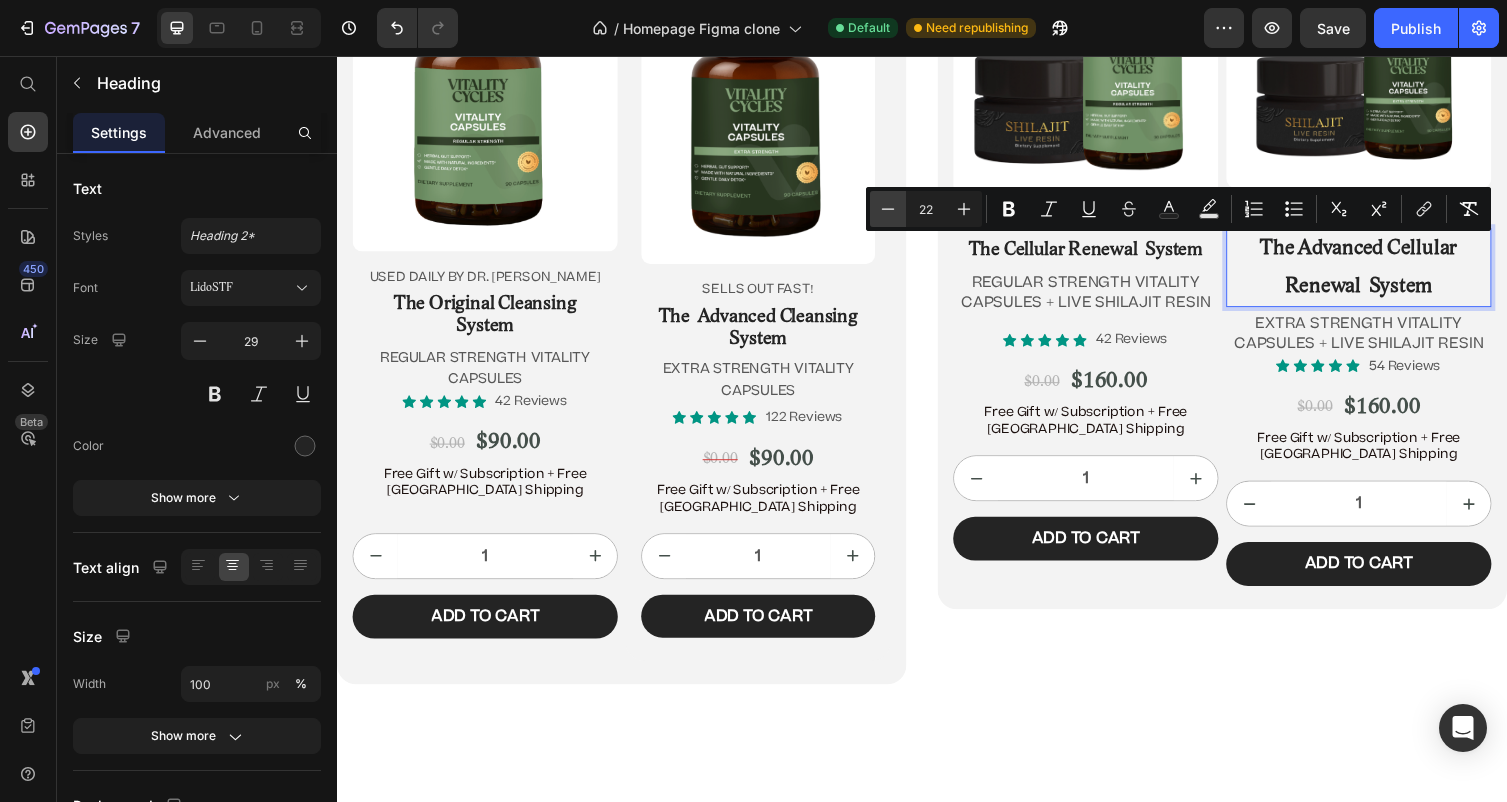 click 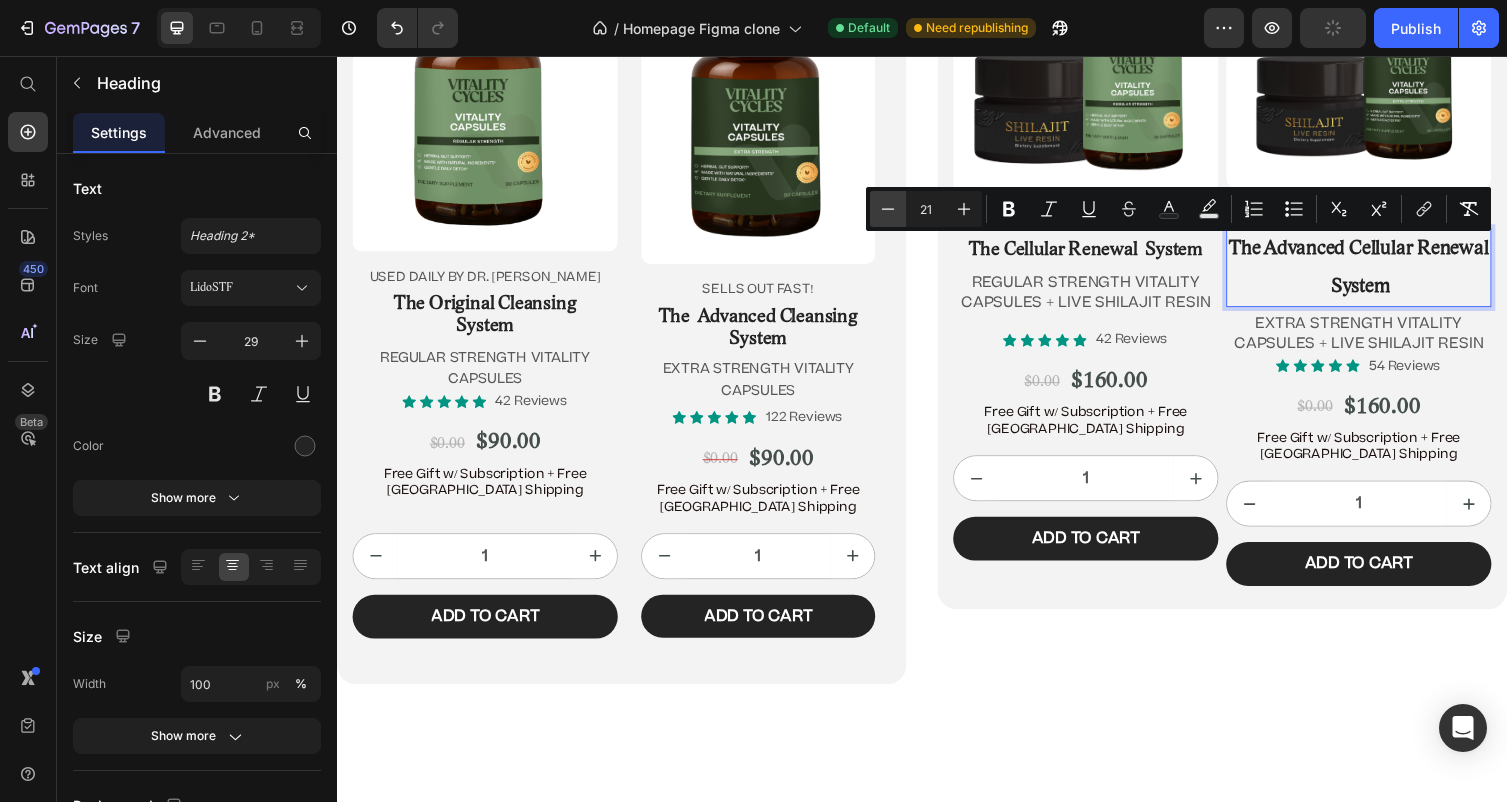 click 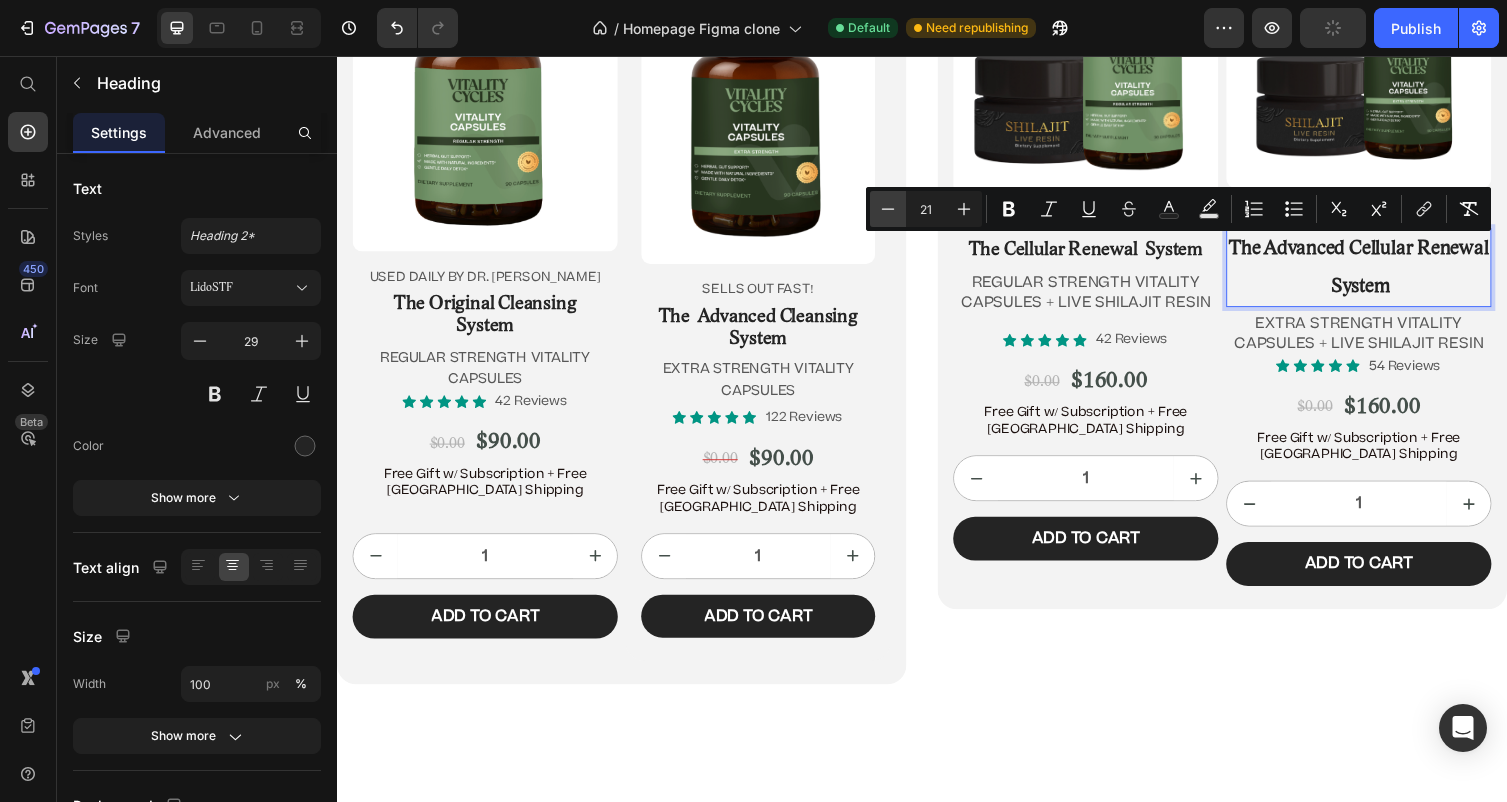 type on "20" 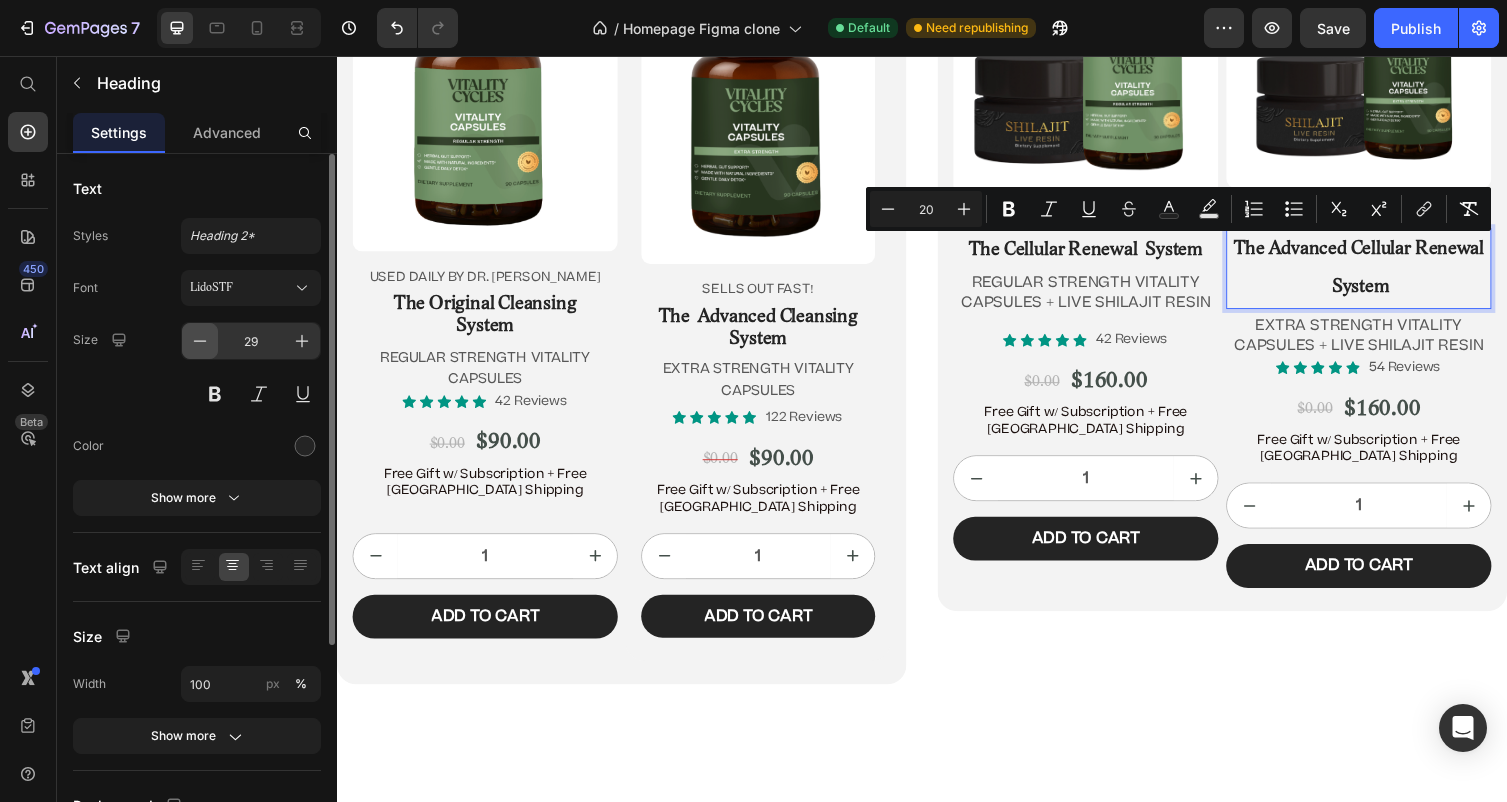 click 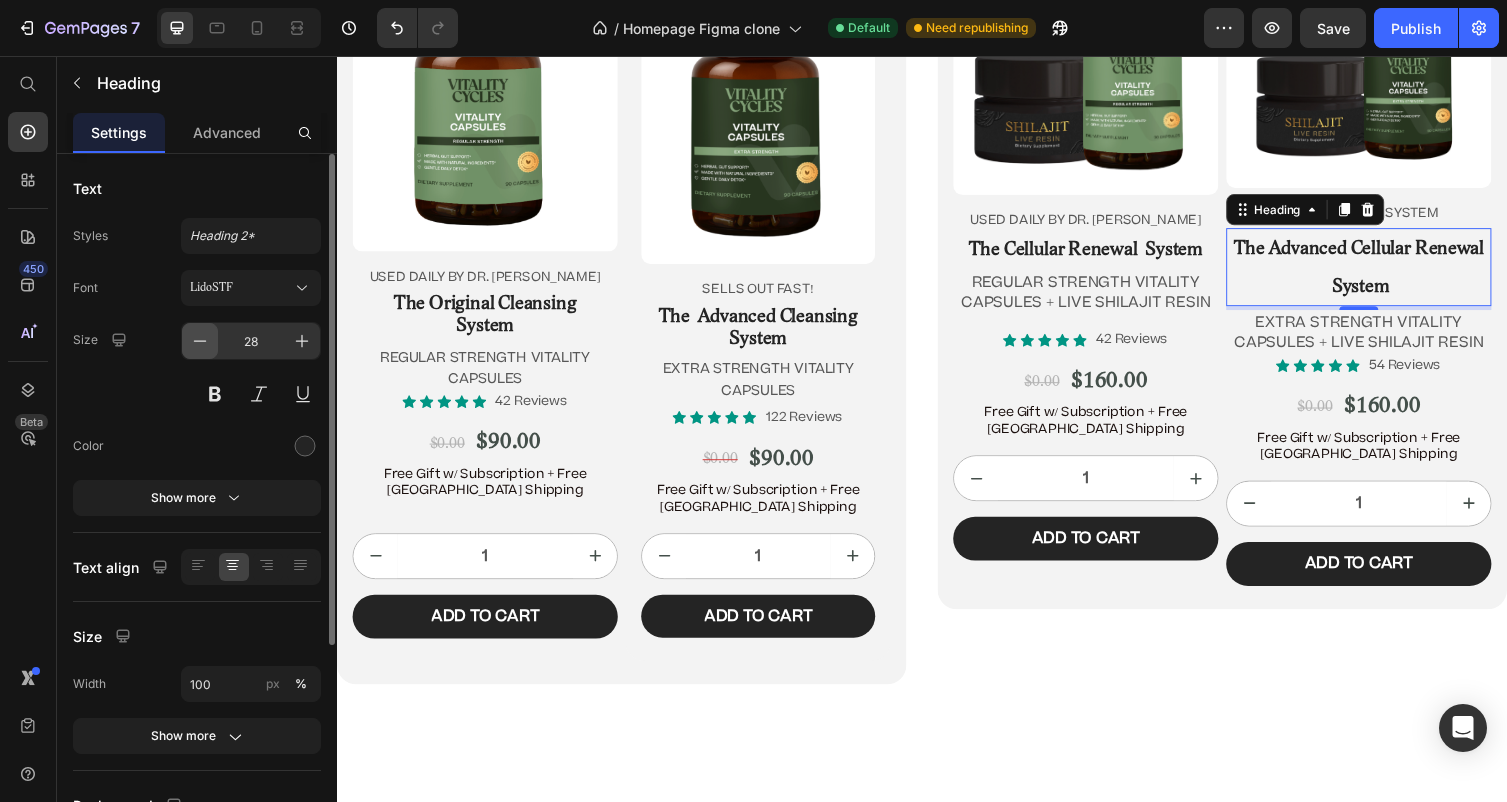 click 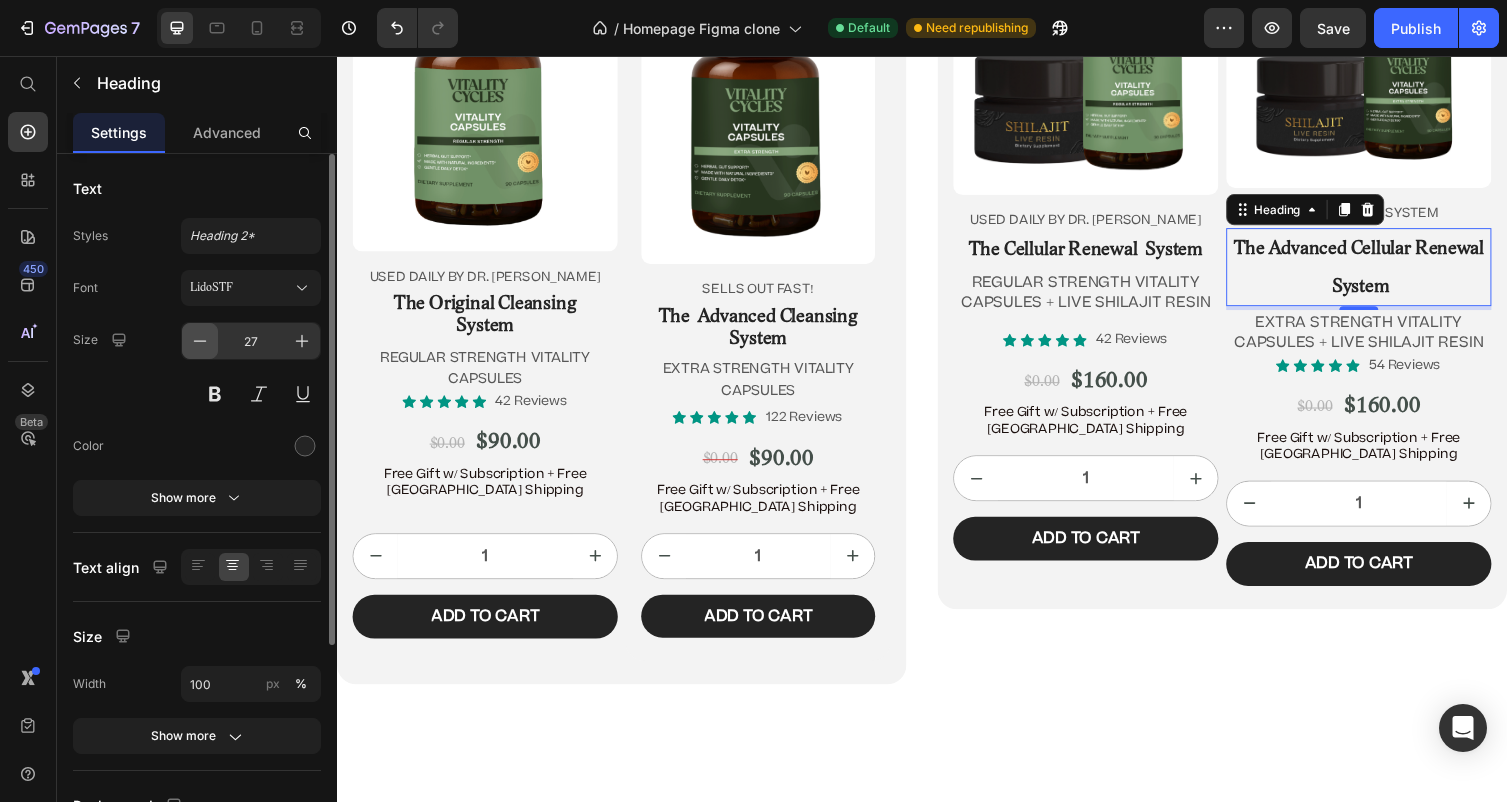 click 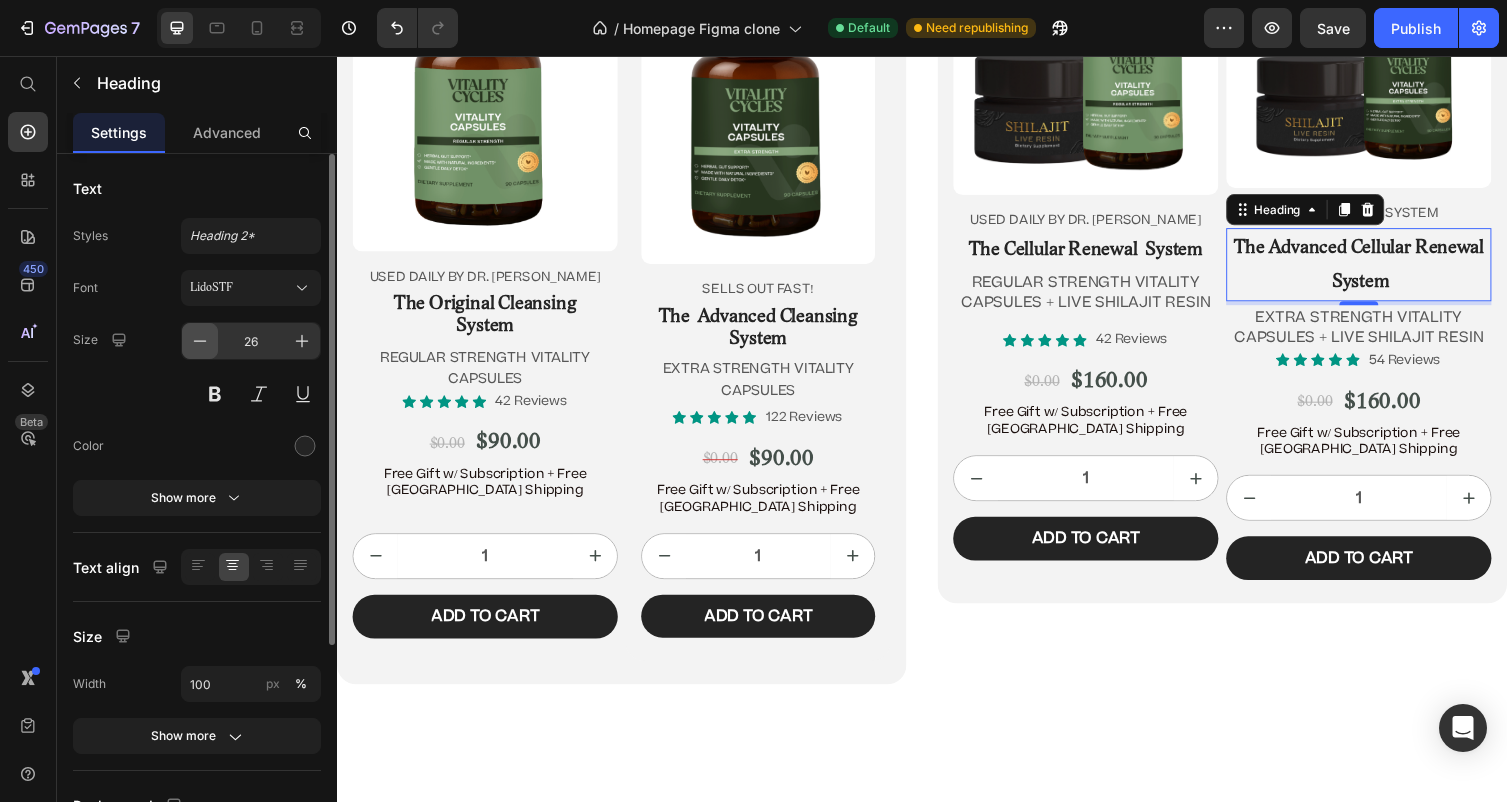 click 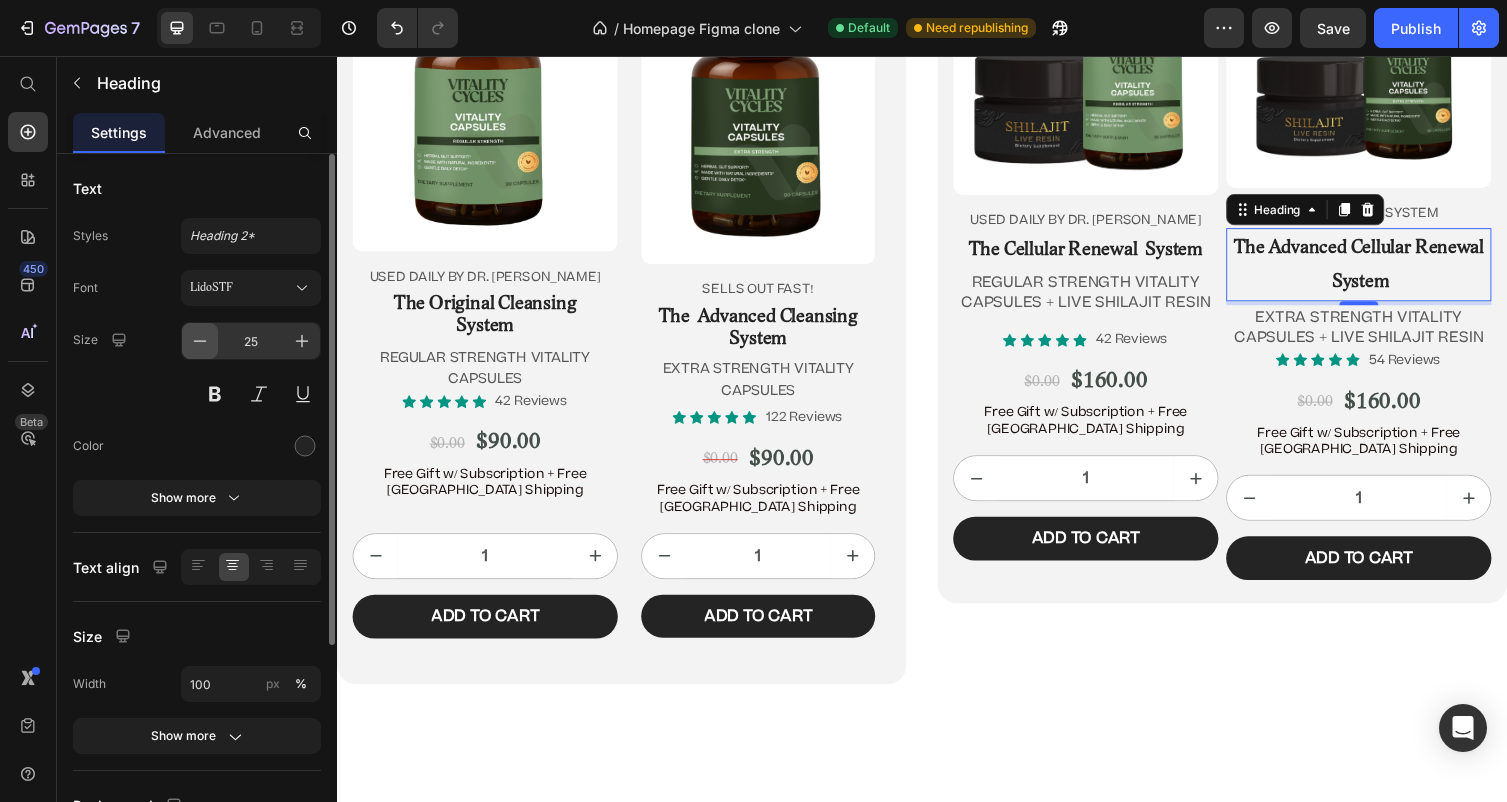 click 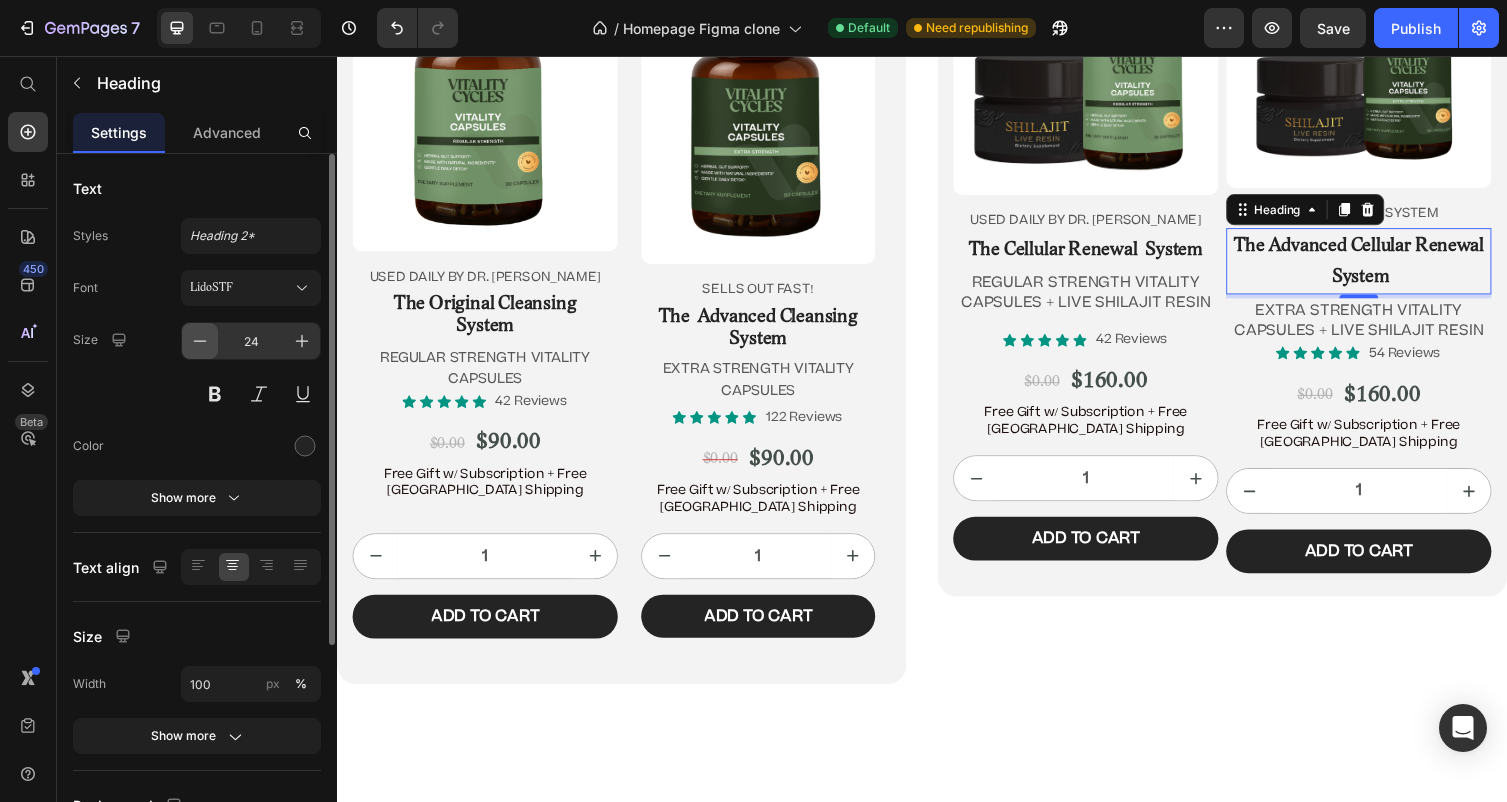 click 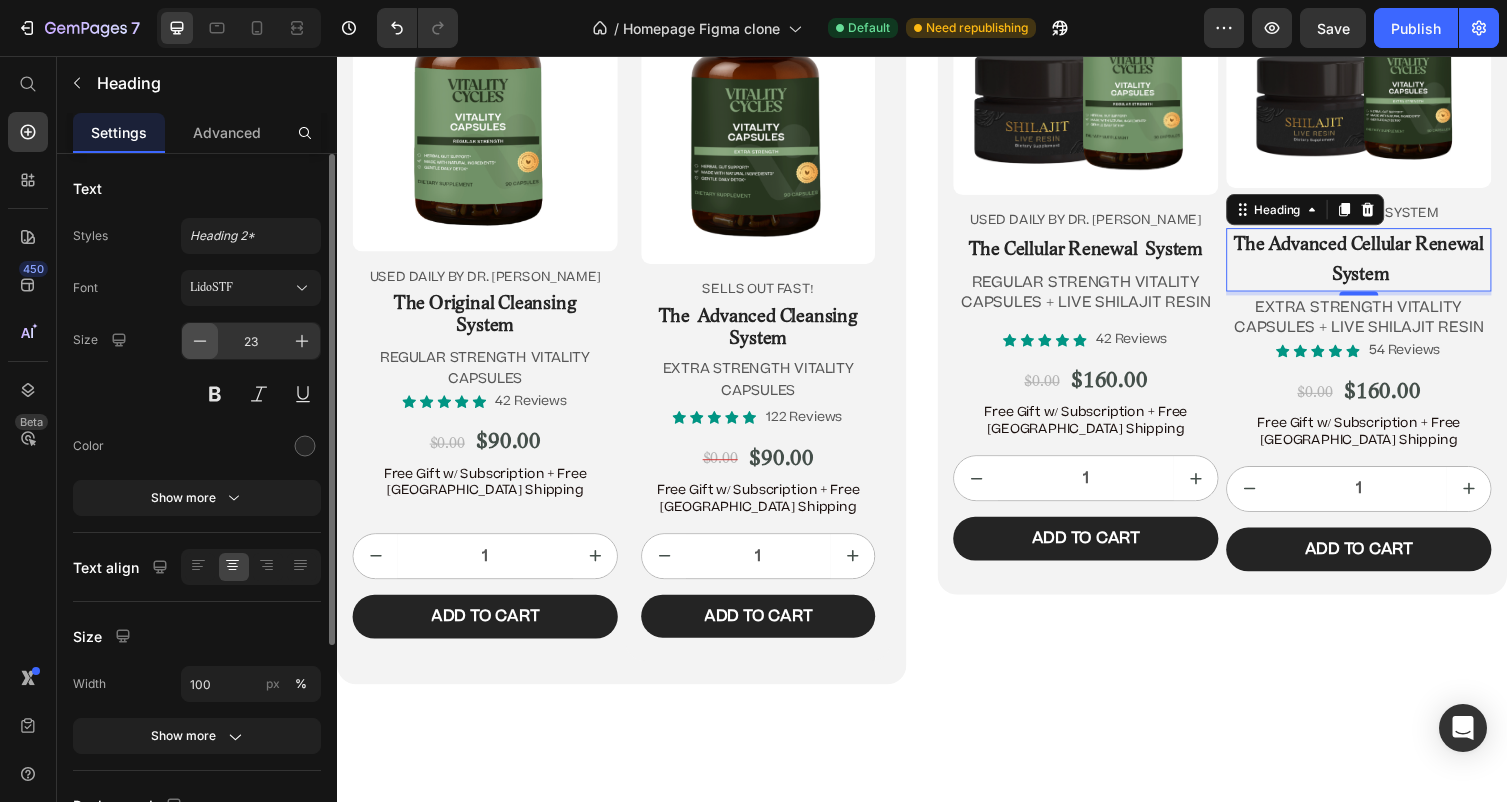 click 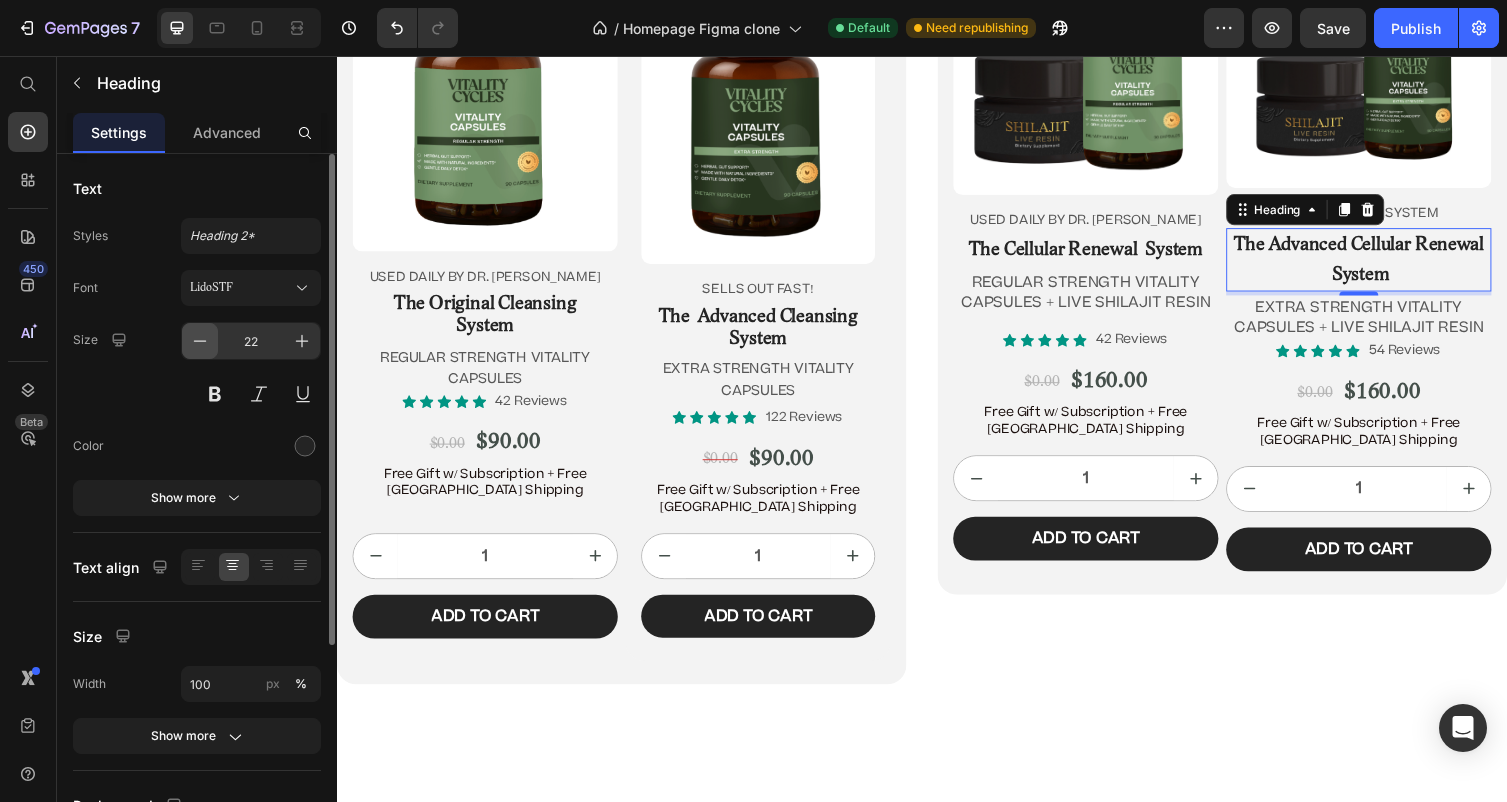 click 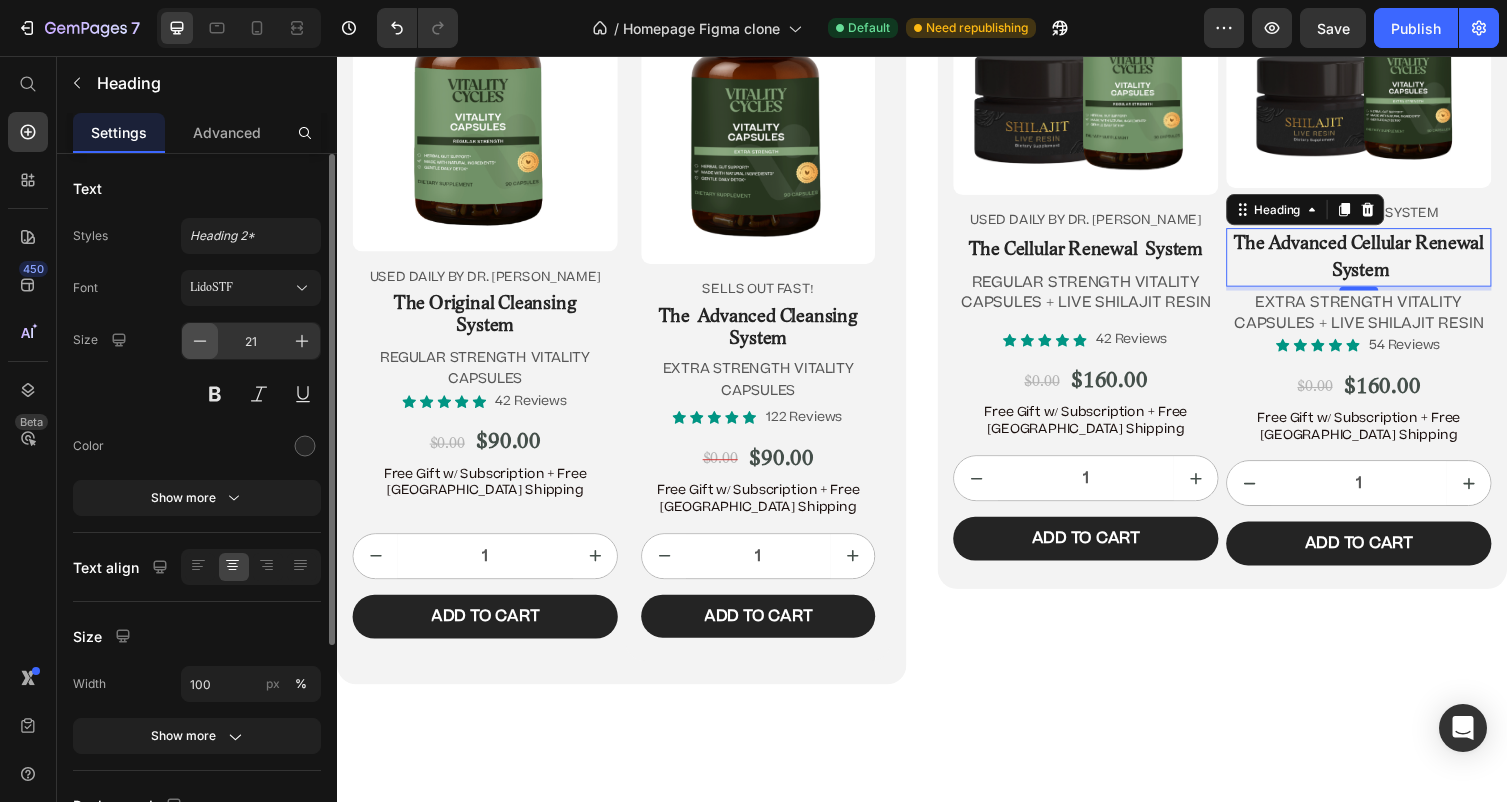 click 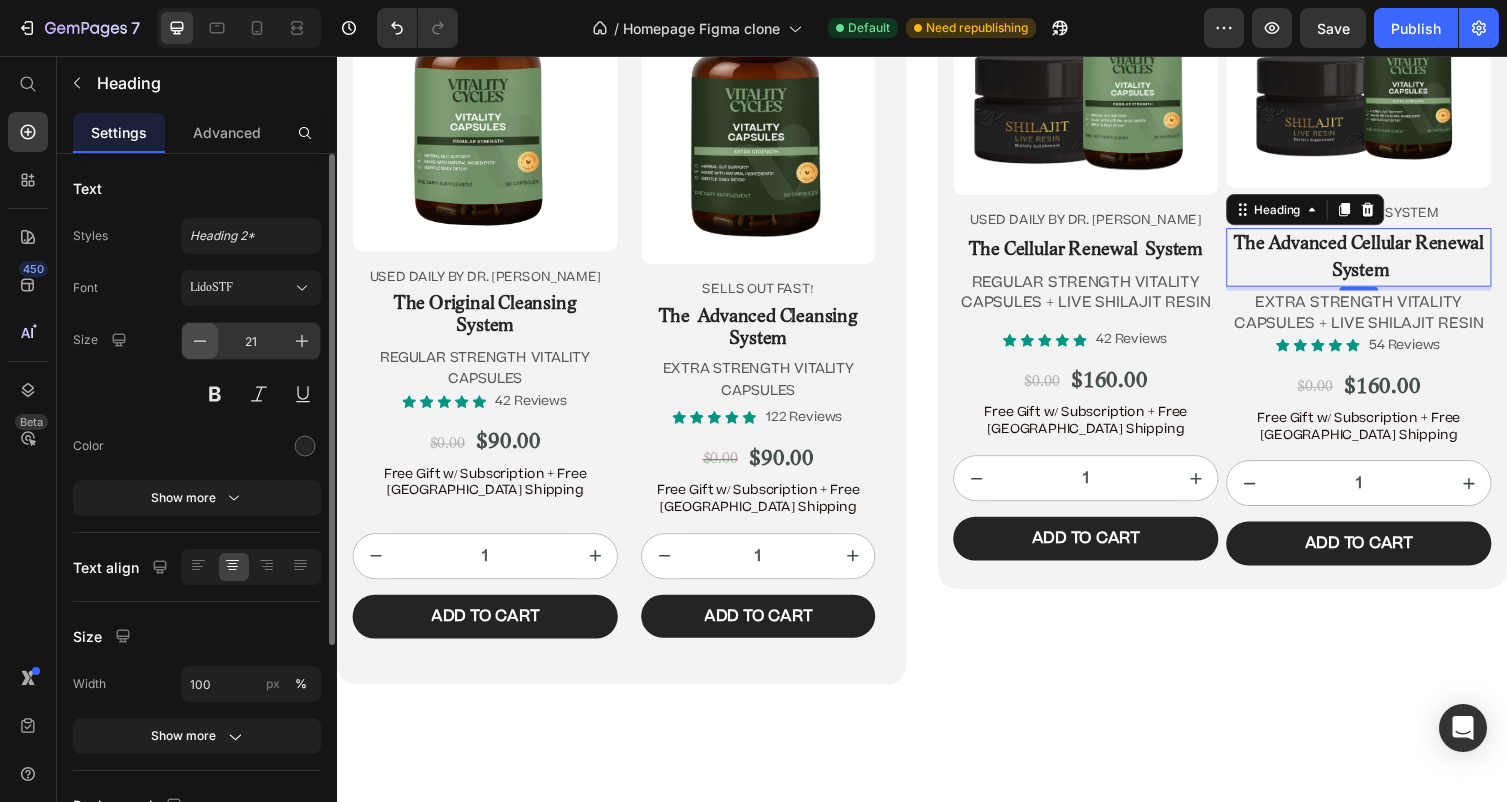type on "20" 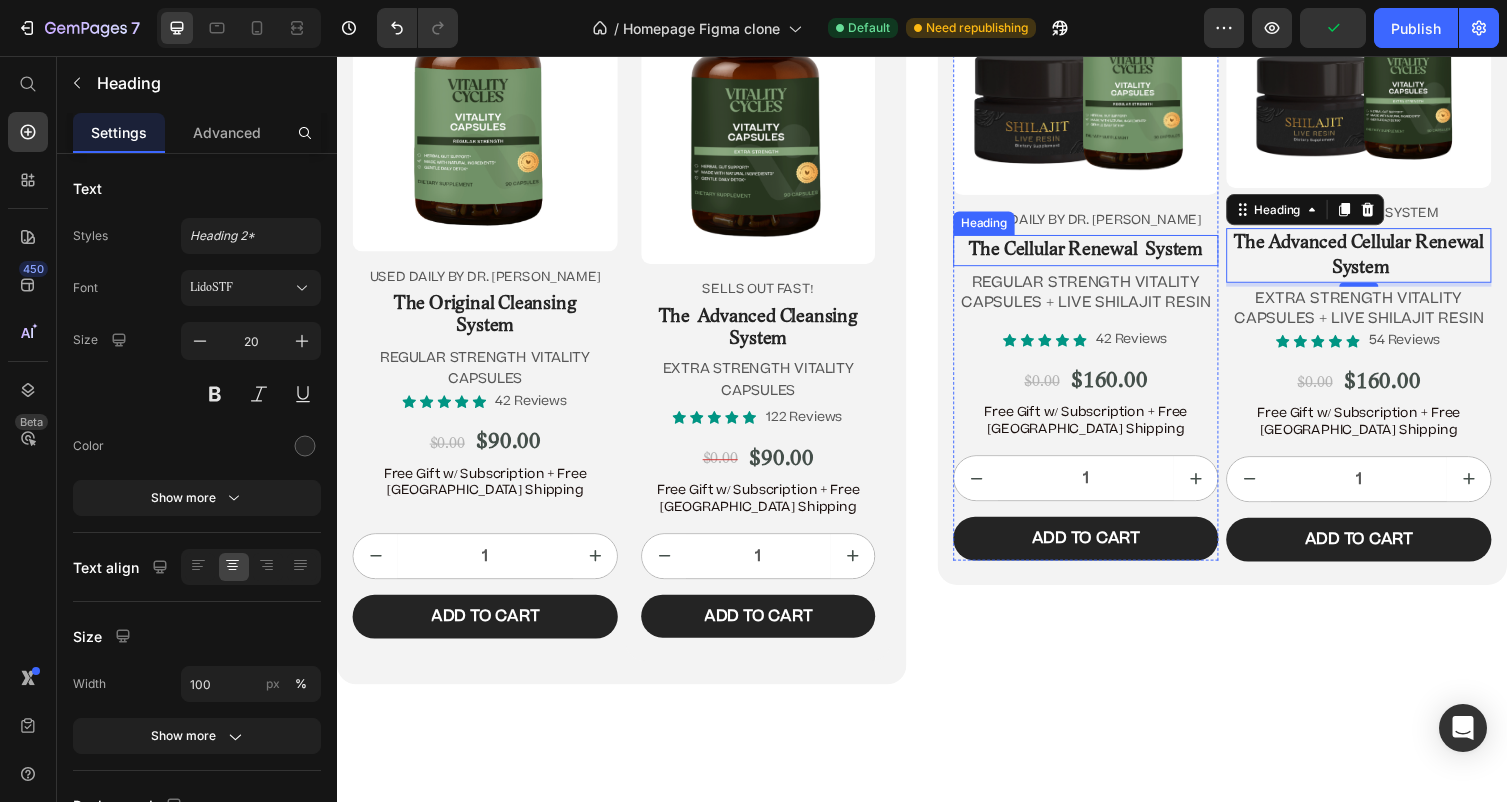 click on "The Cellular Renewal  System" at bounding box center [1105, 256] 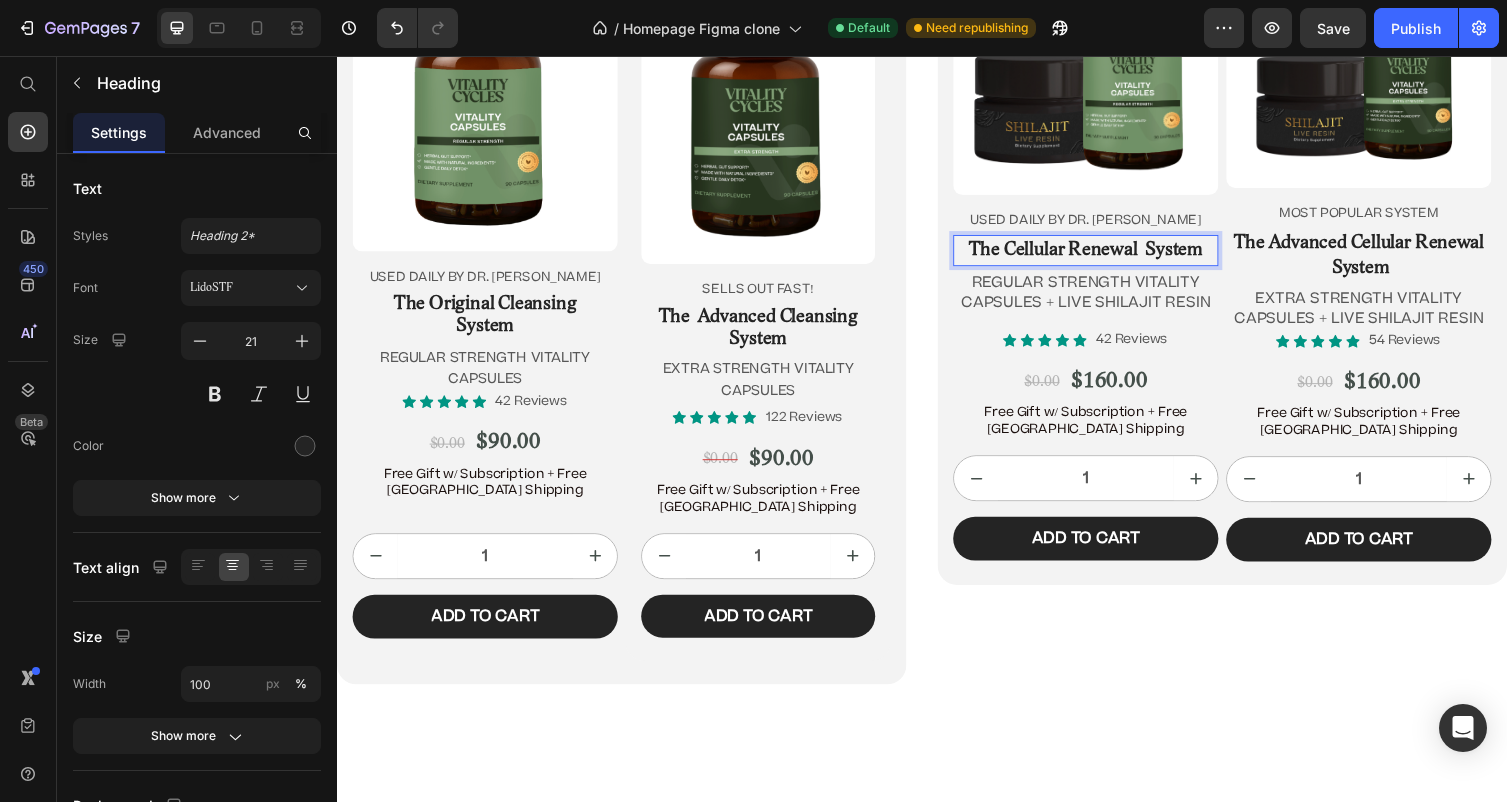 click on "The Cellular Renewal  System" at bounding box center (1105, 256) 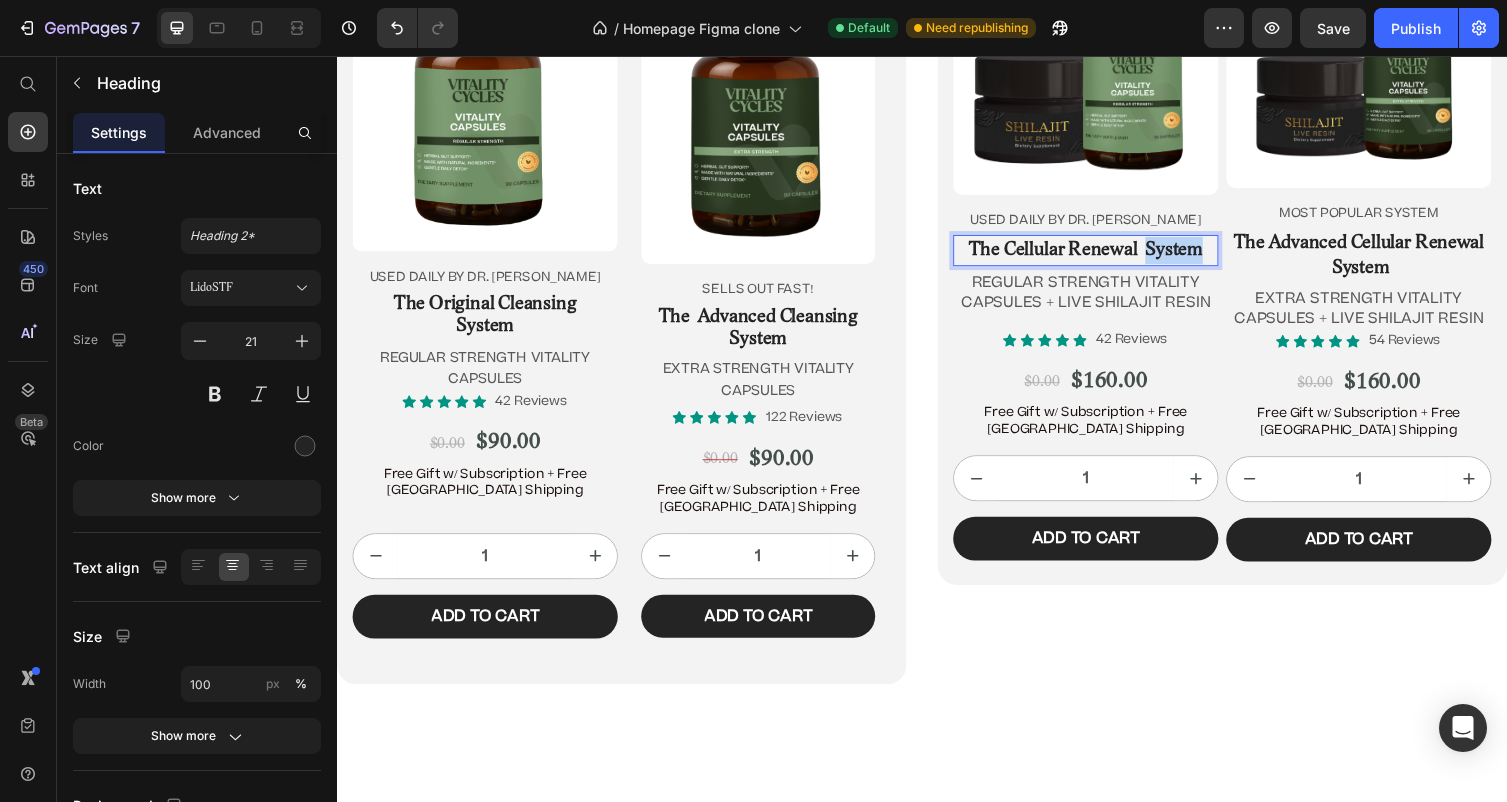 click on "The Cellular Renewal  System" at bounding box center [1105, 256] 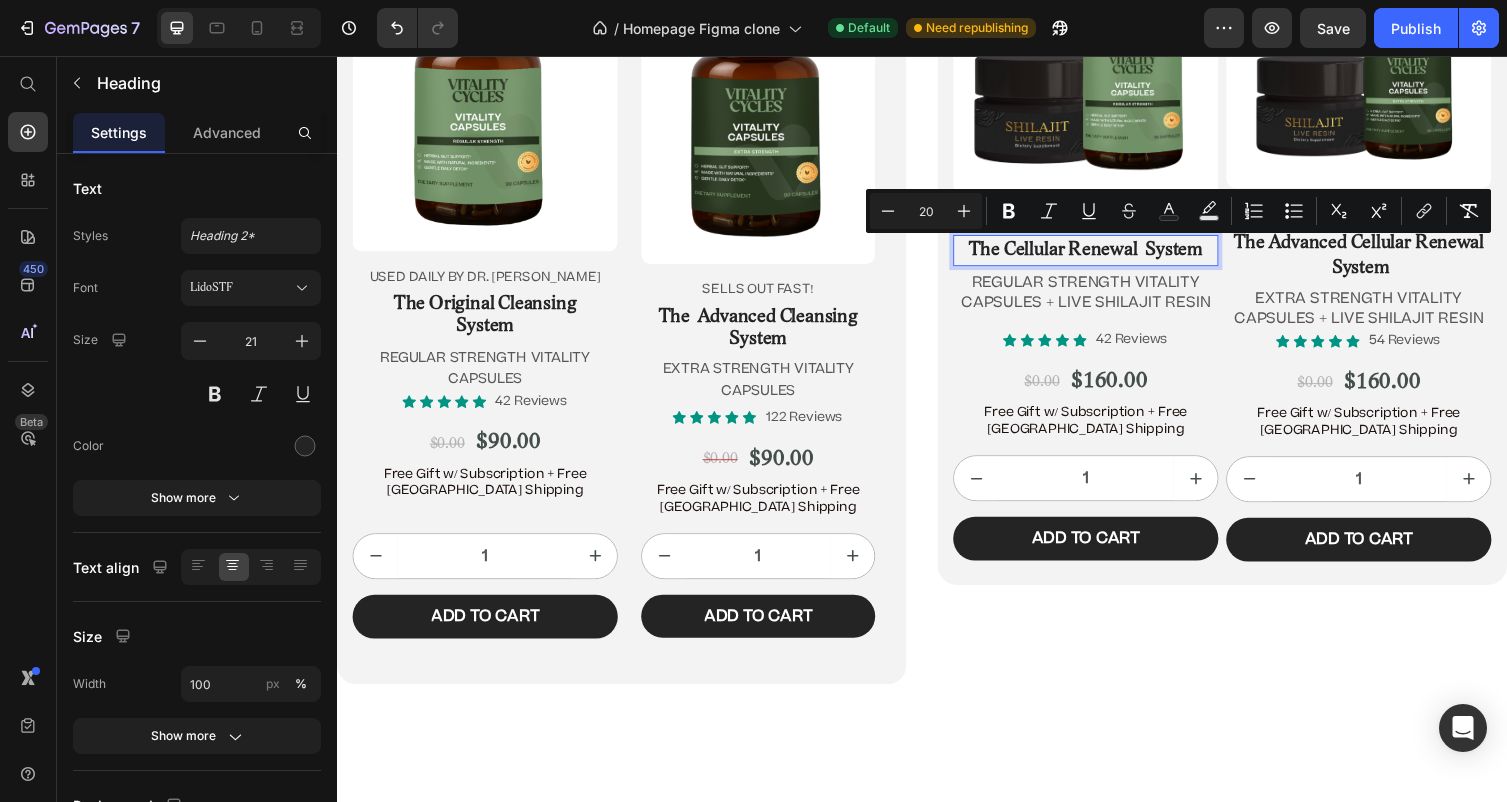 click on "The Cellular Renewal  System" at bounding box center [1105, 256] 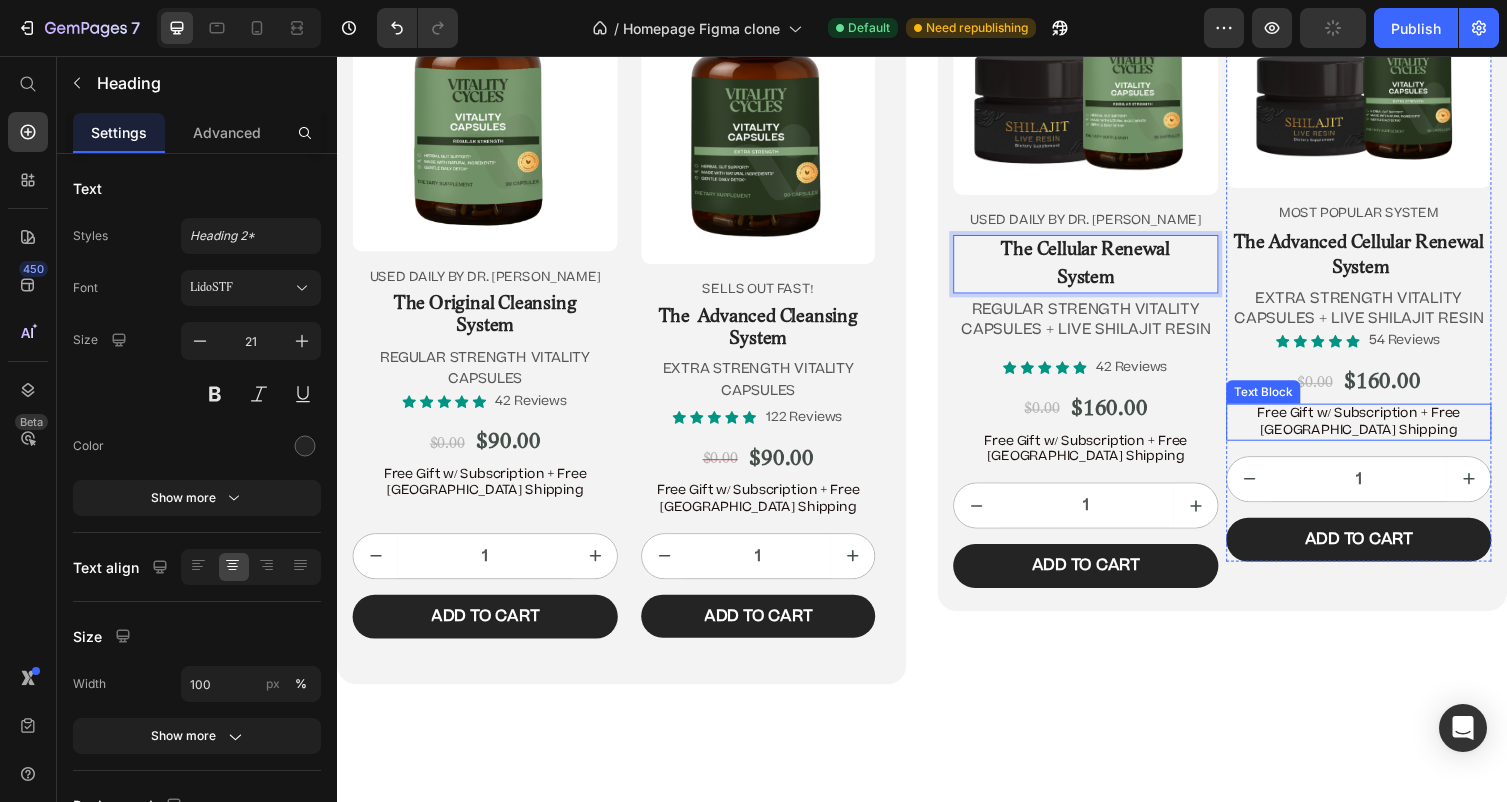 click on "Free Gift w/ Subscription + Free [GEOGRAPHIC_DATA] Shipping" at bounding box center (1385, 432) 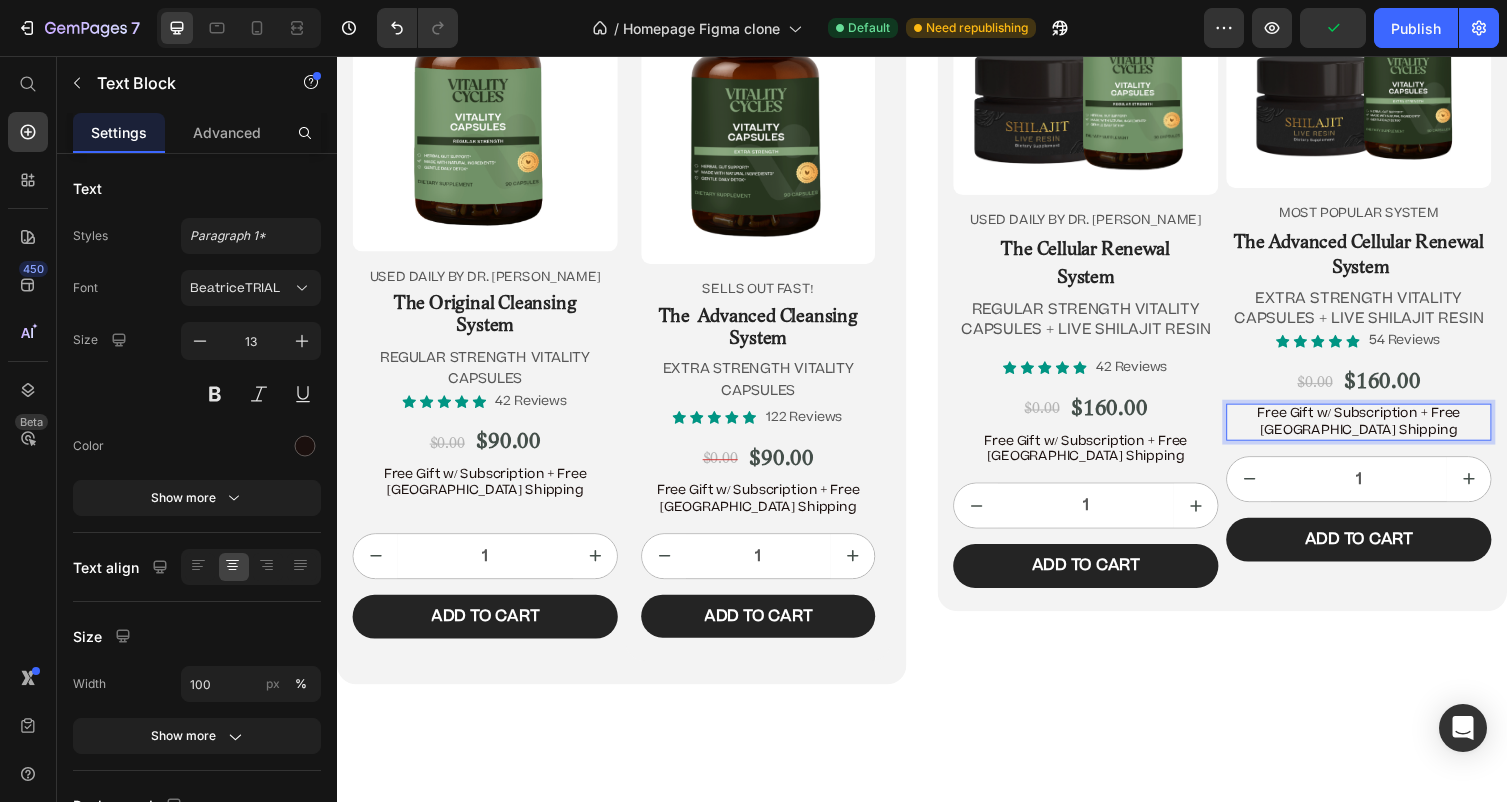 click on "Free Gift w/ Subscription + Free [GEOGRAPHIC_DATA] Shipping" at bounding box center (1385, 432) 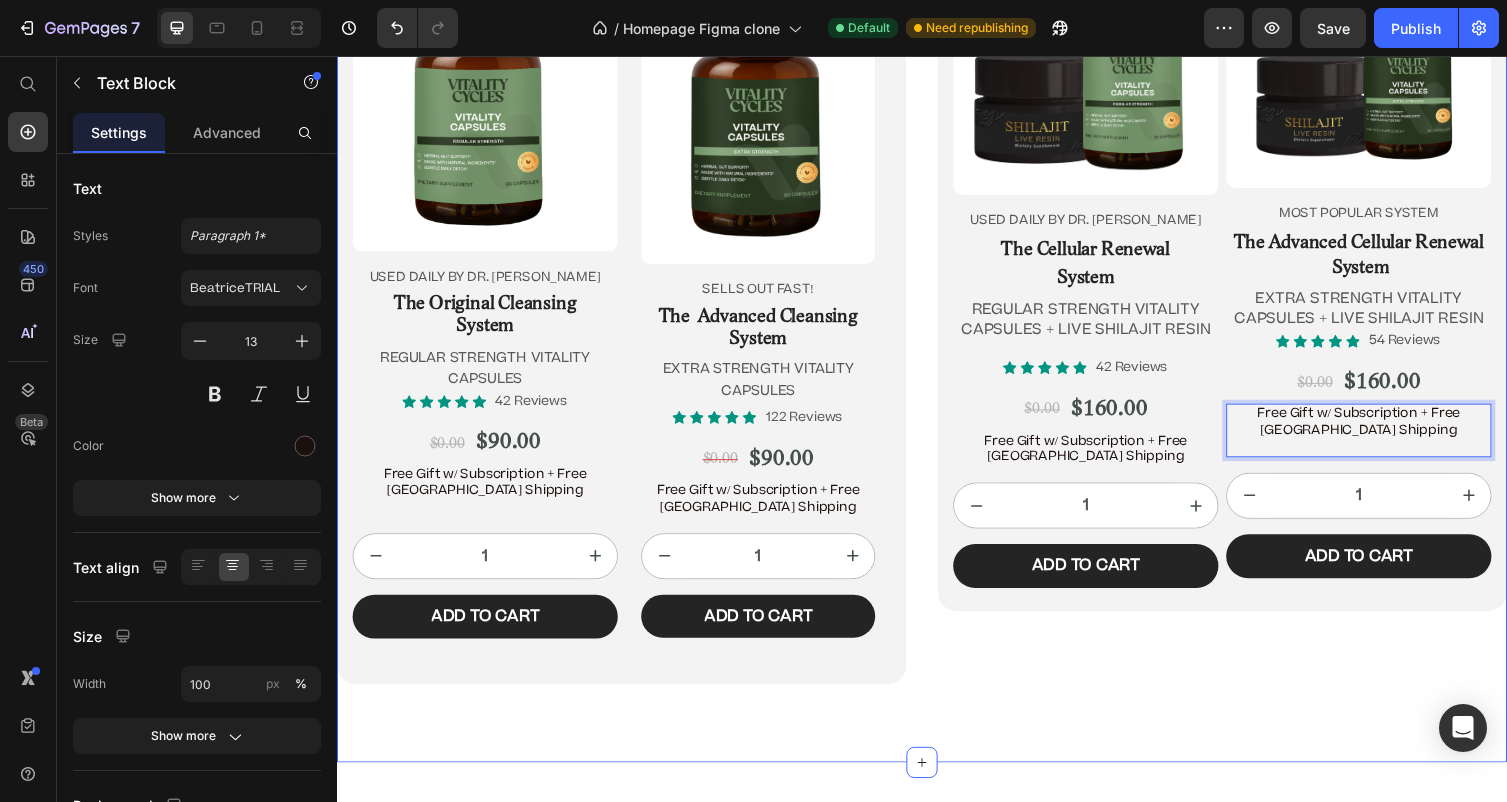 click on "Product Images USED DAILY BY DR. JENNIFER DANIELS Text Block ⁠⁠⁠⁠⁠⁠⁠ The Cellular Renewal   System Heading REGULAR STRENGTH VITALITY CAPSULES + LIVE SHILAJIT RESIN Text Block Icon Icon Icon Icon Icon Icon List 42 Reviews Text Block Row $0.00 Product Price $160.00 Product Price Row Free Gift w/ Subscription + Free USA Shipping Text Block 1 Product Quantity Add to cart Add to Cart Row Product Product Images MOST POPULAR system Text Block ⁠⁠⁠⁠⁠⁠⁠ The Advanced Cellular Renewal  System Heading EXTRA STRENGTH VITALITY CAPSULES + LIVE SHILAJIT RESIN Text Block Icon Icon Icon Icon Icon Icon List 54 Reviews Text Block Row $0.00 Product Price $160.00 Product Price Row Free Gift w/ Subscription + Free USA Shipping Text Block   16 1 Product Quantity Add to cart Add to Cart Row Product Row" at bounding box center (1245, 330) 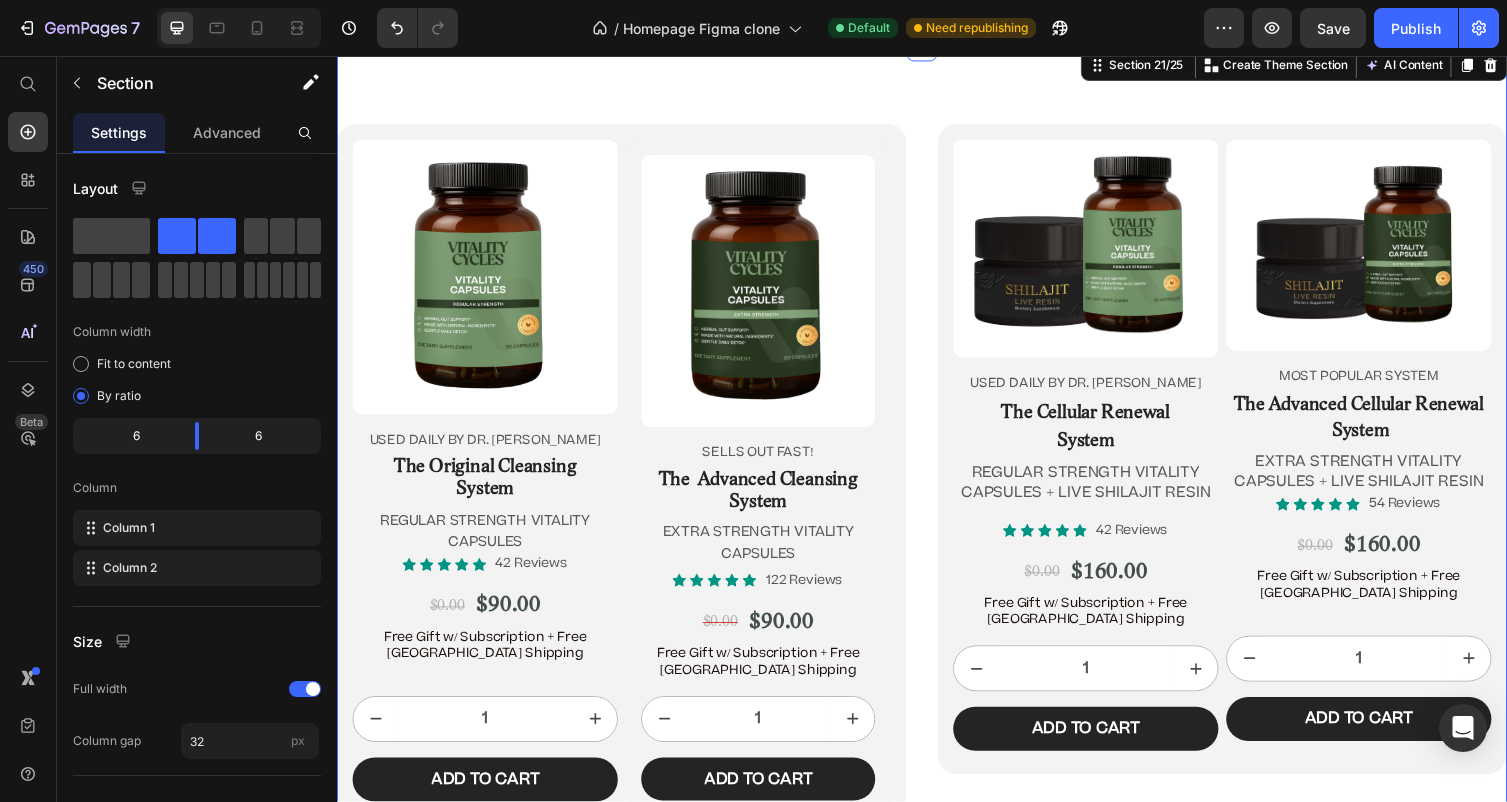 scroll, scrollTop: 11529, scrollLeft: 0, axis: vertical 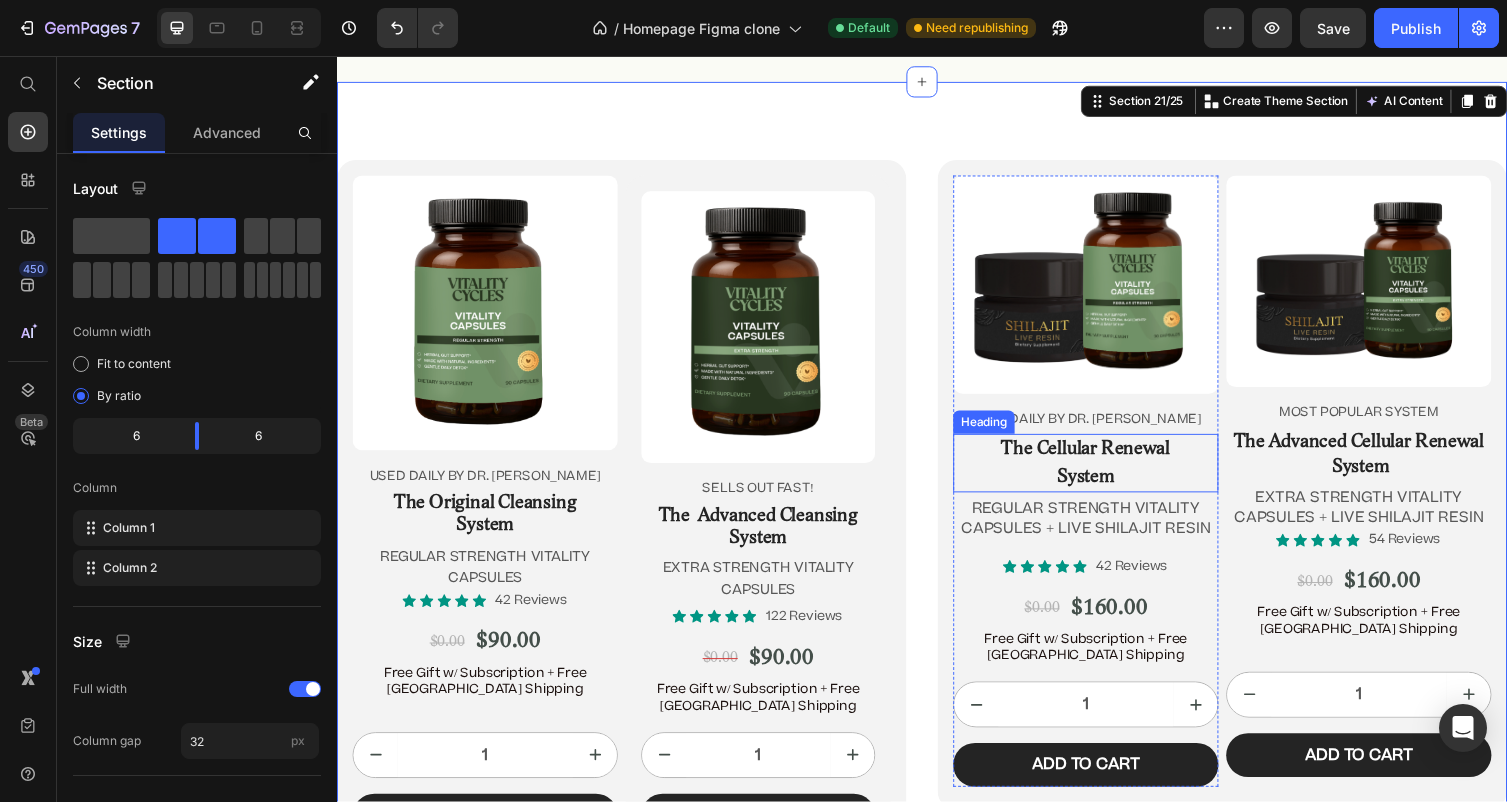 click on "⁠⁠⁠⁠⁠⁠⁠ The Cellular Renewal   System" at bounding box center (1105, 474) 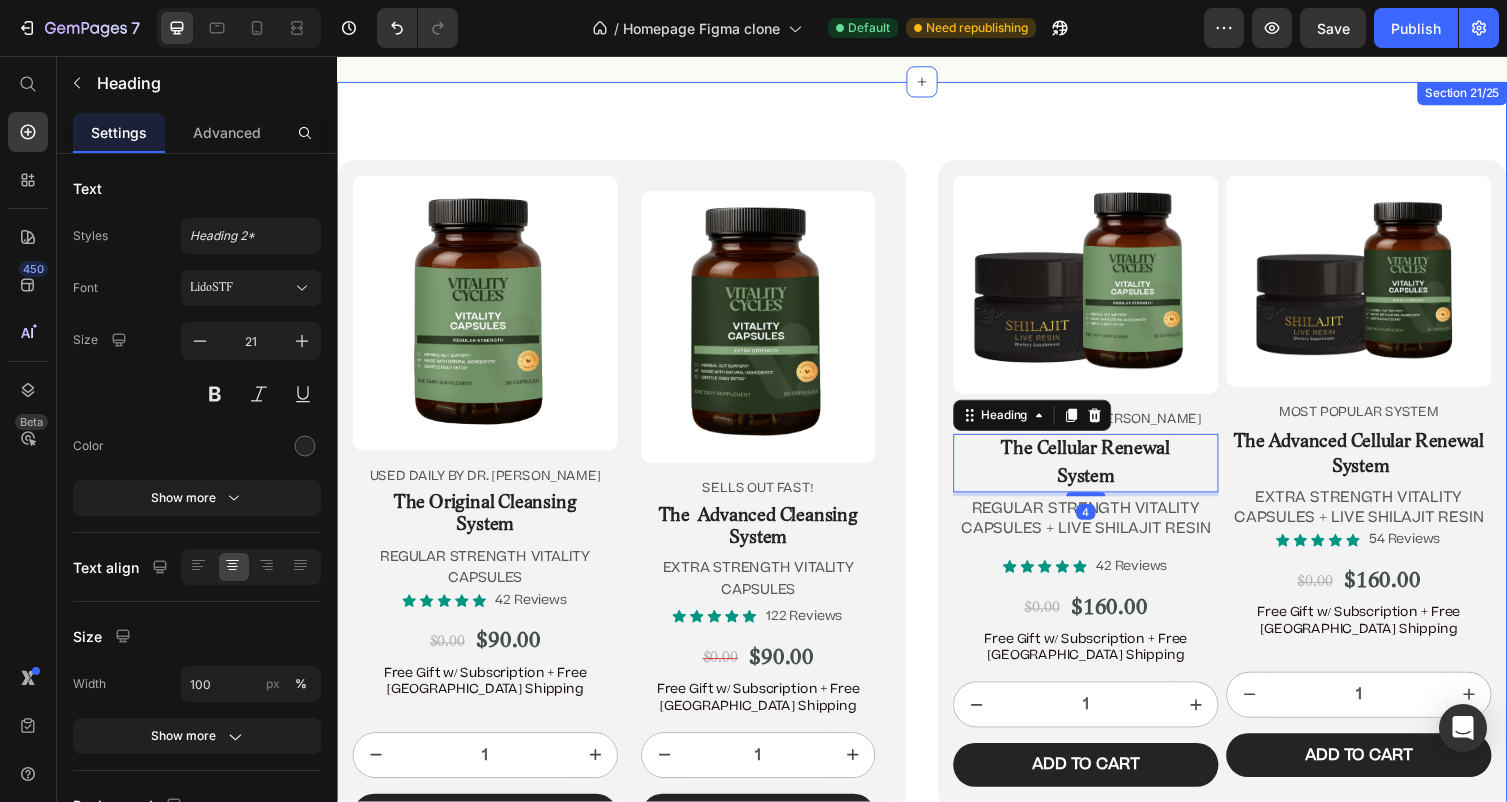 scroll, scrollTop: 11546, scrollLeft: 0, axis: vertical 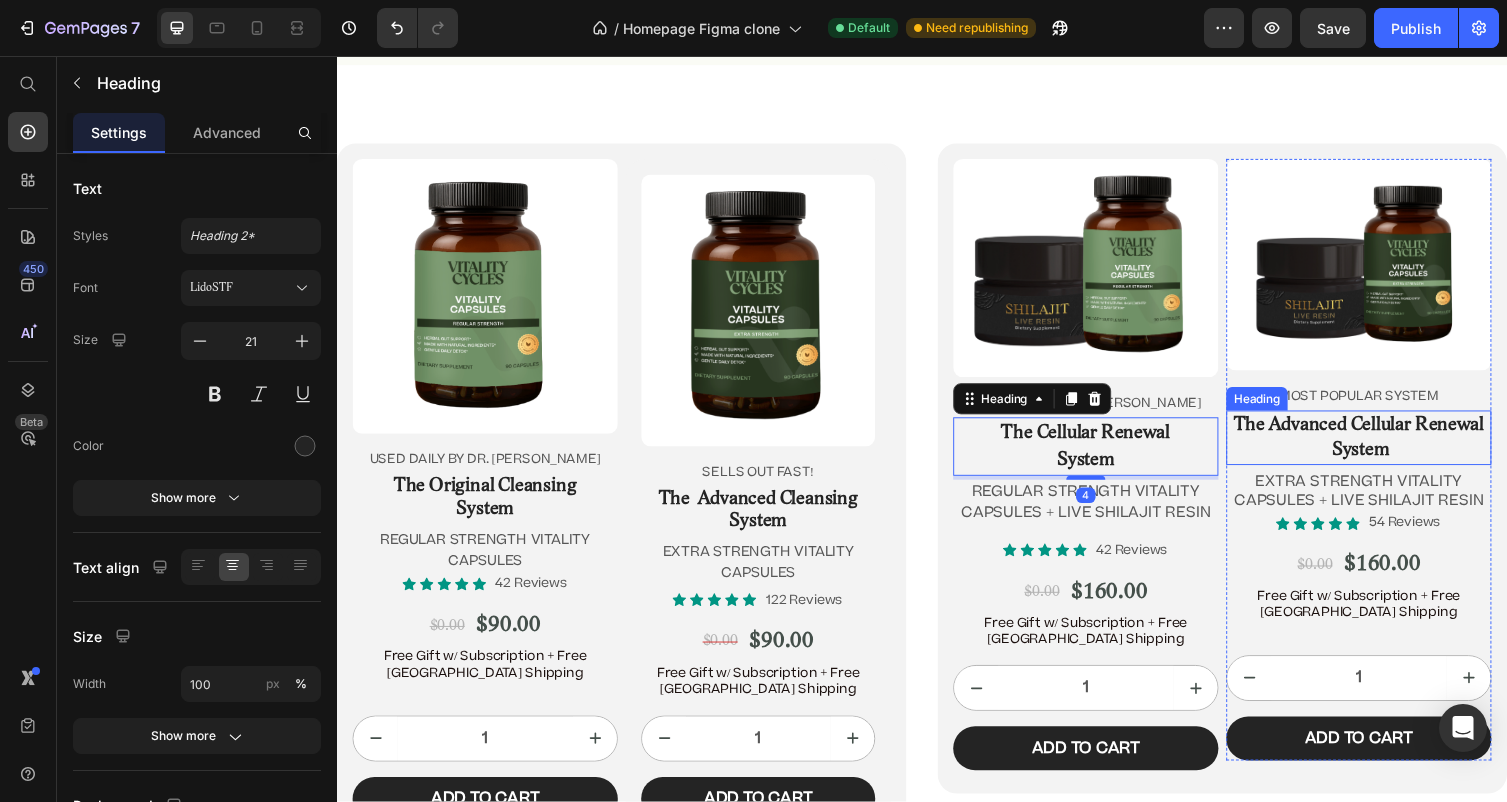 click on "The Advanced Cellular Renewal  System" at bounding box center (1385, 448) 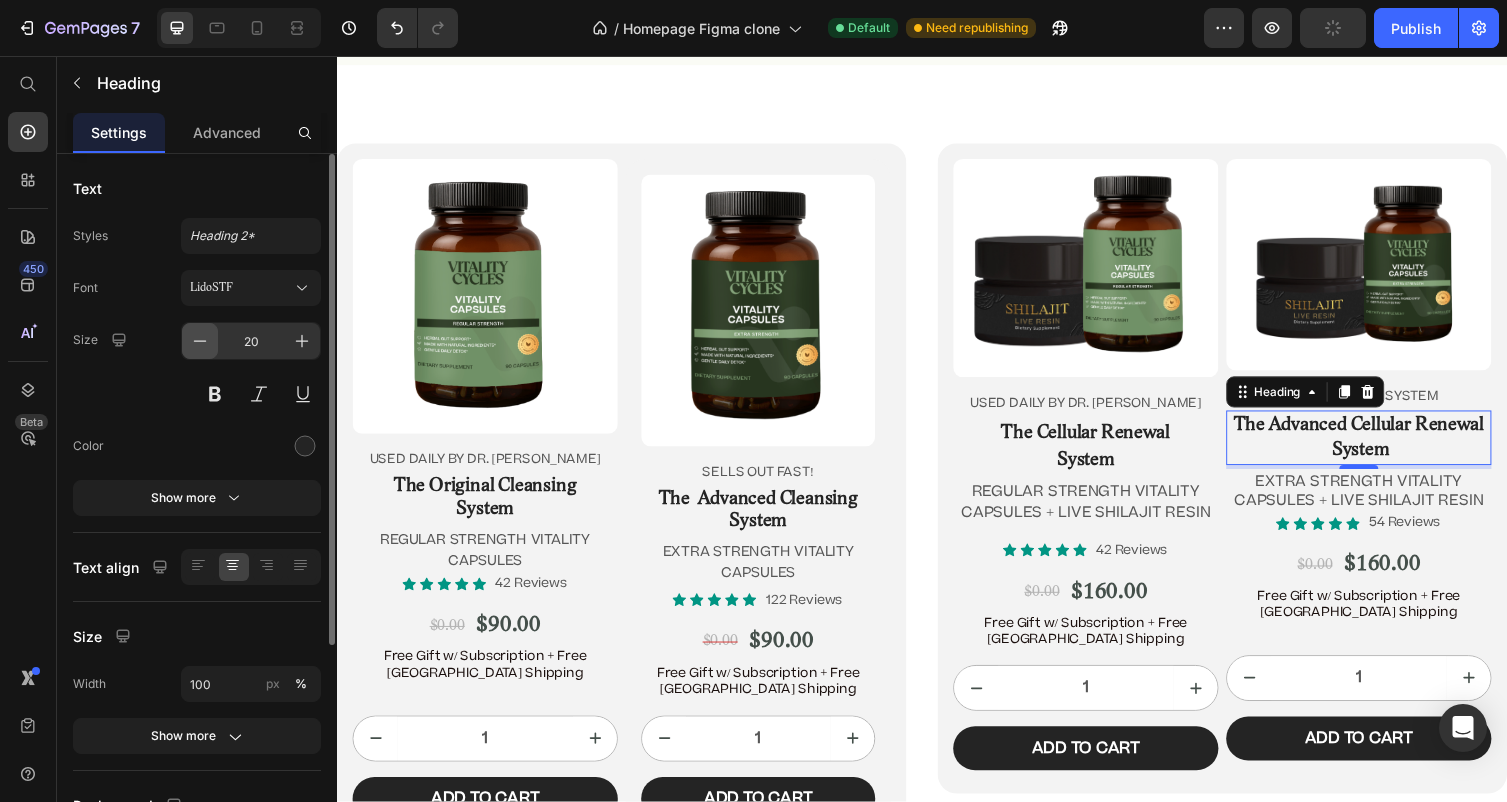 click 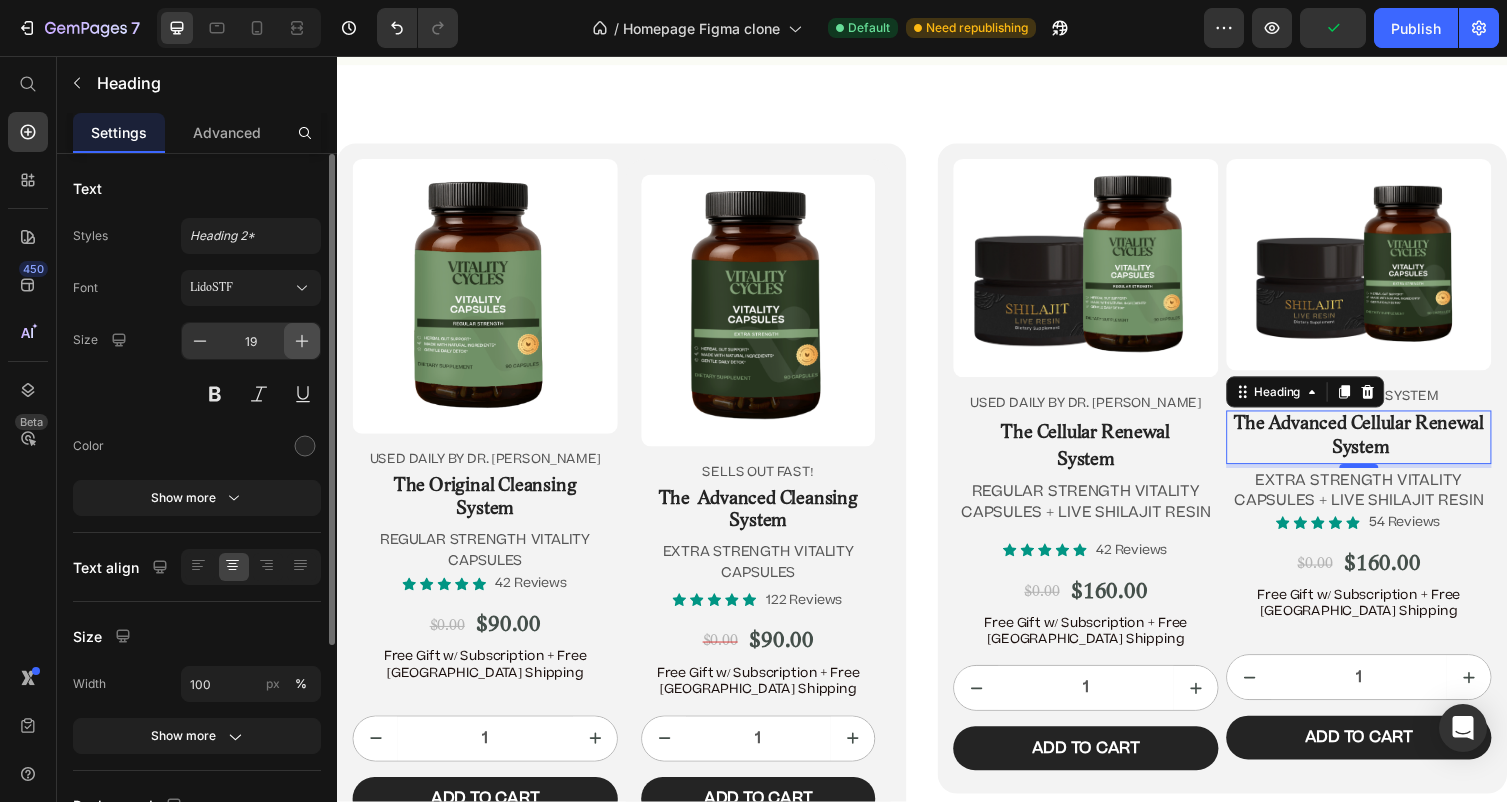 click 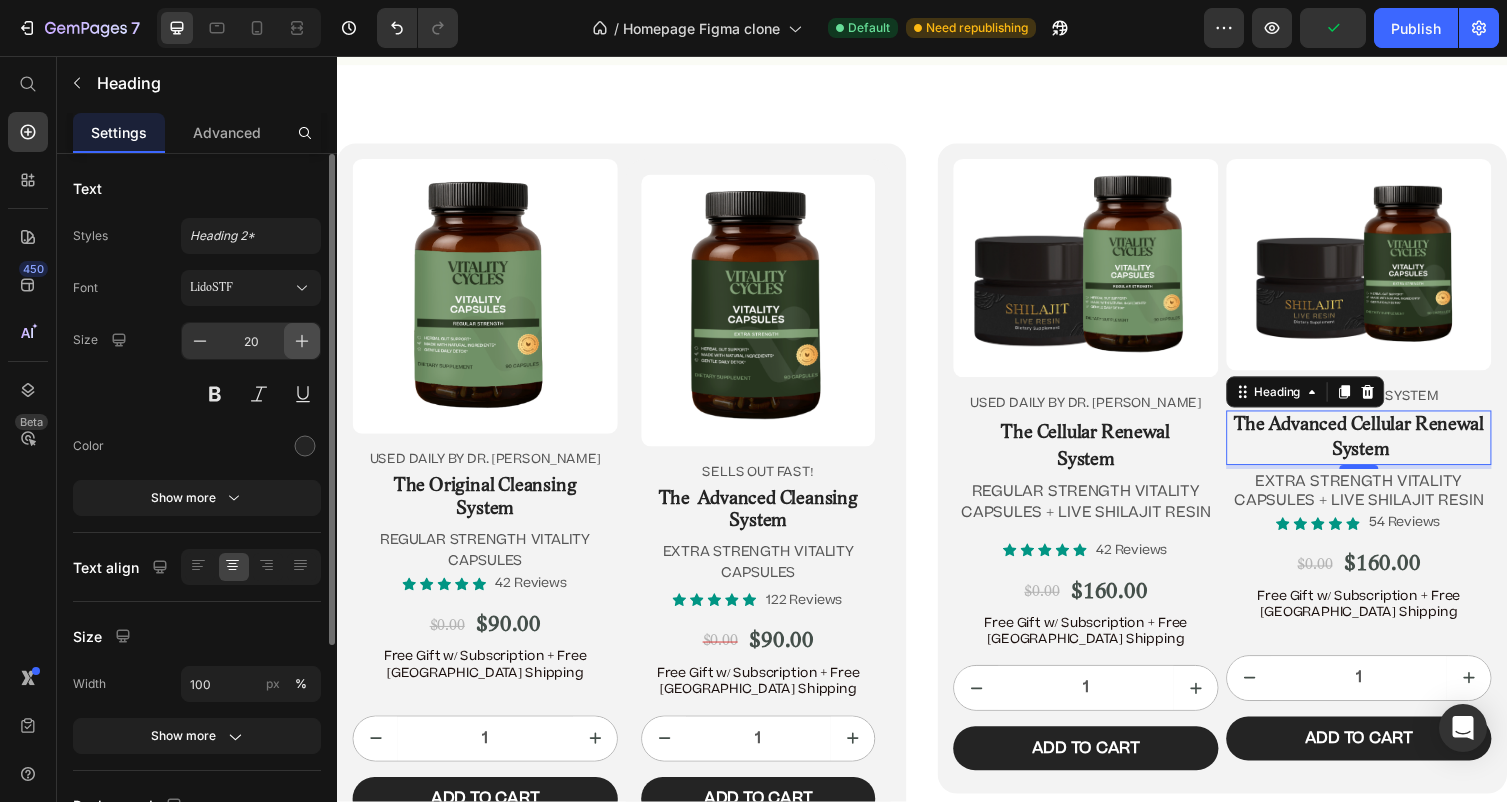 click 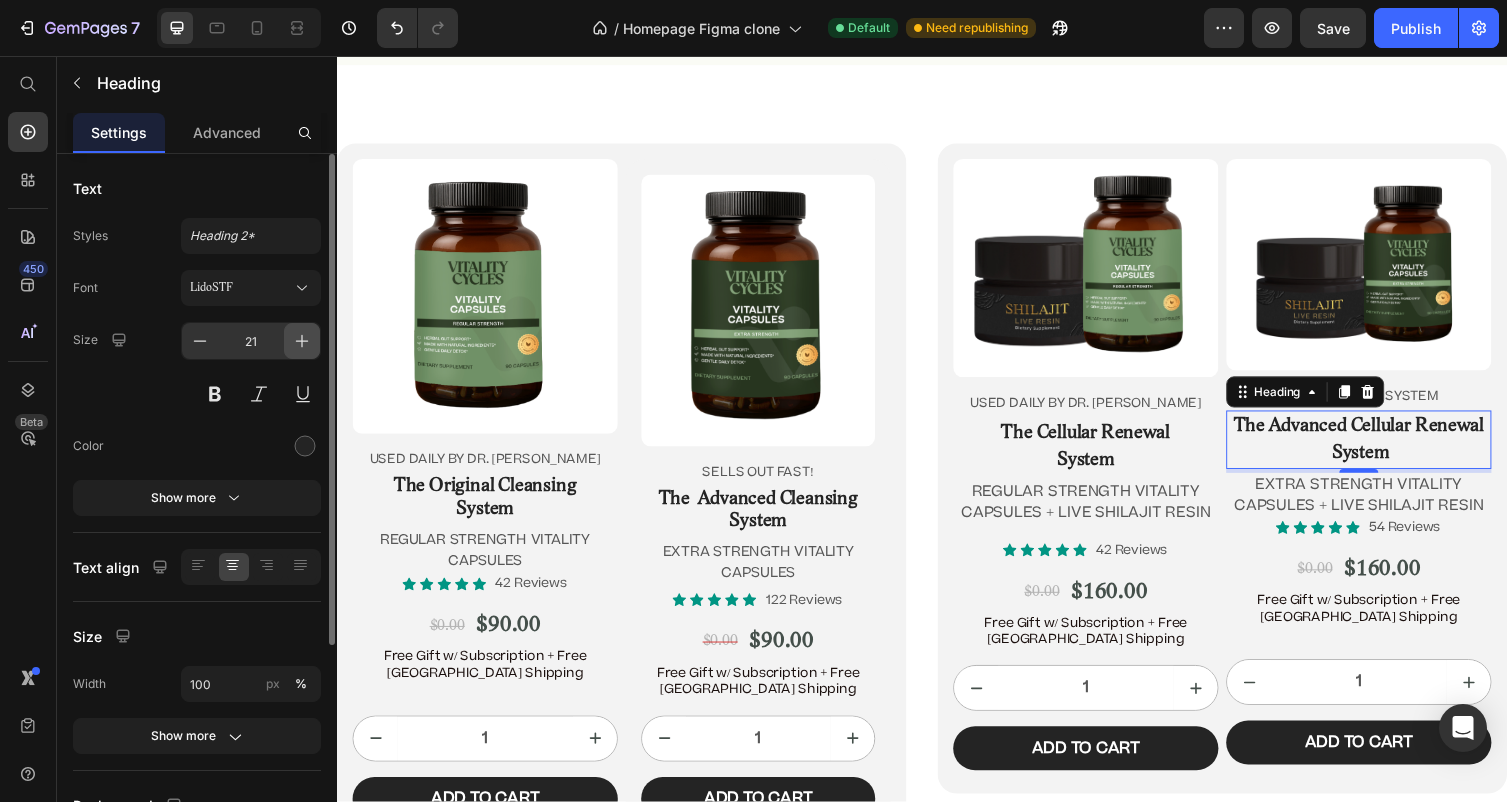 click 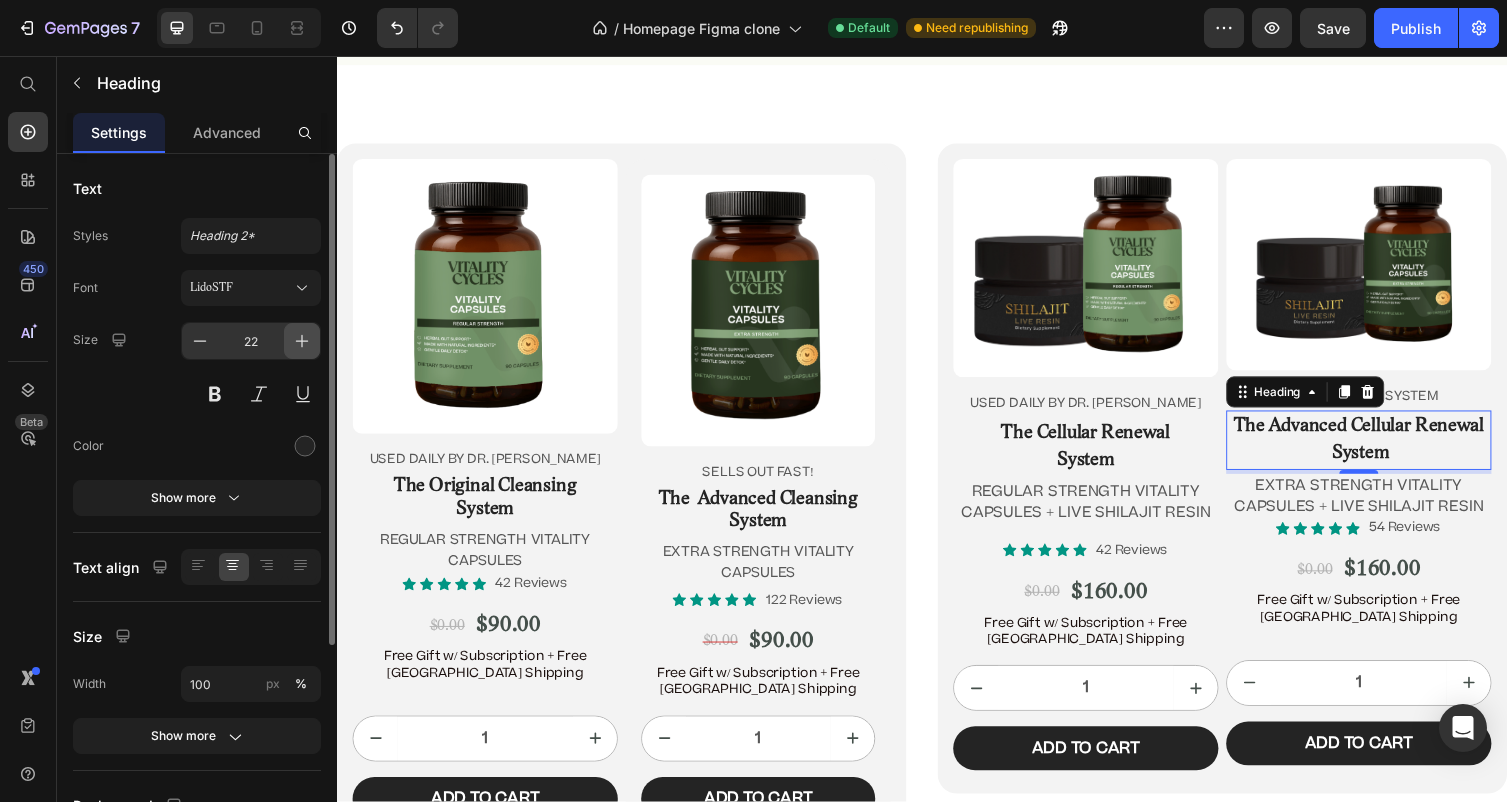 click 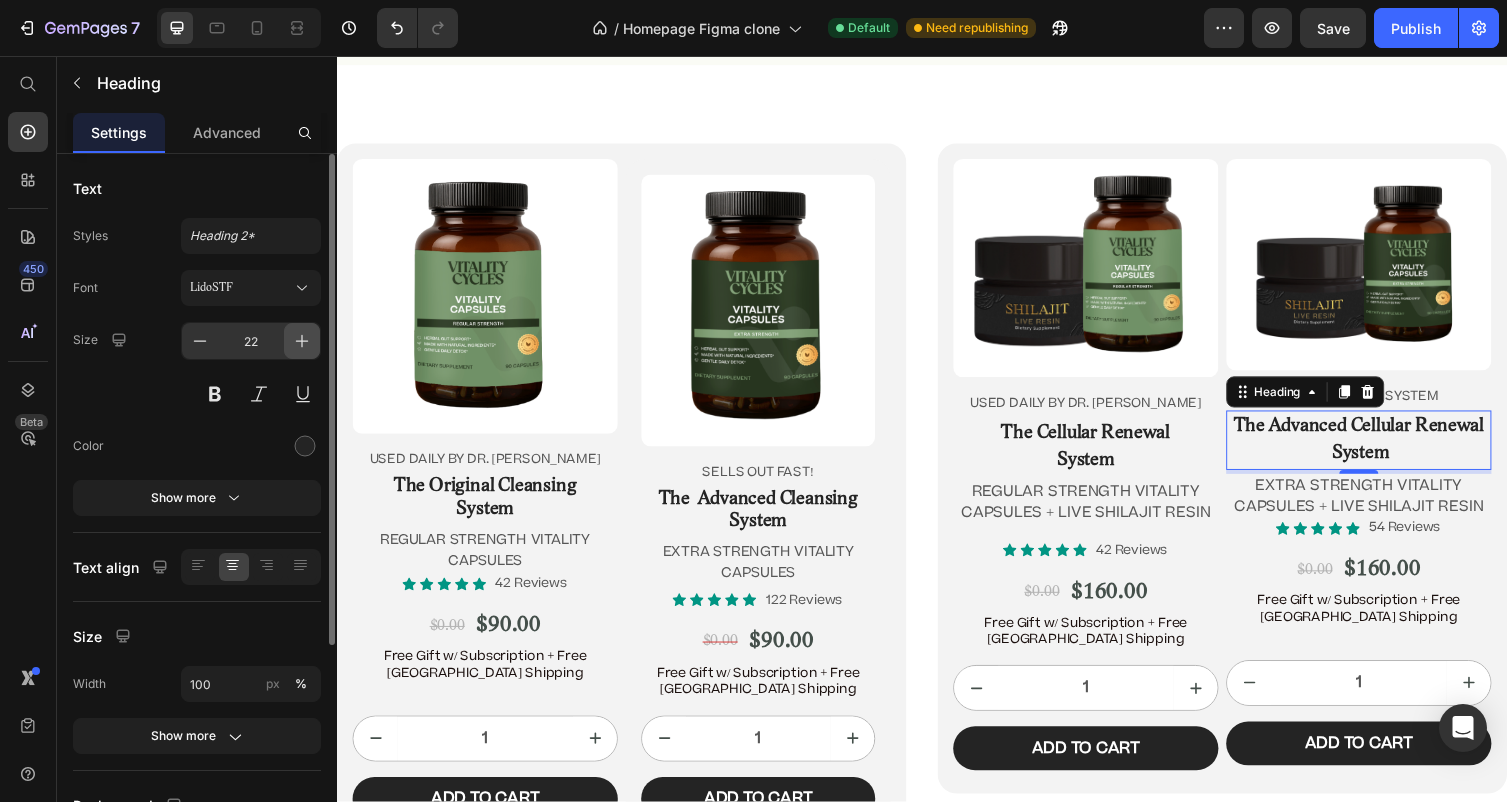 type on "23" 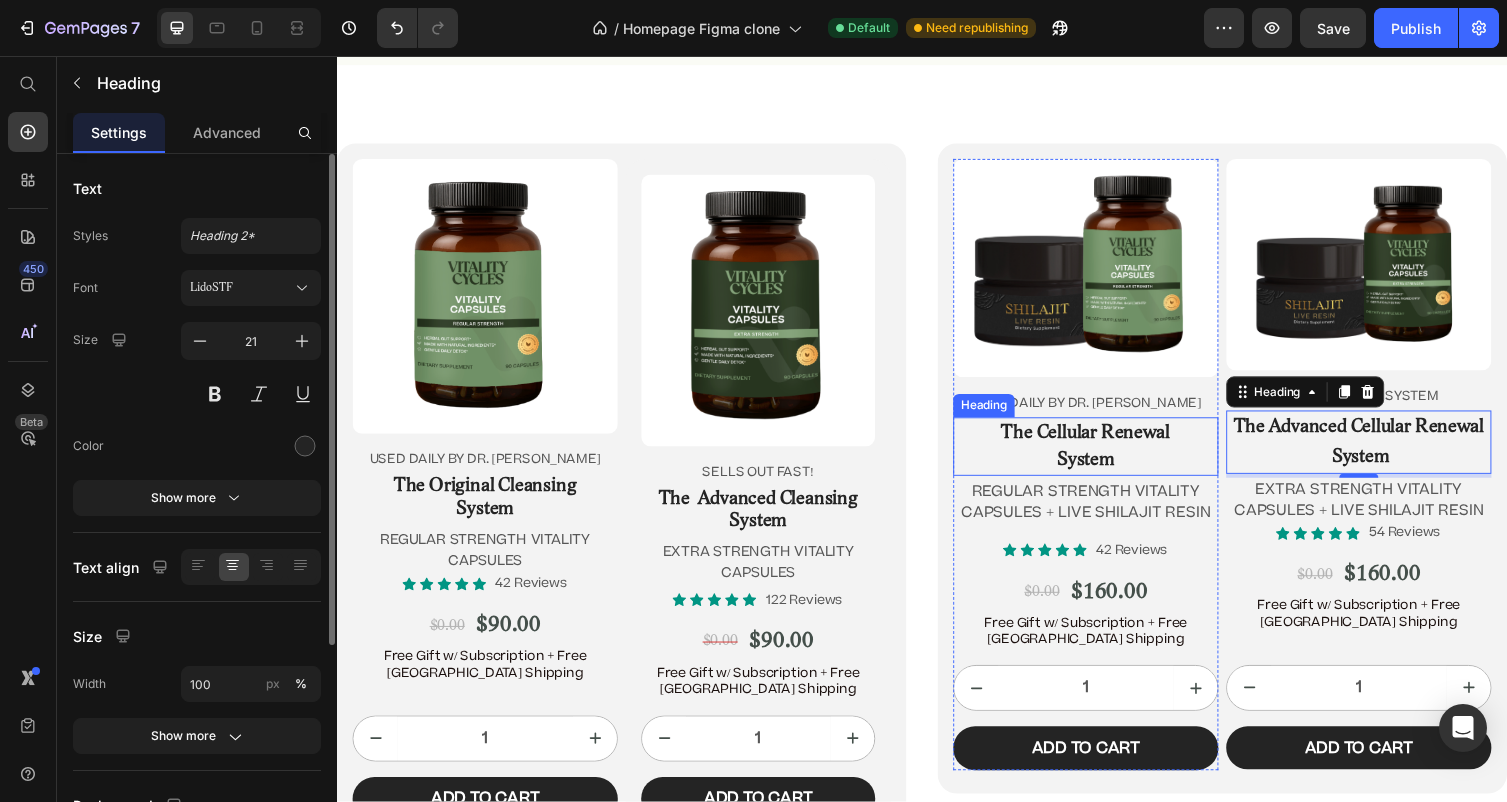 click on "⁠⁠⁠⁠⁠⁠⁠ The Cellular Renewal   System" at bounding box center (1105, 457) 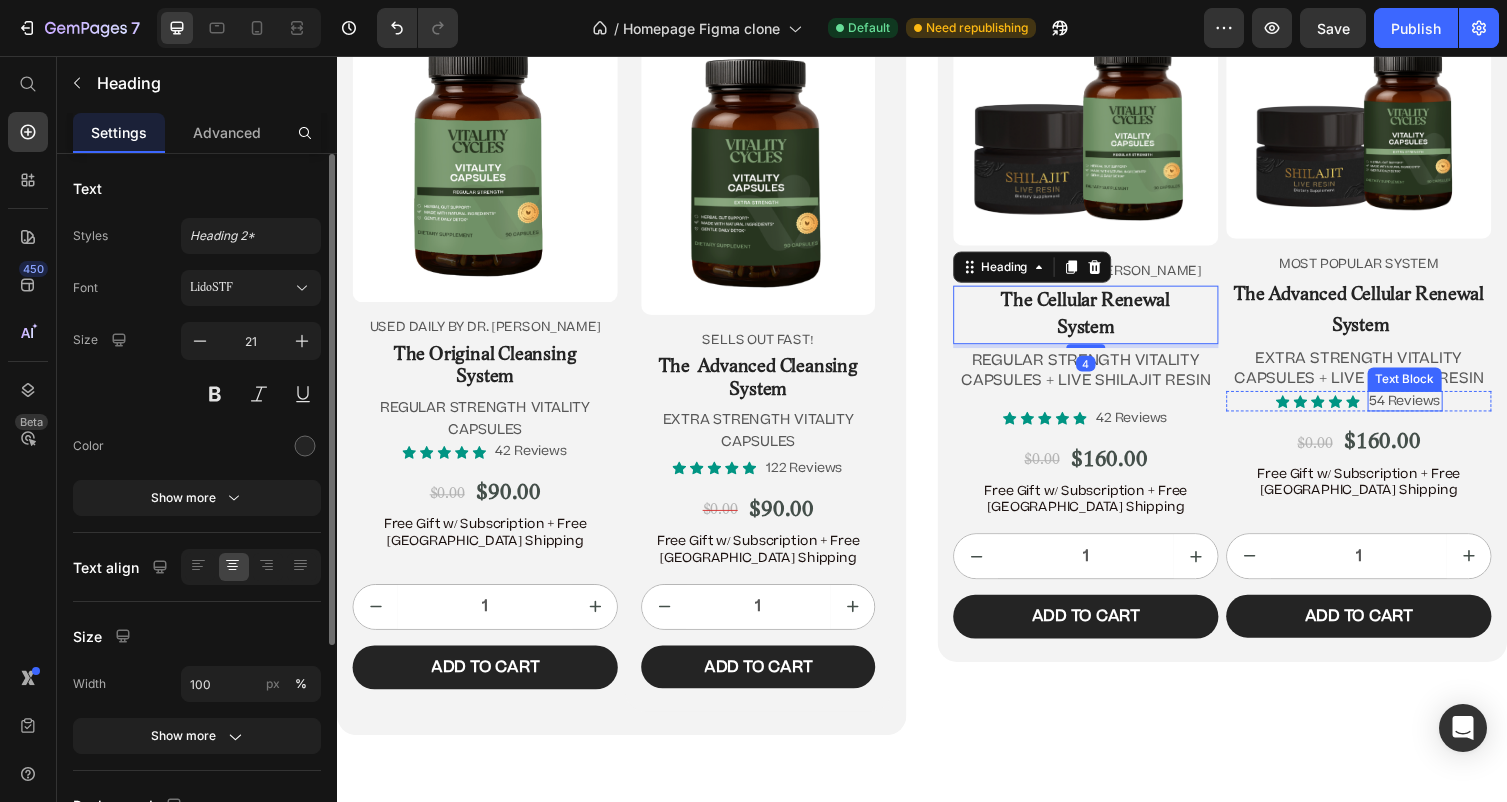 scroll, scrollTop: 11741, scrollLeft: 0, axis: vertical 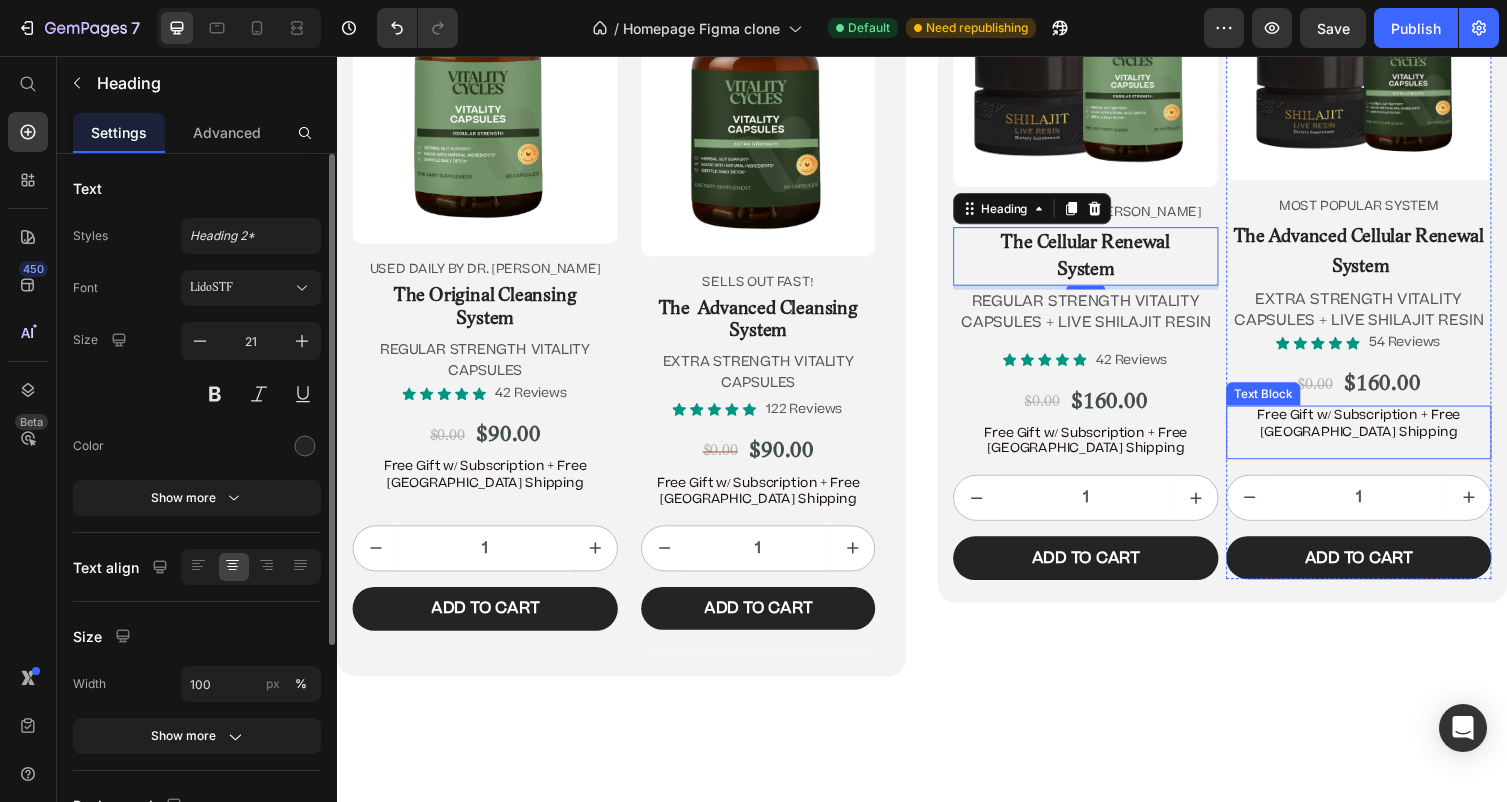 click on "Free Gift w/ Subscription + Free [GEOGRAPHIC_DATA] Shipping" at bounding box center (1385, 442) 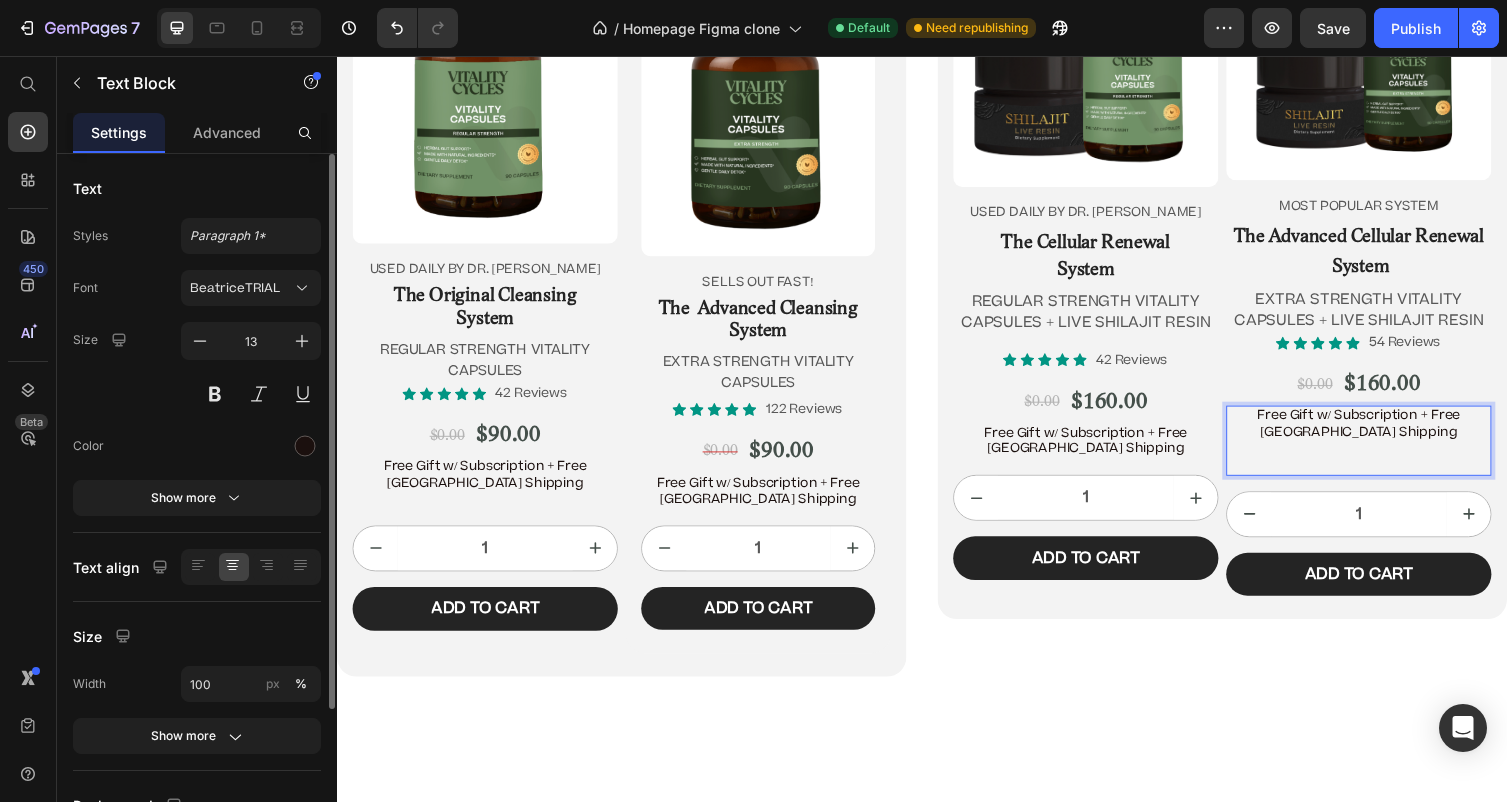 click on "Free Gift w/ Subscription + Free [GEOGRAPHIC_DATA] Shipping" at bounding box center (1385, 451) 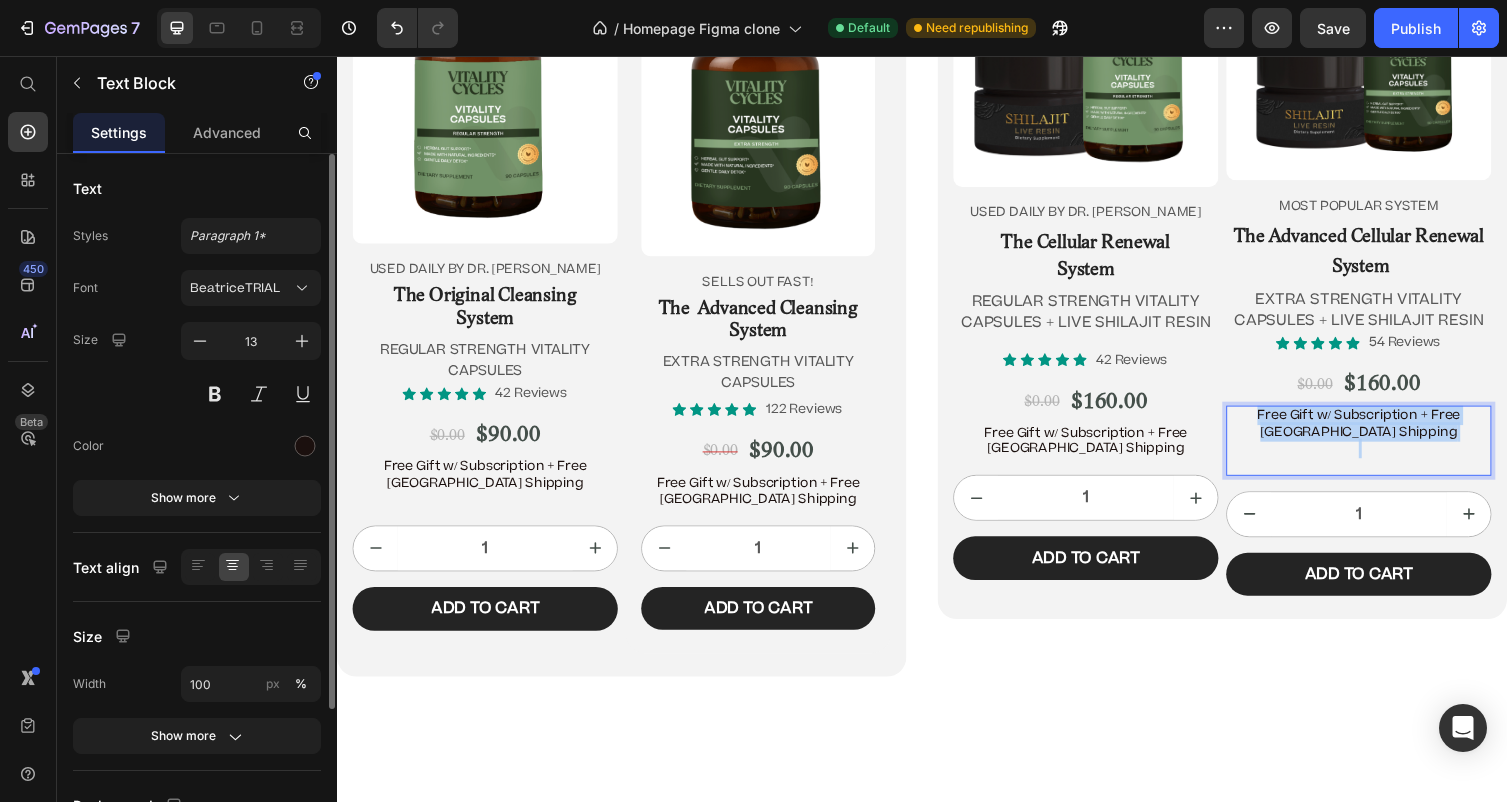 click on "Free Gift w/ Subscription + Free [GEOGRAPHIC_DATA] Shipping" at bounding box center [1385, 451] 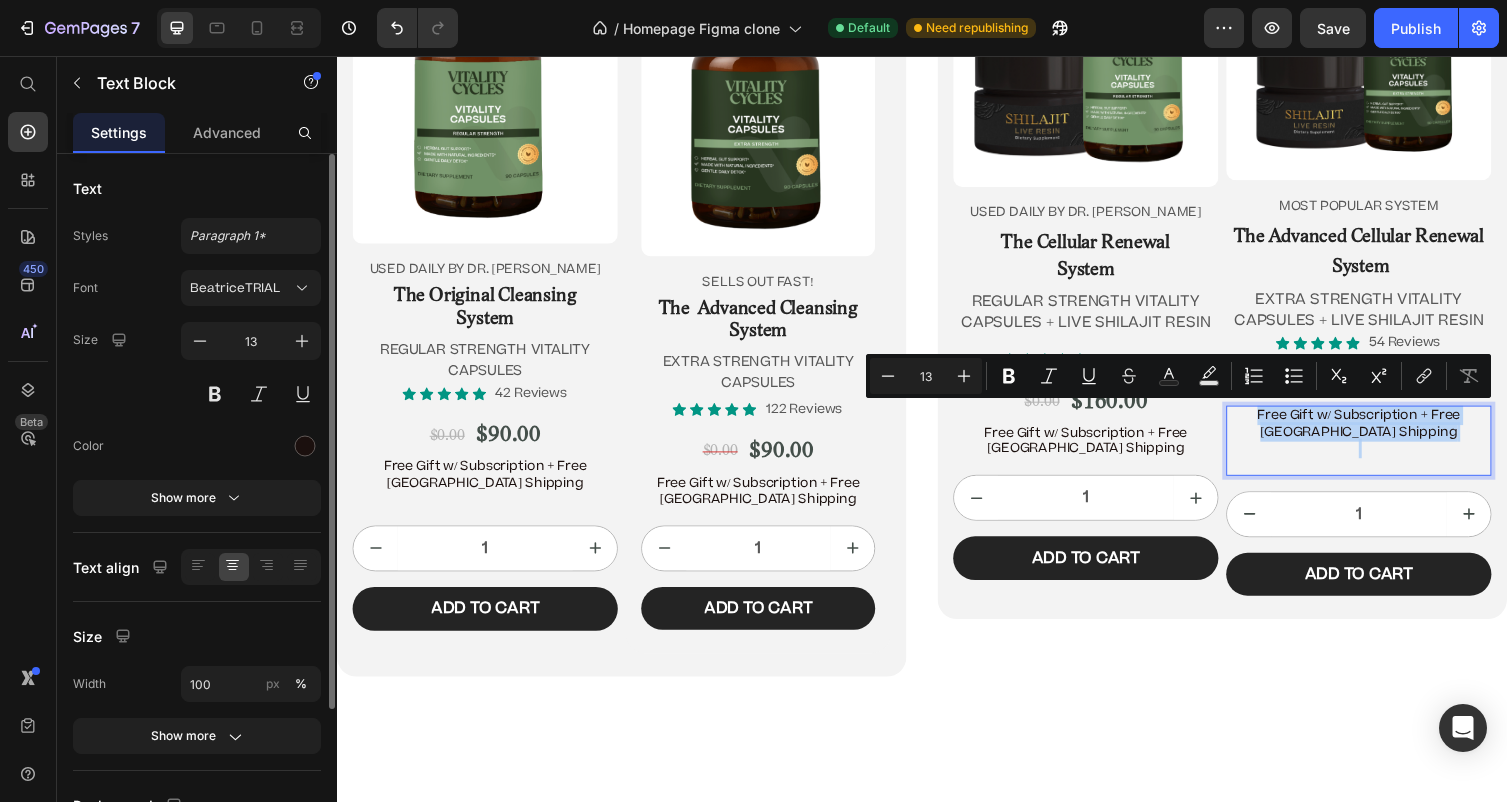 click on "Free Gift w/ Subscription + Free [GEOGRAPHIC_DATA] Shipping" at bounding box center [1385, 451] 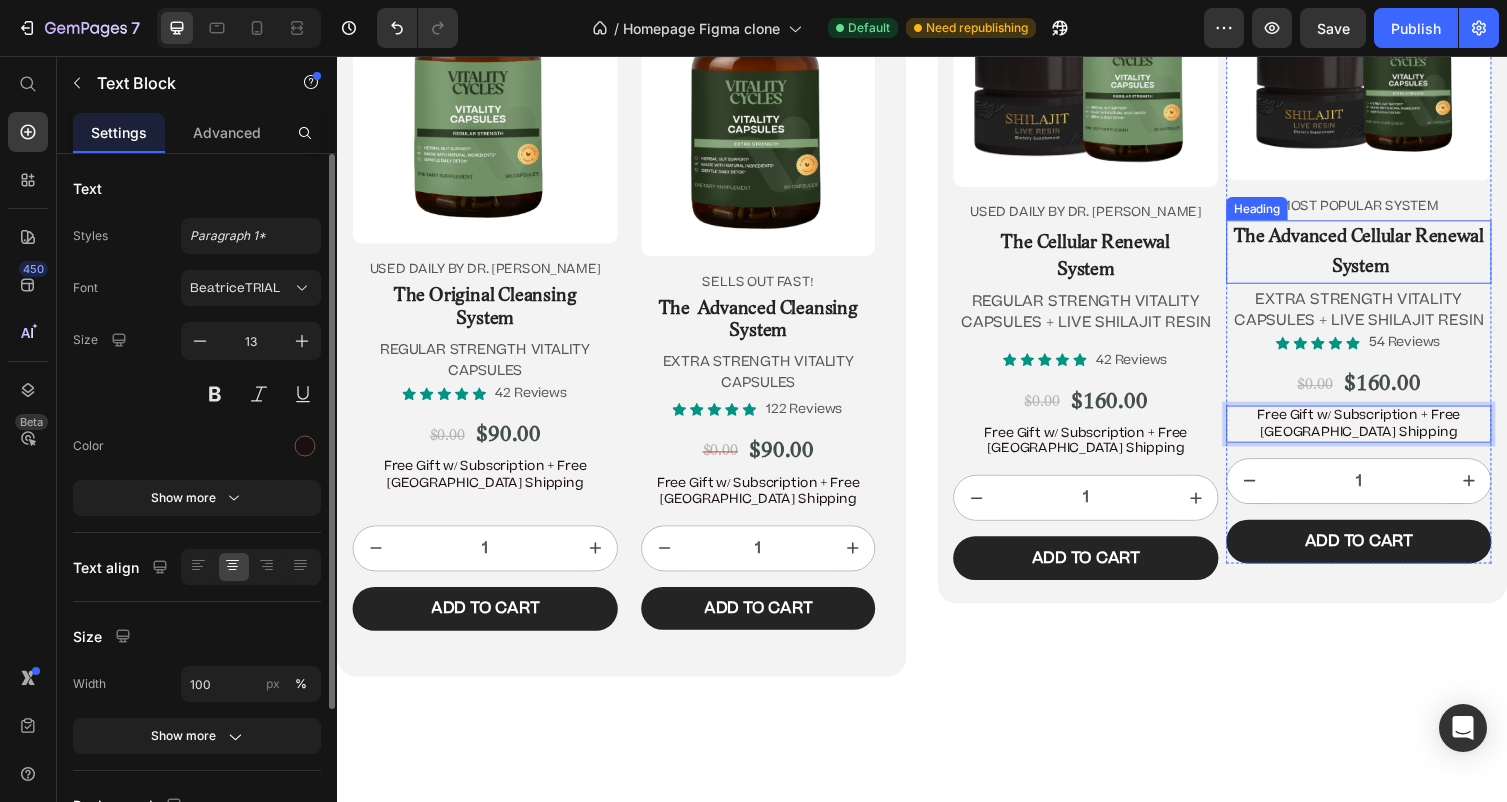 click on "⁠⁠⁠⁠⁠⁠⁠ The Advanced Cellular Renewal  System" at bounding box center (1385, 258) 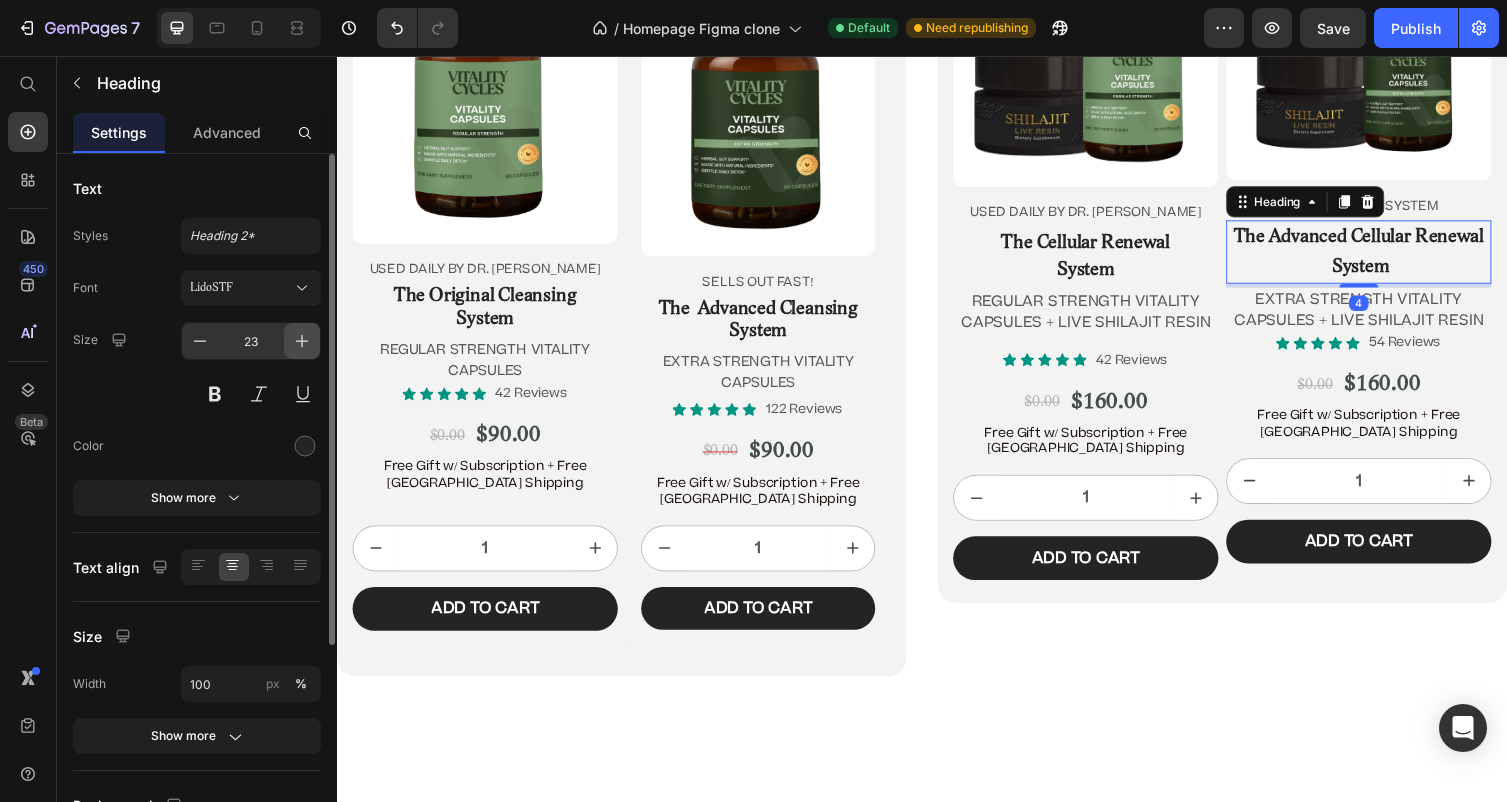 click 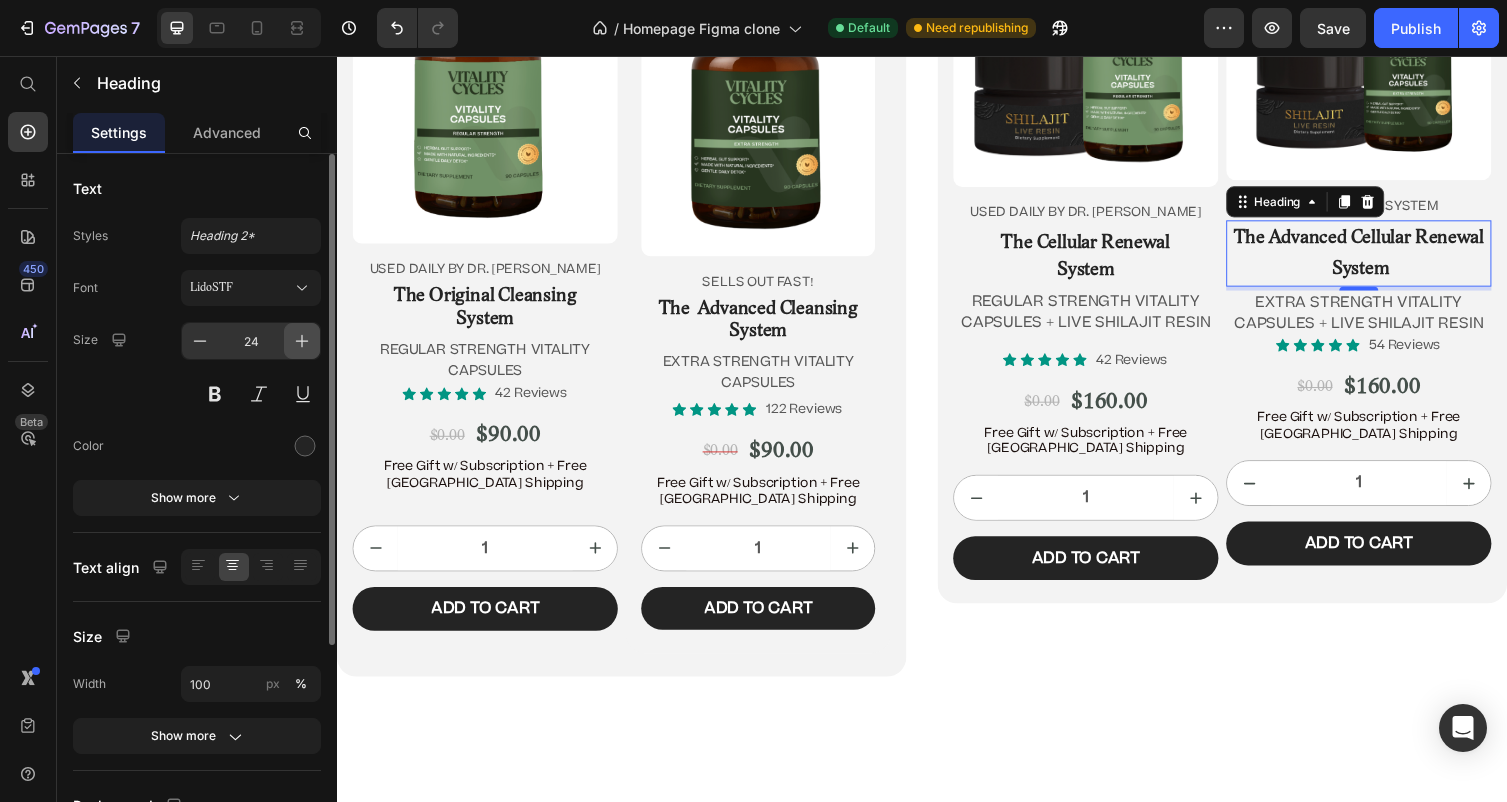 click 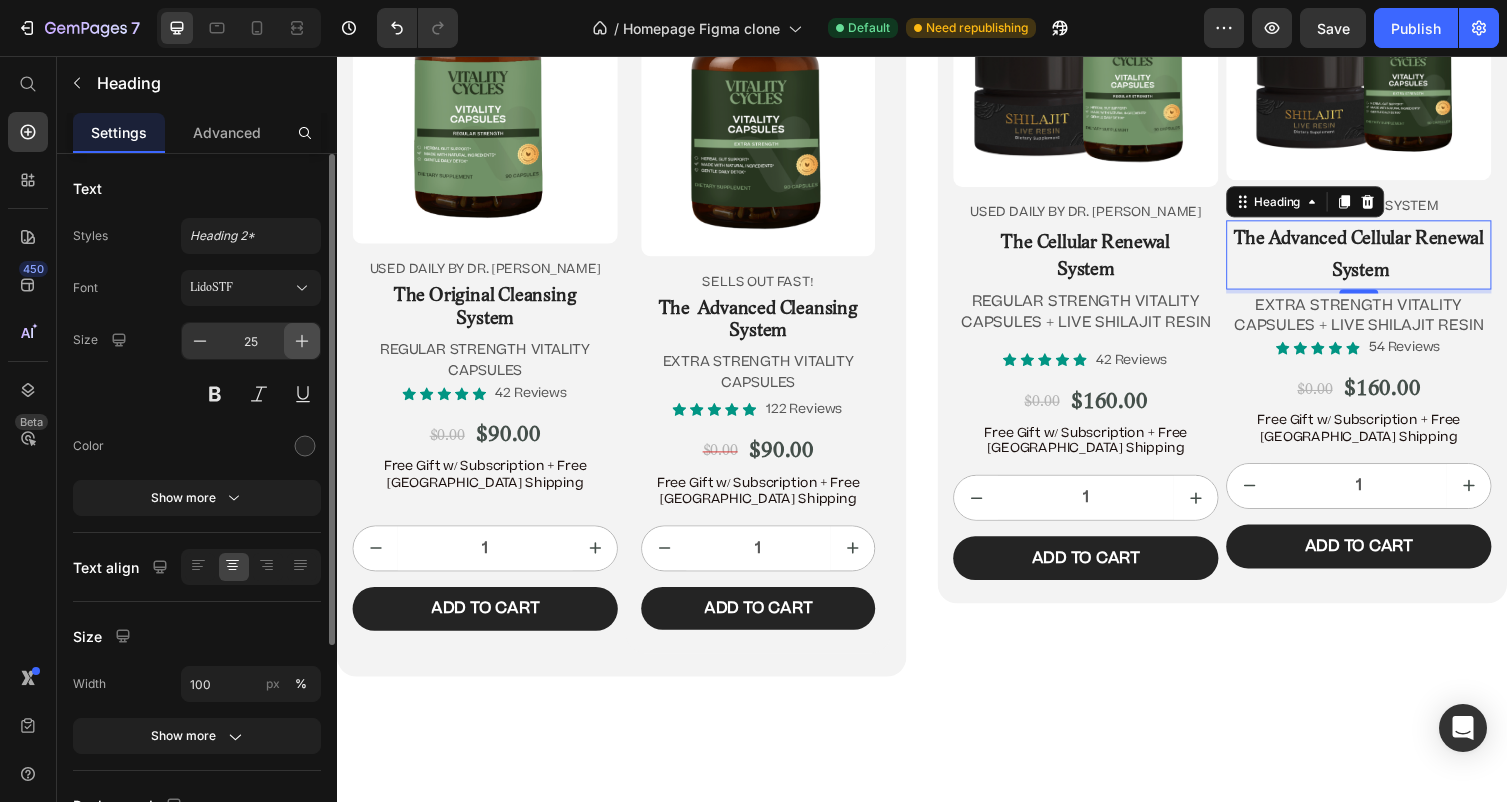 click 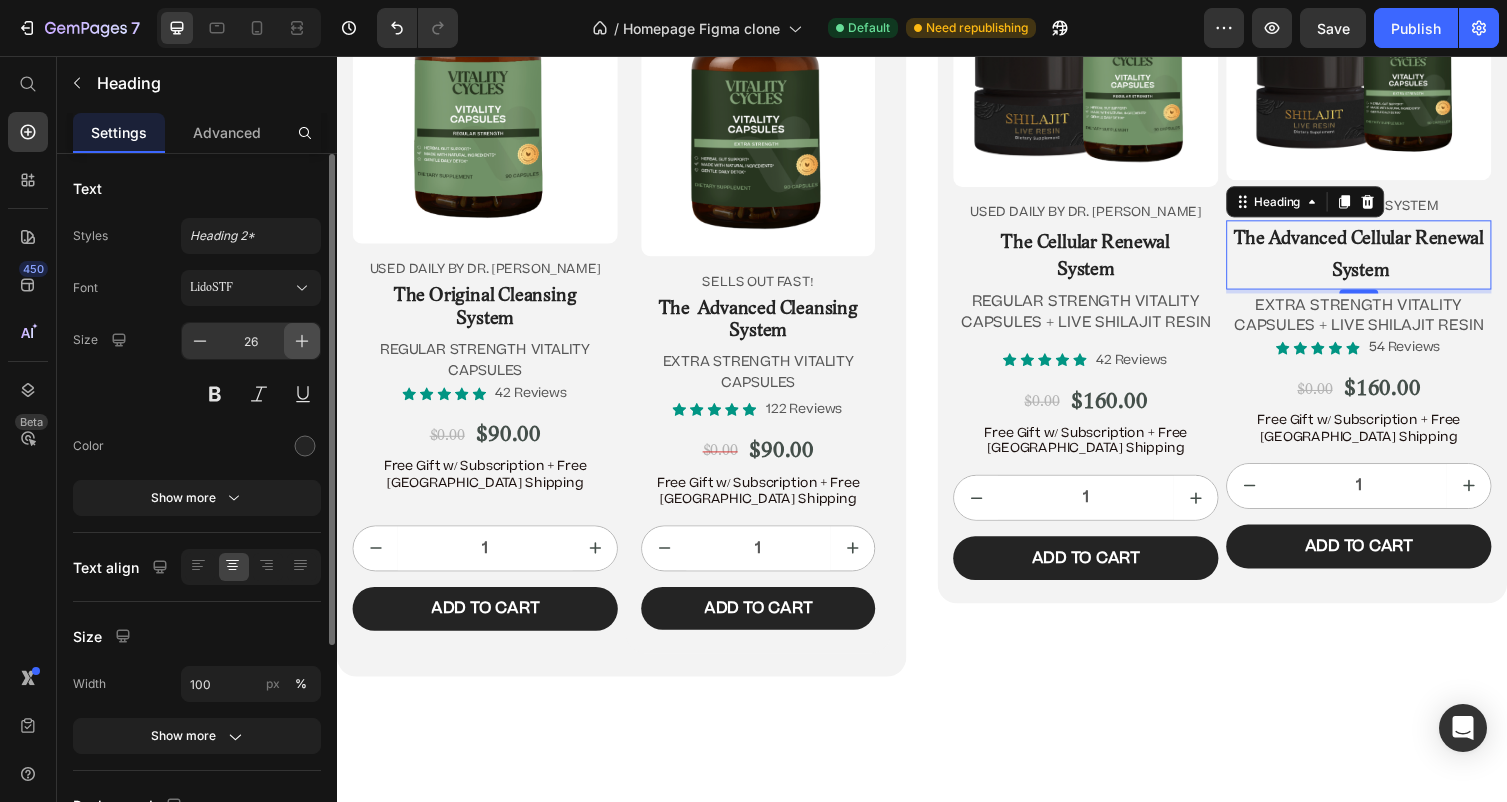click 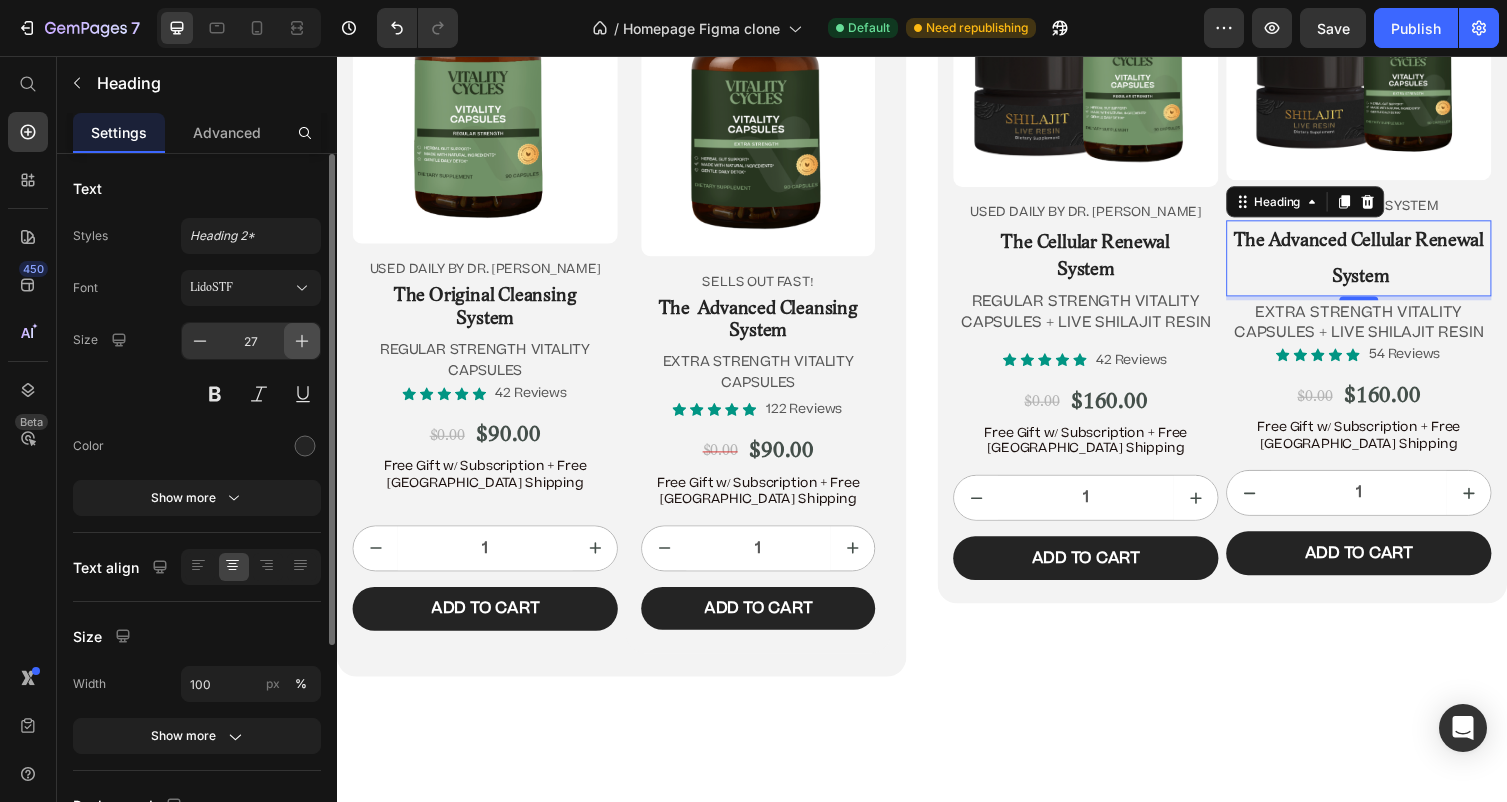 click 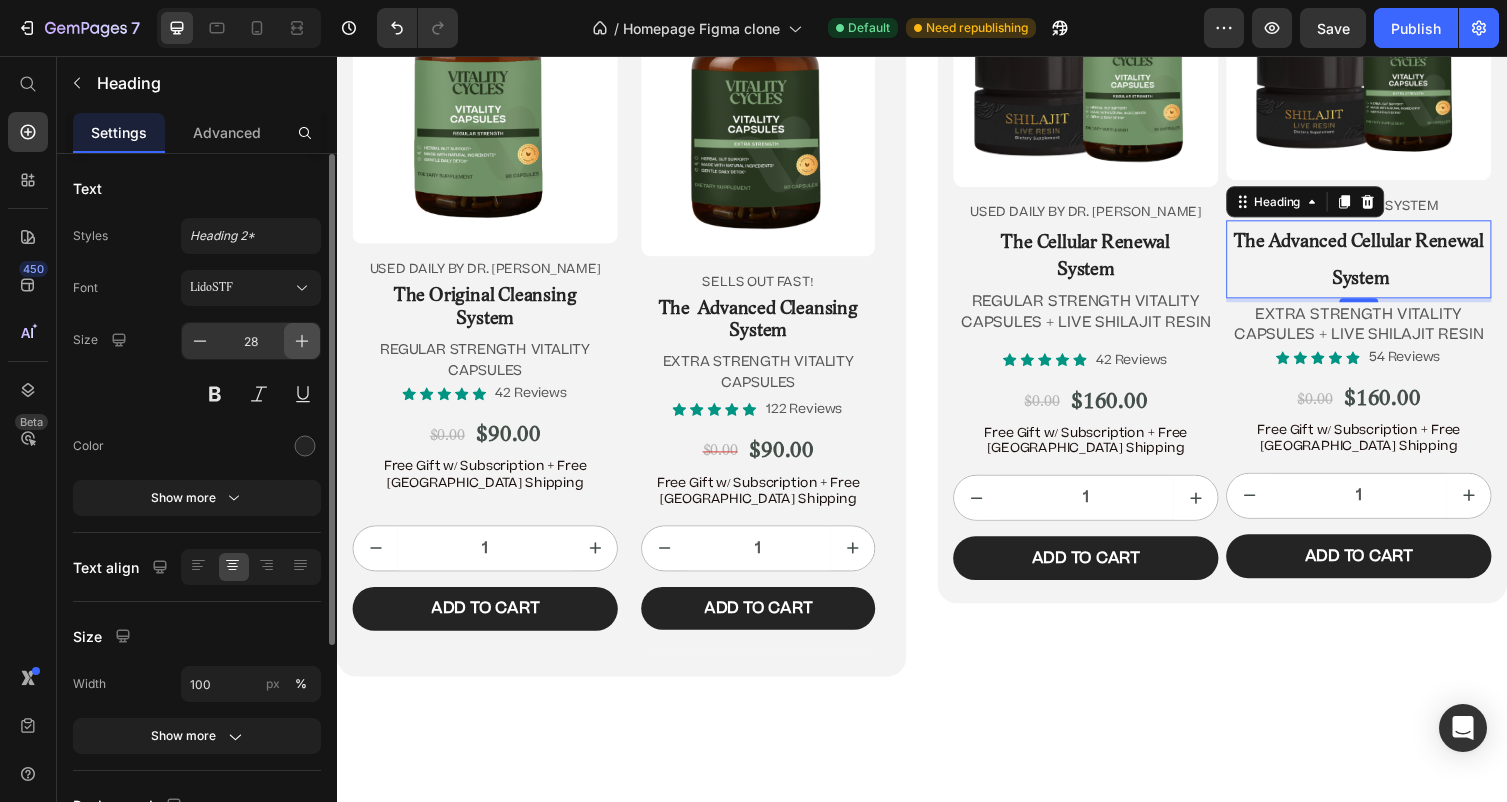 click 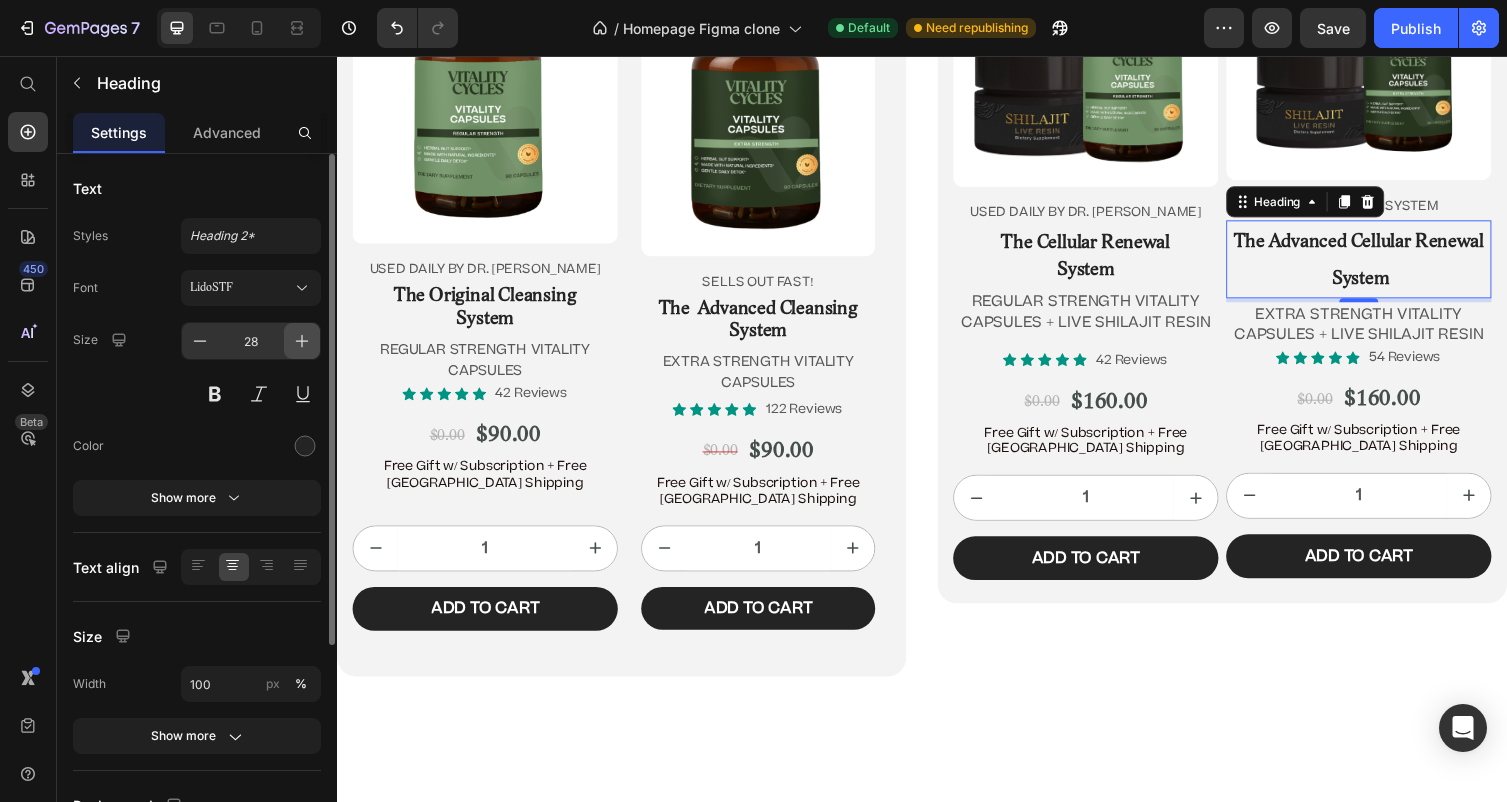 type on "29" 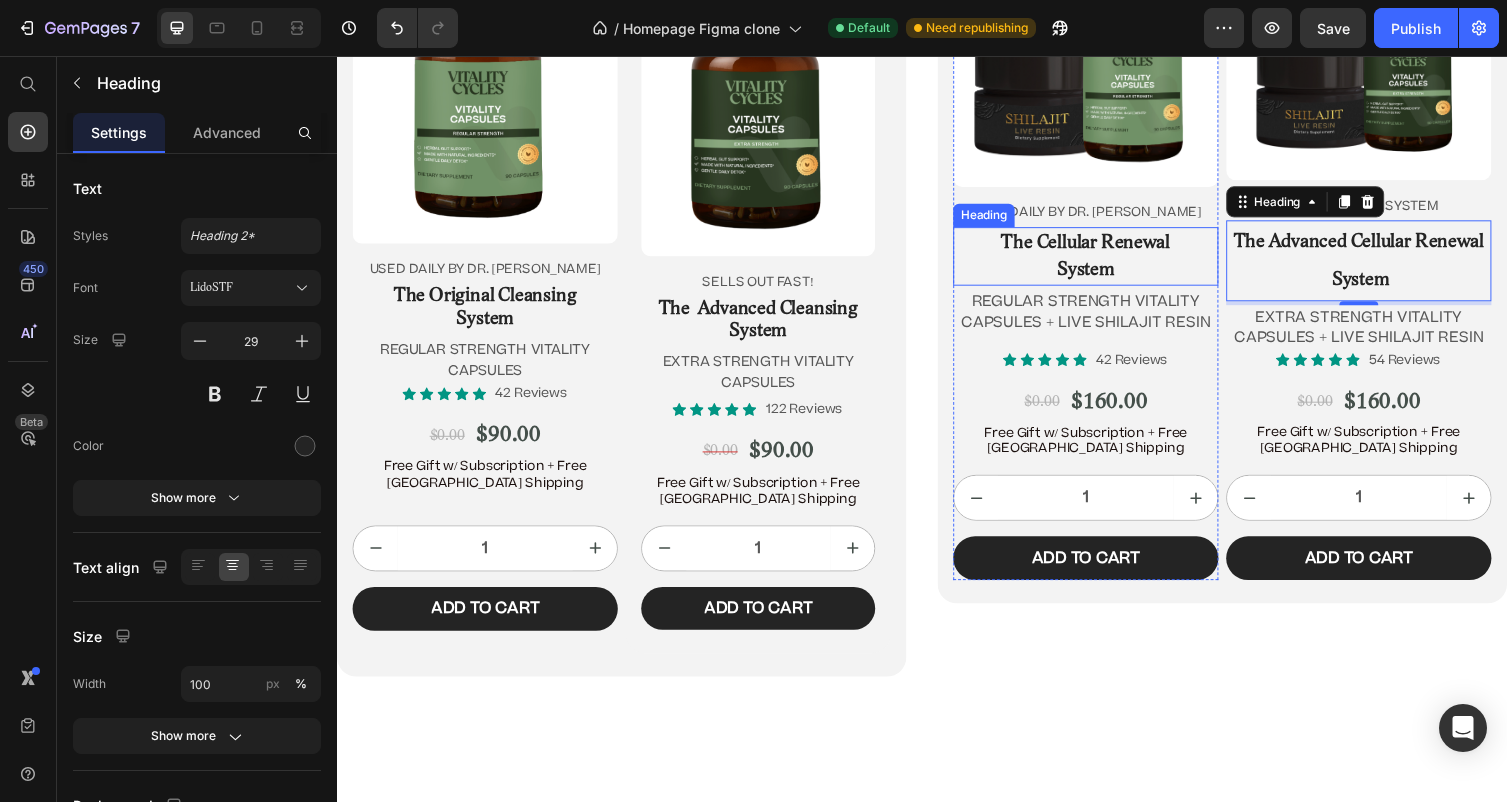 click on "⁠⁠⁠⁠⁠⁠⁠ The Cellular Renewal   System" at bounding box center (1105, 262) 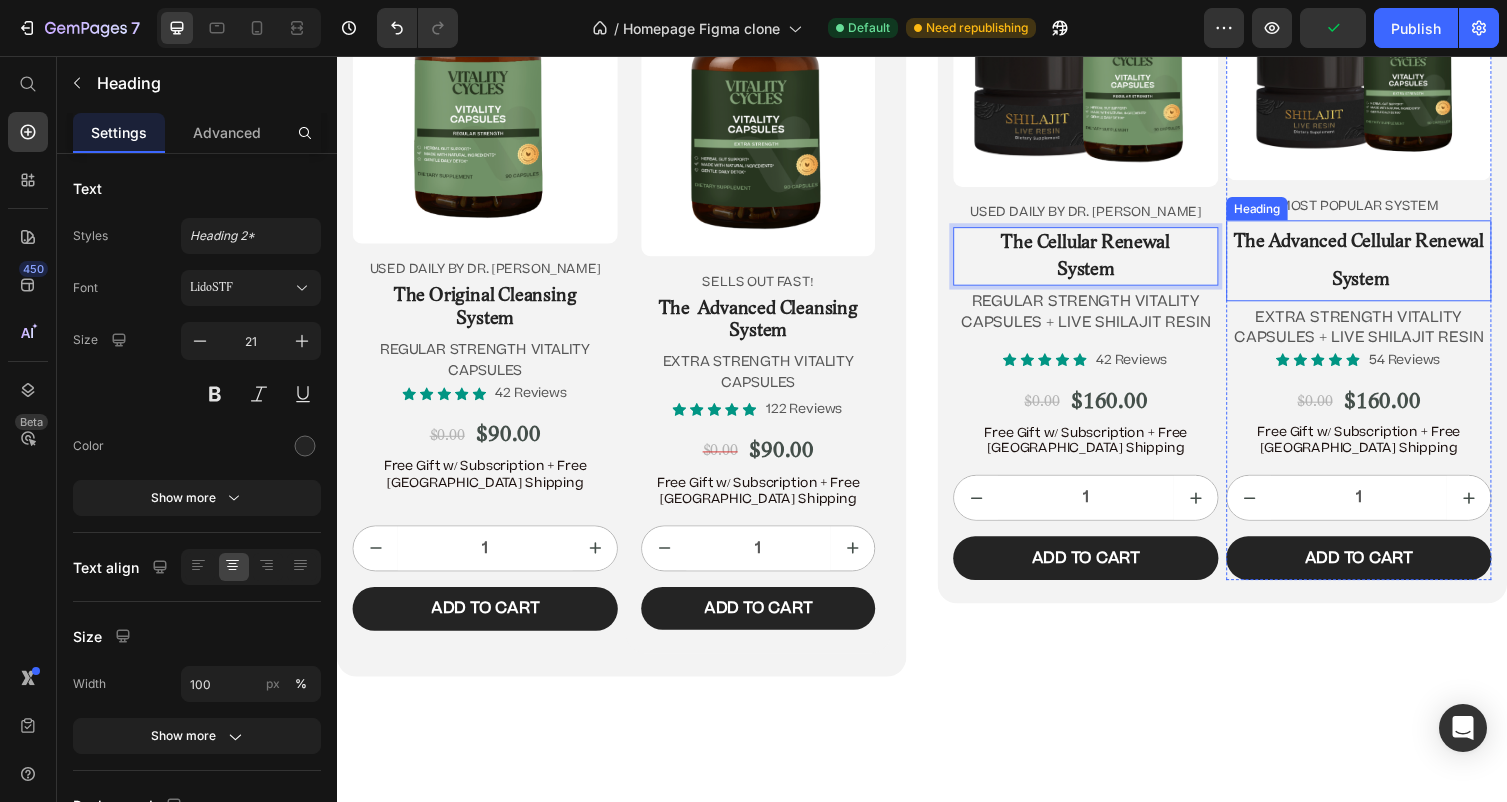click on "⁠⁠⁠⁠⁠⁠⁠ The Advanced Cellular Renewal  System" at bounding box center [1385, 266] 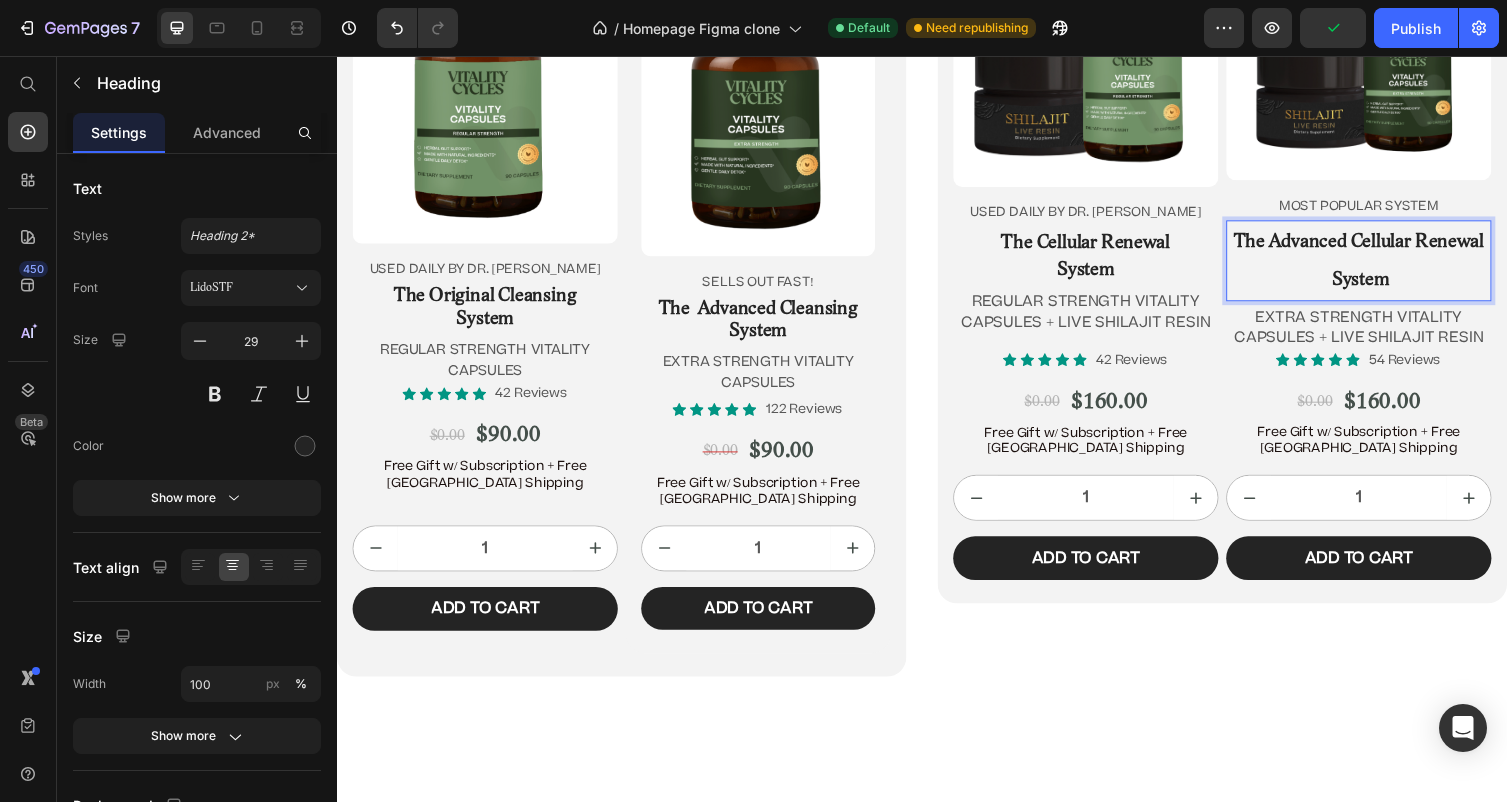 click on "The Advanced Cellular Renewal  System" at bounding box center (1385, 266) 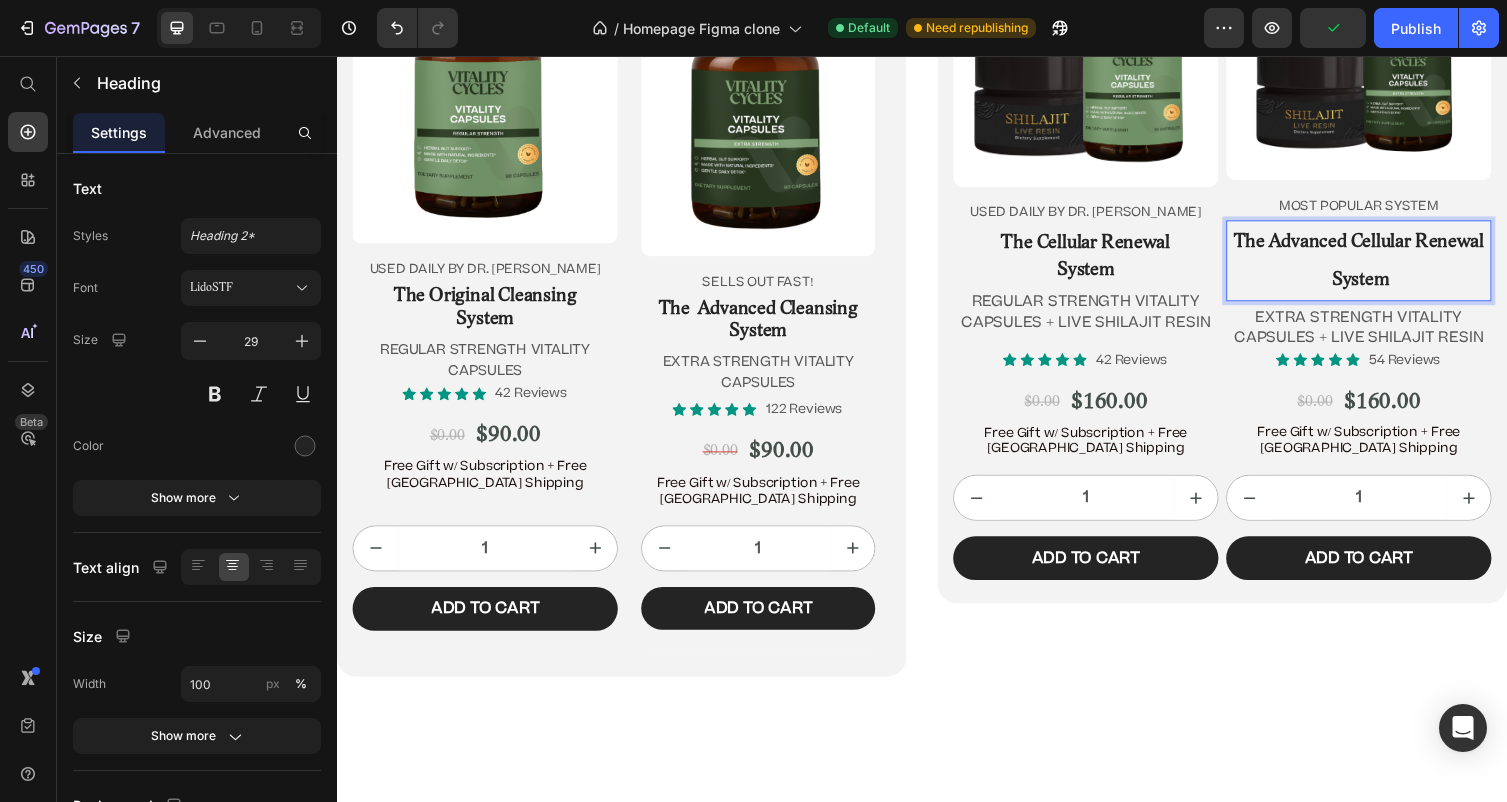 click on "The Advanced Cellular Renewal  System" at bounding box center [1385, 266] 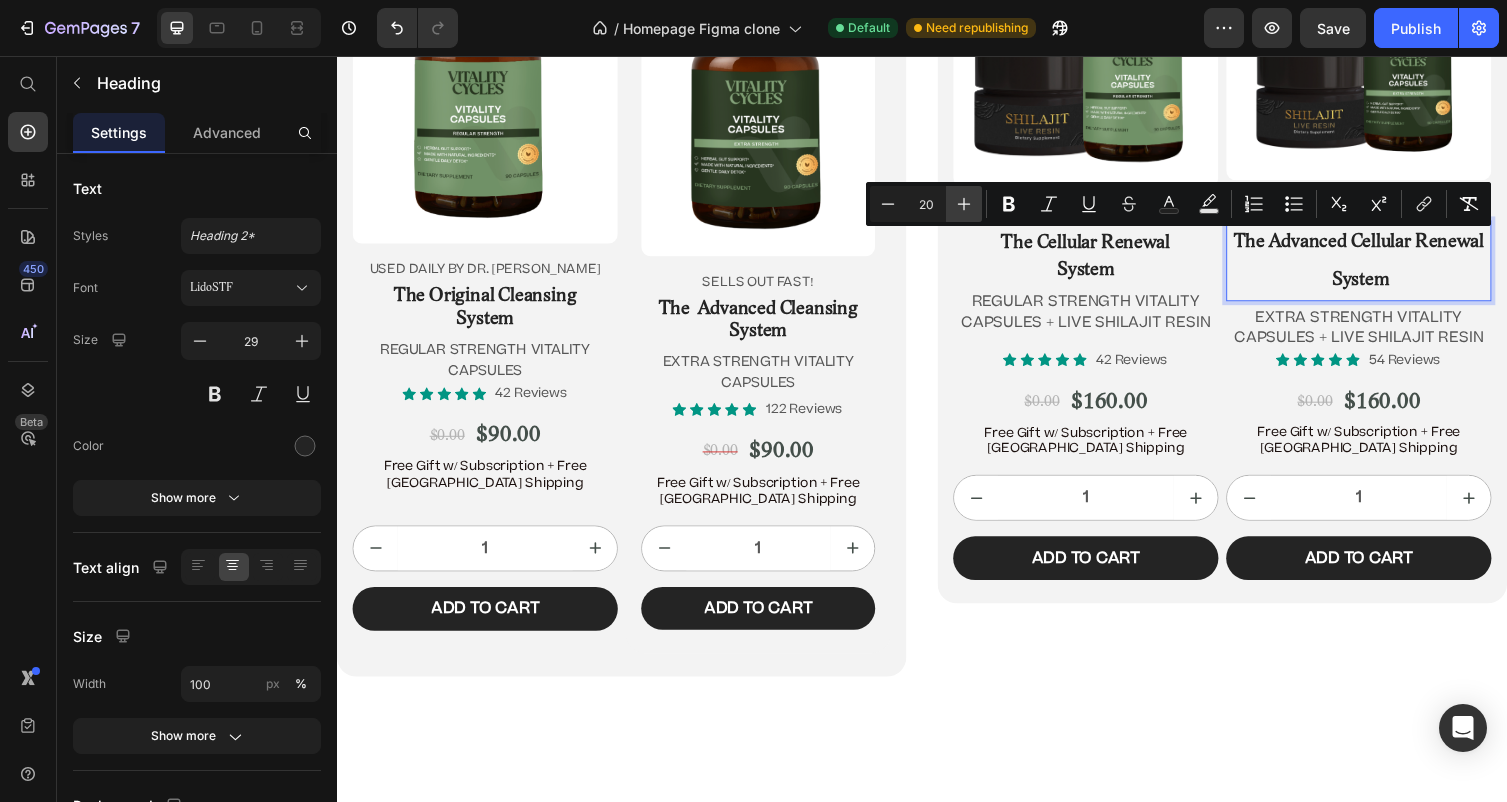click 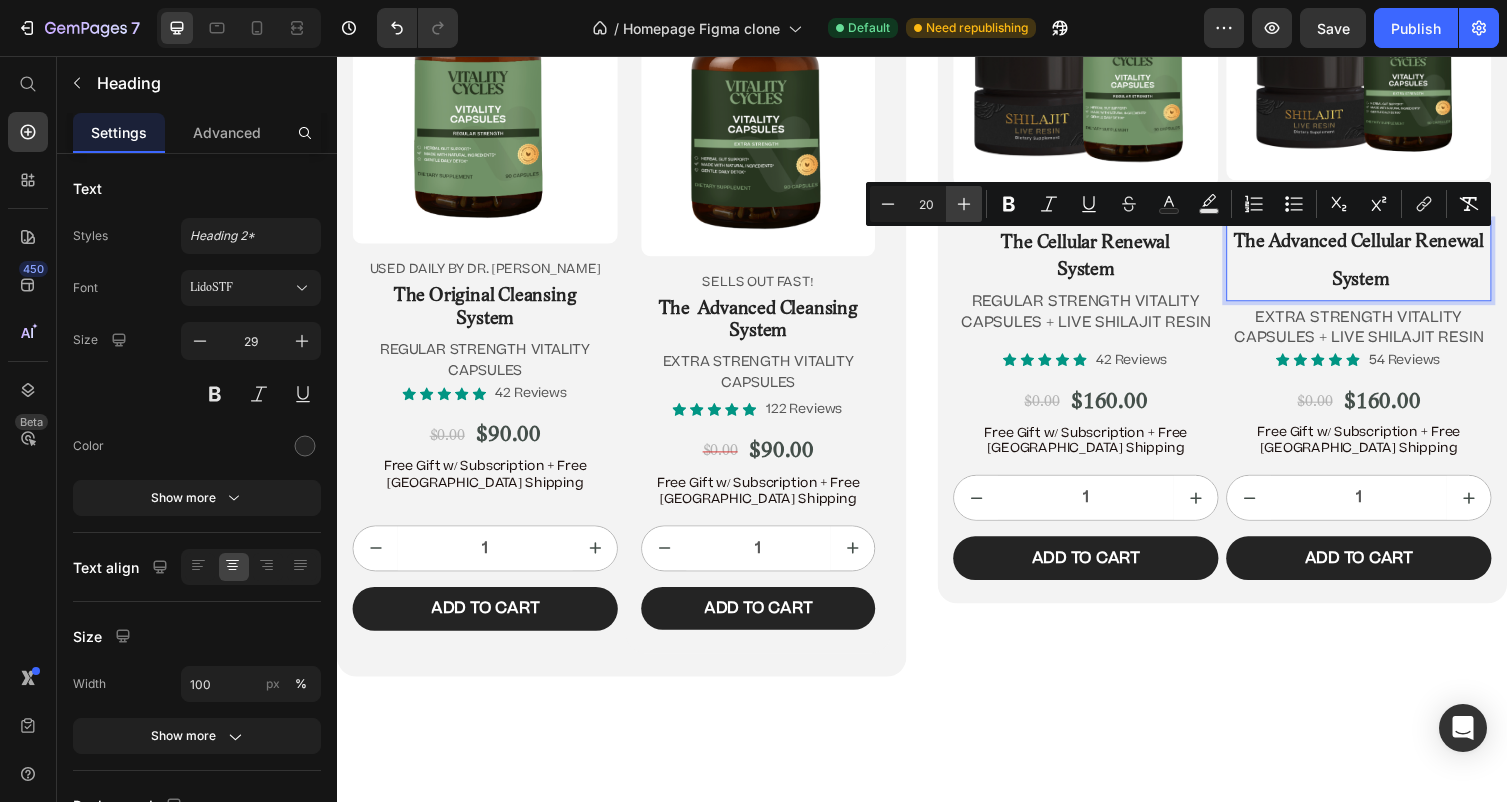 type on "21" 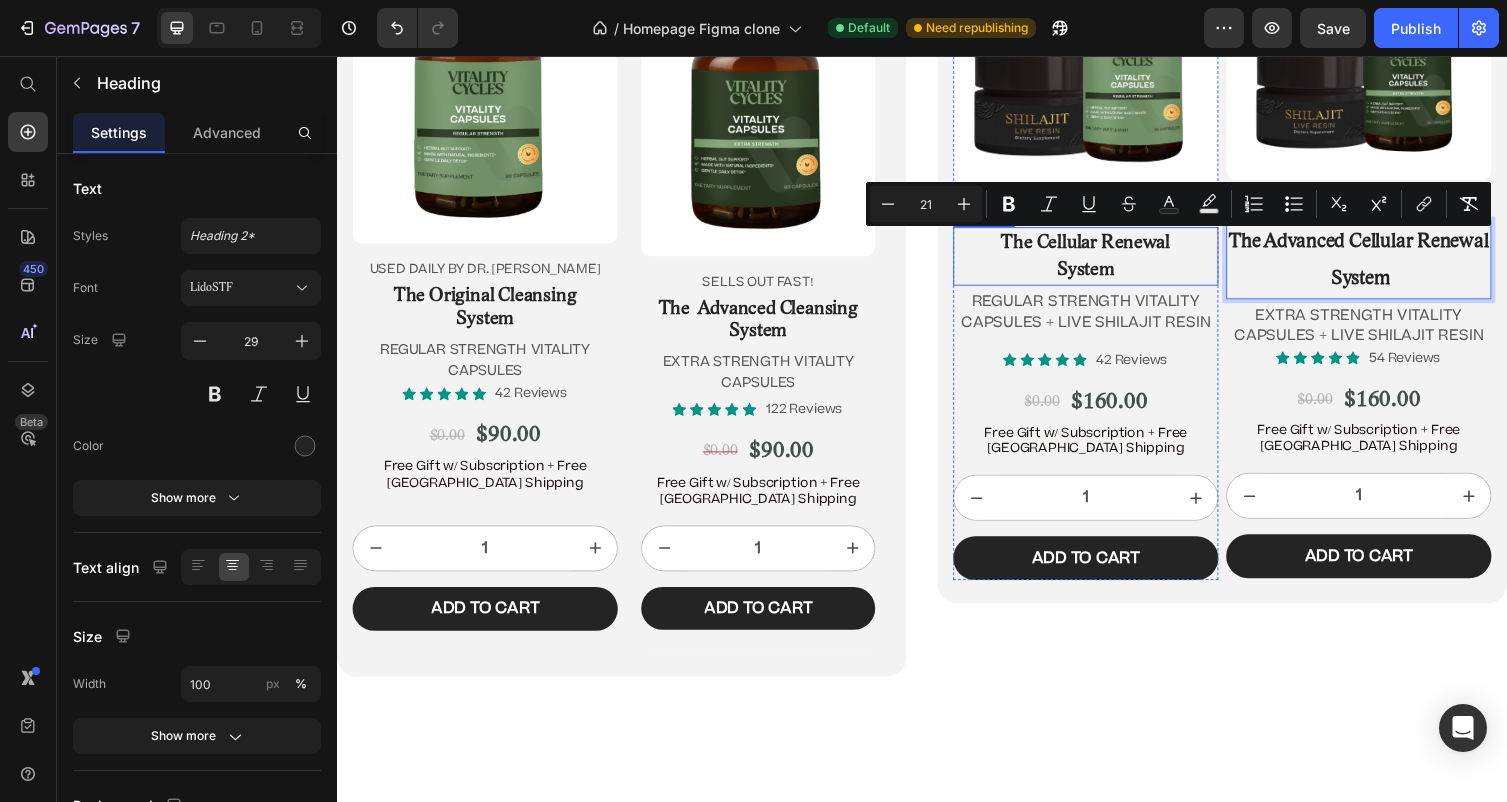 click on "⁠⁠⁠⁠⁠⁠⁠ The Cellular Renewal   System" at bounding box center [1105, 262] 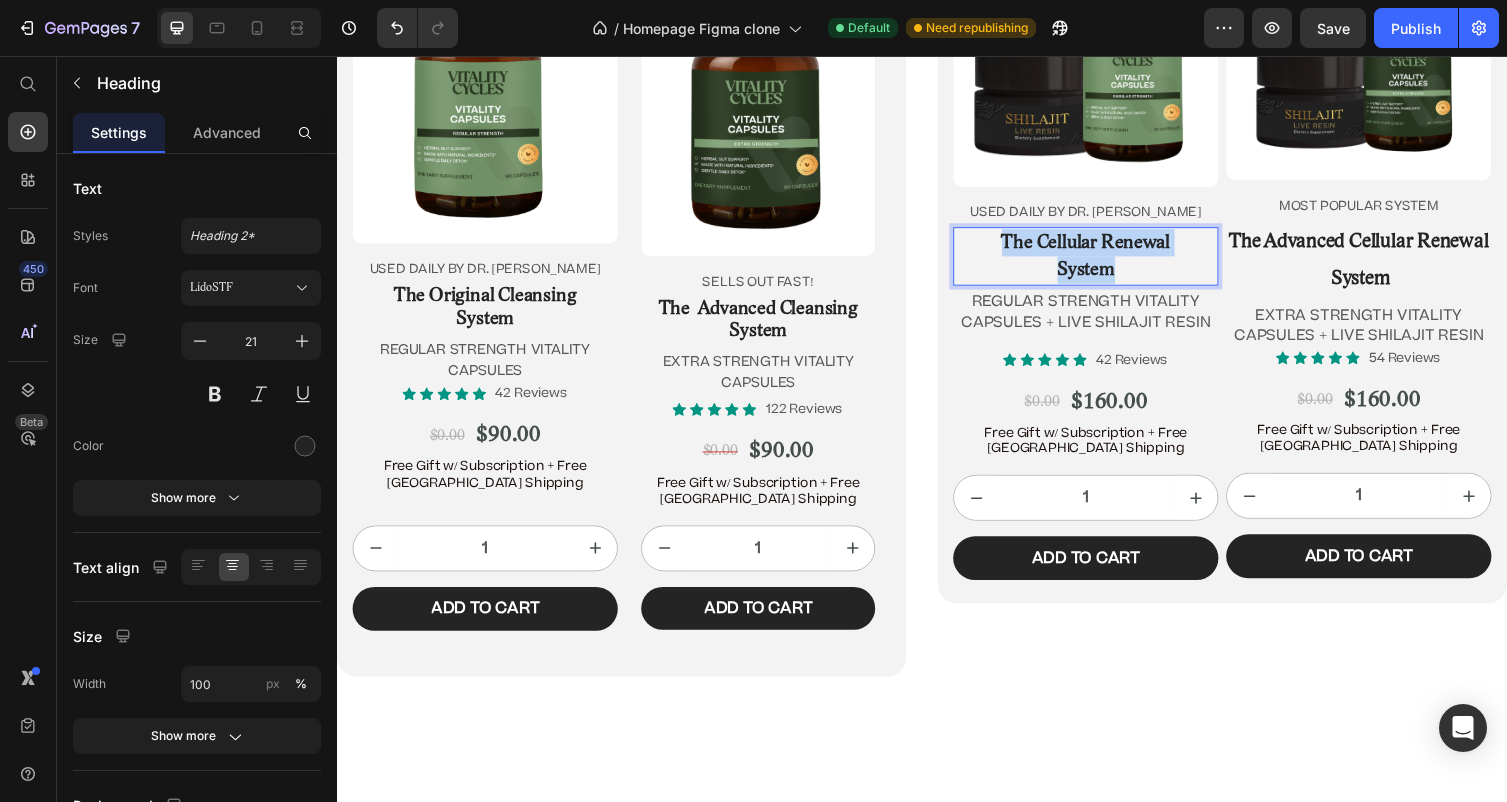 drag, startPoint x: 1152, startPoint y: 281, endPoint x: 990, endPoint y: 225, distance: 171.40594 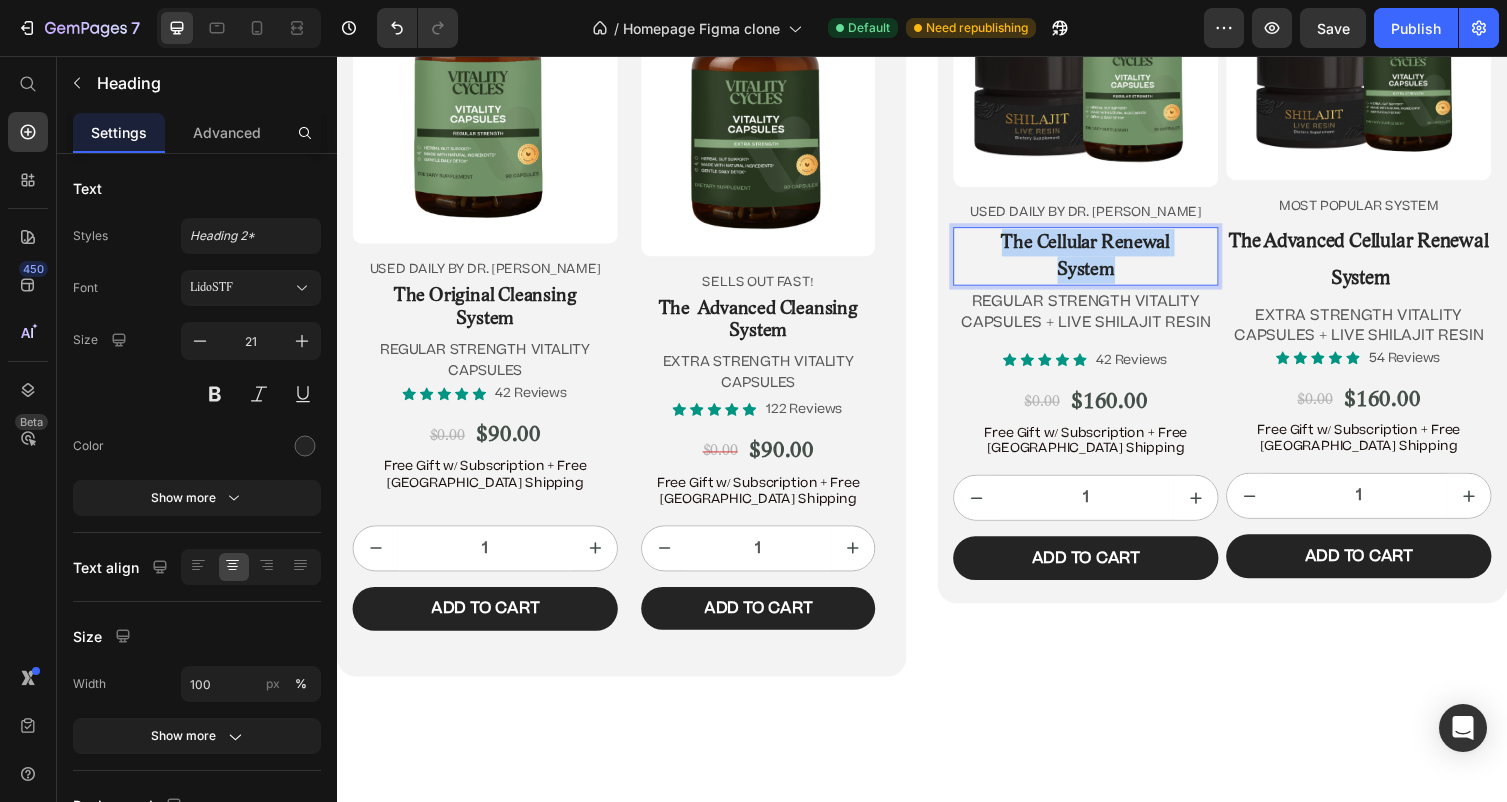 click on "The Cellular Renewal   System" at bounding box center [1105, 262] 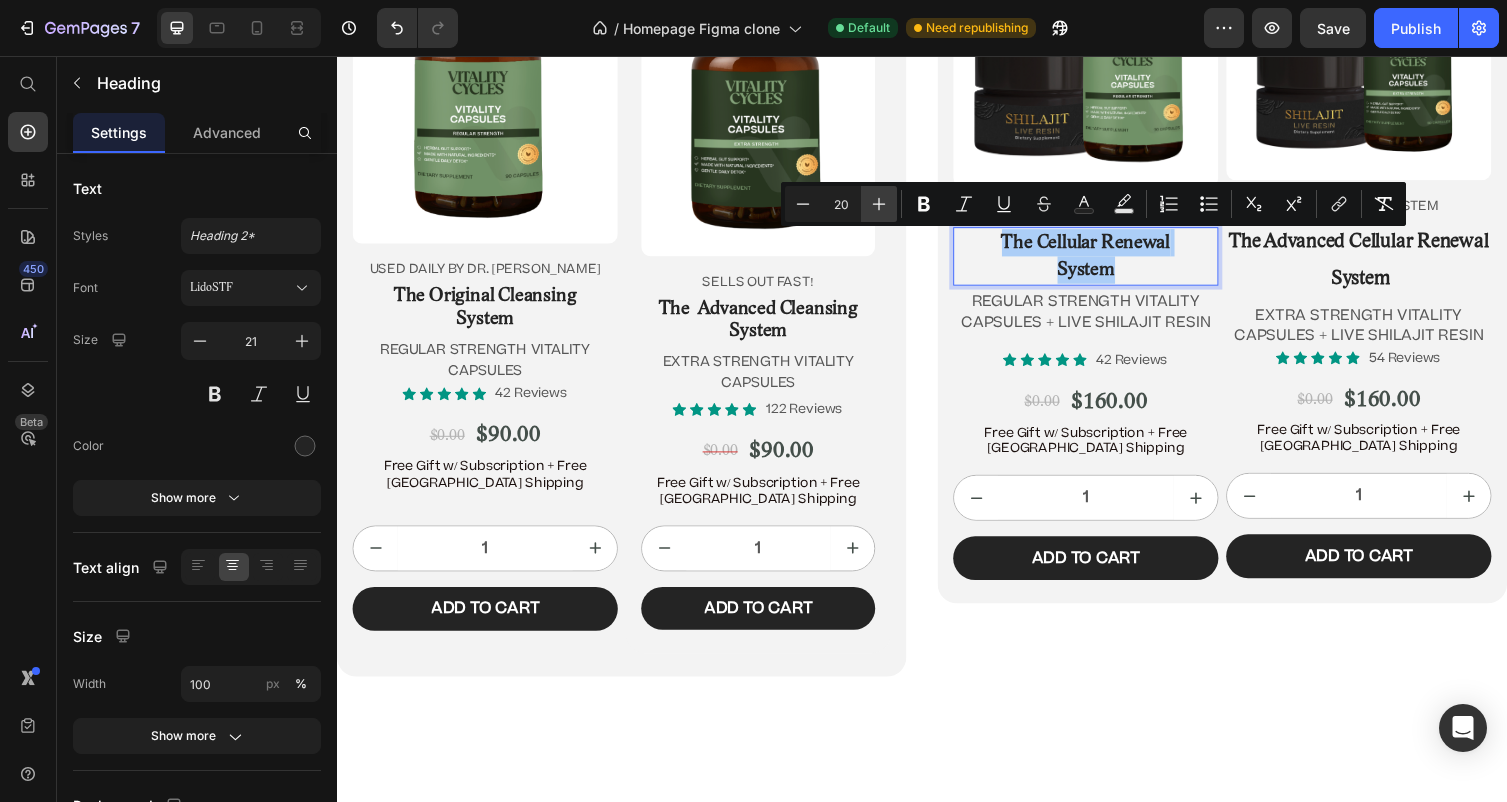 click 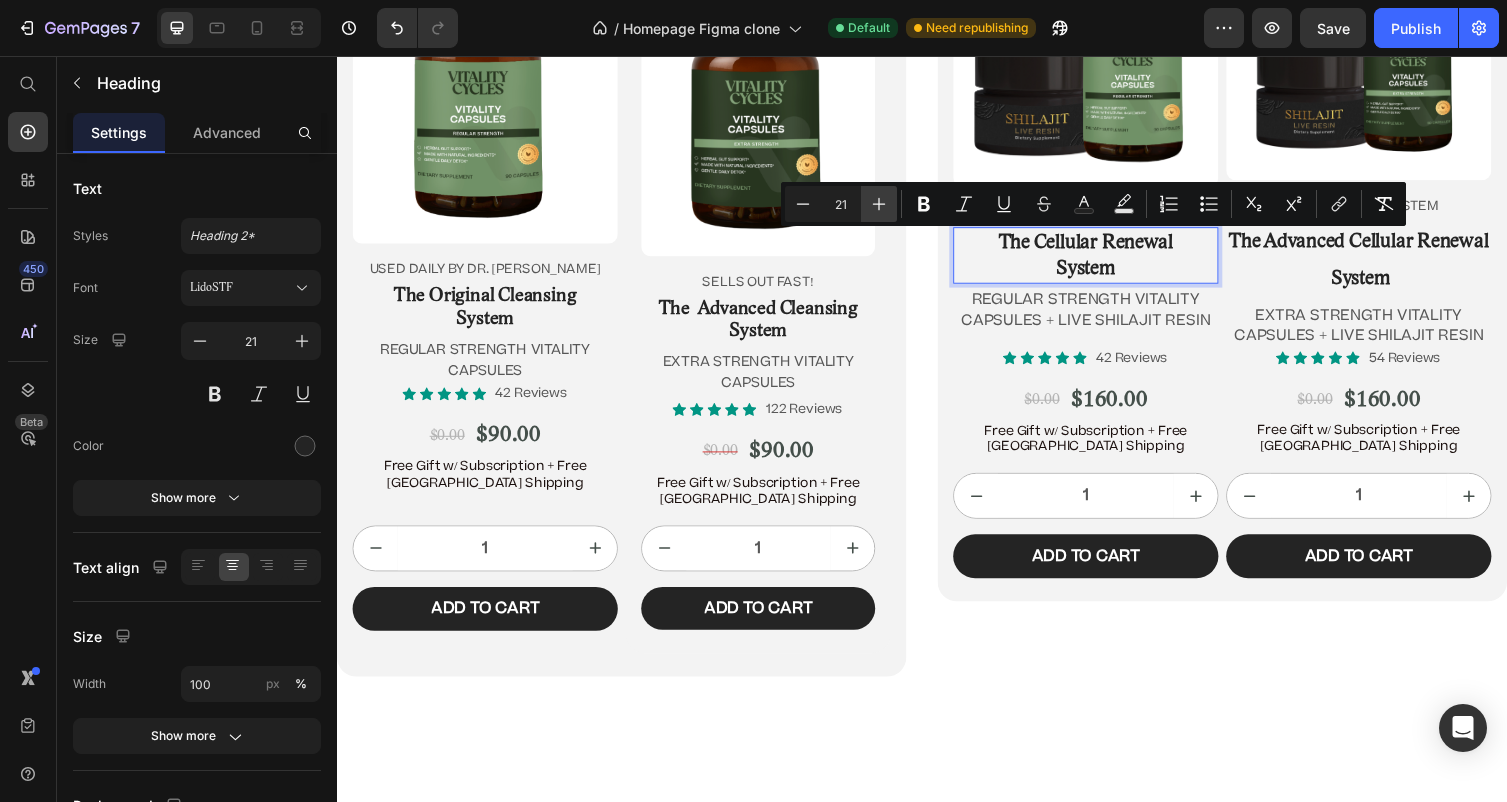 click 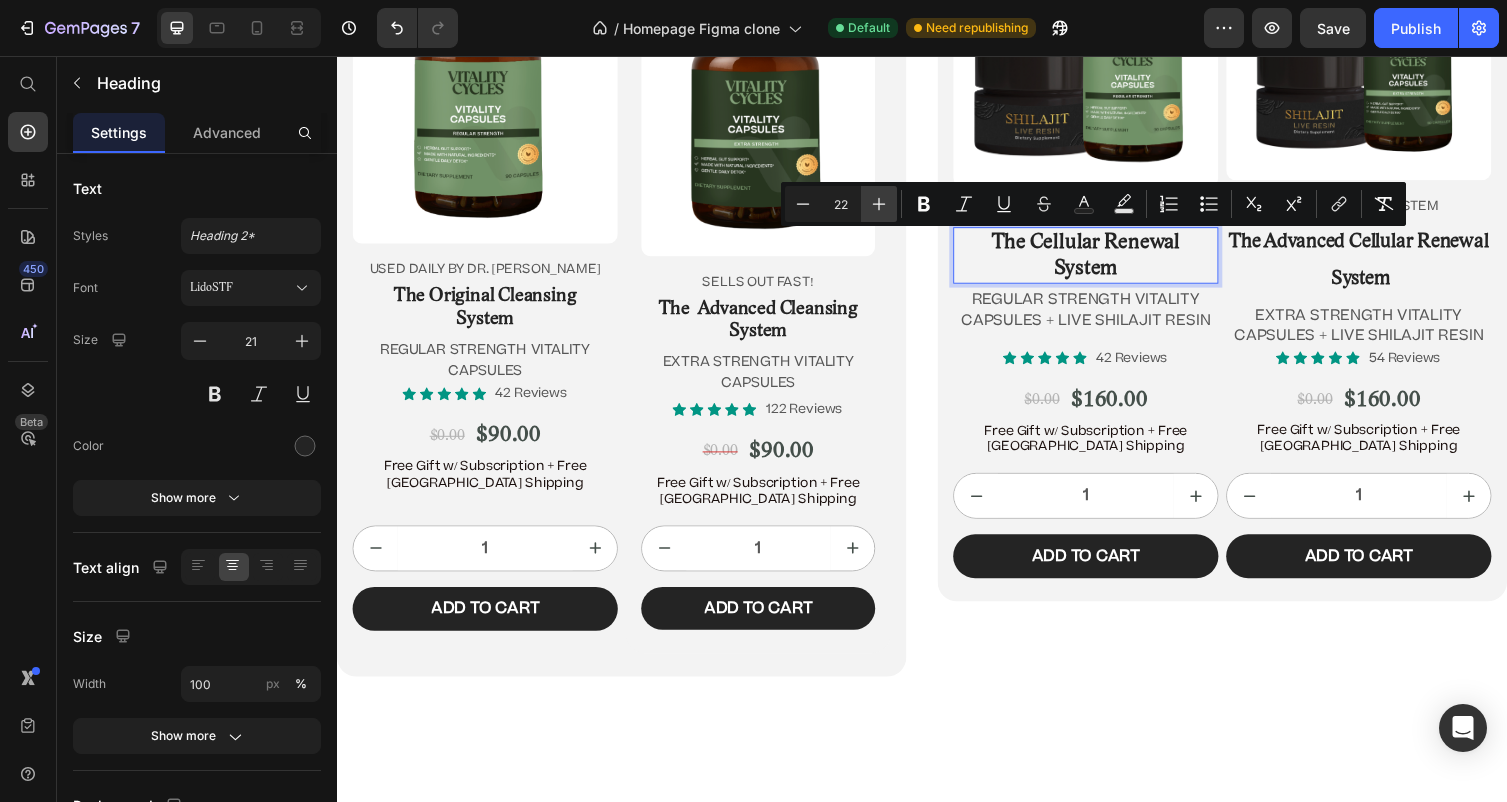 click 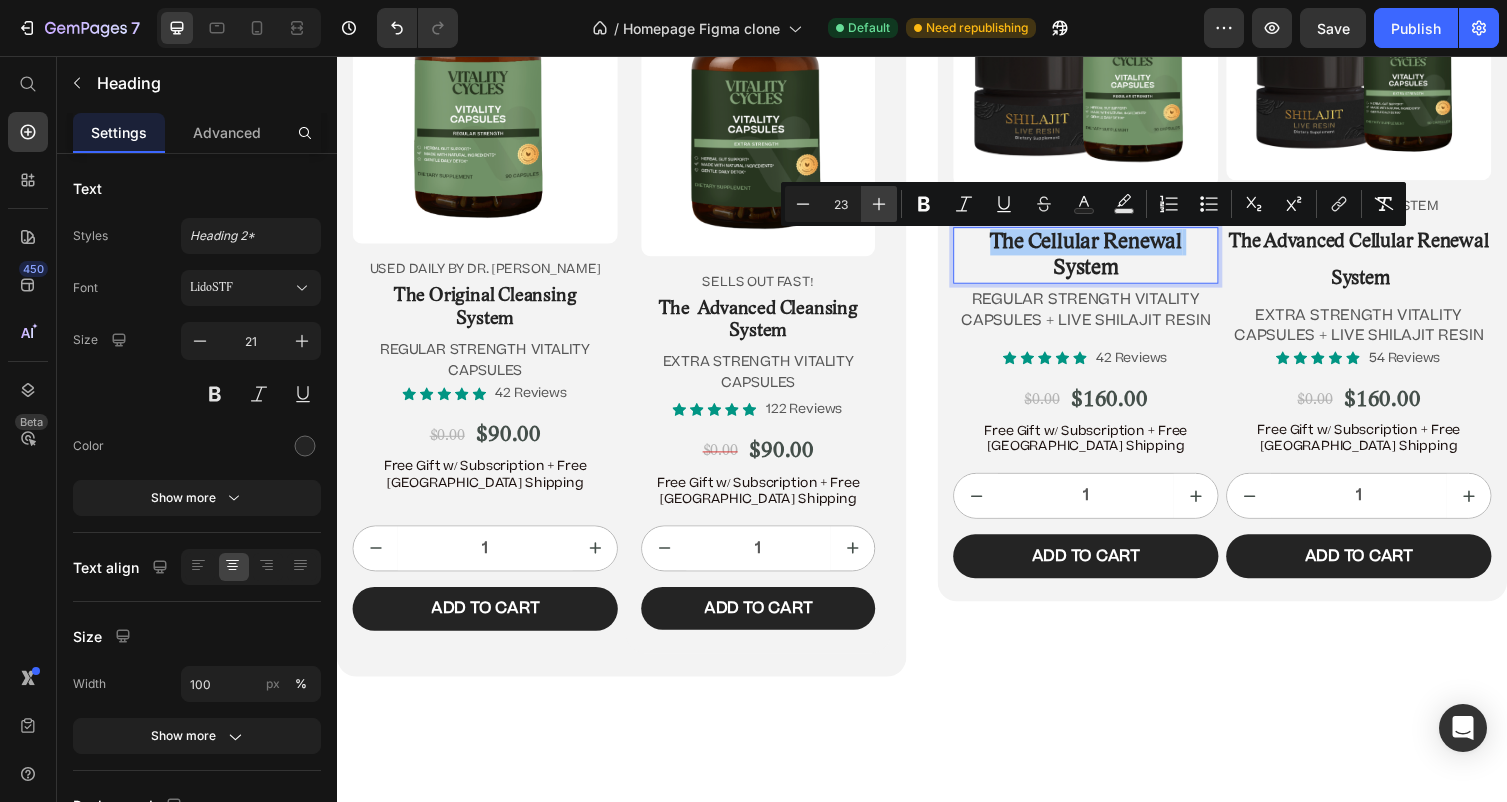 click 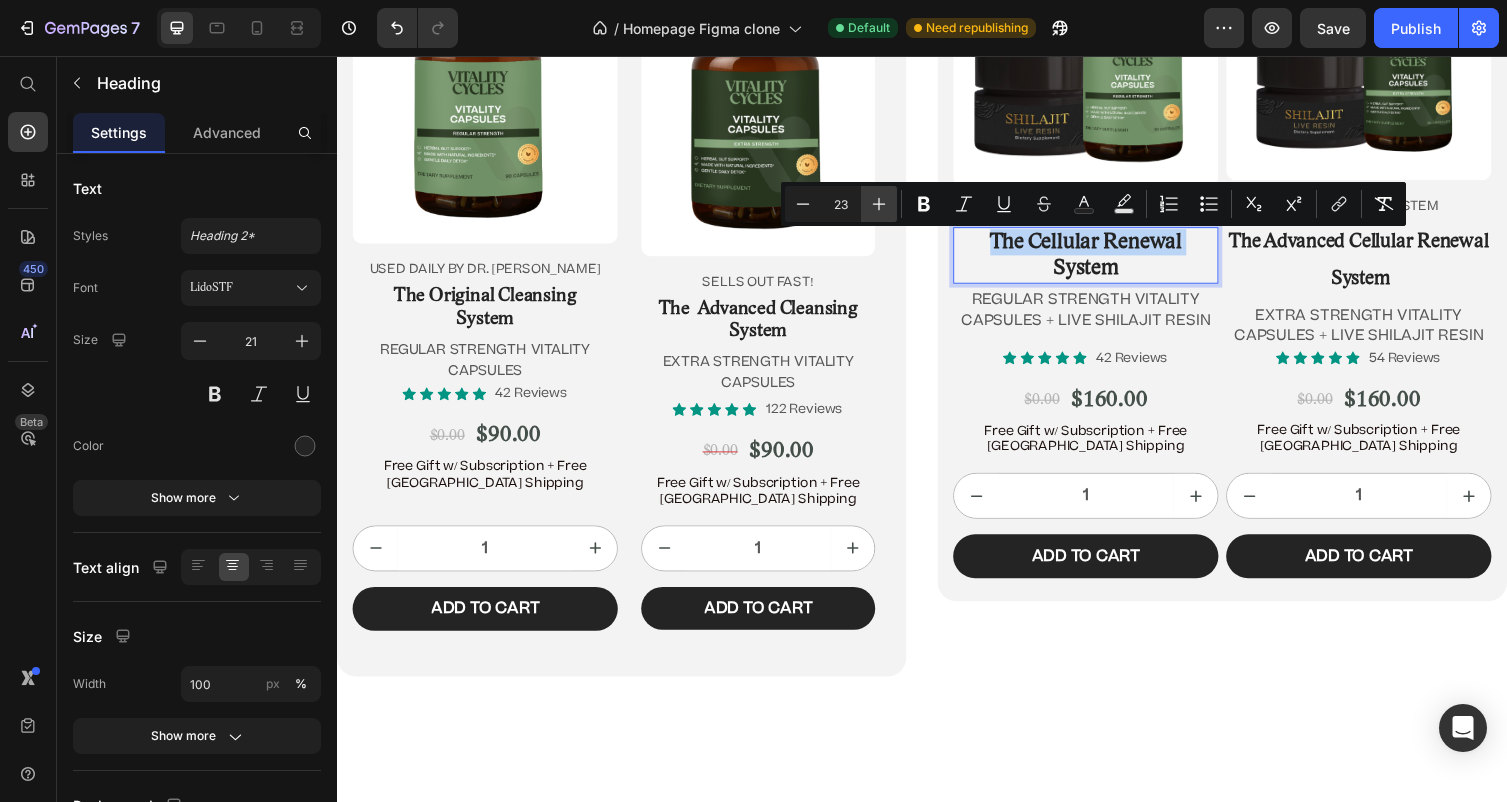 type on "24" 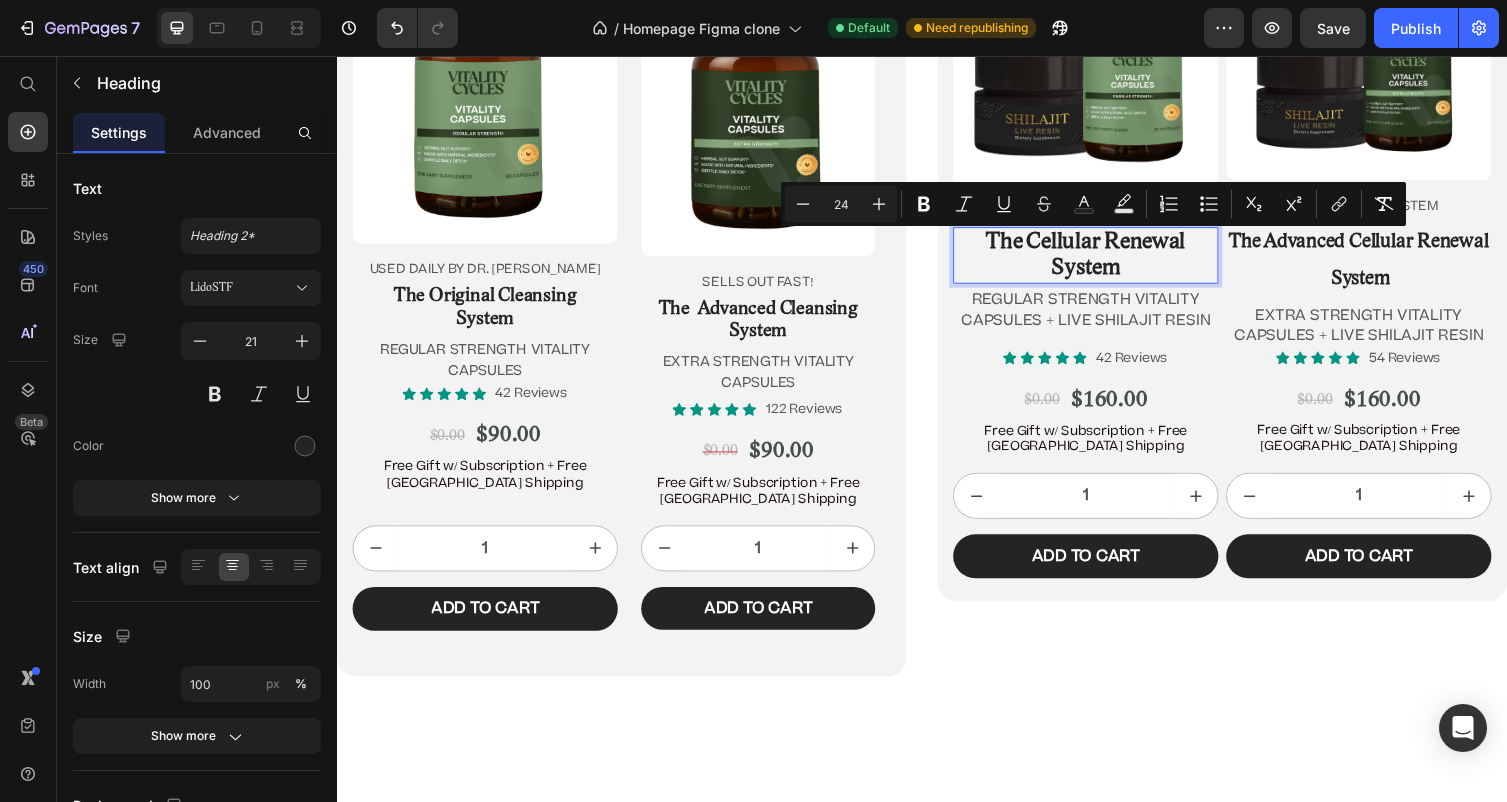 click on "The Cellular Renewal" at bounding box center (1105, 247) 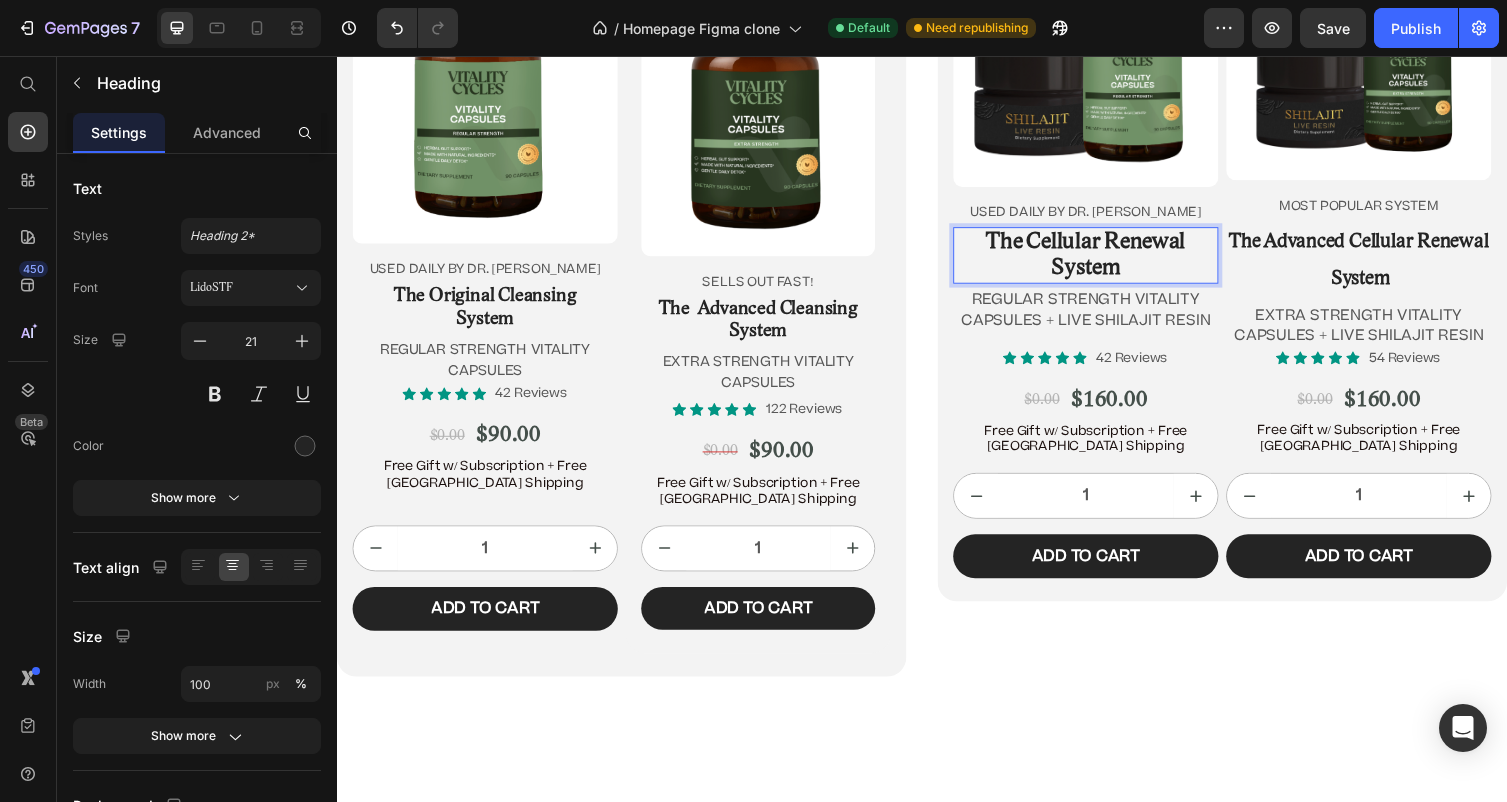 click on "The Cellular Renewal   System" at bounding box center [1105, 261] 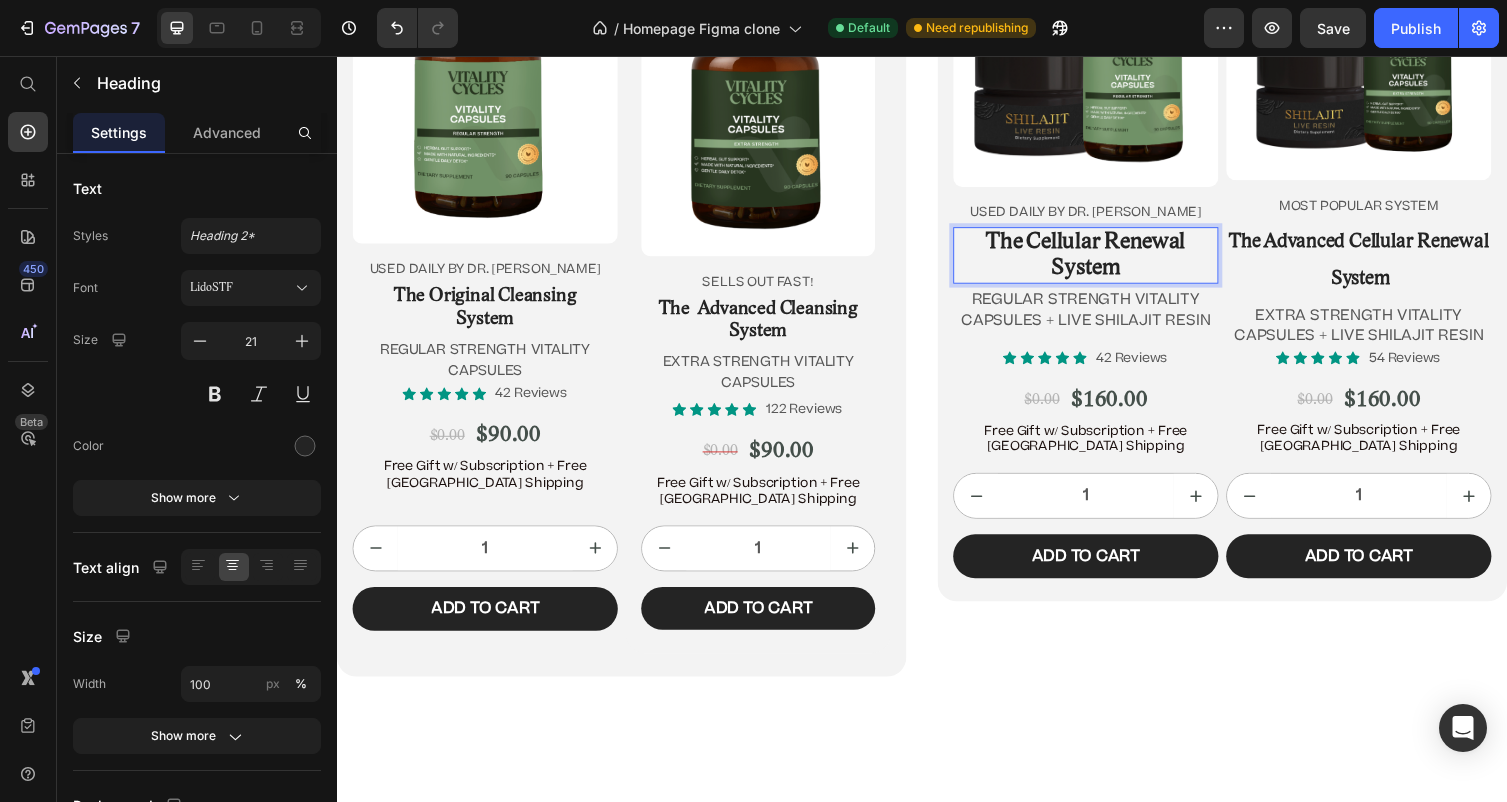 click on "The Cellular Renewal   System" at bounding box center (1105, 261) 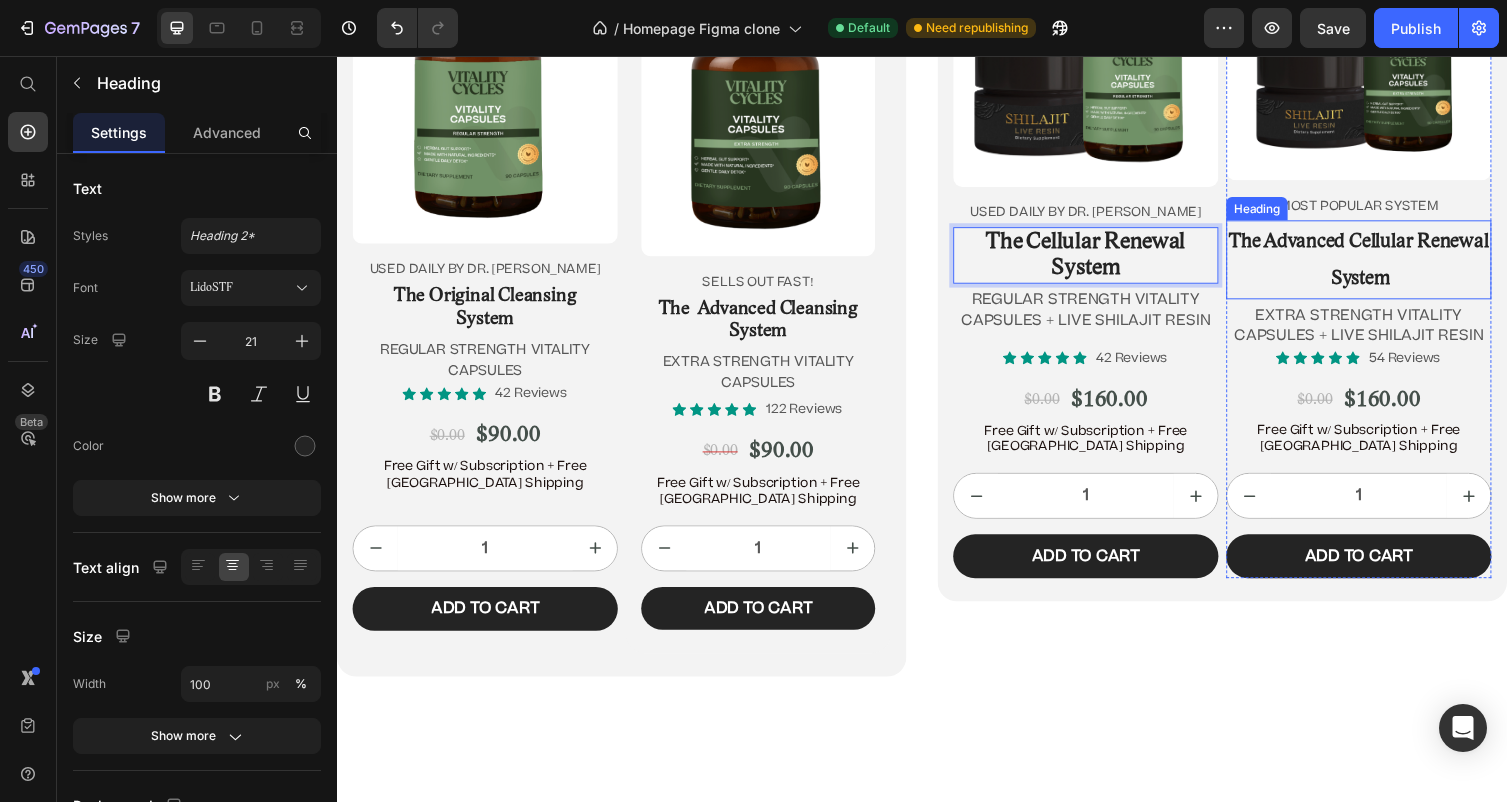 click on "⁠⁠⁠⁠⁠⁠⁠ The Advanced Cellular Renewal  System" at bounding box center (1385, 265) 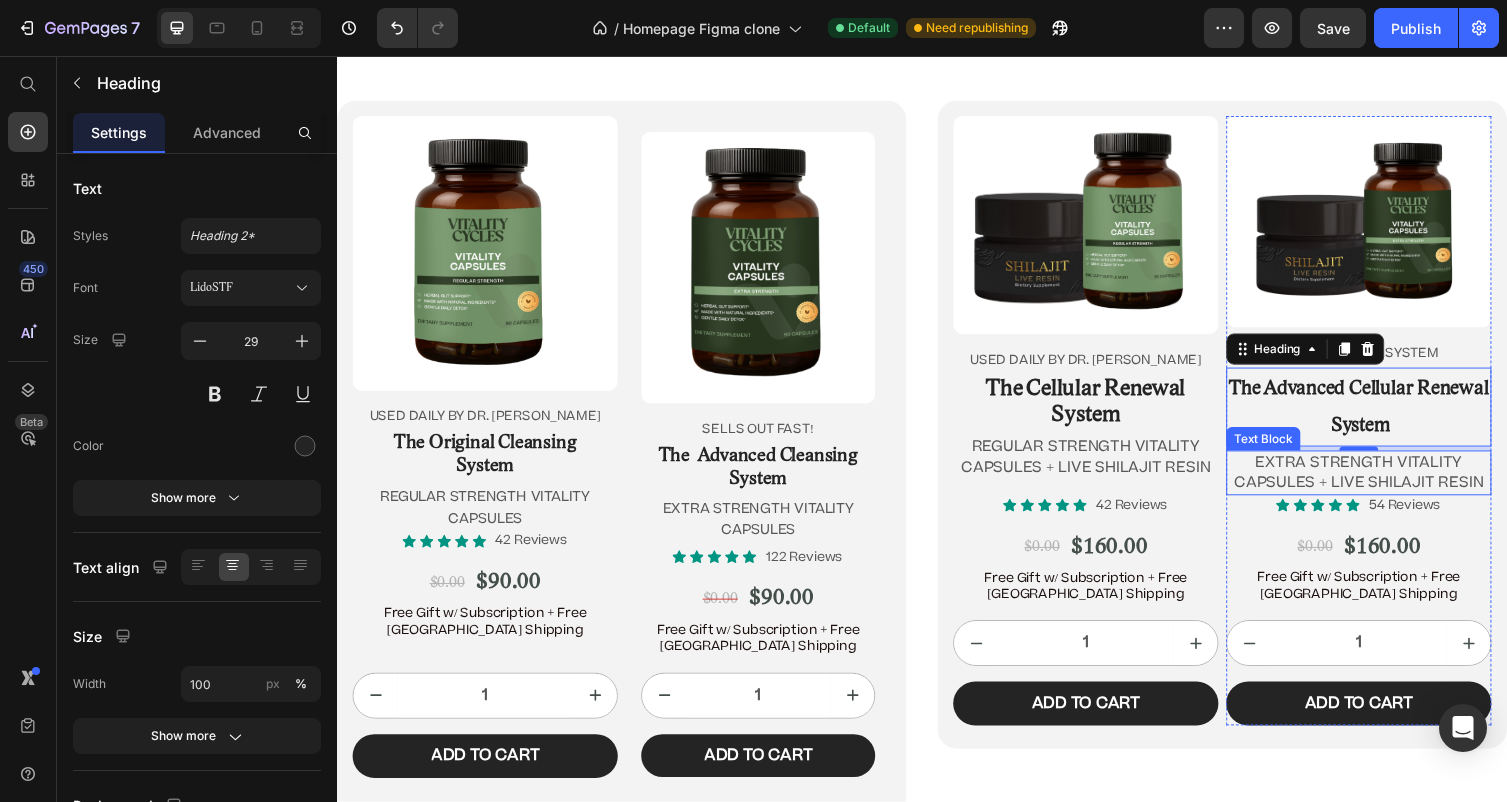 scroll, scrollTop: 11584, scrollLeft: 0, axis: vertical 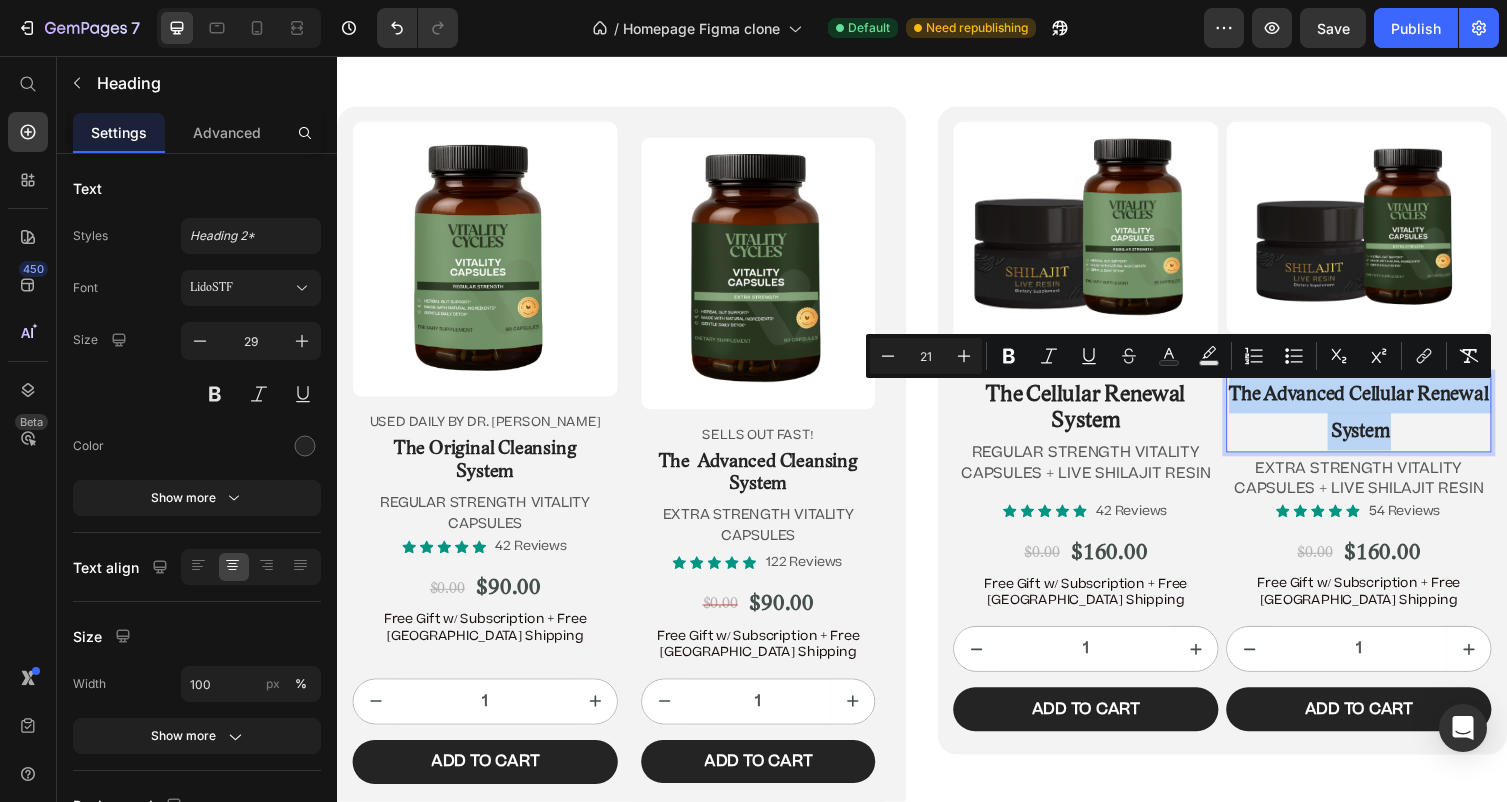 drag, startPoint x: 1472, startPoint y: 439, endPoint x: 1275, endPoint y: 382, distance: 205.08047 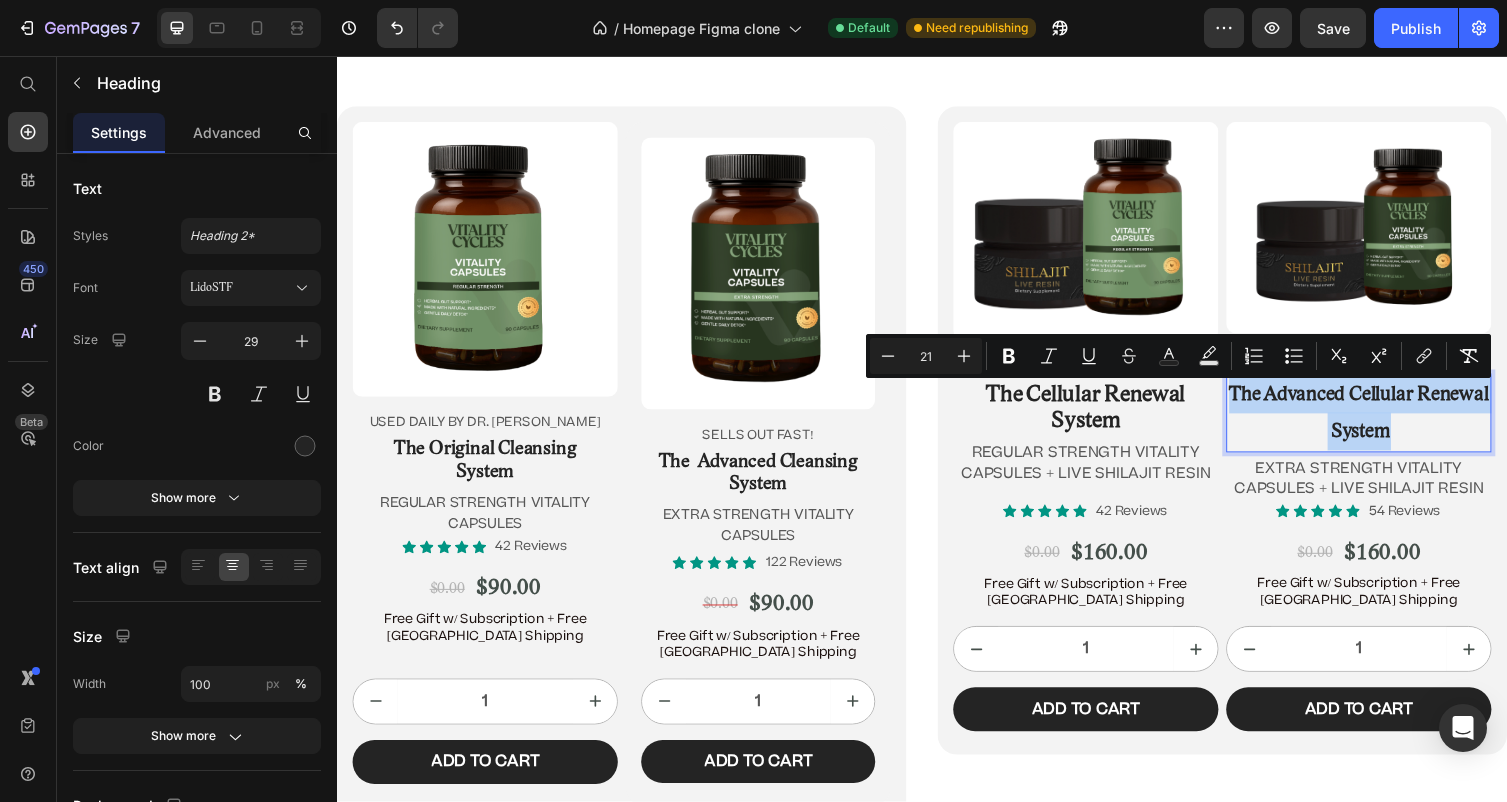 click on "The Advanced Cellular Renewal  System" at bounding box center [1385, 422] 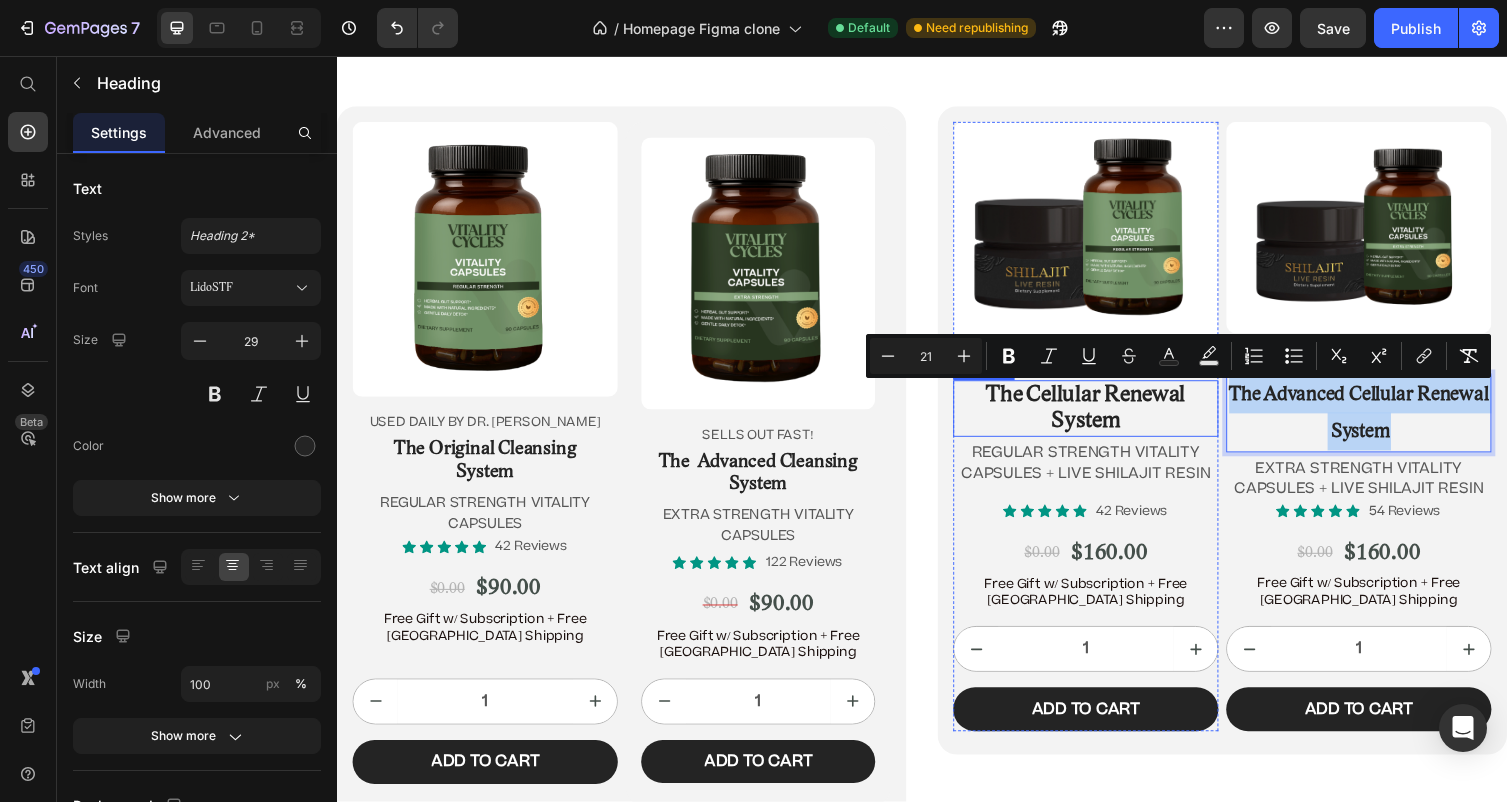click on "The Cellular Renewal" at bounding box center [1105, 404] 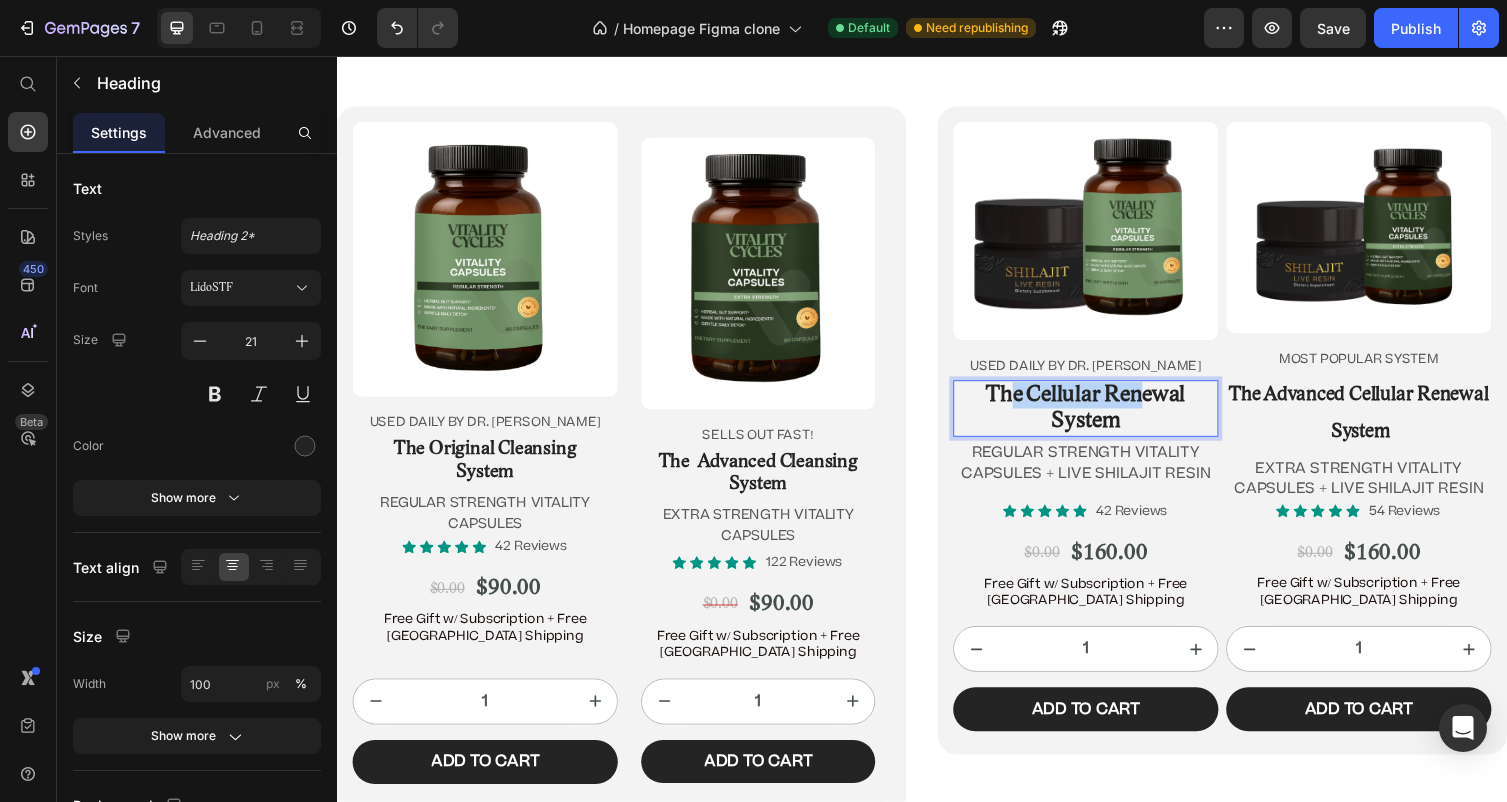drag, startPoint x: 1023, startPoint y: 407, endPoint x: 1164, endPoint y: 417, distance: 141.35417 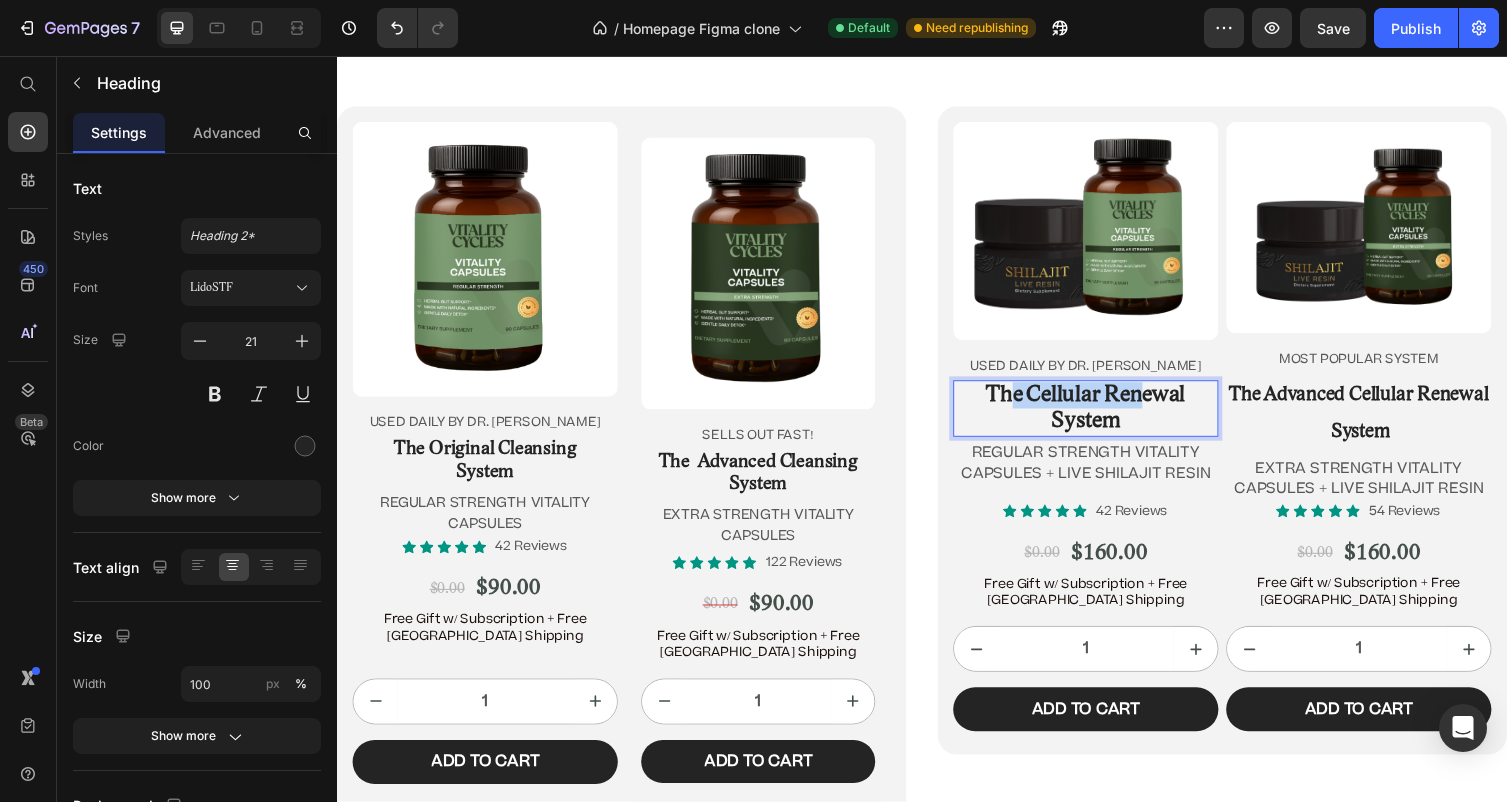 click on "The Cellular Renewal   System" at bounding box center (1105, 418) 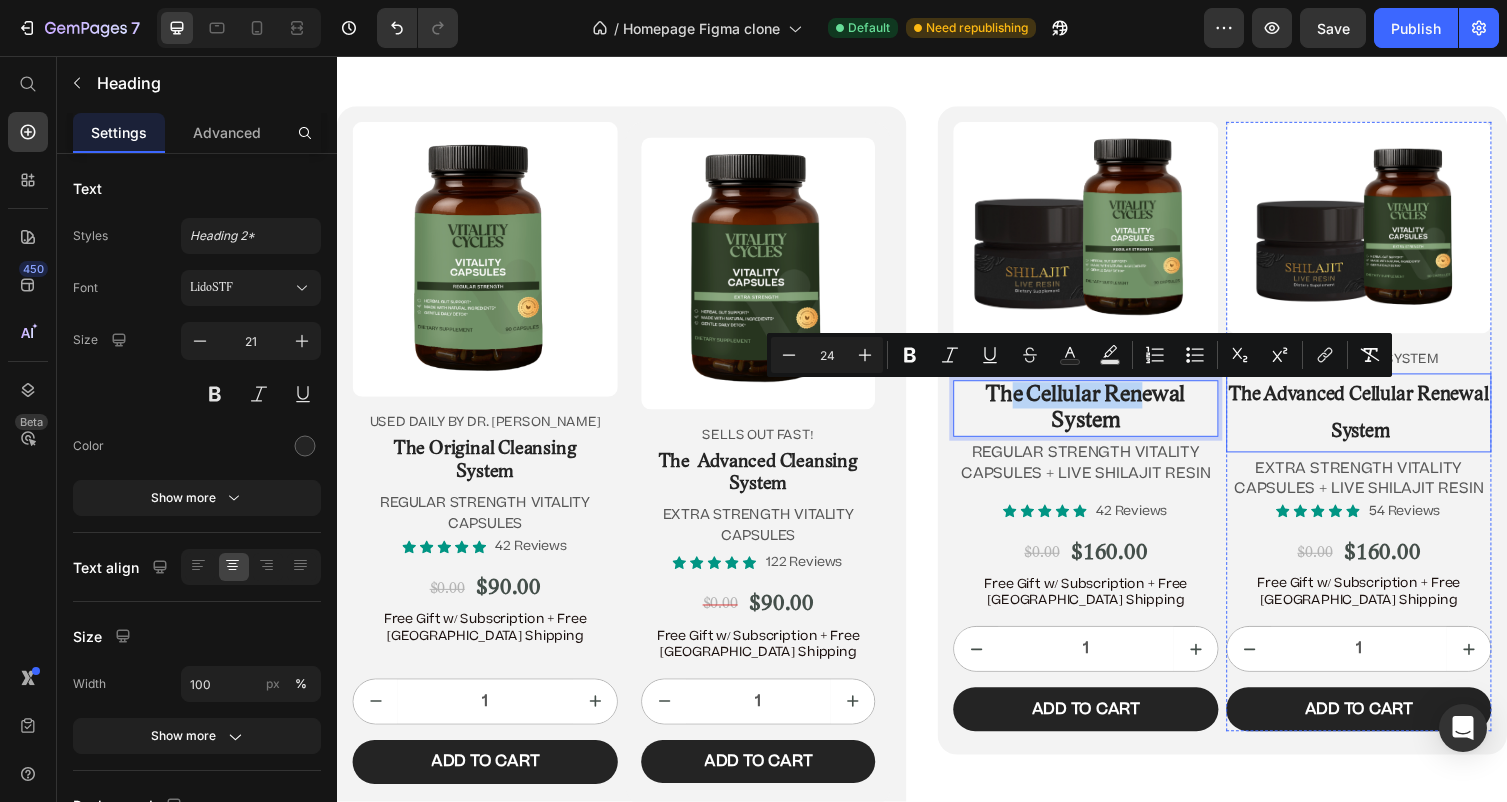 click on "⁠⁠⁠⁠⁠⁠⁠ The Advanced Cellular Renewal  System" at bounding box center [1385, 422] 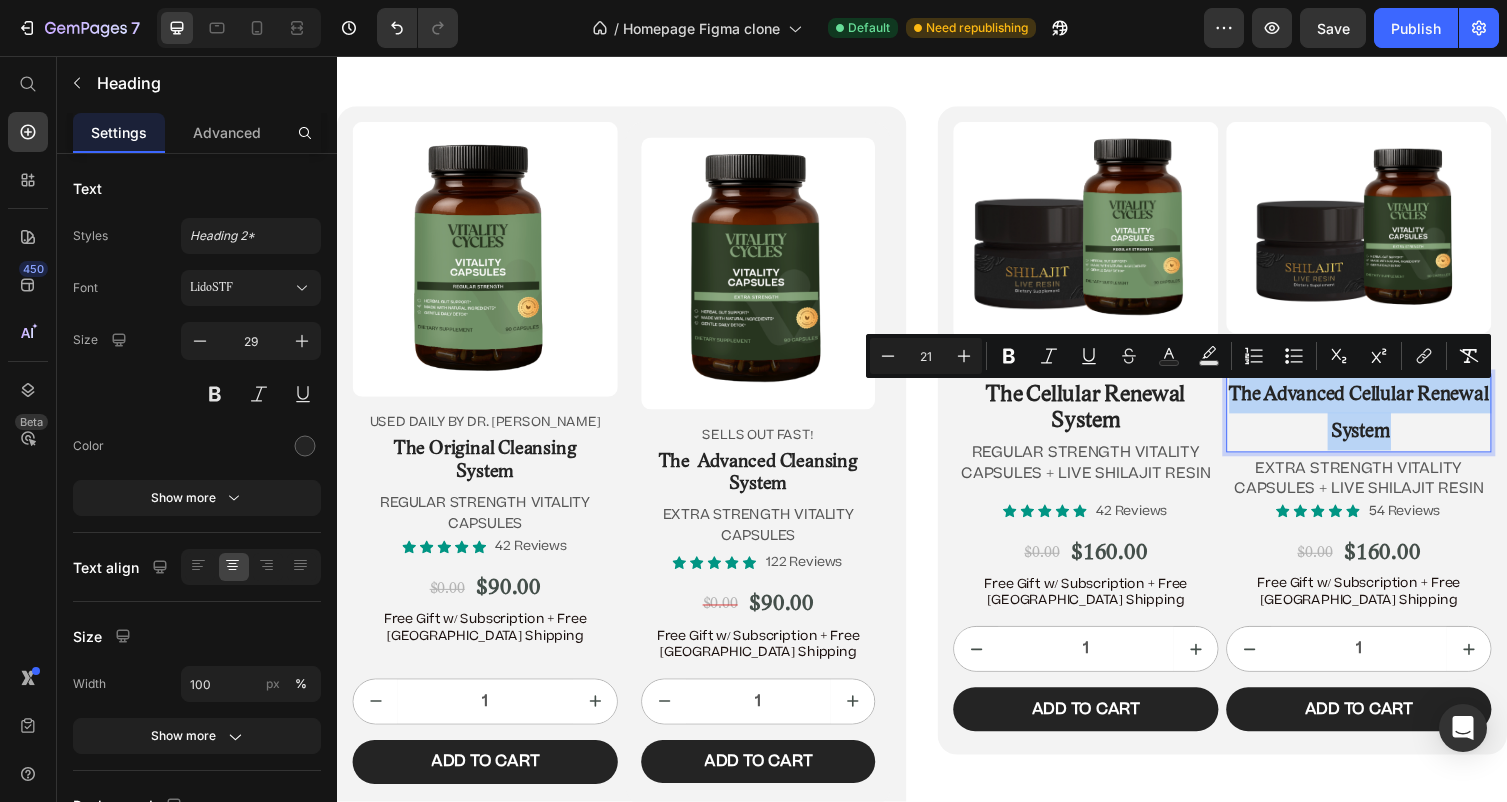 drag, startPoint x: 1475, startPoint y: 447, endPoint x: 1253, endPoint y: 399, distance: 227.12991 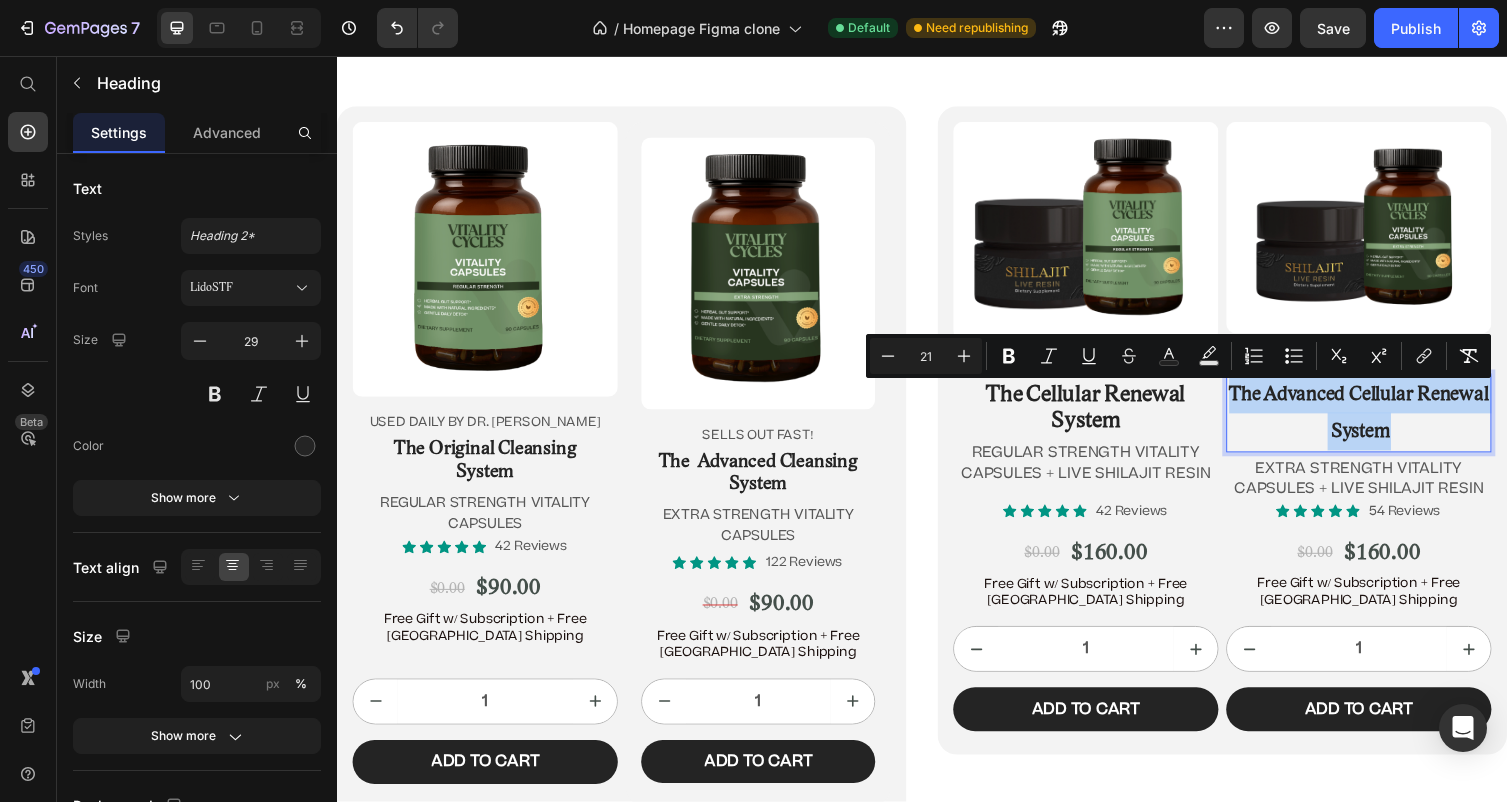 click on "The Advanced Cellular Renewal  System" at bounding box center (1385, 422) 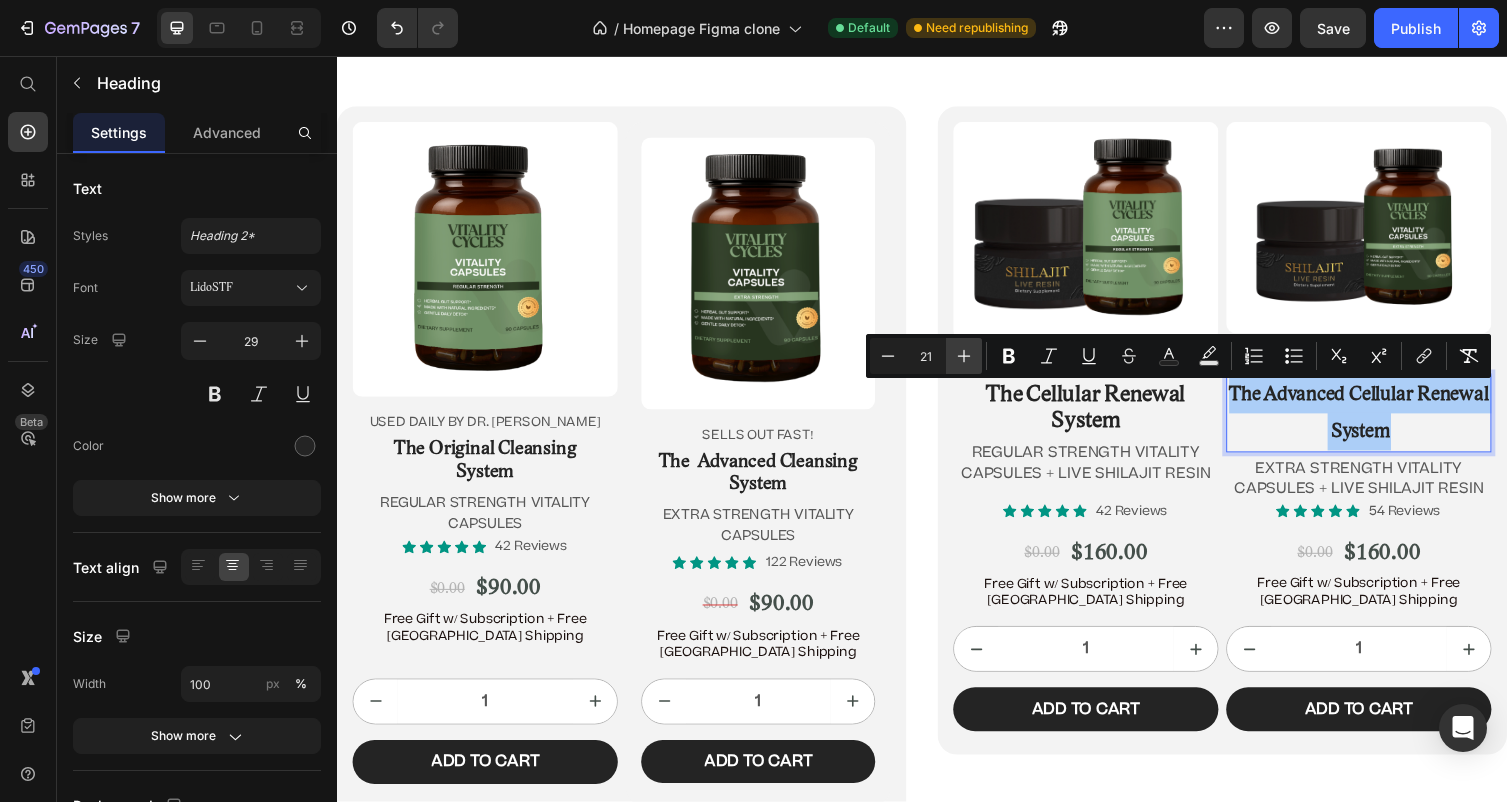 click 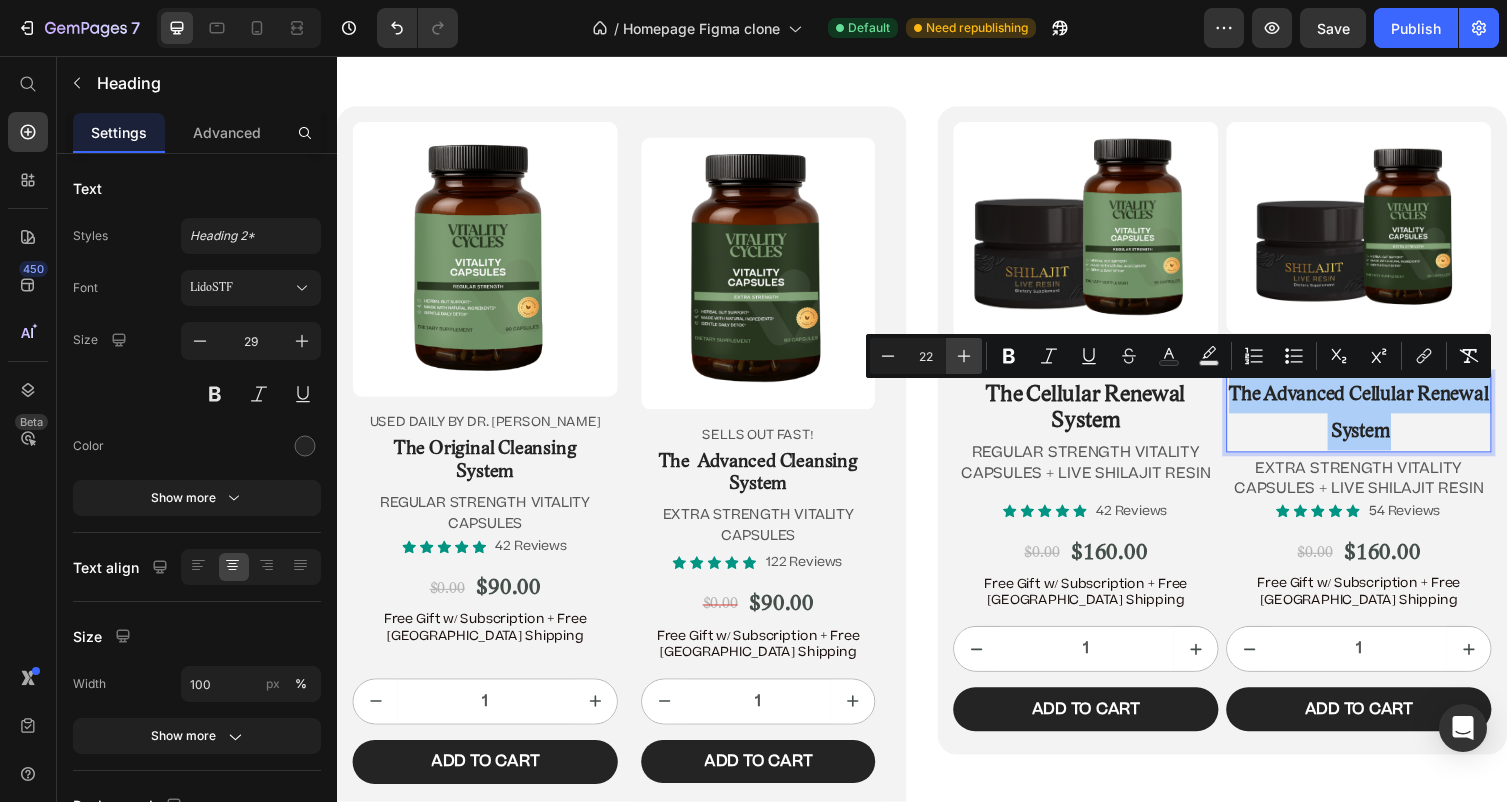 click 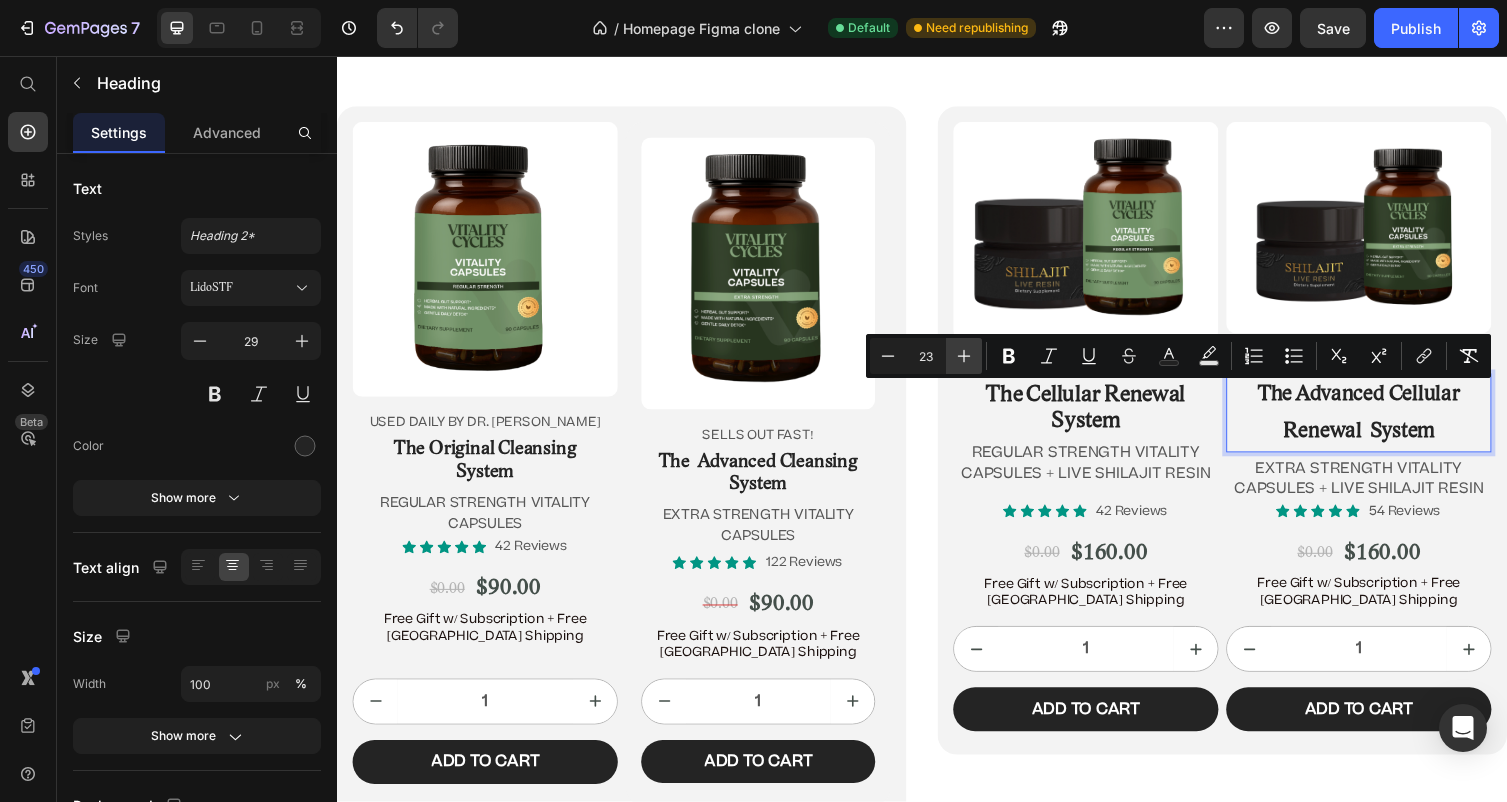 click 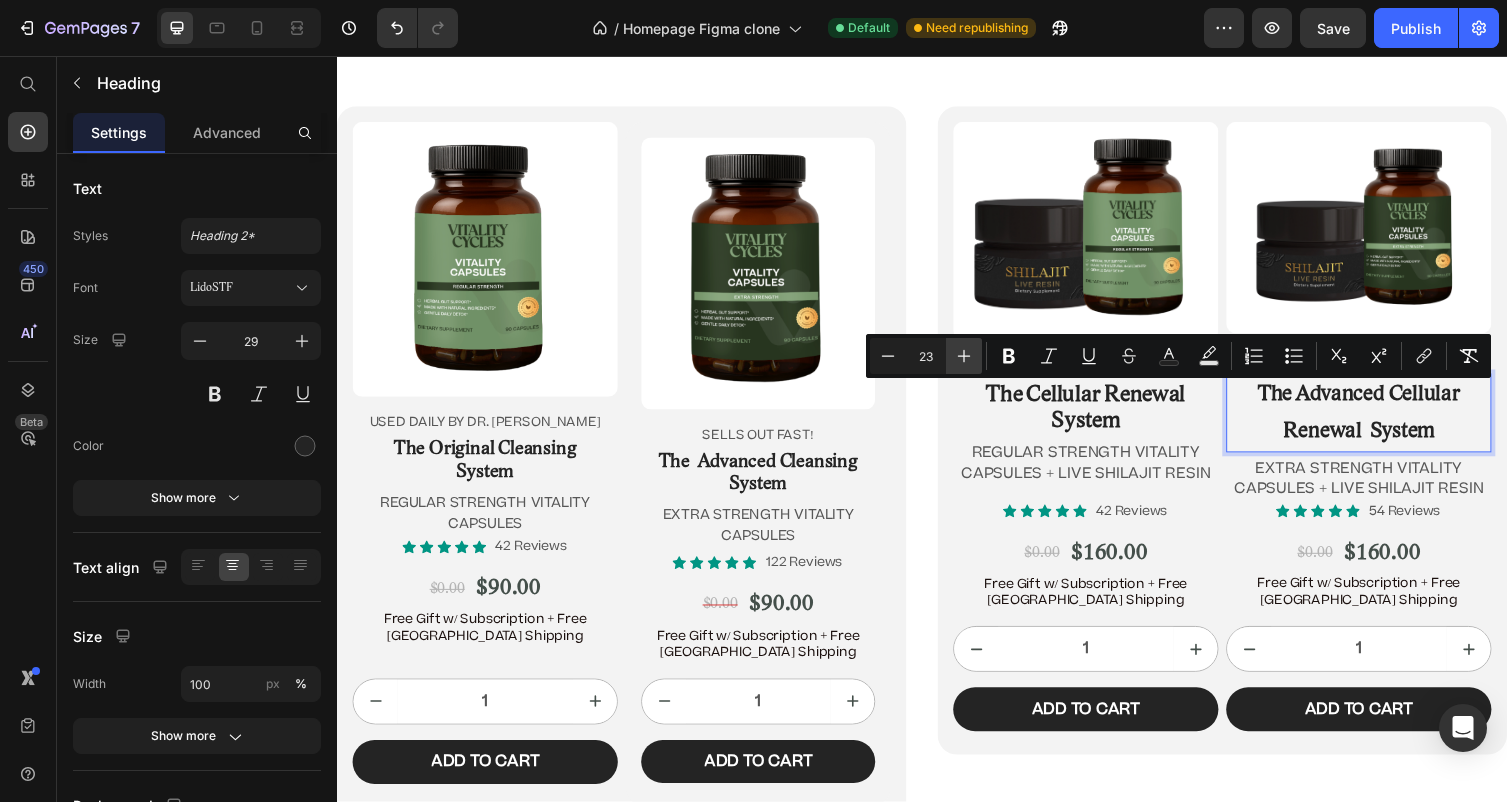 type on "24" 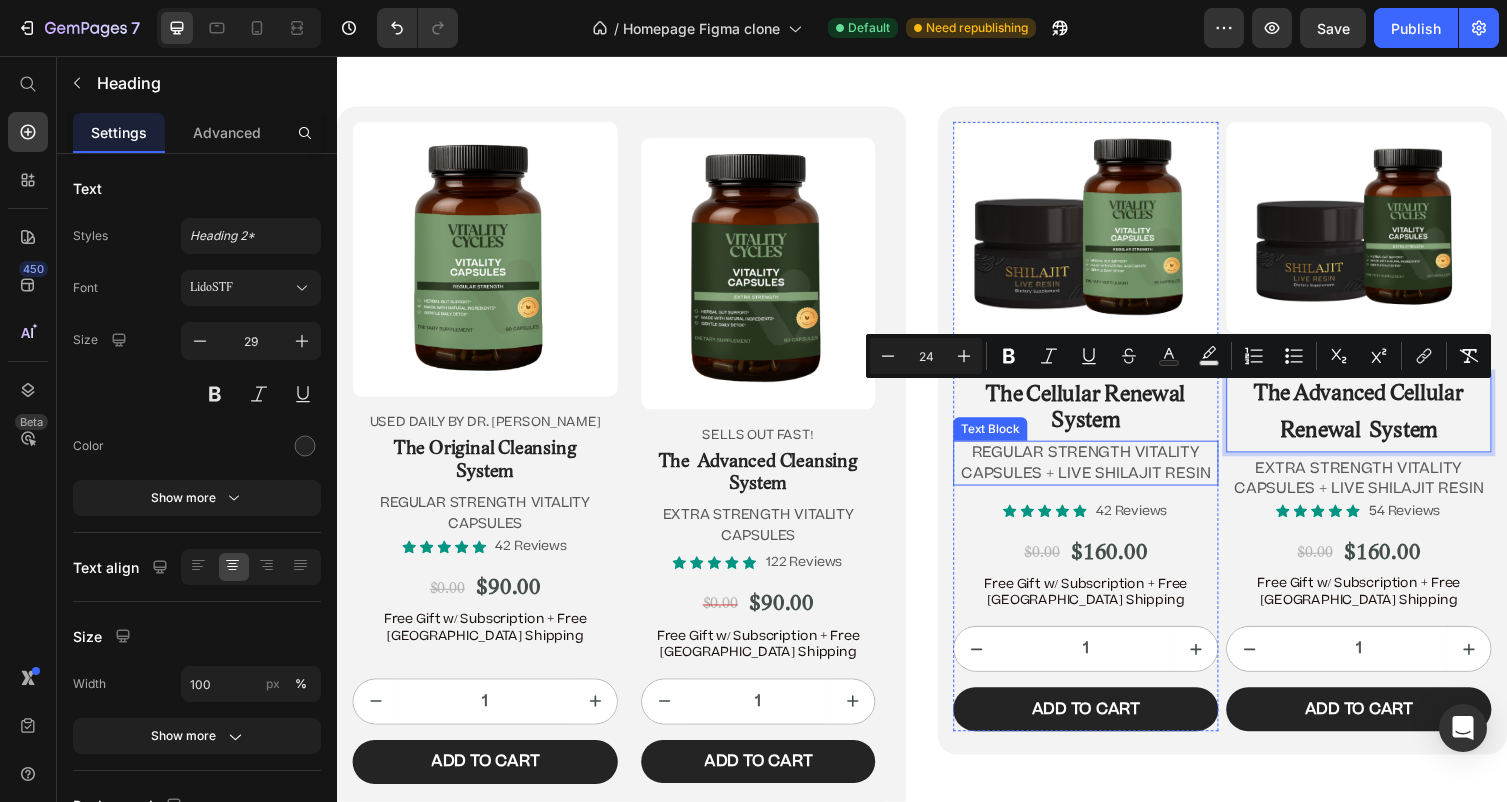 click on "REGULAR STRENGTH VITALITY CAPSULES + LIVE SHILAJIT RESIN" at bounding box center (1104, 473) 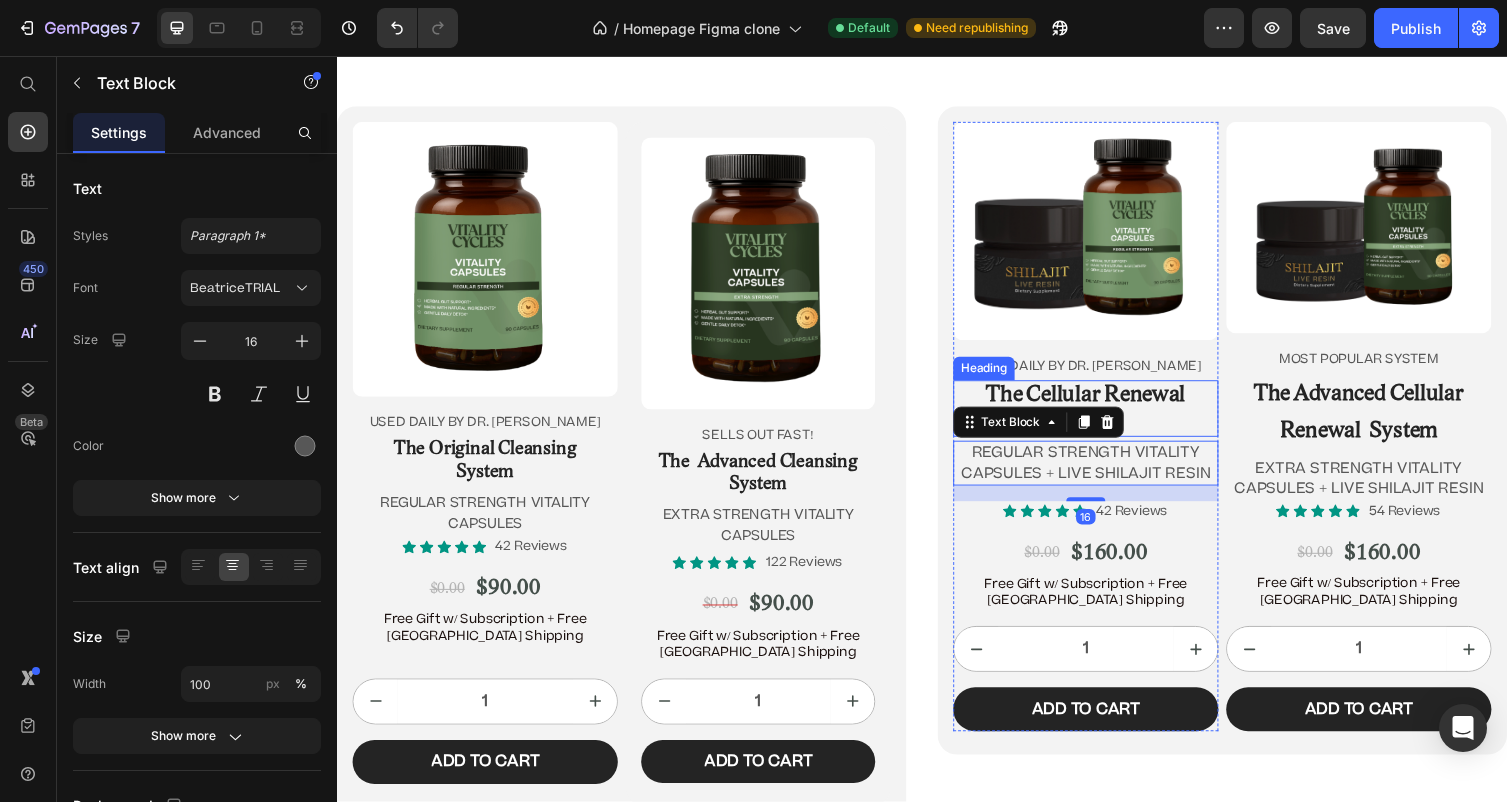 click on "⁠⁠⁠⁠⁠⁠⁠ The Cellular Renewal   System" at bounding box center (1105, 418) 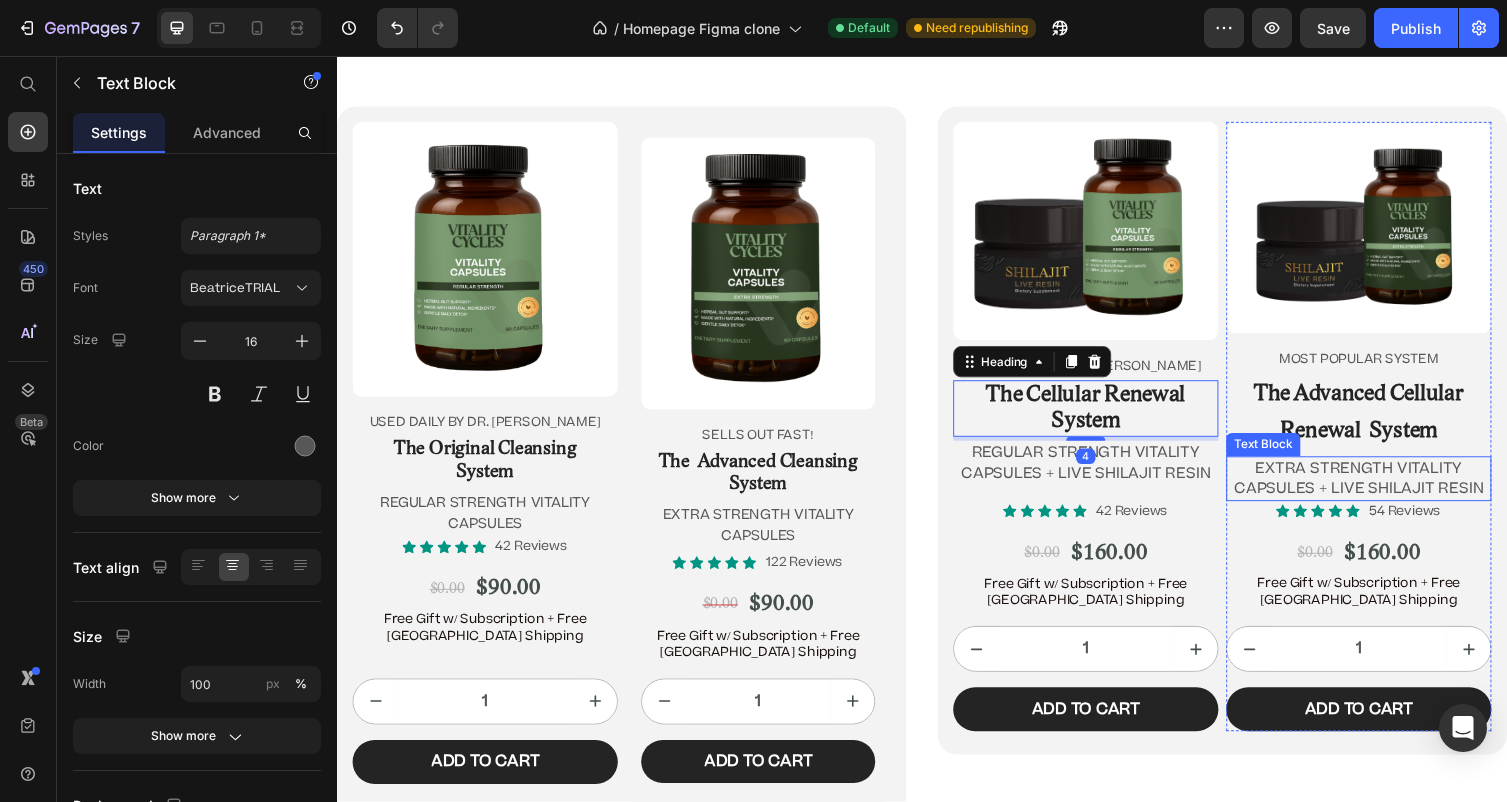 click on "EXTRA STRENGTH VITALITY CAPSULES + LIVE SHILAJIT RESIN" at bounding box center [1384, 489] 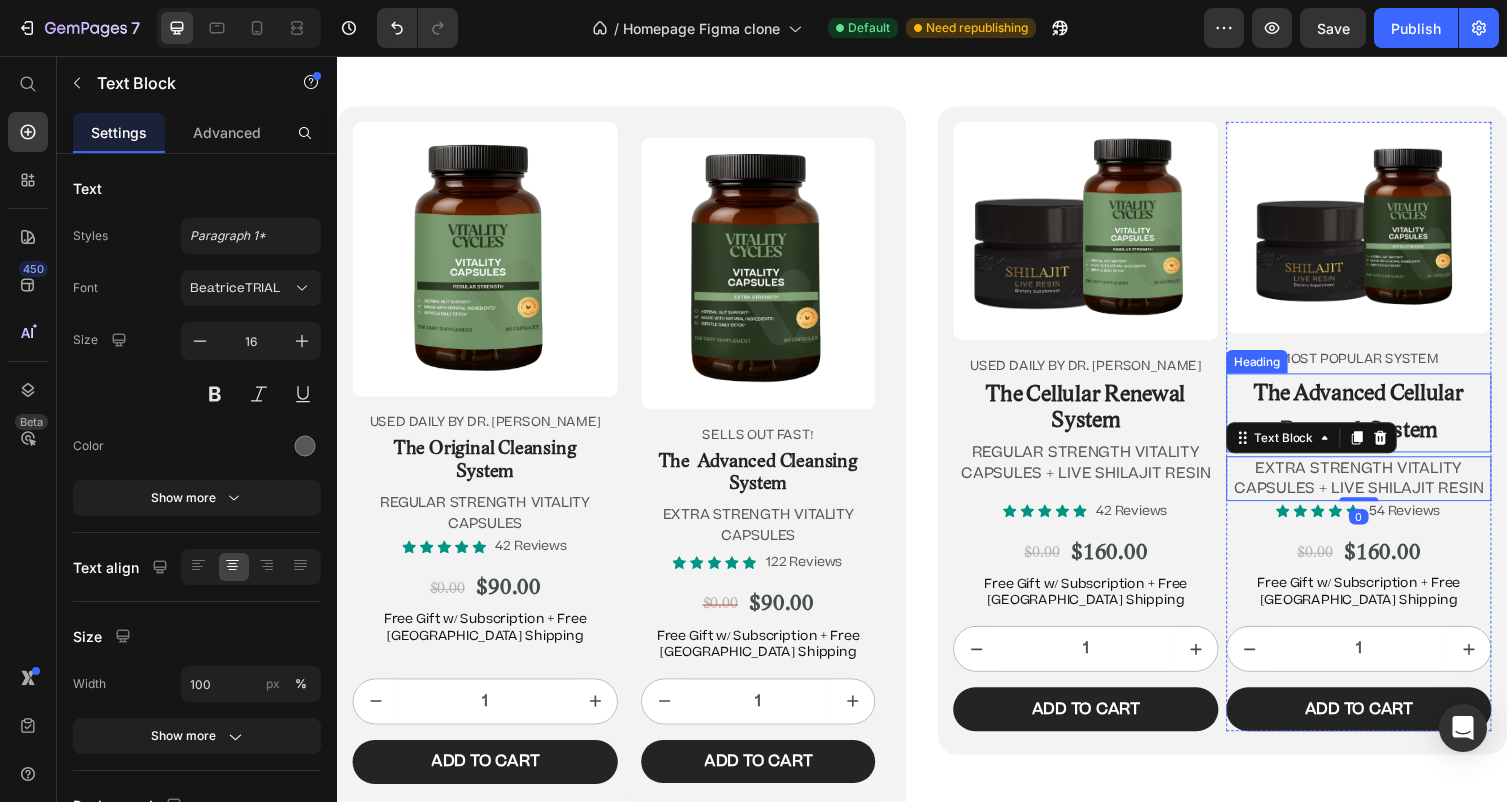click on "⁠⁠⁠⁠⁠⁠⁠ The Advanced Cellular Renewal  System" at bounding box center (1385, 422) 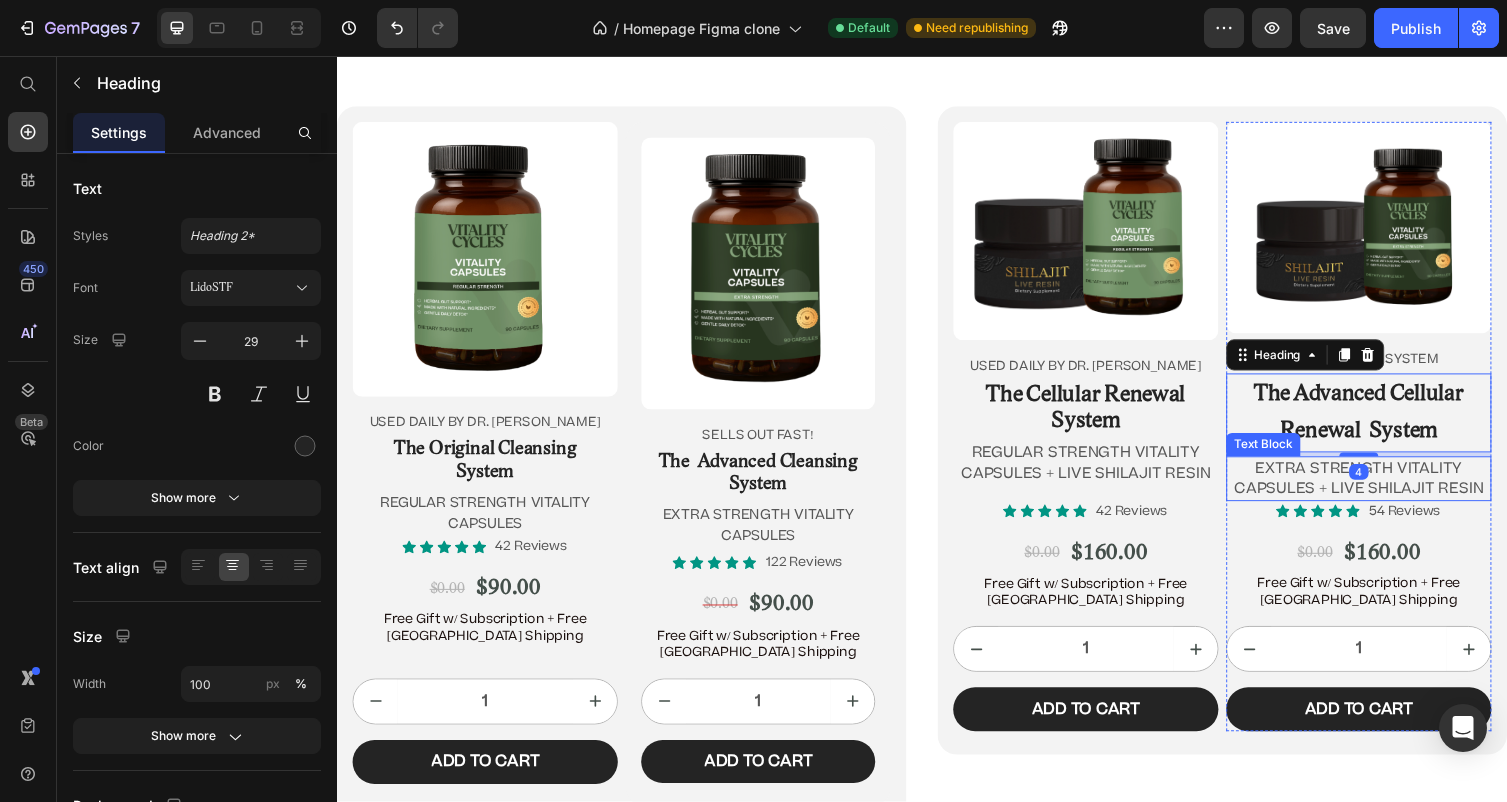 click on "EXTRA STRENGTH VITALITY CAPSULES + LIVE SHILAJIT RESIN" at bounding box center (1384, 489) 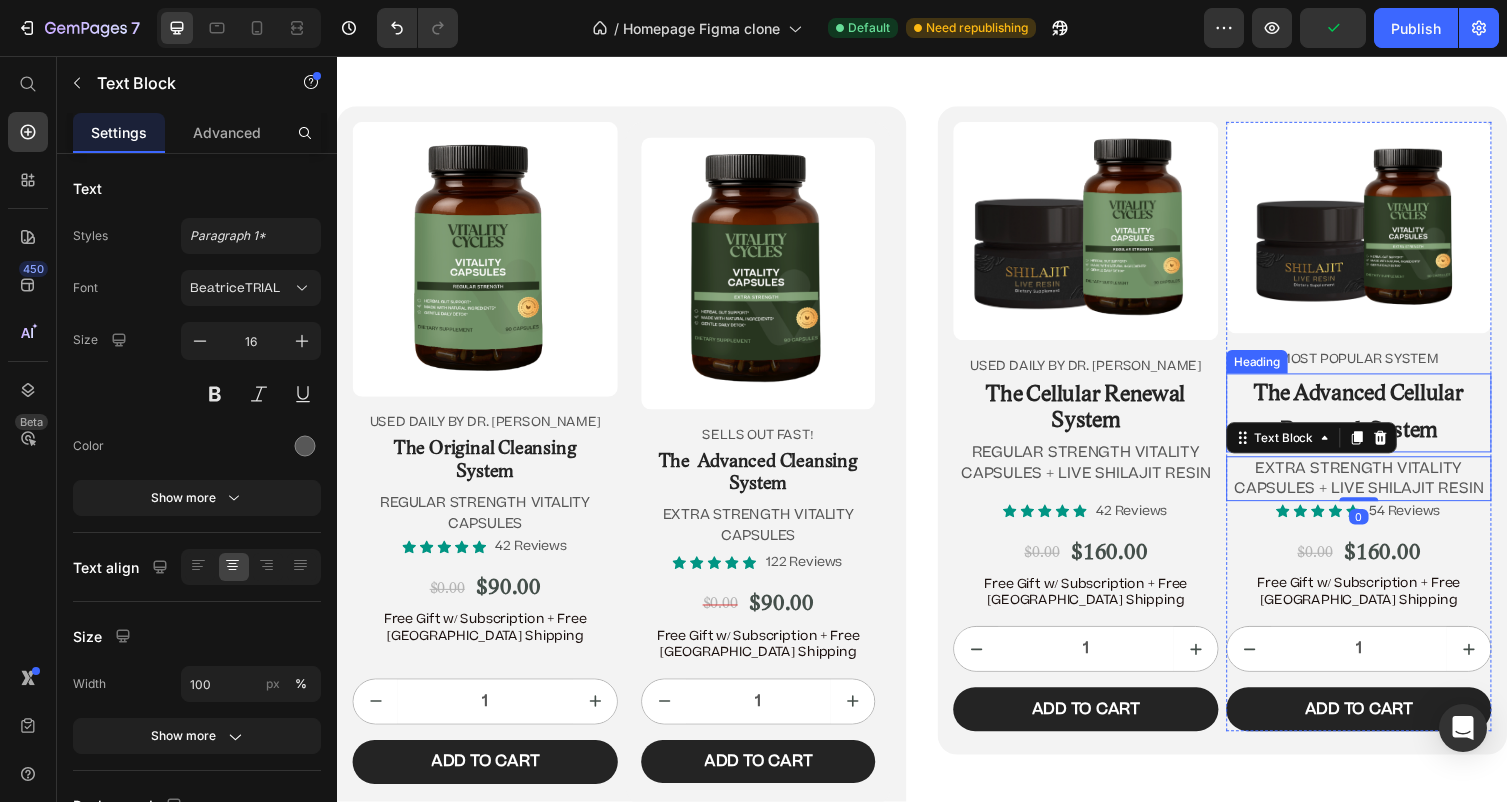 click on "The Advanced Cellular Renewal  System" at bounding box center (1385, 422) 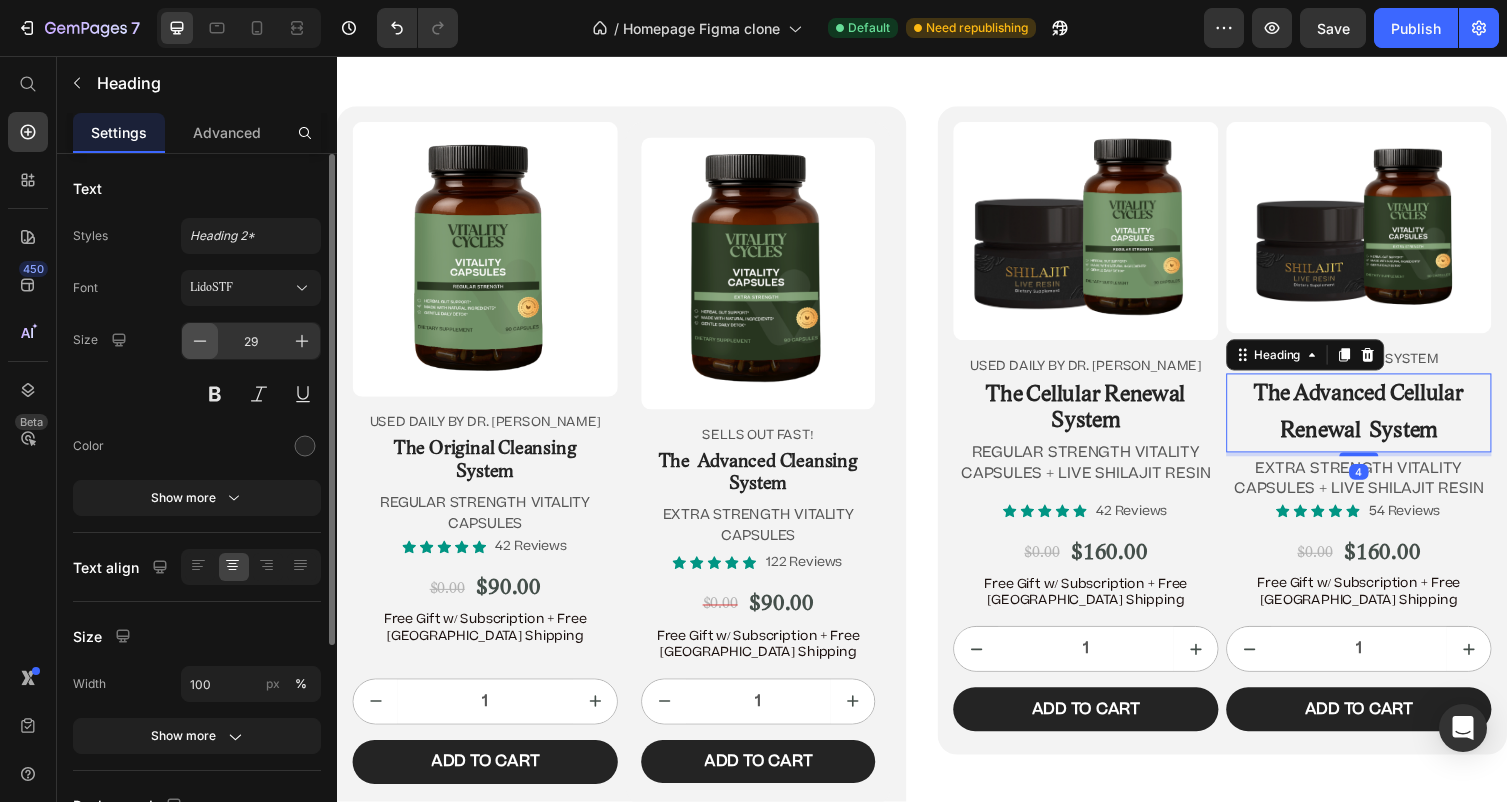 click 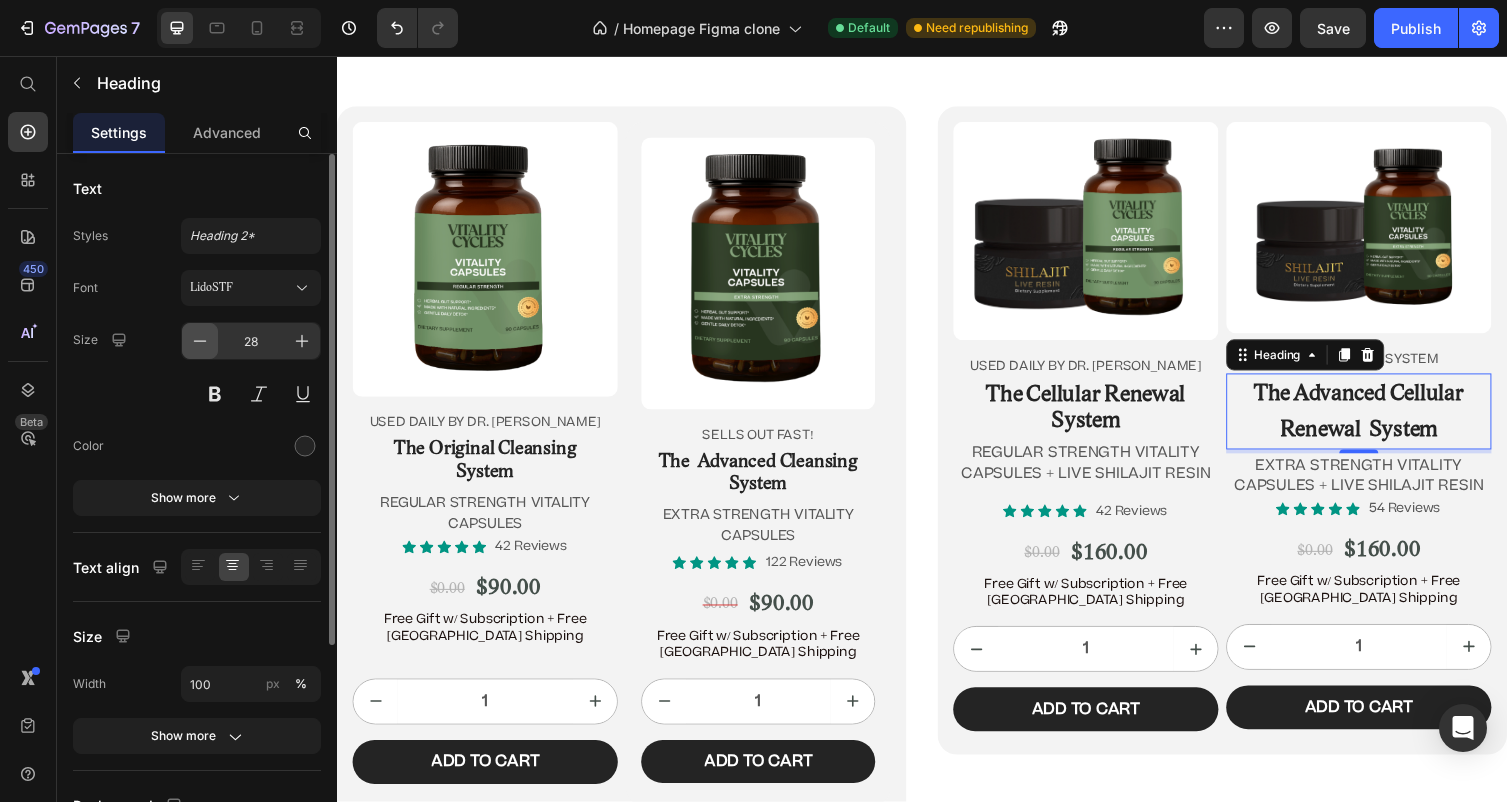 click 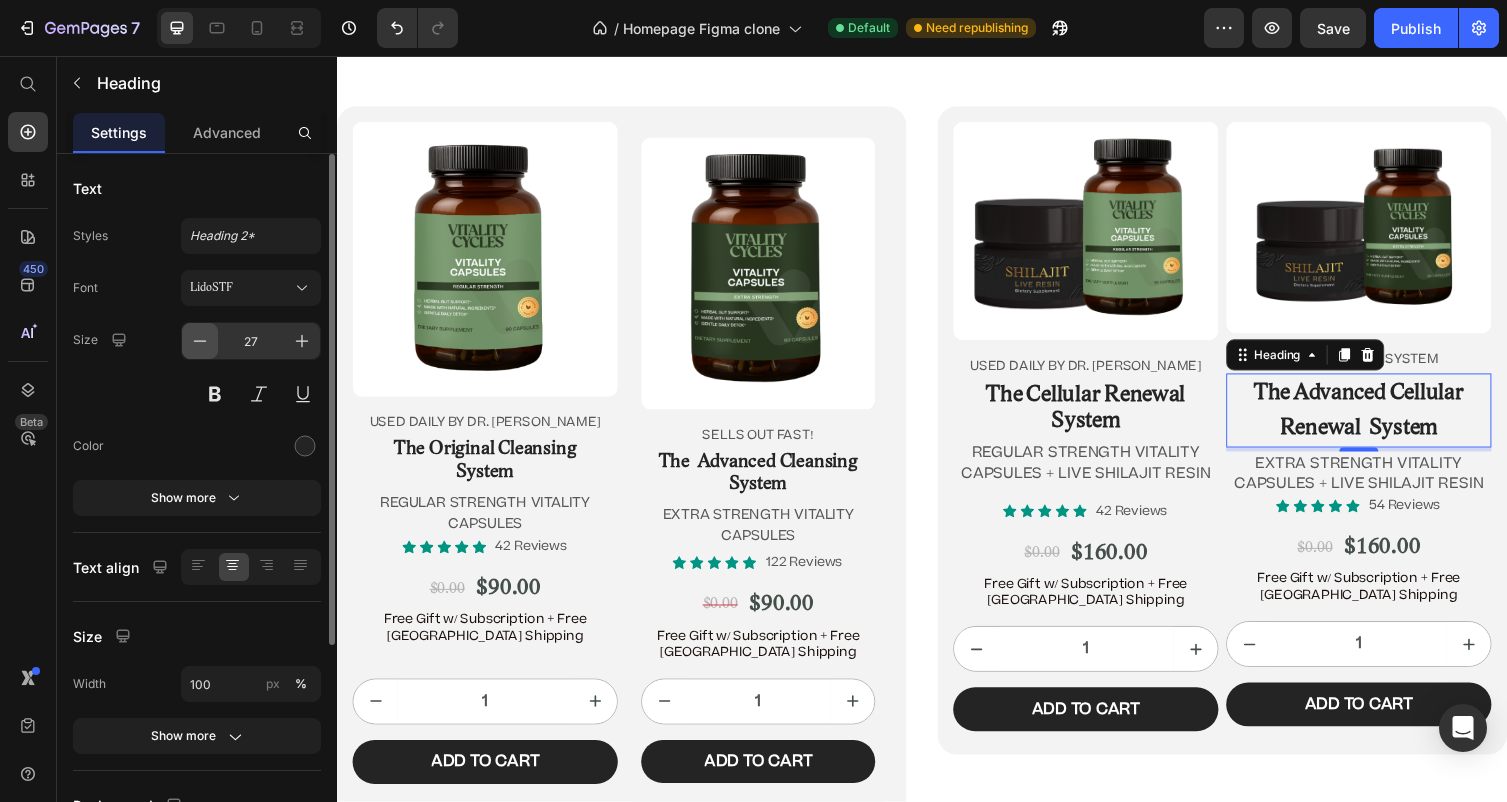 click 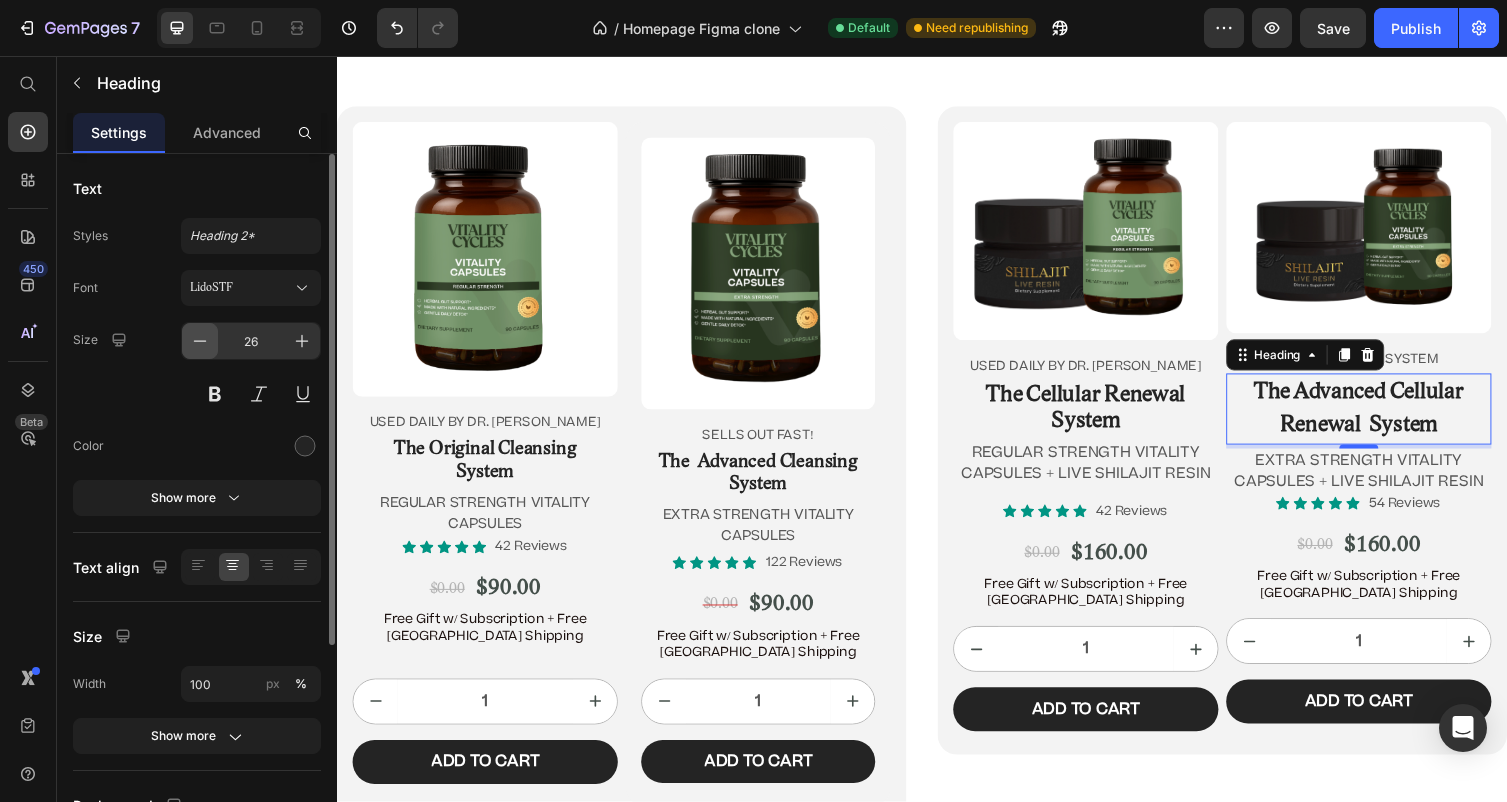click 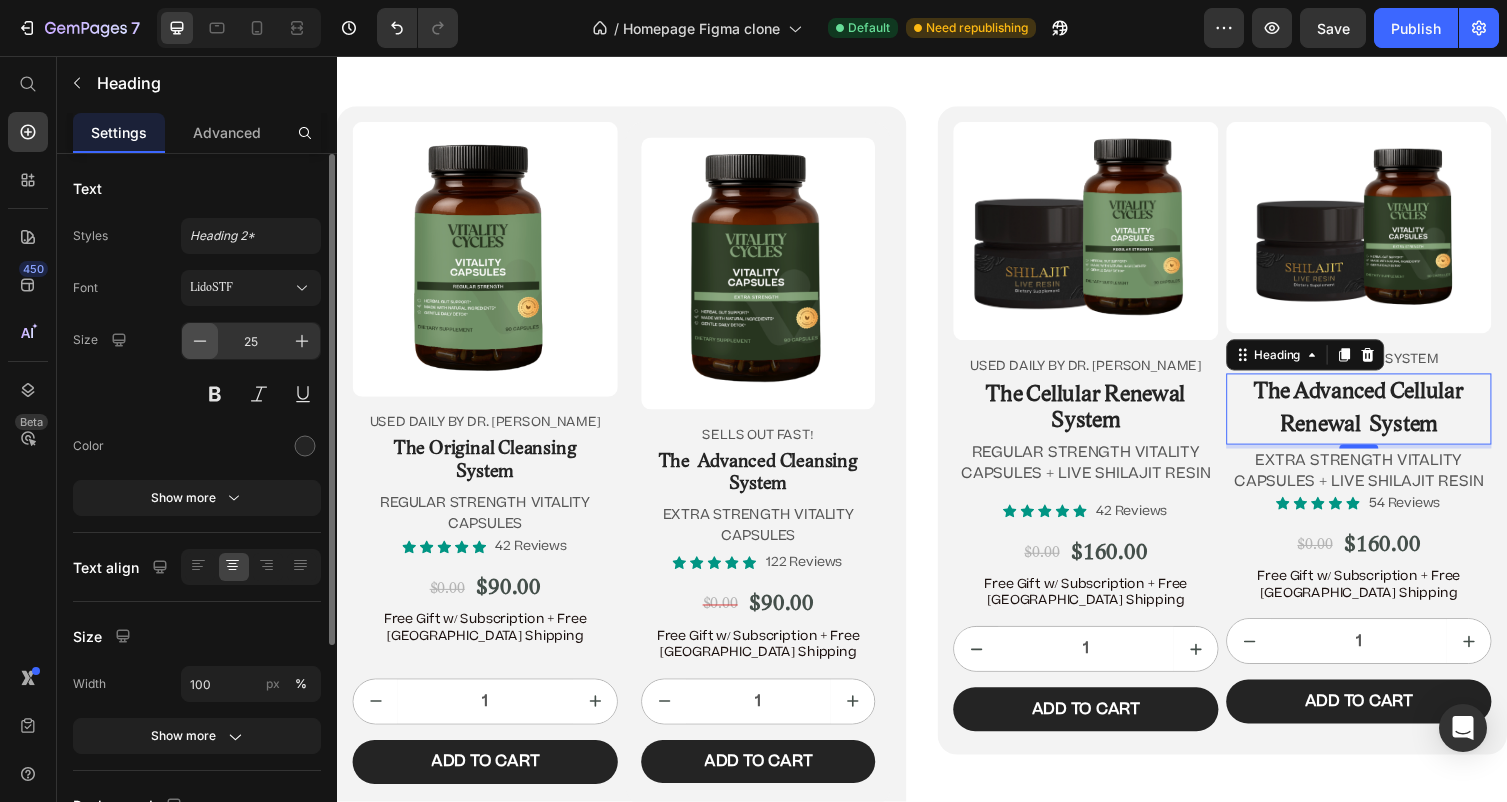 click 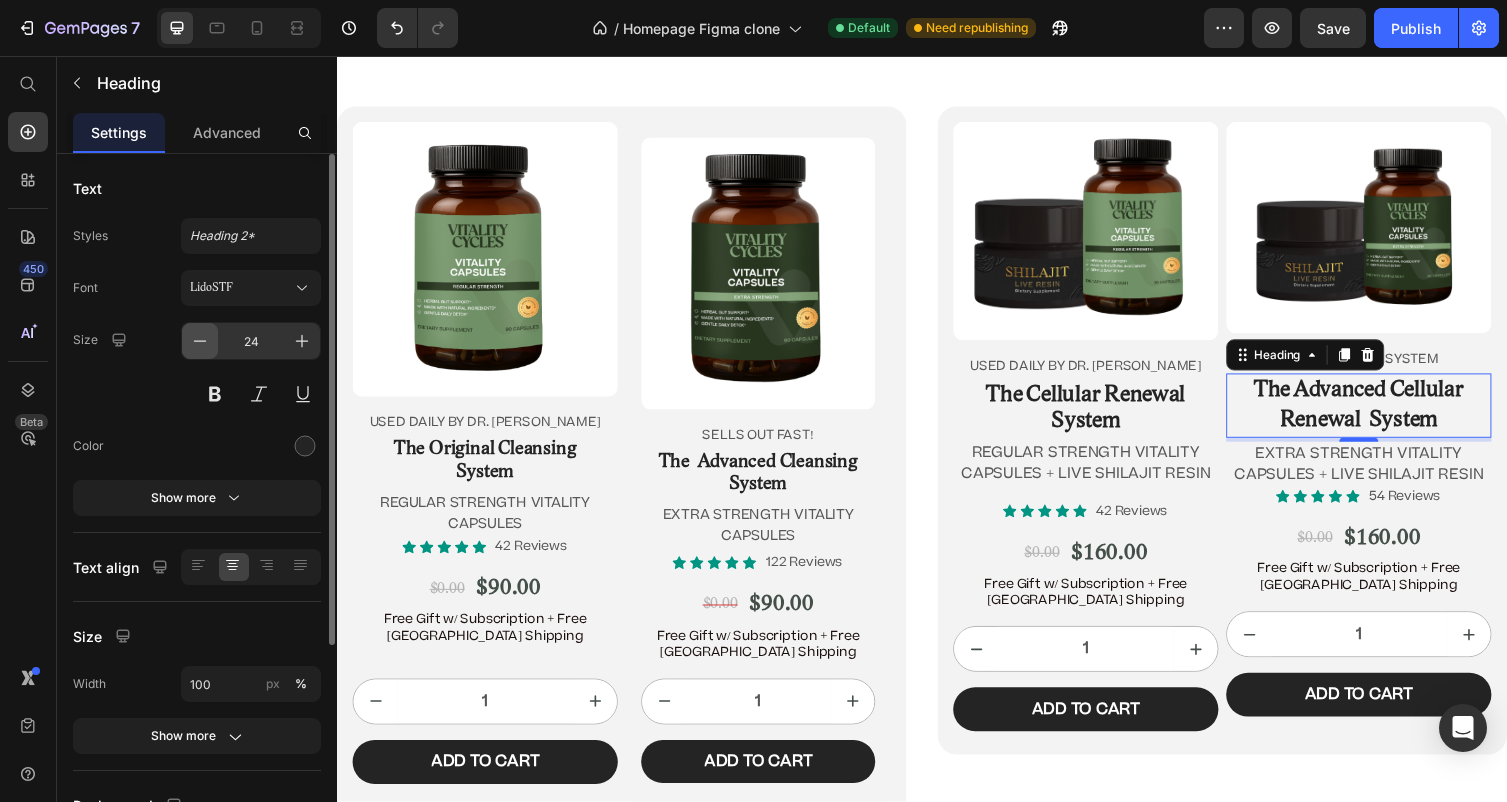 click 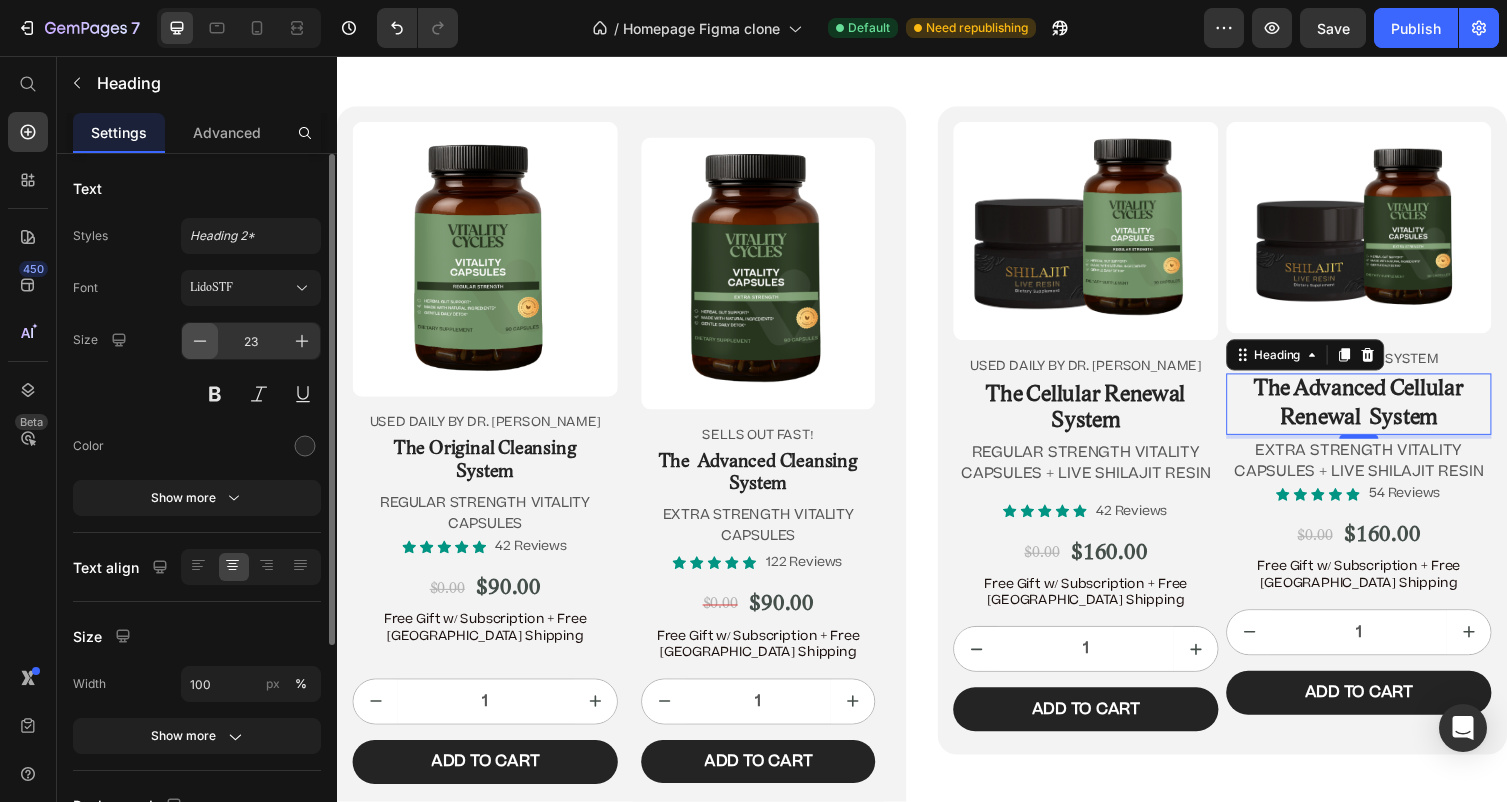 click 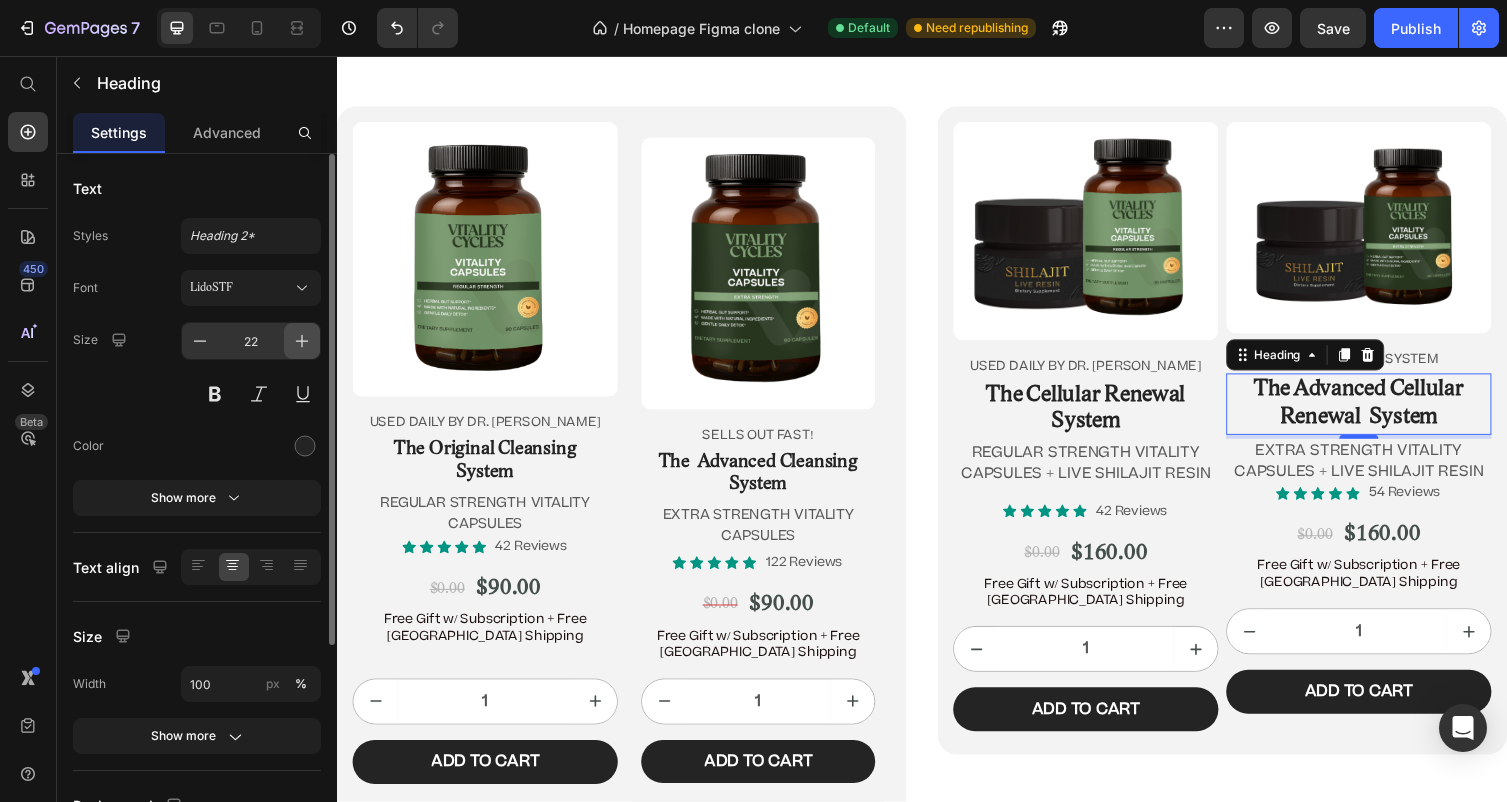 click 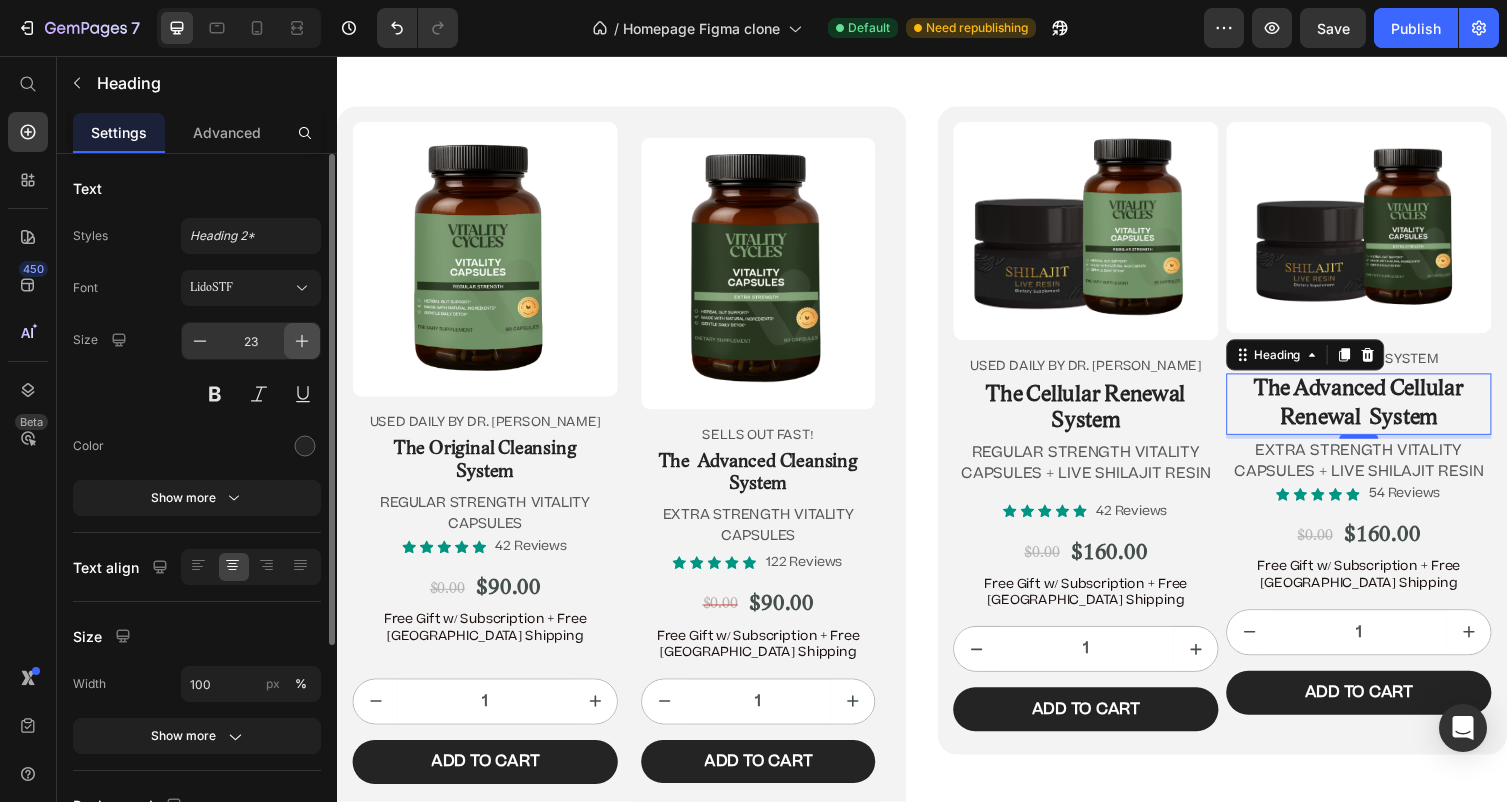 click 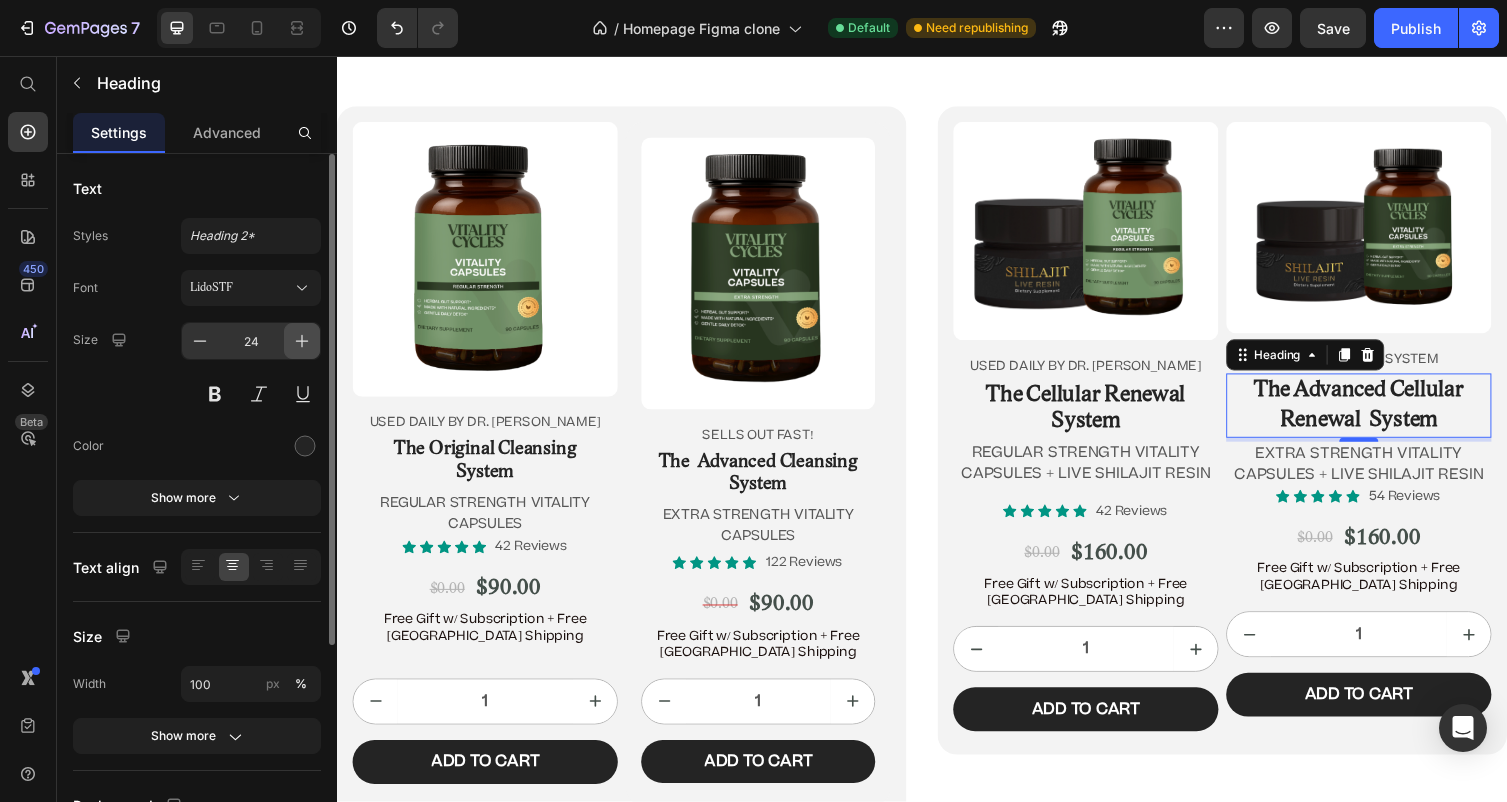 click 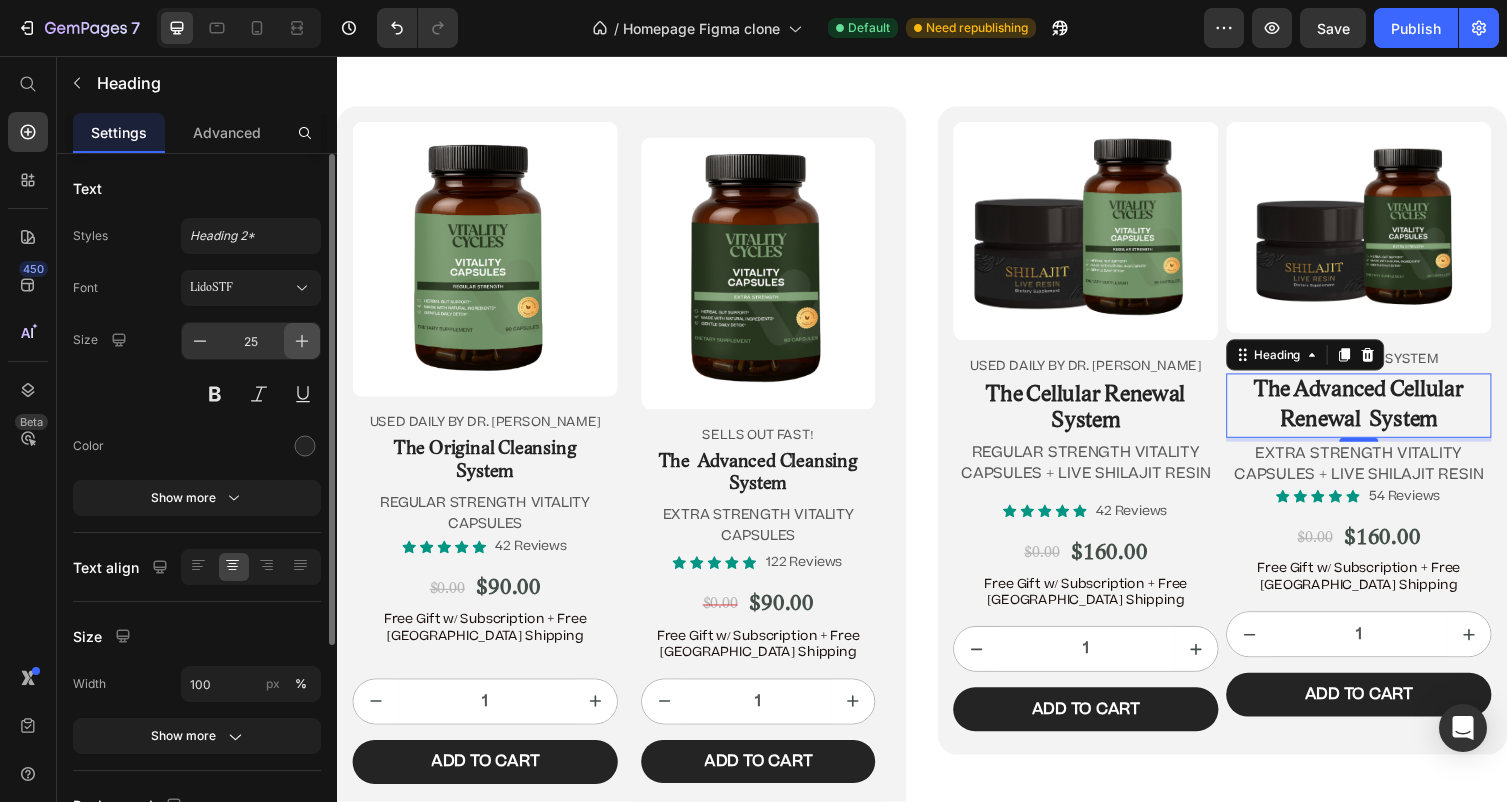 click 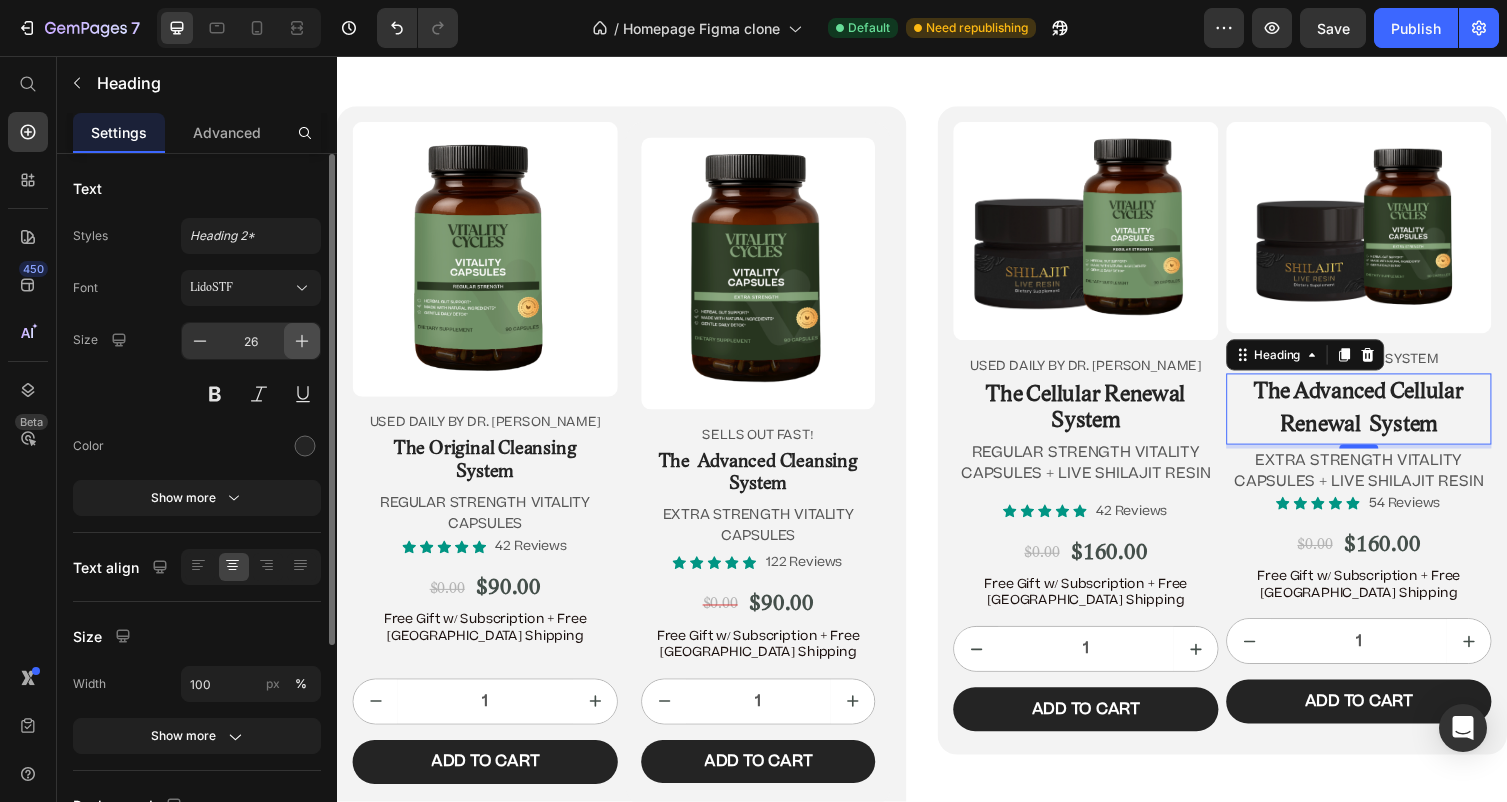 click 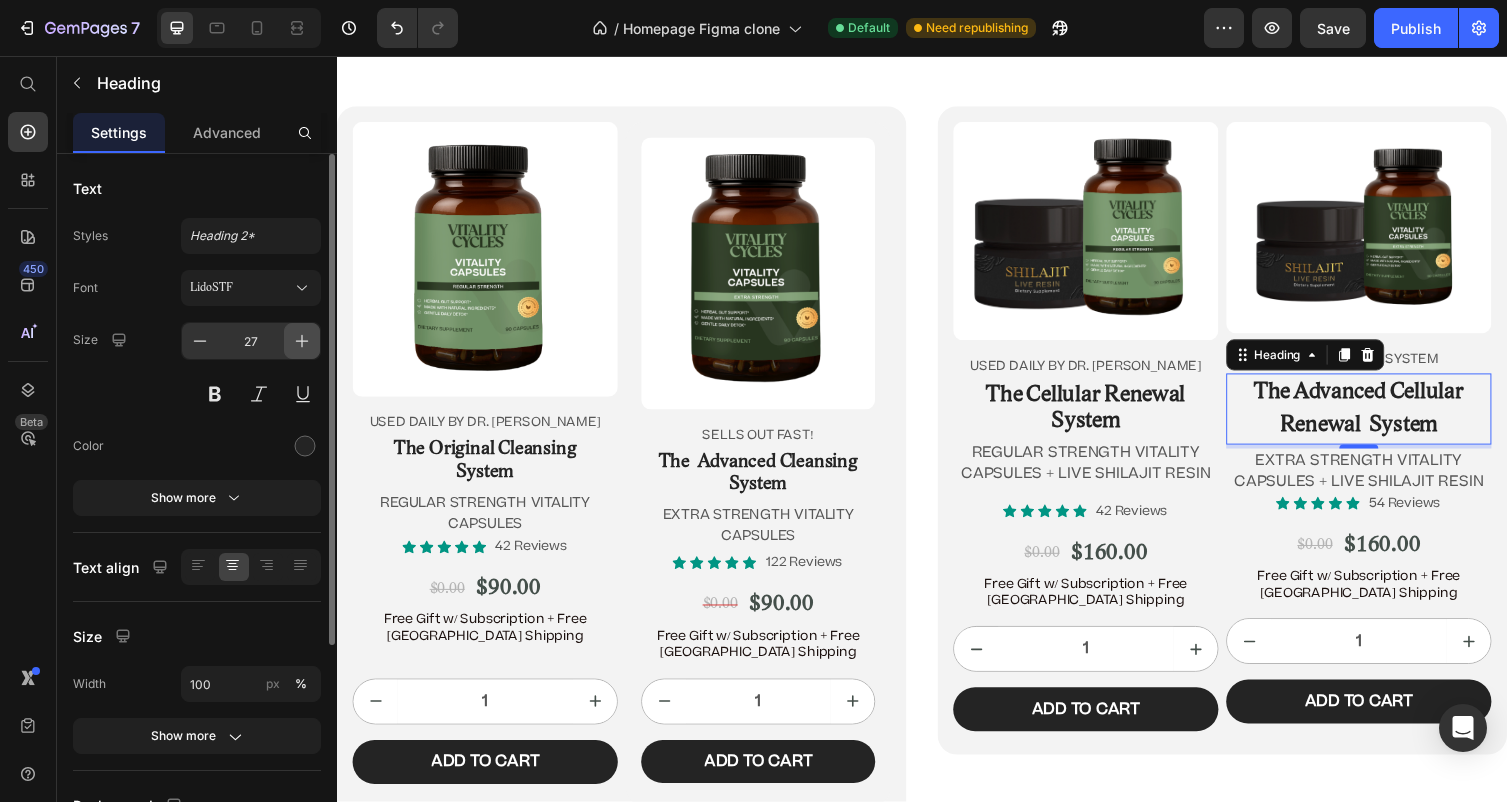 click 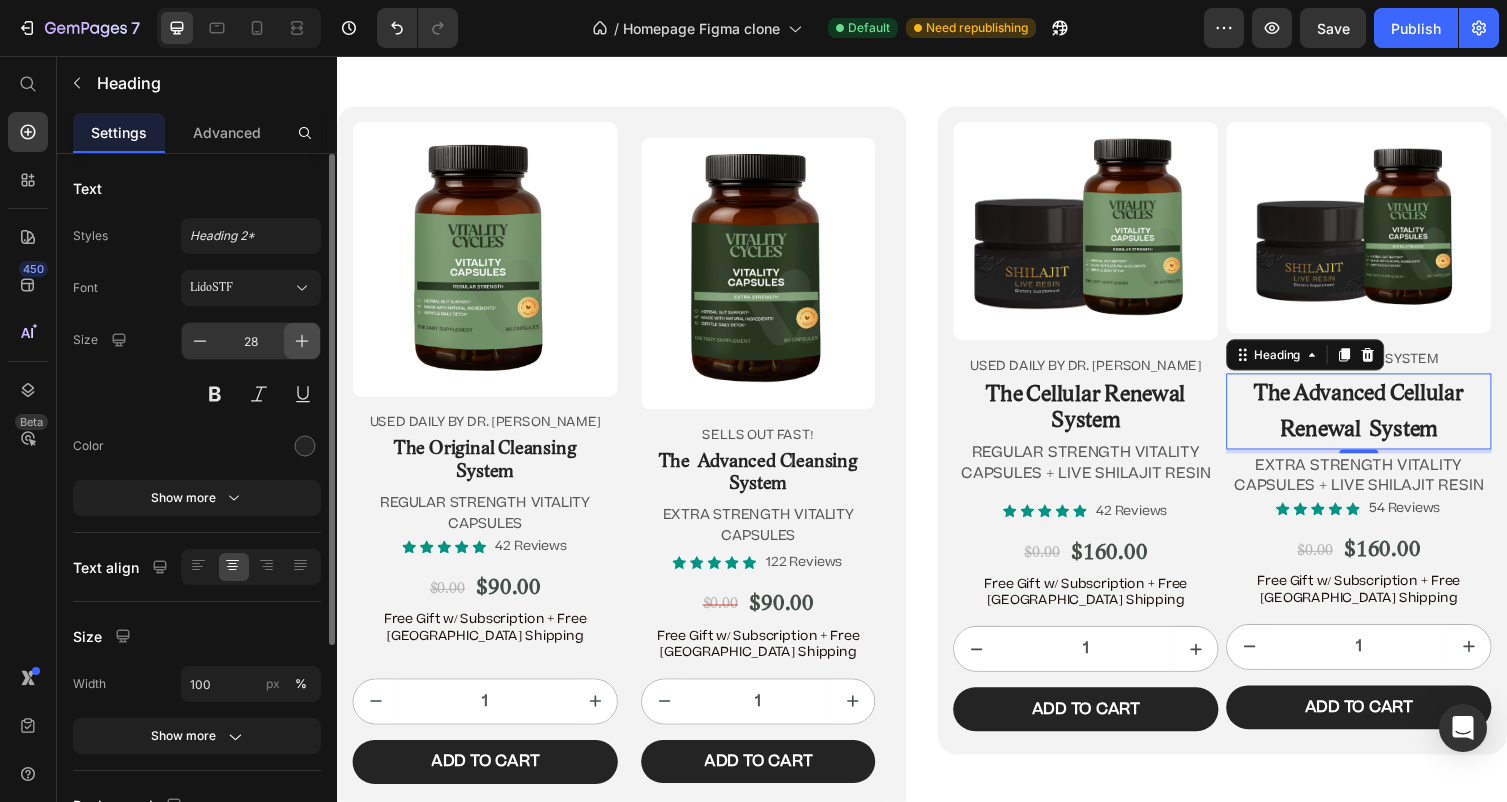click 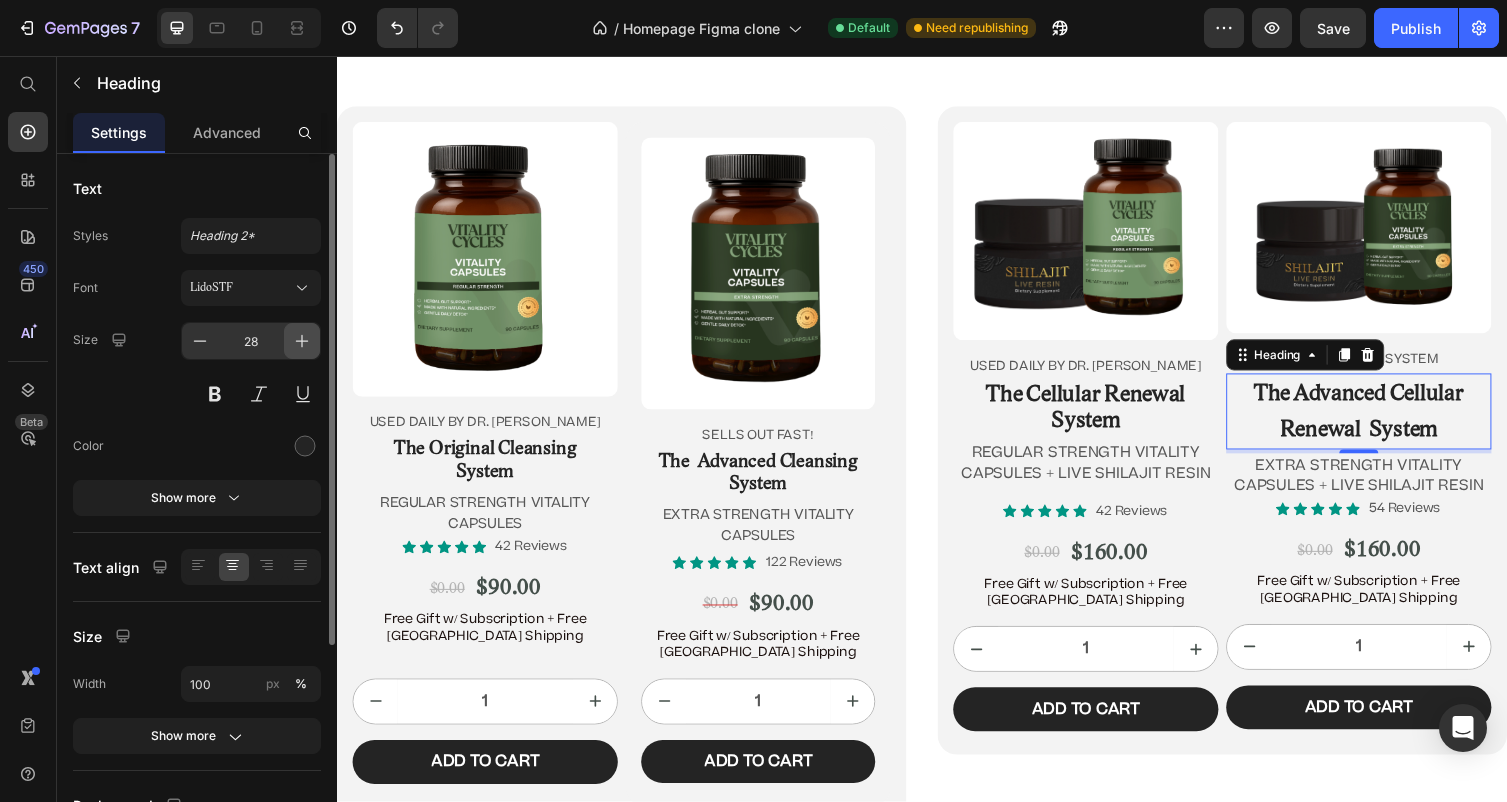 type on "29" 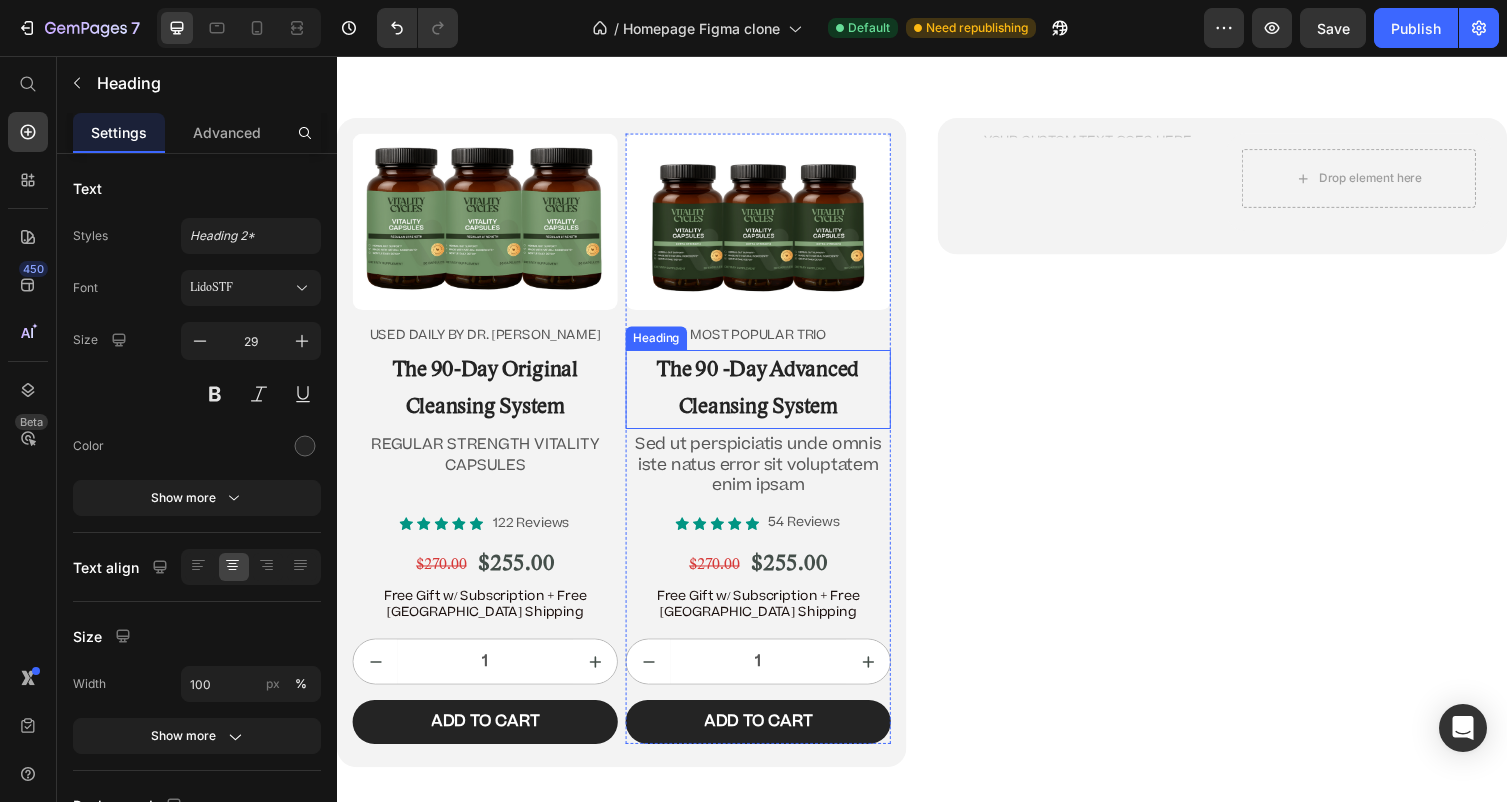 scroll, scrollTop: 12456, scrollLeft: 0, axis: vertical 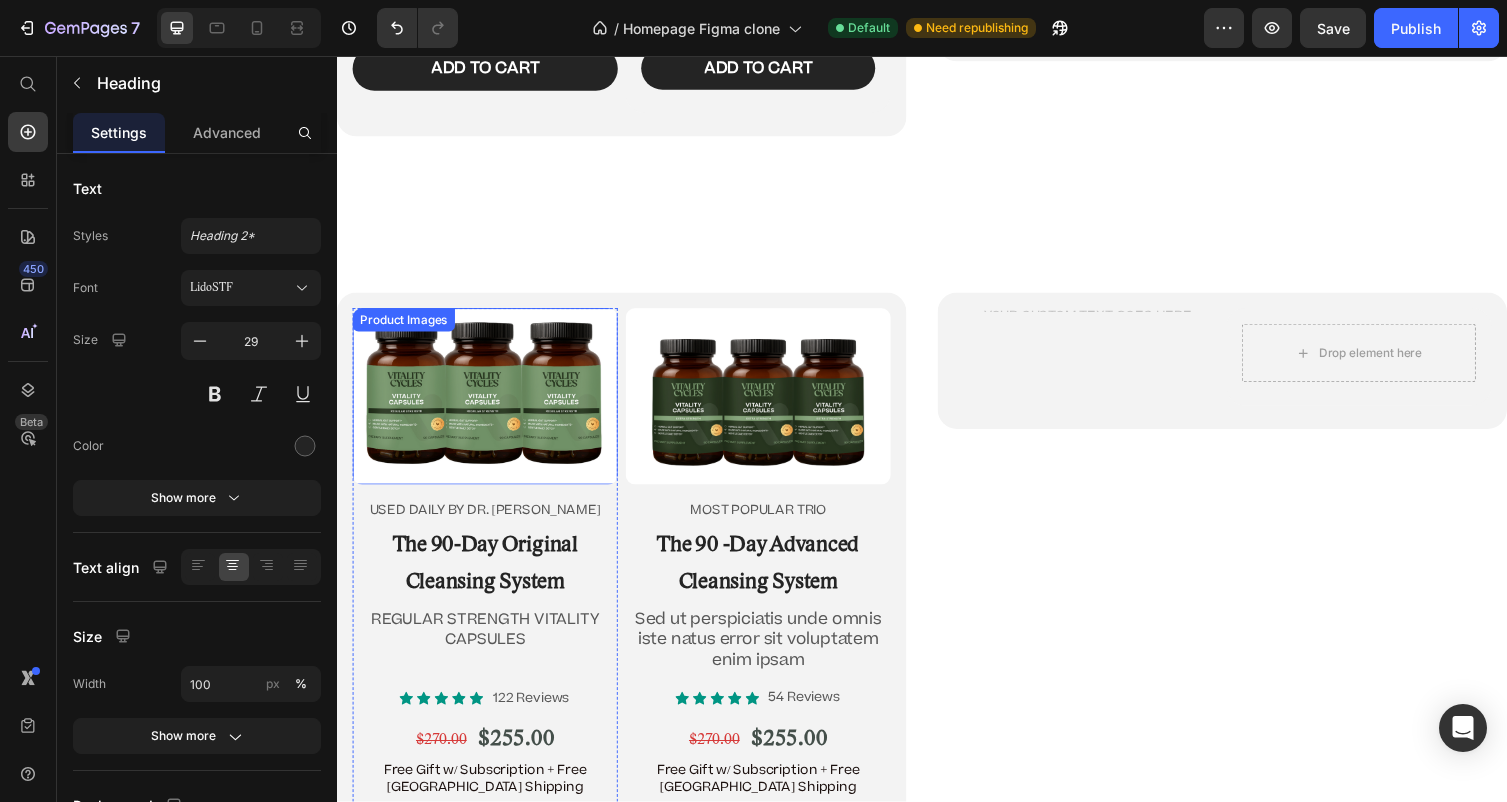 click at bounding box center (489, 405) 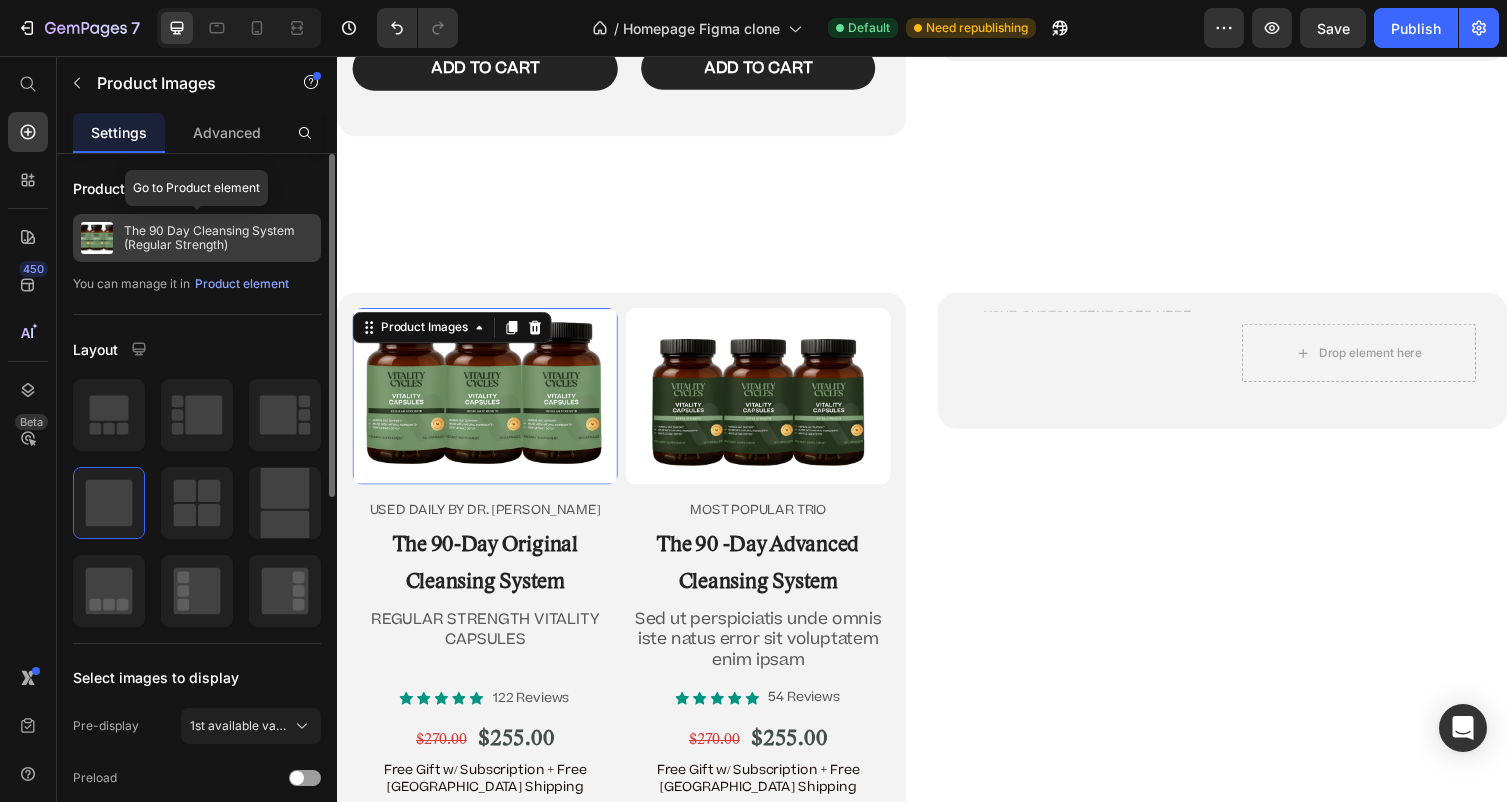 click on "The 90 Day Cleansing System (Regular Strength)" at bounding box center [218, 238] 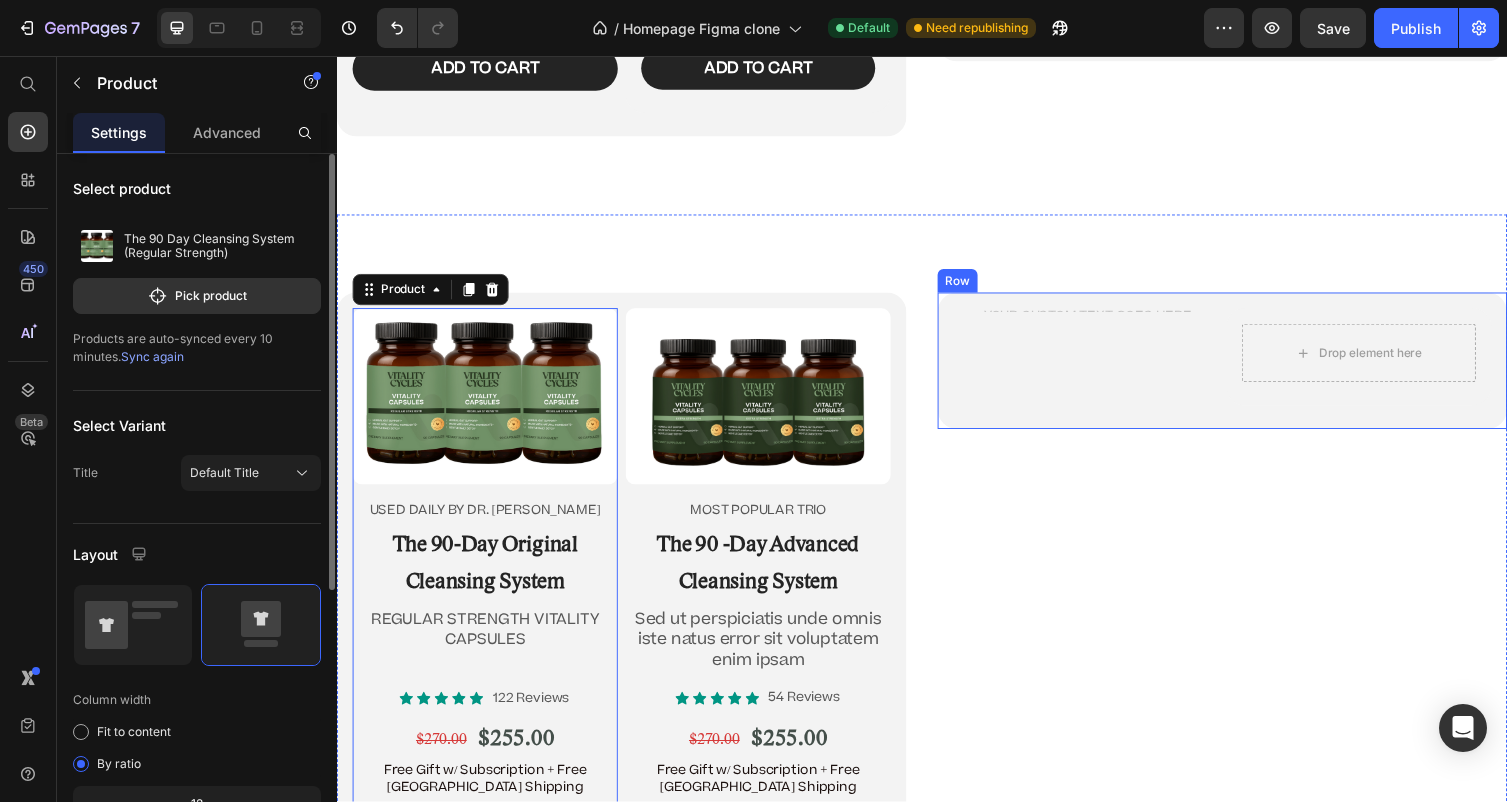 click on "Text Block" at bounding box center [1105, 365] 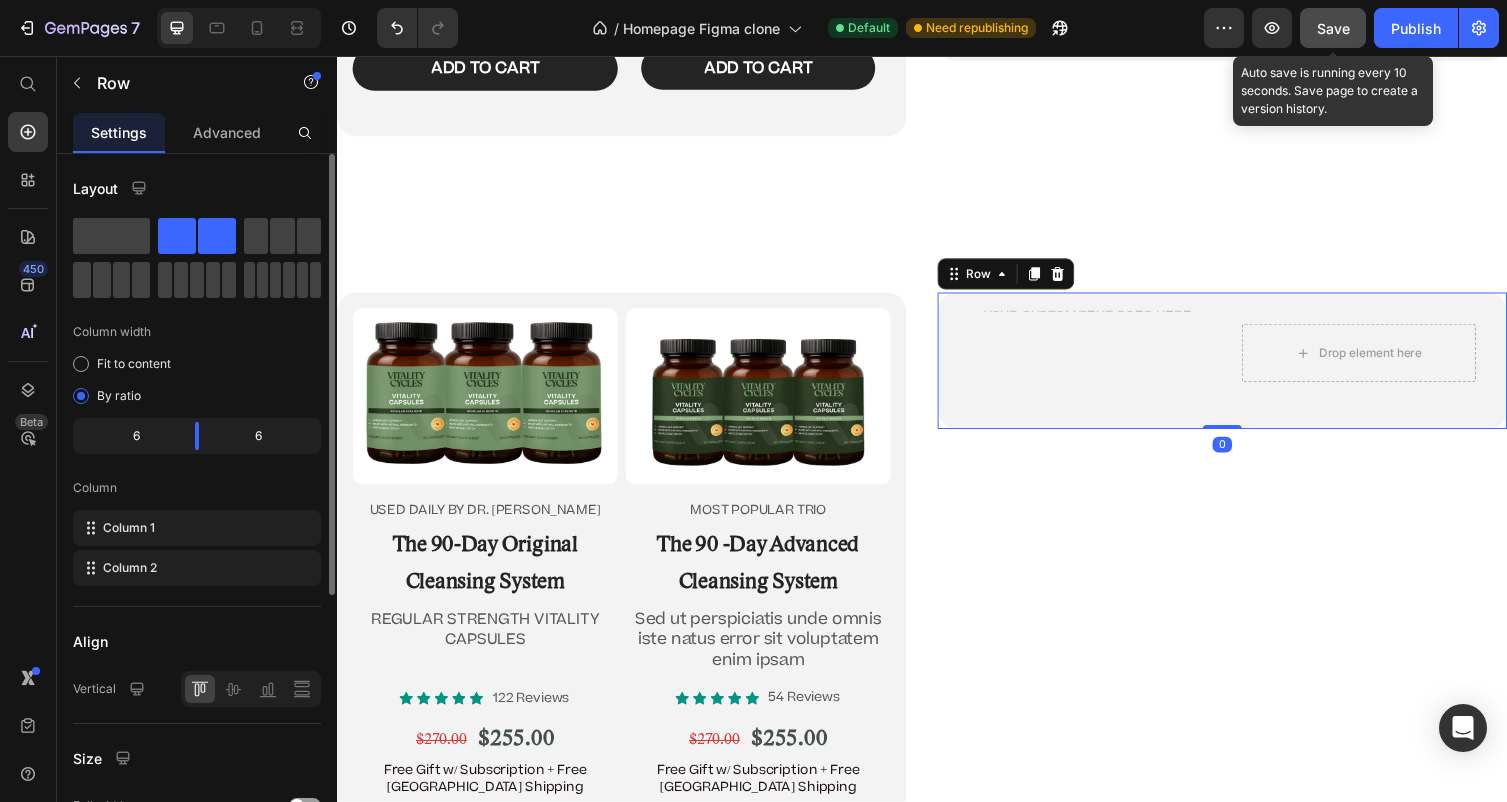 click on "Save" at bounding box center [1333, 28] 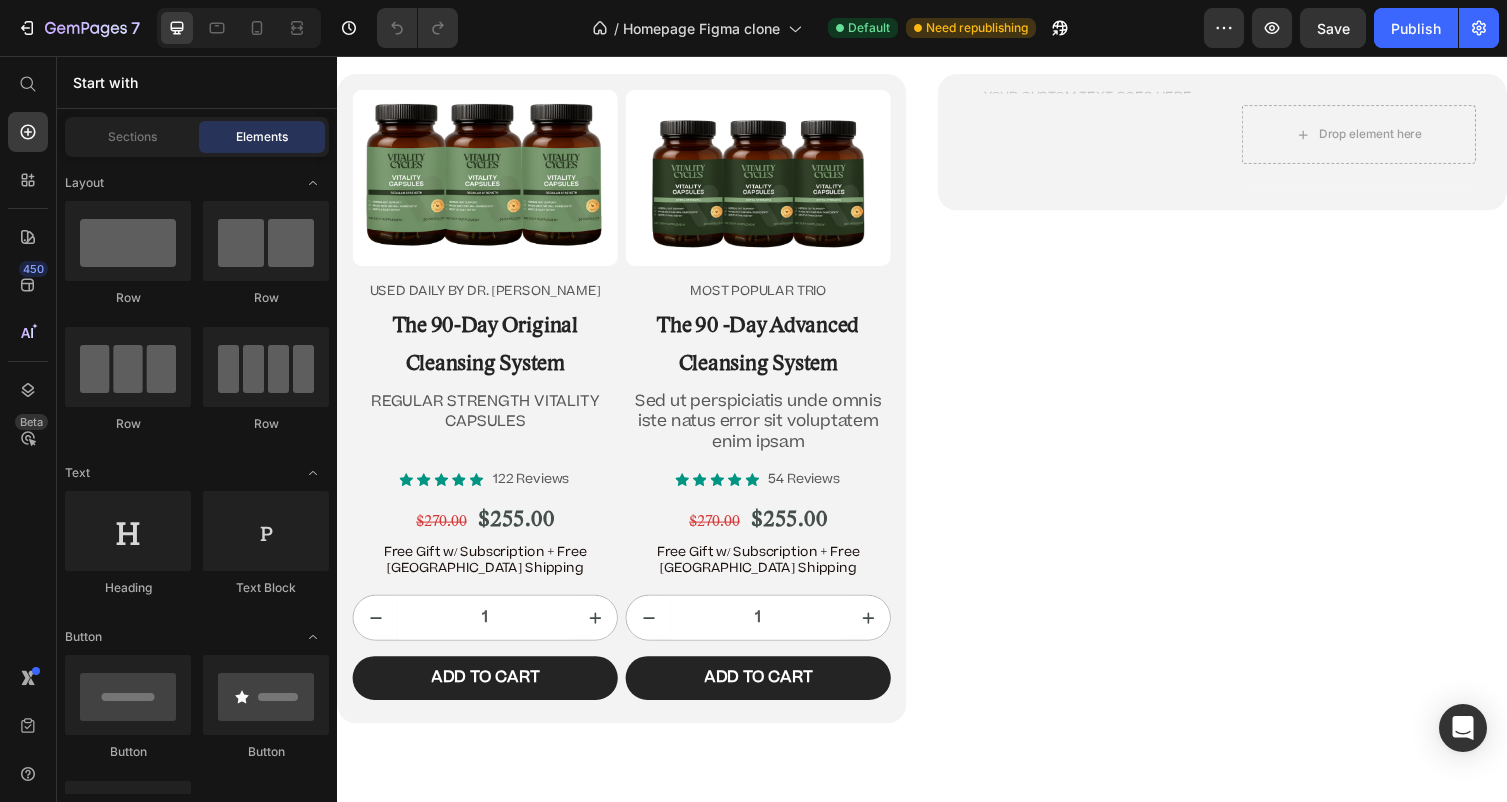 scroll, scrollTop: 12567, scrollLeft: 0, axis: vertical 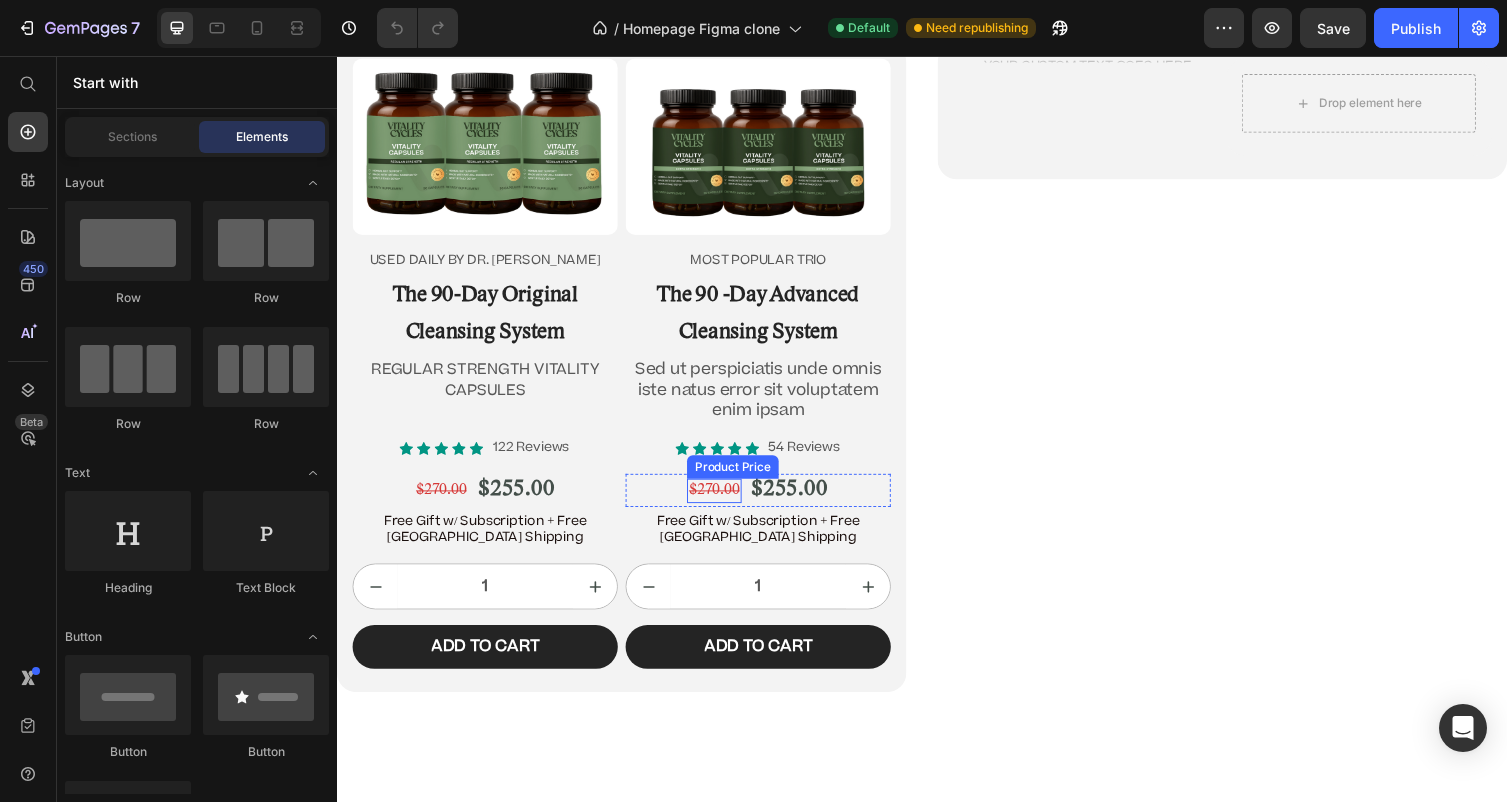 click on "$270.00" at bounding box center (724, 502) 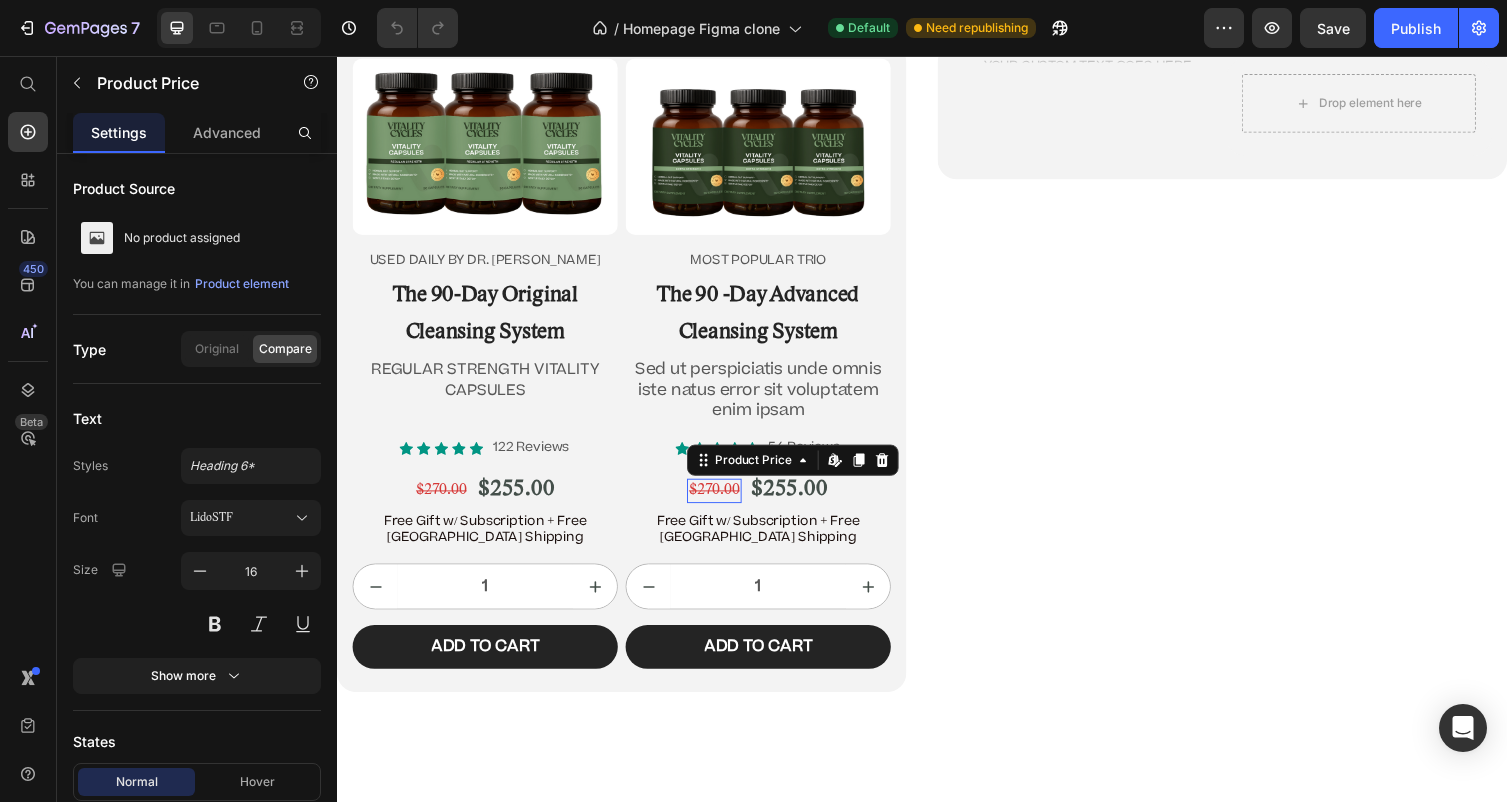 click on "$270.00" at bounding box center [724, 502] 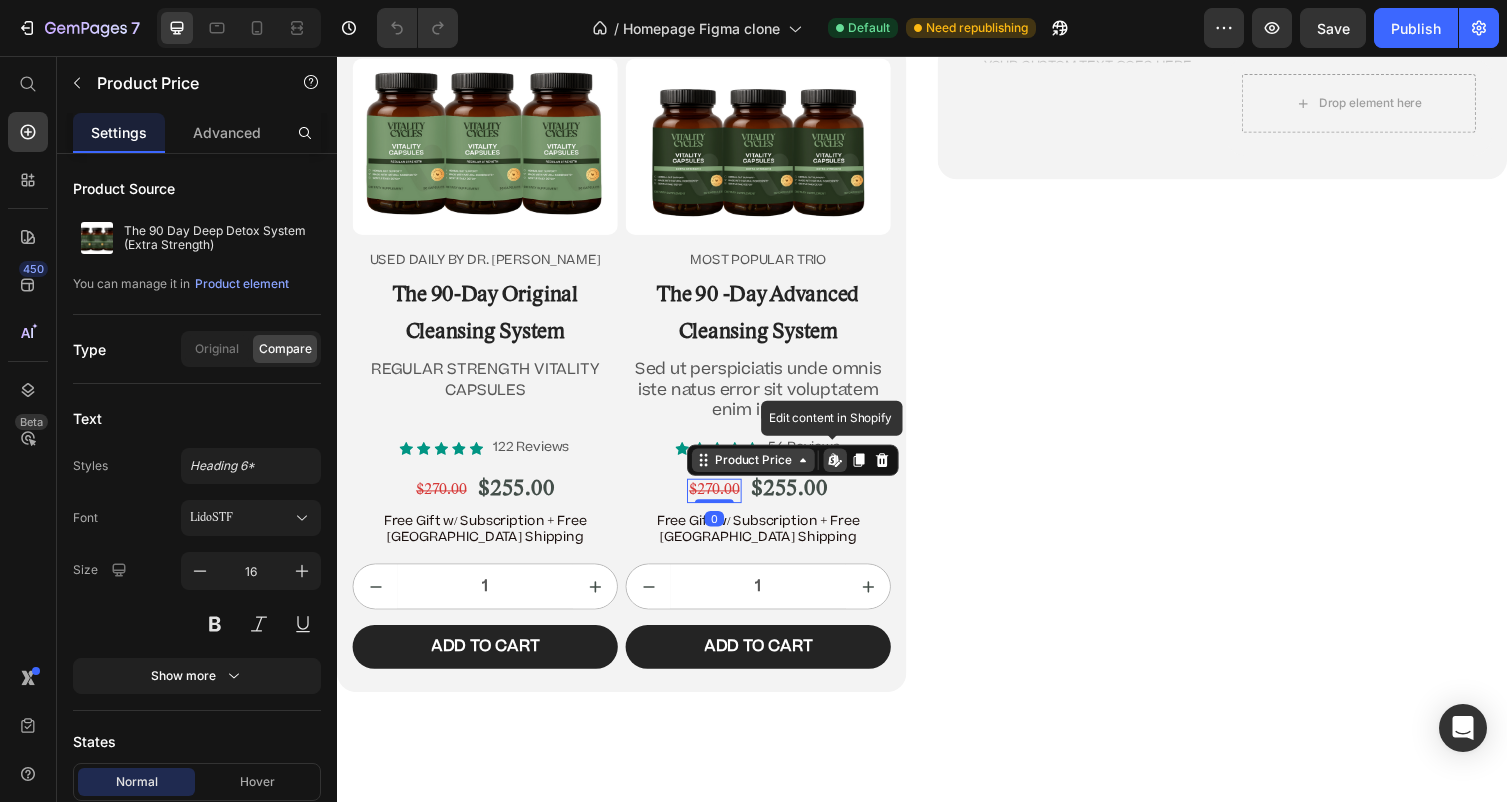 click on "Product Price" at bounding box center (764, 471) 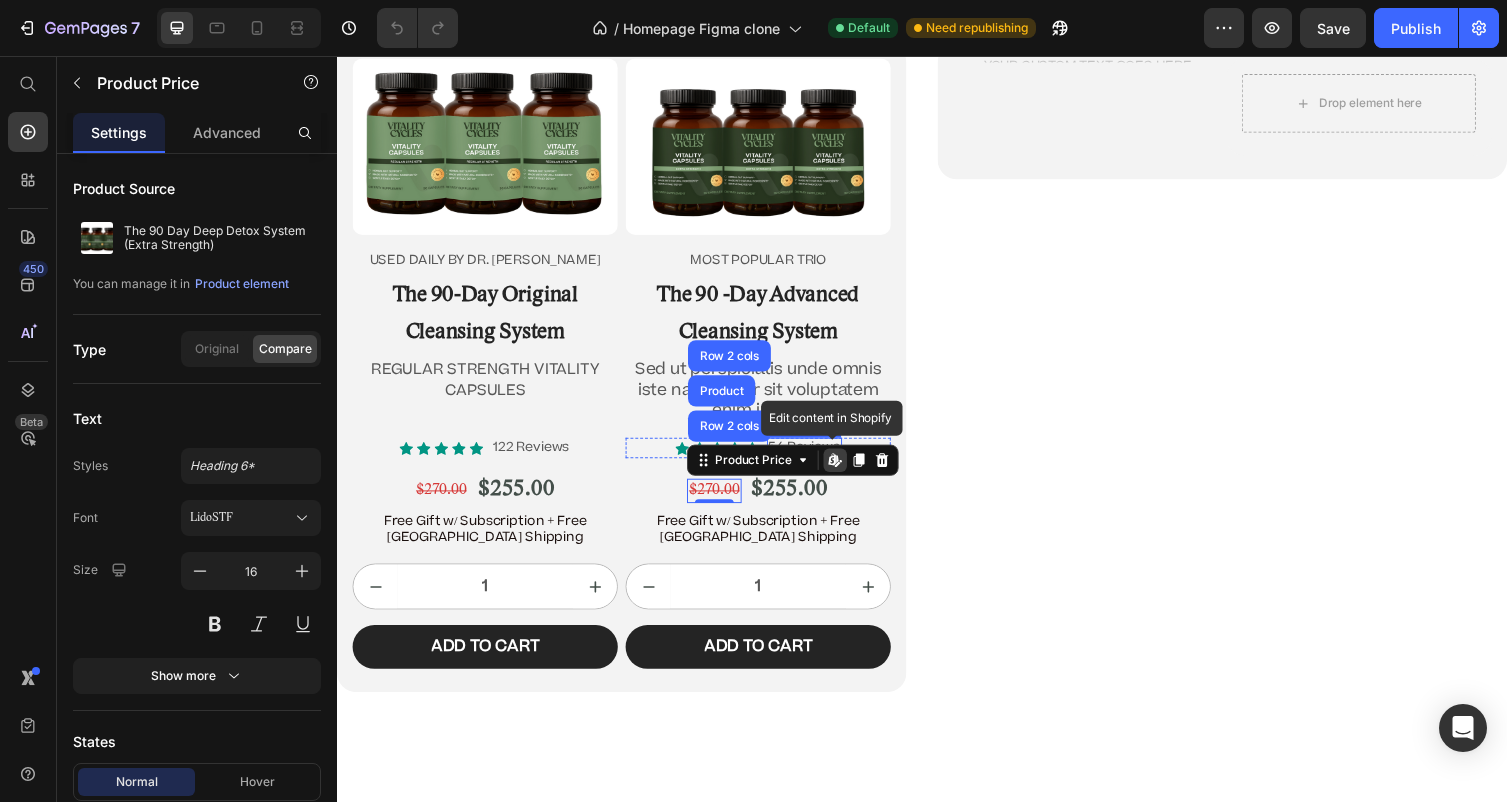 click on "Text Block" at bounding box center [816, 436] 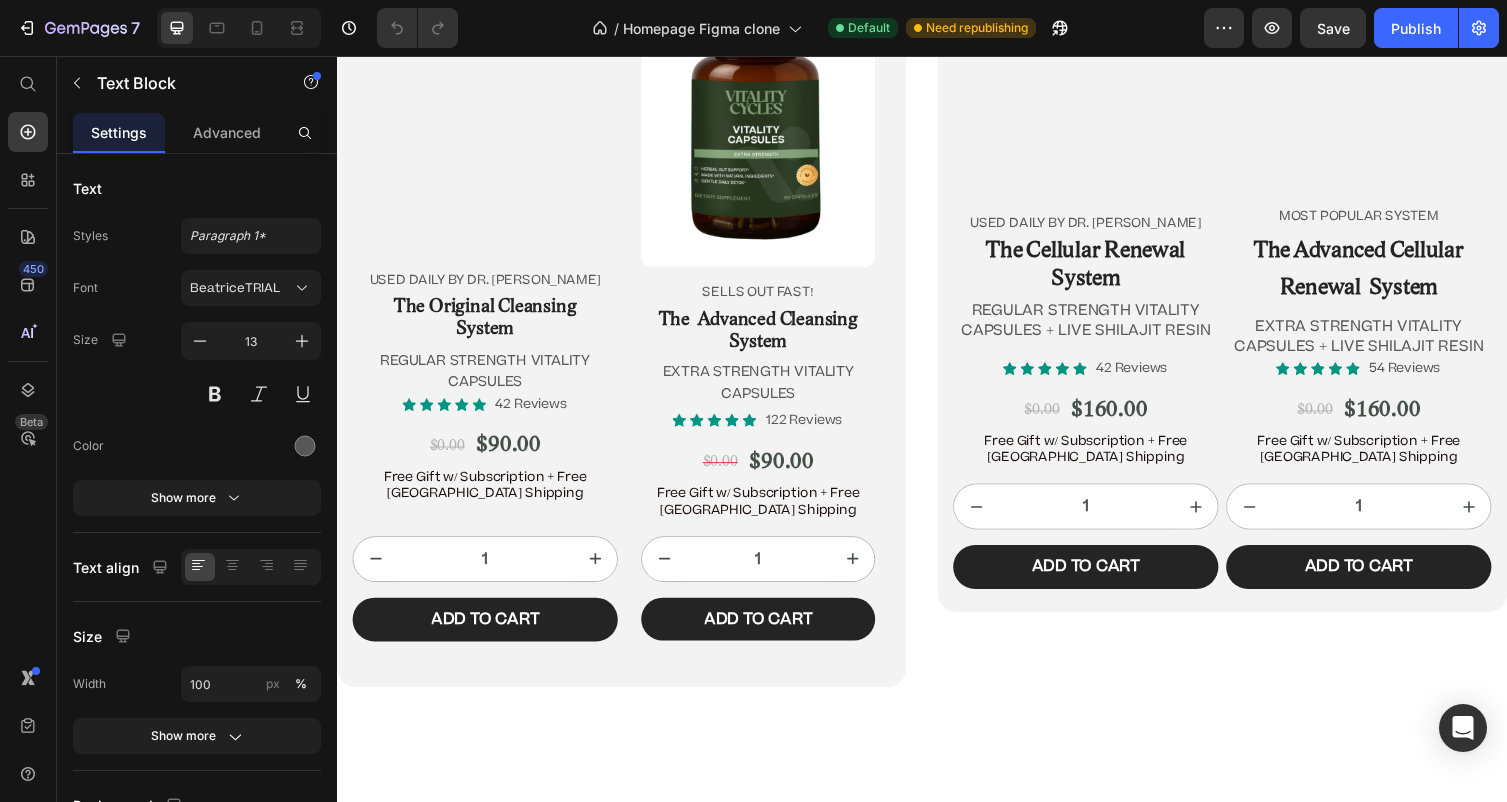 scroll, scrollTop: 11609, scrollLeft: 0, axis: vertical 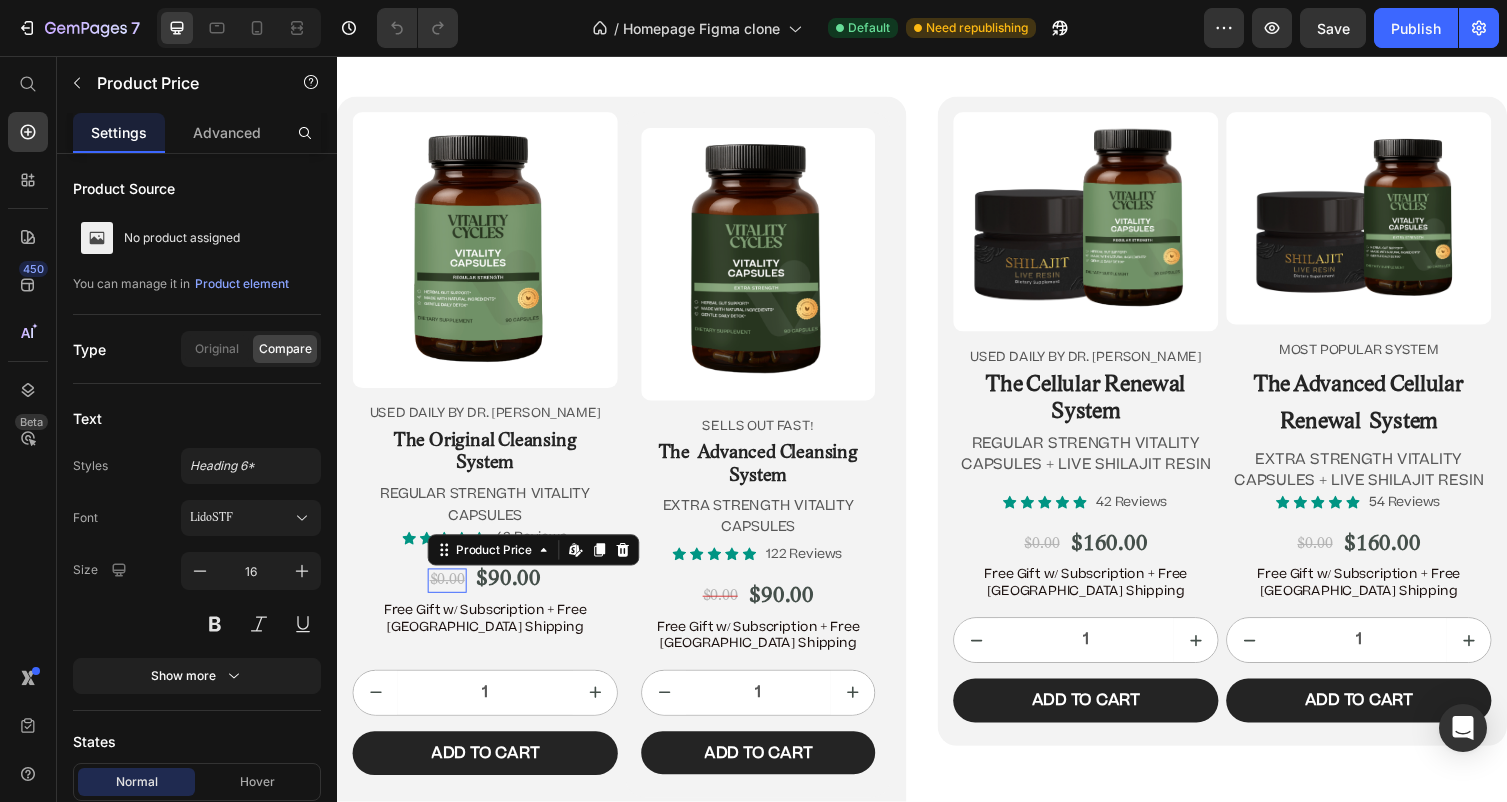 click on "$0.00" at bounding box center [450, 594] 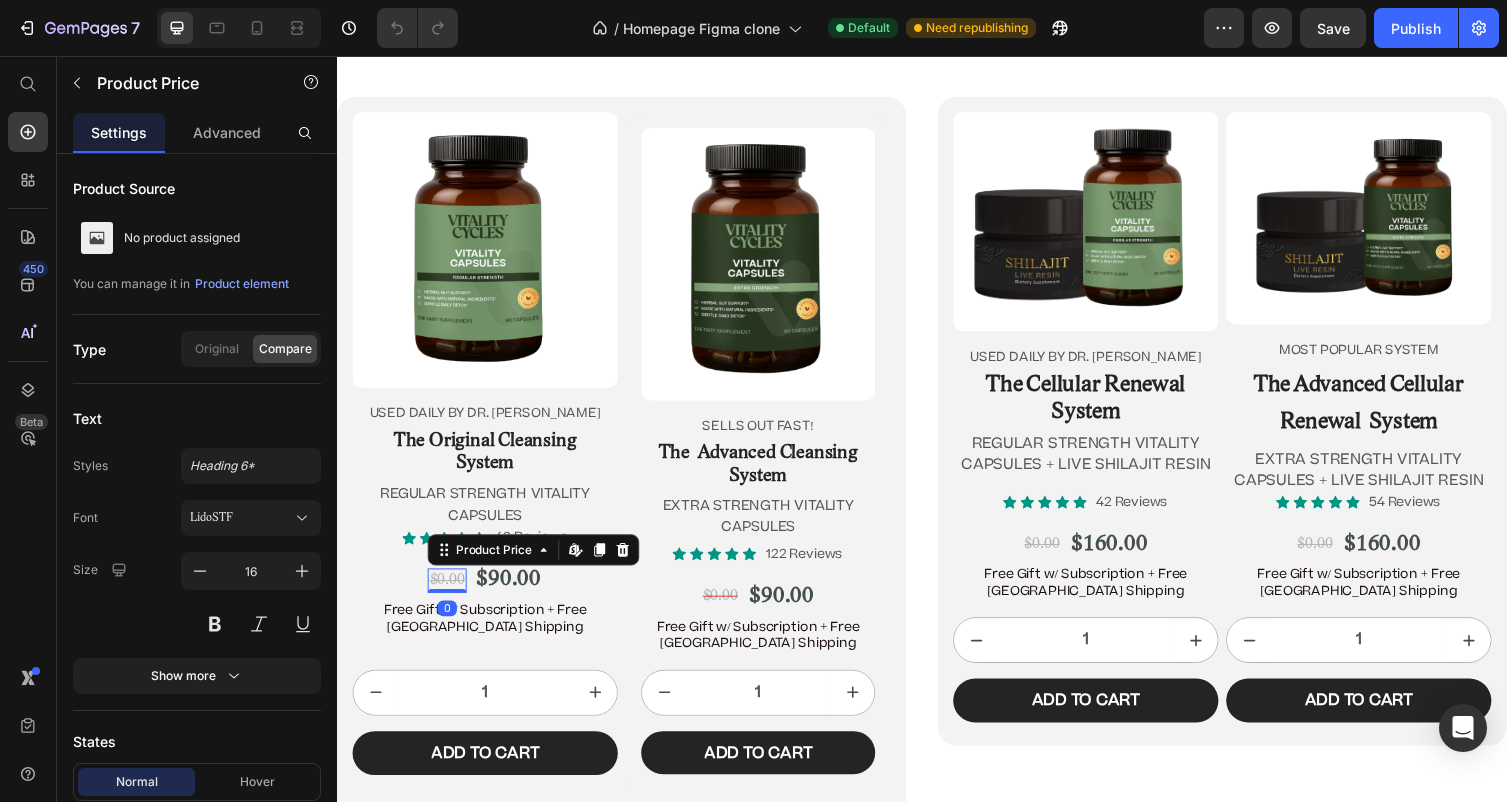 click on "$0.00" at bounding box center (450, 594) 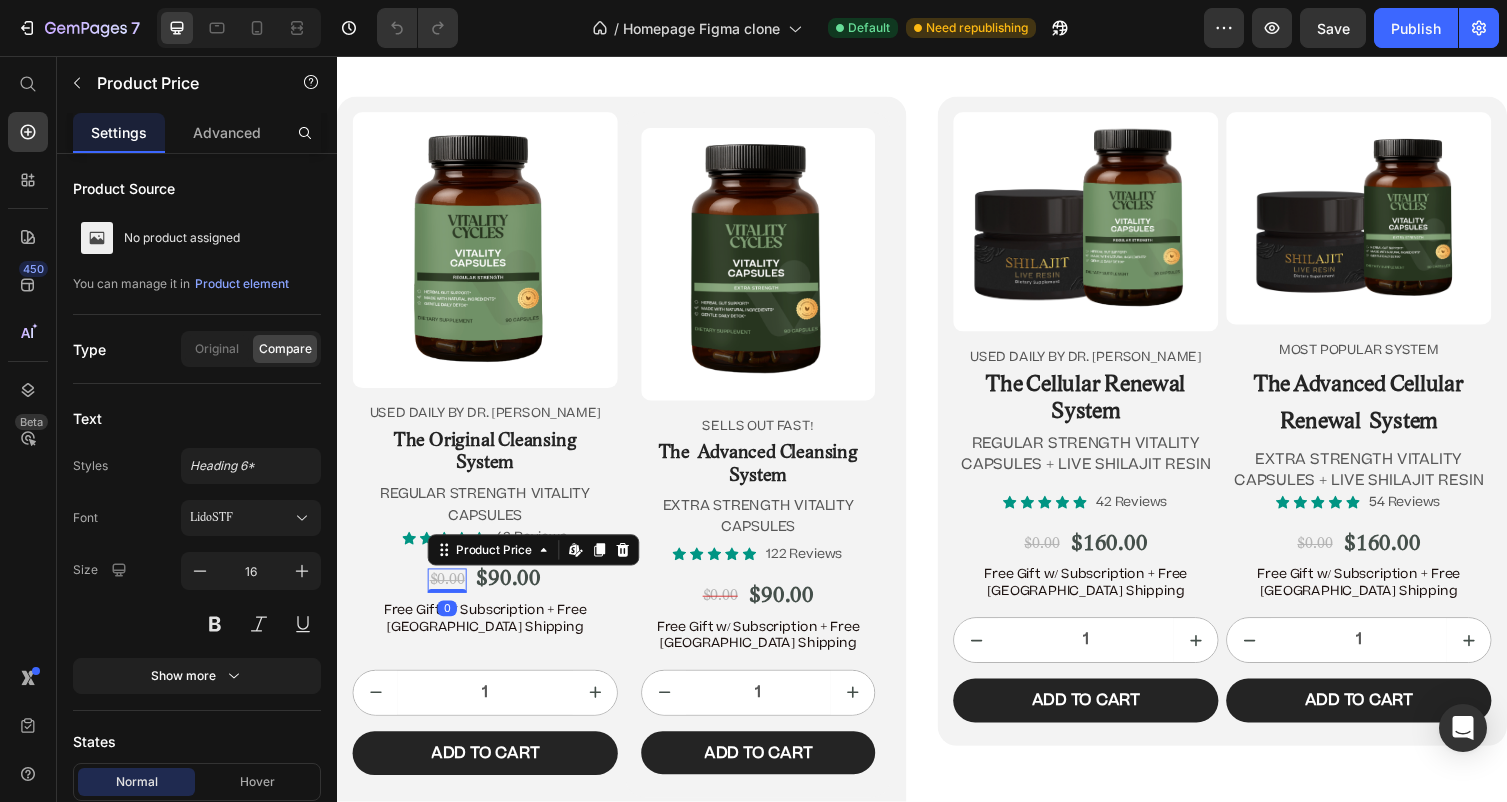 click on "$0.00" at bounding box center (450, 594) 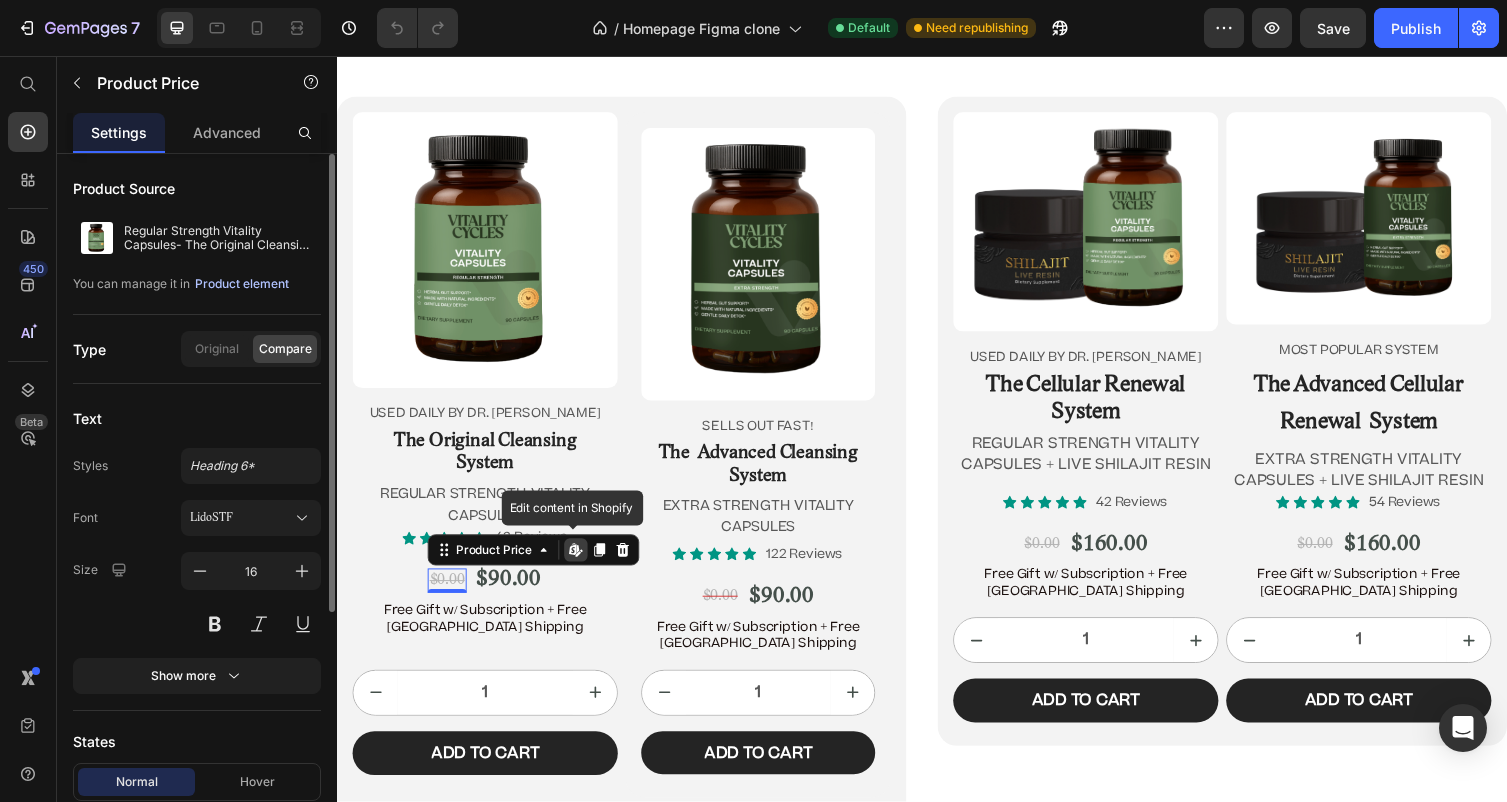 click on "Product element" at bounding box center [242, 284] 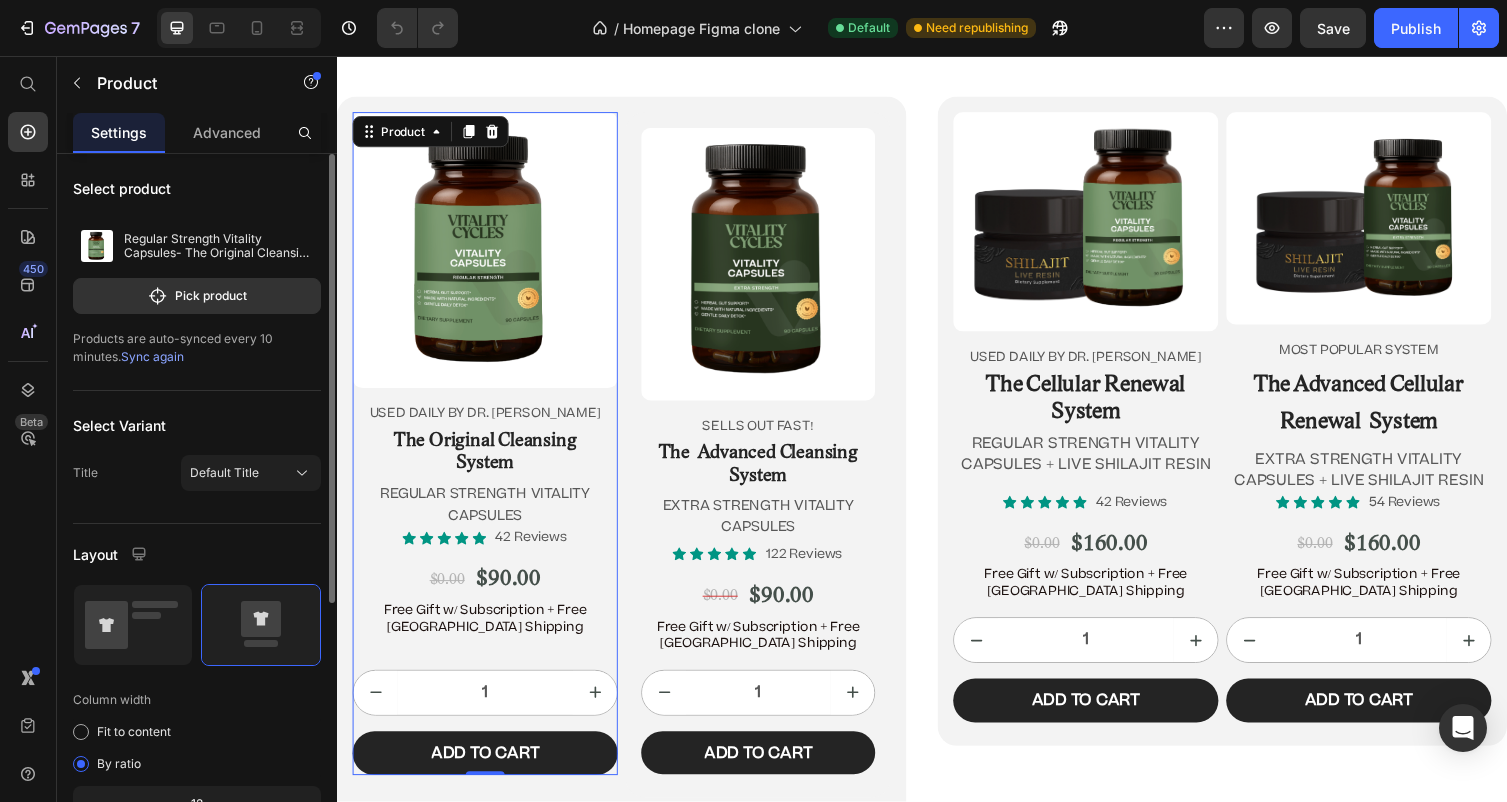 click on "Products are auto-synced every 10 minutes.  Sync again" at bounding box center (197, 348) 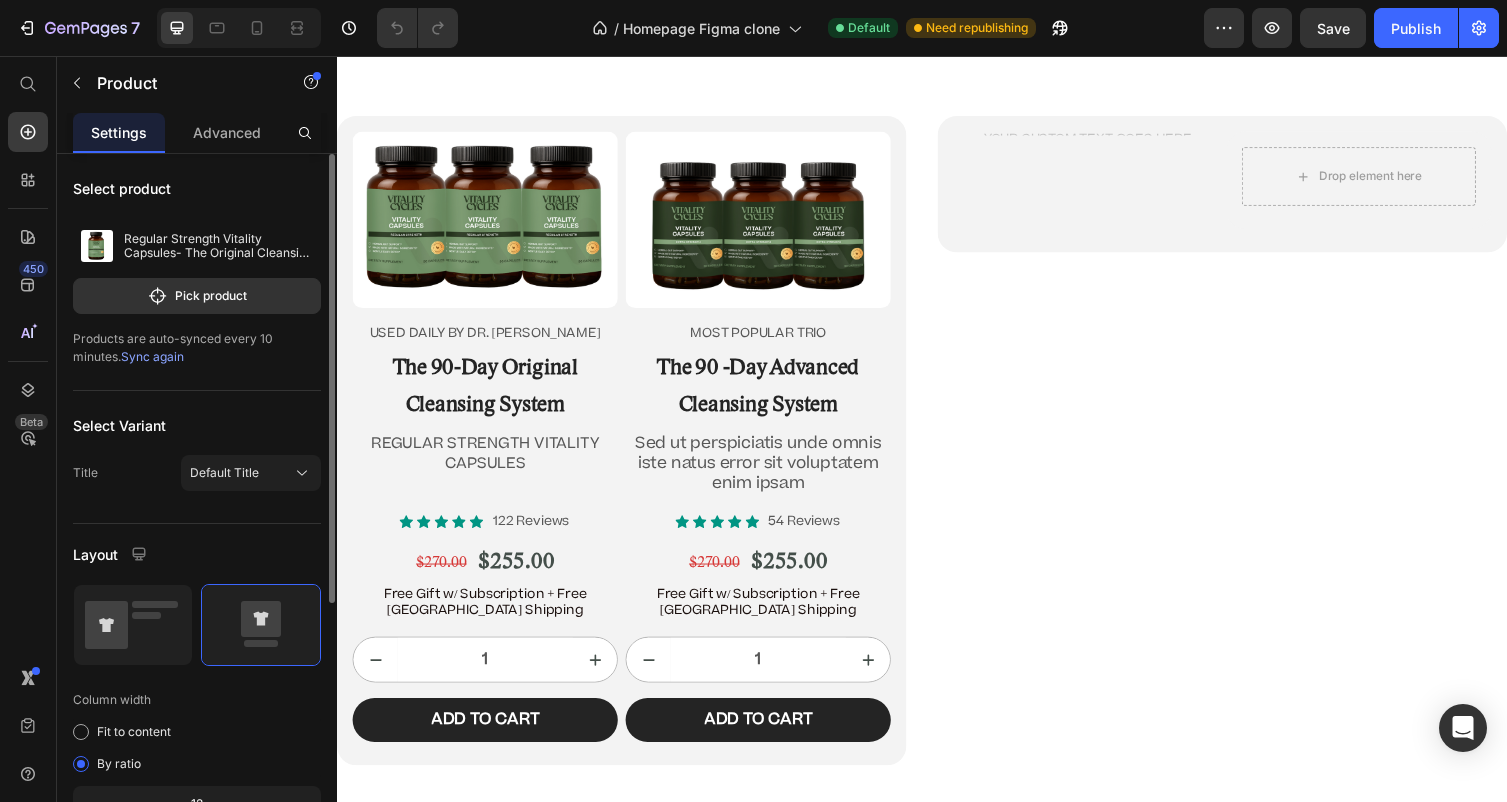 scroll, scrollTop: 12597, scrollLeft: 0, axis: vertical 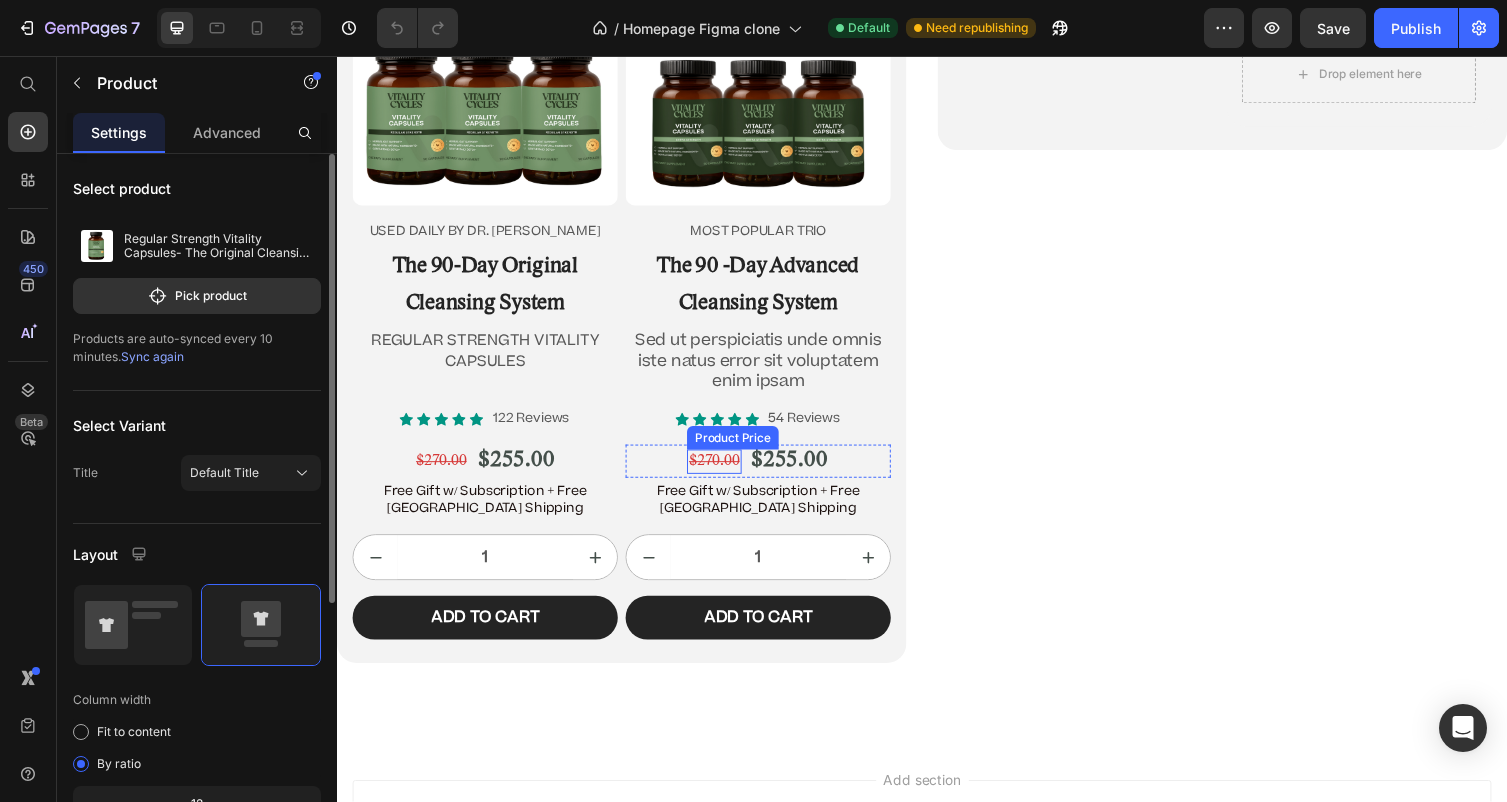 click on "$270.00" at bounding box center (724, 472) 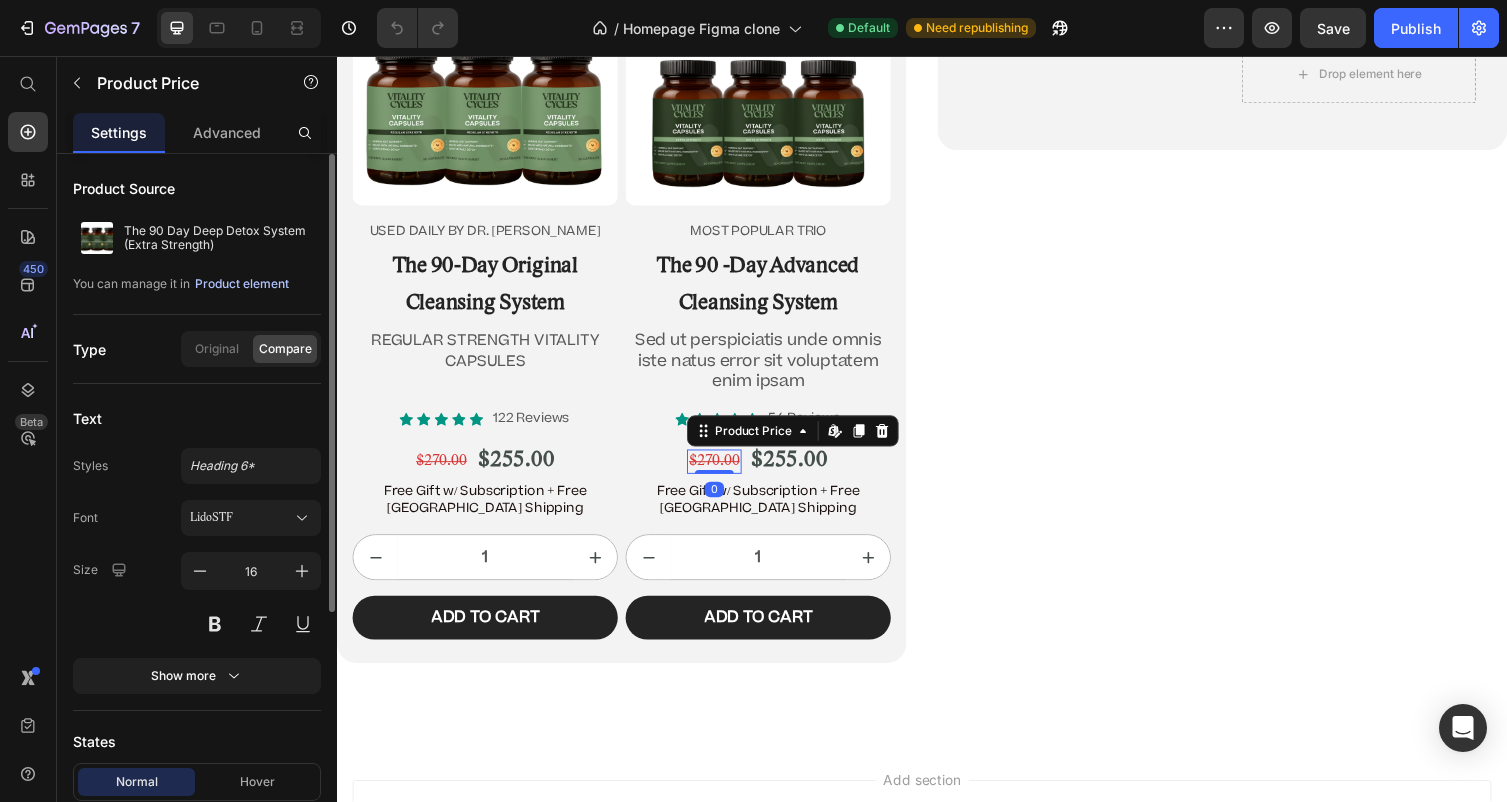 click on "Product element" at bounding box center (242, 284) 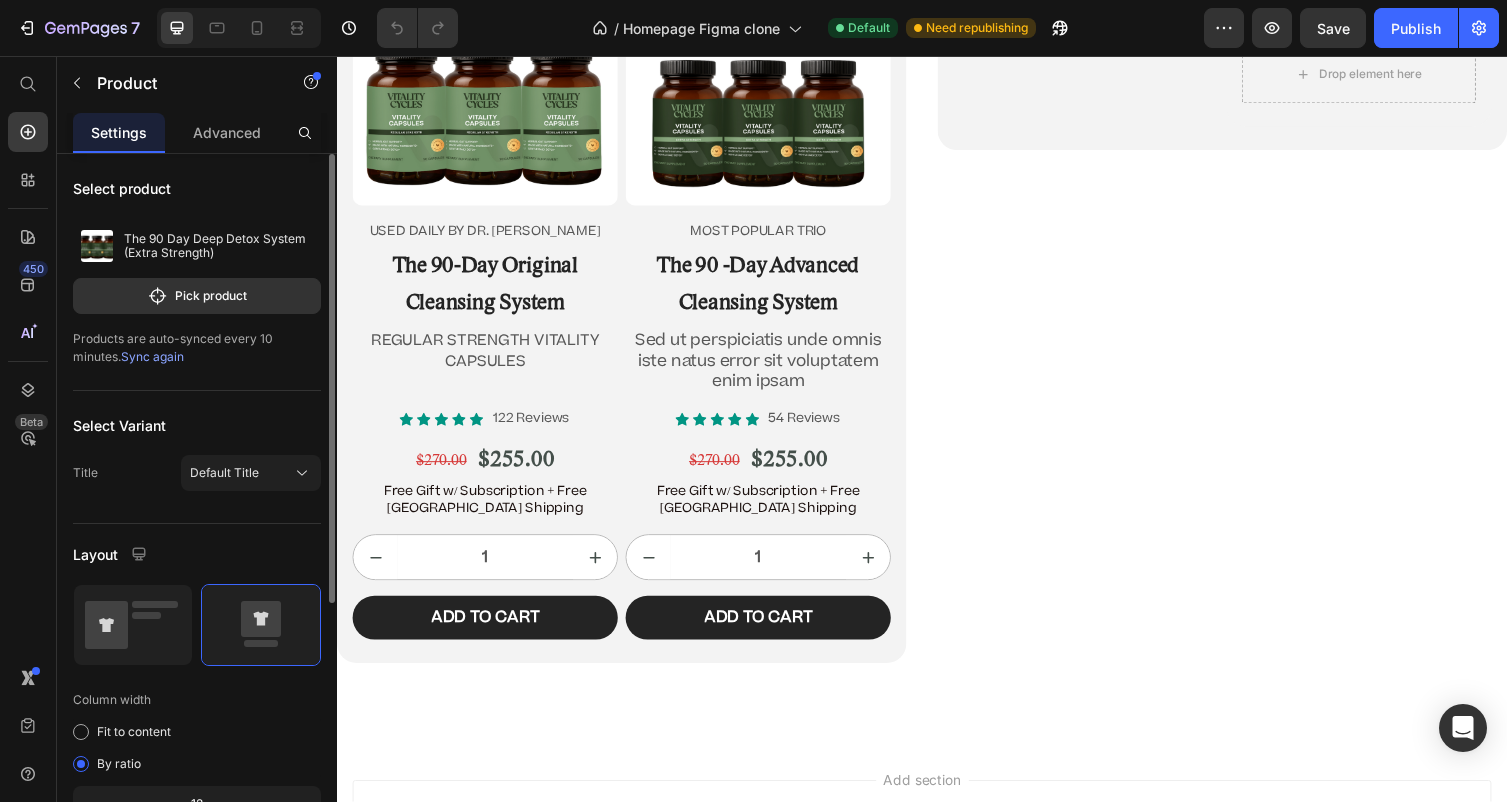 click on "Sync again" at bounding box center (152, 356) 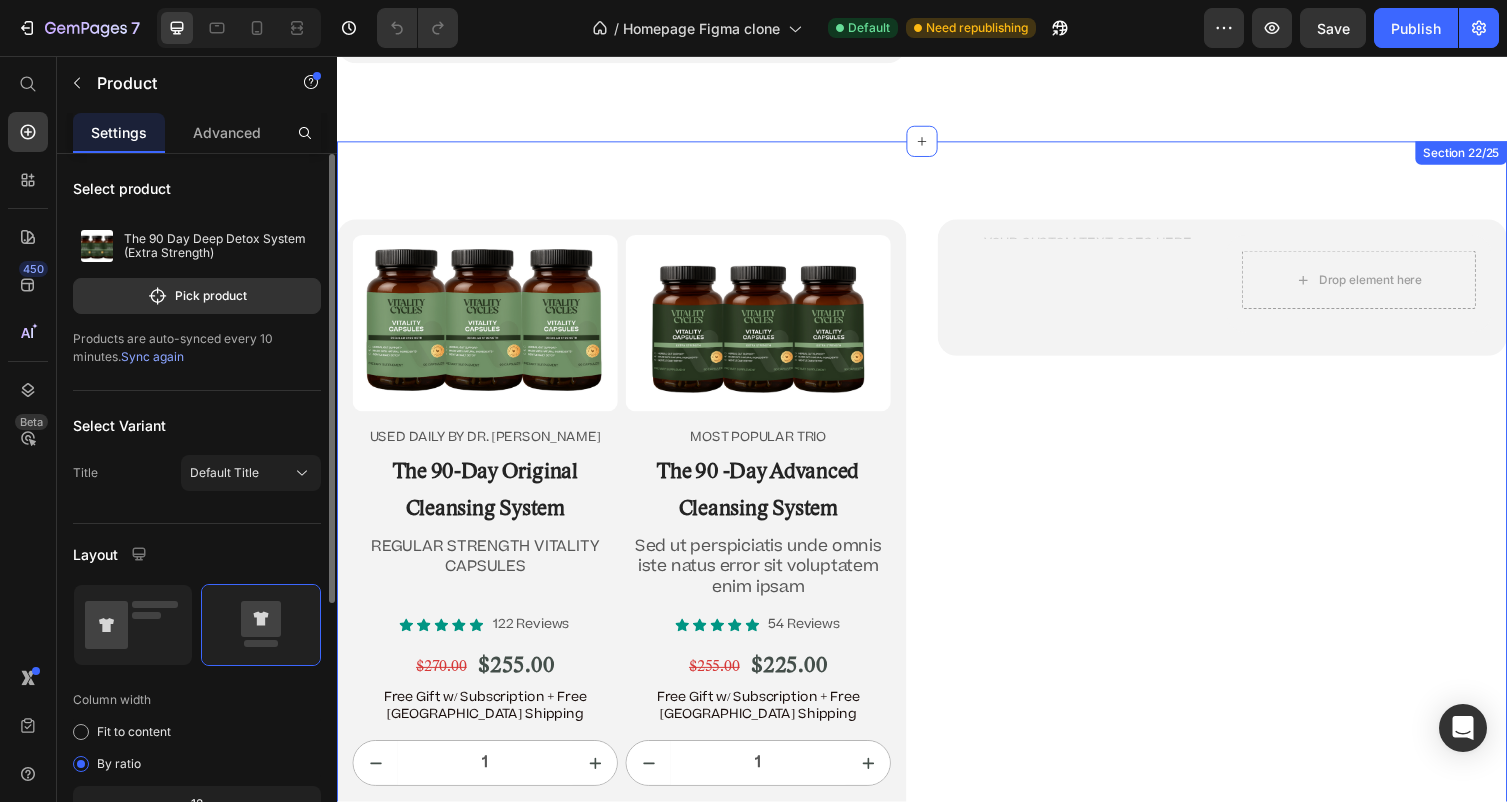 scroll, scrollTop: 12198, scrollLeft: 0, axis: vertical 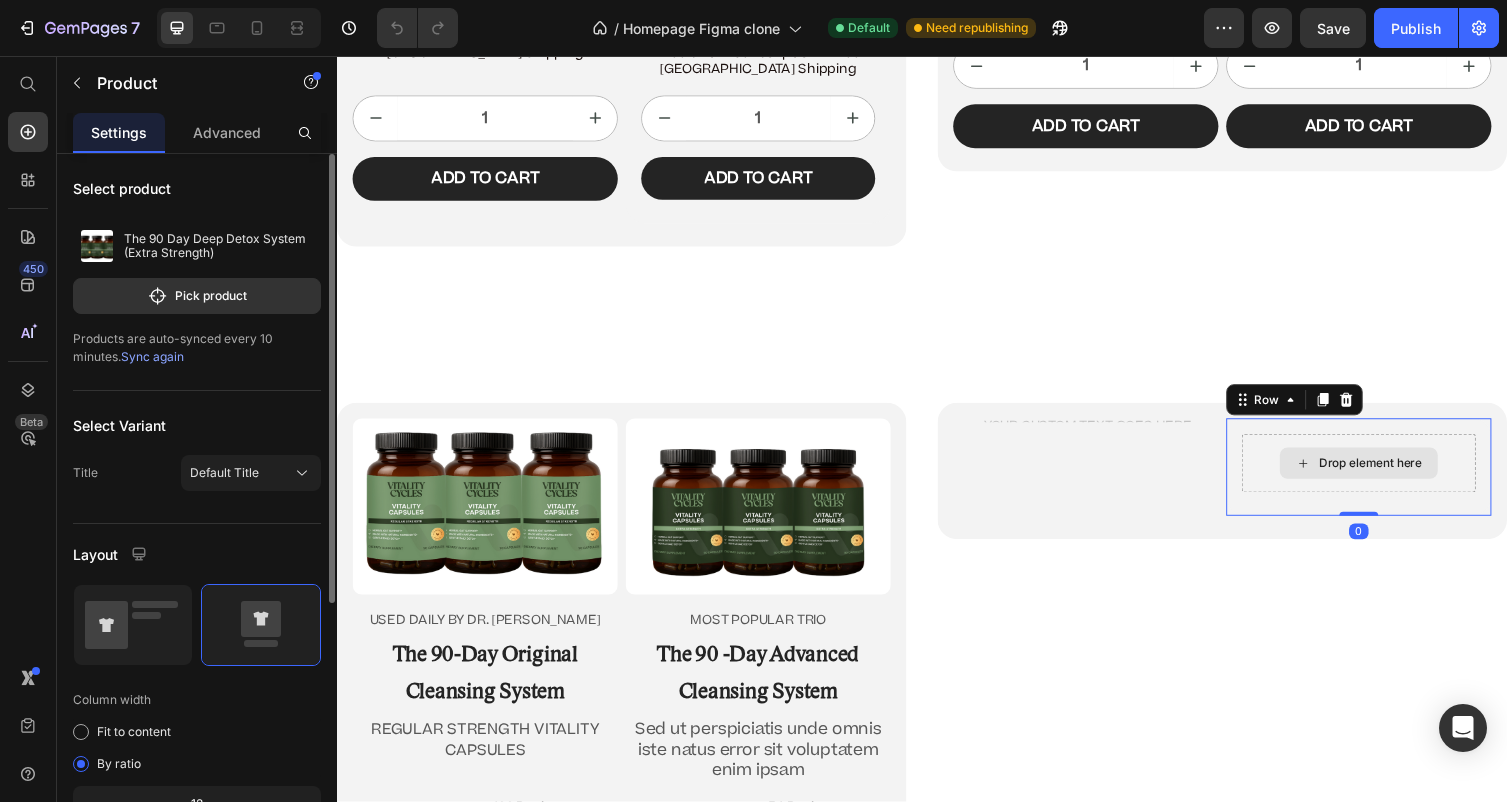 click on "Drop element here" at bounding box center (1385, 474) 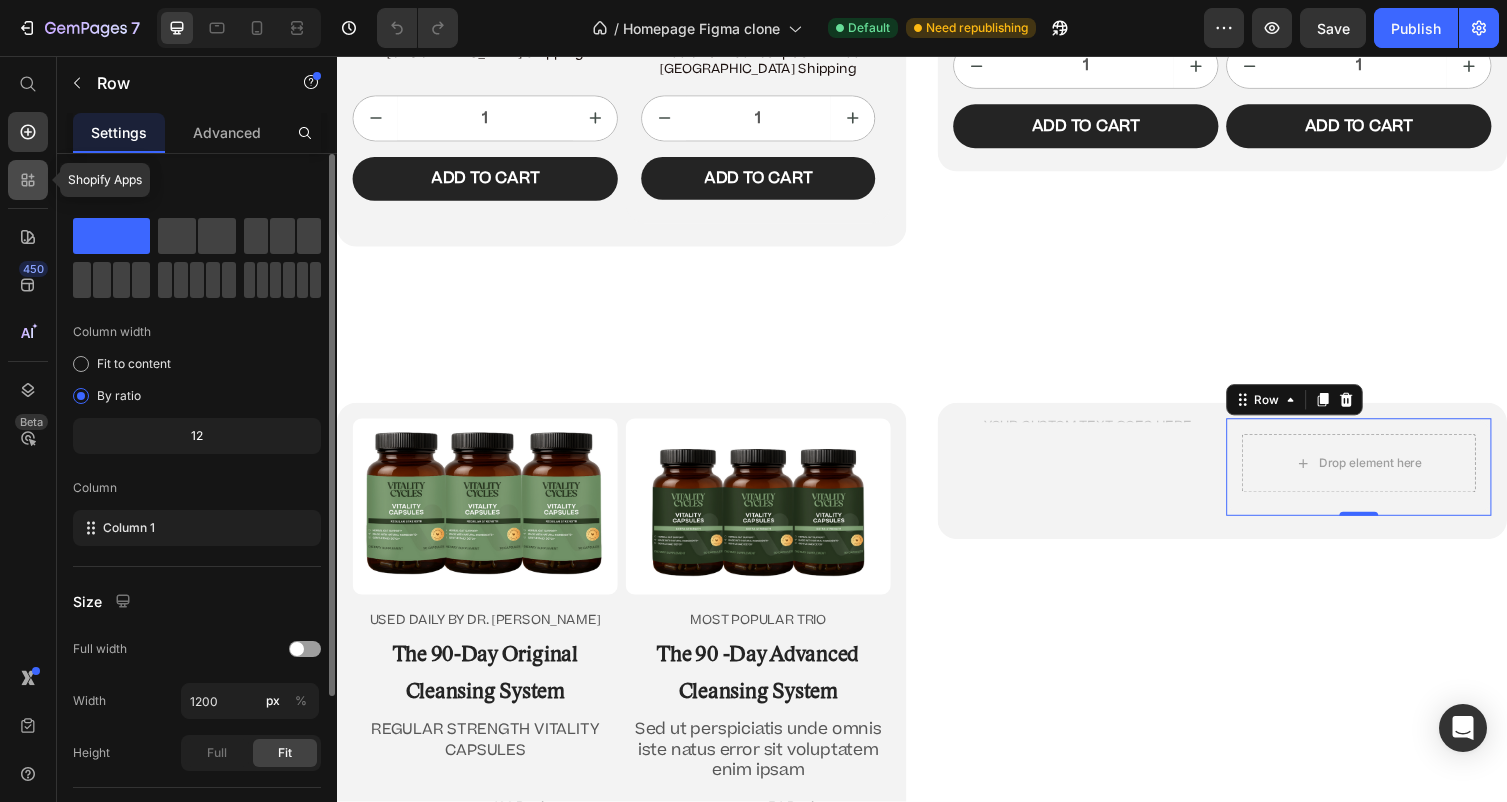 click 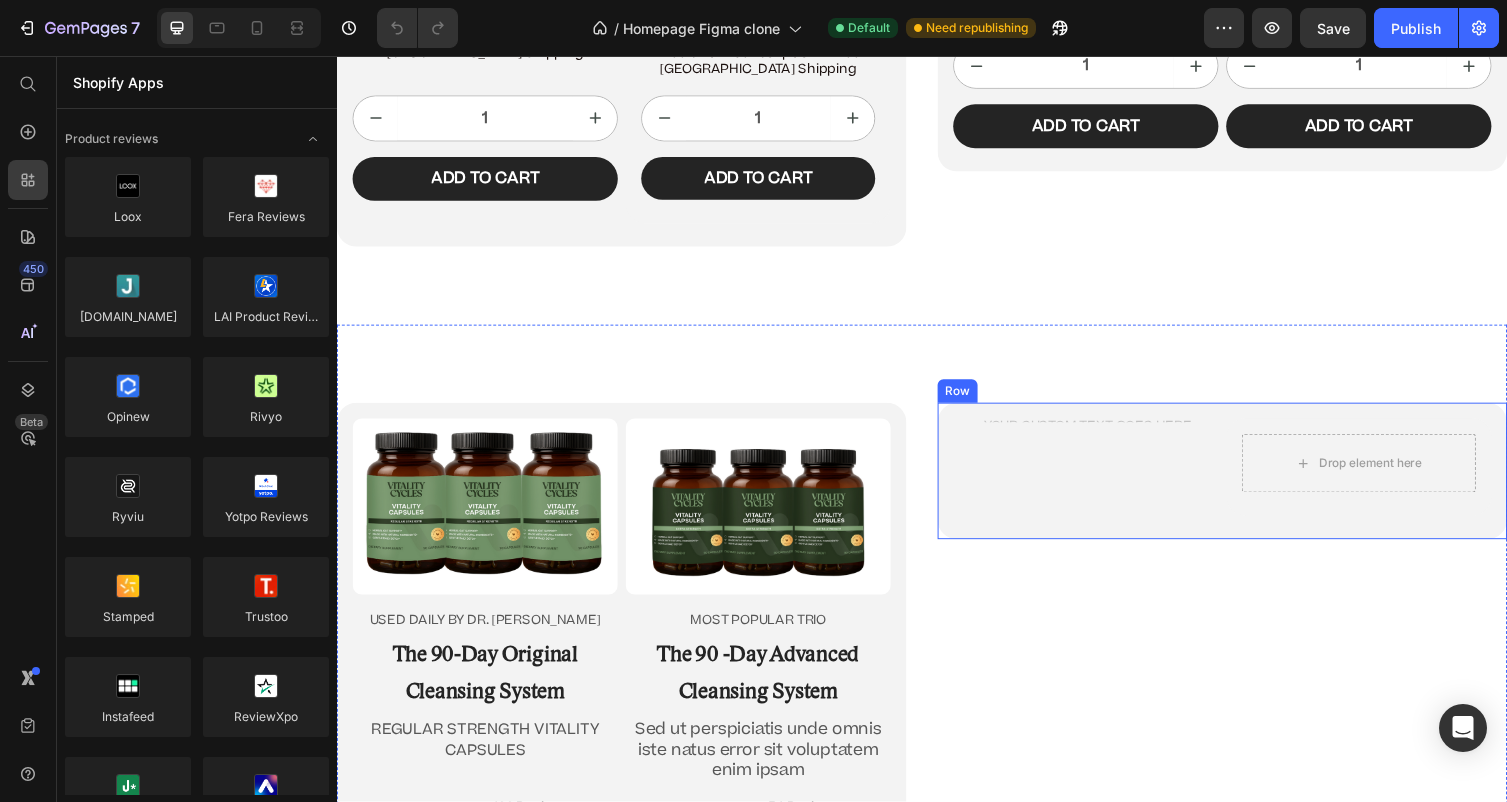 click on "Text Block
Drop element here Row Row" at bounding box center [1245, 482] 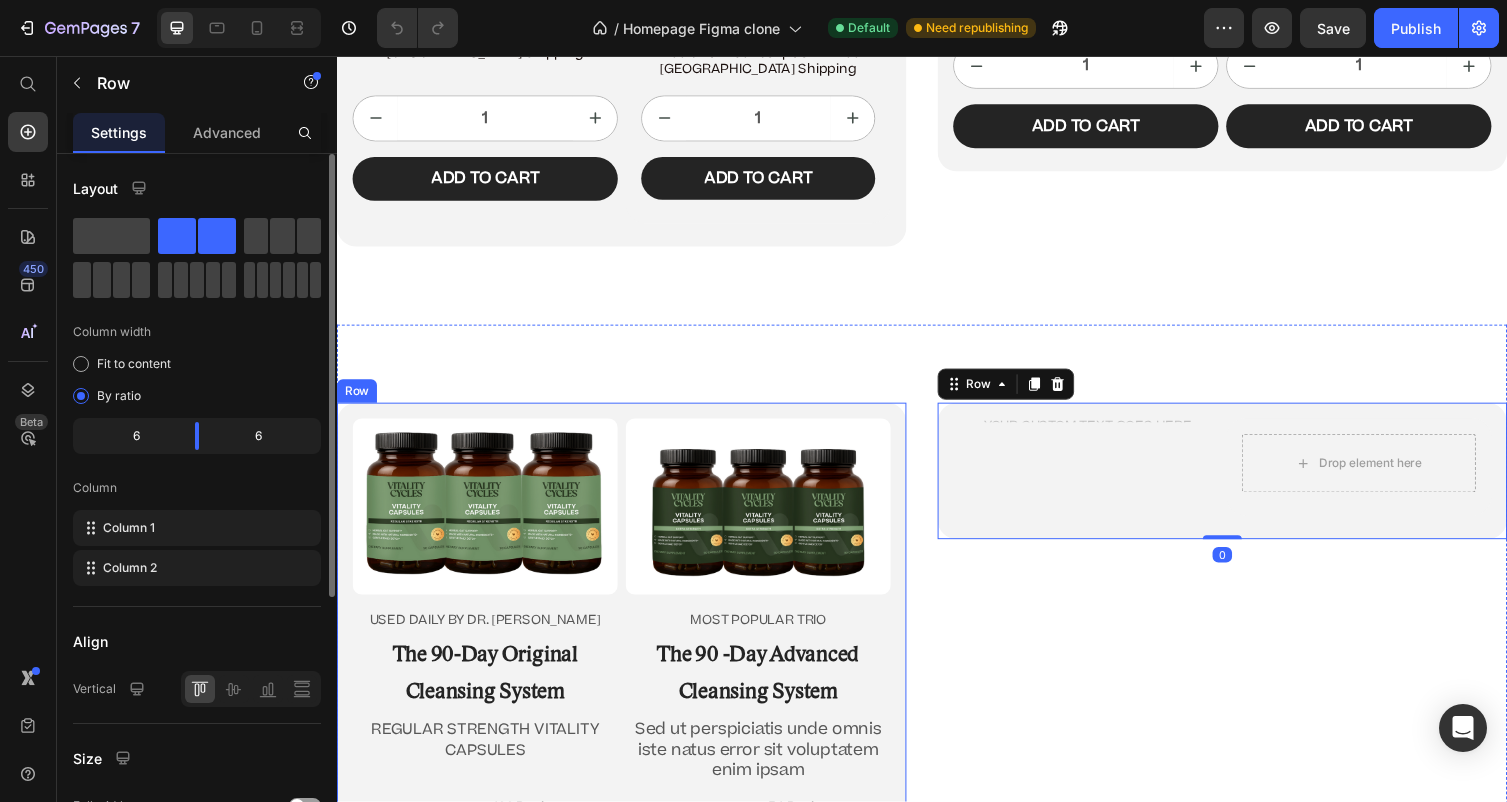 click on "Product Images USED DAILY BY DR. [PERSON_NAME] Text Block The 90-Day Original Cleansing System Heading REGULAR STRENGTH VITALITY CAPSULES   Text Block Icon Icon Icon Icon Icon Icon List 122 Reviews Text Block Row $270.00 Product Price $255.00 Product Price Row Free Gift w/ Subscription + Free USA Shipping Text Block 1 Product Quantity Add to cart Add to Cart Row Product Product Images most popular trio Text Block The 90 -Day Advanced Cleansing System Heading Sed ut perspiciatis unde omnis iste natus error sit voluptatem enim ipsam Text Block Icon Icon Icon Icon Icon Icon List 54 Reviews Text Block Row $255.00 Product Price $225.00 Product Price Row Free Gift w/ Subscription + Free USA Shipping Text Block 1 Product Quantity Add to cart Add to Cart Row Product Row" at bounding box center [629, 745] 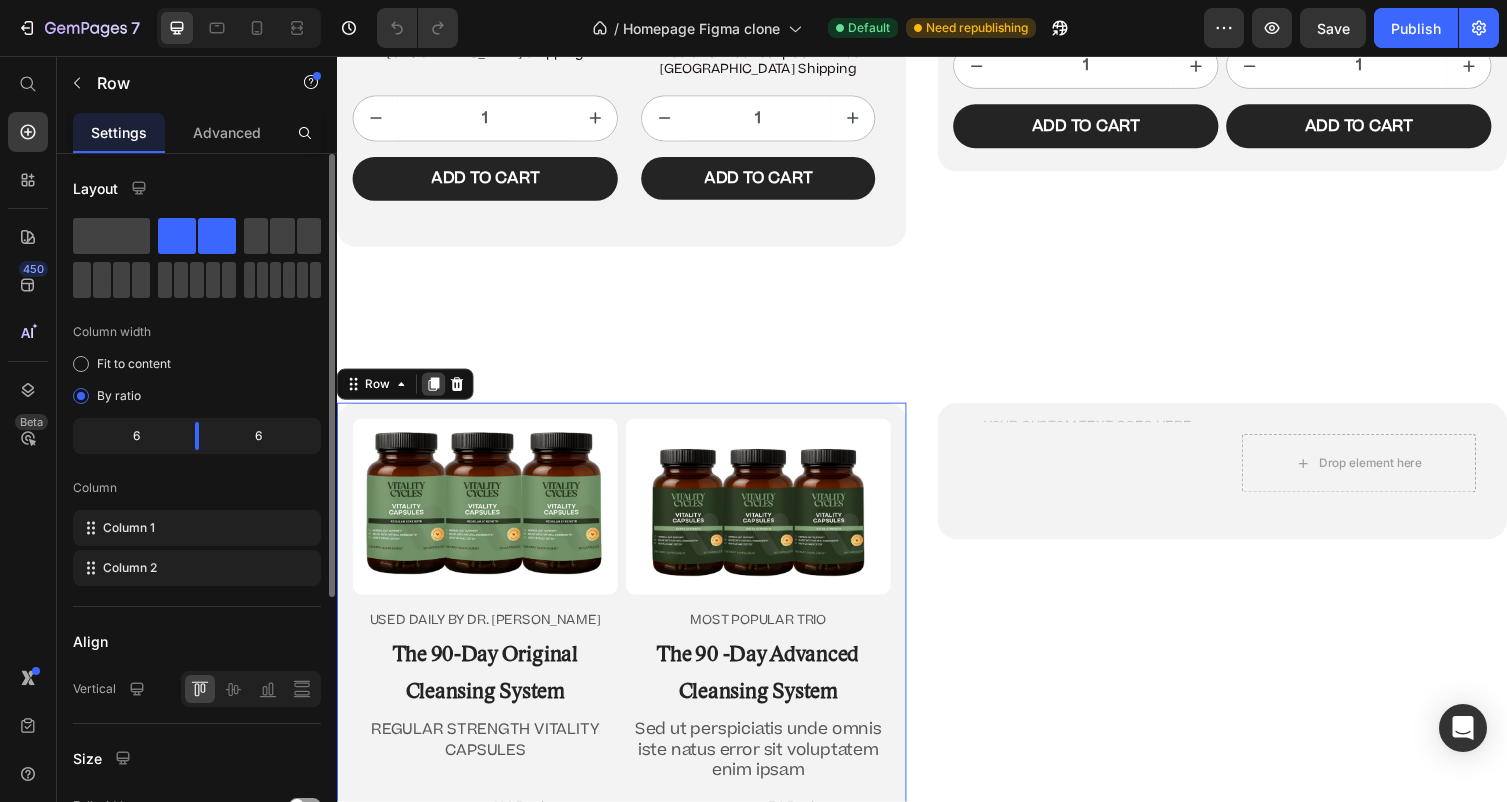 click 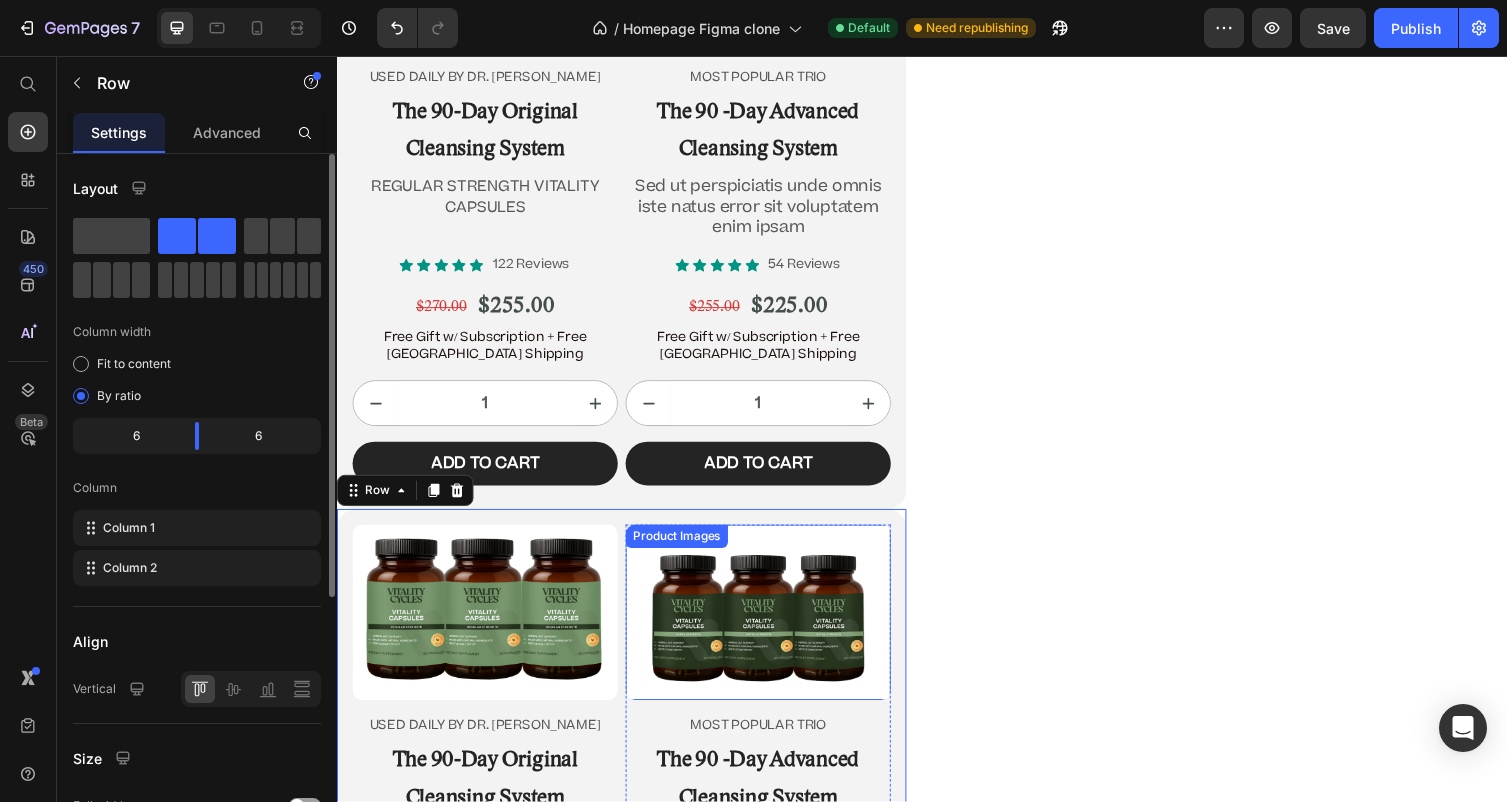 scroll, scrollTop: 12701, scrollLeft: 0, axis: vertical 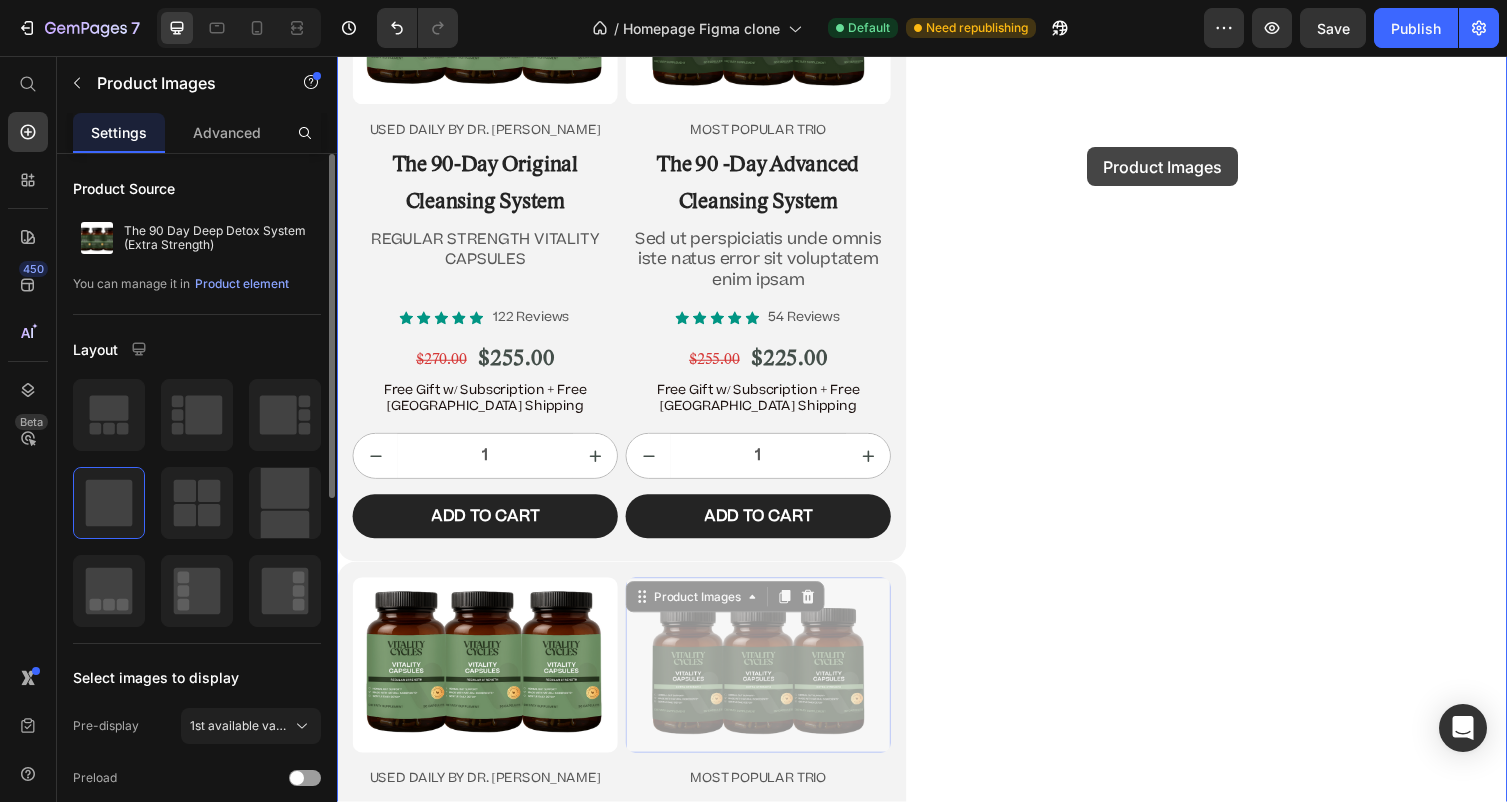drag, startPoint x: 655, startPoint y: 595, endPoint x: 1088, endPoint y: 147, distance: 623.0514 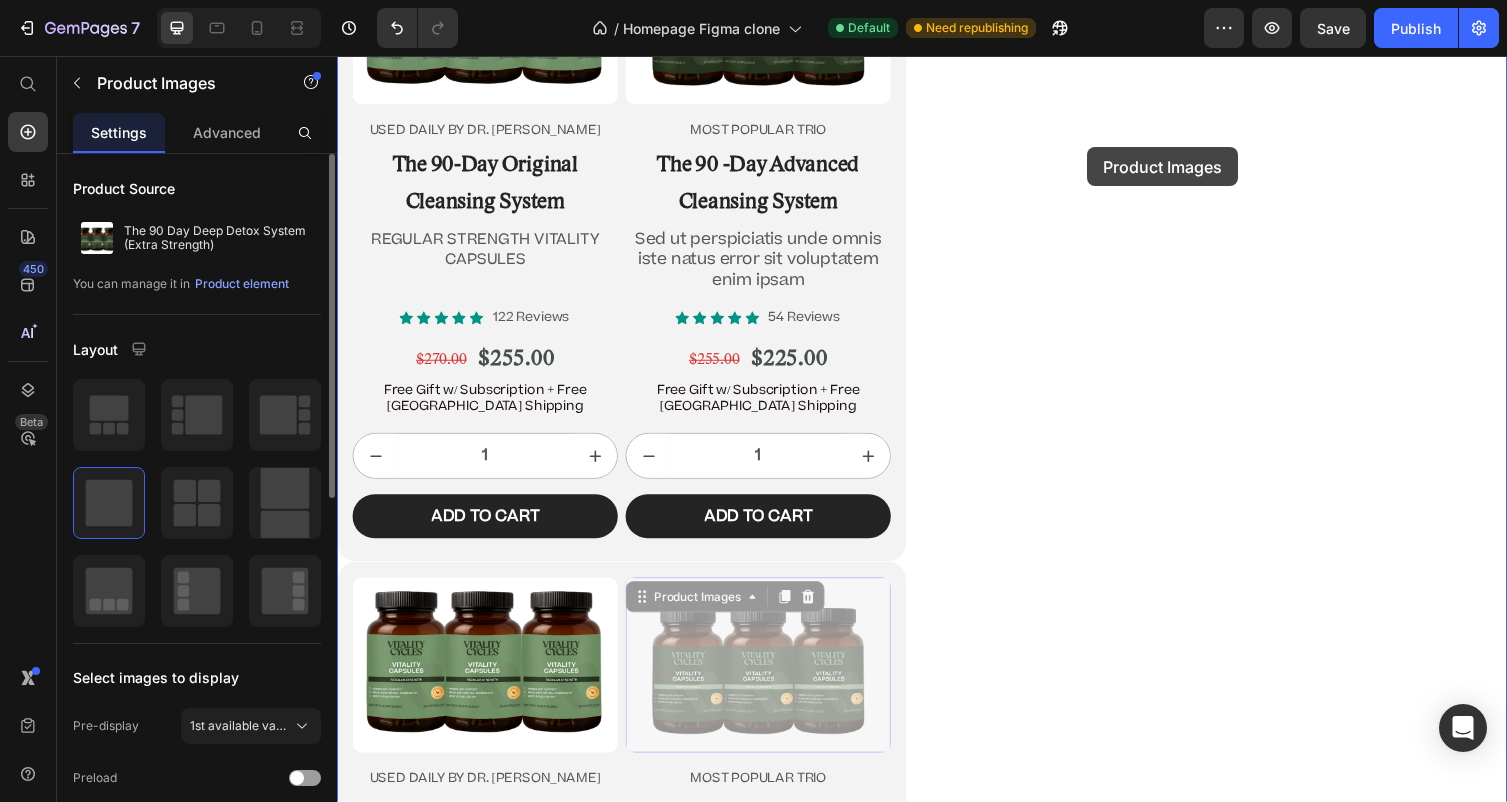 click on "Header Image “Before there was Big Pharma, there were bowel movements.”  Text Block [PERSON_NAME] Text Block Row Row
Icon
Icon
Icon
Icon
Icon Icon List 4.9/5  based on 4,974 reviews Text Block Row Doctor-Designed | 25,000+ [DEMOGRAPHIC_DATA] Cleansed | Not Sold in Stores Text Block                Title Line The Hidden [MEDICAL_DATA] Cleanse That’s Quietly Helping 25,000+ [DEMOGRAPHIC_DATA] Heal Naturally. Heading The Only Dr. [PERSON_NAME]-Approved Full-[MEDICAL_DATA] System Text Block Row Section 2/25 This is not a supplement. It’s not a detox powder. It’s a full-[MEDICAL_DATA] ritual that reclaims your health from the inside out. If you’ve ever wondered why you’re bloated, foggy, tired, or sick—and doctors never give you real answers—it’s time you read what got Dr. [PERSON_NAME] banned. Text Block If you’re over 45, struggle with digestion, energy, or feel like something’s ‘off’—this is for you. Text Block
Jump to the system Button Row Section 3/25 Heading Row" at bounding box center (937, -5519) 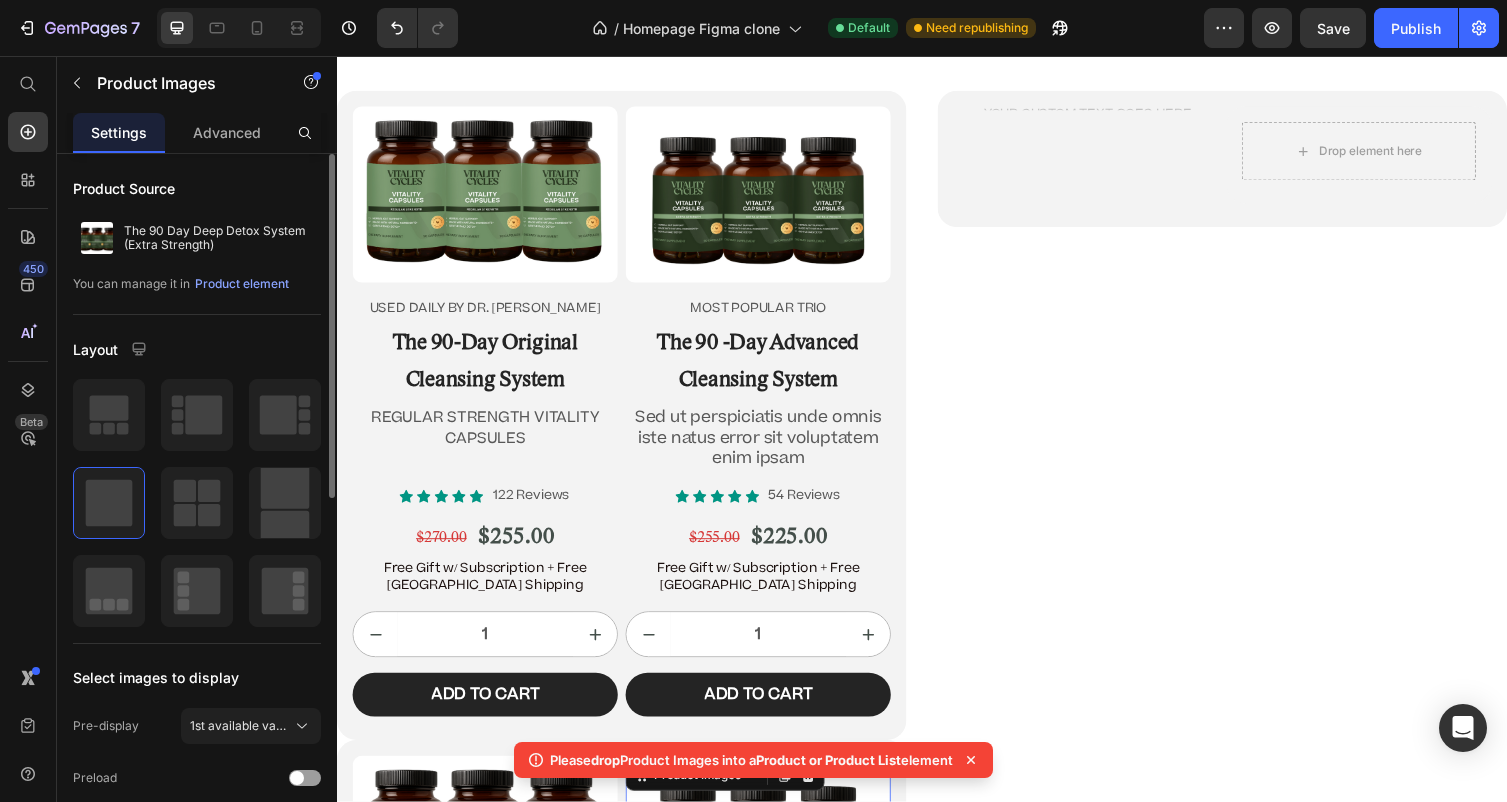scroll, scrollTop: 12754, scrollLeft: 0, axis: vertical 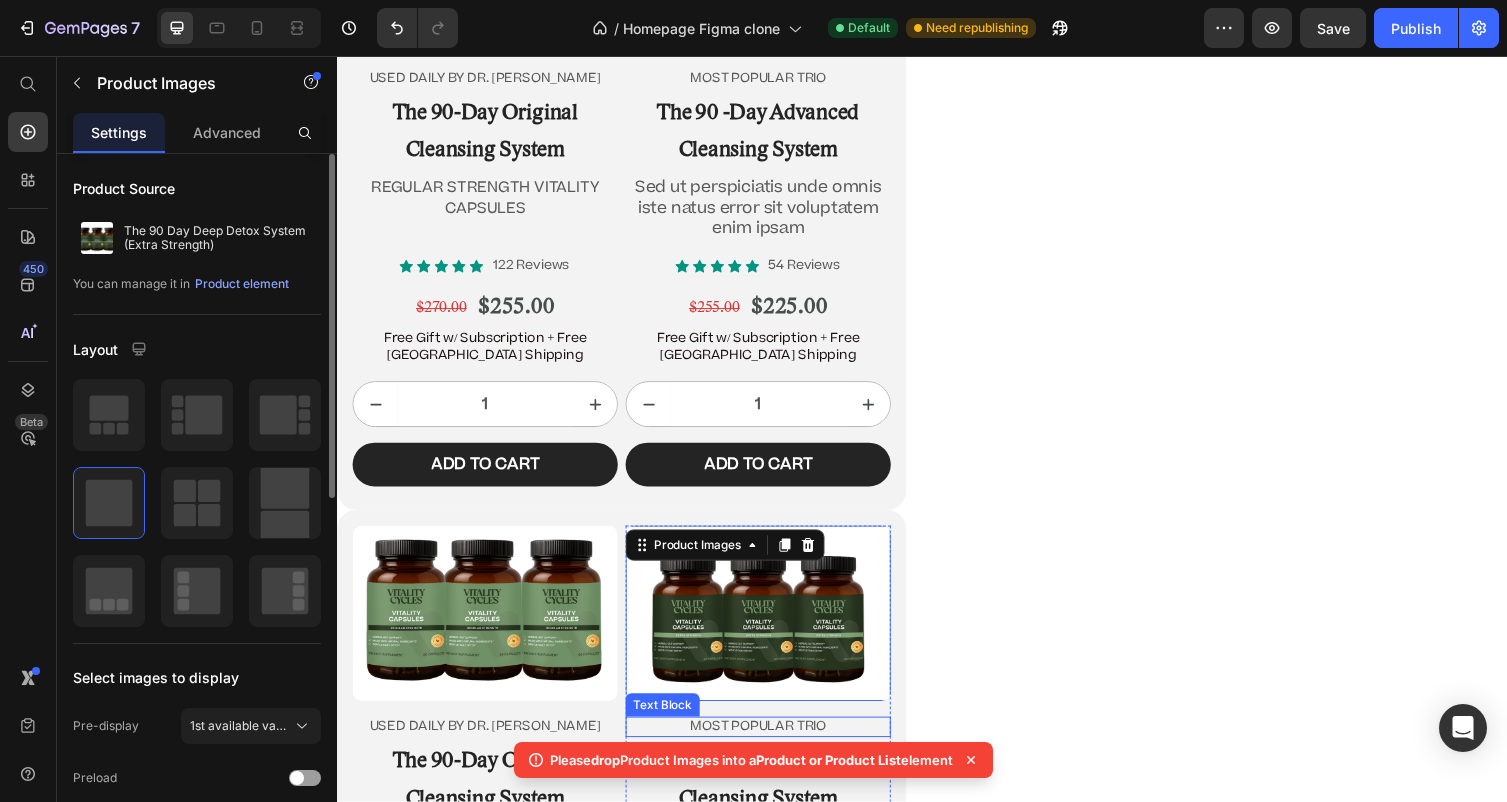 click on "most popular trio" at bounding box center [769, 744] 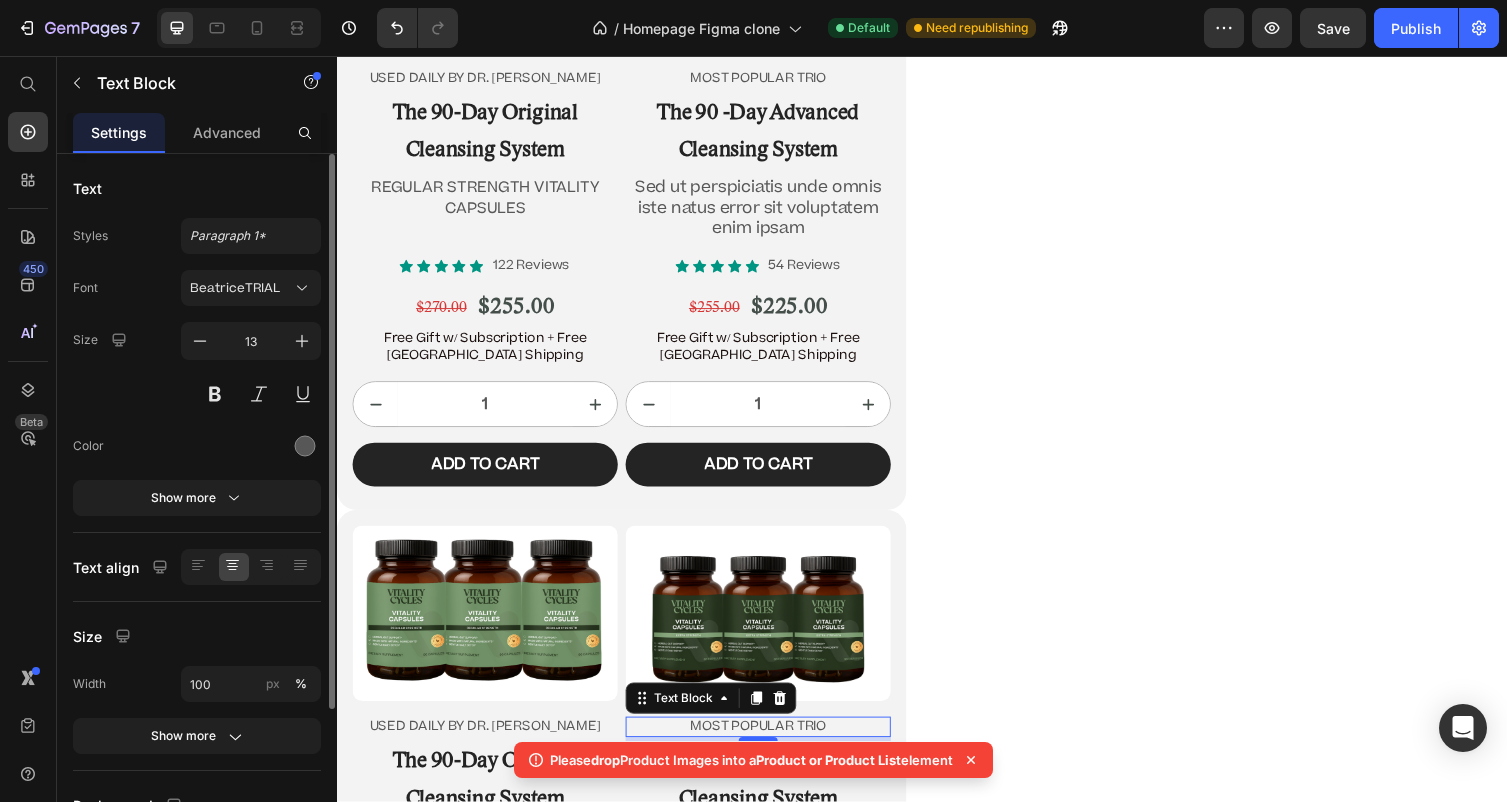 scroll, scrollTop: 12803, scrollLeft: 0, axis: vertical 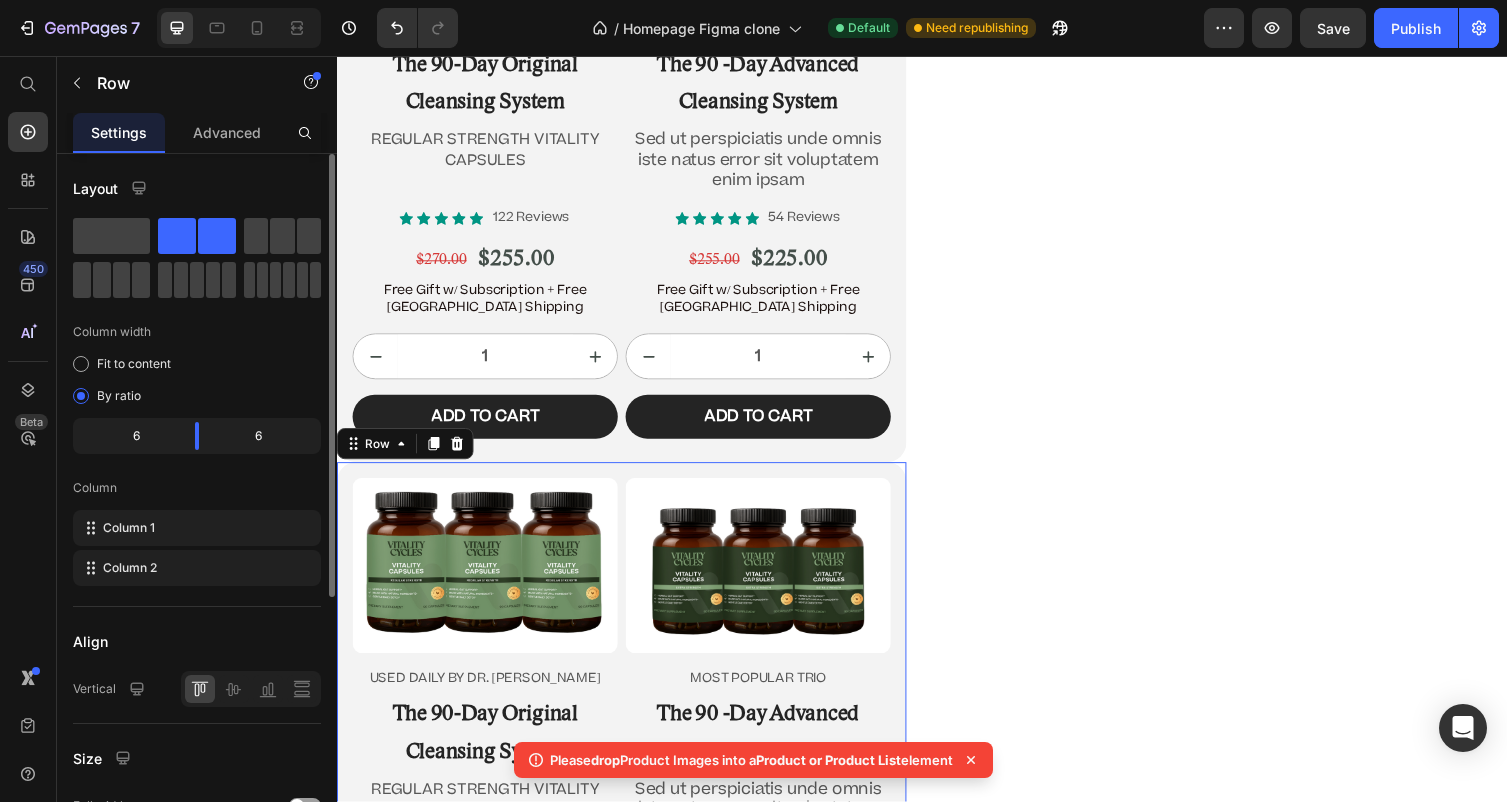 click on "Product Images USED DAILY BY DR. [PERSON_NAME] Text Block The 90-Day Original Cleansing System Heading REGULAR STRENGTH VITALITY CAPSULES   Text Block Icon Icon Icon Icon Icon Icon List 122 Reviews Text Block Row $270.00 Product Price $255.00 Product Price Row Free Gift w/ Subscription + Free USA Shipping Text Block 1 Product Quantity Add to cart Add to Cart Row Product Product Images most popular trio Text Block The 90 -Day Advanced Cleansing System Heading Sed ut perspiciatis unde omnis iste natus error sit voluptatem enim ipsam Text Block Icon Icon Icon Icon Icon Icon List 54 Reviews Text Block Row $255.00 Product Price $225.00 Product Price Row Free Gift w/ Subscription + Free USA Shipping Text Block 1 Product Quantity Add to cart Add to Cart Row Product Row   0" at bounding box center (629, 806) 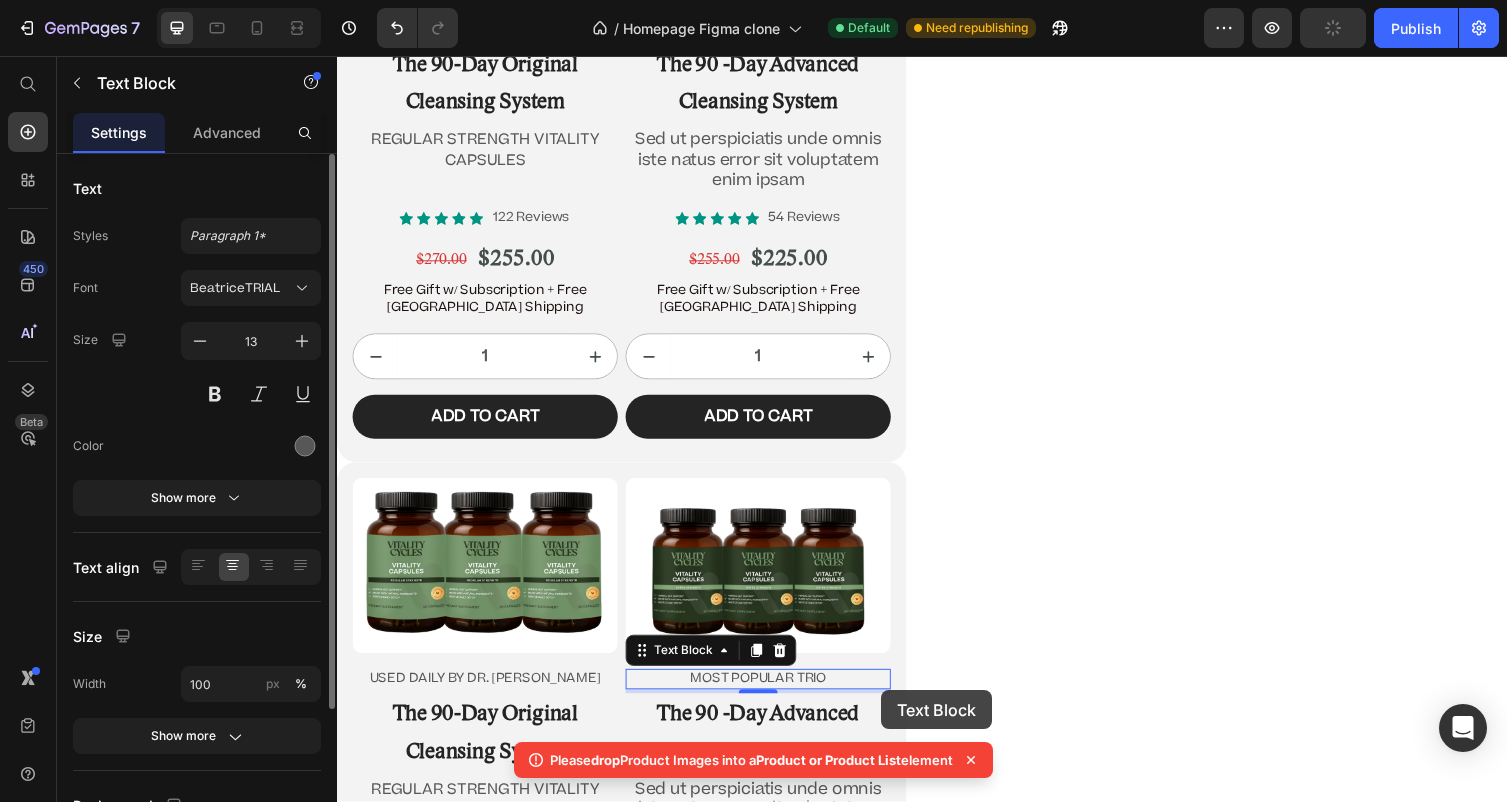 click on "Product Images most popular trio Text Block   0 The 90 -Day Advanced Cleansing System Heading Sed ut perspiciatis unde omnis iste natus error sit voluptatem enim ipsam Text Block" at bounding box center [769, 683] 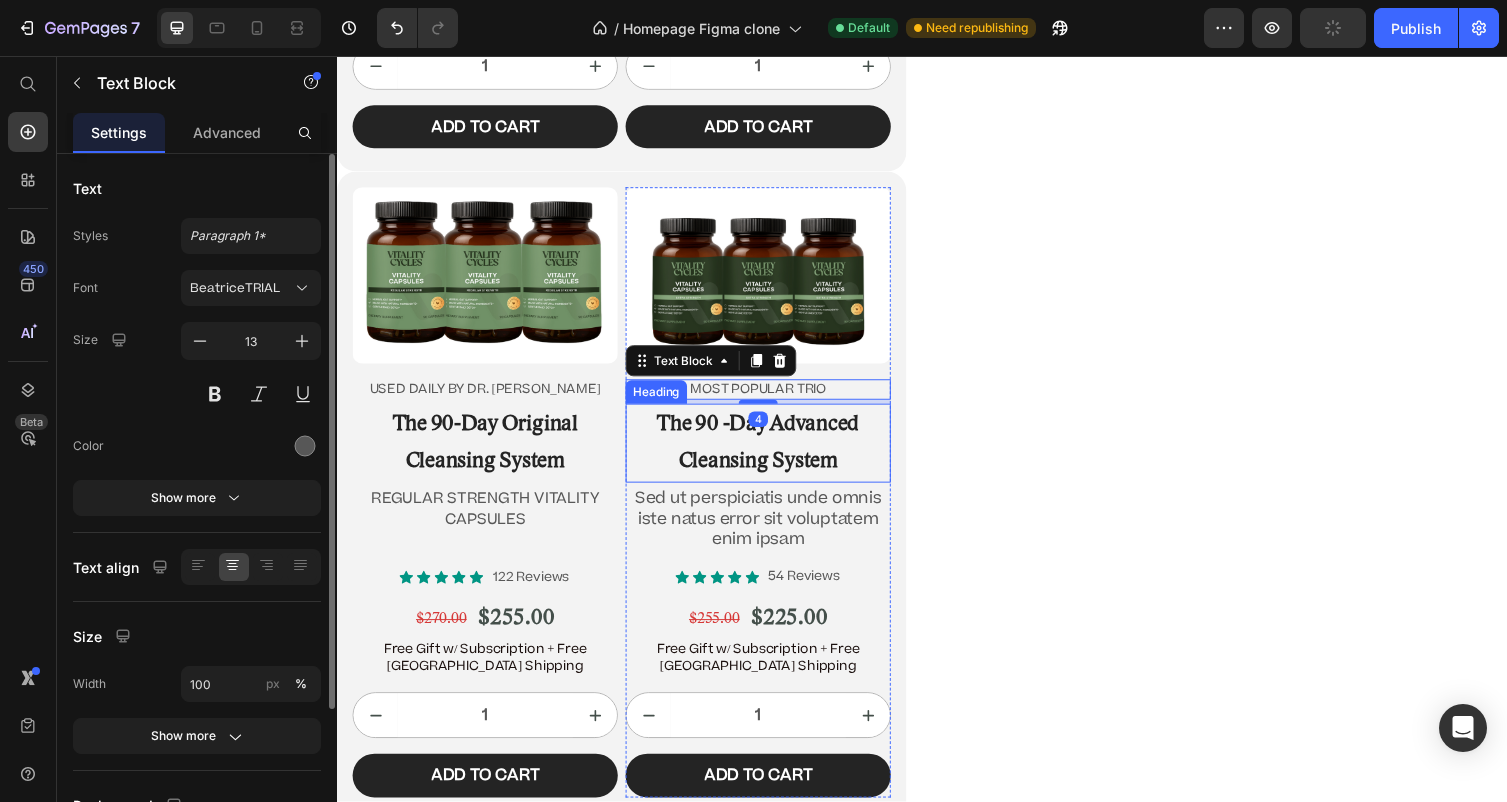scroll, scrollTop: 13156, scrollLeft: 0, axis: vertical 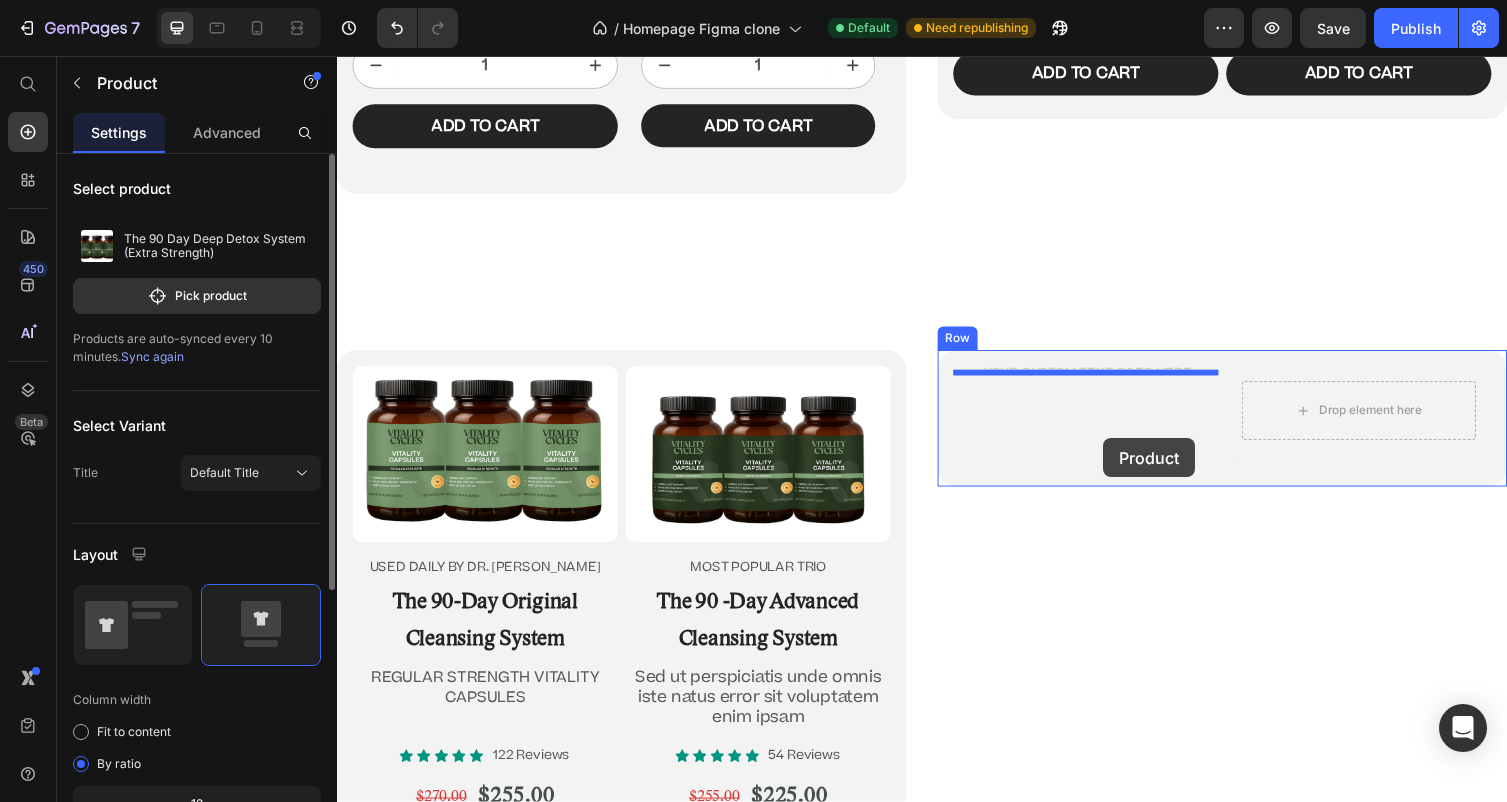 drag, startPoint x: 893, startPoint y: 704, endPoint x: 1103, endPoint y: 439, distance: 338.1198 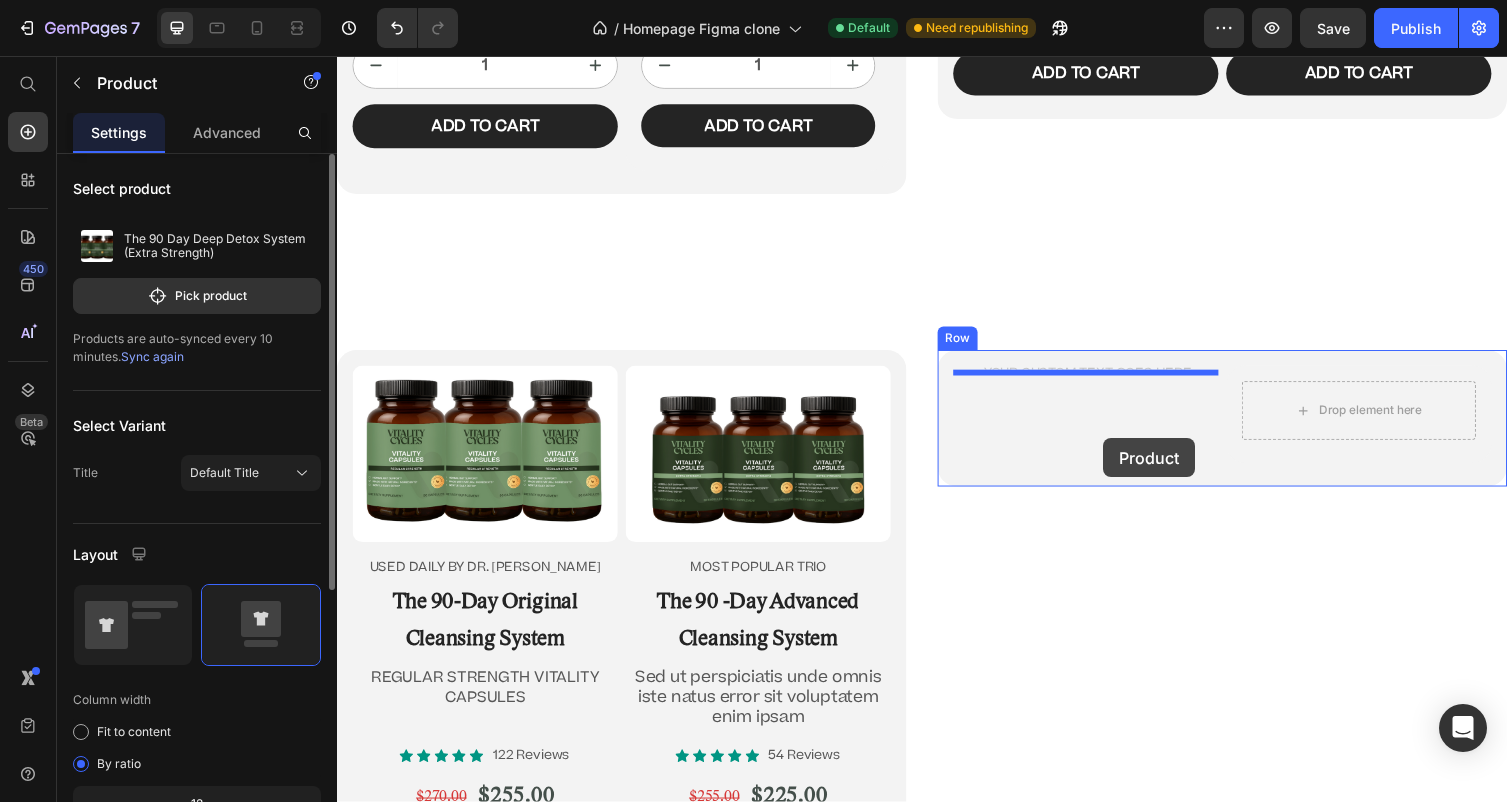 click on "Header Image “Before there was Big Pharma, there were bowel movements.”  Text Block [PERSON_NAME] Text Block Row Row
Icon
Icon
Icon
Icon
Icon Icon List 4.9/5  based on 4,974 reviews Text Block Row Doctor-Designed | 25,000+ [DEMOGRAPHIC_DATA] Cleansed | Not Sold in Stores Text Block                Title Line The Hidden [MEDICAL_DATA] Cleanse That’s Quietly Helping 25,000+ [DEMOGRAPHIC_DATA] Heal Naturally. Heading The Only Dr. [PERSON_NAME]-Approved Full-[MEDICAL_DATA] System Text Block Row Section 2/25 This is not a supplement. It’s not a detox powder. It’s a full-[MEDICAL_DATA] ritual that reclaims your health from the inside out. If you’ve ever wondered why you’re bloated, foggy, tired, or sick—and doctors never give you real answers—it’s time you read what got Dr. [PERSON_NAME] banned. Text Block If you’re over 45, struggle with digestion, energy, or feel like something’s ‘off’—this is for you. Text Block
Jump to the system Button Row Section 3/25 Heading Row" at bounding box center [937, -5069] 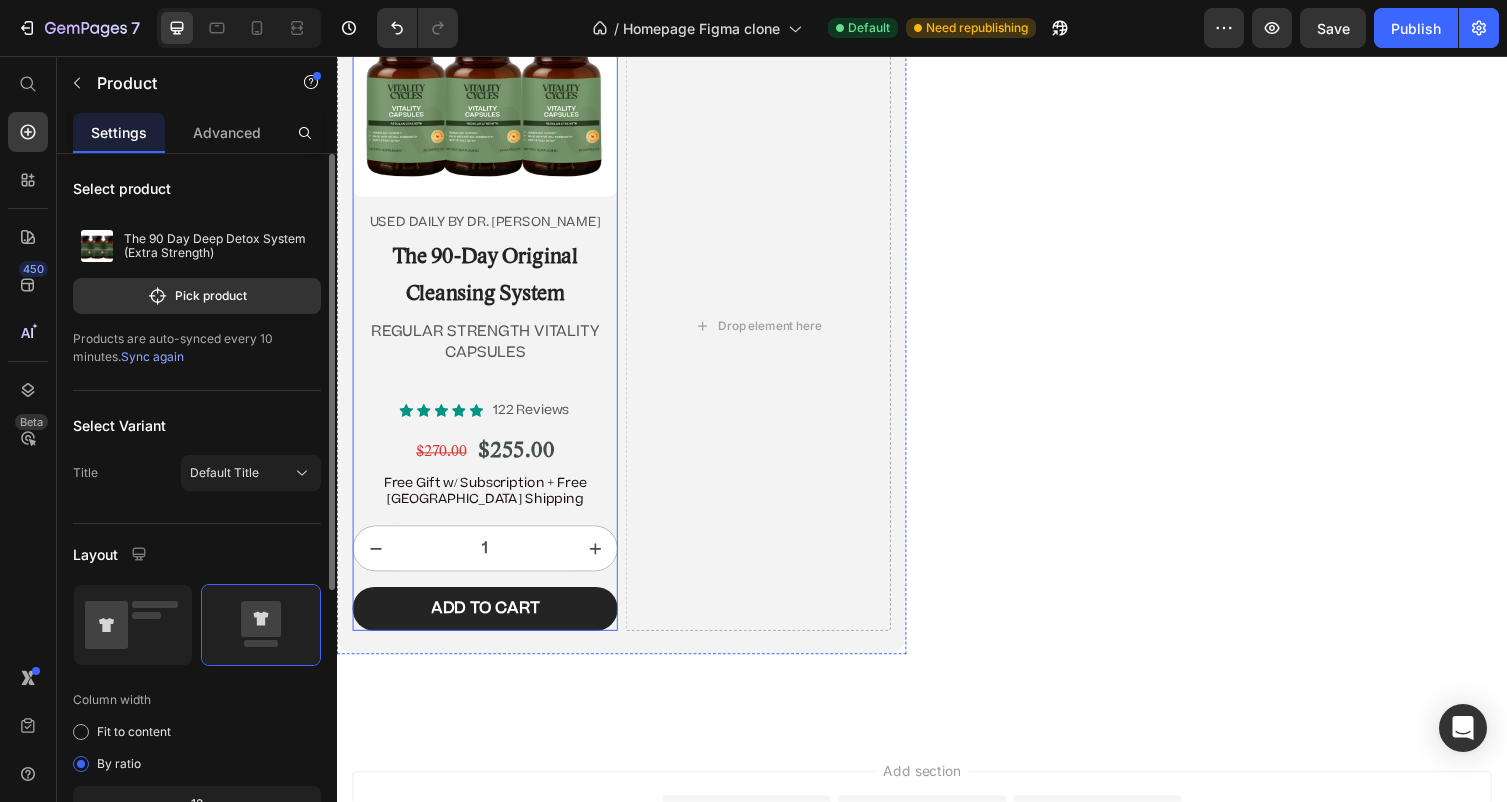 scroll, scrollTop: 13318, scrollLeft: 0, axis: vertical 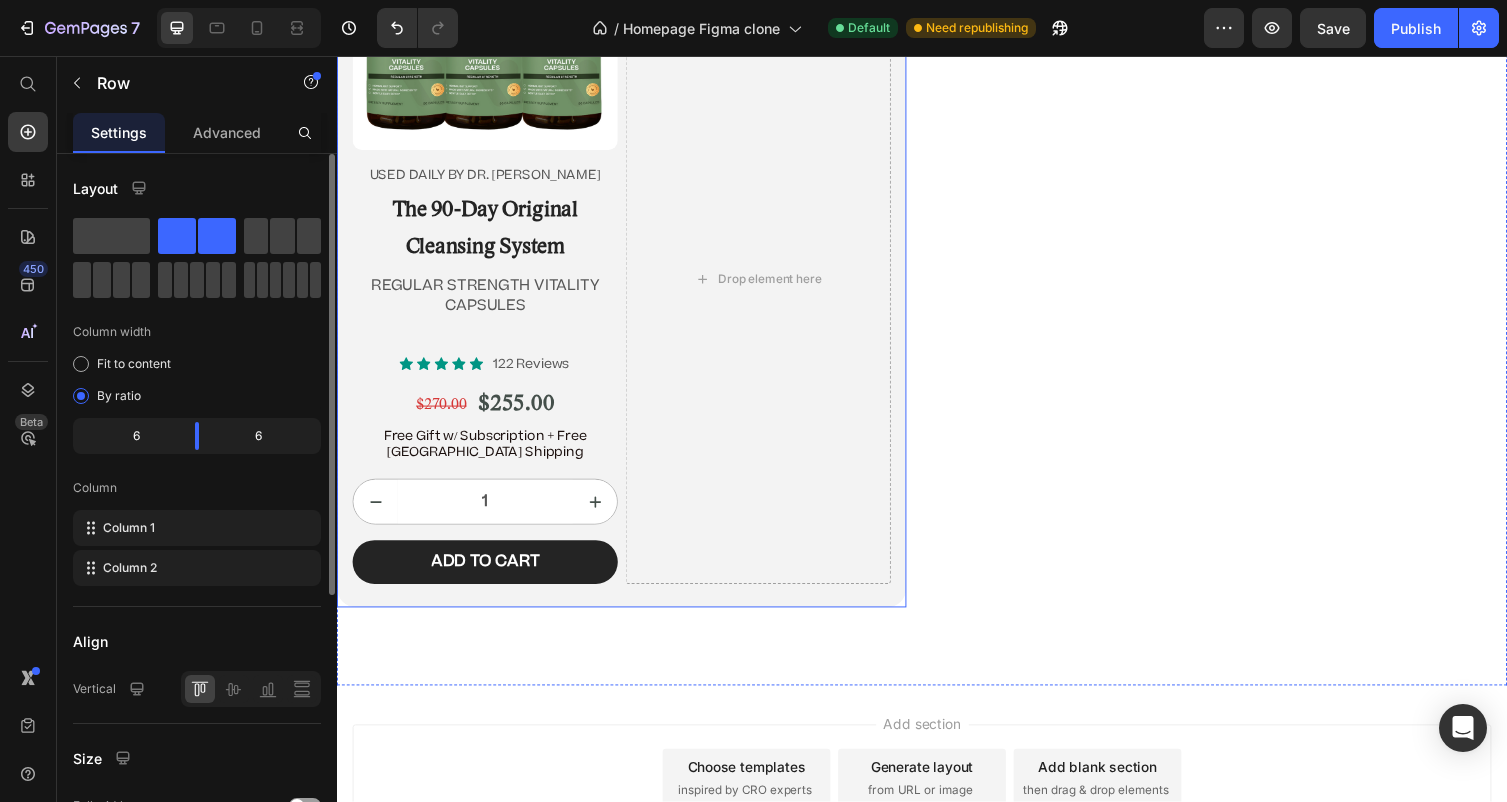 click on "Product Images USED DAILY BY DR. [PERSON_NAME] Text Block The 90-Day Original Cleansing System Heading REGULAR STRENGTH VITALITY CAPSULES   Text Block Icon Icon Icon Icon Icon Icon List 122 Reviews Text Block Row $270.00 Product Price $255.00 Product Price Row Free Gift w/ Subscription + Free USA Shipping Text Block 1 Product Quantity Add to cart Add to Cart Row Product
Drop element here Row" at bounding box center (629, 289) 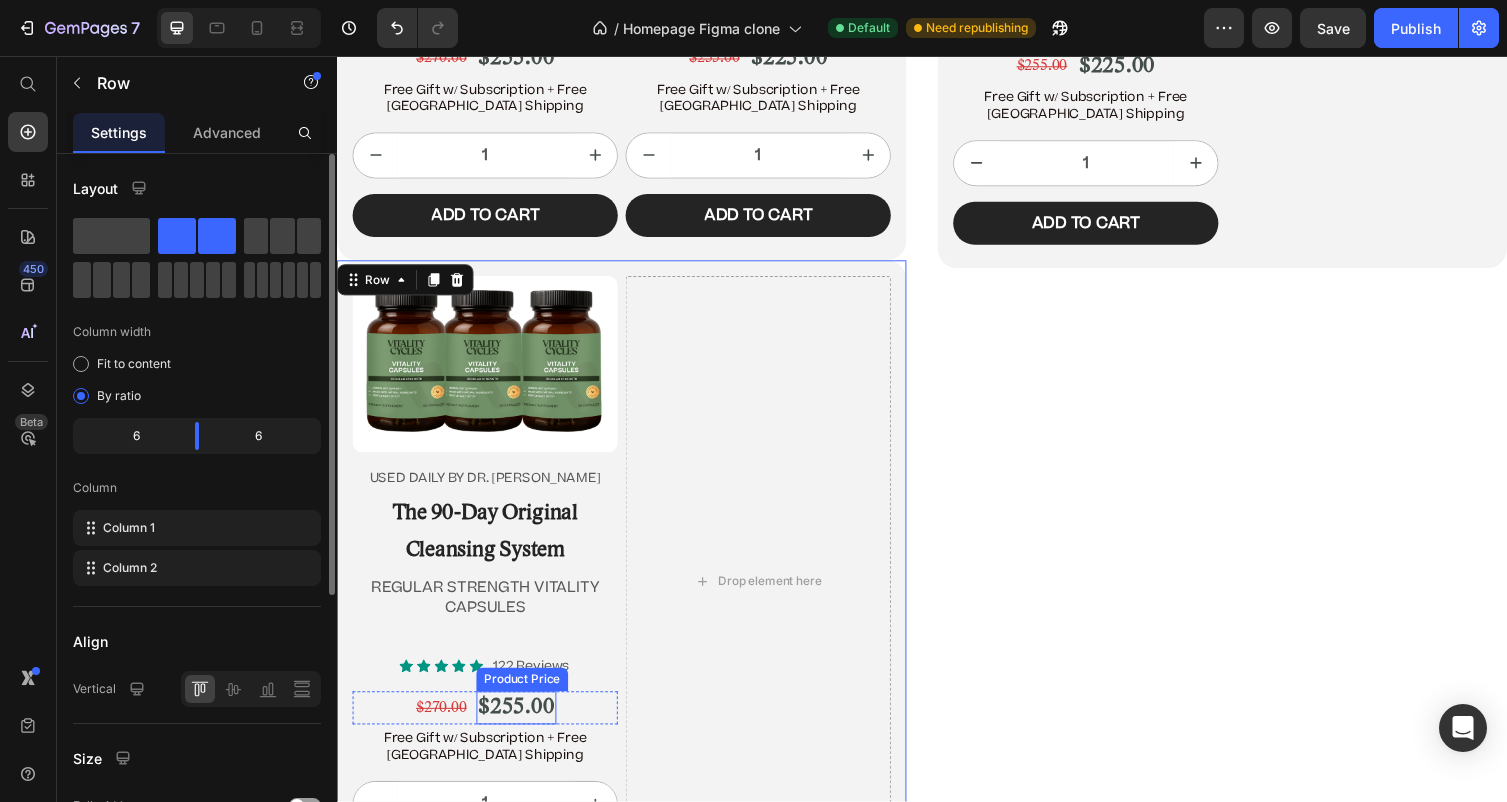 scroll, scrollTop: 12924, scrollLeft: 0, axis: vertical 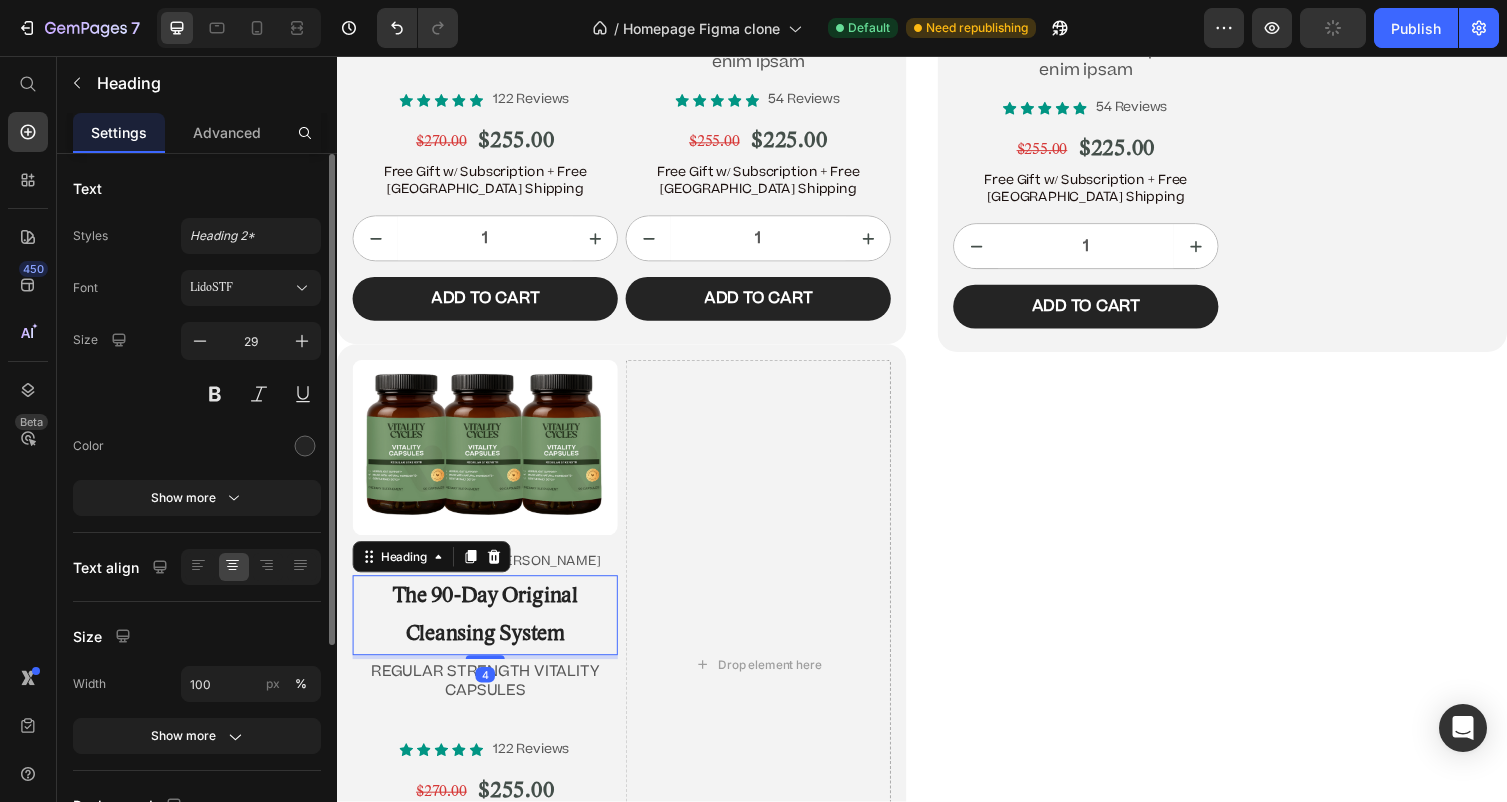 click on "The 90-Day Original Cleansing System" at bounding box center [489, 629] 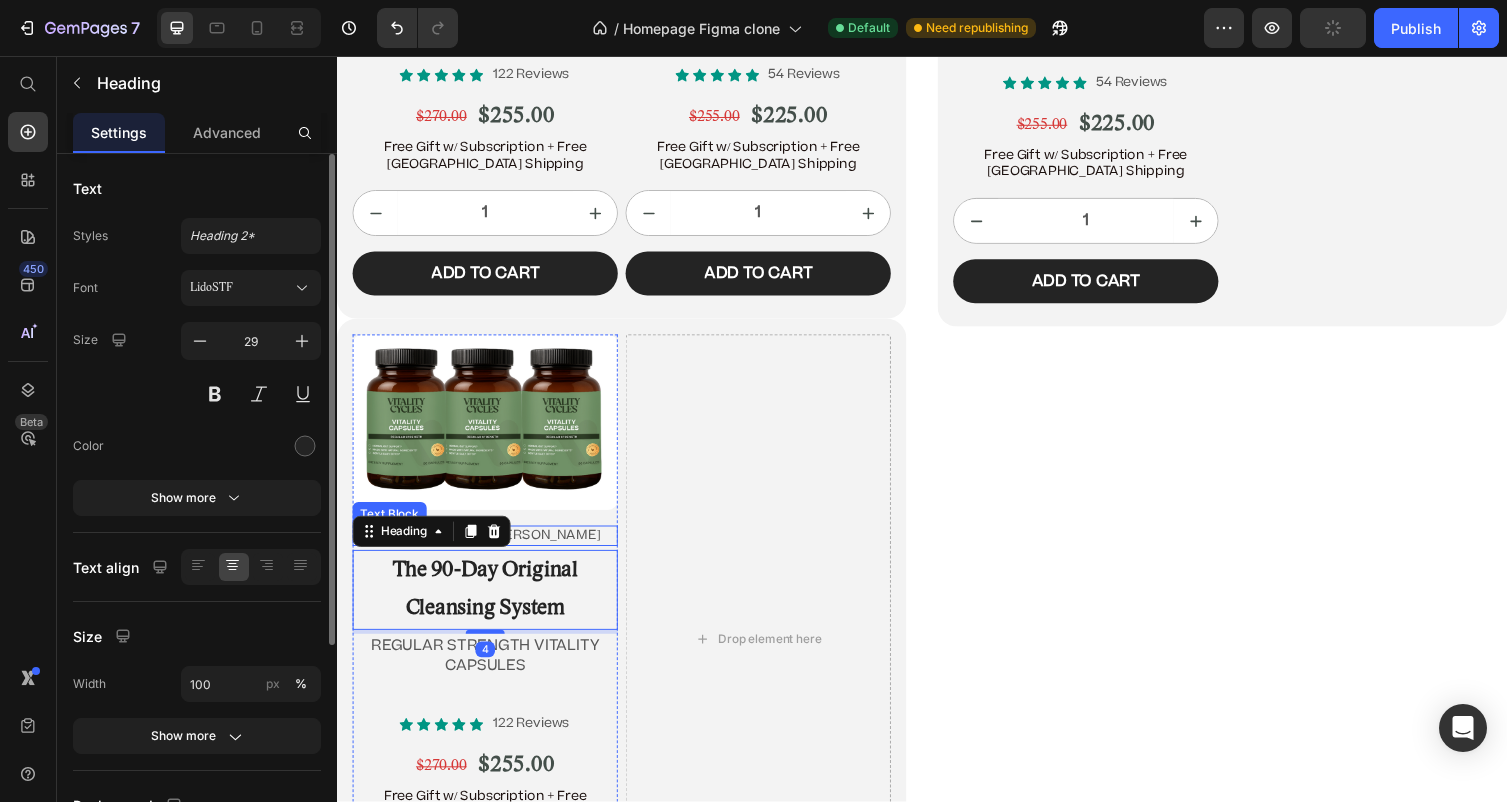 scroll, scrollTop: 12945, scrollLeft: 0, axis: vertical 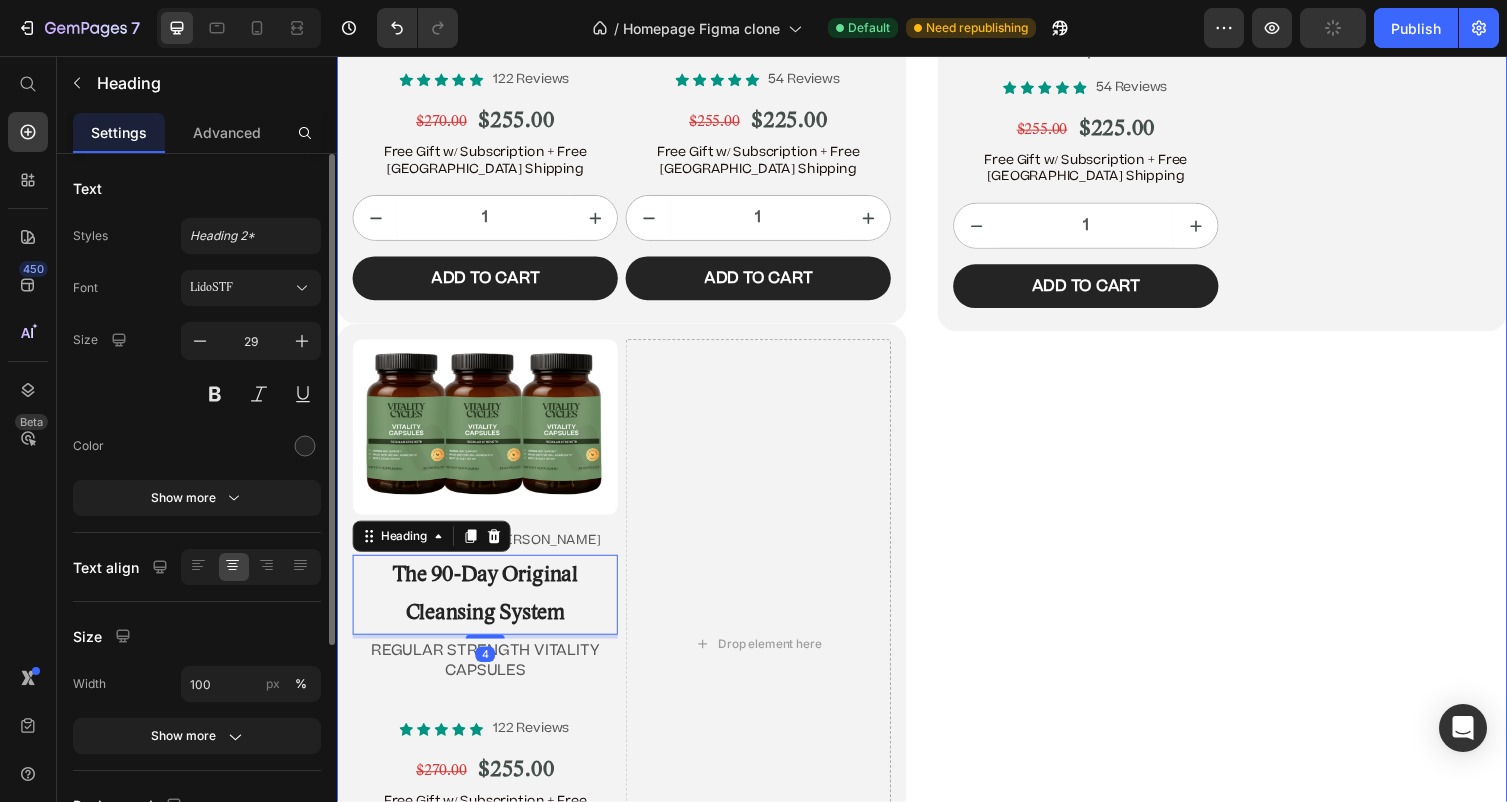 click on "Text Block Product Images most popular trio Text Block The 90 -Day Advanced Cleansing System Heading Sed ut perspiciatis unde omnis iste natus error sit voluptatem enim ipsam Text Block Icon Icon Icon Icon Icon Icon List 54 Reviews Text Block Row $255.00 Product Price $225.00 Product Price Row Free Gift w/ Subscription + Free USA Shipping Text Block 1 Product Quantity Add to cart Add to Cart Row Product
Drop element here Row Row" at bounding box center (1245, 330) 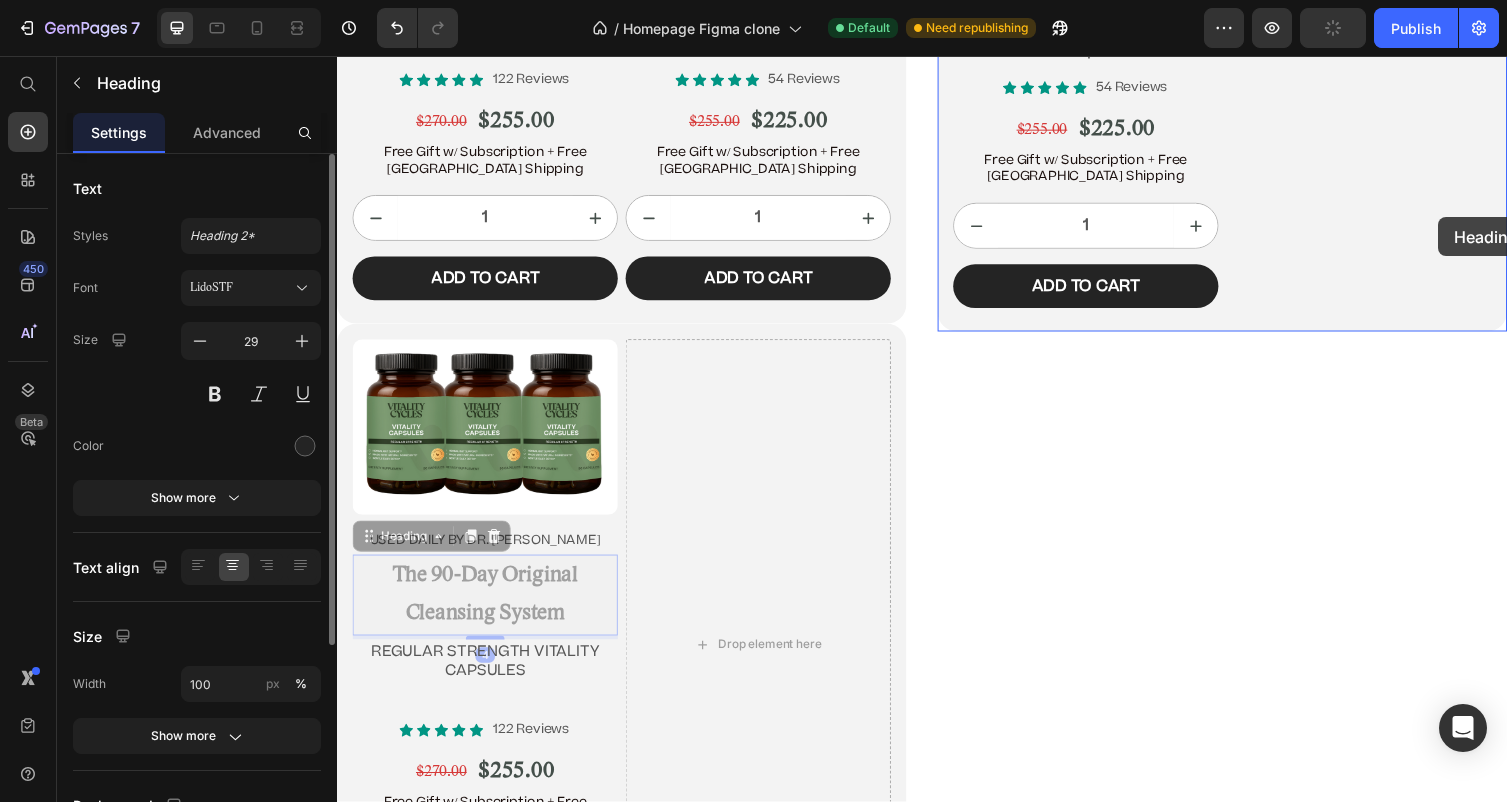 drag, startPoint x: 370, startPoint y: 607, endPoint x: 1438, endPoint y: 217, distance: 1136.9802 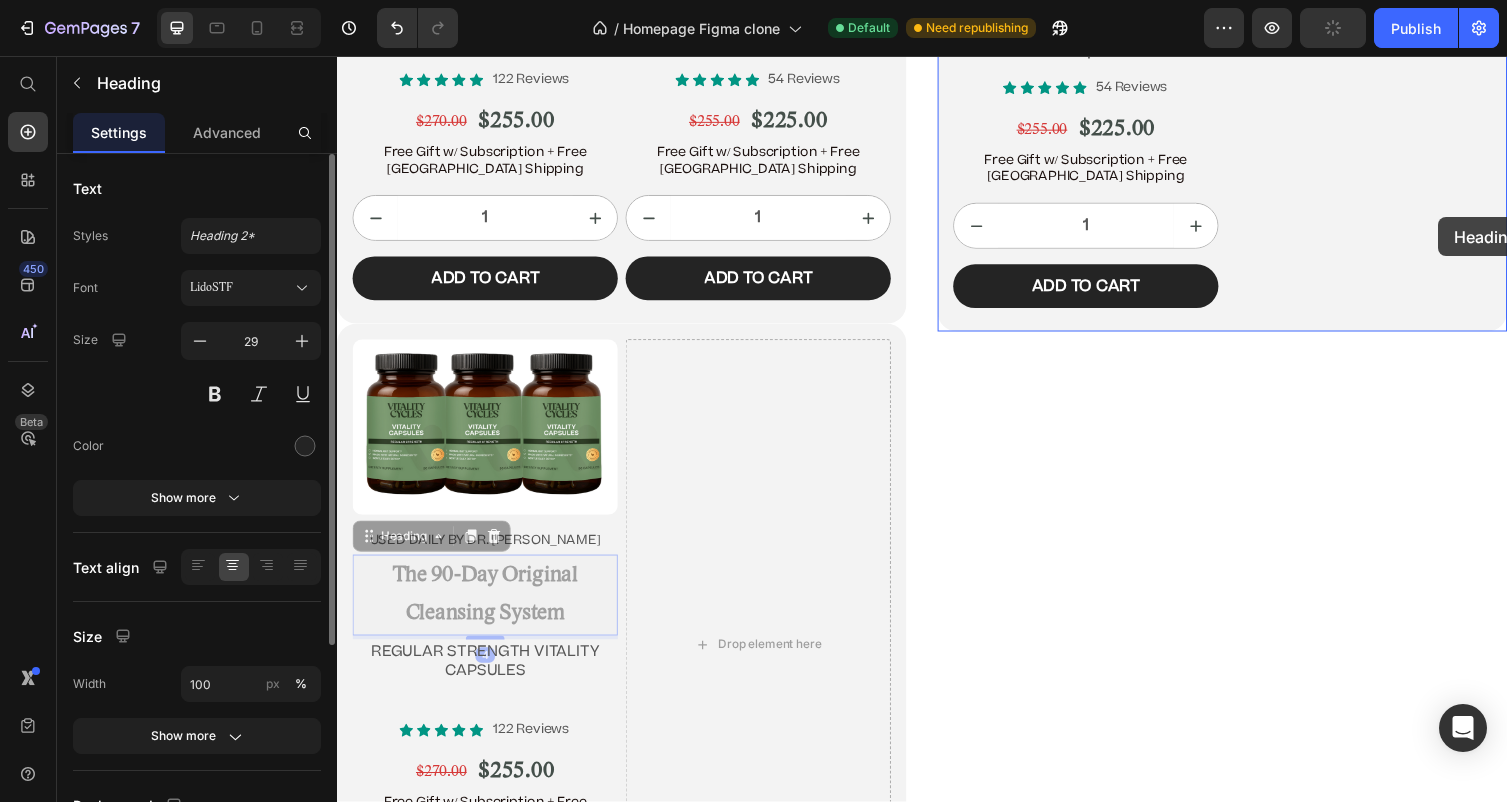 click on "Header Image “Before there was Big Pharma, there were bowel movements.”  Text Block [PERSON_NAME] Text Block Row Row
Icon
Icon
Icon
Icon
Icon Icon List 4.9/5  based on 4,974 reviews Text Block Row Doctor-Designed | 25,000+ [DEMOGRAPHIC_DATA] Cleansed | Not Sold in Stores Text Block                Title Line The Hidden [MEDICAL_DATA] Cleanse That’s Quietly Helping 25,000+ [DEMOGRAPHIC_DATA] Heal Naturally. Heading The Only Dr. [PERSON_NAME]-Approved Full-[MEDICAL_DATA] System Text Block Row Section 2/25 This is not a supplement. It’s not a detox powder. It’s a full-[MEDICAL_DATA] ritual that reclaims your health from the inside out. If you’ve ever wondered why you’re bloated, foggy, tired, or sick—and doctors never give you real answers—it’s time you read what got Dr. [PERSON_NAME] banned. Text Block If you’re over 45, struggle with digestion, energy, or feel like something’s ‘off’—this is for you. Text Block
Jump to the system Button Row Section 3/25 Heading Row" at bounding box center [937, -5762] 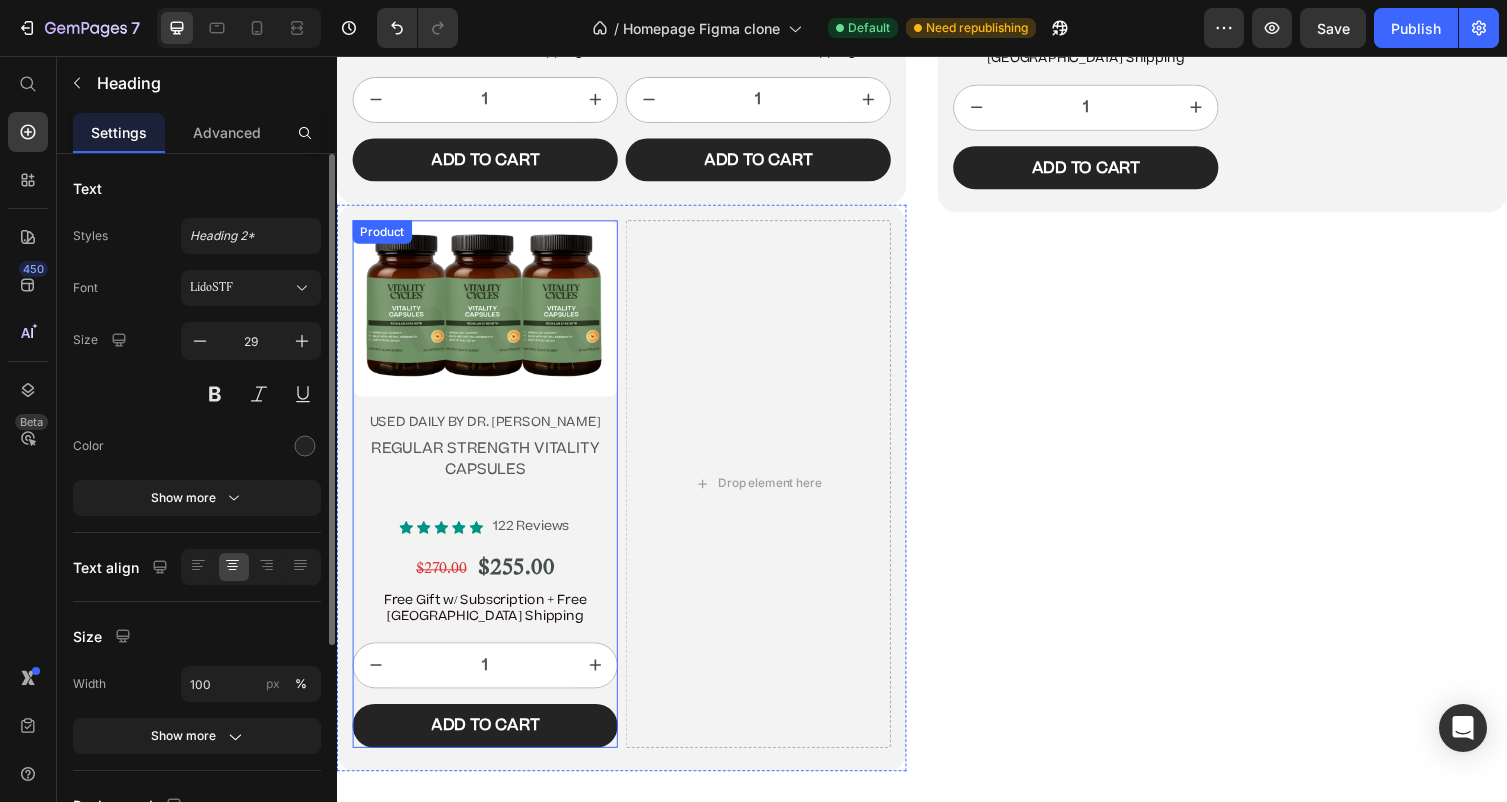 scroll, scrollTop: 12982, scrollLeft: 0, axis: vertical 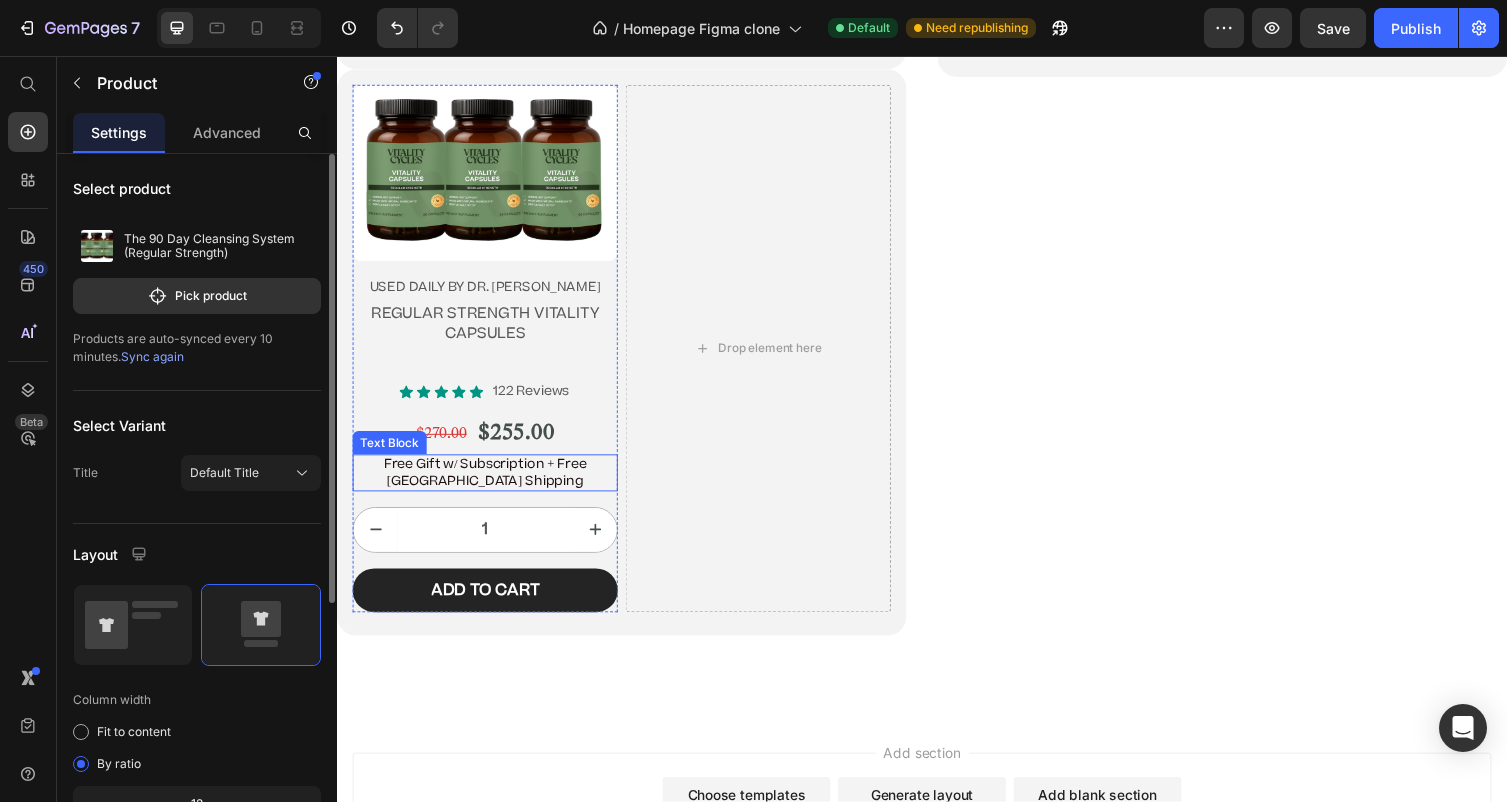 click on "Free Gift w/ Subscription + Free [GEOGRAPHIC_DATA] Shipping" at bounding box center (489, 484) 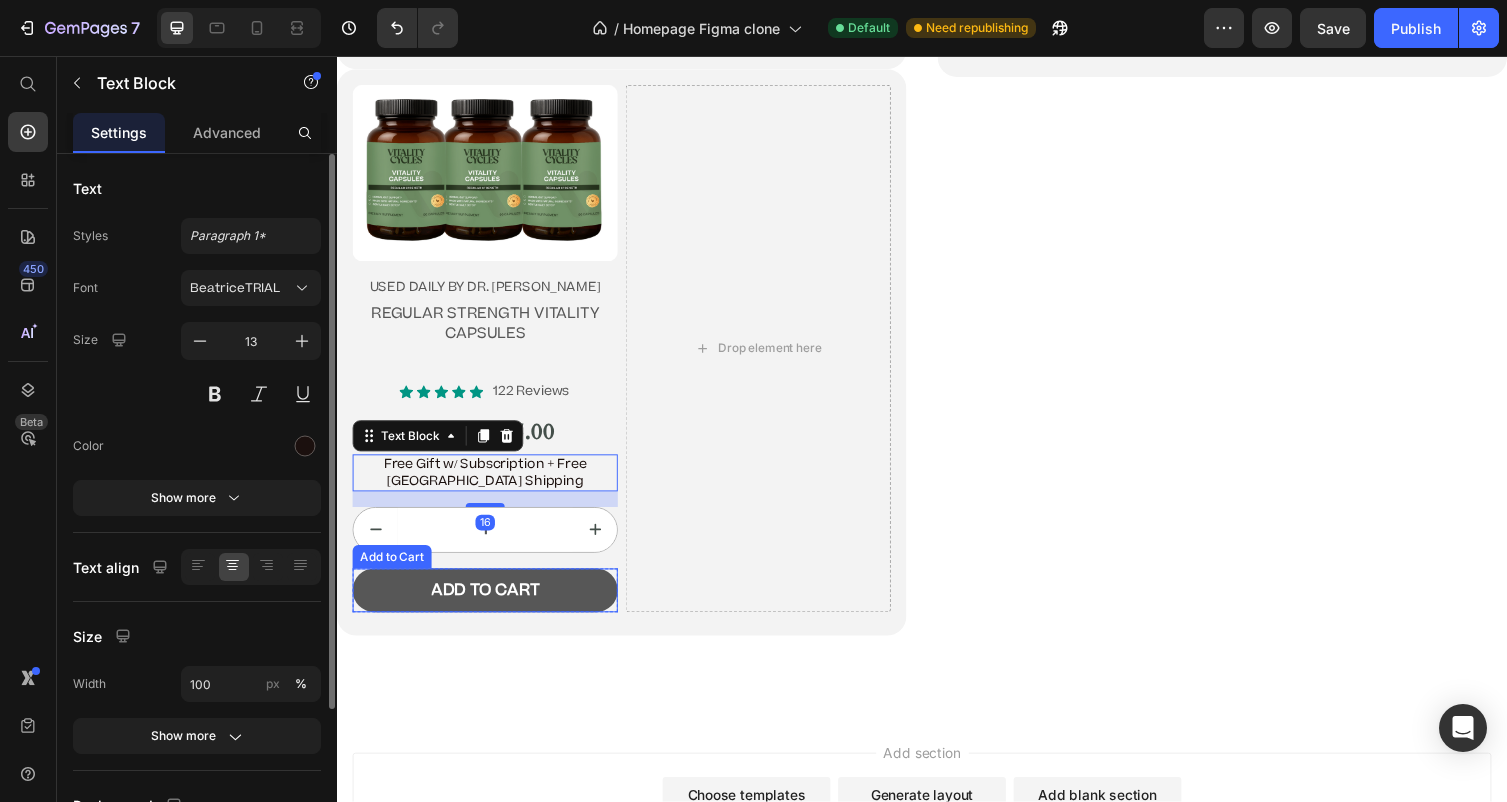 click on "Add to cart" at bounding box center [489, 604] 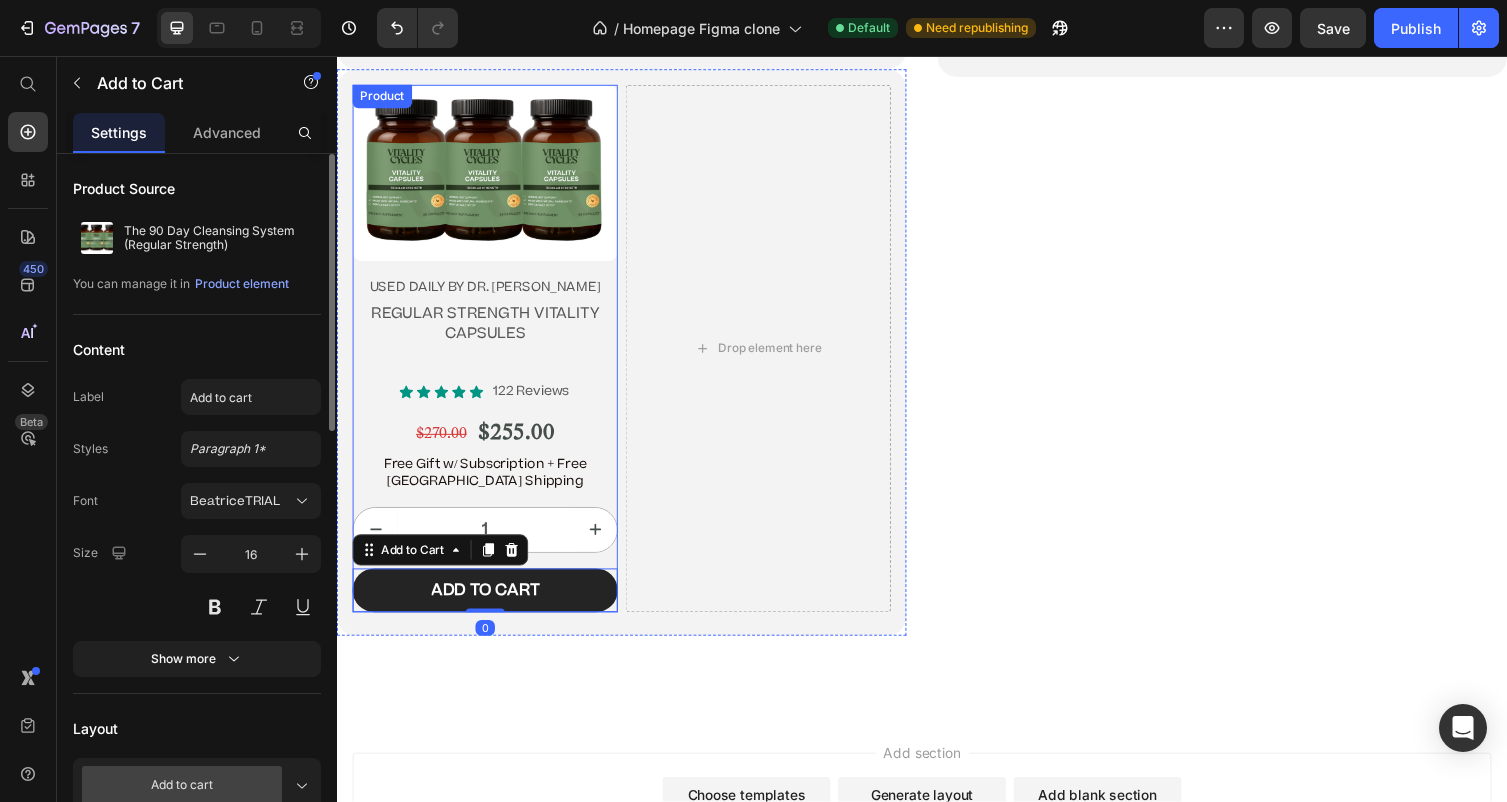 click at bounding box center [601, 542] 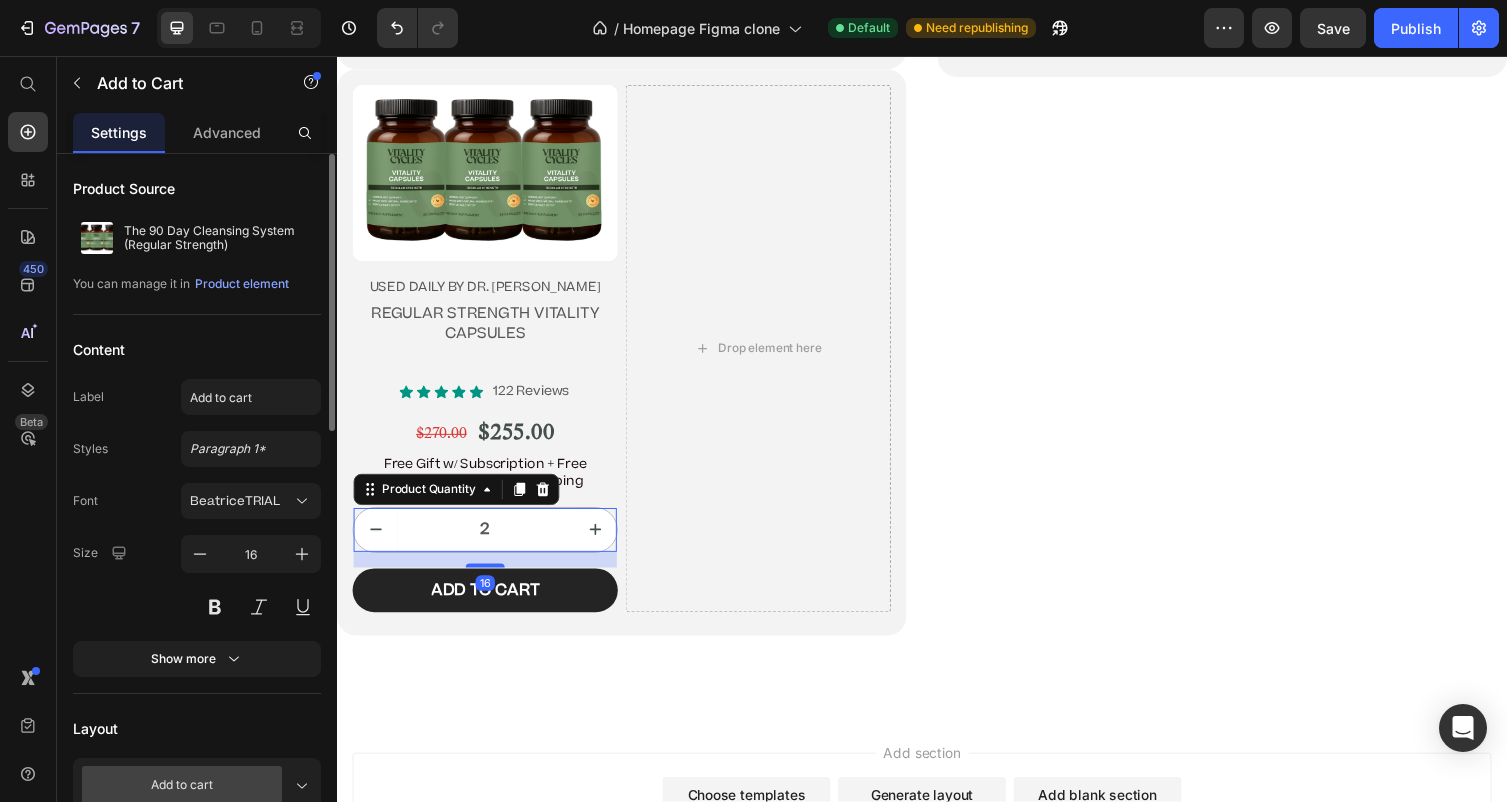 type on "2" 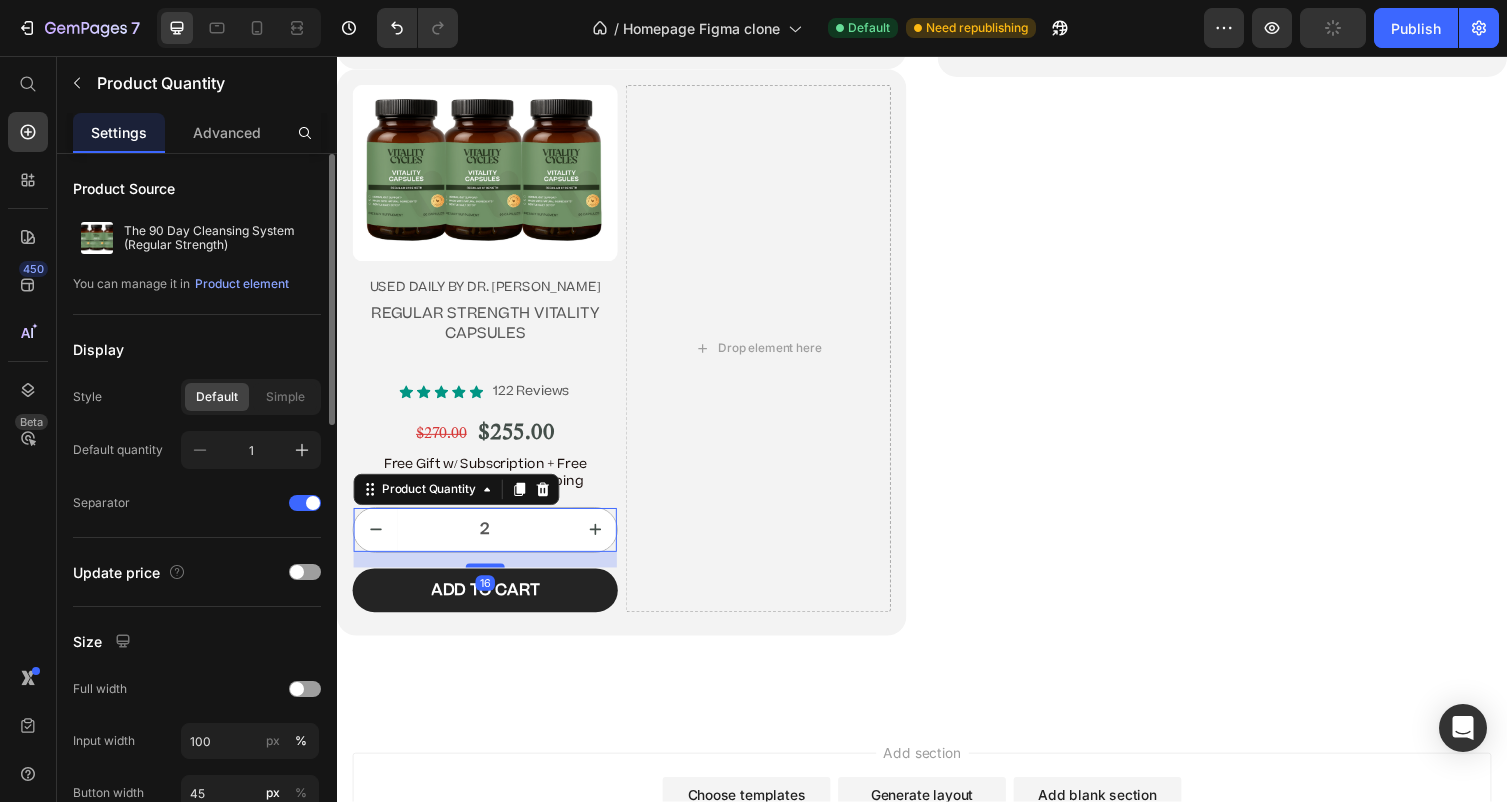 scroll, scrollTop: 12951, scrollLeft: 0, axis: vertical 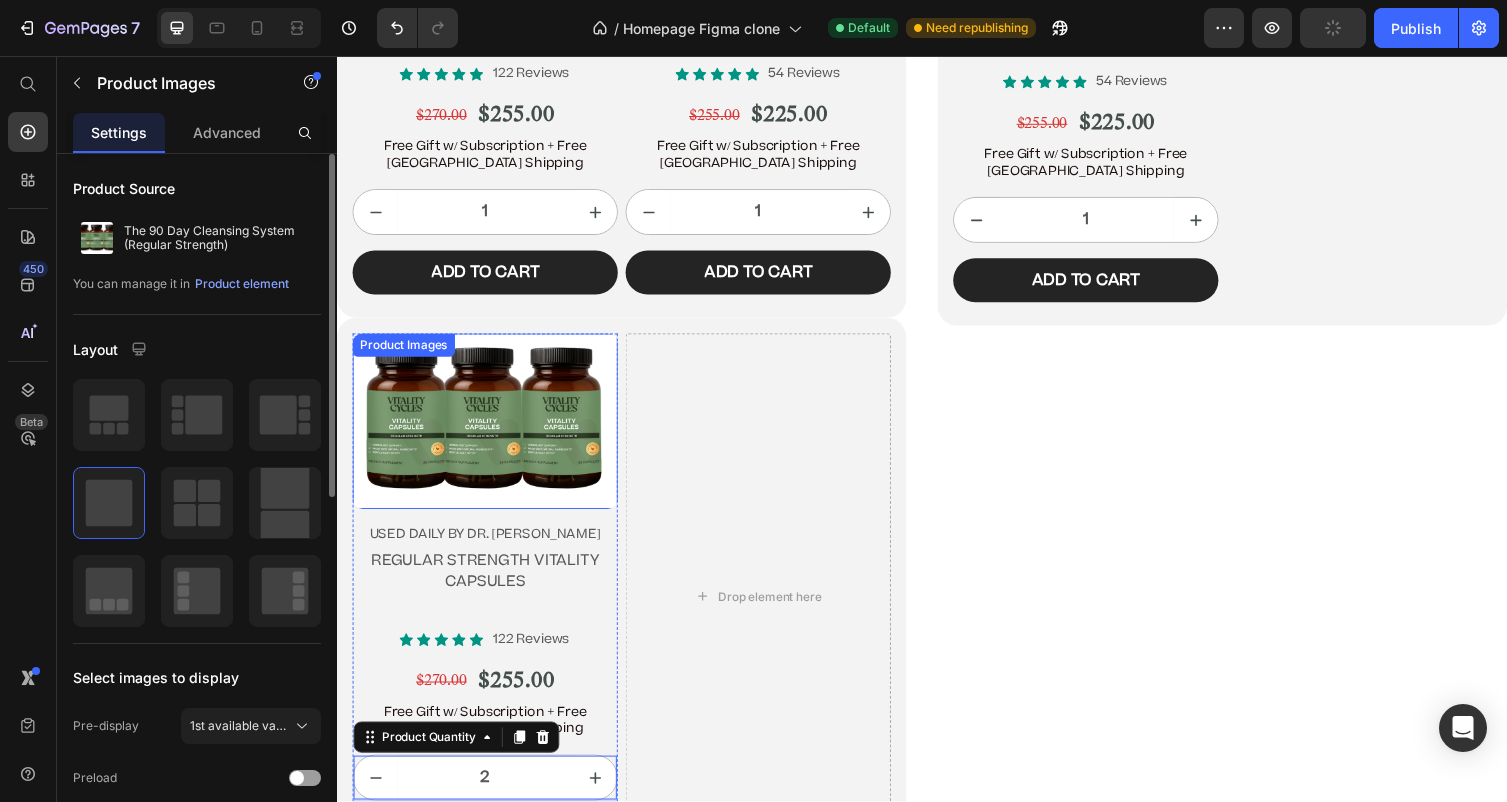 click at bounding box center (489, 431) 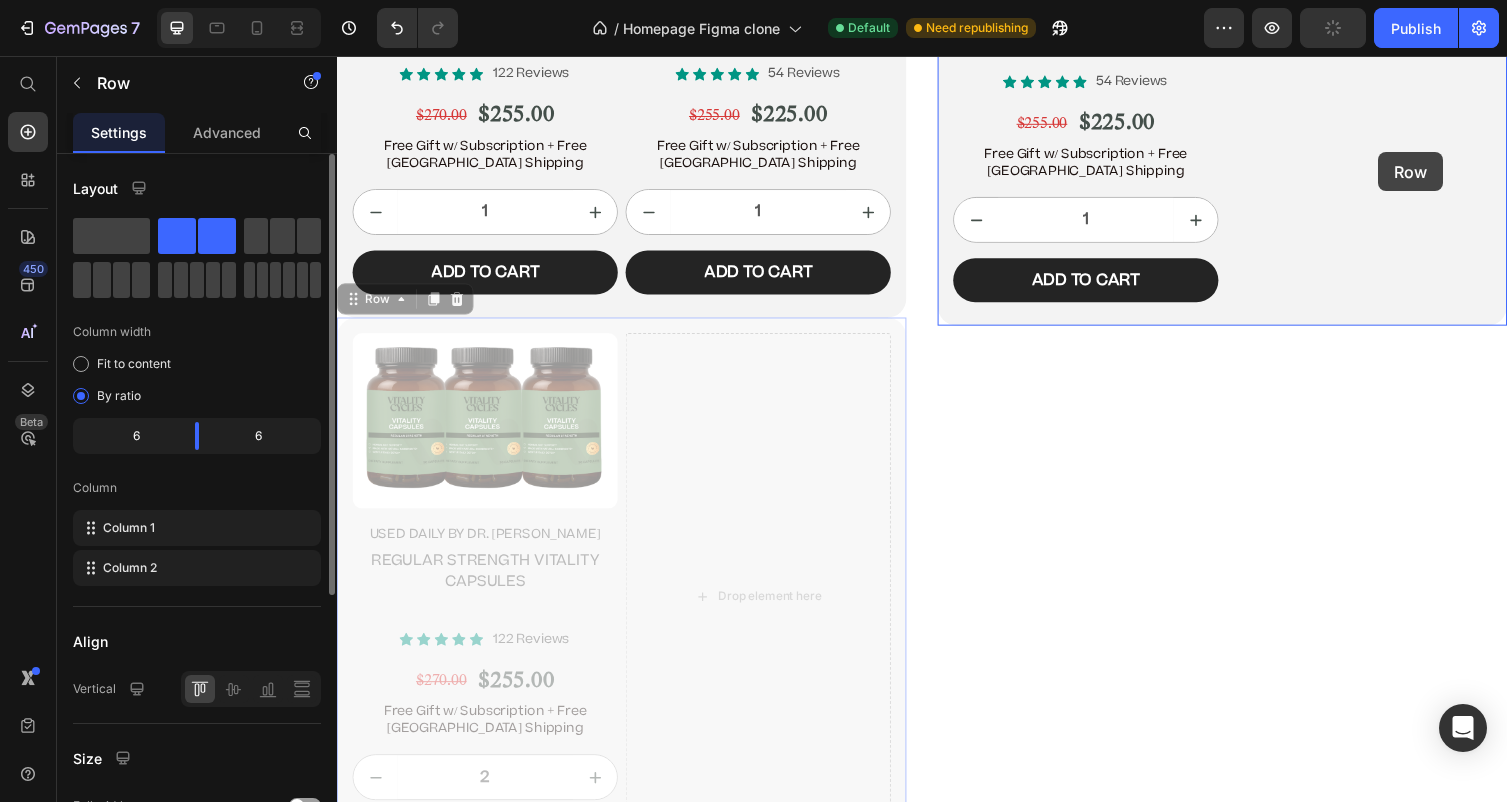 drag, startPoint x: 613, startPoint y: 339, endPoint x: 1379, endPoint y: 152, distance: 788.4954 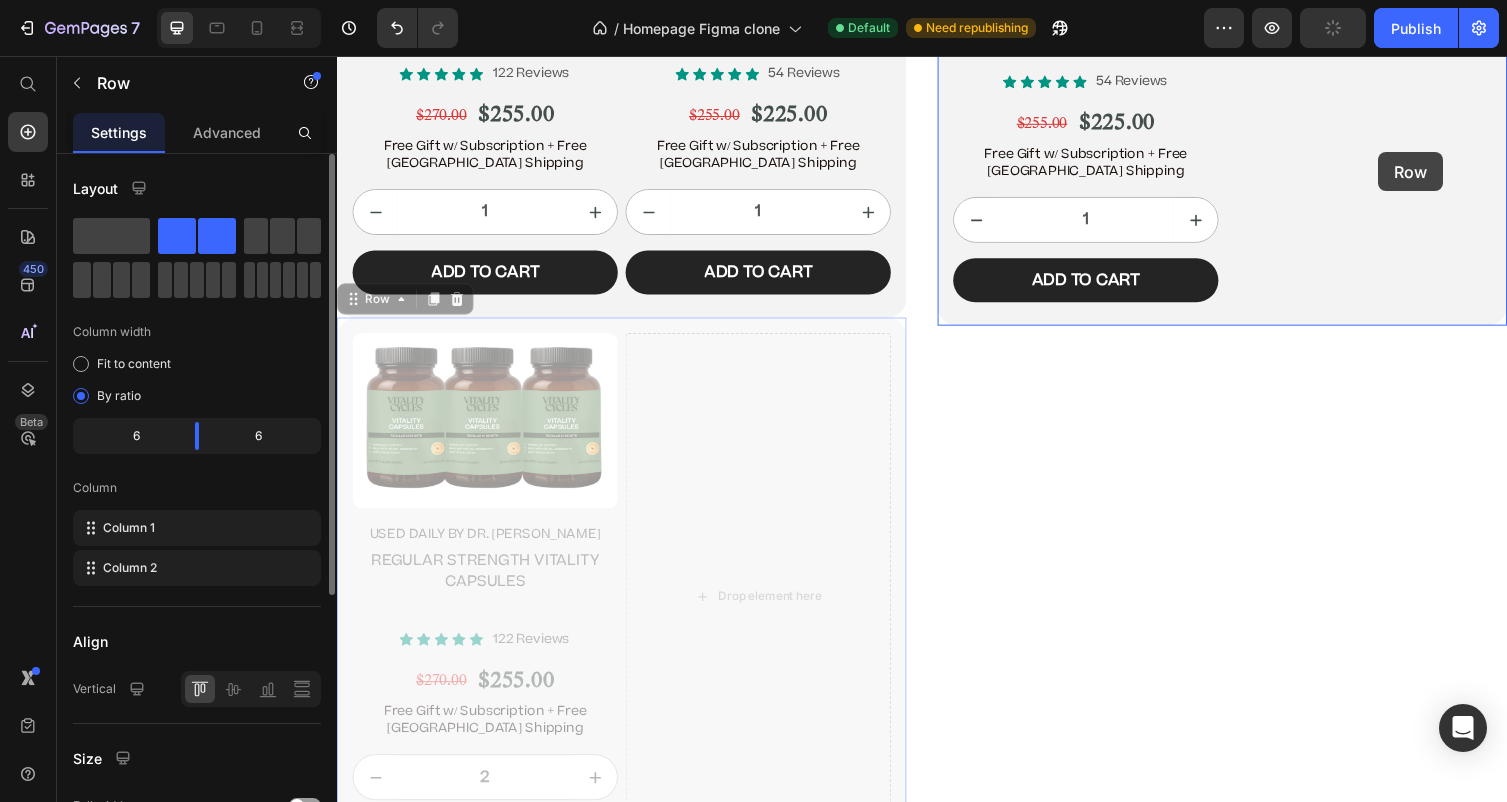 click on "Header Image “Before there was Big Pharma, there were bowel movements.”  Text Block [PERSON_NAME] Text Block Row Row
Icon
Icon
Icon
Icon
Icon Icon List 4.9/5  based on 4,974 reviews Text Block Row Doctor-Designed | 25,000+ [DEMOGRAPHIC_DATA] Cleansed | Not Sold in Stores Text Block                Title Line The Hidden [MEDICAL_DATA] Cleanse That’s Quietly Helping 25,000+ [DEMOGRAPHIC_DATA] Heal Naturally. Heading The Only Dr. [PERSON_NAME]-Approved Full-[MEDICAL_DATA] System Text Block Row Section 2/25 This is not a supplement. It’s not a detox powder. It’s a full-[MEDICAL_DATA] ritual that reclaims your health from the inside out. If you’ve ever wondered why you’re bloated, foggy, tired, or sick—and doctors never give you real answers—it’s time you read what got Dr. [PERSON_NAME] banned. Text Block If you’re over 45, struggle with digestion, energy, or feel like something’s ‘off’—this is for you. Text Block
Jump to the system Button Row Section 3/25 Heading Row" at bounding box center [937, -5811] 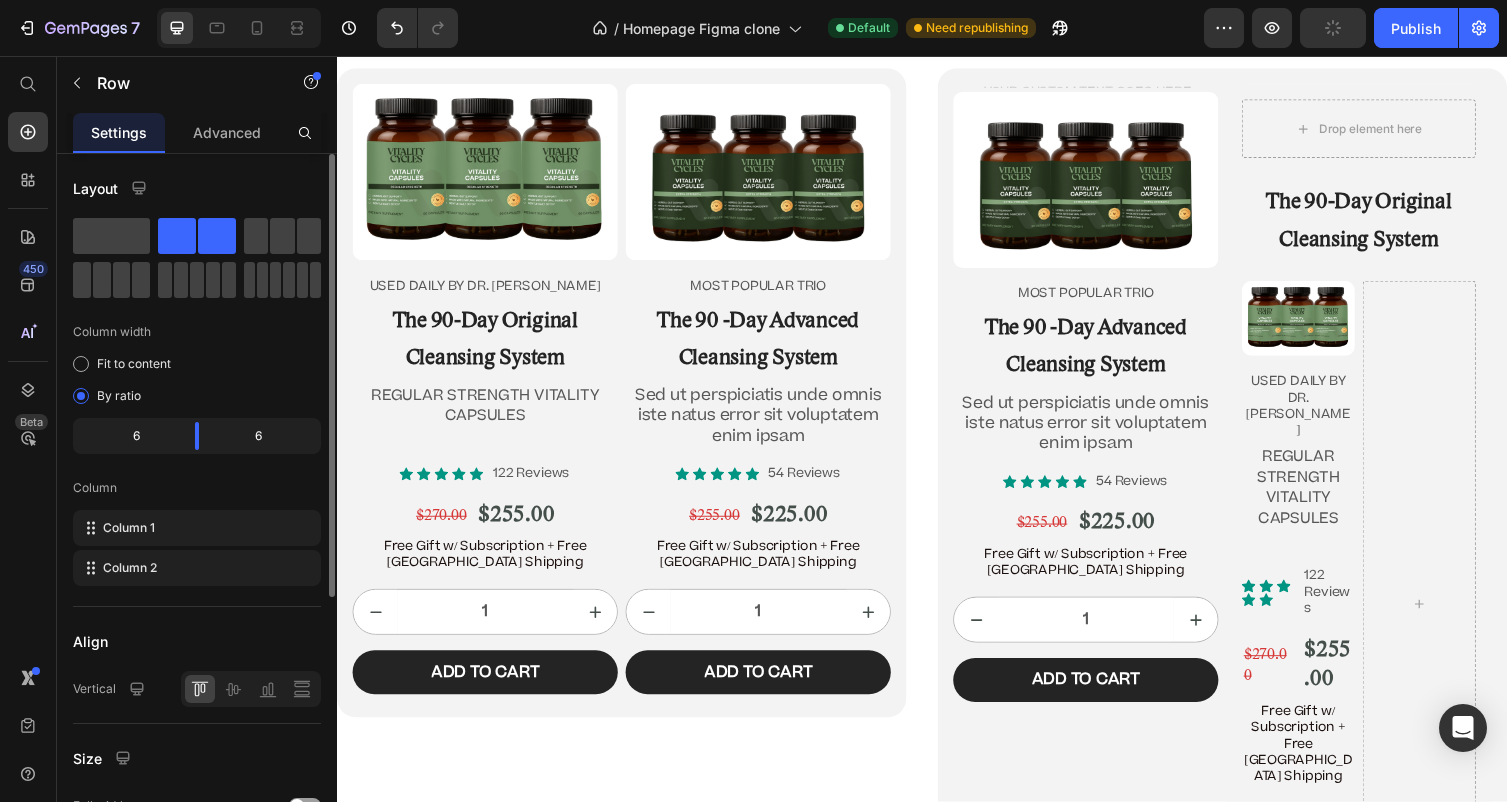 scroll, scrollTop: 12522, scrollLeft: 0, axis: vertical 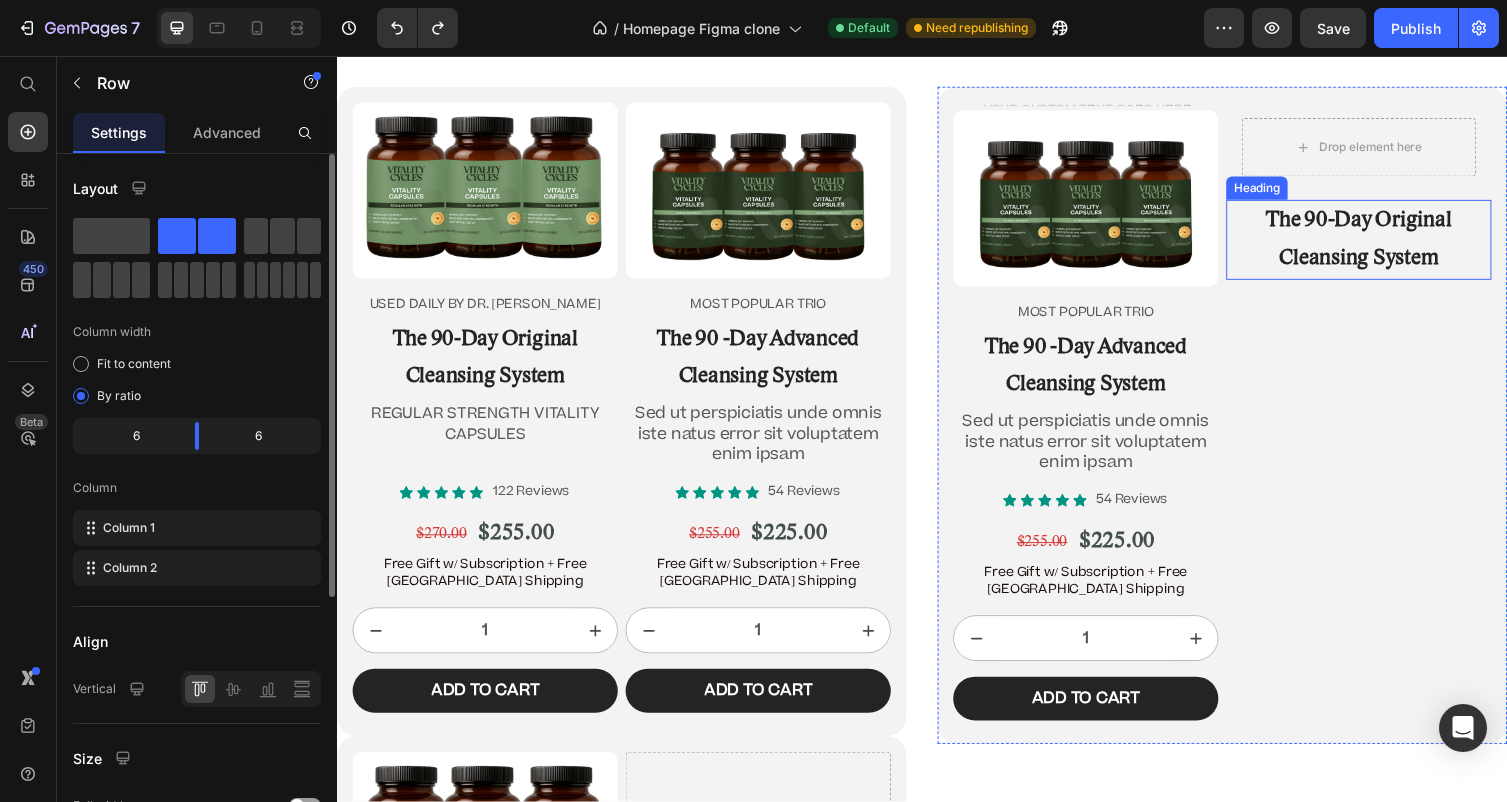 click on "The 90-Day Original Cleansing System" at bounding box center [1385, 244] 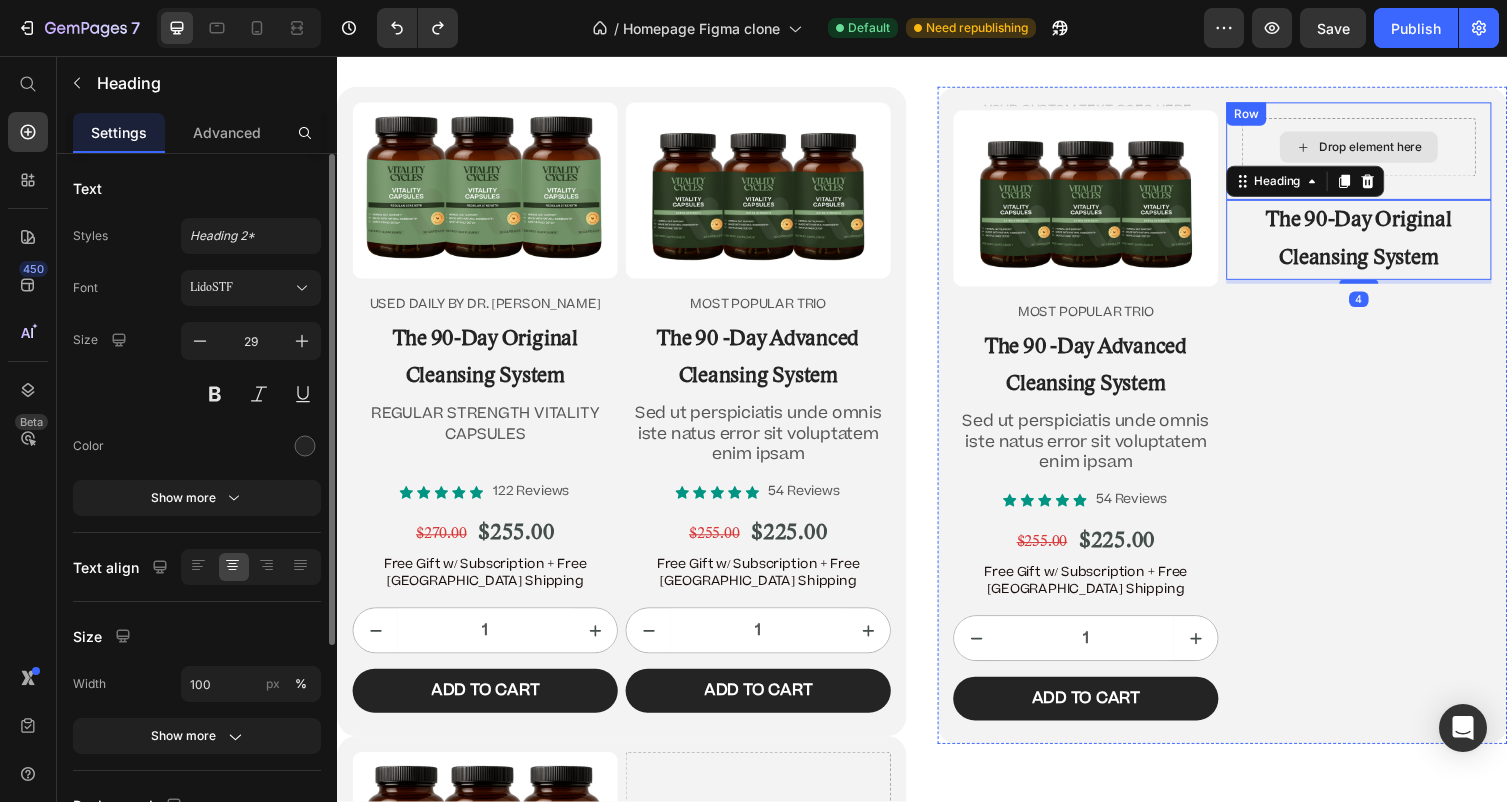 click on "Drop element here" at bounding box center [1385, 150] 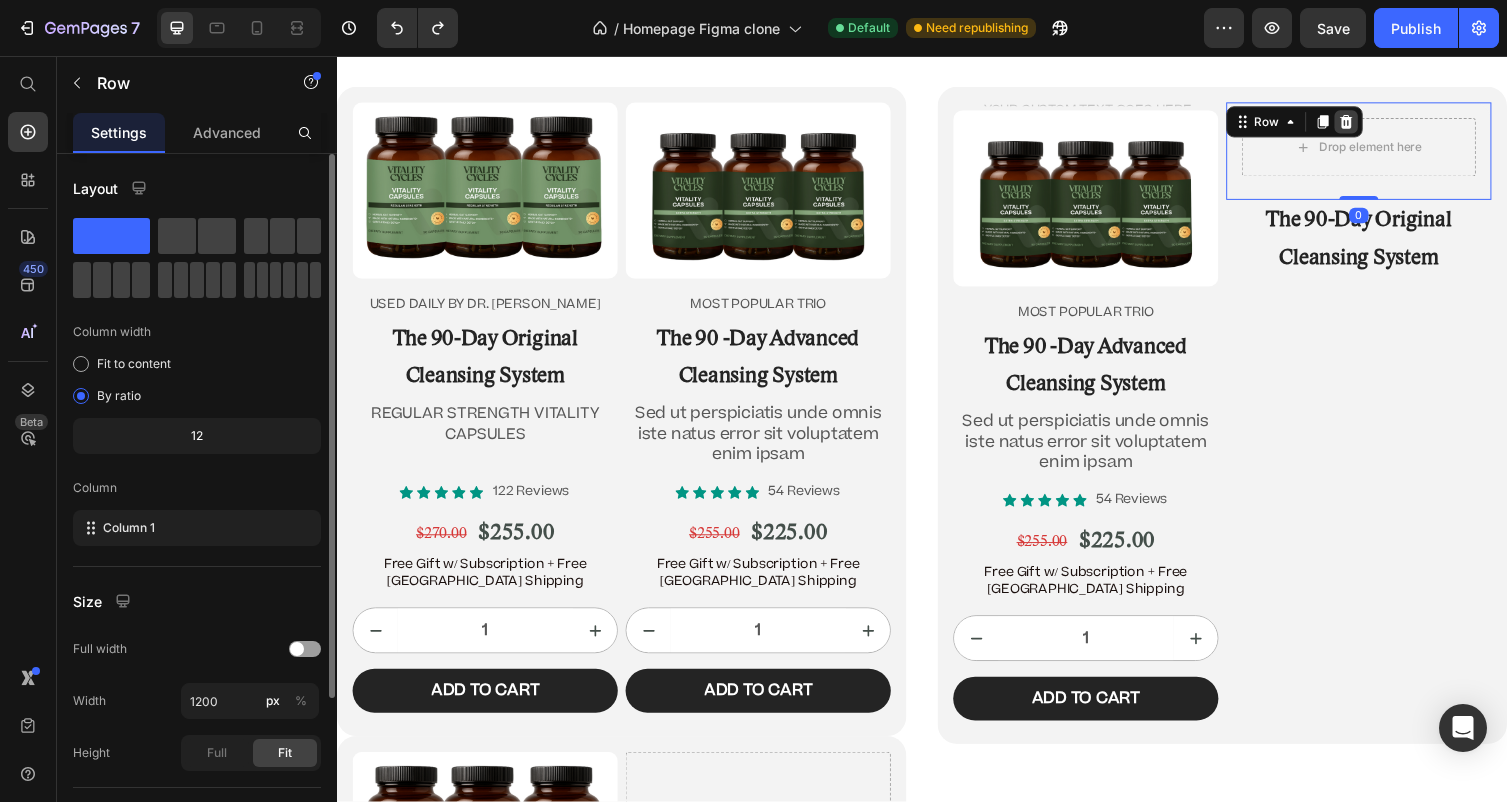 click at bounding box center (1372, 124) 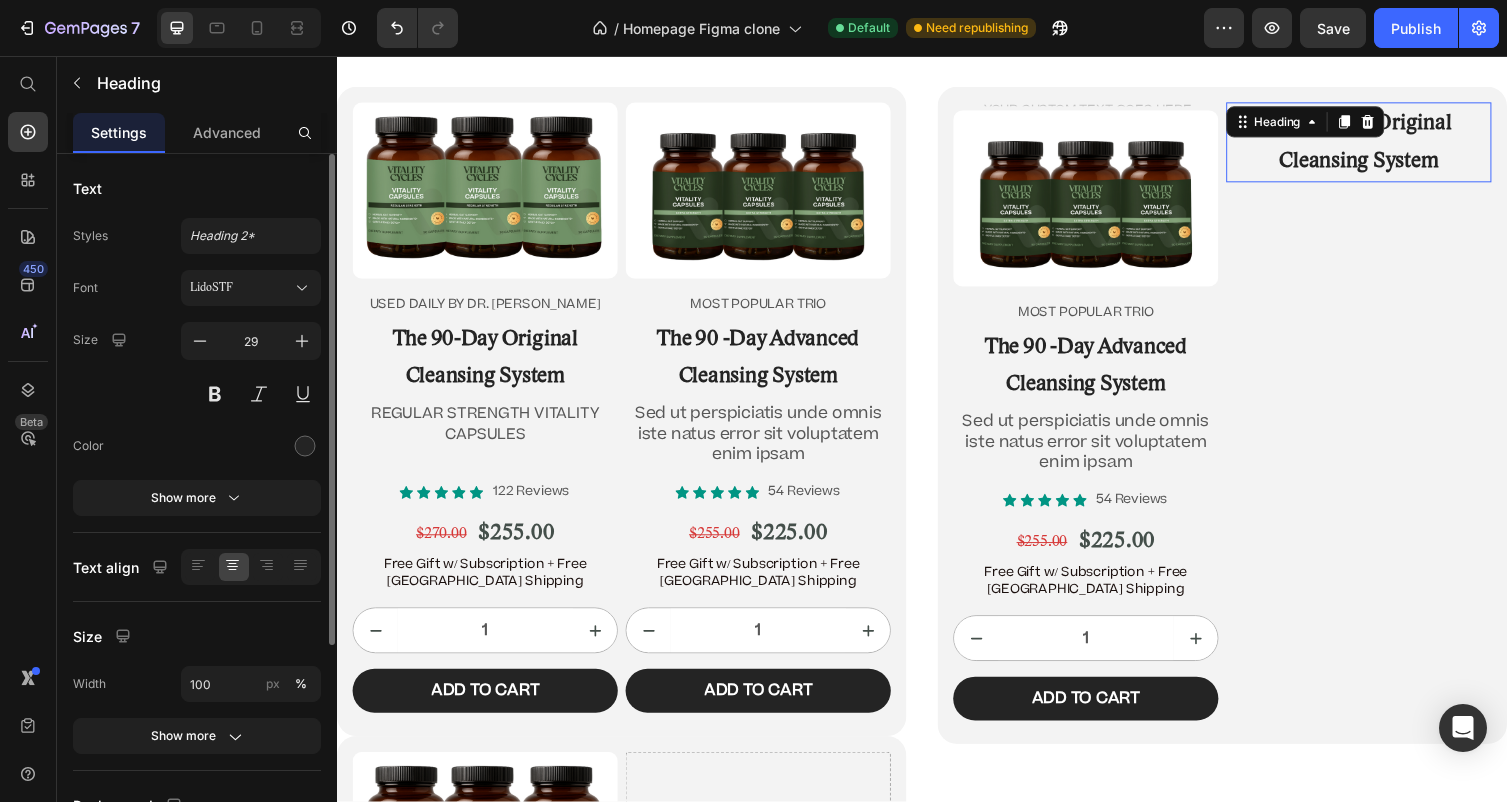 click on "The 90-Day Original Cleansing System" at bounding box center (1385, 144) 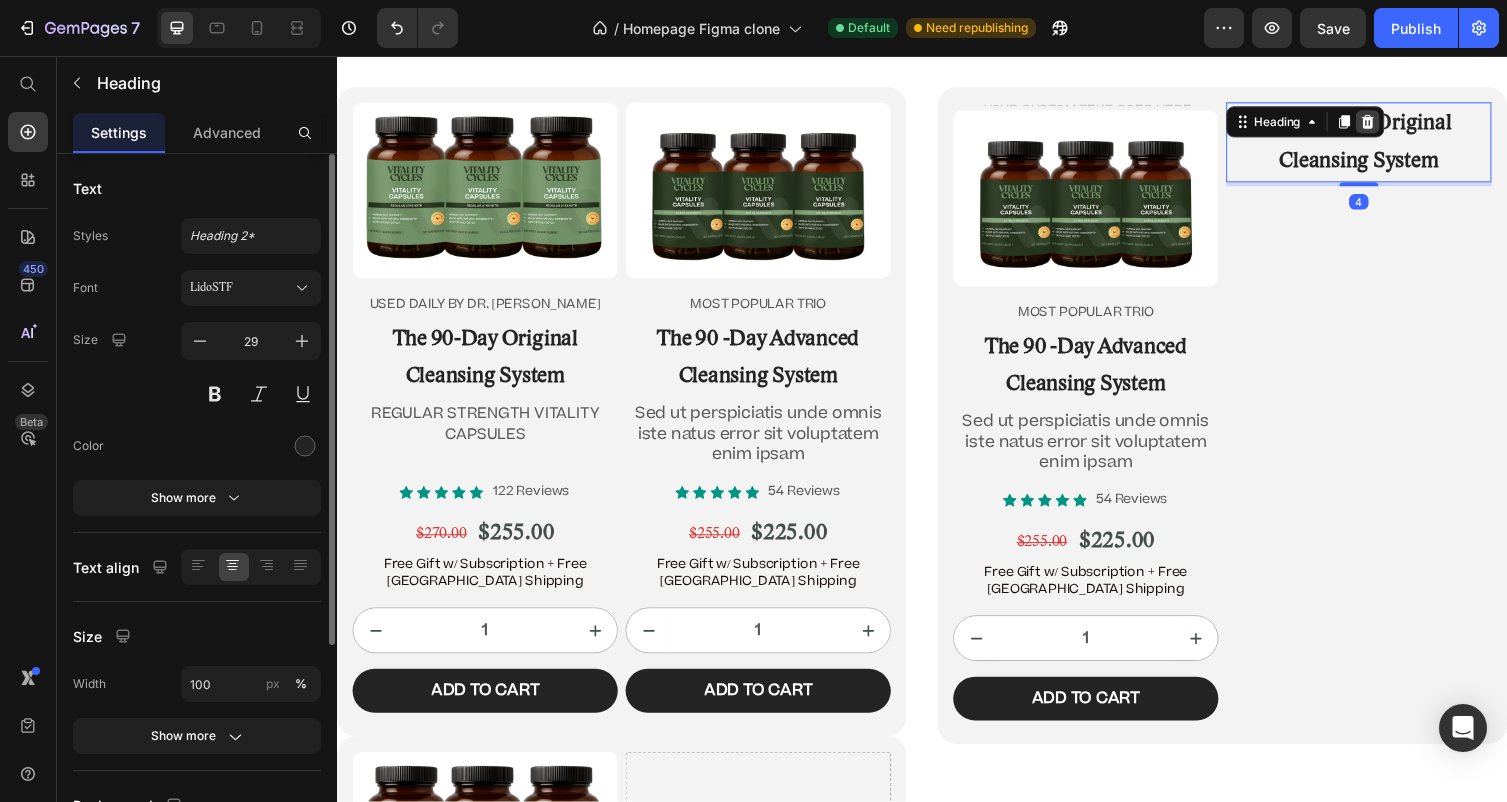 click 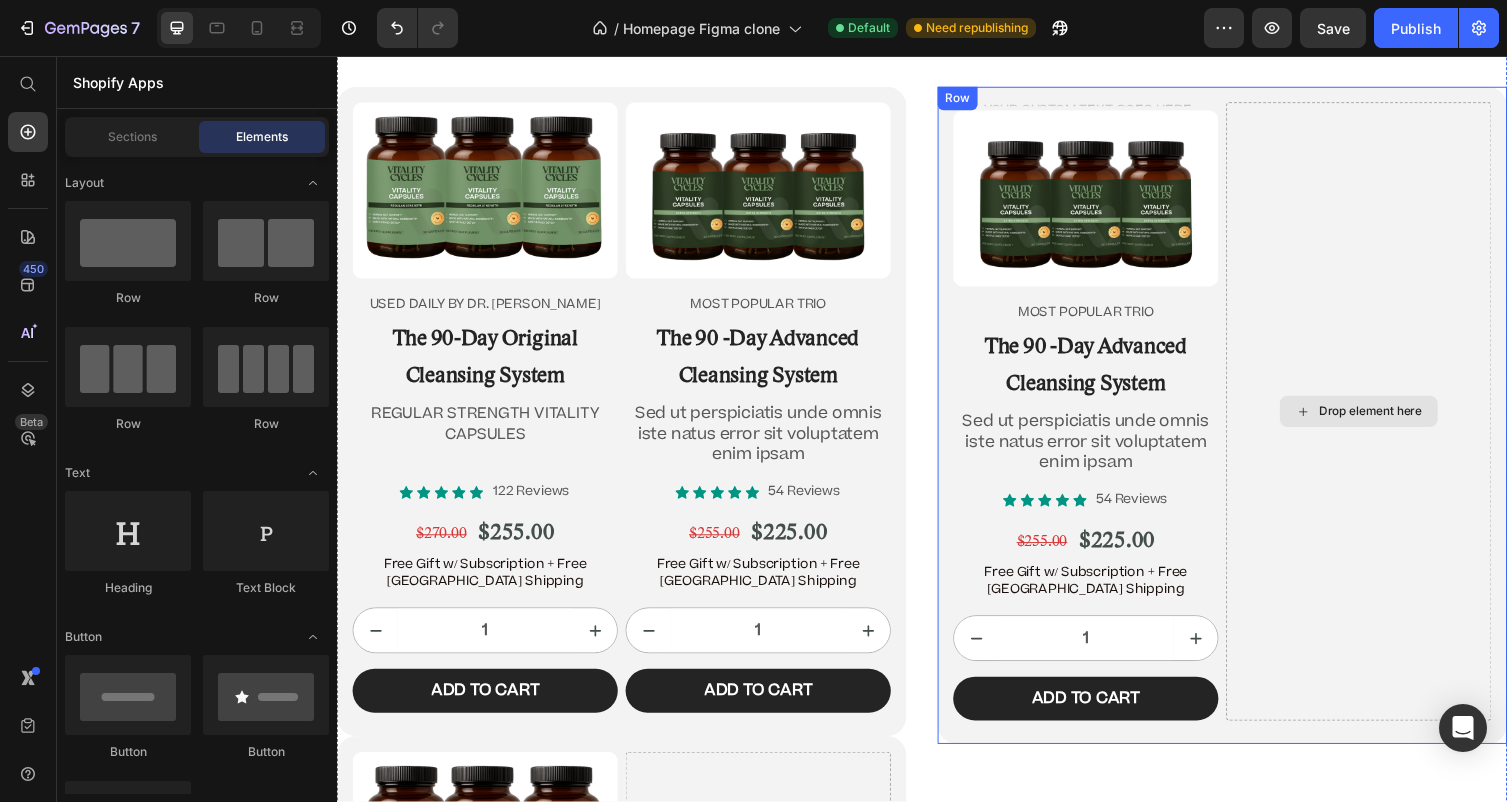 click on "Drop element here" at bounding box center [1385, 421] 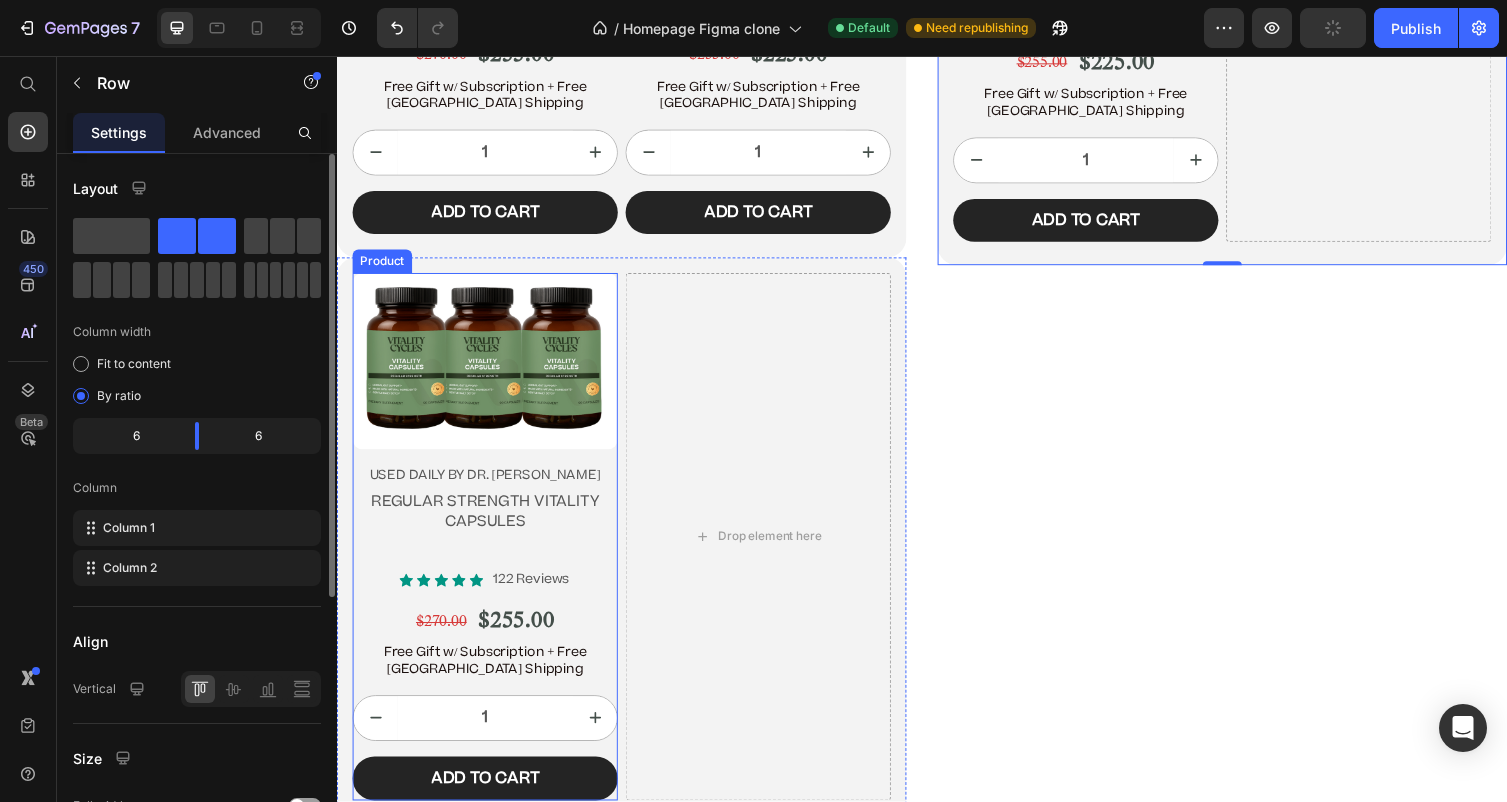 scroll, scrollTop: 13026, scrollLeft: 0, axis: vertical 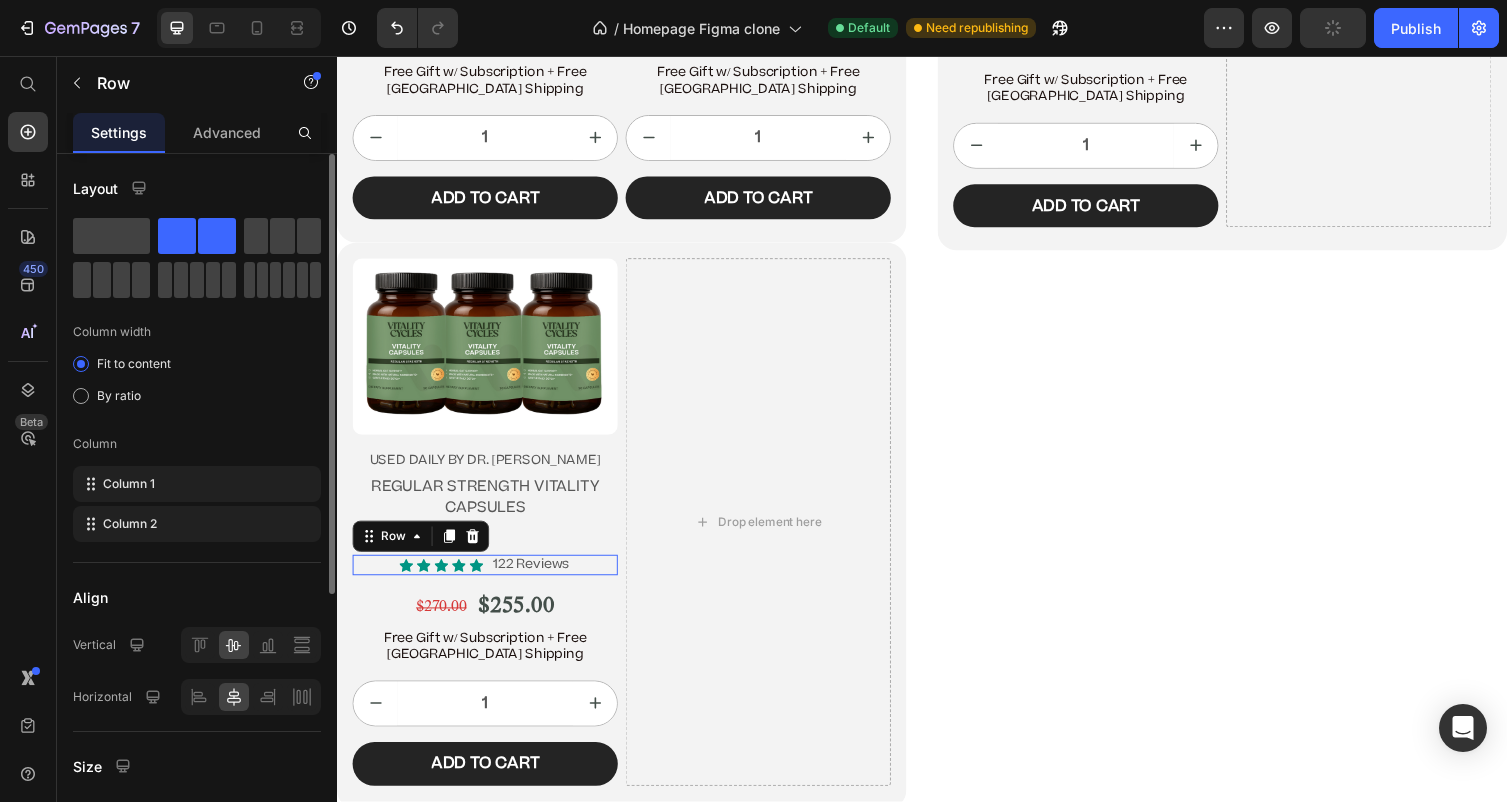click on "Icon Icon Icon Icon Icon Icon List 122 Reviews Text Block Row   0 $270.00 Product Price $255.00 Product Price Row Free Gift w/ Subscription + Free USA Shipping Text Block 1 Product Quantity Add to cart Add to Cart Row" at bounding box center (489, 686) 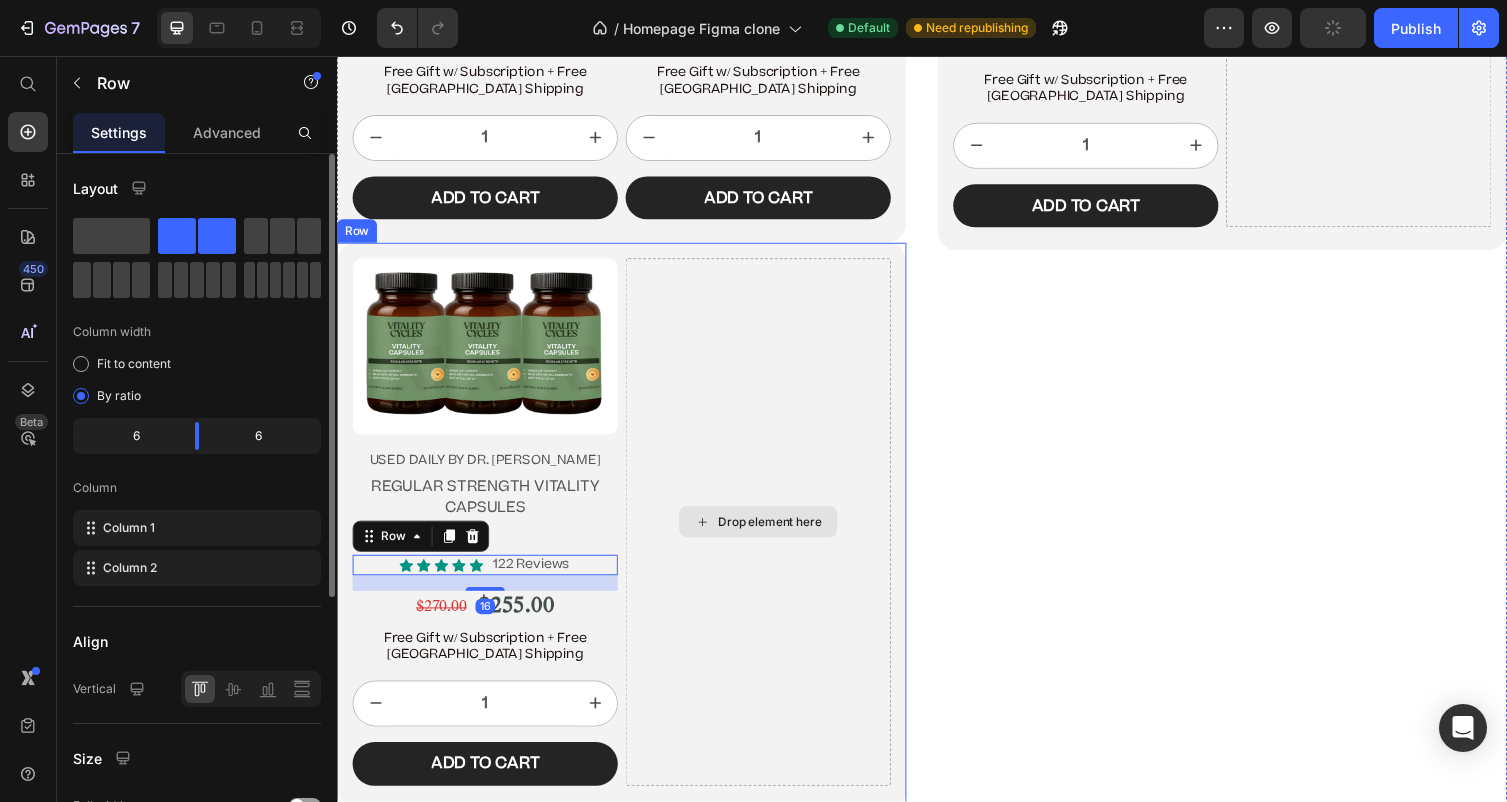 click on "Drop element here" at bounding box center [769, 534] 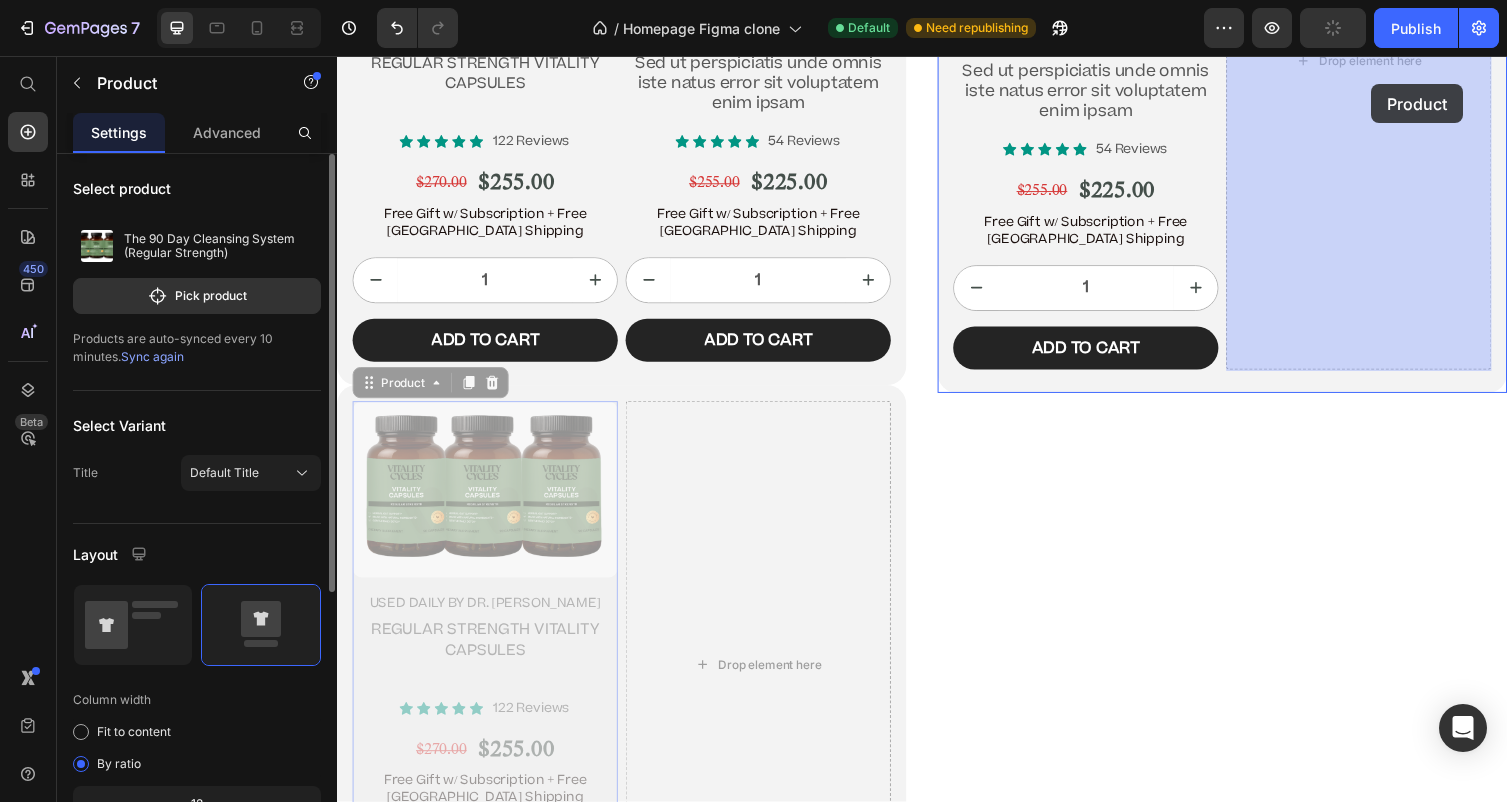 drag, startPoint x: 616, startPoint y: 459, endPoint x: 1371, endPoint y: 84, distance: 843.0006 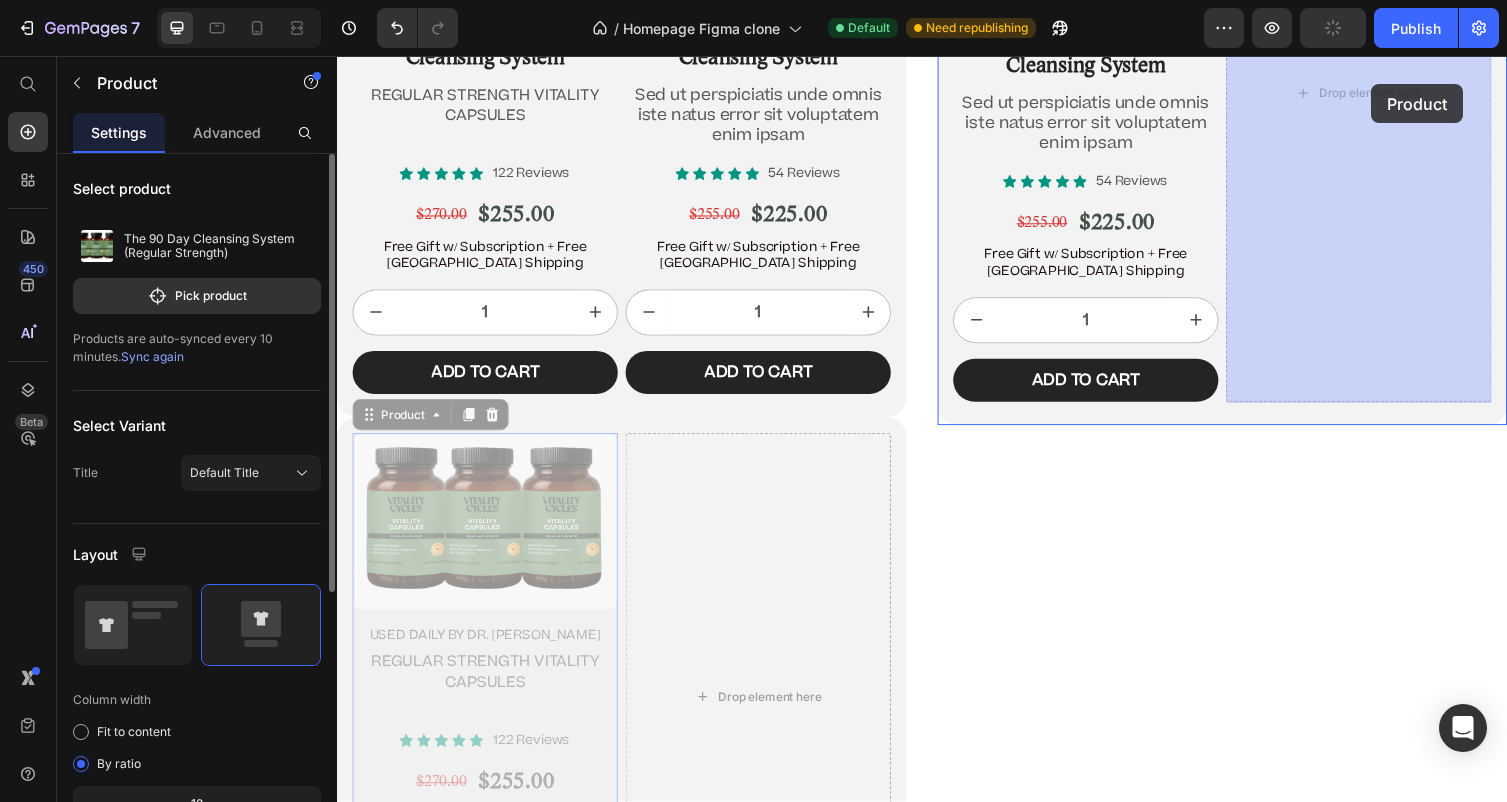 click on "Header Image “Before there was Big Pharma, there were bowel movements.”  Text Block [PERSON_NAME] Text Block Row Row
Icon
Icon
Icon
Icon
Icon Icon List 4.9/5  based on 4,974 reviews Text Block Row Doctor-Designed | 25,000+ [DEMOGRAPHIC_DATA] Cleansed | Not Sold in Stores Text Block                Title Line The Hidden [MEDICAL_DATA] Cleanse That’s Quietly Helping 25,000+ [DEMOGRAPHIC_DATA] Heal Naturally. Heading The Only Dr. [PERSON_NAME]-Approved Full-[MEDICAL_DATA] System Text Block Row Section 2/25 This is not a supplement. It’s not a detox powder. It’s a full-[MEDICAL_DATA] ritual that reclaims your health from the inside out. If you’ve ever wondered why you’re bloated, foggy, tired, or sick—and doctors never give you real answers—it’s time you read what got Dr. [PERSON_NAME] banned. Text Block If you’re over 45, struggle with digestion, energy, or feel like something’s ‘off’—this is for you. Text Block
Jump to the system Button Row Section 3/25 Heading Row" at bounding box center [937, -5708] 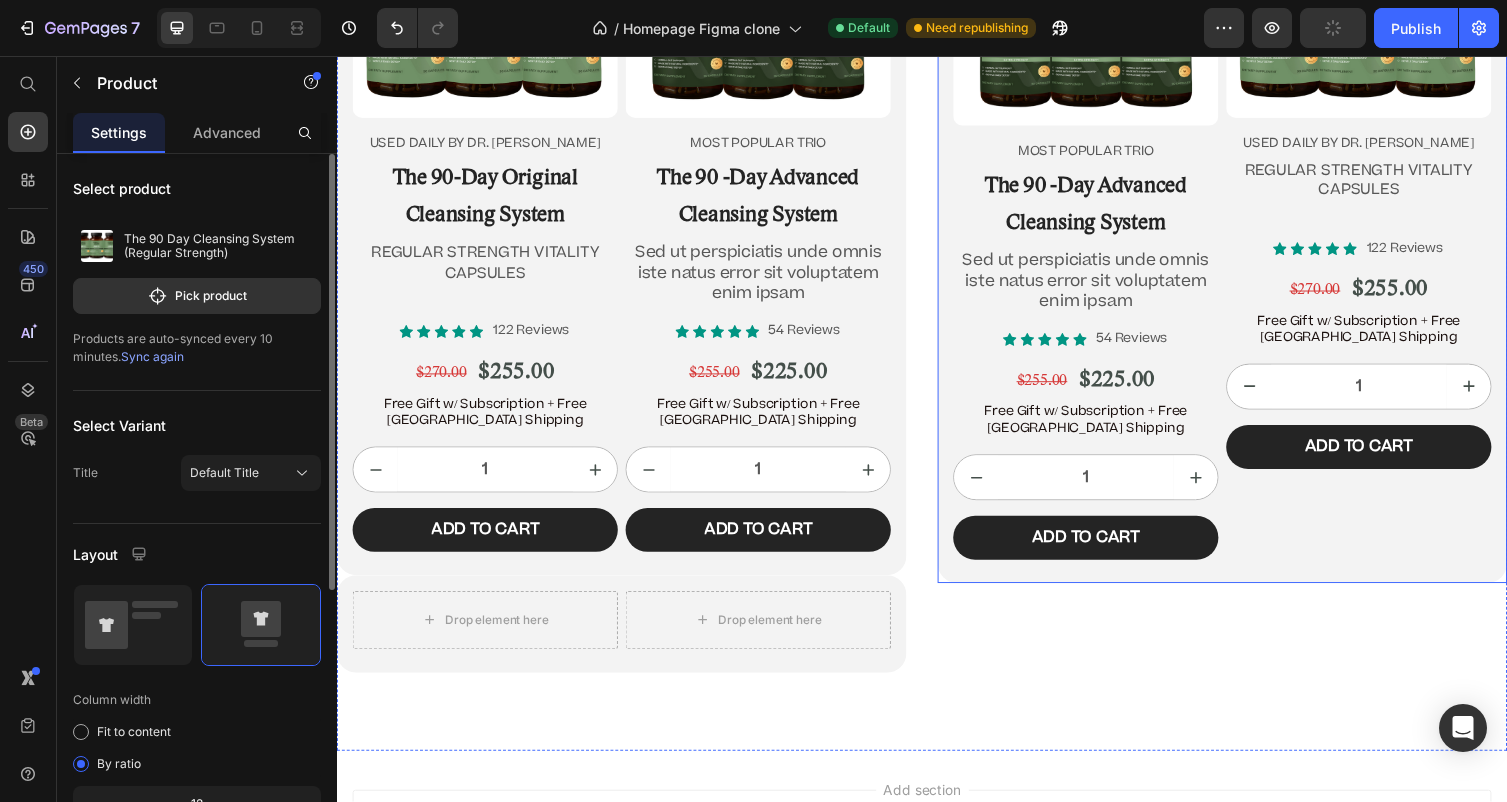 scroll, scrollTop: 12644, scrollLeft: 0, axis: vertical 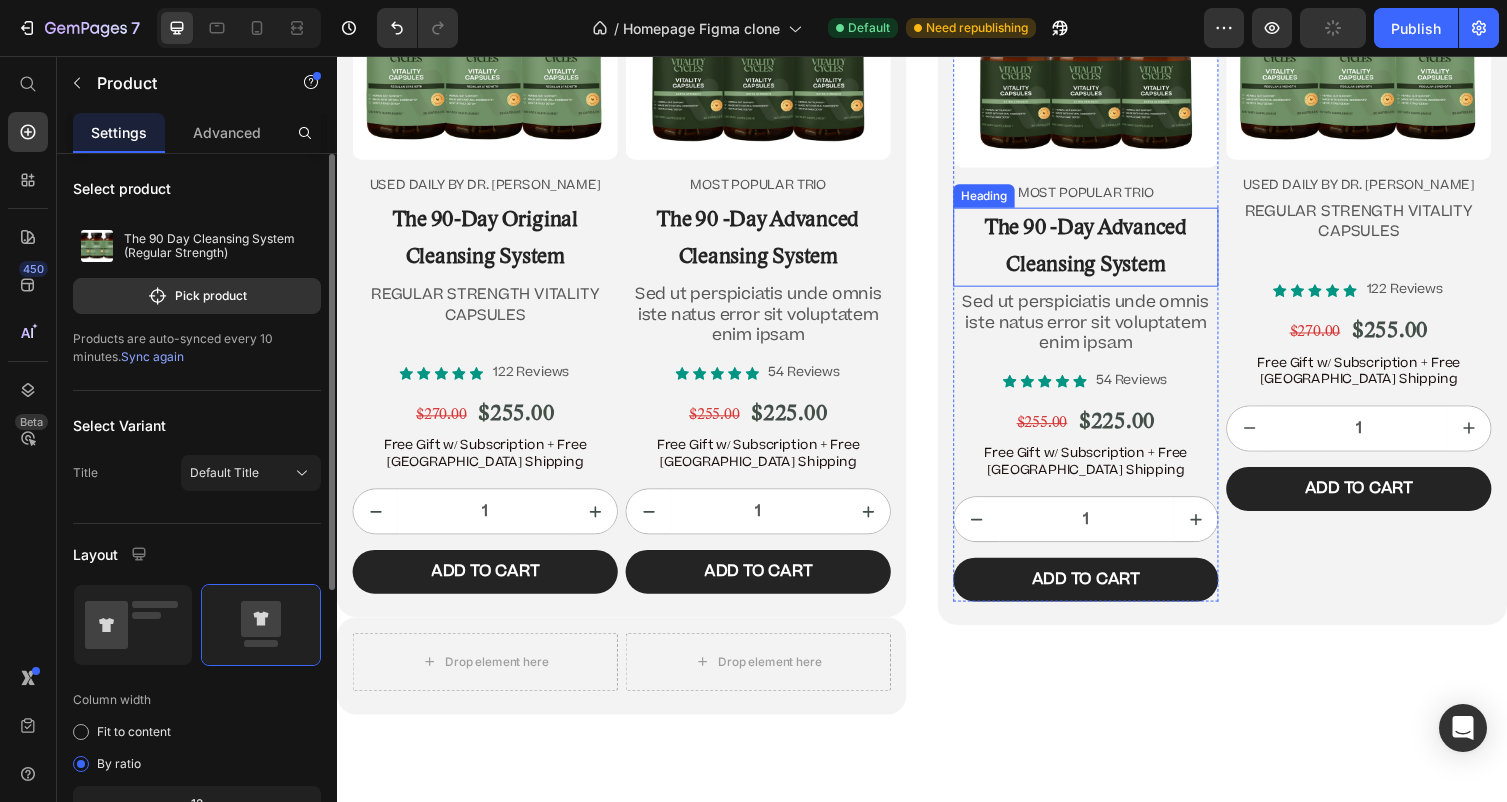 click on "The 90 -Day Advanced Cleansing System" at bounding box center (1105, 252) 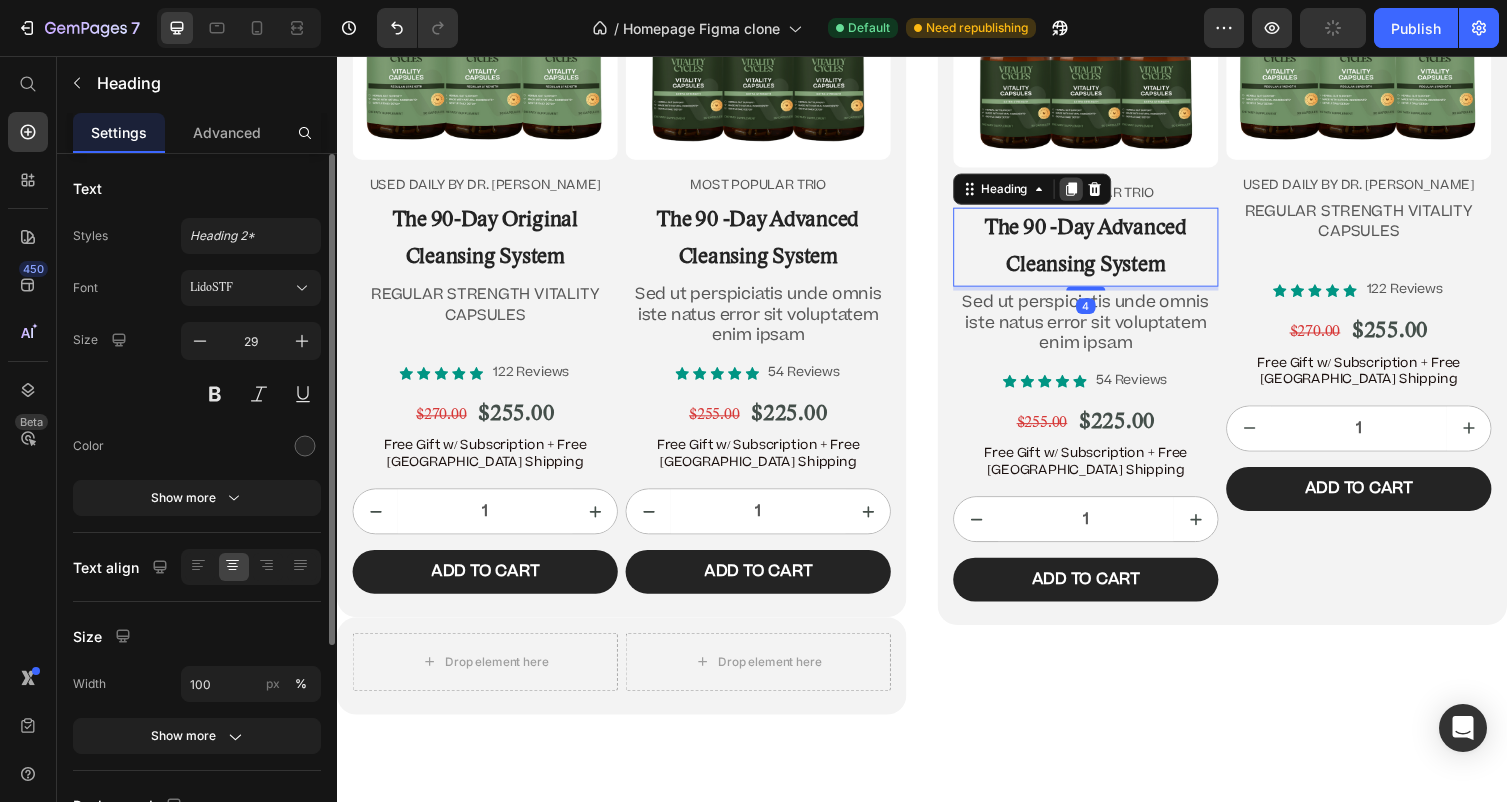 click 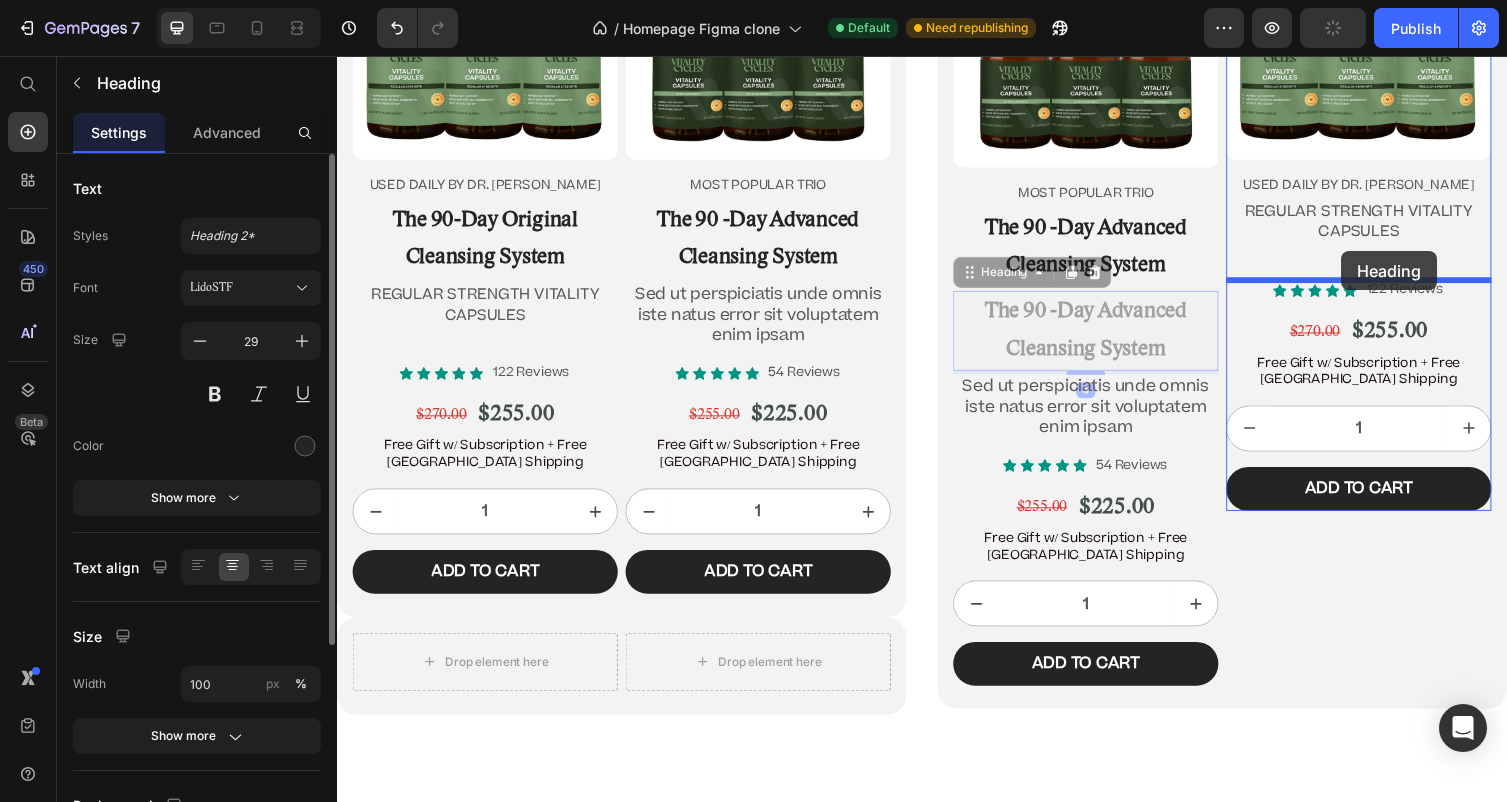 drag, startPoint x: 1070, startPoint y: 343, endPoint x: 1341, endPoint y: 251, distance: 286.1905 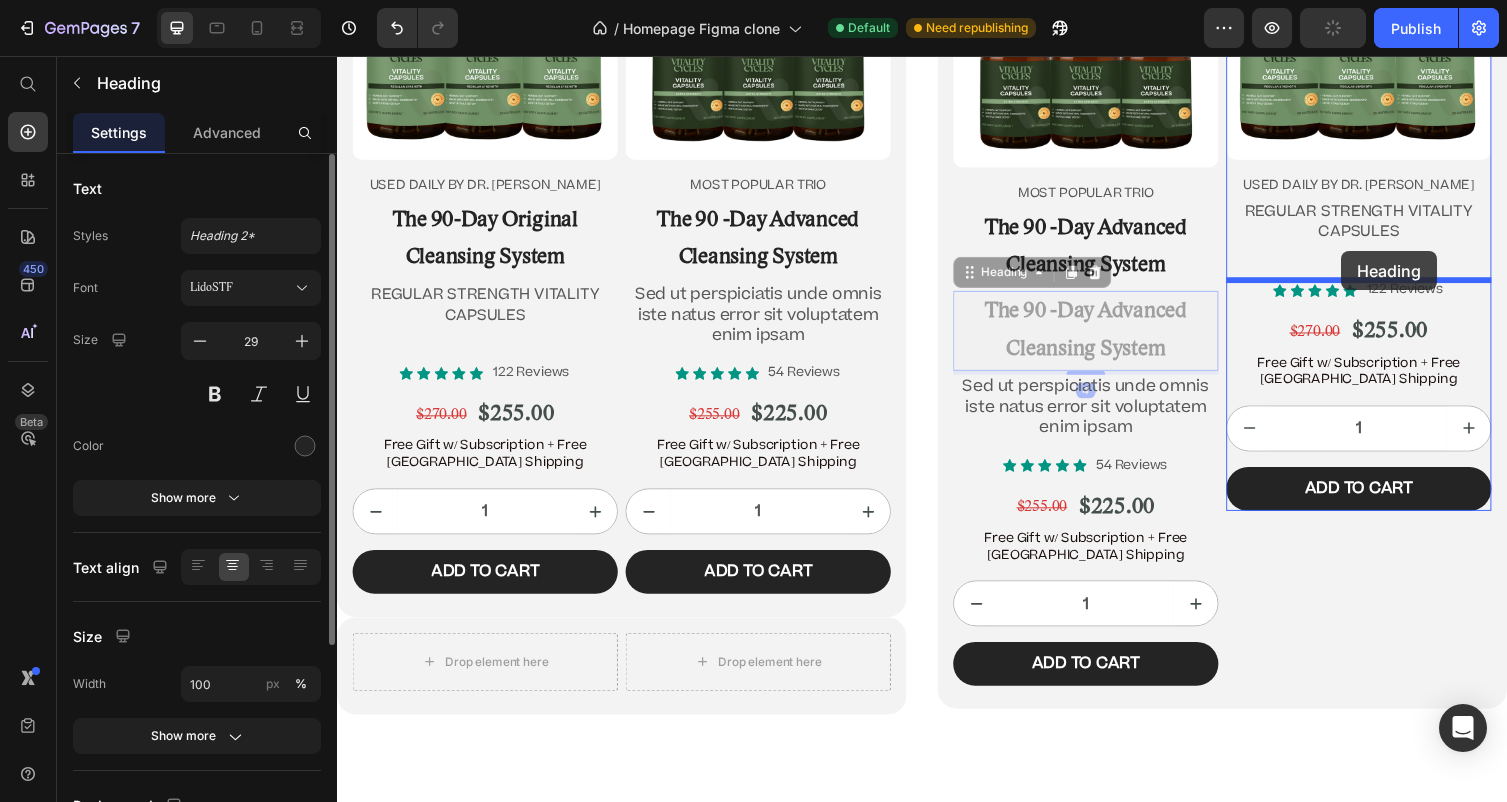 click on "Header Image “Before there was Big Pharma, there were bowel movements.”  Text Block [PERSON_NAME] Text Block Row Row
Icon
Icon
Icon
Icon
Icon Icon List 4.9/5  based on 4,974 reviews Text Block Row Doctor-Designed | 25,000+ [DEMOGRAPHIC_DATA] Cleansed | Not Sold in Stores Text Block                Title Line The Hidden [MEDICAL_DATA] Cleanse That’s Quietly Helping 25,000+ [DEMOGRAPHIC_DATA] Heal Naturally. Heading The Only Dr. [PERSON_NAME]-Approved Full-[MEDICAL_DATA] System Text Block Row Section 2/25 This is not a supplement. It’s not a detox powder. It’s a full-[MEDICAL_DATA] ritual that reclaims your health from the inside out. If you’ve ever wondered why you’re bloated, foggy, tired, or sick—and doctors never give you real answers—it’s time you read what got Dr. [PERSON_NAME] banned. Text Block If you’re over 45, struggle with digestion, energy, or feel like something’s ‘off’—this is for you. Text Block
Jump to the system Button Row Section 3/25 Heading Row" at bounding box center [937, -5744] 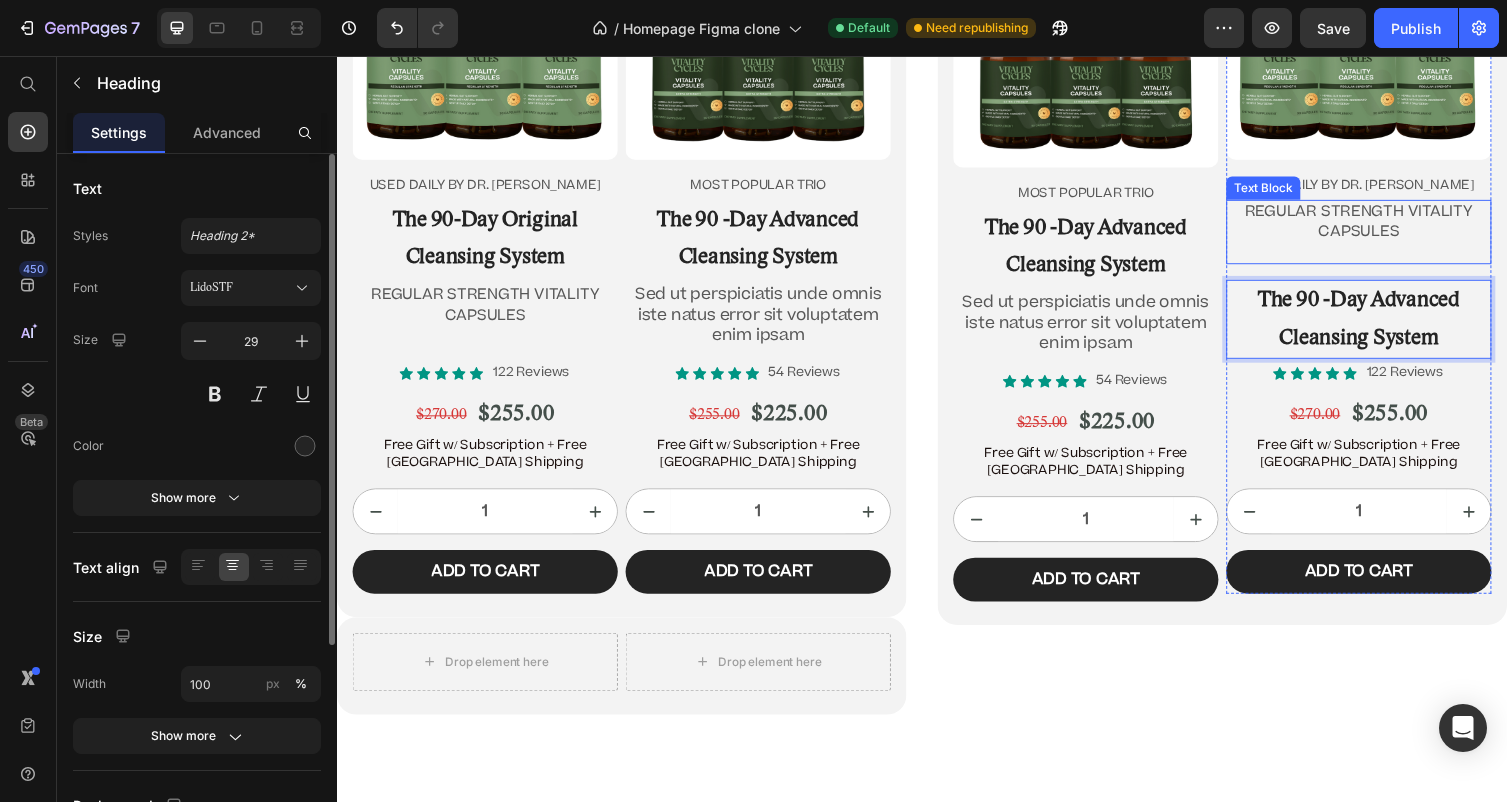drag, startPoint x: 1450, startPoint y: 313, endPoint x: 1440, endPoint y: 223, distance: 90.55385 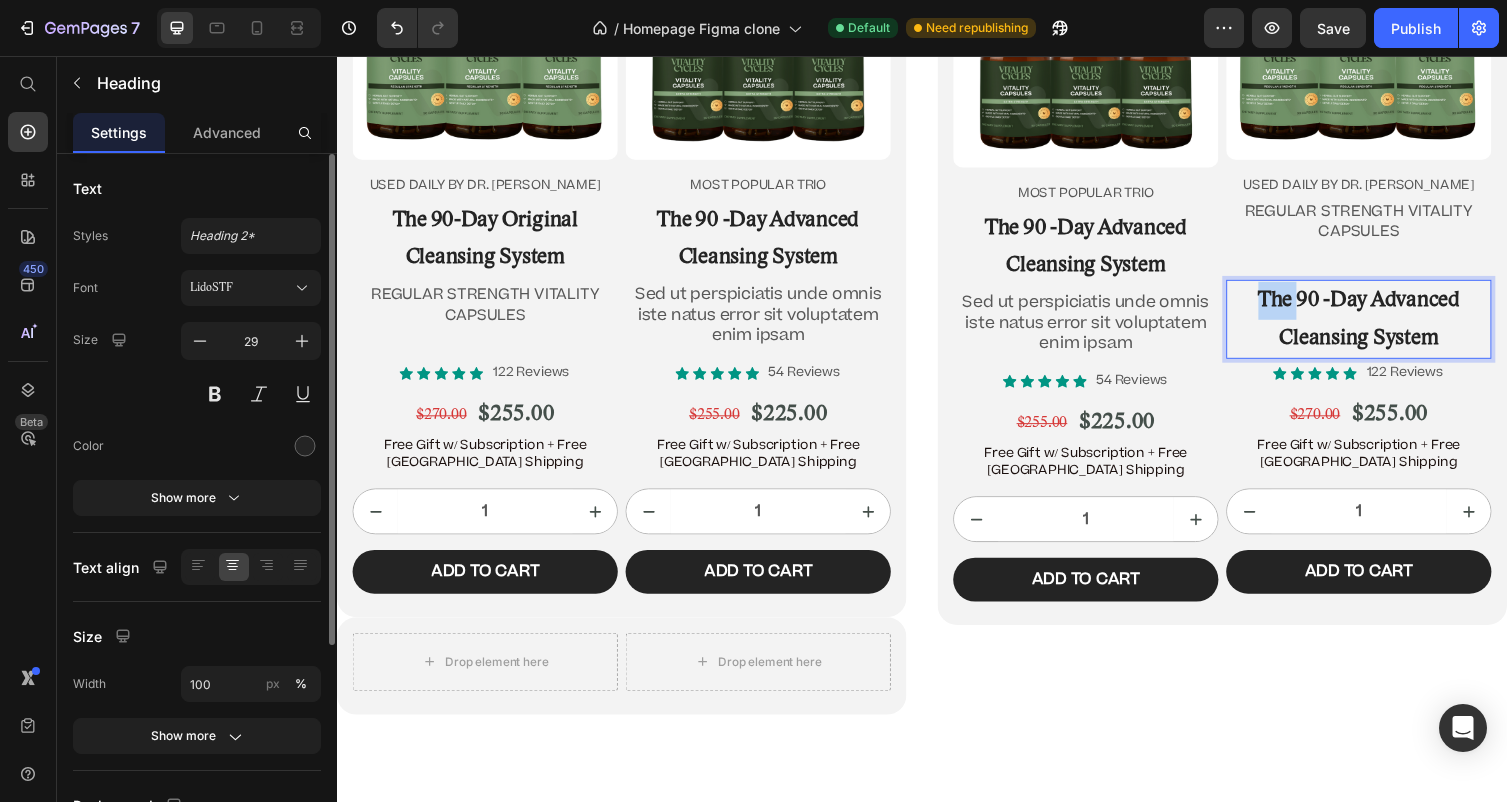 drag, startPoint x: 1320, startPoint y: 320, endPoint x: 1305, endPoint y: 226, distance: 95.189285 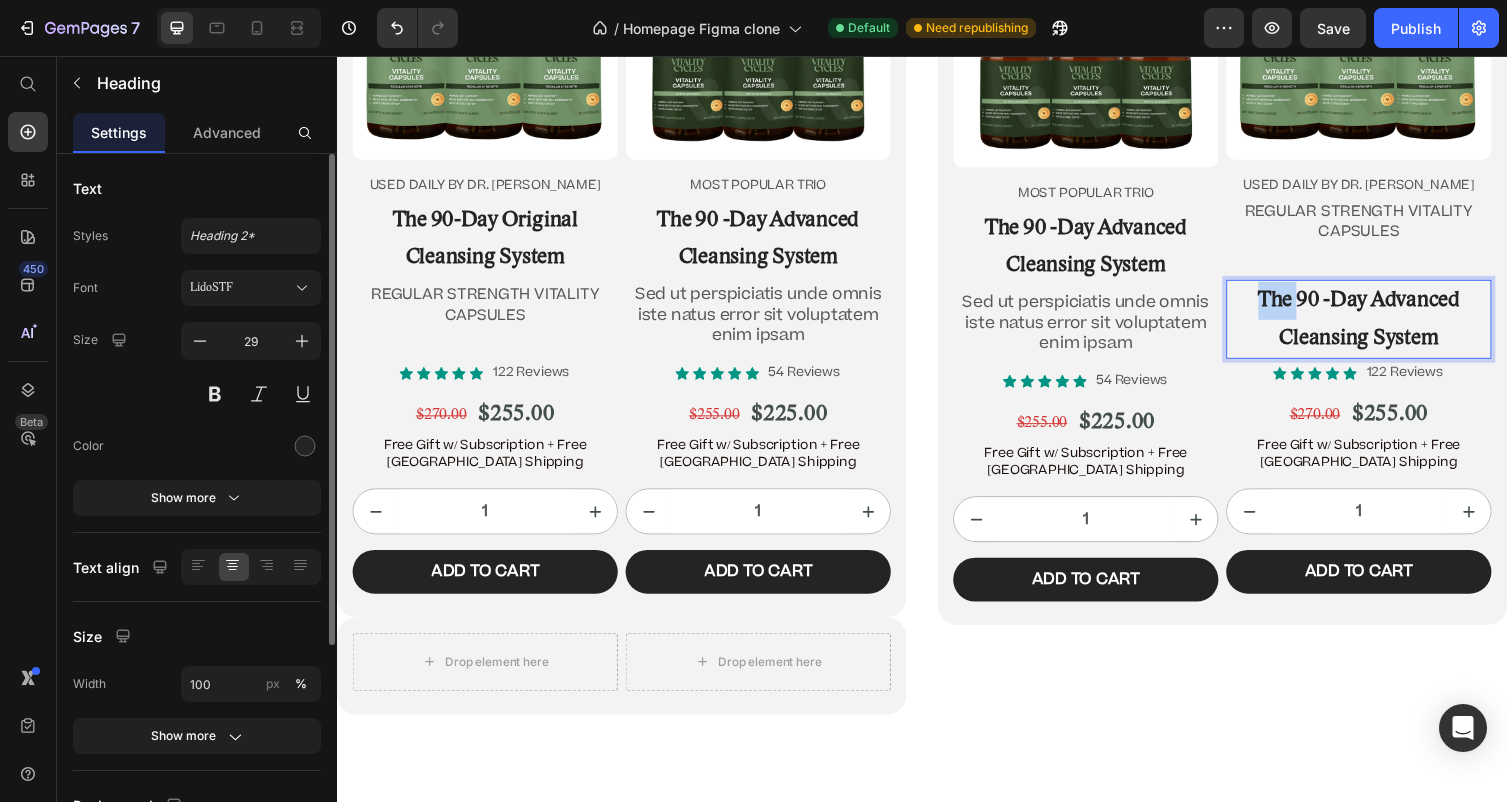 click on "The 90 -Day Advanced Cleansing System" at bounding box center [1385, 326] 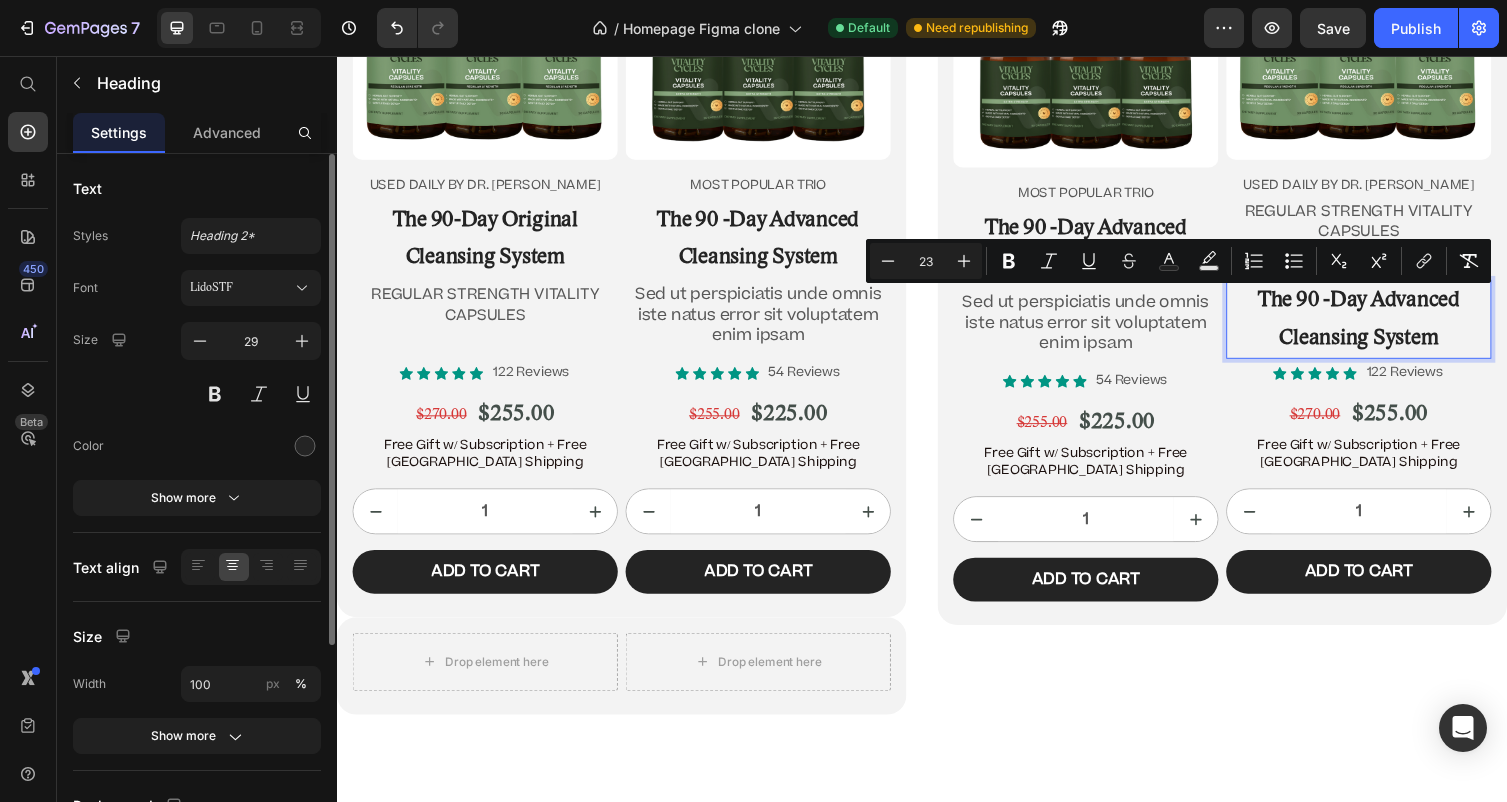 click on "The 90 -Day Advanced Cleansing System" at bounding box center [1385, 326] 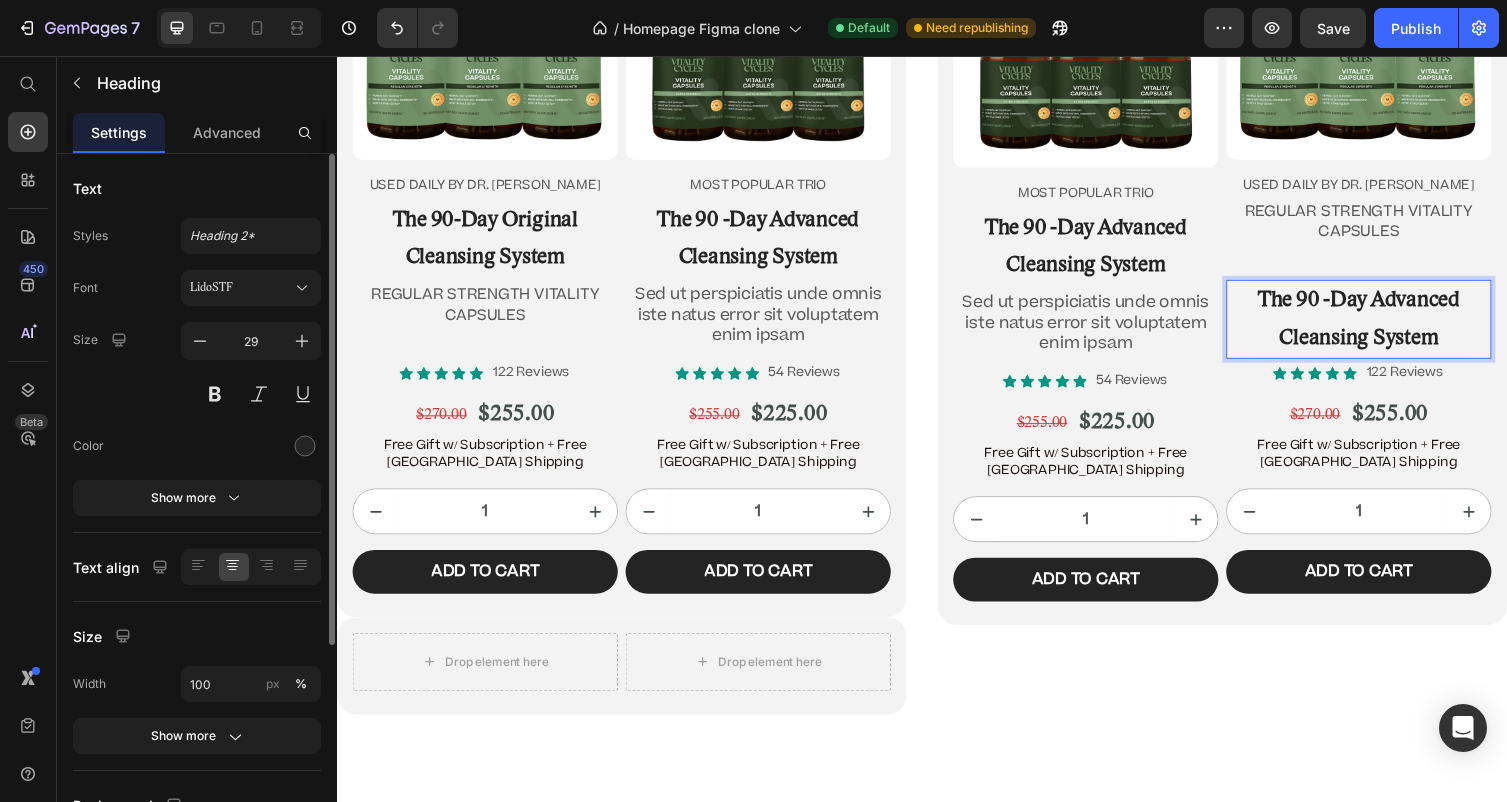 click on "The 90 -Day Advanced Cleansing System" at bounding box center (1385, 326) 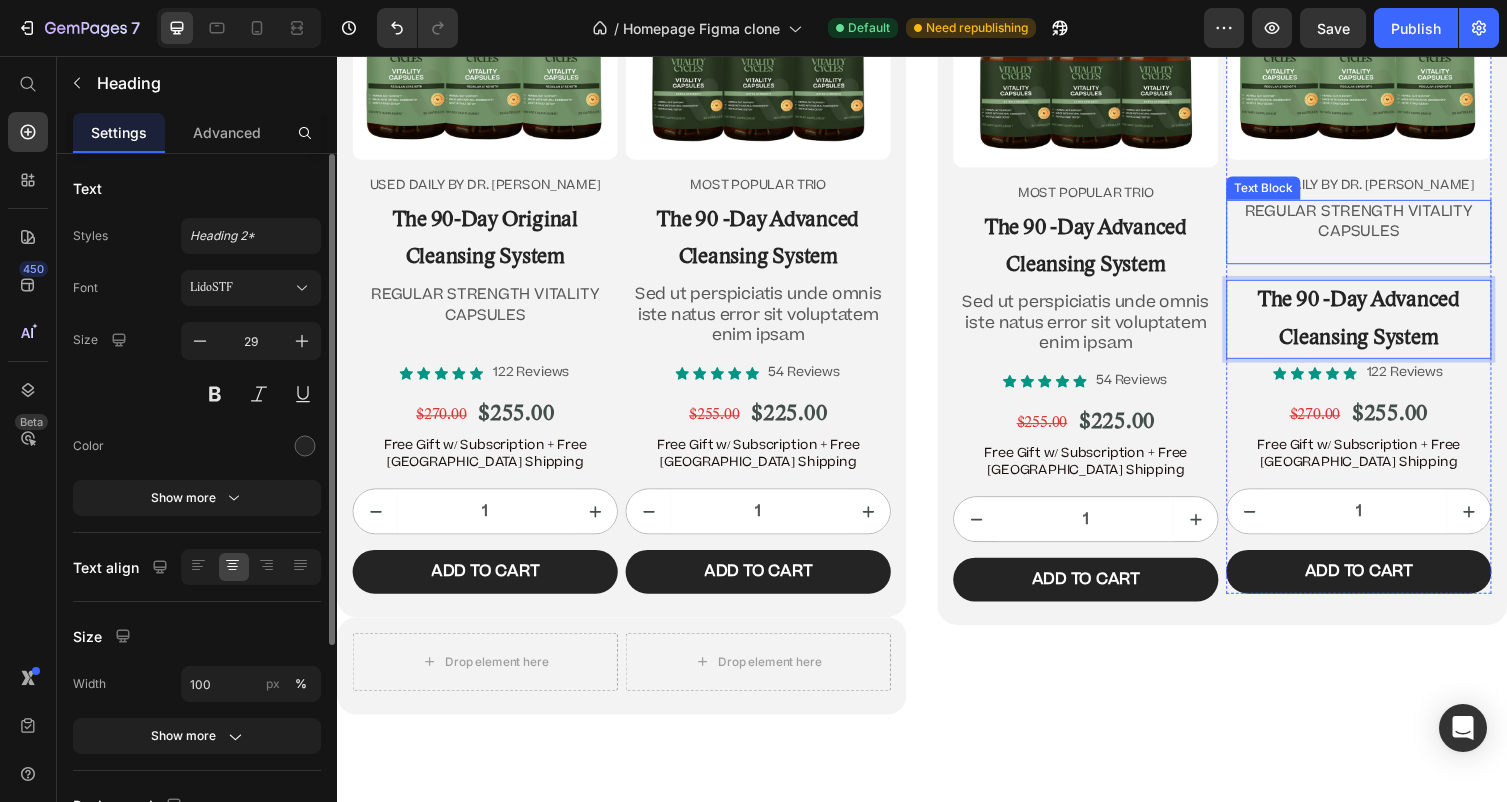 click on "REGULAR STRENGTH VITALITY CAPSULES" at bounding box center (1385, 237) 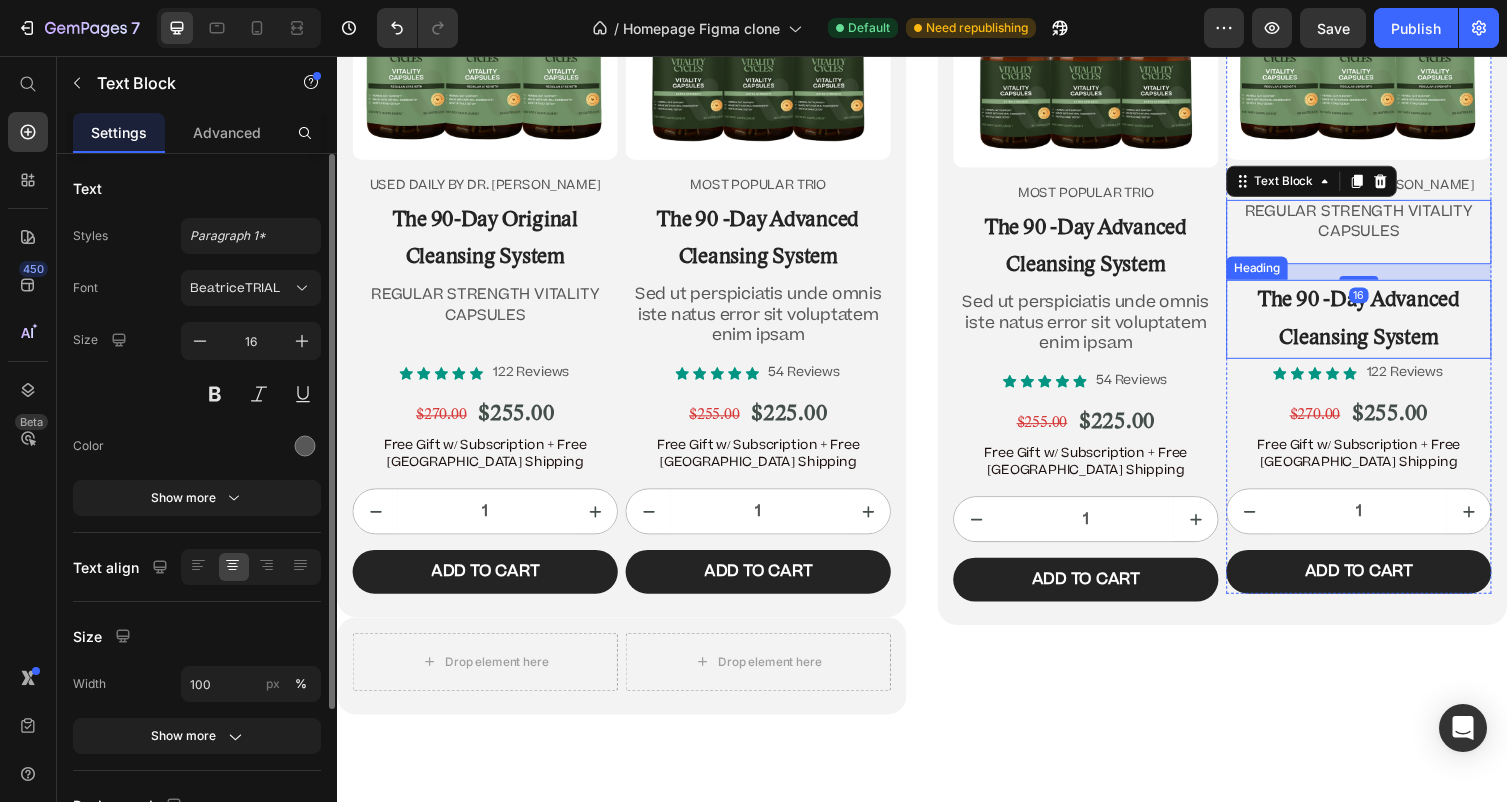 click on "⁠⁠⁠⁠⁠⁠⁠ The 90 -Day Advanced Cleansing System" at bounding box center [1385, 326] 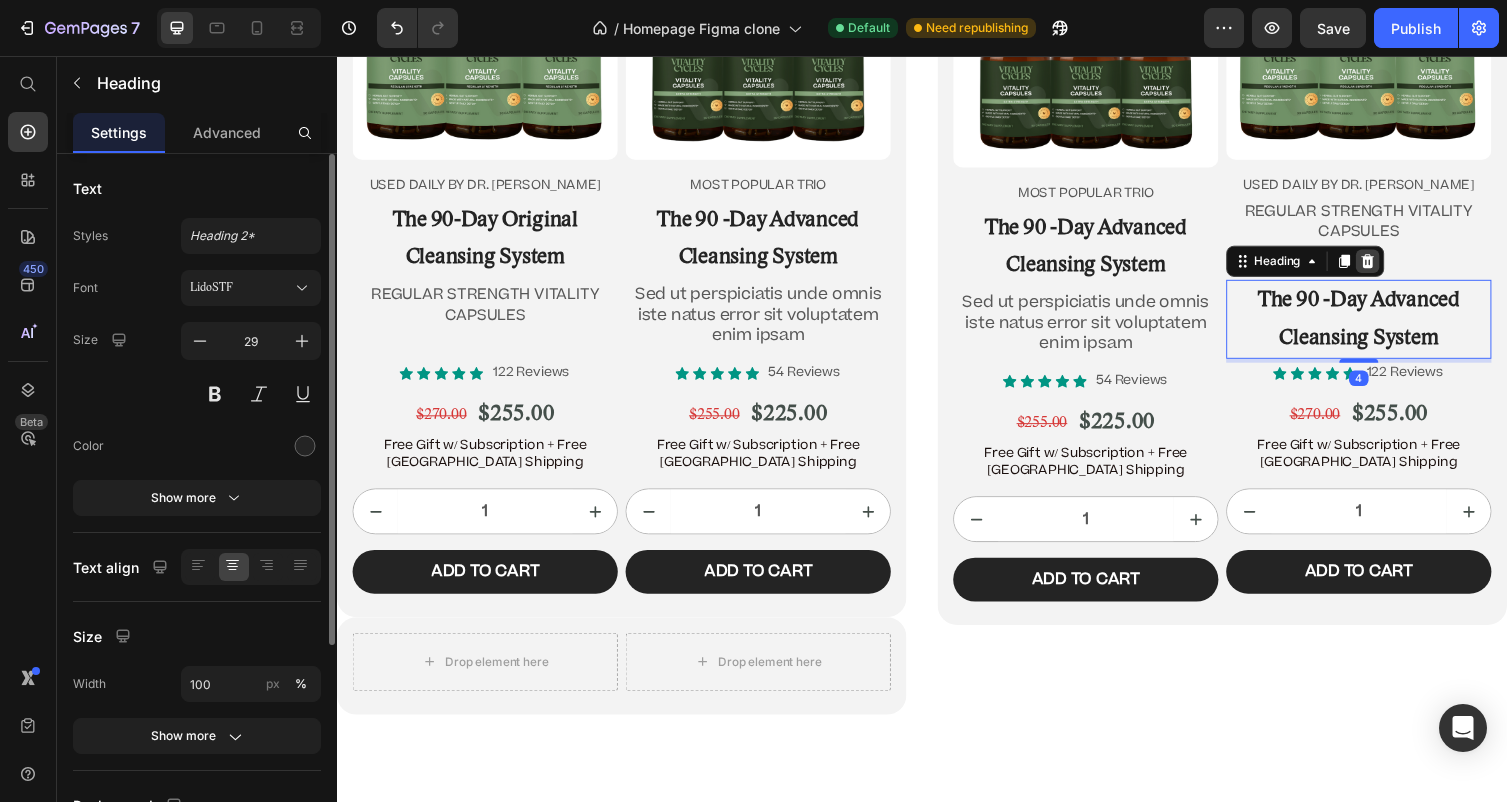 click 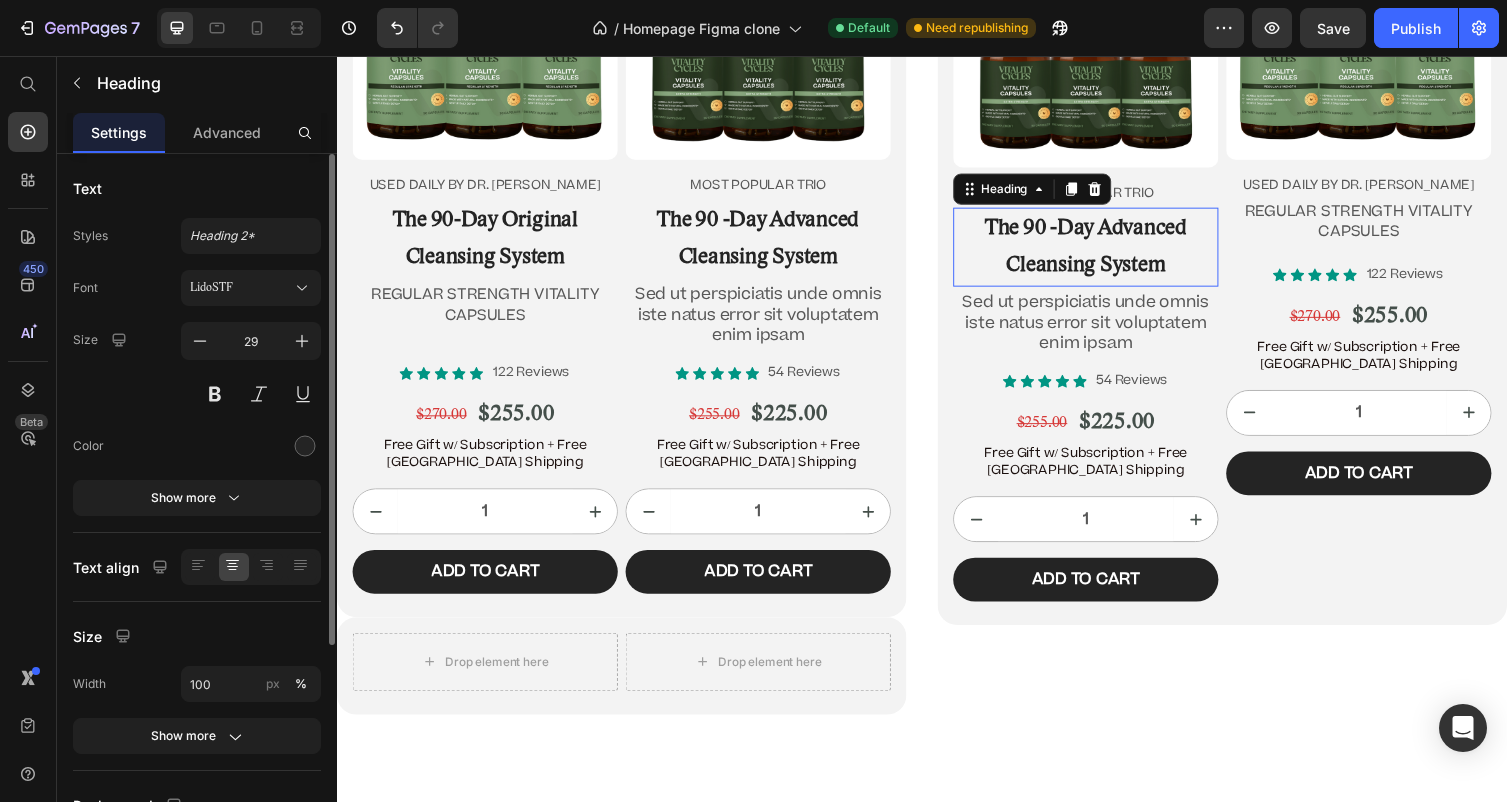 click on "The 90 -Day Advanced Cleansing System" at bounding box center (1105, 252) 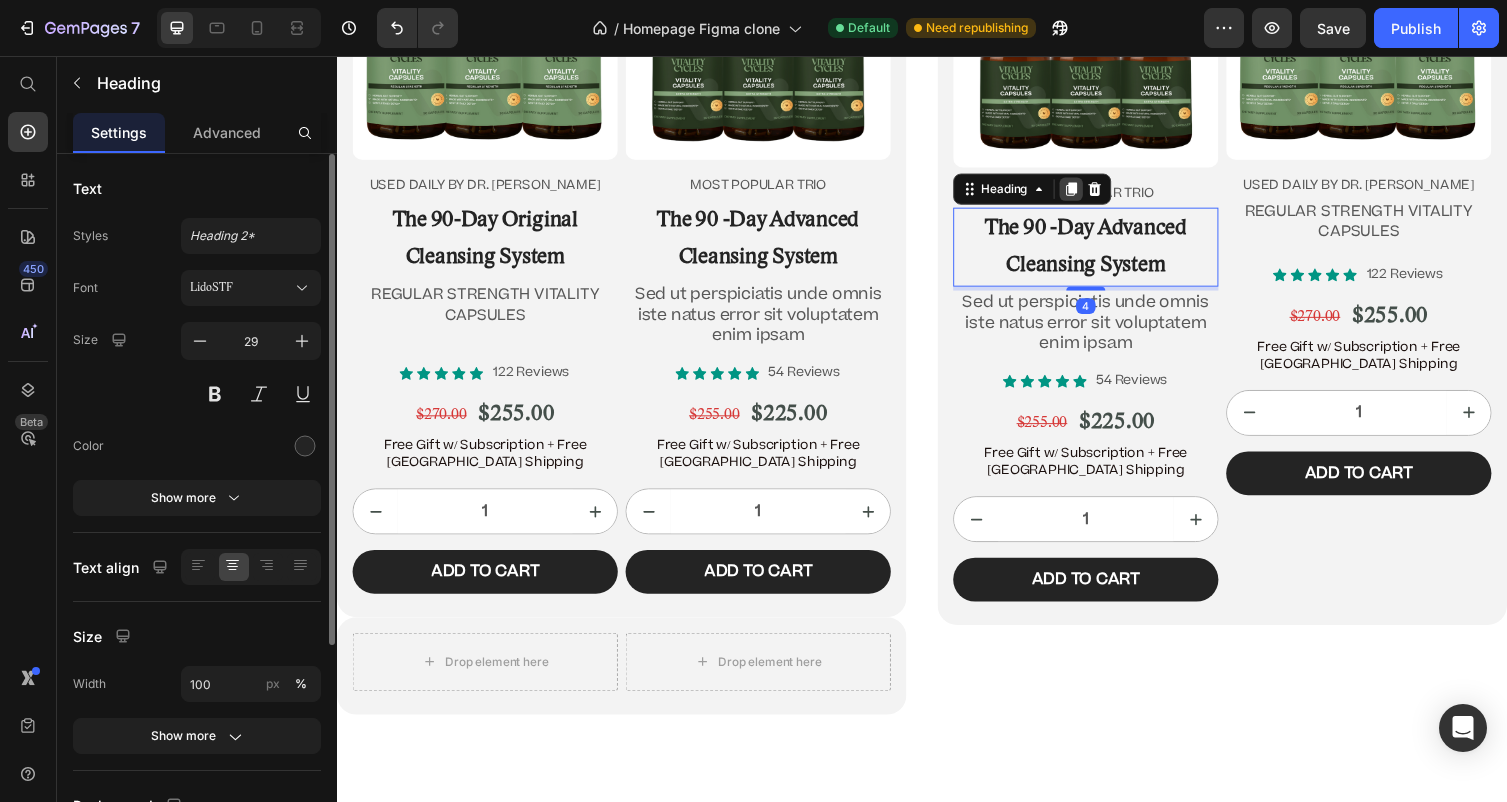 click 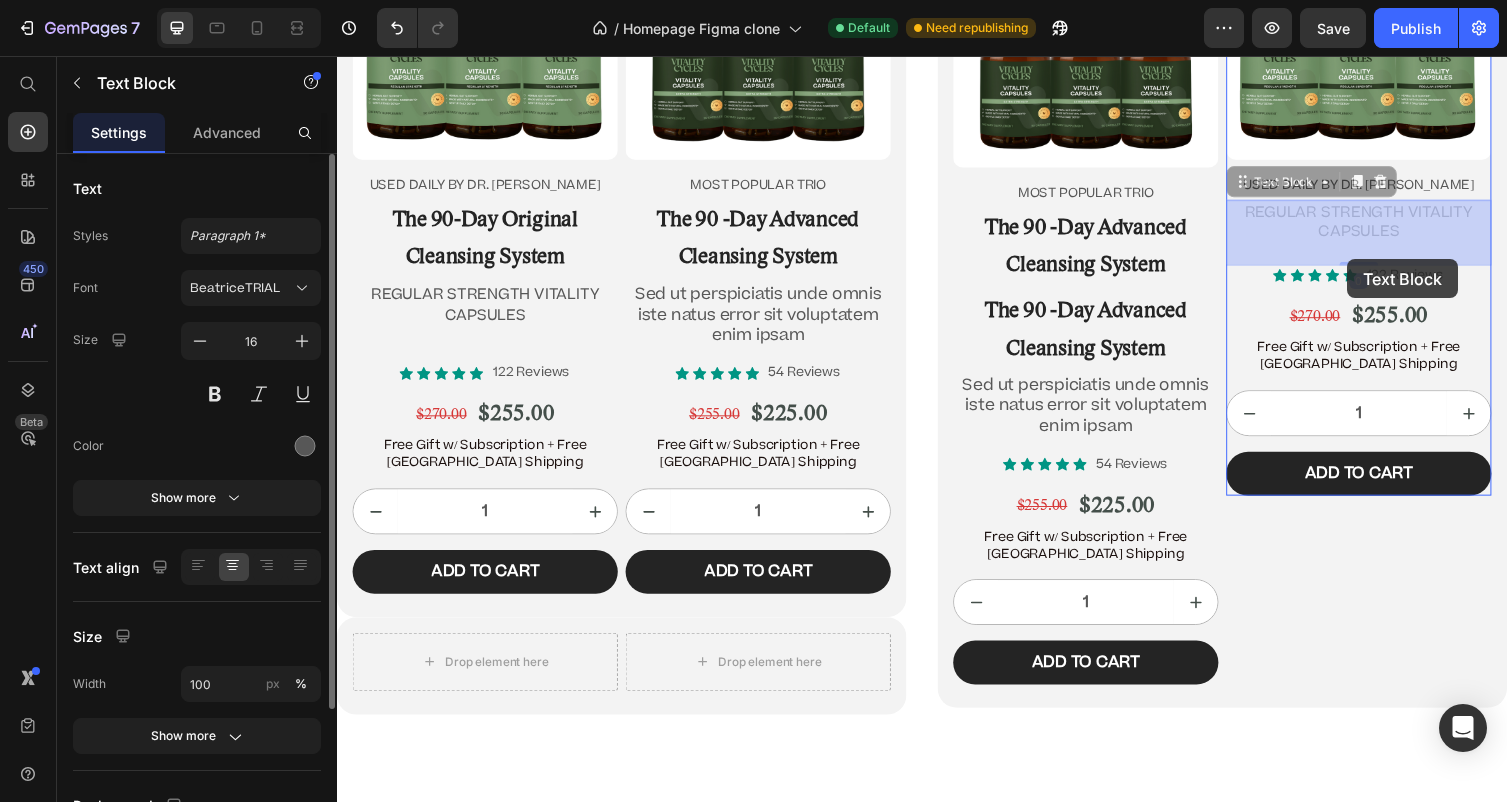 drag, startPoint x: 1345, startPoint y: 221, endPoint x: 1347, endPoint y: 258, distance: 37.054016 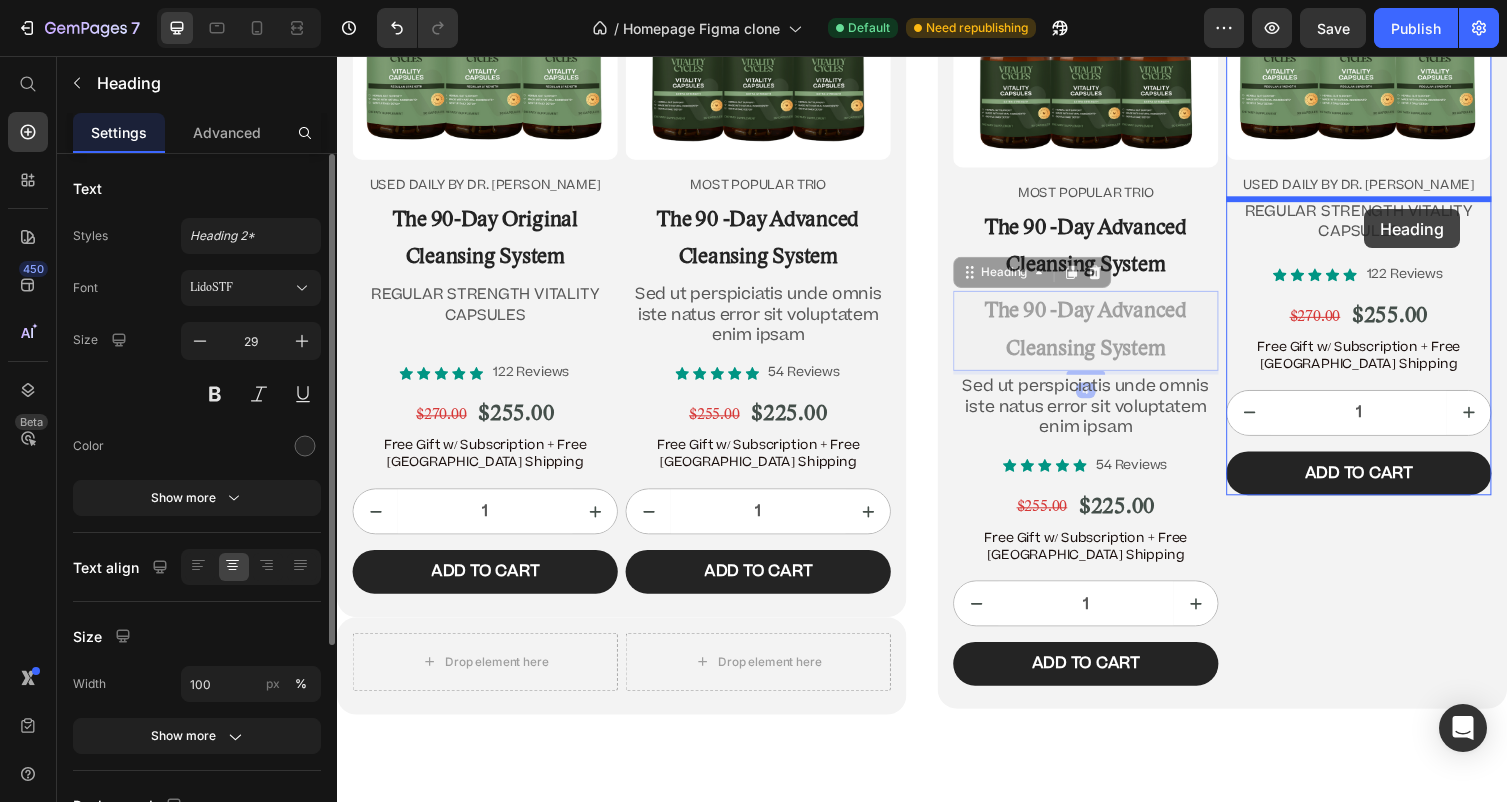 drag, startPoint x: 1113, startPoint y: 342, endPoint x: 1364, endPoint y: 209, distance: 284.05984 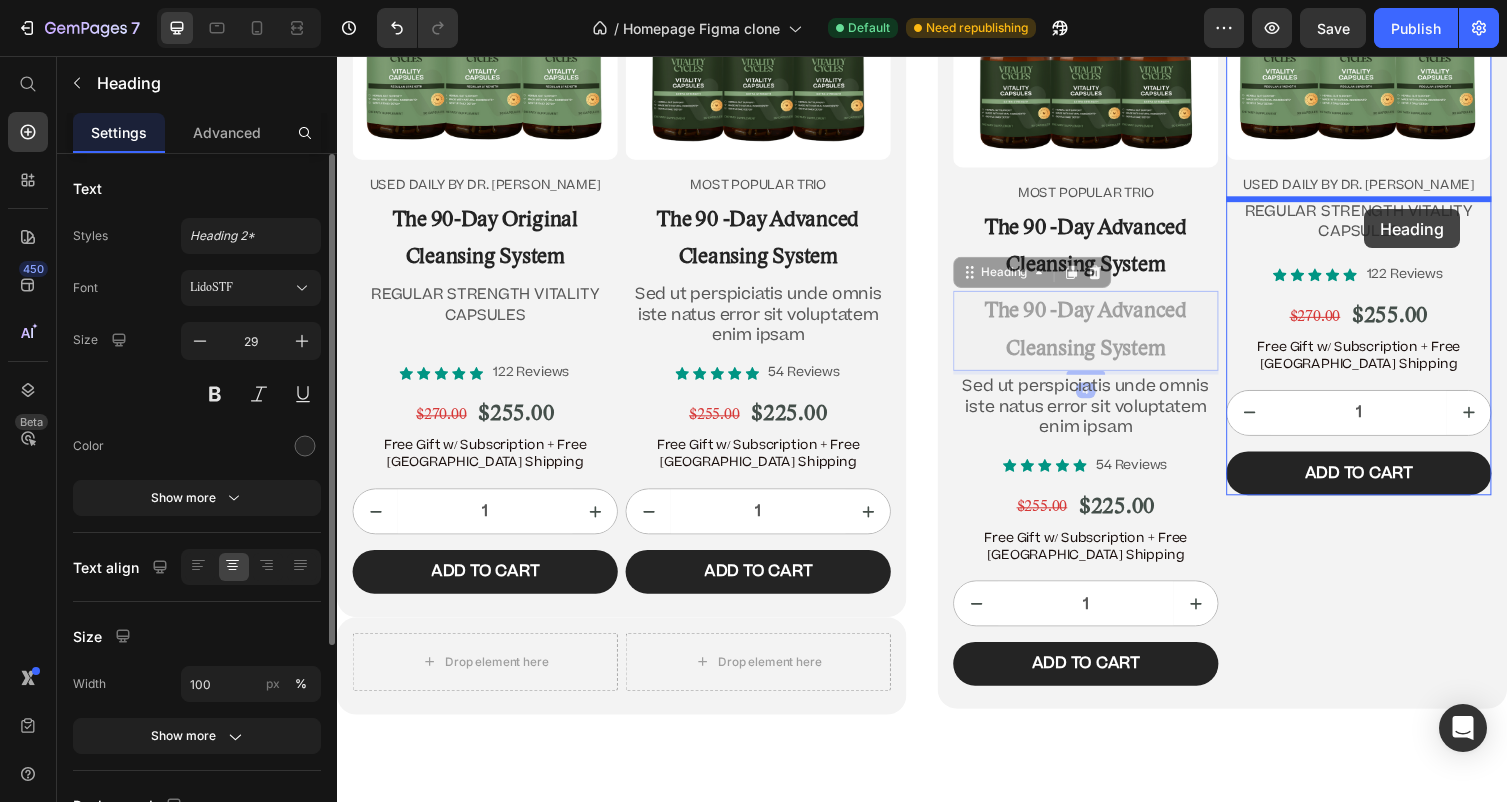 click on "Header Image “Before there was Big Pharma, there were bowel movements.”  Text Block [PERSON_NAME] Text Block Row Row
Icon
Icon
Icon
Icon
Icon Icon List 4.9/5  based on 4,974 reviews Text Block Row Doctor-Designed | 25,000+ [DEMOGRAPHIC_DATA] Cleansed | Not Sold in Stores Text Block                Title Line The Hidden [MEDICAL_DATA] Cleanse That’s Quietly Helping 25,000+ [DEMOGRAPHIC_DATA] Heal Naturally. Heading The Only Dr. [PERSON_NAME]-Approved Full-[MEDICAL_DATA] System Text Block Row Section 2/25 This is not a supplement. It’s not a detox powder. It’s a full-[MEDICAL_DATA] ritual that reclaims your health from the inside out. If you’ve ever wondered why you’re bloated, foggy, tired, or sick—and doctors never give you real answers—it’s time you read what got Dr. [PERSON_NAME] banned. Text Block If you’re over 45, struggle with digestion, energy, or feel like something’s ‘off’—this is for you. Text Block
Jump to the system Button Row Section 3/25 Heading Row" at bounding box center (937, -5744) 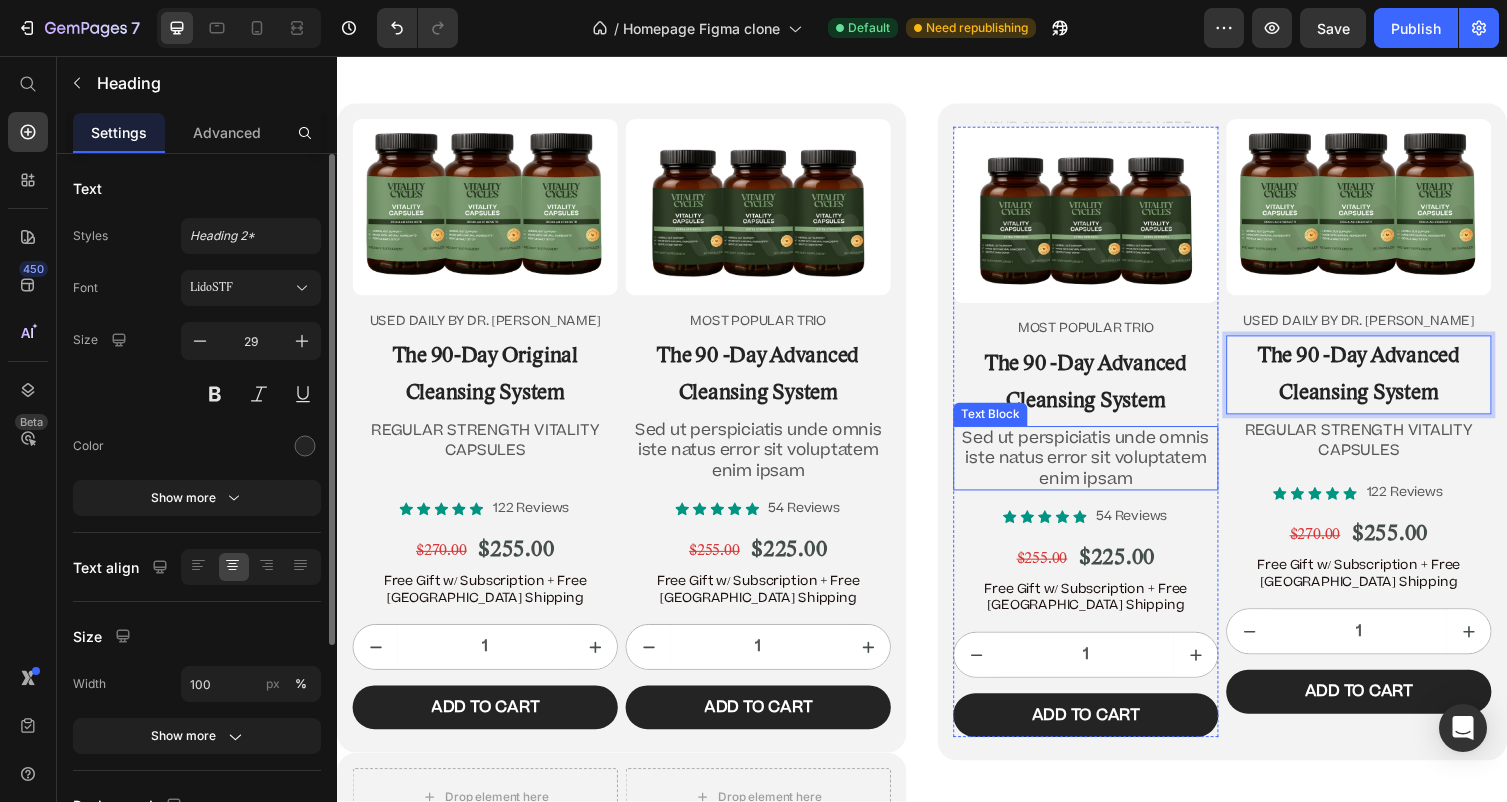 scroll, scrollTop: 12400, scrollLeft: 0, axis: vertical 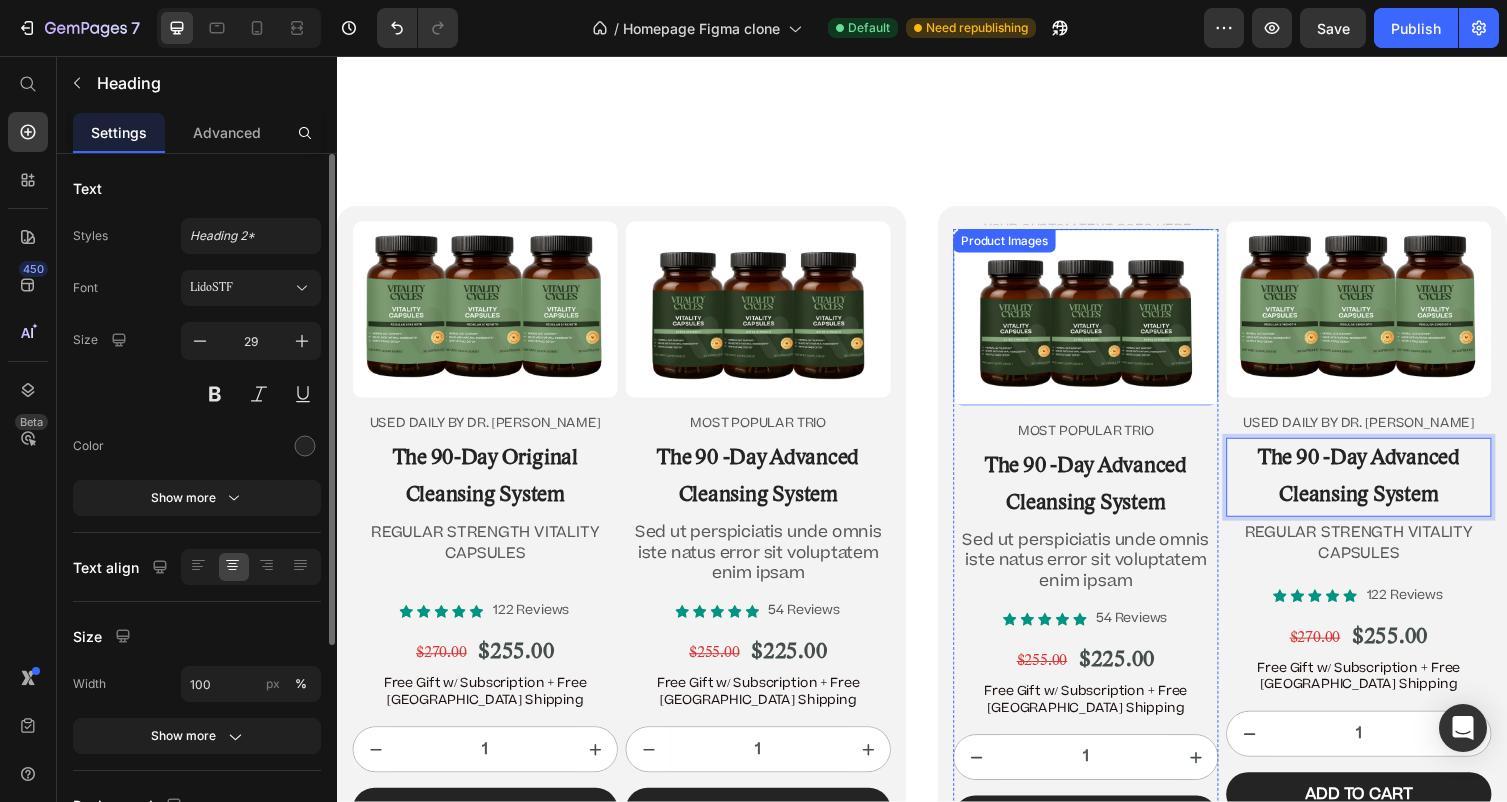 click at bounding box center [1105, 324] 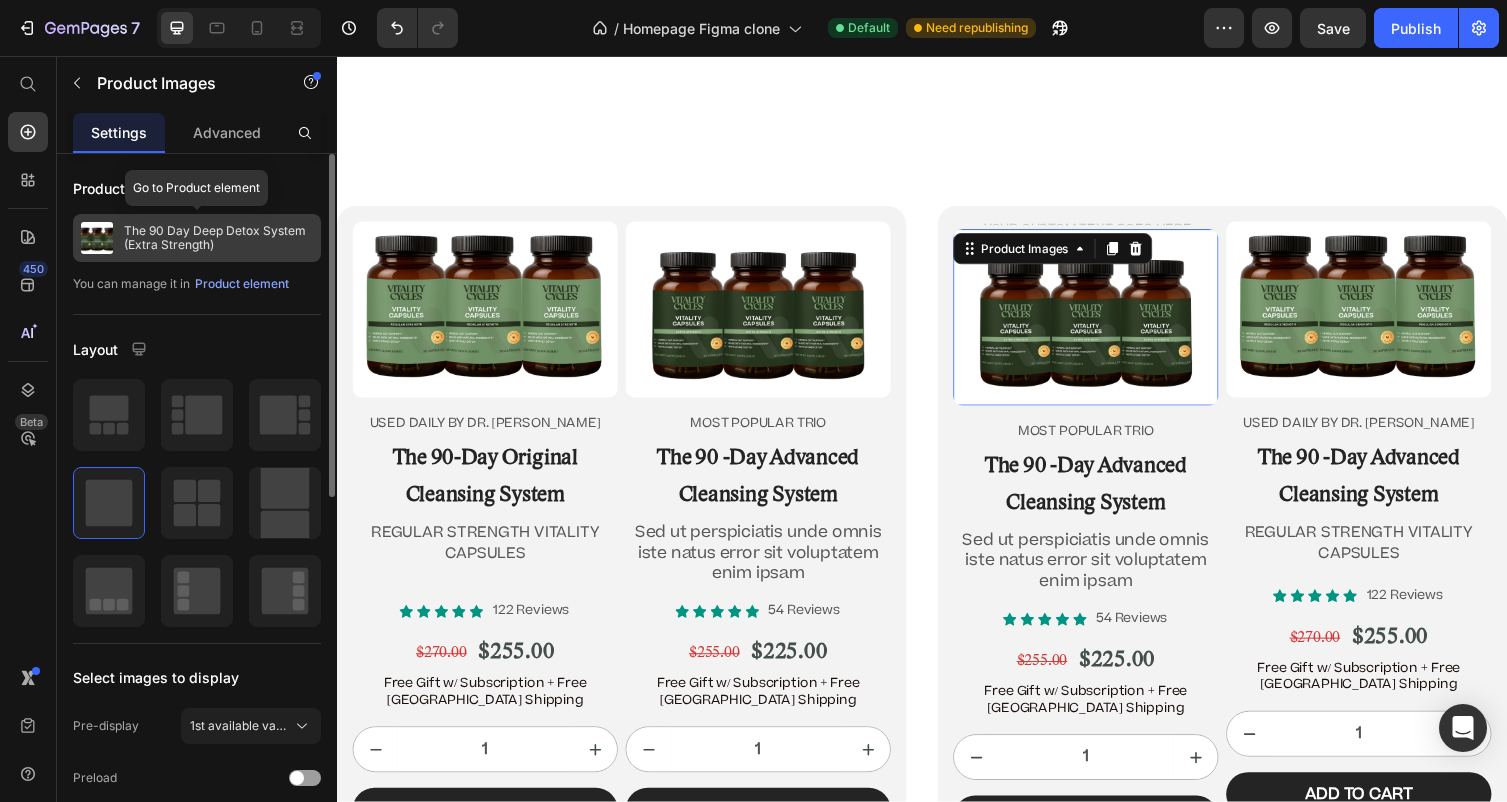 click on "The 90 Day Deep Detox System (Extra Strength)" at bounding box center (218, 238) 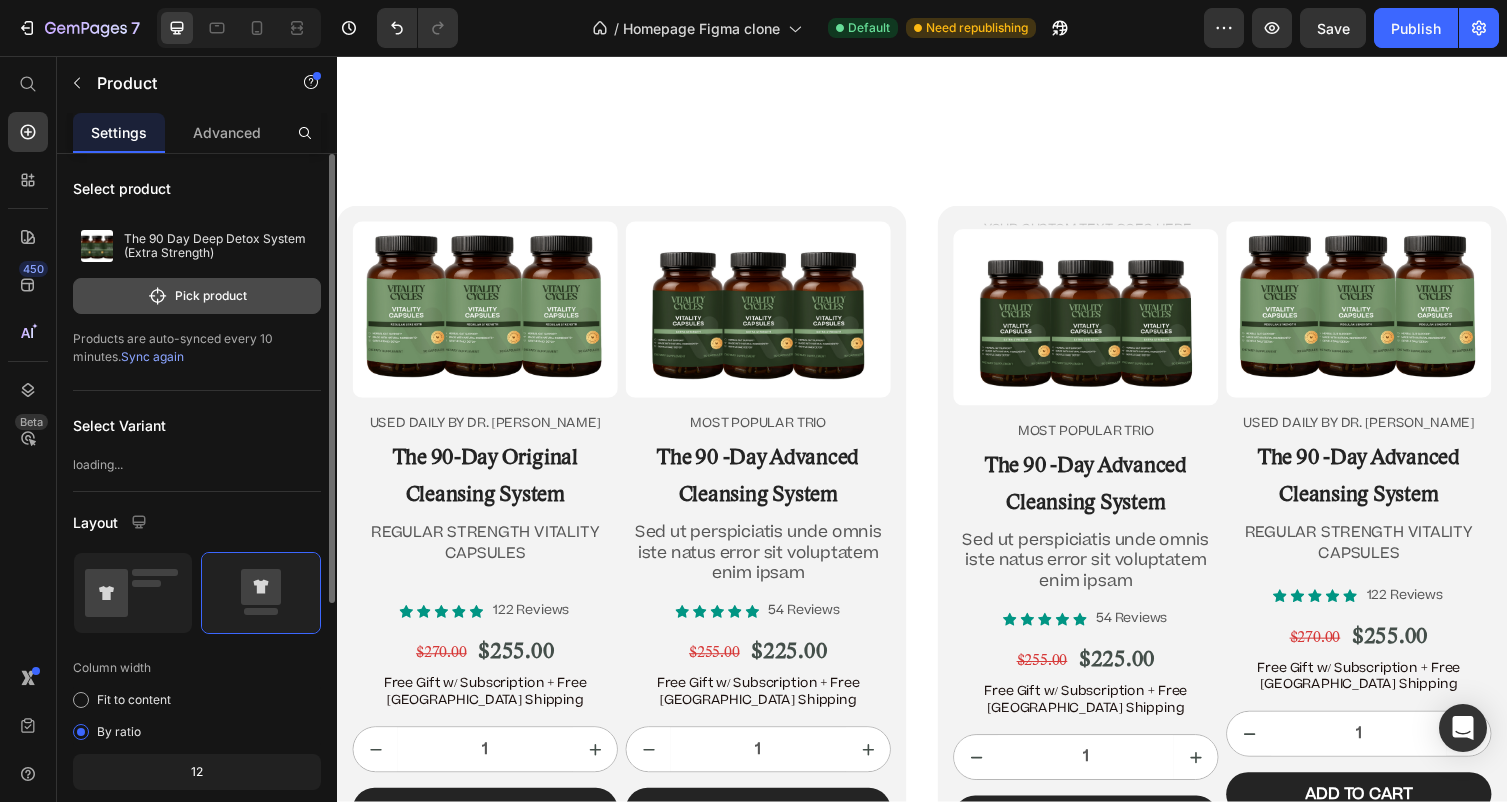 click on "Pick product" at bounding box center [197, 296] 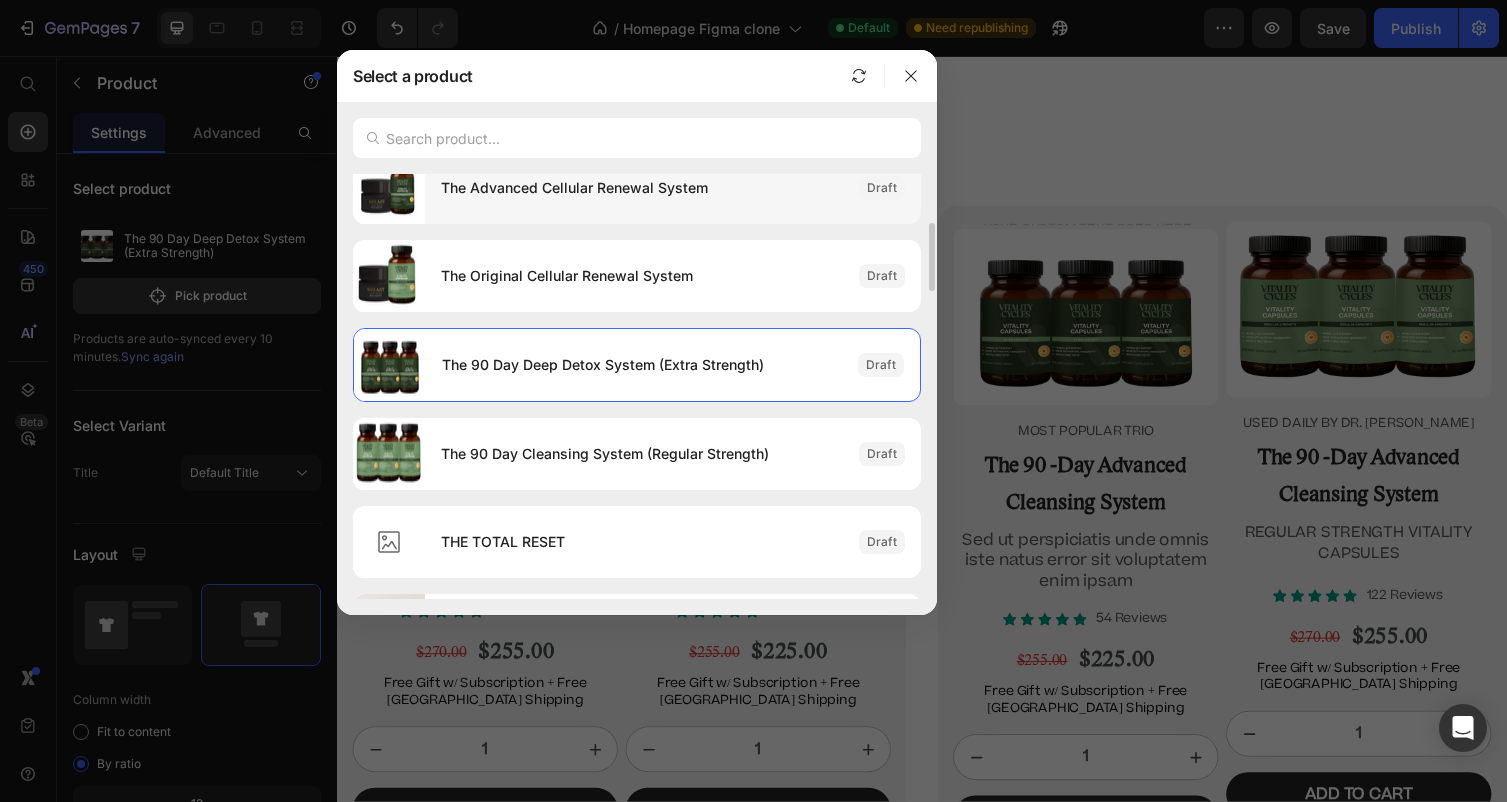 scroll, scrollTop: 83, scrollLeft: 0, axis: vertical 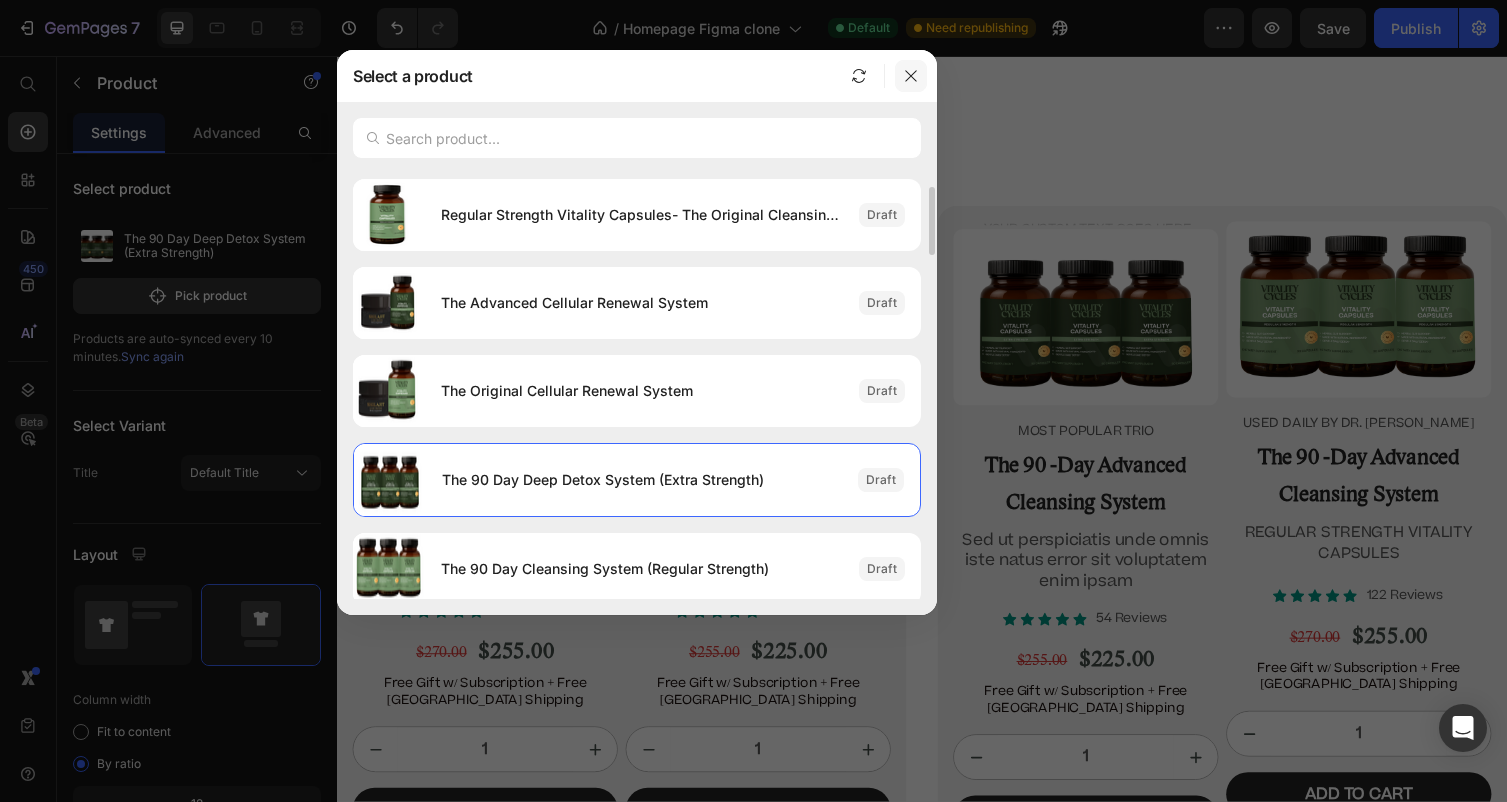 click 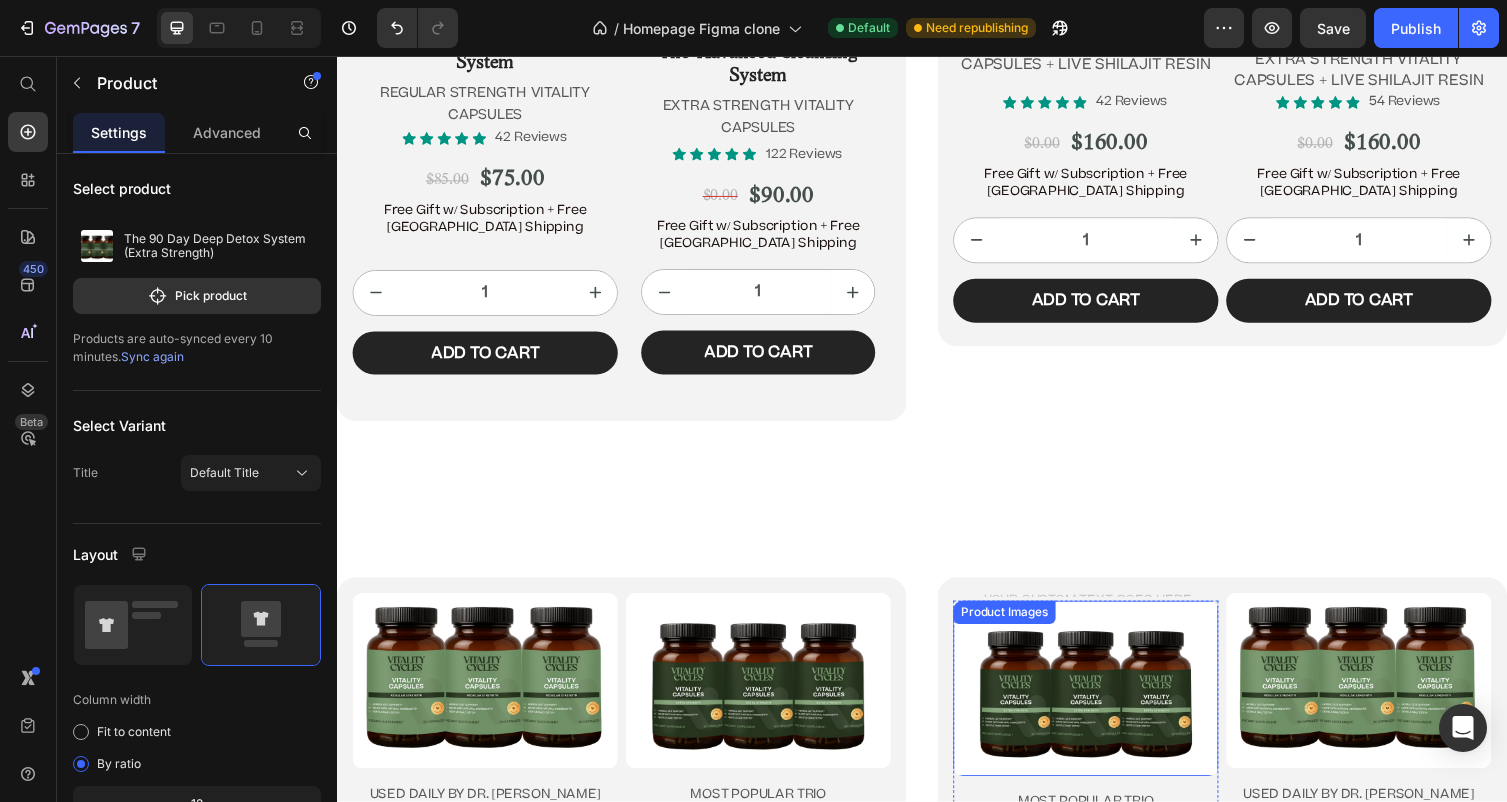 scroll, scrollTop: 11480, scrollLeft: 0, axis: vertical 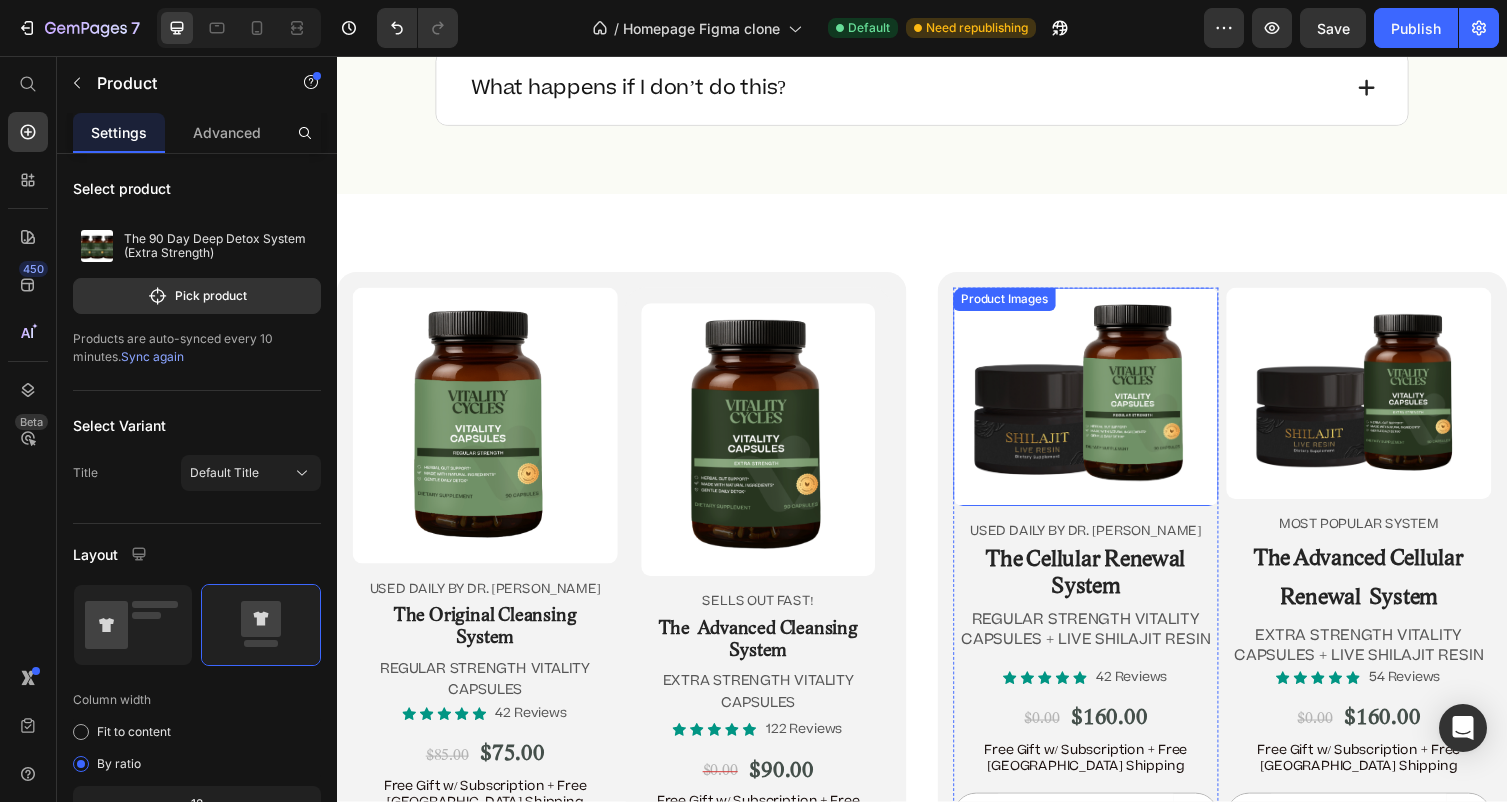 click at bounding box center [1105, 406] 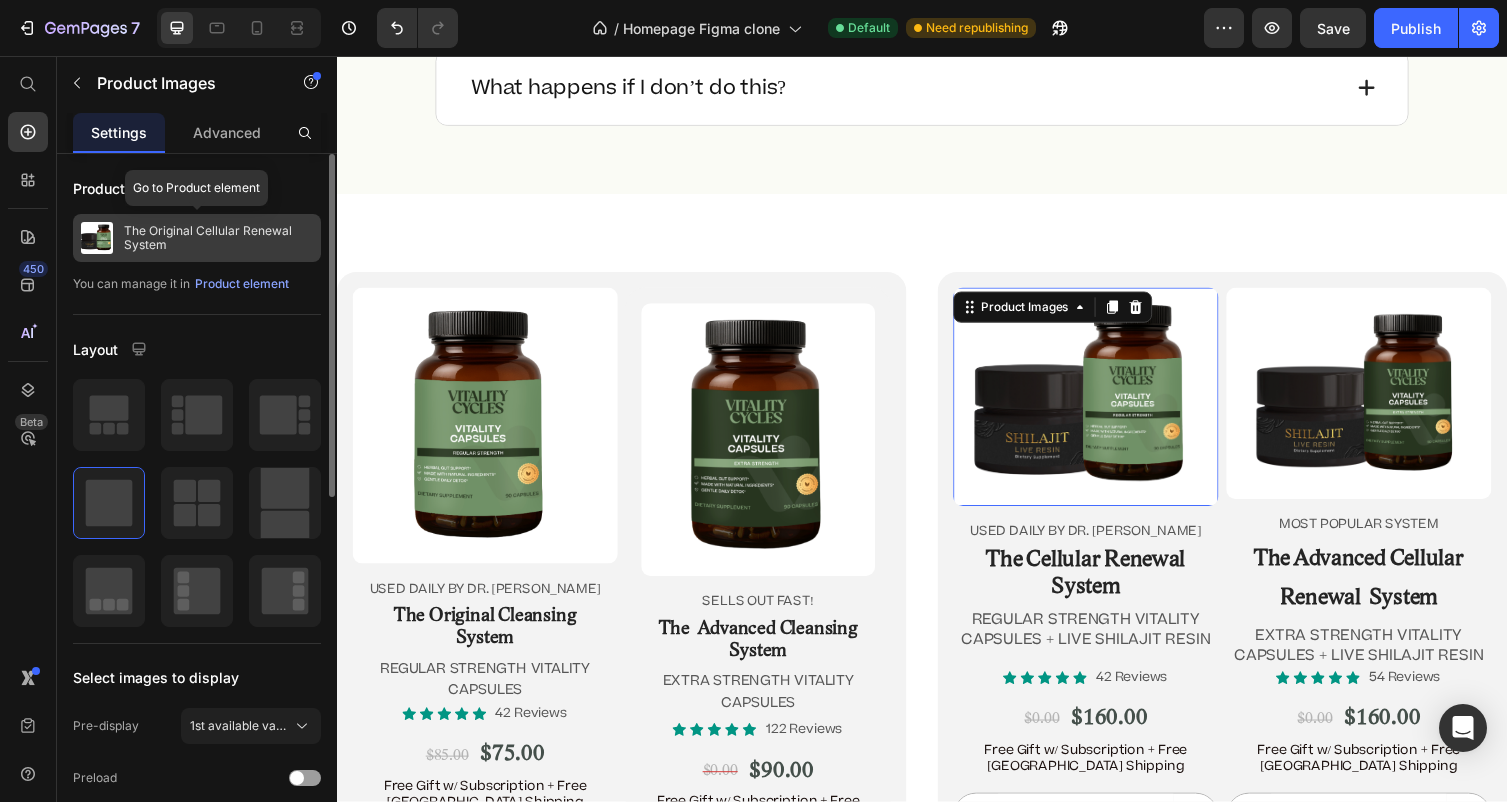 click on "The Original Cellular Renewal System" at bounding box center [218, 238] 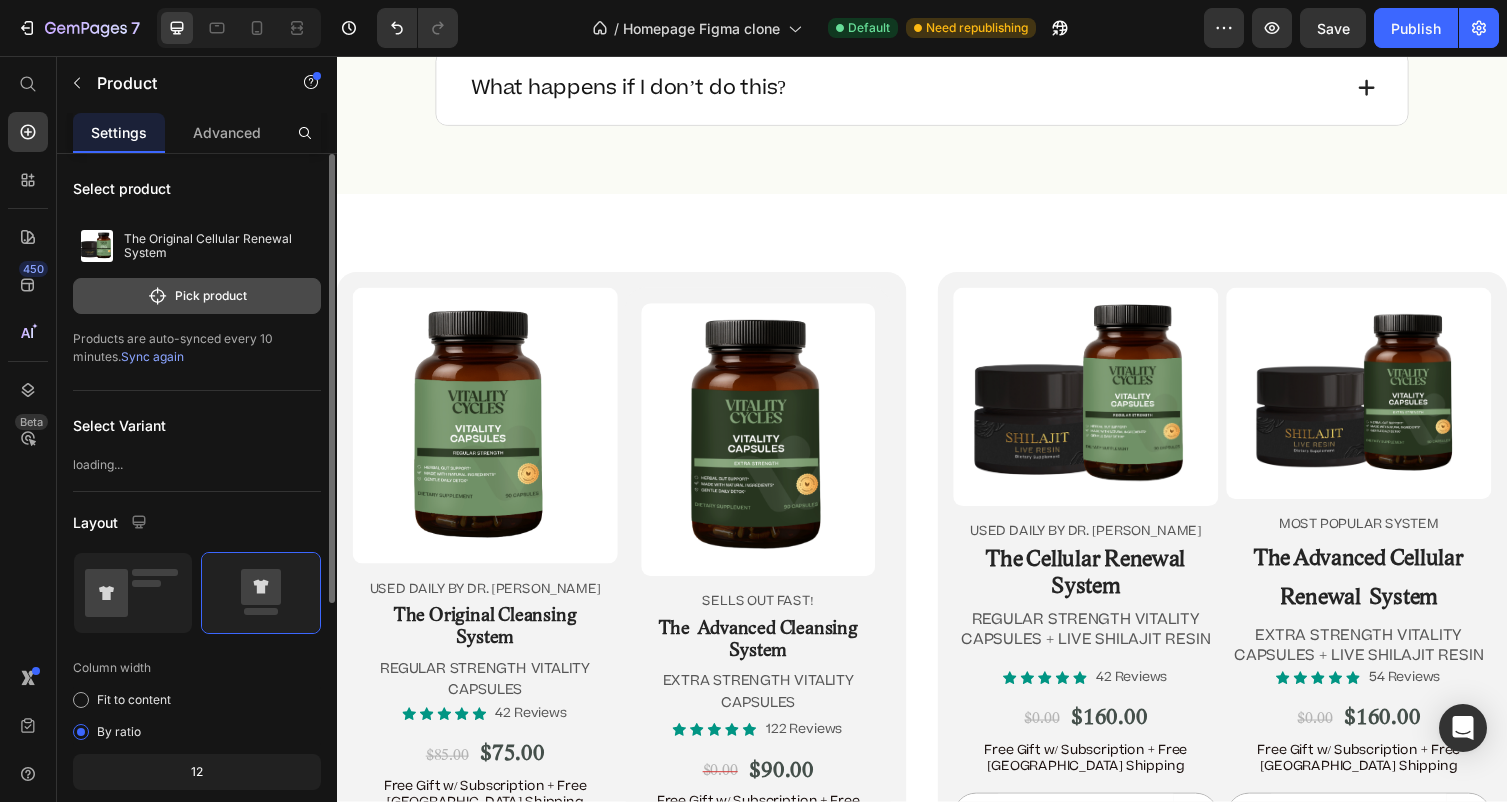 click on "Pick product" at bounding box center [197, 296] 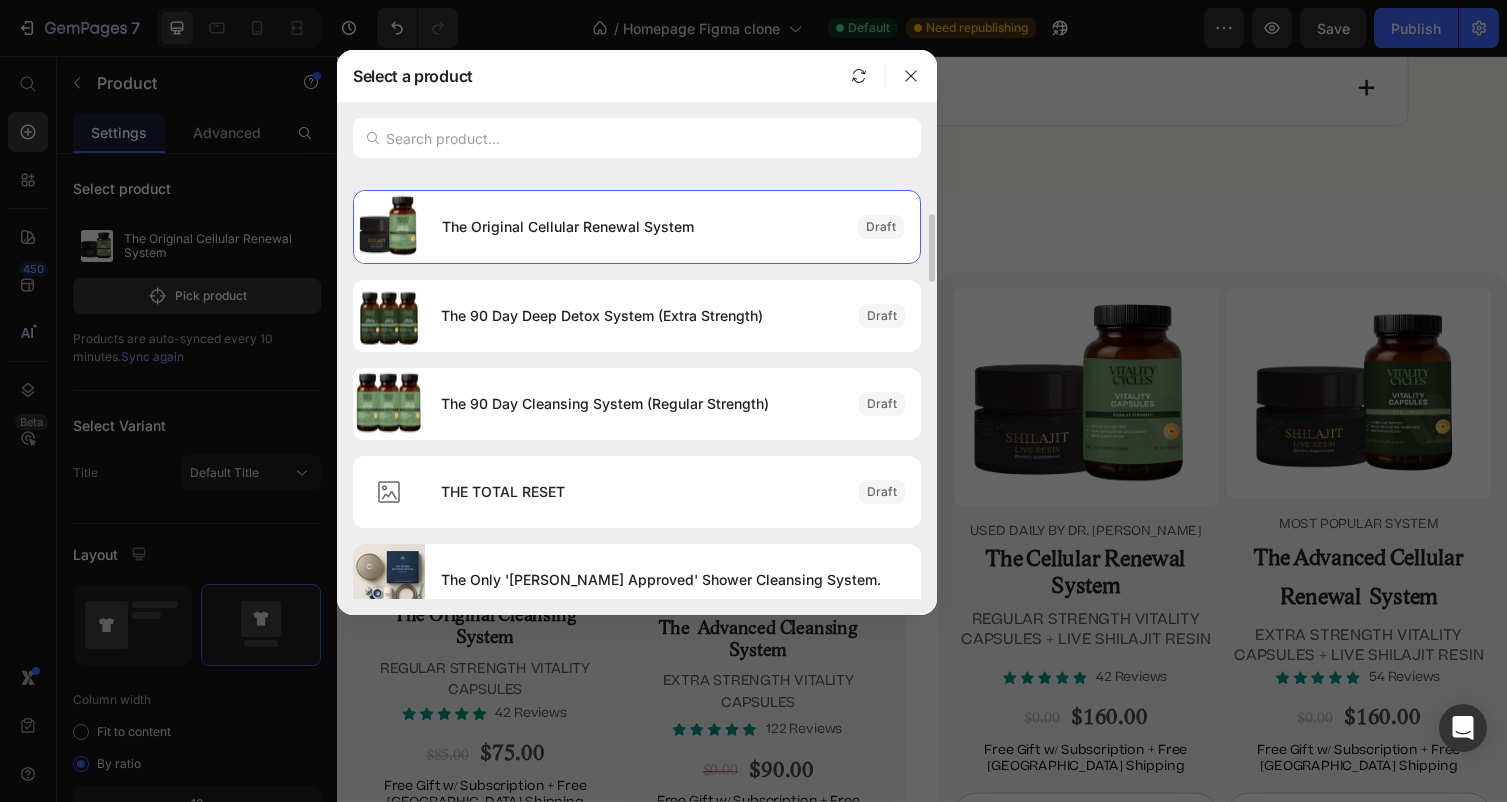 scroll, scrollTop: 0, scrollLeft: 0, axis: both 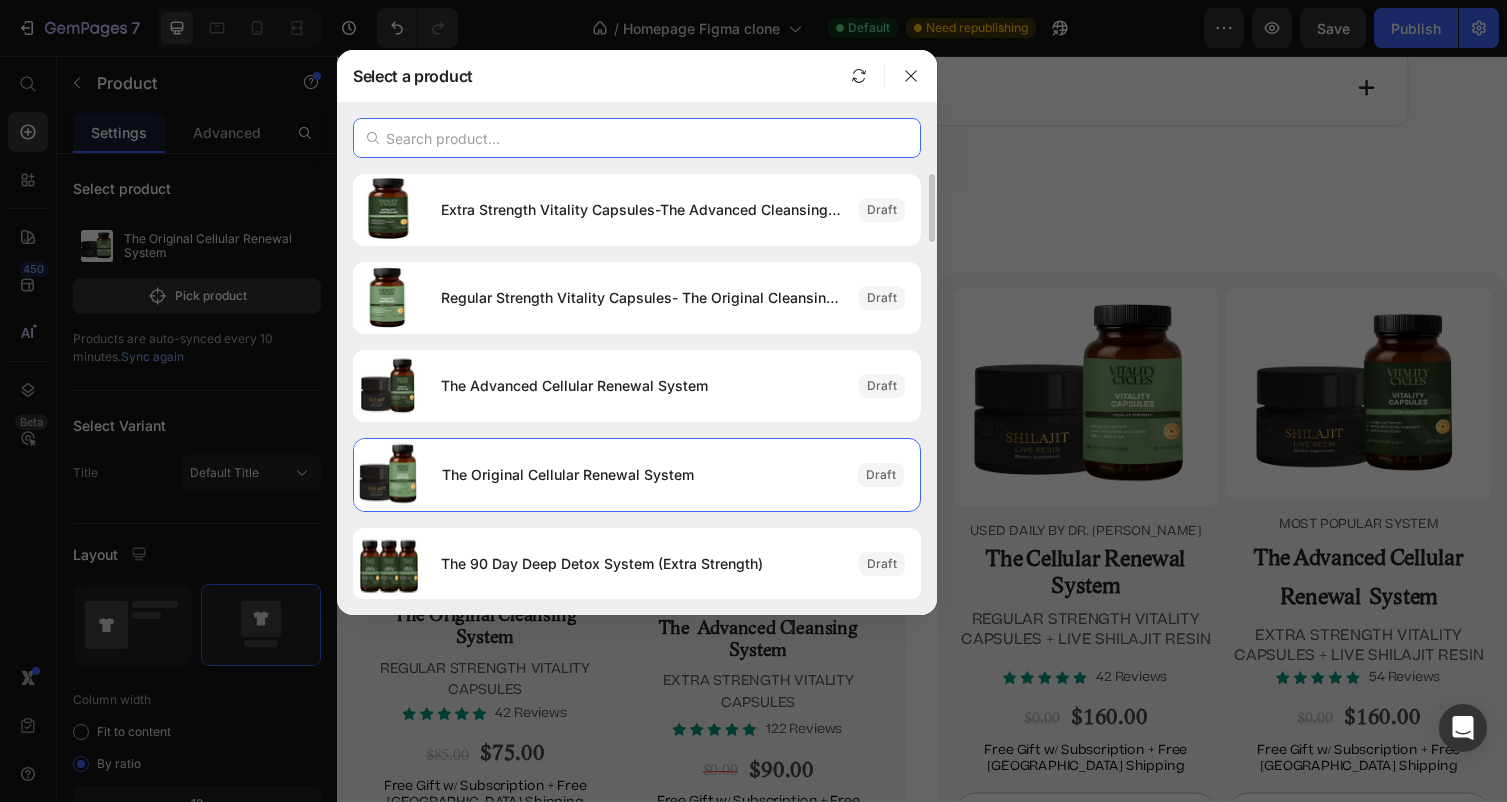 click at bounding box center (637, 138) 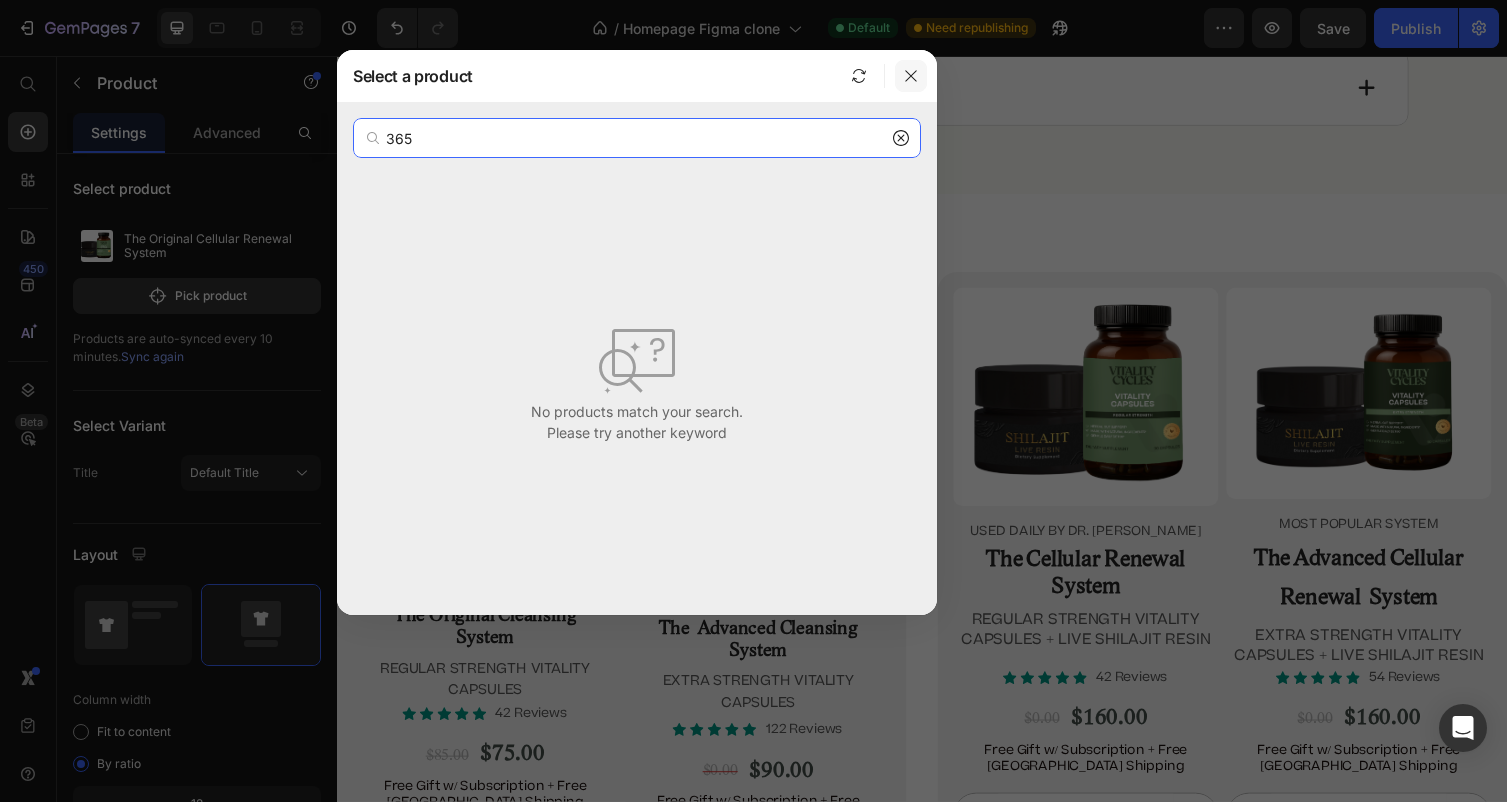 type on "365" 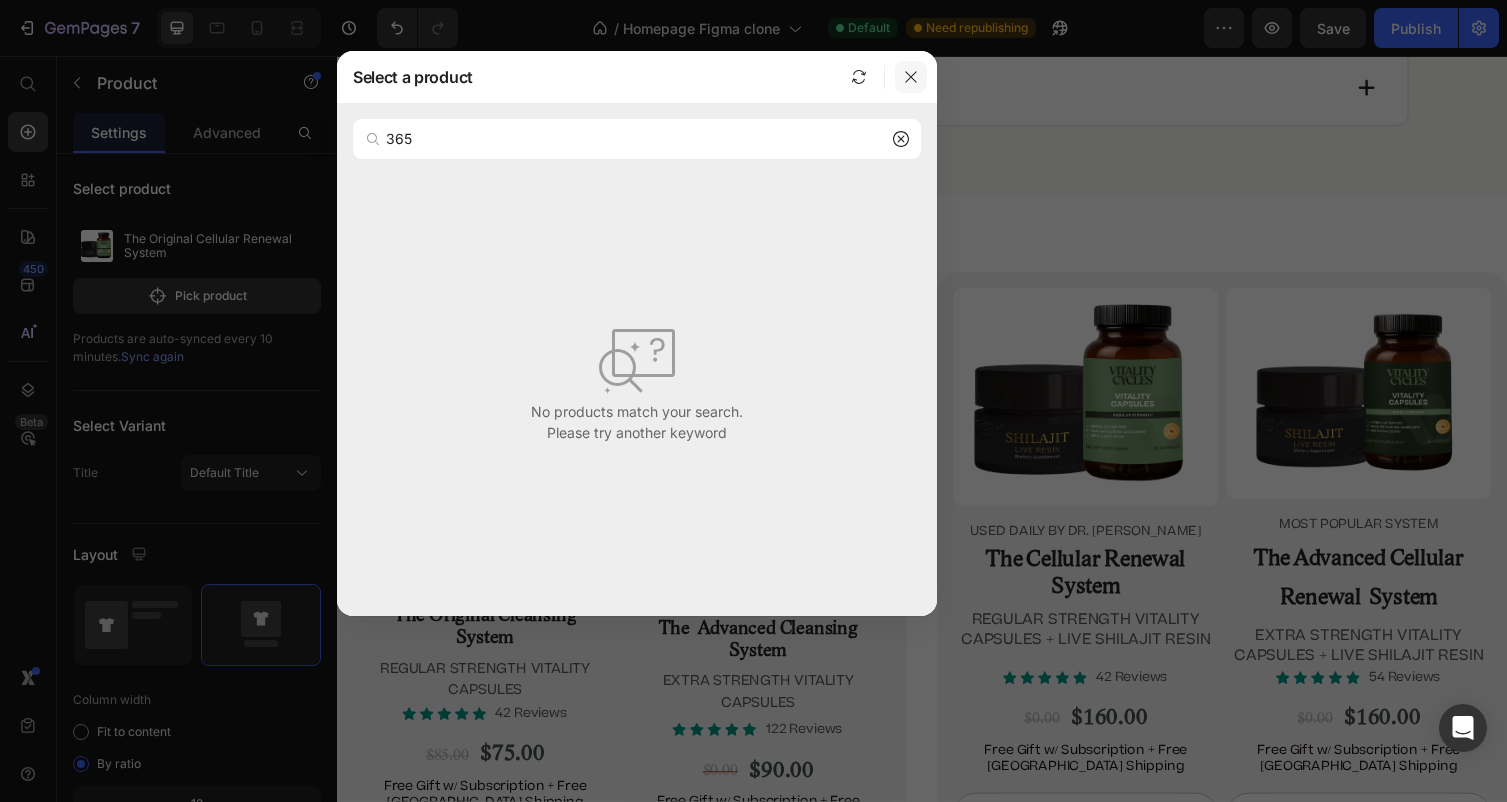 click 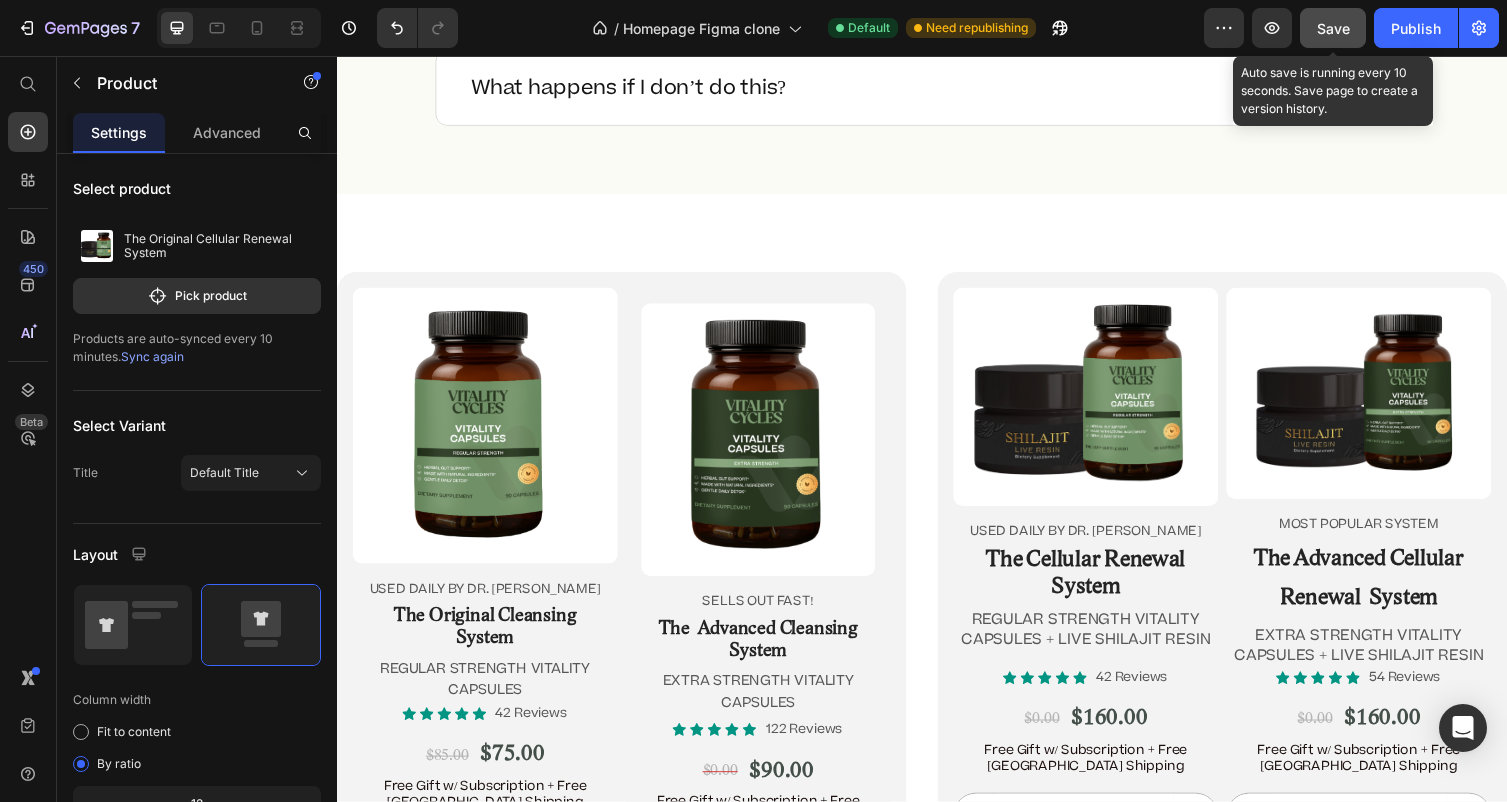click on "Save" at bounding box center (1333, 28) 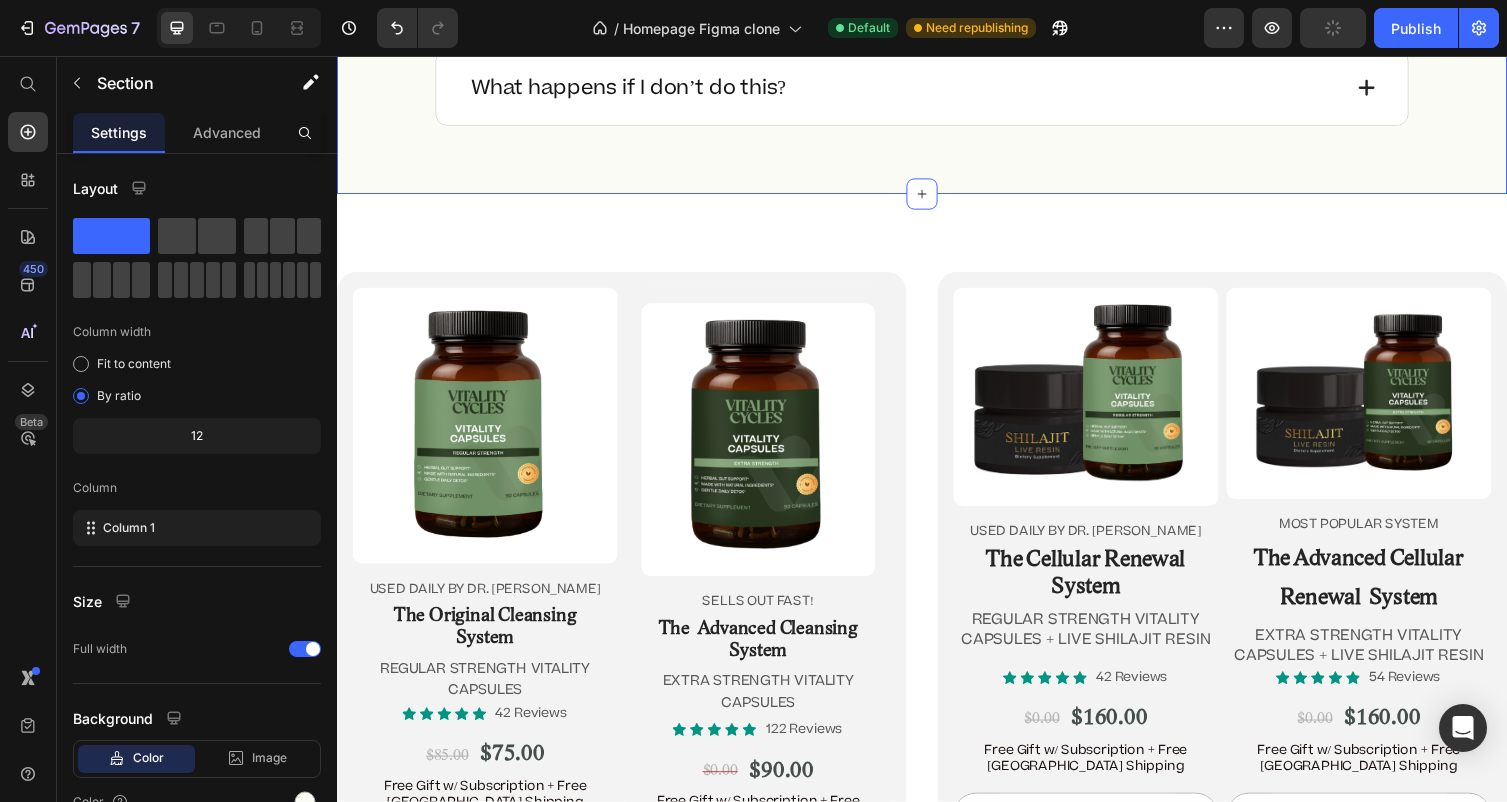 click on "Frequently Asked Questions Heading How Do I Take Vitality Capsules? Are these a harsh [MEDICAL_DATA]? Will I be dependent on these? Can I take them daily forever? Do I need to drink water with these? What happens if I don’t do this? Accordion Row Row Section 20/25" at bounding box center [937, -208] 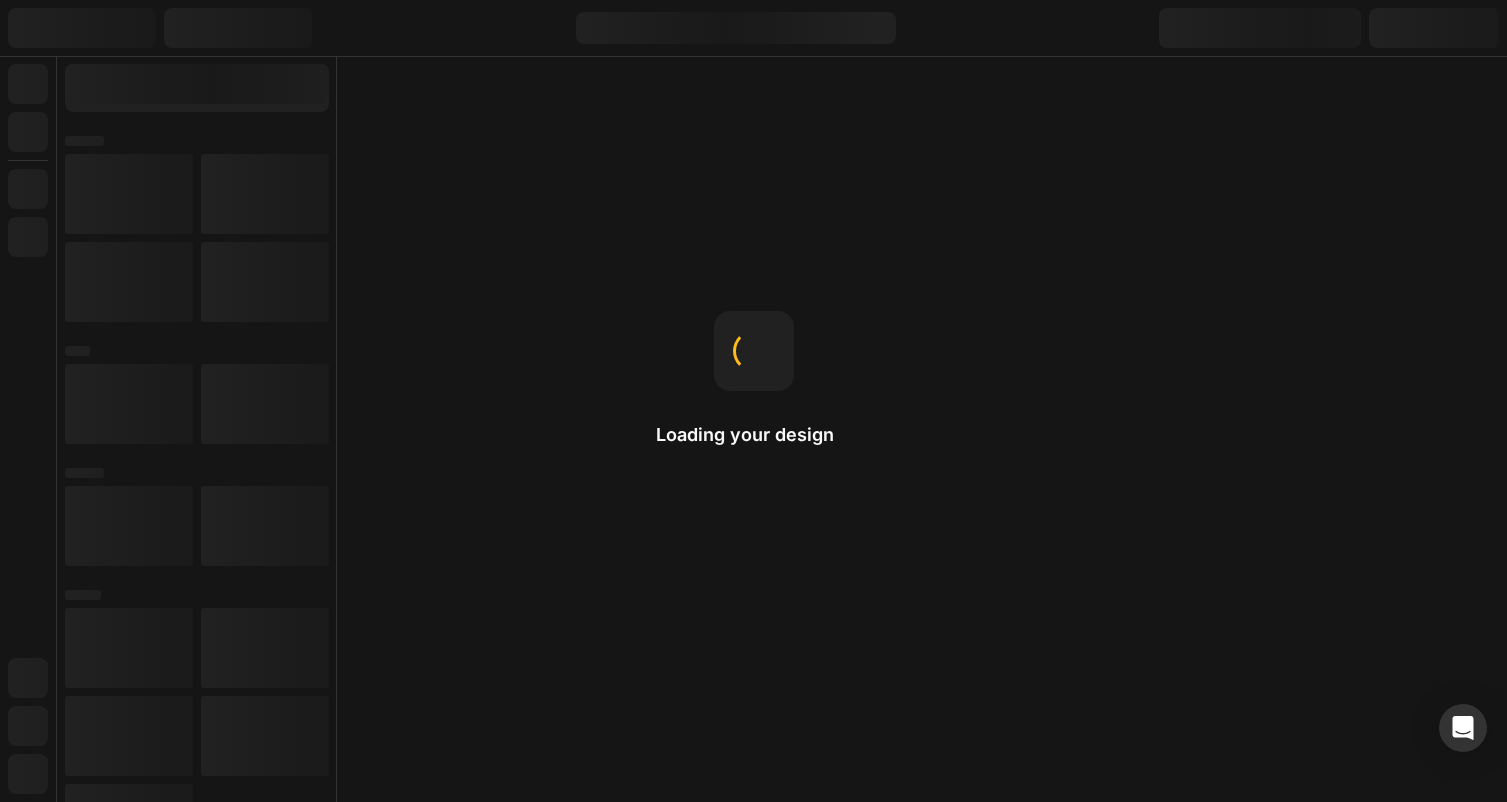 scroll, scrollTop: 0, scrollLeft: 0, axis: both 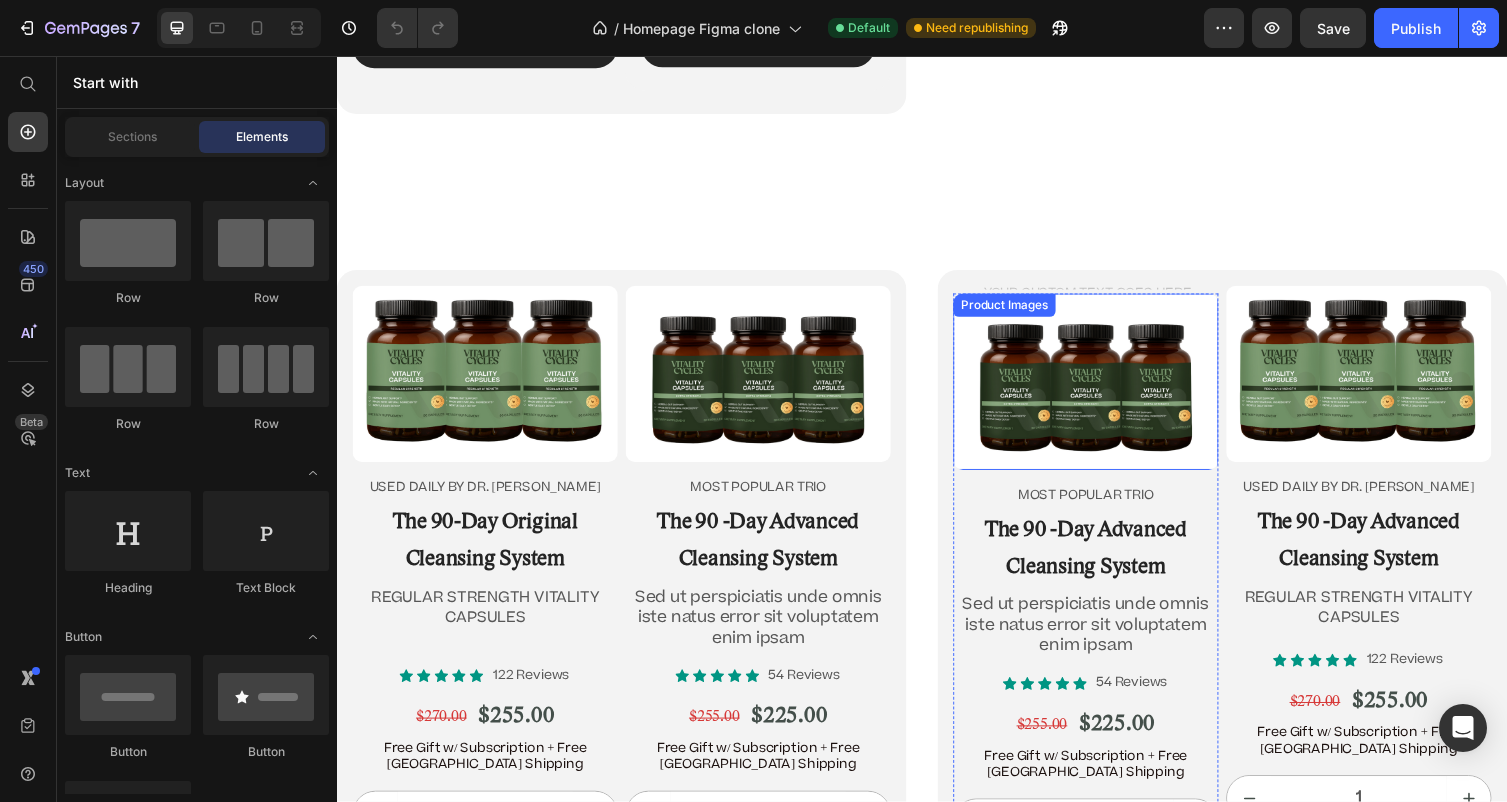 click at bounding box center [1105, 390] 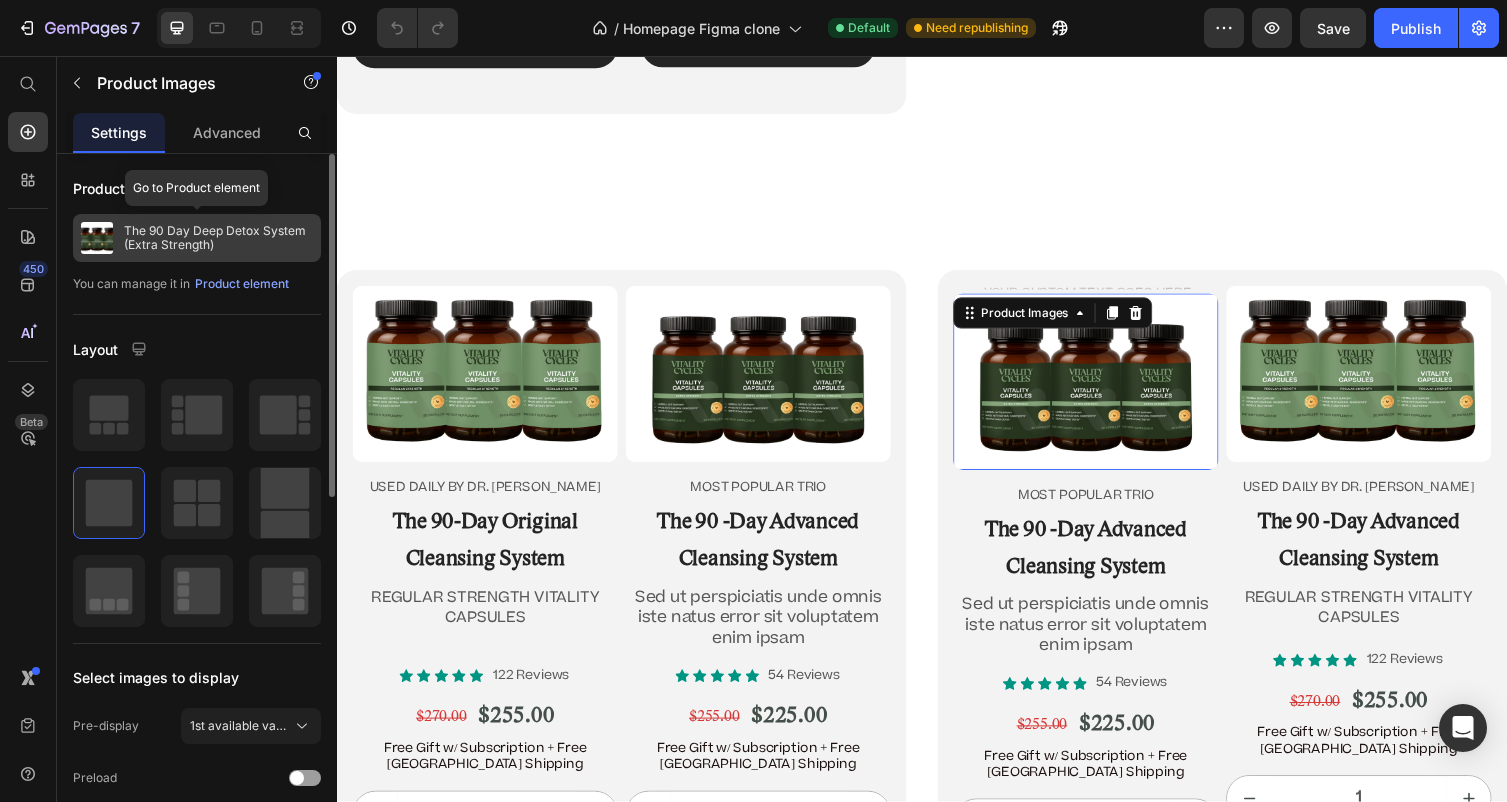click on "The 90 Day Deep Detox System (Extra Strength)" at bounding box center (218, 238) 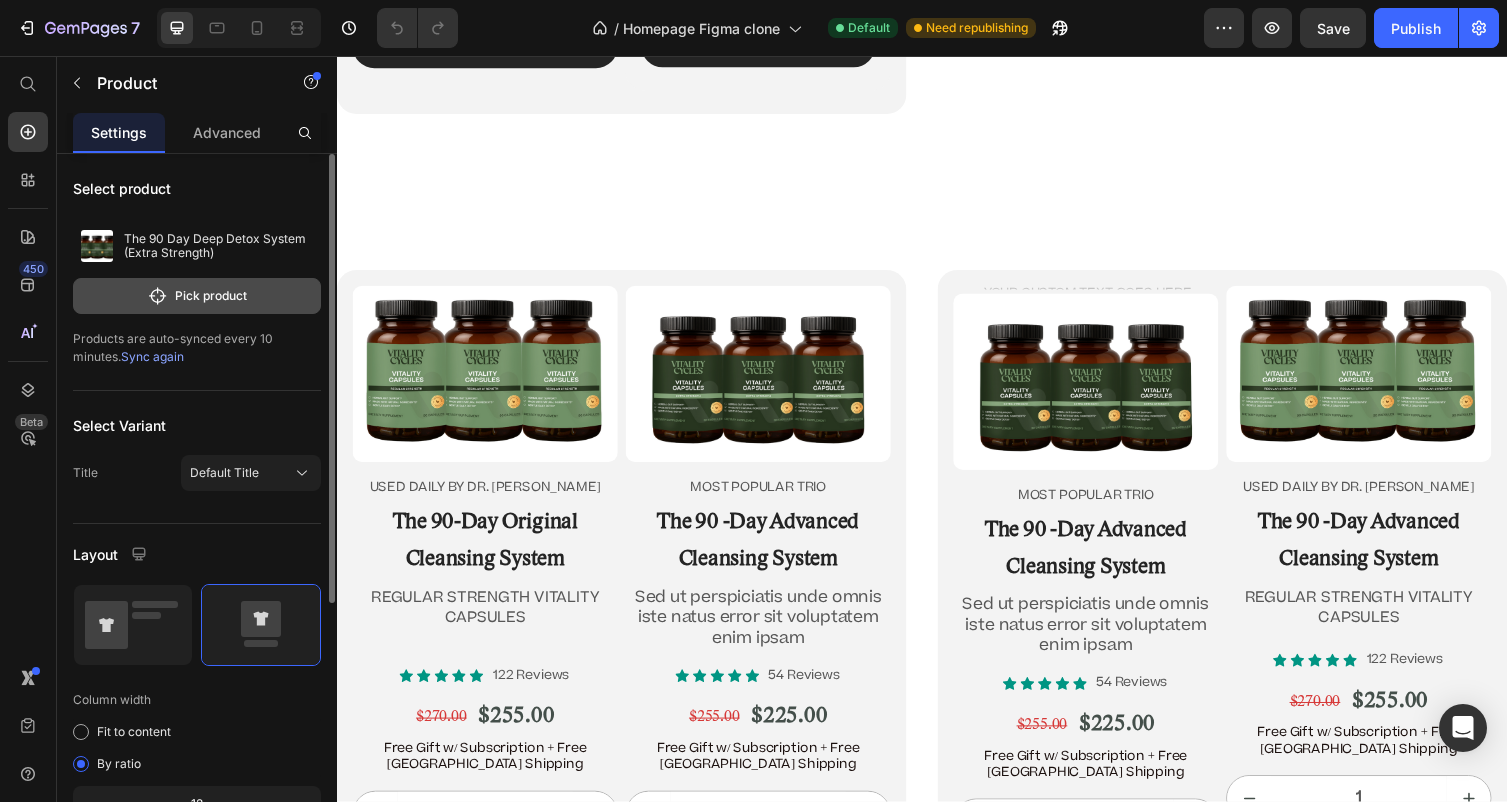 click on "Pick product" at bounding box center [197, 296] 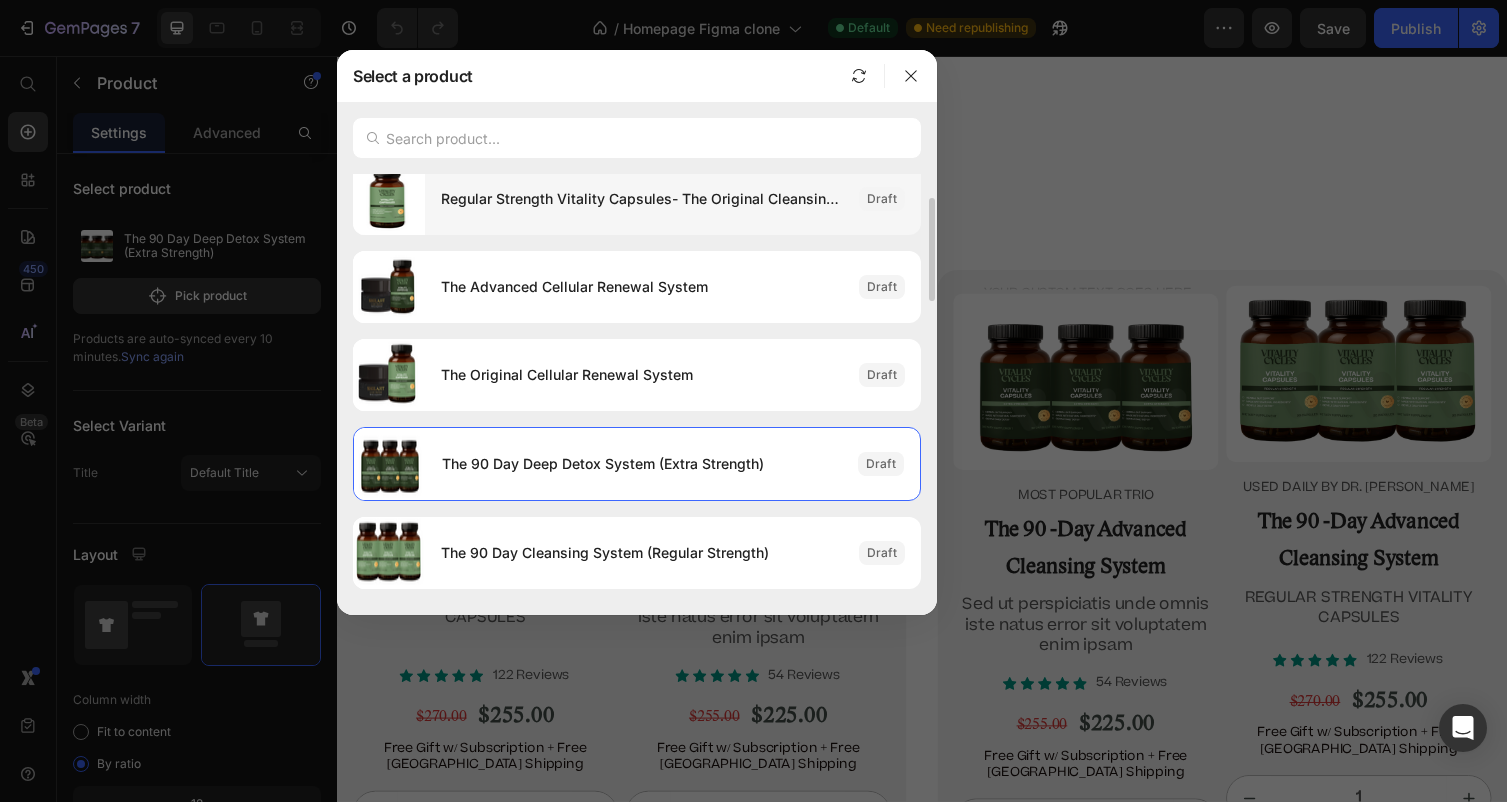 scroll, scrollTop: 0, scrollLeft: 0, axis: both 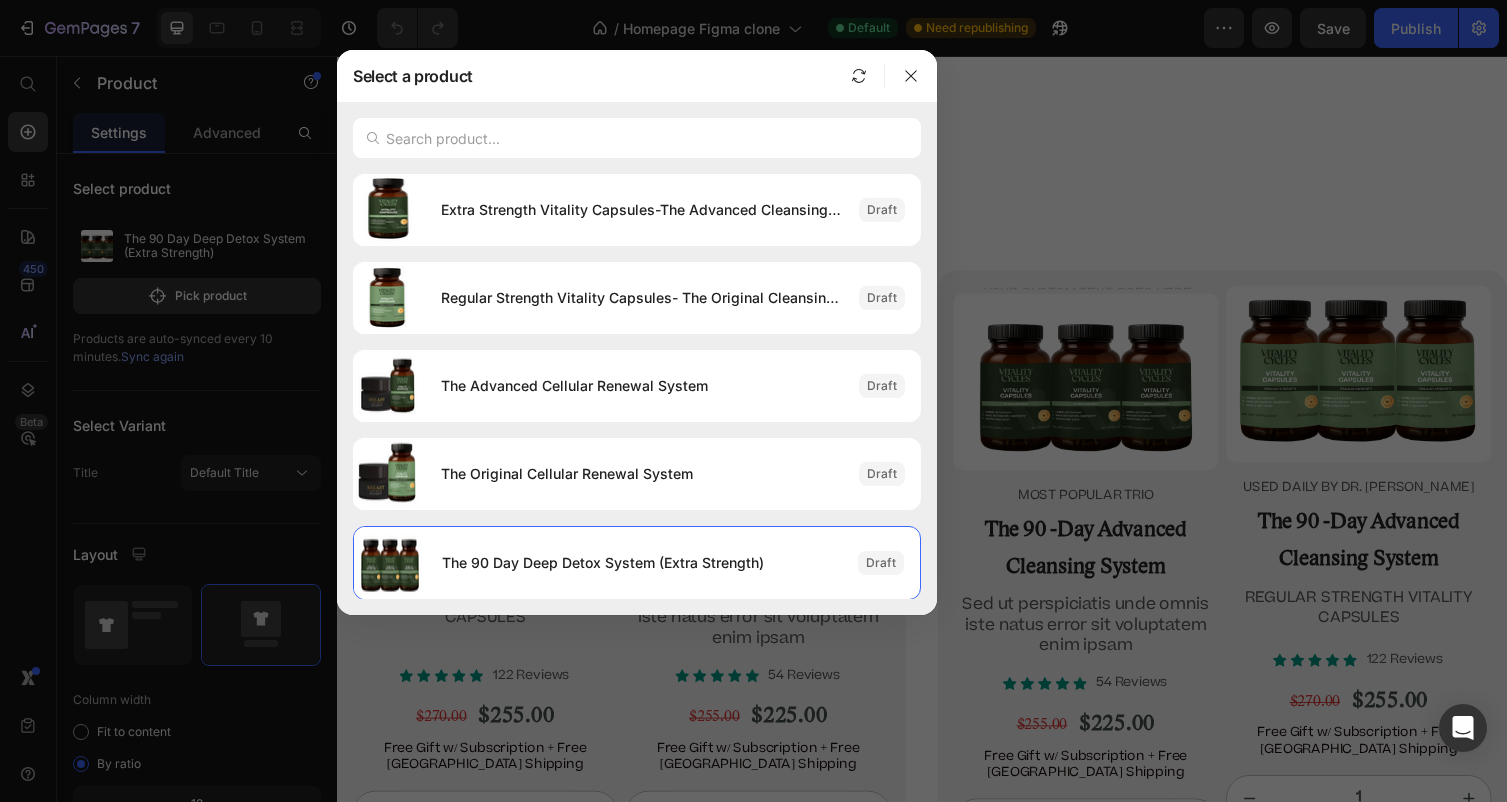 click at bounding box center (753, 401) 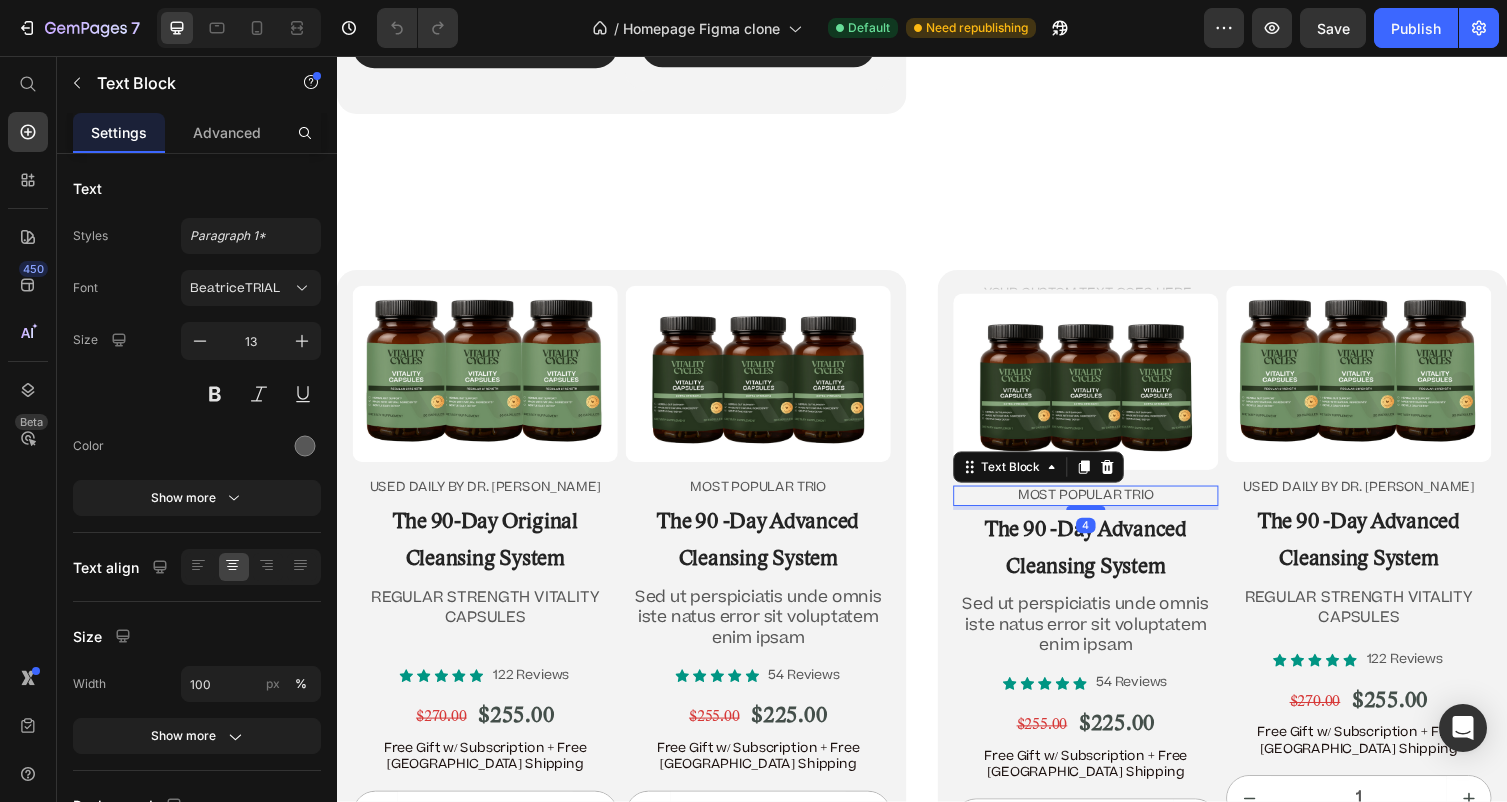 click on "Product Images most popular trio Text Block   4 The 90 -Day Advanced Cleansing System Heading Sed ut perspiciatis unde omnis iste natus error sit voluptatem enim ipsam Text Block" at bounding box center (1105, 494) 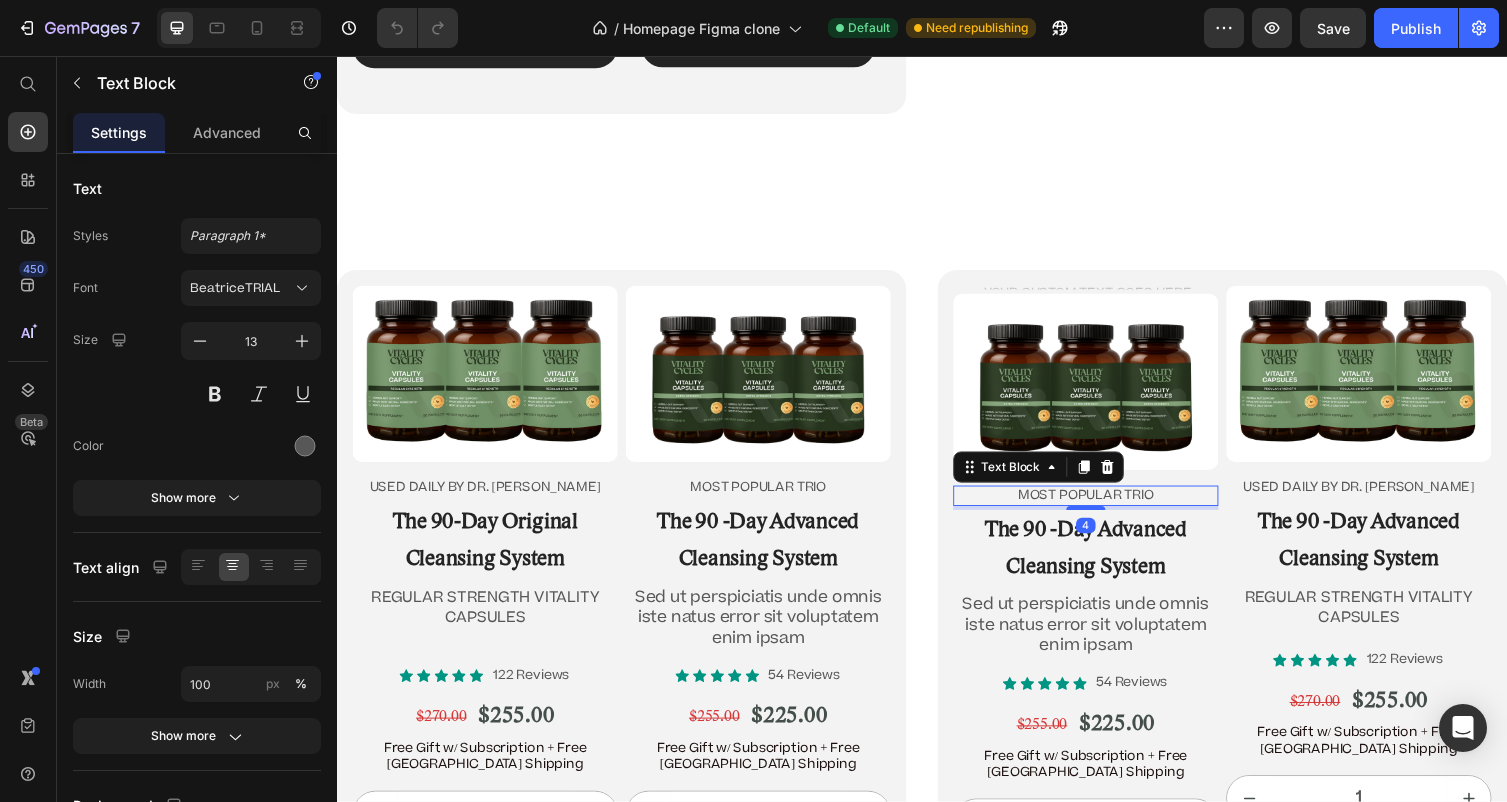 click on "most popular trio" at bounding box center (1105, 507) 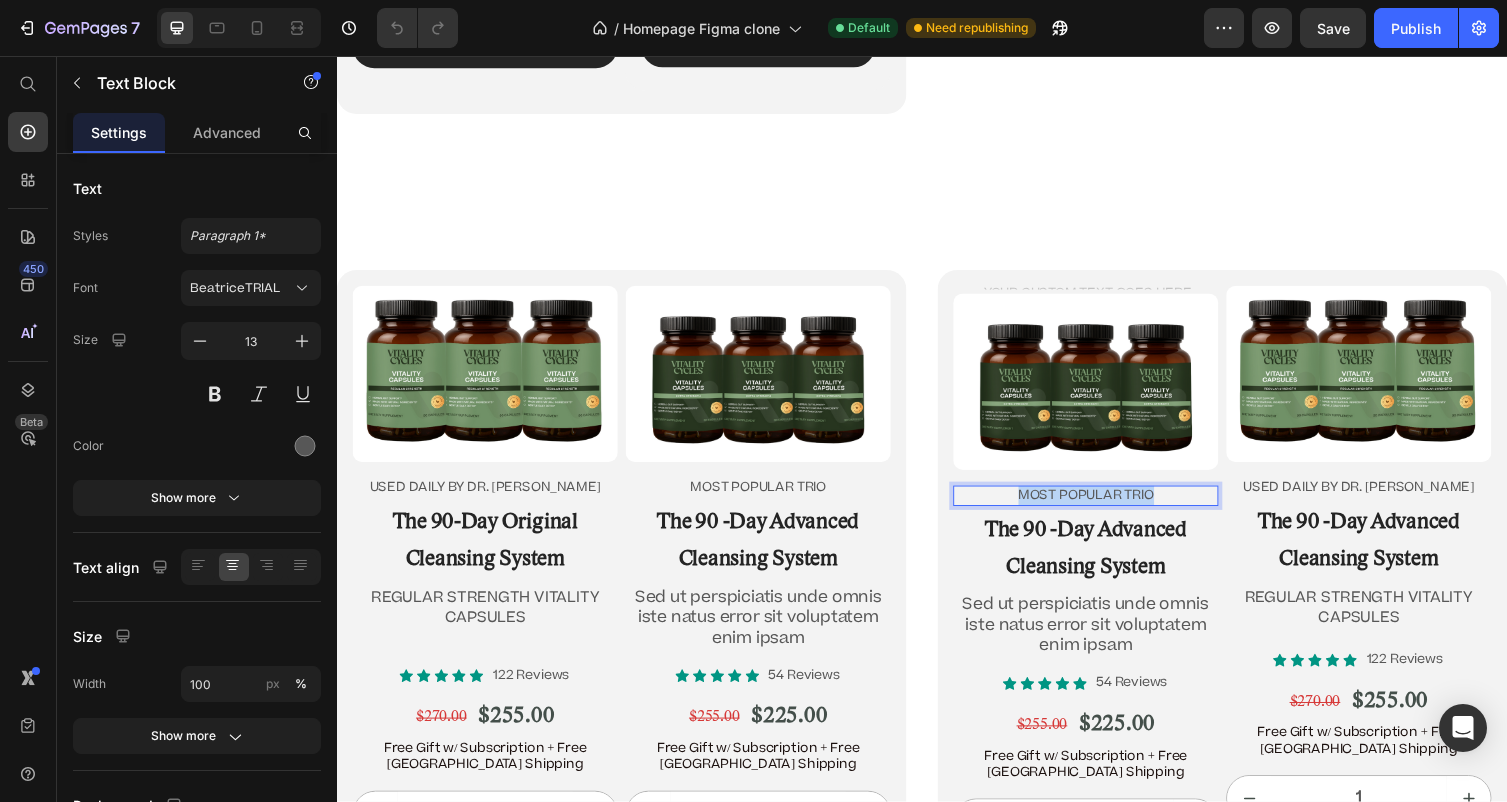 drag, startPoint x: 1186, startPoint y: 506, endPoint x: 1026, endPoint y: 481, distance: 161.94135 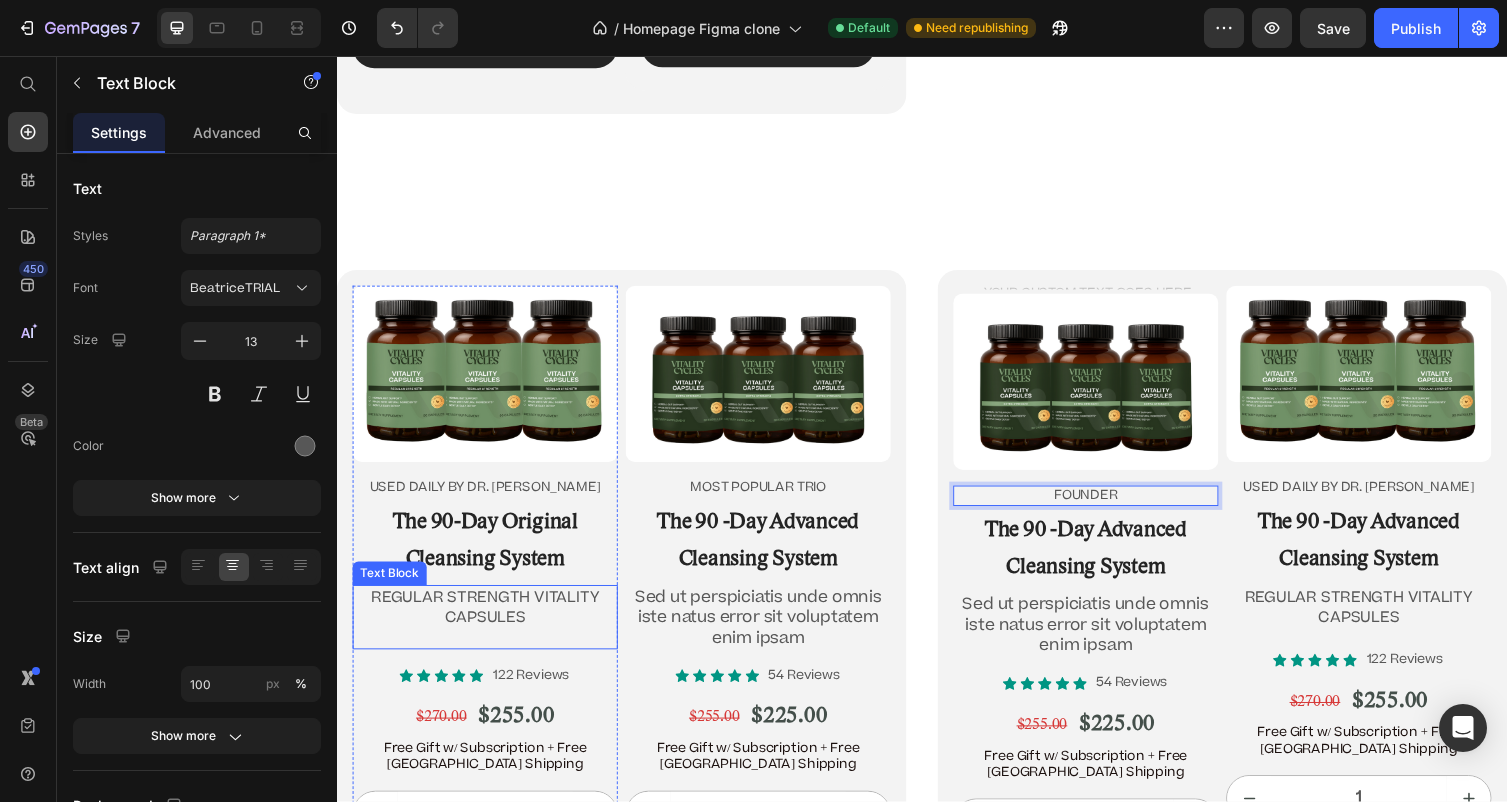 click on "REGULAR STRENGTH VITALITY CAPSULES" at bounding box center [489, 622] 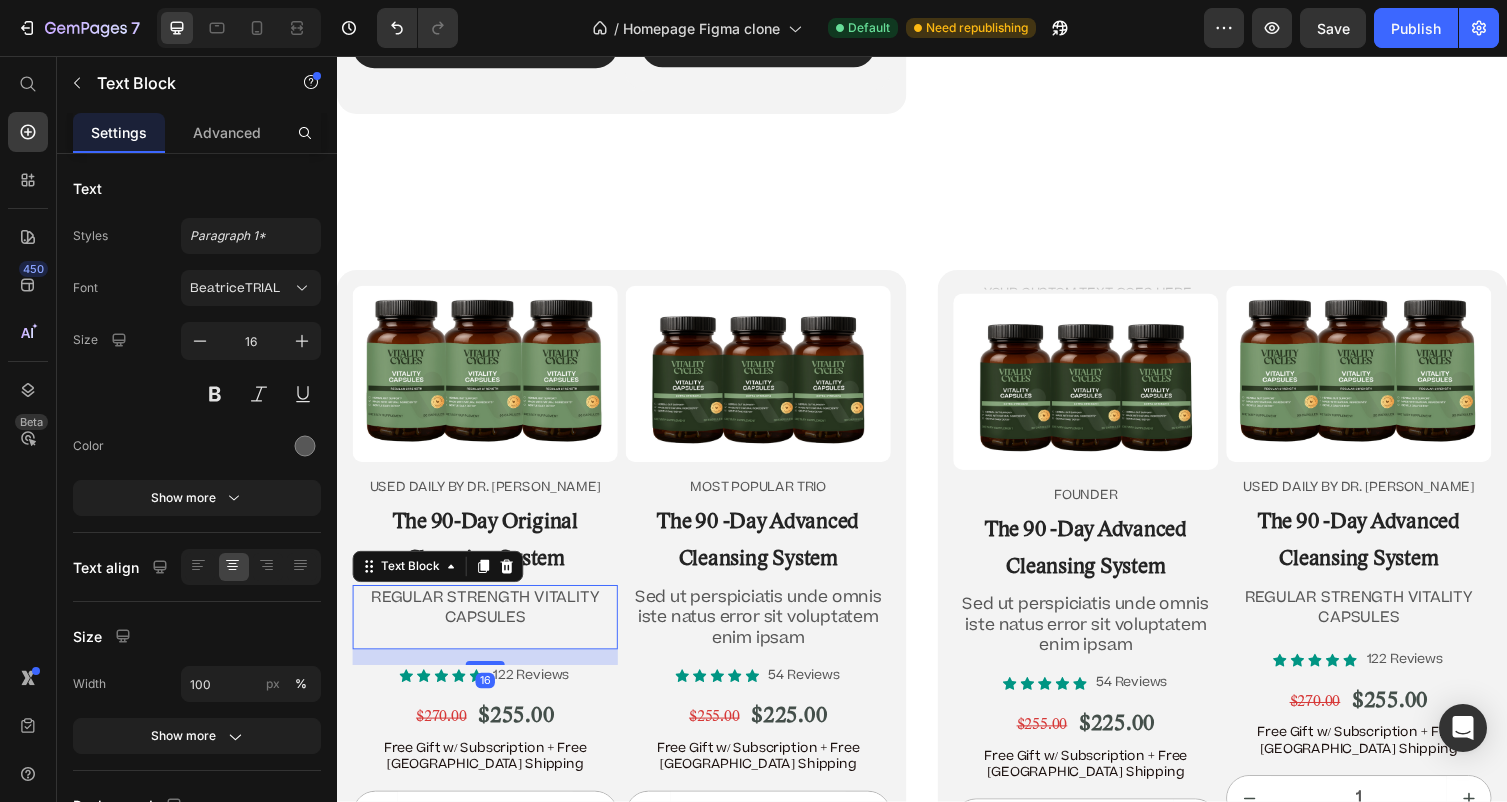 click on "REGULAR STRENGTH VITALITY CAPSULES" at bounding box center [489, 622] 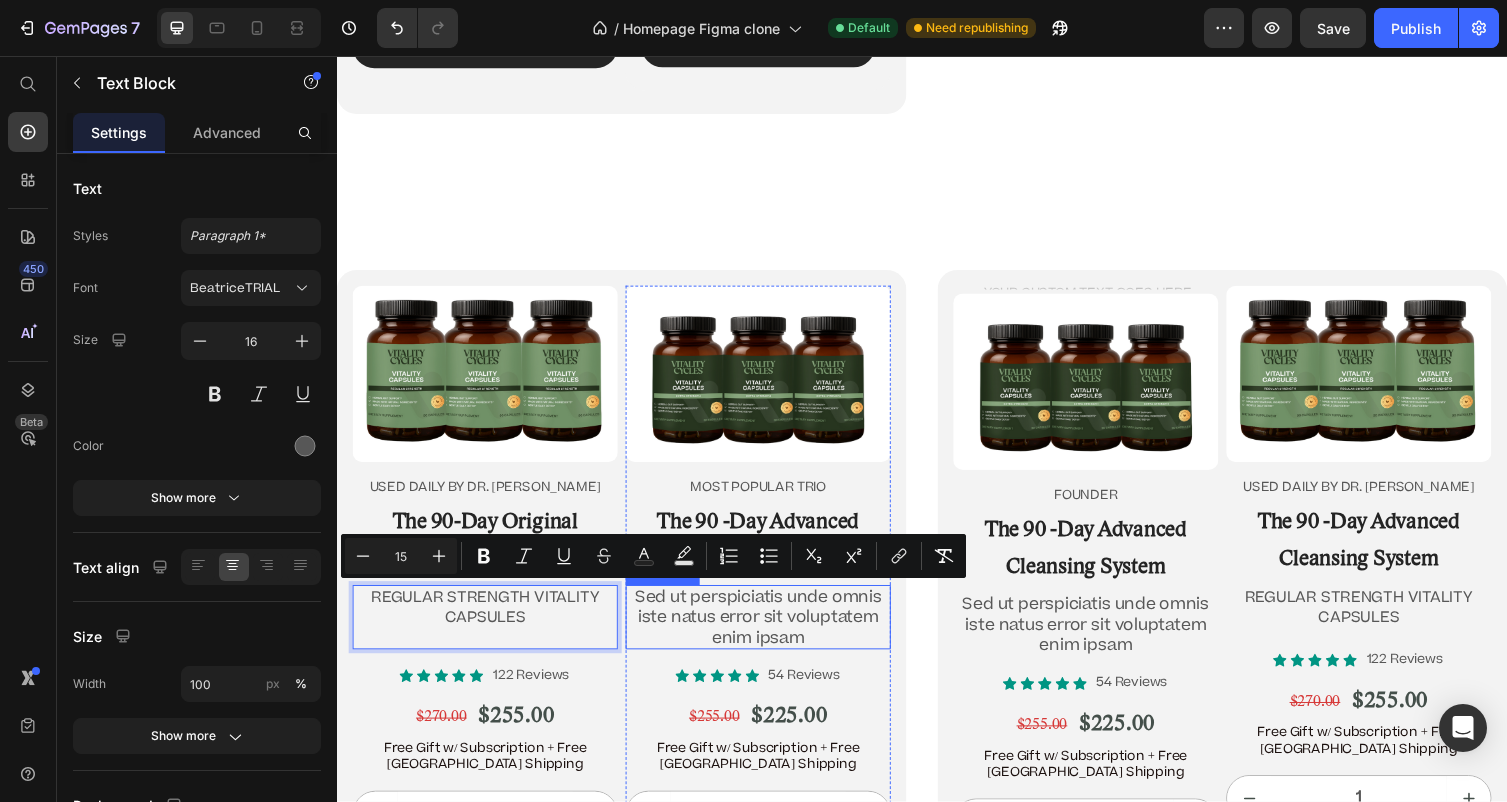 click on "Sed ut perspiciatis unde omnis iste natus error sit voluptatem enim ipsam" at bounding box center [769, 632] 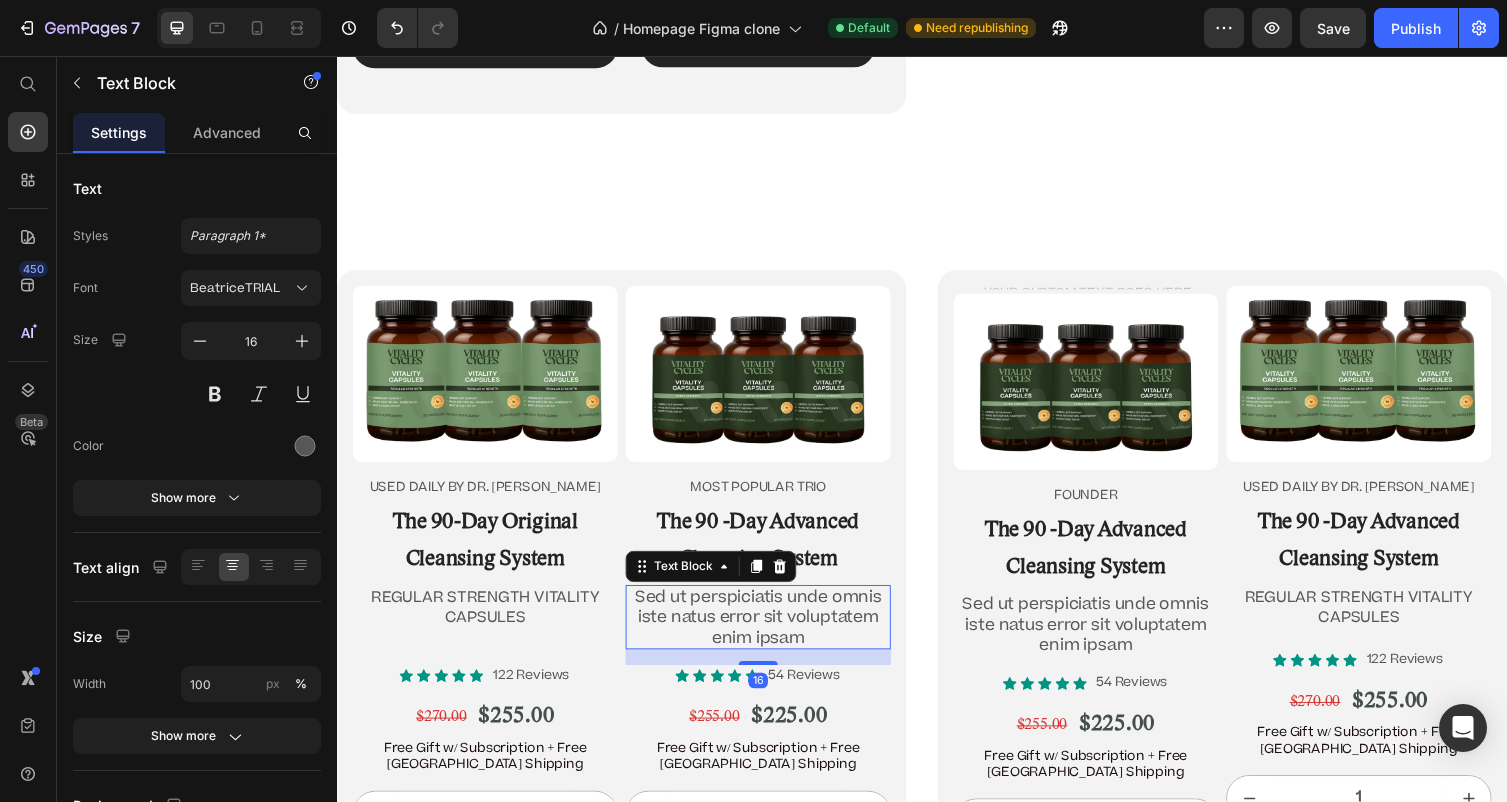 click on "Sed ut perspiciatis unde omnis iste natus error sit voluptatem enim ipsam" at bounding box center [769, 632] 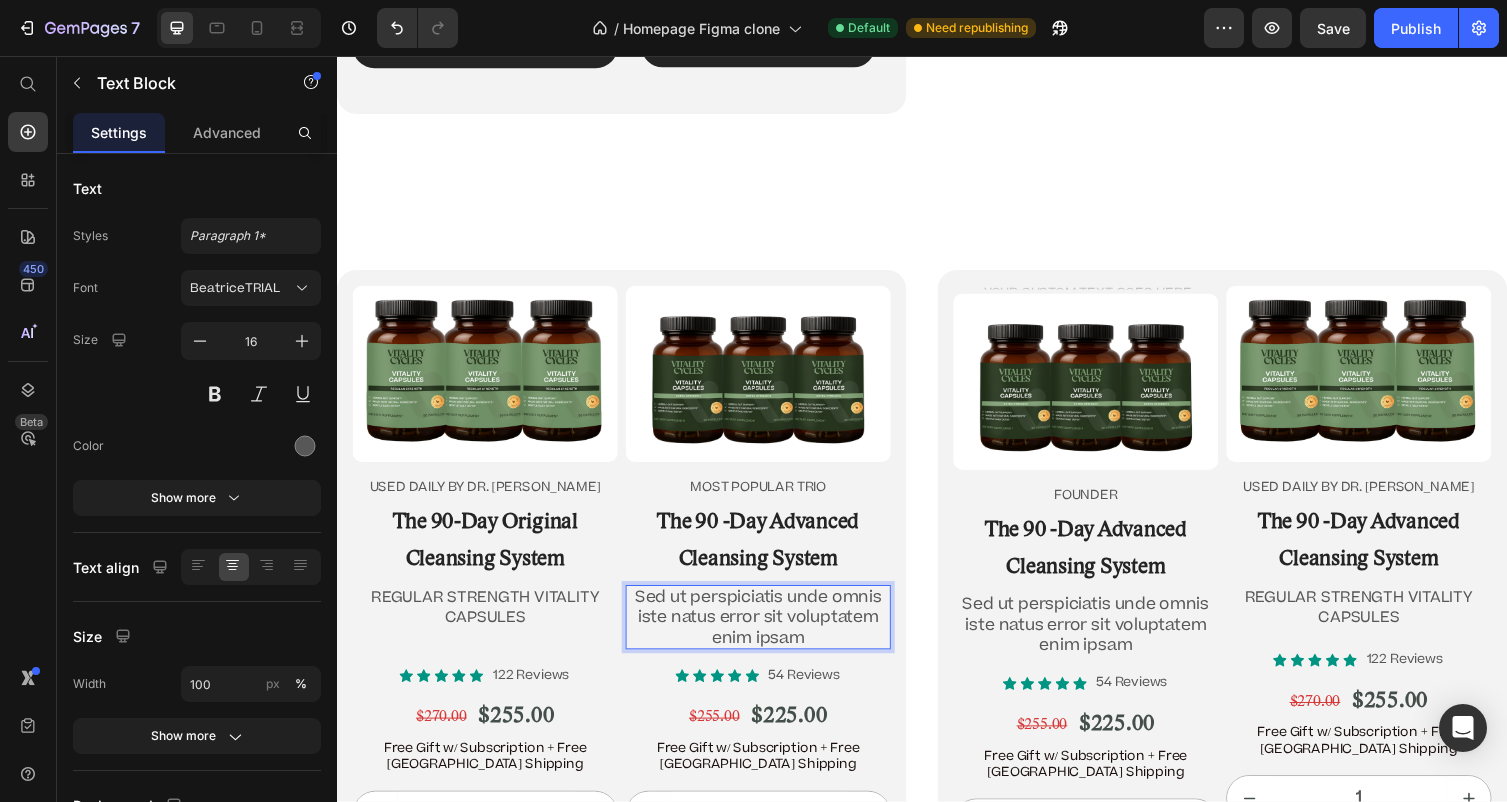 click on "Sed ut perspiciatis unde omnis iste natus error sit voluptatem enim ipsam" at bounding box center [769, 632] 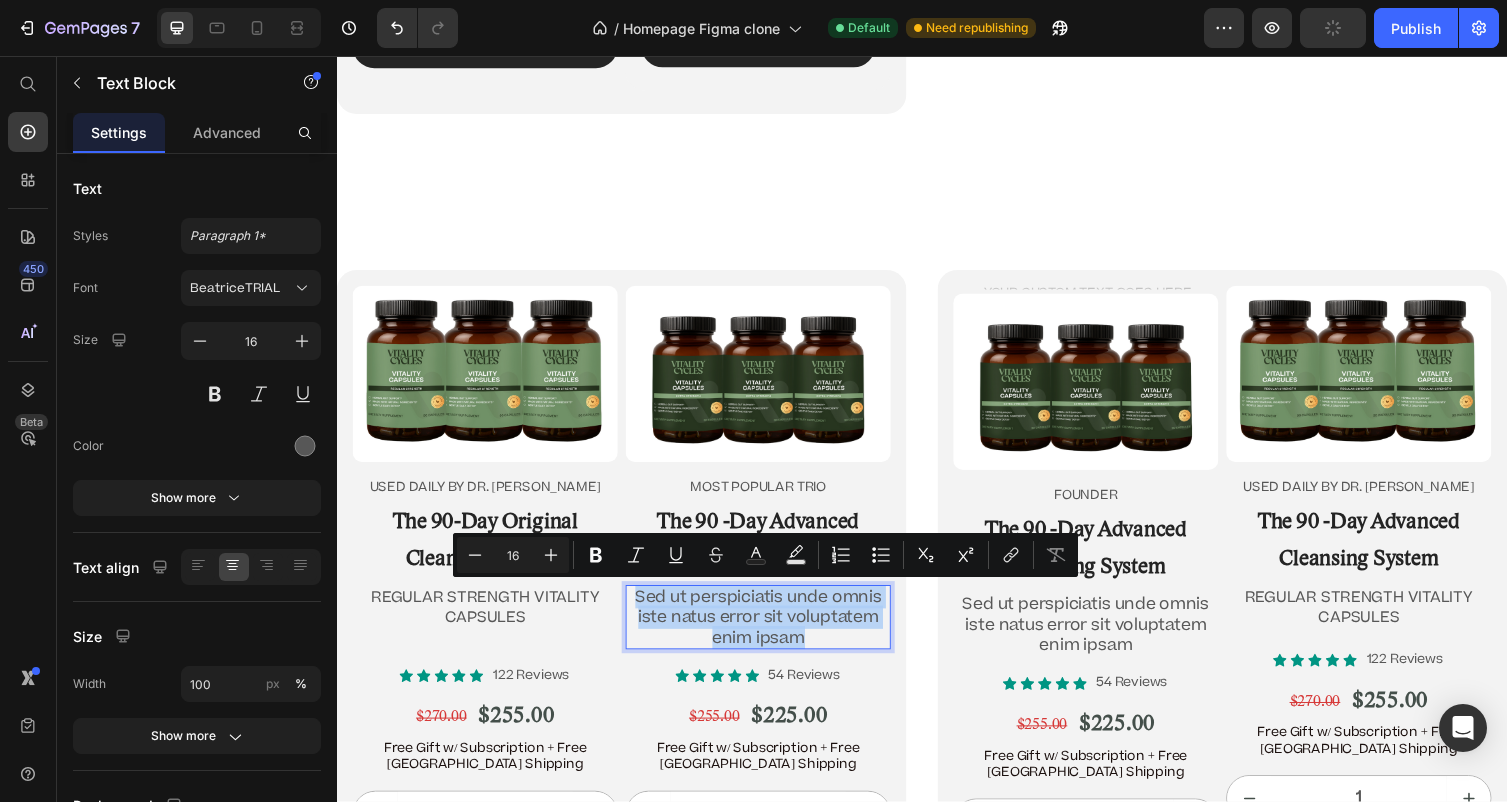 drag, startPoint x: 827, startPoint y: 654, endPoint x: 644, endPoint y: 610, distance: 188.2153 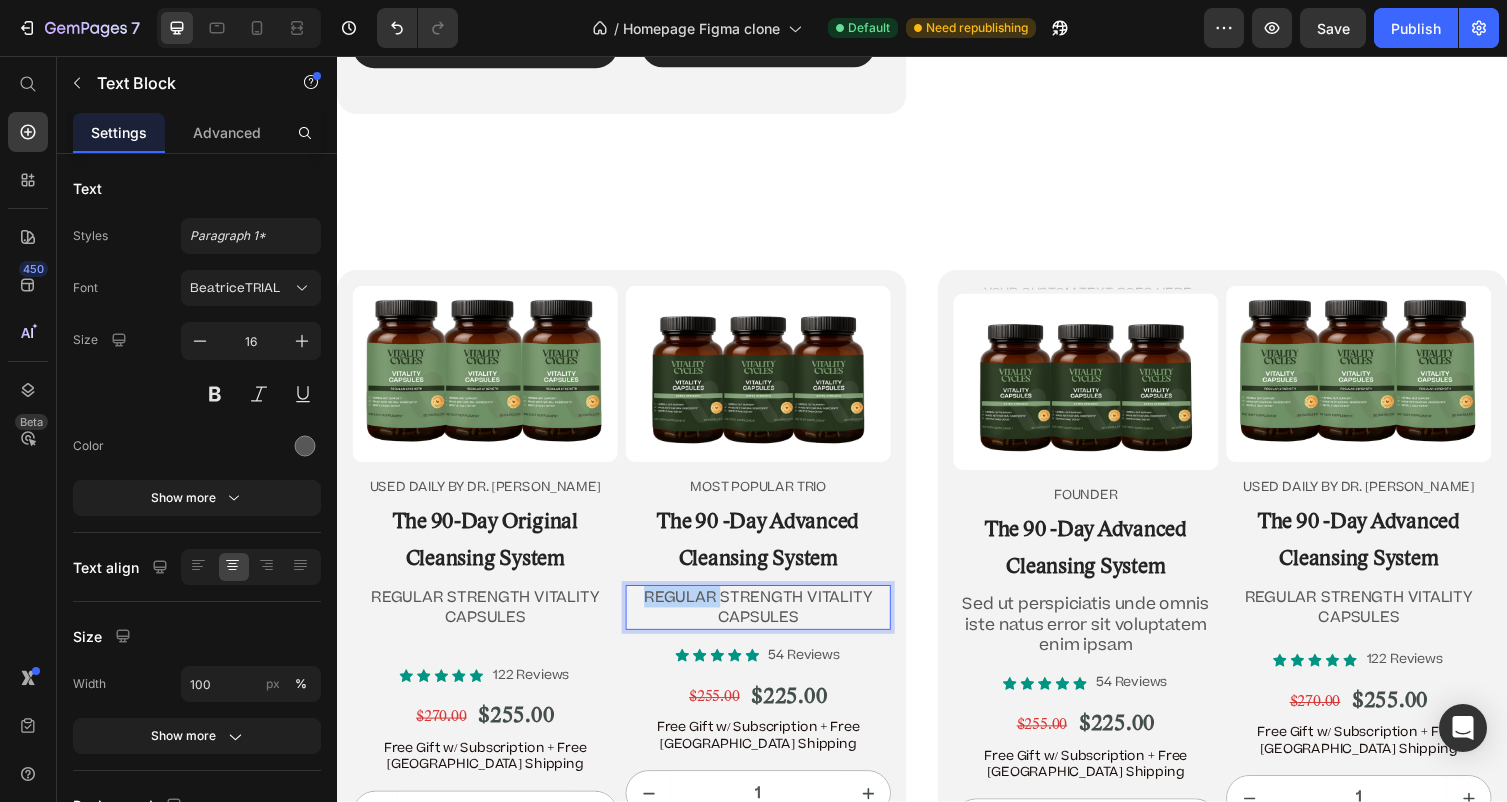drag, startPoint x: 730, startPoint y: 610, endPoint x: 654, endPoint y: 609, distance: 76.00658 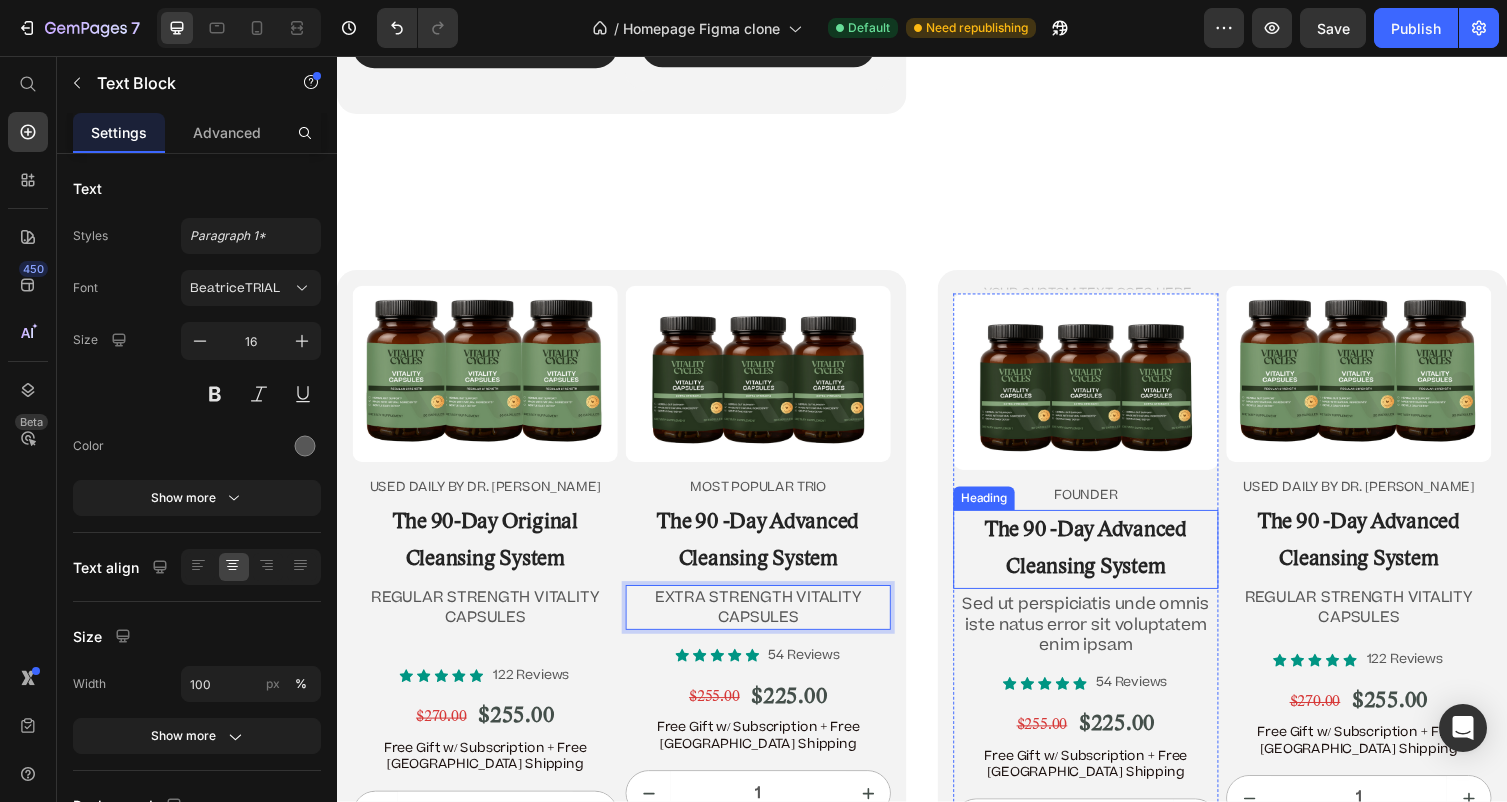click on "The 90 -Day Advanced Cleansing System" at bounding box center [1105, 562] 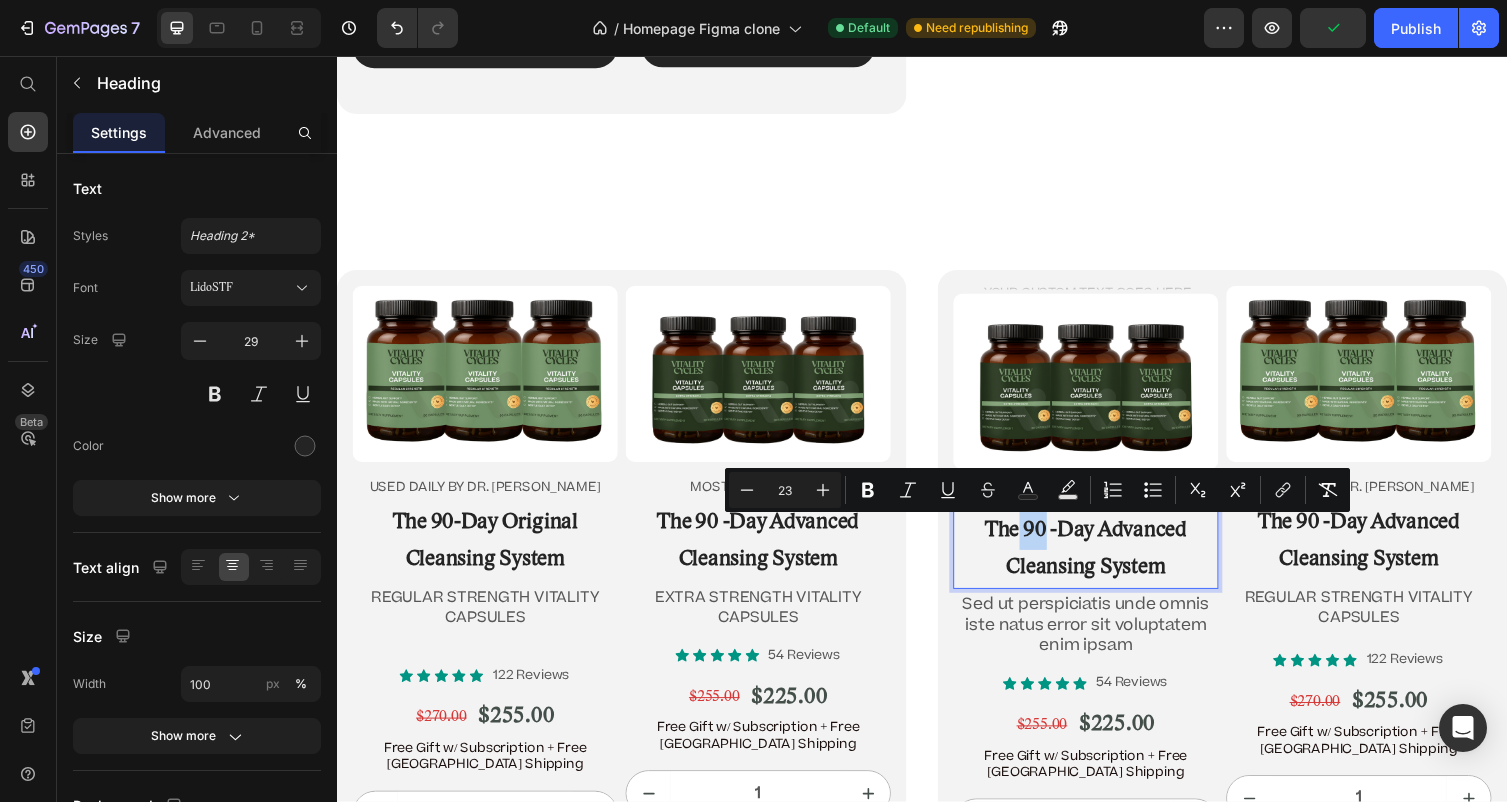 drag, startPoint x: 1060, startPoint y: 537, endPoint x: 1030, endPoint y: 537, distance: 30 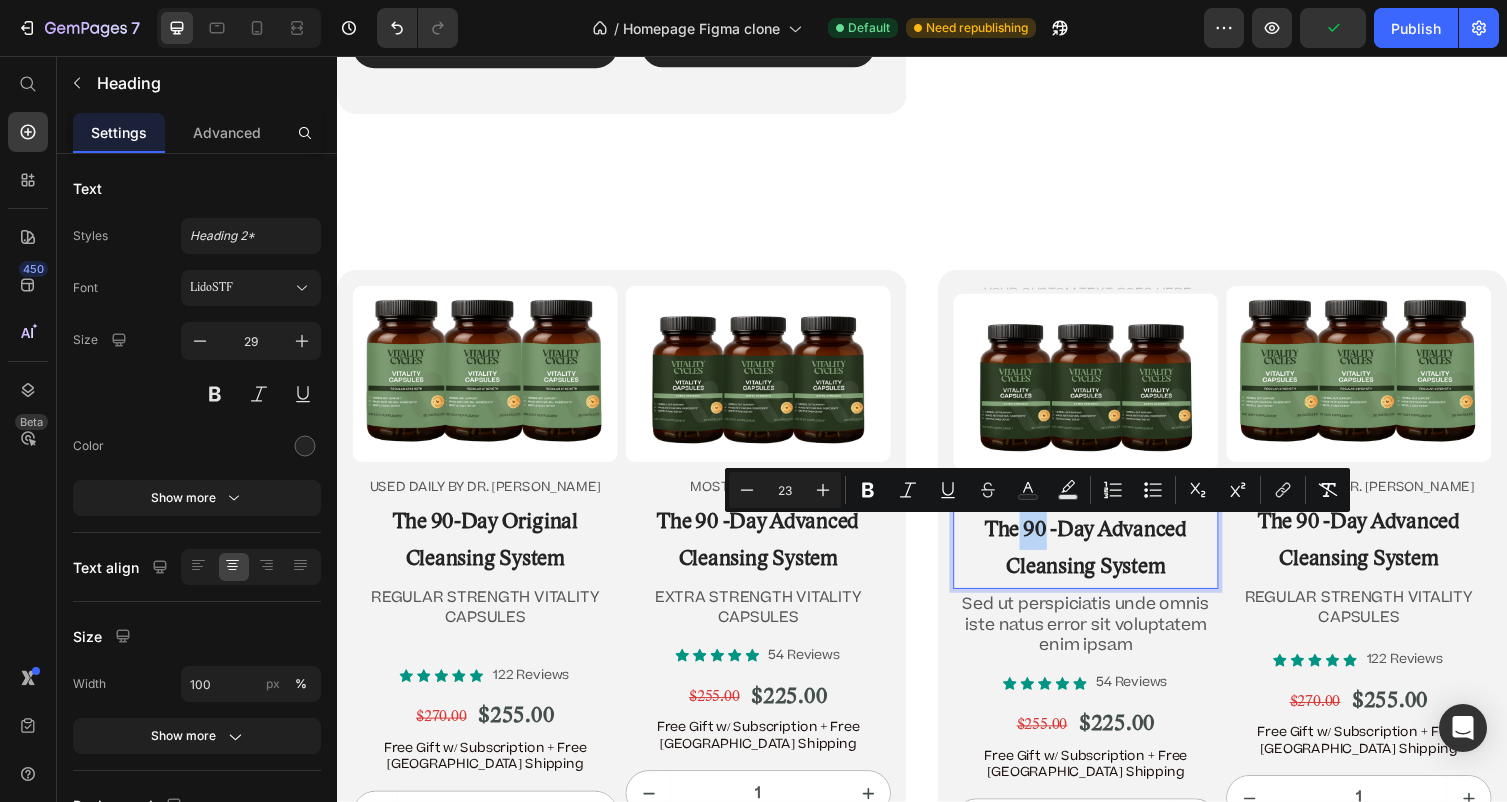 click on "The 90 -Day Advanced Cleansing System" at bounding box center (1105, 562) 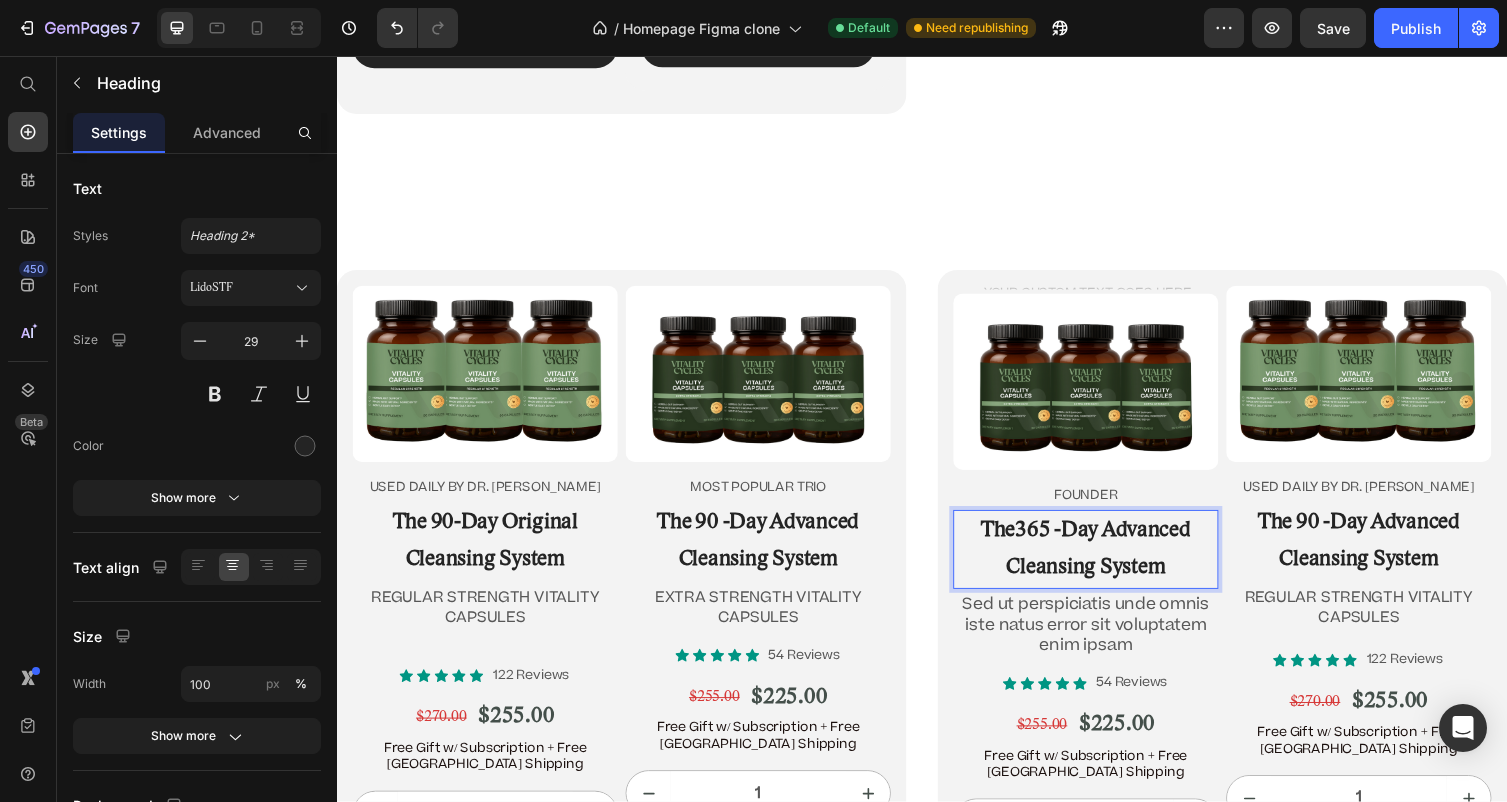 click on "The365 -Day Advanced Cleansing System" at bounding box center [1105, 562] 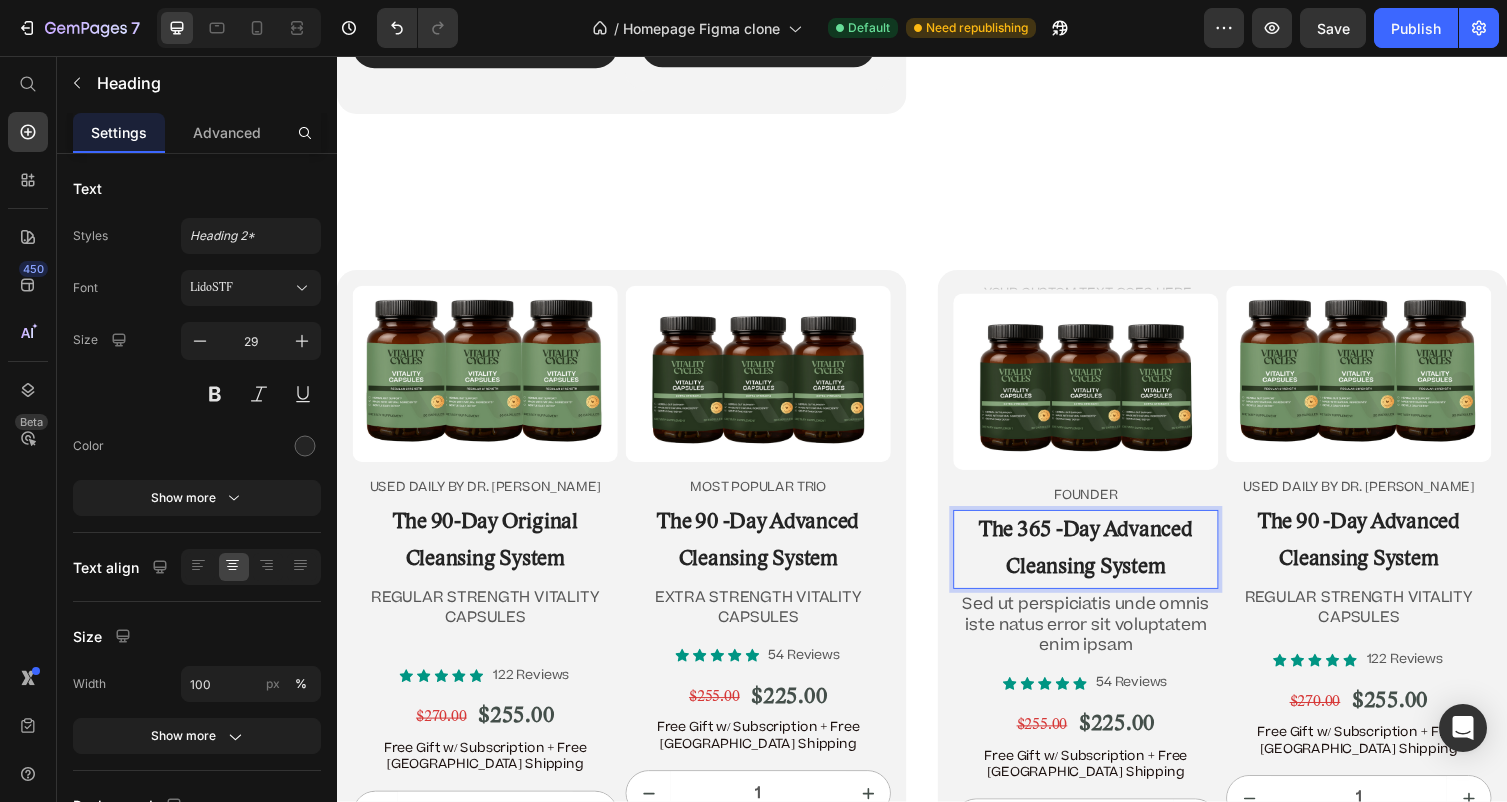 click on "The 365 -Day Advanced Cleansing System" at bounding box center [1105, 562] 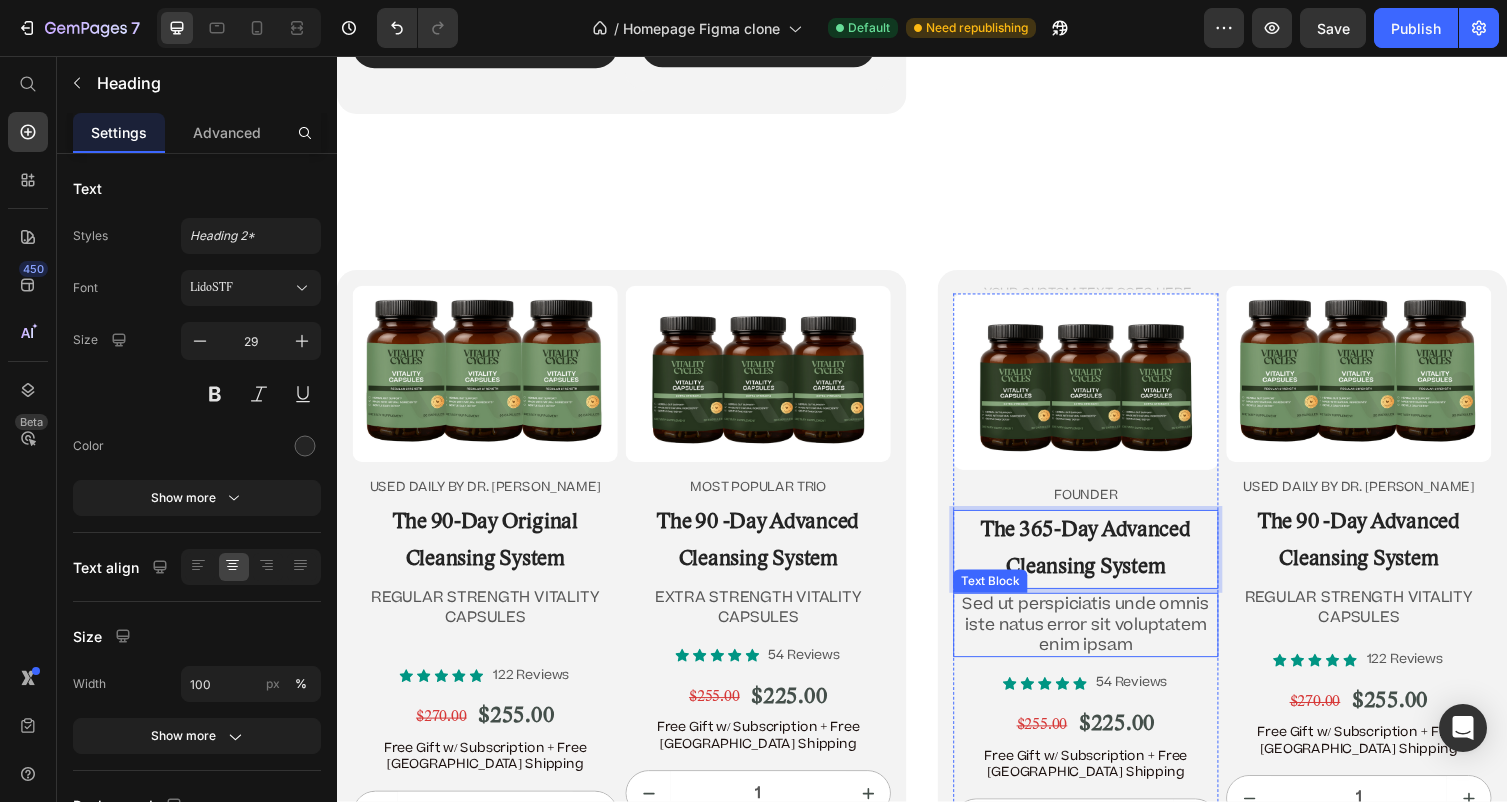 click on "Sed ut perspiciatis unde omnis iste natus error sit voluptatem enim ipsam" at bounding box center [1105, 640] 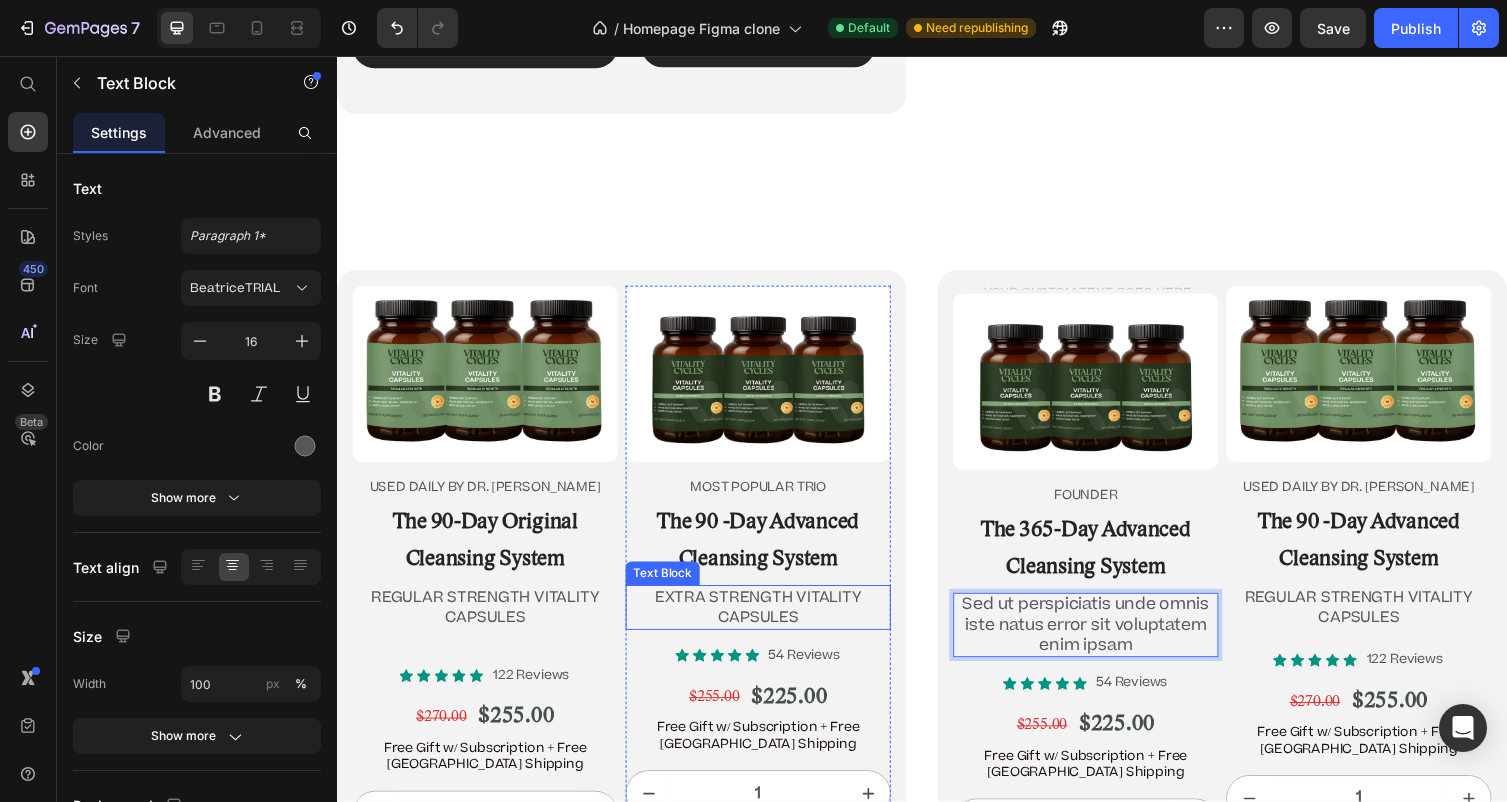 click on "EXTRA STRENGTH VITALITY CAPSULES" at bounding box center [769, 621] 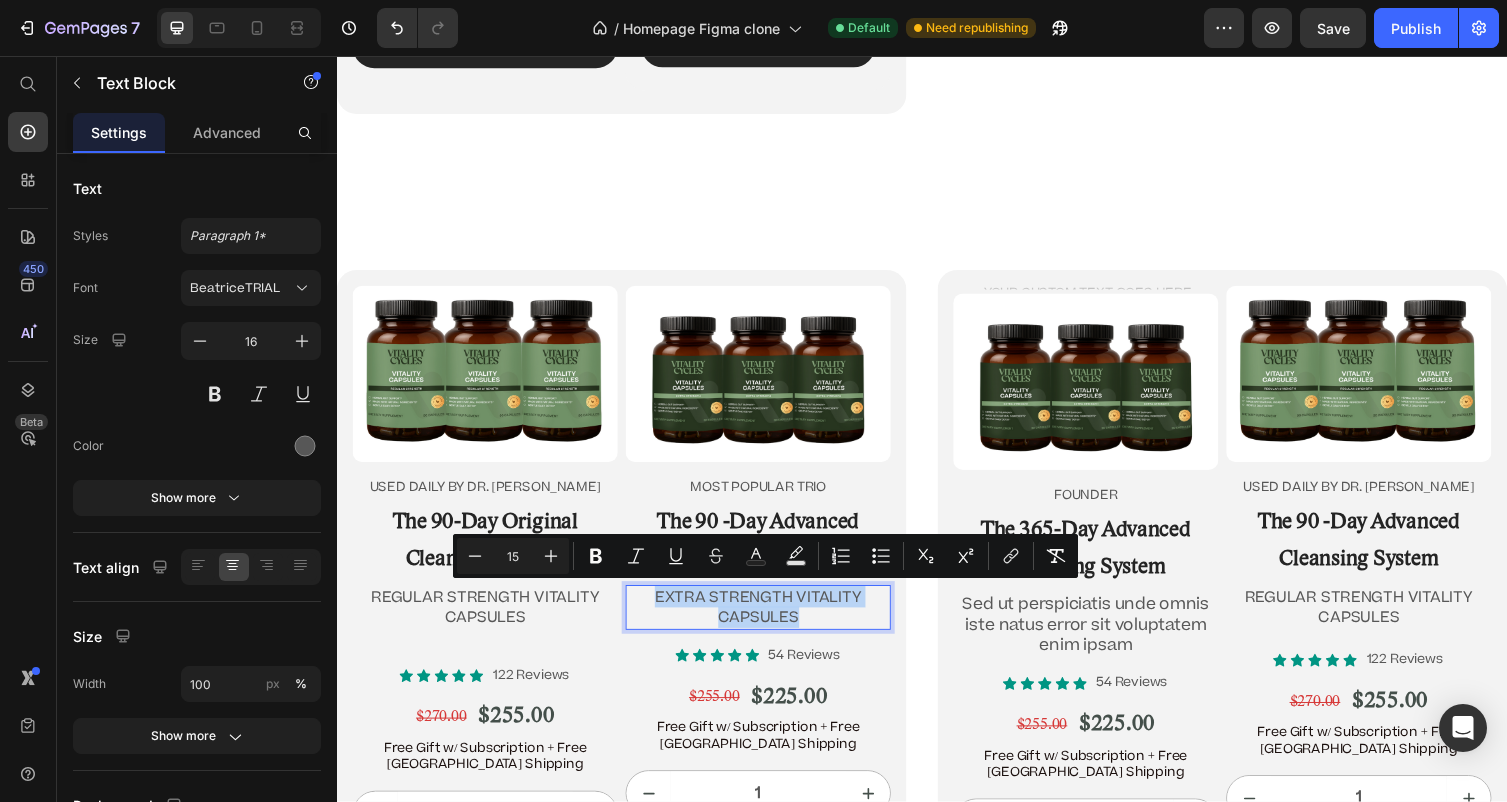 drag, startPoint x: 818, startPoint y: 630, endPoint x: 656, endPoint y: 609, distance: 163.35544 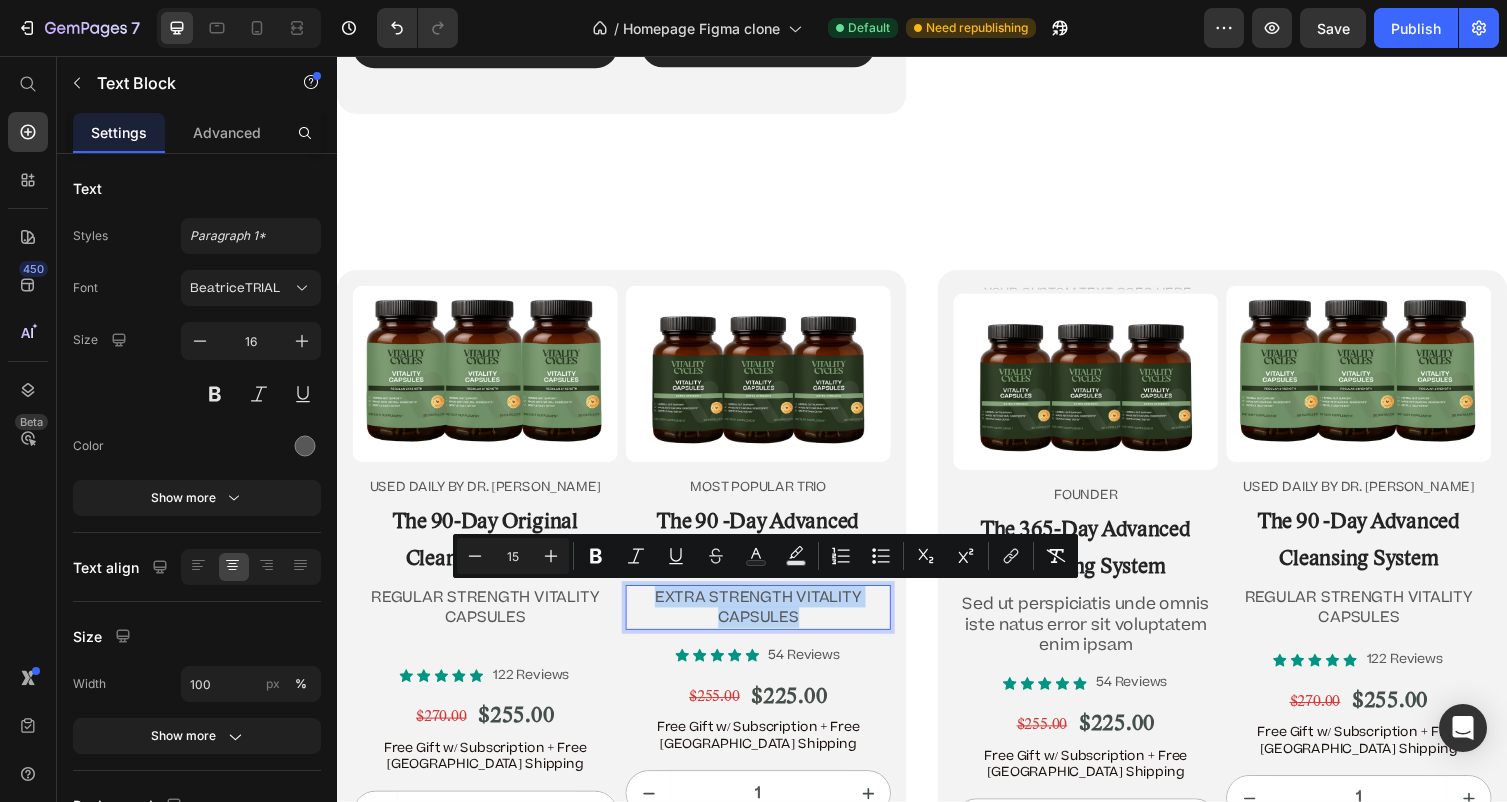 click on "EXTRA STRENGTH VITALITY CAPSULES" at bounding box center [769, 622] 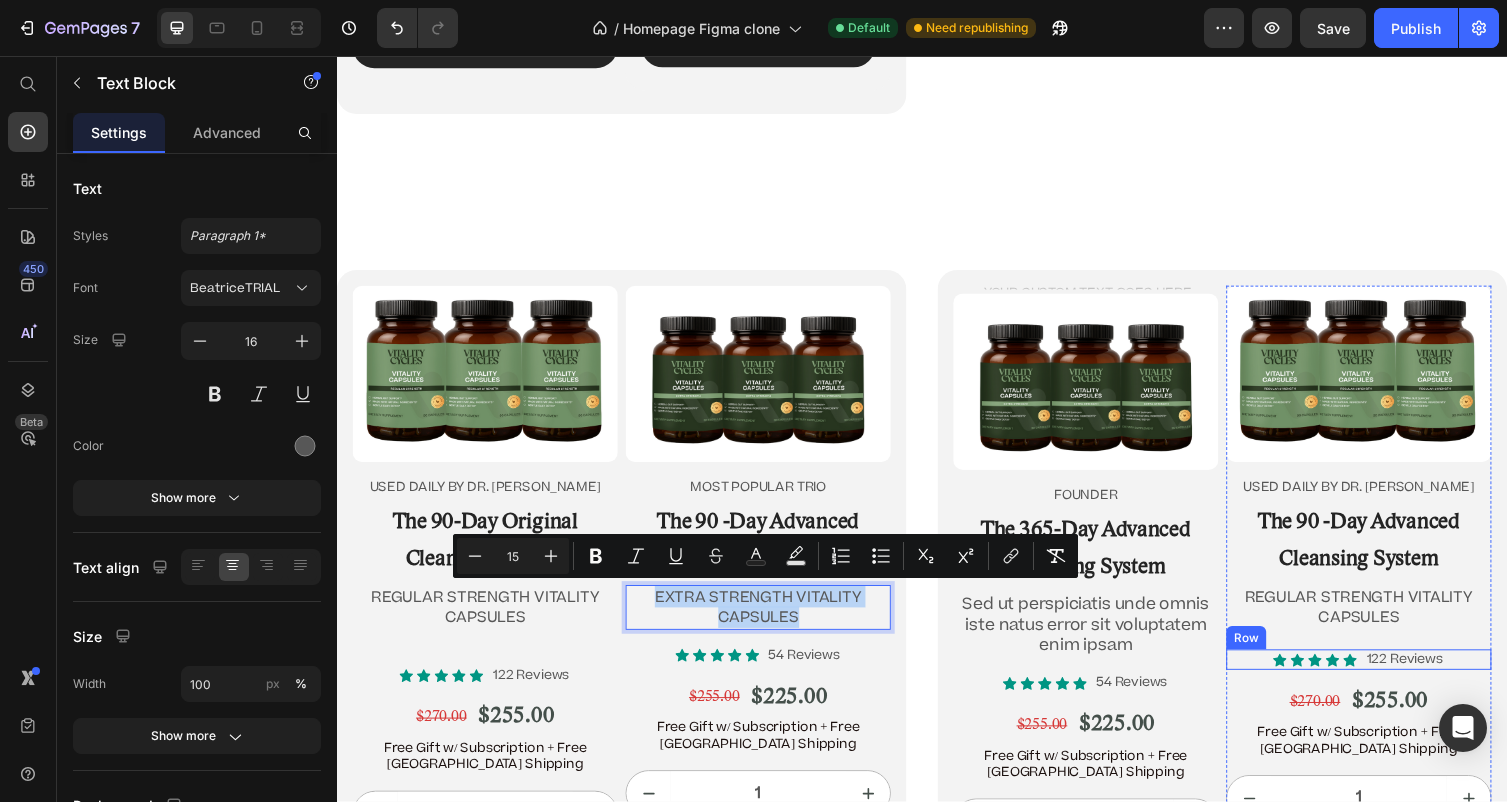 click on "Sed ut perspiciatis unde omnis iste natus error sit voluptatem enim ipsam" at bounding box center (1105, 640) 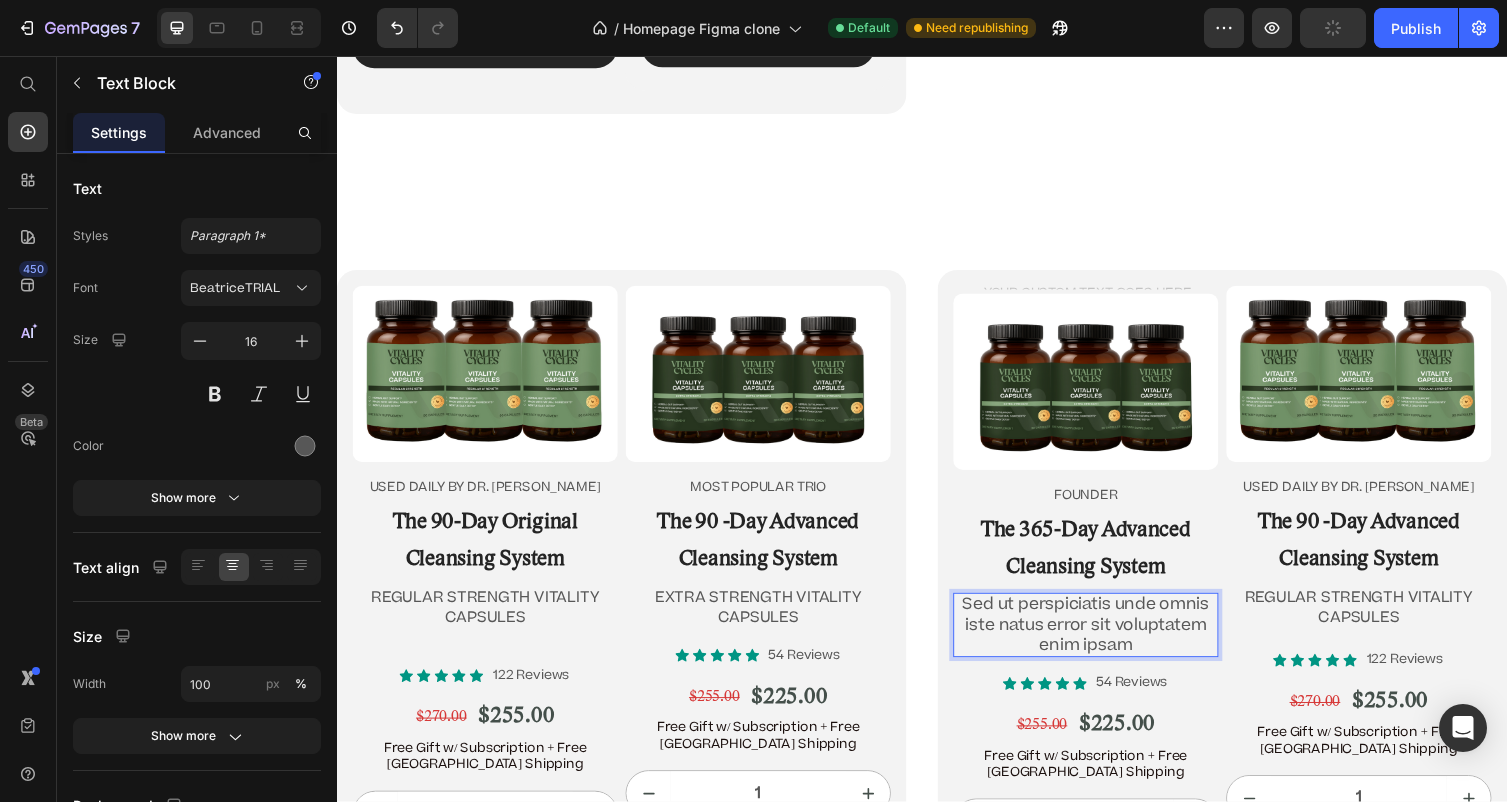 click on "Sed ut perspiciatis unde omnis iste natus error sit voluptatem enim ipsam" at bounding box center [1105, 640] 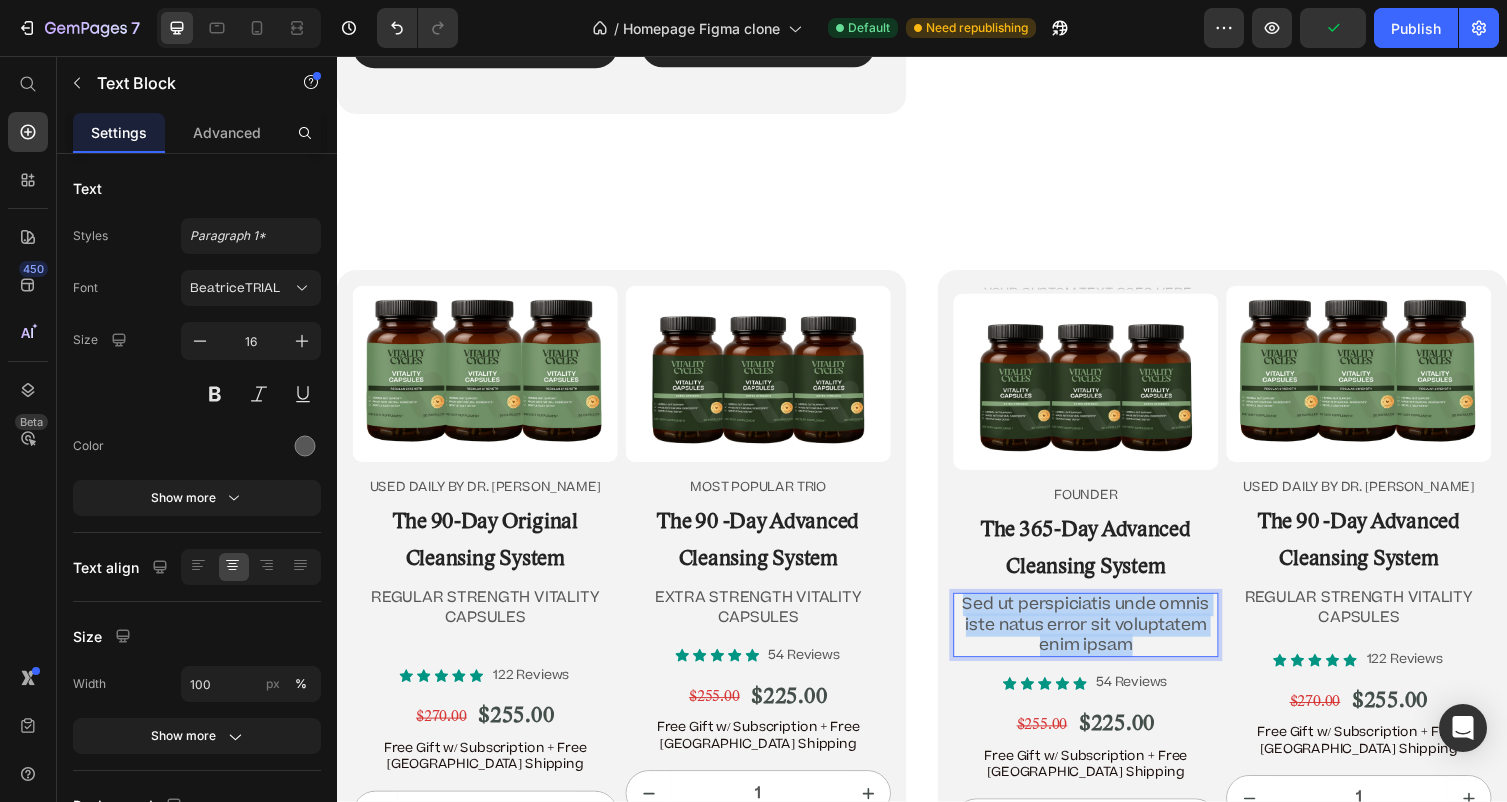drag, startPoint x: 1168, startPoint y: 661, endPoint x: 979, endPoint y: 618, distance: 193.82982 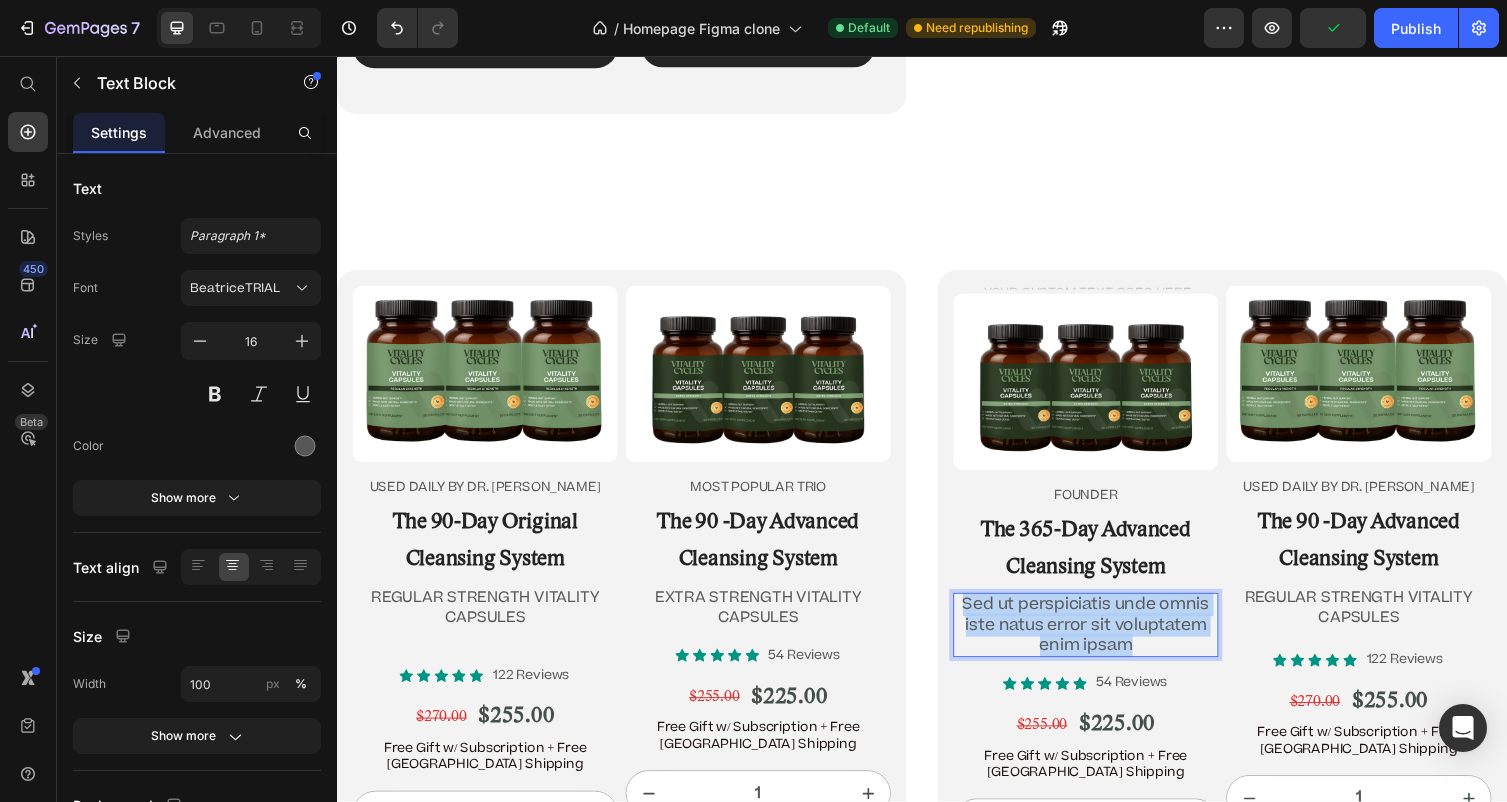 click on "Sed ut perspiciatis unde omnis iste natus error sit voluptatem enim ipsam" at bounding box center (1105, 640) 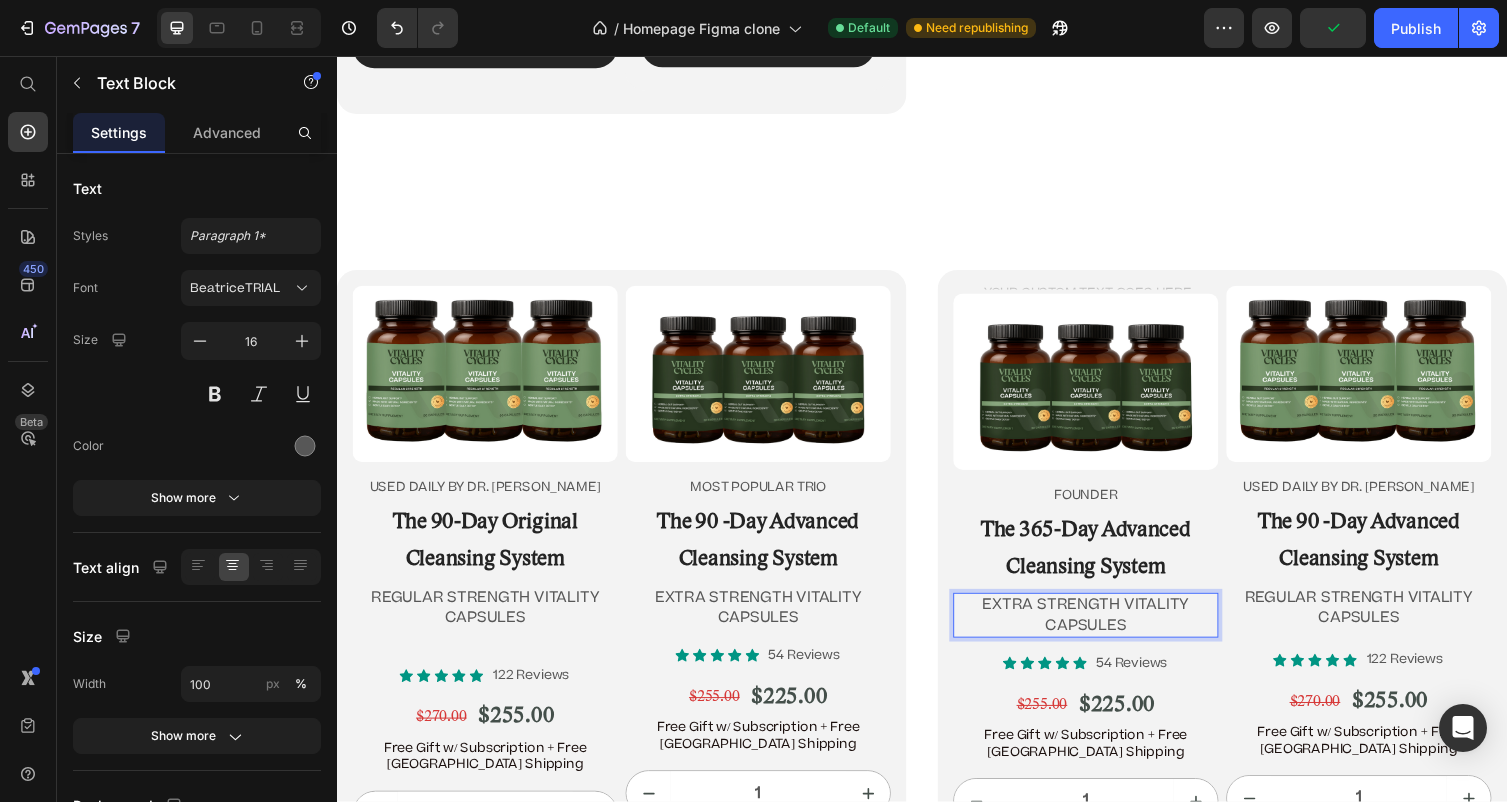 click on "EXTRA STRENGTH VITALITY CAPSULES" at bounding box center [1105, 630] 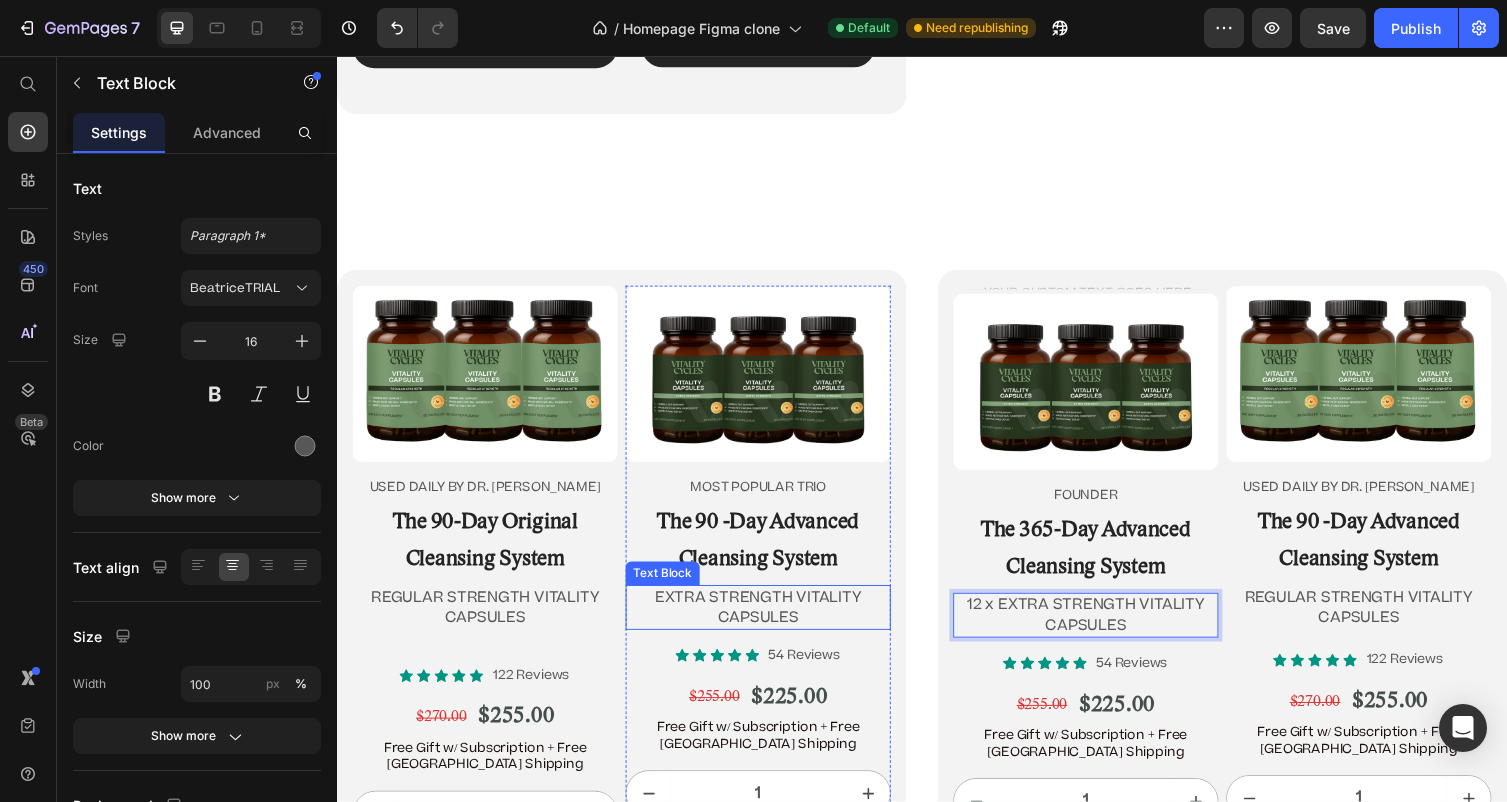 click on "EXTRA STRENGTH VITALITY CAPSULES" at bounding box center (769, 621) 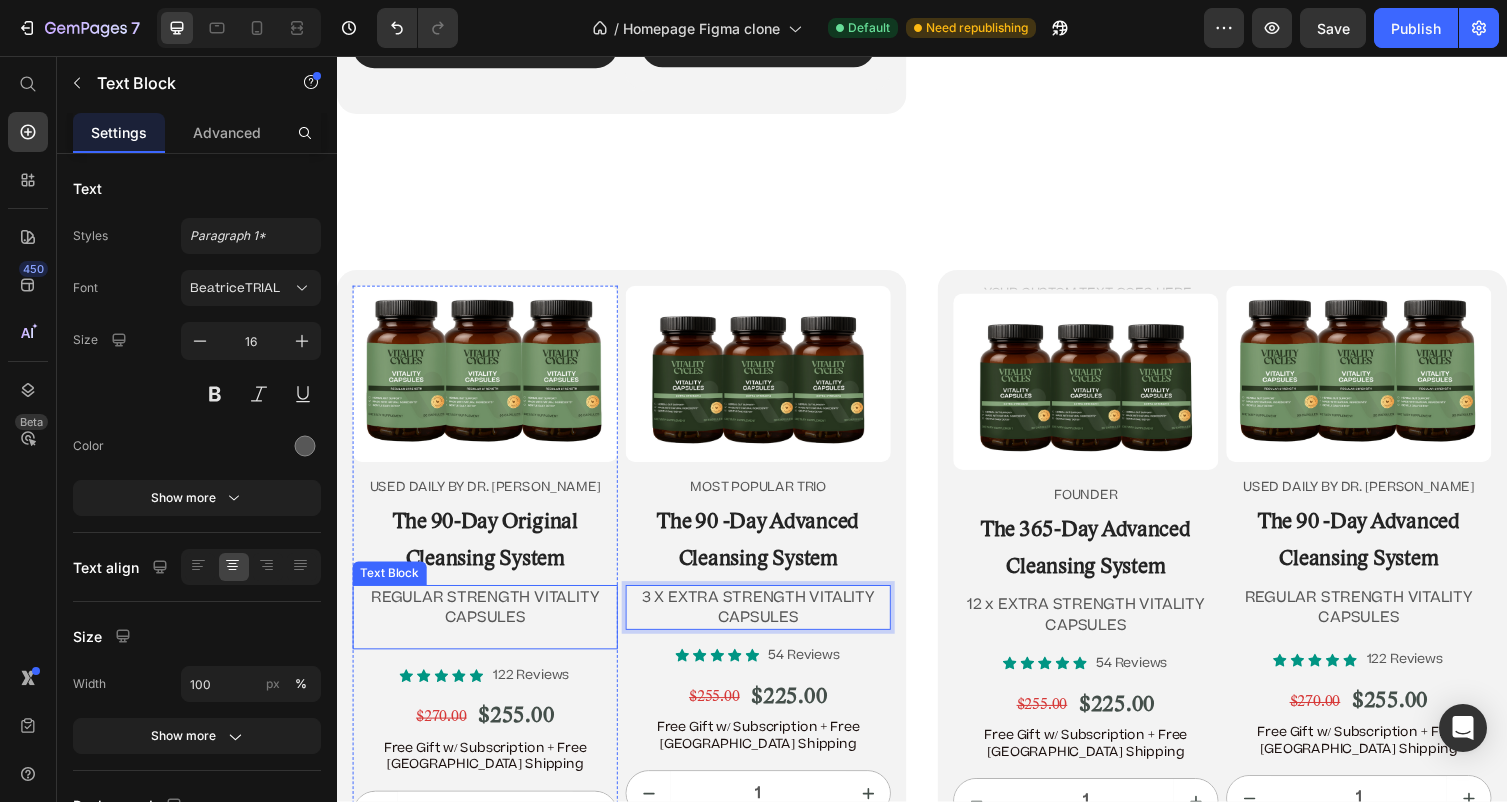click on "REGULAR STRENGTH VITALITY CAPSULES" at bounding box center (489, 621) 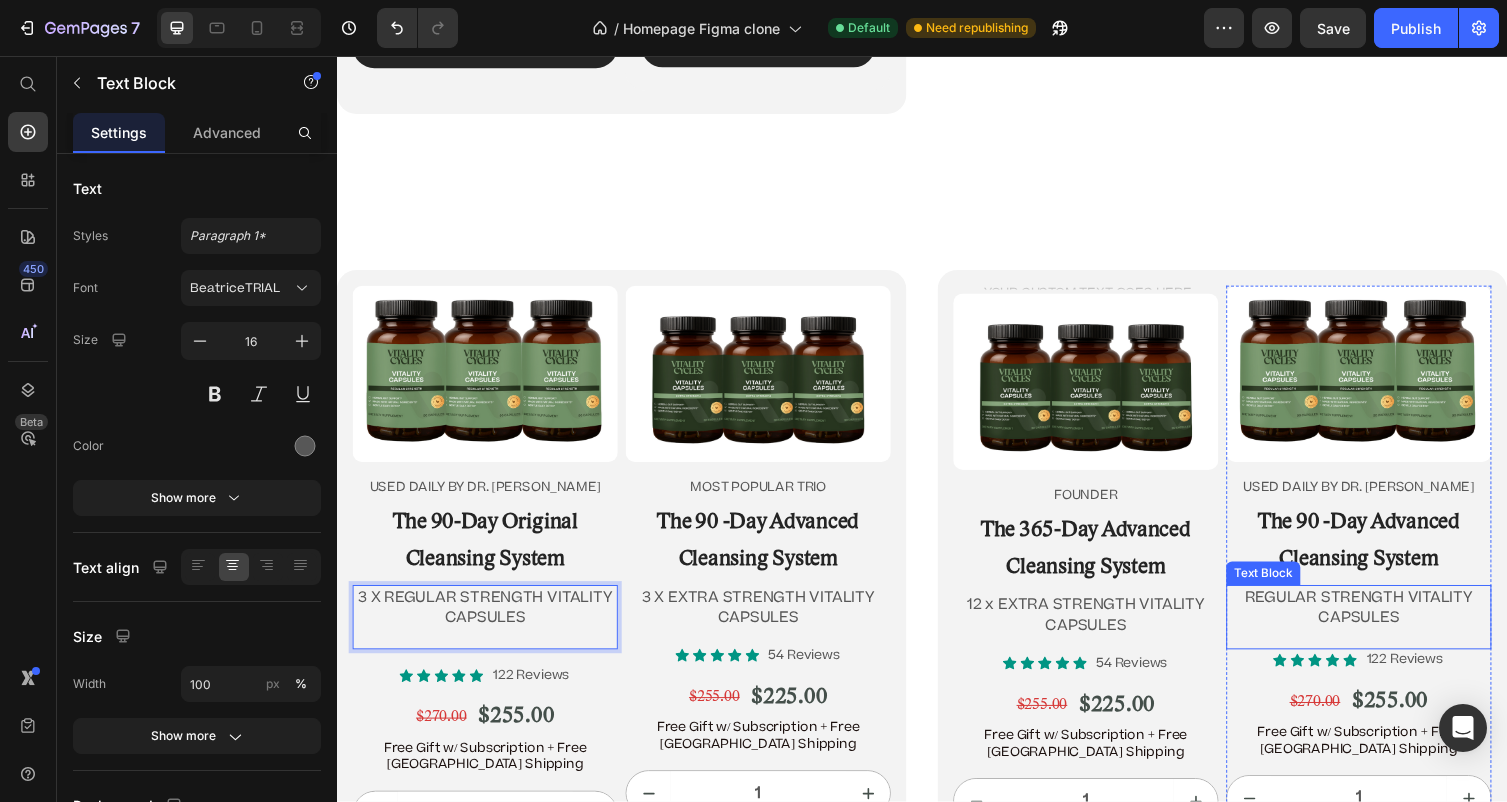 click on "REGULAR STRENGTH VITALITY CAPSULES" at bounding box center (1385, 621) 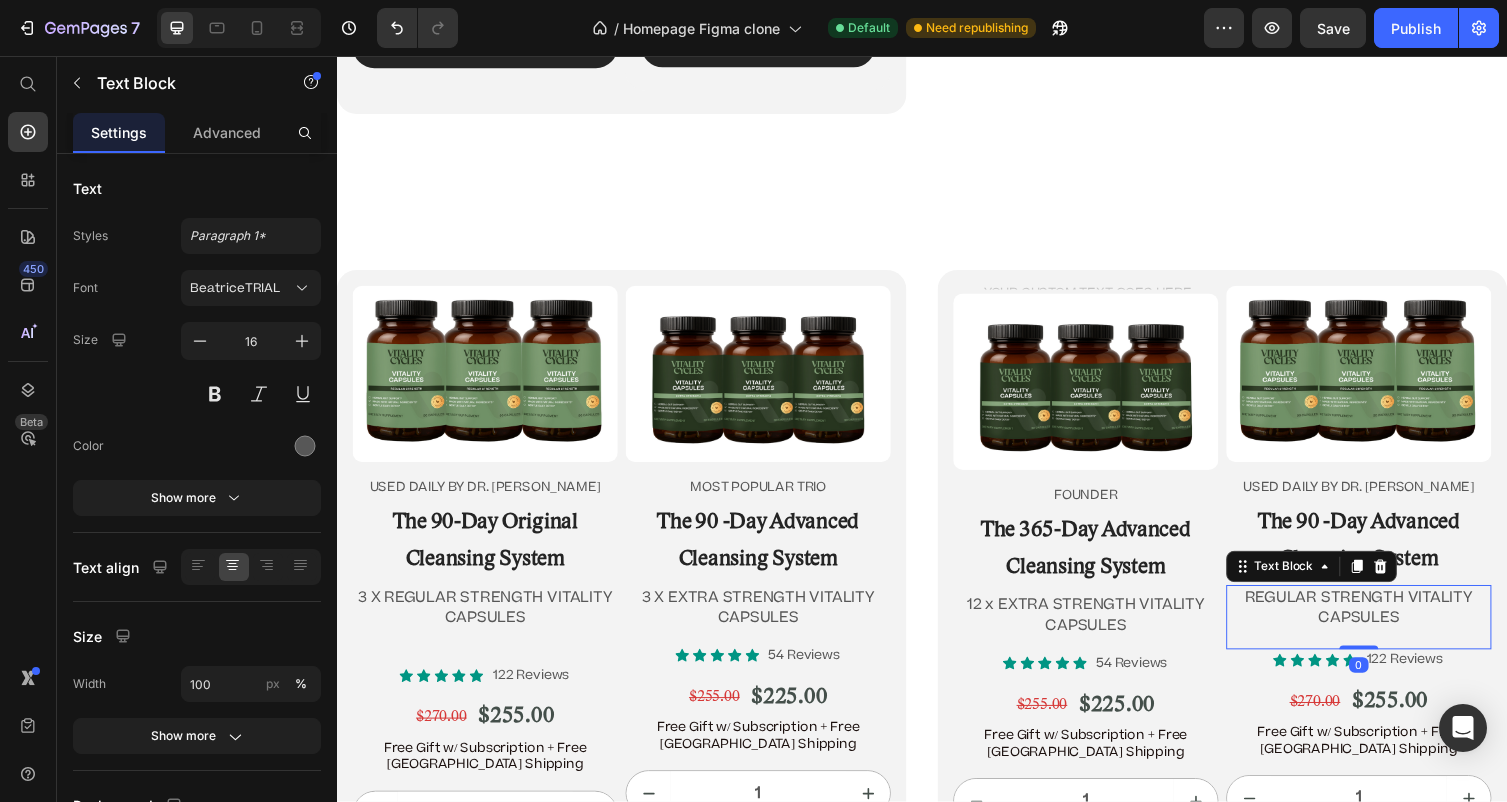click on "REGULAR STRENGTH VITALITY CAPSULES" at bounding box center [1385, 622] 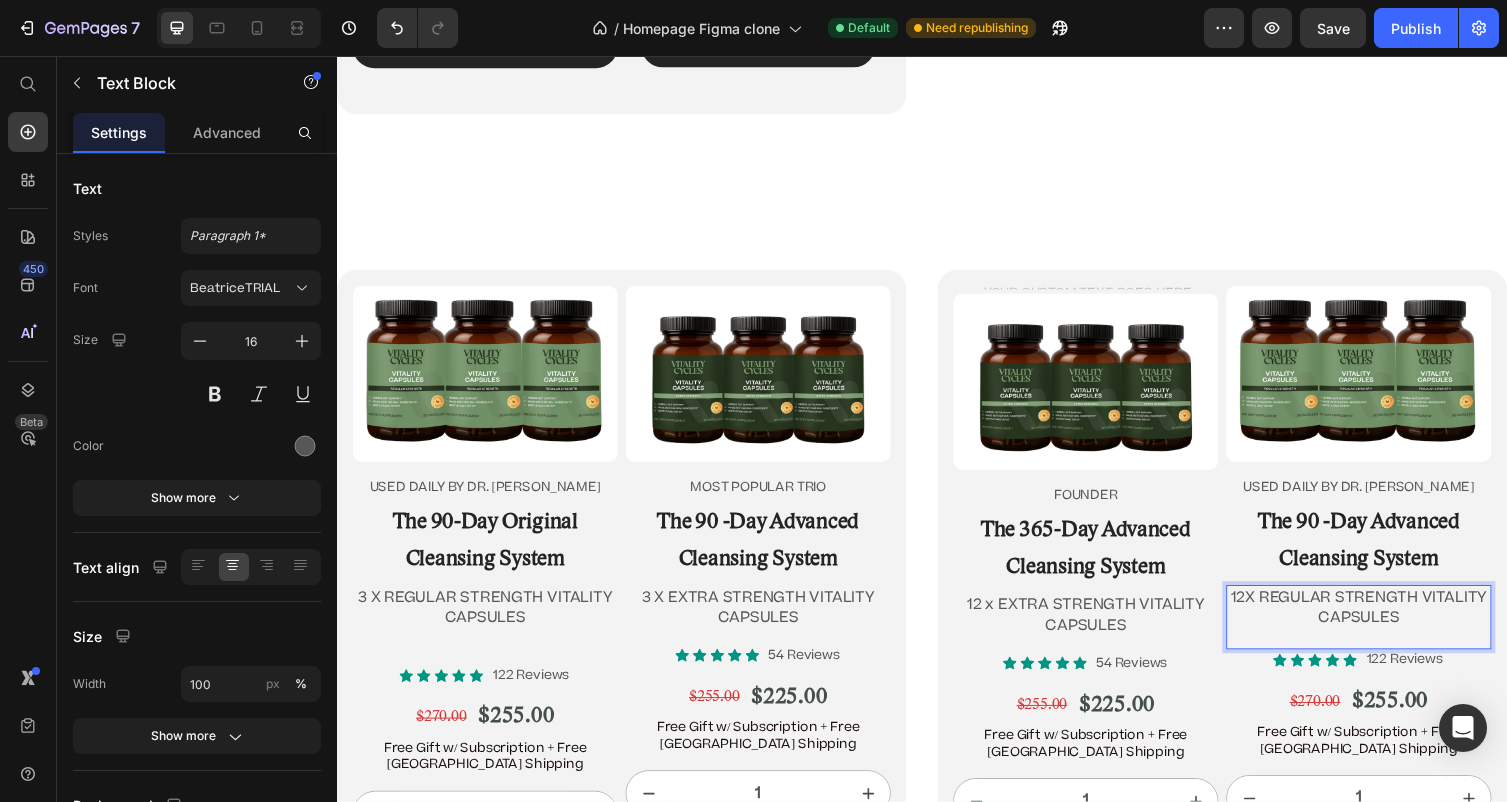 click on "12X REGULAR STRENGTH VITALITY CAPSULES" at bounding box center (1385, 621) 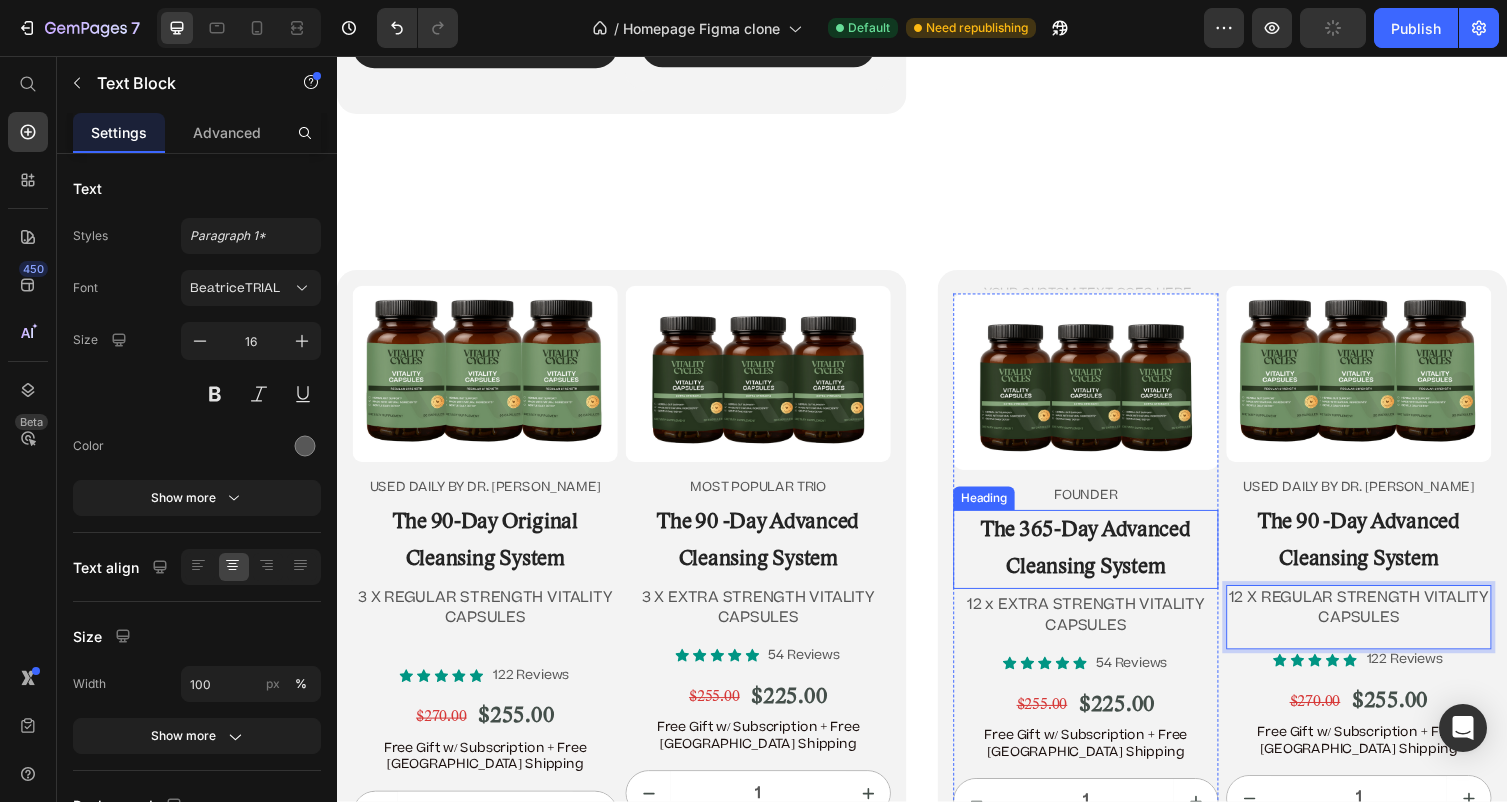click on "⁠⁠⁠⁠⁠⁠⁠ The 365-Day Advanced Cleansing System" at bounding box center (1105, 562) 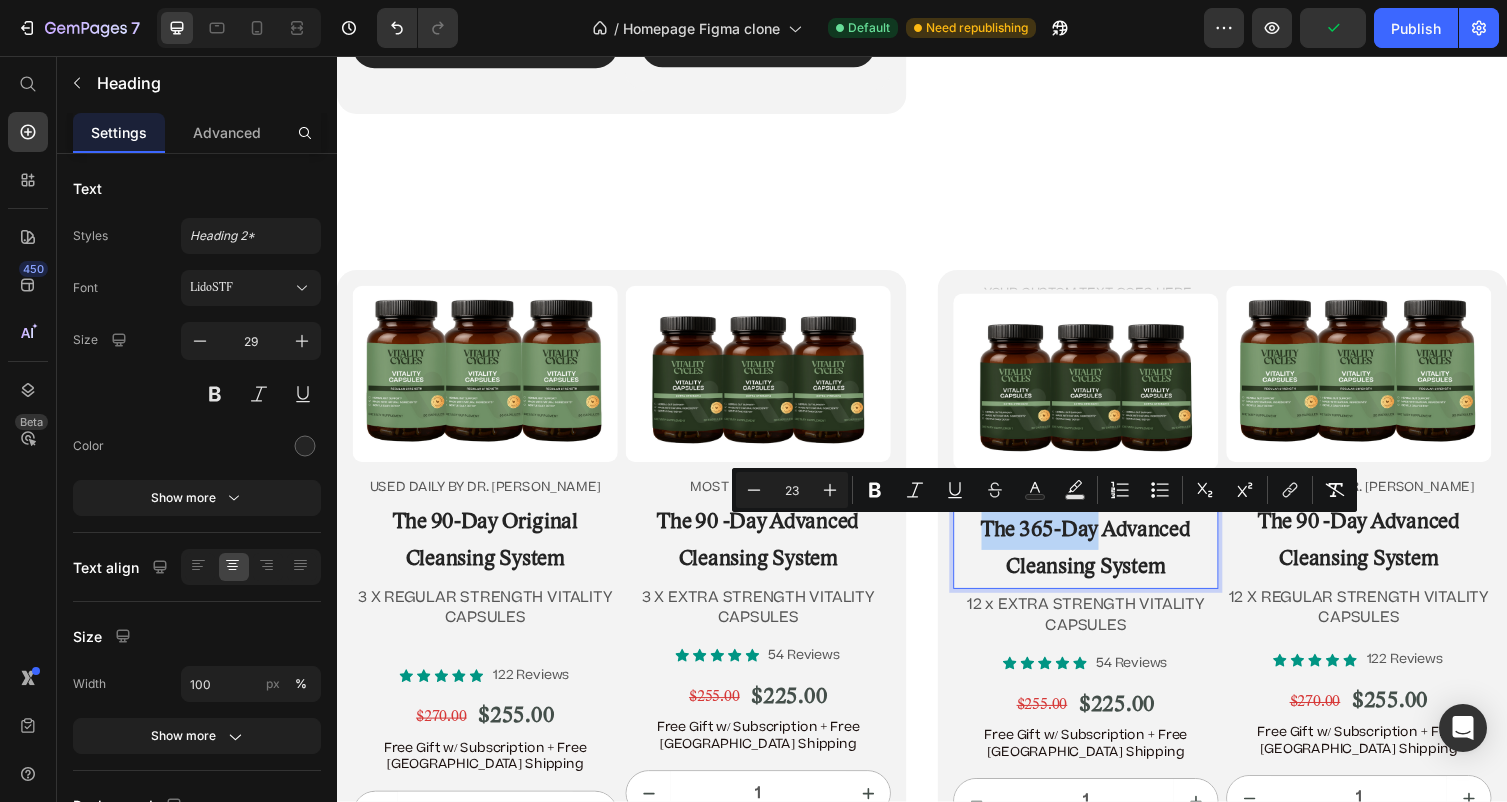 drag, startPoint x: 1115, startPoint y: 541, endPoint x: 973, endPoint y: 544, distance: 142.0317 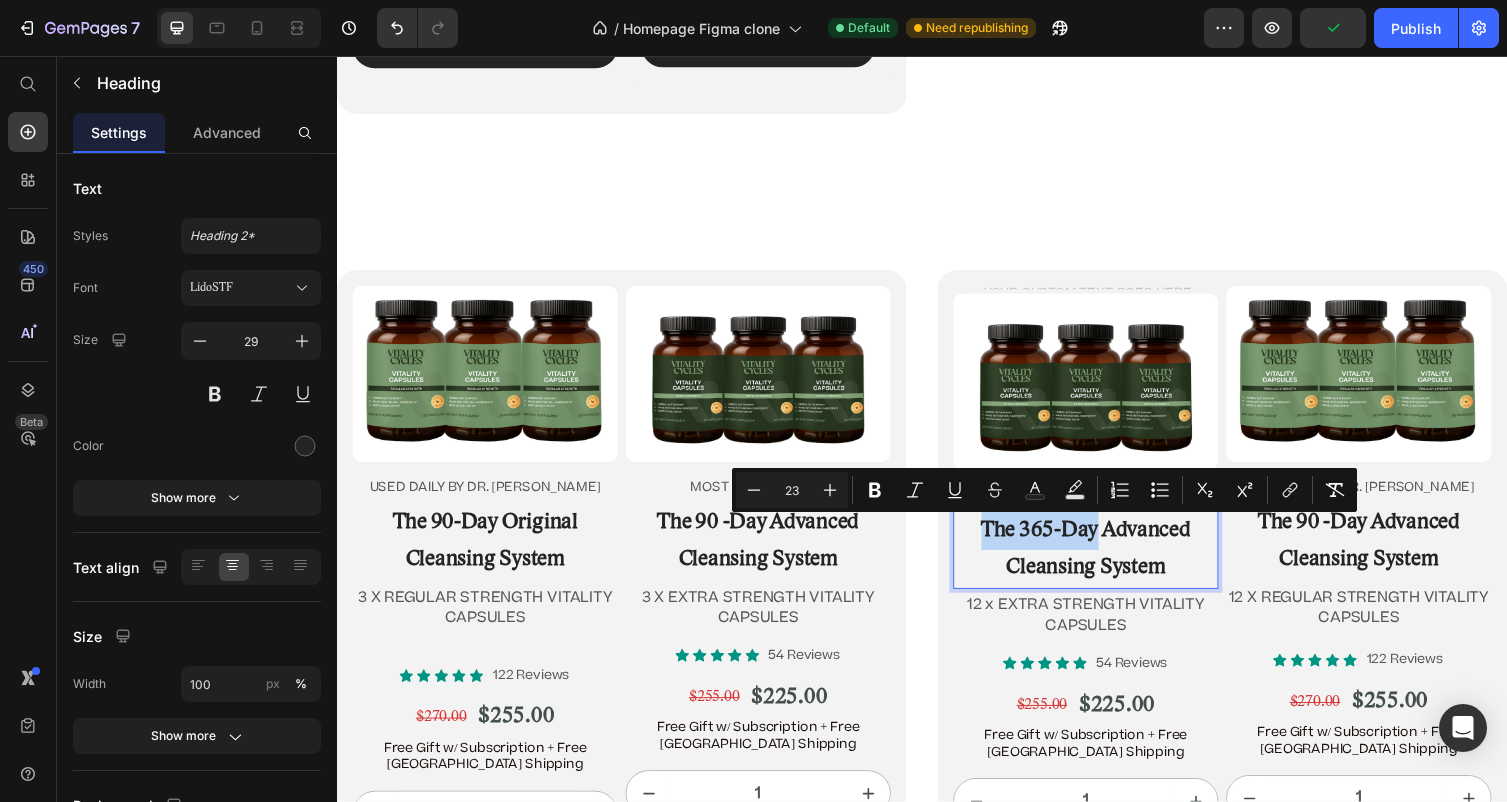 click on "The 365-Day Advanced Cleansing System" at bounding box center (1105, 562) 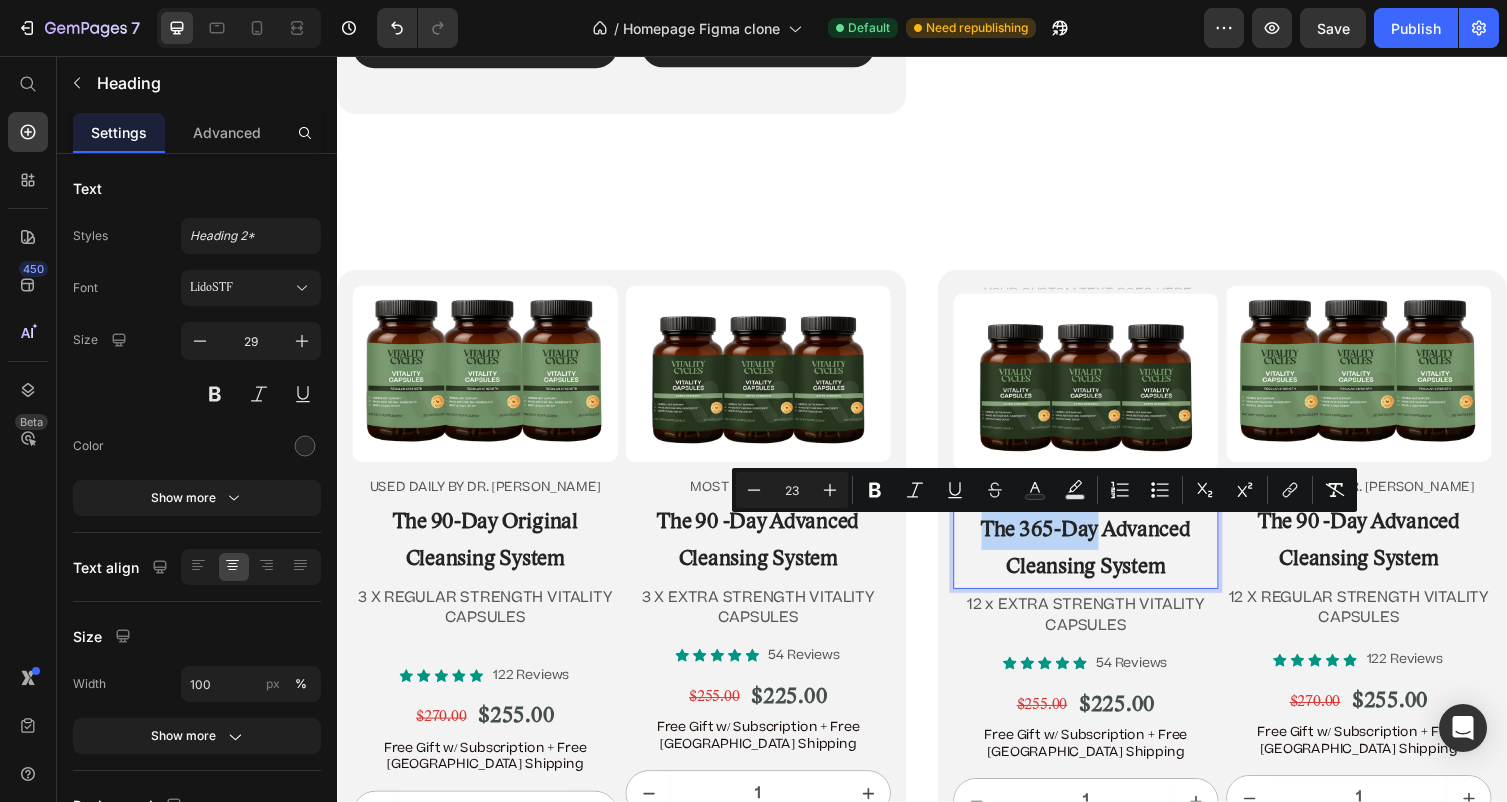 copy on "The 365-Day" 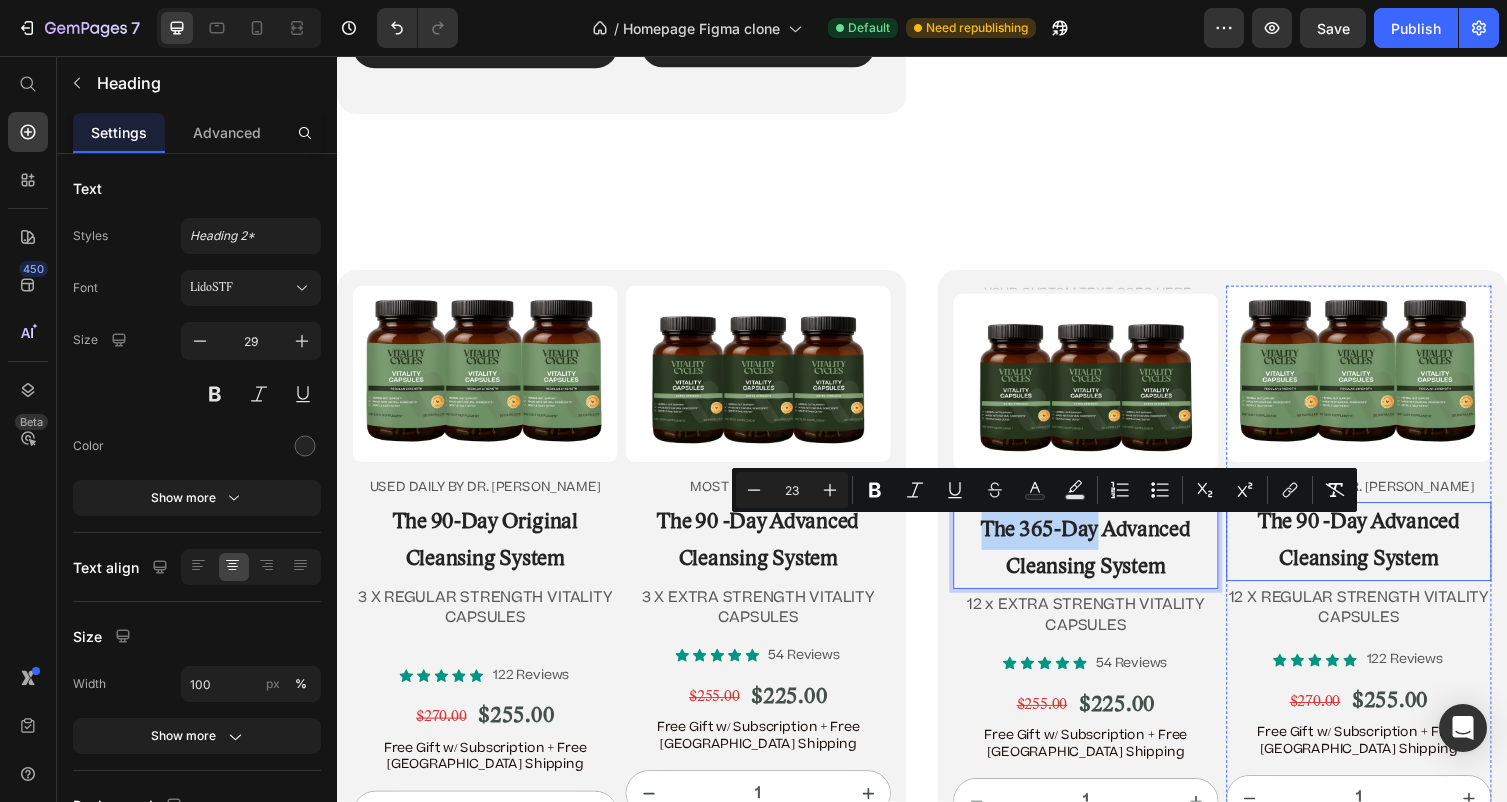 click on "The 90 -Day Advanced Cleansing System" at bounding box center [1385, 554] 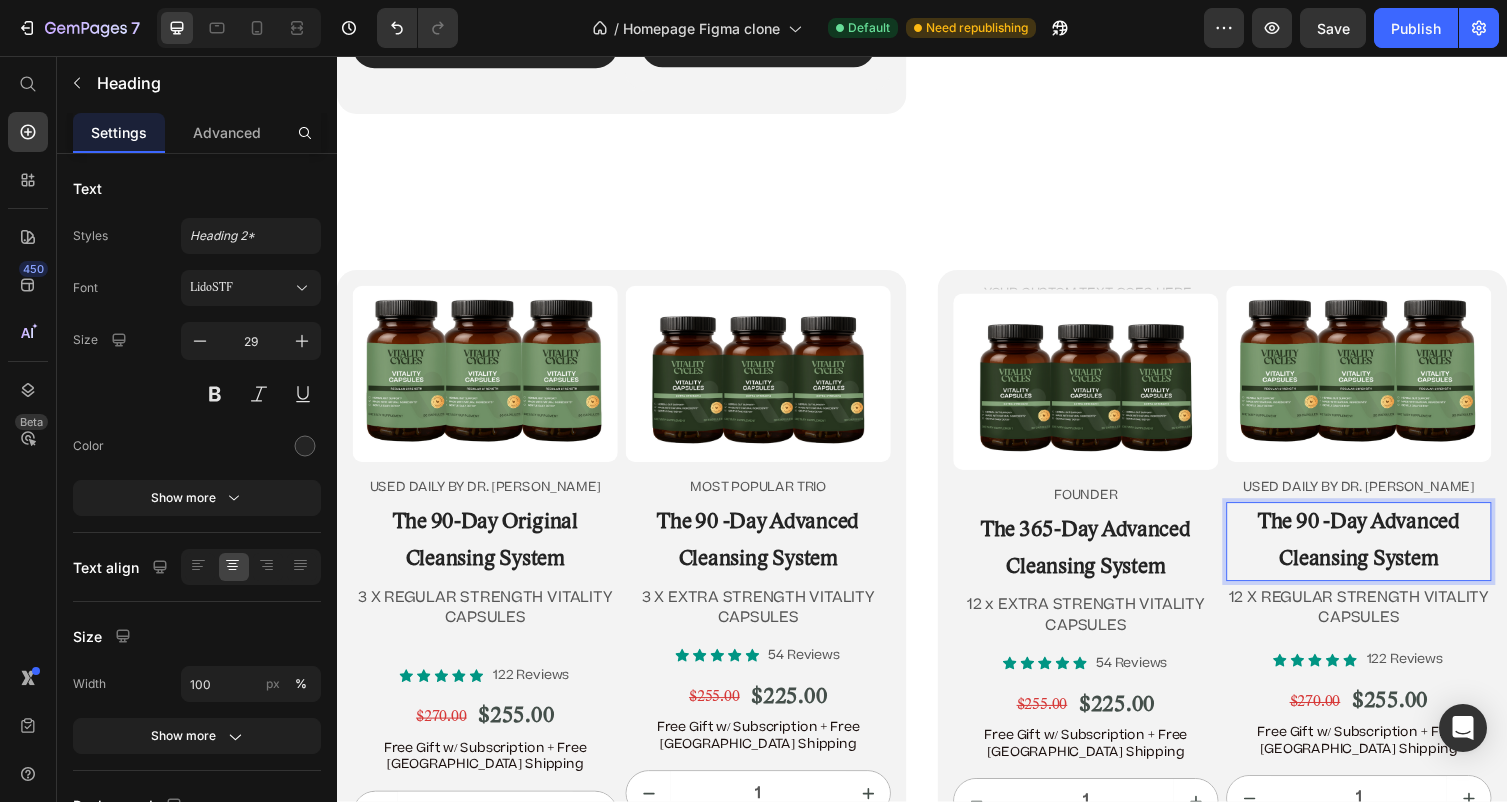 drag, startPoint x: 1397, startPoint y: 530, endPoint x: 1262, endPoint y: 532, distance: 135.01482 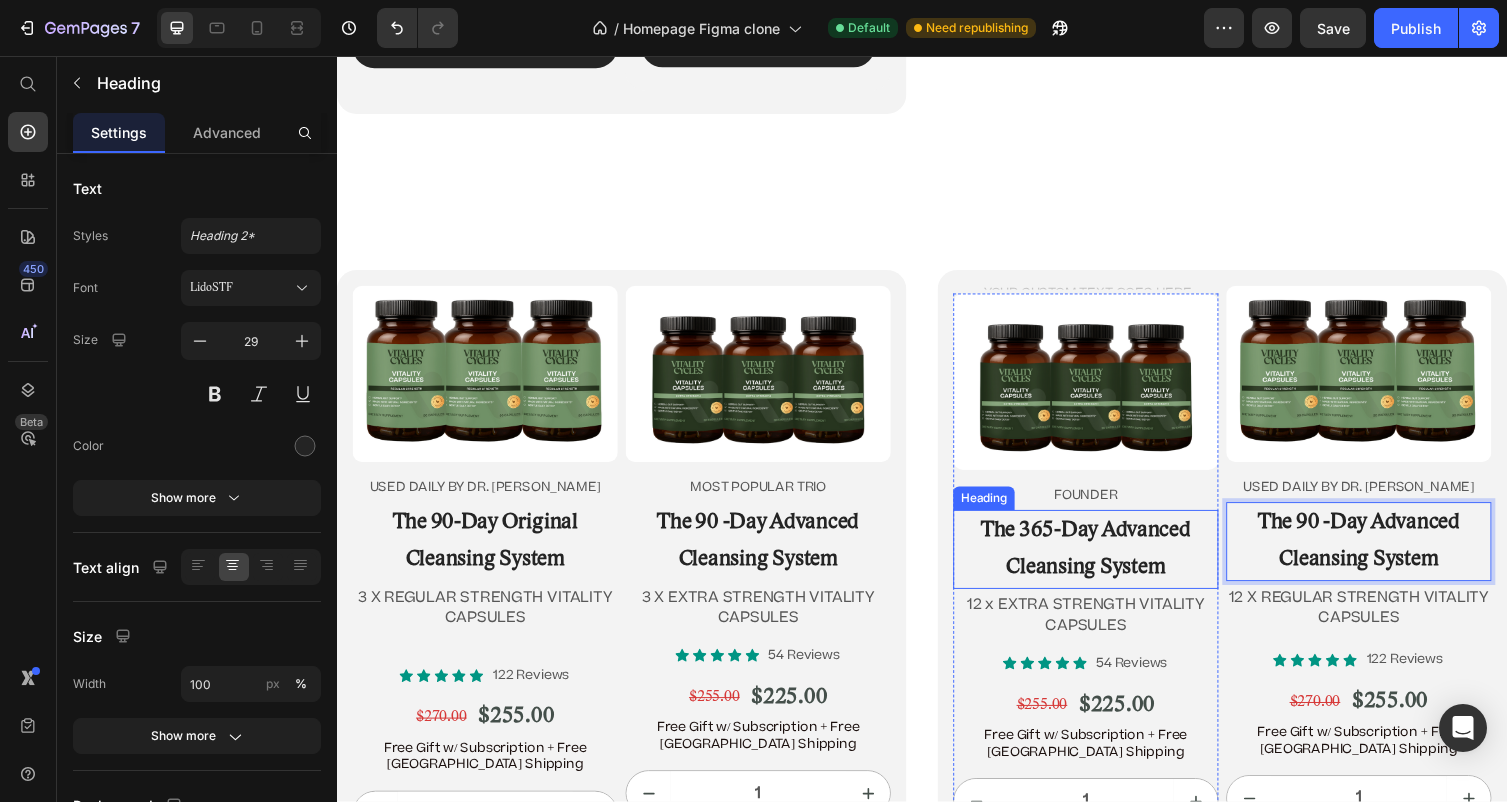click on "The 365-Day Advanced Cleansing System" at bounding box center (1105, 562) 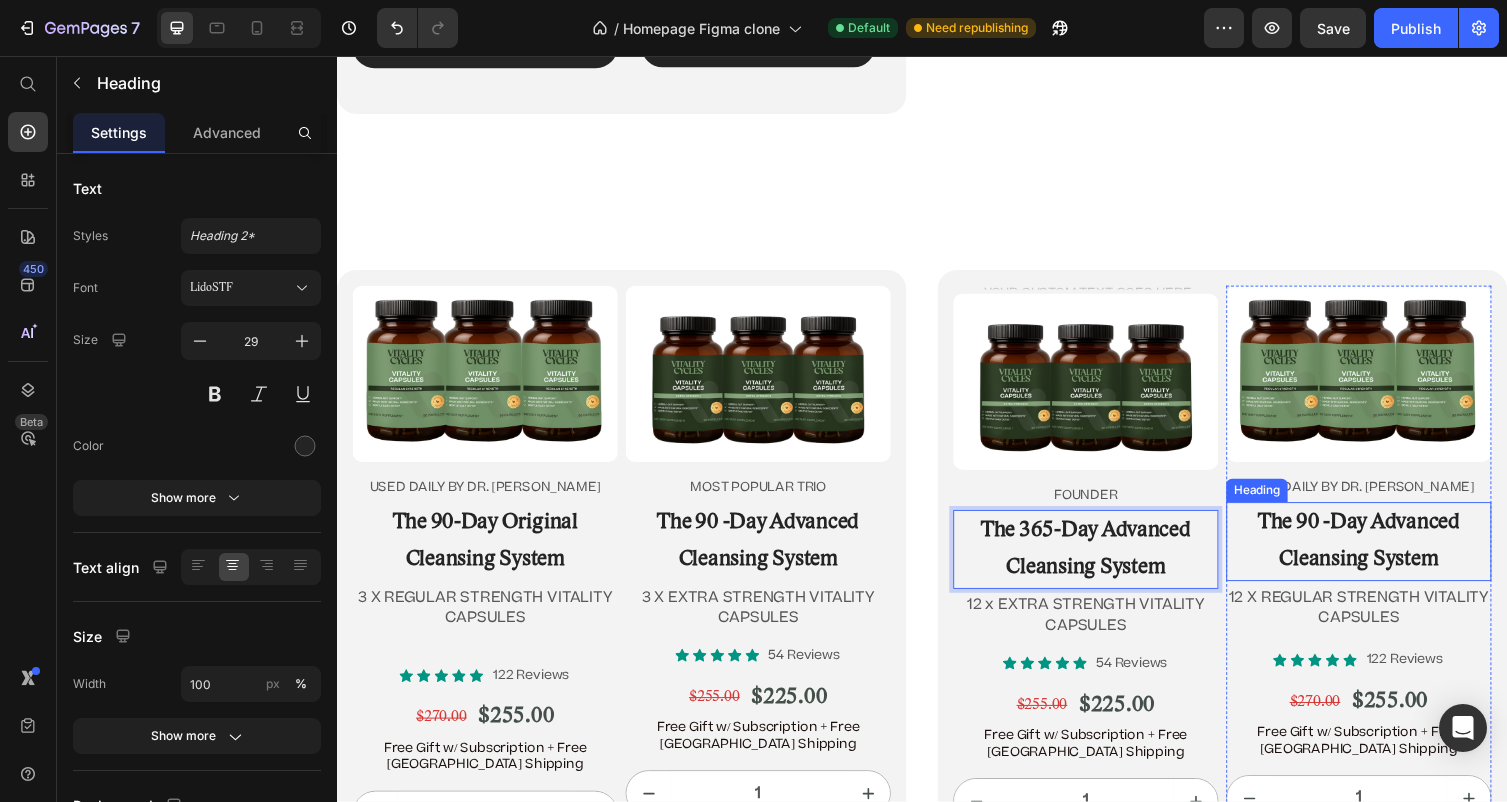 click on "The 90 -Day Advanced Cleansing System" at bounding box center (1385, 554) 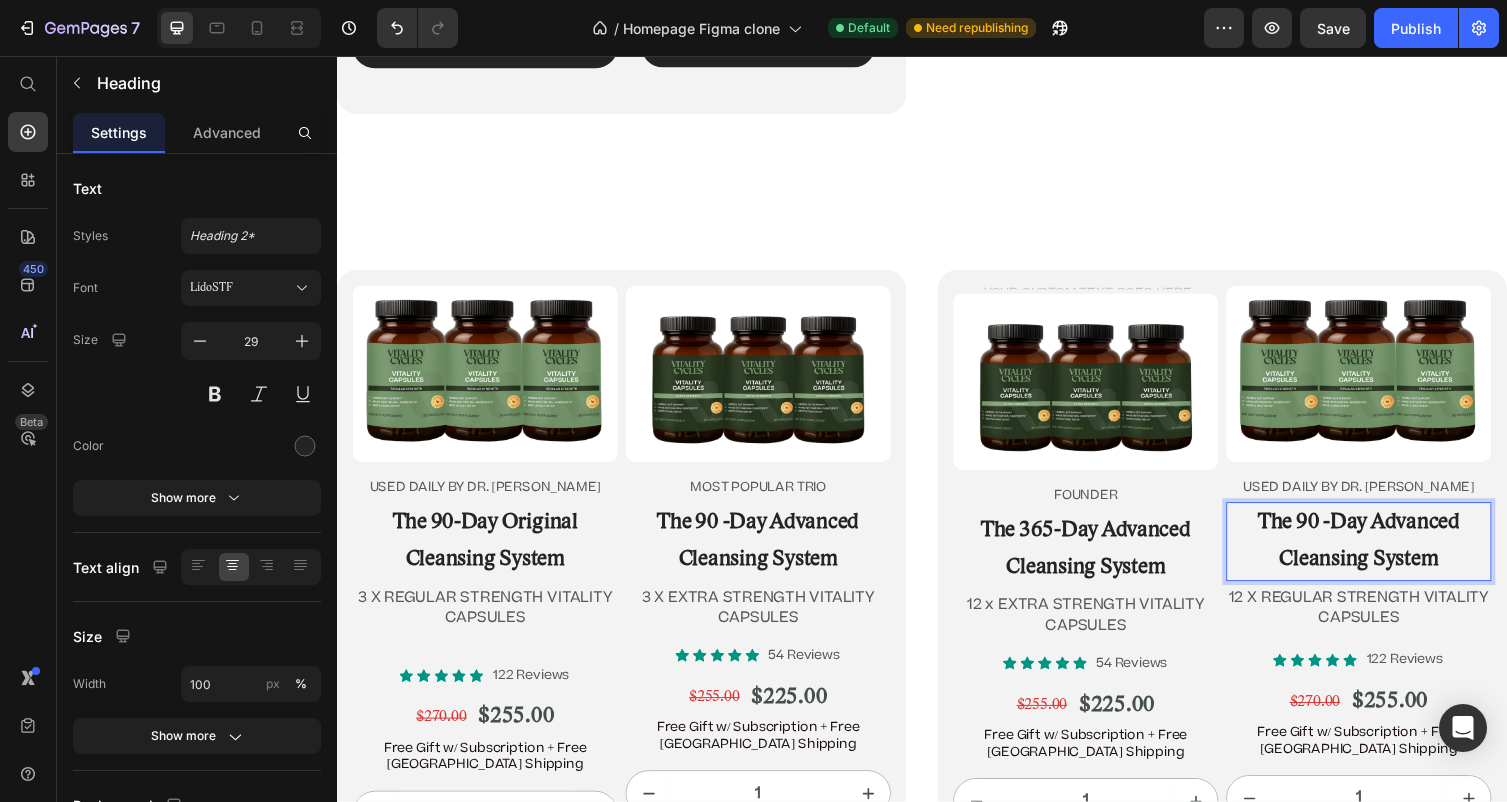 click on "The 90 -Day Advanced Cleansing System" at bounding box center (1385, 554) 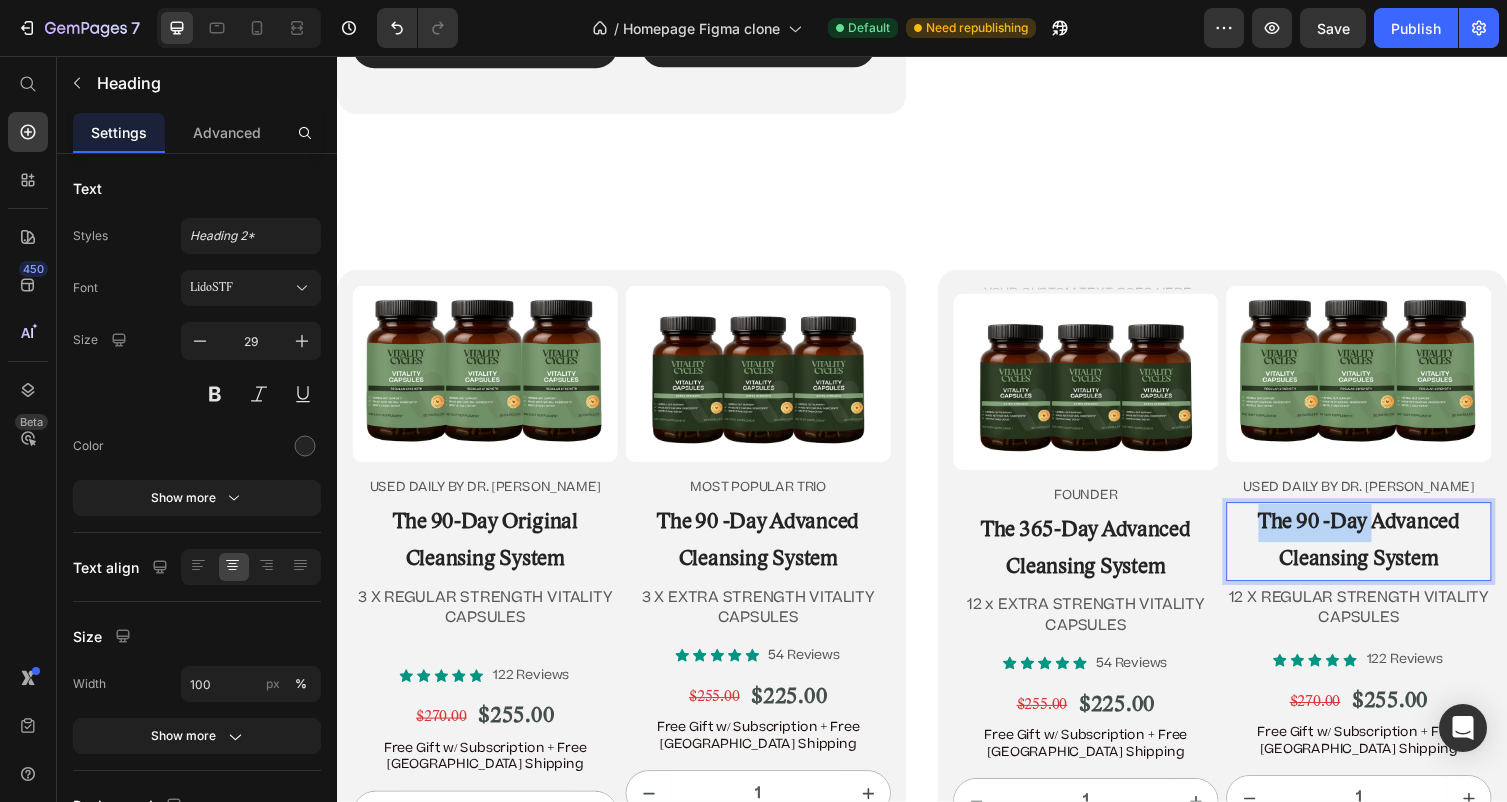 drag, startPoint x: 1401, startPoint y: 534, endPoint x: 1272, endPoint y: 525, distance: 129.31357 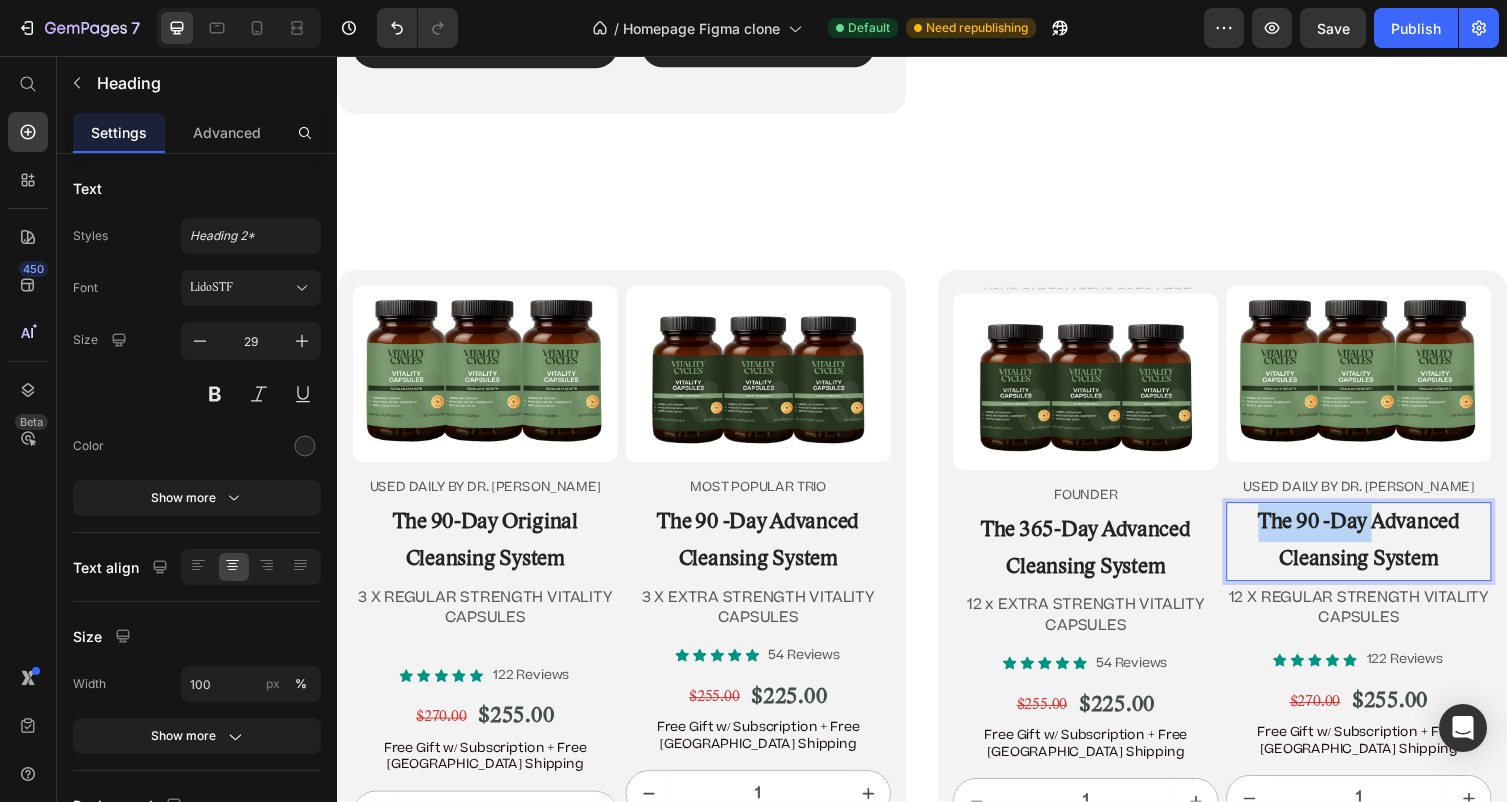 click on "The 90 -Day Advanced Cleansing System" at bounding box center [1385, 554] 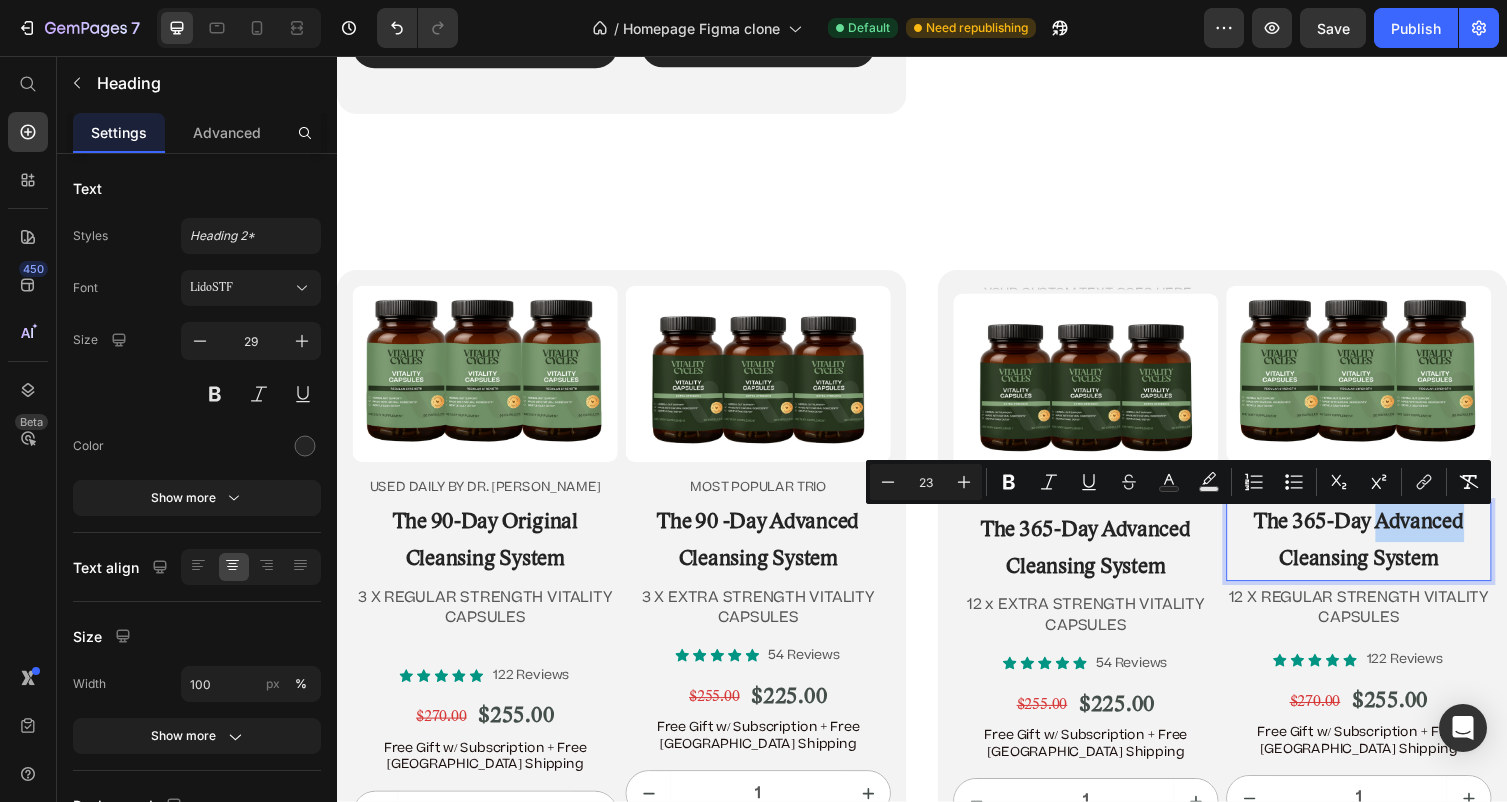 drag, startPoint x: 1500, startPoint y: 531, endPoint x: 1406, endPoint y: 527, distance: 94.08507 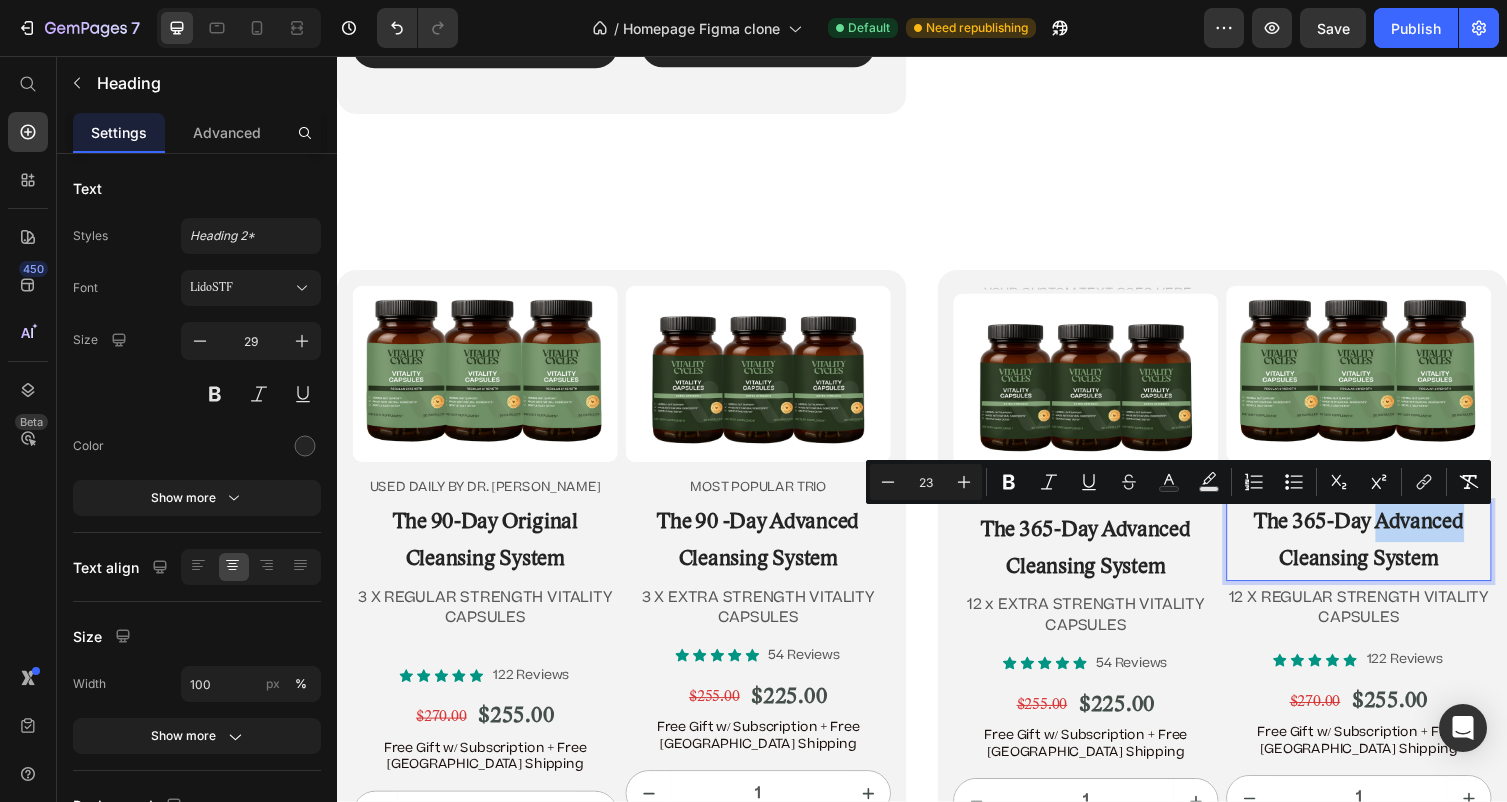 click on "The 365-Day Advanced Cleansing System" at bounding box center [1385, 554] 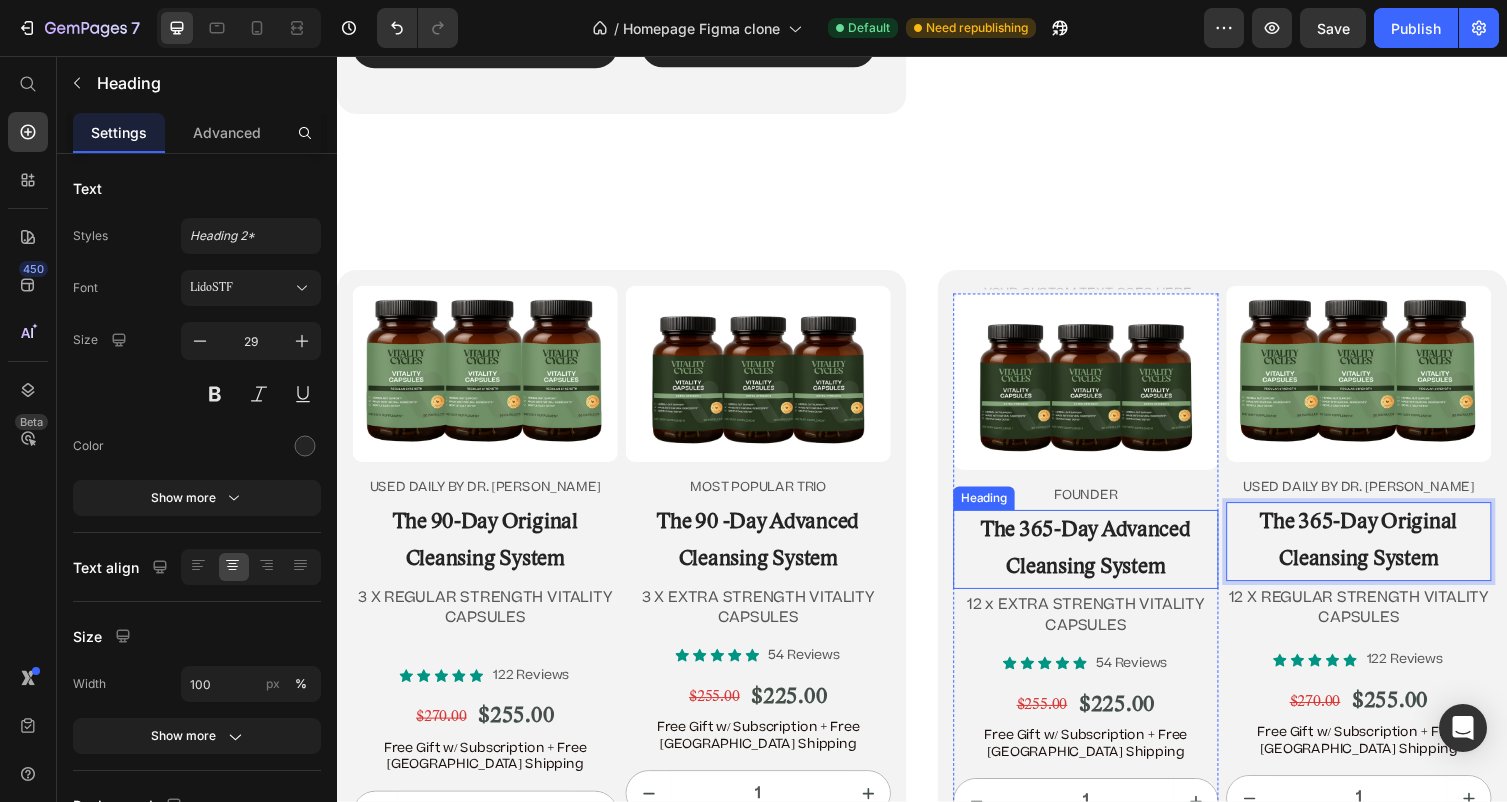 click on "⁠⁠⁠⁠⁠⁠⁠ The 365-Day Advanced Cleansing System" at bounding box center (1105, 562) 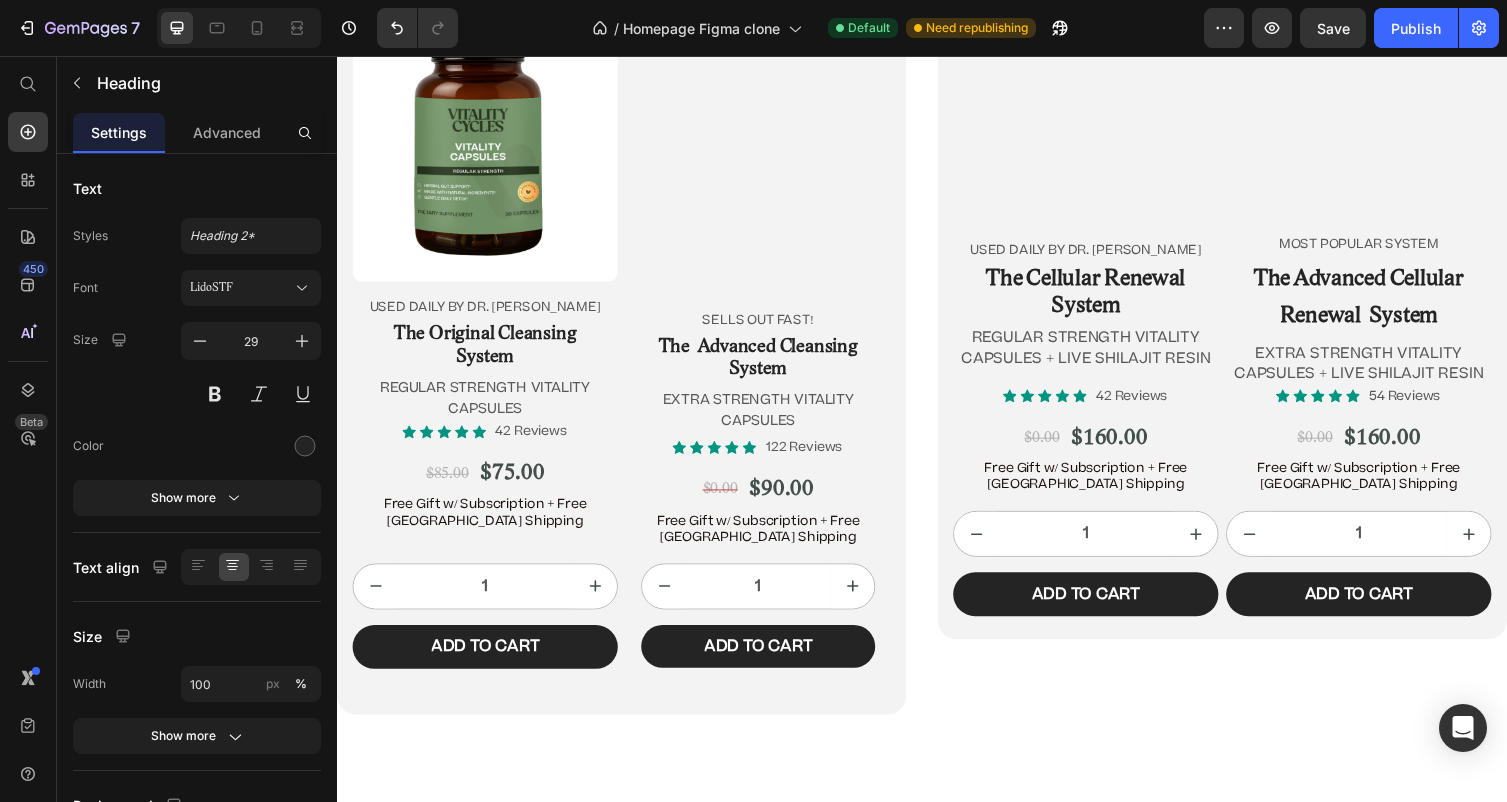 scroll, scrollTop: 11674, scrollLeft: 0, axis: vertical 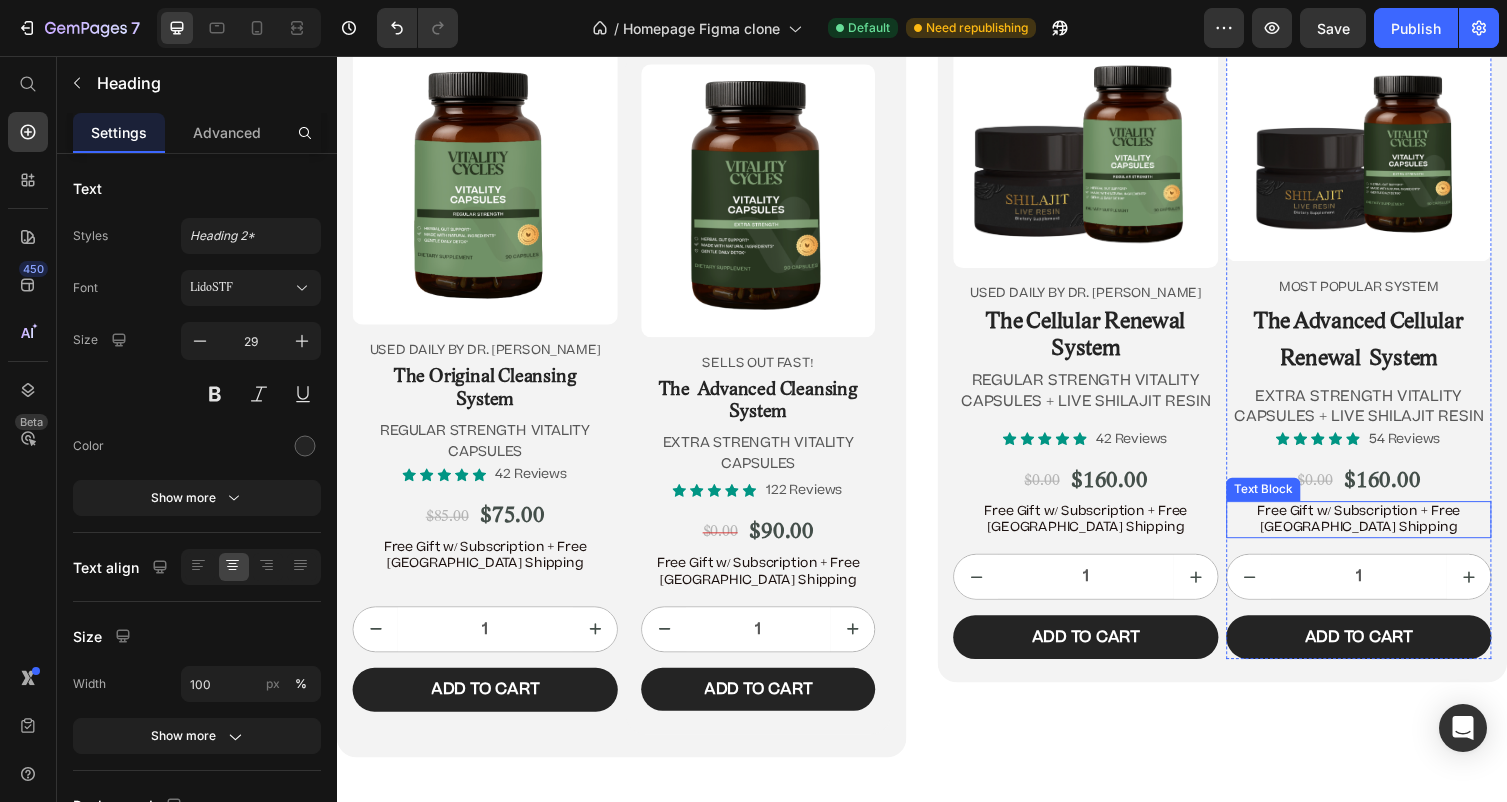 click on "Free Gift w/ Subscription + Free [GEOGRAPHIC_DATA] Shipping" at bounding box center (1385, 532) 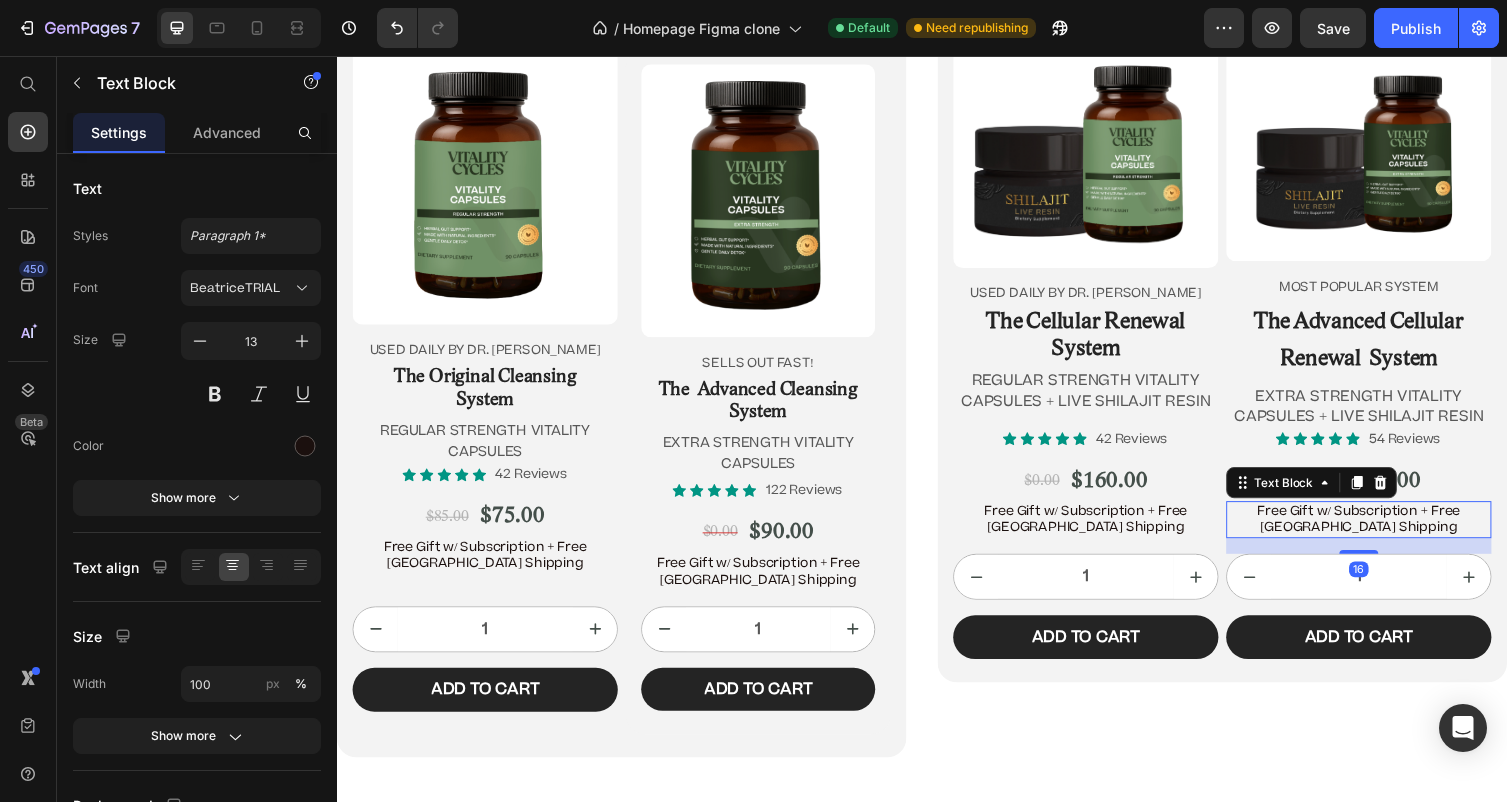 click on "Free Gift w/ Subscription + Free [GEOGRAPHIC_DATA] Shipping" at bounding box center (1385, 532) 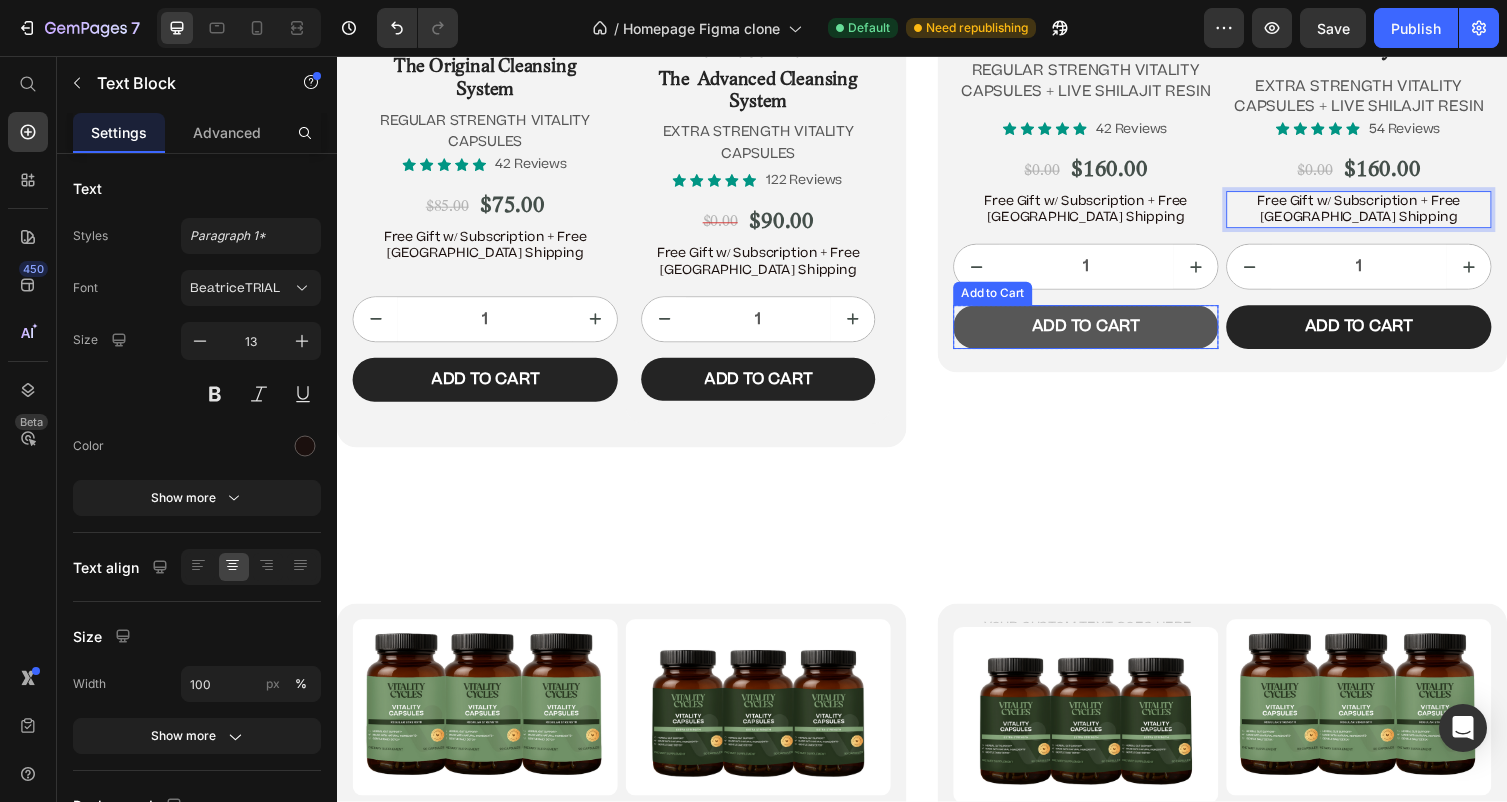 scroll, scrollTop: 11877, scrollLeft: 0, axis: vertical 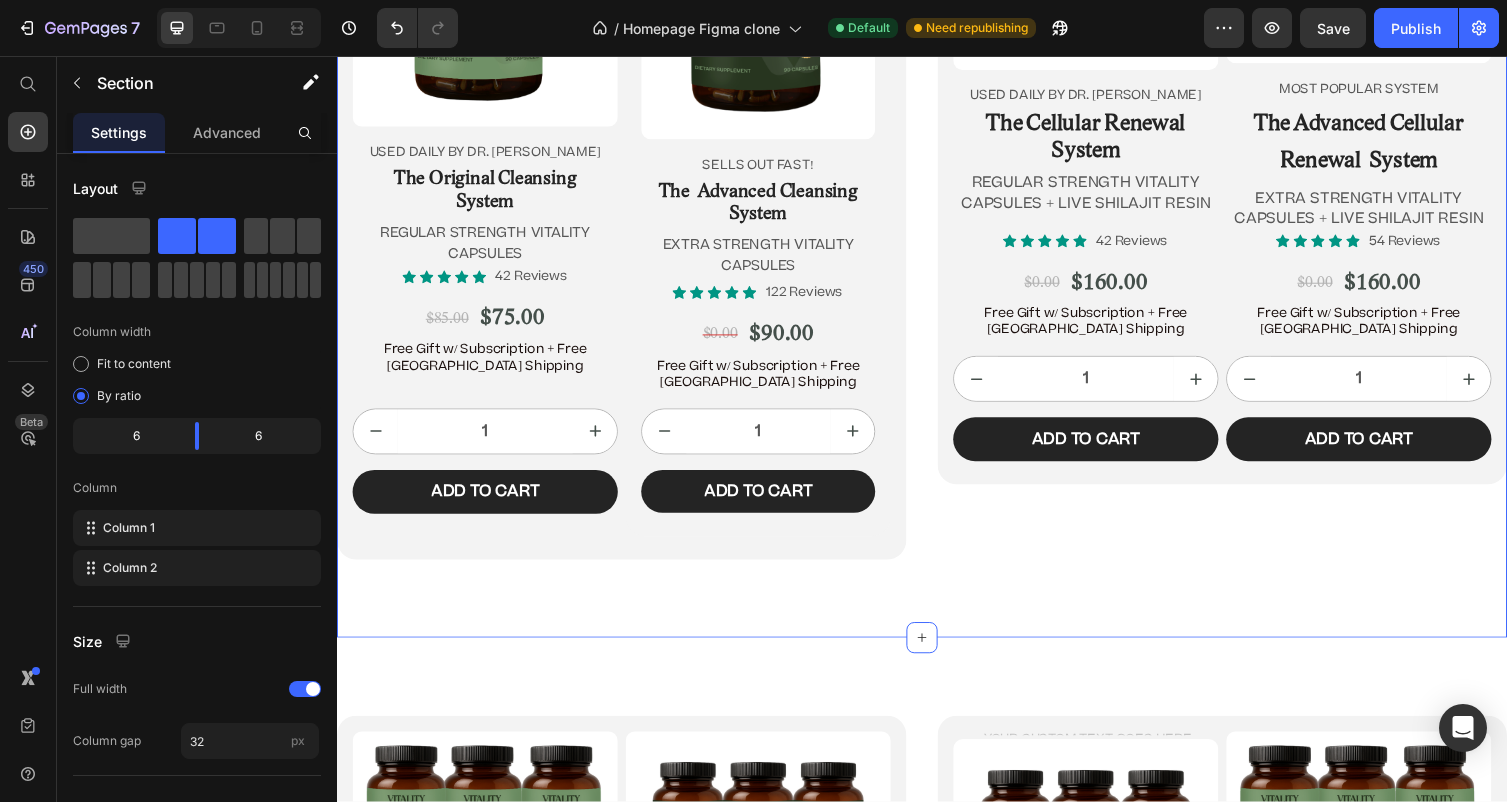 click on "Product Images USED DAILY BY DR. [PERSON_NAME] Text Block The Original Cleansing  System Heading REGULAR STRENGTH VITALITY CAPSULES Text Block Icon Icon Icon Icon Icon Icon List 42 Reviews Text Block Row $85.00 Product Price $75.00 Product Price Row Free Gift w/ Subscription + Free USA Shipping   Text Block 1 Product Quantity Add to cart Add to Cart Row Product Product Images Sells out fast! Text Block The  Advanced Cleansing System Heading EXTRA STRENGTH VITALITY CAPSULES Text Block Icon Icon Icon Icon Icon Icon List 122 Reviews Text Block Row $0.00 Product Price $90.00 Product Price Row Free Gift w/ Subscription + Free USA Shipping Text Block 1 Product Quantity Add to cart Add to Cart Row Product Row Row Product Images USED DAILY BY DR. [PERSON_NAME] Text Block The Cellular Renewal   System Heading REGULAR STRENGTH VITALITY CAPSULES + LIVE SHILAJIT RESIN Text Block Icon Icon Icon Icon Icon Icon List 42 Reviews Text Block Row $0.00 Product Price $160.00 Product Price Row Text Block 1 Add to cart 1" at bounding box center (937, 201) 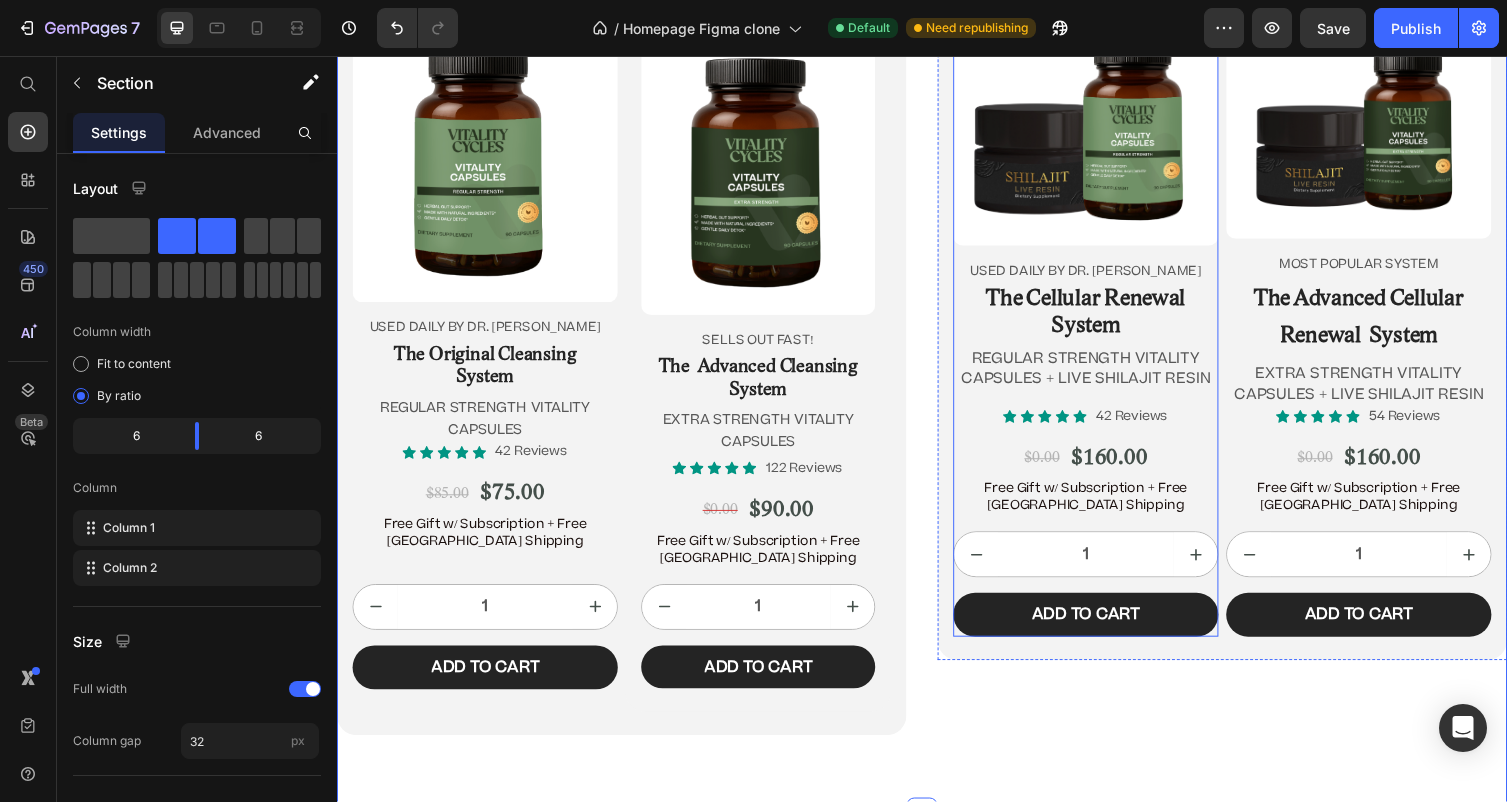 scroll, scrollTop: 11717, scrollLeft: 0, axis: vertical 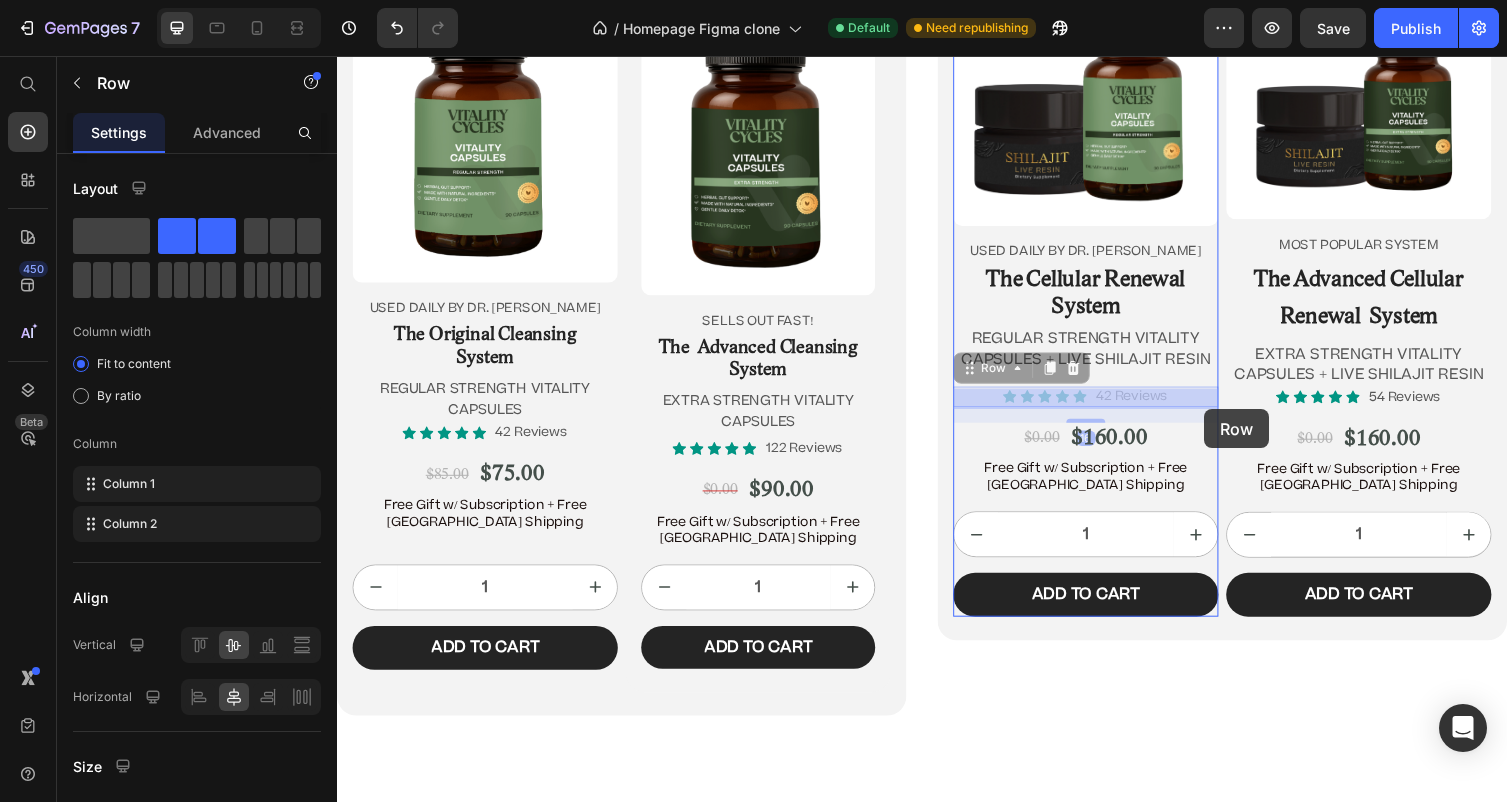 click on "Header Image “Before there was Big Pharma, there were bowel movements.”  Text Block [PERSON_NAME] Text Block Row Row
Icon
Icon
Icon
Icon
Icon Icon List 4.9/5  based on 4,974 reviews Text Block Row Doctor-Designed | 25,000+ [DEMOGRAPHIC_DATA] Cleansed | Not Sold in Stores Text Block                Title Line The Hidden [MEDICAL_DATA] Cleanse That’s Quietly Helping 25,000+ [DEMOGRAPHIC_DATA] Heal Naturally. Heading The Only Dr. [PERSON_NAME]-Approved Full-[MEDICAL_DATA] System Text Block Row Section 2/25 This is not a supplement. It’s not a detox powder. It’s a full-[MEDICAL_DATA] ritual that reclaims your health from the inside out. If you’ve ever wondered why you’re bloated, foggy, tired, or sick—and doctors never give you real answers—it’s time you read what got Dr. [PERSON_NAME] banned. Text Block If you’re over 45, struggle with digestion, energy, or feel like something’s ‘off’—this is for you. Text Block
Jump to the system Button Row Section 3/25 Heading Row" at bounding box center (937, -4817) 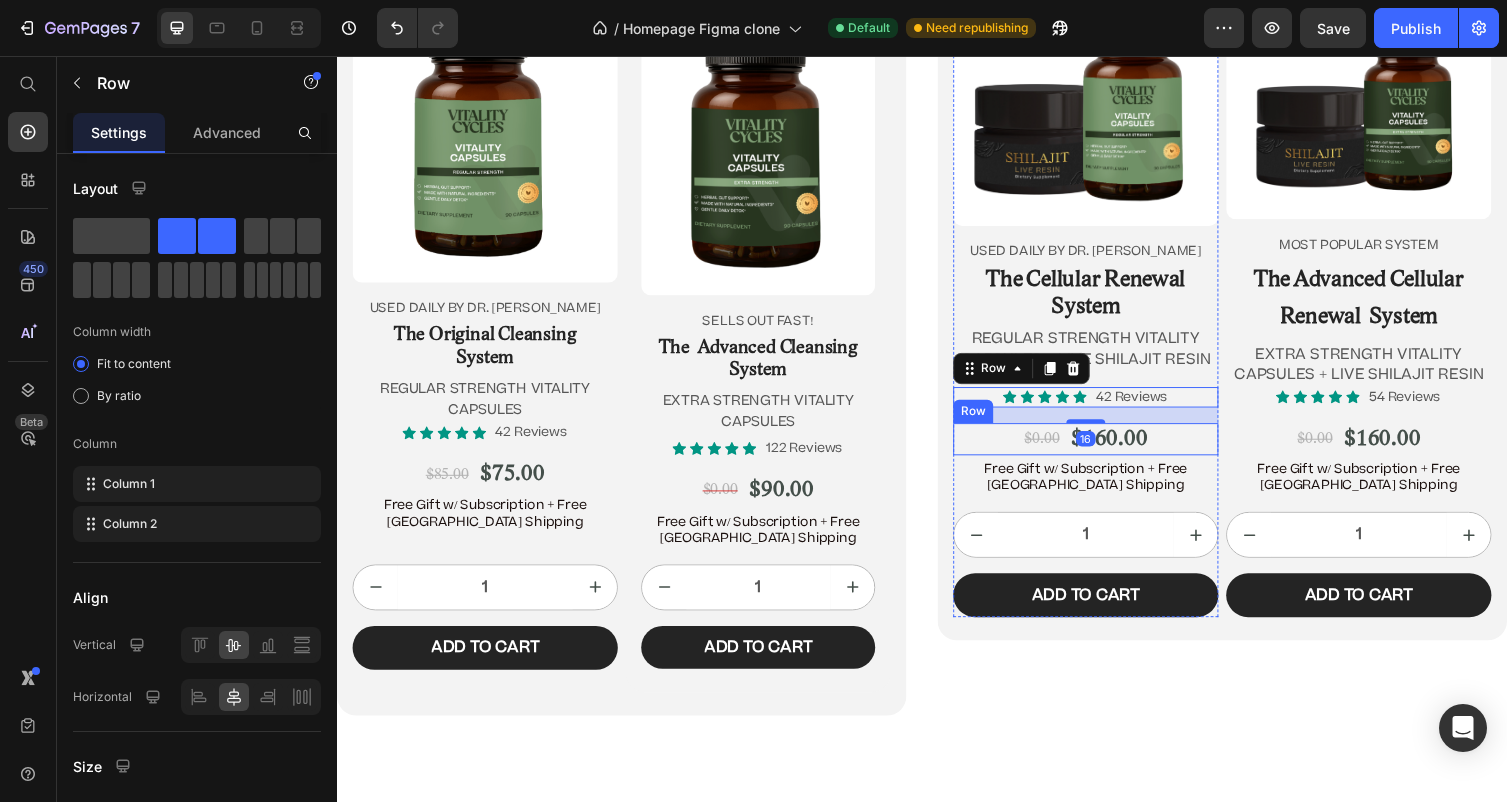 click on "$0.00 Product Price $160.00 Product Price Row" at bounding box center (1105, 450) 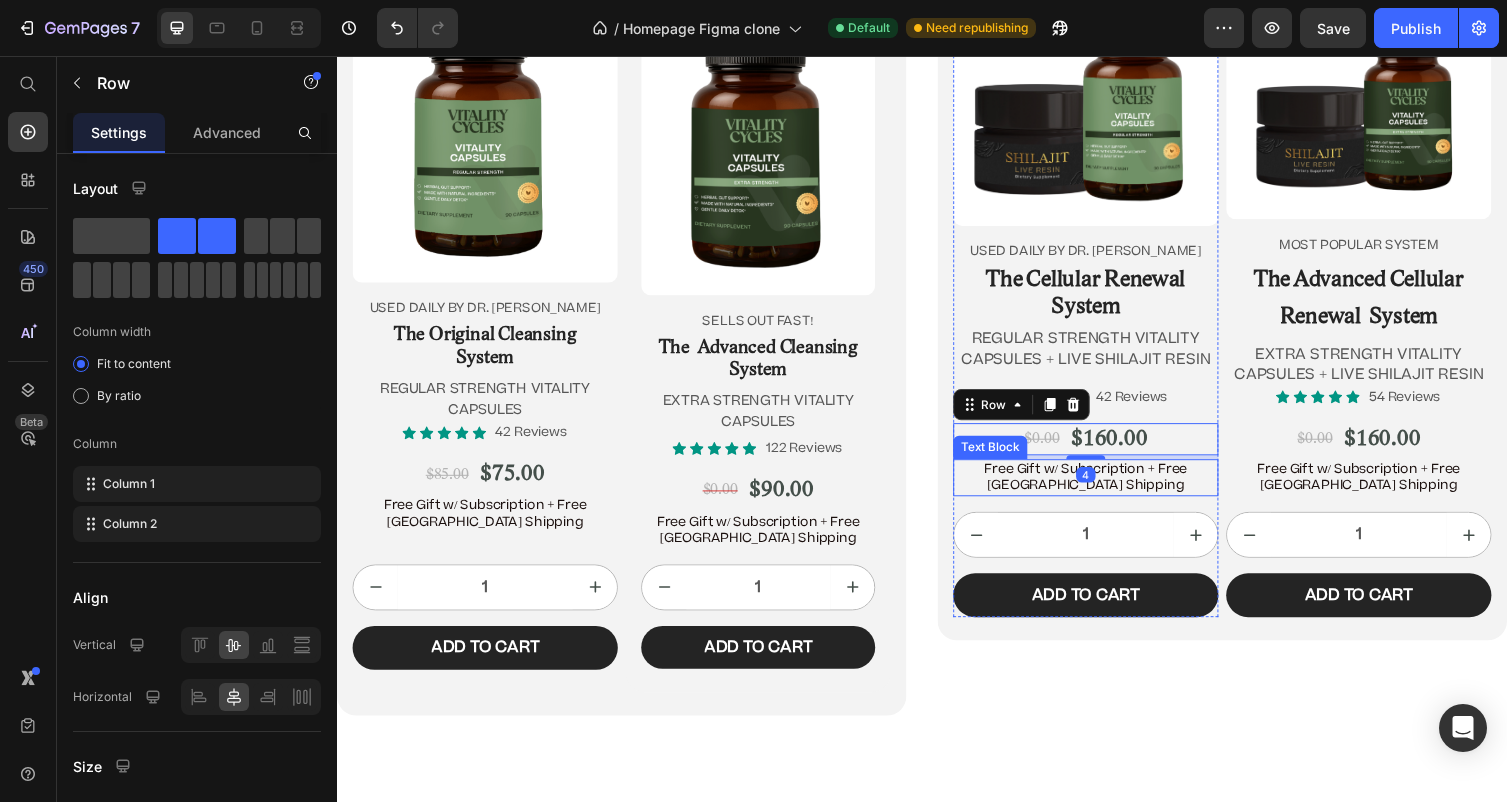 click on "Free Gift w/ Subscription + Free [GEOGRAPHIC_DATA] Shipping" at bounding box center [1105, 489] 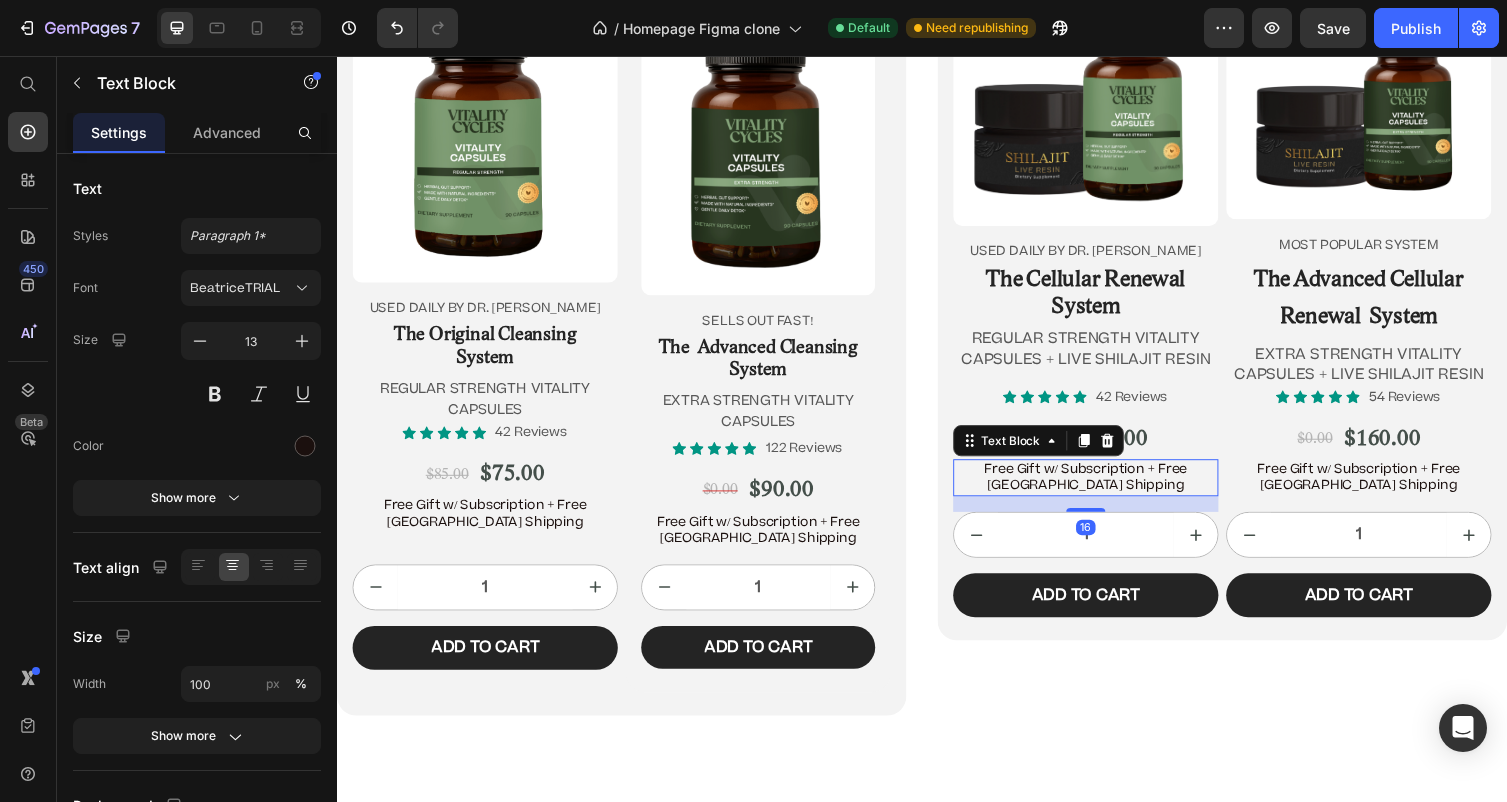 click on "Free Gift w/ Subscription + Free [GEOGRAPHIC_DATA] Shipping" at bounding box center (1105, 489) 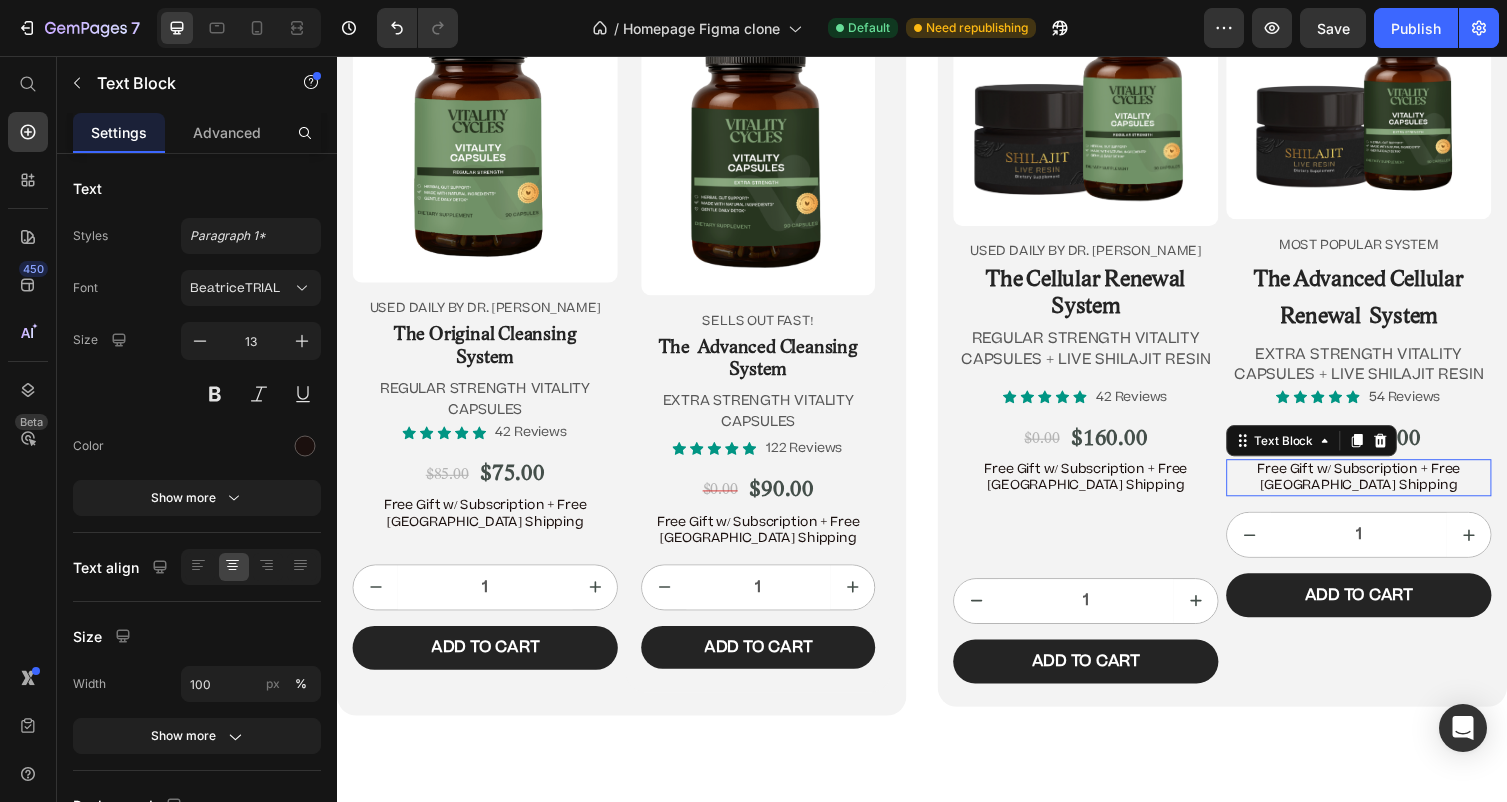 click on "Free Gift w/ Subscription + Free [GEOGRAPHIC_DATA] Shipping" at bounding box center (1385, 489) 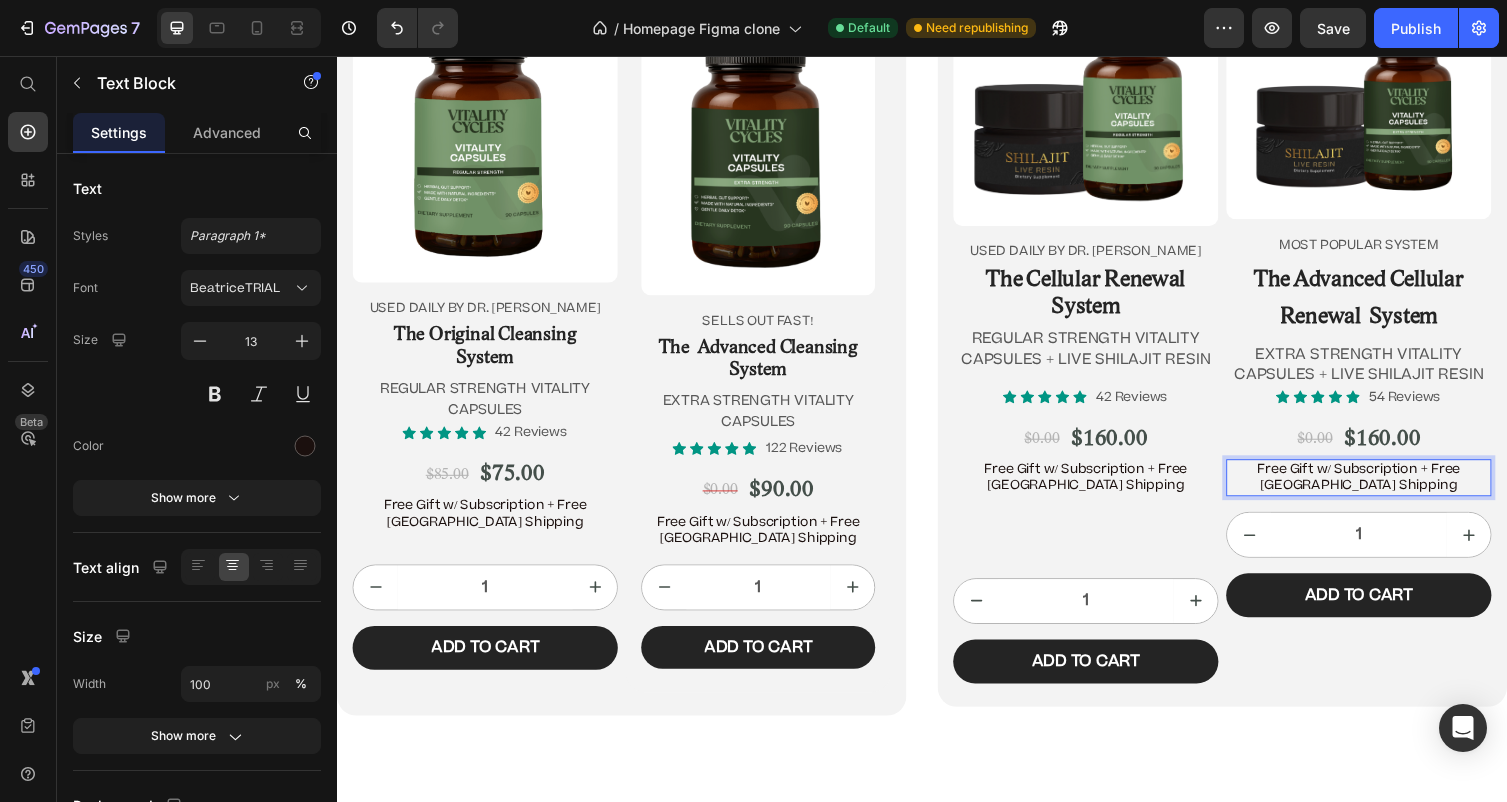 click on "Free Gift w/ Subscription + Free [GEOGRAPHIC_DATA] Shipping" at bounding box center (1385, 489) 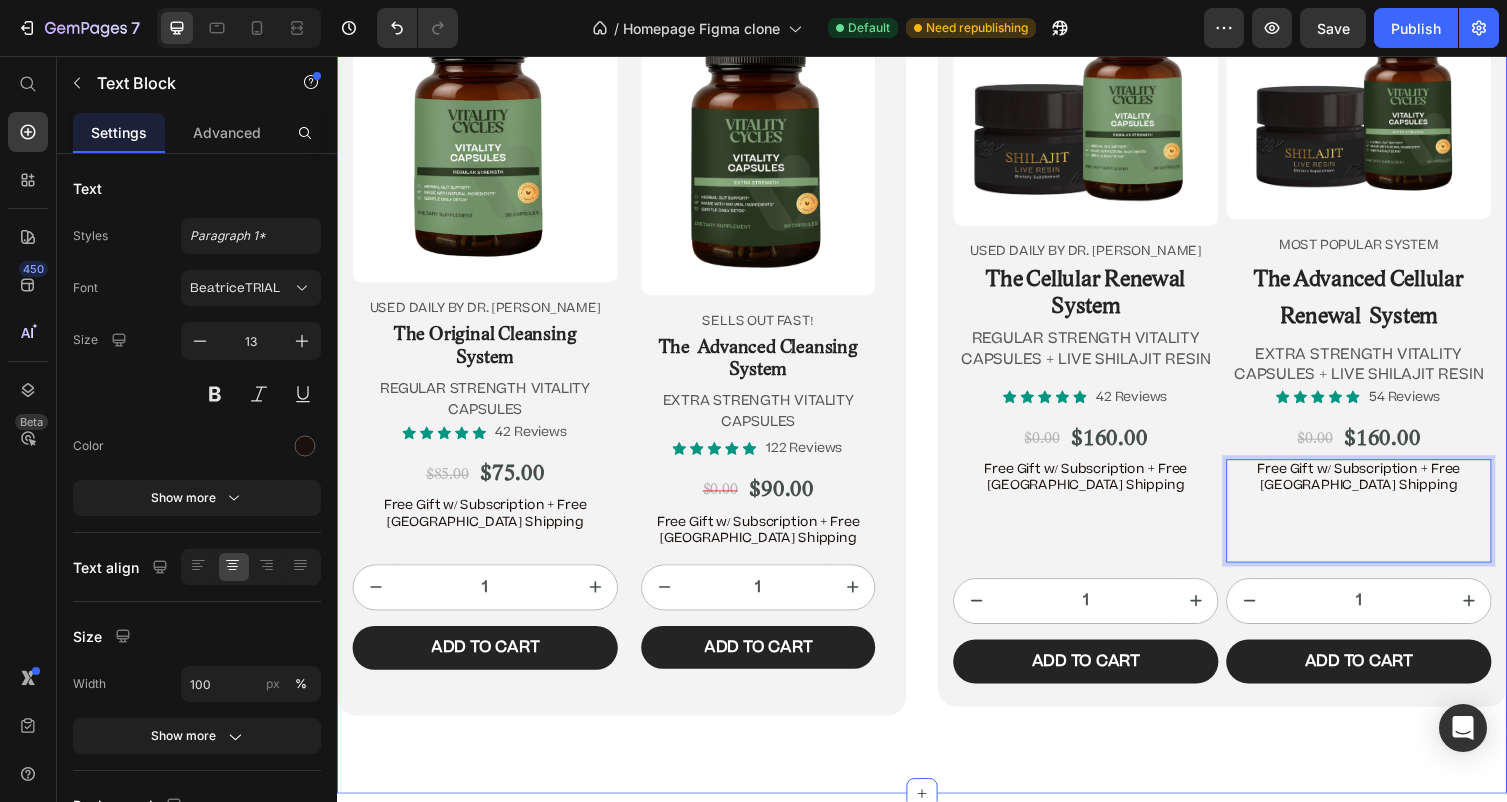 click on "Product Images USED DAILY BY DR. [PERSON_NAME] Text Block The Original Cleansing  System Heading REGULAR STRENGTH VITALITY CAPSULES Text Block Icon Icon Icon Icon Icon Icon List 42 Reviews Text Block Row $85.00 Product Price $75.00 Product Price Row Free Gift w/ Subscription + Free USA Shipping   Text Block 1 Product Quantity Add to cart Add to Cart Row Product Product Images Sells out fast! Text Block The  Advanced Cleansing System Heading EXTRA STRENGTH VITALITY CAPSULES Text Block Icon Icon Icon Icon Icon Icon List 122 Reviews Text Block Row $0.00 Product Price $90.00 Product Price Row Free Gift w/ Subscription + Free USA Shipping Text Block 1 Product Quantity Add to cart Add to Cart Row Product Row Row Product Images USED DAILY BY DR. [PERSON_NAME] Text Block The Cellular Renewal   System Heading REGULAR STRENGTH VITALITY CAPSULES + LIVE SHILAJIT RESIN Text Block Icon Icon Icon Icon Icon Icon List 42 Reviews Text Block Row $0.00 Product Price $160.00 Product Price Row Text Block 1 Add to cart" at bounding box center (937, 361) 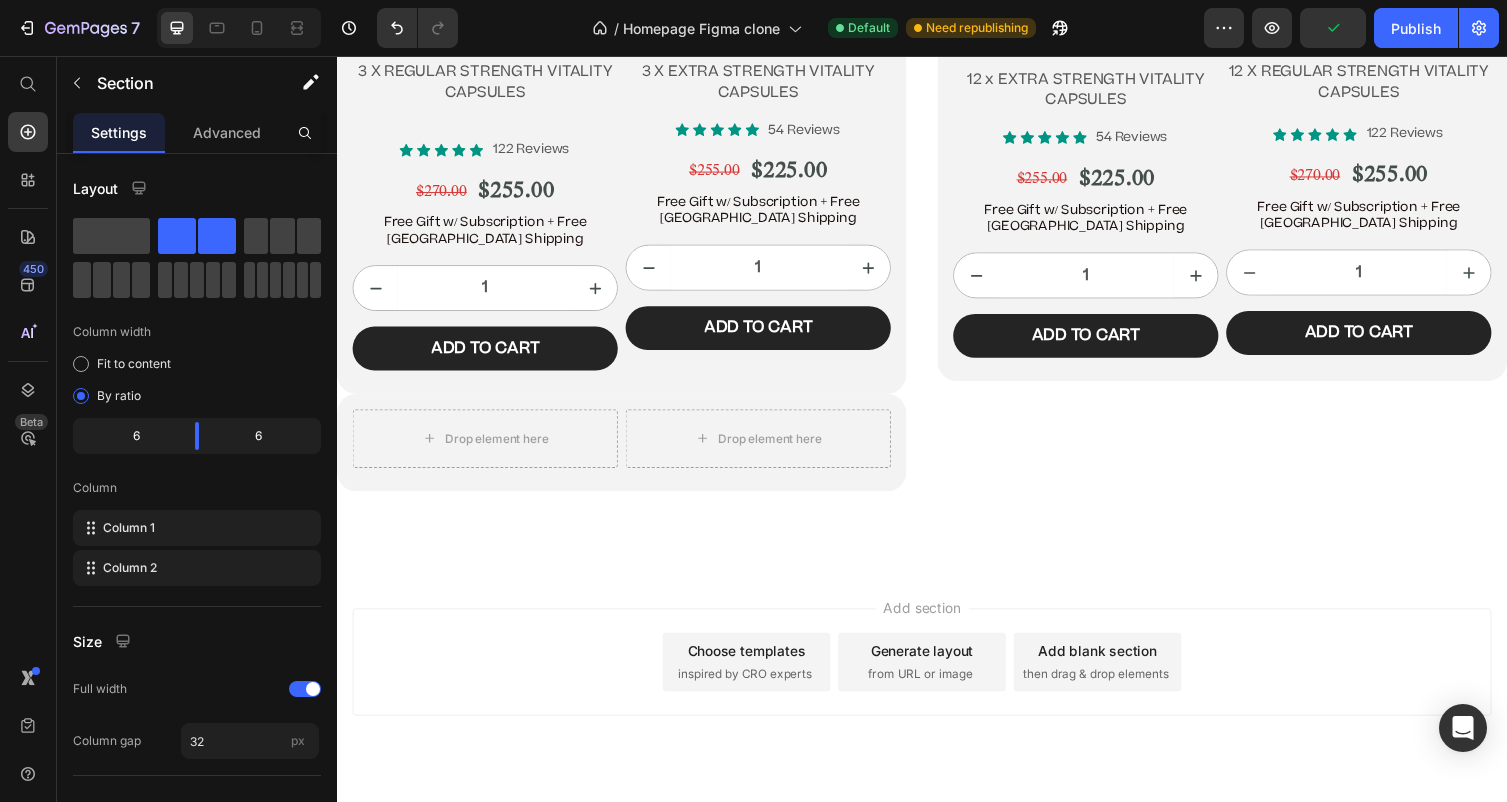 scroll, scrollTop: 12869, scrollLeft: 0, axis: vertical 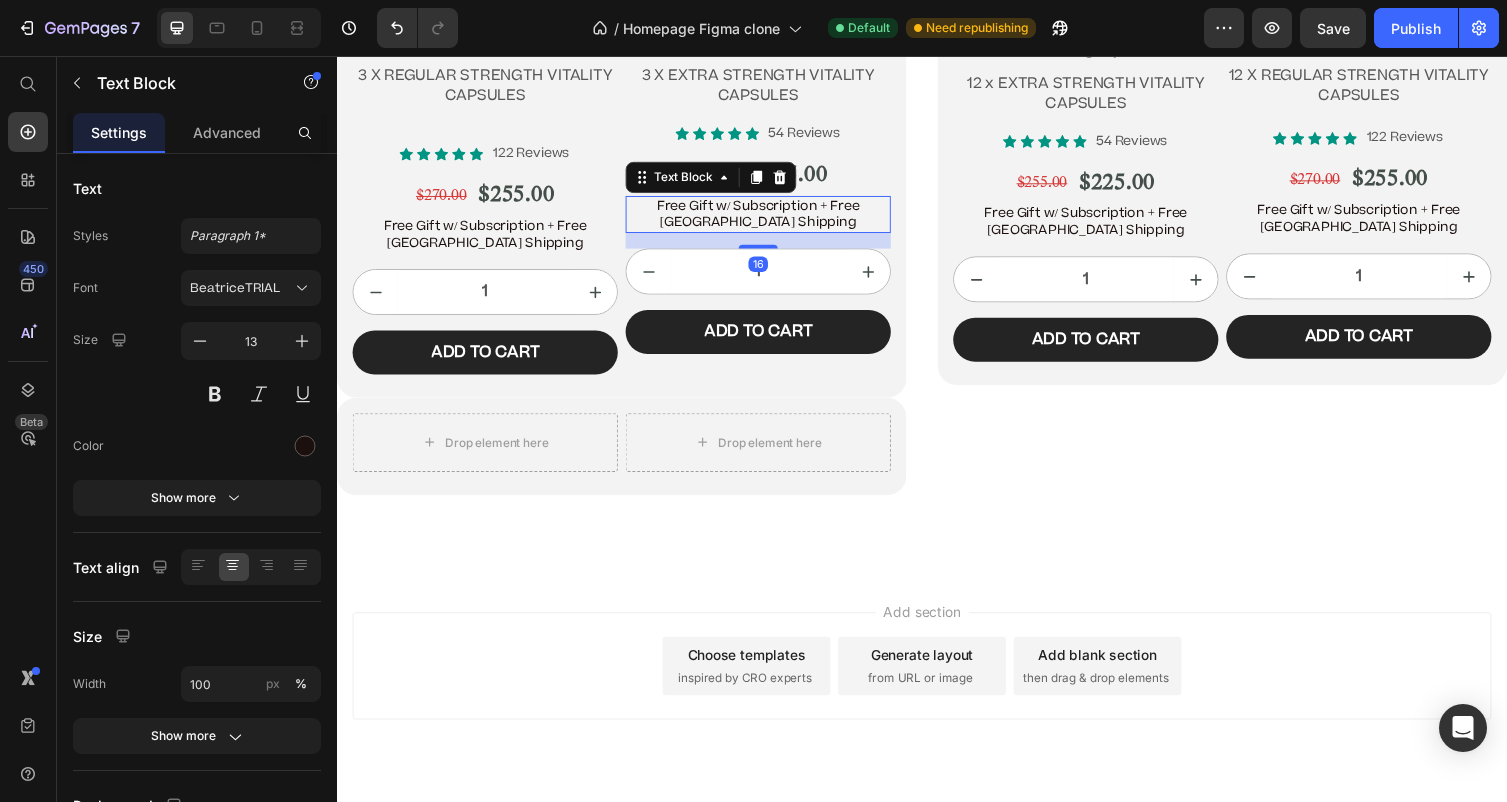 click on "Free Gift w/ Subscription + Free [GEOGRAPHIC_DATA] Shipping" at bounding box center [769, 219] 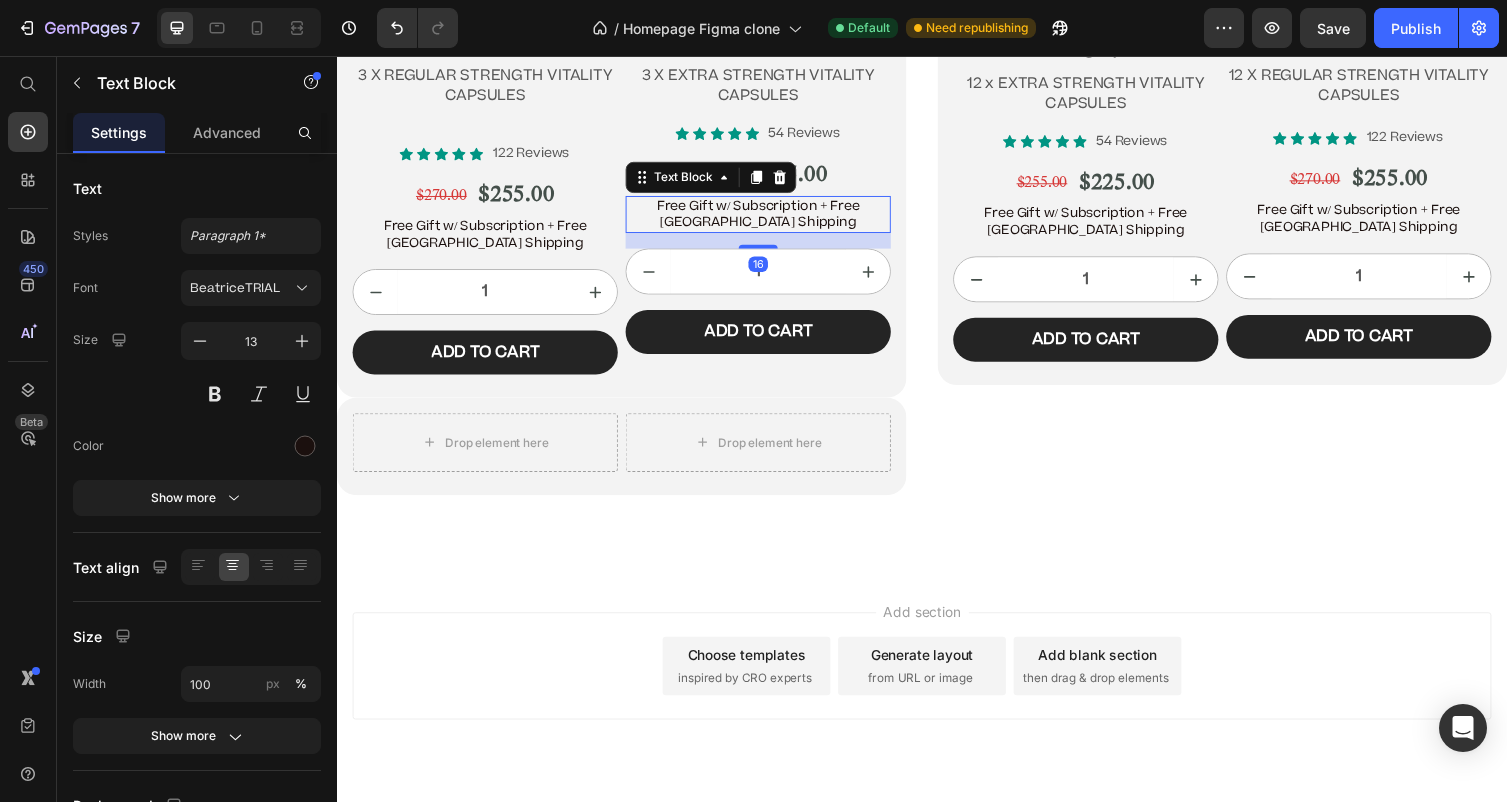 click on "Free Gift w/ Subscription + Free [GEOGRAPHIC_DATA] Shipping" at bounding box center (769, 219) 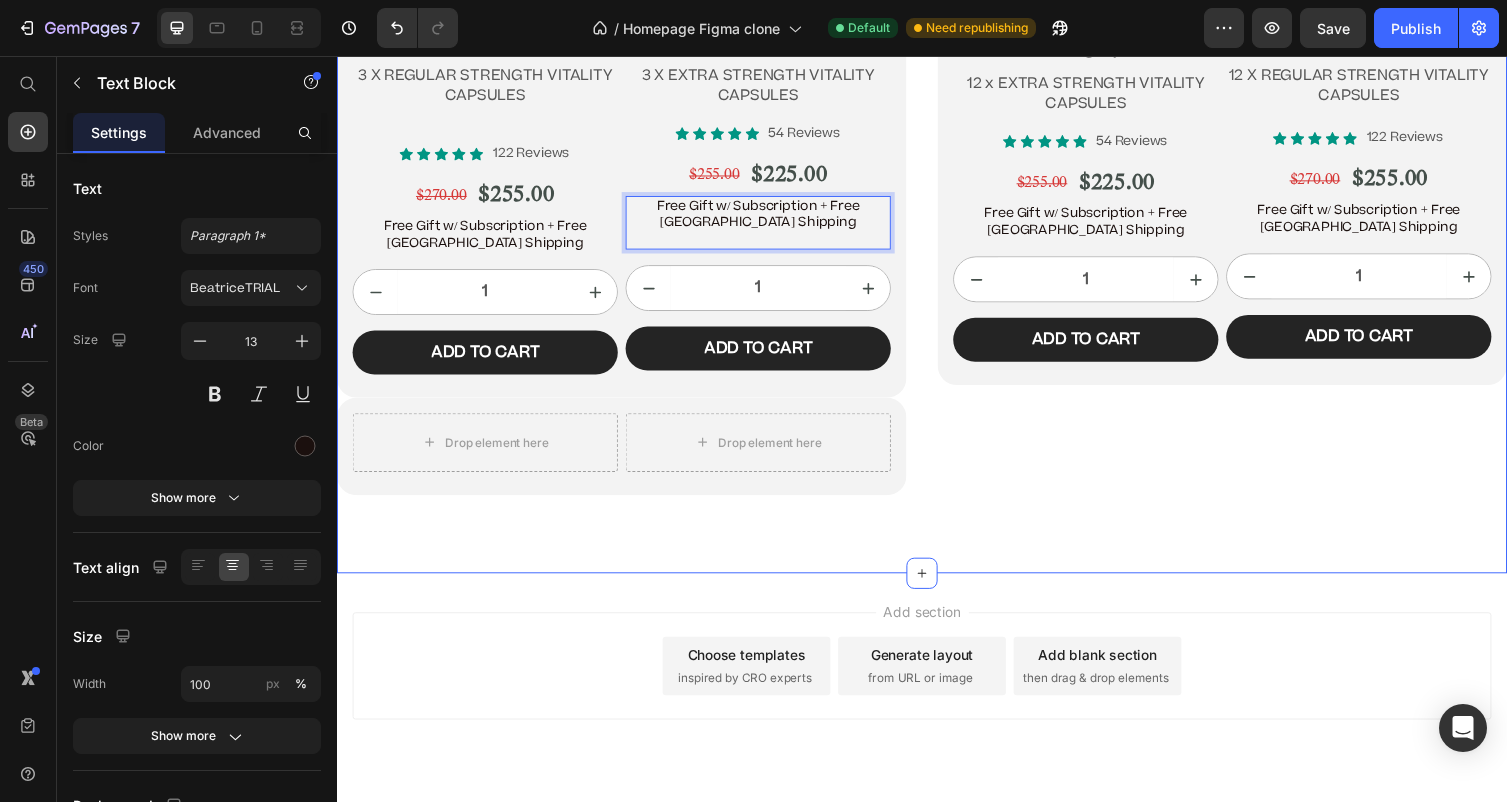 click on "Text Block Product Images FOUNDER Text Block ⁠⁠⁠⁠⁠⁠⁠ The 365-Day Advanced Cleansing System Heading 12 x EXTRA STRENGTH VITALITY CAPSULES Text Block Icon Icon Icon Icon Icon Icon List 54 Reviews Text Block Row $255.00 Product Price $225.00 Product Price Row Free Gift w/ Subscription + Free USA Shipping Text Block 1 Product Quantity Add to cart Add to Cart Row Product Product Images USED DAILY BY DR. [PERSON_NAME] Text Block ⁠⁠⁠⁠⁠⁠⁠ The 365-Day Original Cleansing System Heading 12 X REGULAR STRENGTH VITALITY CAPSULES Text Block Icon Icon Icon Icon Icon Icon List 122 Reviews Text Block Row $270.00 Product Price $255.00 Product Price Row Free Gift w/ Subscription + Free USA Shipping Text Block 1 Product Quantity Add to cart Add to Cart Row Product Row" at bounding box center [1245, 124] 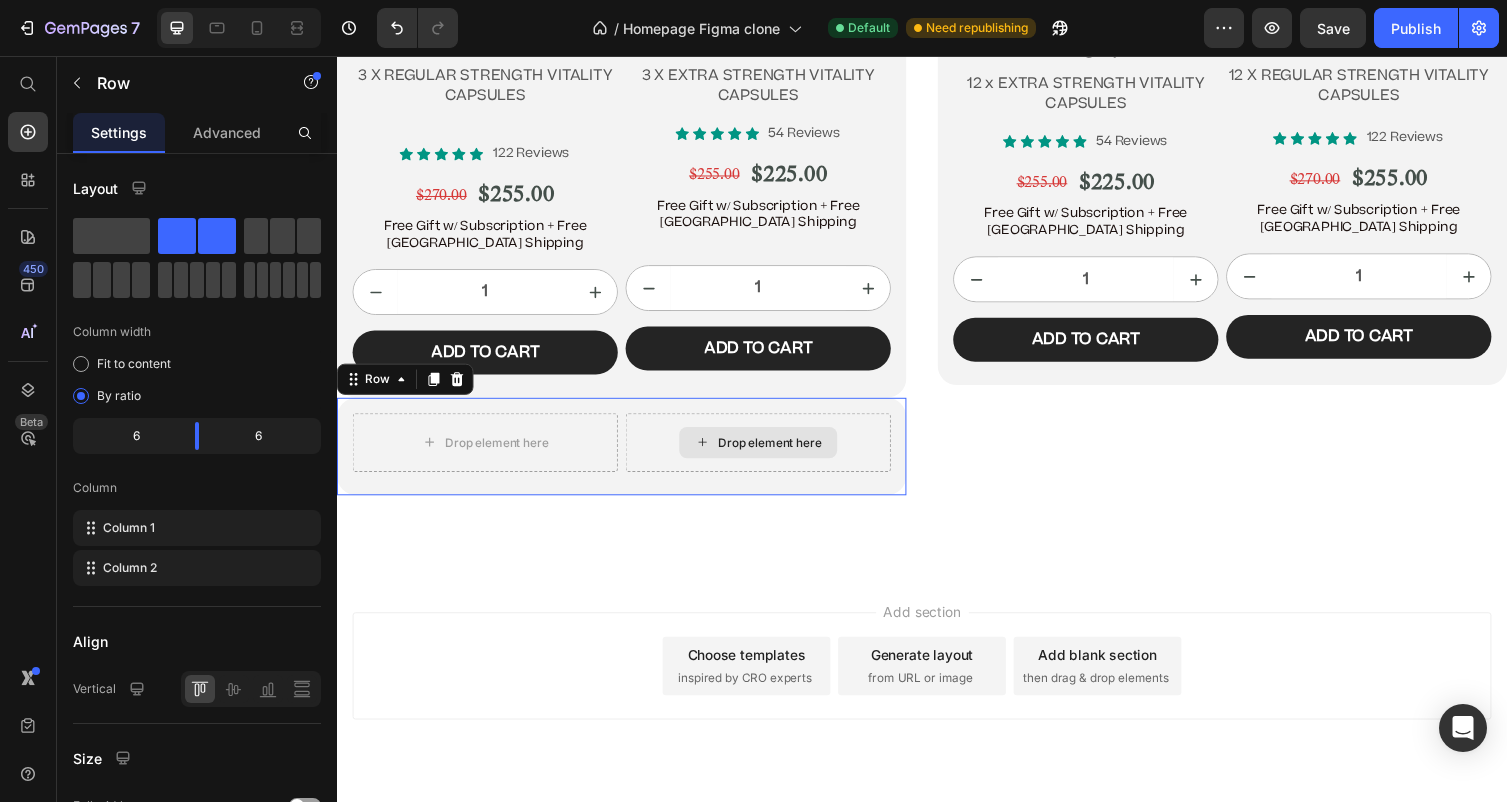 click on "Drop element here" at bounding box center (769, 453) 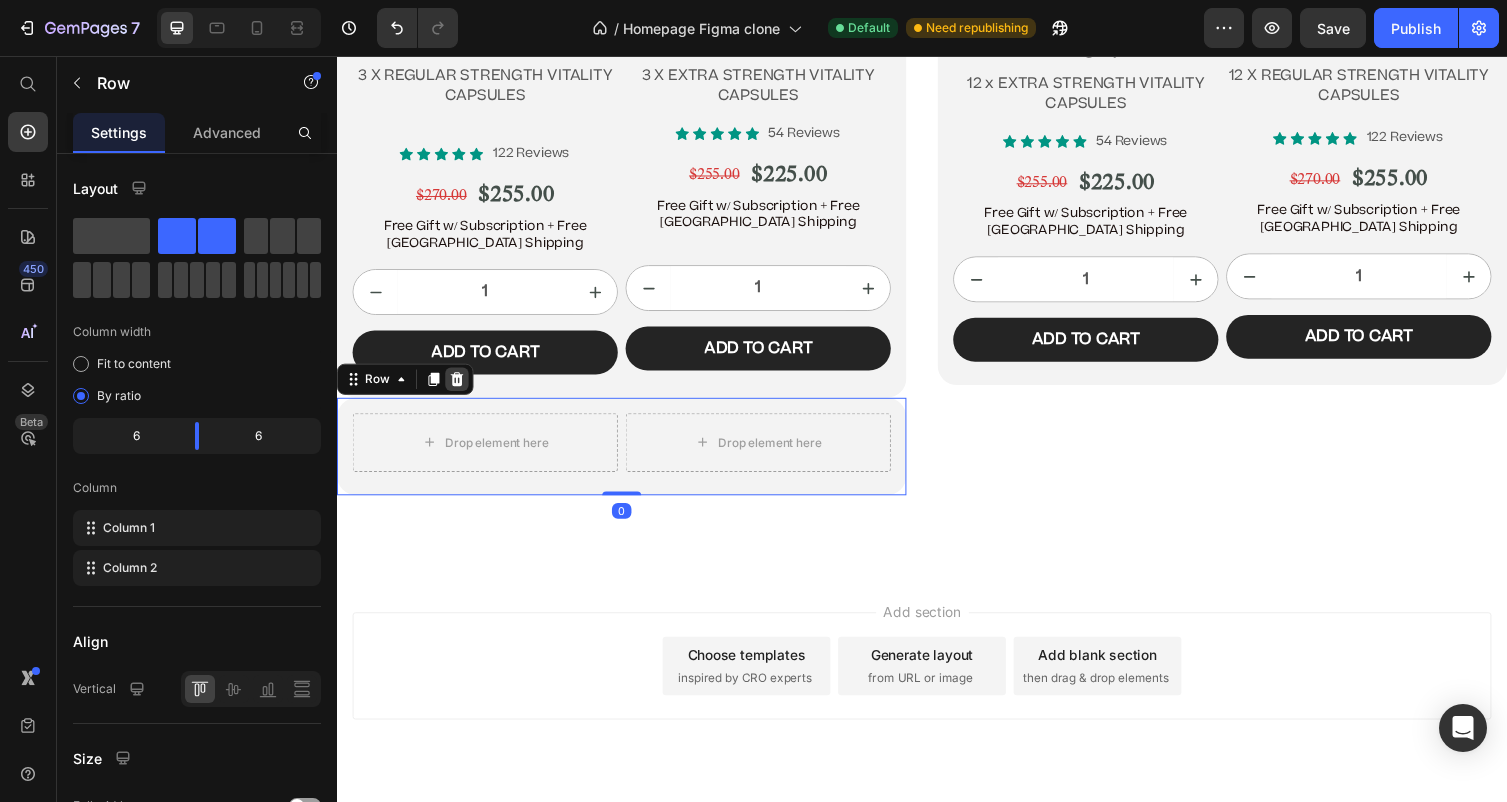 click 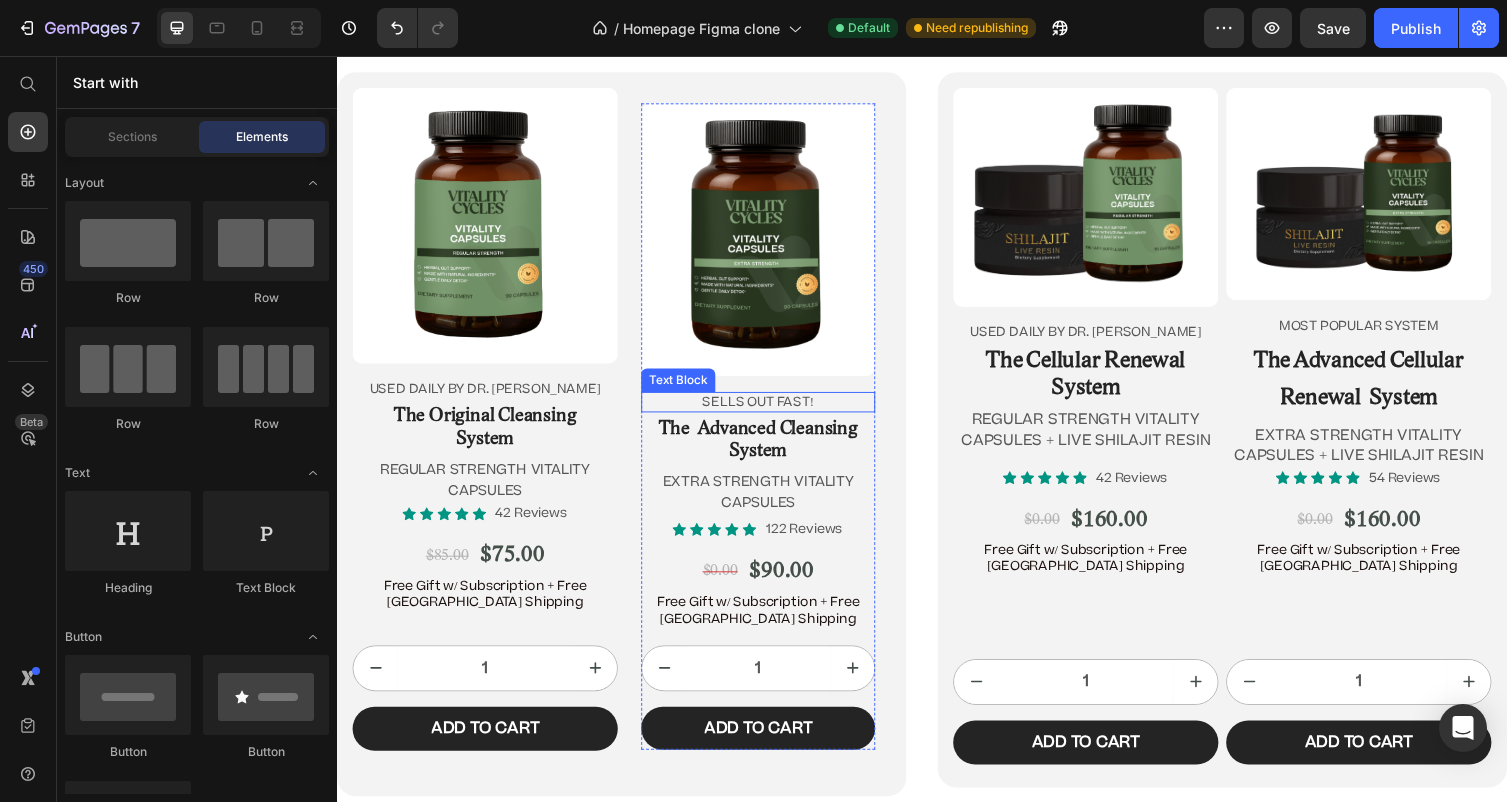 scroll, scrollTop: 11680, scrollLeft: 0, axis: vertical 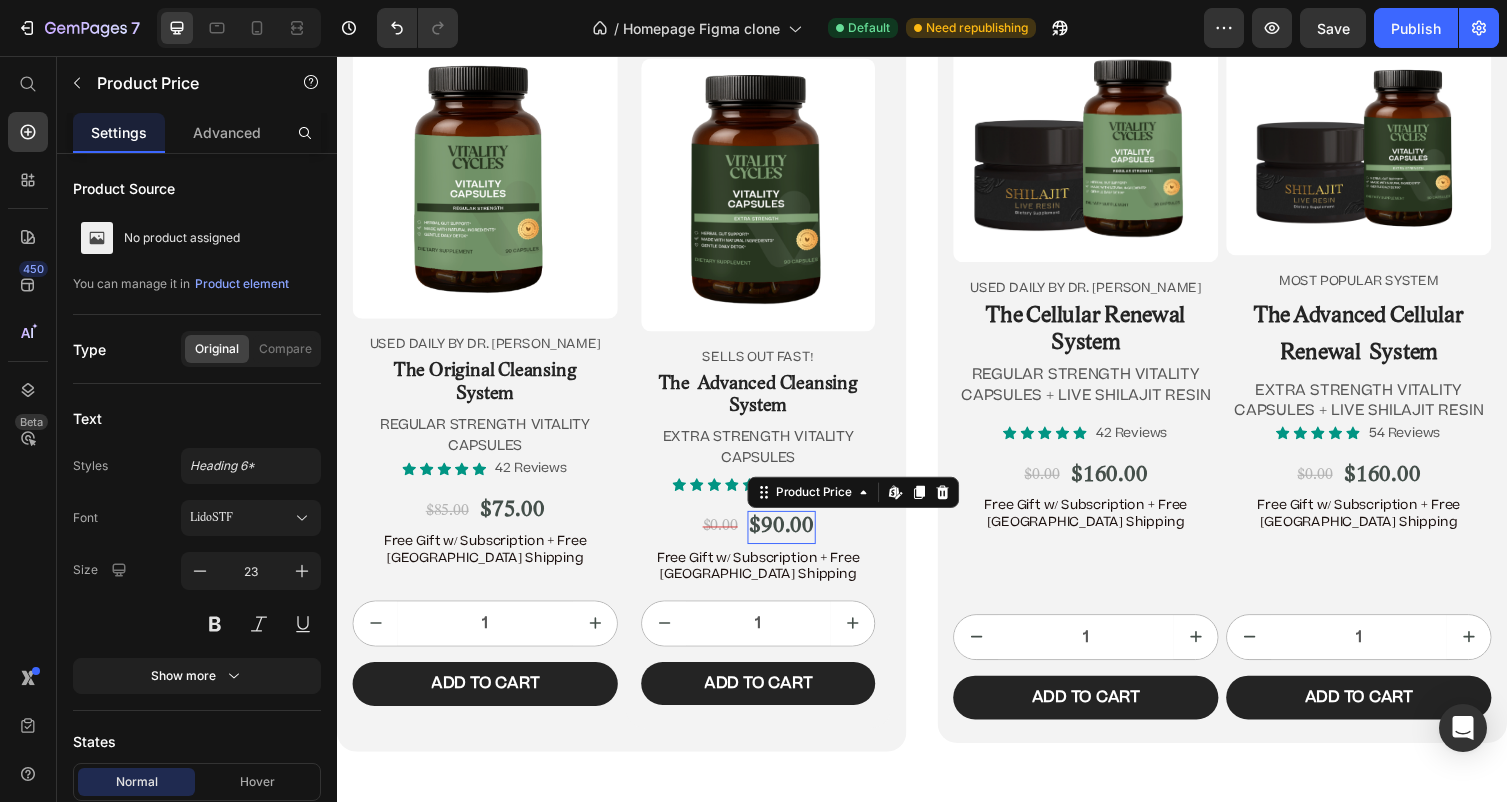 click on "$90.00" at bounding box center (793, 540) 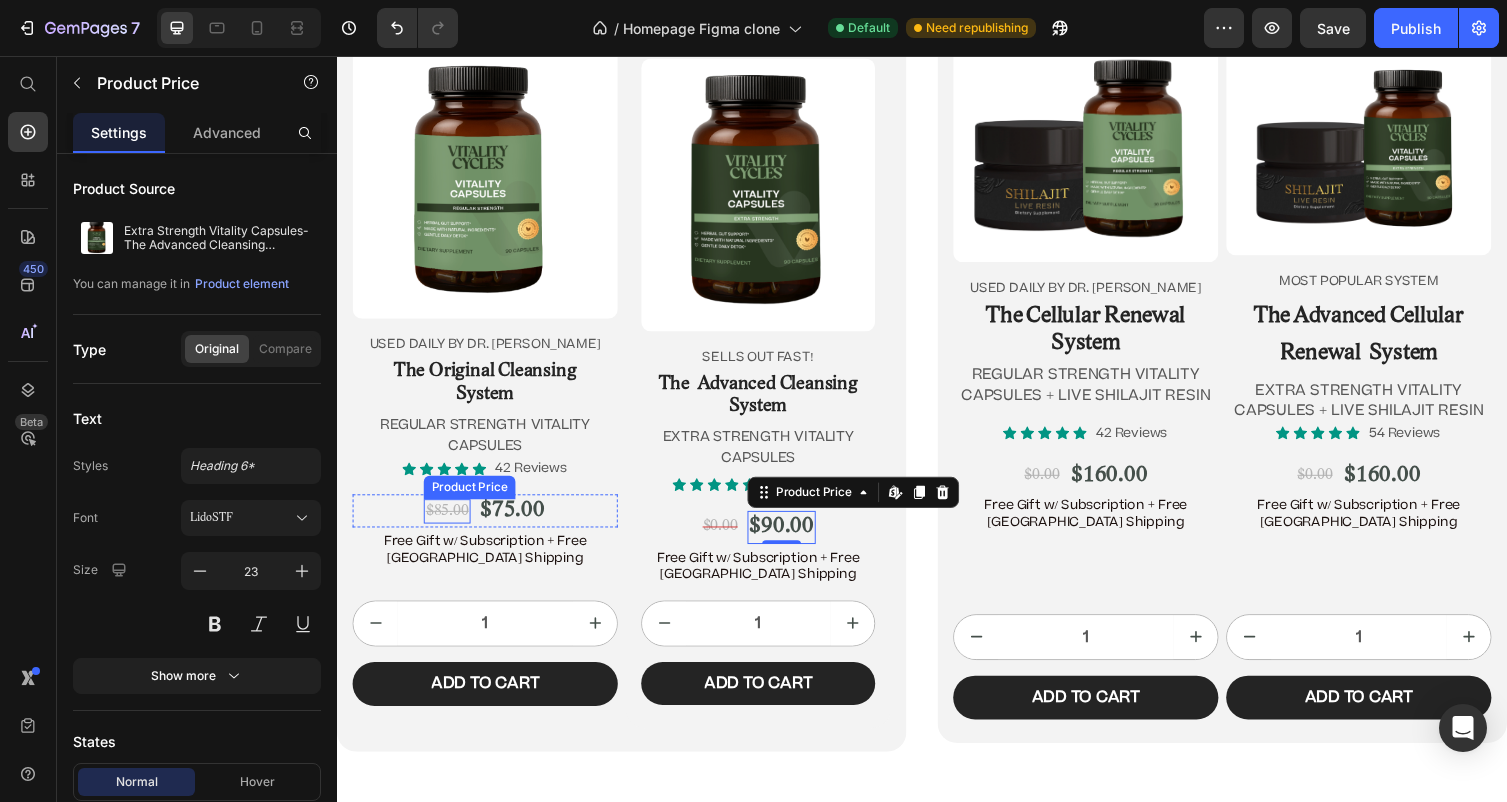 click on "$85.00" at bounding box center [450, 523] 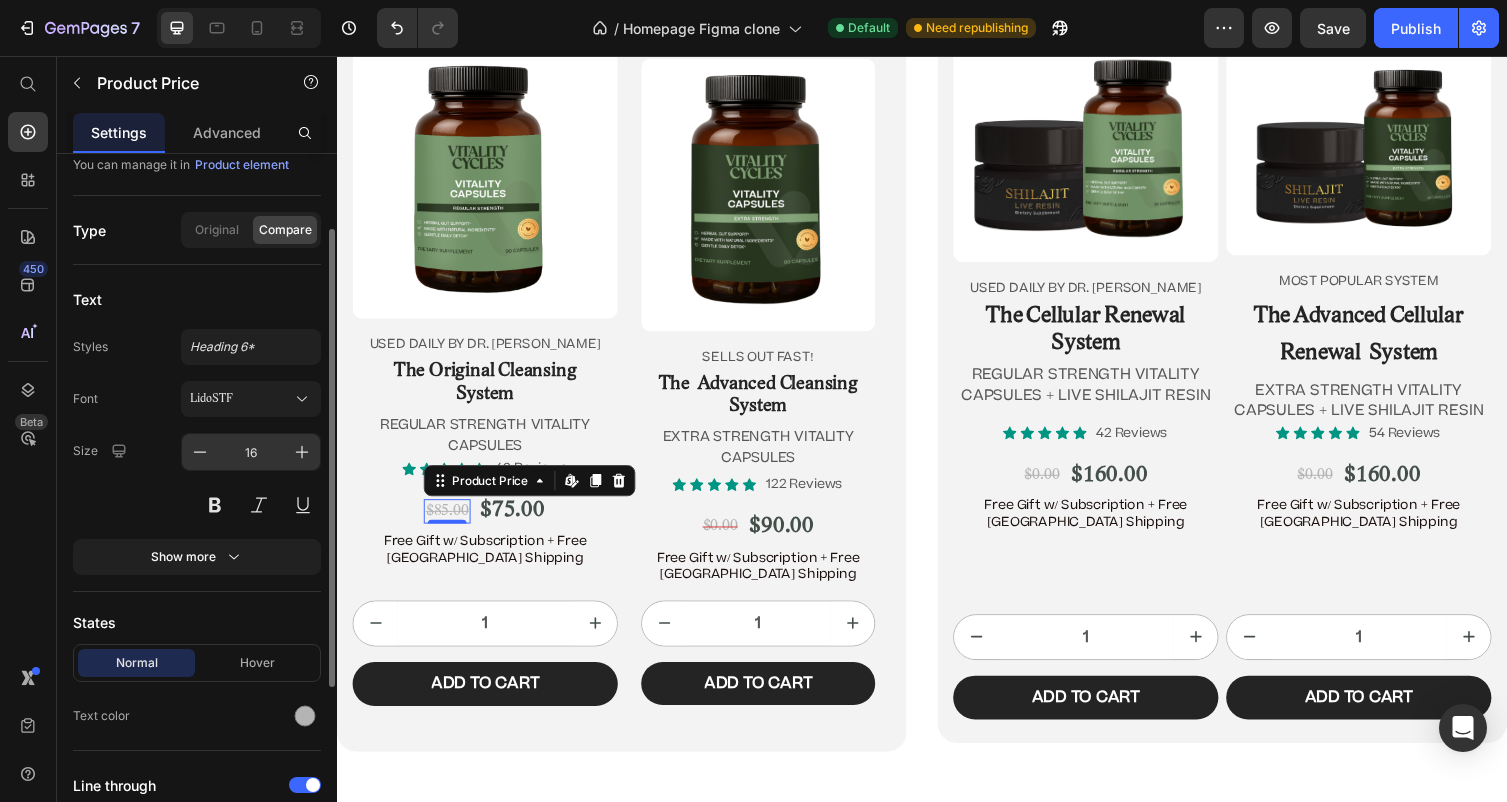 scroll, scrollTop: 118, scrollLeft: 0, axis: vertical 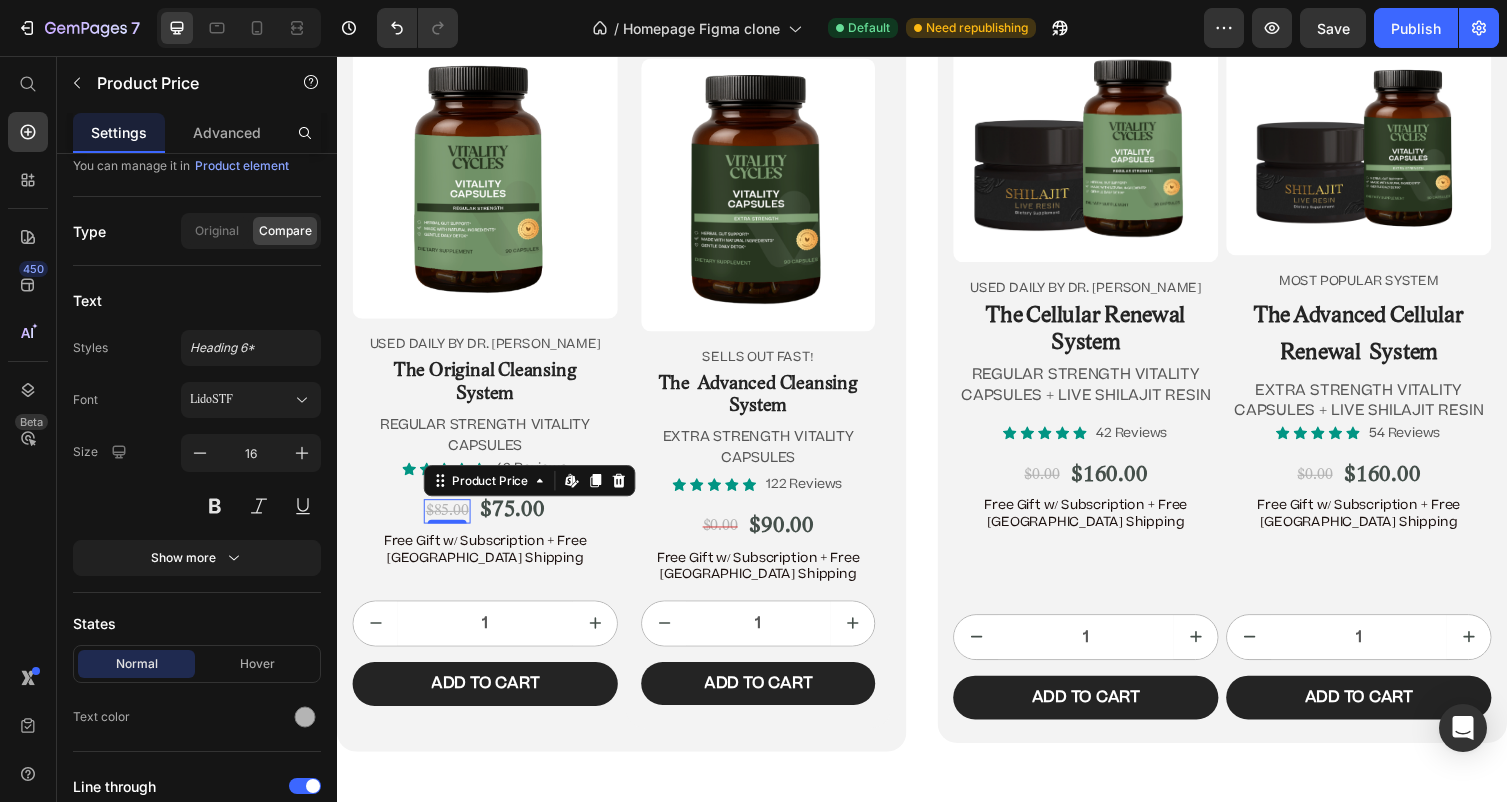 click on "$85.00" at bounding box center (450, 523) 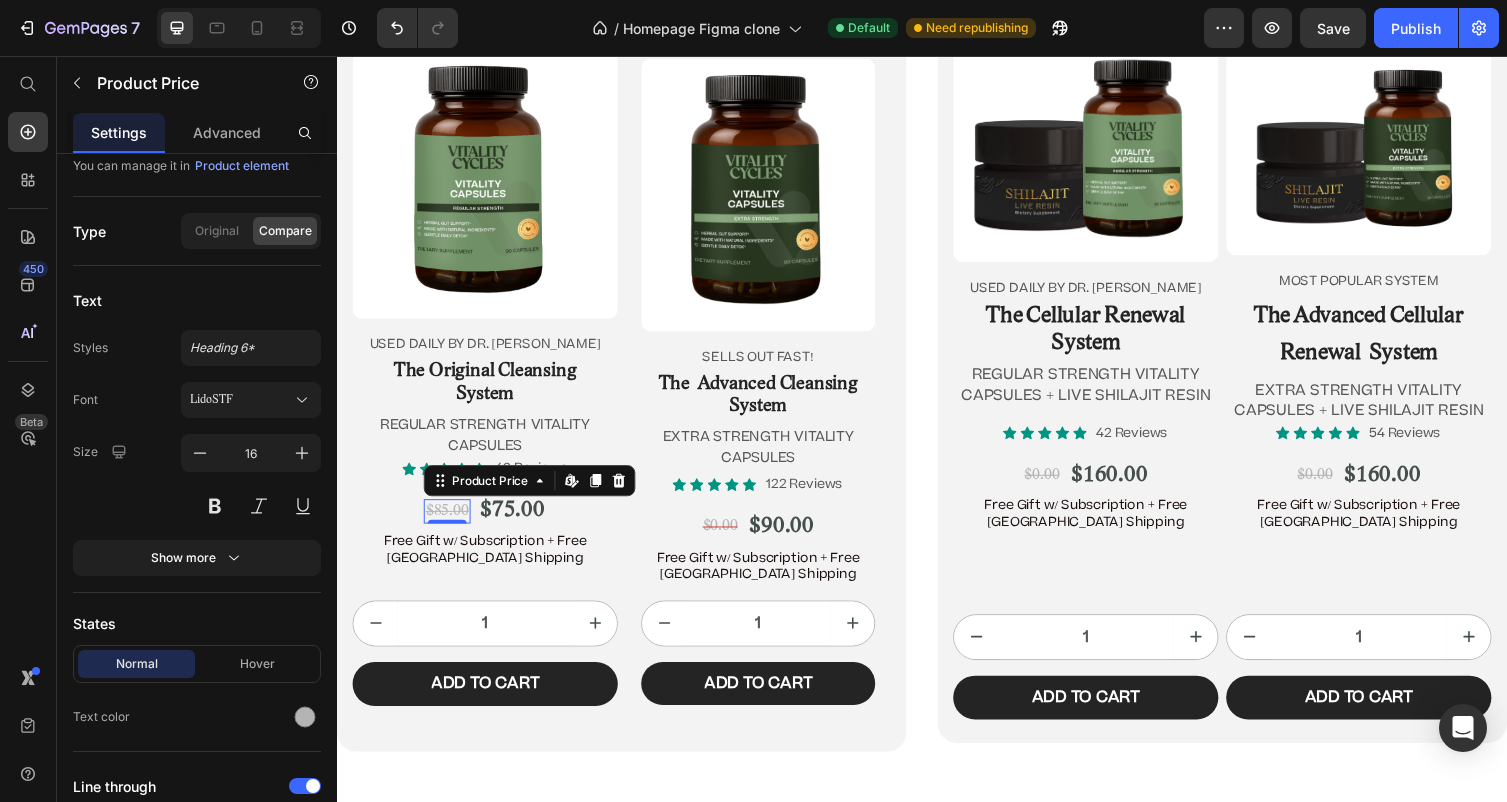 click on "$85.00" at bounding box center (450, 523) 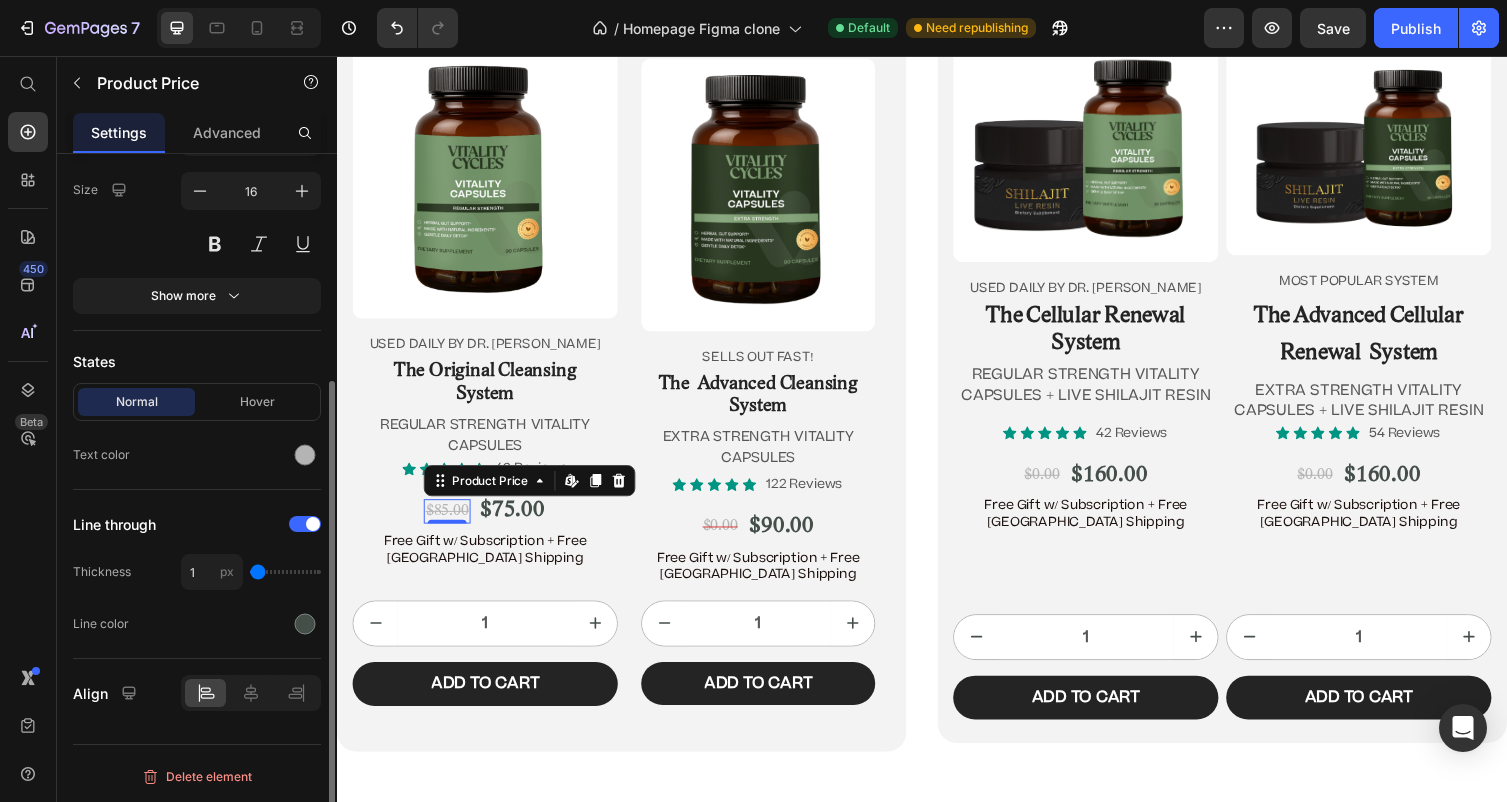 scroll, scrollTop: 384, scrollLeft: 0, axis: vertical 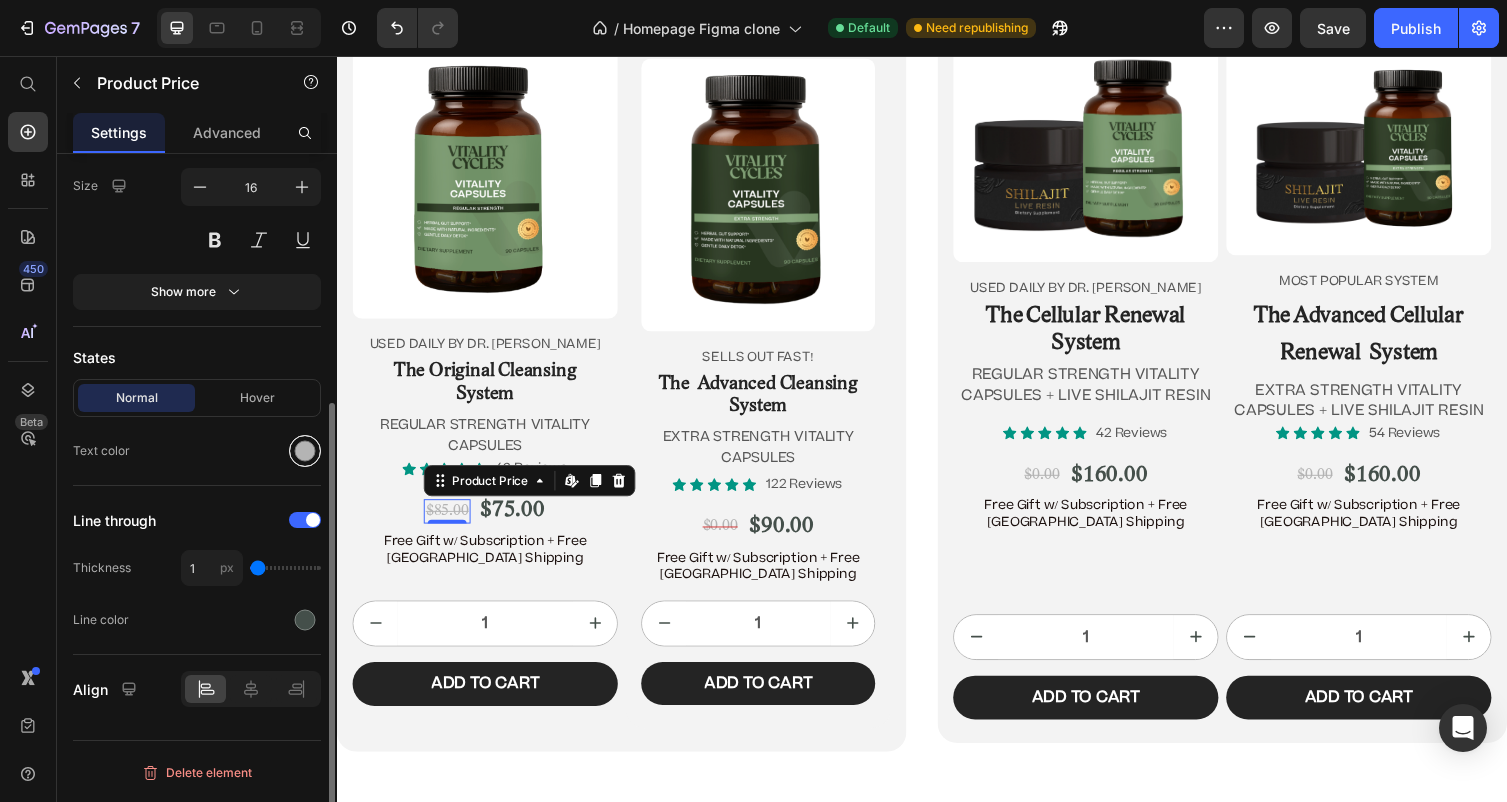 click at bounding box center [305, 451] 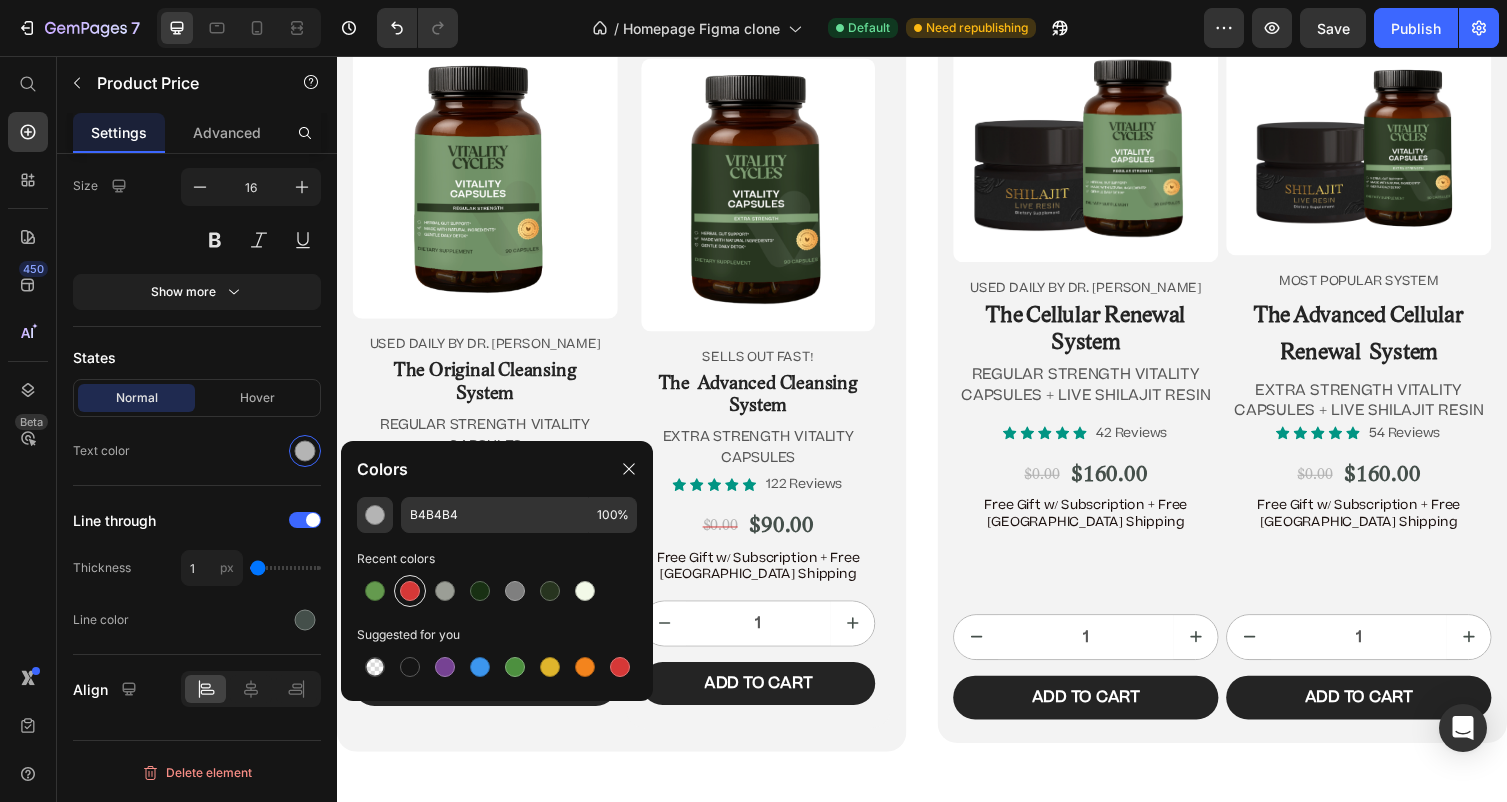 click at bounding box center [410, 591] 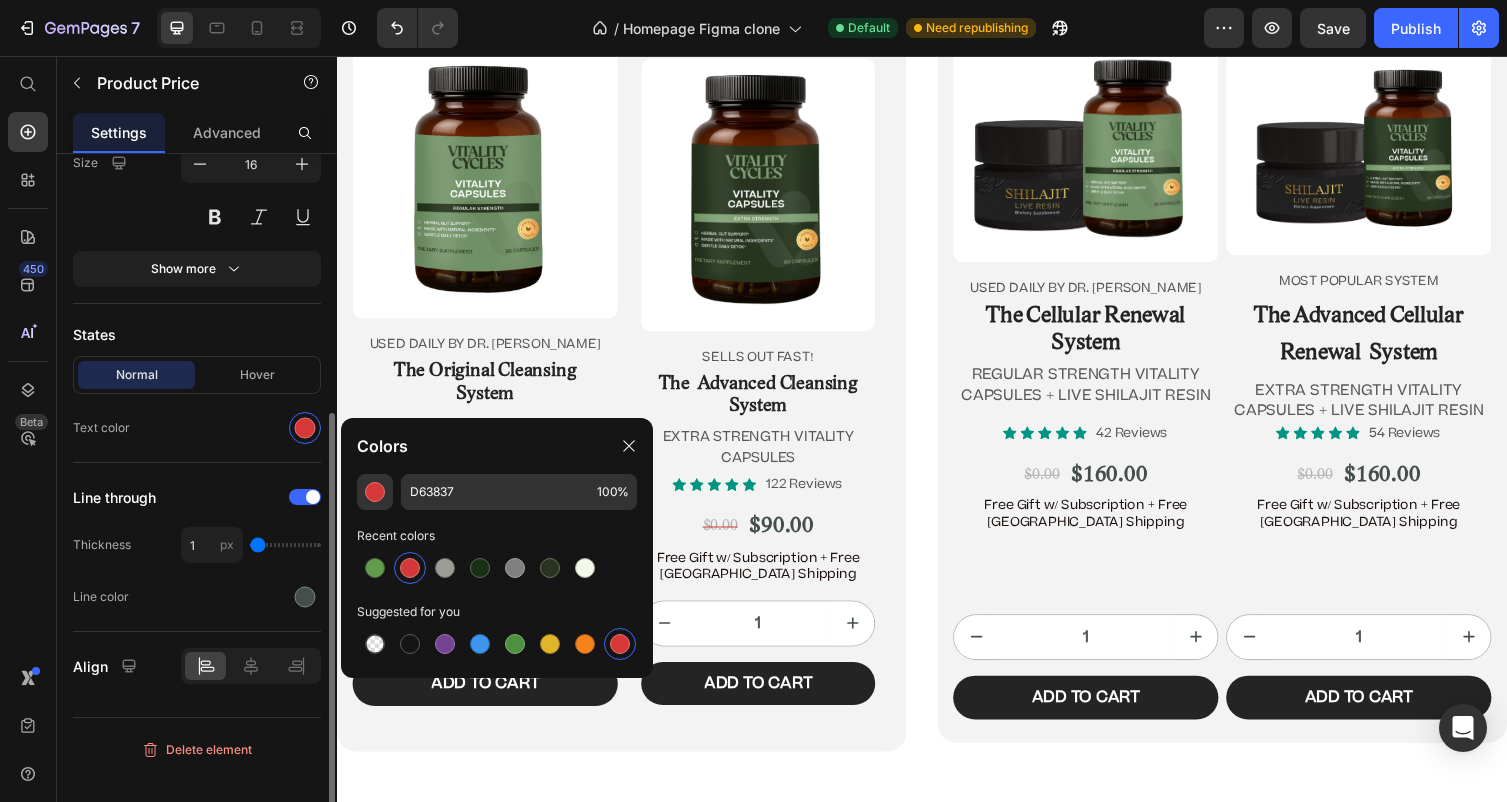 scroll, scrollTop: 419, scrollLeft: 0, axis: vertical 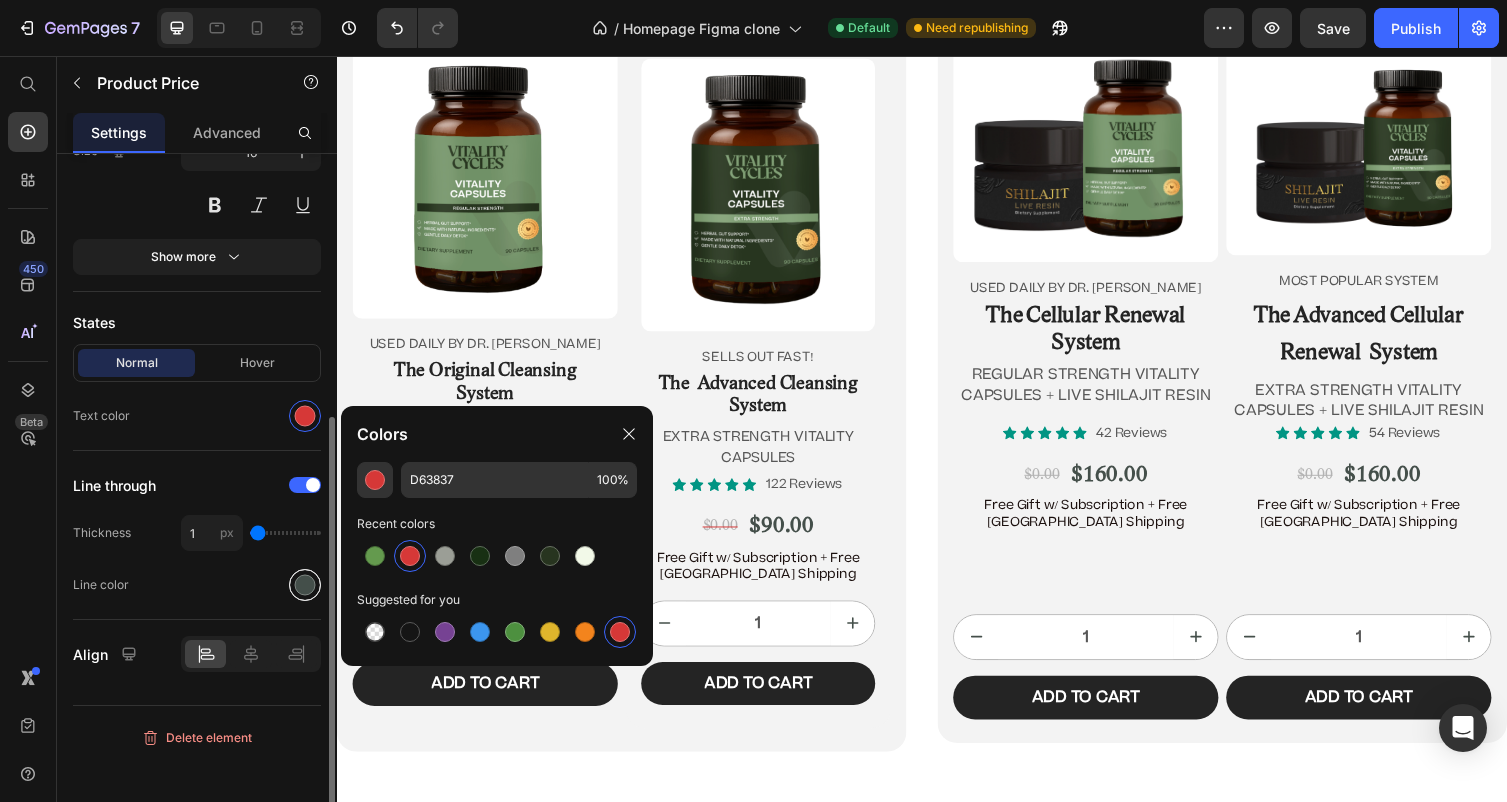 click at bounding box center [305, 585] 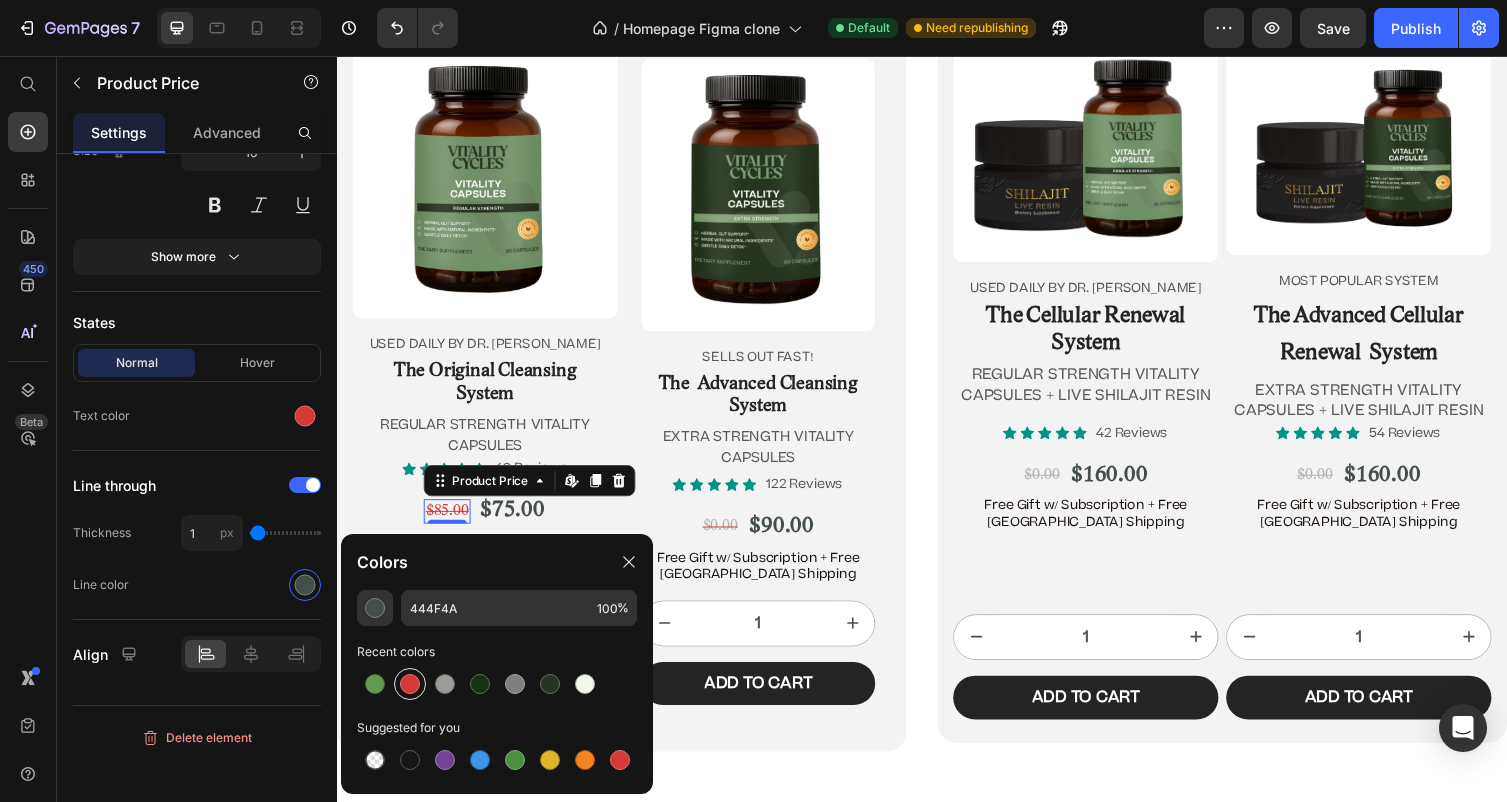 click at bounding box center [410, 684] 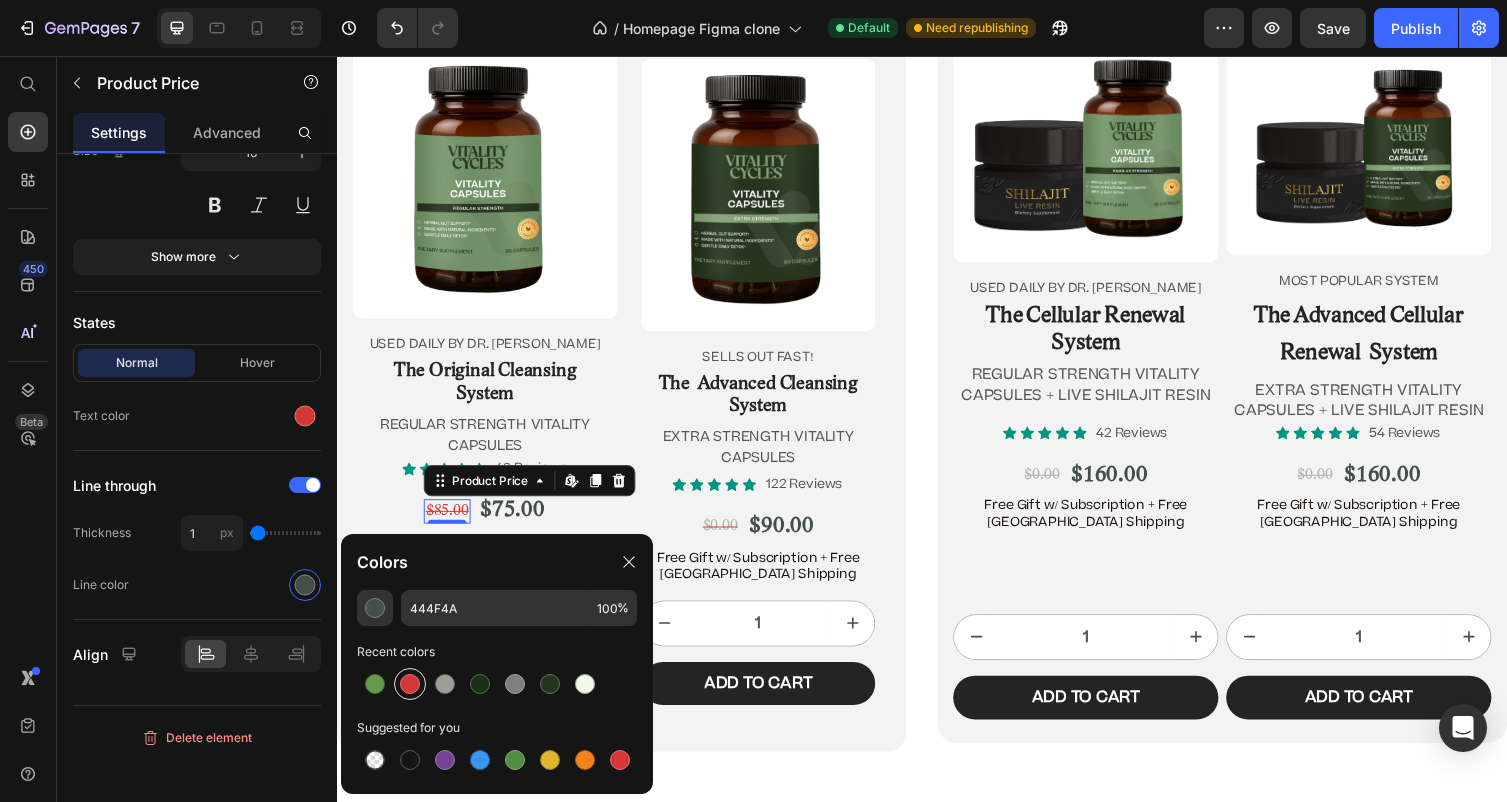 type on "D63837" 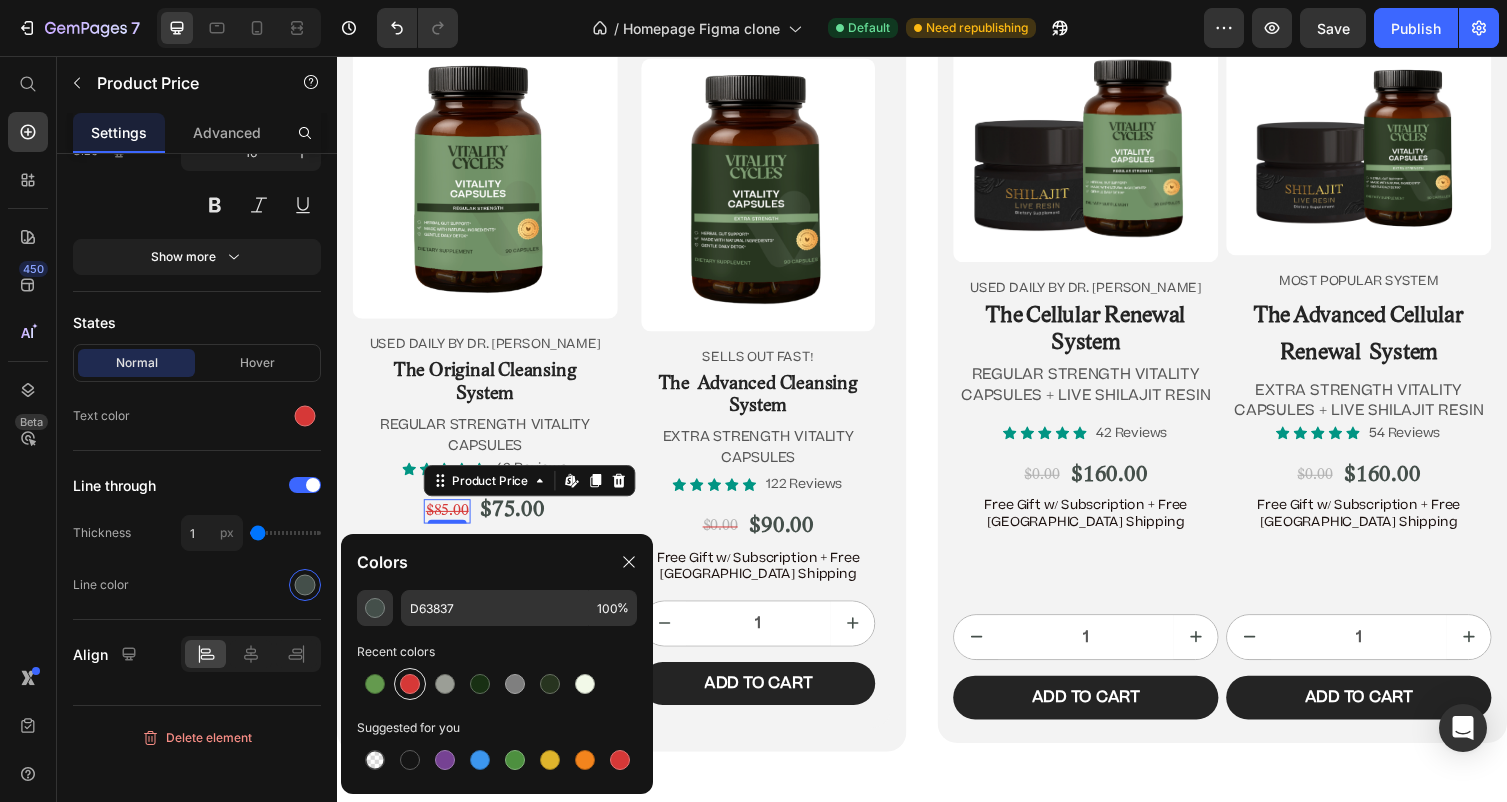 scroll, scrollTop: 381, scrollLeft: 0, axis: vertical 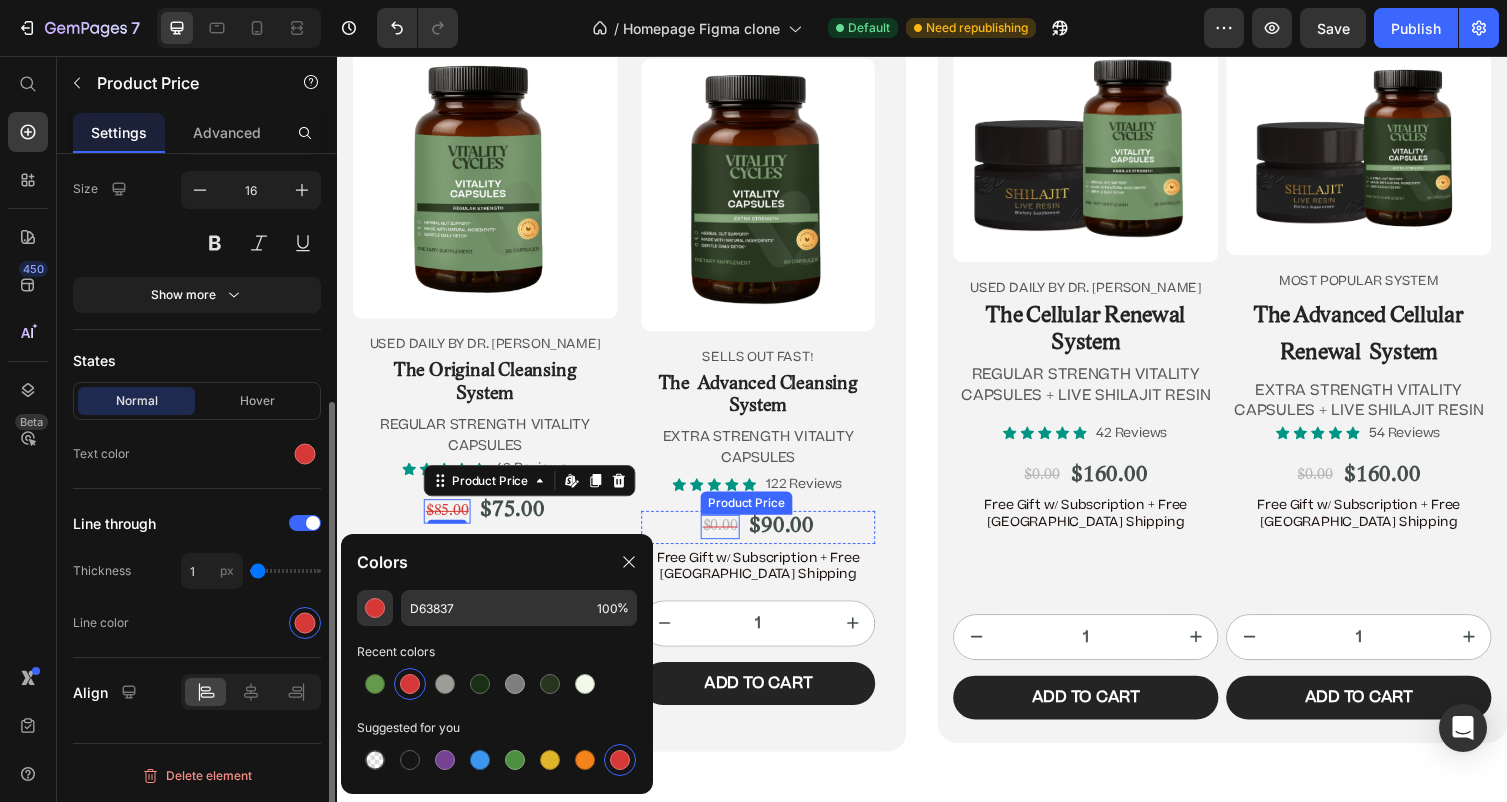 click on "$0.00" at bounding box center [730, 539] 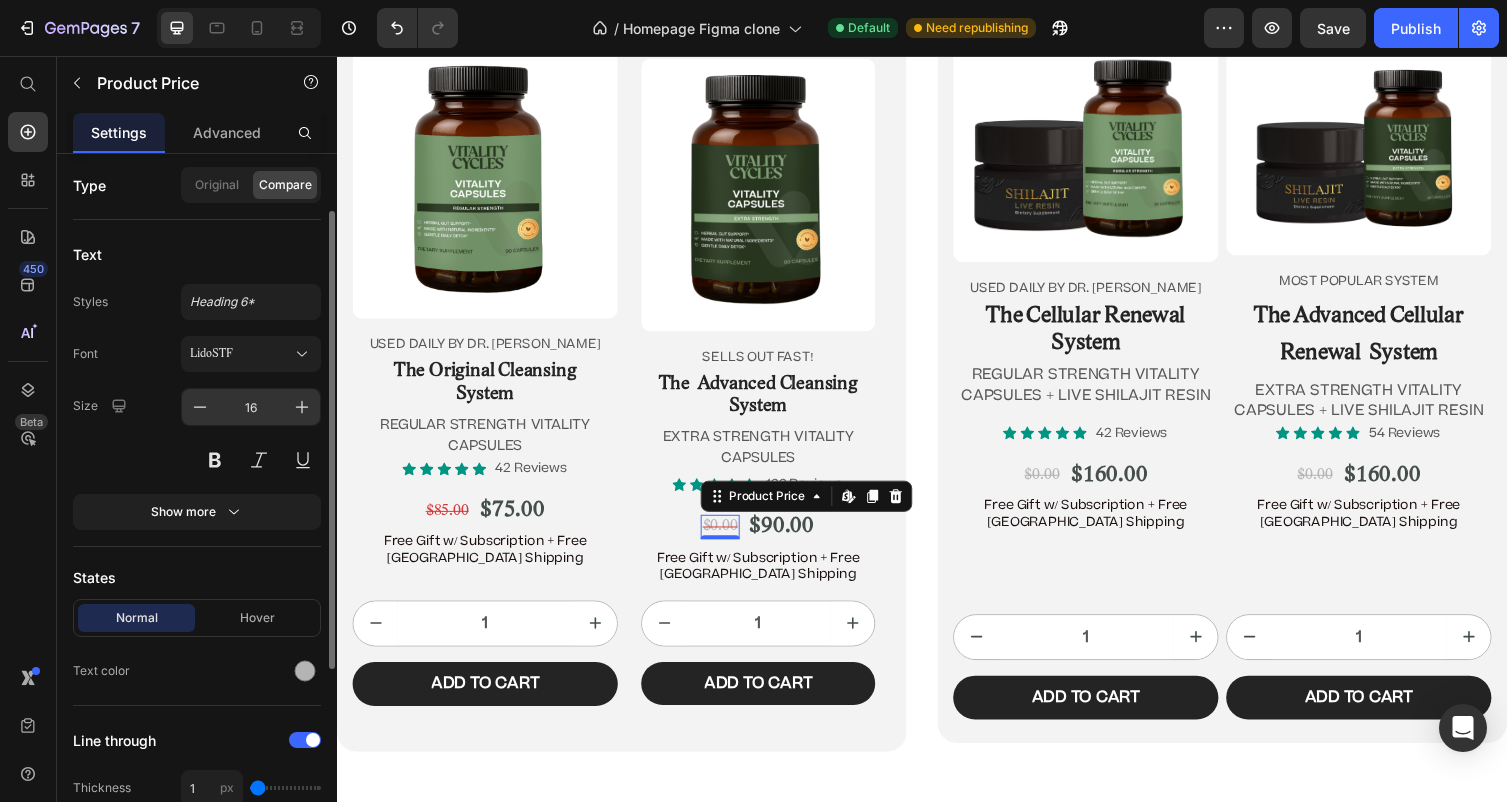 scroll, scrollTop: 269, scrollLeft: 0, axis: vertical 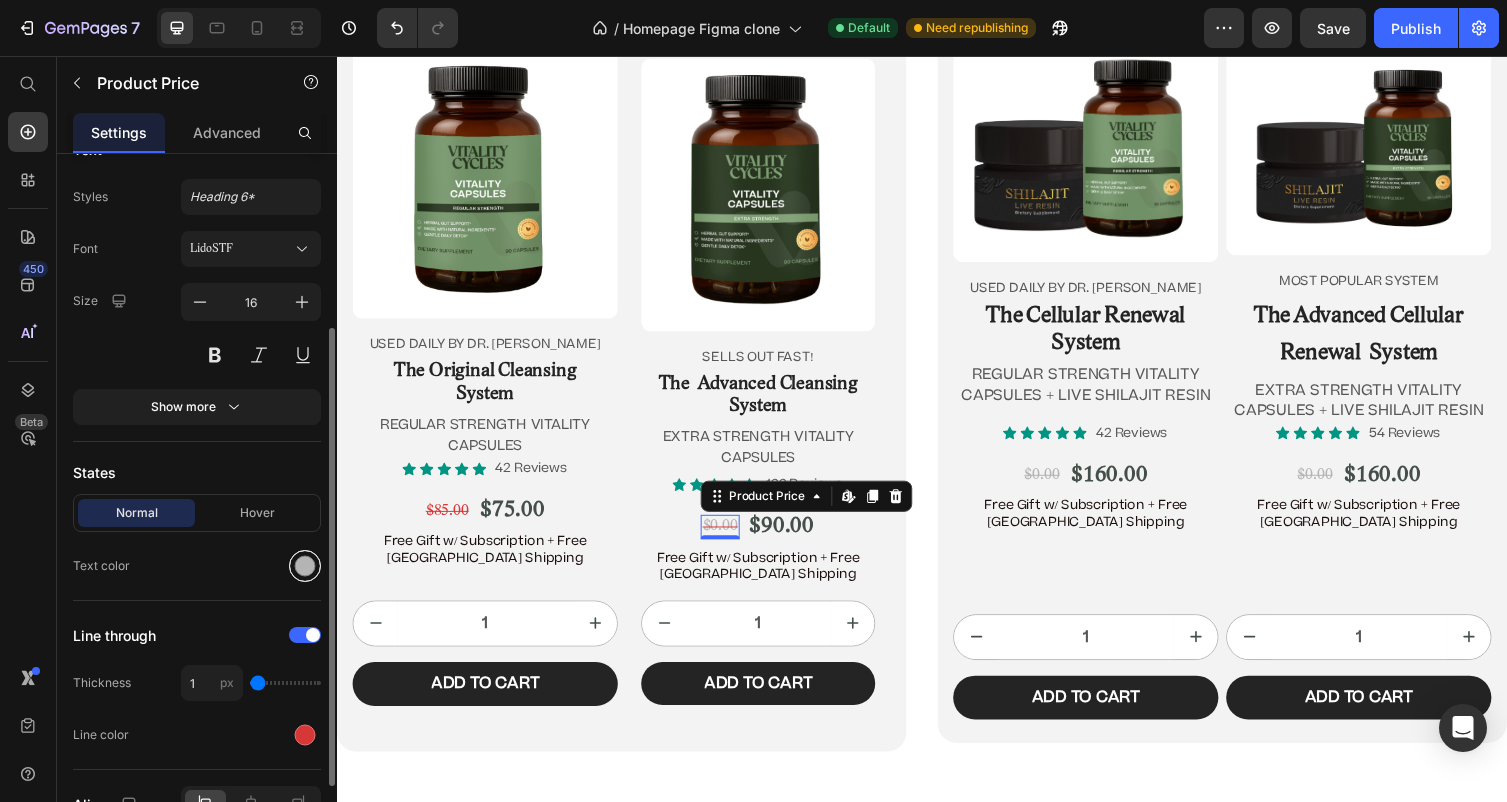 click at bounding box center (305, 566) 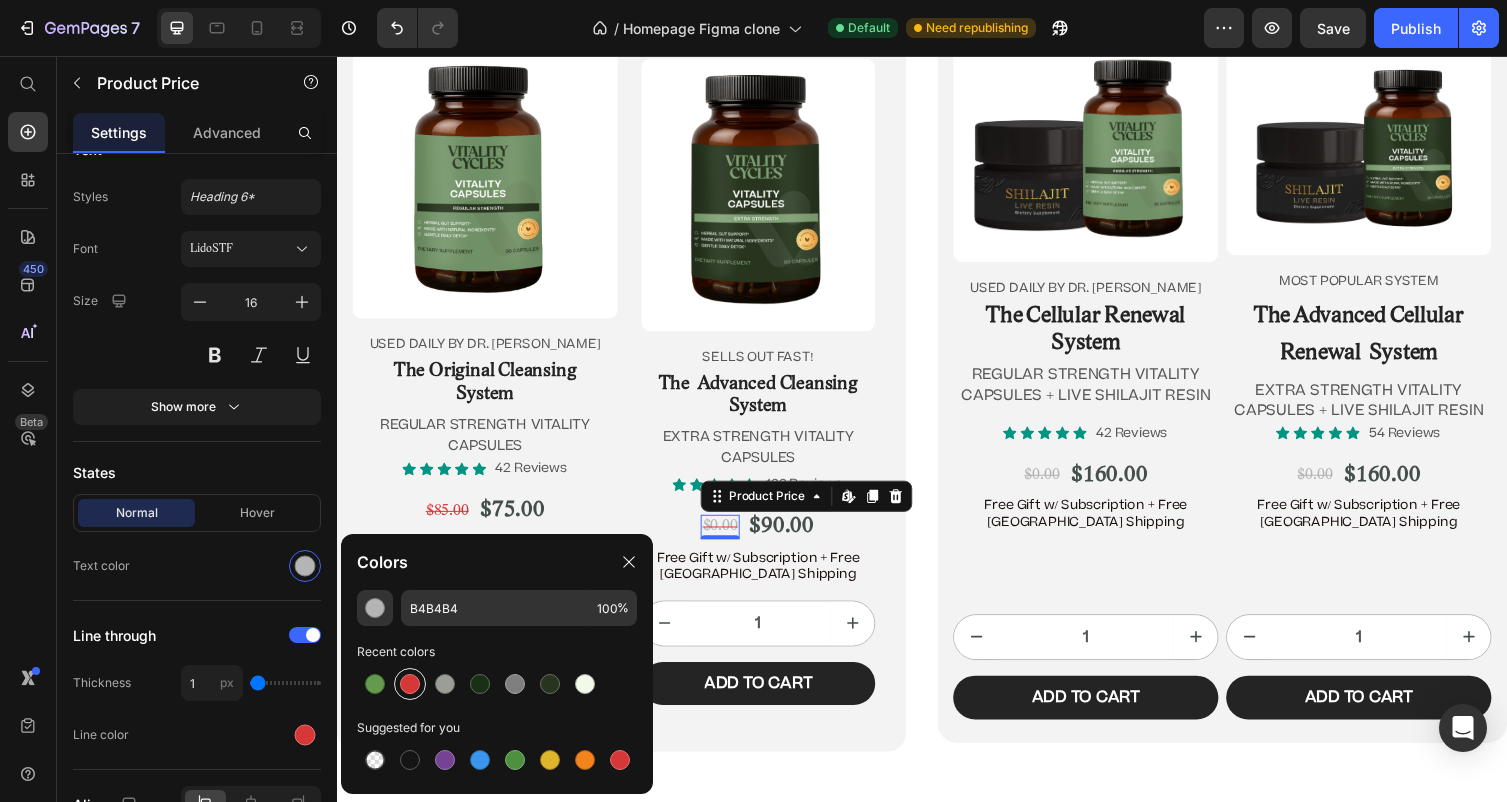 click at bounding box center [410, 684] 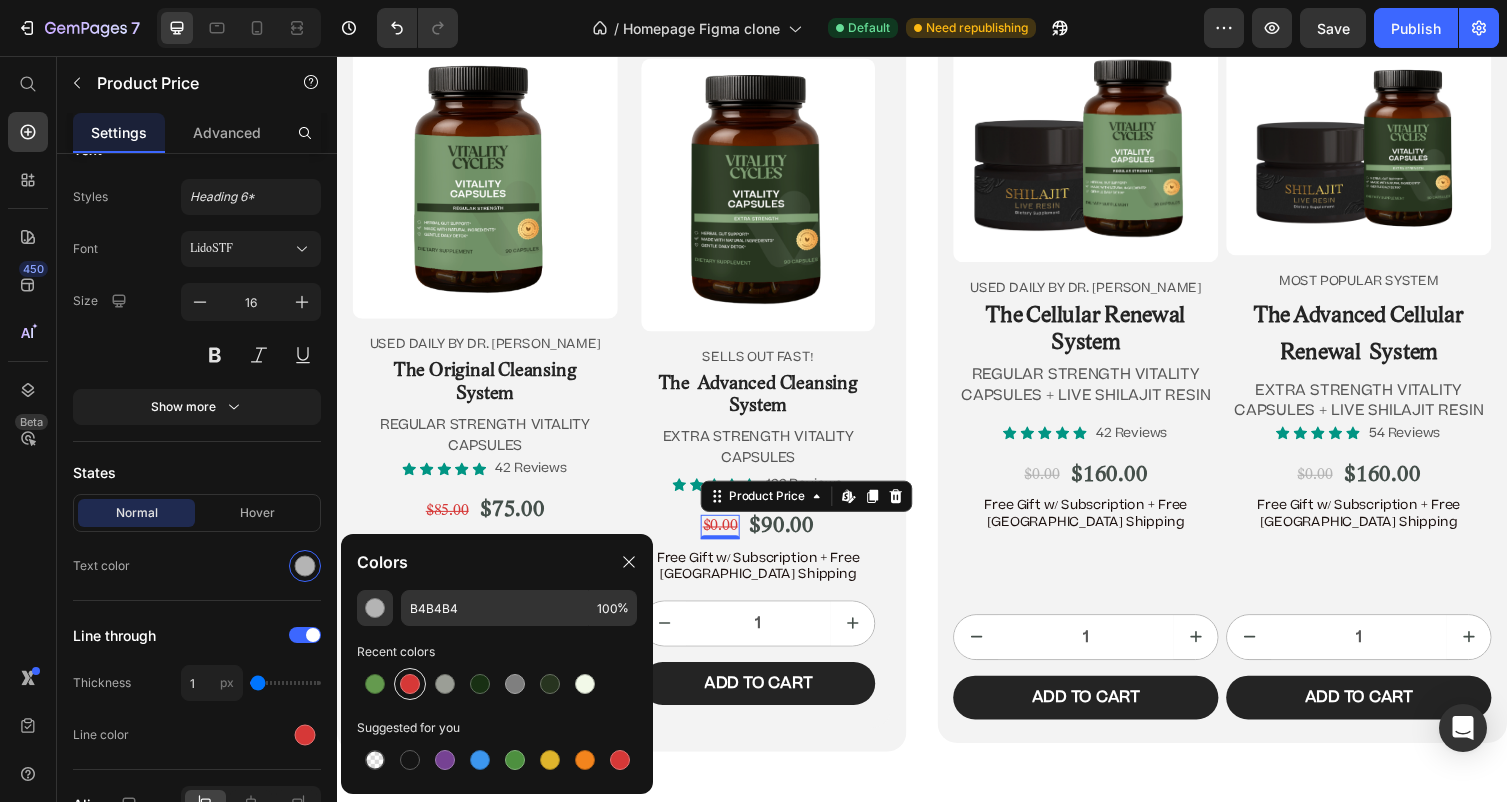 type on "D63837" 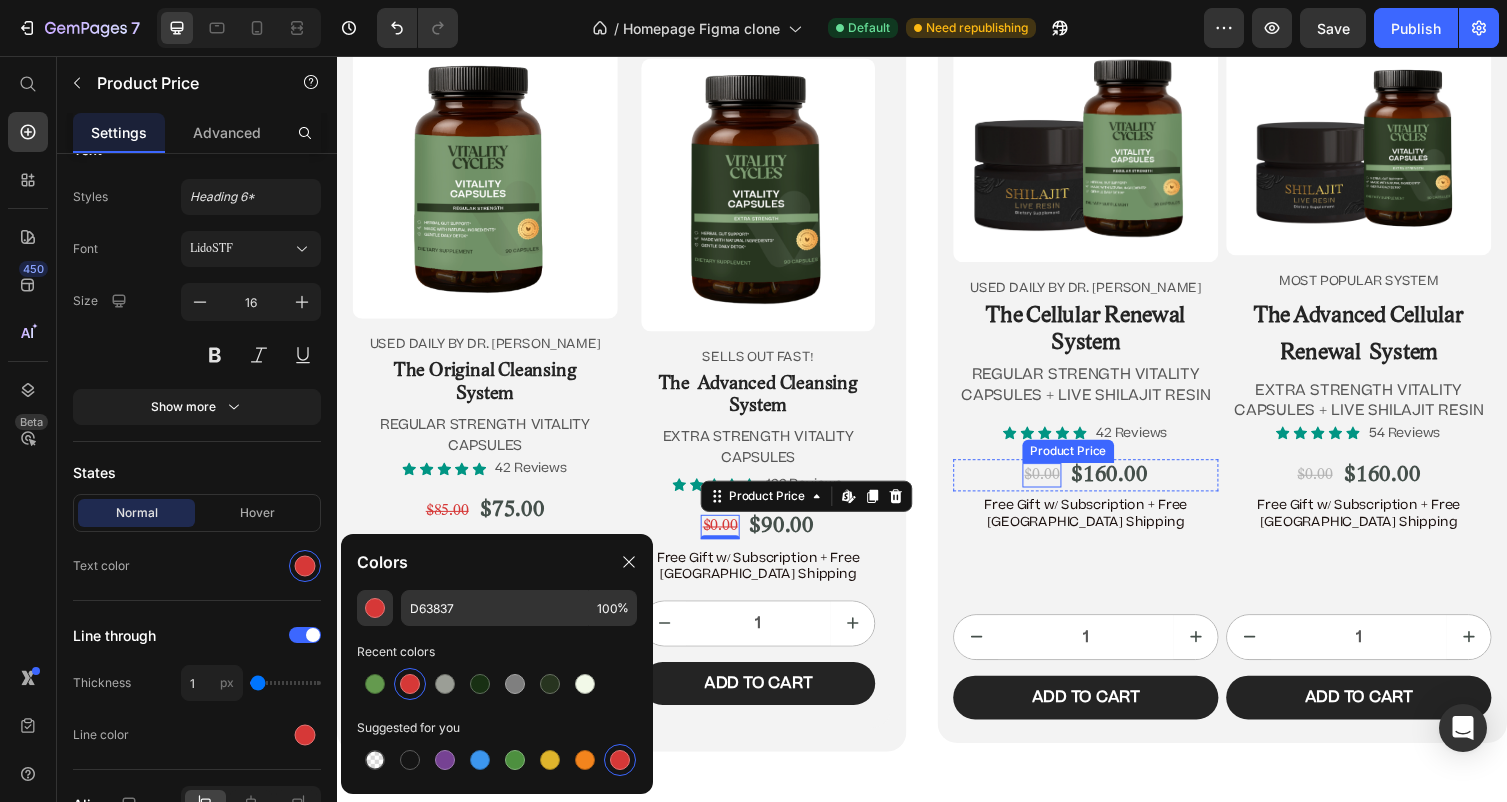 click on "$0.00" at bounding box center (1060, 486) 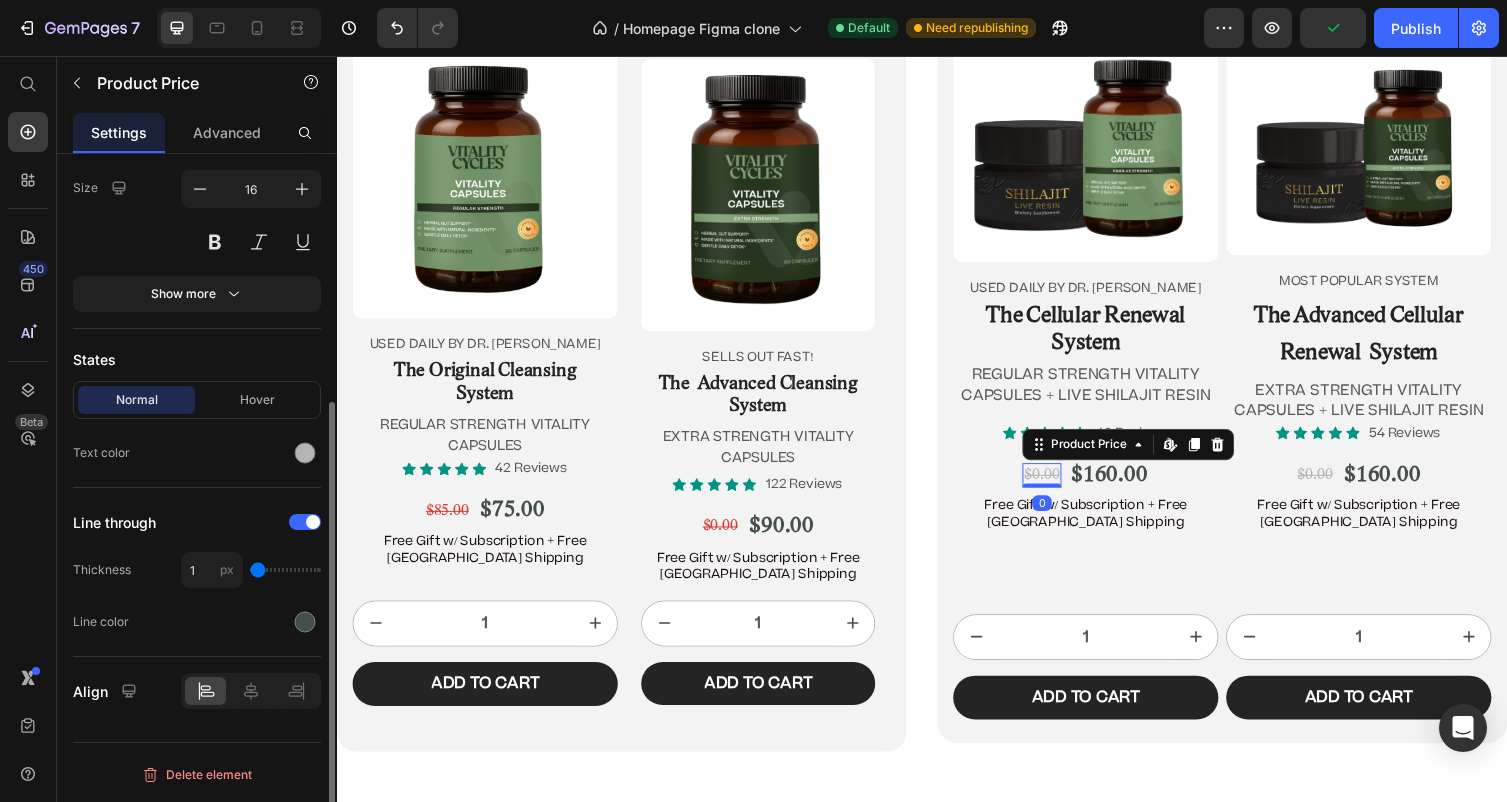 scroll, scrollTop: 401, scrollLeft: 0, axis: vertical 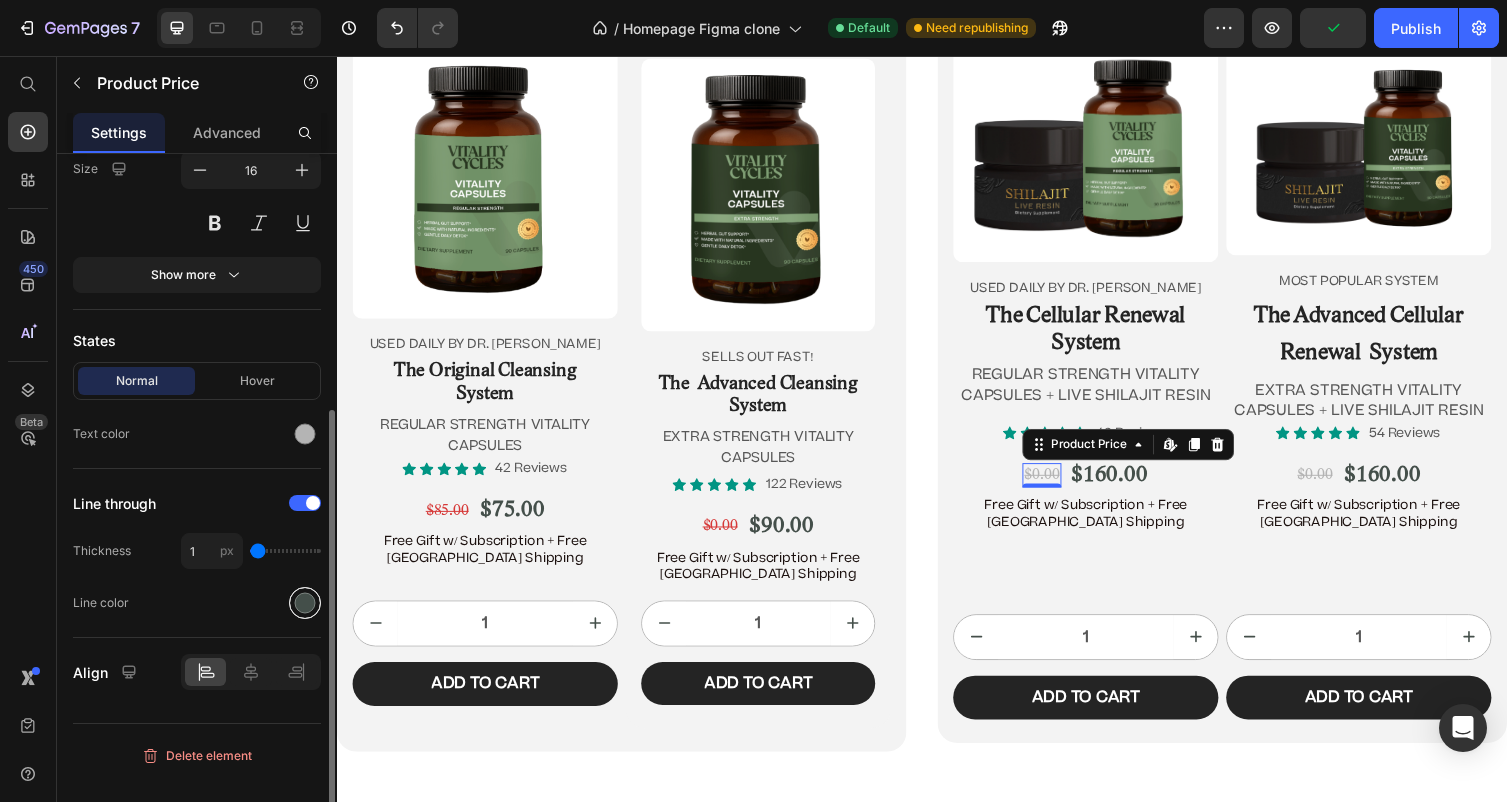 click at bounding box center (305, 603) 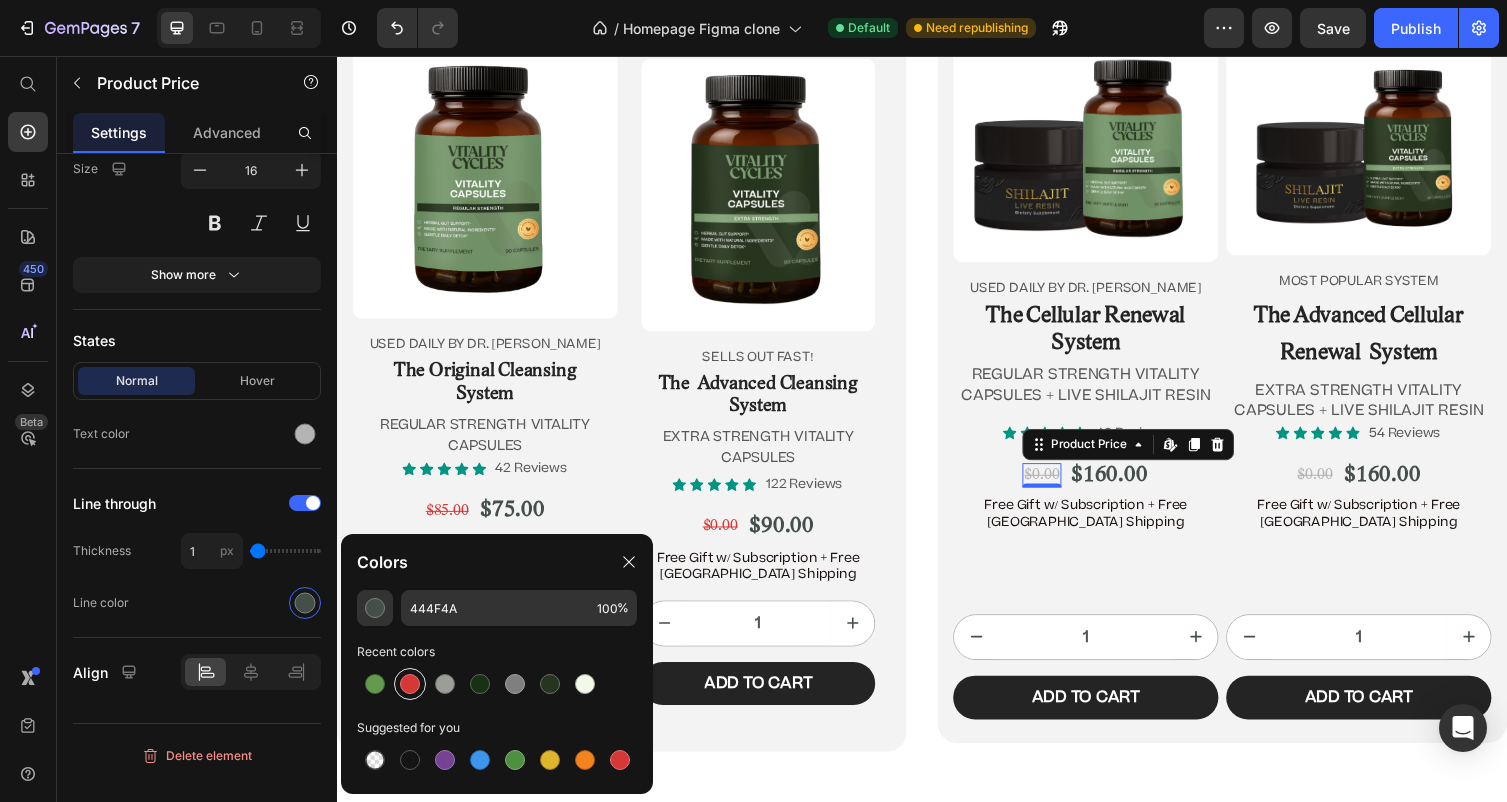 click at bounding box center (410, 684) 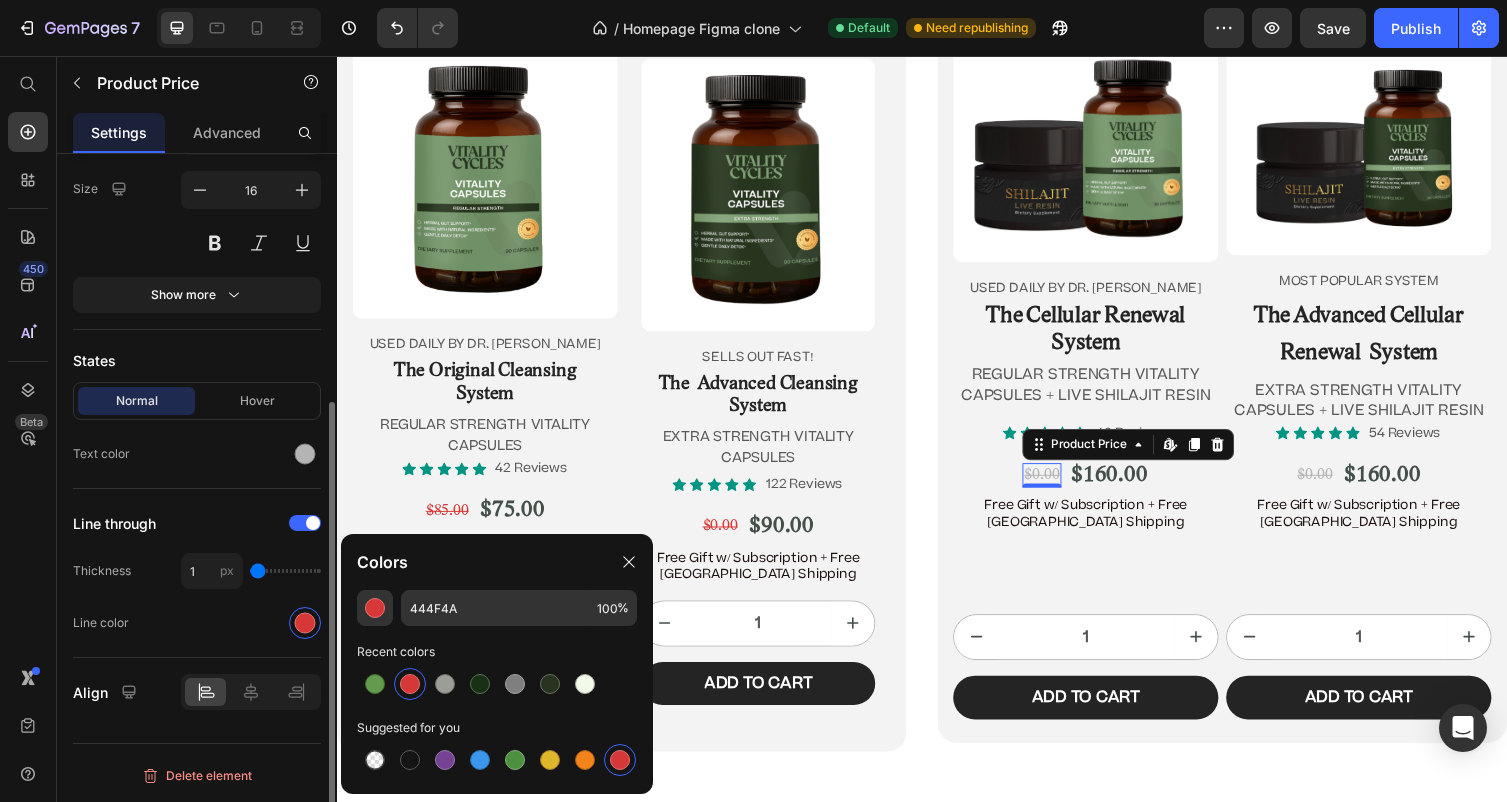 type on "D63837" 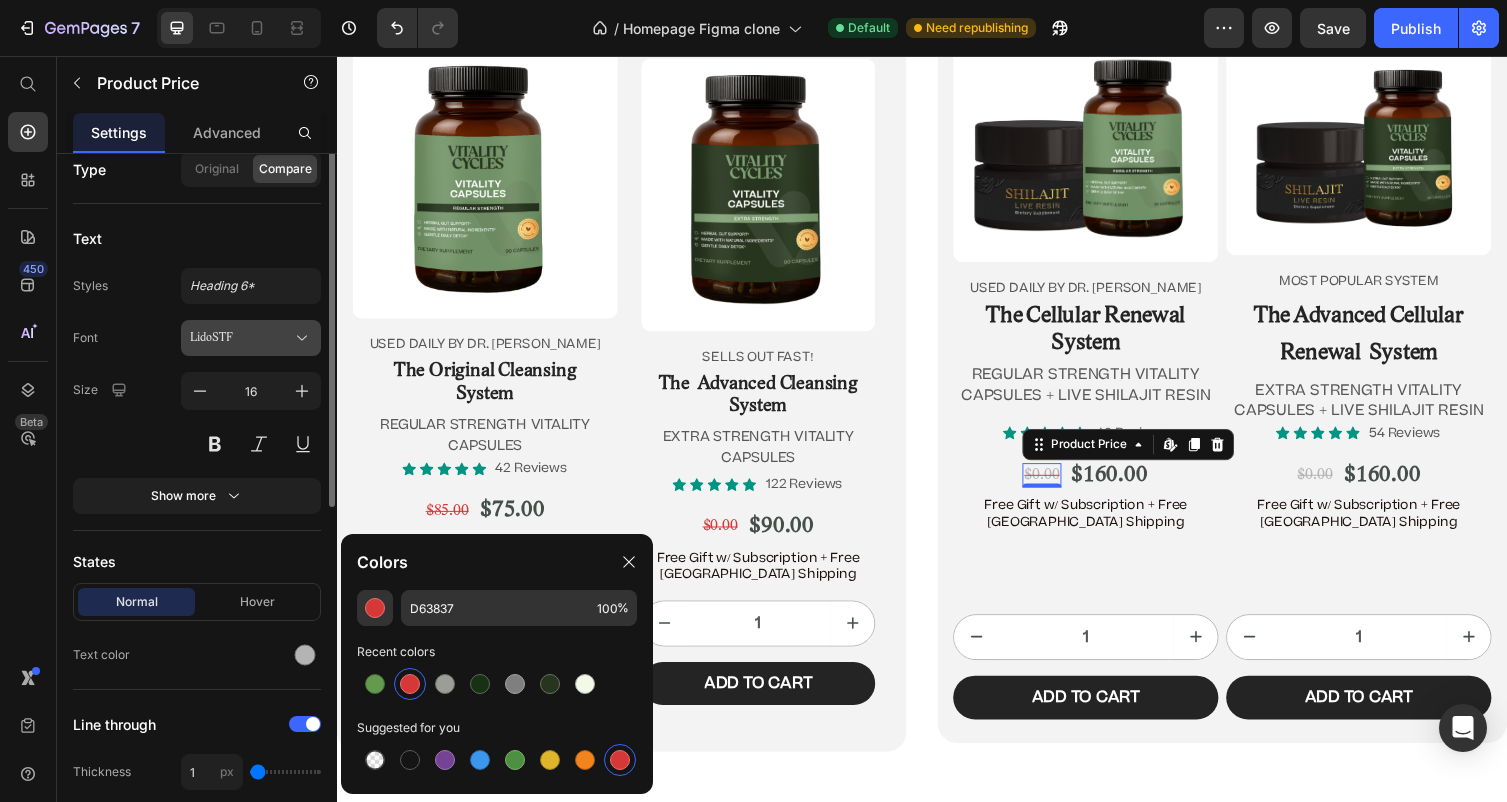 scroll, scrollTop: 254, scrollLeft: 0, axis: vertical 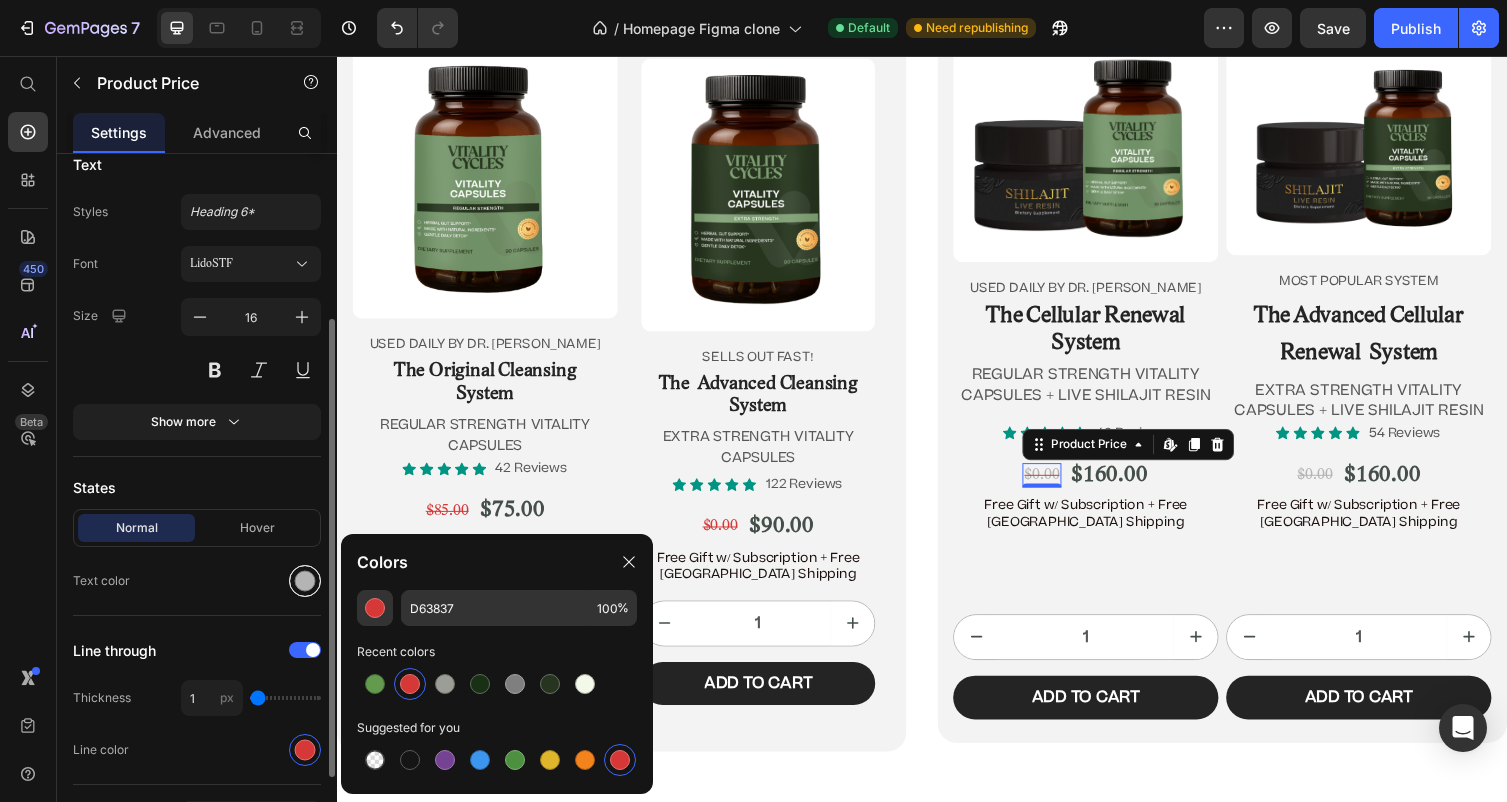 click at bounding box center [305, 581] 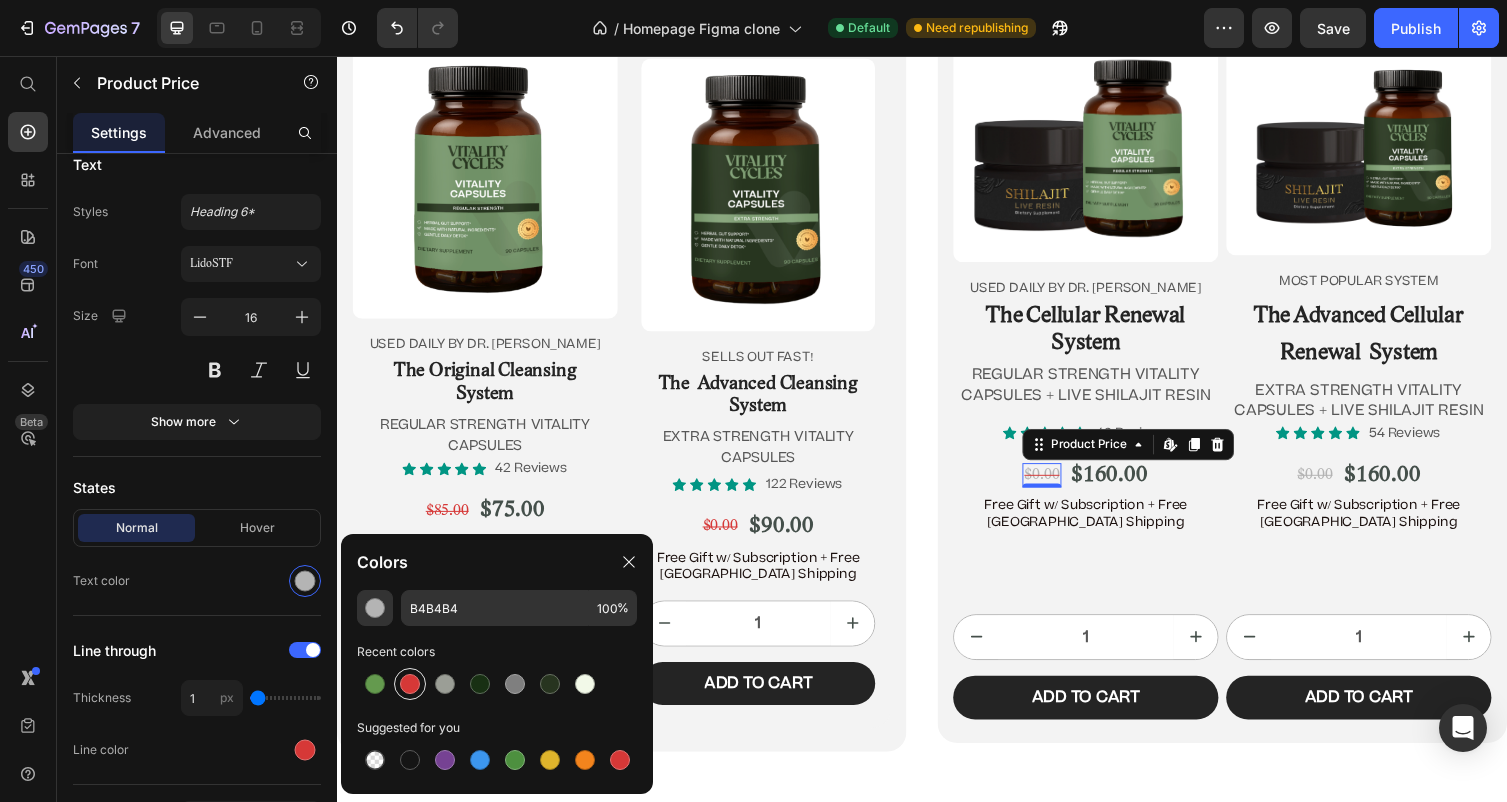 click at bounding box center [410, 684] 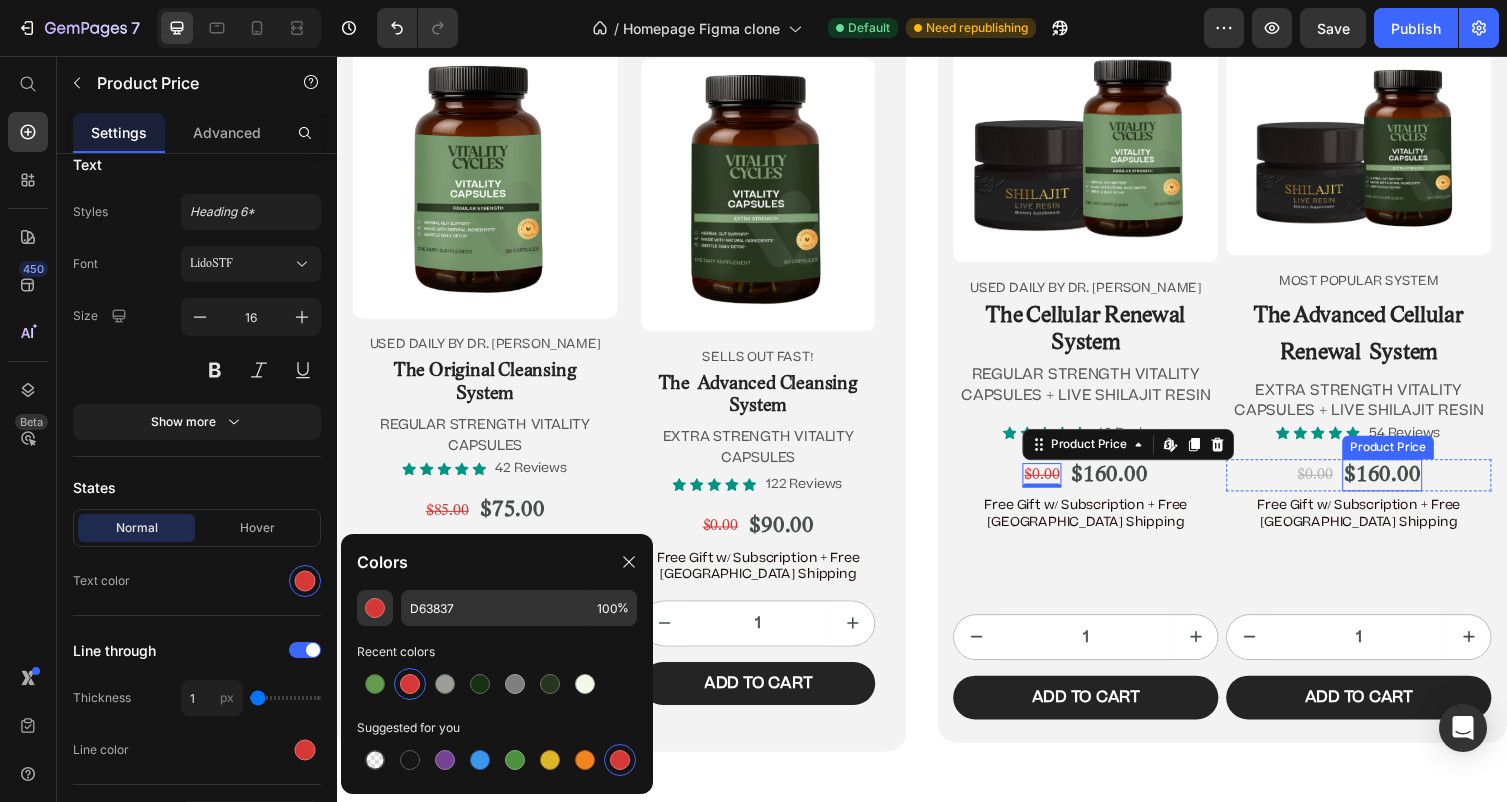 click on "$0.00" at bounding box center [1340, 486] 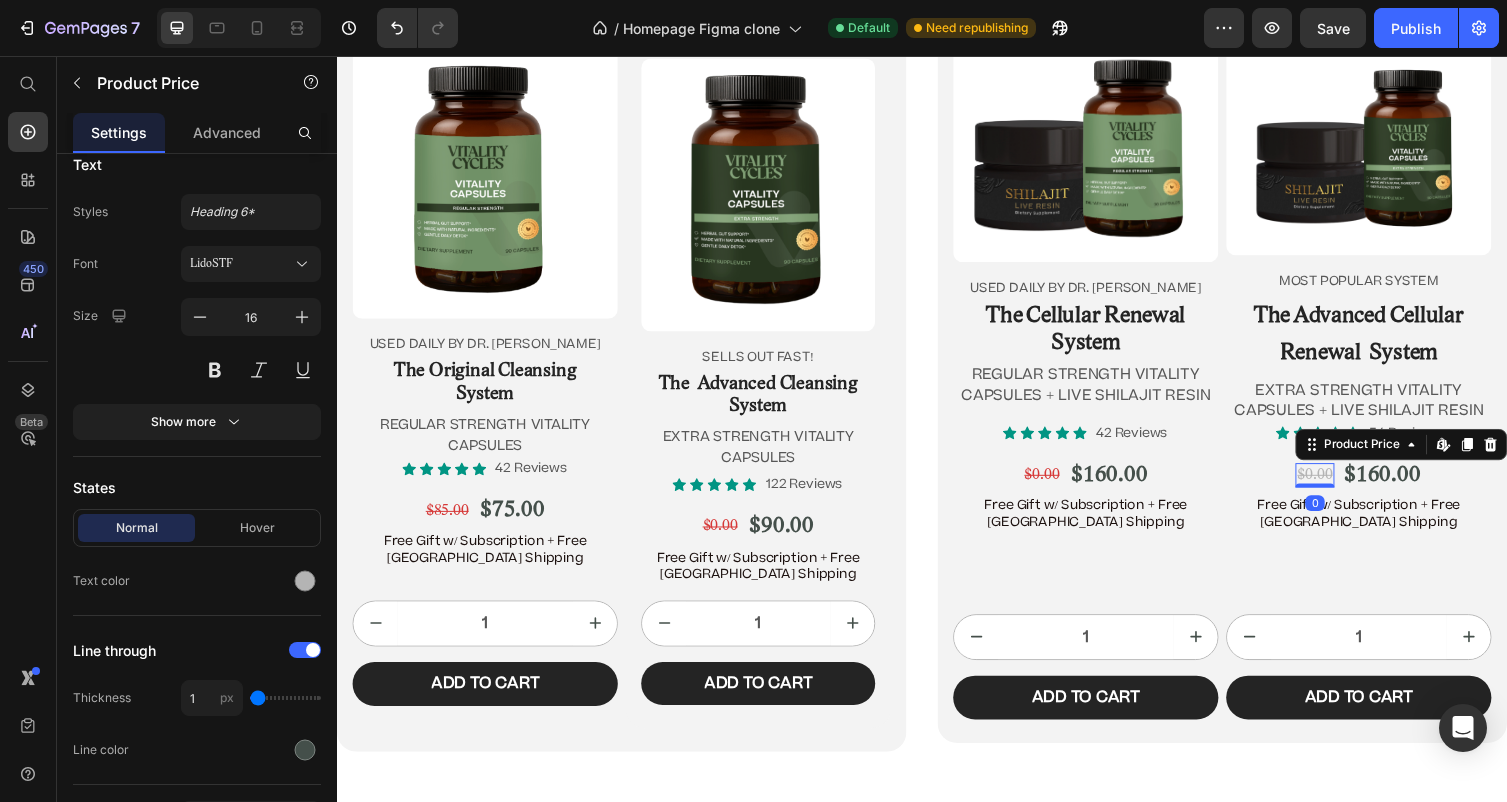 click on "$0.00" at bounding box center (1340, 486) 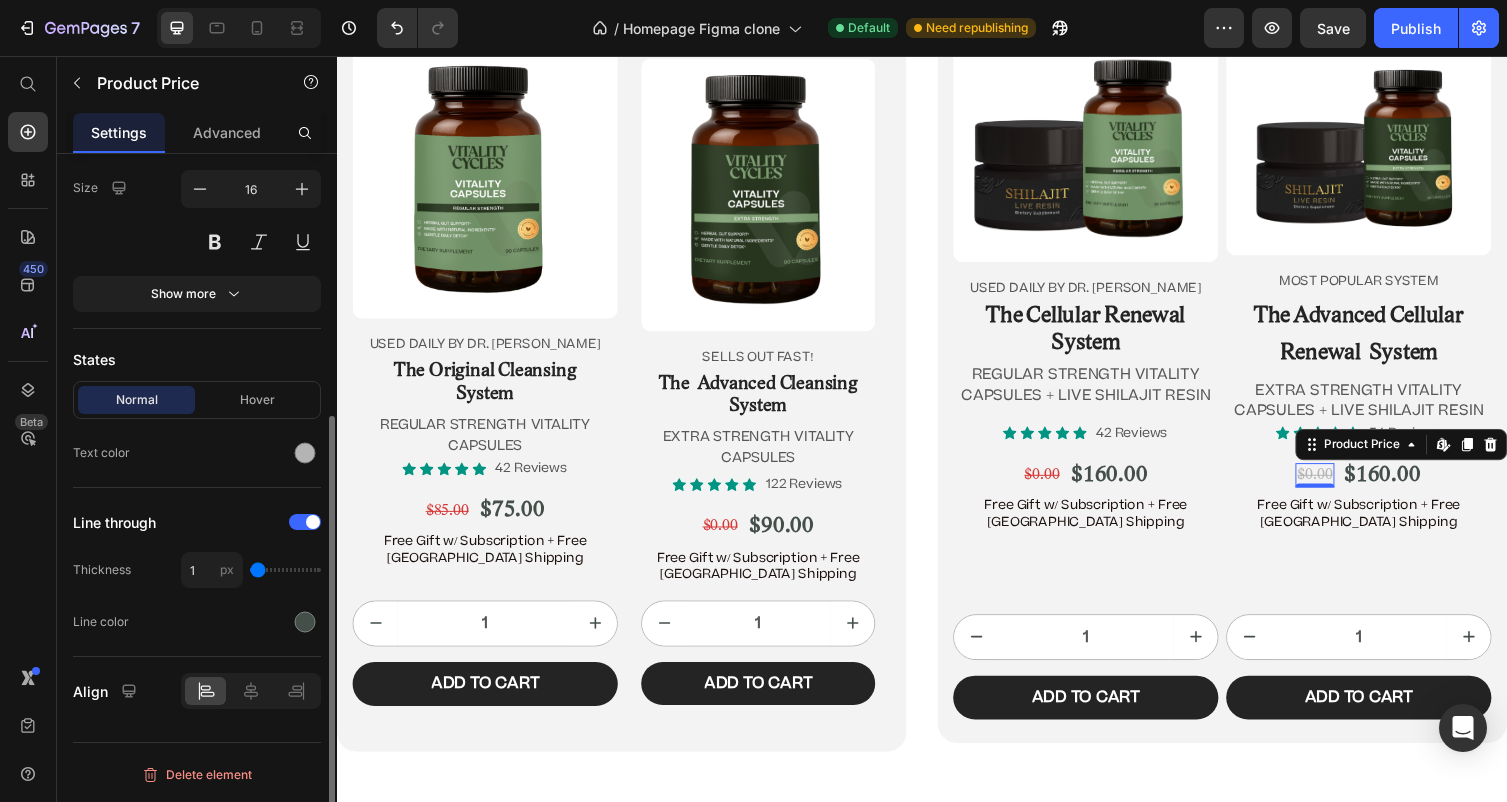 scroll, scrollTop: 399, scrollLeft: 0, axis: vertical 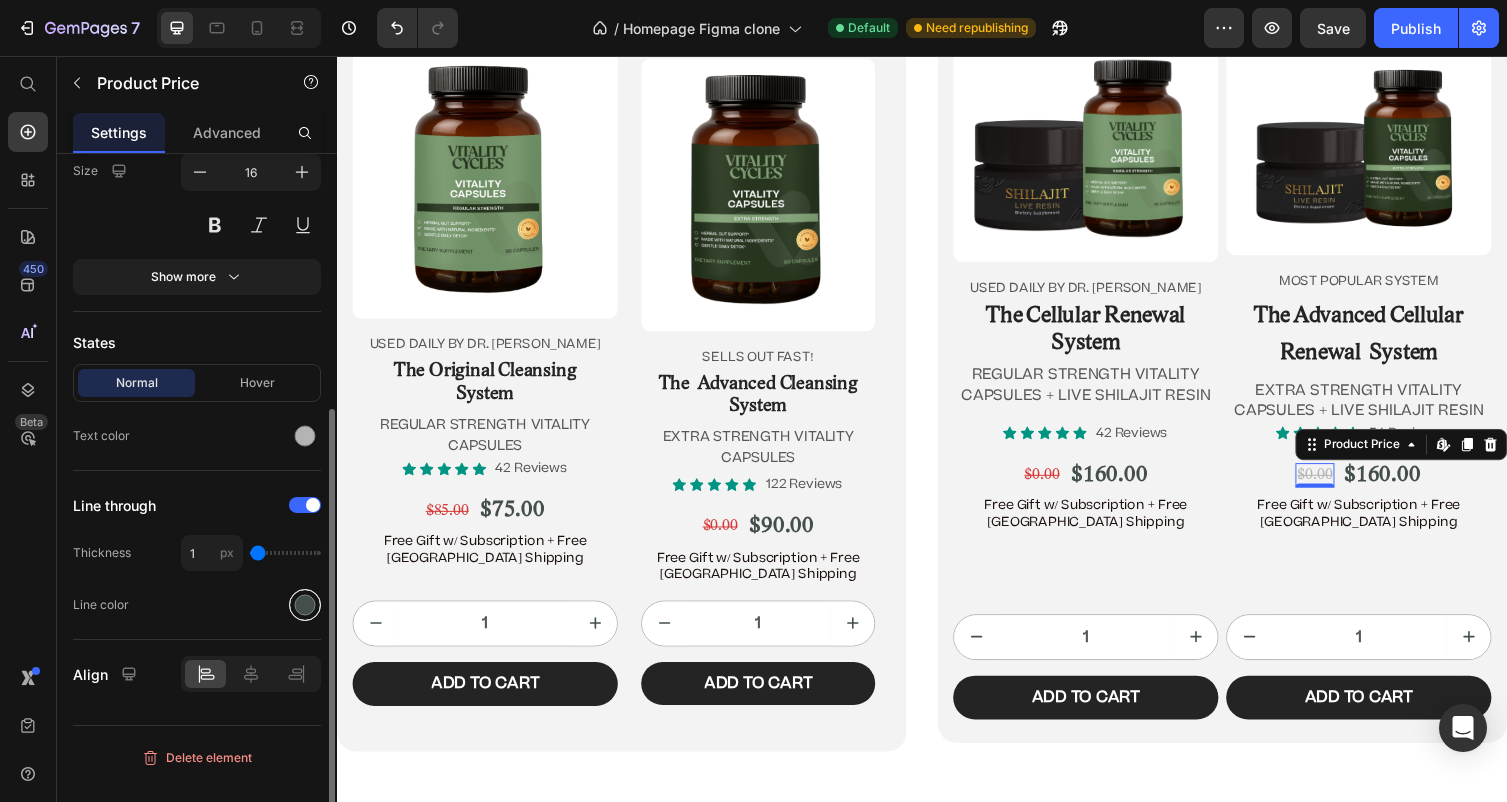 click at bounding box center [305, 605] 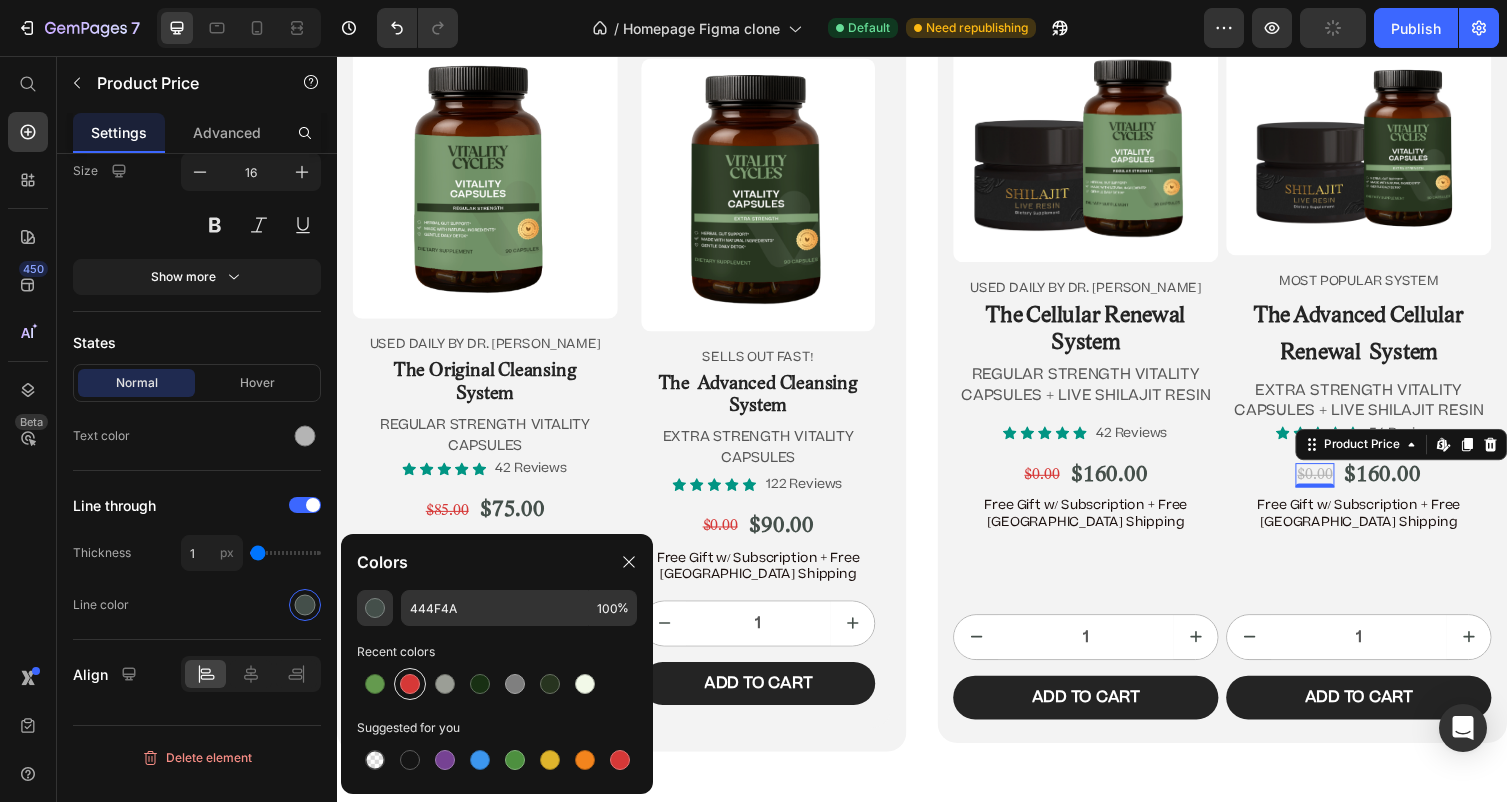 click at bounding box center [410, 684] 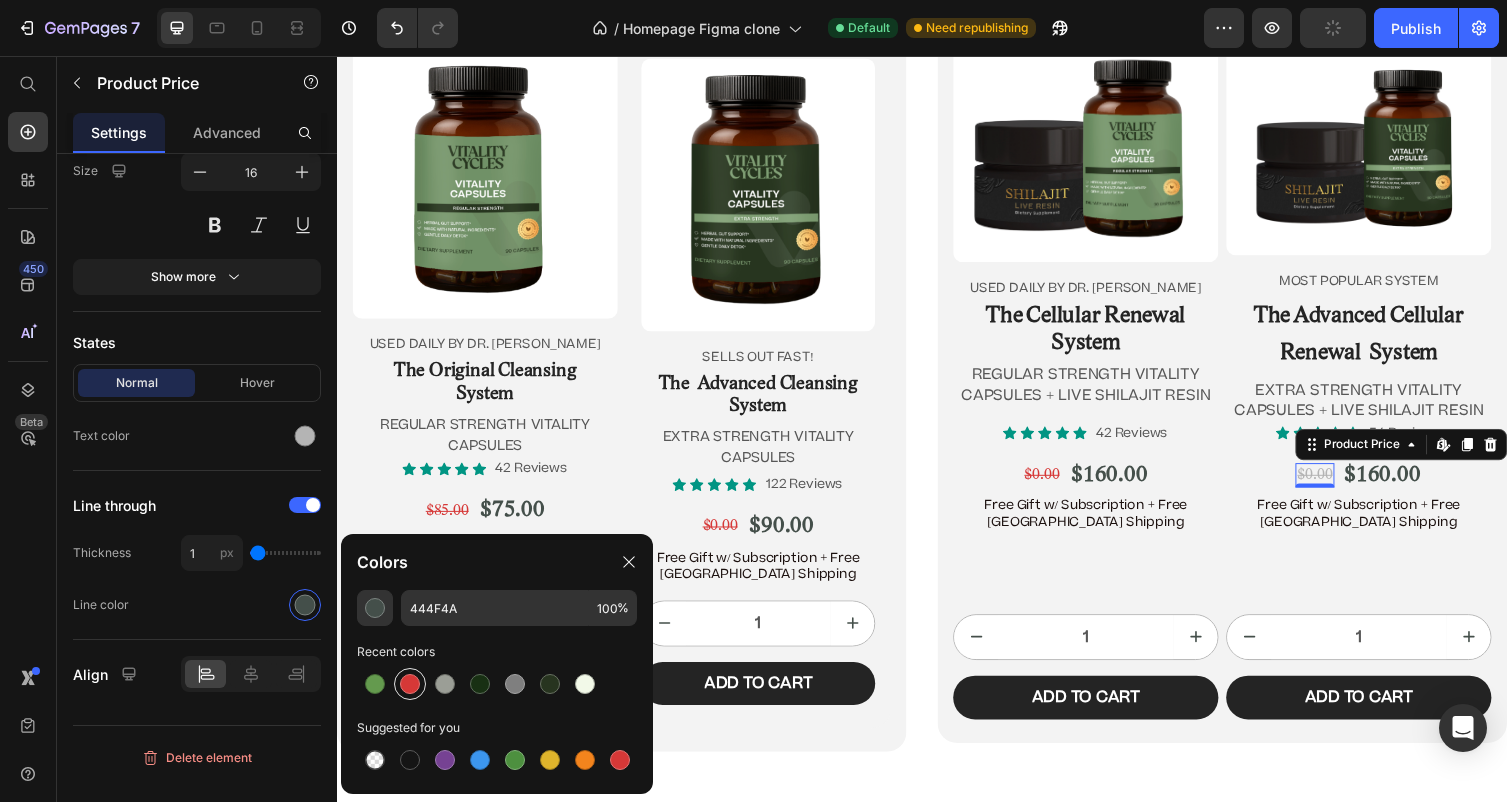 type on "D63837" 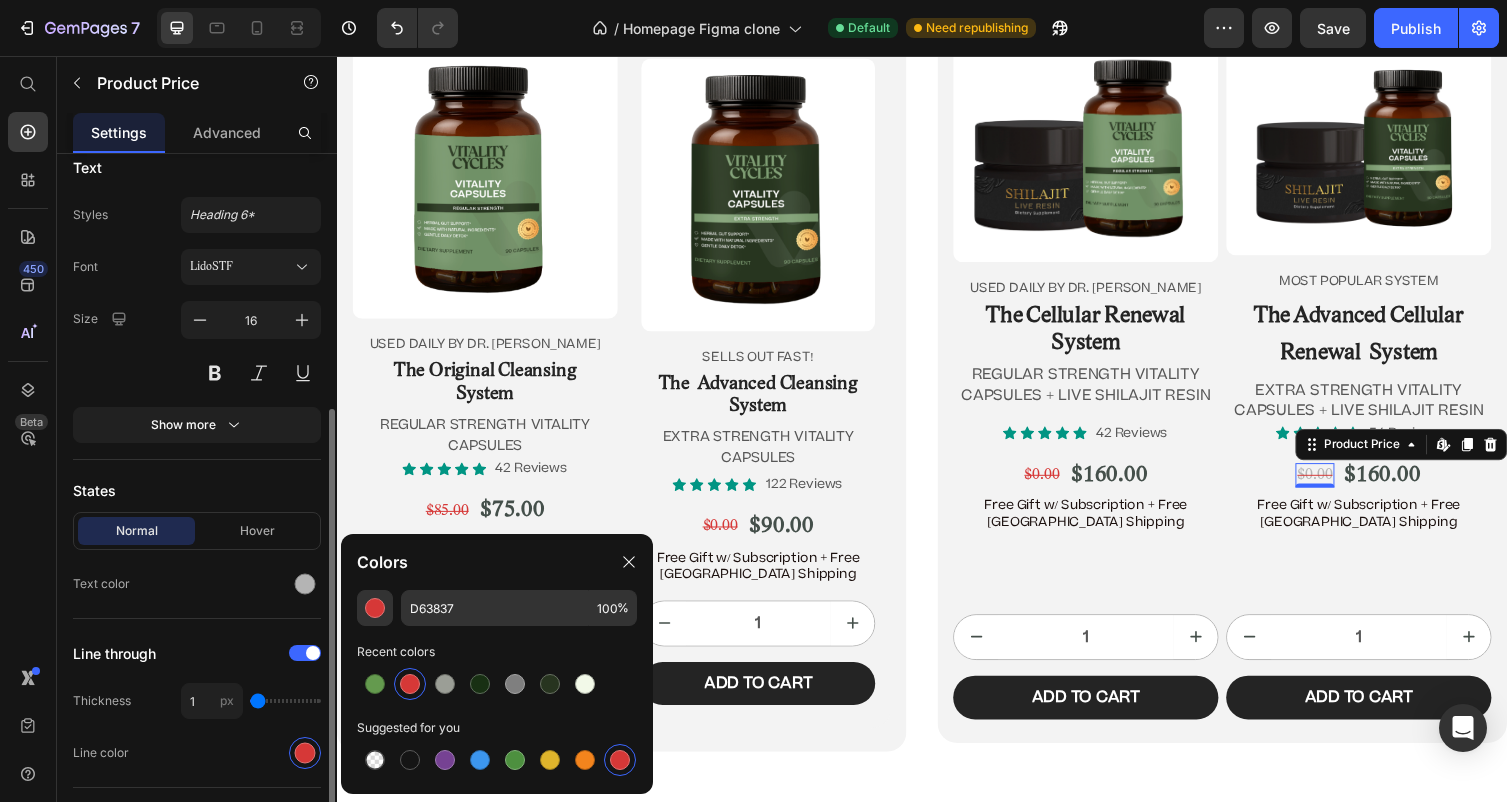 scroll, scrollTop: 327, scrollLeft: 0, axis: vertical 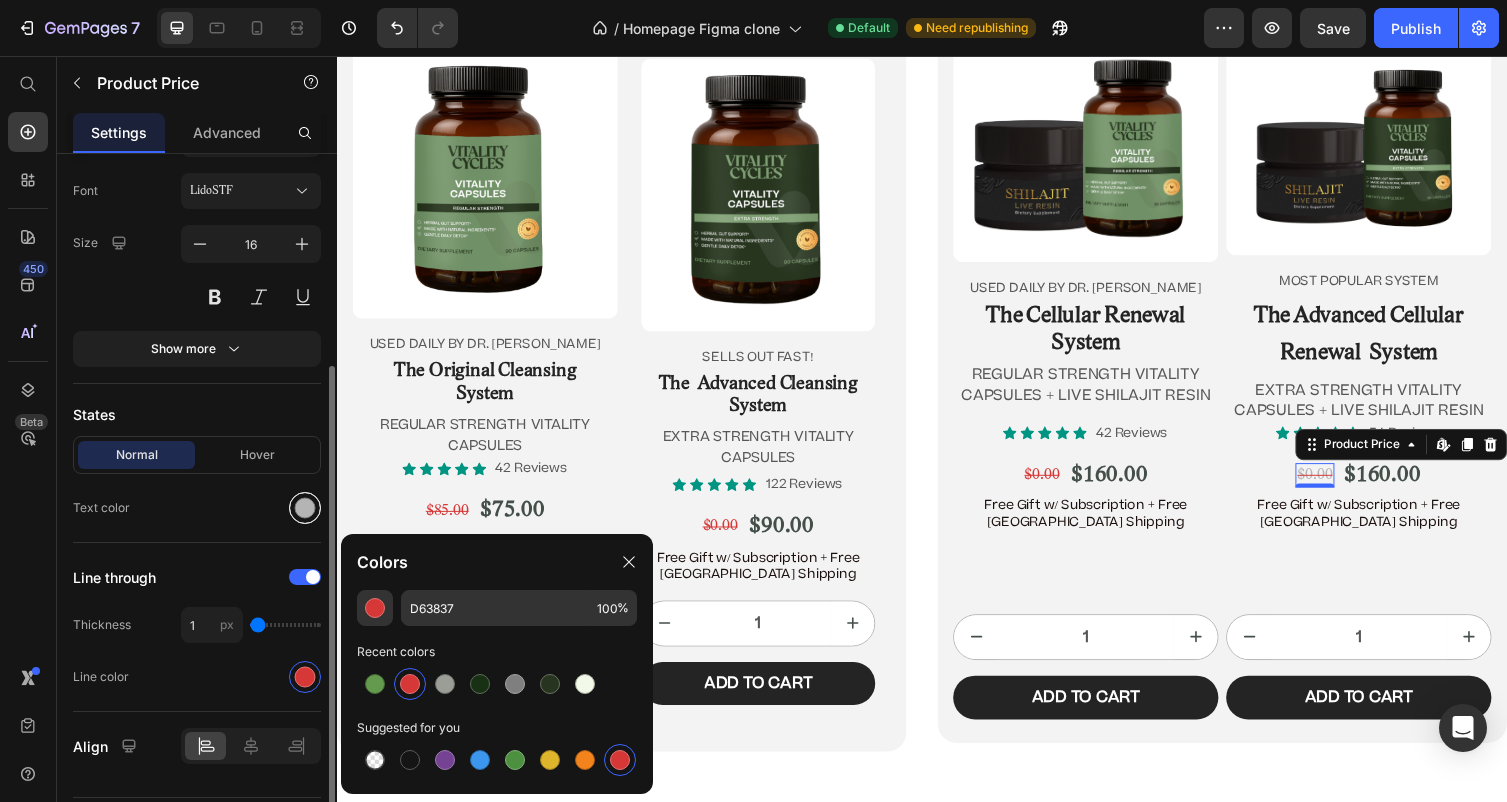 click at bounding box center [305, 508] 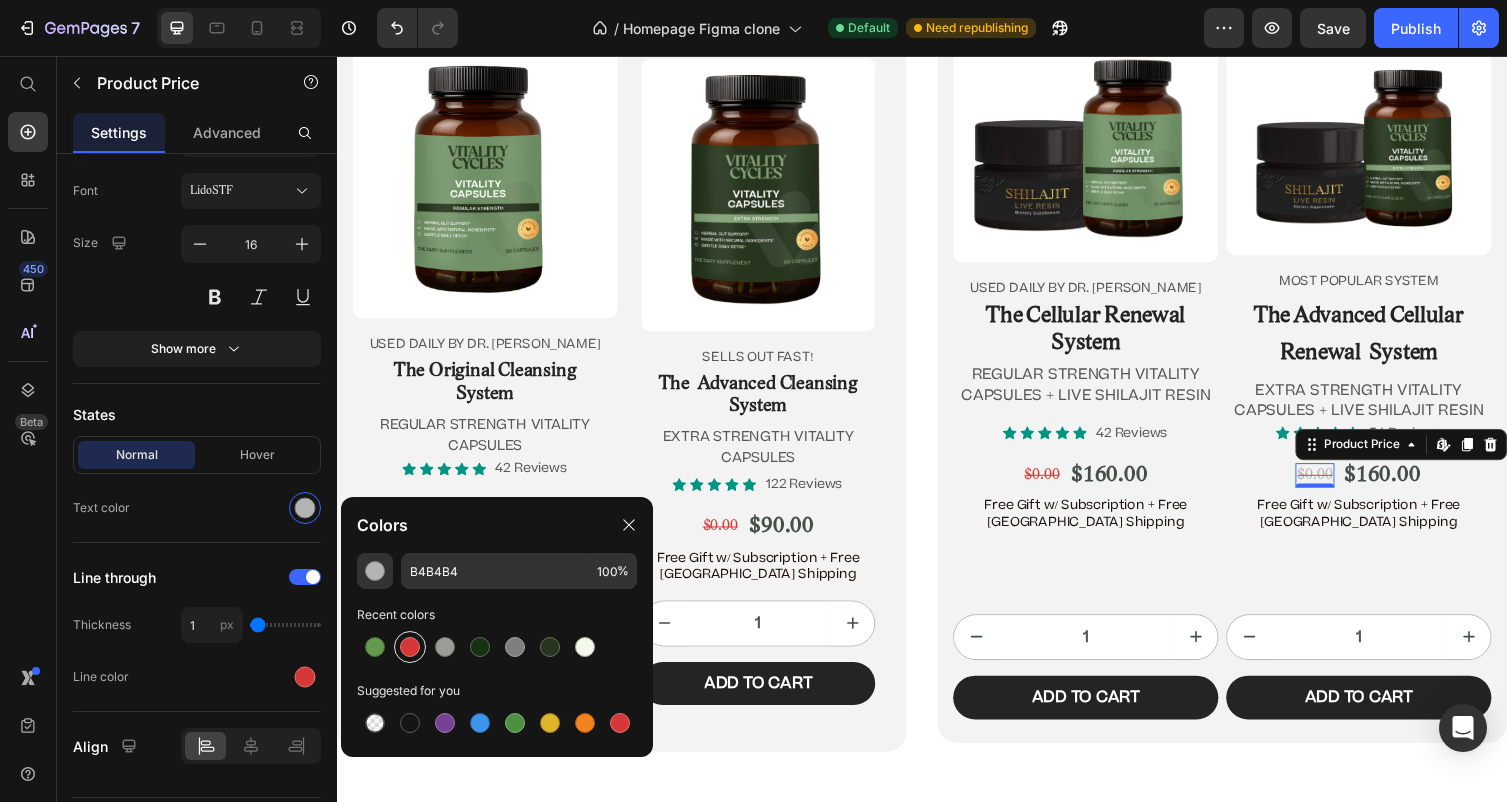click at bounding box center [410, 647] 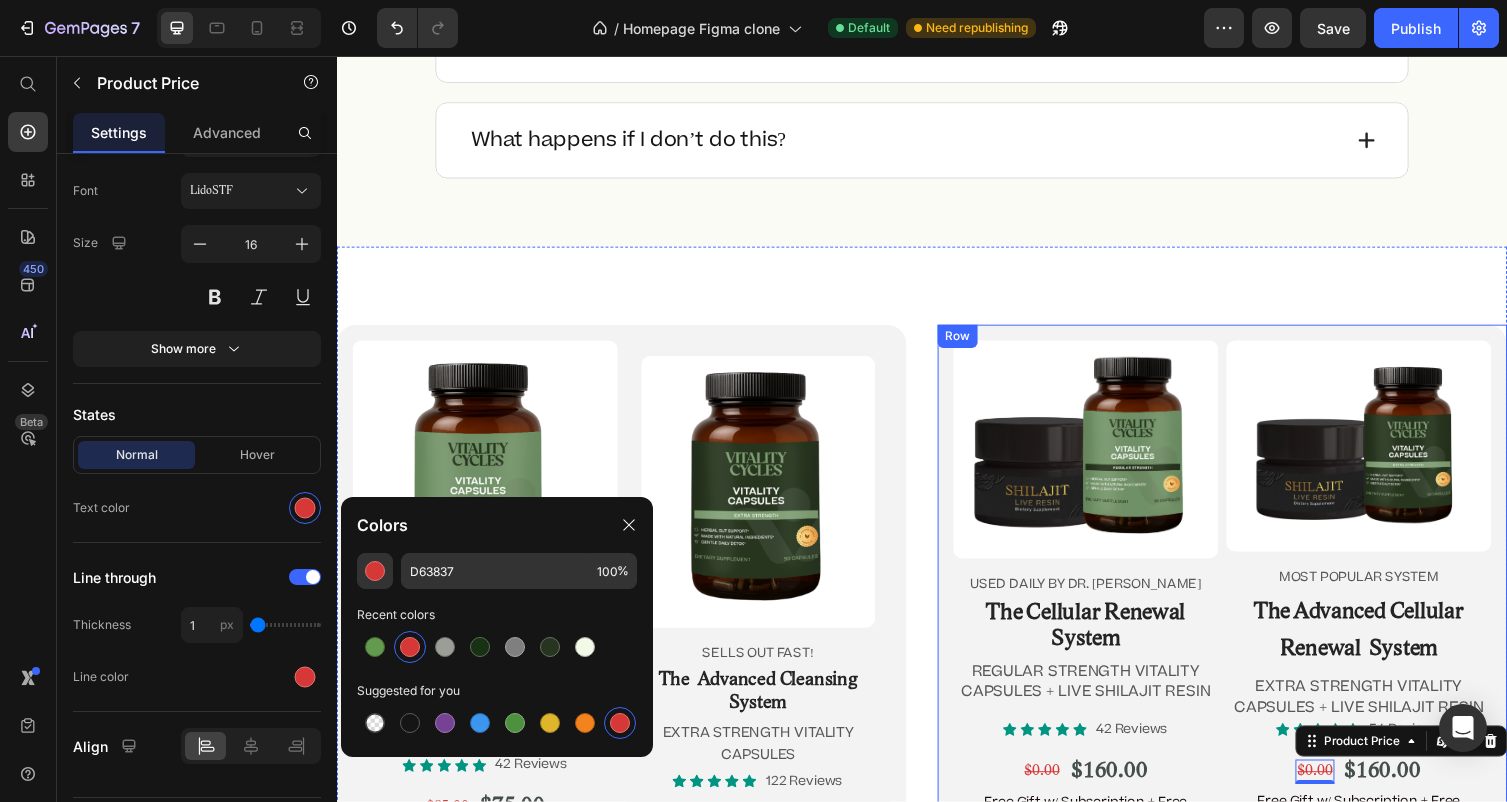 scroll, scrollTop: 11578, scrollLeft: 0, axis: vertical 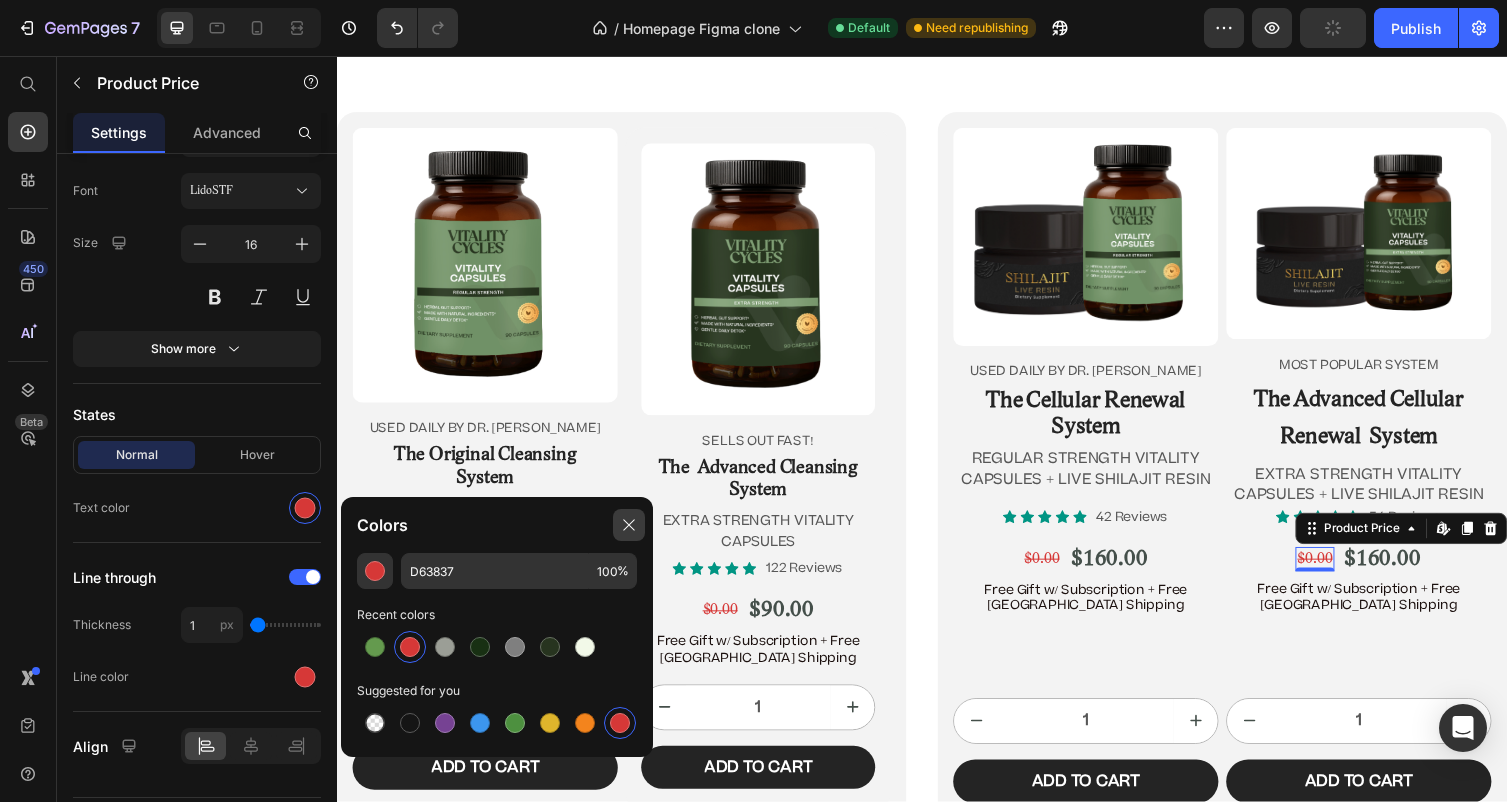 click 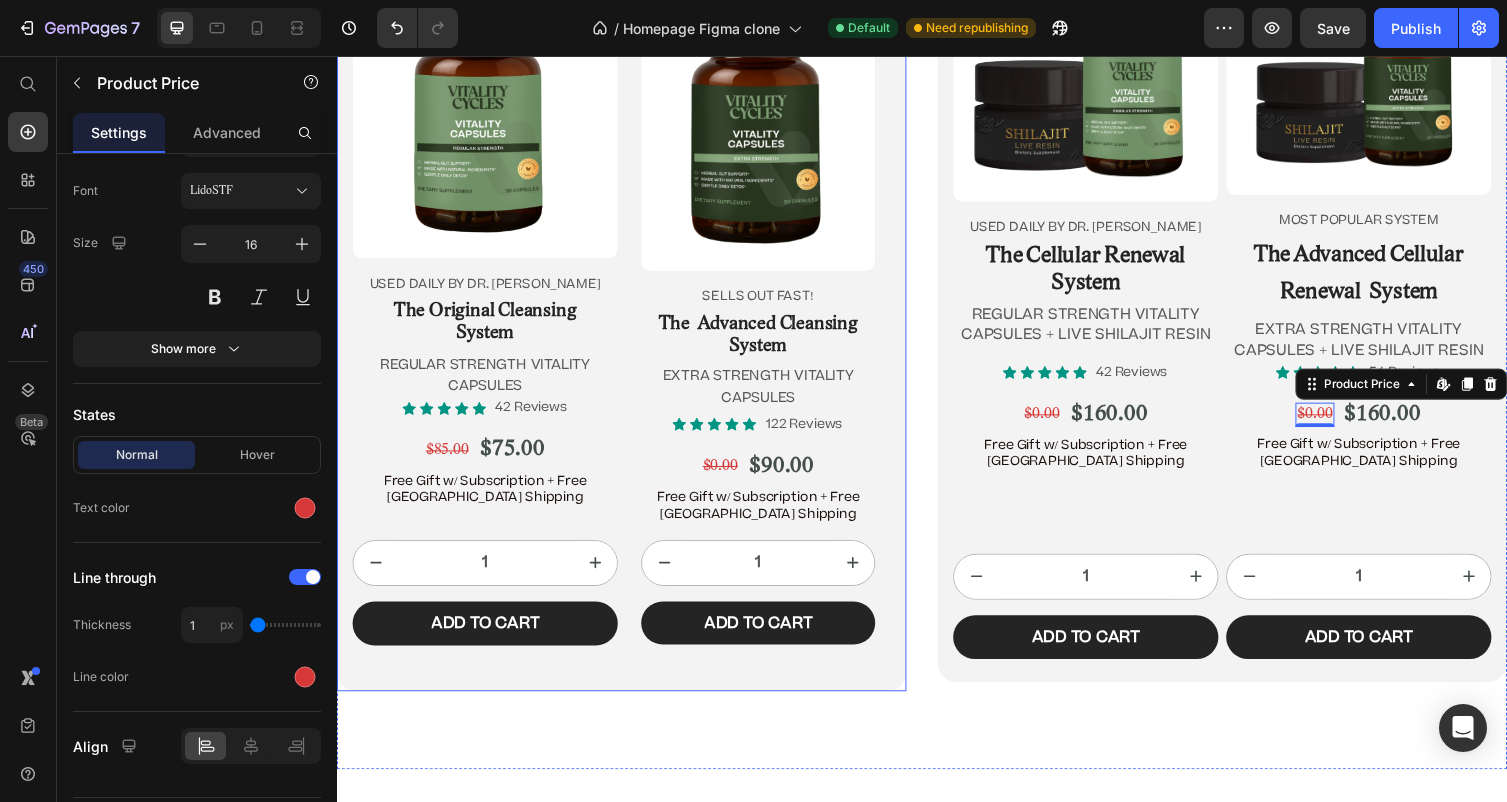 scroll, scrollTop: 11883, scrollLeft: 0, axis: vertical 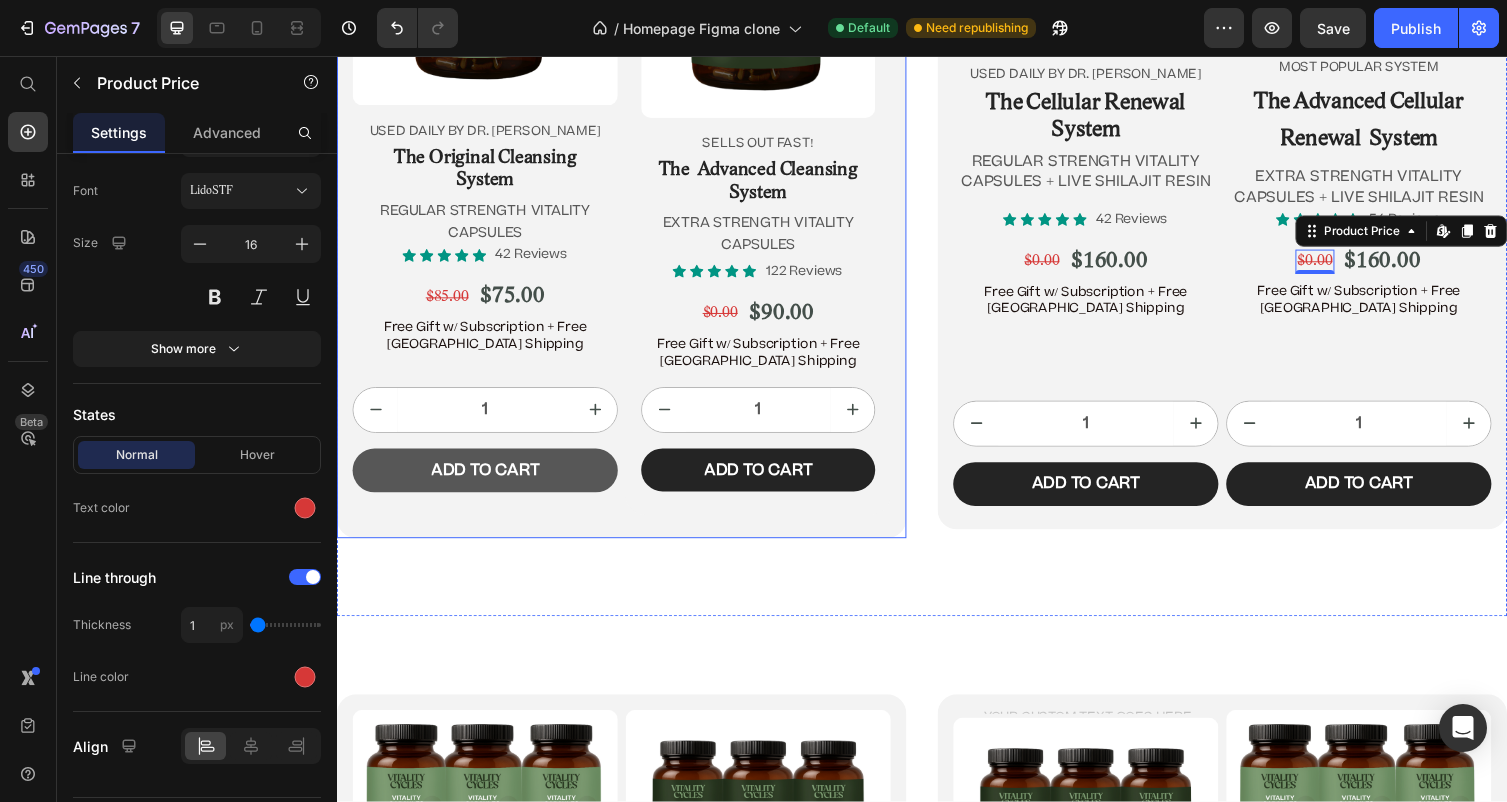 click on "Add to cart" at bounding box center [489, 481] 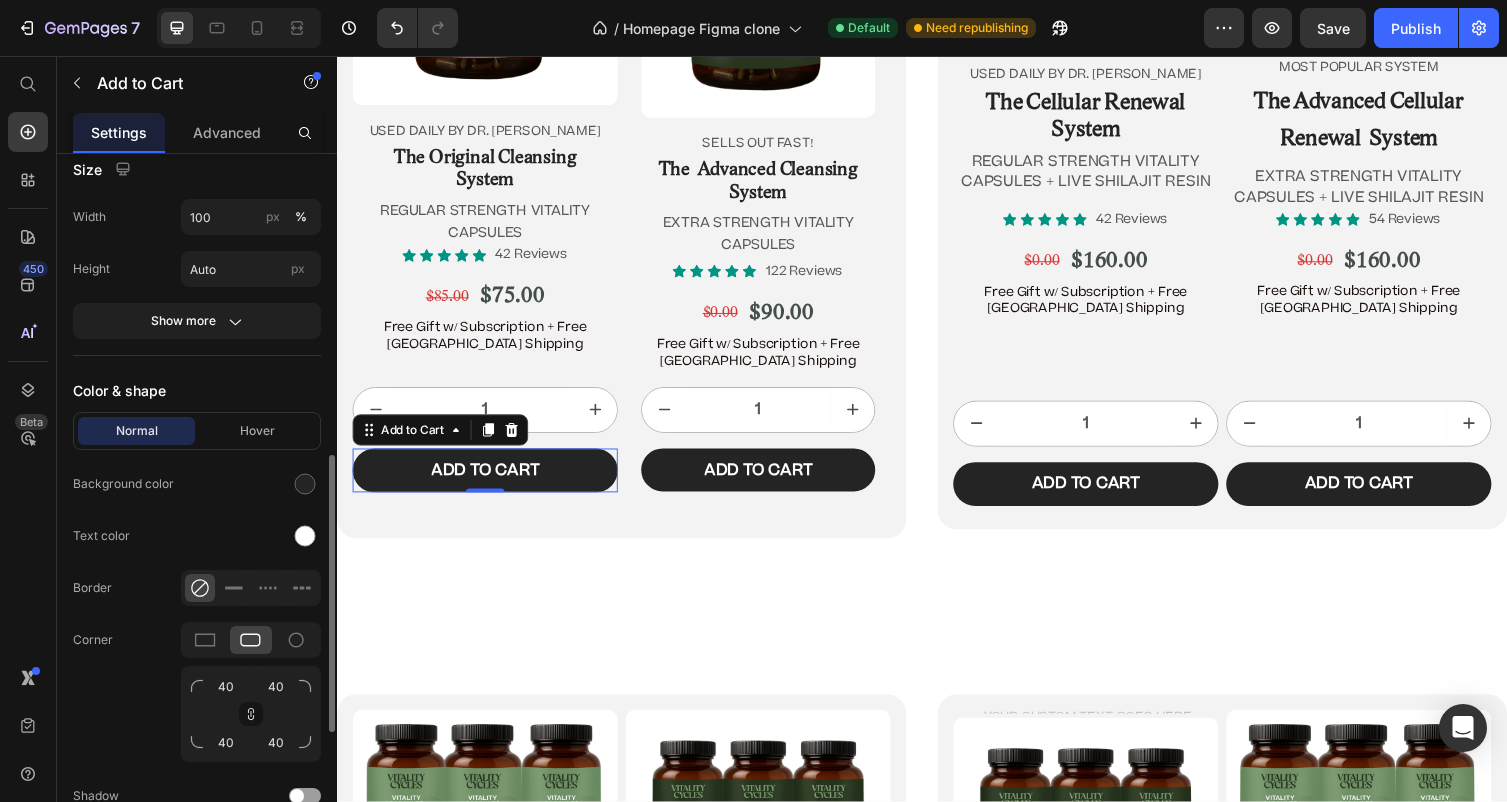 scroll, scrollTop: 817, scrollLeft: 0, axis: vertical 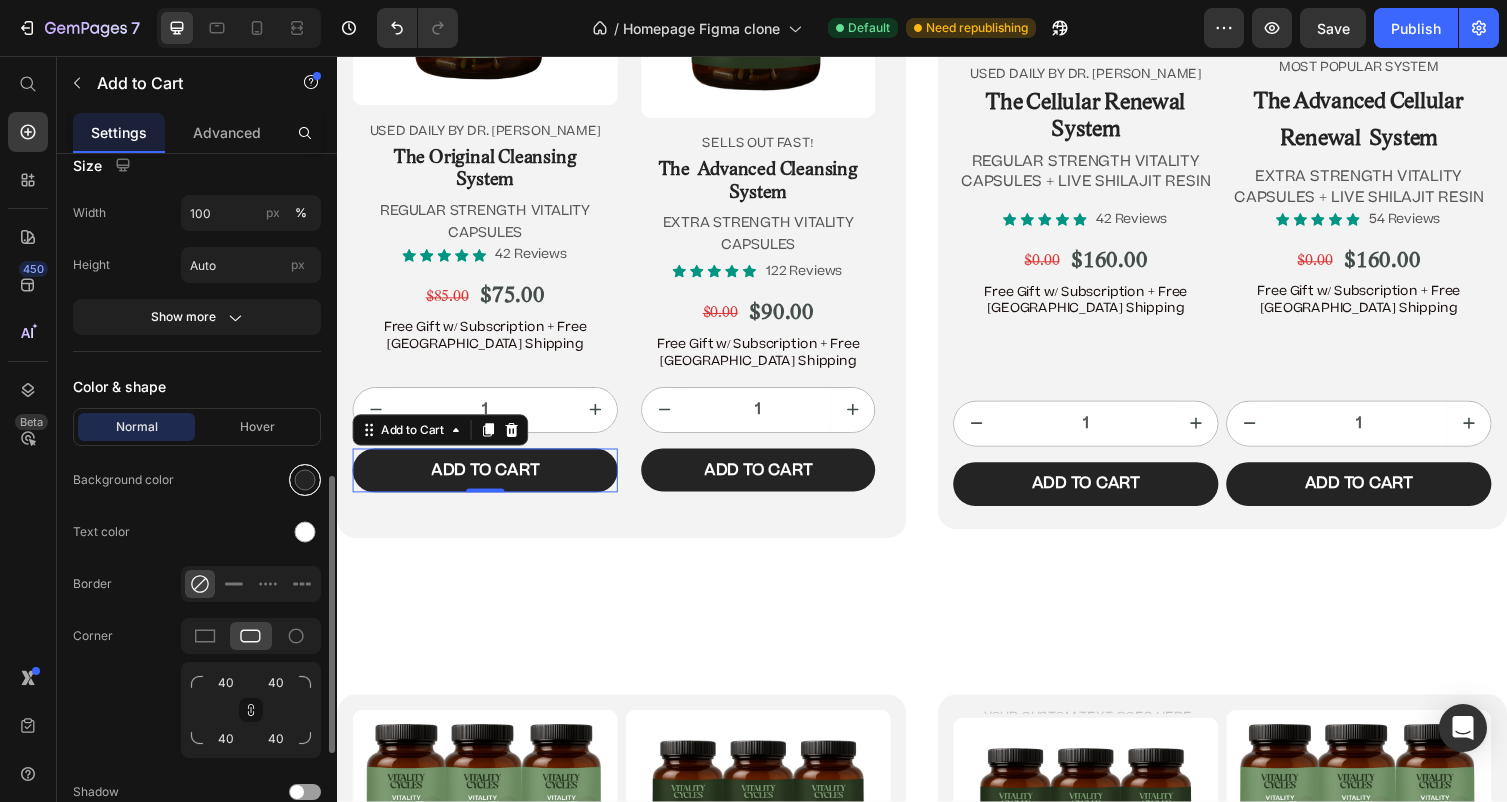 click at bounding box center (305, 480) 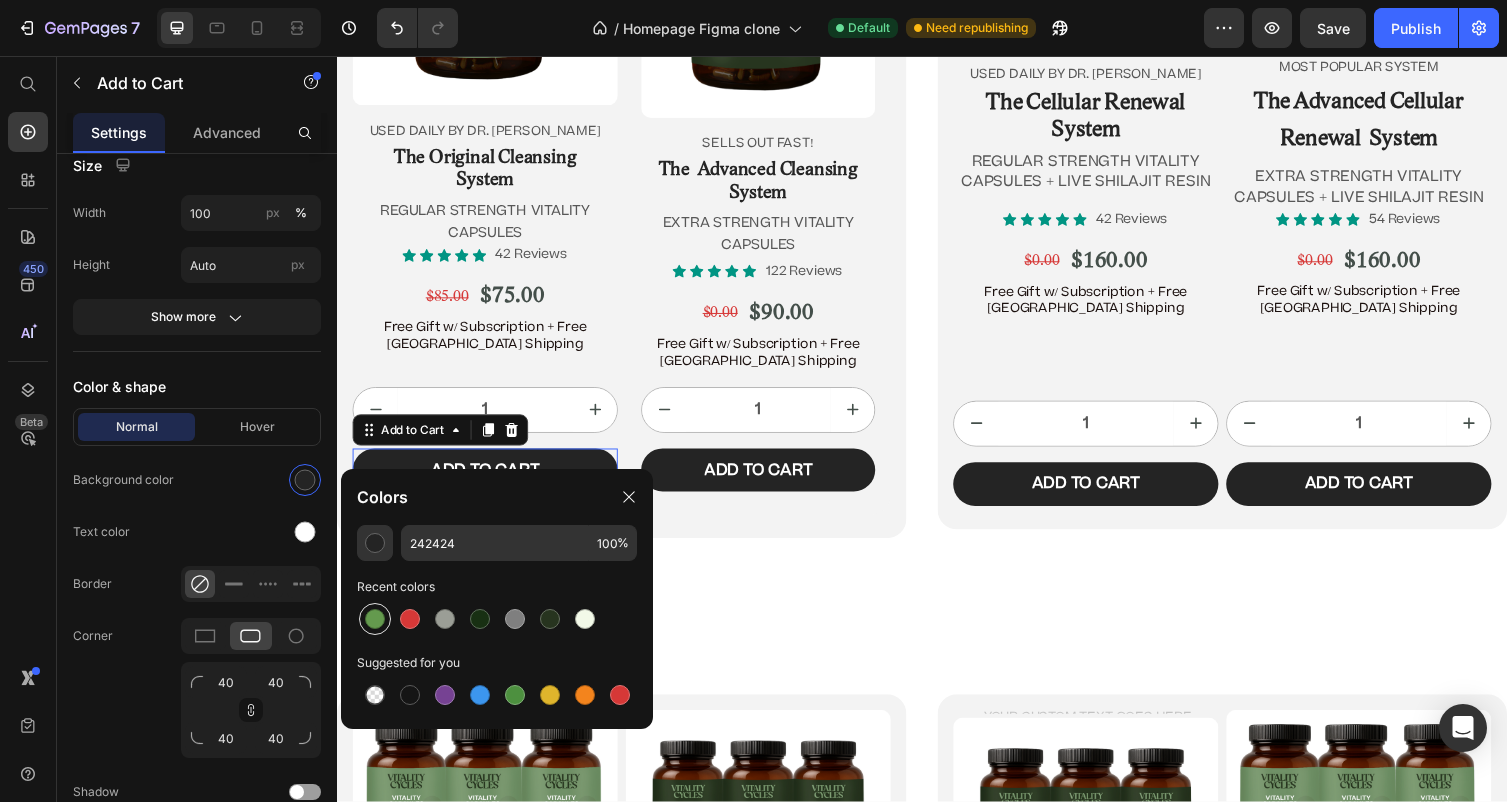 click at bounding box center [375, 619] 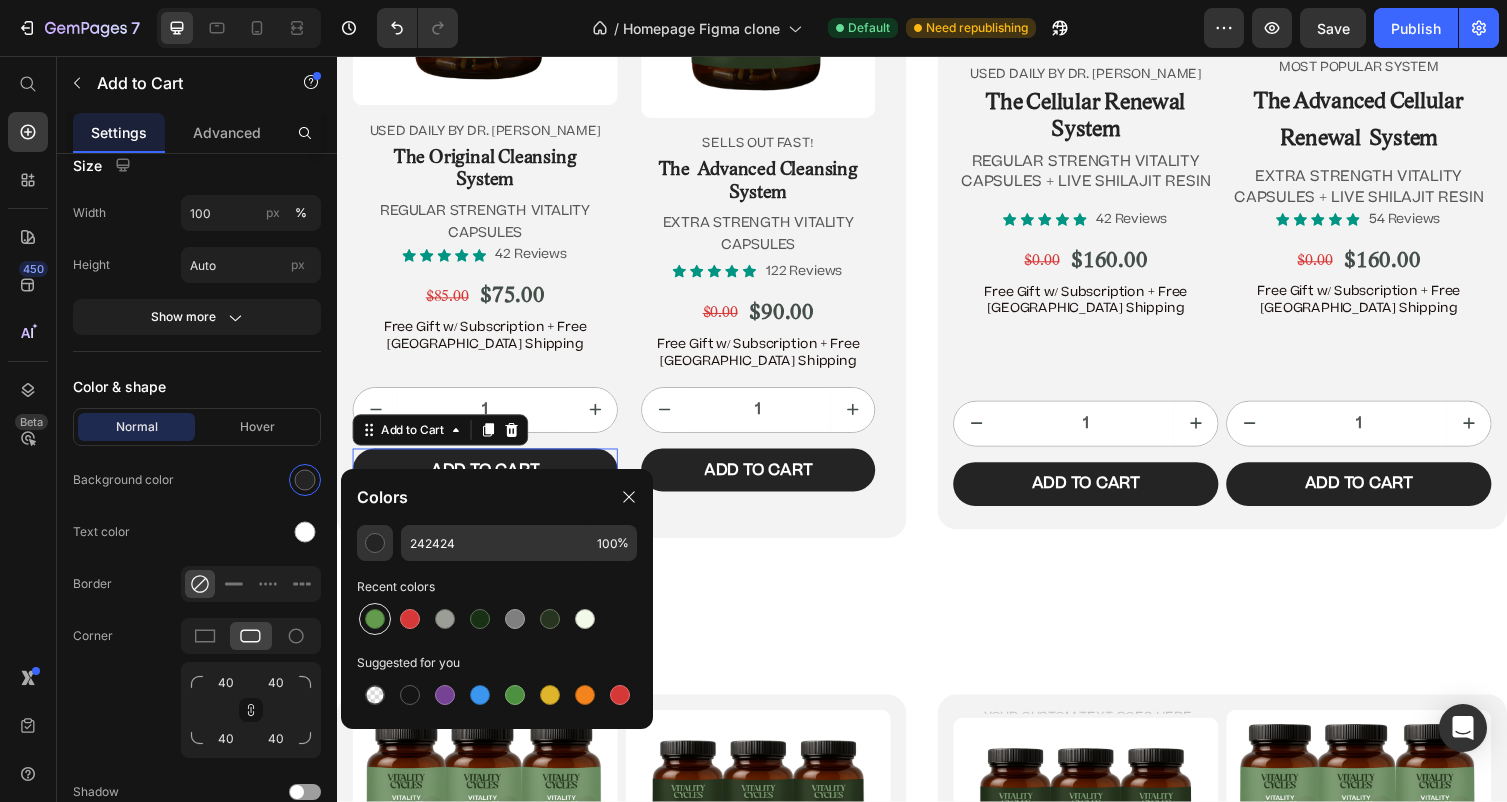 type on "649A4E" 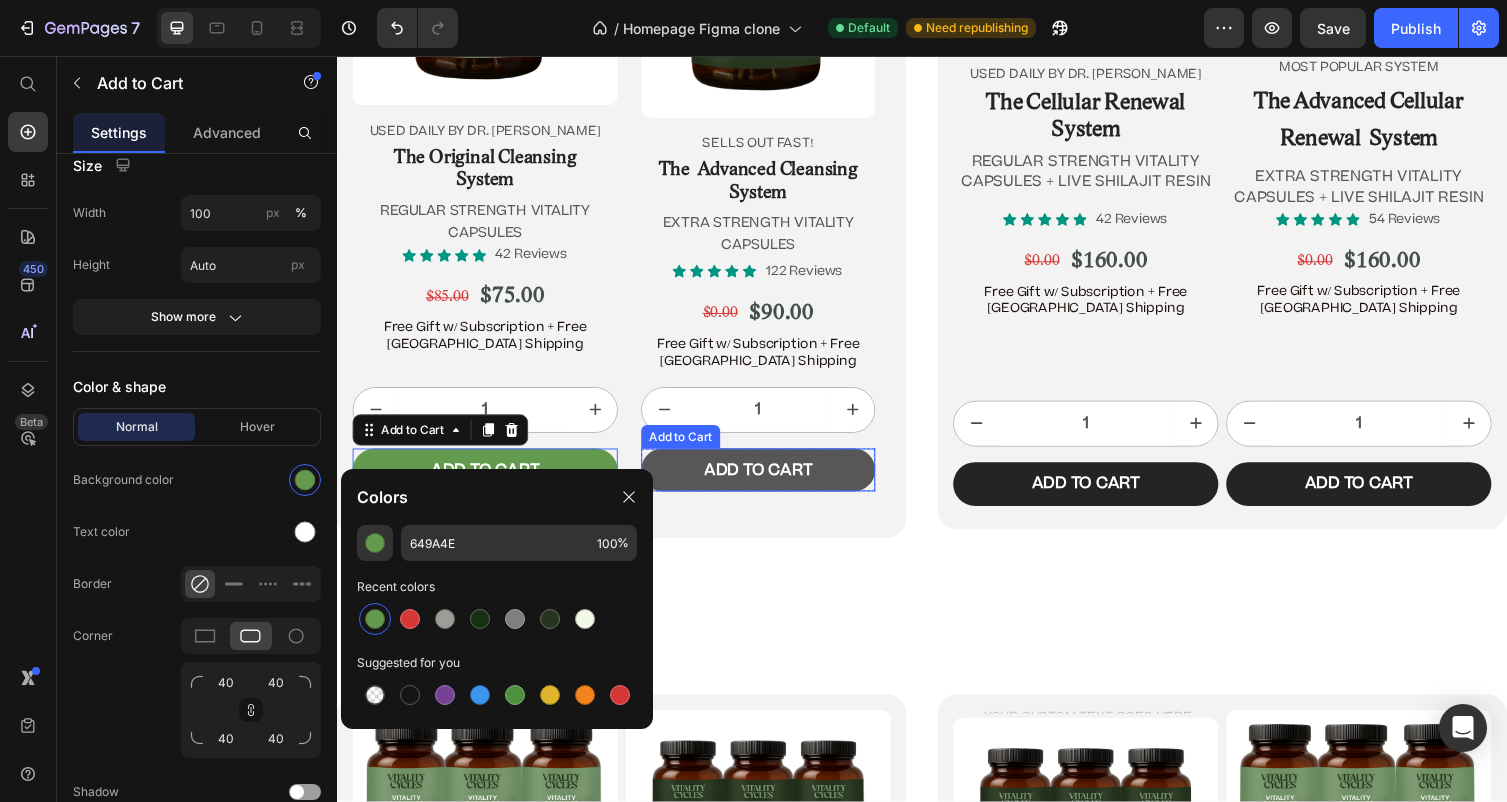 click on "Add to cart" at bounding box center [769, 481] 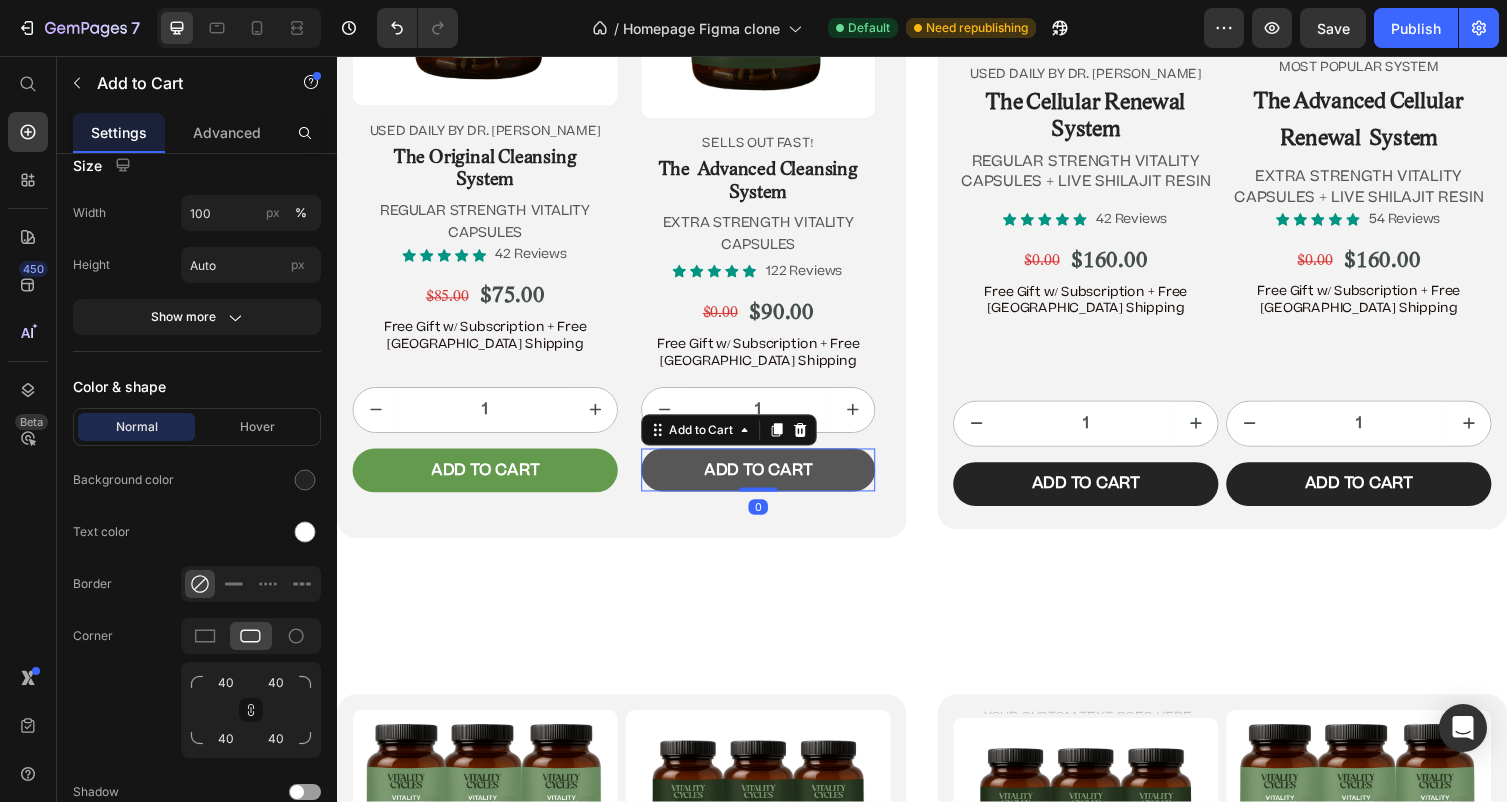 click on "Add to cart" at bounding box center [769, 481] 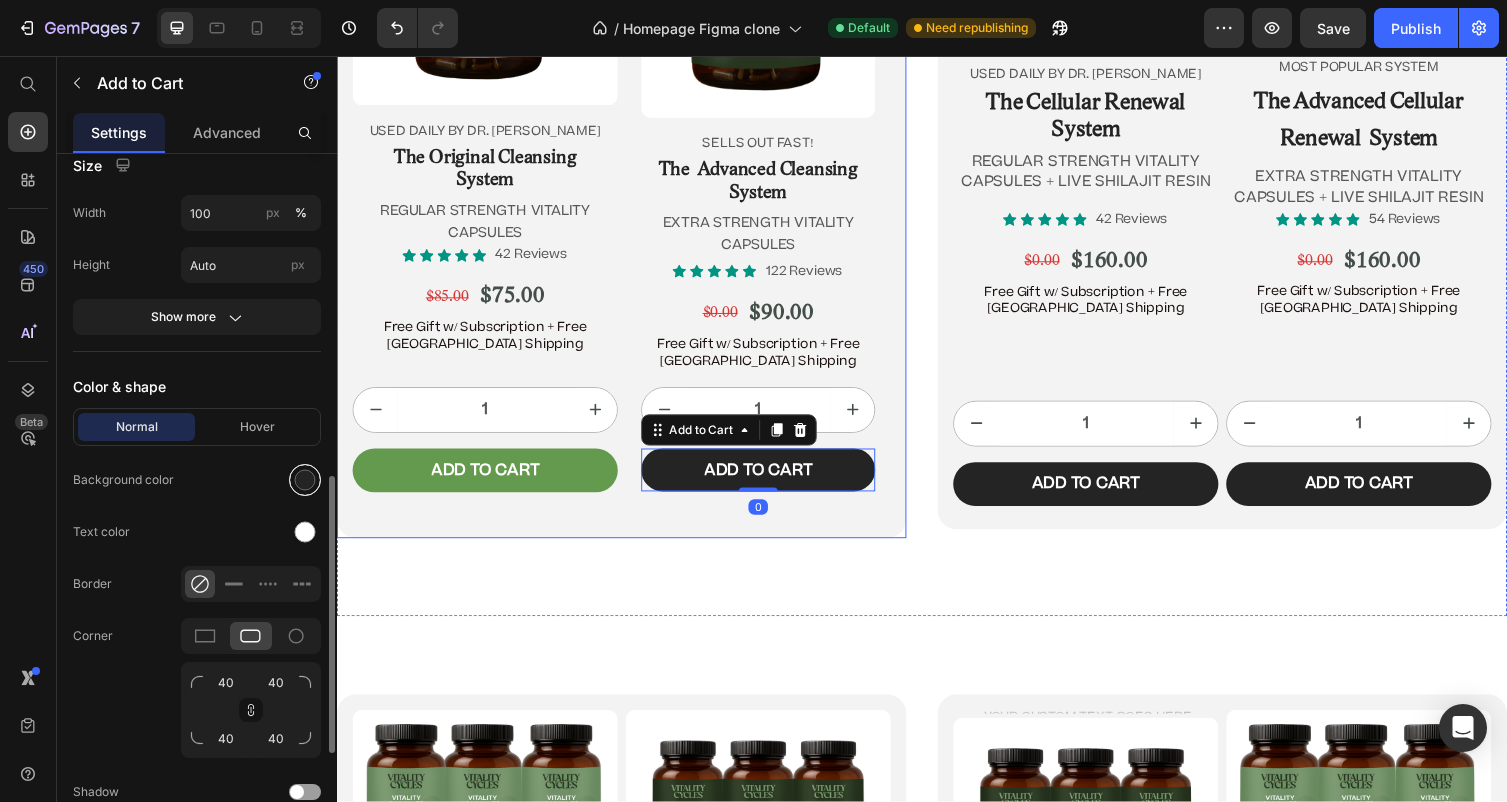 scroll, scrollTop: 817, scrollLeft: 0, axis: vertical 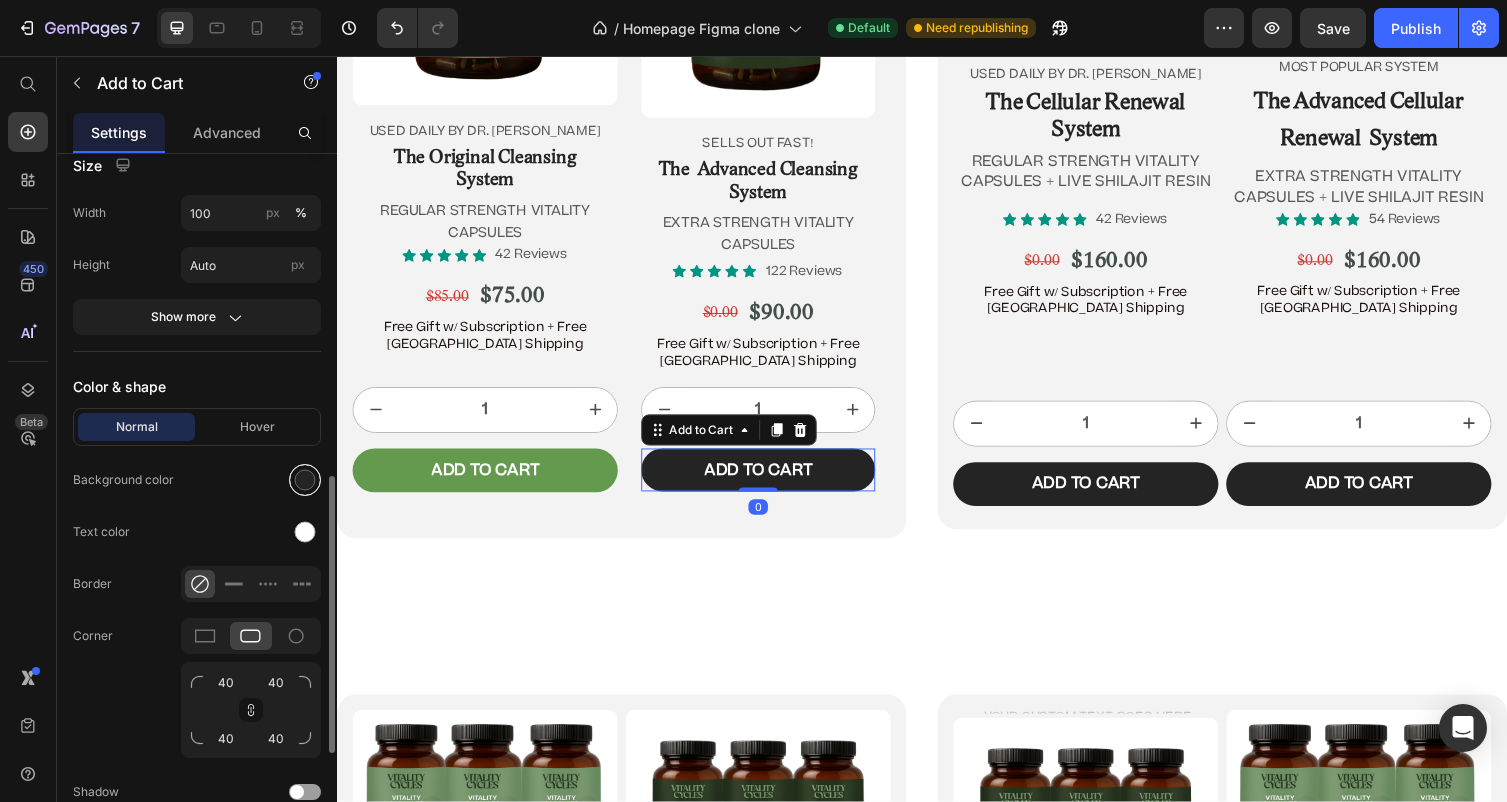 click at bounding box center [305, 480] 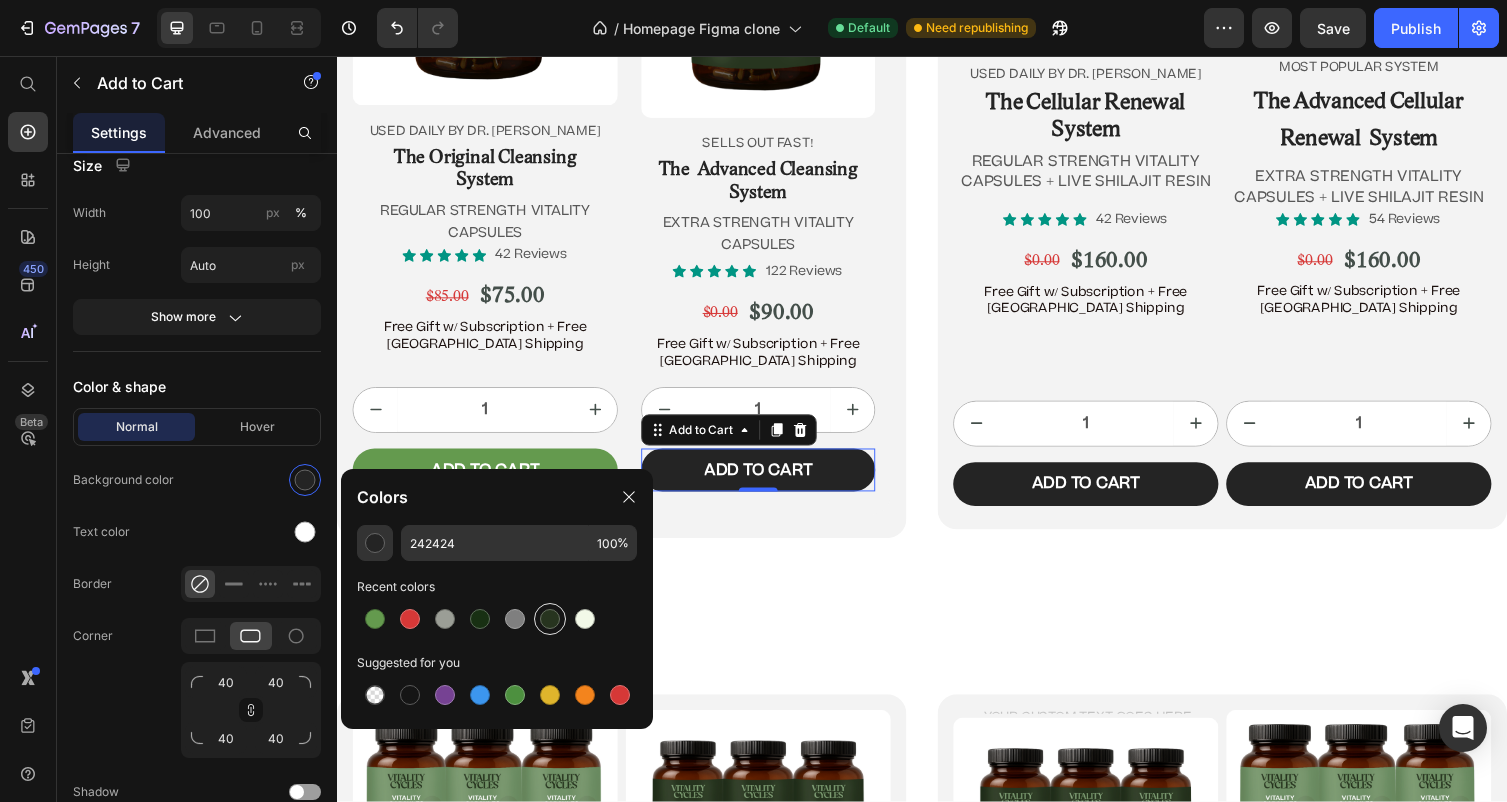 click at bounding box center (550, 619) 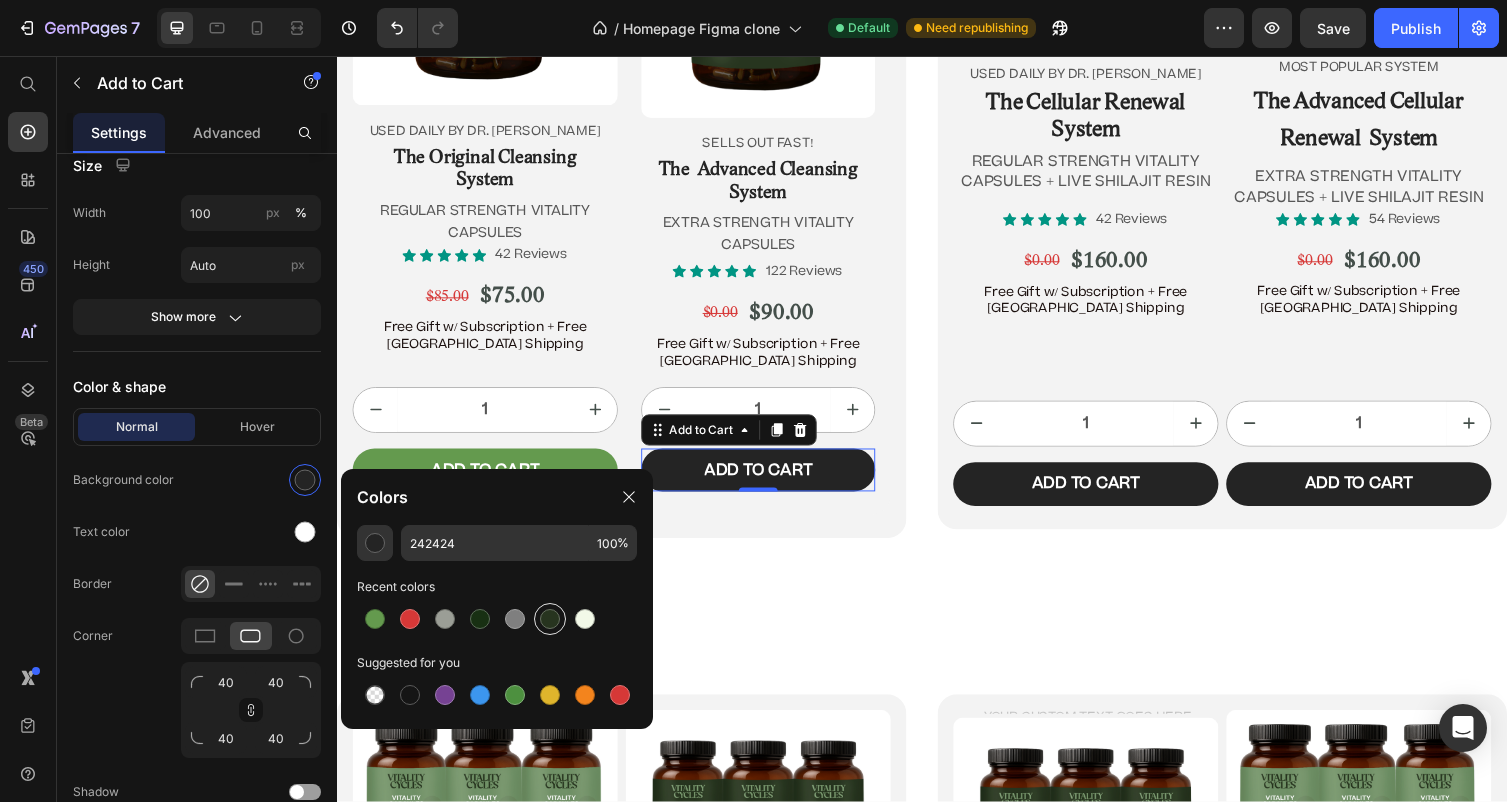 type on "27341F" 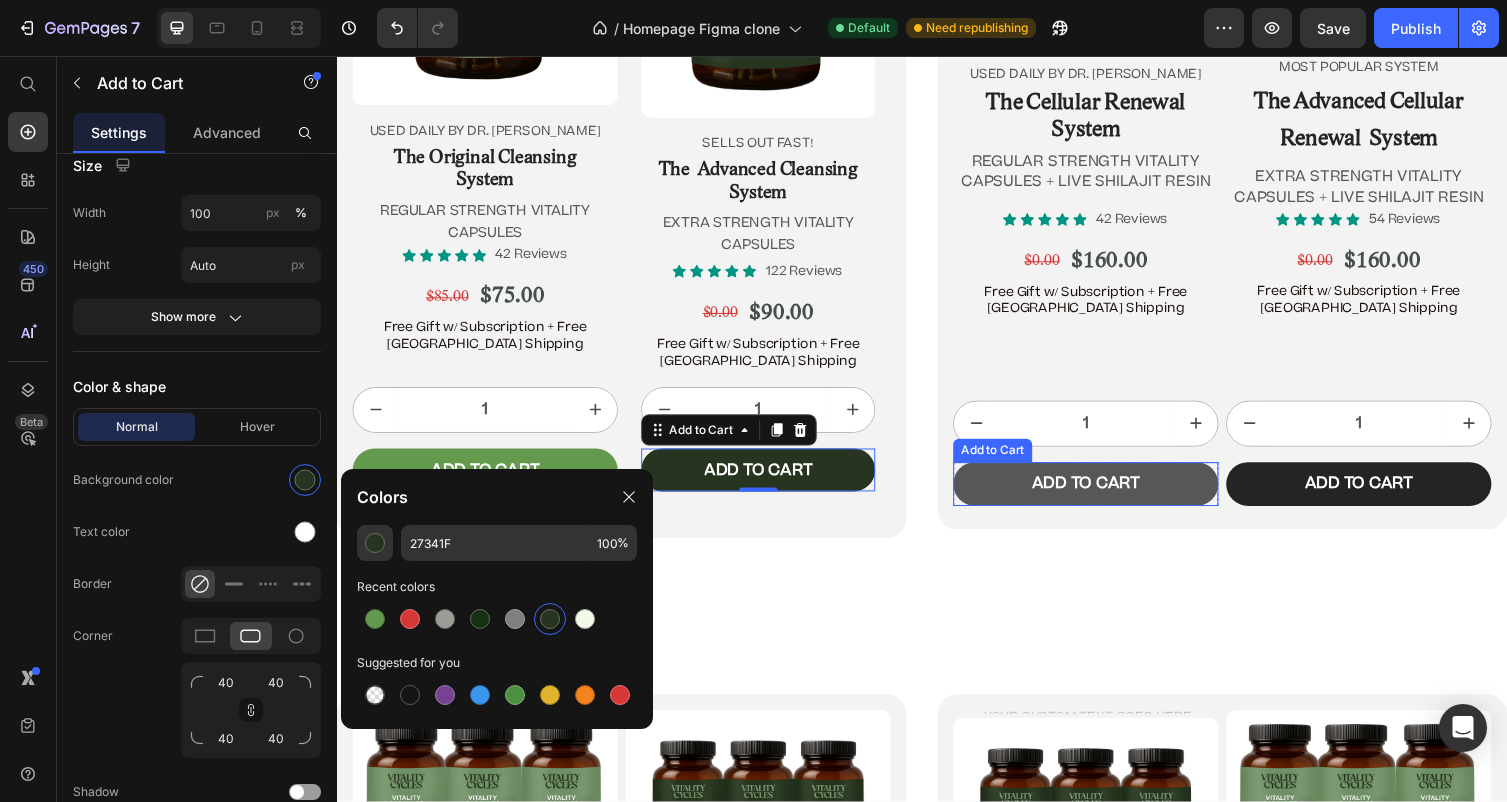 click on "Add to cart" at bounding box center [1105, 495] 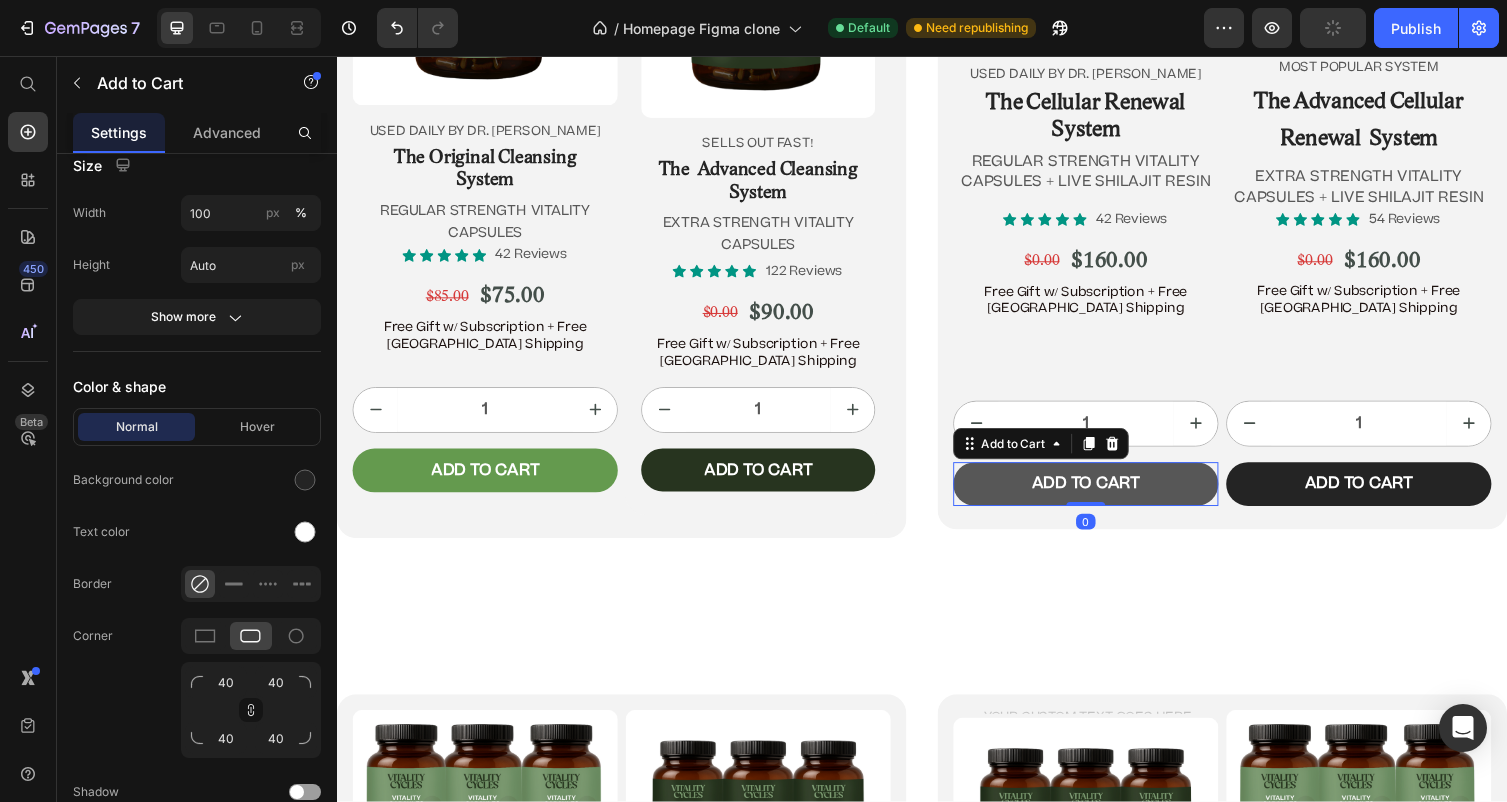 scroll, scrollTop: 817, scrollLeft: 0, axis: vertical 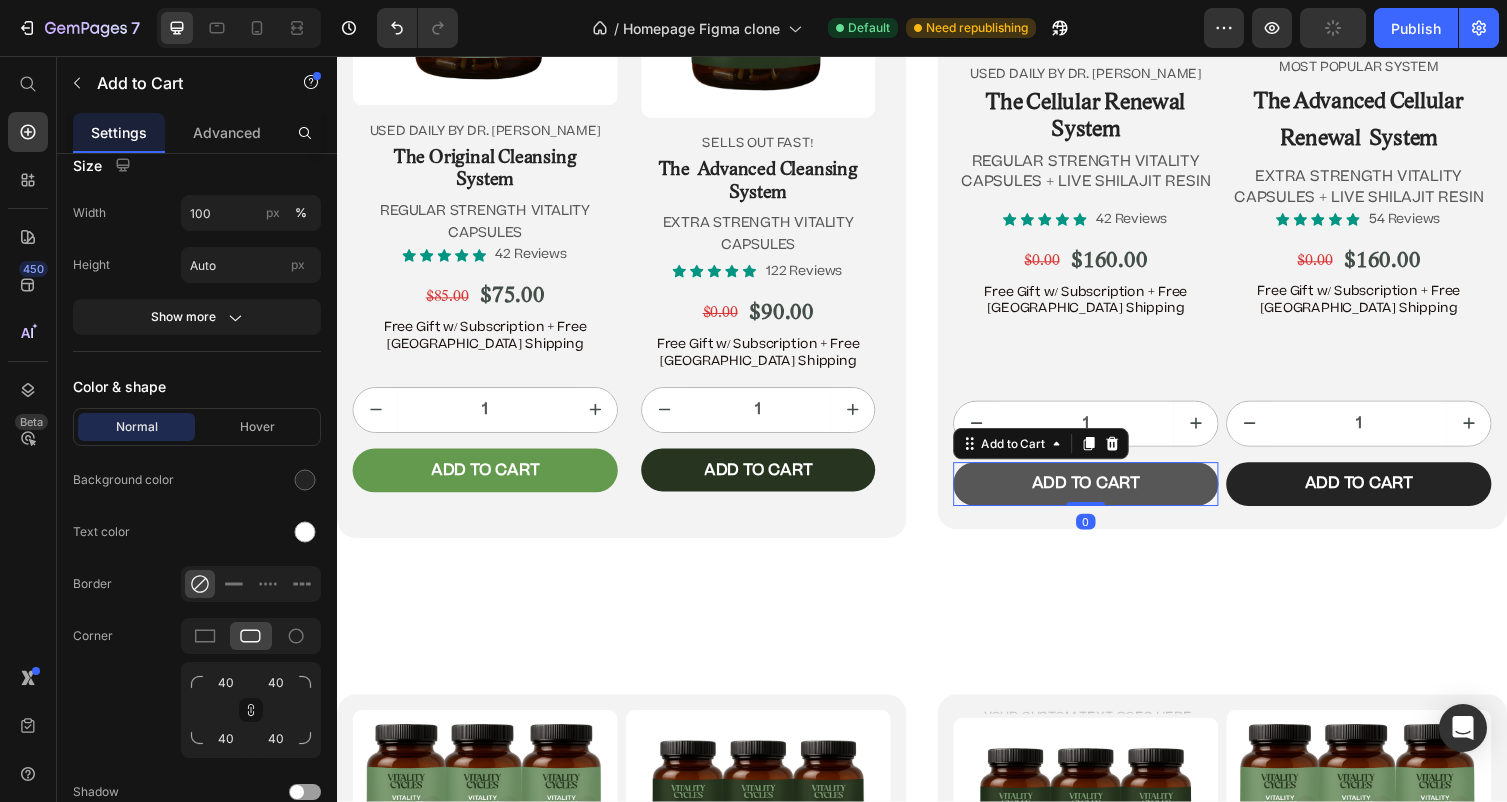 click on "Add to cart" at bounding box center (1105, 495) 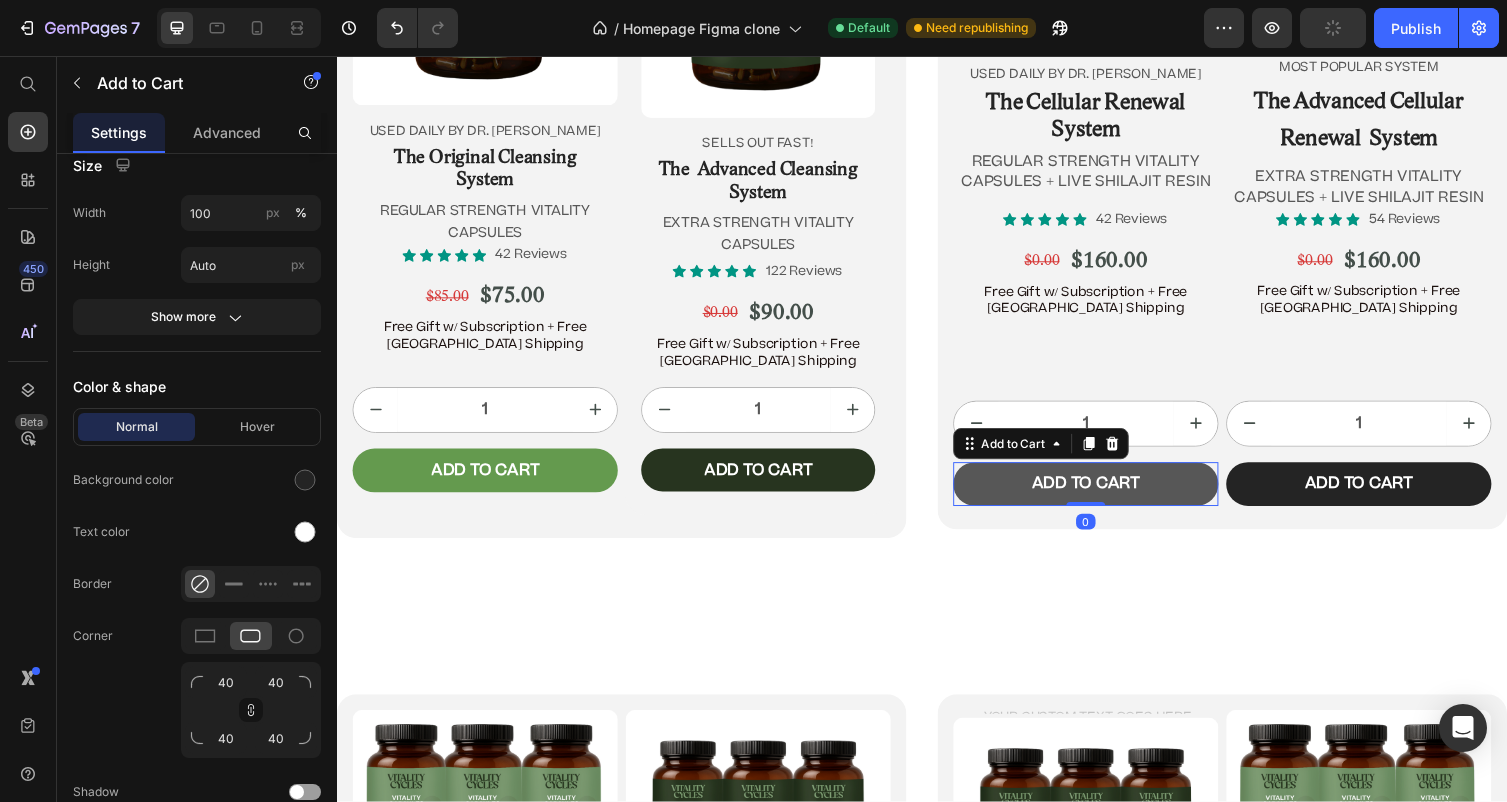 click on "Add to cart" at bounding box center (1105, 495) 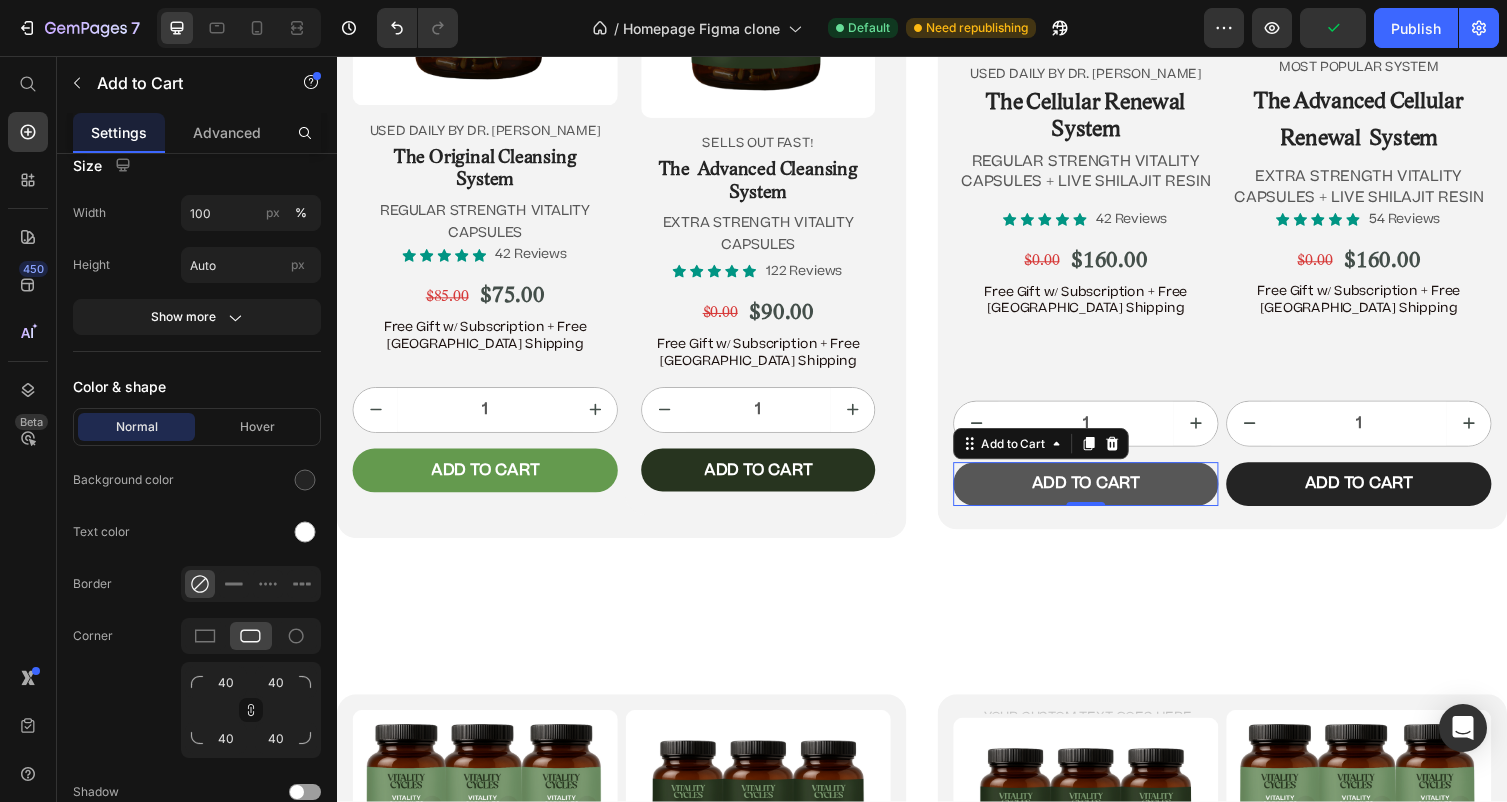 scroll, scrollTop: 817, scrollLeft: 0, axis: vertical 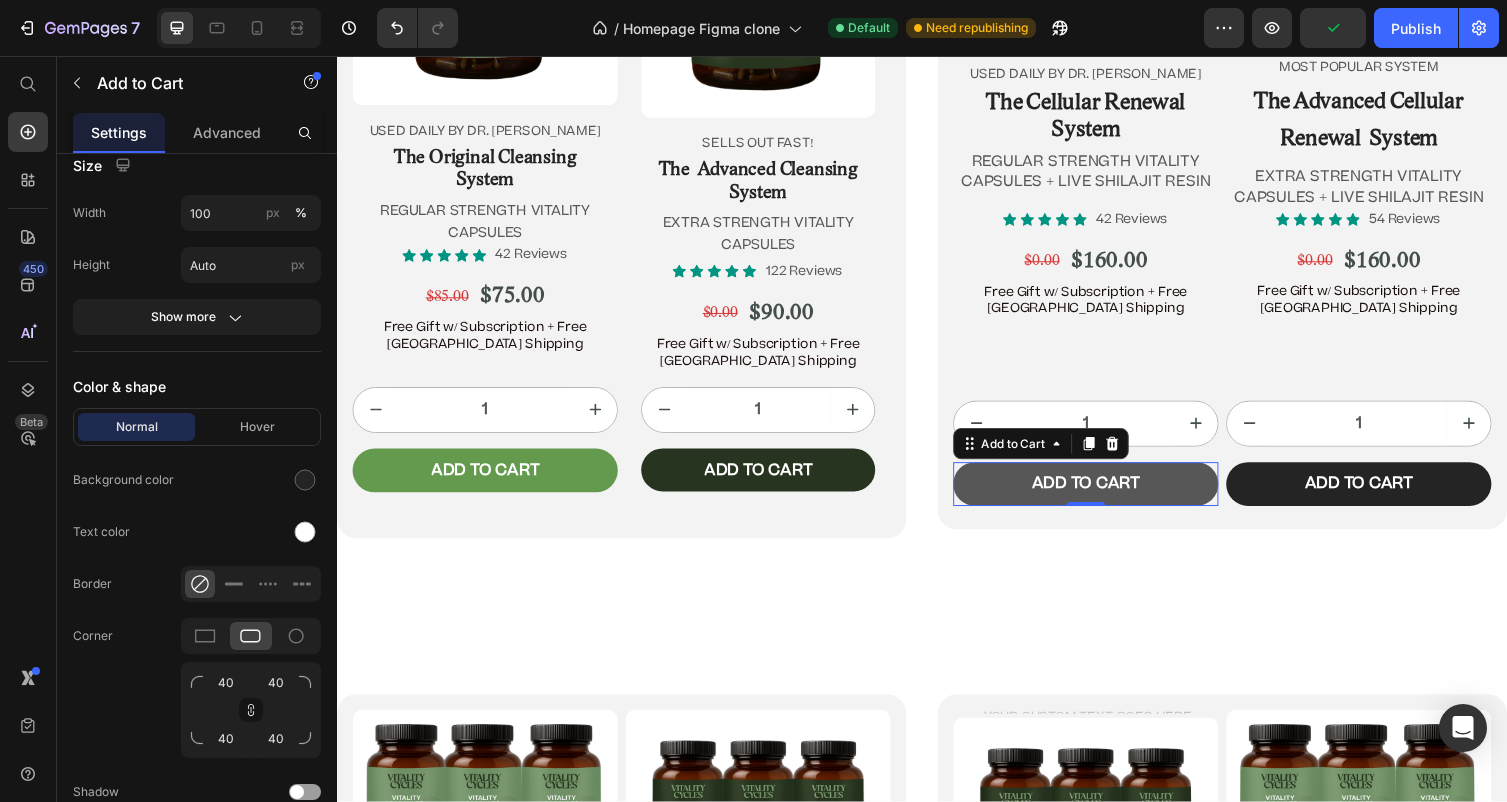 click on "Add to cart" at bounding box center [1105, 495] 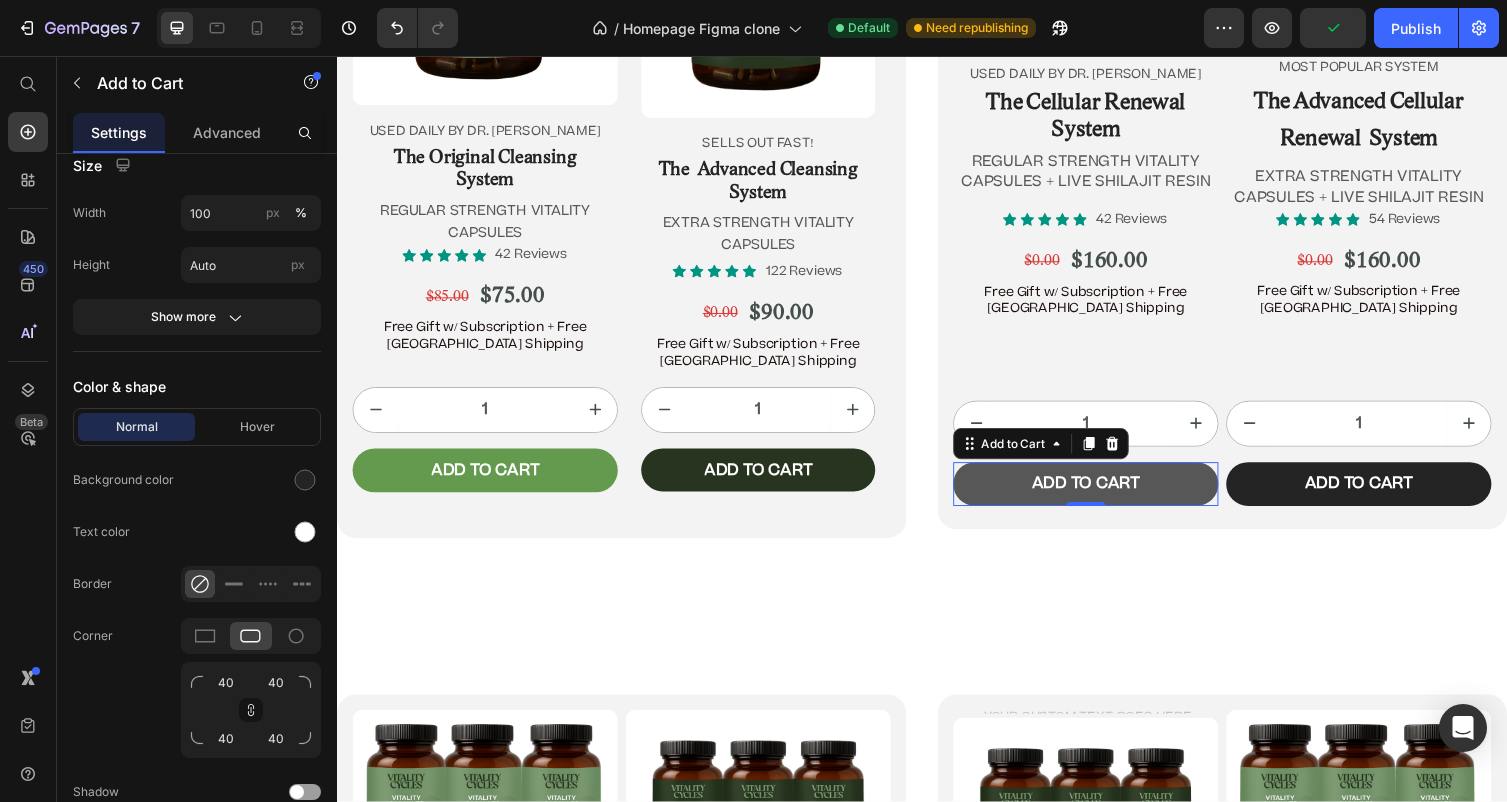 click on "Add to cart" at bounding box center (1105, 495) 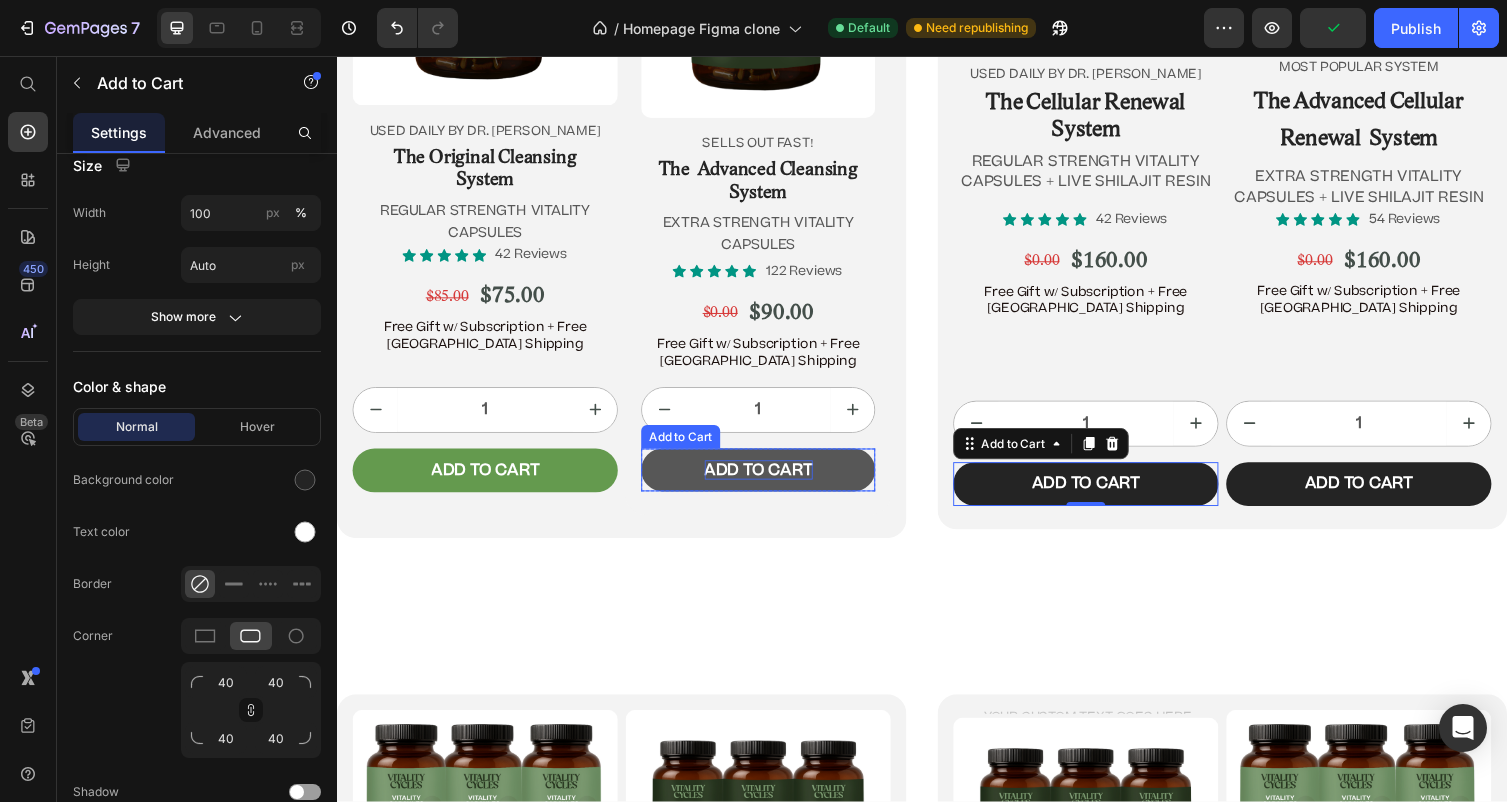 scroll, scrollTop: 817, scrollLeft: 0, axis: vertical 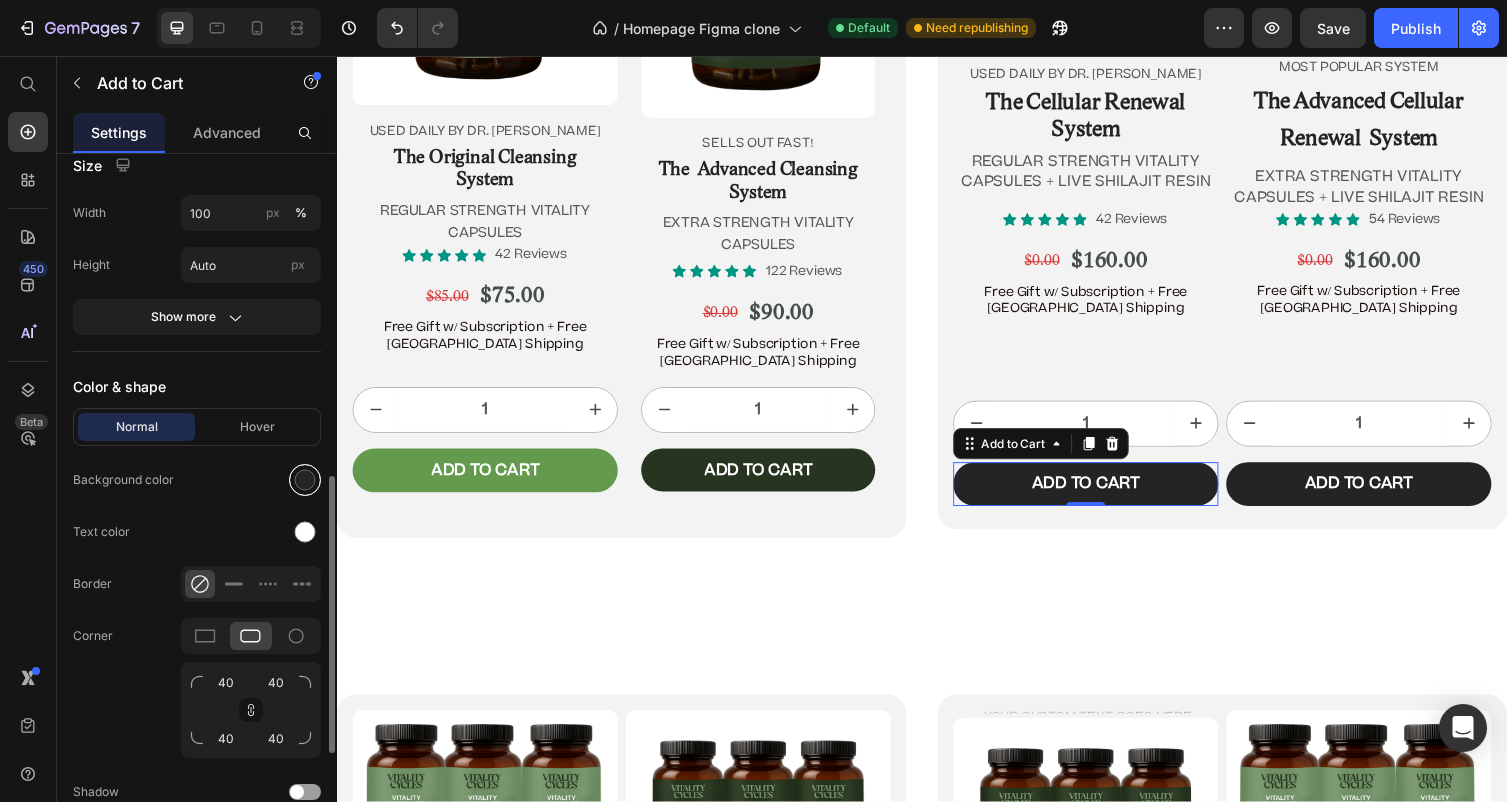 click at bounding box center (305, 480) 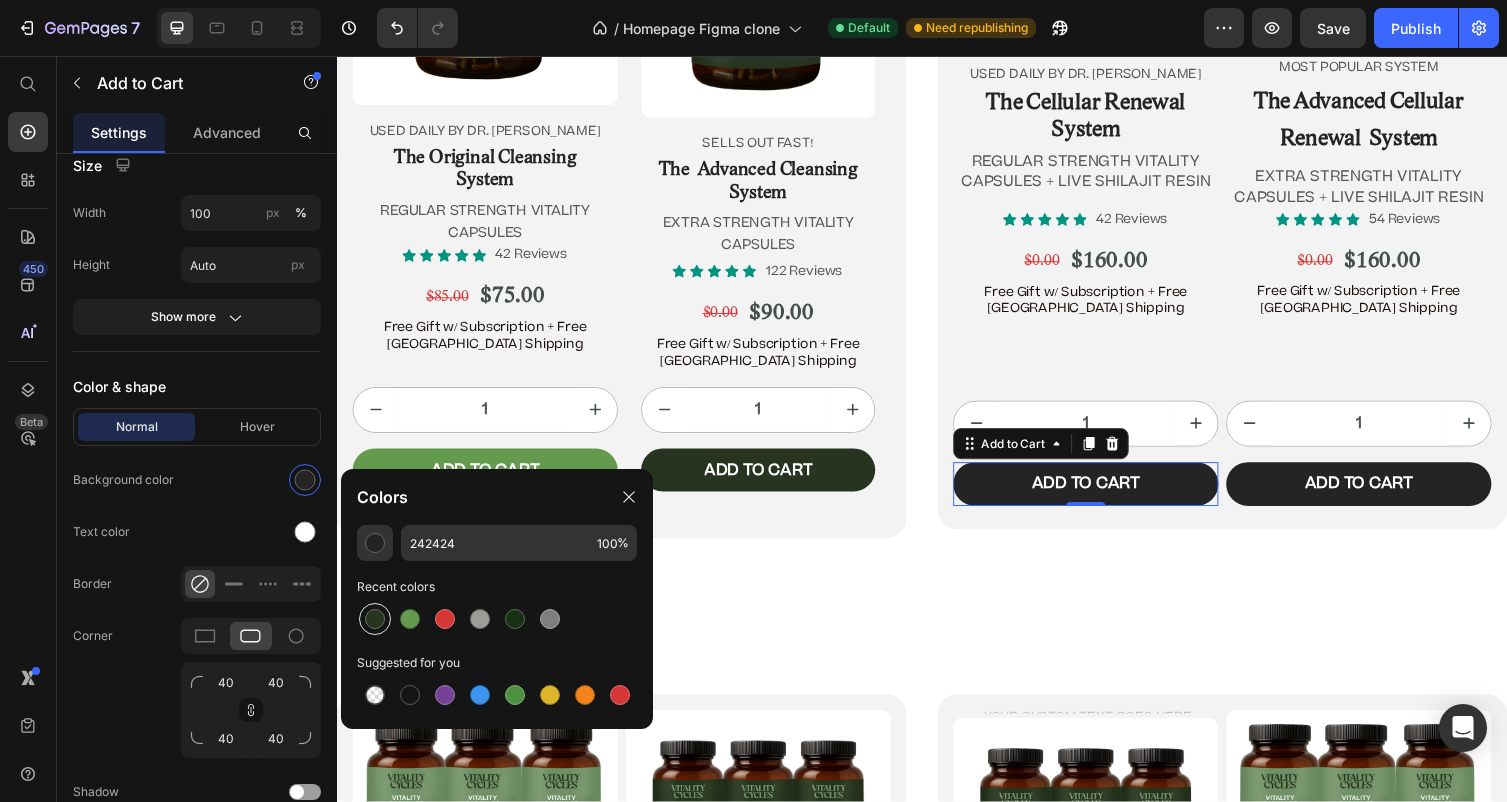 click at bounding box center [375, 619] 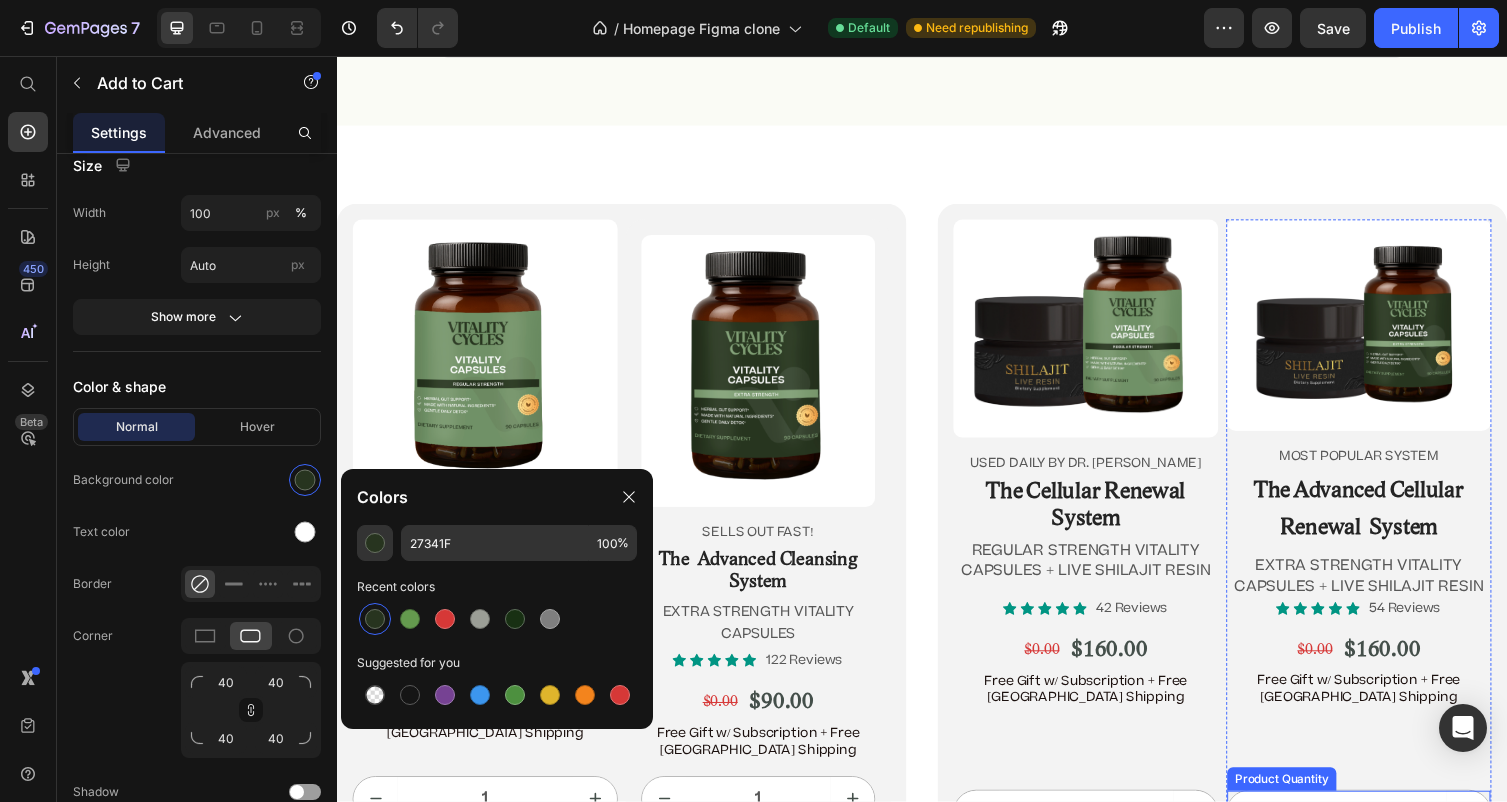 scroll, scrollTop: 11690, scrollLeft: 0, axis: vertical 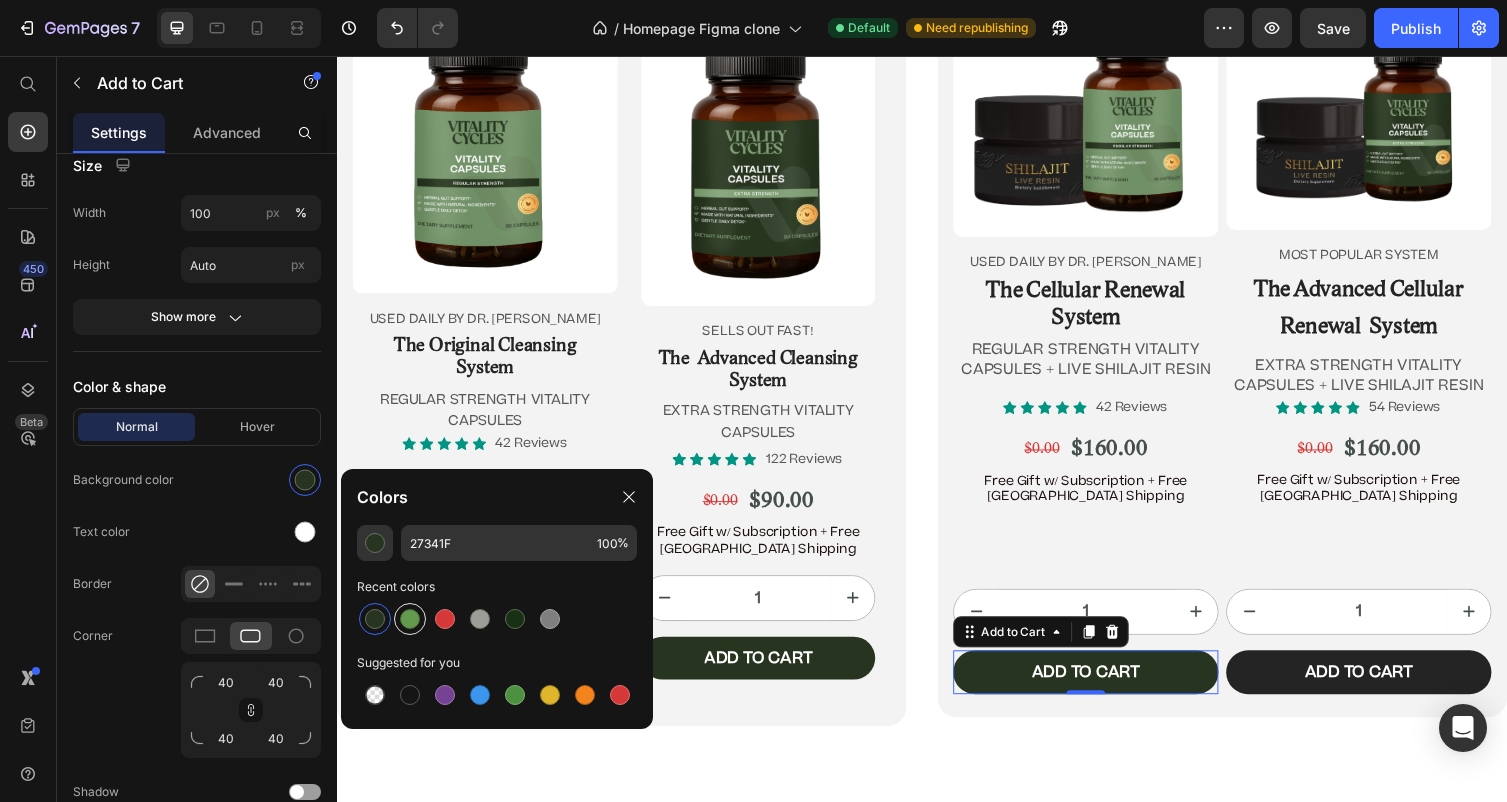 click at bounding box center [410, 619] 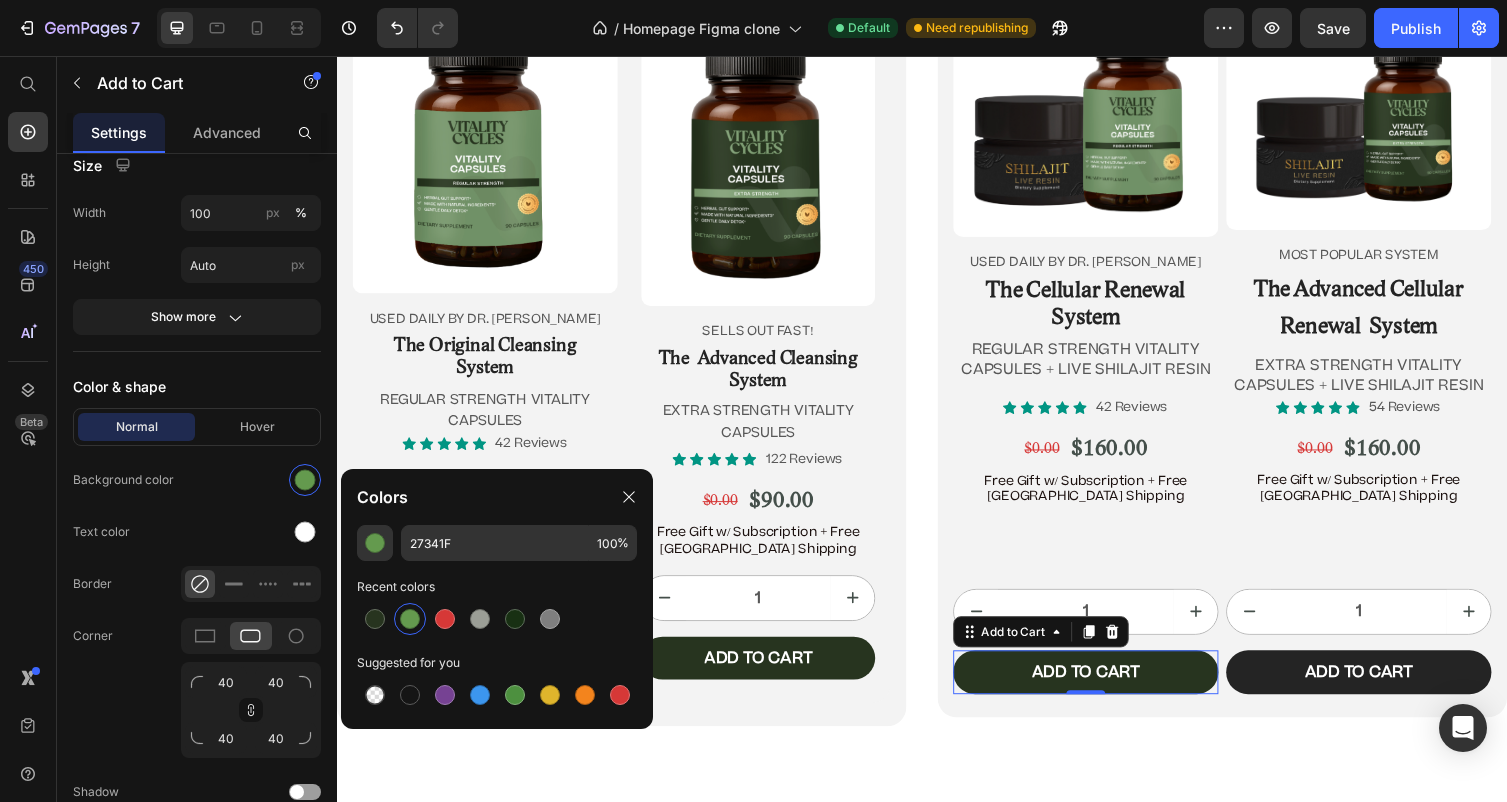 type on "649A4E" 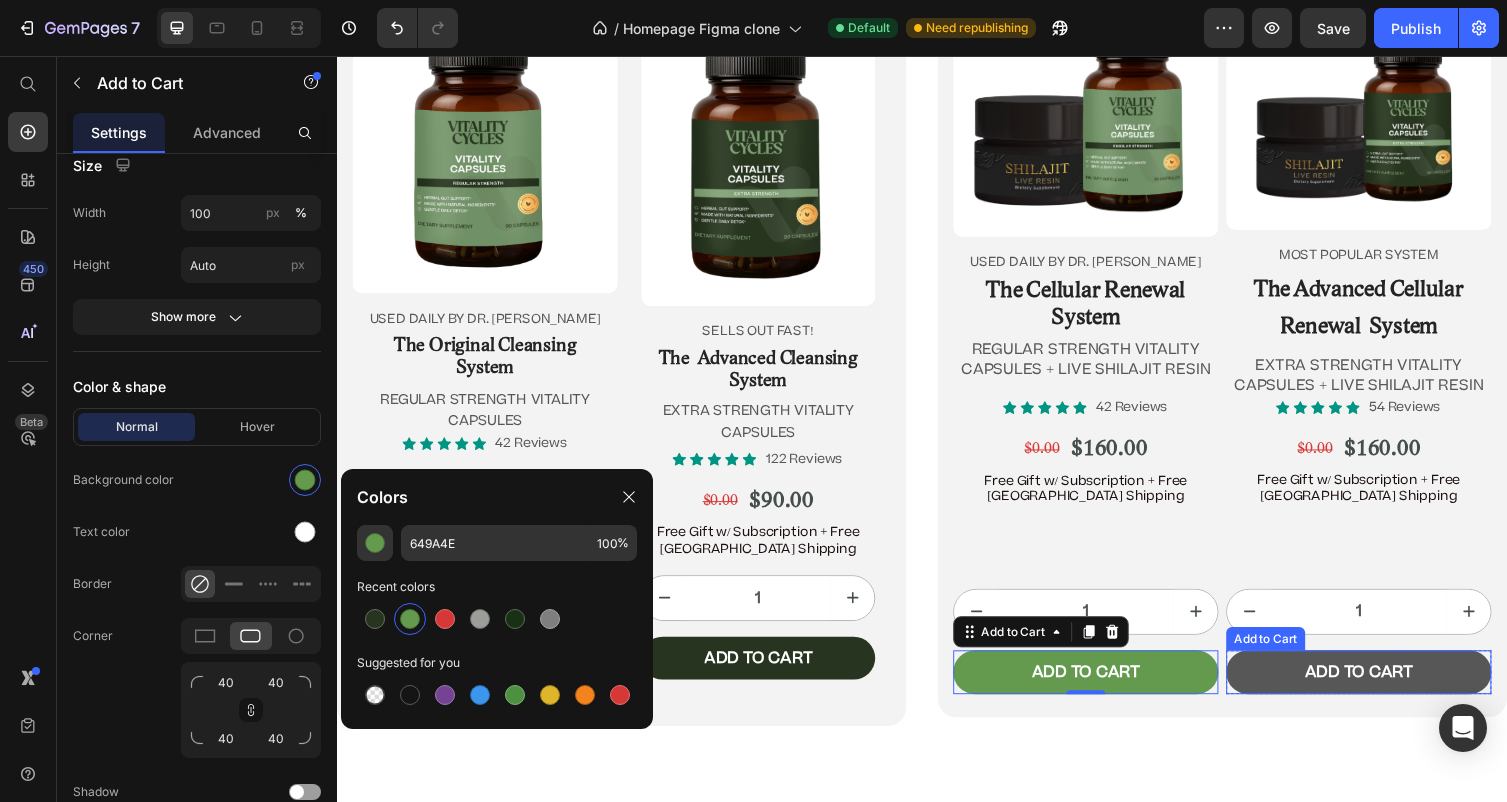 click on "Add to cart" at bounding box center [1385, 688] 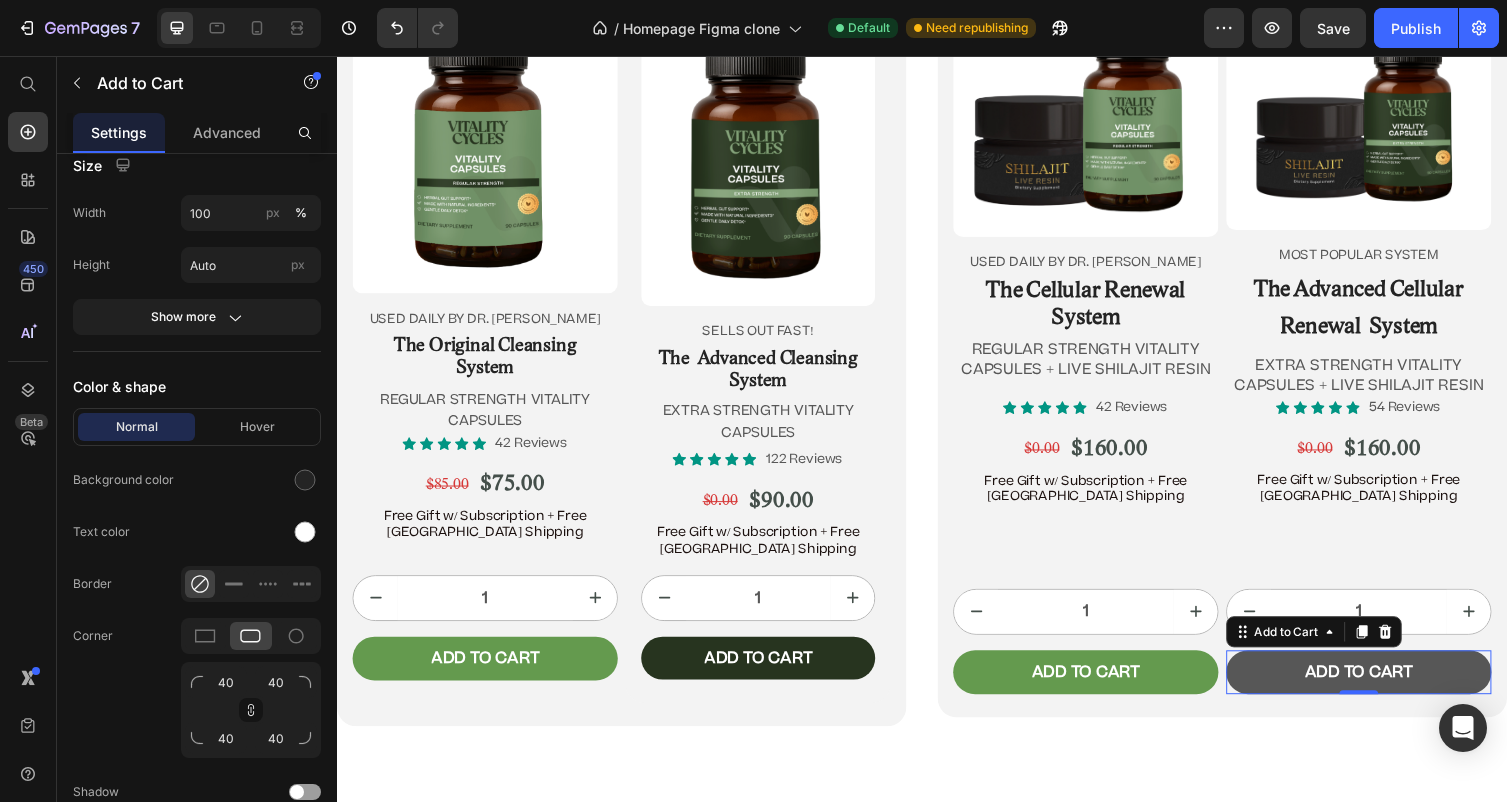 click on "Add to cart" at bounding box center [1385, 688] 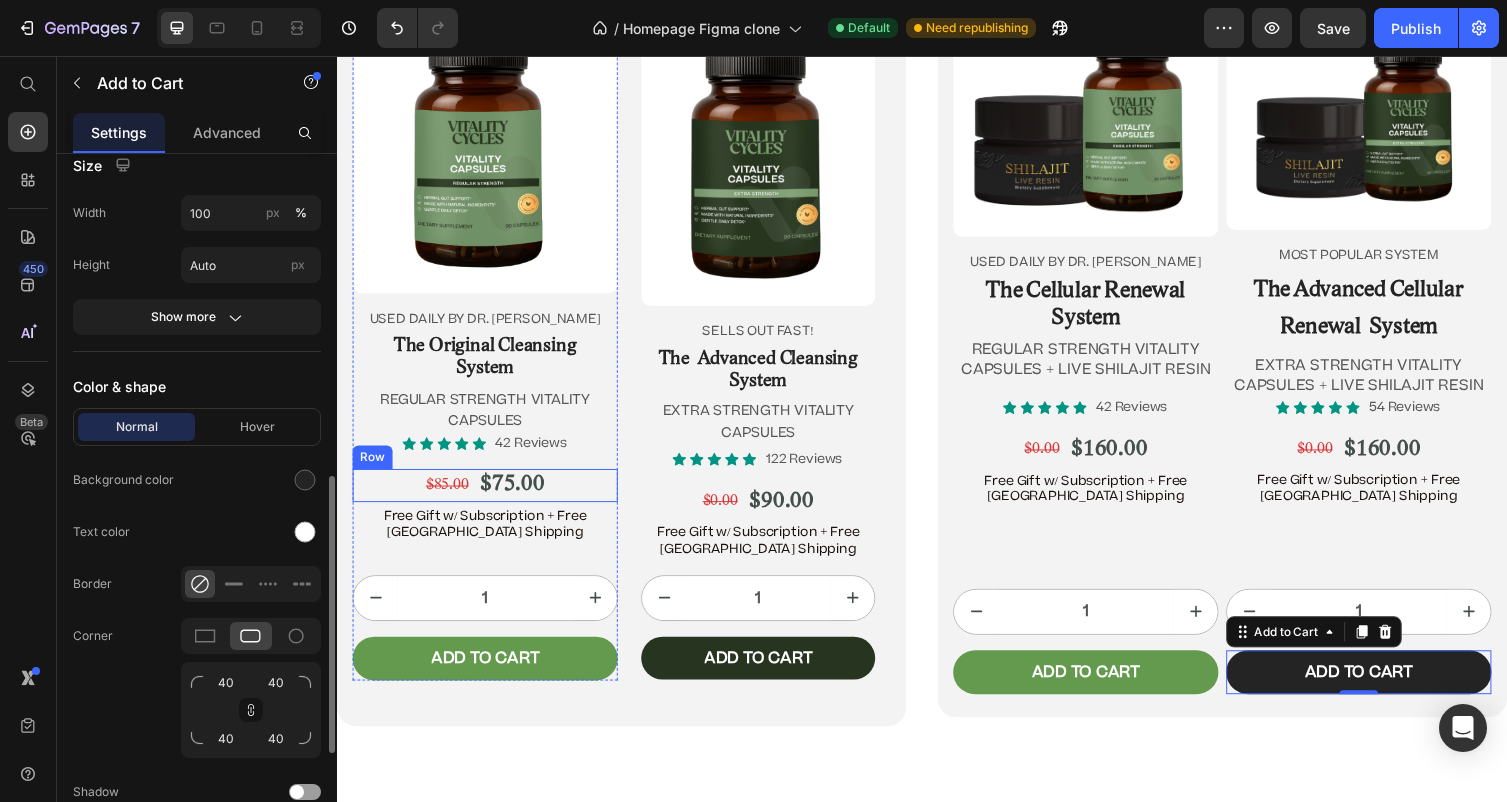 scroll, scrollTop: 817, scrollLeft: 0, axis: vertical 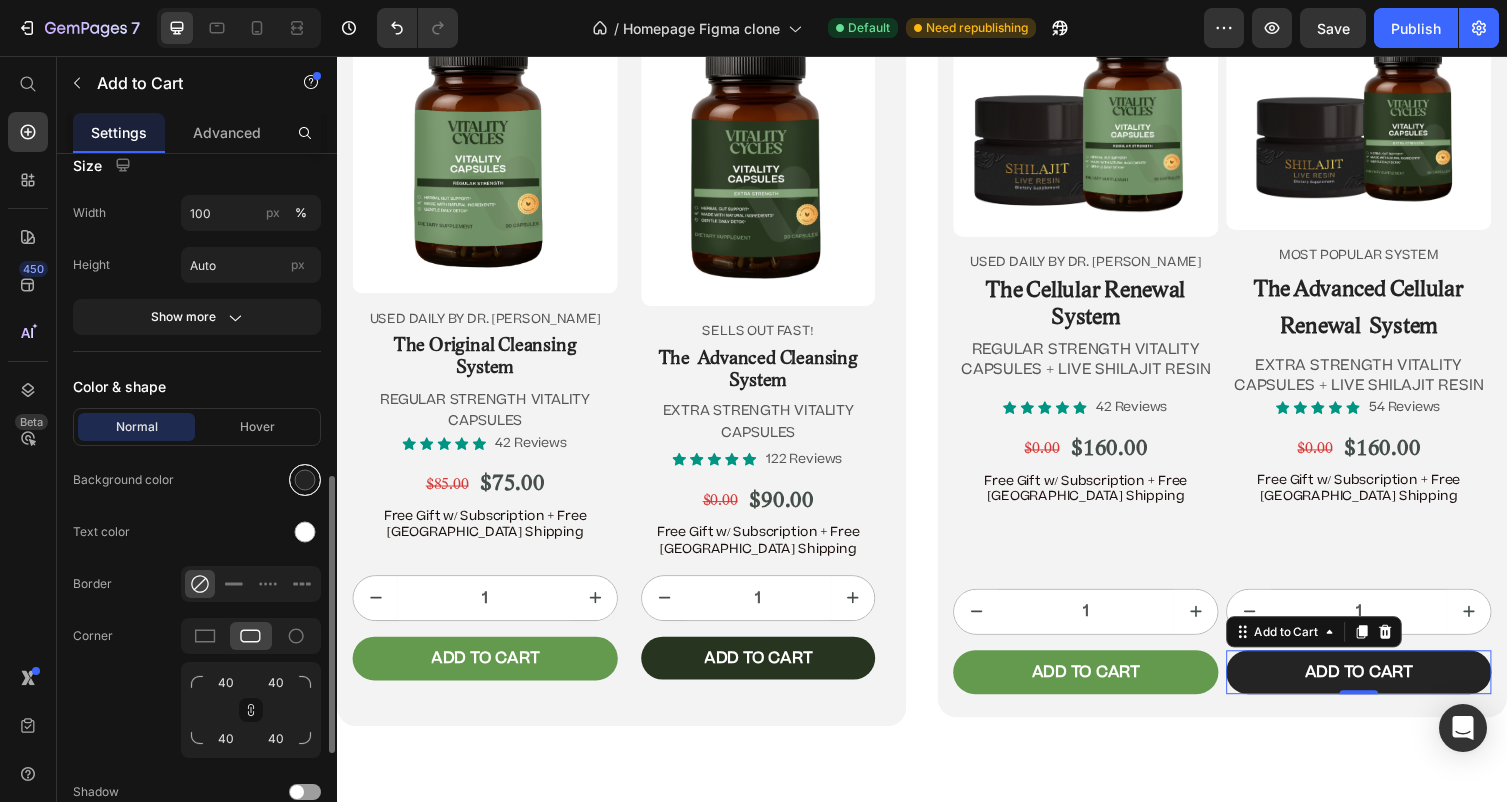 click at bounding box center [305, 480] 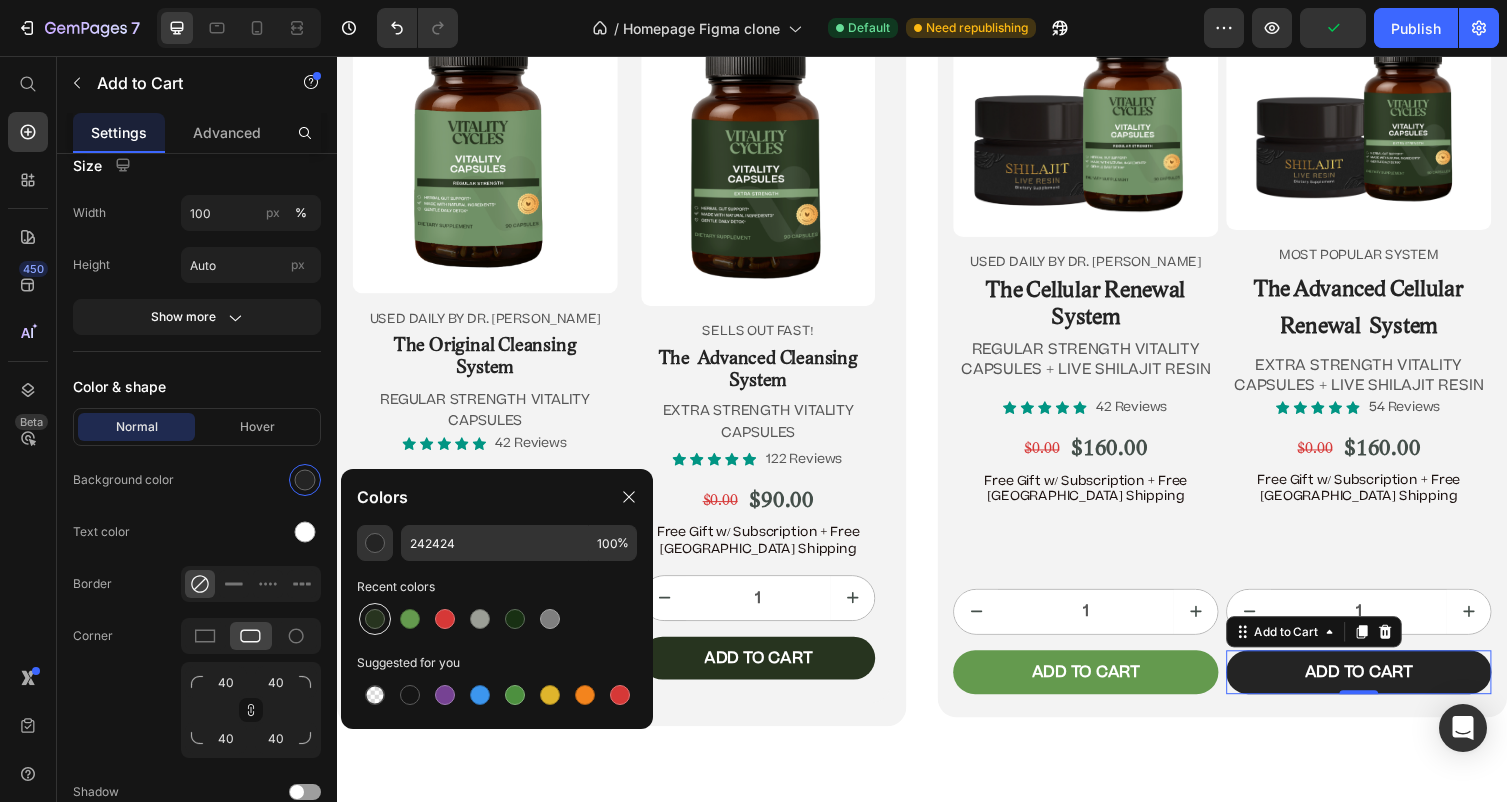 click at bounding box center [375, 619] 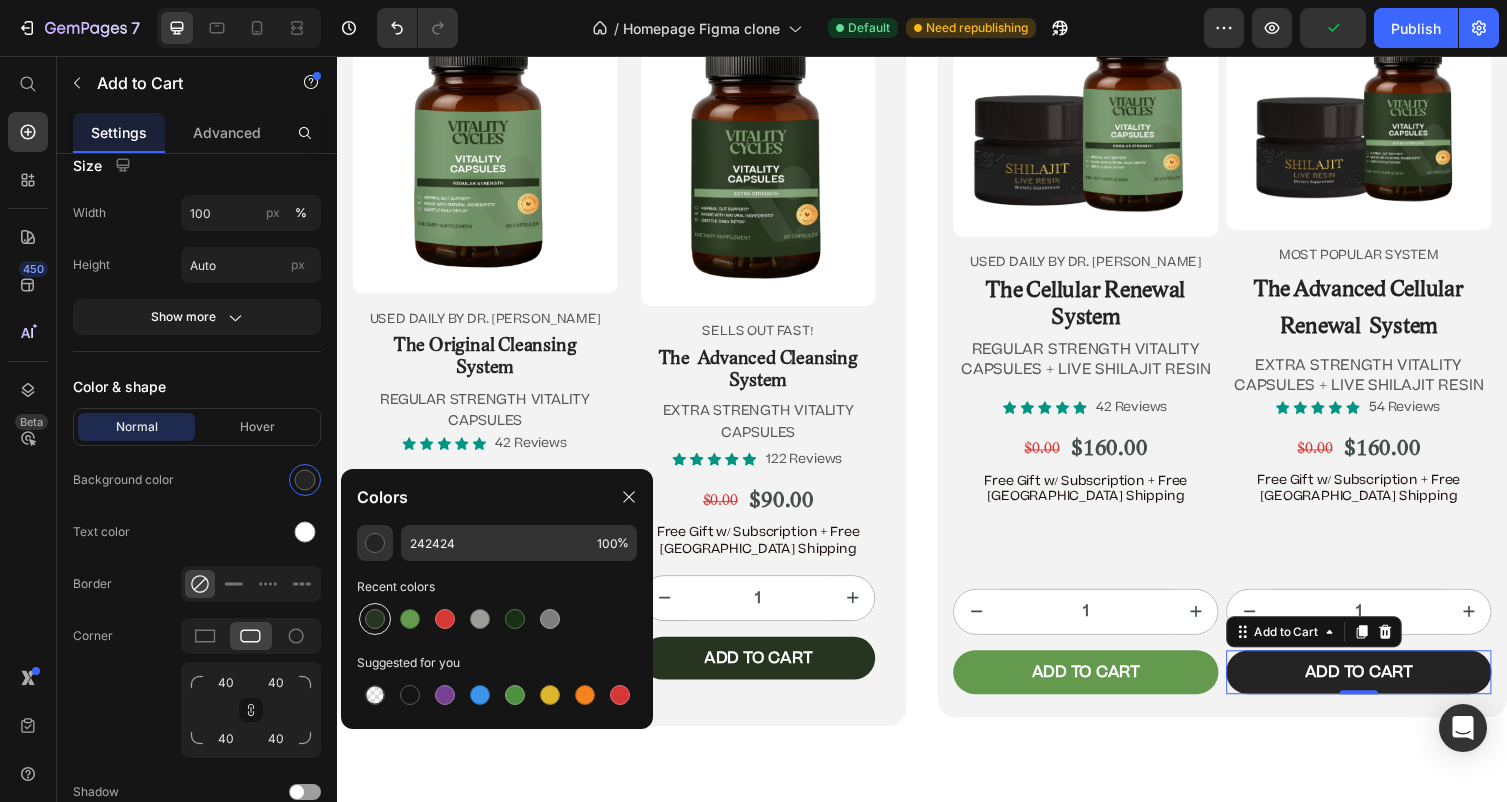 type on "27341F" 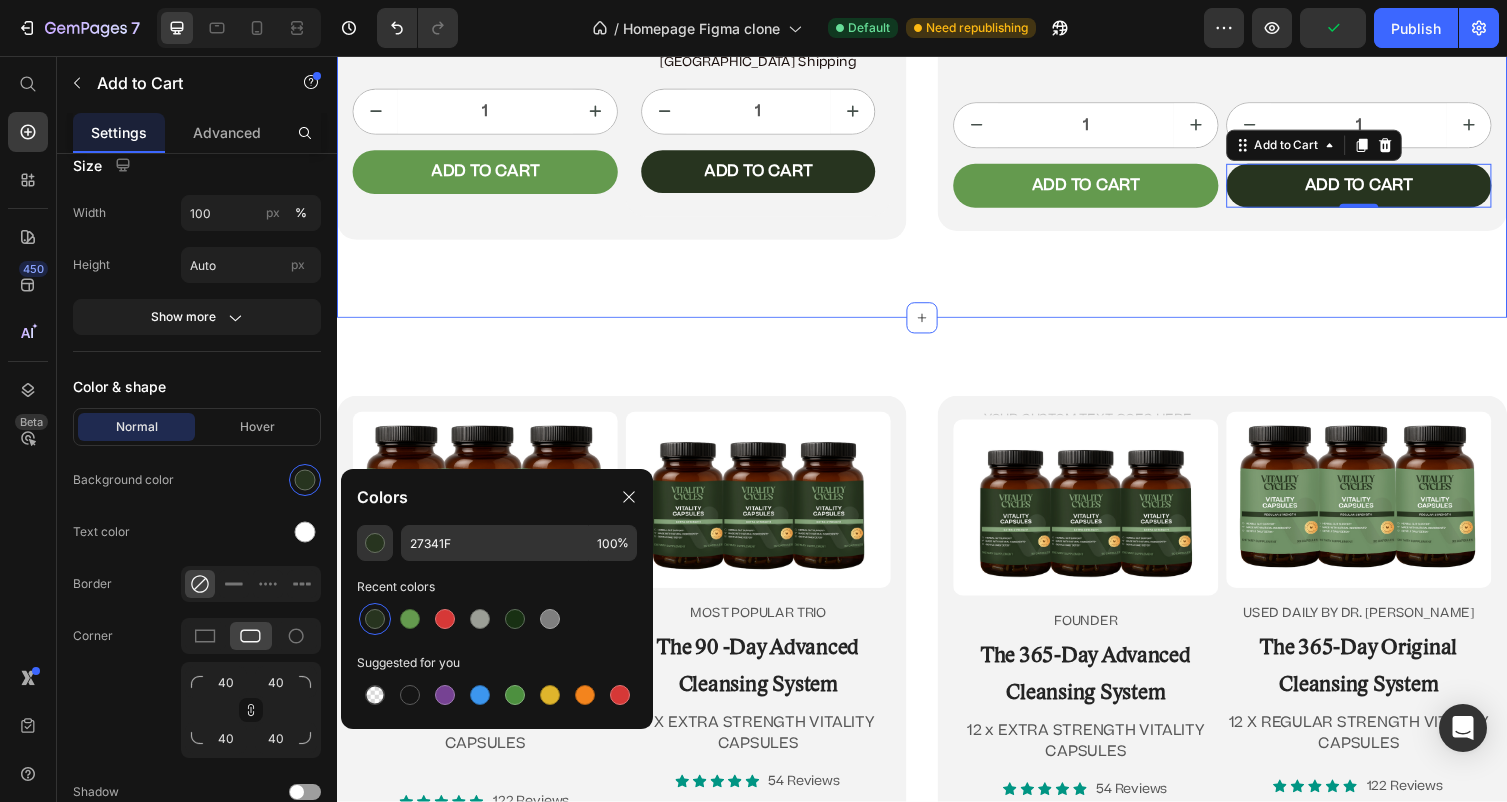scroll, scrollTop: 12499, scrollLeft: 0, axis: vertical 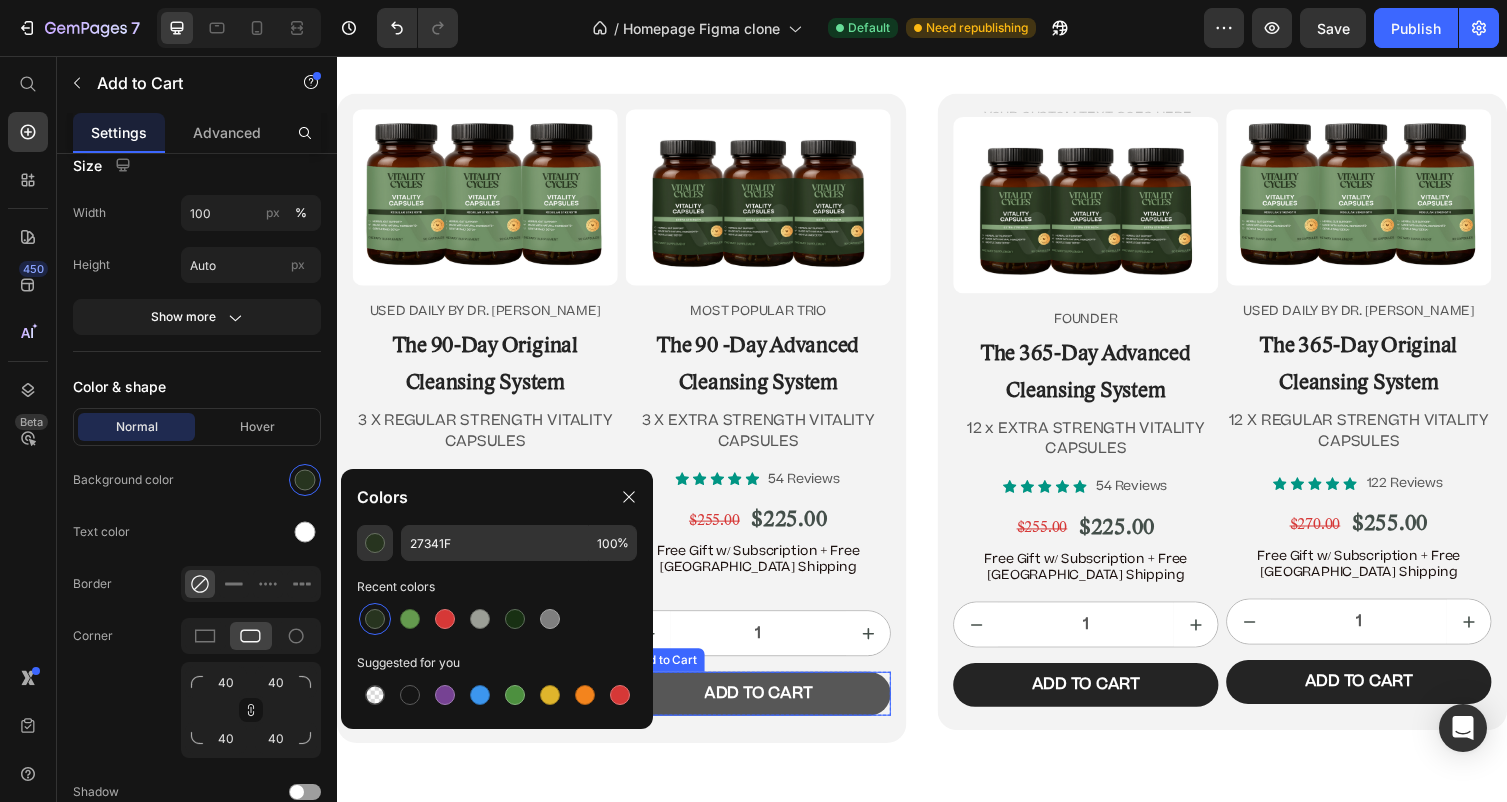 click on "Add to cart" at bounding box center (769, 710) 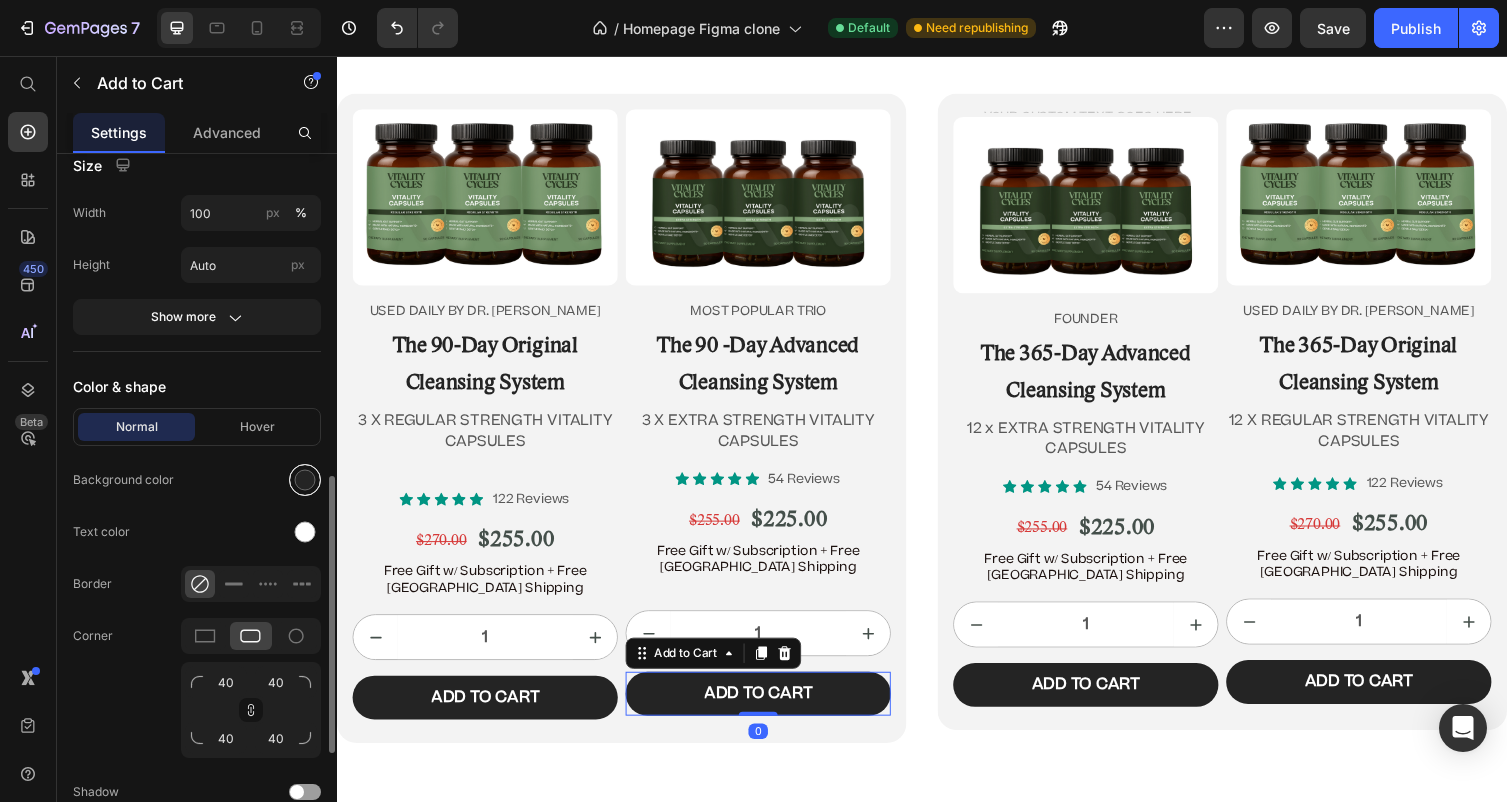 click at bounding box center (305, 480) 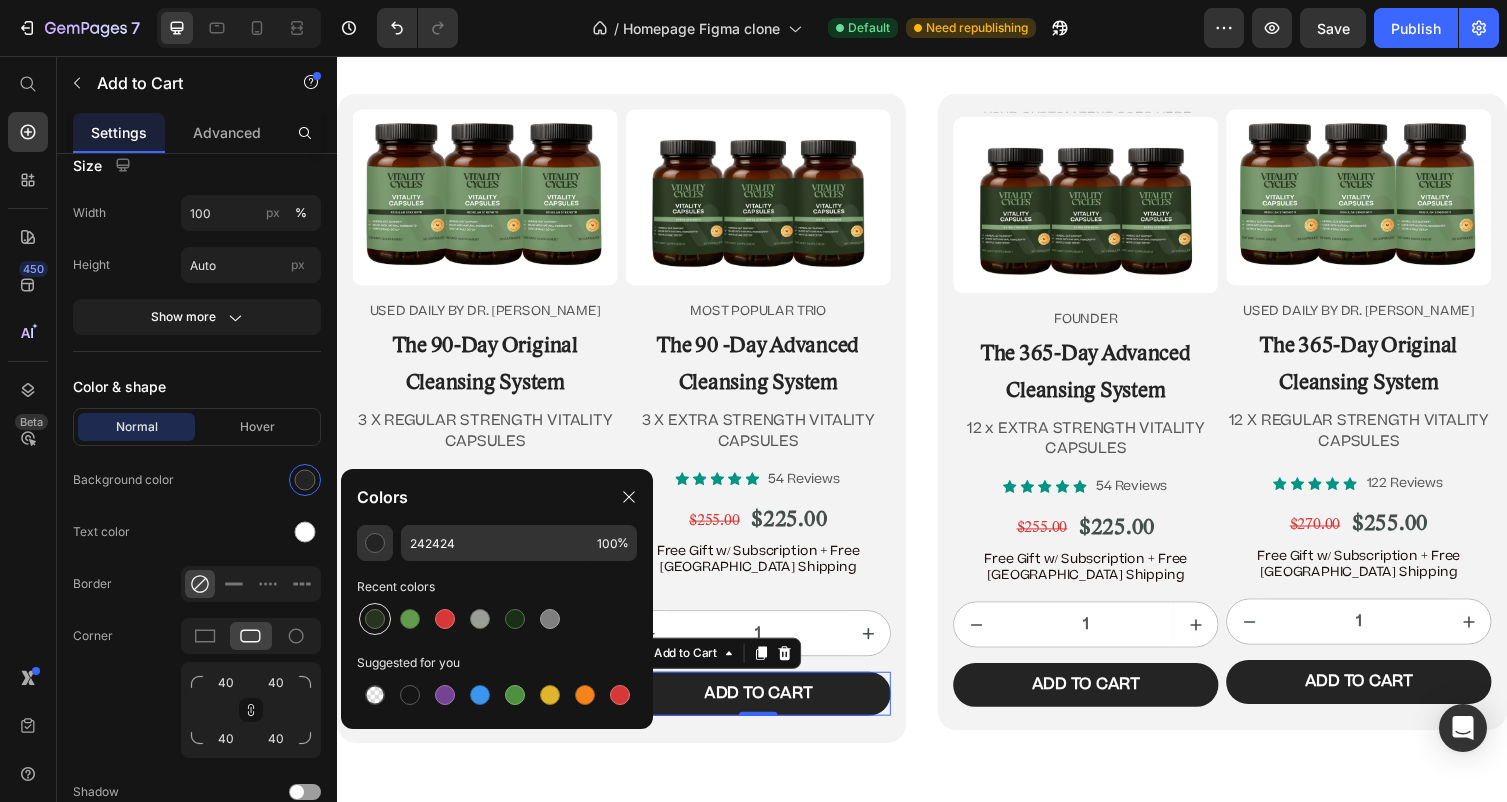 click at bounding box center (375, 619) 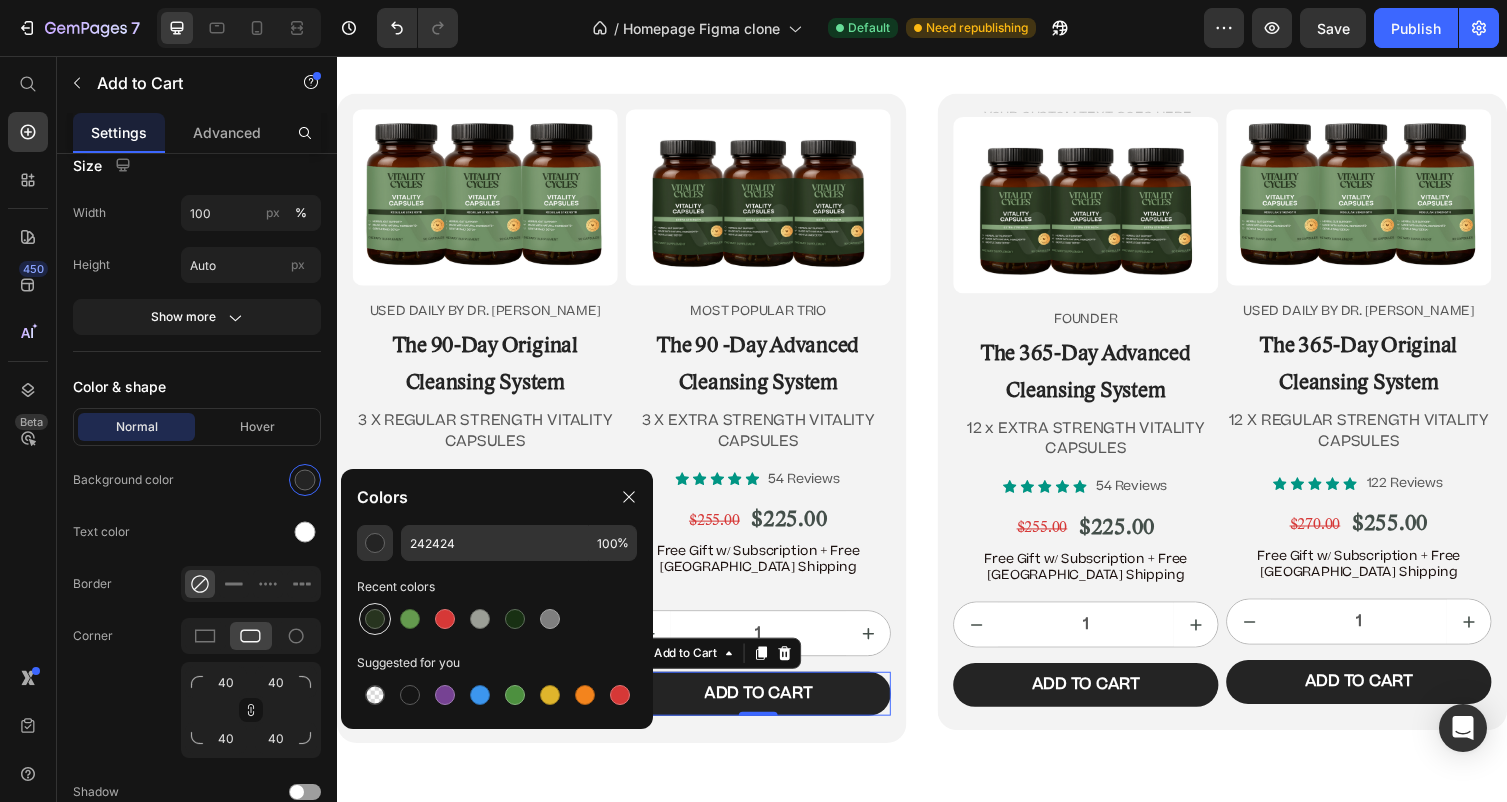 type on "27341F" 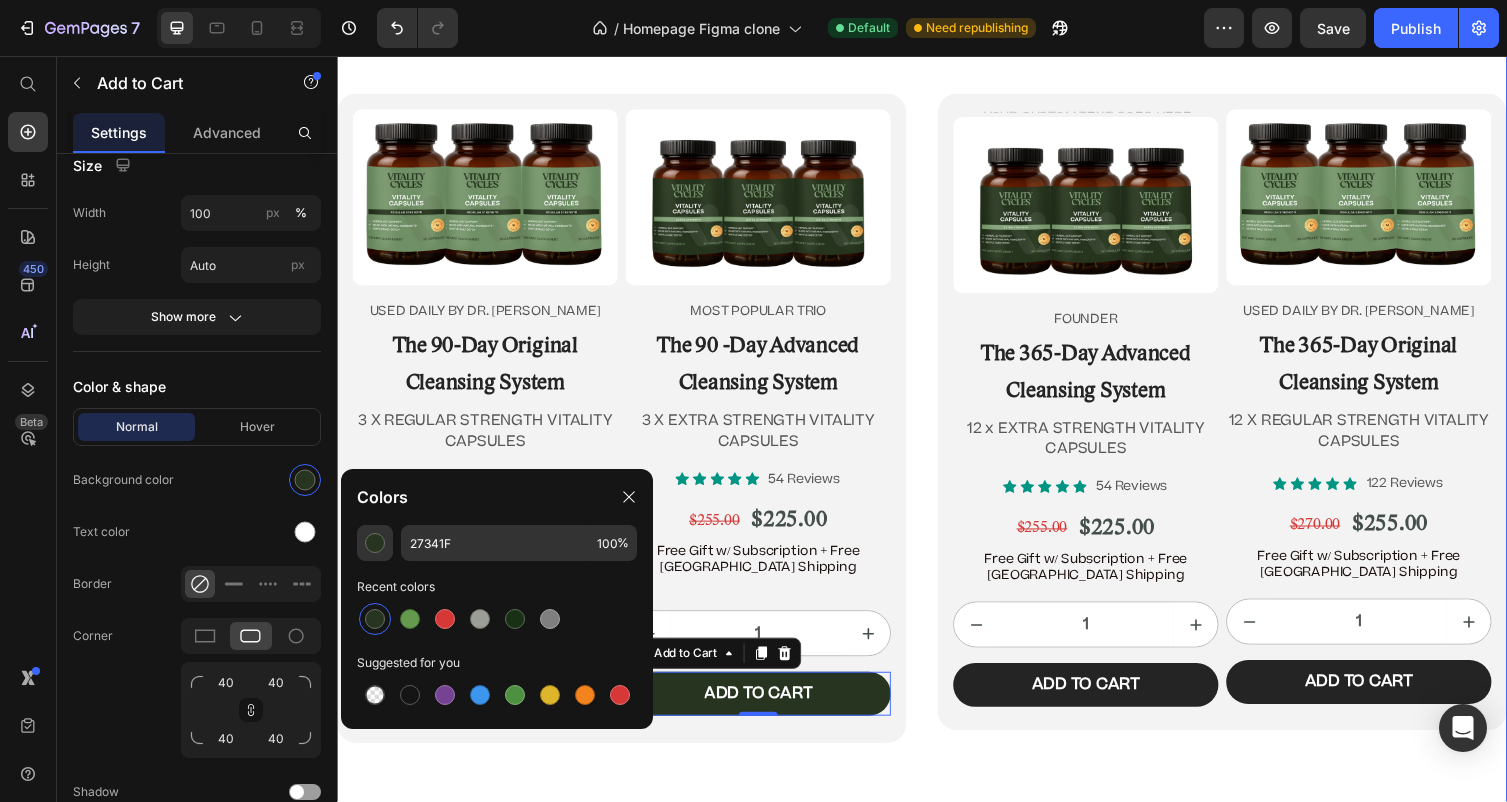 click on "Product Images USED DAILY BY DR. JENNIFER DANIELS Text Block The 90-Day Original Cleansing System Heading 3 X REGULAR STRENGTH VITALITY CAPSULES   Text Block Icon Icon Icon Icon Icon Icon List 122 Reviews Text Block Row $270.00 Product Price $255.00 Product Price Row Free Gift w/ Subscription + Free USA Shipping Text Block 1 Product Quantity Add to cart Add to Cart Row Product Product Images most popular trio Text Block The 90 -Day Advanced Cleansing System Heading 3 X EXTRA STRENGTH VITALITY CAPSULES Text Block Icon Icon Icon Icon Icon Icon List 54 Reviews Text Block Row $255.00 Product Price $225.00 Product Price Row Free Gift w/ Subscription + Free USA Shipping   Text Block 1 Product Quantity Add to cart Add to Cart   0 Row Product Row Text Block Product Images FOUNDER Text Block The 365-Day Advanced Cleansing System Heading 12 x EXTRA STRENGTH VITALITY CAPSULES Text Block Icon Icon Icon Icon Icon Icon List 54 Reviews Text Block Row $255.00 Product Price $225.00 Product Price Row Text Block 1 Row   1" at bounding box center [937, 428] 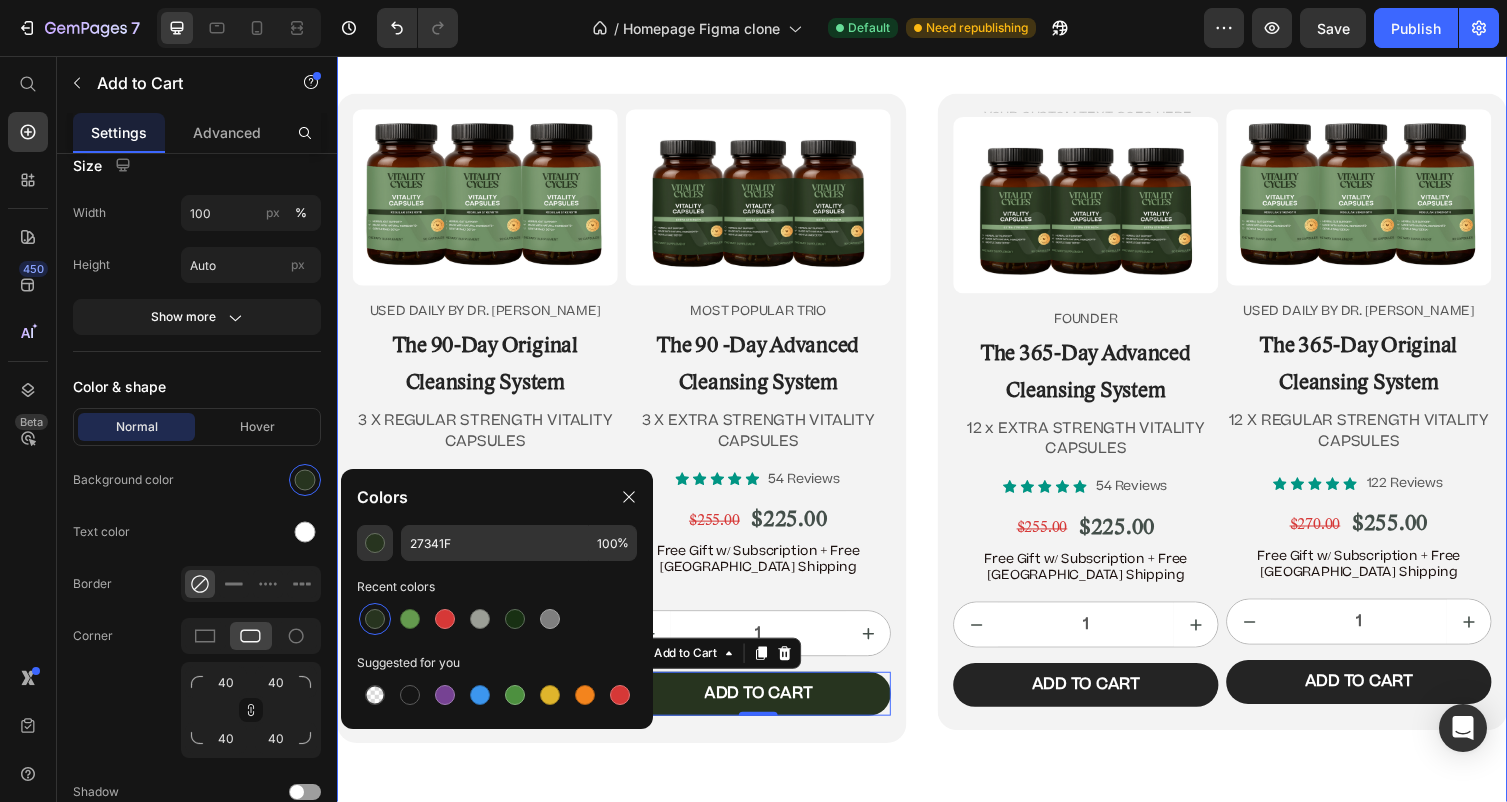 scroll, scrollTop: 0, scrollLeft: 0, axis: both 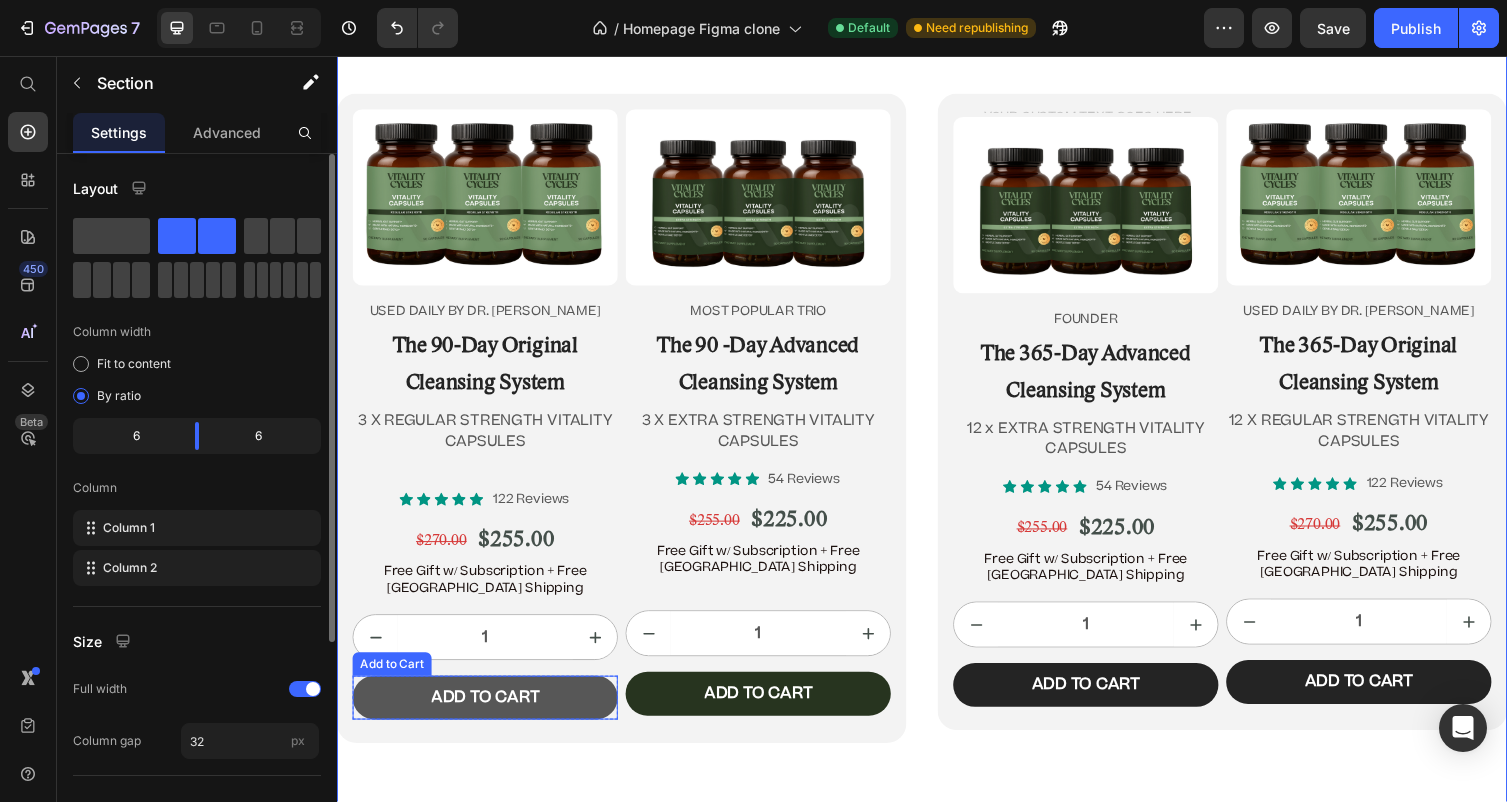 click on "Add to cart" at bounding box center (489, 714) 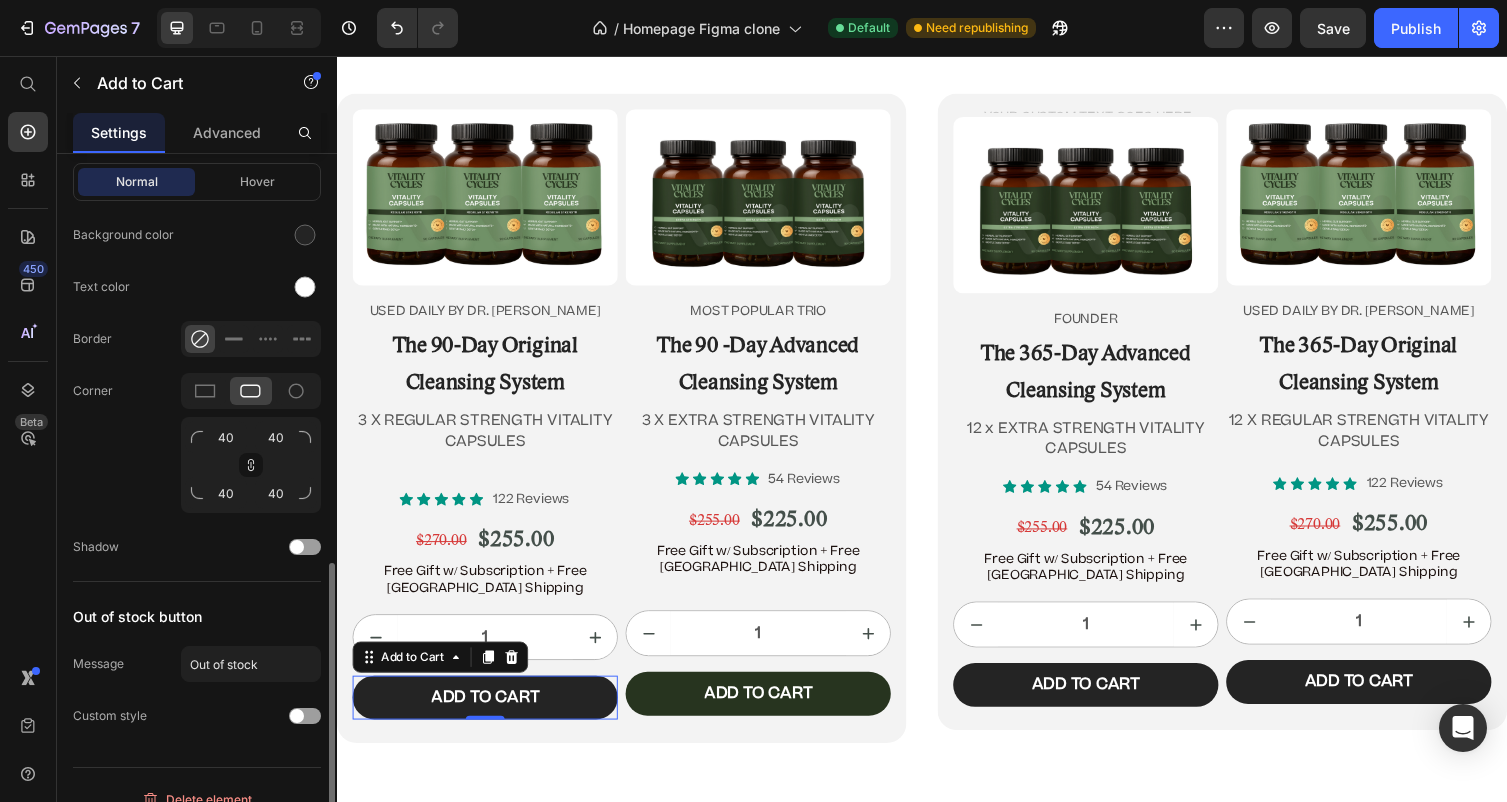 scroll, scrollTop: 826, scrollLeft: 0, axis: vertical 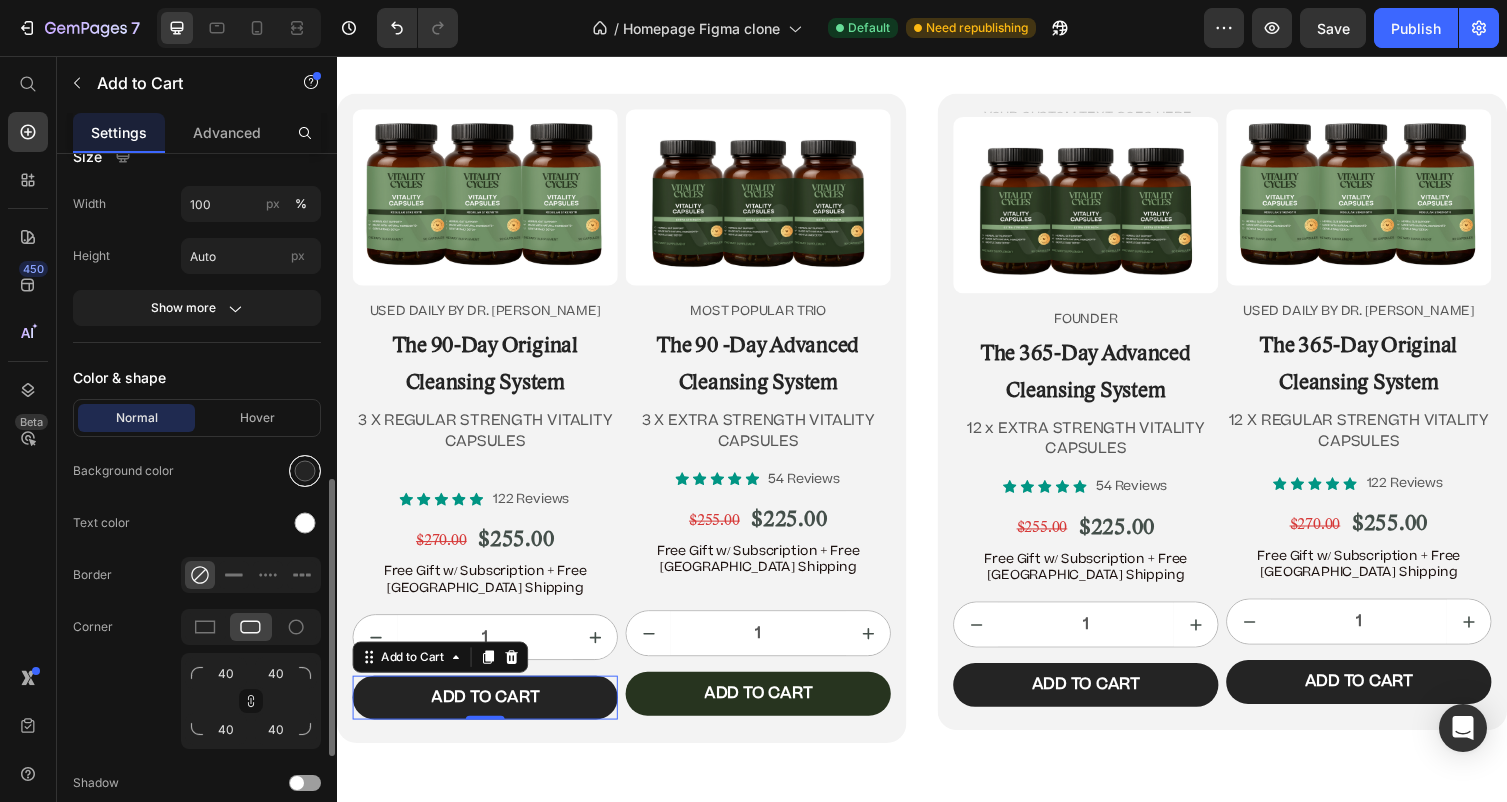 click at bounding box center (305, 471) 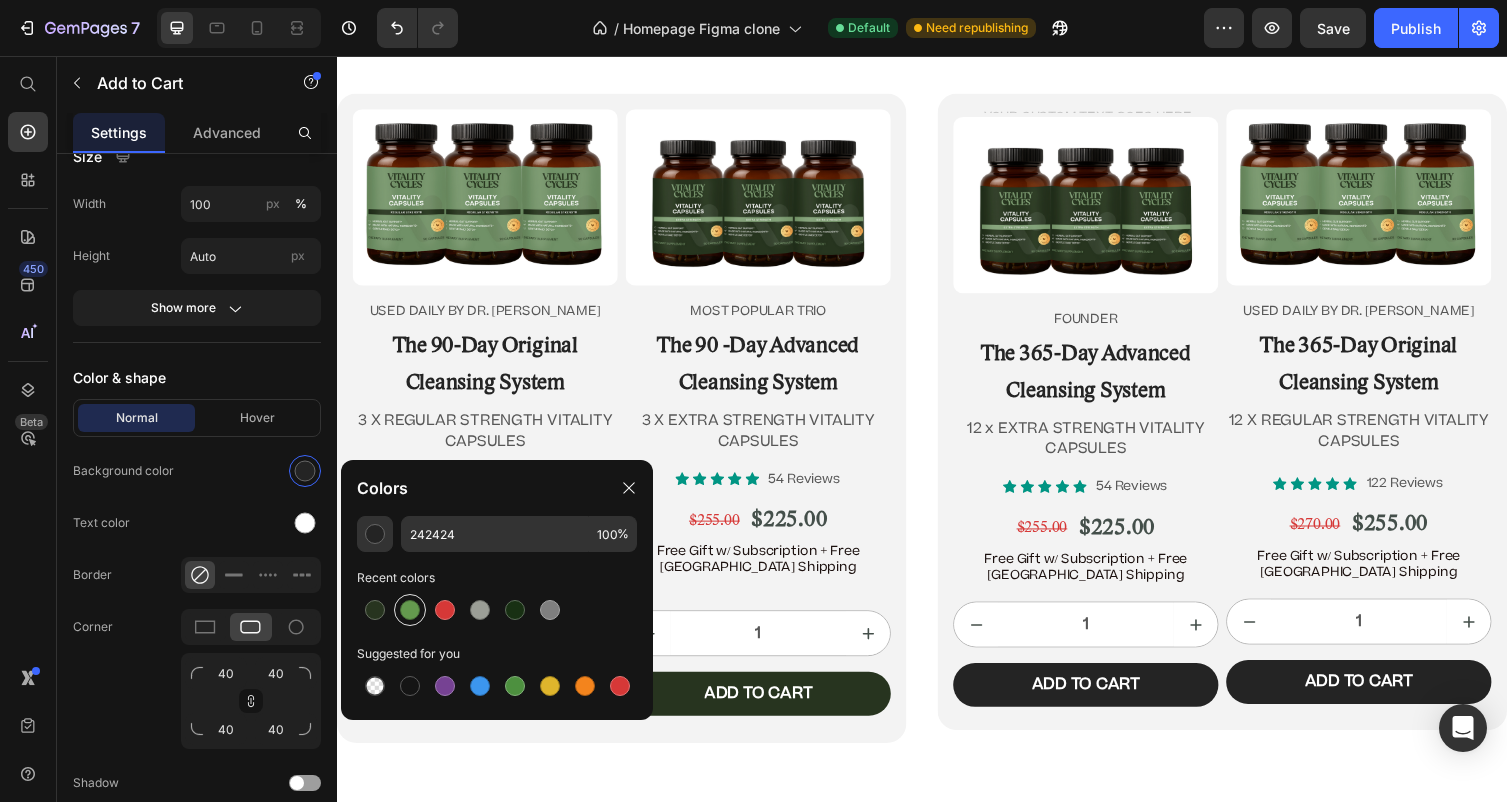 click at bounding box center [410, 610] 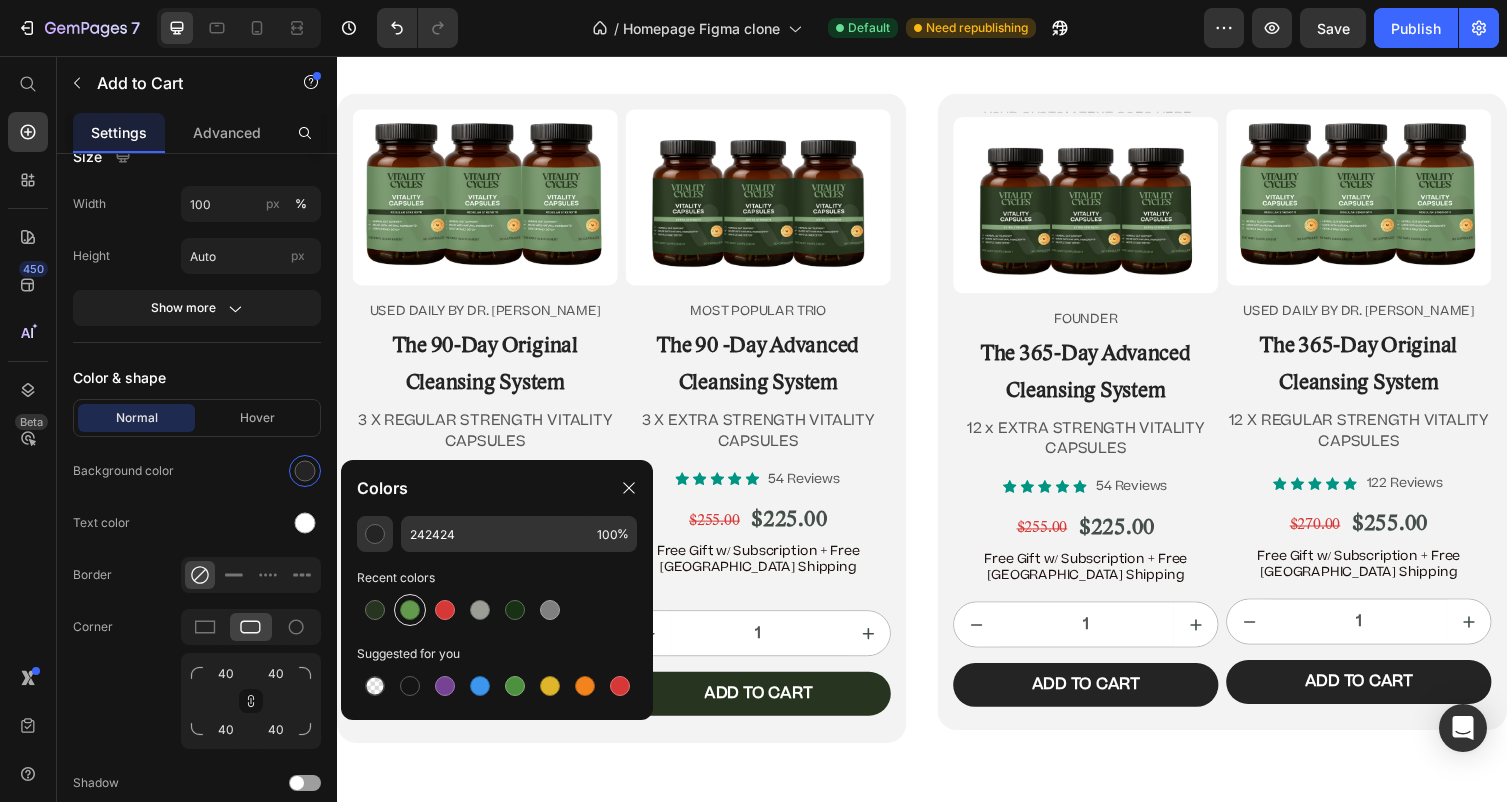 type on "649A4E" 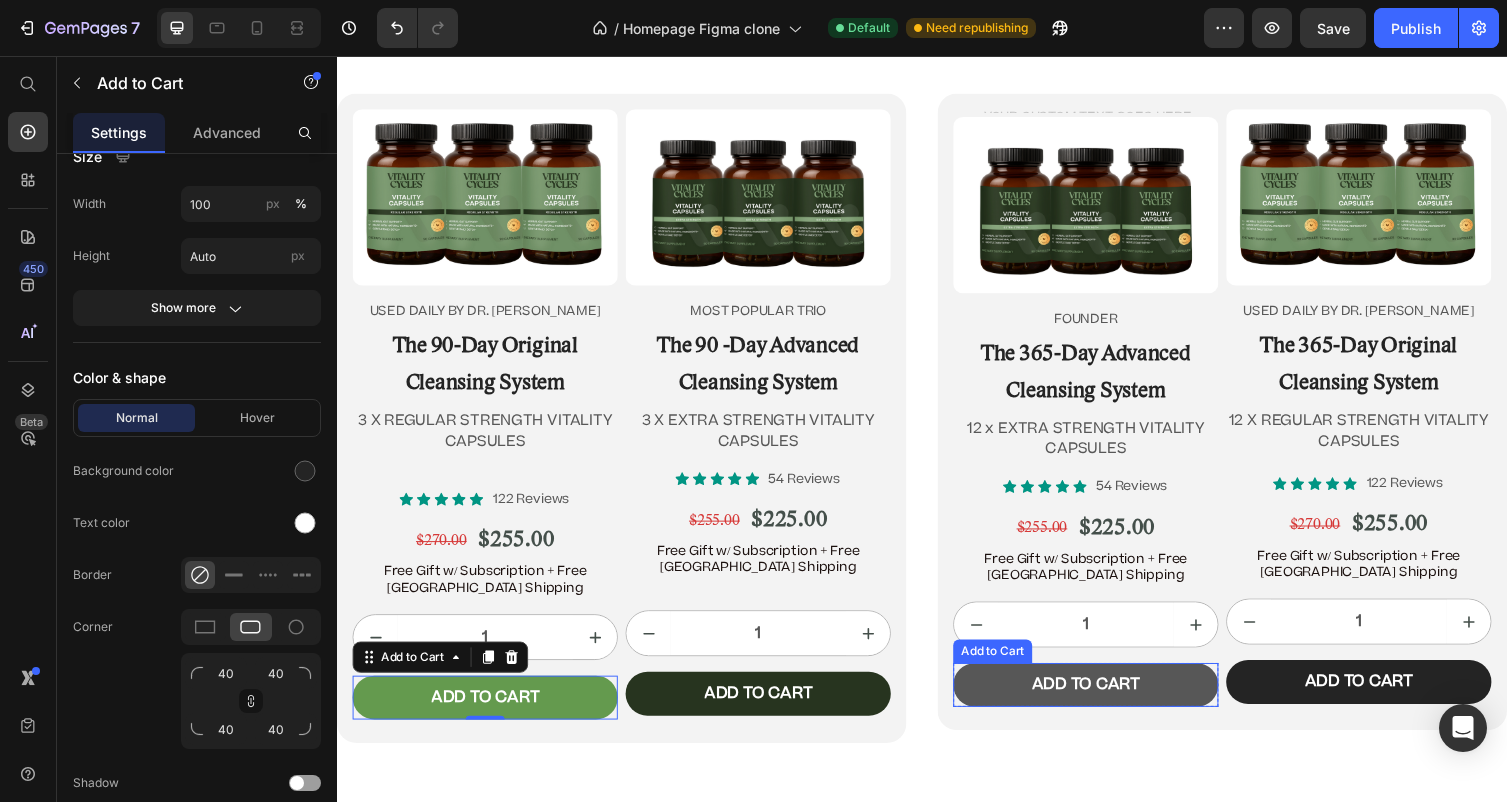 click on "Add to cart" at bounding box center [1105, 701] 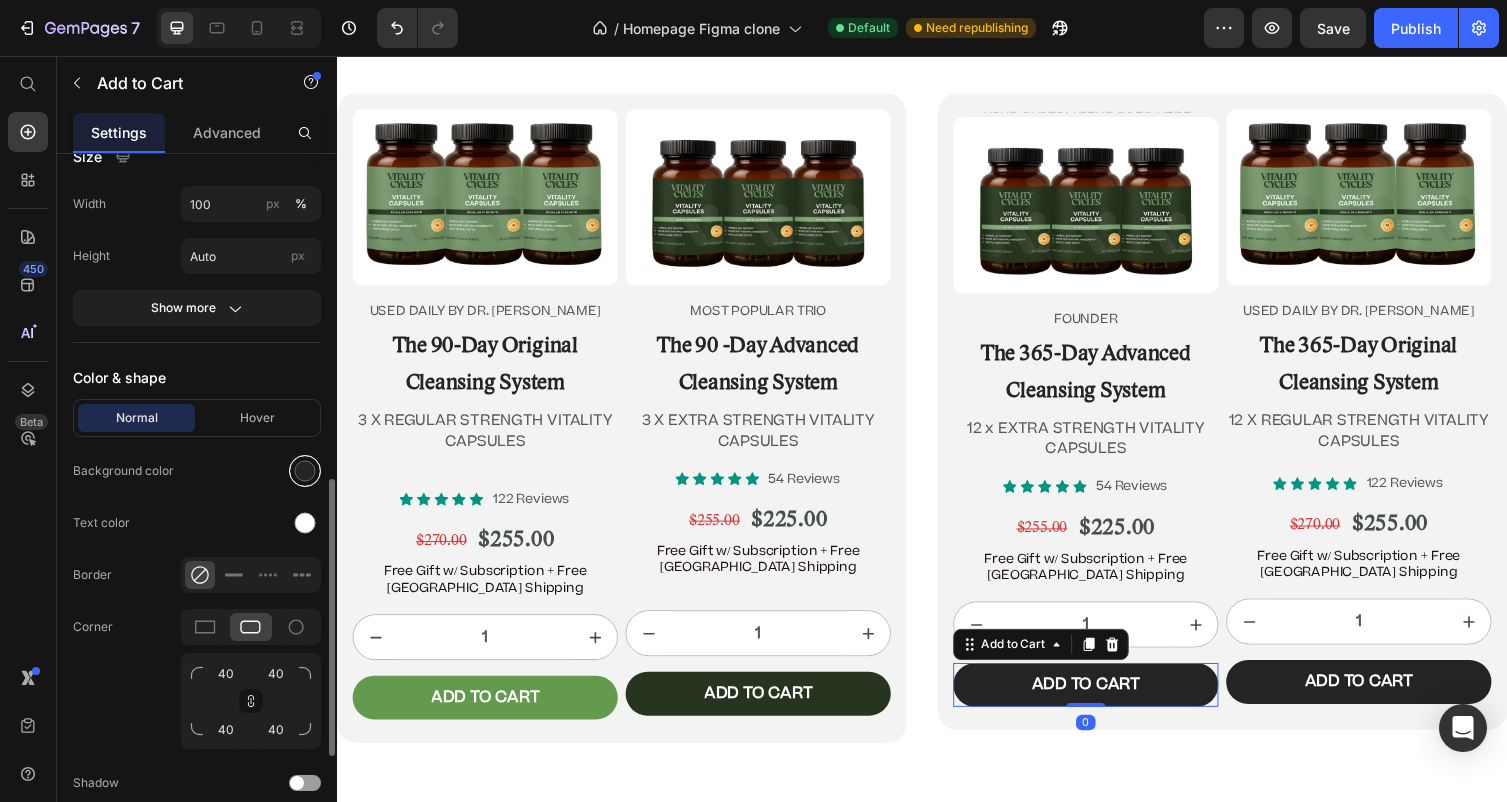 click at bounding box center (305, 471) 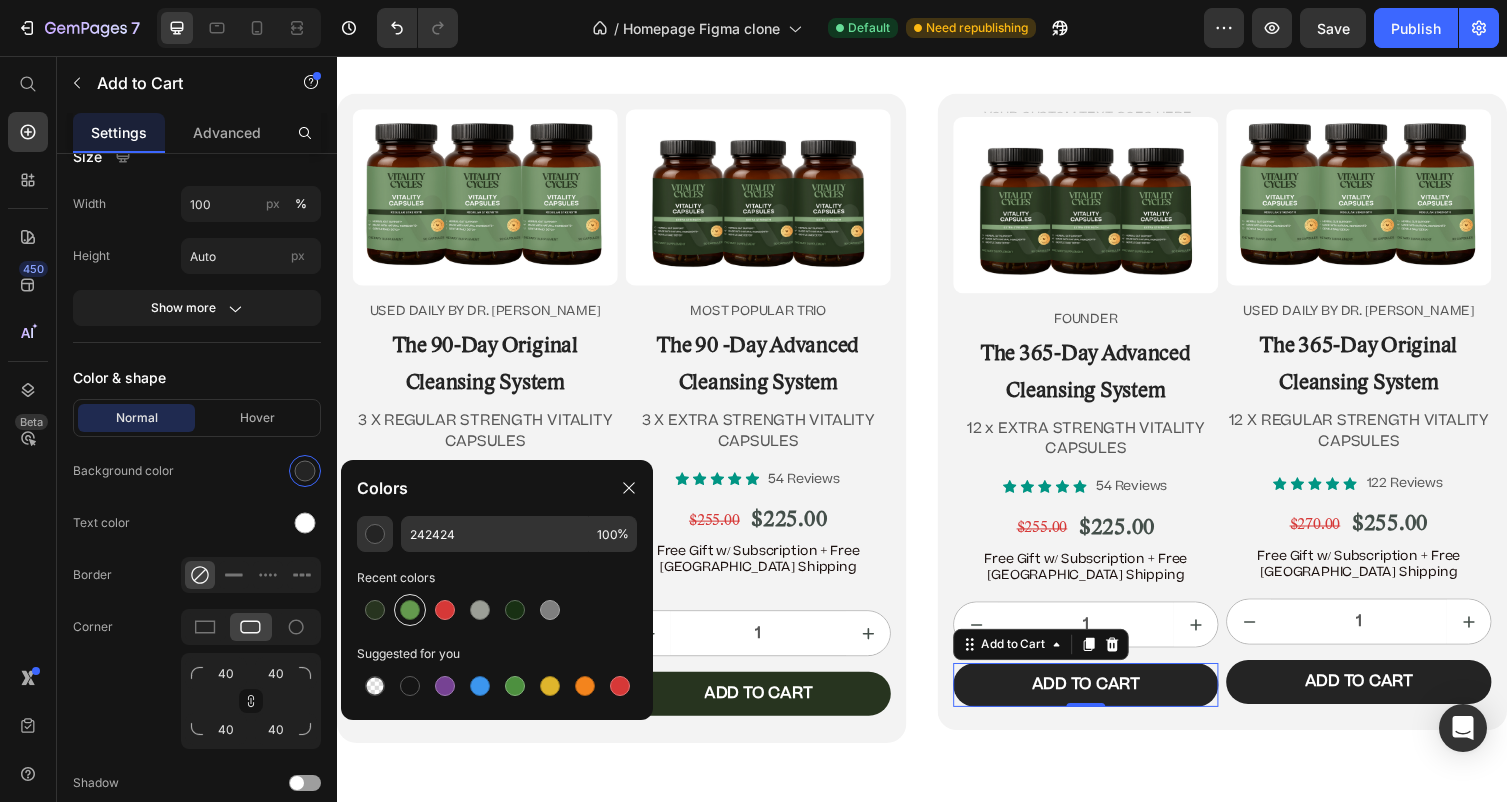 click at bounding box center [410, 610] 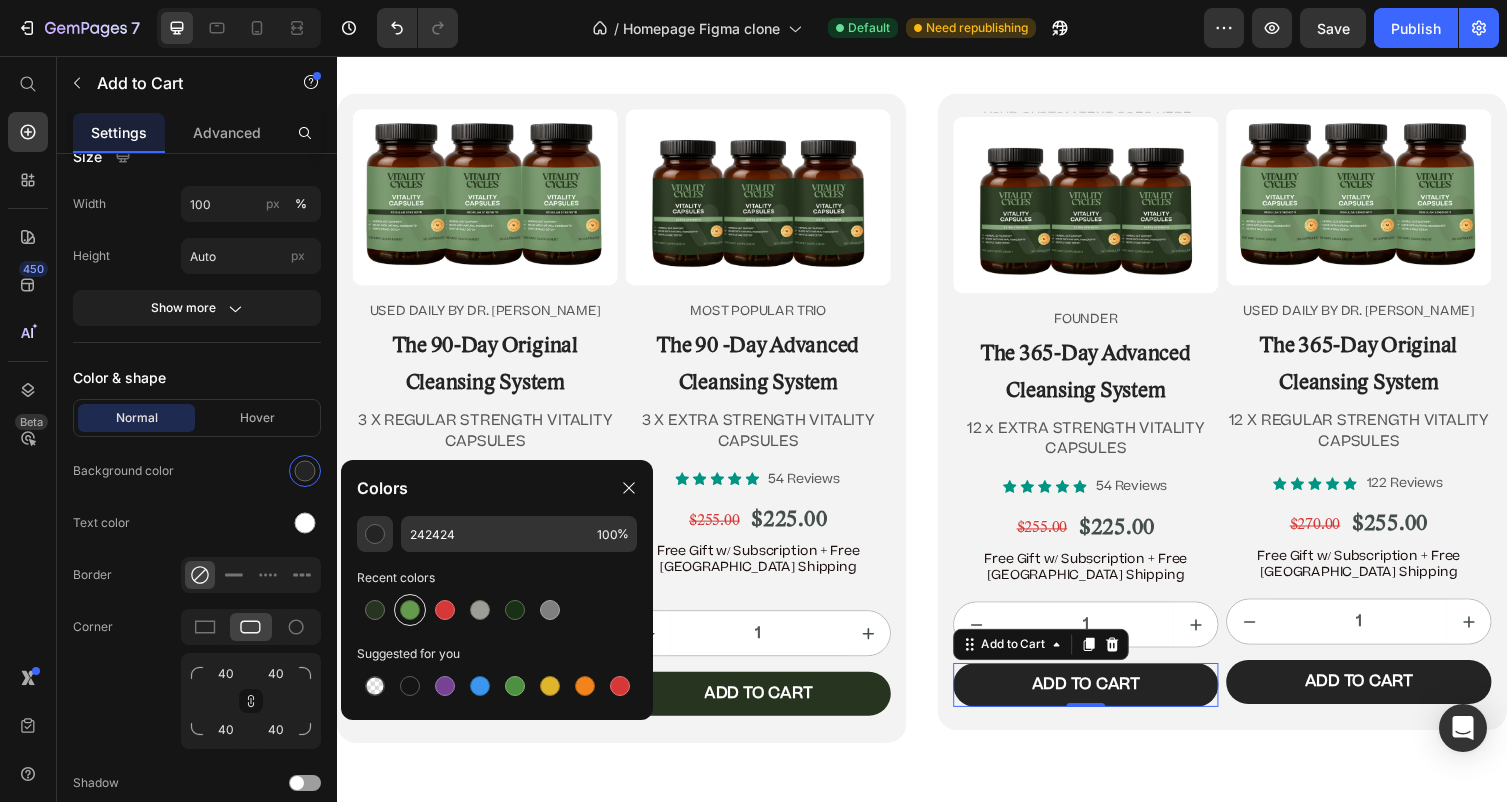 type on "649A4E" 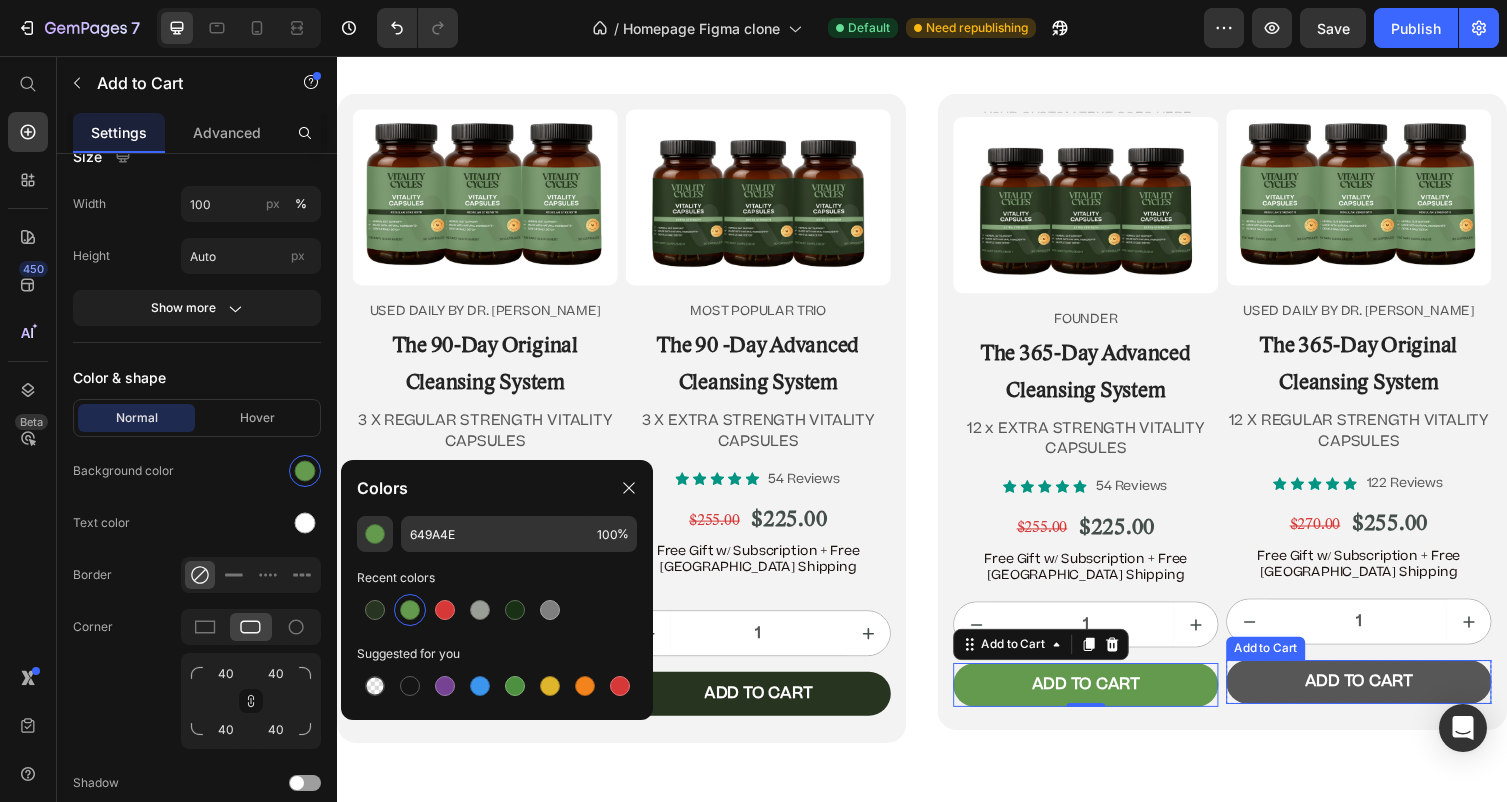 click on "Add to cart" at bounding box center (1385, 698) 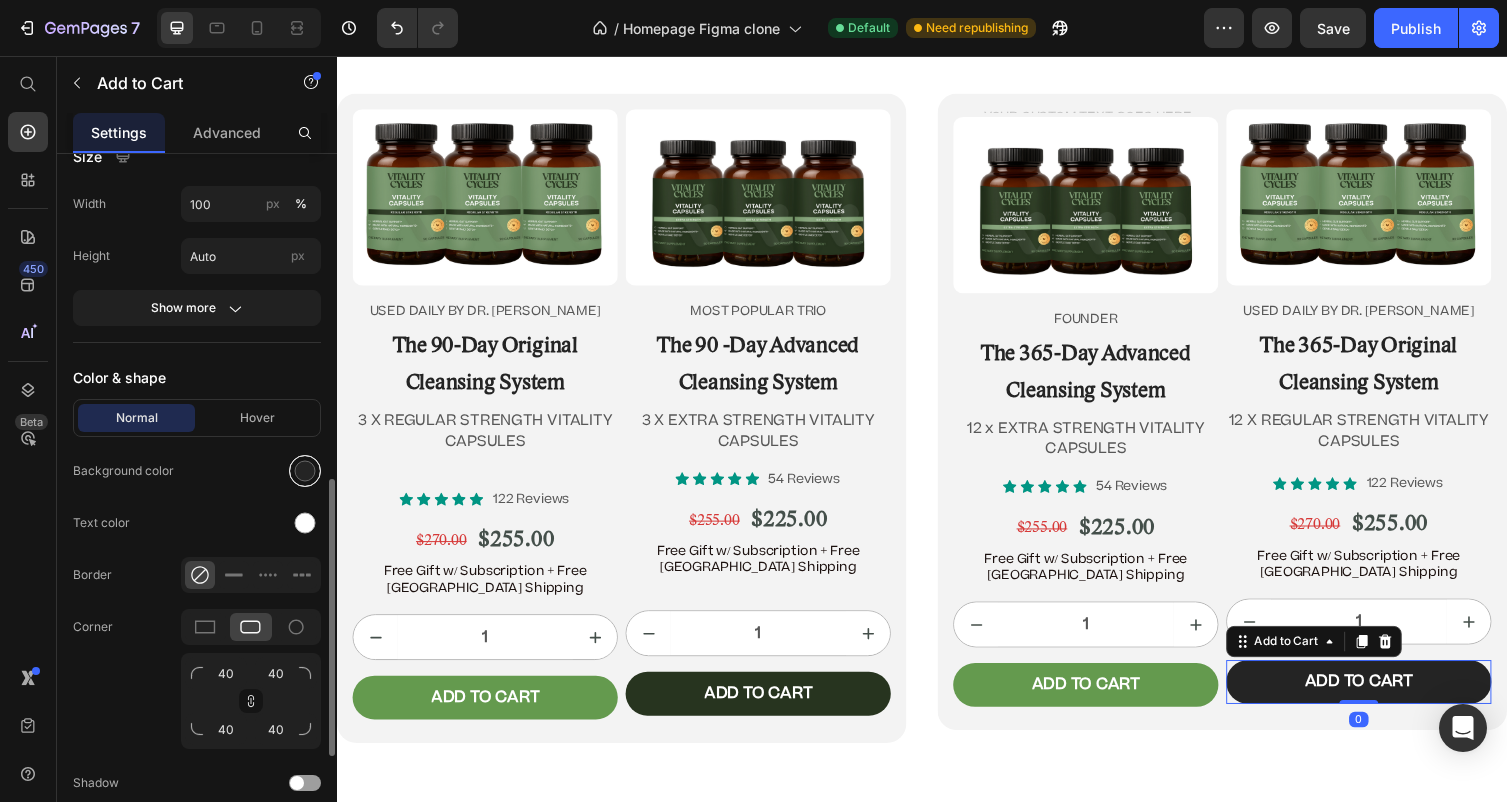 click at bounding box center [305, 471] 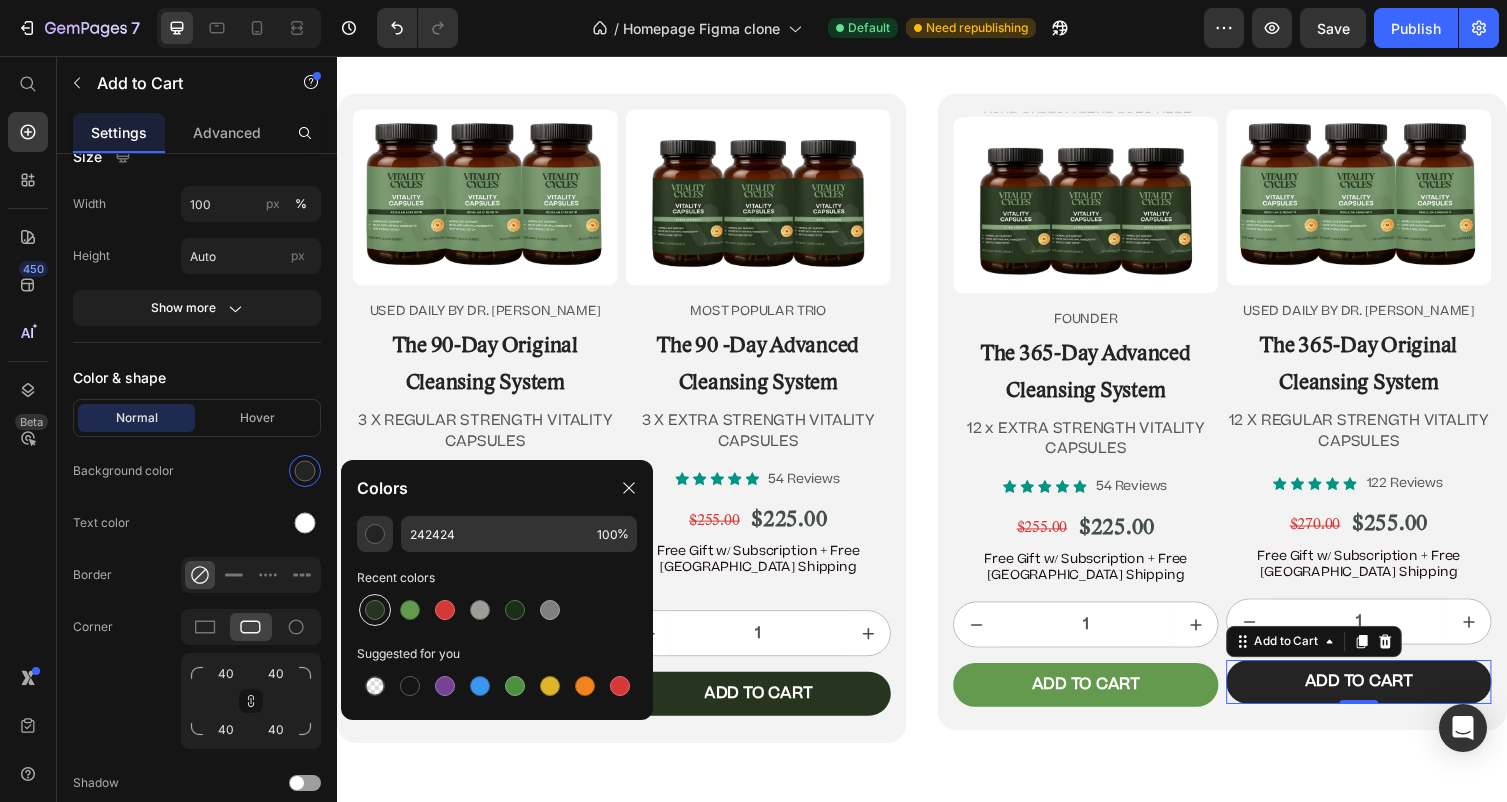 click at bounding box center [375, 610] 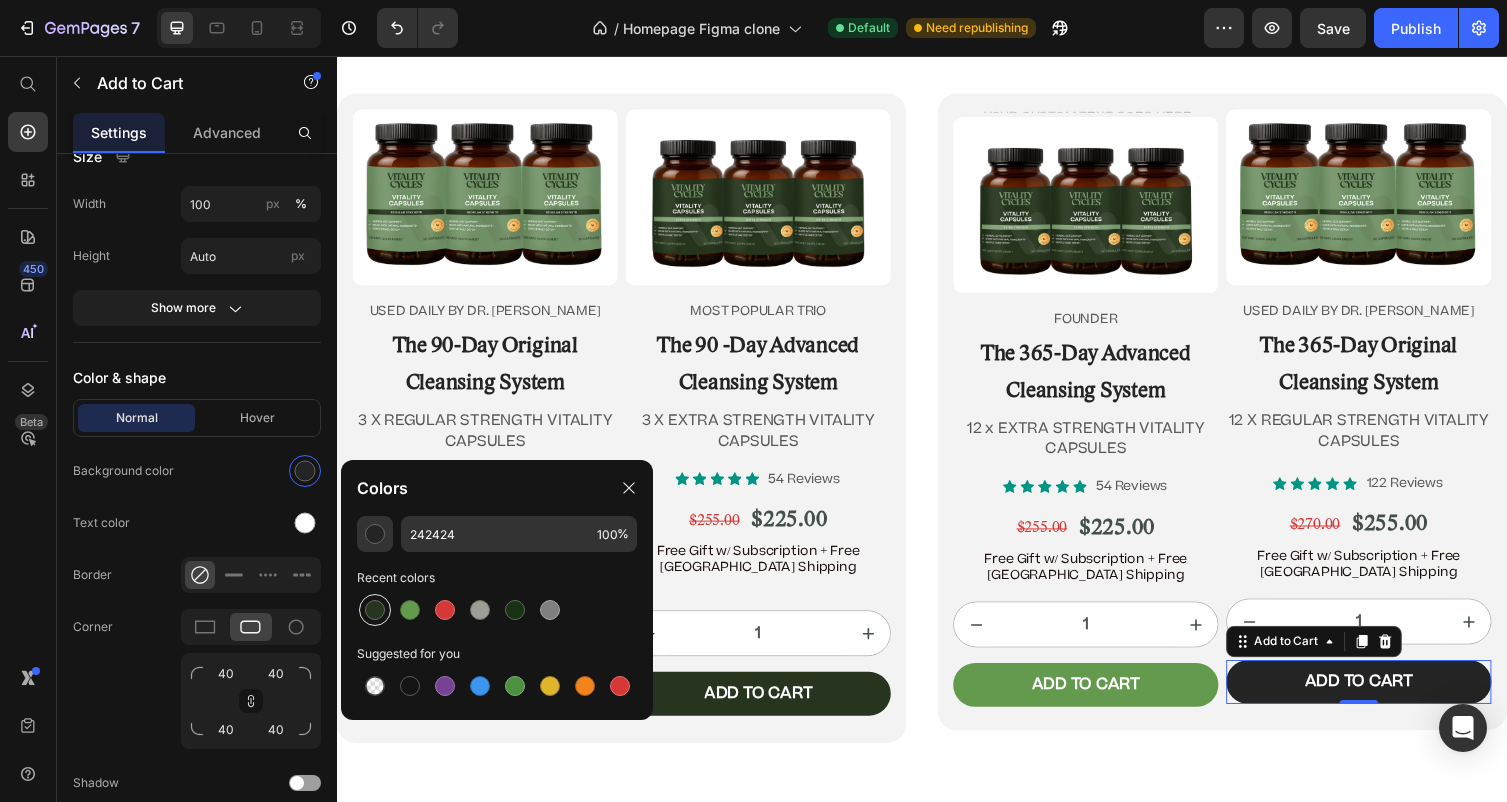 type on "27341F" 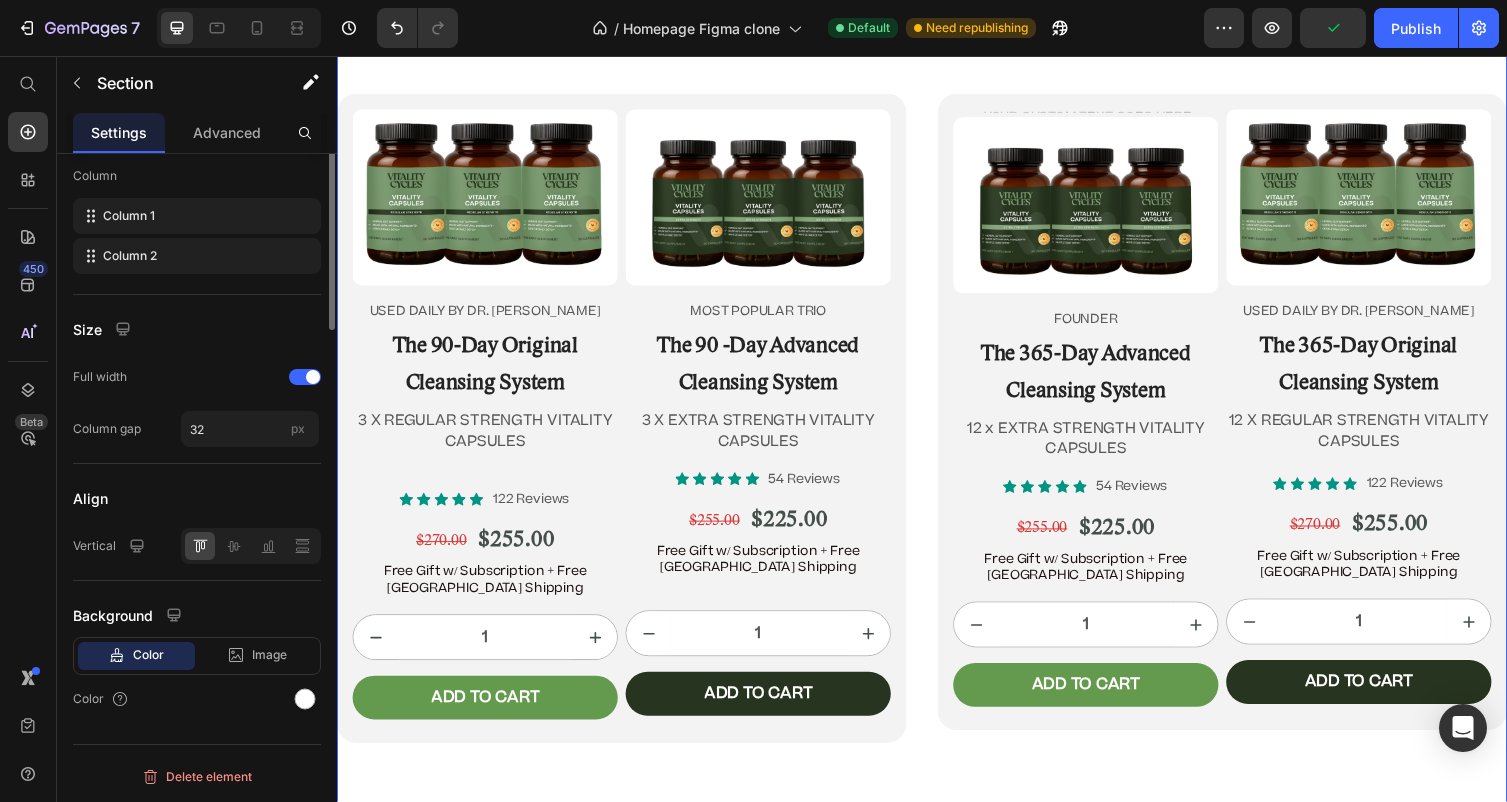 scroll, scrollTop: 0, scrollLeft: 0, axis: both 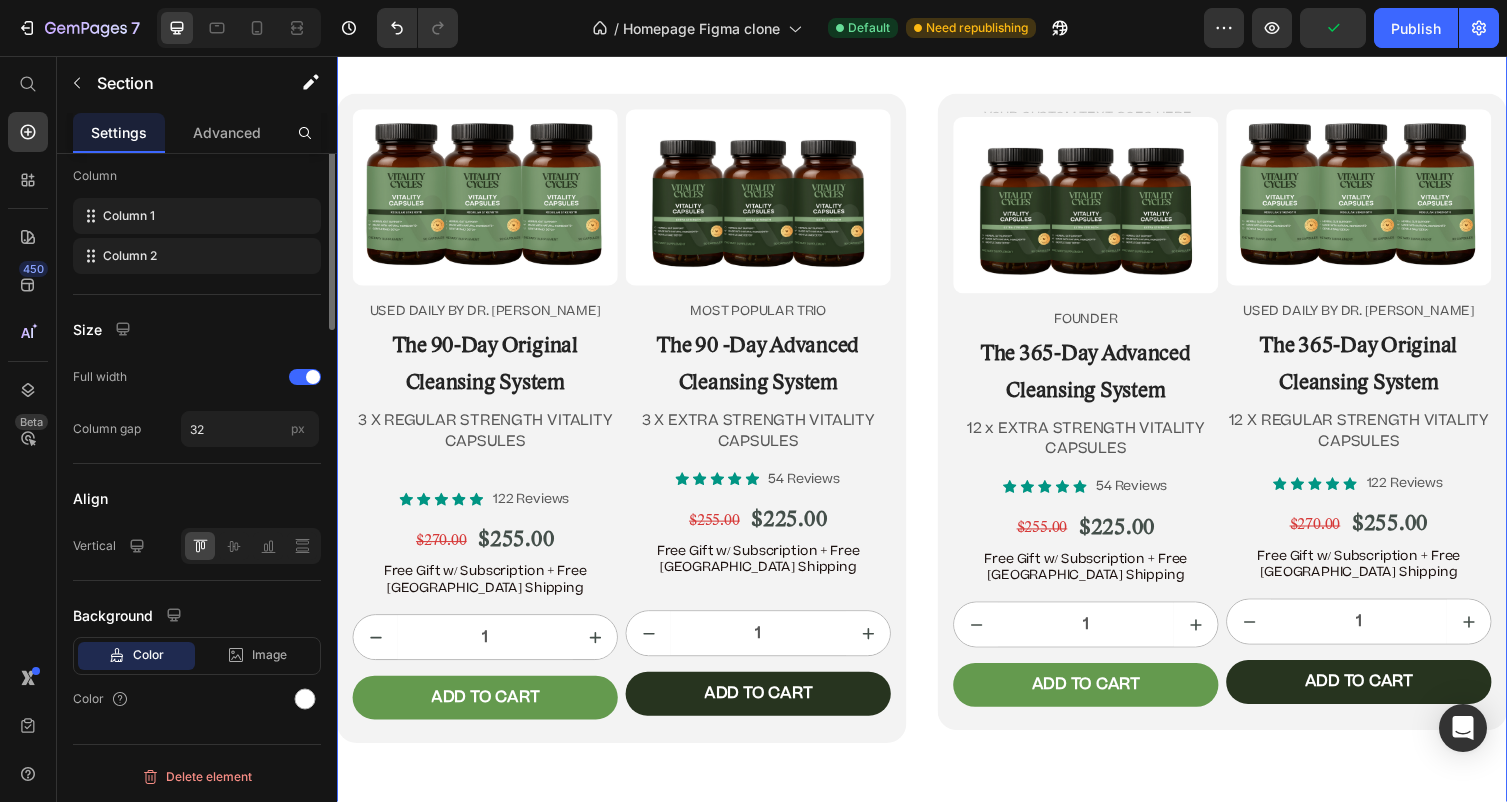 click on "Product Images USED DAILY BY DR. JENNIFER DANIELS Text Block The 90-Day Original Cleansing System Heading 3 X REGULAR STRENGTH VITALITY CAPSULES   Text Block Icon Icon Icon Icon Icon Icon List 122 Reviews Text Block Row $270.00 Product Price $255.00 Product Price Row Free Gift w/ Subscription + Free USA Shipping Text Block 1 Product Quantity Add to cart Add to Cart Row Product Product Images most popular trio Text Block The 90 -Day Advanced Cleansing System Heading 3 X EXTRA STRENGTH VITALITY CAPSULES Text Block Icon Icon Icon Icon Icon Icon List 54 Reviews Text Block Row $255.00 Product Price $225.00 Product Price Row Free Gift w/ Subscription + Free USA Shipping   Text Block 1 Product Quantity Add to cart Add to Cart Row Product Row Text Block Product Images FOUNDER Text Block The 365-Day Advanced Cleansing System Heading 12 x EXTRA STRENGTH VITALITY CAPSULES Text Block Icon Icon Icon Icon Icon Icon List 54 Reviews Text Block Row $255.00 Product Price $225.00 Product Price Row Text Block 1 Add to cart" at bounding box center (937, 428) 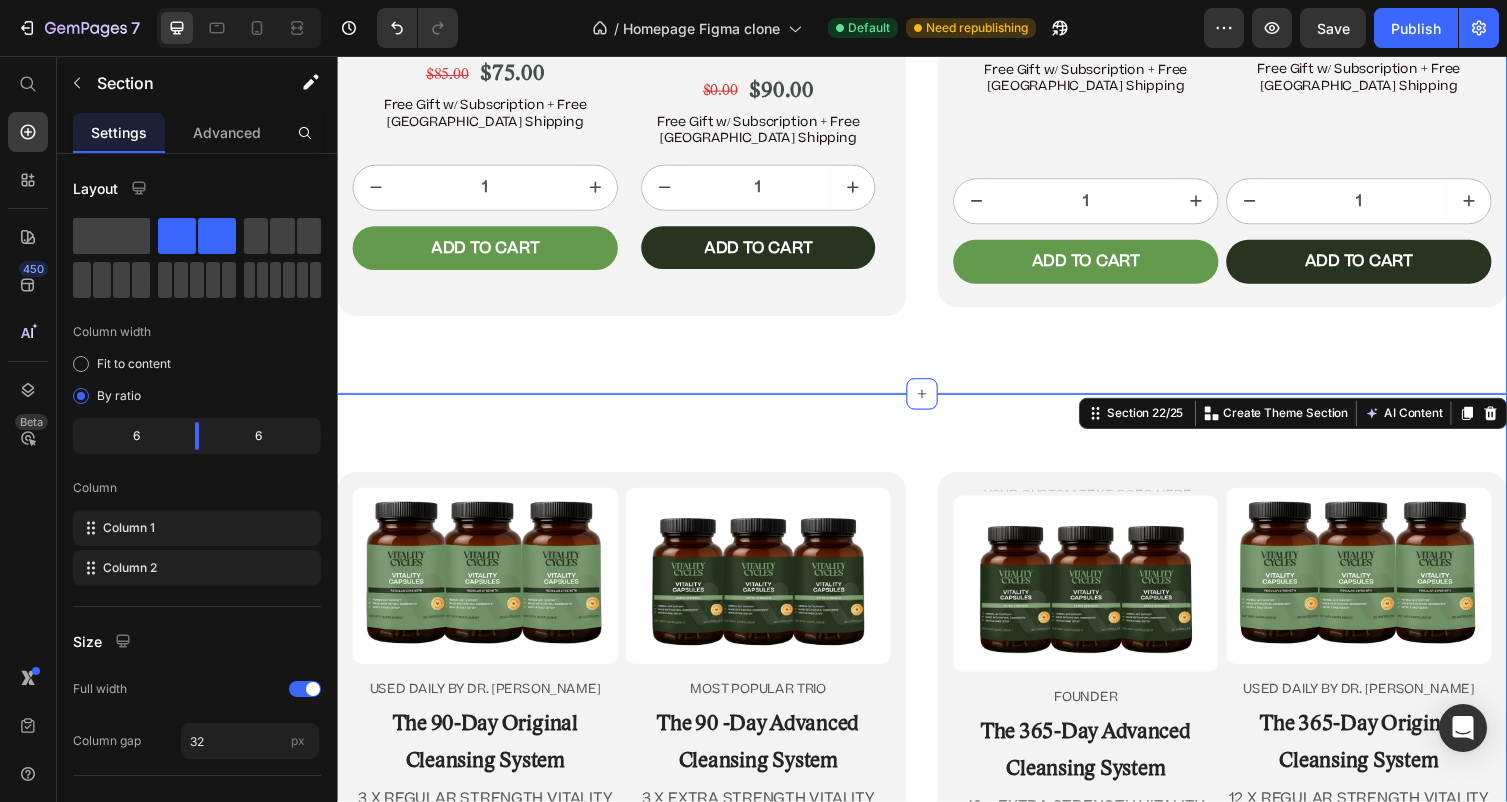 scroll, scrollTop: 12069, scrollLeft: 0, axis: vertical 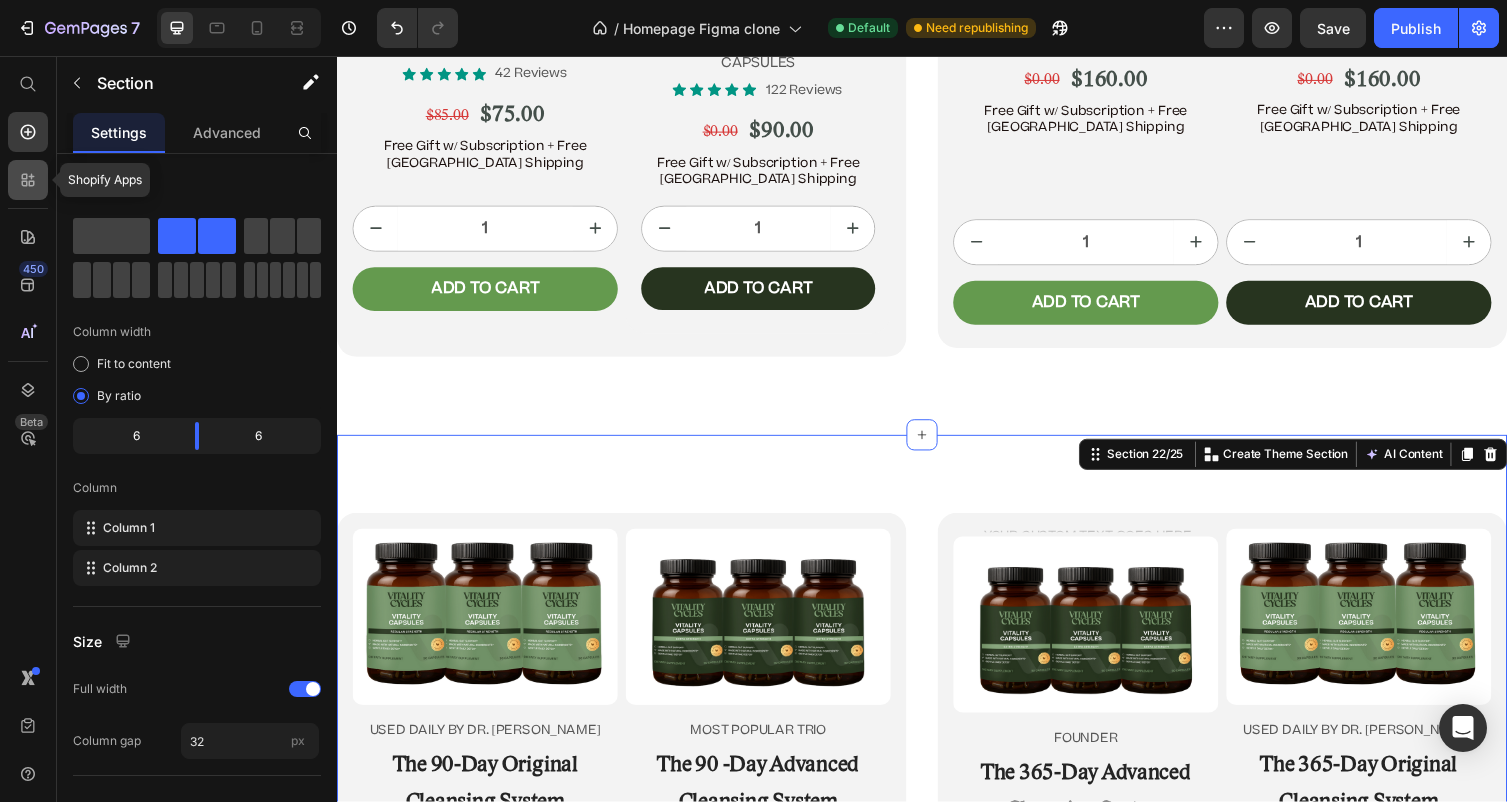 click 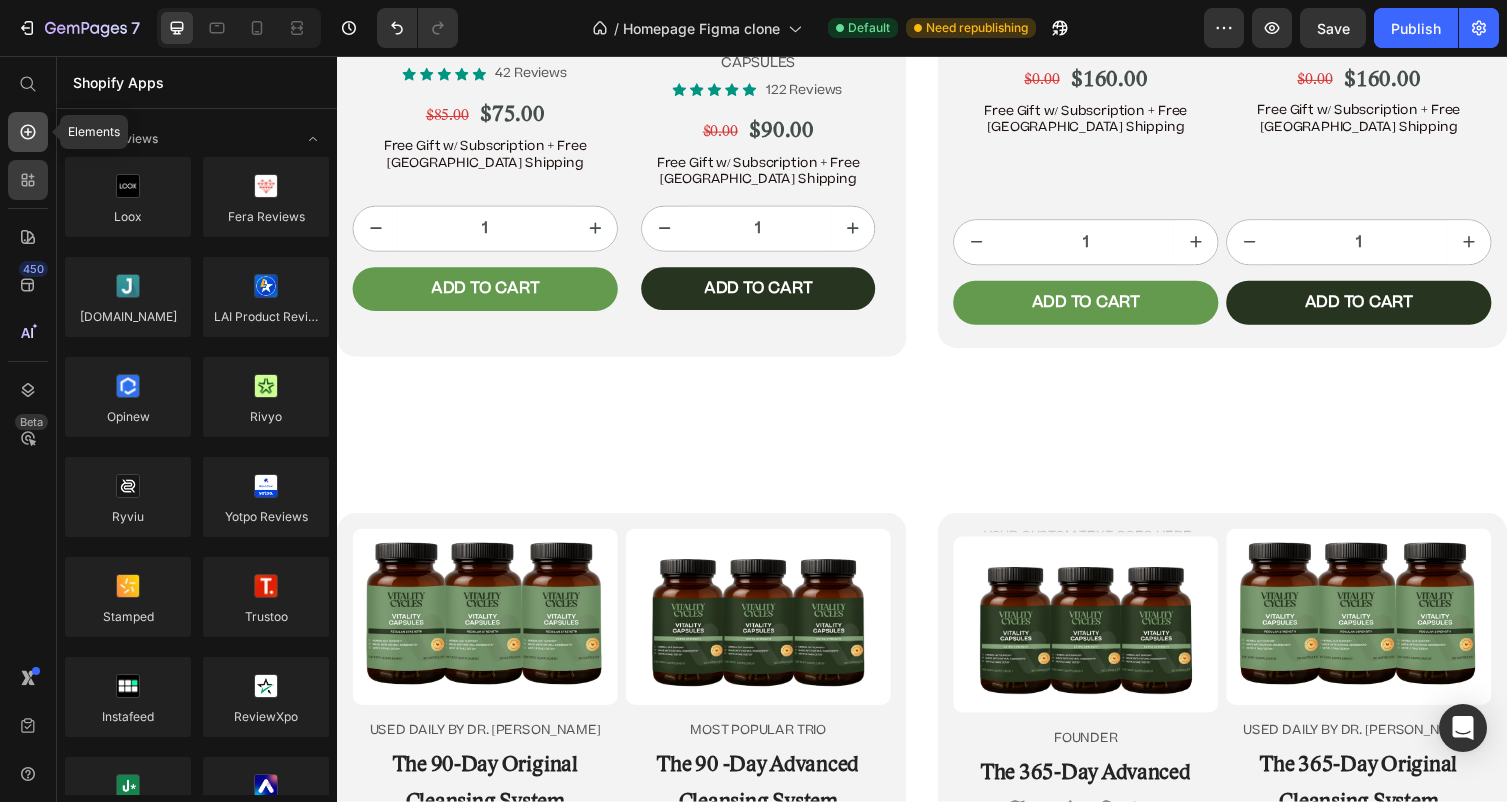 click 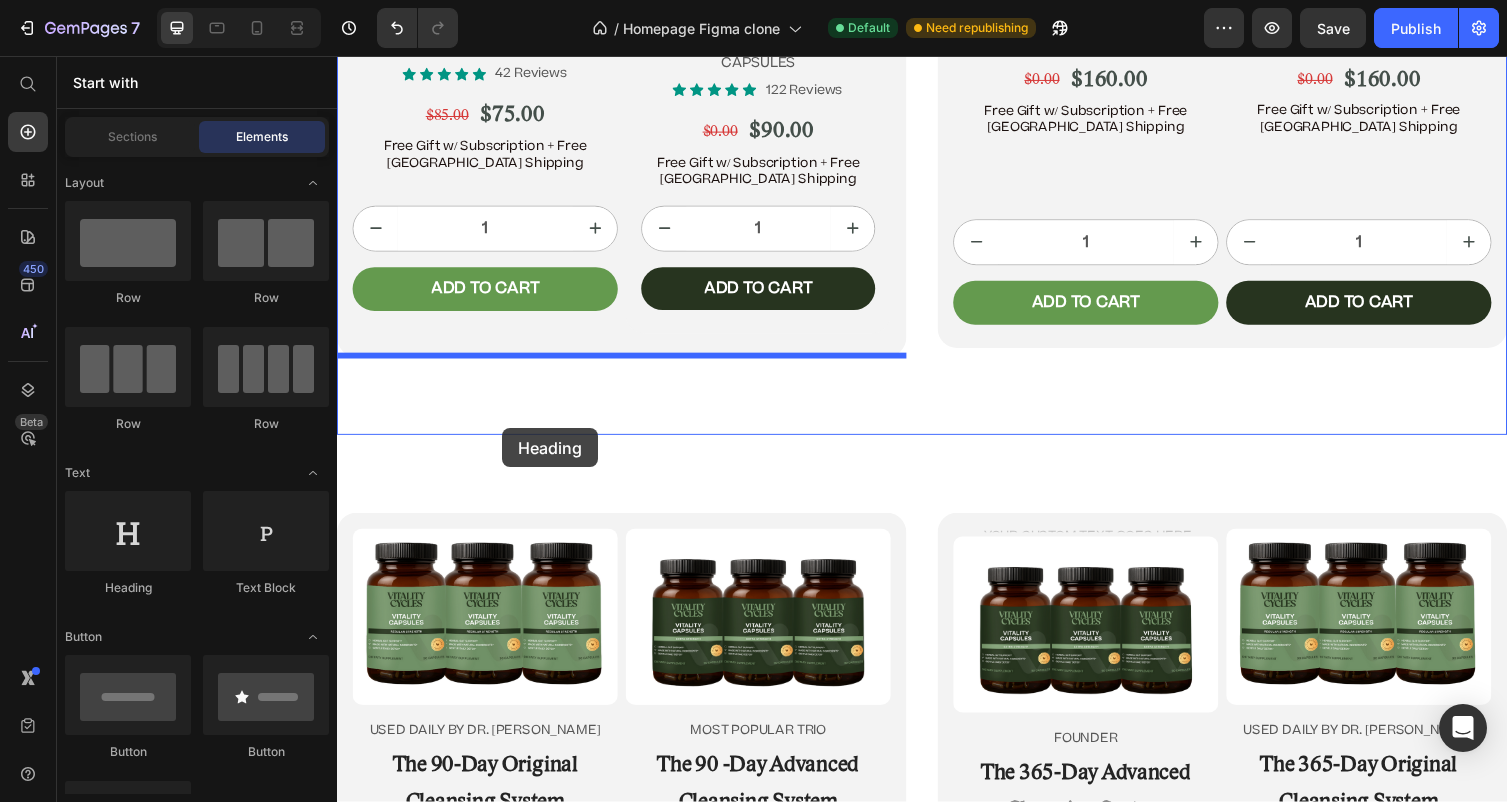 drag, startPoint x: 502, startPoint y: 583, endPoint x: 502, endPoint y: 428, distance: 155 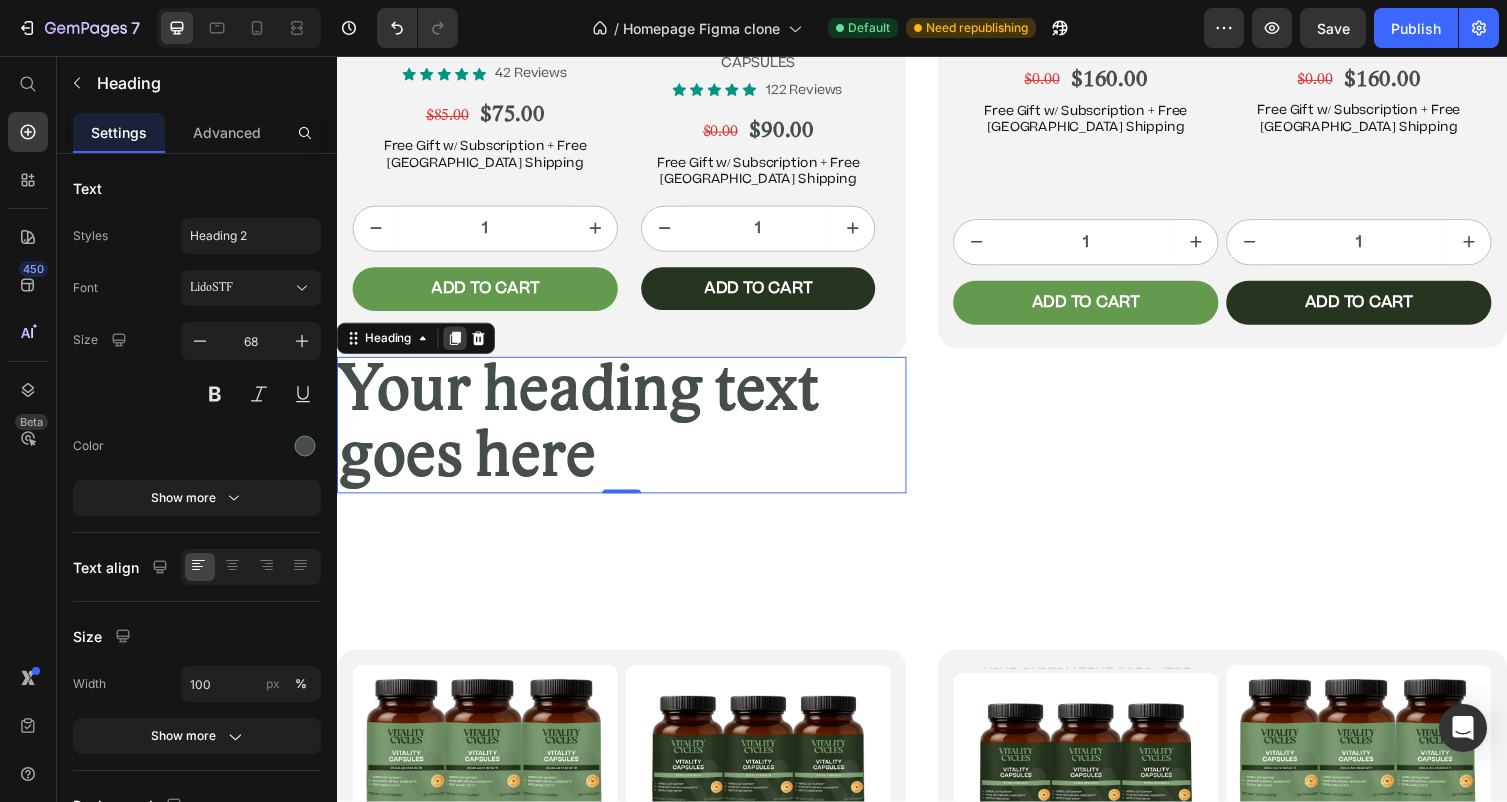 click 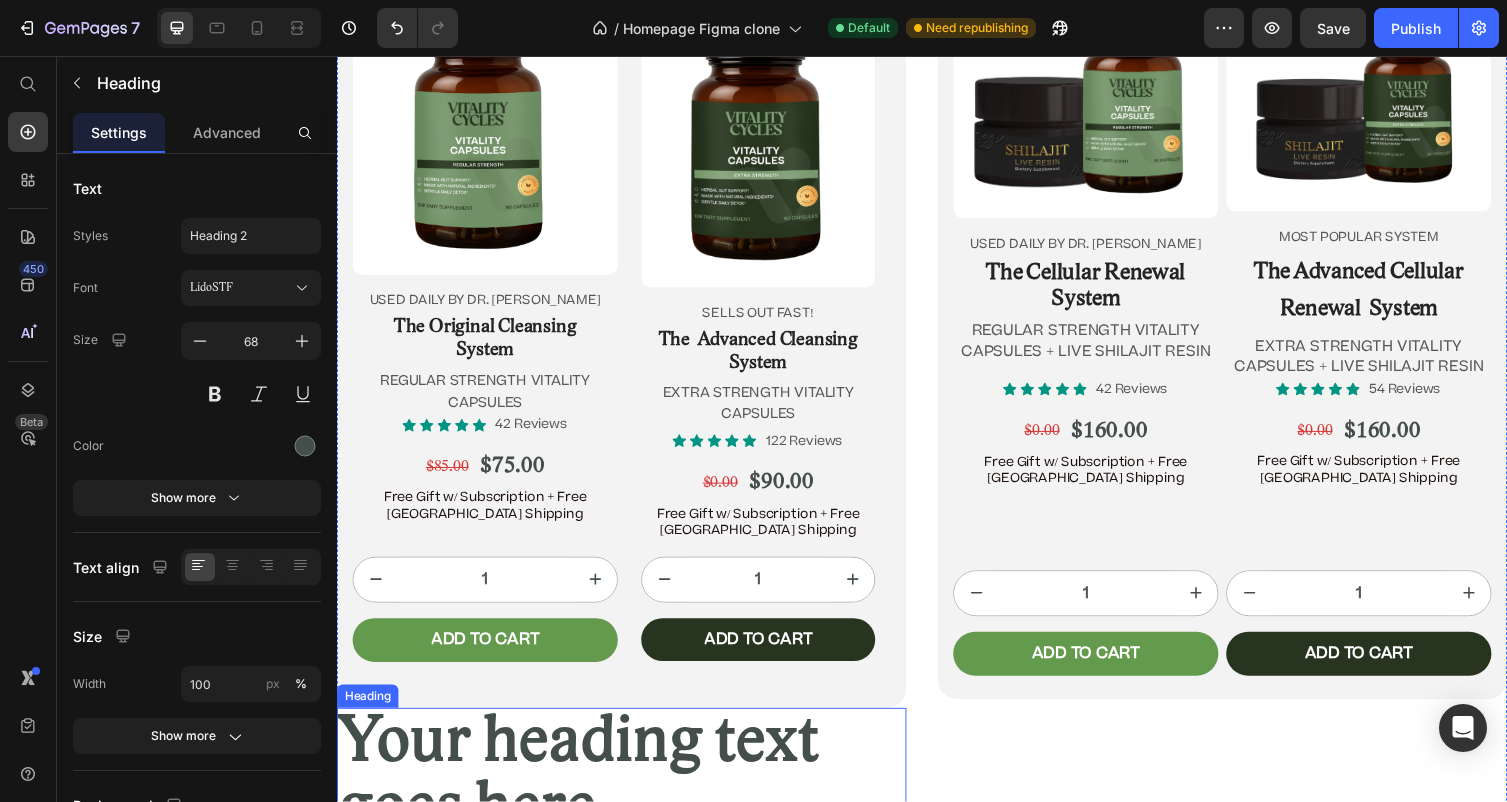 scroll, scrollTop: 11693, scrollLeft: 0, axis: vertical 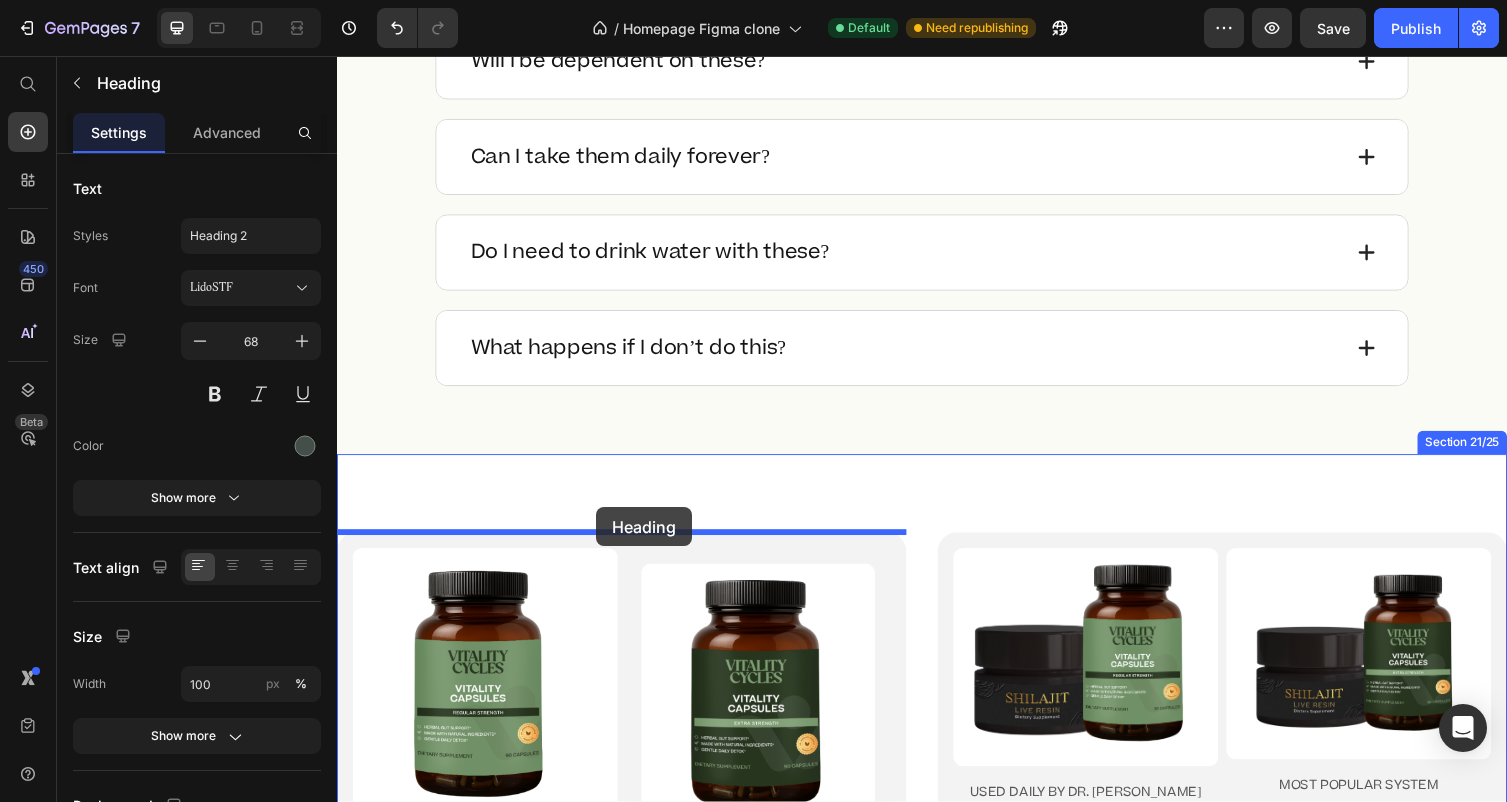 drag, startPoint x: 505, startPoint y: 761, endPoint x: 596, endPoint y: 507, distance: 269.8092 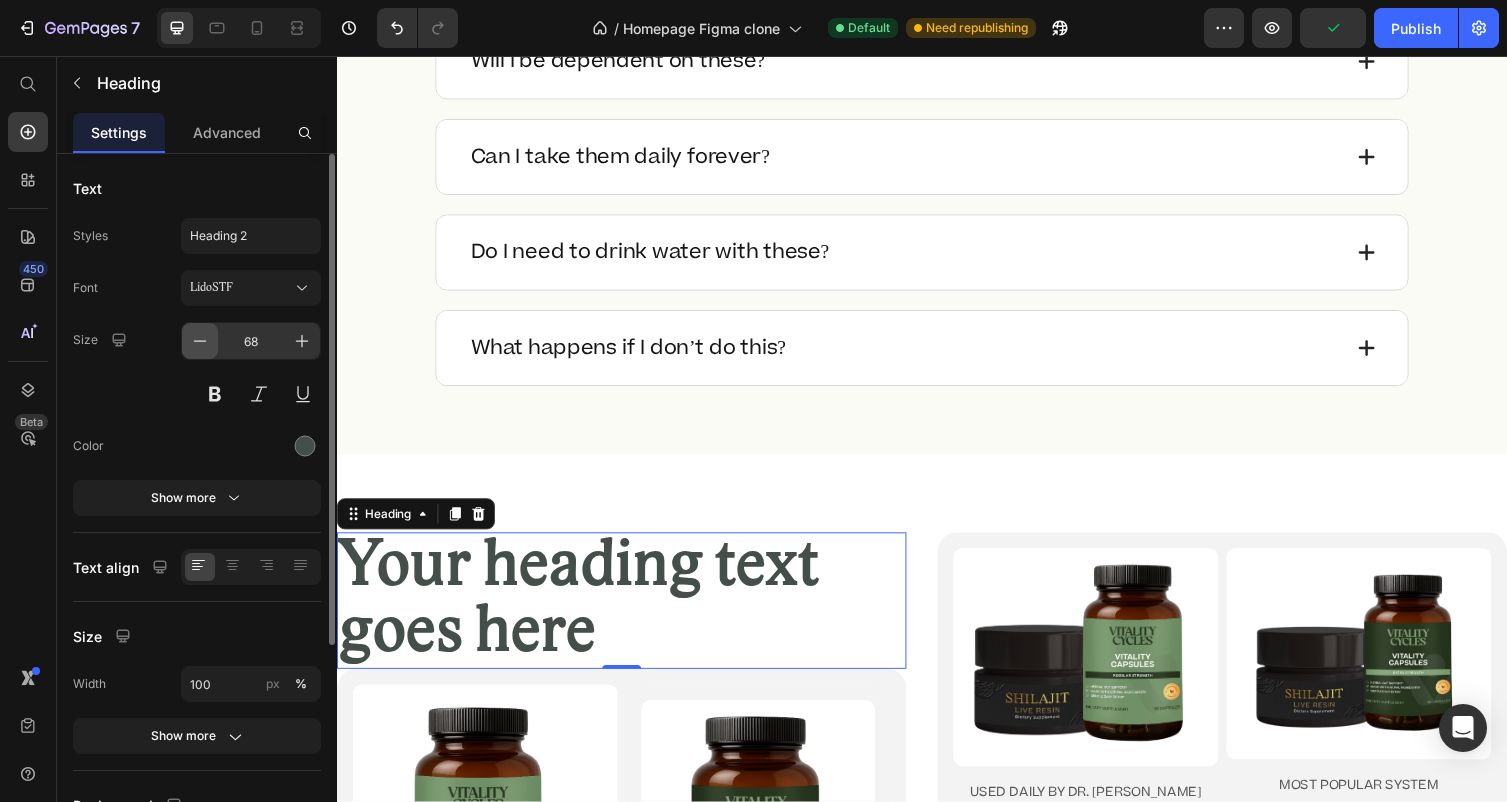 click at bounding box center [200, 341] 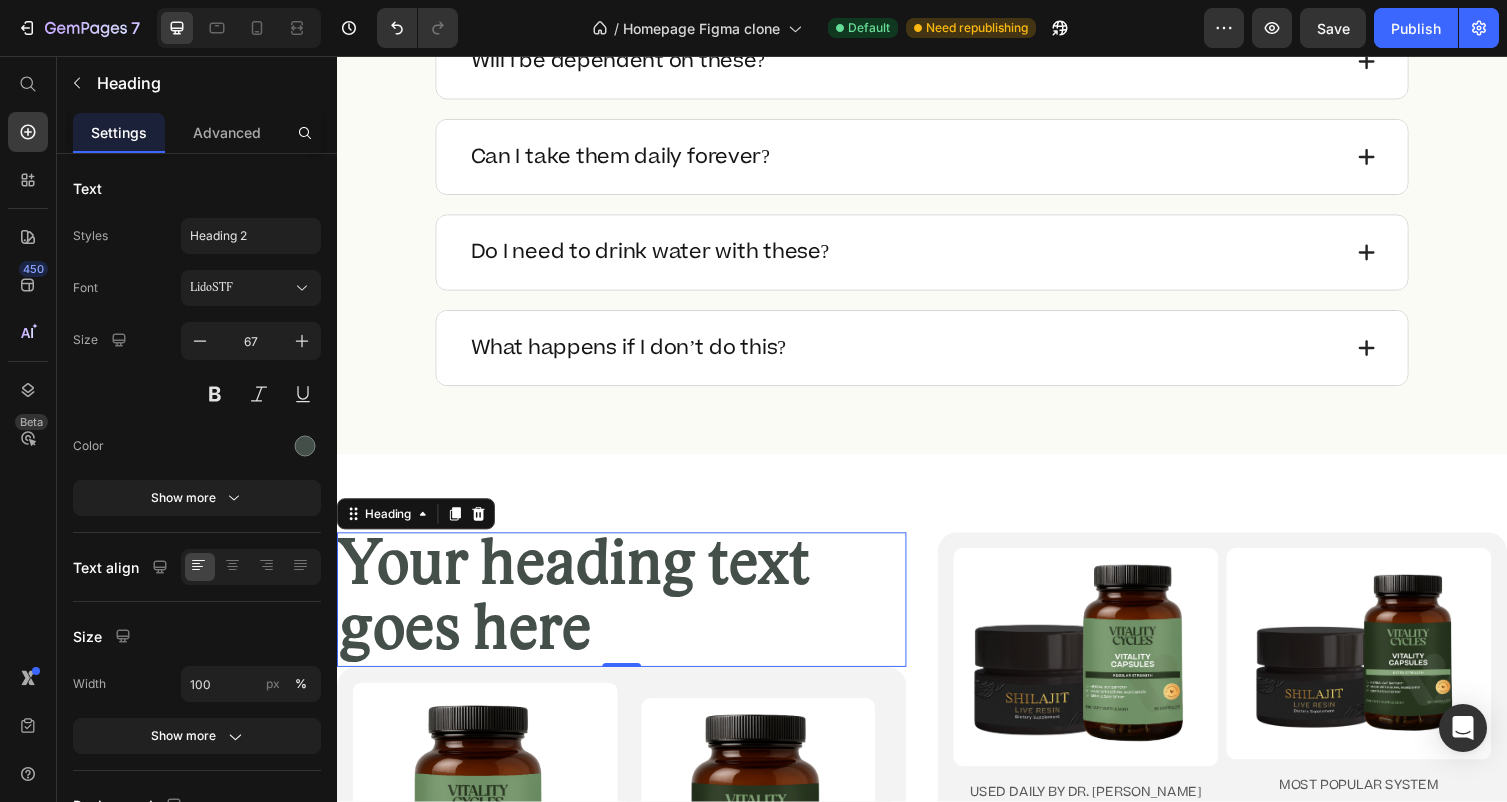 click on "Your heading text goes here" at bounding box center [629, 614] 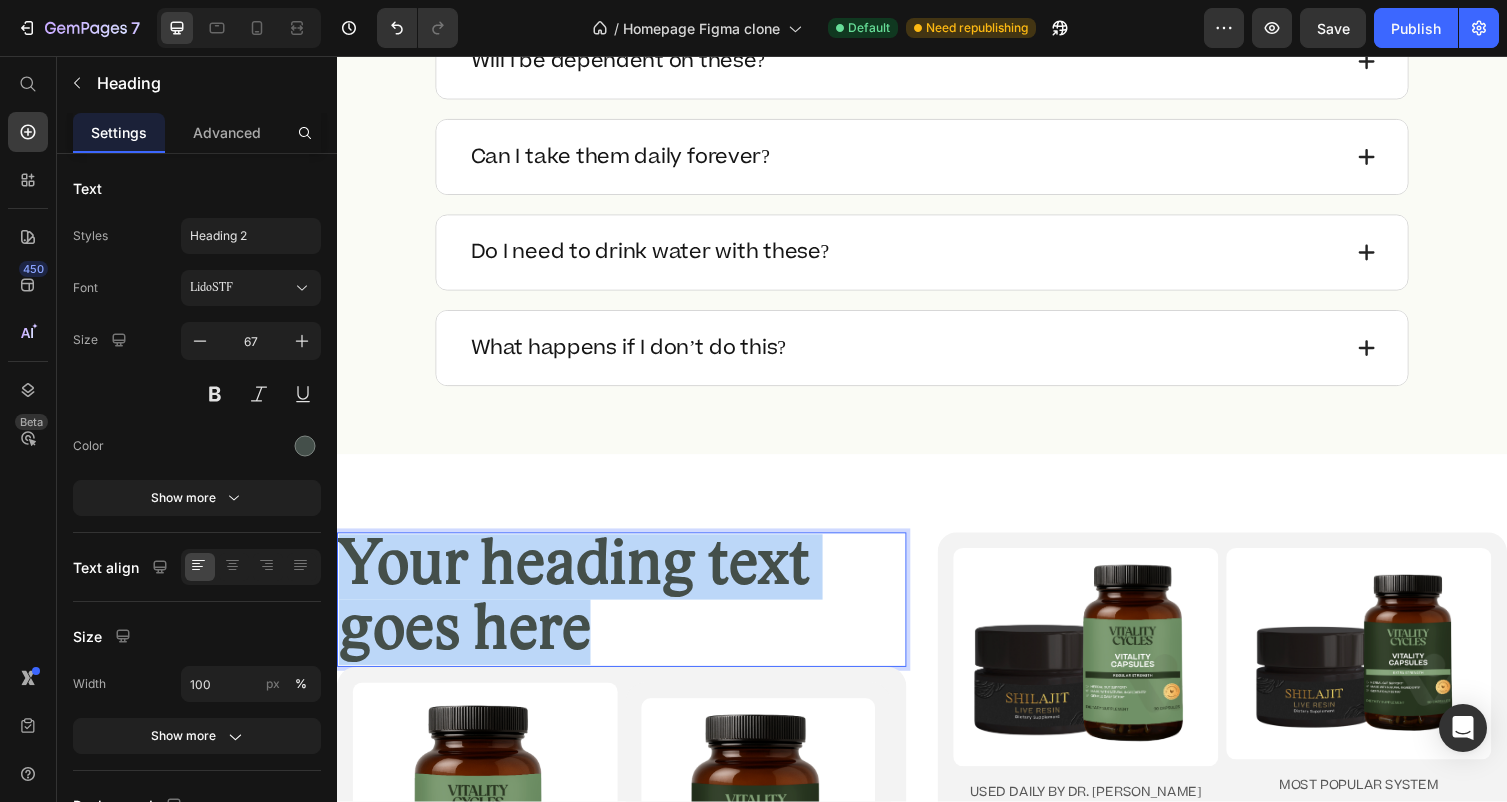 drag, startPoint x: 642, startPoint y: 647, endPoint x: 344, endPoint y: 545, distance: 314.97302 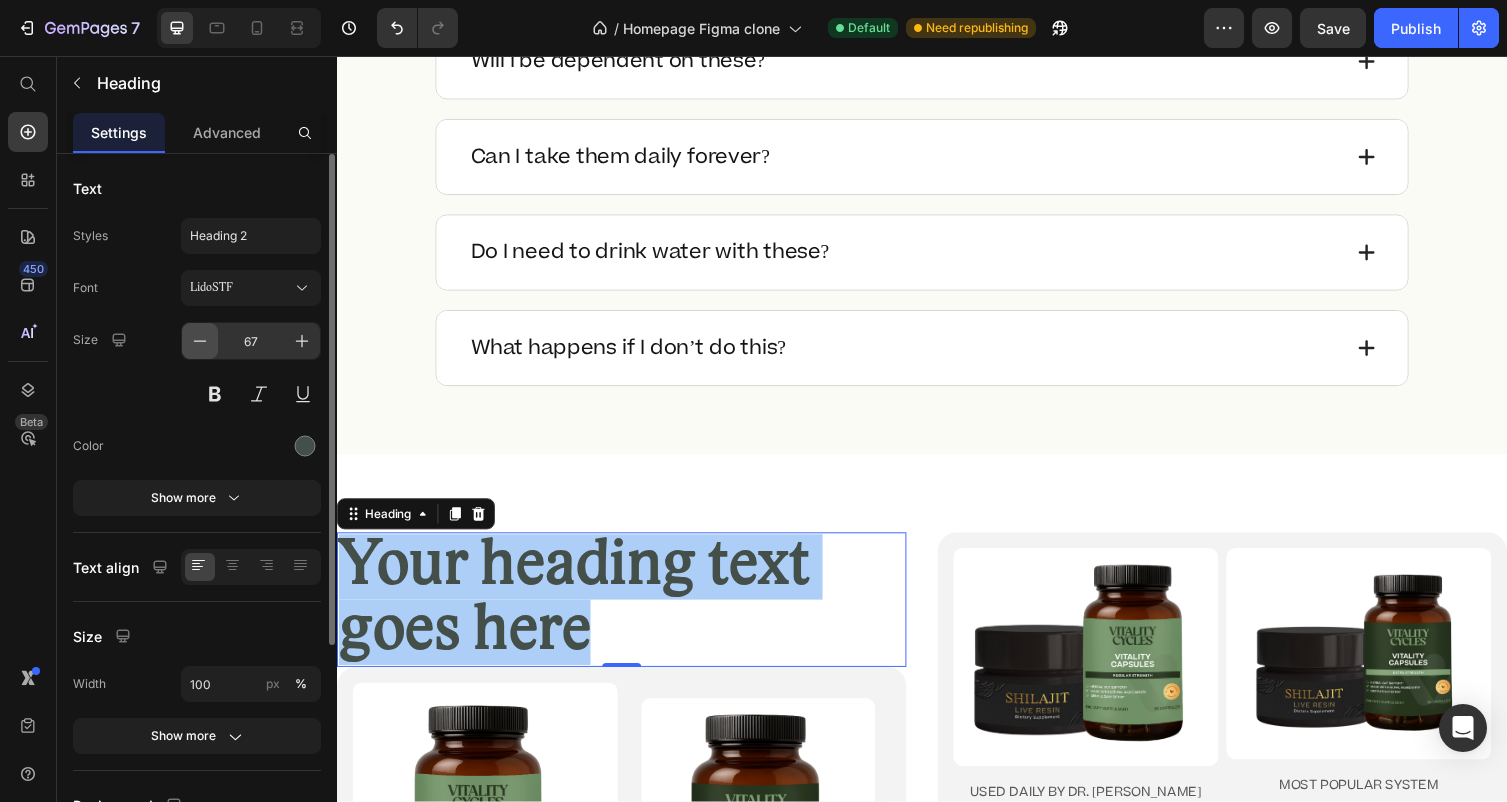 click 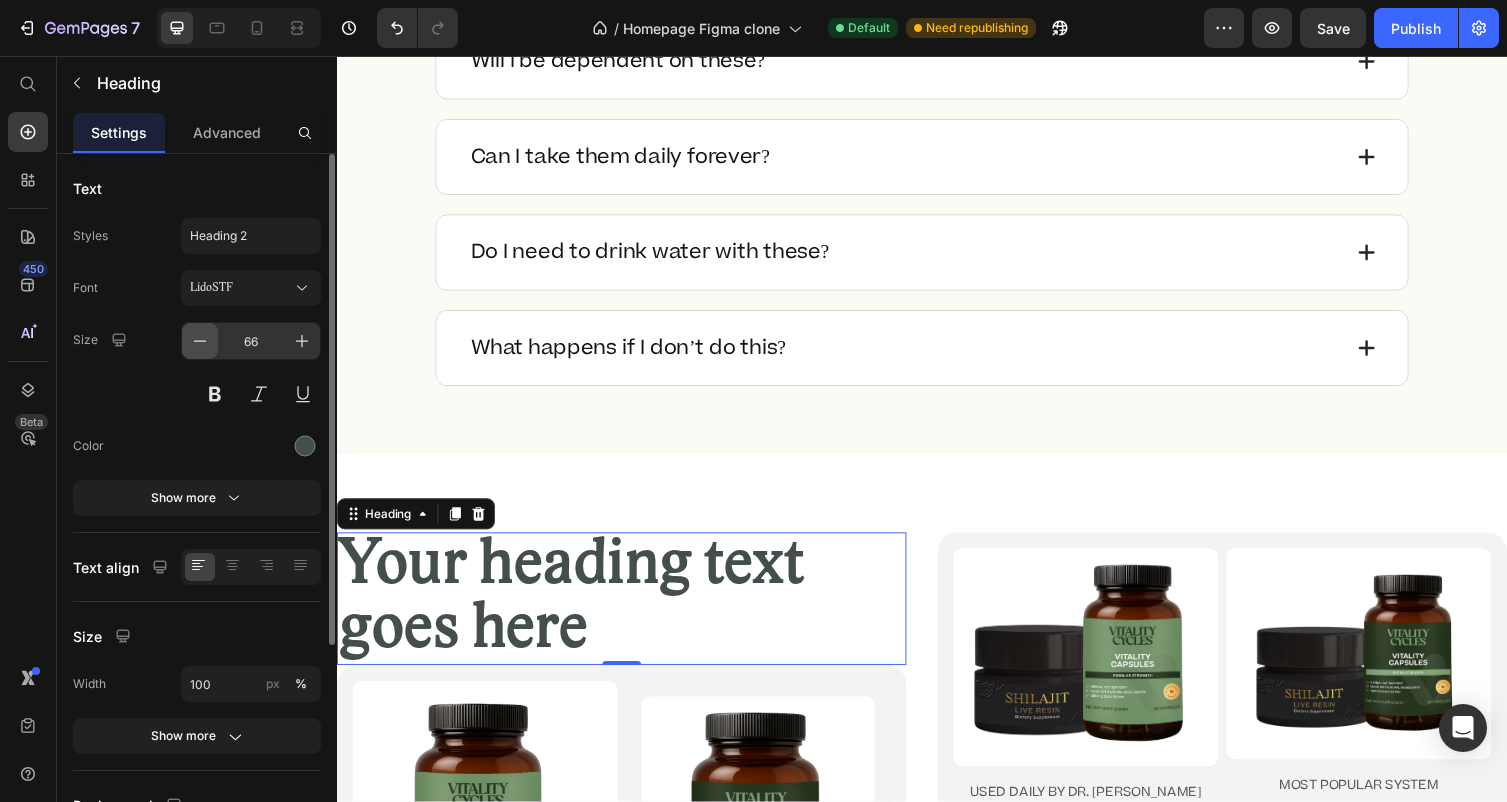 click 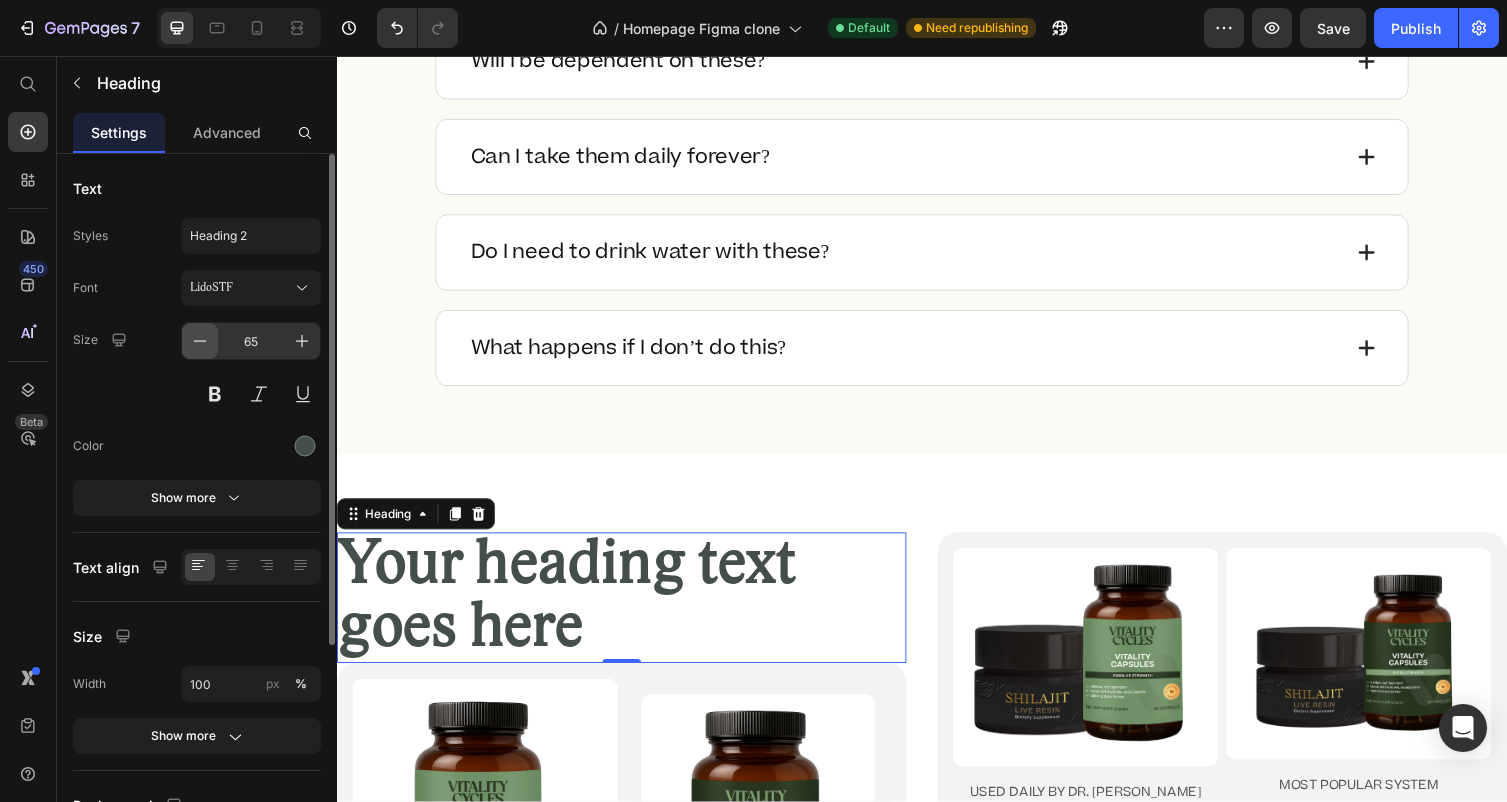 click 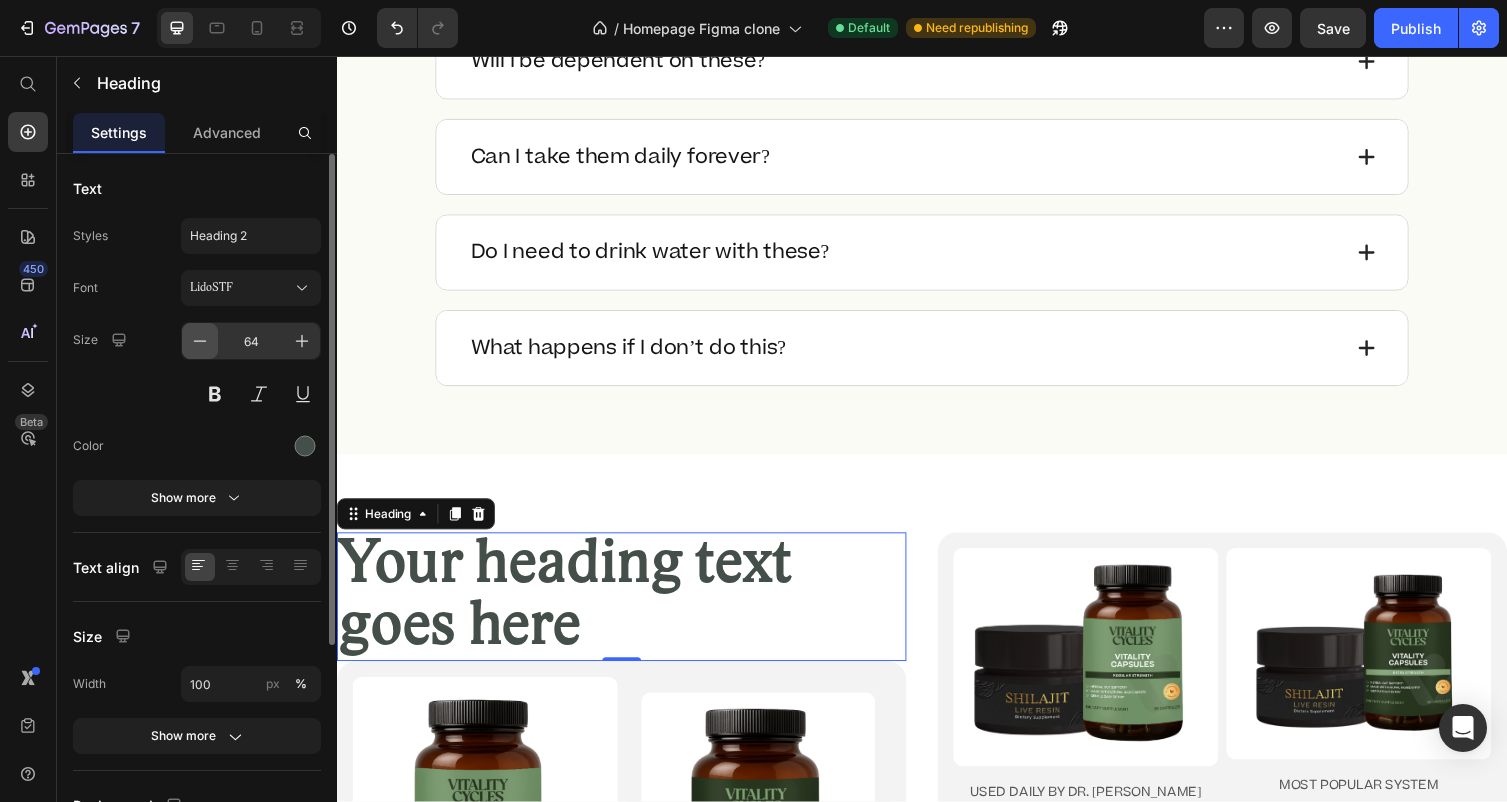 click 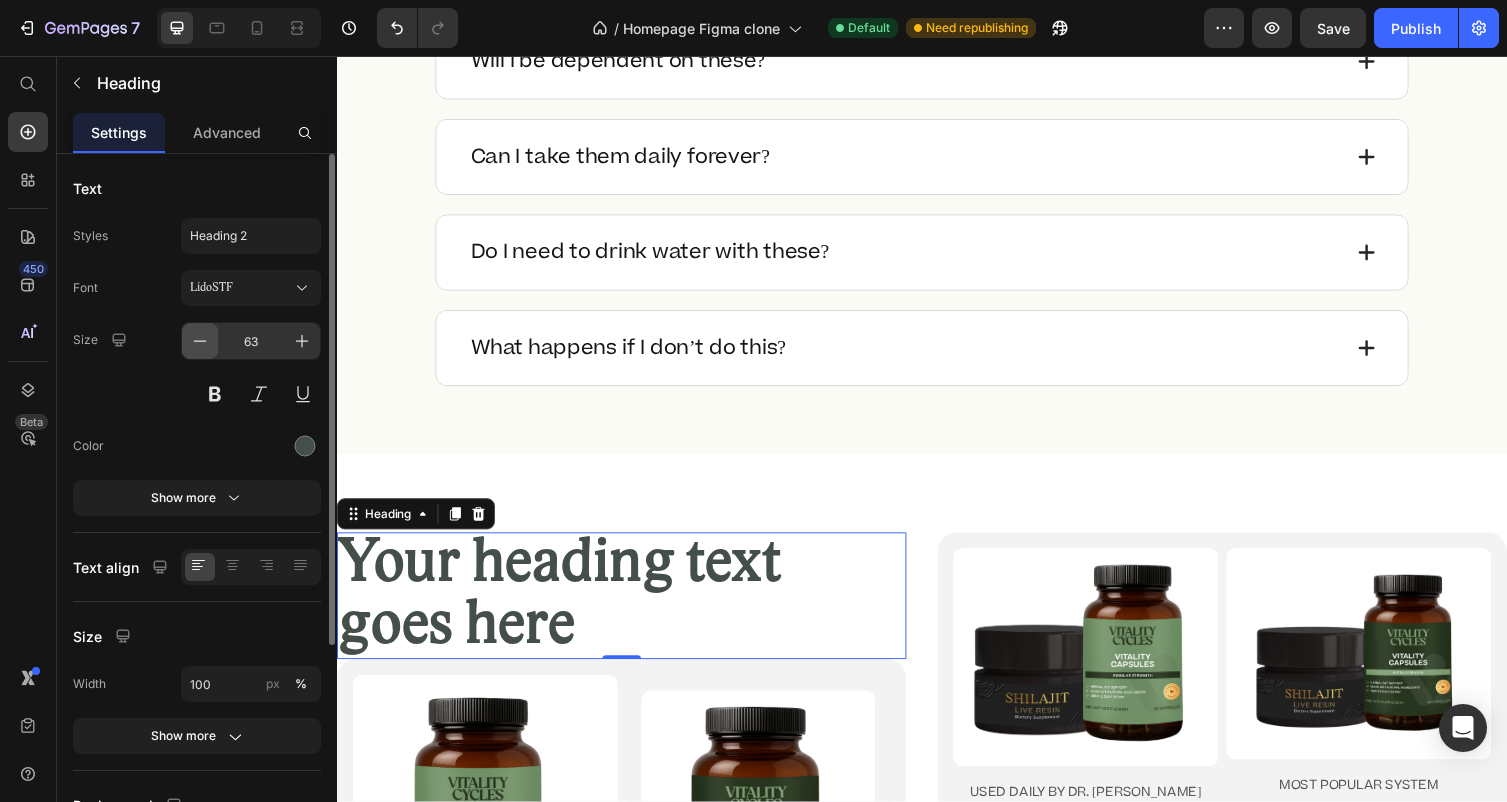 click 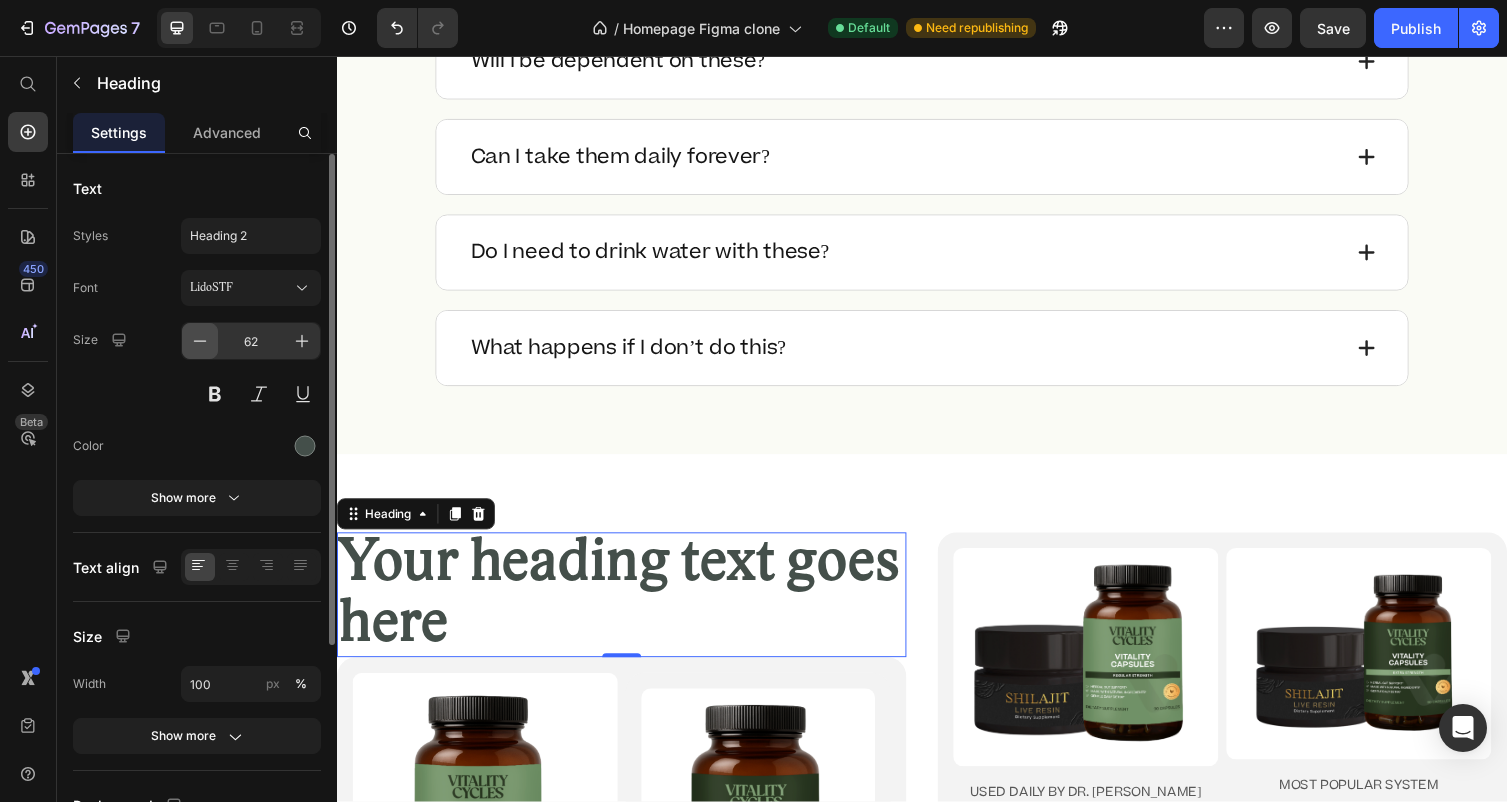 click 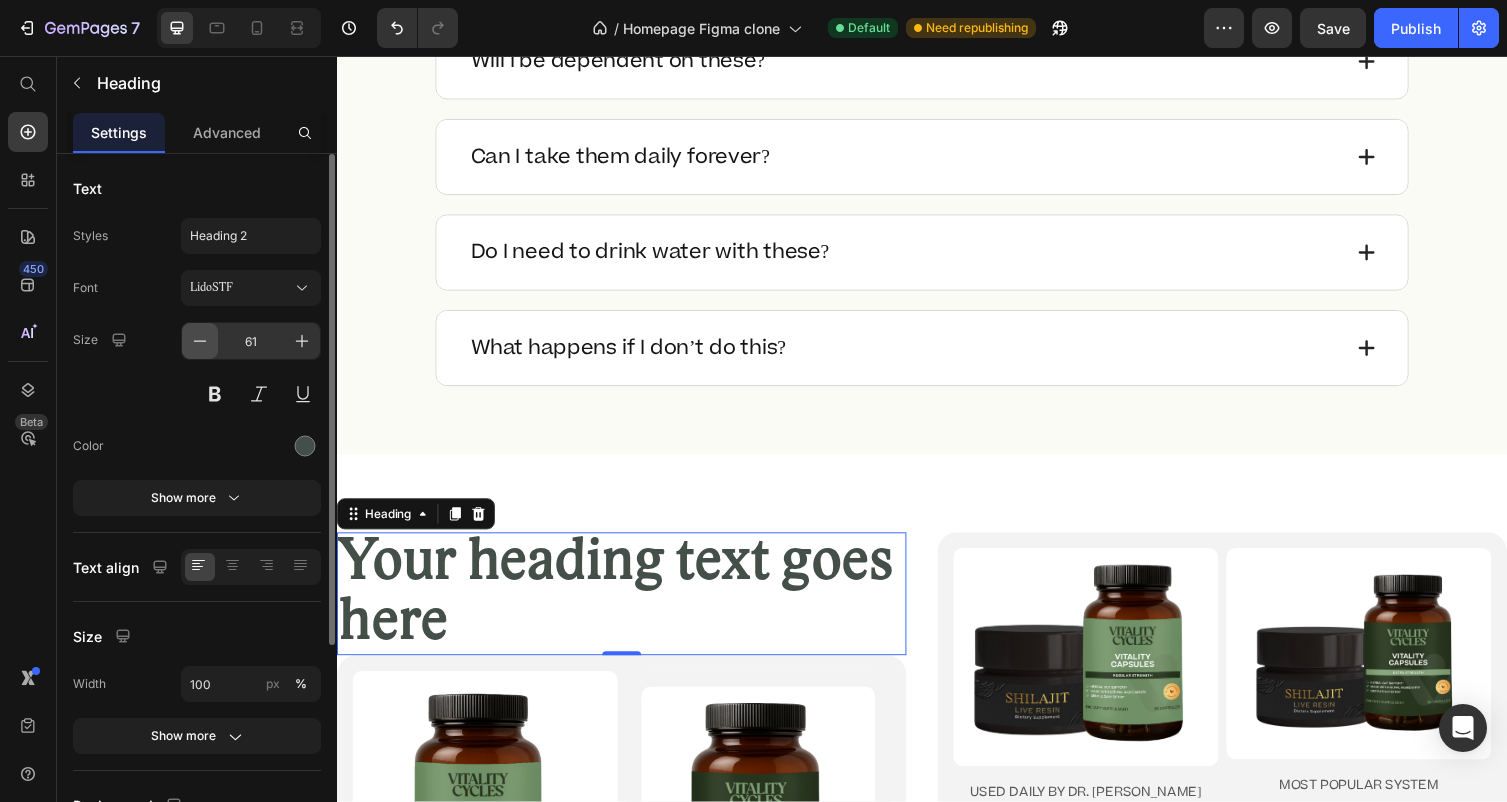 click 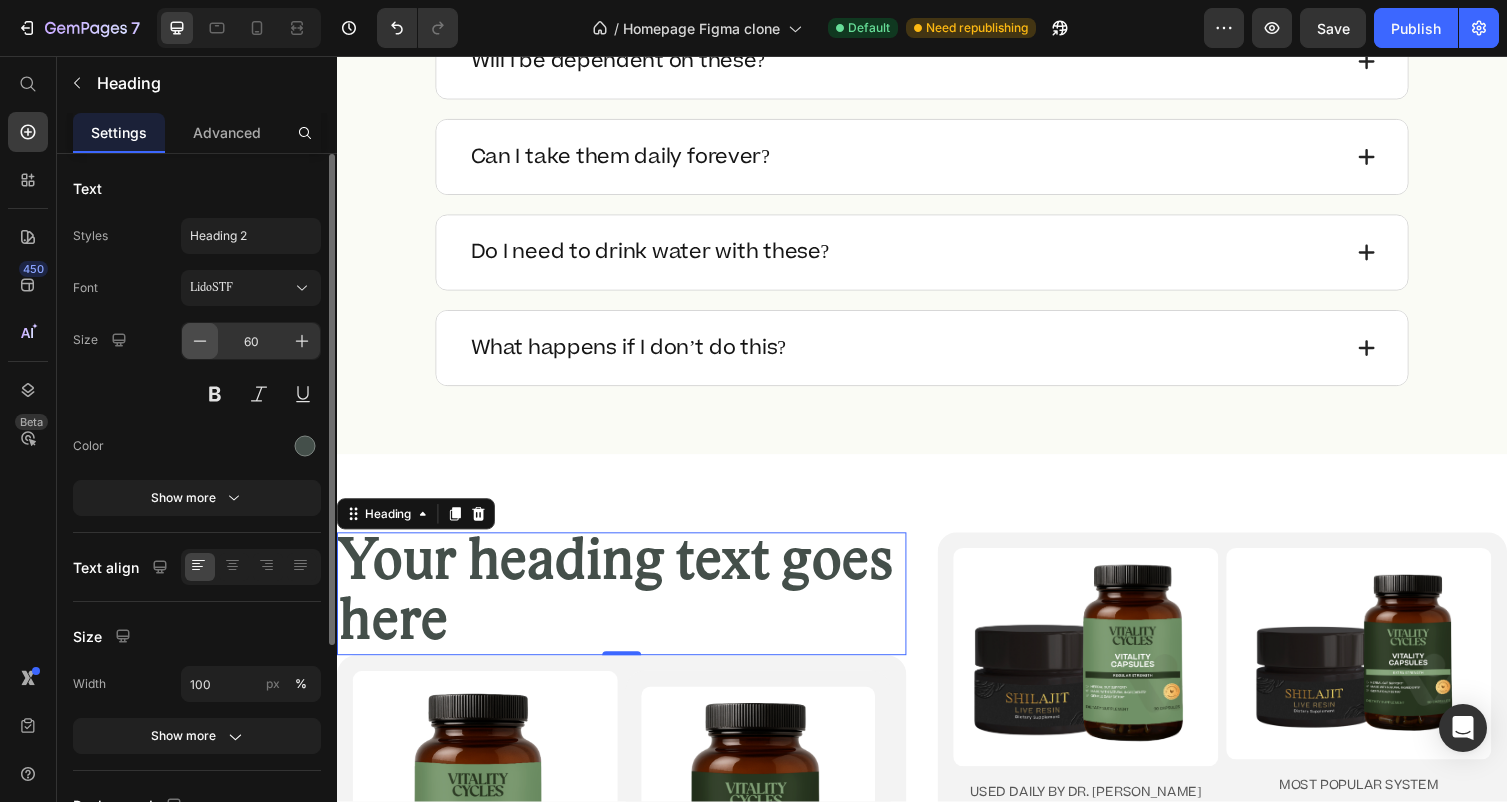 click 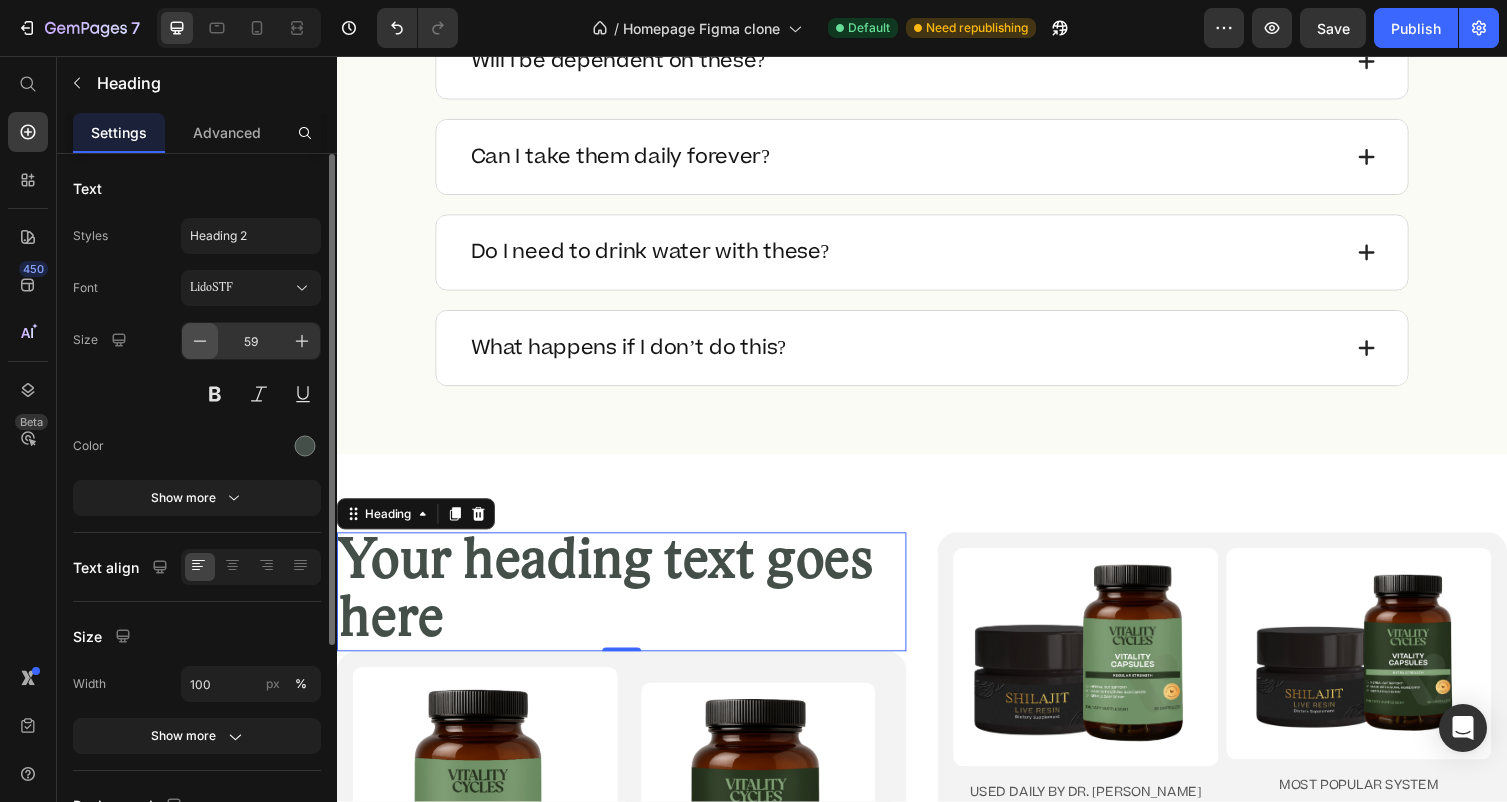 click 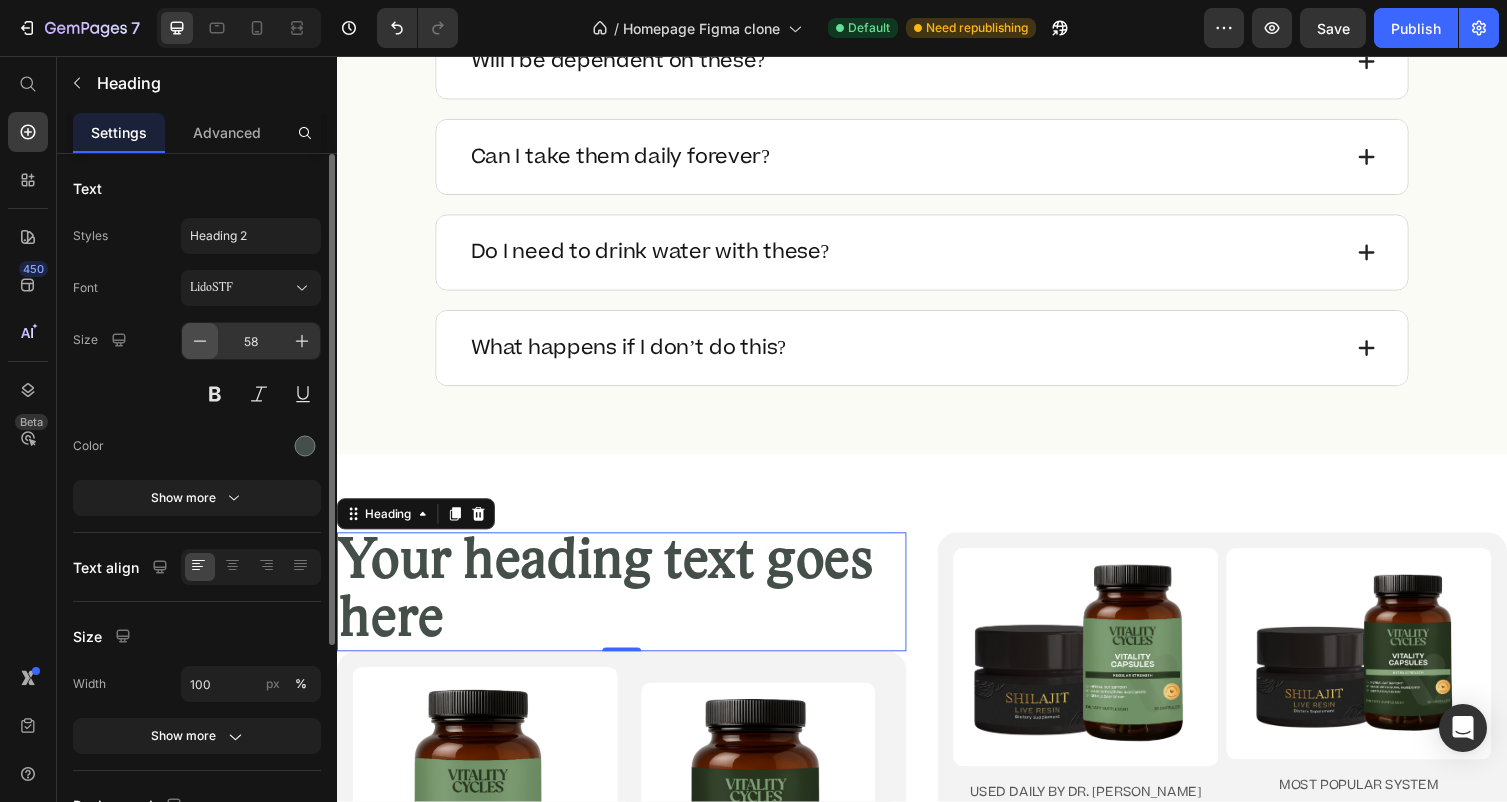 click 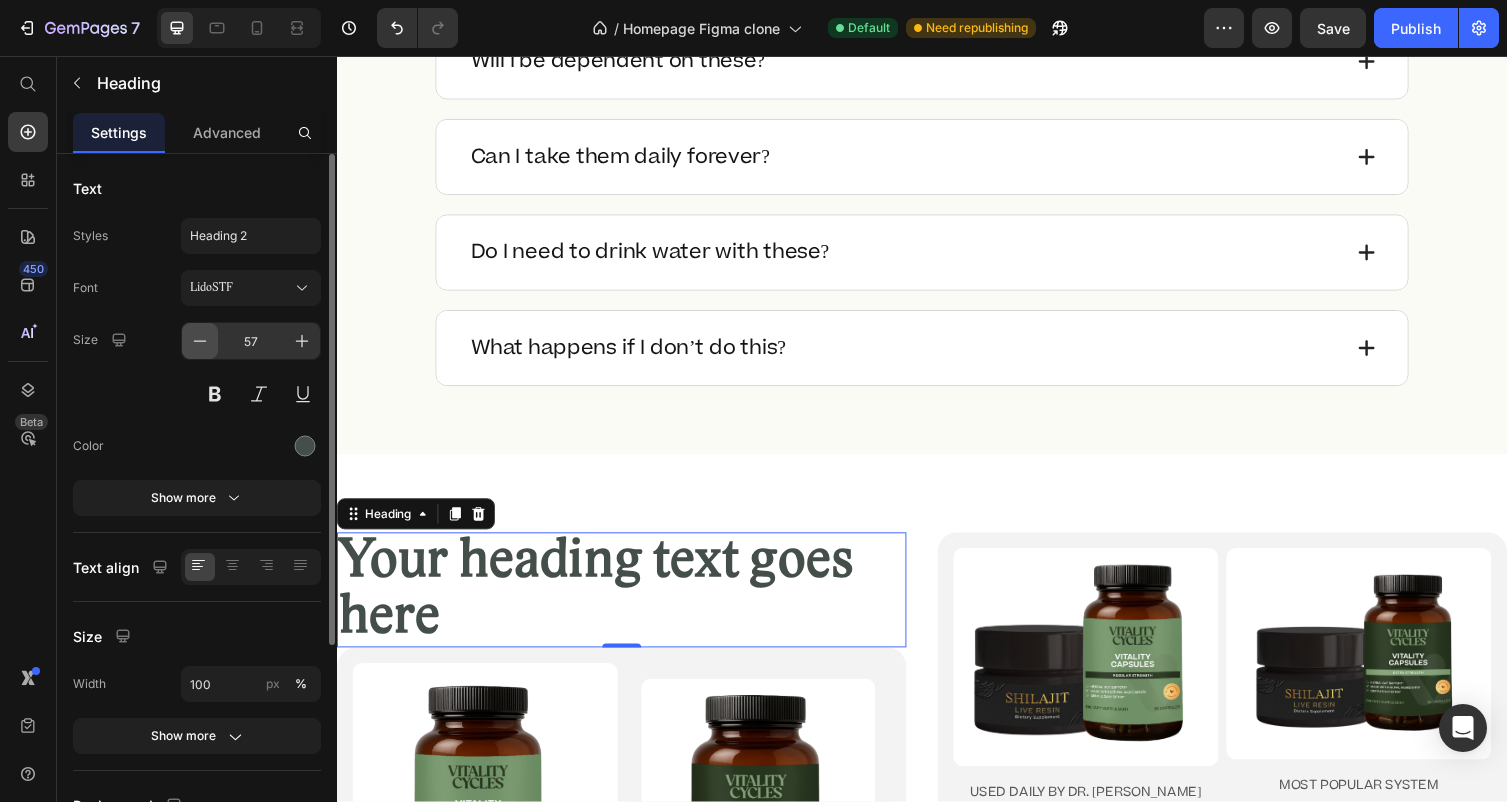 click 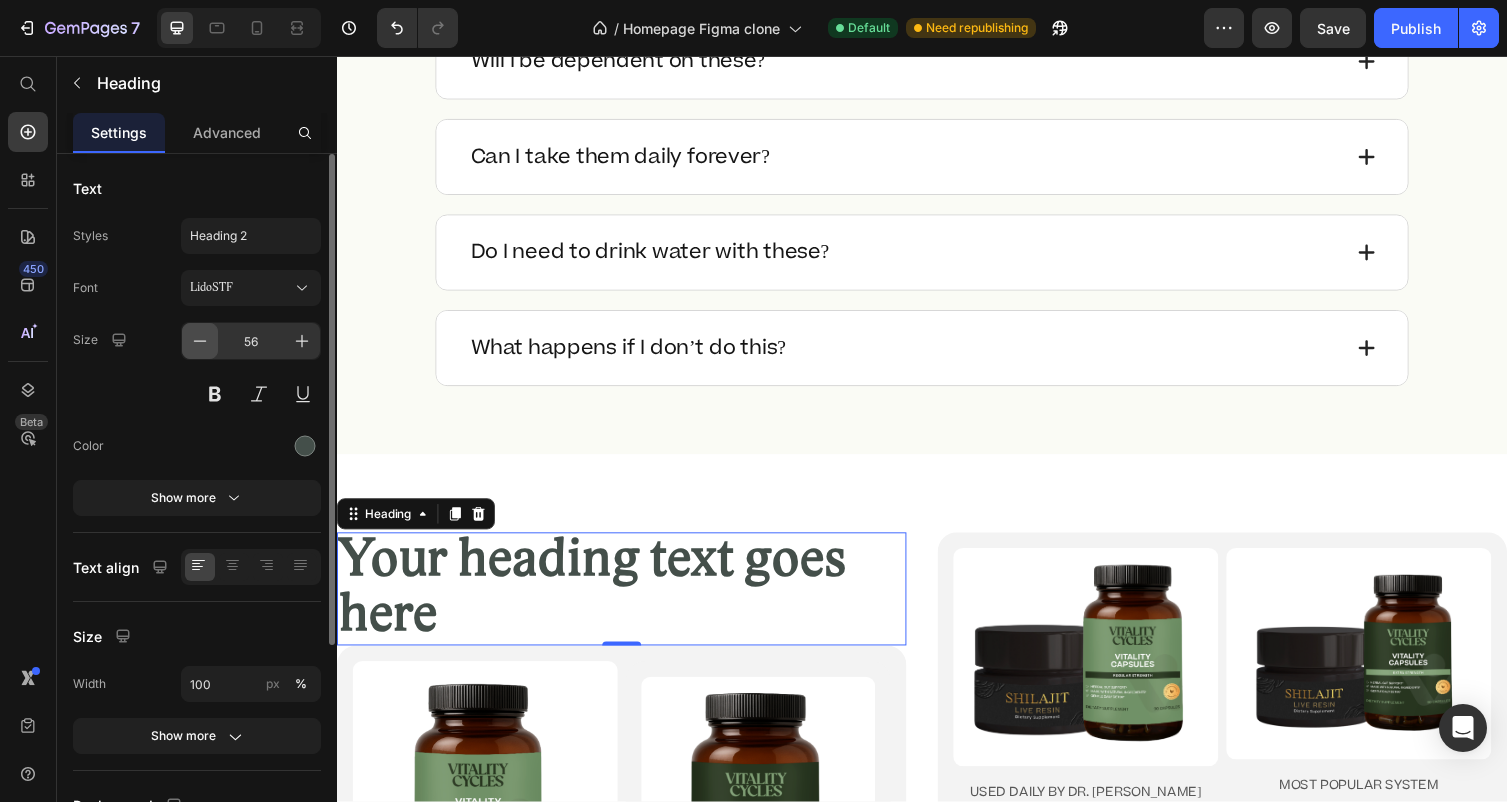 click 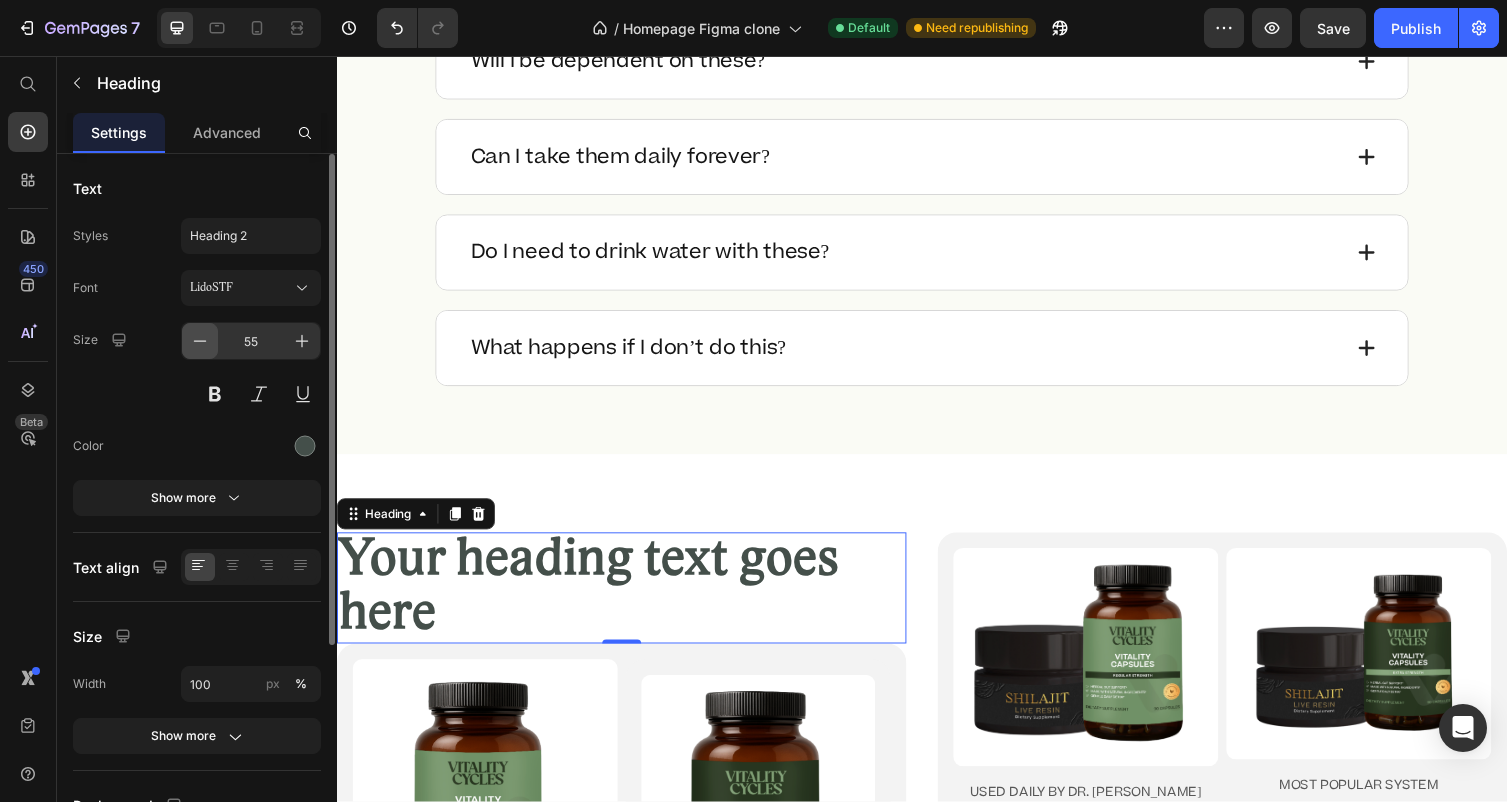 click 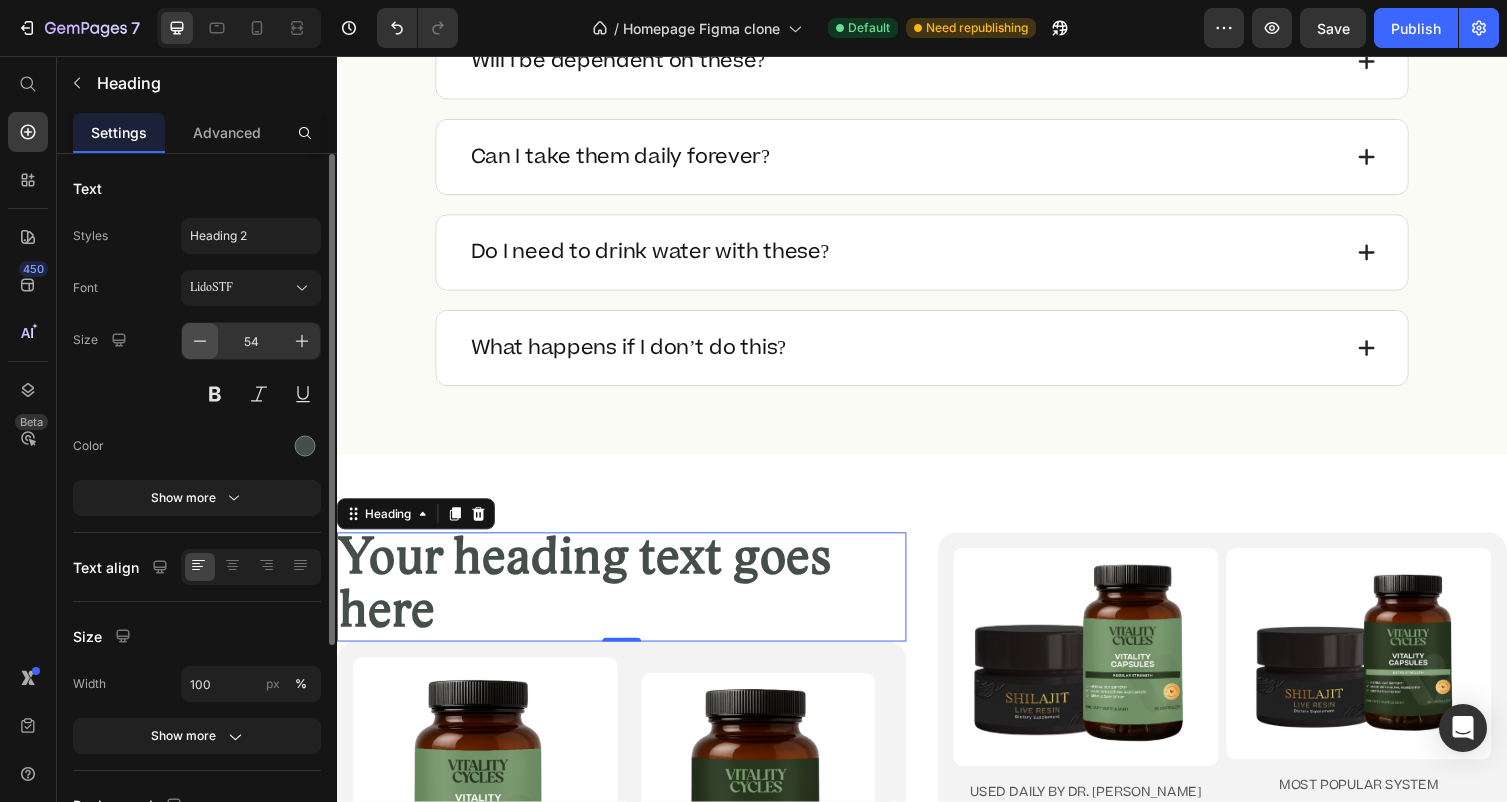click 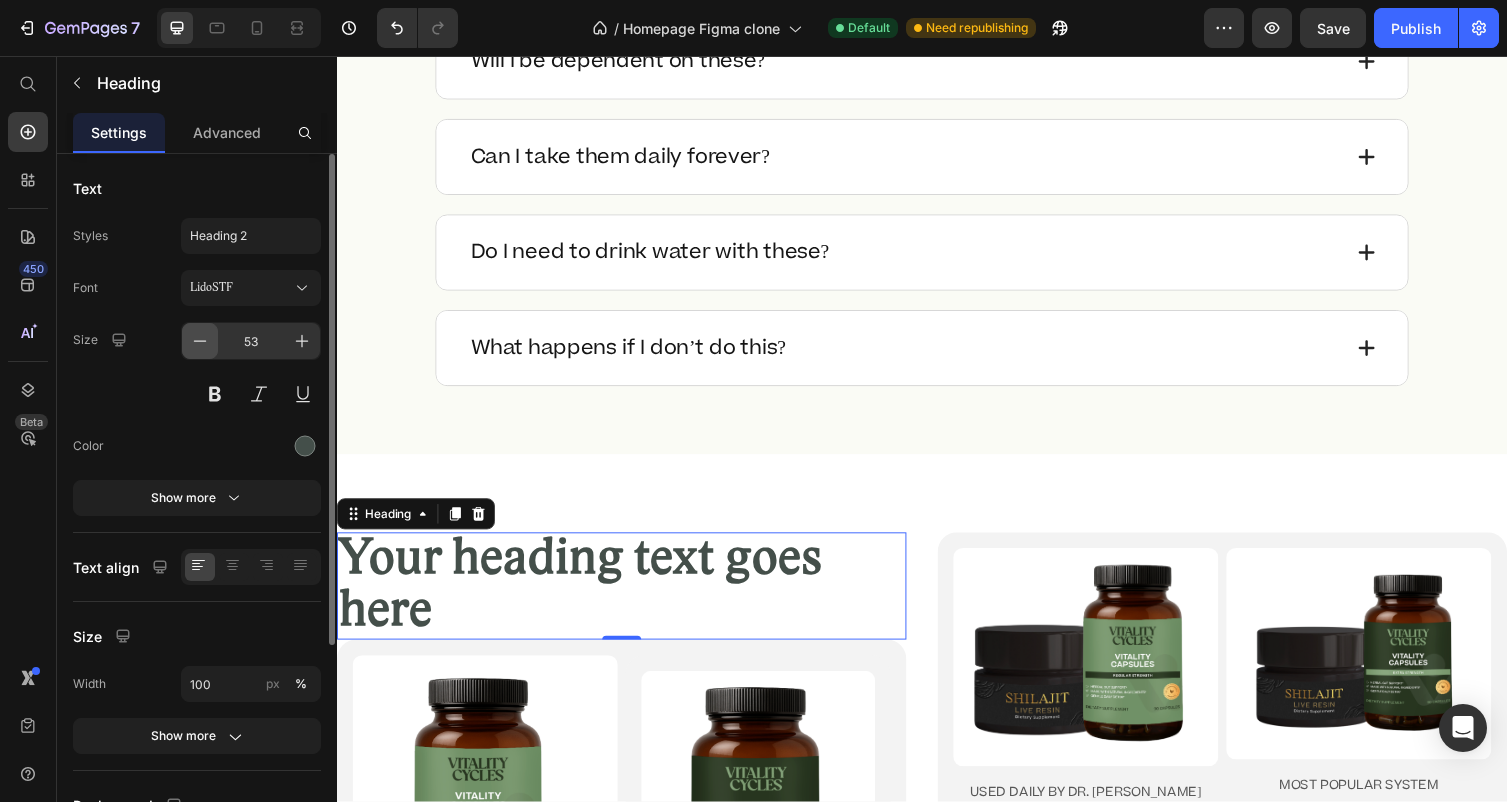 click 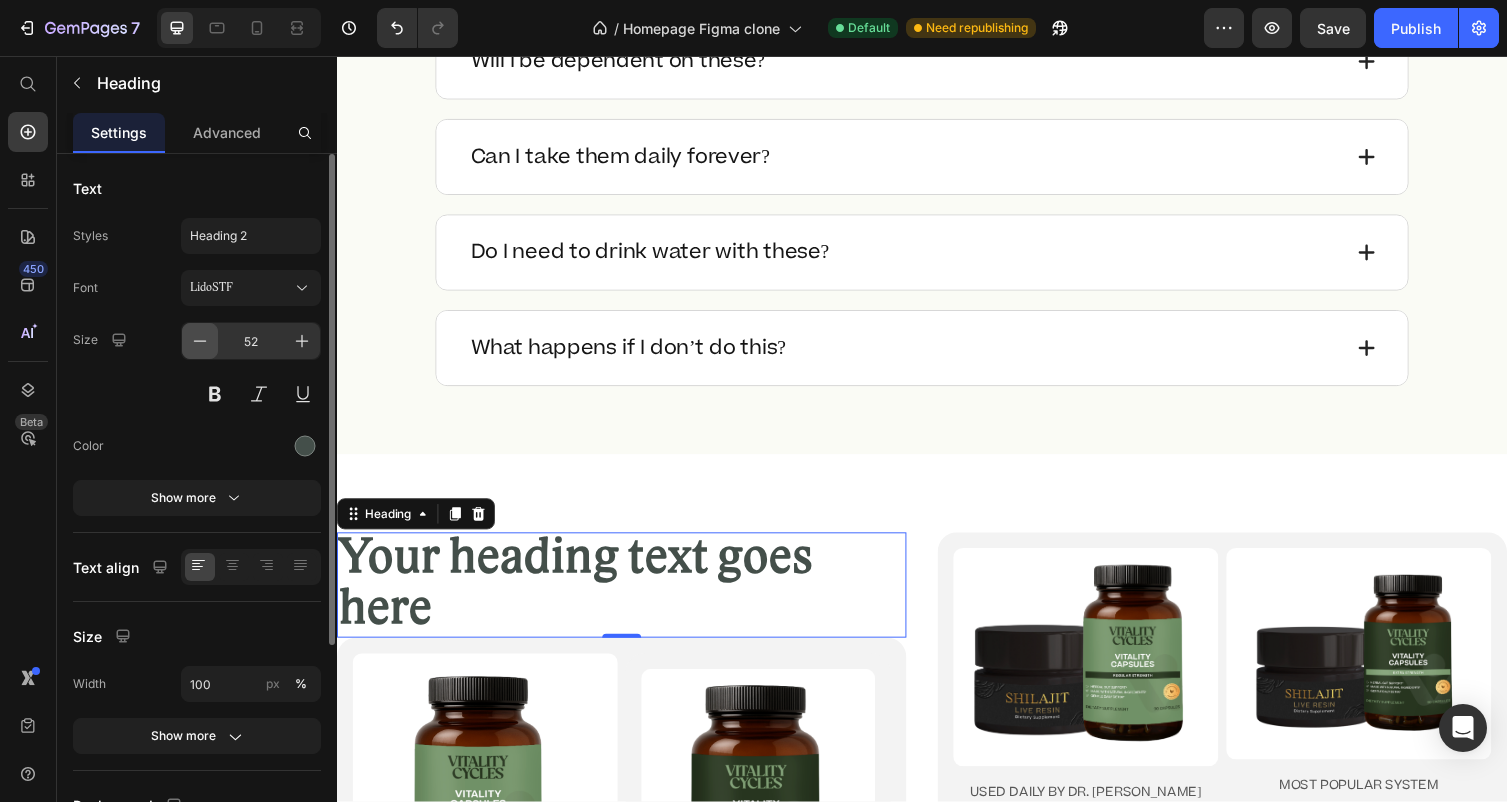 click 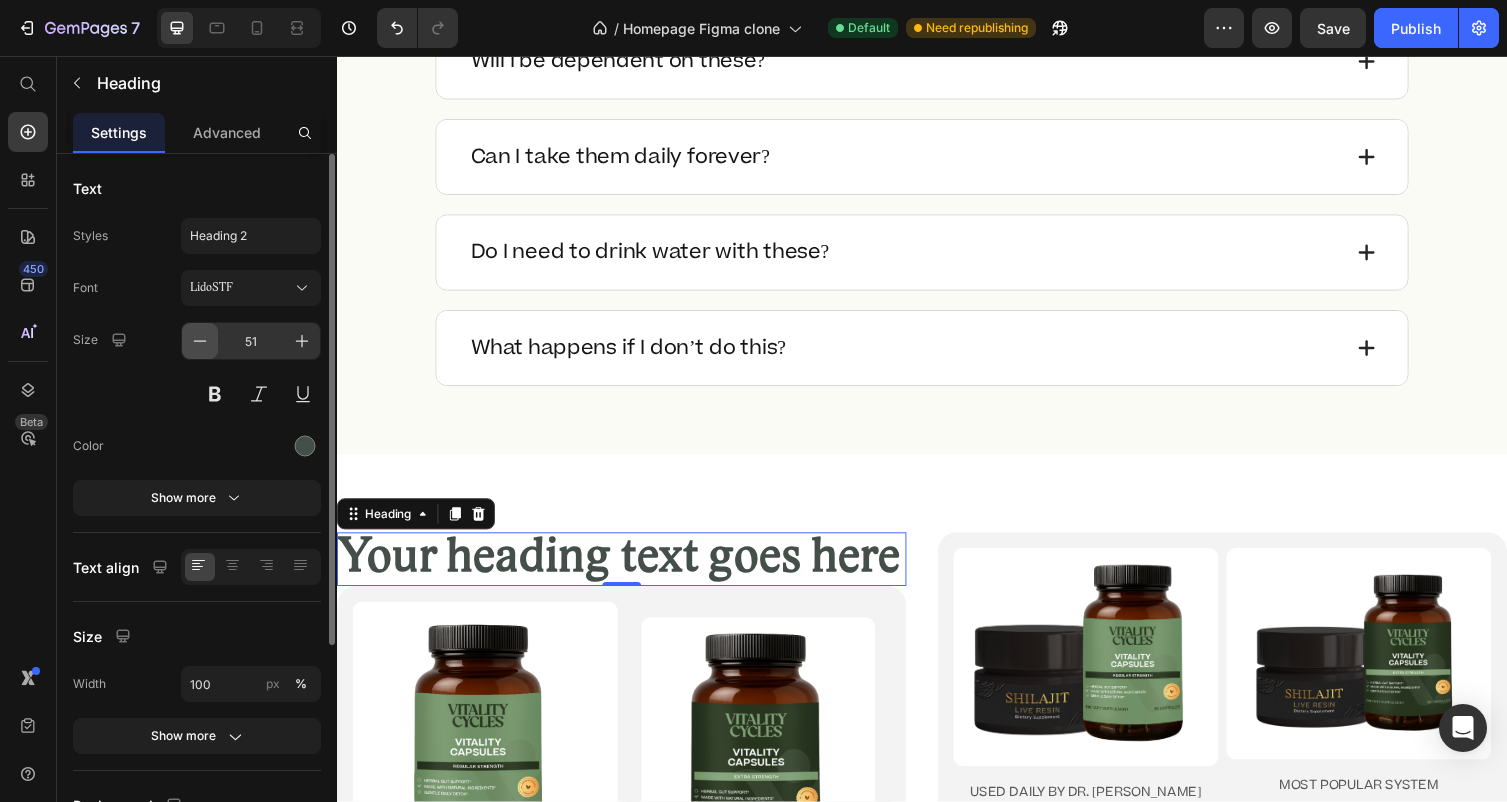 click 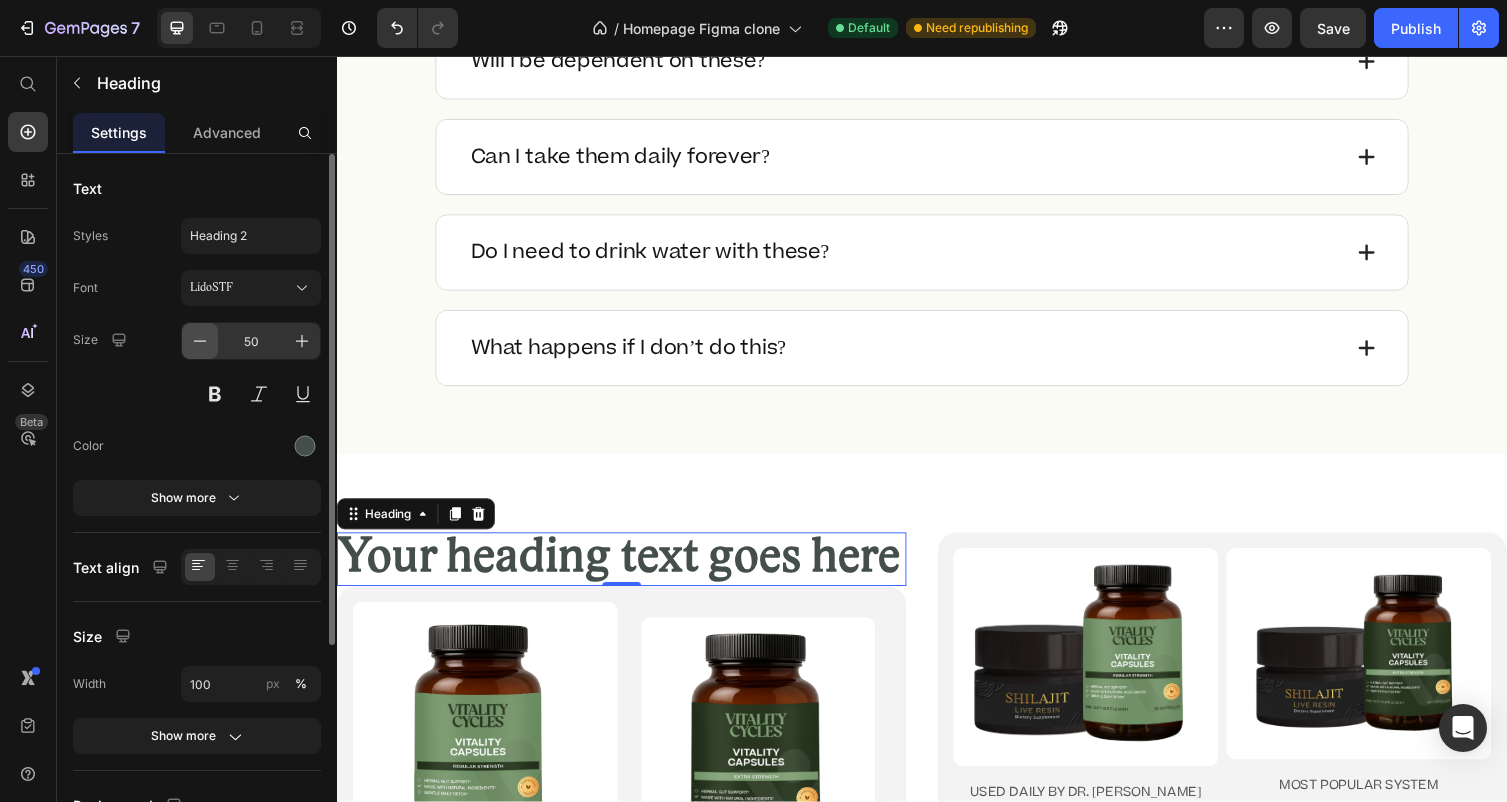 click 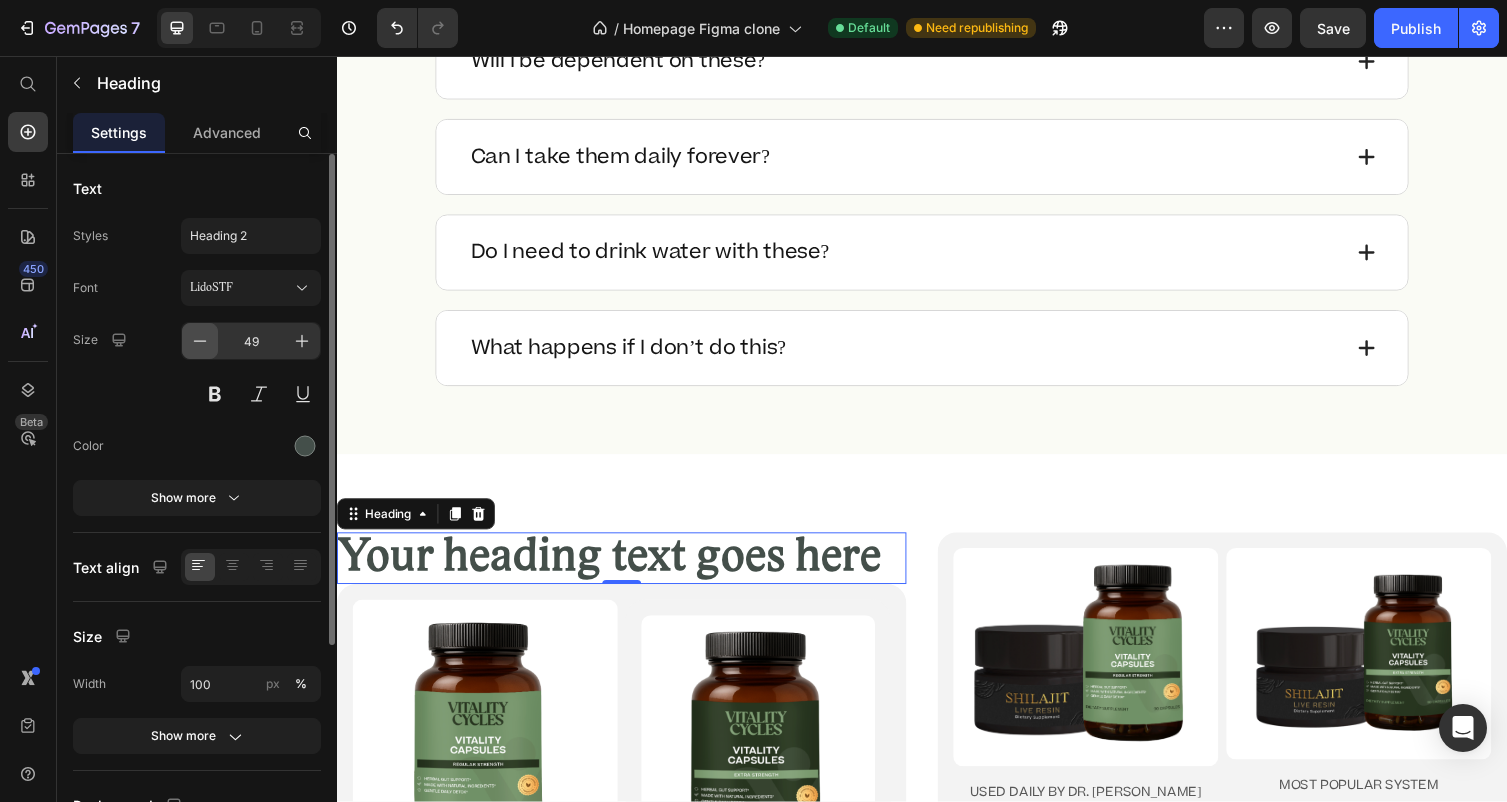 click 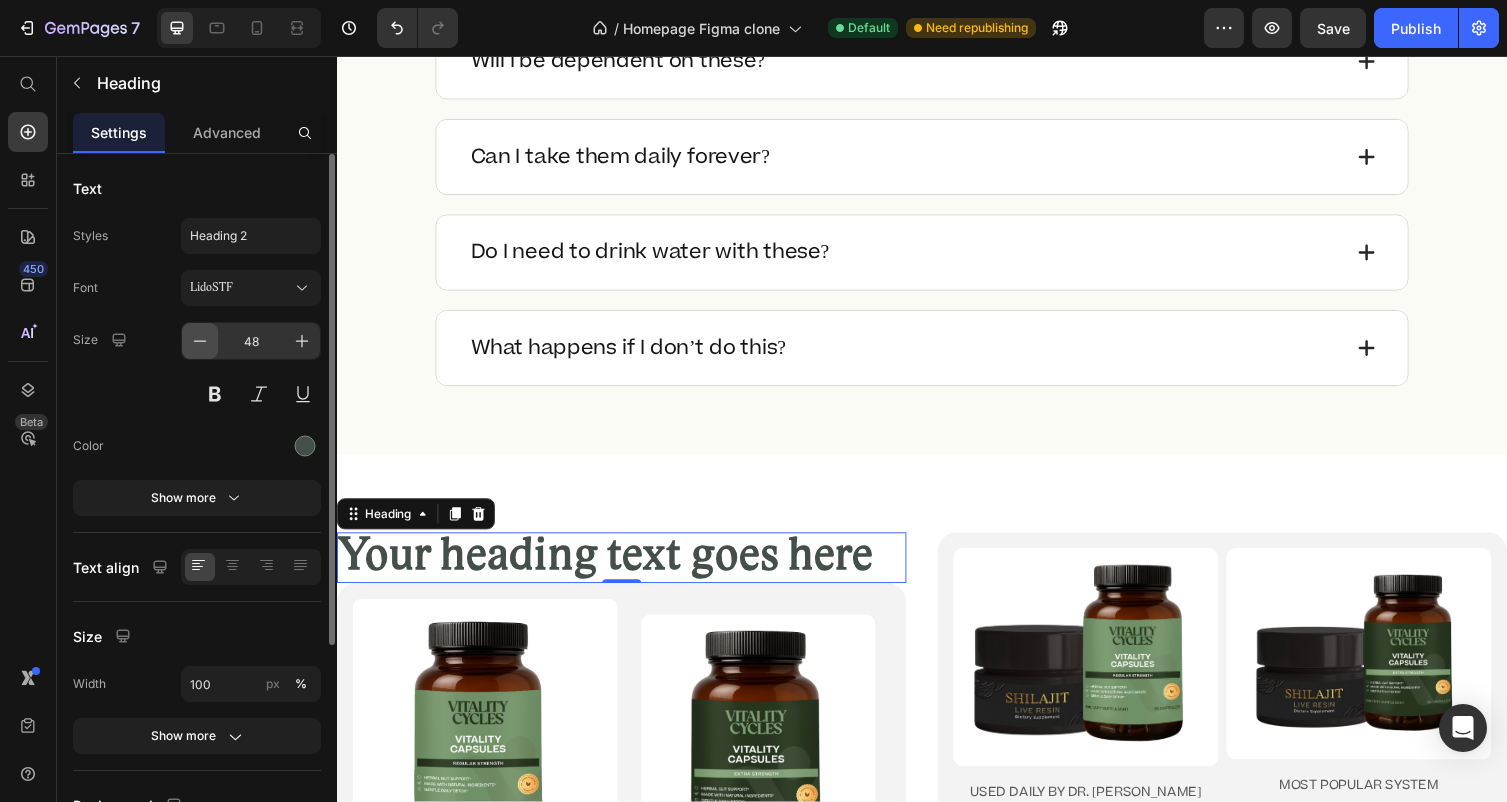 click 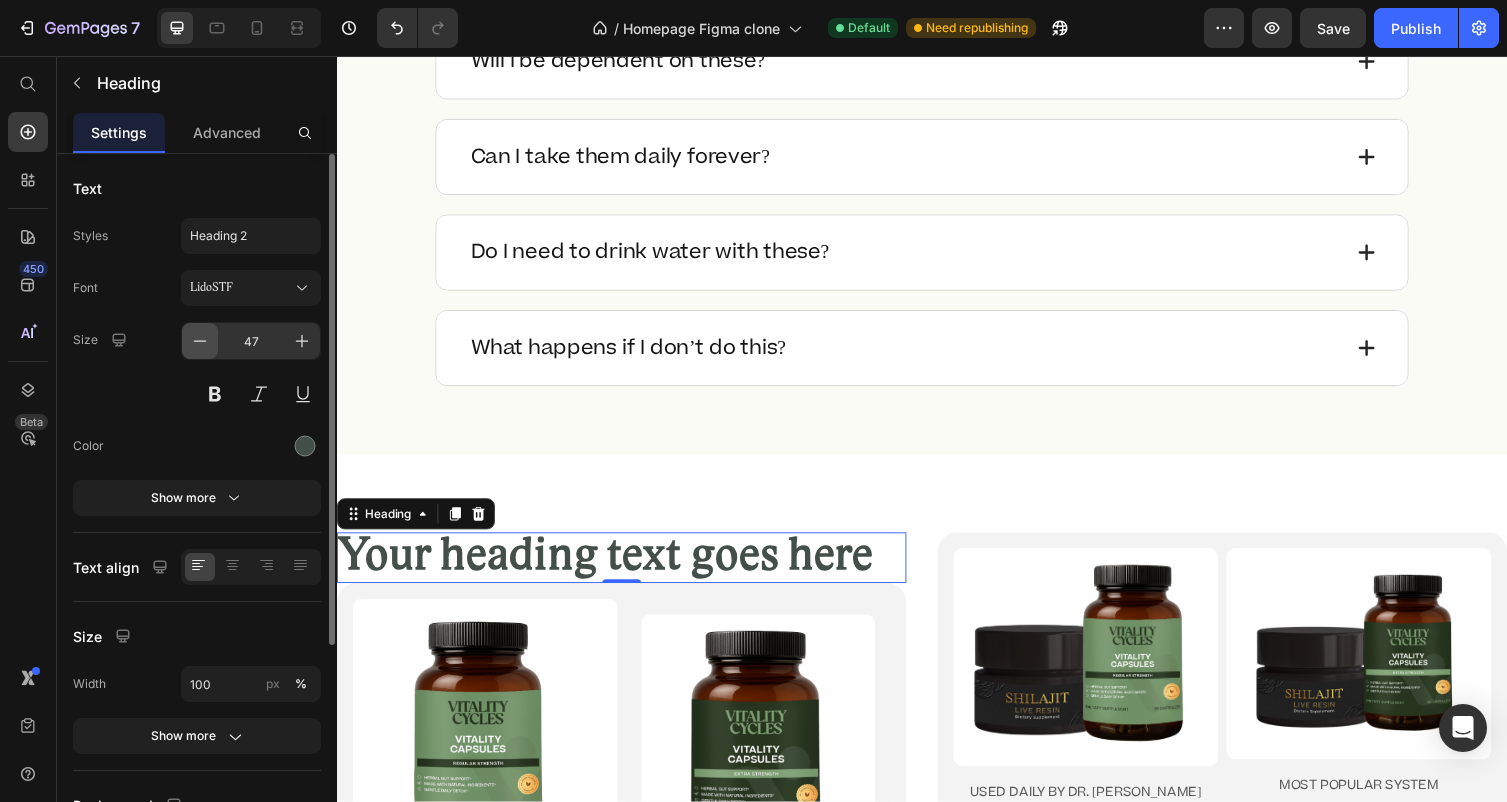 click 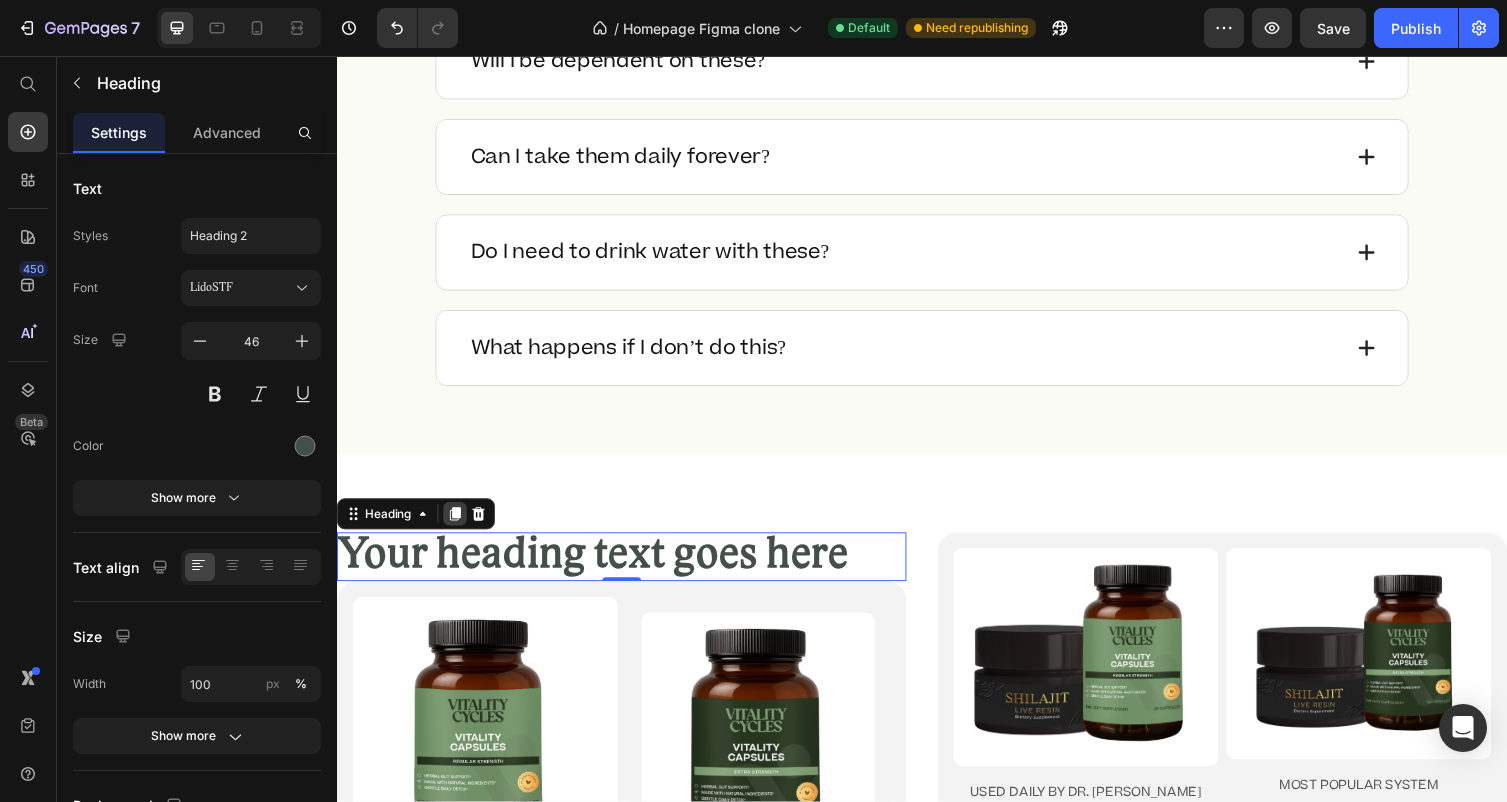 click 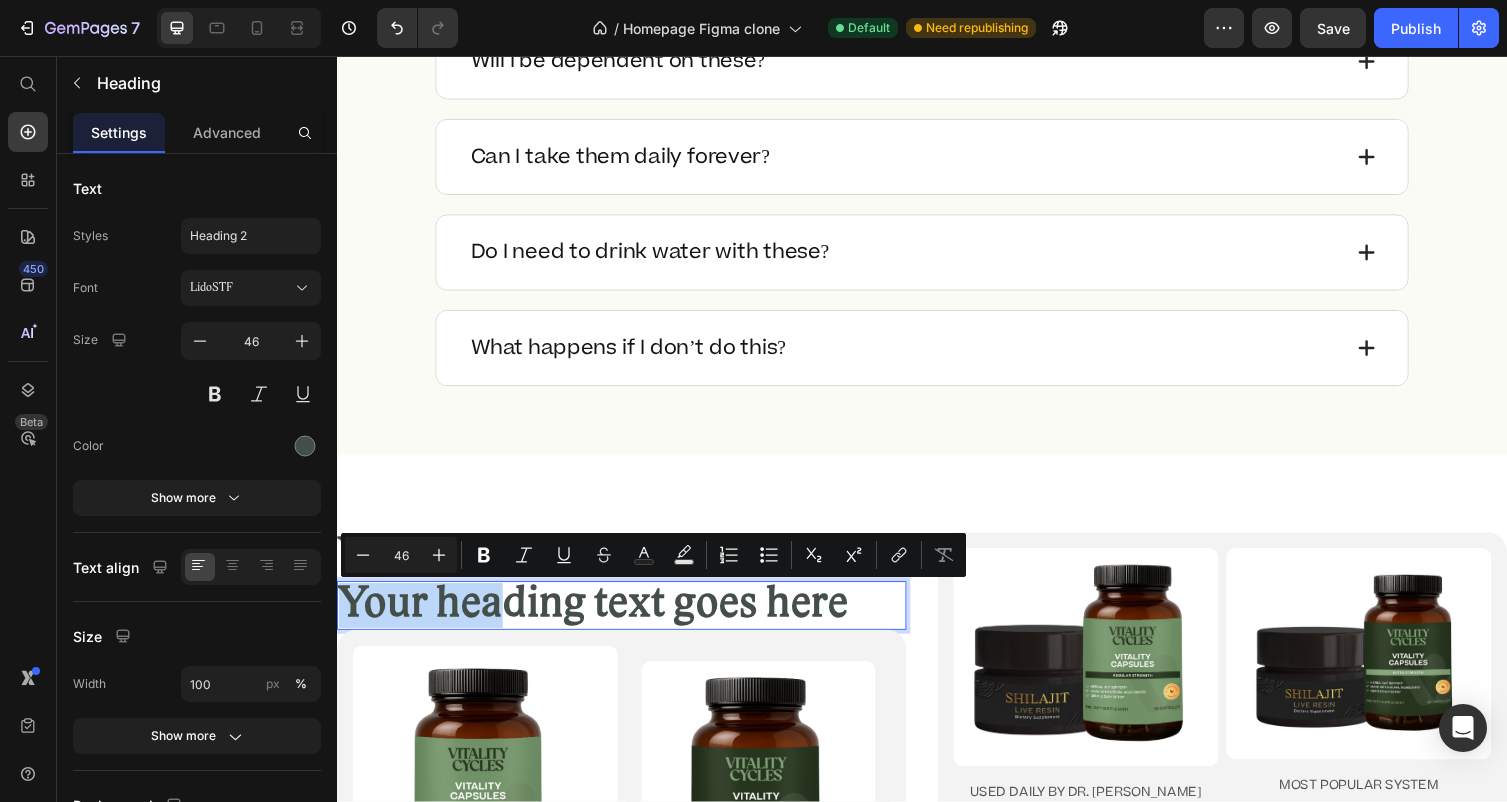 drag, startPoint x: 524, startPoint y: 614, endPoint x: 1107, endPoint y: 513, distance: 591.684 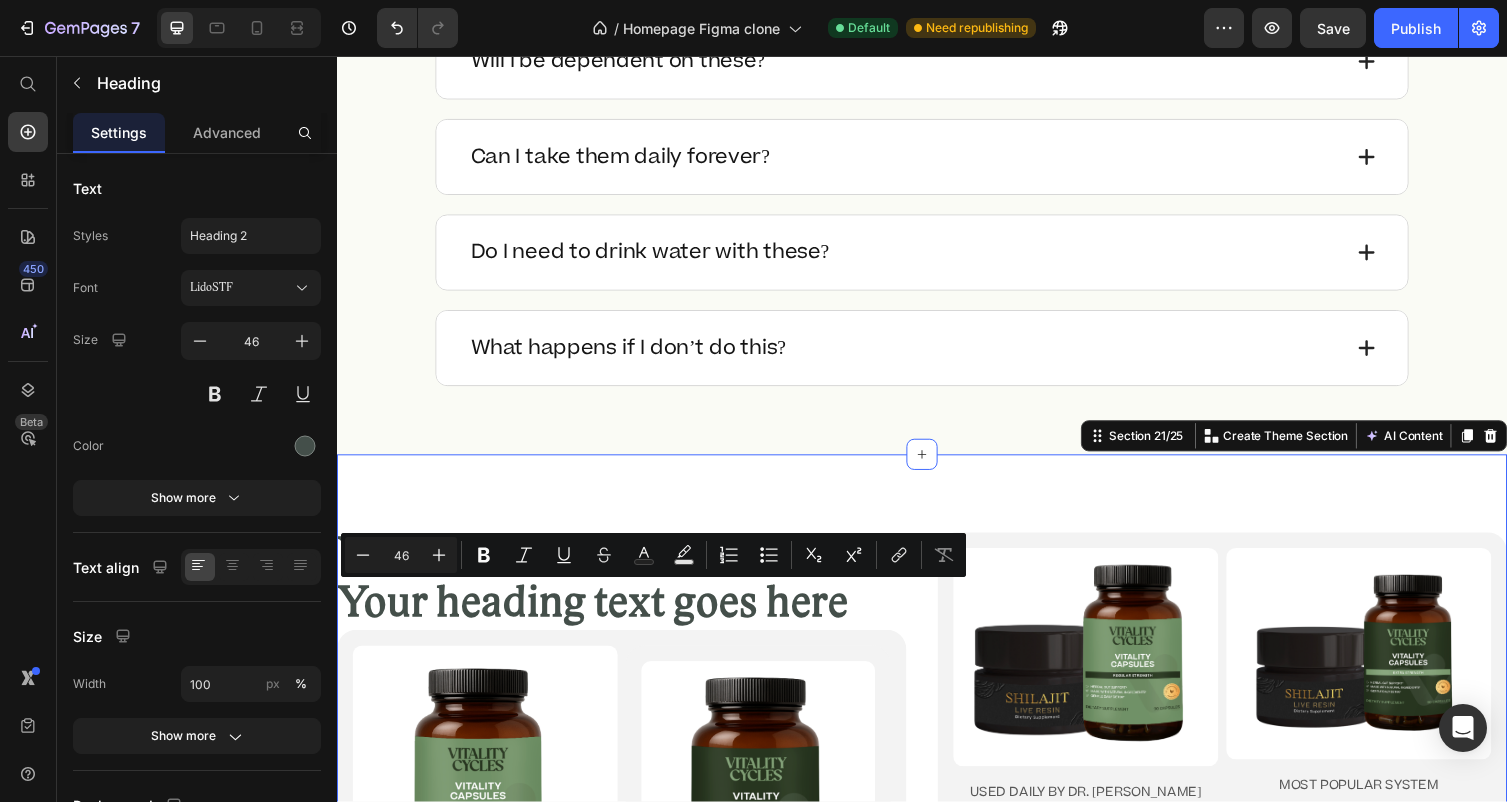 click on "Your heading text goes here Heading Your heading text goes here Heading Product Images USED DAILY BY DR. JENNIFER DANIELS Text Block The Original Cleansing  System Heading REGULAR STRENGTH VITALITY CAPSULES Text Block Icon Icon Icon Icon Icon Icon List 42 Reviews Text Block Row $85.00 Product Price $75.00 Product Price Row Free Gift w/ Subscription + Free USA Shipping   Text Block 1 Product Quantity Add to cart Add to Cart Row Product Product Images Sells out fast! Text Block The  Advanced Cleansing System Heading EXTRA STRENGTH VITALITY CAPSULES Text Block Icon Icon Icon Icon Icon Icon List 122 Reviews Text Block Row $0.00 Product Price $90.00 Product Price Row Free Gift w/ Subscription + Free USA Shipping Text Block 1 Product Quantity Add to cart Add to Cart Row Product Row Row Your heading text goes here Heading Product Images USED DAILY BY DR. JENNIFER DANIELS Text Block The Cellular Renewal   System Heading REGULAR STRENGTH VITALITY CAPSULES + LIVE SHILAJIT RESIN Text Block Icon Icon Icon Icon Icon 1" at bounding box center [937, 1036] 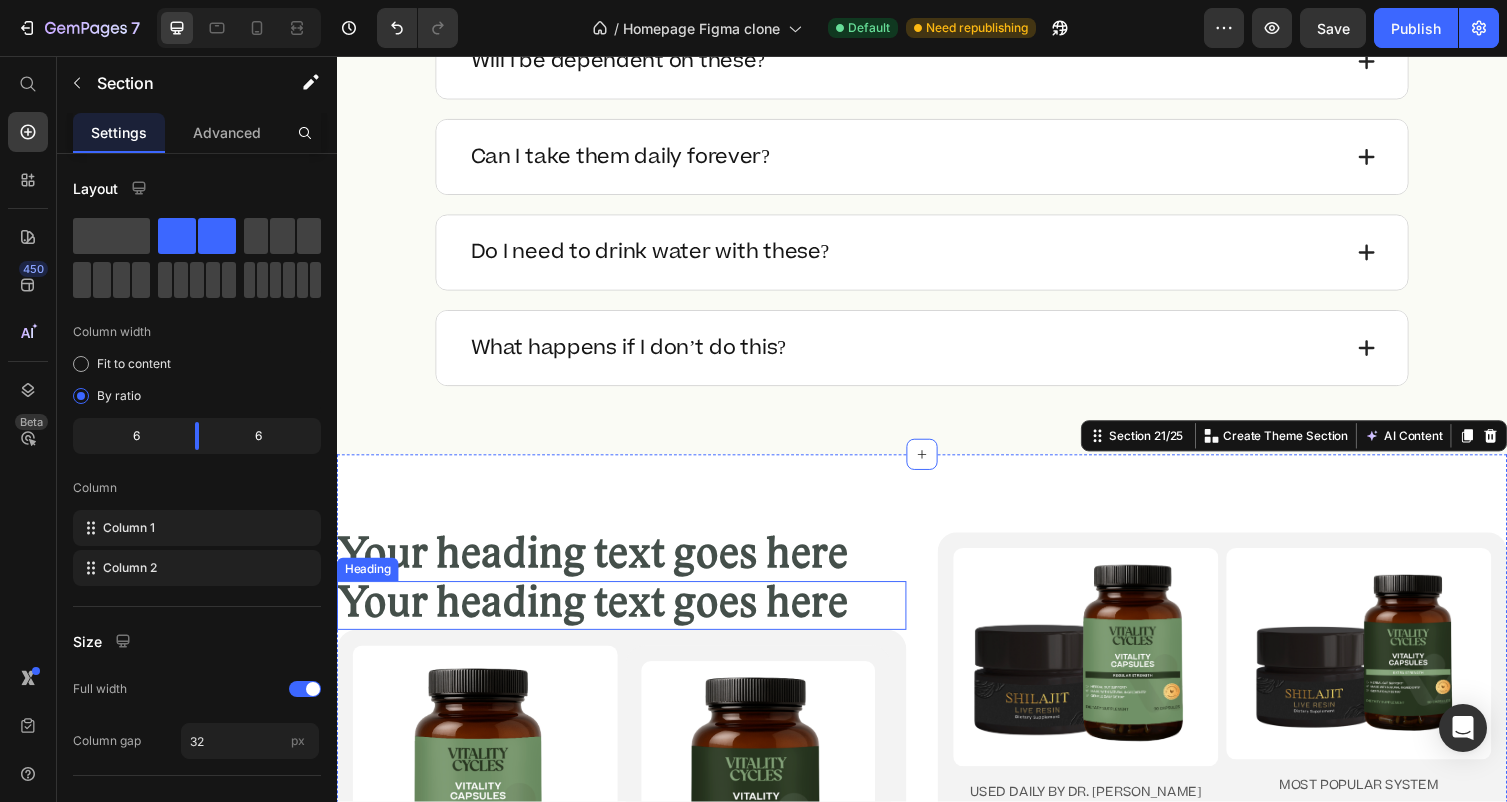 click on "Your heading text goes here" at bounding box center [629, 620] 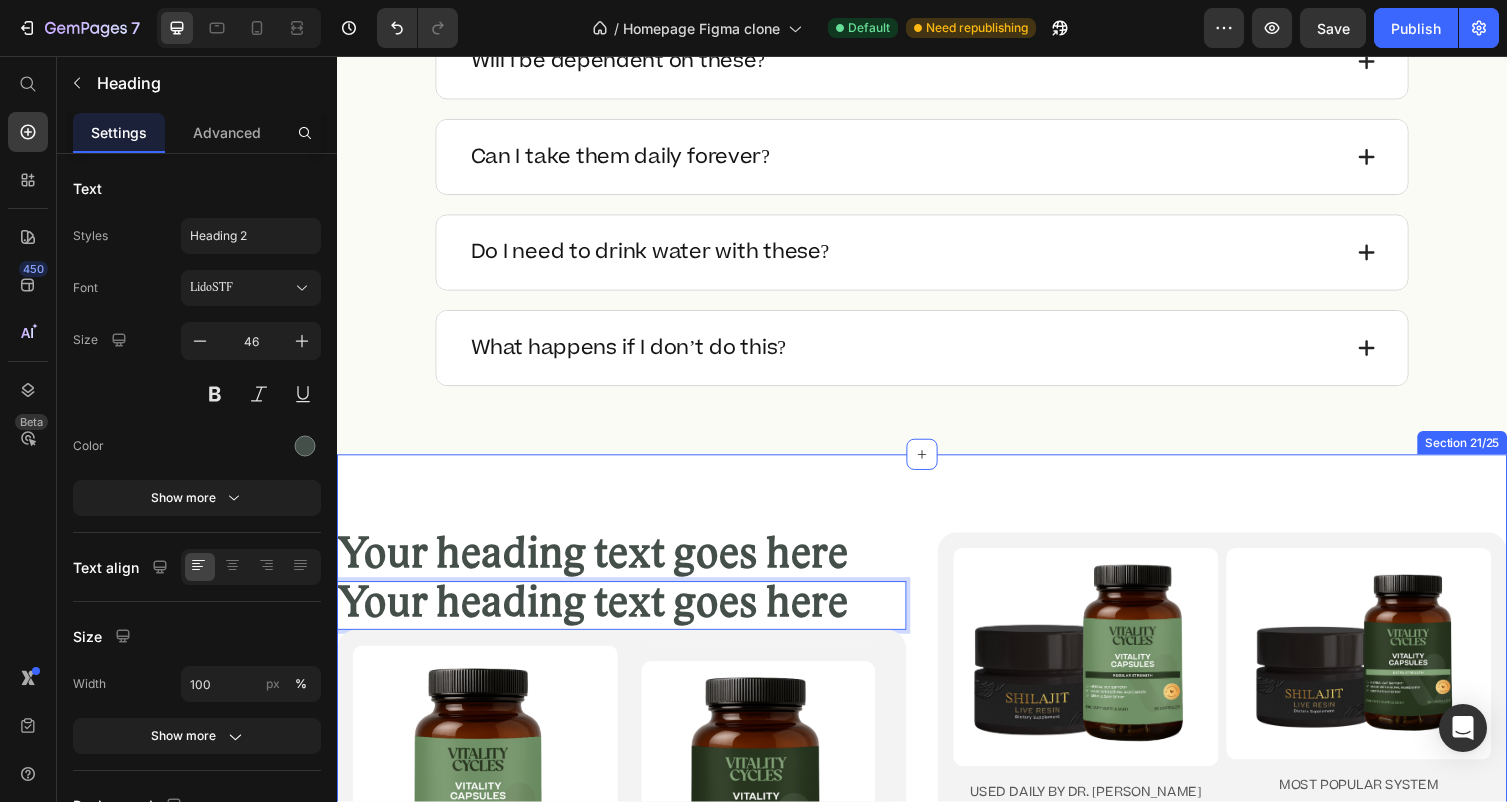 drag, startPoint x: 793, startPoint y: 618, endPoint x: 1162, endPoint y: 539, distance: 377.3619 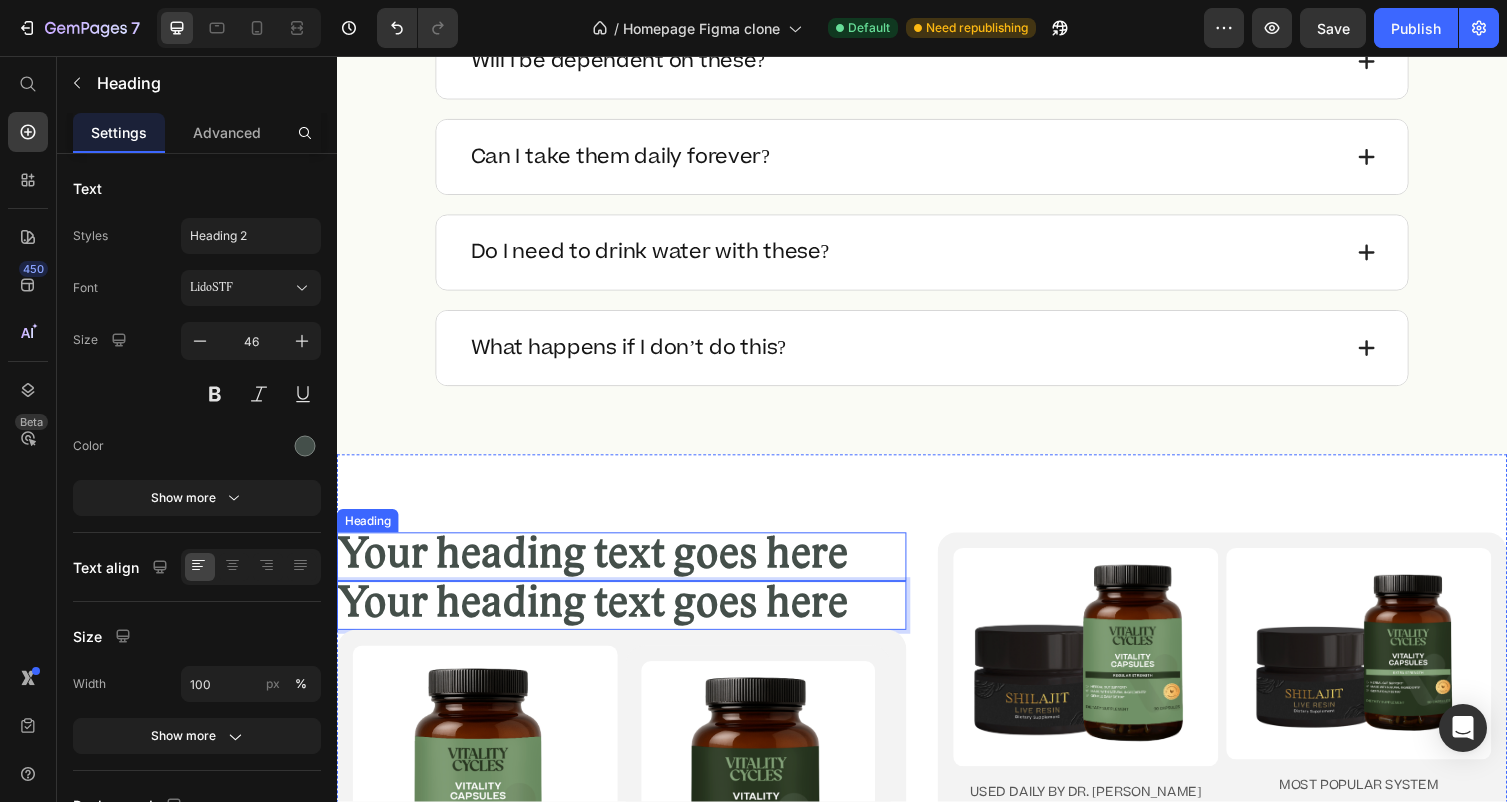 click on "Your heading text goes here" at bounding box center [629, 570] 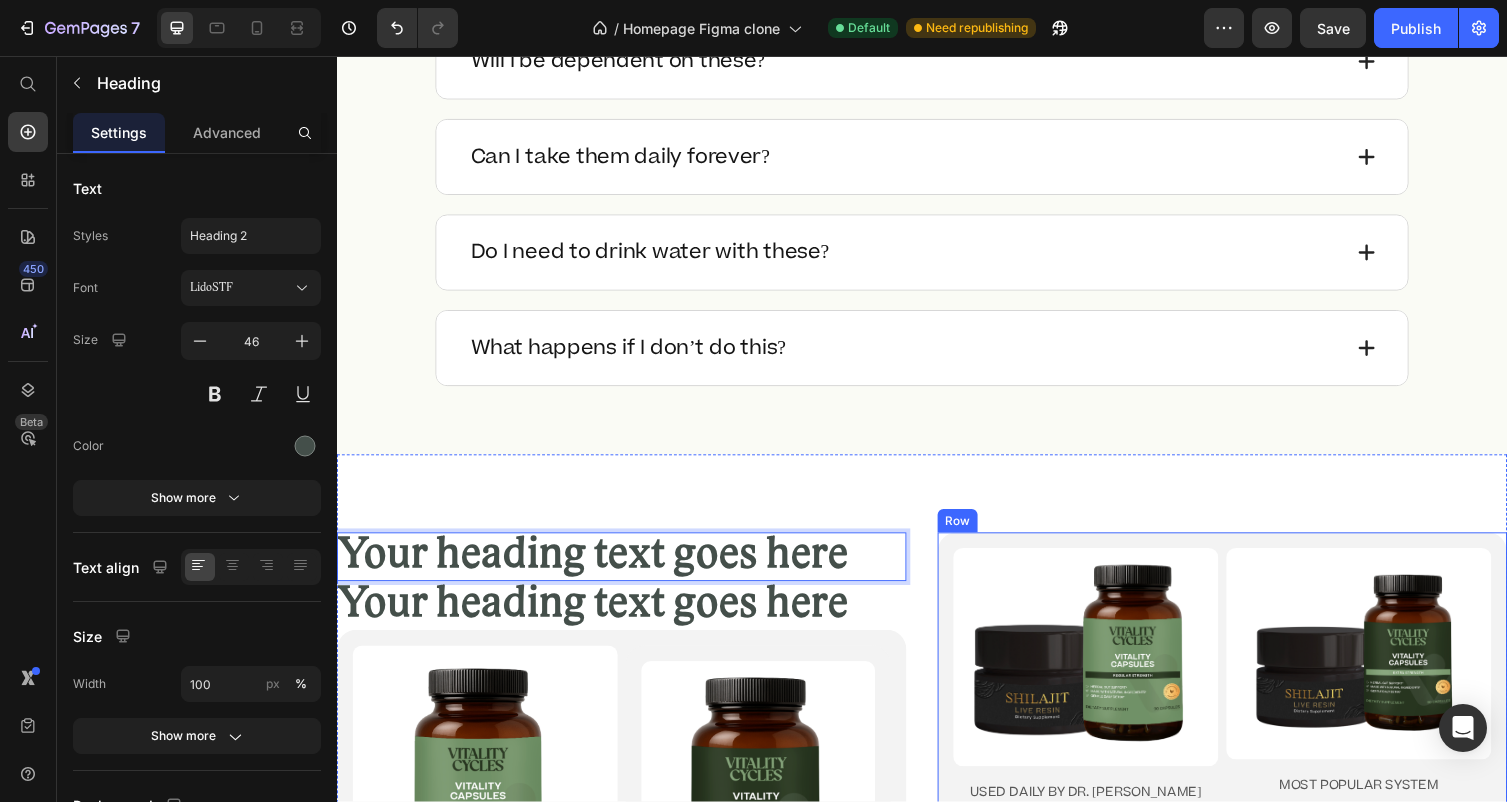 drag, startPoint x: 864, startPoint y: 563, endPoint x: 1151, endPoint y: 549, distance: 287.34125 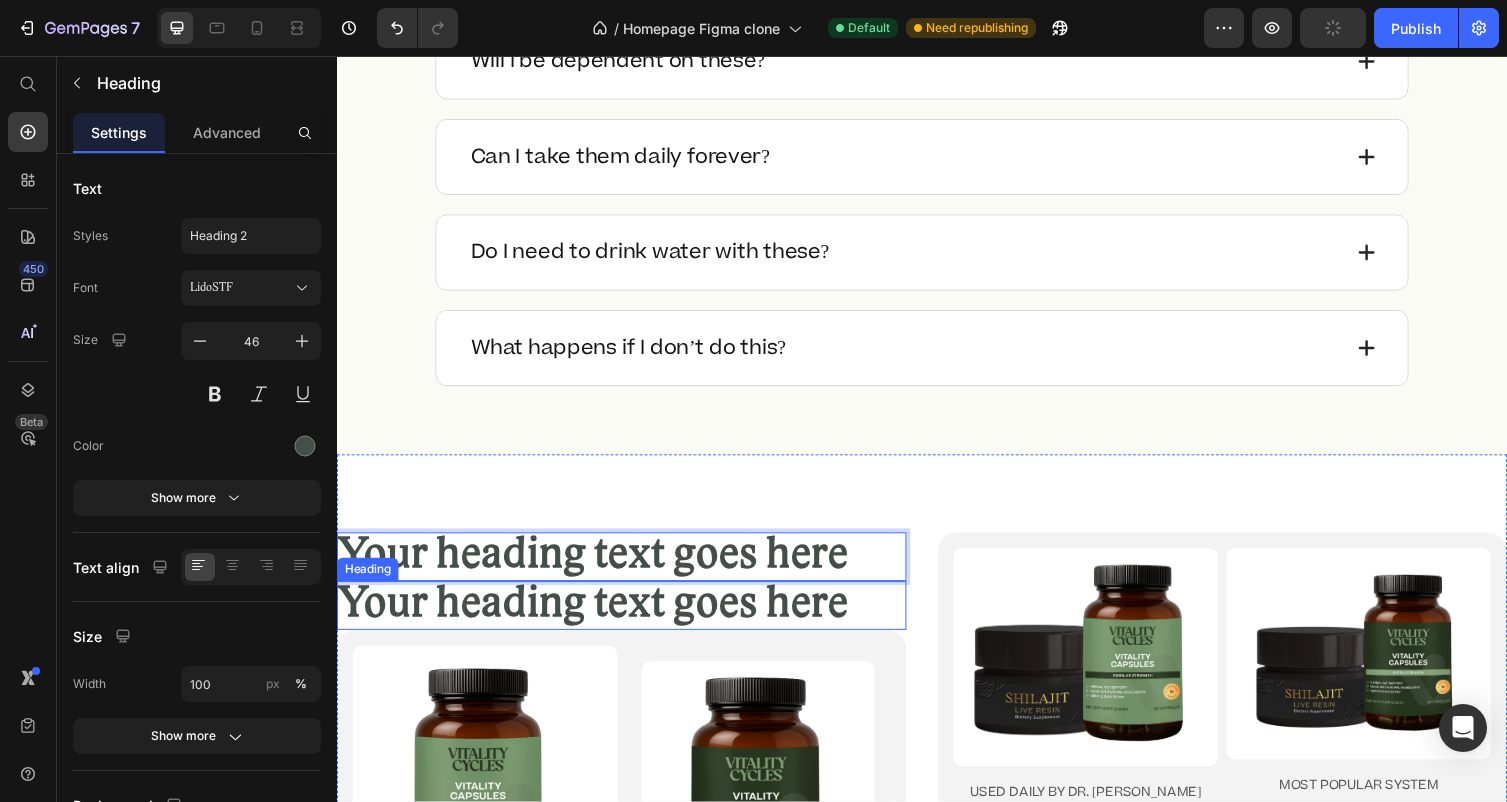 click on "Your heading text goes here" at bounding box center (629, 620) 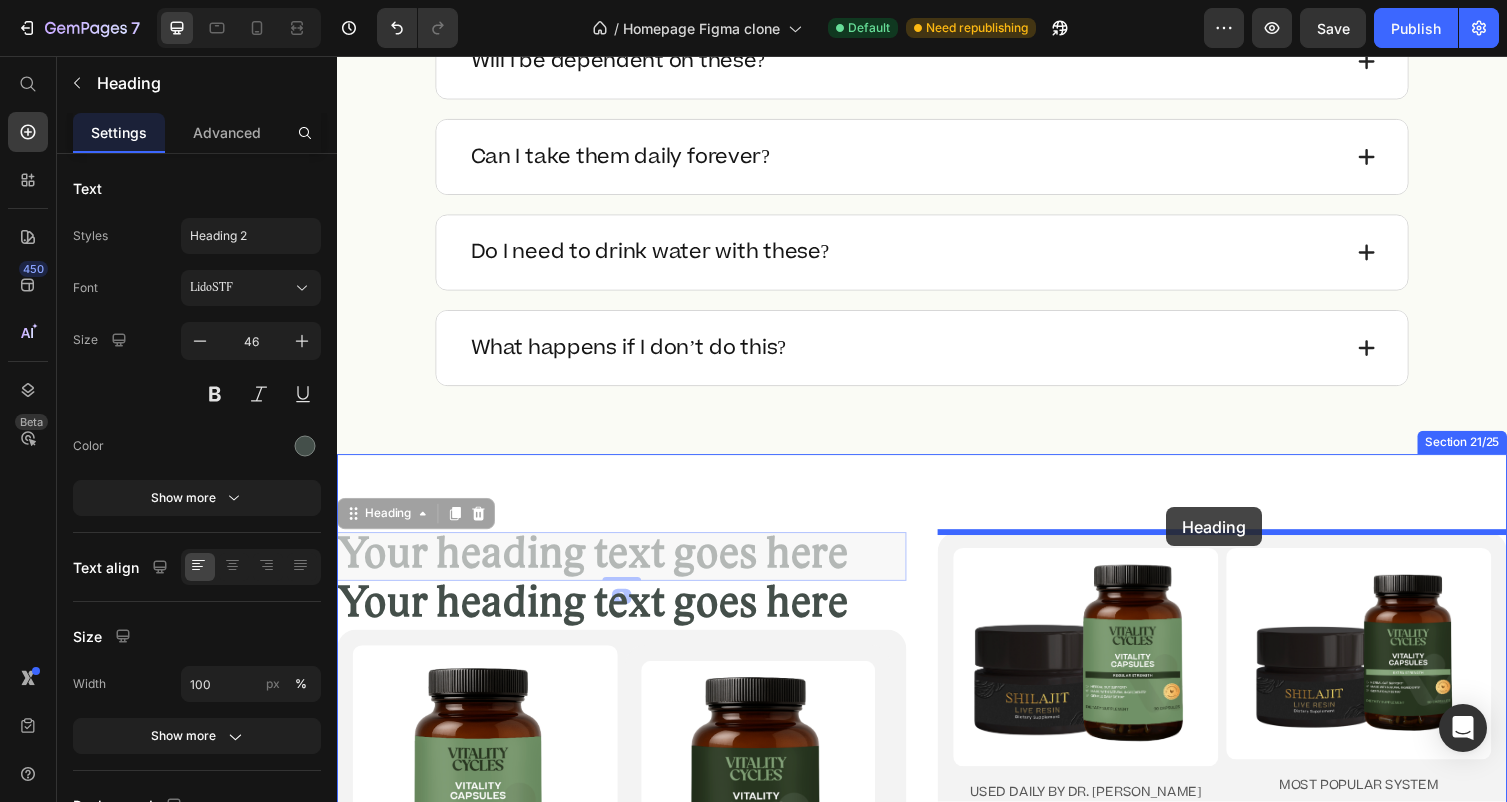 drag, startPoint x: 782, startPoint y: 568, endPoint x: 1166, endPoint y: 507, distance: 388.81488 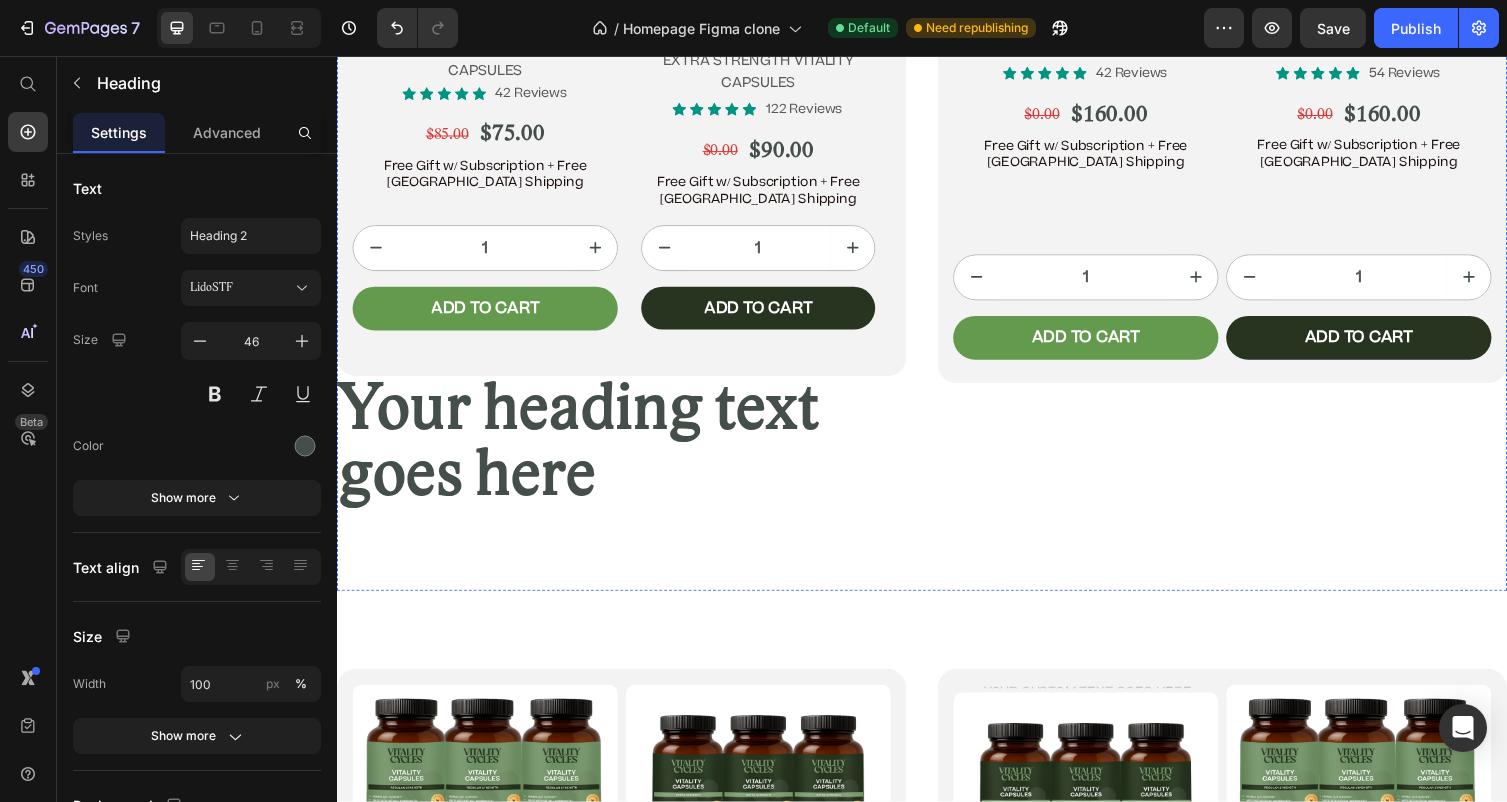 scroll, scrollTop: 12297, scrollLeft: 0, axis: vertical 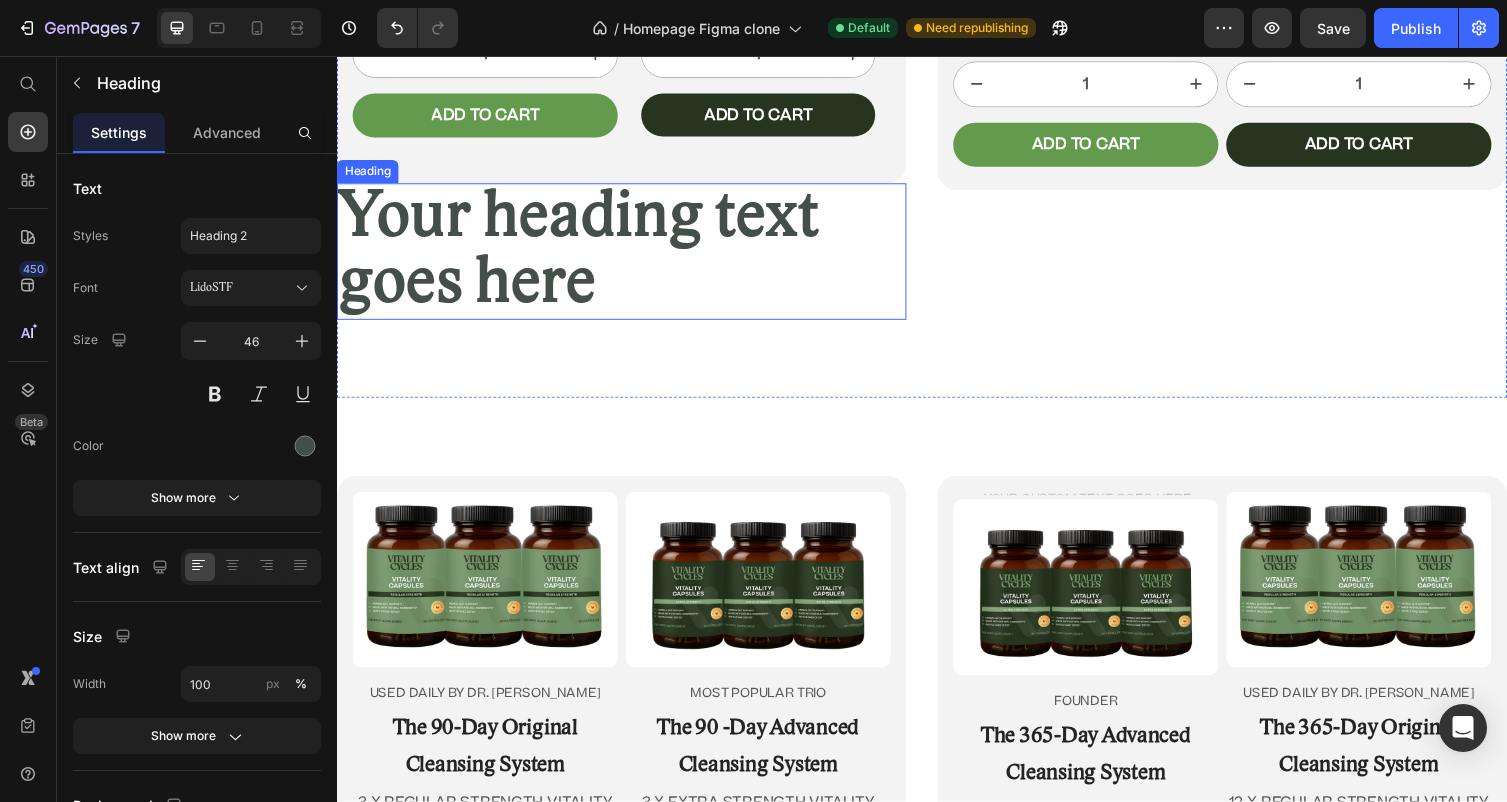 click on "Your heading text goes here" at bounding box center [629, 257] 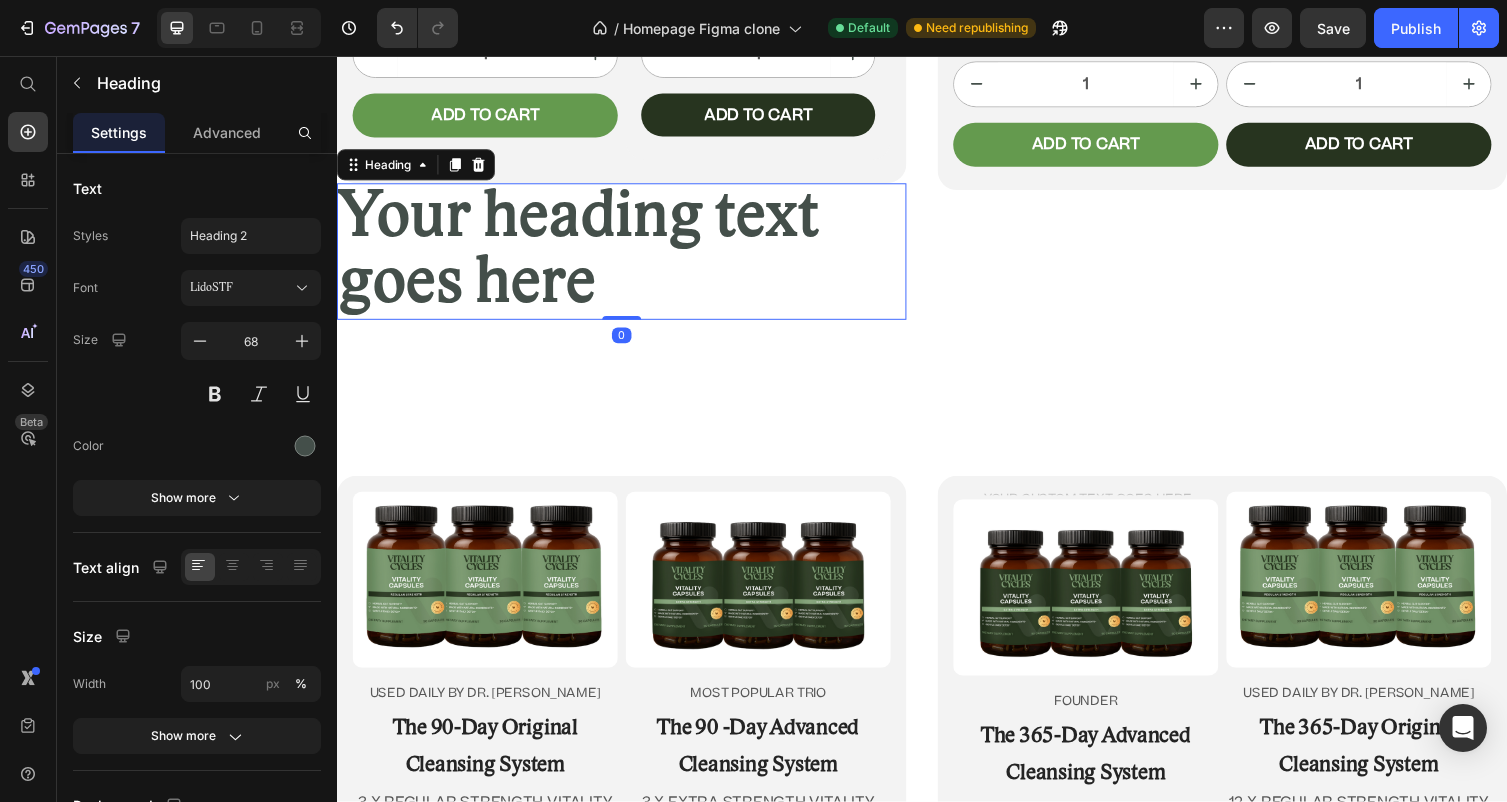 click on "Your heading text goes here" at bounding box center (629, 257) 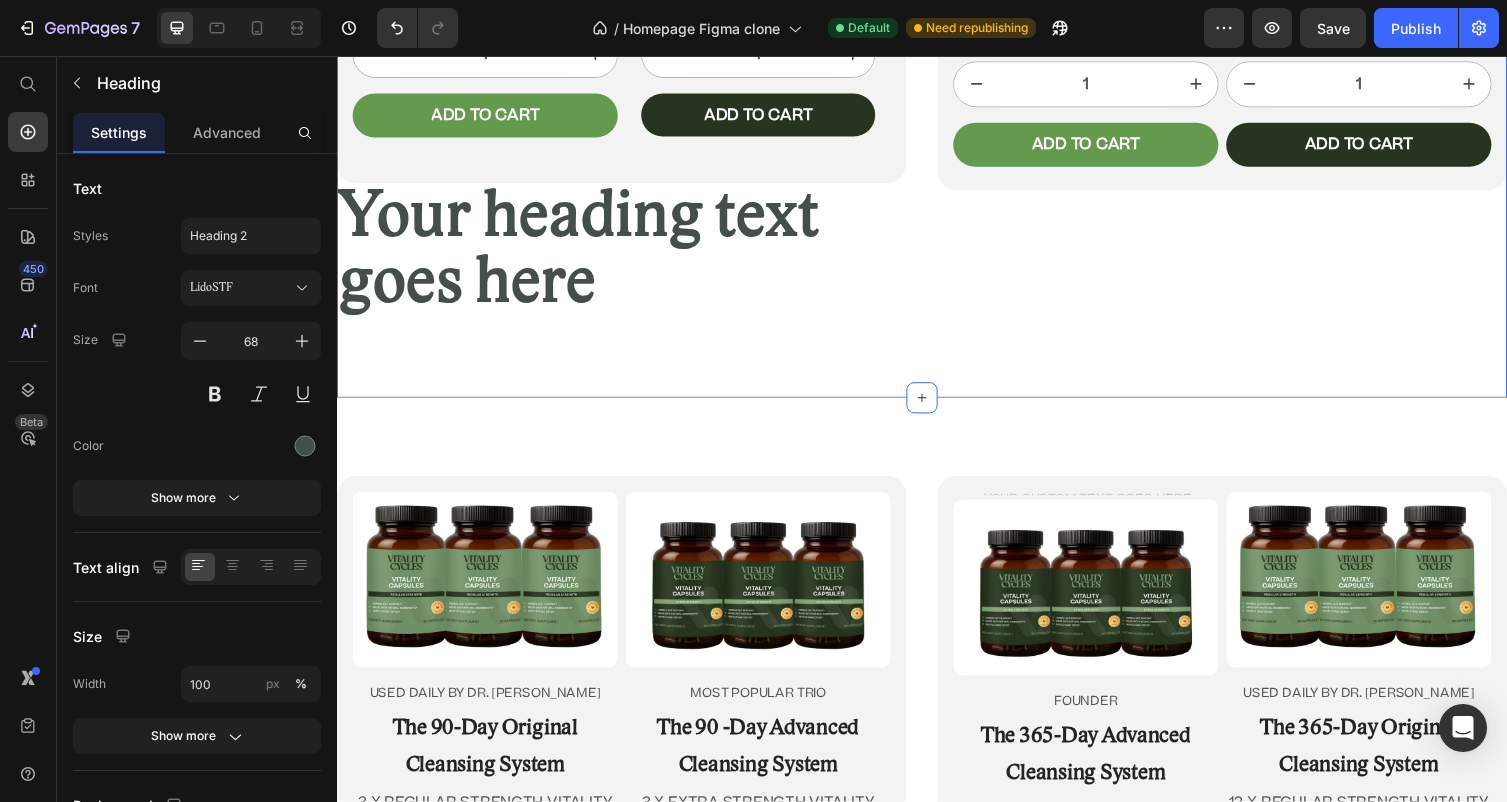 click on "Your heading text goes here Heading Product Images USED DAILY BY DR. JENNIFER DANIELS Text Block The Original Cleansing  System Heading REGULAR STRENGTH VITALITY CAPSULES Text Block Icon Icon Icon Icon Icon Icon List 42 Reviews Text Block Row $85.00 Product Price $75.00 Product Price Row Free Gift w/ Subscription + Free USA Shipping   Text Block 1 Product Quantity Add to cart Add to Cart Row Product Product Images Sells out fast! Text Block The  Advanced Cleansing System Heading EXTRA STRENGTH VITALITY CAPSULES Text Block Icon Icon Icon Icon Icon Icon List 122 Reviews Text Block Row $0.00 Product Price $90.00 Product Price Row Free Gift w/ Subscription + Free USA Shipping Text Block 1 Product Quantity Add to cart Add to Cart Row Product Row Row Your heading text goes here Heading Your heading text goes here Heading Product Images USED DAILY BY DR. JENNIFER DANIELS Text Block The Cellular Renewal   System Heading REGULAR STRENGTH VITALITY CAPSULES + LIVE SHILAJIT RESIN Text Block Icon Icon Icon Icon Icon 1" at bounding box center [937, -139] 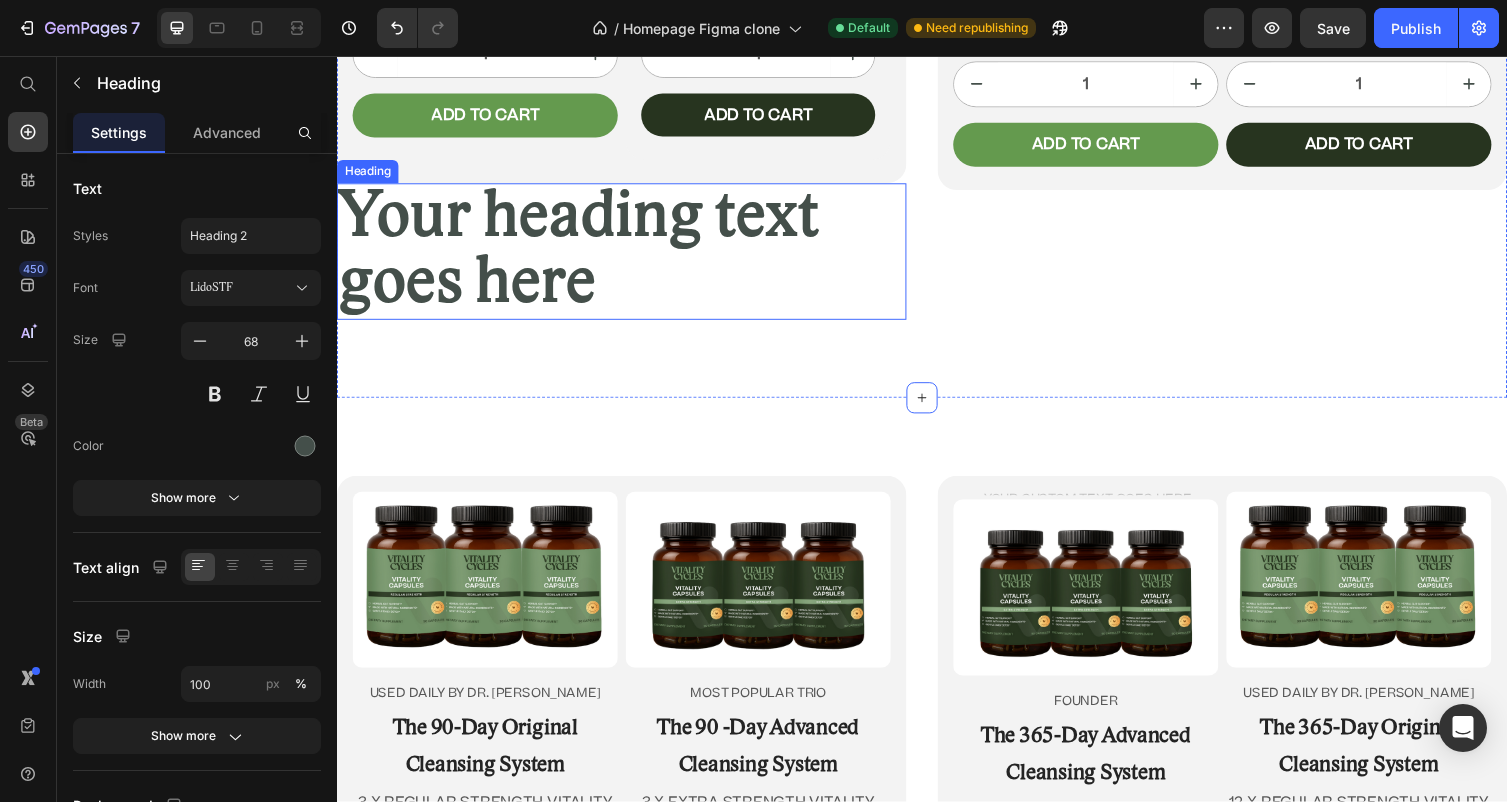 click on "Your heading text goes here" at bounding box center [629, 257] 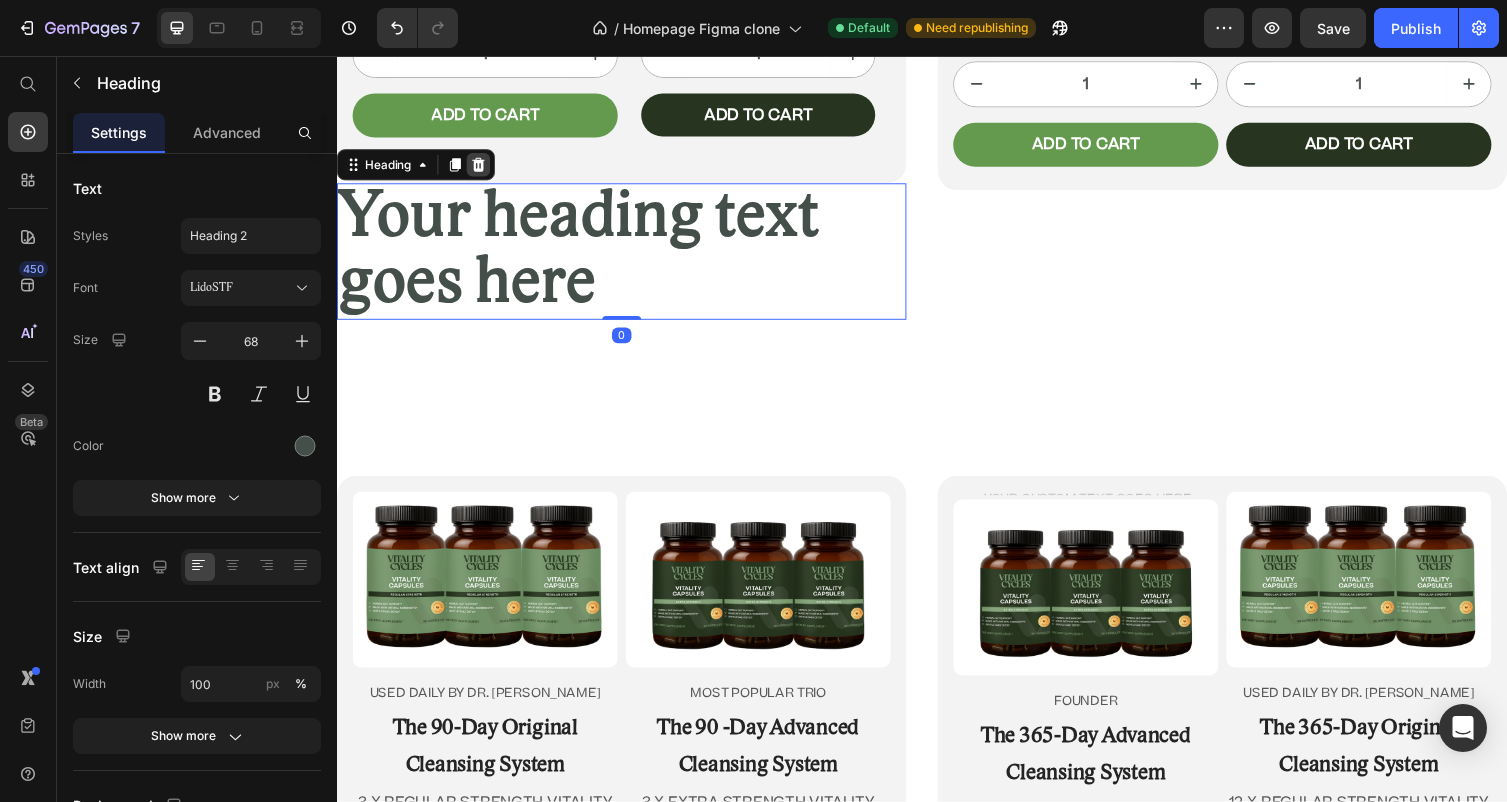 click 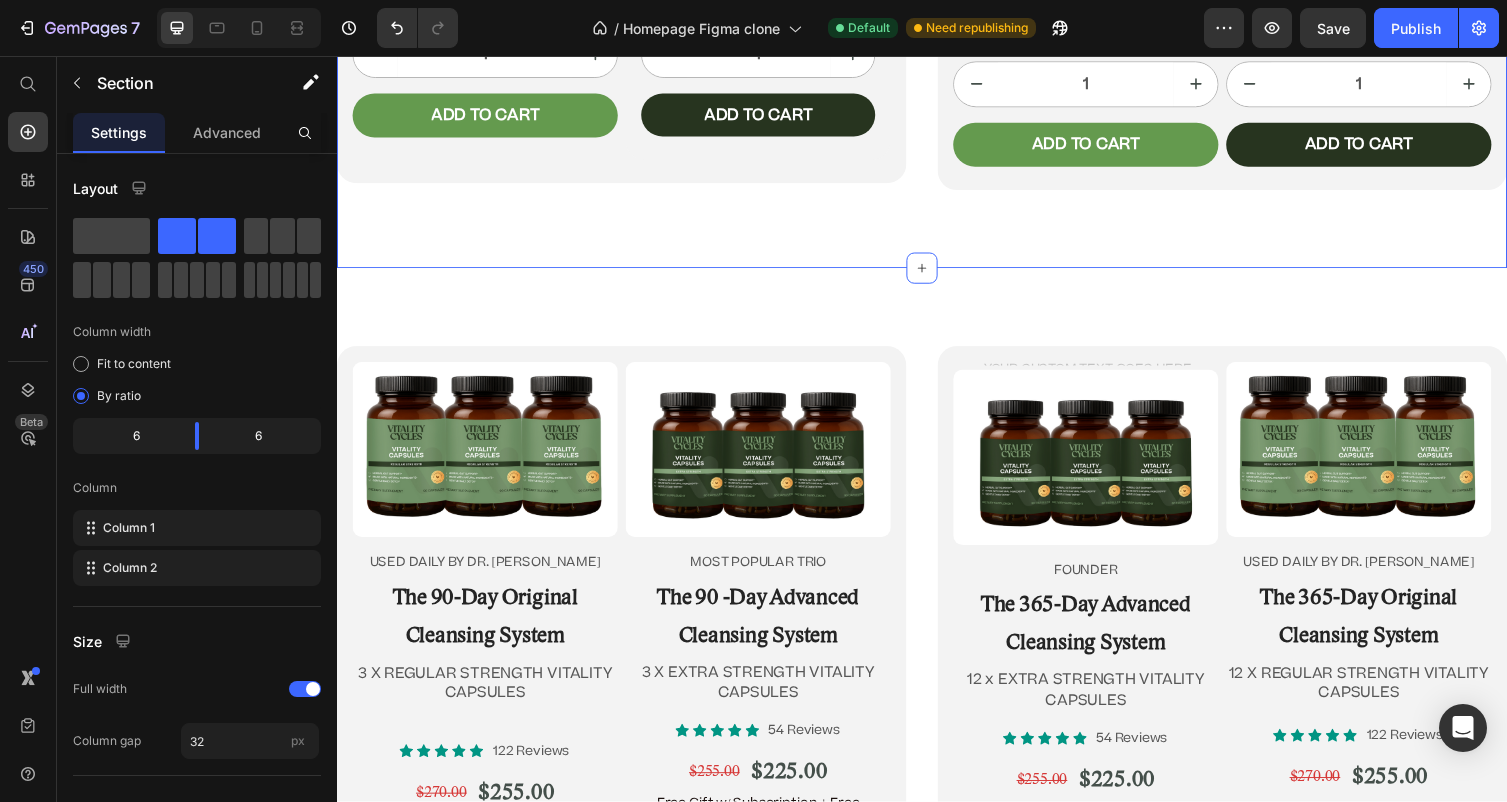 click on "Your heading text goes here Heading Product Images USED DAILY BY DR. JENNIFER DANIELS Text Block The Original Cleansing  System Heading REGULAR STRENGTH VITALITY CAPSULES Text Block Icon Icon Icon Icon Icon Icon List 42 Reviews Text Block Row $85.00 Product Price $75.00 Product Price Row Free Gift w/ Subscription + Free USA Shipping   Text Block 1 Product Quantity Add to cart Add to Cart Row Product Product Images Sells out fast! Text Block The  Advanced Cleansing System Heading EXTRA STRENGTH VITALITY CAPSULES Text Block Icon Icon Icon Icon Icon Icon List 122 Reviews Text Block Row $0.00 Product Price $90.00 Product Price Row Free Gift w/ Subscription + Free USA Shipping Text Block 1 Product Quantity Add to cart Add to Cart Row Product Row Row Your heading text goes here Heading Product Images USED DAILY BY DR. JENNIFER DANIELS Text Block The Cellular Renewal   System Heading REGULAR STRENGTH VITALITY CAPSULES + LIVE SHILAJIT RESIN Text Block Icon Icon Icon Icon Icon Icon List 42 Reviews Text Block Row 1" at bounding box center [937, -206] 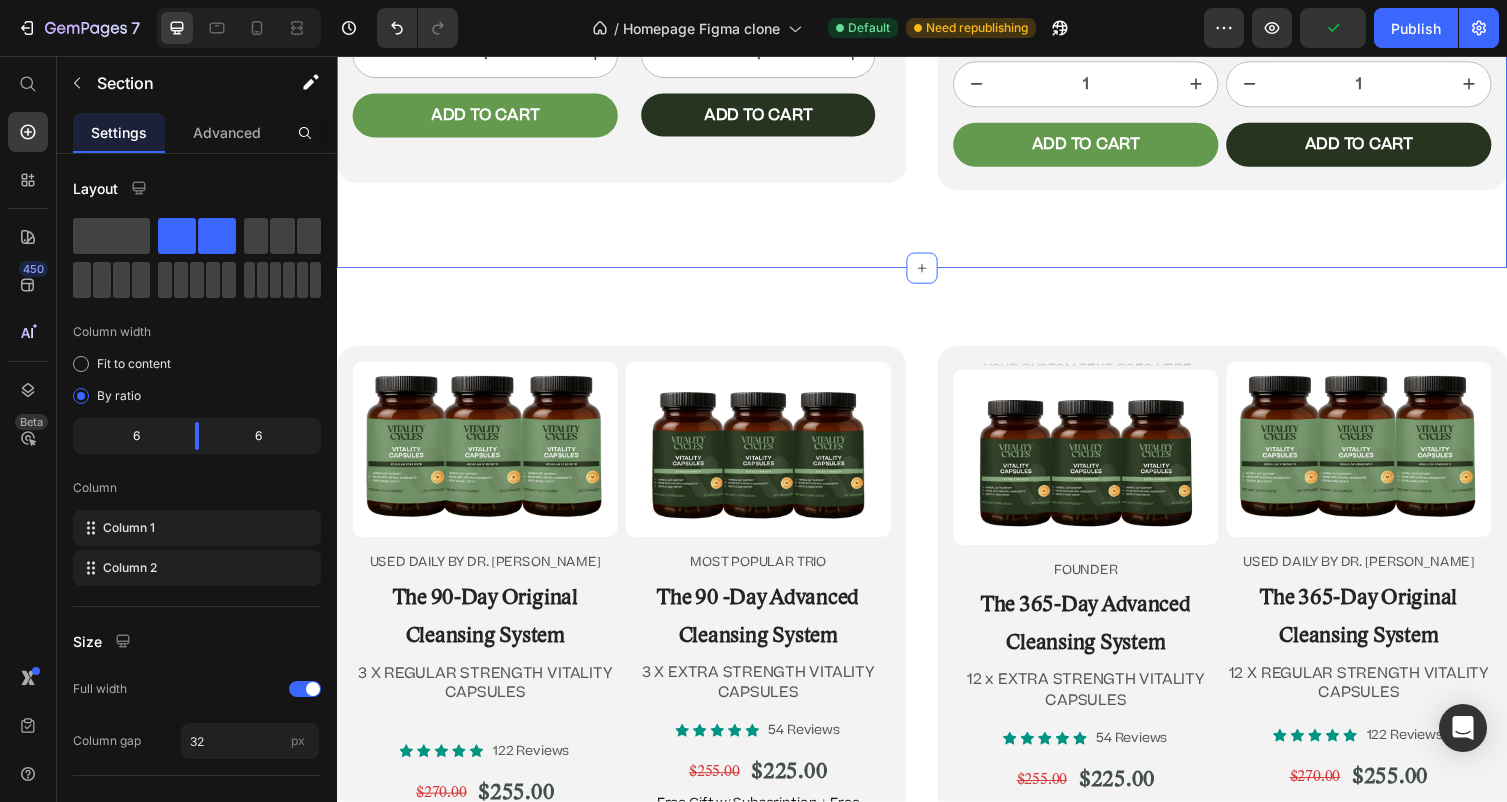 drag, startPoint x: 947, startPoint y: 267, endPoint x: 939, endPoint y: 216, distance: 51.62364 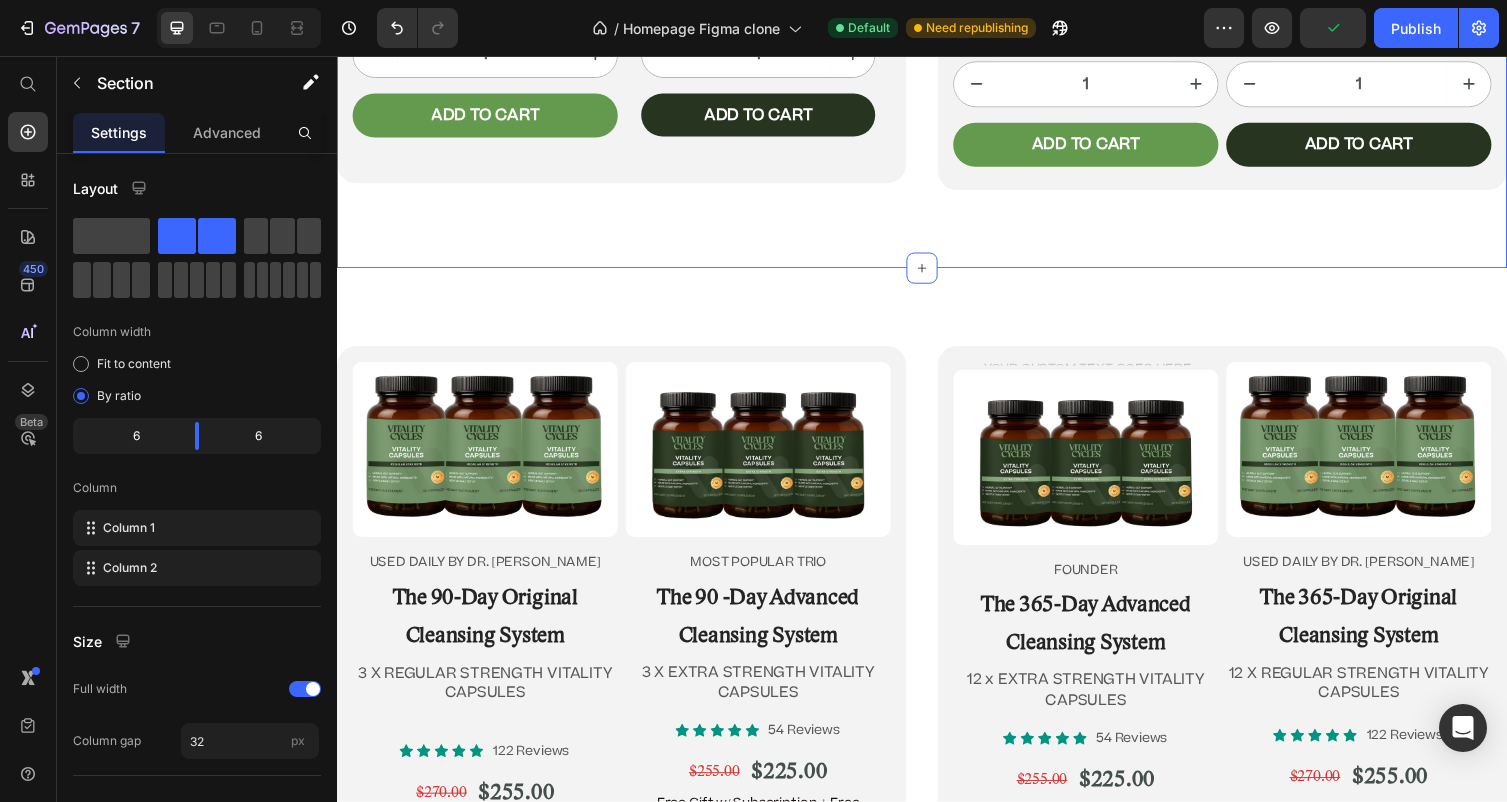click on "Image “Before there was Big Pharma, there were bowel movements.”  Text Block Dr. Daniels Text Block Row Row
Icon
Icon
Icon
Icon
Icon Icon List 4.9/5  based on 4,974 reviews Text Block Row Doctor-Designed | 25,000+ Americans Cleansed | Not Sold in Stores Text Block                Title Line The Hidden Parasite Cleanse That’s Quietly Helping 25,000+ Americans Heal Naturally. Heading The Only Dr. Jennifer Daniels-Approved Full-Body Cleansing System Text Block Row Section 2/25 This is not a supplement. It’s not a detox powder. It’s a full-body cleansing ritual that reclaims your health from the inside out. If you’ve ever wondered why you’re bloated, foggy, tired, or sick—and doctors never give you real answers—it’s time you read what got Dr. Jennifer Daniels banned. Text Block If you’re over 45, struggle with digestion, energy, or feel like something’s ‘off’—this is for you. Text Block
Jump to the system Button Row Section 3/25 Heading Text block" at bounding box center [937, -5551] 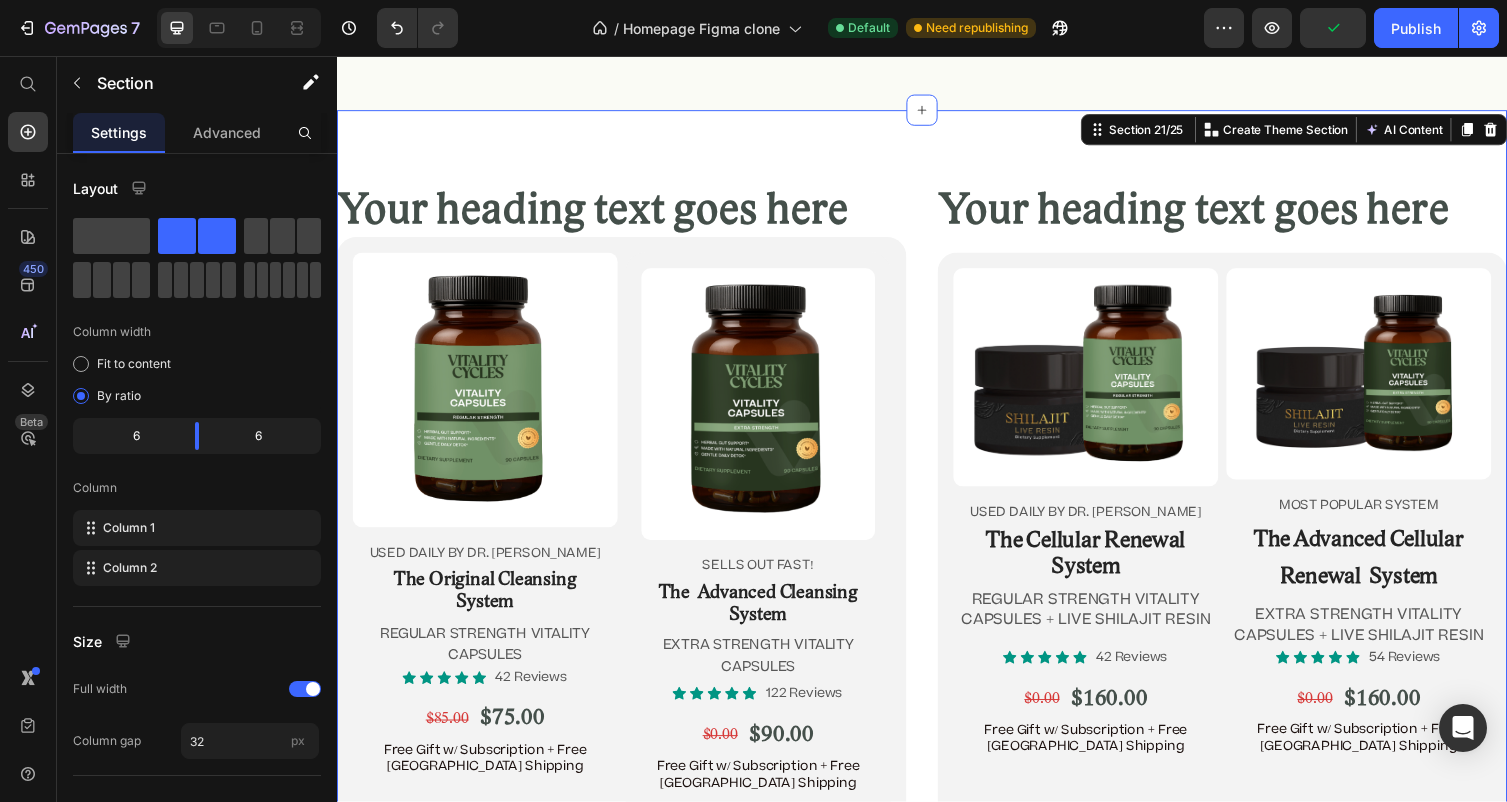 scroll, scrollTop: 11289, scrollLeft: 0, axis: vertical 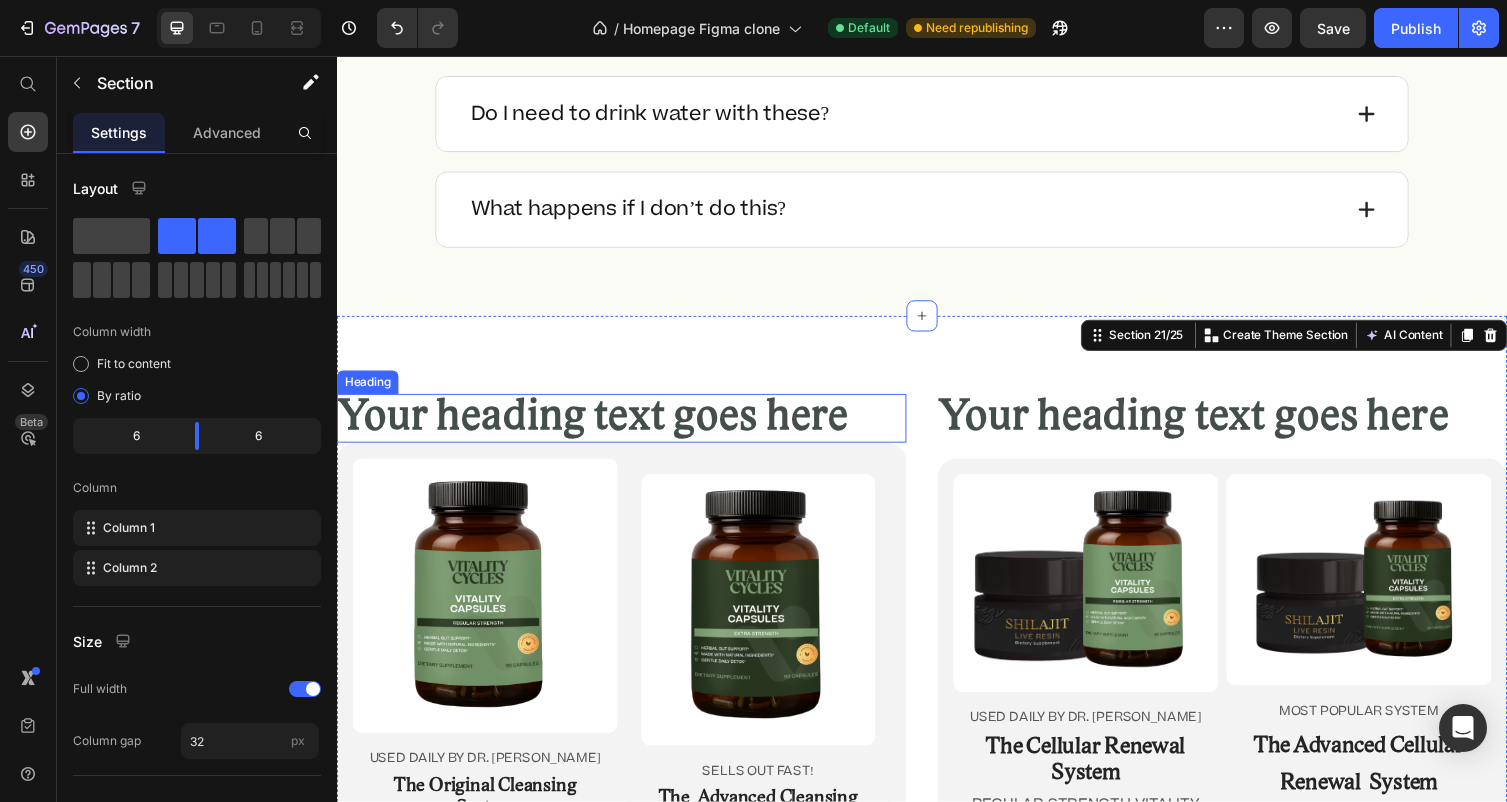 click on "Your heading text goes here" at bounding box center (629, 428) 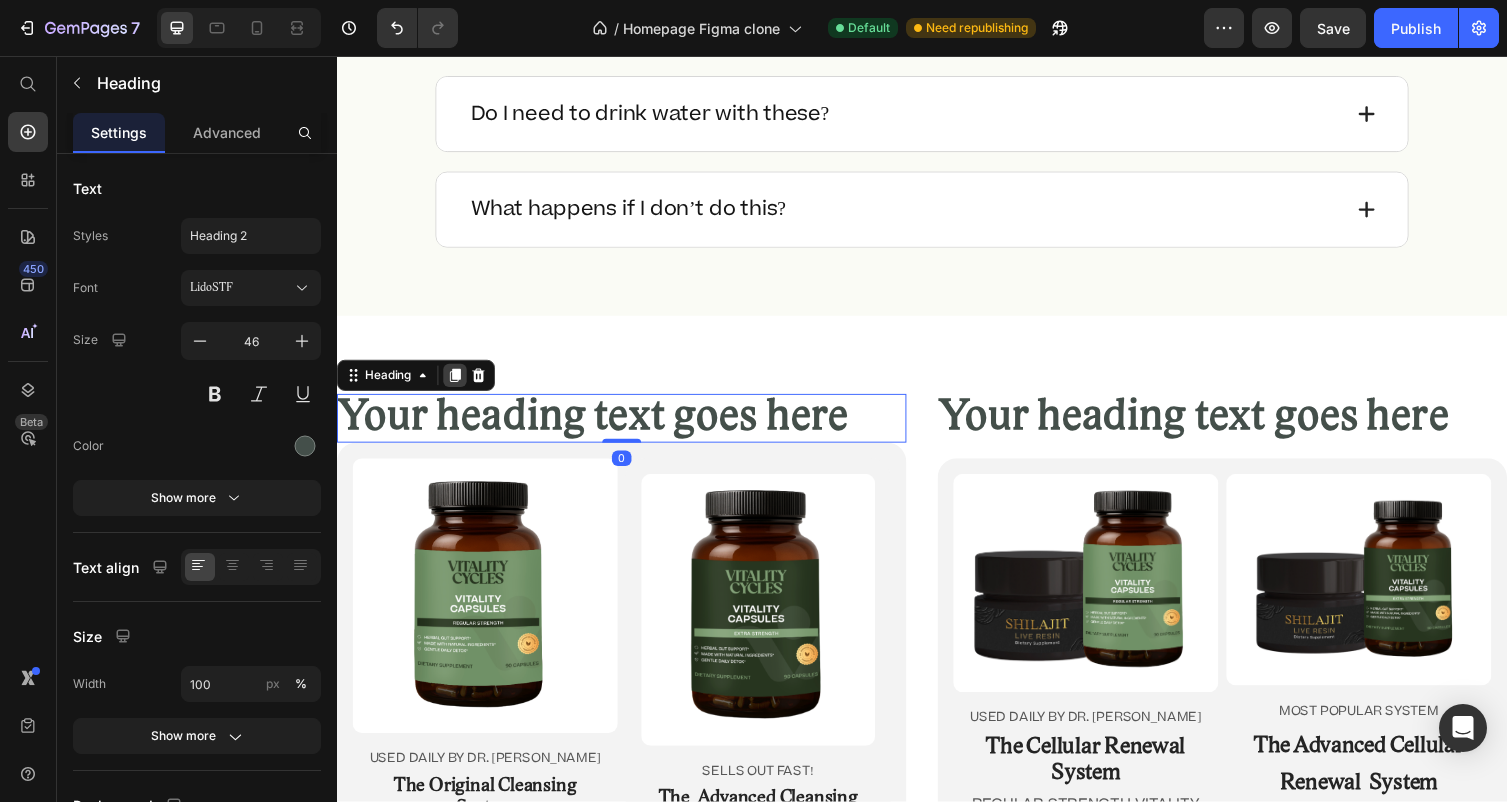click 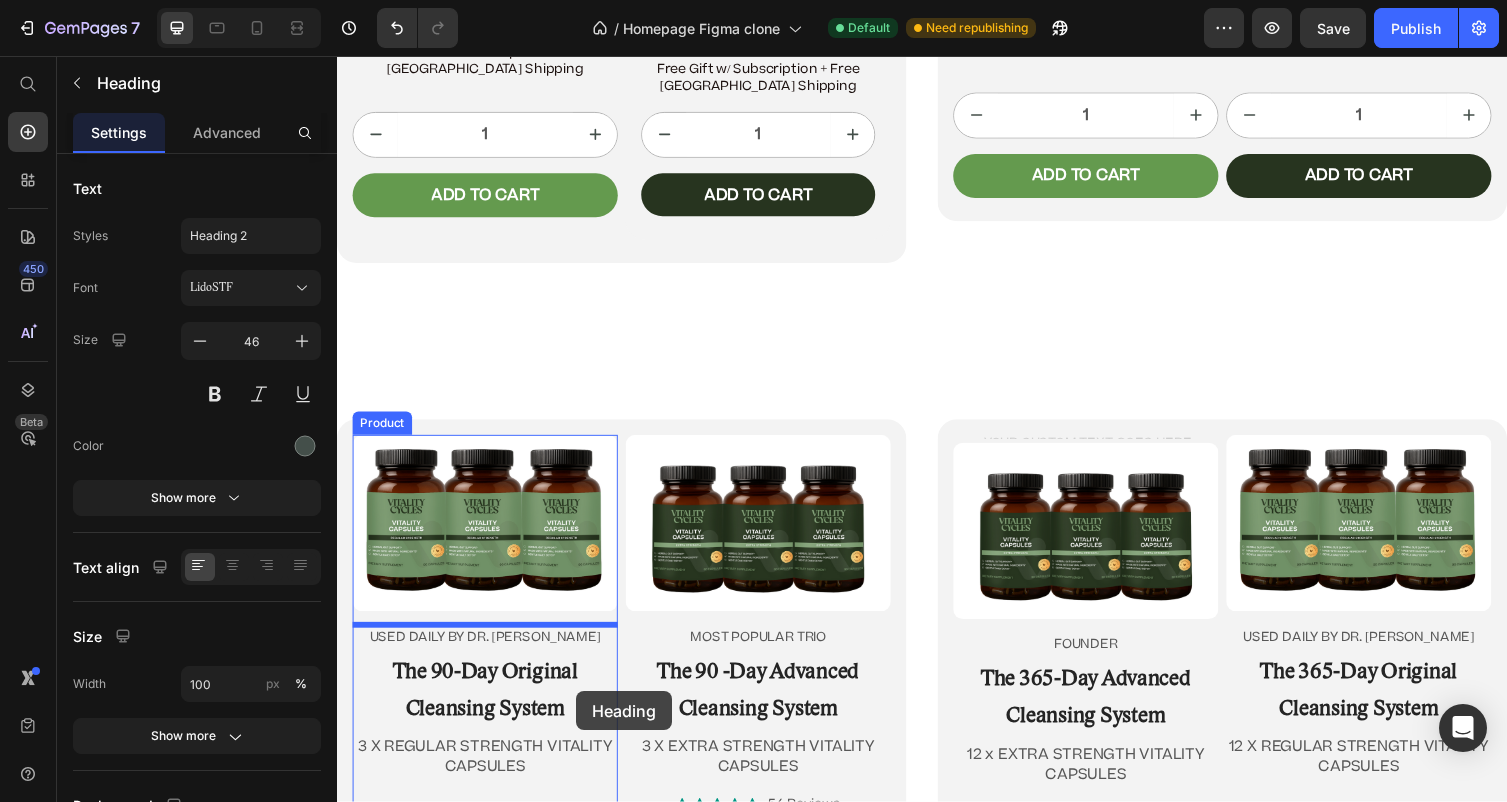 scroll, scrollTop: 12421, scrollLeft: 0, axis: vertical 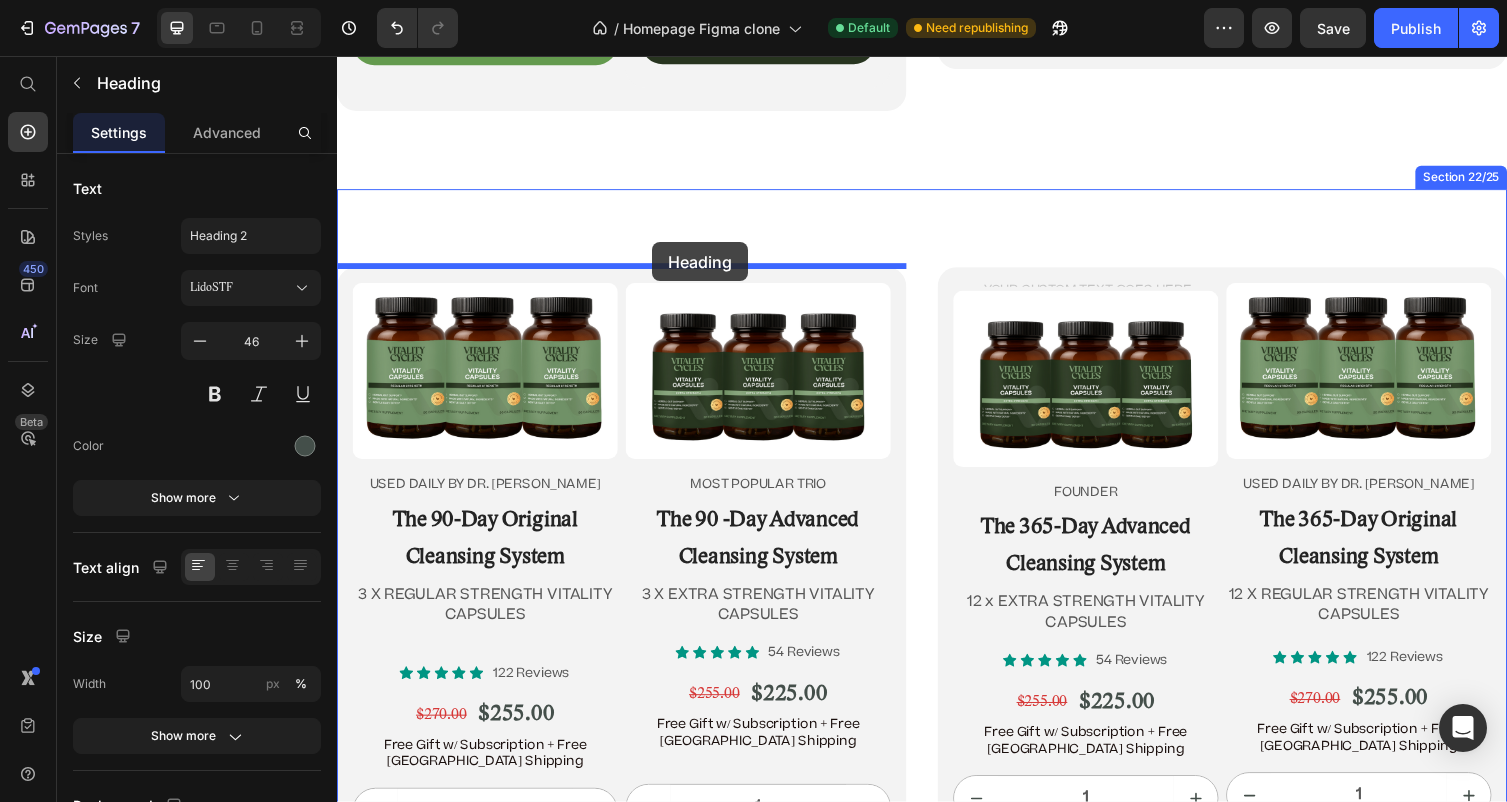 drag, startPoint x: 554, startPoint y: 112, endPoint x: 651, endPoint y: 241, distance: 161.40013 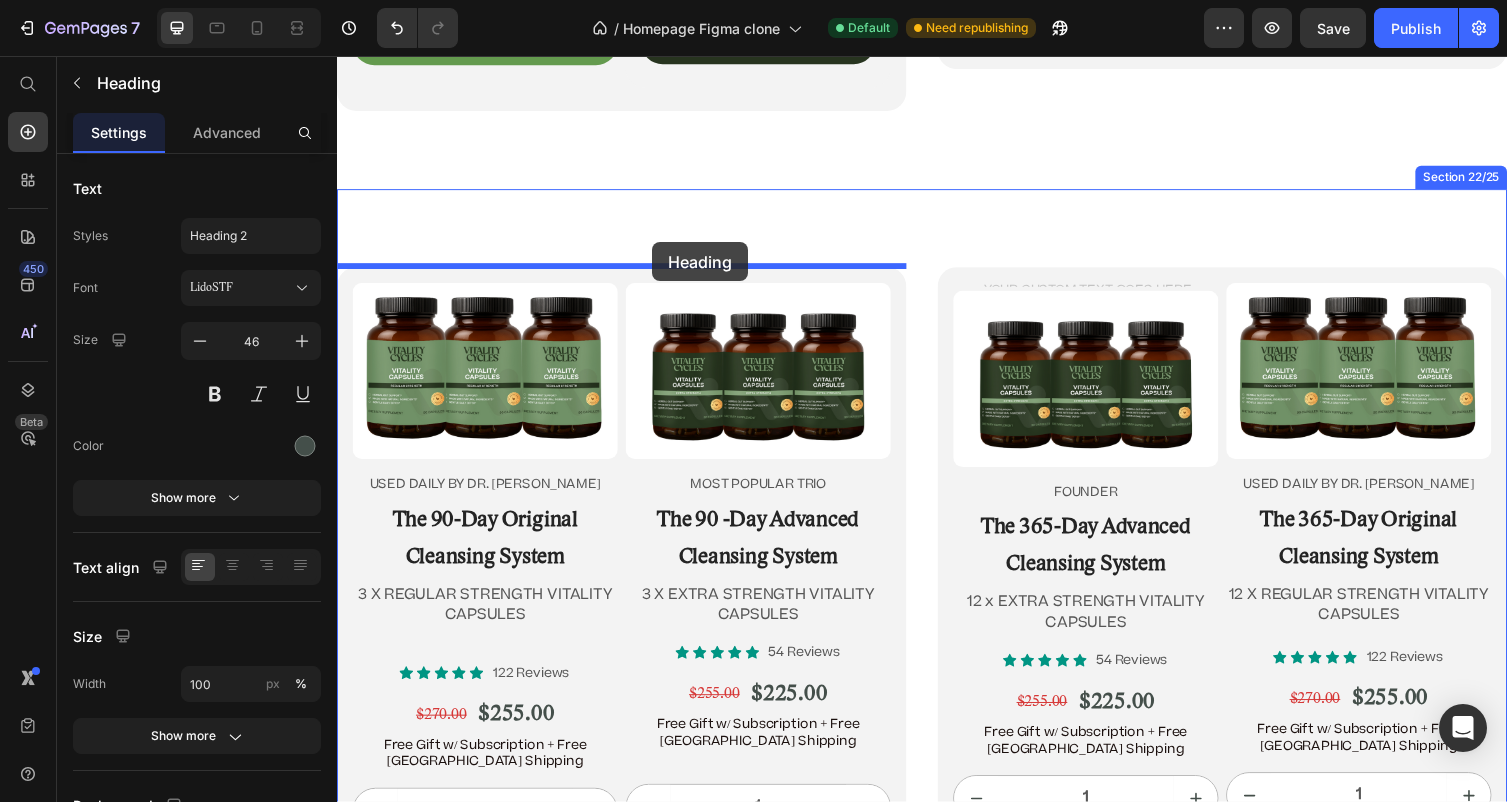 click on "Header Image “Before there was Big Pharma, there were bowel movements.”  Text Block [PERSON_NAME] Text Block Row Row
Icon
Icon
Icon
Icon
Icon Icon List 4.9/5  based on 4,974 reviews Text Block Row Doctor-Designed | 25,000+ [DEMOGRAPHIC_DATA] Cleansed | Not Sold in Stores Text Block                Title Line The Hidden [MEDICAL_DATA] Cleanse That’s Quietly Helping 25,000+ [DEMOGRAPHIC_DATA] Heal Naturally. Heading The Only Dr. [PERSON_NAME]-Approved Full-[MEDICAL_DATA] System Text Block Row Section 2/25 This is not a supplement. It’s not a detox powder. It’s a full-[MEDICAL_DATA] ritual that reclaims your health from the inside out. If you’ve ever wondered why you’re bloated, foggy, tired, or sick—and doctors never give you real answers—it’s time you read what got Dr. [PERSON_NAME] banned. Text Block If you’re over 45, struggle with digestion, energy, or feel like something’s ‘off’—this is for you. Text Block
Jump to the system Button Row Section 3/25 Heading Row" at bounding box center [937, -5529] 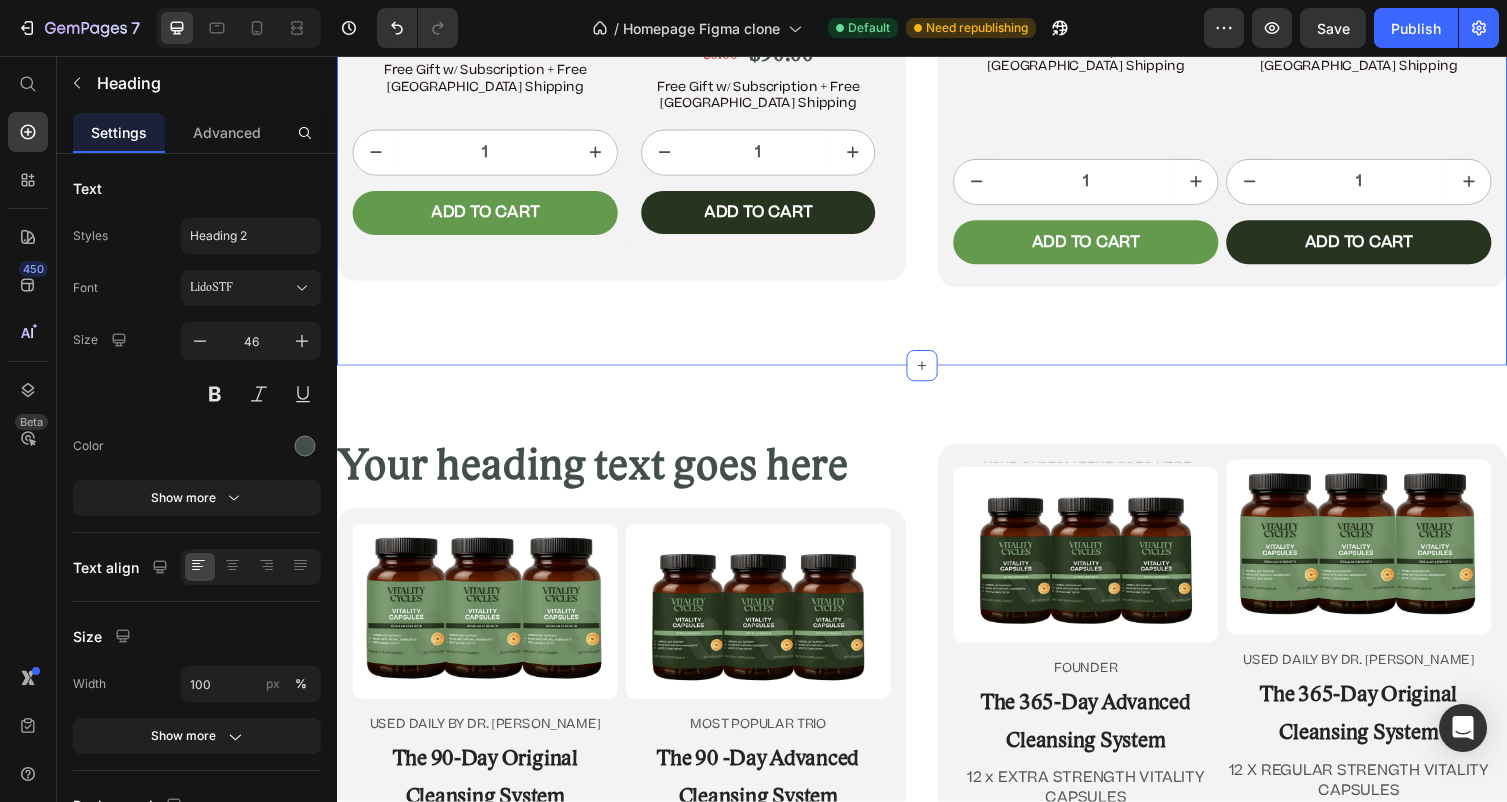 scroll, scrollTop: 12196, scrollLeft: 0, axis: vertical 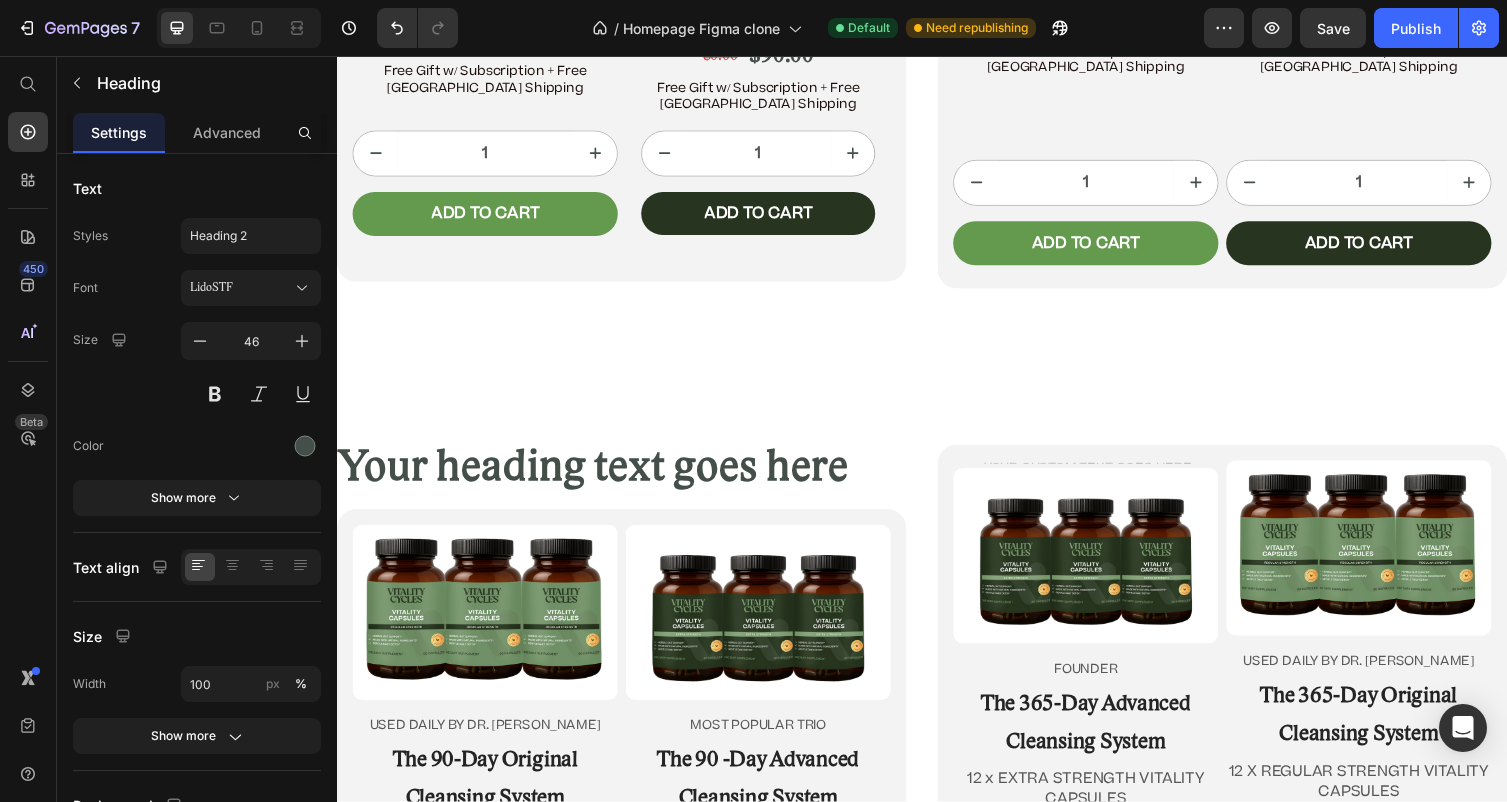 click on "Your heading text goes here" at bounding box center (629, 480) 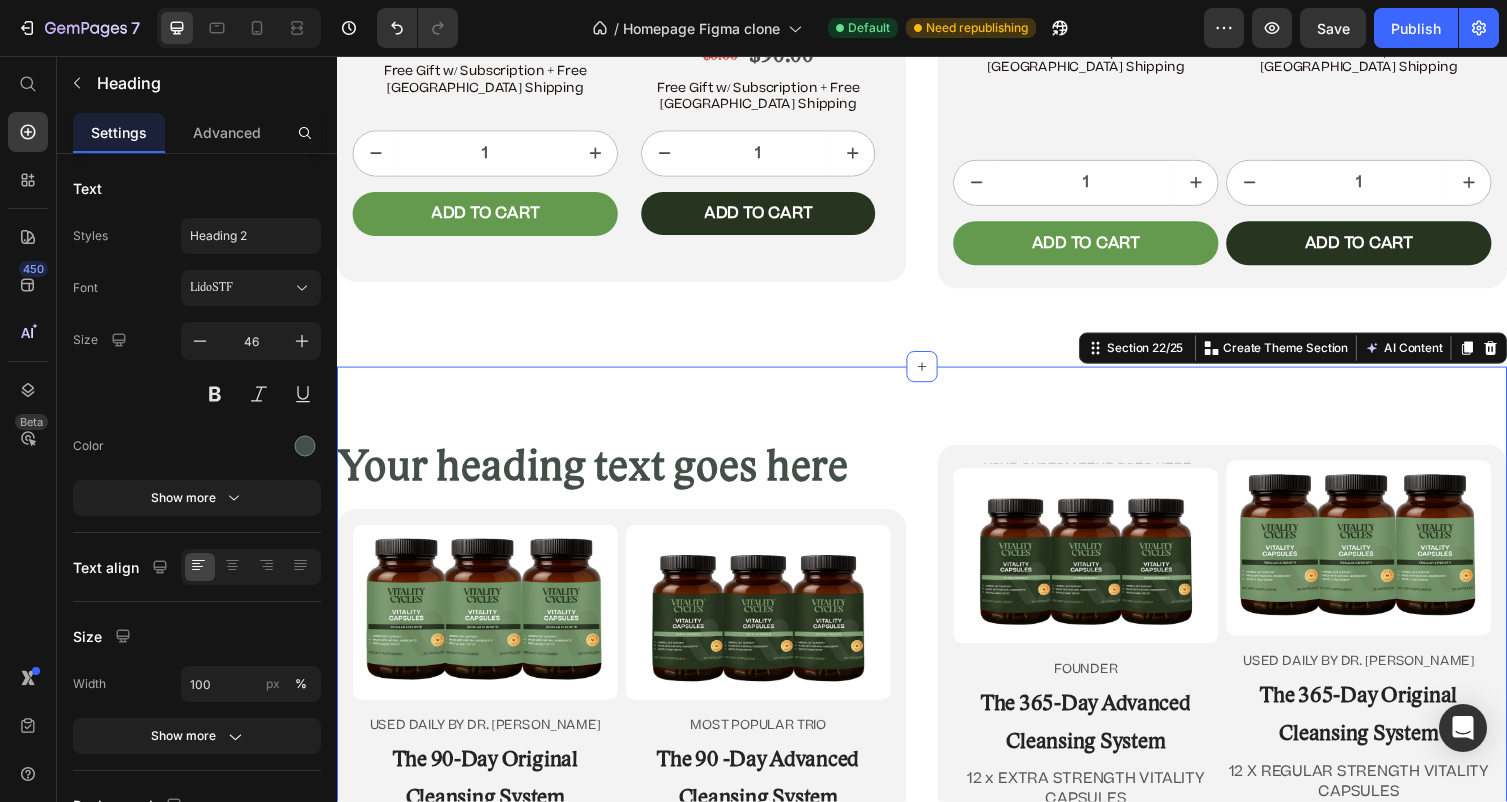 click on "Your heading text goes here Heading Product Images USED DAILY BY DR. JENNIFER DANIELS Text Block The 90-Day Original Cleansing System Heading 3 X REGULAR STRENGTH VITALITY CAPSULES   Text Block Icon Icon Icon Icon Icon Icon List 122 Reviews Text Block Row $270.00 Product Price $255.00 Product Price Row Free Gift w/ Subscription + Free USA Shipping Text Block 1 Product Quantity Add to cart Add to Cart Row Product Product Images most popular trio Text Block The 90 -Day Advanced Cleansing System Heading 3 X EXTRA STRENGTH VITALITY CAPSULES Text Block Icon Icon Icon Icon Icon Icon List 54 Reviews Text Block Row $255.00 Product Price $225.00 Product Price Row Free Gift w/ Subscription + Free USA Shipping   Text Block 1 Product Quantity Add to cart Add to Cart Row Product Row Text Block Product Images FOUNDER Text Block The 365-Day Advanced Cleansing System Heading 12 x EXTRA STRENGTH VITALITY CAPSULES Text Block Icon Icon Icon Icon Icon Icon List 54 Reviews Text Block Row $255.00 Product Price $225.00 Row 1 1" at bounding box center [937, 821] 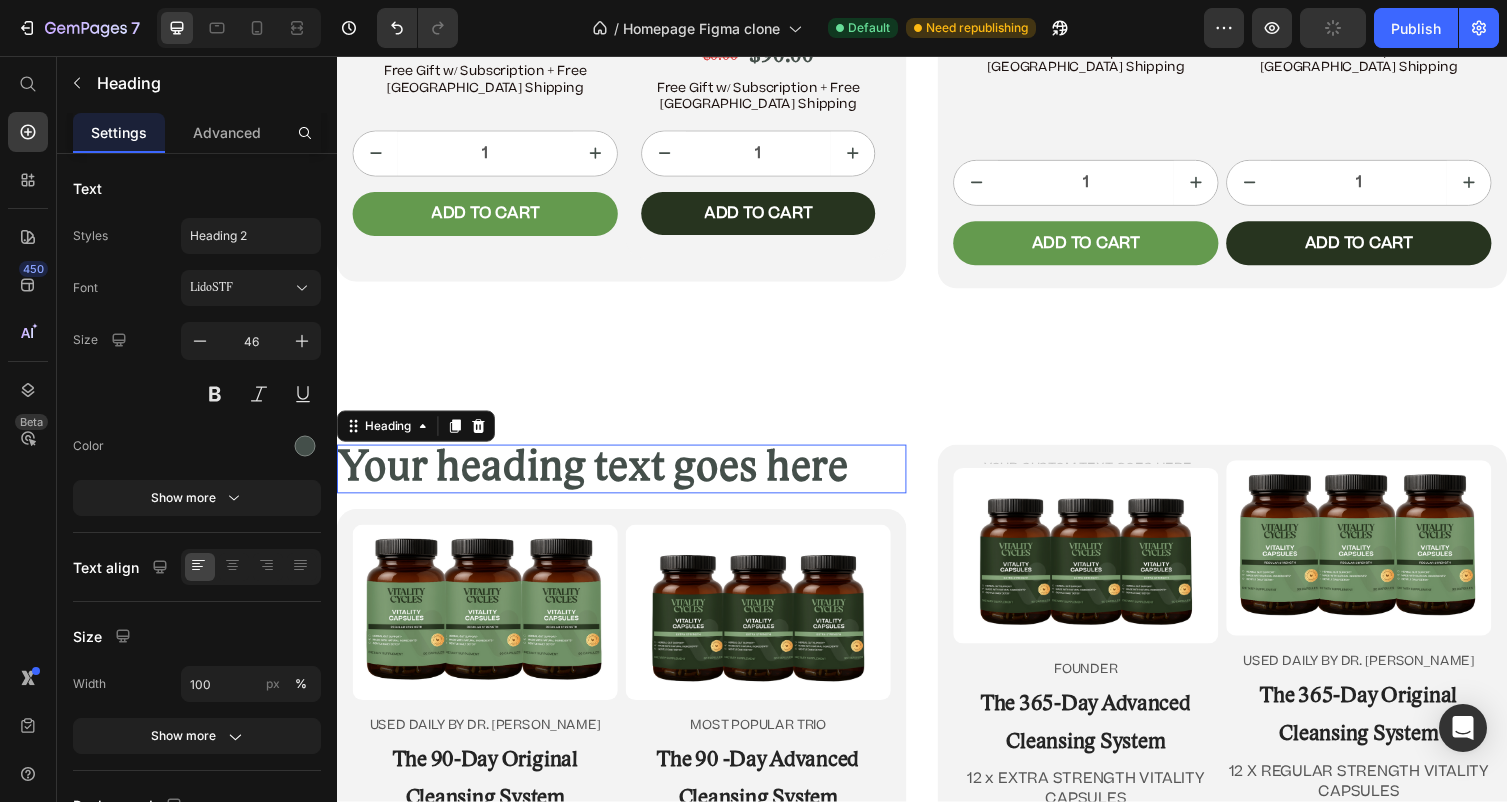 click on "Your heading text goes here" at bounding box center [629, 480] 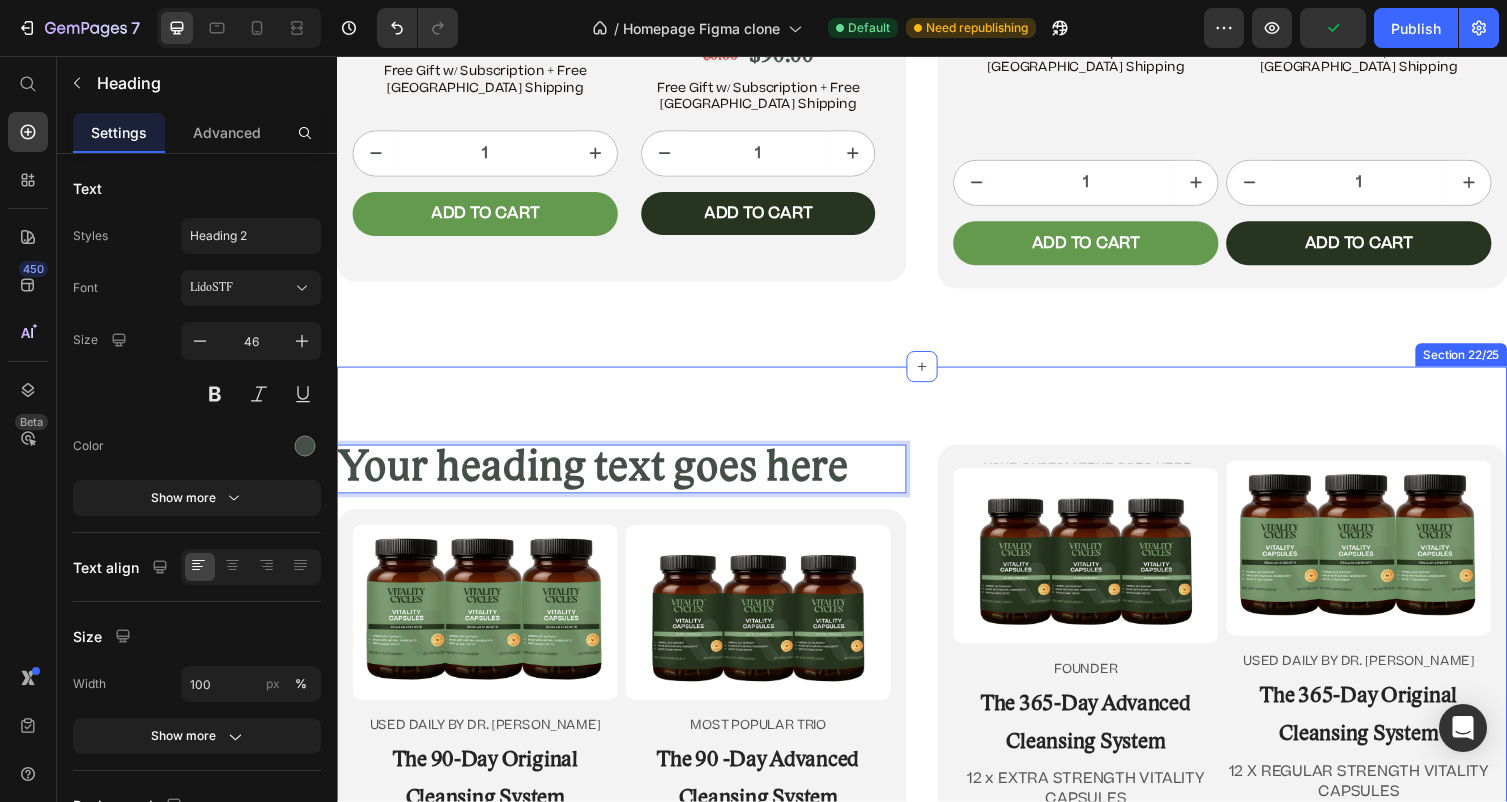 drag, startPoint x: 836, startPoint y: 467, endPoint x: 837, endPoint y: 384, distance: 83.00603 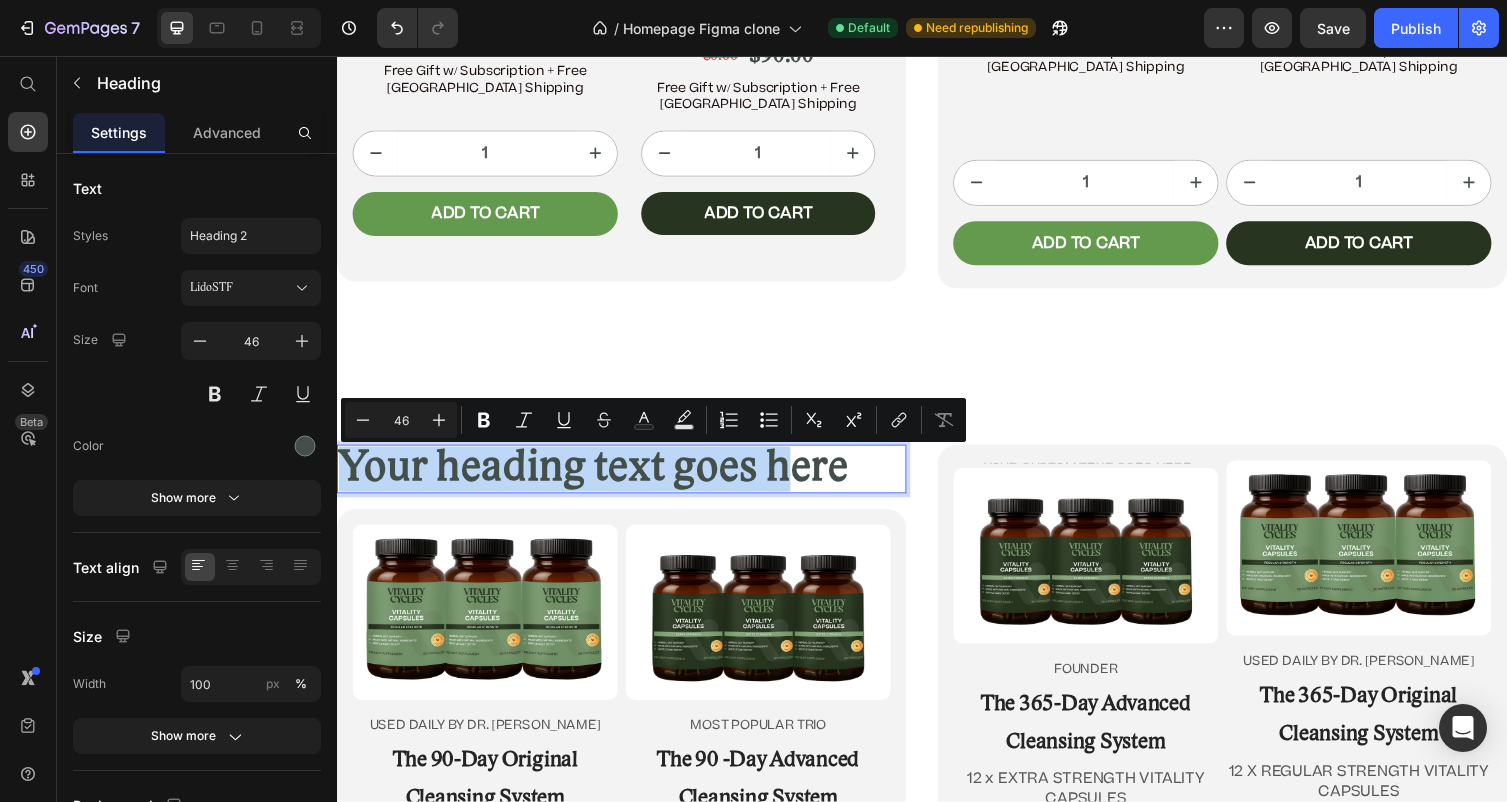 drag, startPoint x: 831, startPoint y: 482, endPoint x: 844, endPoint y: 381, distance: 101.8332 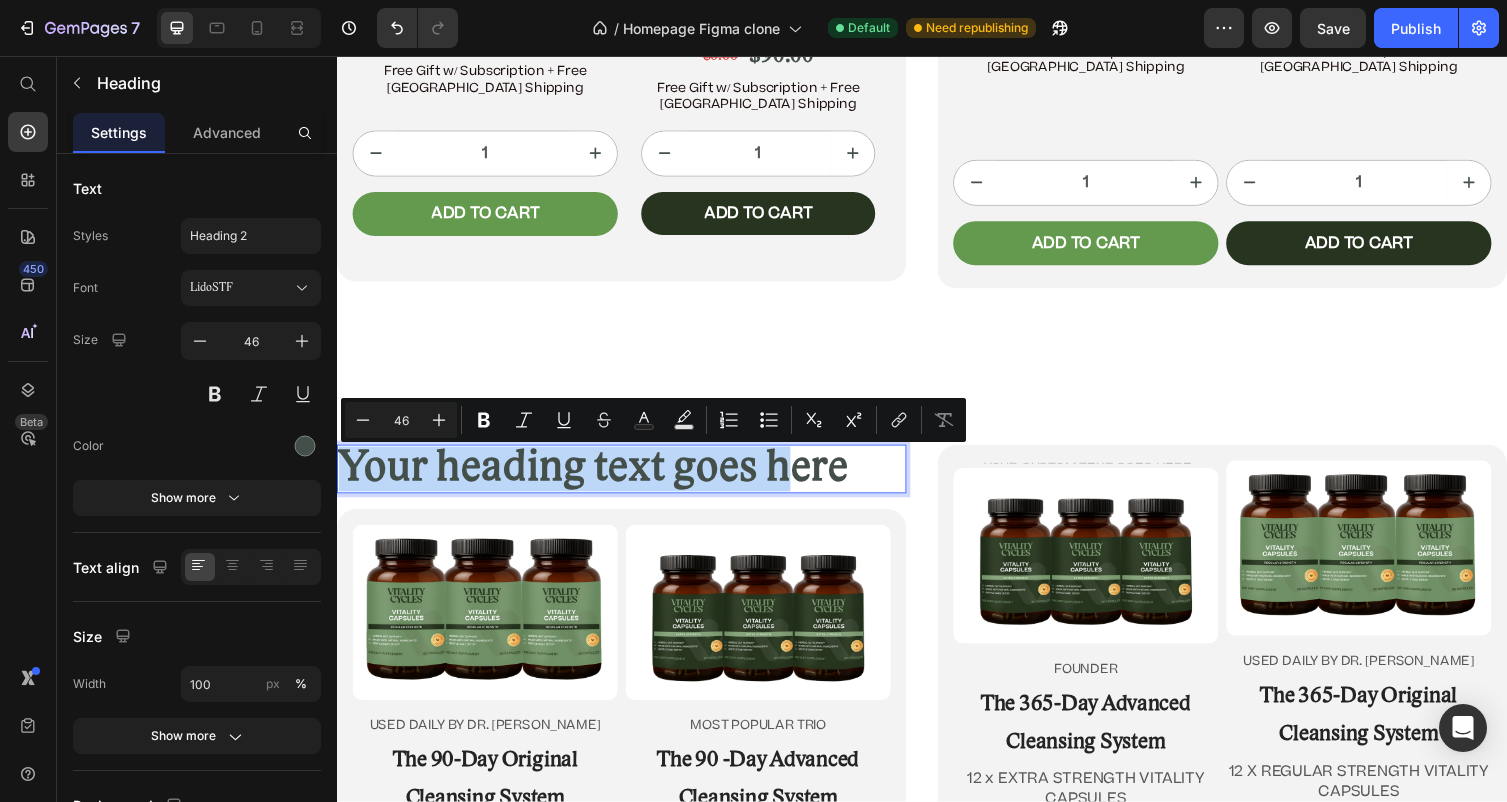 click on "Your heading text goes here" at bounding box center [629, 480] 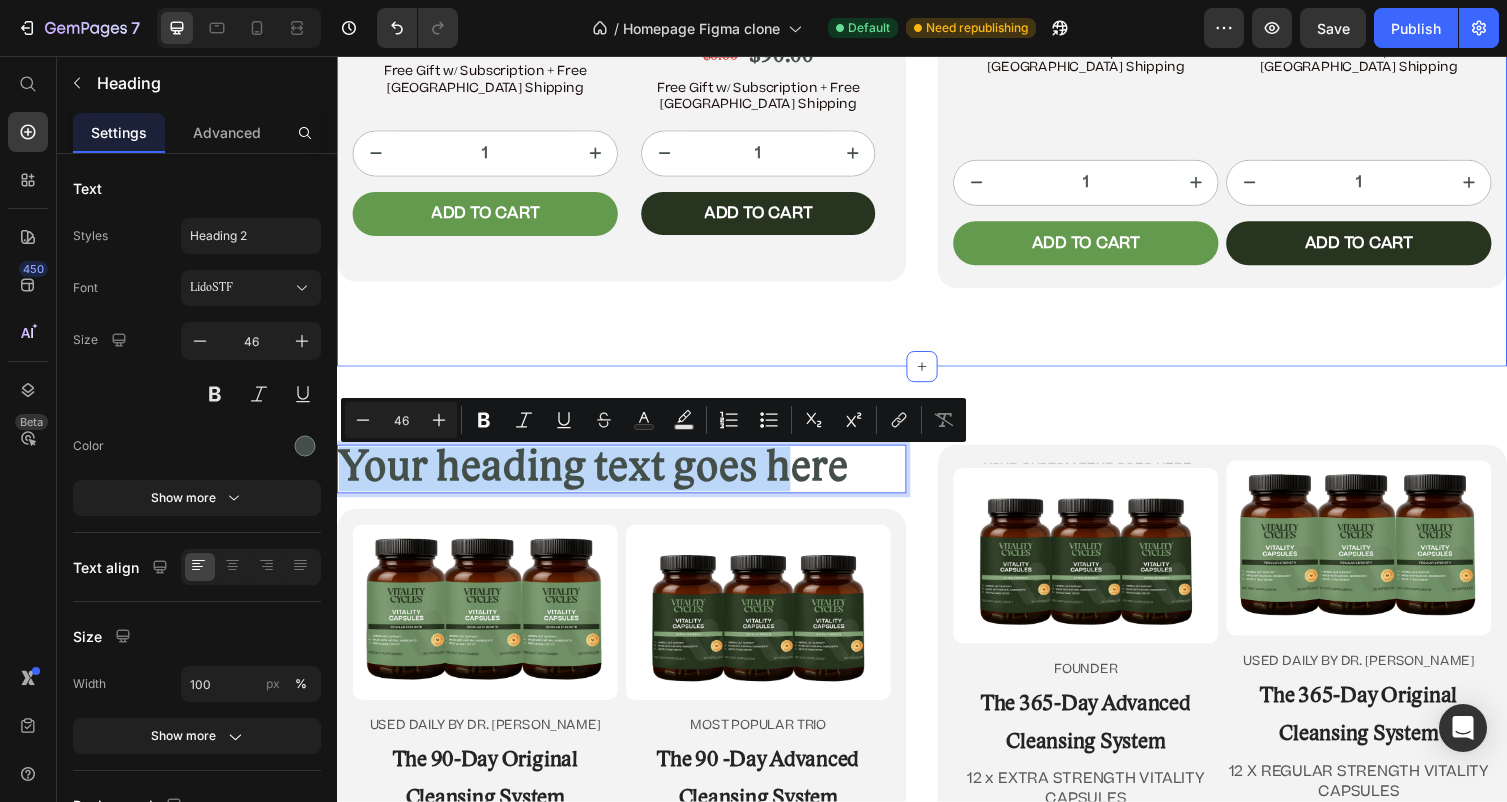 click on "Your heading text goes here Heading Product Images USED DAILY BY DR. JENNIFER DANIELS Text Block The Original Cleansing  System Heading REGULAR STRENGTH VITALITY CAPSULES Text Block Icon Icon Icon Icon Icon Icon List 42 Reviews Text Block Row $85.00 Product Price $75.00 Product Price Row Free Gift w/ Subscription + Free USA Shipping   Text Block 1 Product Quantity Add to cart Add to Cart Row Product Product Images Sells out fast! Text Block The  Advanced Cleansing System Heading EXTRA STRENGTH VITALITY CAPSULES Text Block Icon Icon Icon Icon Icon Icon List 122 Reviews Text Block Row $0.00 Product Price $90.00 Product Price Row Free Gift w/ Subscription + Free USA Shipping Text Block 1 Product Quantity Add to cart Add to Cart Row Product Row Row Your heading text goes here Heading Product Images USED DAILY BY DR. JENNIFER DANIELS Text Block The Cellular Renewal   System Heading REGULAR STRENGTH VITALITY CAPSULES + LIVE SHILAJIT RESIN Text Block Icon Icon Icon Icon Icon Icon List 42 Reviews Text Block Row 1" at bounding box center (937, -105) 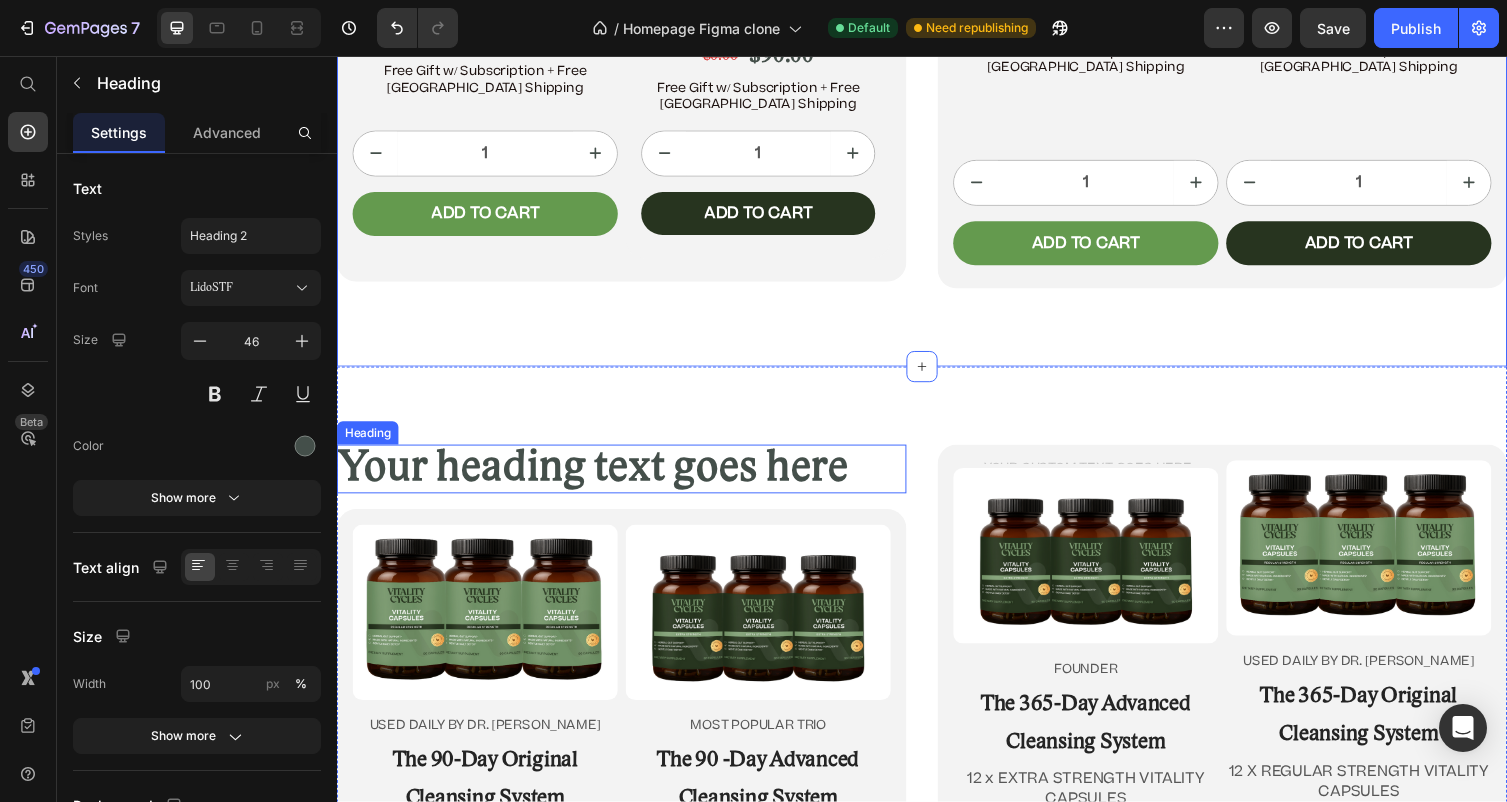 click on "Your heading text goes here" at bounding box center [629, 480] 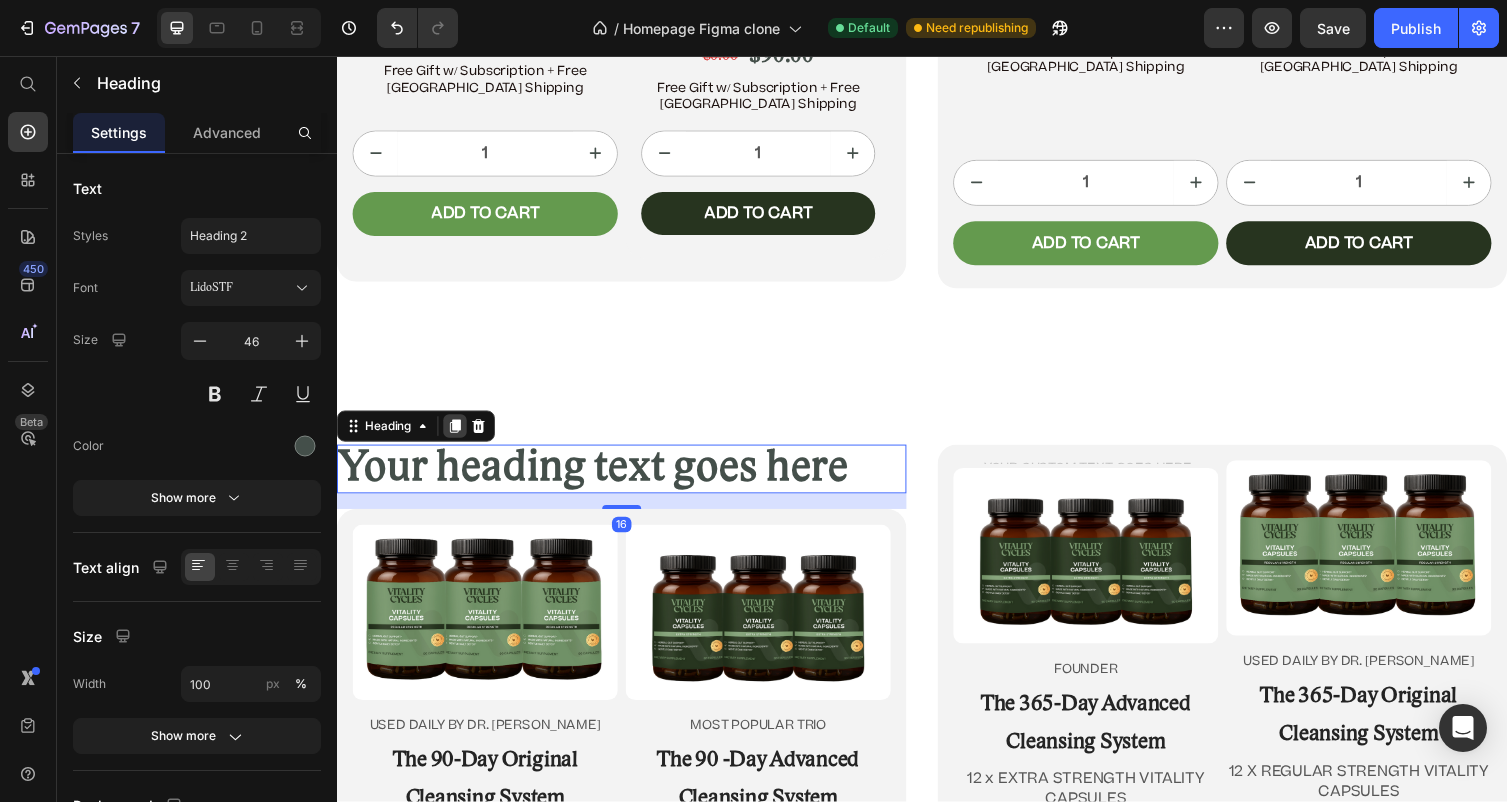 click 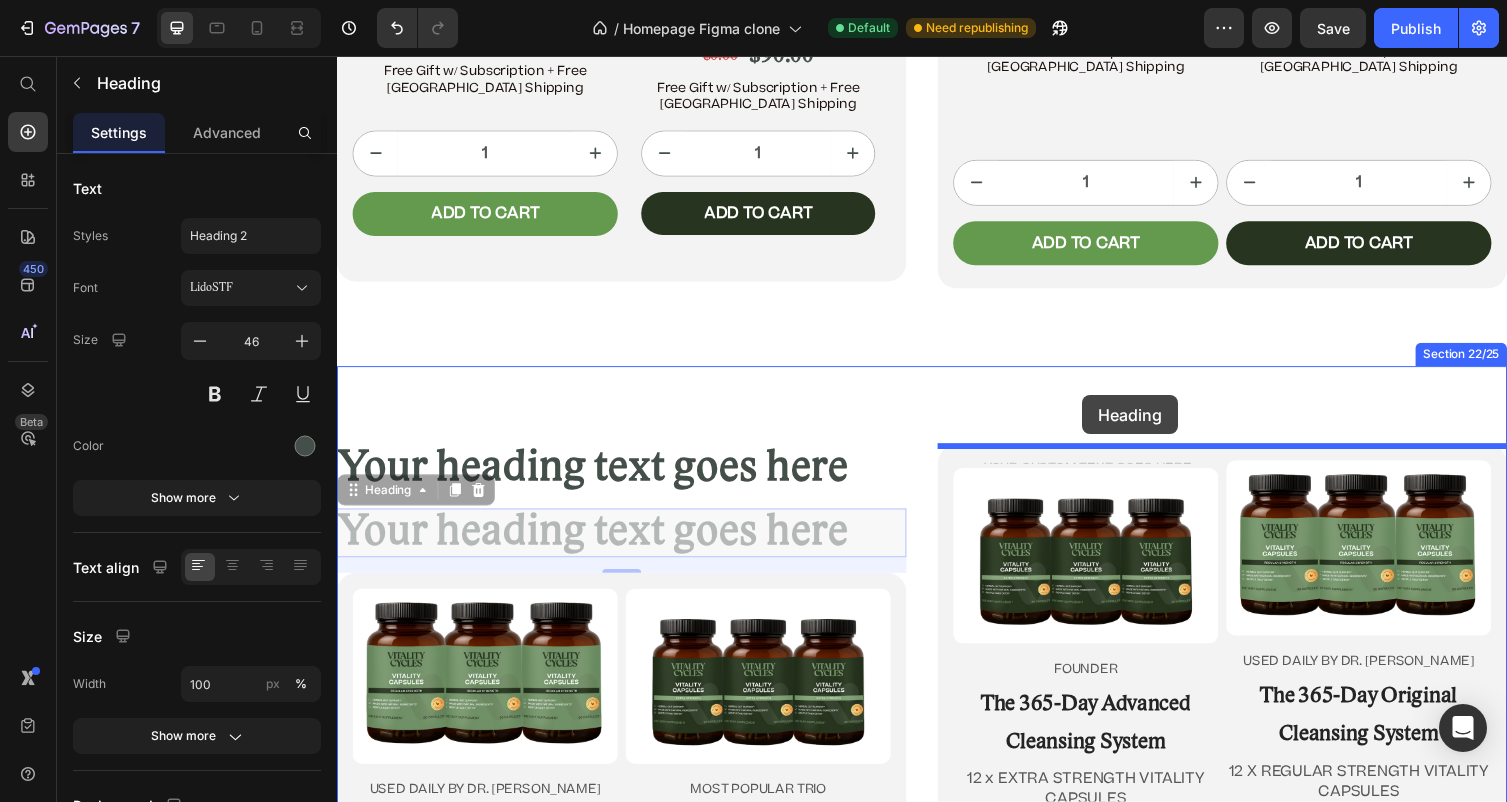 drag, startPoint x: 686, startPoint y: 539, endPoint x: 1082, endPoint y: 395, distance: 421.3692 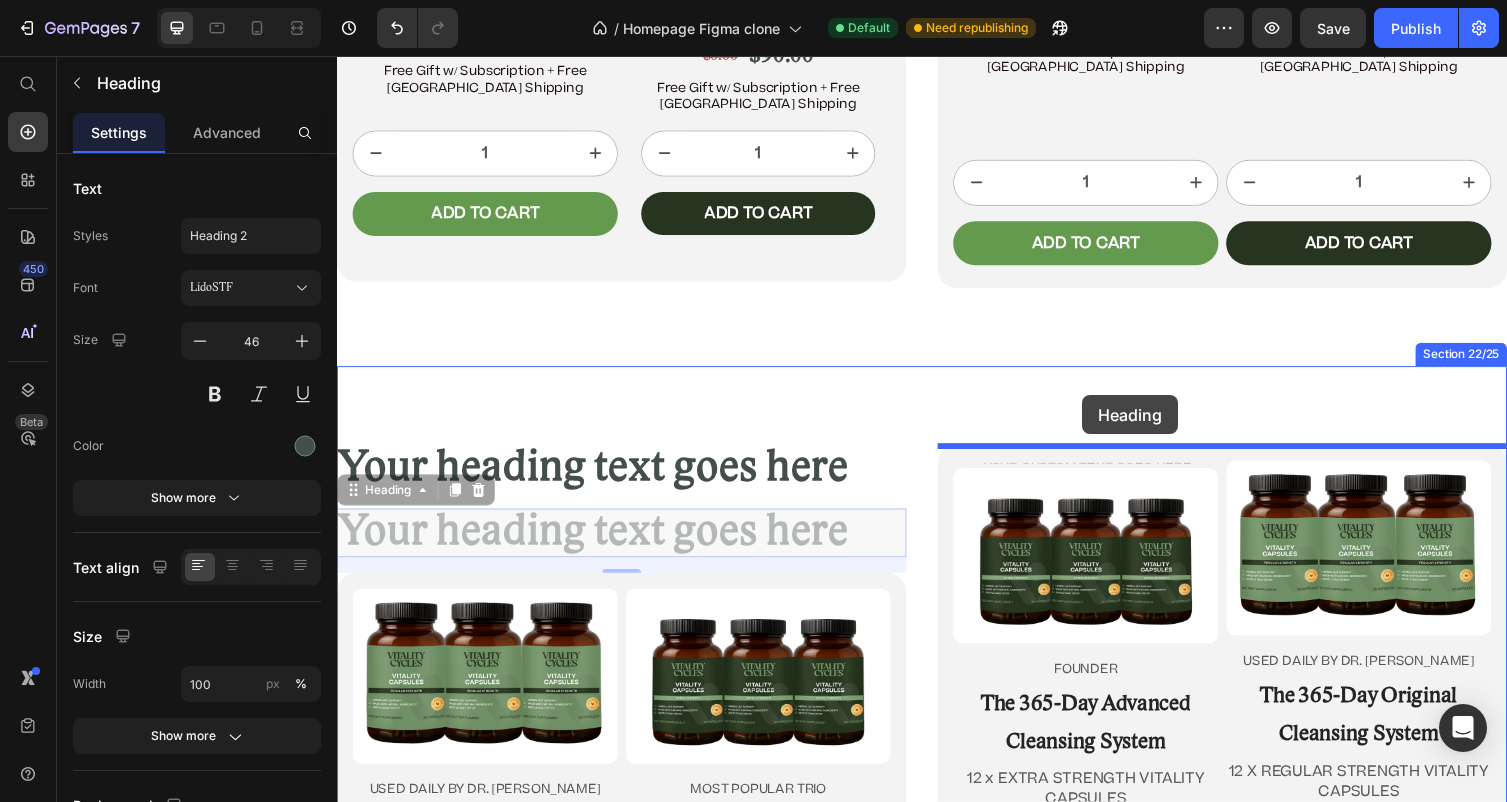 click on "Header Image “Before there was Big Pharma, there were bowel movements.”  Text Block [PERSON_NAME] Text Block Row Row
Icon
Icon
Icon
Icon
Icon Icon List 4.9/5  based on 4,974 reviews Text Block Row Doctor-Designed | 25,000+ [DEMOGRAPHIC_DATA] Cleansed | Not Sold in Stores Text Block                Title Line The Hidden [MEDICAL_DATA] Cleanse That’s Quietly Helping 25,000+ [DEMOGRAPHIC_DATA] Heal Naturally. Heading The Only Dr. [PERSON_NAME]-Approved Full-[MEDICAL_DATA] System Text Block Row Section 2/25 This is not a supplement. It’s not a detox powder. It’s a full-[MEDICAL_DATA] ritual that reclaims your health from the inside out. If you’ve ever wondered why you’re bloated, foggy, tired, or sick—and doctors never give you real answers—it’s time you read what got Dr. [PERSON_NAME] banned. Text Block If you’re over 45, struggle with digestion, energy, or feel like something’s ‘off’—this is for you. Text Block
Jump to the system Button Row Section 3/25 Heading Row" at bounding box center [937, -5260] 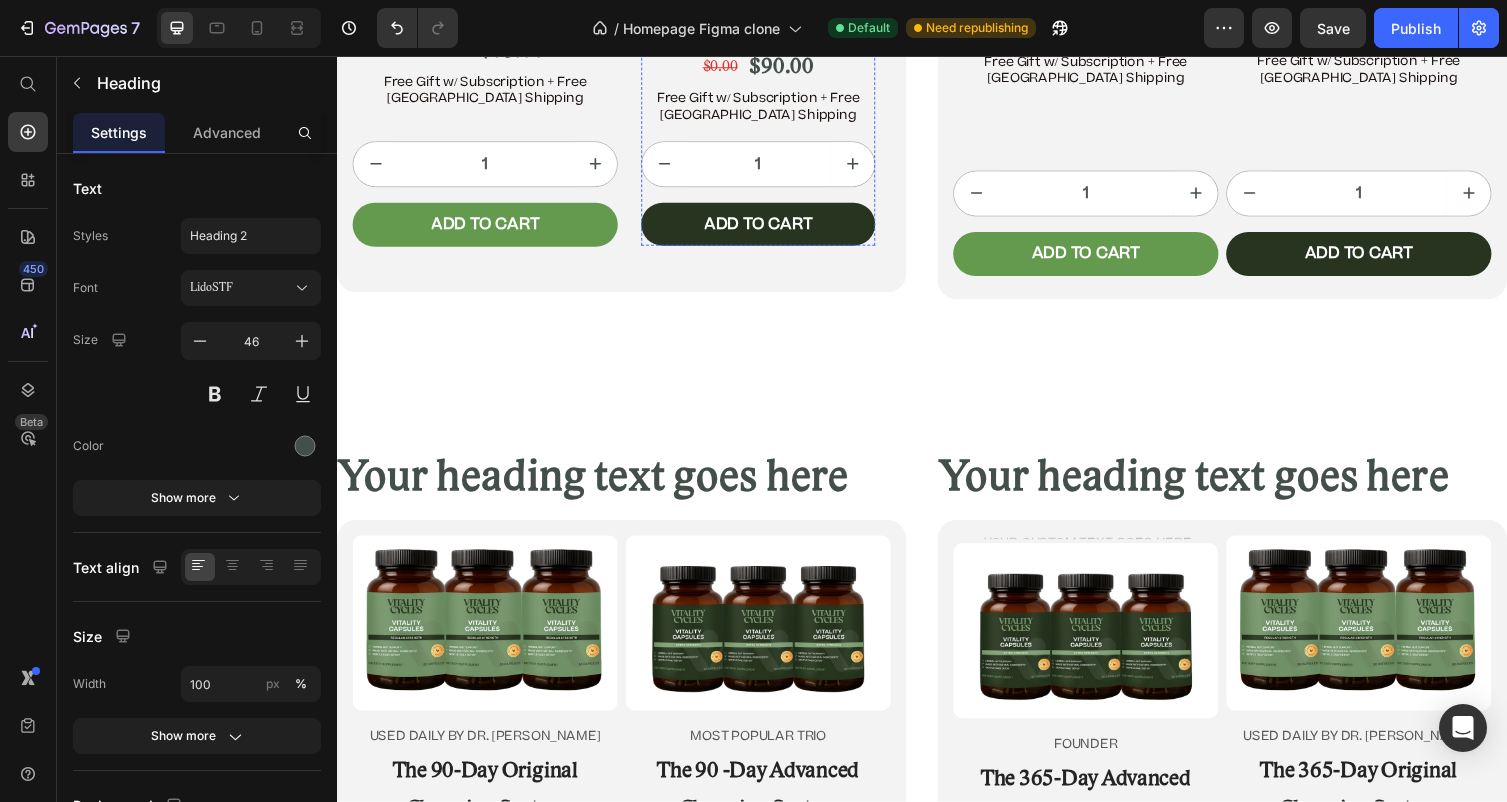 scroll, scrollTop: 12145, scrollLeft: 0, axis: vertical 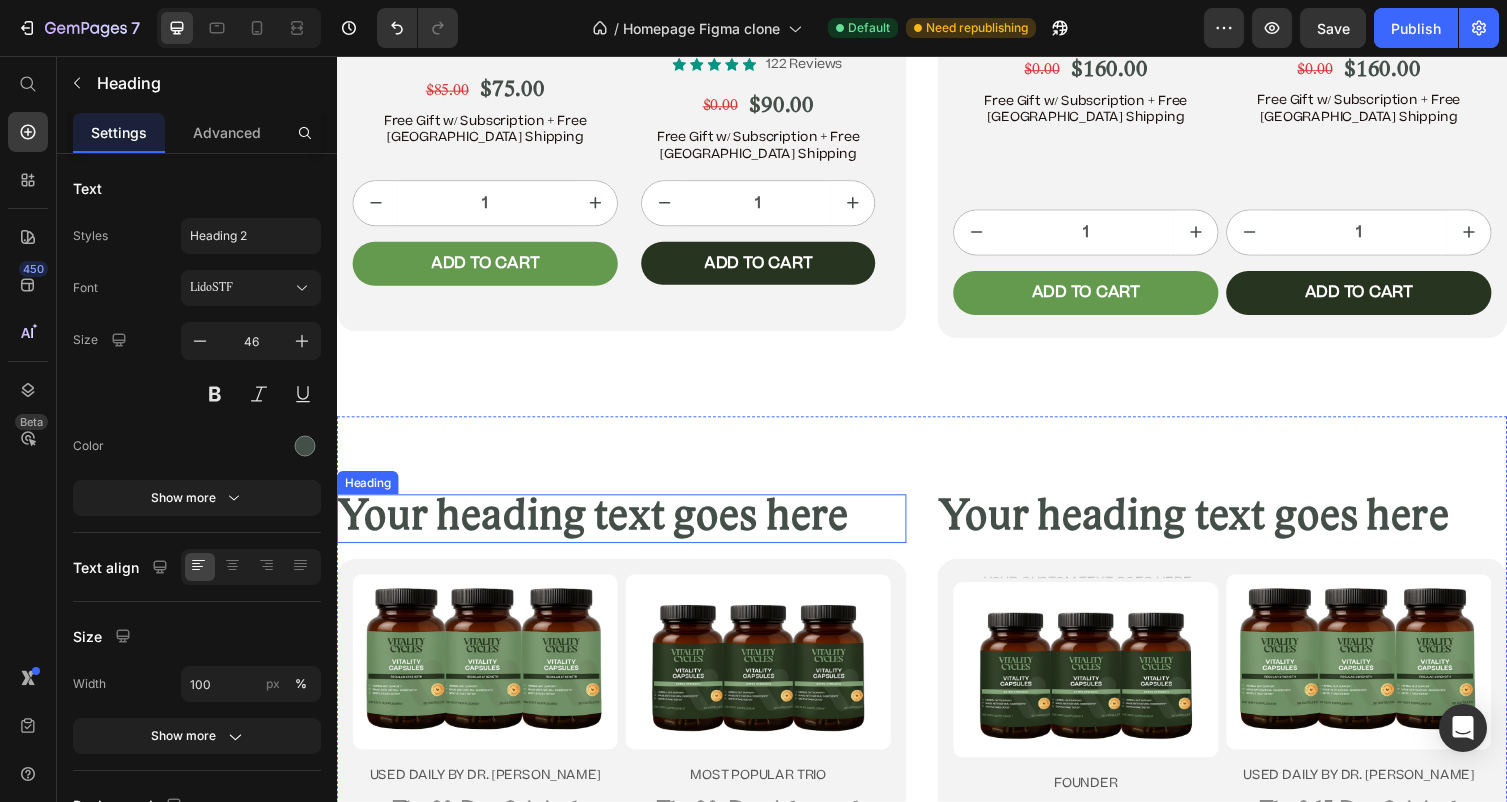 click on "Your heading text goes here" at bounding box center [629, 531] 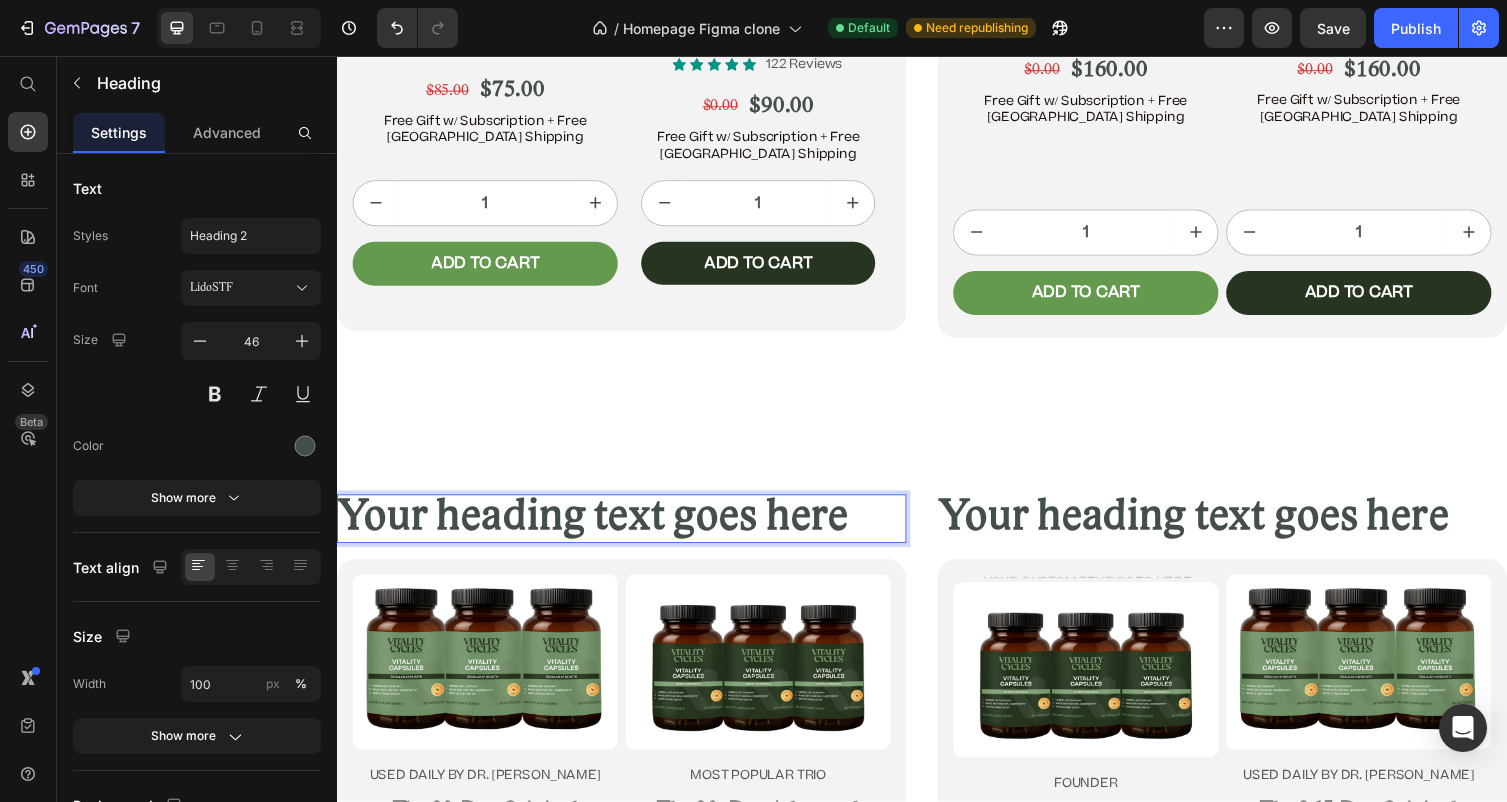 click on "Your heading text goes here" at bounding box center [629, 531] 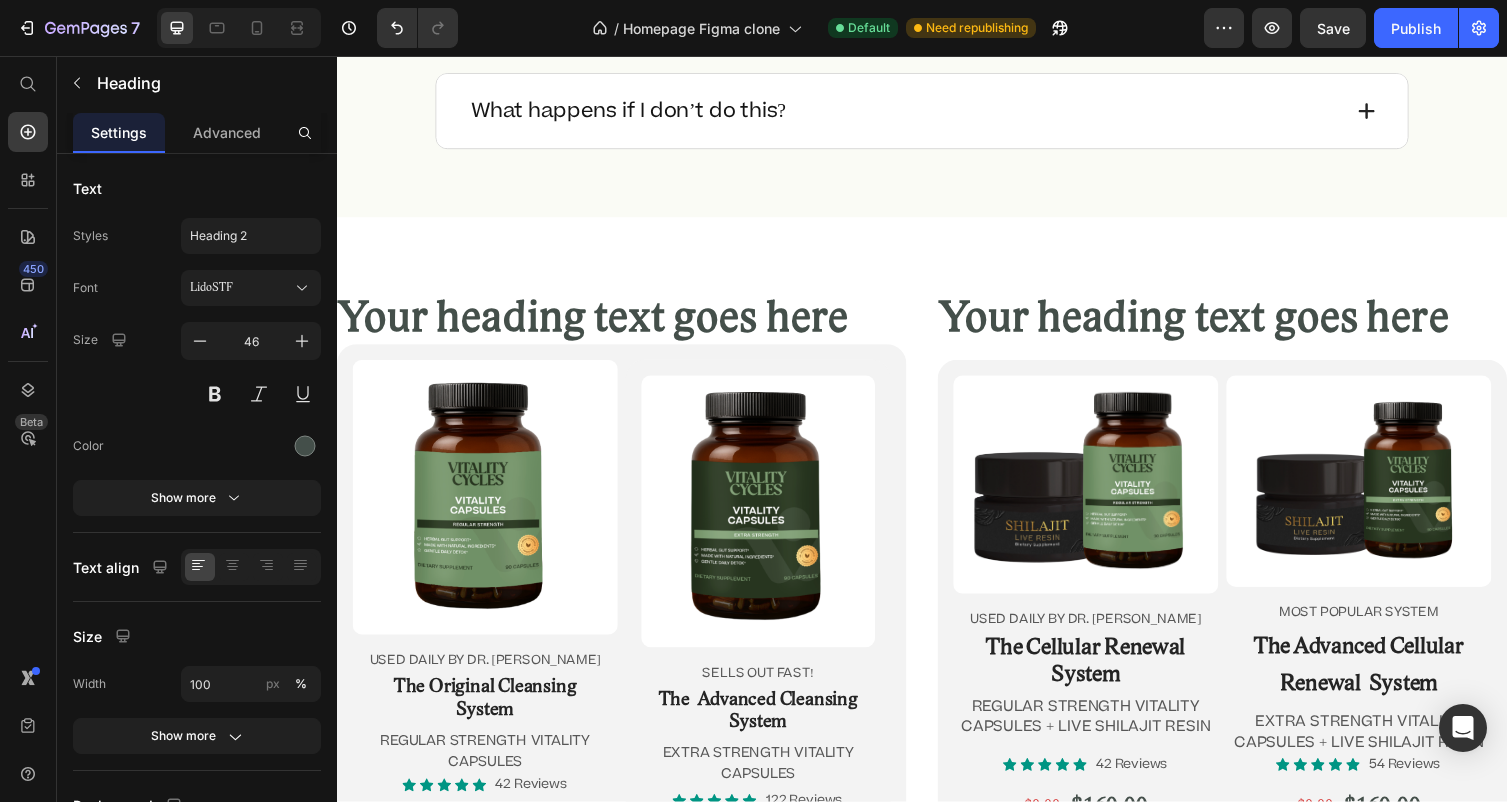 scroll, scrollTop: 11301, scrollLeft: 0, axis: vertical 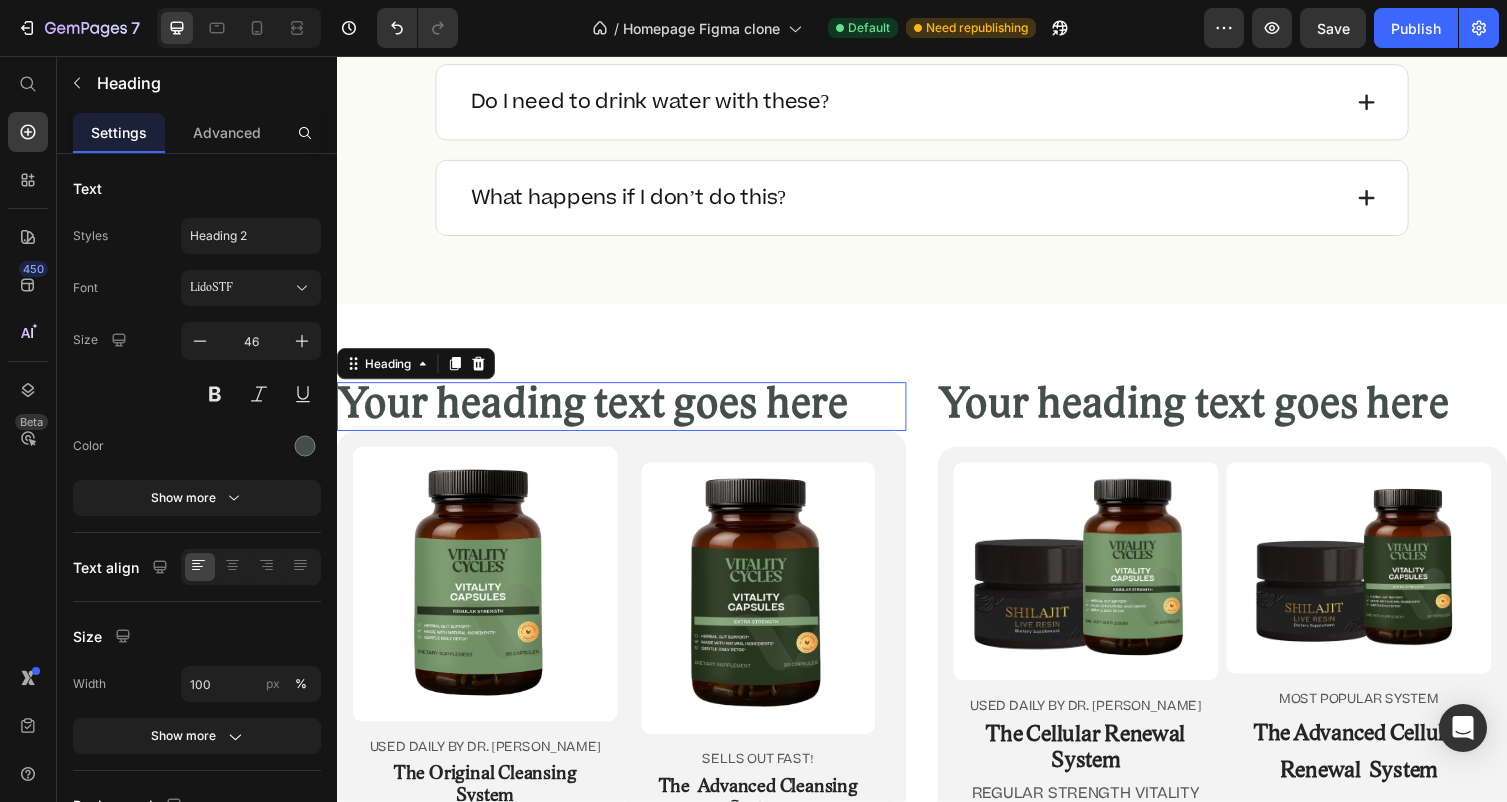 click on "Your heading text goes here" at bounding box center (629, 416) 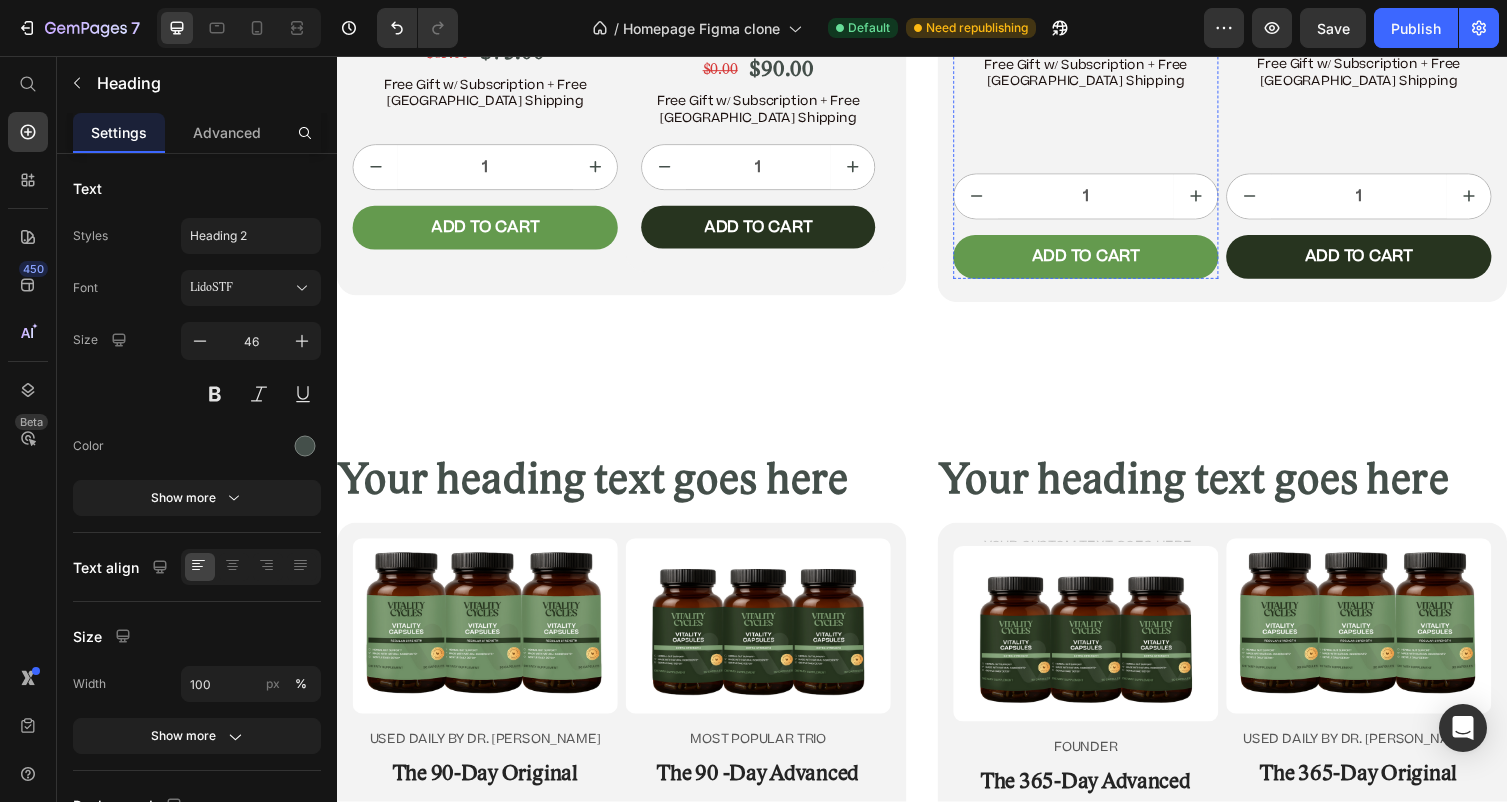 scroll, scrollTop: 12259, scrollLeft: 0, axis: vertical 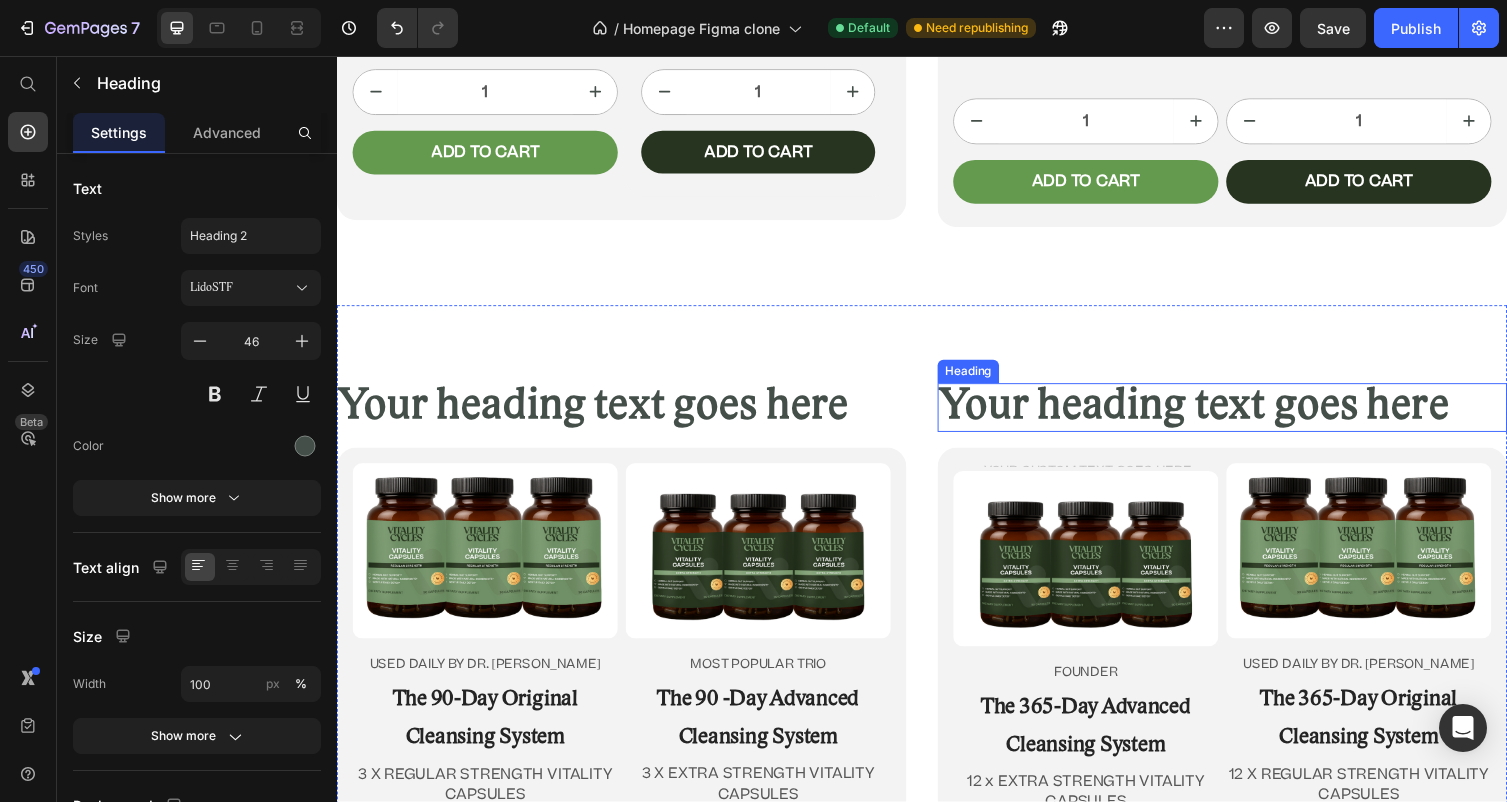 click on "Your heading text goes here" at bounding box center [1245, 417] 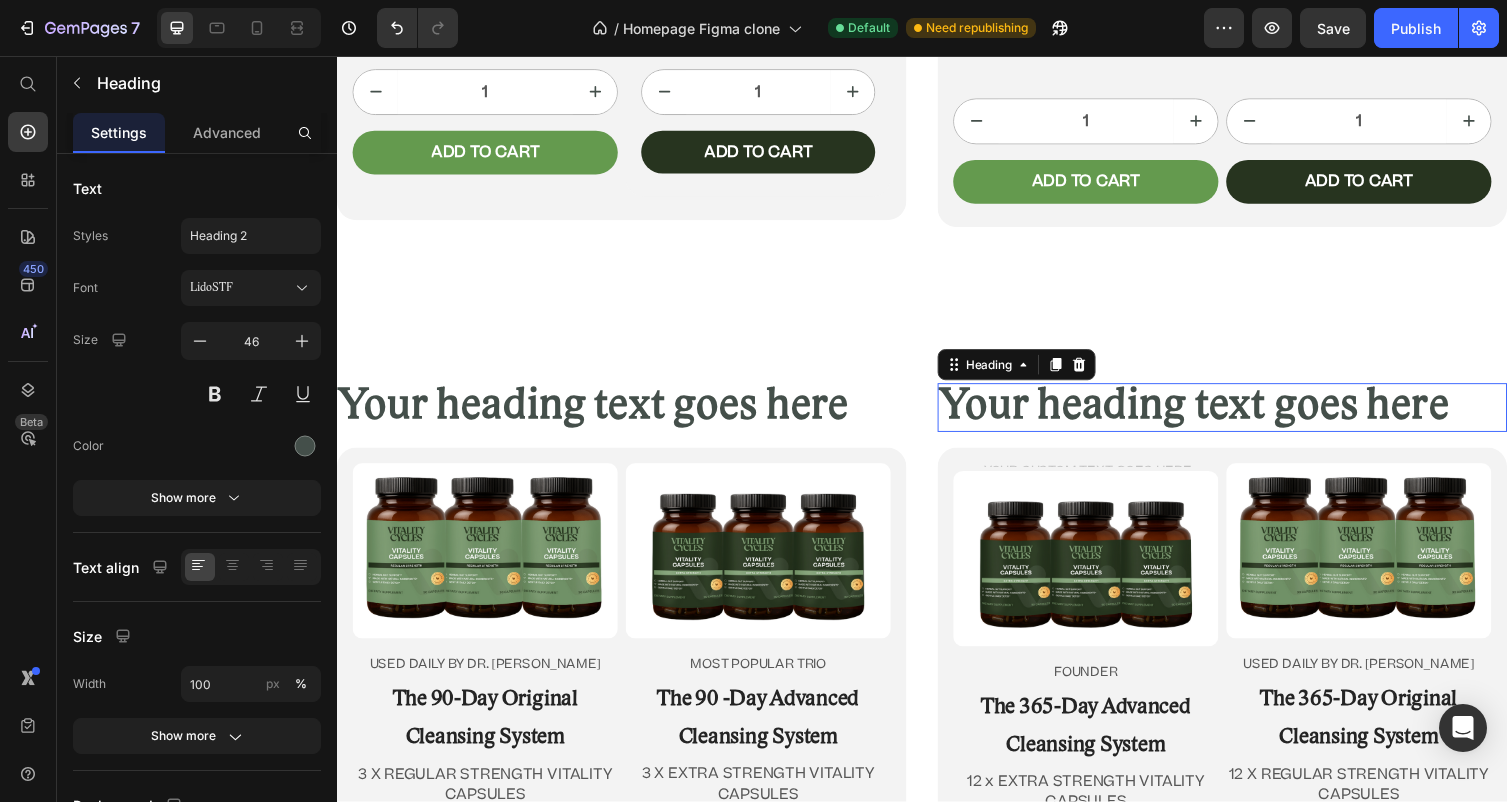 click on "Your heading text goes here" at bounding box center [1245, 417] 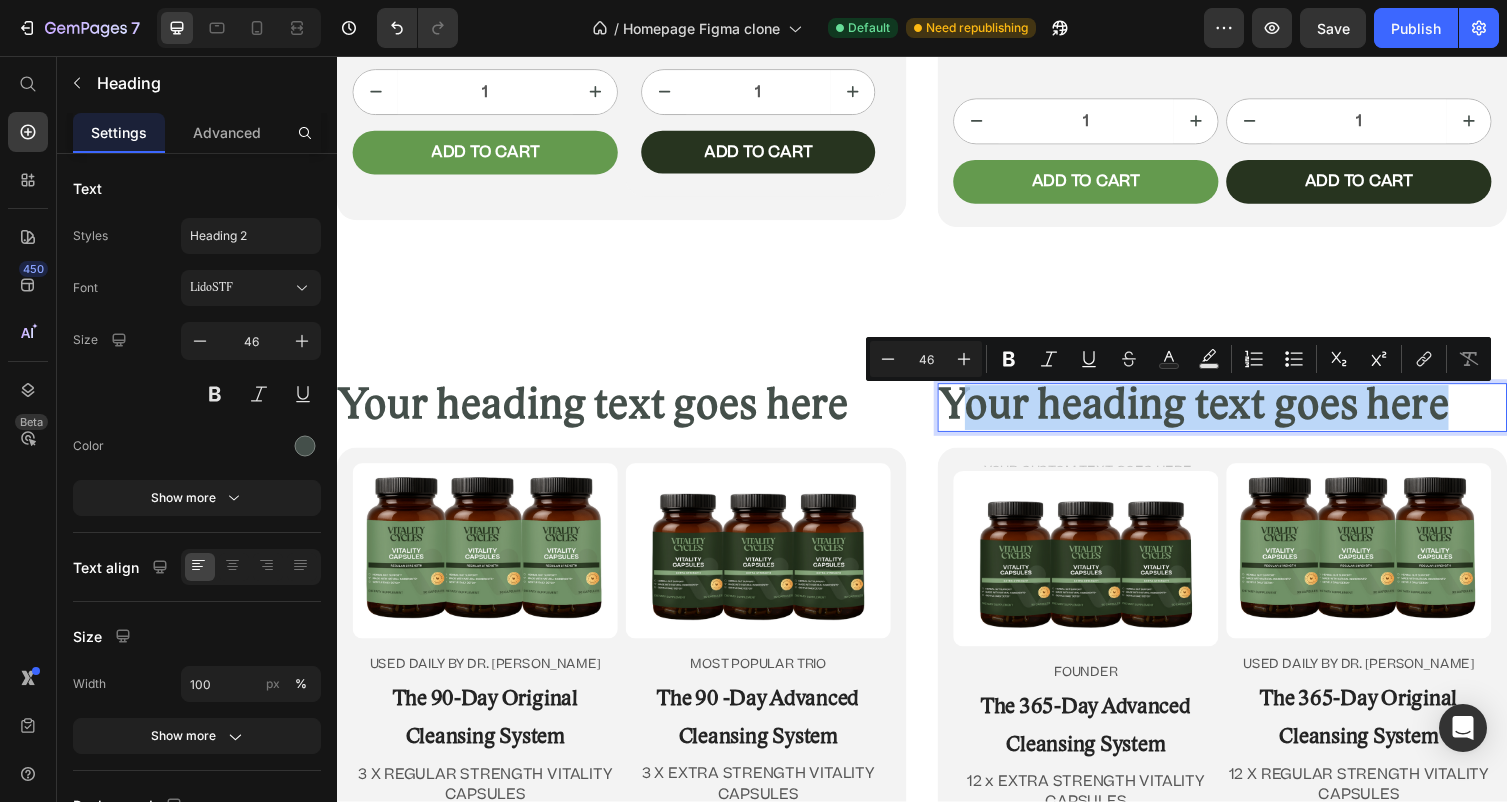 drag, startPoint x: 1510, startPoint y: 423, endPoint x: 969, endPoint y: 405, distance: 541.2994 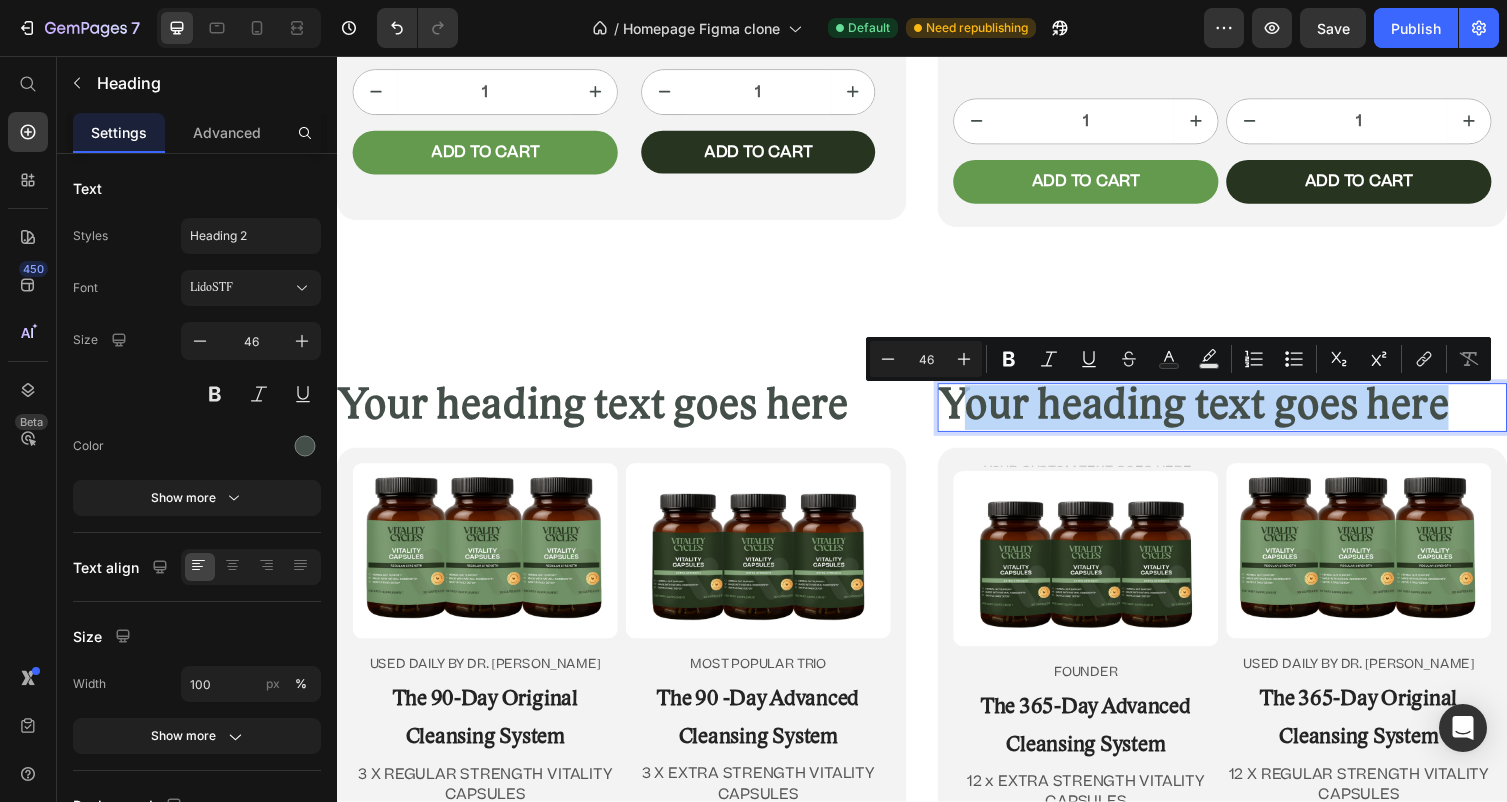 click on "Your heading text goes here" at bounding box center [1245, 417] 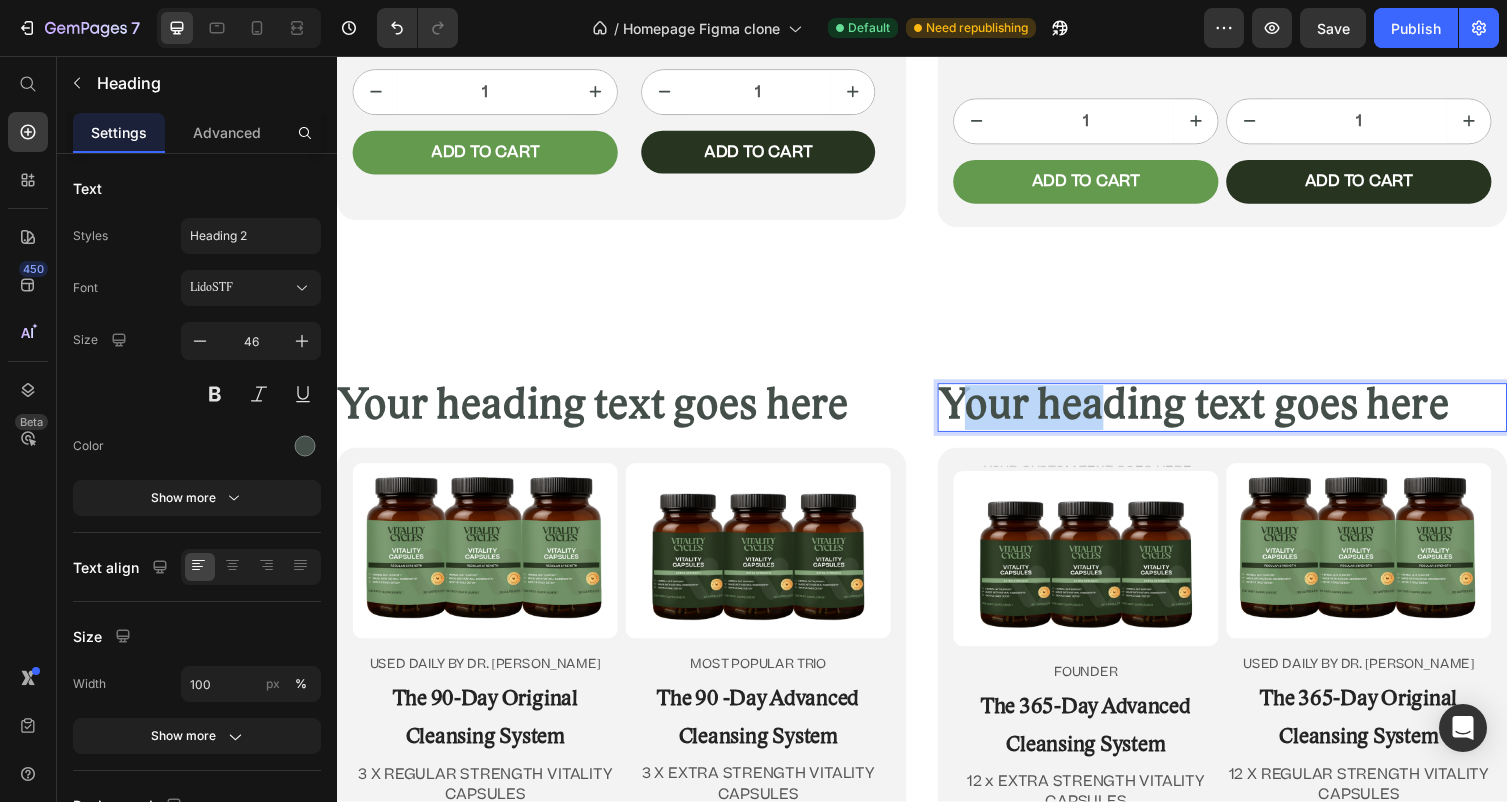 drag, startPoint x: 969, startPoint y: 410, endPoint x: 1133, endPoint y: 426, distance: 164.77864 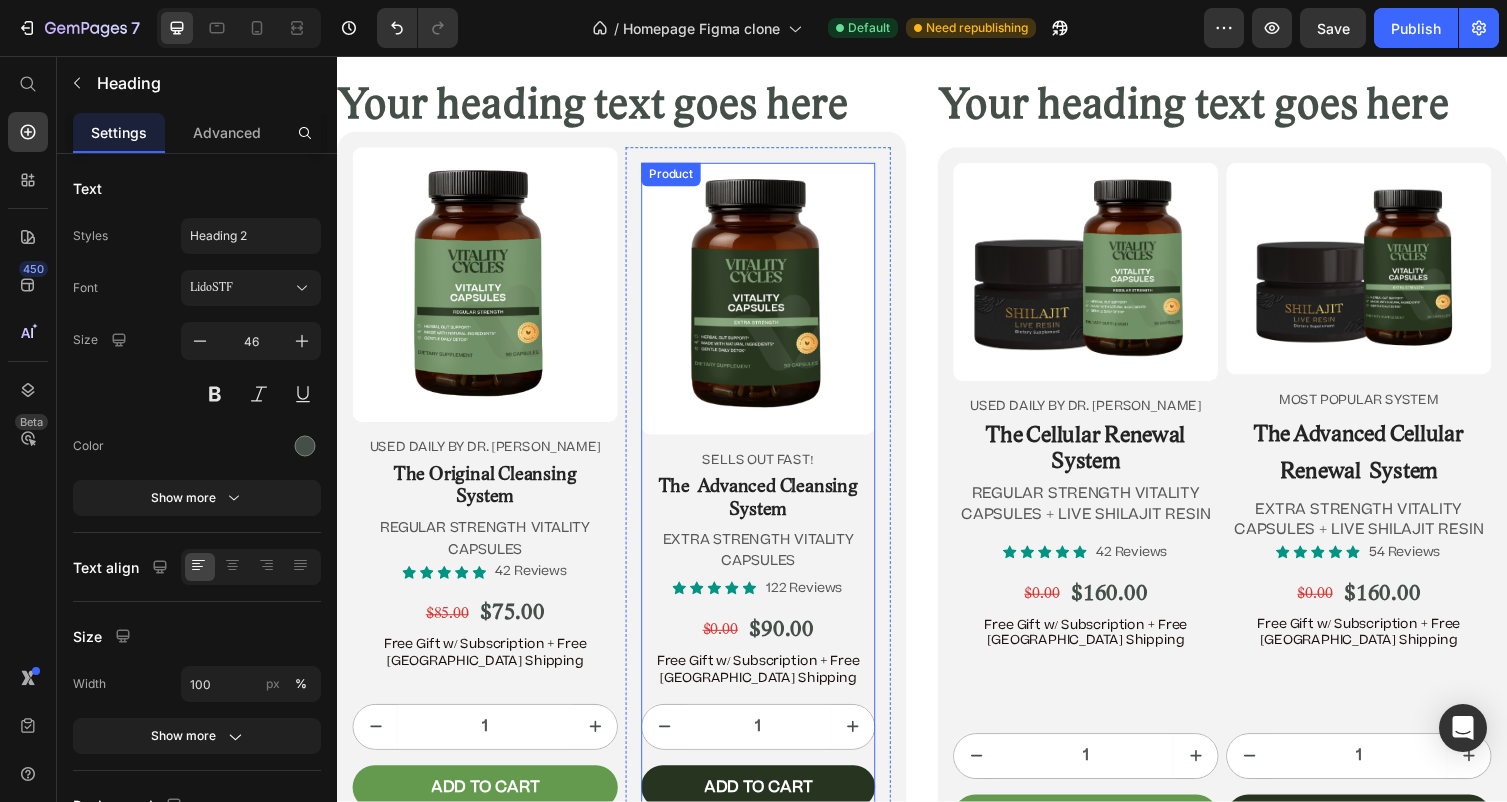 scroll, scrollTop: 11537, scrollLeft: 0, axis: vertical 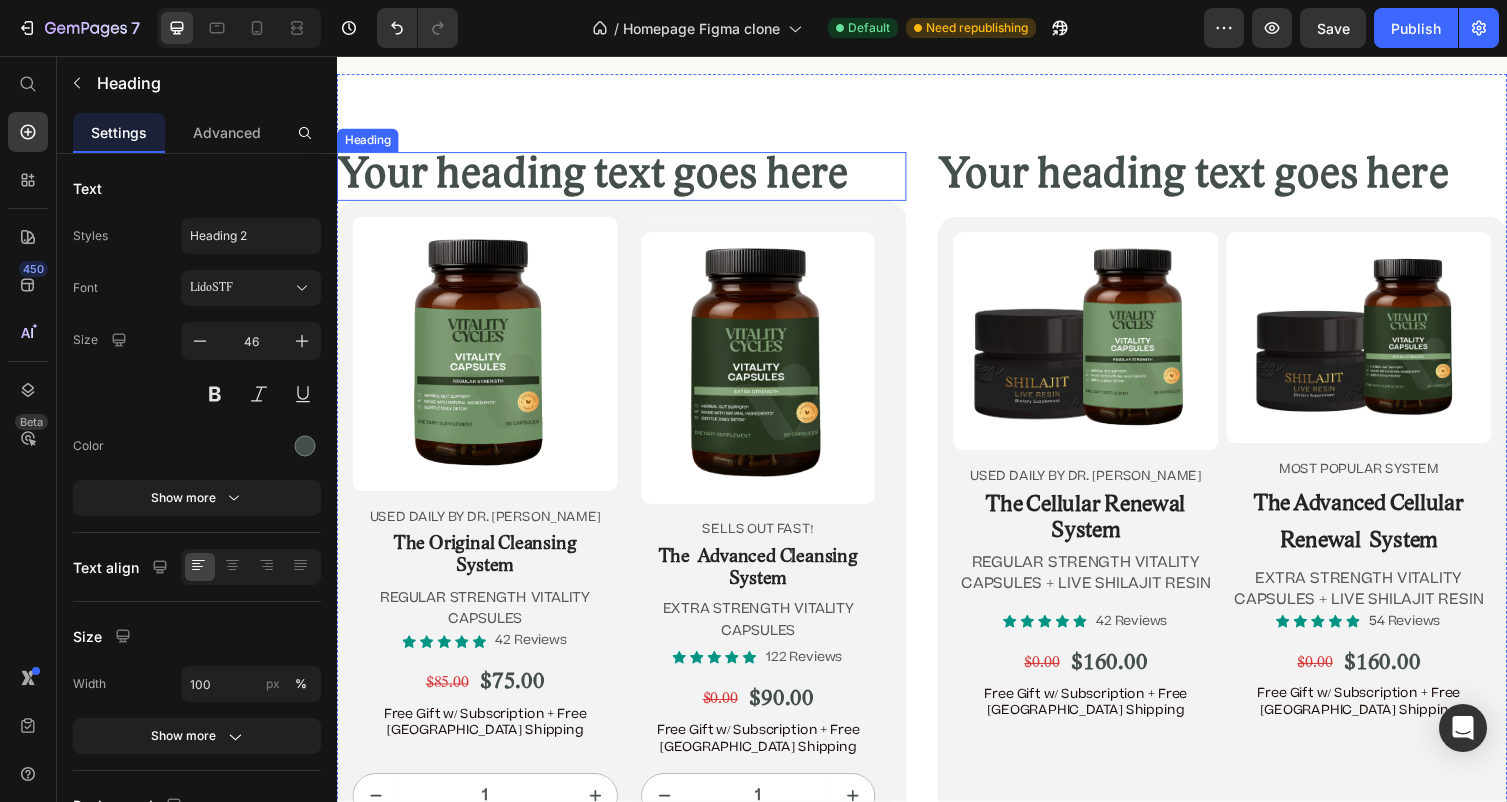 click on "Your heading text goes here" at bounding box center (629, 180) 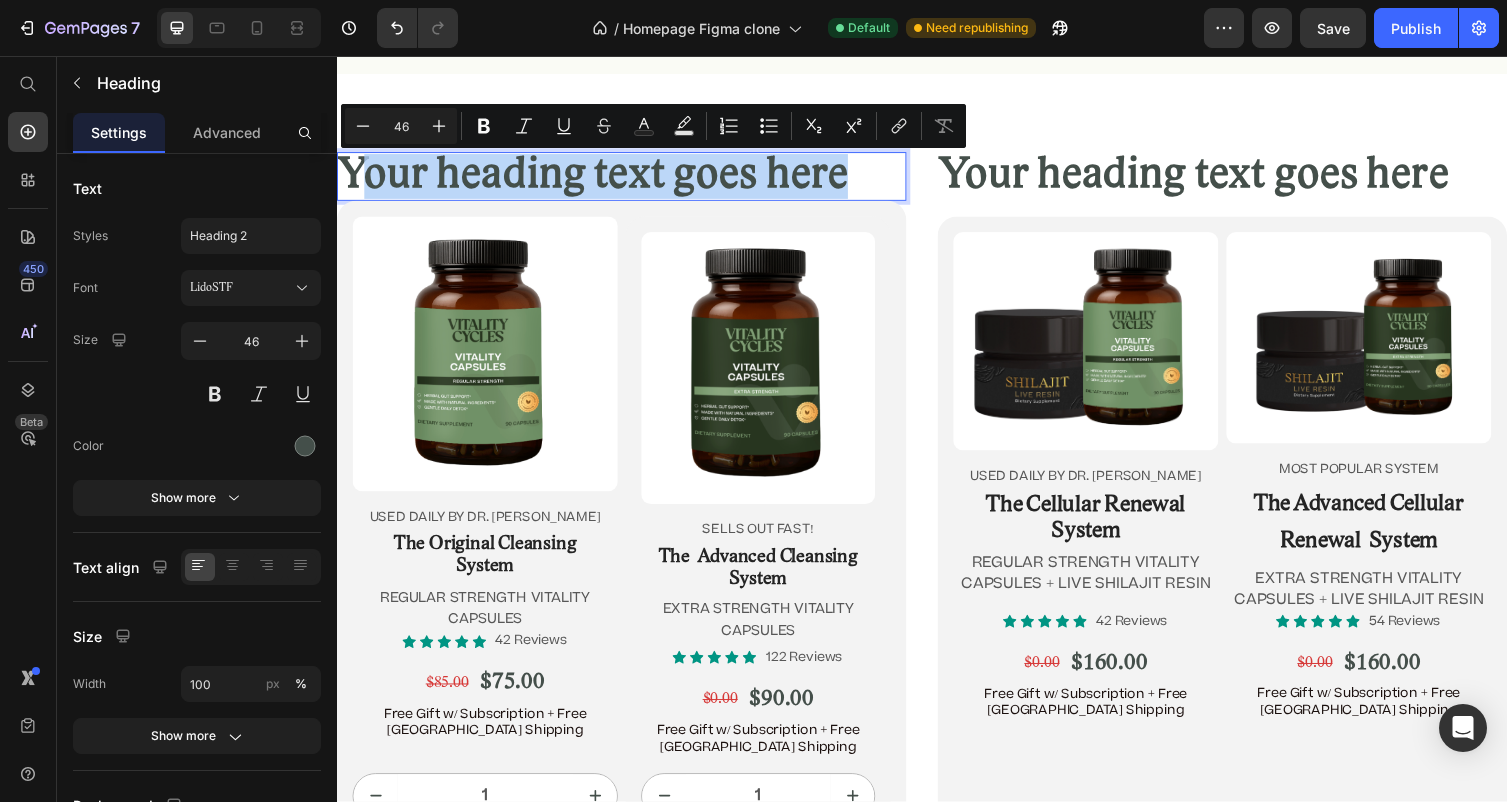 drag, startPoint x: 897, startPoint y: 179, endPoint x: 363, endPoint y: 168, distance: 534.1133 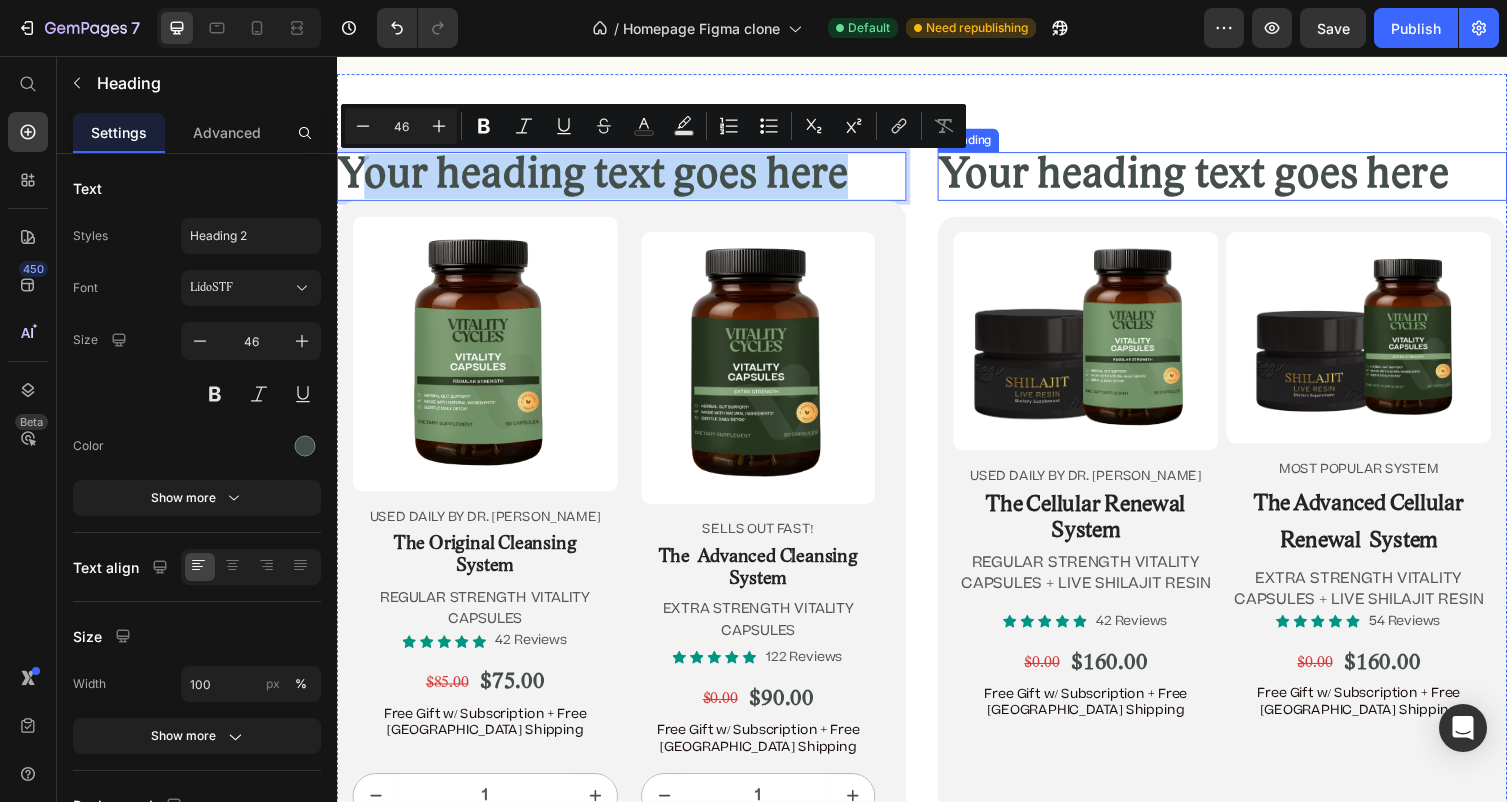 click on "Your heading text goes here" at bounding box center (1245, 180) 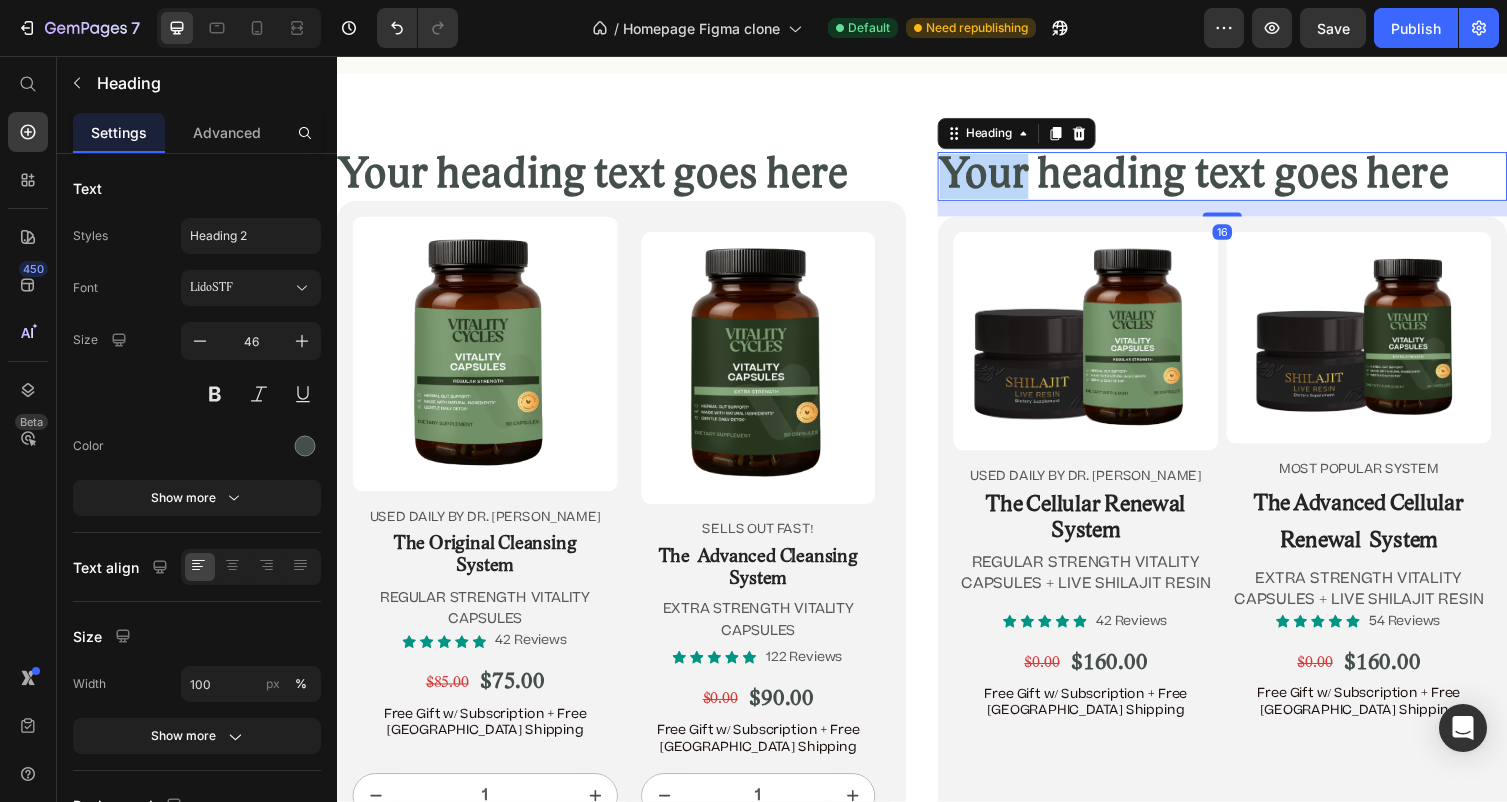 click on "Your heading text goes here" at bounding box center (1245, 180) 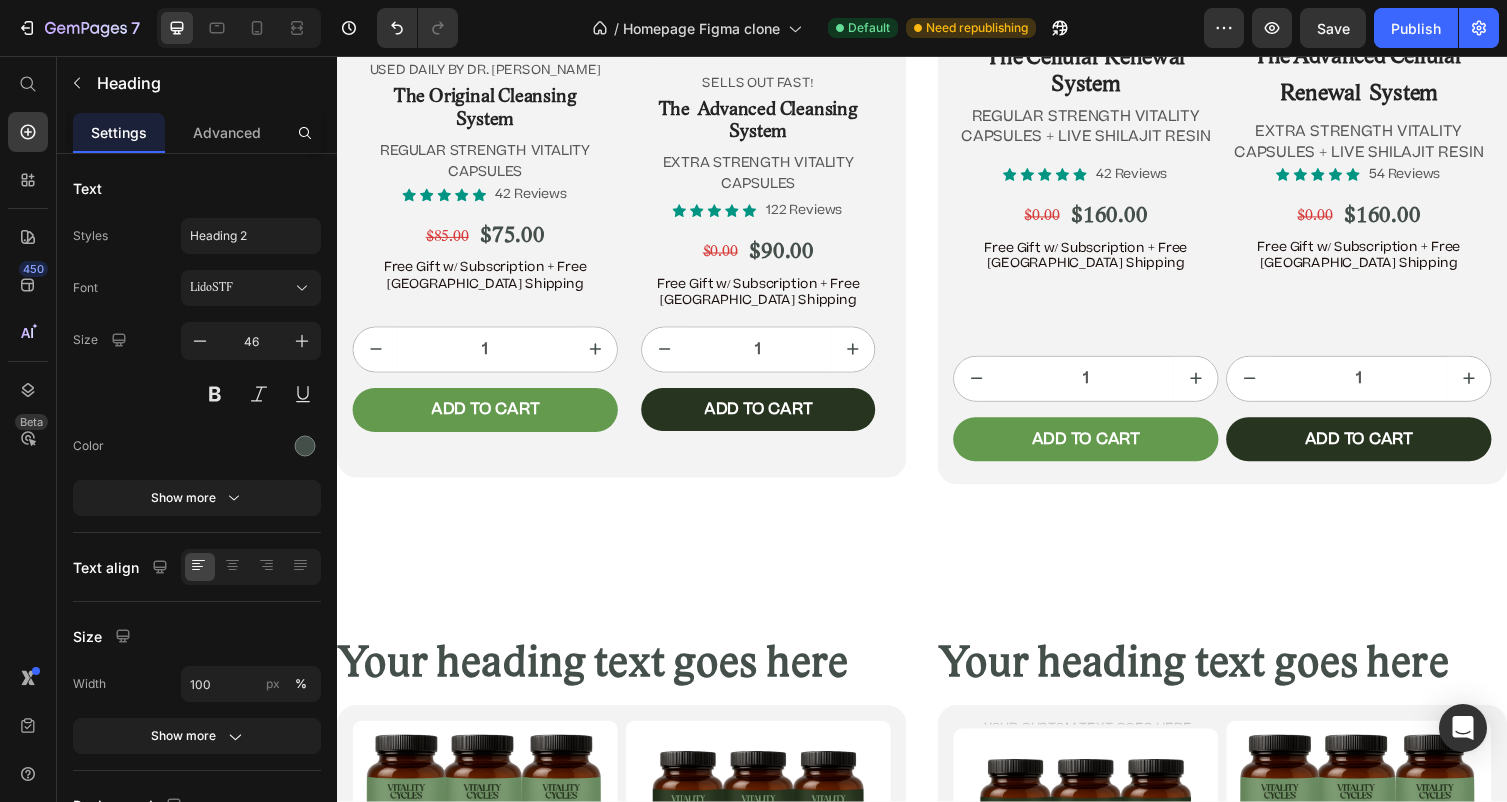 scroll, scrollTop: 12033, scrollLeft: 0, axis: vertical 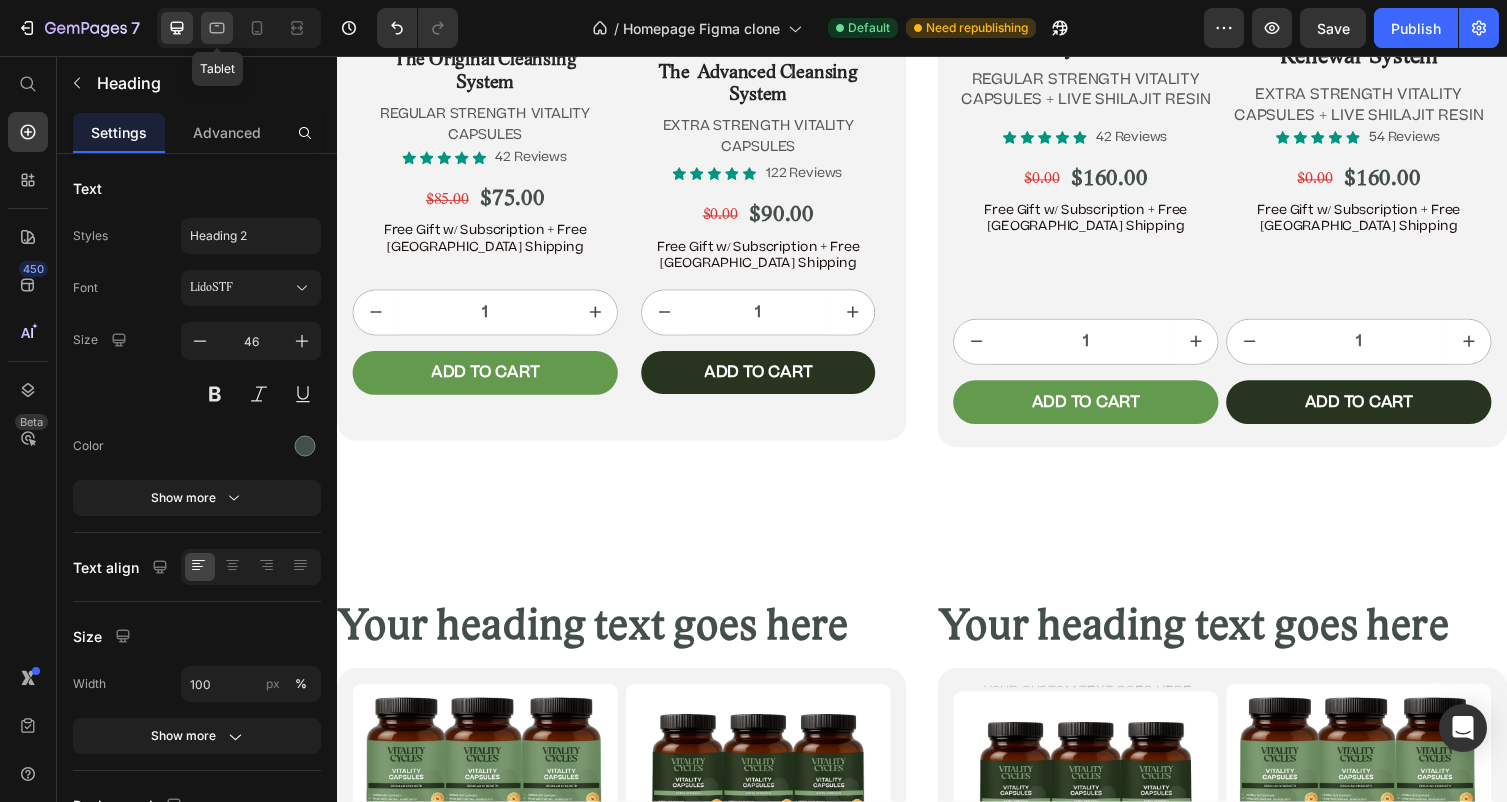 click 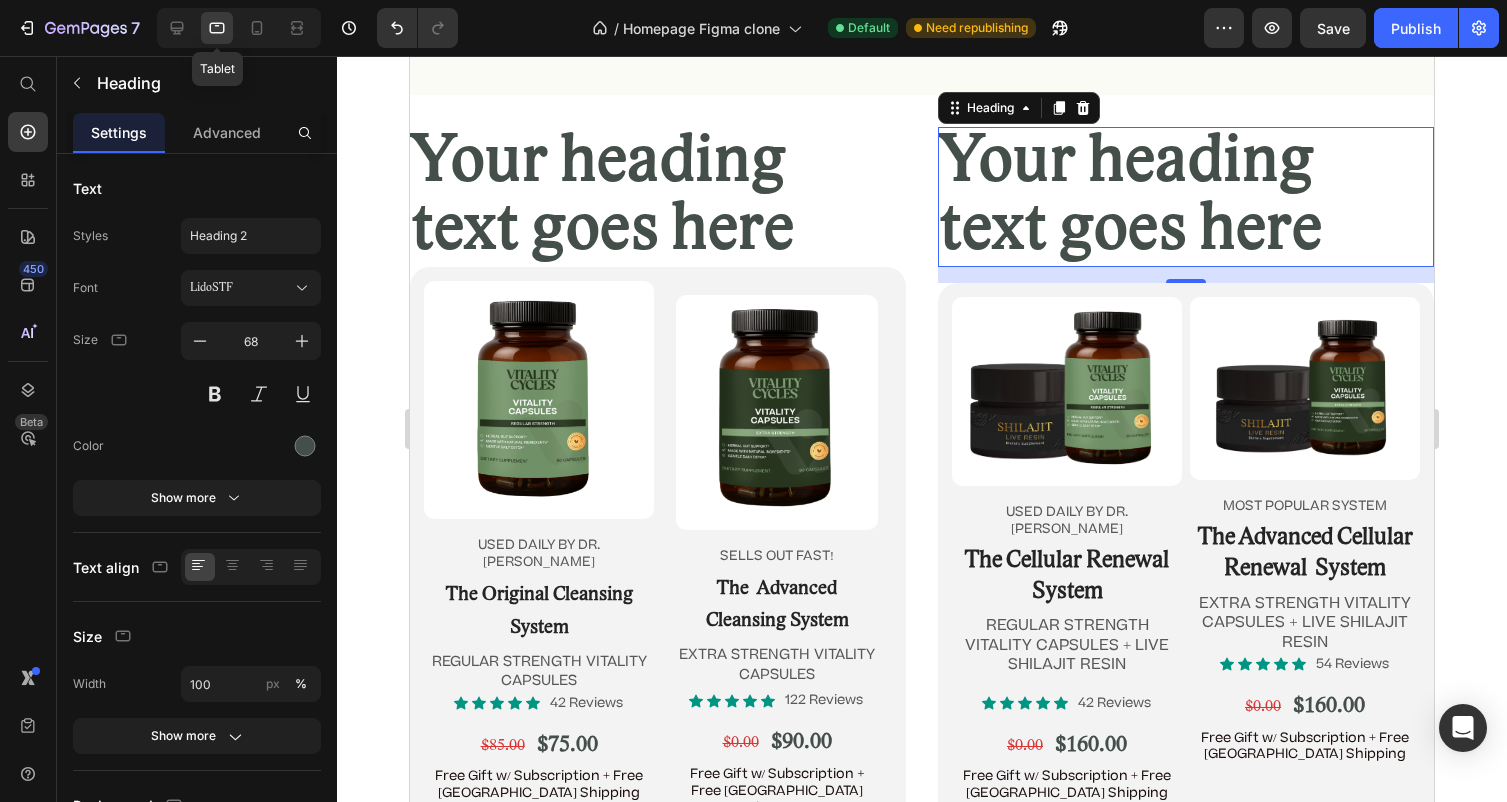 scroll, scrollTop: 11343, scrollLeft: 0, axis: vertical 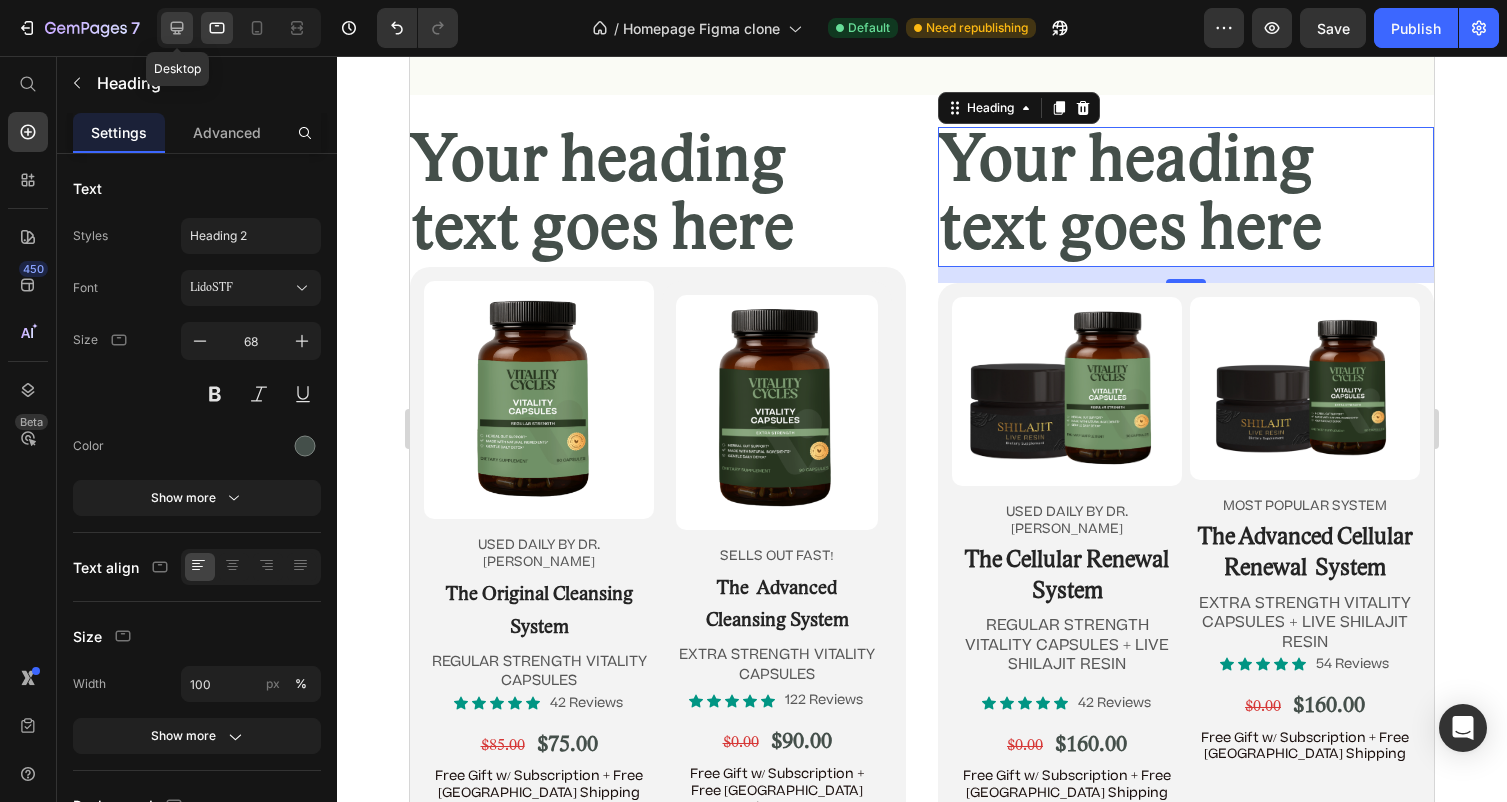 click 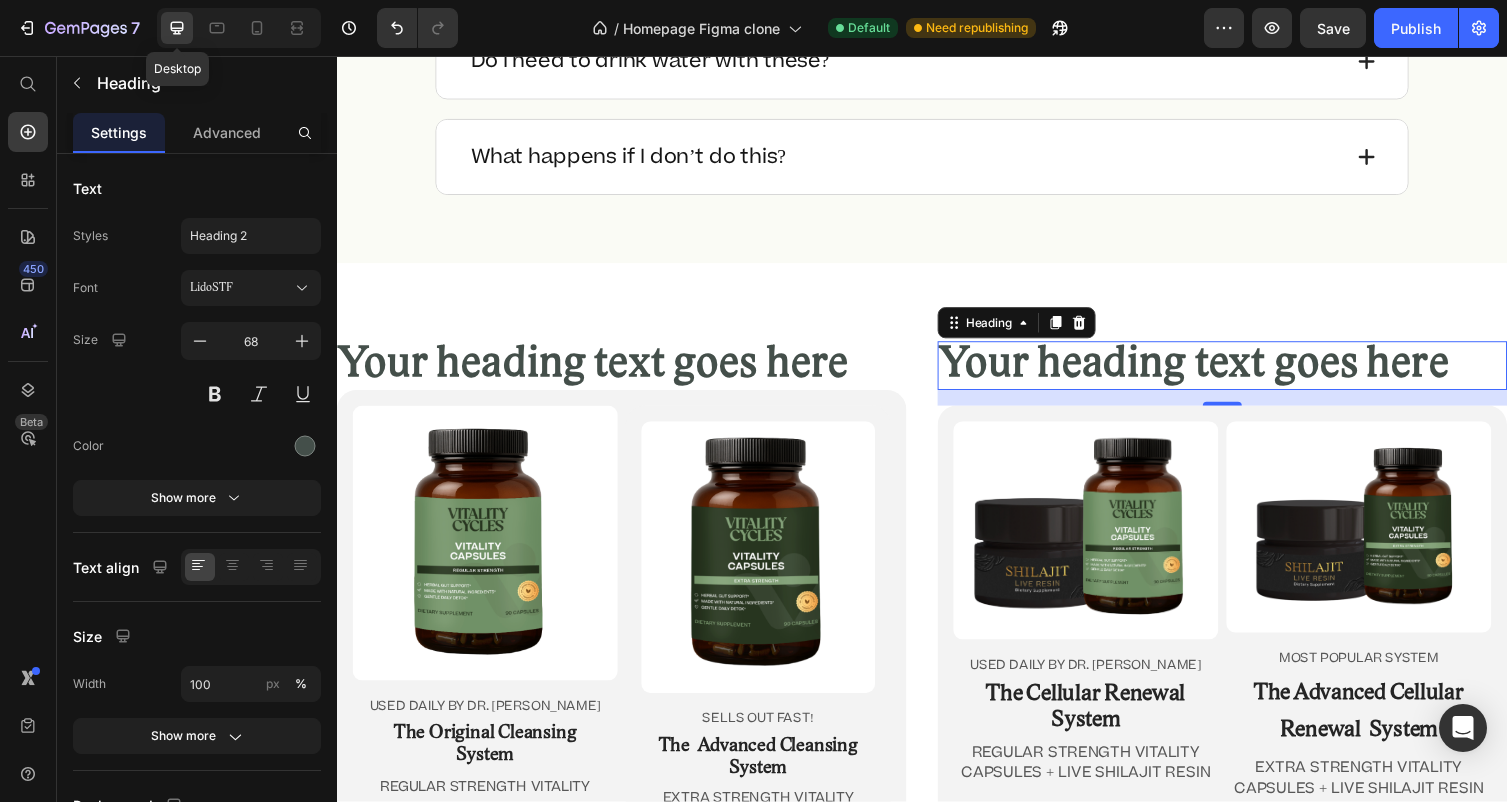 type on "46" 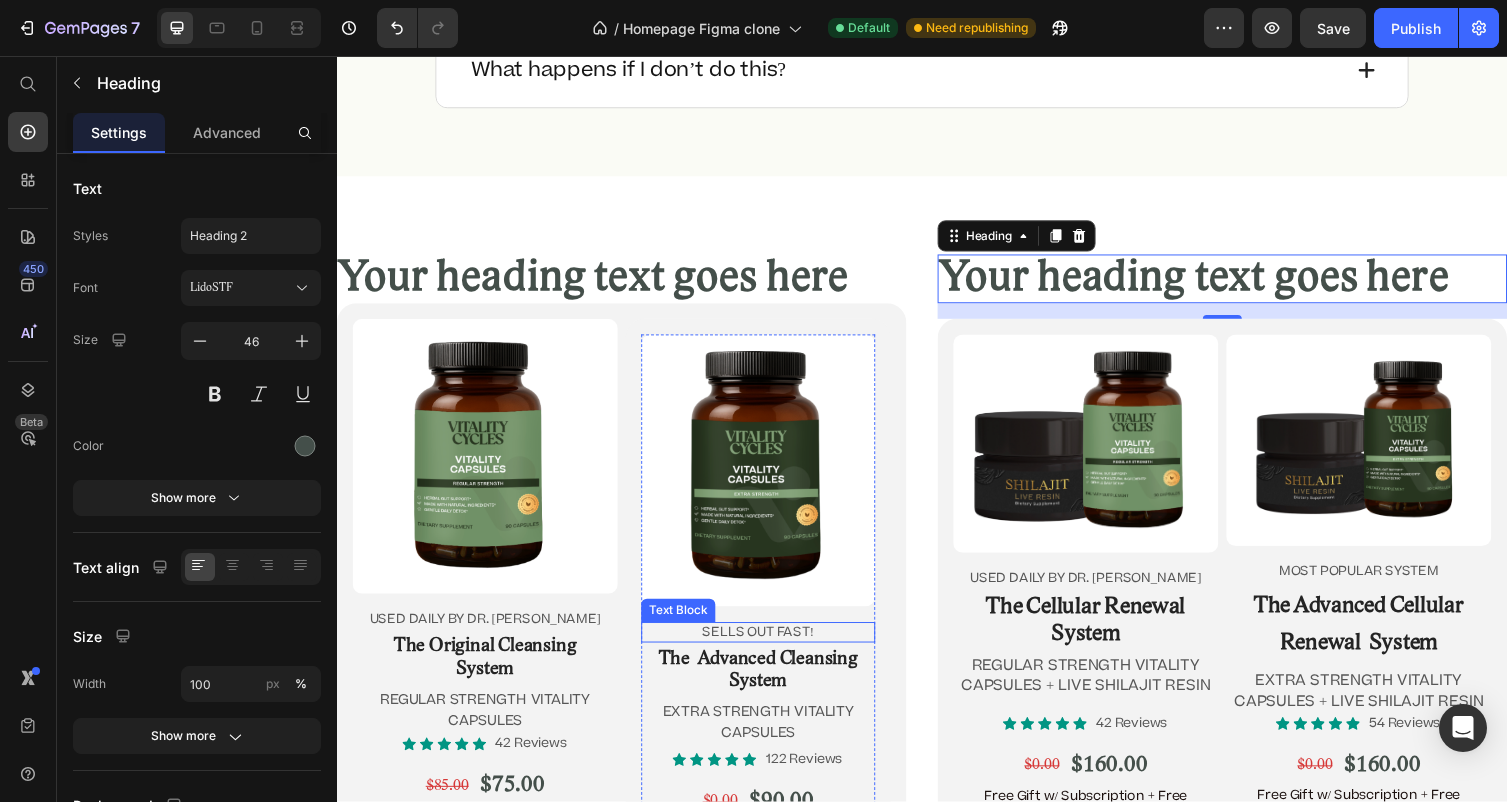 scroll, scrollTop: 11428, scrollLeft: 0, axis: vertical 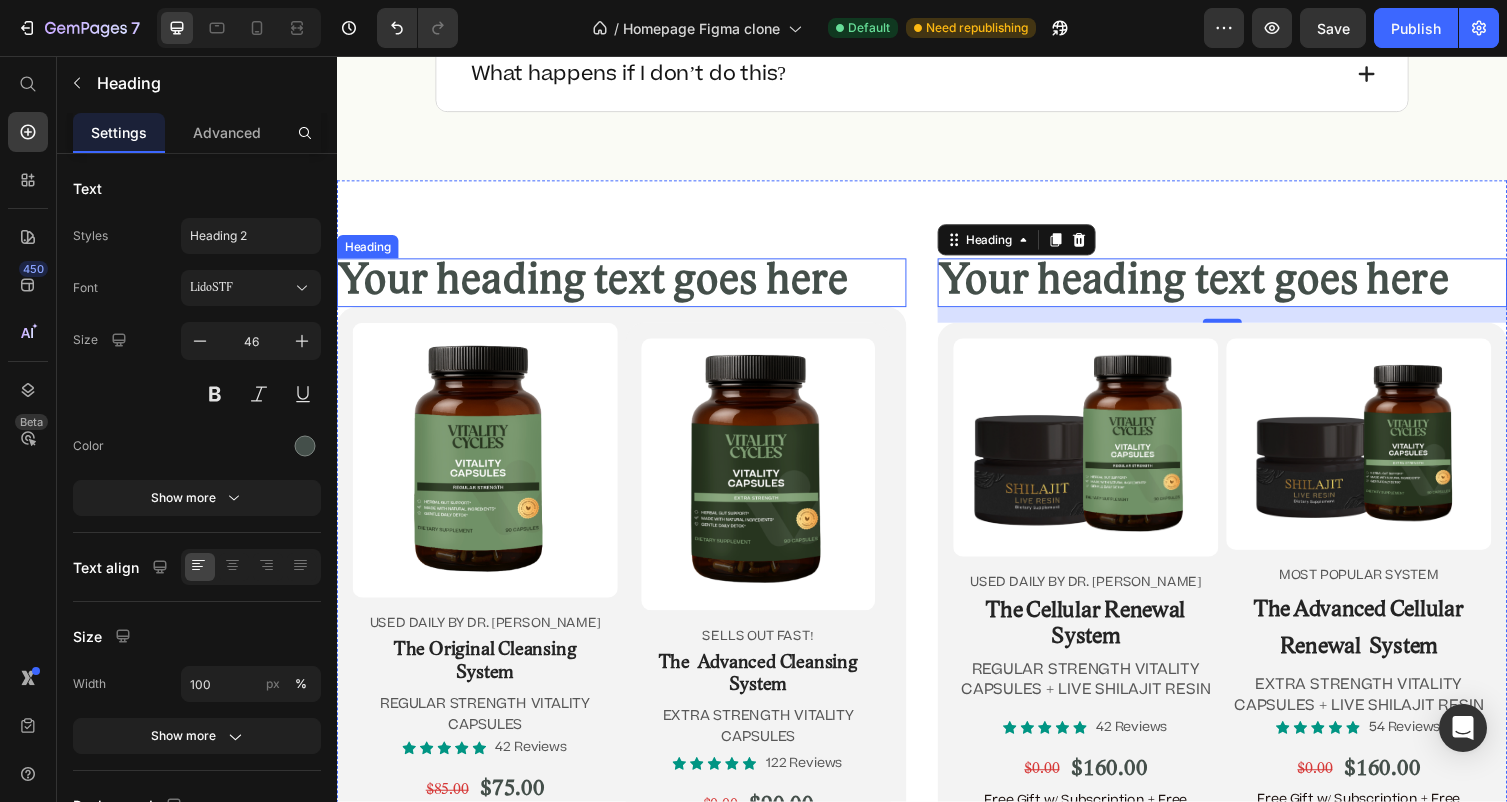 click on "Your heading text goes here" at bounding box center [629, 289] 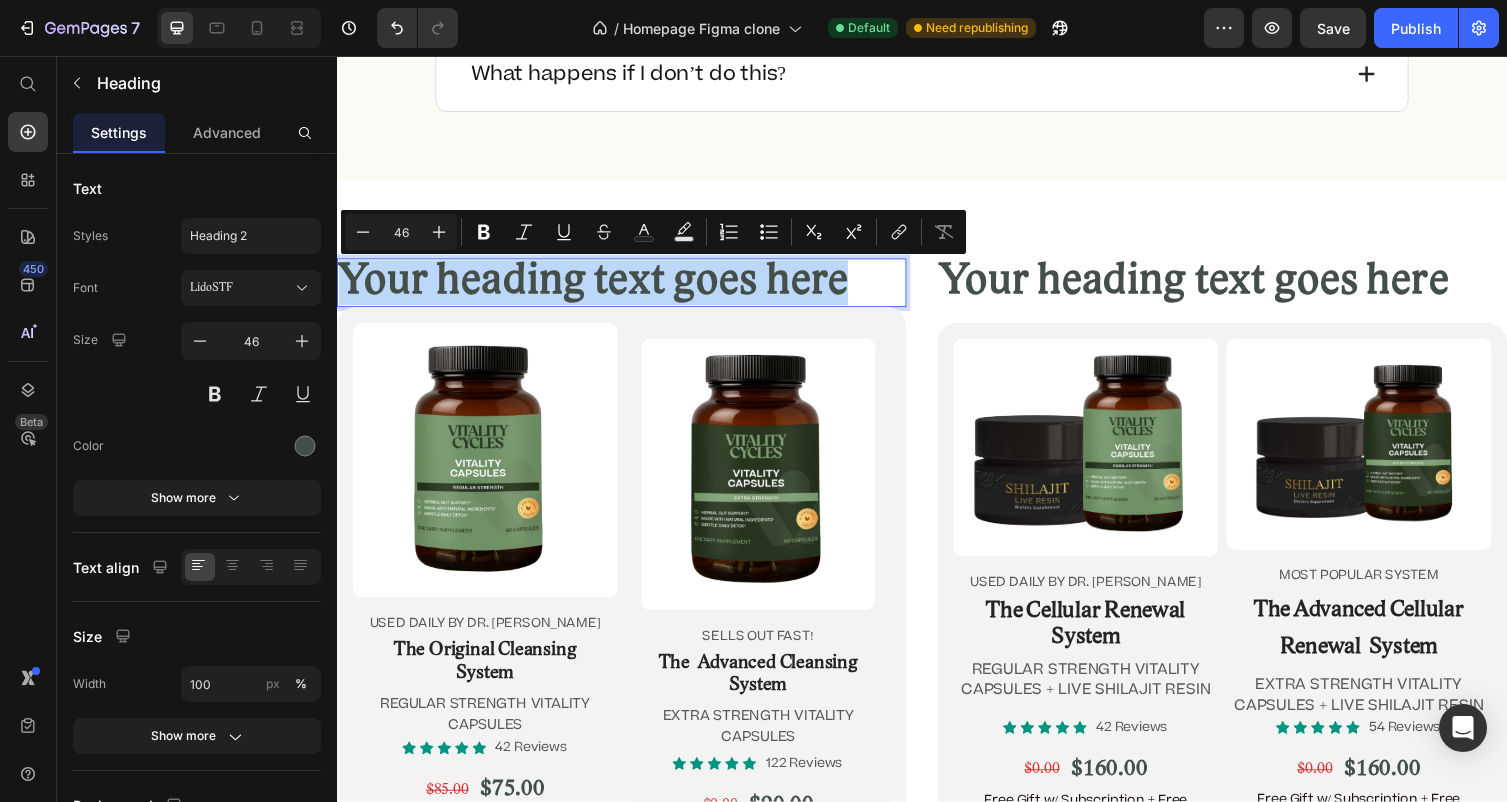 drag, startPoint x: 896, startPoint y: 289, endPoint x: 333, endPoint y: 253, distance: 564.1498 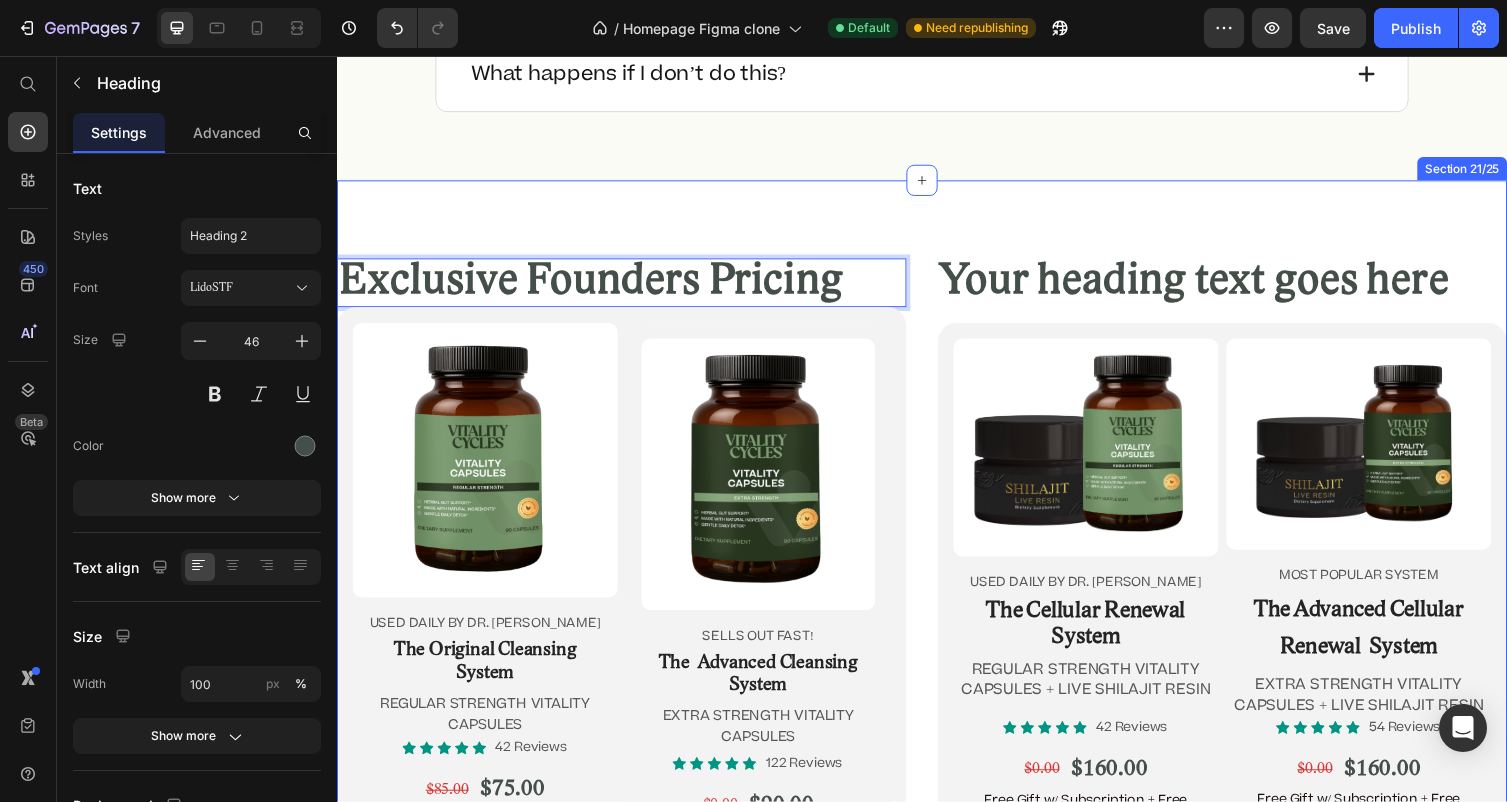 click on "Exclusive Founders Pricing Heading   0 Product Images USED DAILY BY DR. JENNIFER DANIELS Text Block The Original Cleansing  System Heading REGULAR STRENGTH VITALITY CAPSULES Text Block Icon Icon Icon Icon Icon Icon List 42 Reviews Text Block Row $85.00 Product Price $75.00 Product Price Row Free Gift w/ Subscription + Free USA Shipping   Text Block 1 Product Quantity Add to cart Add to Cart Row Product Product Images Sells out fast! Text Block The  Advanced Cleansing System Heading EXTRA STRENGTH VITALITY CAPSULES Text Block Icon Icon Icon Icon Icon Icon List 122 Reviews Text Block Row $0.00 Product Price $90.00 Product Price Row Free Gift w/ Subscription + Free USA Shipping Text Block 1 Product Quantity Add to cart Add to Cart Row Product Row Row Your heading text goes here Heading Product Images USED DAILY BY DR. JENNIFER DANIELS Text Block The Cellular Renewal   System Heading REGULAR STRENGTH VITALITY CAPSULES + LIVE SHILAJIT RESIN Text Block Icon Icon Icon Icon Icon Icon List 42 Reviews Text Block 1" at bounding box center (937, 663) 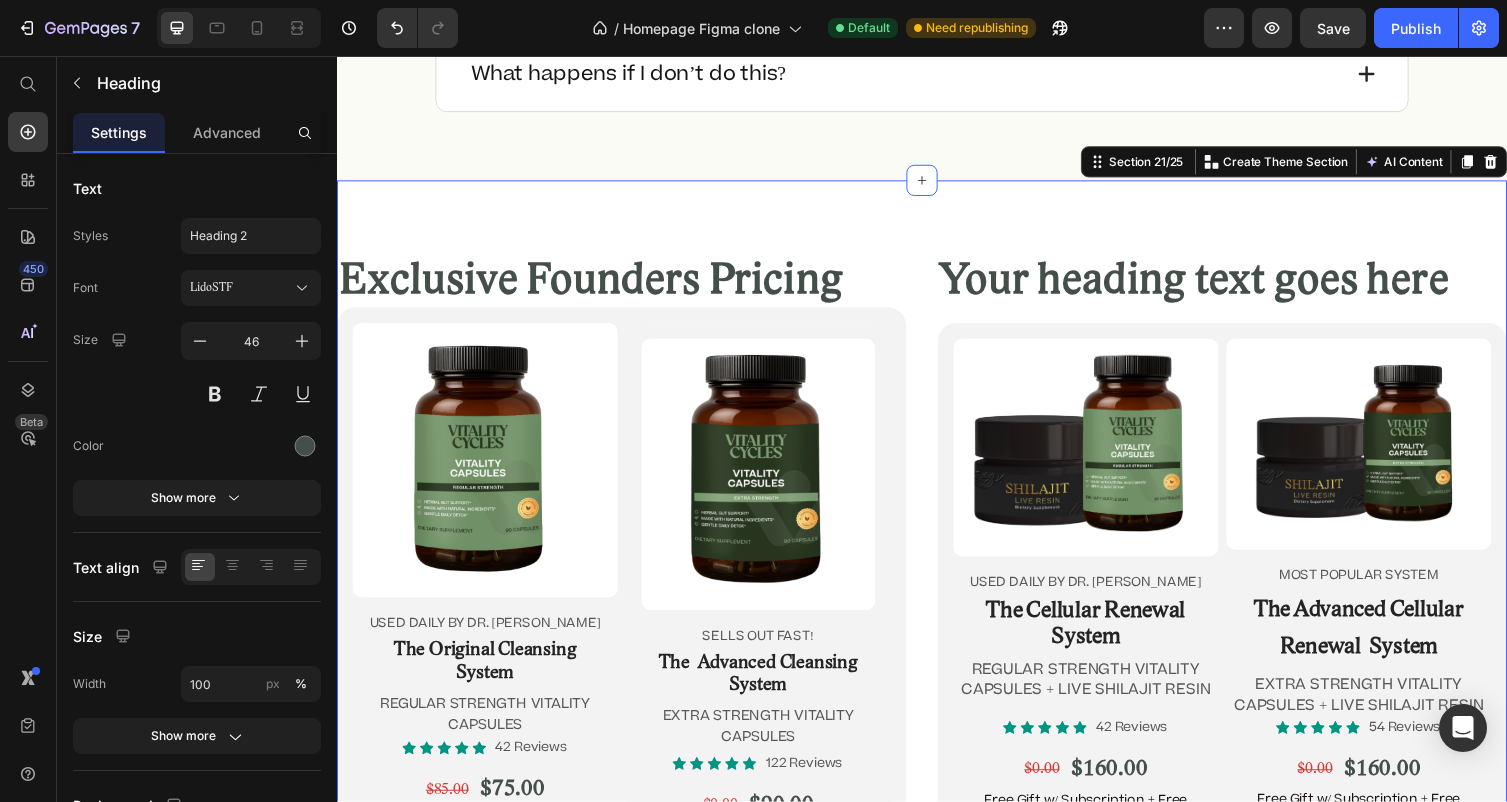 click on "Exclusive Founders Pricing" at bounding box center (629, 289) 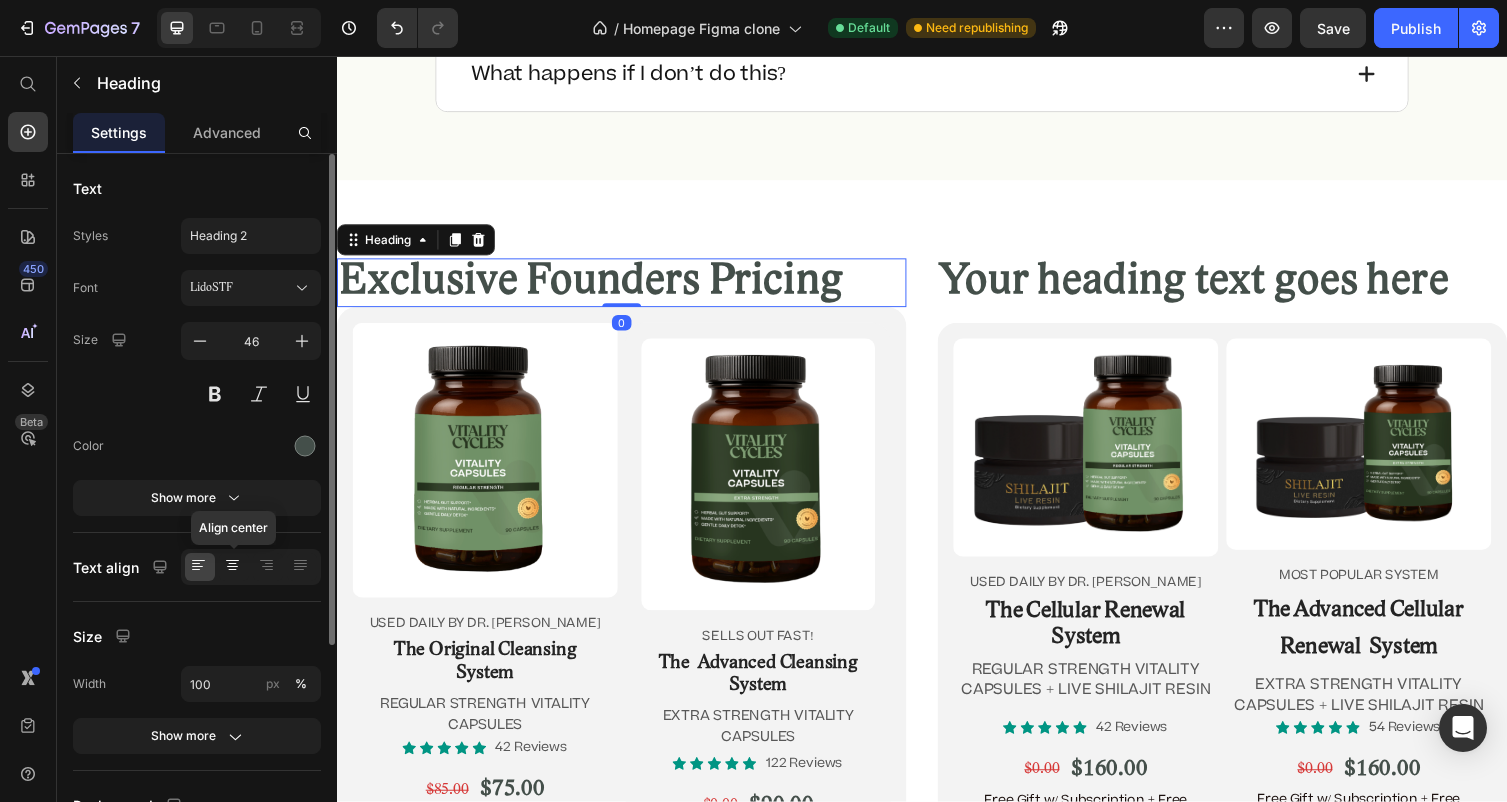 click 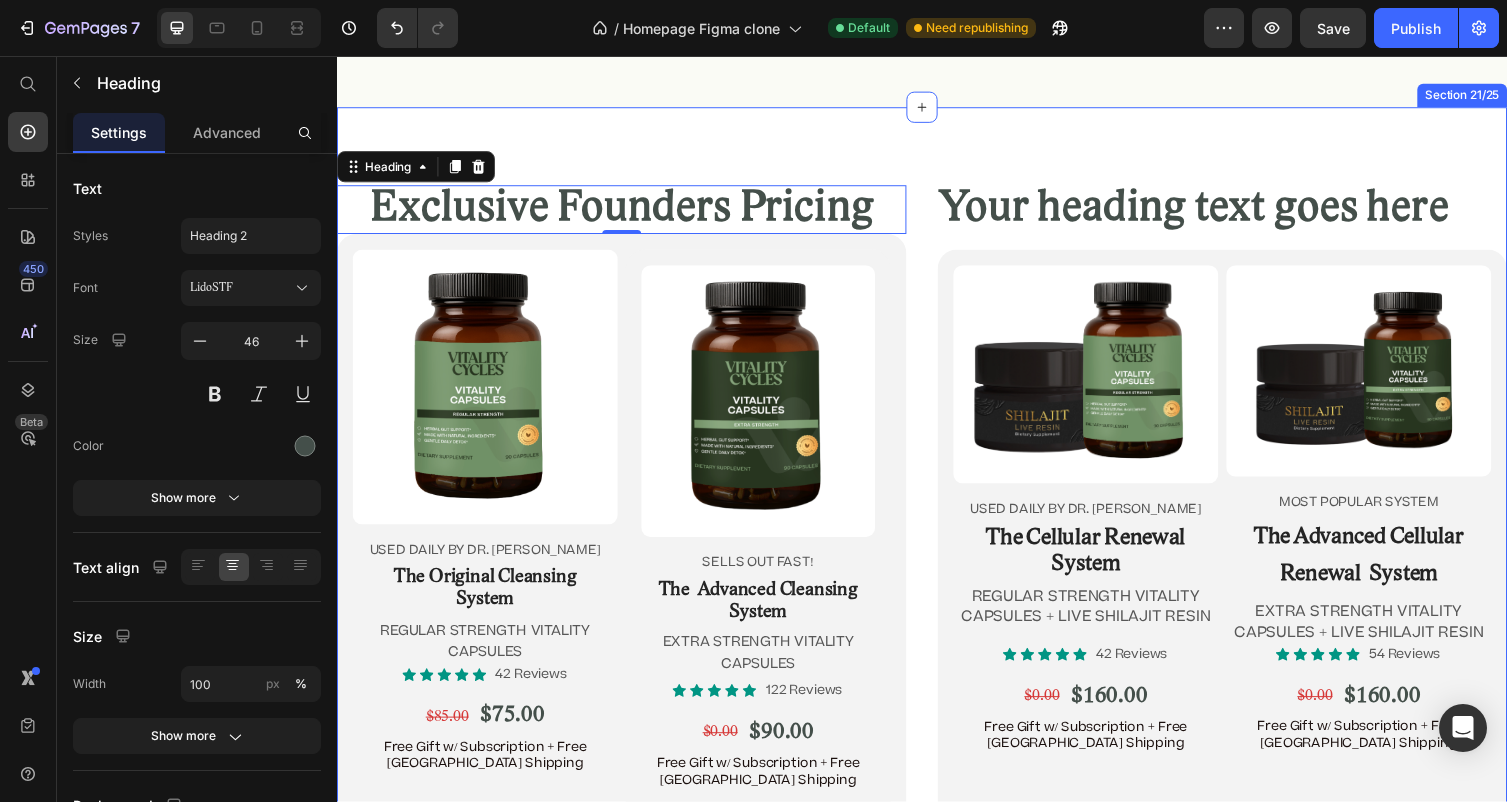 scroll, scrollTop: 11521, scrollLeft: 0, axis: vertical 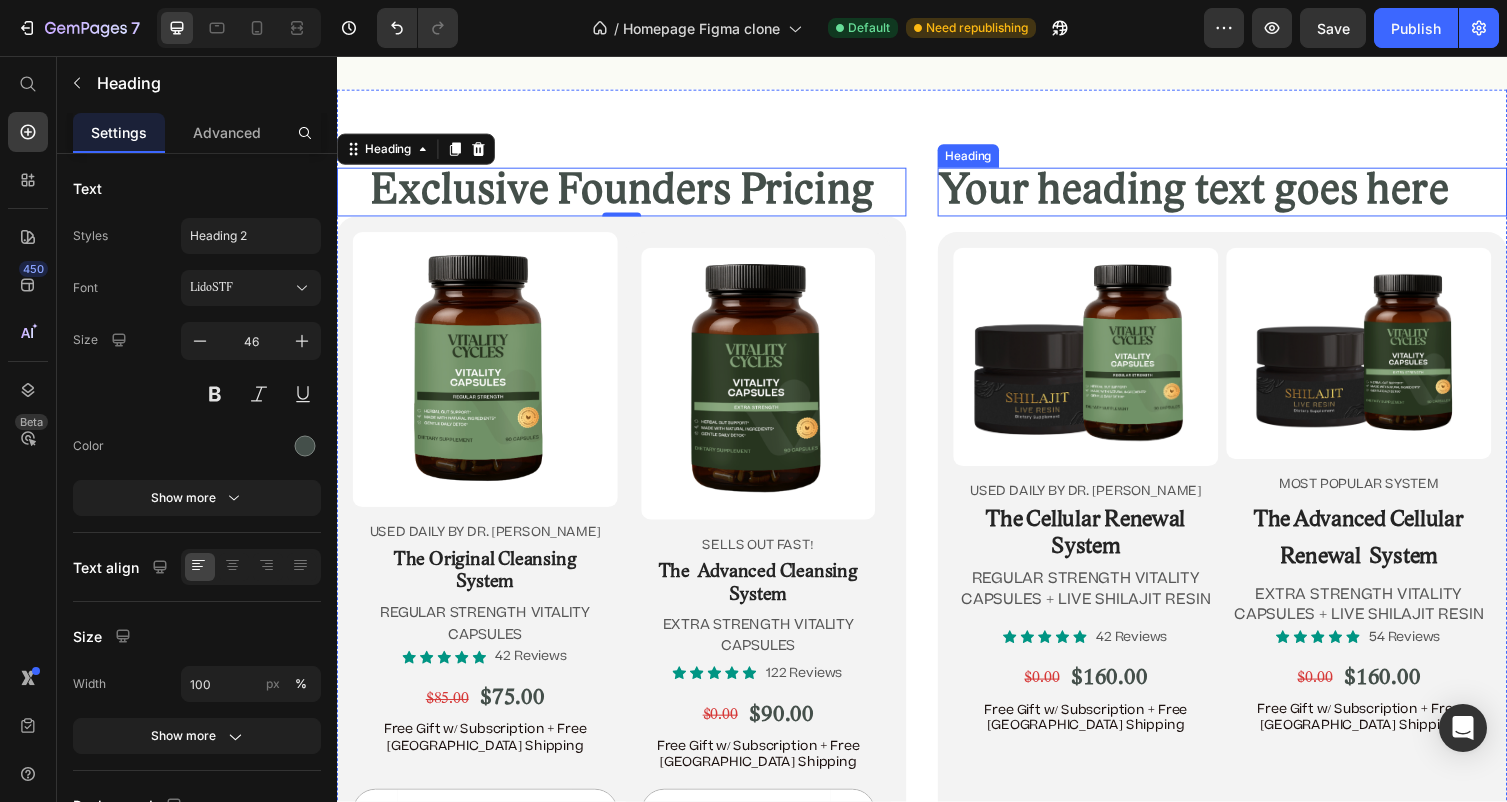 click on "Your heading text goes here" at bounding box center [1245, 196] 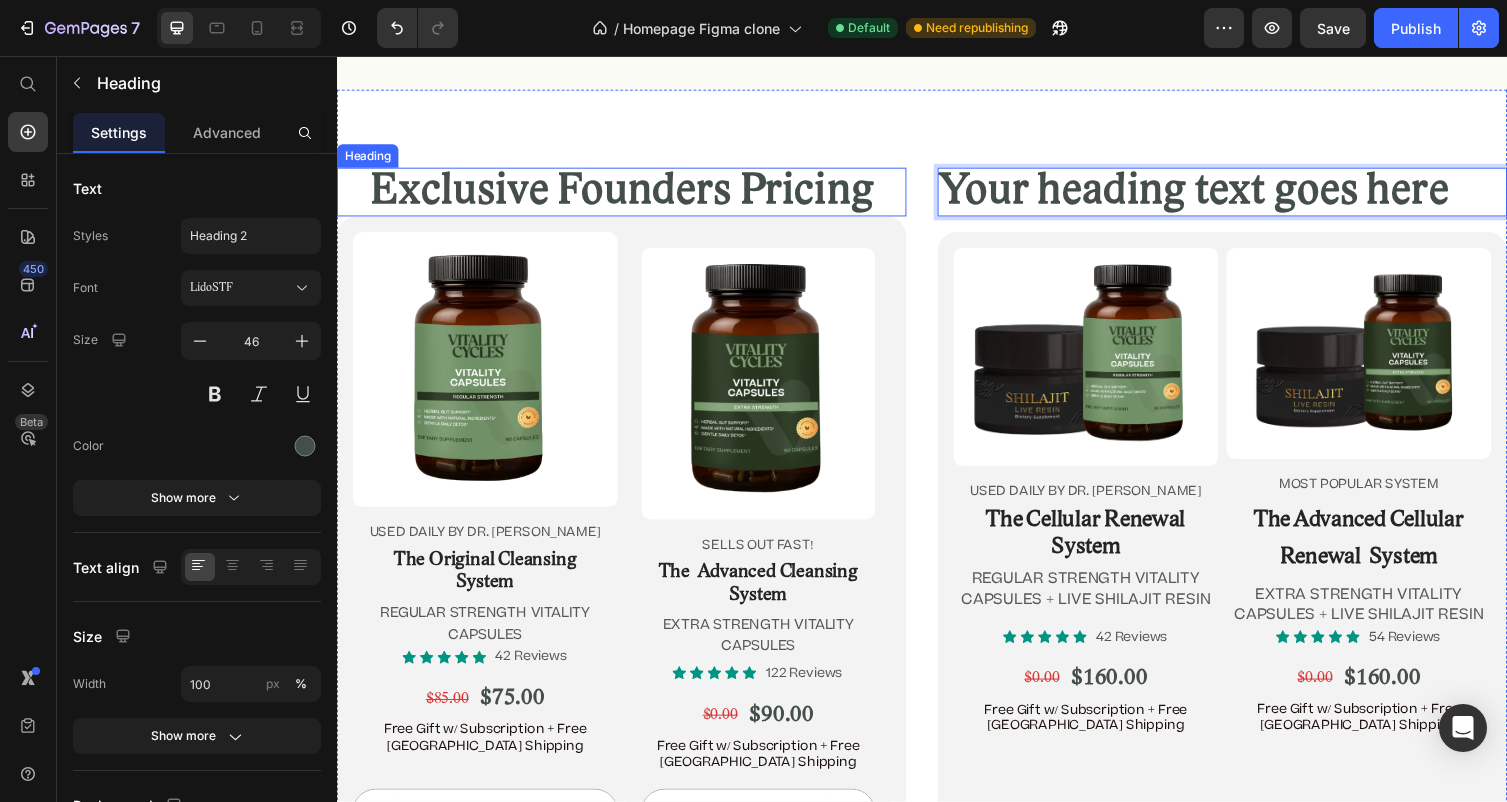 click on "Exclusive Founders Pricing" at bounding box center (629, 196) 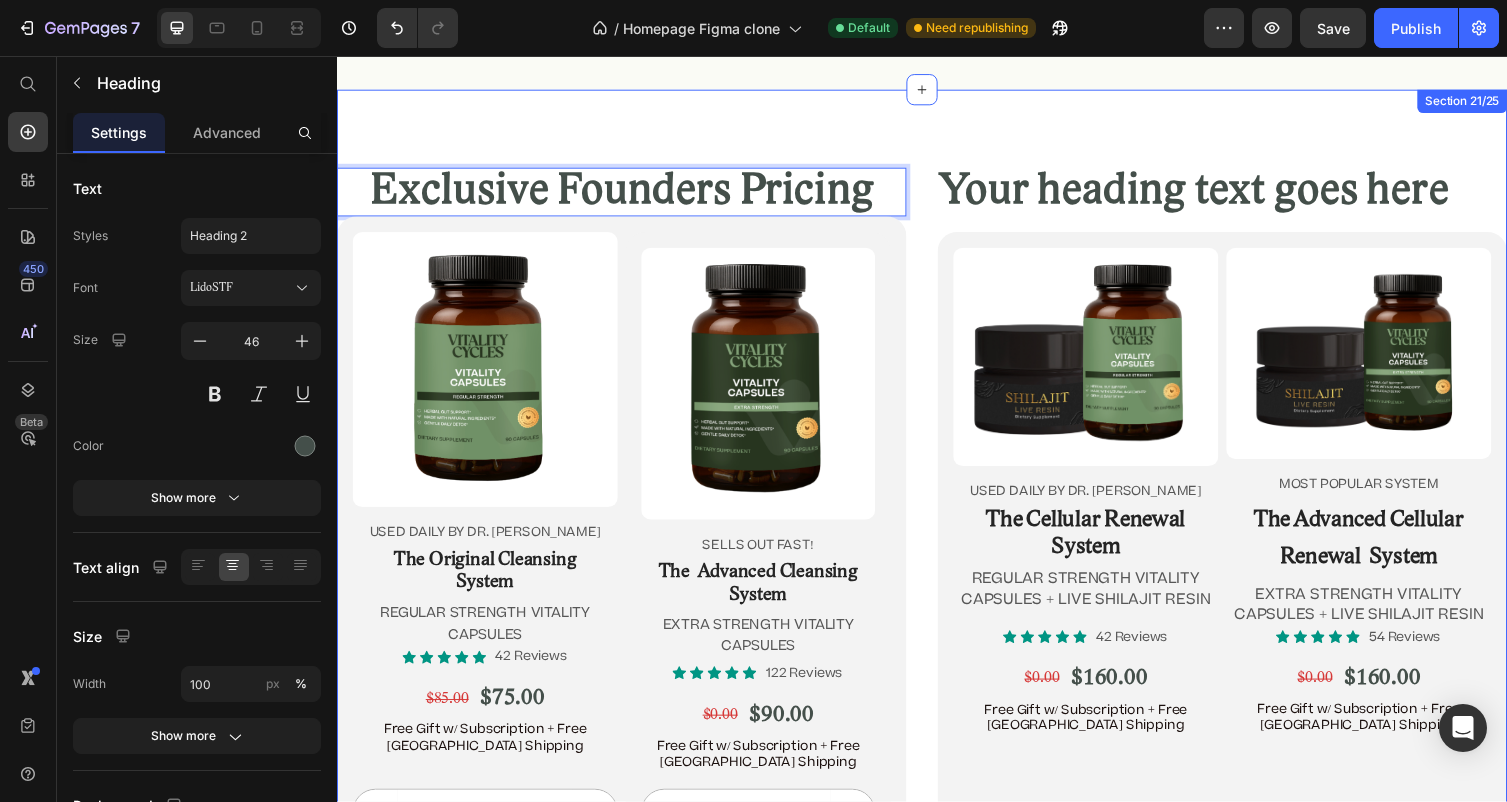 click on "Exclusive Founders Pricing Heading   0 Product Images USED DAILY BY DR. JENNIFER DANIELS Text Block The Original Cleansing  System Heading REGULAR STRENGTH VITALITY CAPSULES Text Block Icon Icon Icon Icon Icon Icon List 42 Reviews Text Block Row $85.00 Product Price $75.00 Product Price Row Free Gift w/ Subscription + Free USA Shipping   Text Block 1 Product Quantity Add to cart Add to Cart Row Product Product Images Sells out fast! Text Block The  Advanced Cleansing System Heading EXTRA STRENGTH VITALITY CAPSULES Text Block Icon Icon Icon Icon Icon Icon List 122 Reviews Text Block Row $0.00 Product Price $90.00 Product Price Row Free Gift w/ Subscription + Free USA Shipping Text Block 1 Product Quantity Add to cart Add to Cart Row Product Row Row Your heading text goes here Heading Product Images USED DAILY BY DR. JENNIFER DANIELS Text Block The Cellular Renewal   System Heading REGULAR STRENGTH VITALITY CAPSULES + LIVE SHILAJIT RESIN Text Block Icon Icon Icon Icon Icon Icon List 42 Reviews Text Block 1" at bounding box center (937, 570) 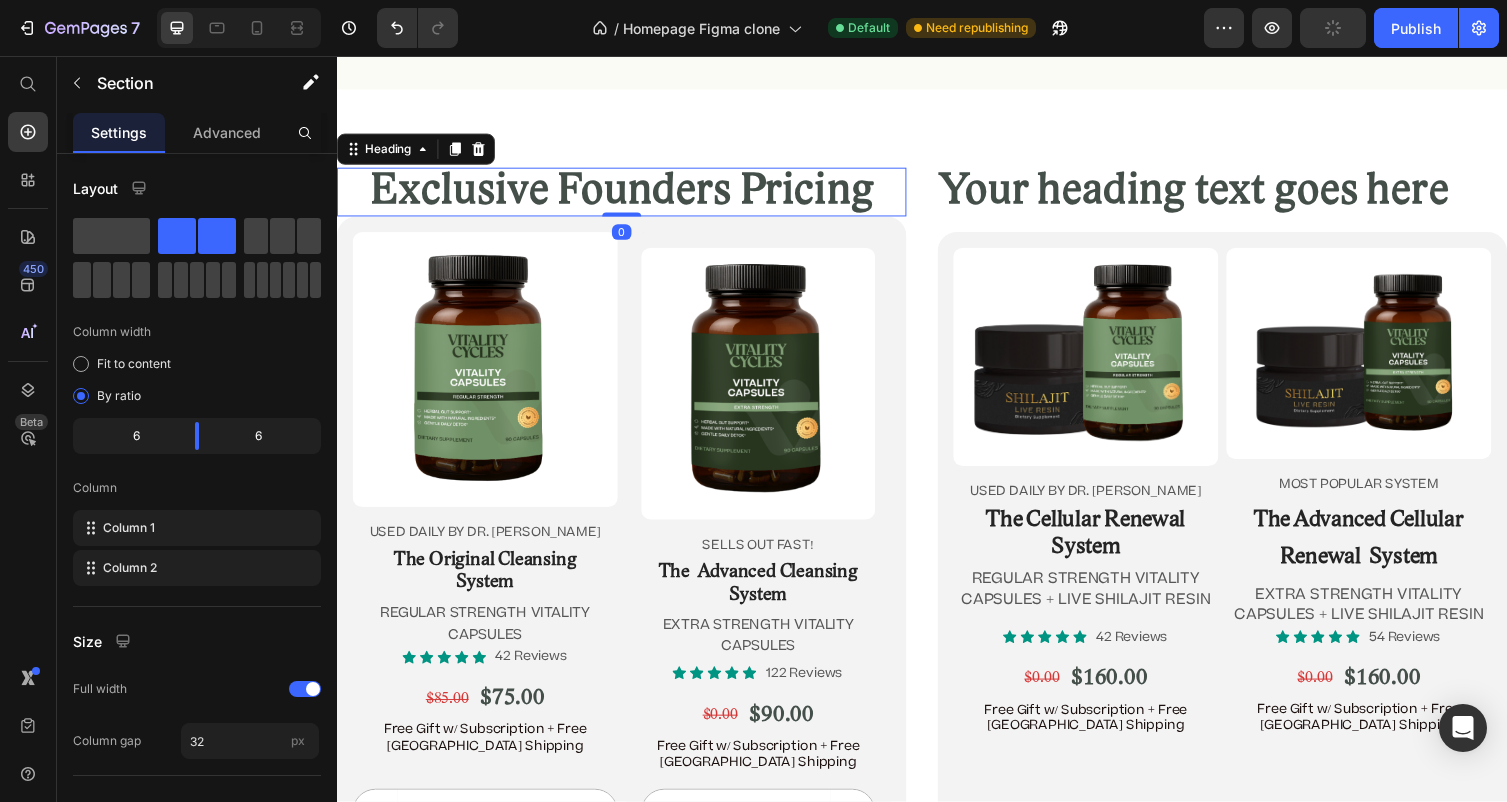 click on "Exclusive Founders Pricing" at bounding box center (629, 196) 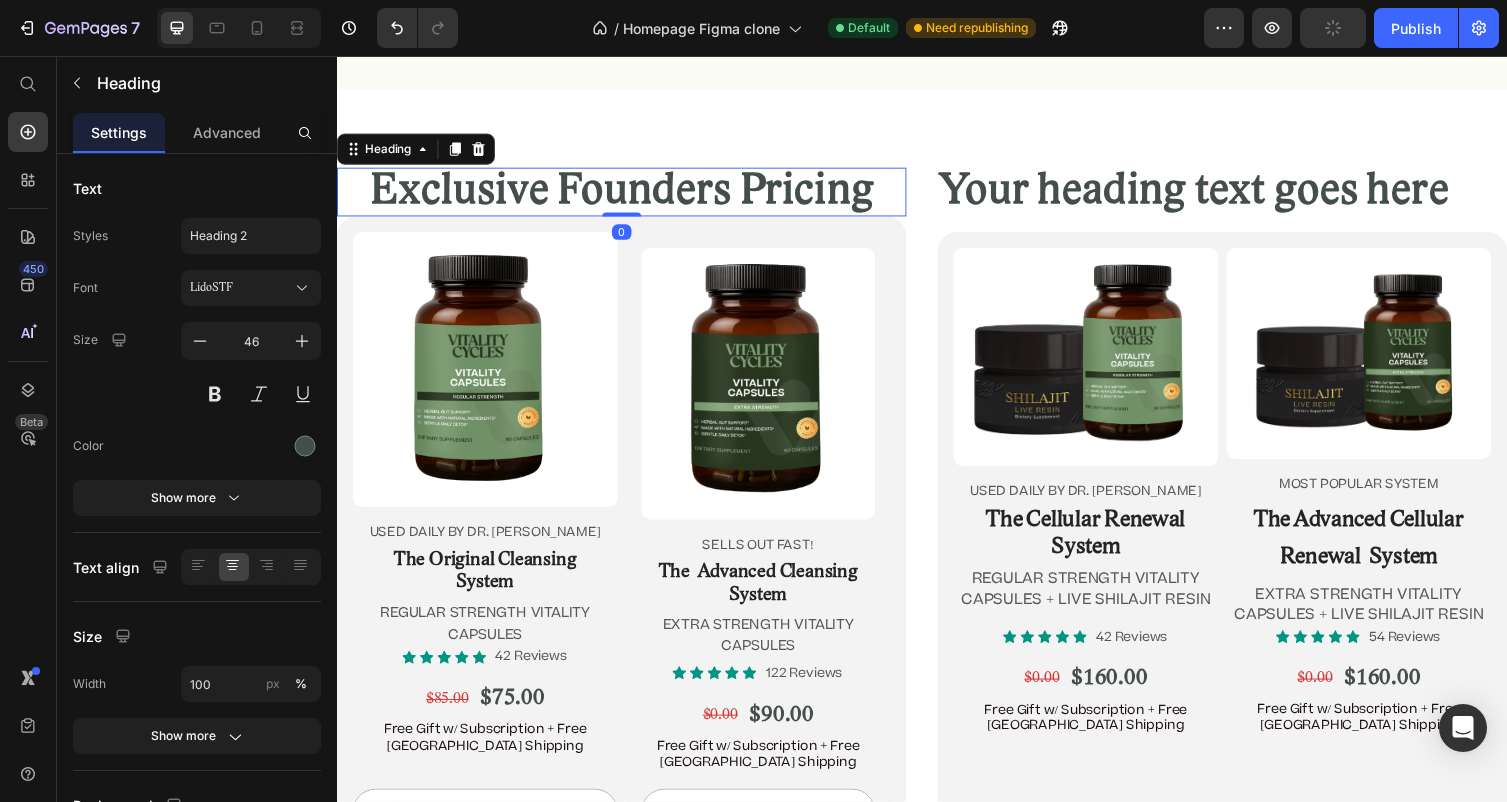 click at bounding box center (482, 152) 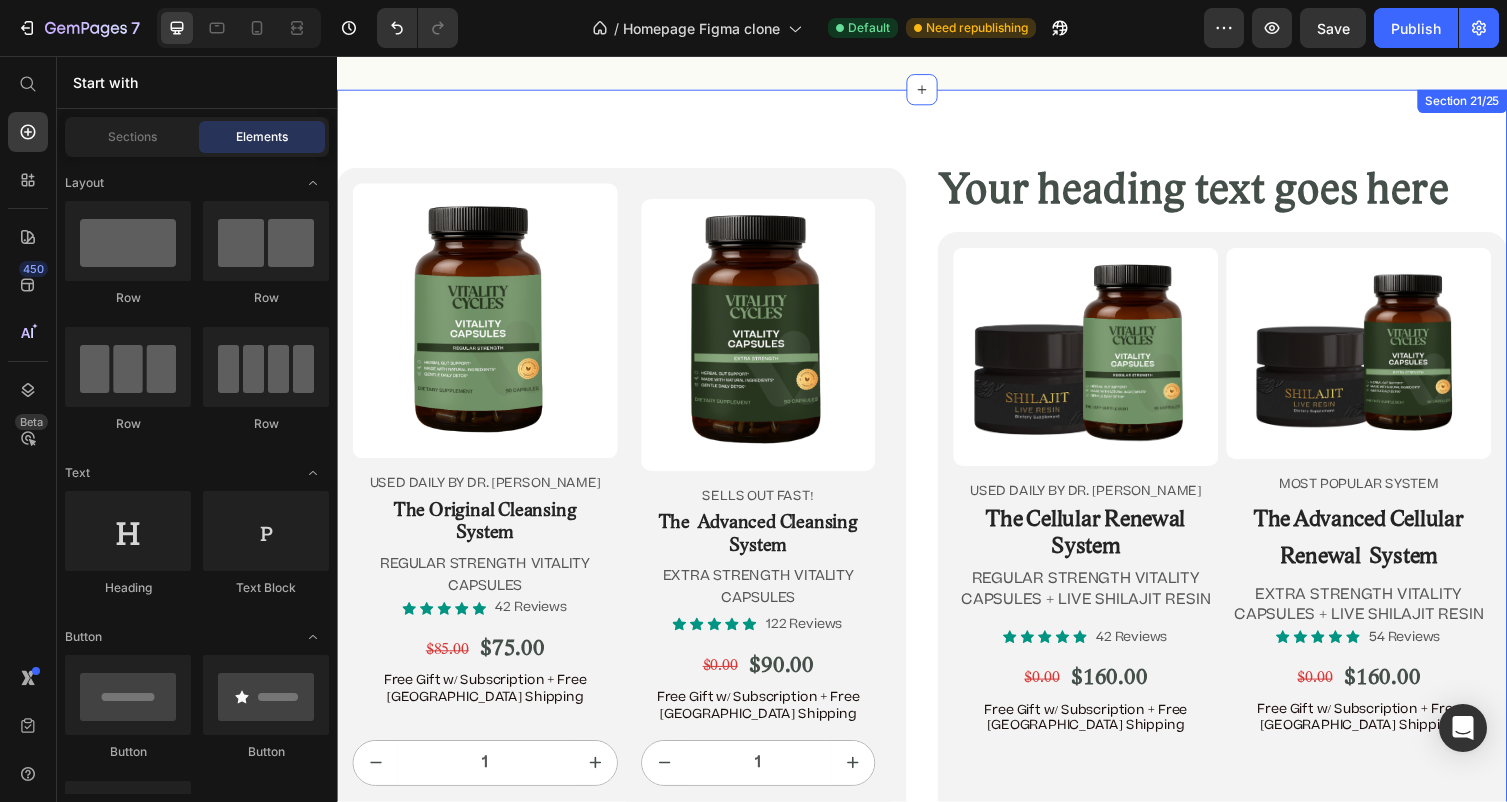 click on "Product Images USED DAILY BY DR. JENNIFER DANIELS Text Block The Original Cleansing  System Heading REGULAR STRENGTH VITALITY CAPSULES Text Block Icon Icon Icon Icon Icon Icon List 42 Reviews Text Block Row $85.00 Product Price $75.00 Product Price Row Free Gift w/ Subscription + Free USA Shipping   Text Block 1 Product Quantity Add to cart Add to Cart Row Product Product Images Sells out fast! Text Block The  Advanced Cleansing System Heading EXTRA STRENGTH VITALITY CAPSULES Text Block Icon Icon Icon Icon Icon Icon List 122 Reviews Text Block Row $0.00 Product Price $90.00 Product Price Row Free Gift w/ Subscription + Free USA Shipping Text Block 1 Product Quantity Add to cart Add to Cart Row Product Row Row Your heading text goes here Heading Product Images USED DAILY BY DR. JENNIFER DANIELS Text Block The Cellular Renewal   System Heading REGULAR STRENGTH VITALITY CAPSULES + LIVE SHILAJIT RESIN Text Block Icon Icon Icon Icon Icon Icon List 42 Reviews Text Block Row $0.00 Product Price $160.00 Row 1 Row" at bounding box center [937, 570] 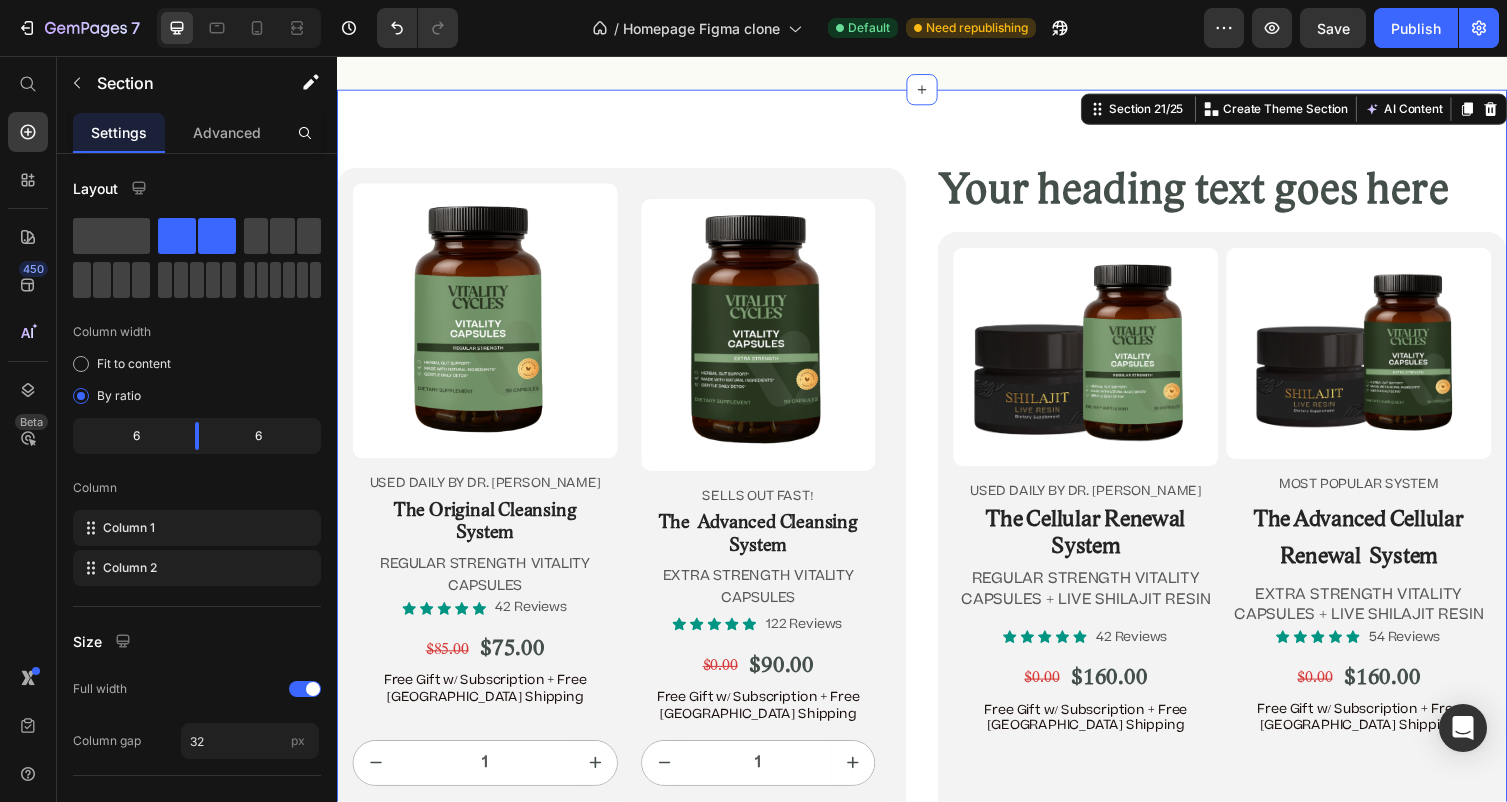 click on "Your heading text goes here" at bounding box center (1245, 196) 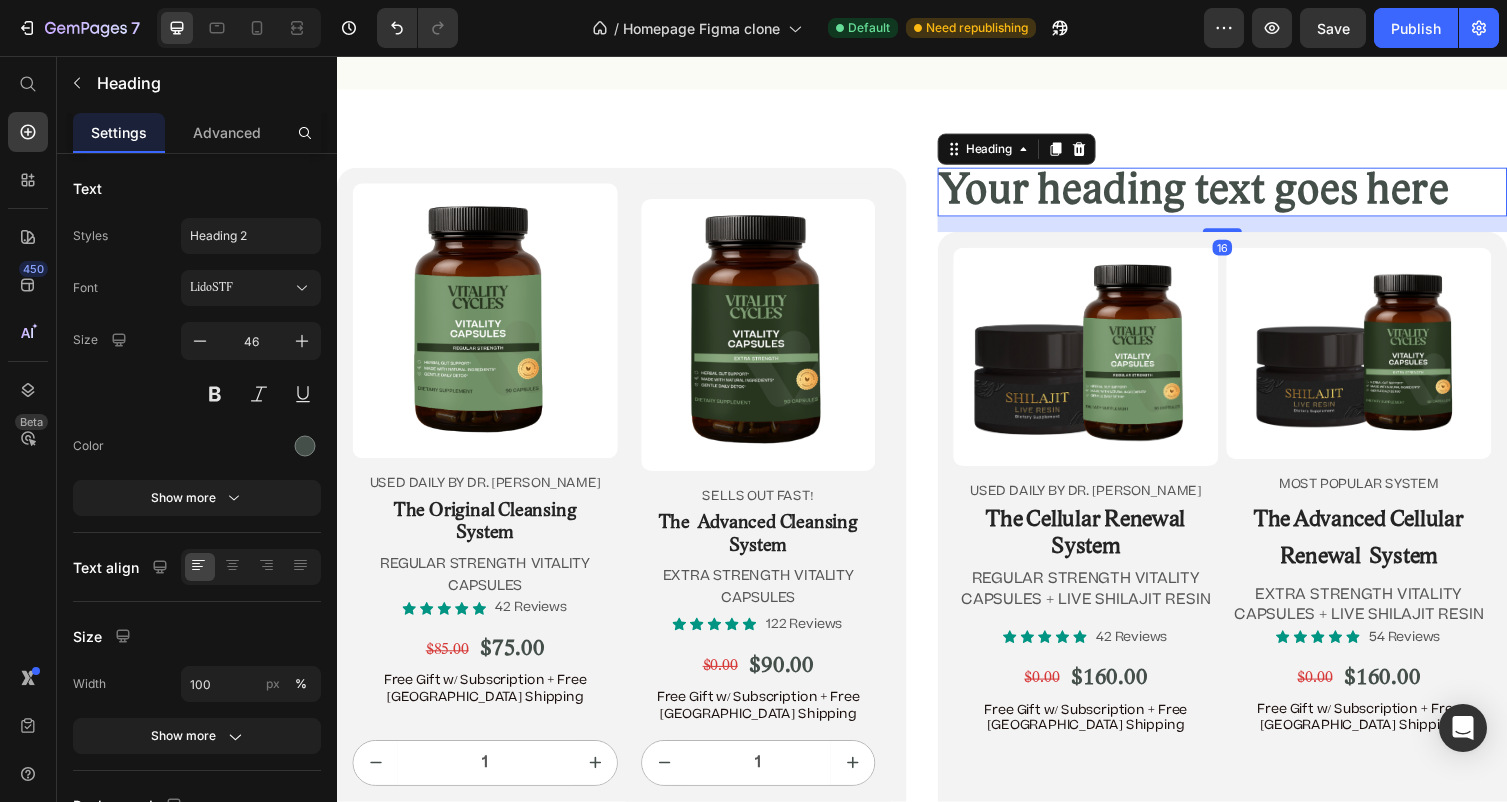 click on "Heading" at bounding box center [1034, 152] 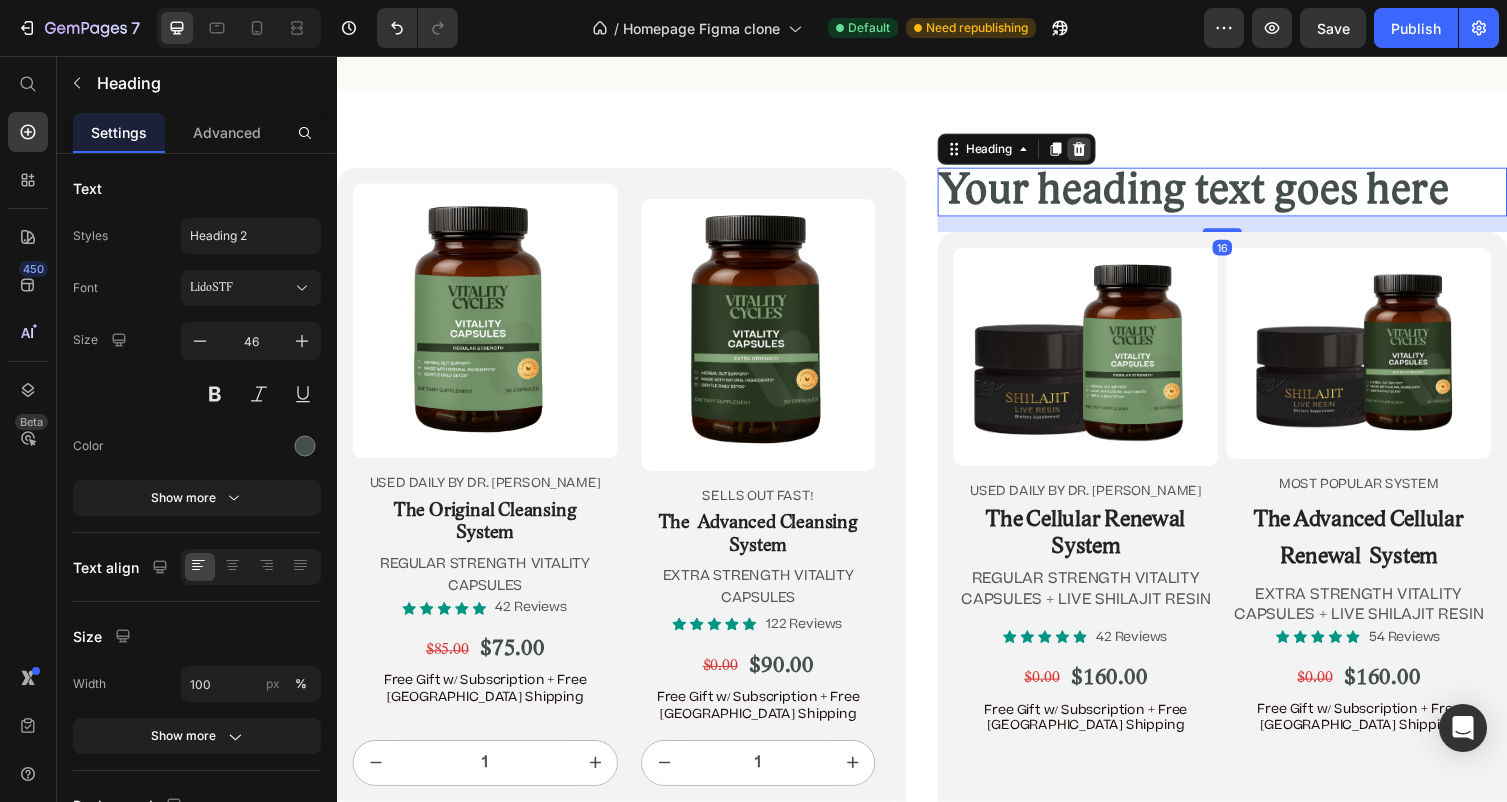 click 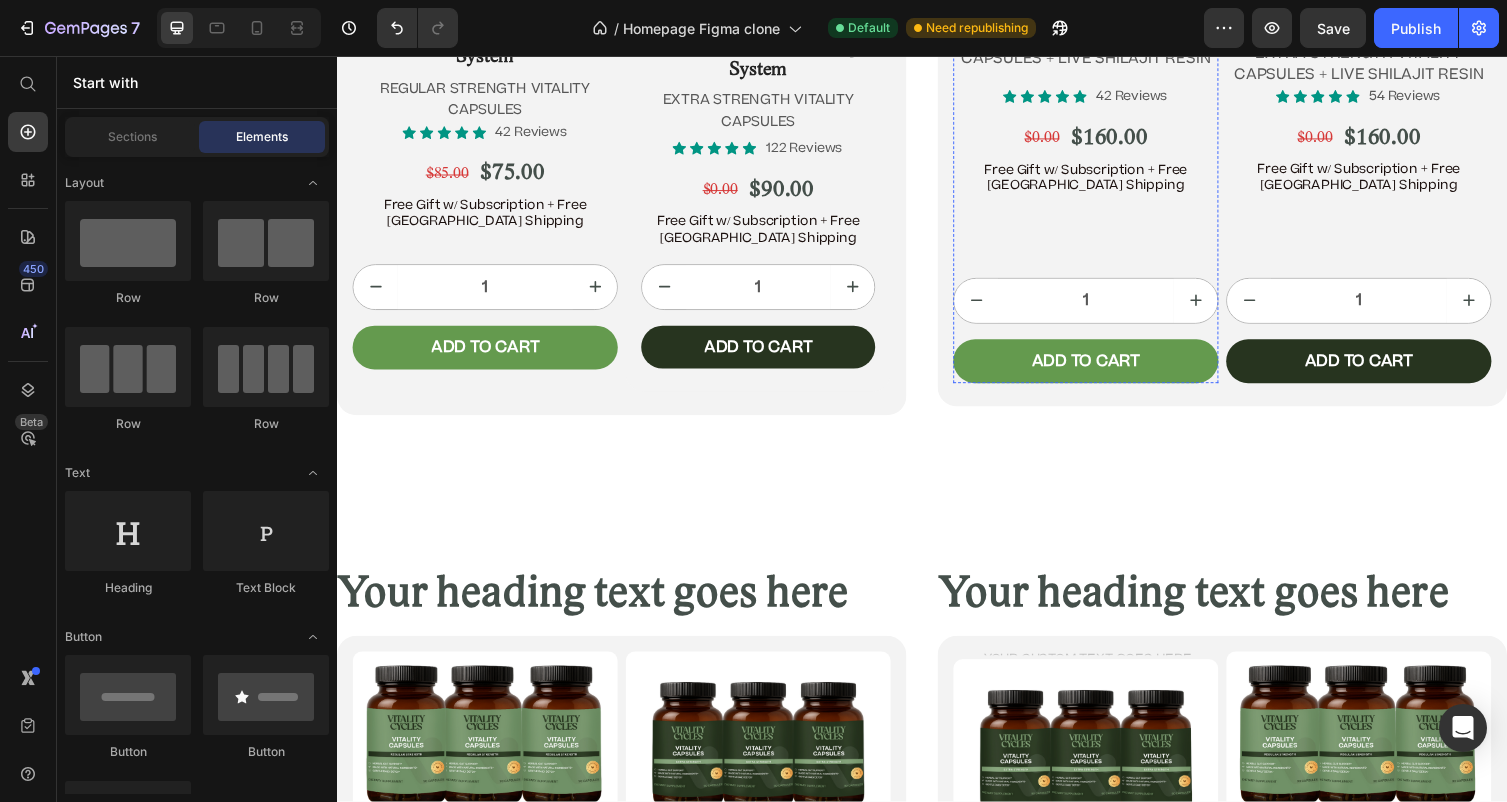 scroll, scrollTop: 12024, scrollLeft: 0, axis: vertical 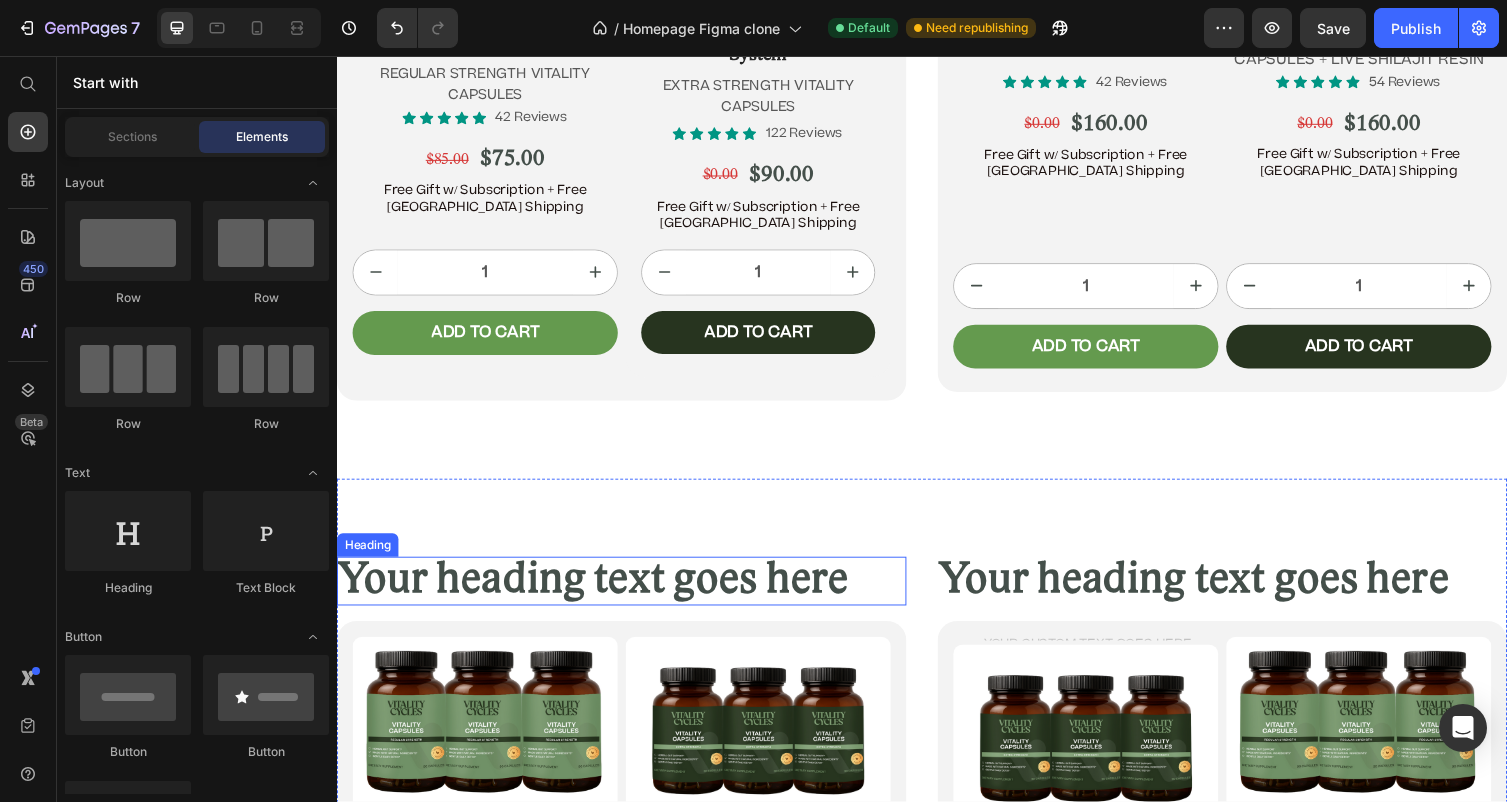 click on "Your heading text goes here" at bounding box center (629, 595) 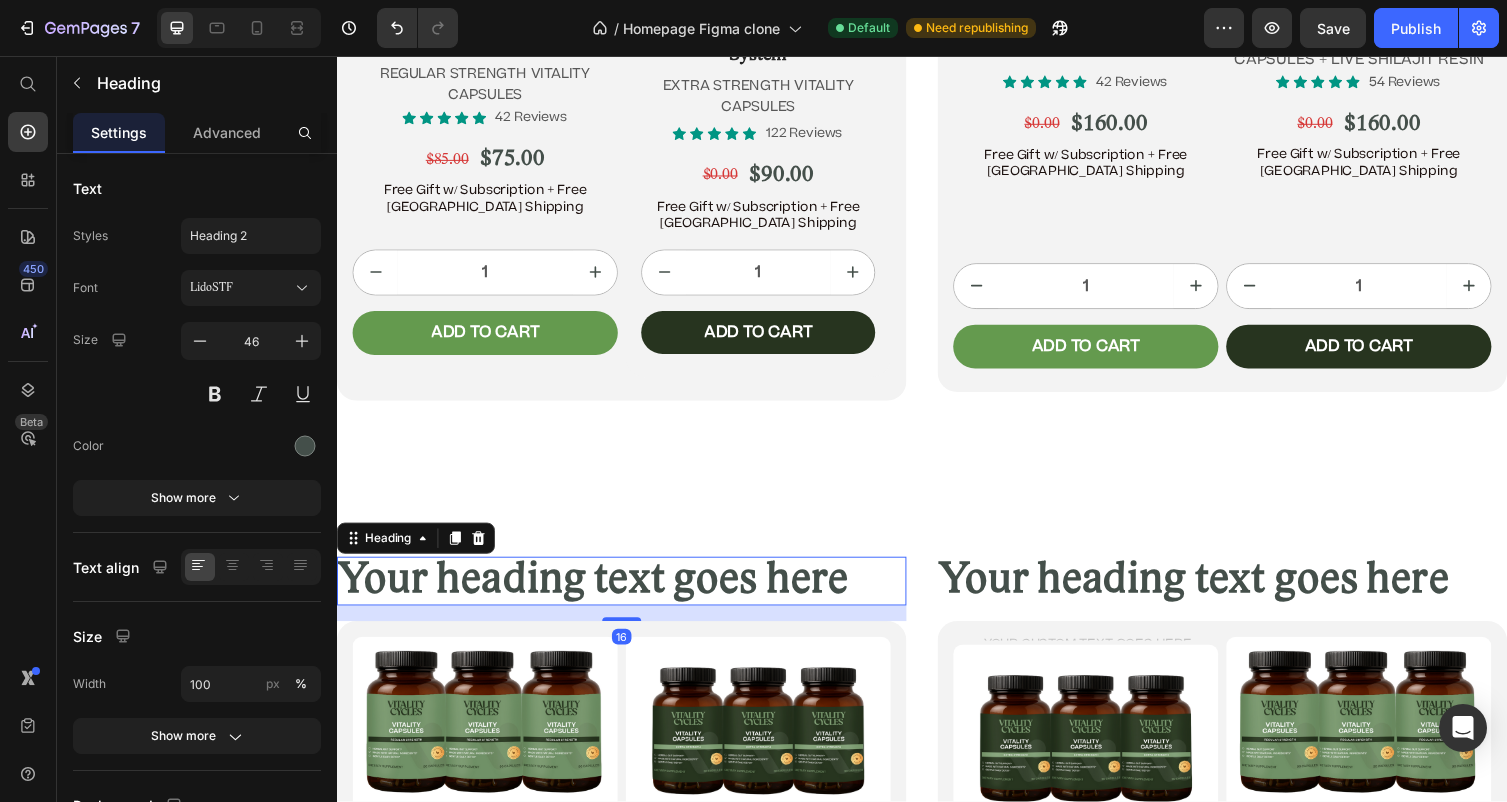 click at bounding box center (482, 551) 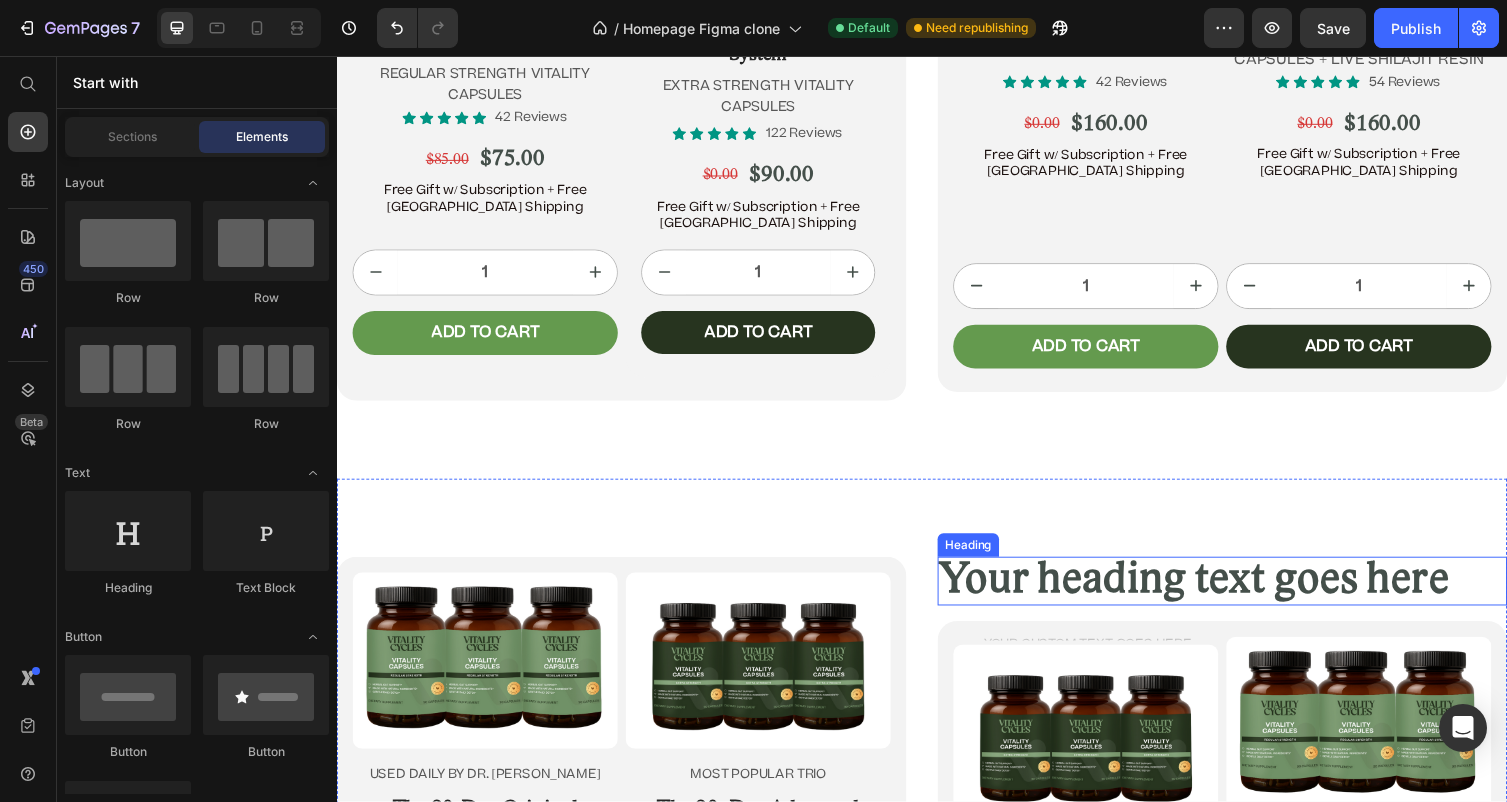 click on "Your heading text goes here" at bounding box center (1245, 595) 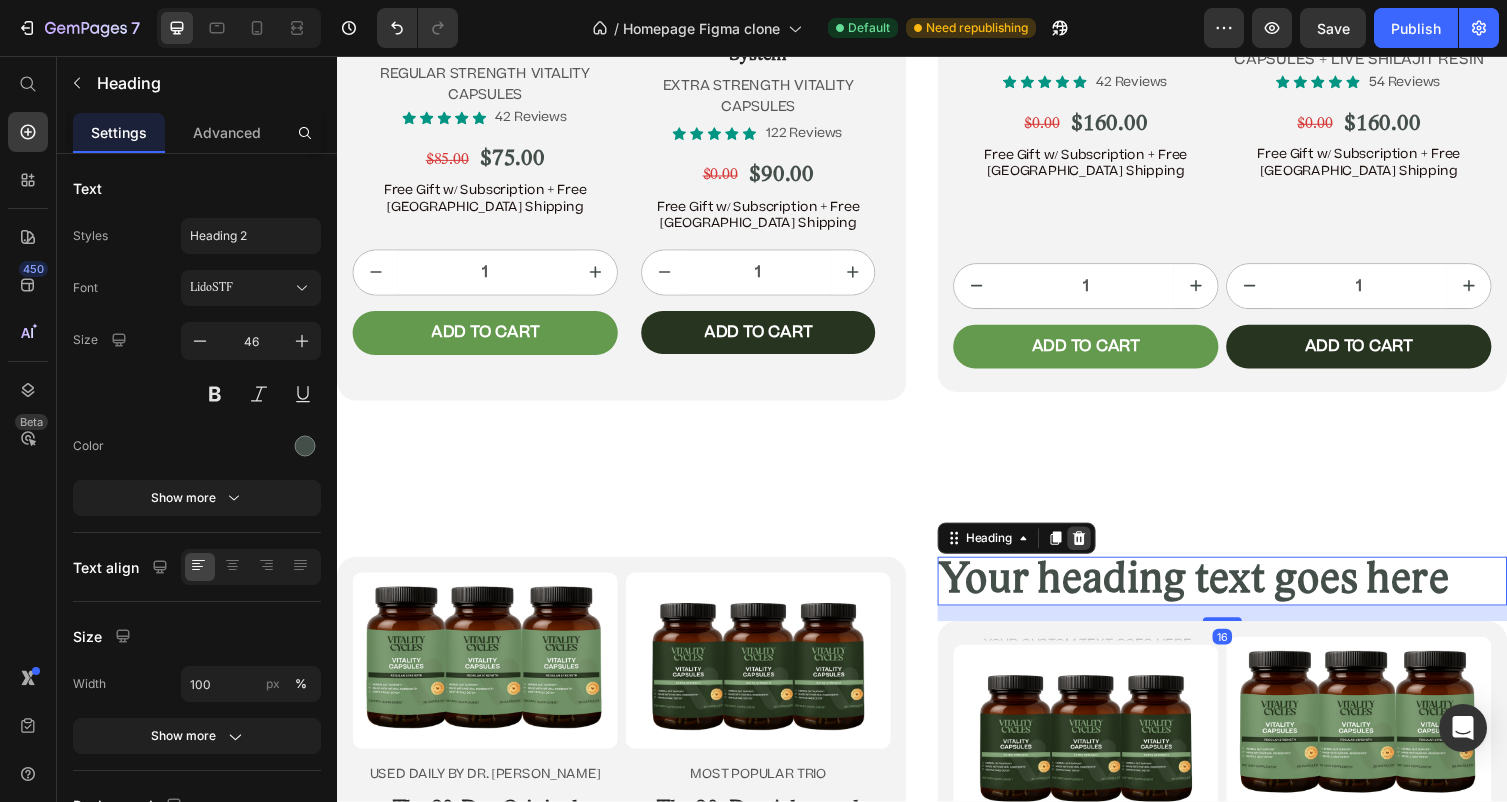 click 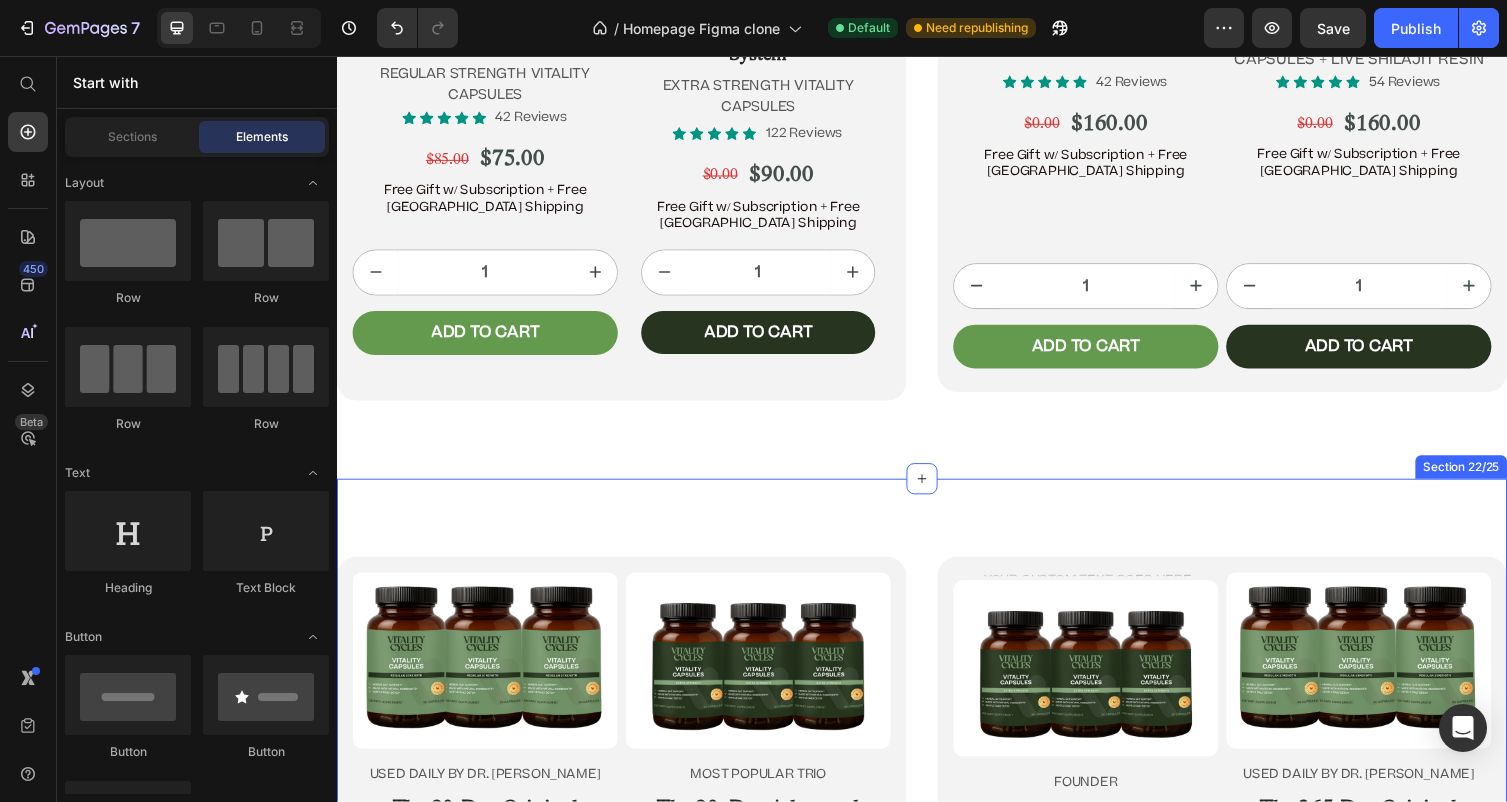 click on "Product Images USED DAILY BY DR. JENNIFER DANIELS Text Block The 90-Day Original Cleansing System Heading 3 X REGULAR STRENGTH VITALITY CAPSULES   Text Block Icon Icon Icon Icon Icon Icon List 122 Reviews Text Block Row $270.00 Product Price $255.00 Product Price Row Free Gift w/ Subscription + Free USA Shipping Text Block 1 Product Quantity Add to cart Add to Cart Row Product Product Images most popular trio Text Block The 90 -Day Advanced Cleansing System Heading 3 X EXTRA STRENGTH VITALITY CAPSULES Text Block Icon Icon Icon Icon Icon Icon List 54 Reviews Text Block Row $255.00 Product Price $225.00 Product Price Row Free Gift w/ Subscription + Free USA Shipping   Text Block 1 Product Quantity Add to cart Add to Cart Row Product Row Text Block Product Images FOUNDER Text Block The 365-Day Advanced Cleansing System Heading 12 x EXTRA STRENGTH VITALITY CAPSULES Text Block Icon Icon Icon Icon Icon Icon List 54 Reviews Text Block Row $255.00 Product Price $225.00 Product Price Row Text Block 1 Add to cart" at bounding box center [937, 903] 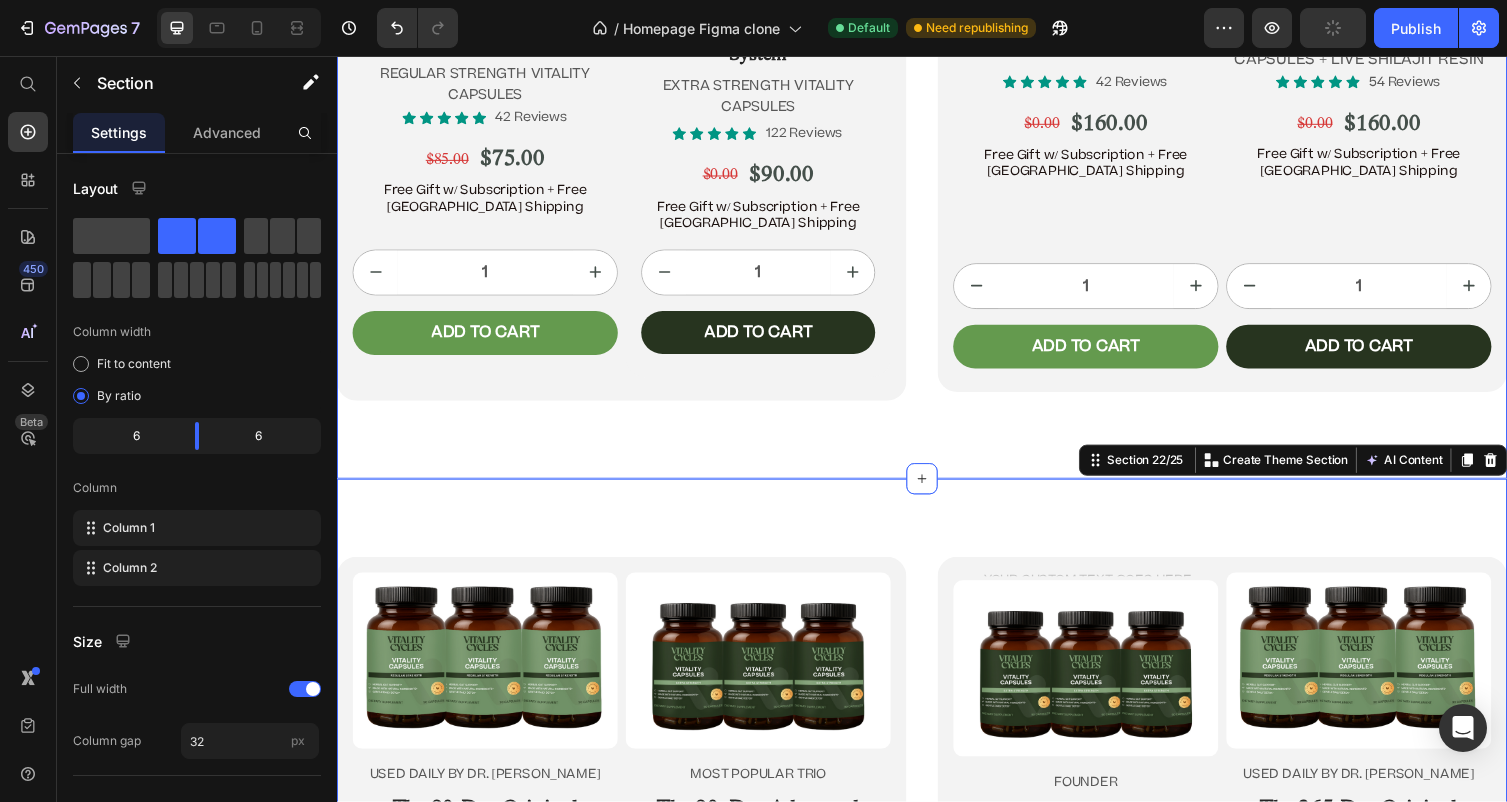 drag, startPoint x: 939, startPoint y: 481, endPoint x: 933, endPoint y: 365, distance: 116.15507 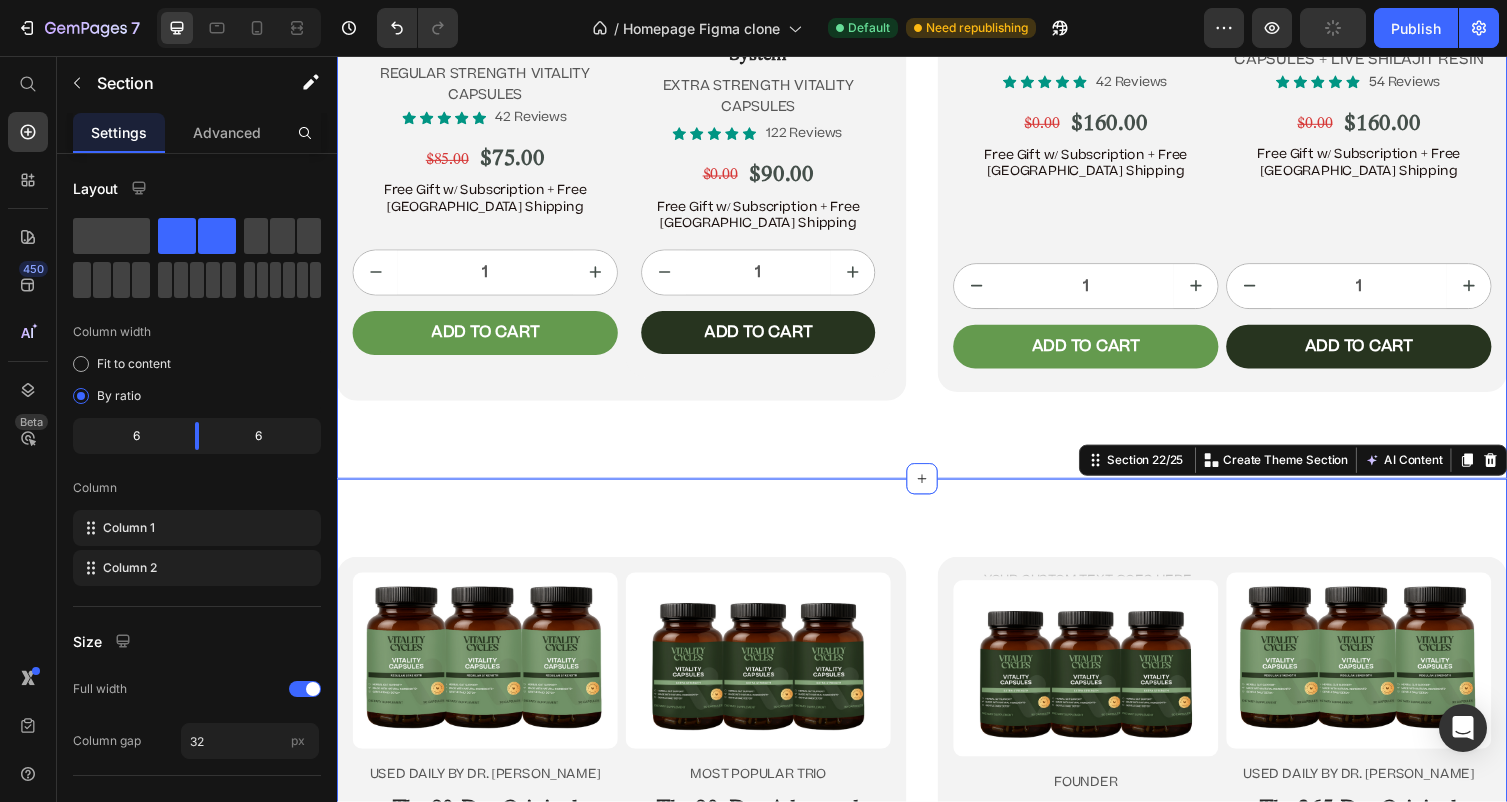 click on "Image “Before there was Big Pharma, there were bowel movements.”  Text Block Dr. Daniels Text Block Row Row
Icon
Icon
Icon
Icon
Icon Icon List 4.9/5  based on 4,974 reviews Text Block Row Doctor-Designed | 25,000+ Americans Cleansed | Not Sold in Stores Text Block                Title Line The Hidden Parasite Cleanse That’s Quietly Helping 25,000+ Americans Heal Naturally. Heading The Only Dr. Jennifer Daniels-Approved Full-Body Cleansing System Text Block Row Section 2/25 This is not a supplement. It’s not a detox powder. It’s a full-body cleansing ritual that reclaims your health from the inside out. If you’ve ever wondered why you’re bloated, foggy, tired, or sick—and doctors never give you real answers—it’s time you read what got Dr. Jennifer Daniels banned. Text Block If you’re over 45, struggle with digestion, energy, or feel like something’s ‘off’—this is for you. Text Block
Jump to the system Button Row Section 3/25 Heading Text block" at bounding box center (937, -5306) 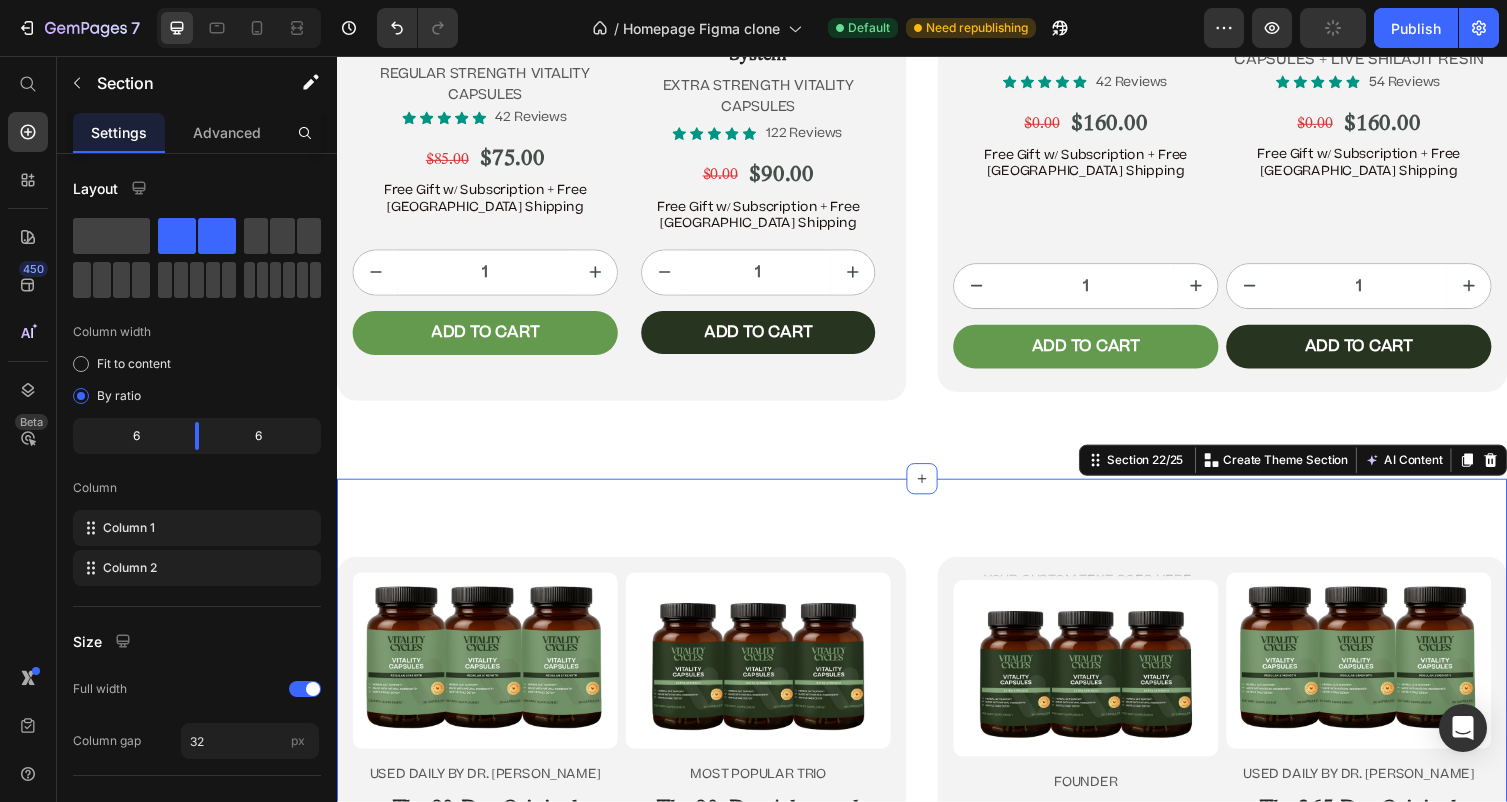 click on "Product Images USED DAILY BY DR. JENNIFER DANIELS Text Block The 90-Day Original Cleansing System Heading 3 X REGULAR STRENGTH VITALITY CAPSULES   Text Block Icon Icon Icon Icon Icon Icon List 122 Reviews Text Block Row $270.00 Product Price $255.00 Product Price Row Free Gift w/ Subscription + Free USA Shipping Text Block 1 Product Quantity Add to cart Add to Cart Row Product Product Images most popular trio Text Block The 90 -Day Advanced Cleansing System Heading 3 X EXTRA STRENGTH VITALITY CAPSULES Text Block Icon Icon Icon Icon Icon Icon List 54 Reviews Text Block Row $255.00 Product Price $225.00 Product Price Row Free Gift w/ Subscription + Free USA Shipping   Text Block 1 Product Quantity Add to cart Add to Cart Row Product Row Text Block Product Images FOUNDER Text Block The 365-Day Advanced Cleansing System Heading 12 x EXTRA STRENGTH VITALITY CAPSULES Text Block Icon Icon Icon Icon Icon Icon List 54 Reviews Text Block Row $255.00 Product Price $225.00 Product Price Row Text Block 1 Add to cart" at bounding box center [937, 903] 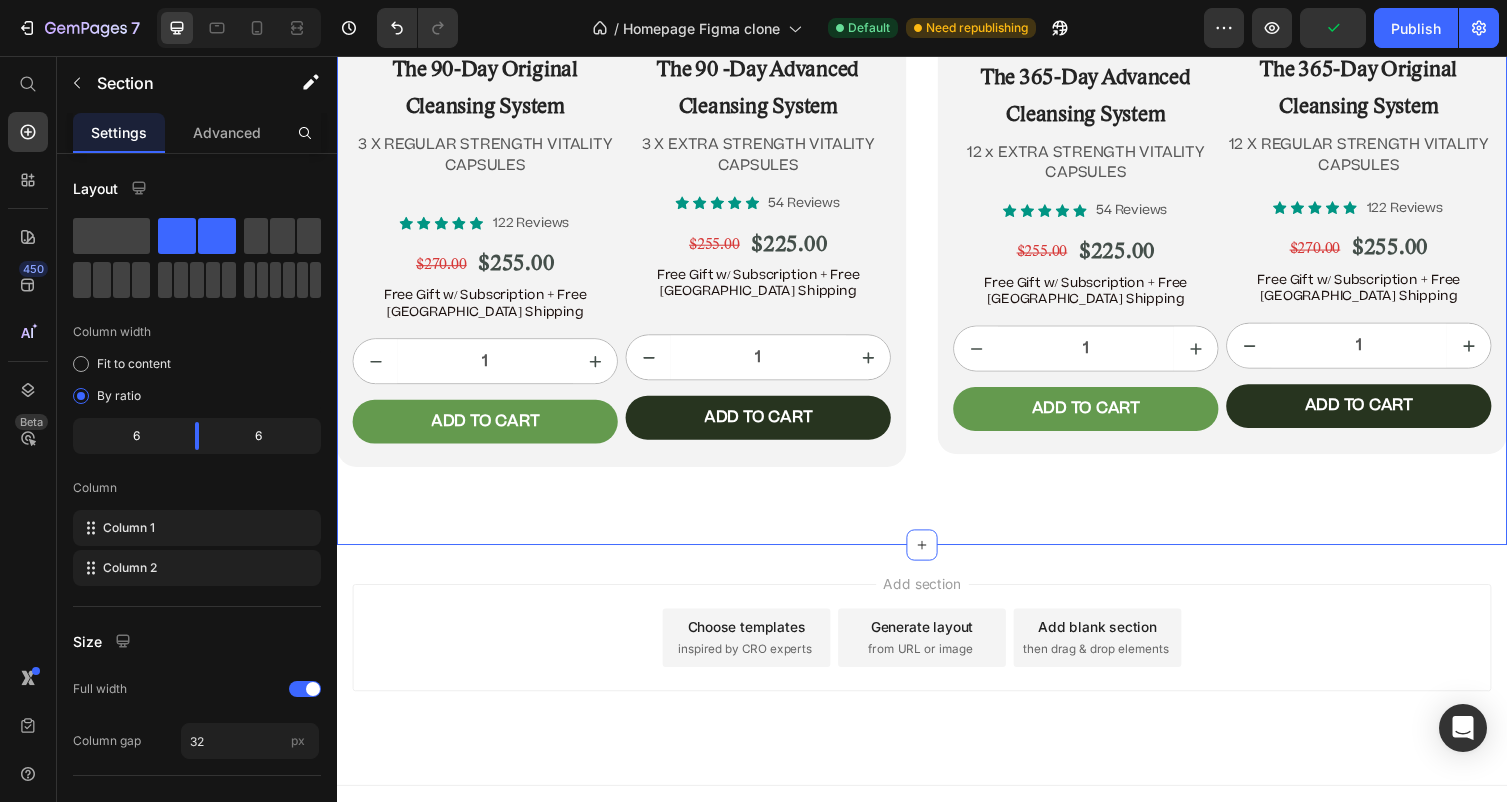 scroll, scrollTop: 12807, scrollLeft: 0, axis: vertical 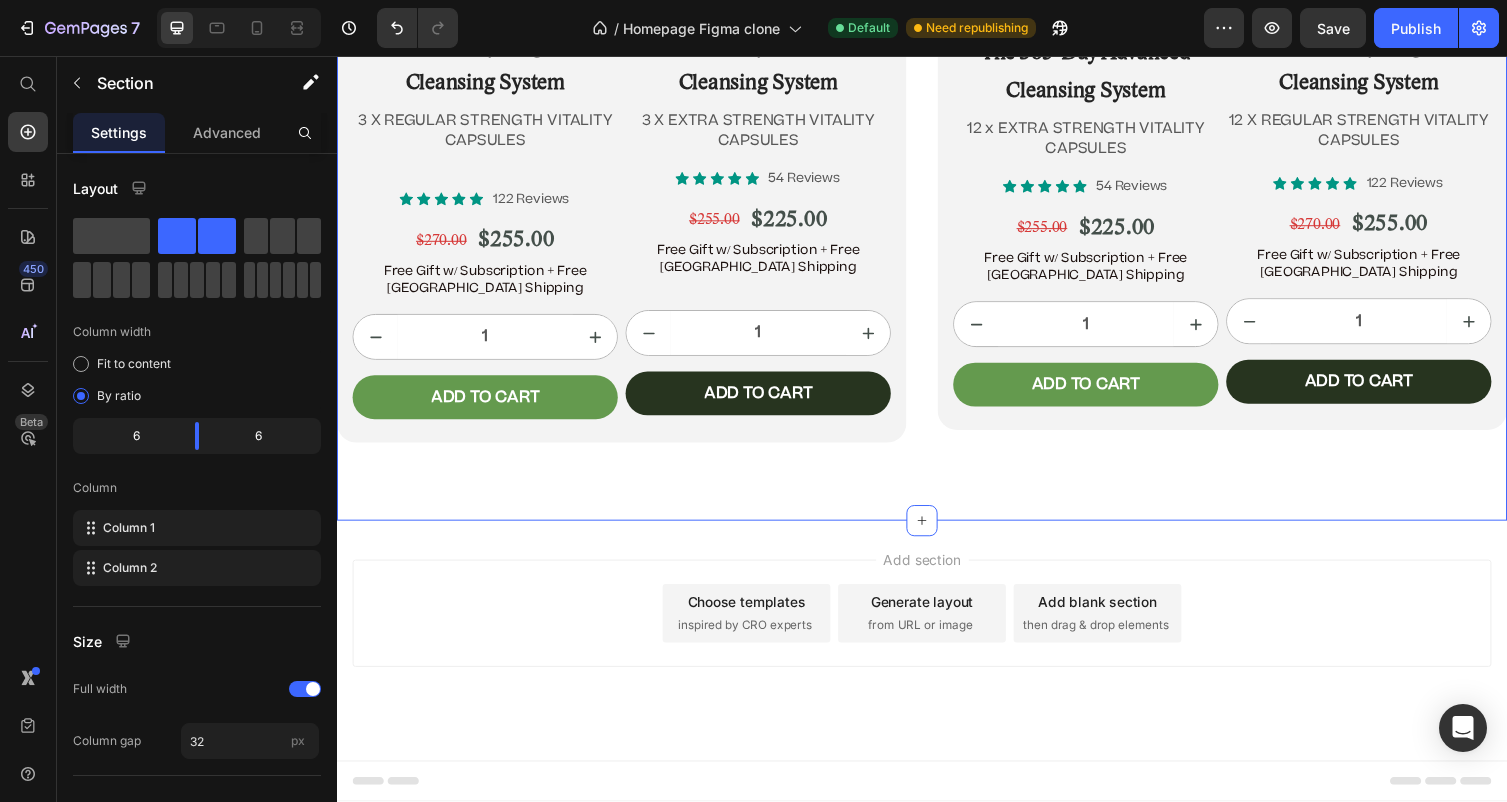click on "Add section Choose templates inspired by CRO experts Generate layout from URL or image Add blank section then drag & drop elements" at bounding box center [937, 628] 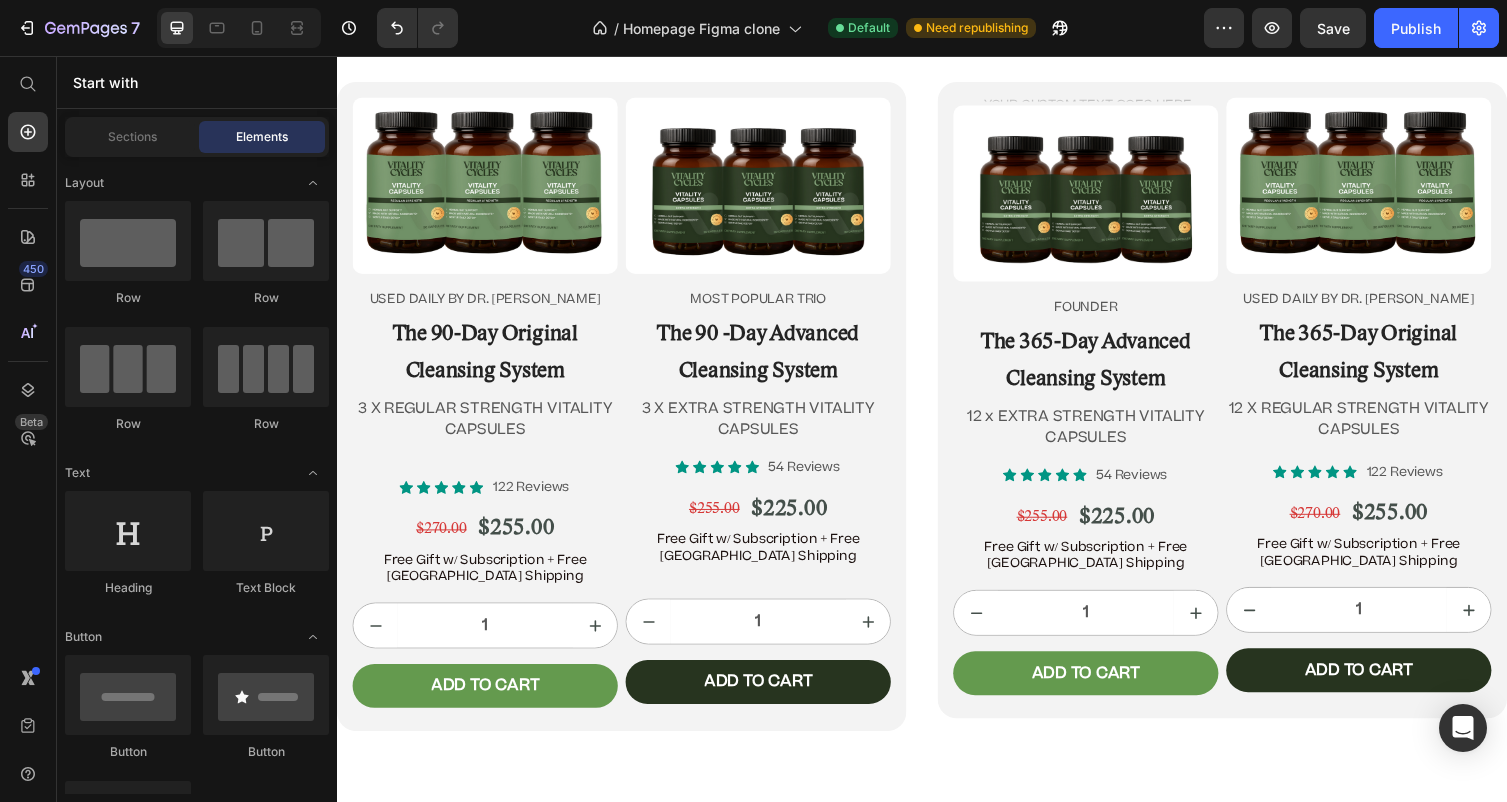 scroll, scrollTop: 12396, scrollLeft: 0, axis: vertical 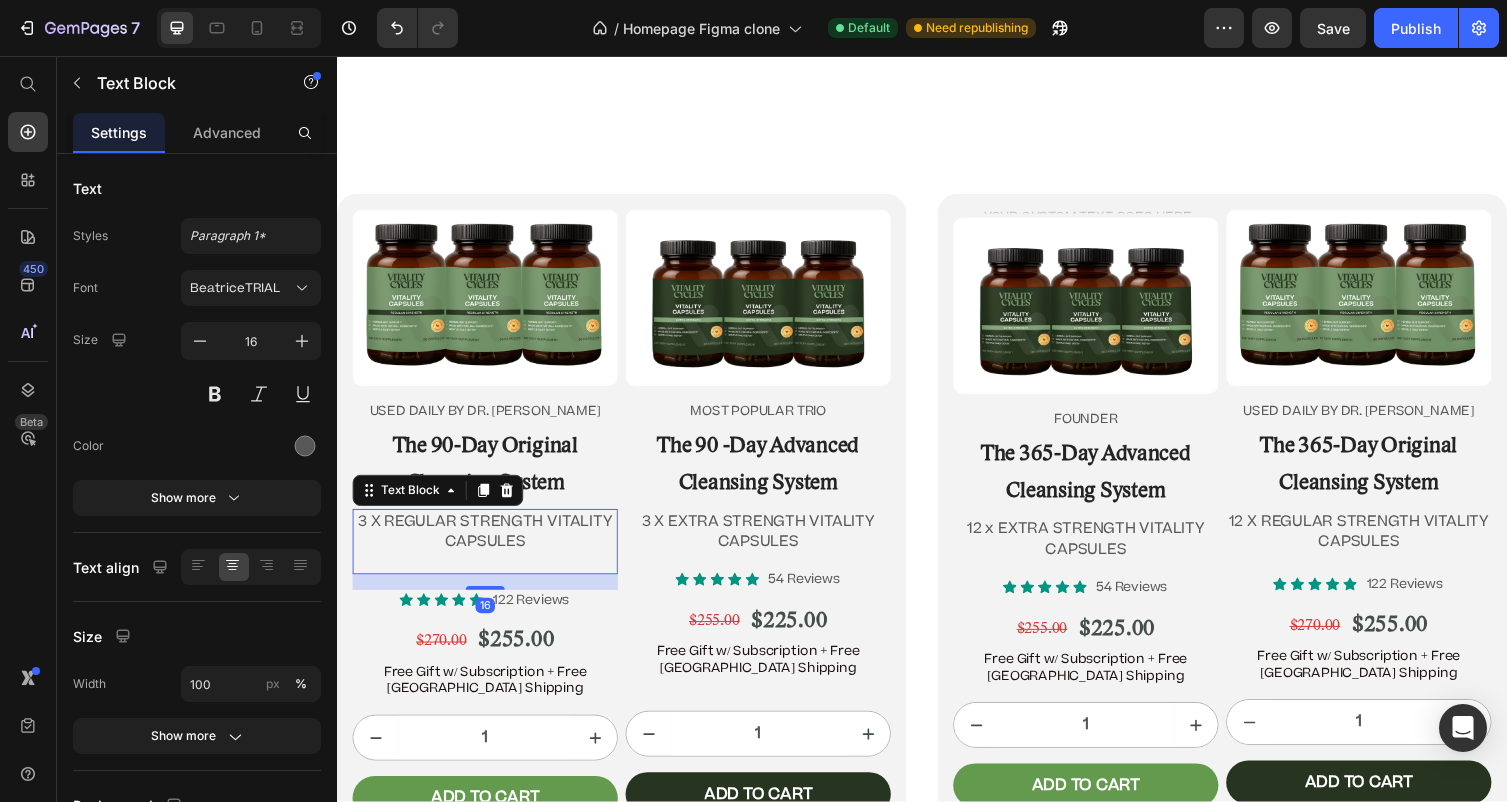 click at bounding box center [489, 575] 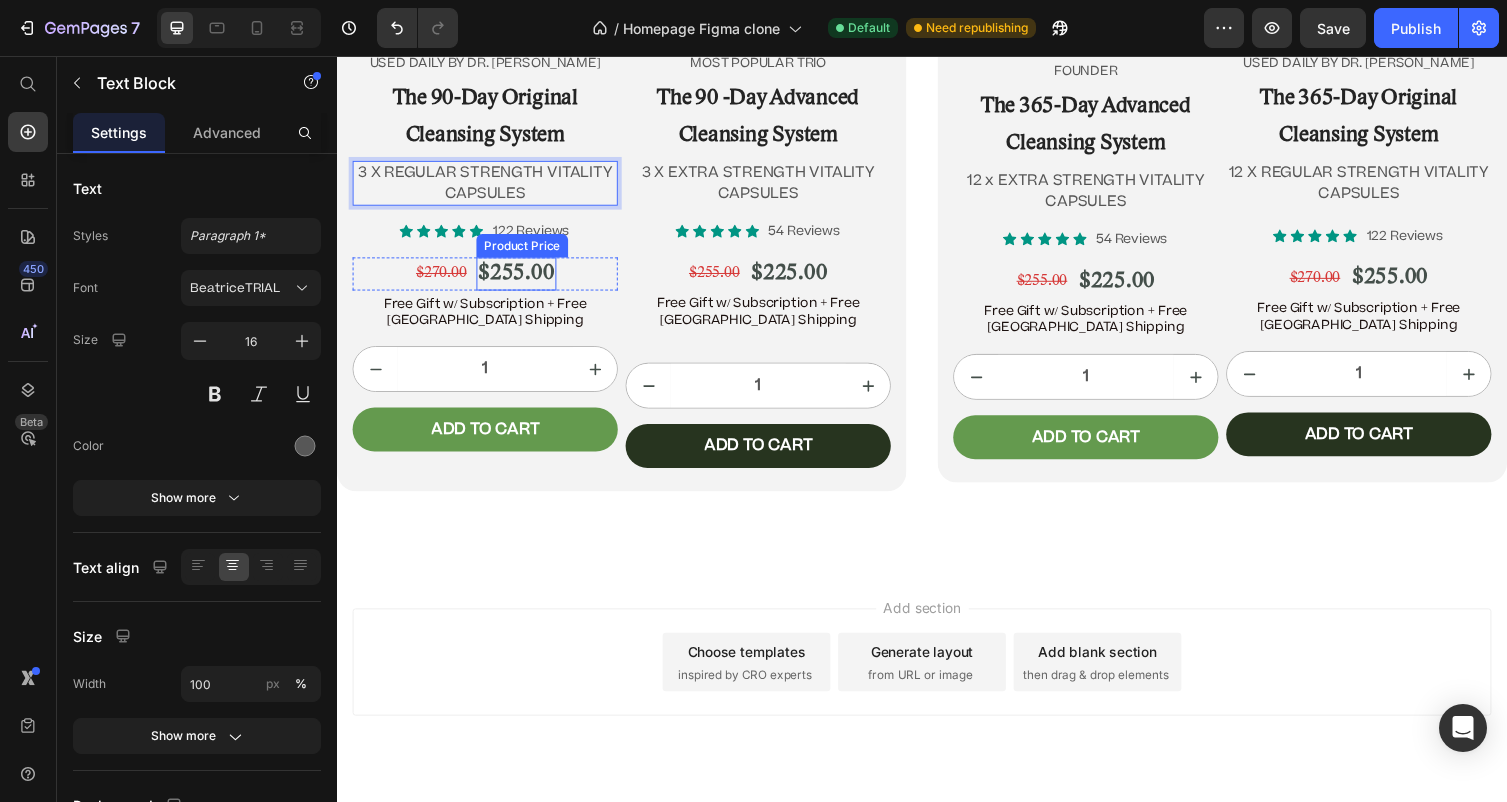 scroll, scrollTop: 12784, scrollLeft: 0, axis: vertical 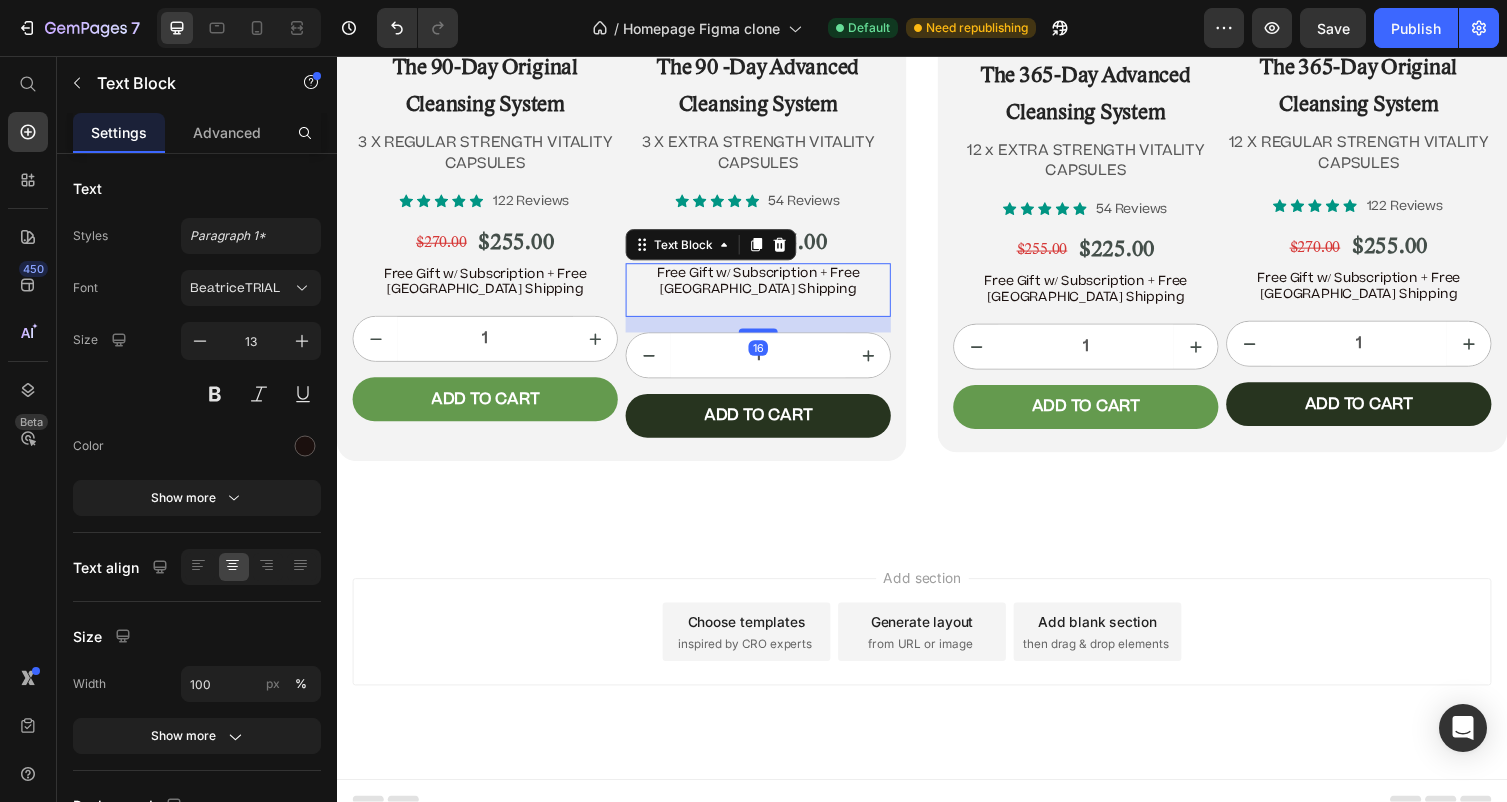 click on "Free Gift w/ Subscription + Free [GEOGRAPHIC_DATA] Shipping" at bounding box center [769, 296] 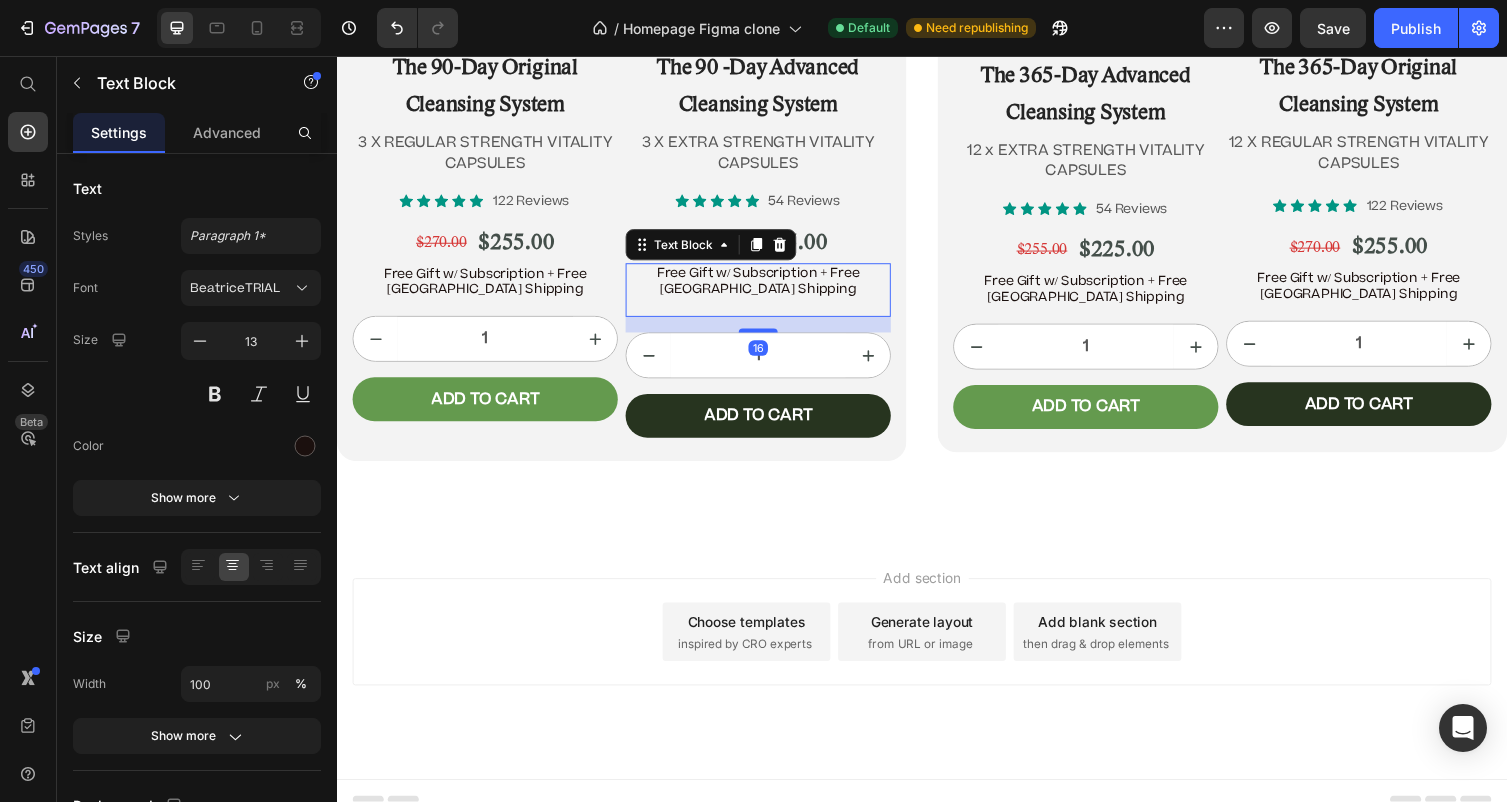 click on "Free Gift w/ Subscription + Free [GEOGRAPHIC_DATA] Shipping" at bounding box center (769, 296) 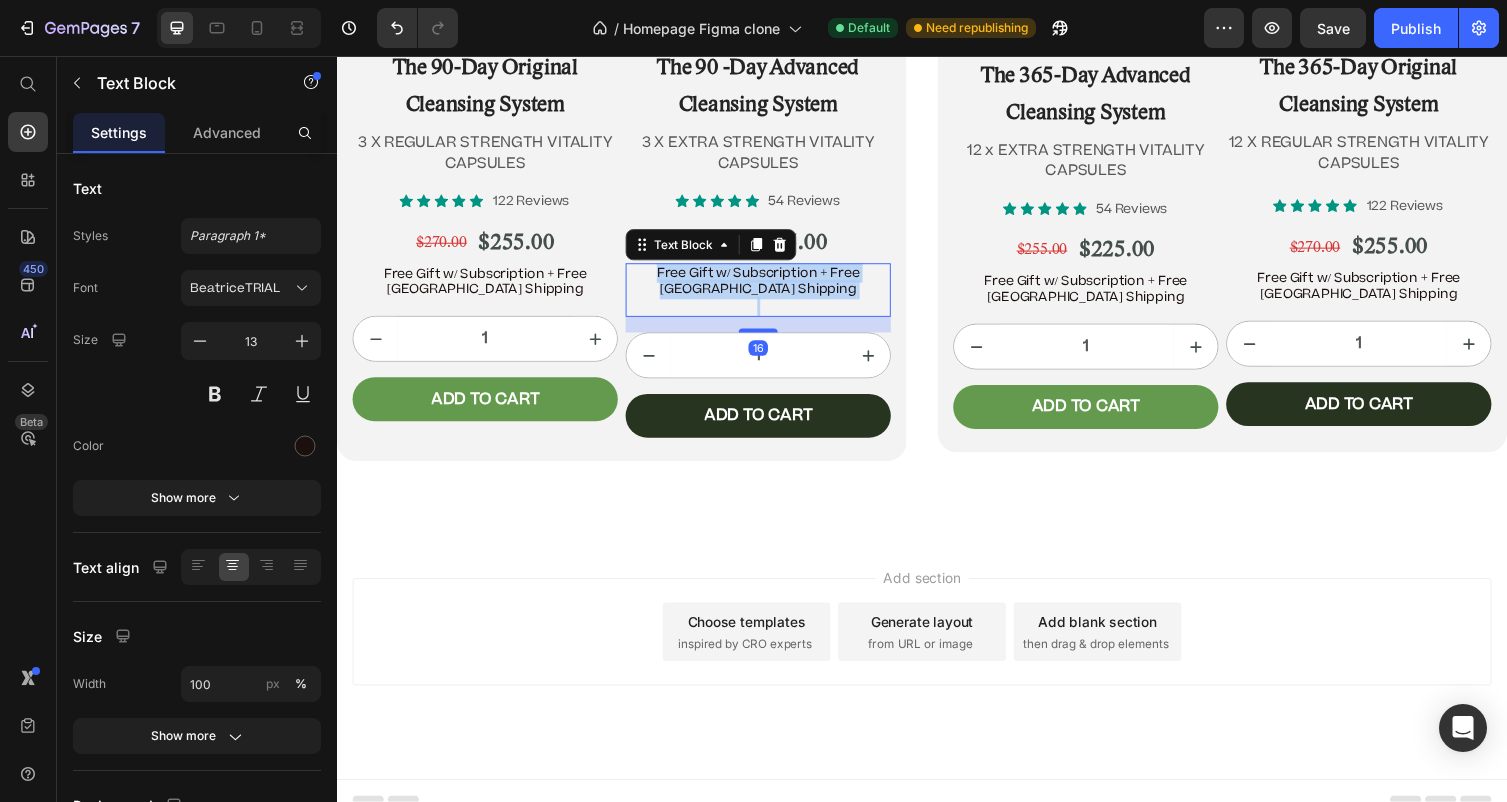 click on "Free Gift w/ Subscription + Free [GEOGRAPHIC_DATA] Shipping" at bounding box center (769, 296) 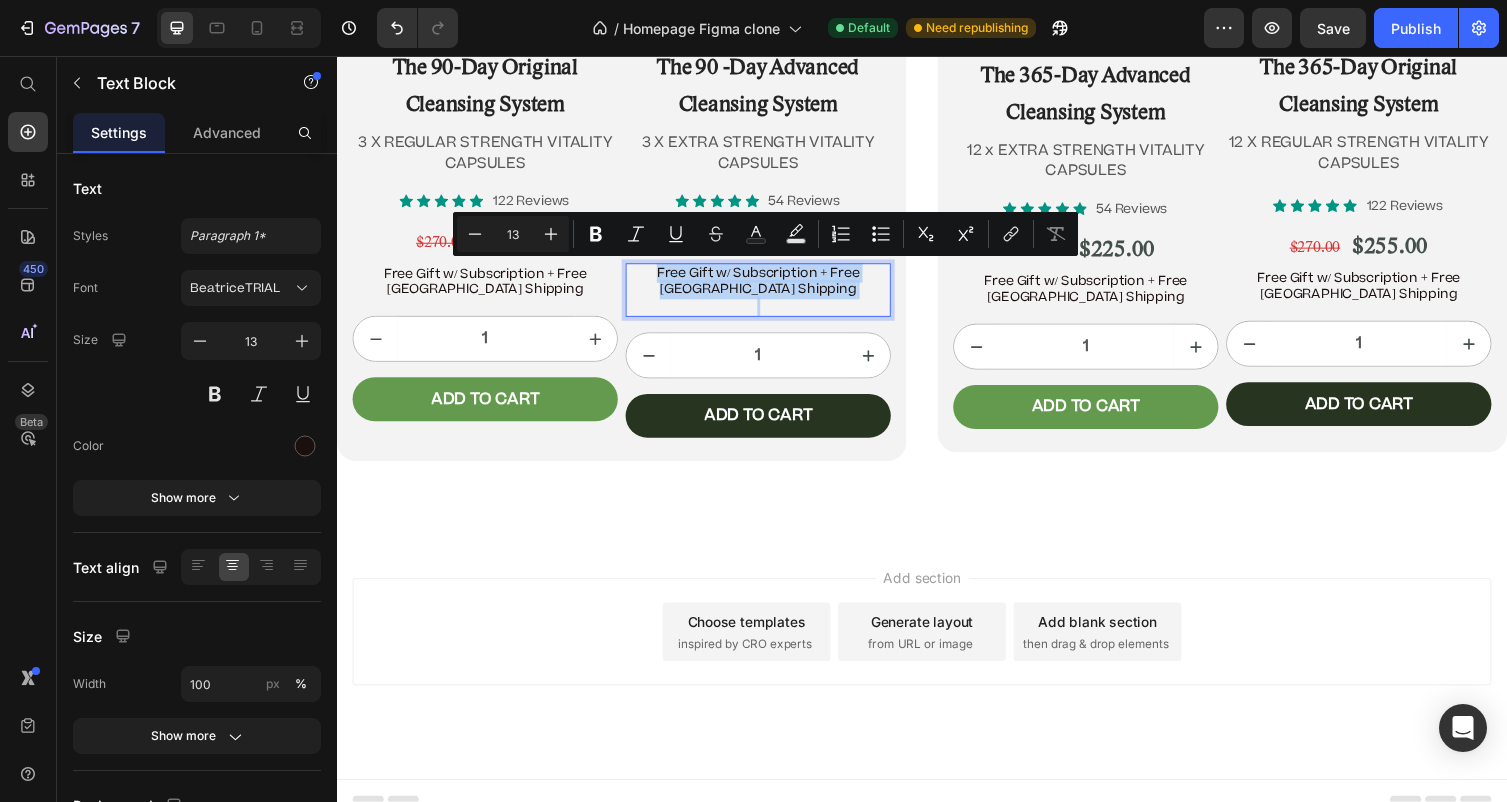 click on "Free Gift w/ Subscription + Free [GEOGRAPHIC_DATA] Shipping" at bounding box center (769, 296) 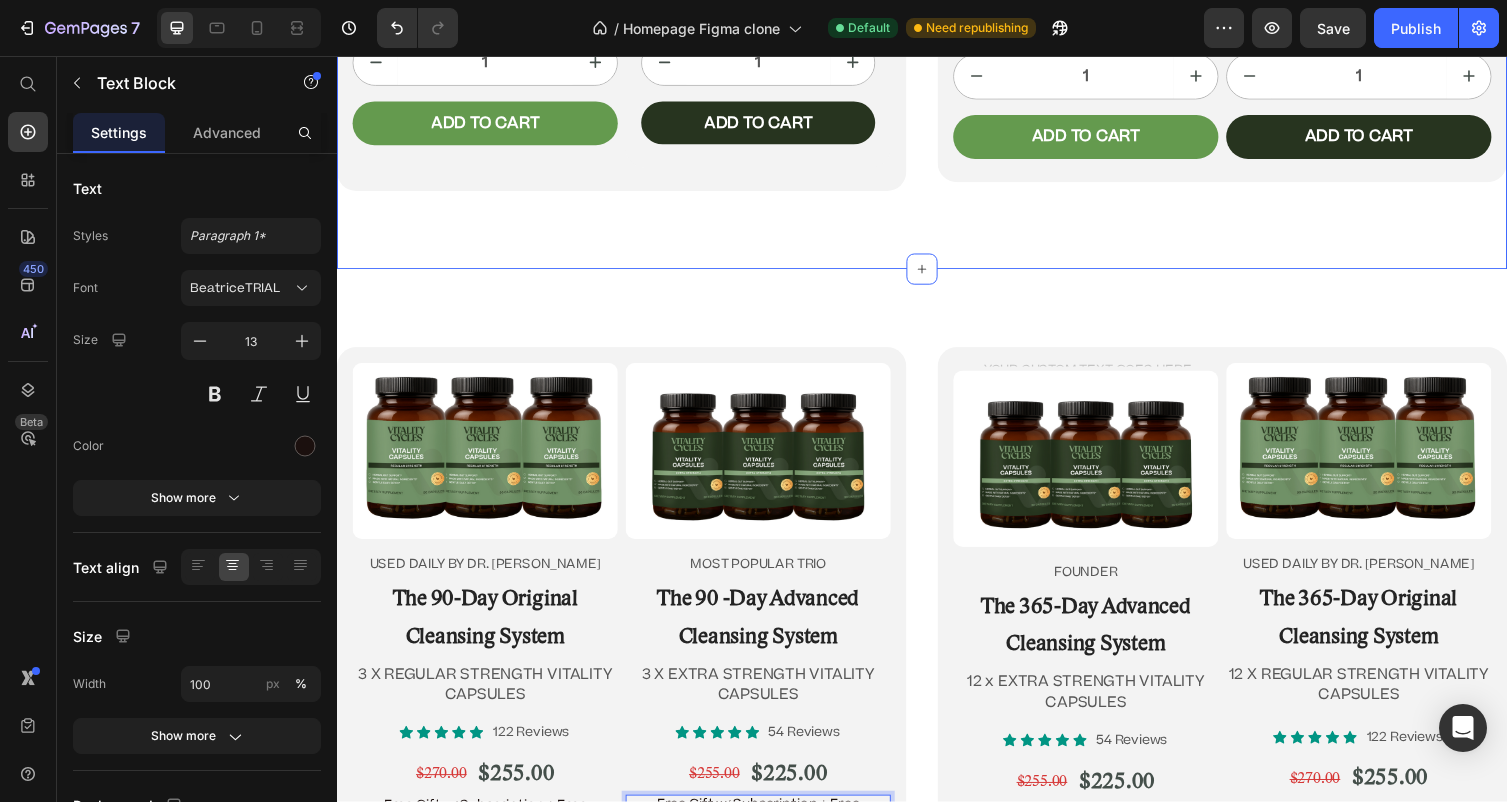 scroll, scrollTop: 12383, scrollLeft: 0, axis: vertical 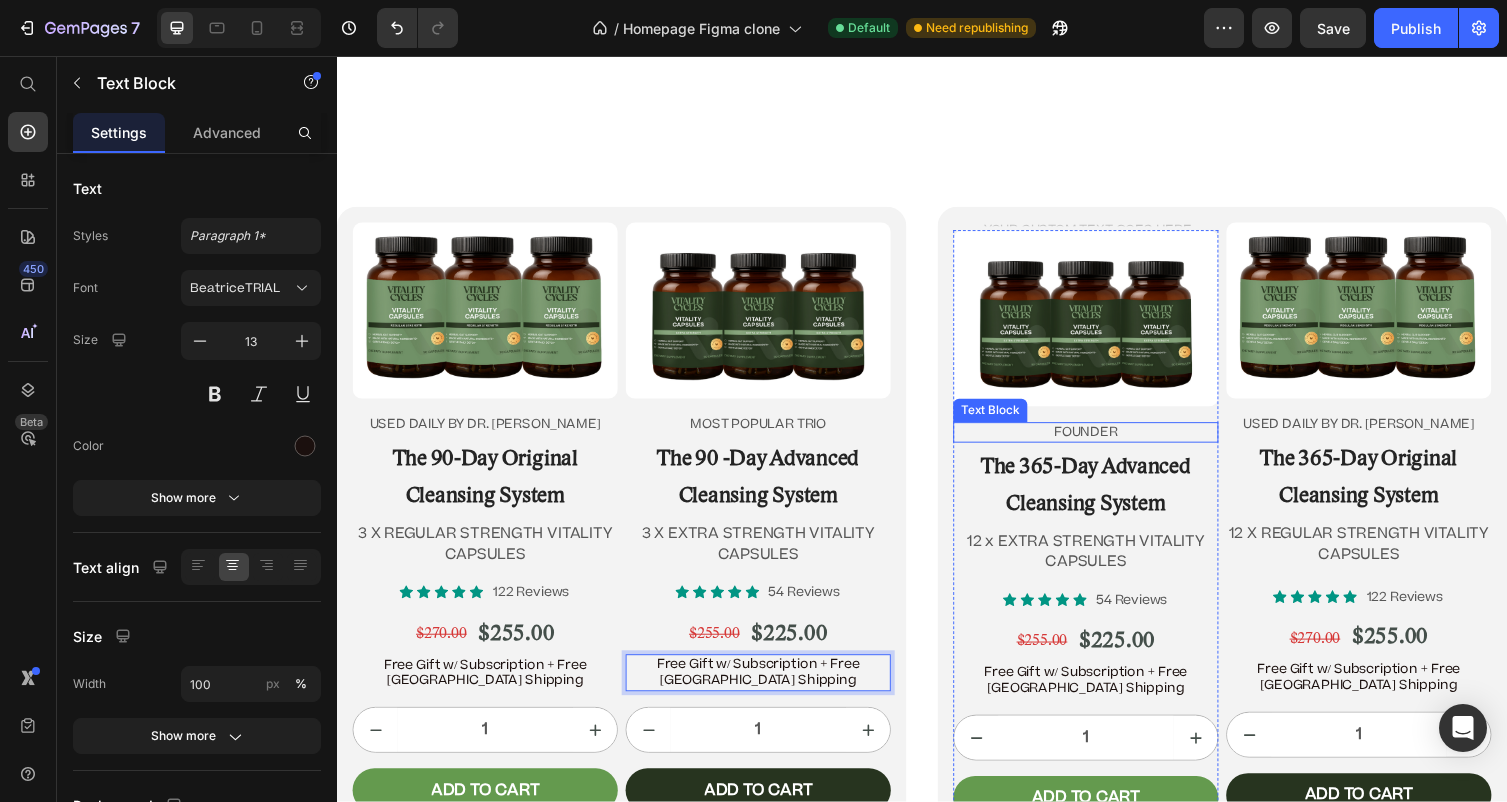 click on "FOUNDER" at bounding box center (1105, 442) 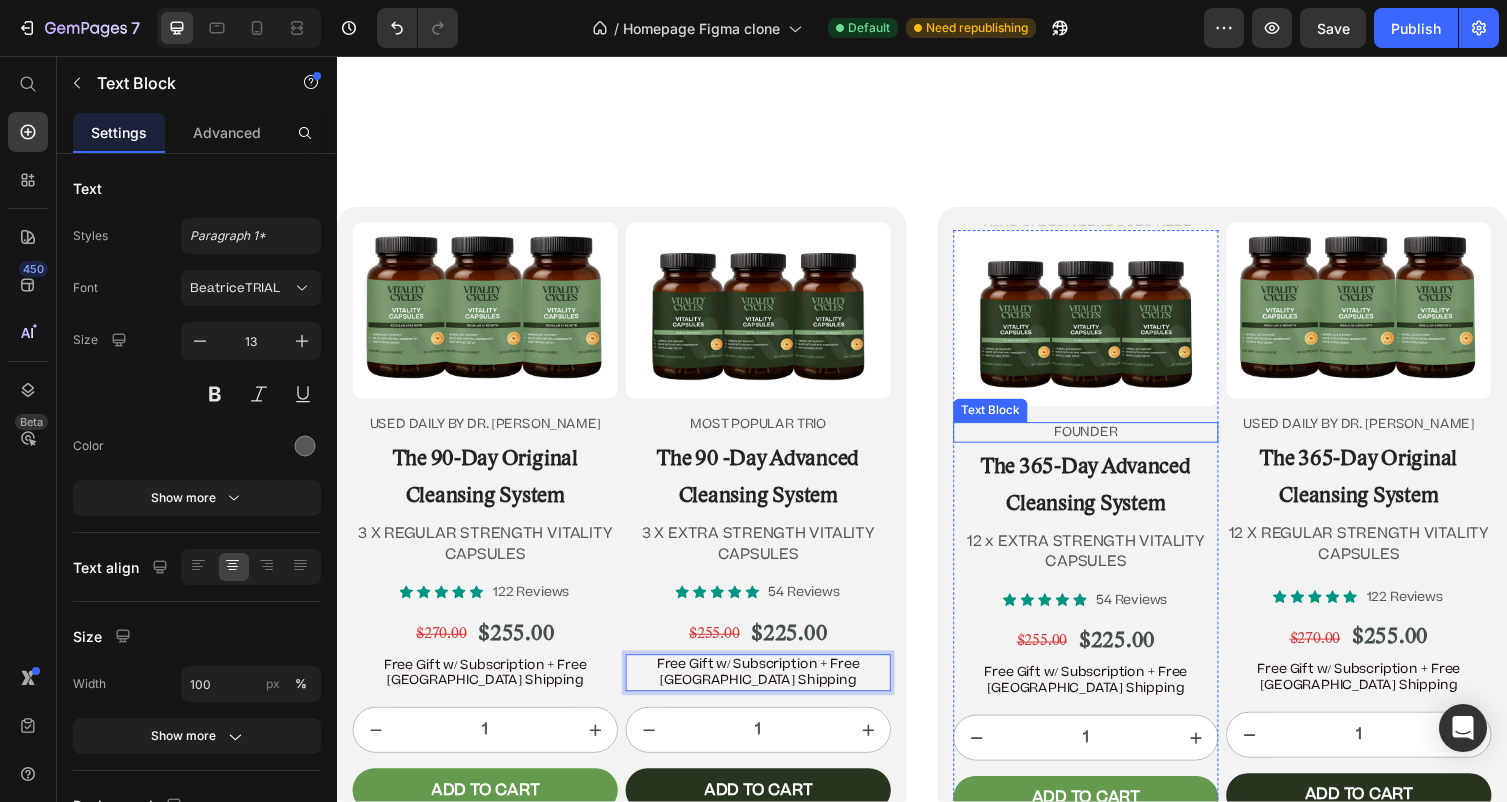 click on "FOUNDER" at bounding box center (1105, 442) 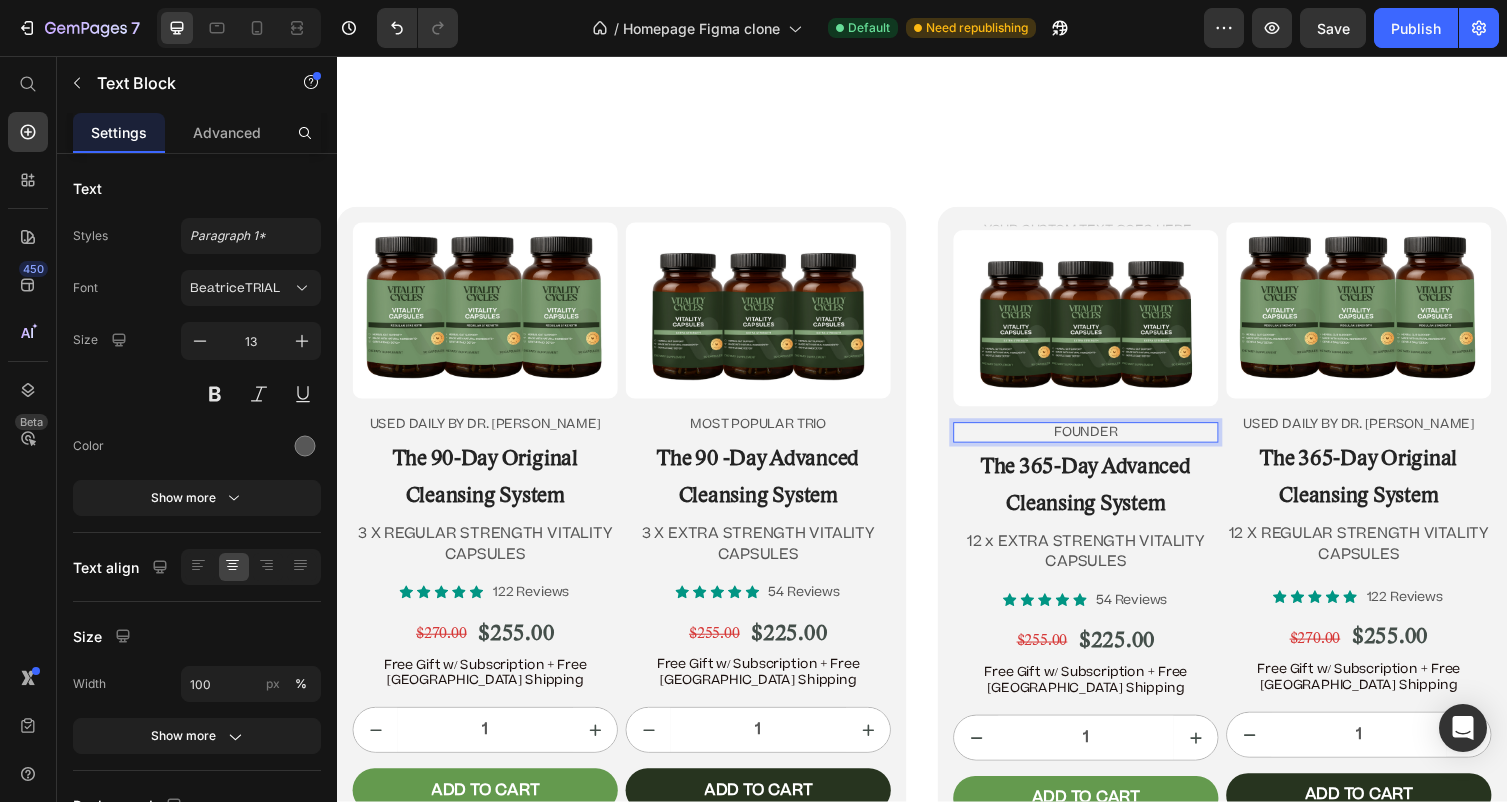 click on "FOUNDER" at bounding box center [1105, 442] 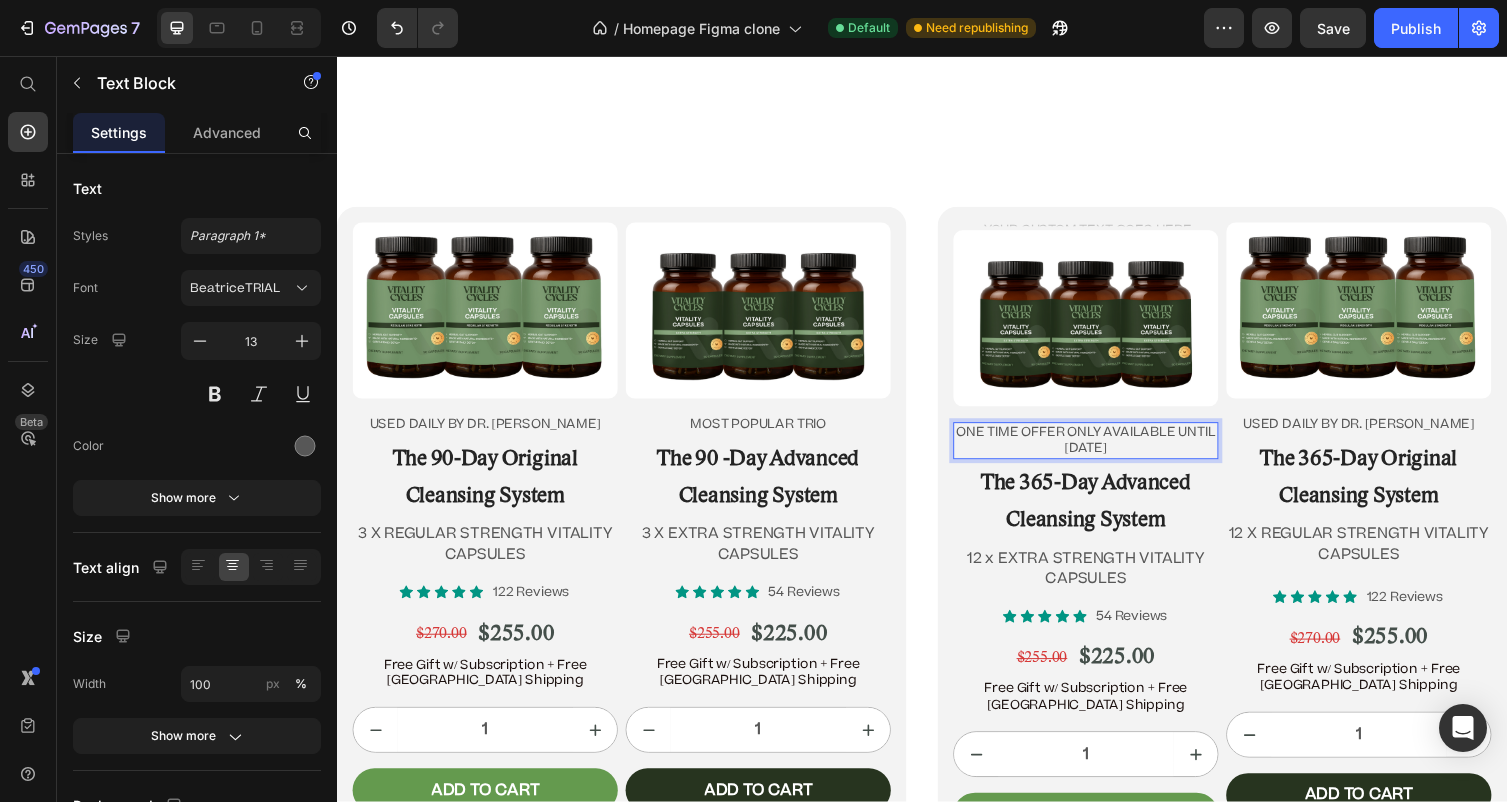 drag, startPoint x: 1187, startPoint y: 455, endPoint x: 985, endPoint y: 440, distance: 202.55617 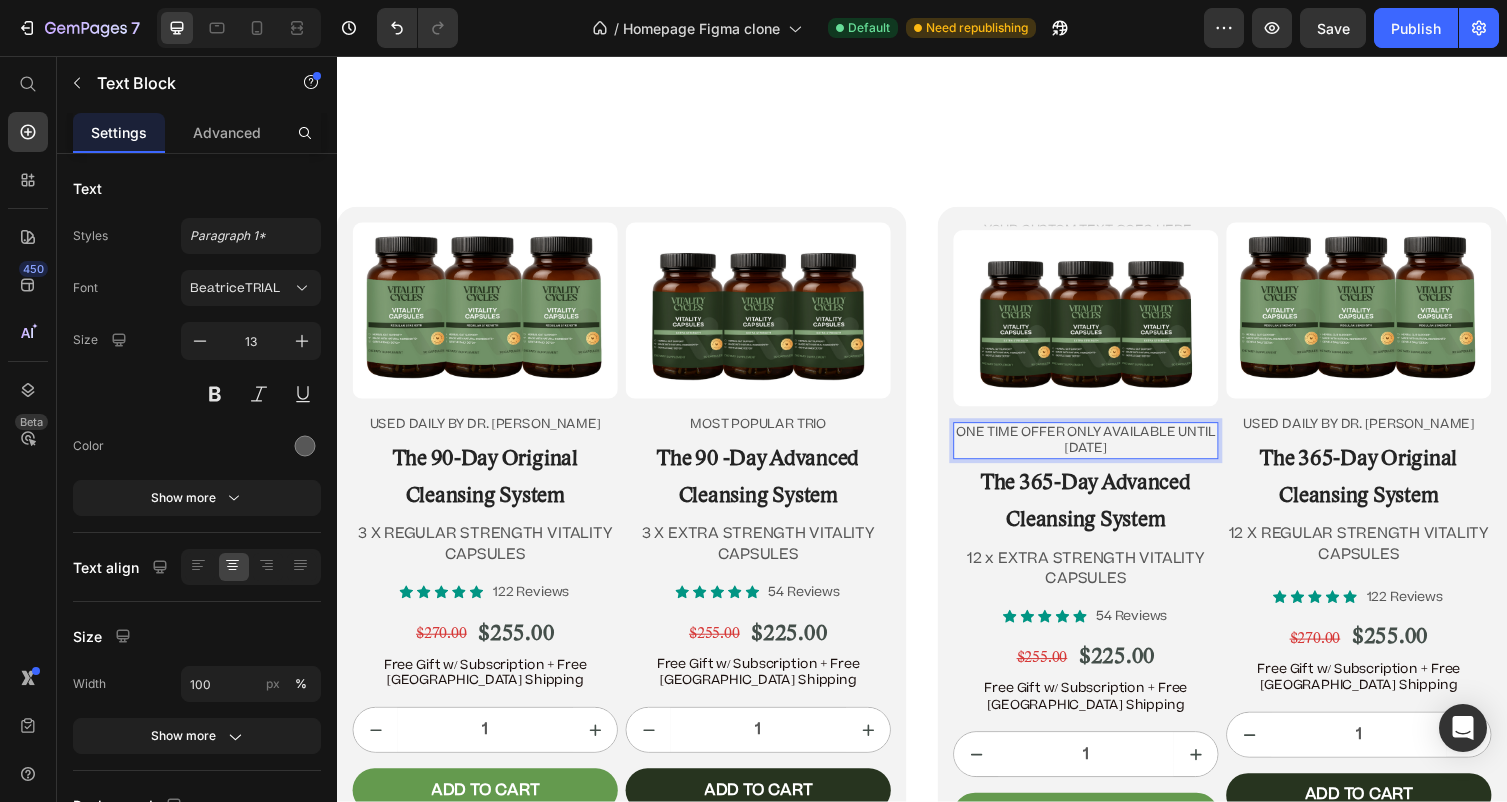 click on "ONE TIME OFFER ONLY AVAILABLE UNTIL JULY 15TH" at bounding box center (1105, 451) 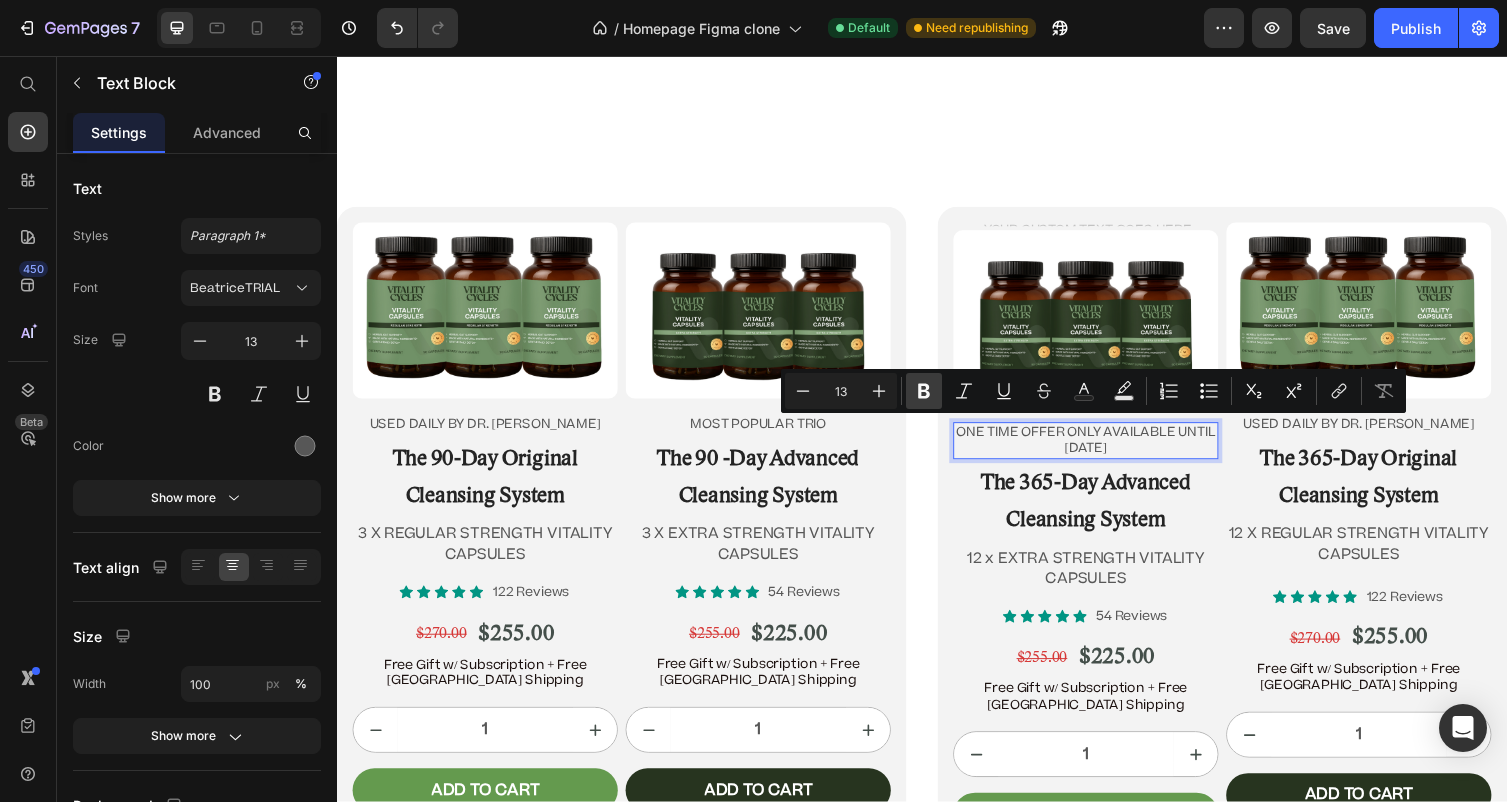 click 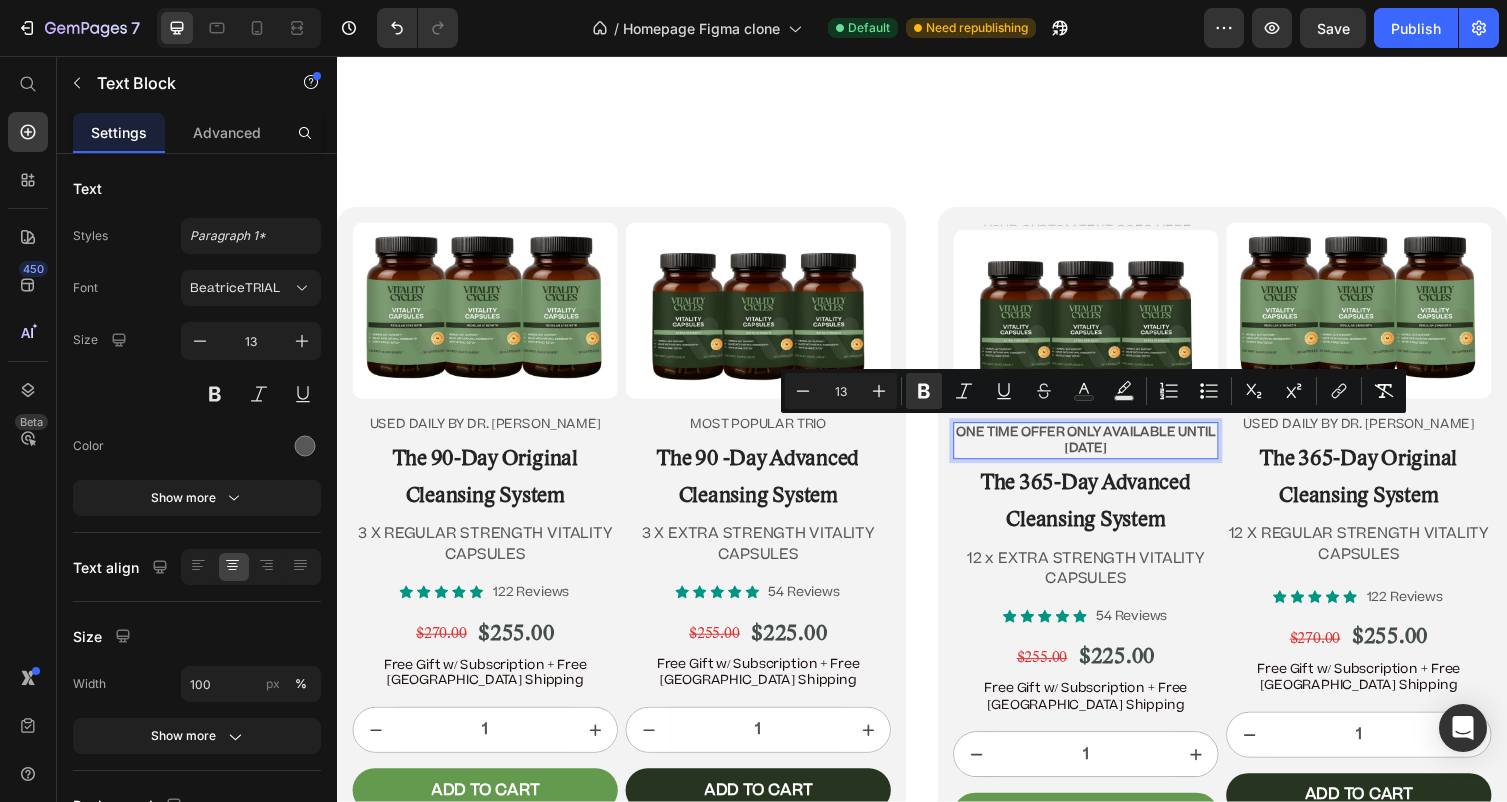 click on "ONE TIME OFFER ONLY AVAILABLE UNTIL JULY 15TH" at bounding box center (1105, 450) 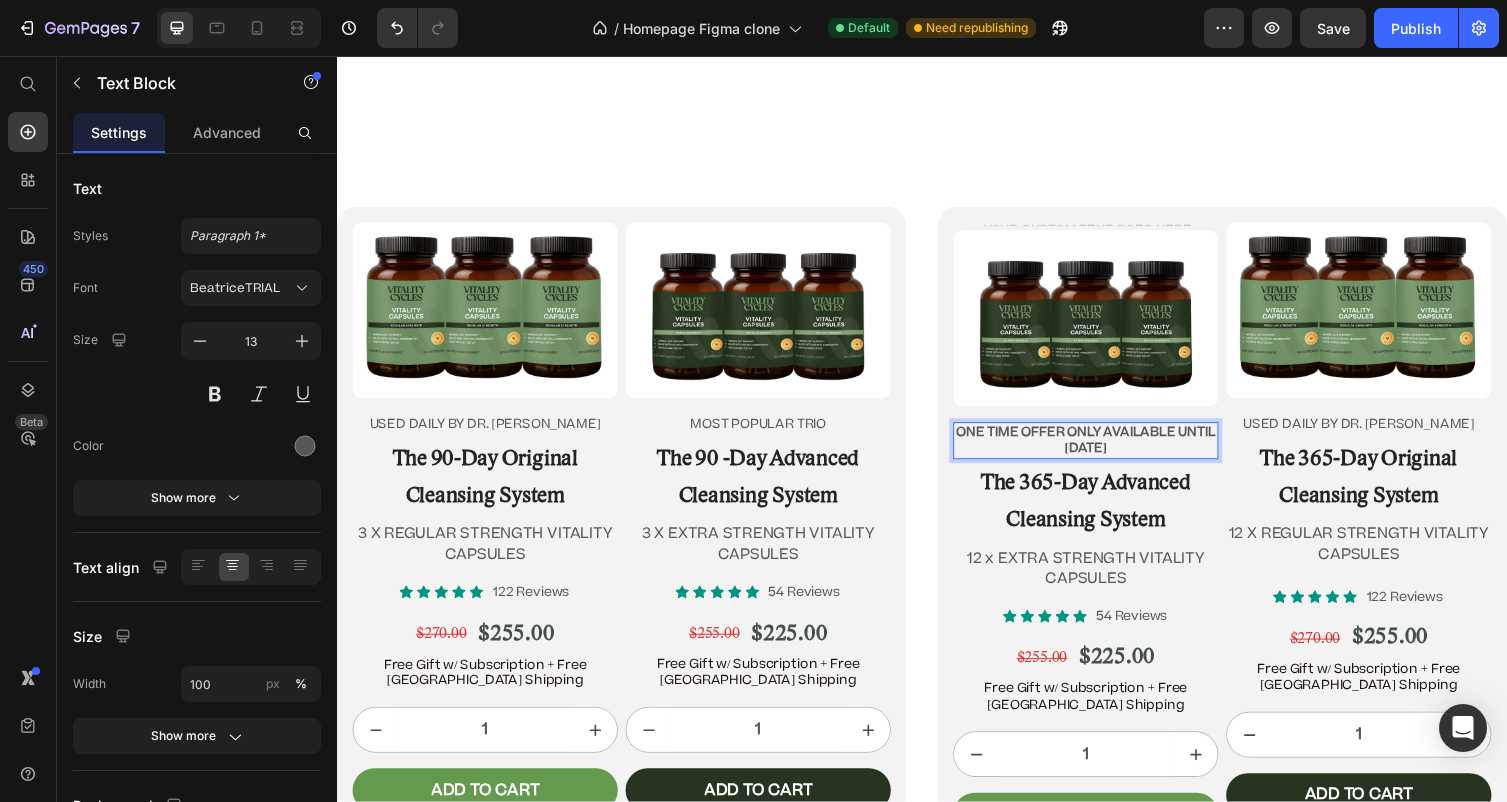 drag, startPoint x: 1170, startPoint y: 454, endPoint x: 984, endPoint y: 442, distance: 186.38669 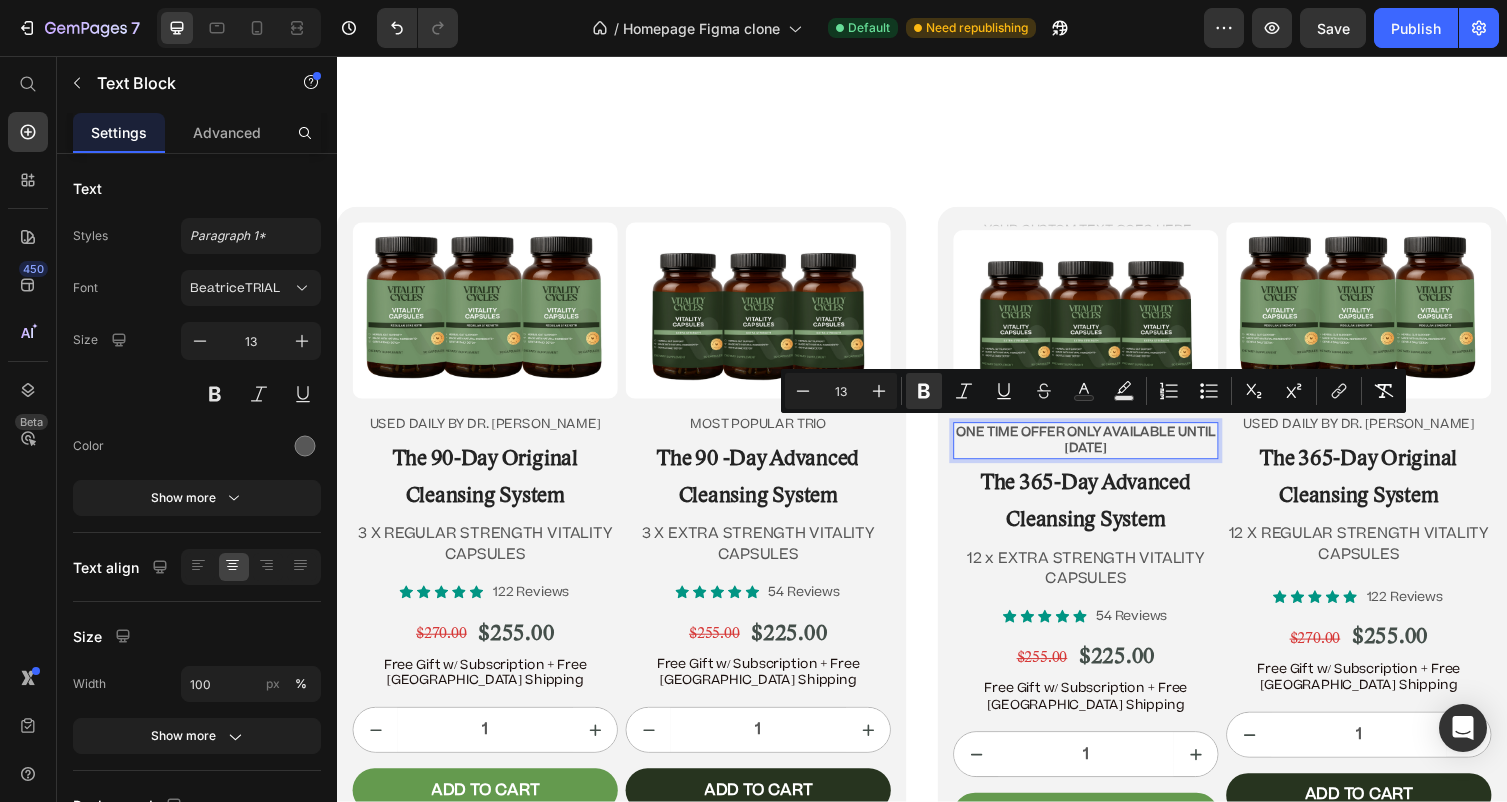 copy on "ONE TIME OFFER ONLY AVAILABLE UNTIL JULY 15TH" 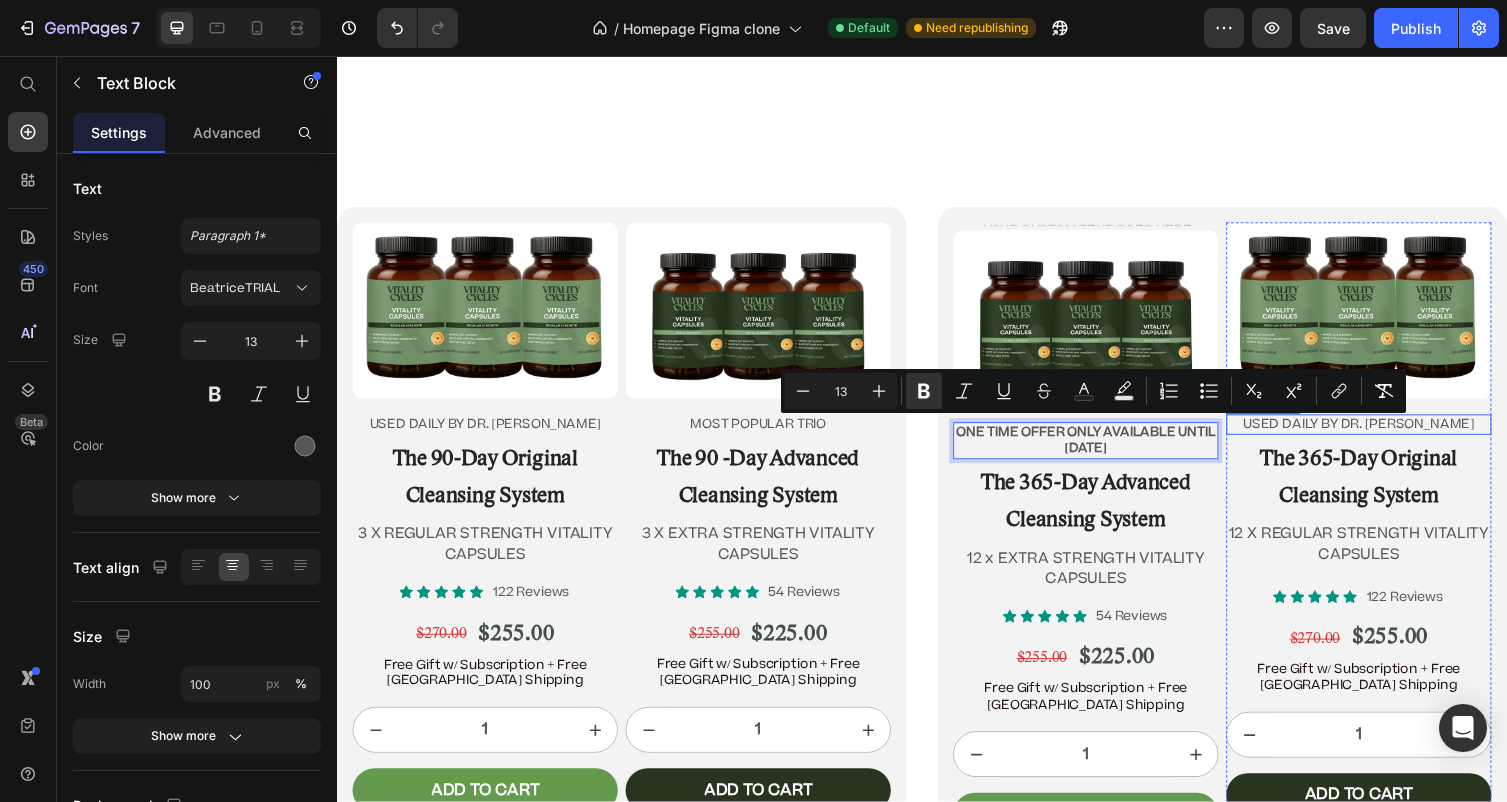 click on "USED DAILY BY DR. JENNIFER DANIELS" at bounding box center (1385, 434) 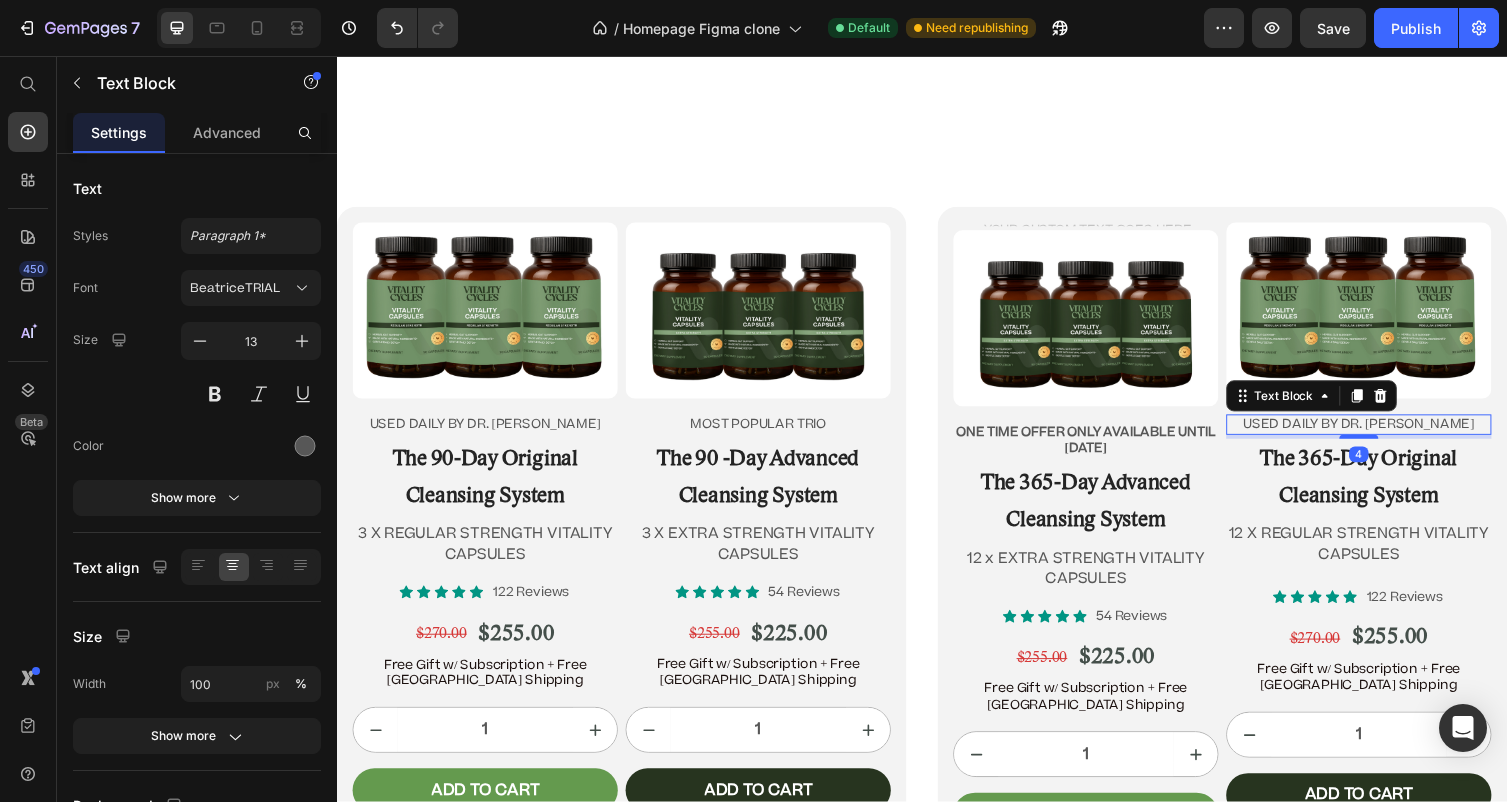click on "USED DAILY BY DR. JENNIFER DANIELS" at bounding box center (1385, 434) 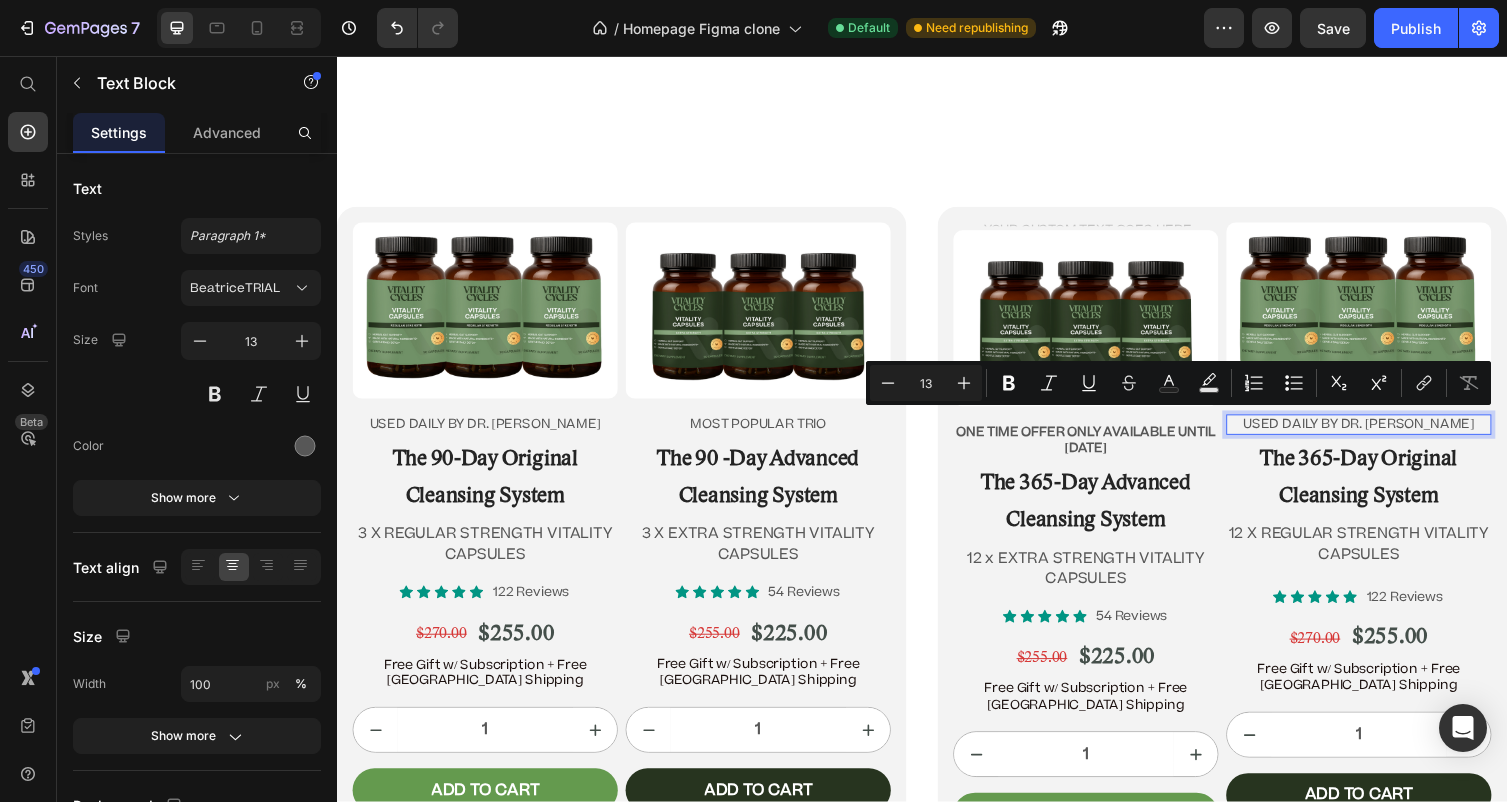 drag, startPoint x: 1268, startPoint y: 431, endPoint x: 1519, endPoint y: 443, distance: 251.28668 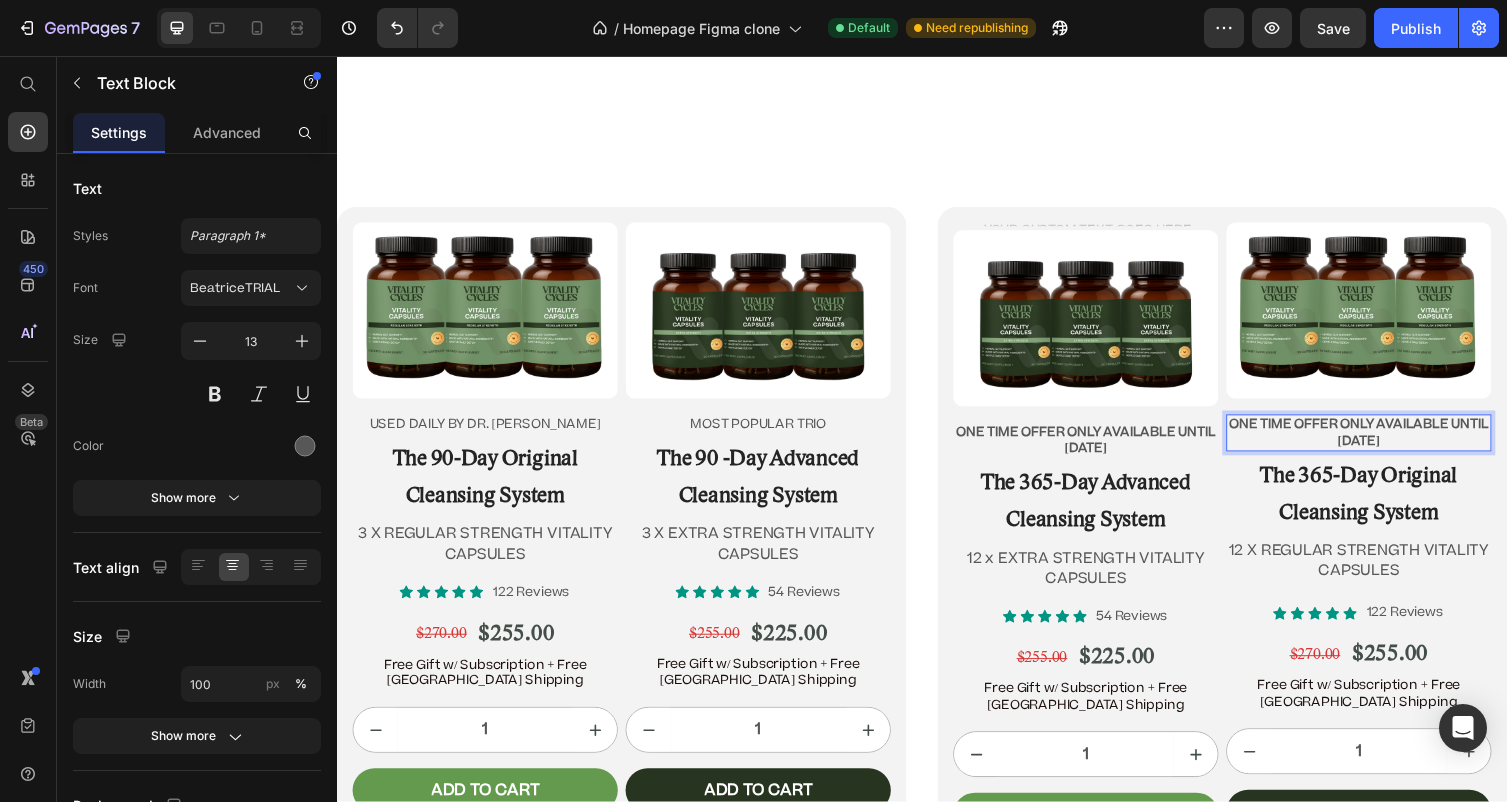 click on "ONE TIME OFFER ONLY AVAILABLE UNTIL JULY 15TH" at bounding box center (1385, 443) 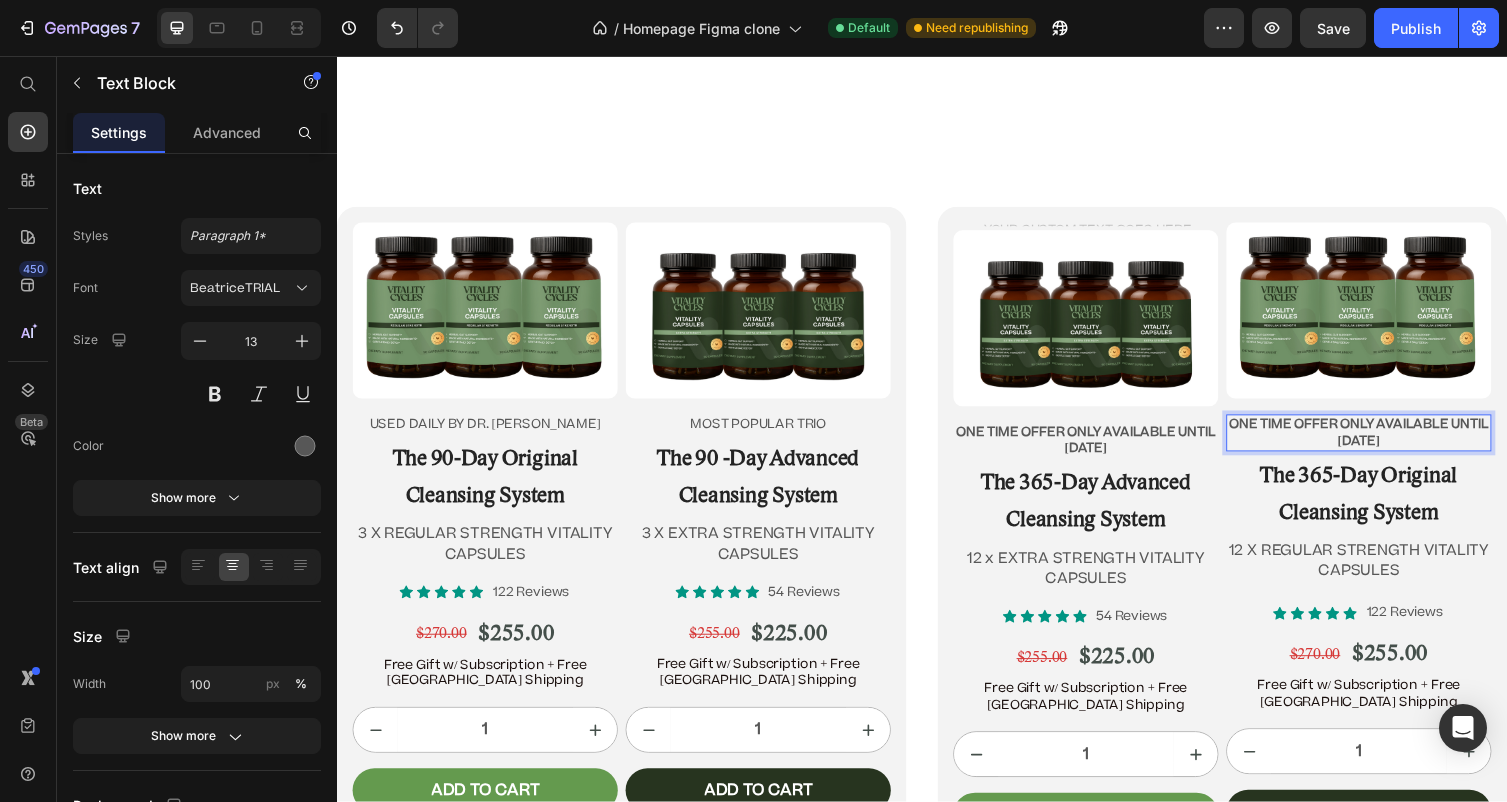 click on "ONE TIME OFFER ONLY AVAILABLE UNTIL JULY 15TH" at bounding box center [1385, 443] 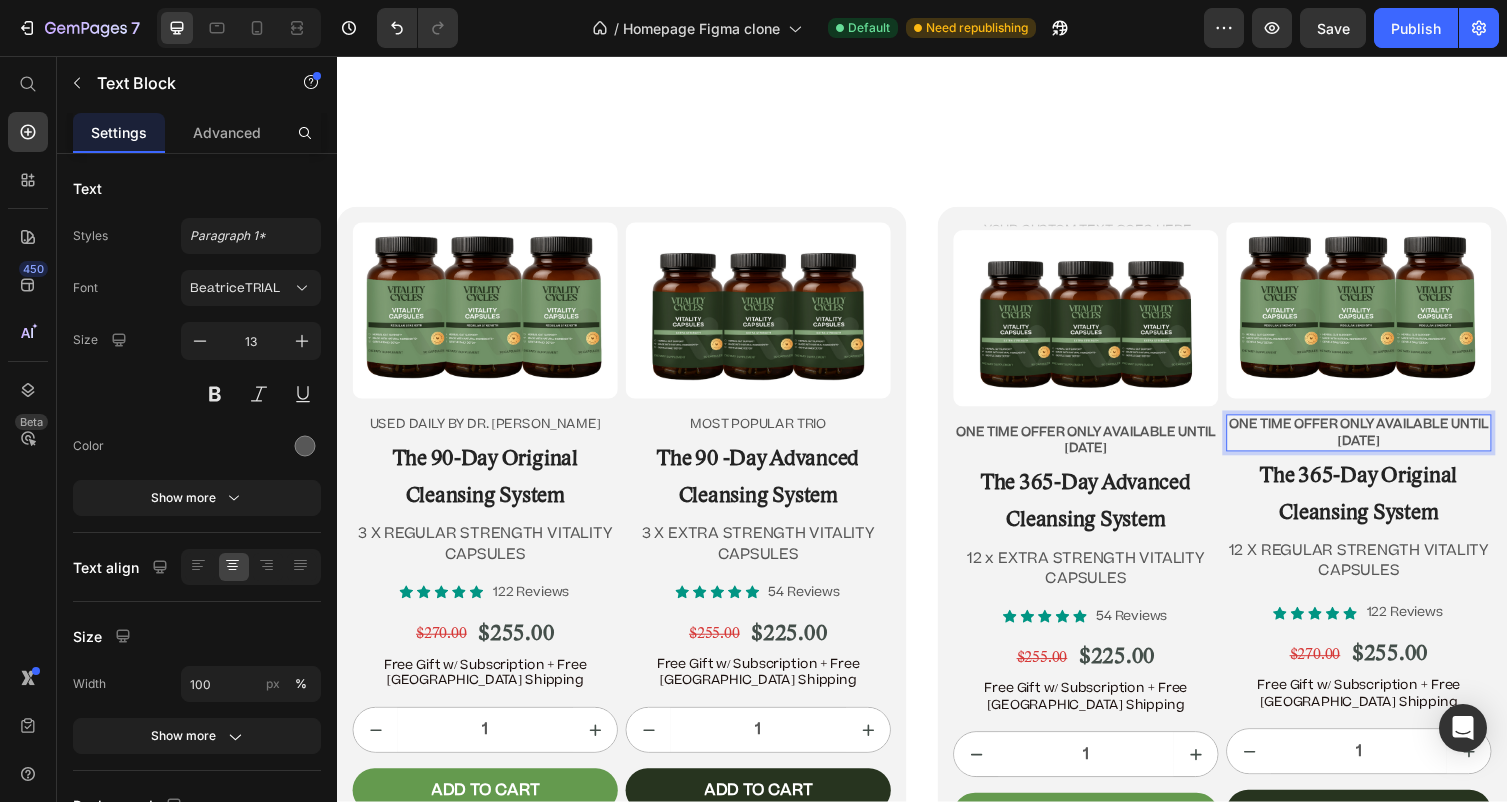 click on "ONE TIME OFFER ONLY AVAILABLE UNTIL JULY 15TH" at bounding box center (1385, 443) 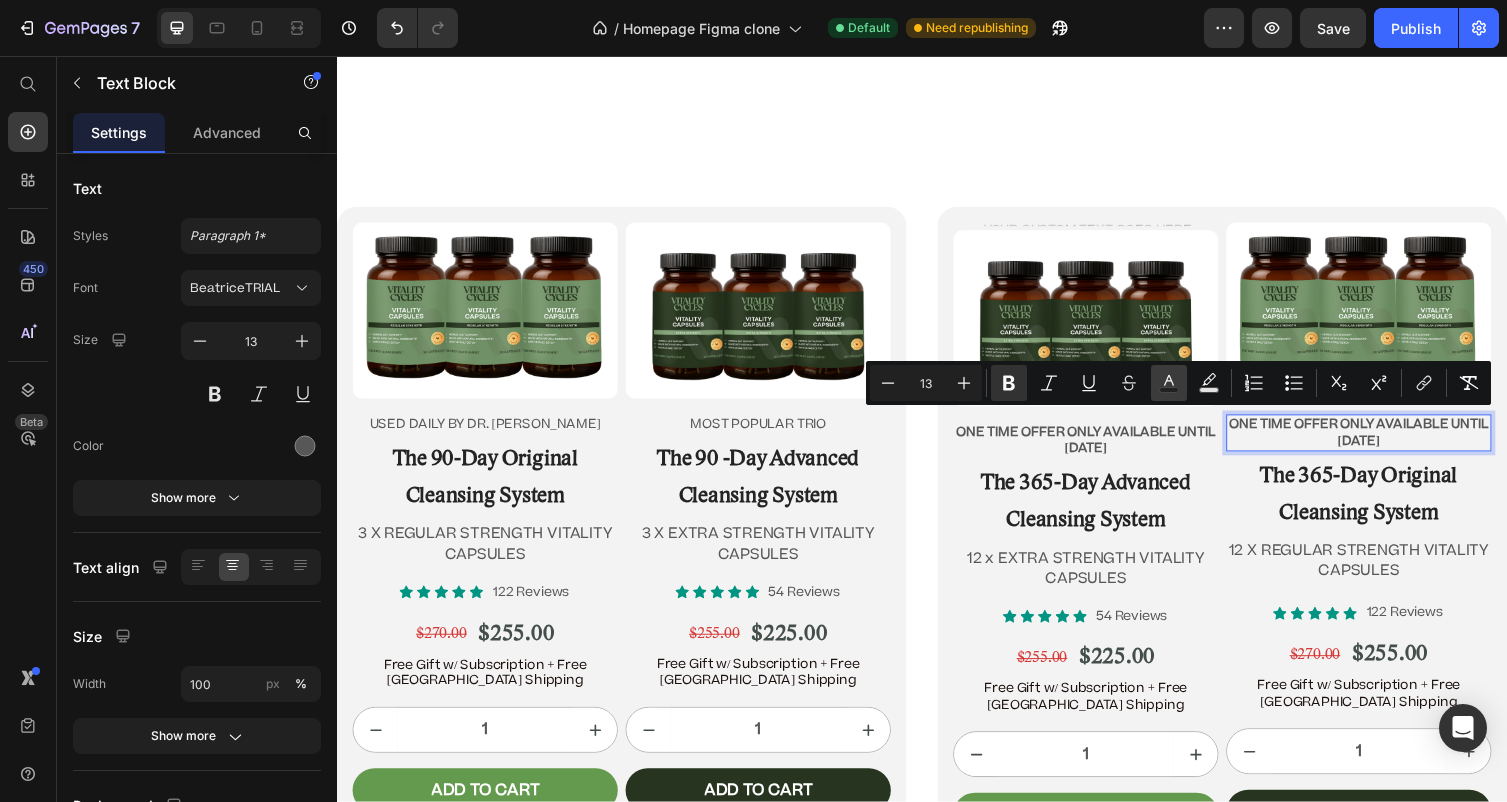 click 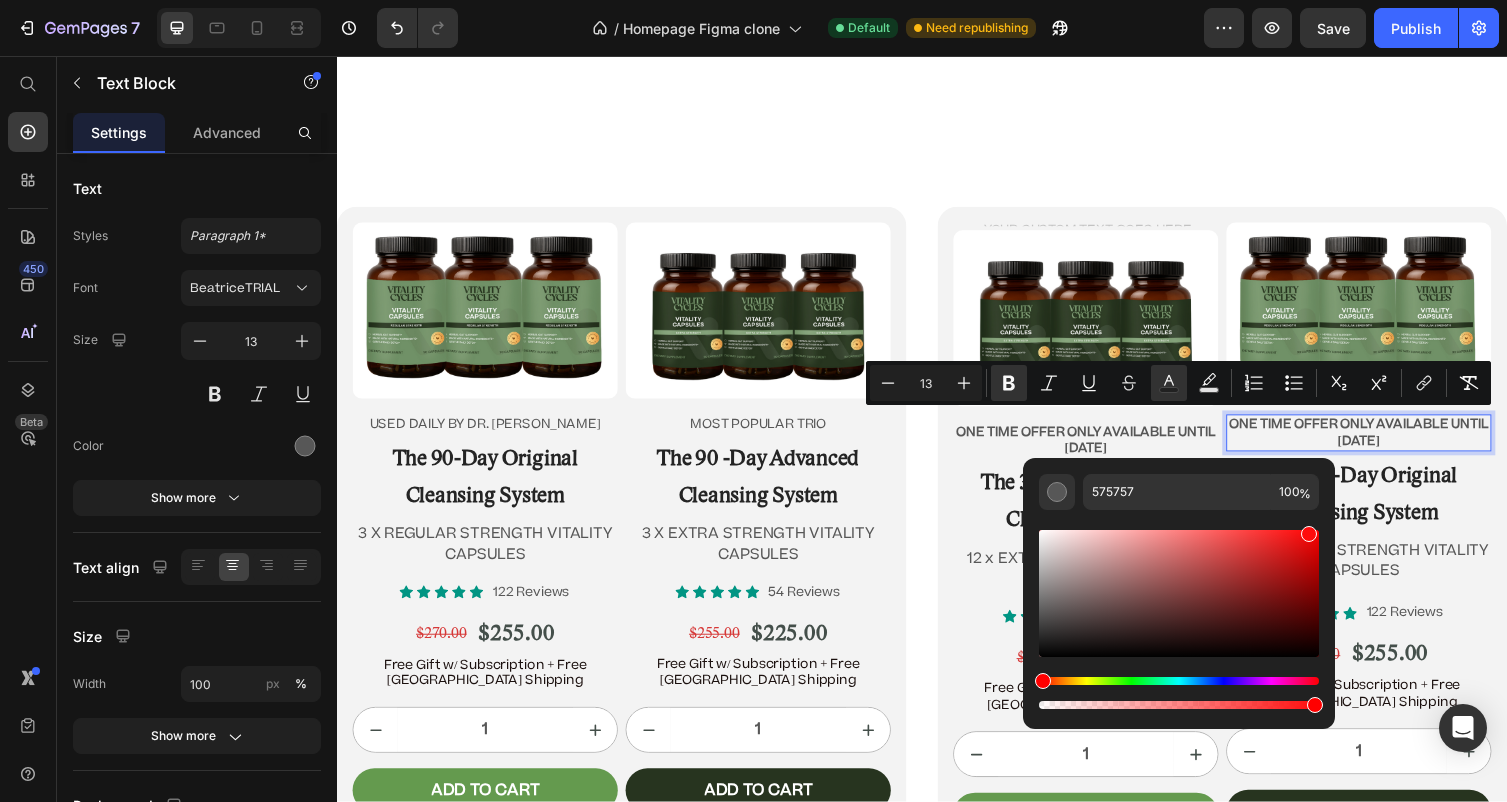 drag, startPoint x: 1305, startPoint y: 561, endPoint x: 1307, endPoint y: 517, distance: 44.04543 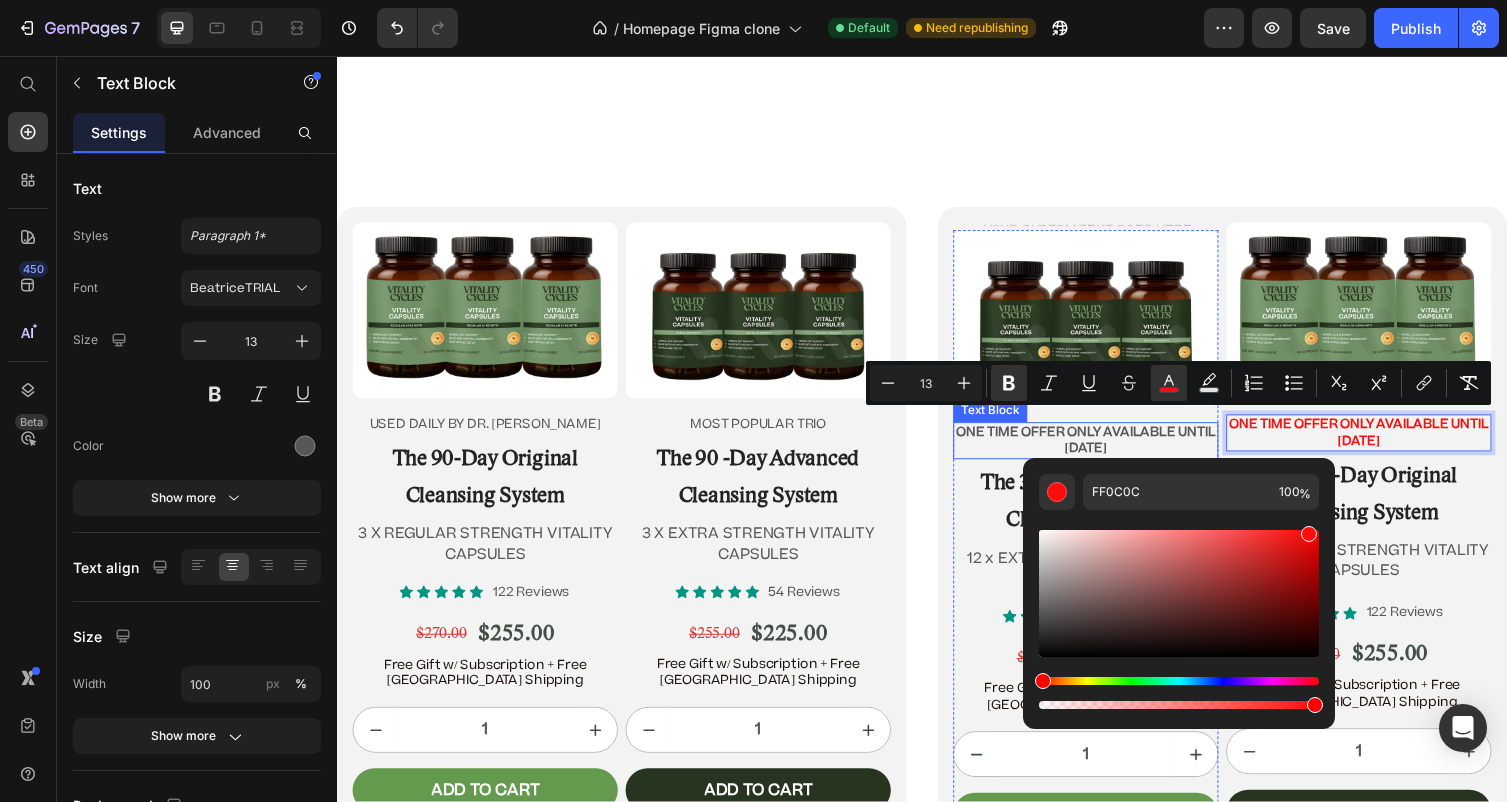 click on "ONE TIME OFFER ONLY AVAILABLE UNTIL JULY 15TH" at bounding box center [1105, 450] 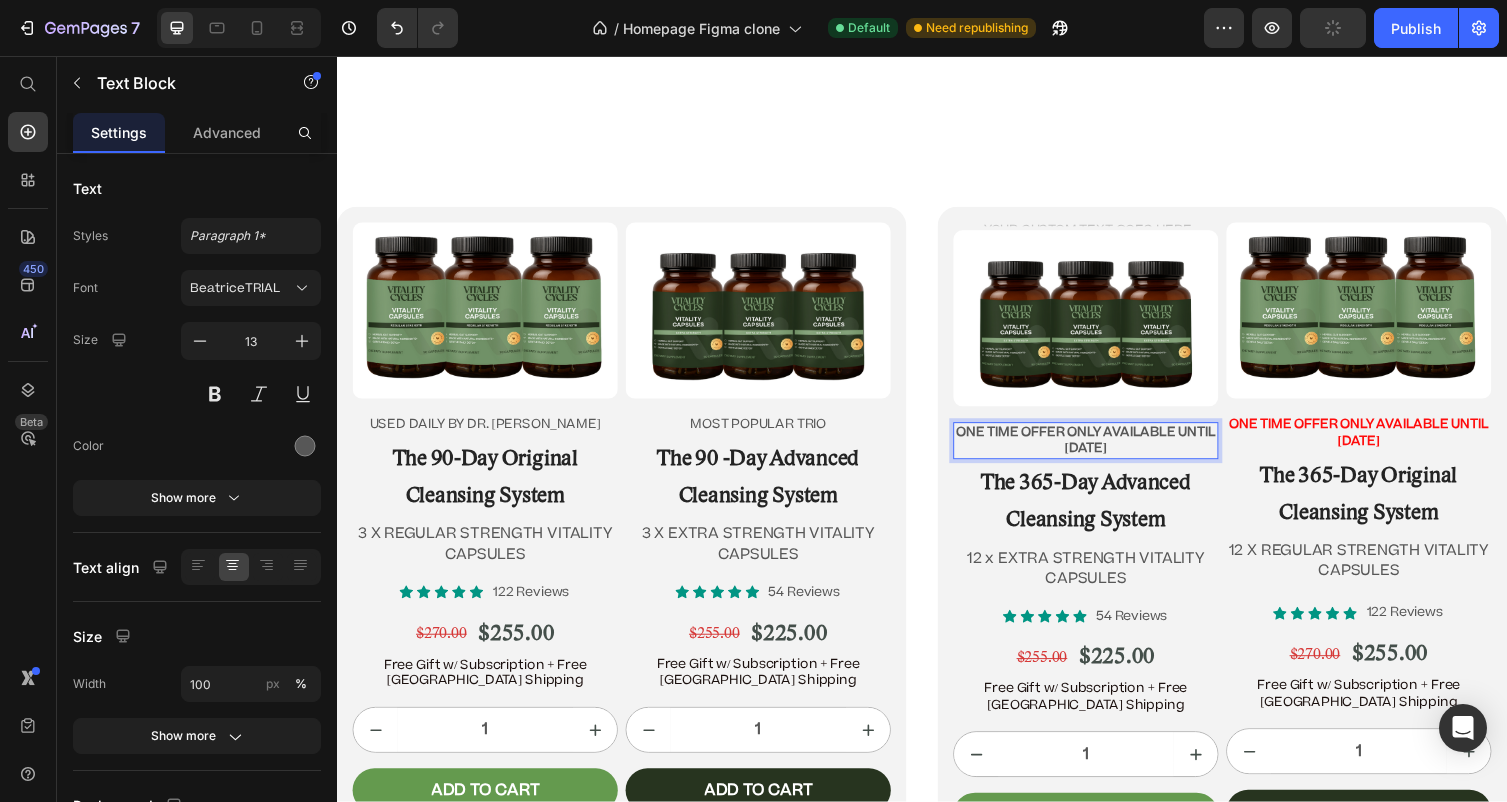 click on "ONE TIME OFFER ONLY AVAILABLE UNTIL JULY 15TH" at bounding box center [1105, 450] 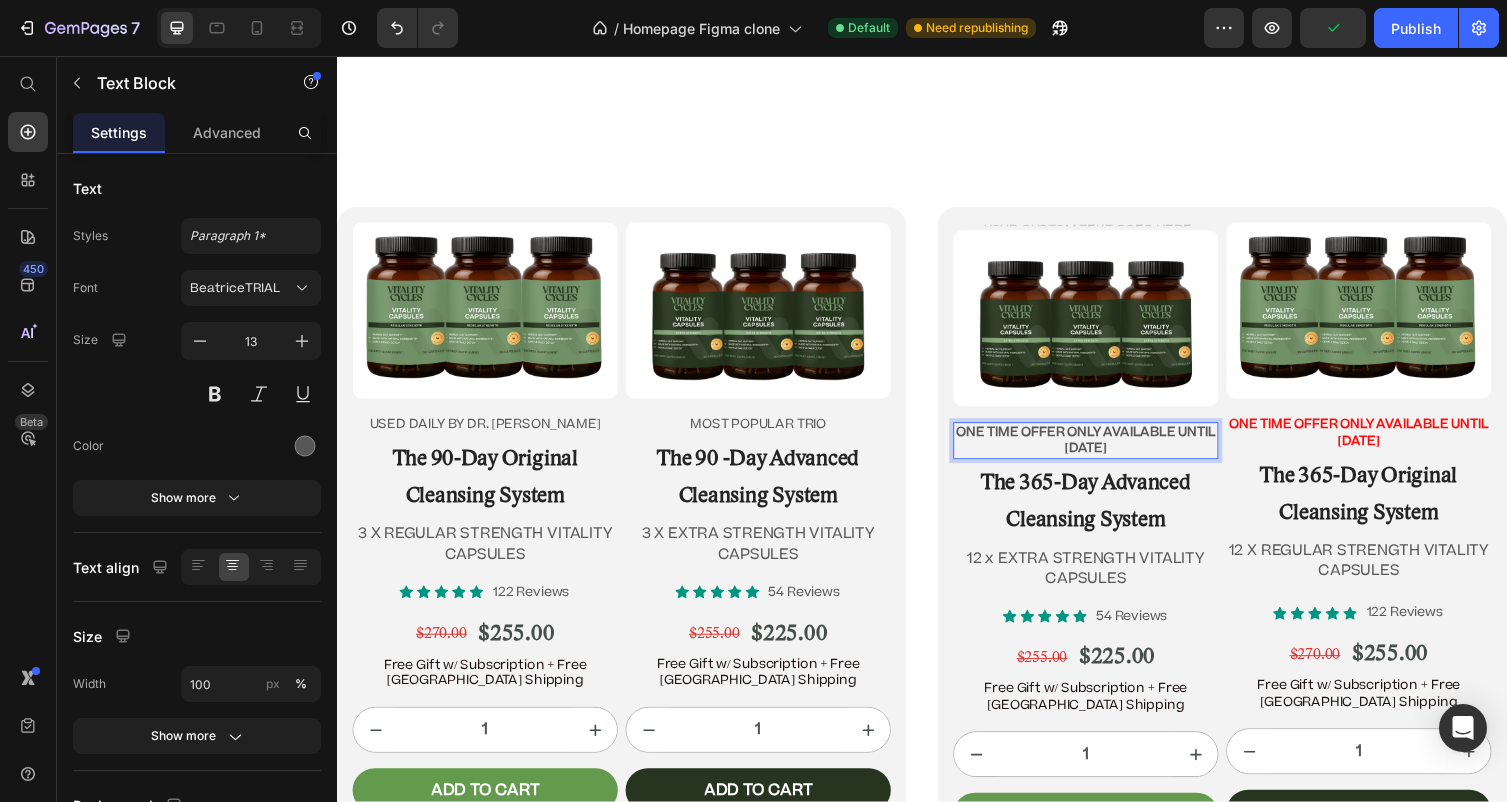 drag, startPoint x: 1175, startPoint y: 457, endPoint x: 972, endPoint y: 434, distance: 204.2988 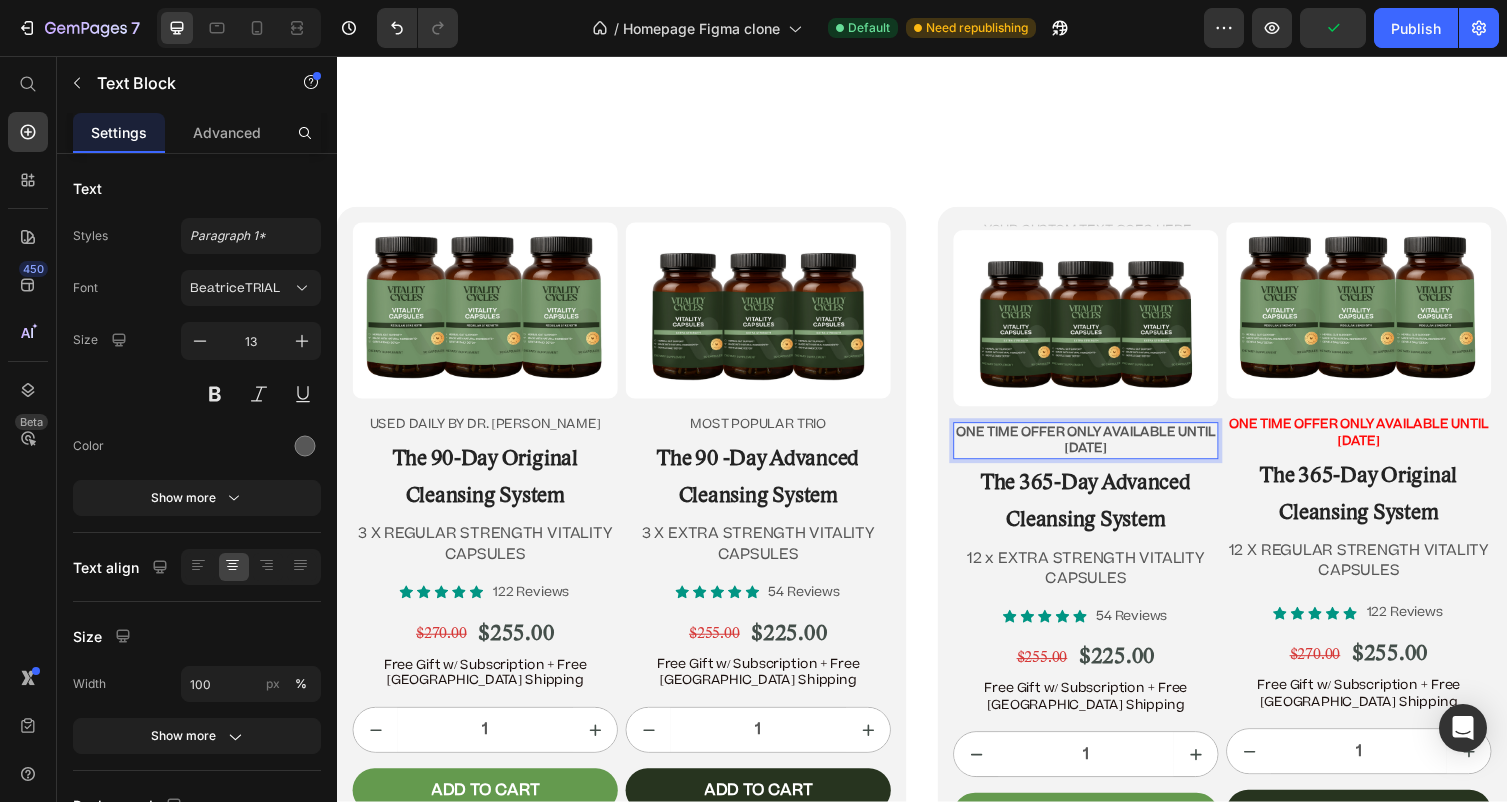 click on "ONE TIME OFFER ONLY AVAILABLE UNTIL JULY 15TH" at bounding box center [1105, 451] 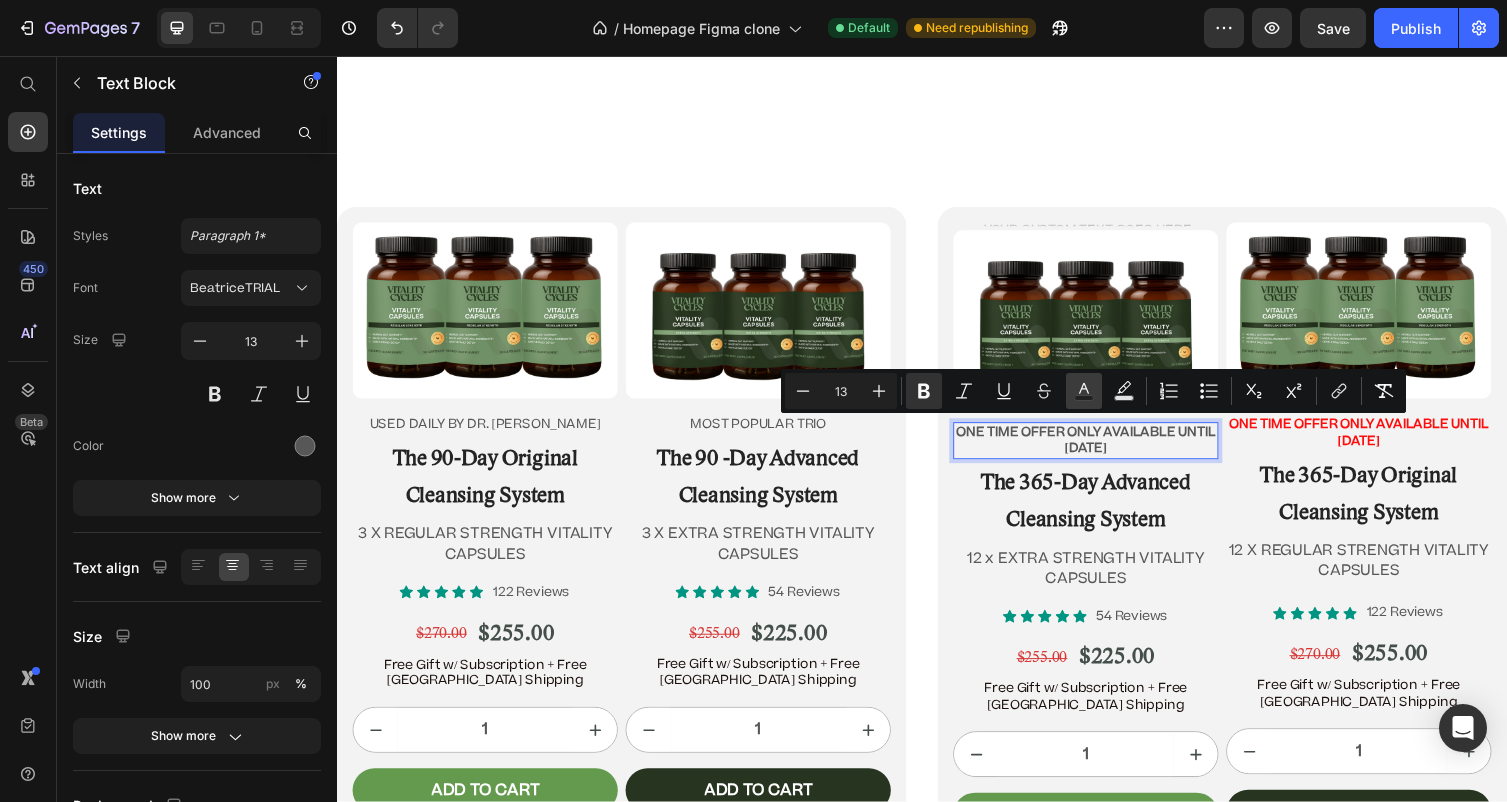 click 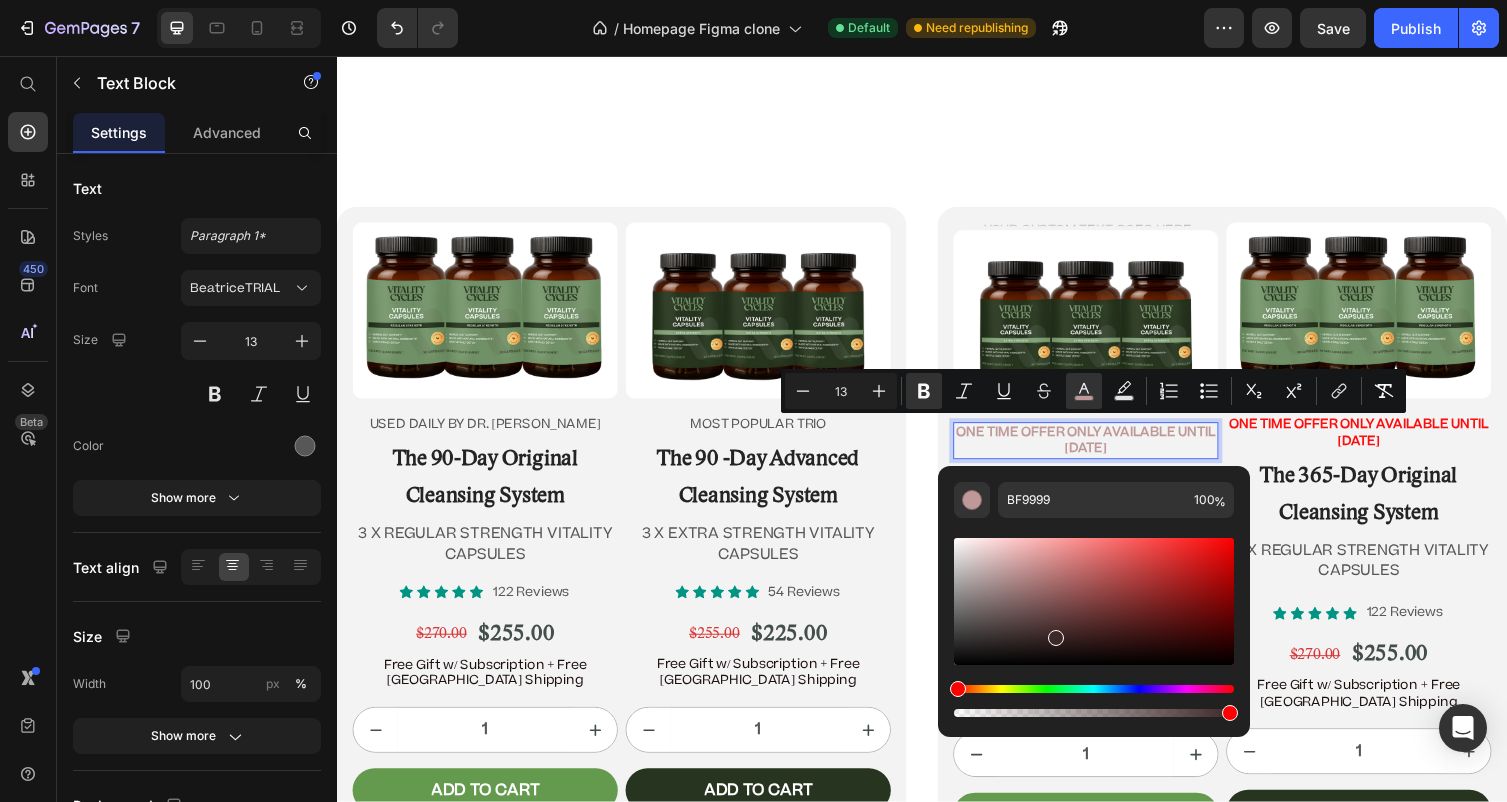 drag, startPoint x: 1107, startPoint y: 621, endPoint x: 1052, endPoint y: 633, distance: 56.293873 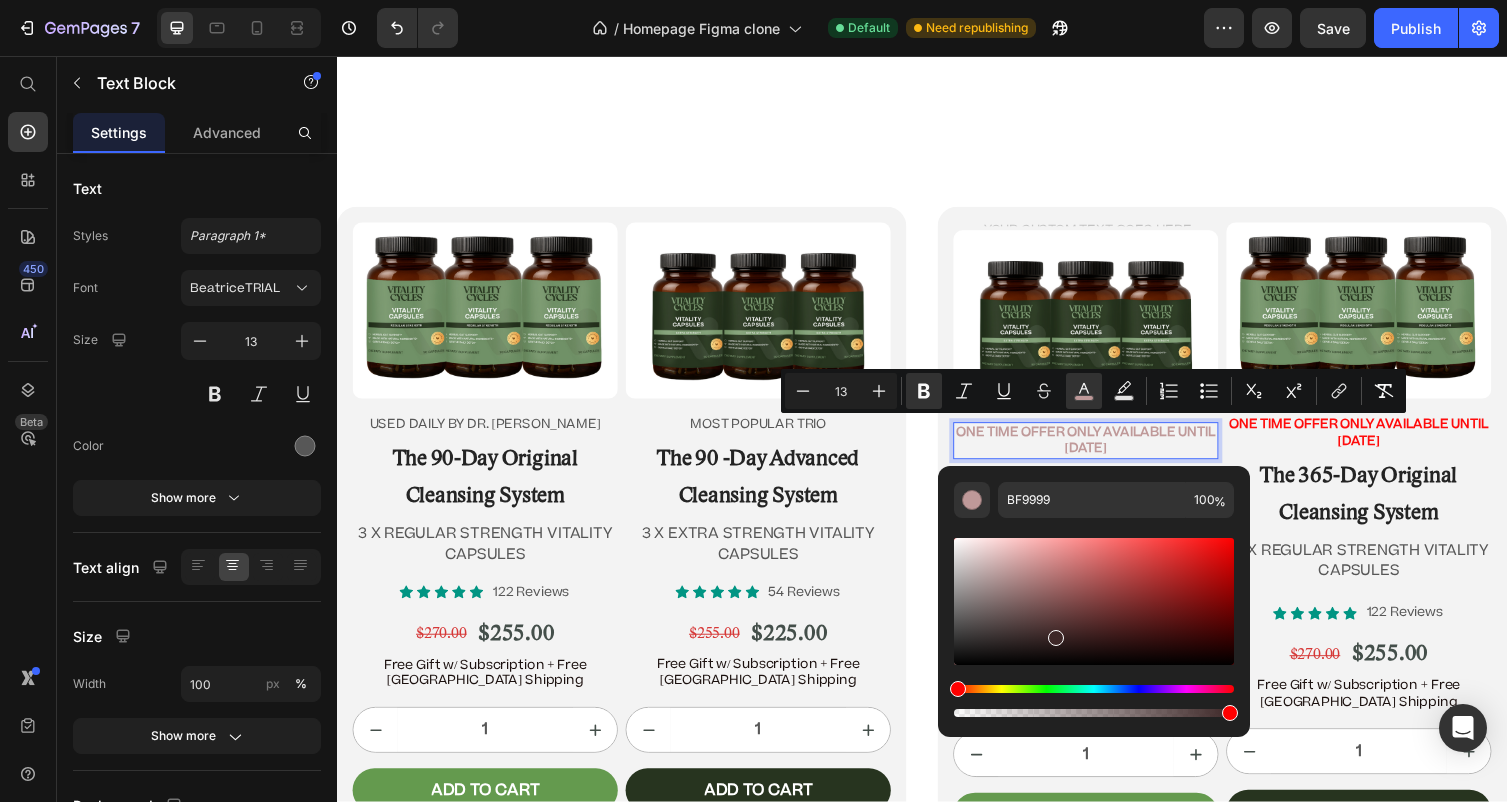 click at bounding box center (1094, 601) 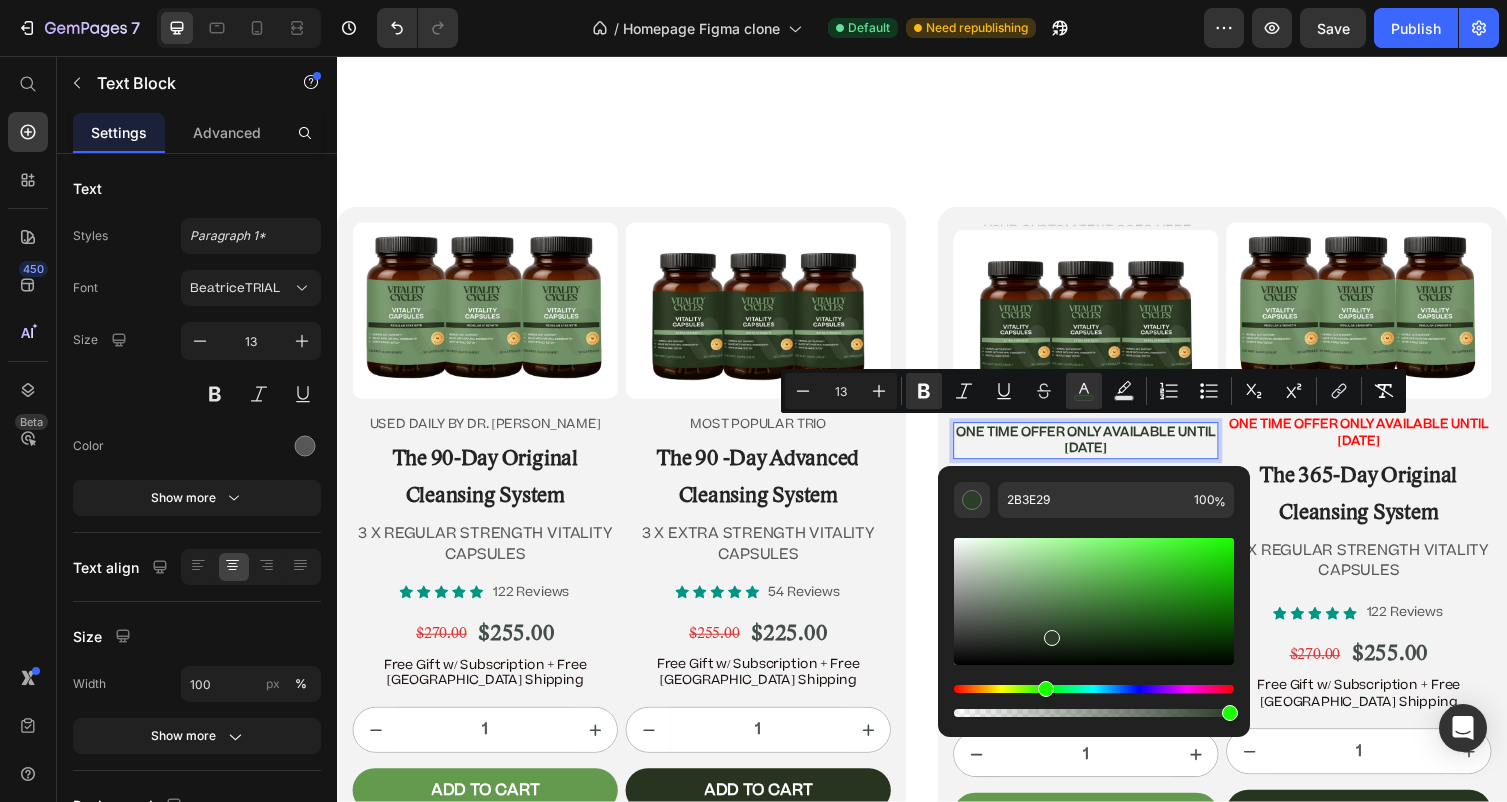 click at bounding box center [1094, 689] 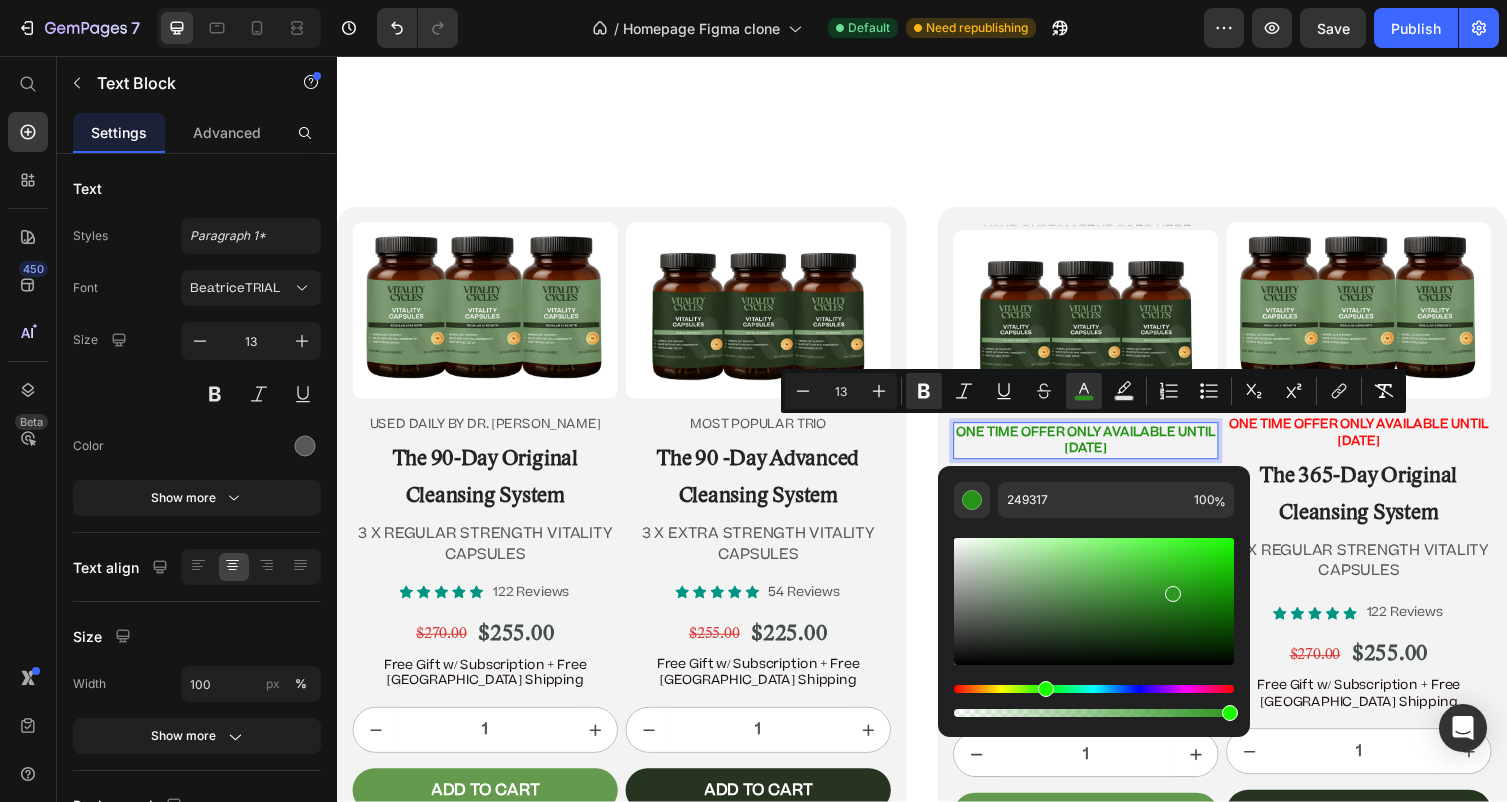 drag, startPoint x: 1079, startPoint y: 598, endPoint x: 1168, endPoint y: 589, distance: 89.453896 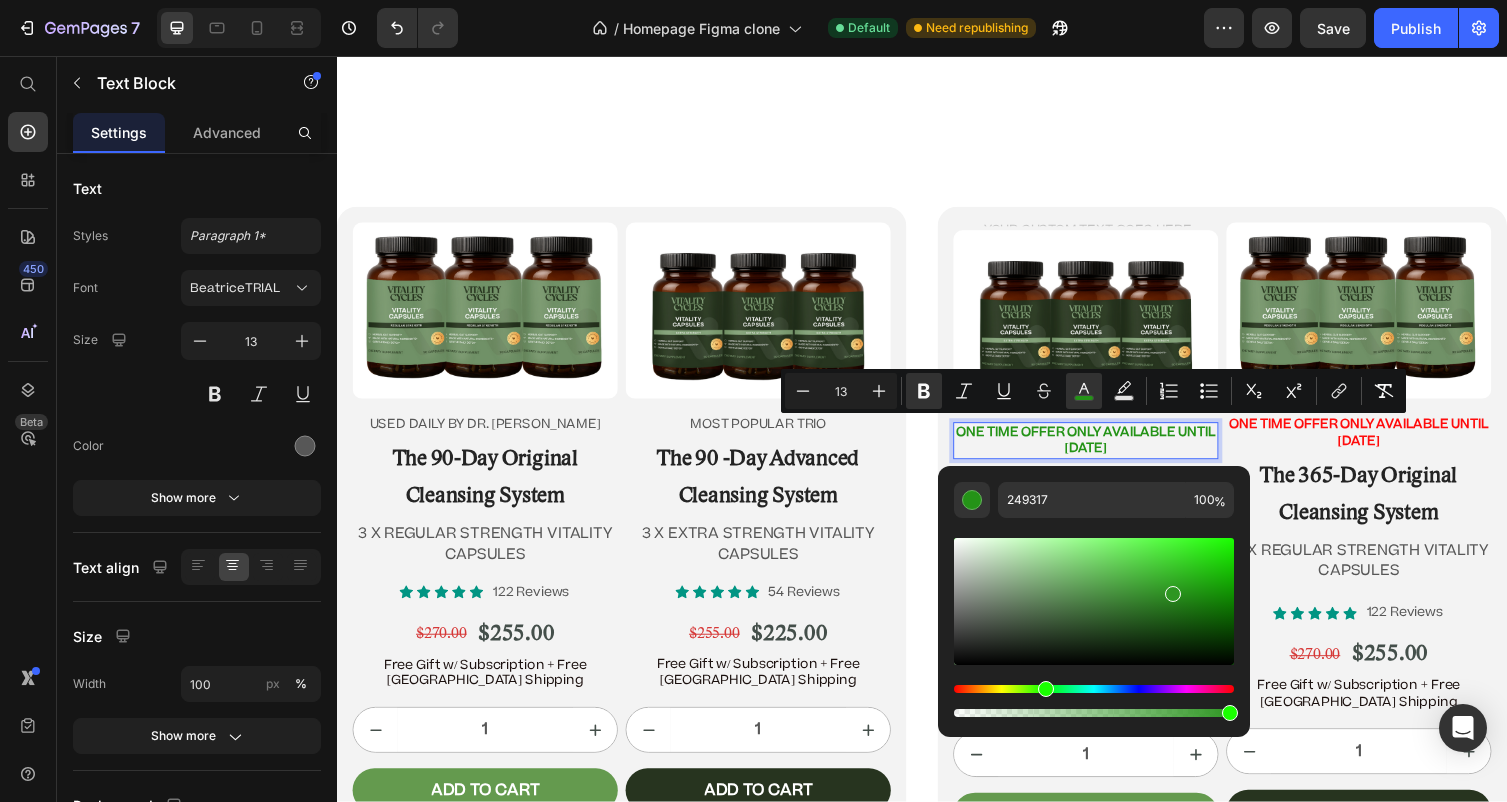 click at bounding box center (1094, 601) 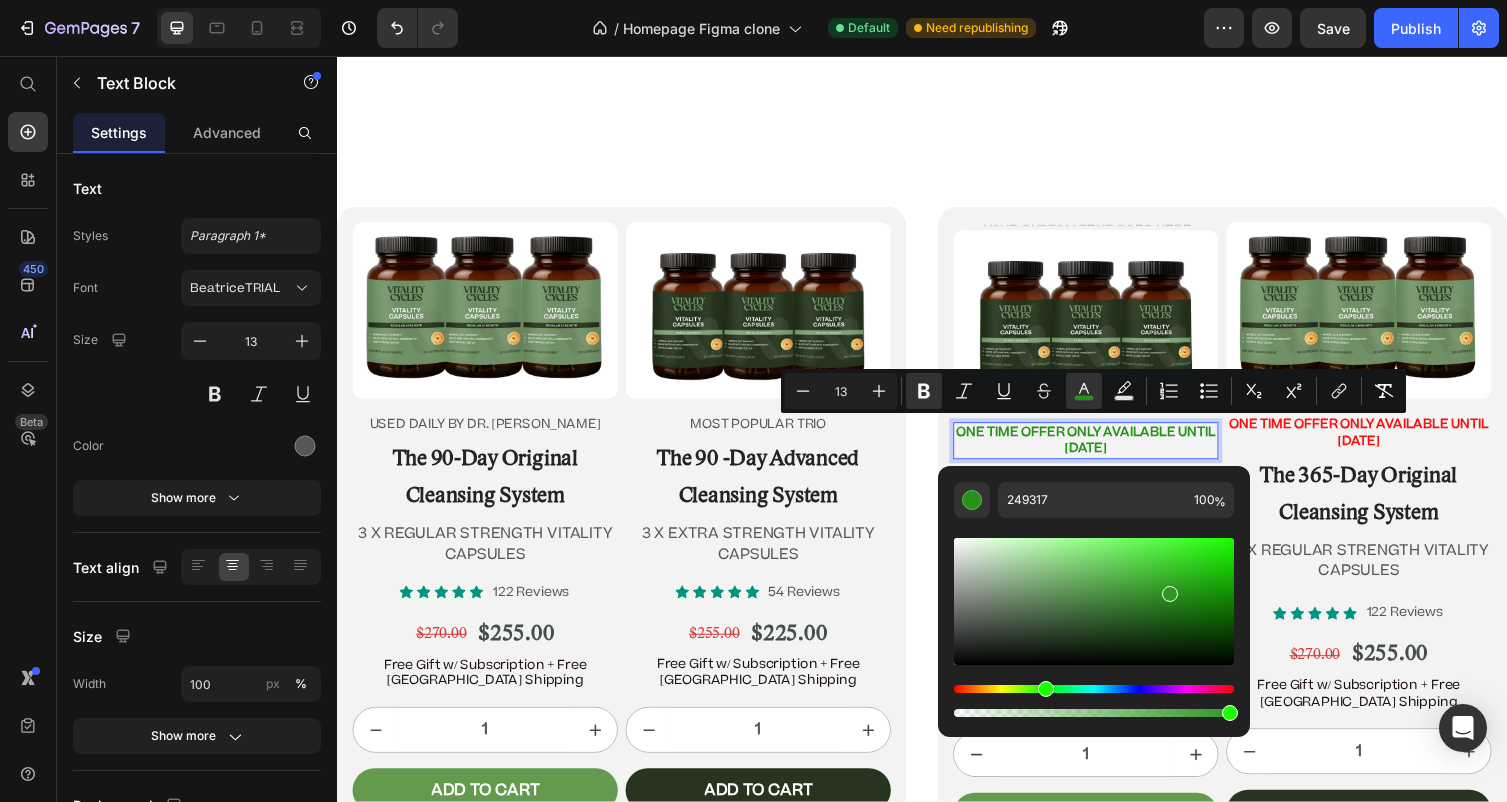 type on "2F9624" 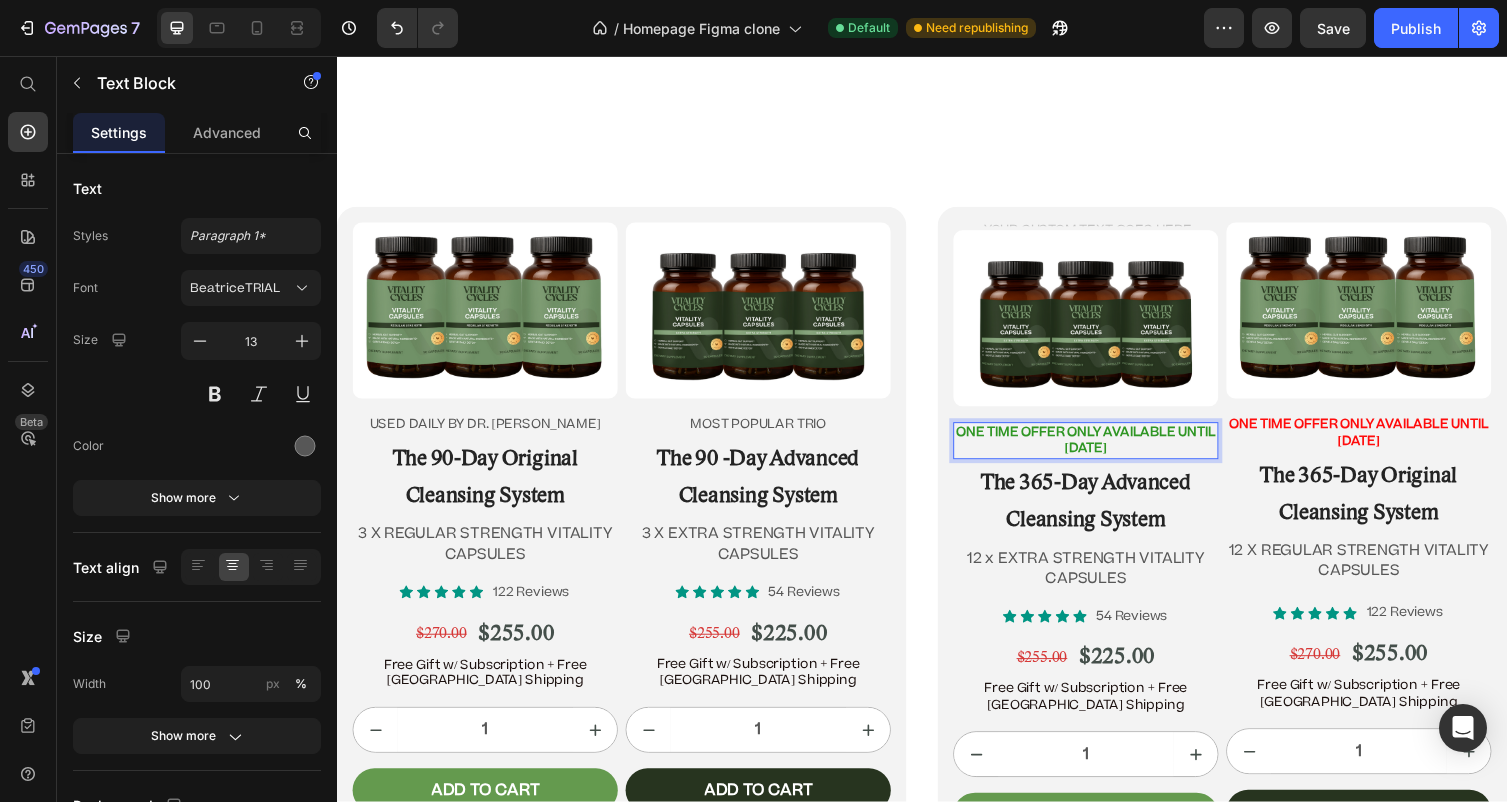 drag, startPoint x: 1569, startPoint y: 778, endPoint x: 1246, endPoint y: 734, distance: 325.98312 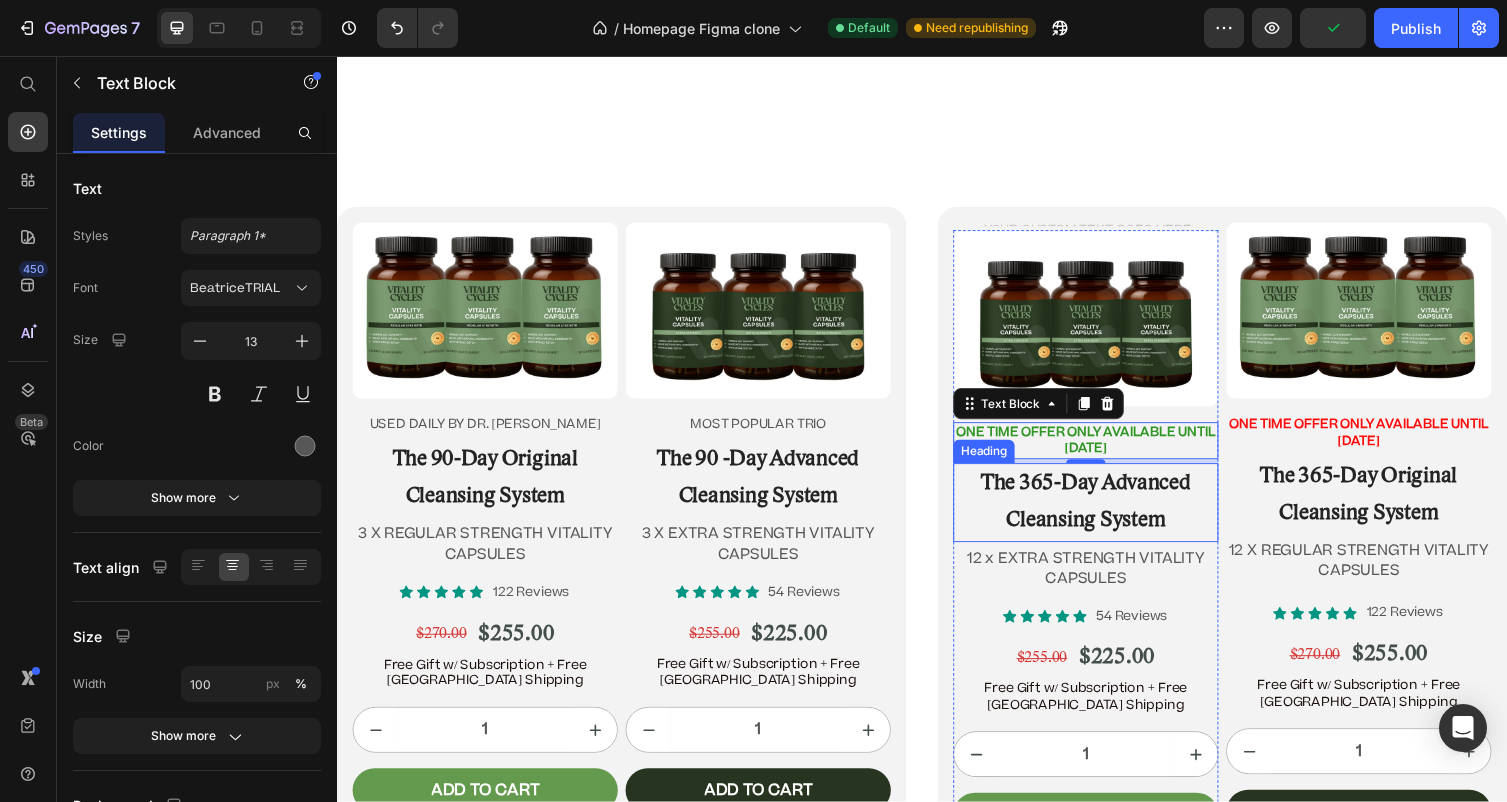 click on "The 365-Day Advanced Cleansing System" at bounding box center [1105, 514] 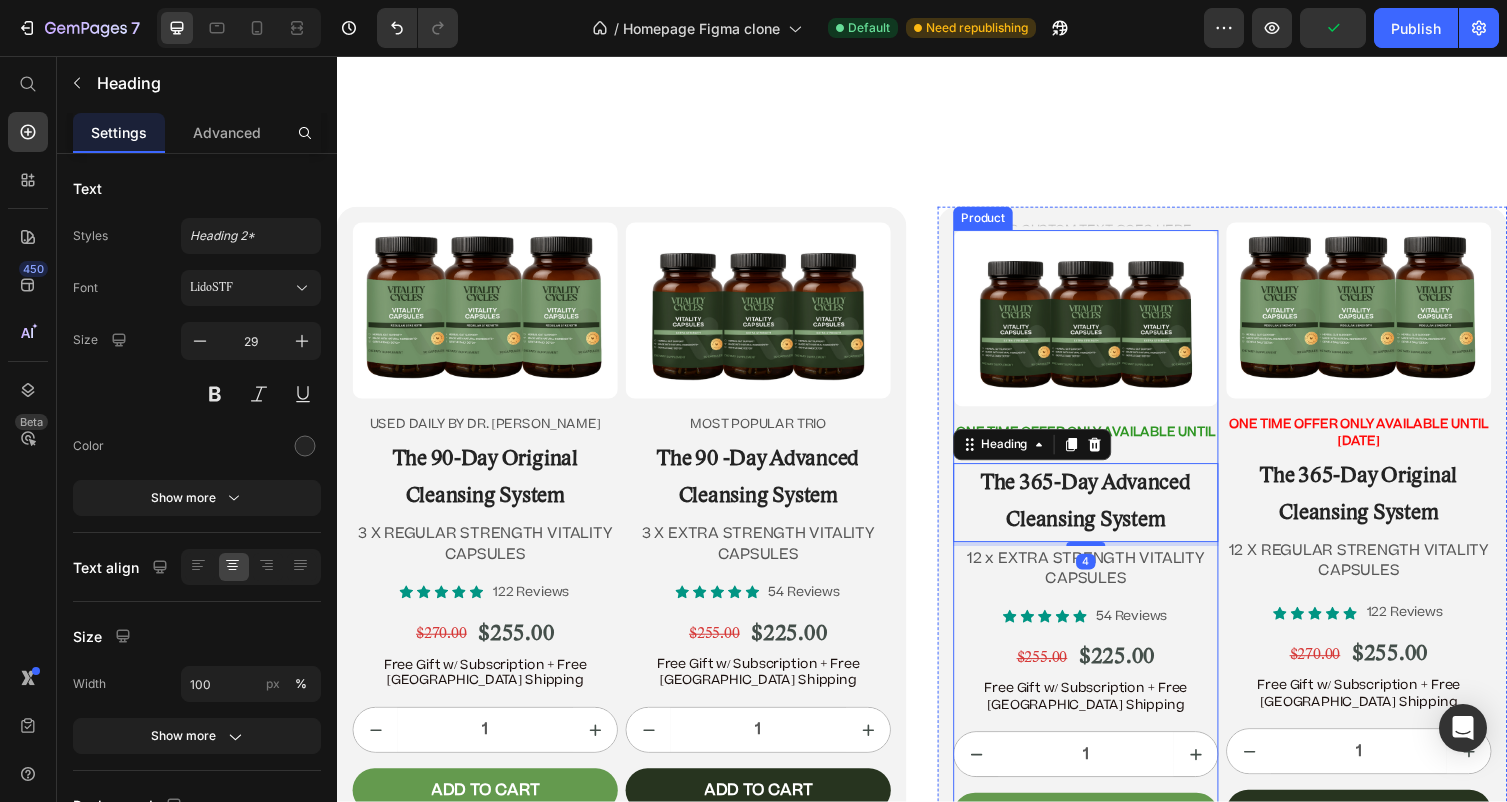 click on "ONE TIME OFFER ONLY AVAILABLE UNTIL JULY 15TH" at bounding box center [1105, 451] 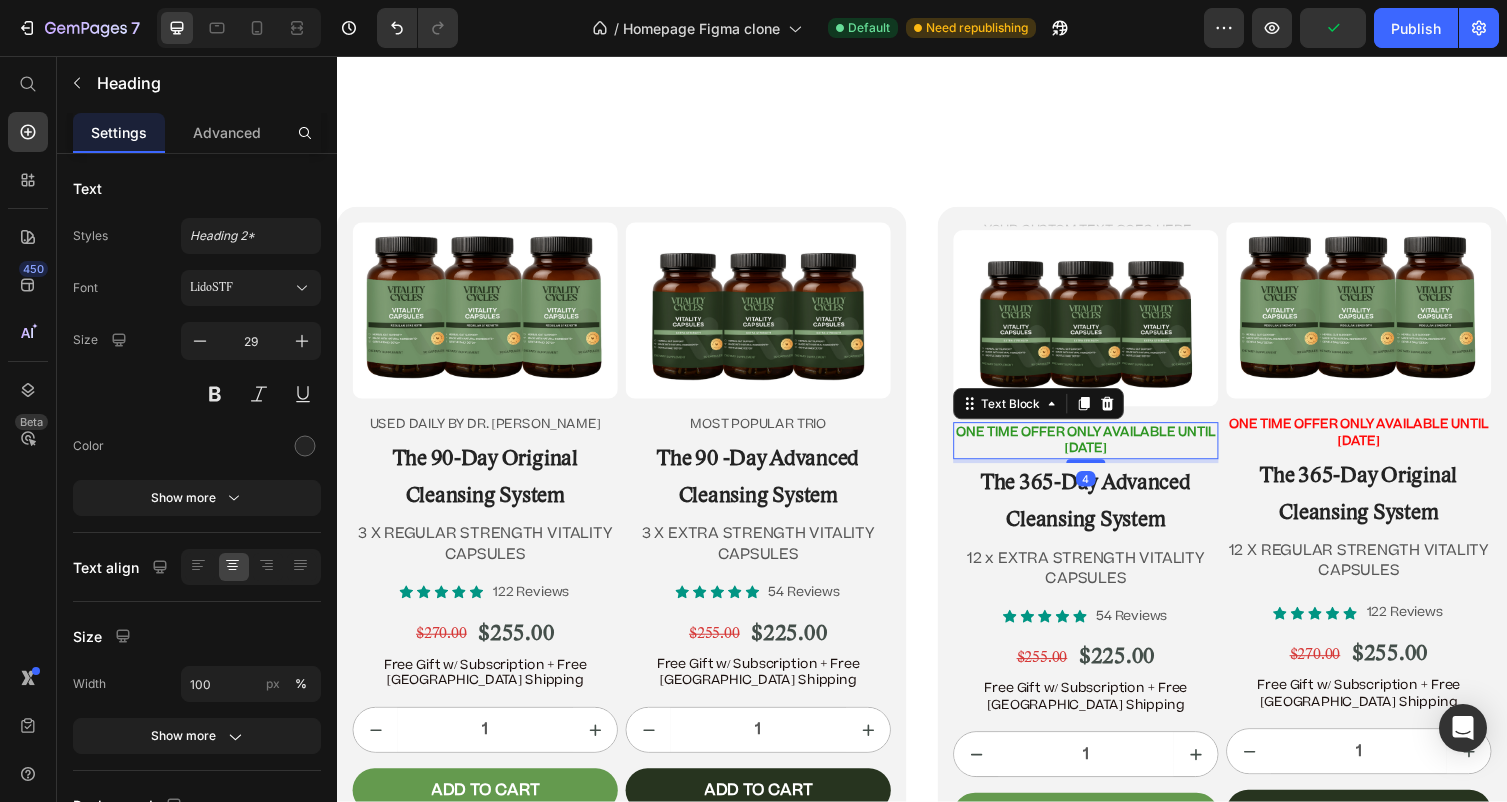 click on "The 365-Day Original Cleansing System" at bounding box center [1385, 506] 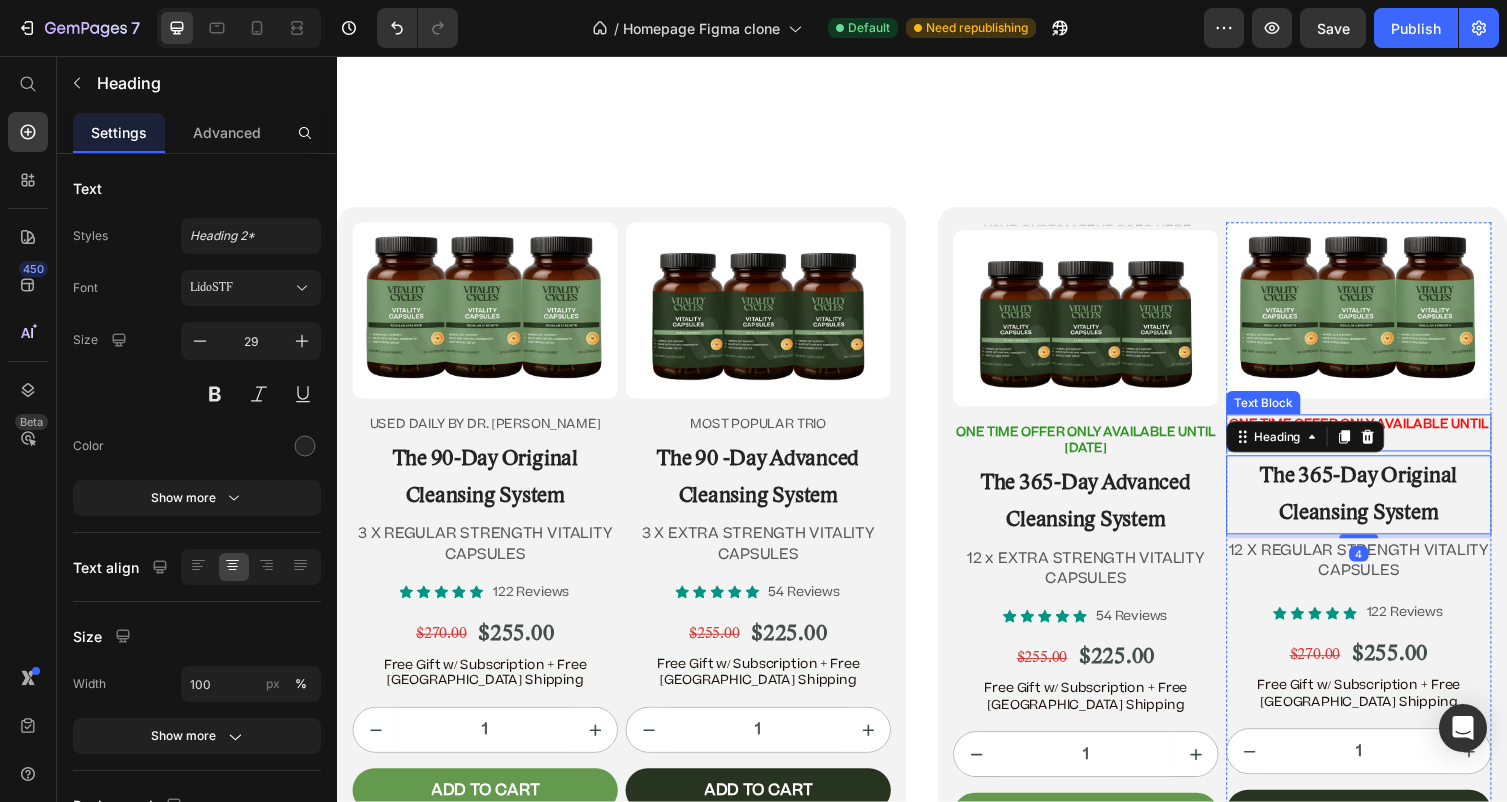 click on "ONE TIME OFFER ONLY AVAILABLE UNTIL JULY 15TH" at bounding box center (1385, 443) 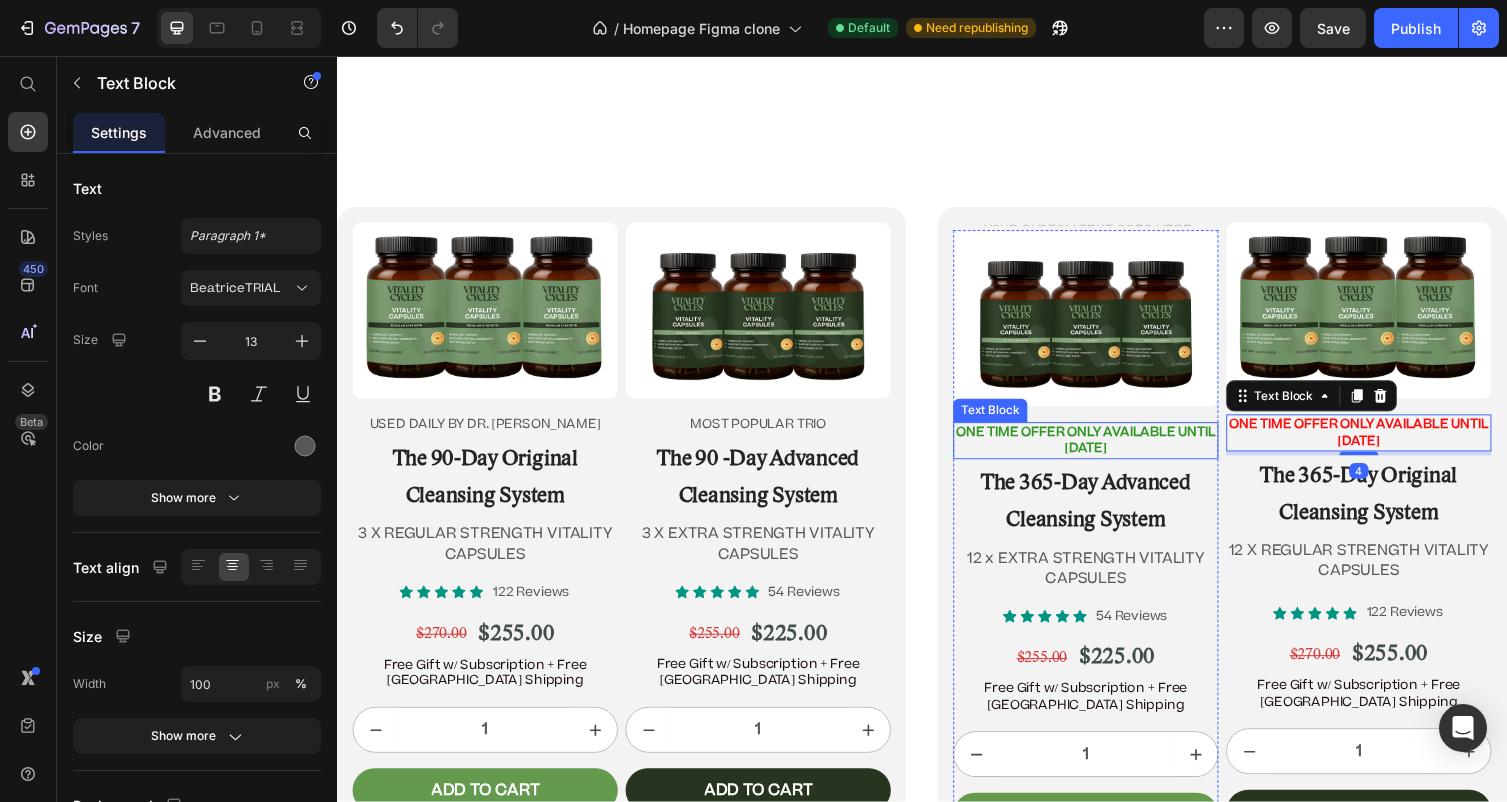 click on "ONE TIME OFFER ONLY AVAILABLE UNTIL JULY 15TH" at bounding box center (1105, 450) 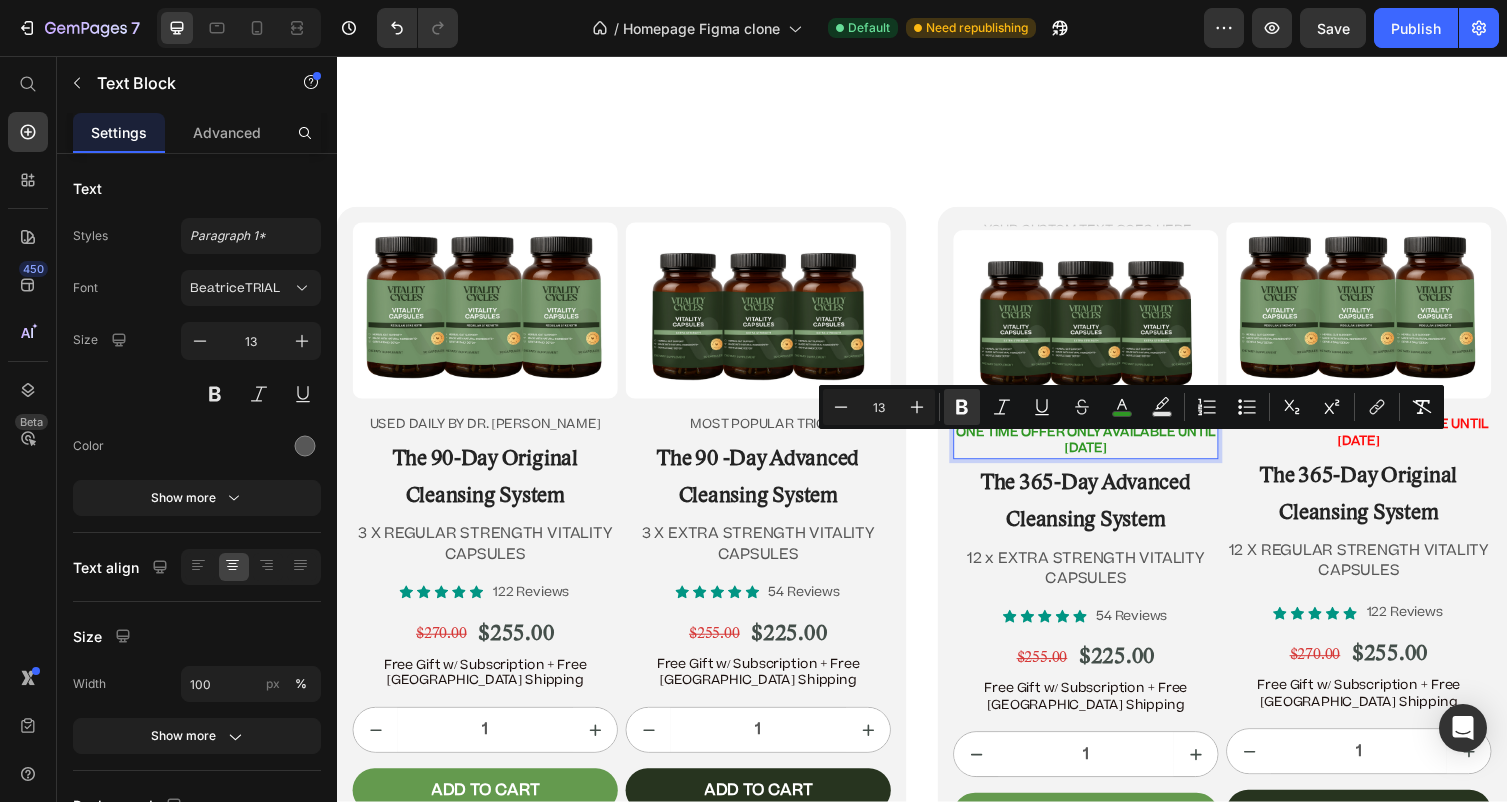 click on "ONE TIME OFFER ONLY AVAILABLE UNTIL JULY 15TH" at bounding box center (1105, 451) 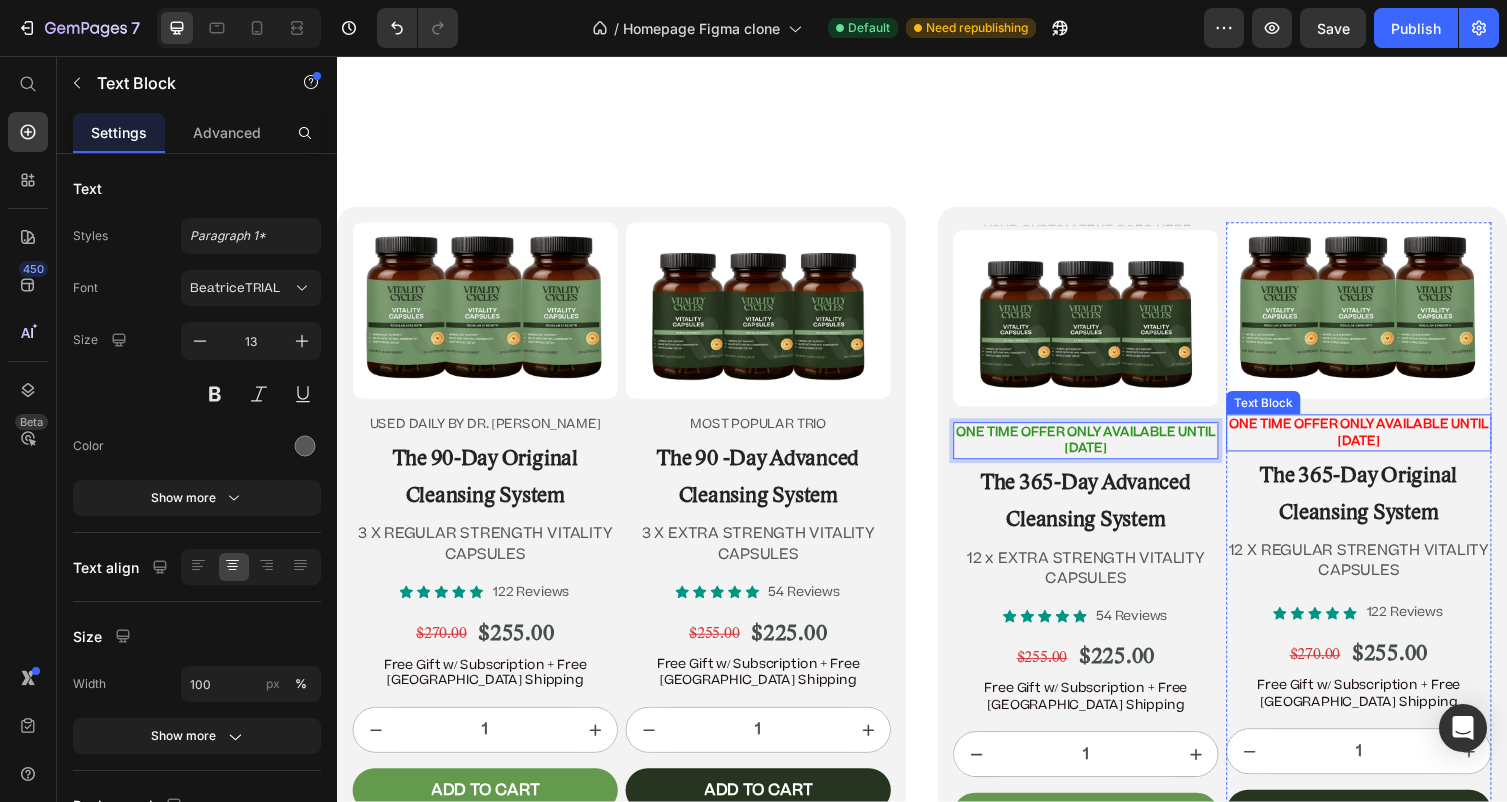 click on "ONE TIME OFFER ONLY AVAILABLE UNTIL JULY 15TH" at bounding box center (1385, 442) 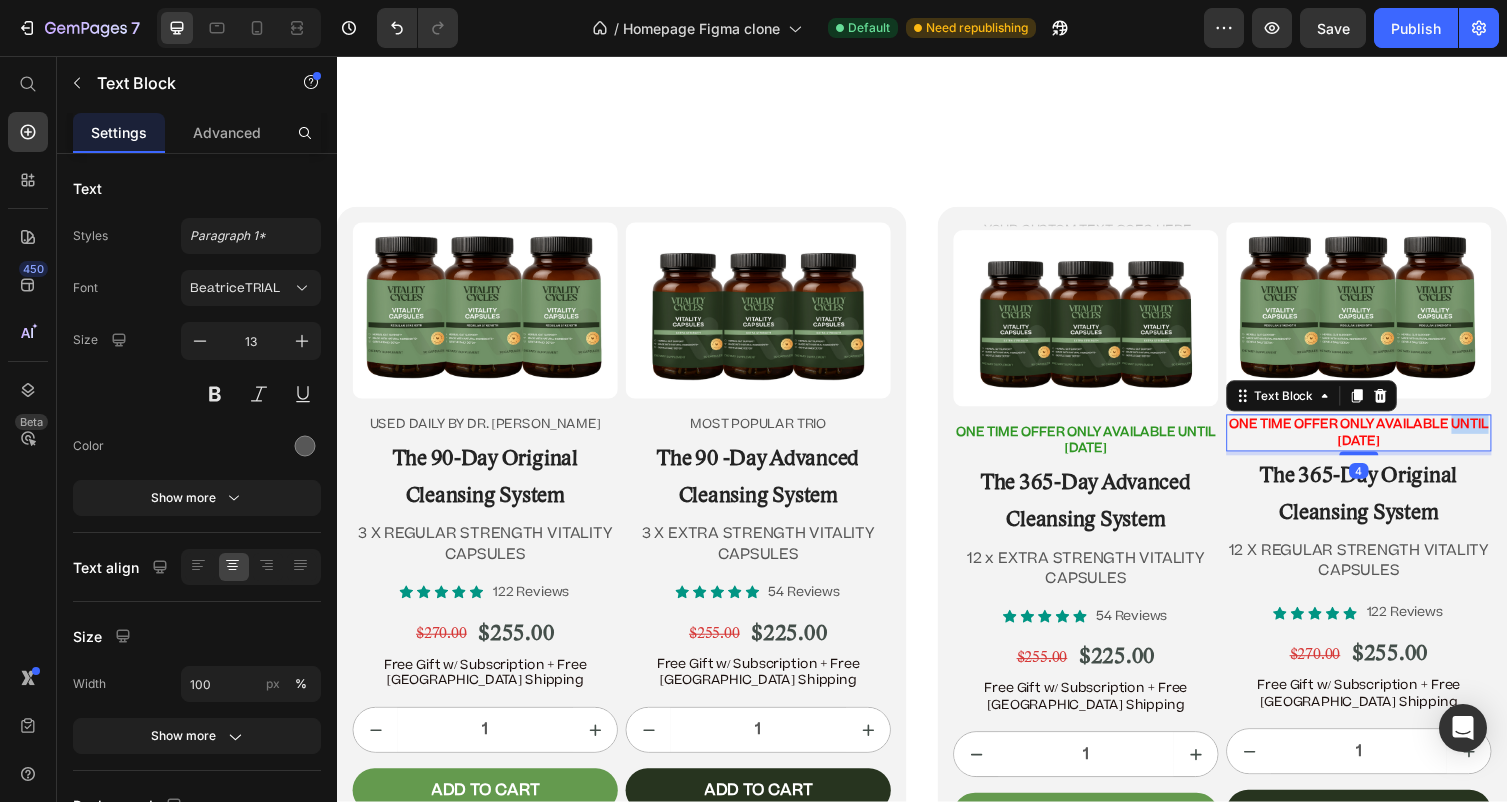 click on "ONE TIME OFFER ONLY AVAILABLE UNTIL JULY 15TH" at bounding box center [1385, 442] 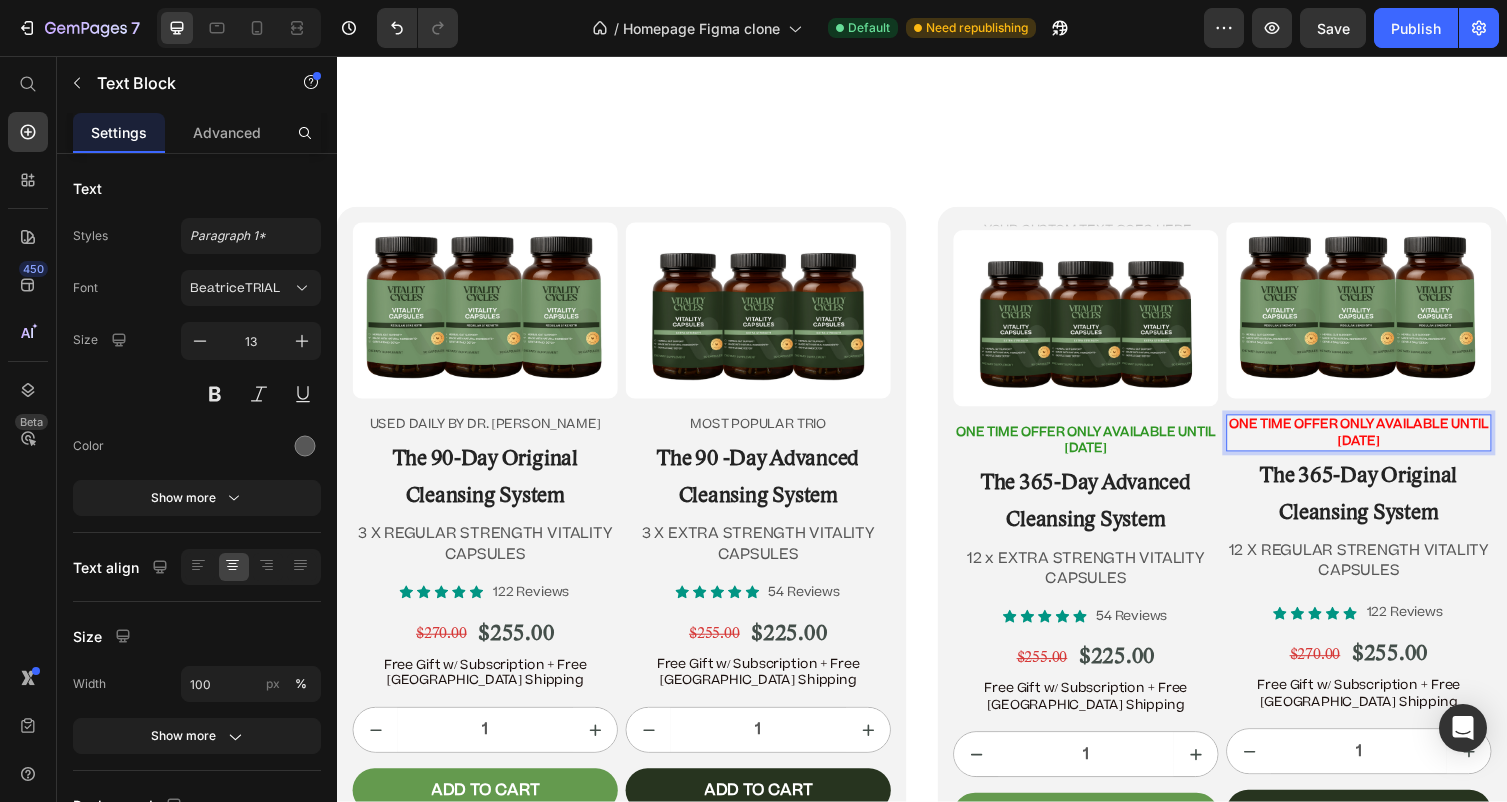 click on "ONE TIME OFFER ONLY AVAILABLE UNTIL JULY 15TH" at bounding box center (1385, 443) 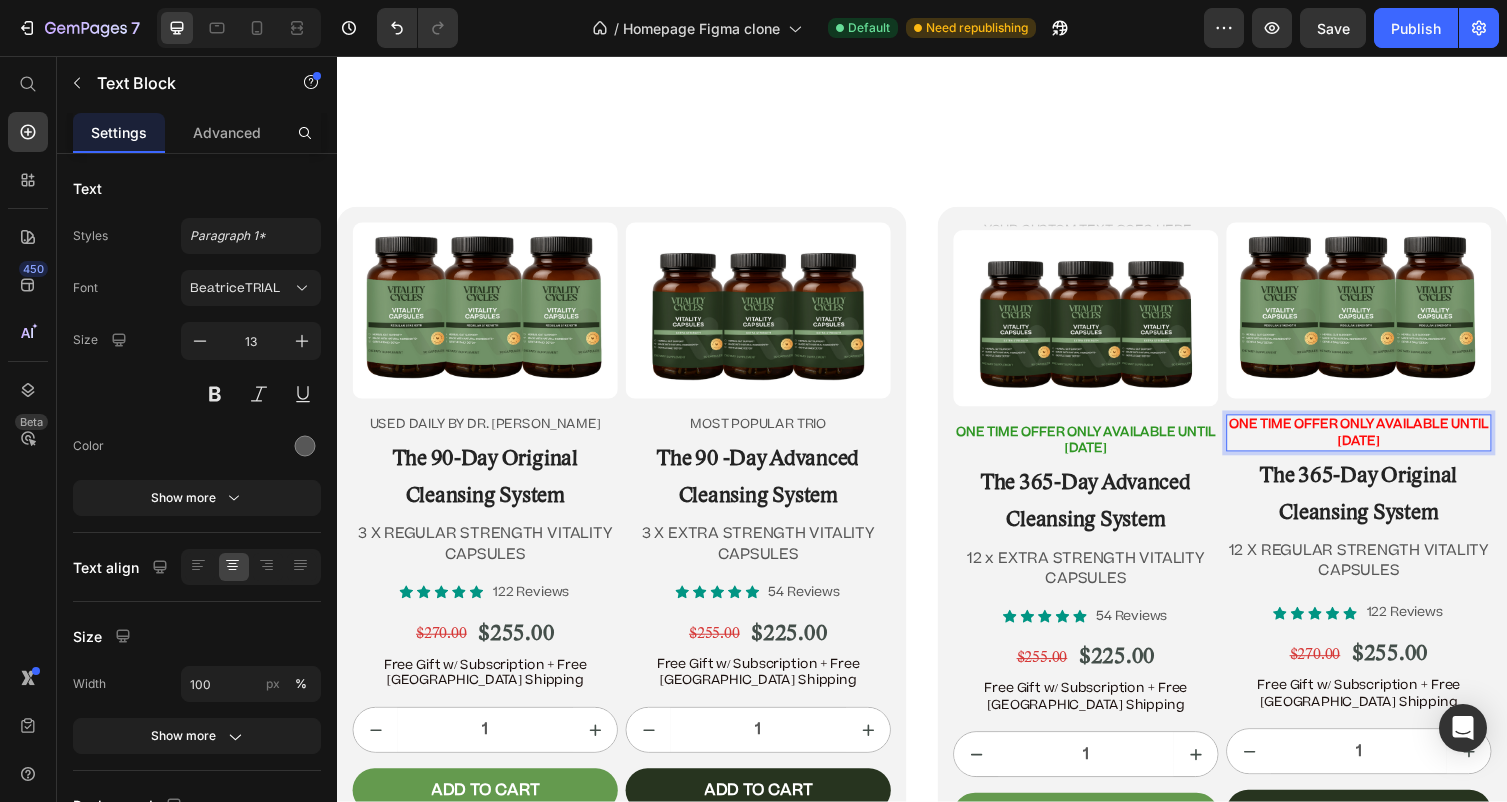 drag, startPoint x: 1460, startPoint y: 448, endPoint x: 1388, endPoint y: 428, distance: 74.726166 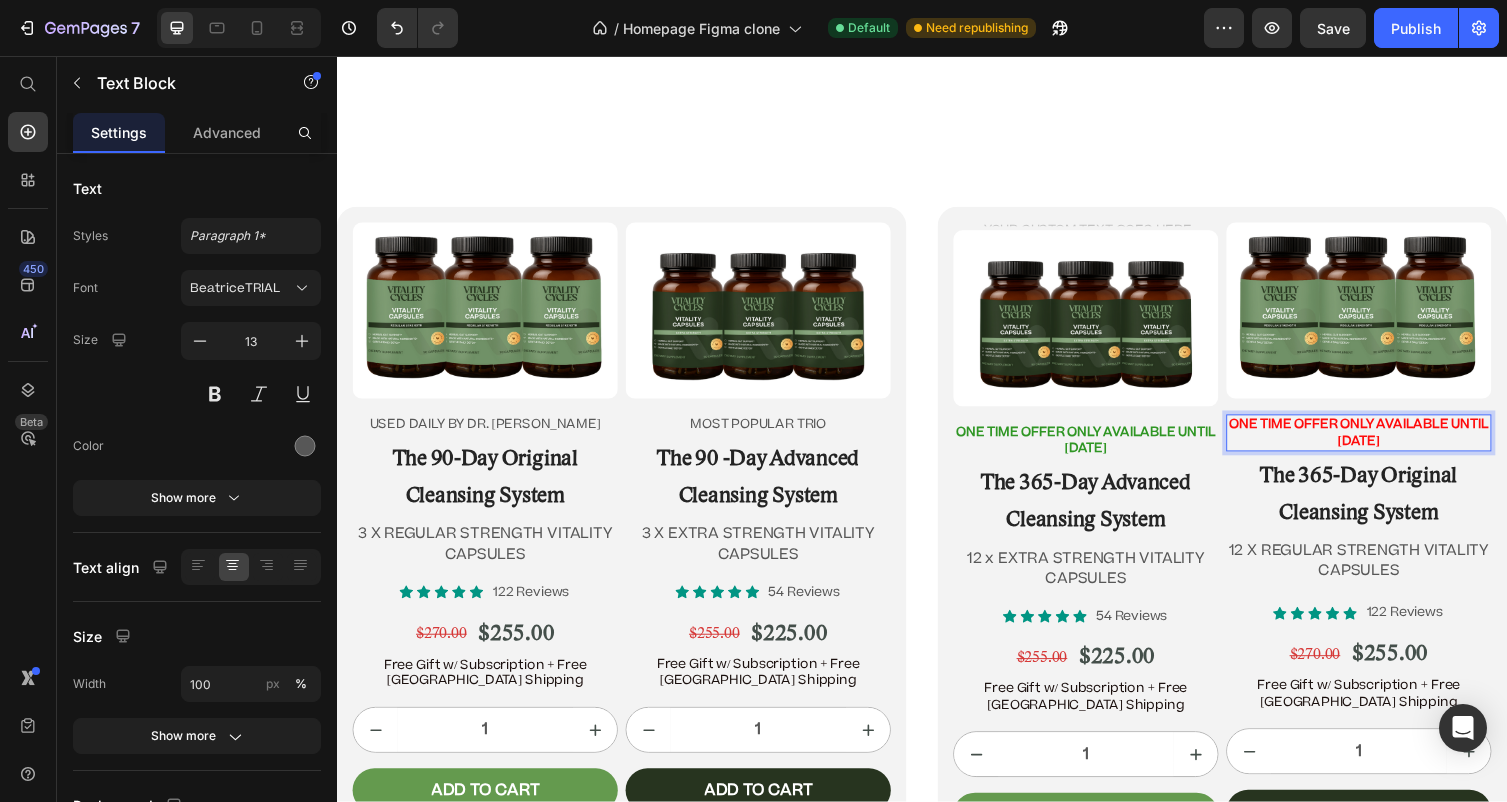click on "ONE TIME OFFER ONLY AVAILABLE UNTIL JULY 15TH" at bounding box center (1385, 443) 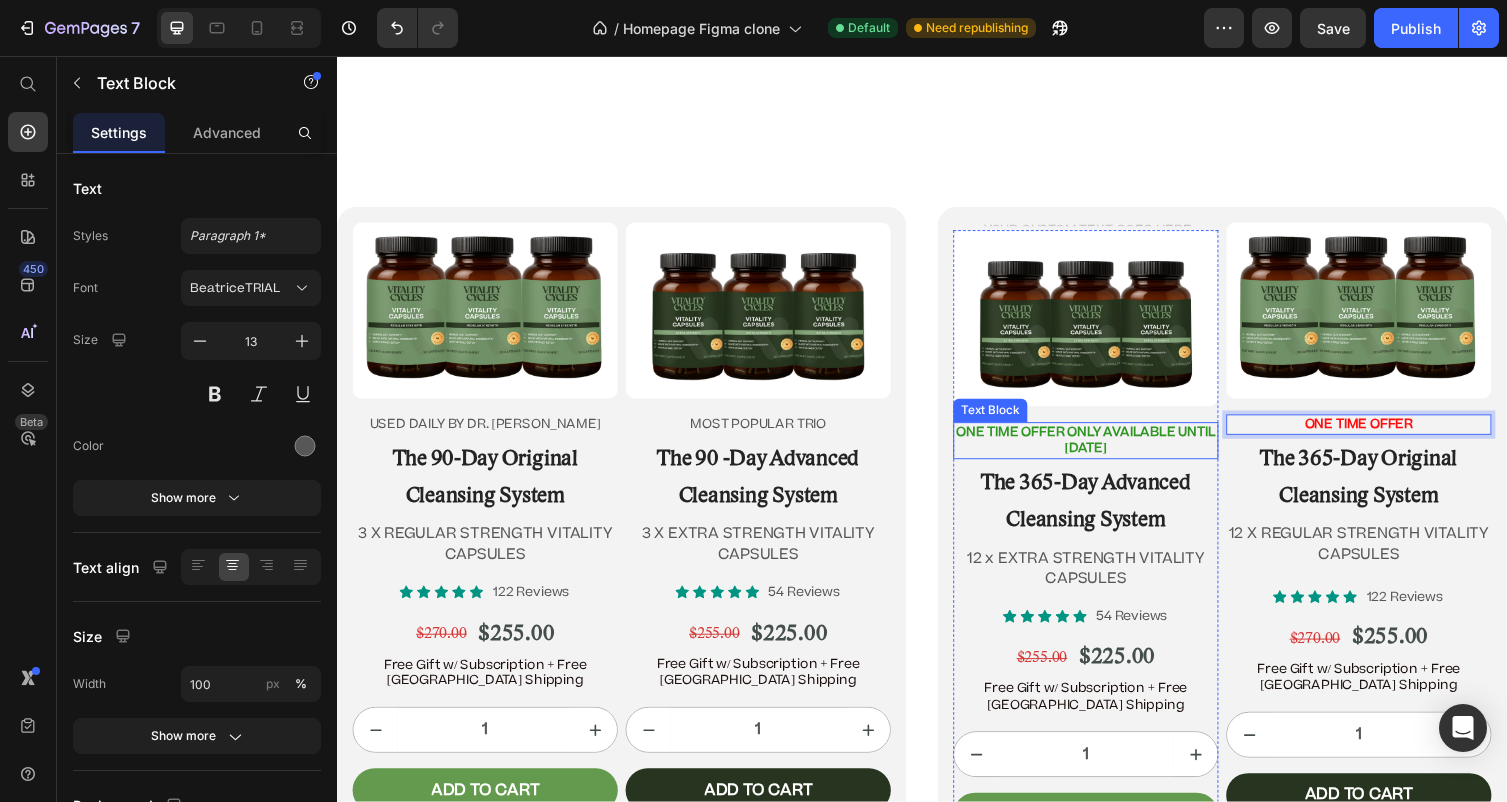click on "ONE TIME OFFER ONLY AVAILABLE UNTIL JULY 15TH" at bounding box center (1105, 450) 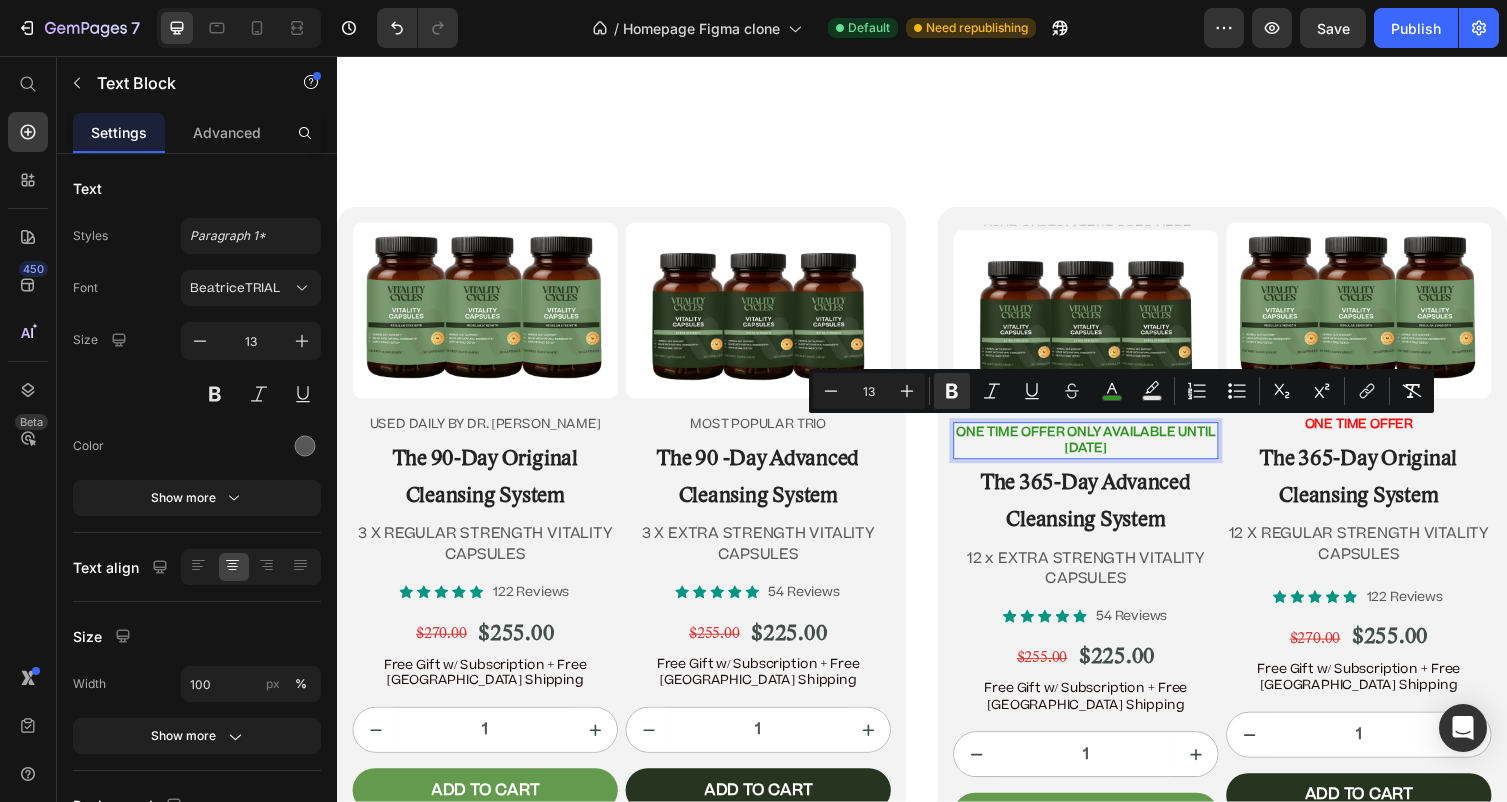 drag, startPoint x: 1166, startPoint y: 458, endPoint x: 1150, endPoint y: 439, distance: 24.839485 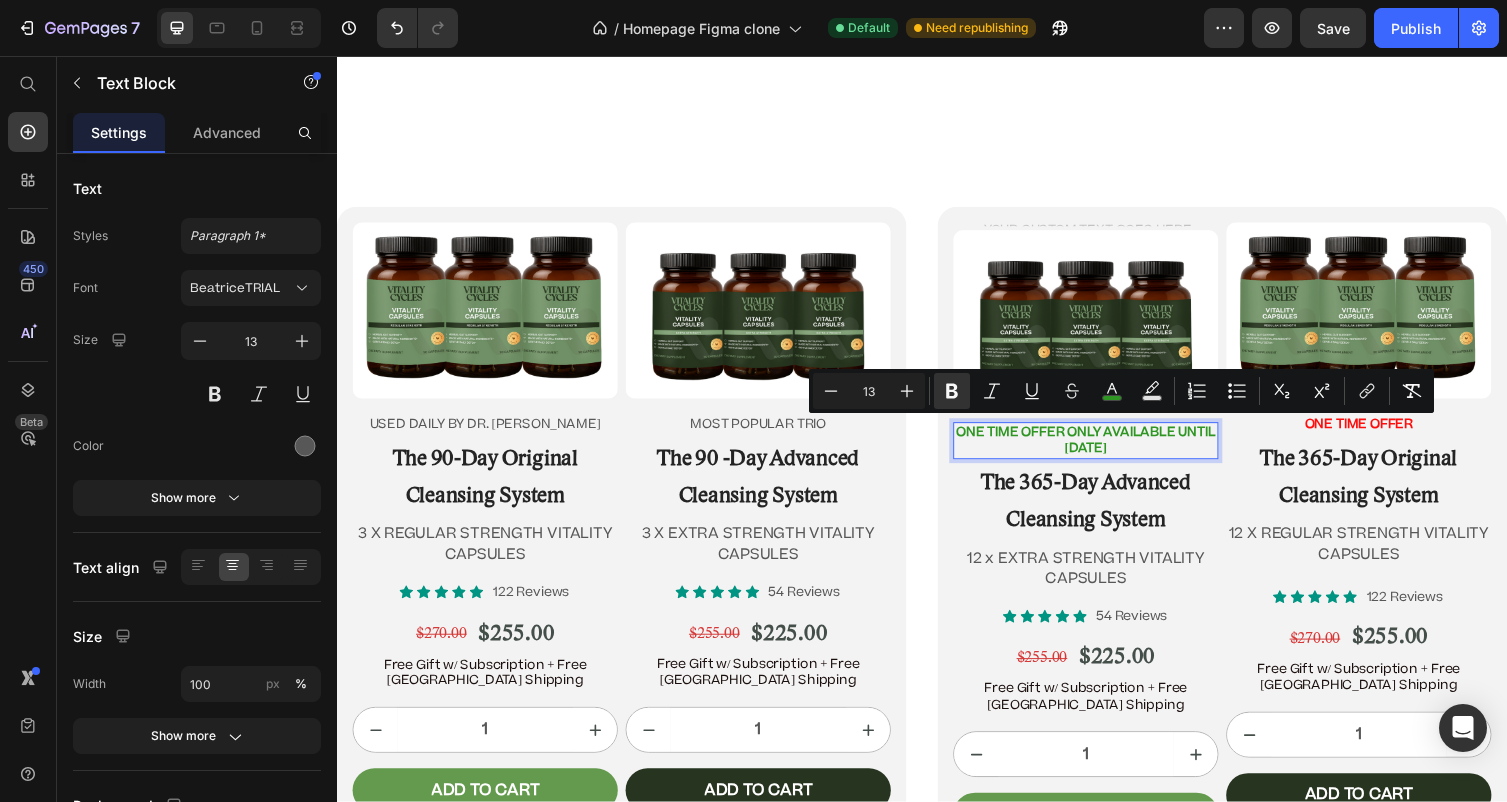 click on "ONE TIME OFFER ONLY AVAILABLE UNTIL JULY 15TH" at bounding box center [1105, 451] 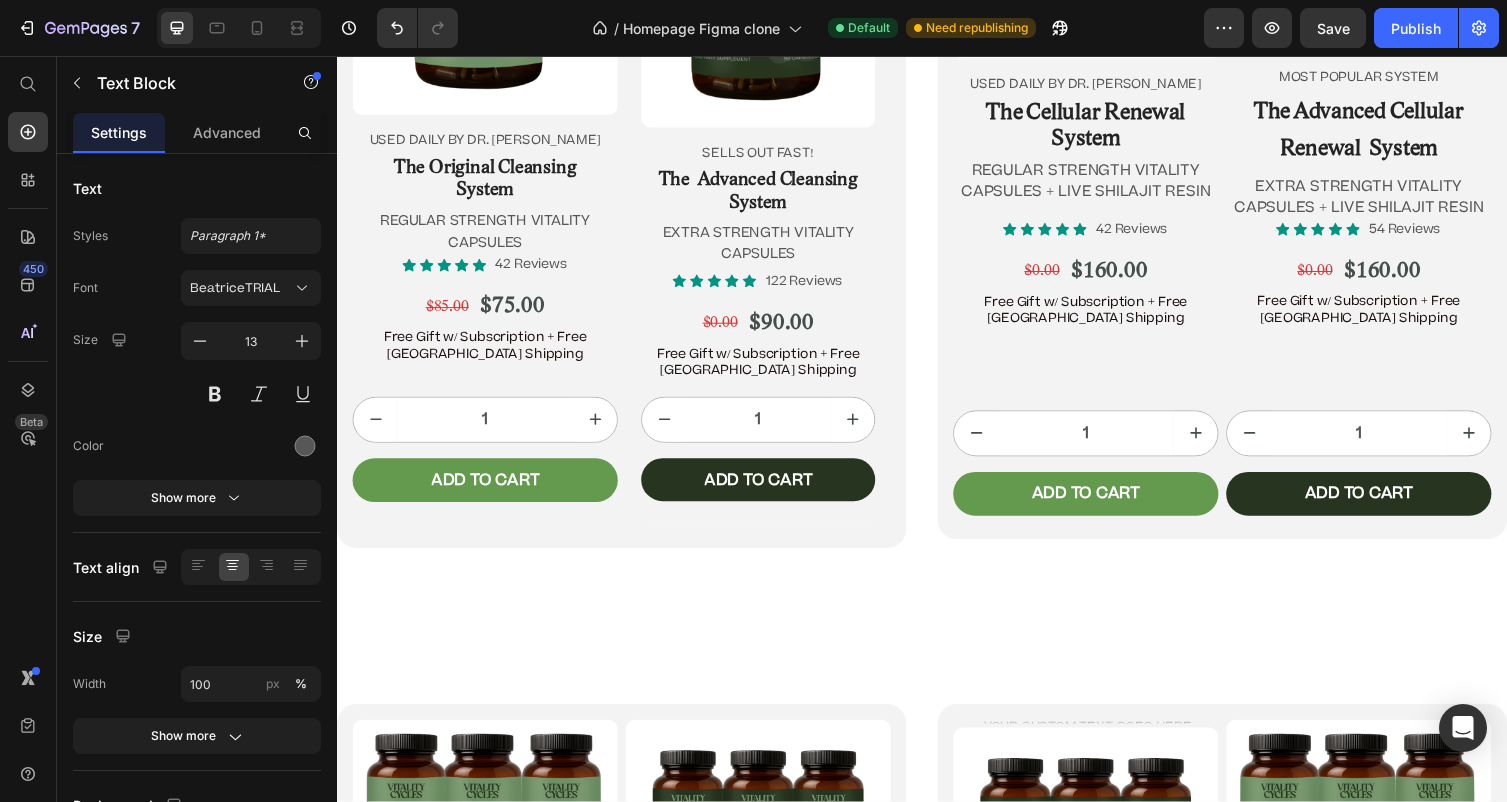 scroll, scrollTop: 11637, scrollLeft: 0, axis: vertical 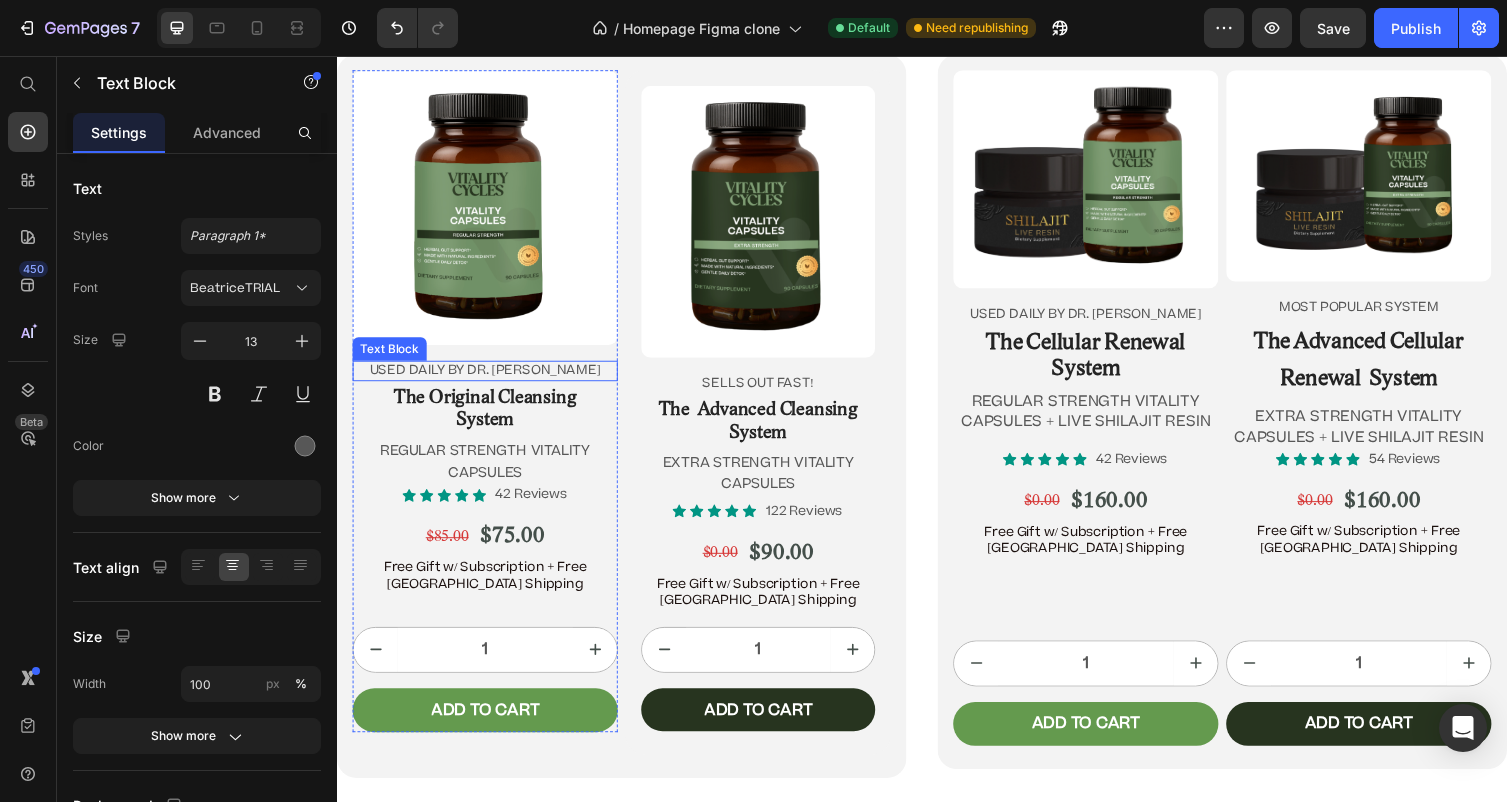 click on "USED DAILY BY DR. JENNIFER DANIELS" at bounding box center (489, 379) 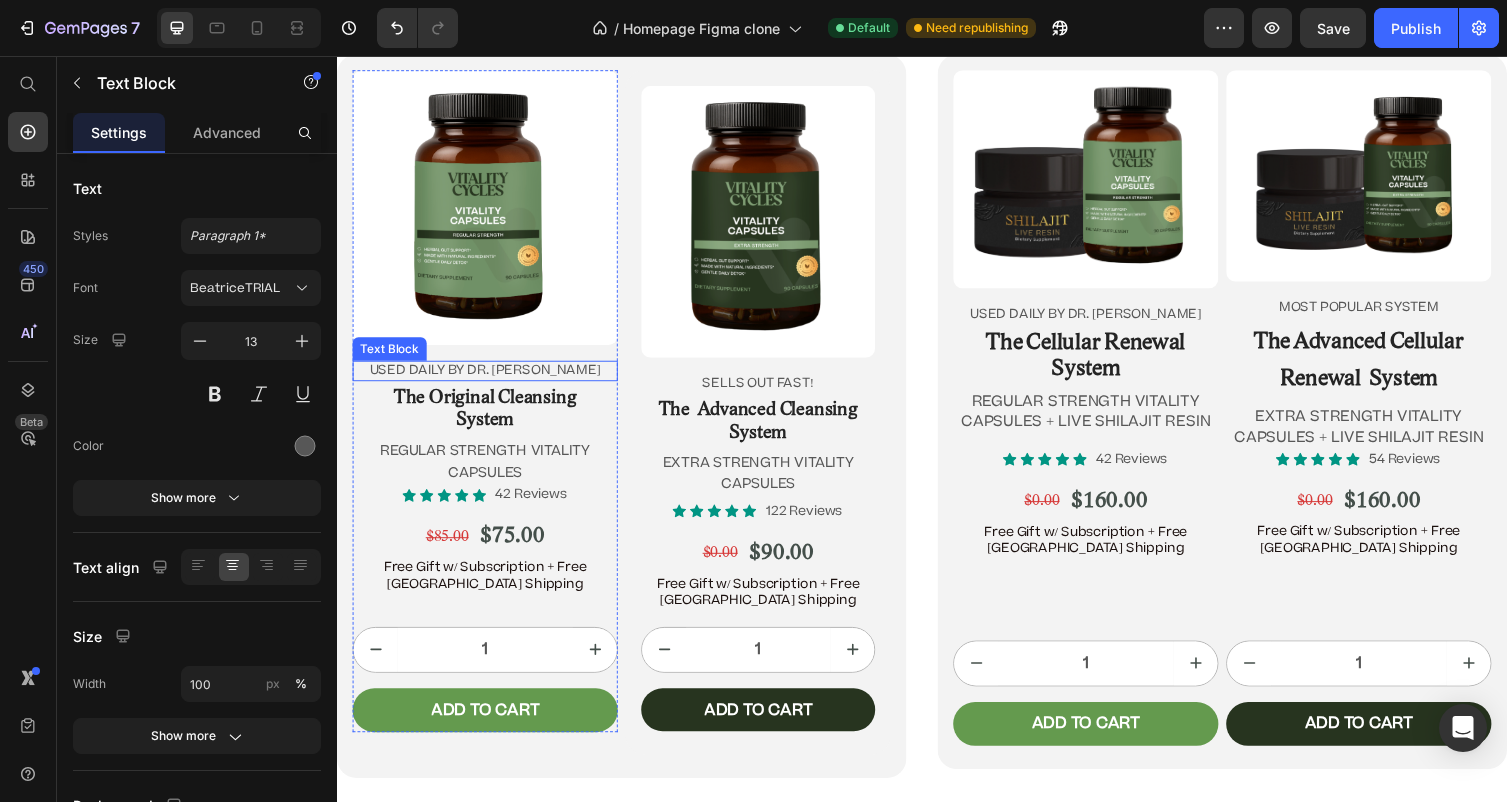 click on "USED DAILY BY DR. JENNIFER DANIELS" at bounding box center [489, 379] 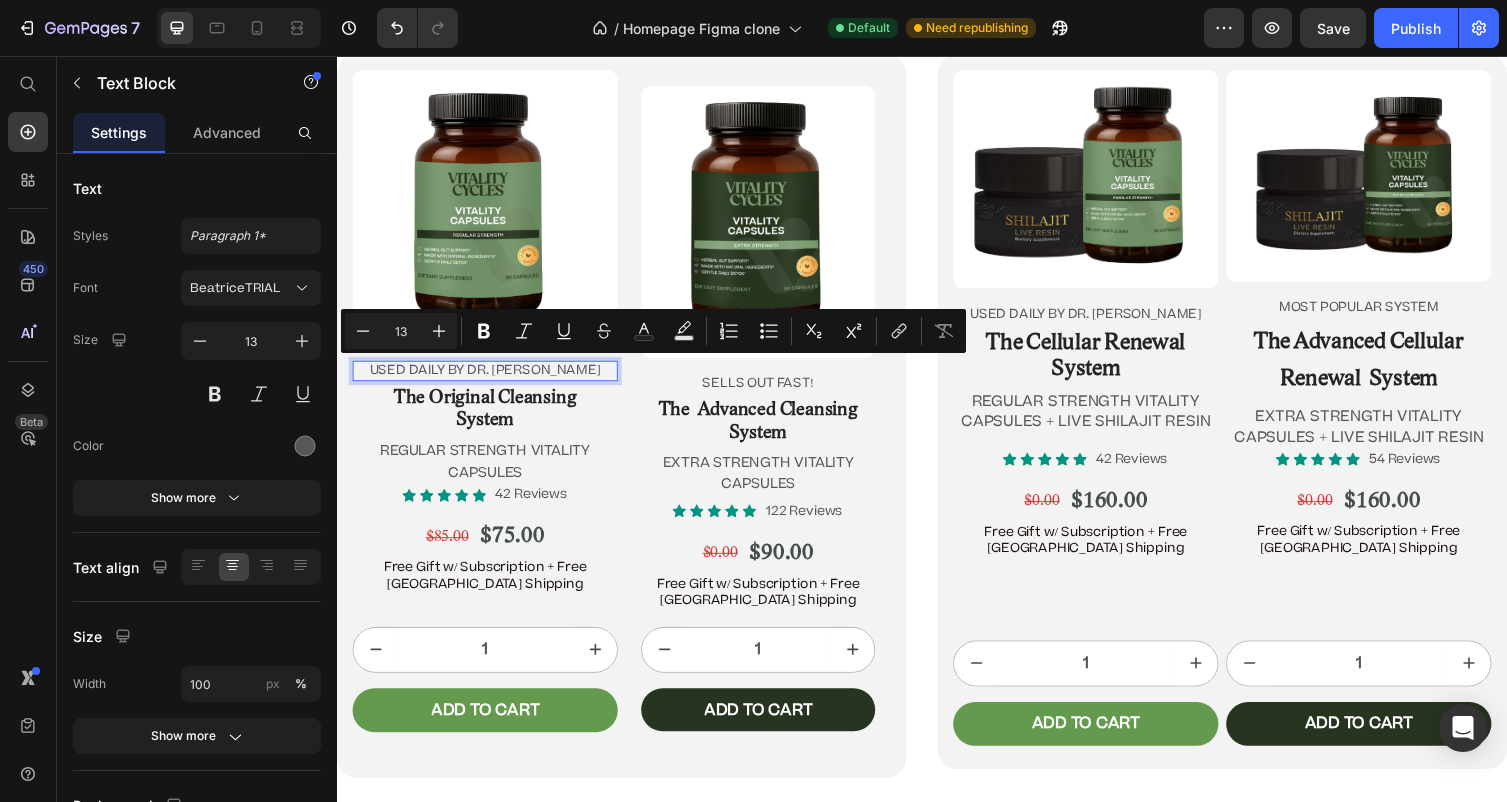 drag, startPoint x: 364, startPoint y: 375, endPoint x: 632, endPoint y: 408, distance: 270.02408 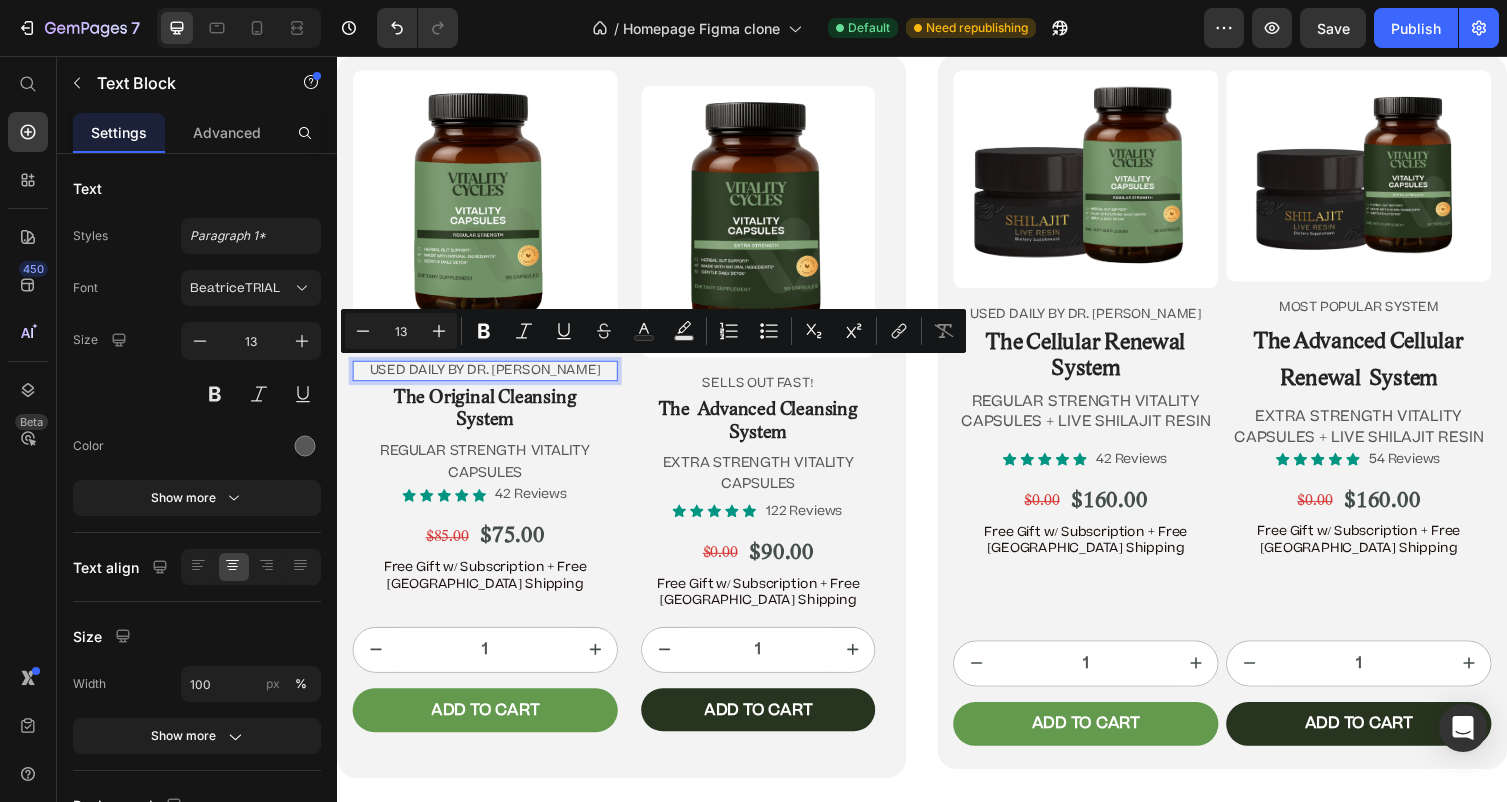 click on "USED DAILY BY DR. JENNIFER DANIELS" at bounding box center [489, 379] 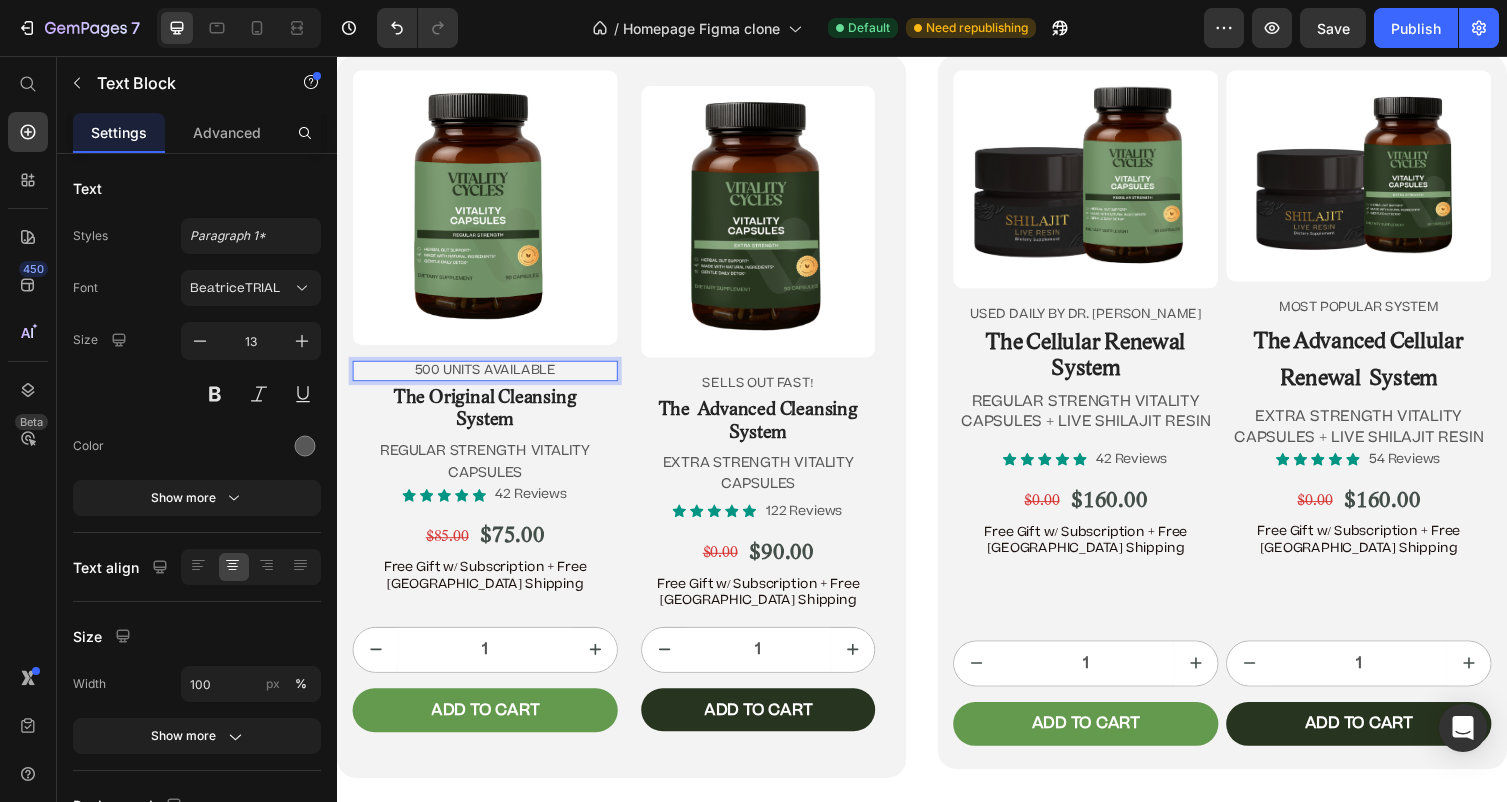 click on "500 UNITS AVAILABLE" at bounding box center [489, 379] 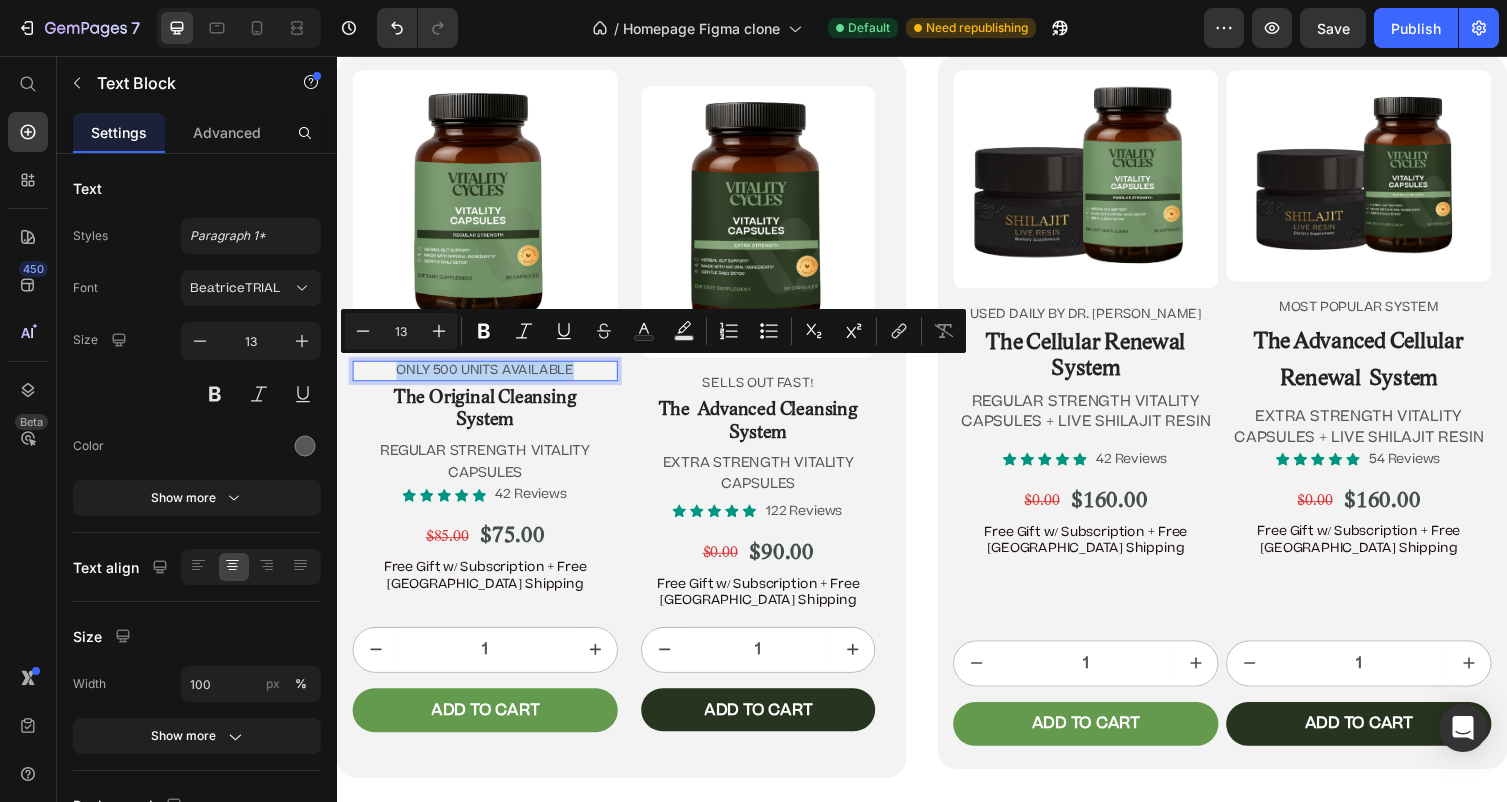 drag, startPoint x: 588, startPoint y: 375, endPoint x: 403, endPoint y: 363, distance: 185.38878 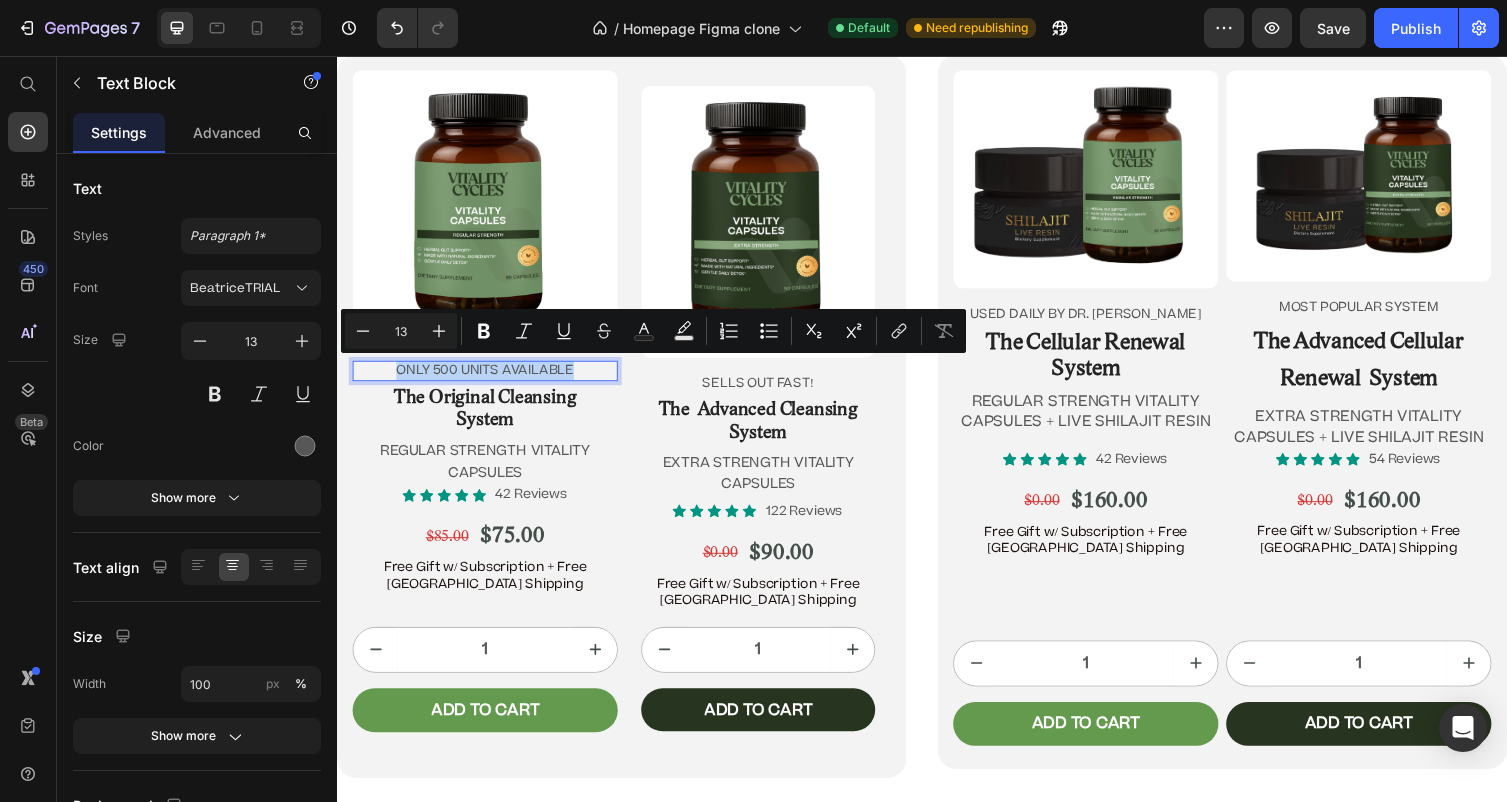 click on "ONLY 500 UNITS AVAILABLE" at bounding box center [489, 379] 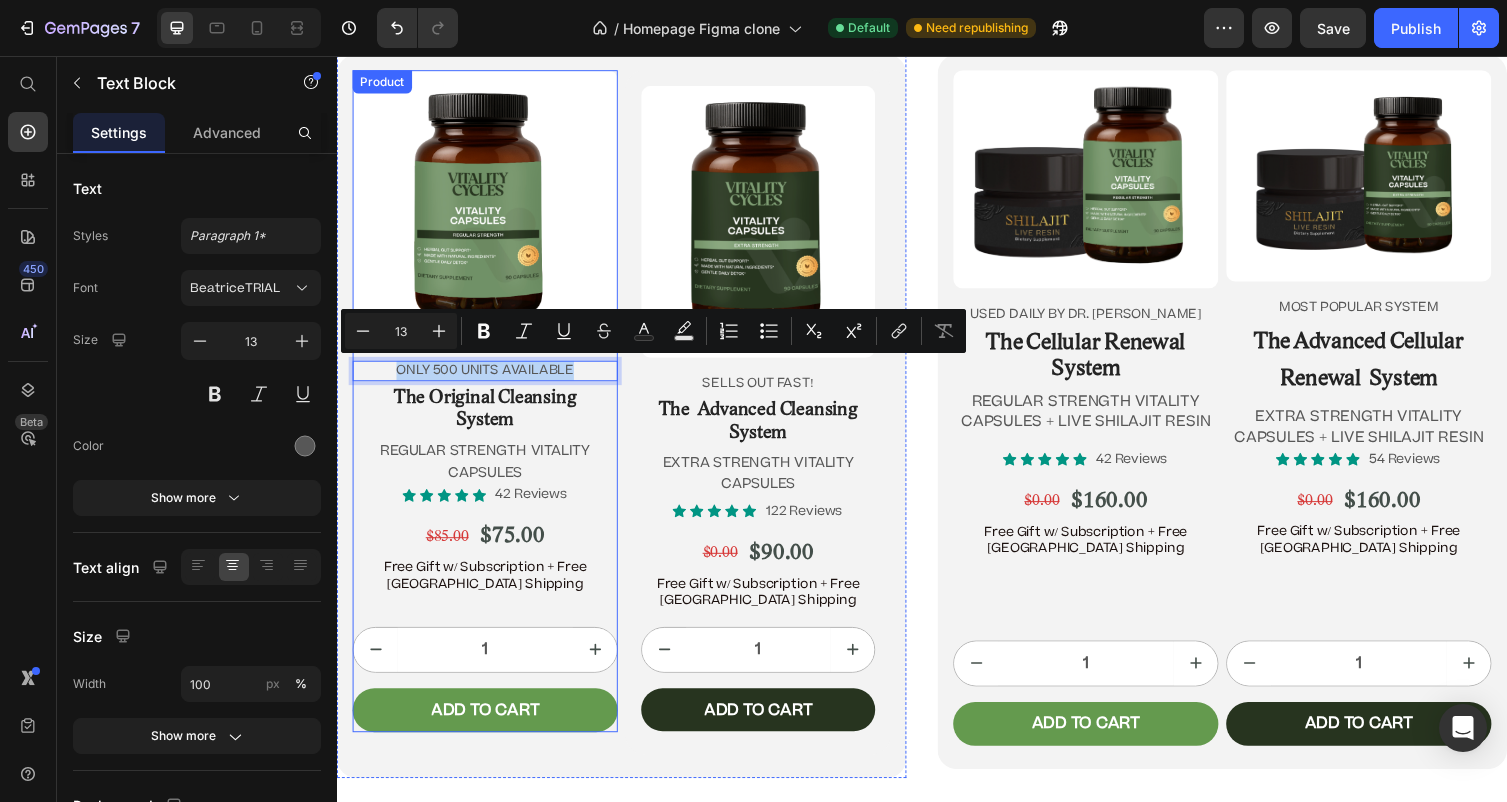 copy on "ONLY 500 UNITS AVAILABLE" 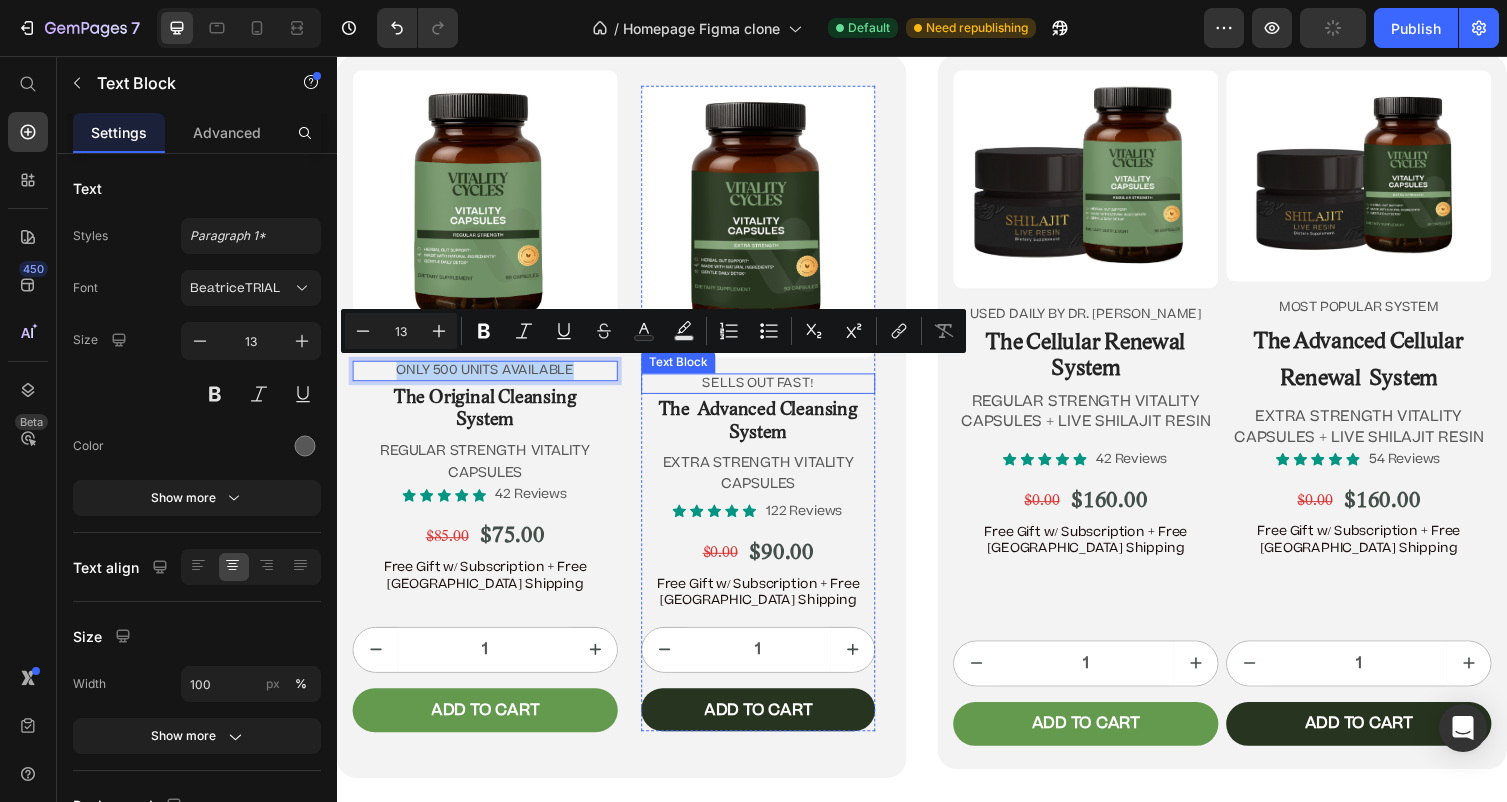 click on "Product Images Sells out fast! Text Block The  Advanced Cleansing System Heading EXTRA STRENGTH VITALITY CAPSULES Text Block" at bounding box center [769, 300] 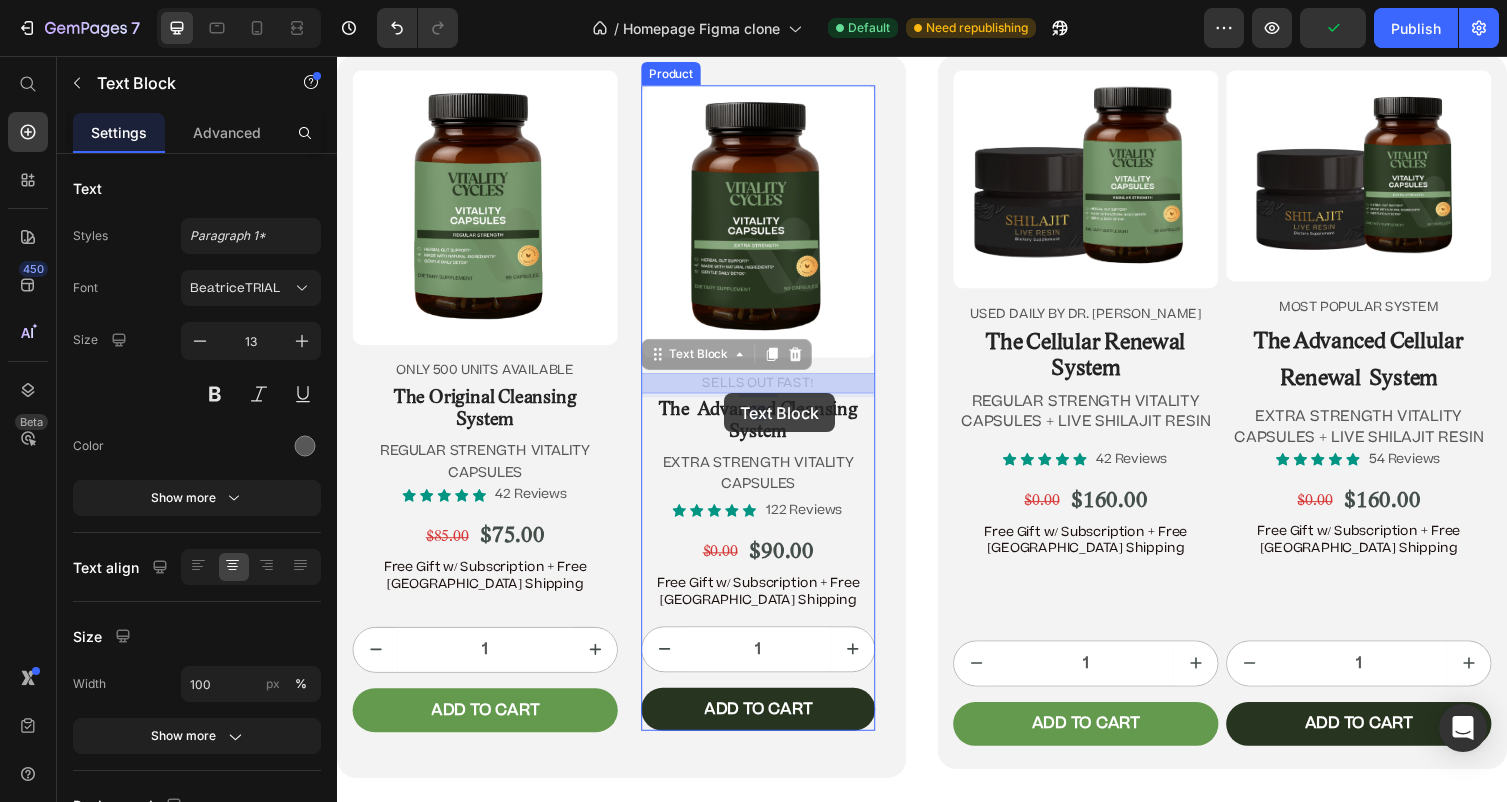 drag, startPoint x: 844, startPoint y: 394, endPoint x: 725, endPoint y: 392, distance: 119.01681 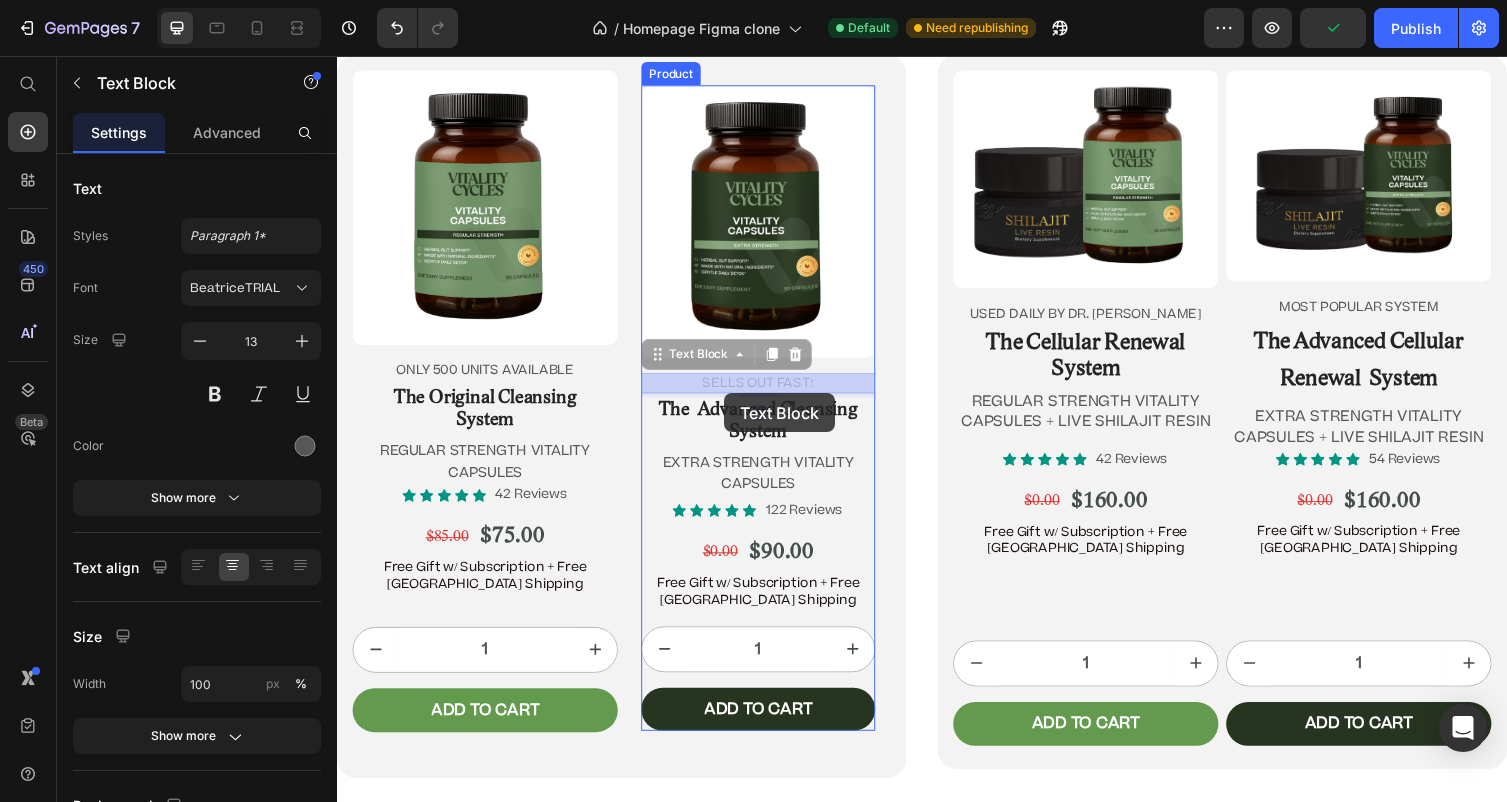 click on "Header Image “Before there was Big Pharma, there were bowel movements.”  Text Block [PERSON_NAME] Text Block Row Row
Icon
Icon
Icon
Icon
Icon Icon List 4.9/5  based on 4,974 reviews Text Block Row Doctor-Designed | 25,000+ [DEMOGRAPHIC_DATA] Cleansed | Not Sold in Stores Text Block                Title Line The Hidden [MEDICAL_DATA] Cleanse That’s Quietly Helping 25,000+ [DEMOGRAPHIC_DATA] Heal Naturally. Heading The Only Dr. [PERSON_NAME]-Approved Full-[MEDICAL_DATA] System Text Block Row Section 2/25 This is not a supplement. It’s not a detox powder. It’s a full-[MEDICAL_DATA] ritual that reclaims your health from the inside out. If you’ve ever wondered why you’re bloated, foggy, tired, or sick—and doctors never give you real answers—it’s time you read what got Dr. [PERSON_NAME] banned. Text Block If you’re over 45, struggle with digestion, energy, or feel like something’s ‘off’—this is for you. Text Block
Jump to the system Button Row Section 3/25 Heading Row" at bounding box center (937, -4802) 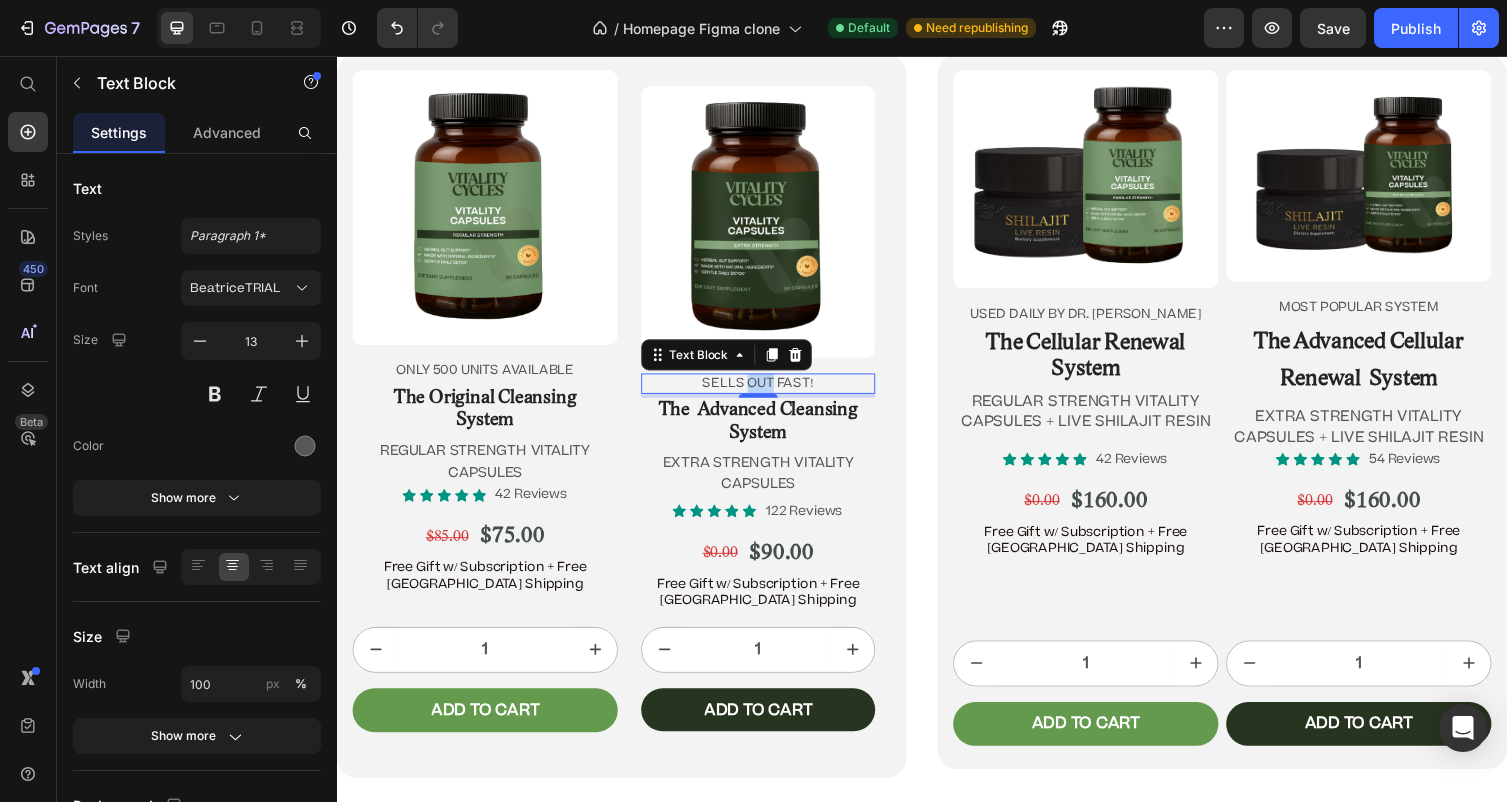 click on "Sells out fast!" at bounding box center [769, 392] 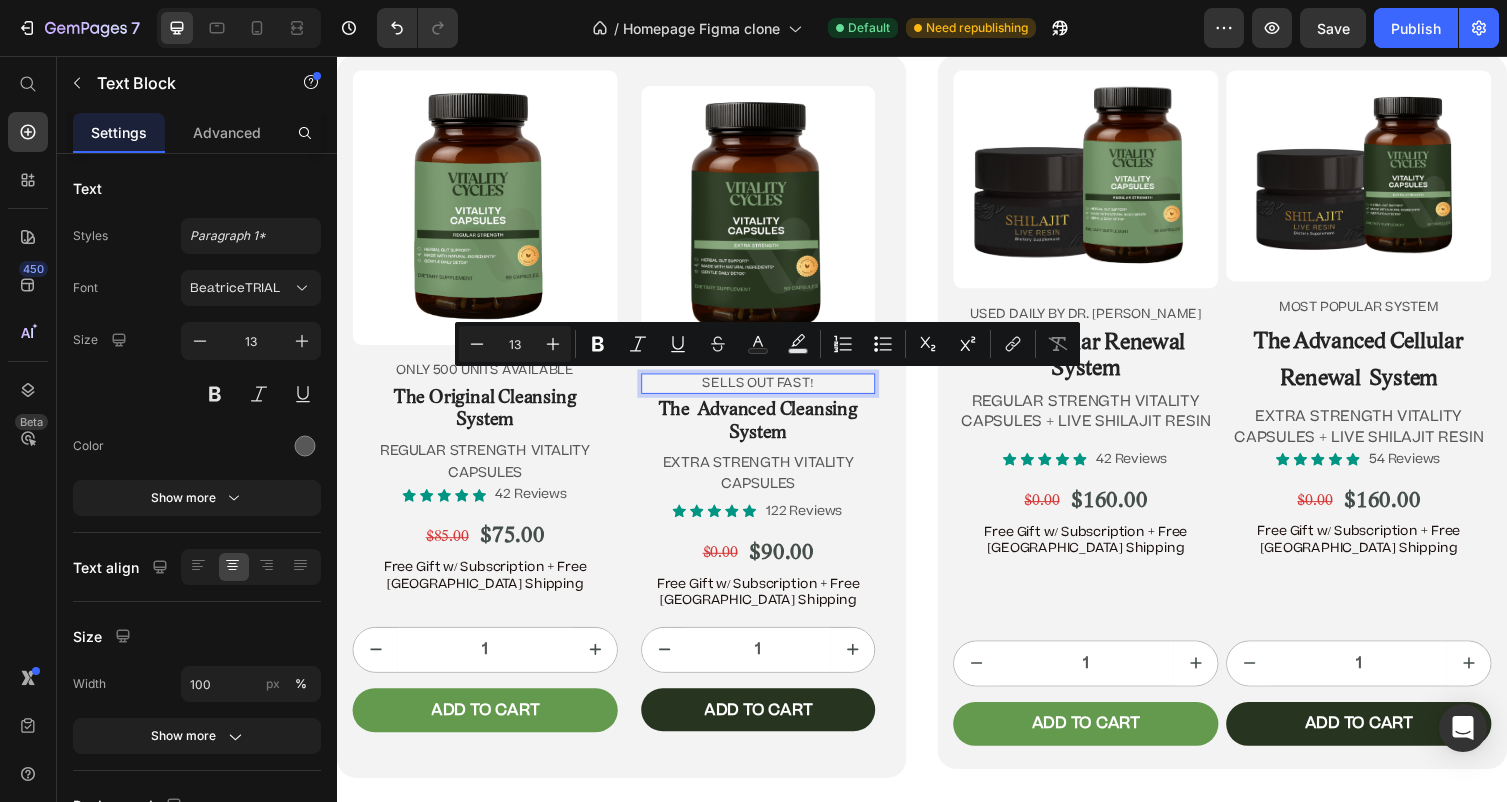 click on "Sells out fast!" at bounding box center [769, 392] 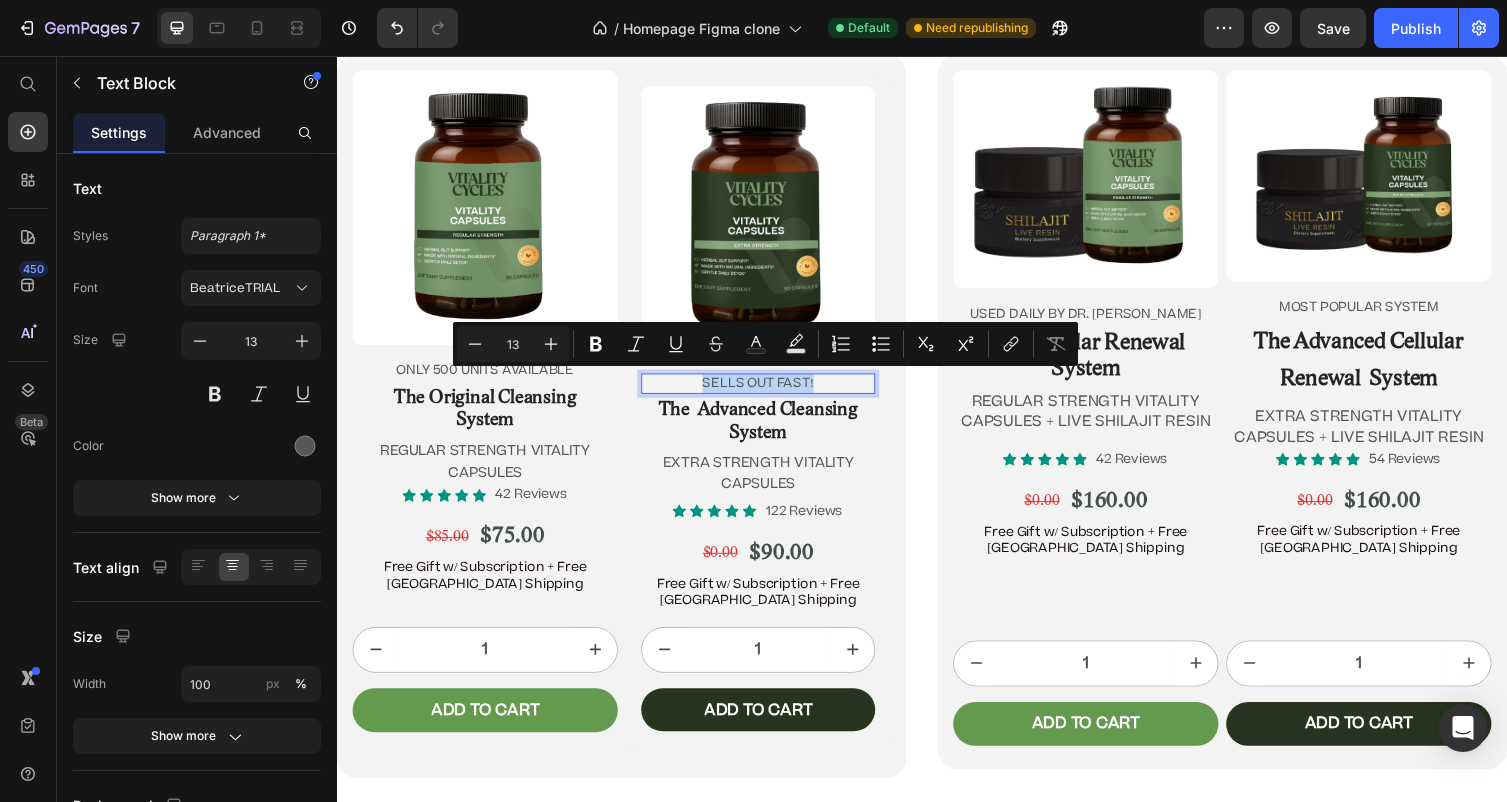 drag, startPoint x: 845, startPoint y: 392, endPoint x: 704, endPoint y: 391, distance: 141.00354 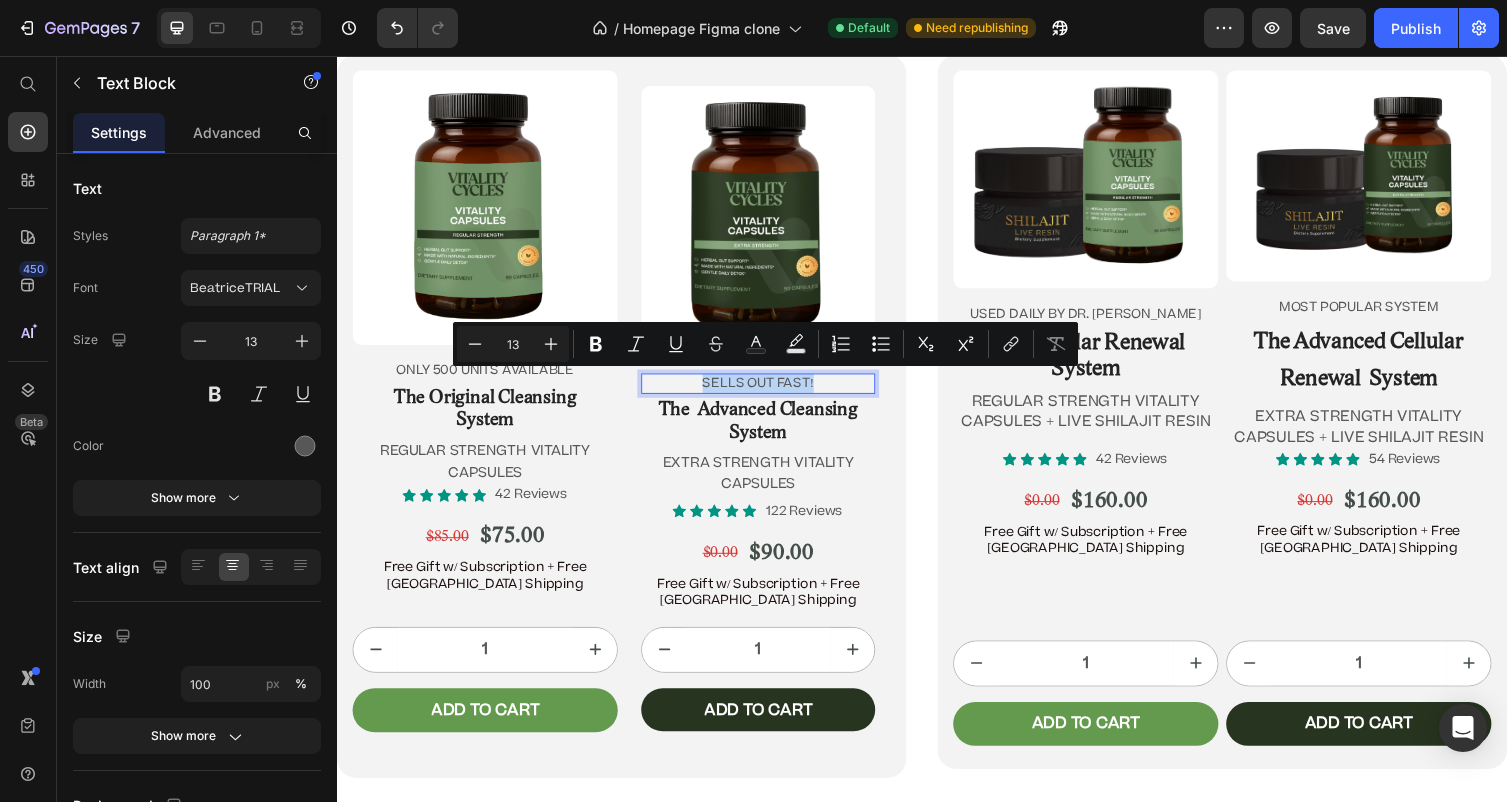click on "Sells out fast!" at bounding box center (769, 392) 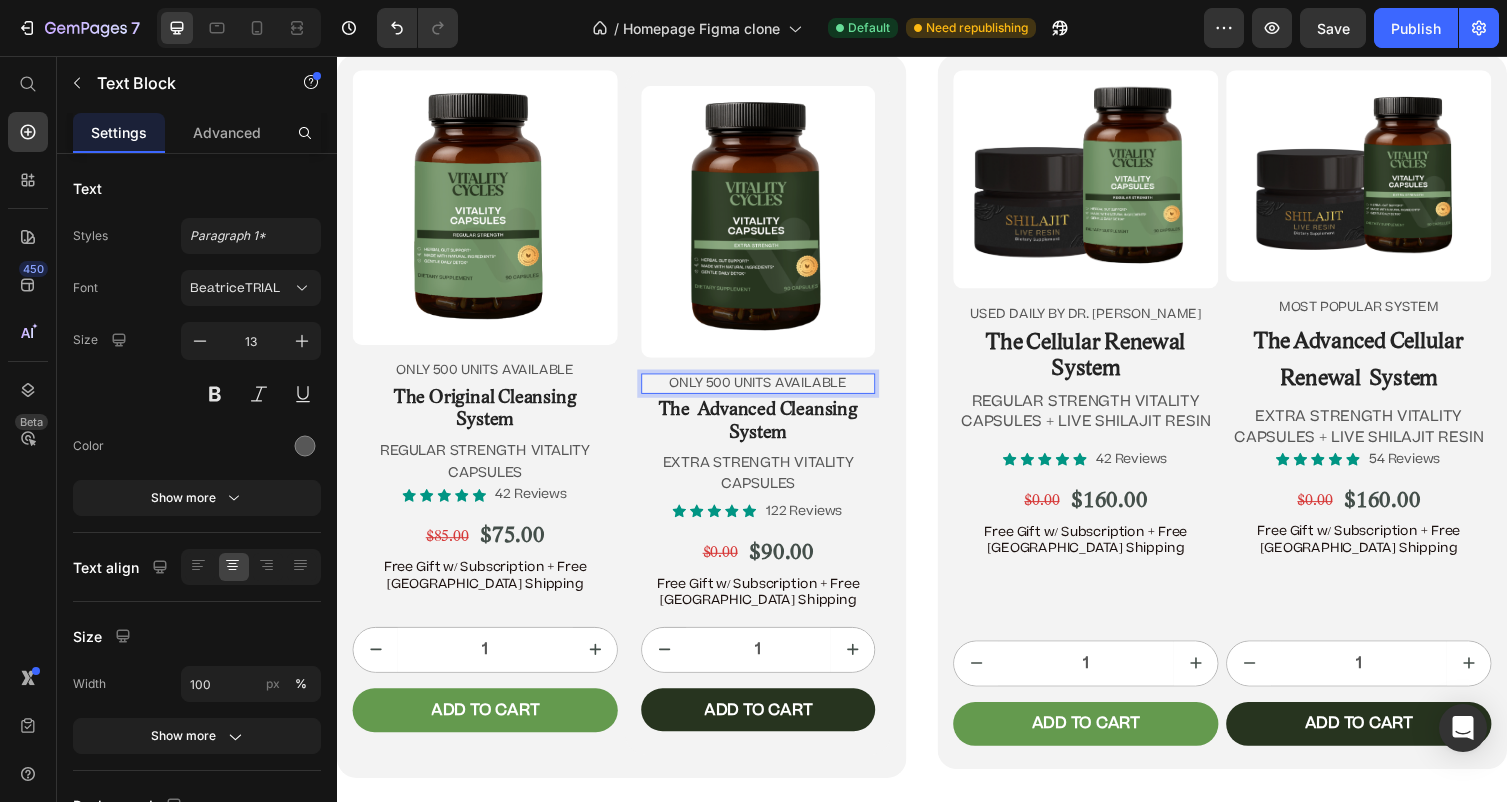 click on "ONLY 500 UNITS AVAILABLE" at bounding box center [769, 392] 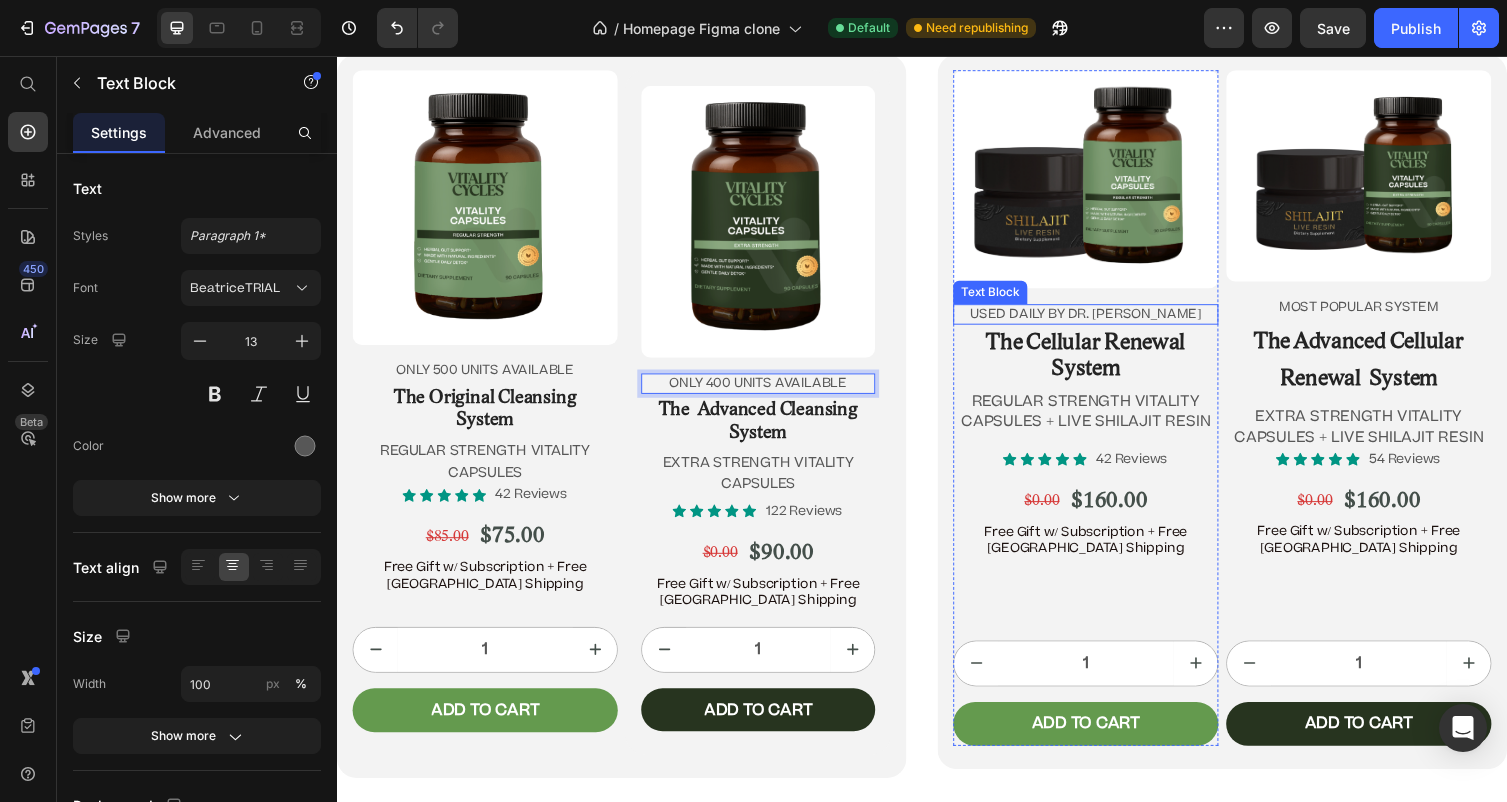 click on "USED DAILY BY DR. JENNIFER DANIELS" at bounding box center (1105, 321) 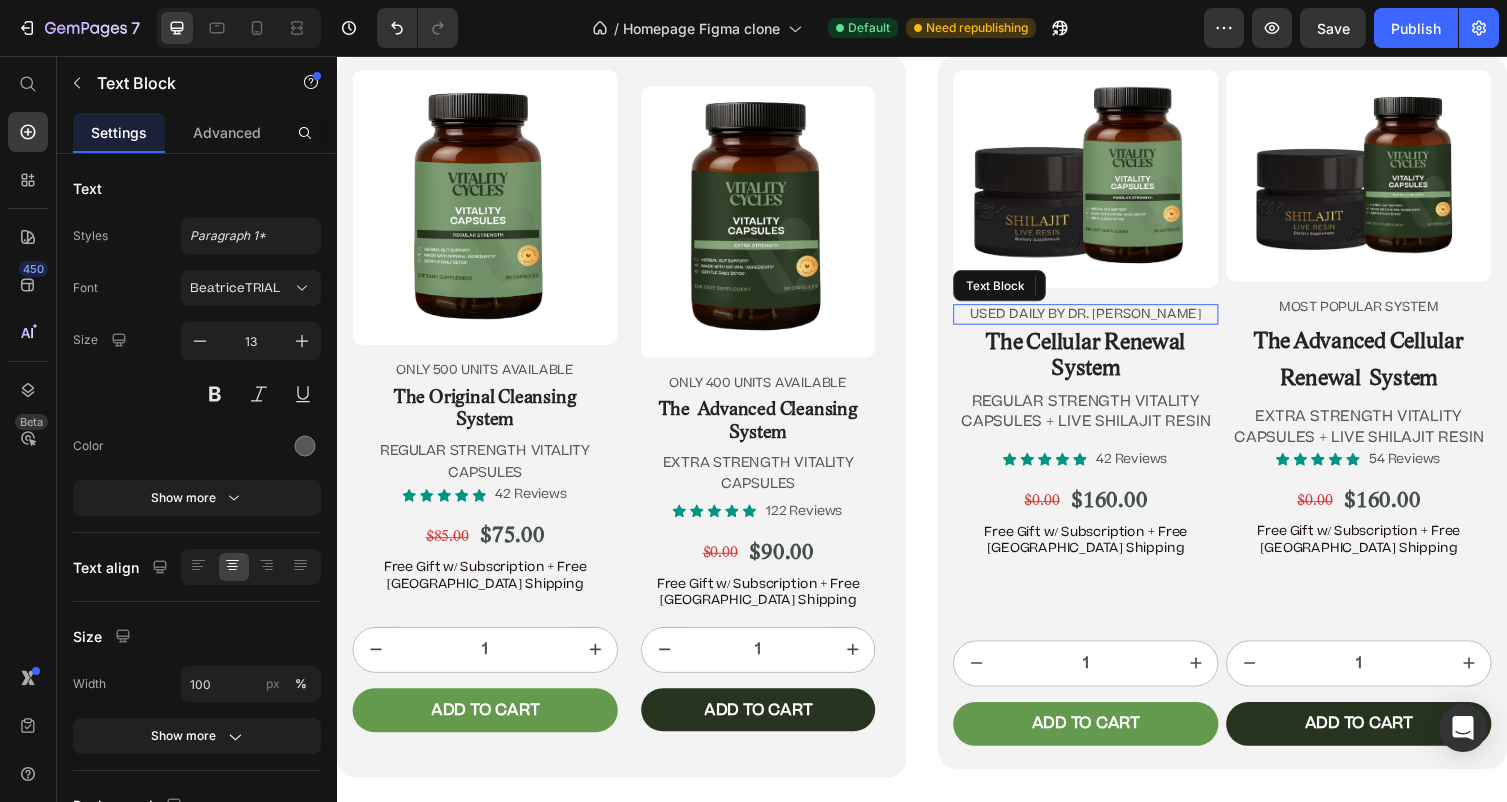 click on "USED DAILY BY DR. JENNIFER DANIELS" at bounding box center (1105, 321) 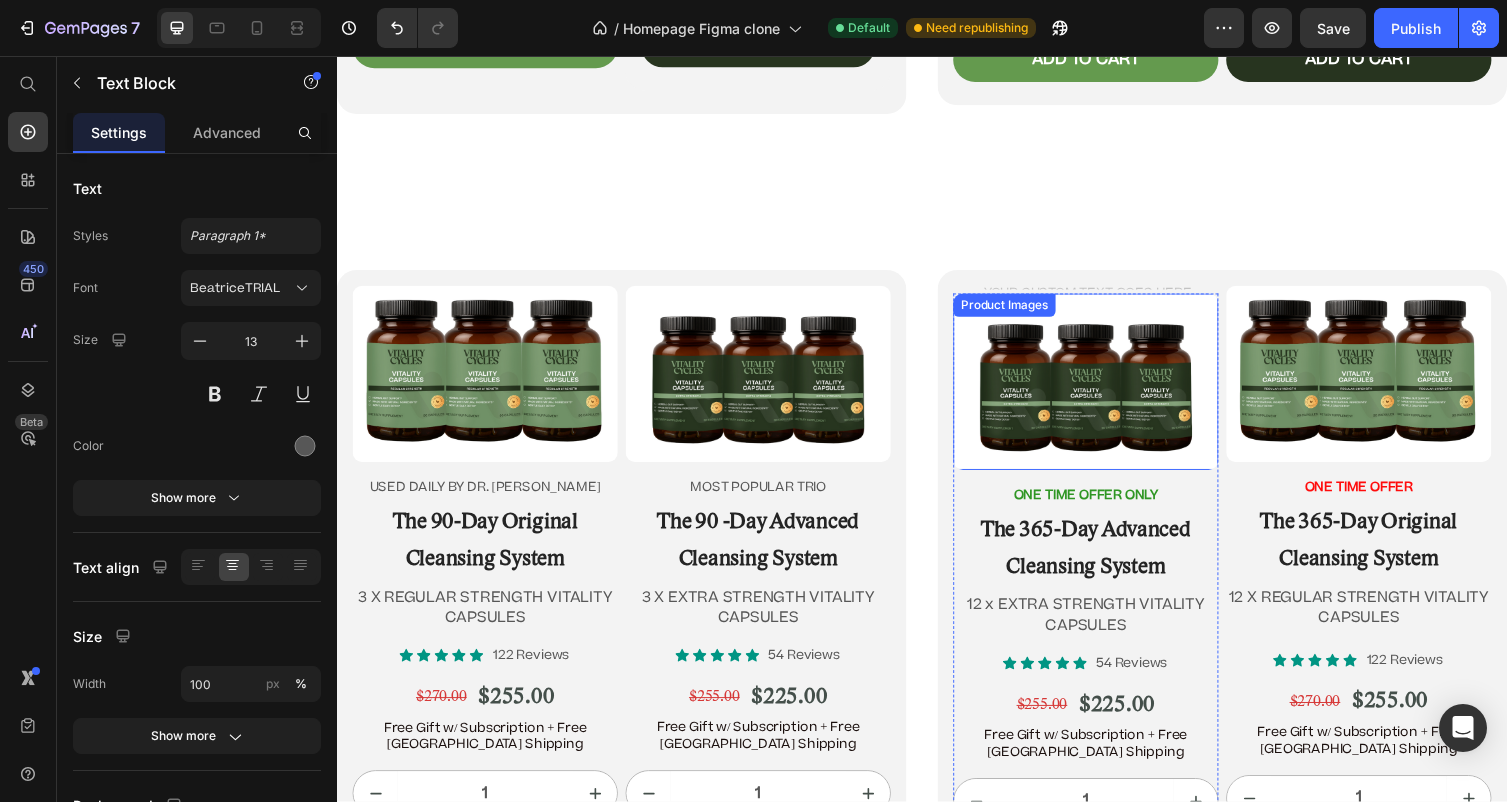 scroll, scrollTop: 12323, scrollLeft: 0, axis: vertical 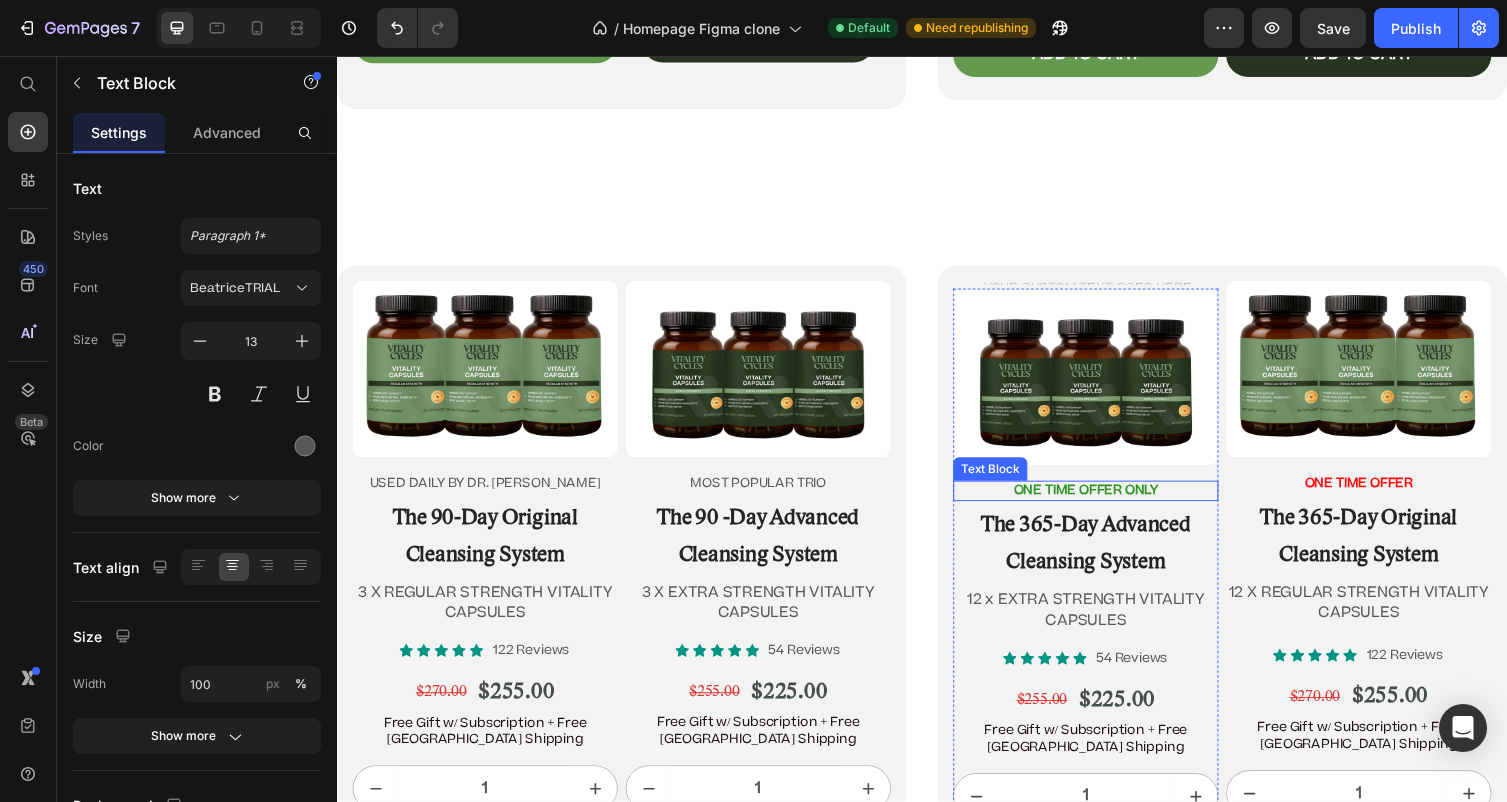 click on "ONE TIME OFFER ONLY" at bounding box center (1105, 502) 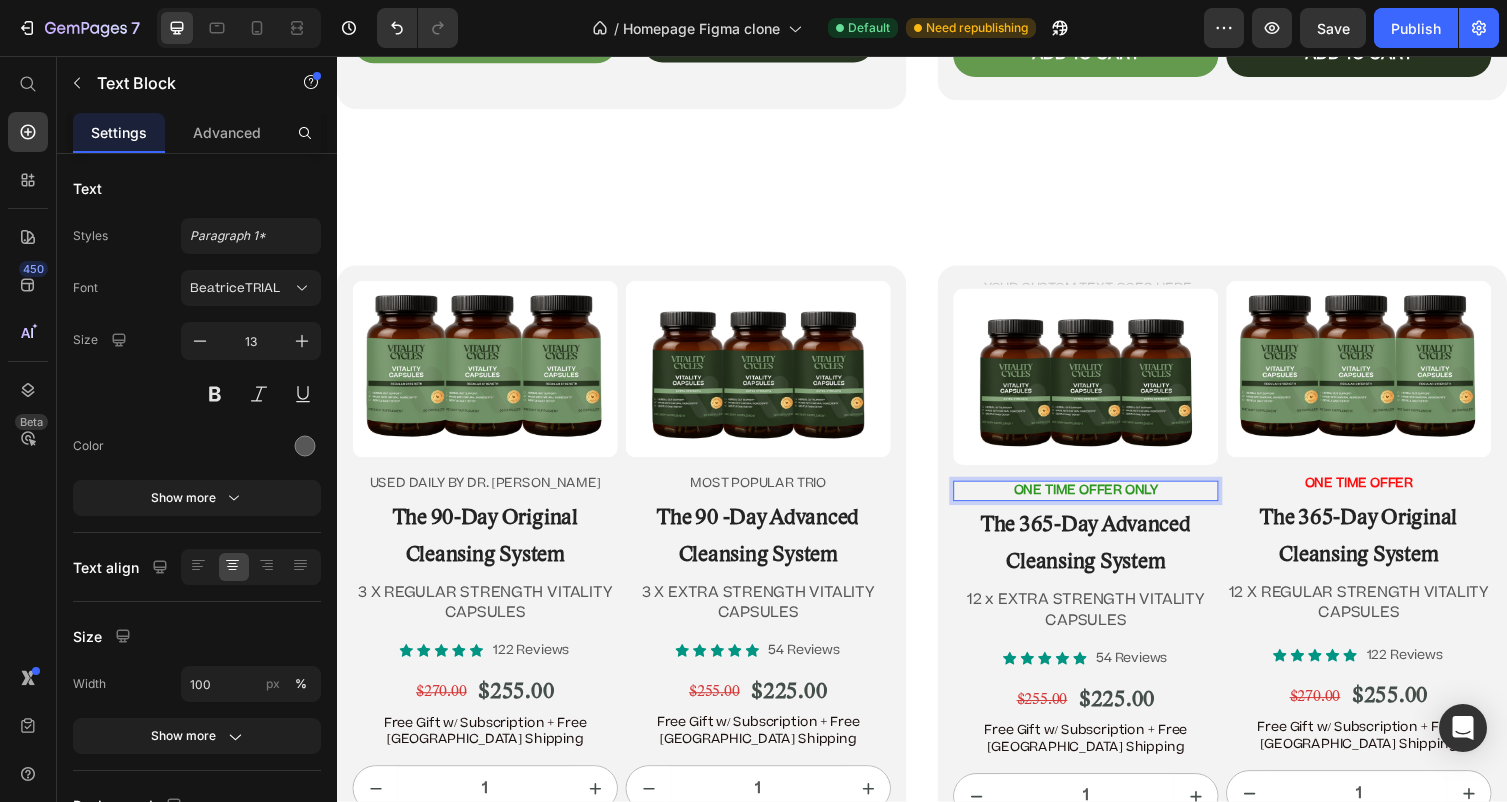 drag, startPoint x: 1187, startPoint y: 495, endPoint x: 1002, endPoint y: 495, distance: 185 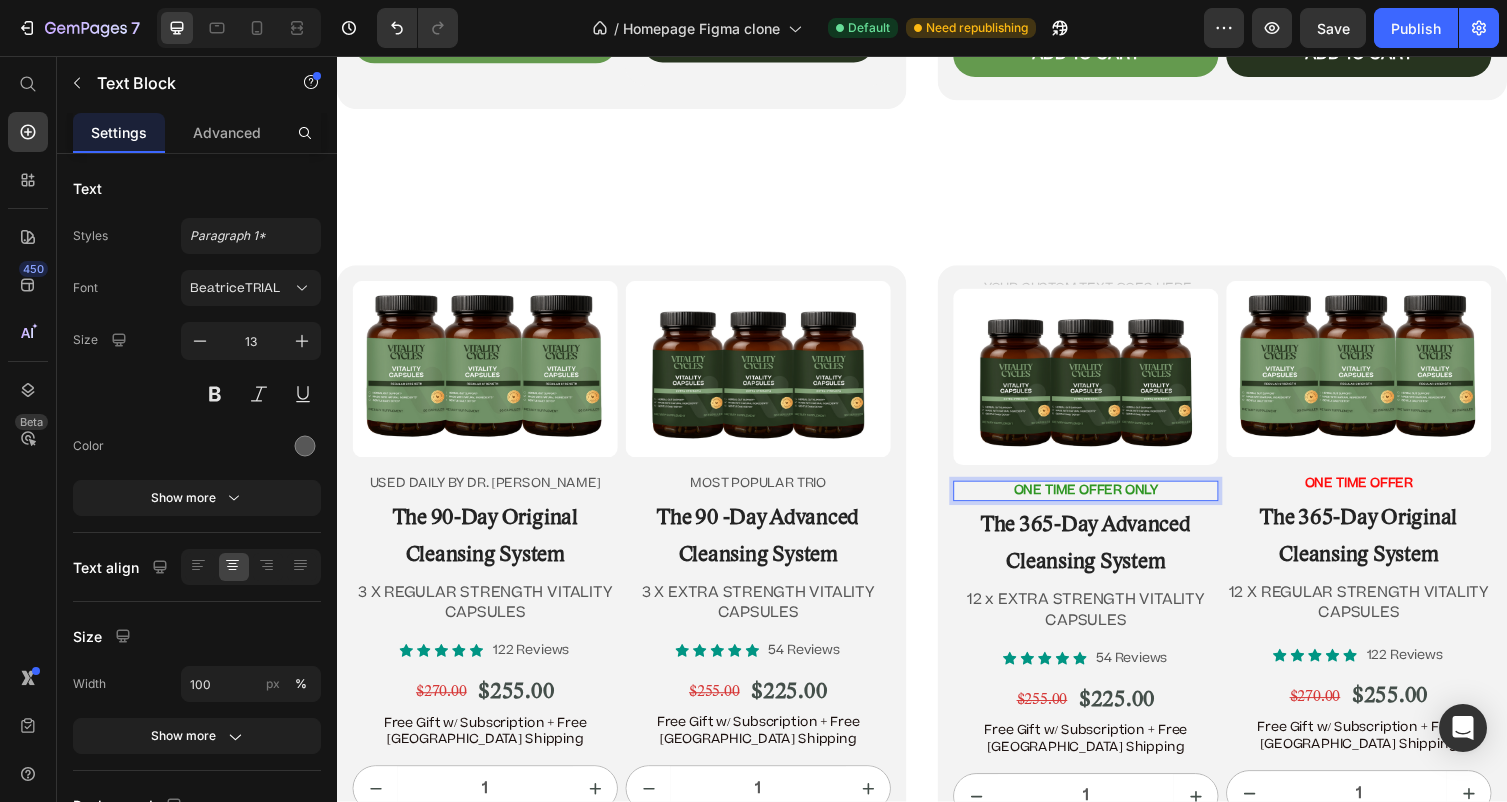 click on "ONE TIME OFFER ONLY" at bounding box center (1105, 502) 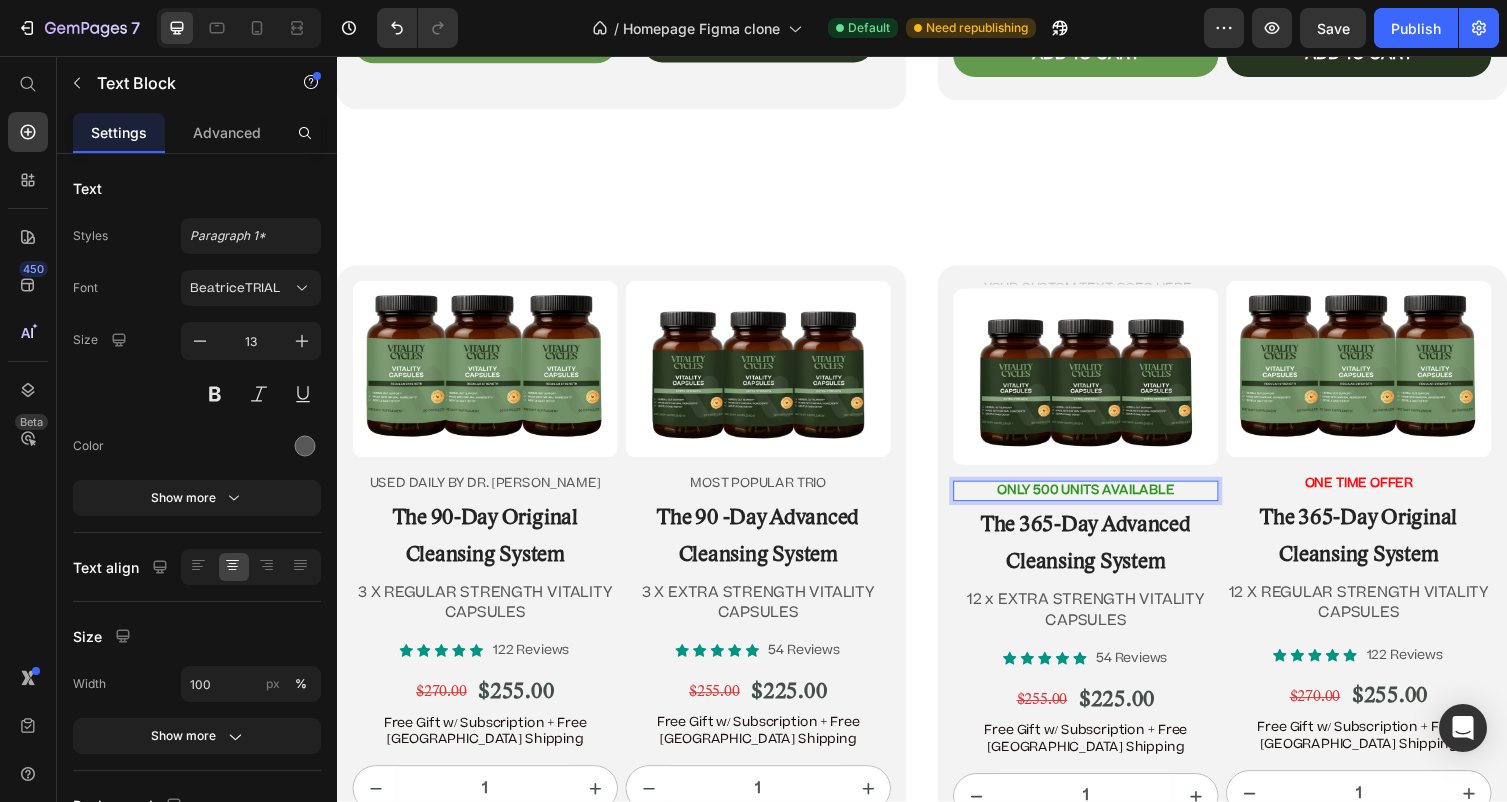 click on "ONLY 500 UNITS AVAILABLE" at bounding box center [1105, 502] 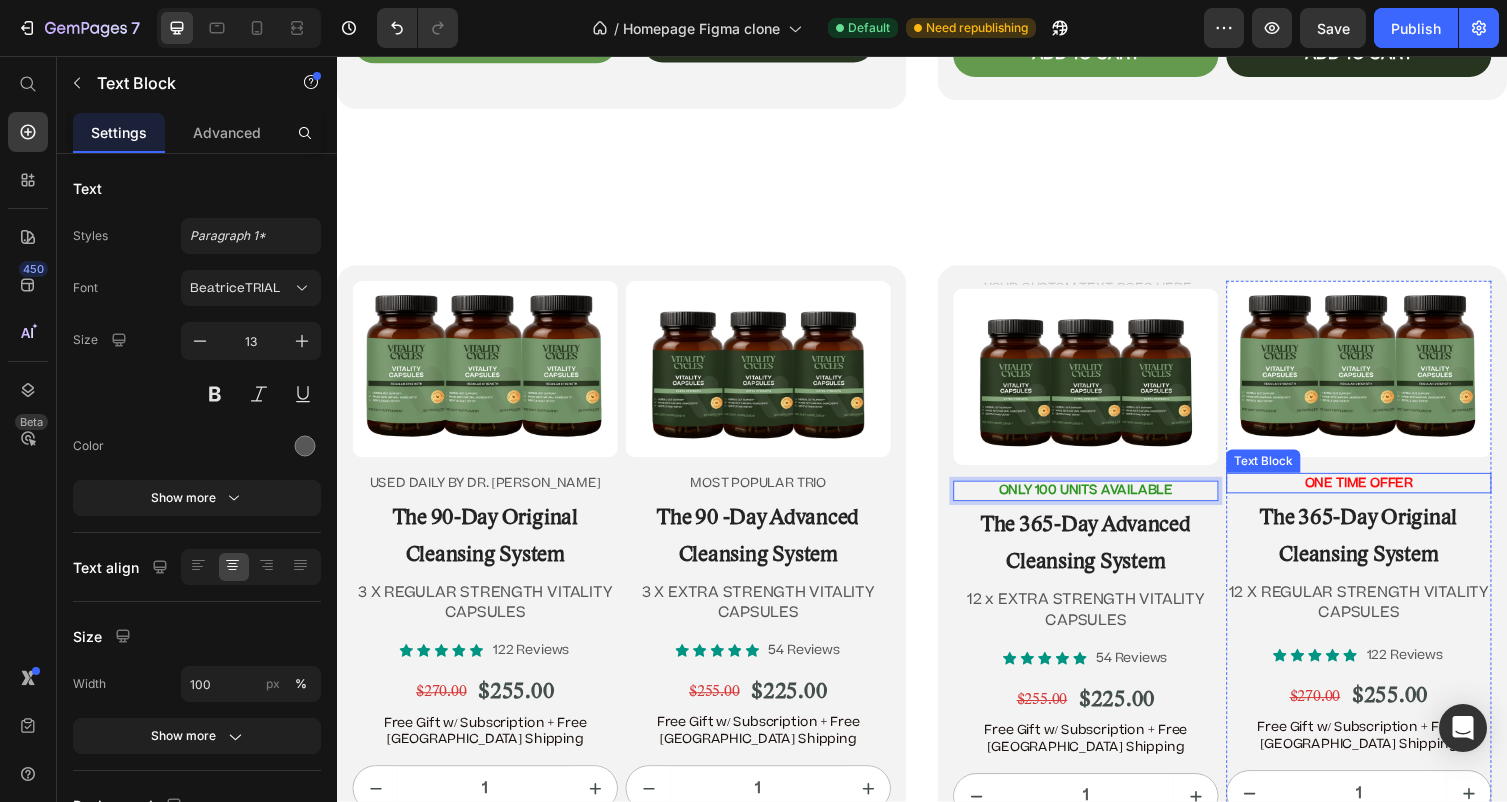 click on "ONE TIME OFFER" at bounding box center [1385, 494] 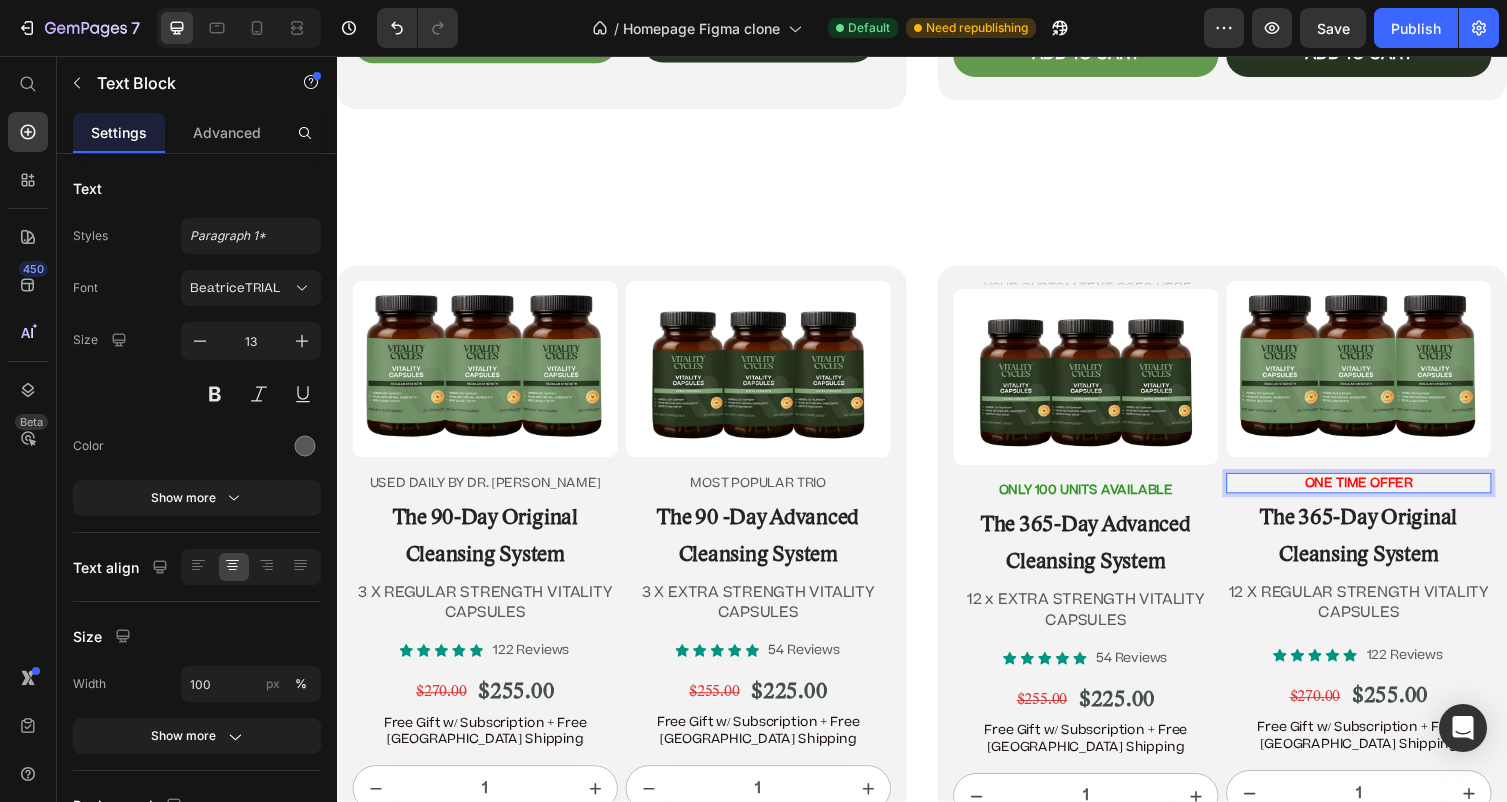 drag, startPoint x: 1464, startPoint y: 491, endPoint x: 1235, endPoint y: 483, distance: 229.1397 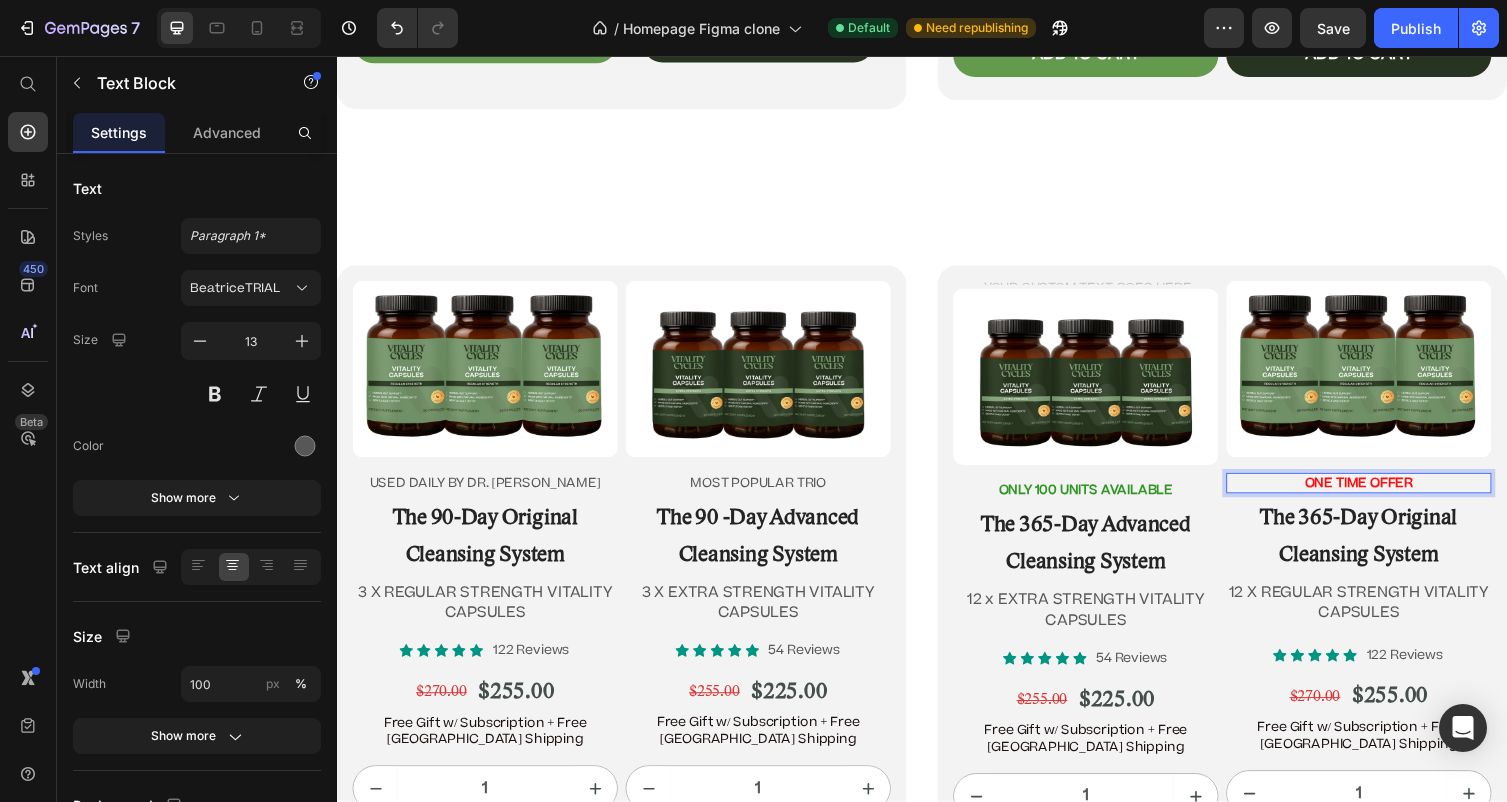 click on "ONE TIME OFFER" at bounding box center [1385, 494] 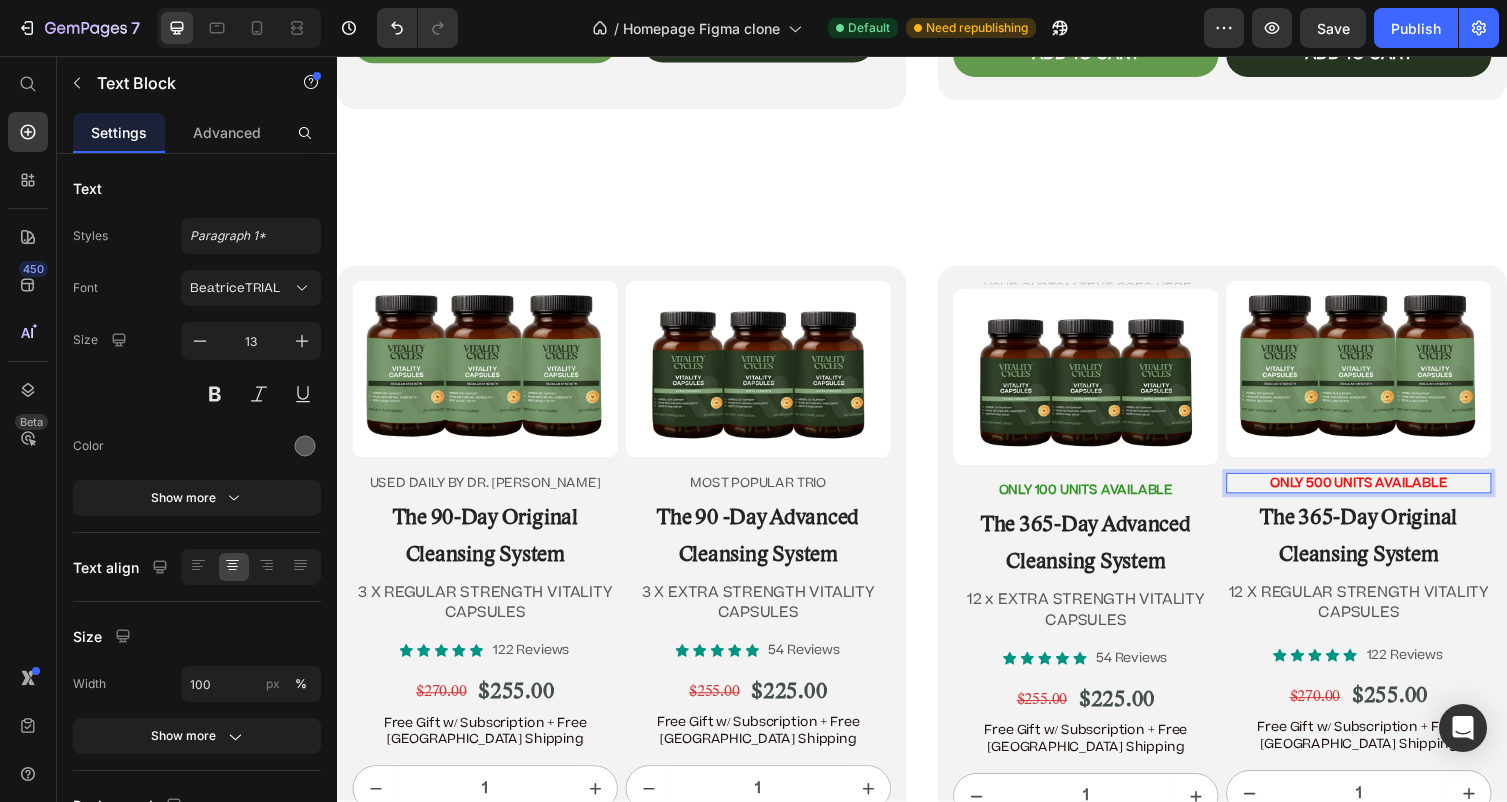 click on "ONLY 500 UNITS AVAILABLE" at bounding box center [1385, 494] 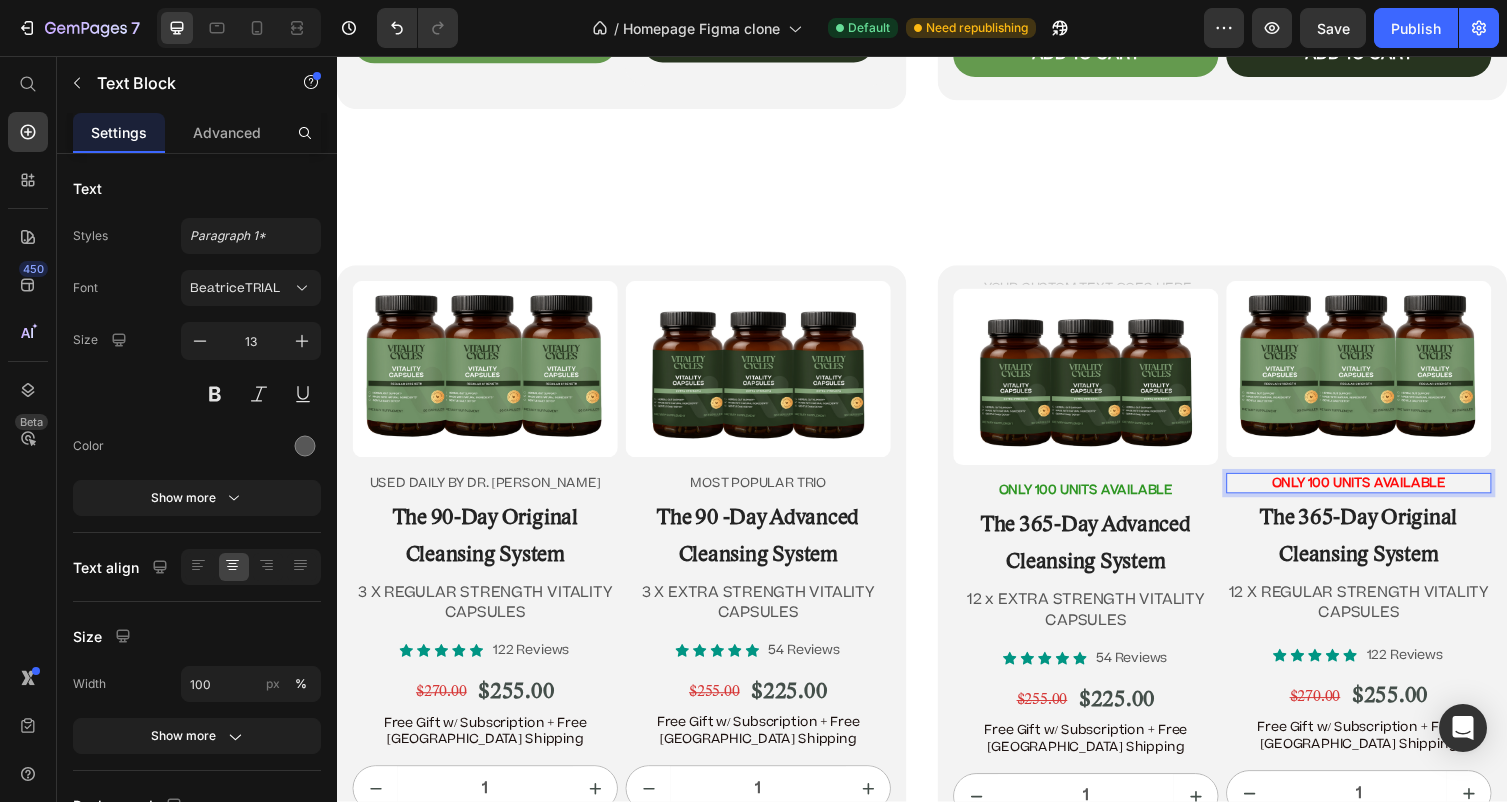 click on "ONLY 100 UNITS AVAILABLE" at bounding box center [1385, 494] 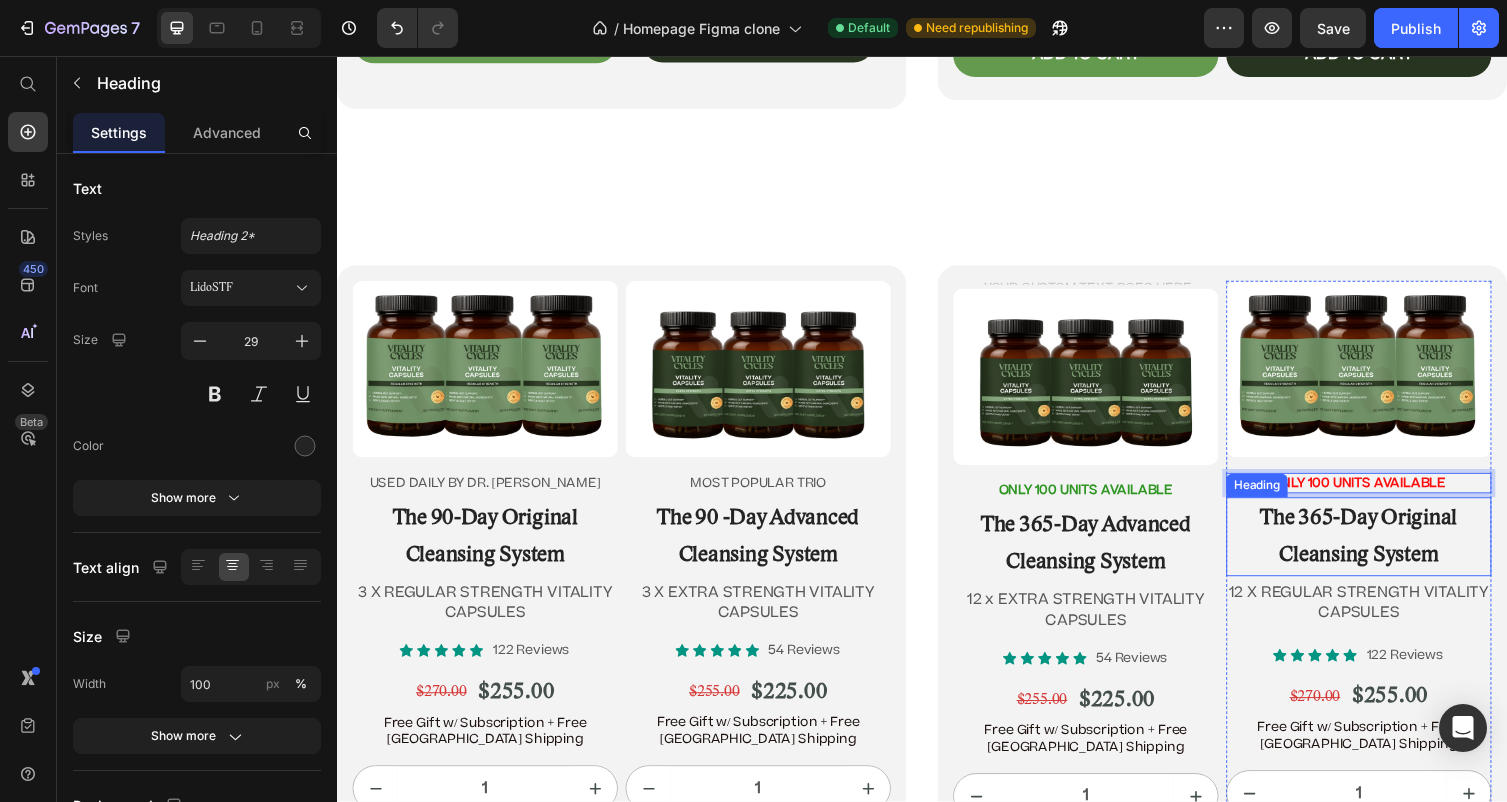 click on "The 365-Day Original Cleansing System" at bounding box center (1385, 549) 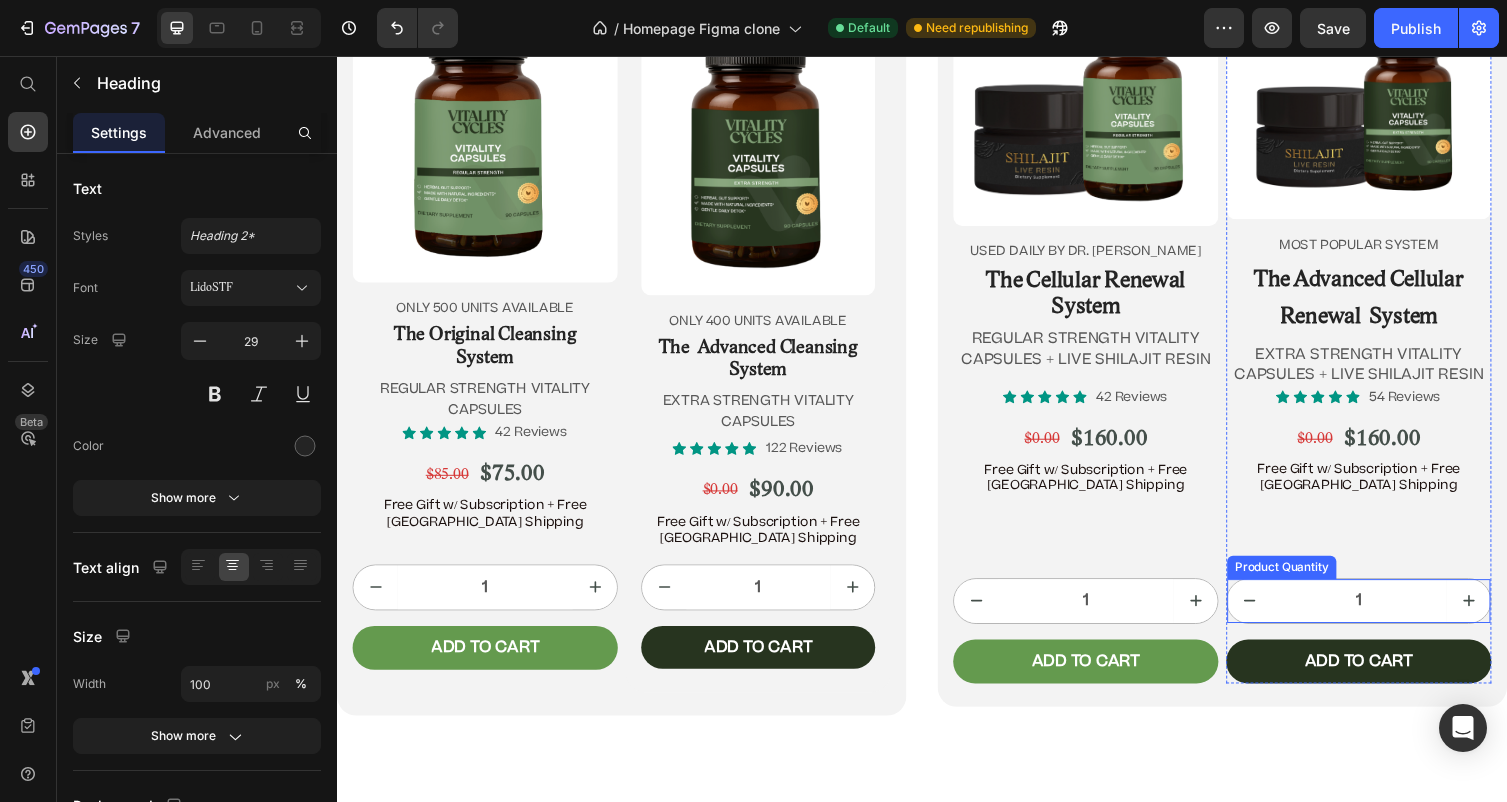 scroll, scrollTop: 11622, scrollLeft: 0, axis: vertical 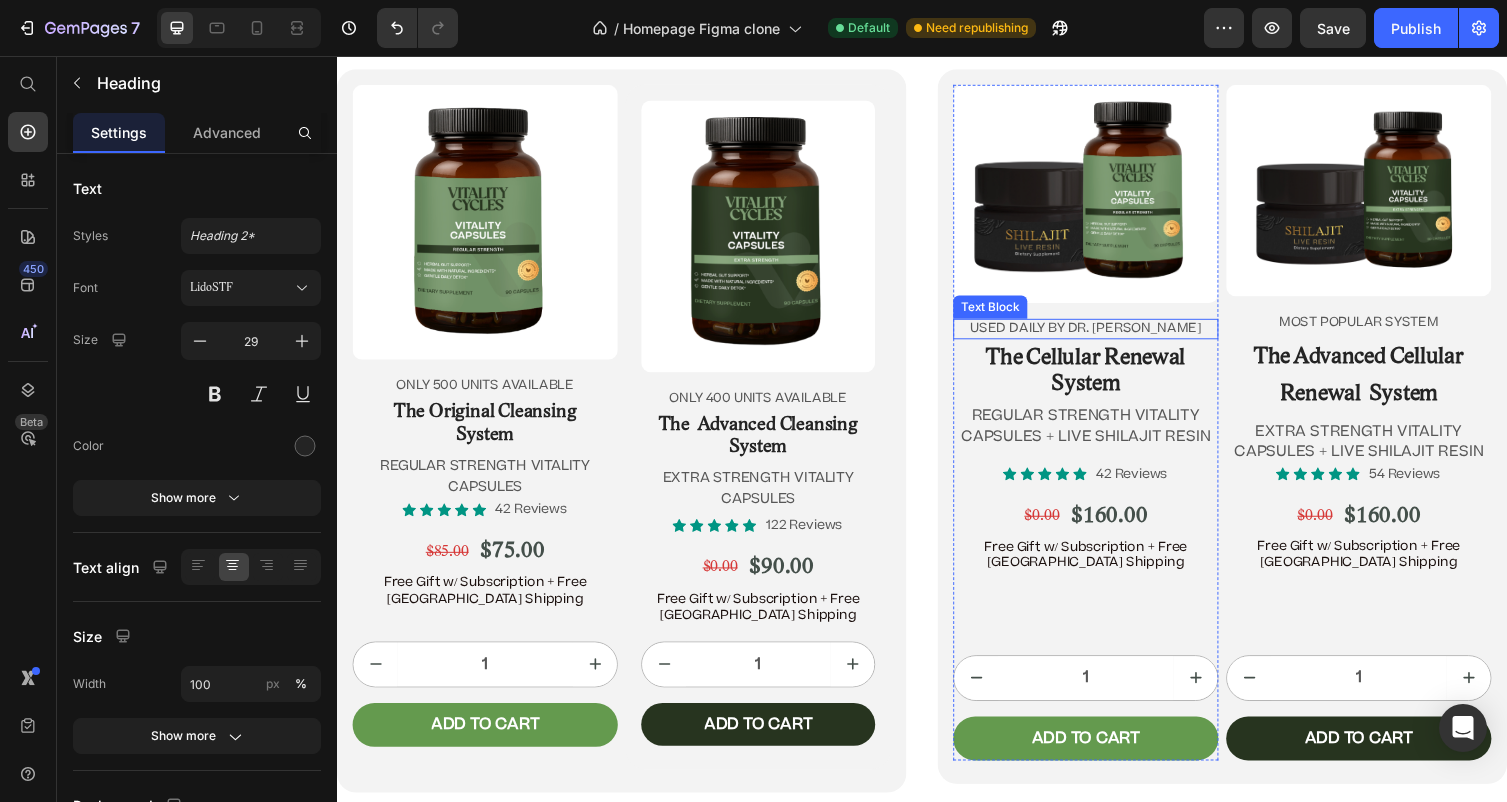 click on "USED DAILY BY DR. JENNIFER DANIELS" at bounding box center (1105, 336) 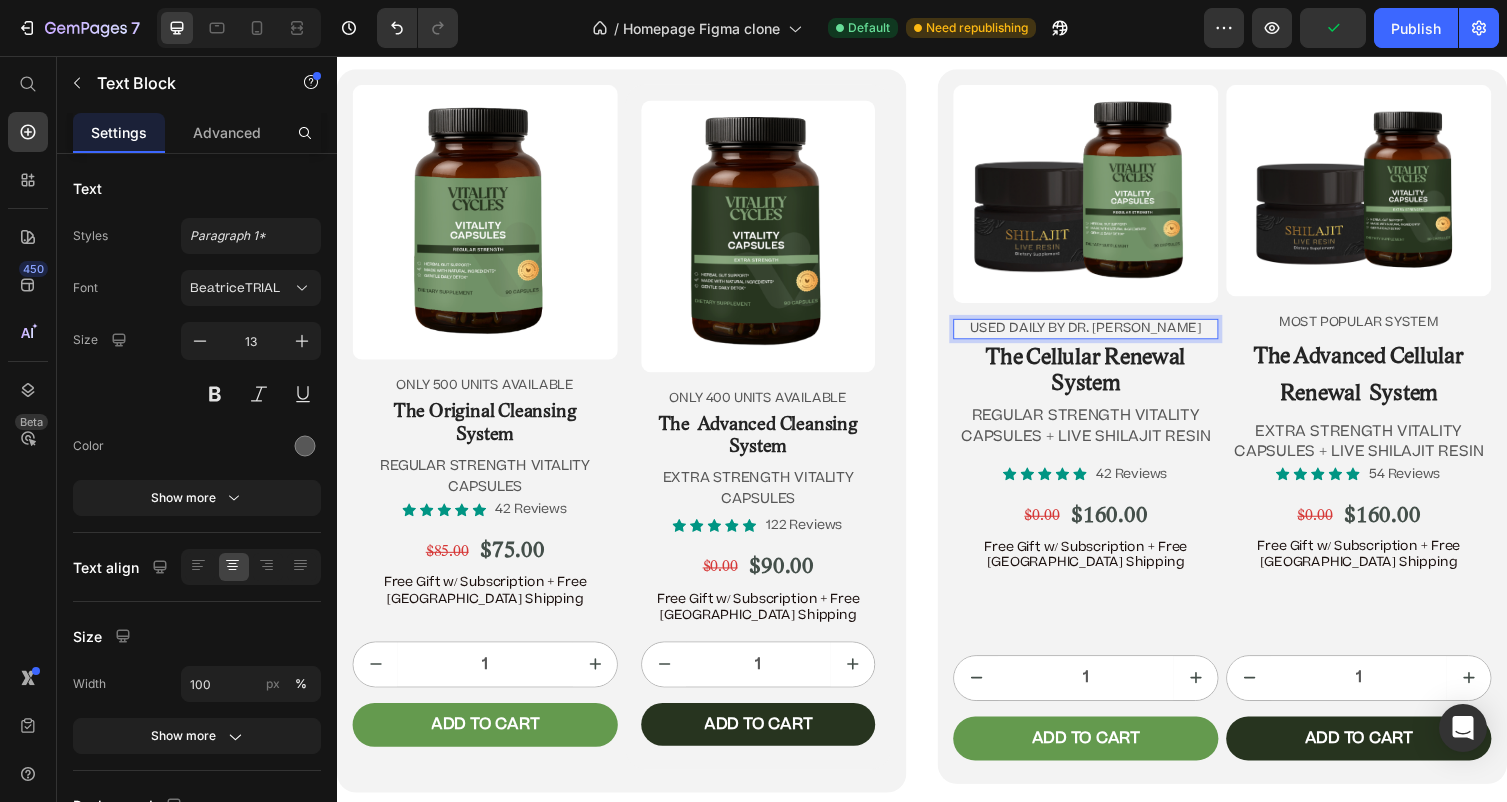 drag, startPoint x: 1234, startPoint y: 335, endPoint x: 988, endPoint y: 323, distance: 246.29251 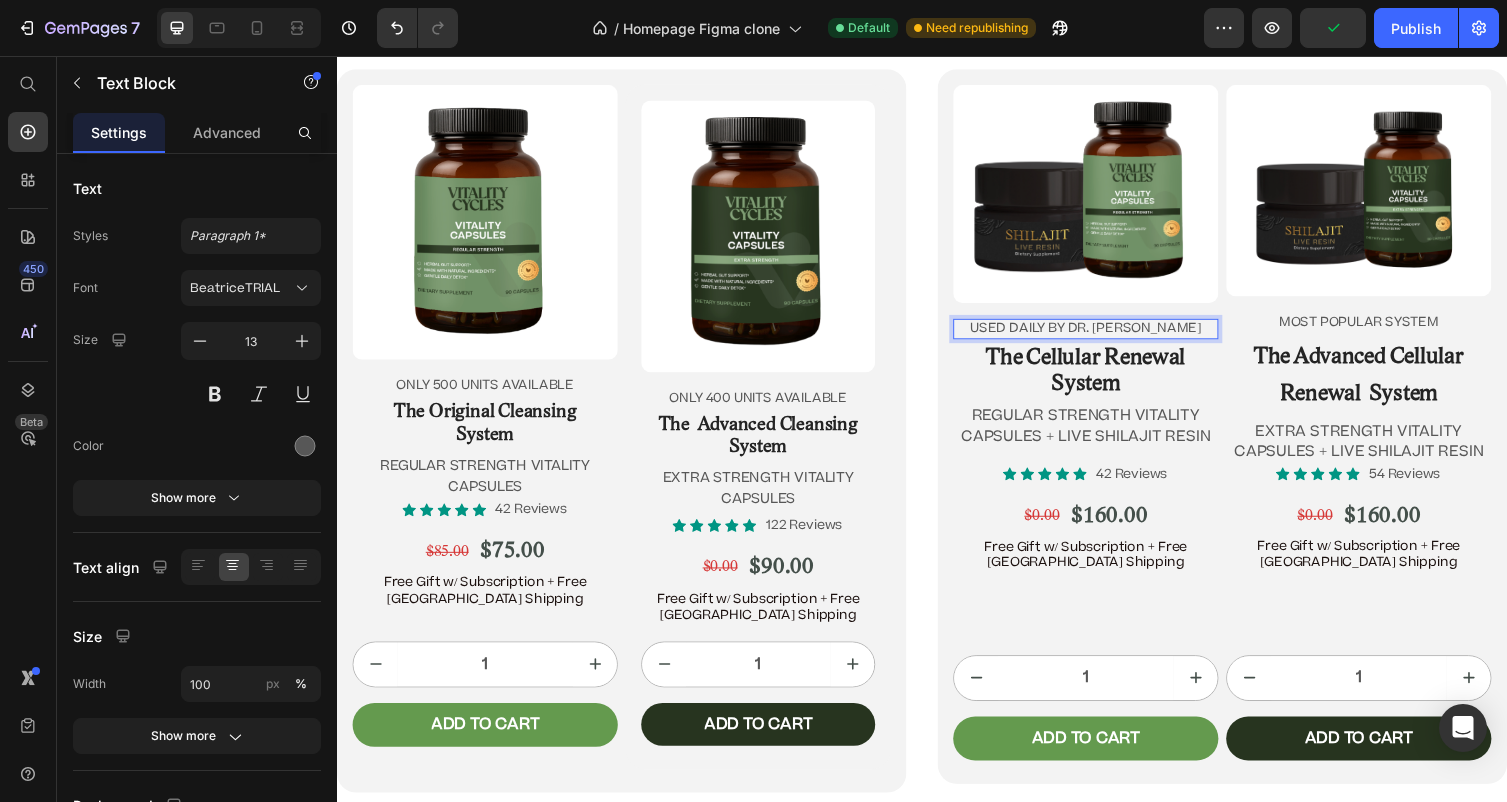 click on "USED DAILY BY DR. JENNIFER DANIELS" at bounding box center [1105, 336] 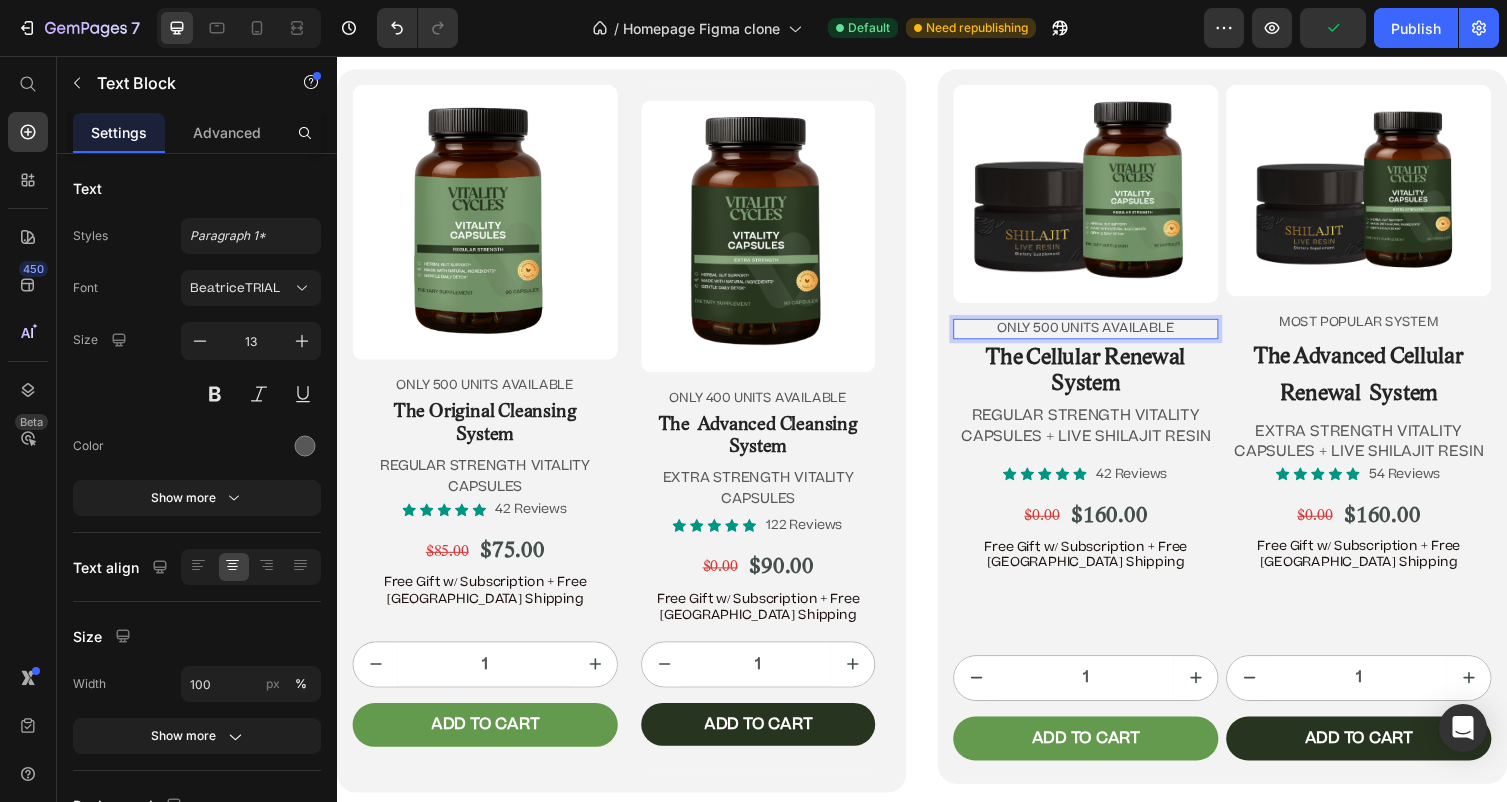 click on "ONLY 500 UNITS AVAILABLE" at bounding box center (1105, 336) 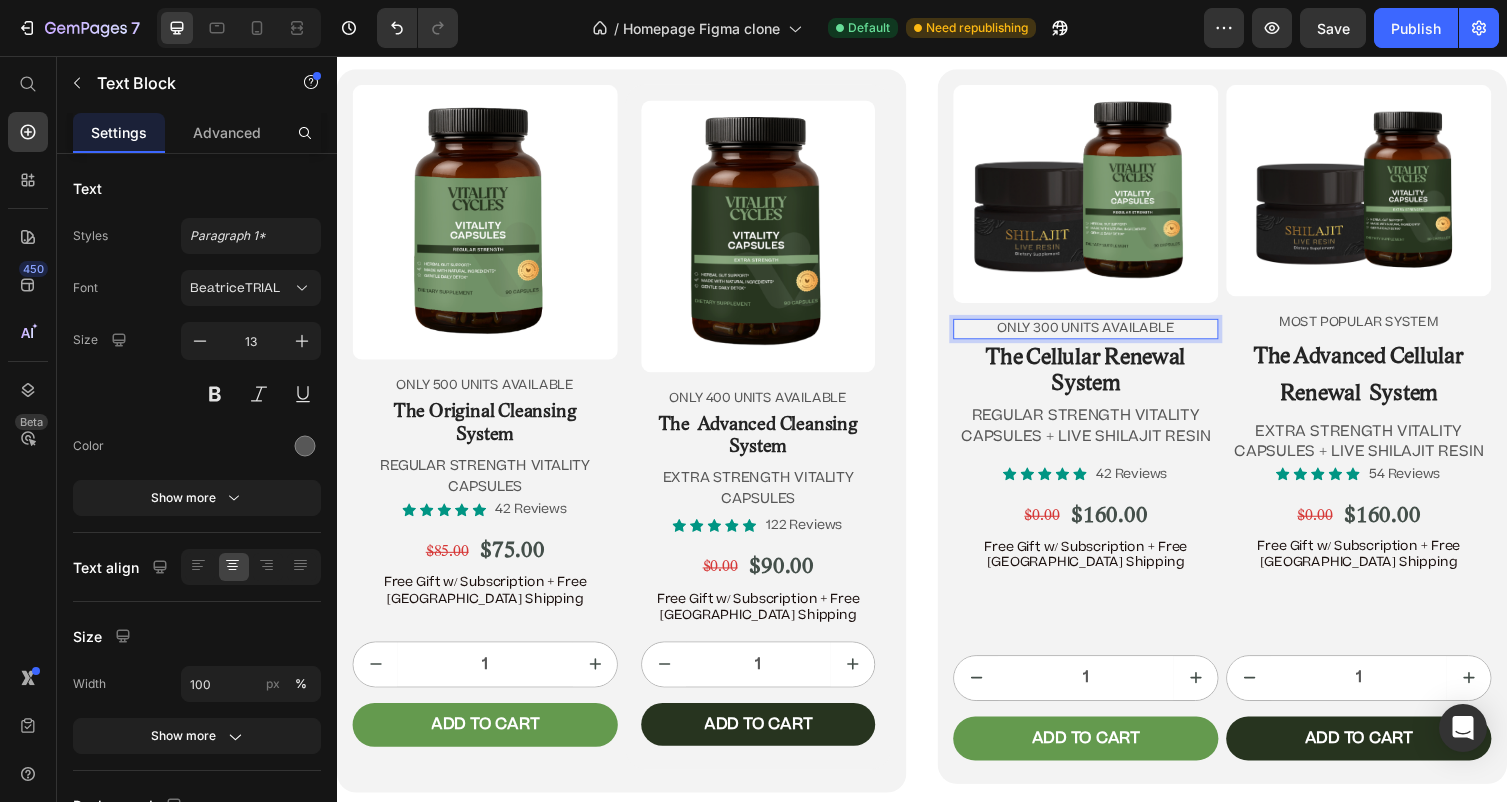 click on "ONLY 300 UNITS AVAILABLE" at bounding box center (1105, 336) 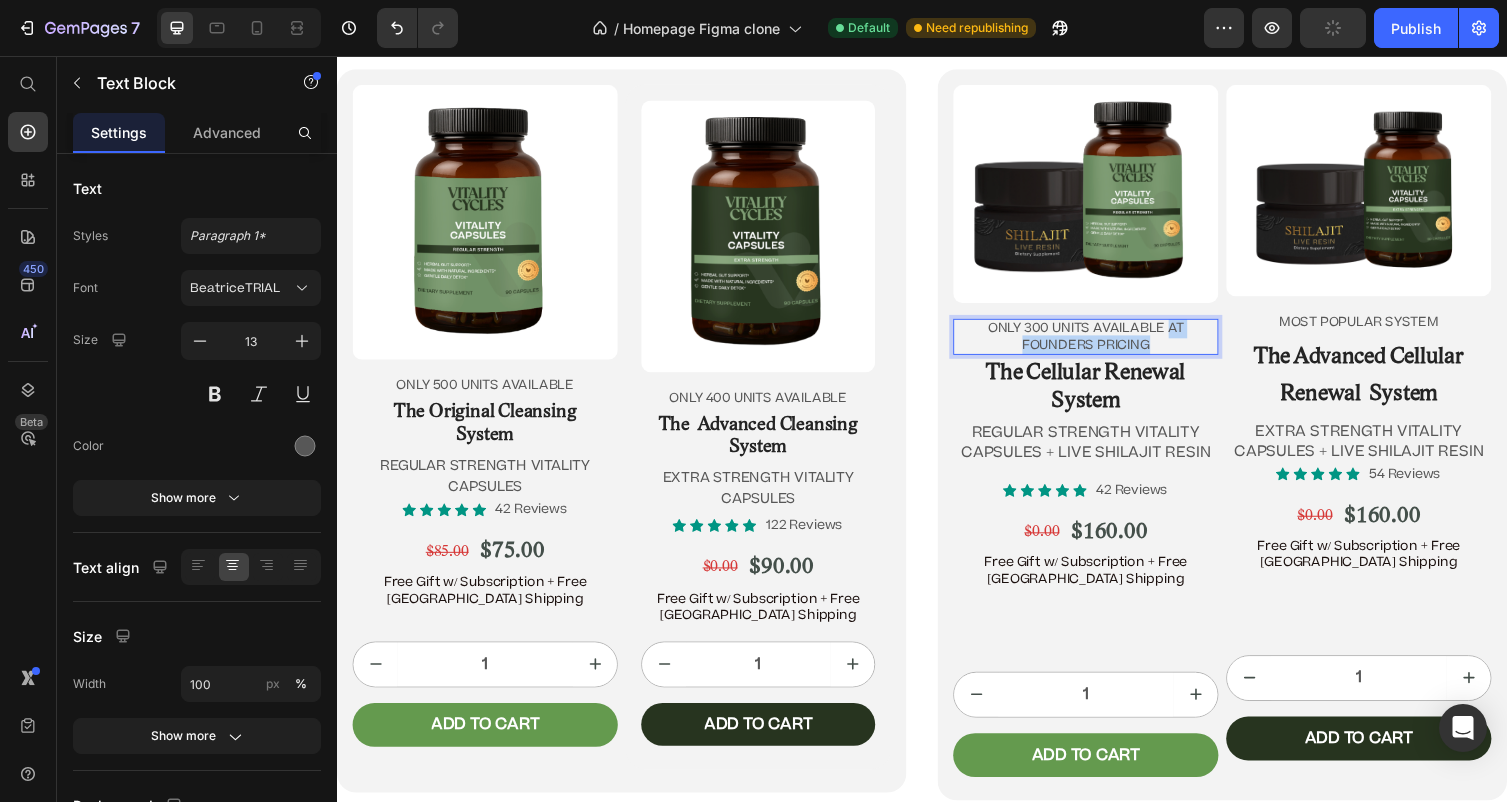 drag, startPoint x: 1196, startPoint y: 350, endPoint x: 1189, endPoint y: 333, distance: 18.384777 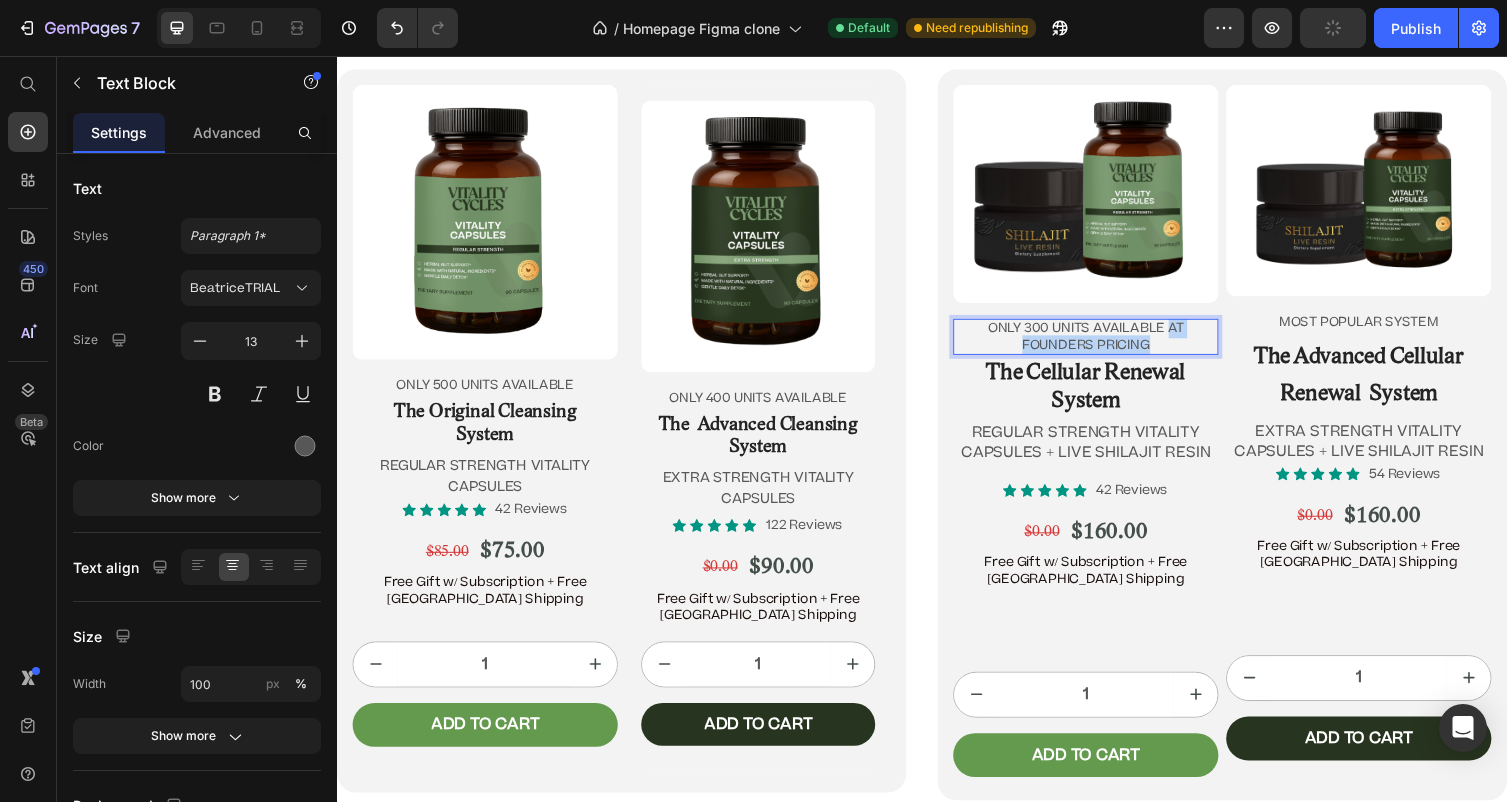 click on "ONLY 300 UNITS AVAILABLE AT FOUNDERS PRICING" at bounding box center [1105, 345] 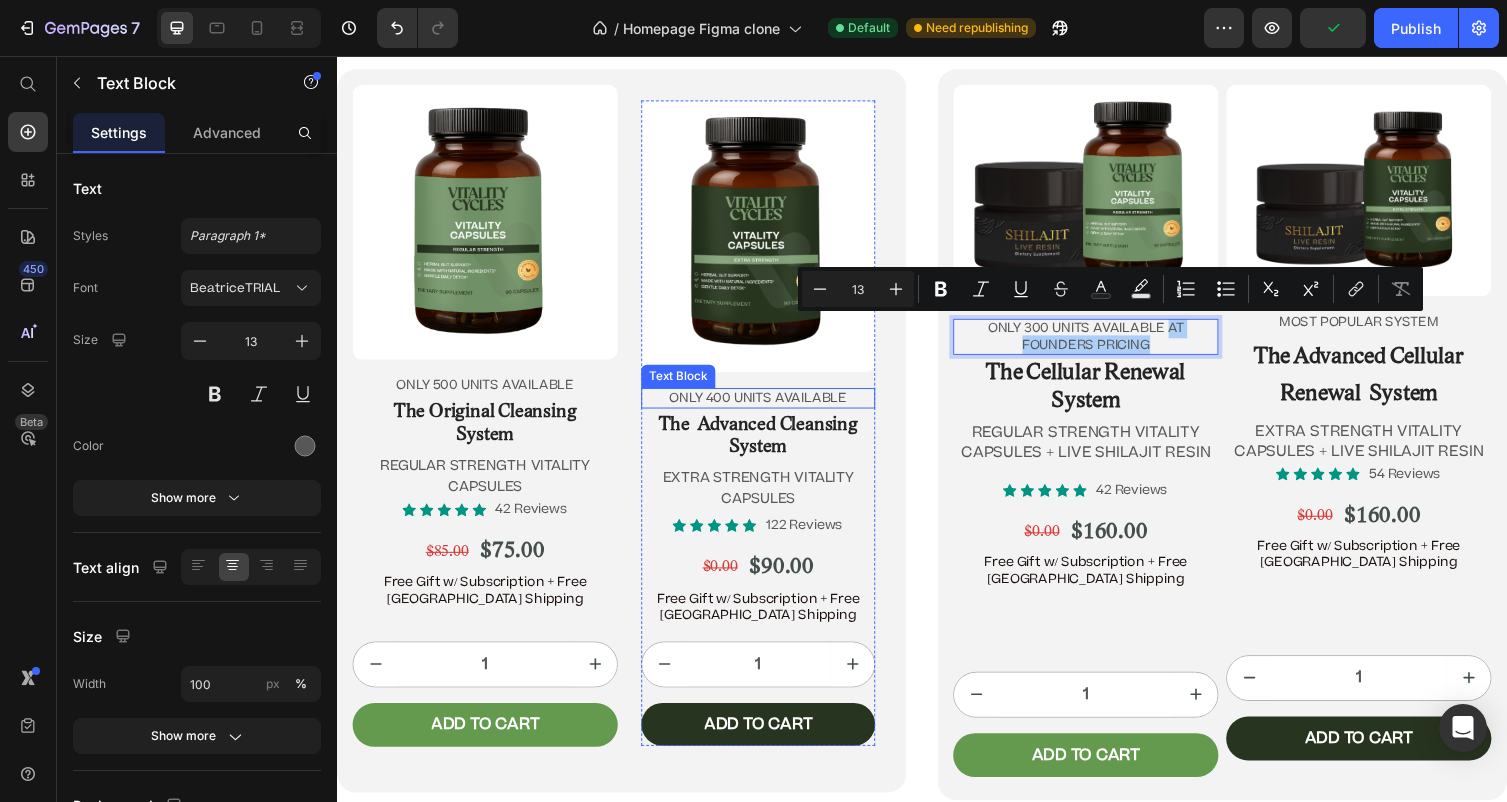 click on "ONLY 400 UNITS AVAILABLE" at bounding box center [769, 407] 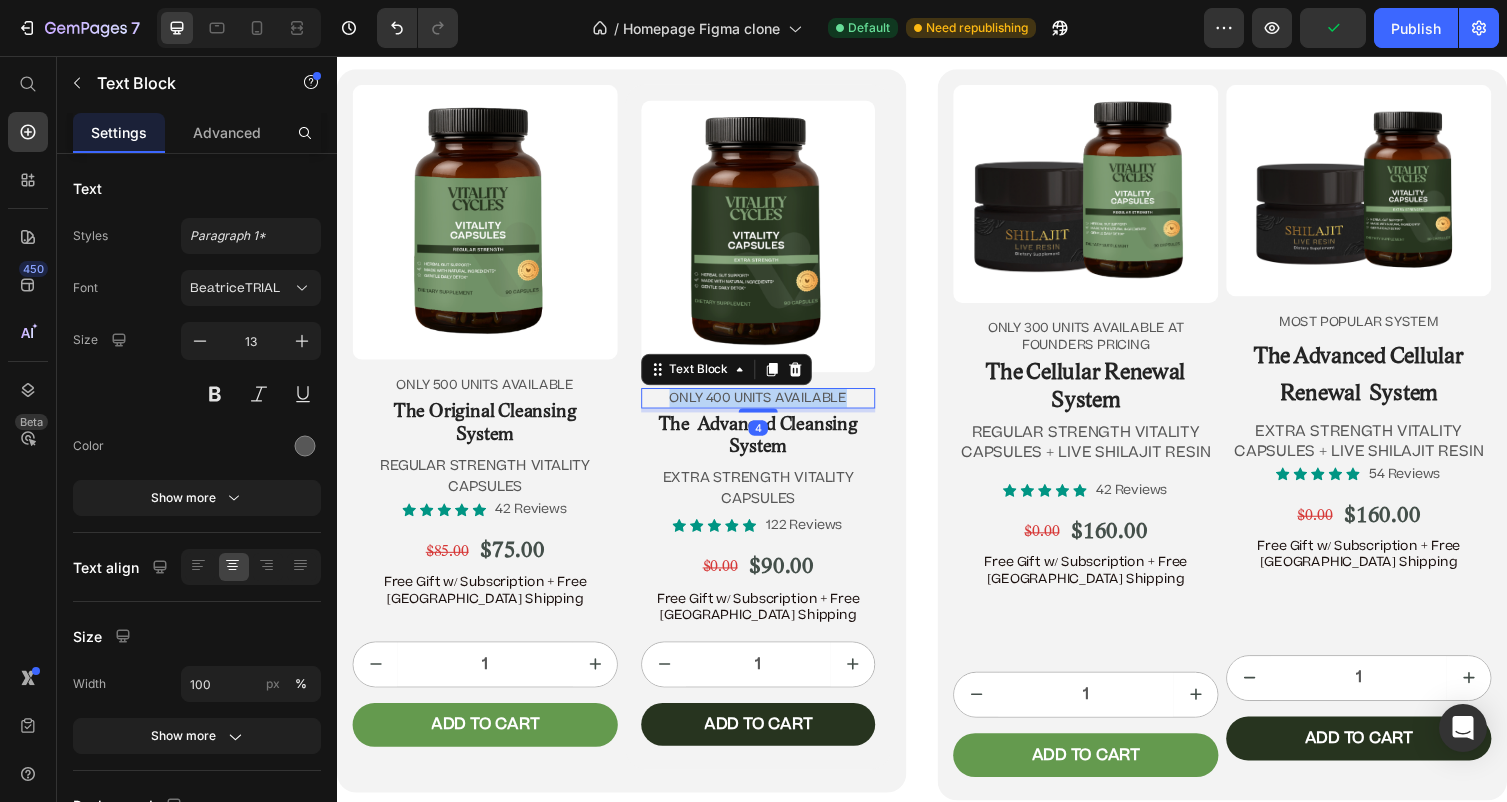 click on "ONLY 400 UNITS AVAILABLE" at bounding box center (769, 407) 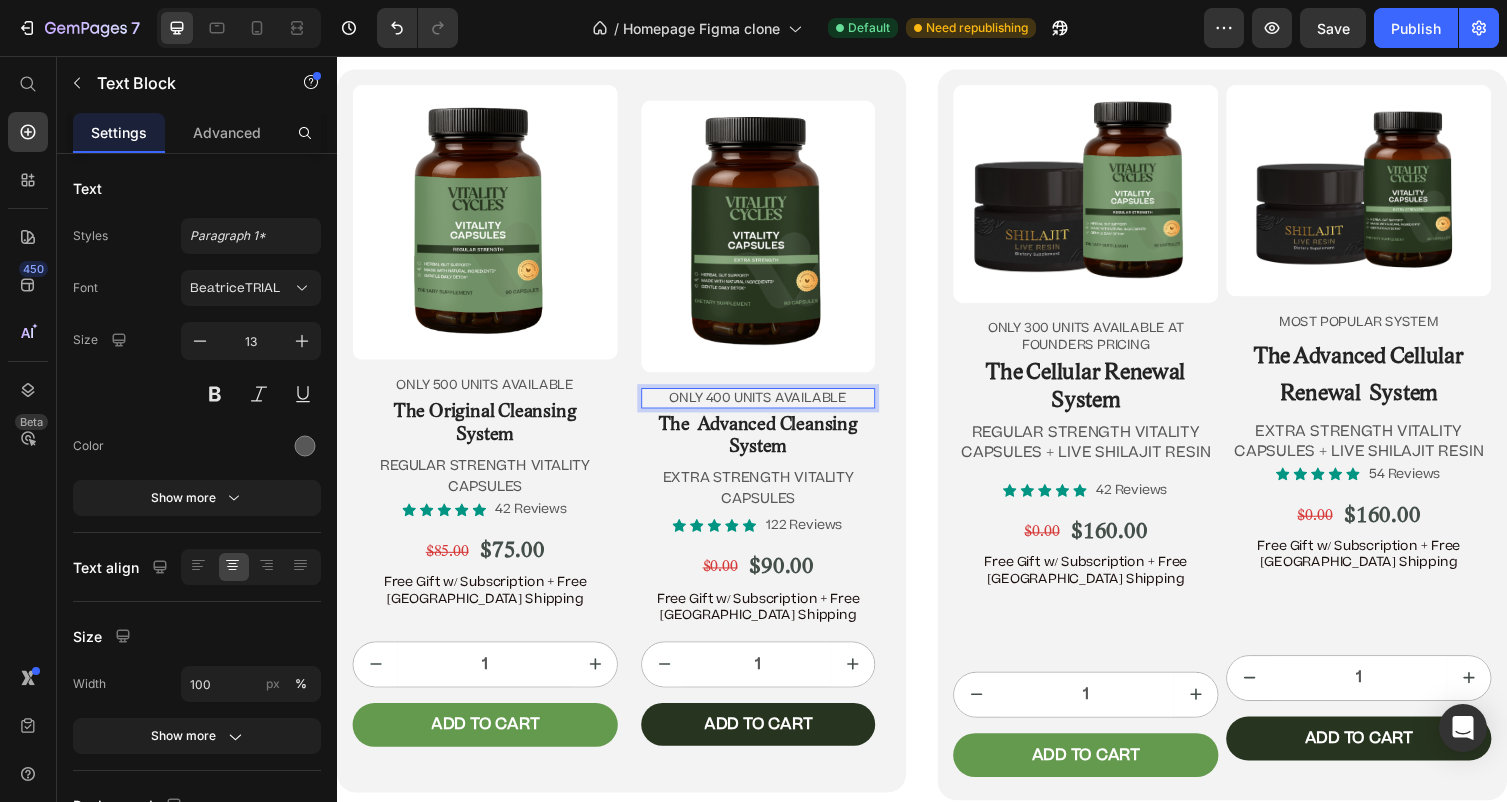 click on "ONLY 400 UNITS AVAILABLE" at bounding box center [769, 407] 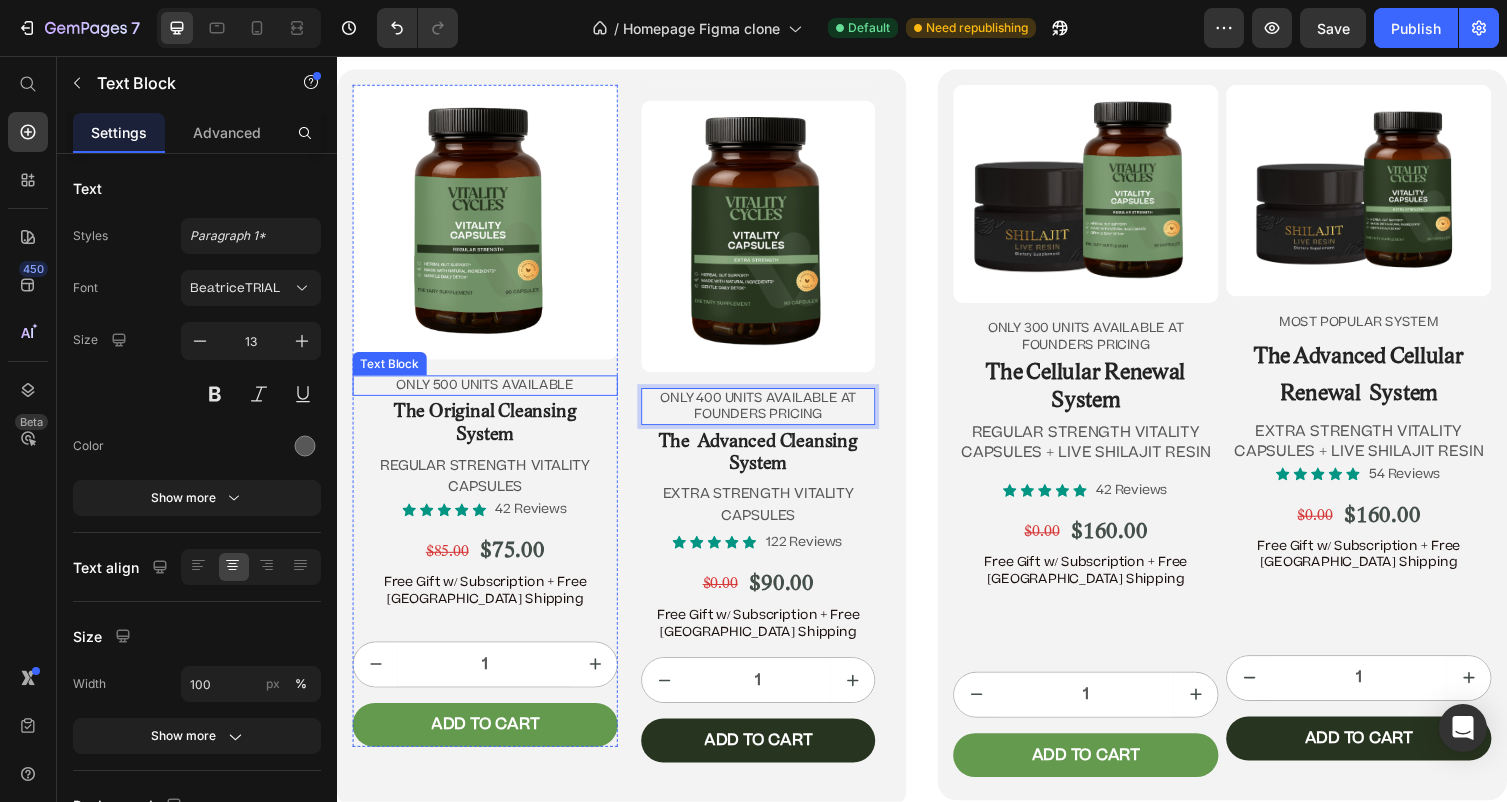 click on "ONLY 500 UNITS AVAILABLE" at bounding box center (489, 394) 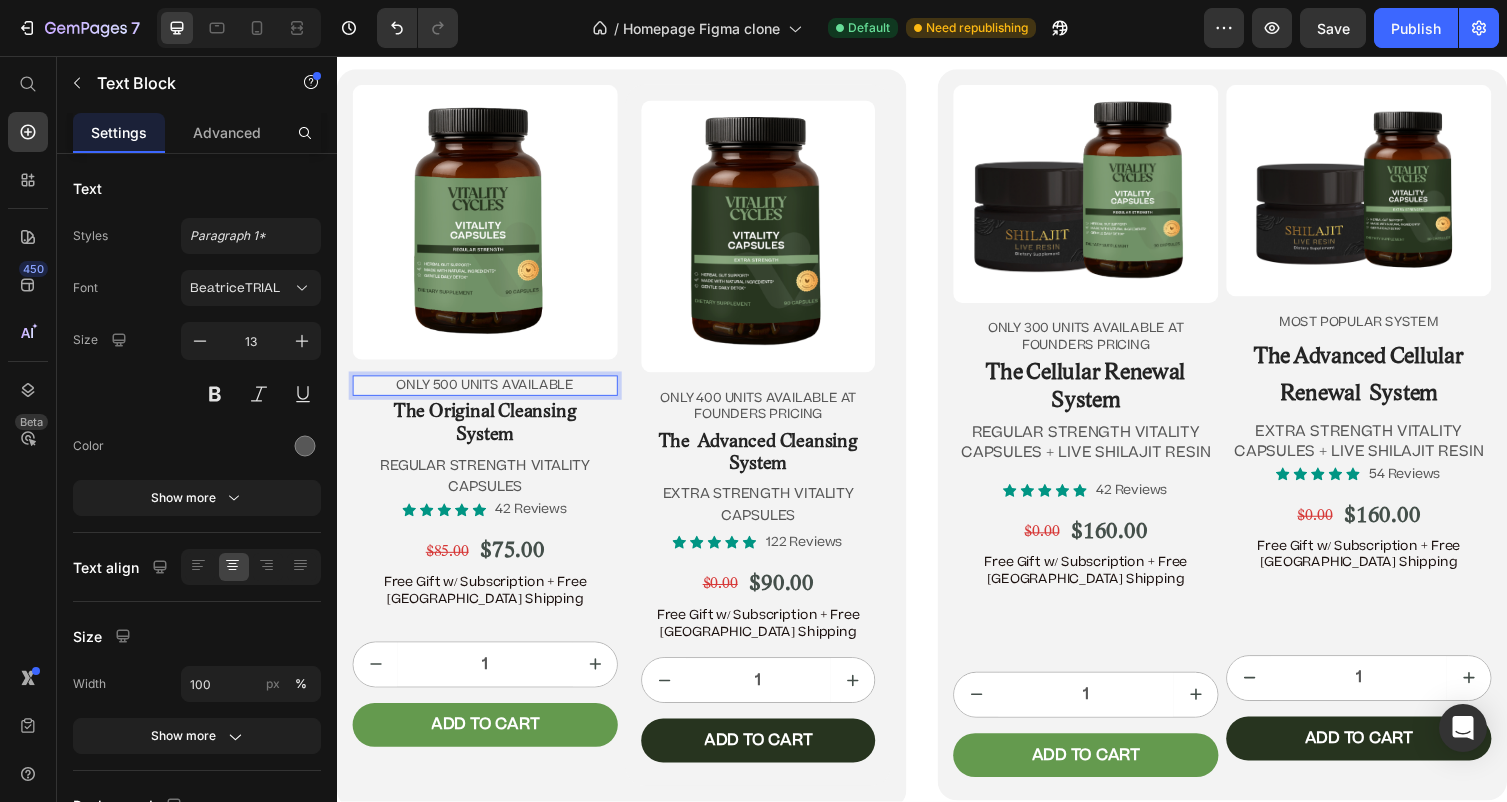 click on "ONLY 500 UNITS AVAILABLE" at bounding box center [489, 394] 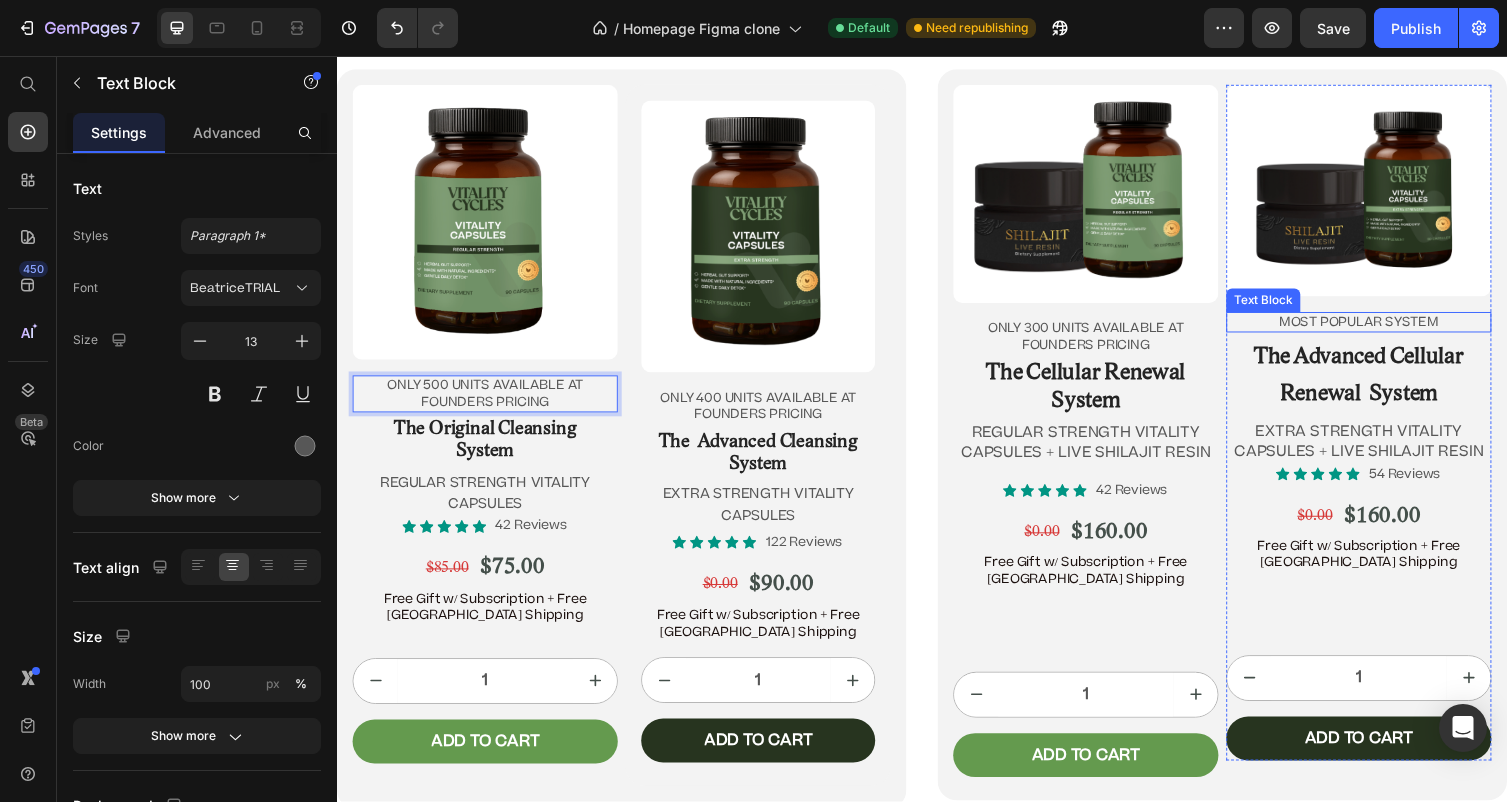 click on "MOST POPULAR system" at bounding box center (1385, 329) 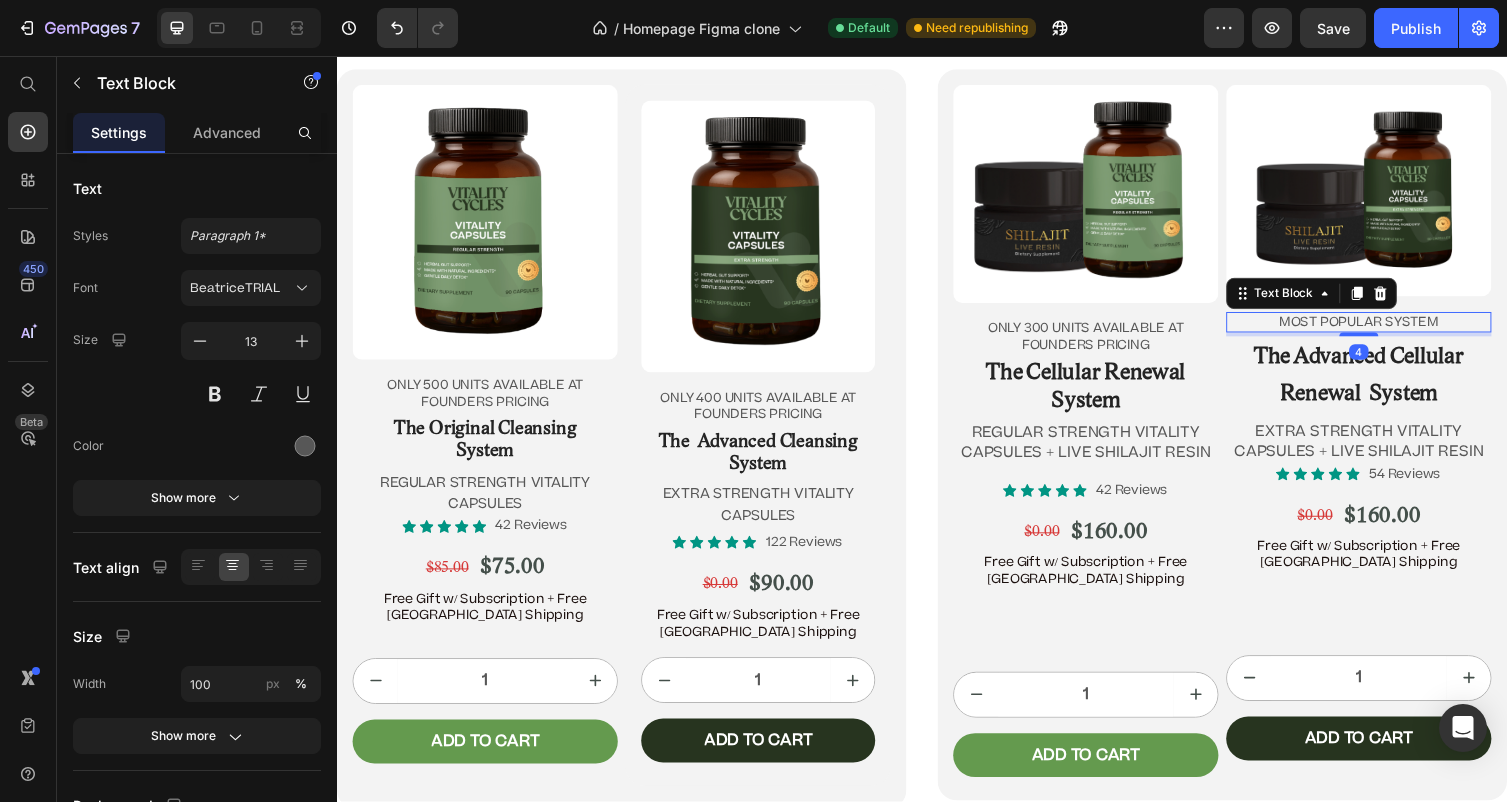 click on "MOST POPULAR system" at bounding box center [1385, 329] 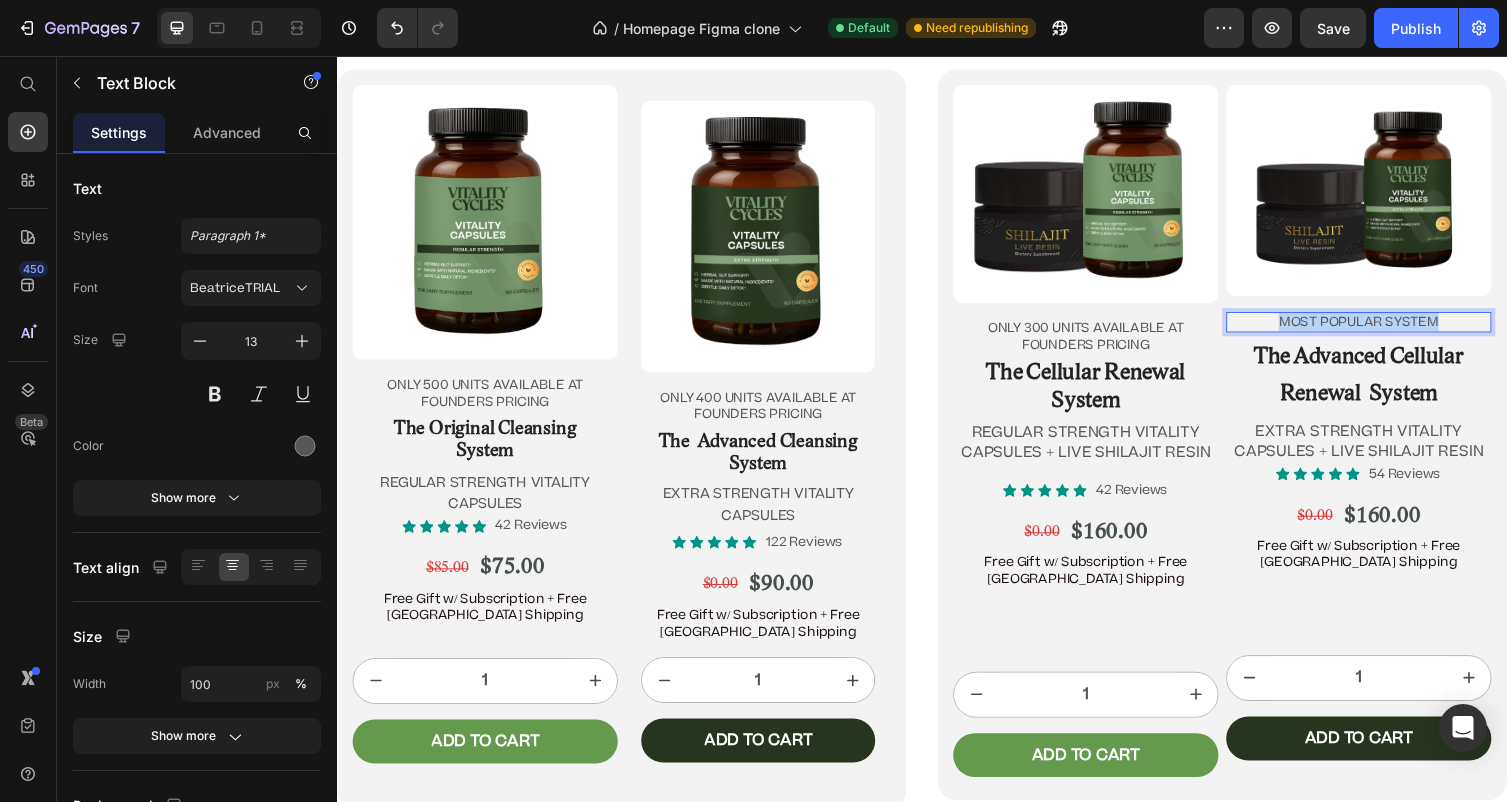 drag, startPoint x: 1486, startPoint y: 326, endPoint x: 1206, endPoint y: 302, distance: 281.0267 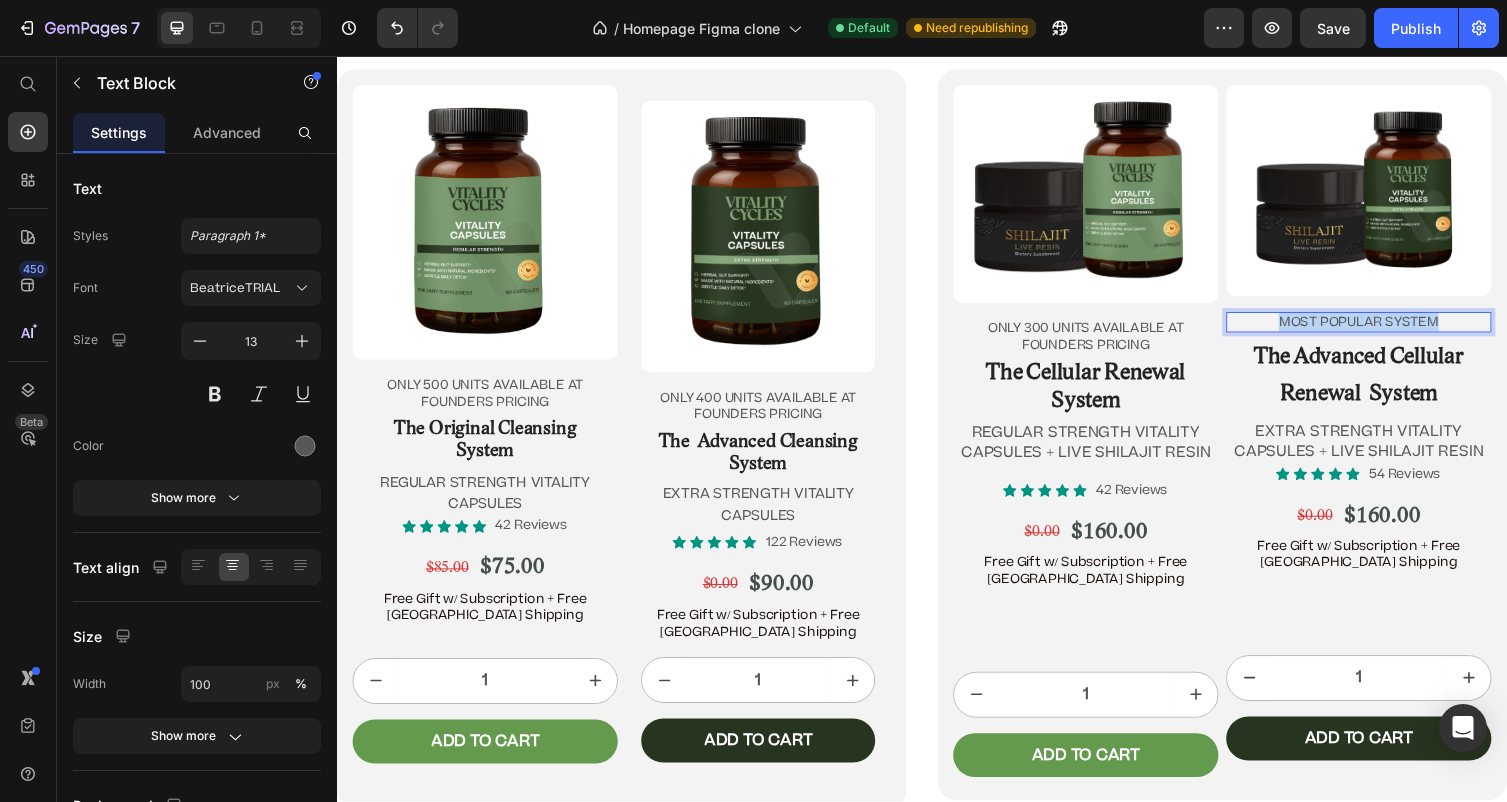 click on "MOST POPULAR system" at bounding box center [1385, 329] 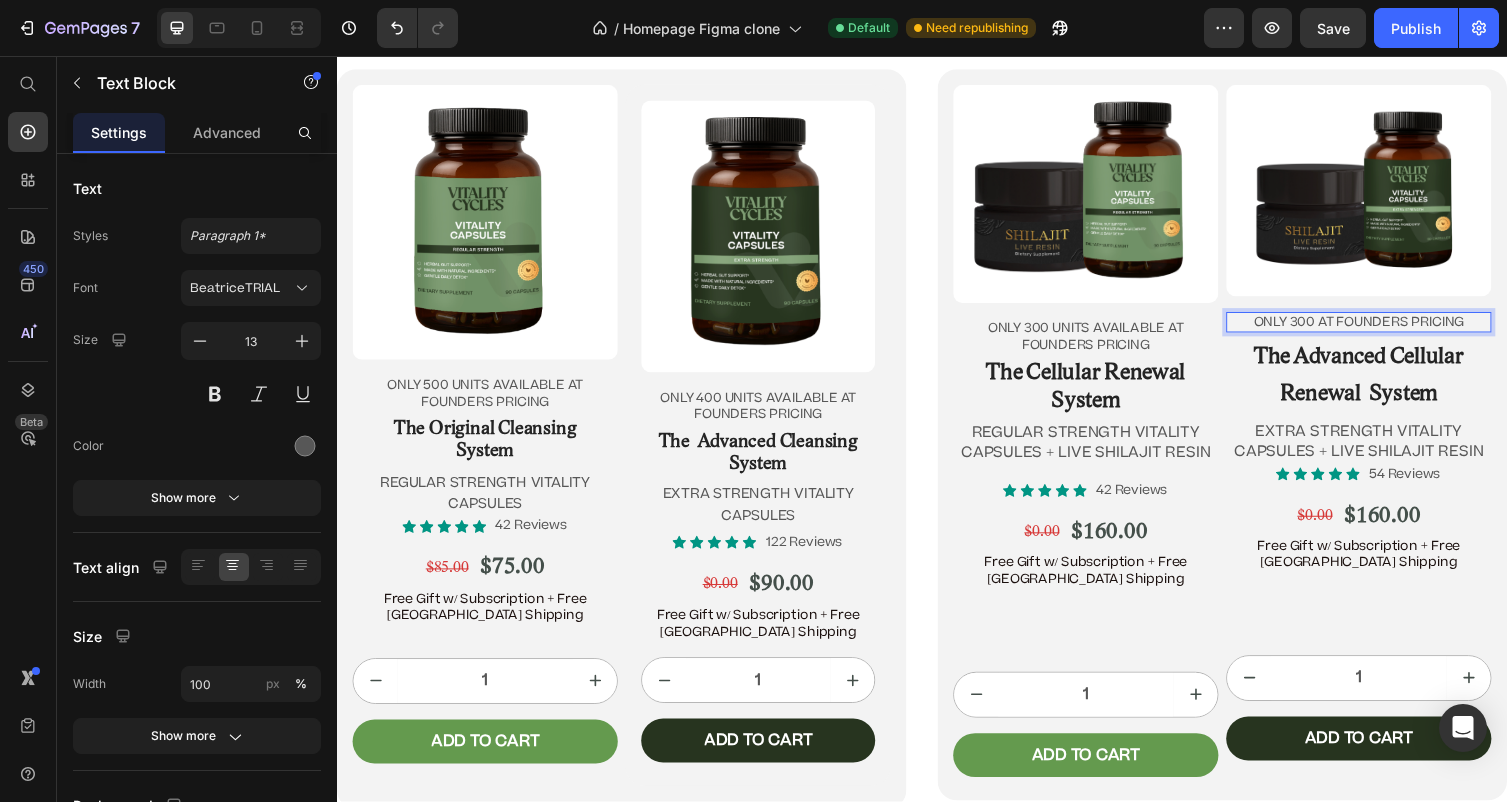 click on "ONLY 300 AT FOUNDERS PRICING" at bounding box center [1385, 329] 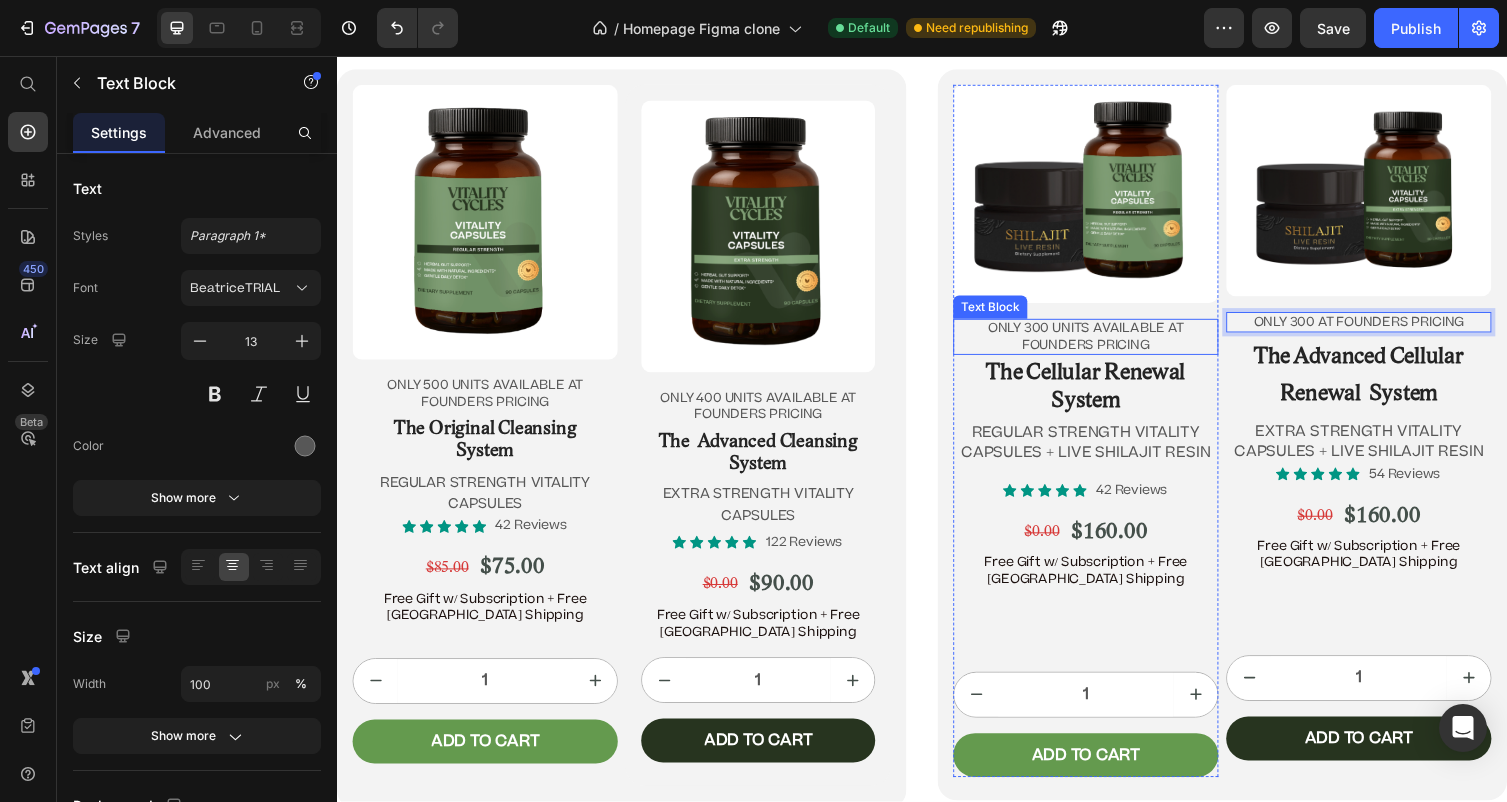 click on "ONLY 300 UNITS AVAILABLE AT FOUNDERS PRICING" at bounding box center (1105, 345) 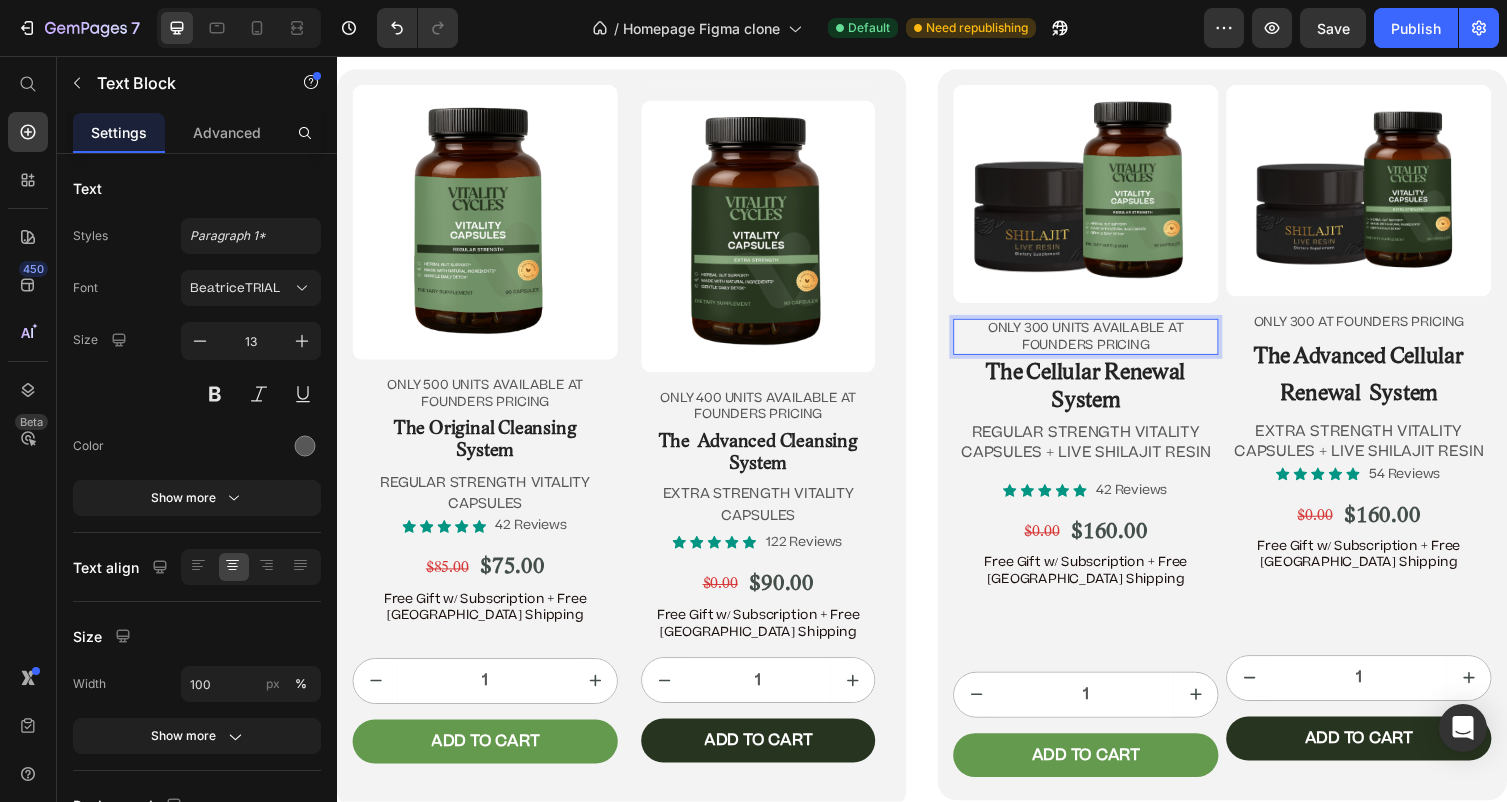 click on "ONLY 300 UNITS AVAILABLE AT FOUNDERS PRICING" at bounding box center [1105, 345] 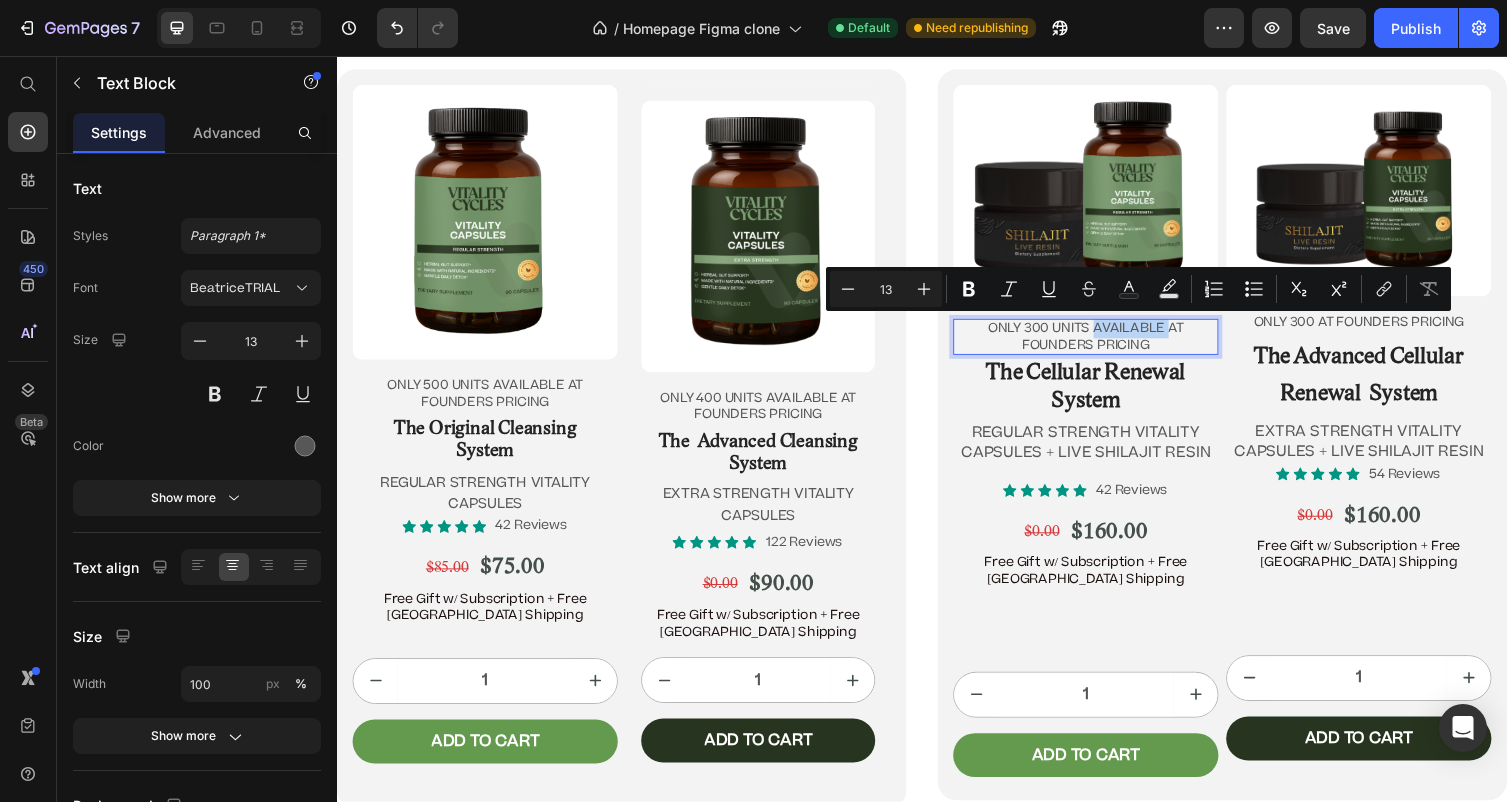 drag, startPoint x: 1190, startPoint y: 332, endPoint x: 1117, endPoint y: 330, distance: 73.02739 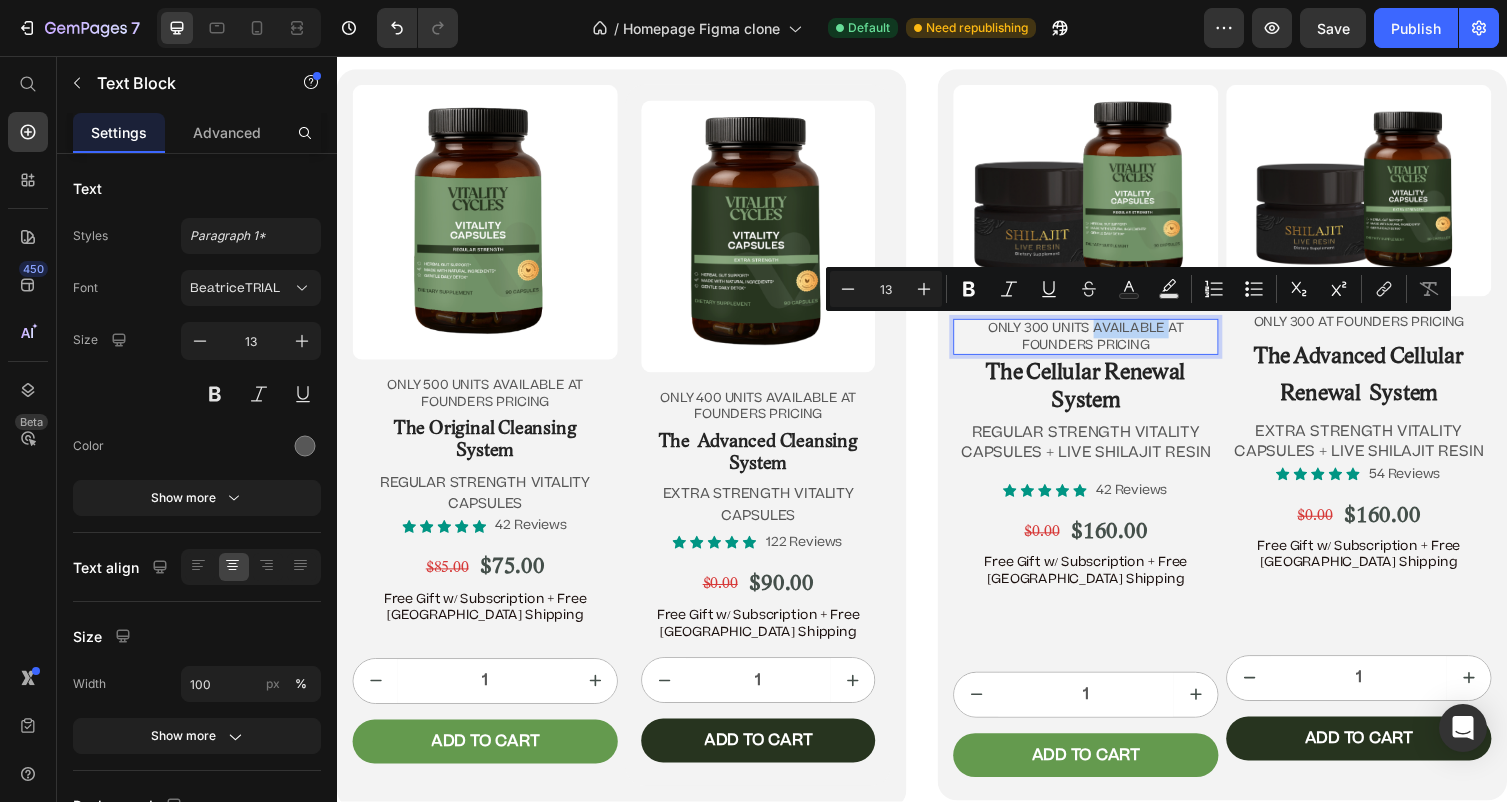click on "ONLY 300 UNITS AVAILABLE AT FOUNDERS PRICING" at bounding box center (1105, 345) 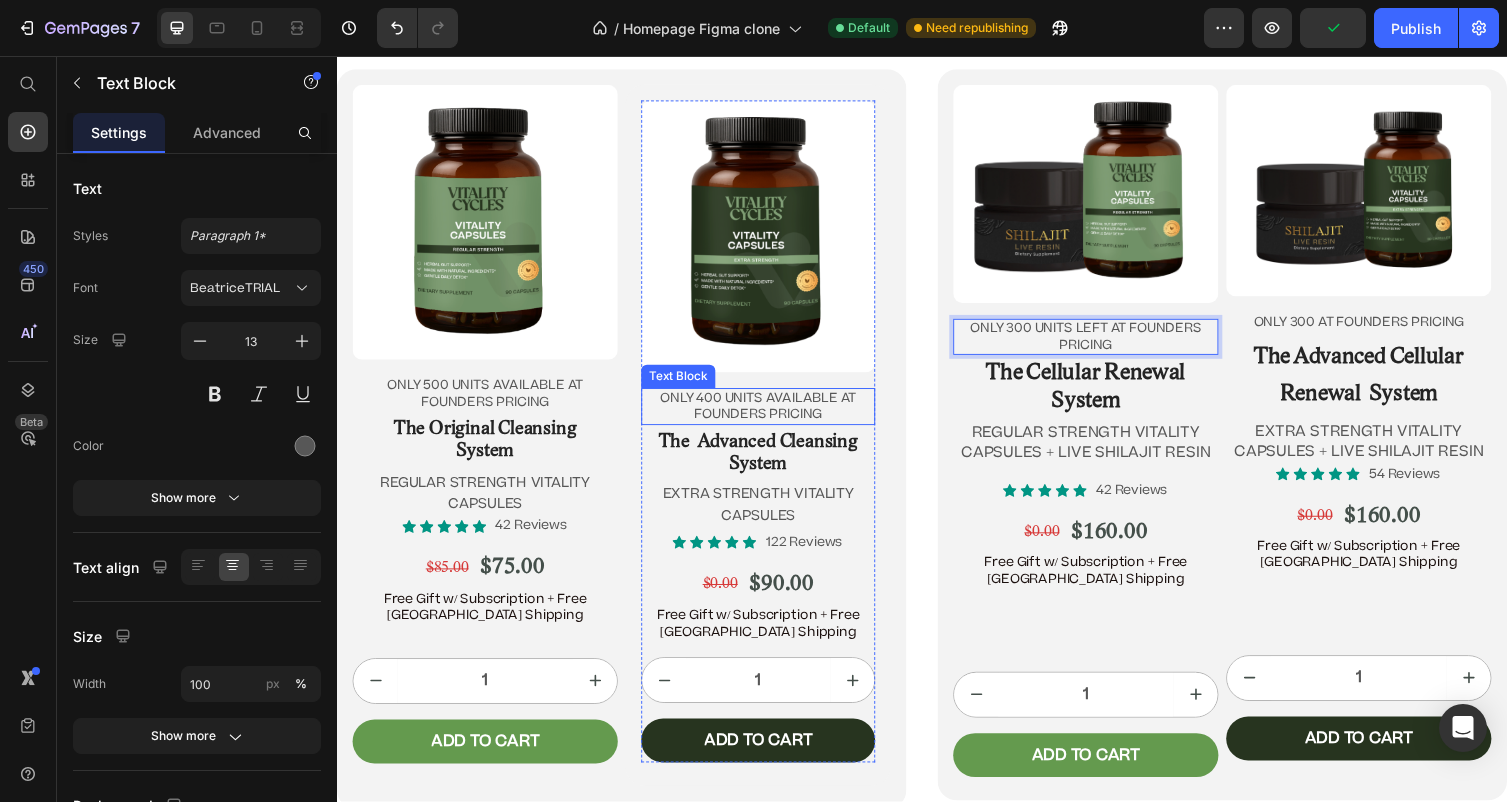 click on "ONLY 400 UNITS AVAILABLE AT FOUNDERS PRICING" at bounding box center (769, 416) 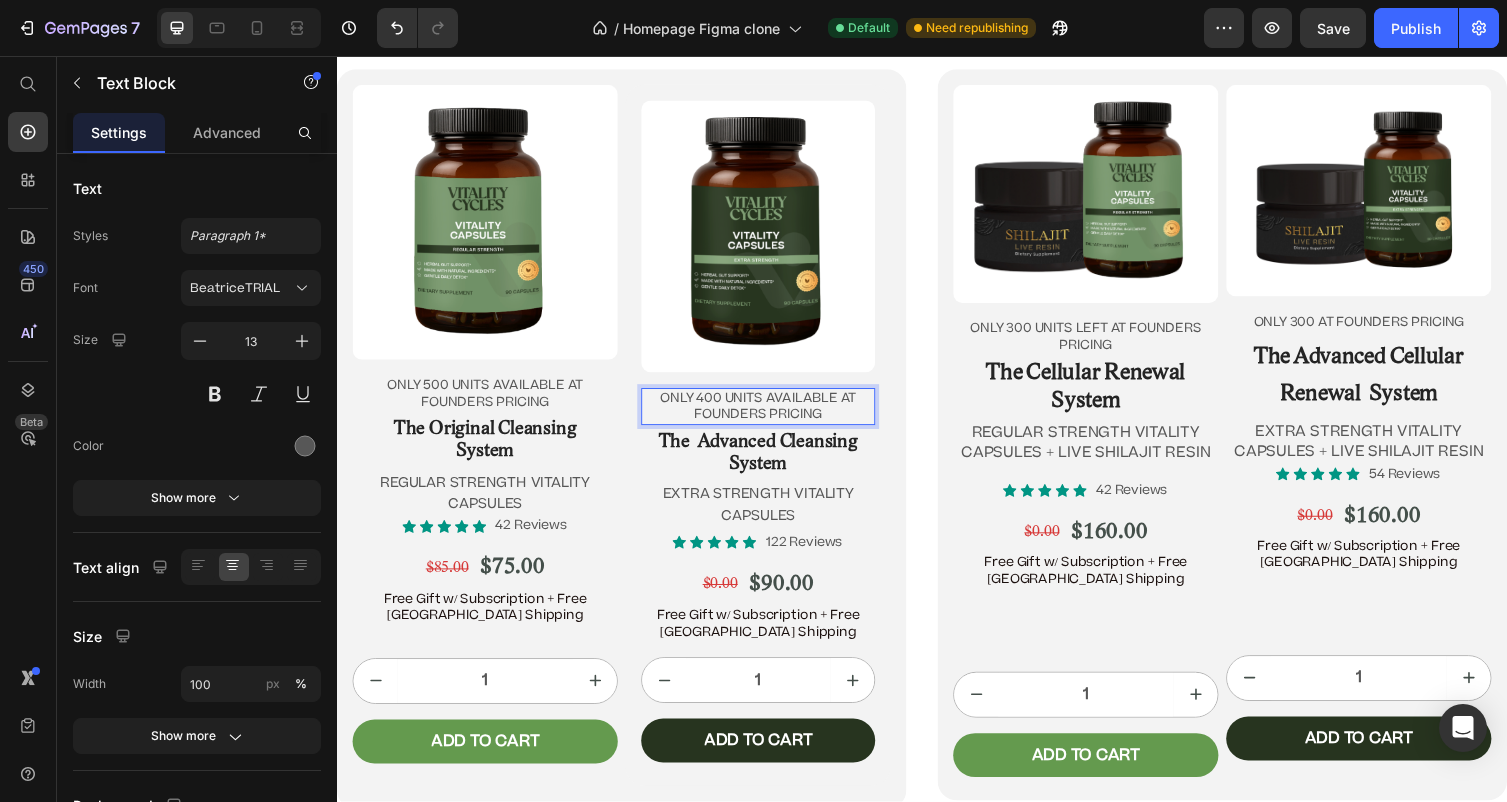 click on "ONLY 400 UNITS AVAILABLE AT FOUNDERS PRICING" at bounding box center (769, 416) 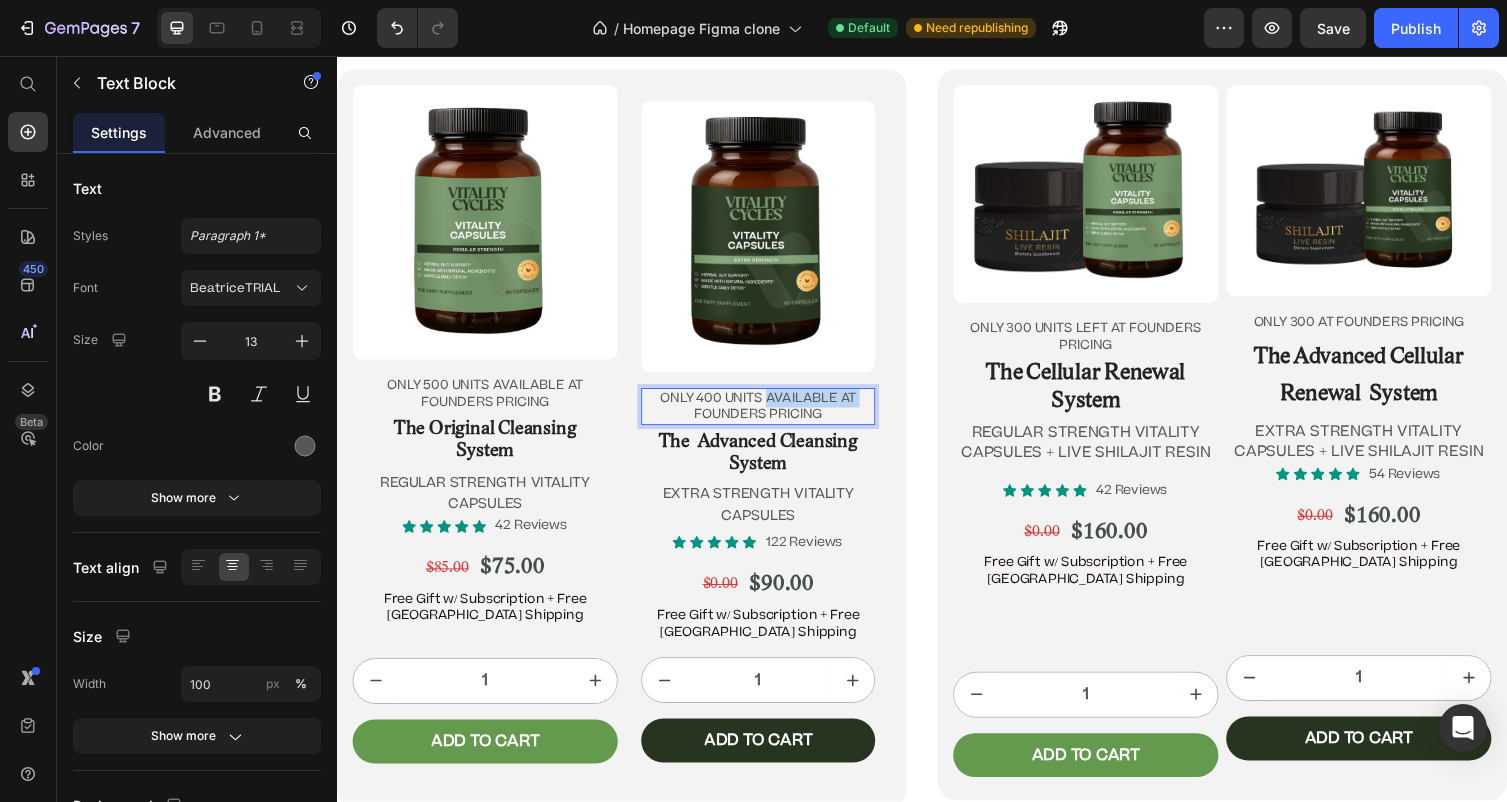 drag, startPoint x: 882, startPoint y: 410, endPoint x: 782, endPoint y: 406, distance: 100.07997 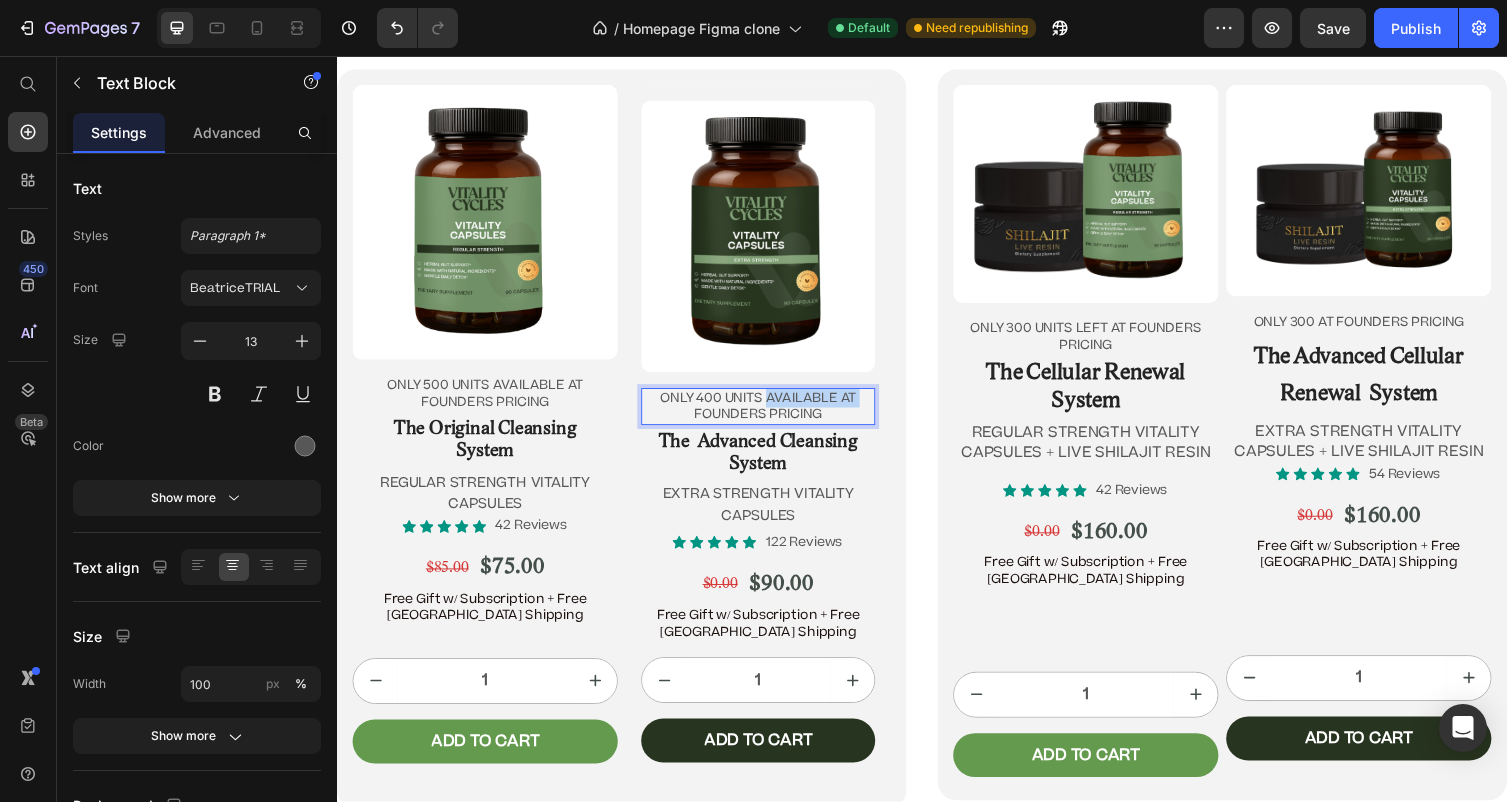 click on "ONLY 400 UNITS AVAILABLE AT FOUNDERS PRICING" at bounding box center (769, 416) 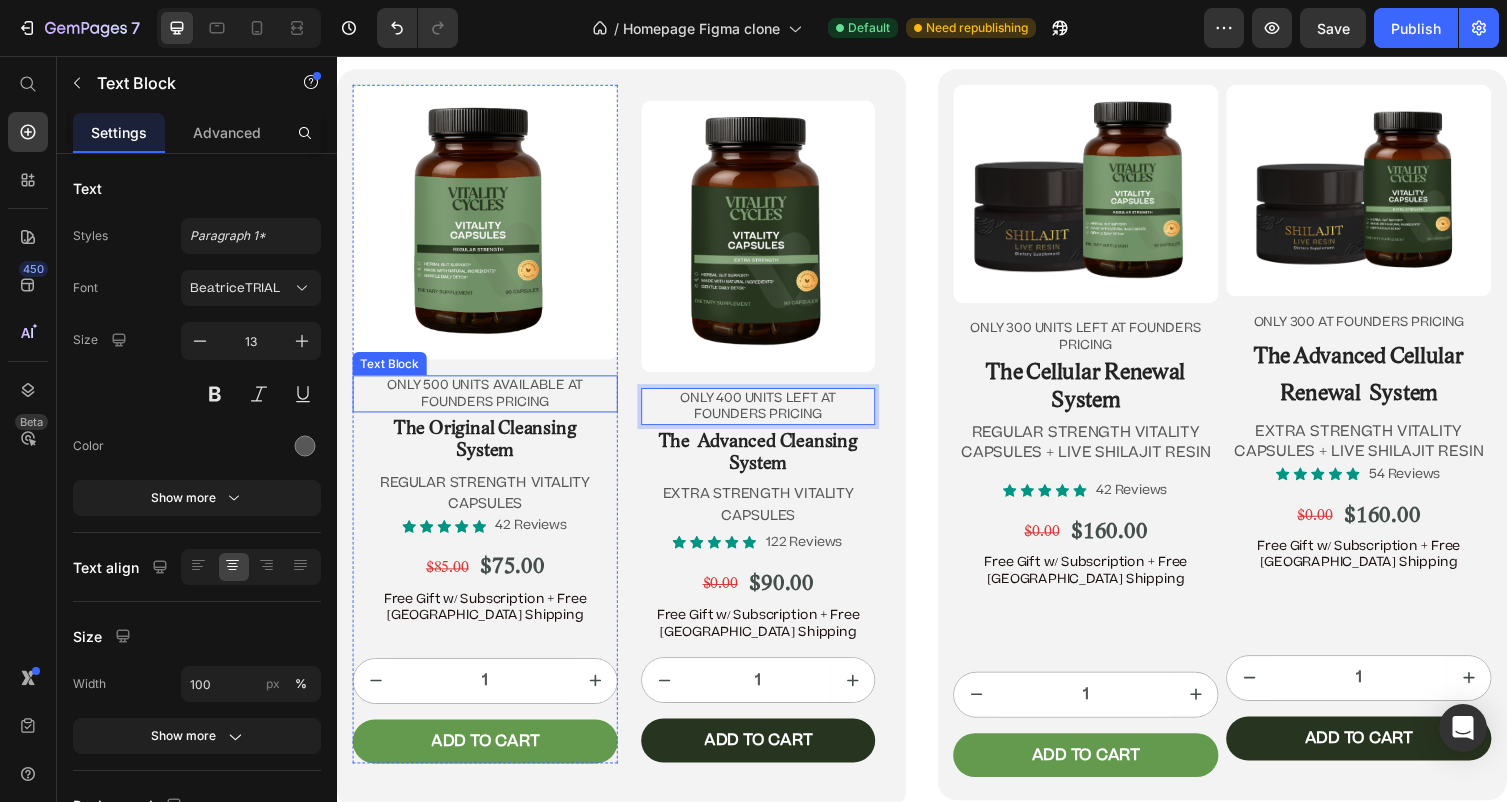 click on "ONLY 500 UNITS AVAILABLE AT FOUNDERS PRICING" at bounding box center [489, 403] 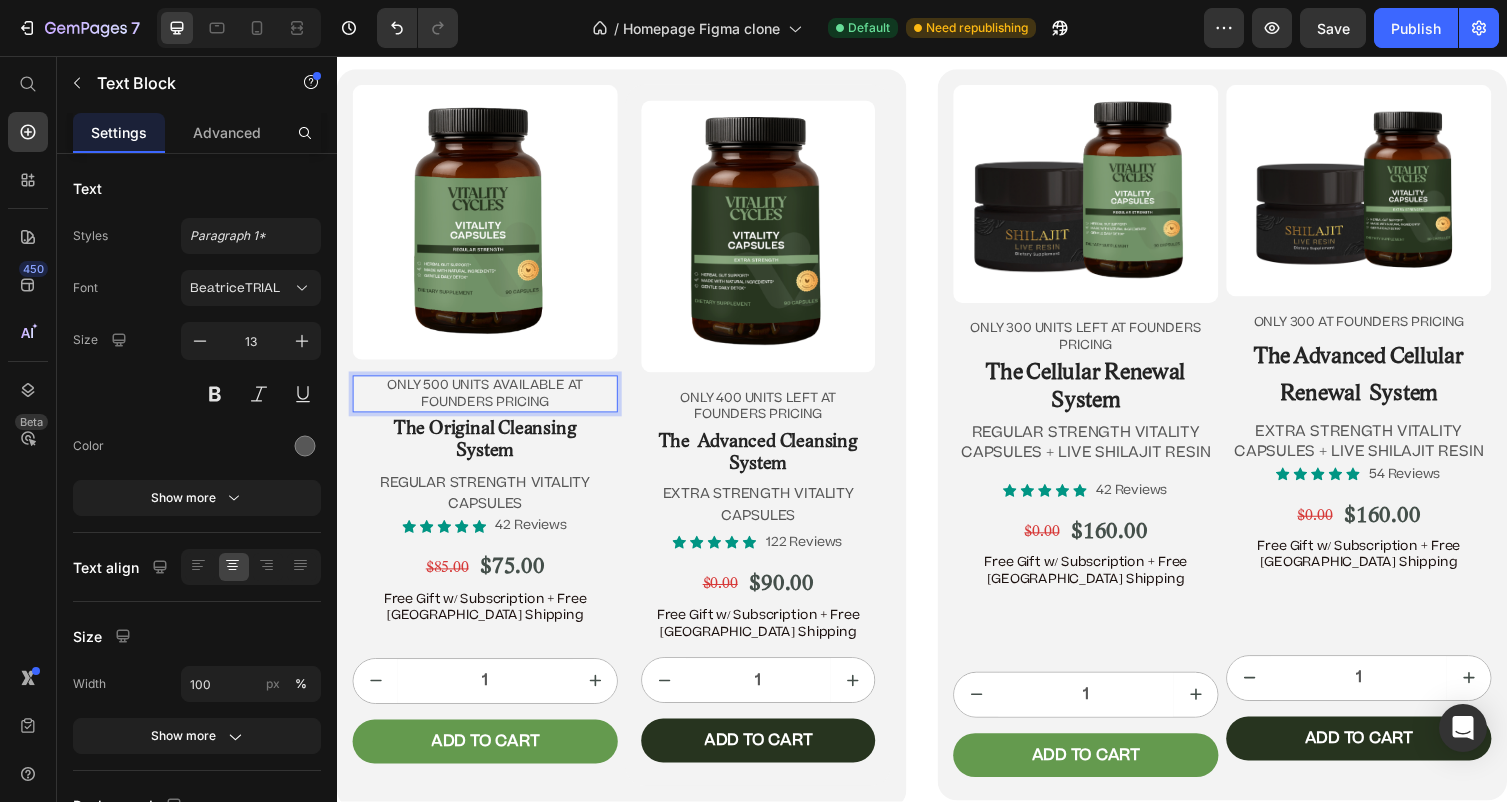 click on "ONLY 500 UNITS AVAILABLE AT FOUNDERS PRICING" at bounding box center (489, 403) 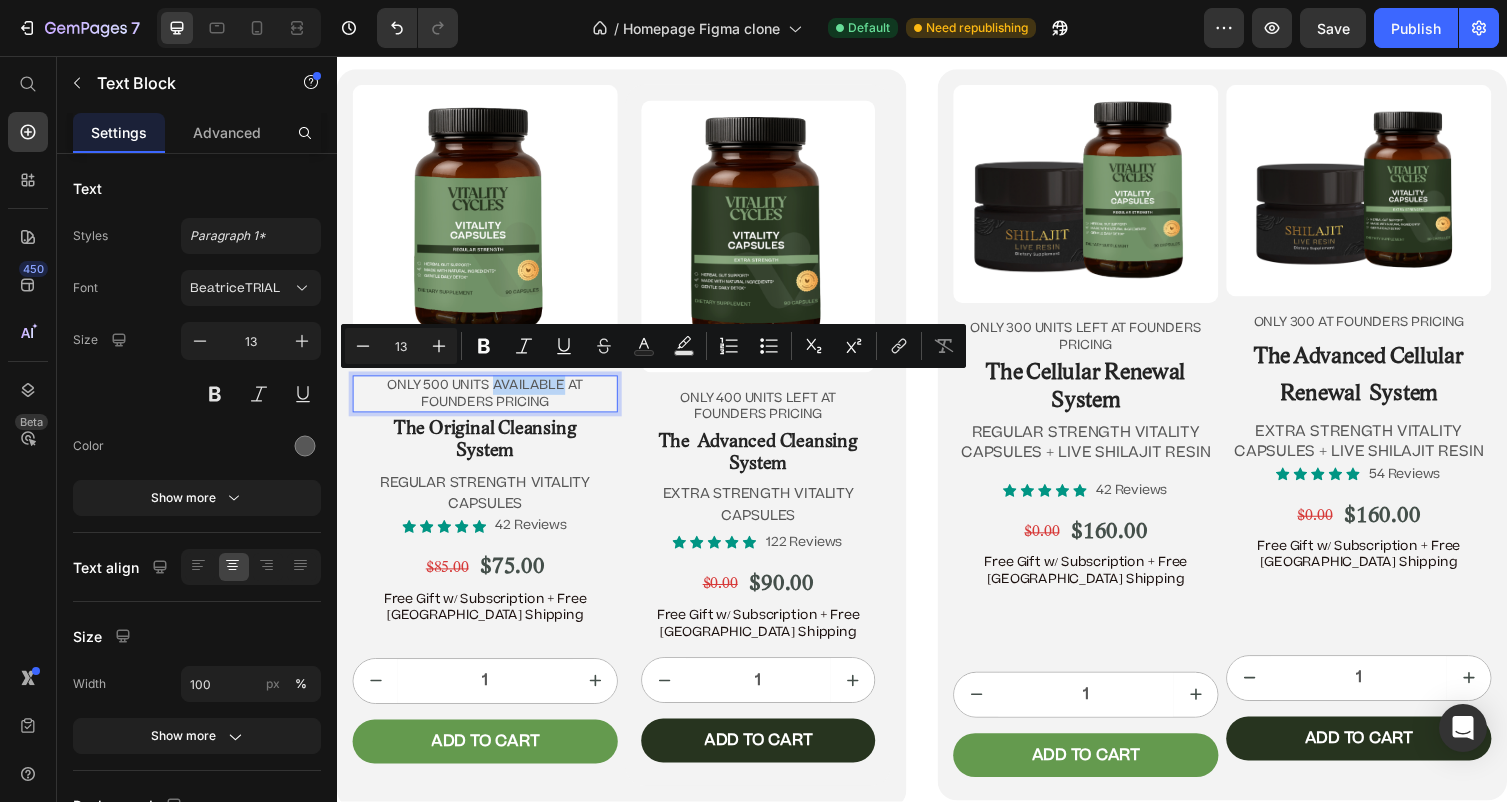 drag, startPoint x: 569, startPoint y: 393, endPoint x: 502, endPoint y: 397, distance: 67.11929 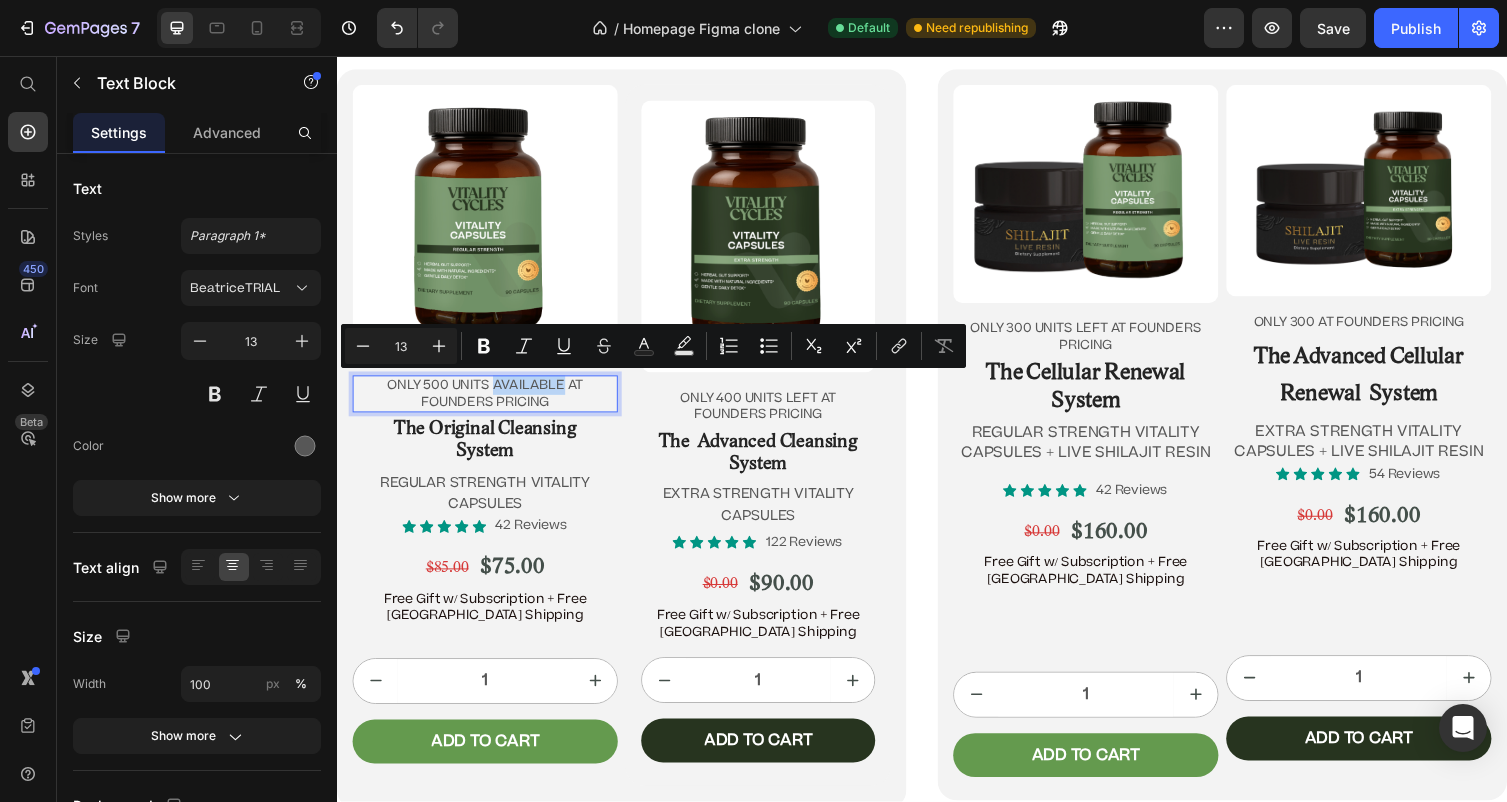 click on "ONLY 500 UNITS AVAILABLE AT FOUNDERS PRICING" at bounding box center (489, 403) 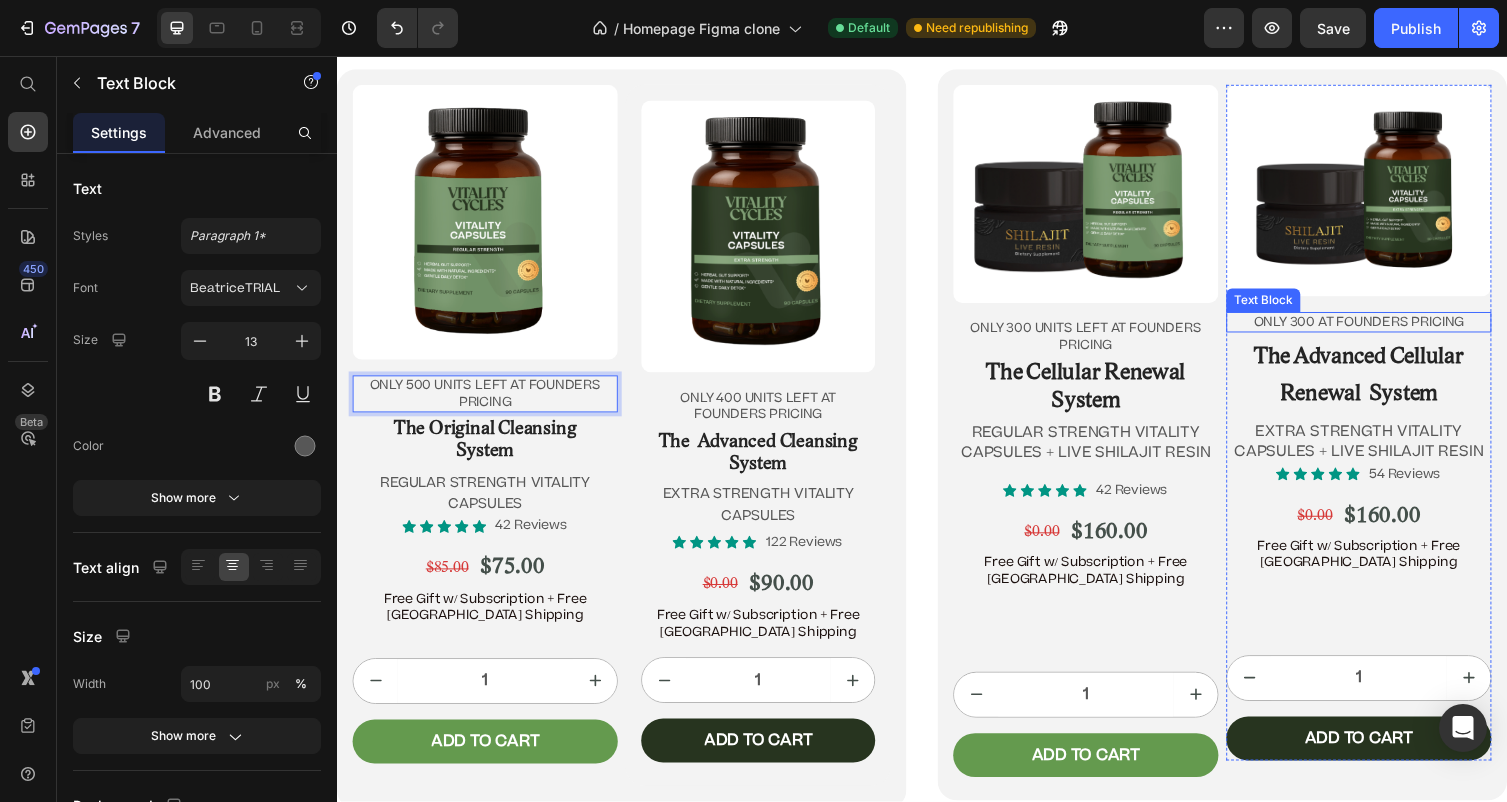 click on "ONLY 300 AT FOUNDERS PRICING" at bounding box center [1385, 329] 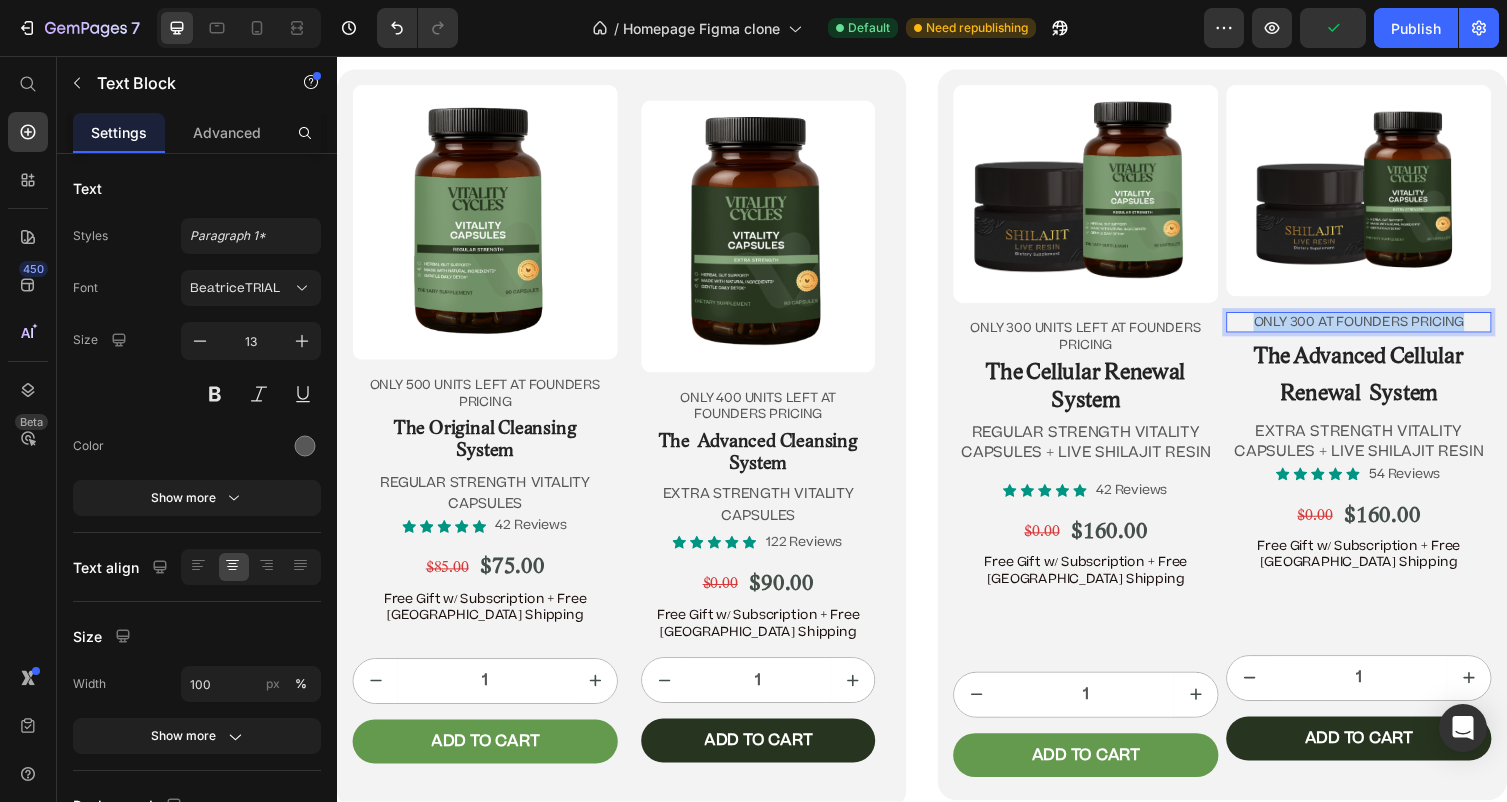 drag, startPoint x: 1506, startPoint y: 326, endPoint x: 1250, endPoint y: 321, distance: 256.04883 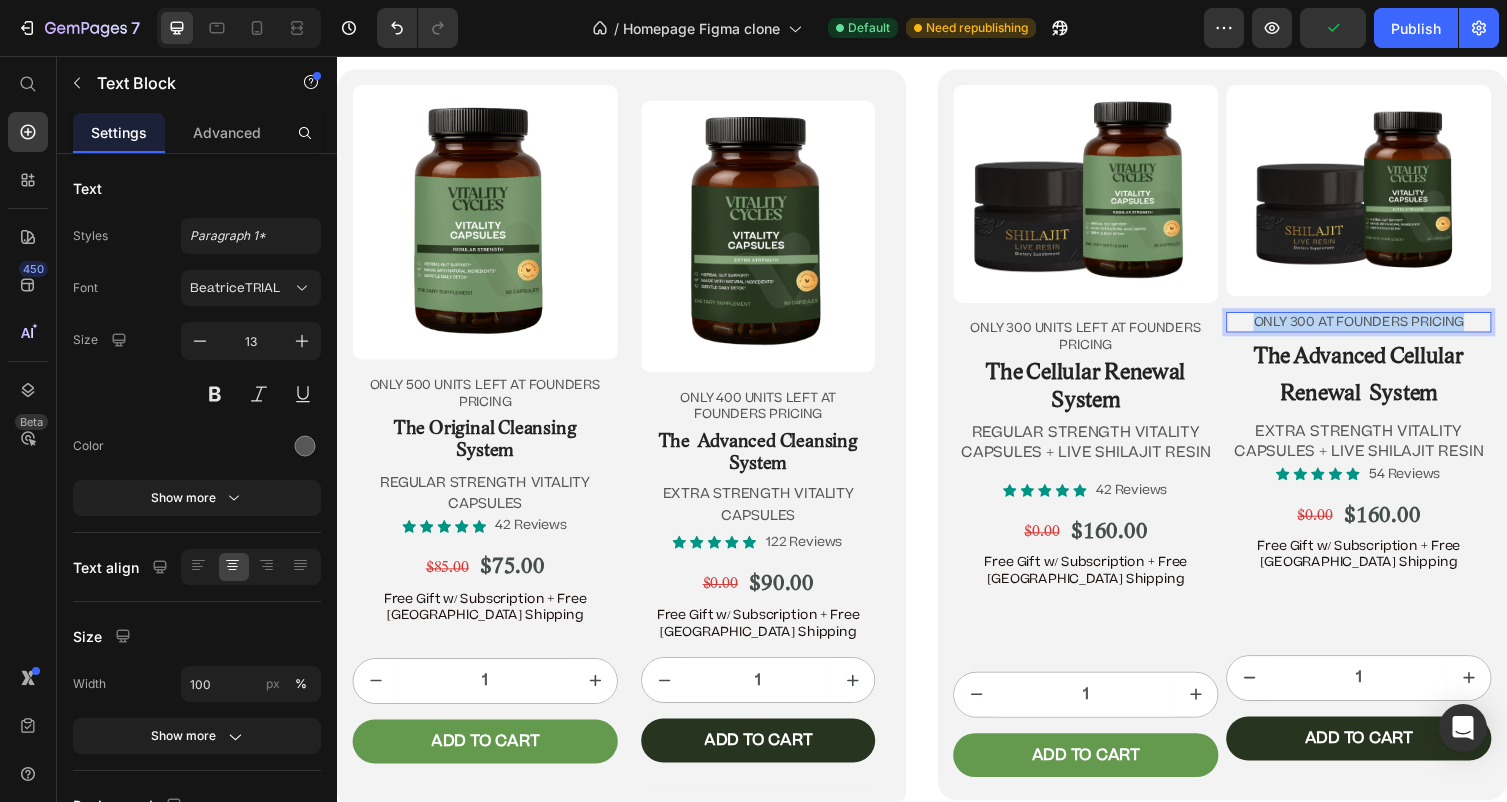 click on "ONLY 300 AT FOUNDERS PRICING" at bounding box center [1385, 329] 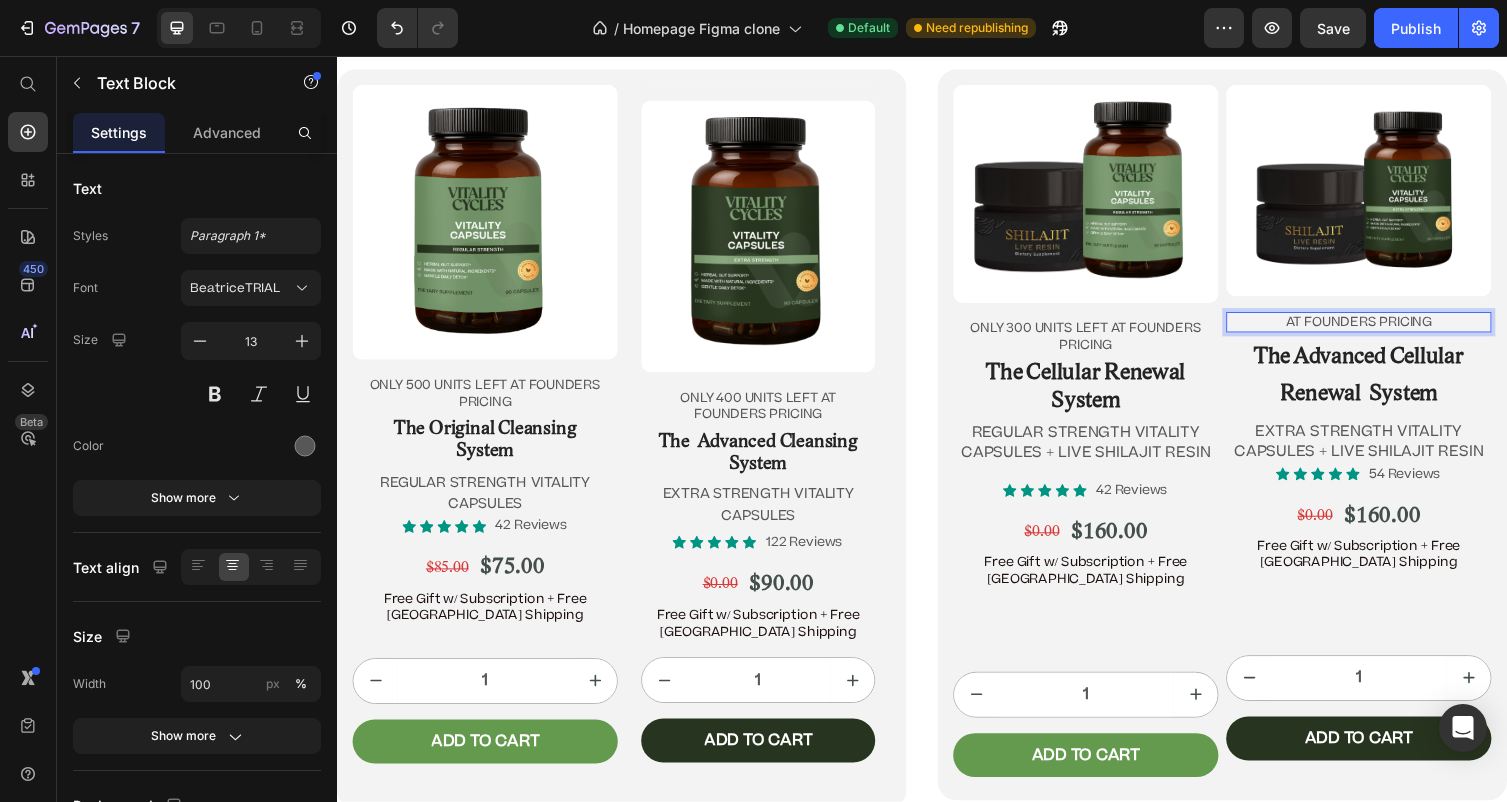 click on "AT FOUNDERS PRICING" at bounding box center (1385, 329) 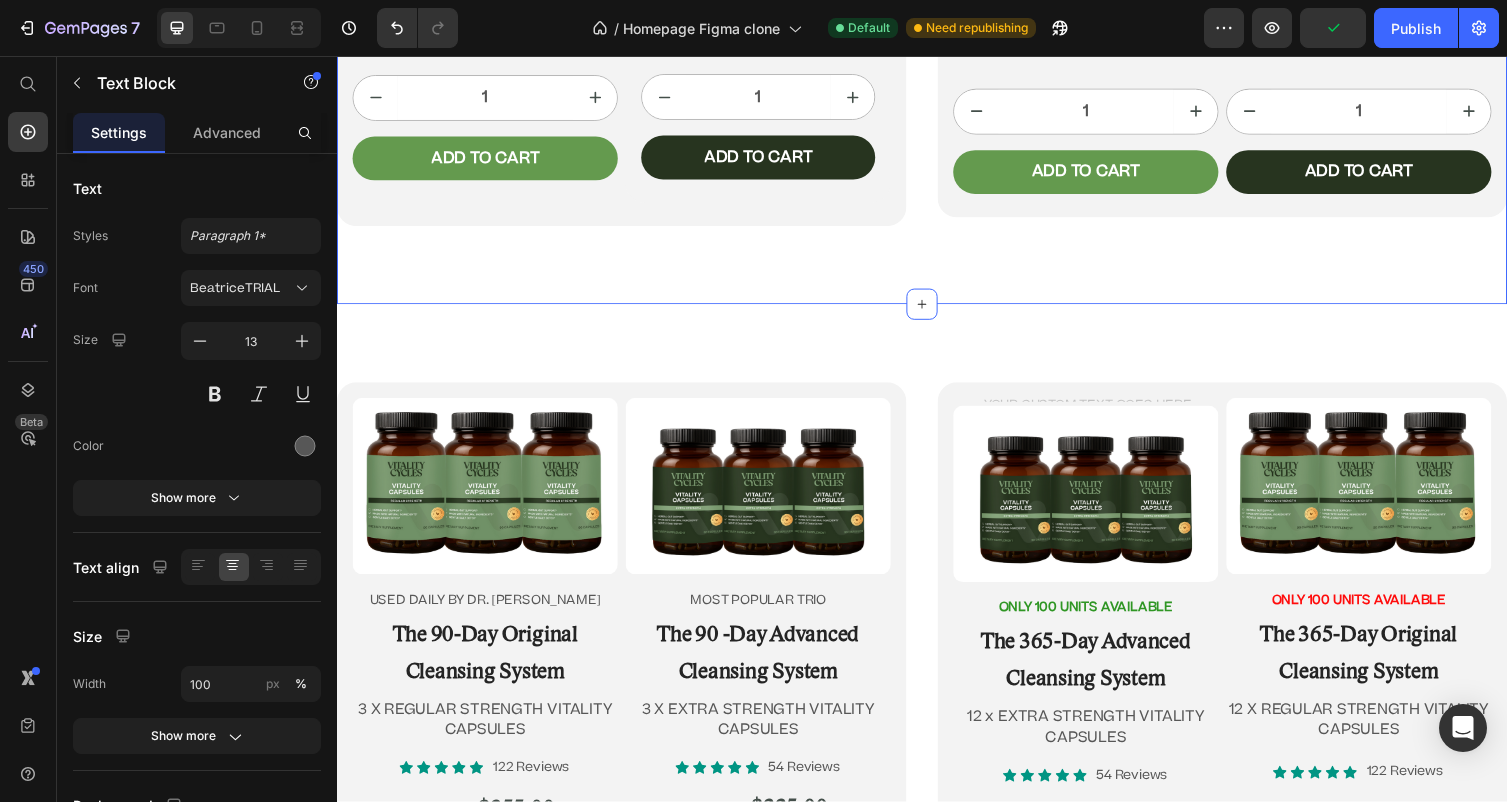 scroll, scrollTop: 12411, scrollLeft: 0, axis: vertical 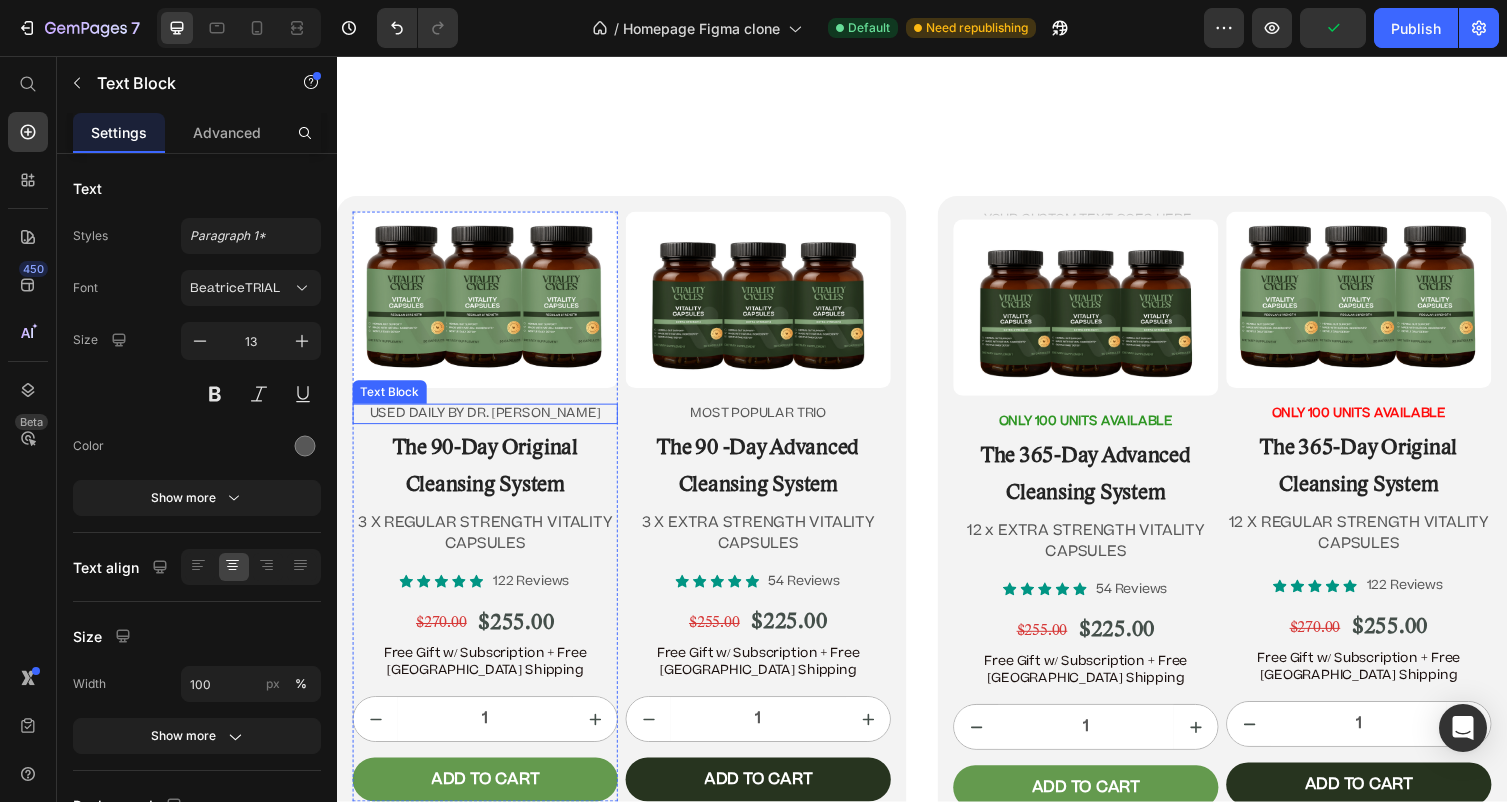 click on "USED DAILY BY DR. JENNIFER DANIELS" at bounding box center [489, 423] 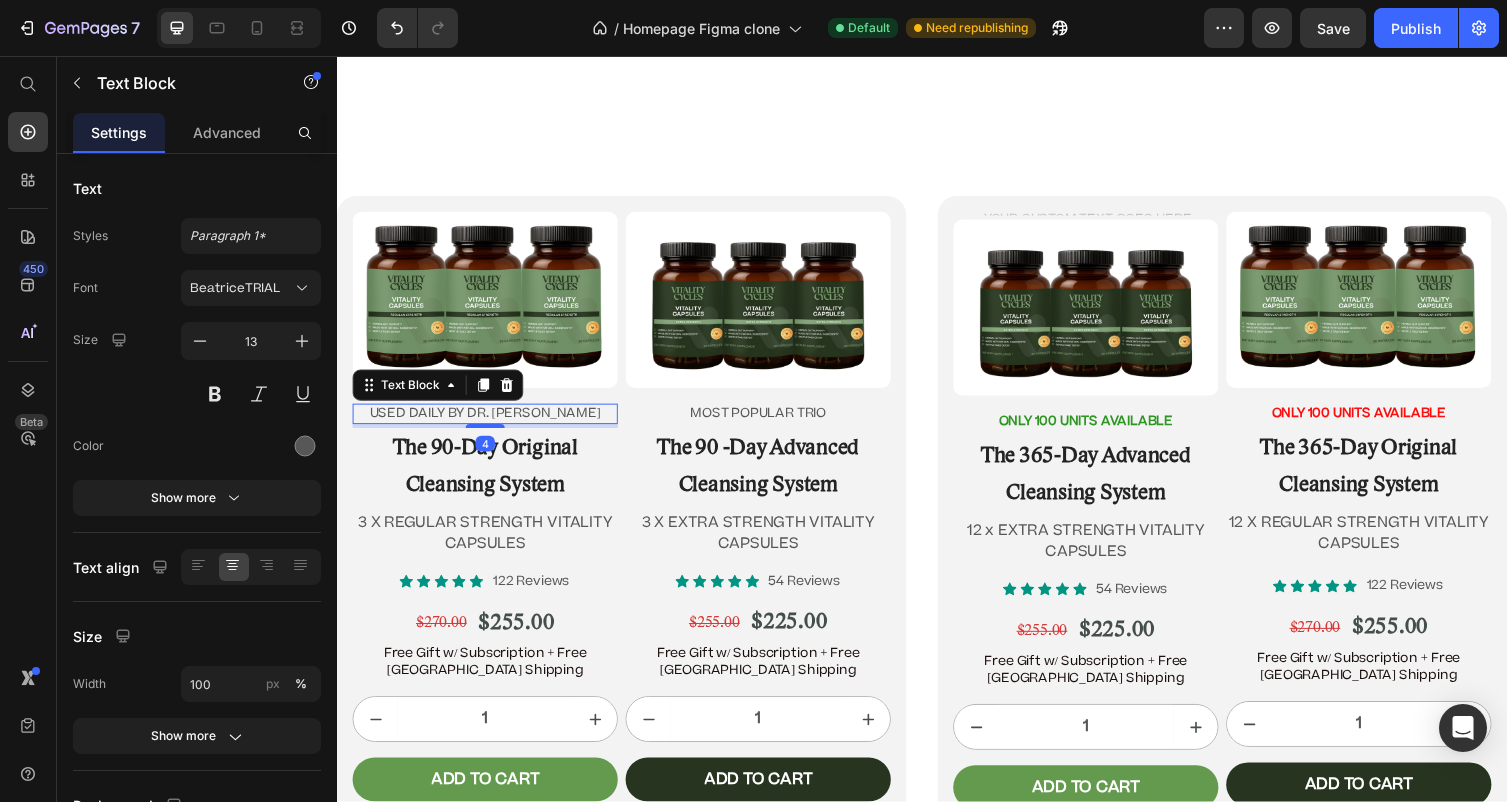 click on "USED DAILY BY DR. JENNIFER DANIELS" at bounding box center (489, 423) 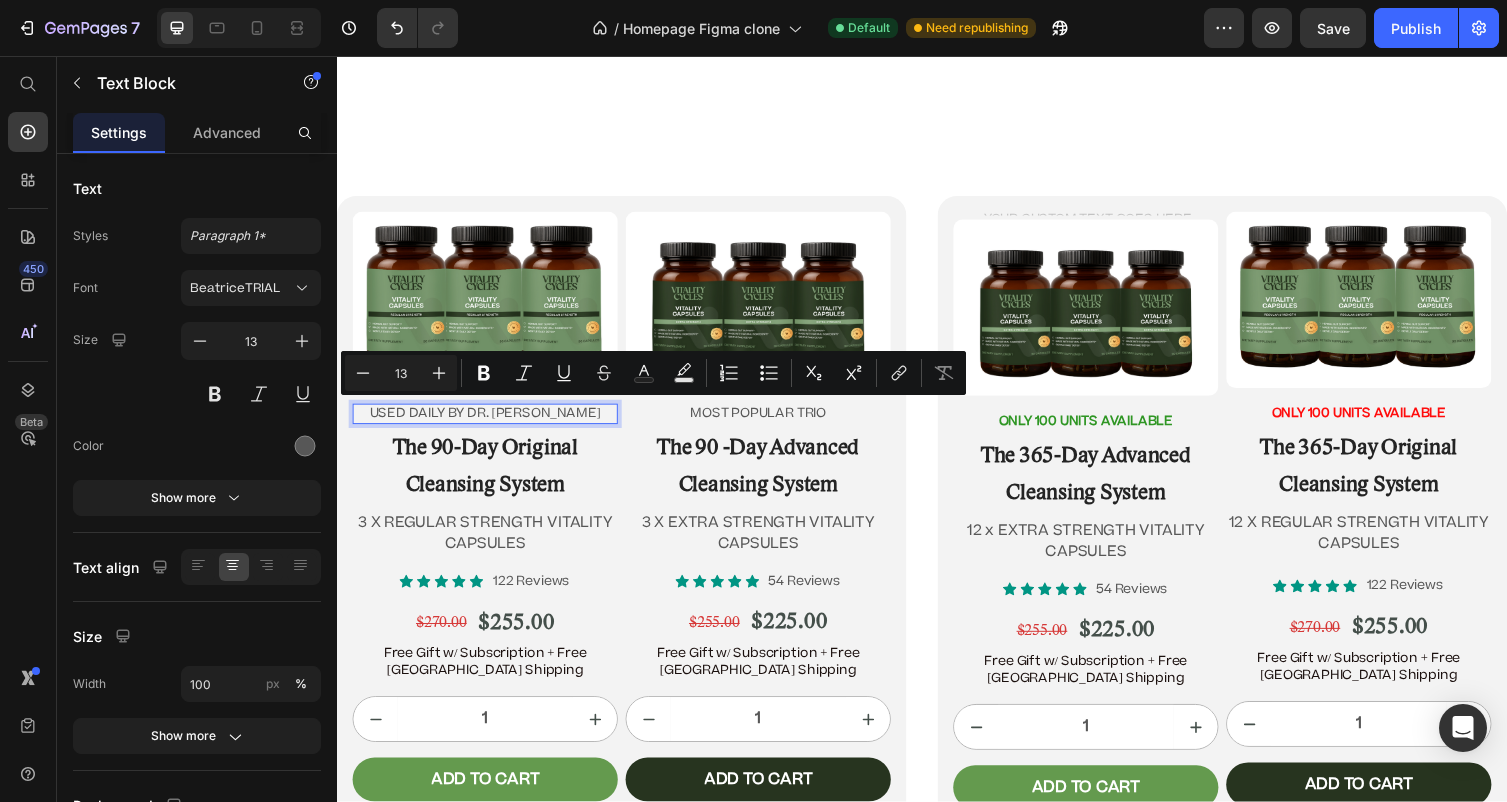 drag, startPoint x: 616, startPoint y: 425, endPoint x: 356, endPoint y: 420, distance: 260.04807 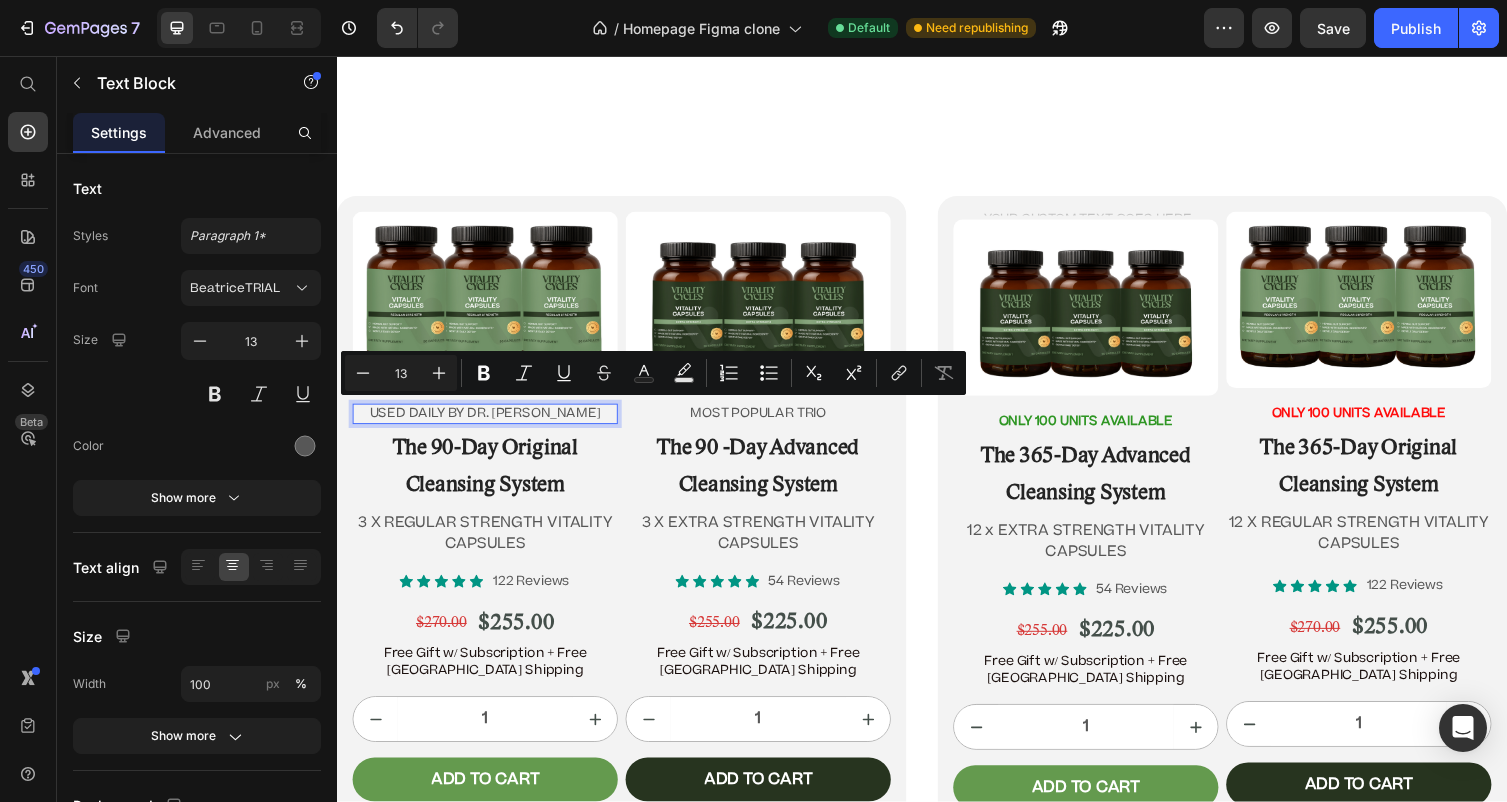 click on "USED DAILY BY DR. JENNIFER DANIELS" at bounding box center [489, 423] 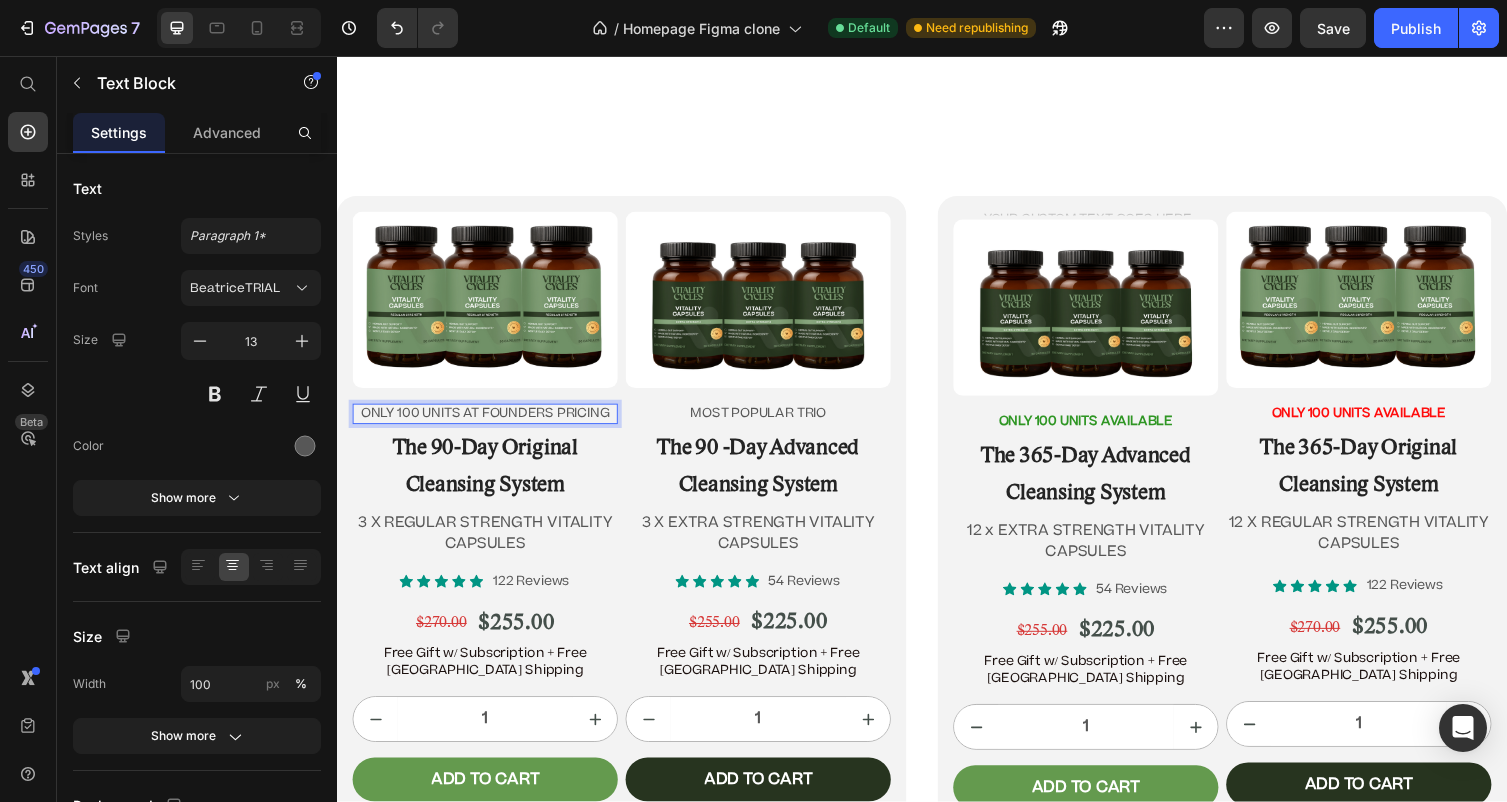 click on "oNLY 100 UNITS AT FOUNDERS PRICING" at bounding box center (489, 423) 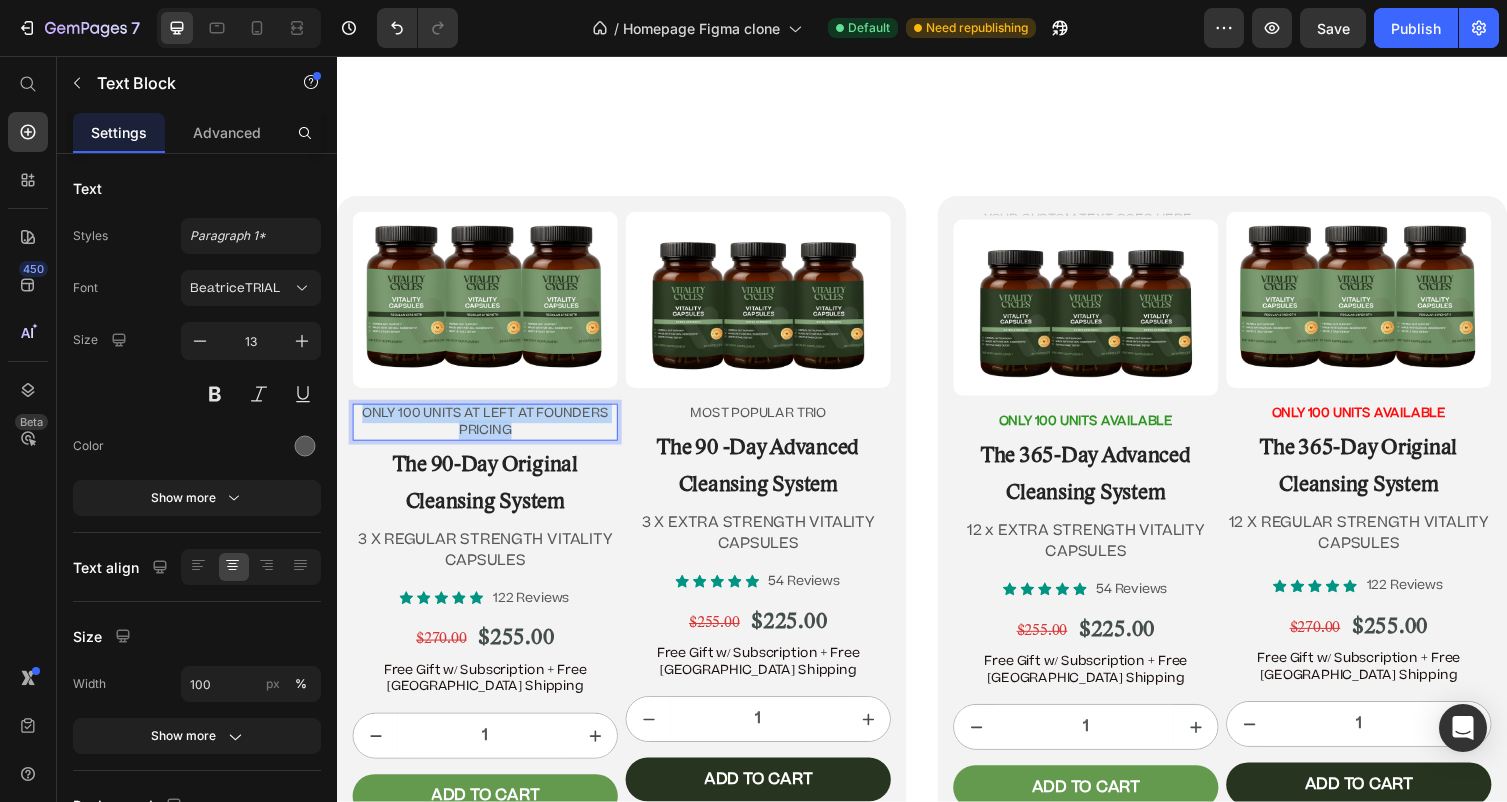 drag, startPoint x: 575, startPoint y: 434, endPoint x: 360, endPoint y: 408, distance: 216.56639 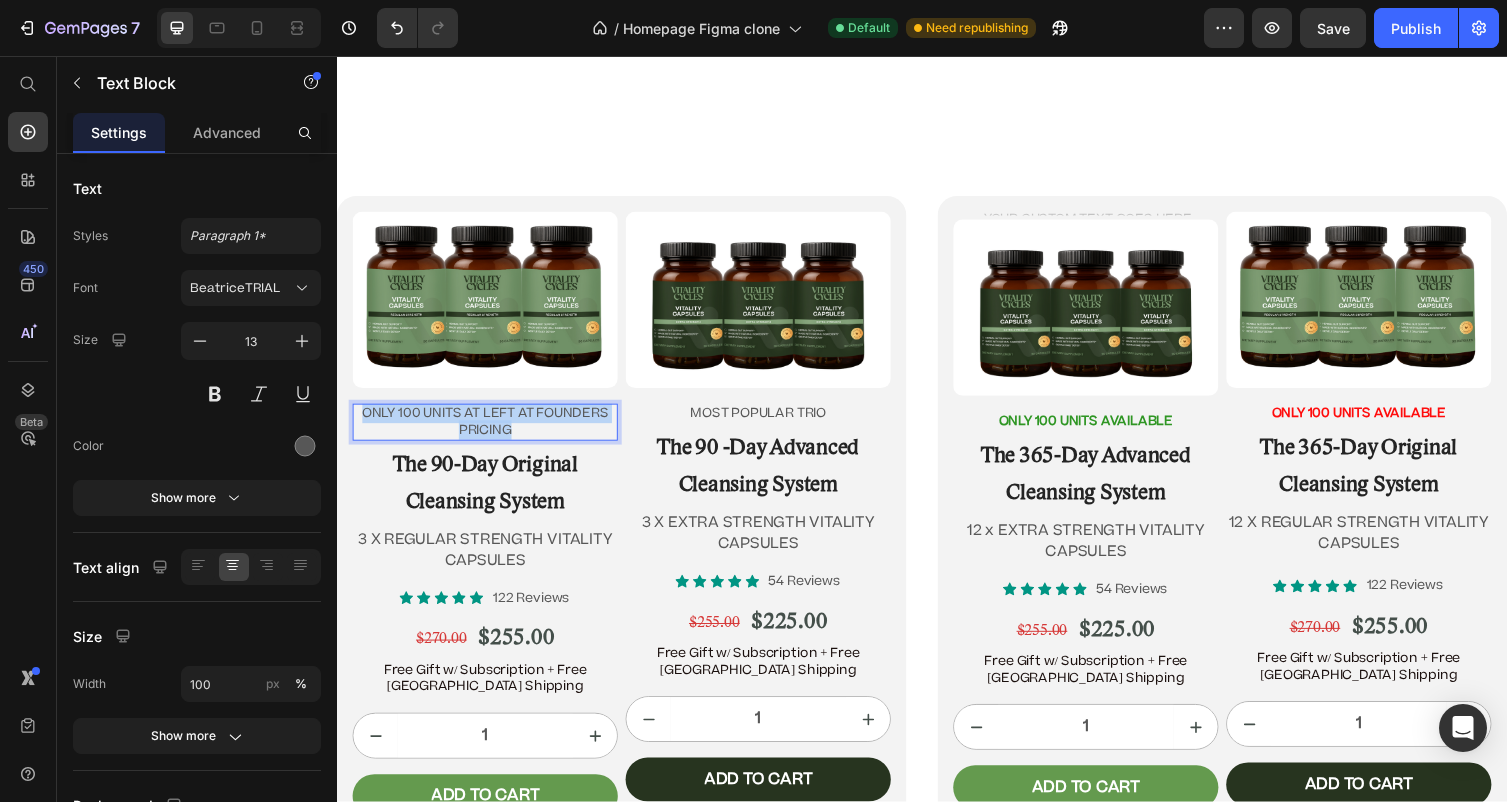 click on "oNLY 100 UNITS AT LEFT AT FOUNDERS PRICING" at bounding box center [489, 432] 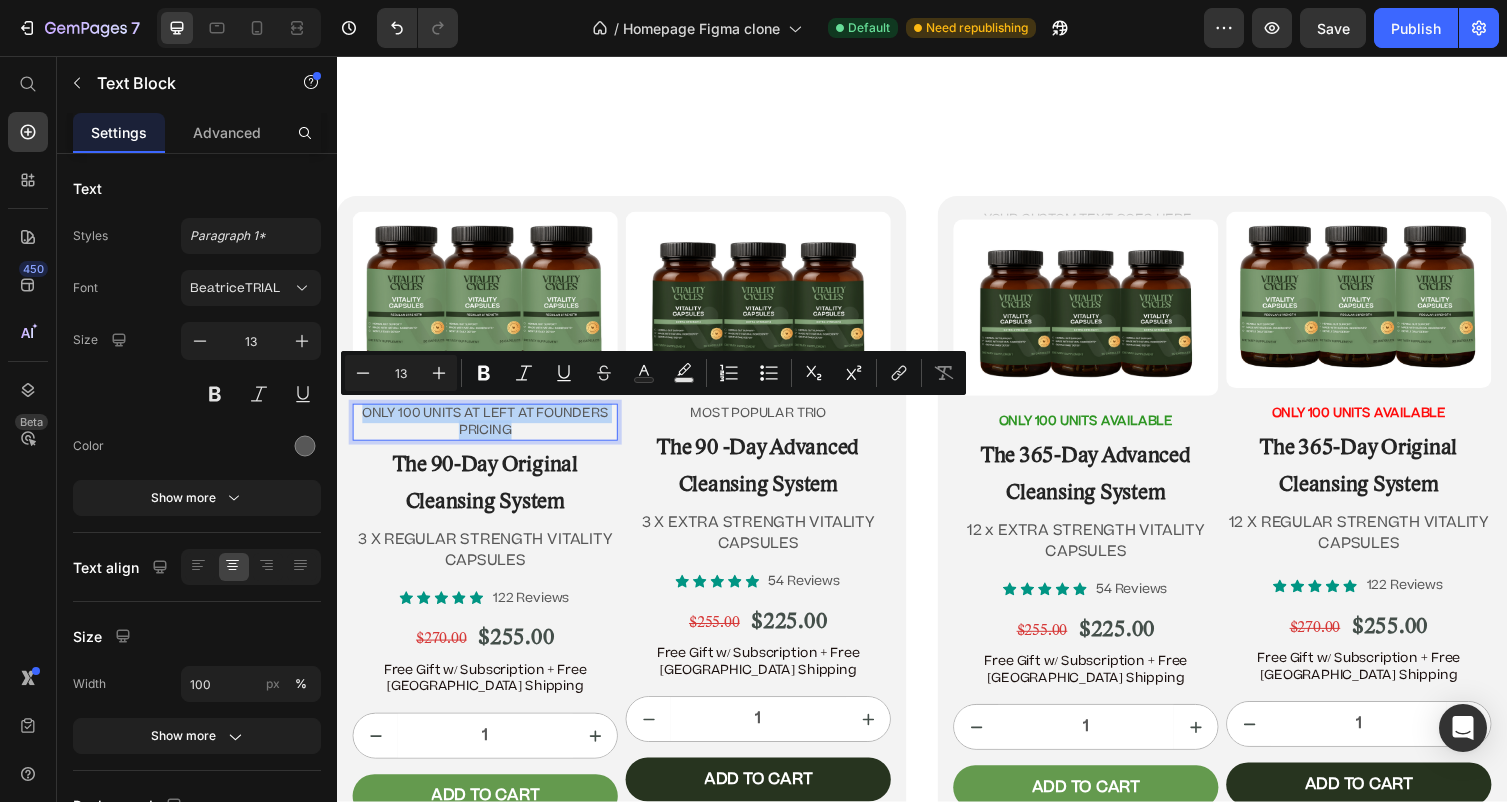copy on "oNLY 100 UNITS AT LEFT AT FOUNDERS PRICING" 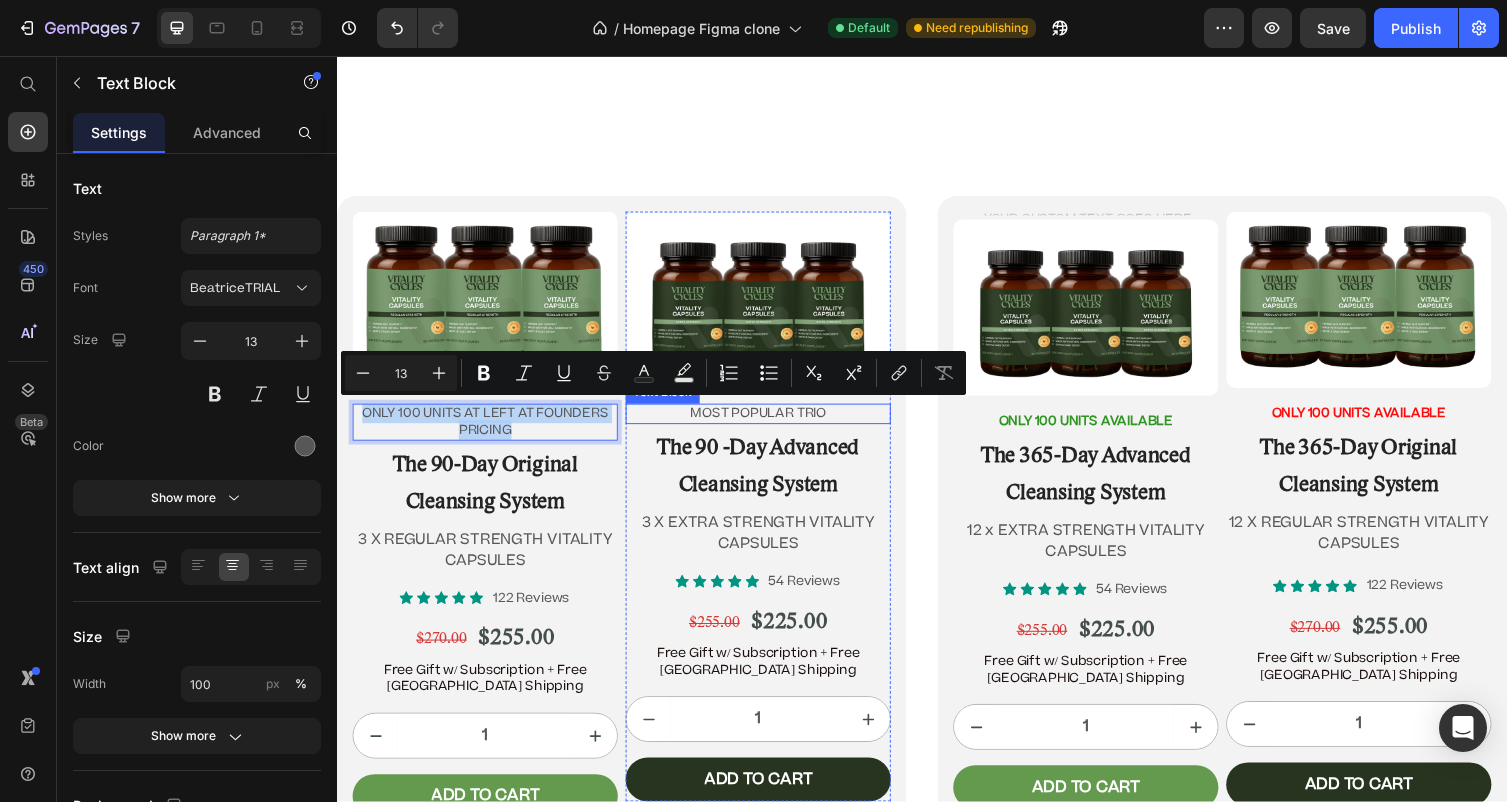 click on "most popular trio" at bounding box center [769, 423] 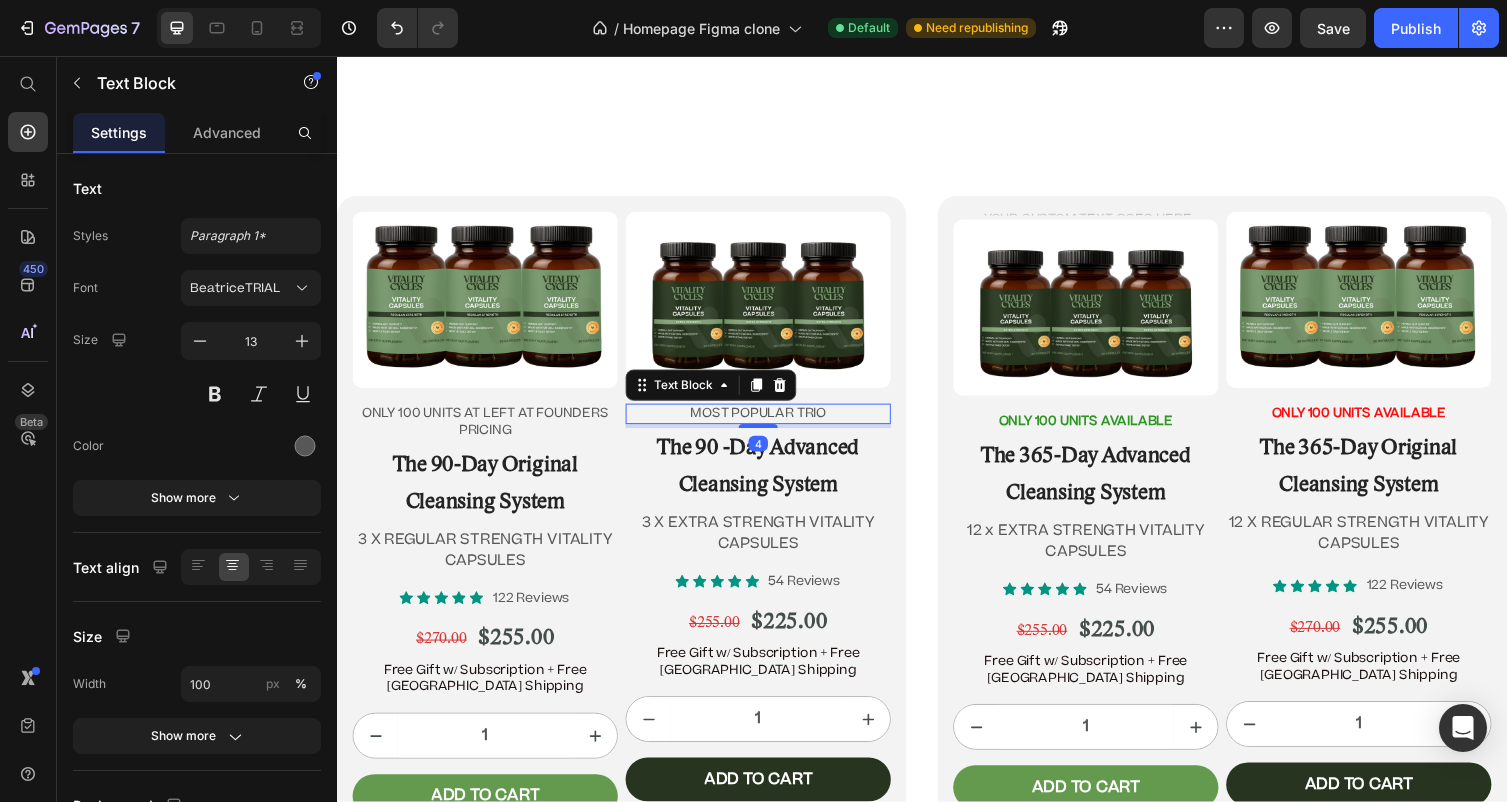 click on "most popular trio" at bounding box center [769, 423] 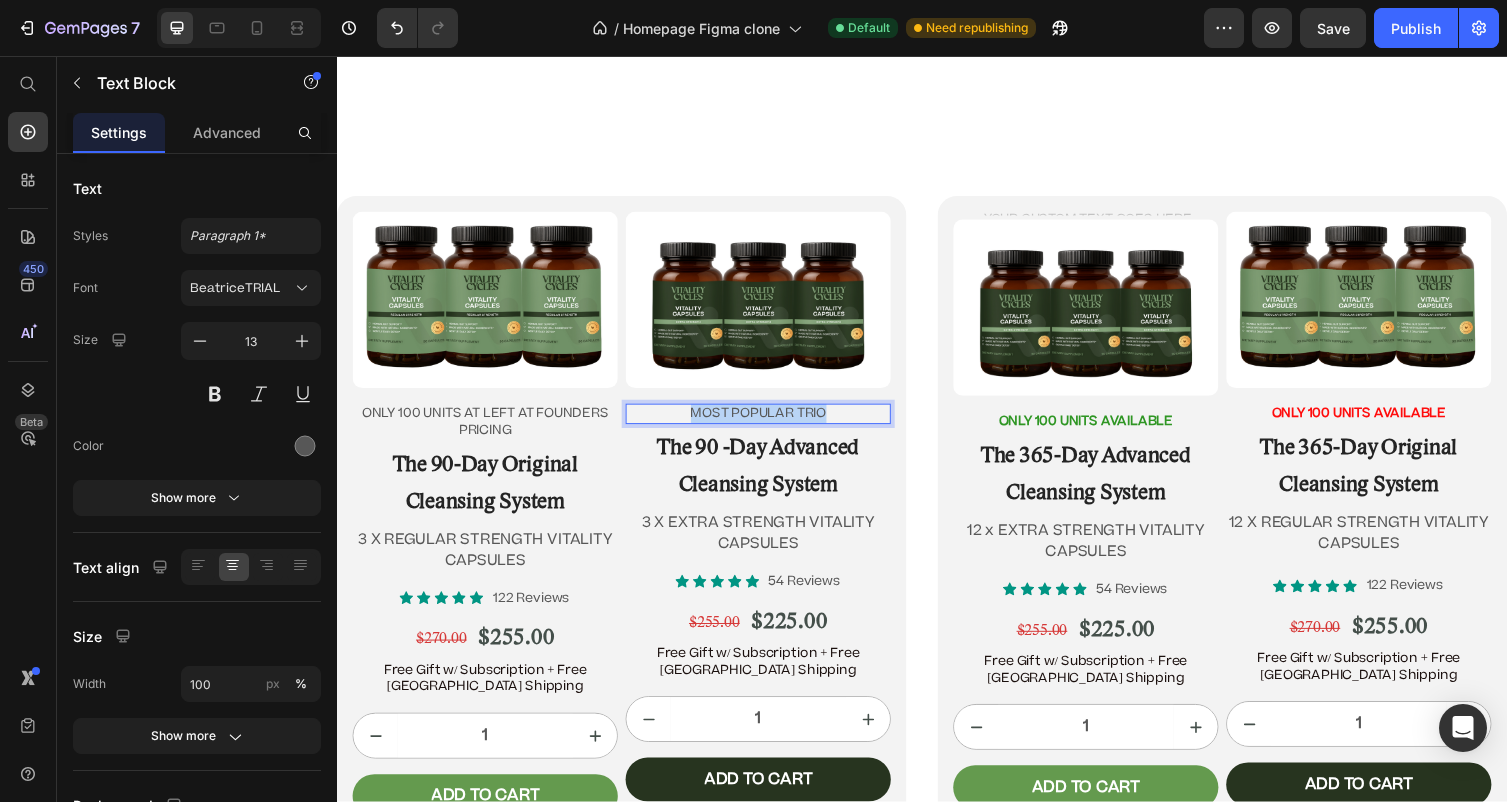 drag, startPoint x: 861, startPoint y: 417, endPoint x: 596, endPoint y: 398, distance: 265.68027 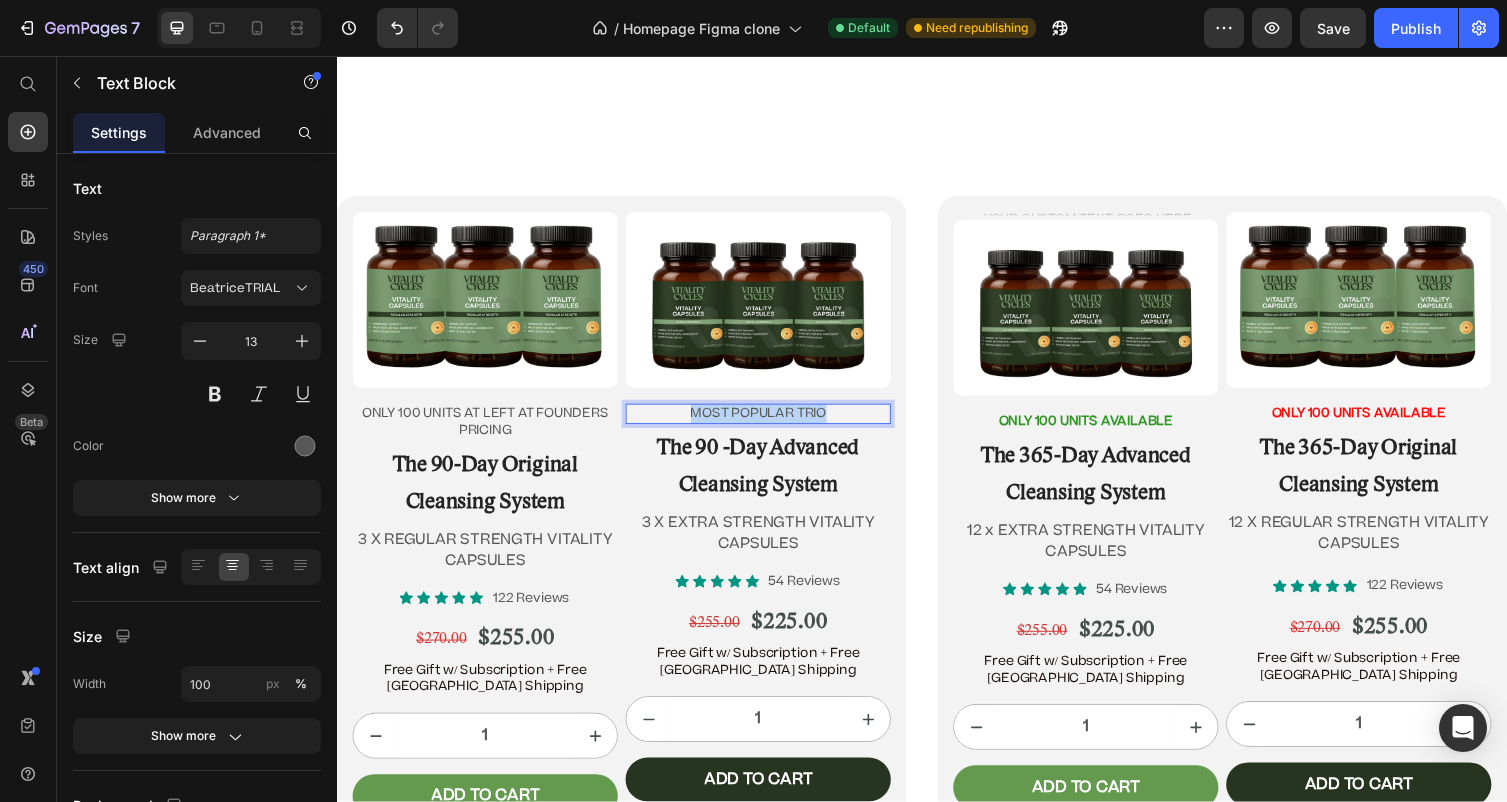 click on "most popular trio" at bounding box center (769, 423) 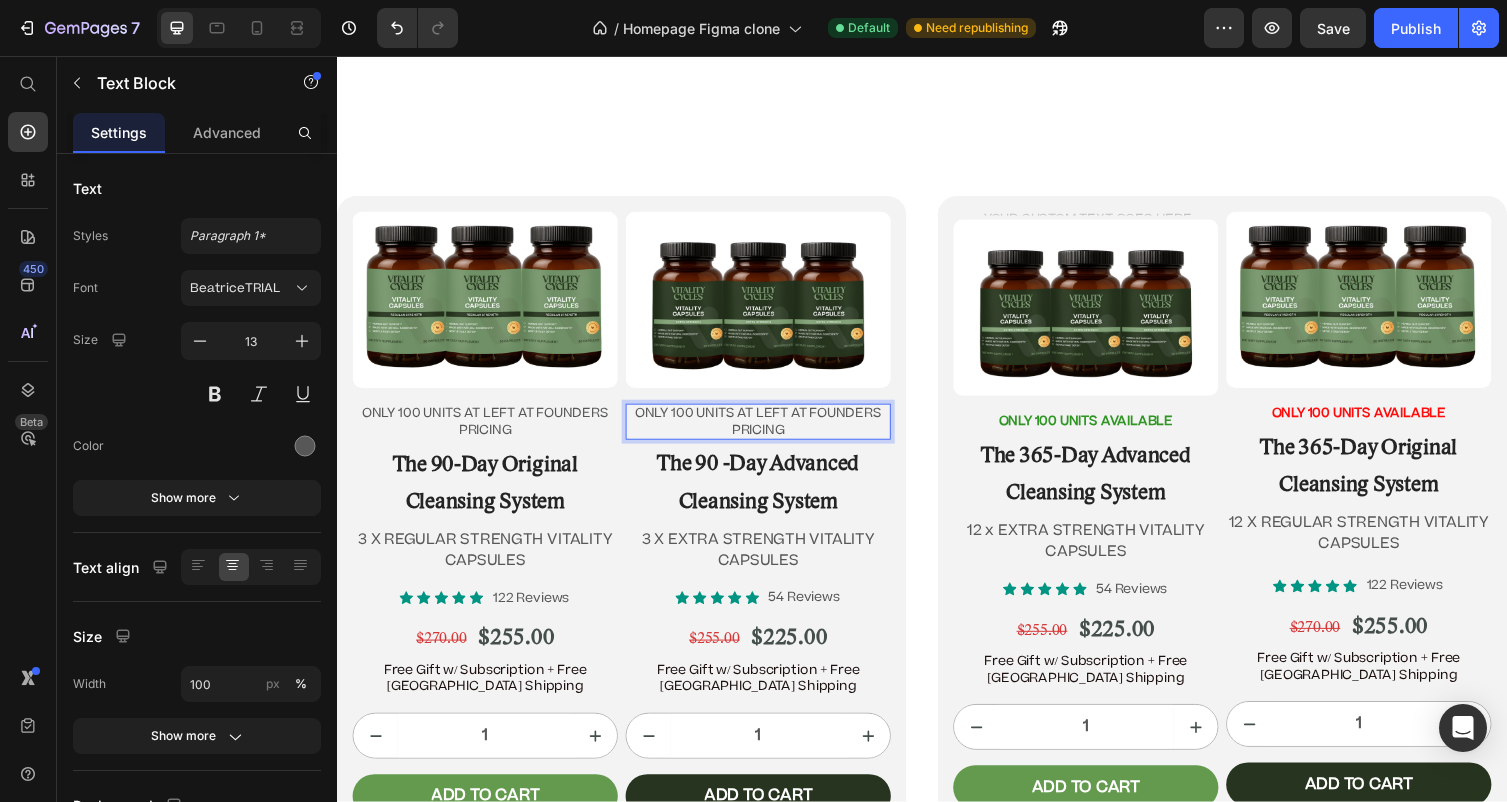 click on "oNLY 100 UNITS AT LEFT AT FOUNDERS PRICING" at bounding box center (769, 432) 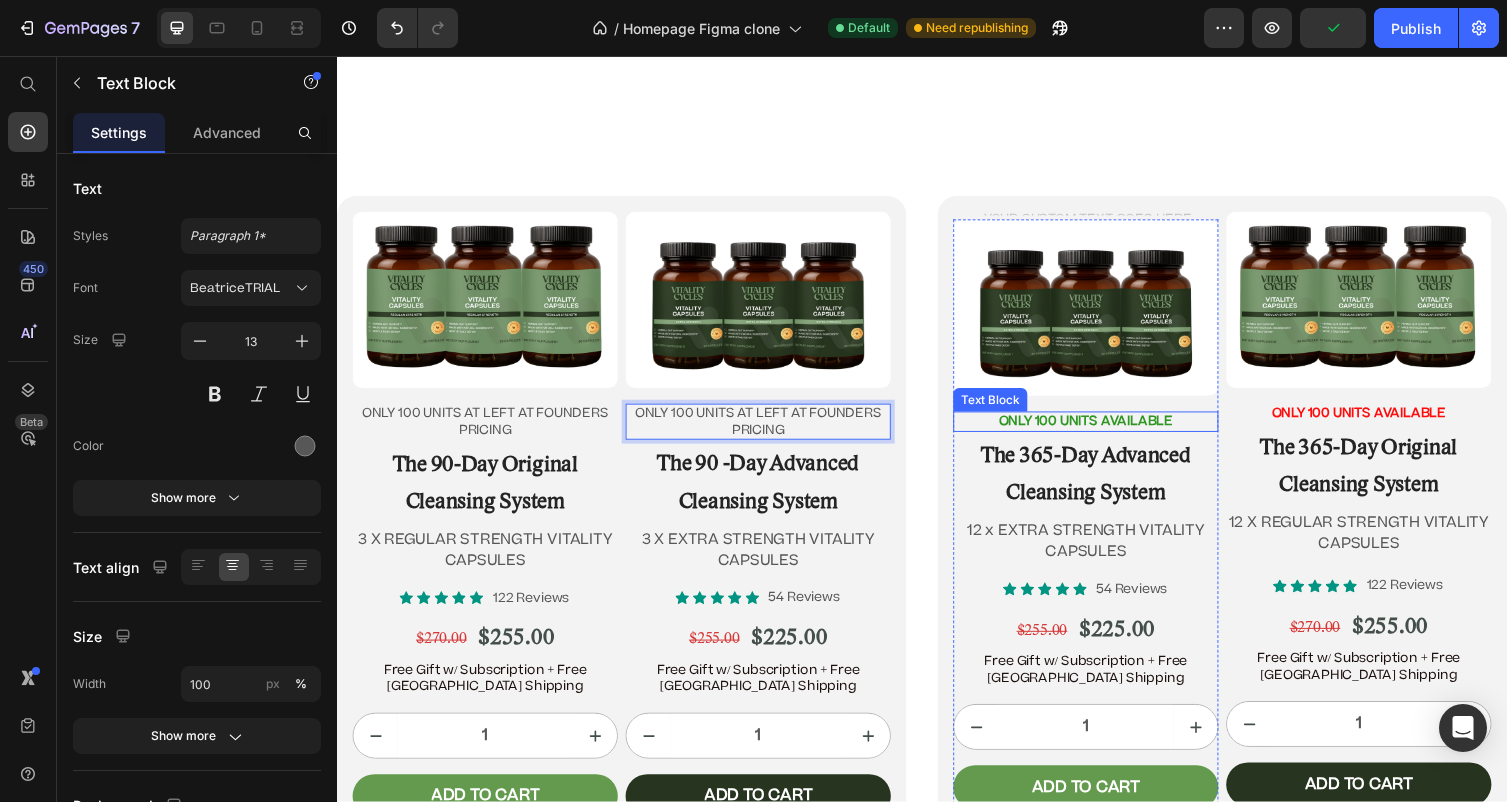 click on "ONLY 100 UNITS AVAILABLE" at bounding box center (1105, 431) 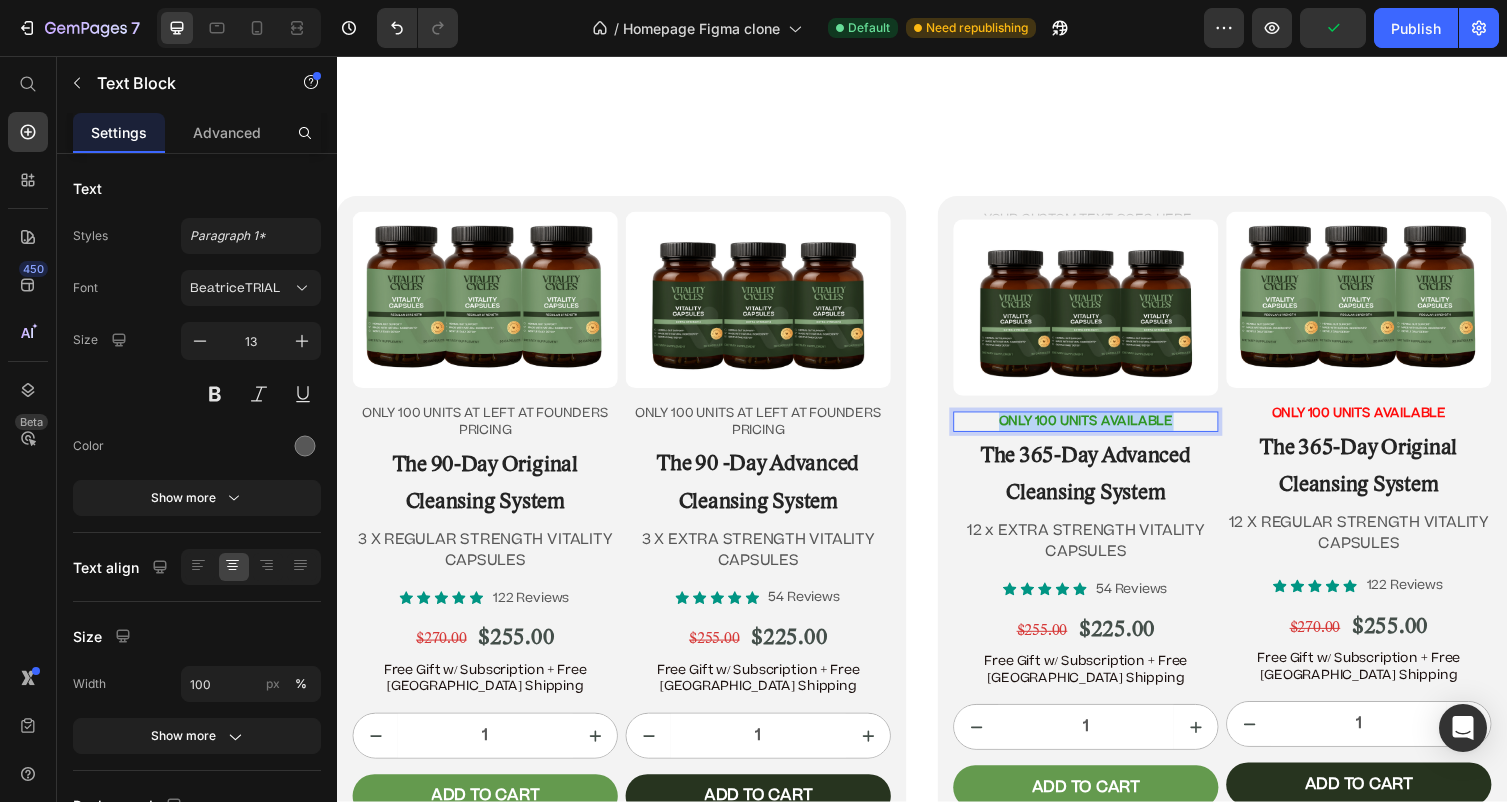 drag, startPoint x: 1189, startPoint y: 425, endPoint x: 1013, endPoint y: 398, distance: 178.05898 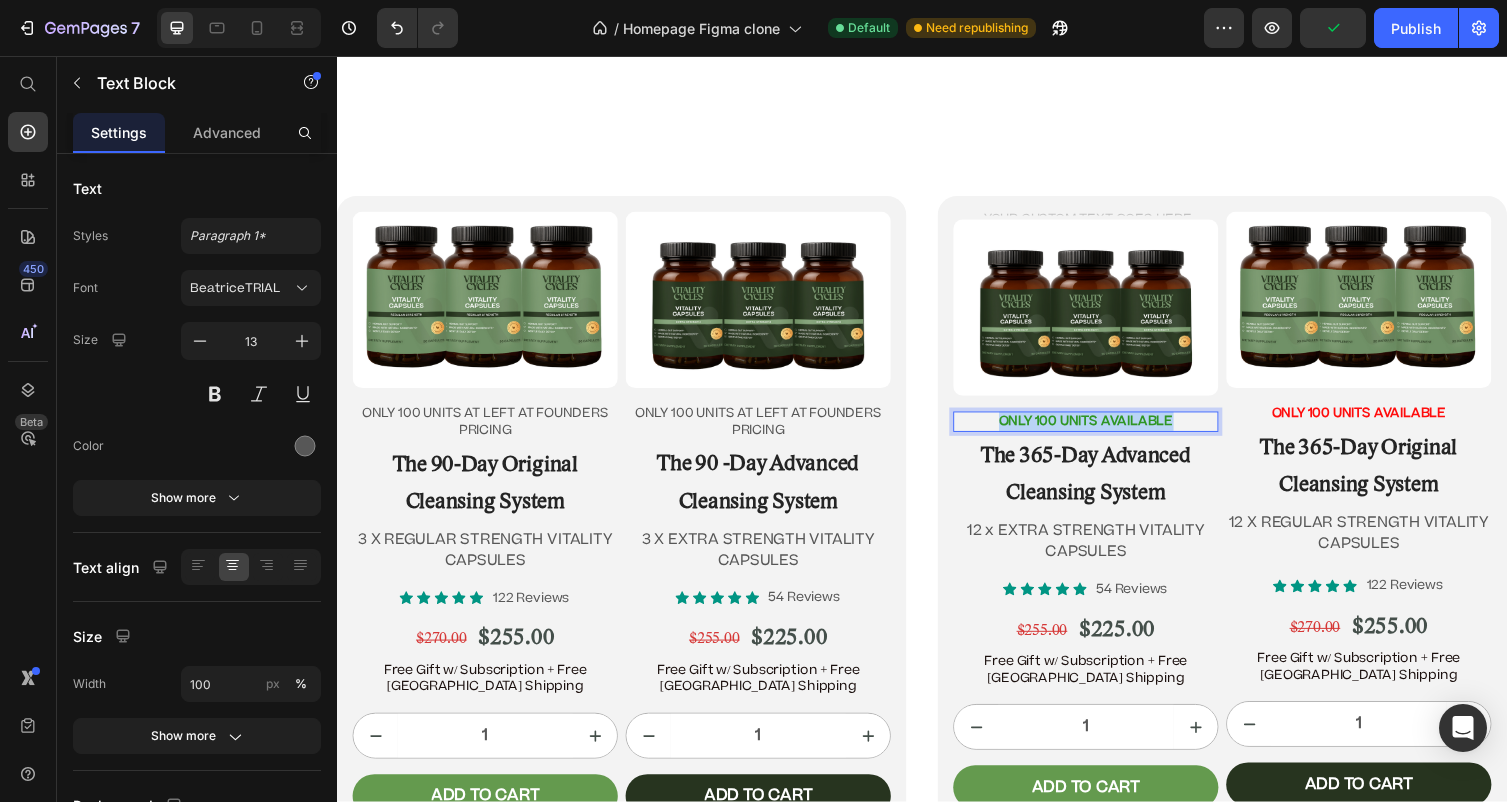 click on "ONLY 100 UNITS AVAILABLE" at bounding box center (1105, 431) 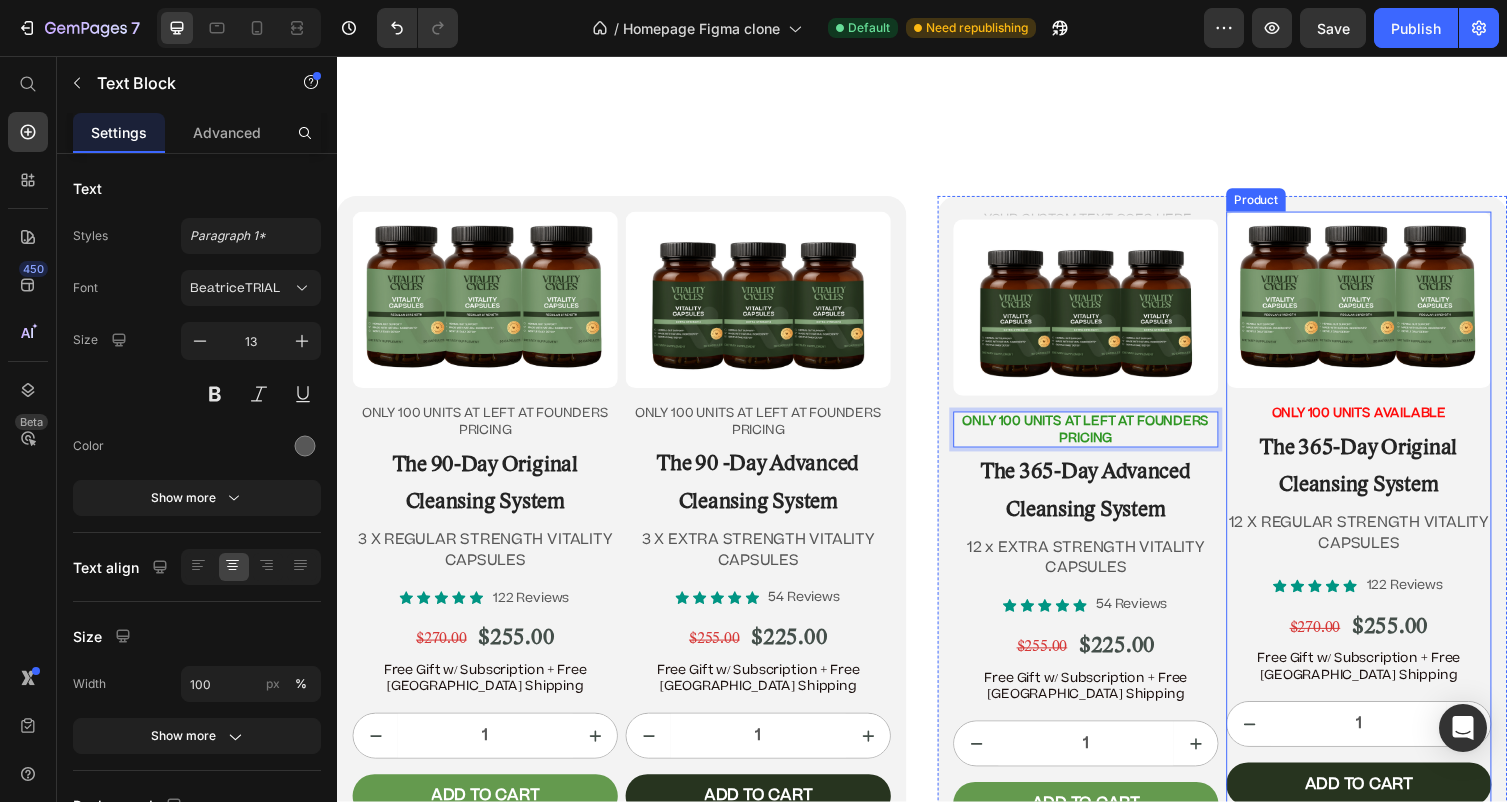 click on "The 365-Day Original Cleansing System" at bounding box center (1385, 478) 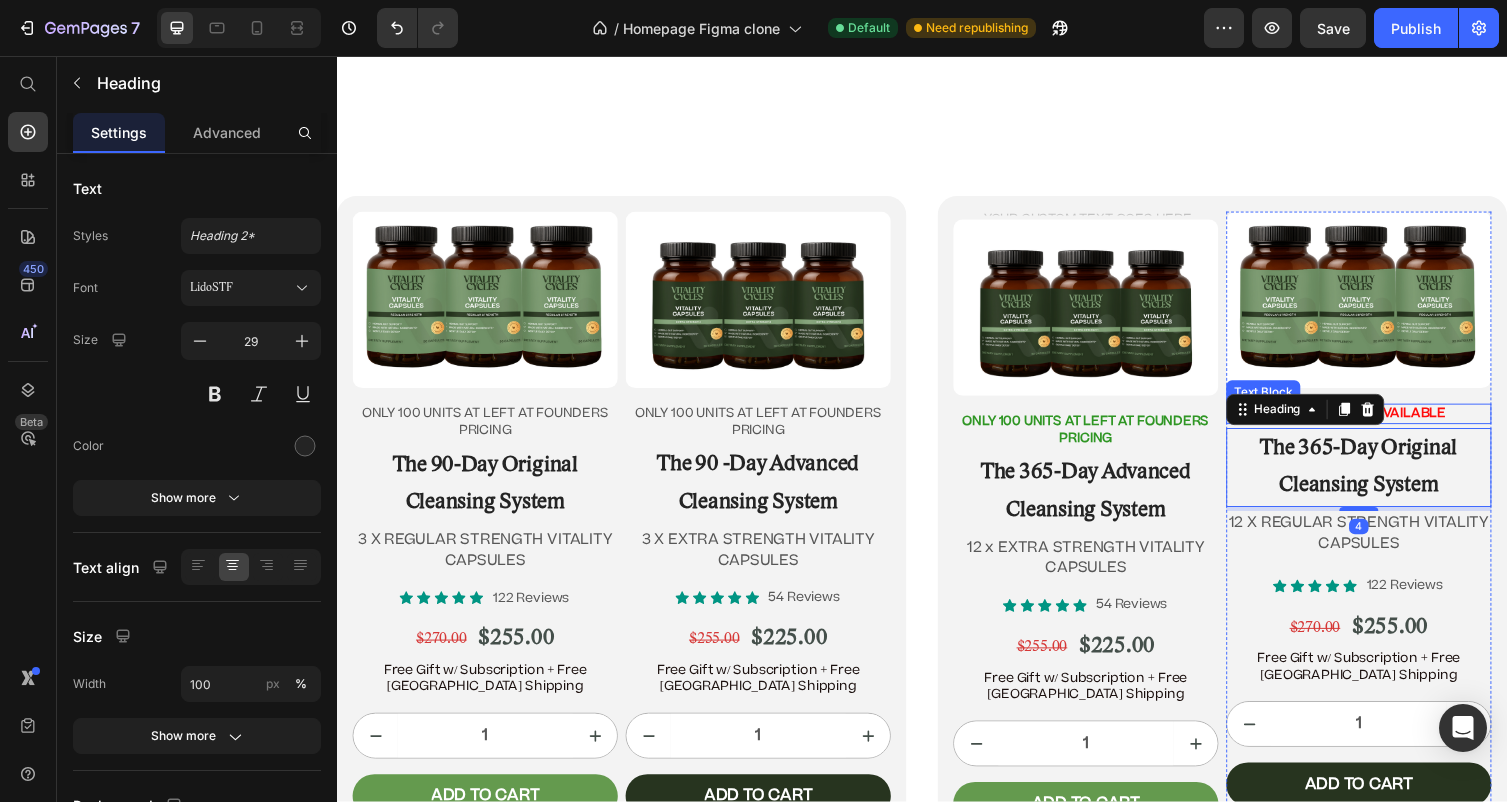 click on "ONLY 100 UNITS AVAILABLE" at bounding box center (1385, 423) 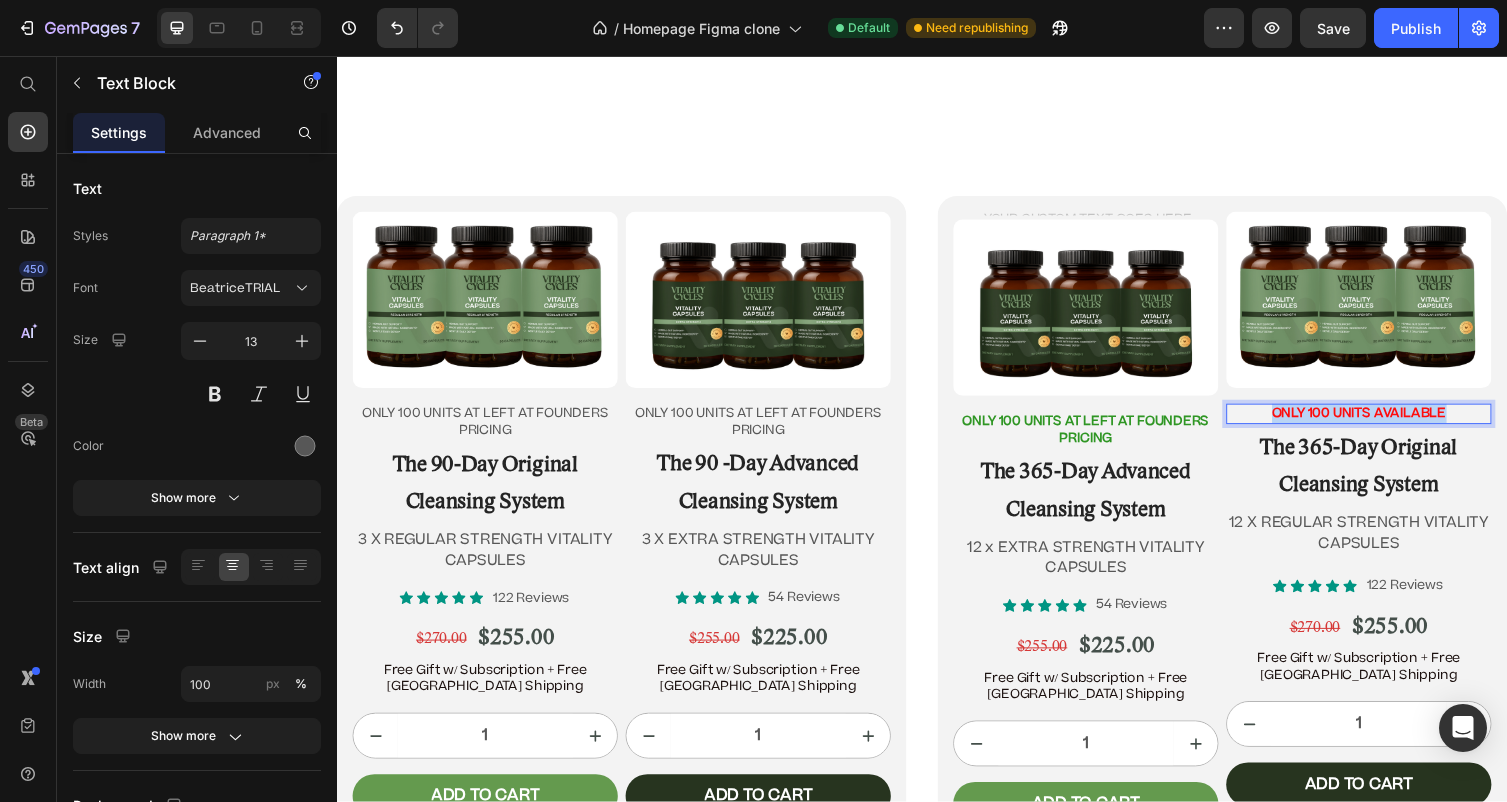 drag, startPoint x: 1494, startPoint y: 419, endPoint x: 1280, endPoint y: 410, distance: 214.18916 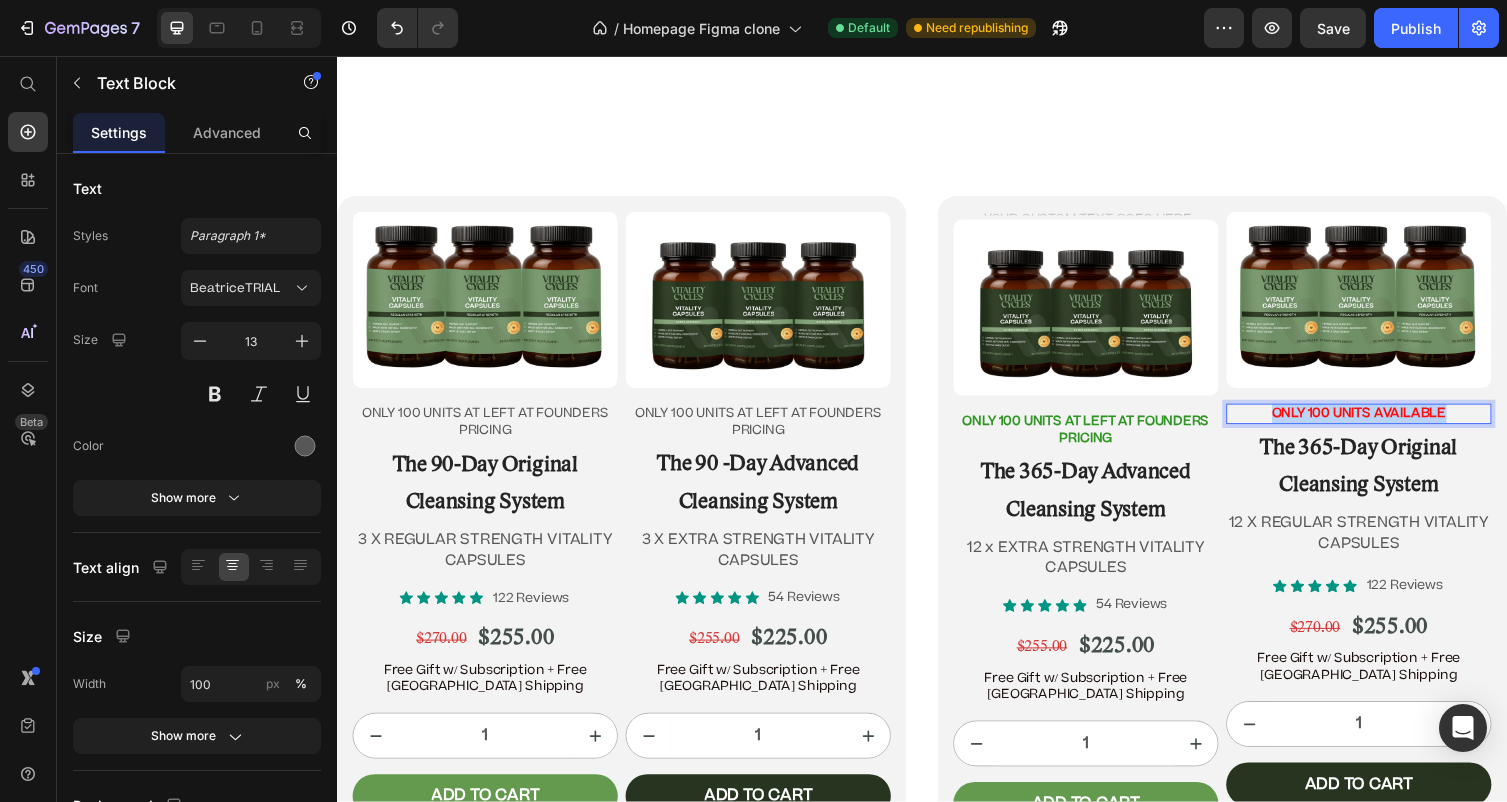 click on "ONLY 100 UNITS AVAILABLE" at bounding box center [1385, 423] 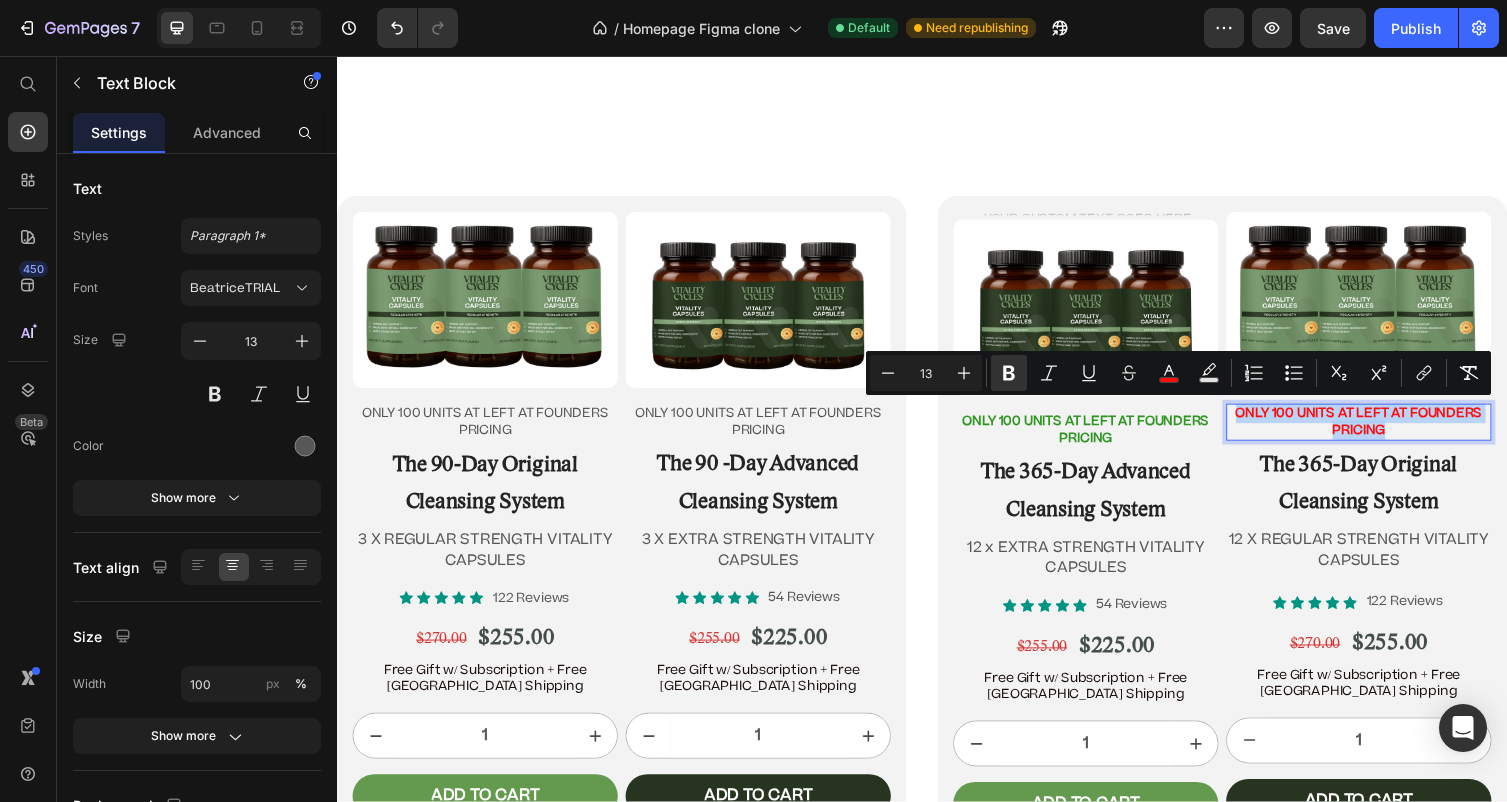 drag, startPoint x: 1467, startPoint y: 440, endPoint x: 1280, endPoint y: 410, distance: 189.39113 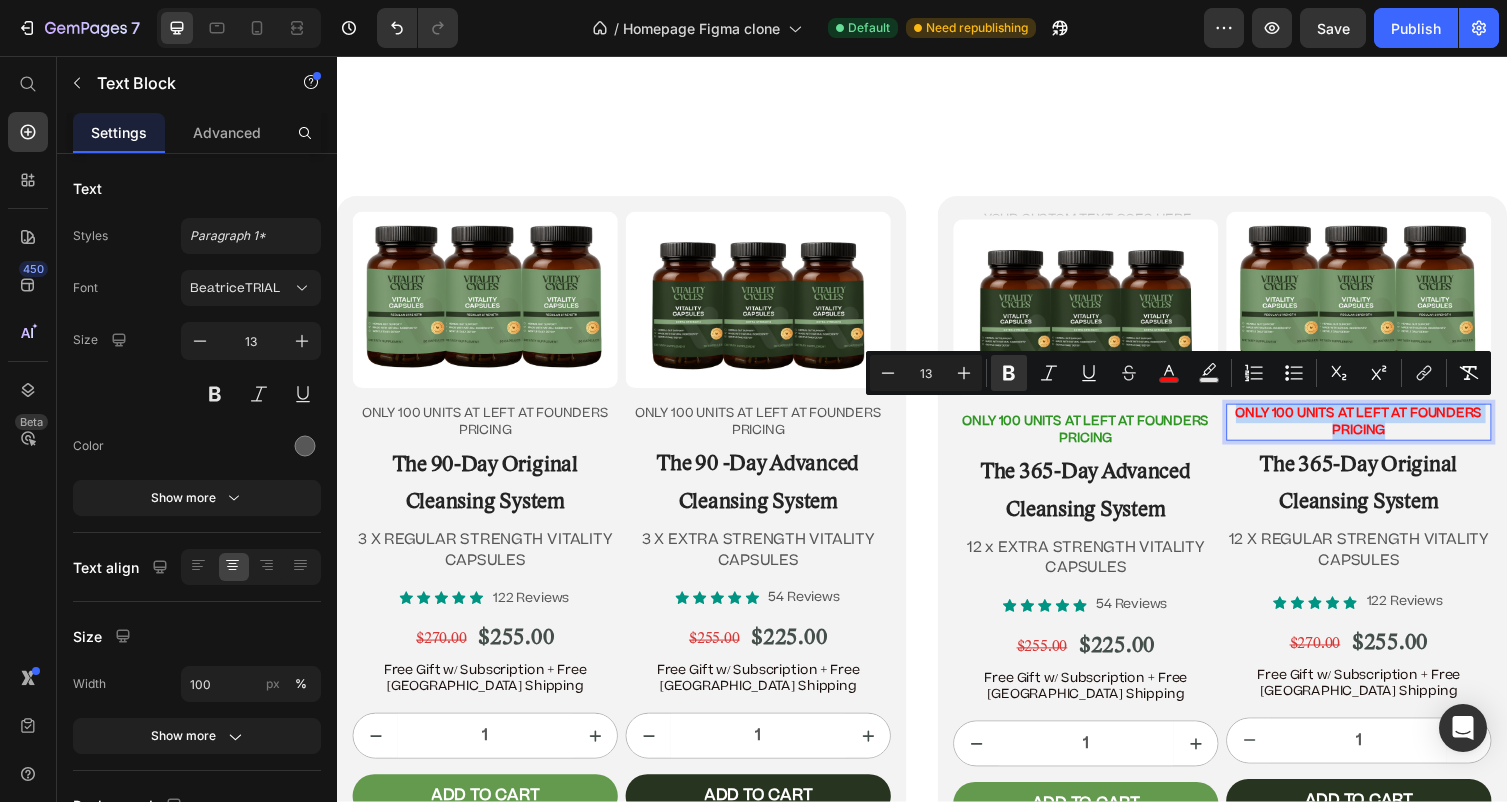 click on "oNLY 100 UNITS AT LEFT AT FOUNDERS PRICING" at bounding box center (1385, 432) 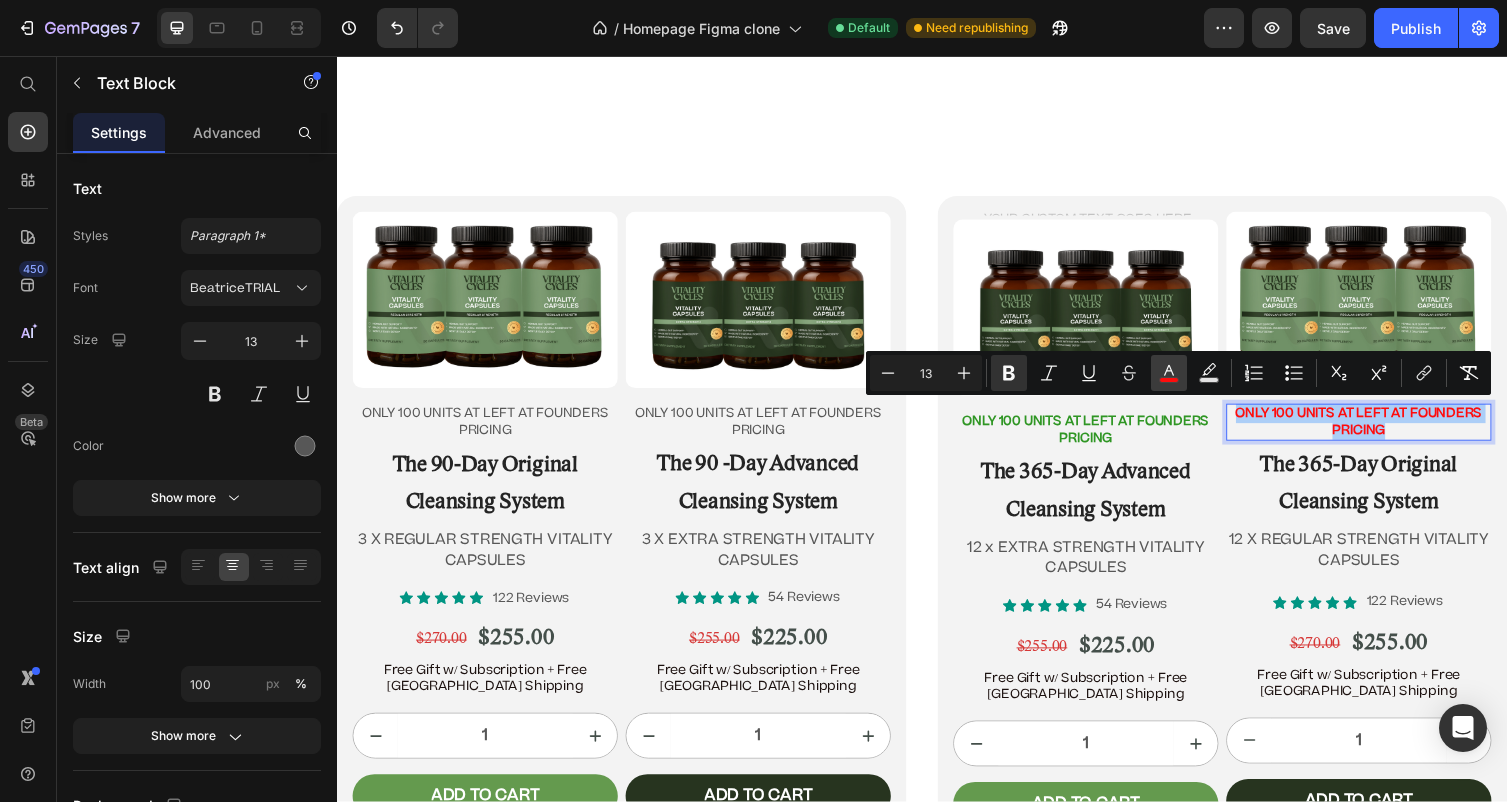 click 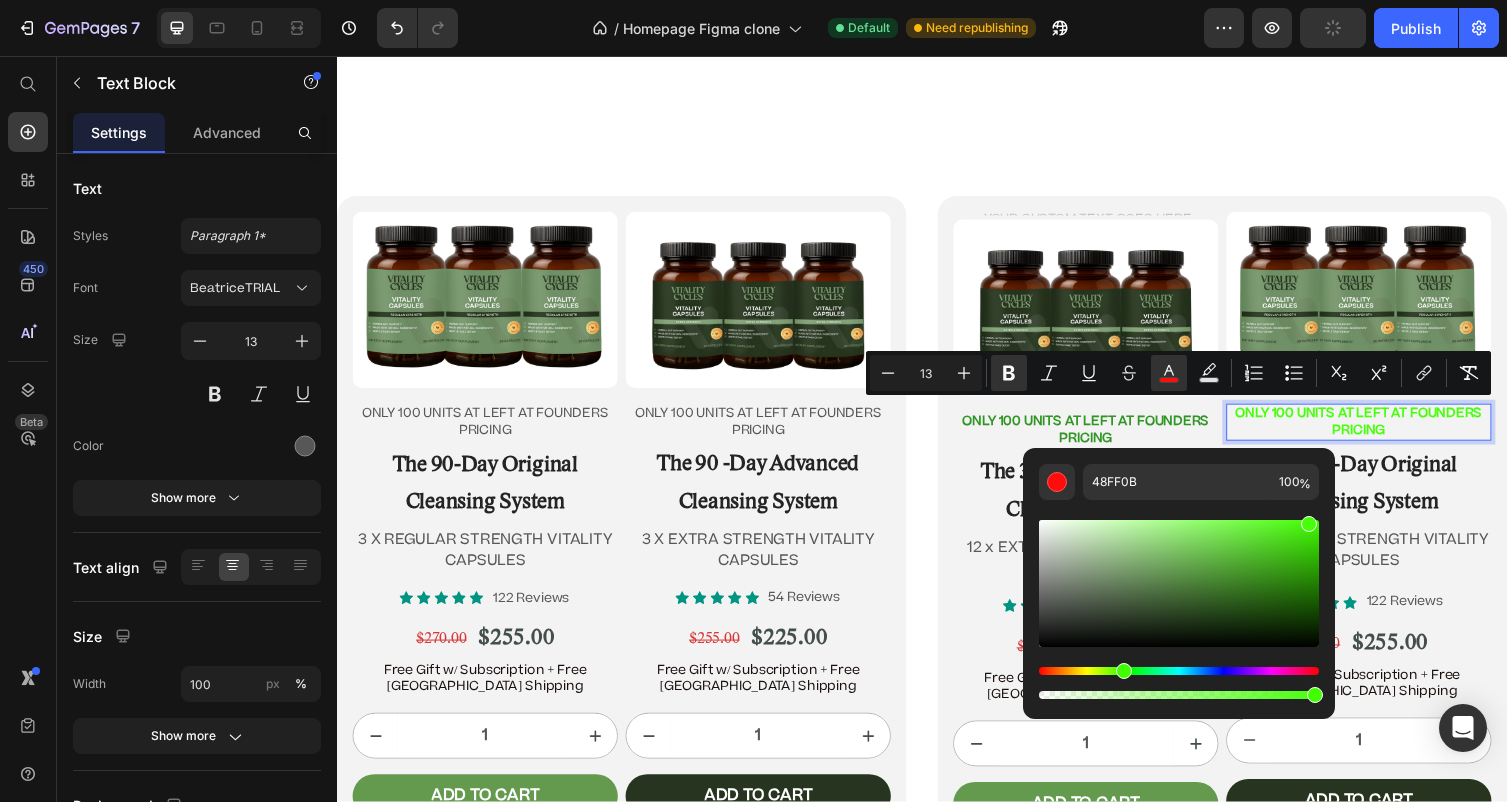 drag, startPoint x: 1045, startPoint y: 667, endPoint x: 1119, endPoint y: 663, distance: 74.10803 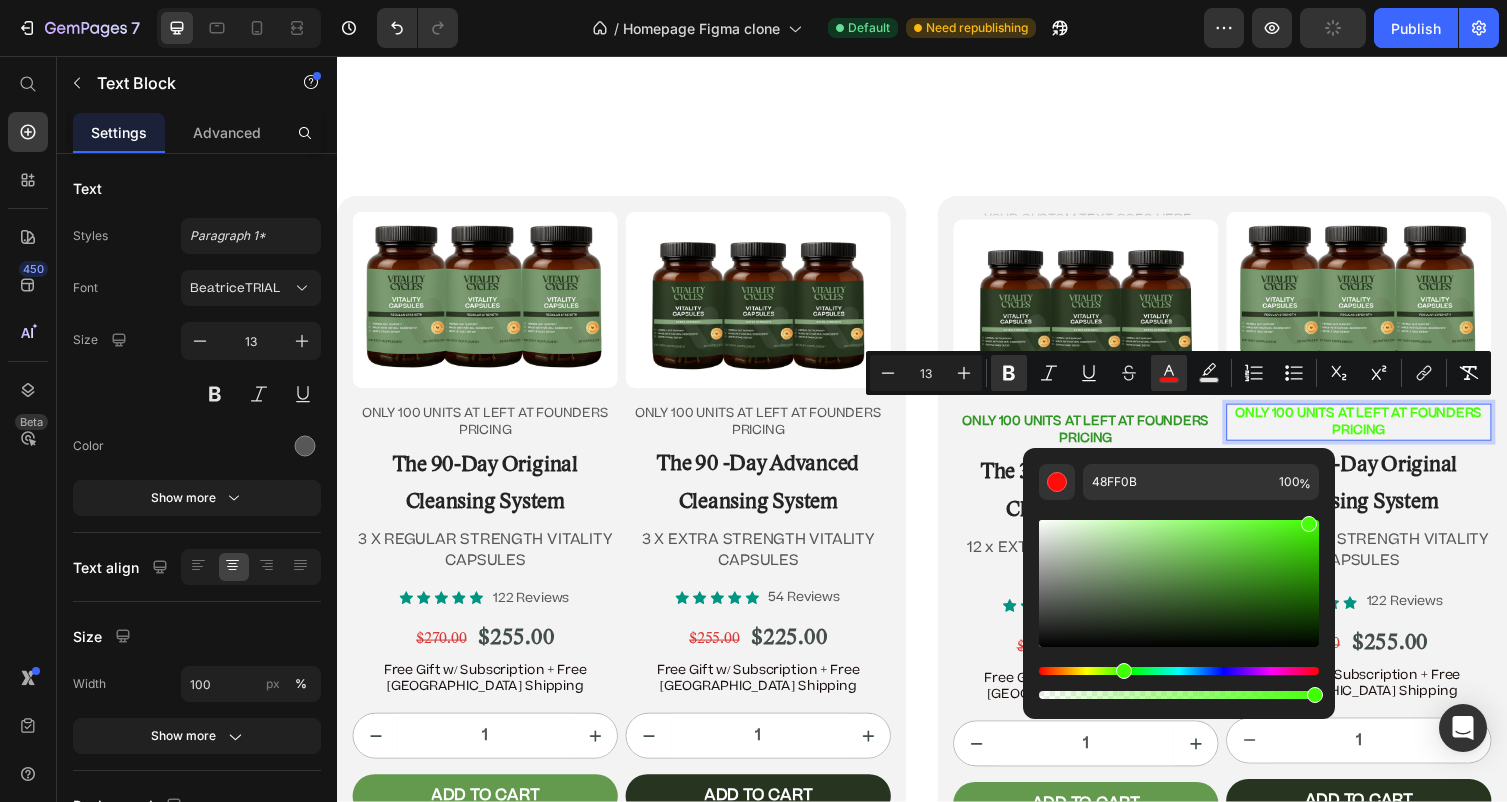 click at bounding box center (1179, 609) 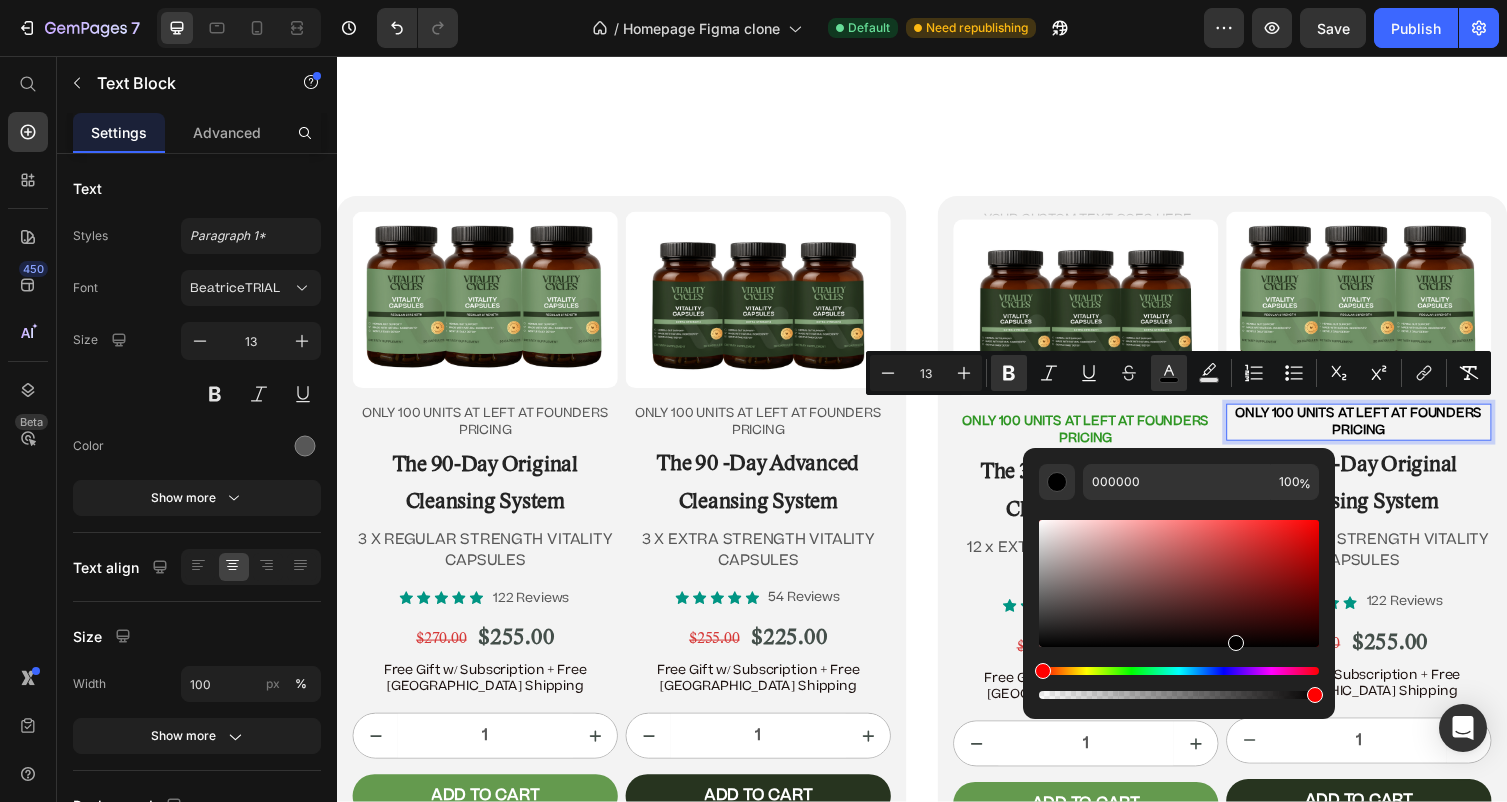 drag, startPoint x: 1255, startPoint y: 576, endPoint x: 1234, endPoint y: 645, distance: 72.12489 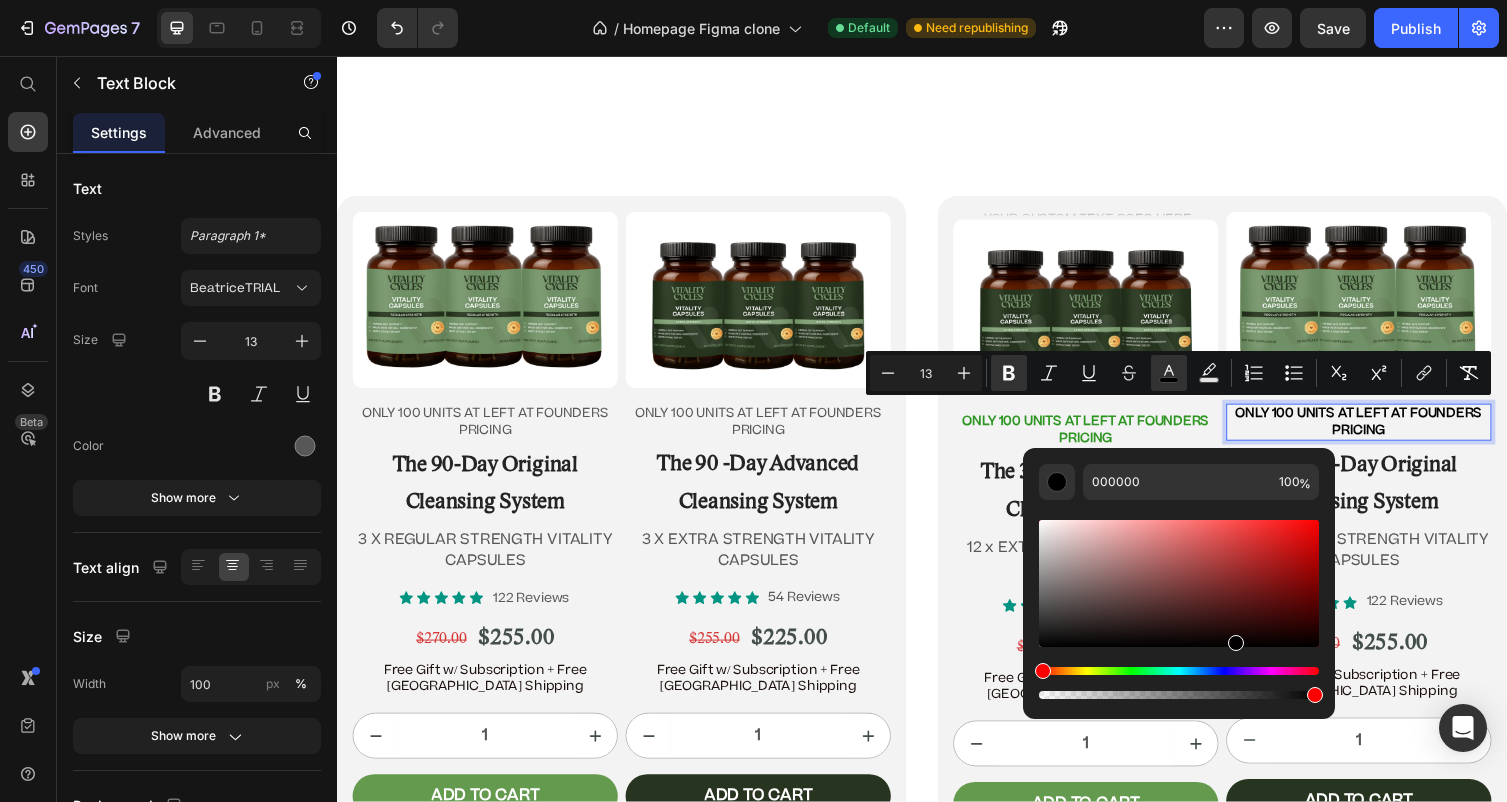 click at bounding box center [1179, 583] 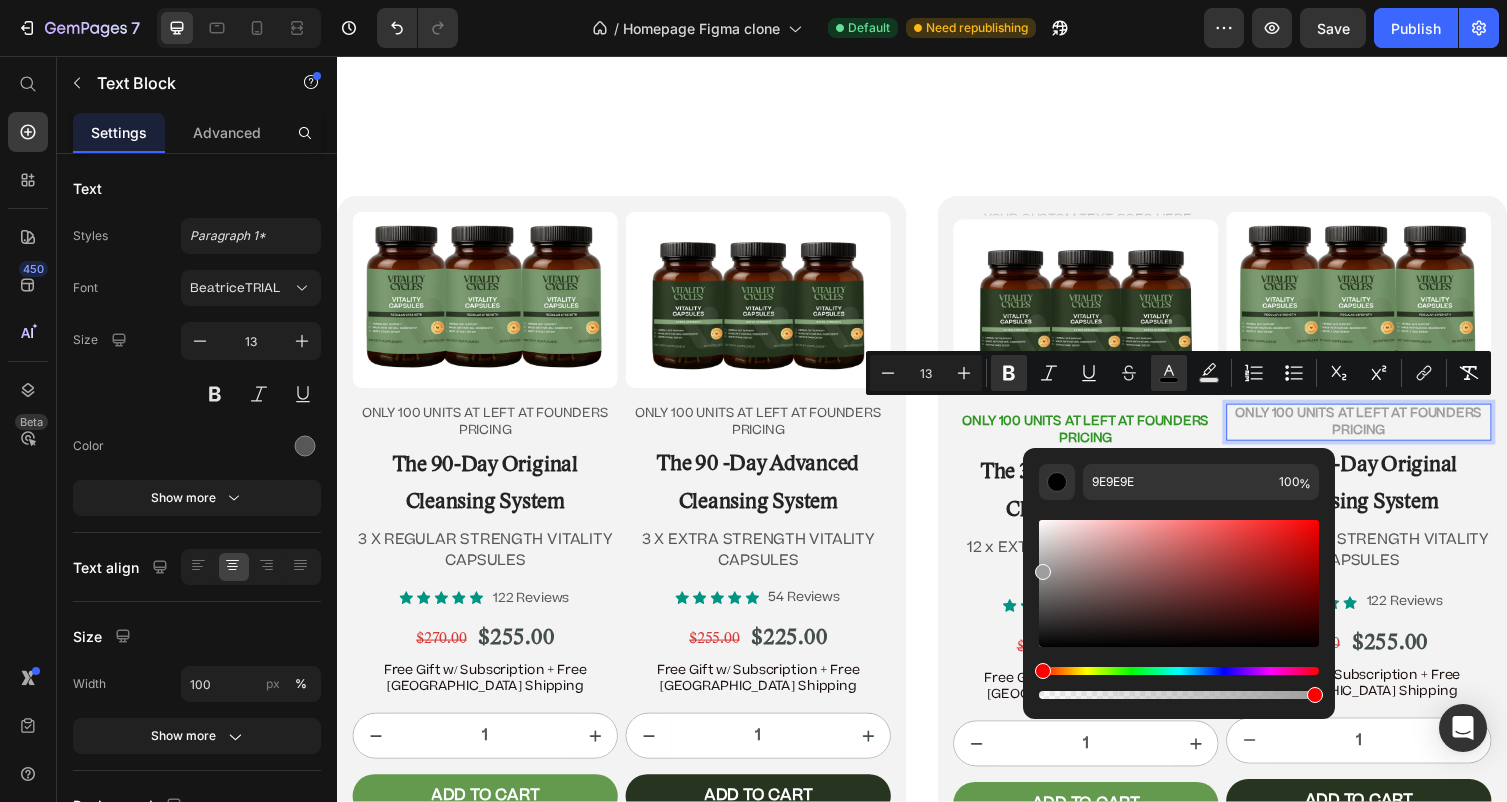 drag, startPoint x: 1063, startPoint y: 535, endPoint x: 1038, endPoint y: 567, distance: 40.60788 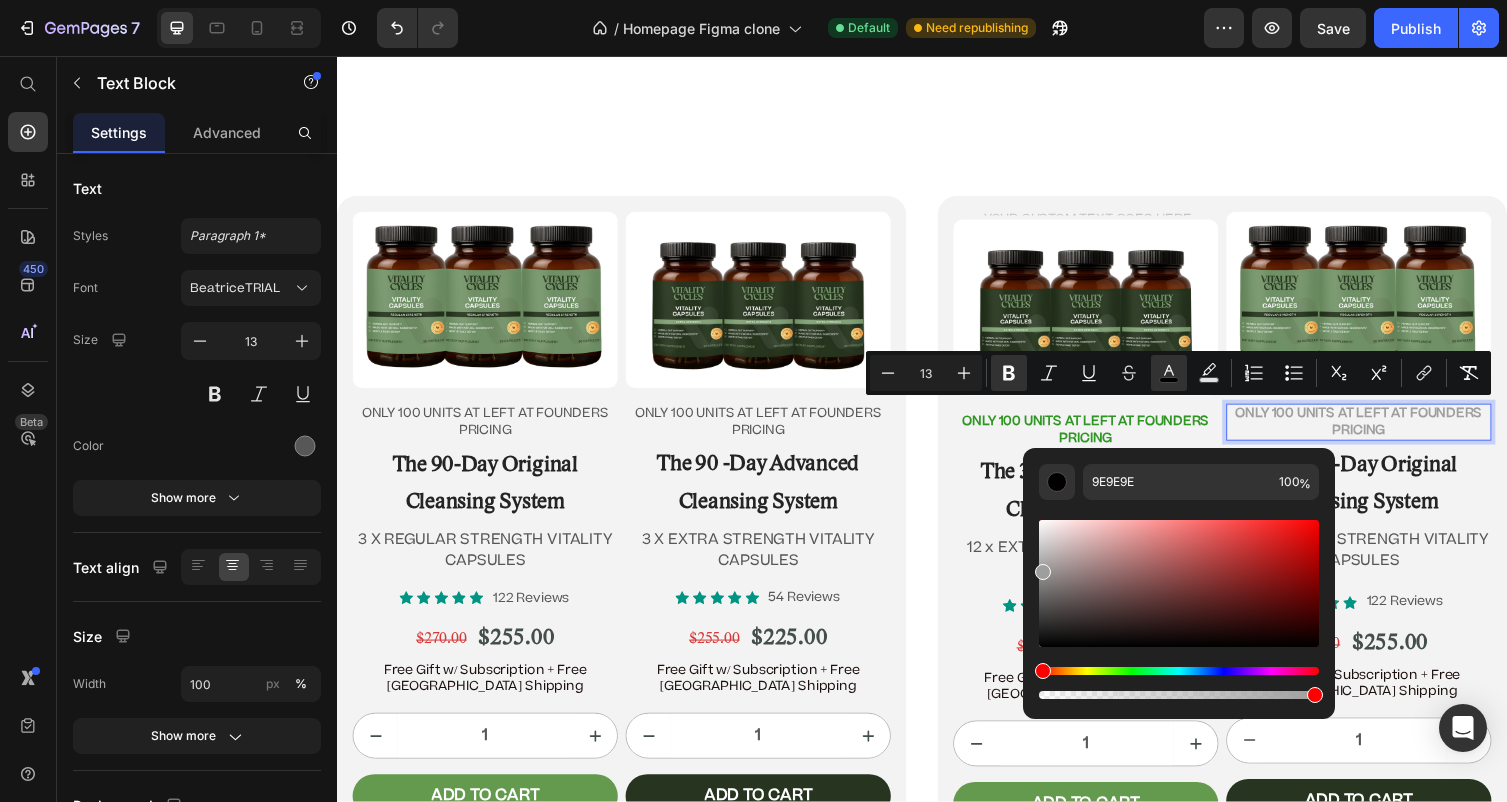 click at bounding box center (1179, 583) 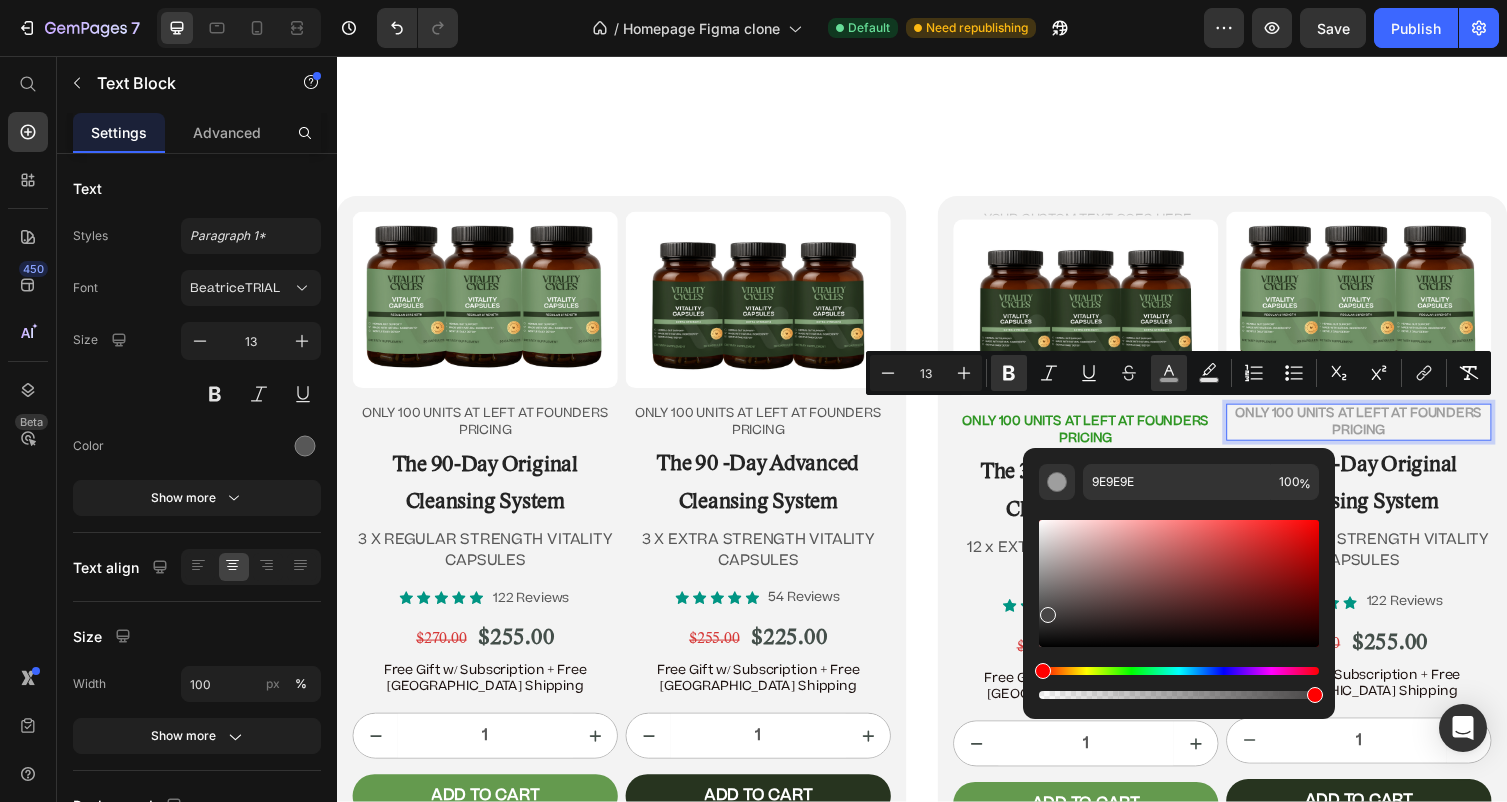 drag, startPoint x: 1045, startPoint y: 571, endPoint x: 1046, endPoint y: 611, distance: 40.012497 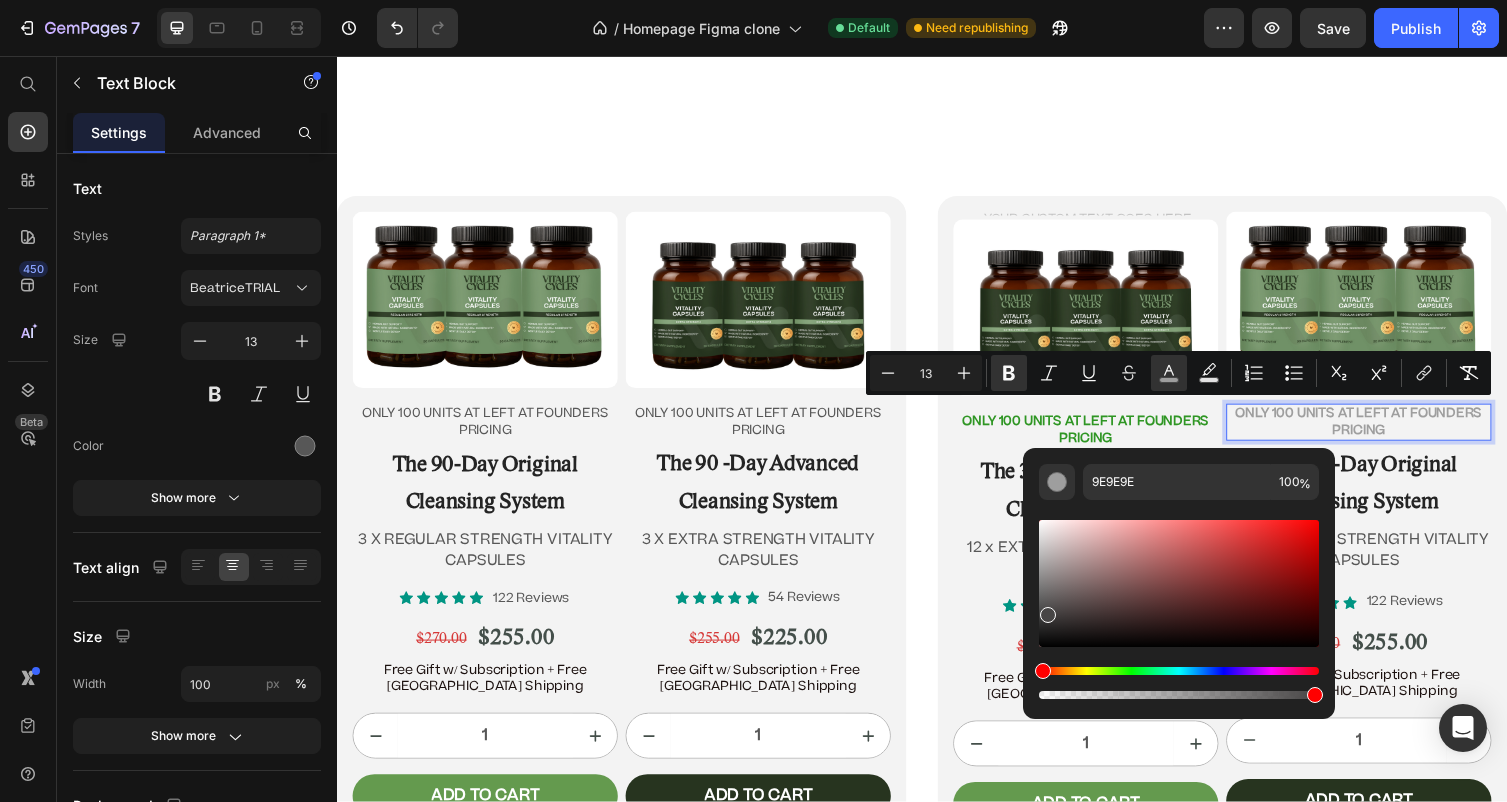 click at bounding box center [1048, 615] 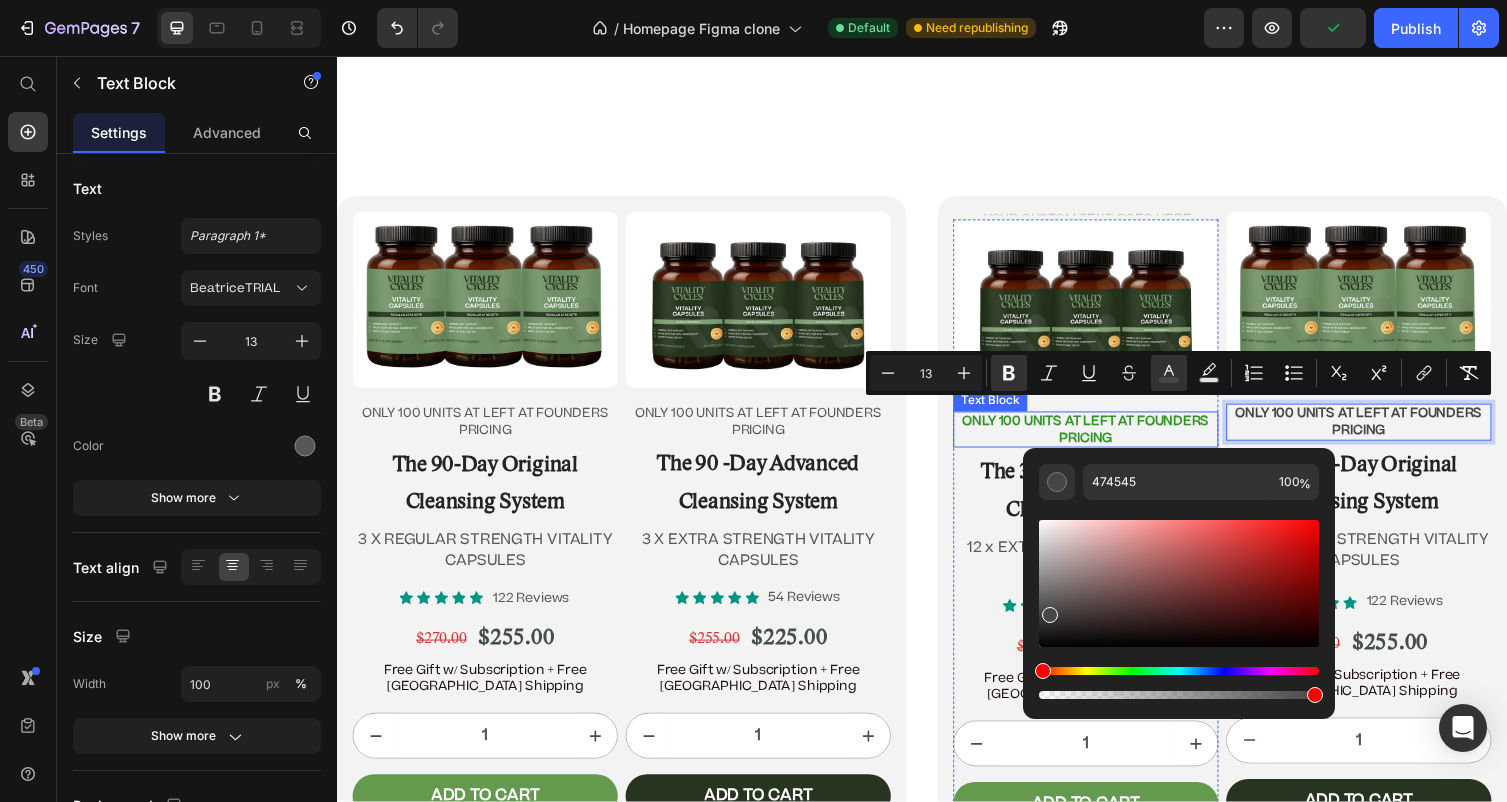 click on "oNLY 100 UNITS AT LEFT AT FOUNDERS PRICING" at bounding box center [1105, 439] 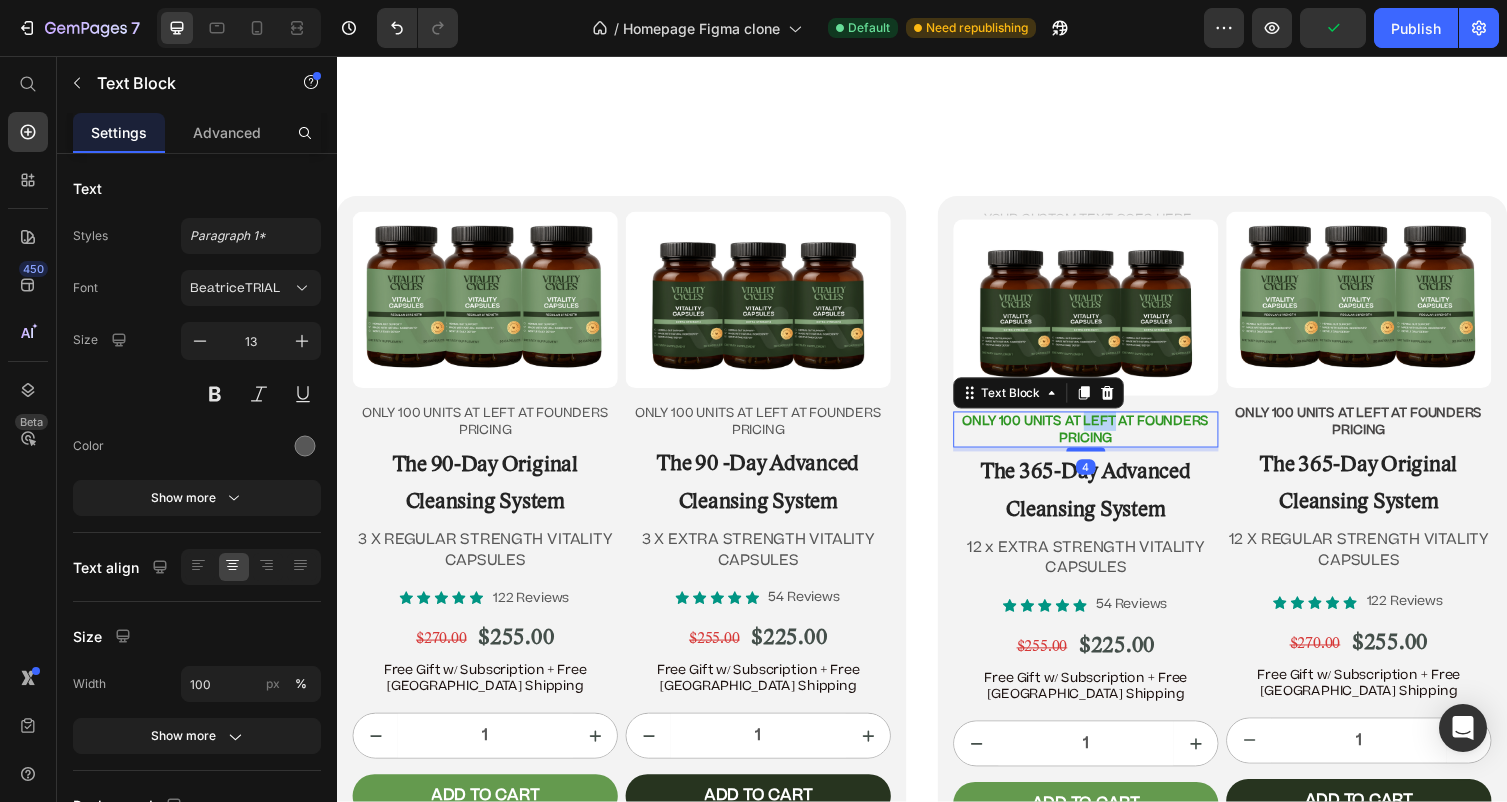 click on "oNLY 100 UNITS AT LEFT AT FOUNDERS PRICING" at bounding box center [1105, 439] 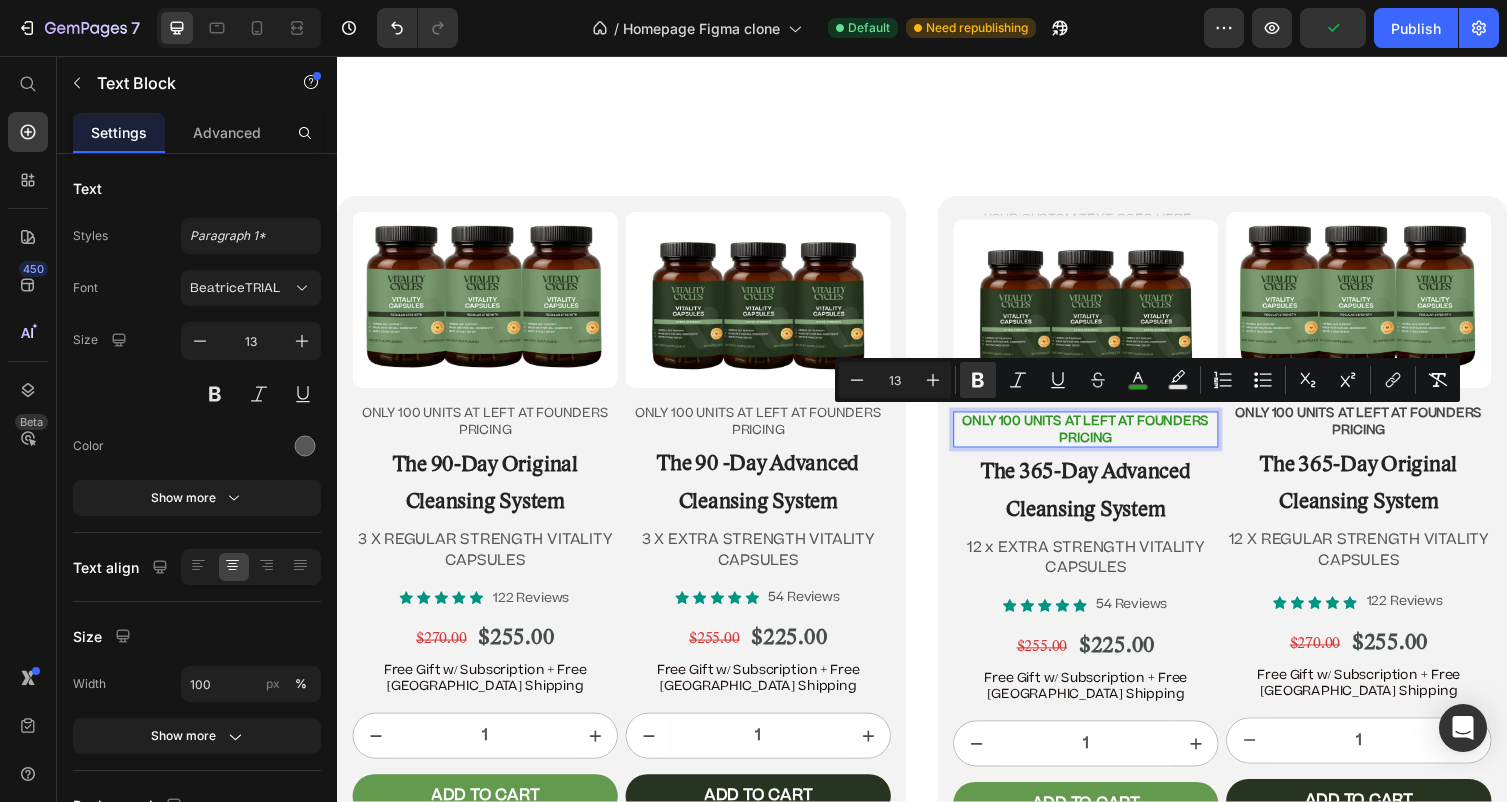 click on "oNLY 100 UNITS AT LEFT AT FOUNDERS PRICING" at bounding box center [1105, 440] 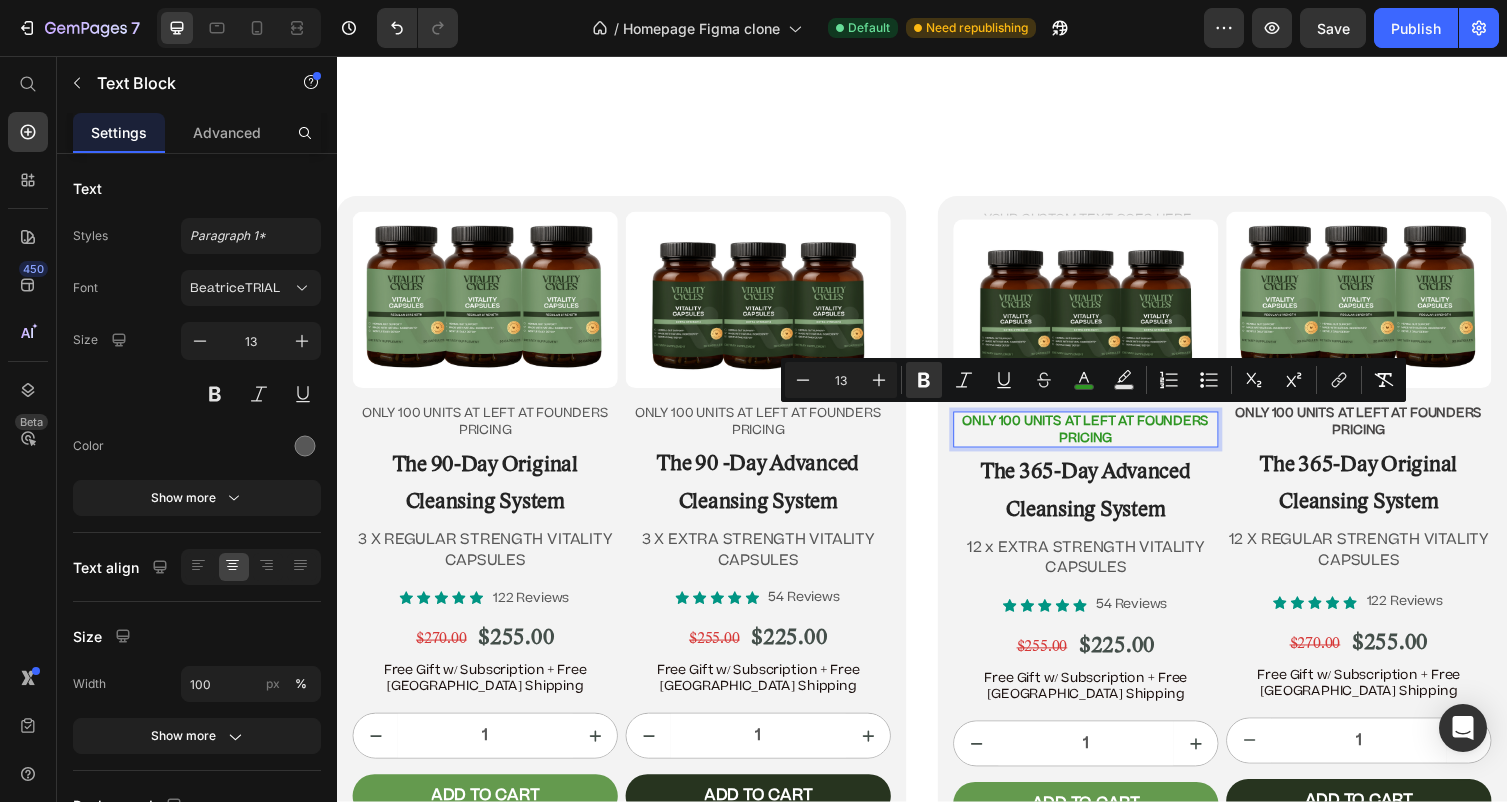 drag, startPoint x: 1193, startPoint y: 446, endPoint x: 1008, endPoint y: 438, distance: 185.1729 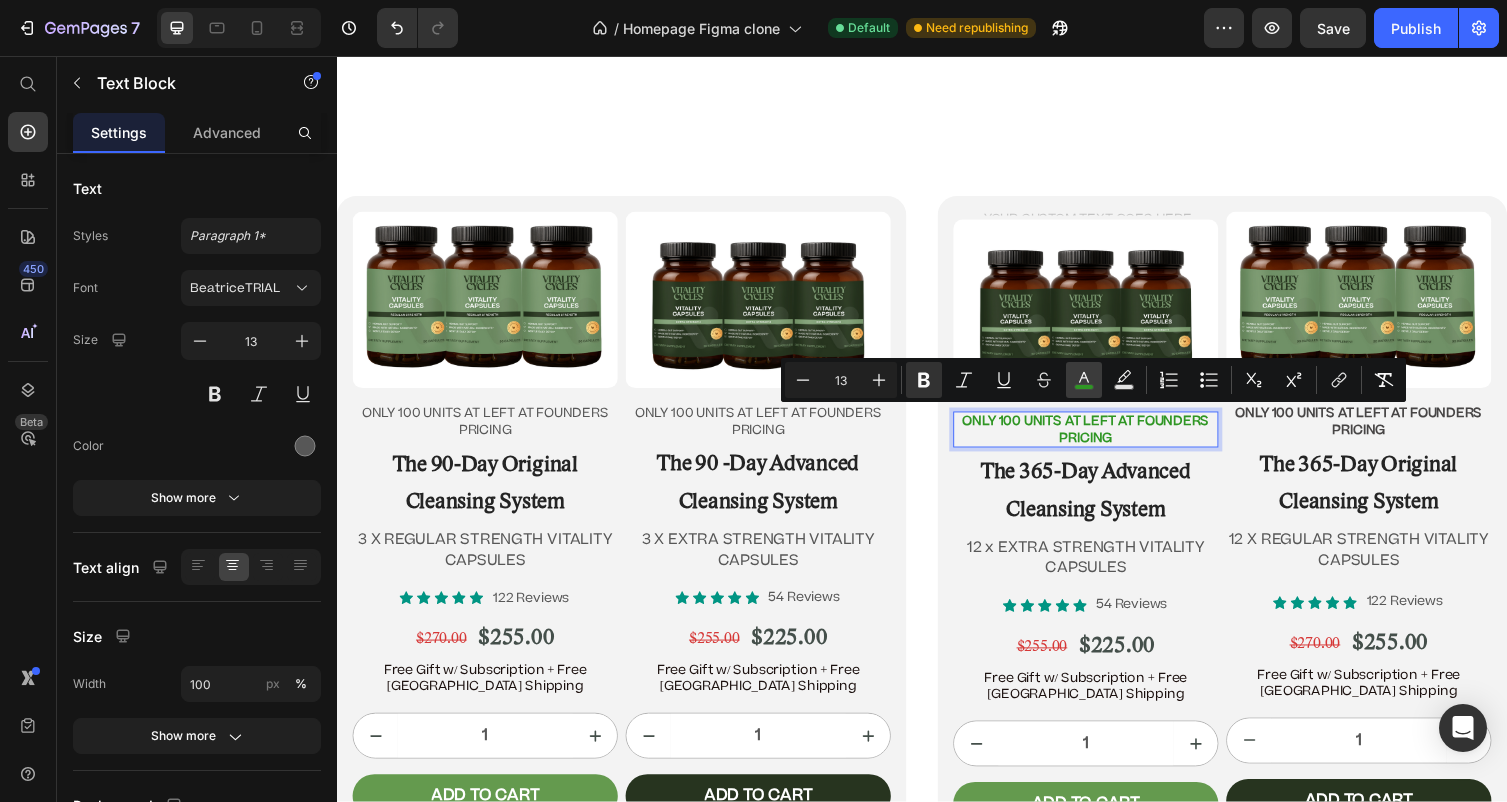 click 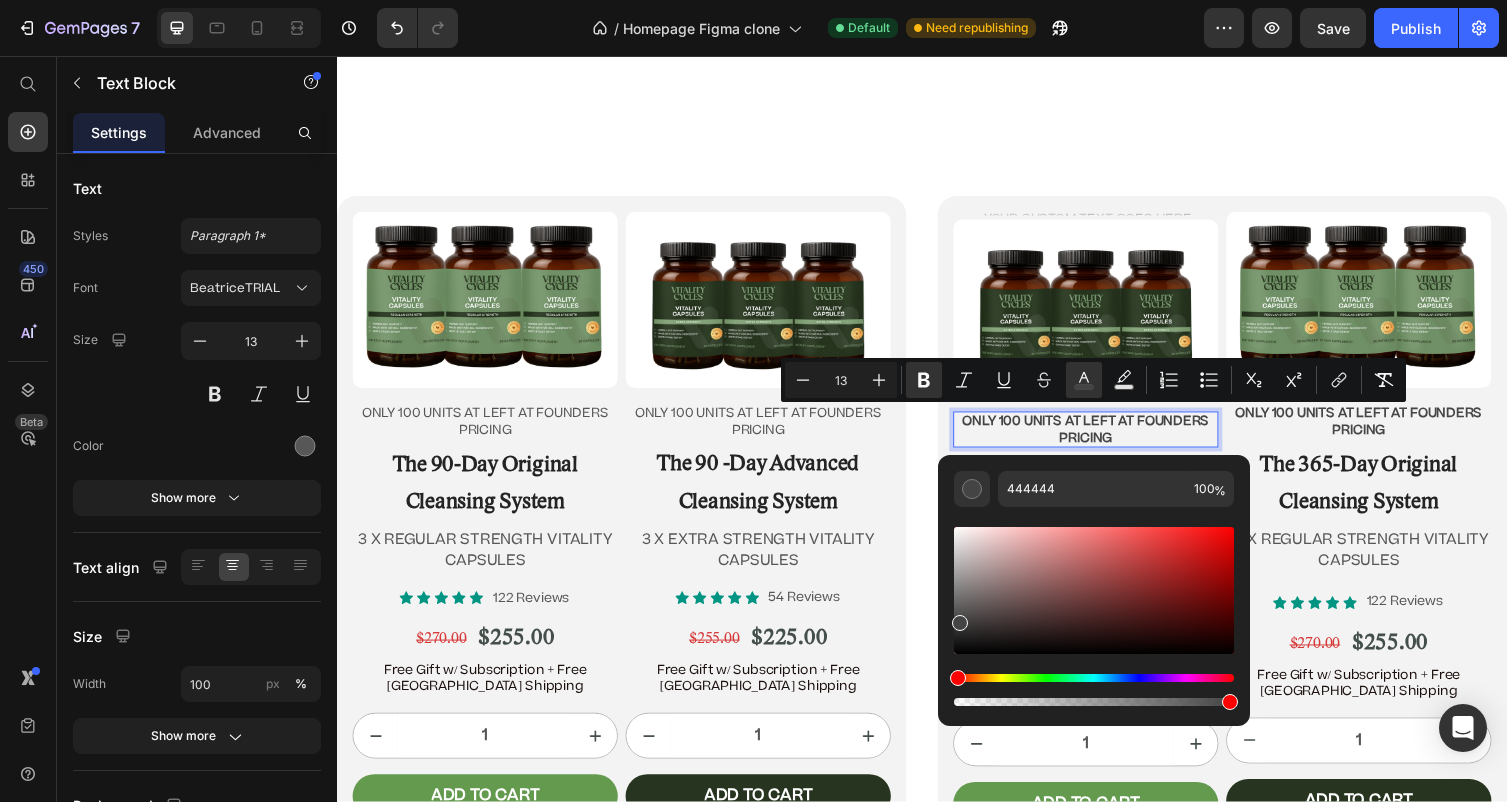 drag, startPoint x: 982, startPoint y: 588, endPoint x: 958, endPoint y: 618, distance: 38.418747 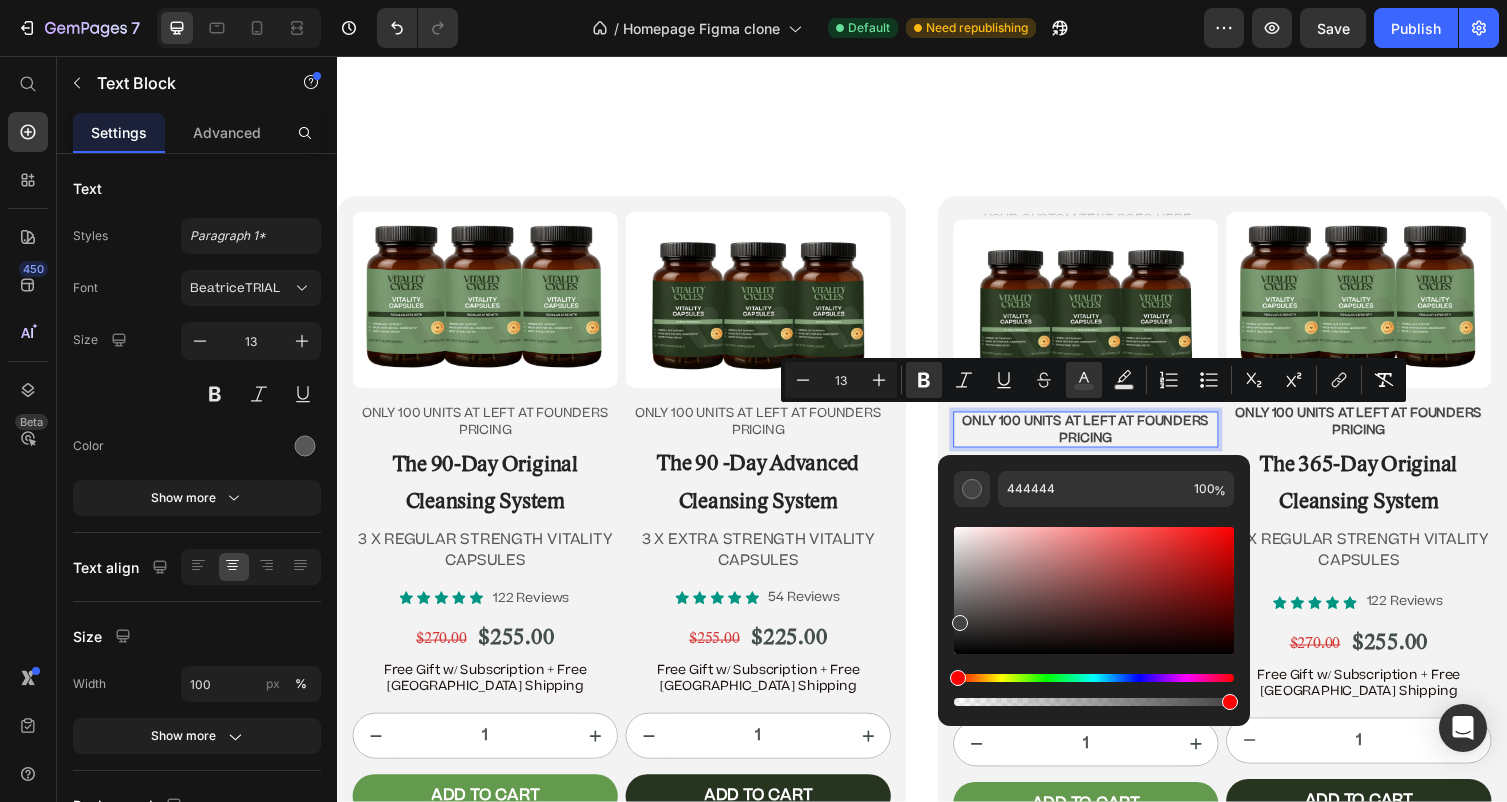click at bounding box center (1094, 590) 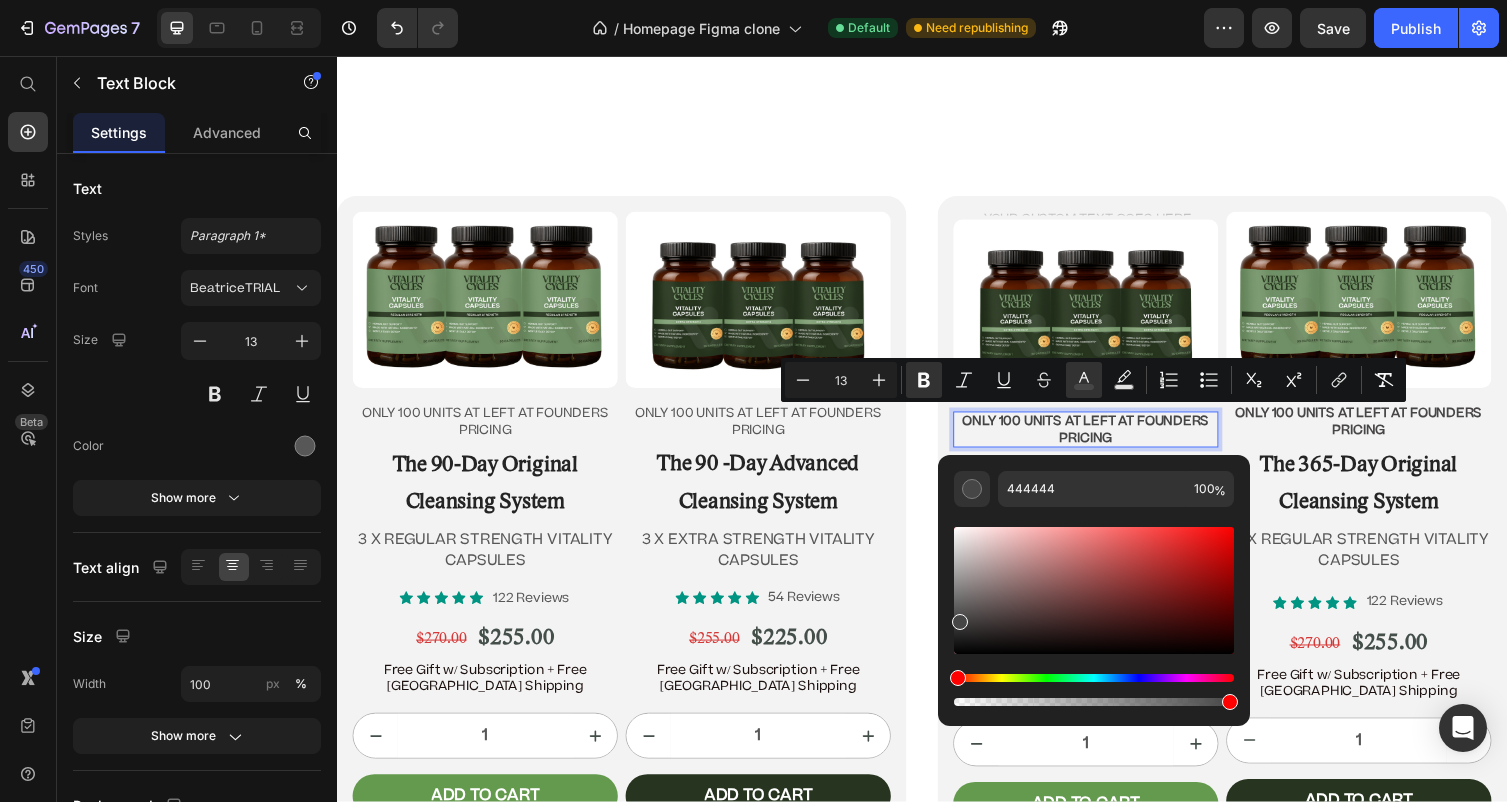 type on "474646" 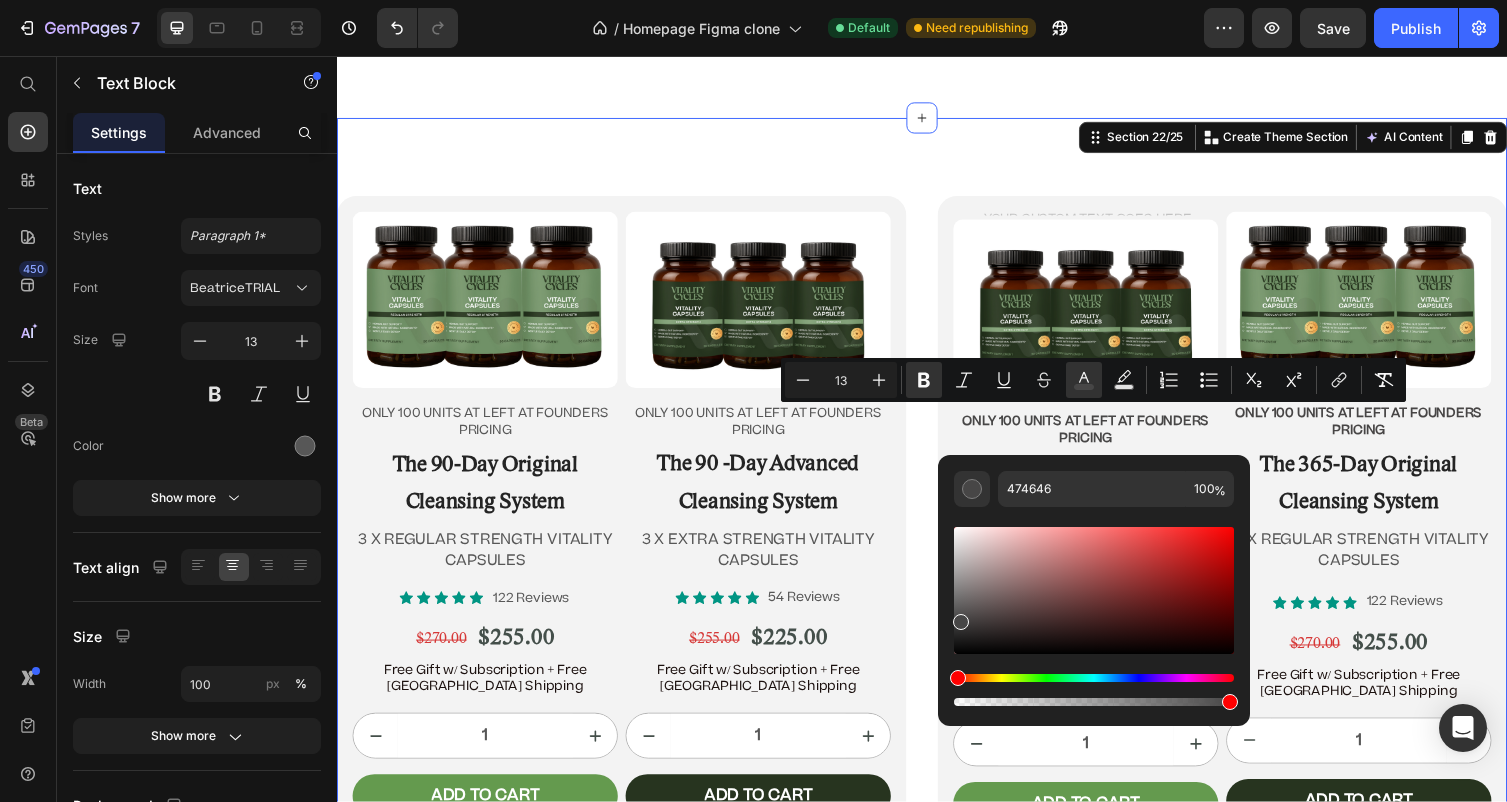 click on "Product Images oNLY 100 UNITS AT LEFT AT FOUNDERS PRICING Text Block The 90-Day Original Cleansing System Heading 3 X REGULAR STRENGTH VITALITY CAPSULES Text Block Icon Icon Icon Icon Icon Icon List 122 Reviews Text Block Row $270.00 Product Price $255.00 Product Price Row Free Gift w/ Subscription + Free USA Shipping Text Block 1 Product Quantity Add to cart Add to Cart Row Product Product Images oNLY 100 UNITS AT LEFT AT FOUNDERS PRICING Text Block The 90 -Day Advanced Cleansing System Heading 3 X EXTRA STRENGTH VITALITY CAPSULES Text Block Icon Icon Icon Icon Icon Icon List 54 Reviews Text Block Row $255.00 Product Price $225.00 Product Price Row Free Gift w/ Subscription + Free USA Shipping  Text Block 1 Product Quantity Add to cart Add to Cart Row Product Row Text Block Product Images oNLY 100 UNITS AT LEFT AT FOUNDERS PRICING Text Block The 365-Day Advanced Cleansing System Heading 12 x EXTRA STRENGTH VITALITY CAPSULES Text Block Icon Icon Icon Icon Icon Icon List 54 Reviews Text Block Row $255.00 1" at bounding box center (937, 535) 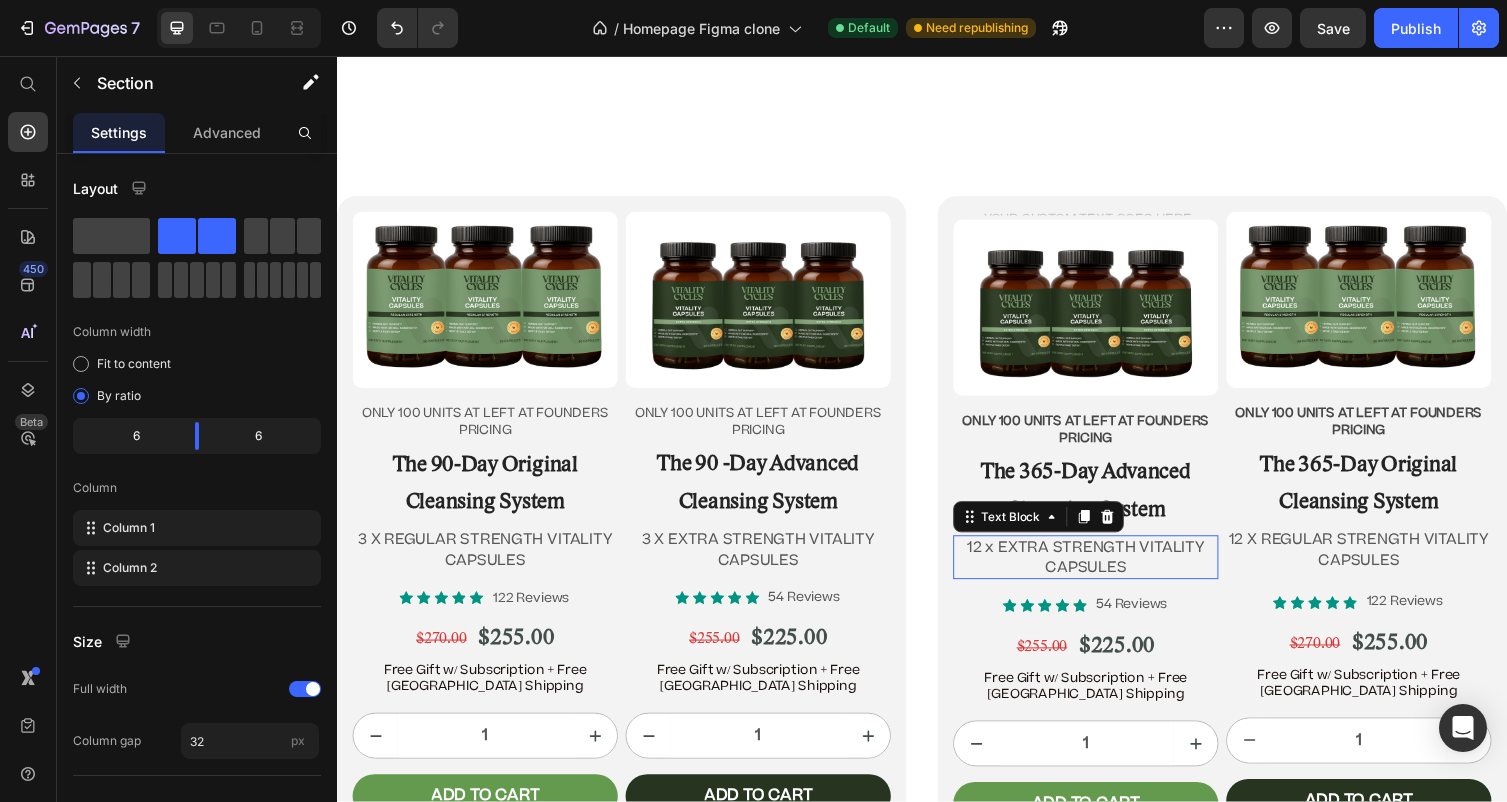 click on "12 x EXTRA STRENGTH VITALITY CAPSULES" at bounding box center (1105, 570) 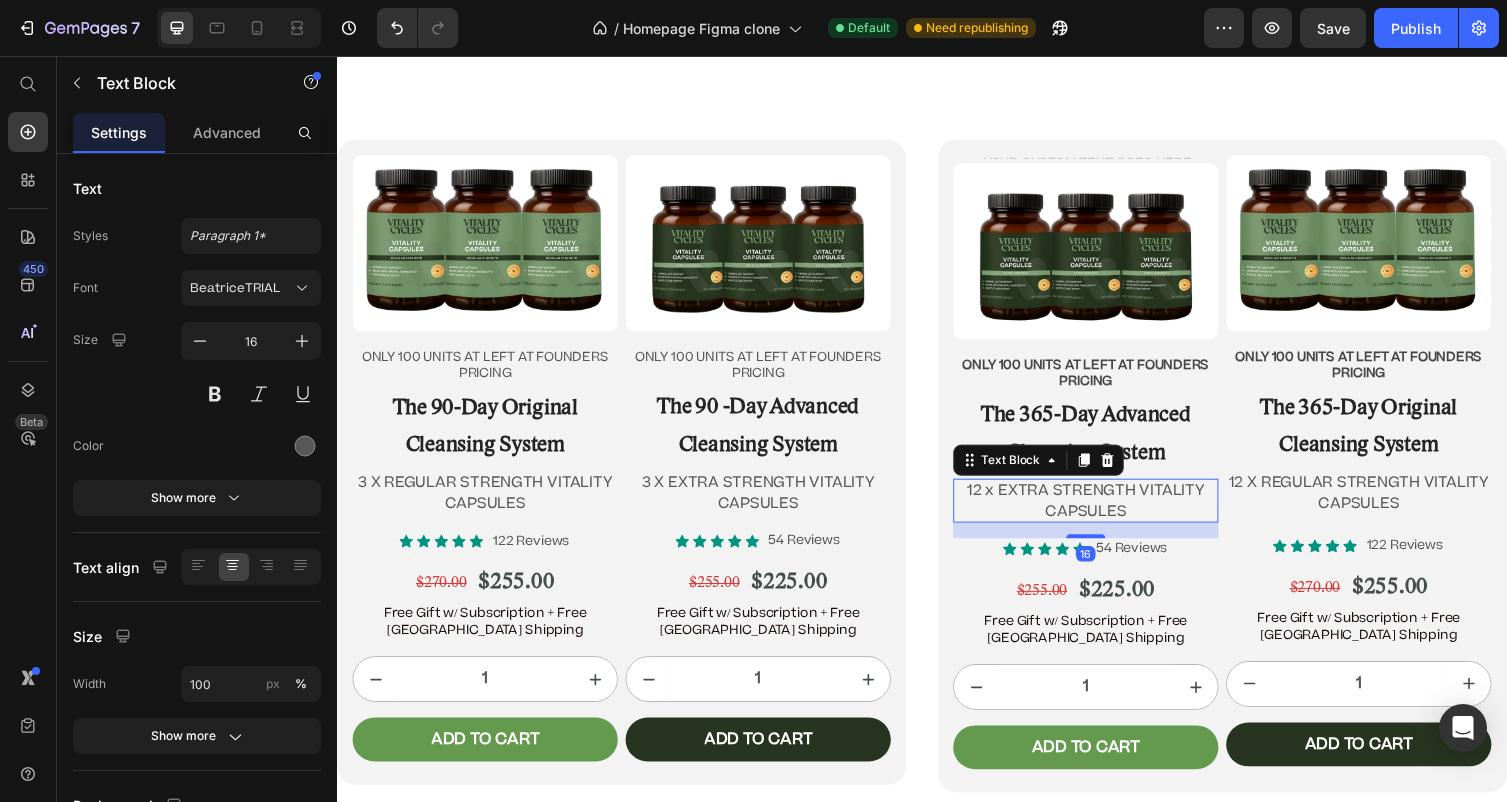 scroll, scrollTop: 12488, scrollLeft: 0, axis: vertical 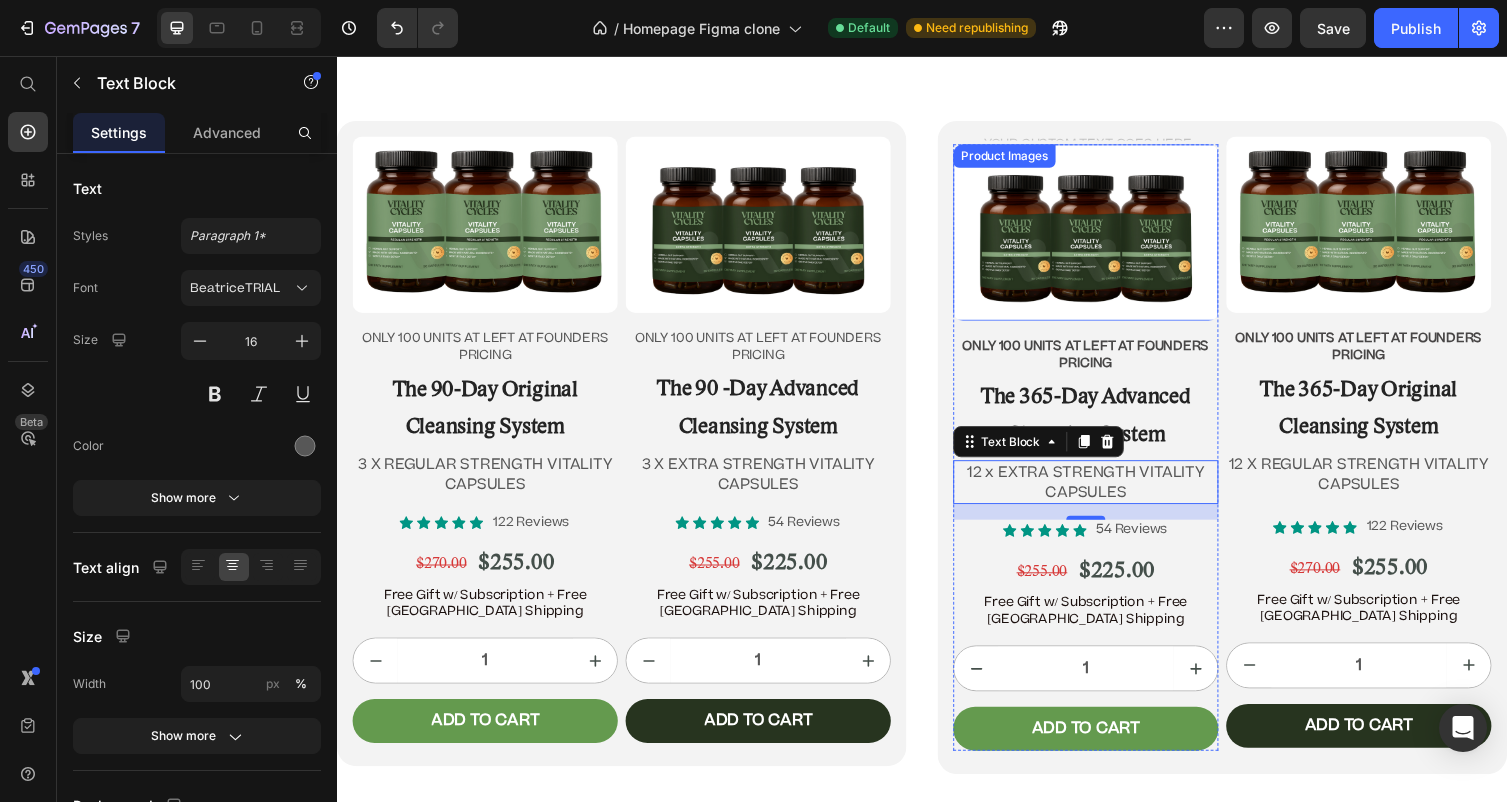 click at bounding box center (1105, 237) 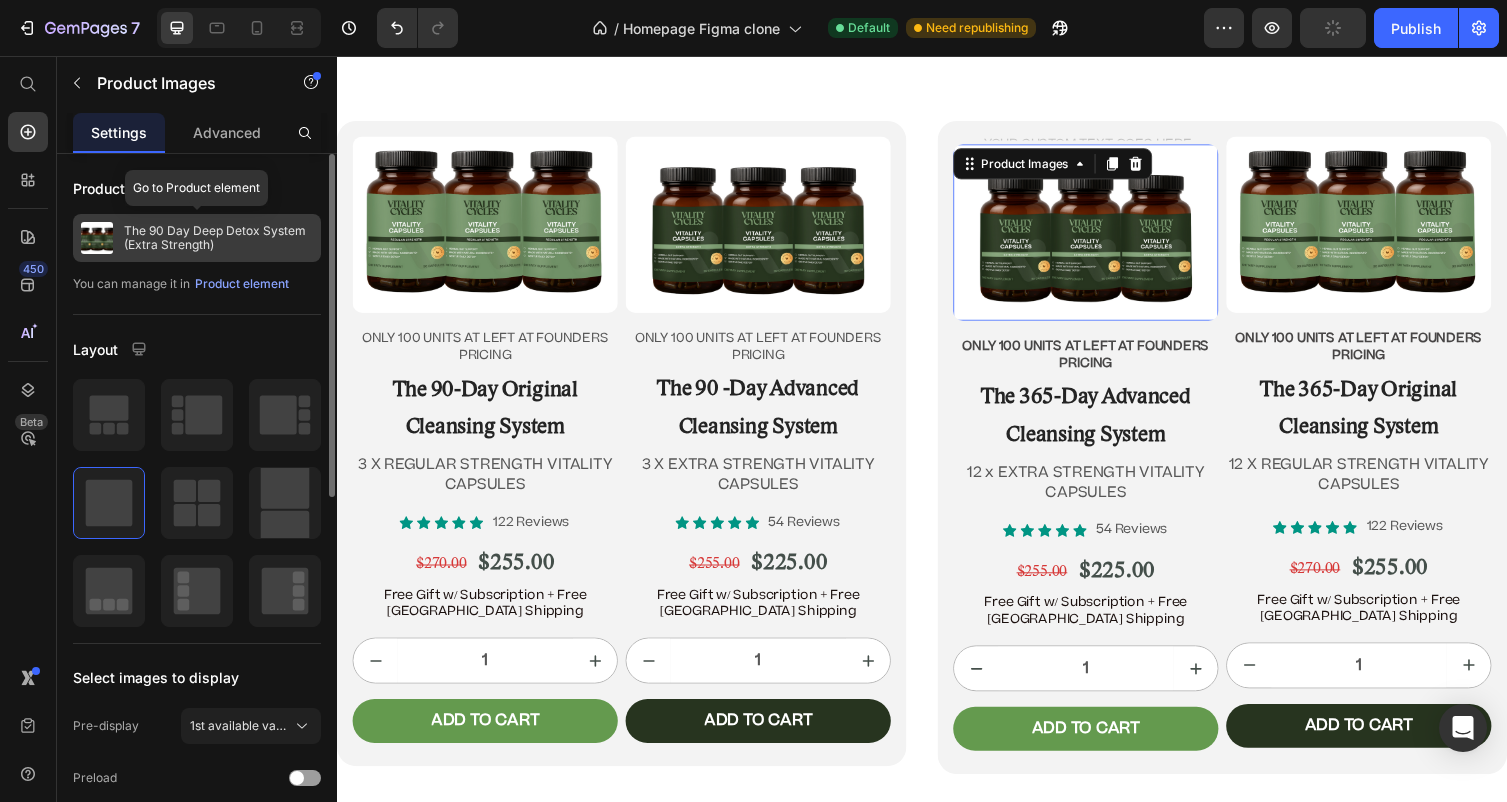 click on "The 90 Day Deep Detox System (Extra Strength)" at bounding box center [197, 238] 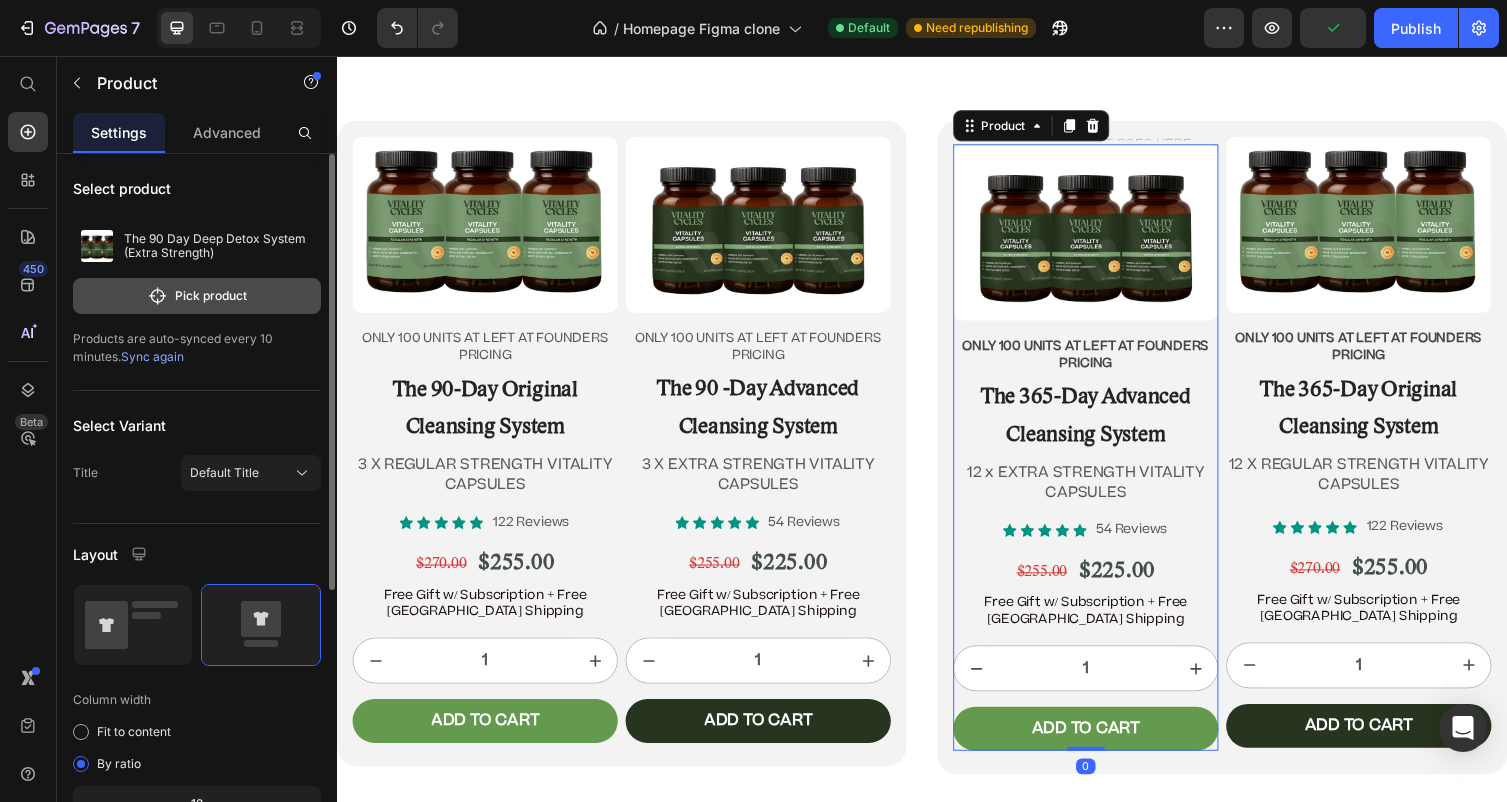 click on "Pick product" at bounding box center [197, 296] 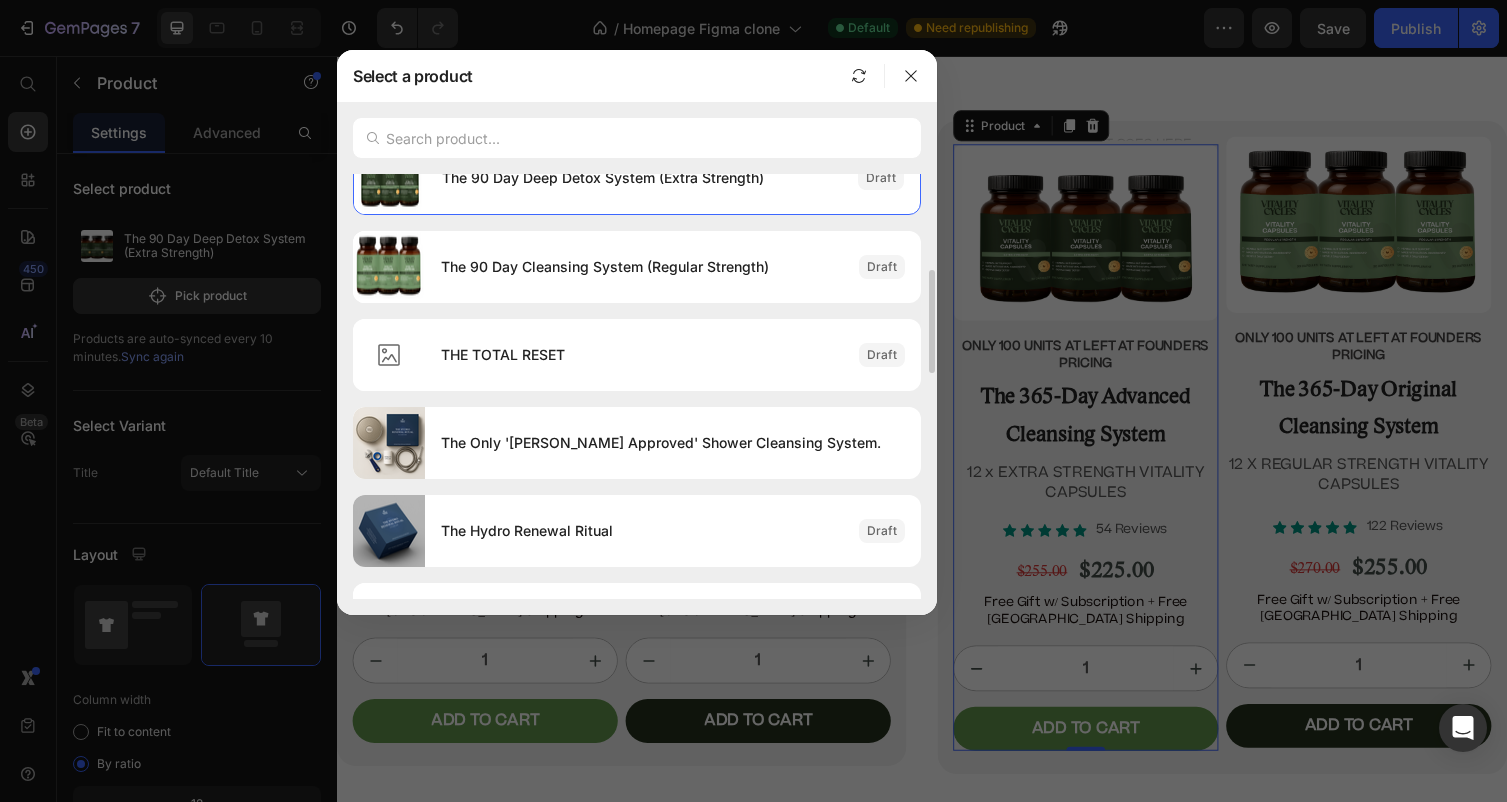 scroll, scrollTop: 341, scrollLeft: 0, axis: vertical 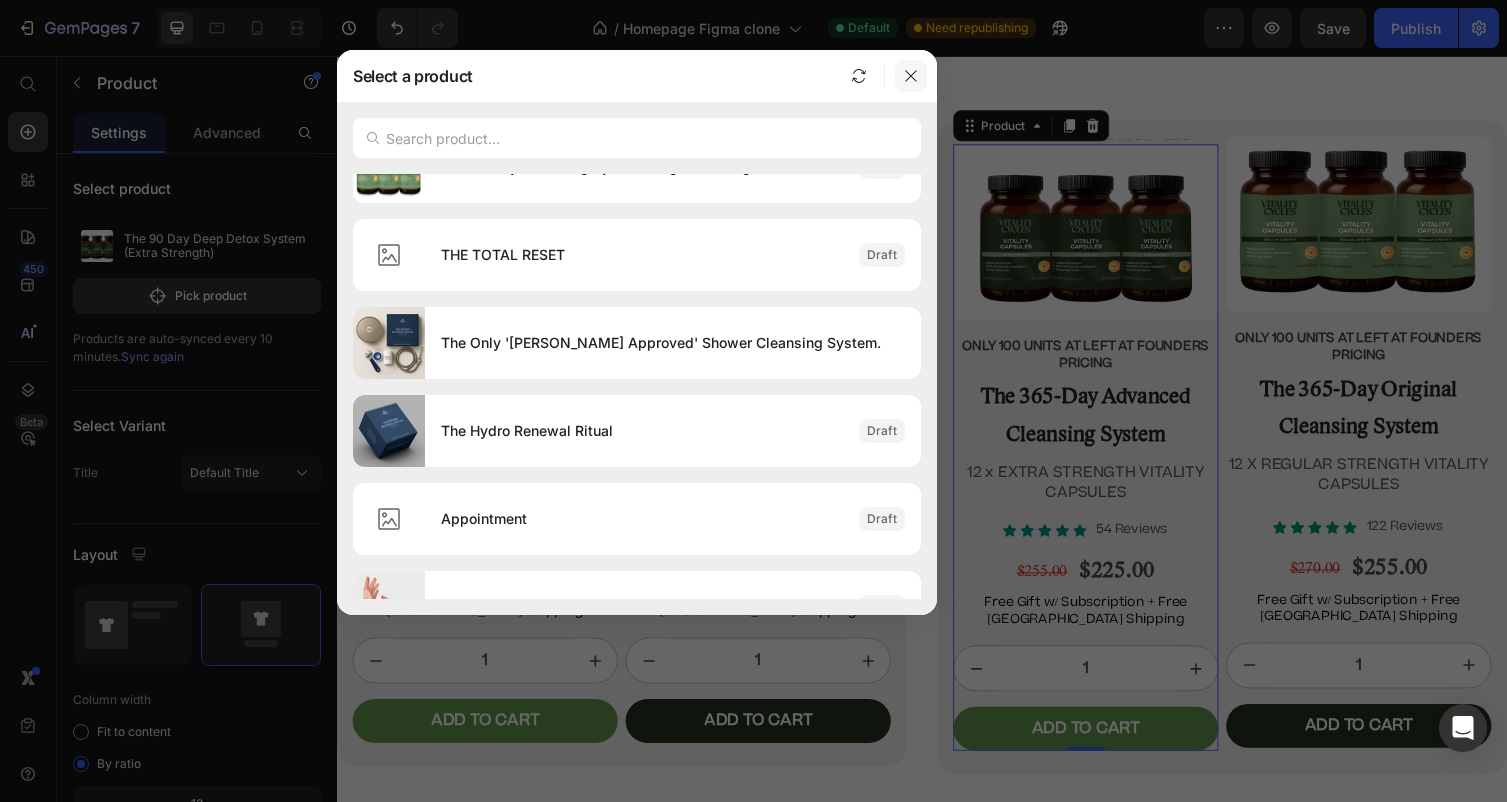 click at bounding box center [911, 76] 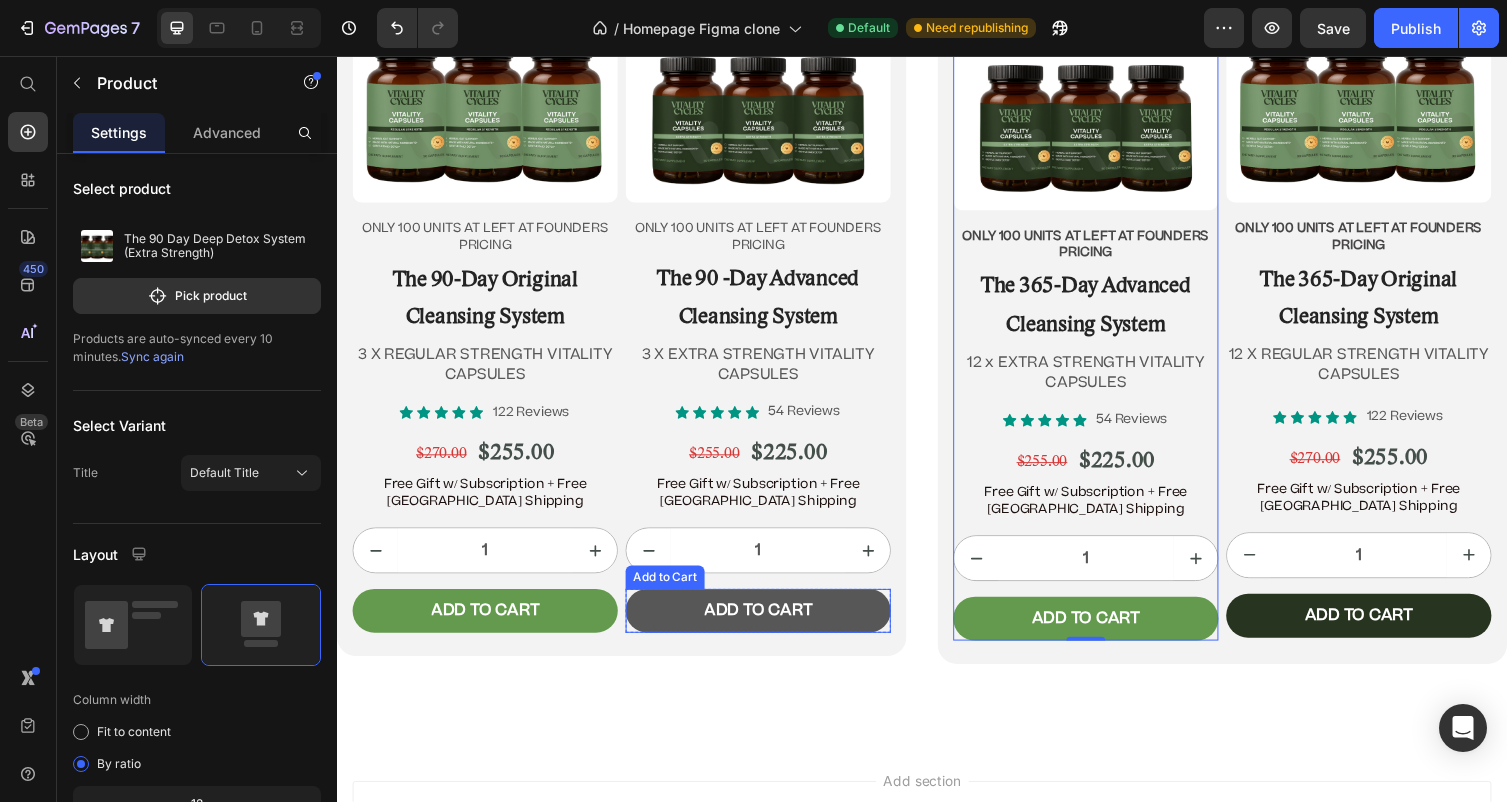 scroll, scrollTop: 12491, scrollLeft: 0, axis: vertical 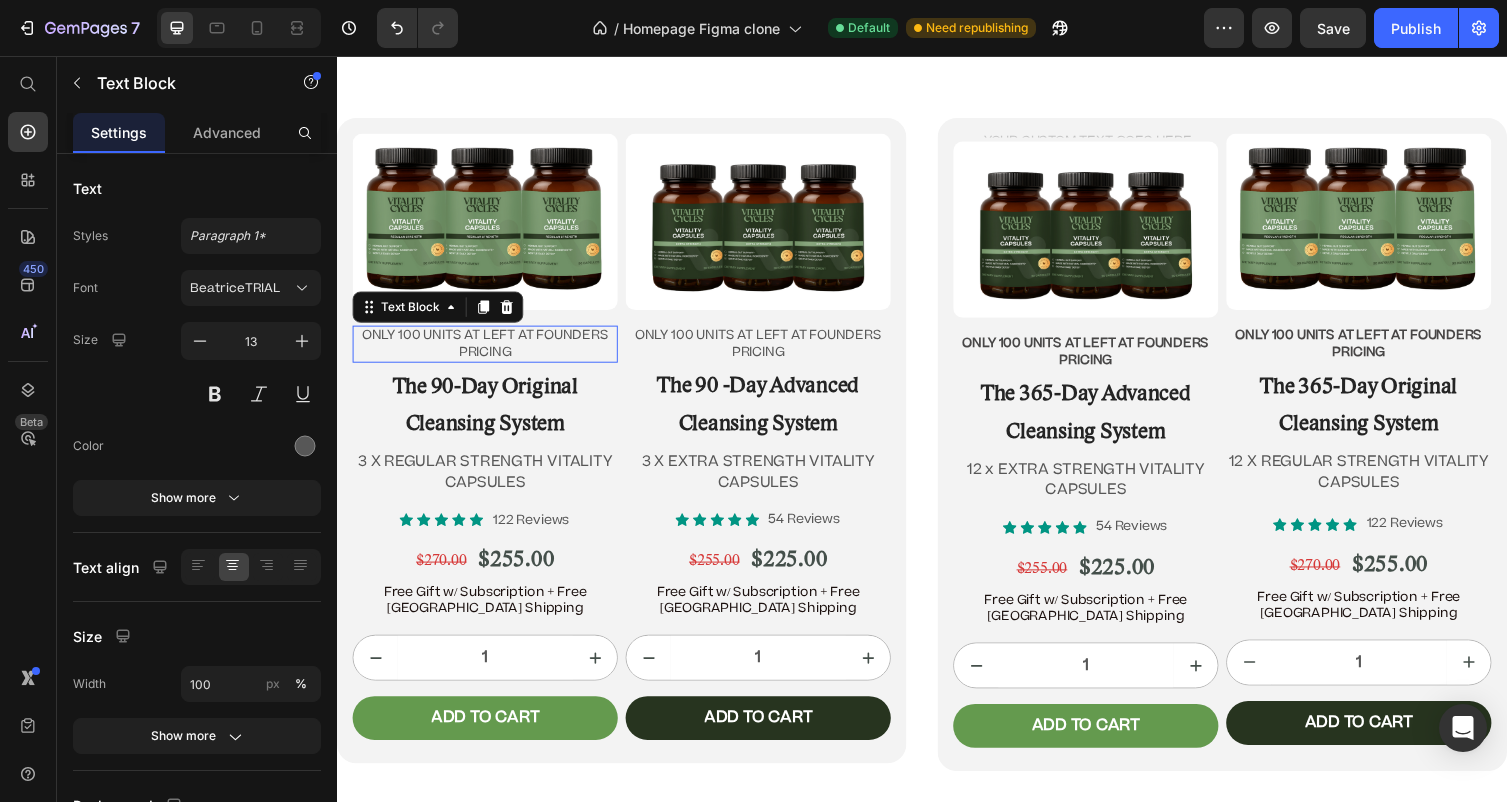 click on "oNLY 100 UNITS AT LEFT AT FOUNDERS PRICING" at bounding box center [489, 352] 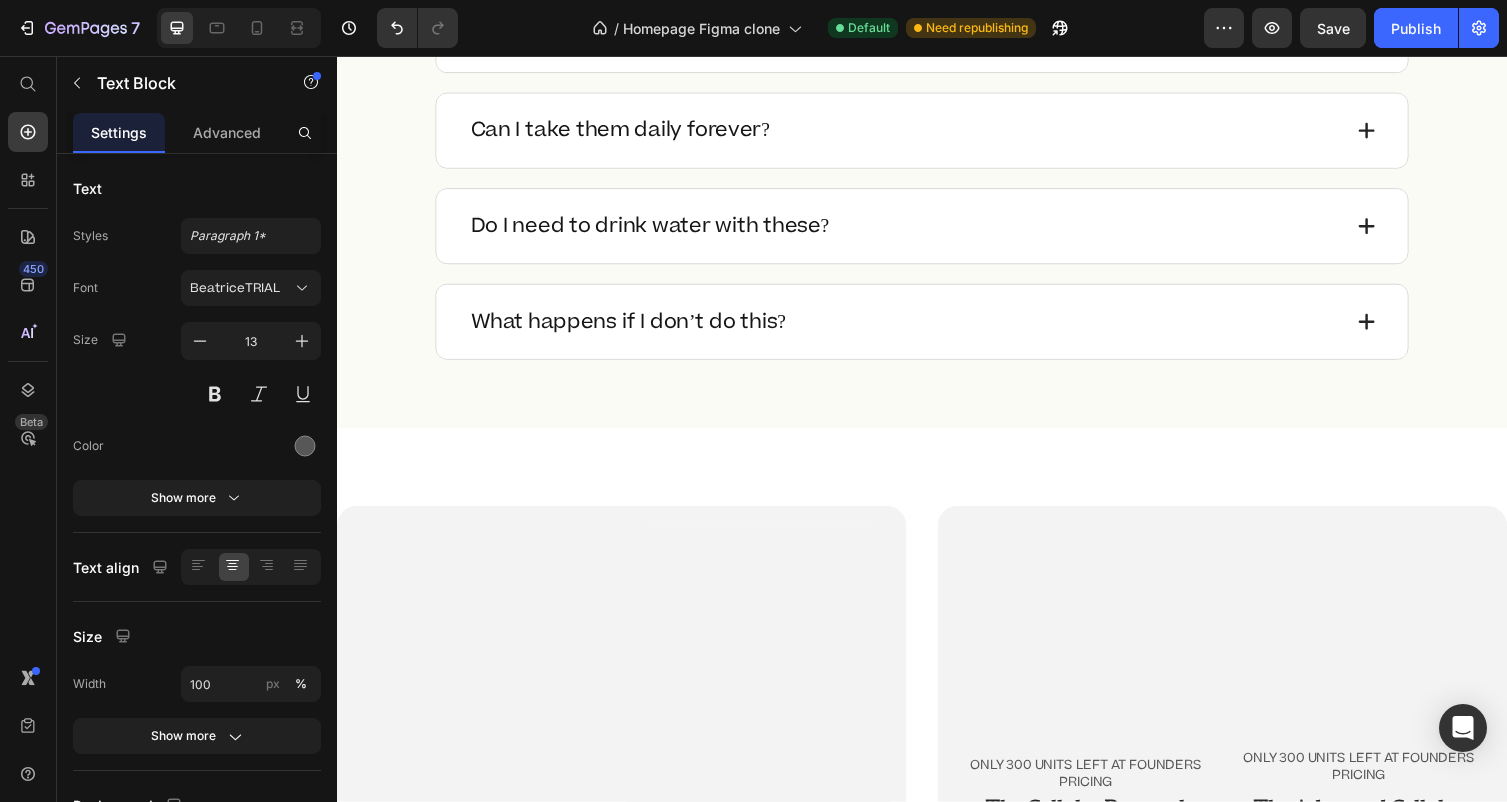 scroll, scrollTop: 11175, scrollLeft: 0, axis: vertical 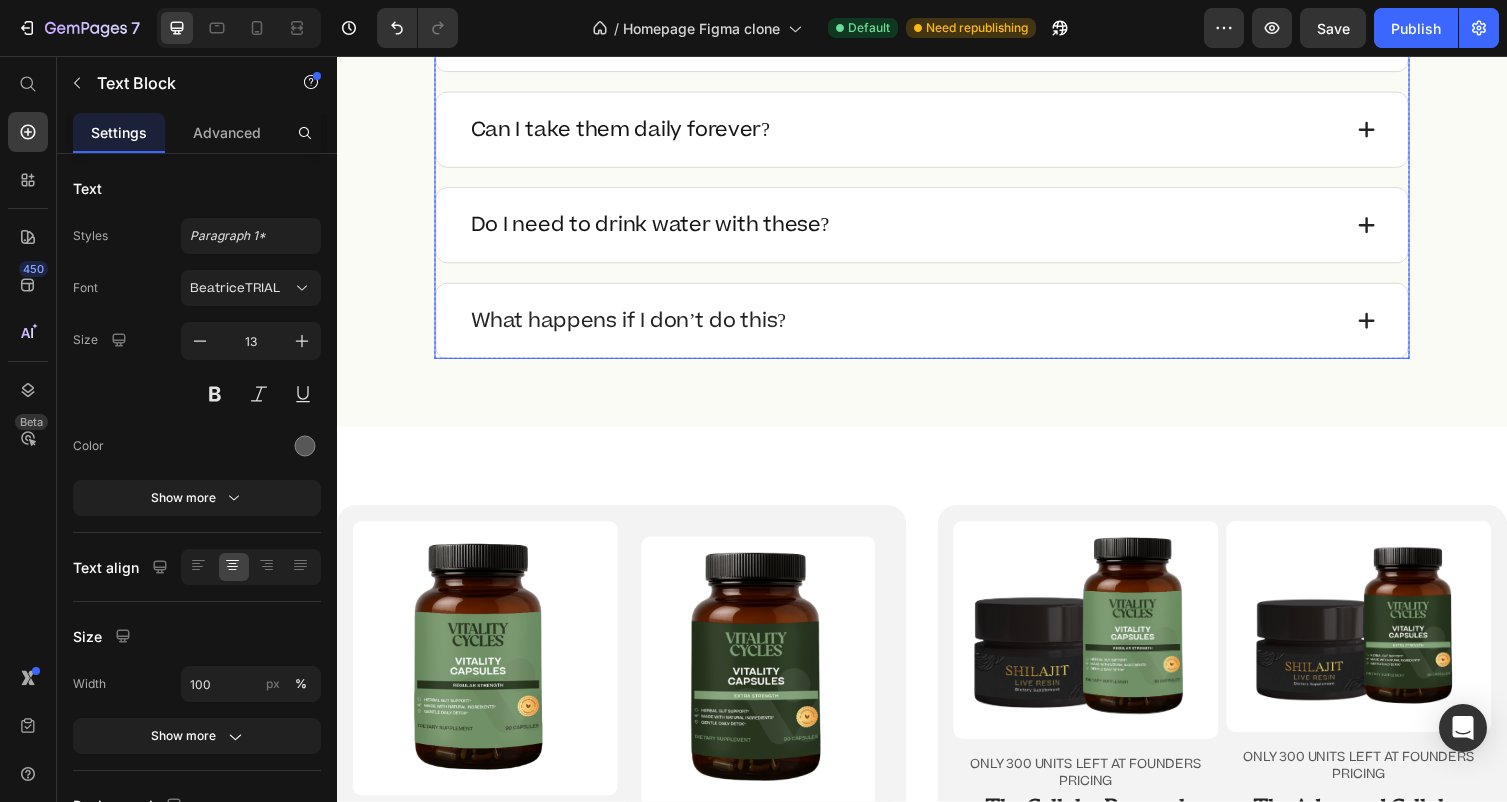 click on "What happens if I don’t do this?" at bounding box center (919, 328) 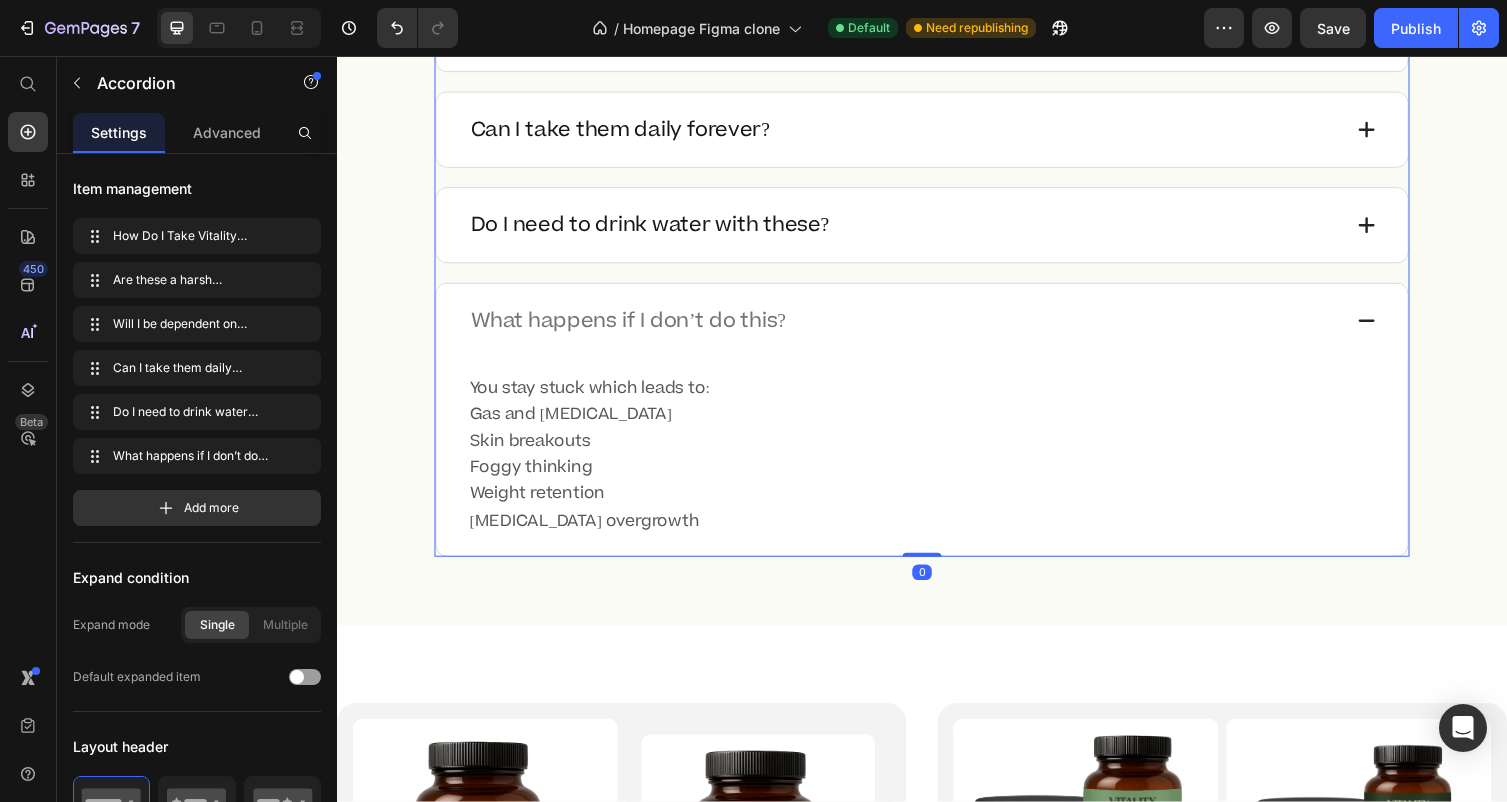 click on "What happens if I don’t do this?" at bounding box center (919, 328) 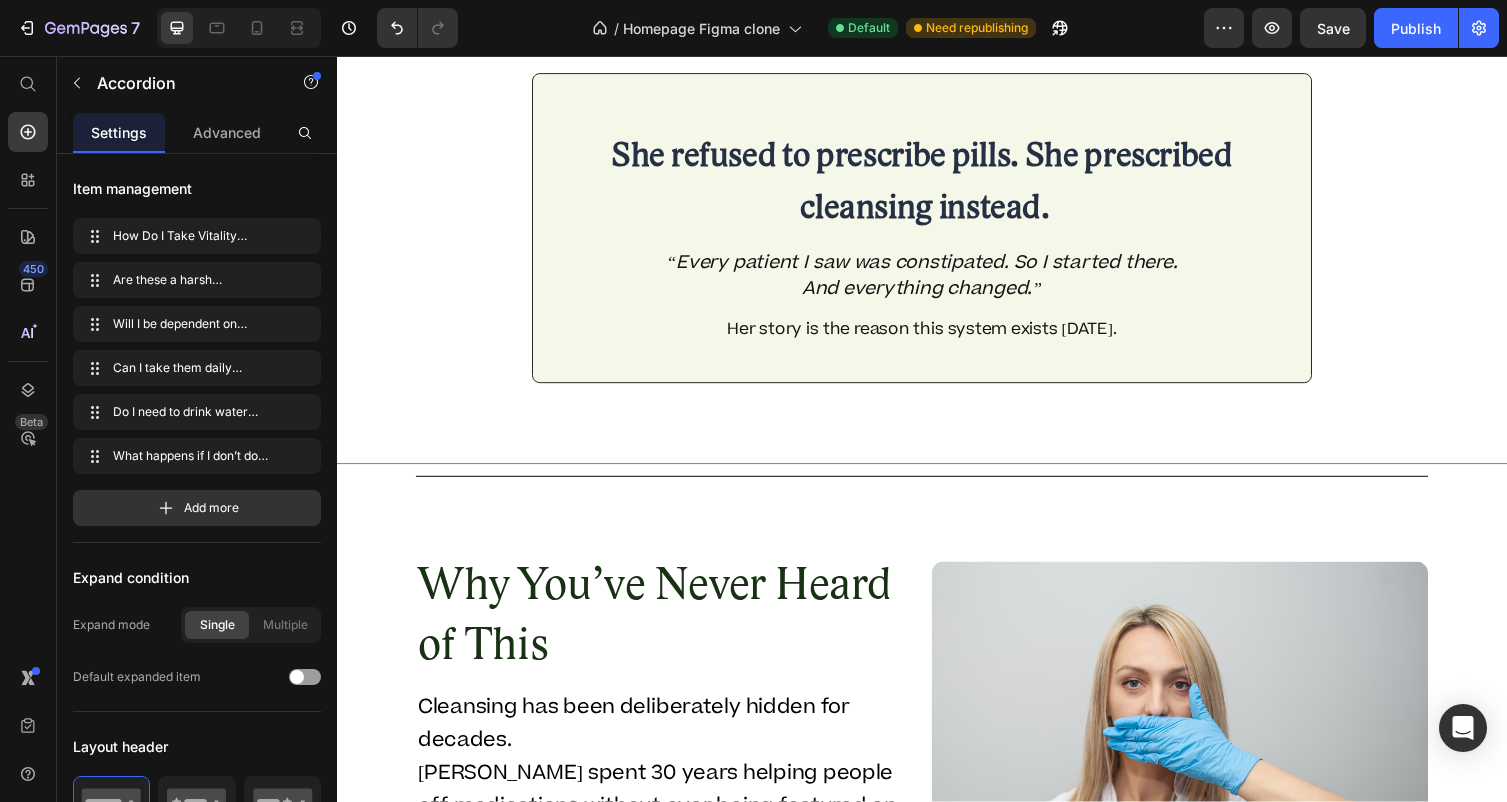 scroll, scrollTop: 8389, scrollLeft: 0, axis: vertical 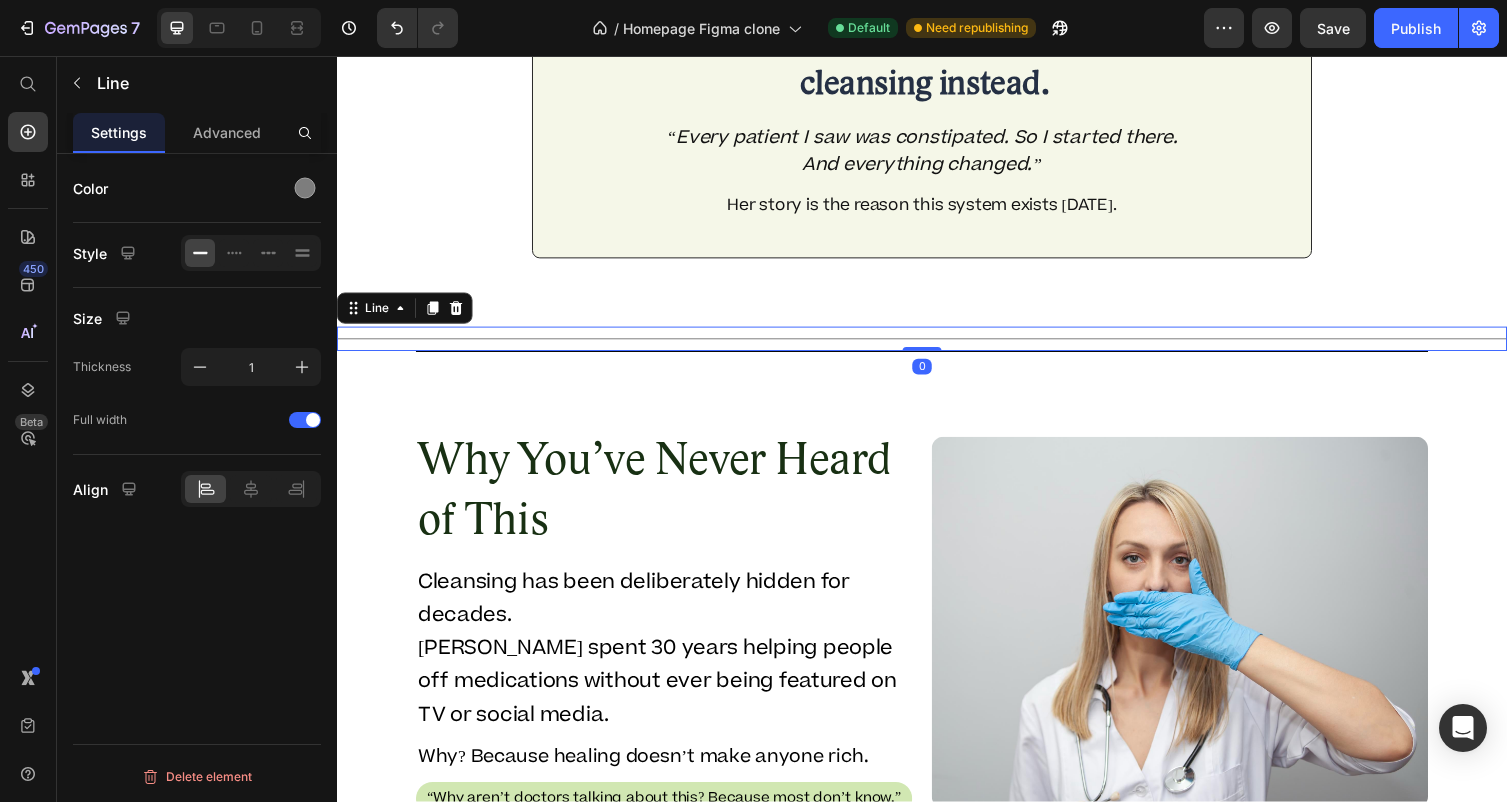 click on "Title Line   0" at bounding box center [937, 346] 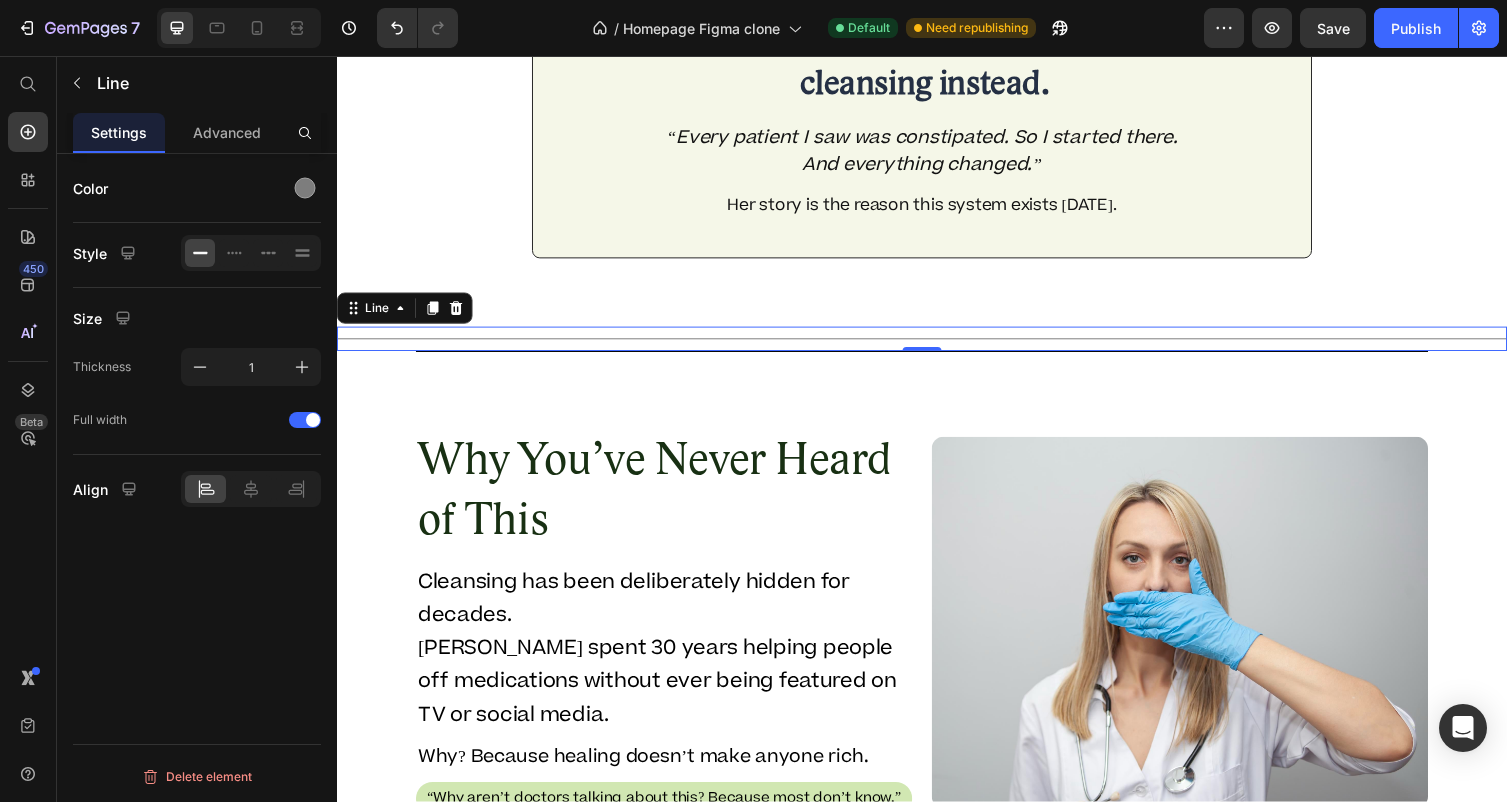 click on "Title Line   0" at bounding box center [937, 346] 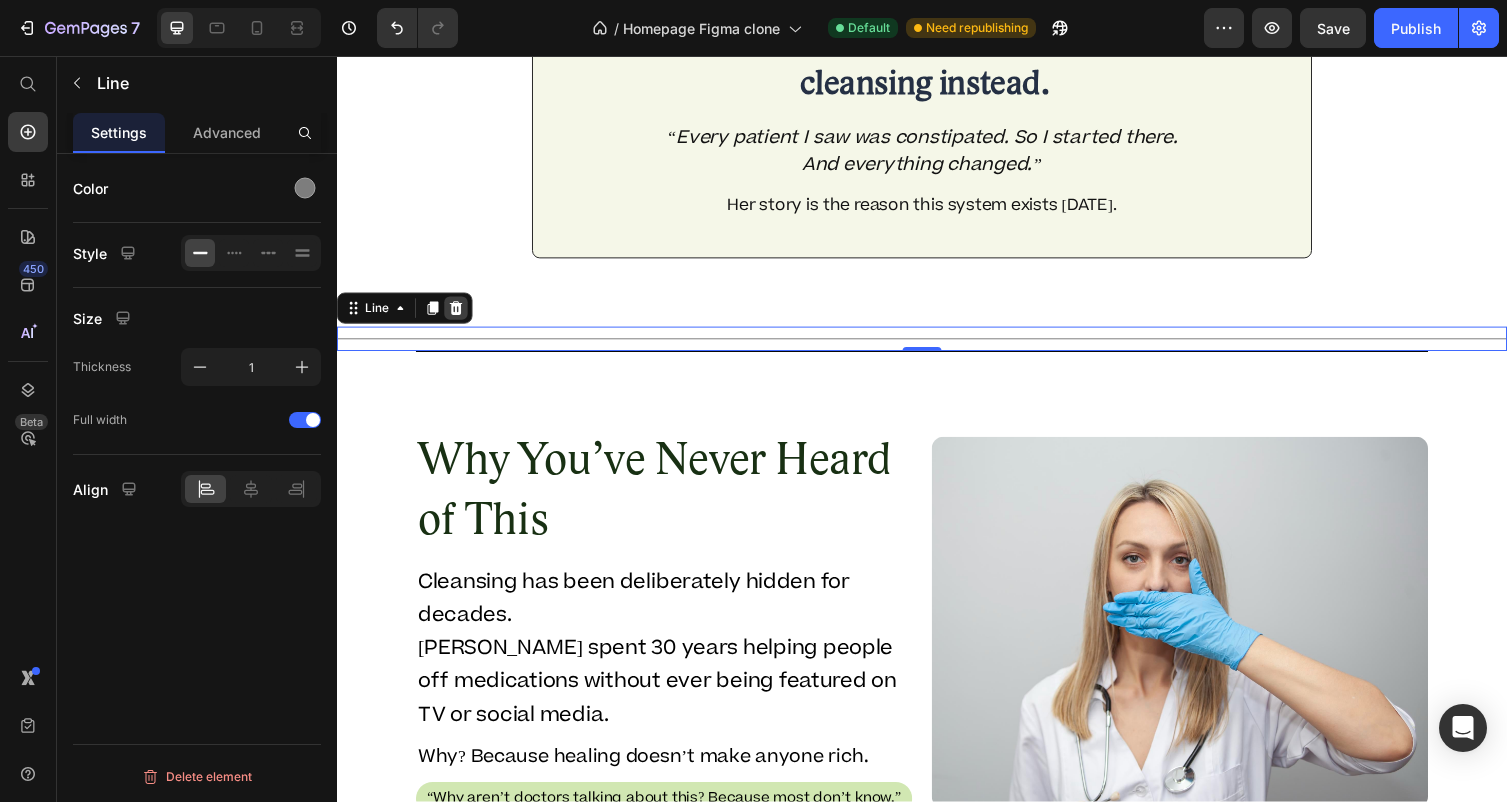 click 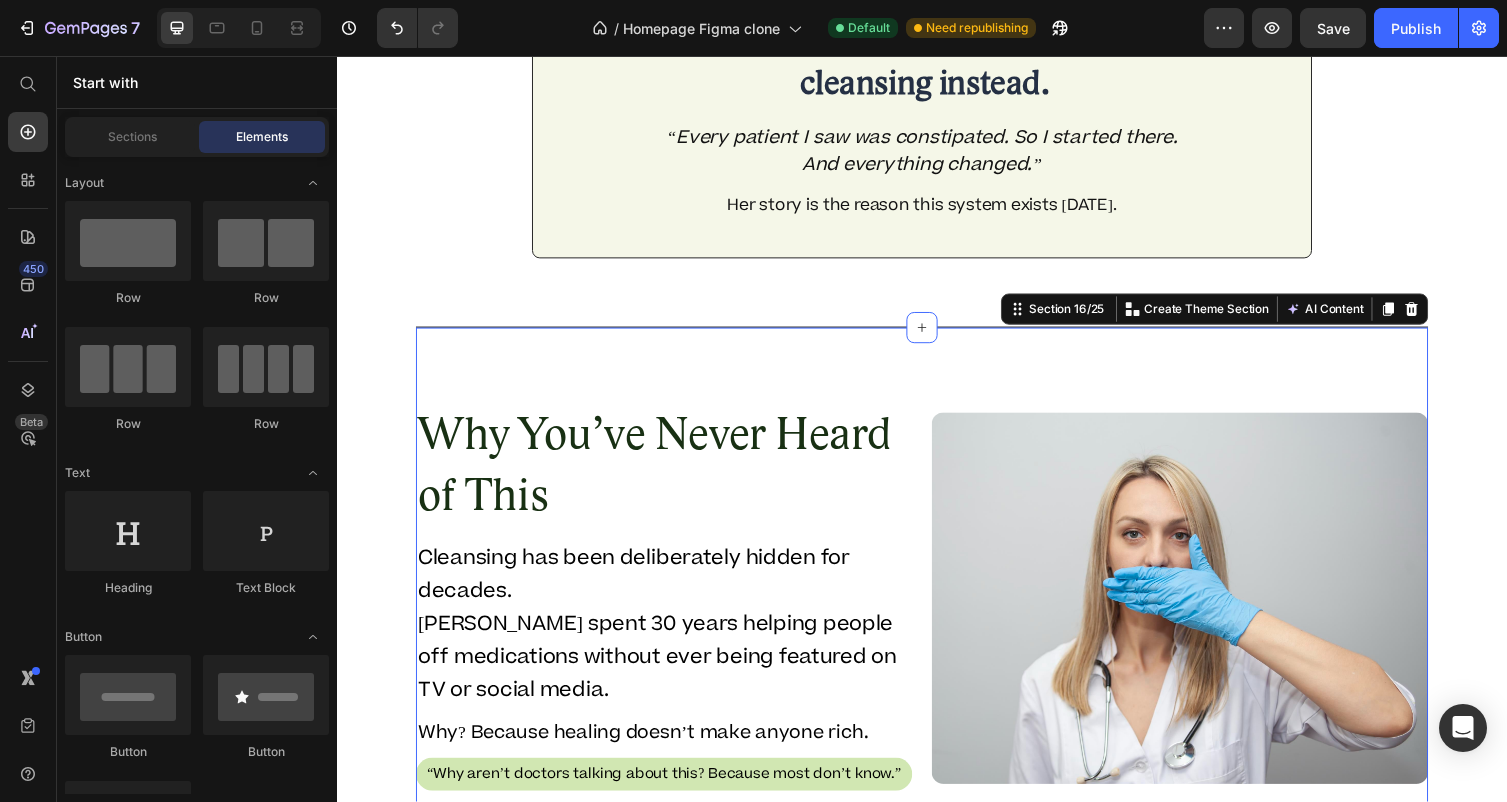 click on "Why You’ve Never Heard of This Heading Cleansing has been deliberately hidden for decades.  [PERSON_NAME] spent 30 years helping people off medications without ever being featured on TV or social media. Text Block Why? Because healing doesn’t make anyone rich. Text Block “Why aren’t doctors talking about this? Because most don’t know.” Text Block Image Row Section 16/25   Create Theme Section AI Content Write with GemAI What would you like to describe here? Tone and Voice Persuasive Product Show more Generate" at bounding box center (937, 612) 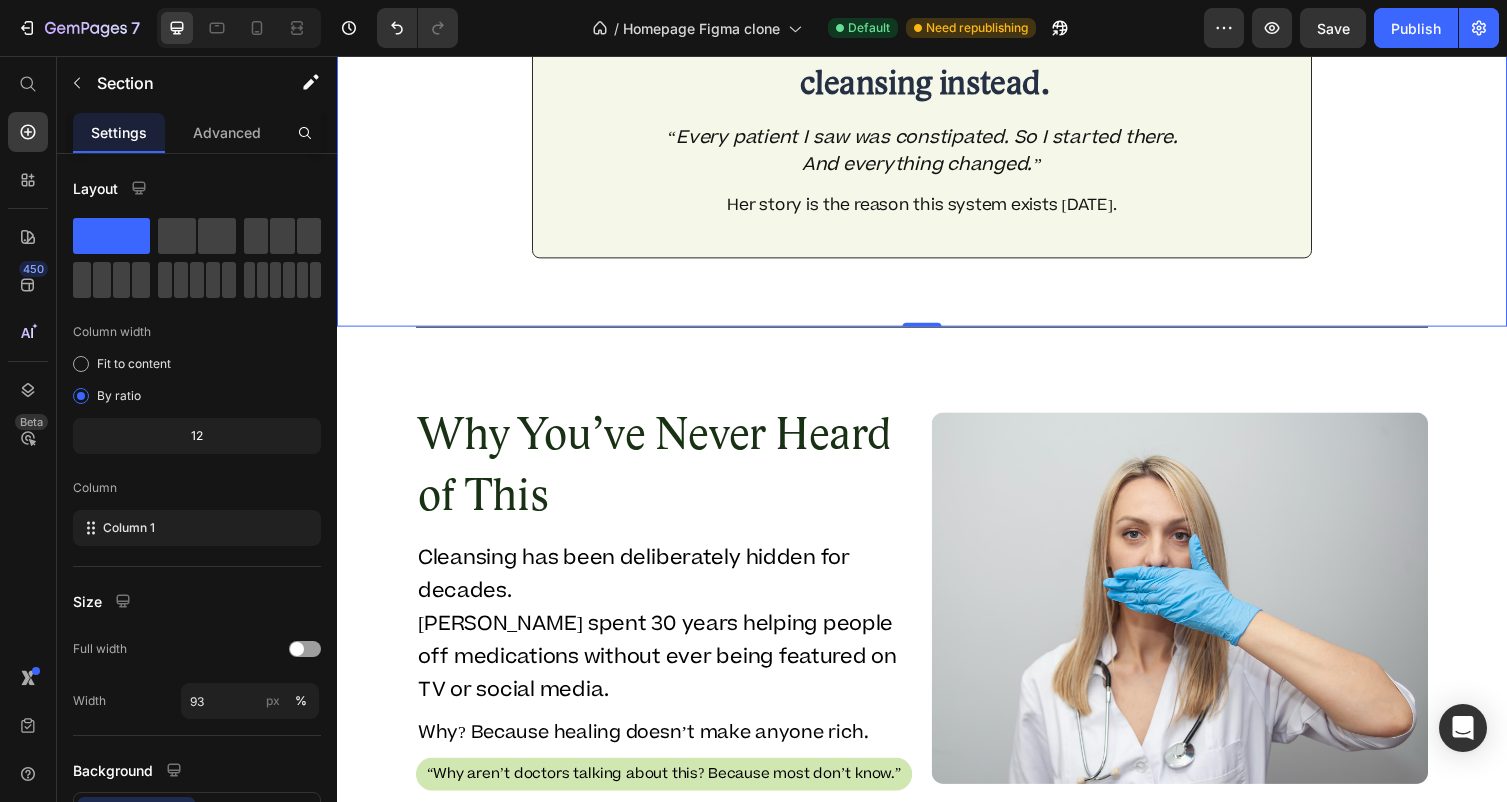 click on "She refused to prescribe pills. She prescribed  cleansing instead. Text Block “Every patient I saw was constipated. So I started there.  And everything changed.” Text Block Her story is the reason this system exists [DATE]. Text Block Row Row   0" at bounding box center (937, 65) 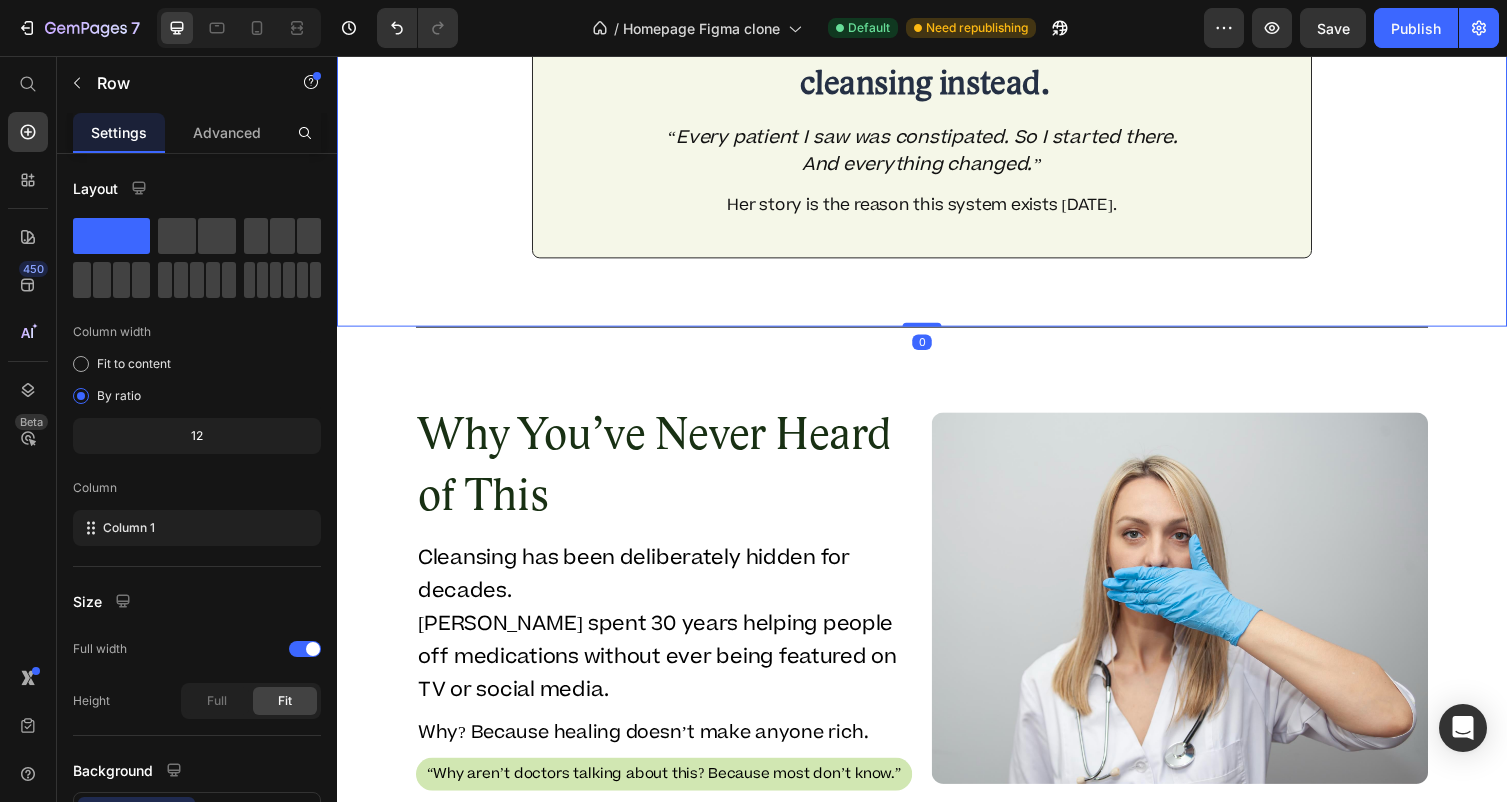 click on "She refused to prescribe pills. She prescribed  cleansing instead. Text Block “Every patient I saw was constipated. So I started there.  And everything changed.” Text Block Her story is the reason this system exists [DATE]. Text Block Row Row   0" at bounding box center (937, 65) 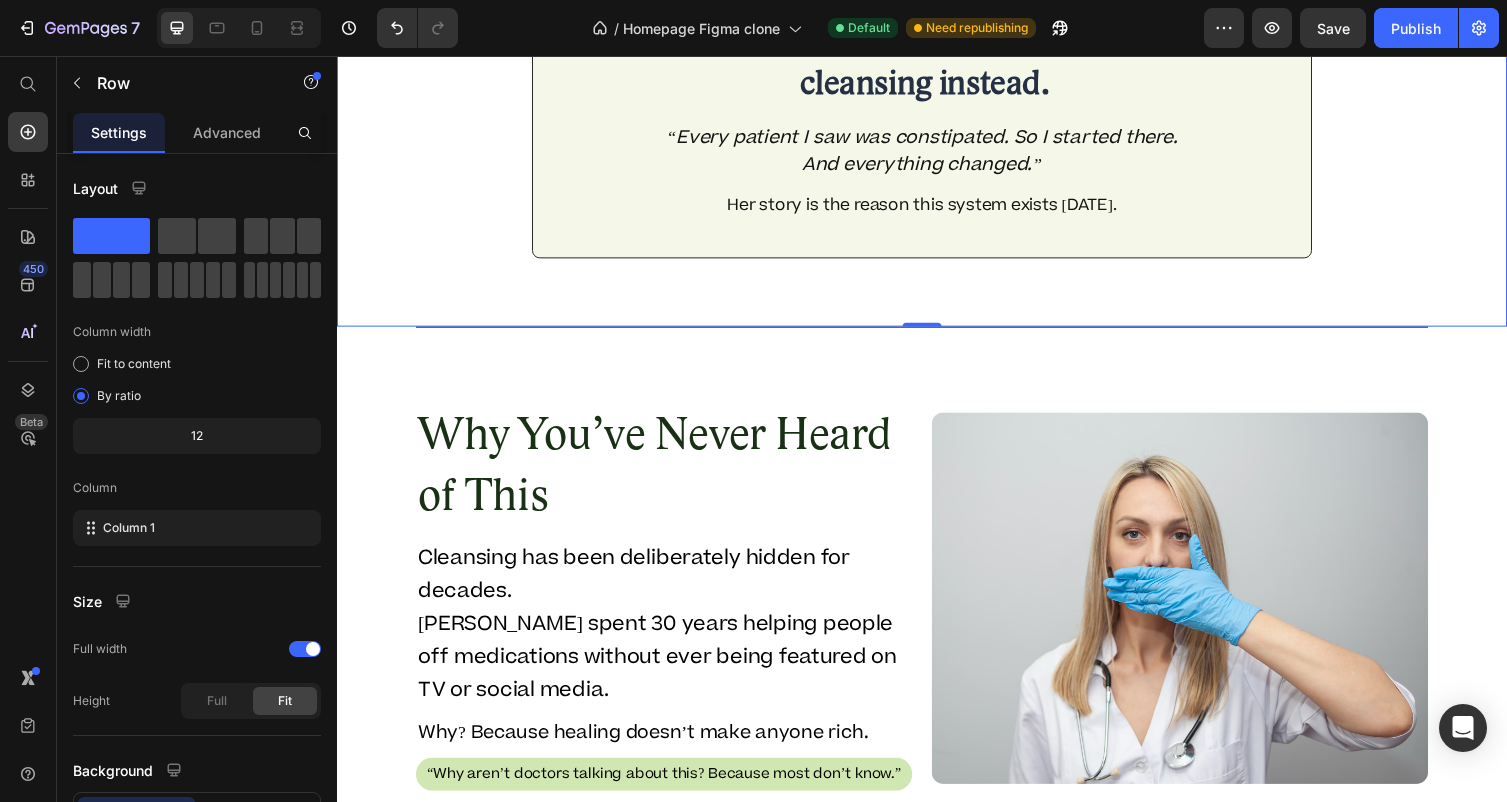 click on "She refused to prescribe pills. She prescribed  cleansing instead. Text Block “Every patient I saw was constipated. So I started there.  And everything changed.” Text Block Her story is the reason this system exists [DATE]. Text Block Row Row   0" at bounding box center [937, 65] 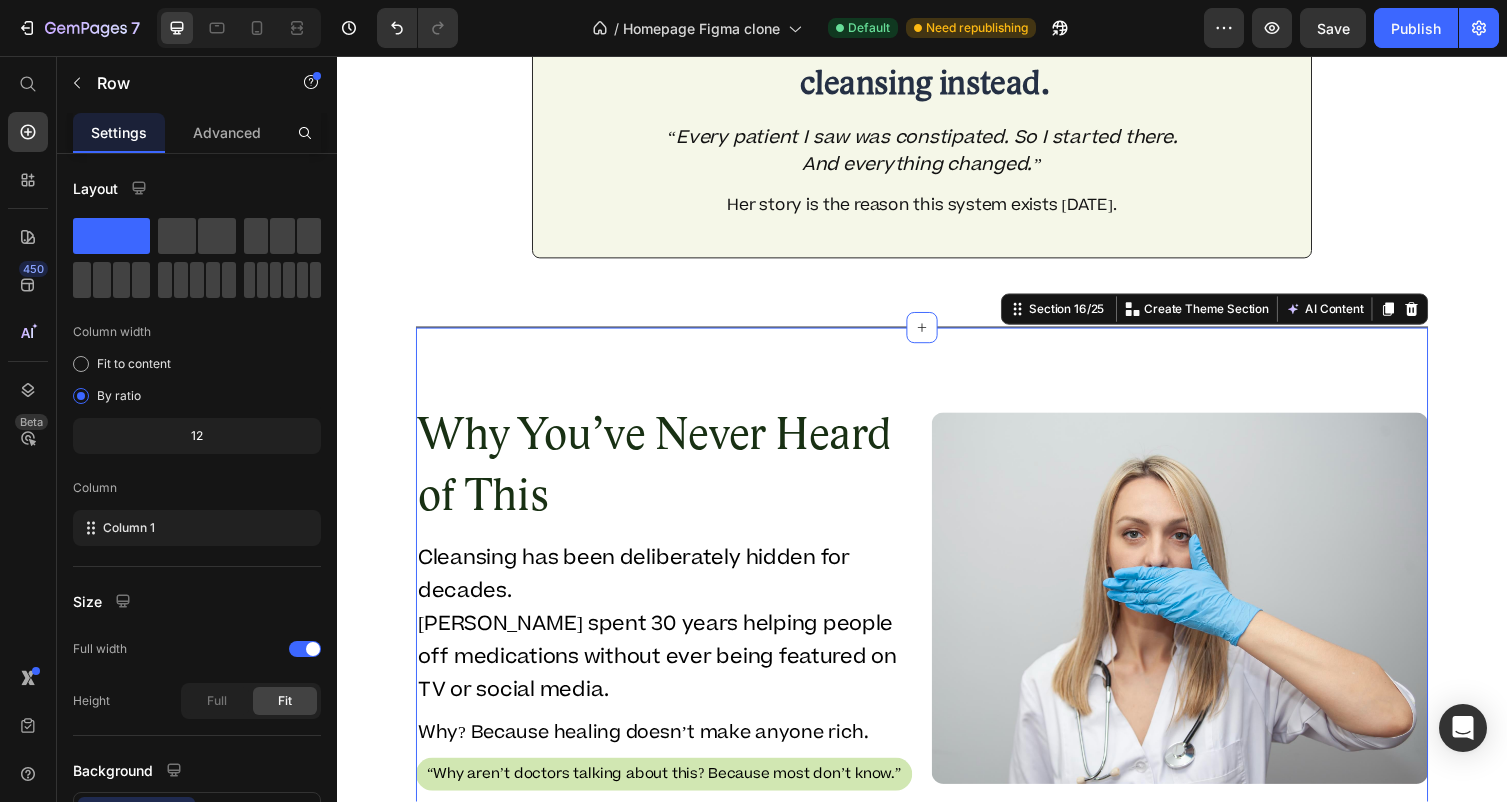 click on "Why You’ve Never Heard of This Heading Cleansing has been deliberately hidden for decades.  [PERSON_NAME] spent 30 years helping people off medications without ever being featured on TV or social media. Text Block Why? Because healing doesn’t make anyone rich. Text Block “Why aren’t doctors talking about this? Because most don’t know.” Text Block Image Row Section 16/25   Create Theme Section AI Content Write with GemAI What would you like to describe here? Tone and Voice Persuasive Product Show more Generate" at bounding box center [937, 612] 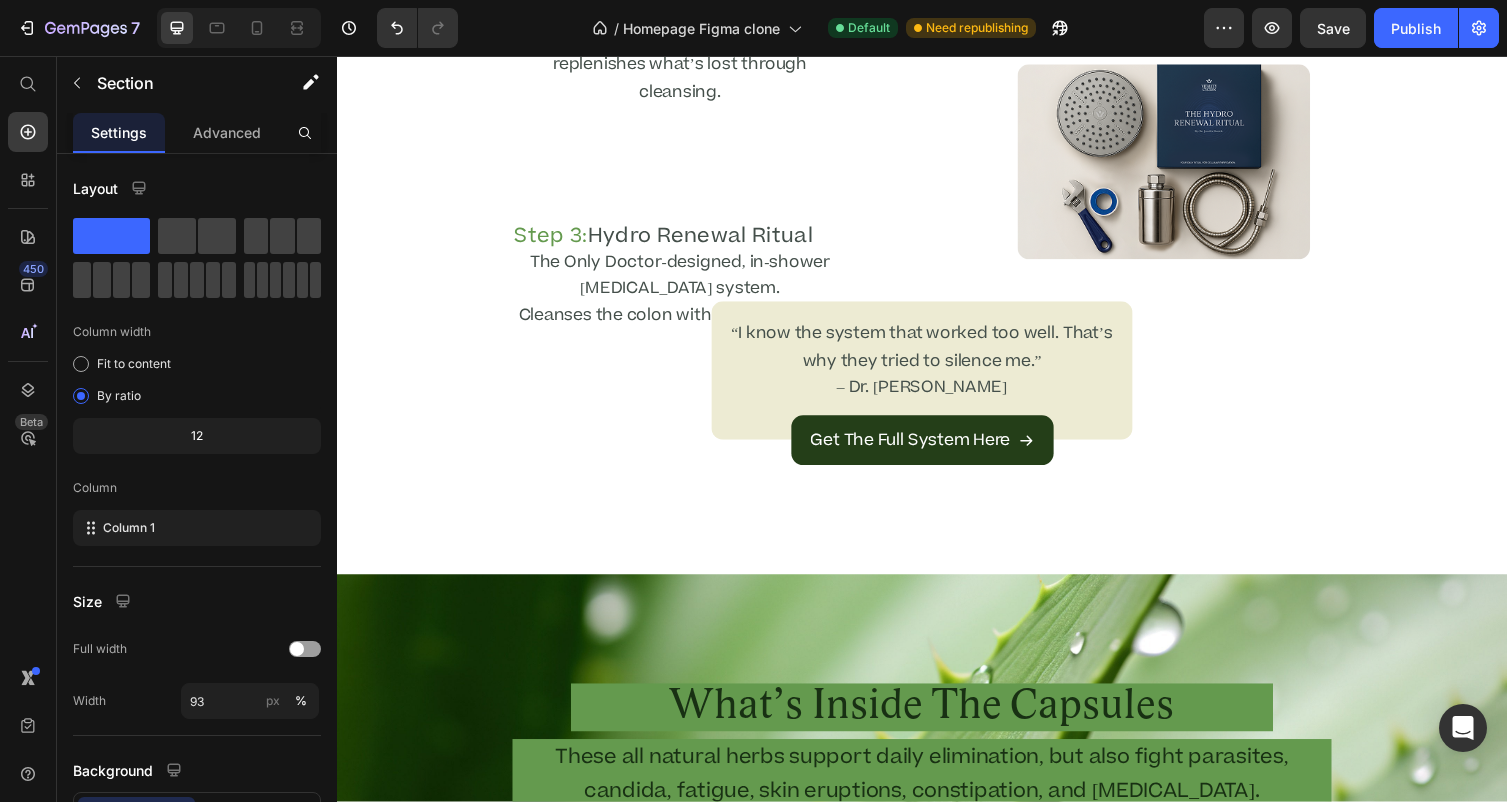 scroll, scrollTop: 2999, scrollLeft: 0, axis: vertical 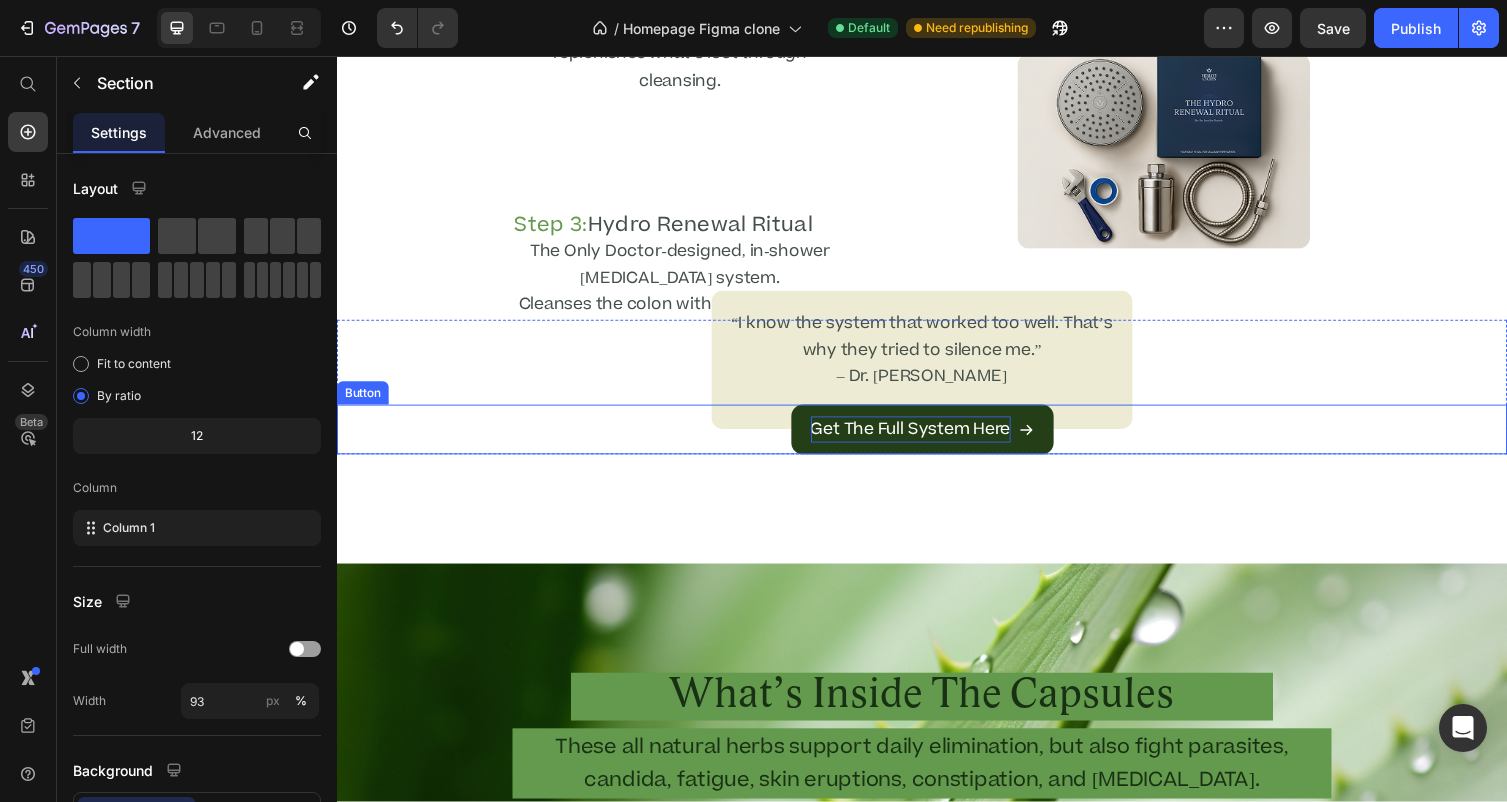 click on "Get The Full System Here" at bounding box center [925, 439] 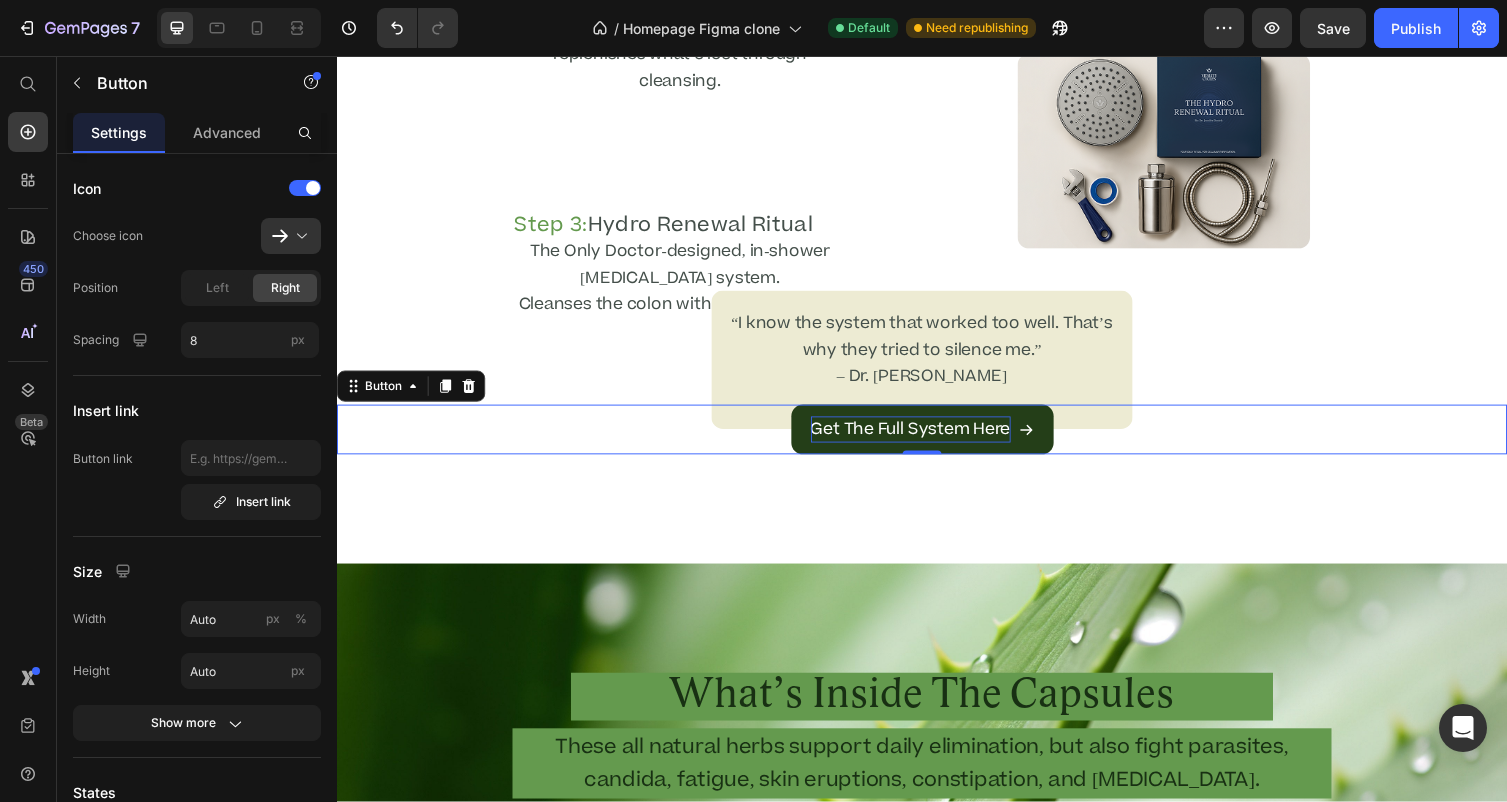 click on "Get The Full System Here" at bounding box center [925, 439] 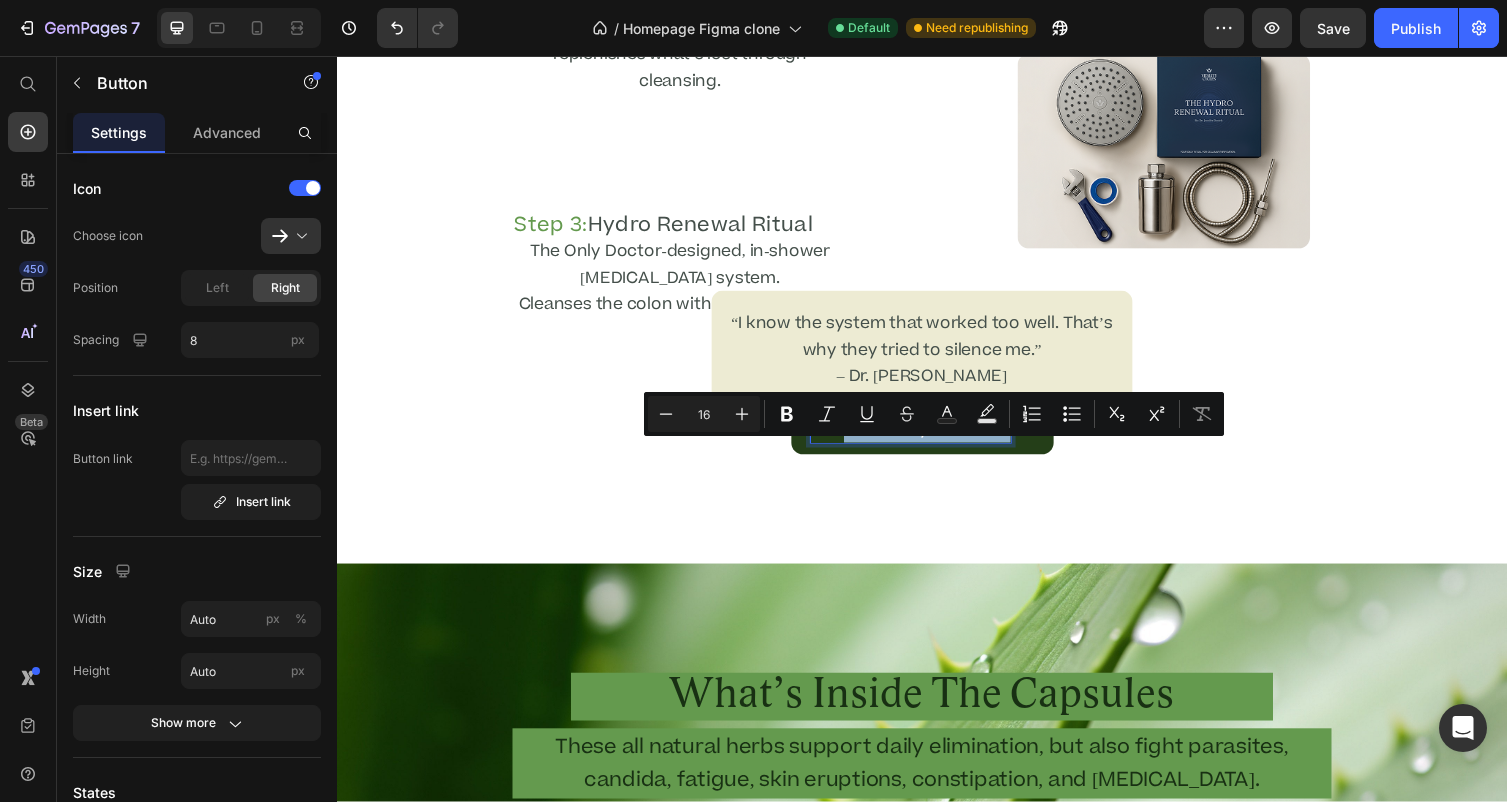 drag, startPoint x: 856, startPoint y: 460, endPoint x: 1027, endPoint y: 473, distance: 171.49344 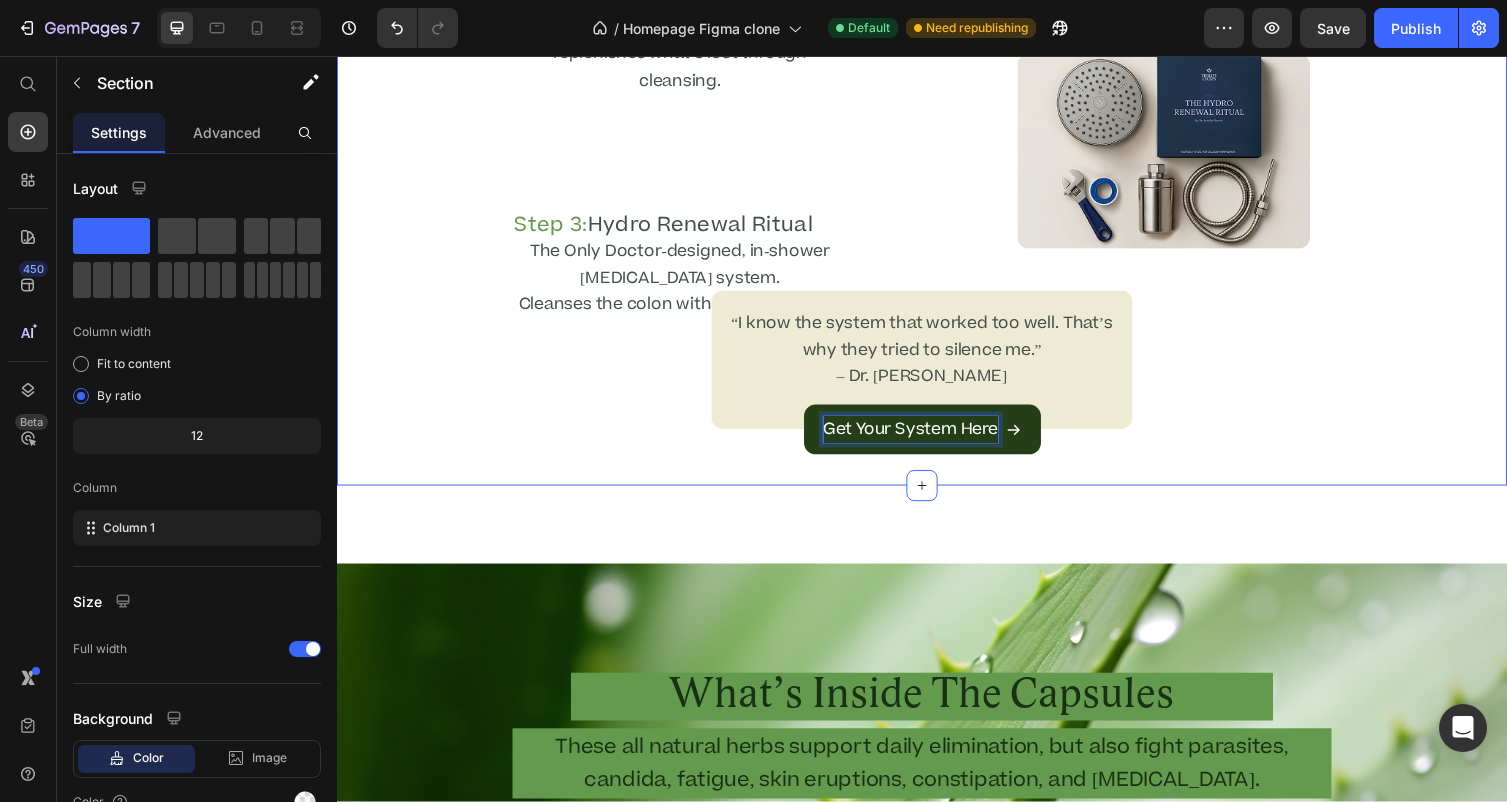 click on "Step 1: Vitality Capsules Heading 100% natural herbs that support daily bowel movements, soften waste, and stimulate peristalsis without habit-forming drugs. Targets impacted waste and hidden parasites. Text Block Row Step 2:  Shilajit Resin Heading Also Known as The Destroyer of Weakness  Delivers over 85 essential trace minerals. Rebuilds cells, boosts energy, and replenishes what’s lost through cleansing. Text Block Row Step 3:  Hydro Renewal Ritual Heading The Only Doctor-designed, in-shower [MEDICAL_DATA] system. Cleanses the colon with water internally  Text Block Row Image Image Image Image Row “I know the system that worked too well. That’s why they tried to silence me.”  – Dr. [PERSON_NAME] Text Block Row
Get Your System Here Button   0 Row Section 7/25" at bounding box center [937, 12] 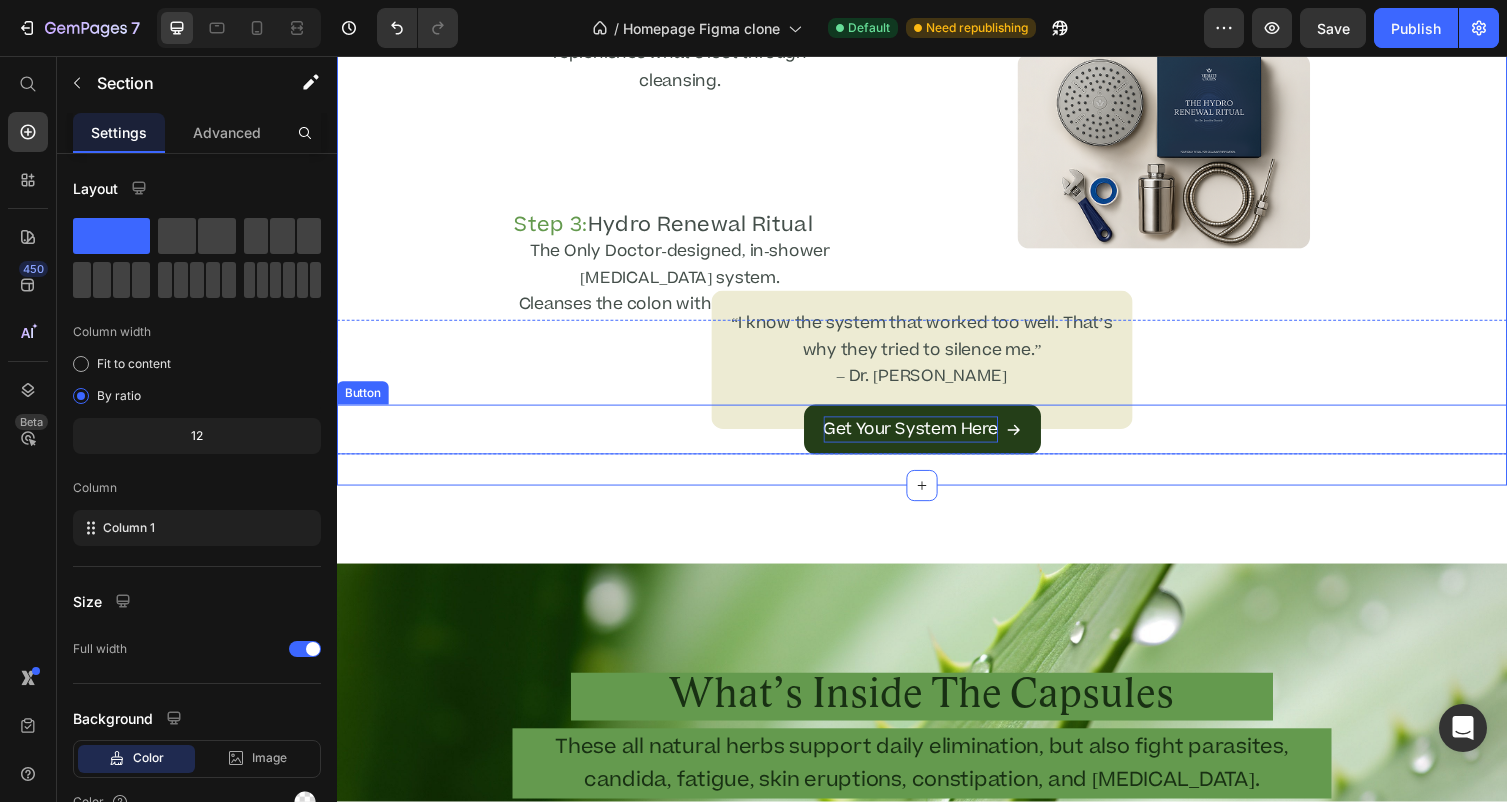 click at bounding box center (1031, 439) 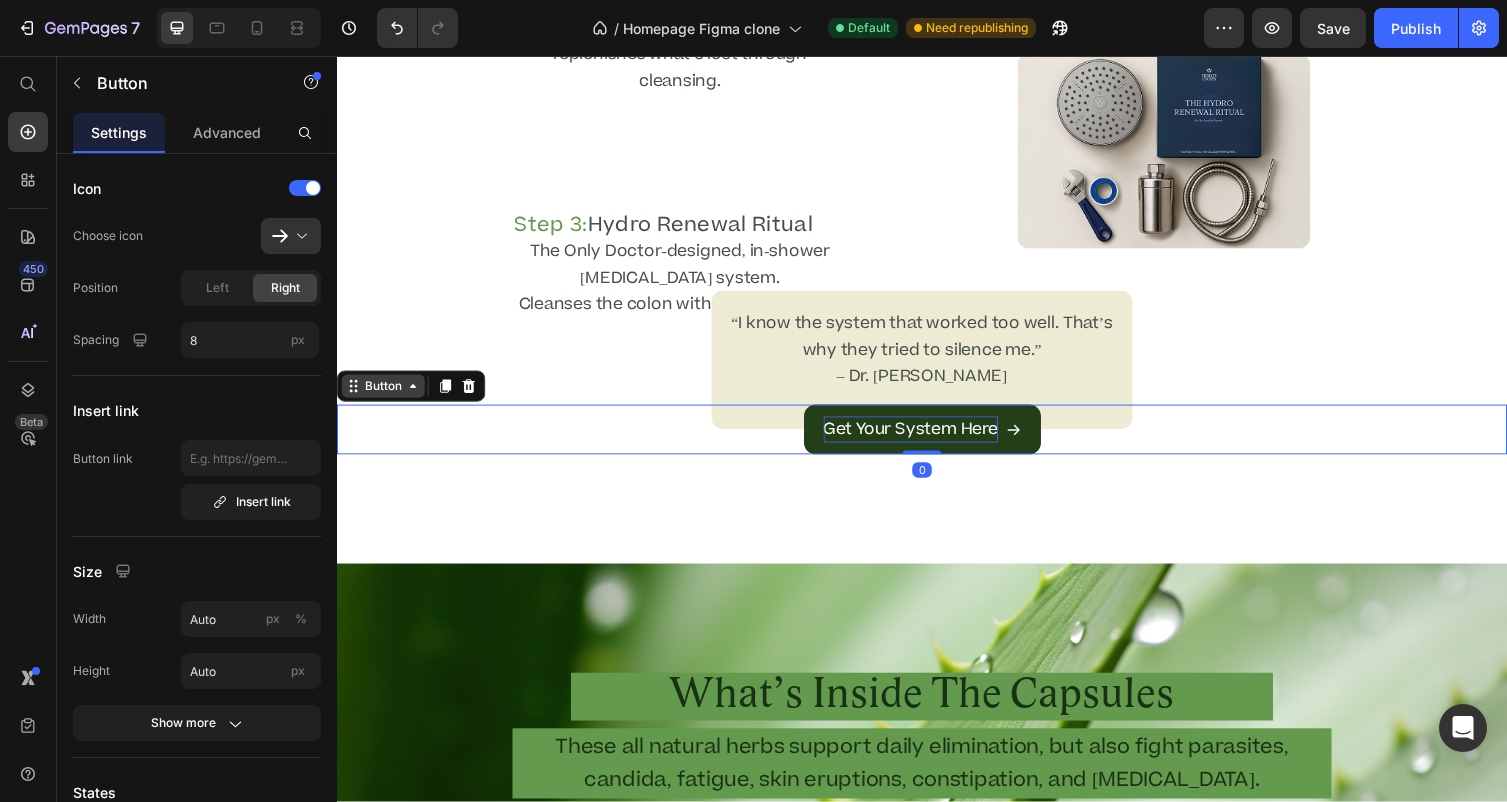 click on "Button" at bounding box center [384, 395] 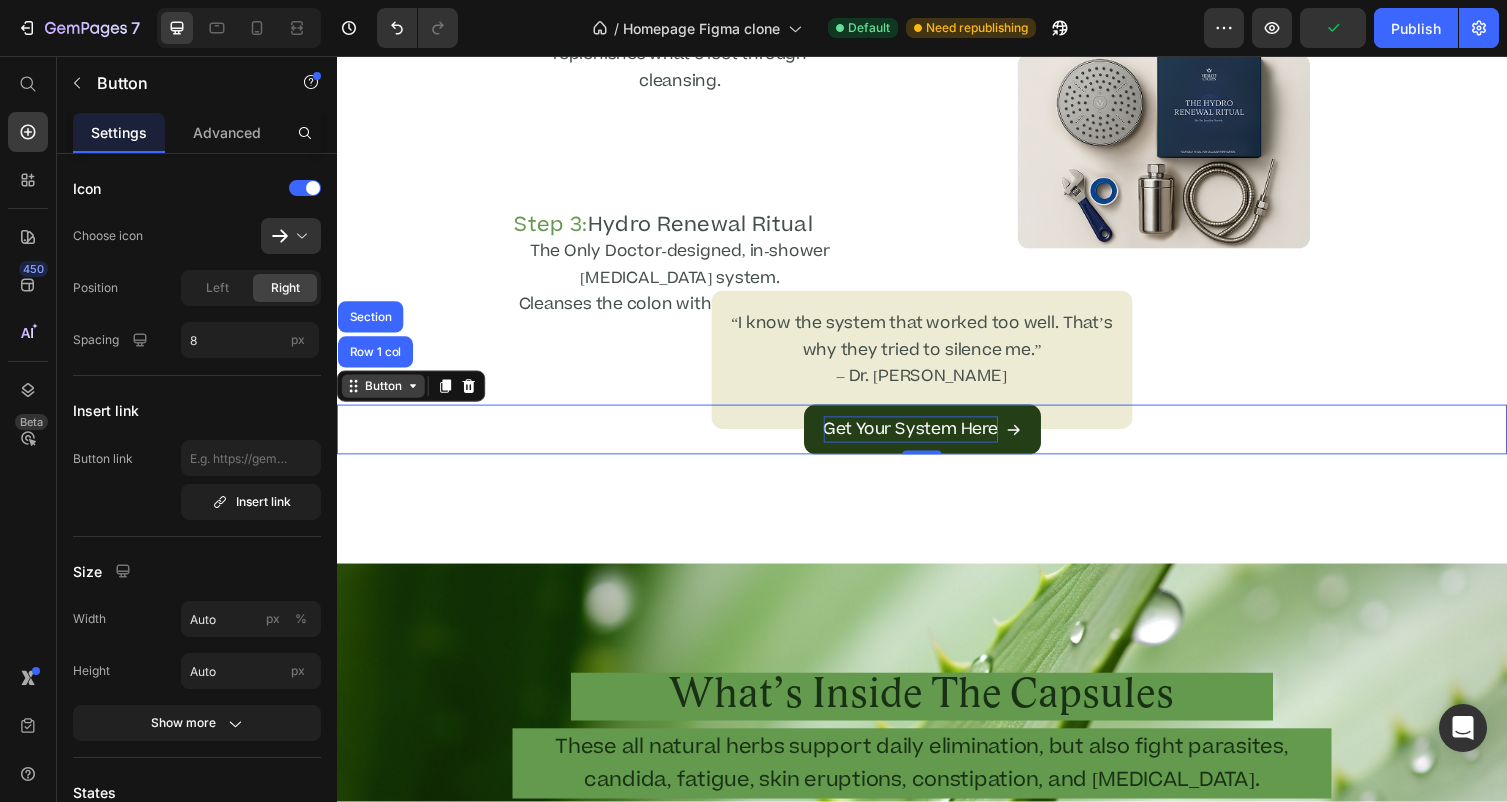 click 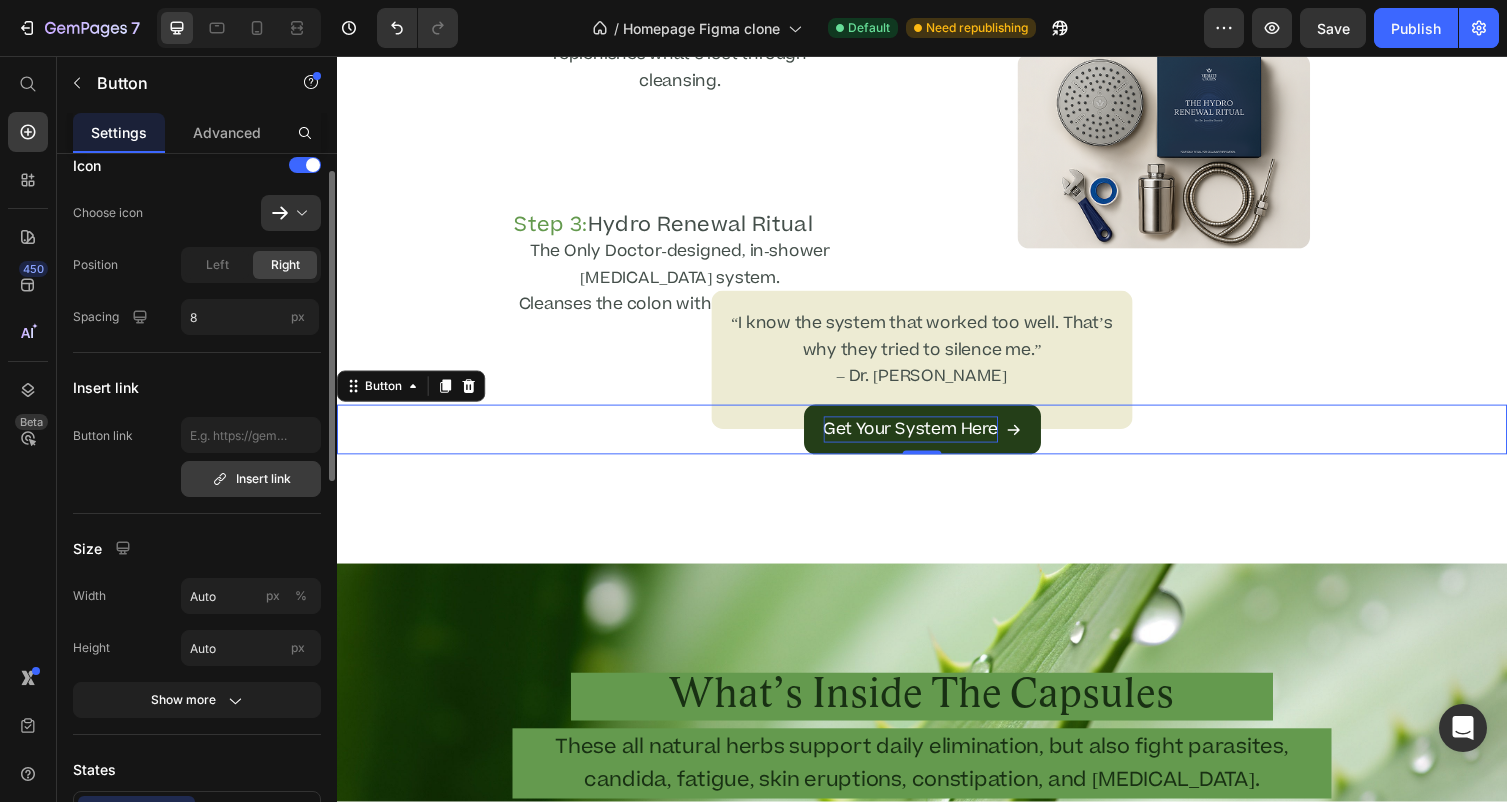 scroll, scrollTop: 36, scrollLeft: 0, axis: vertical 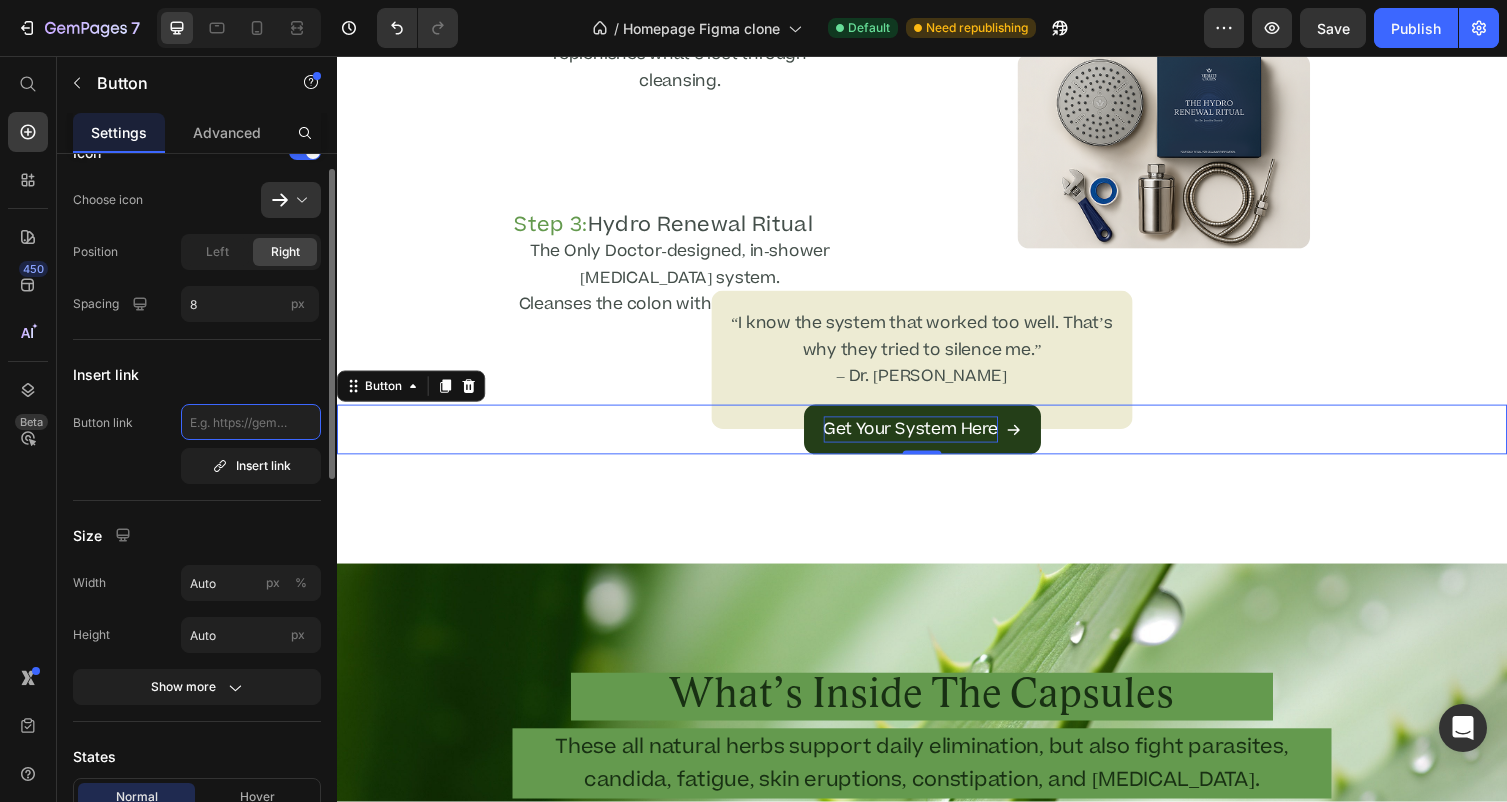 click 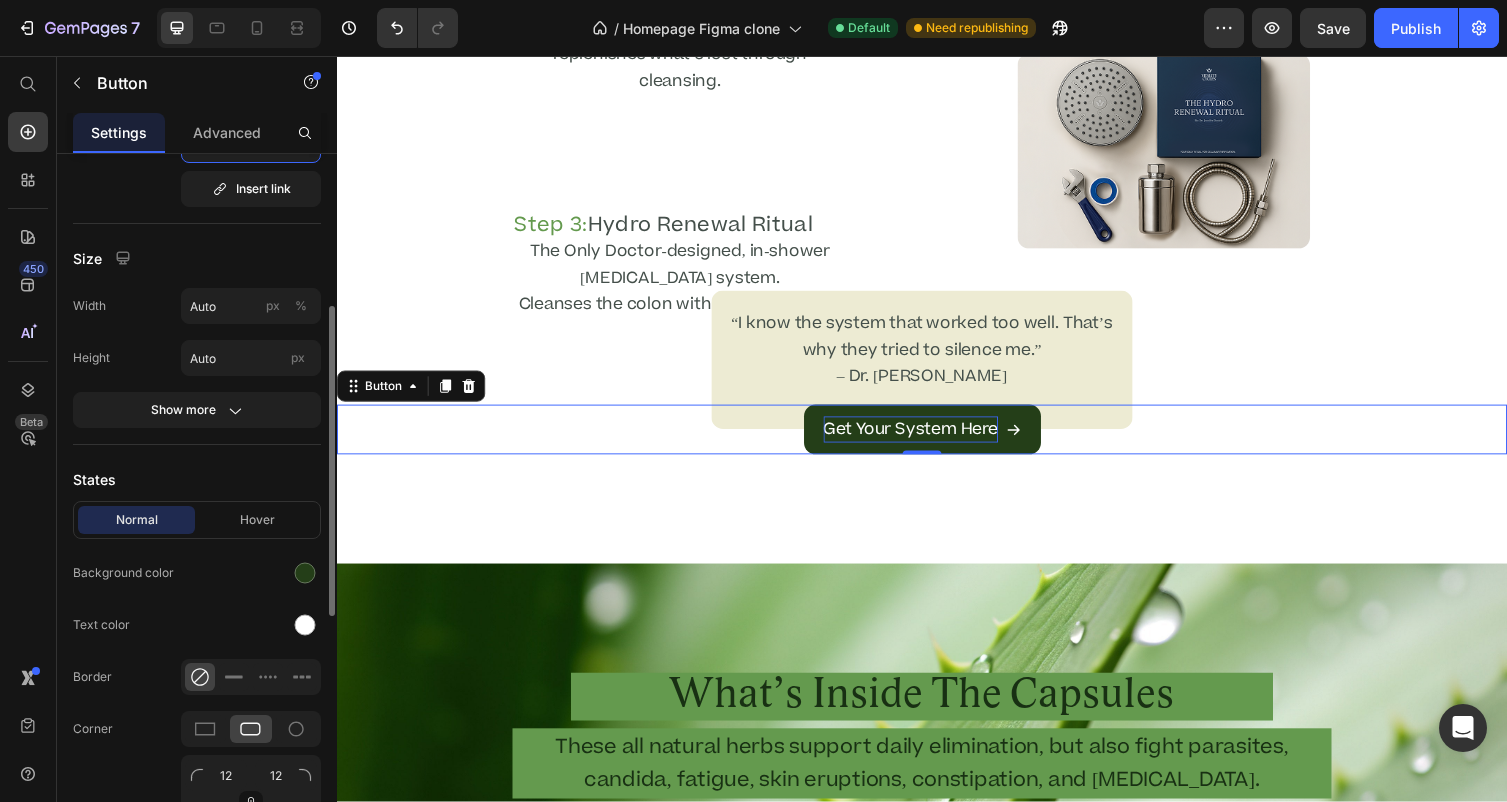 scroll, scrollTop: 332, scrollLeft: 0, axis: vertical 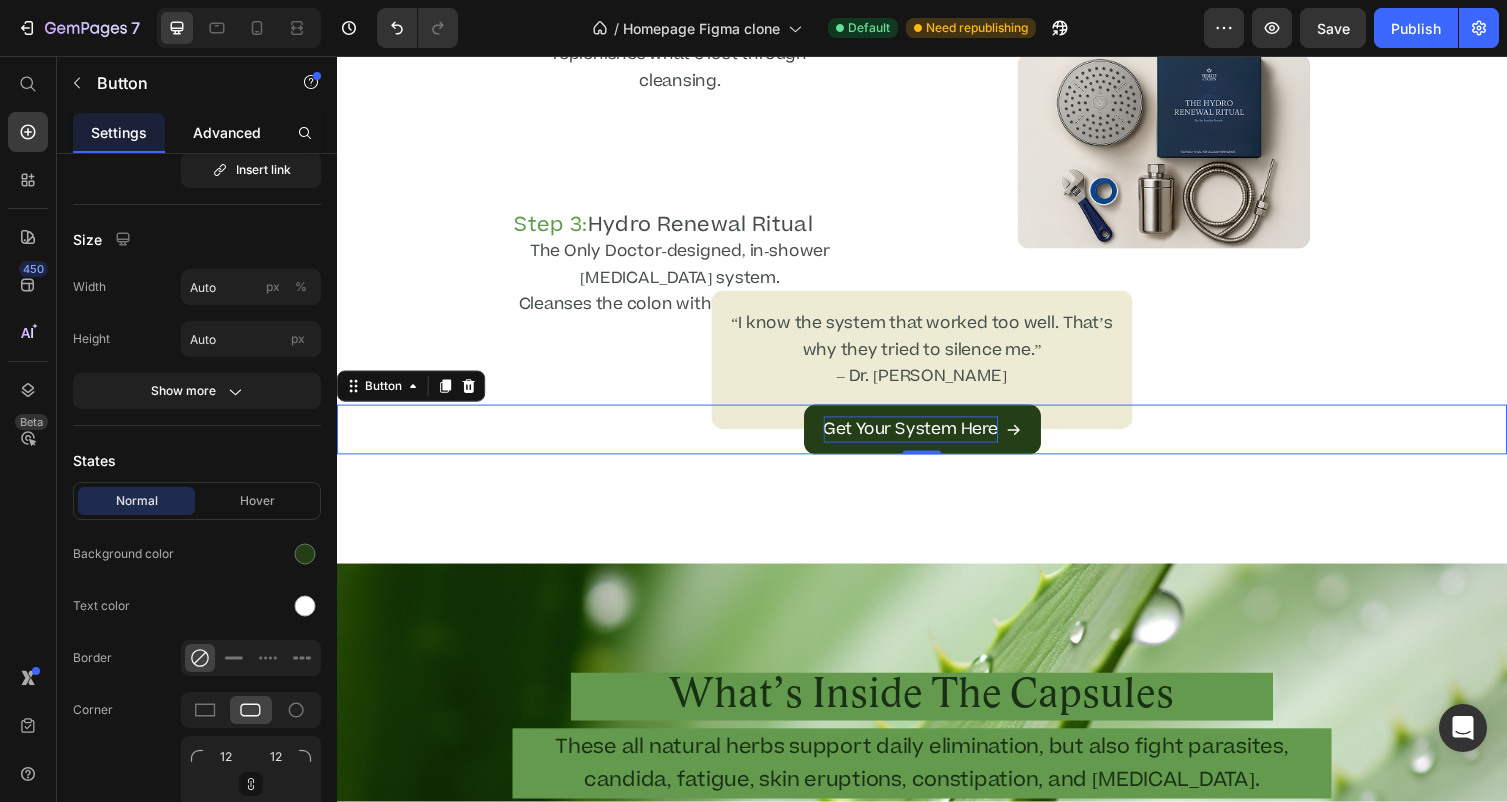 click on "Advanced" at bounding box center (227, 132) 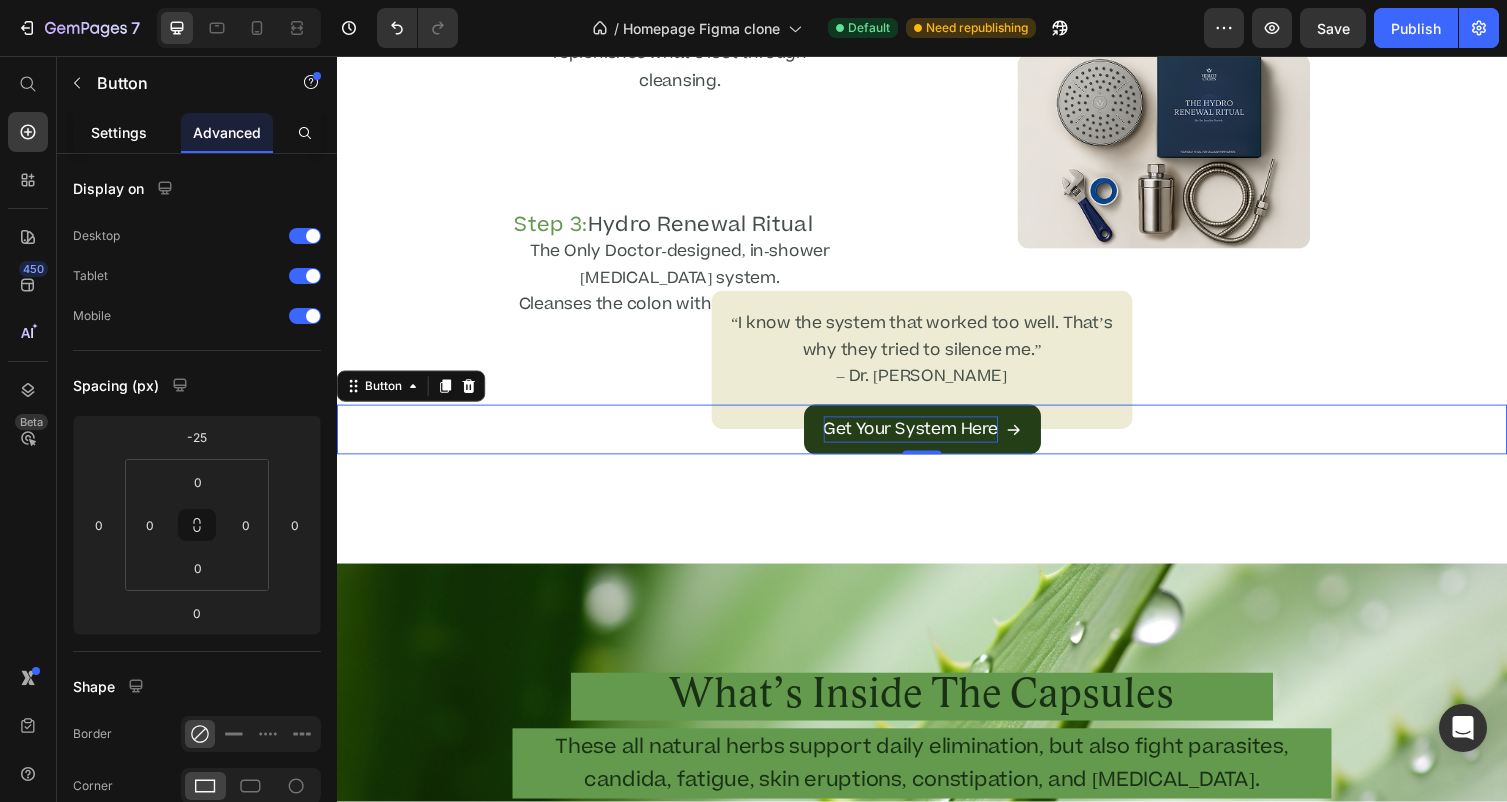 click on "Settings" at bounding box center (119, 132) 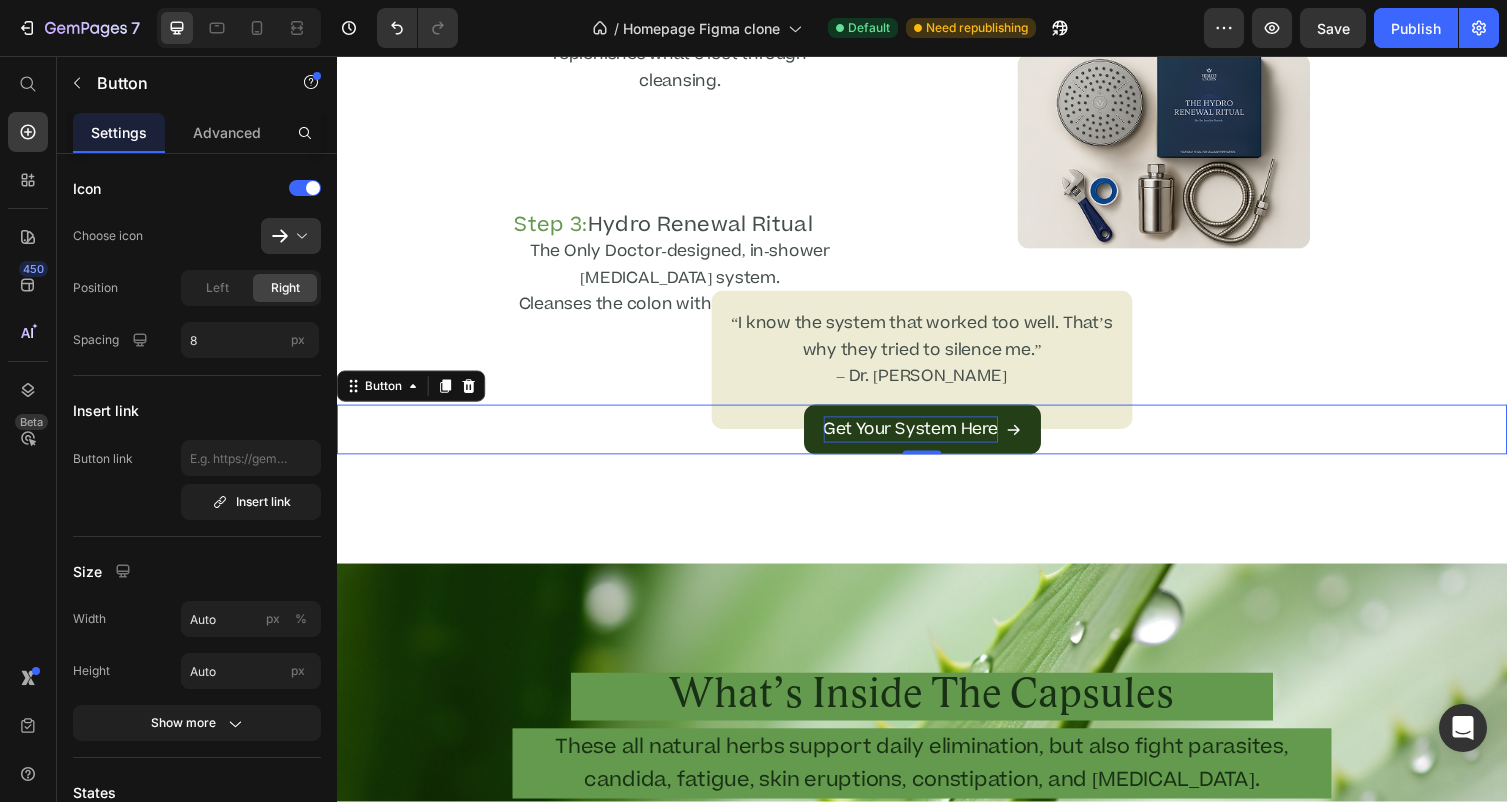 click on "Get Your System Here" at bounding box center (937, 439) 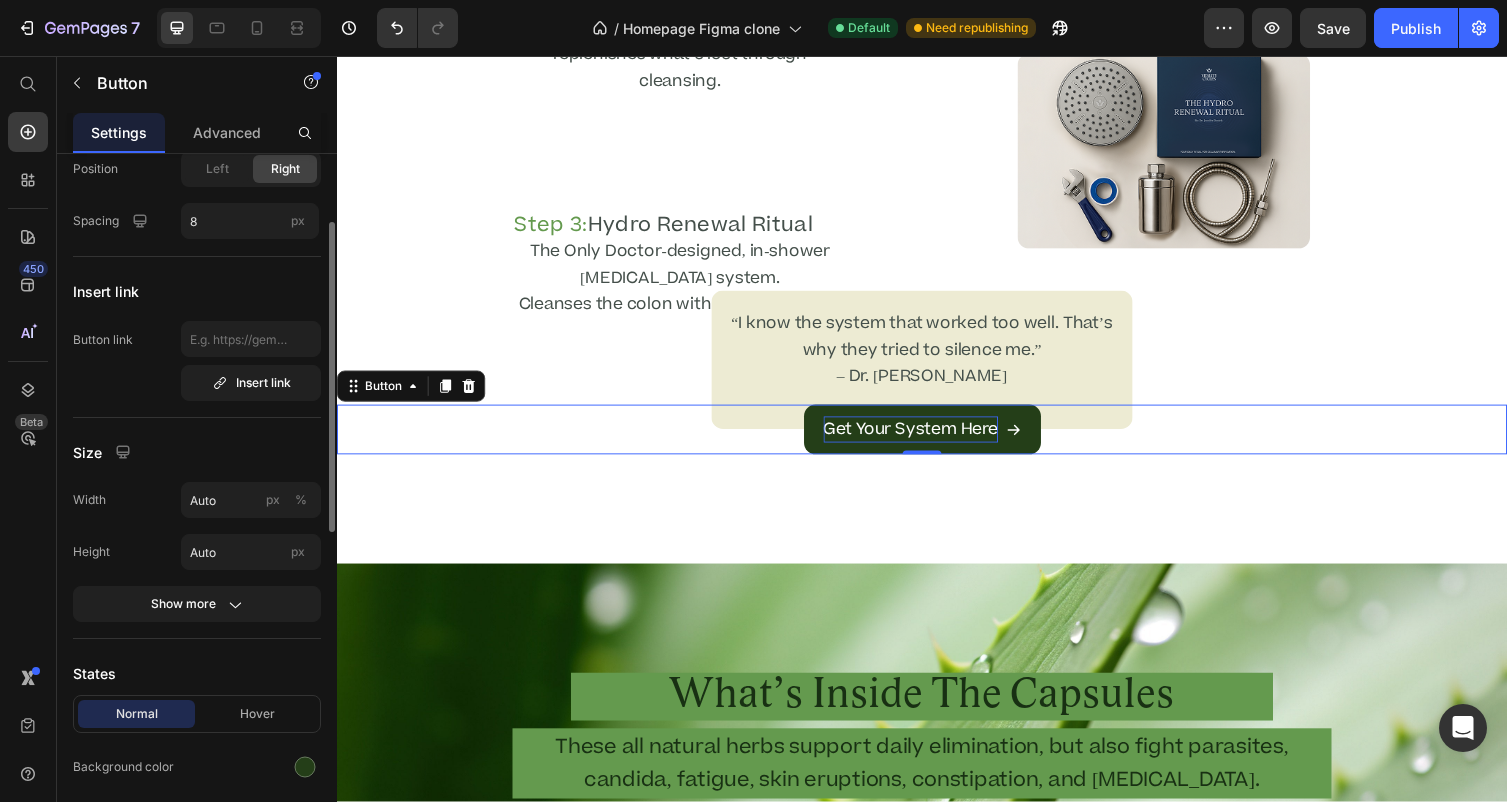 scroll, scrollTop: 140, scrollLeft: 0, axis: vertical 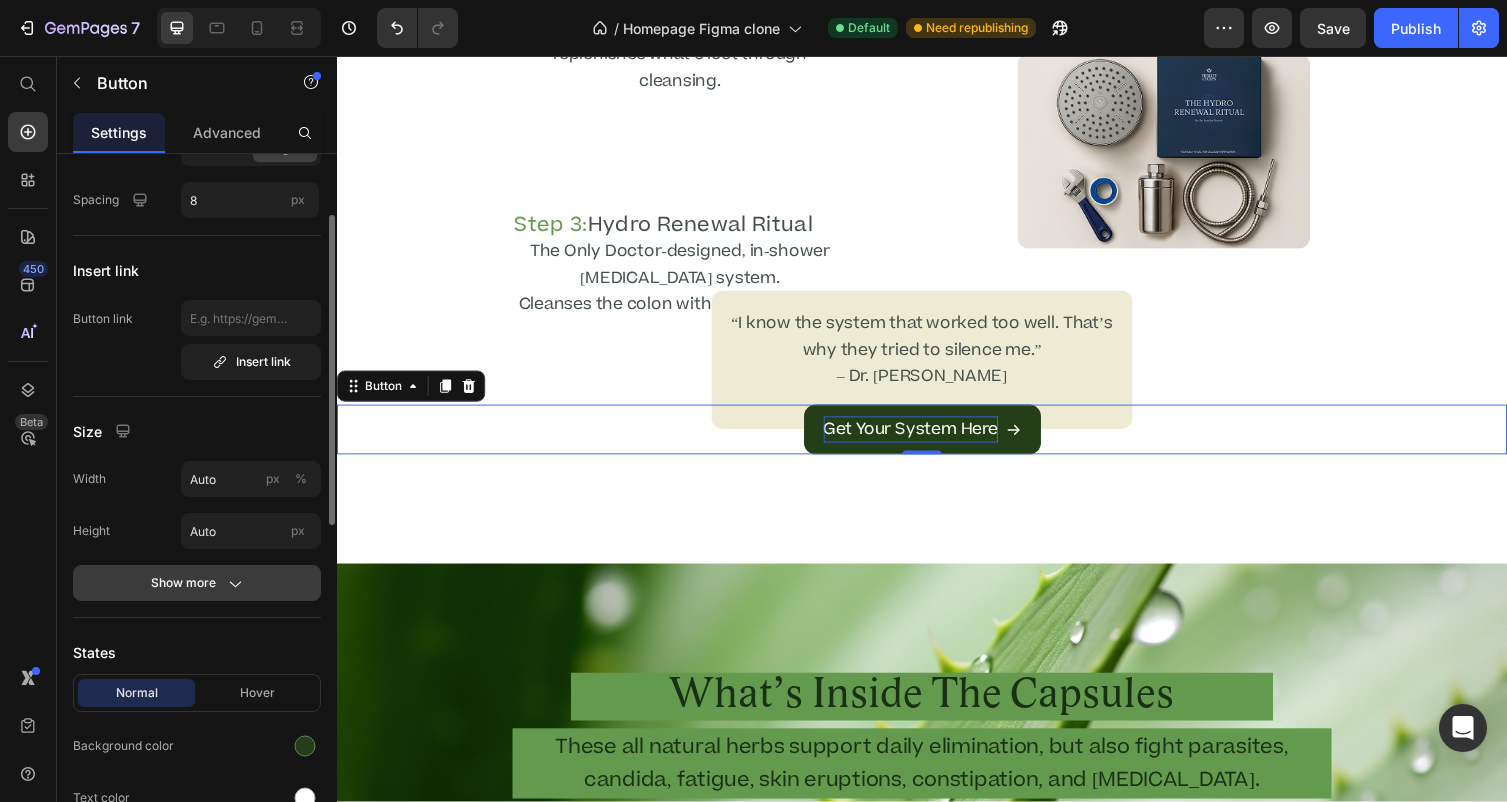 click 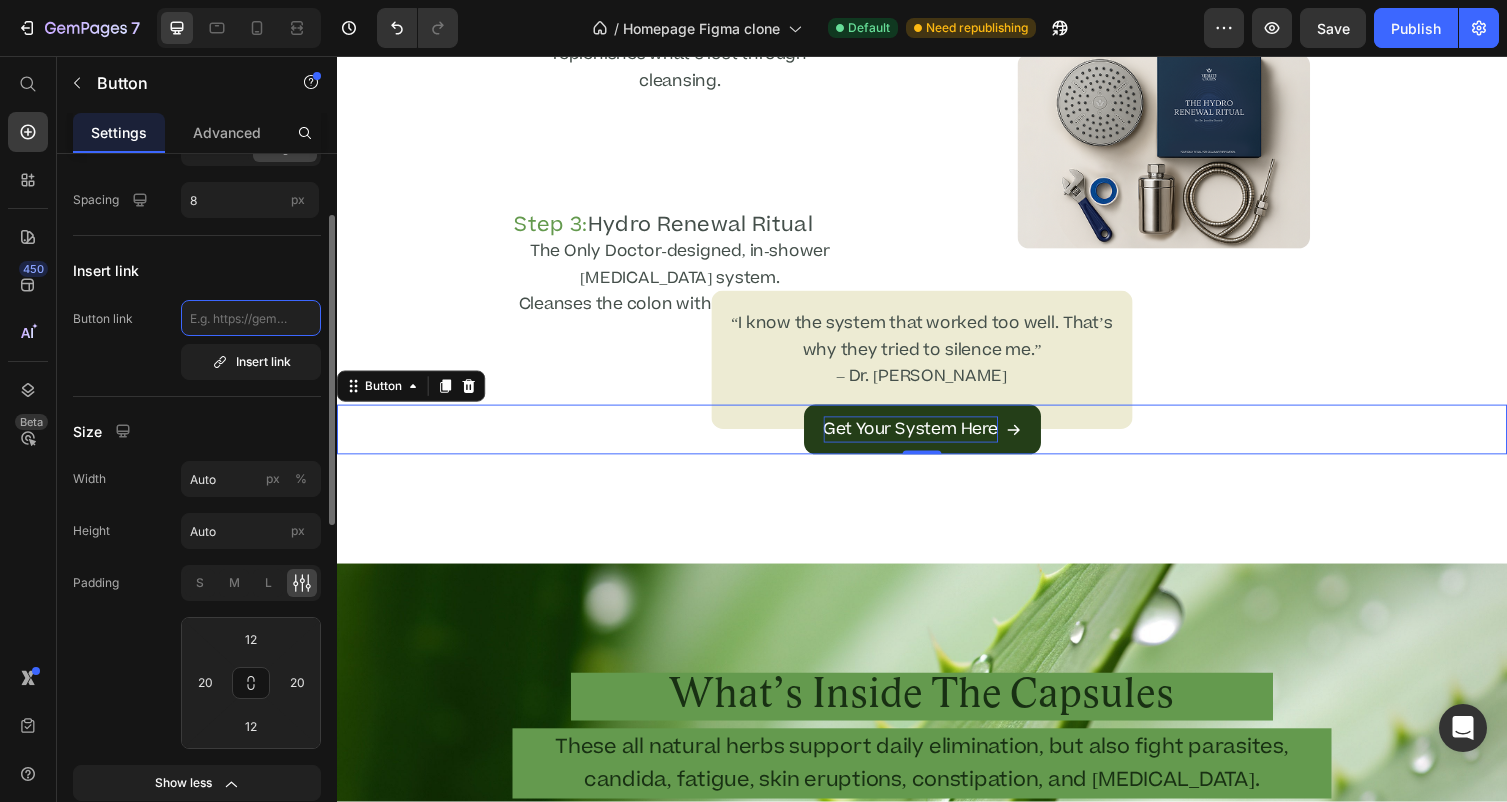 click 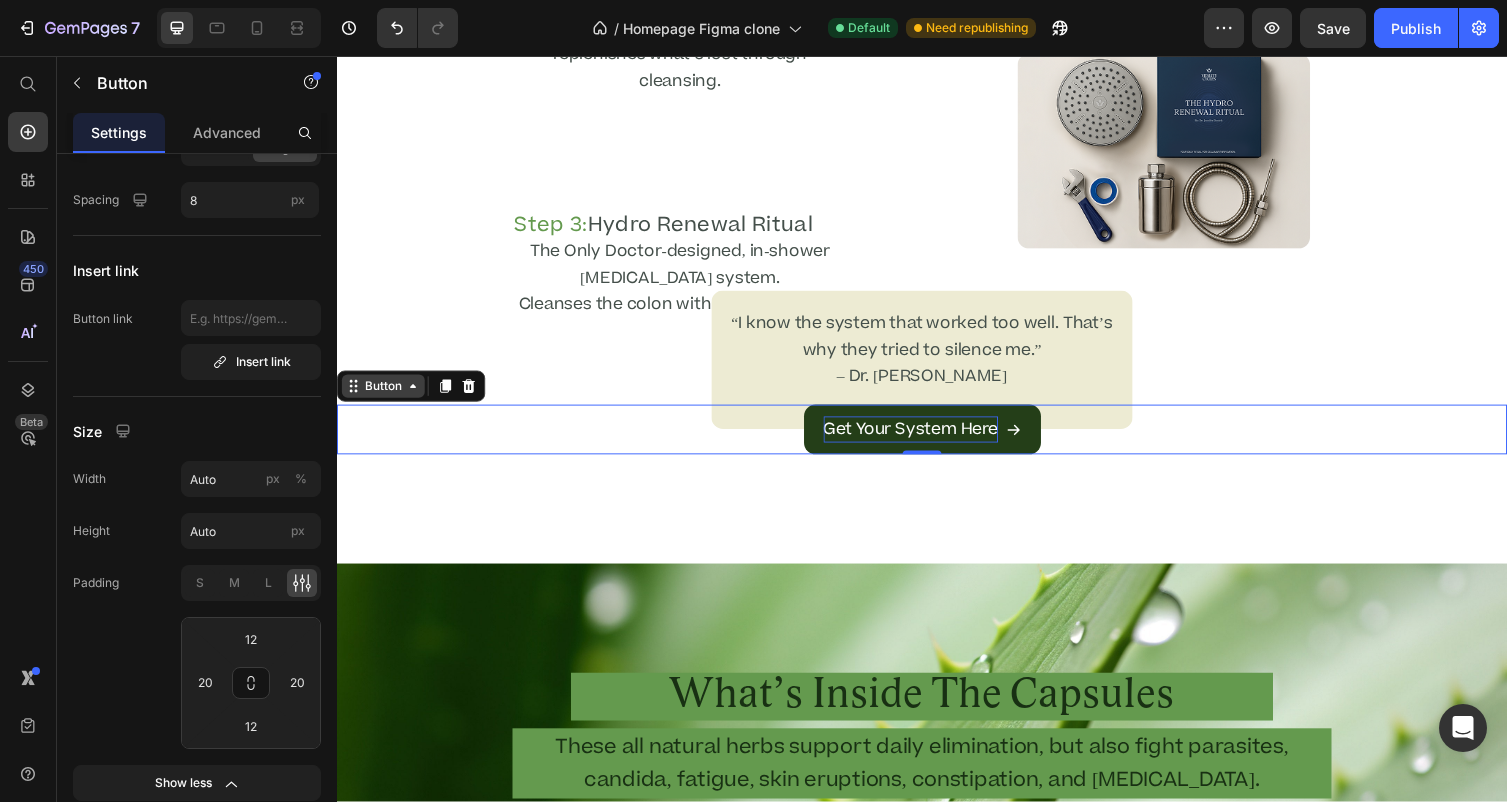 click on "Button" at bounding box center (384, 395) 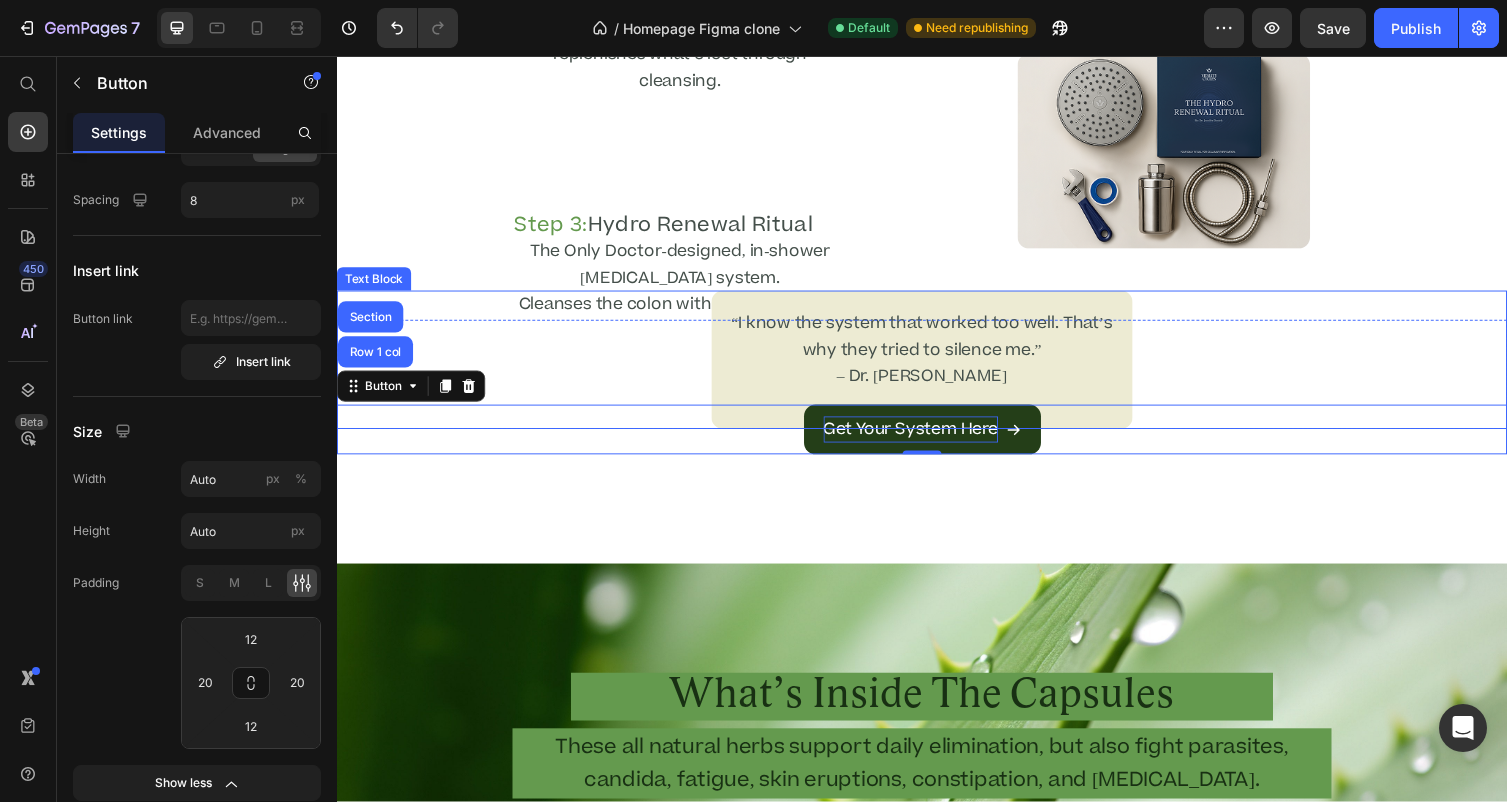 click on "“I know the system that worked too well. That’s why they tried to silence me.”  – Dr. [PERSON_NAME]" at bounding box center (937, 368) 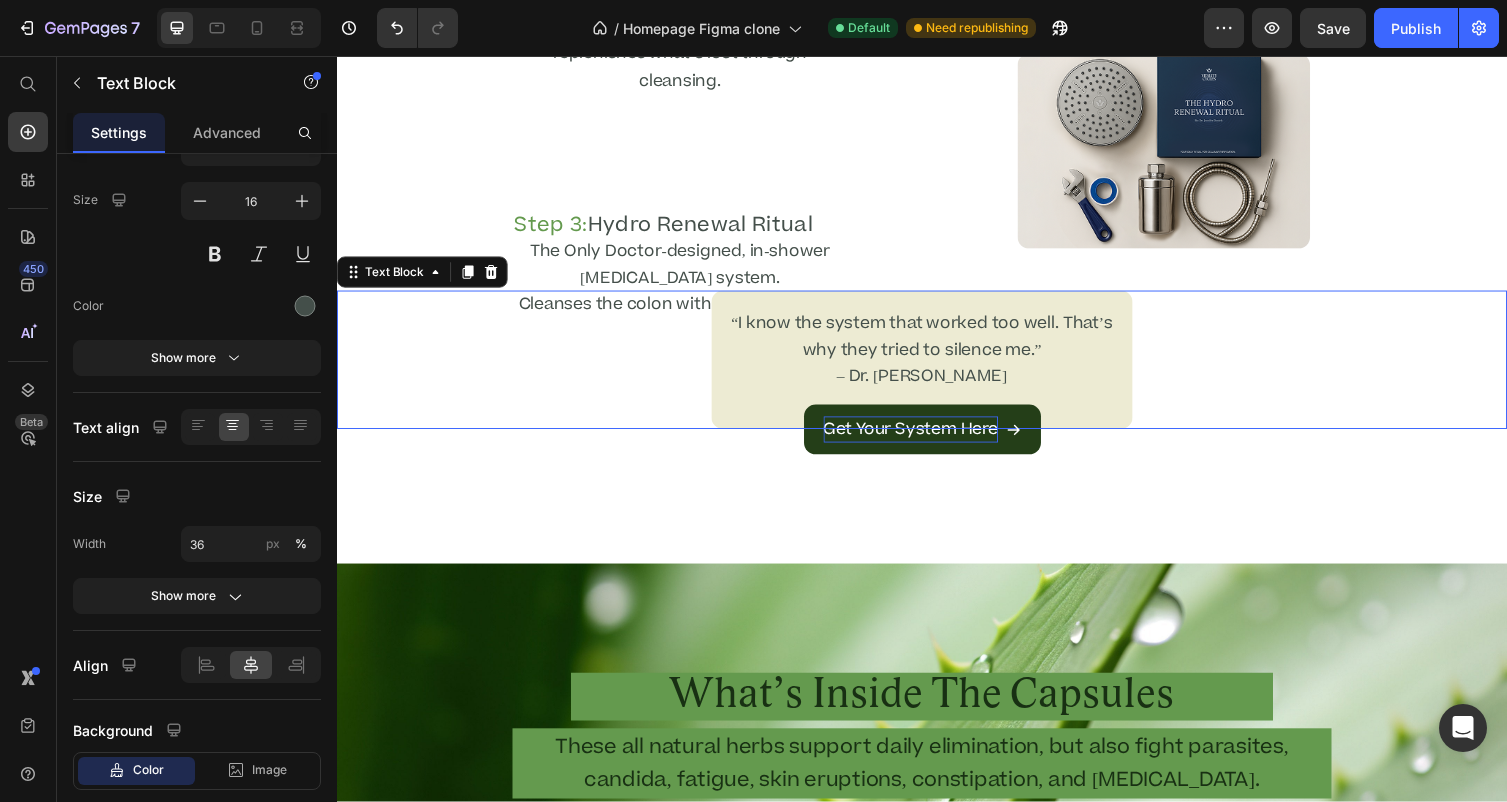 scroll, scrollTop: 0, scrollLeft: 0, axis: both 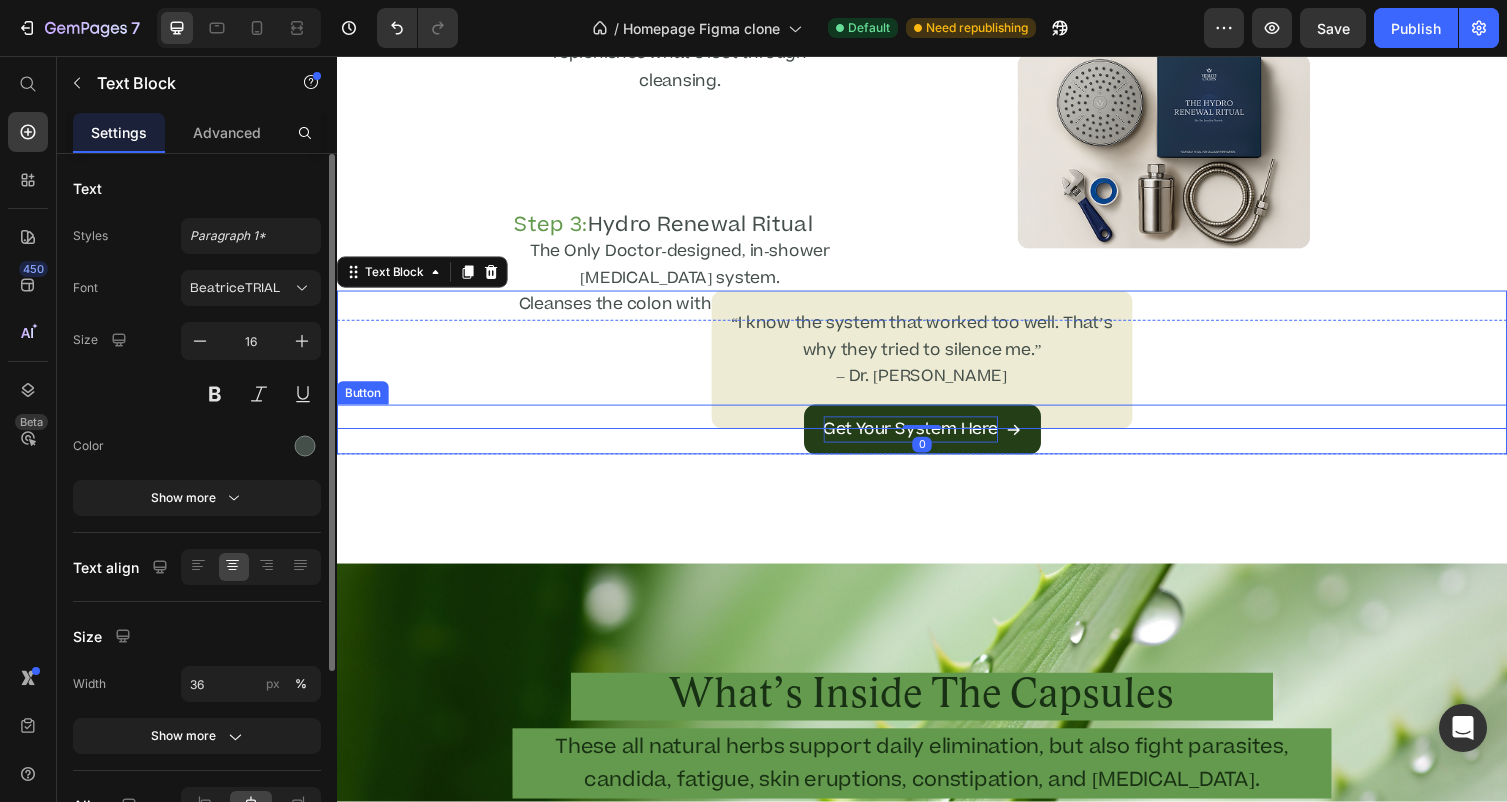 click on "Get Your System Here" at bounding box center (937, 439) 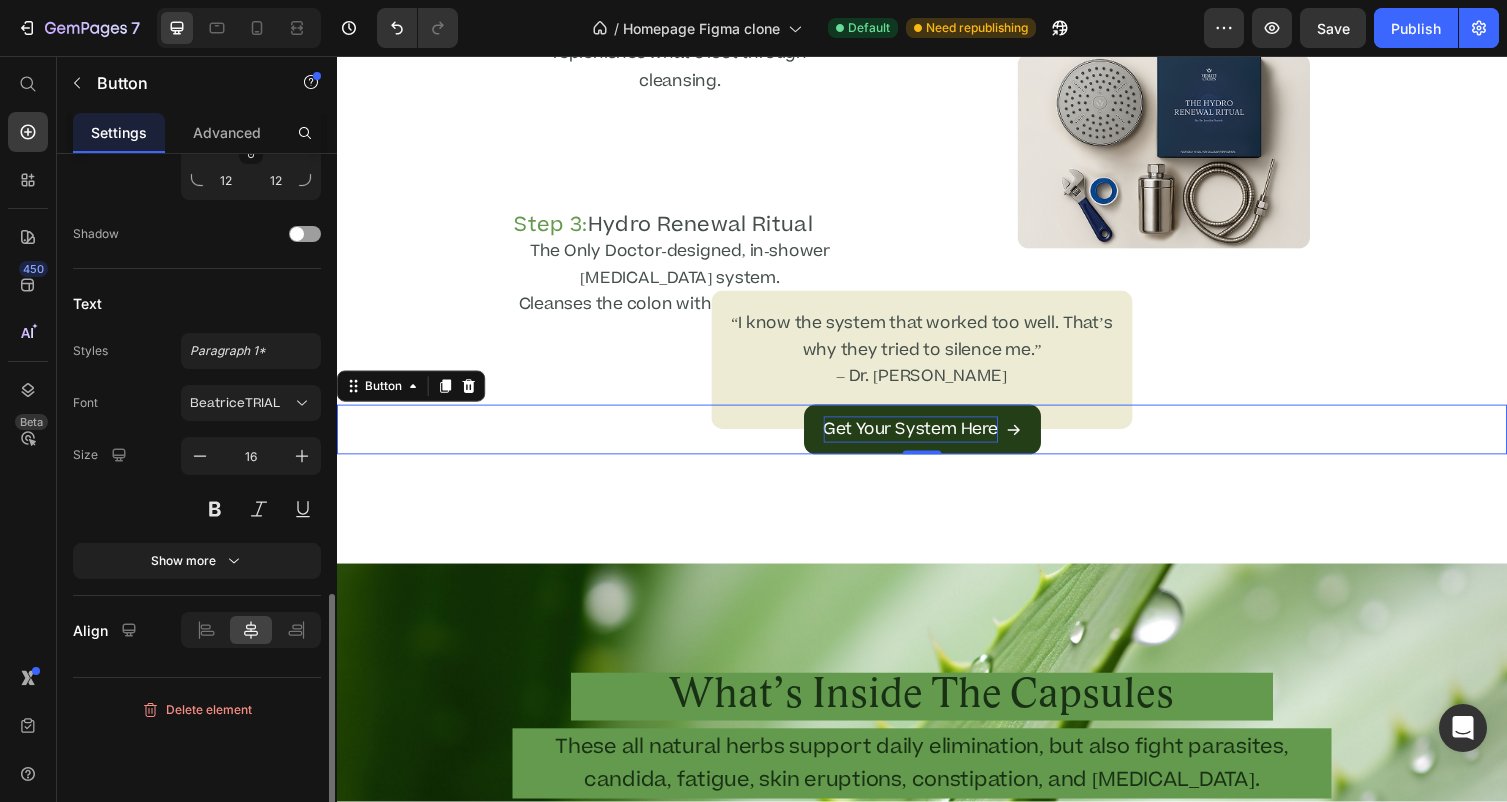 scroll, scrollTop: 1164, scrollLeft: 0, axis: vertical 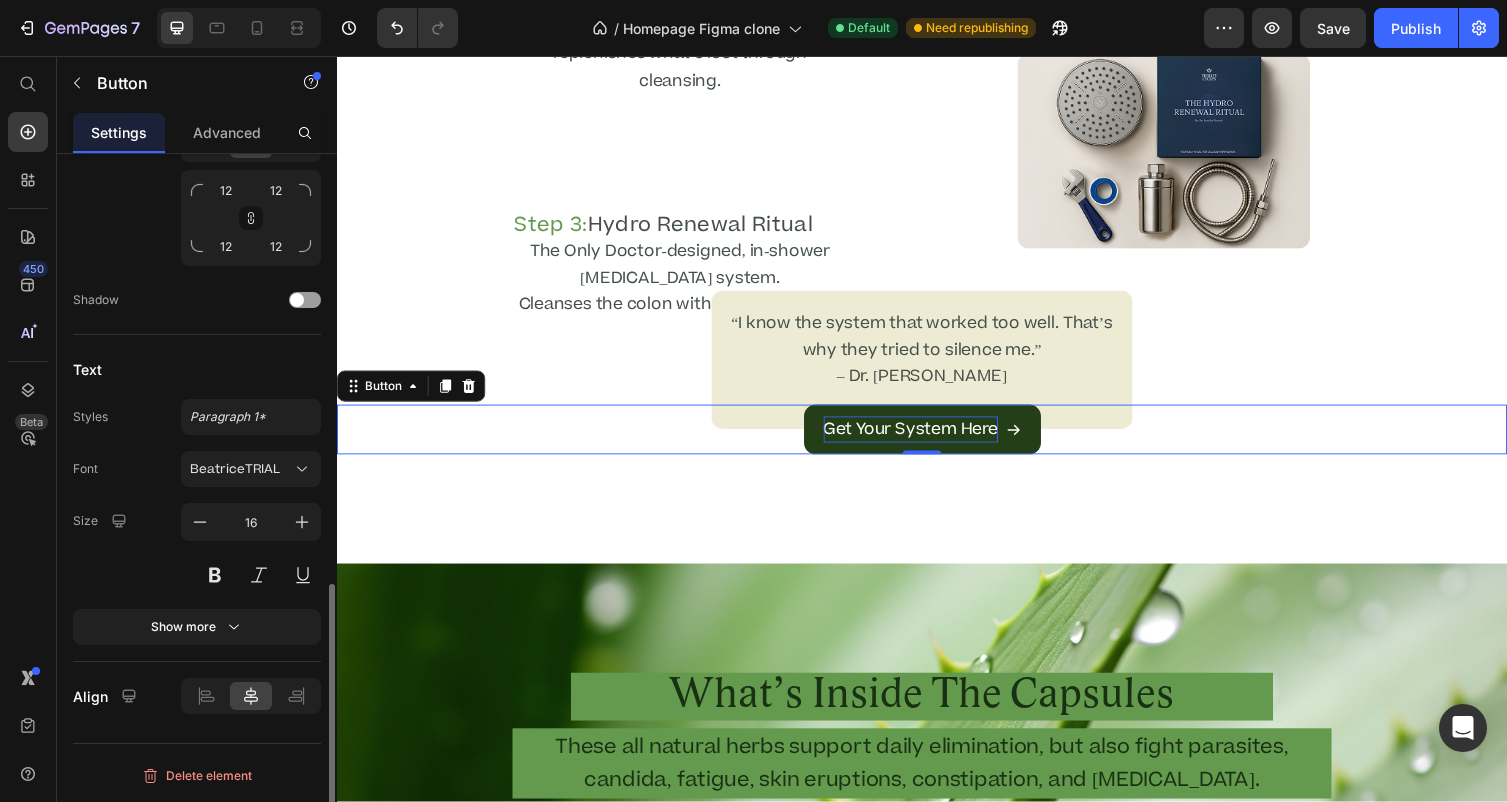 click on "Get Your System Here" at bounding box center (937, 439) 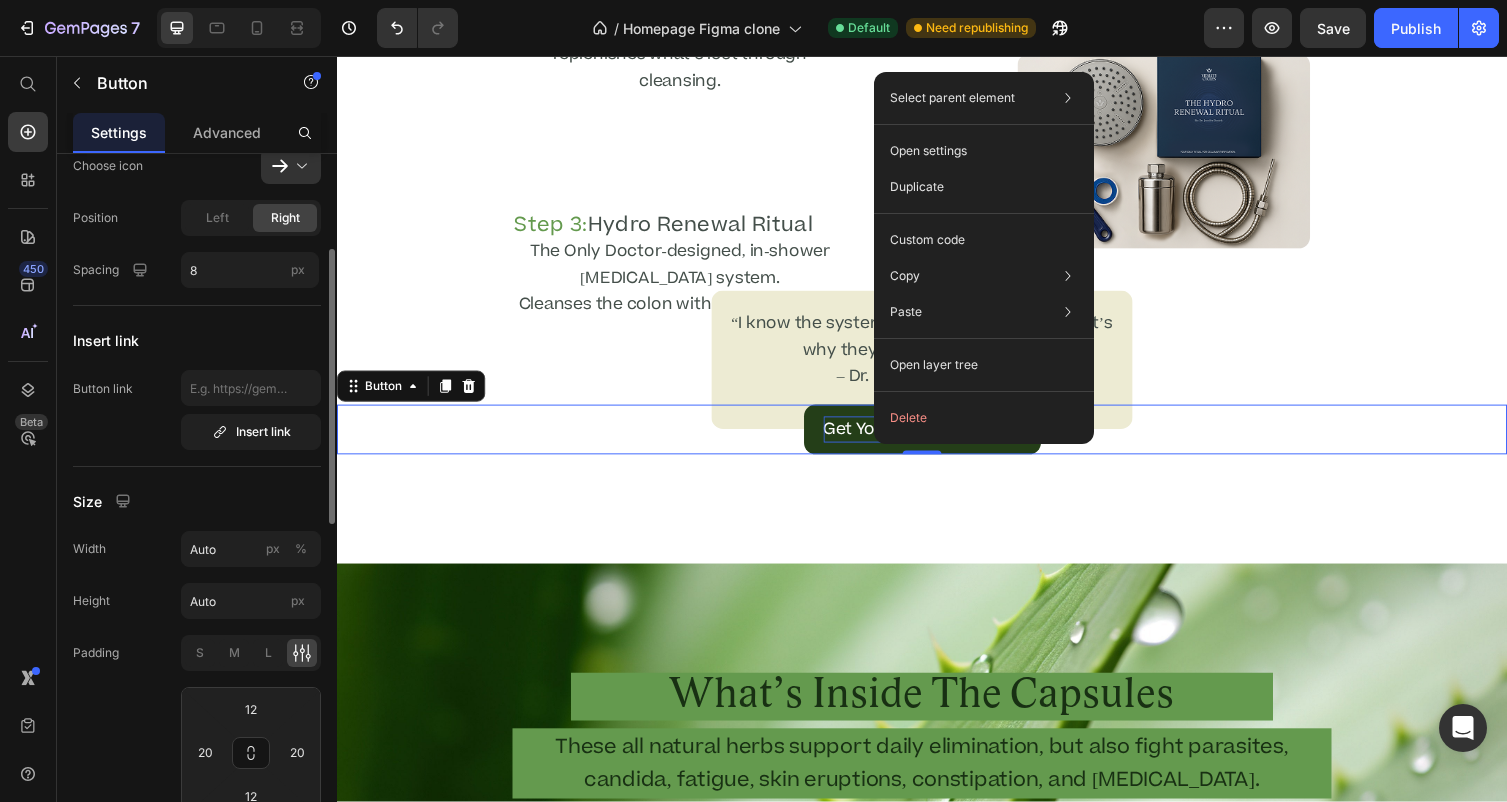 scroll, scrollTop: 0, scrollLeft: 0, axis: both 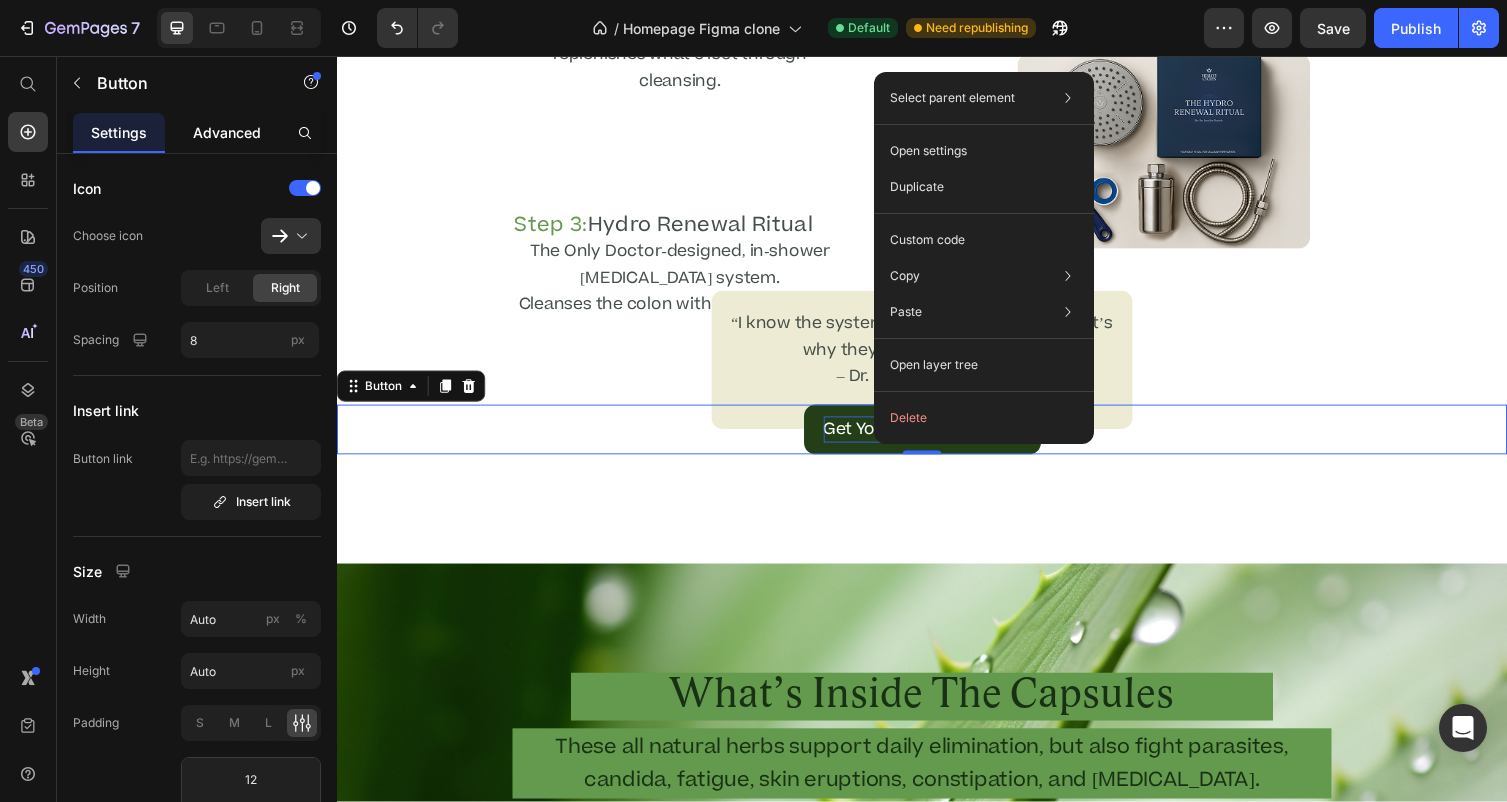 click on "Advanced" at bounding box center (227, 132) 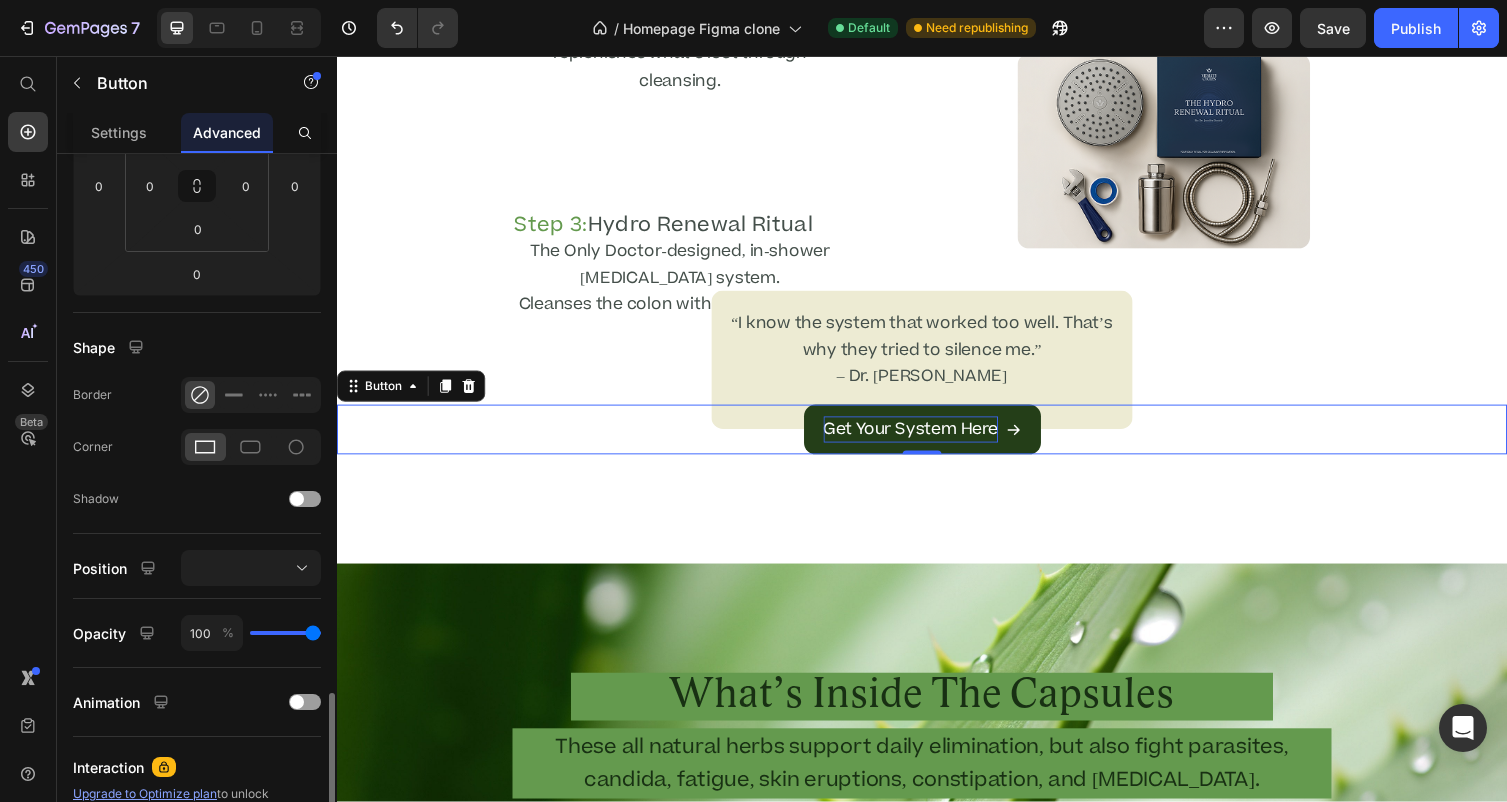 scroll, scrollTop: 0, scrollLeft: 0, axis: both 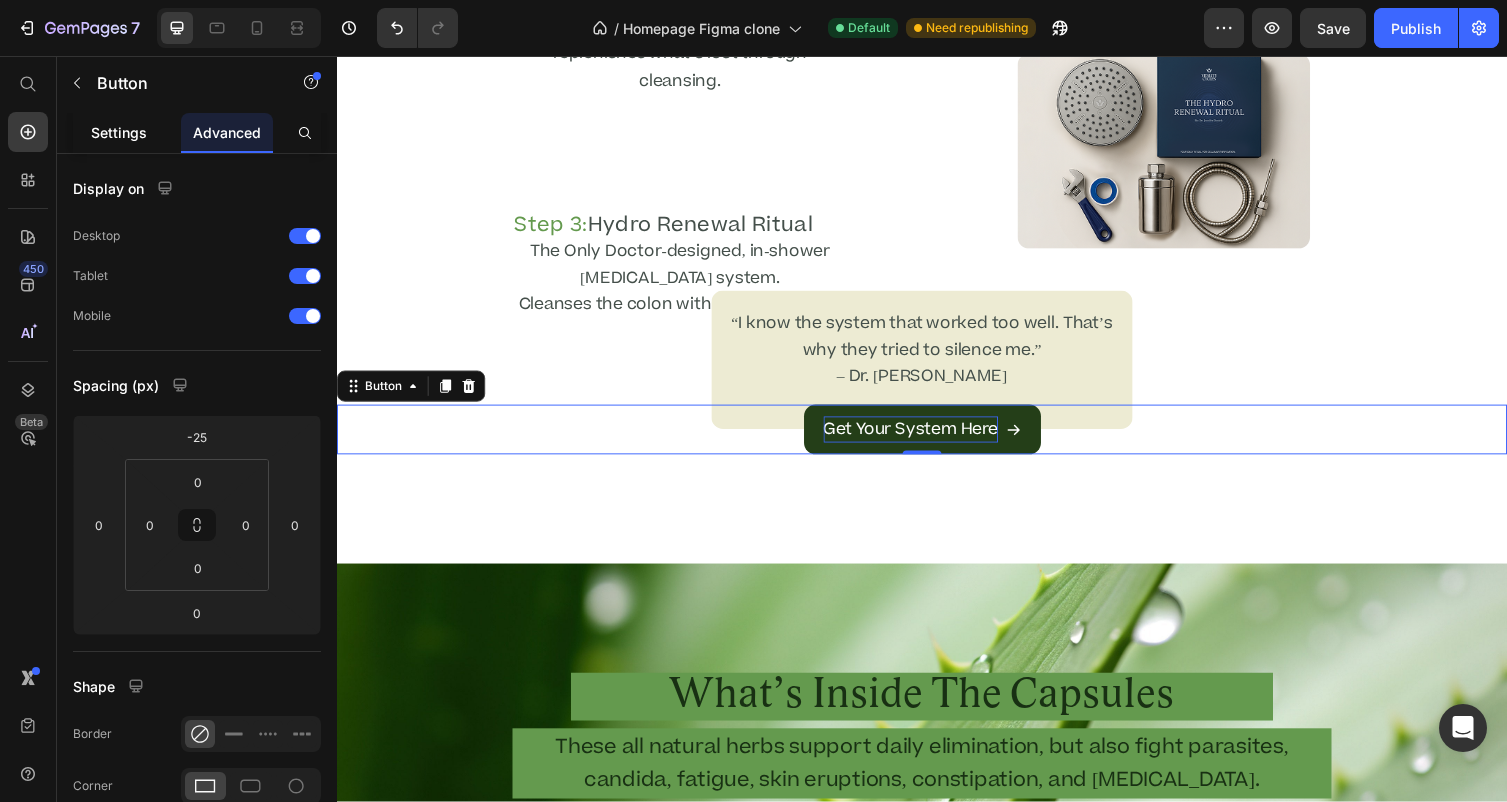 click on "Settings" 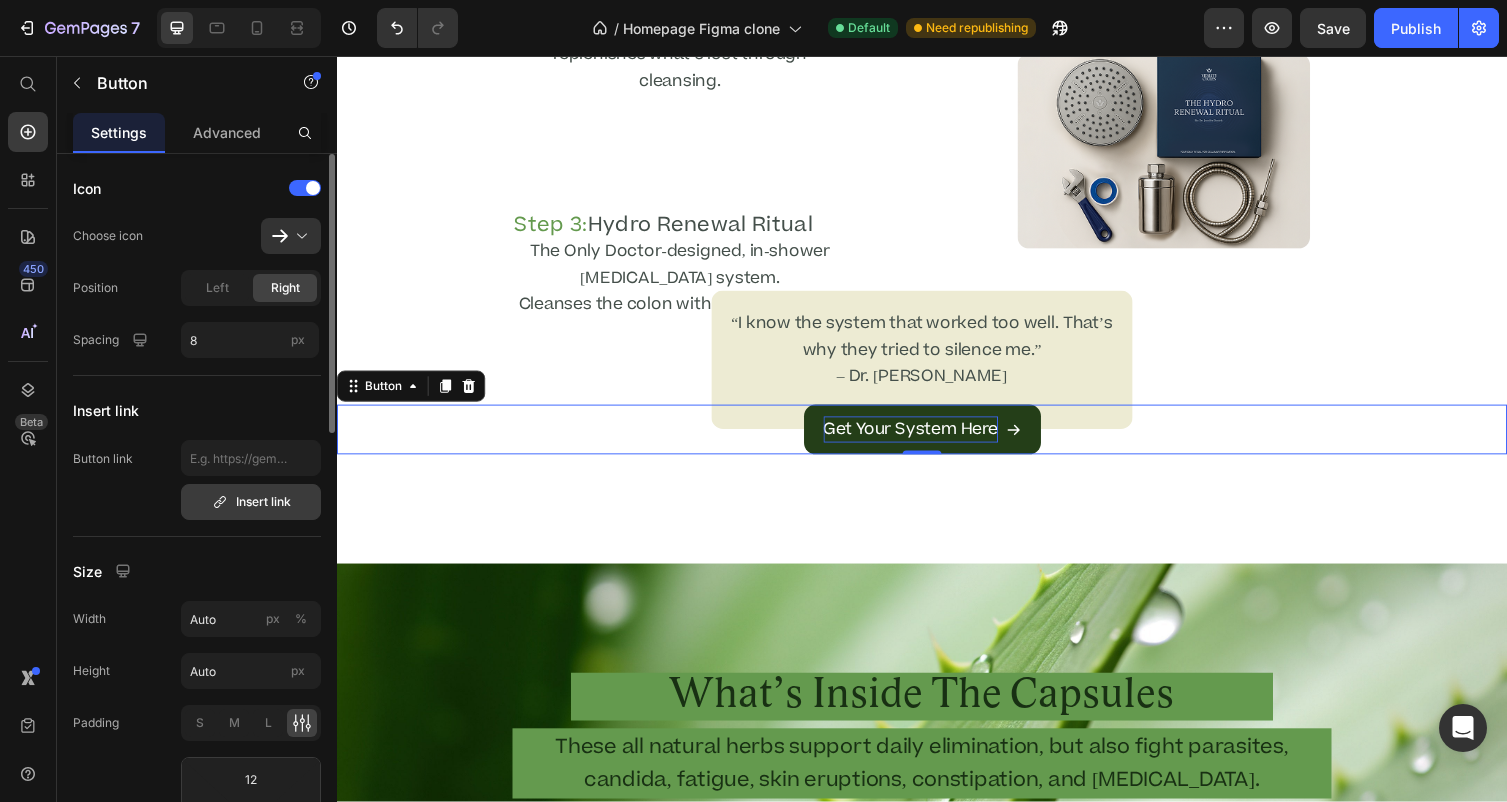 click on "Insert link" at bounding box center (251, 502) 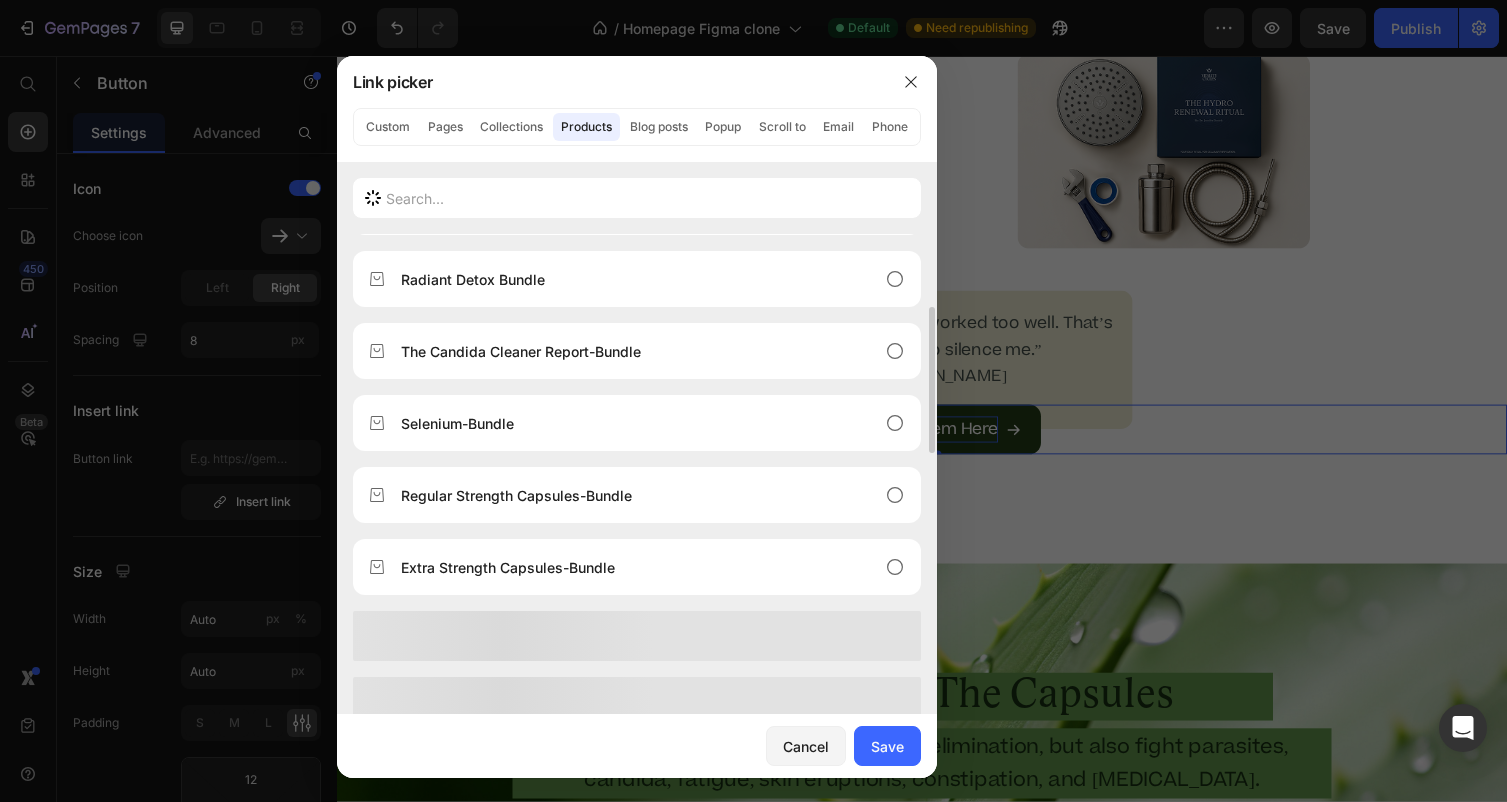 scroll, scrollTop: 960, scrollLeft: 0, axis: vertical 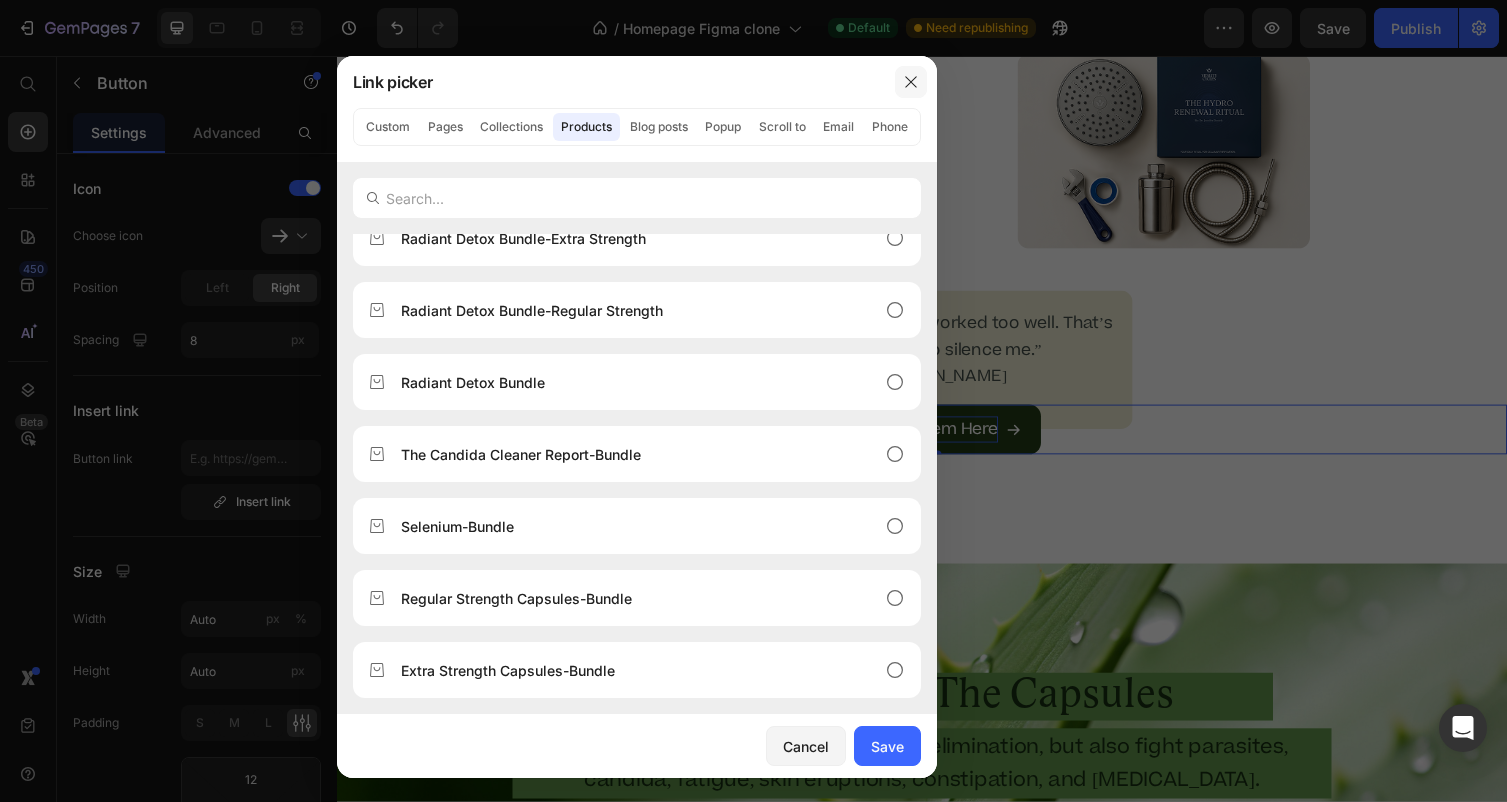 click 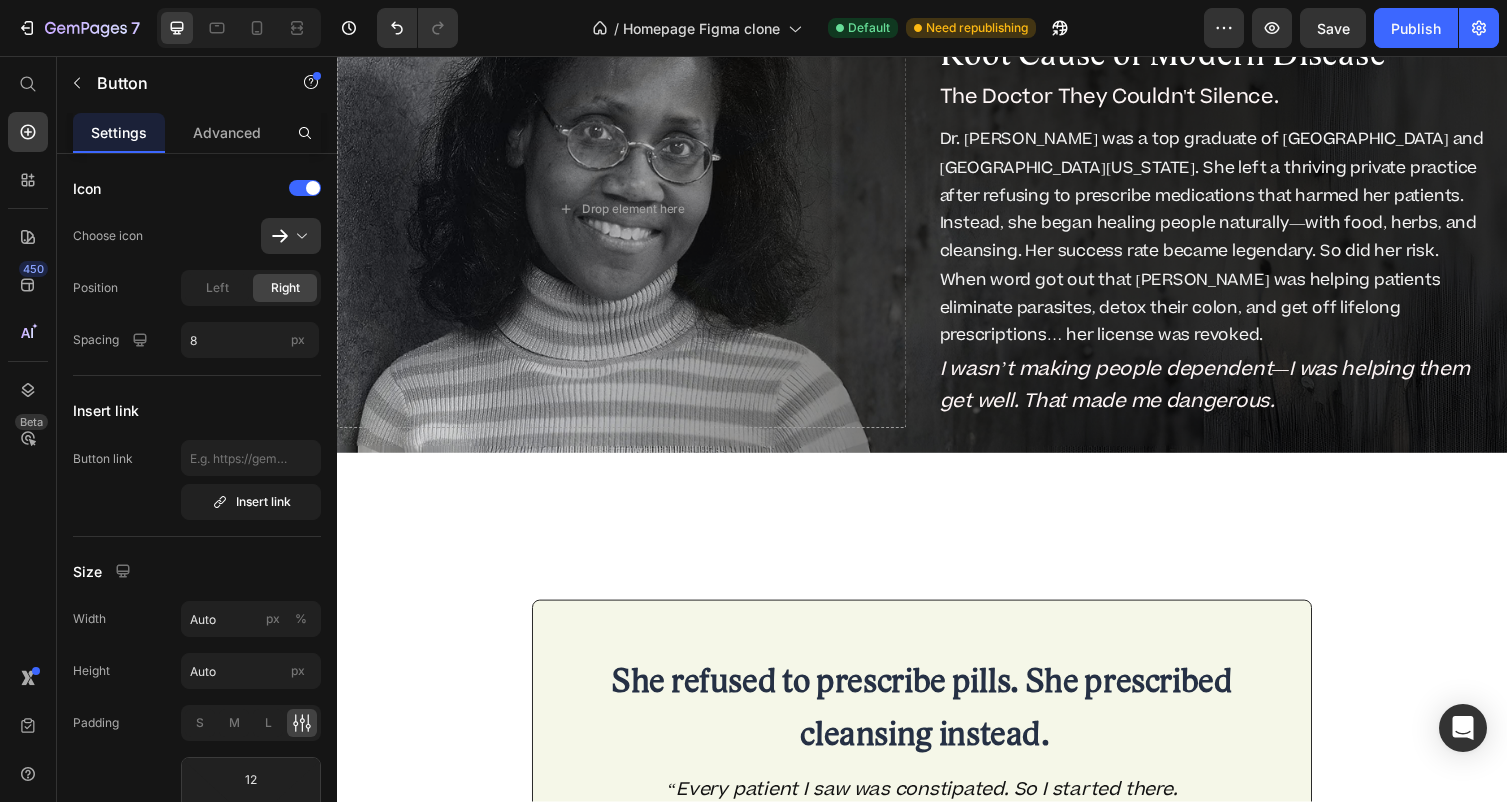 scroll, scrollTop: 8629, scrollLeft: 0, axis: vertical 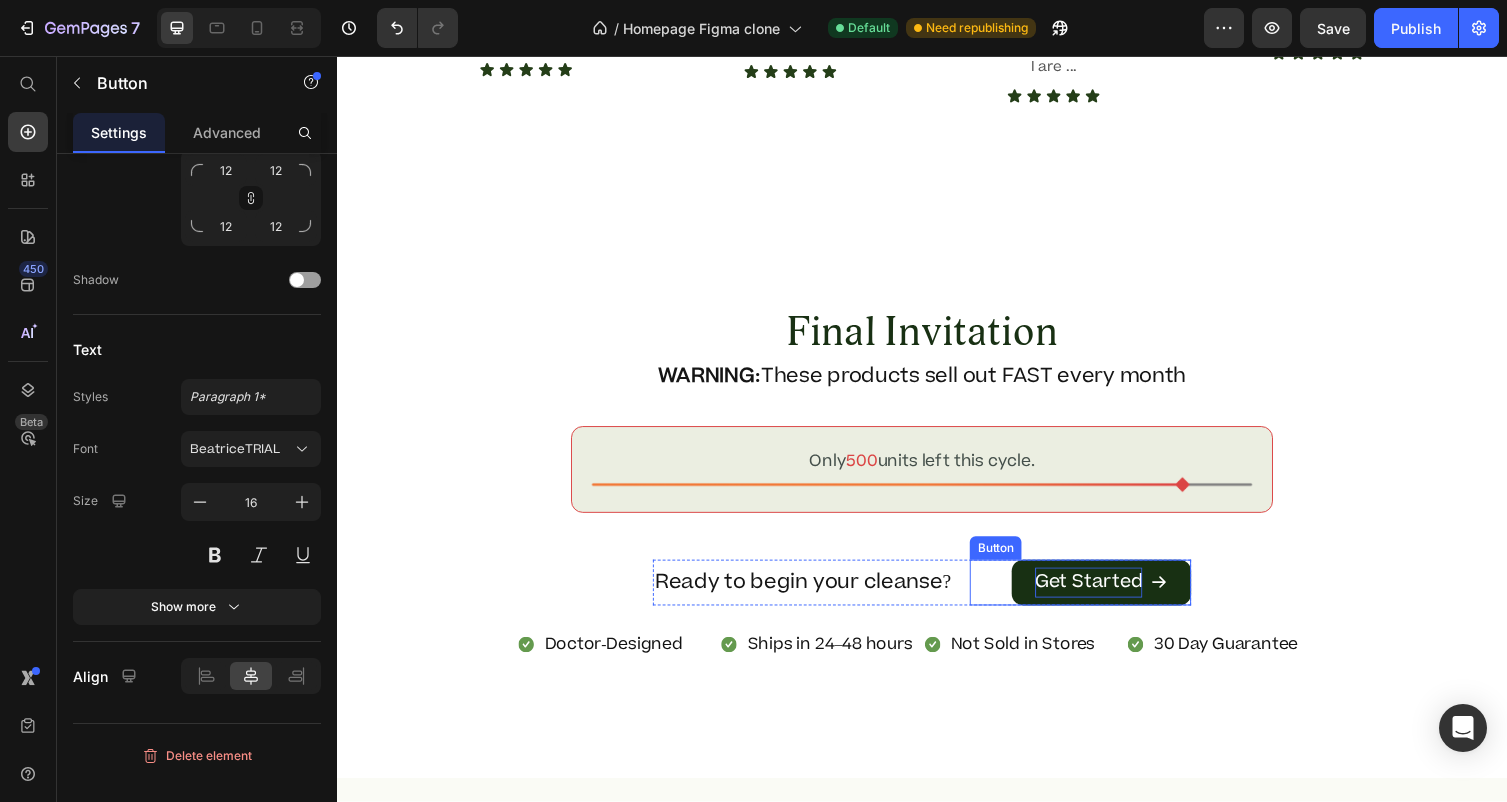 click on "Get Started" at bounding box center [1108, 596] 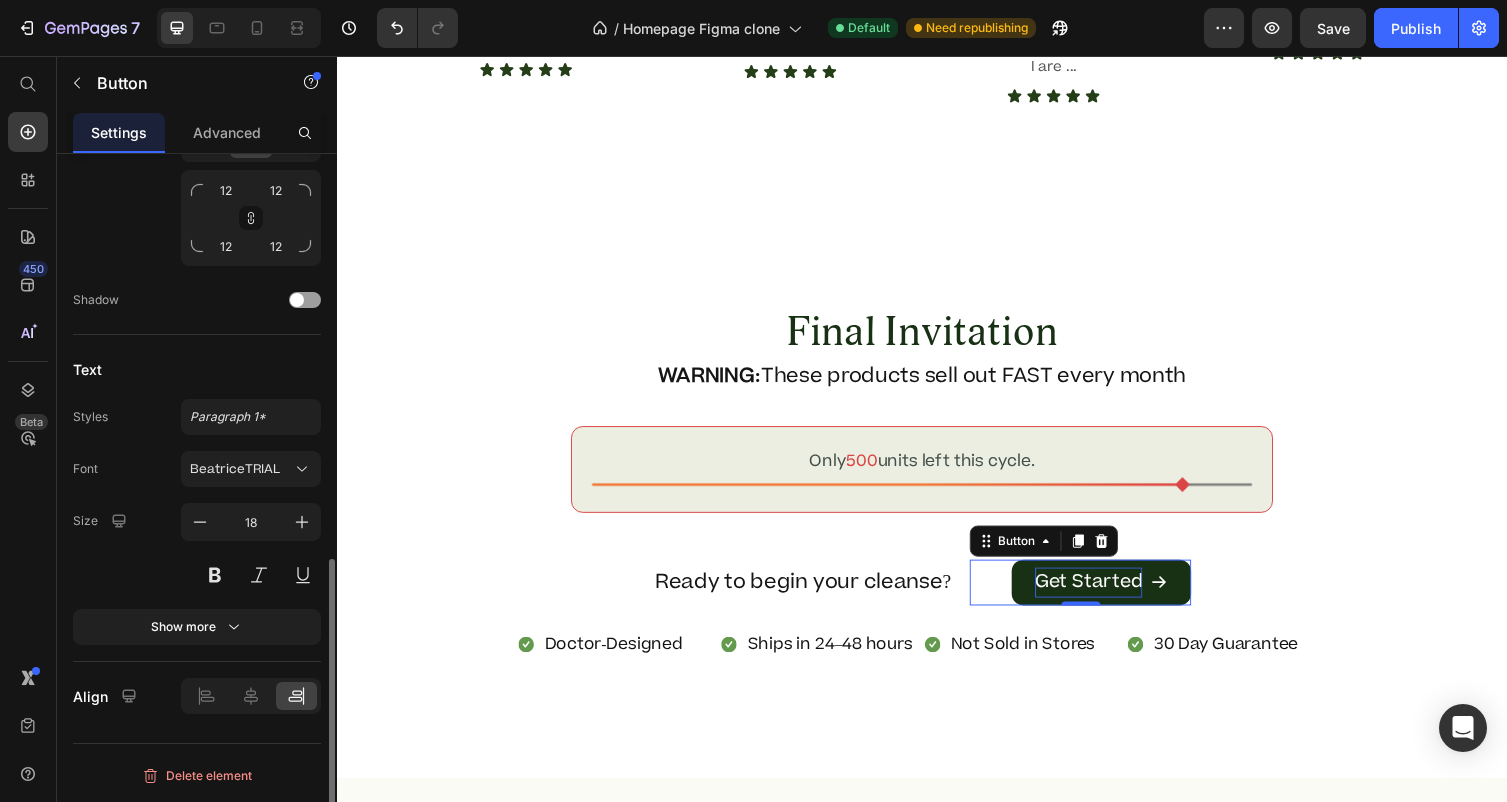 scroll, scrollTop: 950, scrollLeft: 0, axis: vertical 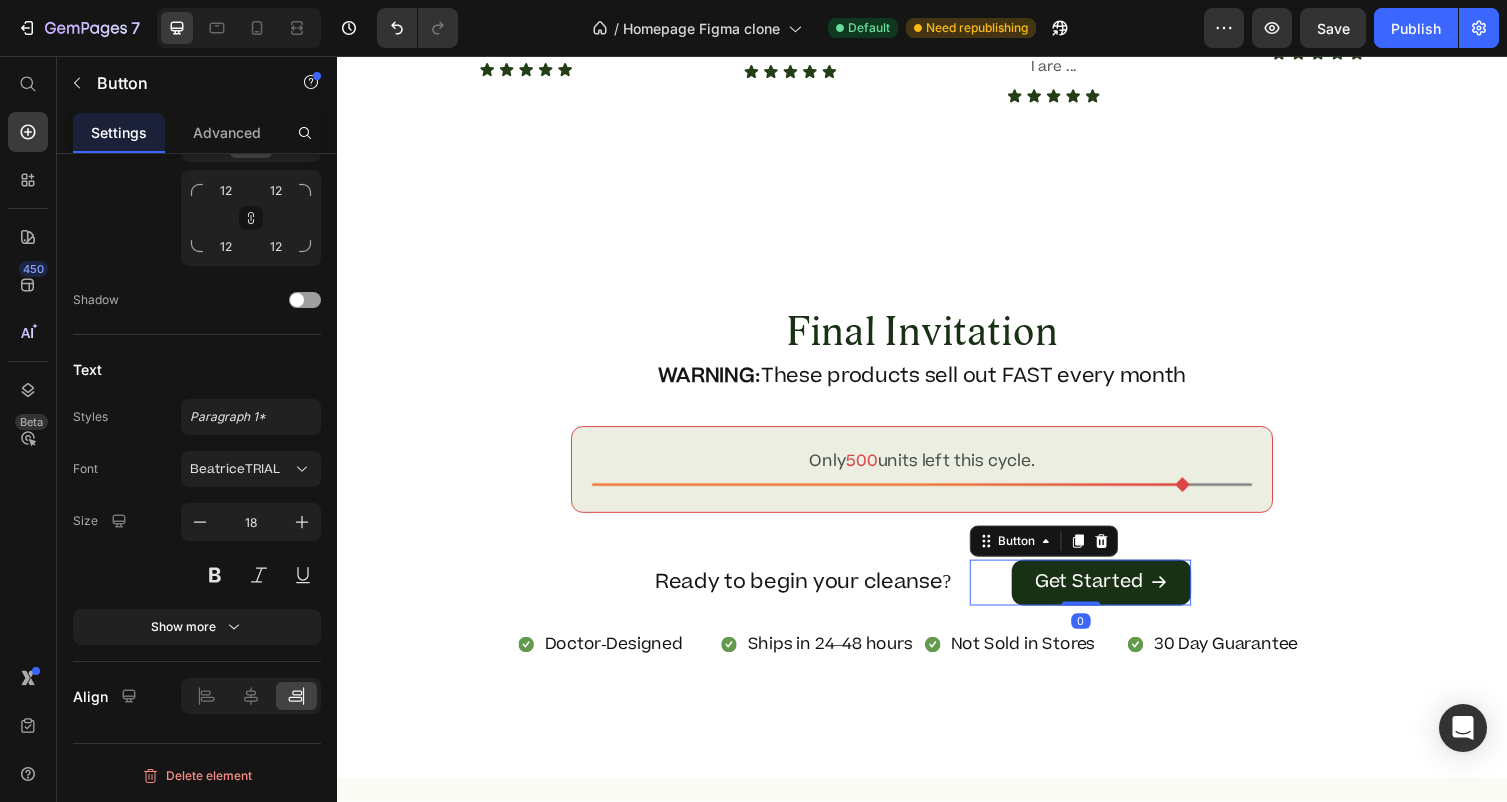 click on "Get Started" at bounding box center [1121, 596] 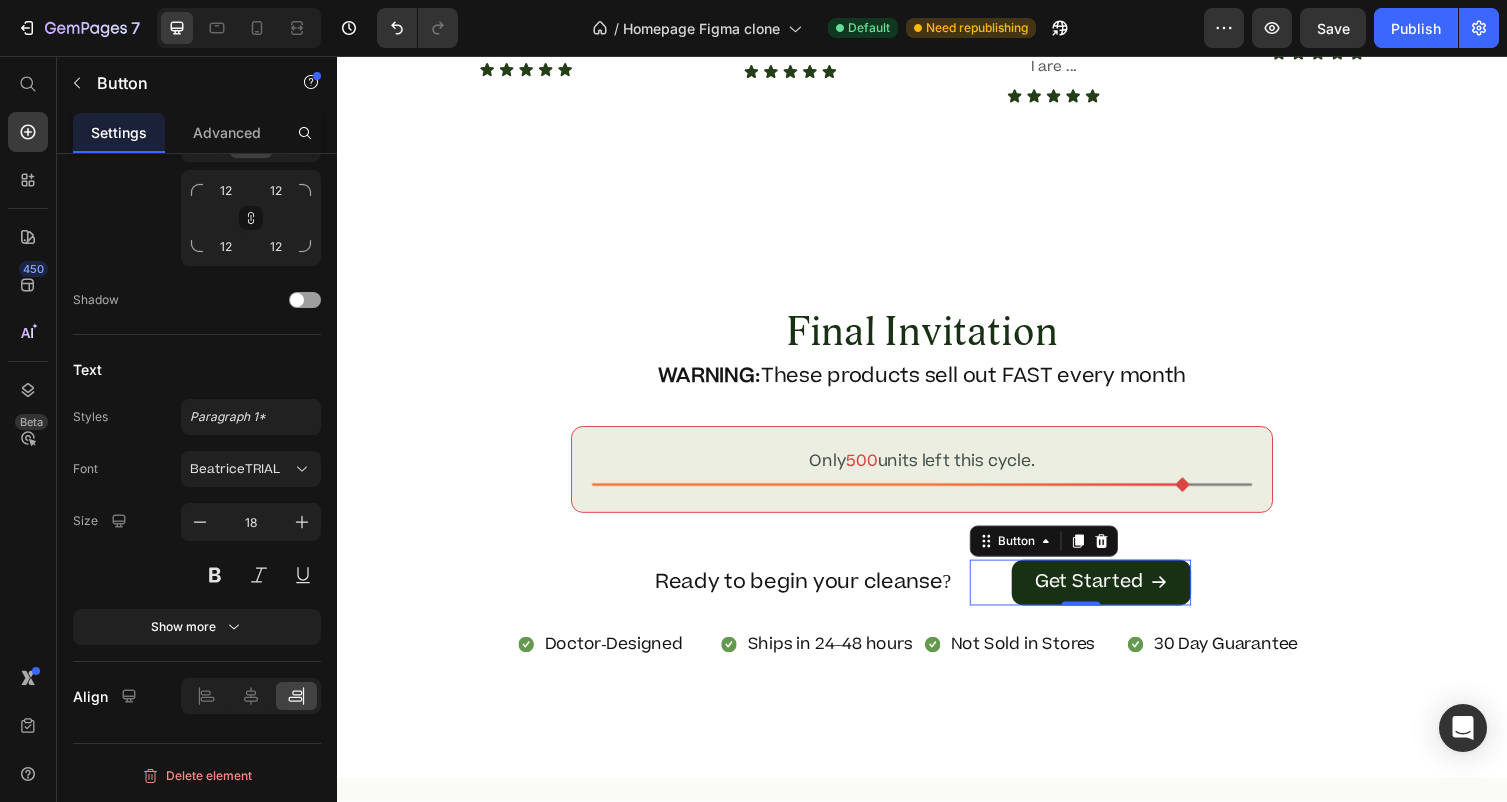 click on "Get Started" at bounding box center [1121, 596] 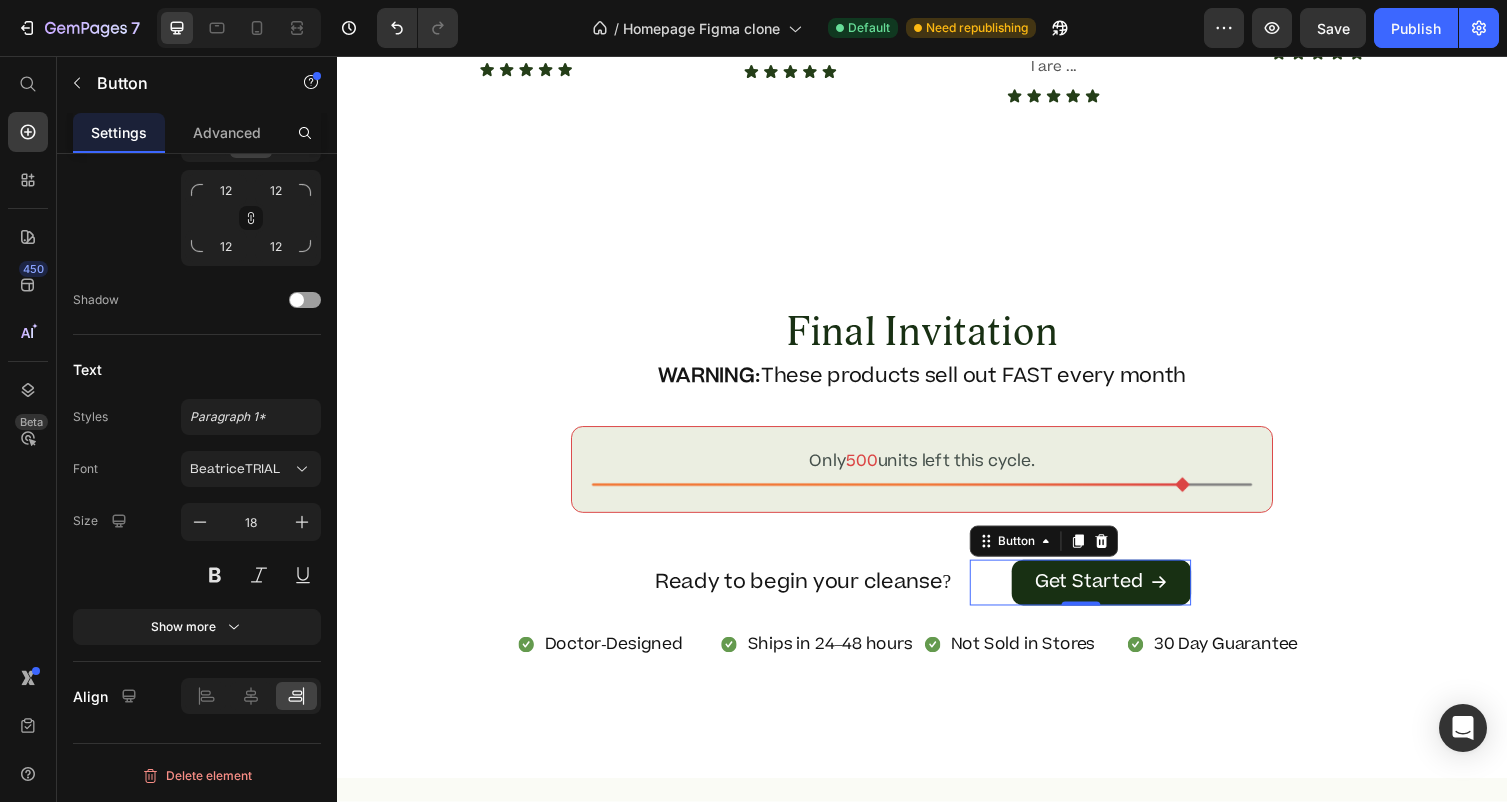 click on "Get Started" at bounding box center [1121, 596] 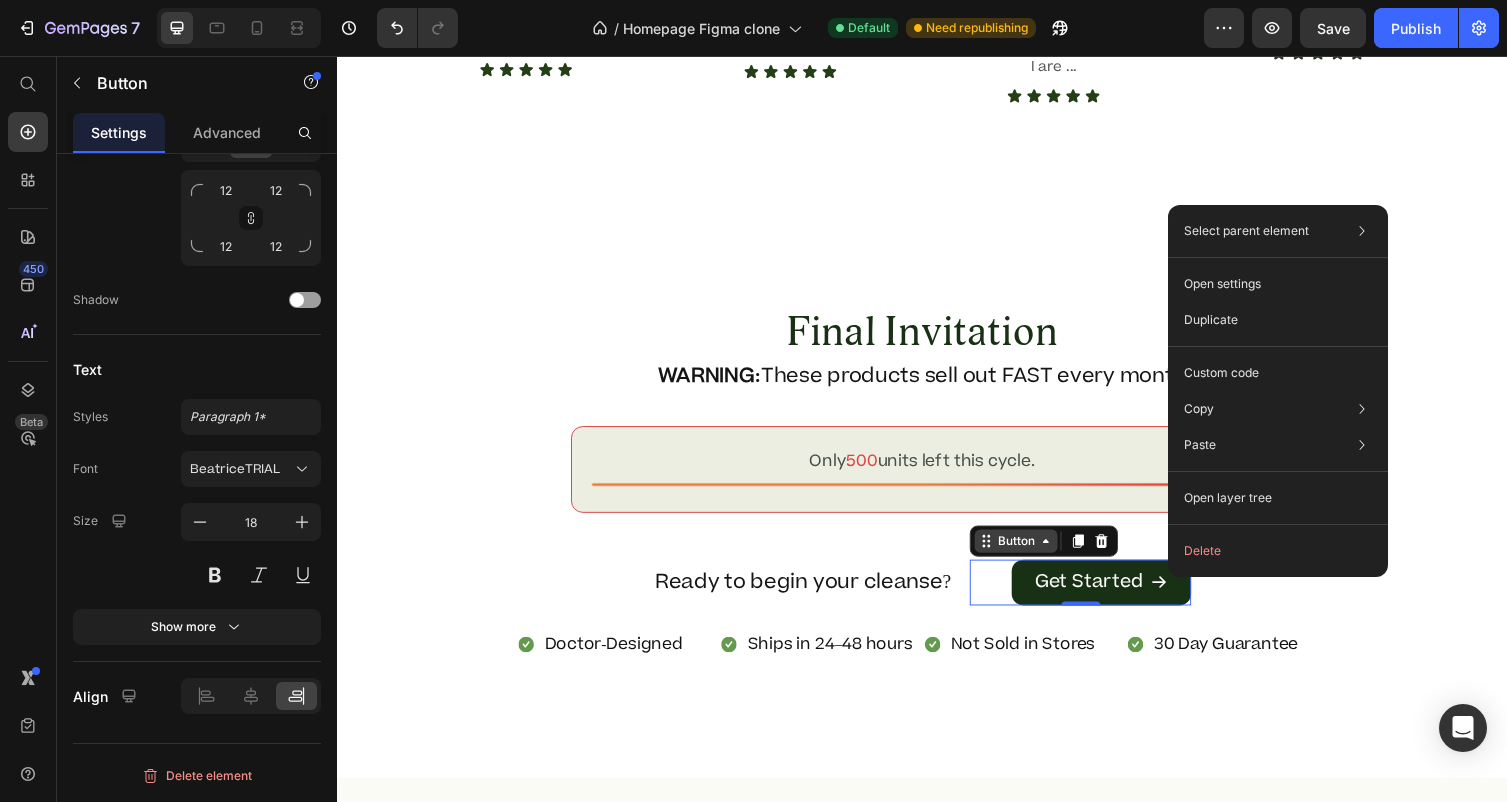 scroll, scrollTop: 950, scrollLeft: 0, axis: vertical 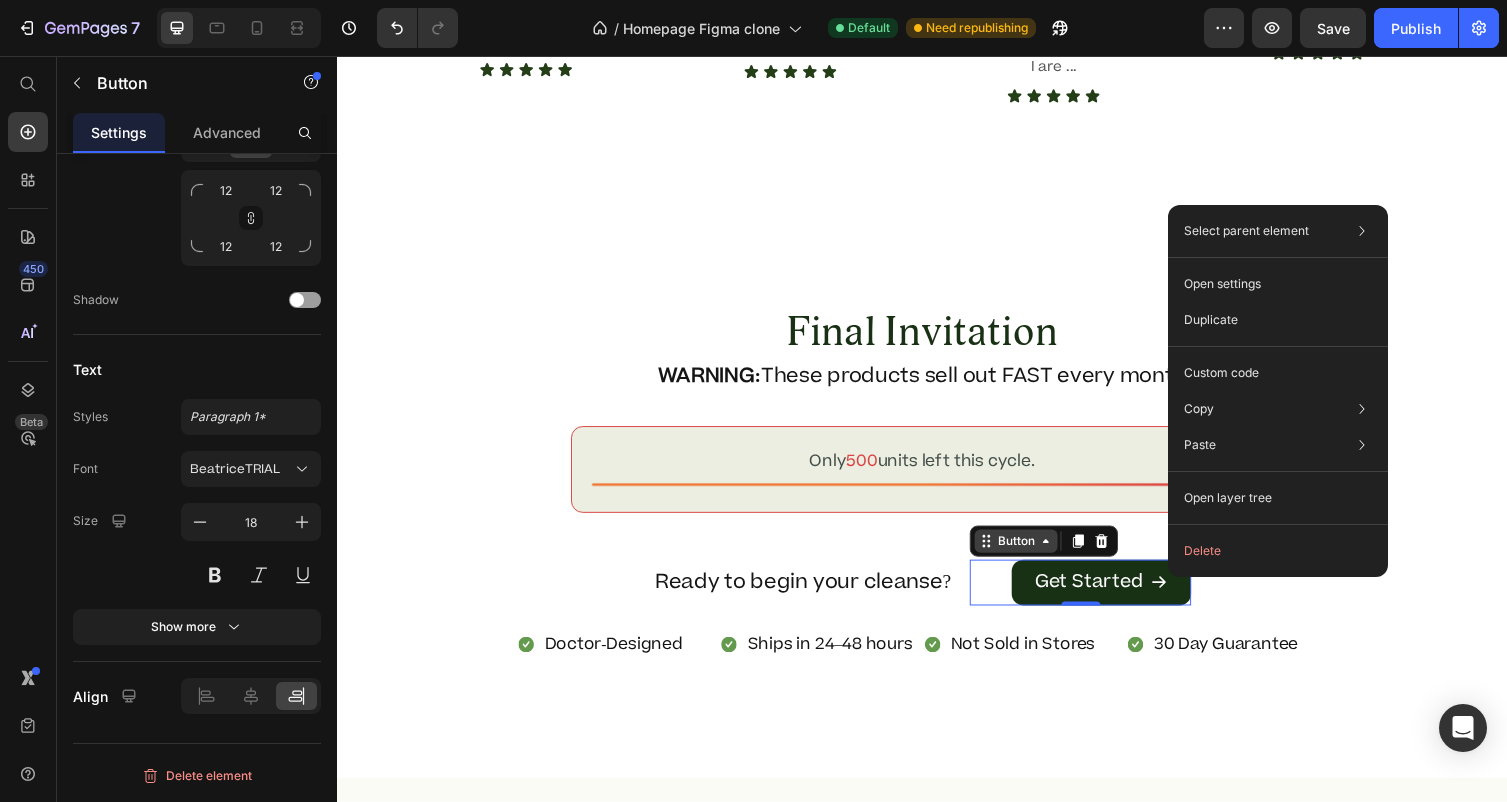 click 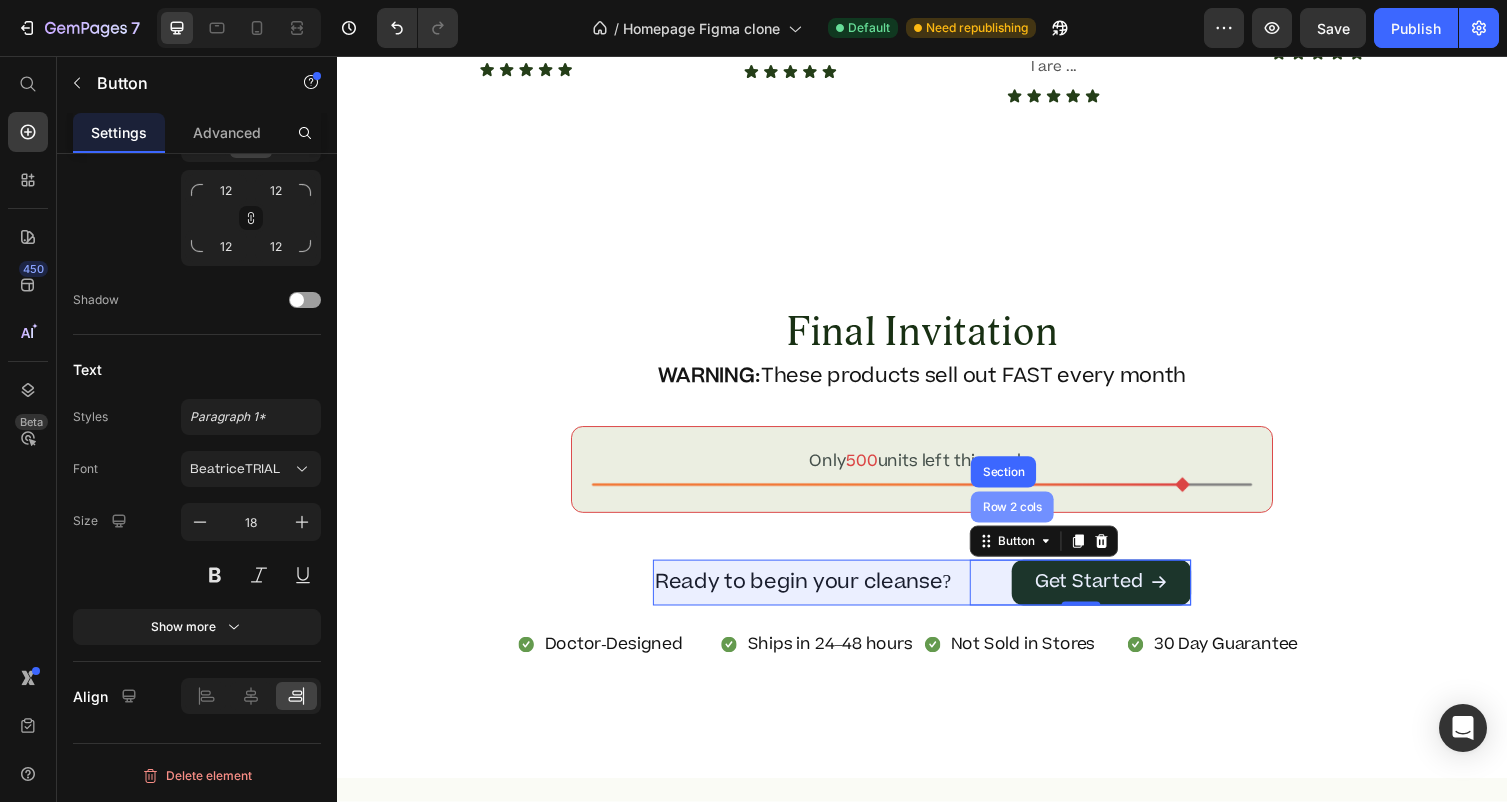 click on "Row 2 cols" at bounding box center [1029, 519] 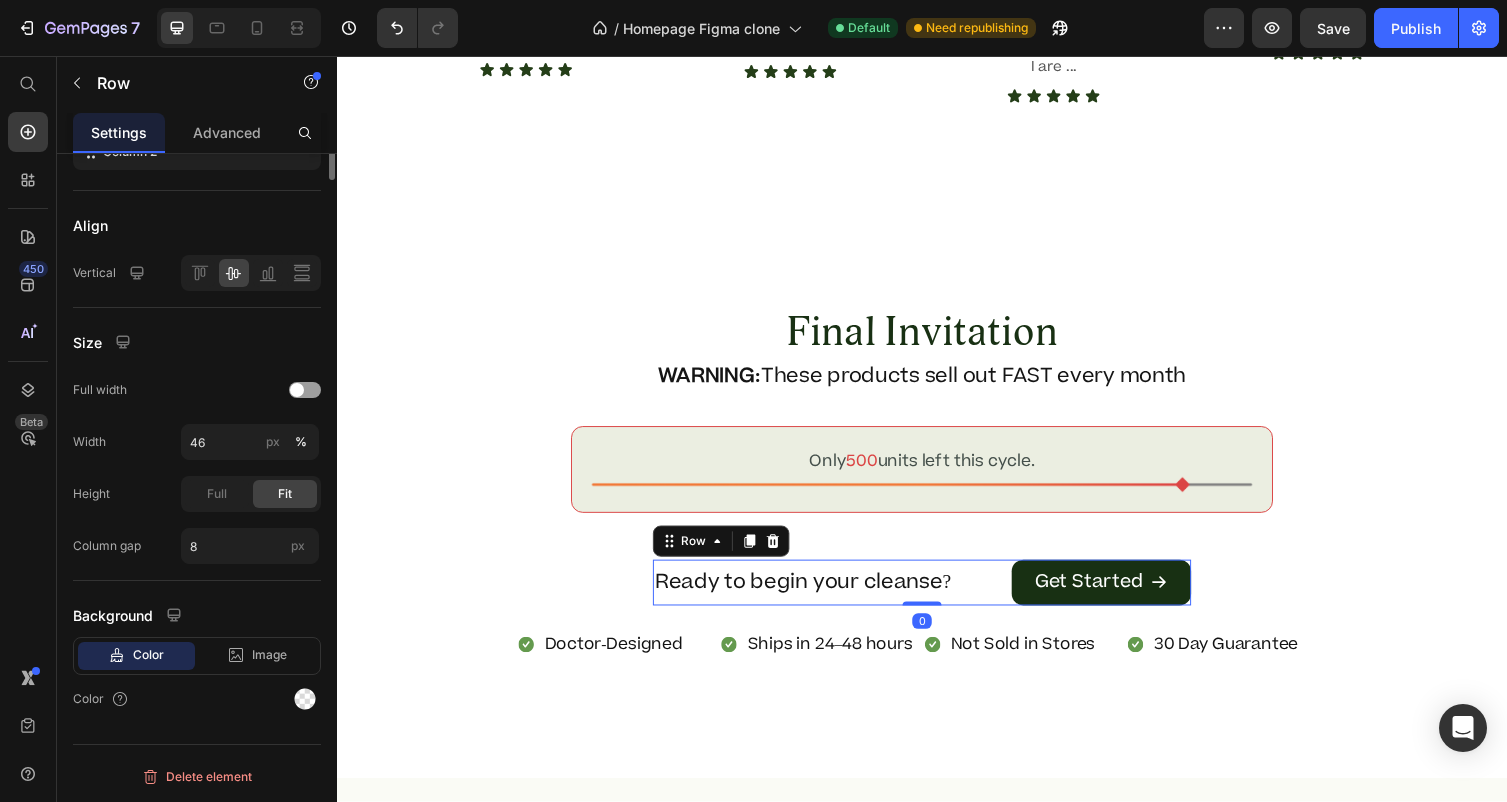 scroll, scrollTop: 0, scrollLeft: 0, axis: both 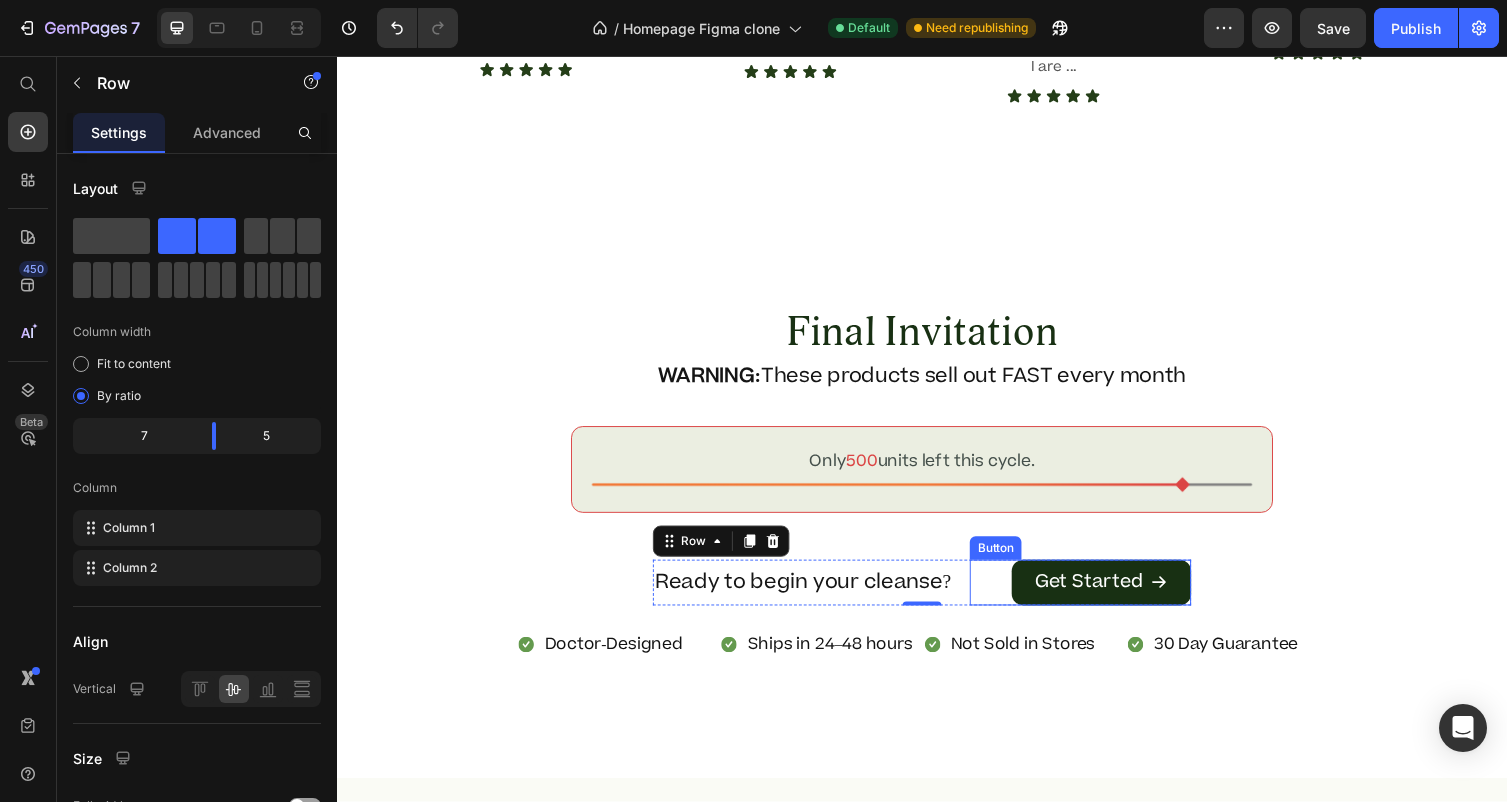 click on "Get Started" at bounding box center (1121, 596) 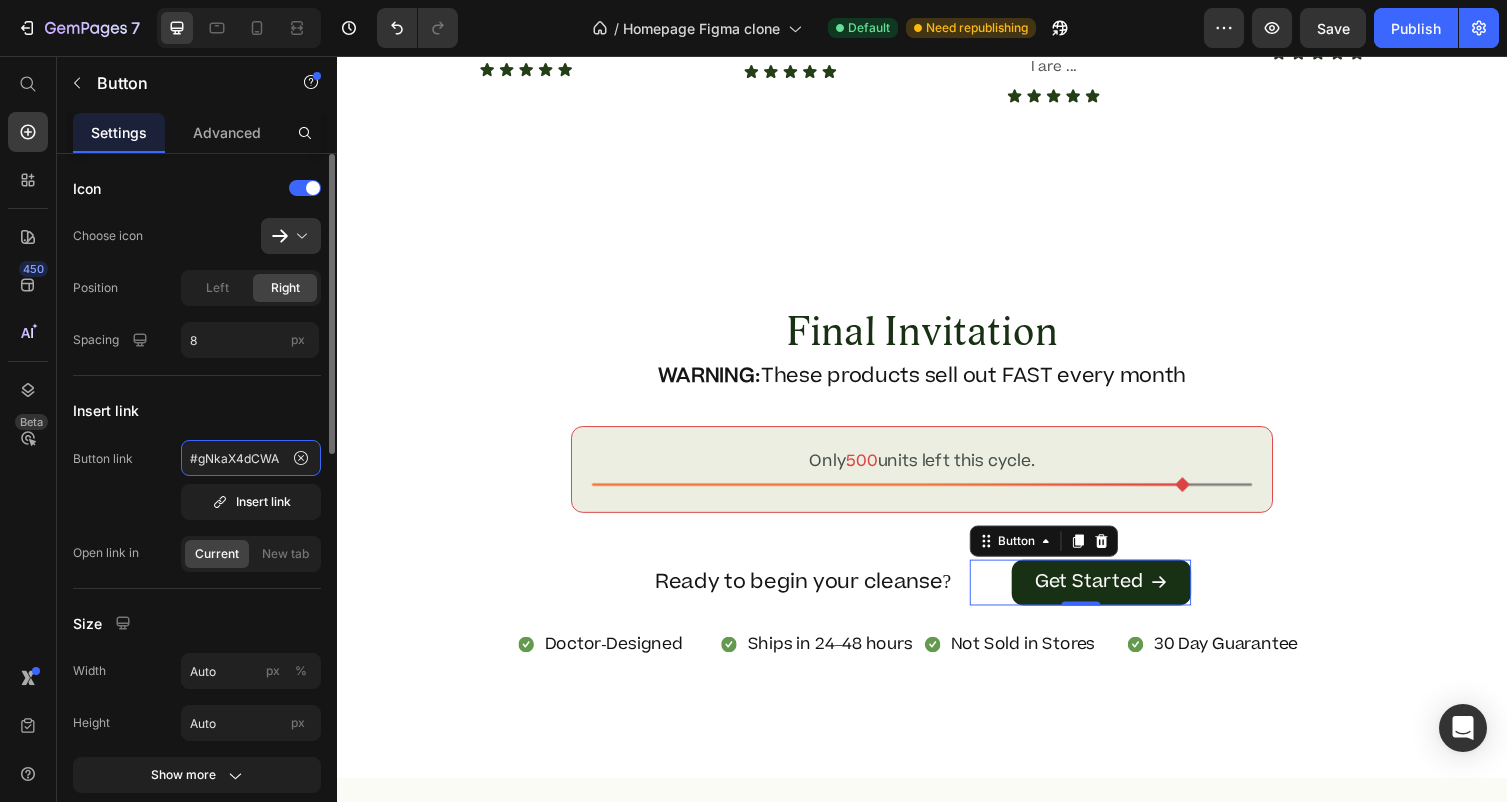 click on "#gNkaX4dCWA" 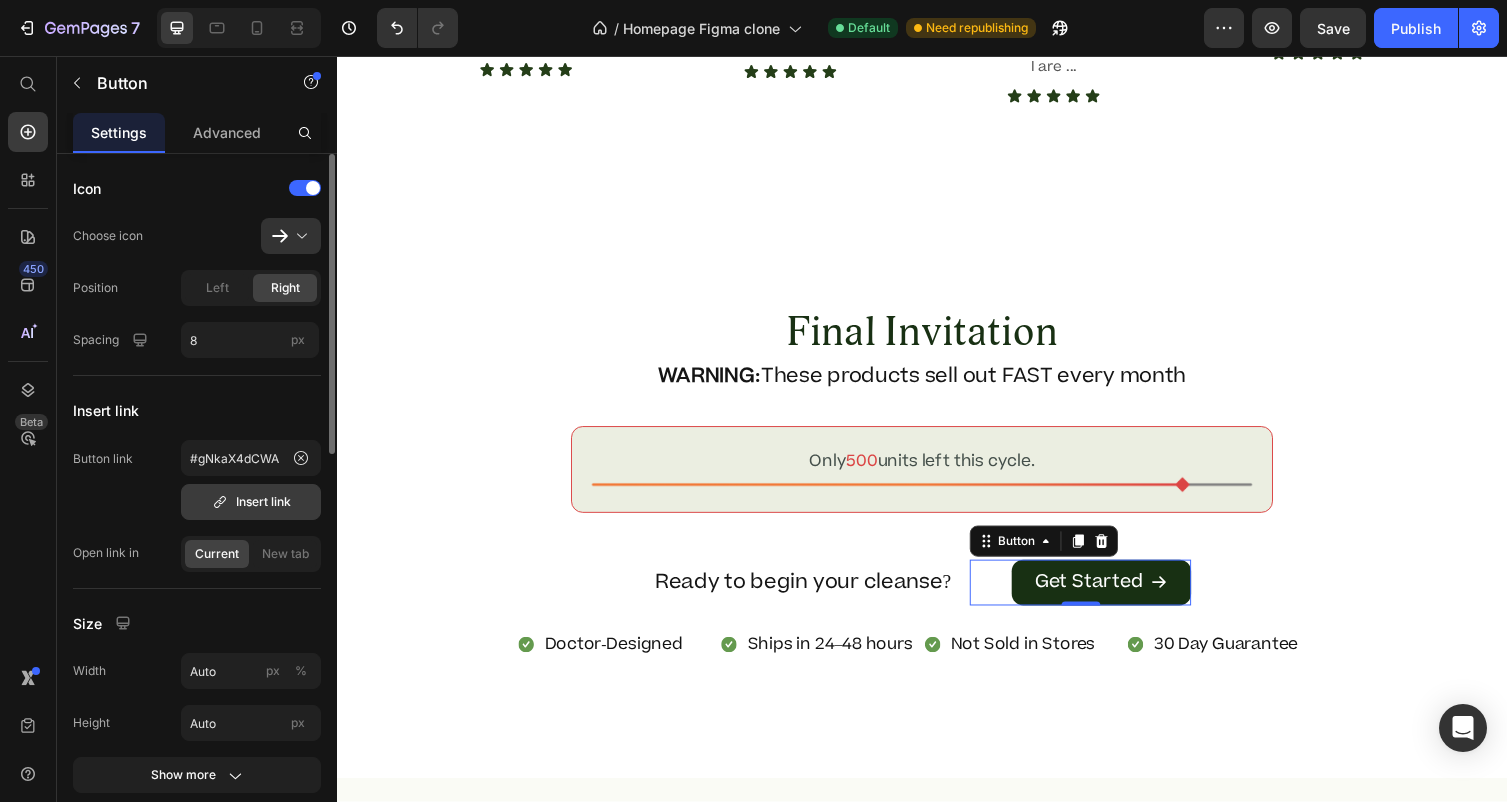 click on "Insert link" at bounding box center [251, 502] 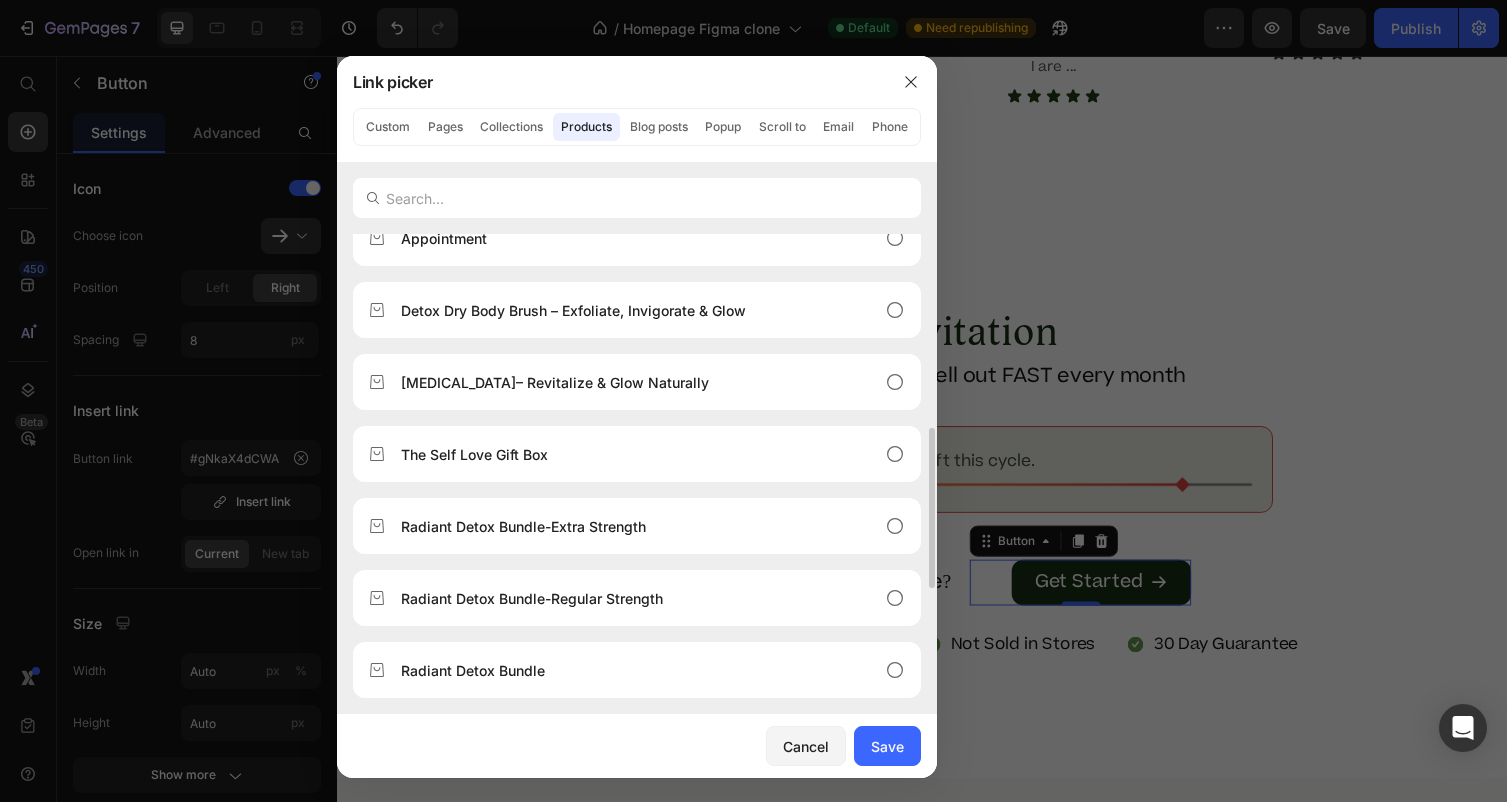 scroll, scrollTop: 589, scrollLeft: 0, axis: vertical 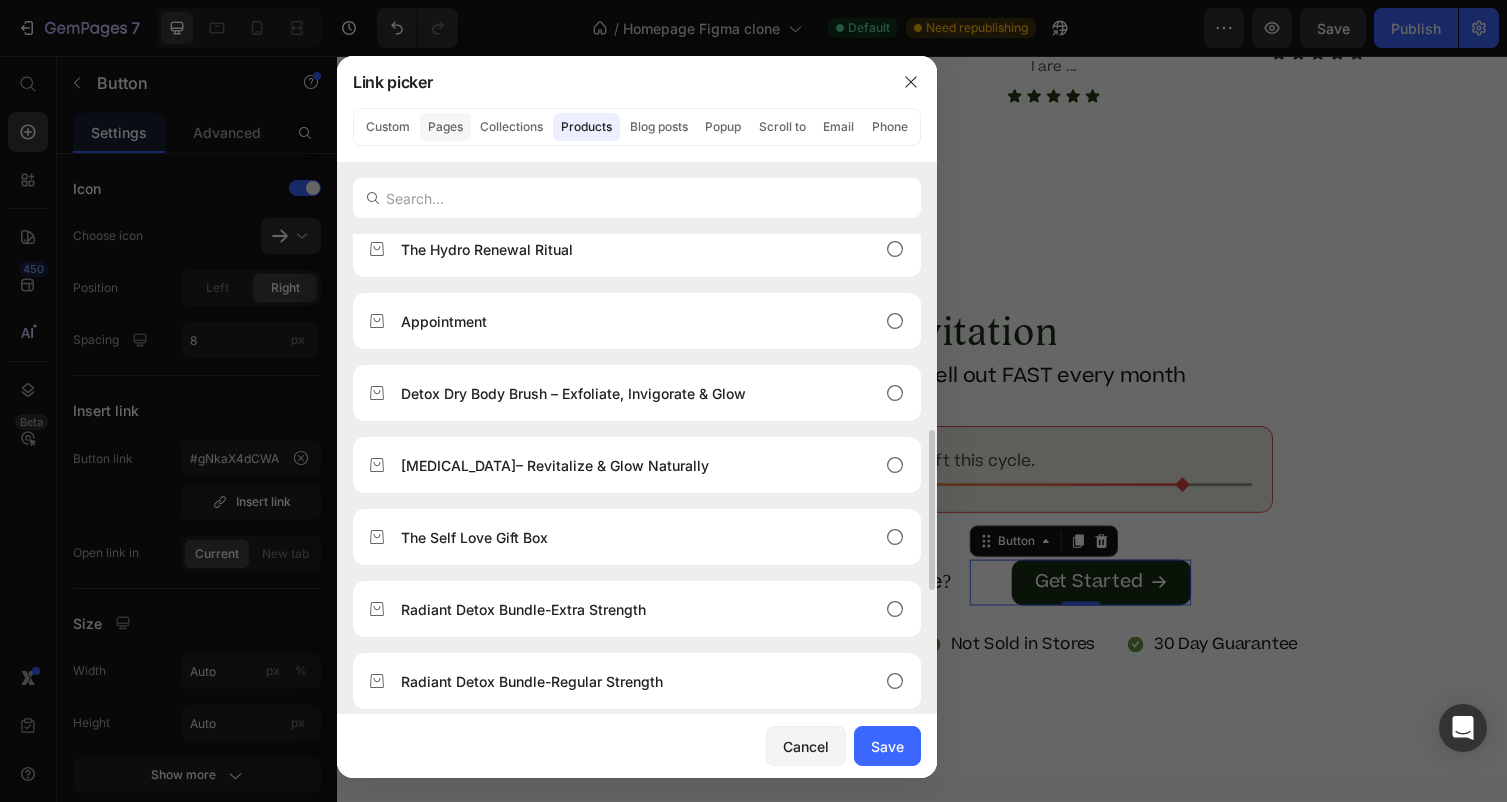 click on "Pages" 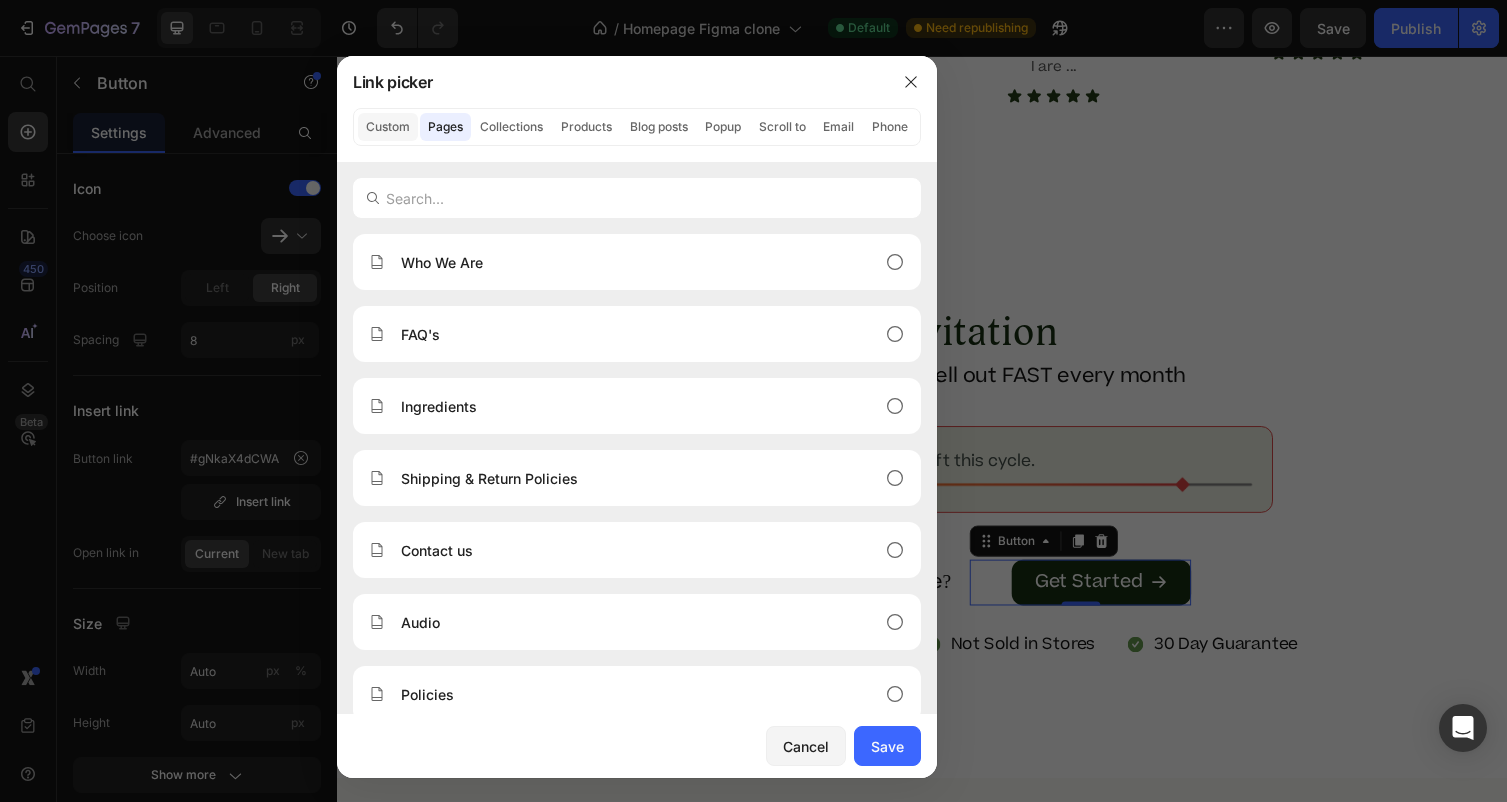 click on "Custom" 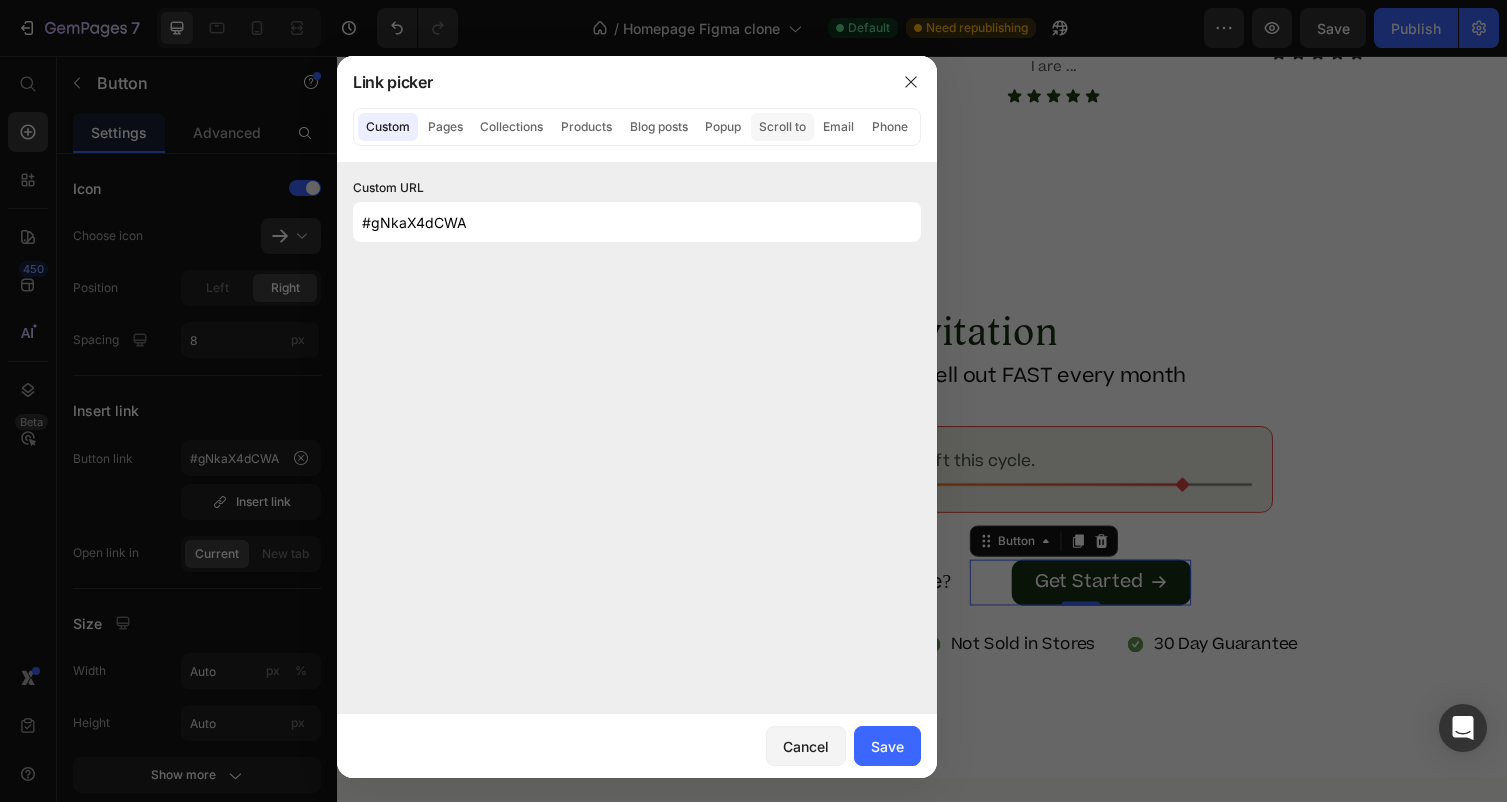 click on "Scroll to" 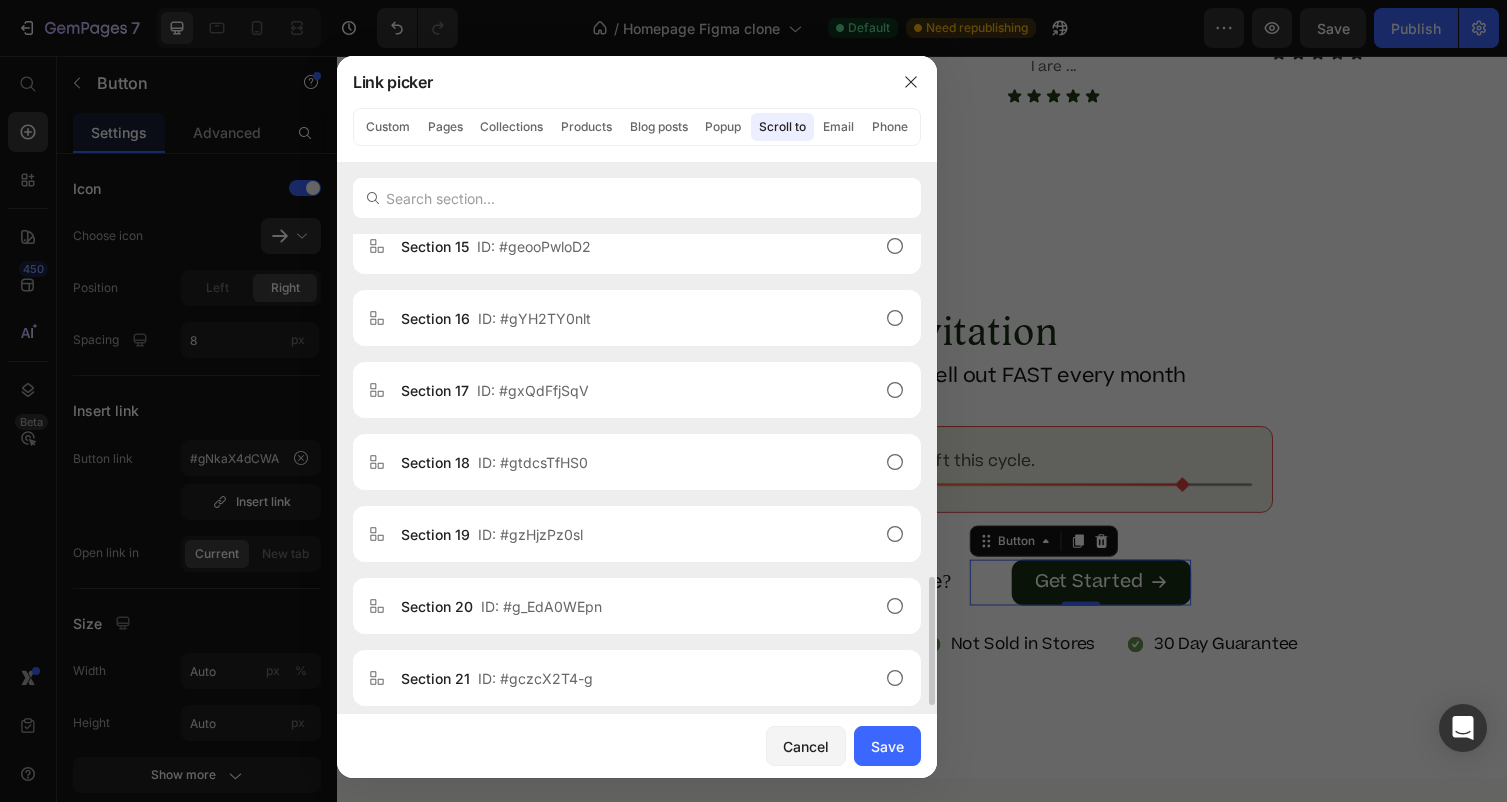 scroll, scrollTop: 1312, scrollLeft: 0, axis: vertical 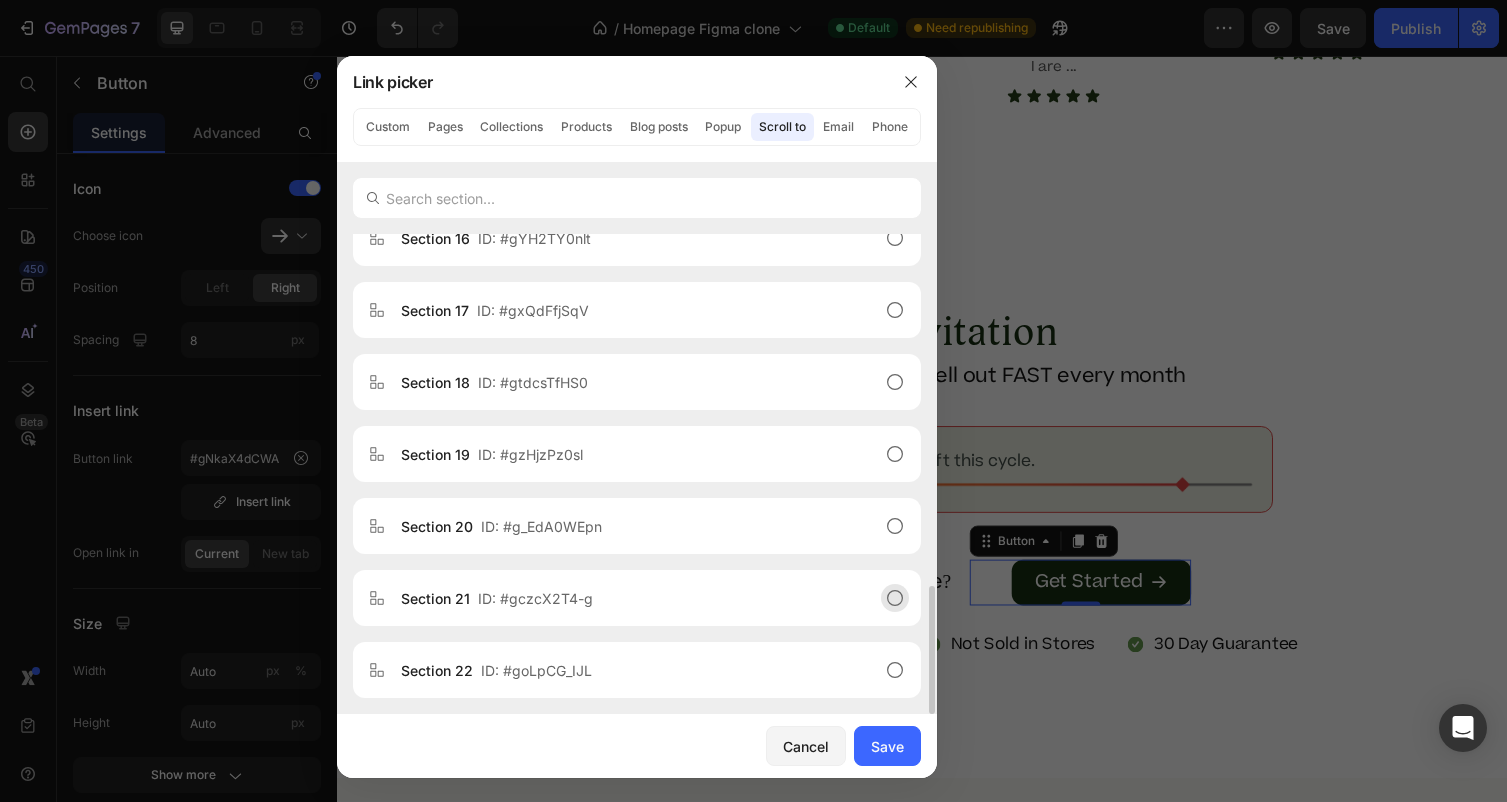 click on "Section 21  ID: #gczcX2T4-g" 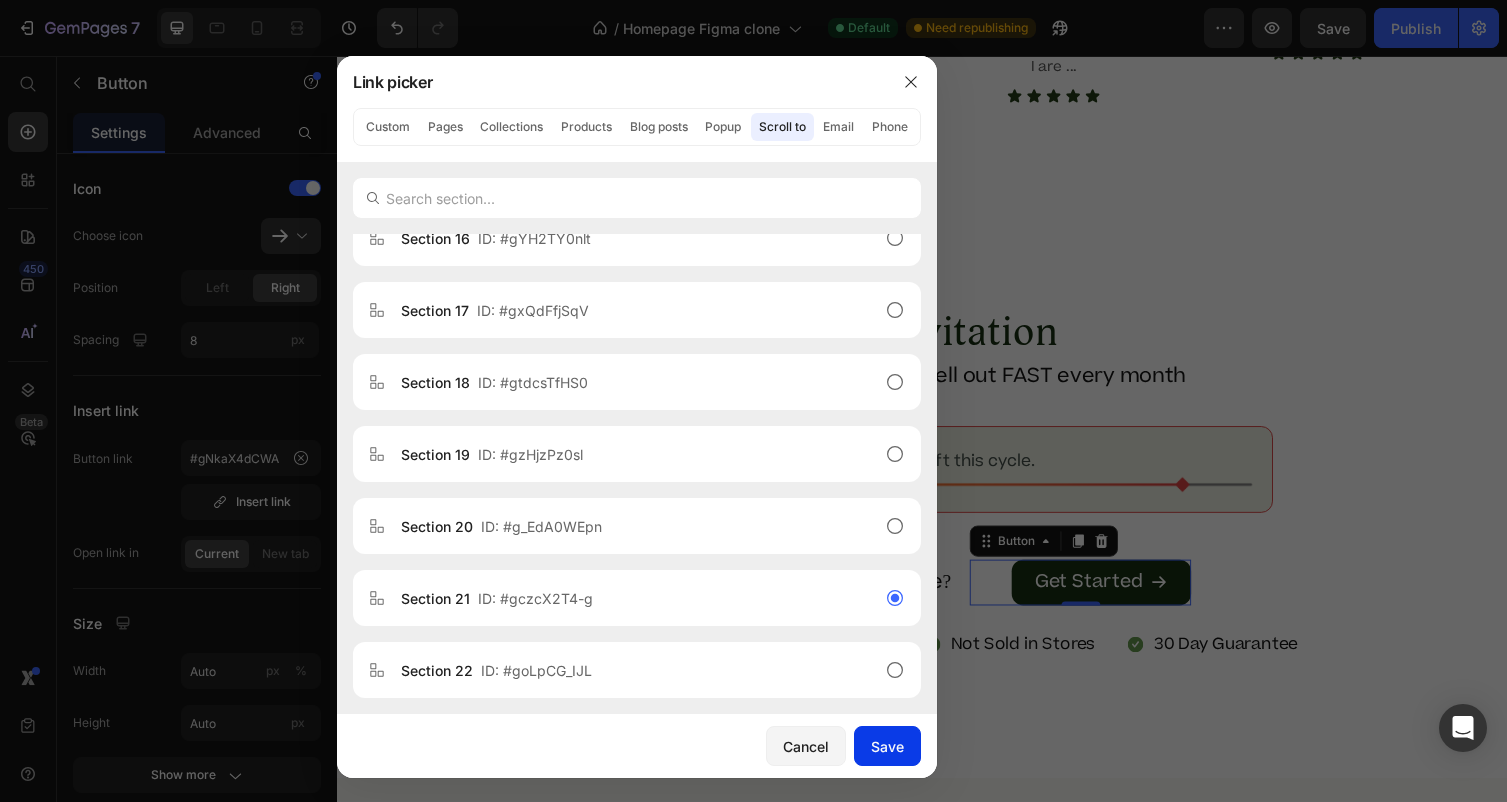 click on "Save" at bounding box center [887, 746] 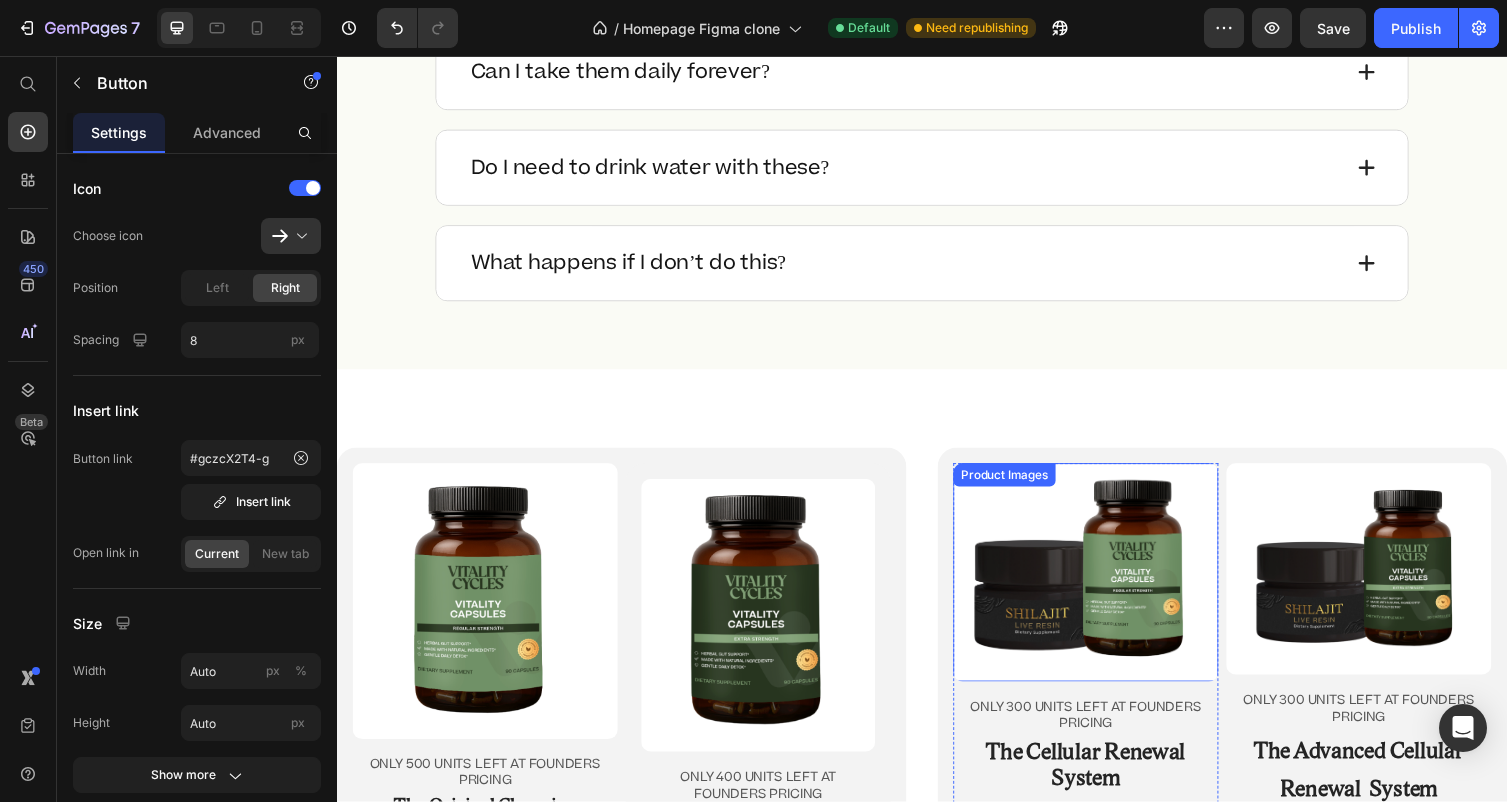 scroll, scrollTop: 11096, scrollLeft: 0, axis: vertical 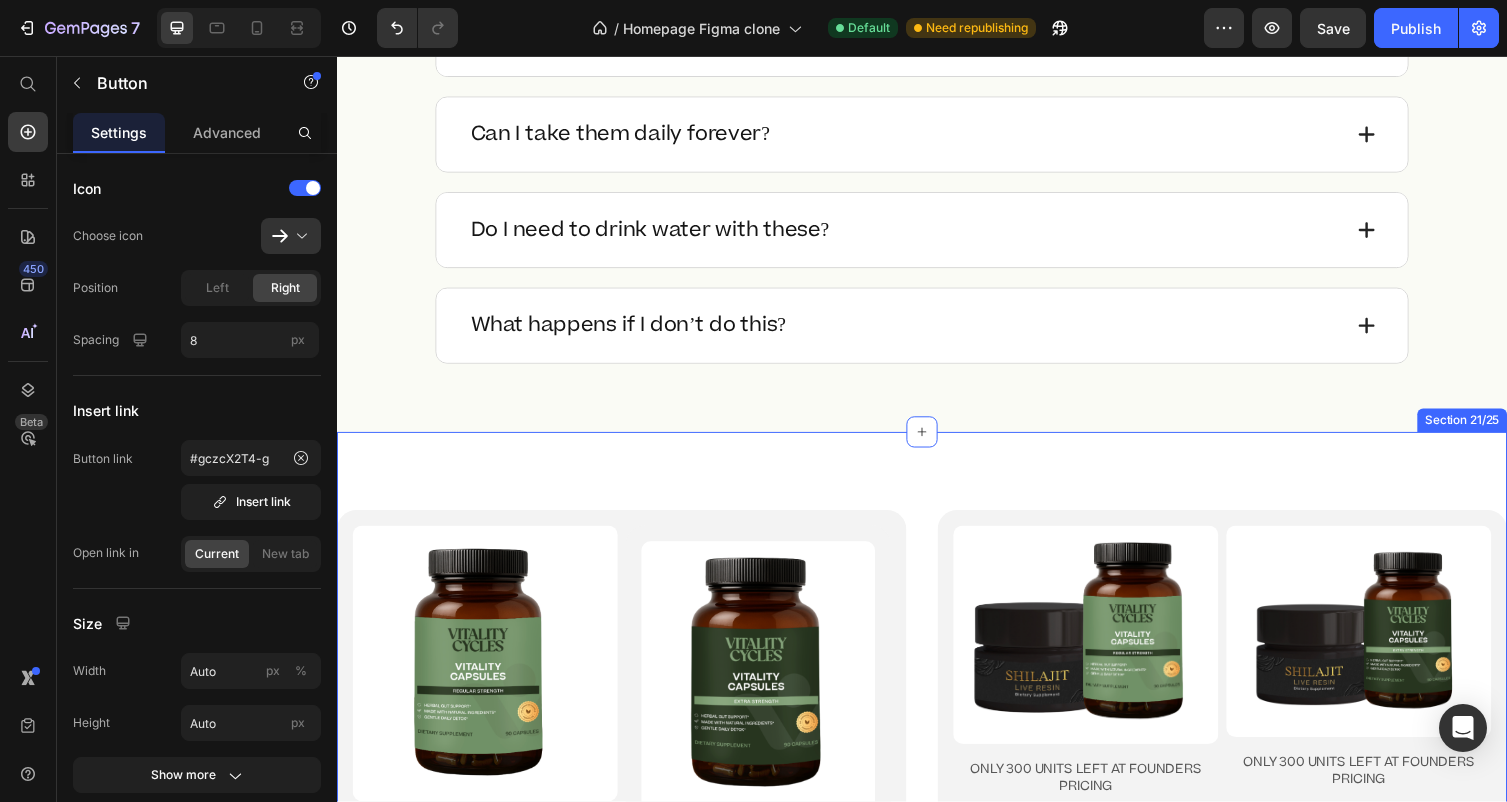 click on "Product Images ONLY 500 UNITS LEFT AT FOUNDERS PRICING Text Block The Original Cleansing  System Heading REGULAR STRENGTH VITALITY CAPSULES Text Block Icon Icon Icon Icon Icon Icon List 42 Reviews Text Block Row $85.00 Product Price $75.00 Product Price Row Free Gift w/ Subscription + Free USA Shipping   Text Block 1 Product Quantity Add to cart Add to Cart Row Product Product Images ONLY 400 UNITS LEFT AT FOUNDERS PRICING Text Block The  Advanced Cleansing System Heading EXTRA STRENGTH VITALITY CAPSULES Text Block Icon Icon Icon Icon Icon Icon List 122 Reviews Text Block Row $0.00 Product Price $90.00 Product Price Row Free Gift w/ Subscription + Free USA Shipping Text Block 1 Product Quantity Add to cart Add to Cart Row Product Row Row Product Images ONLY 300 UNITS LEFT AT FOUNDERS PRICING Text Block The Cellular Renewal   System Heading REGULAR STRENGTH VITALITY CAPSULES + LIVE SHILAJIT RESIN Text Block Icon Icon Icon Icon Icon Icon List 42 Reviews Text Block Row $0.00 Product Price $160.00 Row   1" at bounding box center (937, 902) 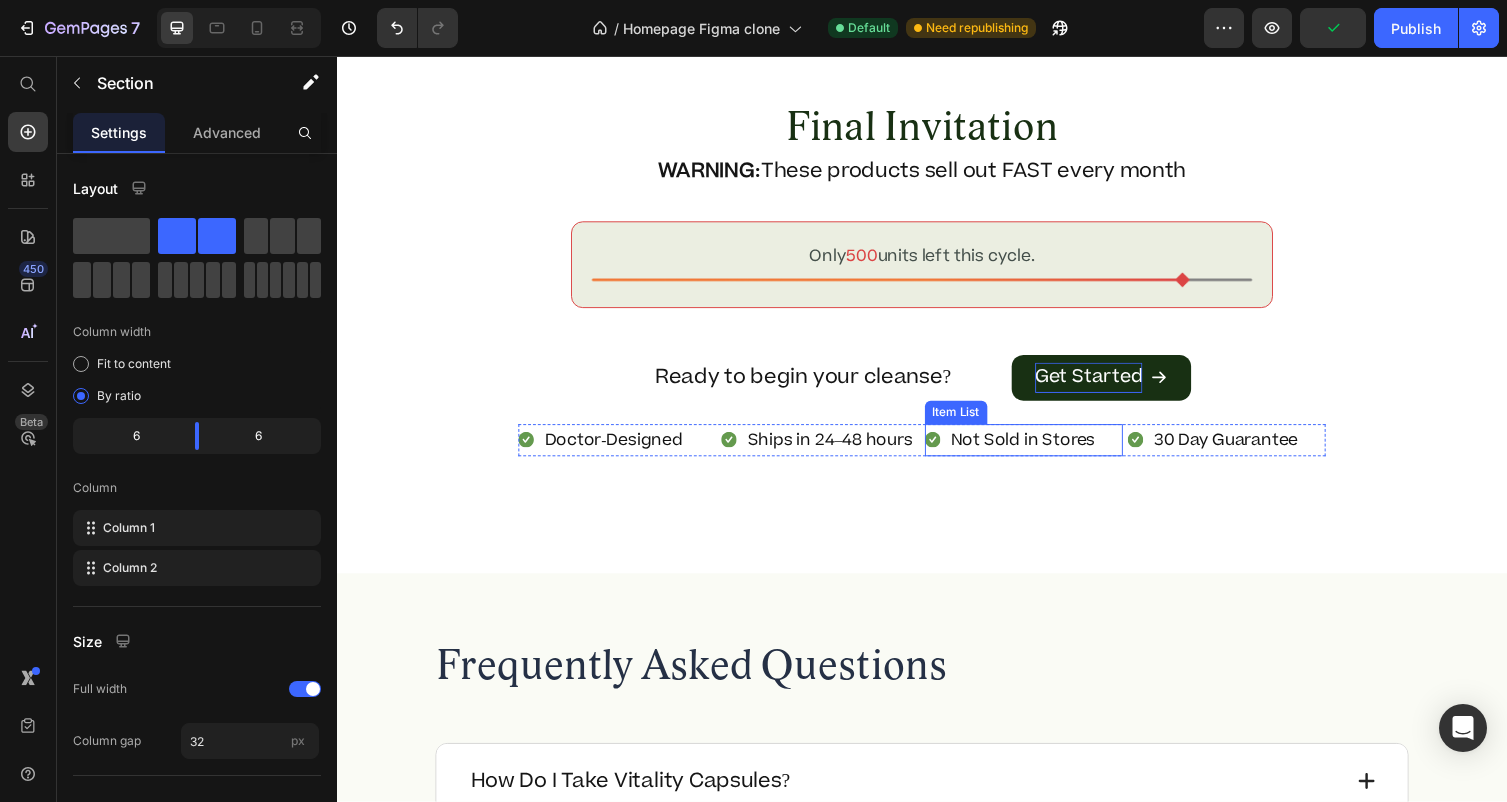 scroll, scrollTop: 10120, scrollLeft: 0, axis: vertical 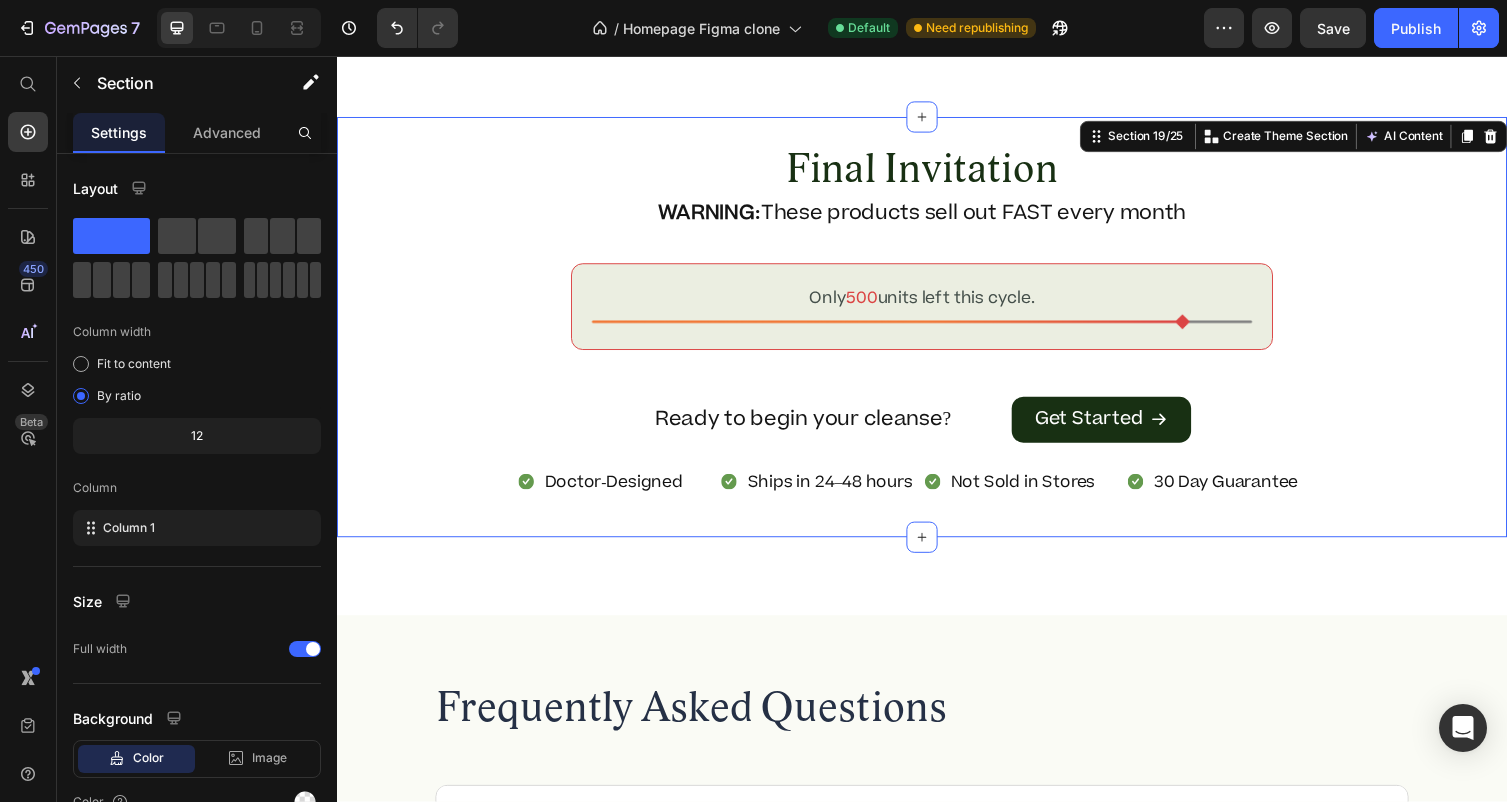 click on "Final Invitation Heading WARNING:  These products sell out FAST every month Text Block Only  500  units left this cycle. Text Block Image Row Ready to begin your cleanse? Text Block
Get Started Button Row
Doctor-Designed Item List
Ships in 24–48 hours Item List
Not Sold in Stores  Item List
30 Day Guarantee Item List Row" at bounding box center (937, 334) 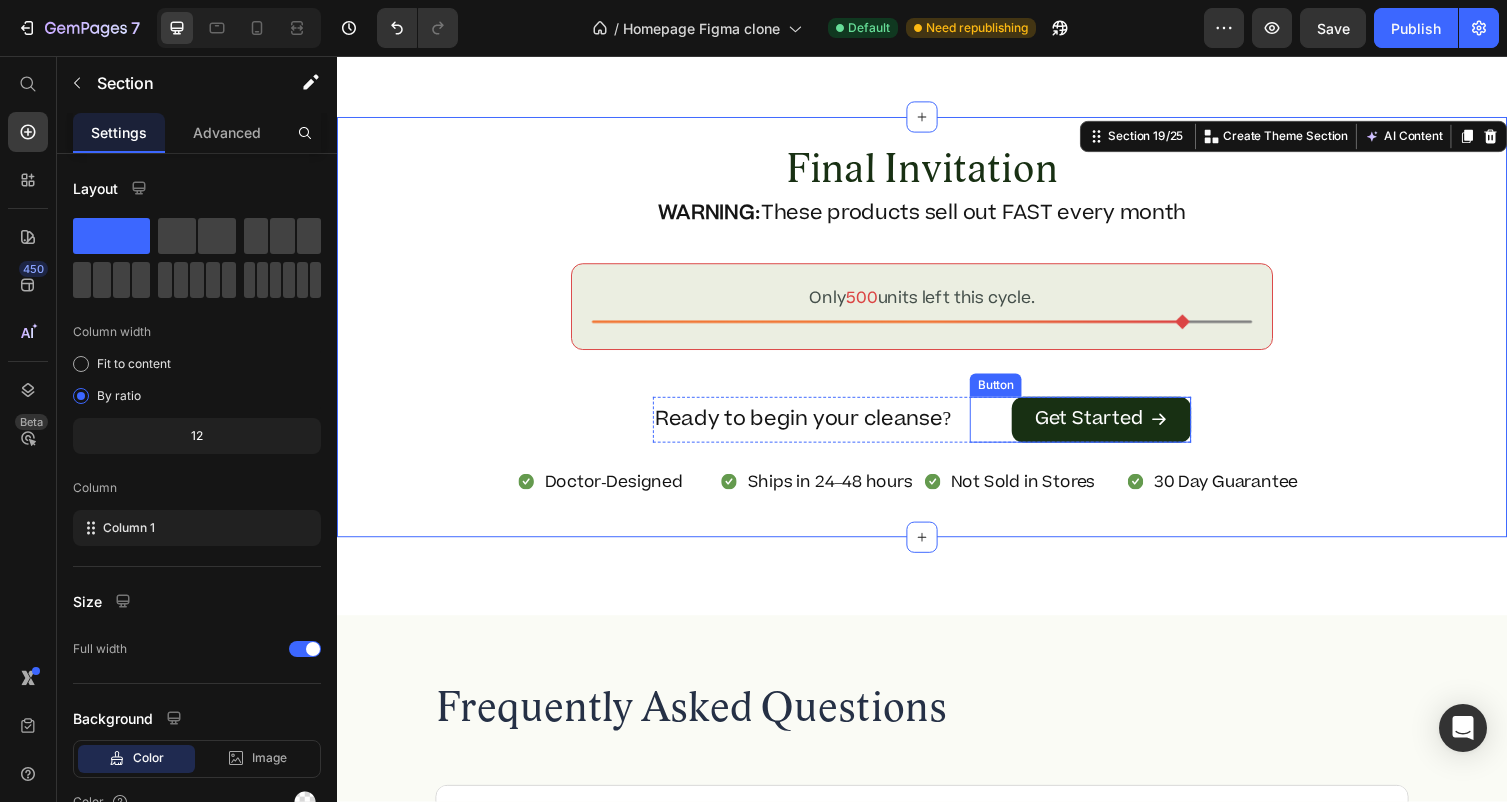 click on "Get Started" at bounding box center [1121, 429] 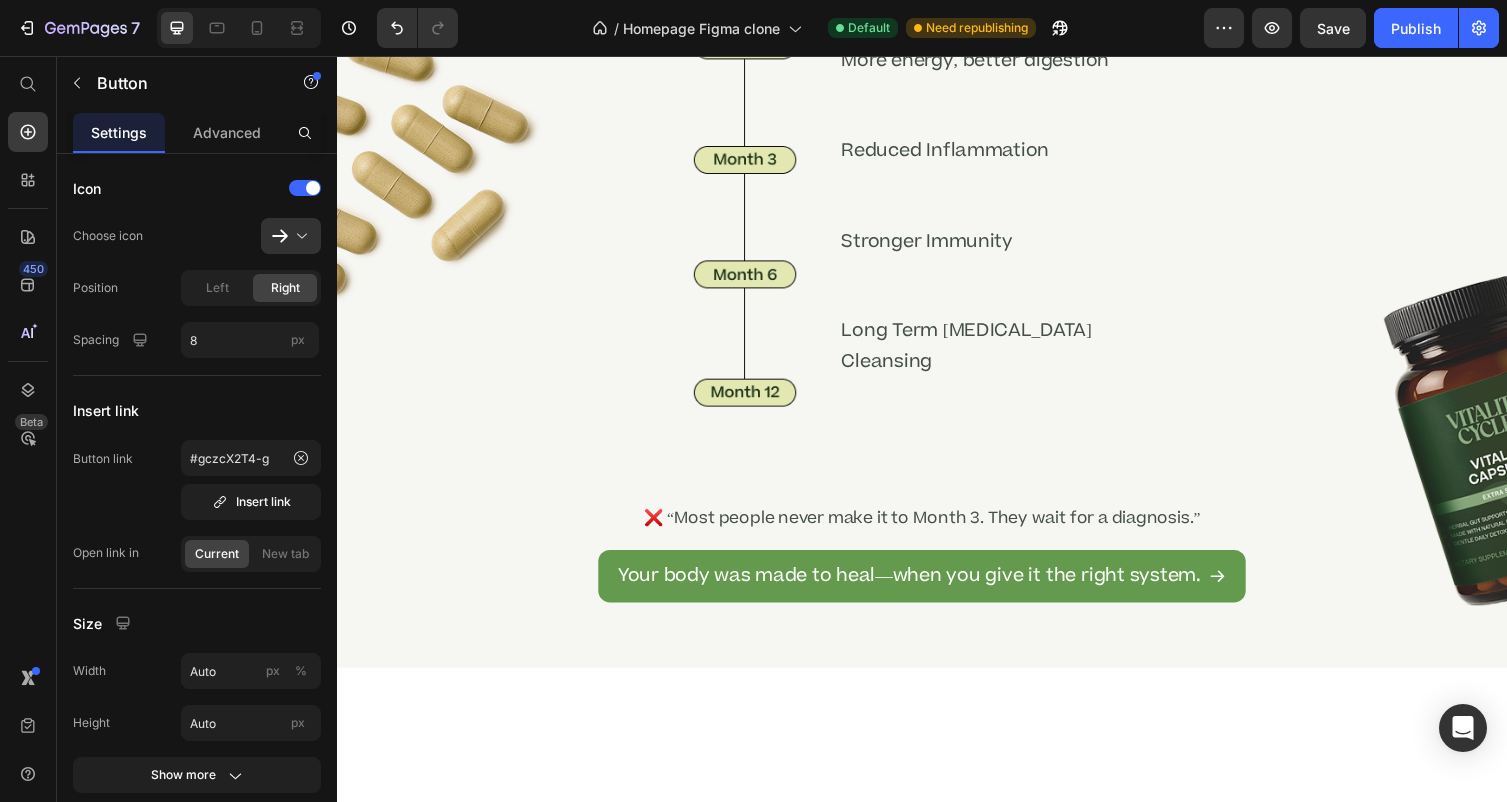 scroll, scrollTop: 5908, scrollLeft: 0, axis: vertical 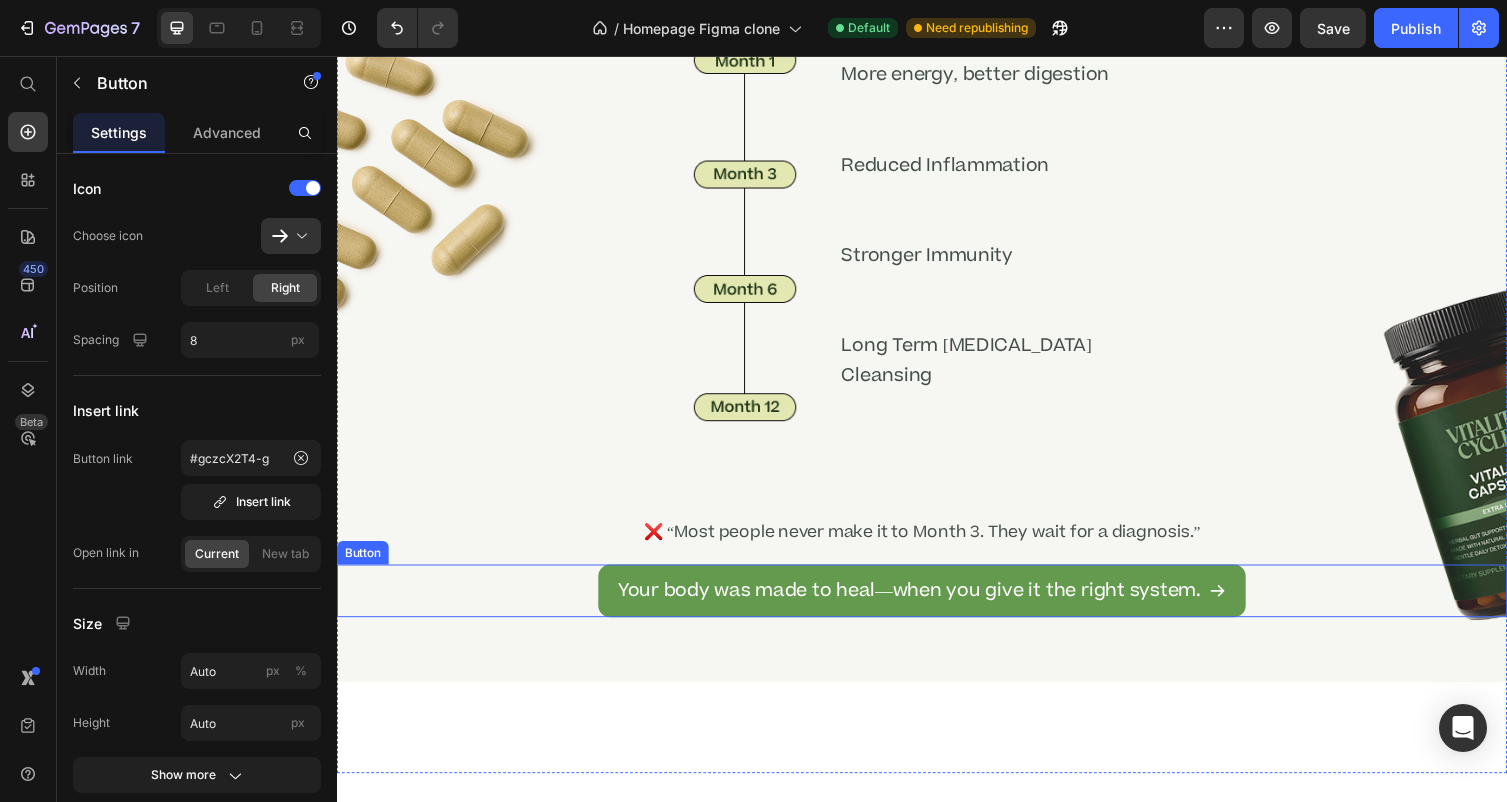 click on "Your body was made to heal—when you give it the right system." at bounding box center (937, 605) 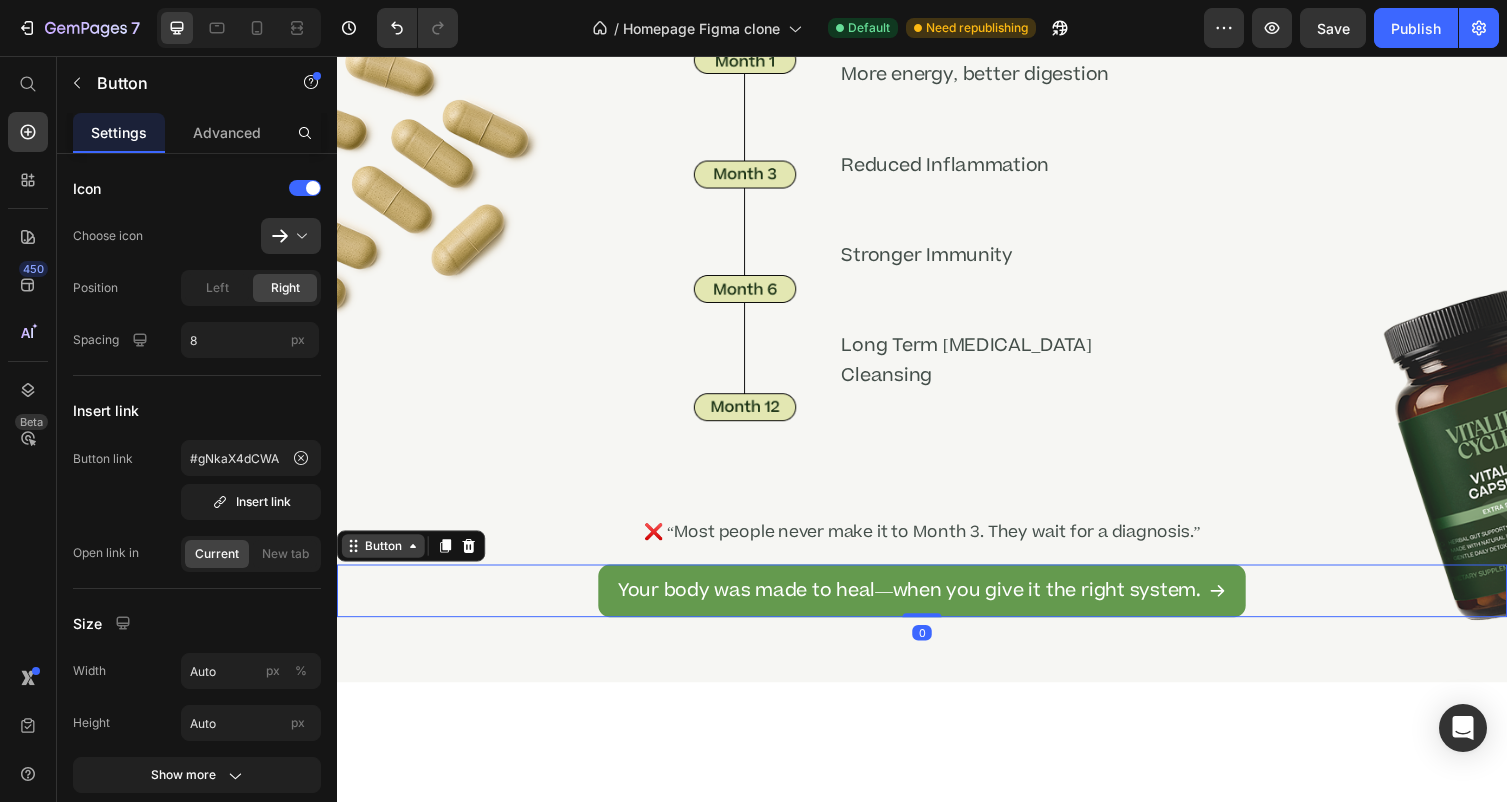 click on "Button" at bounding box center (384, 559) 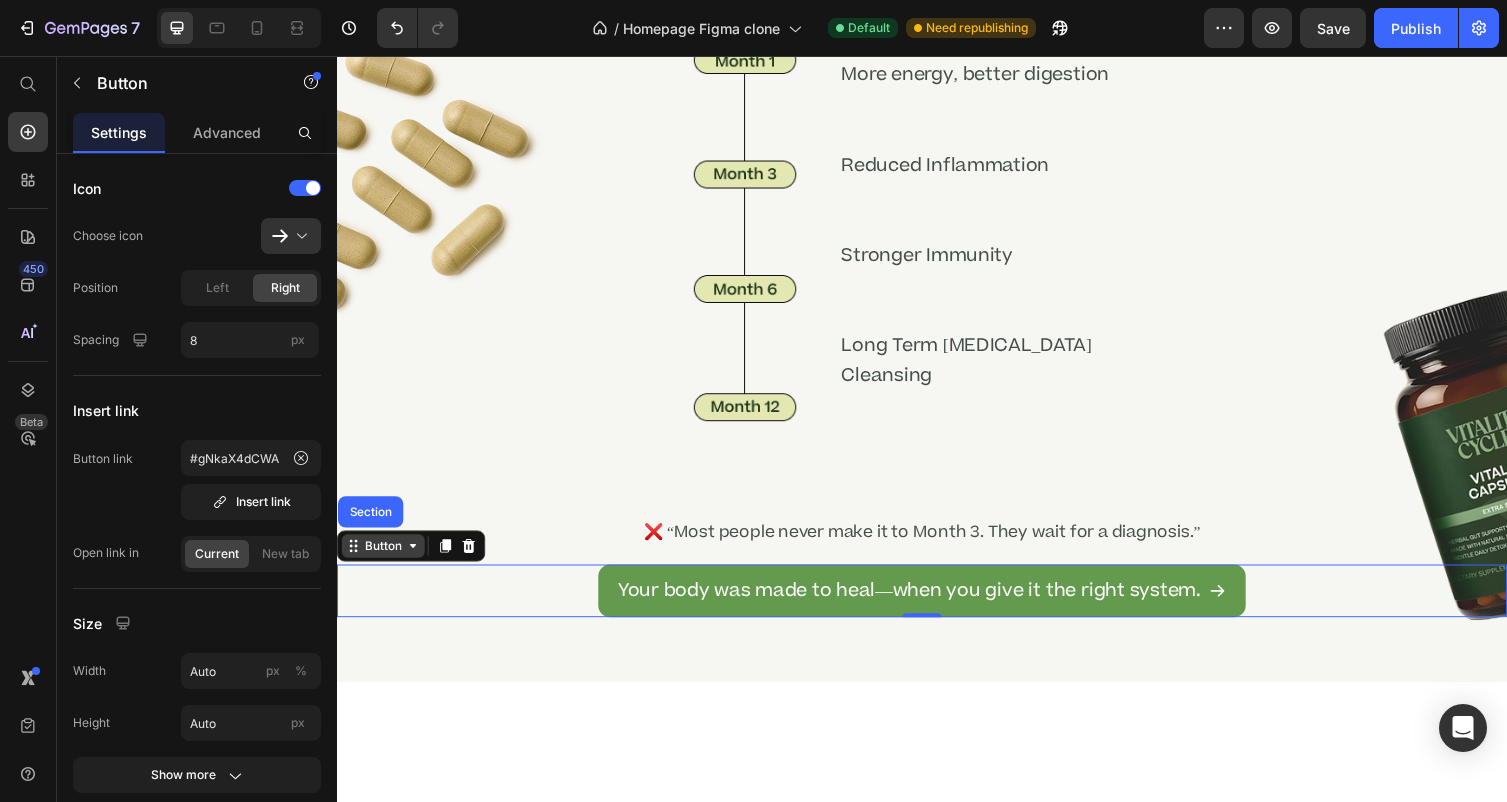 click on "Button" at bounding box center (384, 559) 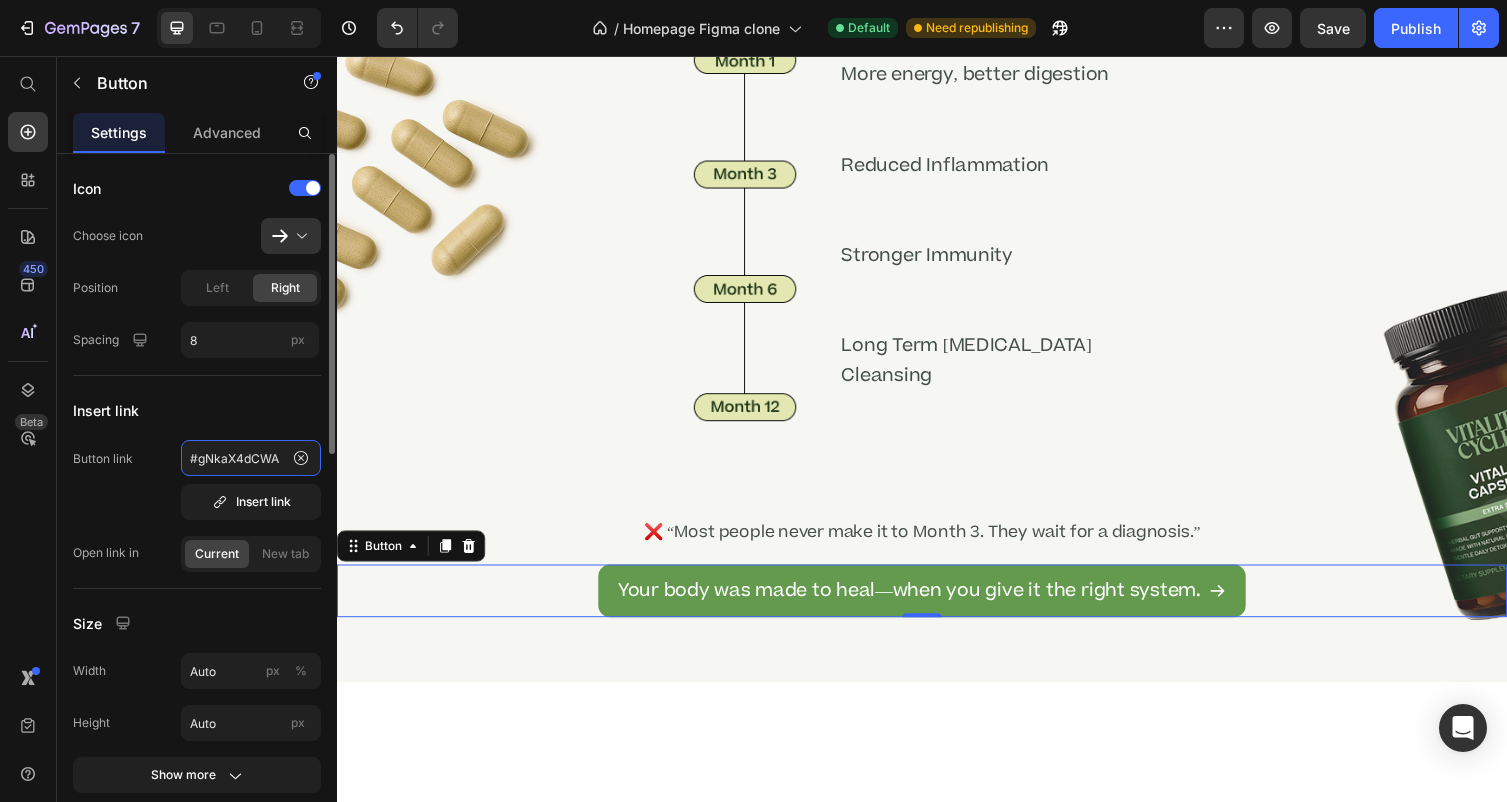 click on "#gNkaX4dCWA" 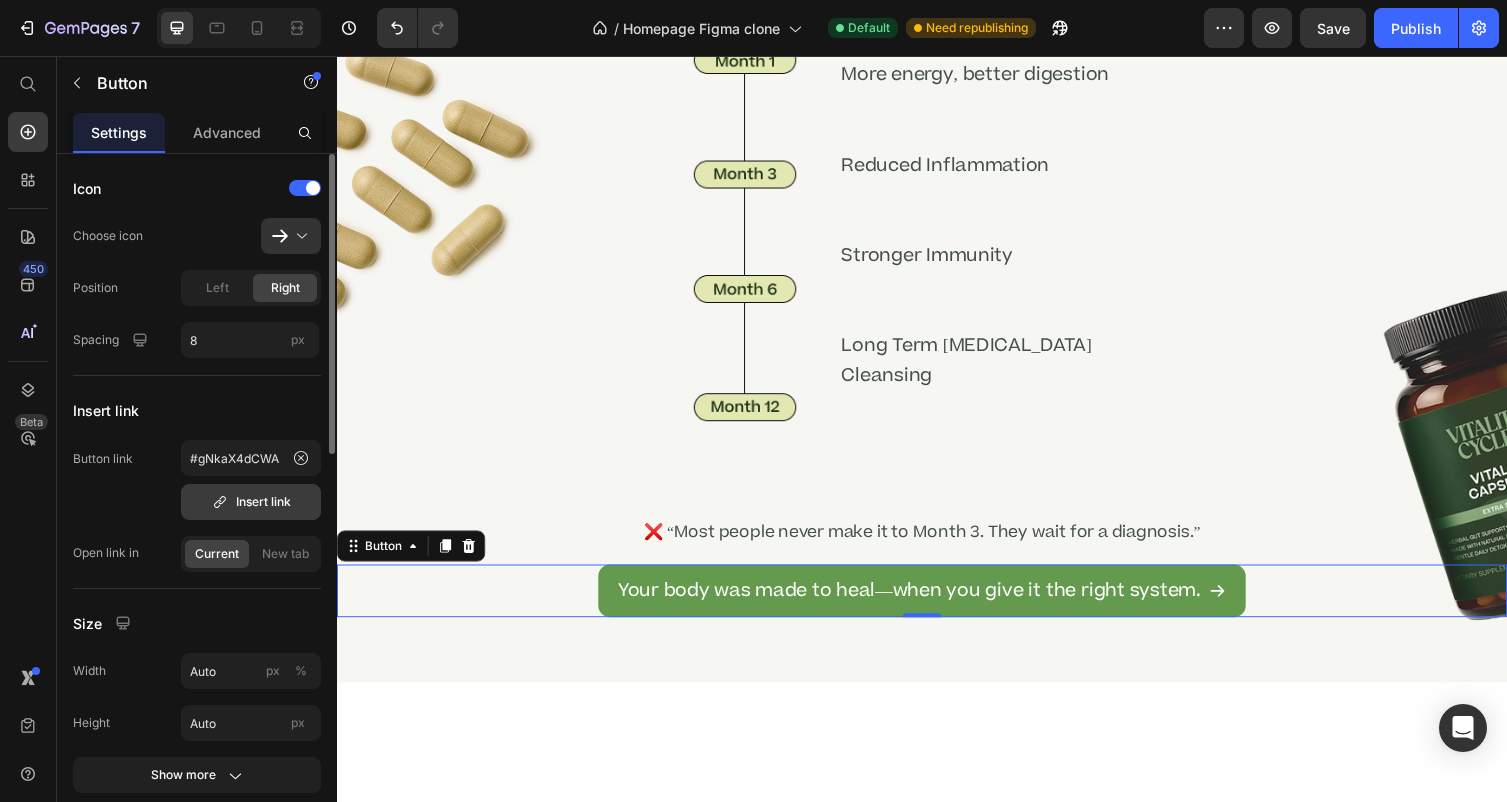 click on "Insert link" at bounding box center [251, 502] 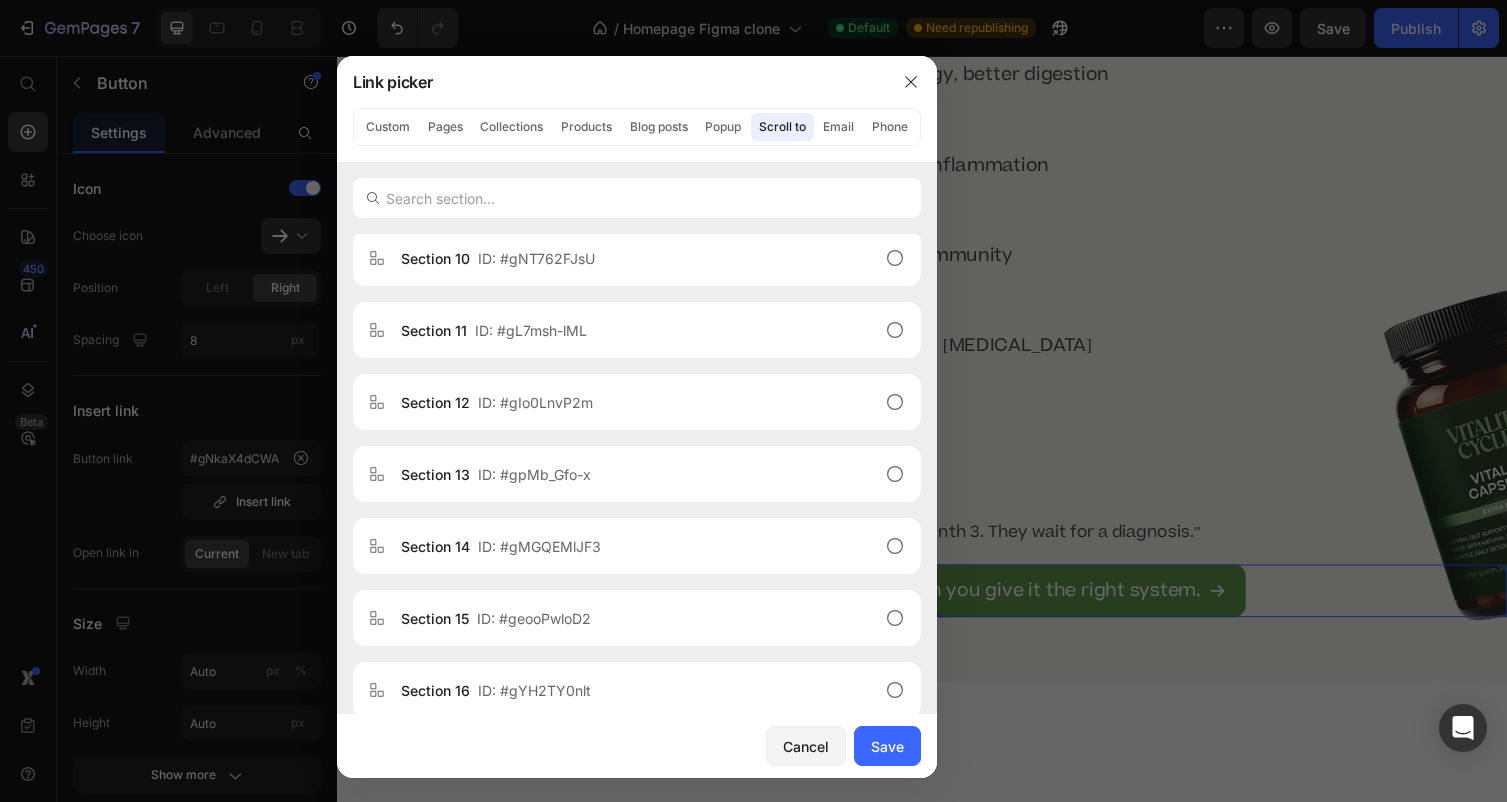 scroll, scrollTop: 1312, scrollLeft: 0, axis: vertical 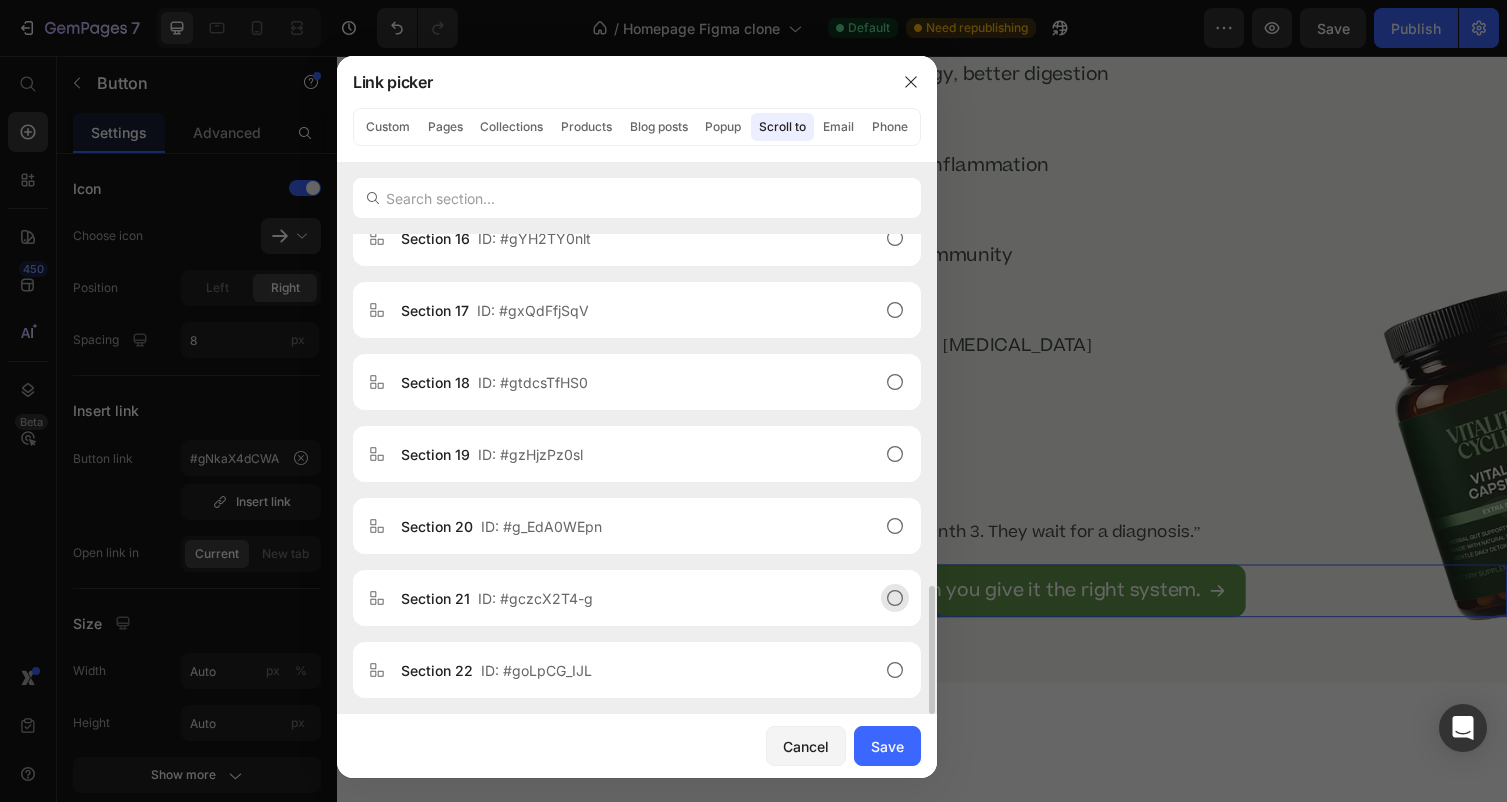 click on "Section 21  ID: #gczcX2T4-g" at bounding box center (621, 598) 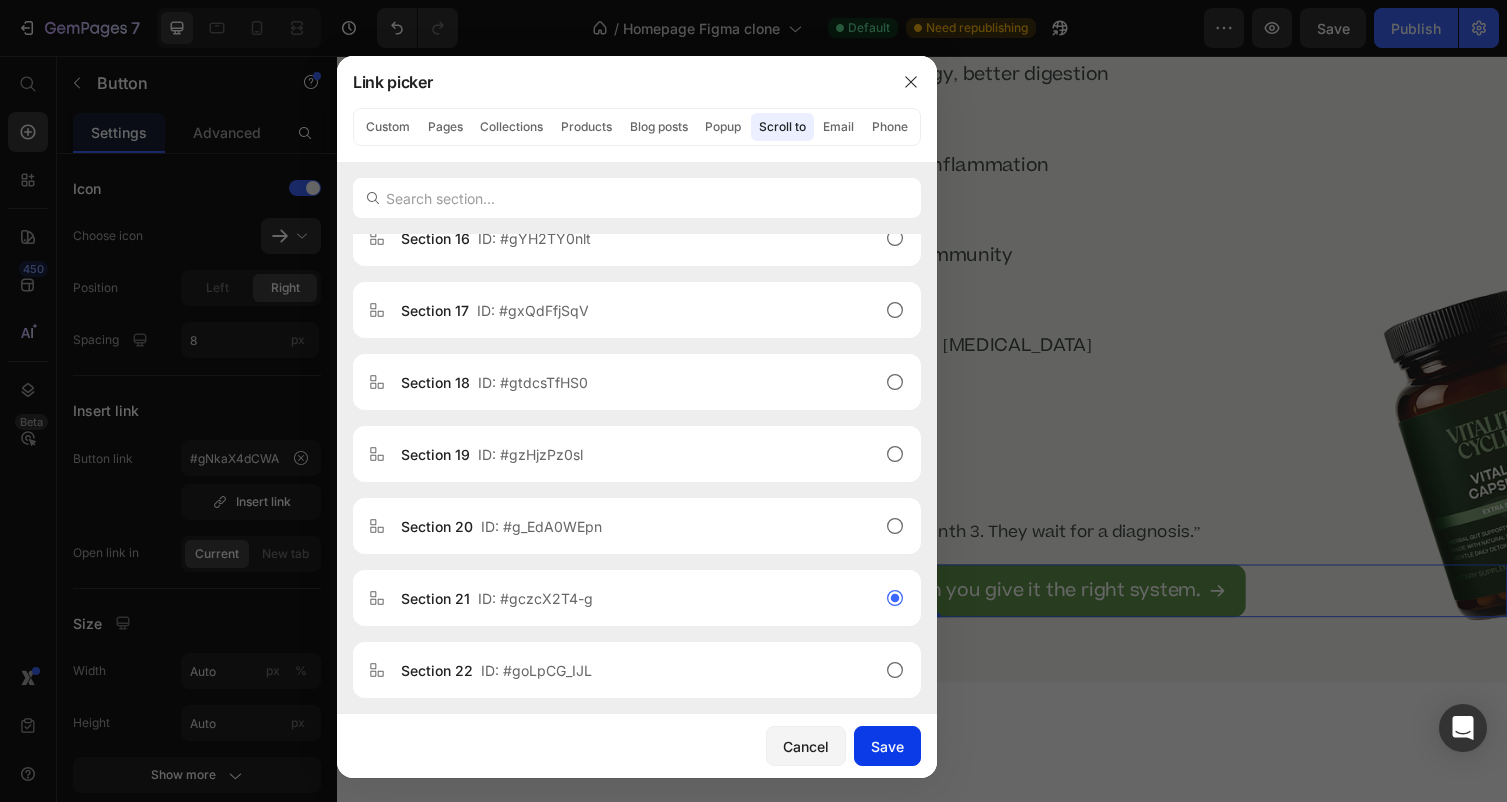 click on "Save" 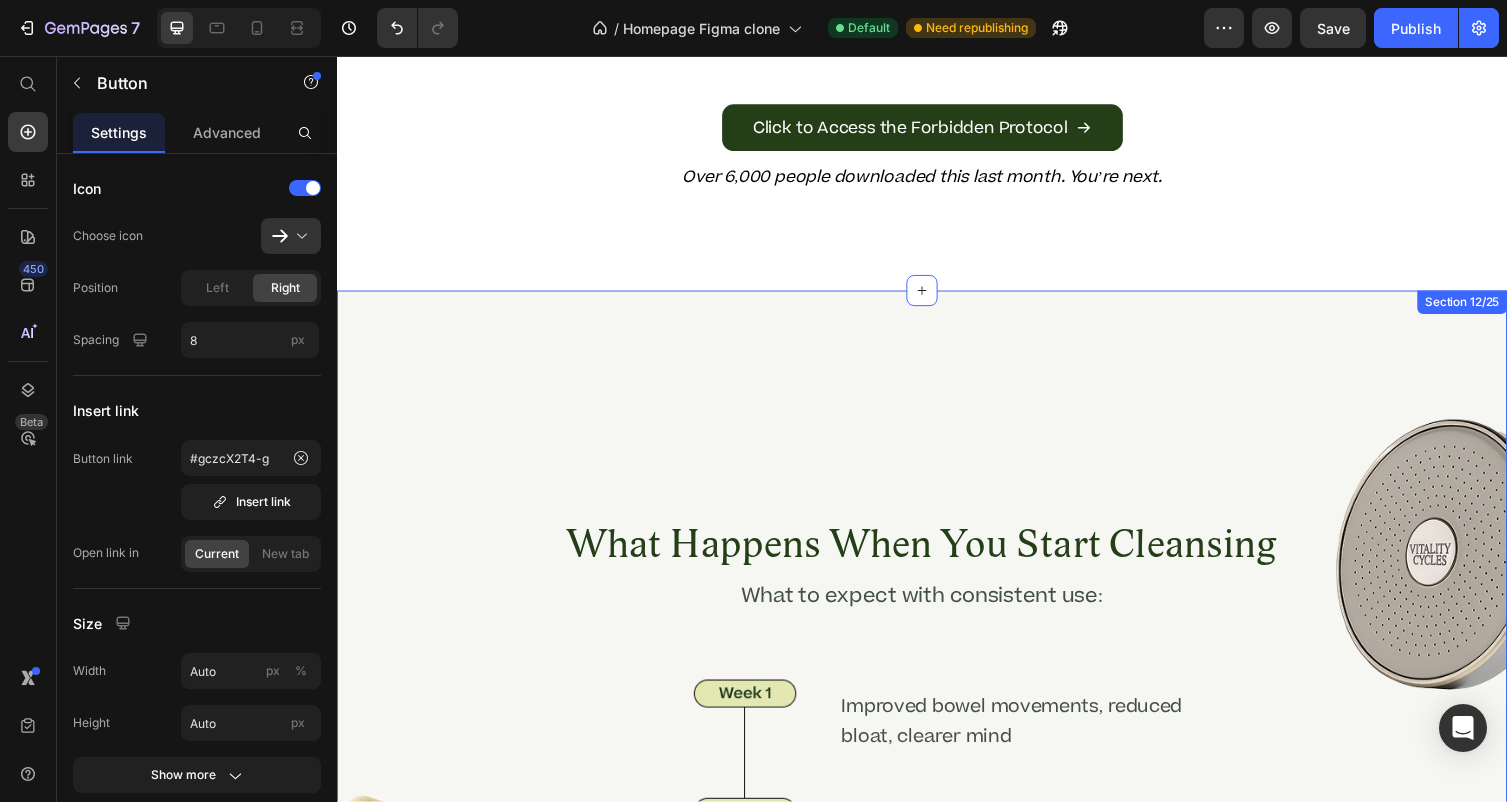 scroll, scrollTop: 4478, scrollLeft: 0, axis: vertical 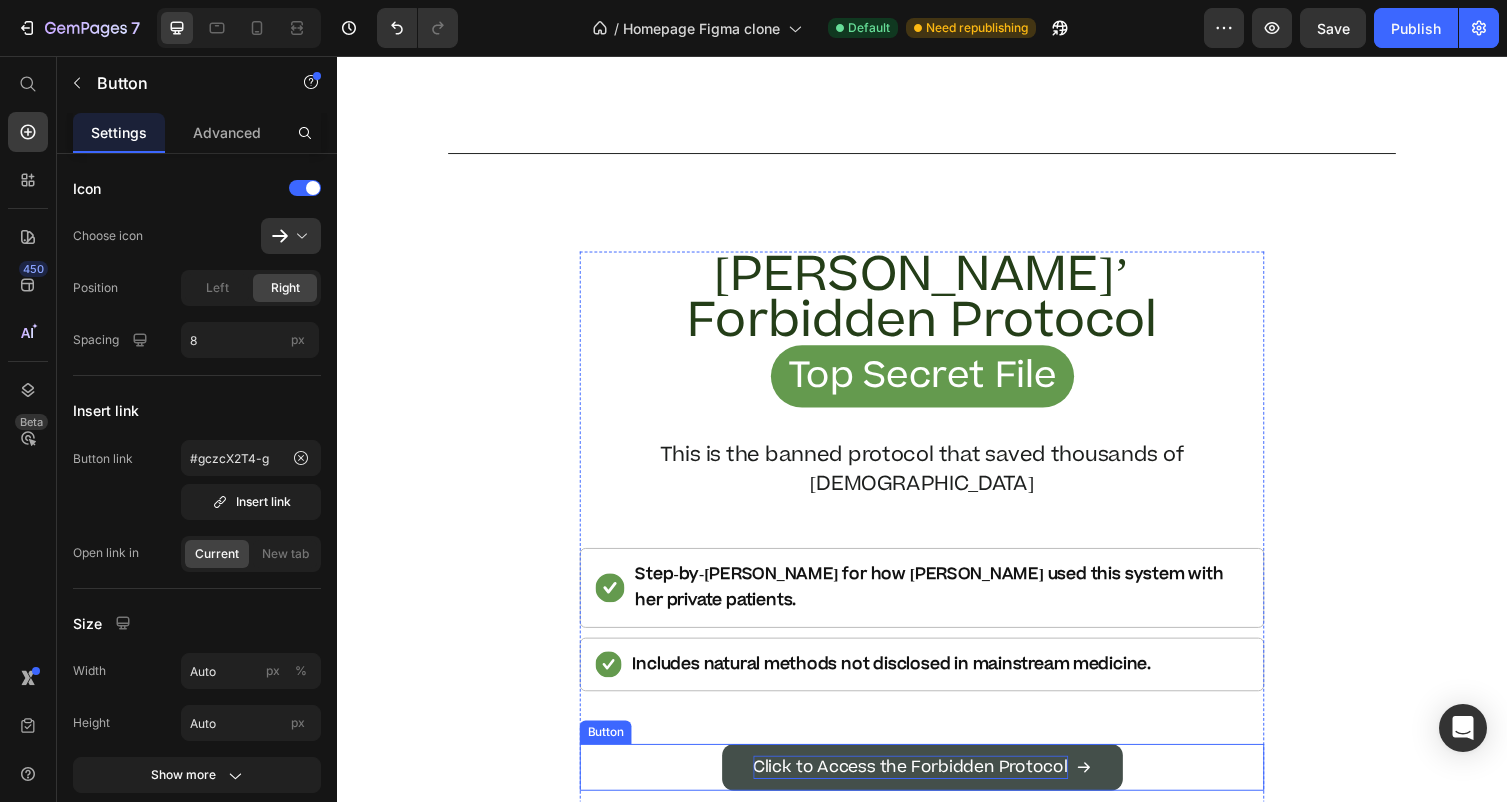 click on "Click to Access the Forbidden Protocol" at bounding box center [925, 786] 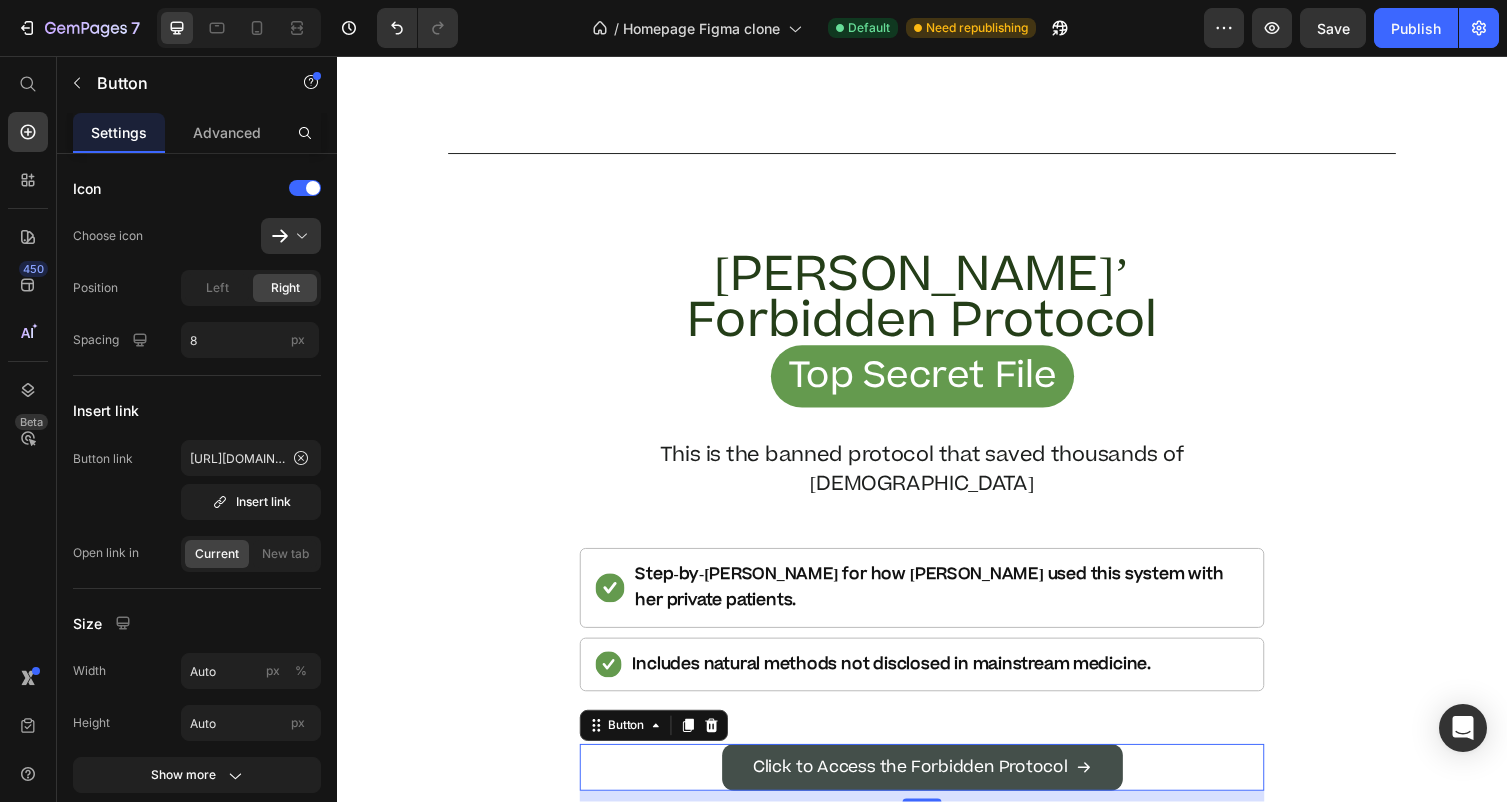 click on "Click to Access the Forbidden Protocol" at bounding box center [937, 786] 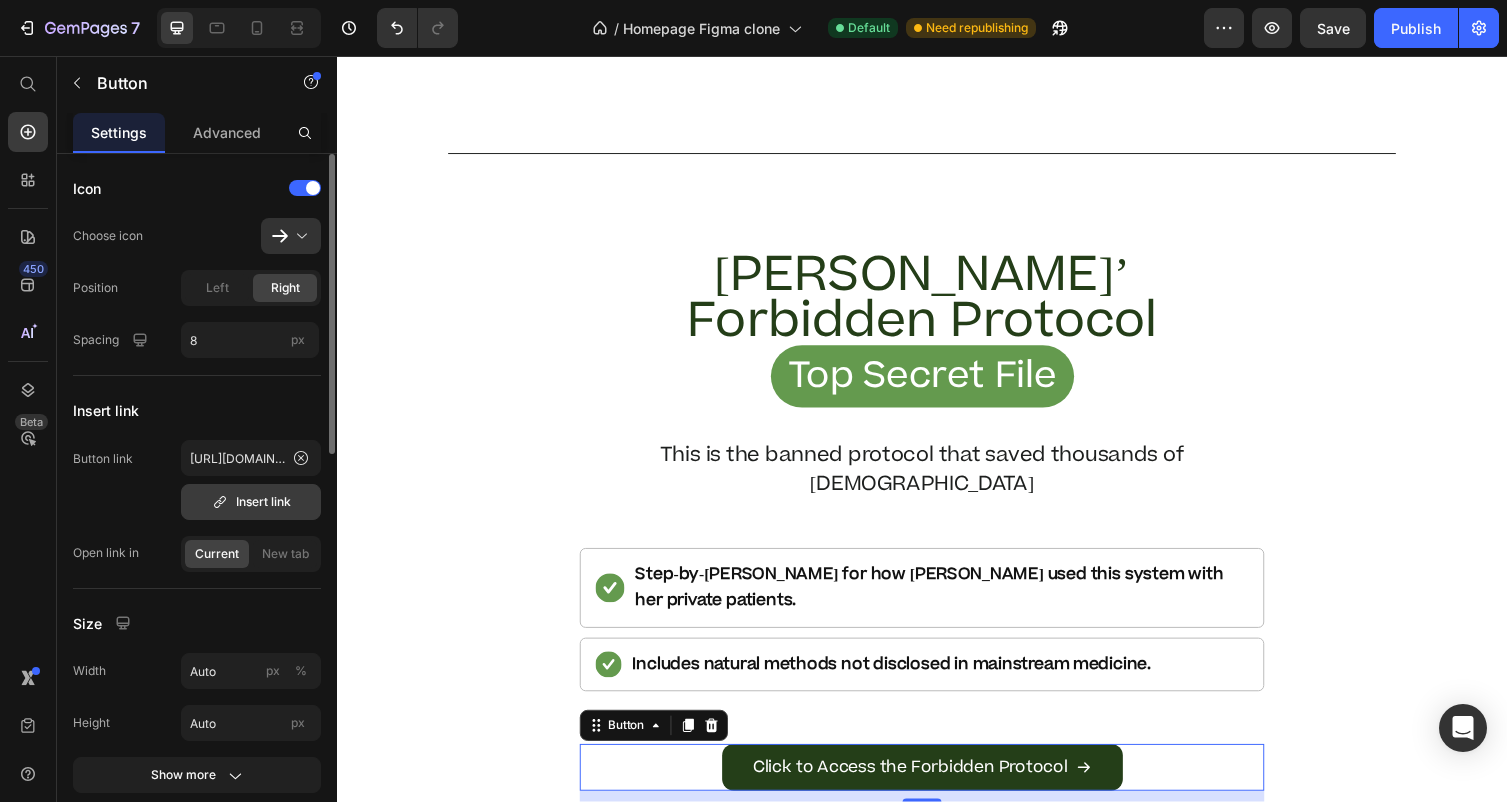 click on "Insert link" at bounding box center (251, 502) 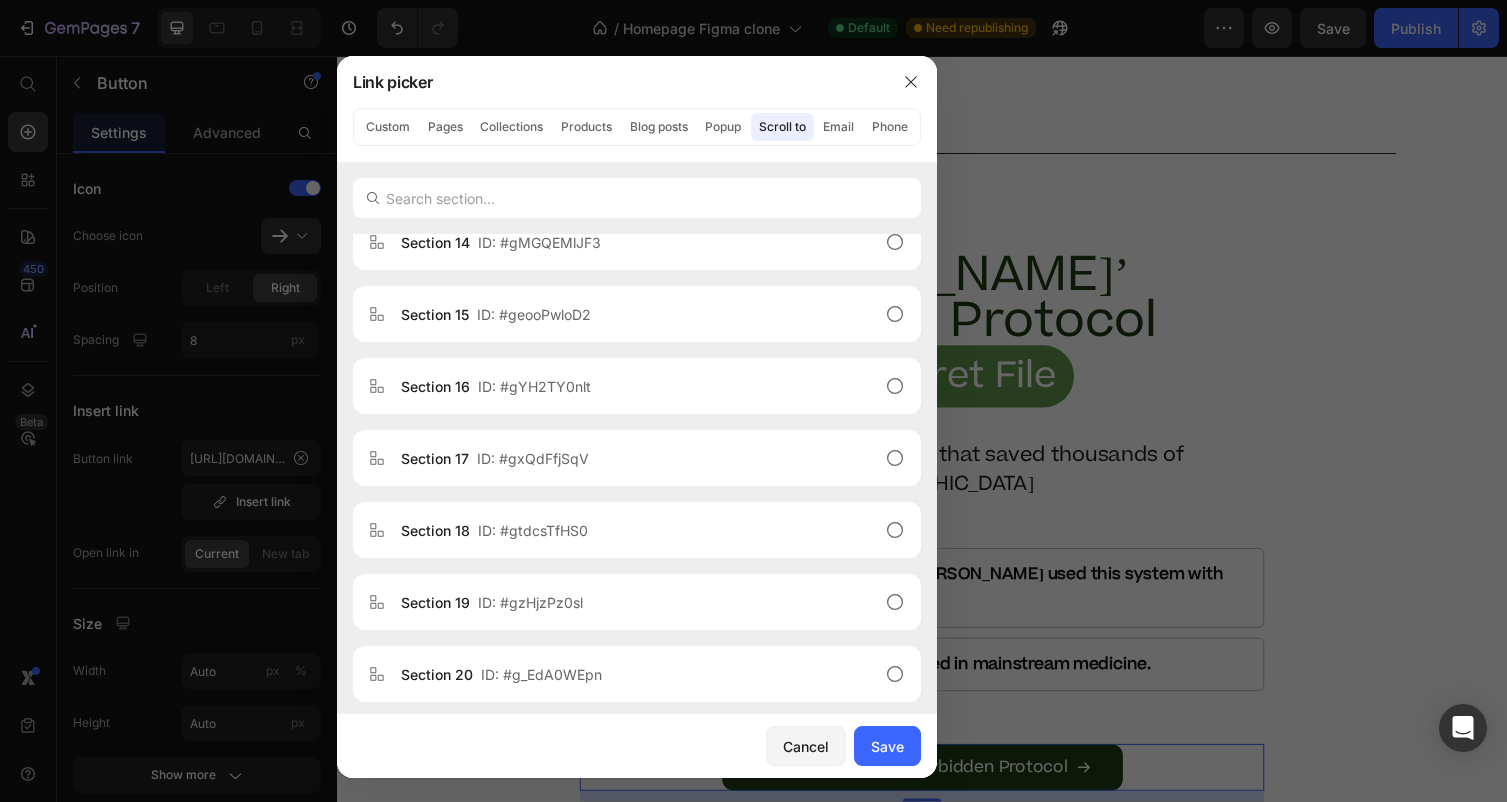 scroll, scrollTop: 1312, scrollLeft: 0, axis: vertical 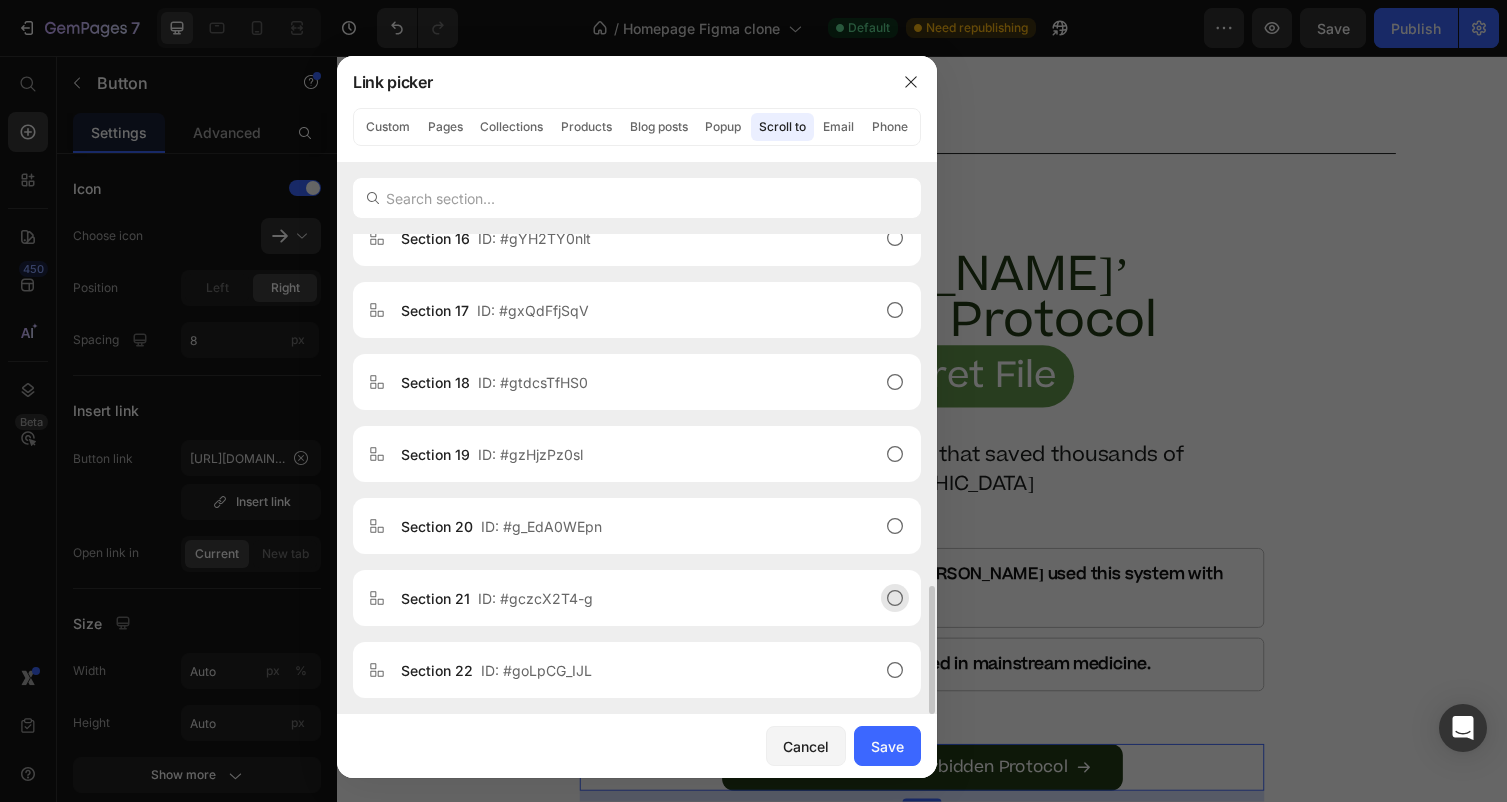 click on "Section 21  ID: #gczcX2T4-g" at bounding box center [621, 598] 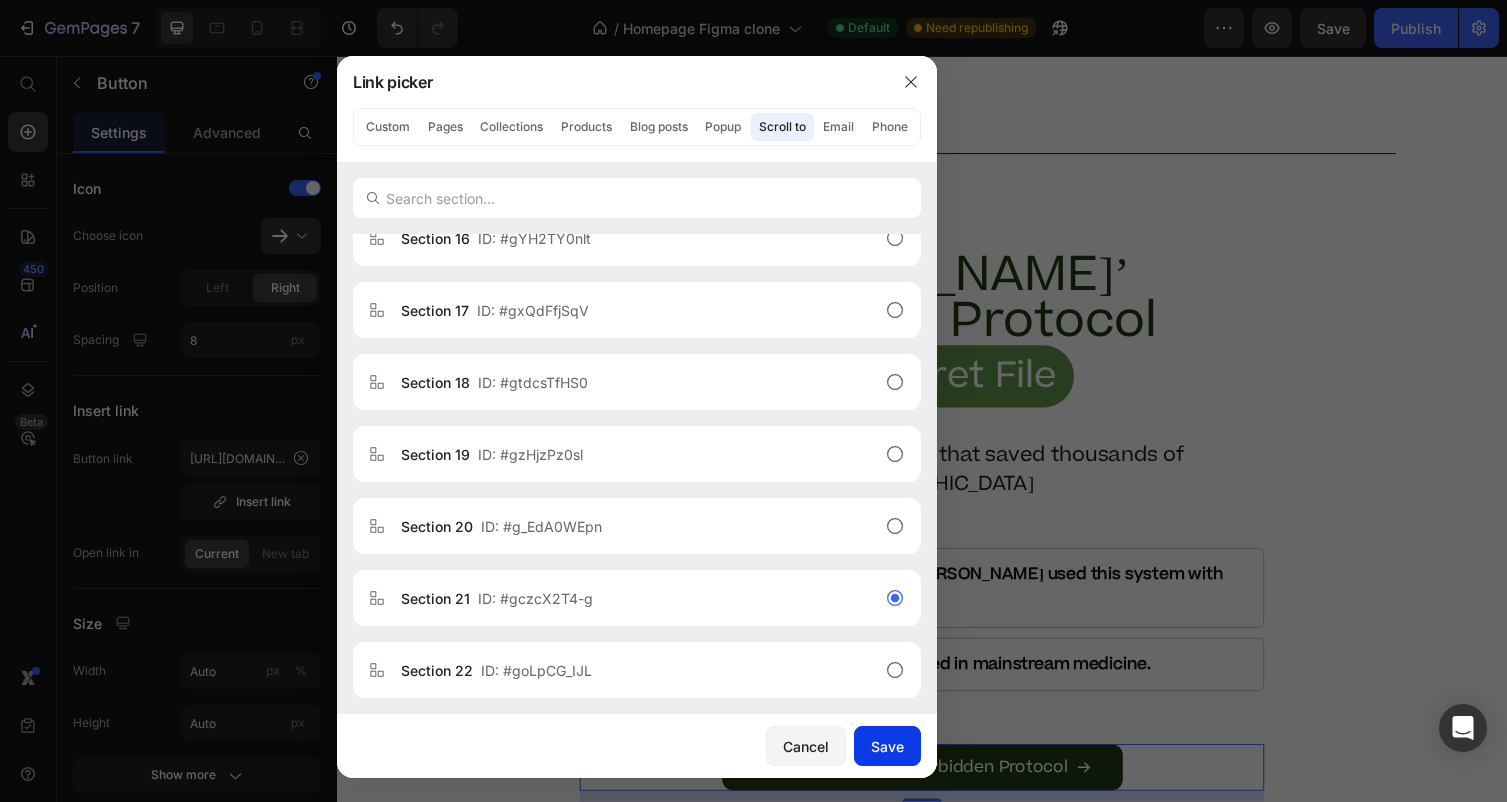click on "Save" at bounding box center (887, 746) 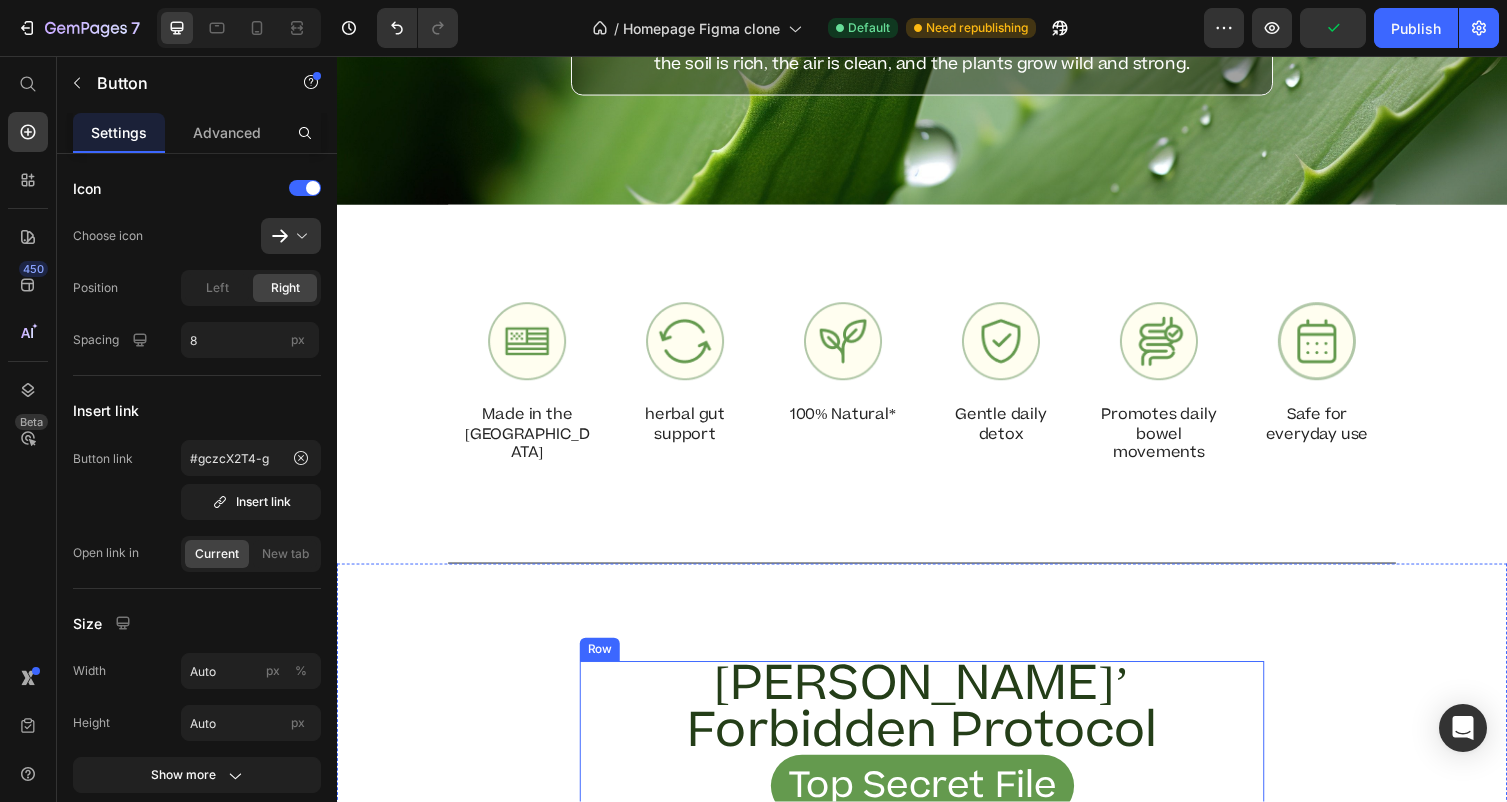 scroll, scrollTop: 4166, scrollLeft: 0, axis: vertical 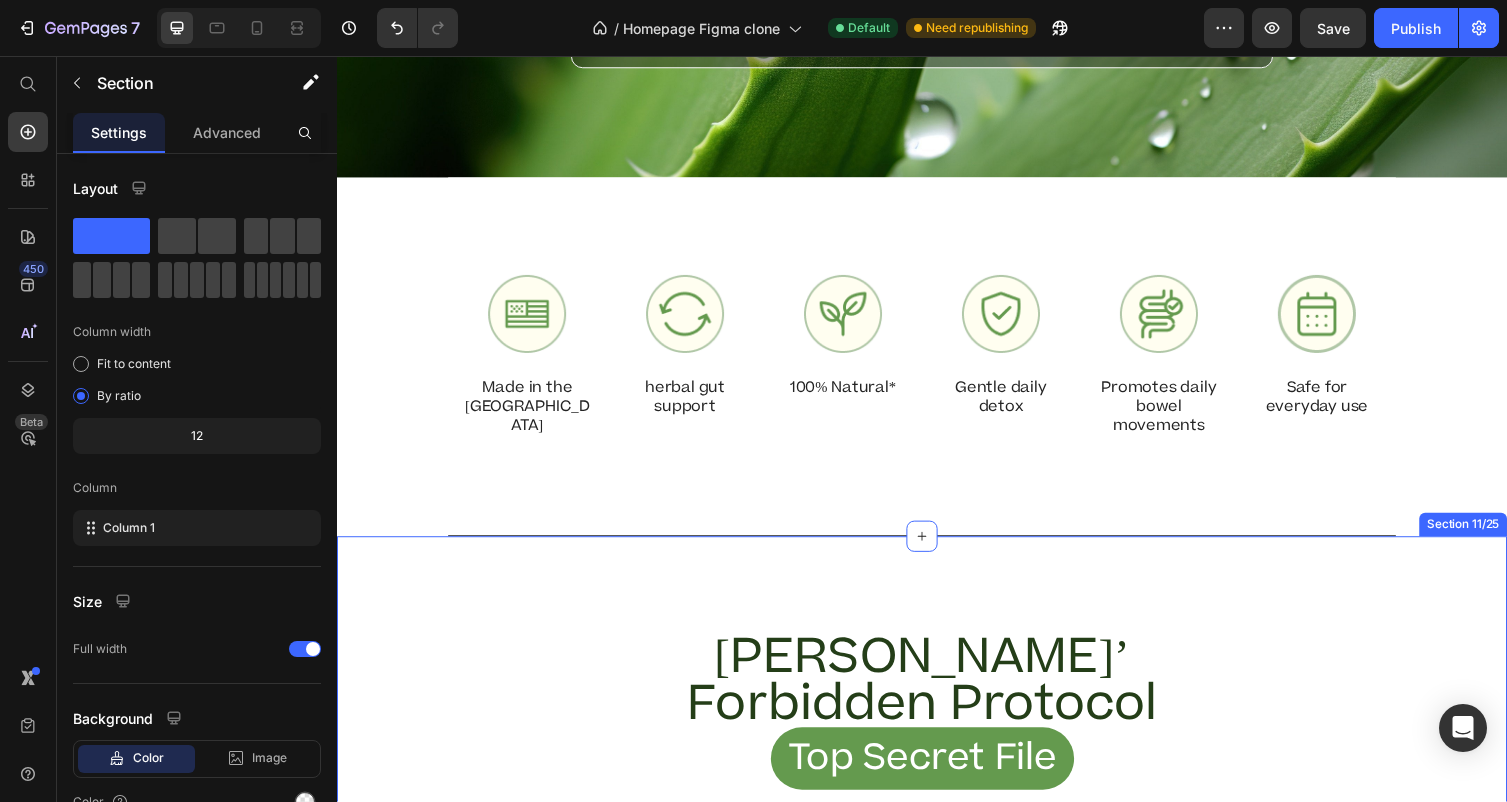 click on "Dr. Daniels’ Forbidden Protocol
Top Secret File
Custom Code
Dr. Daniels’ Forbidden Protocol
Custom Code This is the banned protocol that saved thousands of Americans Text block
Step-by-step guide for how Dr. Daniels used this system with her private patients. Item List Row
Includes natural methods not disclosed in mainstream medicine.  Item List Row Row
Click to Access the Forbidden Protocol   Button   12 Over 6,000 people downloaded this last month. You’re next. Text Block Row Section 11/25" at bounding box center [937, 947] 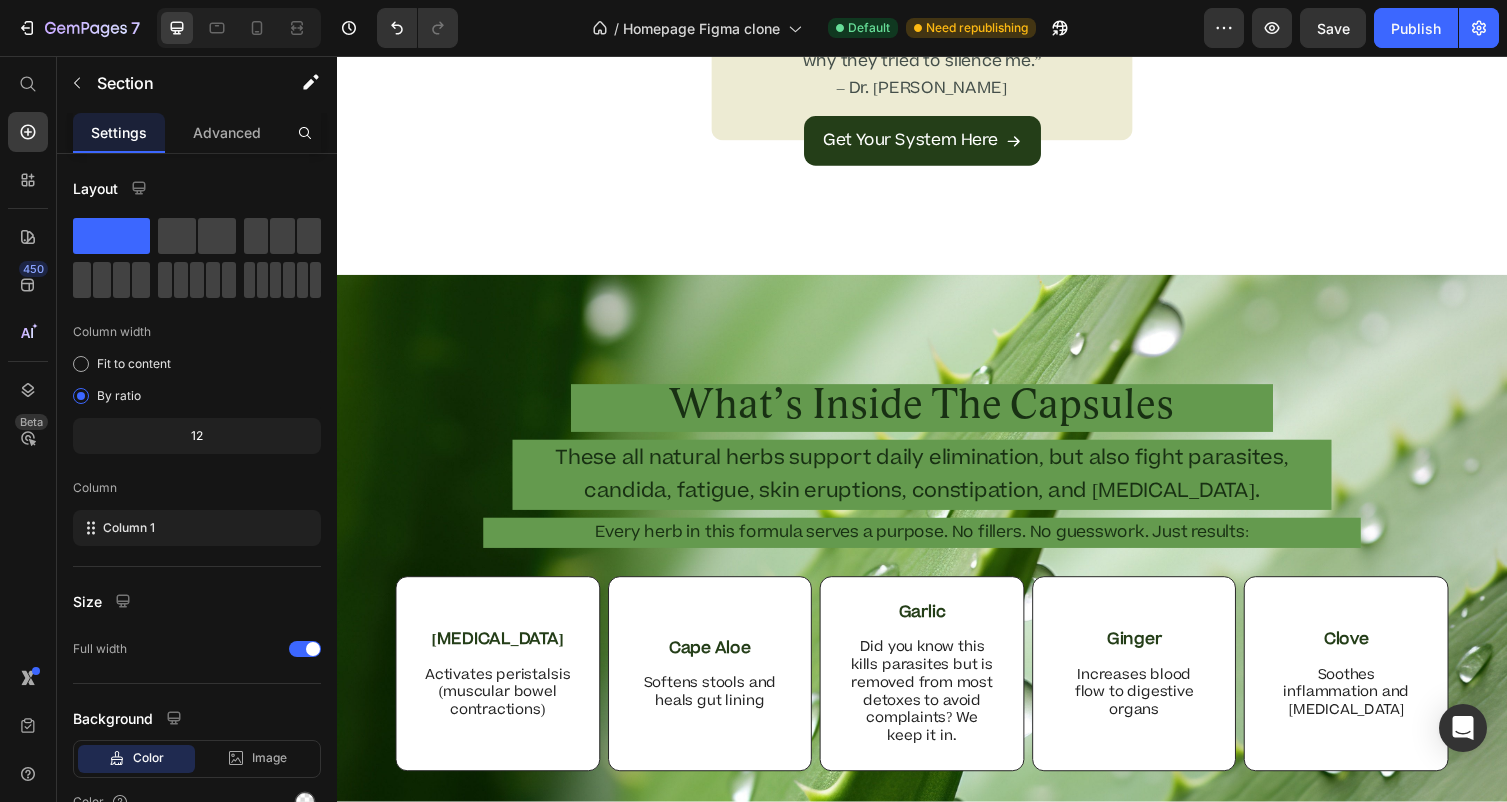 scroll, scrollTop: 3329, scrollLeft: 0, axis: vertical 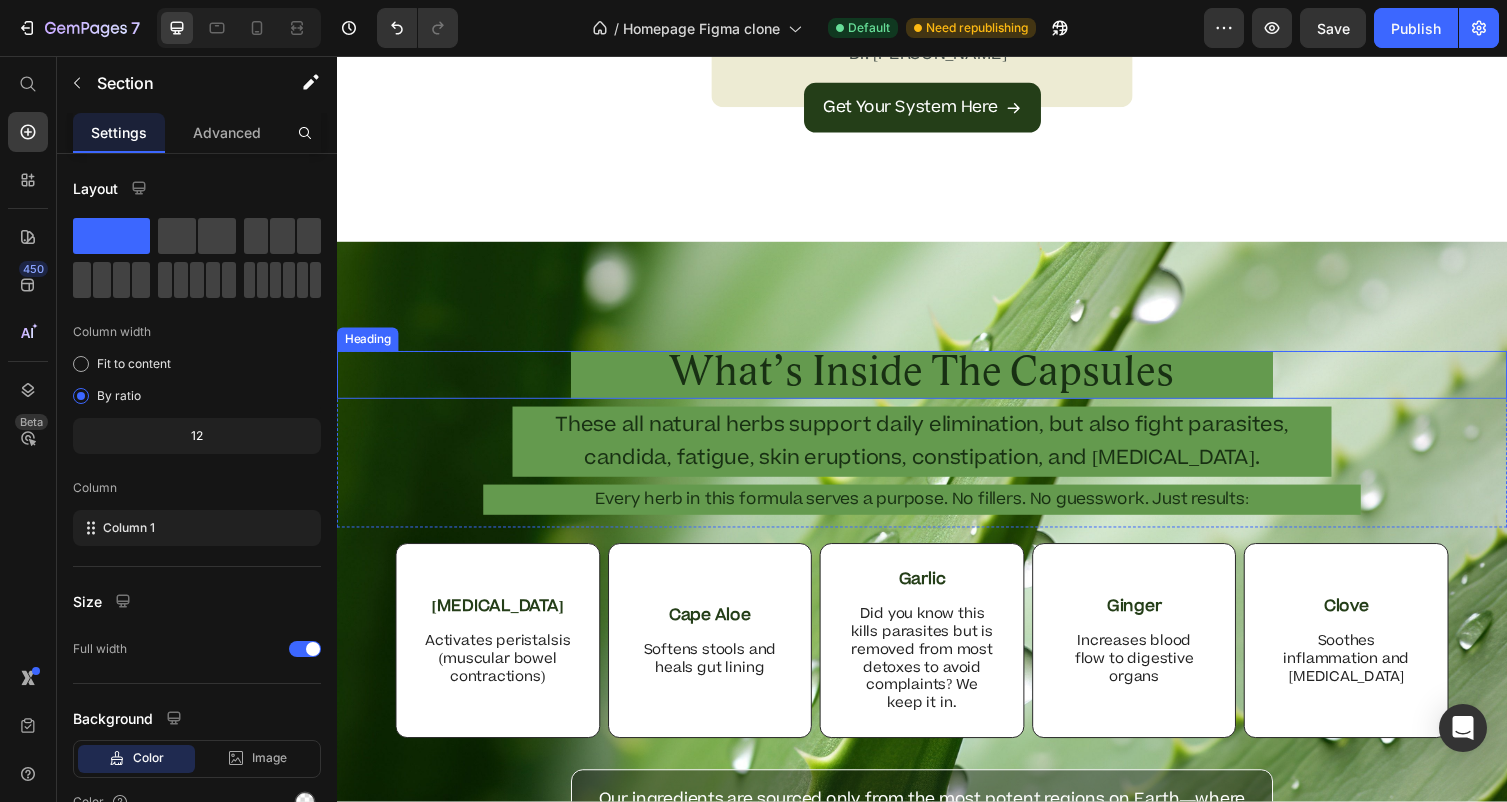 click on "What’s Inside The Capsules" at bounding box center [937, 383] 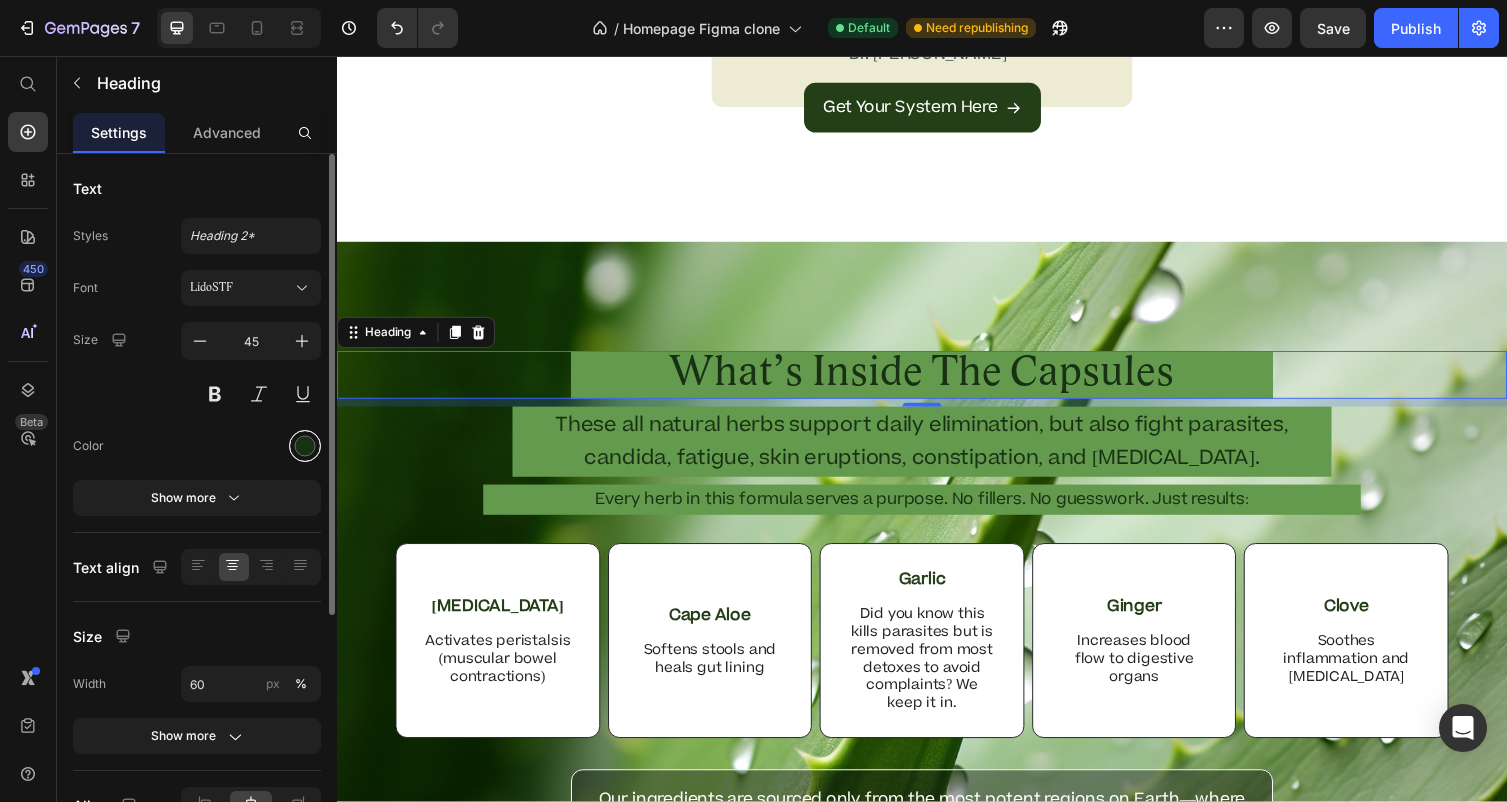 click at bounding box center [305, 446] 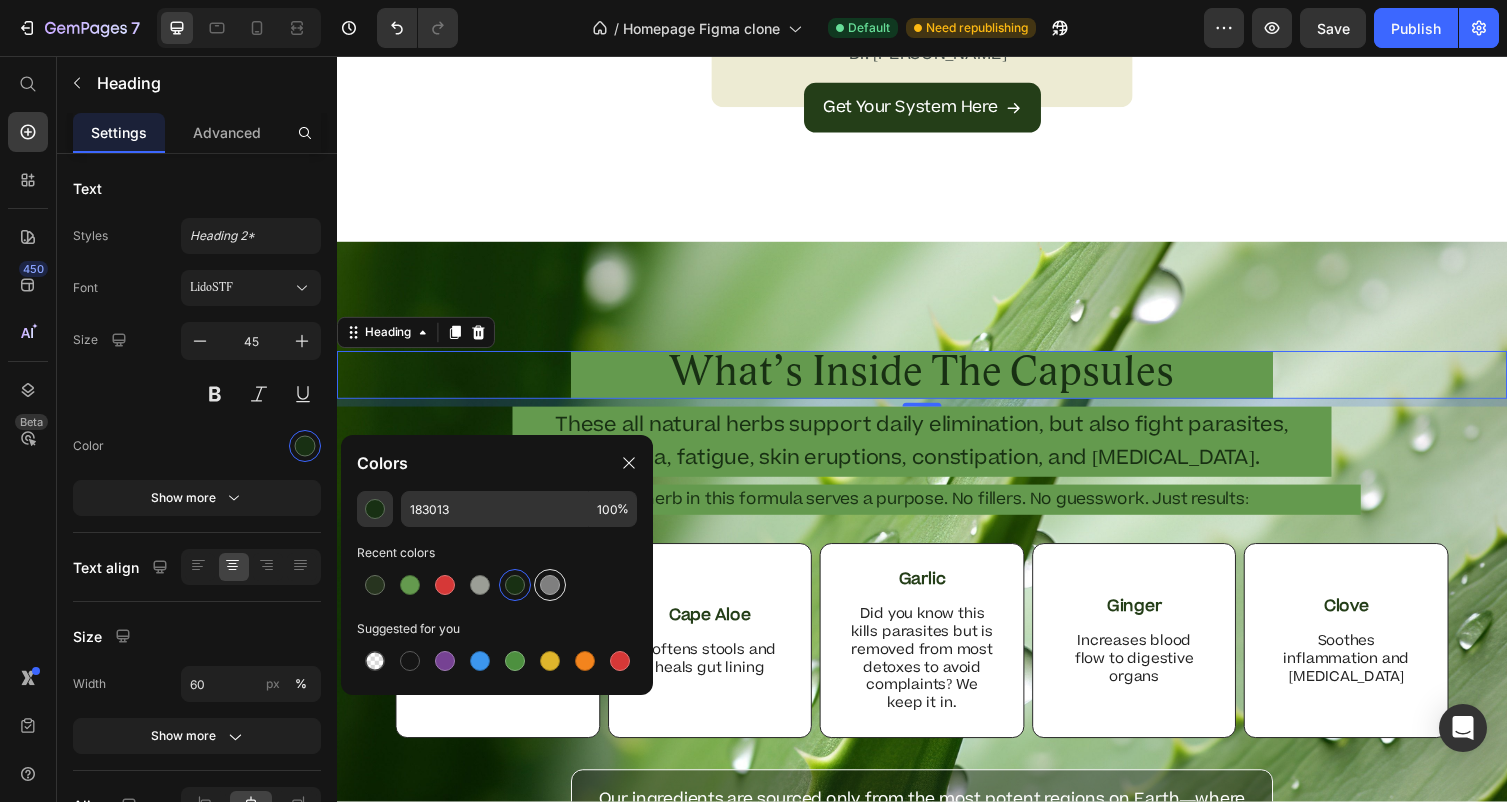 click at bounding box center (550, 585) 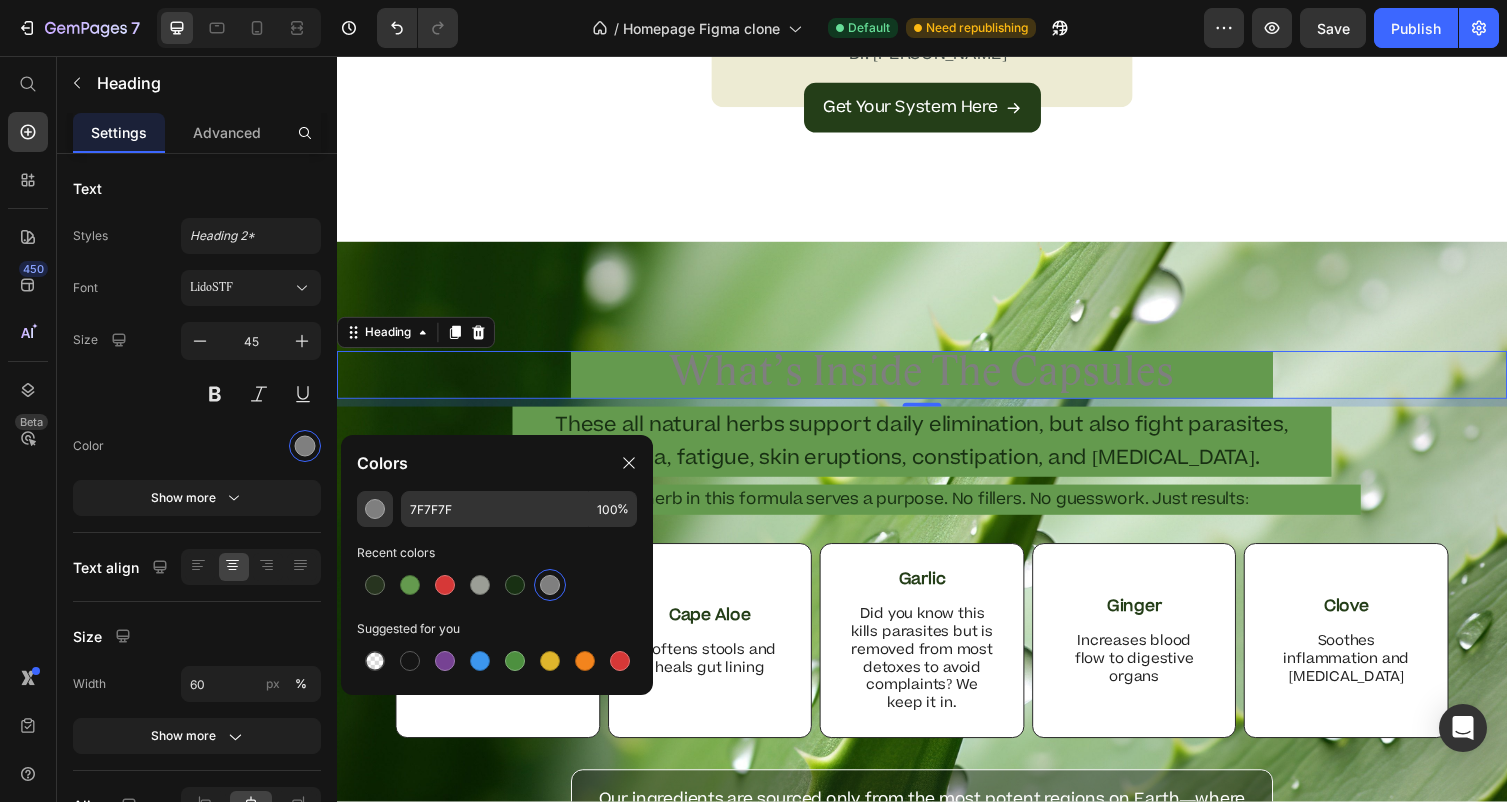 click at bounding box center [550, 585] 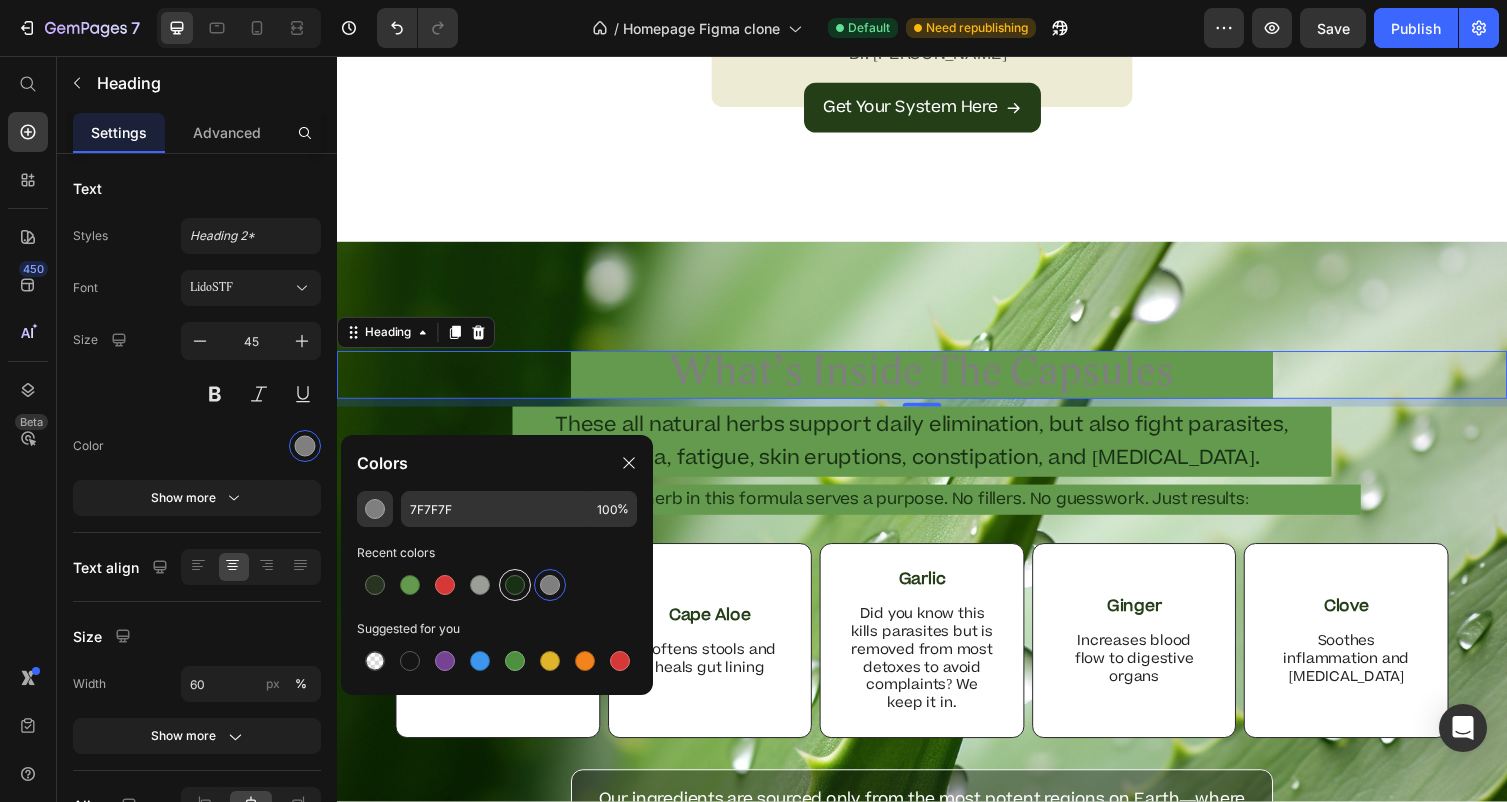 click at bounding box center [515, 585] 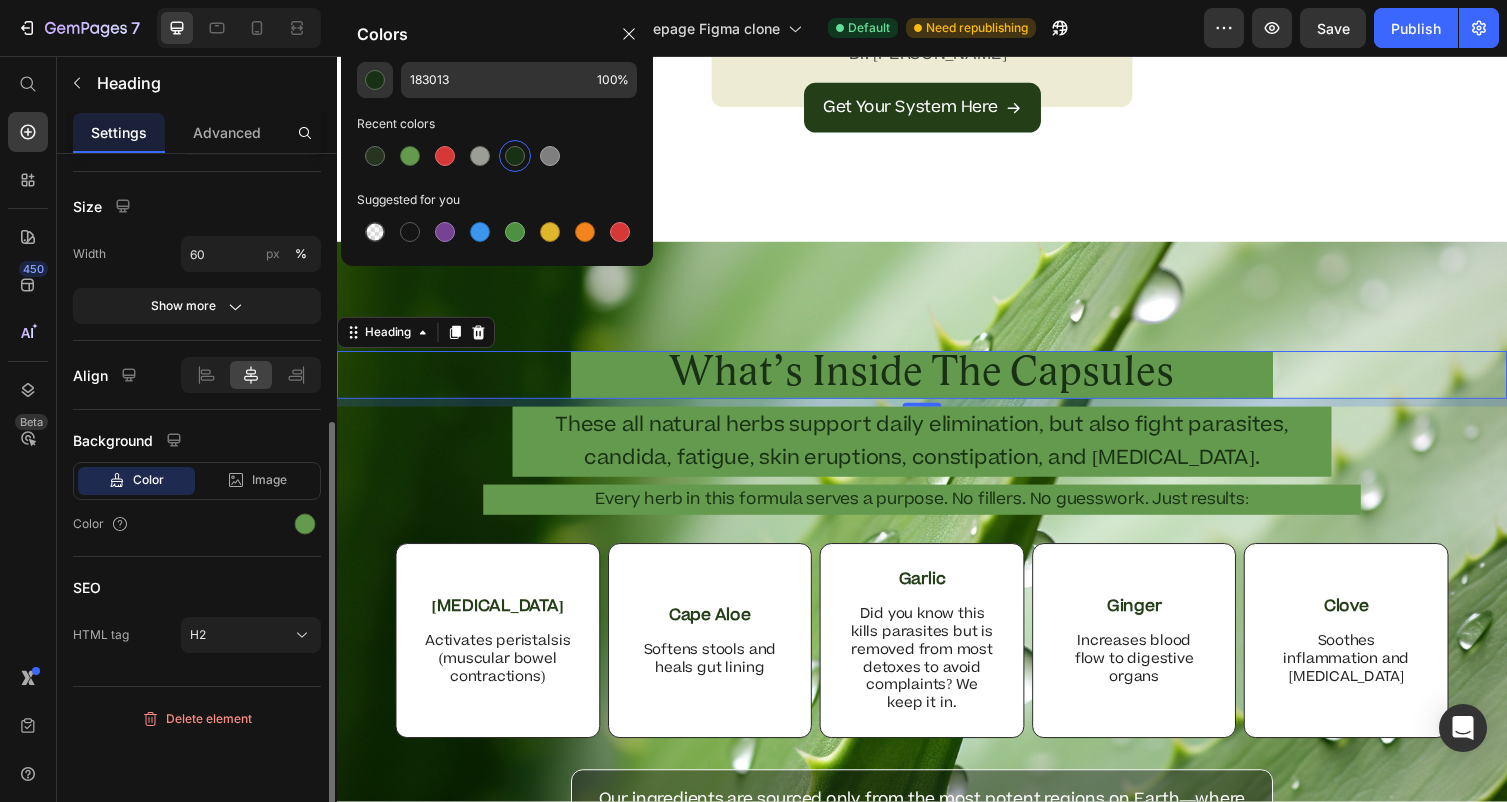 scroll, scrollTop: 431, scrollLeft: 0, axis: vertical 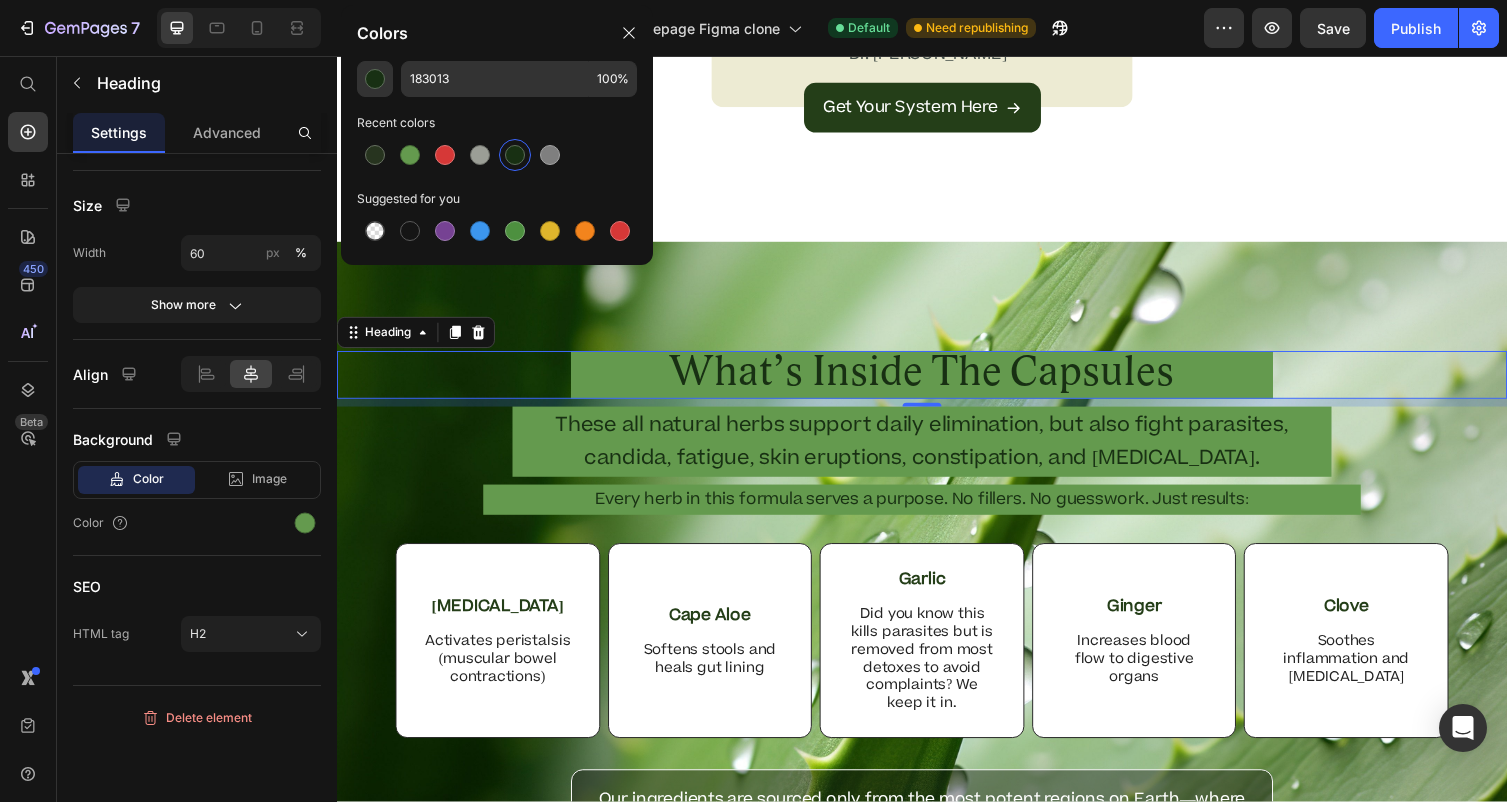 click on "What’s Inside The Capsules" at bounding box center (937, 383) 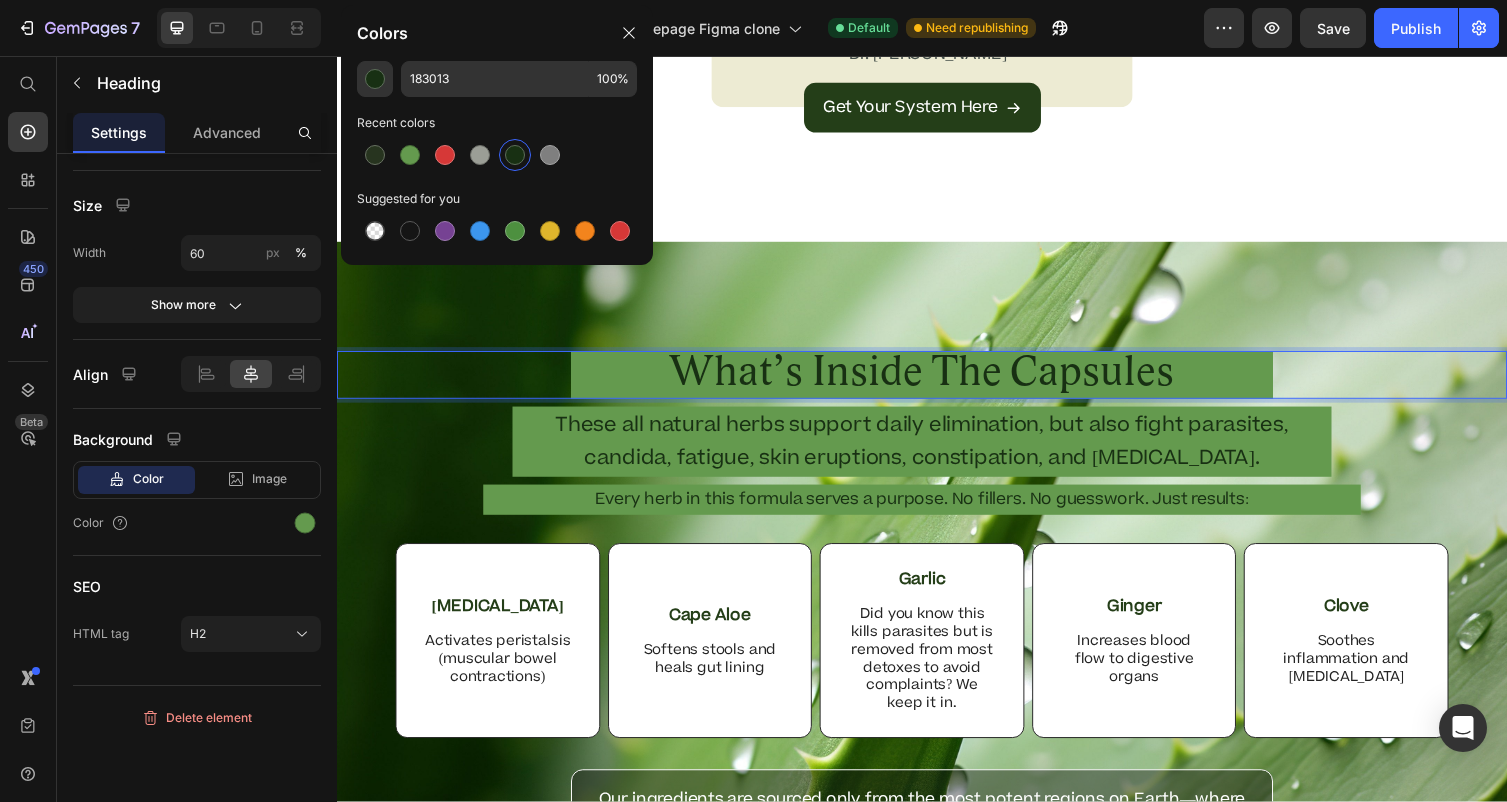 click on "What’s Inside The Capsules" at bounding box center [937, 383] 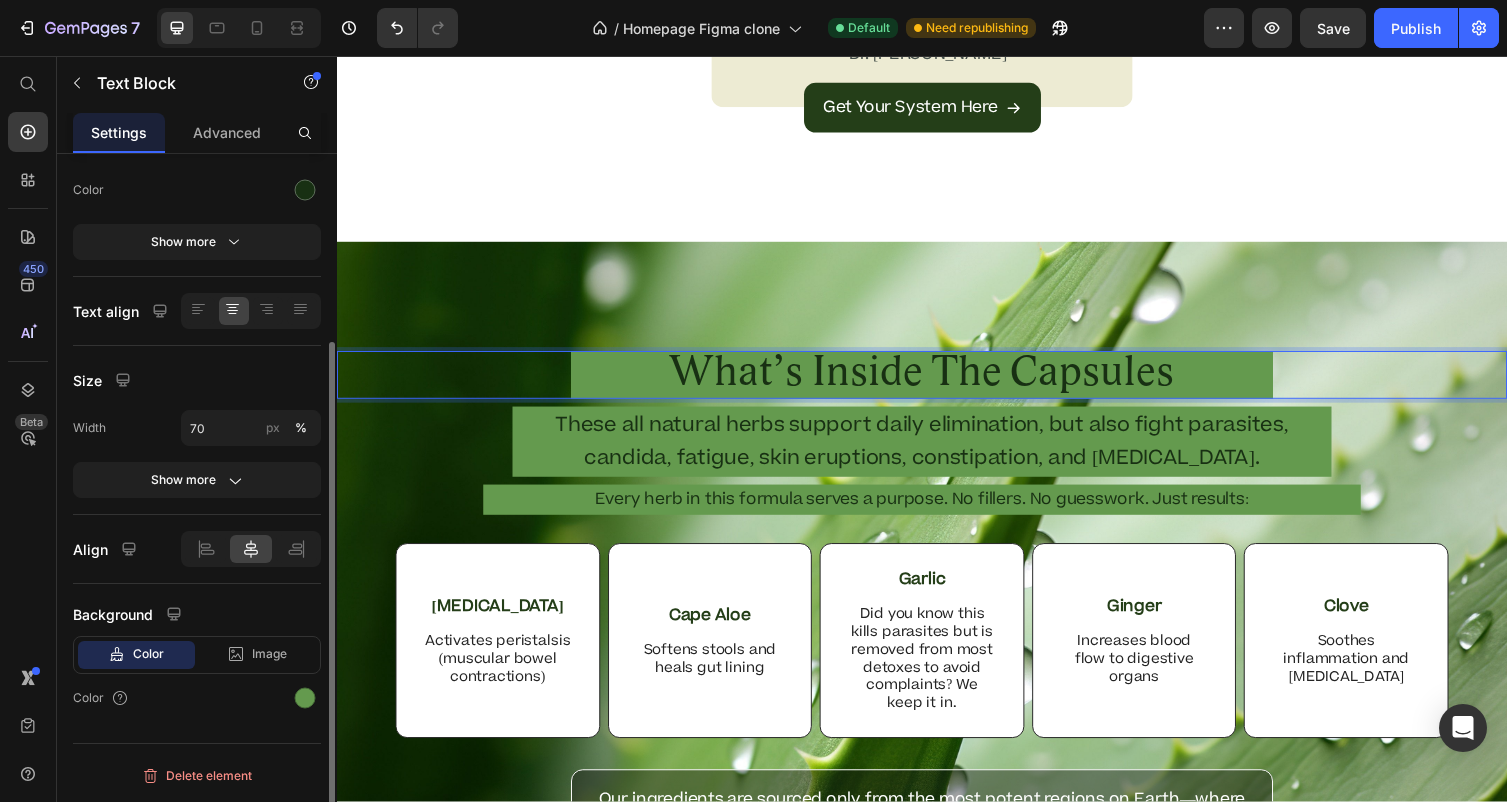 click on "These all natural herbs support daily elimination, but also fight parasites, candida, fatigue, skin eruptions, constipation, and [MEDICAL_DATA]." at bounding box center (937, 452) 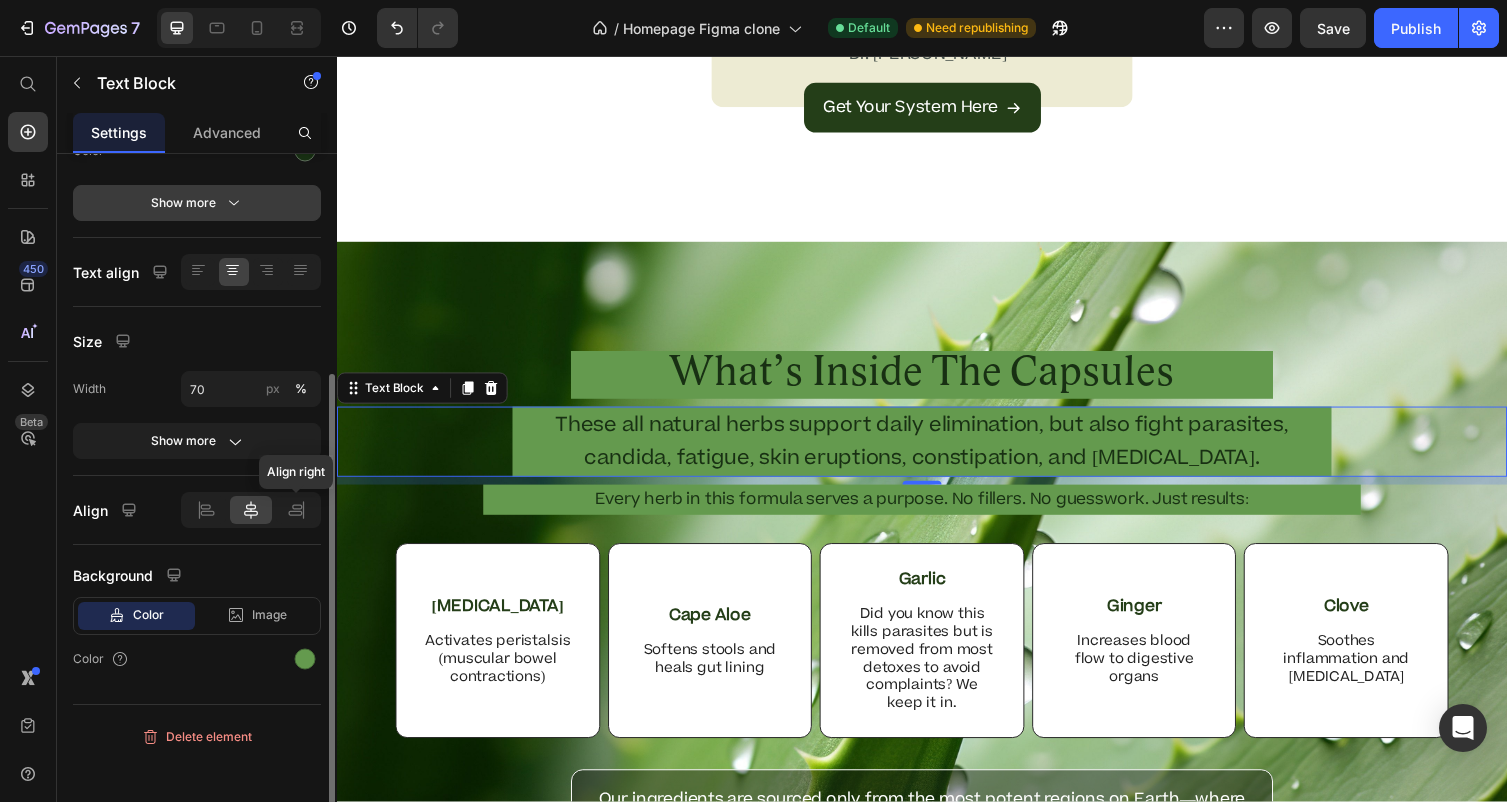 scroll, scrollTop: 304, scrollLeft: 0, axis: vertical 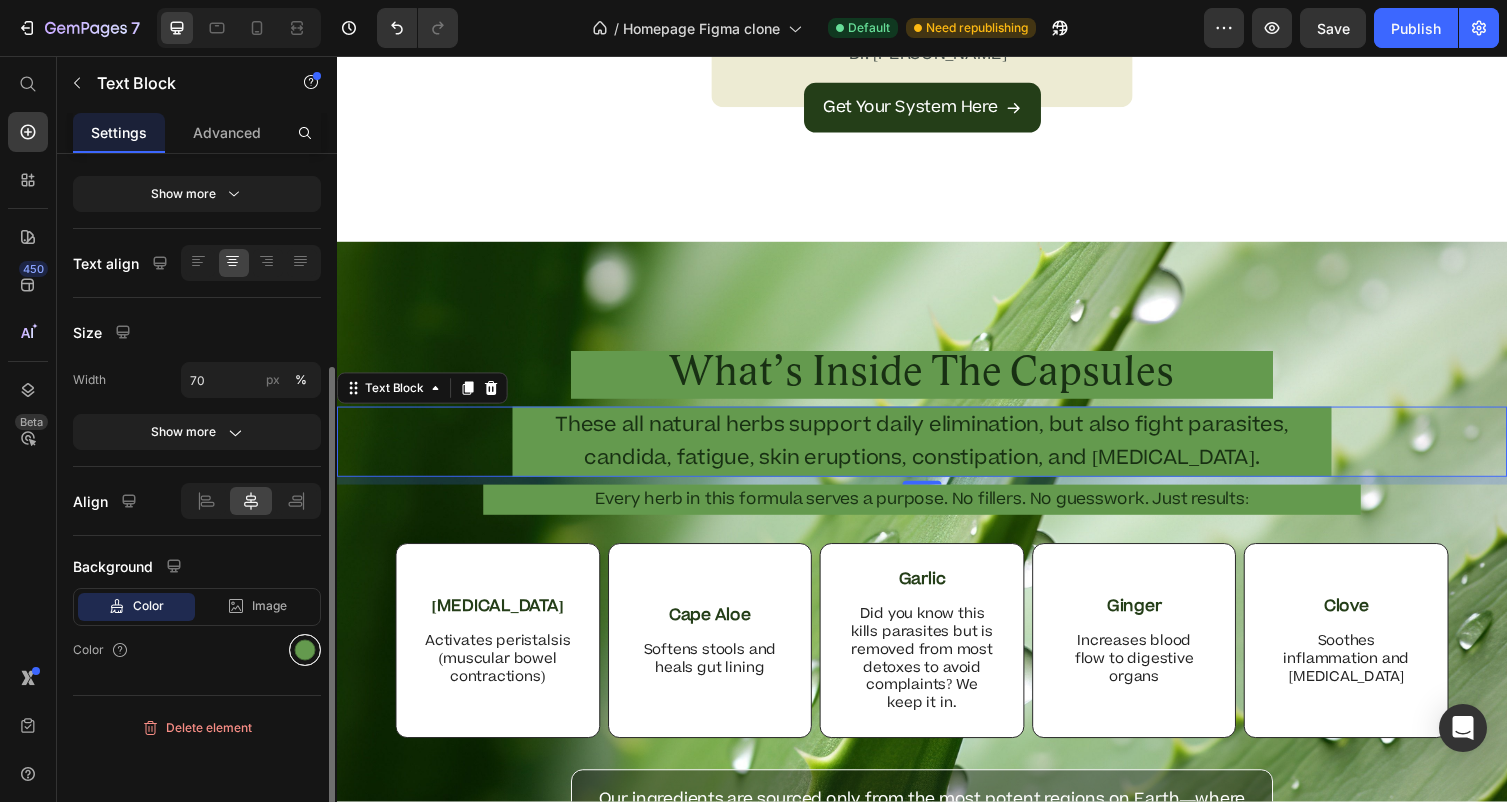 click at bounding box center [305, 650] 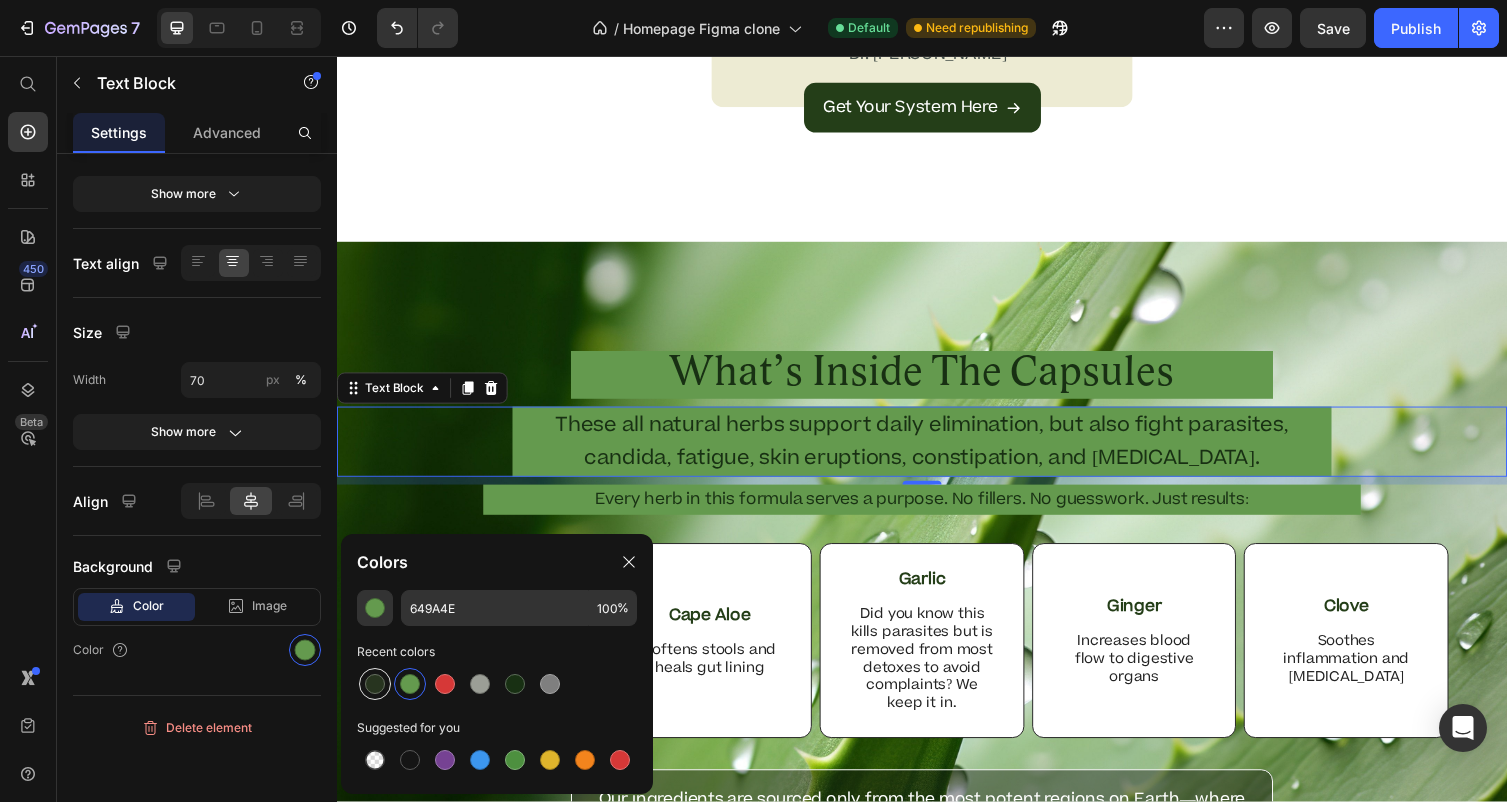 click at bounding box center [375, 684] 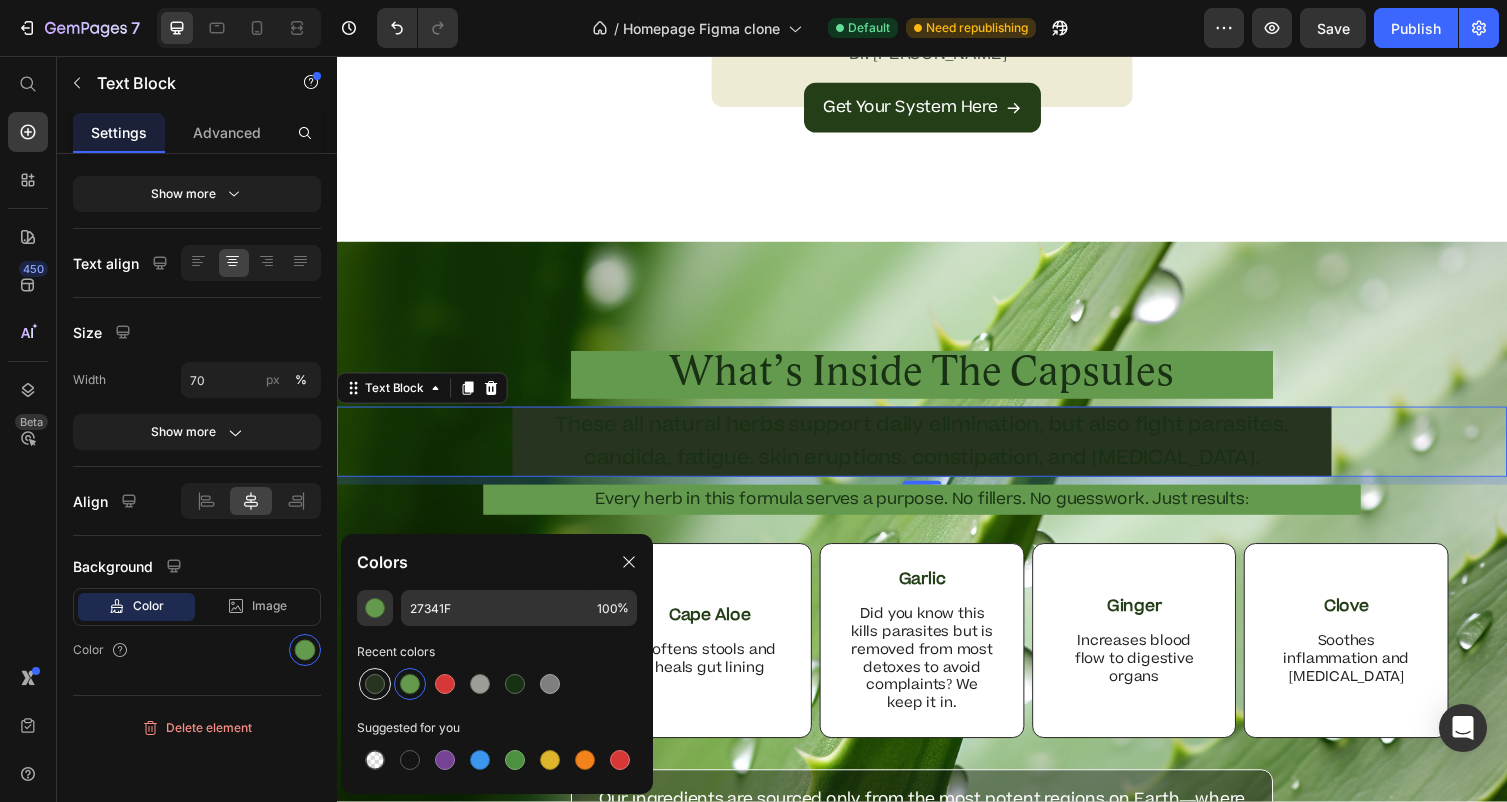 scroll, scrollTop: 256, scrollLeft: 0, axis: vertical 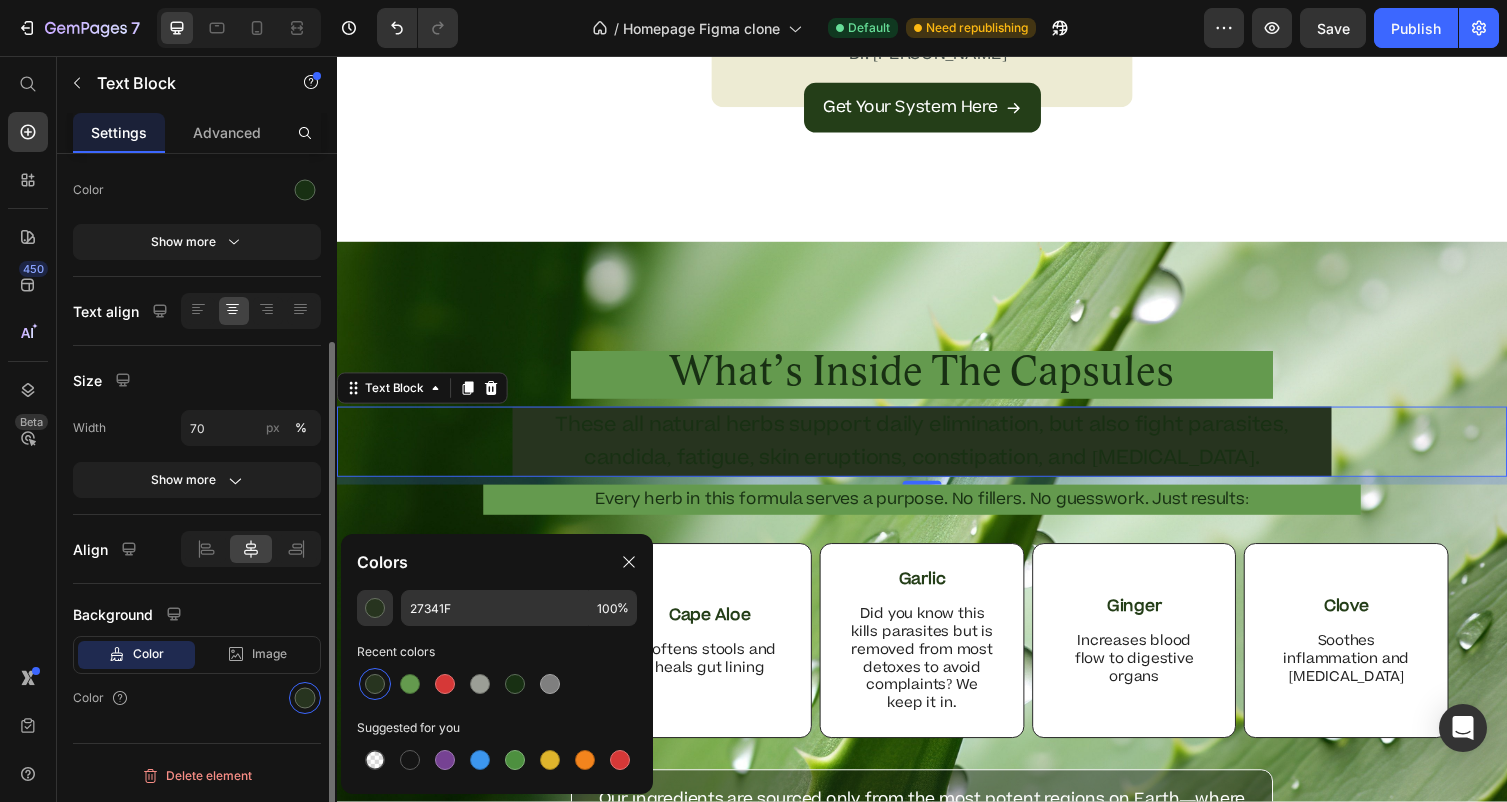 click at bounding box center (375, 684) 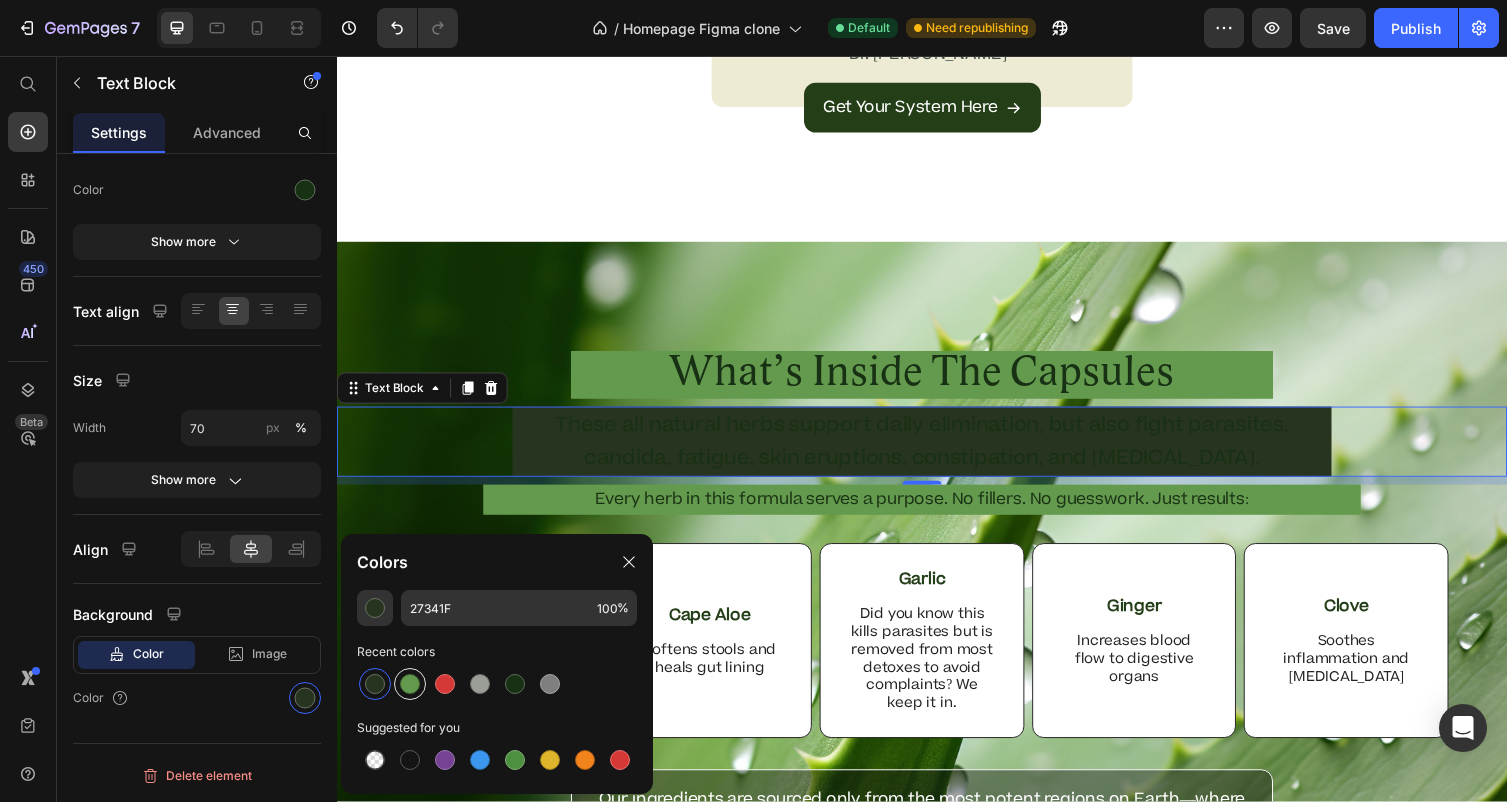 click at bounding box center [410, 684] 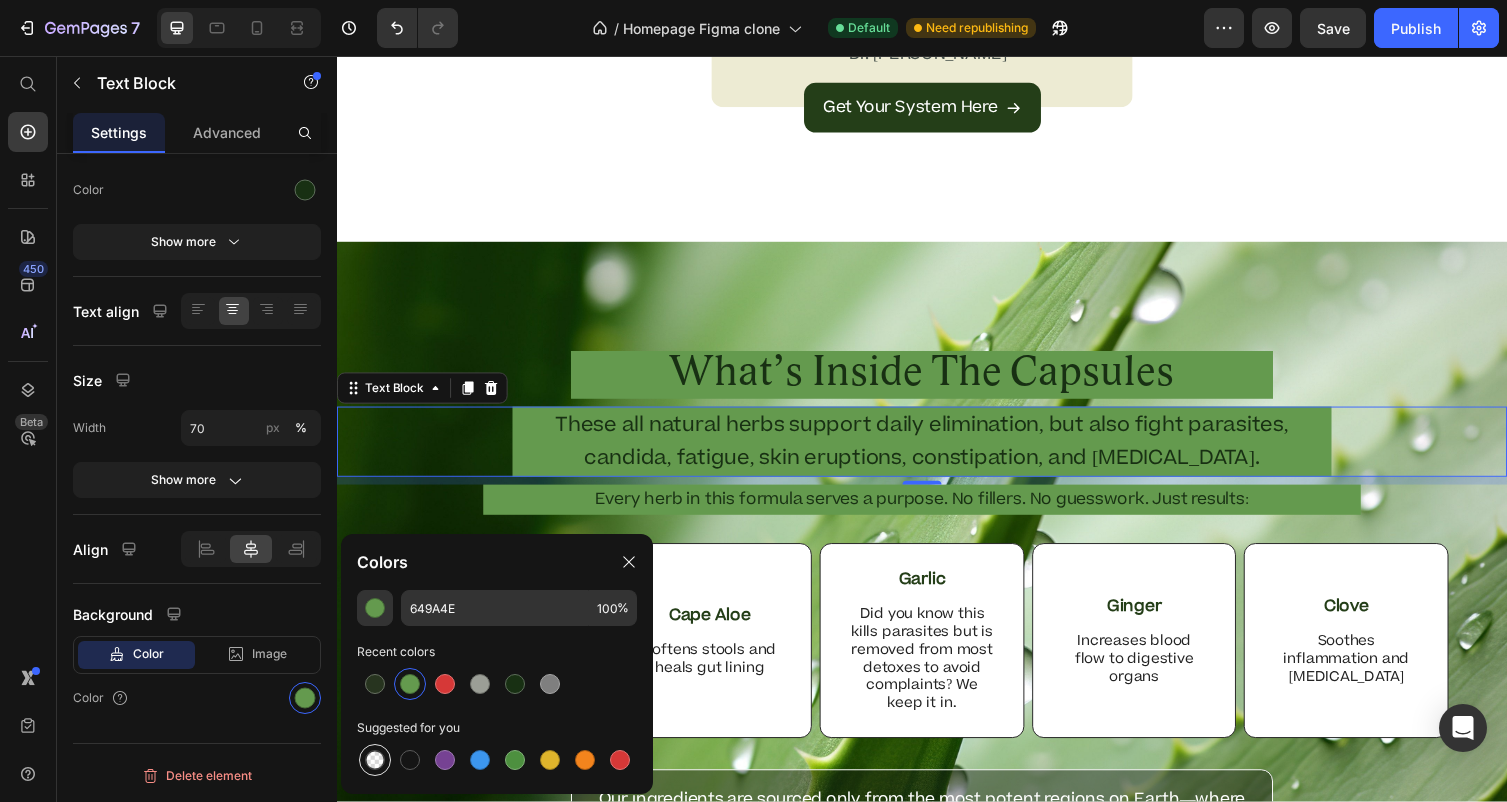 click at bounding box center [375, 760] 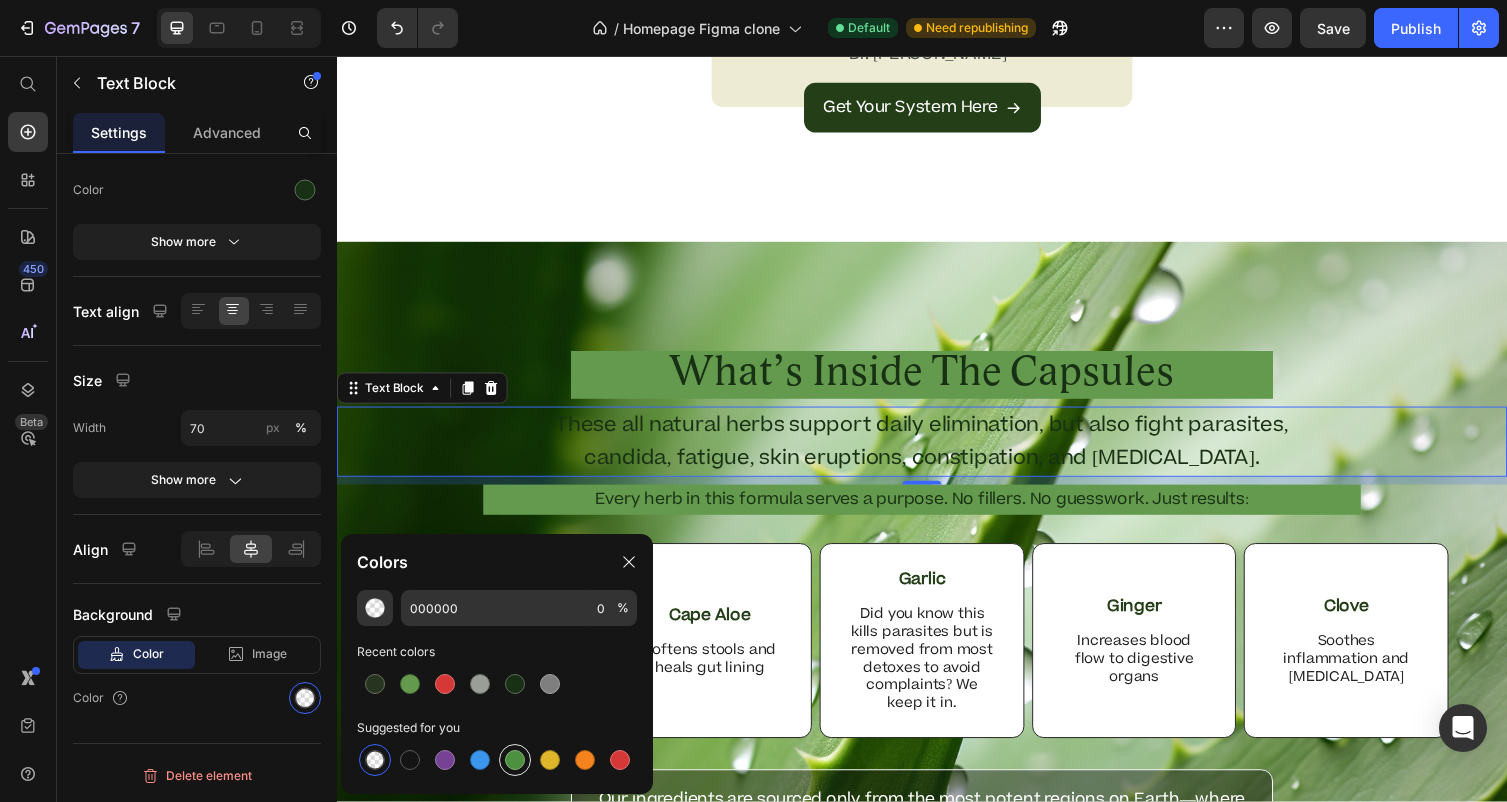 click at bounding box center (515, 760) 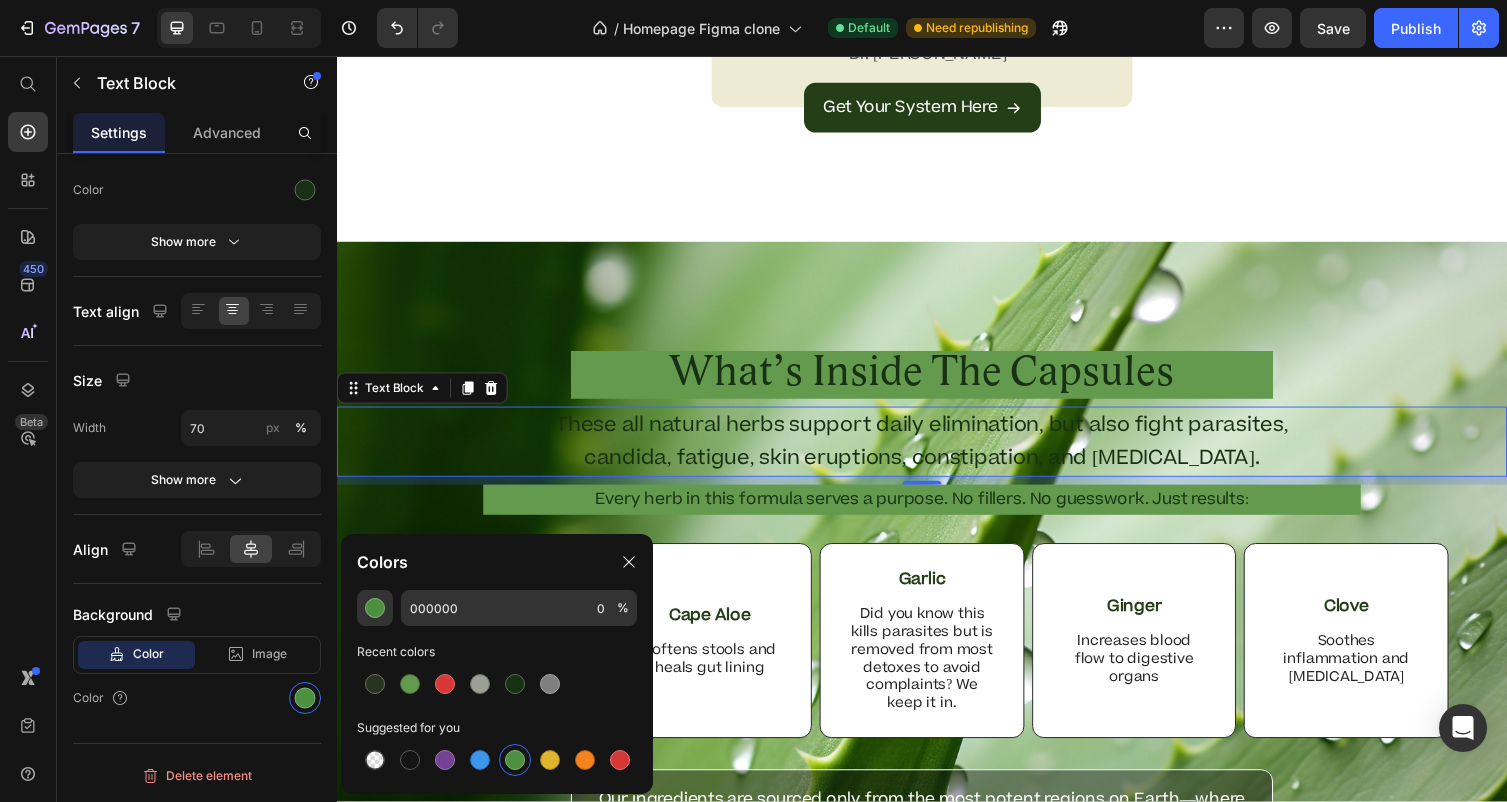 type on "4D903F" 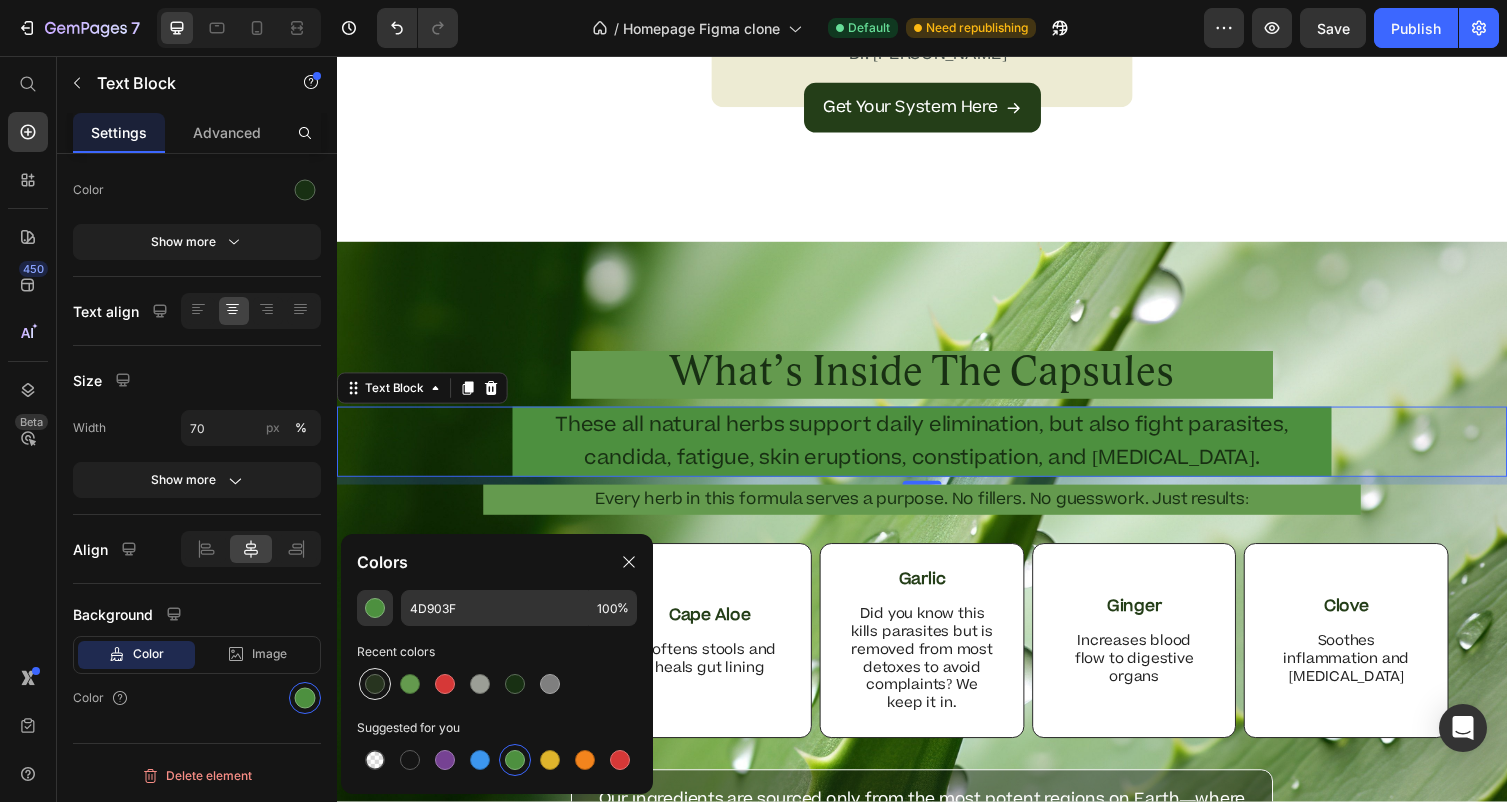 click at bounding box center (375, 684) 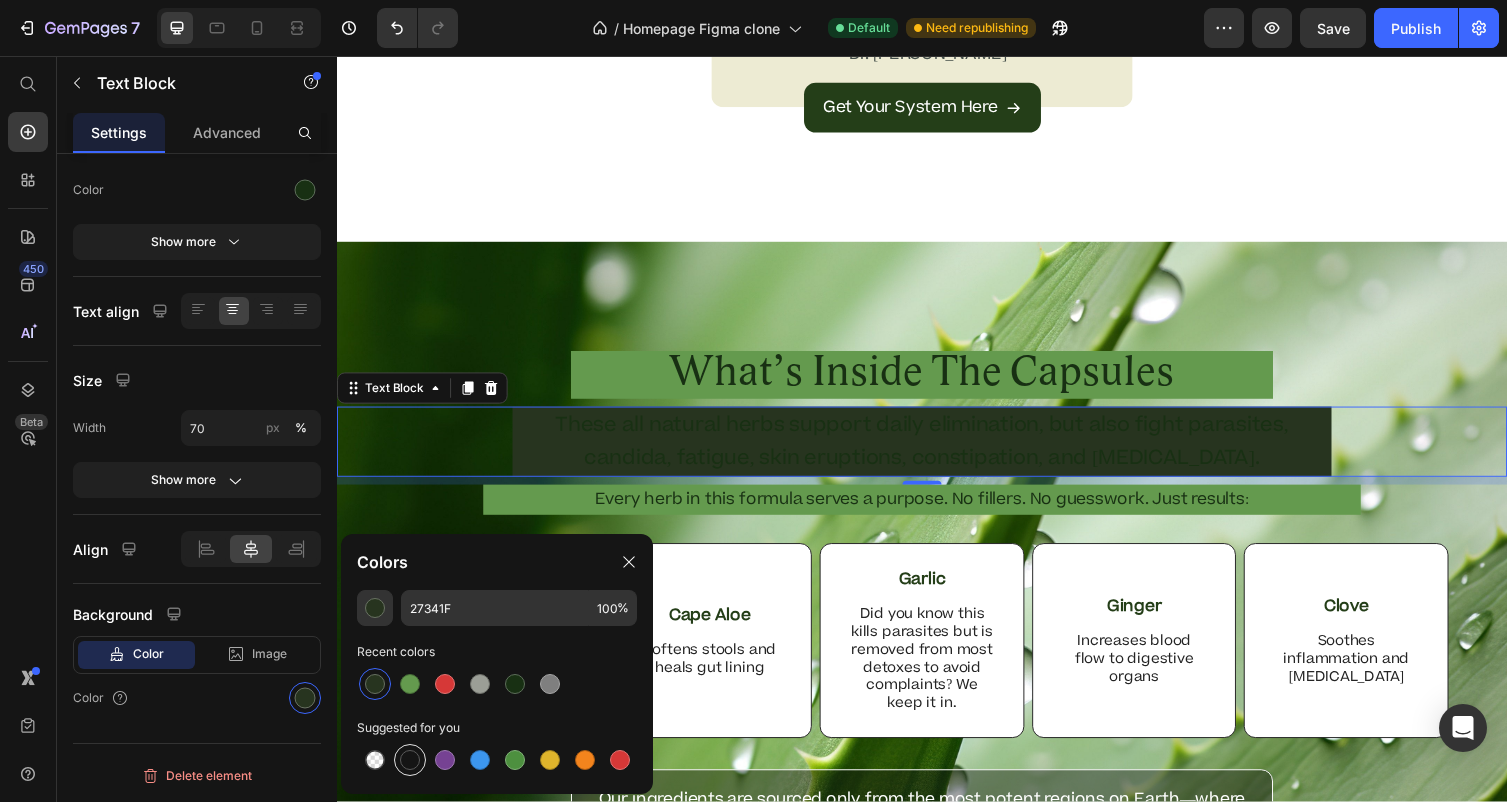 click at bounding box center (410, 760) 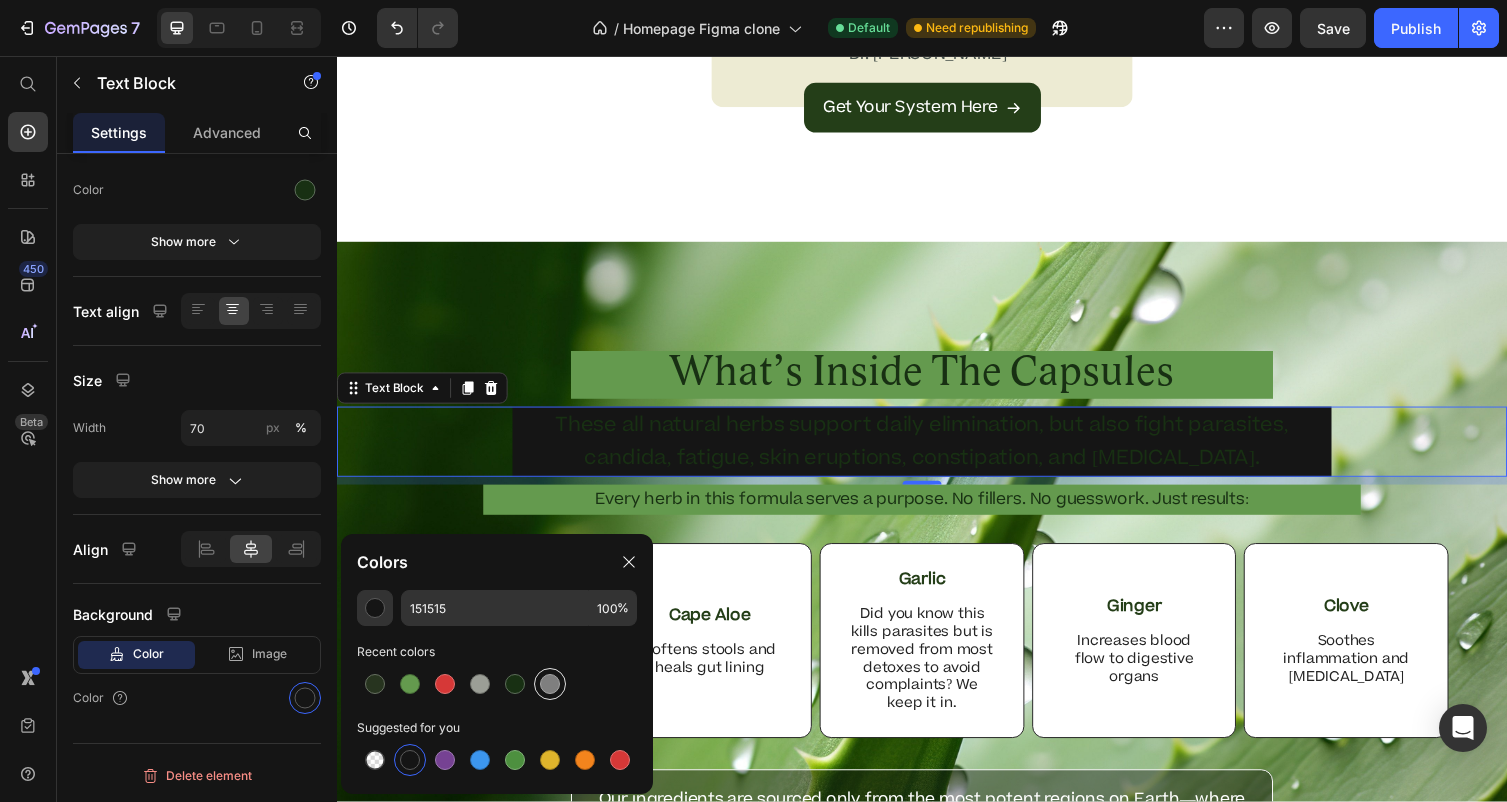 click at bounding box center (550, 684) 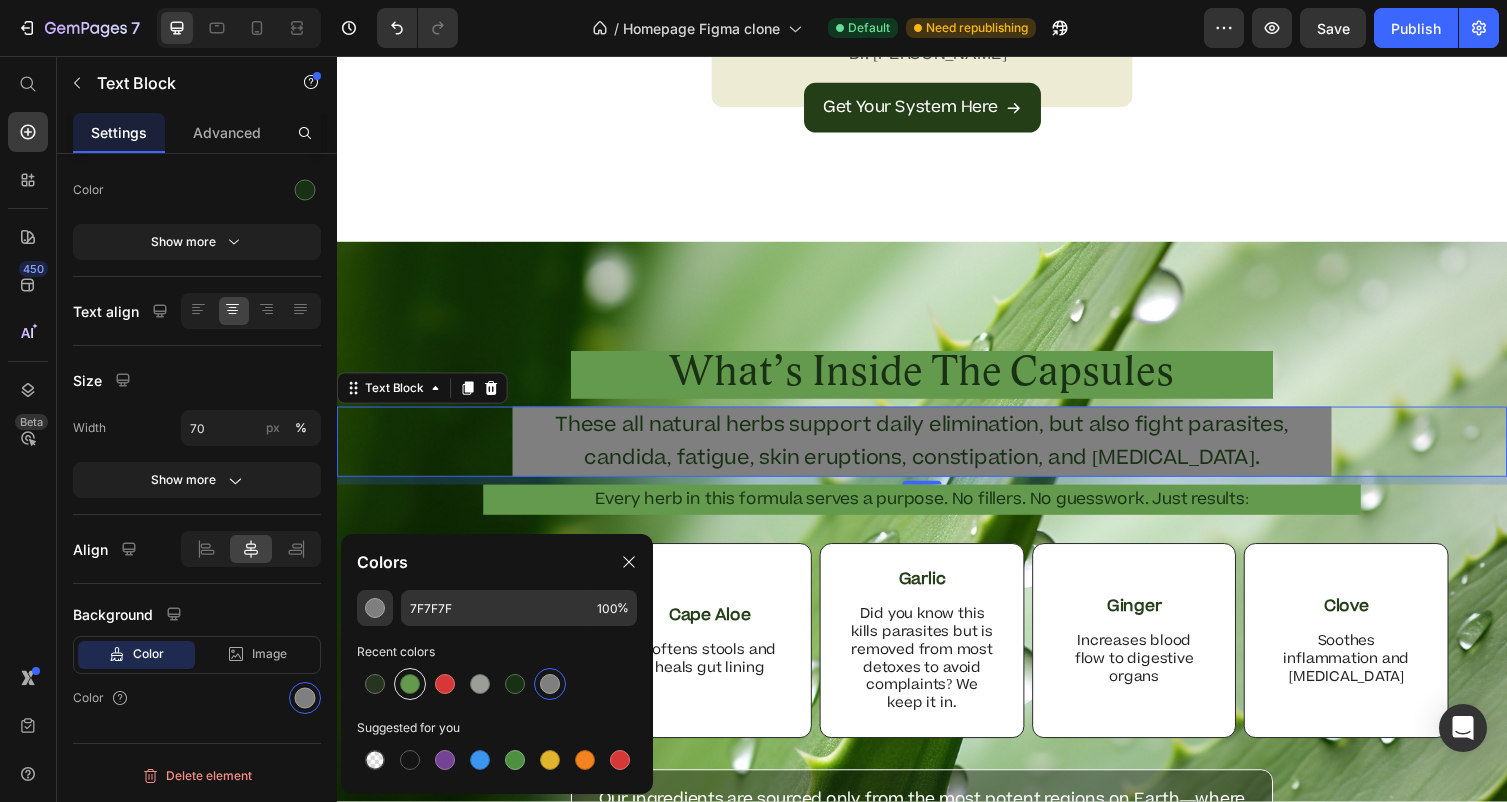 click at bounding box center [410, 684] 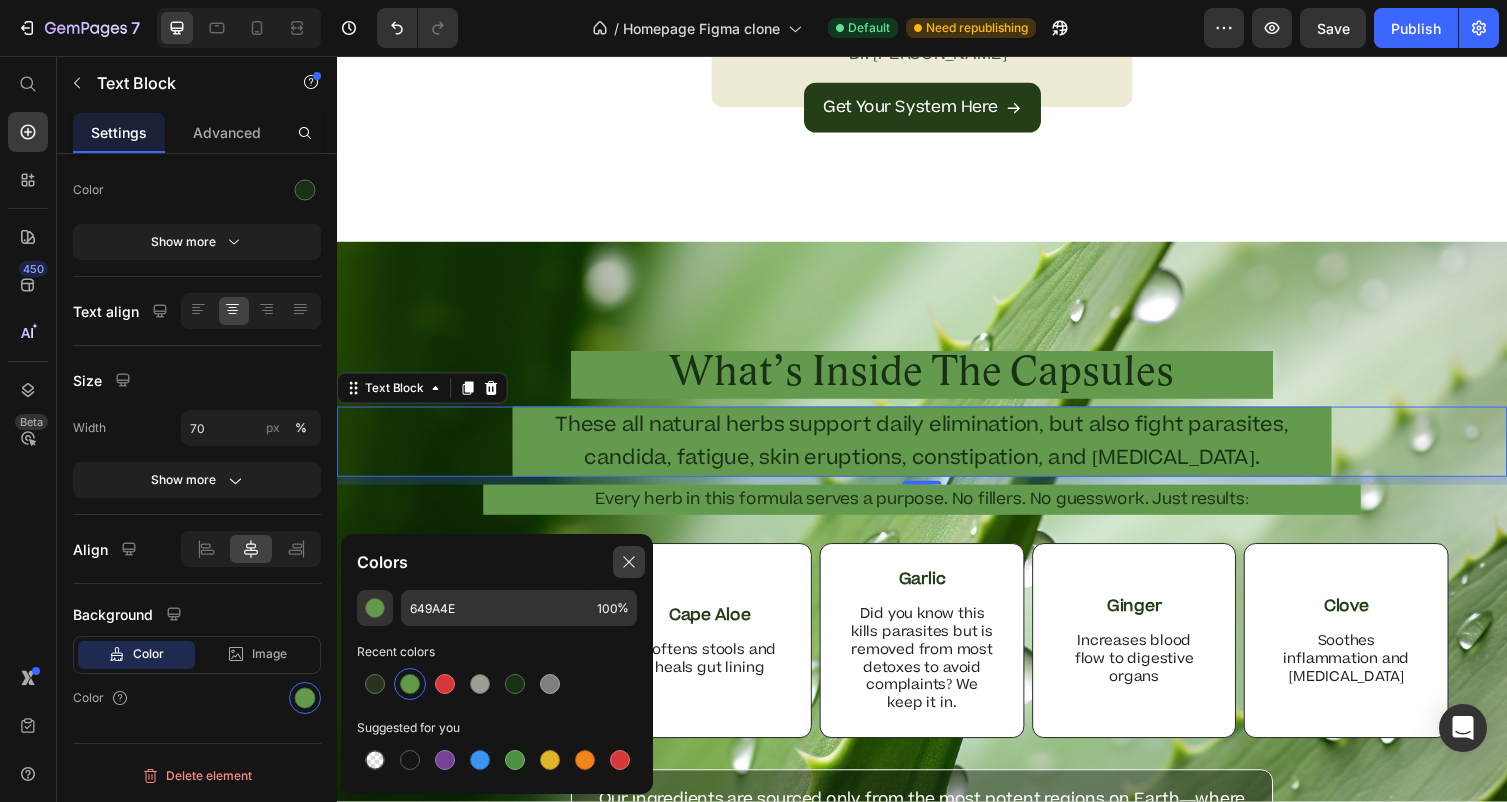 click 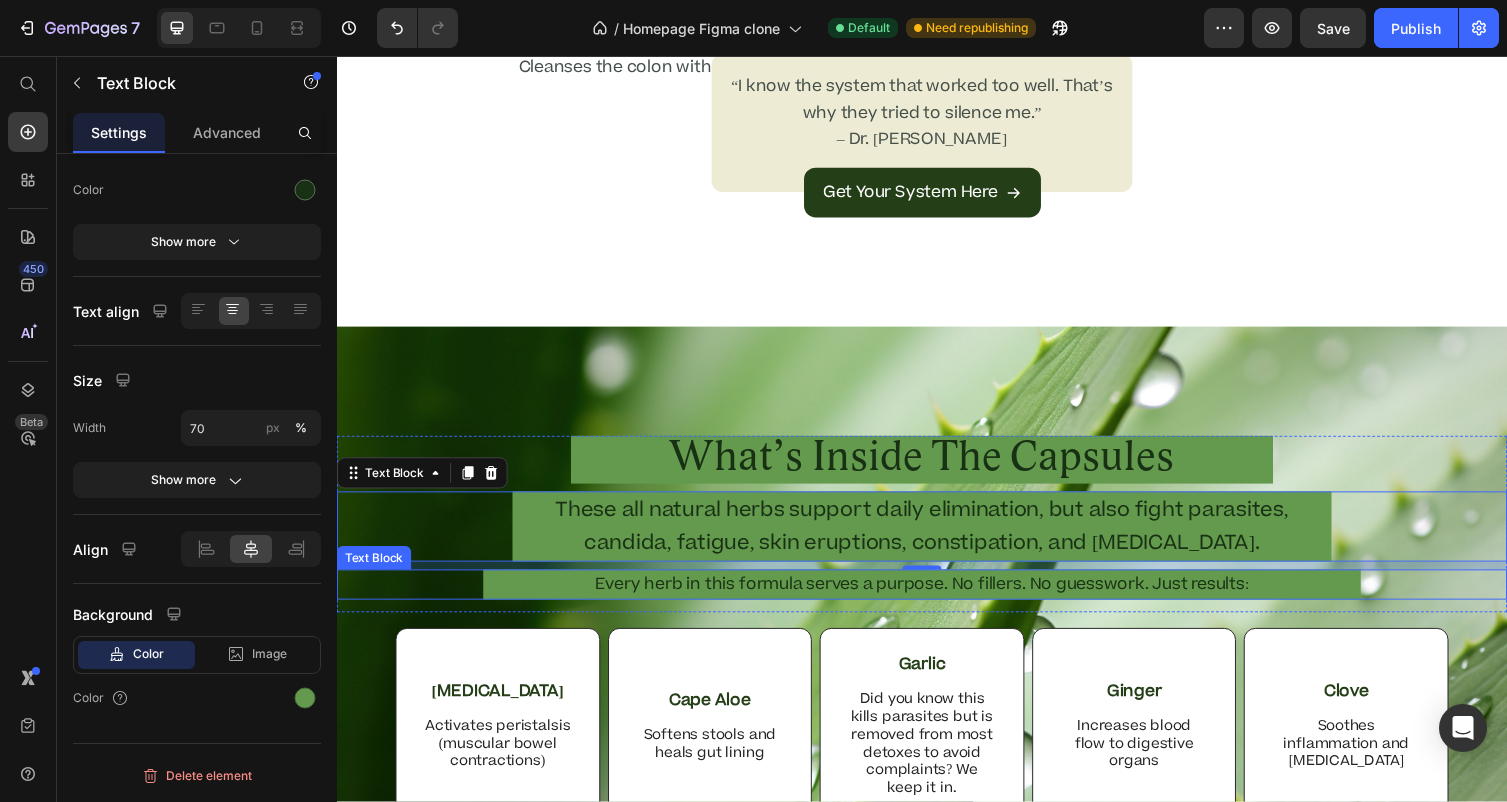 scroll, scrollTop: 3236, scrollLeft: 0, axis: vertical 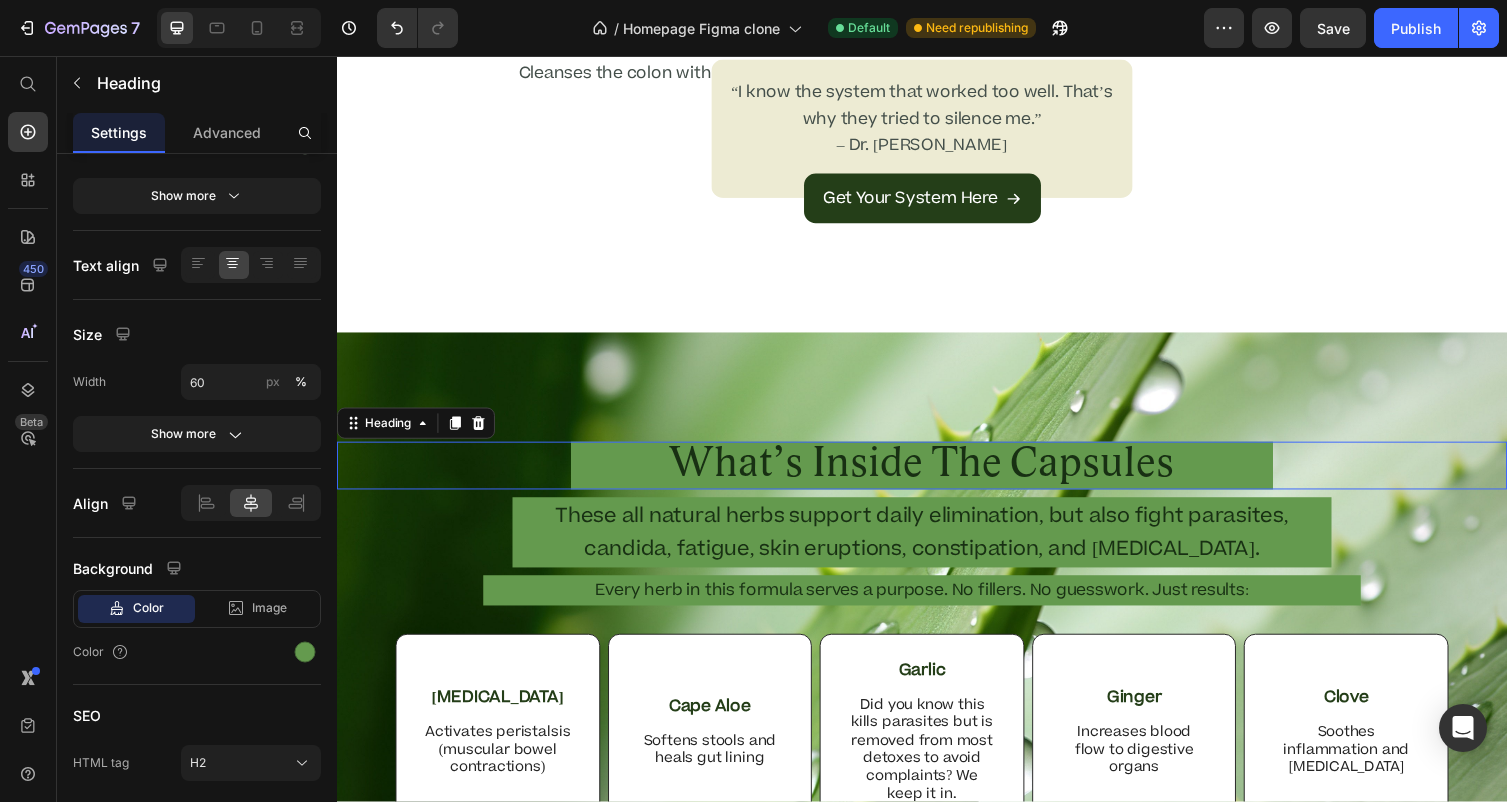 click on "What’s Inside The Capsules" at bounding box center [937, 476] 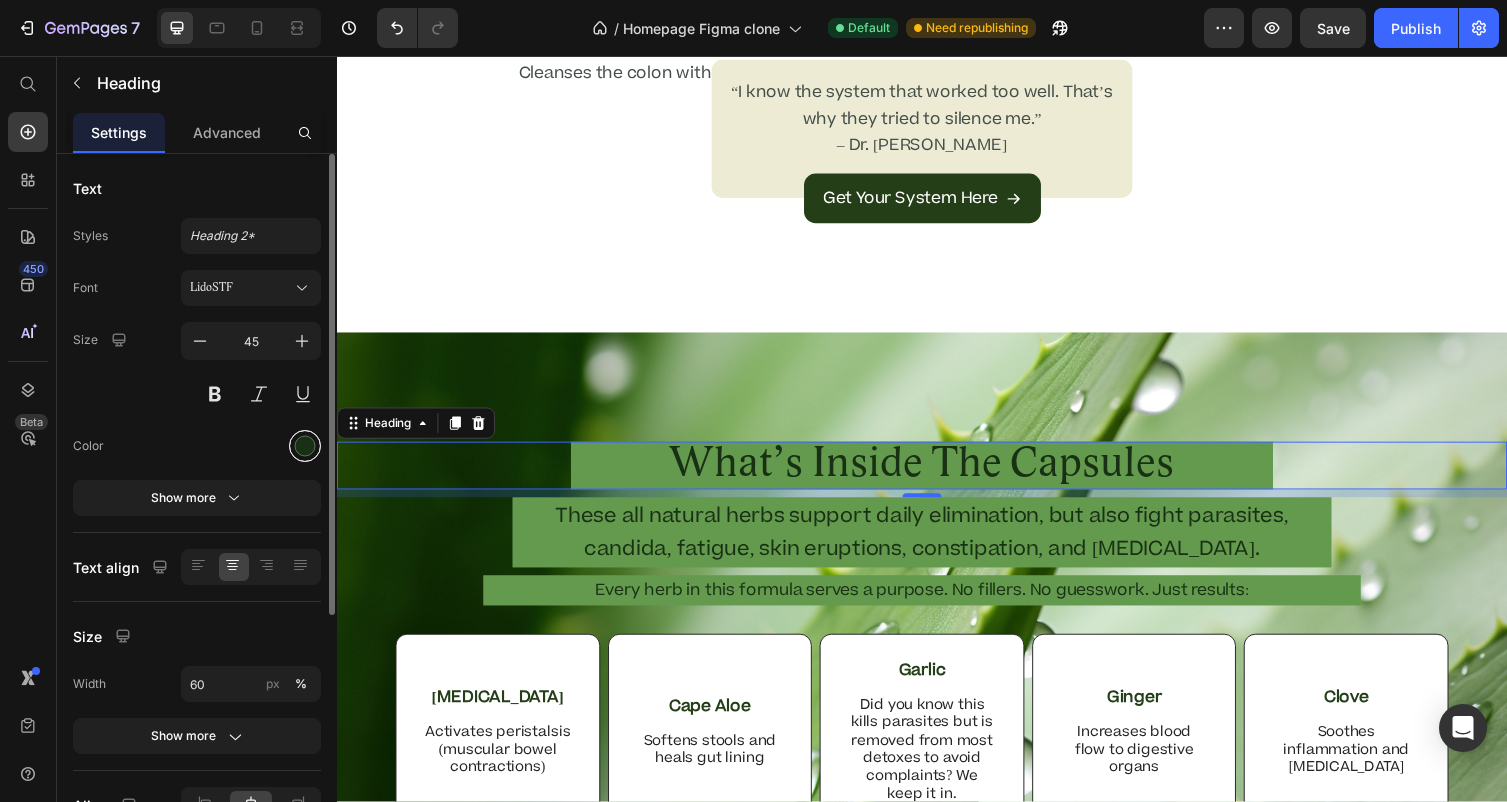 click at bounding box center (305, 446) 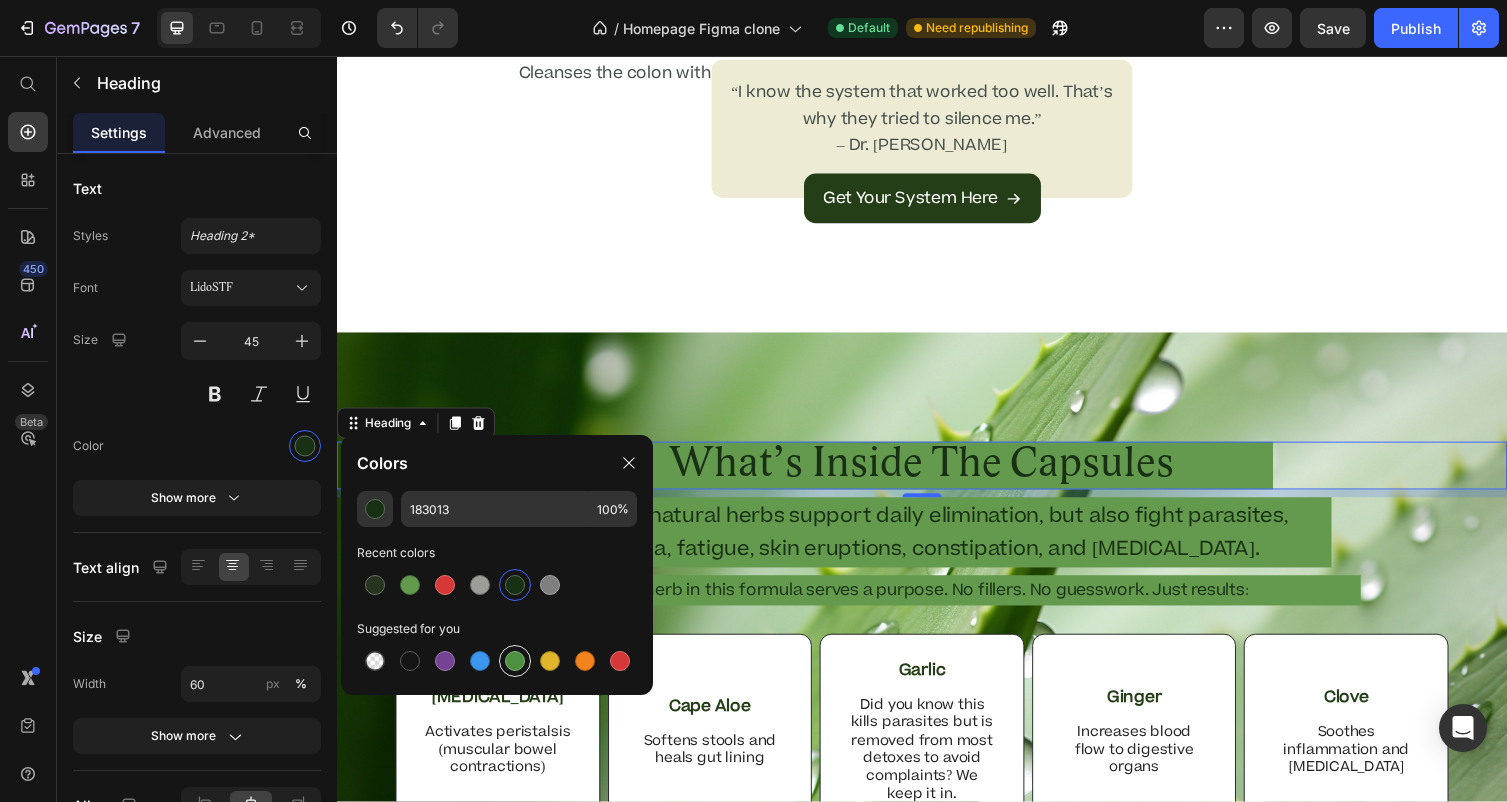 click at bounding box center [515, 661] 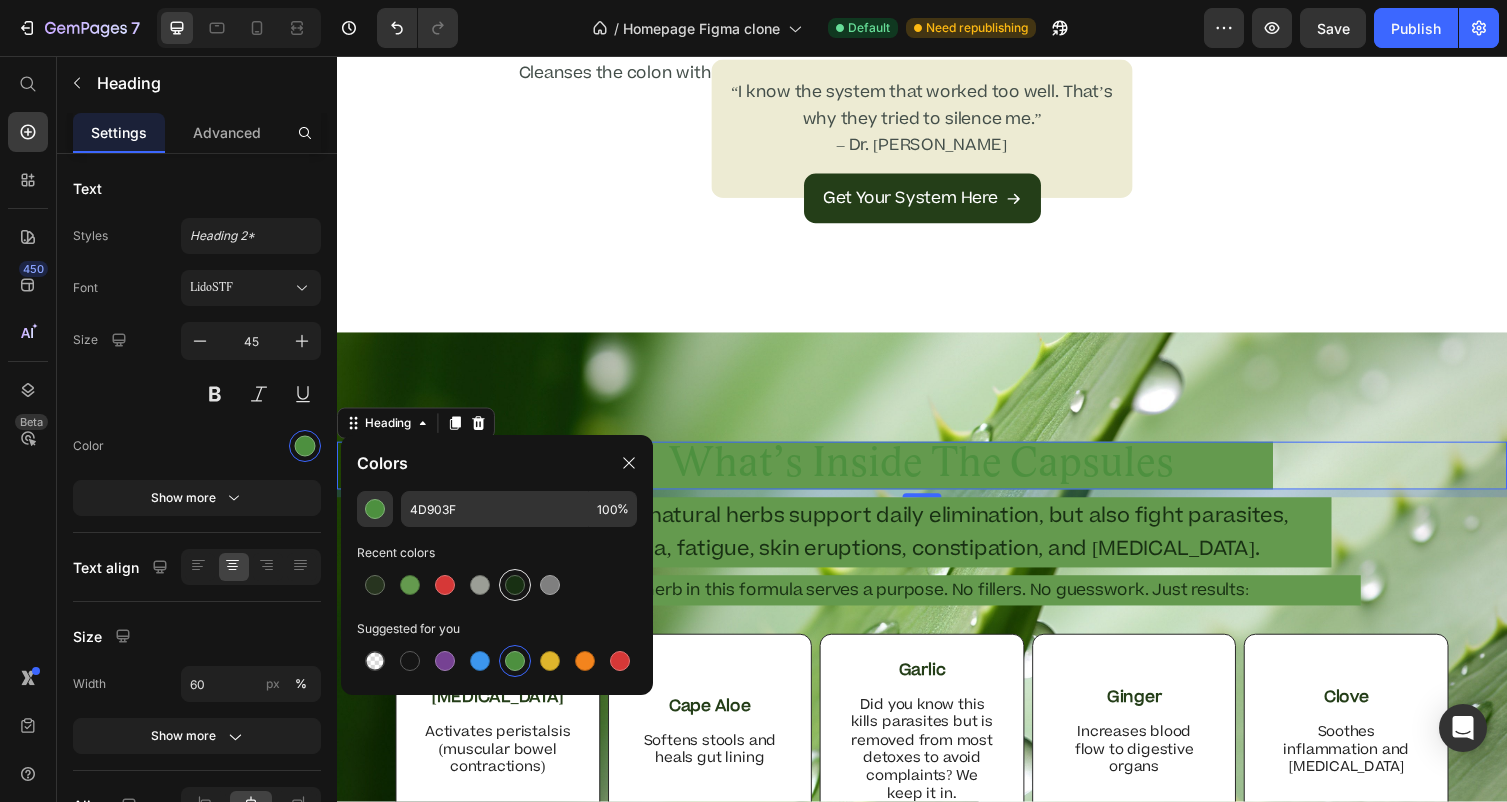 click at bounding box center (515, 585) 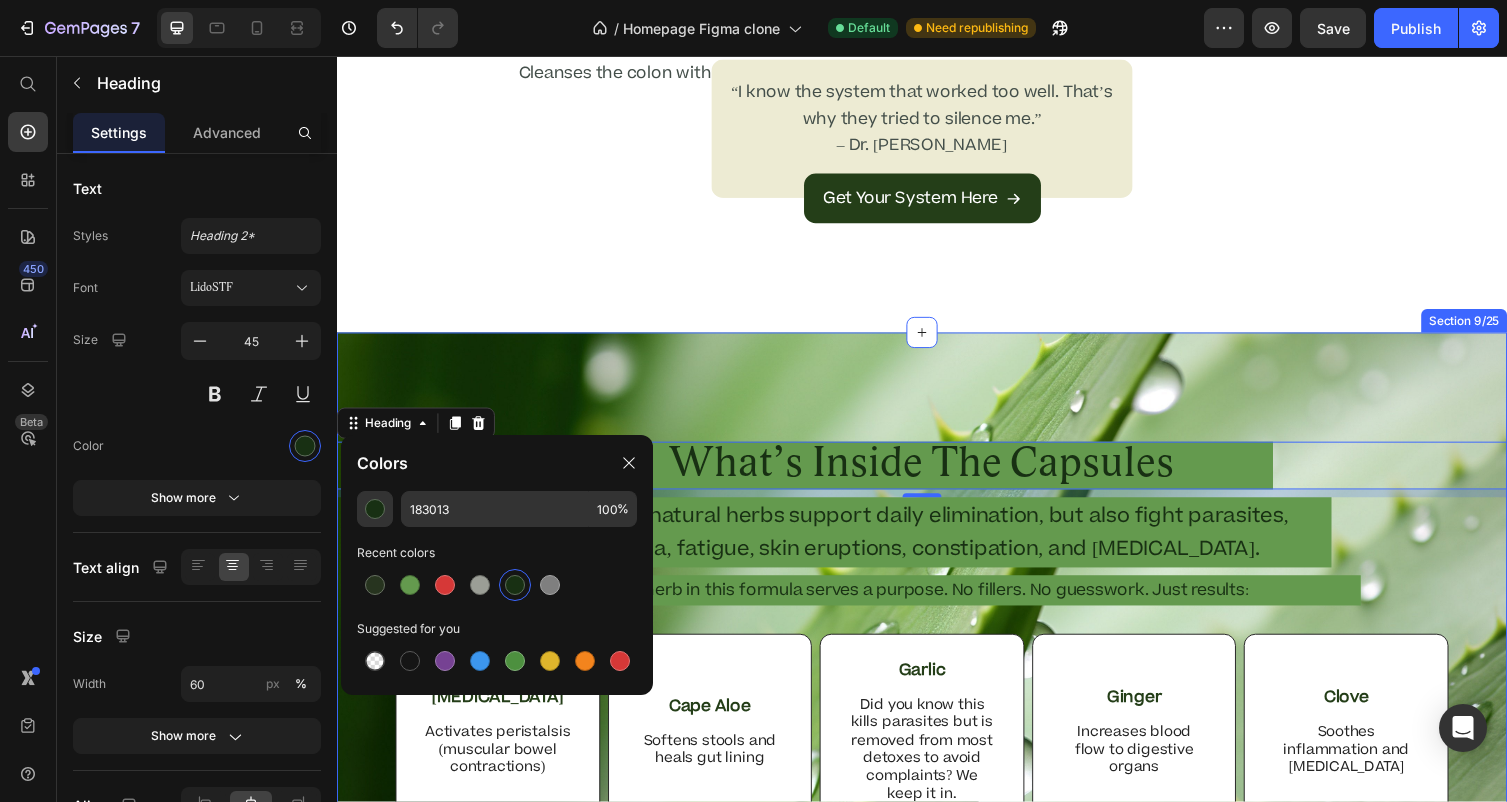 click on "What’s Inside The Capsules  Heading   8 These all natural herbs support daily elimination, but also fight parasites, candida, fatigue, skin eruptions, constipation, and brain fog. Text Block Every herb in this formula serves a purpose. No fillers. No guesswork. Just results: Text Block Row Cascara Sagrada Text Block Activates peristalsis (muscular bowel contractions) Text Block Row Cape Aloe Text Block Softens stools and heals gut lining Text Block Row Garlic Text Block Did you know this kills parasites but is removed from most detoxes to avoid complaints? We keep it in. Text Block Row Ginger Text Block Increases blood flow to digestive organs Text Block Row Clove Text Block Soothes inflammation and adrenal fatigue Text Block Row Row Our ingredients are sourced only from the most potent regions on Earth—where the soil is rich, the air is clean, and the plants grow wild and strong. Text Block Row Section 9/25" at bounding box center (937, 712) 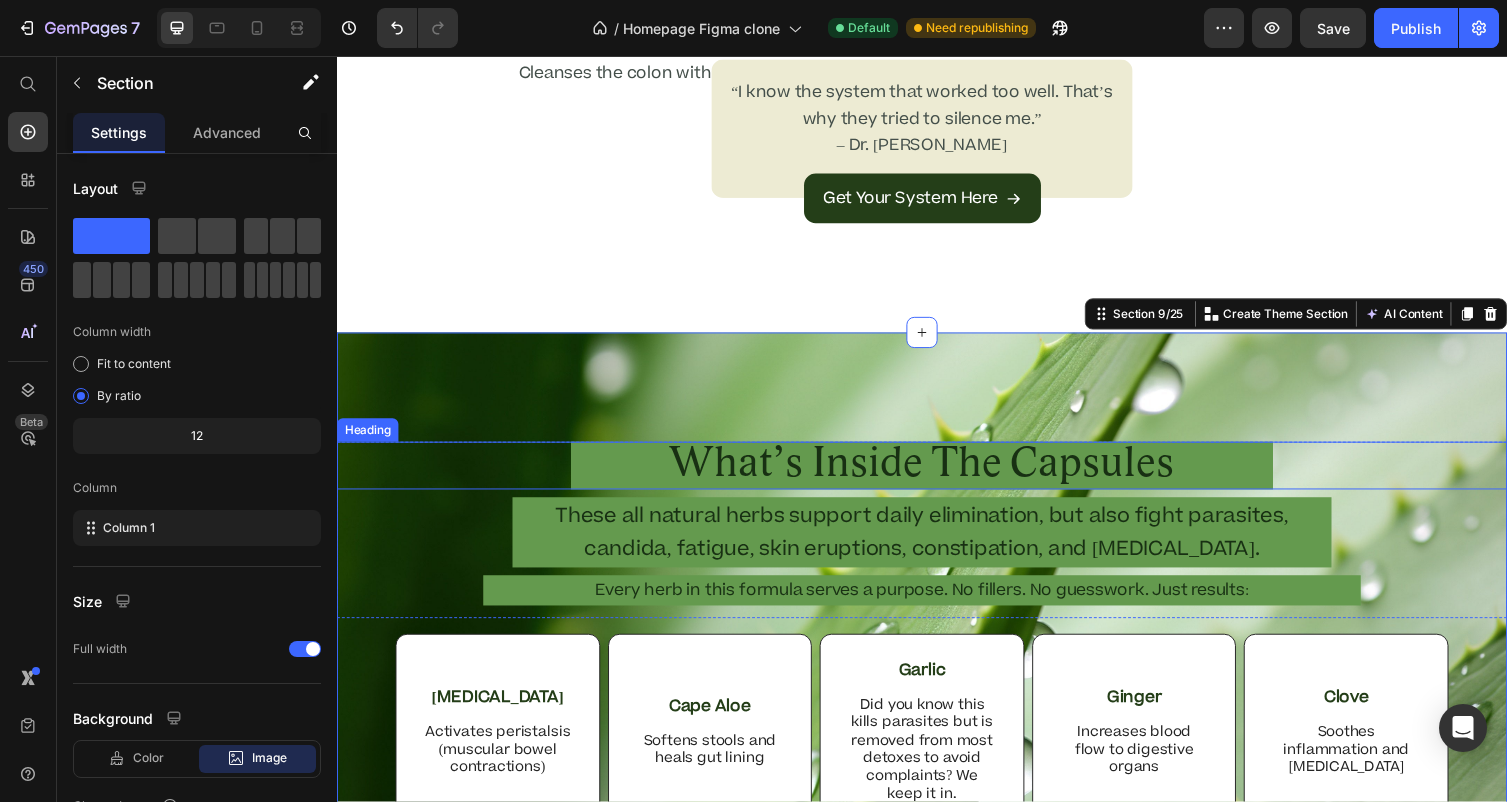 scroll, scrollTop: 3281, scrollLeft: 0, axis: vertical 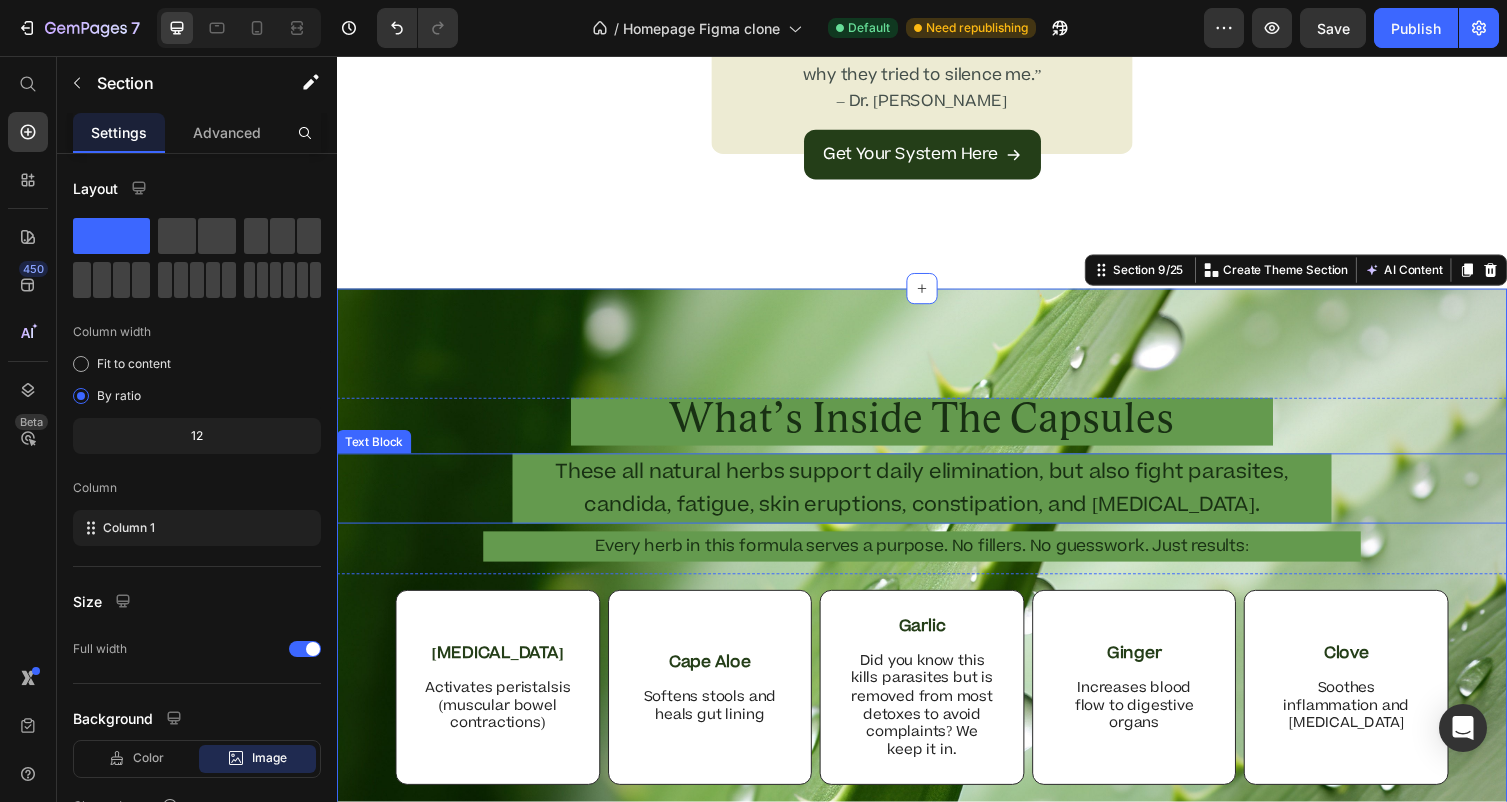 click on "These all natural herbs support daily elimination, but also fight parasites, candida, fatigue, skin eruptions, constipation, and [MEDICAL_DATA]." at bounding box center (937, 500) 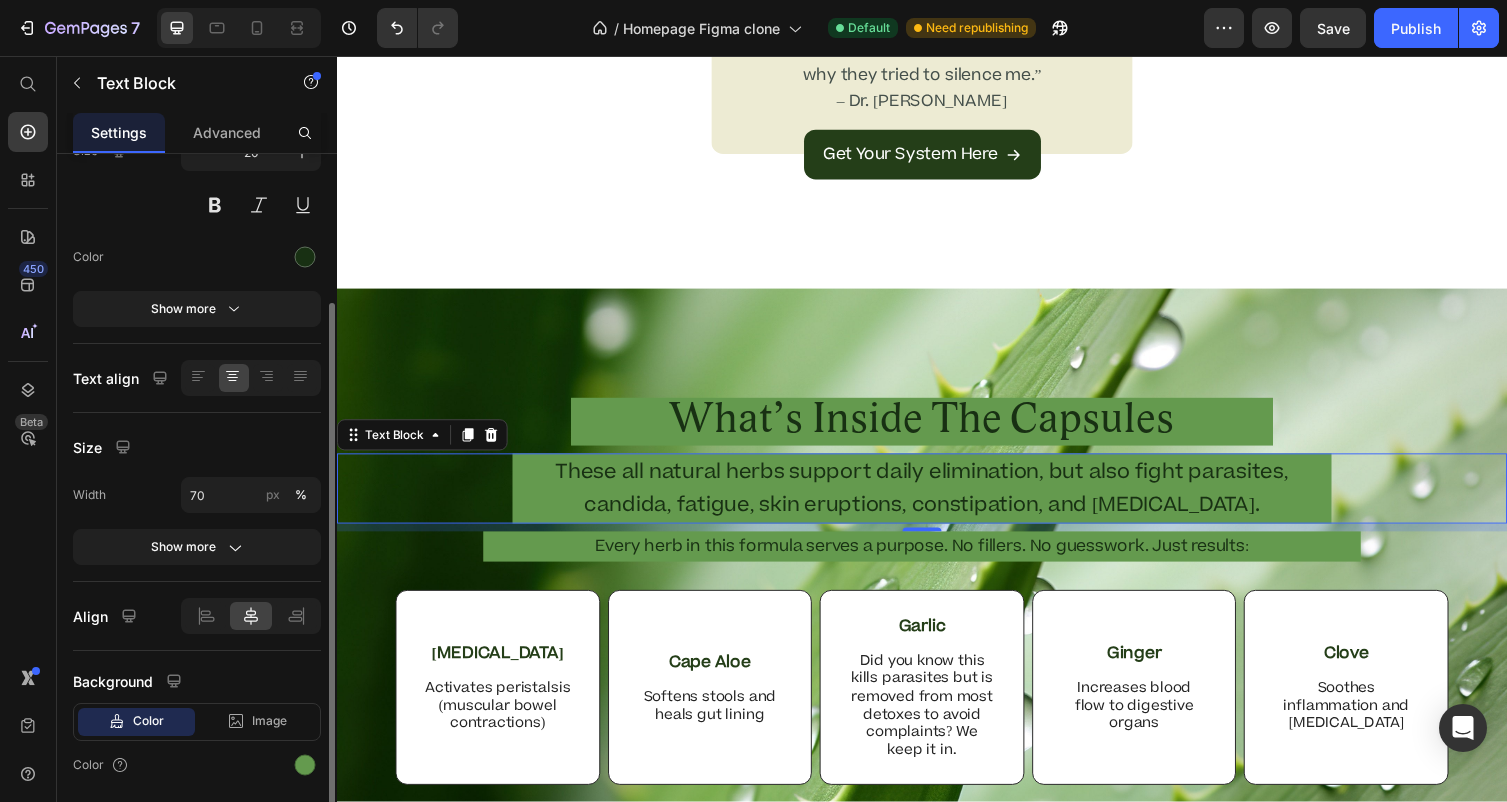 scroll, scrollTop: 195, scrollLeft: 0, axis: vertical 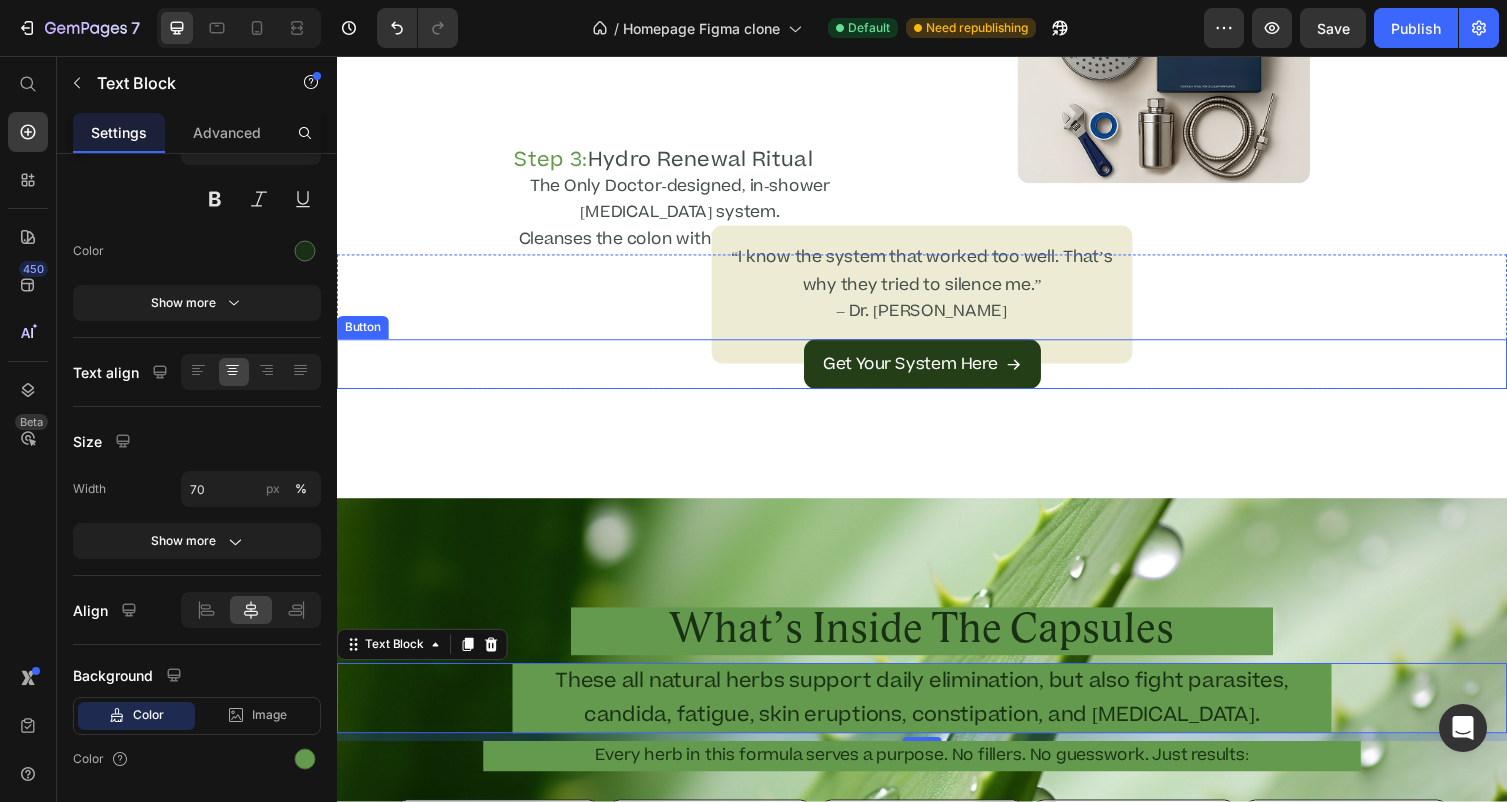 click on "Get Your System Here" at bounding box center (937, 372) 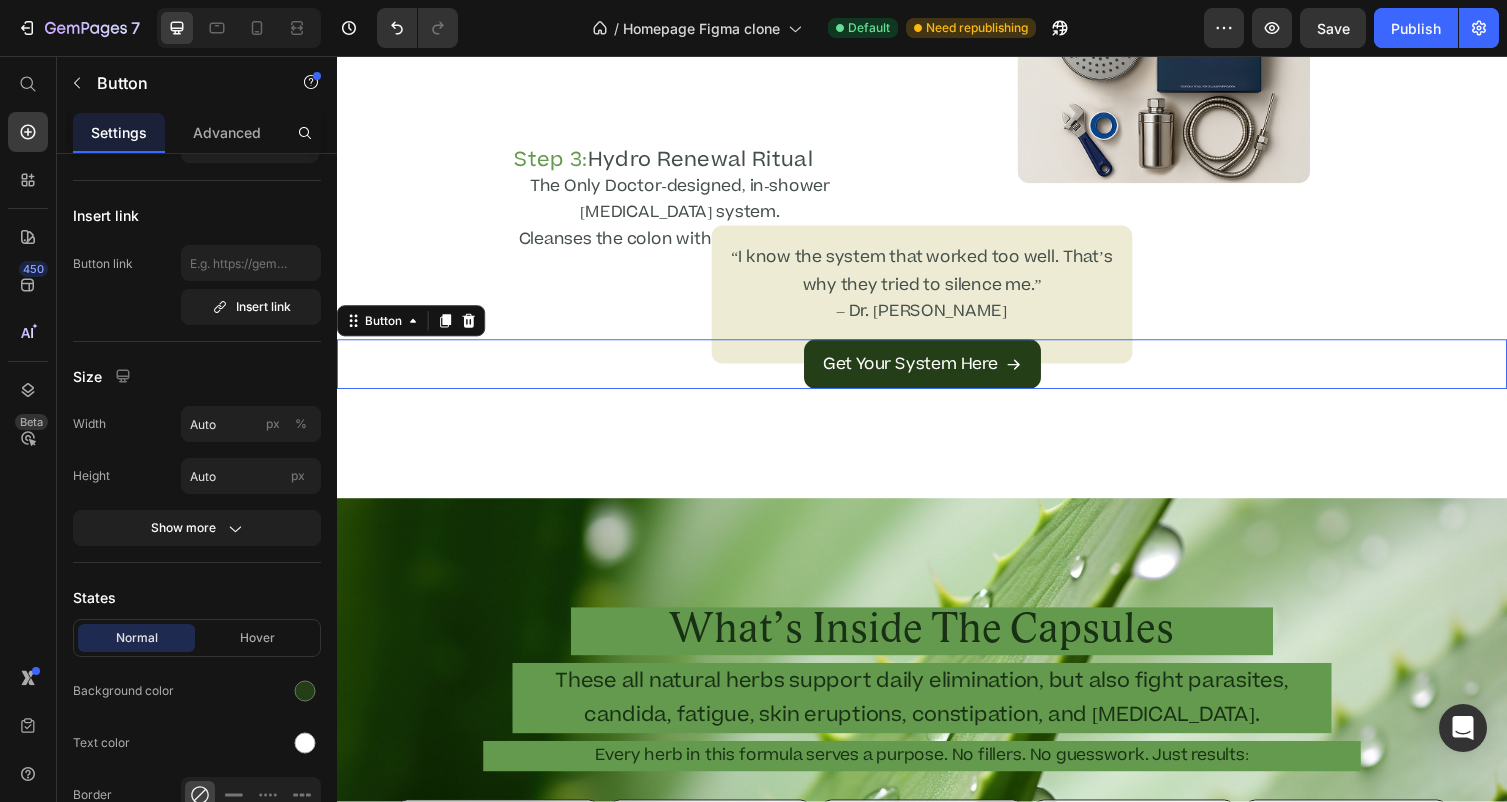 scroll, scrollTop: 0, scrollLeft: 0, axis: both 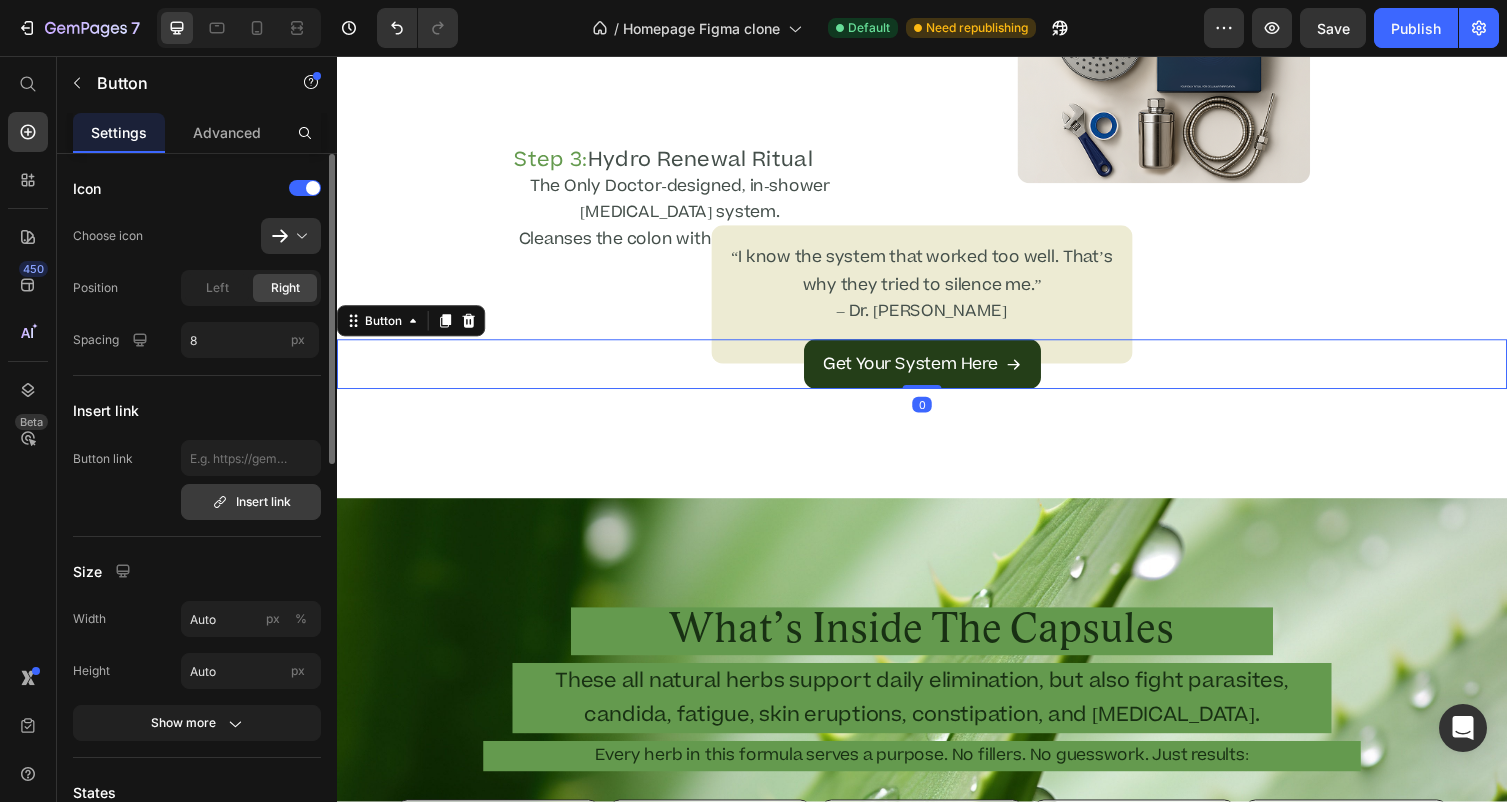 click on "Insert link" at bounding box center (251, 502) 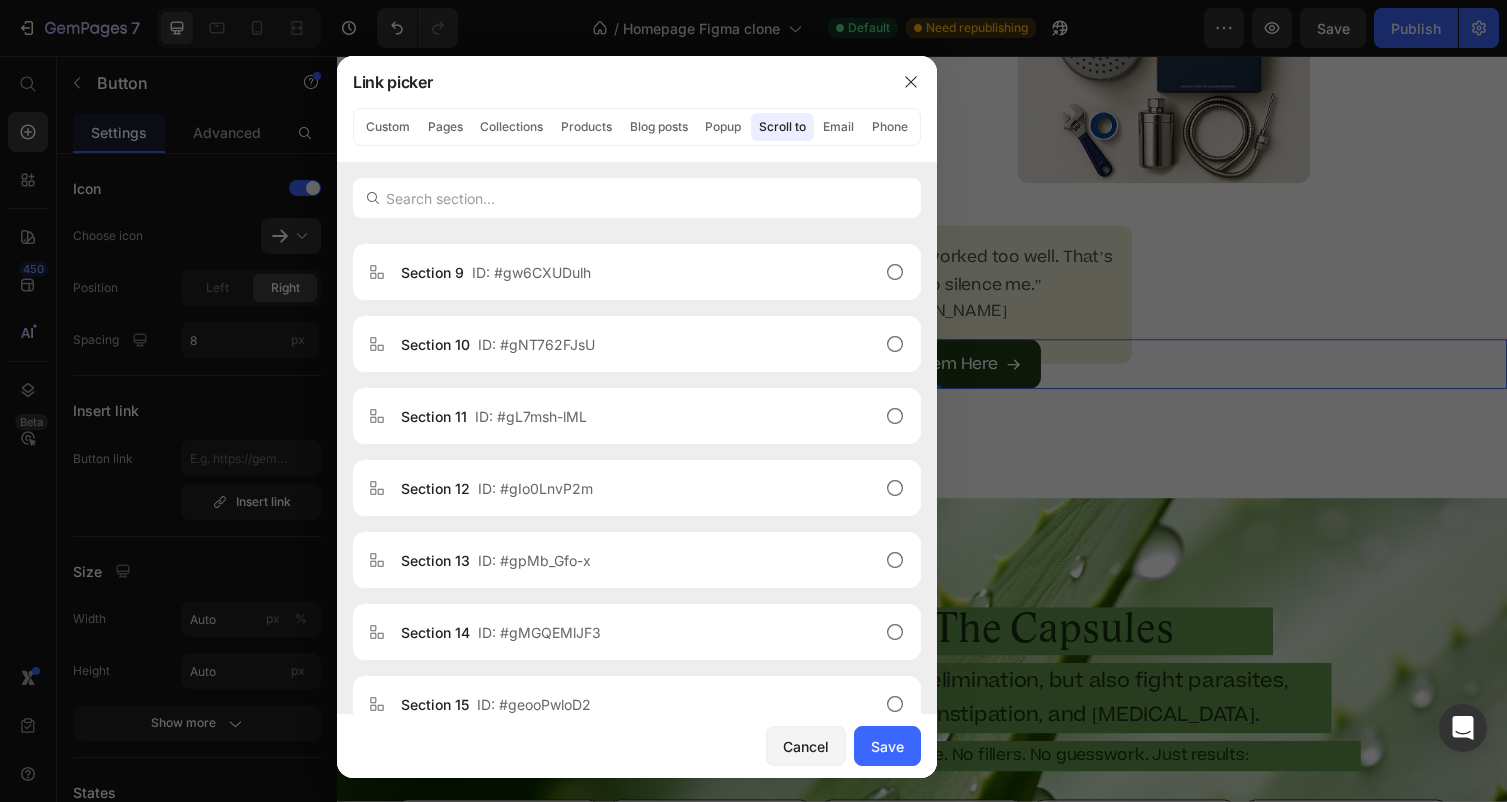 scroll, scrollTop: 1312, scrollLeft: 0, axis: vertical 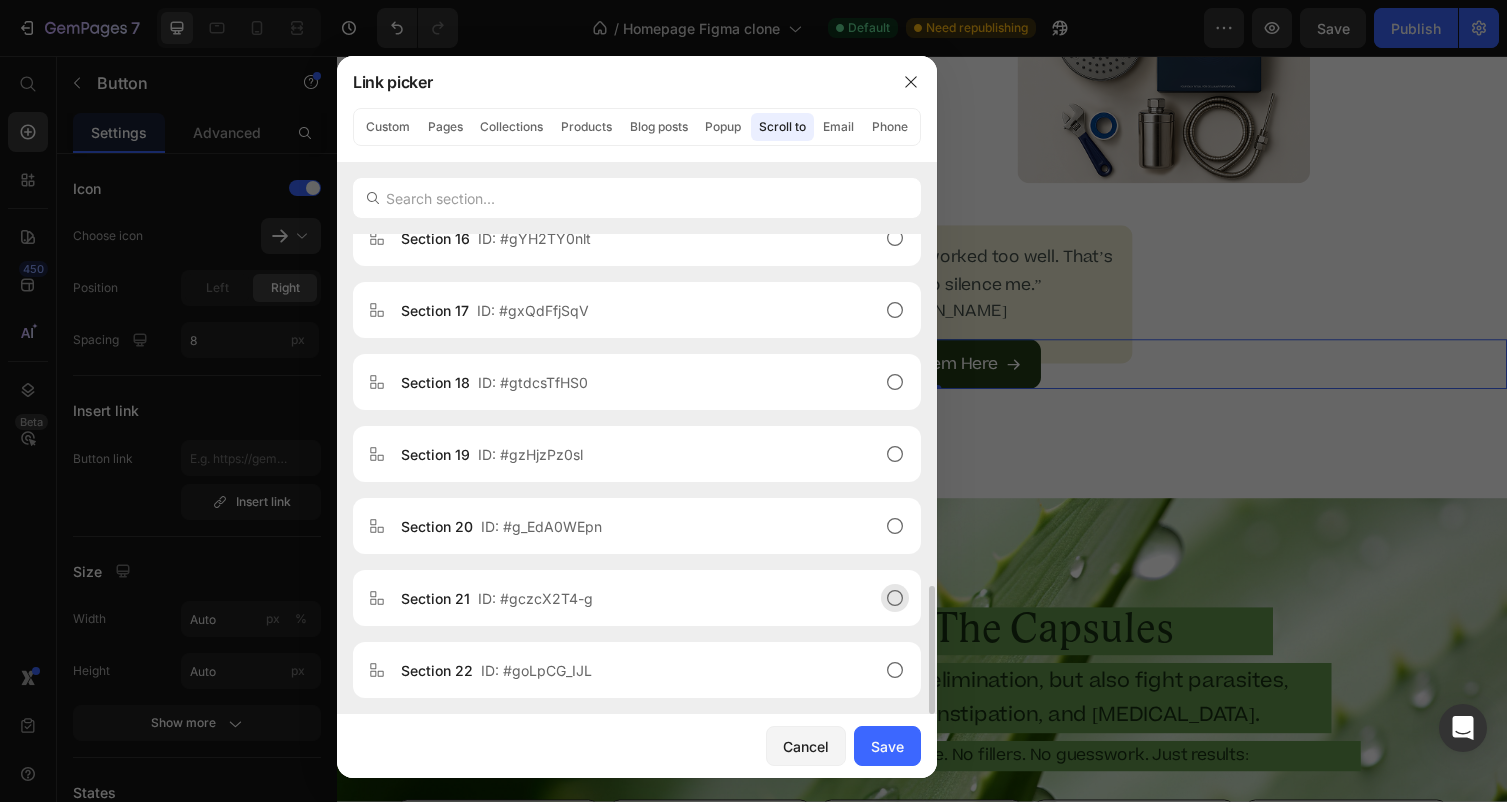 click on "Section 21  ID: #gczcX2T4-g" 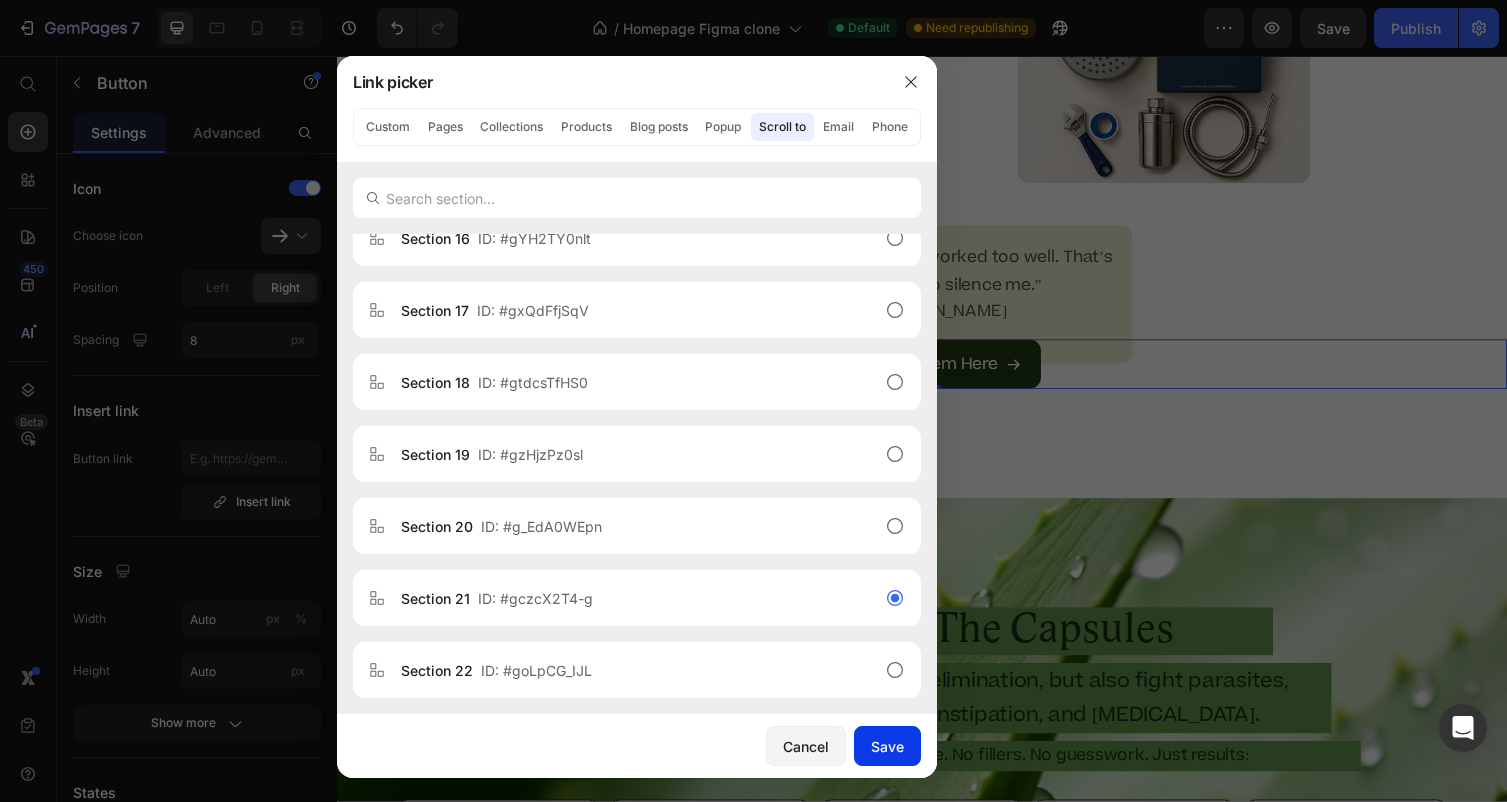 click on "Save" 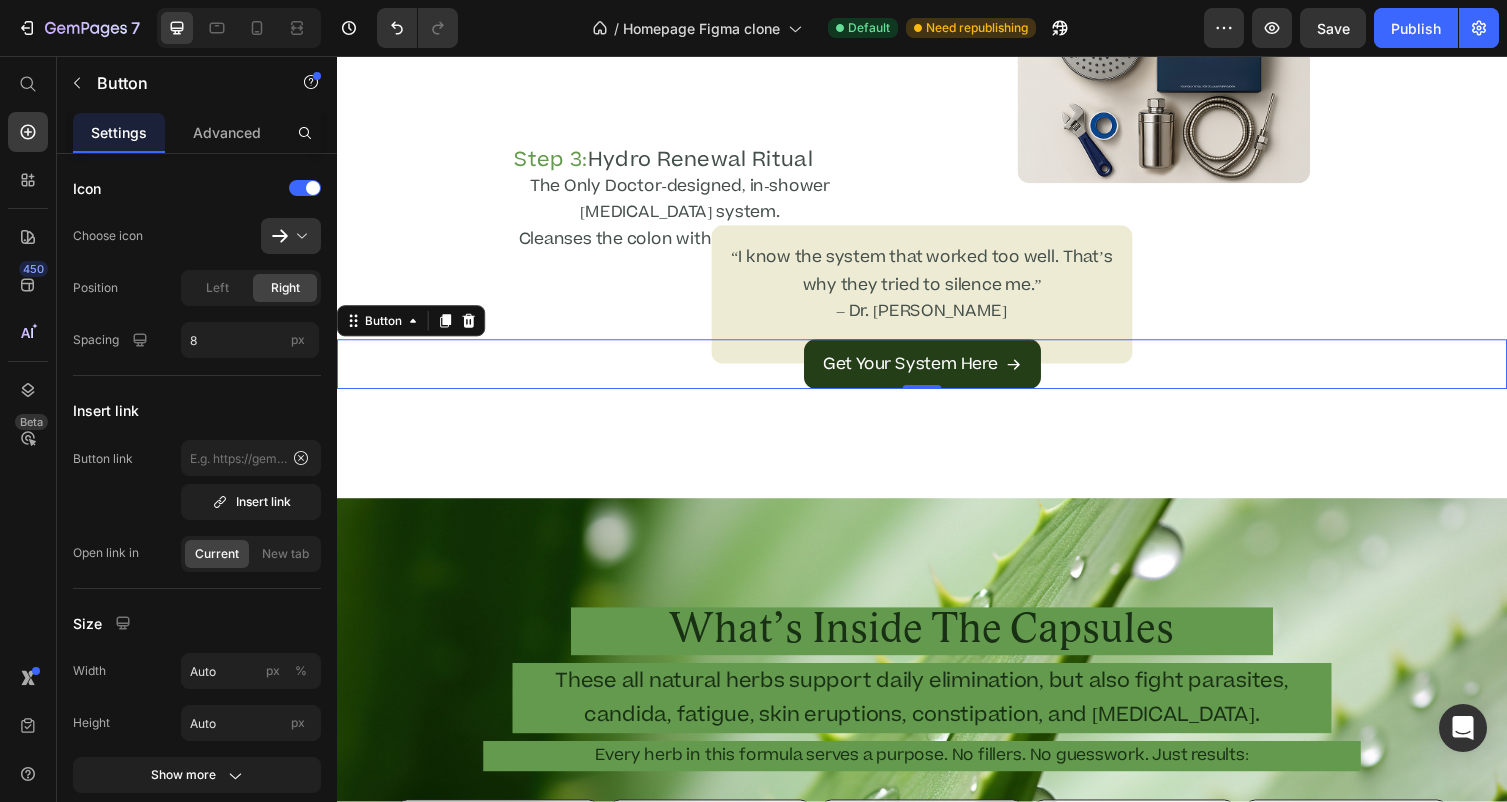 type on "#gczcX2T4-g" 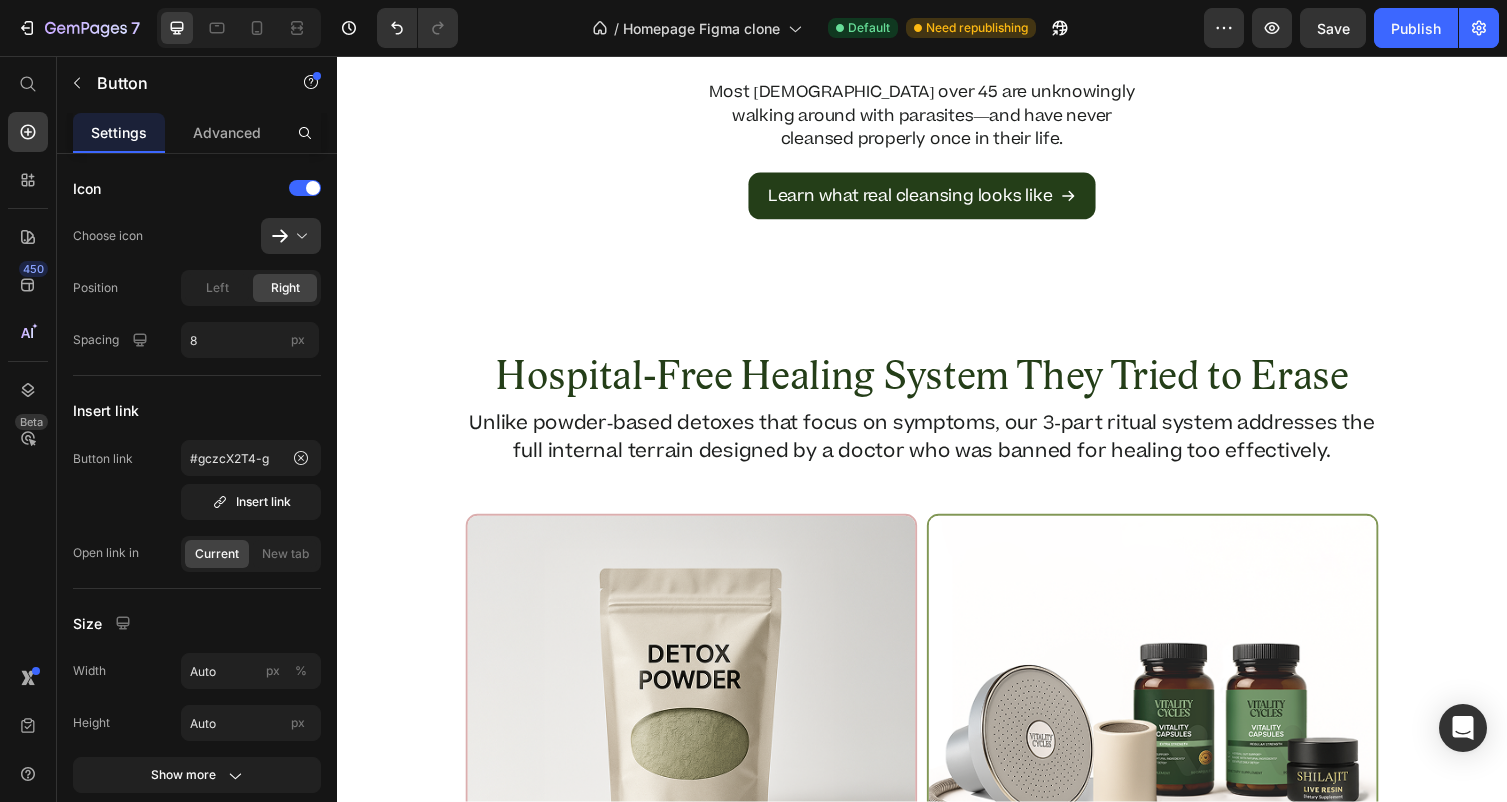 scroll, scrollTop: 1189, scrollLeft: 0, axis: vertical 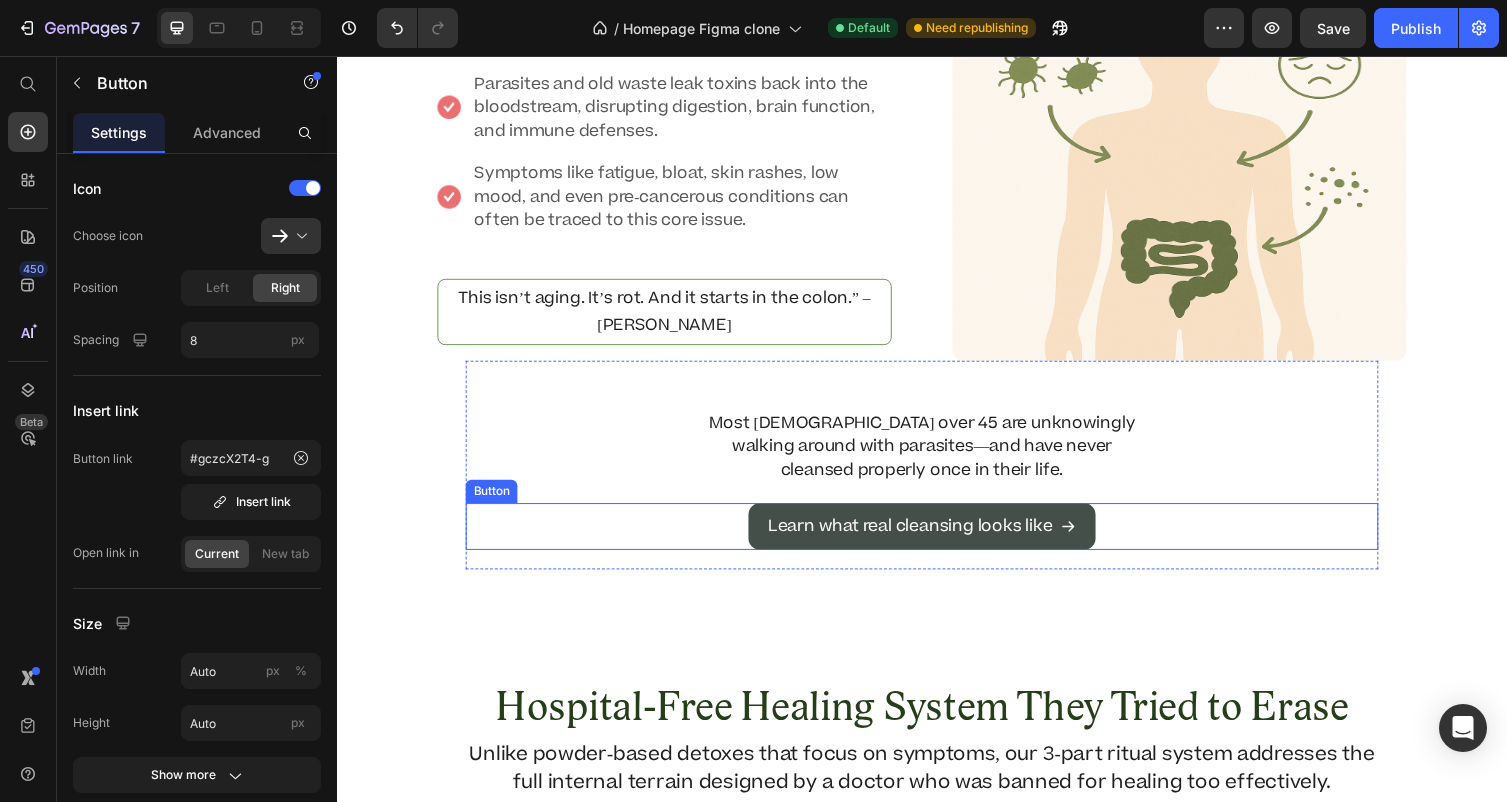 click on "Learn what real cleansing looks like" at bounding box center (937, 539) 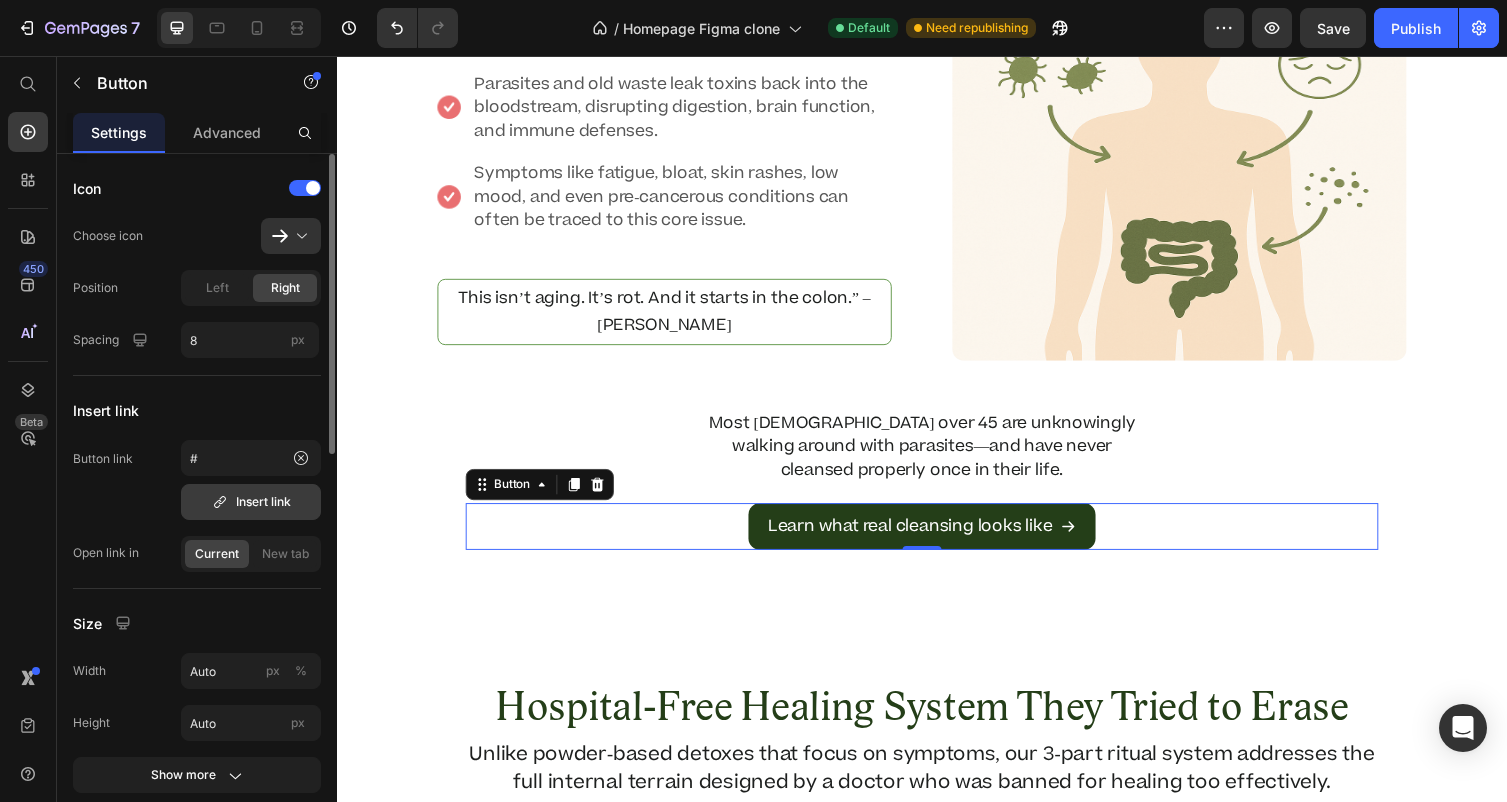click on "Insert link" at bounding box center [251, 502] 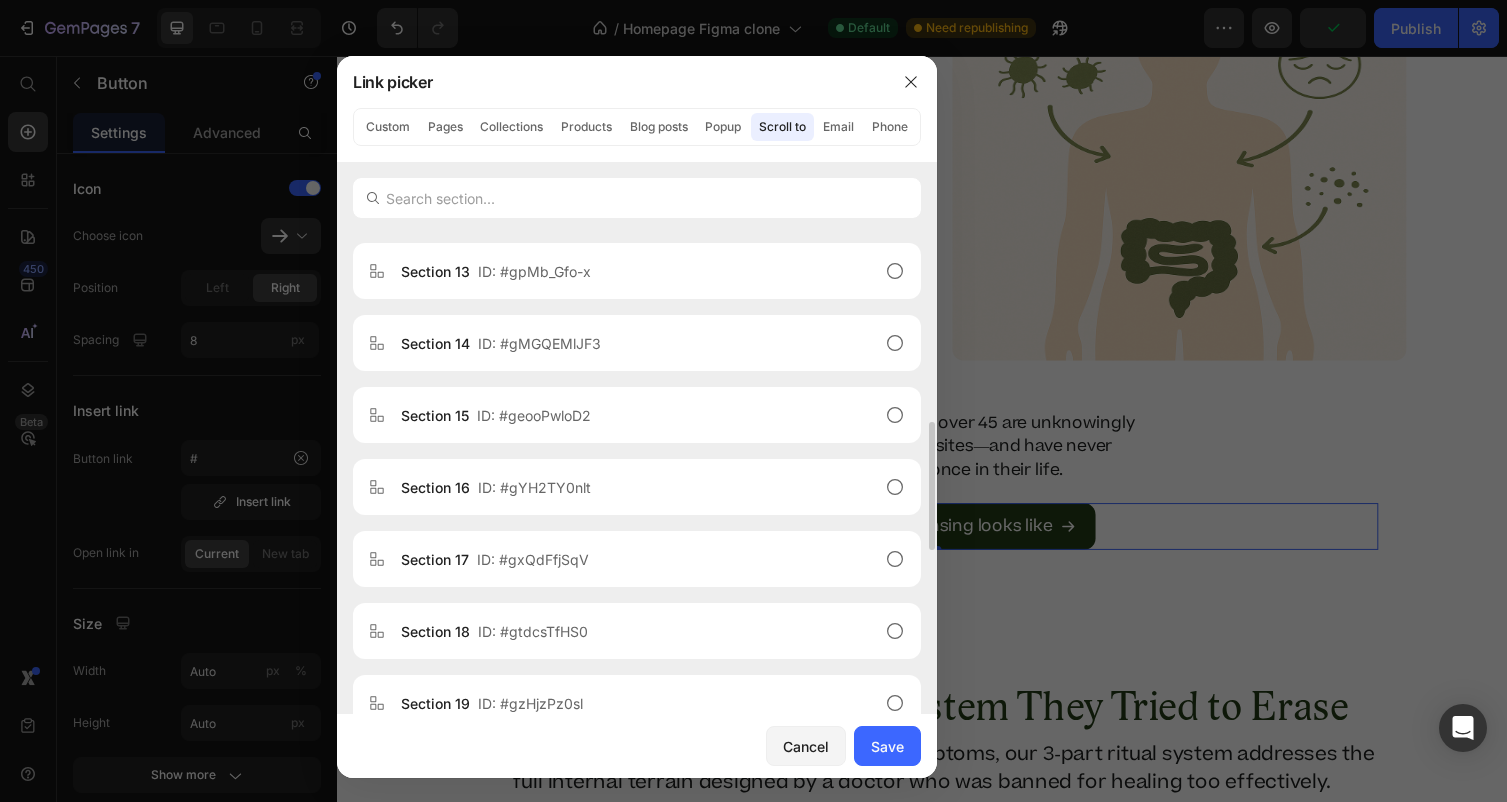 scroll, scrollTop: 1228, scrollLeft: 0, axis: vertical 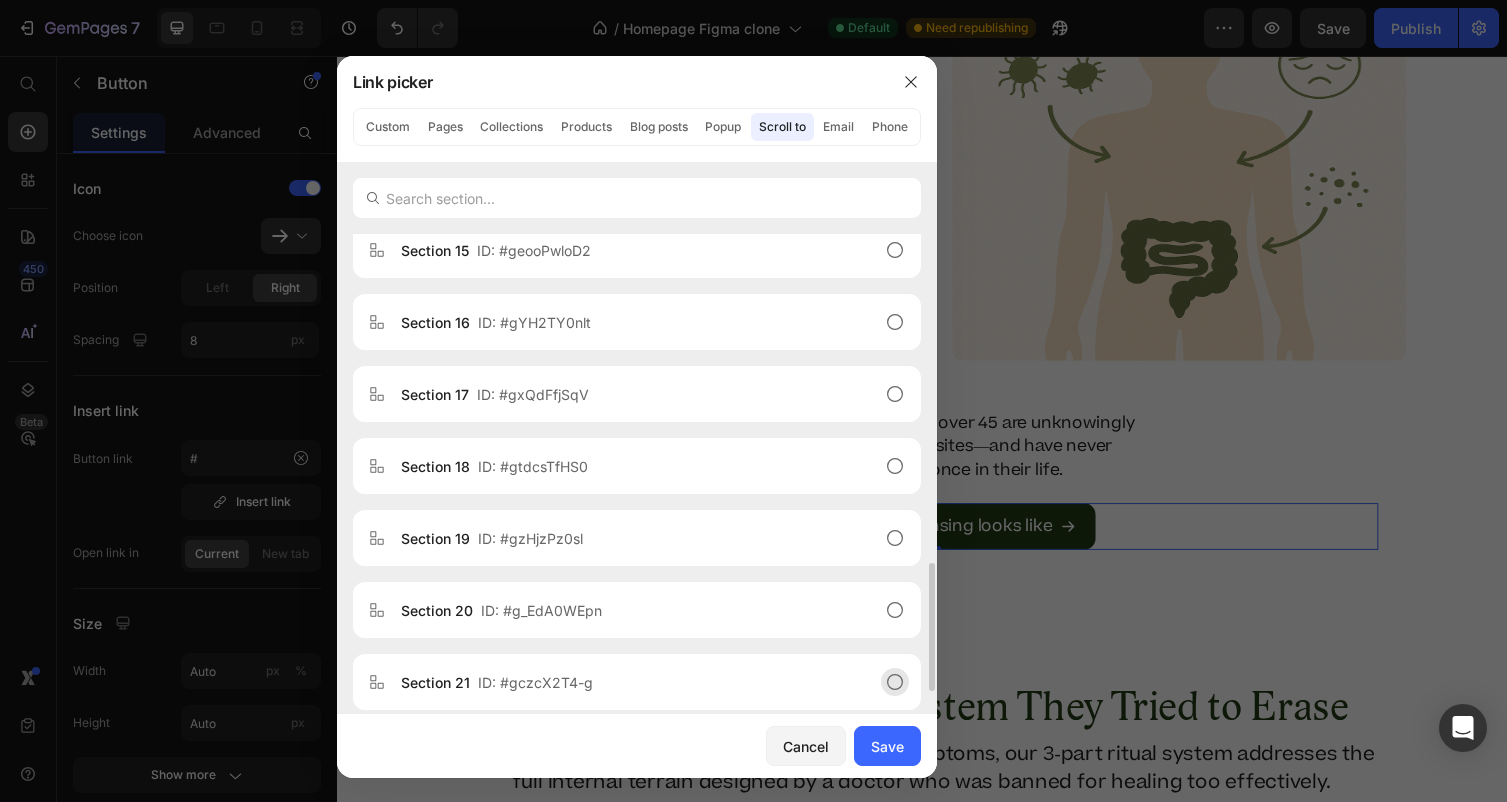click on "Section 21  ID: #gczcX2T4-g" at bounding box center (621, 682) 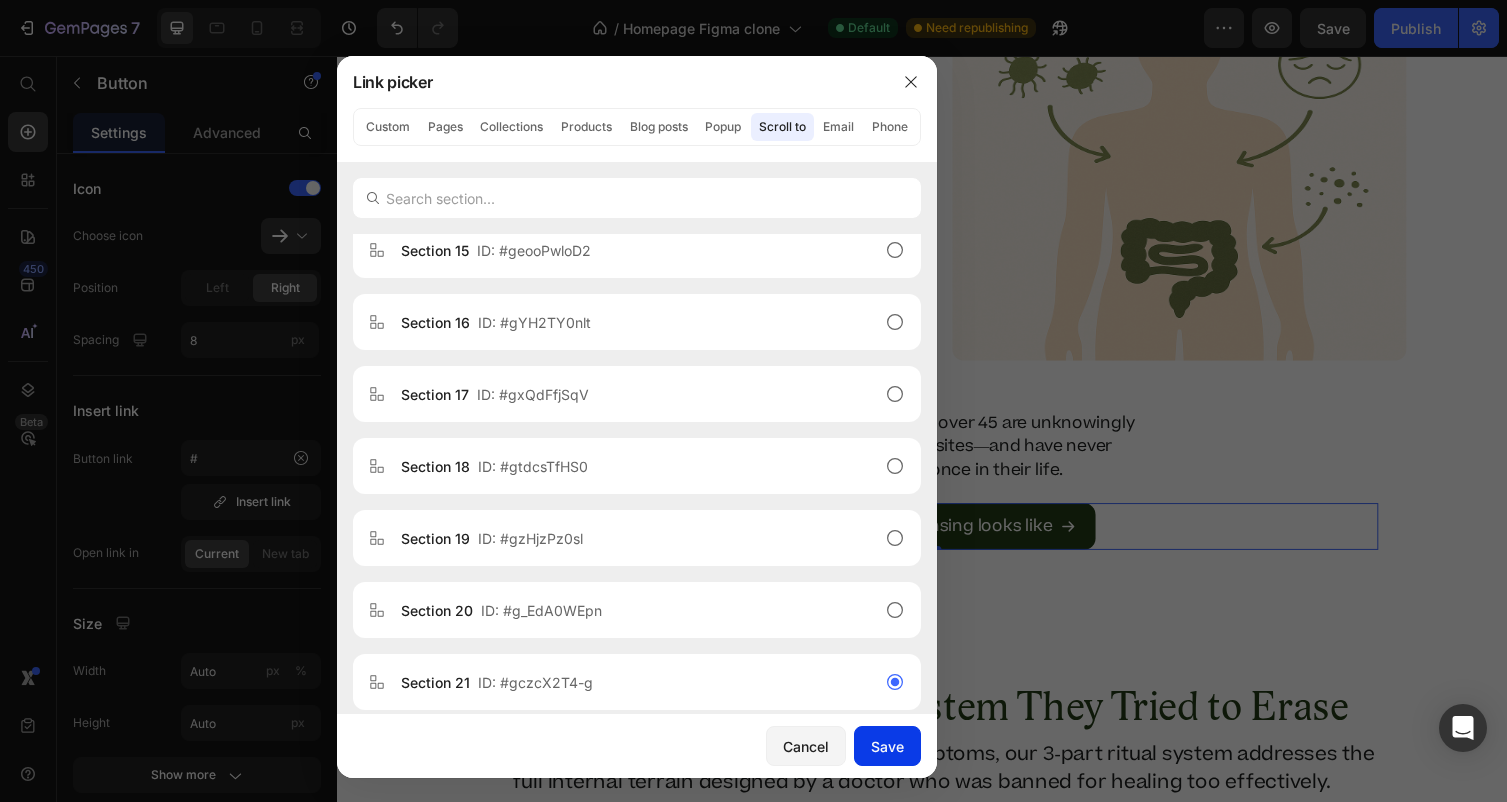 click on "Save" at bounding box center (887, 746) 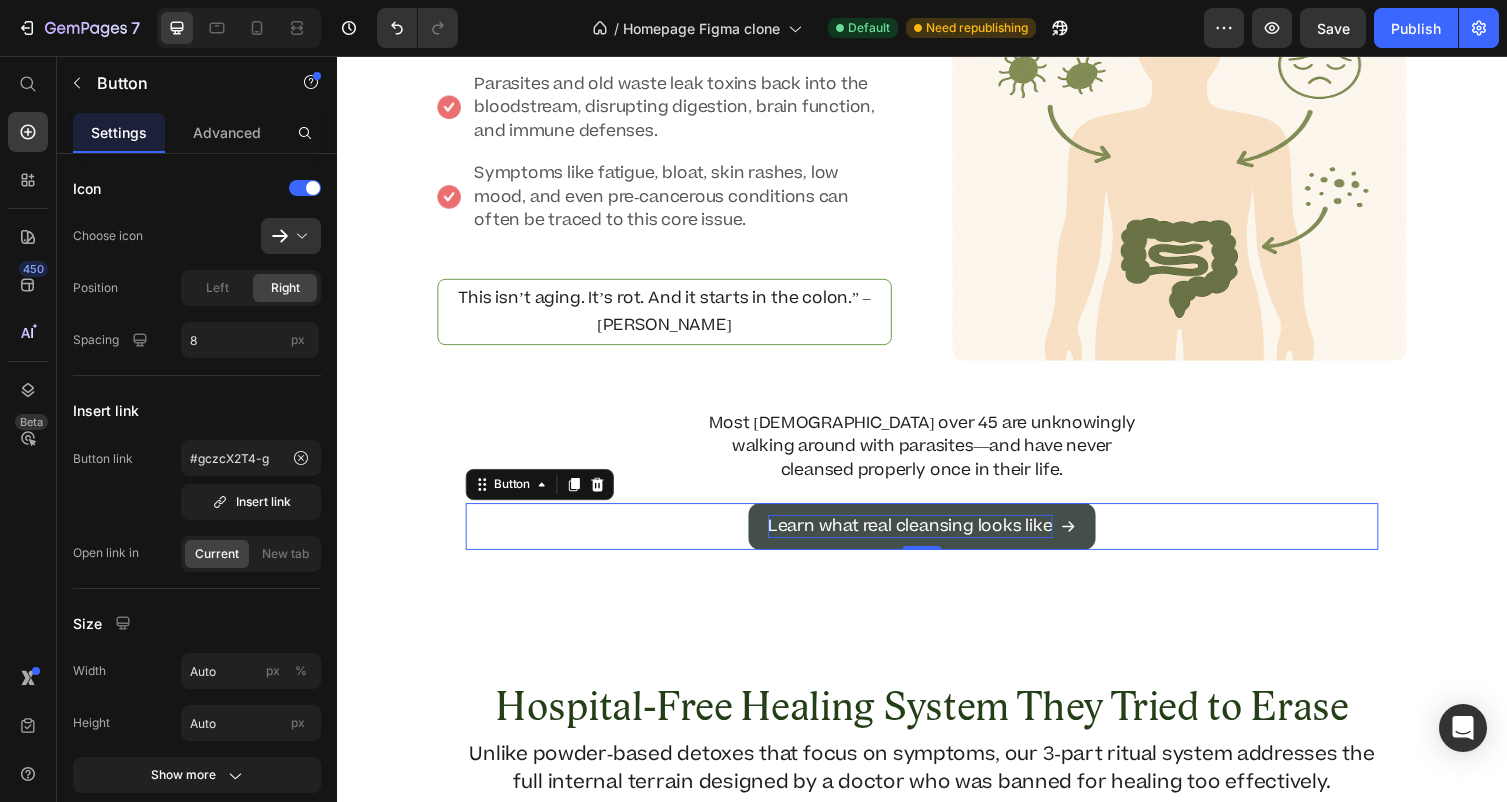 click on "Learn what real cleansing looks like" at bounding box center [925, 539] 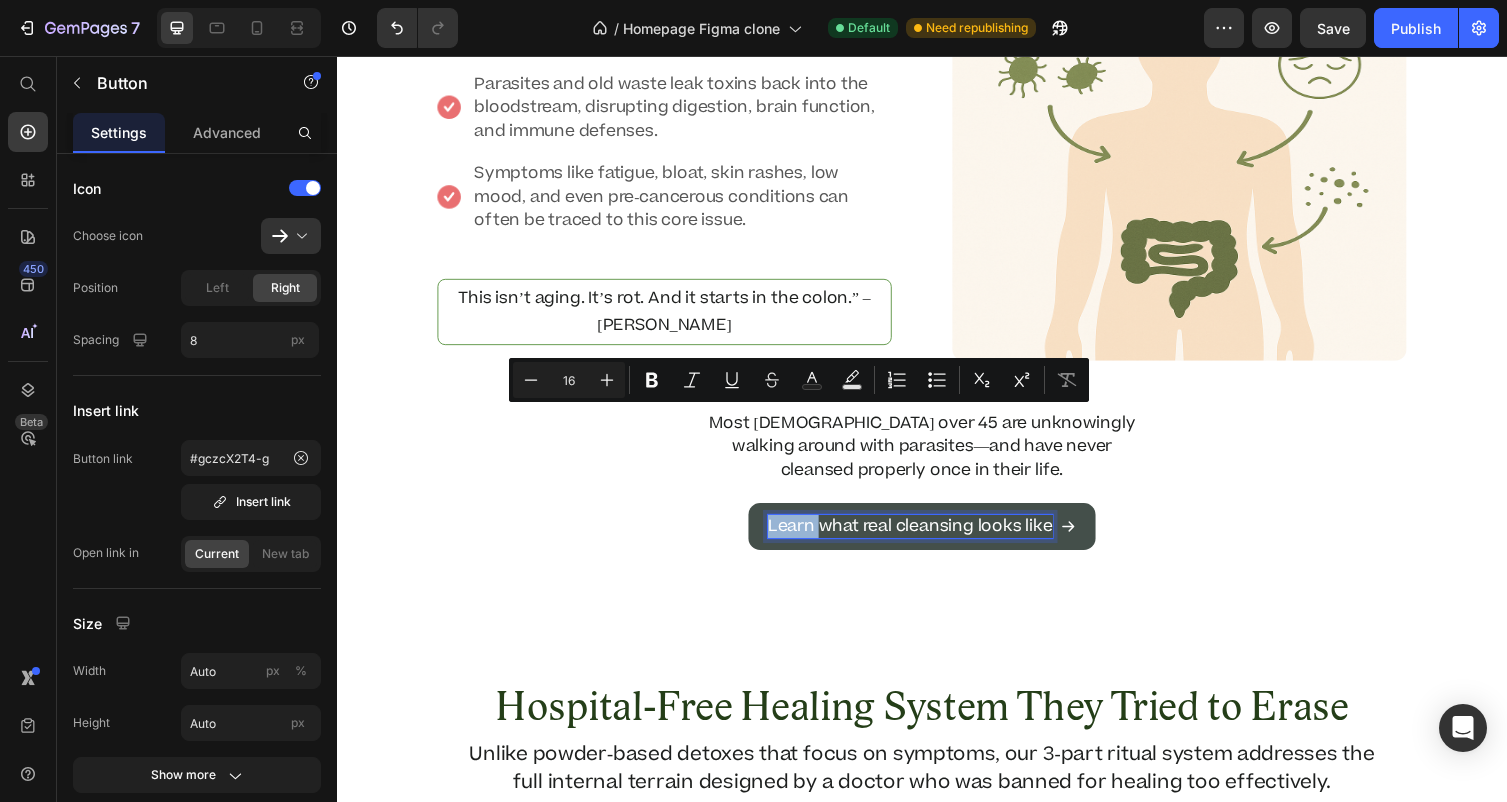 drag, startPoint x: 829, startPoint y: 431, endPoint x: 769, endPoint y: 422, distance: 60.671246 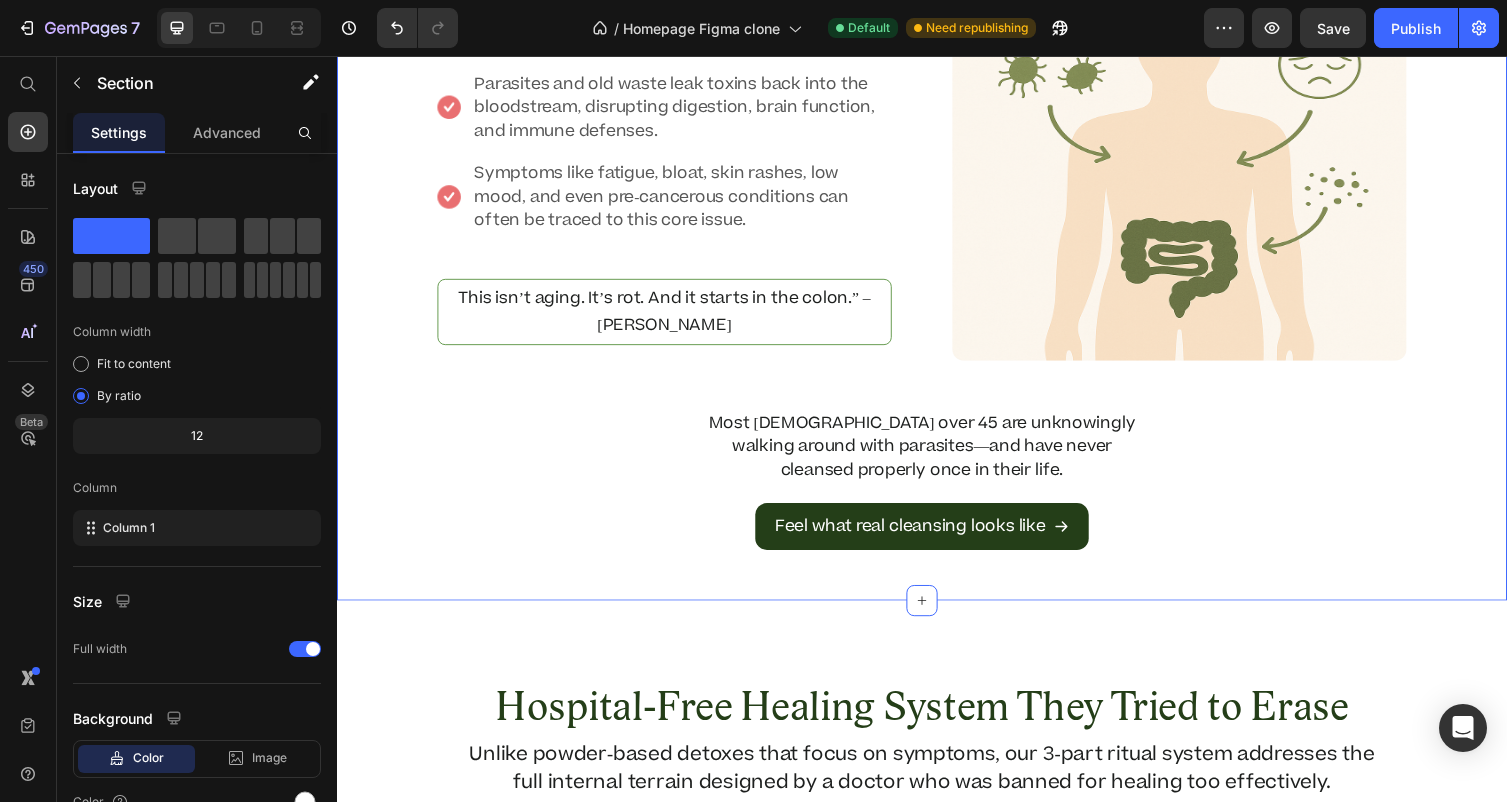 click on "Why You’re Still Sick- Even If You Eat Healthy Heading PARASITES. ROT. COLONIC FERMENTATION. Text block Image Image If you’re not pooping 2–3x a day, you’re not cleansing—you’re reabsorbing. Text block Row Image Parasites and old waste leak toxins back into the bloodstream, disrupting digestion, brain function, and immune defenses. Text block Row Image Symptoms like fatigue, bloat, skin rashes, low mood, and even pre-cancerous conditions can often be traced to this core issue. Text block Row Row This isn’t aging. It’s rot. And it starts in the colon.” – Dr. Daniels Text Block Image Row Row Most Americans over 45 are unknowingly walking around with parasites—and have never cleansed properly once in their life. Text block
Feel what real cleansing looks like Button Row Section 4/25   Create Theme Section AI Content Write with GemAI What would you like to describe here? Tone and Voice Persuasive Product Show more Generate" at bounding box center [937, 205] 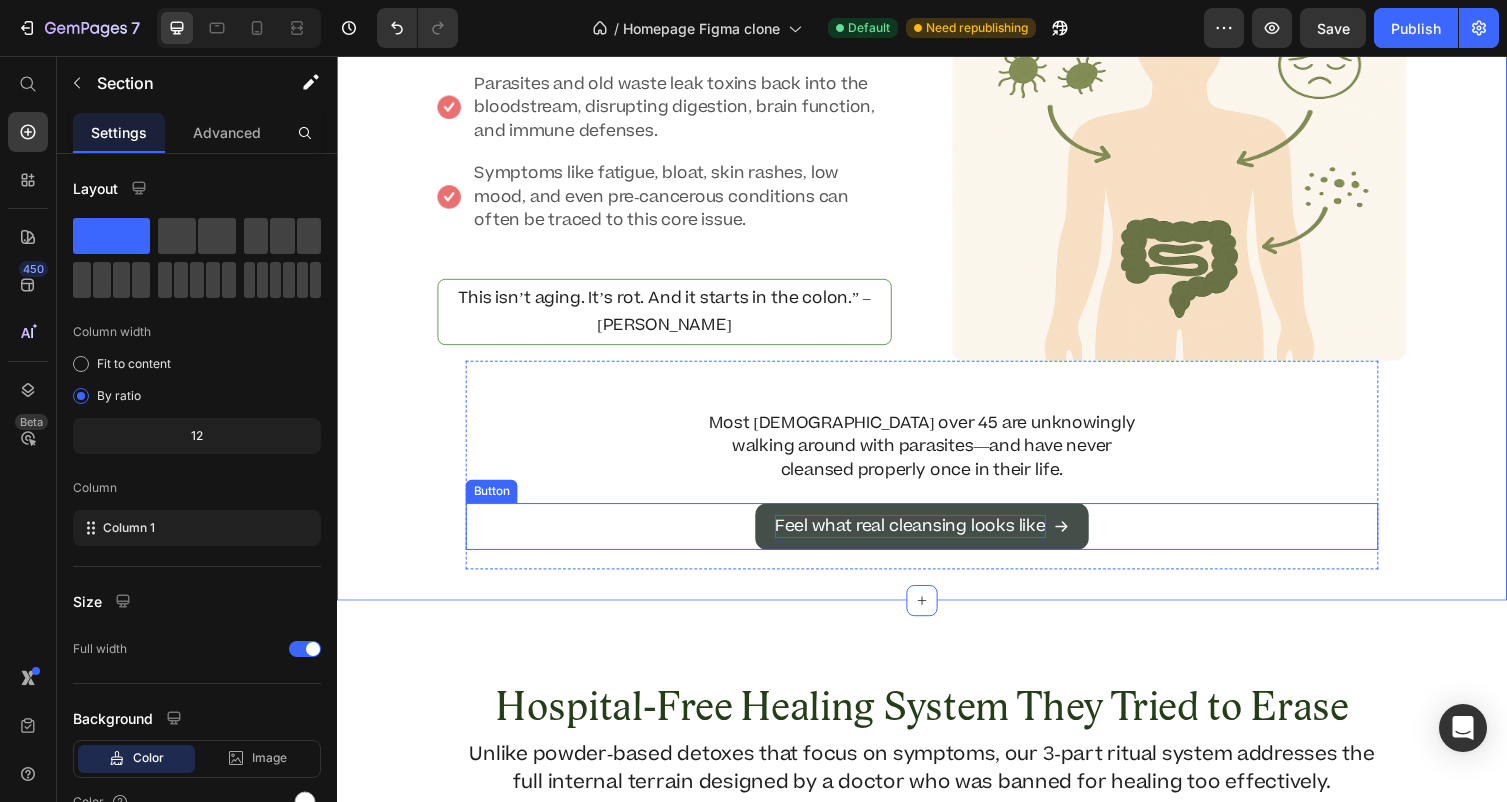 click on "Feel what real cleansing looks like" at bounding box center (925, 539) 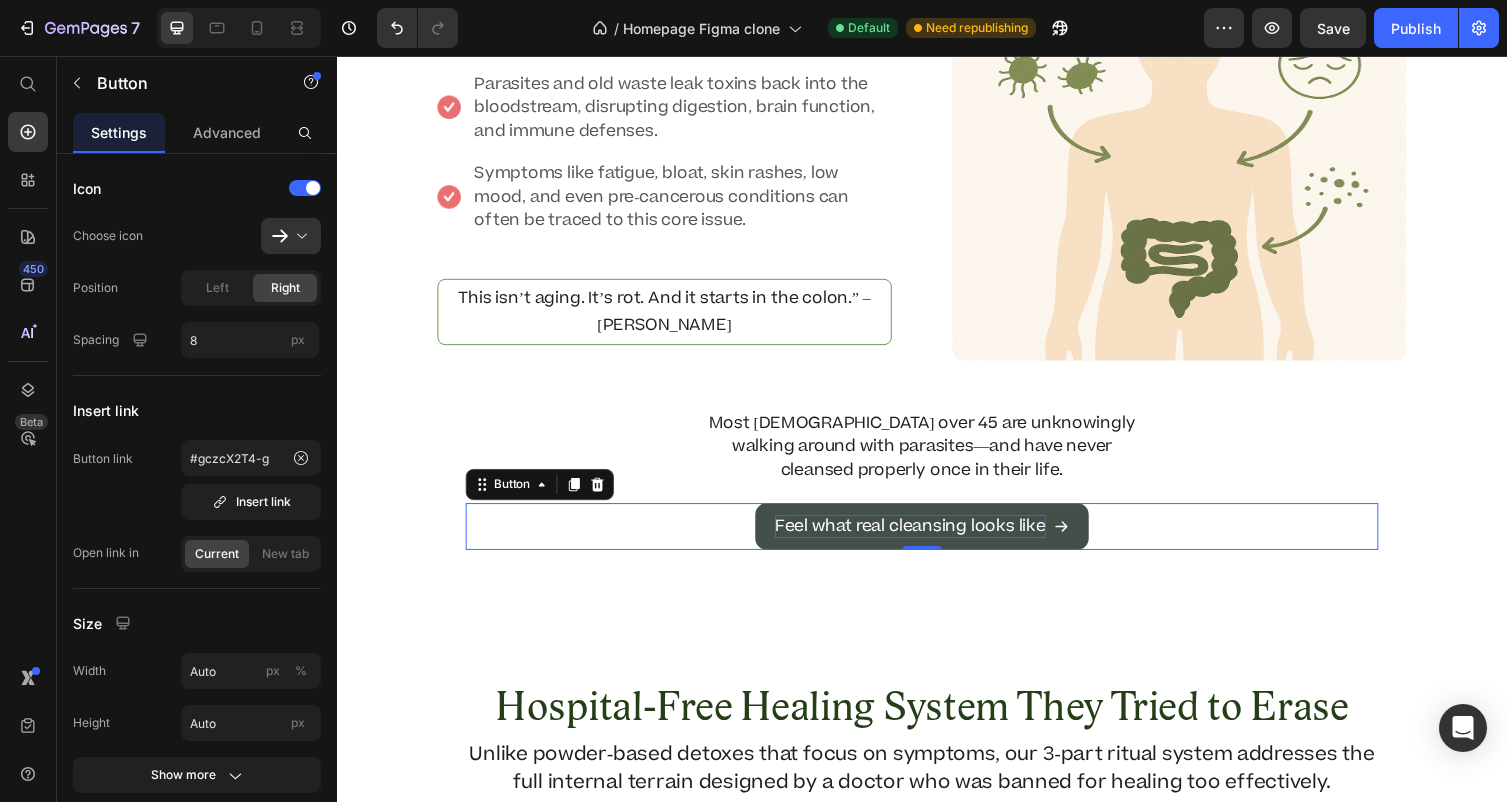 click on "Feel what real cleansing looks like" at bounding box center [937, 539] 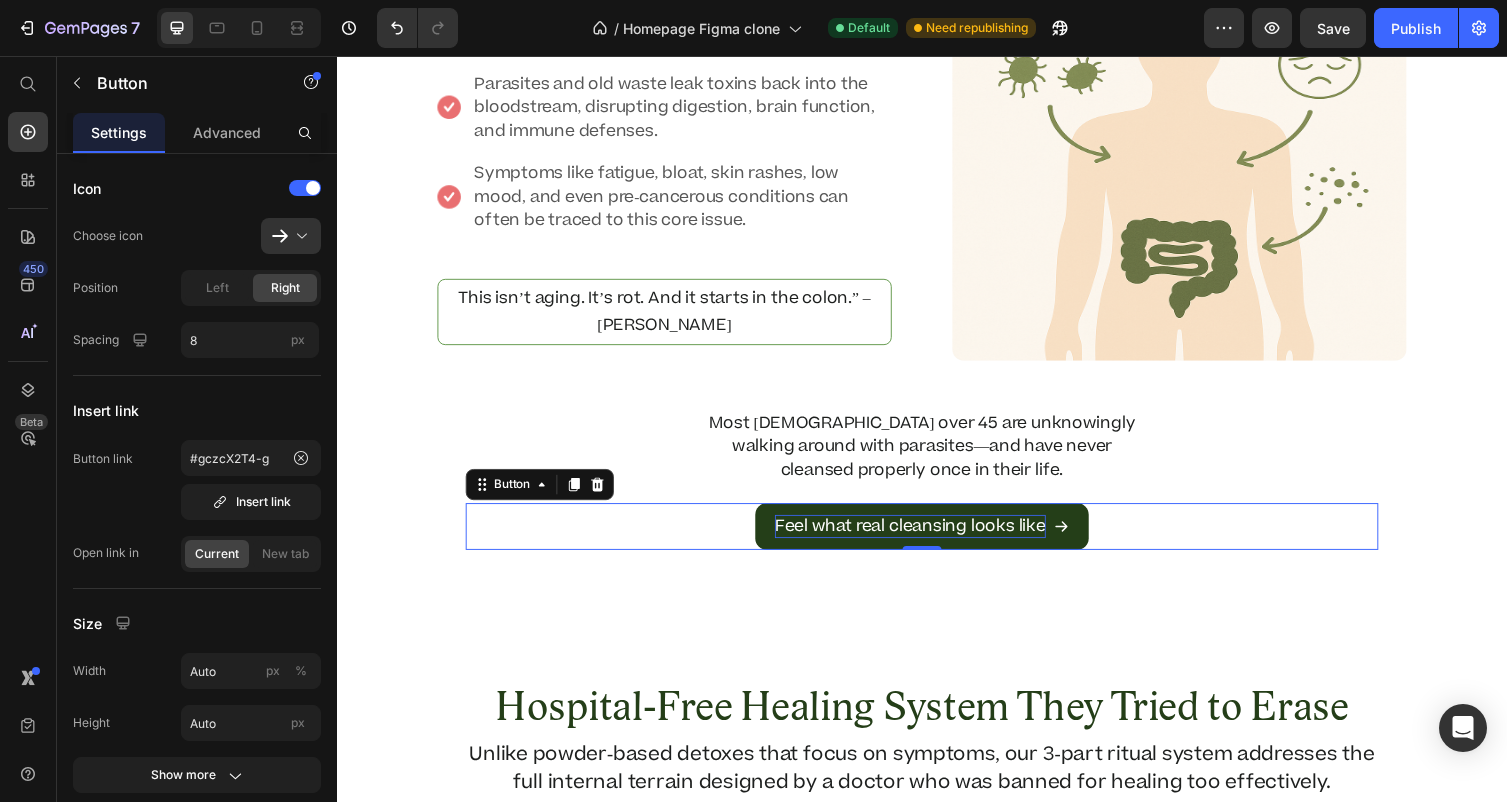 click on "Feel what real cleansing looks like" at bounding box center [925, 539] 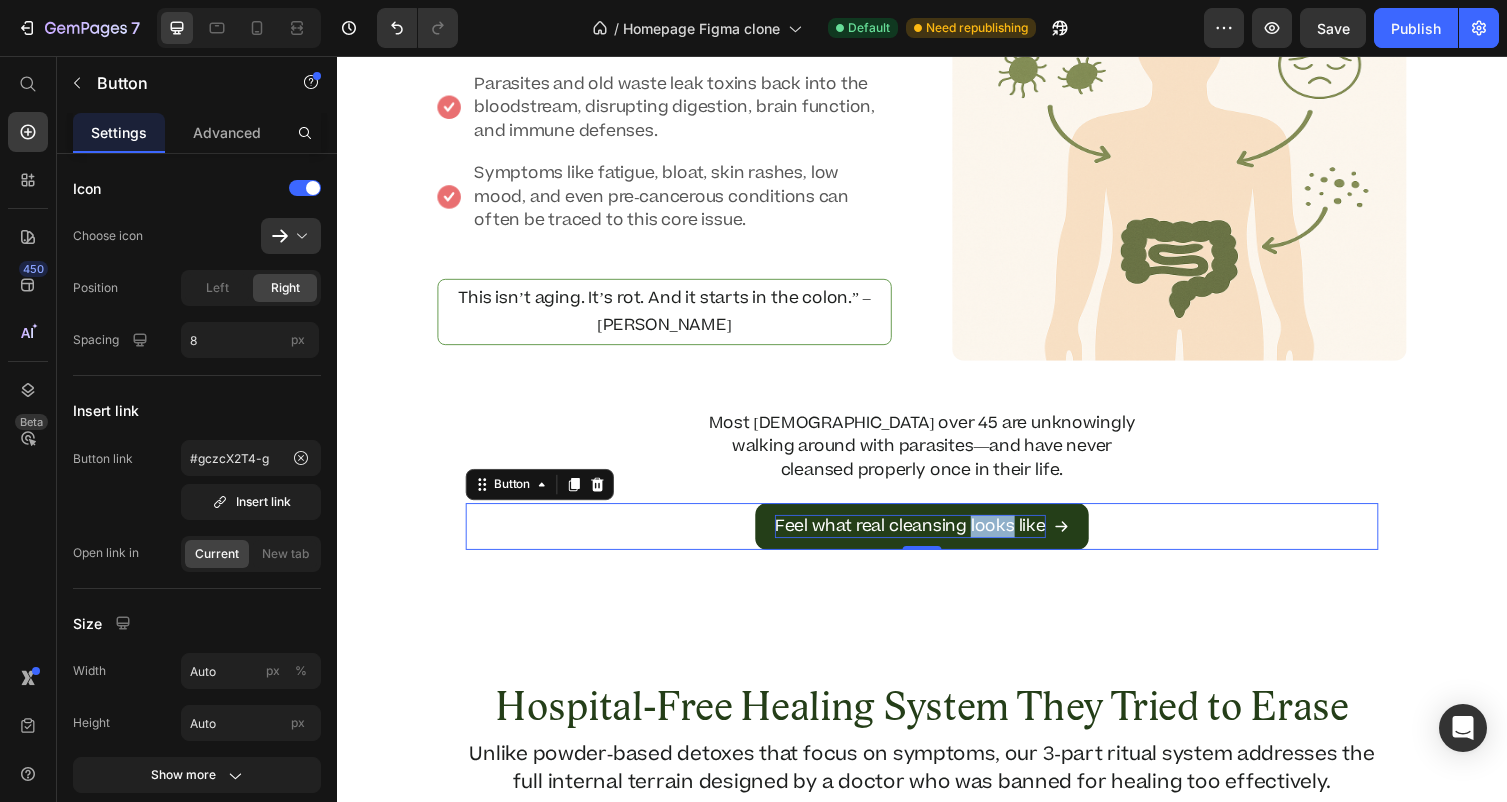 click on "Feel what real cleansing looks like" at bounding box center (925, 539) 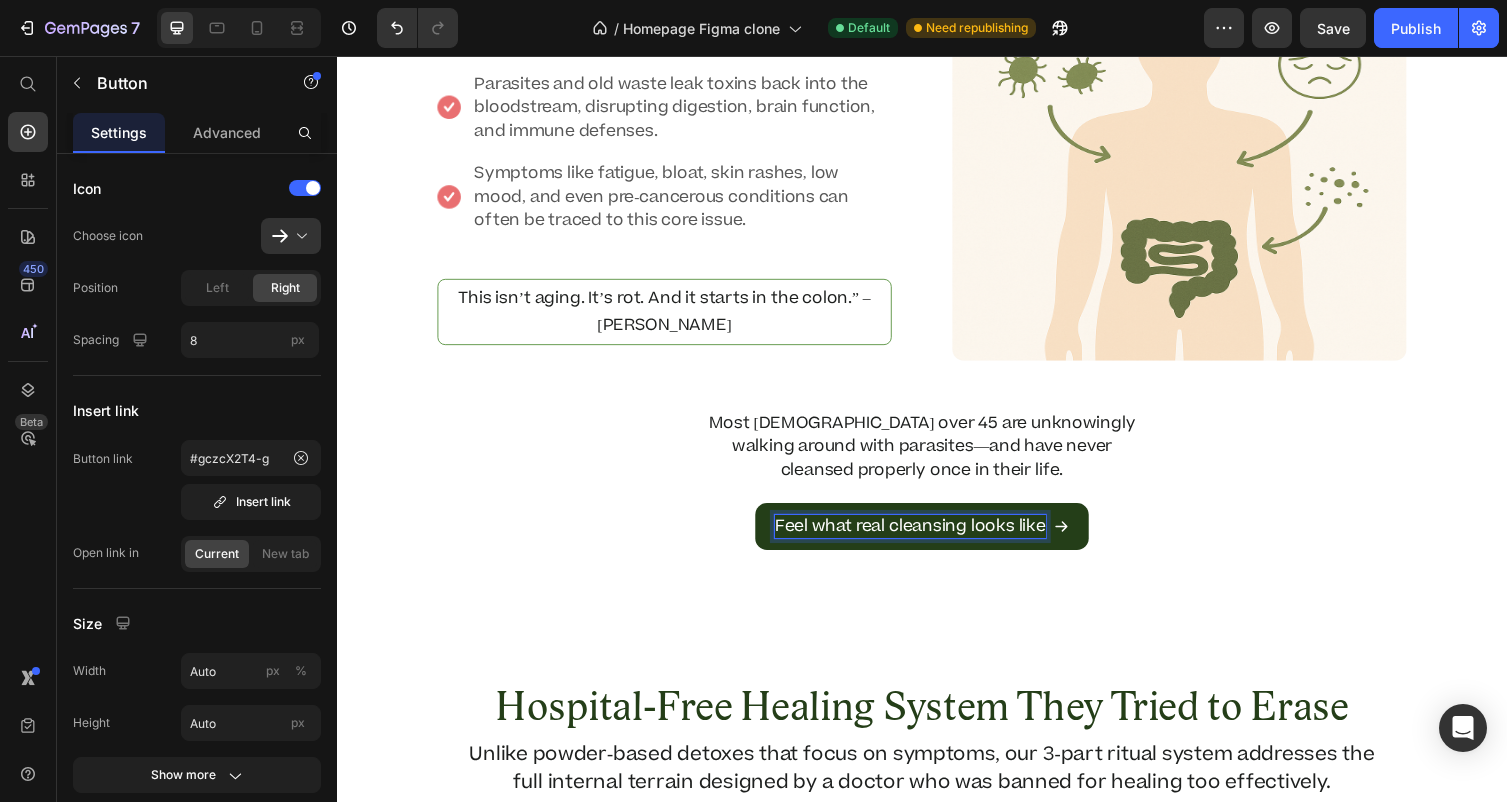click on "Feel what real cleansing looks like" at bounding box center [925, 539] 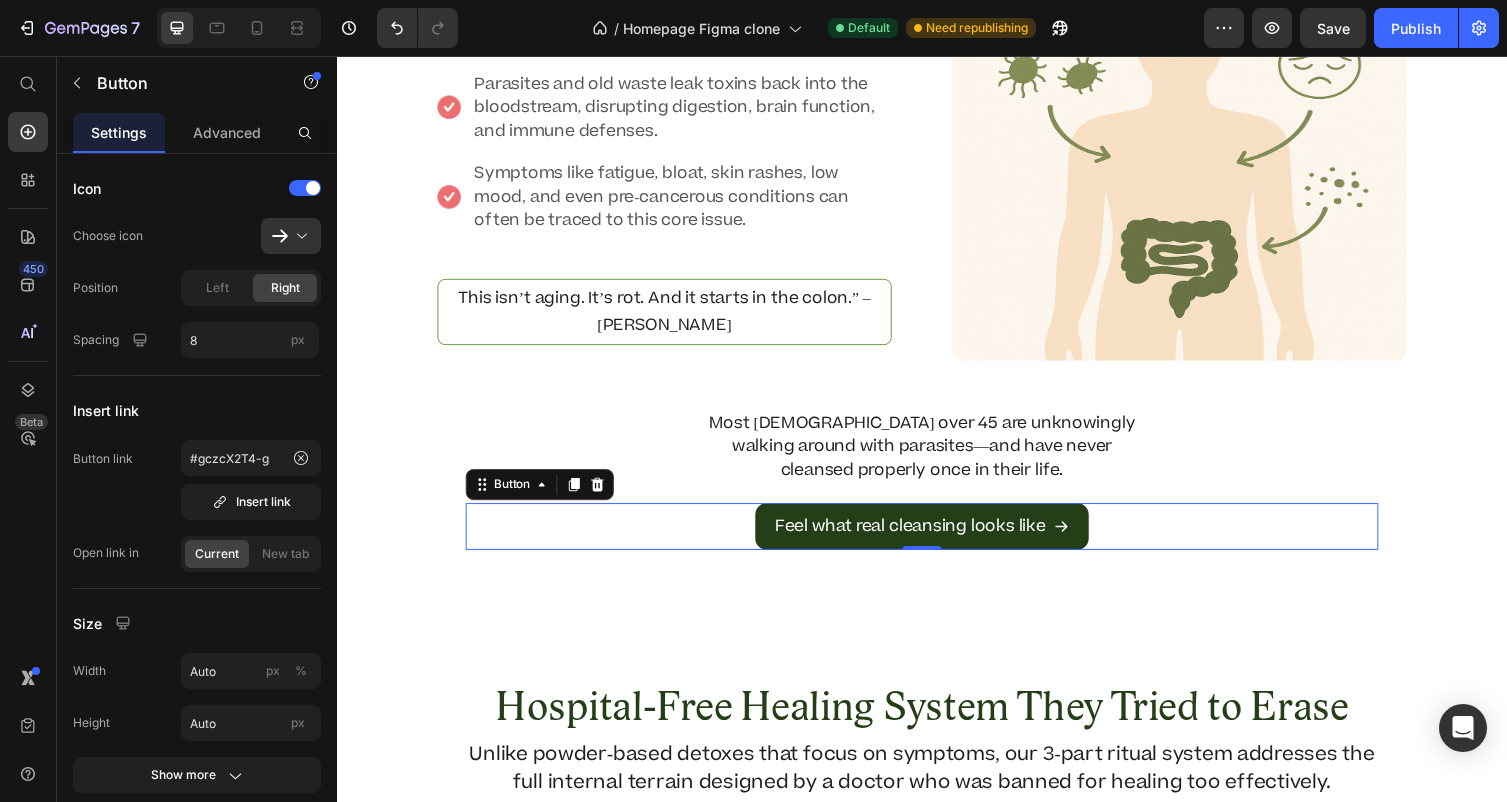 click on "Feel what real cleansing looks like" at bounding box center (937, 539) 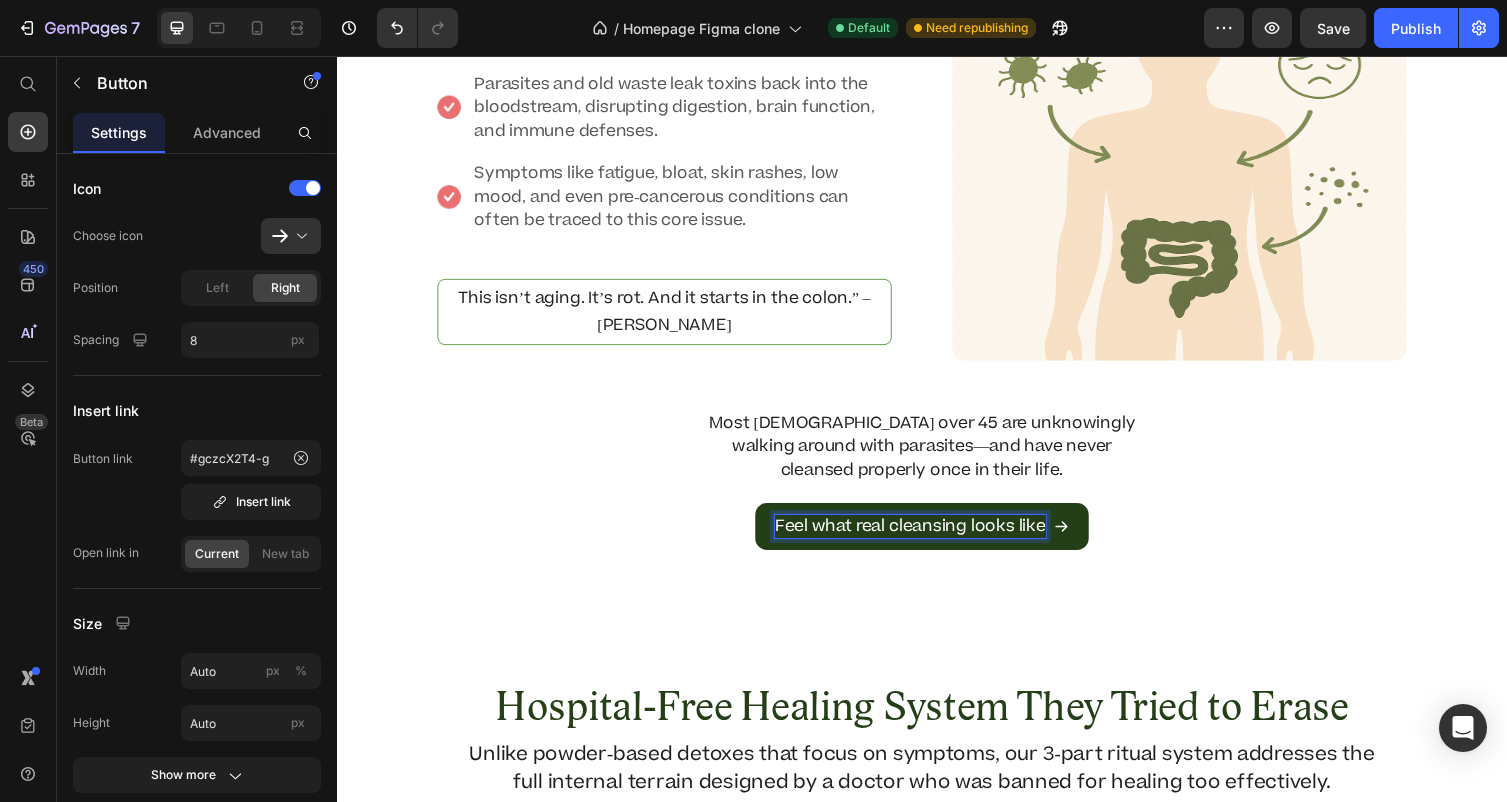 click on "Feel what real cleansing looks like" at bounding box center [925, 539] 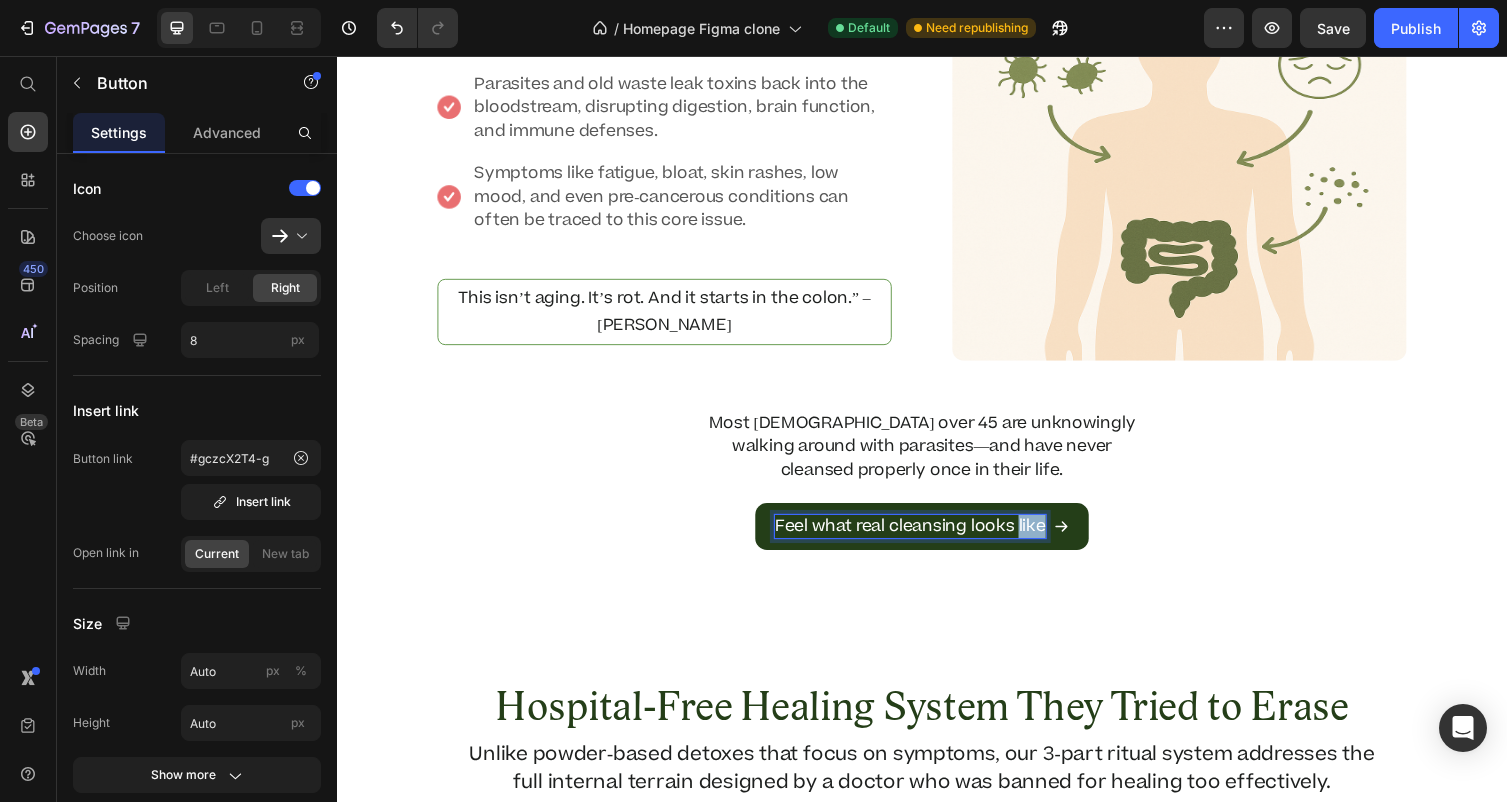 click on "Feel what real cleansing looks like" at bounding box center (925, 539) 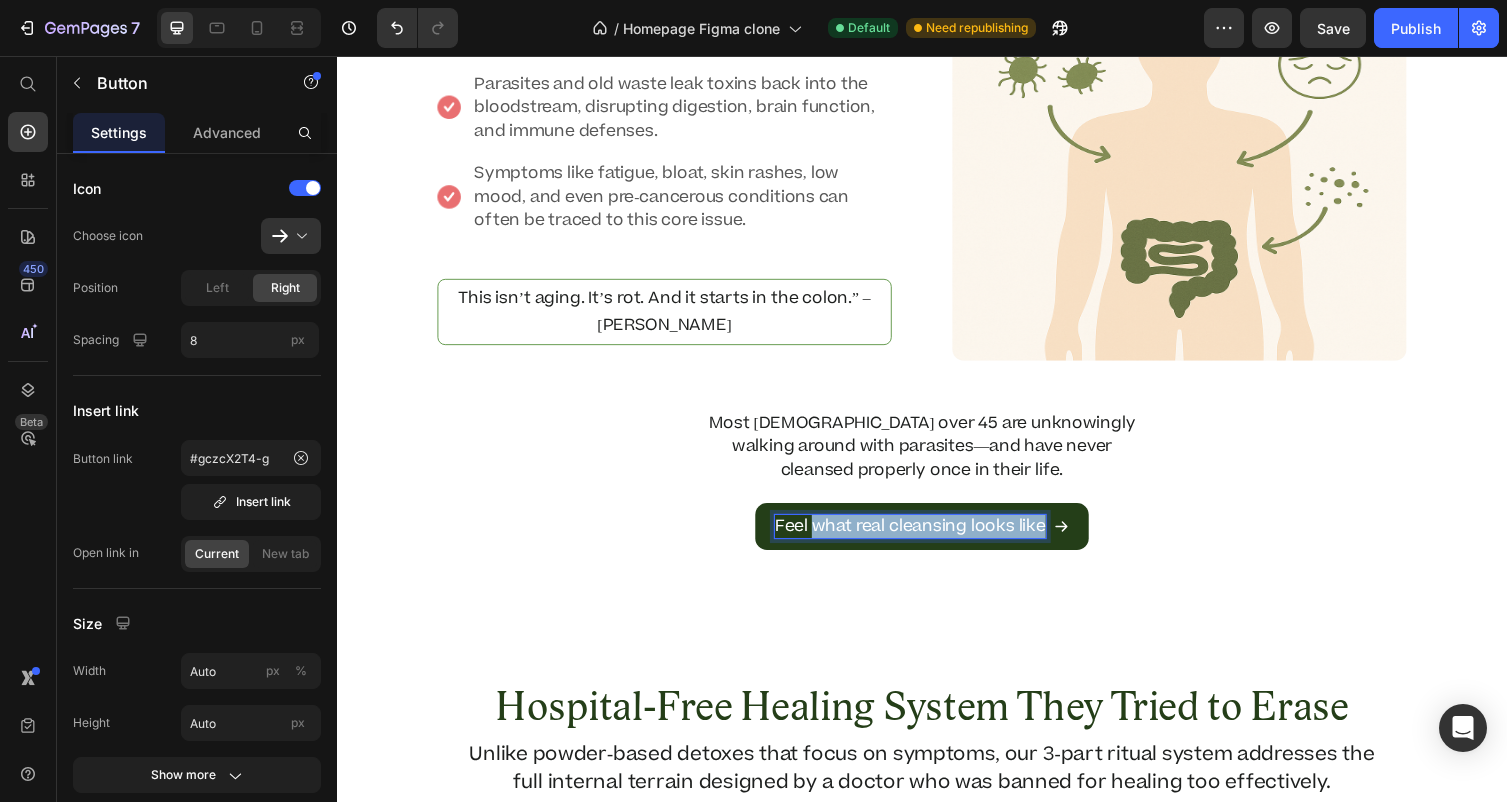 drag, startPoint x: 826, startPoint y: 425, endPoint x: 1063, endPoint y: 435, distance: 237.21088 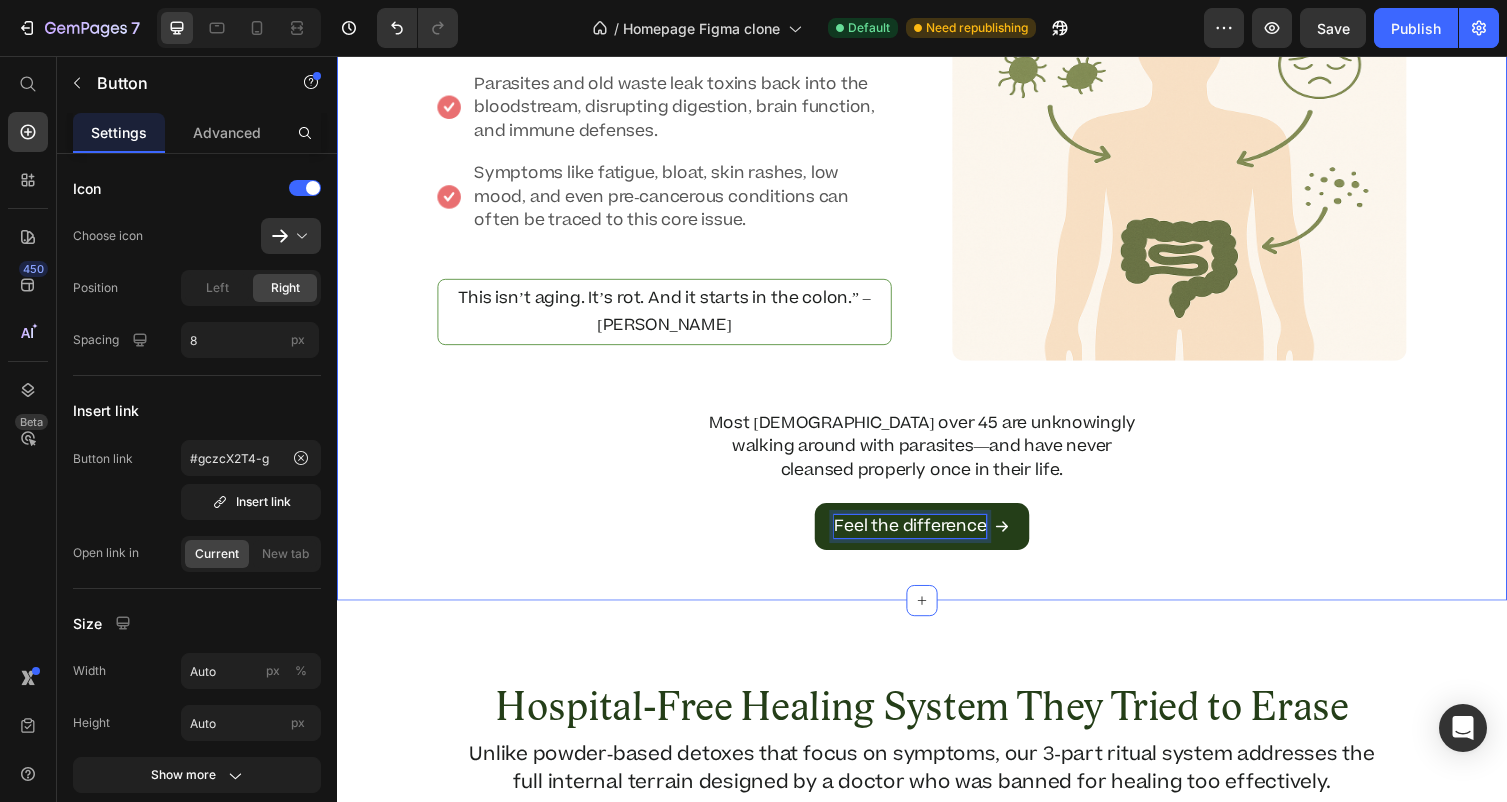 click on "Why You’re Still Sick- Even If You Eat Healthy Heading PARASITES. ROT. COLONIC FERMENTATION. Text block Image Image If you’re not pooping 2–3x a day, you’re not cleansing—you’re reabsorbing. Text block Row Image Parasites and old waste leak toxins back into the bloodstream, disrupting digestion, brain function, and immune defenses. Text block Row Image Symptoms like fatigue, bloat, skin rashes, low mood, and even pre-cancerous conditions can often be traced to this core issue. Text block Row Row This isn’t aging. It’s rot. And it starts in the colon.” – Dr. Daniels Text Block Image Row Row Most Americans over 45 are unknowingly walking around with parasites—and have never cleansed properly once in their life. Text block
Feel the difference  Button   0 Row Section 4/25" at bounding box center (937, 205) 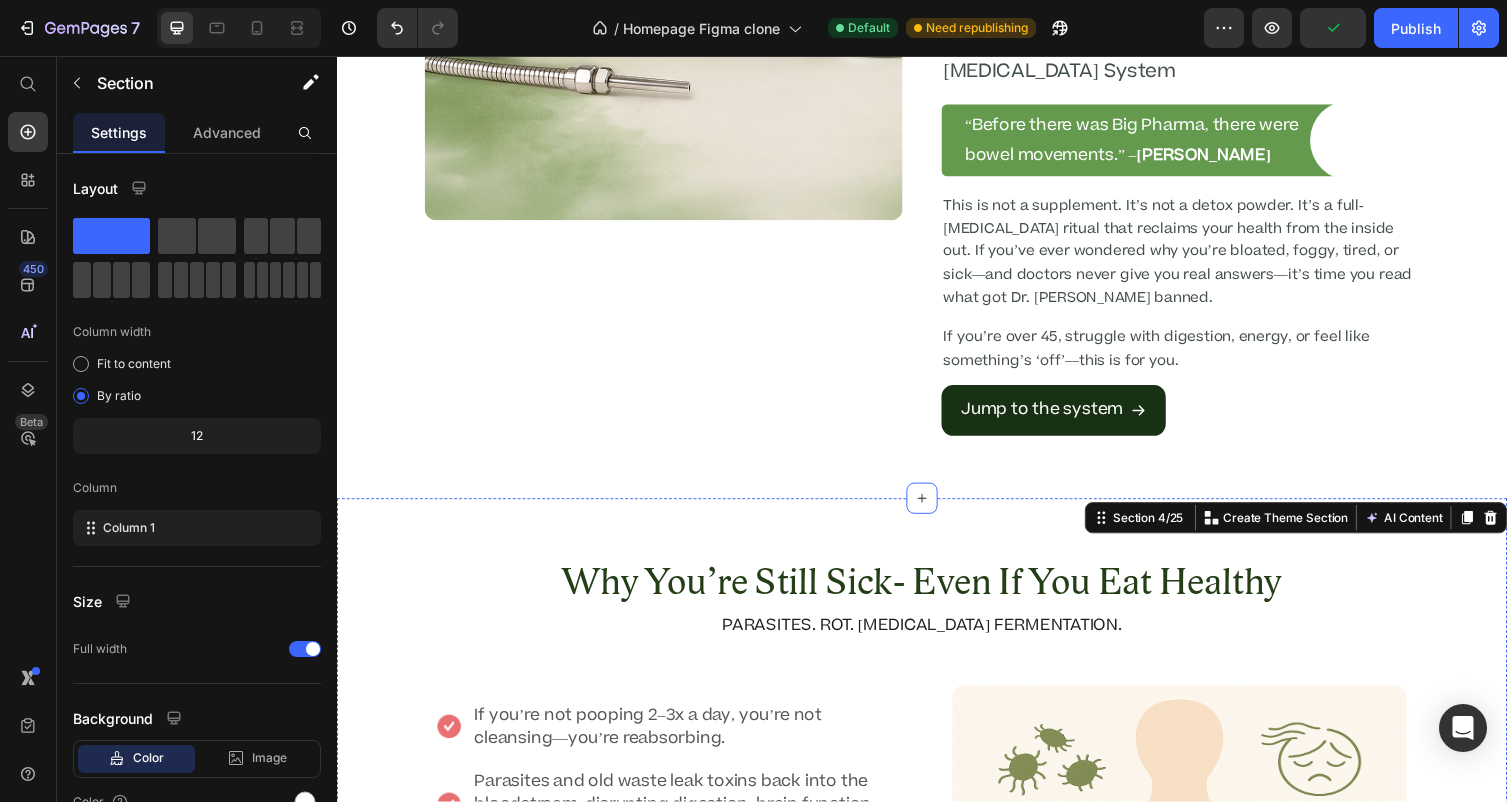 scroll, scrollTop: 457, scrollLeft: 0, axis: vertical 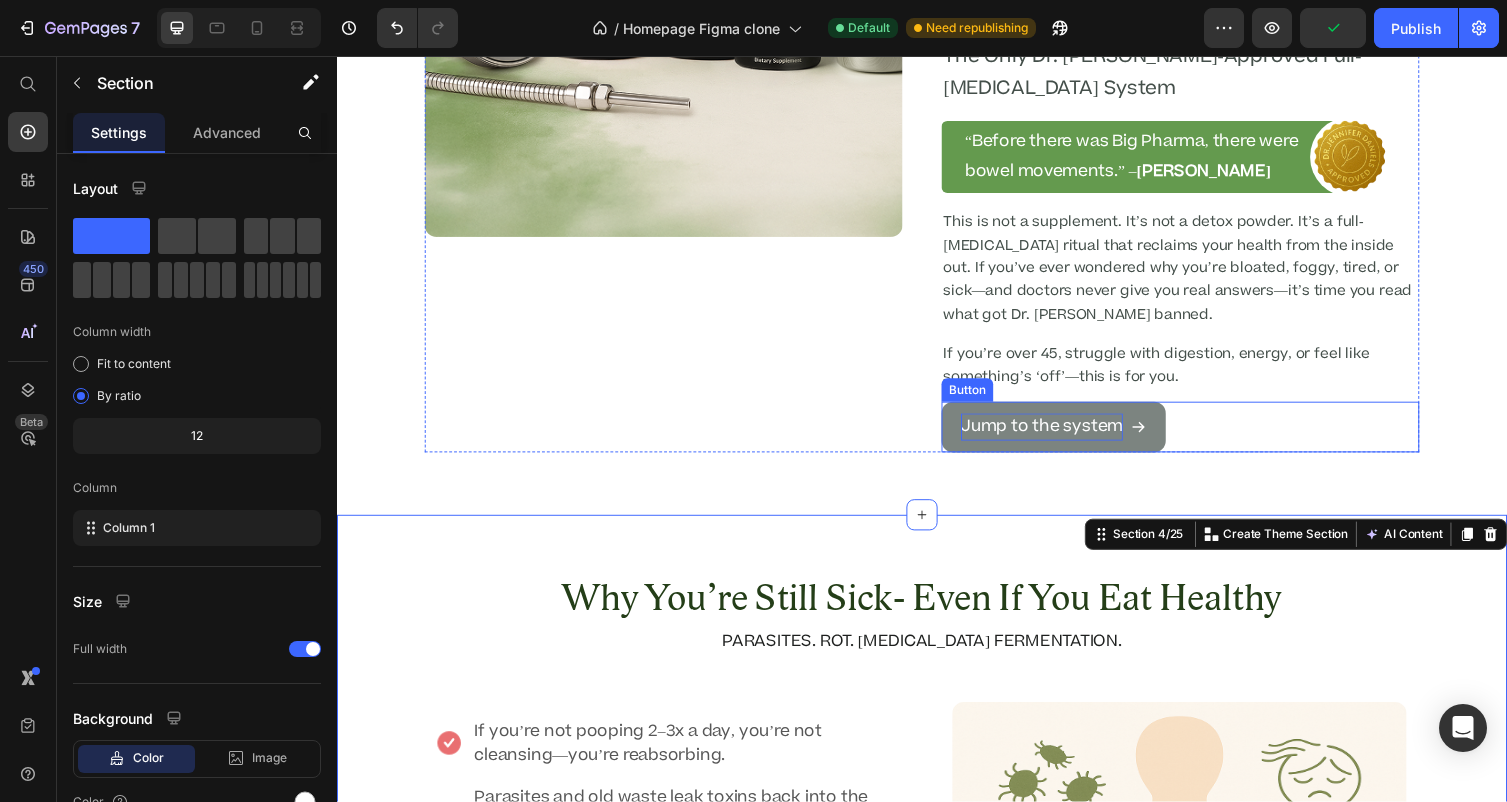 click on "Jump to the system" at bounding box center (1060, 436) 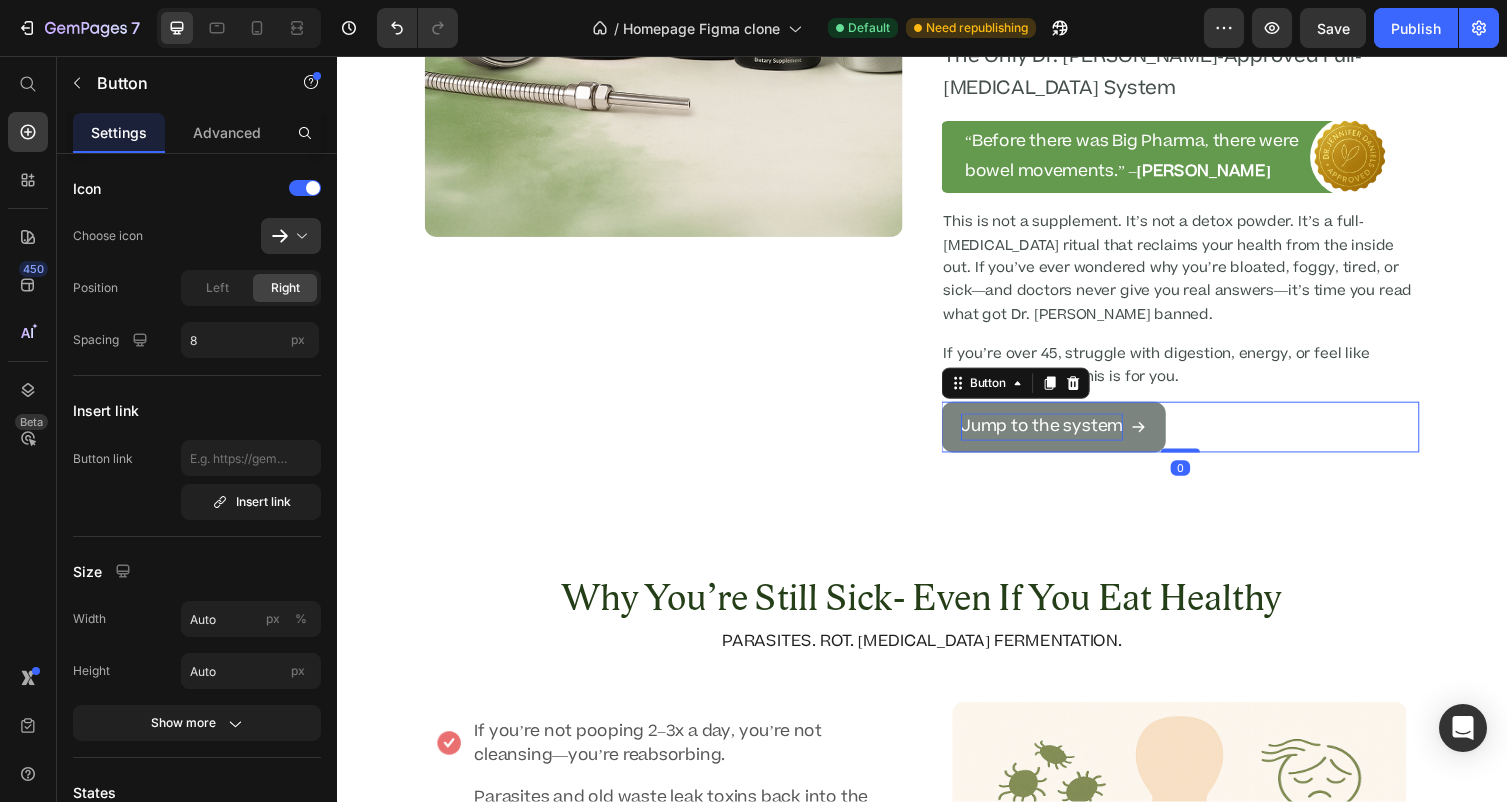 click on "Jump to the system" at bounding box center (1060, 436) 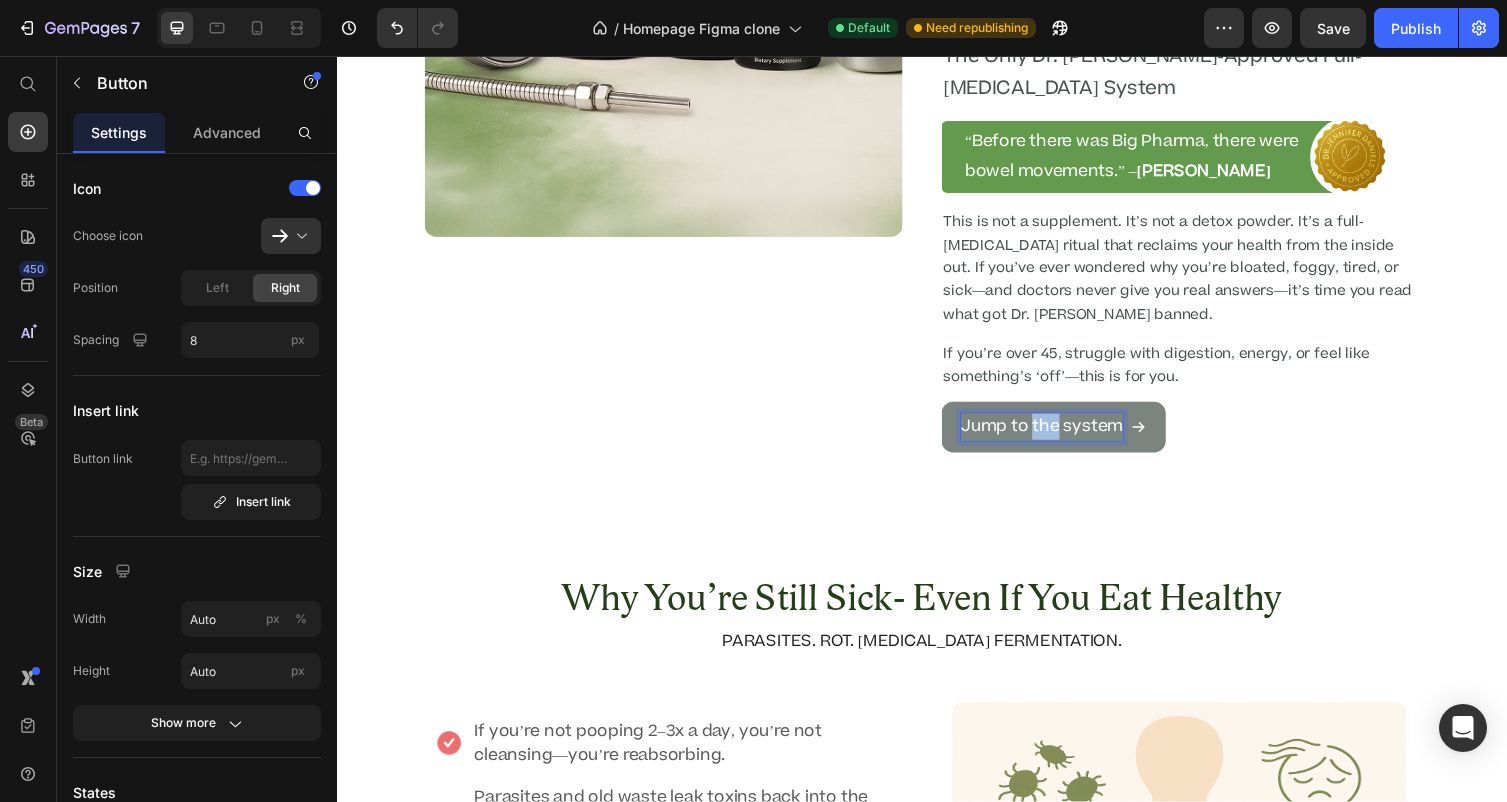 click on "Jump to the system" at bounding box center (1060, 436) 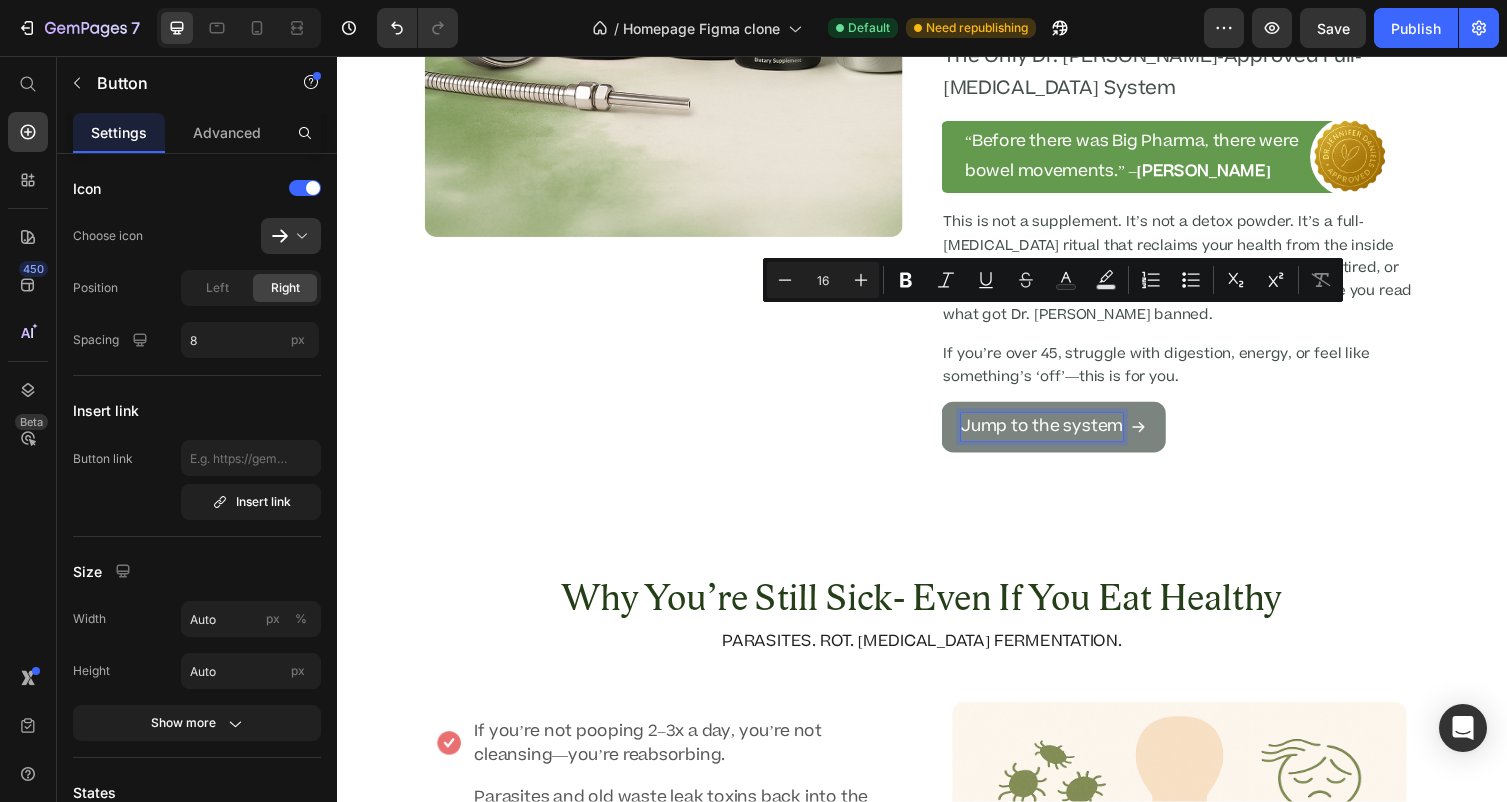 click on "Jump to the system" at bounding box center [1060, 436] 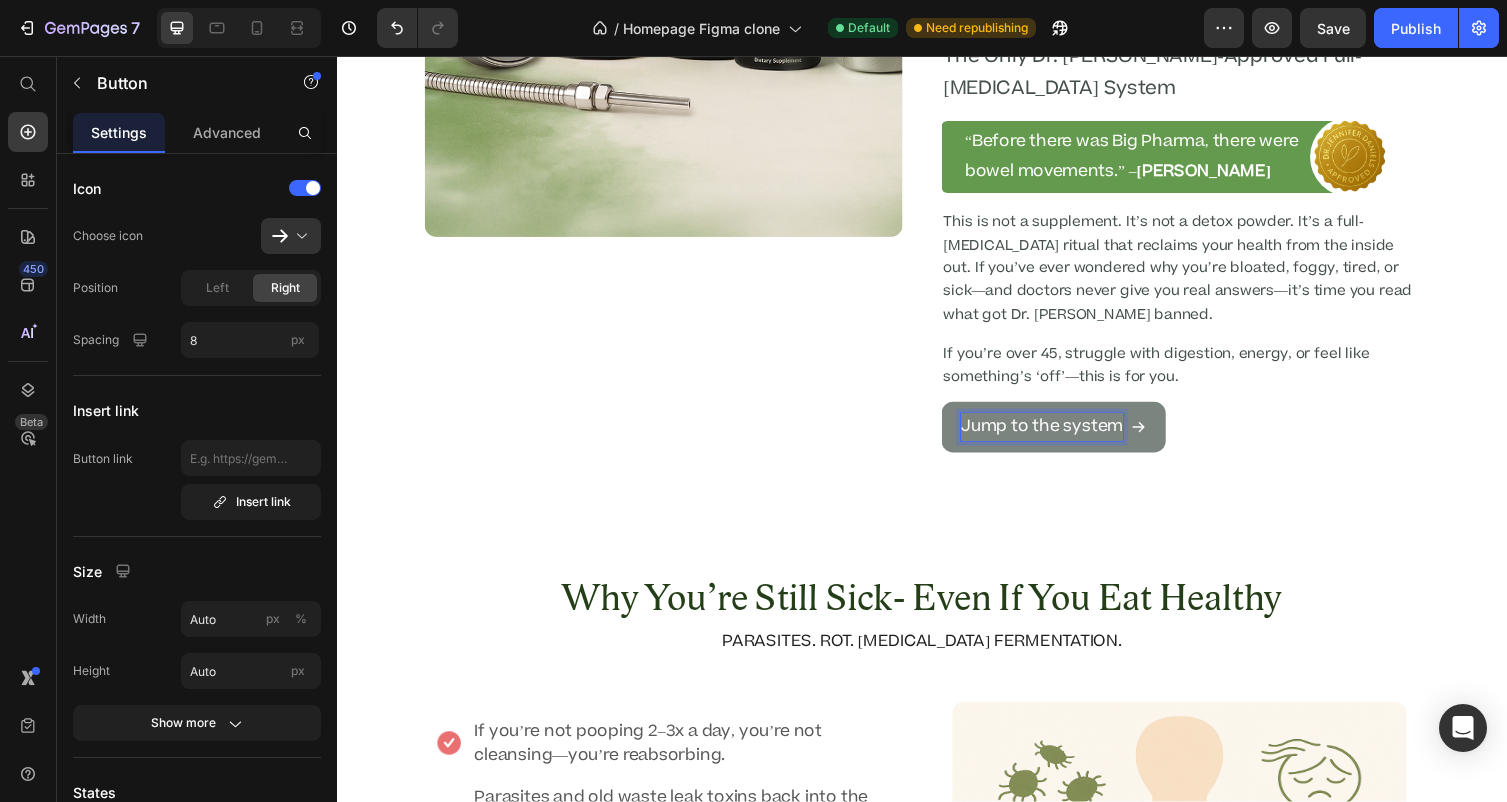 click on "Jump to the system" at bounding box center (1060, 436) 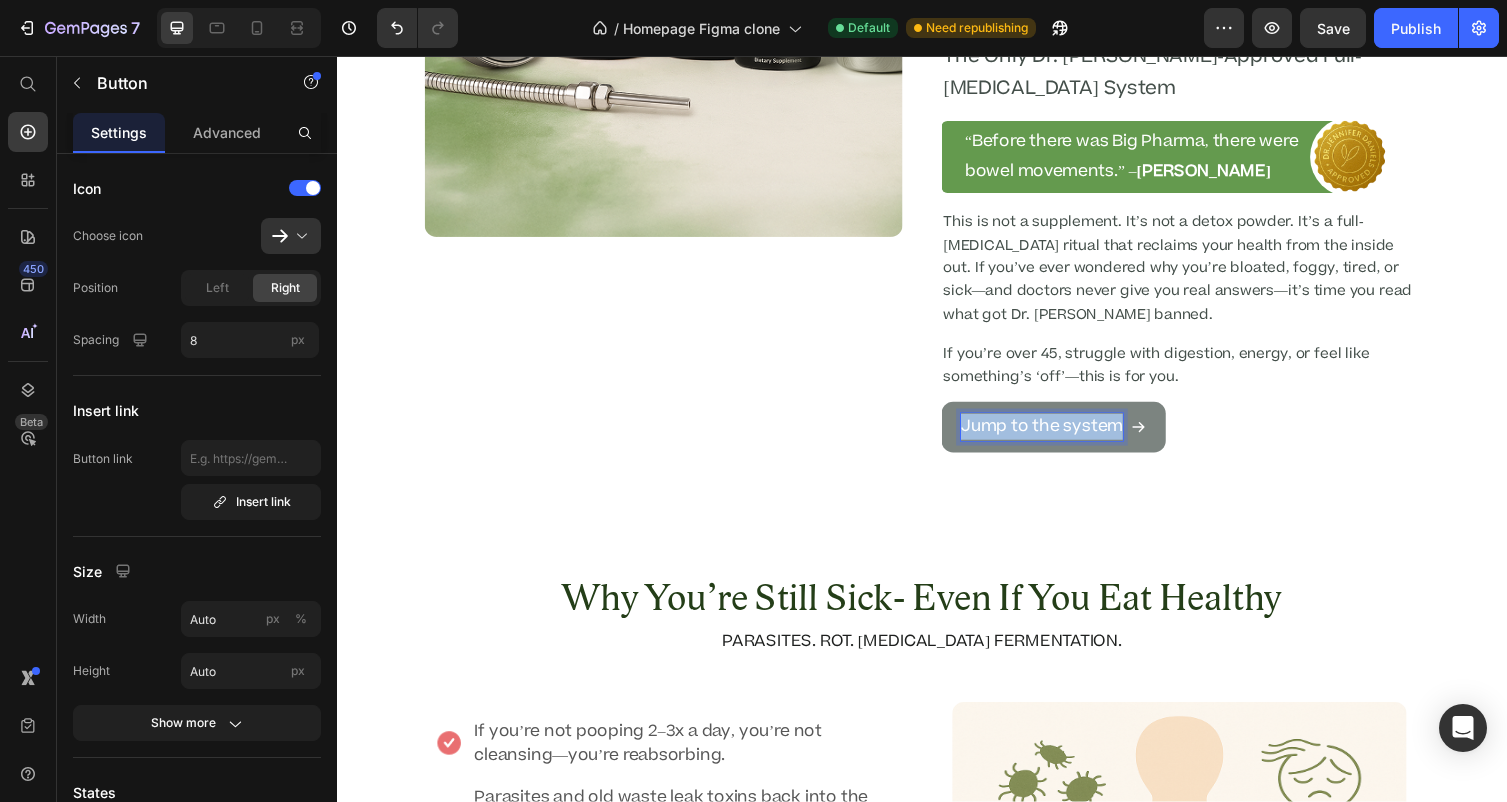 drag, startPoint x: 1141, startPoint y: 331, endPoint x: 976, endPoint y: 322, distance: 165.24527 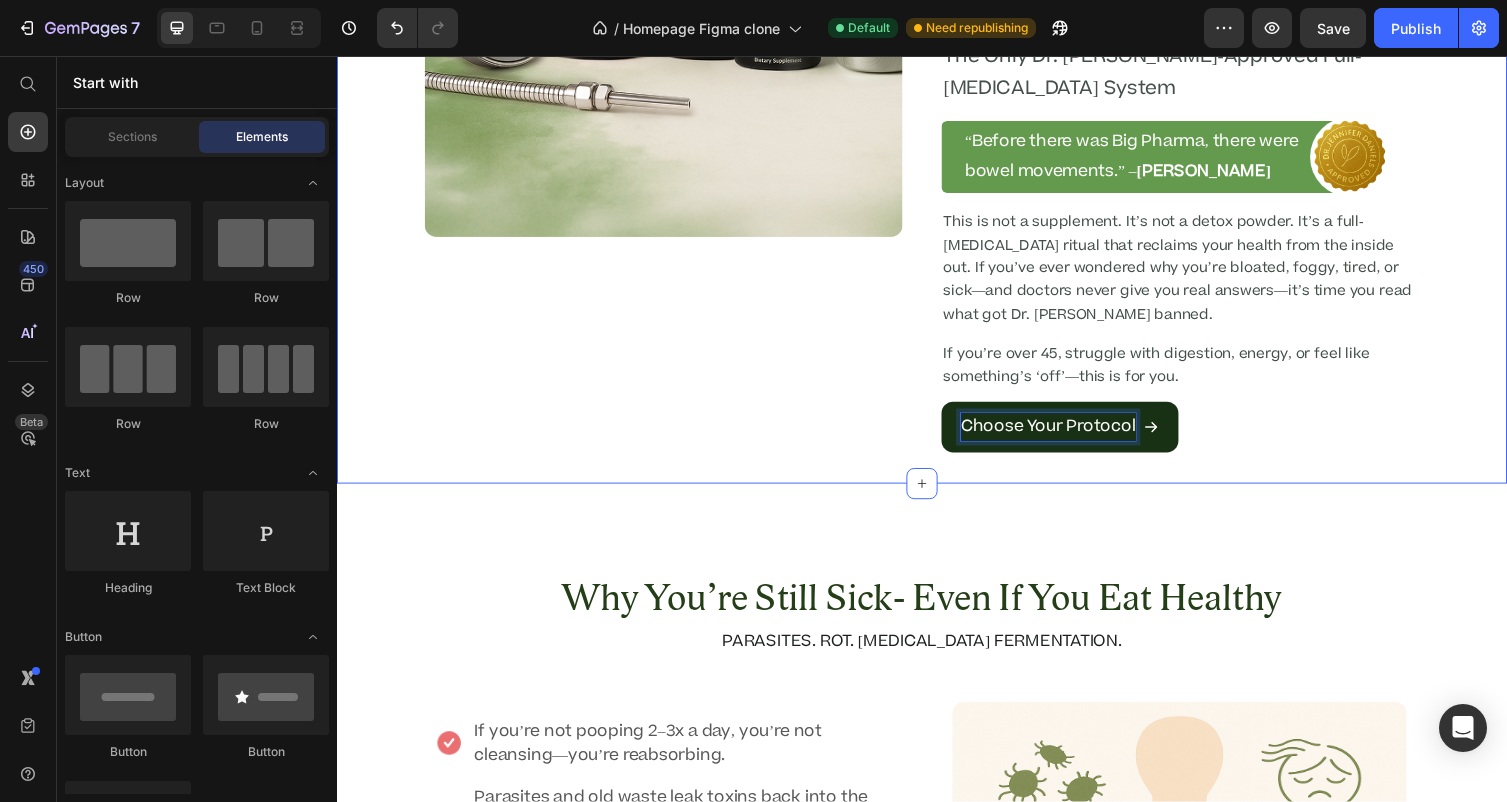 click on "Image Icon Icon Icon Icon Icon Icon List 4.9/5  based on 4,974 reviews Text Block Row Doctor-Designed | 25,000+ Americans Cleansed | Not Sold in Stores Text Block The Hidden Parasite Cleanse That’s Quietly Helping 25,000+ Americans Heal Naturally. Heading The Only Dr. Jennifer Daniels-Approved Full-Body Cleansing System Text Block “Before there was Big Pharma, there were bowel movements.” –  Dr. Daniels Text Block Image Row Row This is not a supplement. It’s not a detox powder. It’s a full-body cleansing ritual that reclaims your health from the inside out. If you’ve ever wondered why you’re bloated, foggy, tired, or sick—and doctors never give you real answers—it’s time you read what got Dr. Jennifer Daniels banned. Text Block If you’re over 45, struggle with digestion, energy, or feel like something’s ‘off’—this is for you. Text Block
Choose Your Protocol Button   0 Row Section 1/25 Image “Before there was Big Pharma, there were bowel movements.”  Row Row" at bounding box center (937, 6321) 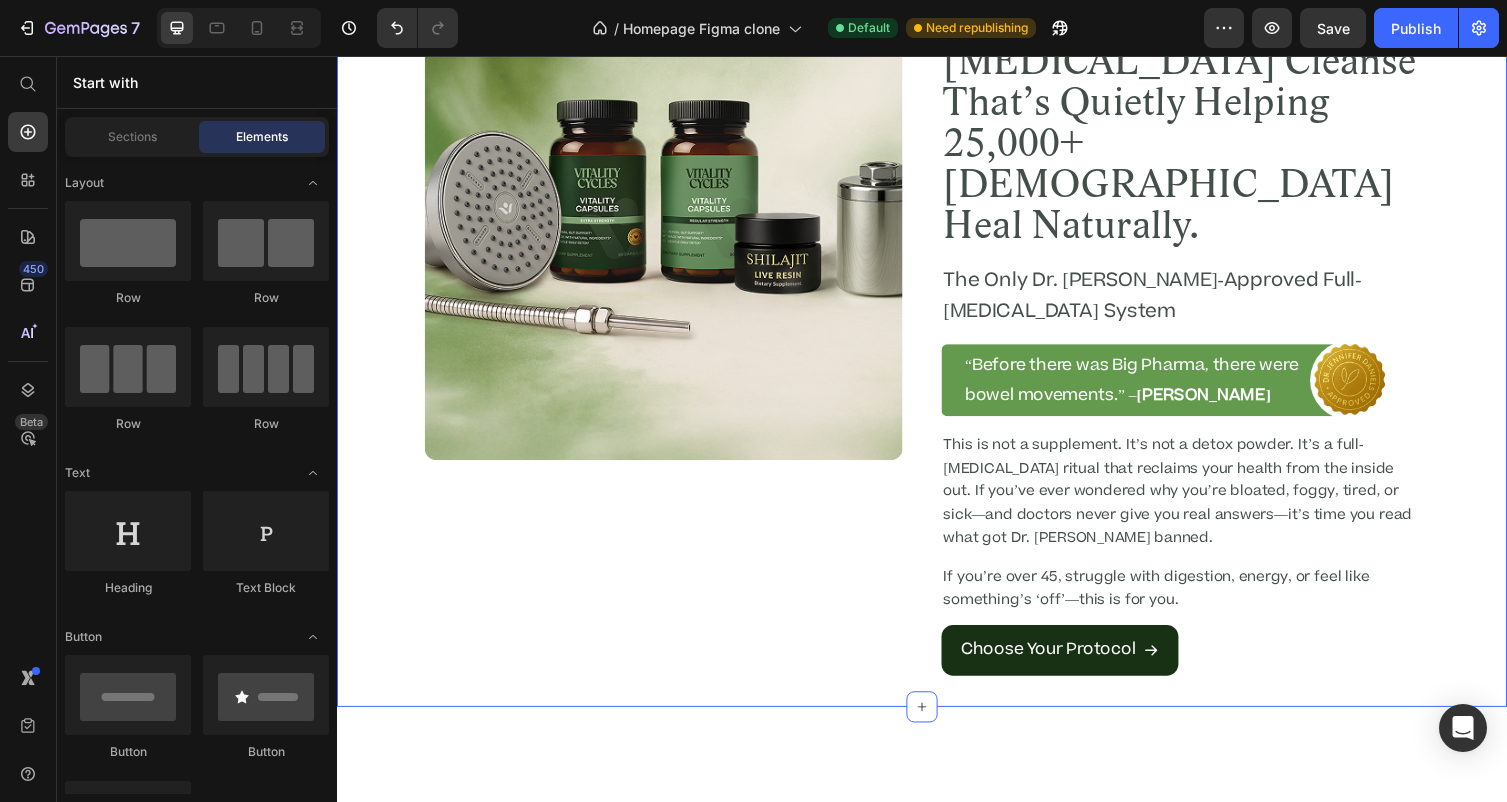 scroll, scrollTop: 223, scrollLeft: 0, axis: vertical 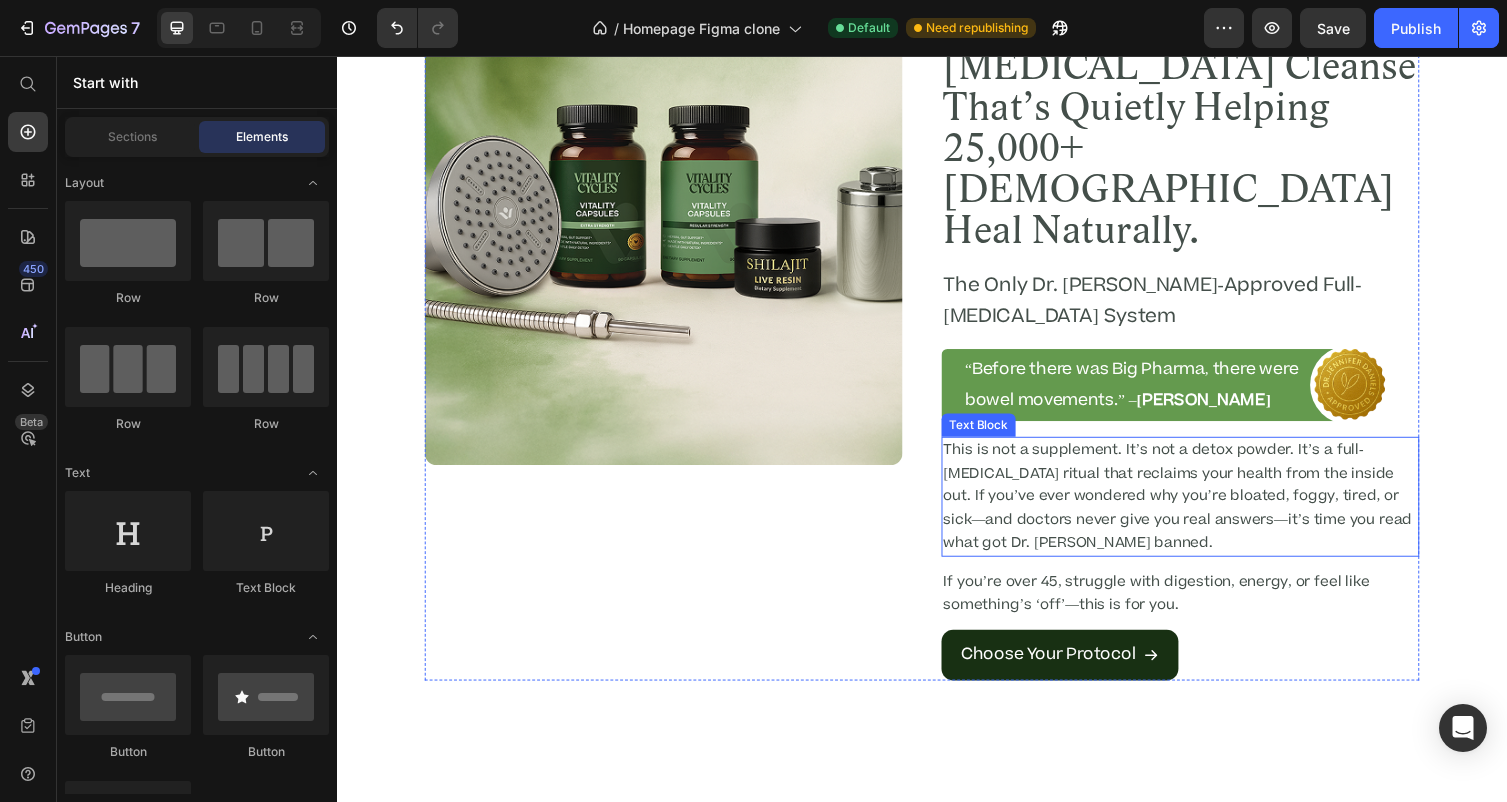 click on "This is not a supplement. It’s not a detox powder. It’s a full-body cleansing ritual that reclaims your health from the inside out. If you’ve ever wondered why you’re bloated, foggy, tired, or sick—and doctors never give you real answers—it’s time you read what got Dr. Jennifer Daniels banned." at bounding box center (1202, 508) 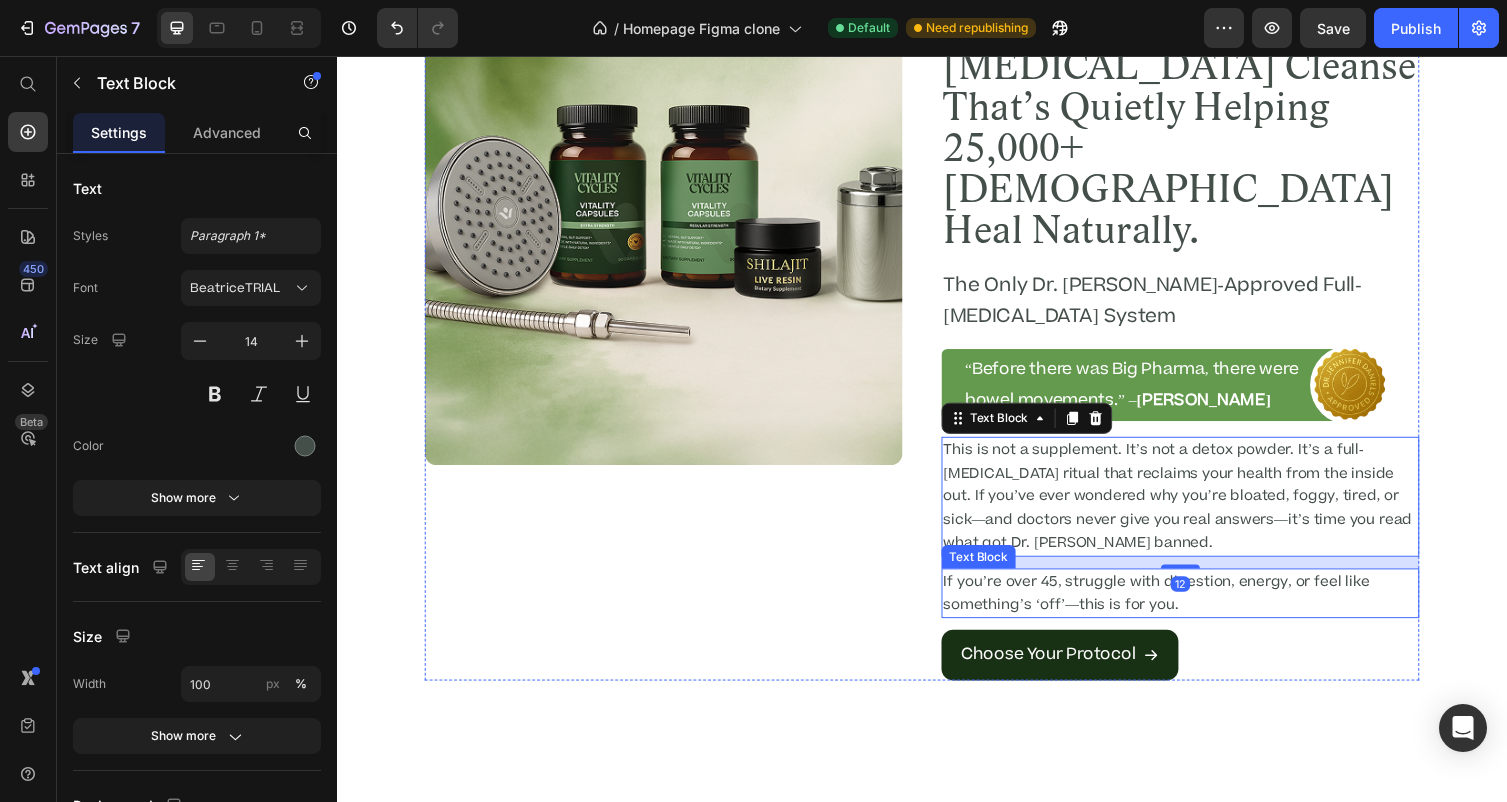 click on "If you’re over 45, struggle with digestion, energy, or feel like something’s ‘off’—this is for you." at bounding box center [1202, 608] 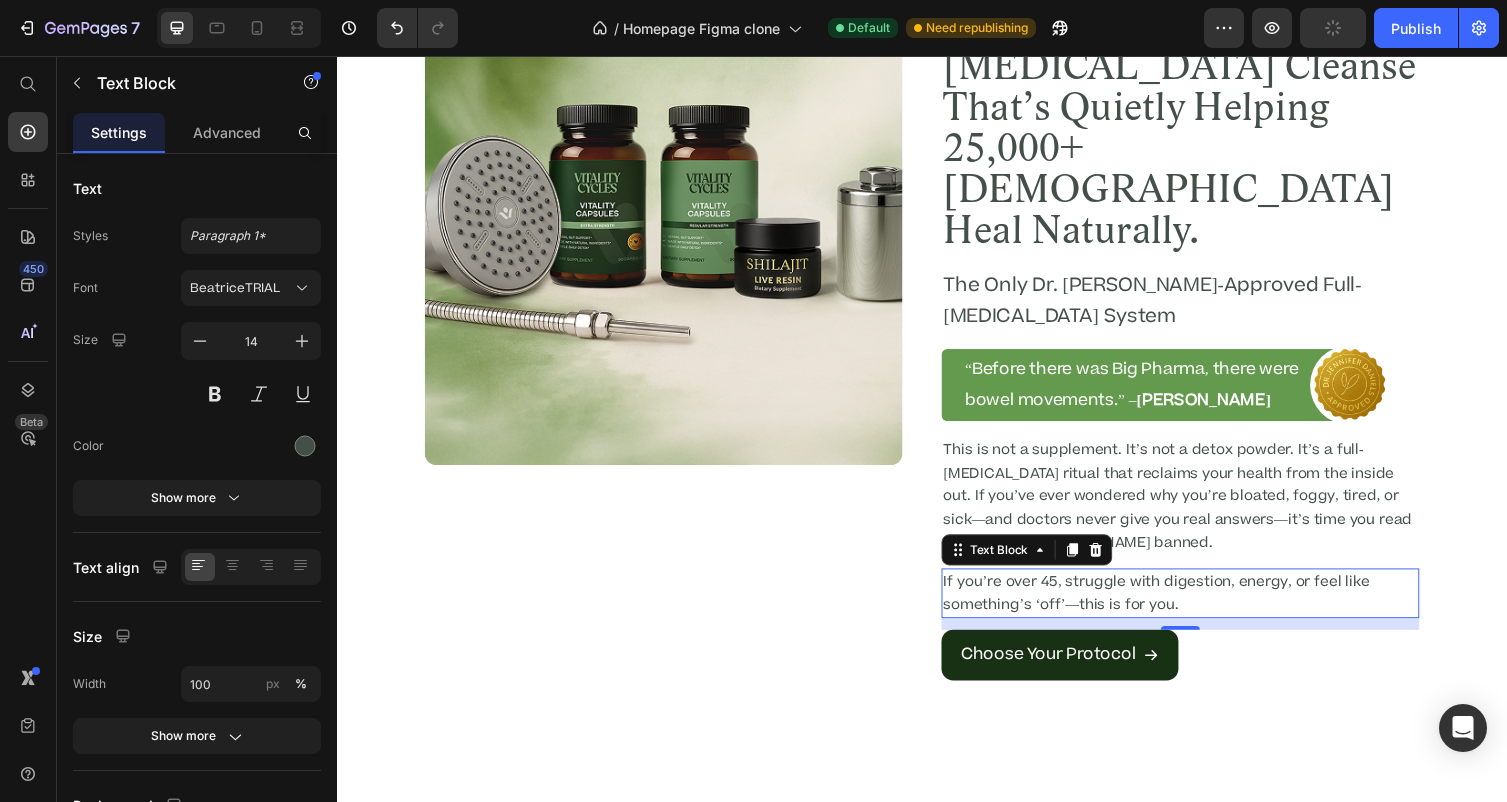 click on "If you’re over 45, struggle with digestion, energy, or feel like something’s ‘off’—this is for you." at bounding box center [1202, 608] 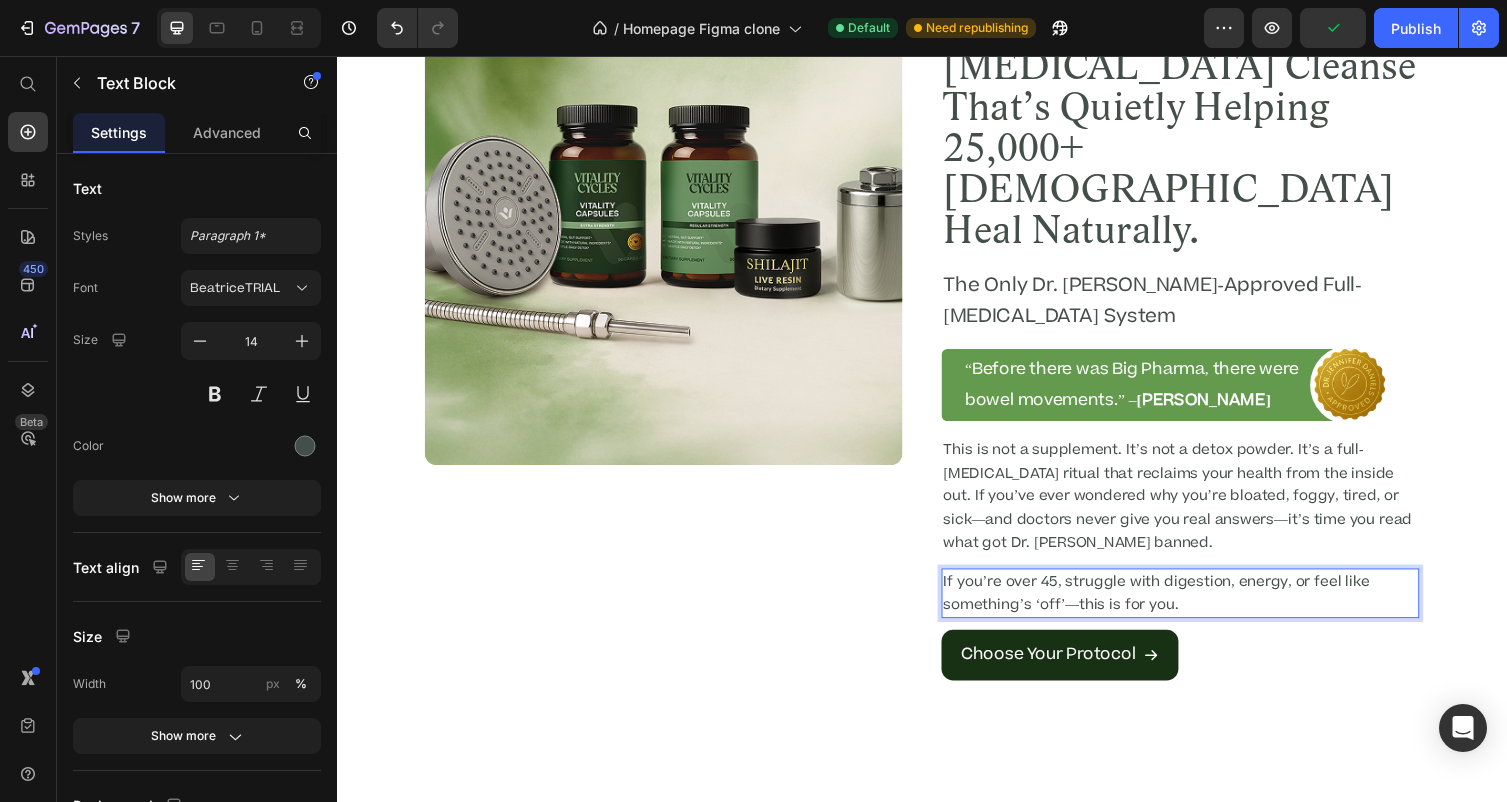 click on "If you’re over 45, struggle with digestion, energy, or feel like something’s ‘off’—this is for you." at bounding box center (1202, 608) 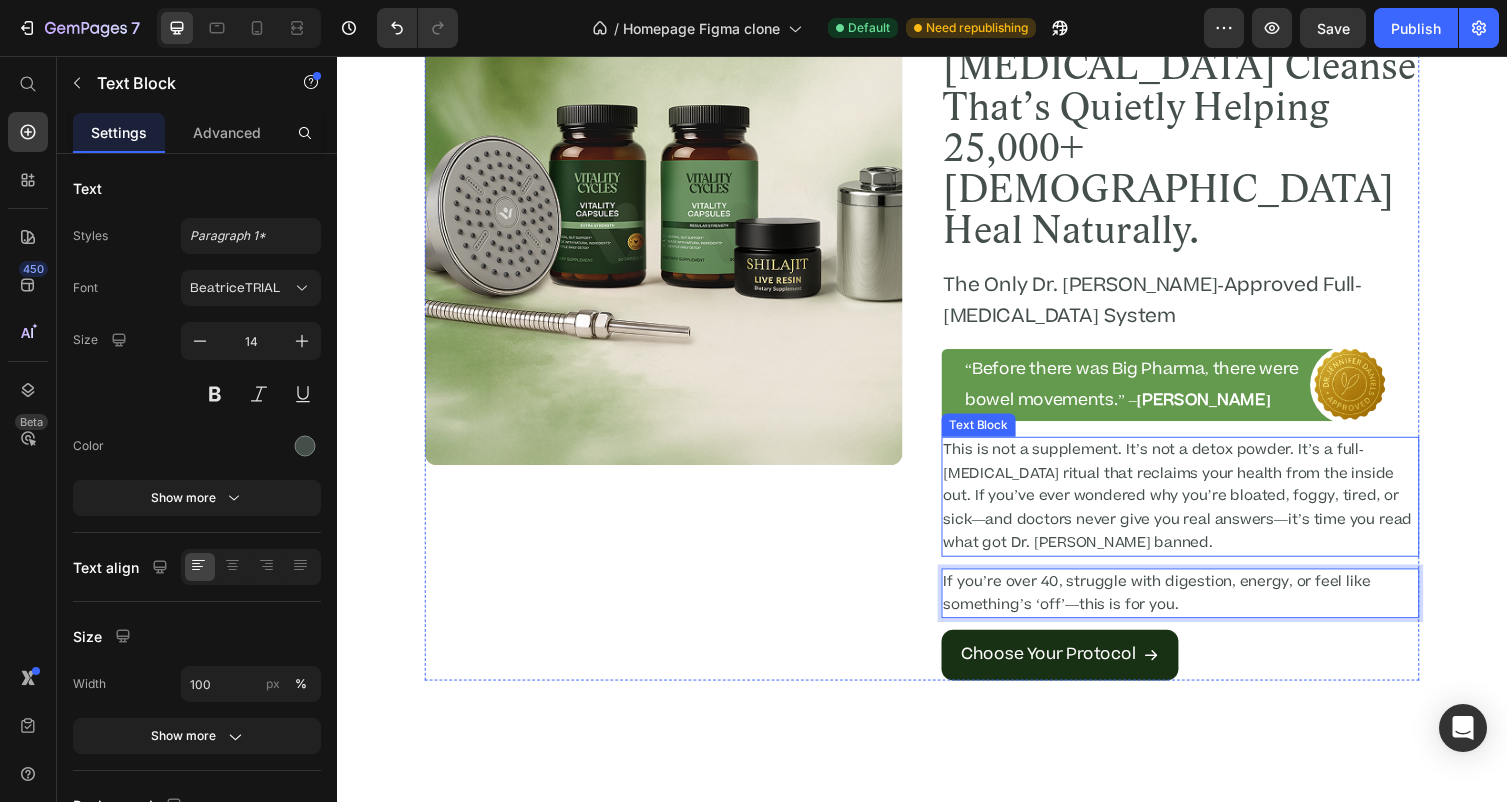 click on "This is not a supplement. It’s not a detox powder. It’s a full-body cleansing ritual that reclaims your health from the inside out. If you’ve ever wondered why you’re bloated, foggy, tired, or sick—and doctors never give you real answers—it’s time you read what got Dr. Jennifer Daniels banned." at bounding box center [1202, 508] 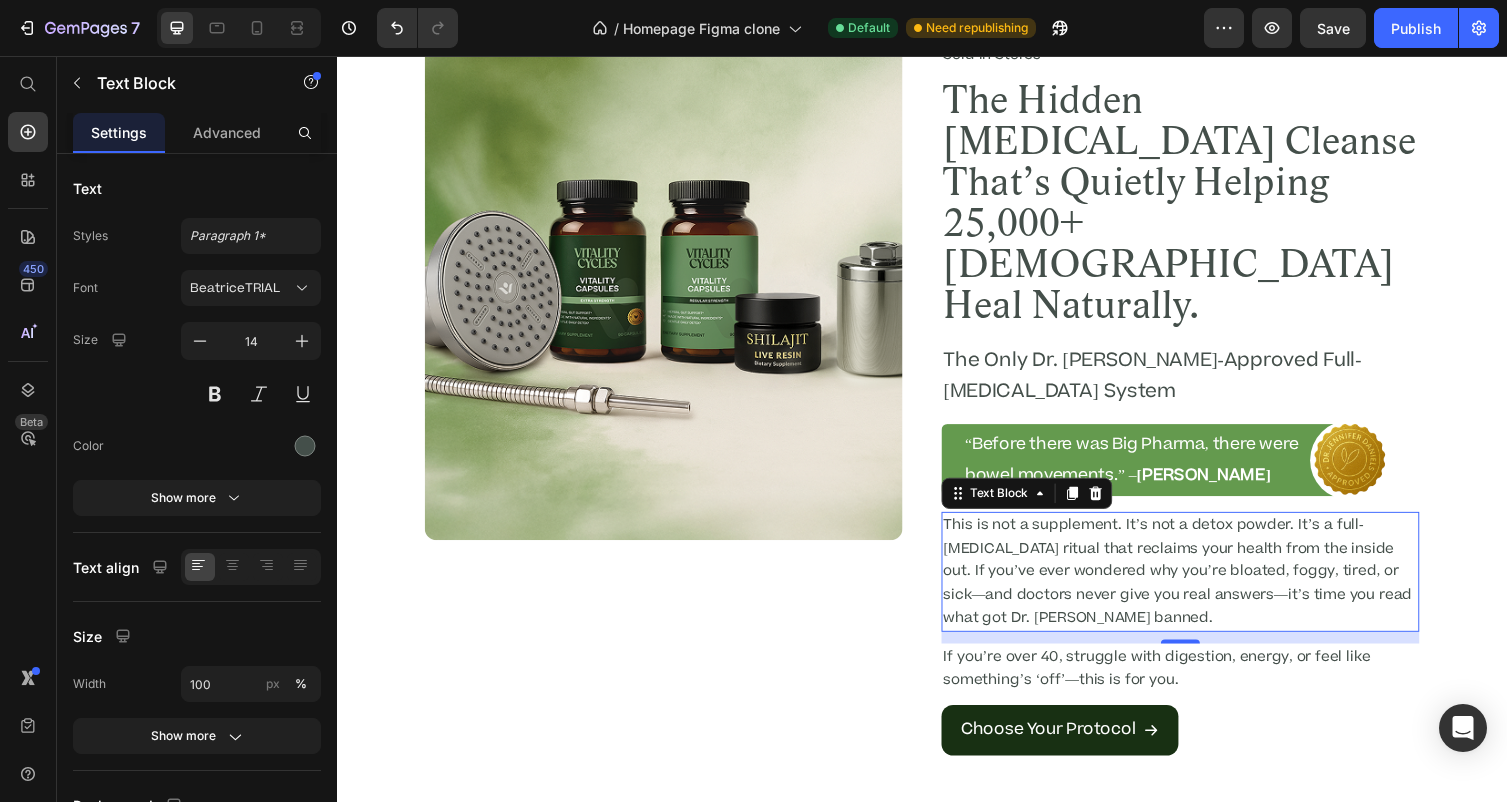 scroll, scrollTop: 126, scrollLeft: 0, axis: vertical 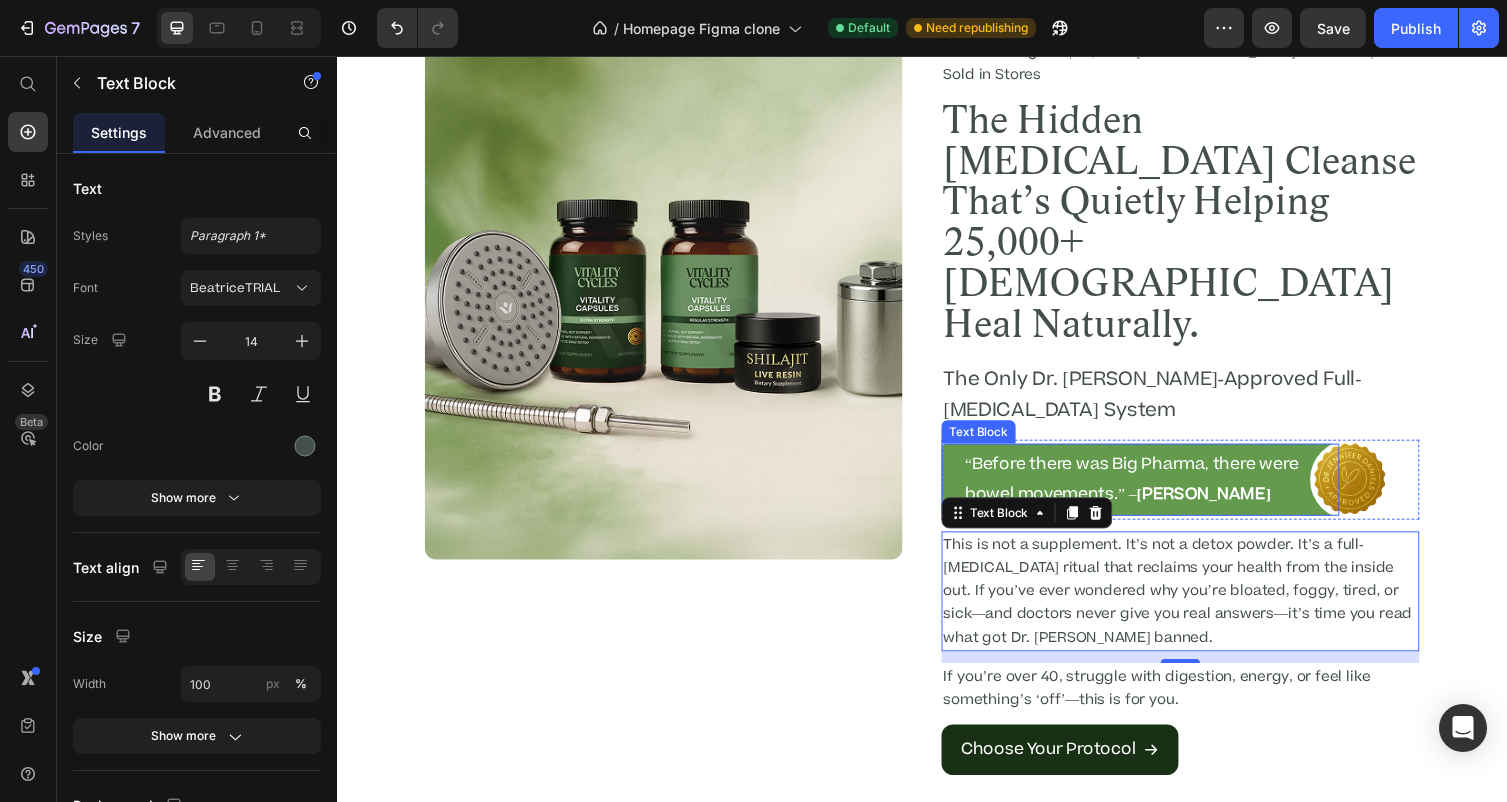 click at bounding box center (672, 288) 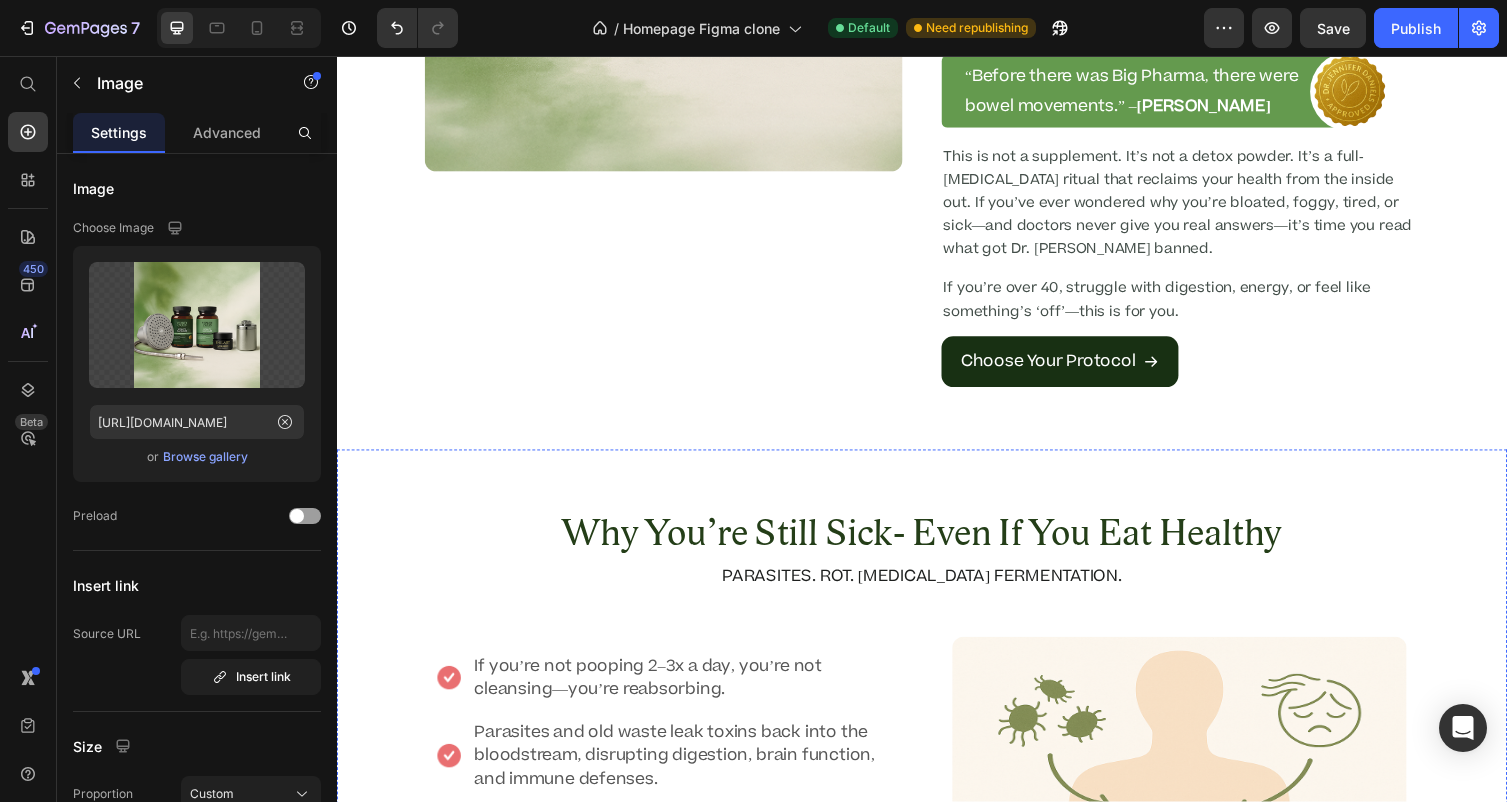 scroll, scrollTop: 0, scrollLeft: 0, axis: both 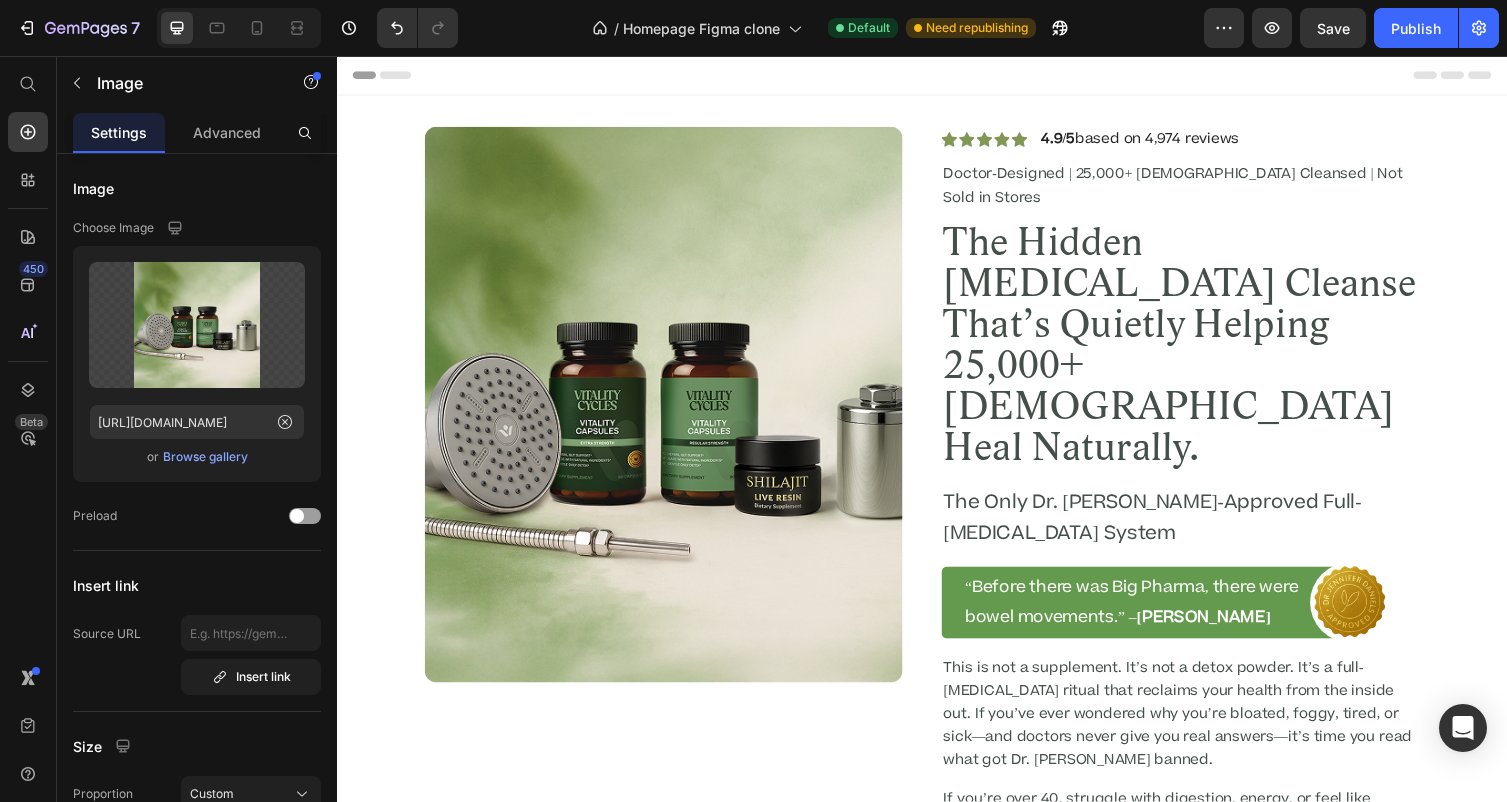 click at bounding box center [672, 414] 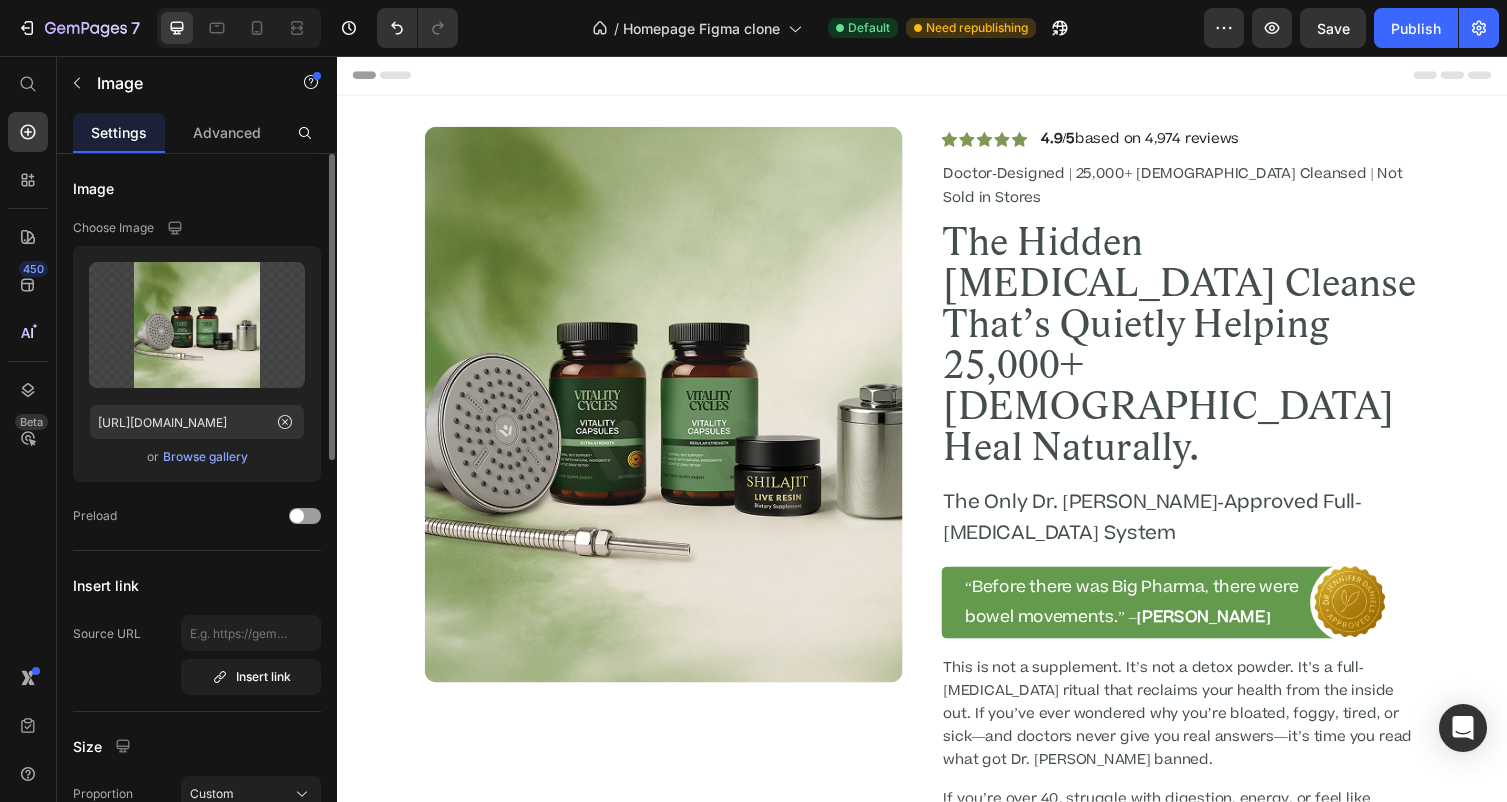 click on "Browse gallery" at bounding box center [205, 457] 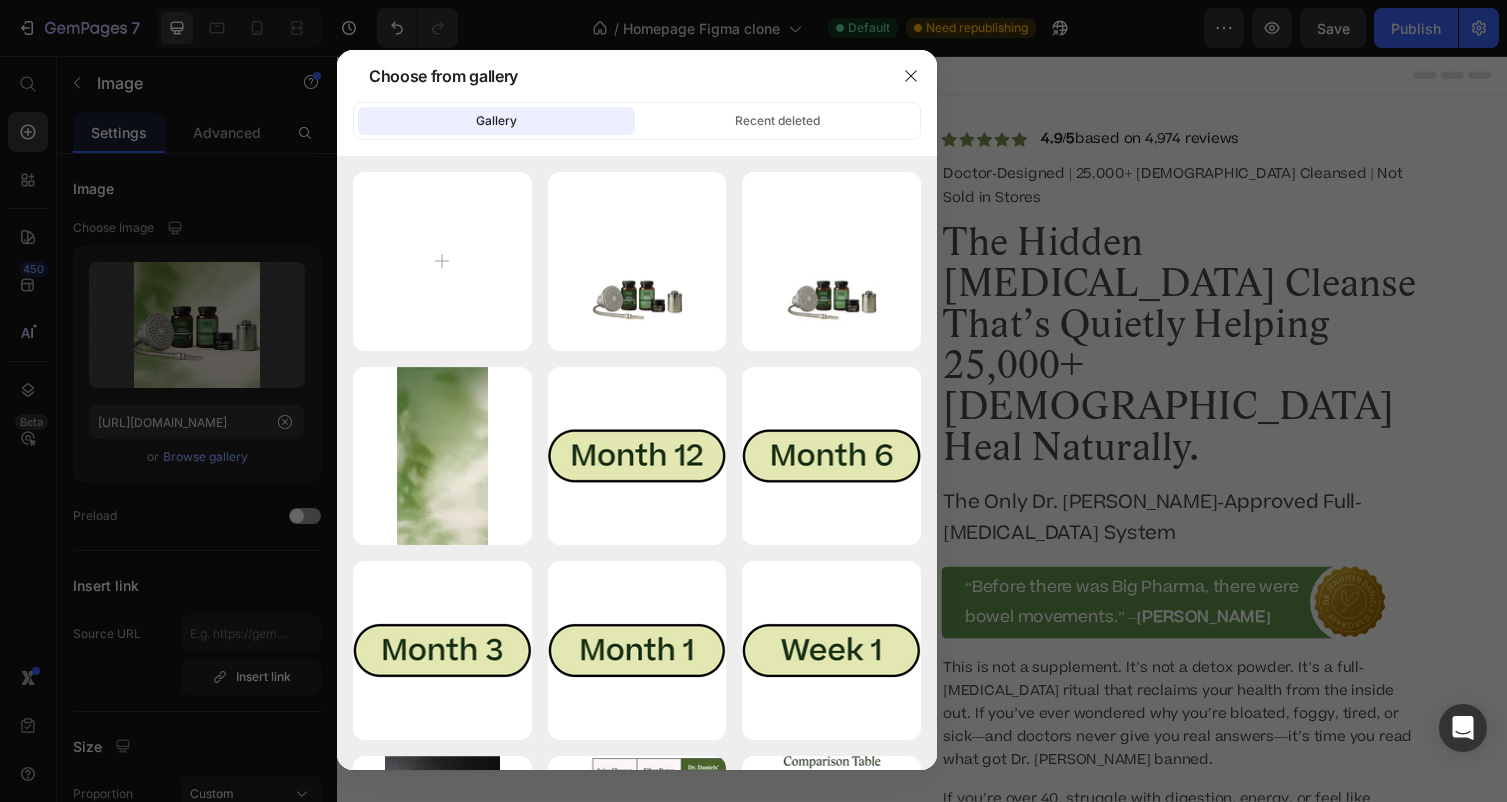 type on "C:\fakepath\Screenshot 2025-07-11 at 4.49.41 AM.png" 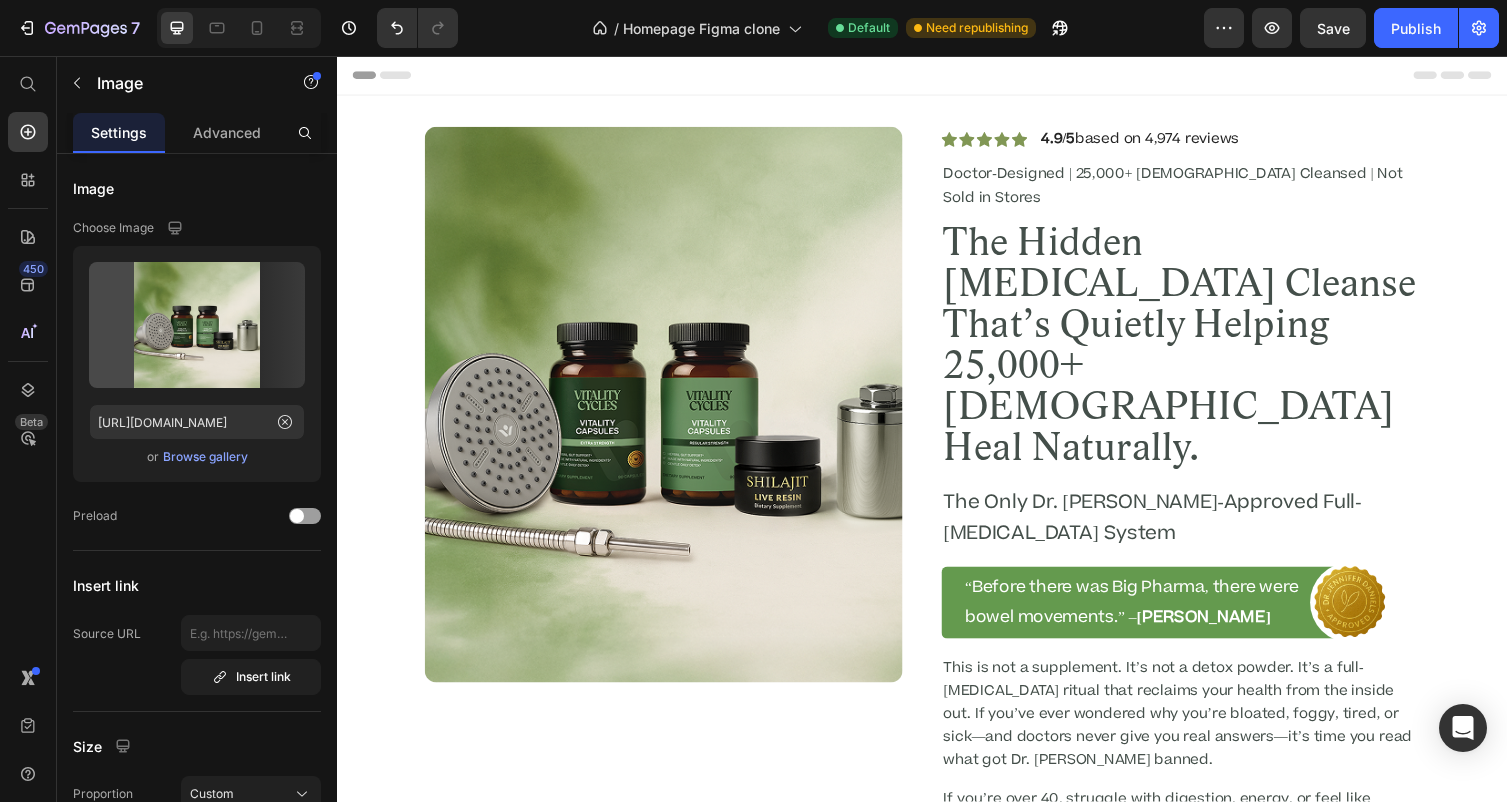 type on "https://cdn.shopify.com/s/files/1/0582/8804/6267/files/gempages_457921509856380136-f036ee23-d97e-43fd-ae71-b5ccb41a9e44.png" 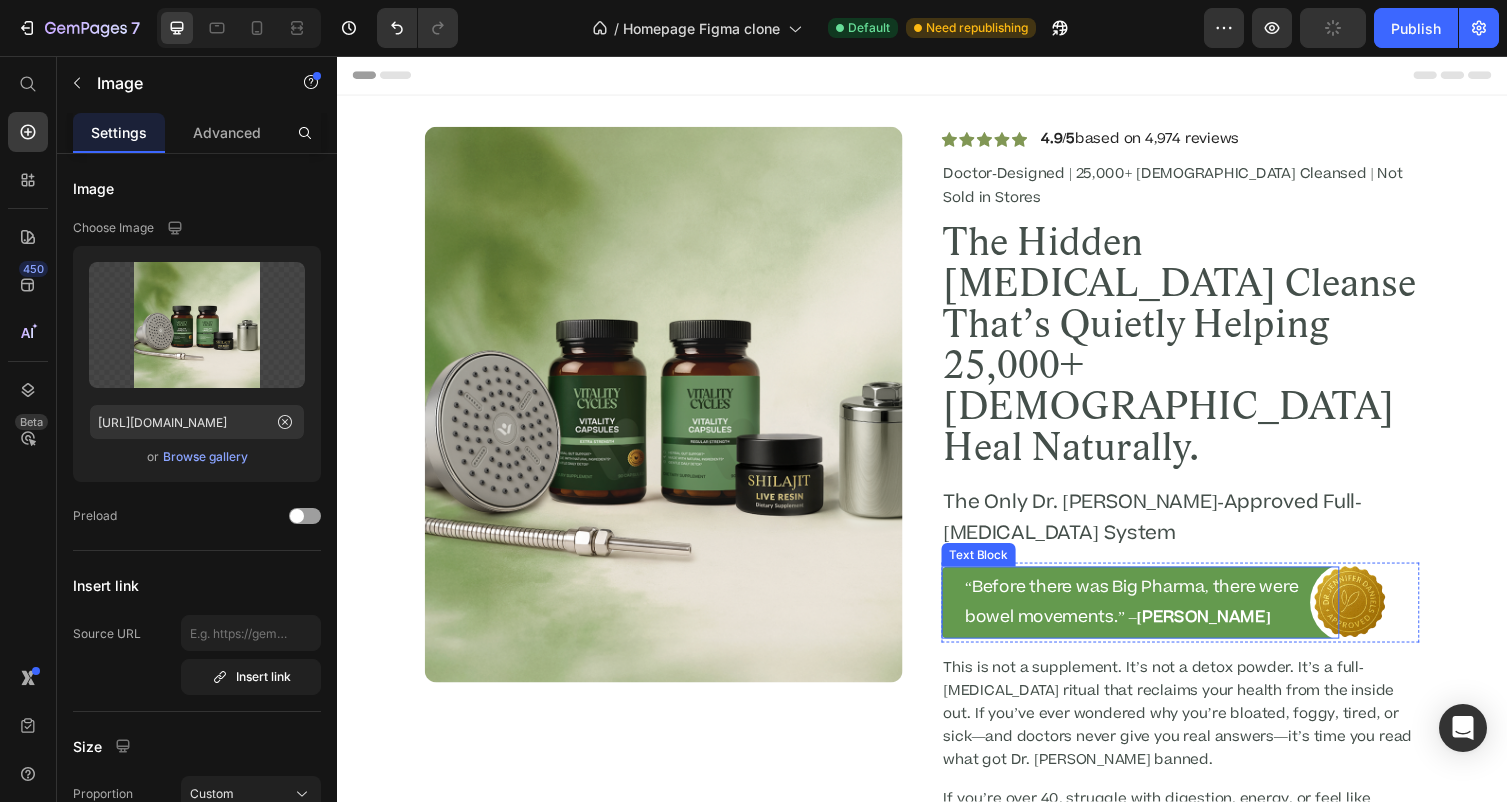 click on "[PERSON_NAME]" at bounding box center (1226, 632) 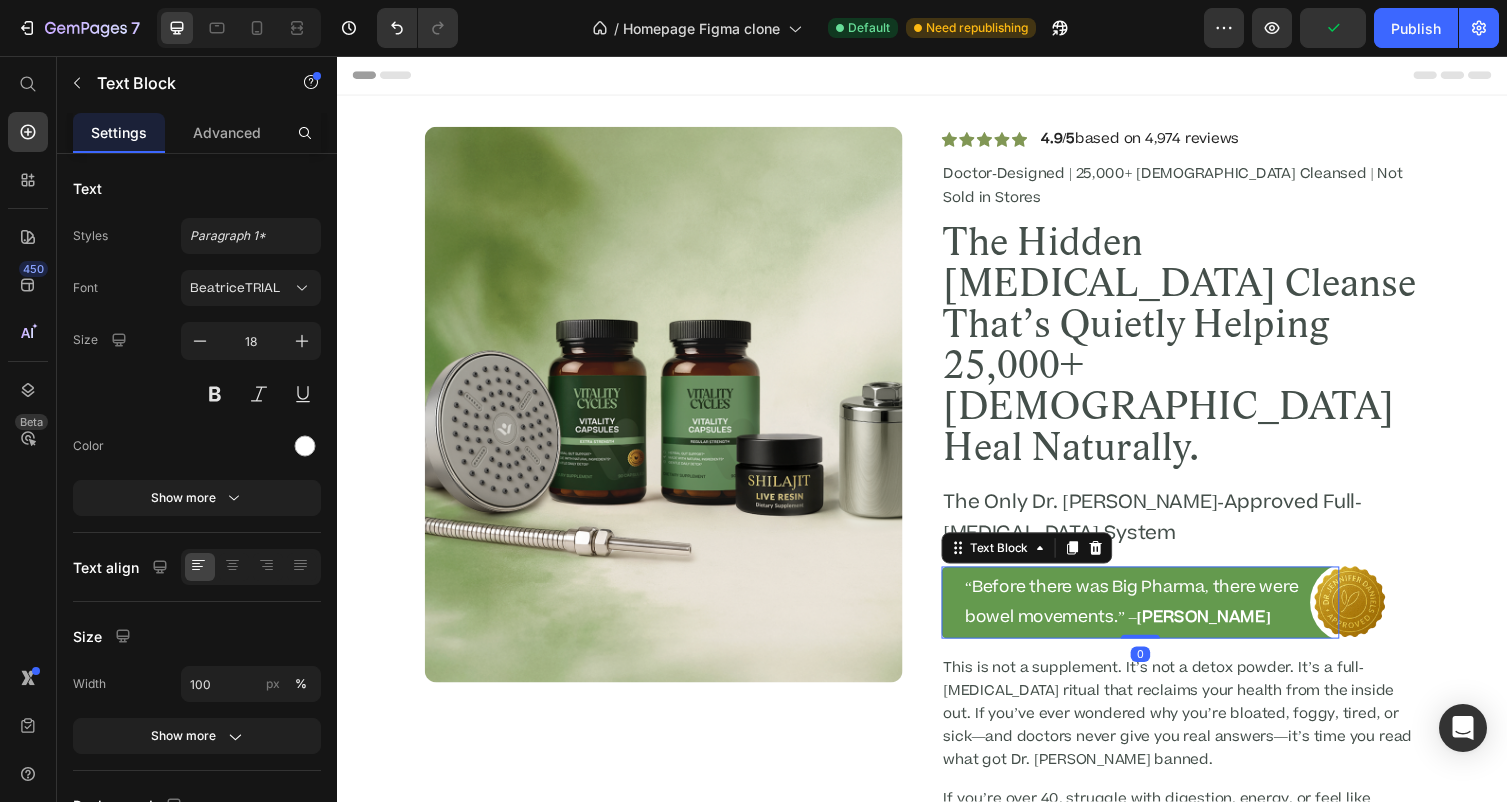 click on "[PERSON_NAME]" at bounding box center (1226, 632) 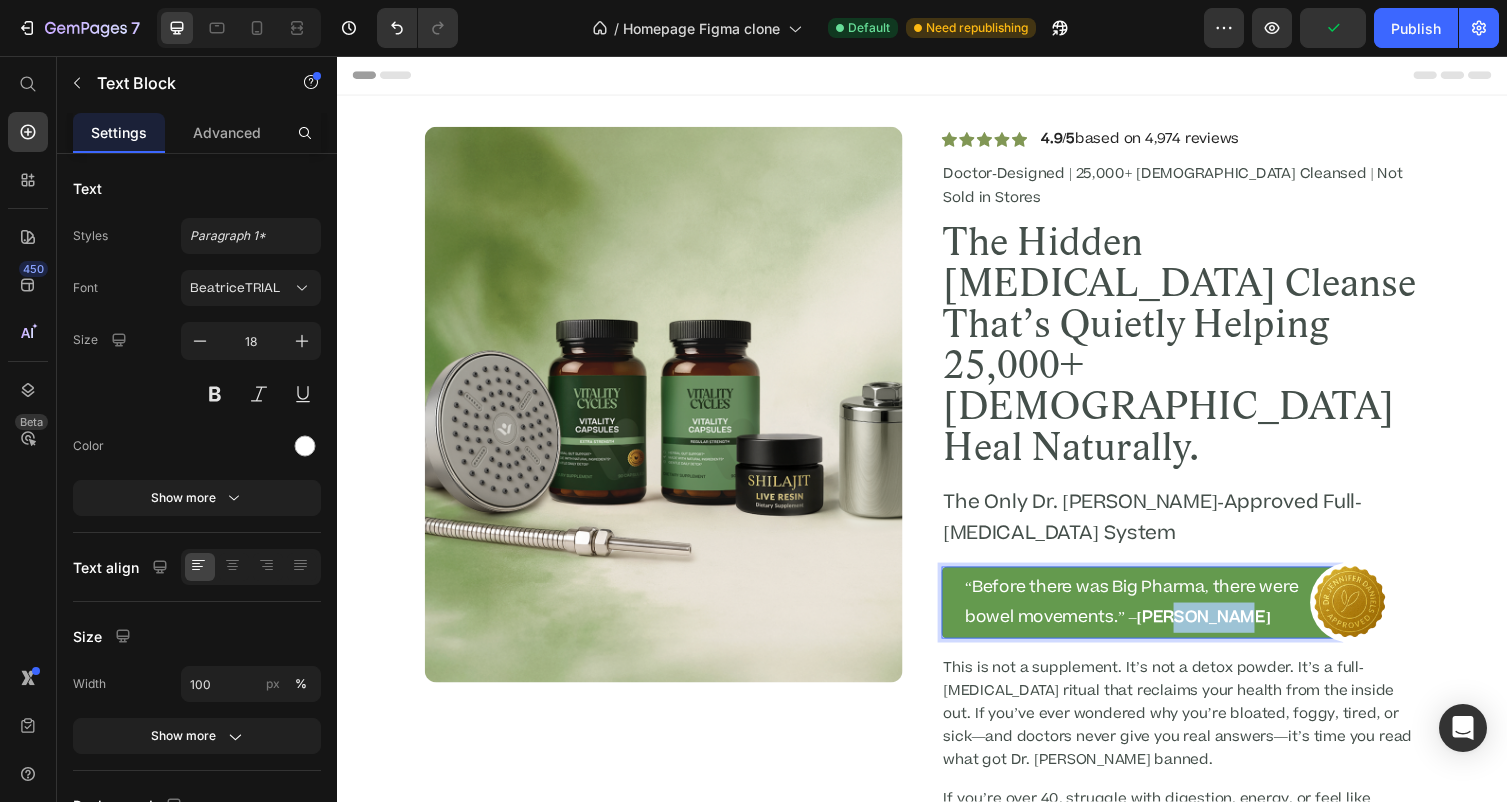 click on "[PERSON_NAME]" at bounding box center [1226, 632] 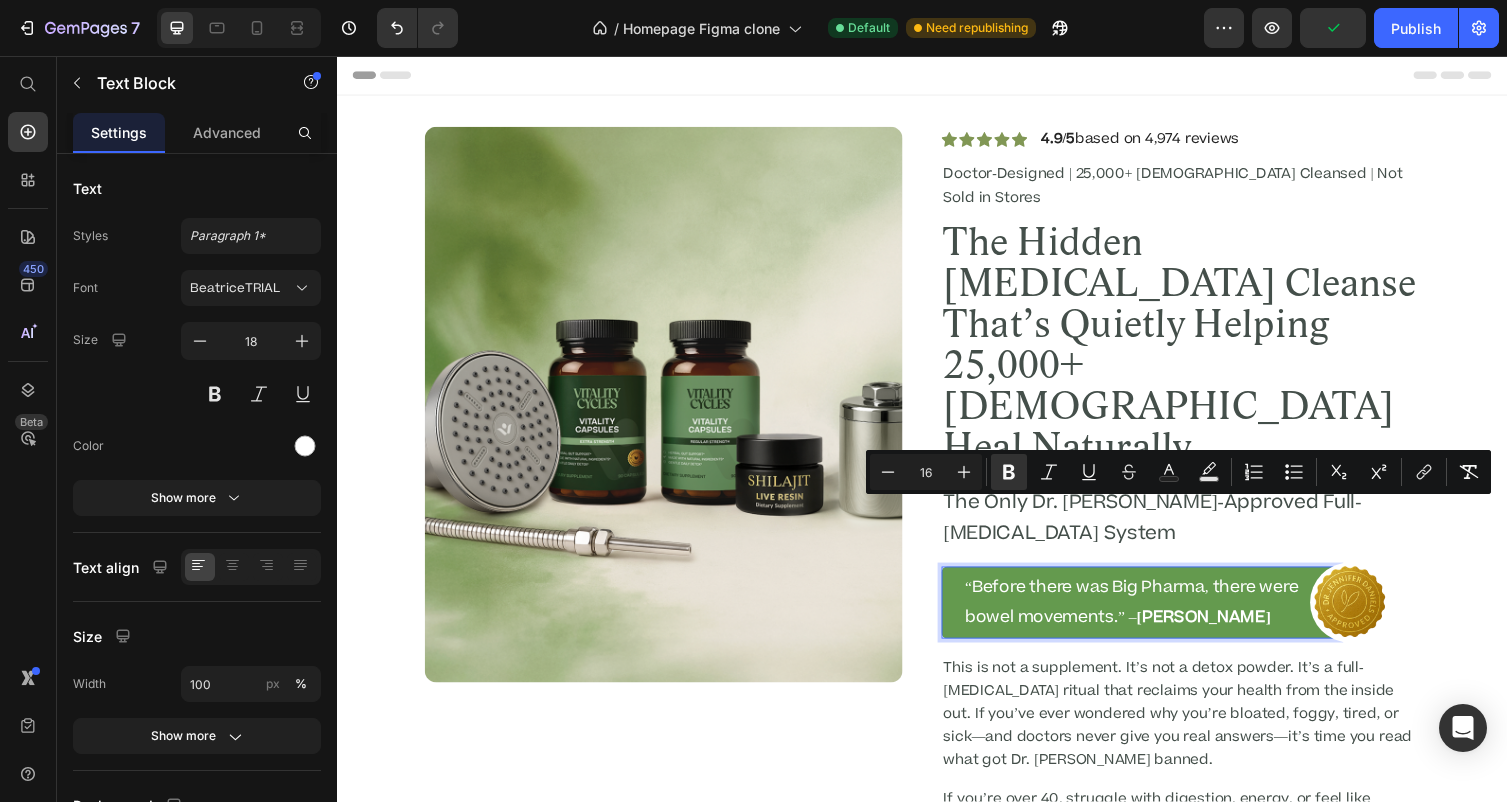 click on "[PERSON_NAME]" at bounding box center [1226, 632] 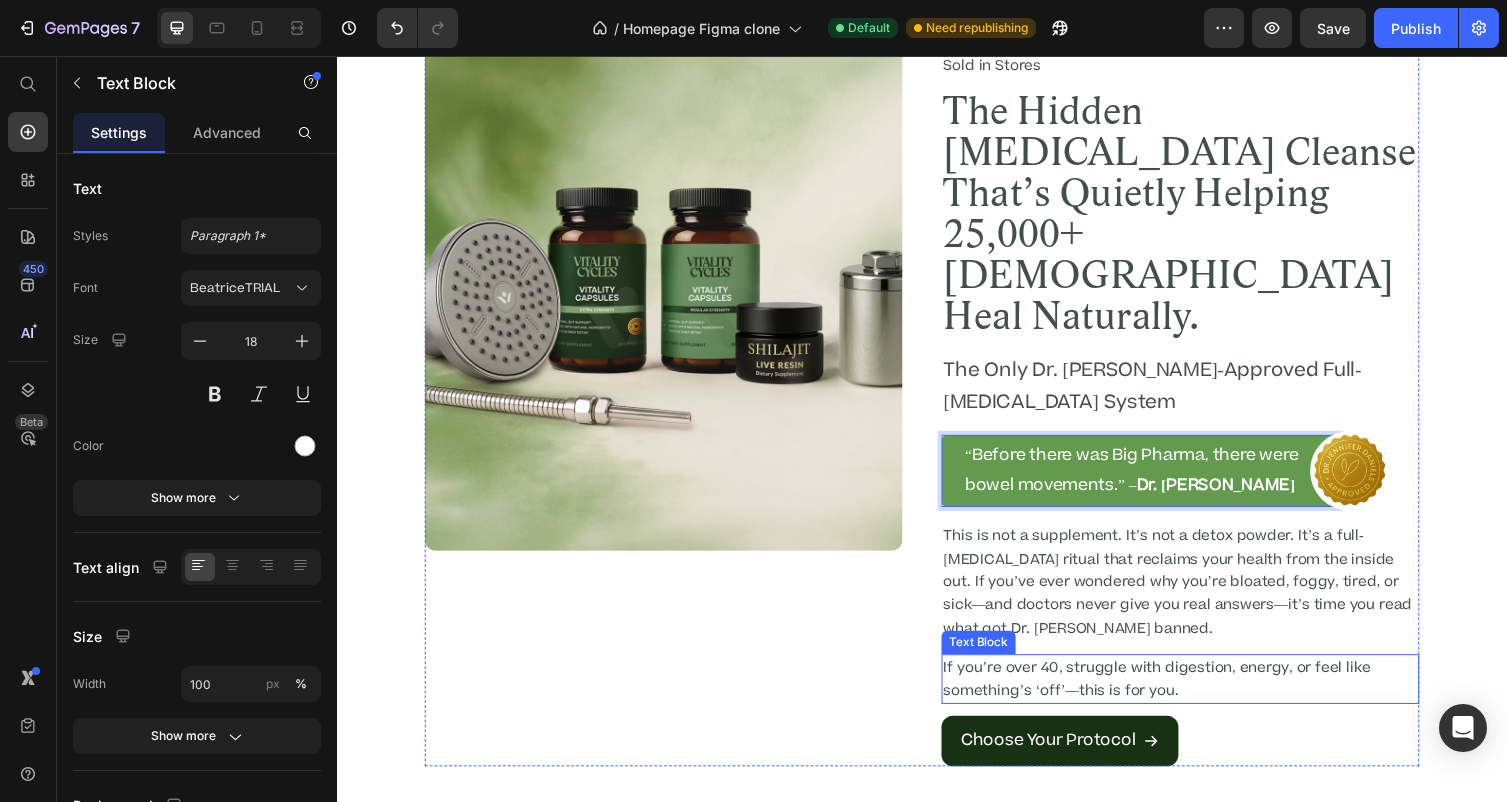 scroll, scrollTop: 138, scrollLeft: 0, axis: vertical 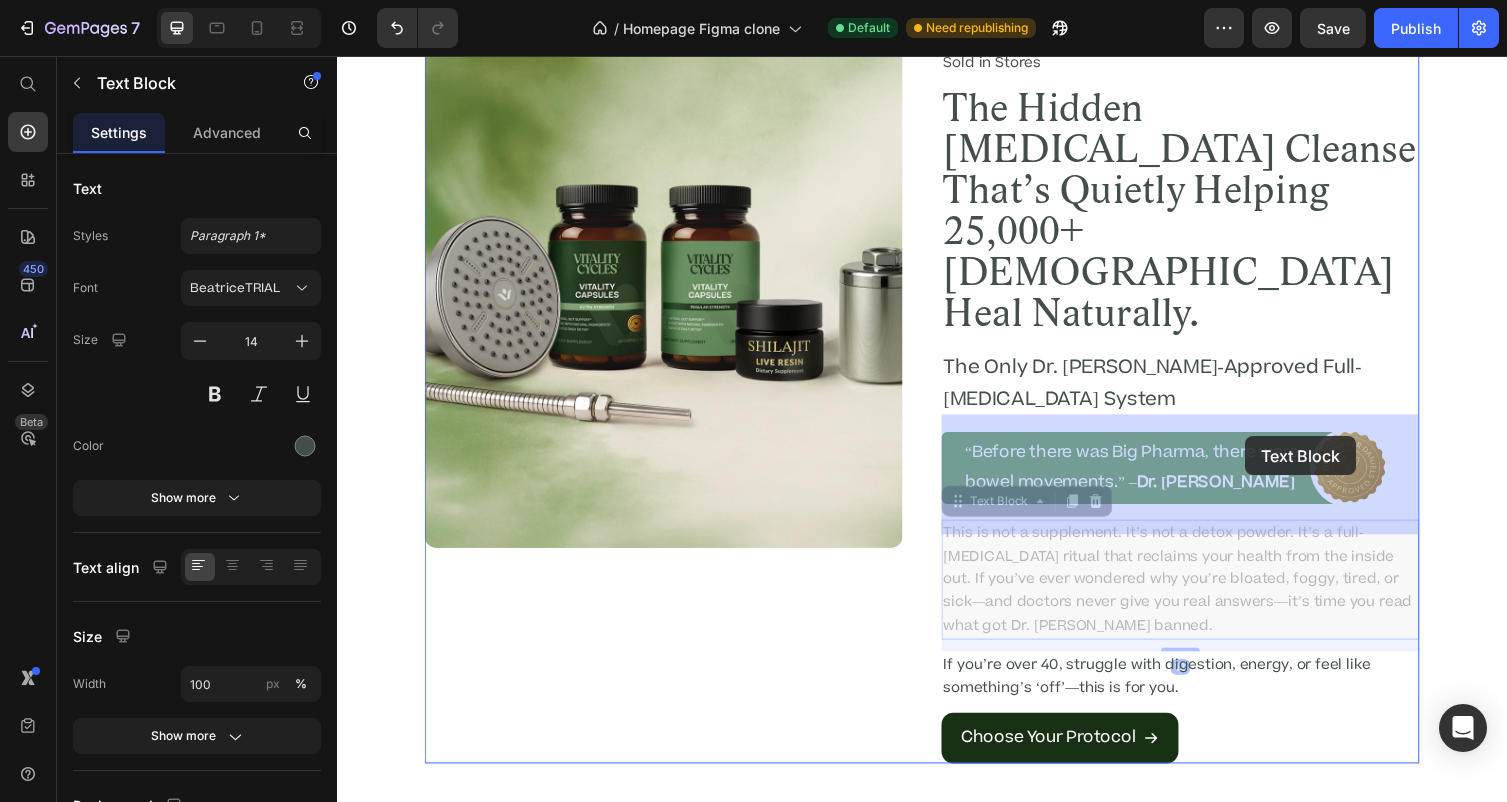 drag, startPoint x: 1339, startPoint y: 438, endPoint x: 1245, endPoint y: 436, distance: 94.02127 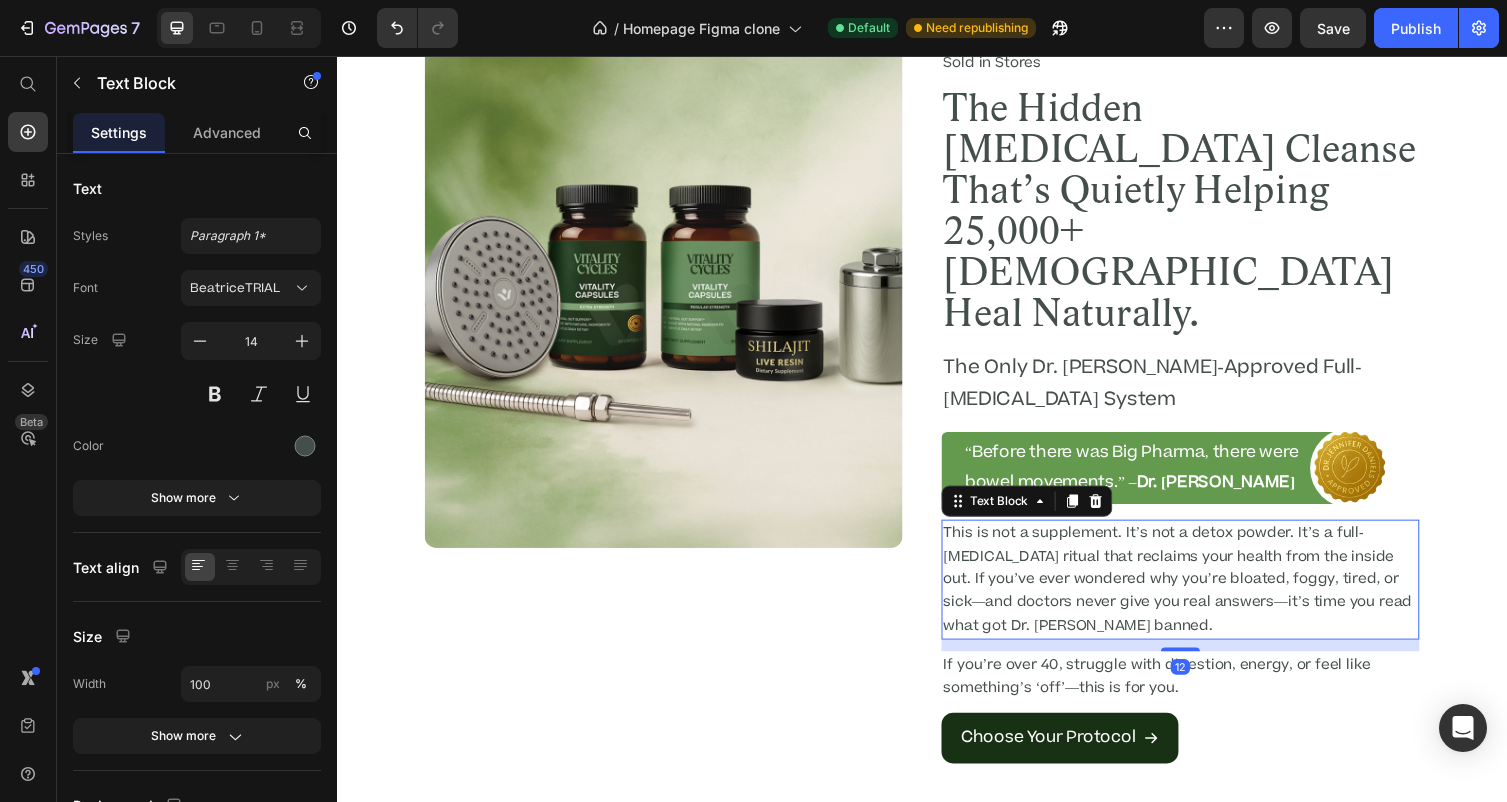 click on "This is not a supplement. It’s not a detox powder. It’s a full-body cleansing ritual that reclaims your health from the inside out. If you’ve ever wondered why you’re bloated, foggy, tired, or sick—and doctors never give you real answers—it’s time you read what got Dr. Jennifer Daniels banned." at bounding box center [1202, 593] 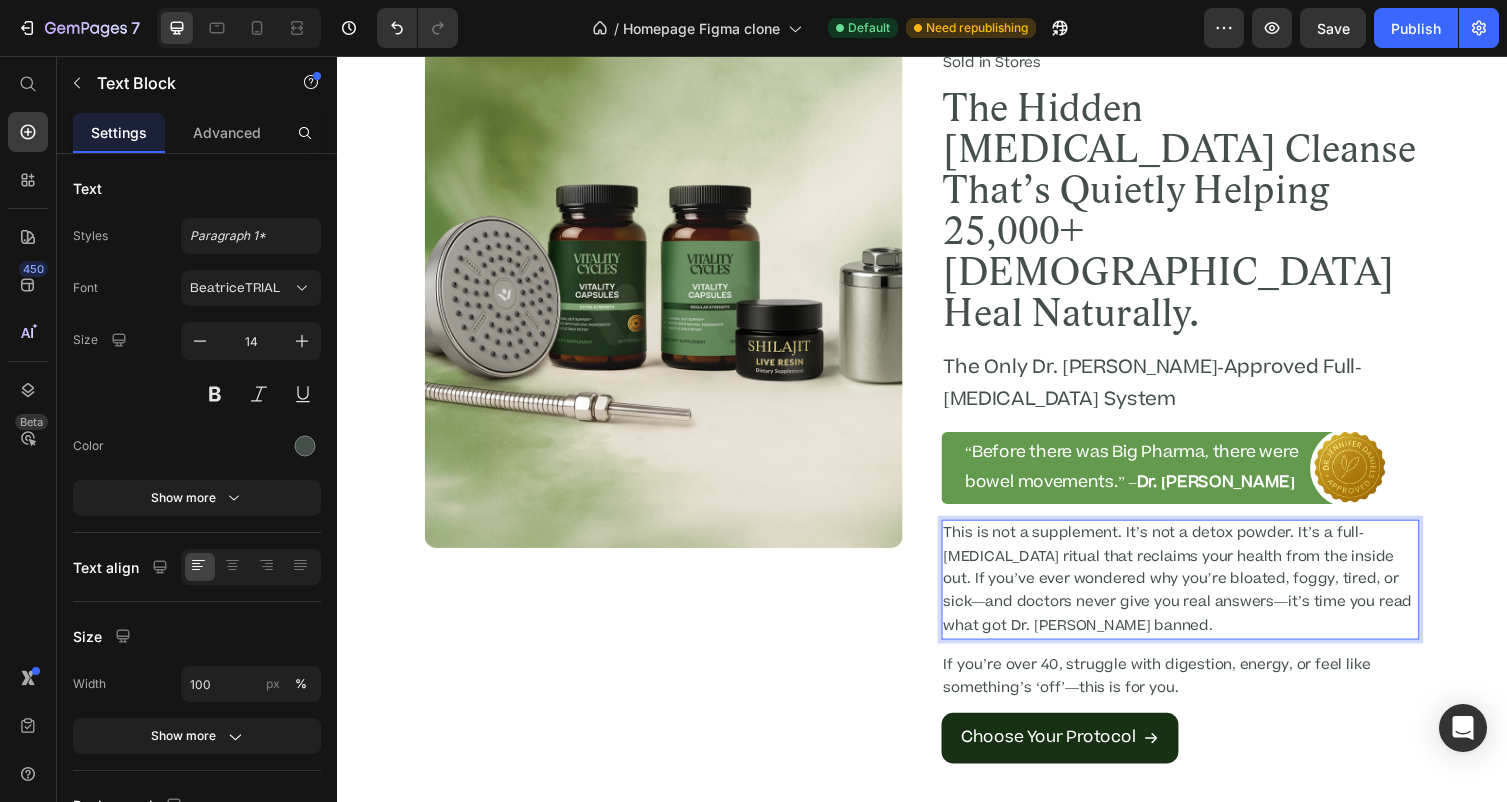 click on "This is not a supplement. It’s not a detox powder. It’s a full-body cleansing ritual that reclaims your health from the inside out. If you’ve ever wondered why you’re bloated, foggy, tired, or sick—and doctors never give you real answers—it’s time you read what got Dr. Jennifer Daniels banned." at bounding box center (1202, 593) 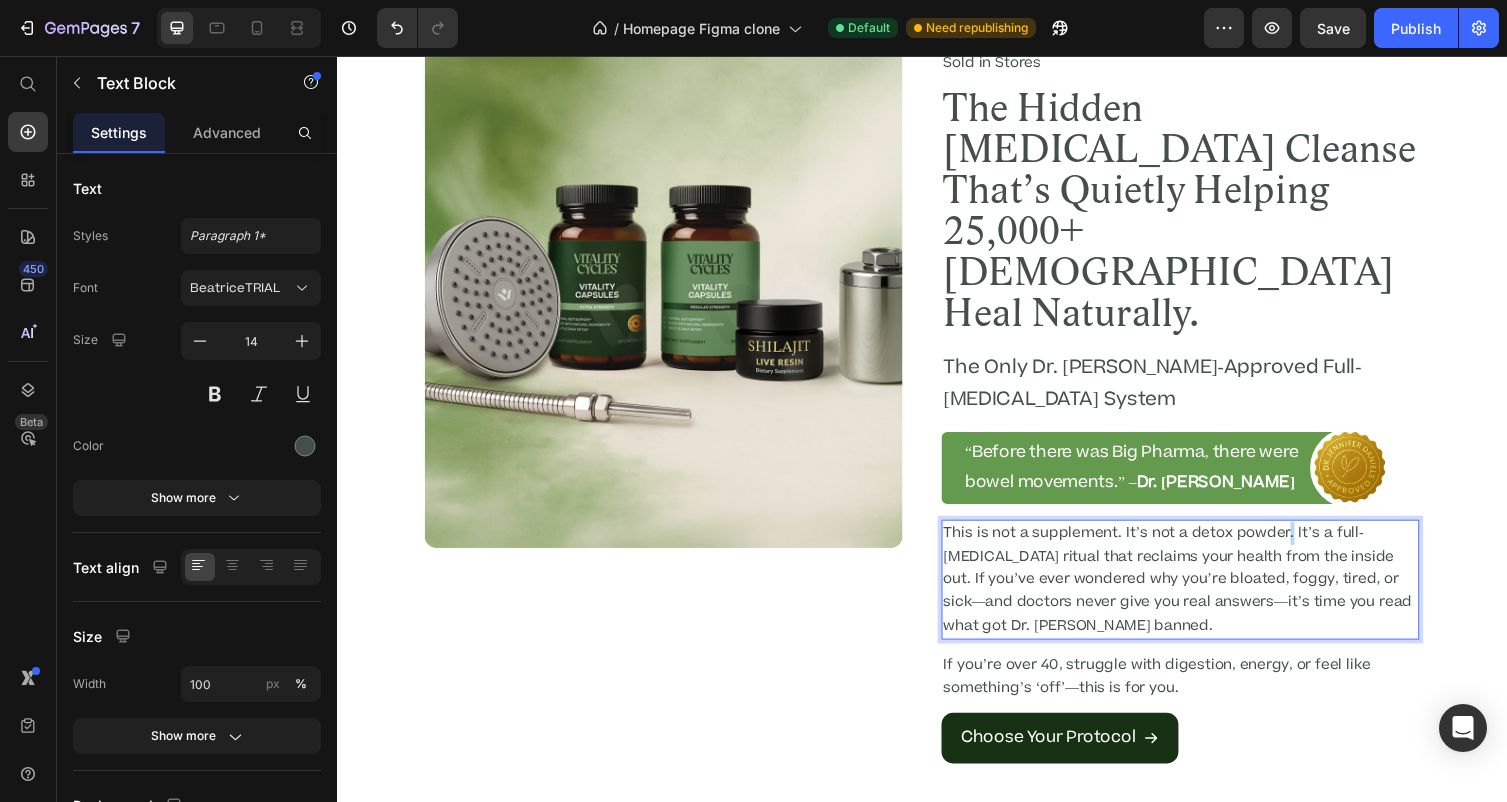 click on "This is not a supplement. It’s not a detox powder. It’s a full-body cleansing ritual that reclaims your health from the inside out. If you’ve ever wondered why you’re bloated, foggy, tired, or sick—and doctors never give you real answers—it’s time you read what got Dr. Jennifer Daniels banned." at bounding box center (1202, 593) 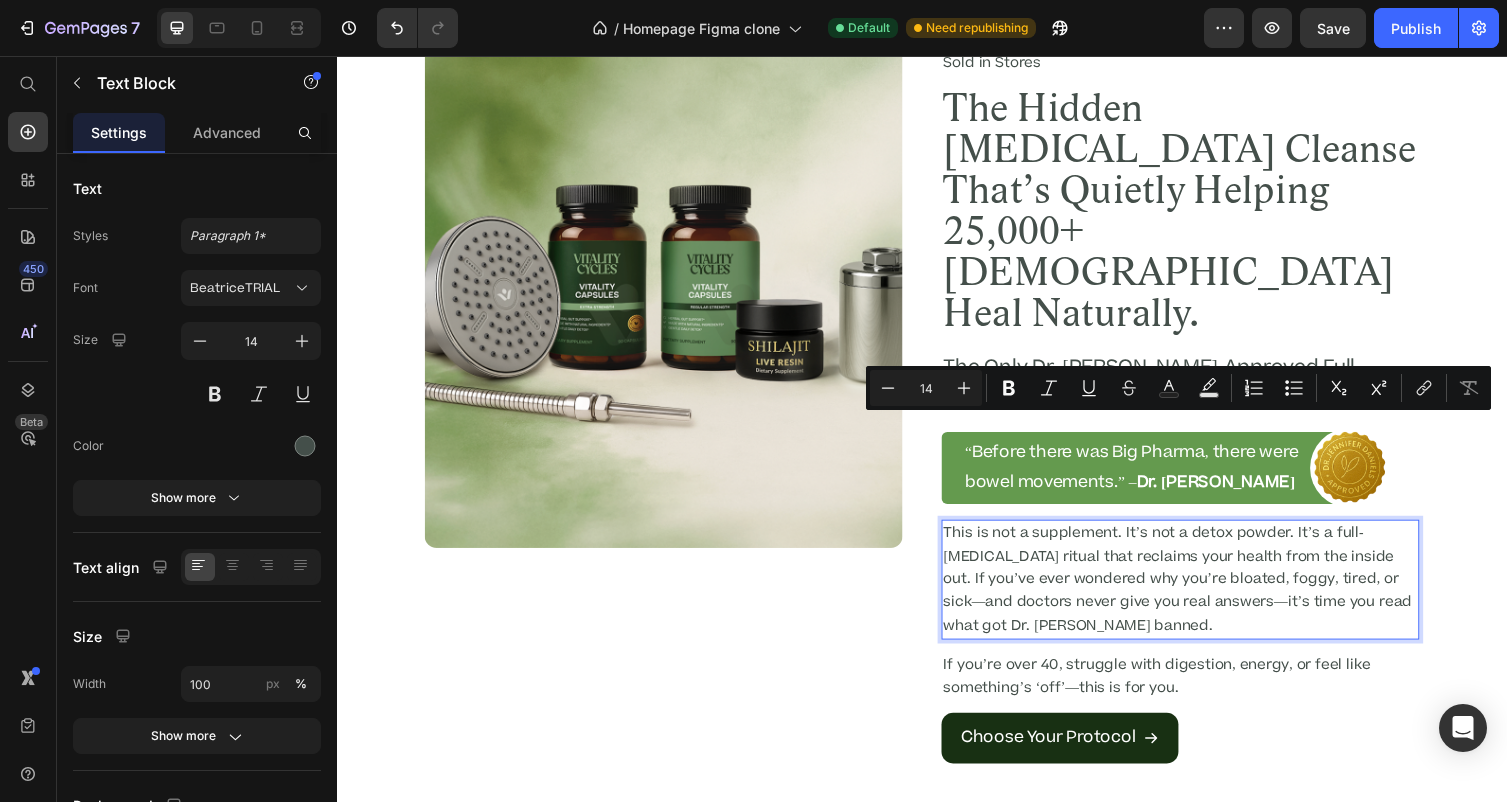click on "This is not a supplement. It’s not a detox powder. It’s a full-body cleansing ritual that reclaims your health from the inside out. If you’ve ever wondered why you’re bloated, foggy, tired, or sick—and doctors never give you real answers—it’s time you read what got Dr. Jennifer Daniels banned." at bounding box center (1202, 593) 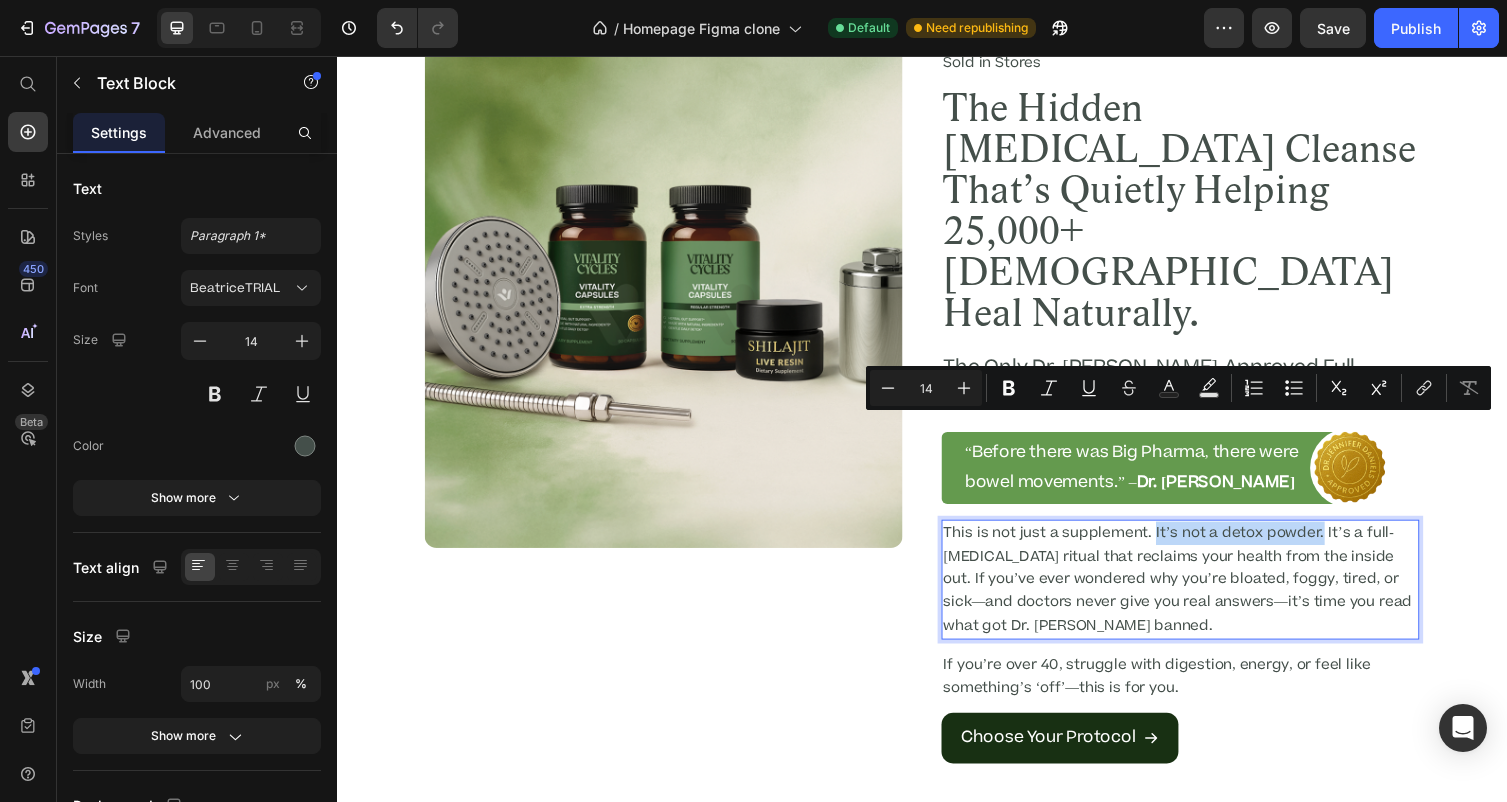 drag, startPoint x: 1344, startPoint y: 438, endPoint x: 1173, endPoint y: 434, distance: 171.04678 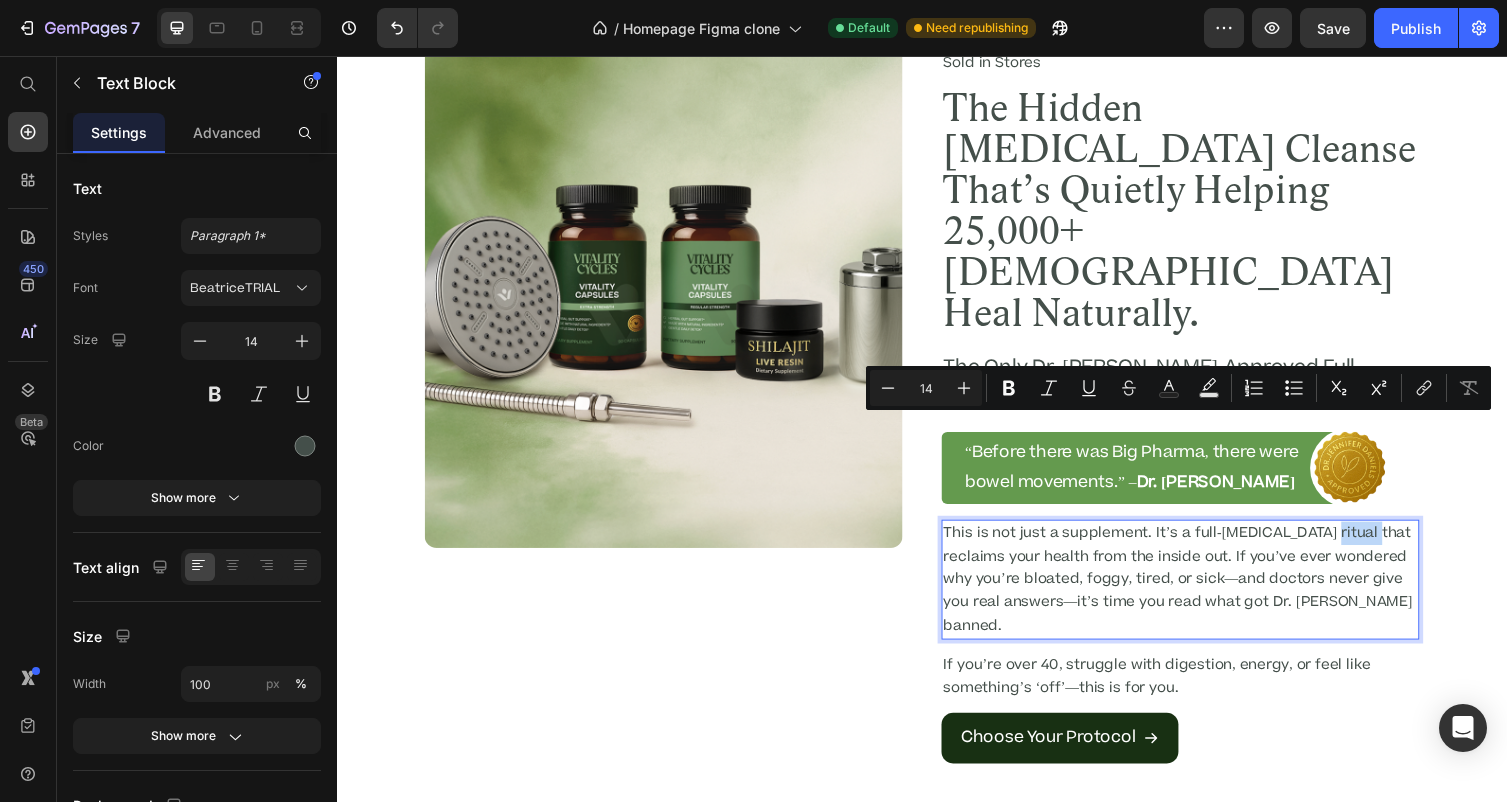 drag, startPoint x: 1394, startPoint y: 433, endPoint x: 1355, endPoint y: 435, distance: 39.051247 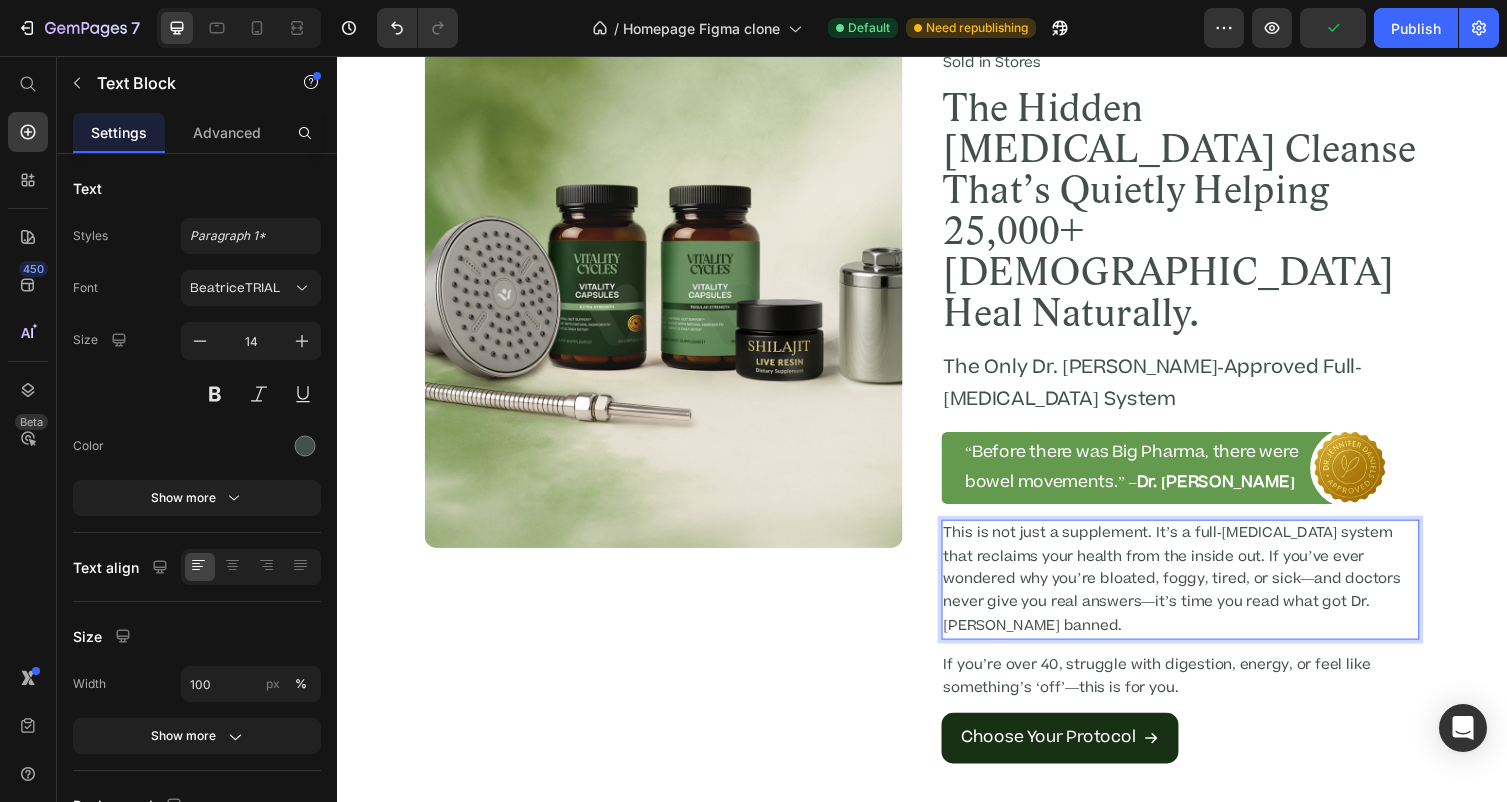 click on "This is not just a supplement. It’s a full-body cleansing system that reclaims your health from the inside out. If you’ve ever wondered why you’re bloated, foggy, tired, or sick—and doctors never give you real answers—it’s time you read what got Dr. Jennifer Daniels banned." at bounding box center [1202, 593] 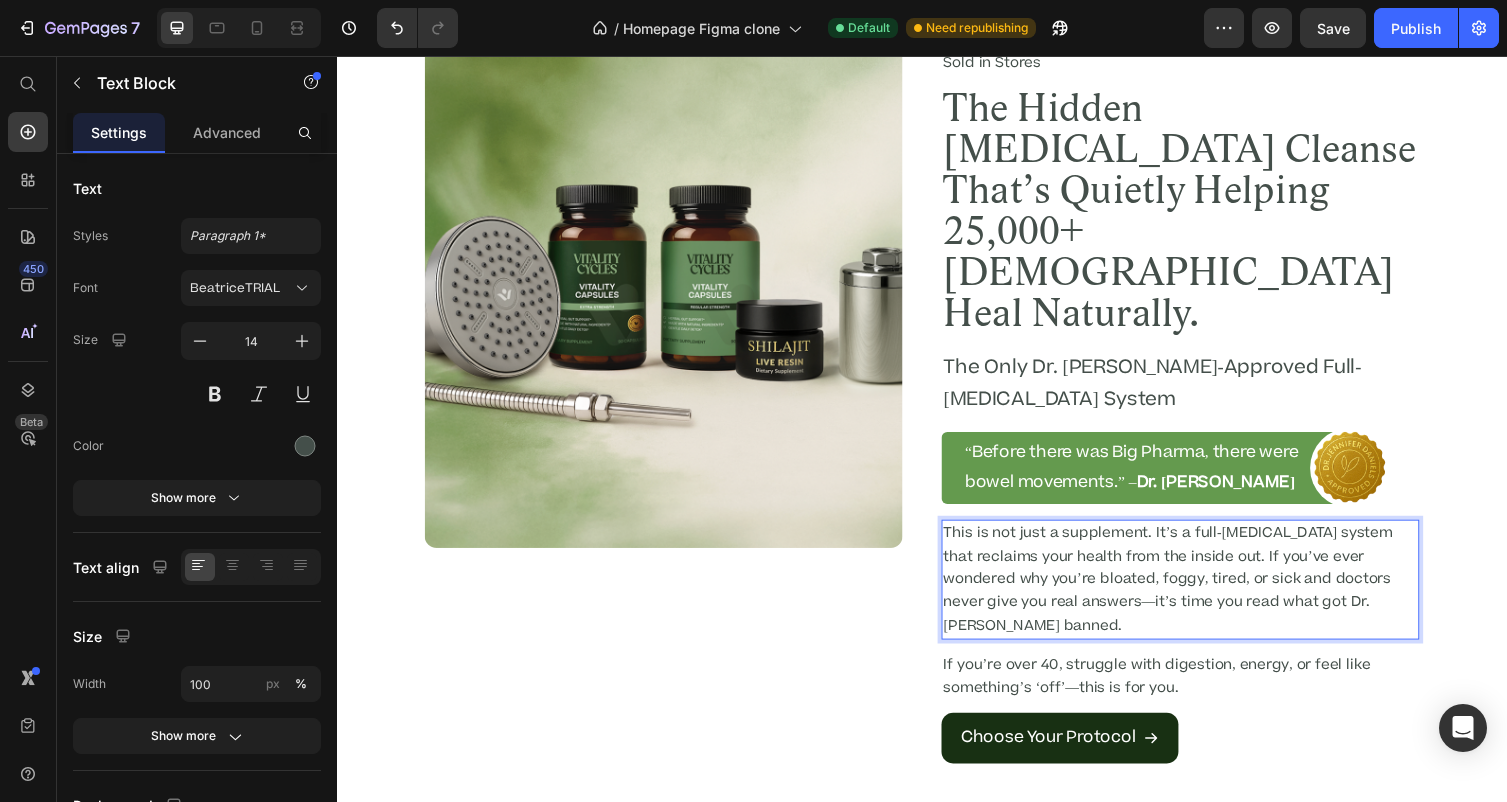 click on "This is not just a supplement. It’s a full-body cleansing system that reclaims your health from the inside out. If you’ve ever wondered why you’re bloated, foggy, tired, or sick and doctors never give you real answers—it’s time you read what got Dr. Jennifer Daniels banned." at bounding box center (1202, 593) 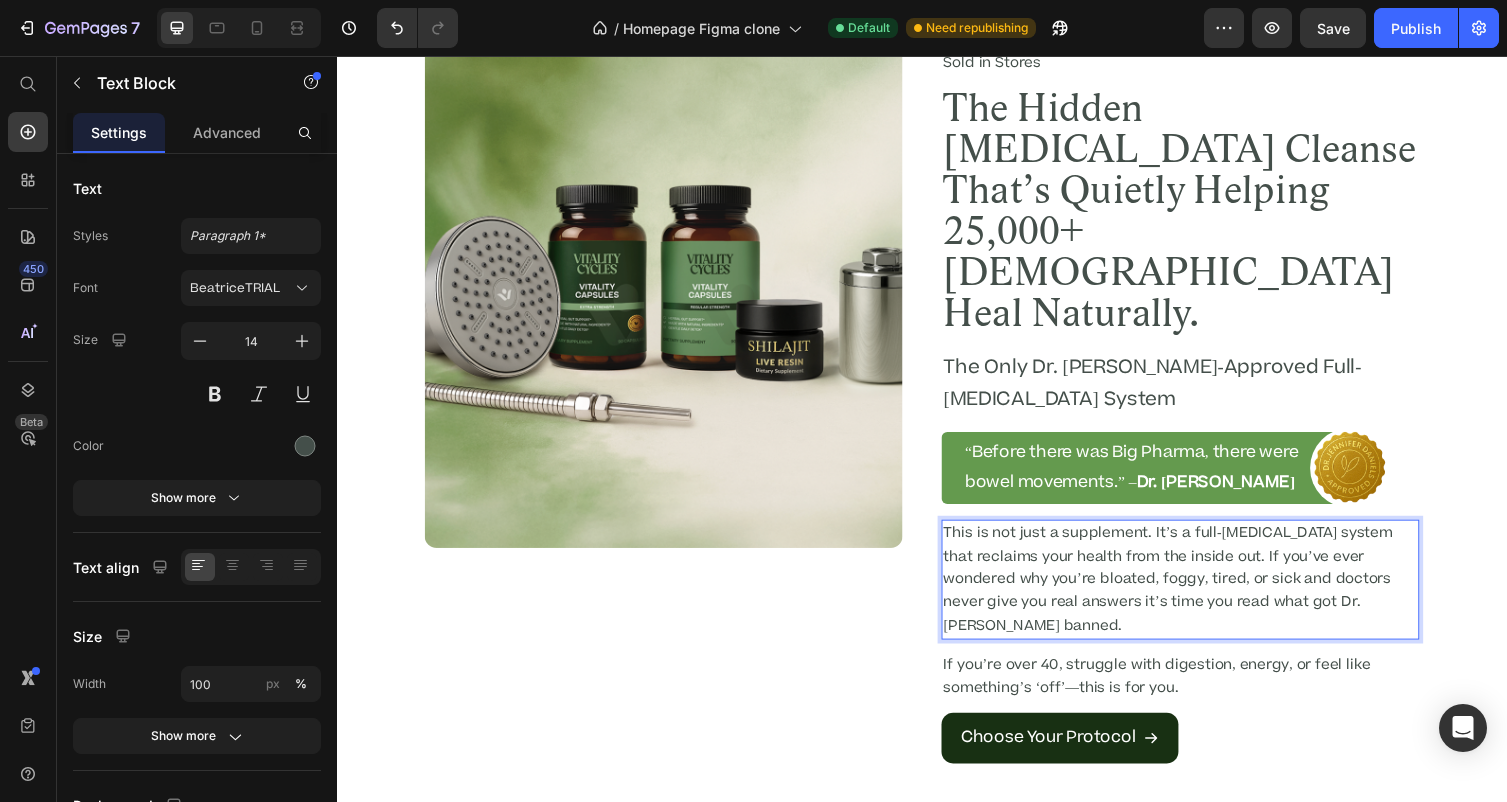 click on "This is not just a supplement. It’s a full-[MEDICAL_DATA] system that reclaims your health from the inside out. If you’ve ever wondered why you’re bloated, foggy, tired, or sick and doctors never give you real answers it’s time you read what got Dr. [PERSON_NAME] banned." at bounding box center (1202, 593) 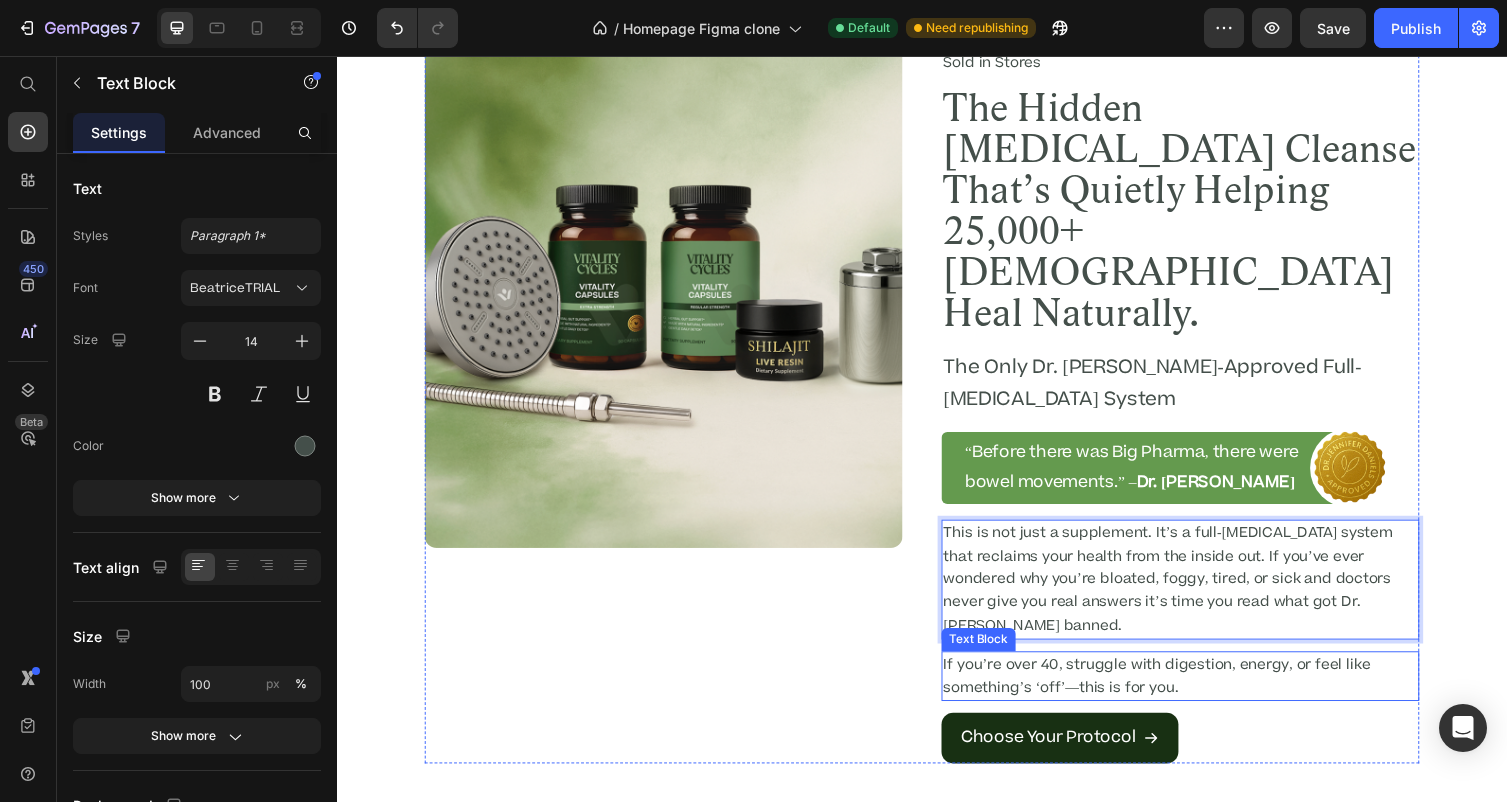 click on "If you’re over 40, struggle with digestion, energy, or feel like something’s ‘off’—this is for you." at bounding box center (1202, 693) 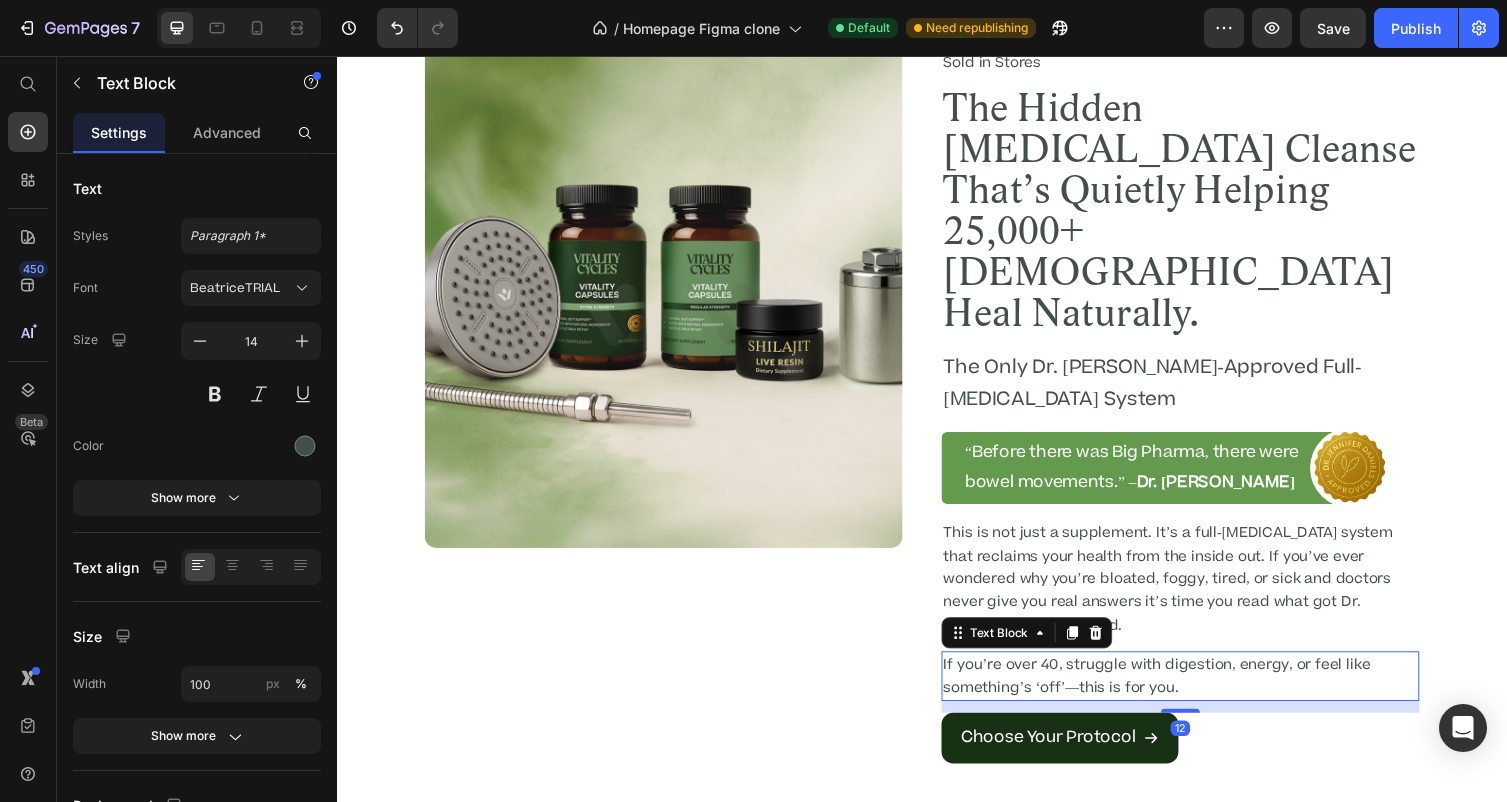 click on "If you’re over 40, struggle with digestion, energy, or feel like something’s ‘off’—this is for you." at bounding box center (1202, 693) 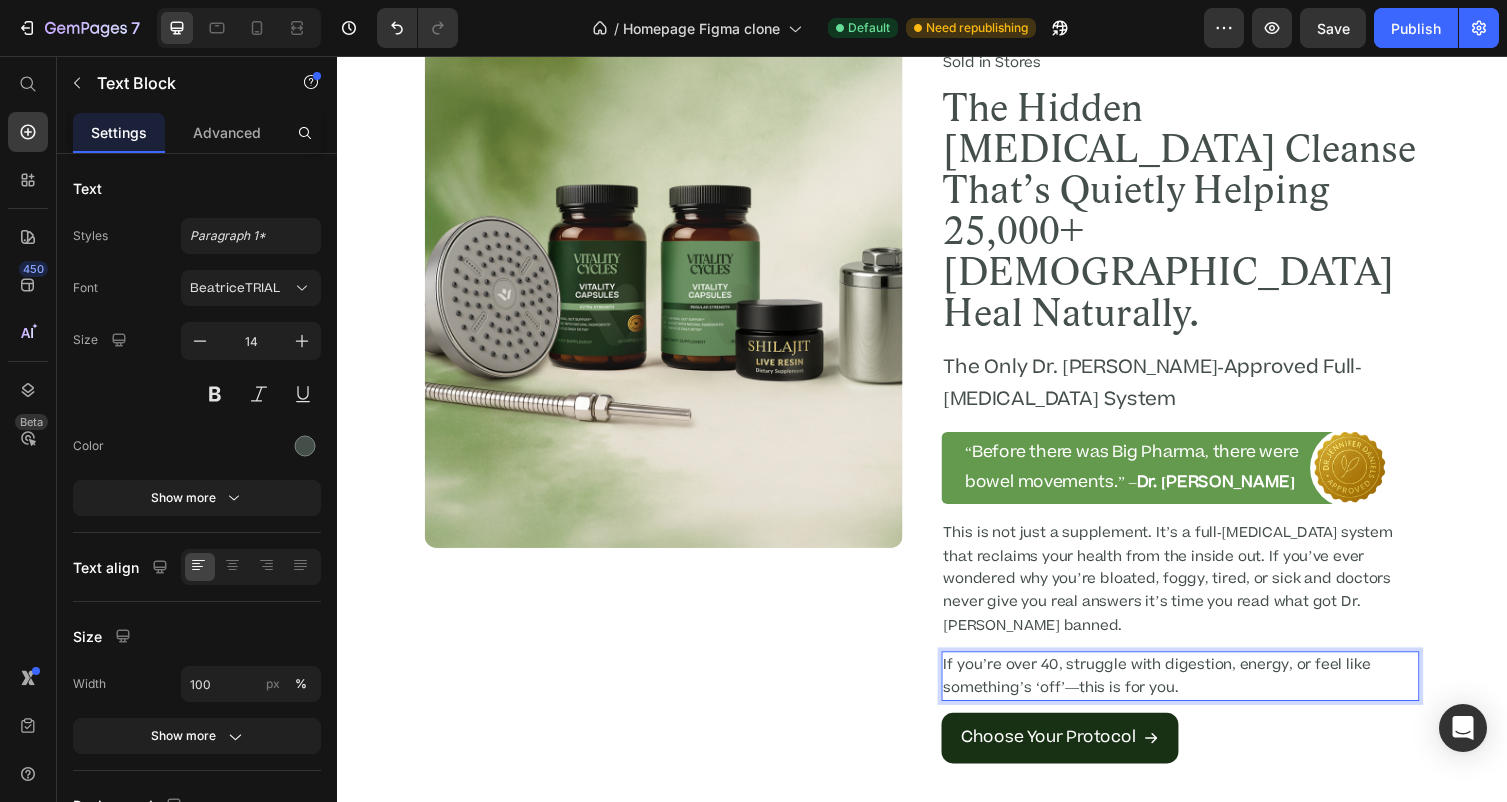 click on "If you’re over 40, struggle with digestion, energy, or feel like something’s ‘off’—this is for you." at bounding box center (1202, 693) 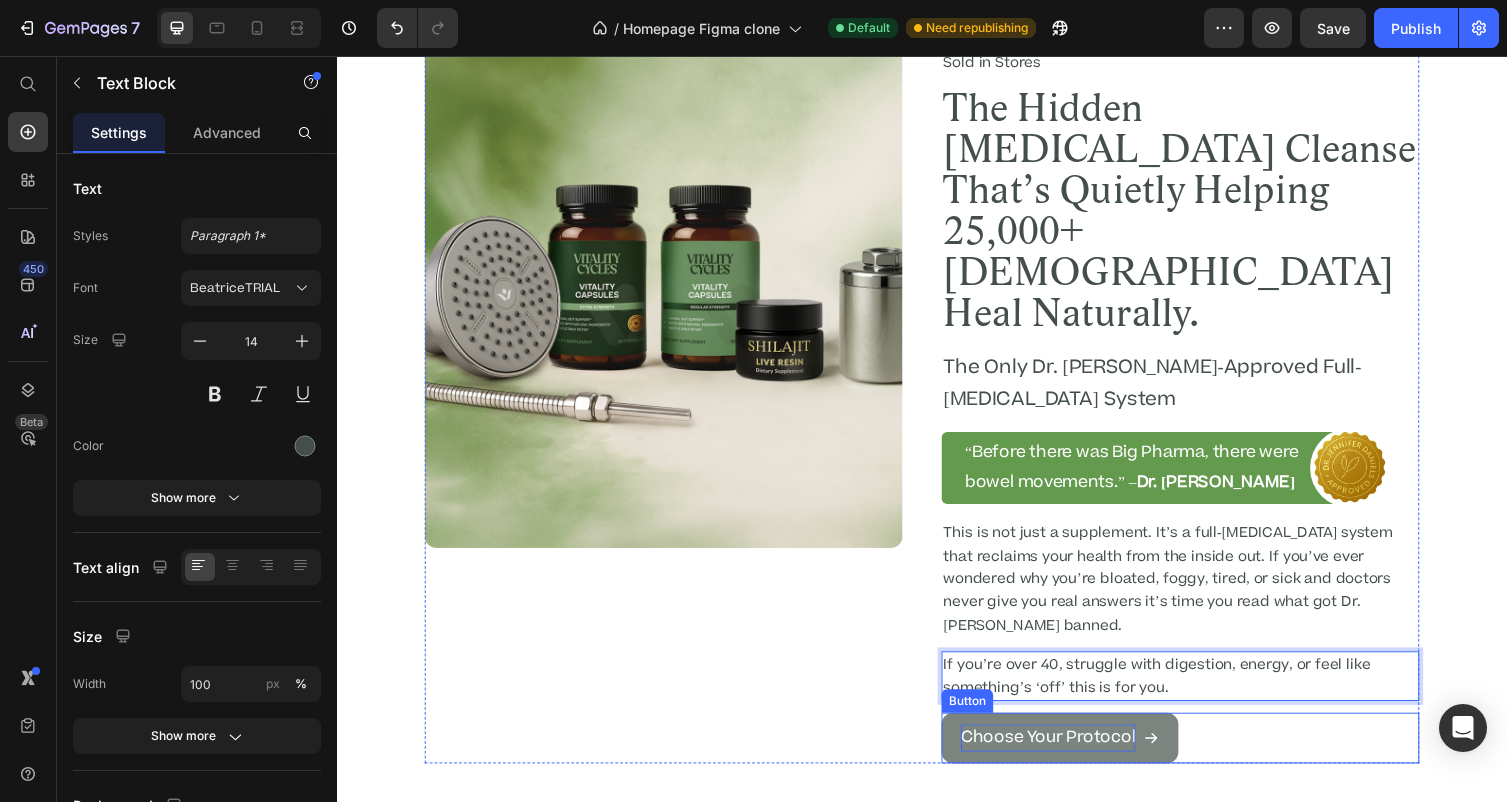 click on "Choose Your Protocol" at bounding box center (1066, 755) 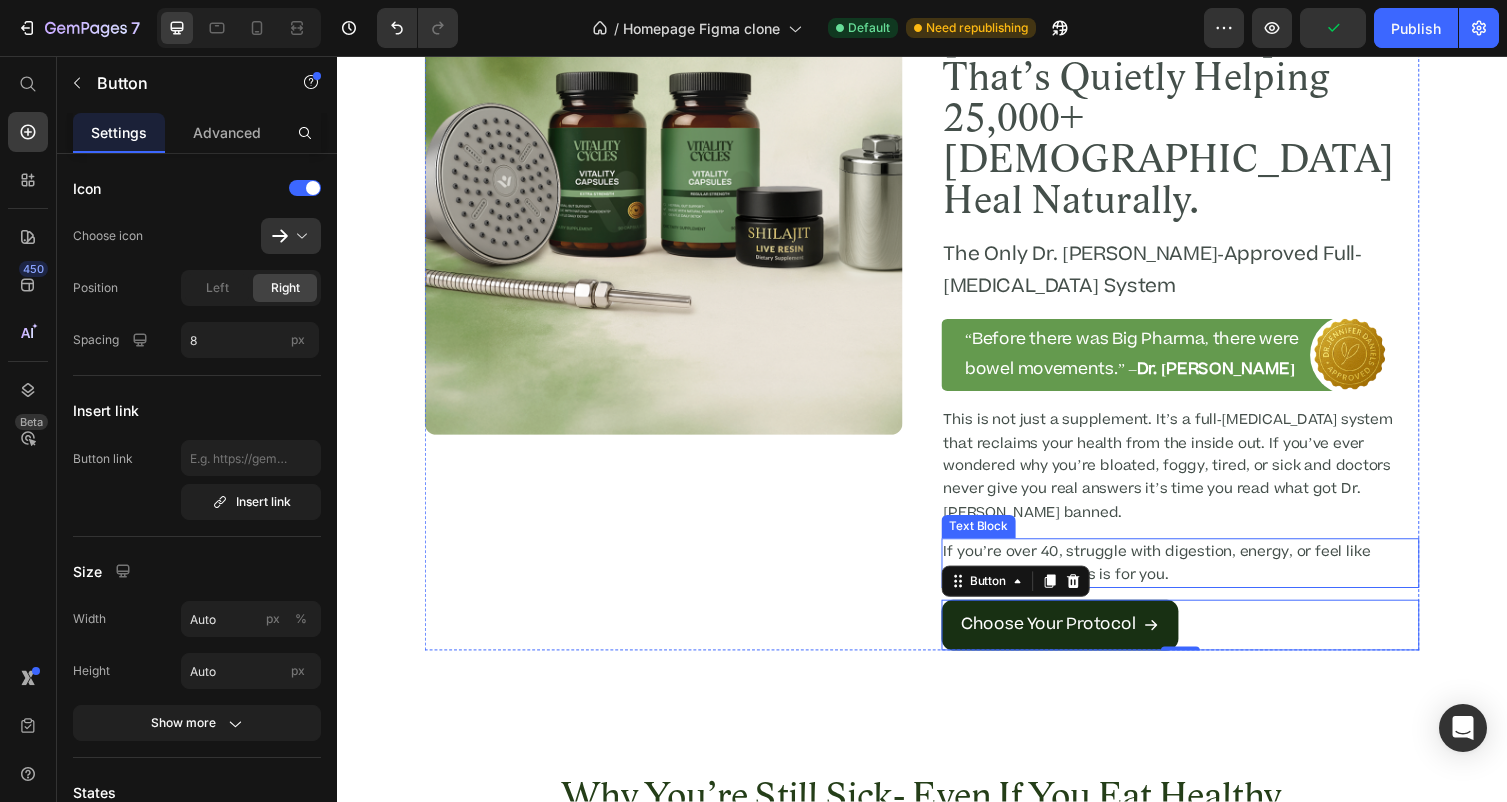 scroll, scrollTop: 230, scrollLeft: 0, axis: vertical 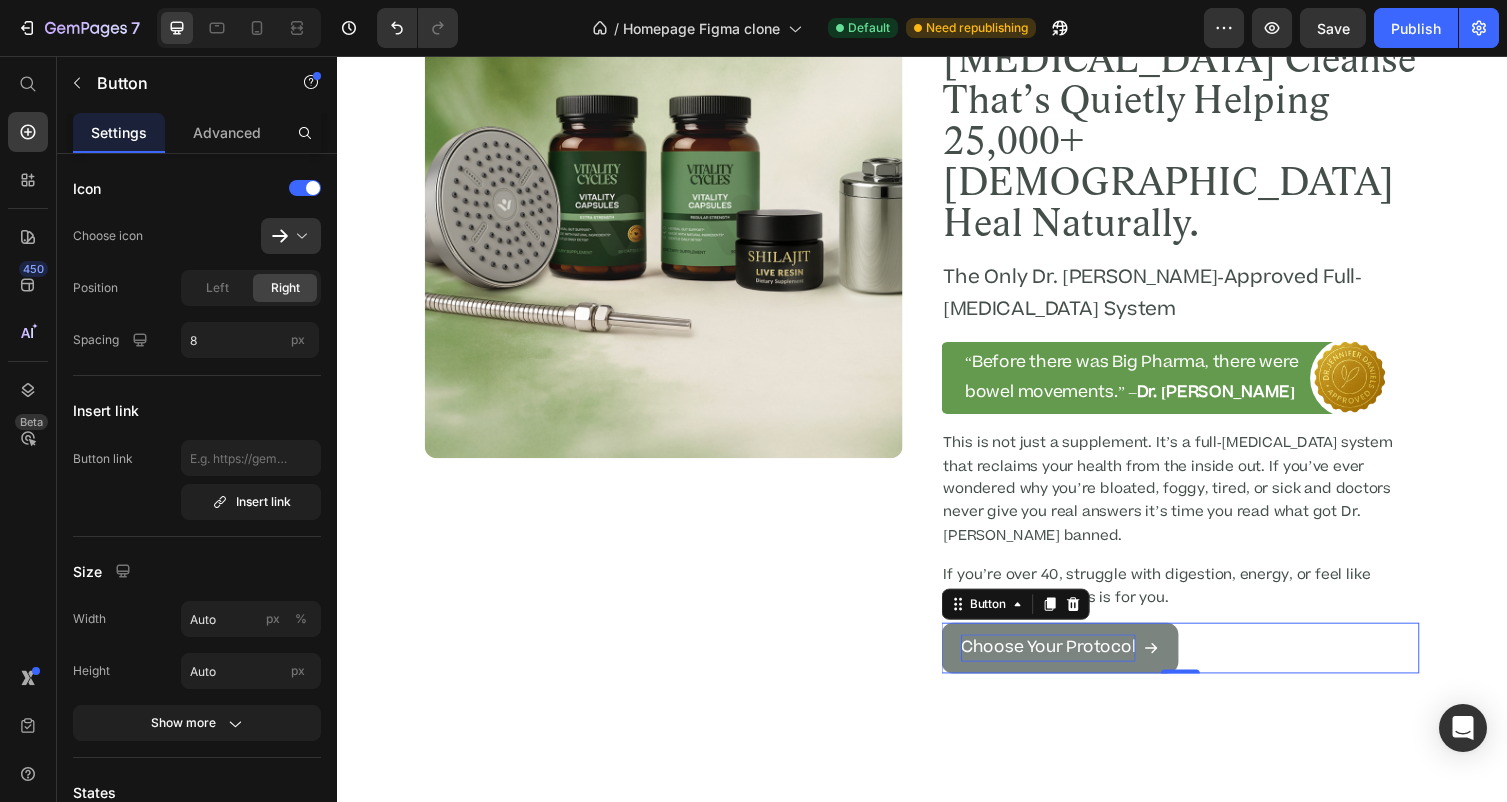 click on "Choose Your Protocol" at bounding box center [1066, 663] 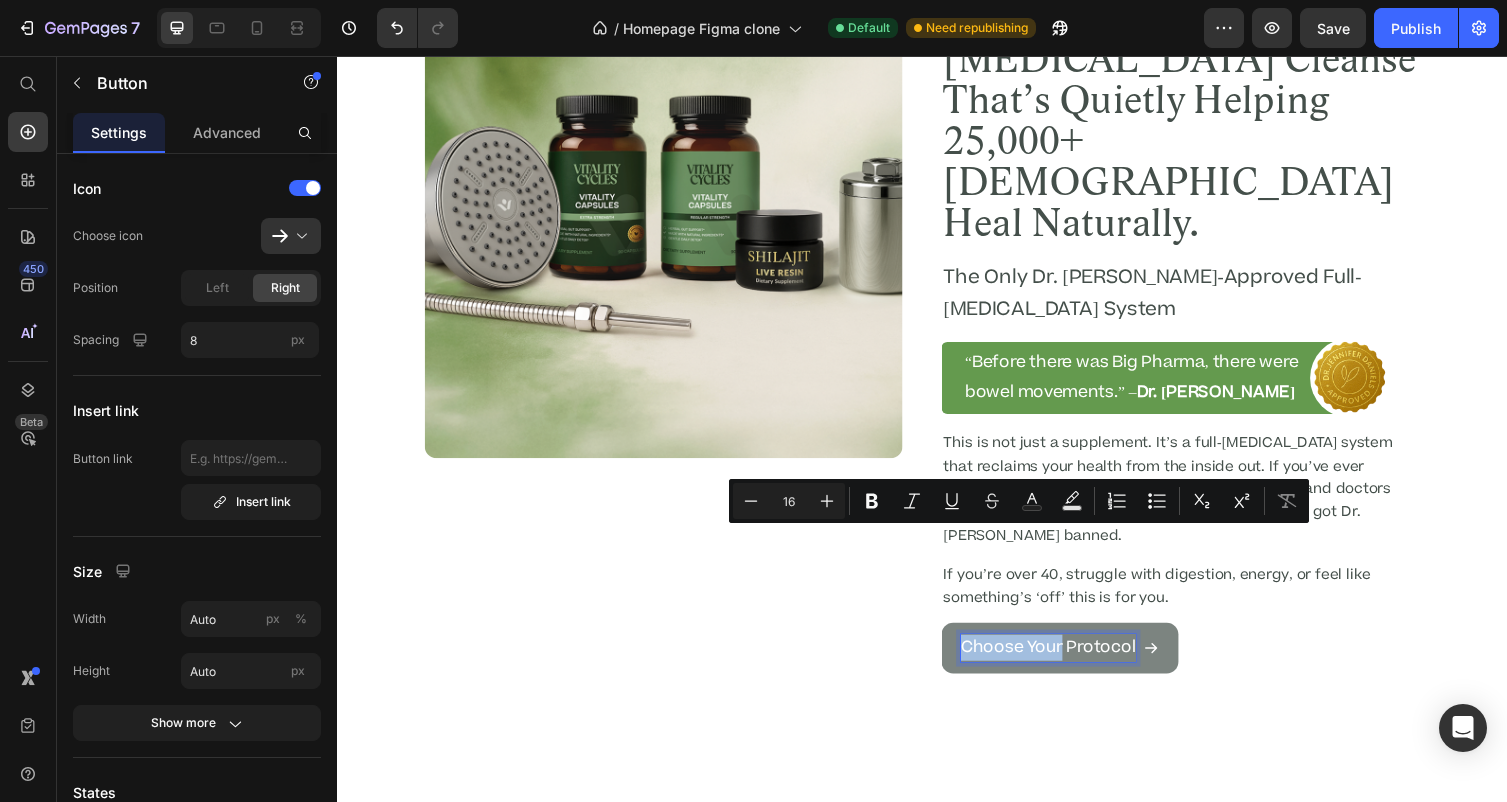 drag, startPoint x: 1081, startPoint y: 557, endPoint x: 982, endPoint y: 555, distance: 99.0202 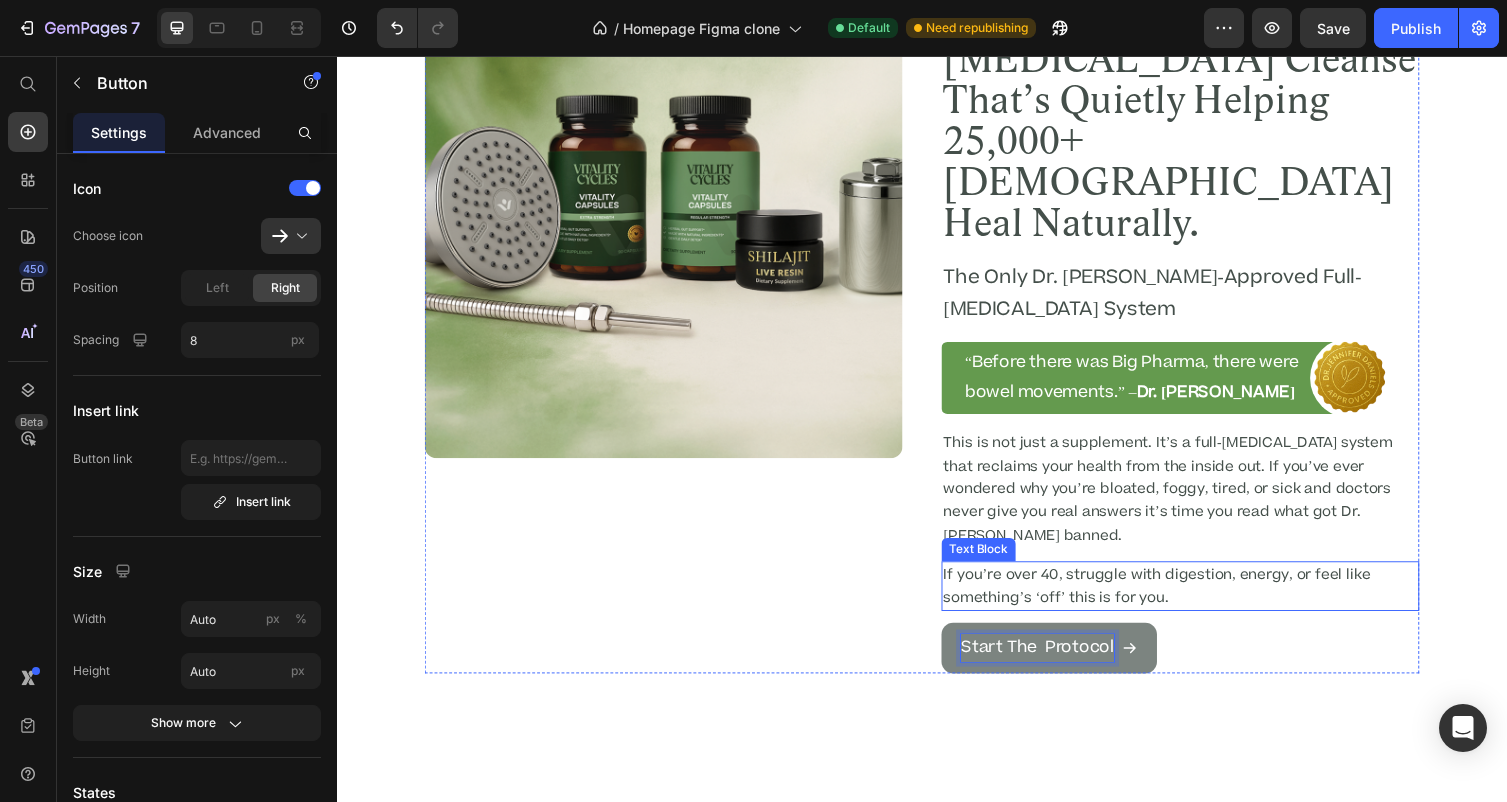 click on "If you’re over 40, struggle with digestion, energy, or feel like something’s ‘off’ this is for you." at bounding box center [1202, 601] 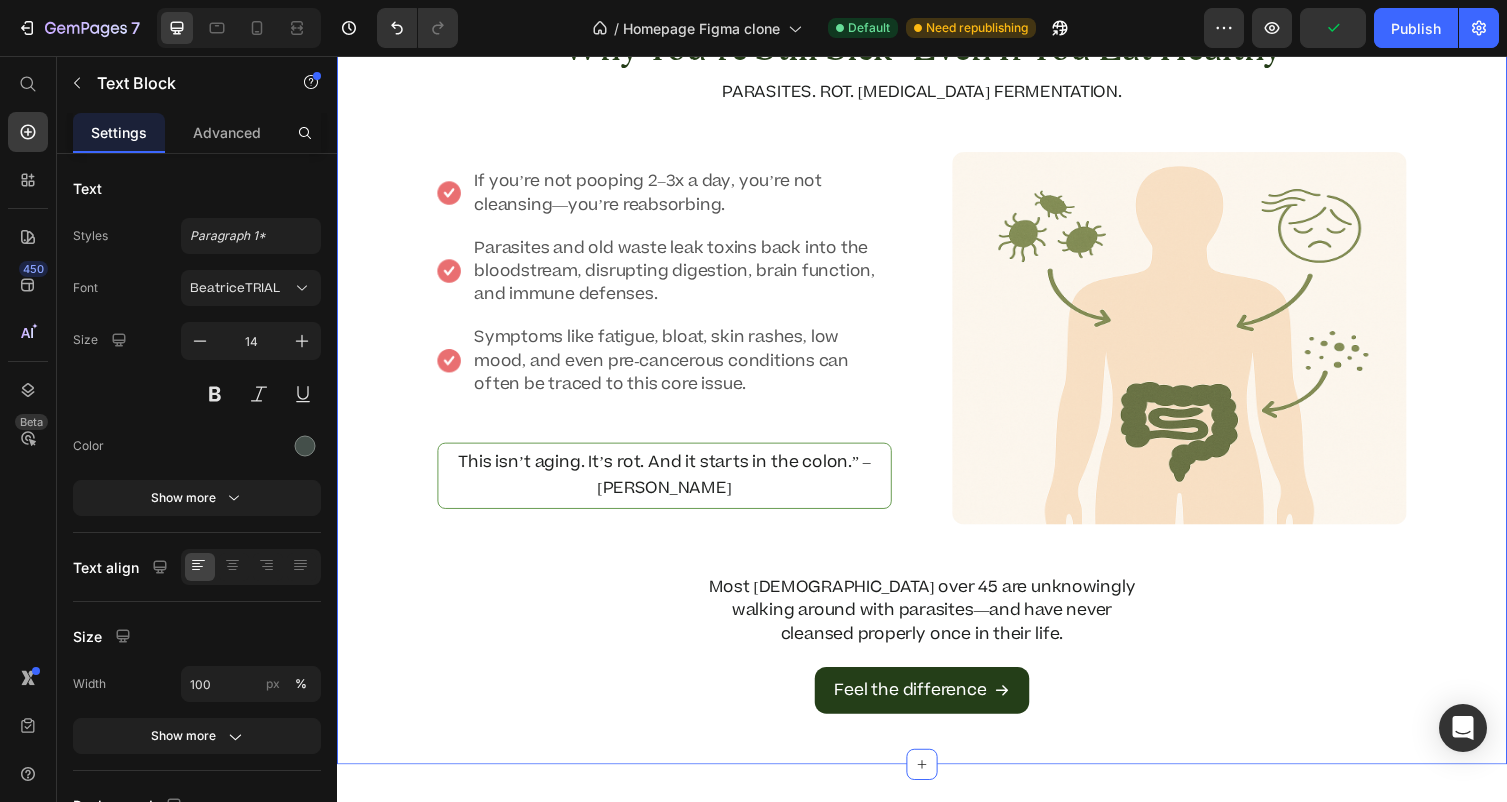 scroll, scrollTop: 1052, scrollLeft: 0, axis: vertical 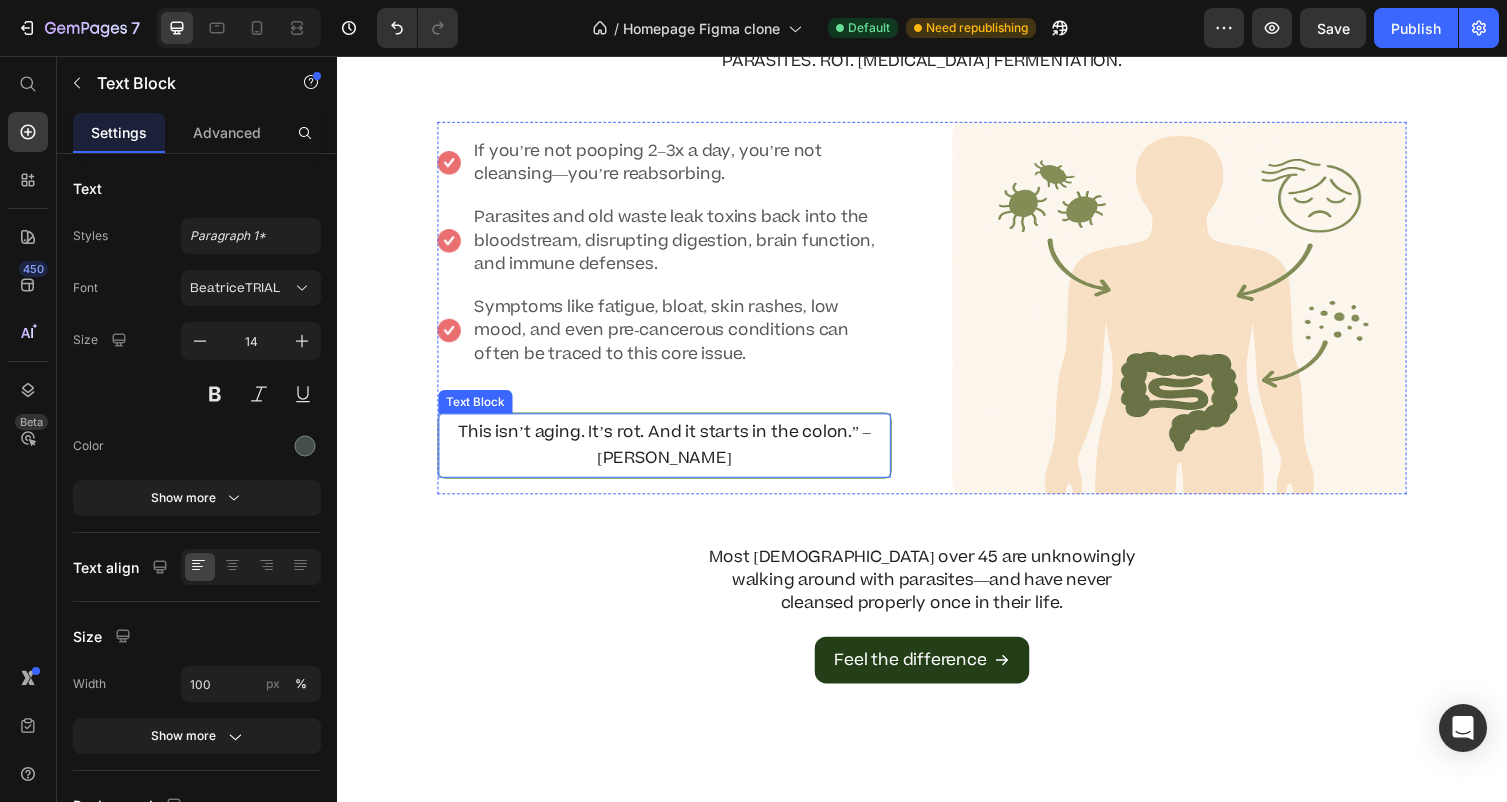 click on "This isn’t aging. It’s rot. And it starts in the colon.” – Dr. Daniels" at bounding box center (673, 456) 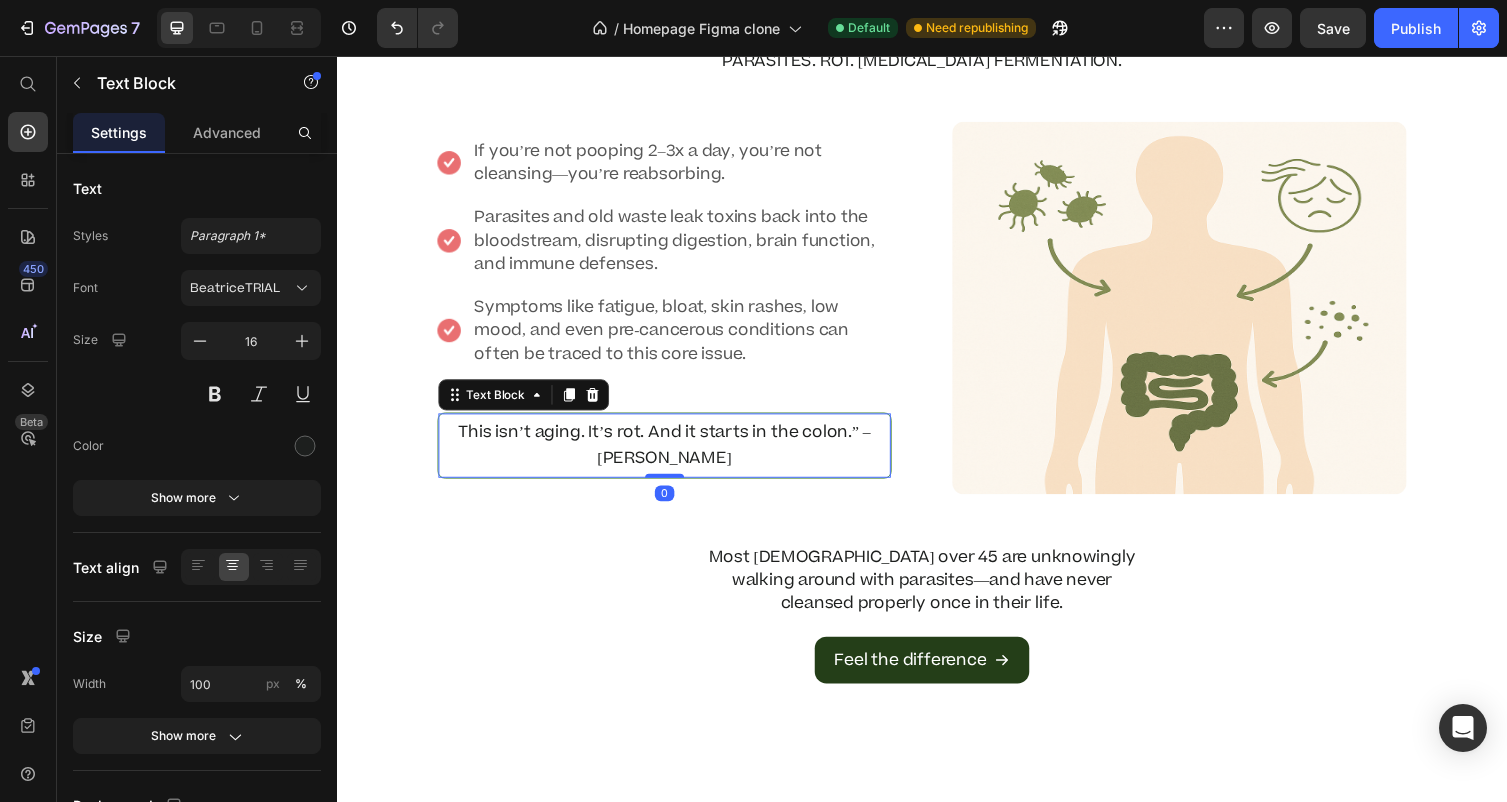 click on "This isn’t aging. It’s rot. And it starts in the colon.” – Dr. Daniels" at bounding box center (673, 456) 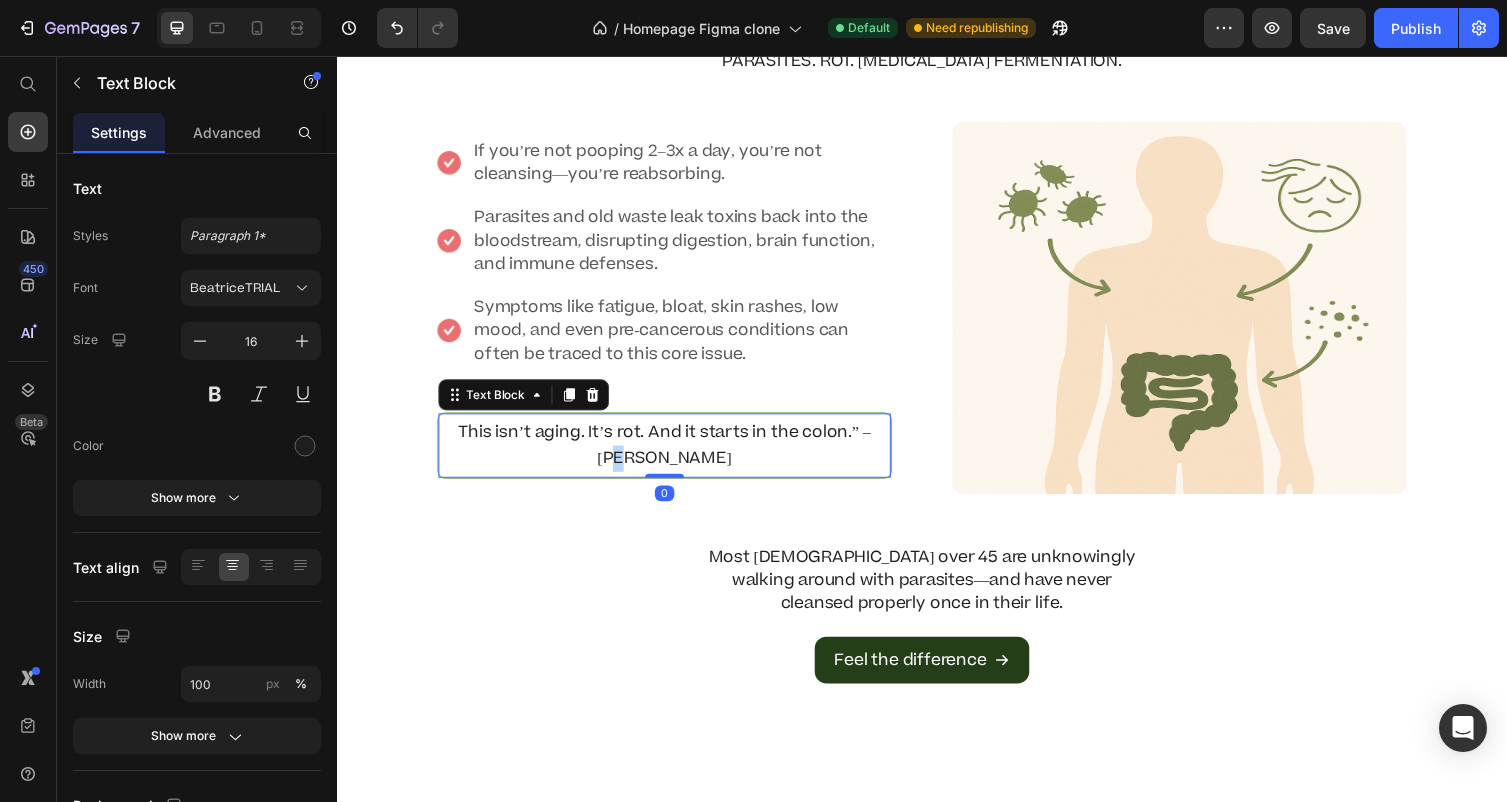 click on "This isn’t aging. It’s rot. And it starts in the colon.” – Dr. Daniels" at bounding box center [673, 456] 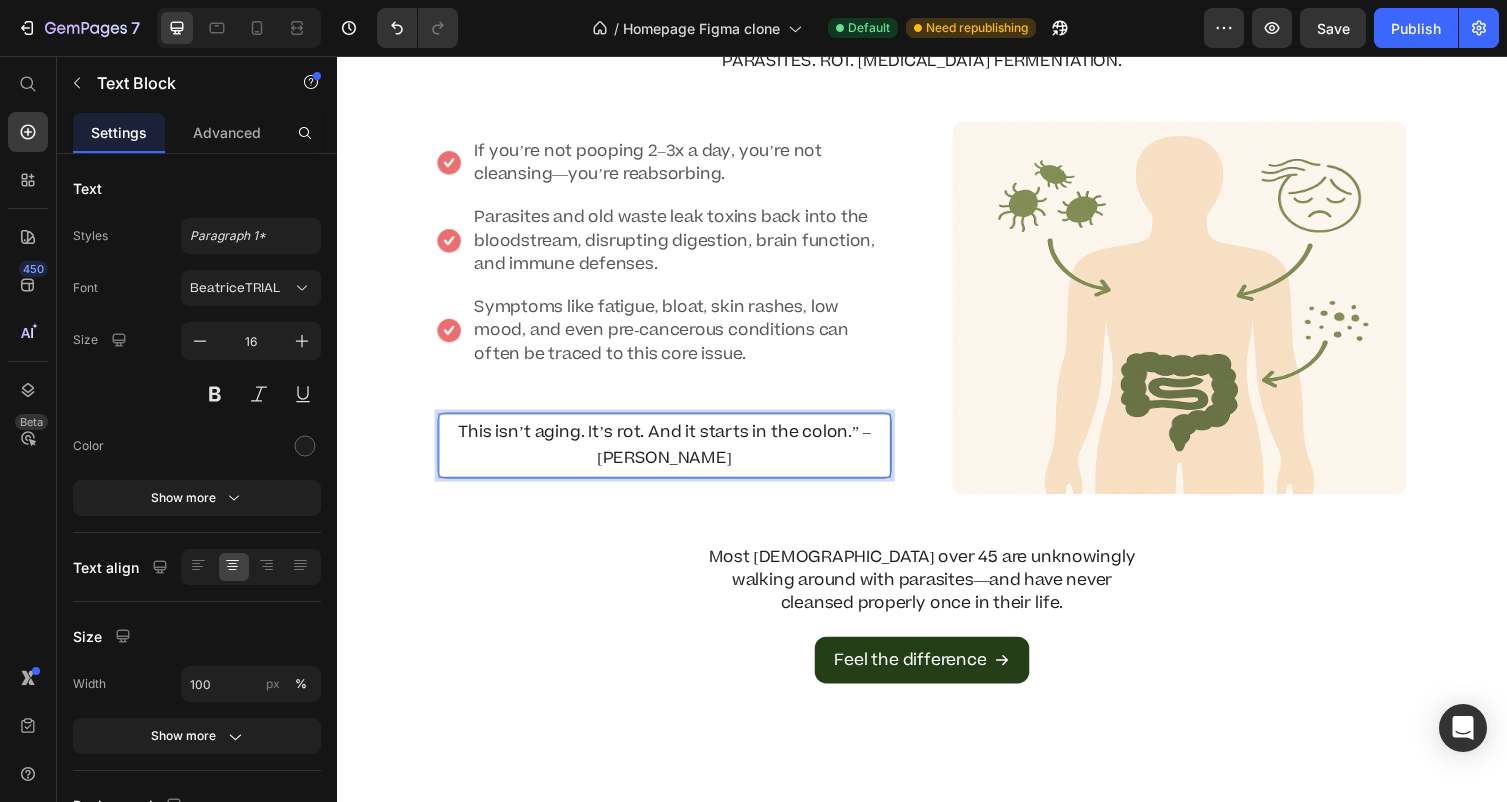 click on "This isn’t aging. It’s rot. And it starts in the colon.” – Dr. Daniels" at bounding box center [673, 456] 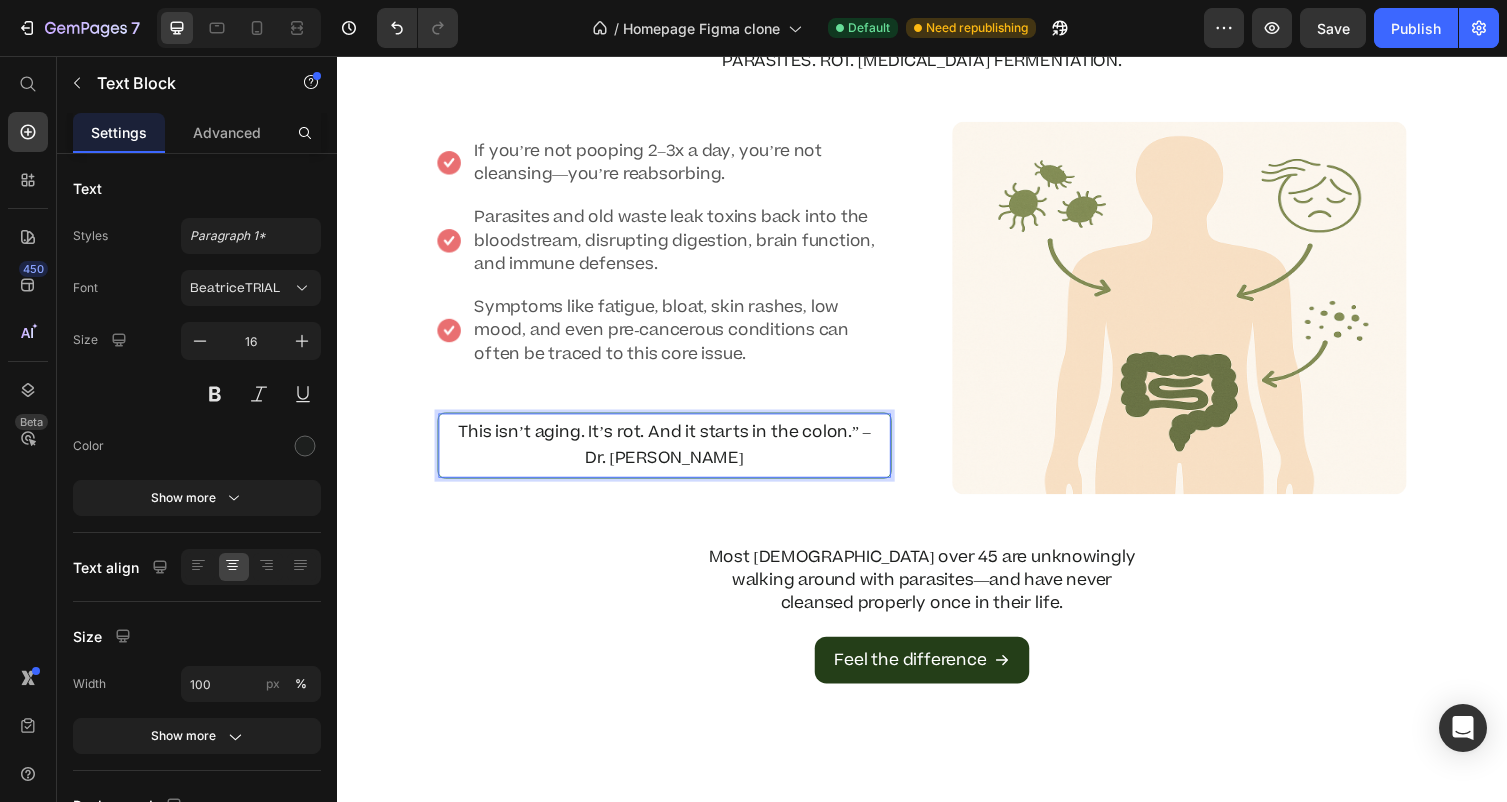 click on "This isn’t aging. It’s rot. And it starts in the colon.” – Dr. Jennifer Daniels" at bounding box center (673, 456) 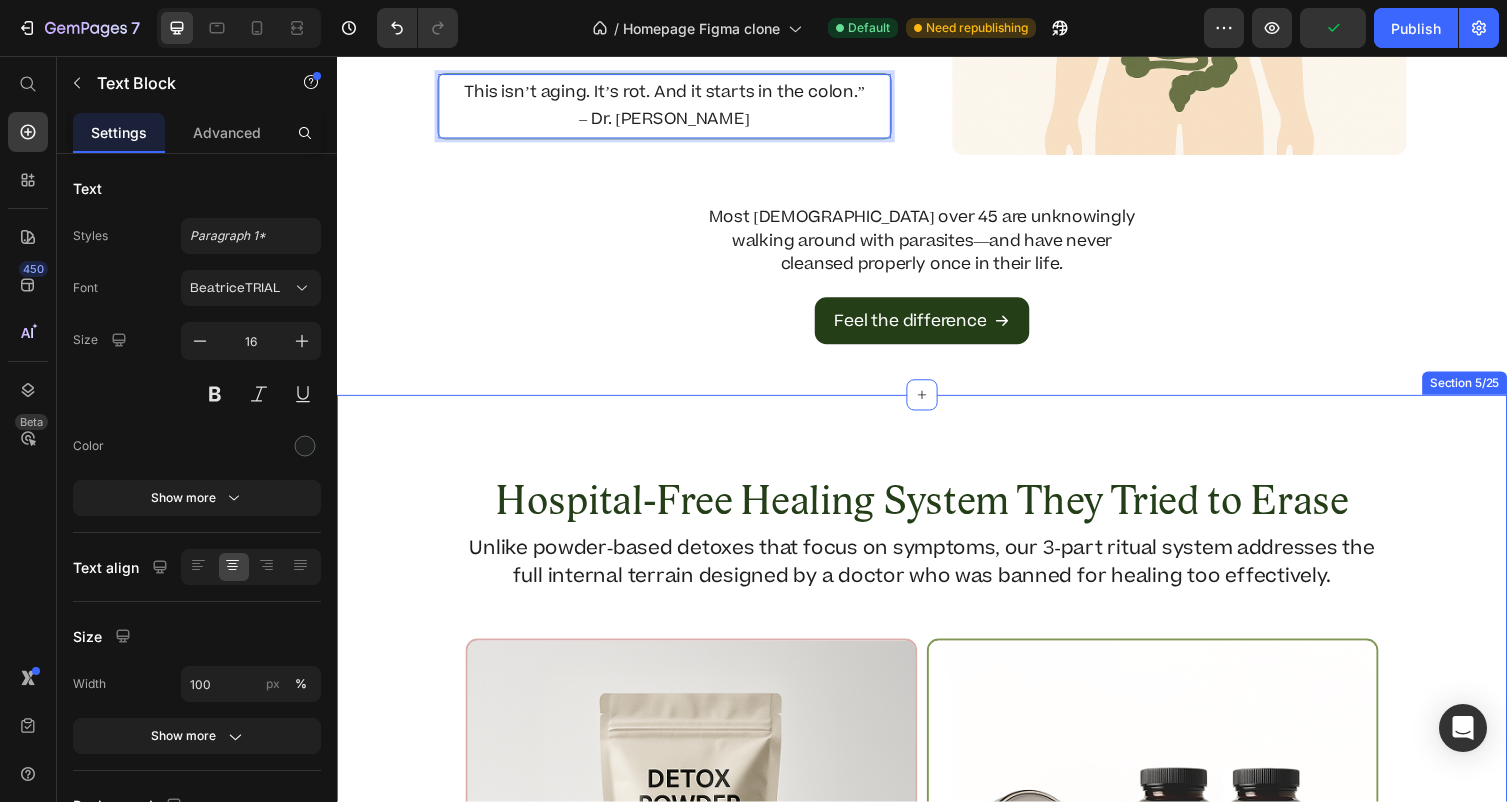 scroll, scrollTop: 1295, scrollLeft: 0, axis: vertical 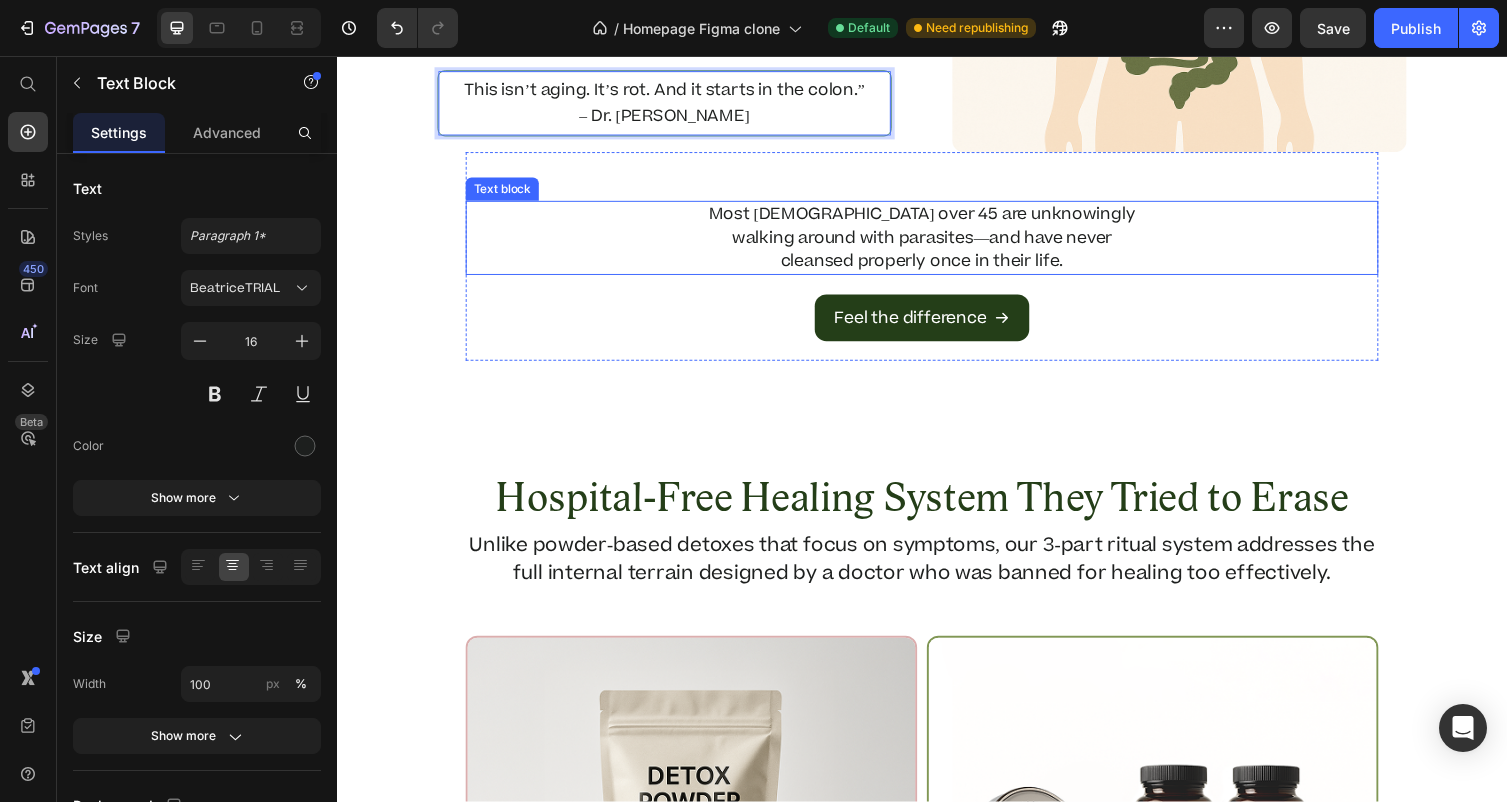 click on "Most Americans over 45 are unknowingly walking around with parasites—and have never cleansed properly once in their life." at bounding box center (937, 243) 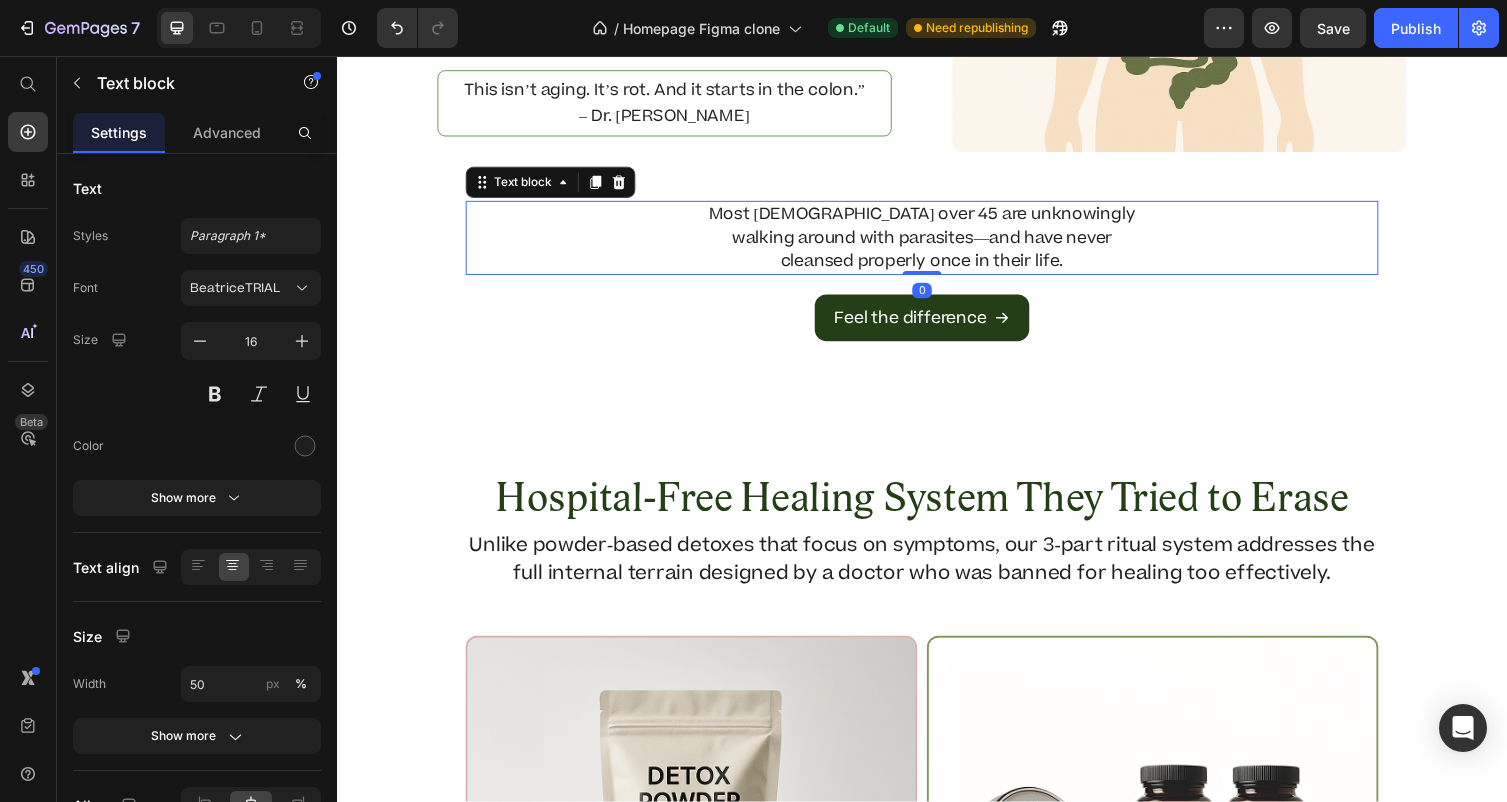 click on "Most Americans over 45 are unknowingly walking around with parasites—and have never cleansed properly once in their life." at bounding box center (937, 243) 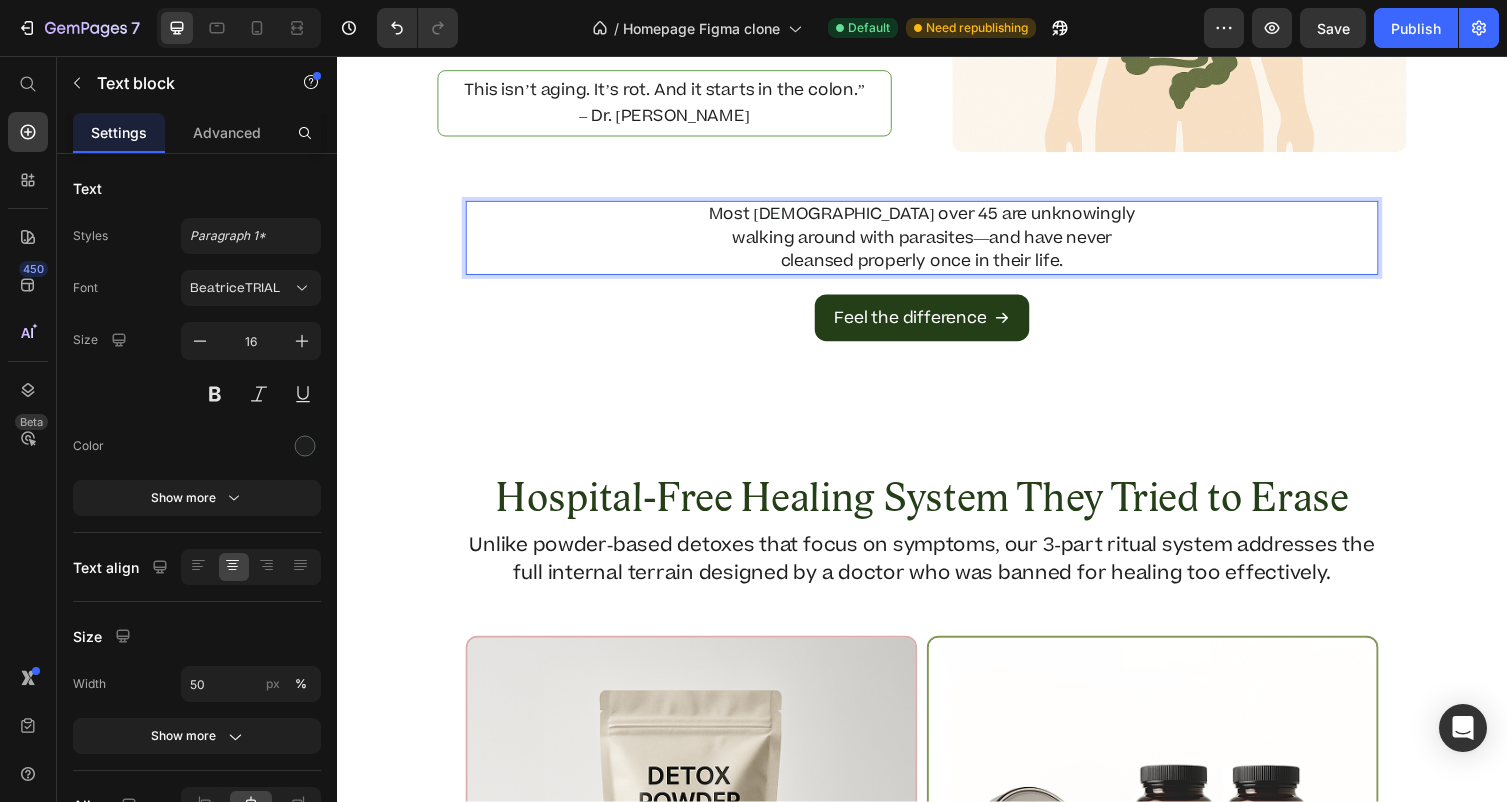 click on "Most Americans over 45 are unknowingly walking around with parasites—and have never cleansed properly once in their life." at bounding box center [937, 243] 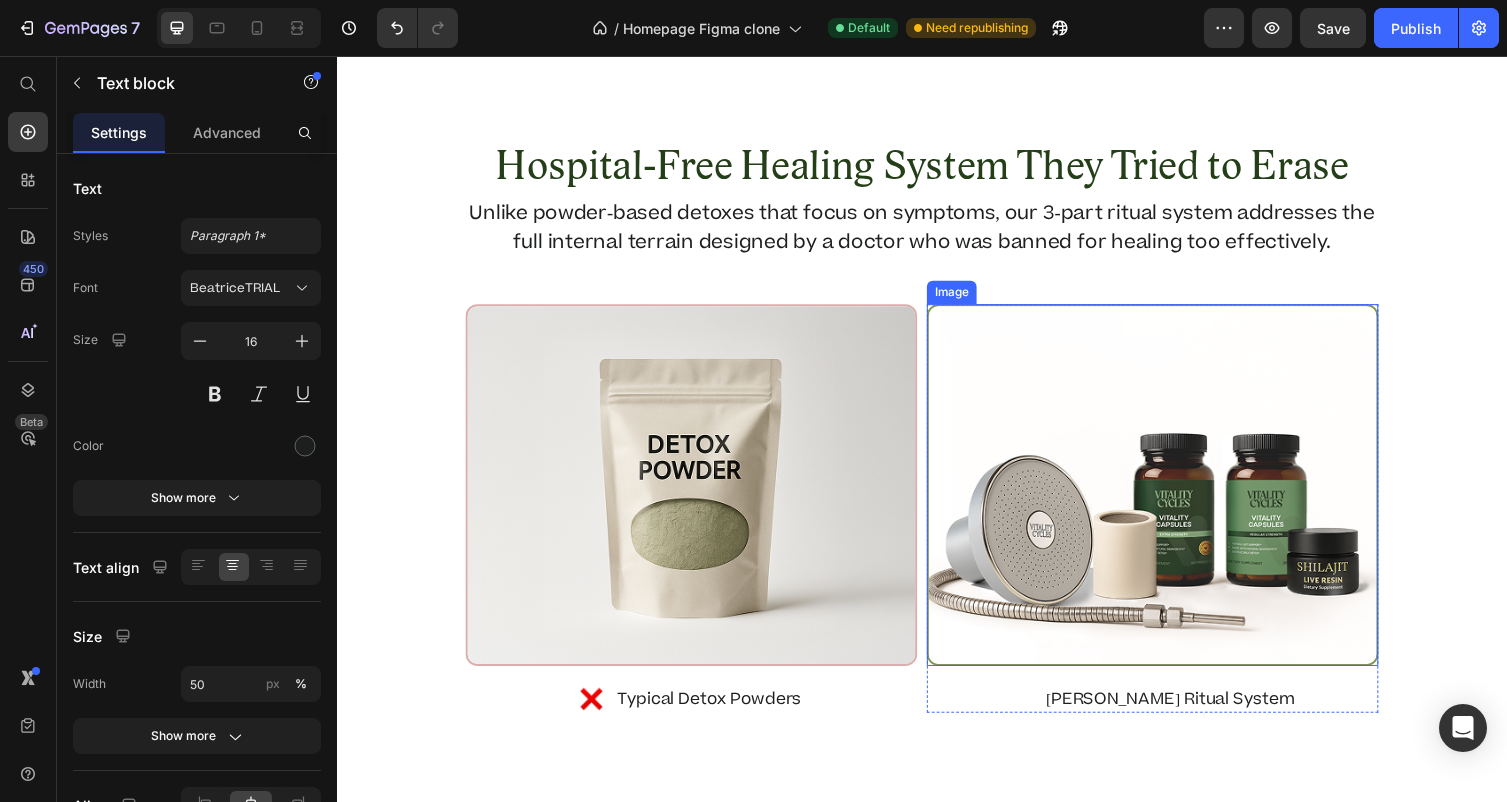 scroll, scrollTop: 1656, scrollLeft: 0, axis: vertical 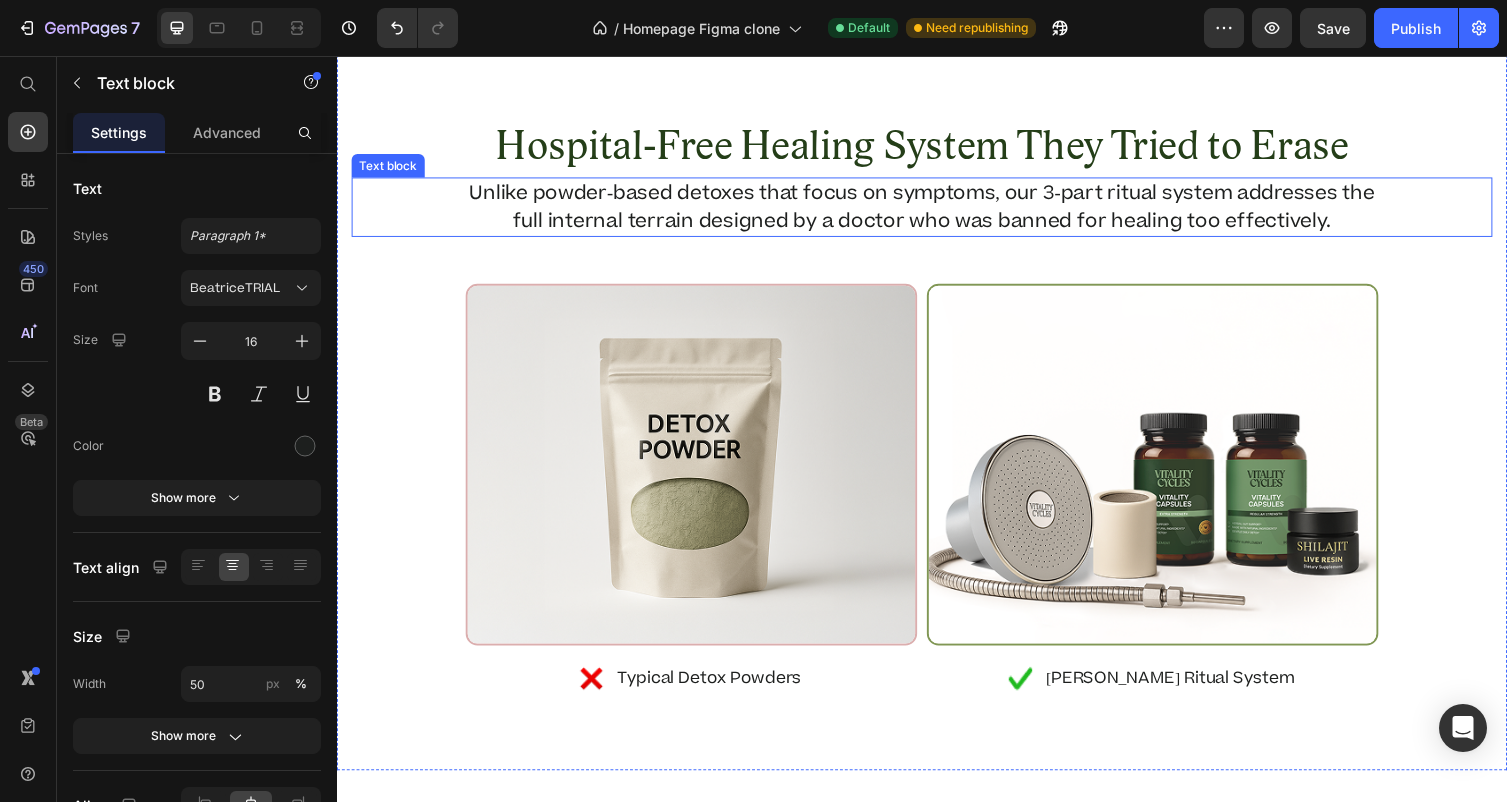 click on "Unlike powder-based detoxes that focus on symptoms, our 3-part ritual system addresses the full internal terrain designed by a doctor who was banned for healing too effectively." at bounding box center (937, 211) 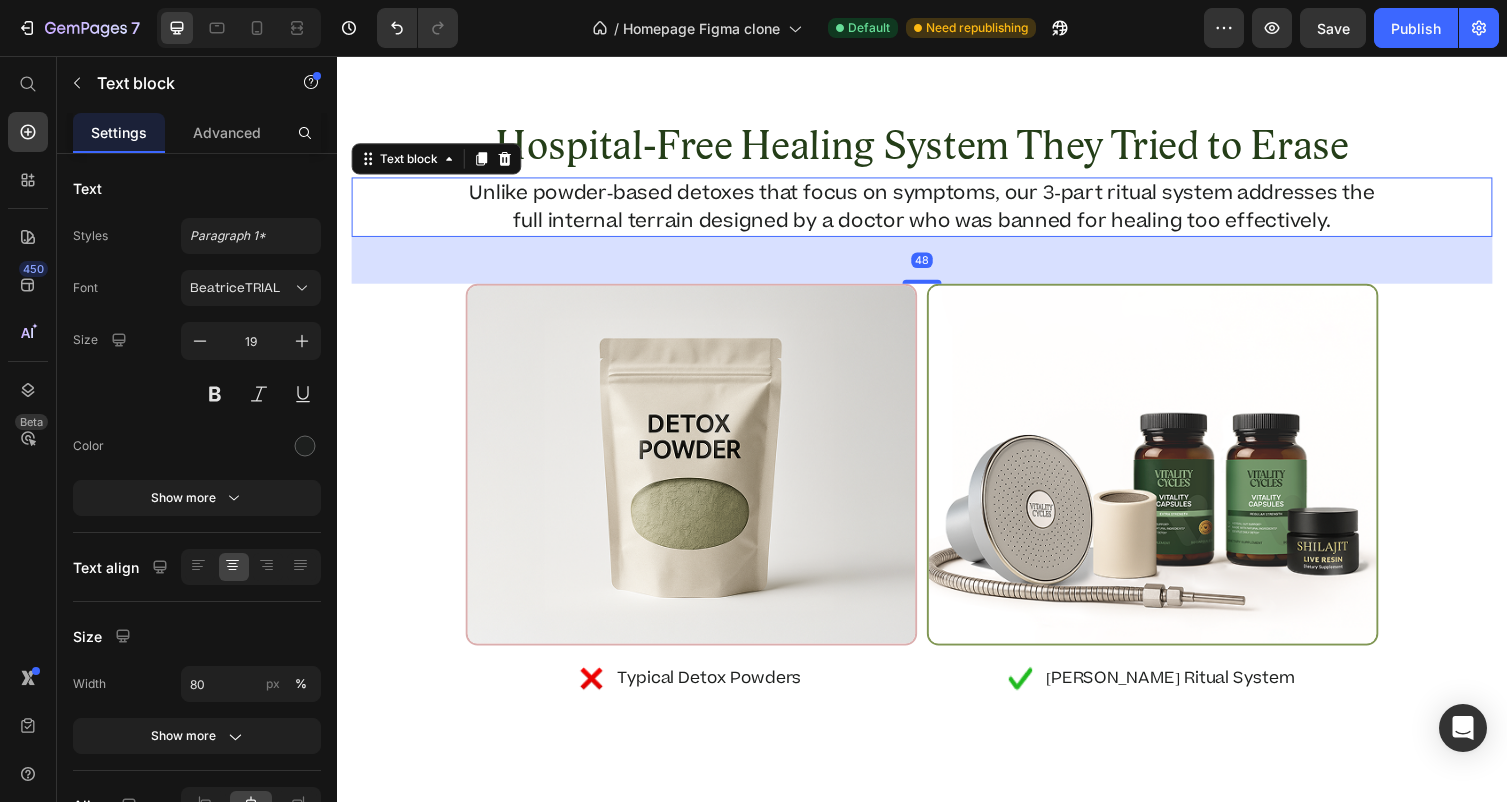 click on "Unlike powder-based detoxes that focus on symptoms, our 3-part ritual system addresses the full internal terrain designed by a doctor who was banned for healing too effectively." at bounding box center (937, 211) 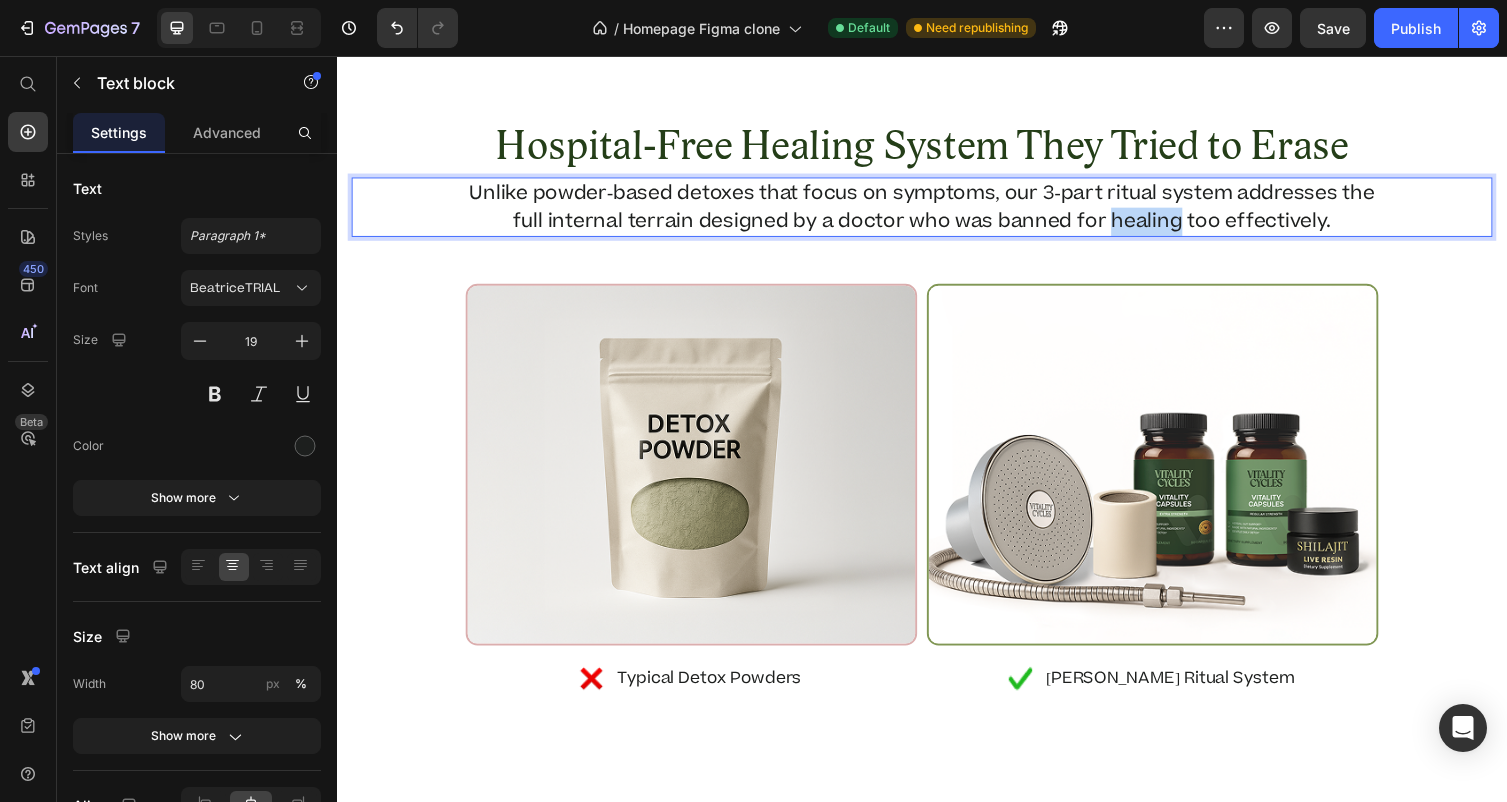click on "Unlike powder-based detoxes that focus on symptoms, our 3-part ritual system addresses the full internal terrain designed by a doctor who was banned for healing too effectively." at bounding box center (937, 211) 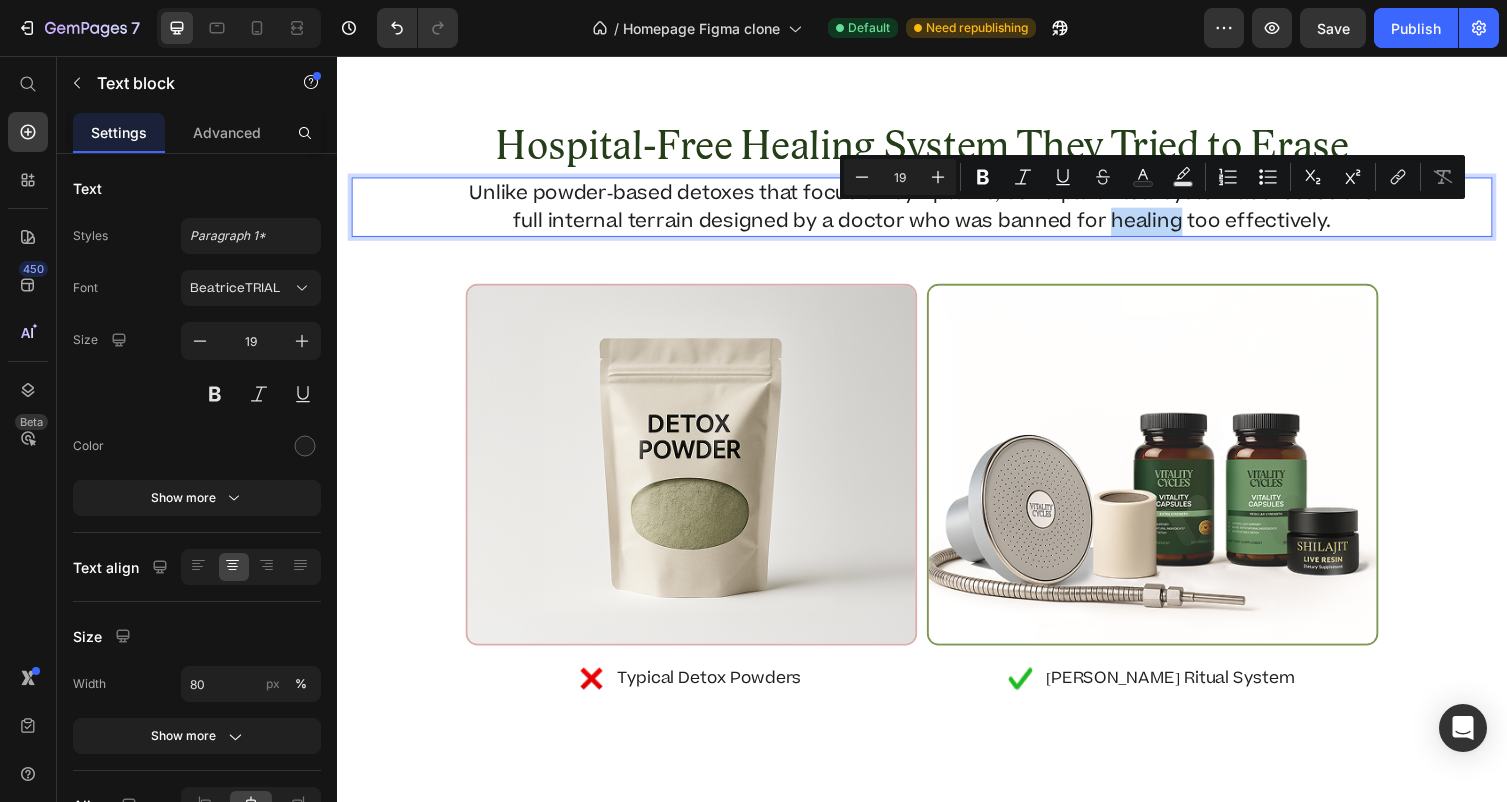 click on "Unlike powder-based detoxes that focus on symptoms, our 3-part ritual system addresses the full internal terrain designed by a doctor who was banned for healing too effectively." at bounding box center (937, 211) 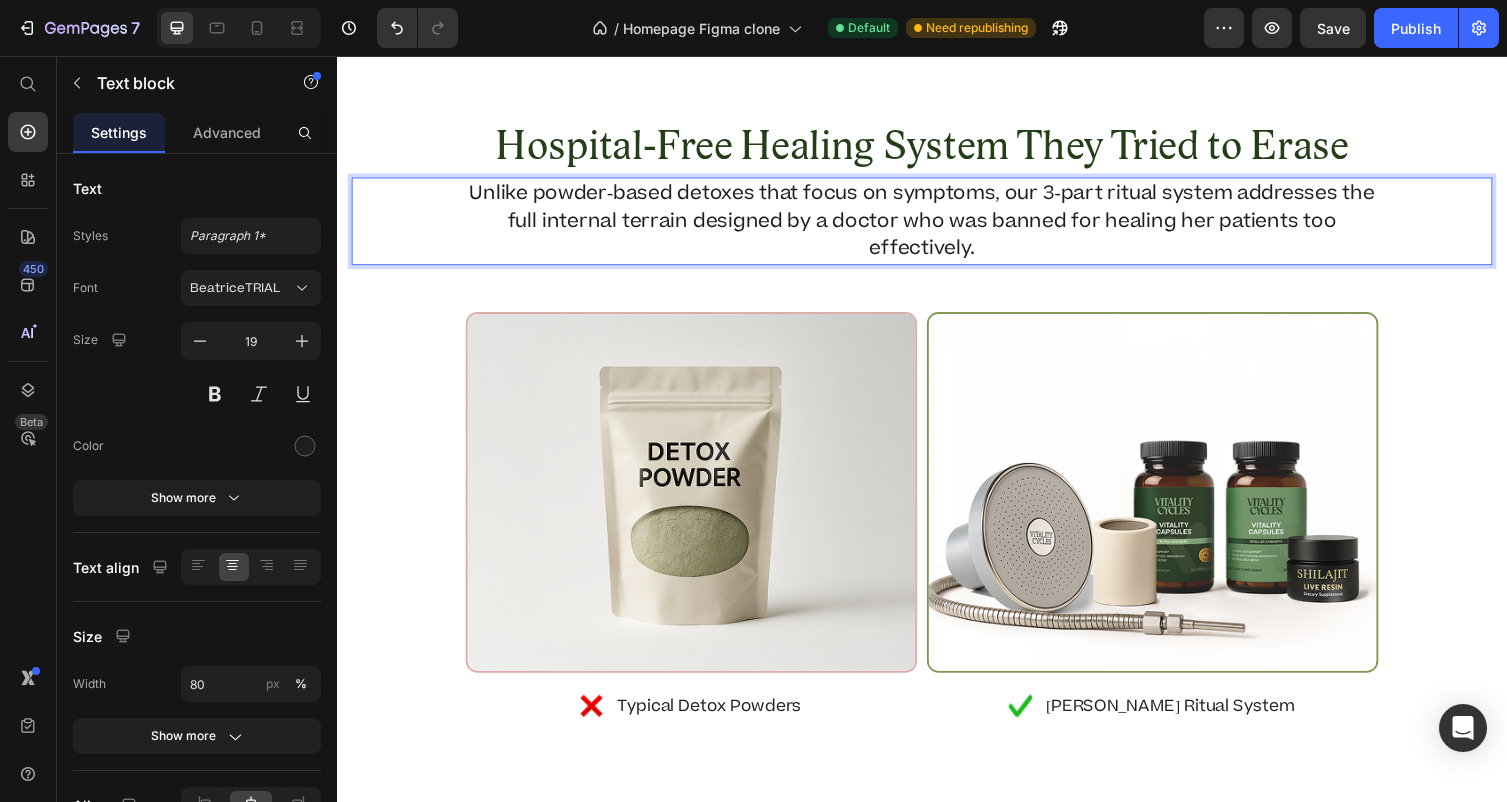 click on "Unlike powder-based detoxes that focus on symptoms, our 3-part ritual system addresses the full internal terrain designed by a doctor who was banned for healing her patients too effectively." at bounding box center [937, 226] 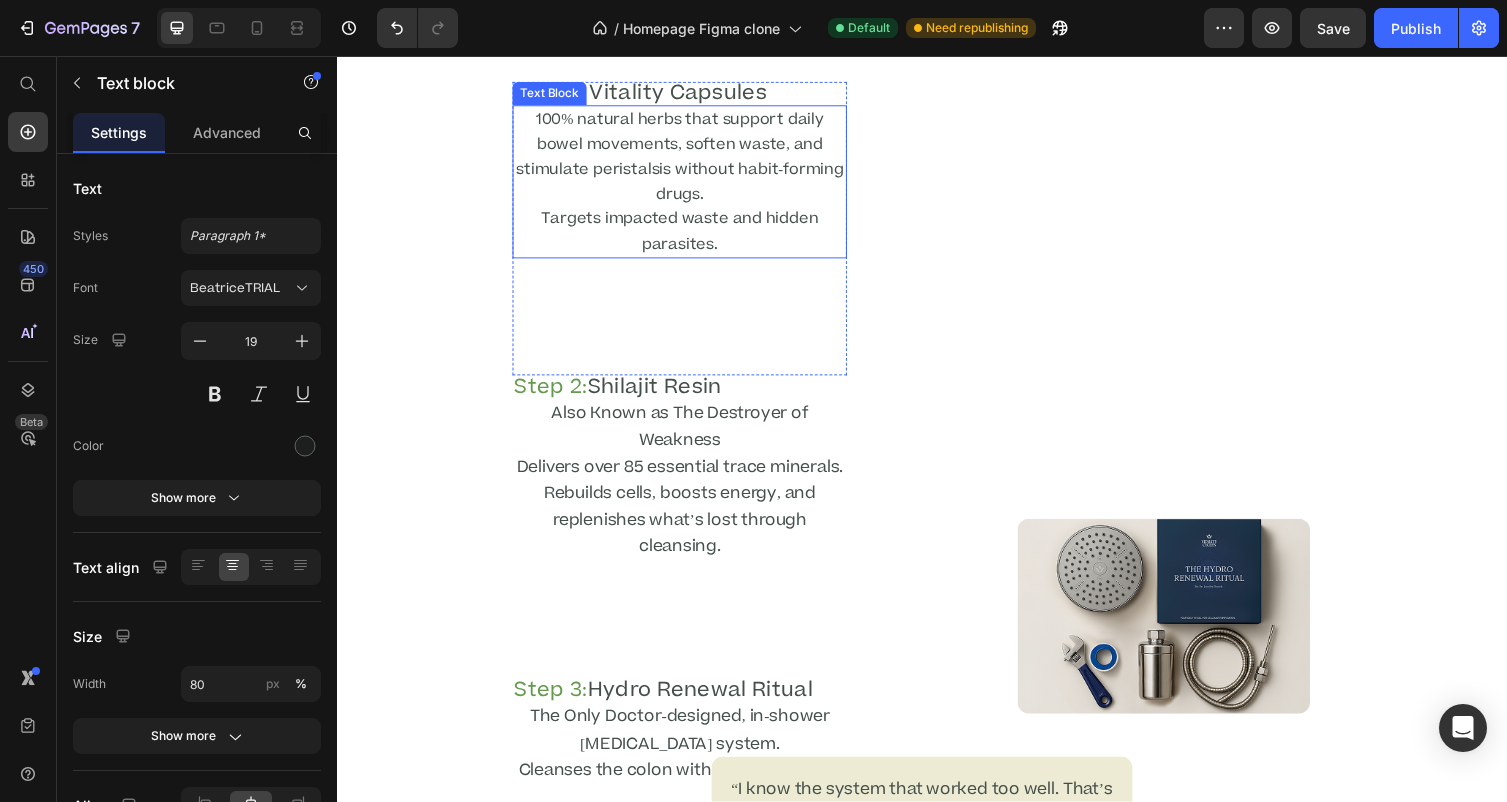 scroll, scrollTop: 2625, scrollLeft: 0, axis: vertical 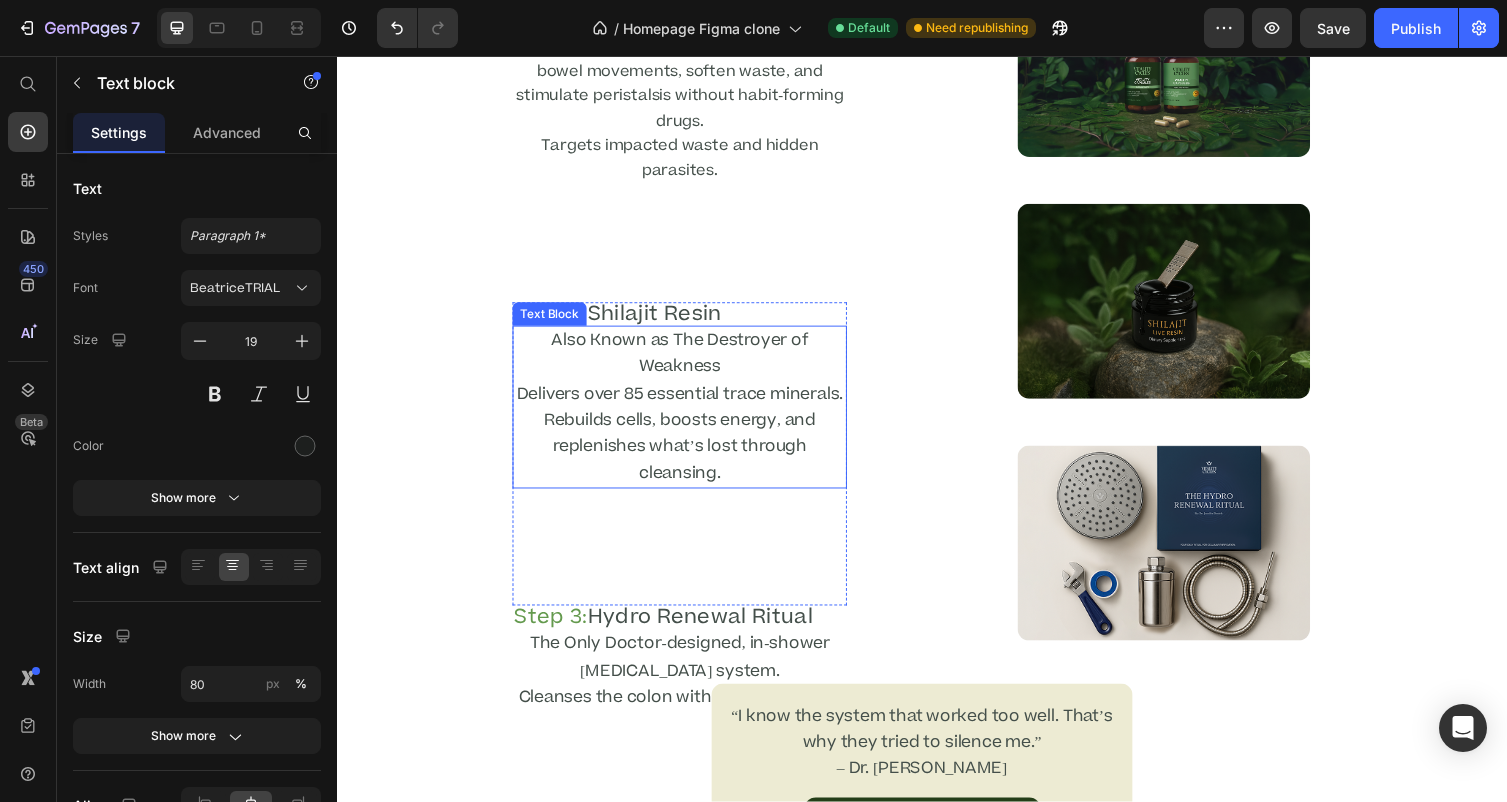 click on "Also Known as The Destroyer of Weakness  Delivers over 85 essential trace minerals. Rebuilds cells, boosts energy, and replenishes what’s lost through cleansing." at bounding box center (688, 416) 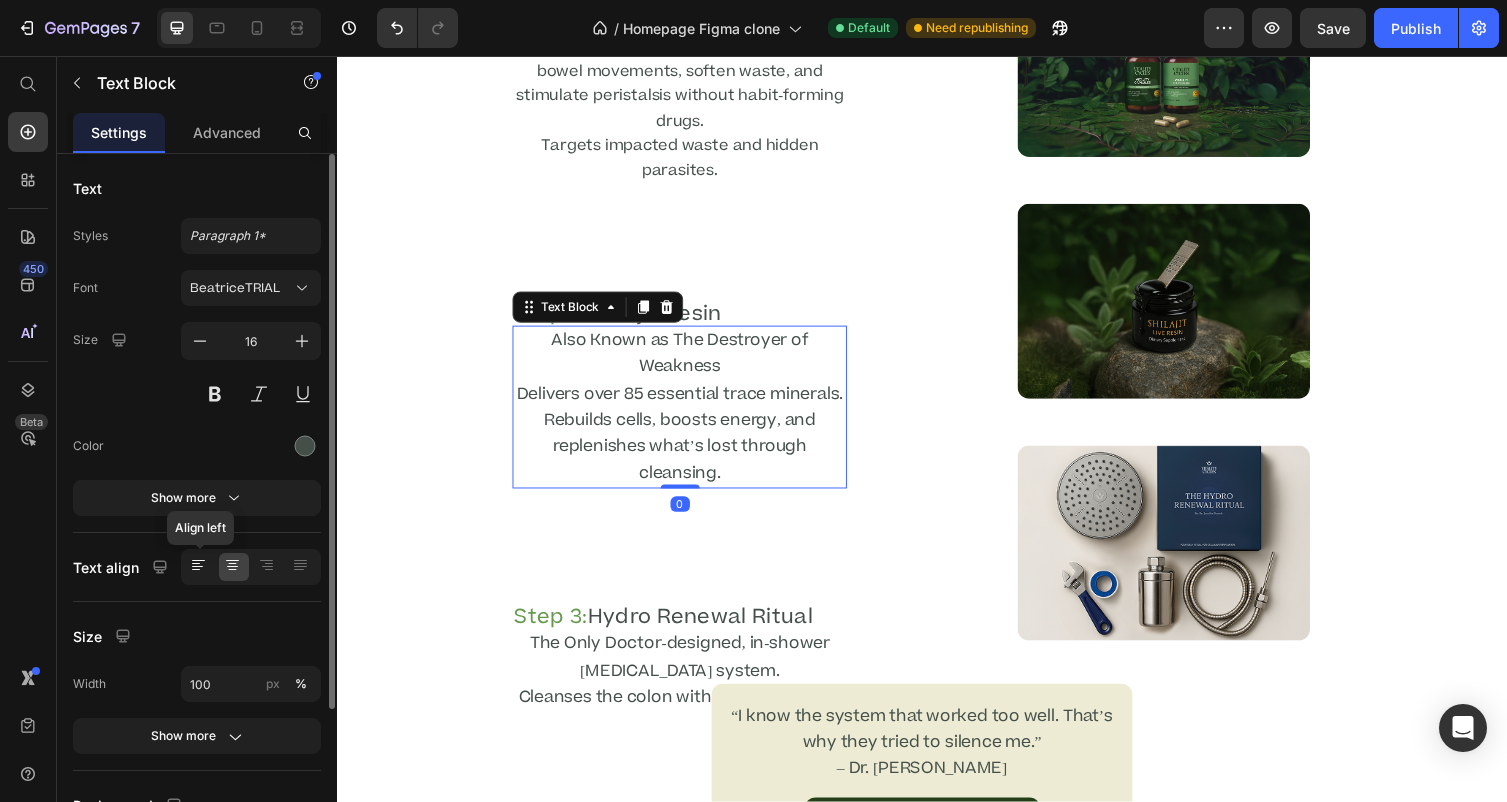 click 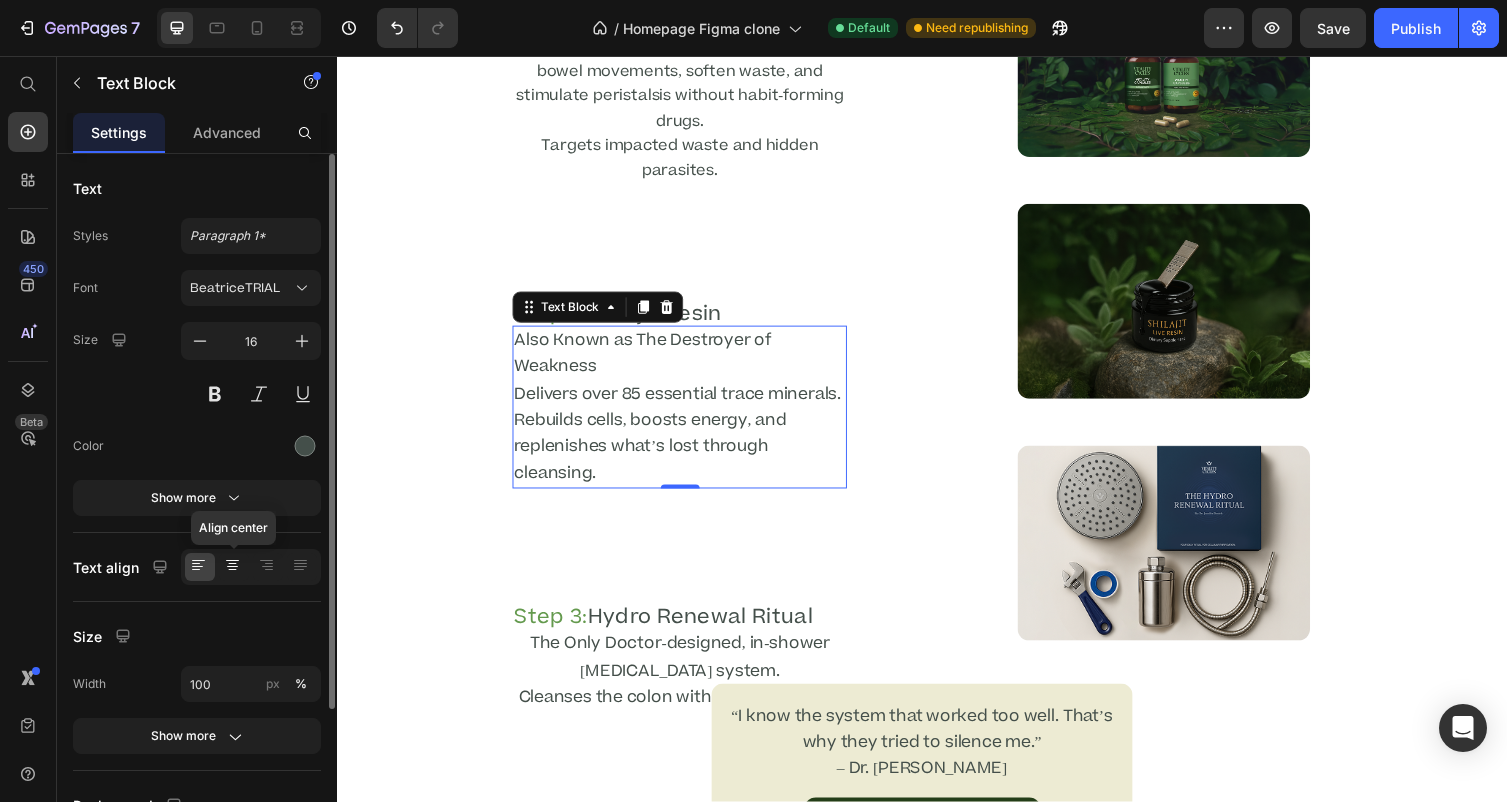 click 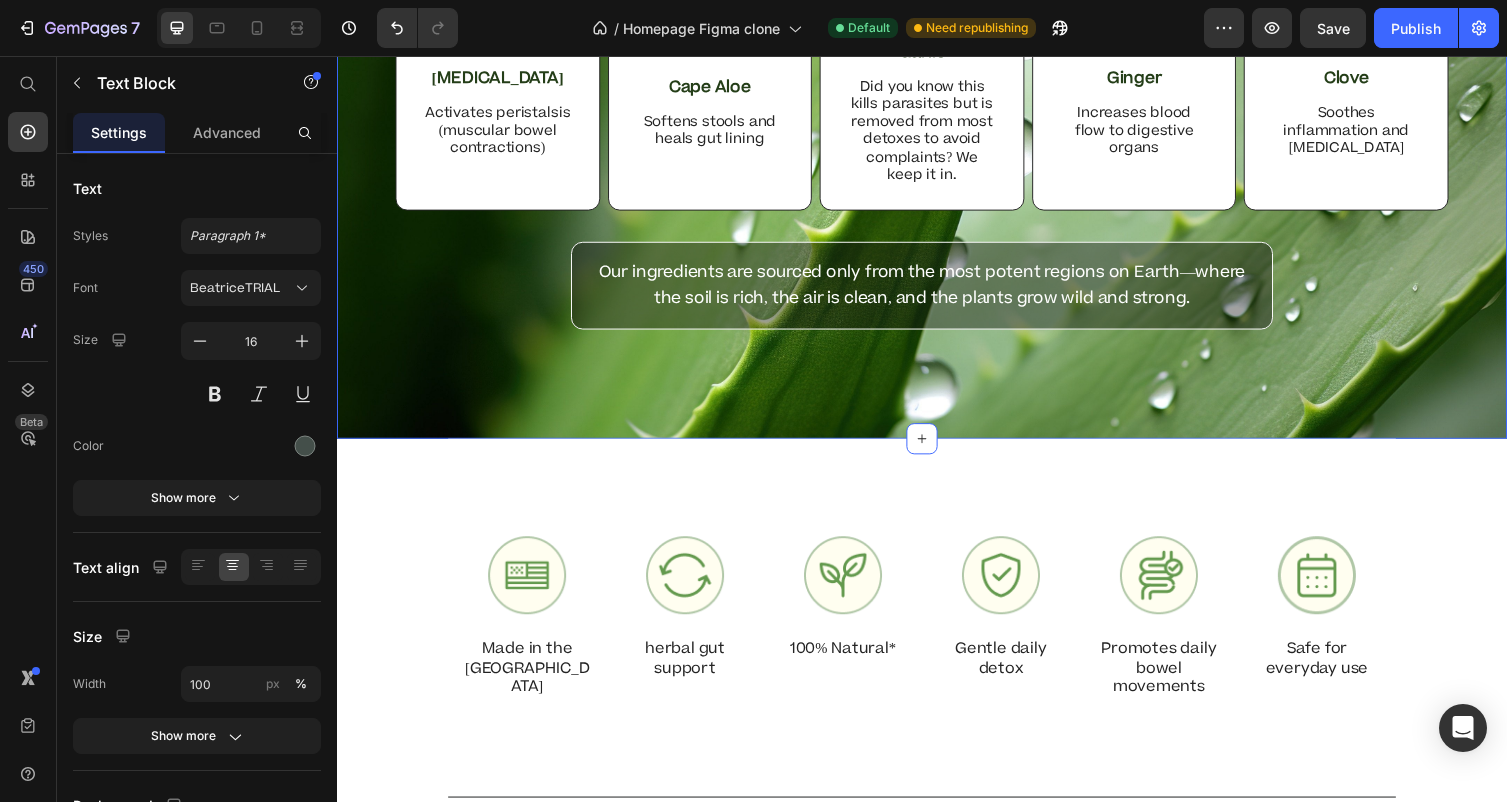 scroll, scrollTop: 3898, scrollLeft: 0, axis: vertical 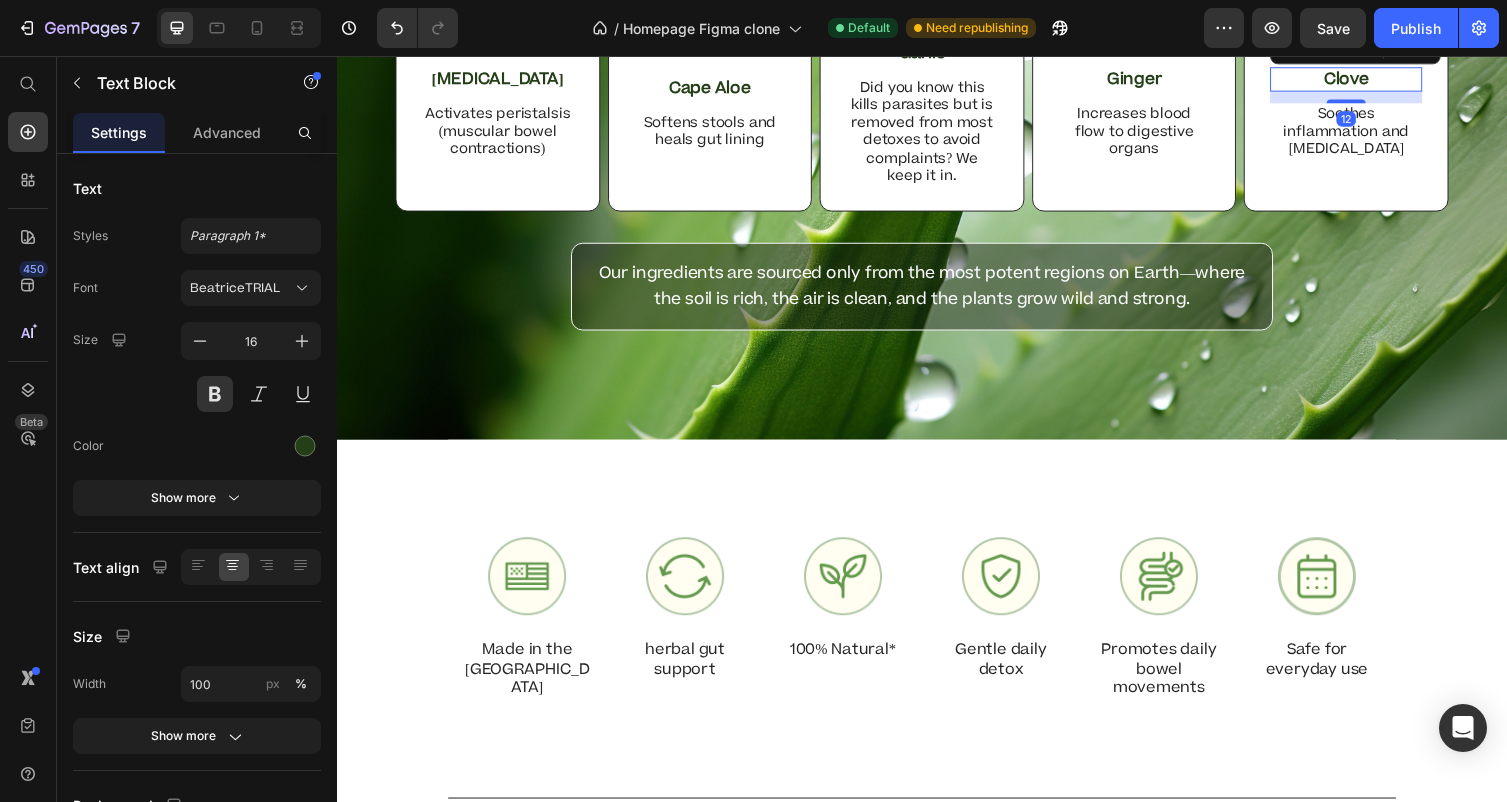 click on "Clove Text Block   12 Soothes inflammation and adrenal fatigue Text Block" at bounding box center (1372, 116) 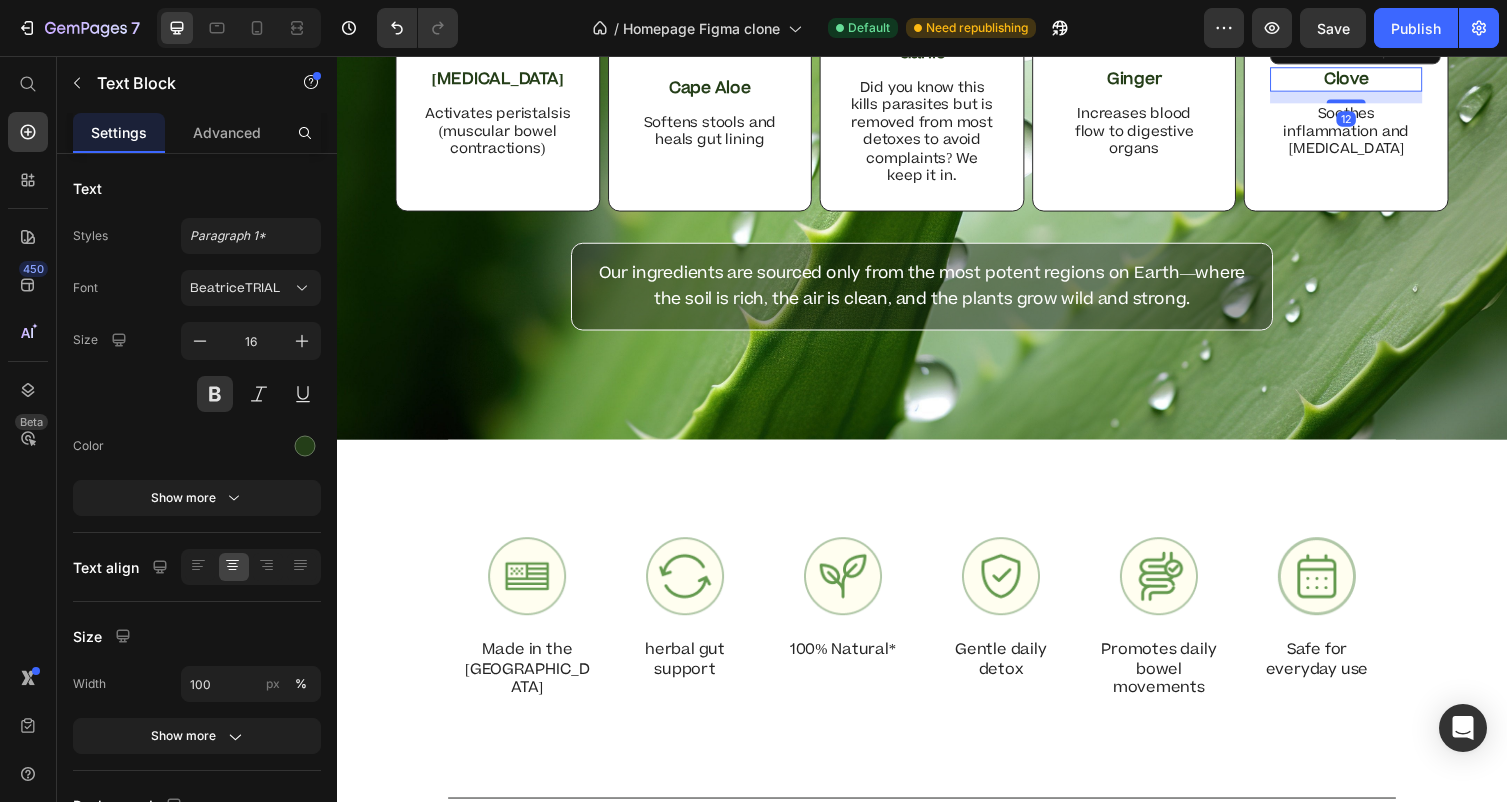 click on "Clove" at bounding box center [1372, 80] 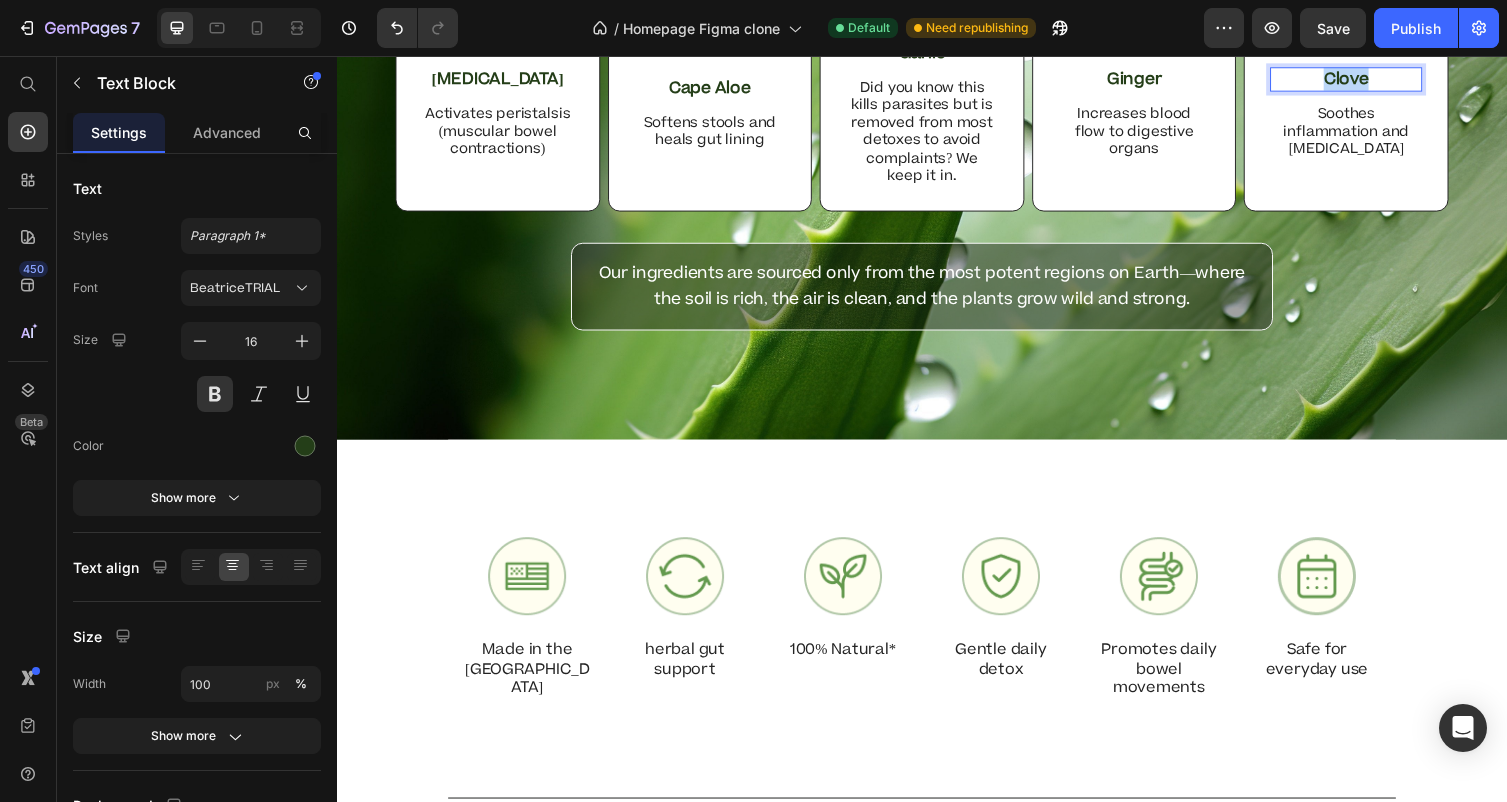 click on "Clove" at bounding box center (1372, 80) 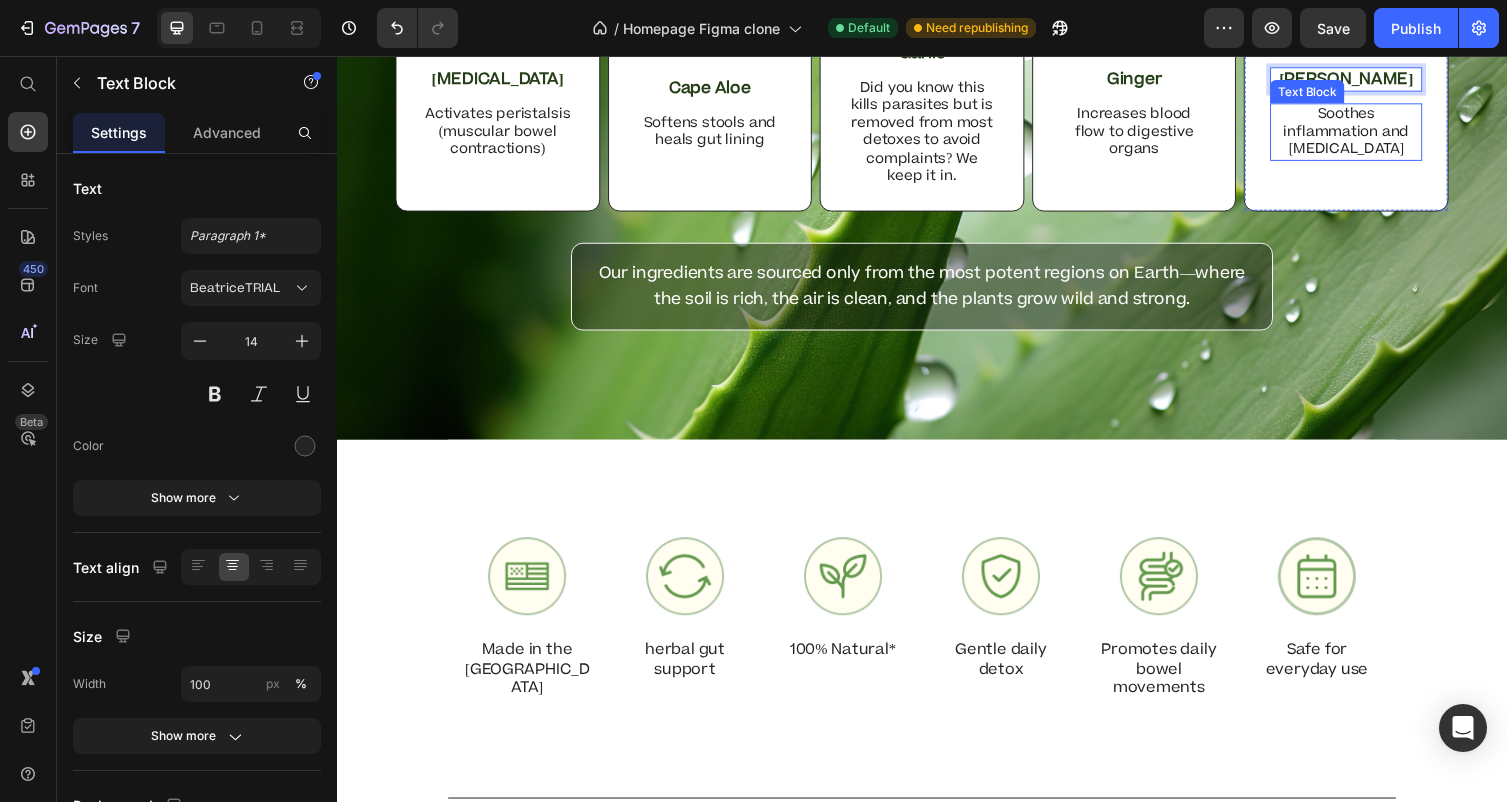 click on "Soothes inflammation and [MEDICAL_DATA]" at bounding box center [1372, 134] 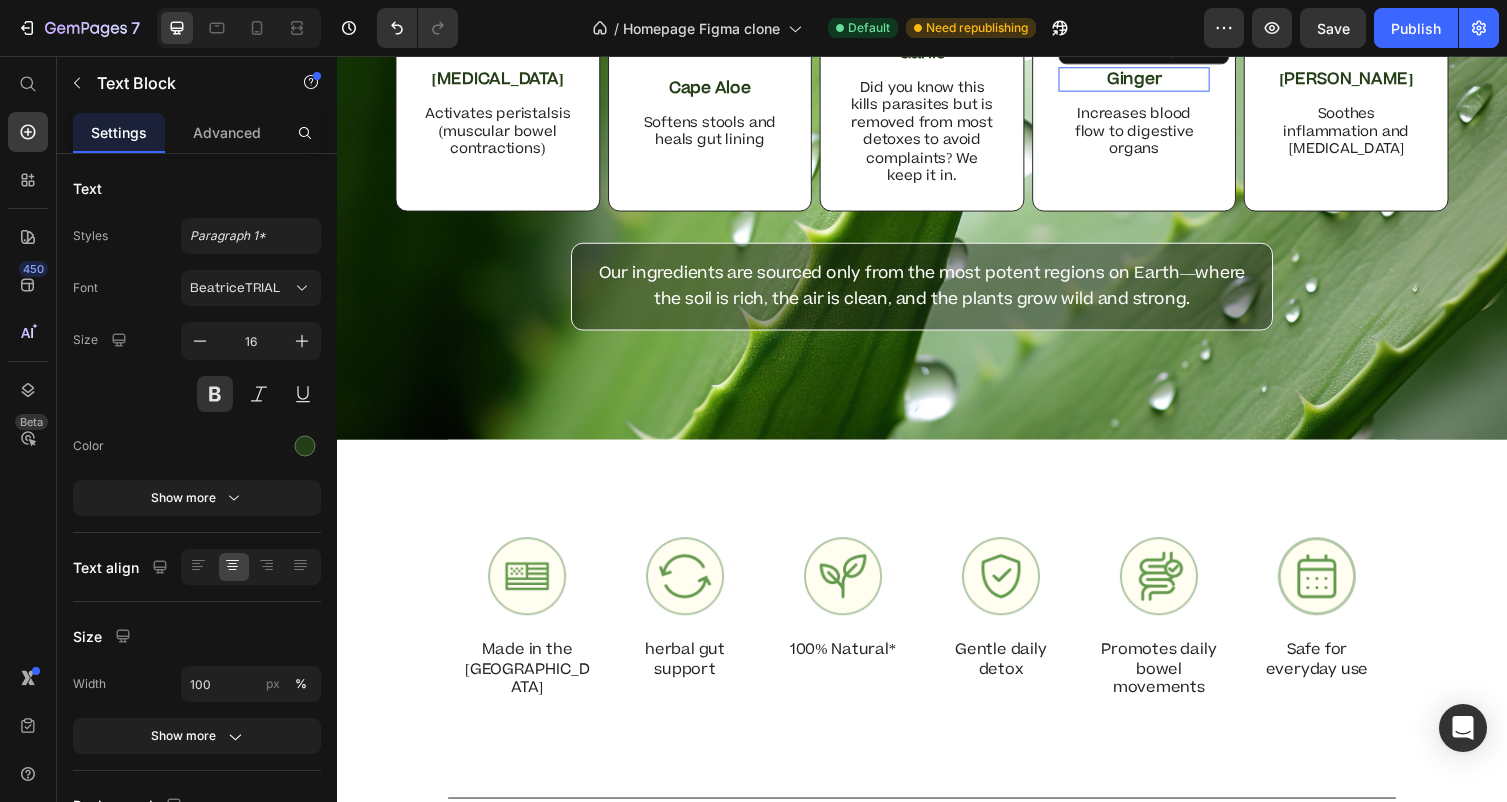 click on "Ginger" at bounding box center (1155, 80) 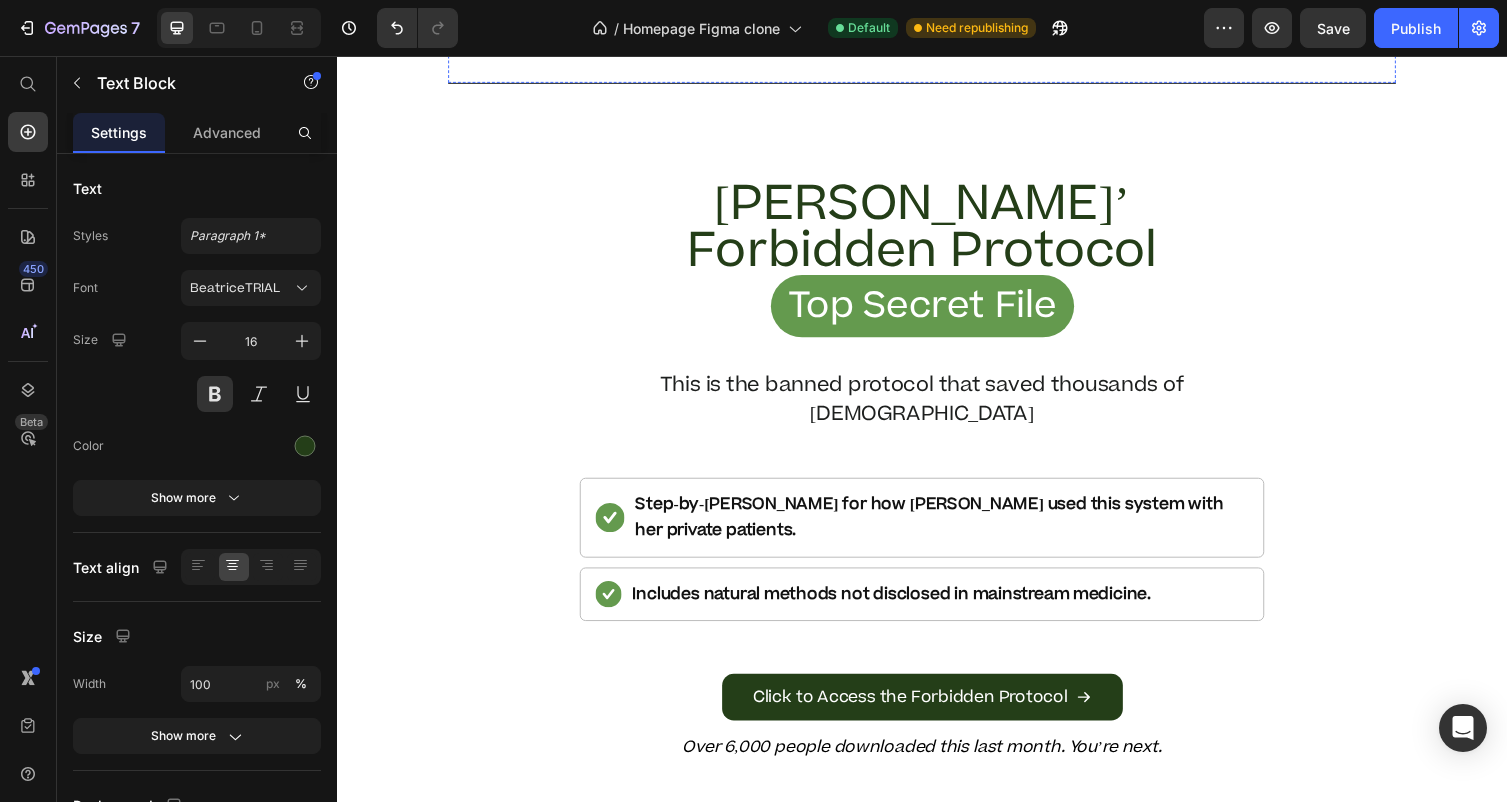 scroll, scrollTop: 4748, scrollLeft: 0, axis: vertical 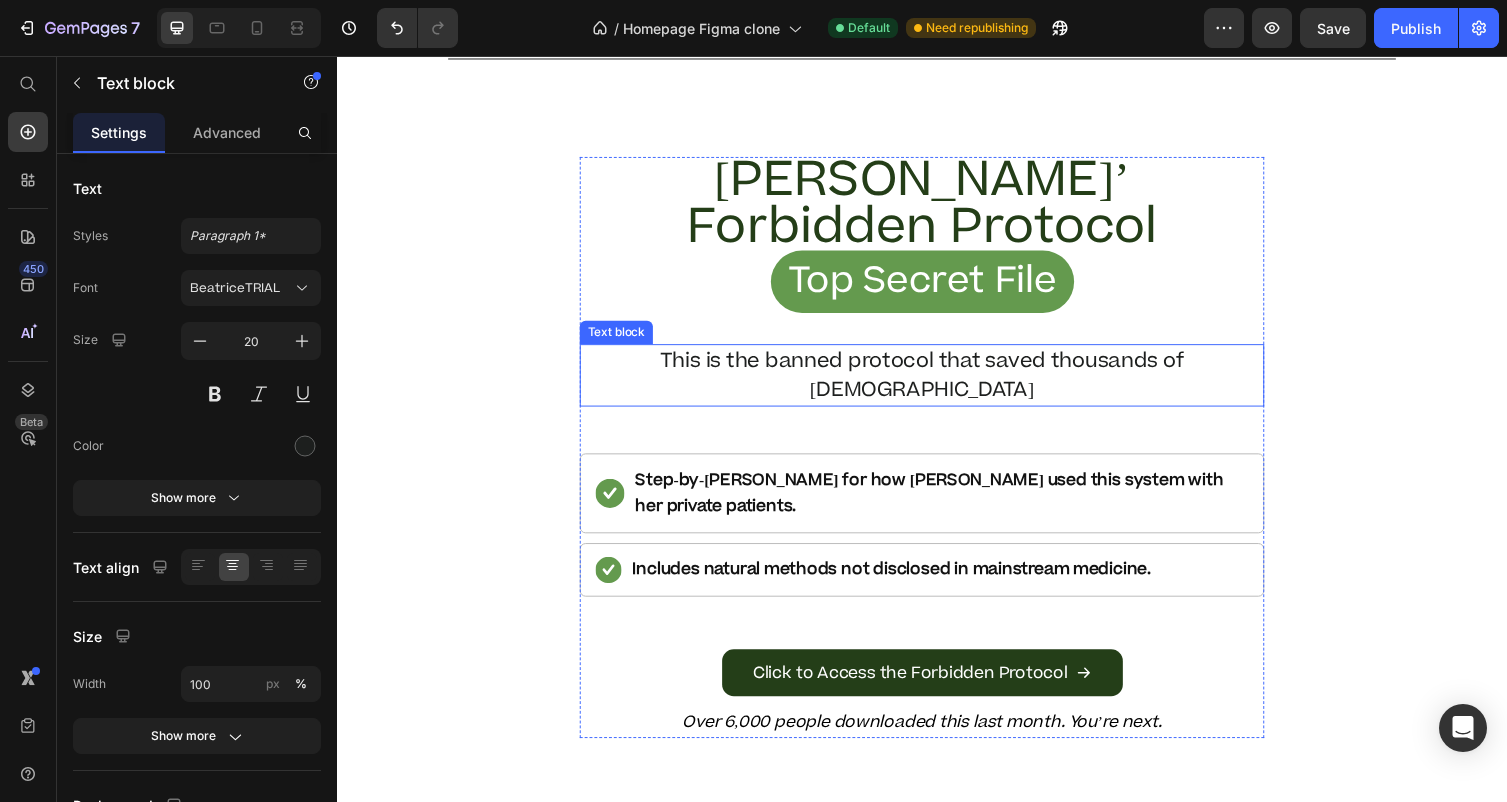 click on "This is the banned protocol that saved thousands of Americans" at bounding box center [937, 384] 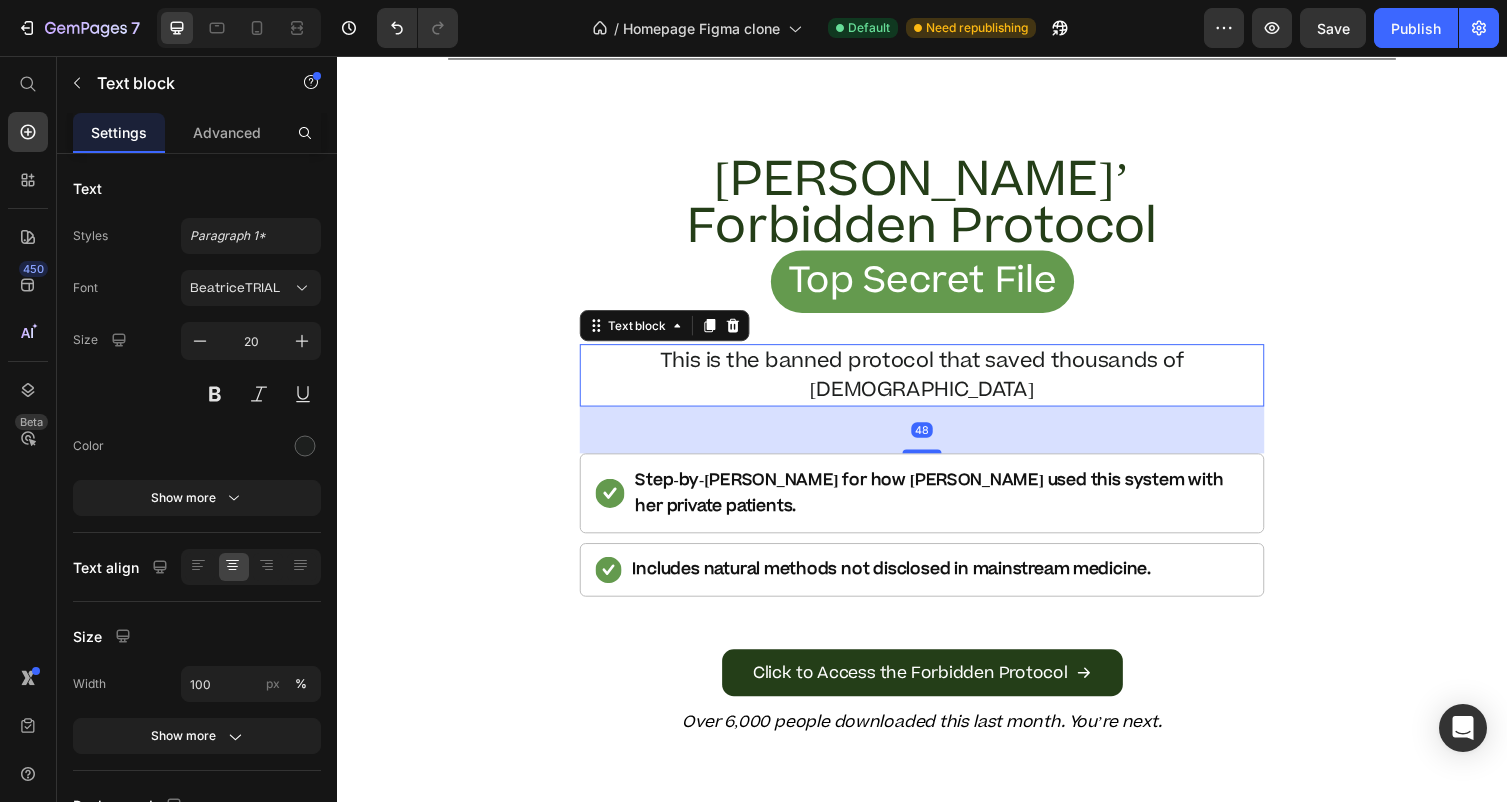 click on "This is the banned protocol that saved thousands of Americans" at bounding box center (937, 384) 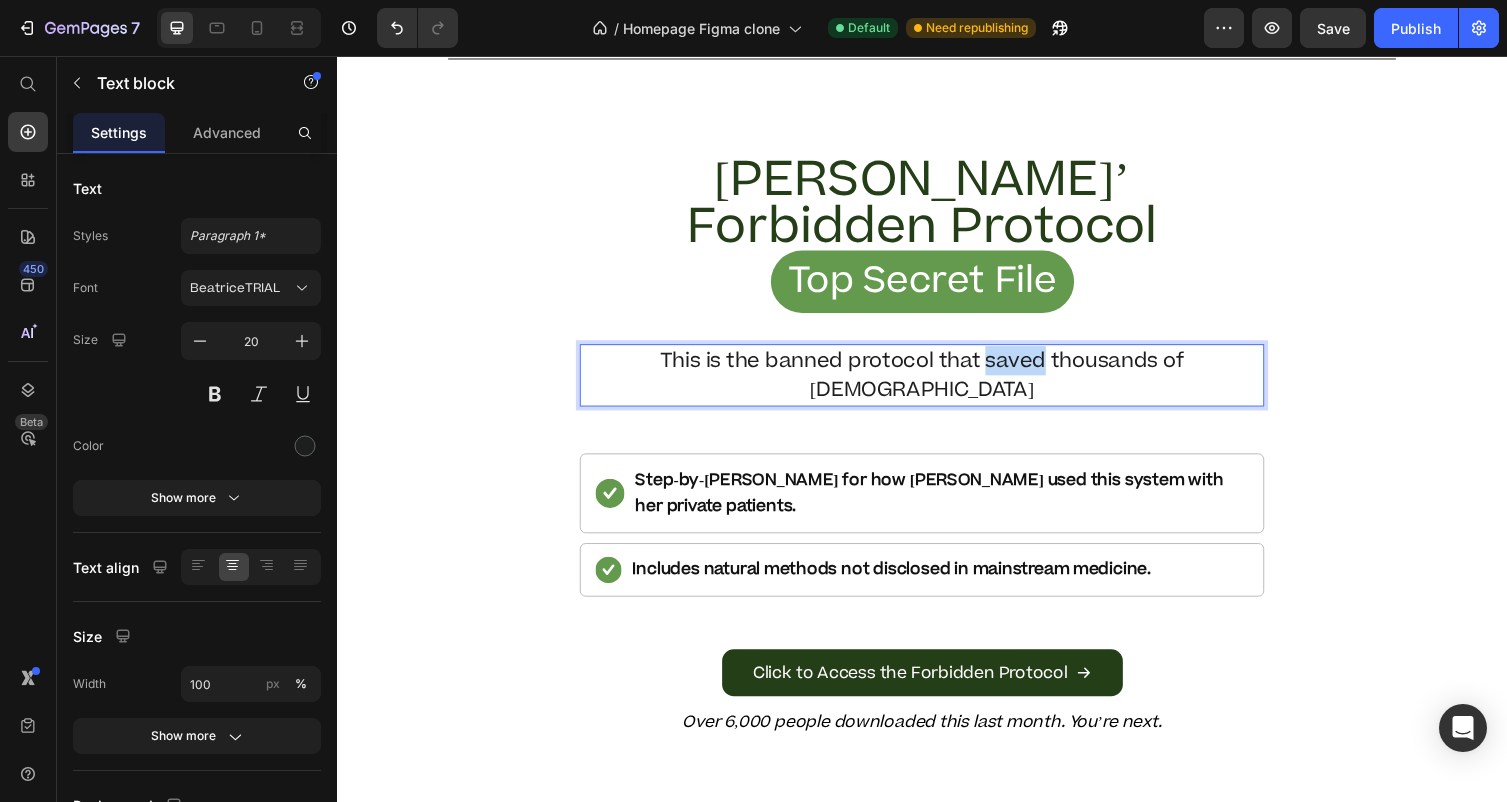 click on "This is the banned protocol that saved thousands of Americans" at bounding box center (937, 384) 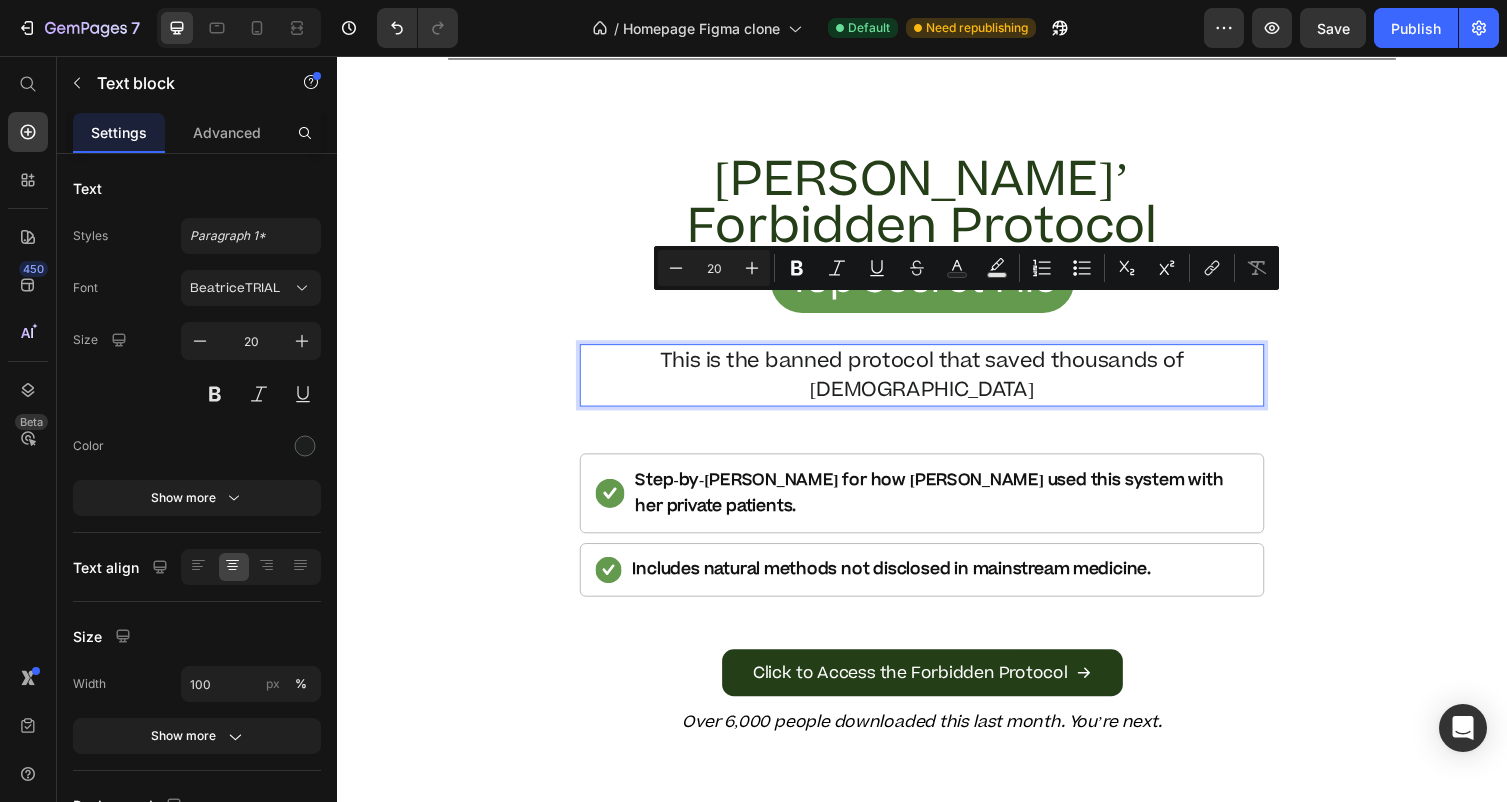 click on "This is the banned protocol that saved thousands of Americans" at bounding box center (937, 384) 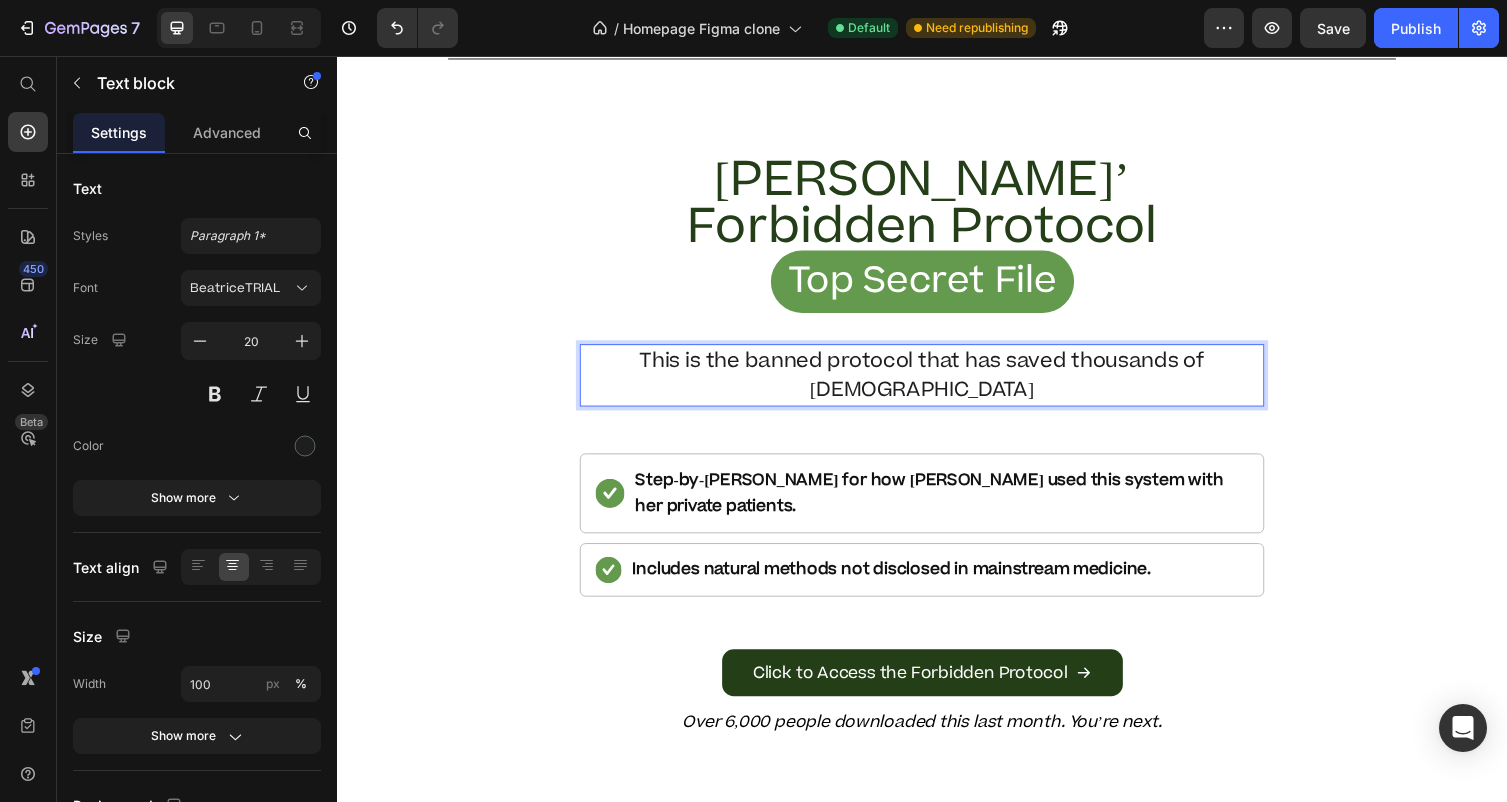 click on "This is the banned protocol that has saved thousands of Americans" at bounding box center [937, 384] 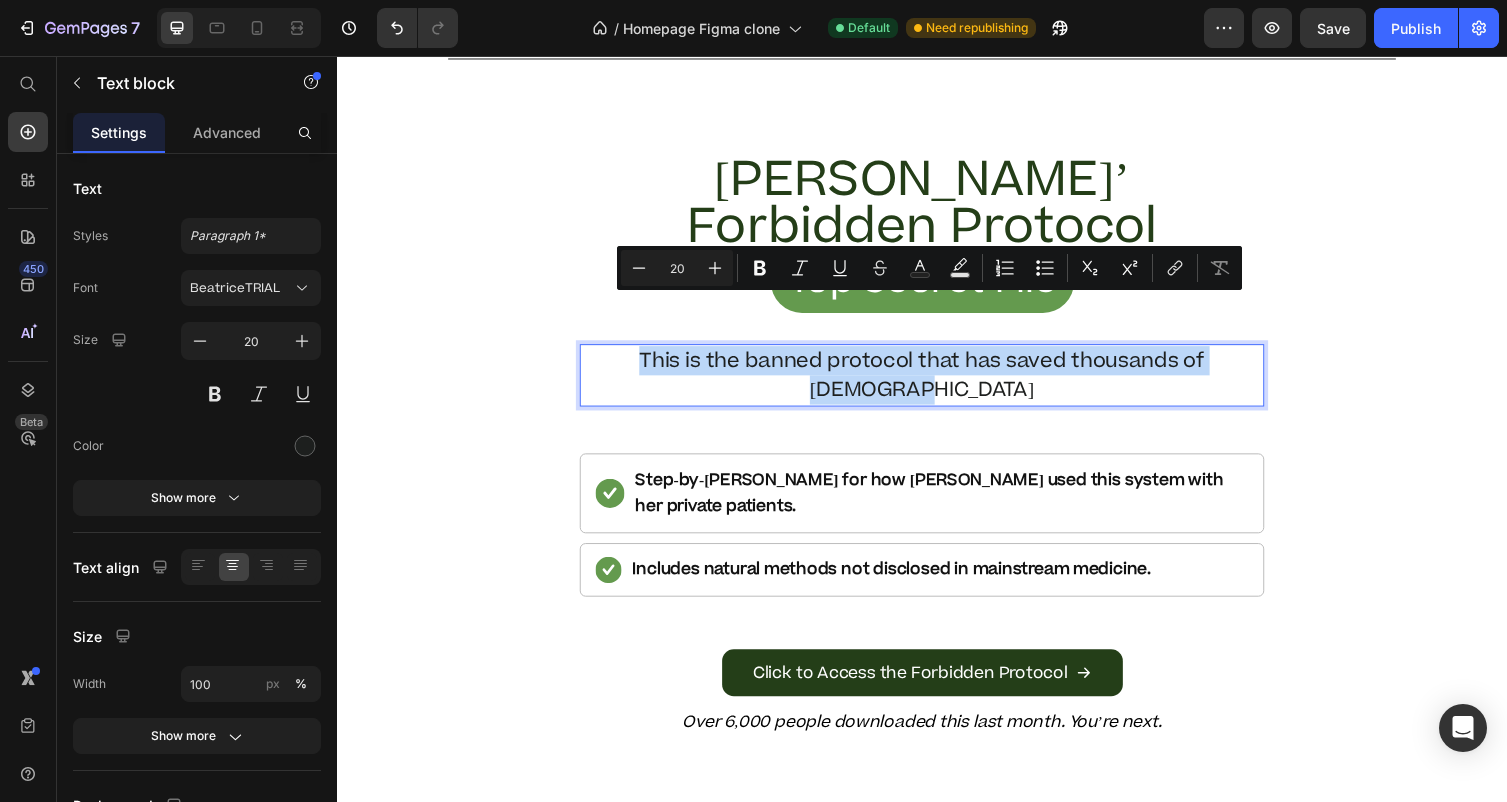 drag, startPoint x: 1002, startPoint y: 347, endPoint x: 656, endPoint y: 278, distance: 352.813 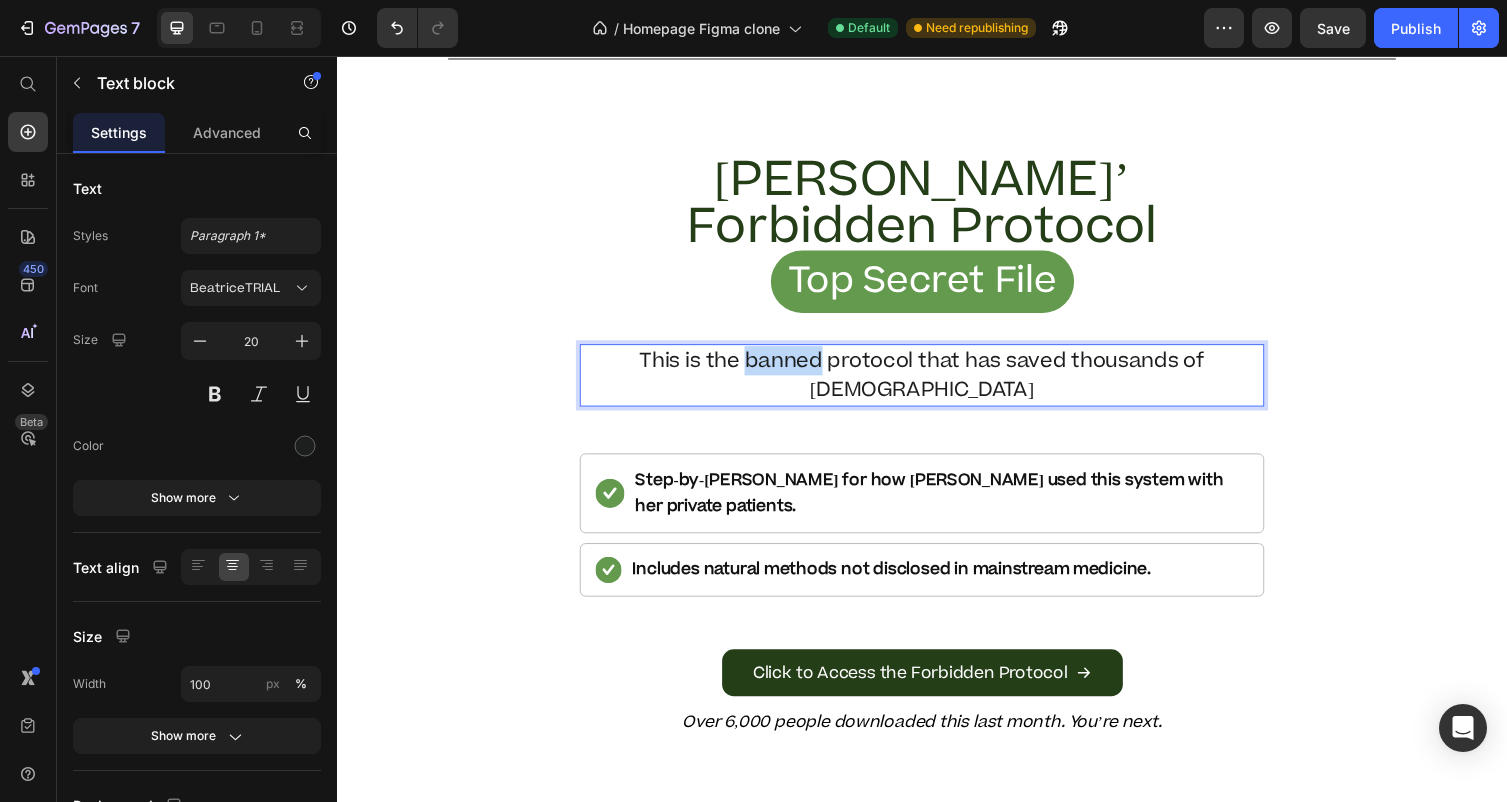 drag, startPoint x: 836, startPoint y: 319, endPoint x: 759, endPoint y: 312, distance: 77.31753 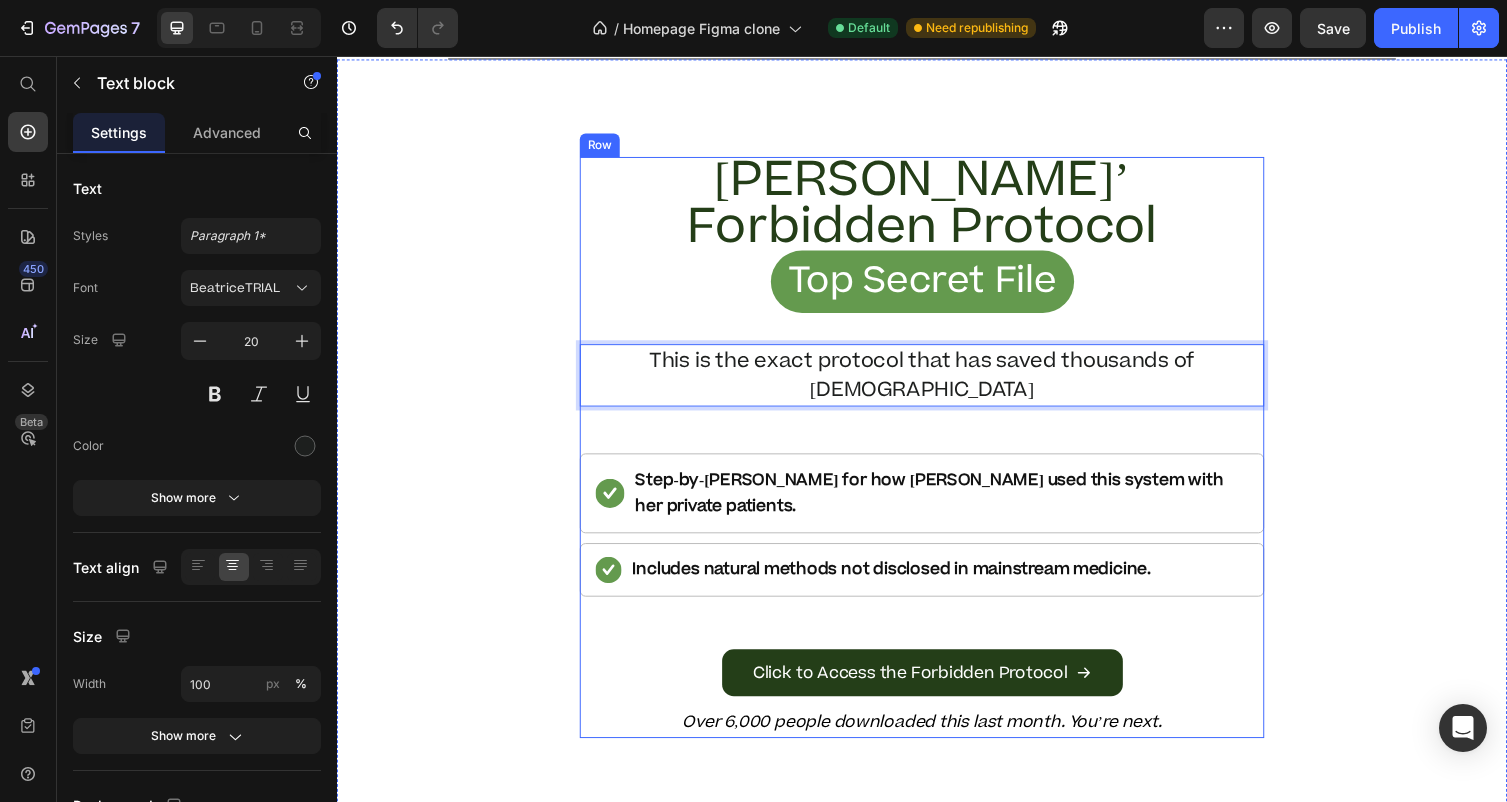 click on "Dr. Daniels’ Forbidden Protocol
Top Secret File
Custom Code
Dr. Daniels’ Forbidden Protocol
Custom Code This is the exact protocol that has saved thousands of Americans Text block   48
Step-by-step guide for how Dr. Daniels used this system with her private patients. Item List Row
Includes natural methods not disclosed in mainstream medicine.  Item List Row Row
Click to Access the Forbidden Protocol   Button Over 6,000 people downloaded this last month. You’re next. Text Block" at bounding box center (937, 458) 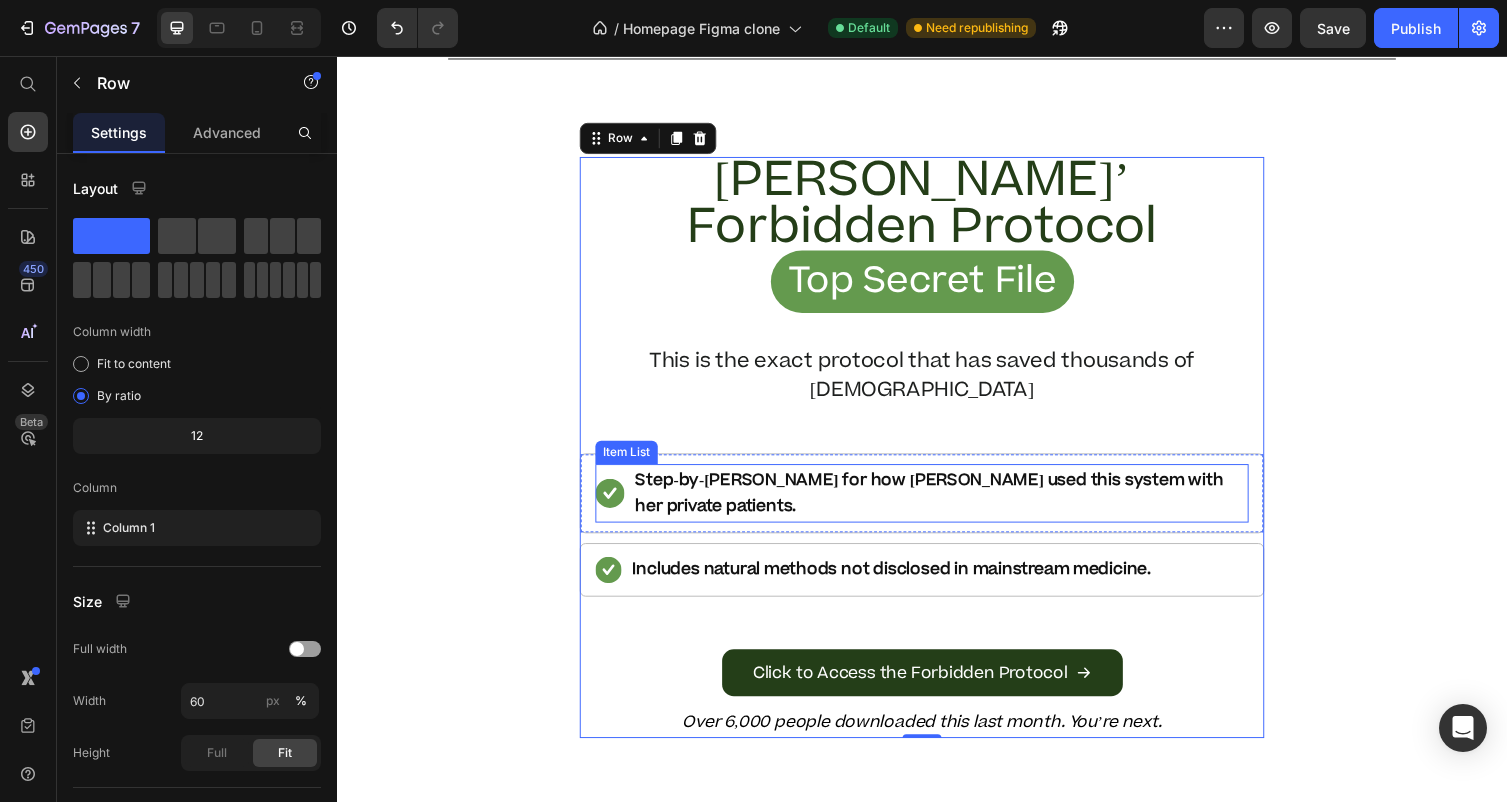 click on "Step-by-[PERSON_NAME] for how [PERSON_NAME] used this system with her private patients." at bounding box center (956, 505) 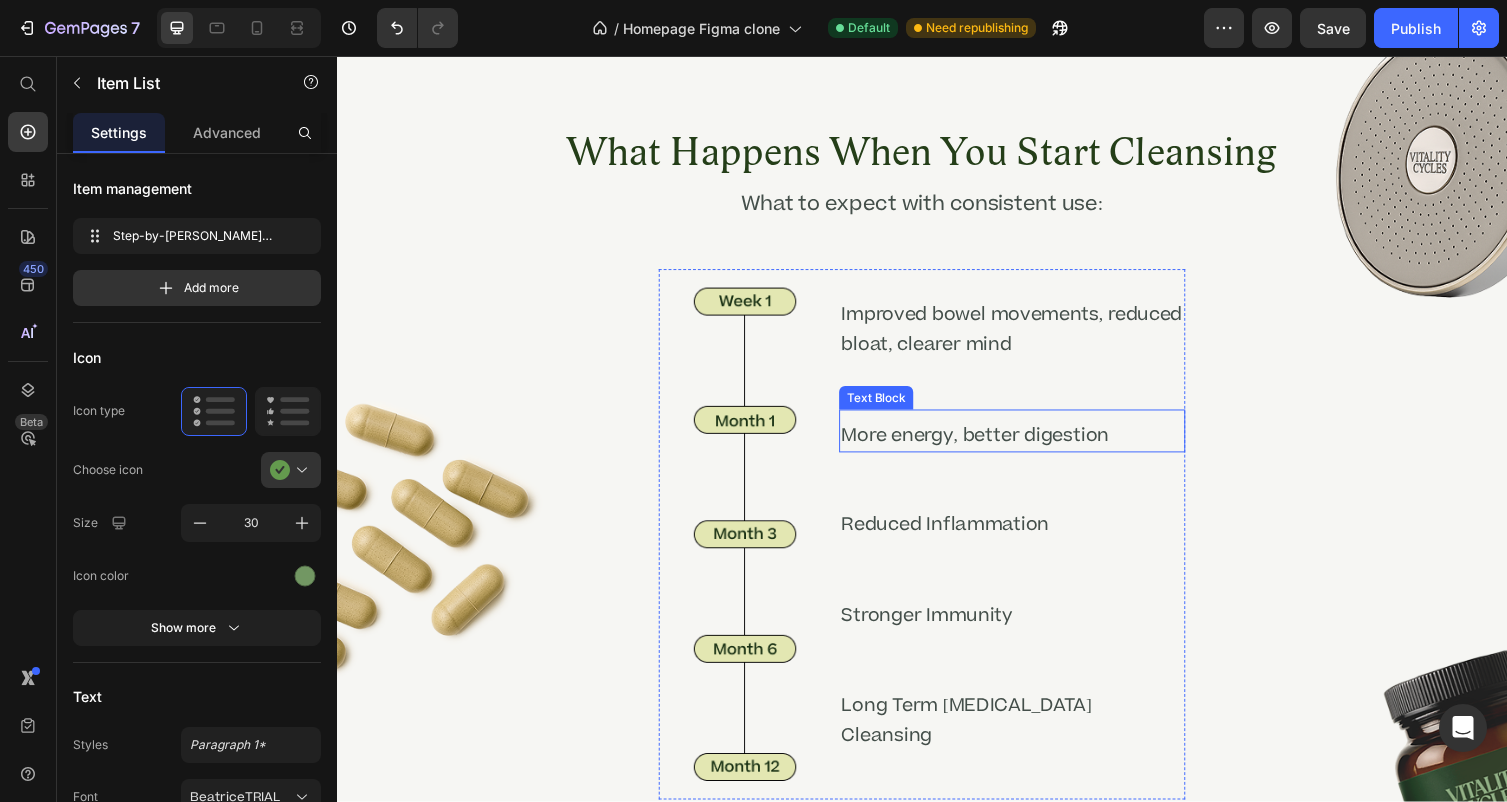 scroll, scrollTop: 5816, scrollLeft: 0, axis: vertical 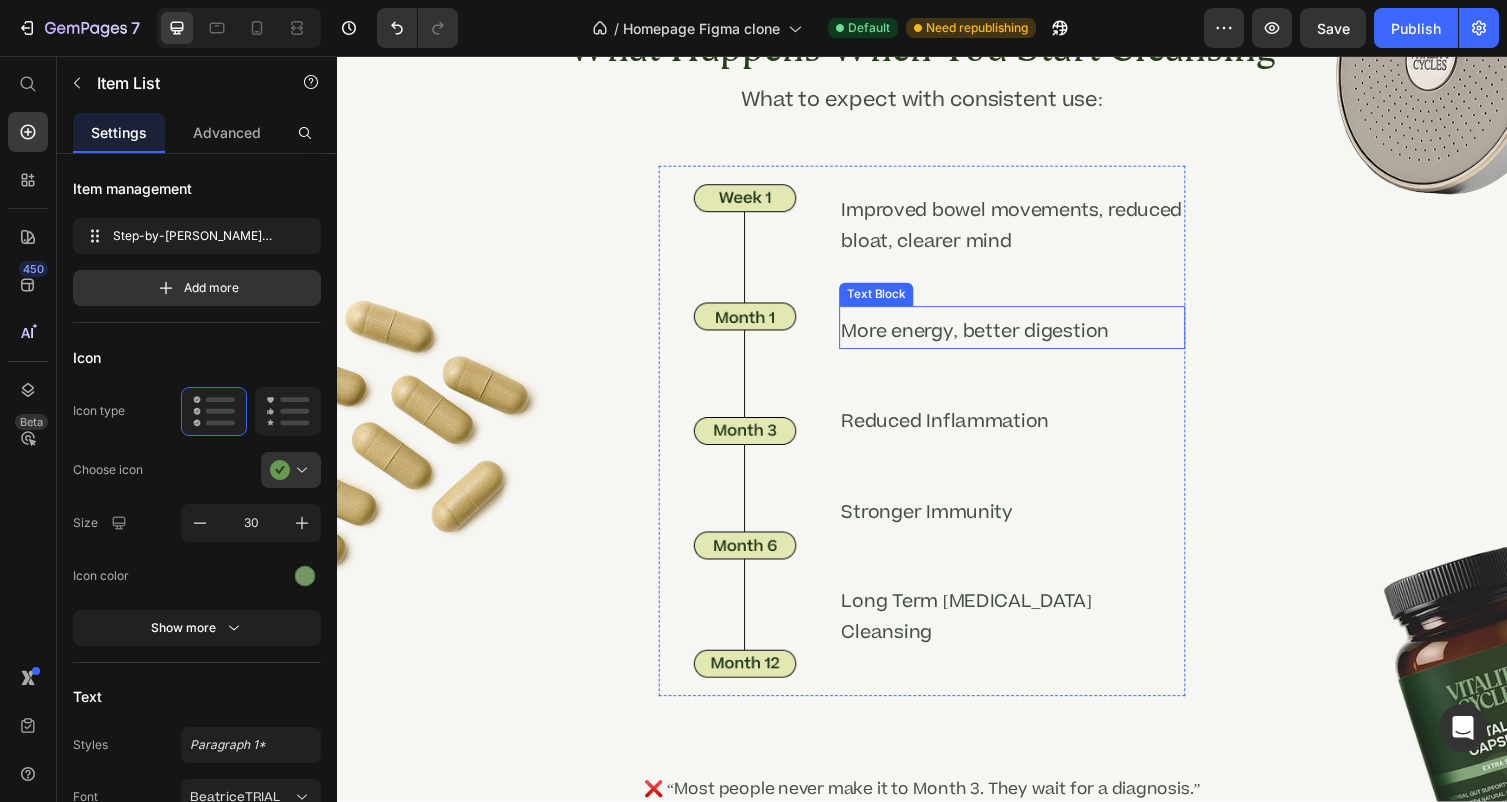 click on "More energy, better digestion" at bounding box center [1029, 340] 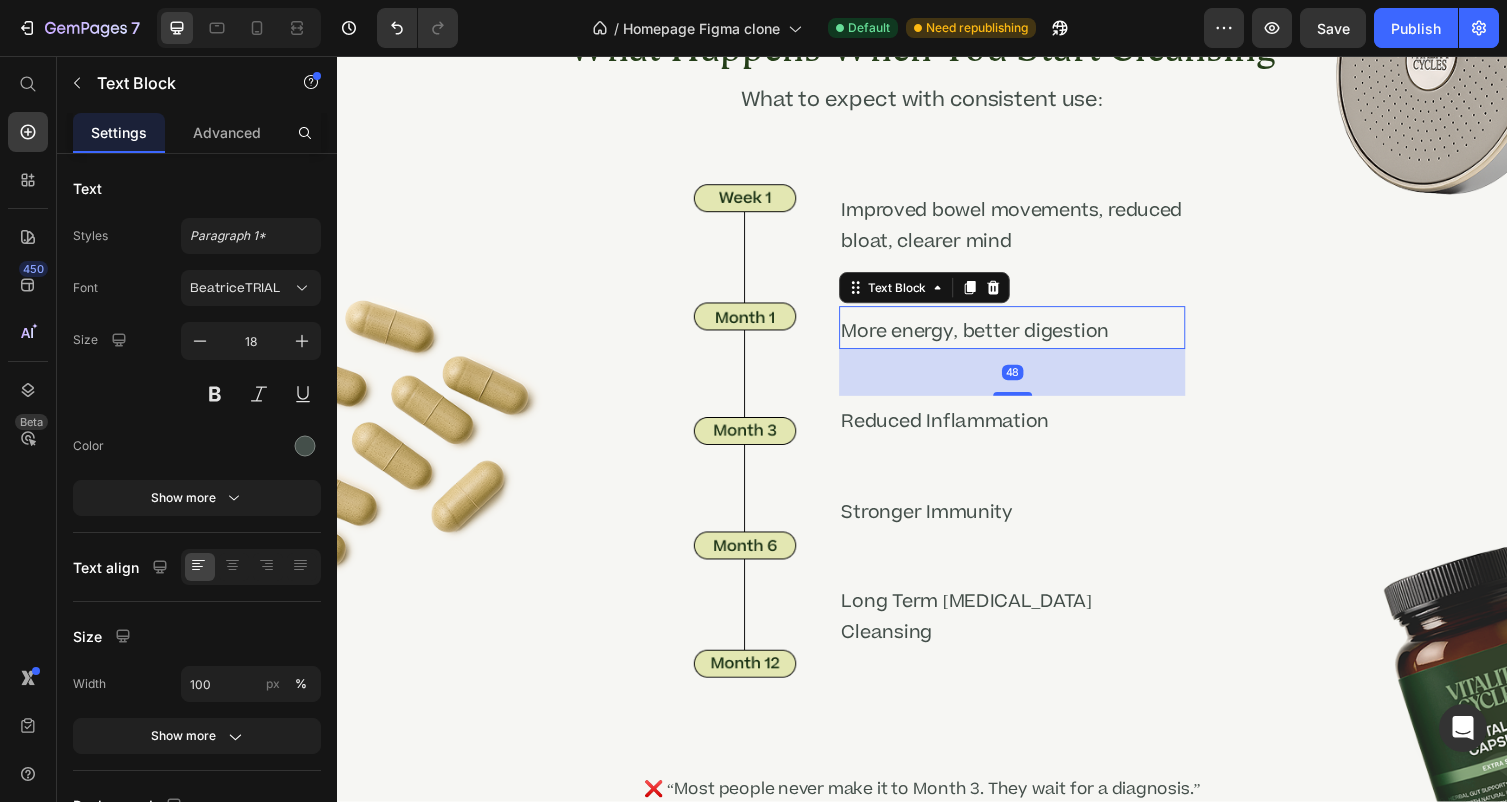click on "More energy, better digestion" at bounding box center (1029, 340) 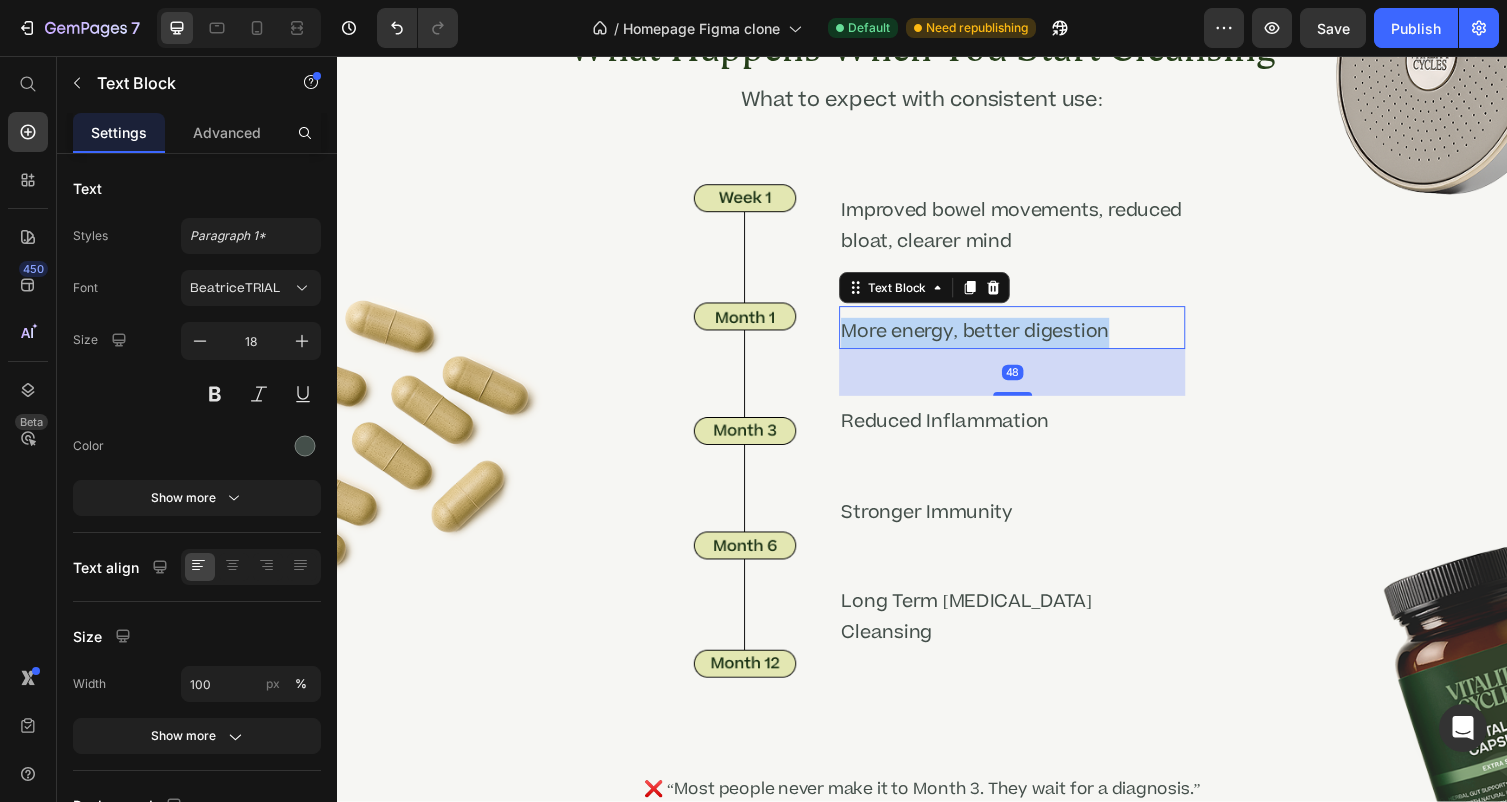 click on "More energy, better digestion" at bounding box center [1029, 340] 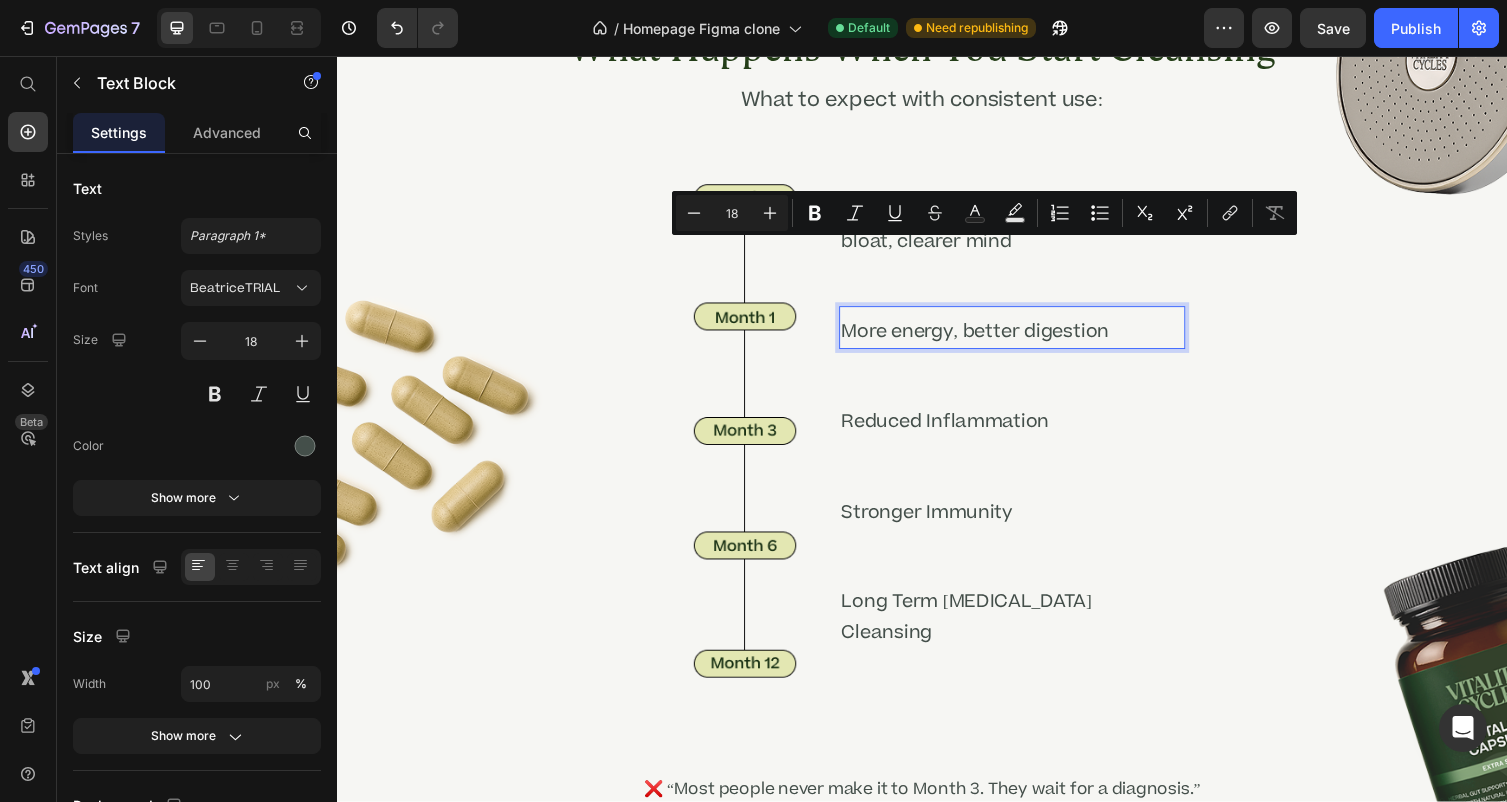 click on "More energy, better digestion" at bounding box center [1029, 340] 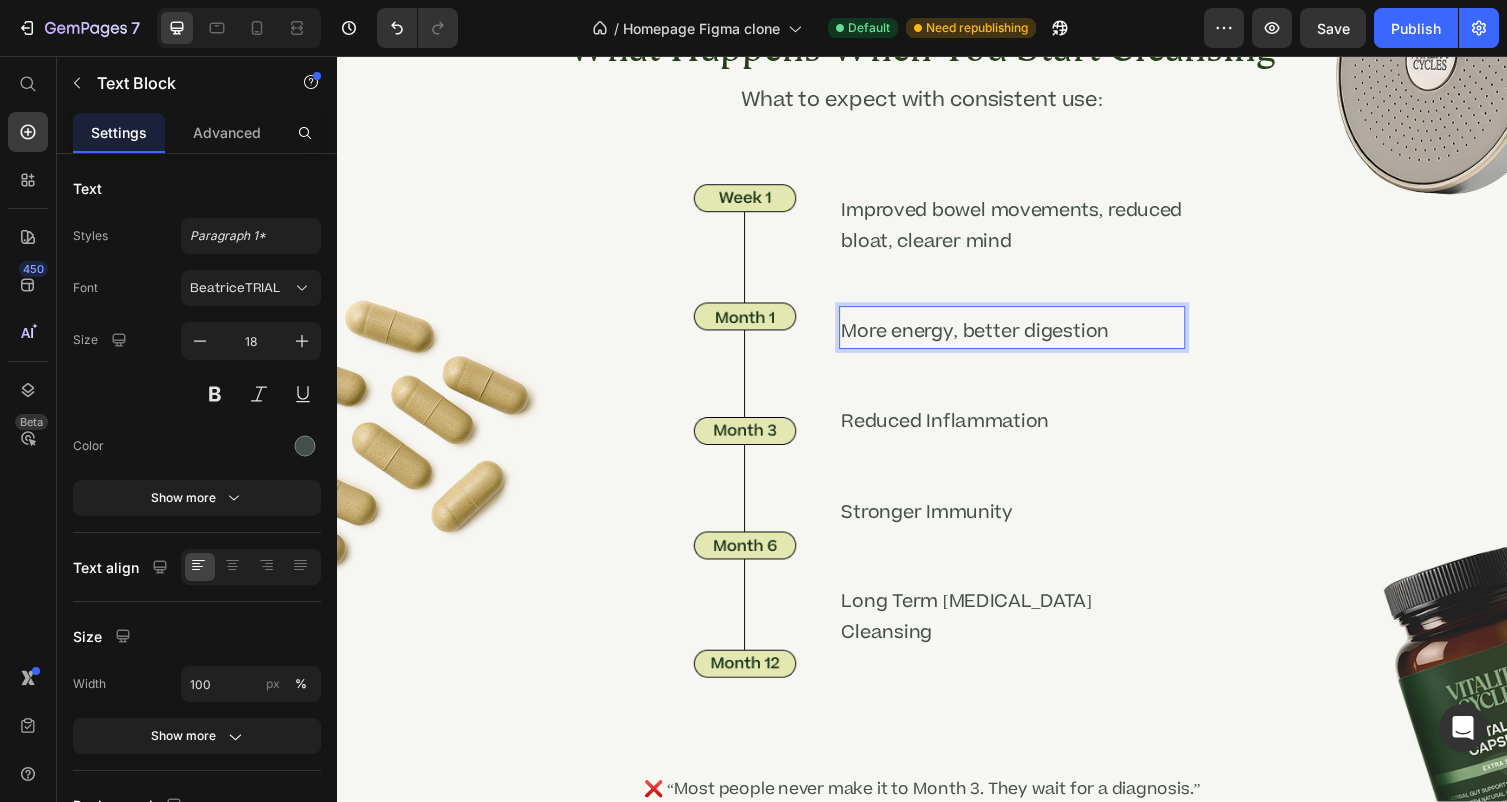 click on "More energy, better digestion" at bounding box center (1029, 340) 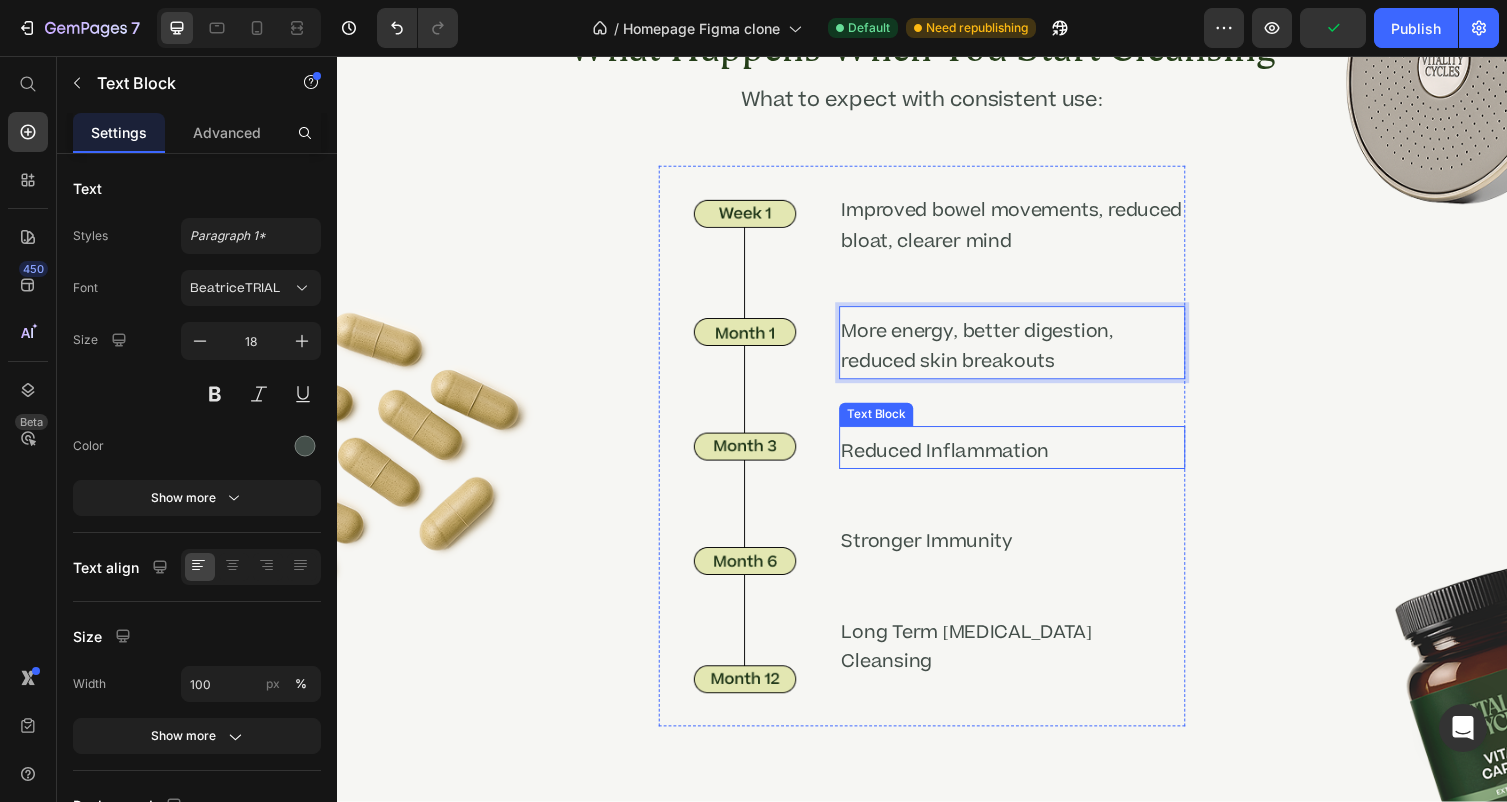click on "Reduced Inflammation" at bounding box center (1029, 463) 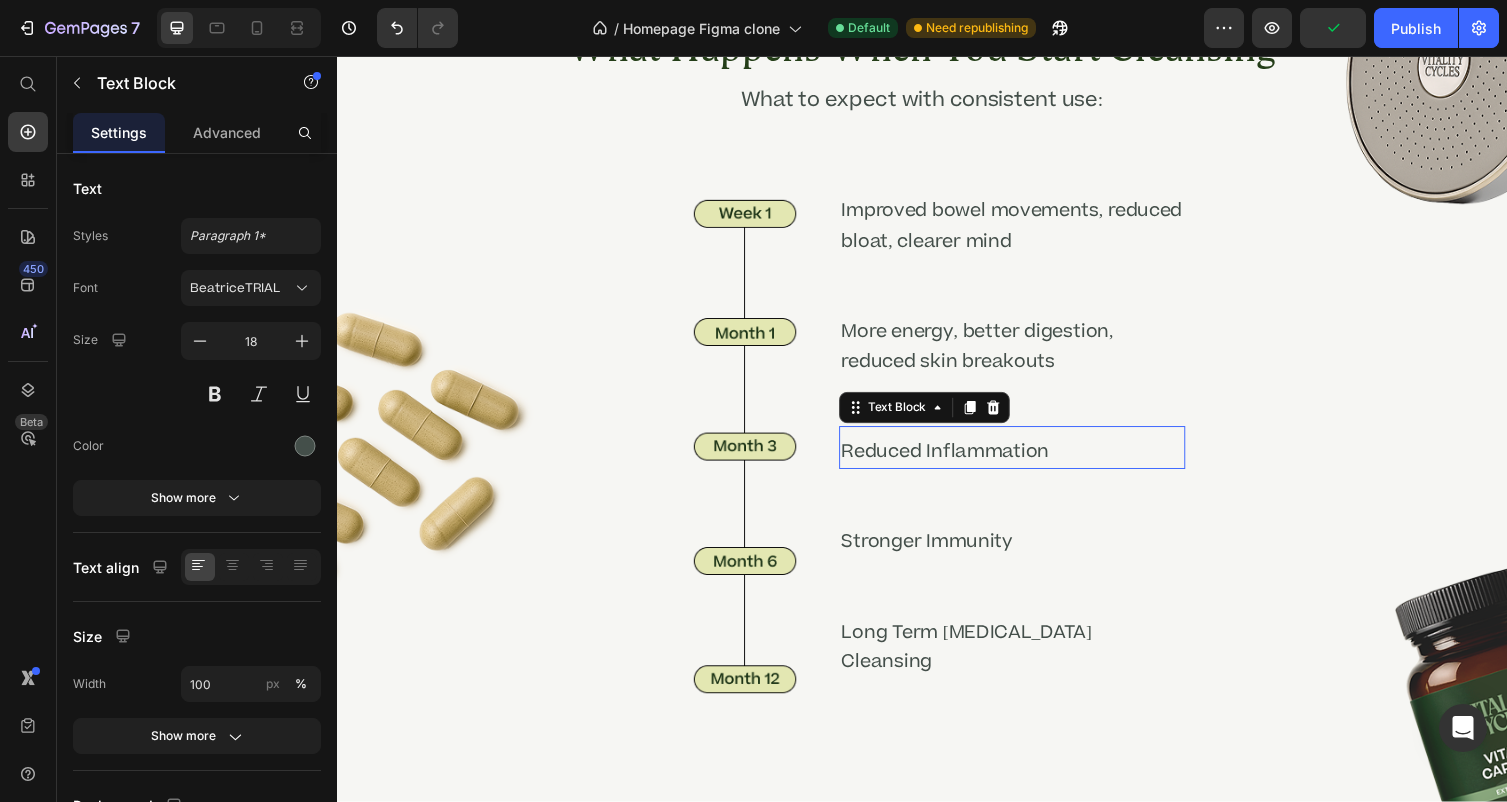 click on "Reduced Inflammation" at bounding box center (1029, 463) 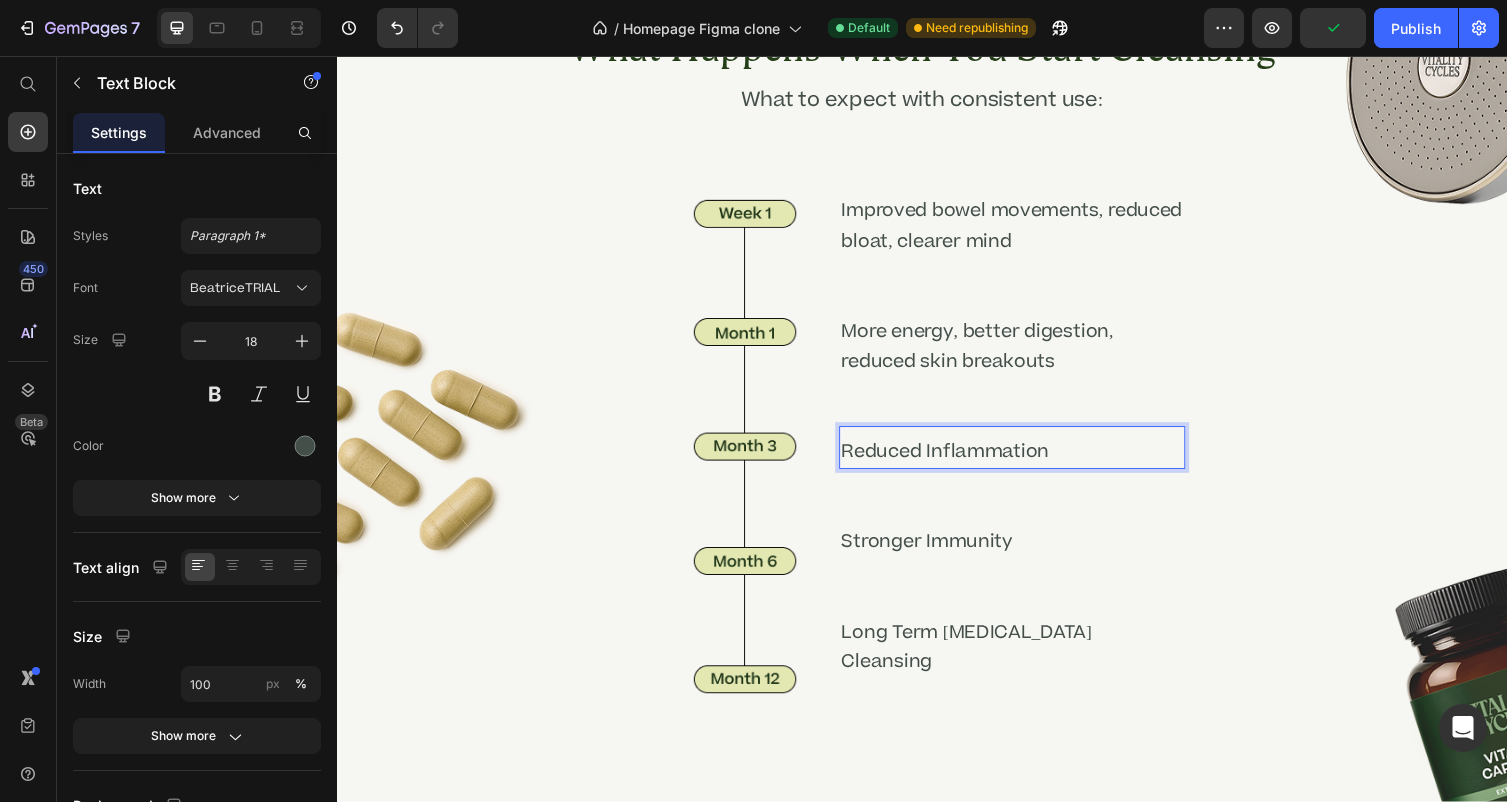 click on "Reduced Inflammation" at bounding box center [1029, 463] 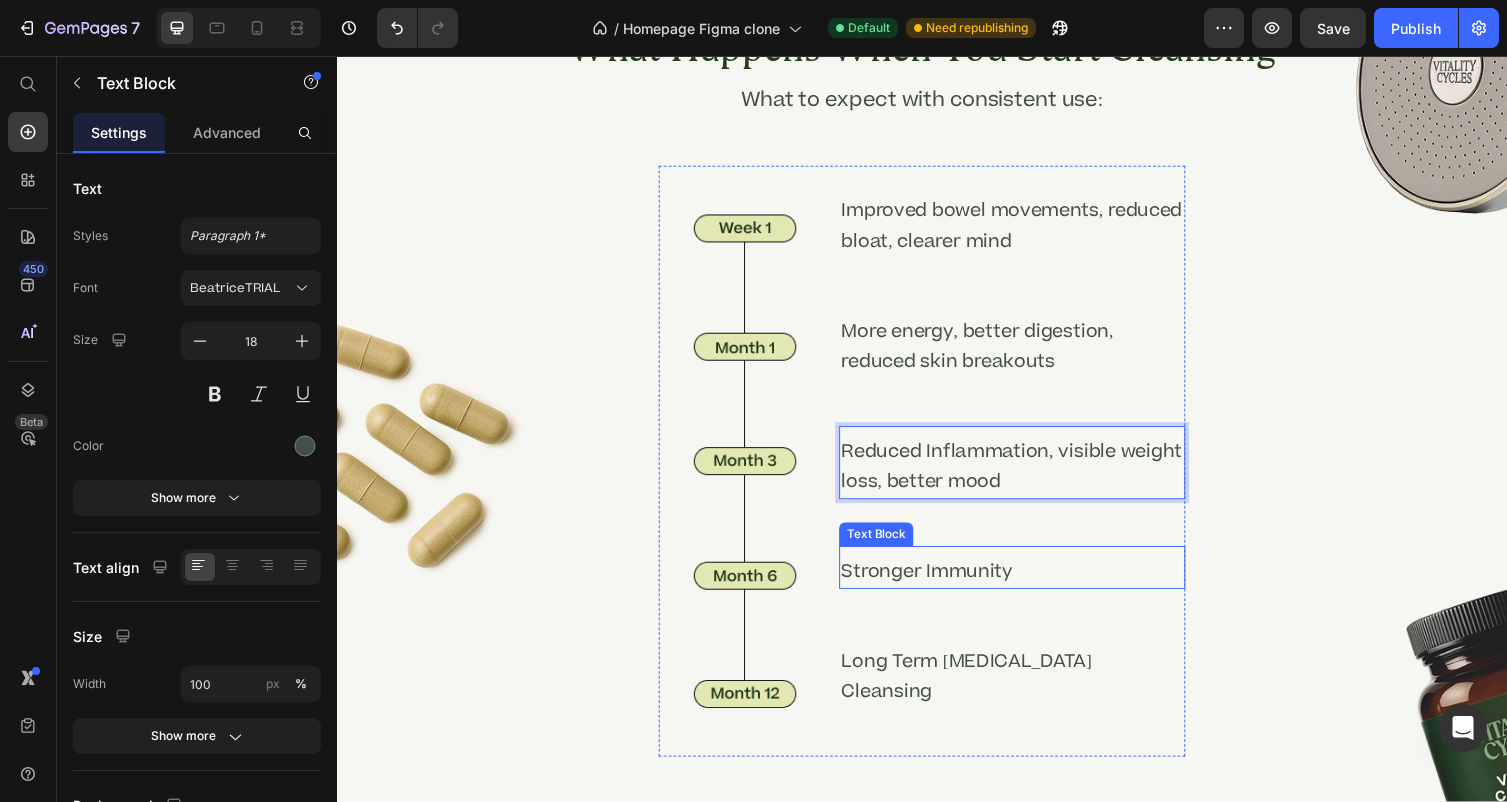 click on "Stronger Immunity" at bounding box center (1029, 586) 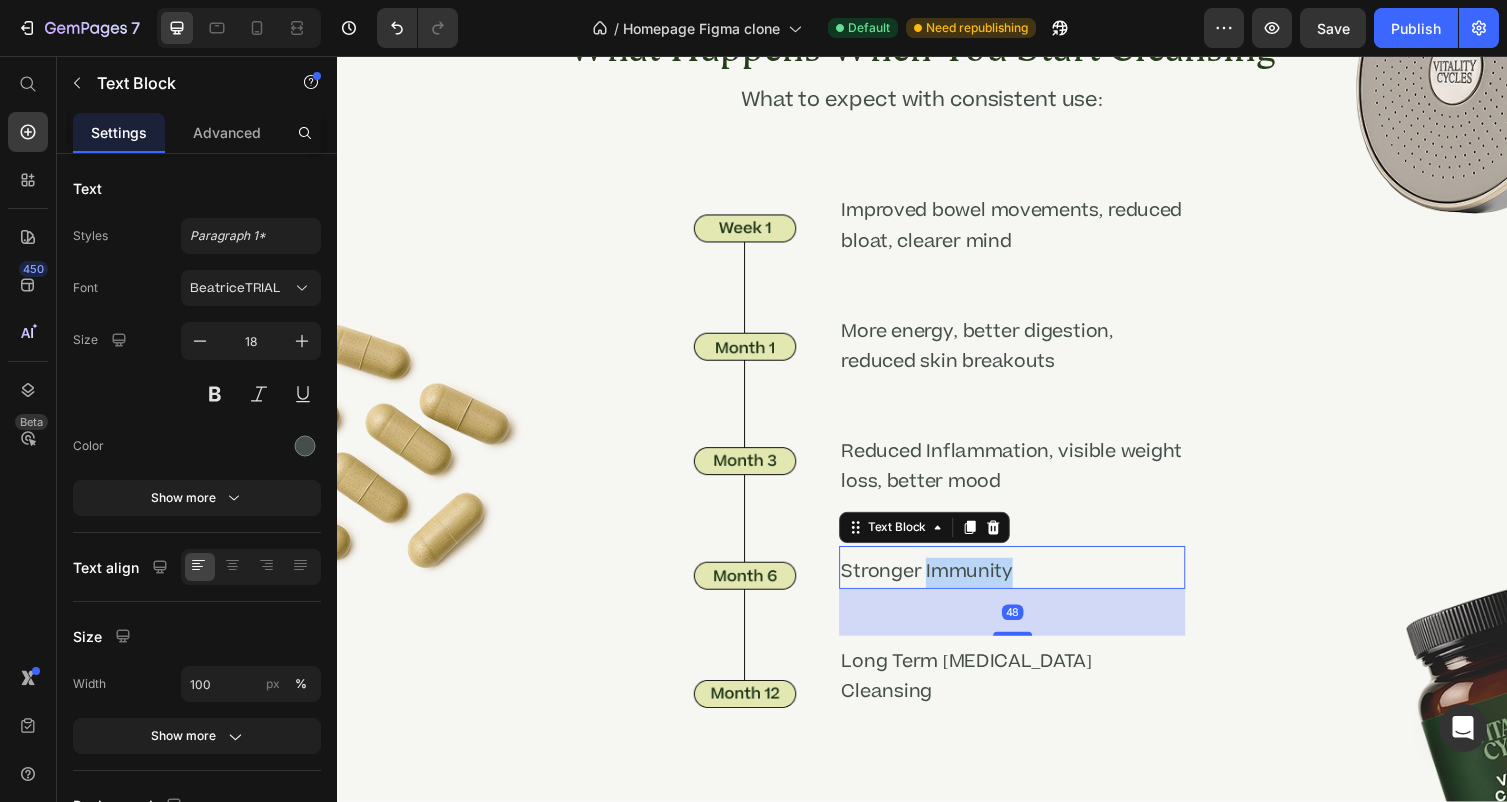 click on "Stronger Immunity" at bounding box center [1029, 586] 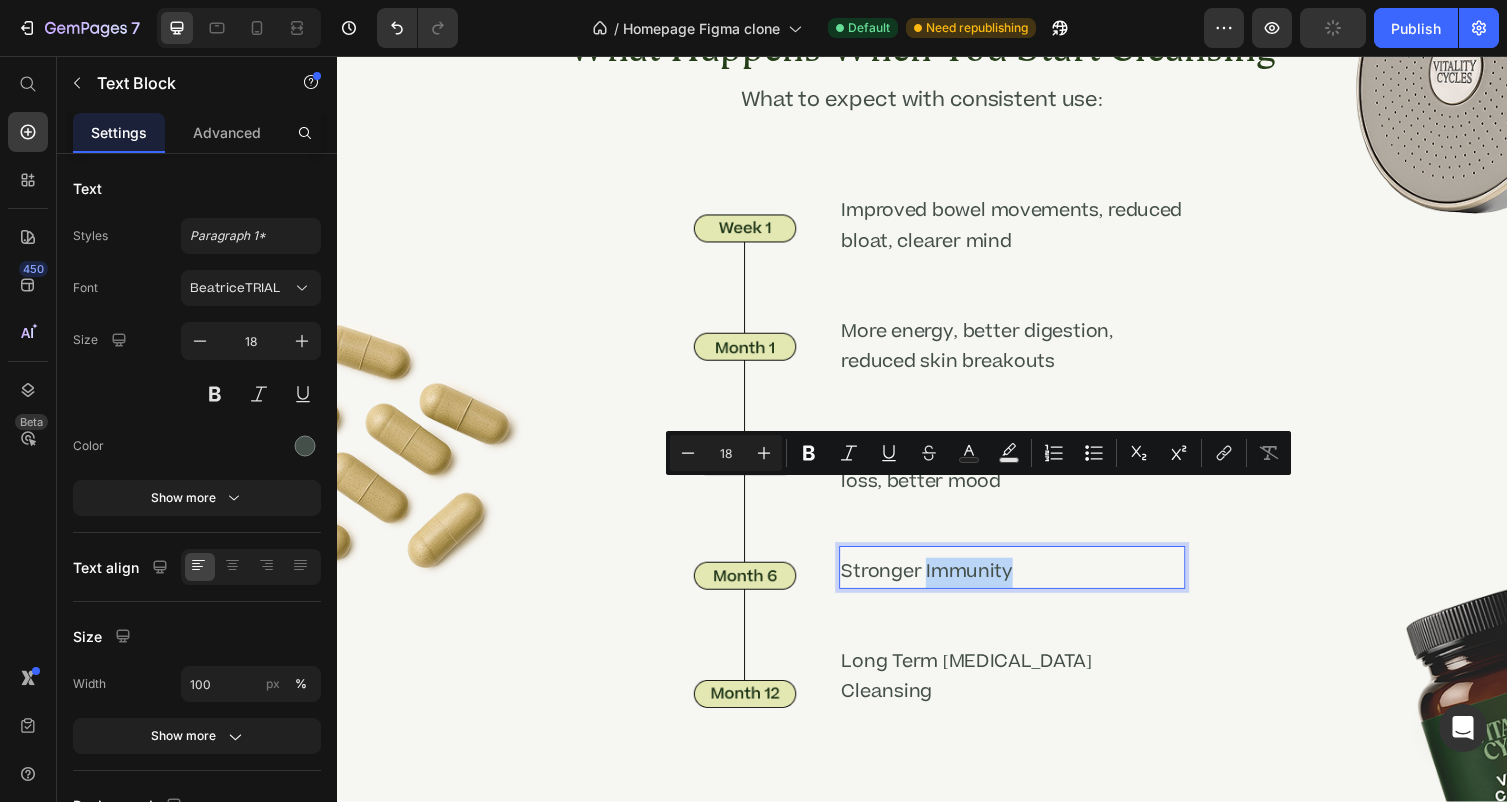 click on "Stronger Immunity" at bounding box center [1029, 586] 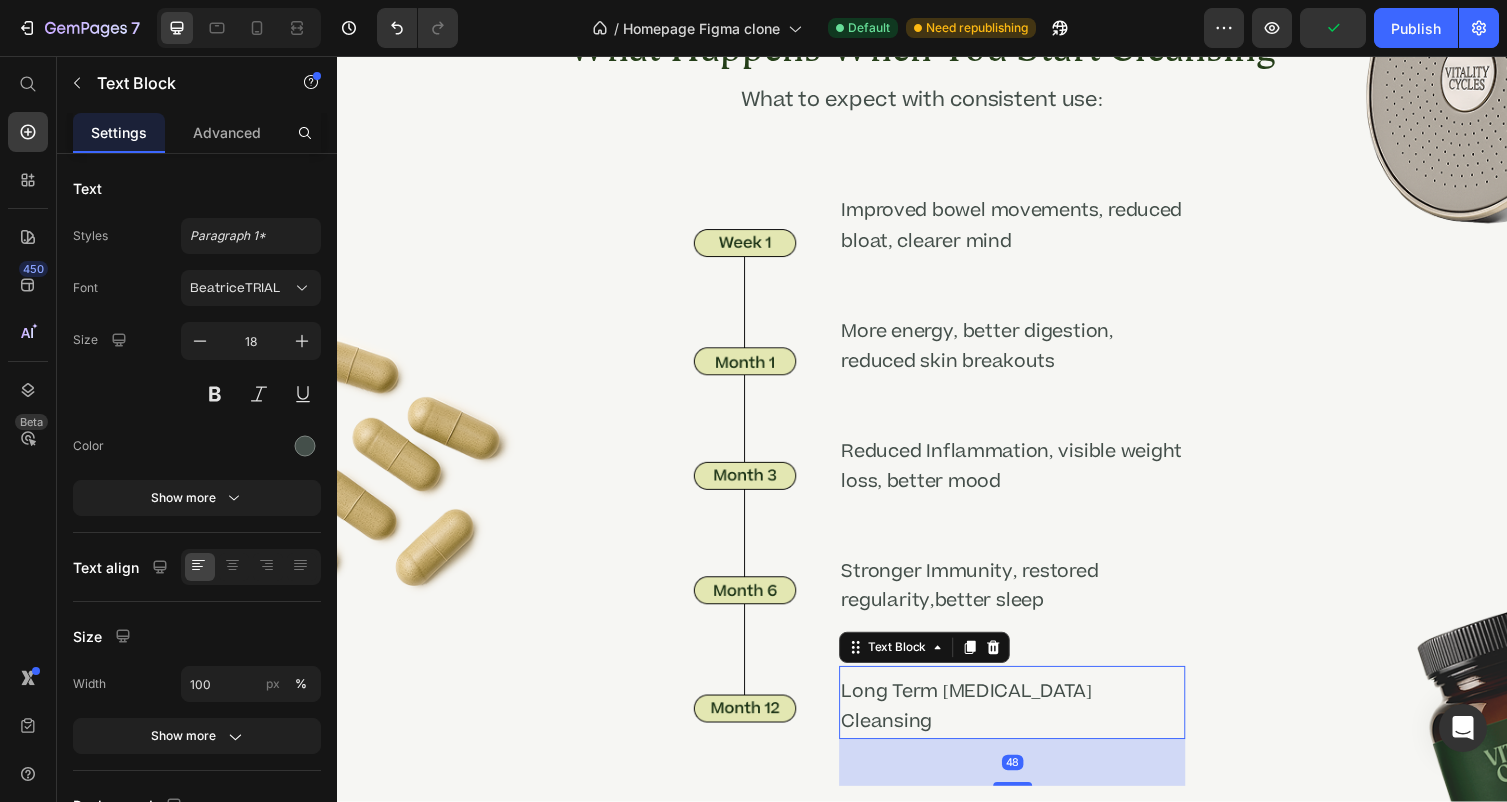 click on "Long Term Parasite Cleansing" at bounding box center (1029, 724) 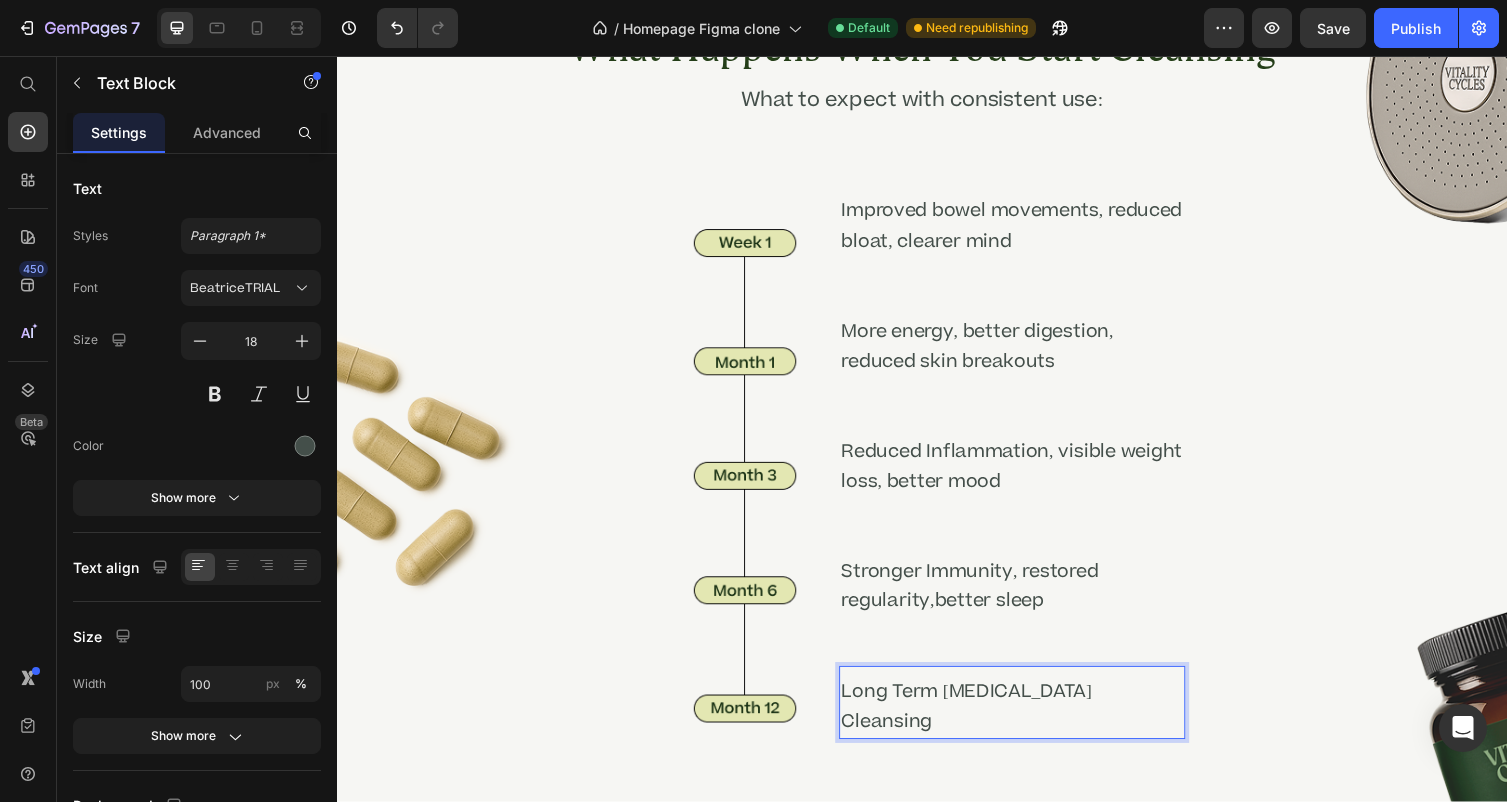 click on "Long Term Parasite Cleansing" at bounding box center [1029, 724] 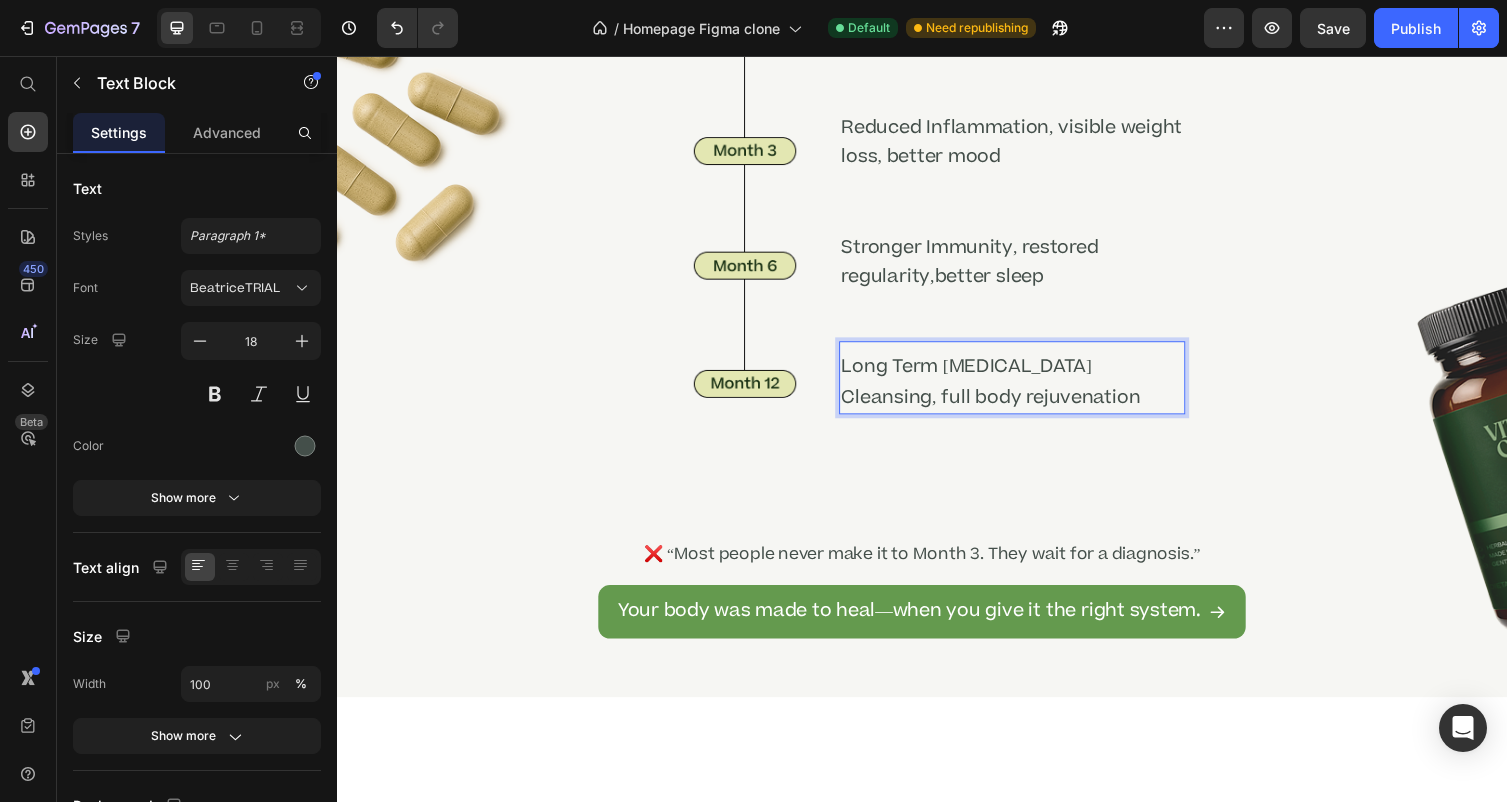 scroll, scrollTop: 6322, scrollLeft: 0, axis: vertical 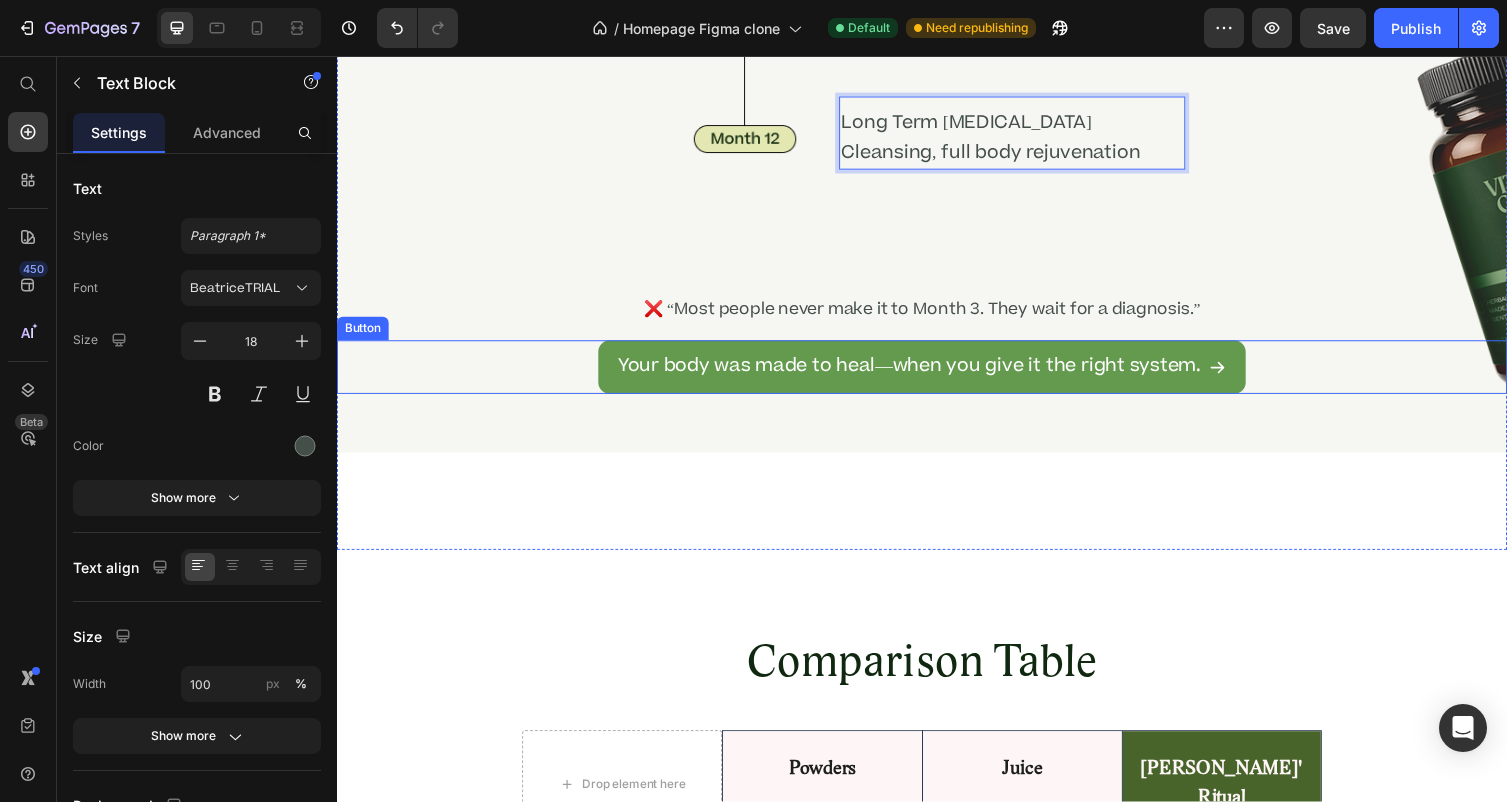 click on "Your body was made to heal—when you give it the right system." at bounding box center [937, 375] 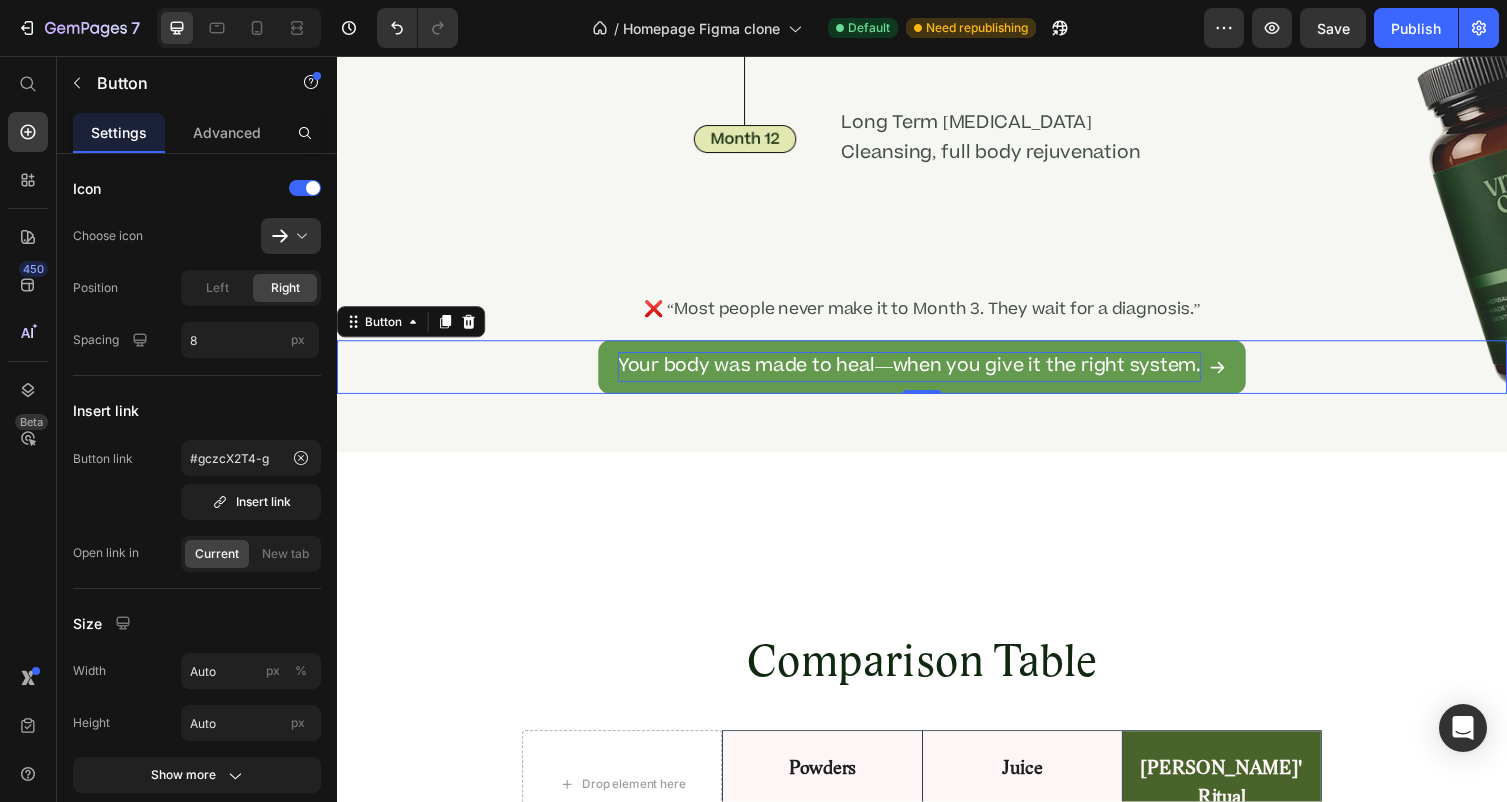 click on "Your body was made to heal—when you give it the right system." at bounding box center (924, 375) 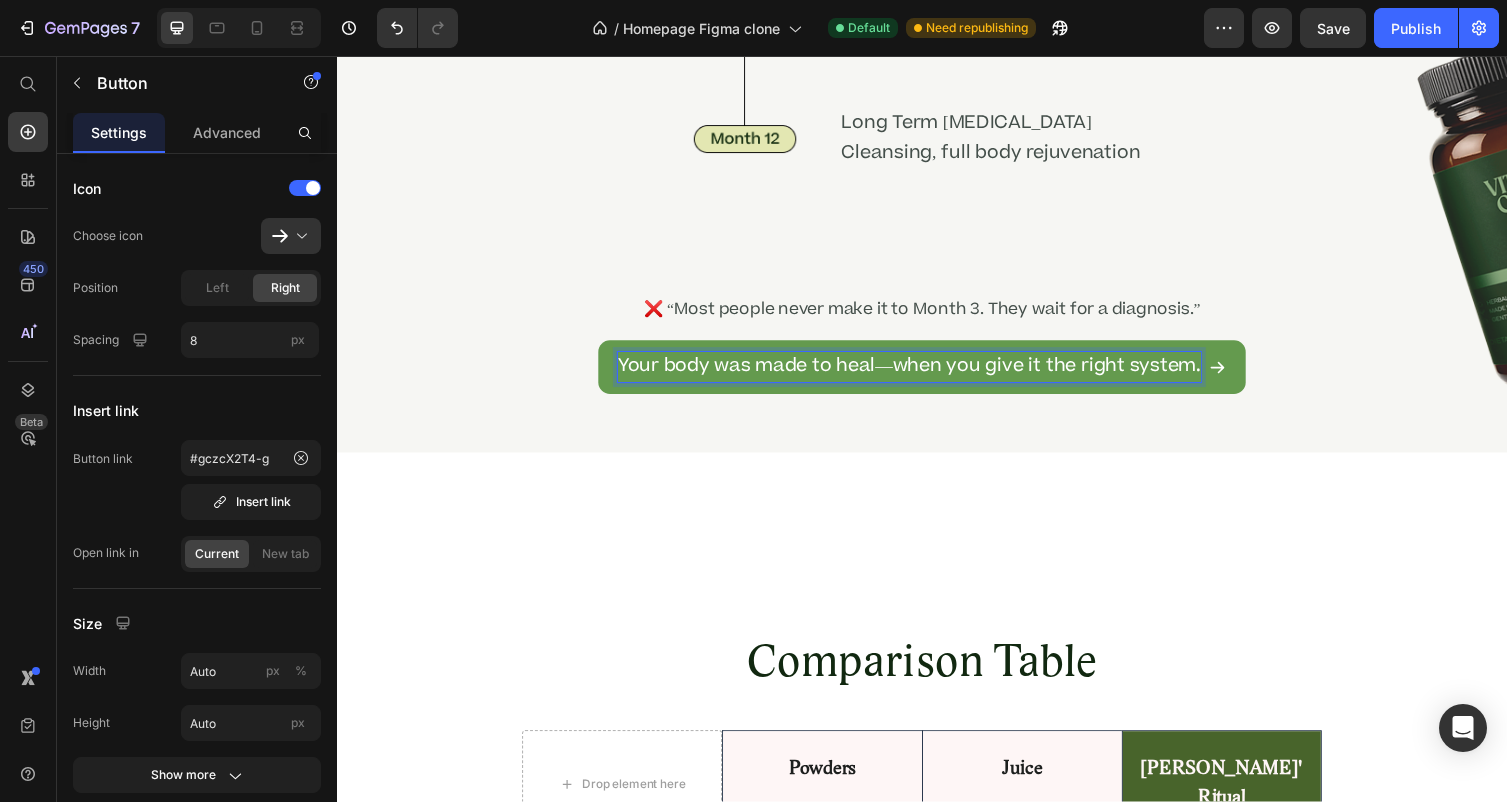 click on "Your body was made to heal—when you give it the right system." at bounding box center (924, 375) 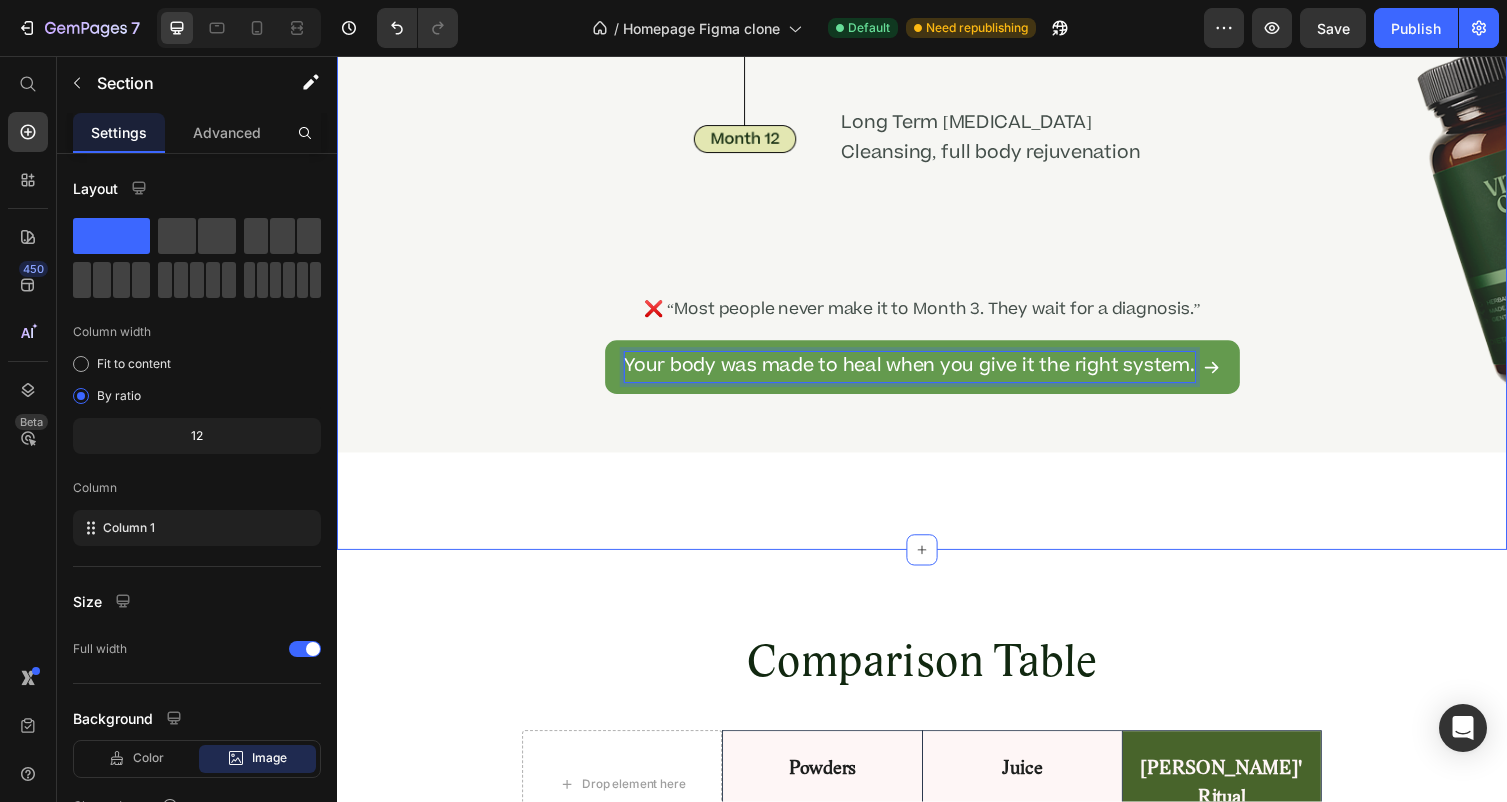 click on "What Happens When You Start Cleansing Heading What to expect with consistent use: Text Block Image Improved bowel movements, reduced bloat, clearer mind Text Block More energy, better digestion, reduced skin breakouts Text Block Reduced Inflammation, visible weight loss, better mood Text Block Stronger Immunity, restored regularity,better sleep Text Block Long Term Parasite Cleansing, full body rejuvenation Text Block Row ❌ “Most people never make it to Month 3. They wait for a diagnosis.” Text Block
Your body was made to heal when you give it the right system. Button   0 Section 12/25" at bounding box center (937, -116) 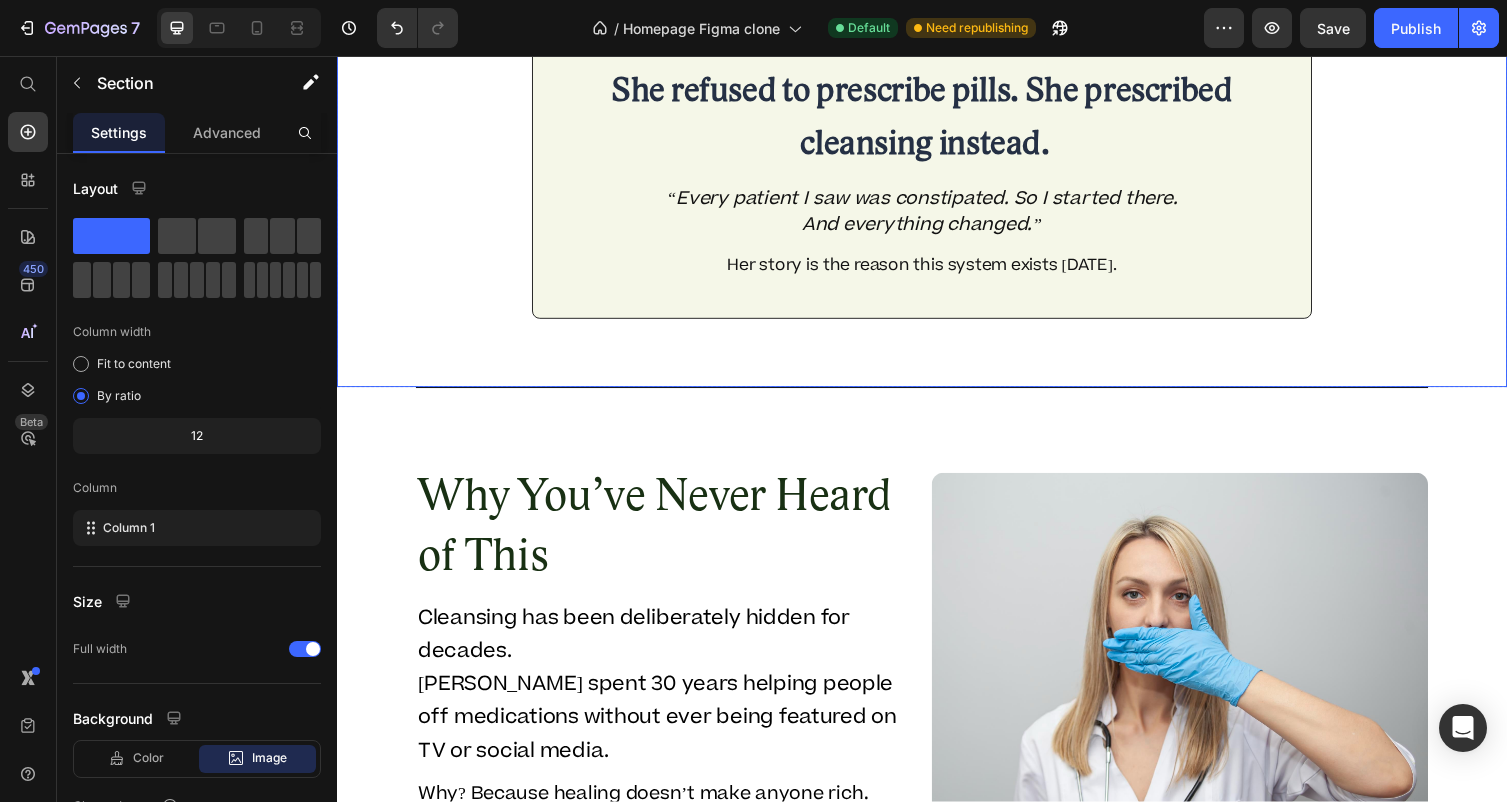 scroll, scrollTop: 8613, scrollLeft: 0, axis: vertical 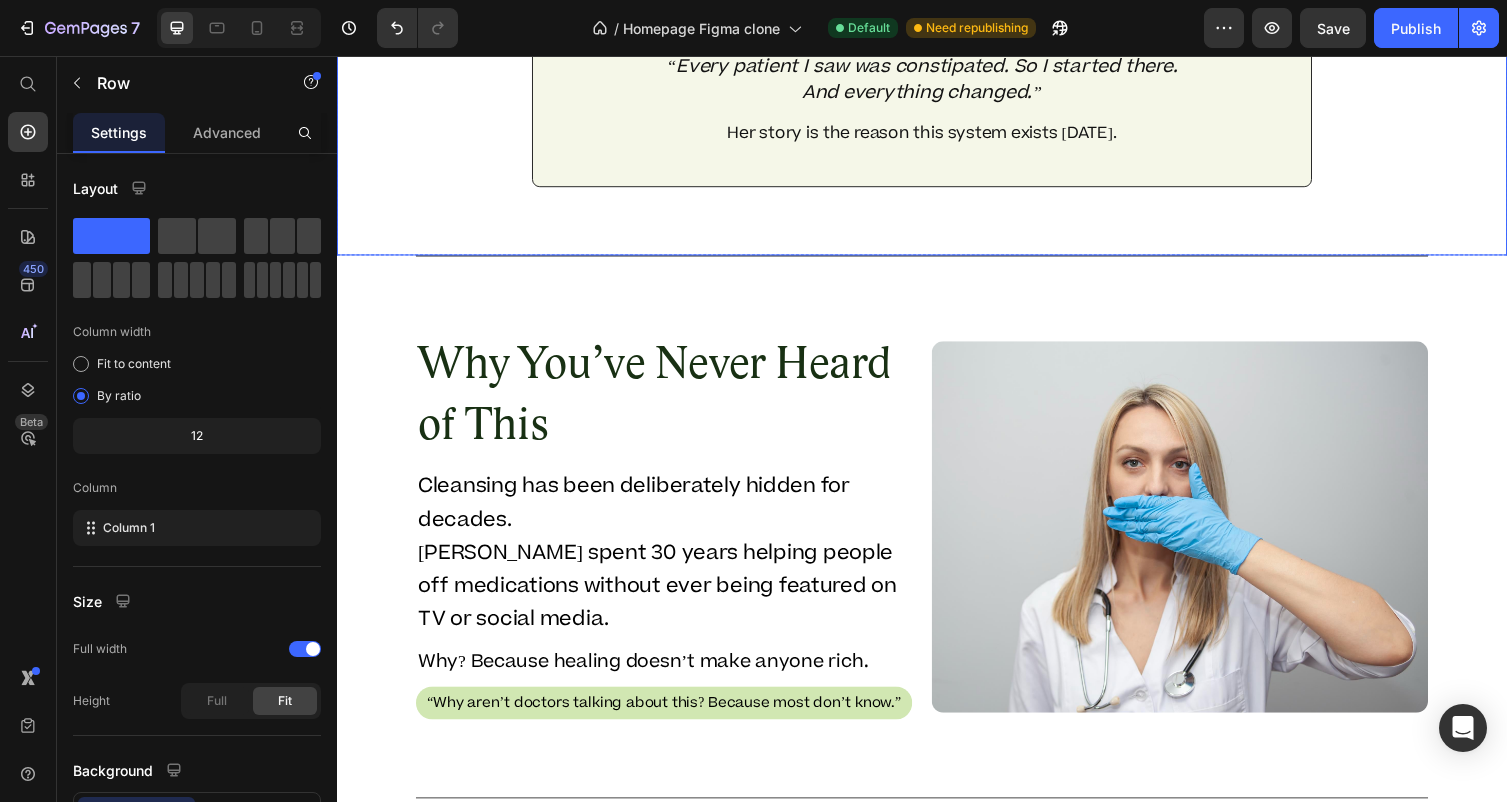 click on "She refused to prescribe pills. She prescribed  cleansing instead. Text Block “Every patient I saw was constipated. So I started there.  And everything changed.” Text Block Her story is the reason this system exists today. Text Block Row Row" at bounding box center [937, -8] 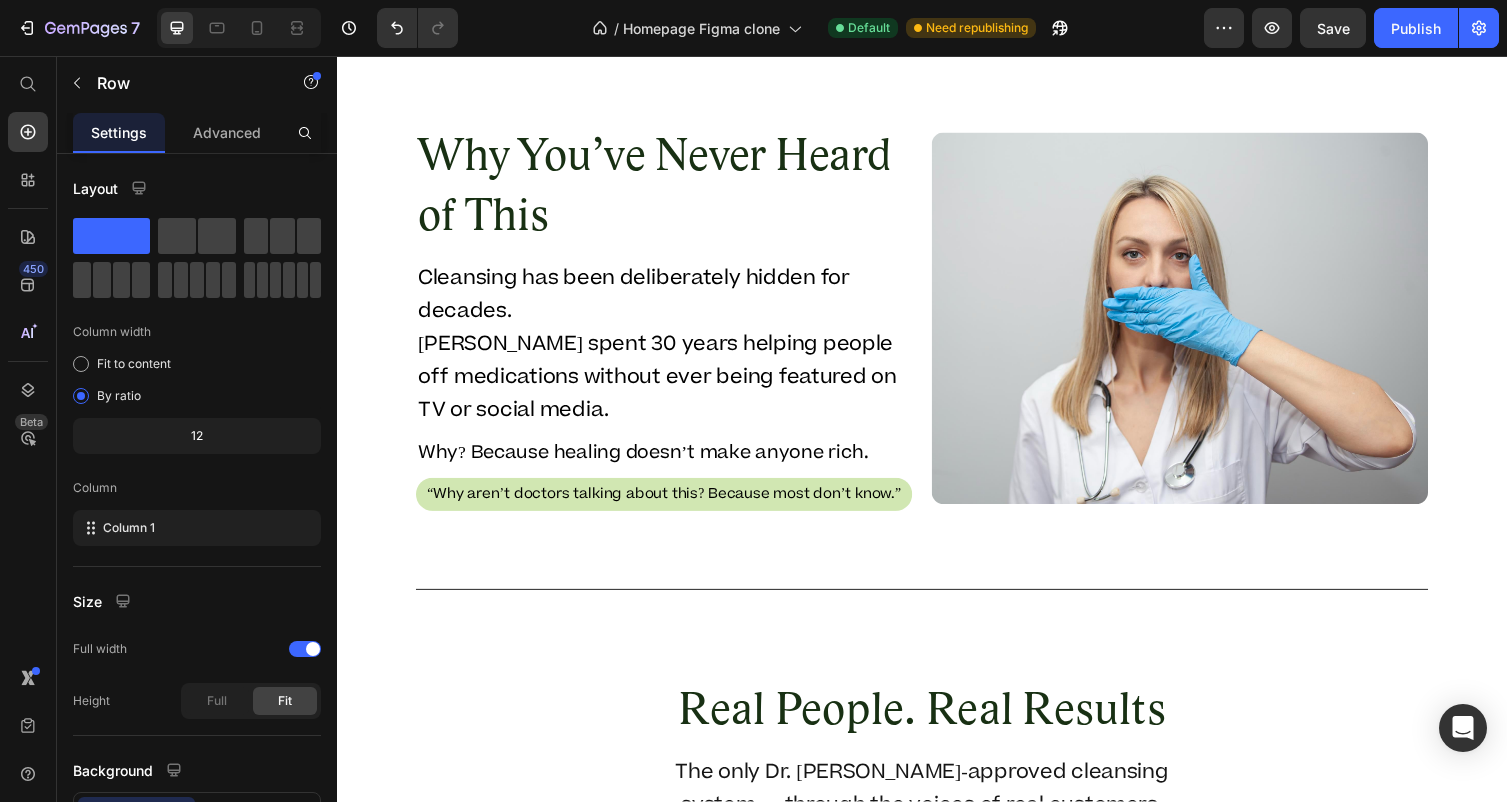 scroll, scrollTop: 9036, scrollLeft: 0, axis: vertical 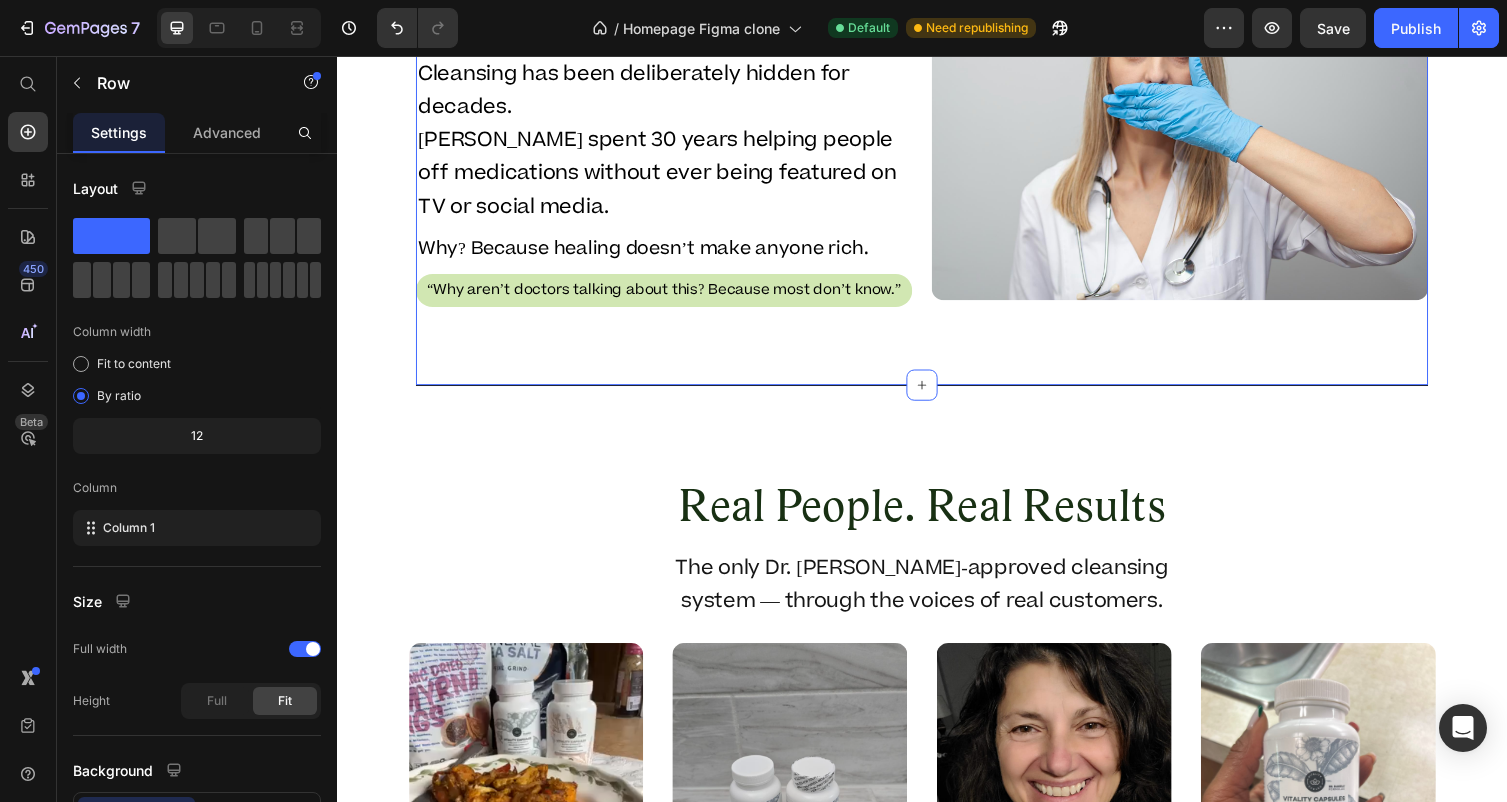 click on "Why You’ve Never Heard of This Heading Cleansing has been deliberately hidden for decades.  Dr. Daniels spent 30 years helping people off medications without ever being featured on TV or social media. Text Block Why? Because healing doesn’t make anyone rich. Text Block “Why aren’t doctors talking about this? Because most don’t know.” Text Block Image Row Section 16/25   Create Theme Section AI Content Write with GemAI What would you like to describe here? Tone and Voice Persuasive Product Show more Generate" at bounding box center [937, 116] 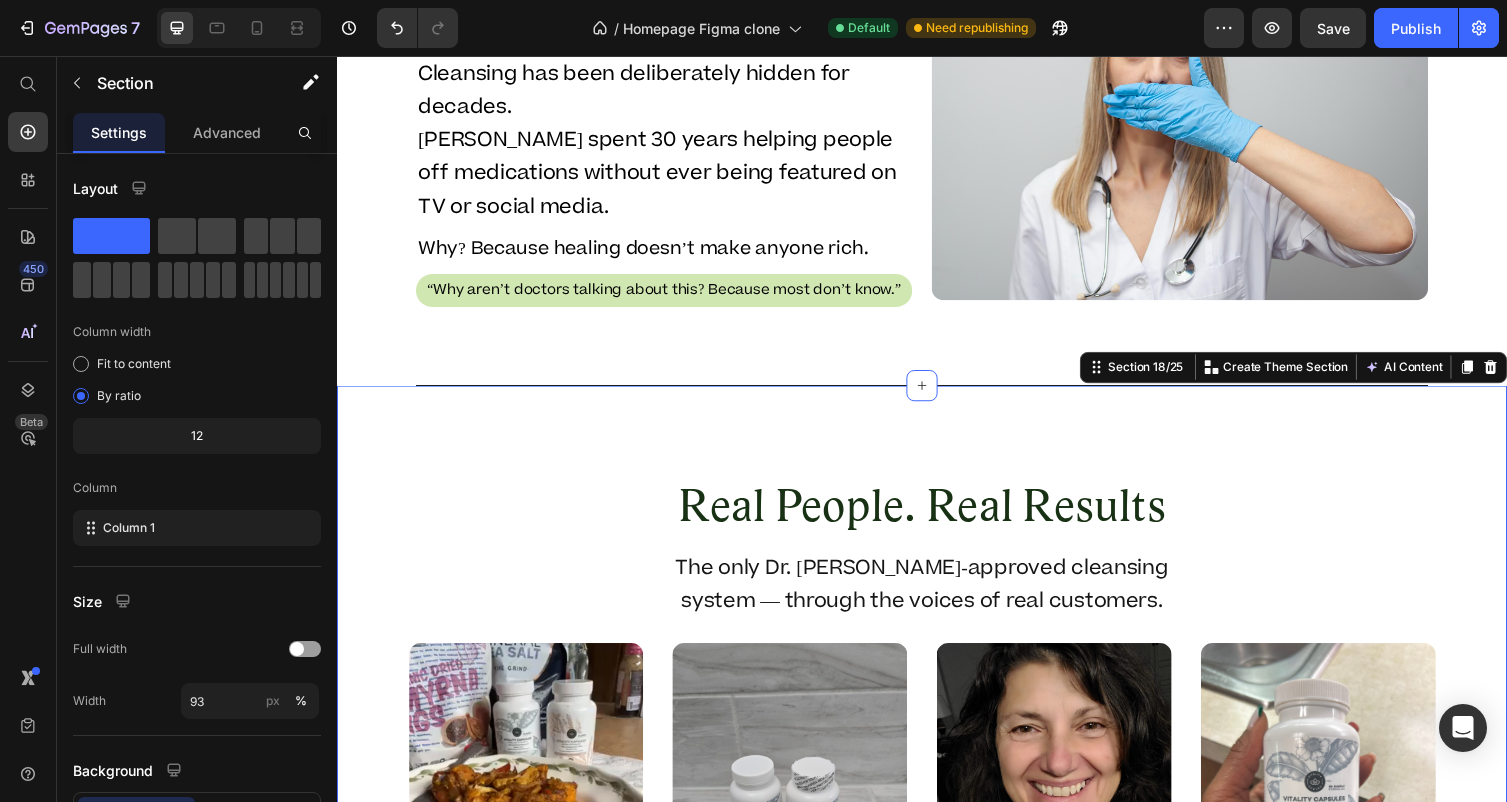 click on "Real People. Real Results Heading The only Dr. Jennifer Daniels-approved cleansing system — through the voices of real customers. Text Block Image Image Eric R Text block 12.05.2025 Text Block These are definitely part of my daily routine. Out with the old to make room for the new to feel vibrant throughout my day. Text block Icon Icon Icon Icon Icon Icon List Image Image Jarvis J. Text block 28.05.2025 Text Block I have been utilizing Vitality Capsules for the past 5 years now and am extremely satisfied. Text block Icon Icon Icon Icon Icon Icon List Image Image Irina S. Text block 28.05.2025 Text Block I love it! I would not live without Dr Daniel's Vitality Cycles. They work great and give me lots of energy. My husband and I are ... Text block Icon Icon Icon Icon Icon Icon List Image Image James L. Text block 28.05.2025 Text Block Two capsules each night before bedtime leads to a productive and satisfying morning! Text block Icon Icon Icon Icon Icon Icon List Carousel Row Section 18/25   AI Content" at bounding box center [937, 865] 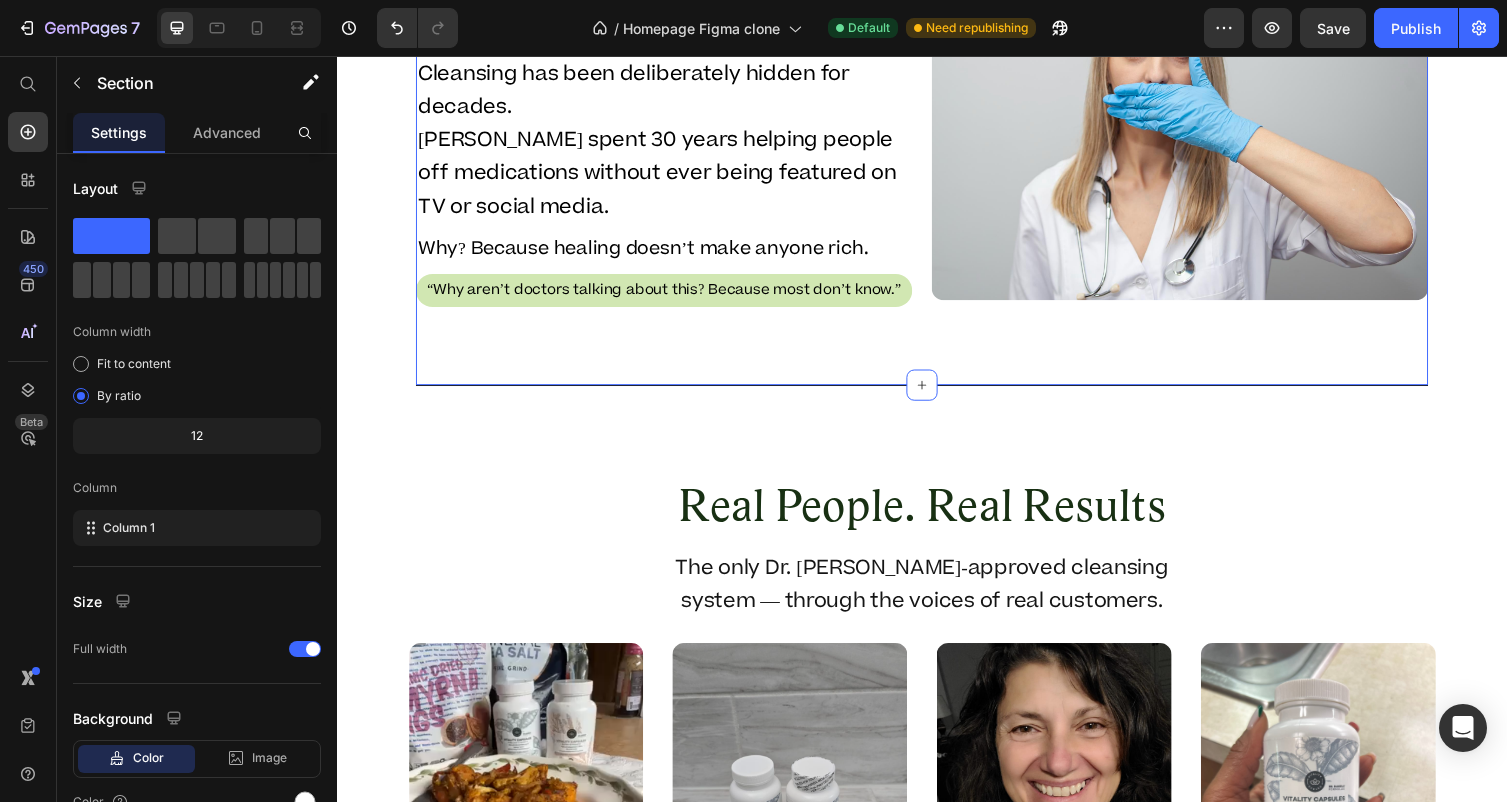 click on "Why You’ve Never Heard of This Heading Cleansing has been deliberately hidden for decades.  Dr. Daniels spent 30 years helping people off medications without ever being featured on TV or social media. Text Block Why? Because healing doesn’t make anyone rich. Text Block “Why aren’t doctors talking about this? Because most don’t know.” Text Block Image Row Section 16/25   Create Theme Section AI Content Write with GemAI What would you like to describe here? Tone and Voice Persuasive Product The Only 'Dr. Daniels Approved' Shower Cleansing System. Show more Generate" at bounding box center [937, 116] 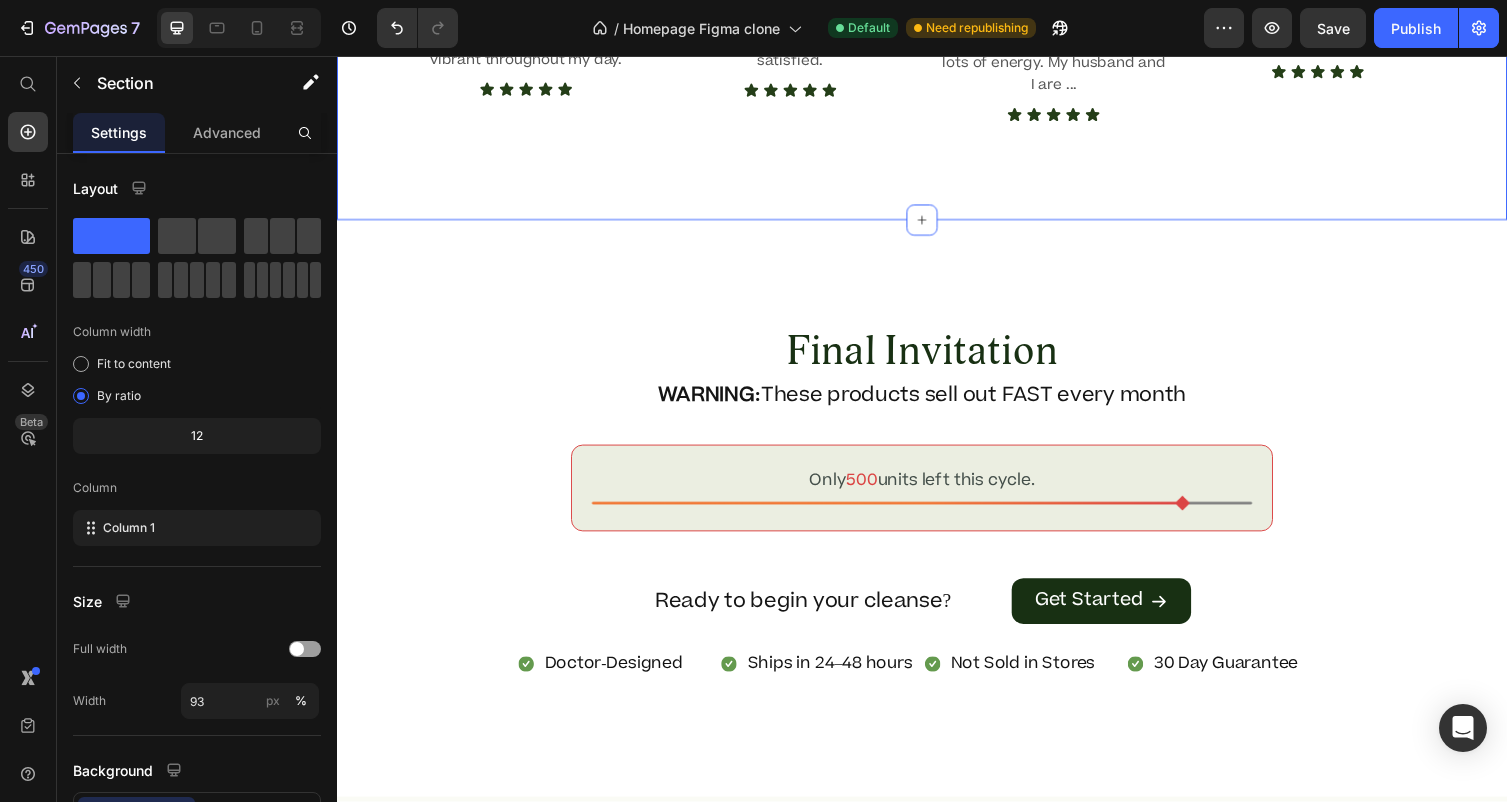 scroll, scrollTop: 10311, scrollLeft: 0, axis: vertical 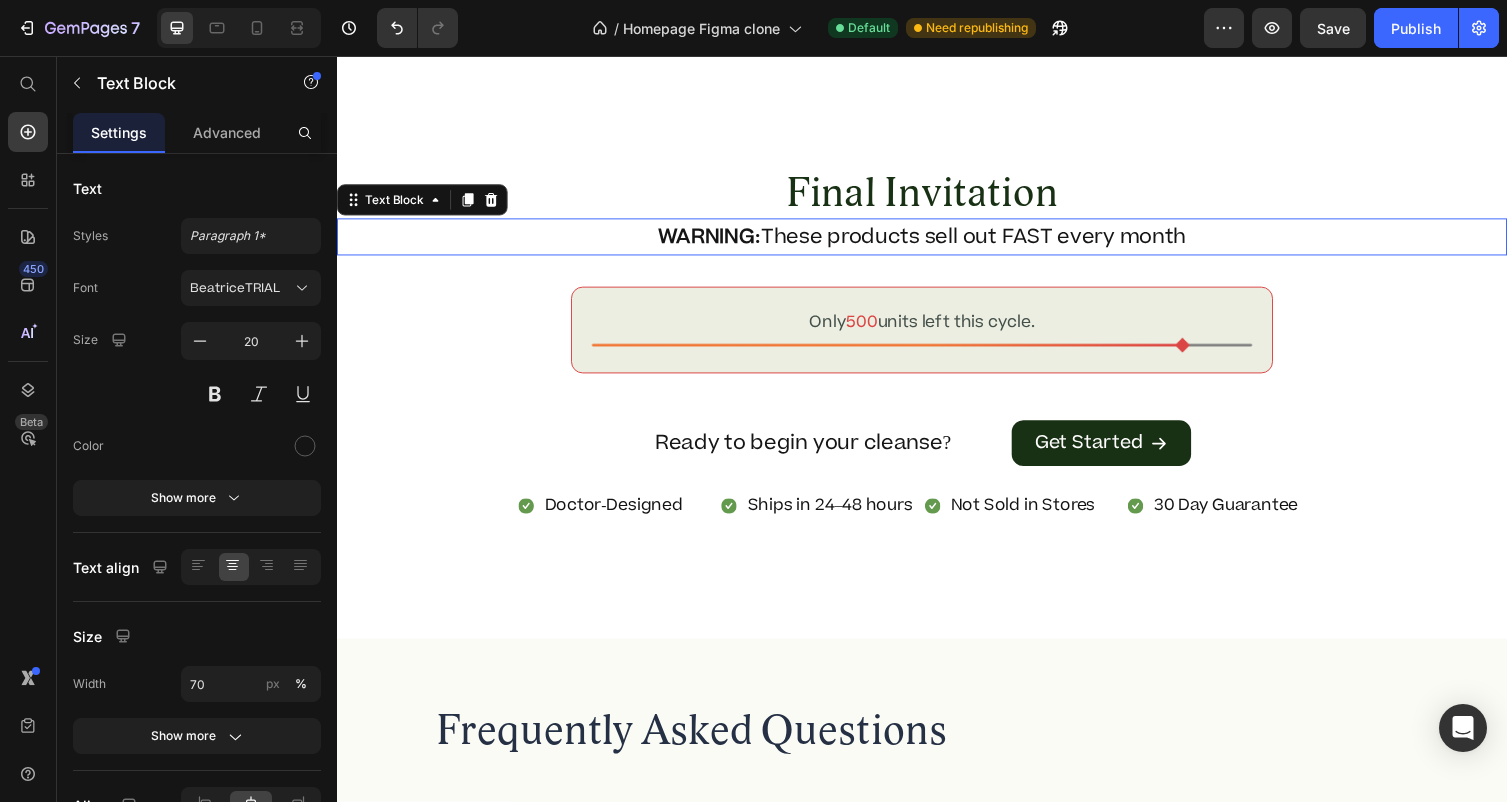 click on "WARNING:  These products sell out FAST every month" at bounding box center (937, 242) 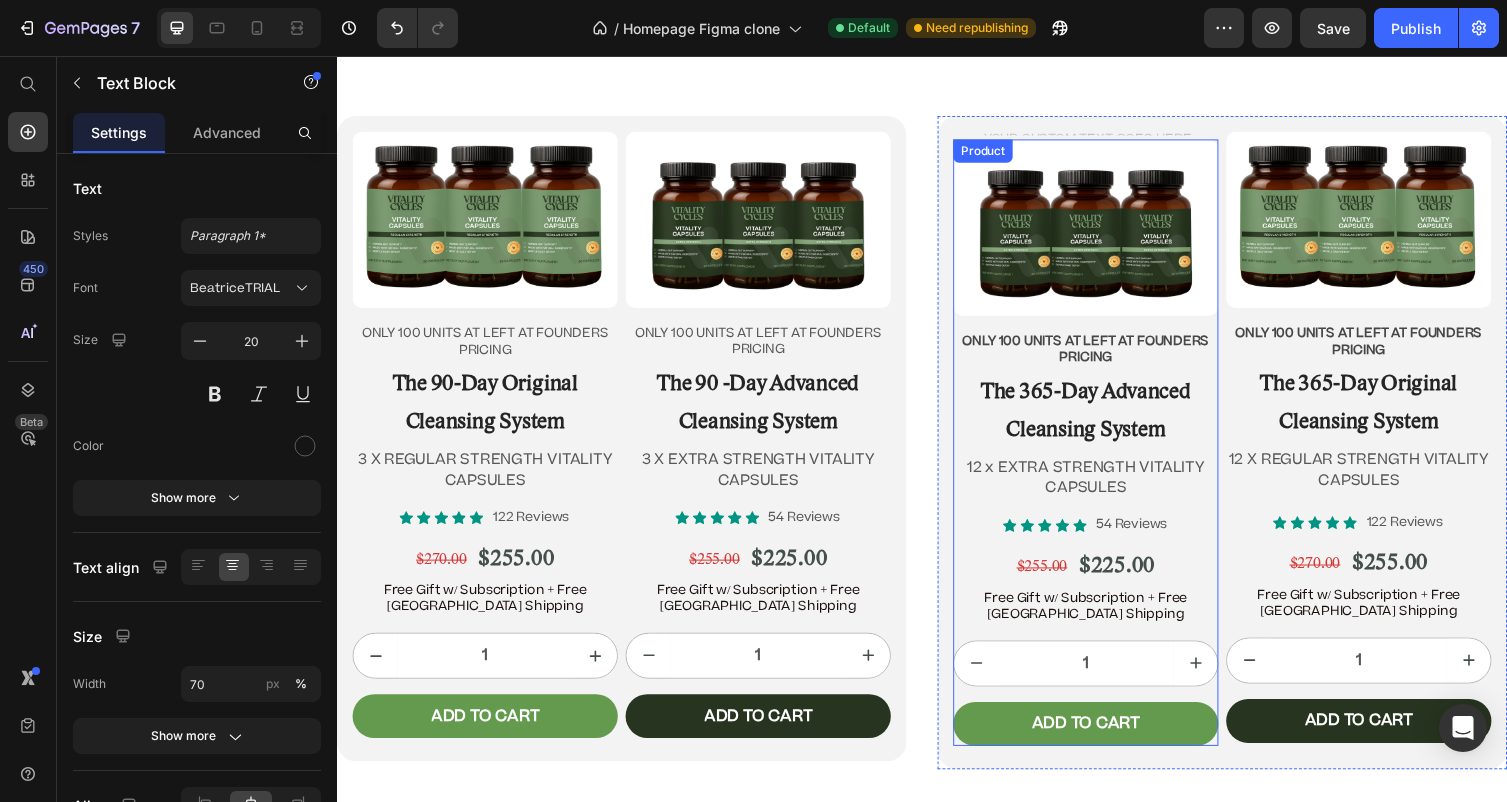 scroll, scrollTop: 12578, scrollLeft: 0, axis: vertical 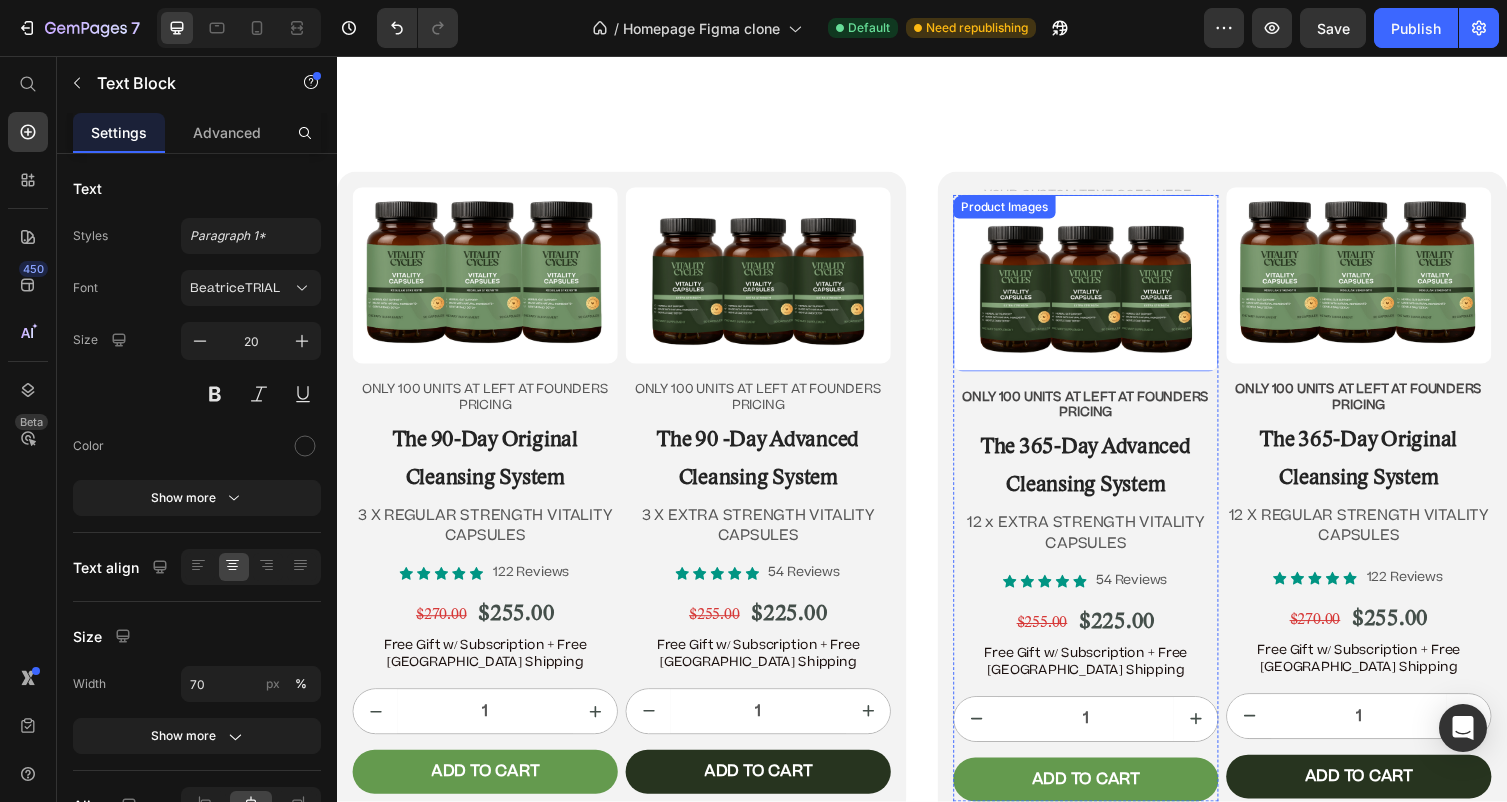 click at bounding box center [1105, 289] 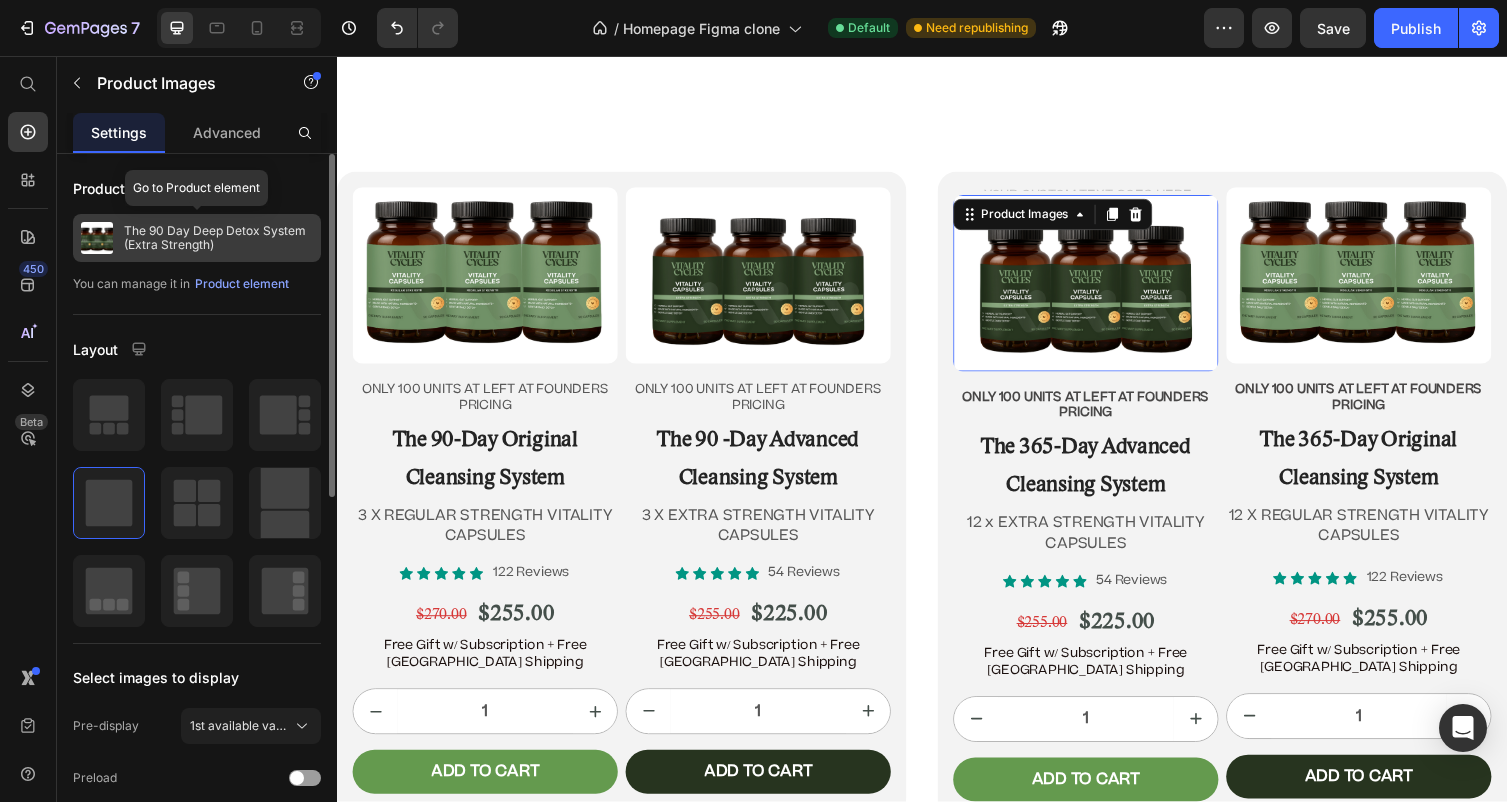 click on "The 90 Day Deep Detox System (Extra Strength)" at bounding box center [218, 238] 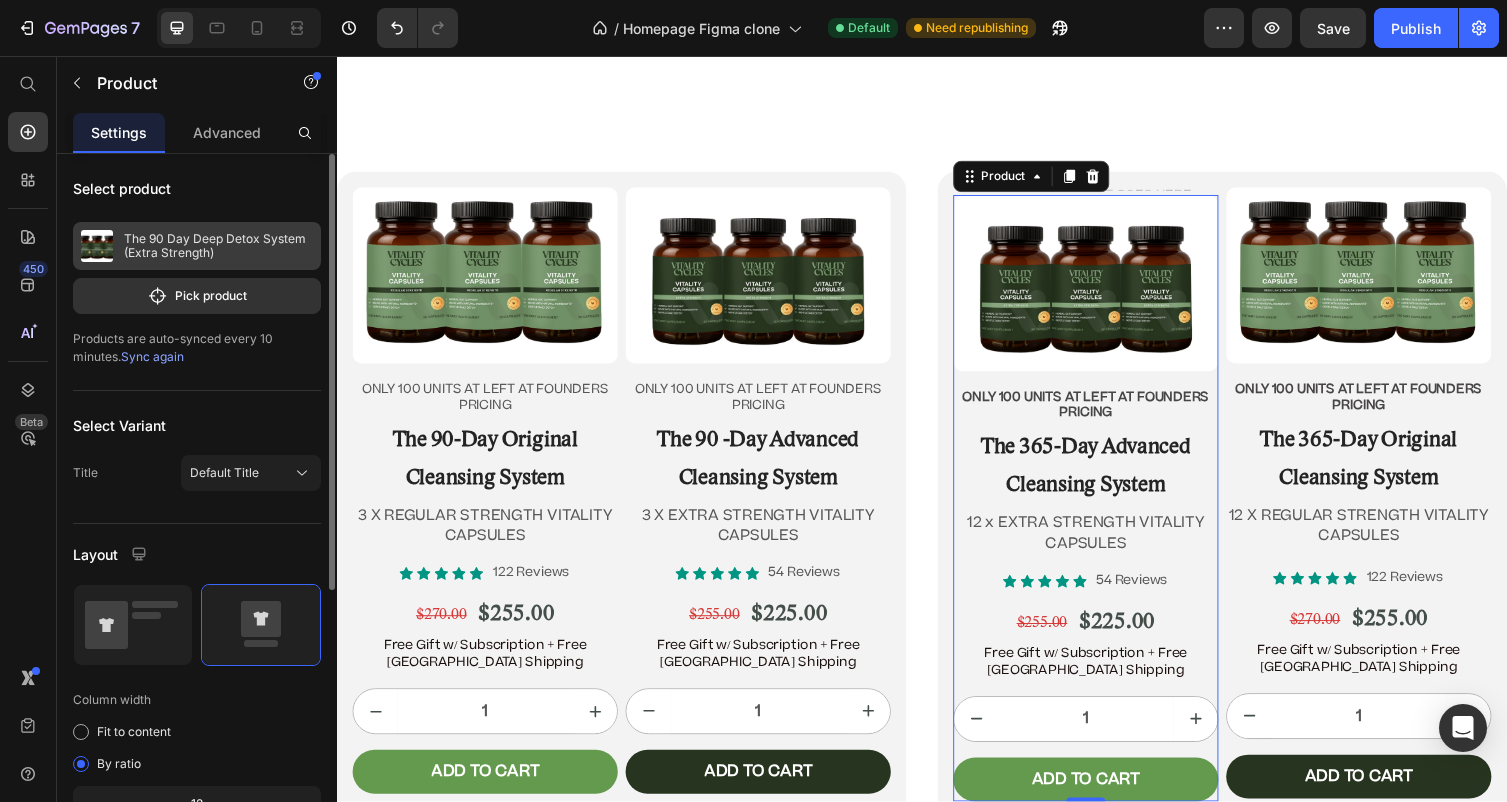 click on "The 90 Day Deep Detox System (Extra Strength)" at bounding box center [218, 246] 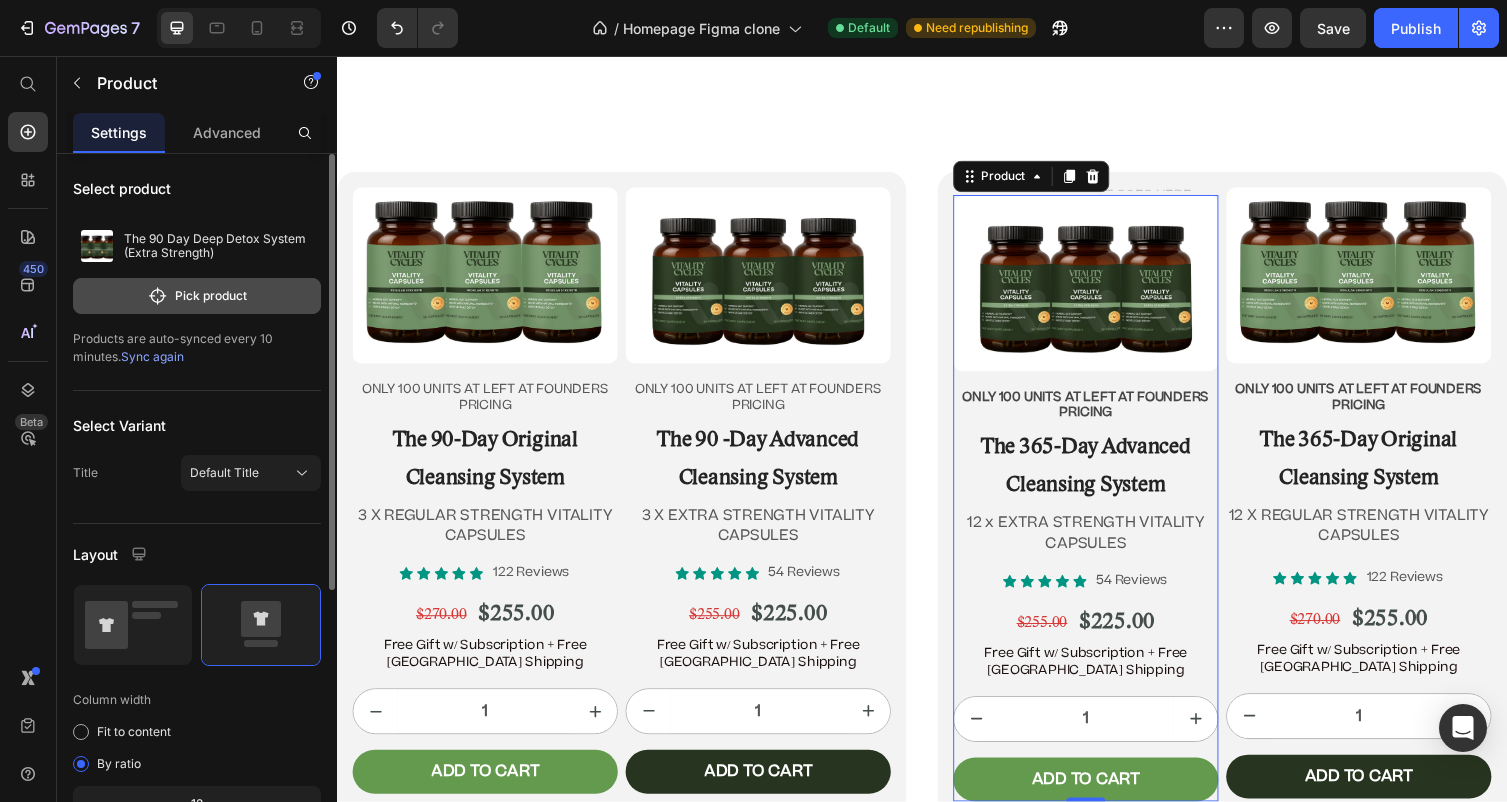 click on "Pick product" at bounding box center (197, 296) 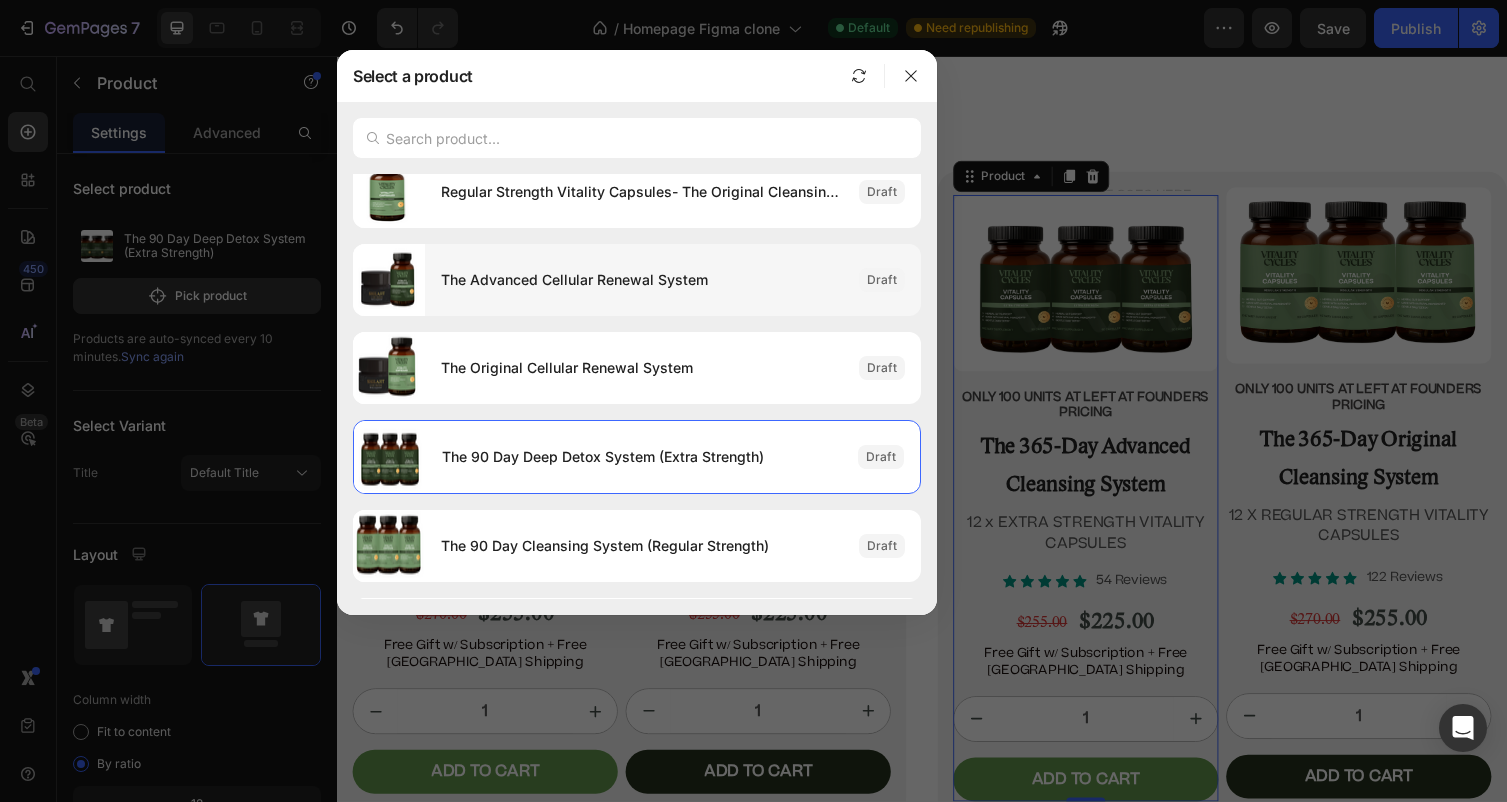 scroll, scrollTop: 0, scrollLeft: 0, axis: both 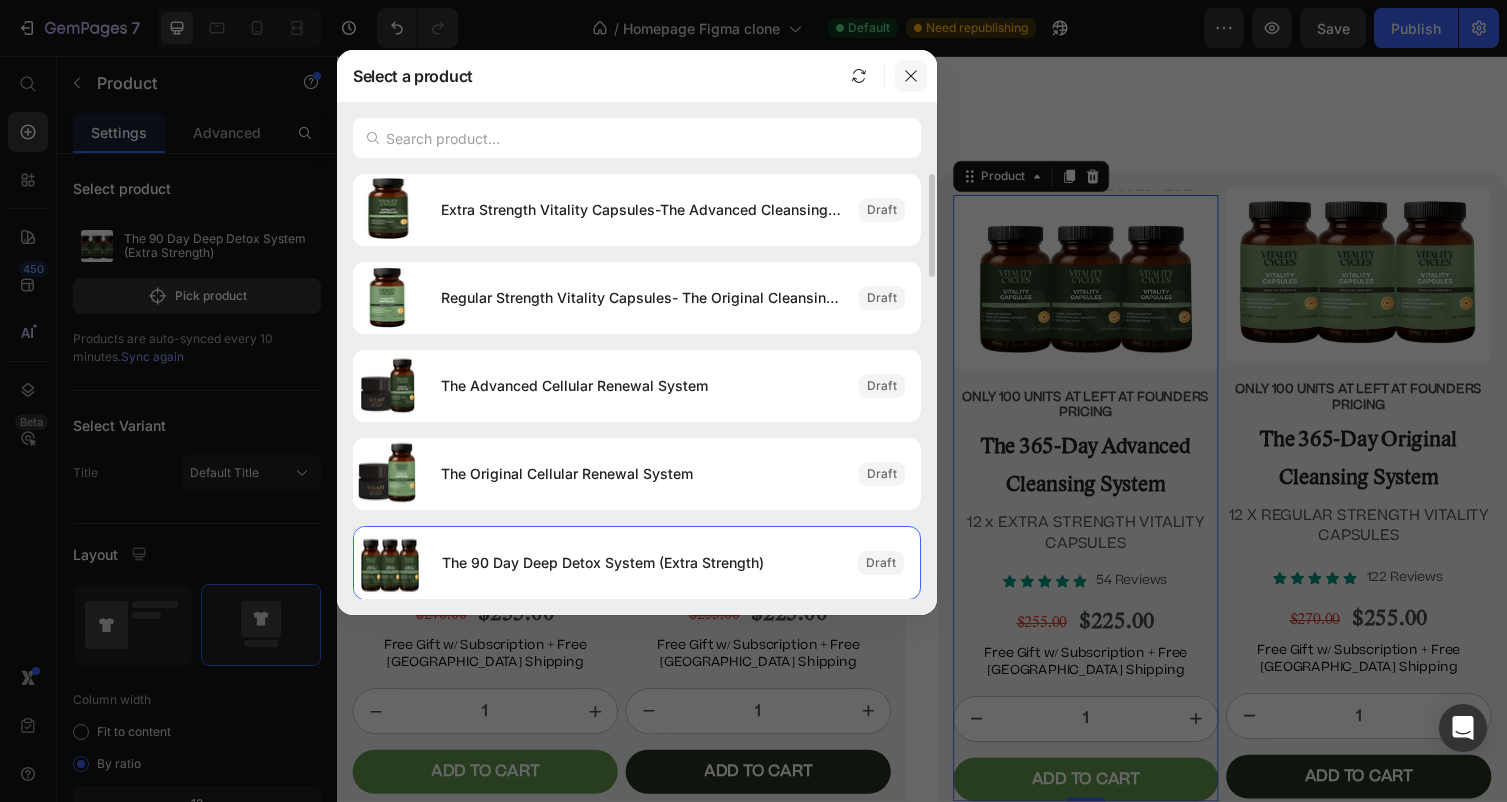 click 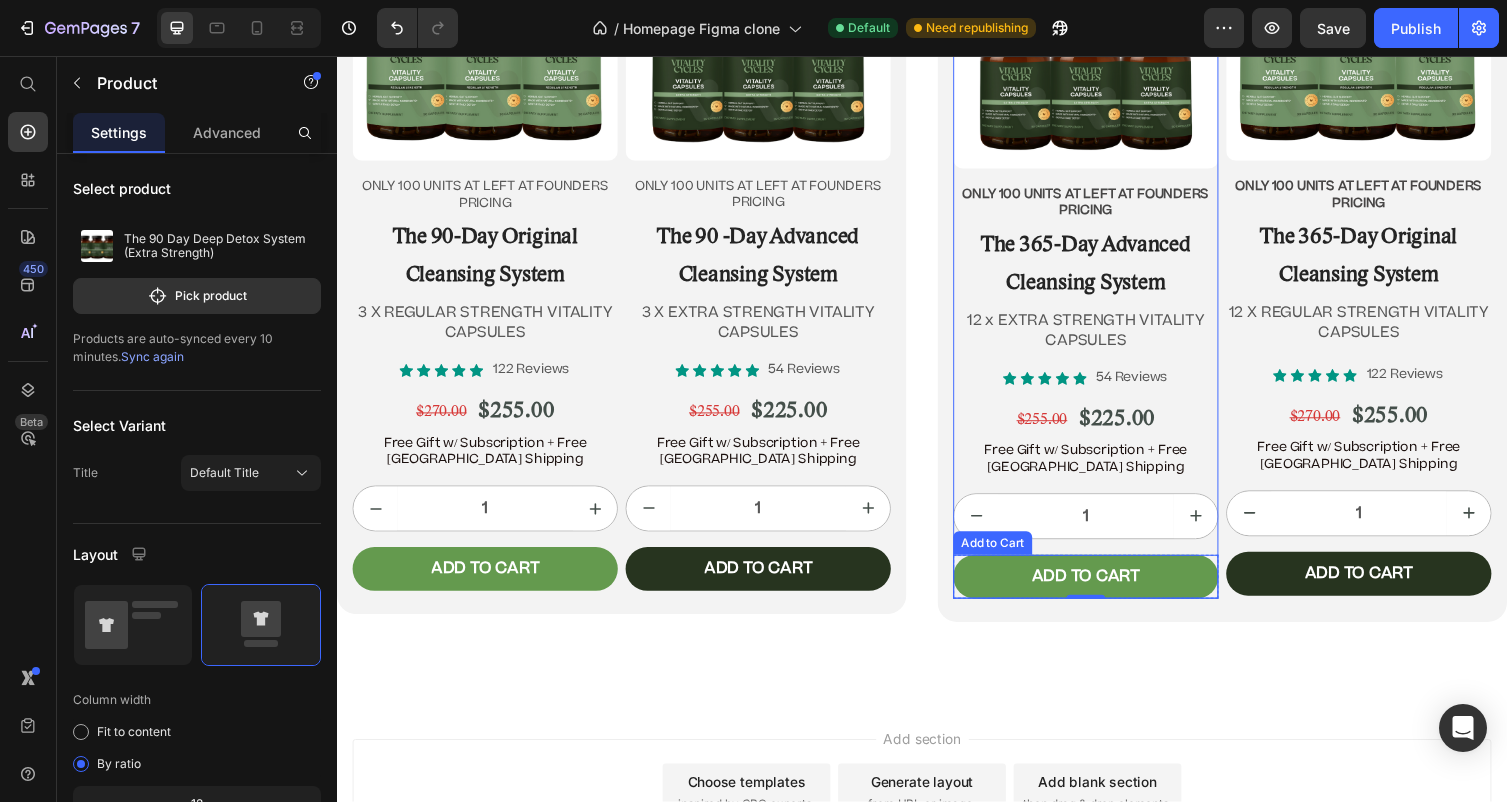scroll, scrollTop: 12725, scrollLeft: 0, axis: vertical 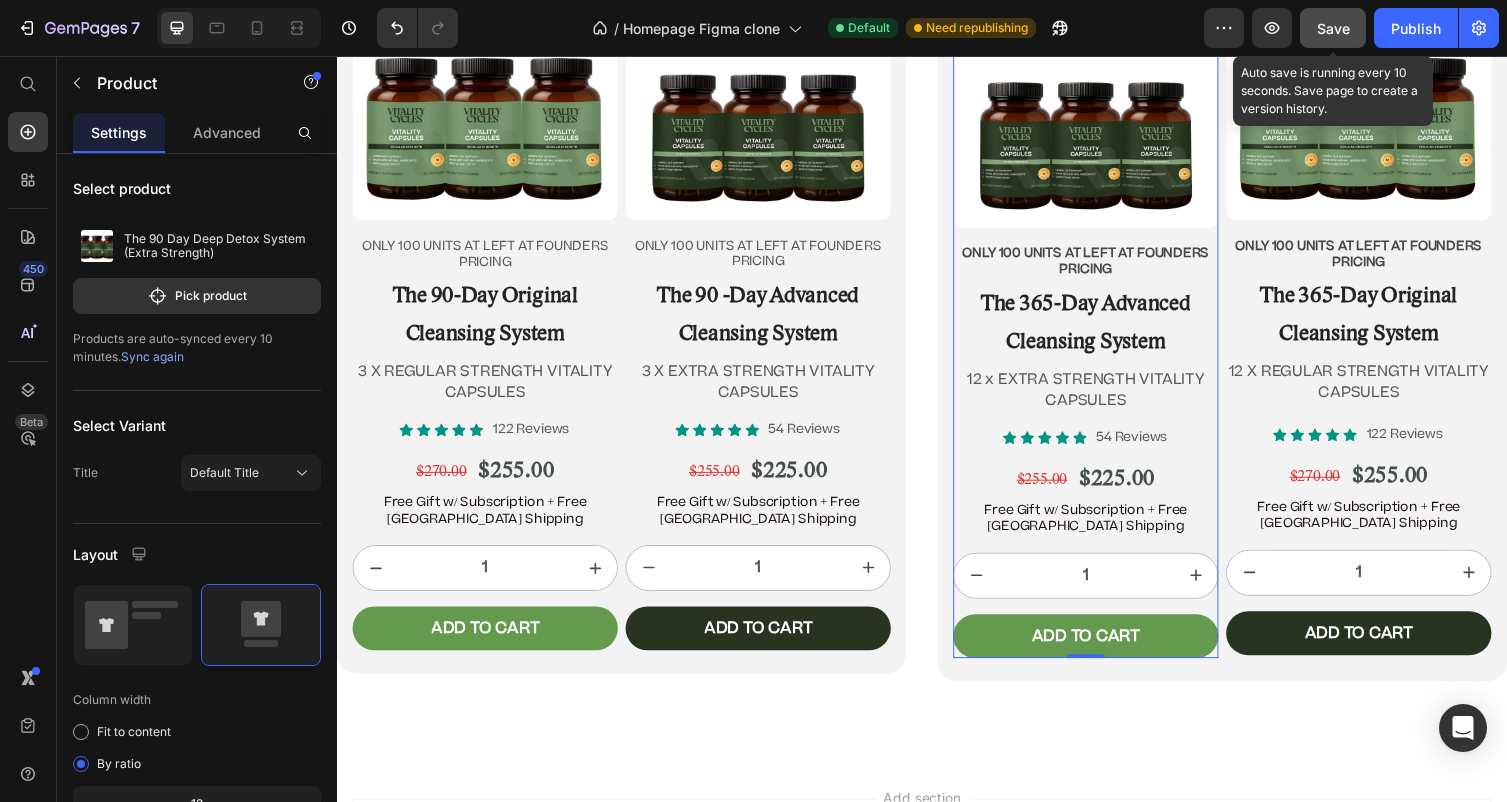 click on "Save" at bounding box center (1333, 28) 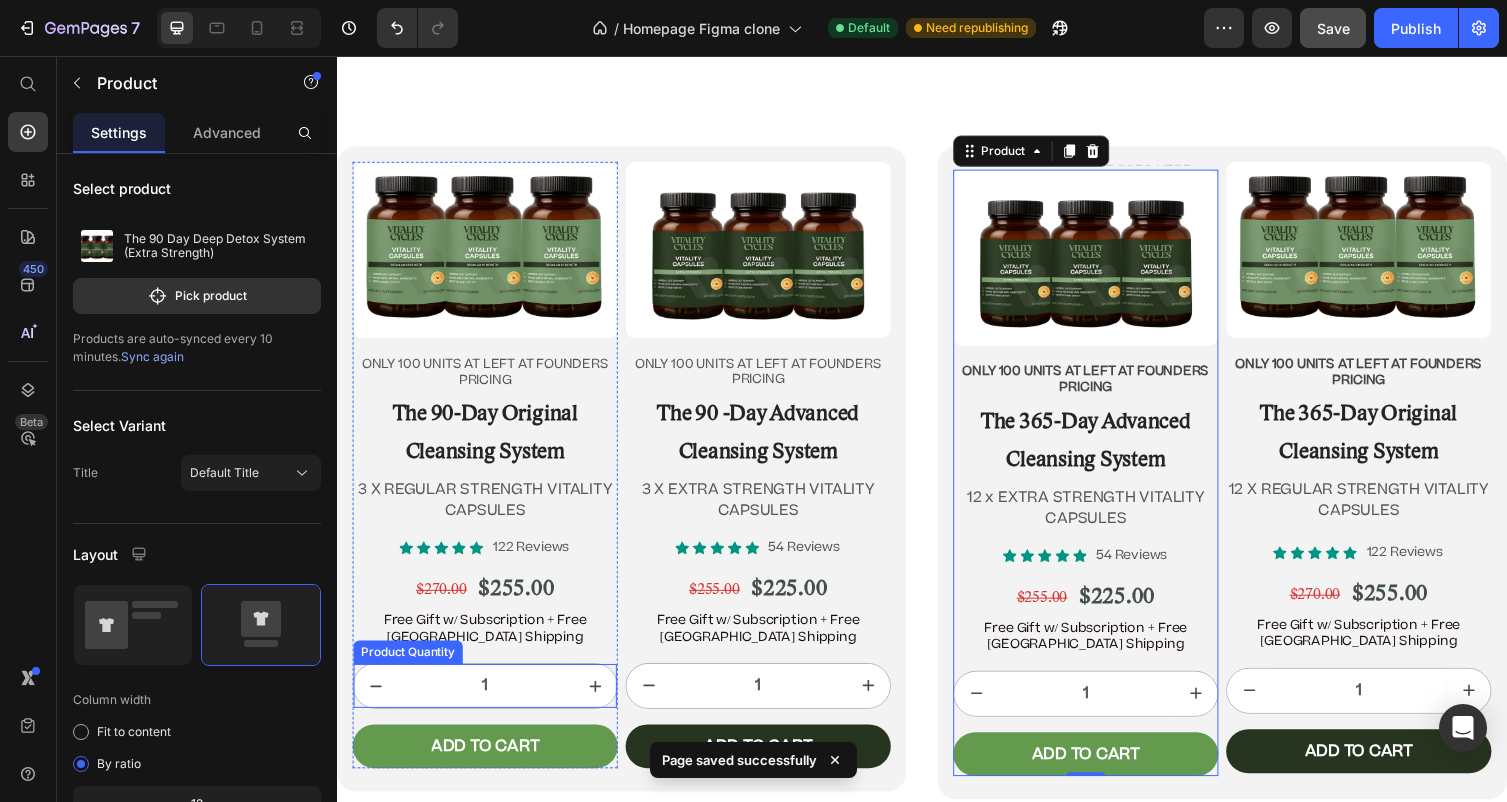 scroll, scrollTop: 12584, scrollLeft: 0, axis: vertical 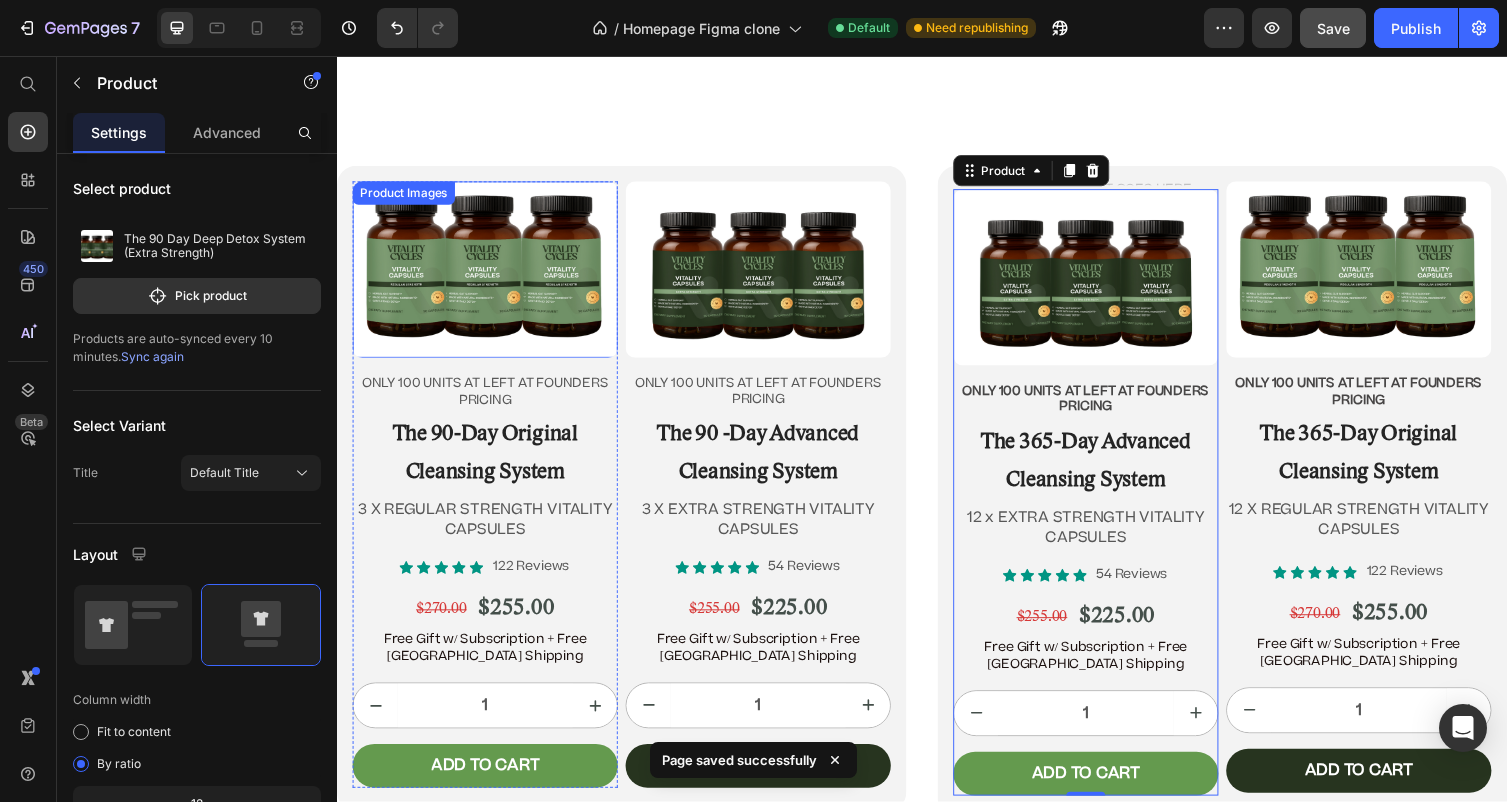 click at bounding box center [489, 275] 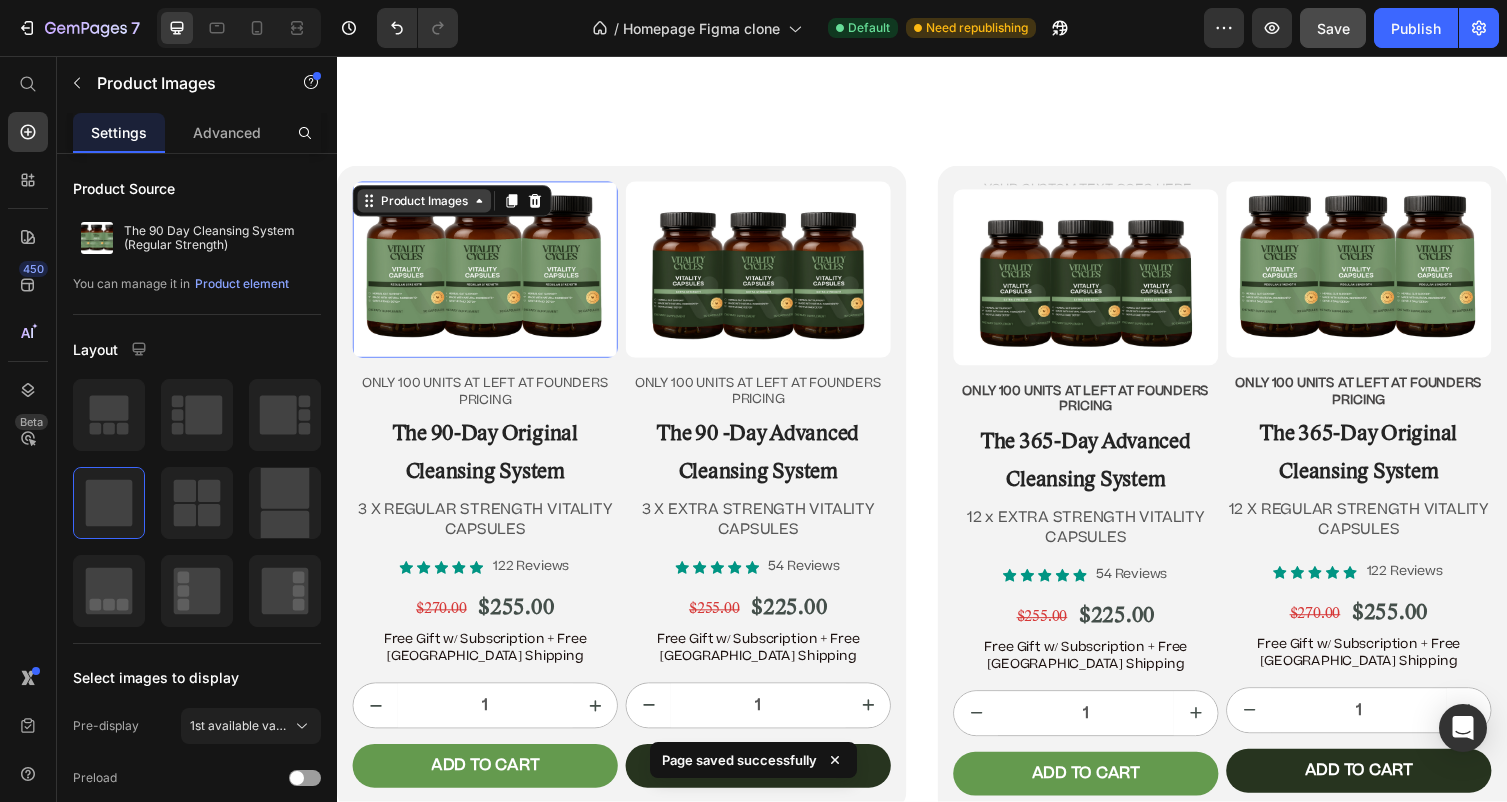 click 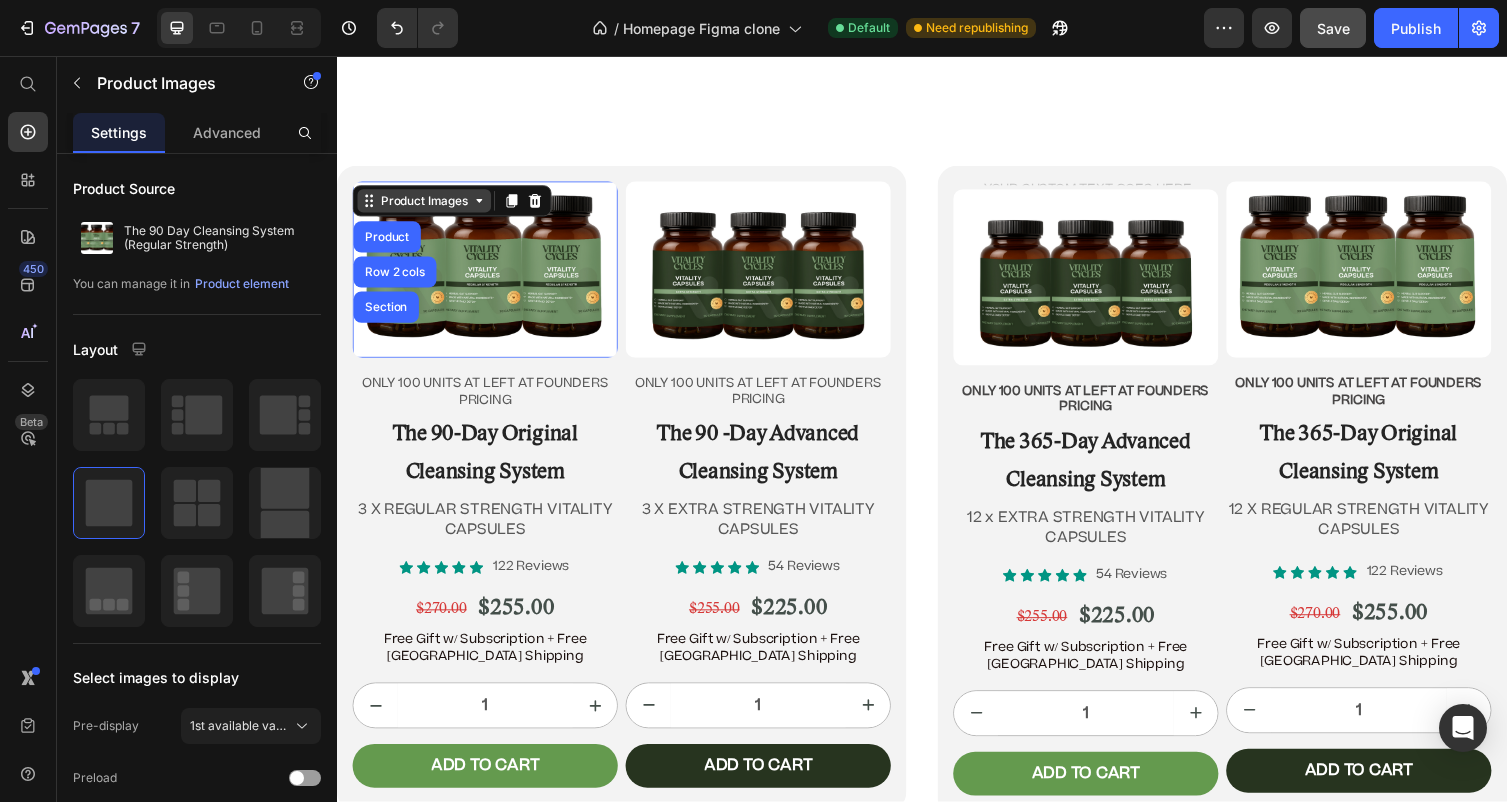 click 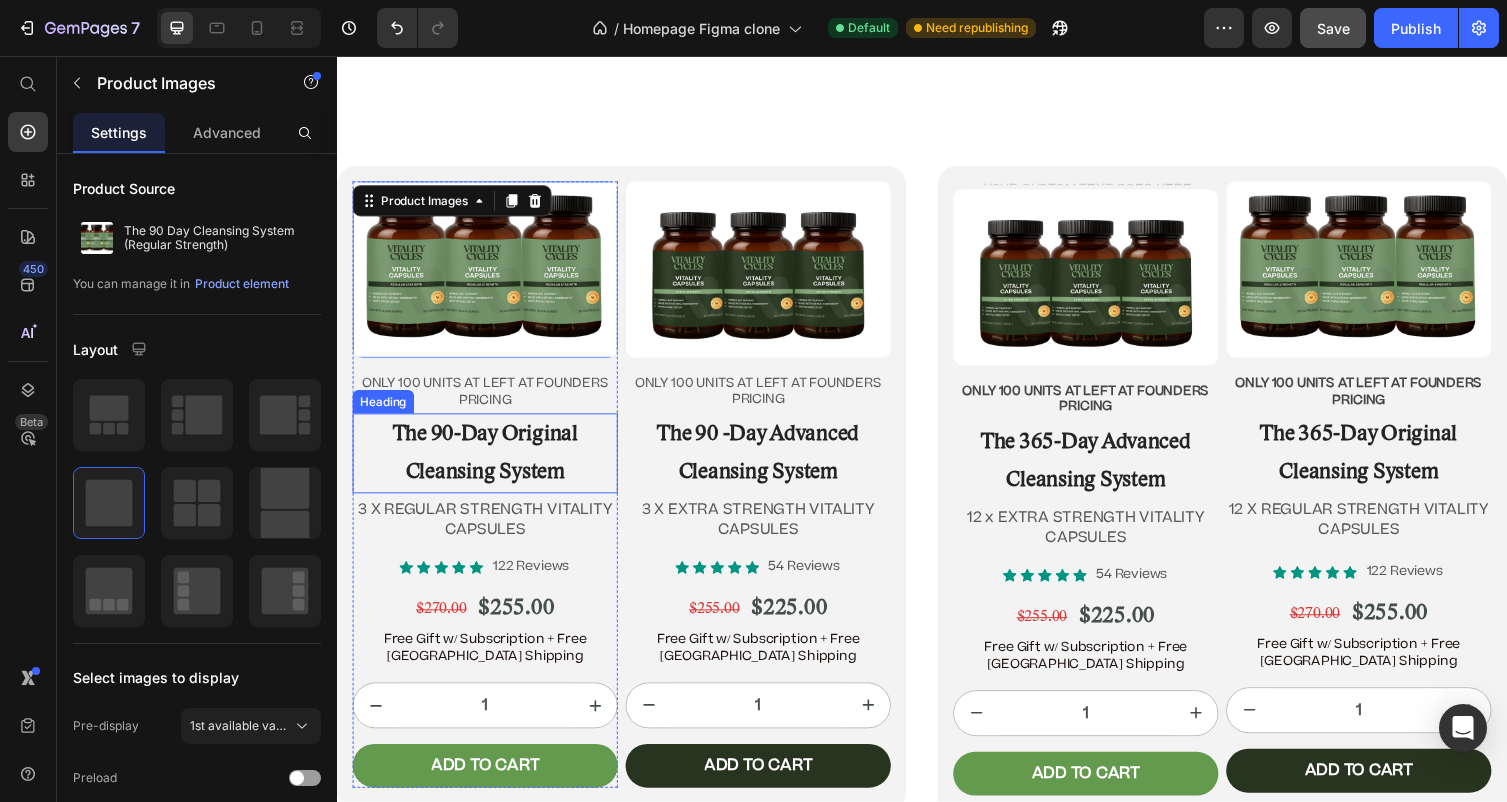 click on "The 90-Day Original Cleansing System" at bounding box center [489, 463] 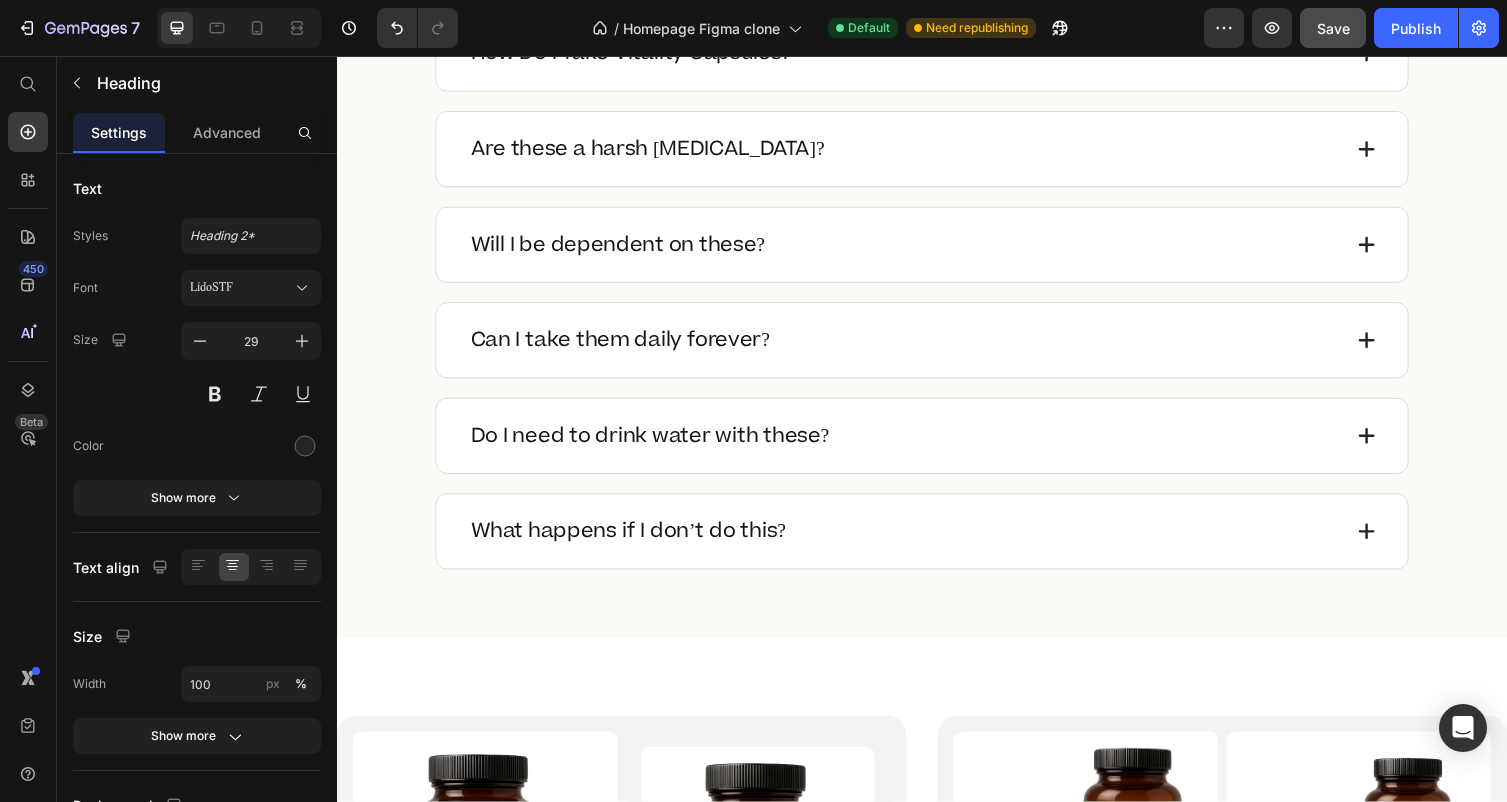 scroll, scrollTop: 11532, scrollLeft: 0, axis: vertical 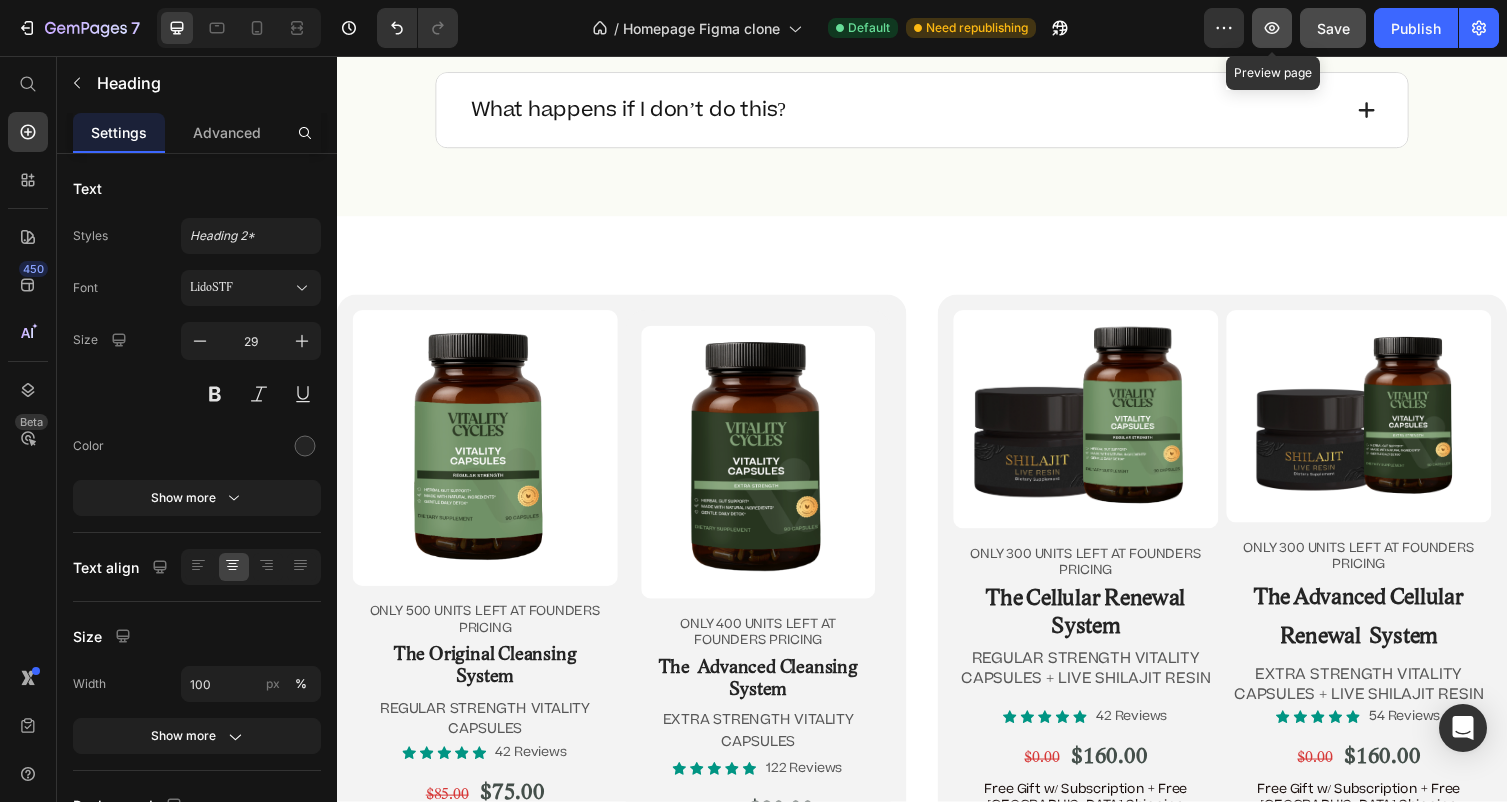 click 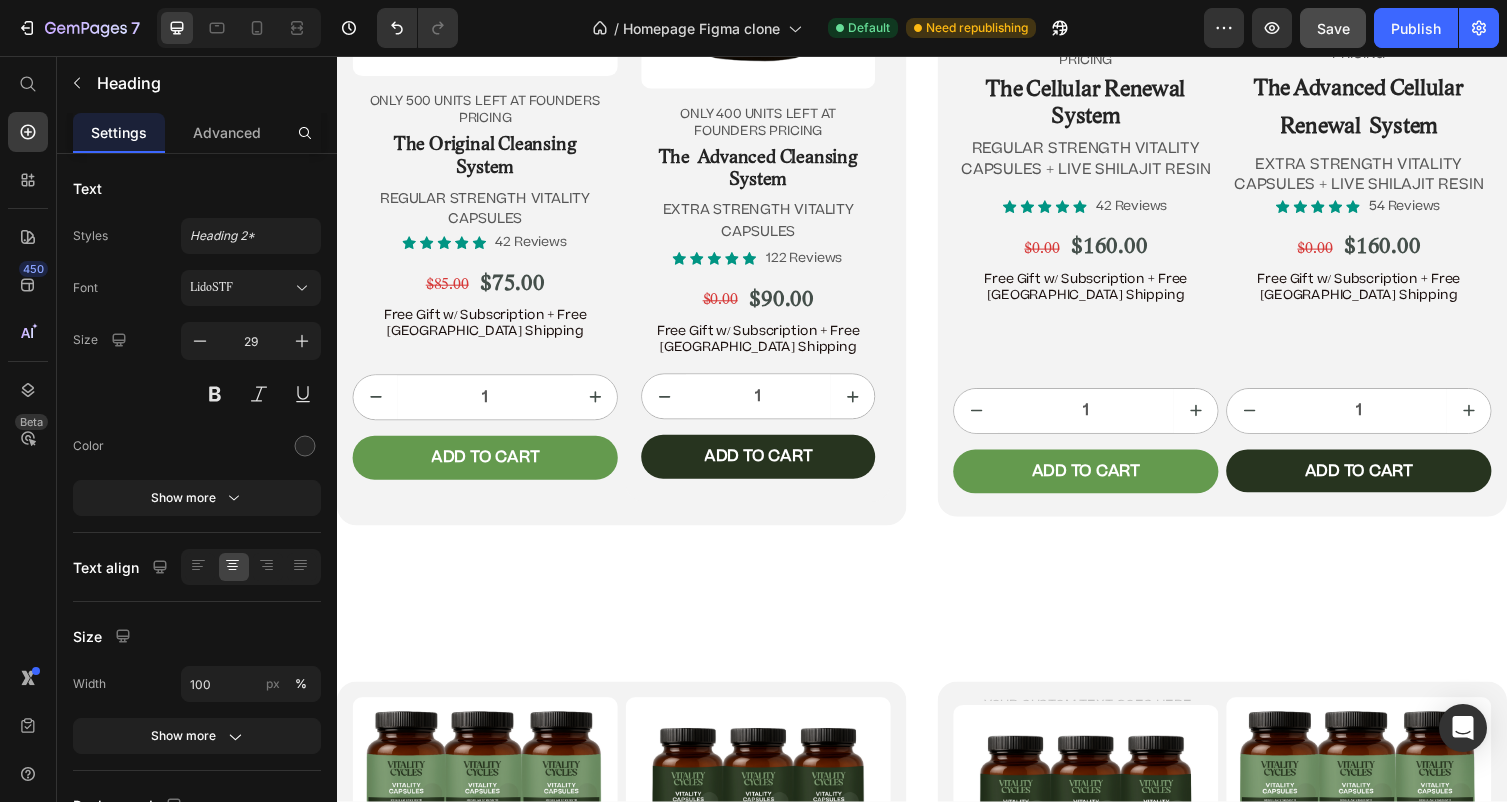 scroll, scrollTop: 11958, scrollLeft: 0, axis: vertical 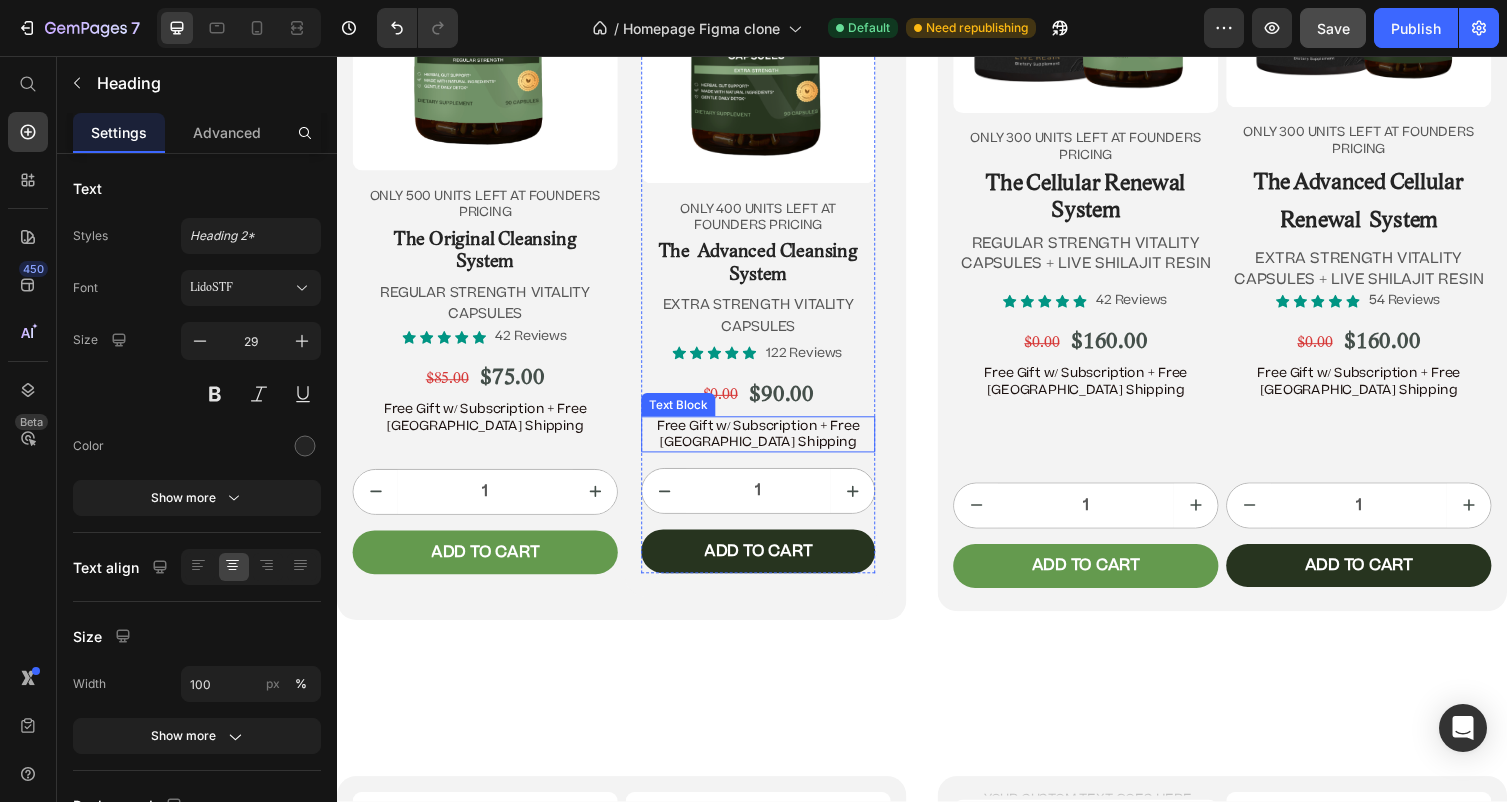 click on "Free Gift w/ Subscription + Free [GEOGRAPHIC_DATA] Shipping" at bounding box center [769, 445] 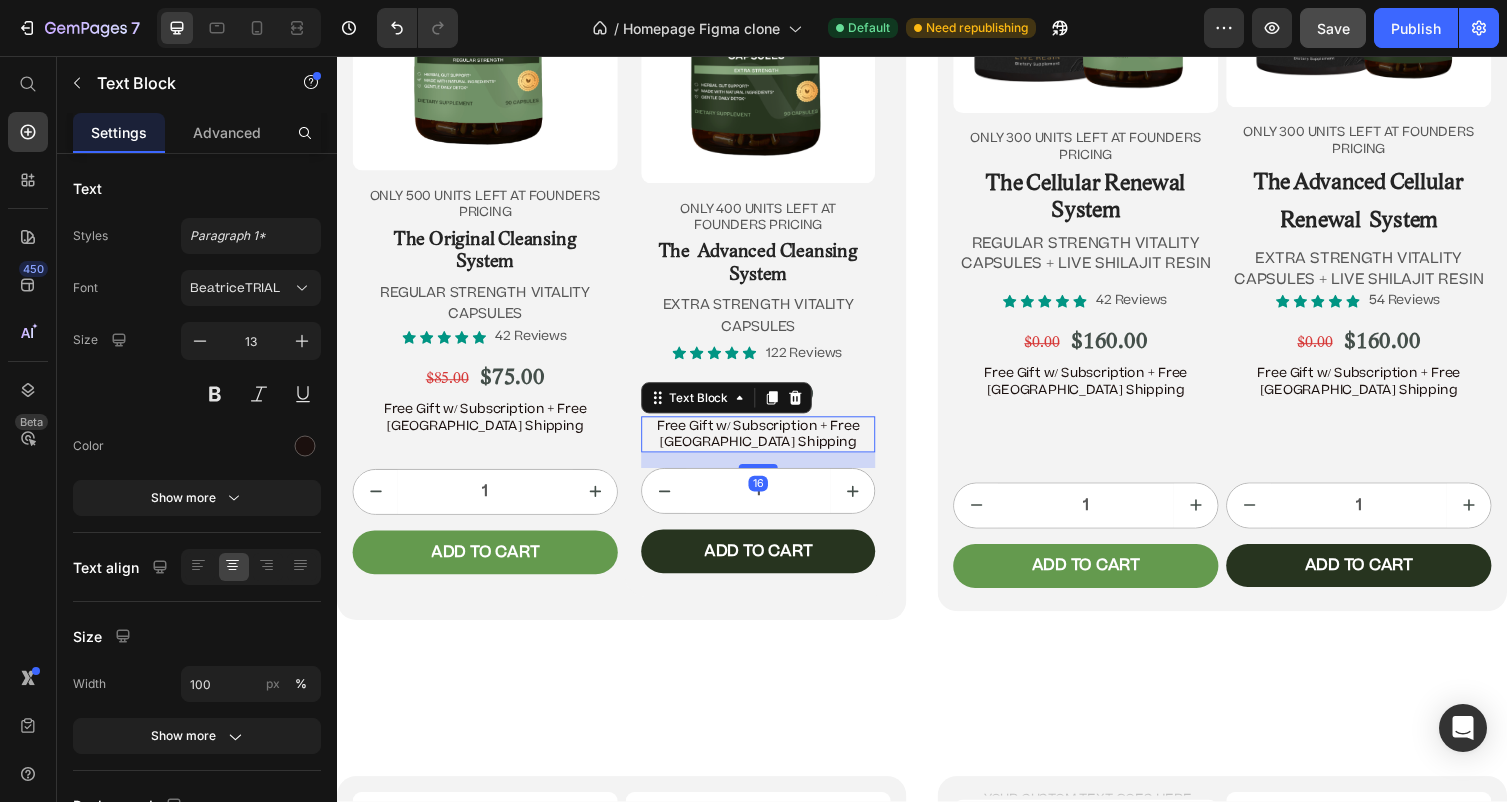 click on "Free Gift w/ Subscription + Free [GEOGRAPHIC_DATA] Shipping" at bounding box center [769, 445] 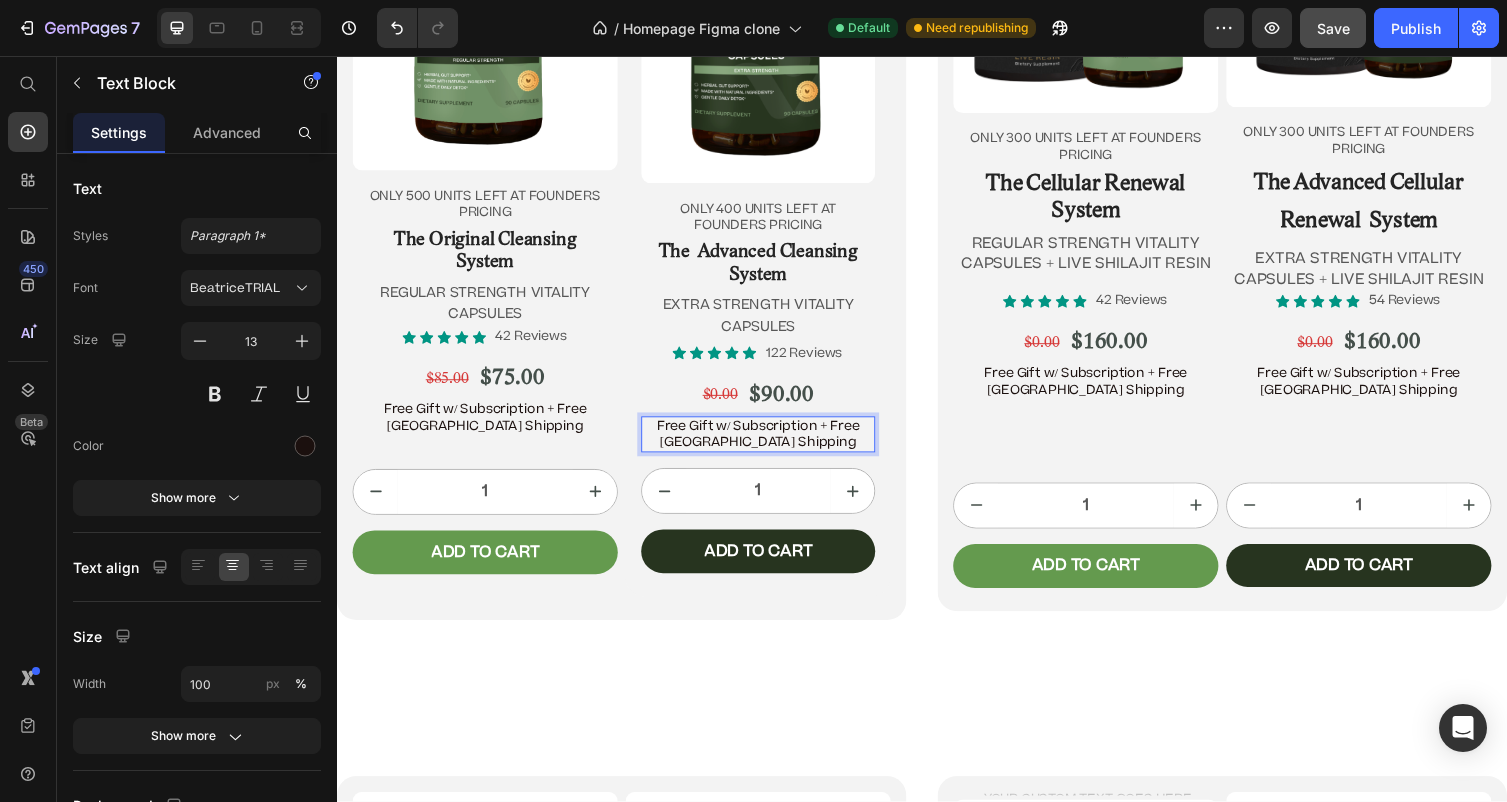 click on "Free Gift w/ Subscription + Free [GEOGRAPHIC_DATA] Shipping" at bounding box center (769, 445) 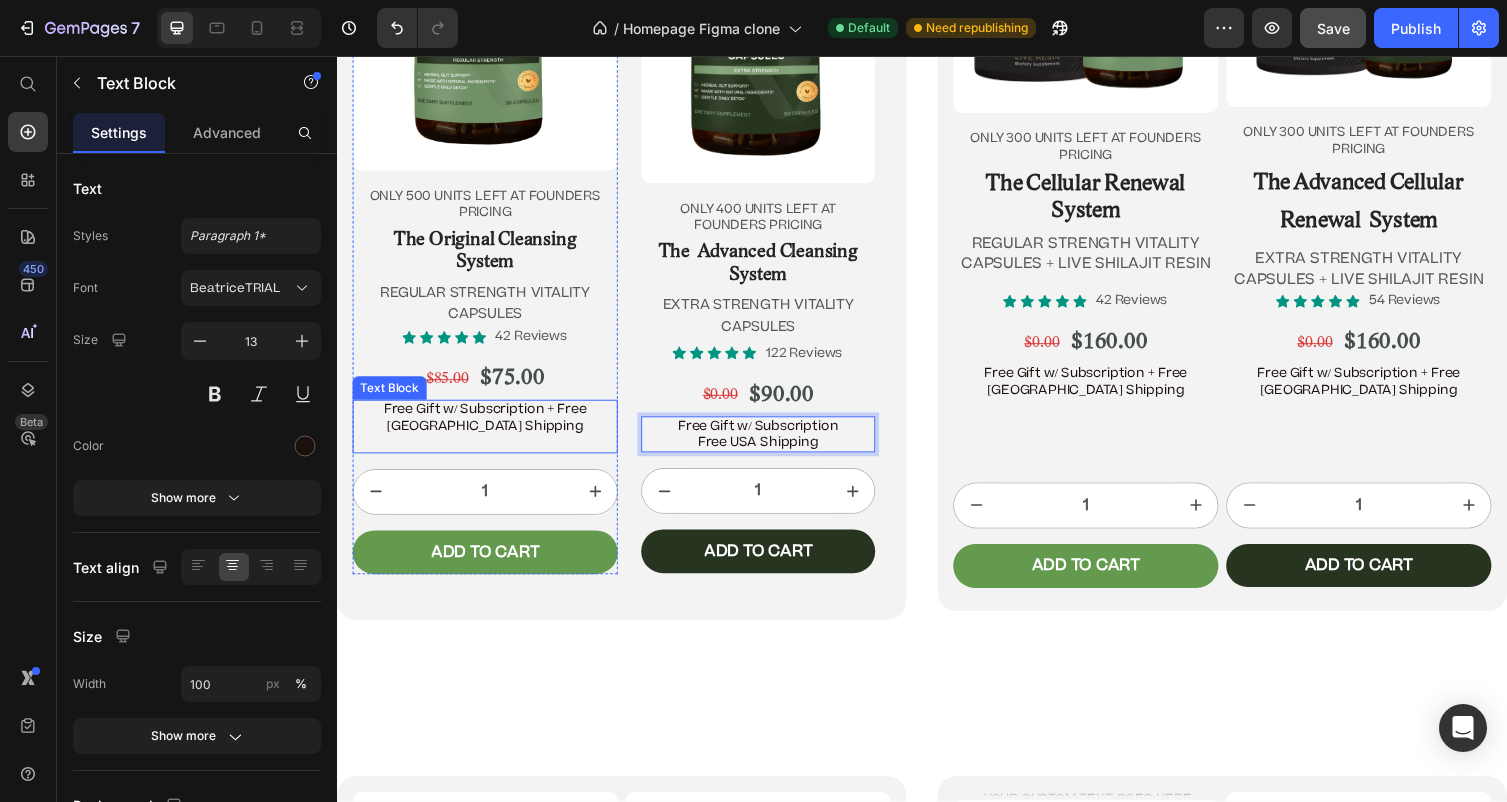 click on "Free Gift w/ Subscription + Free [GEOGRAPHIC_DATA] Shipping" at bounding box center [489, 428] 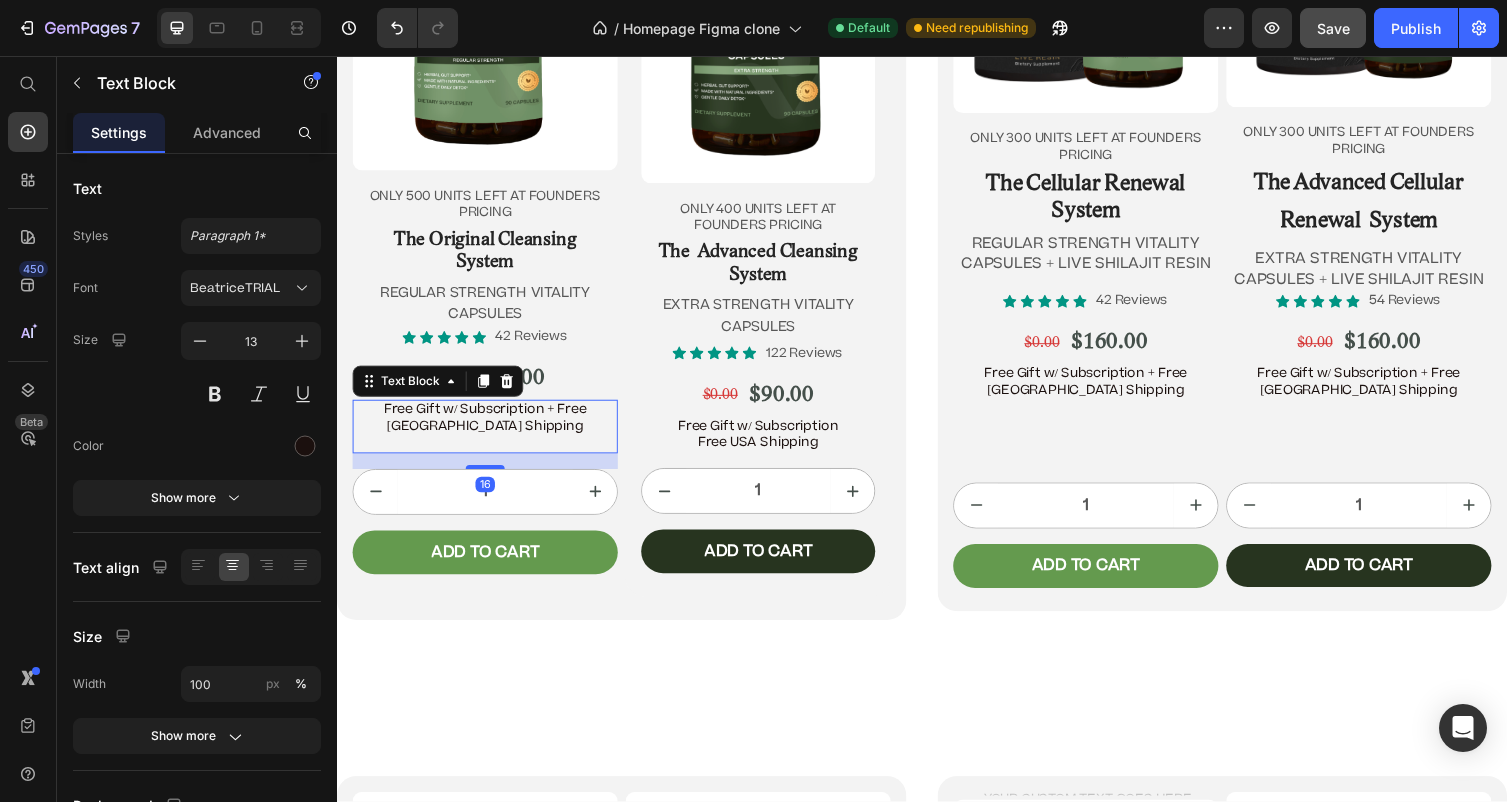 click on "Free Gift w/ Subscription + Free [GEOGRAPHIC_DATA] Shipping" at bounding box center (489, 428) 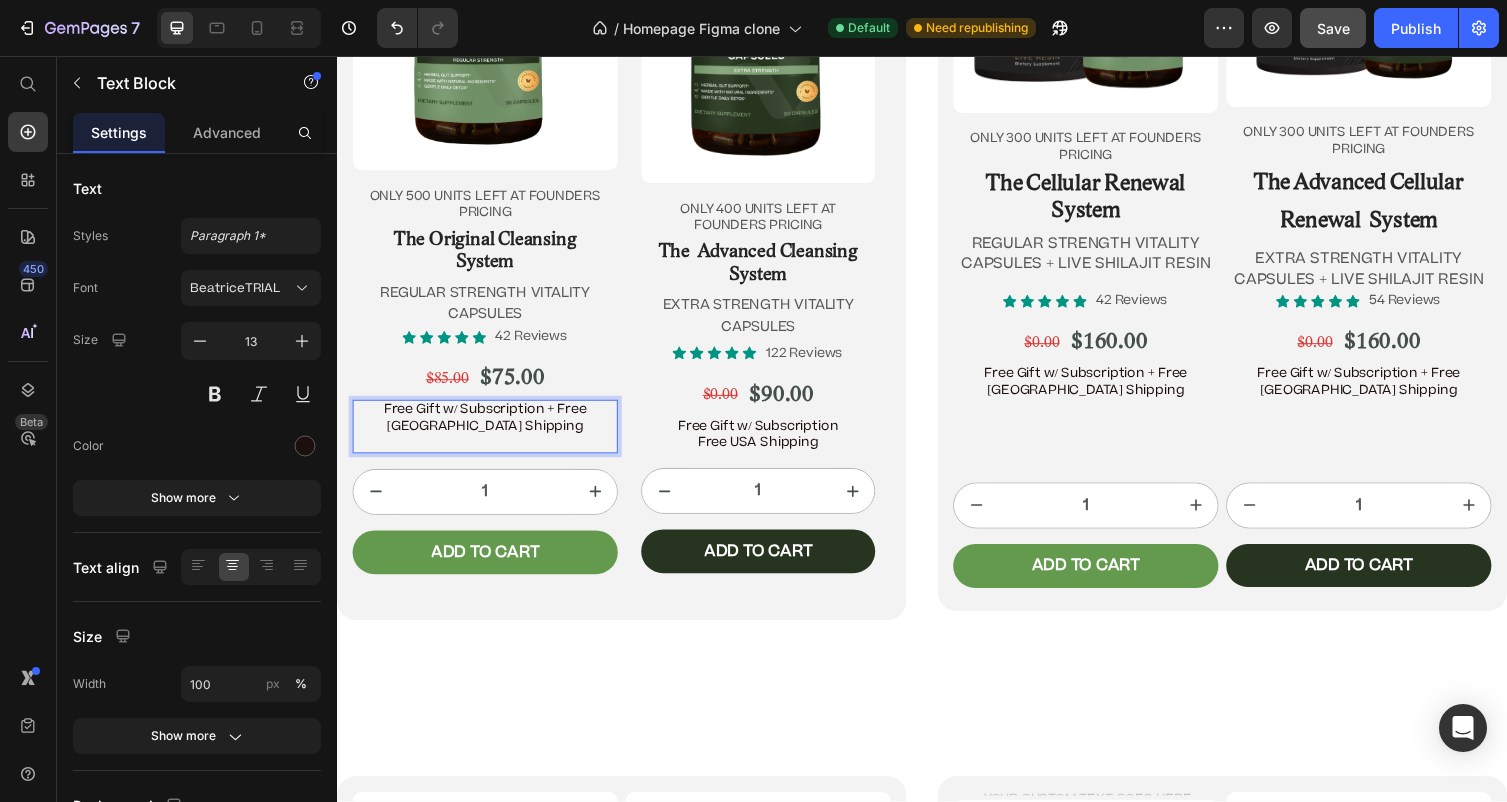 click on "Free Gift w/ Subscription + Free [GEOGRAPHIC_DATA] Shipping" at bounding box center [489, 428] 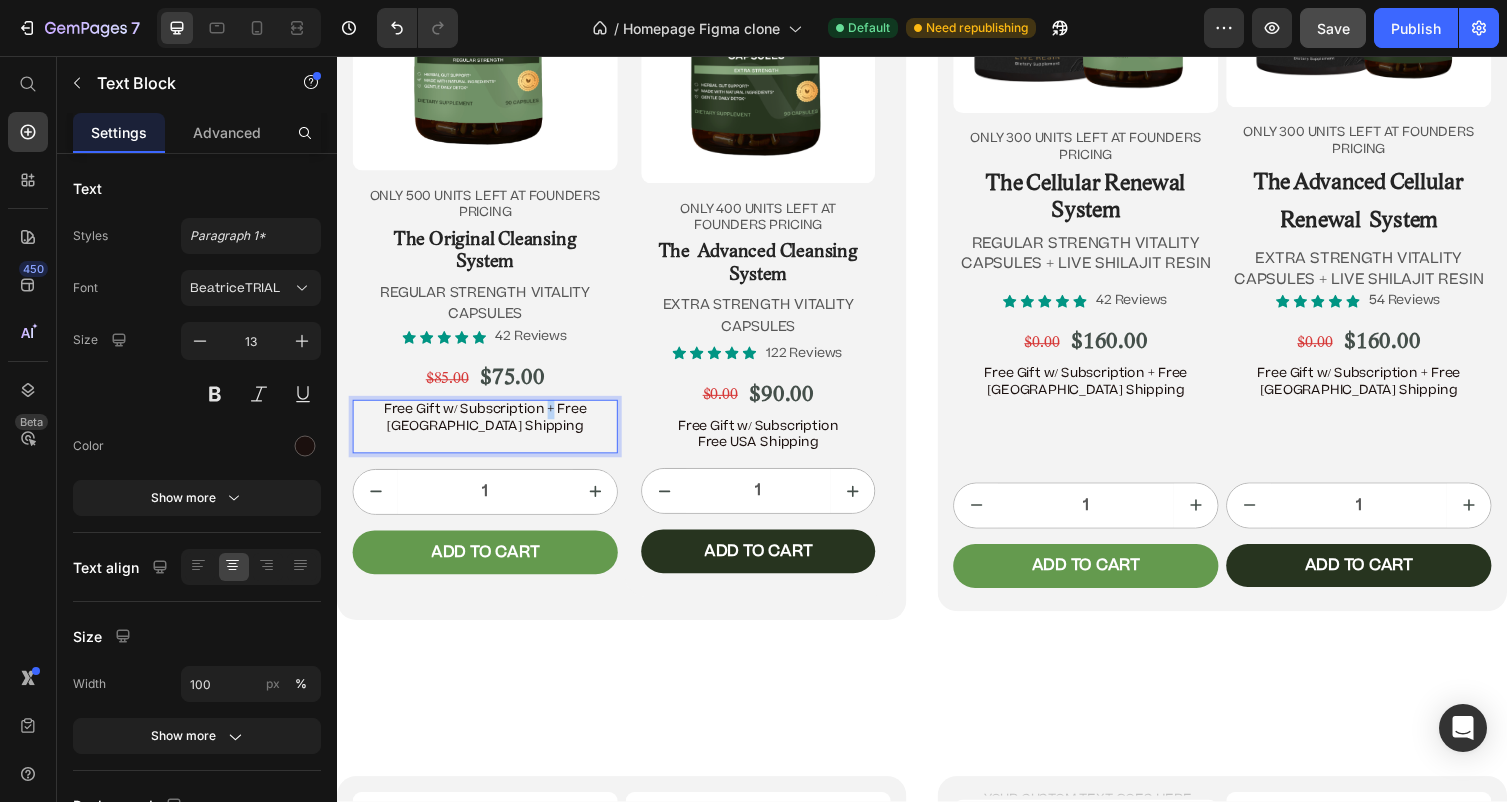 click on "Free Gift w/ Subscription + Free [GEOGRAPHIC_DATA] Shipping" at bounding box center (489, 428) 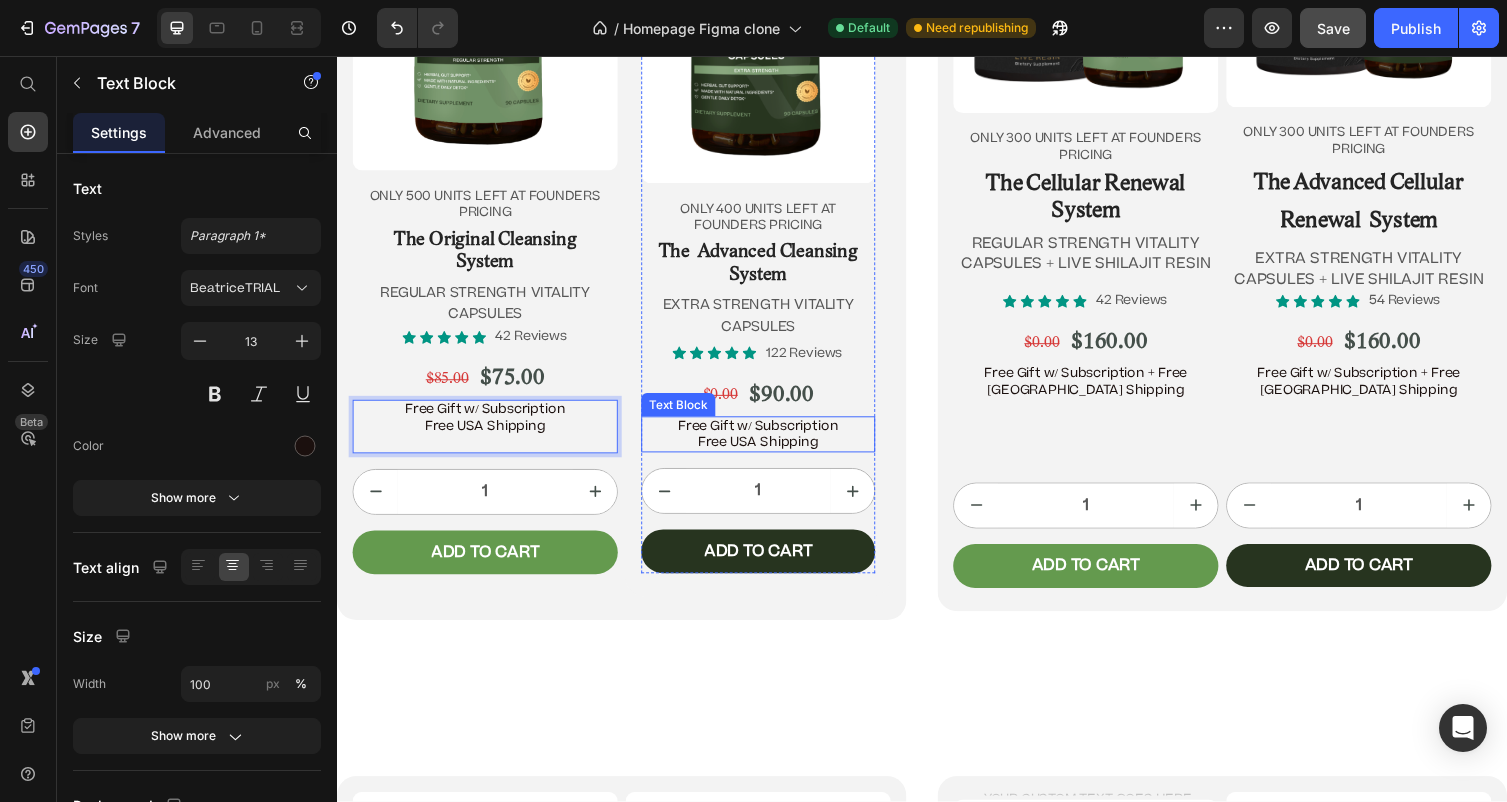 click on "Free Gift w/ Subscription   Free [GEOGRAPHIC_DATA] Shipping" at bounding box center [769, 445] 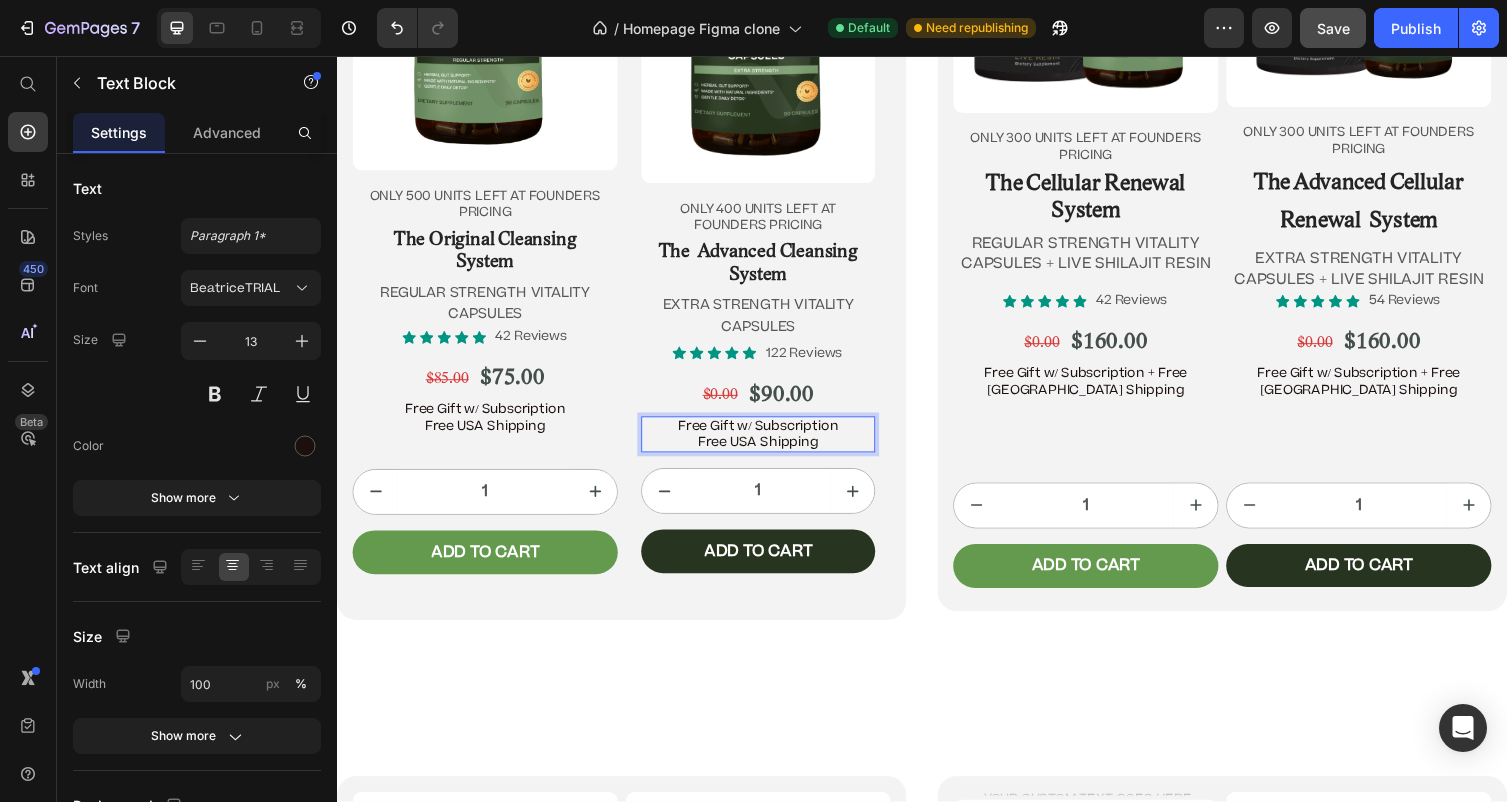 click on "Free Gift w/ Subscription   Free [GEOGRAPHIC_DATA] Shipping" at bounding box center (769, 445) 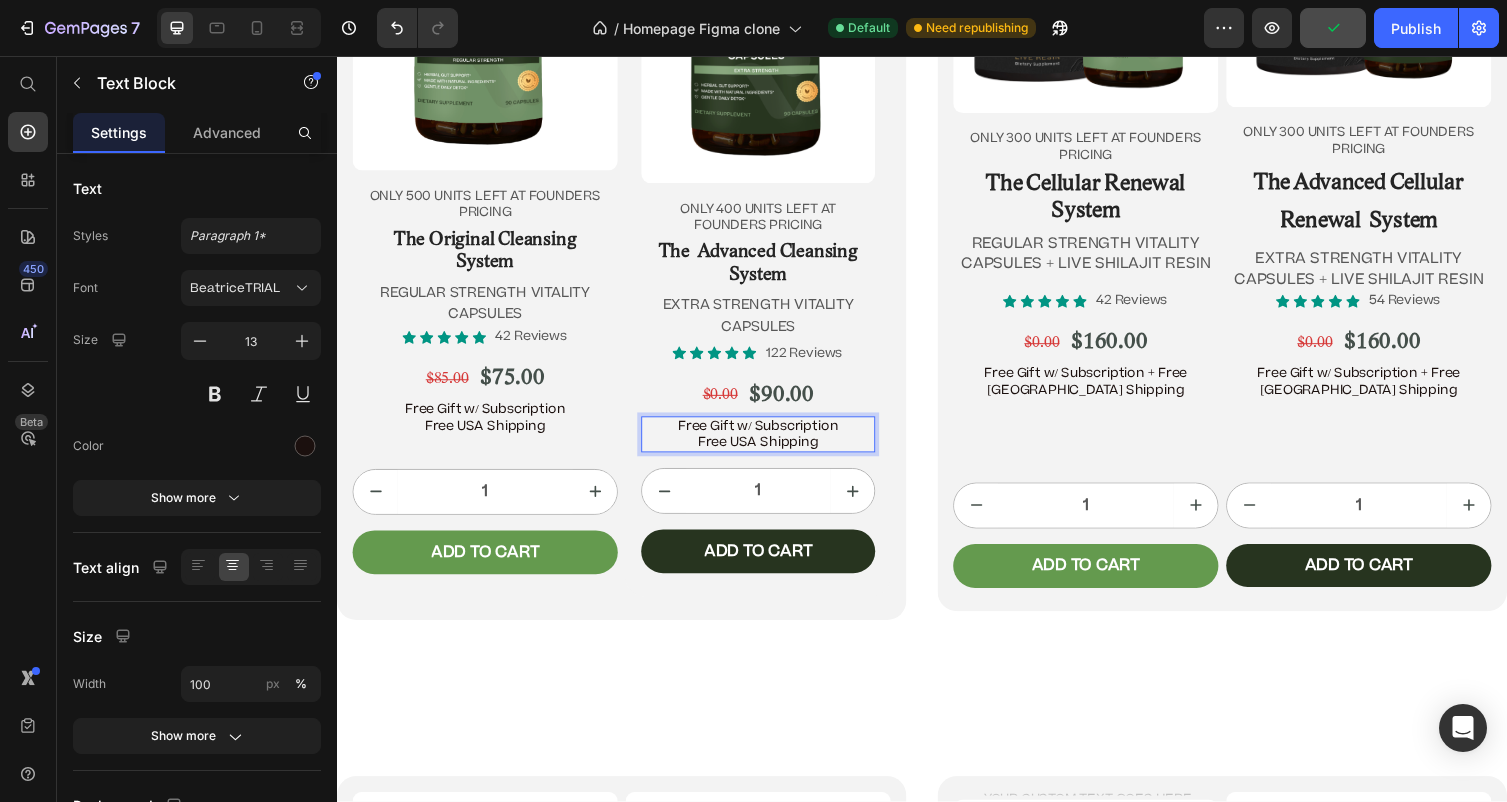 click on "Free Gift w/ Subscription   Free [GEOGRAPHIC_DATA] Shipping" at bounding box center [769, 445] 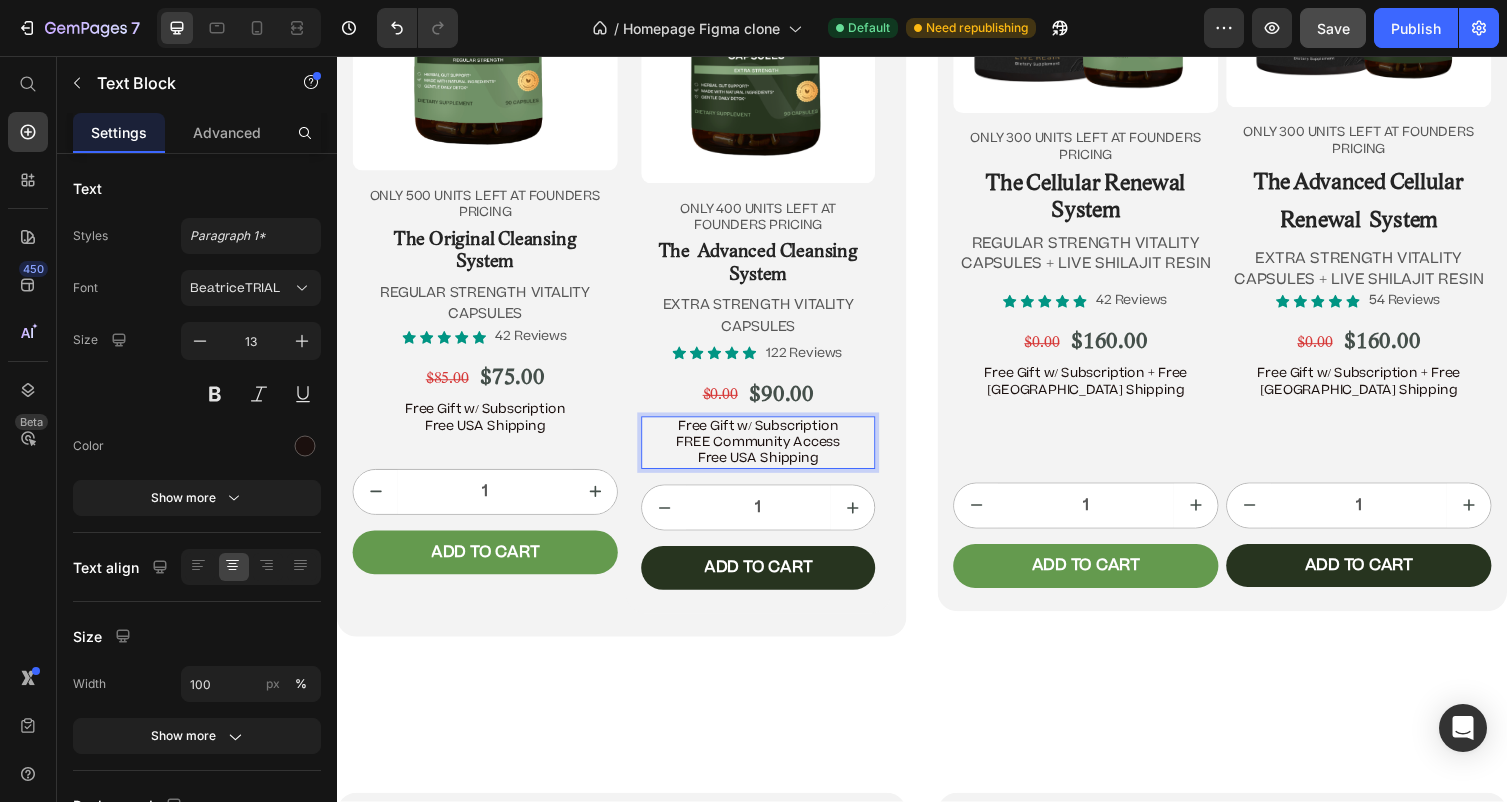 drag, startPoint x: 865, startPoint y: 446, endPoint x: 658, endPoint y: 453, distance: 207.11832 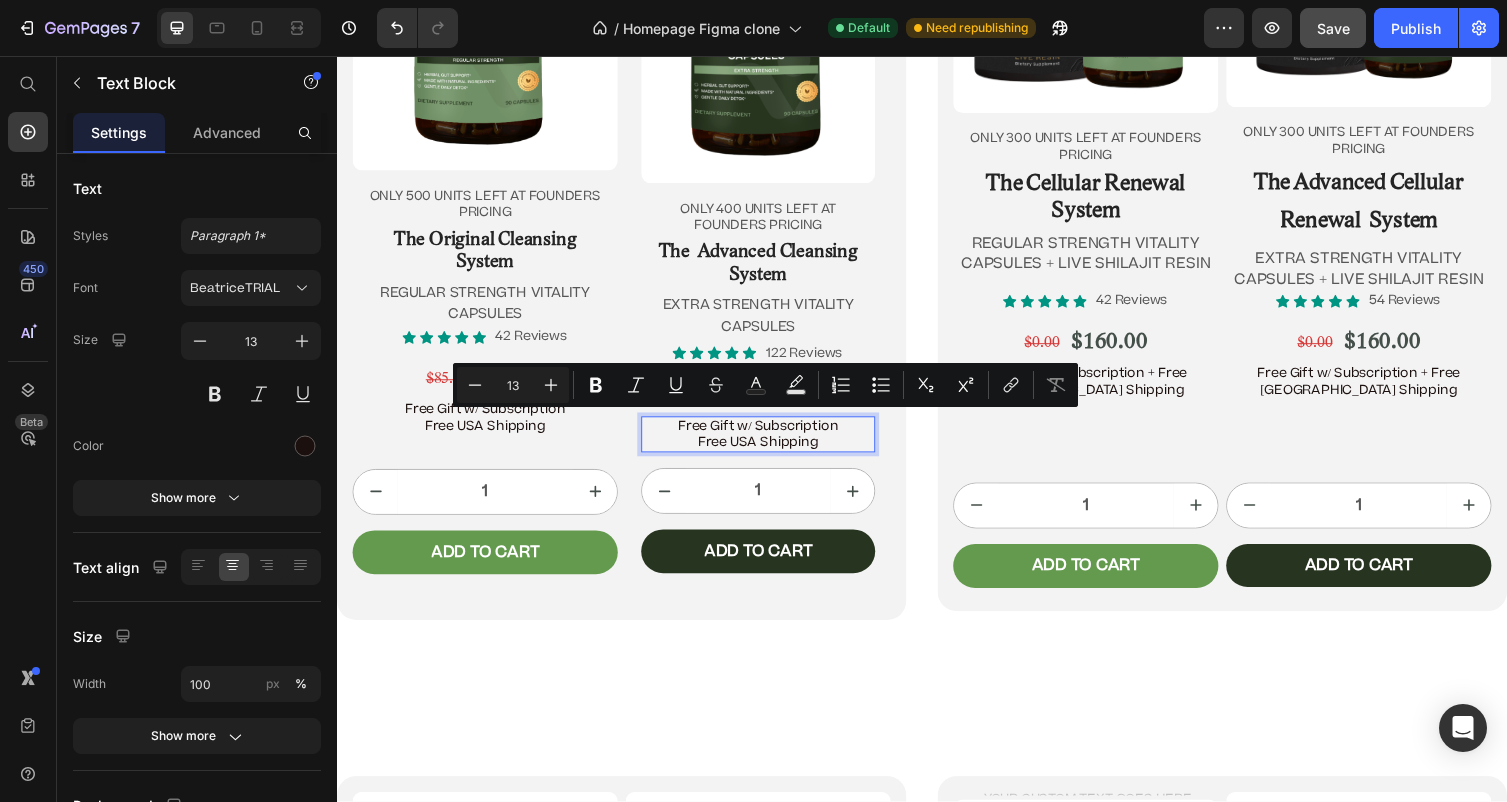 drag, startPoint x: 847, startPoint y: 454, endPoint x: 661, endPoint y: 434, distance: 187.07217 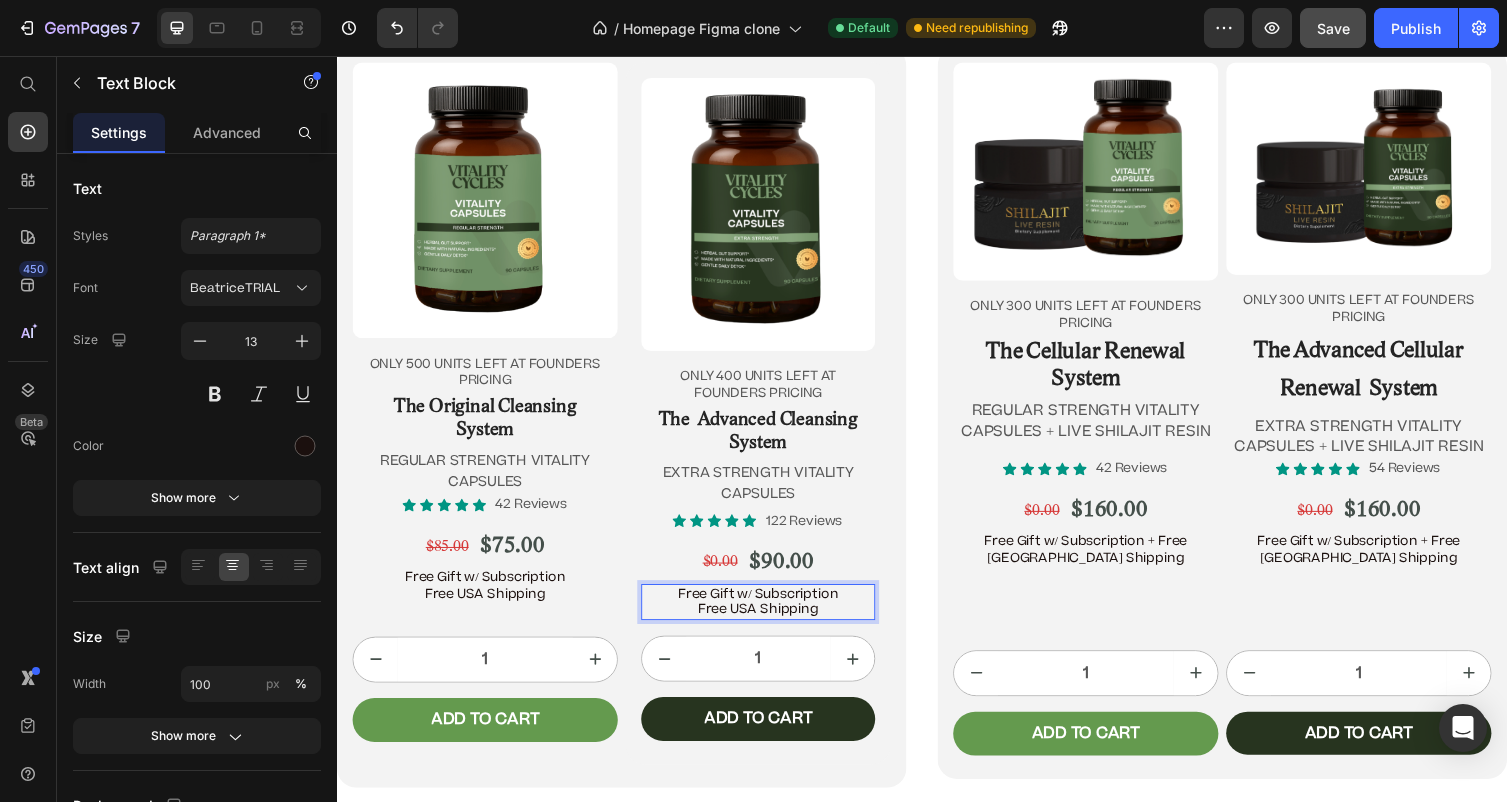 scroll, scrollTop: 12019, scrollLeft: 0, axis: vertical 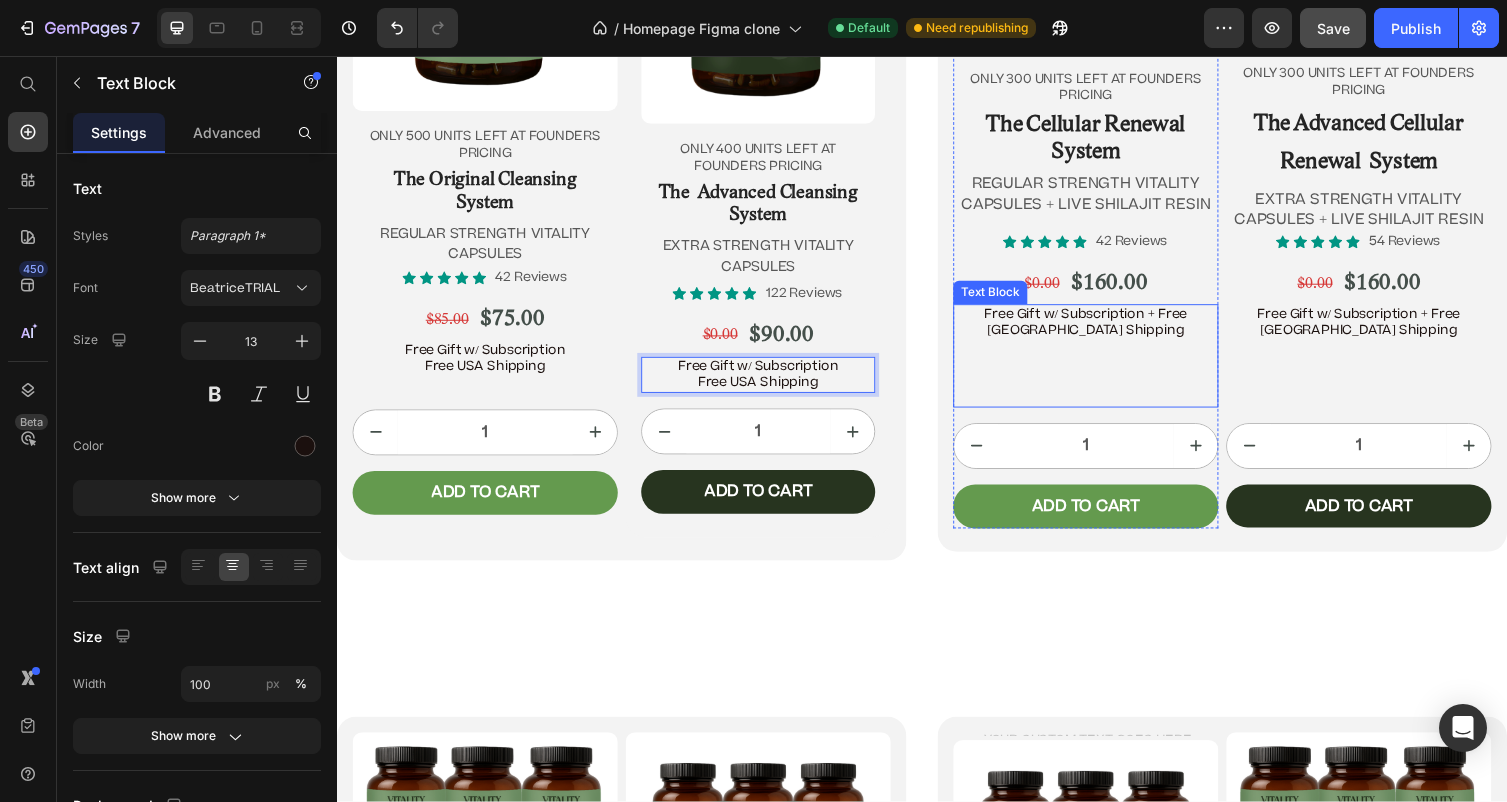 click on "Free Gift w/ Subscription + Free [GEOGRAPHIC_DATA] Shipping" at bounding box center [1105, 363] 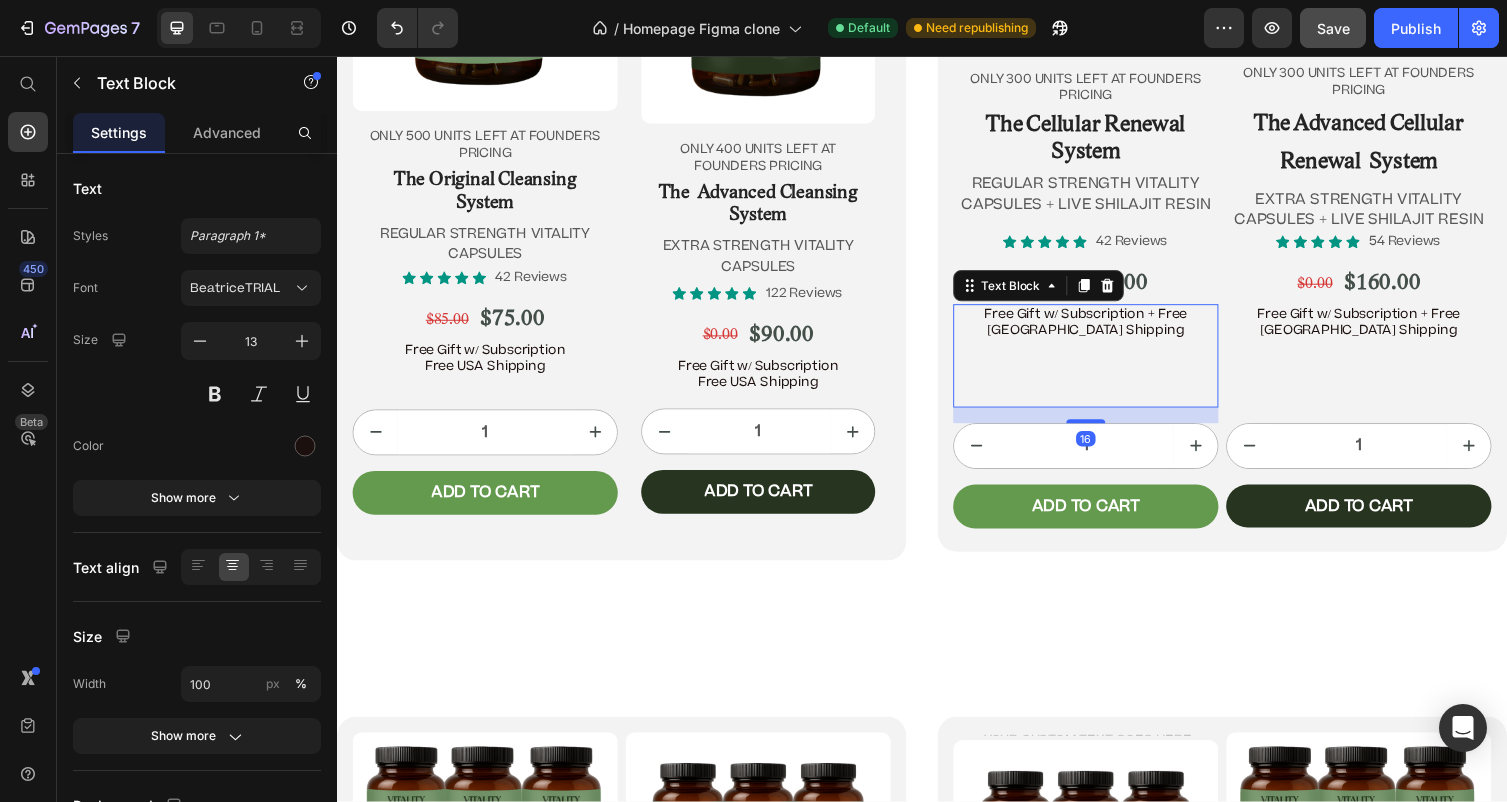 click on "Free Gift w/ Subscription + Free [GEOGRAPHIC_DATA] Shipping" at bounding box center [1105, 363] 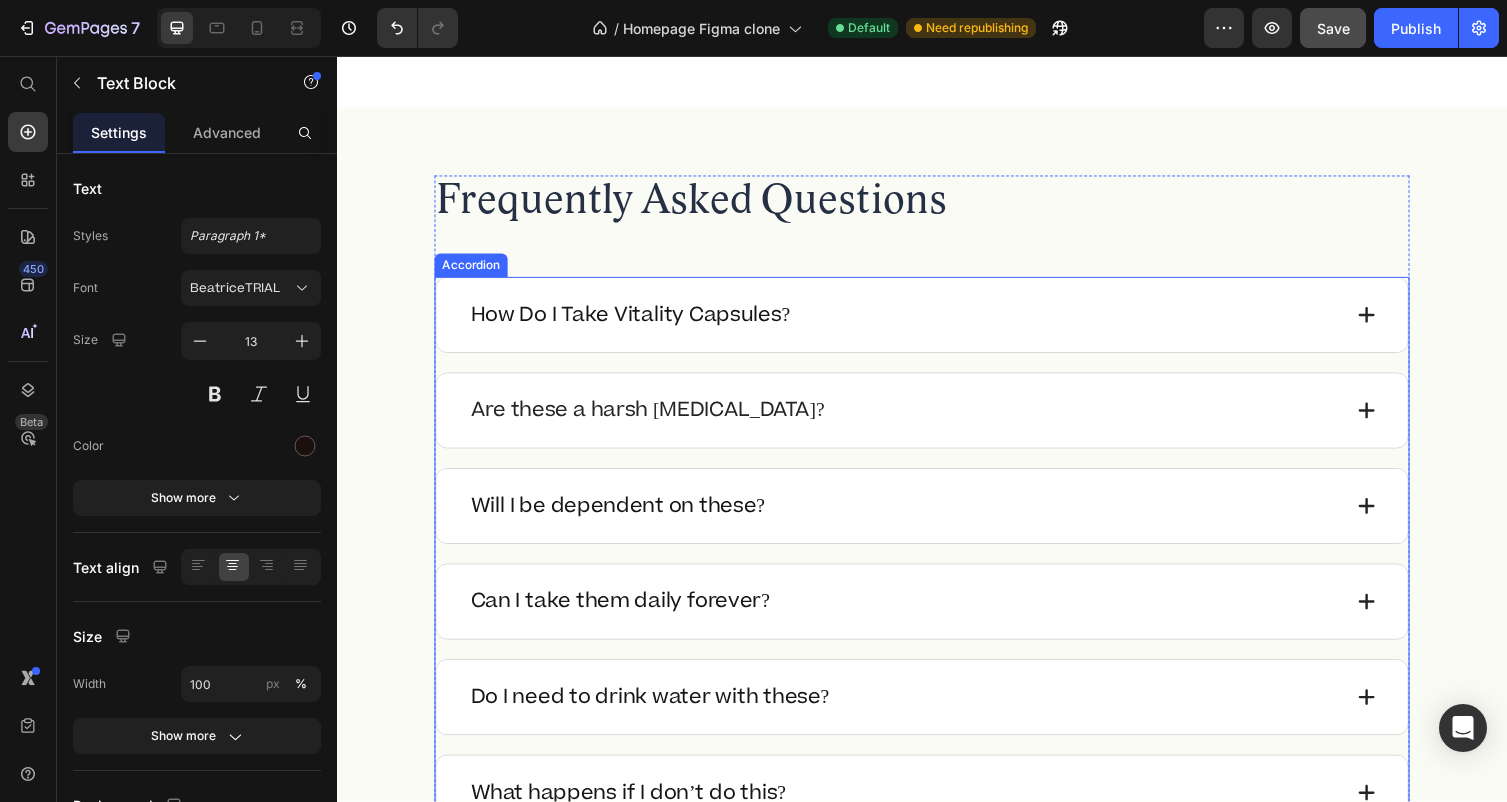 scroll, scrollTop: 10401, scrollLeft: 0, axis: vertical 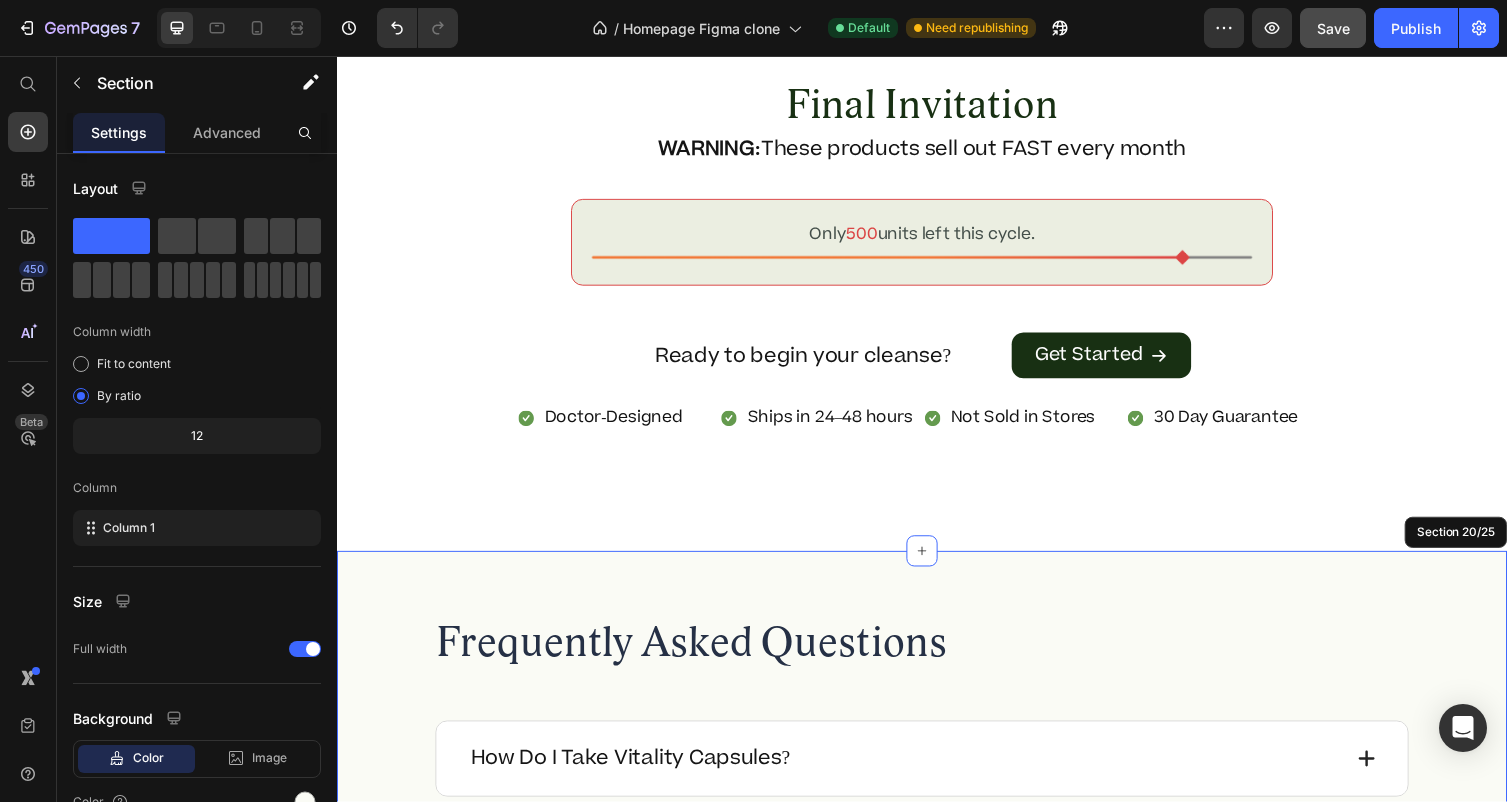click on "Frequently Asked Questions Heading How Do I Take Vitality Capsules? Are these a harsh laxative? Will I be dependent on these? Can I take them daily forever? Do I need to drink water with these? What happens if I don’t do this? Accordion Row Row Section 20/25" at bounding box center (937, 970) 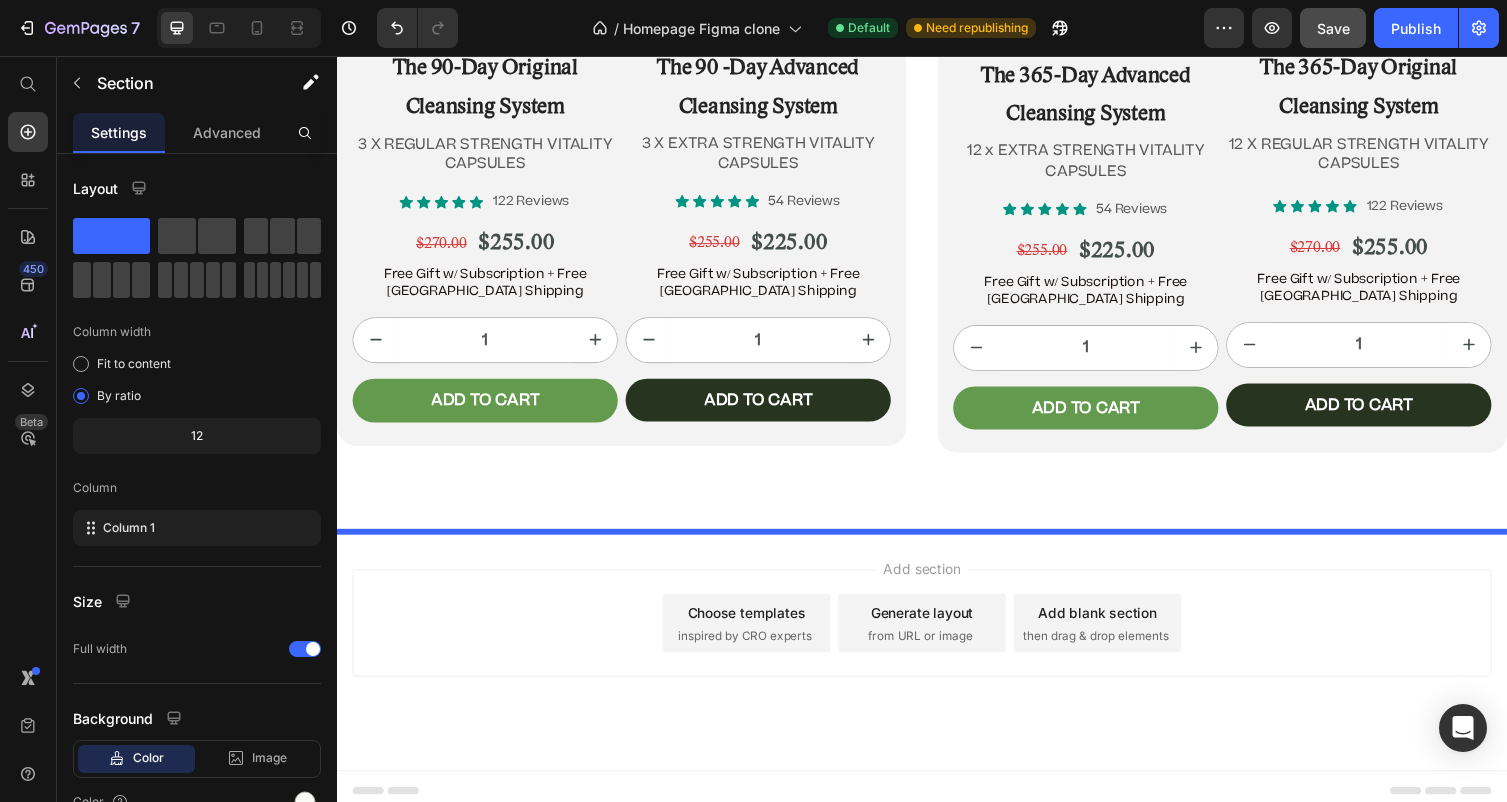 scroll, scrollTop: 12652, scrollLeft: 0, axis: vertical 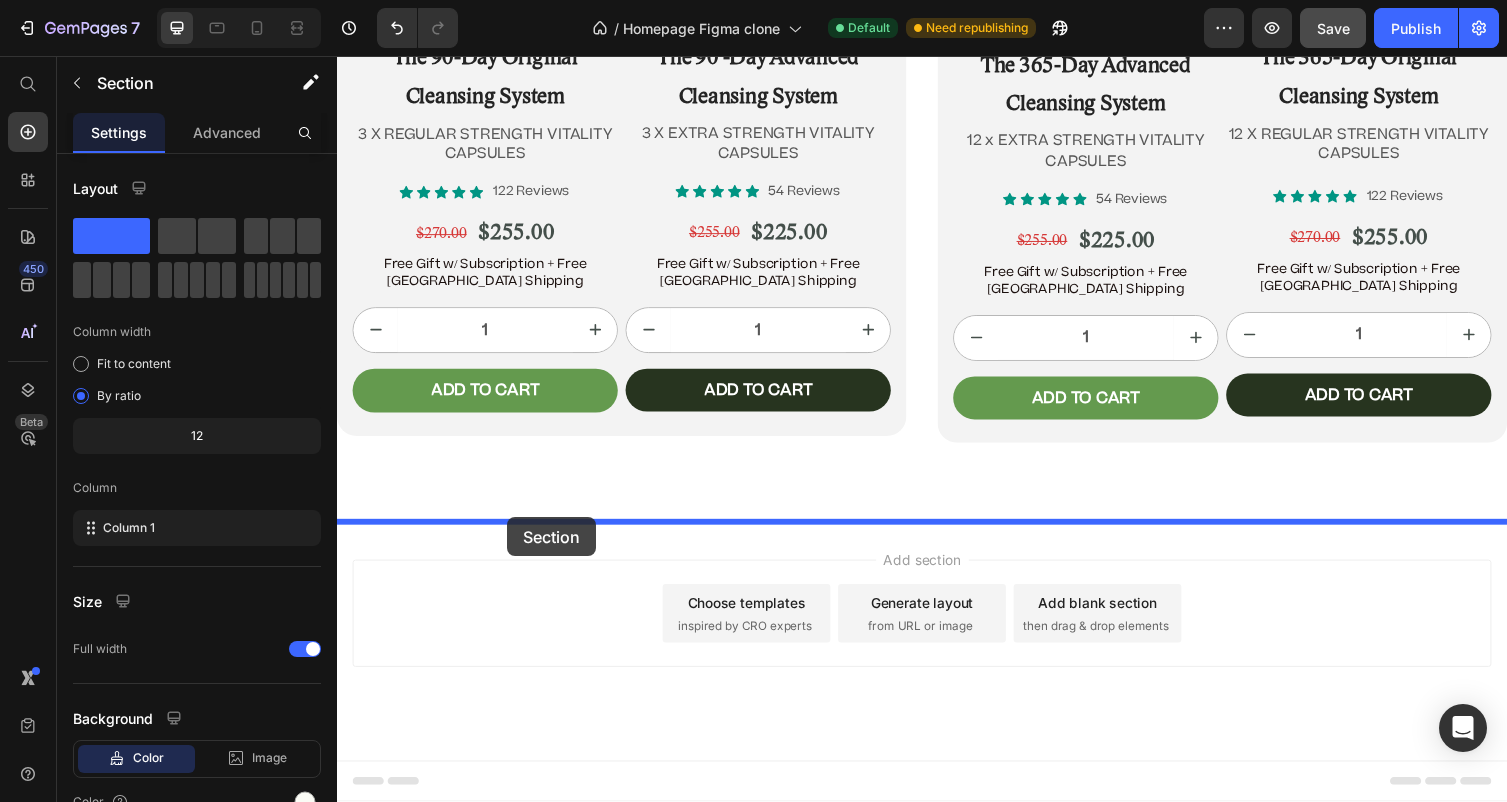 drag, startPoint x: 464, startPoint y: 242, endPoint x: 507, endPoint y: 517, distance: 278.34152 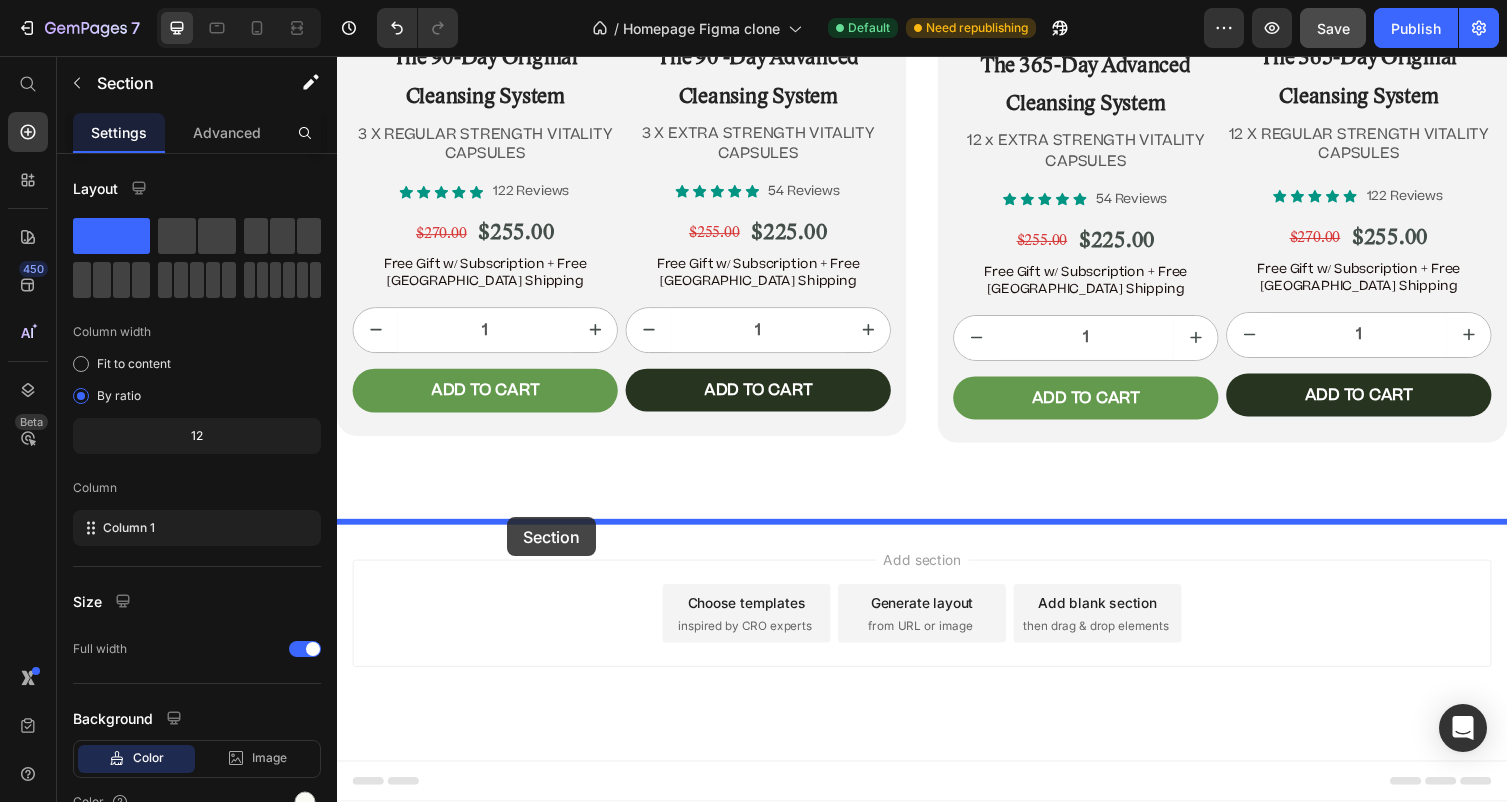 click on "Header Image “Before there was Big Pharma, there were bowel movements.”  Text Block Dr. Daniels Text Block Row Row
Icon
Icon
Icon
Icon
Icon Icon List 4.9/5  based on 4,974 reviews Text Block Row Doctor-Designed | 25,000+ Americans Cleansed | Not Sold in Stores Text Block                Title Line The Hidden Parasite Cleanse That’s Quietly Helping 25,000+ Americans Heal Naturally. Heading The Only Dr. Jennifer Daniels-Approved Full-Body Cleansing System Text Block Row Section 2/25 This is not a supplement. It’s not a detox powder. It’s a full-body cleansing ritual that reclaims your health from the inside out. If you’ve ever wondered why you’re bloated, foggy, tired, or sick—and doctors never give you real answers—it’s time you read what got Dr. Jennifer Daniels banned. Text Block If you’re over 45, struggle with digestion, energy, or feel like something’s ‘off’—this is for you. Text Block
Jump to the system Button Row Section 3/25 Heading Row" at bounding box center [937, -5888] 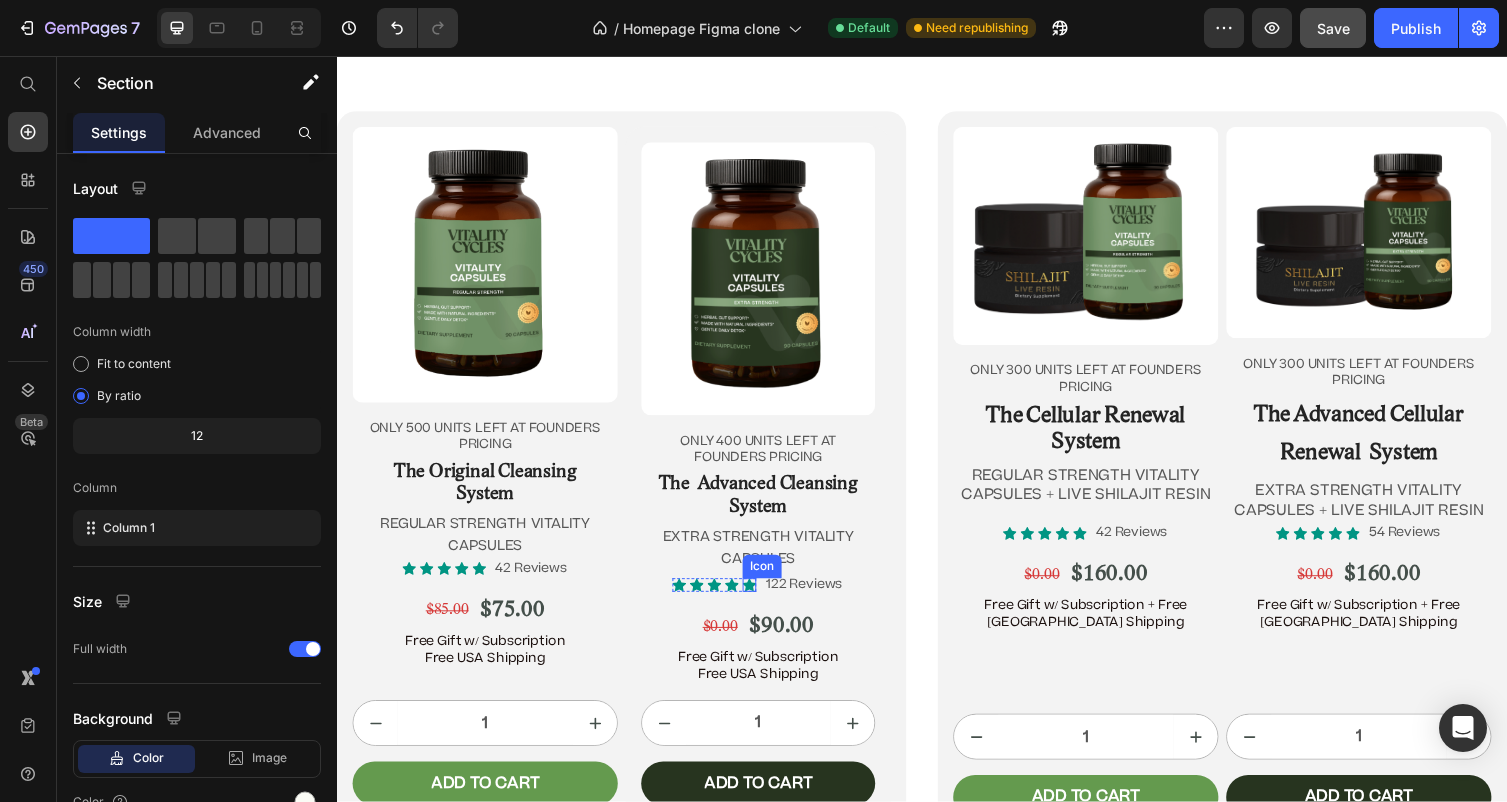 scroll, scrollTop: 10538, scrollLeft: 0, axis: vertical 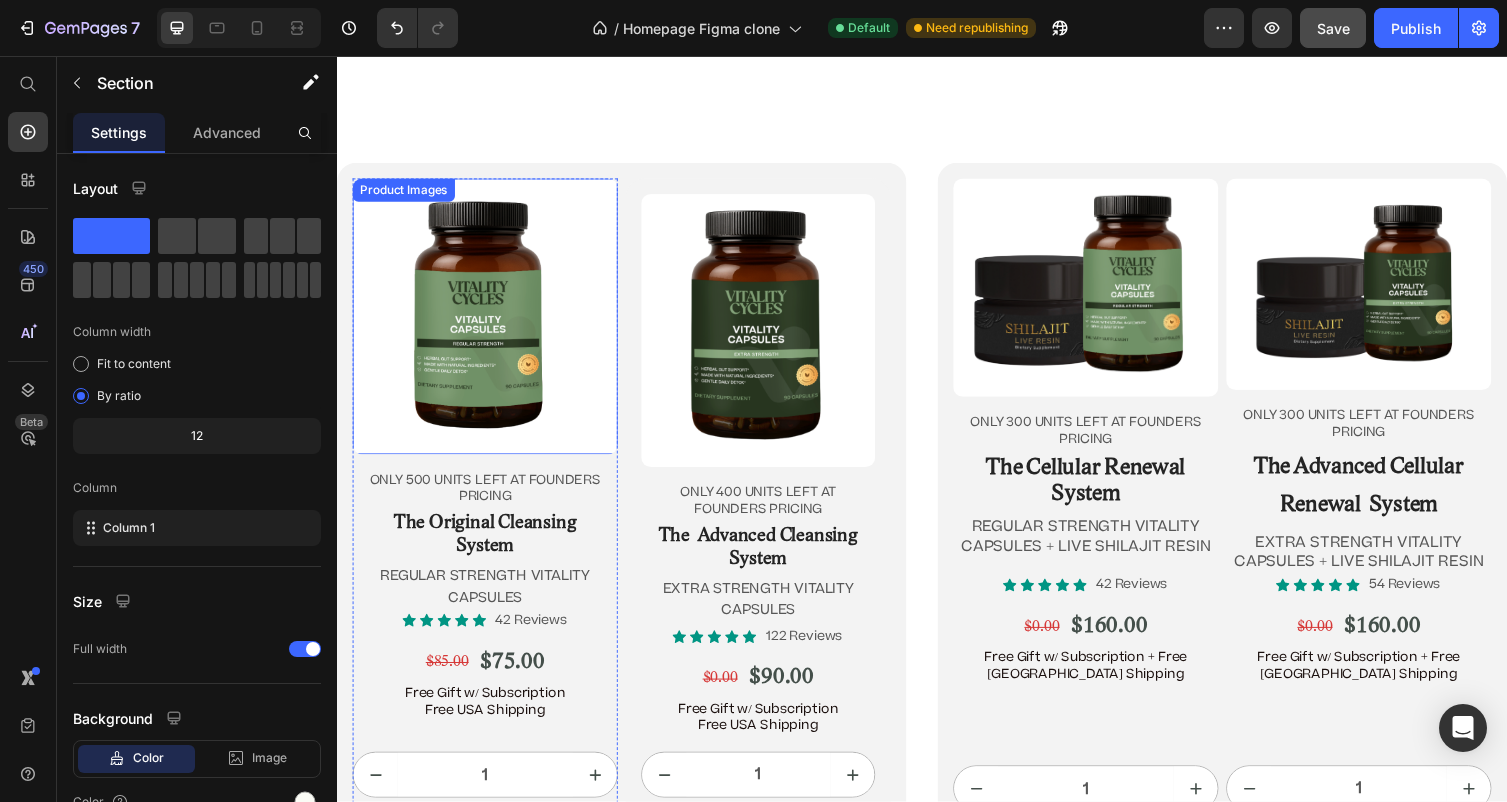 click at bounding box center (489, 323) 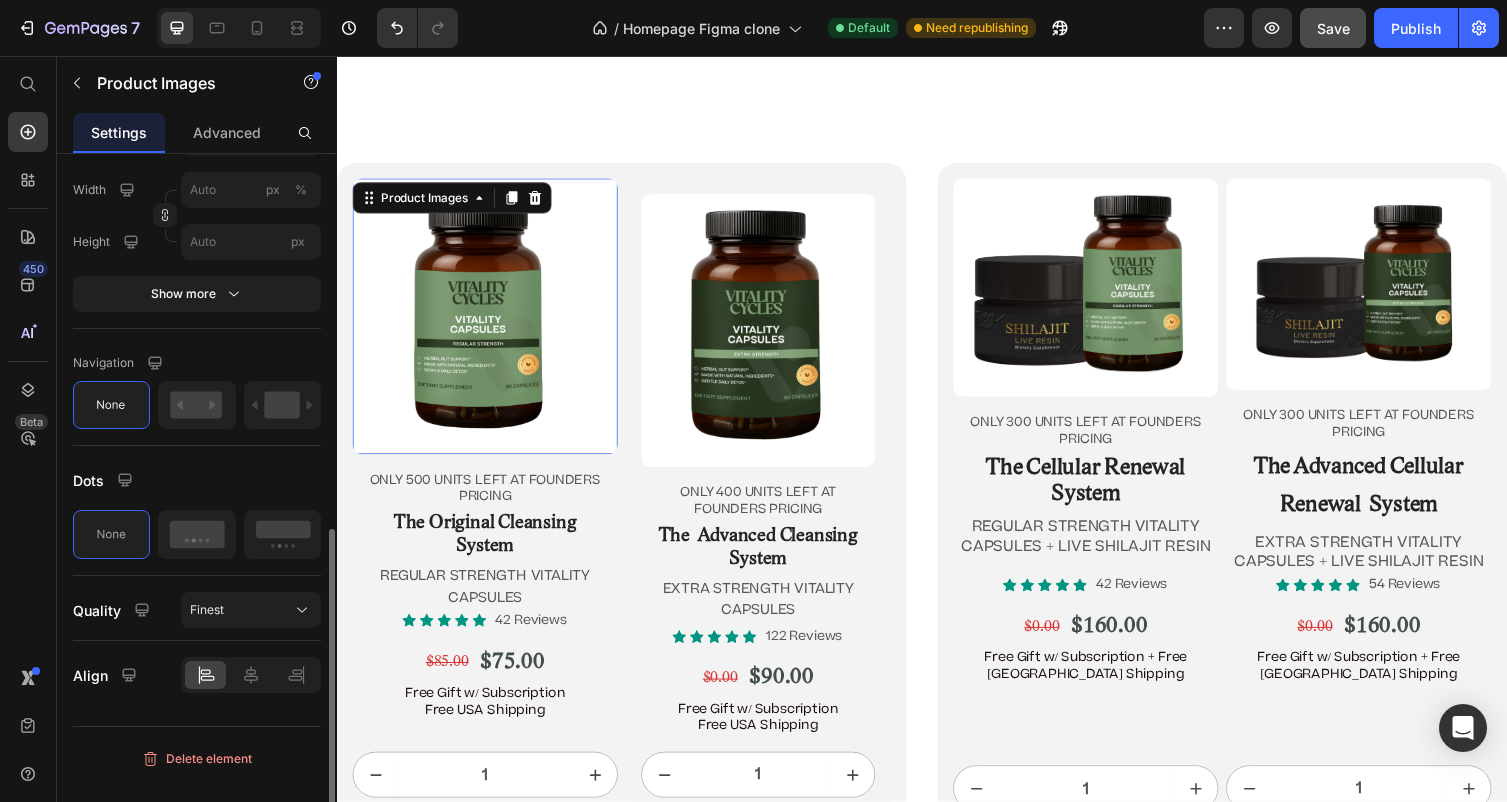 scroll, scrollTop: 765, scrollLeft: 0, axis: vertical 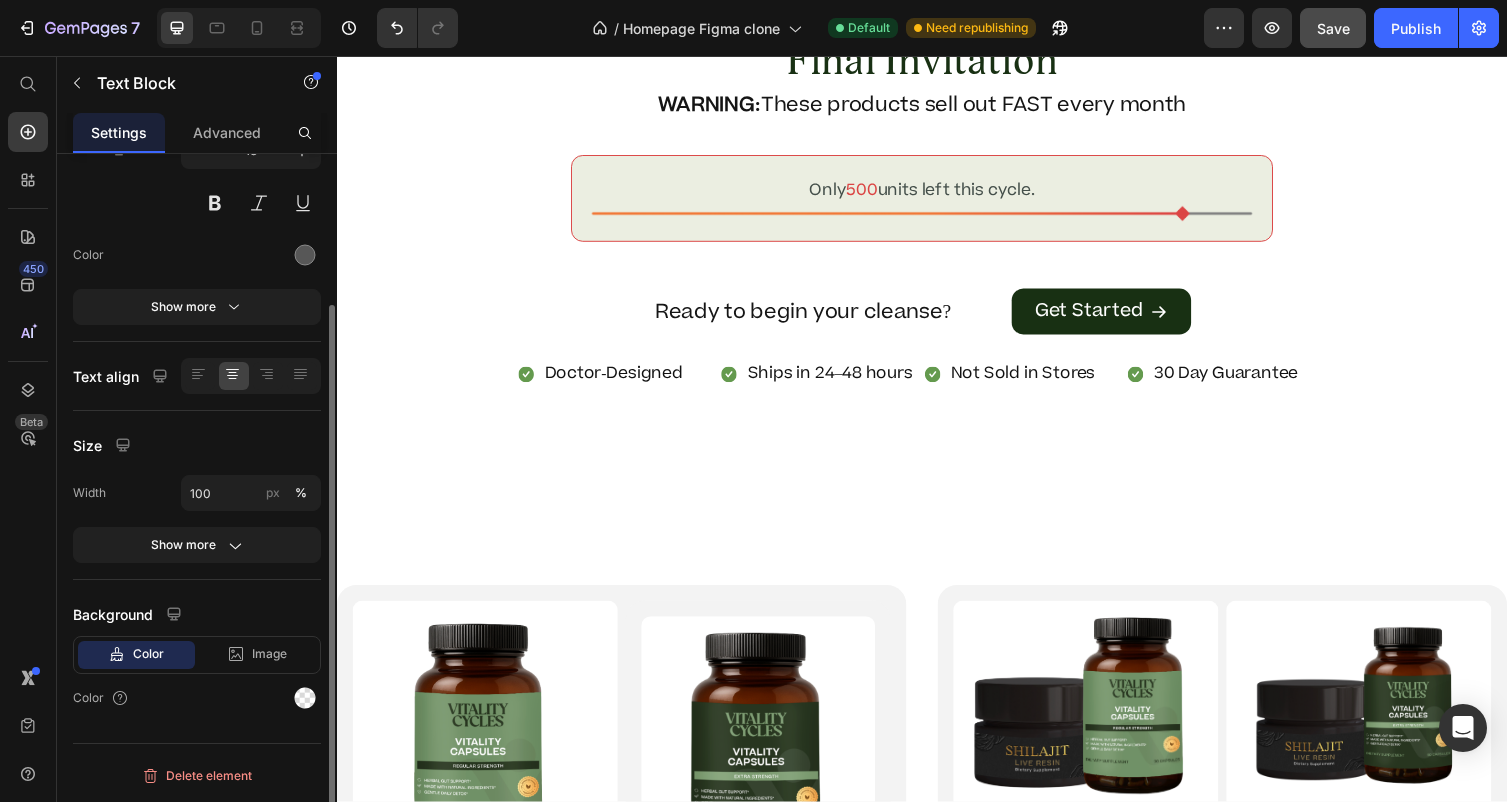 click on "ONLY 500 UNITS LEFT AT FOUNDERS PRICING" at bounding box center [489, 933] 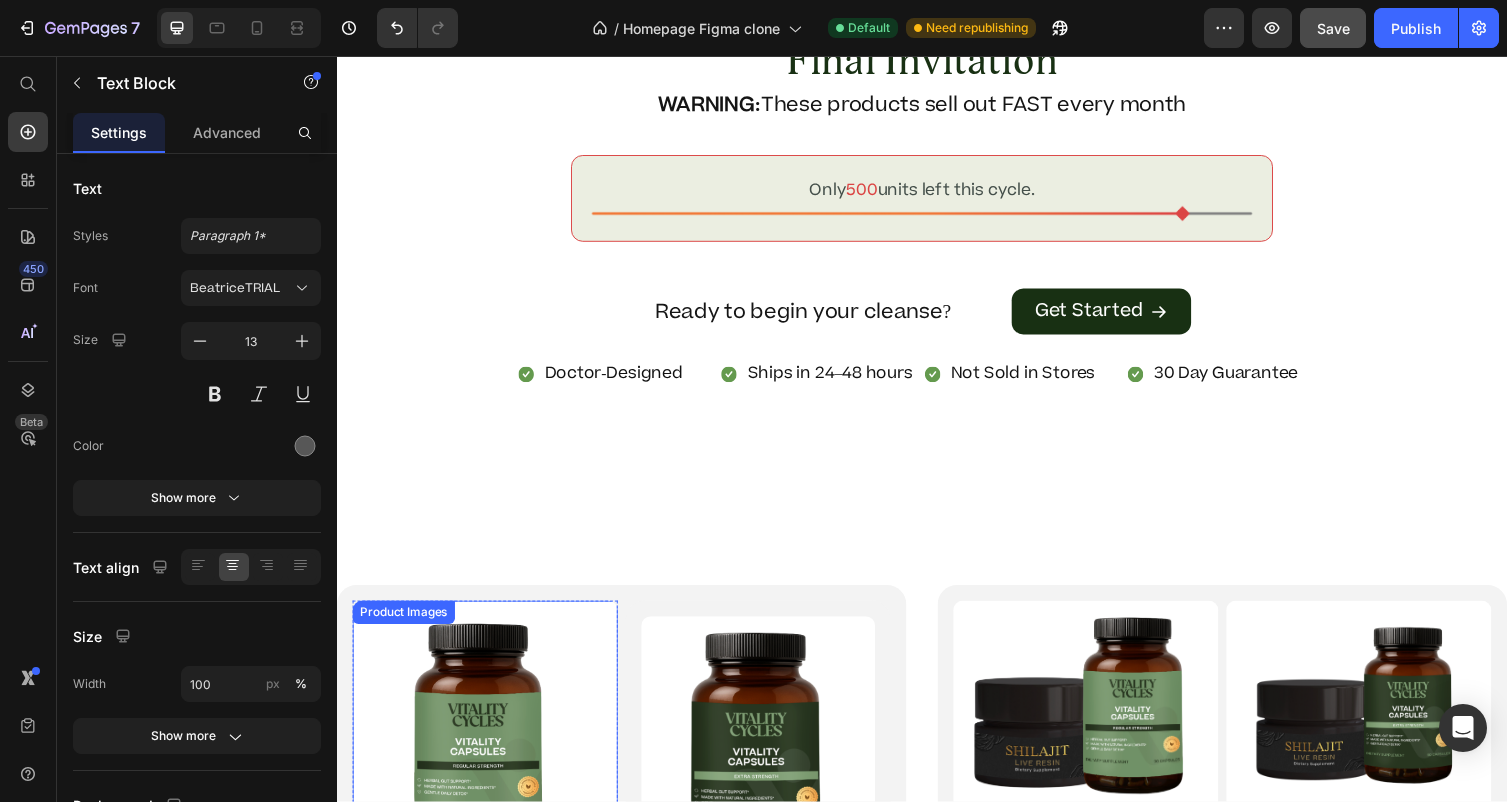 click at bounding box center [489, 756] 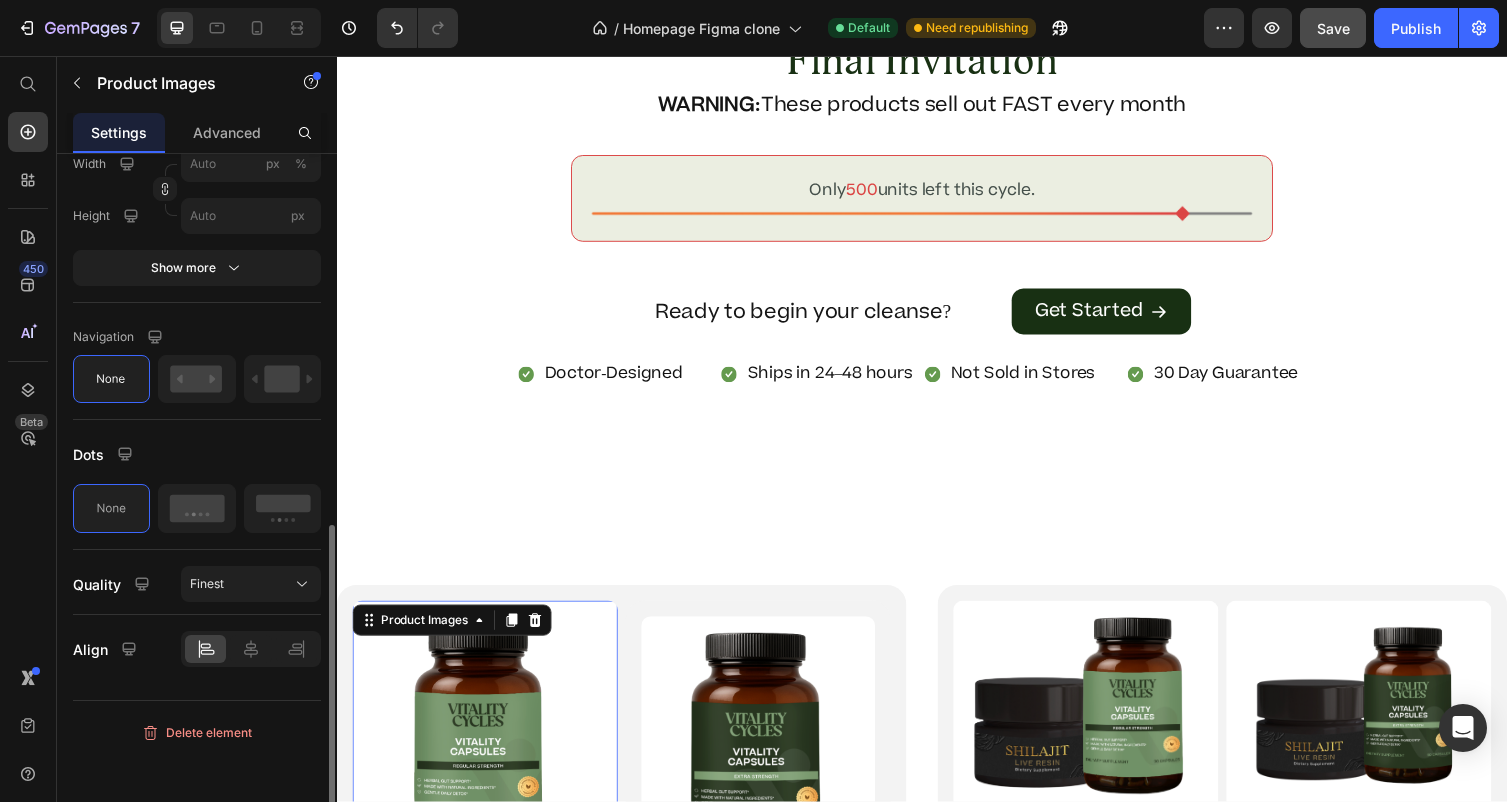 scroll, scrollTop: 794, scrollLeft: 0, axis: vertical 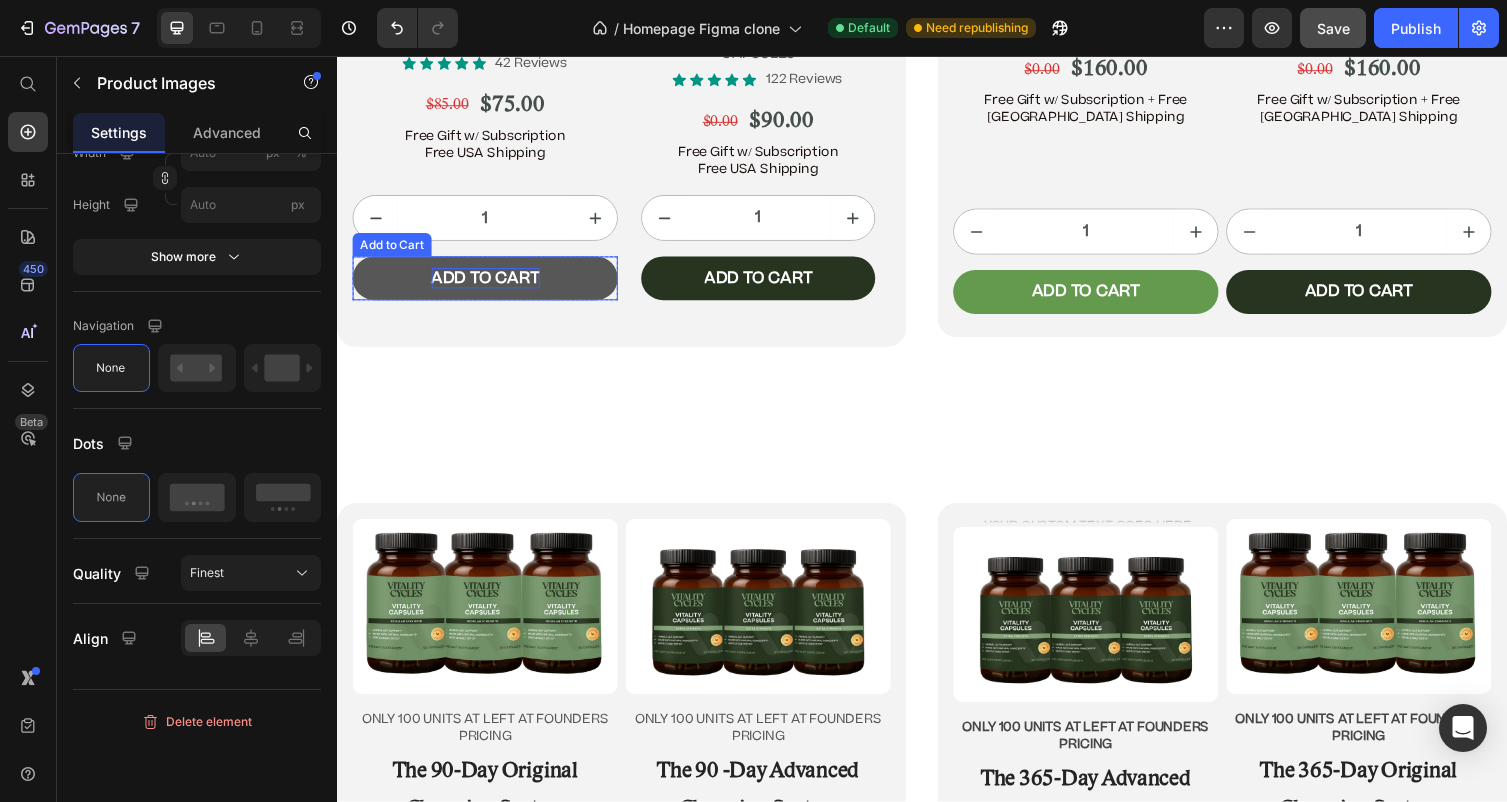 click on "Add to cart" at bounding box center [489, 284] 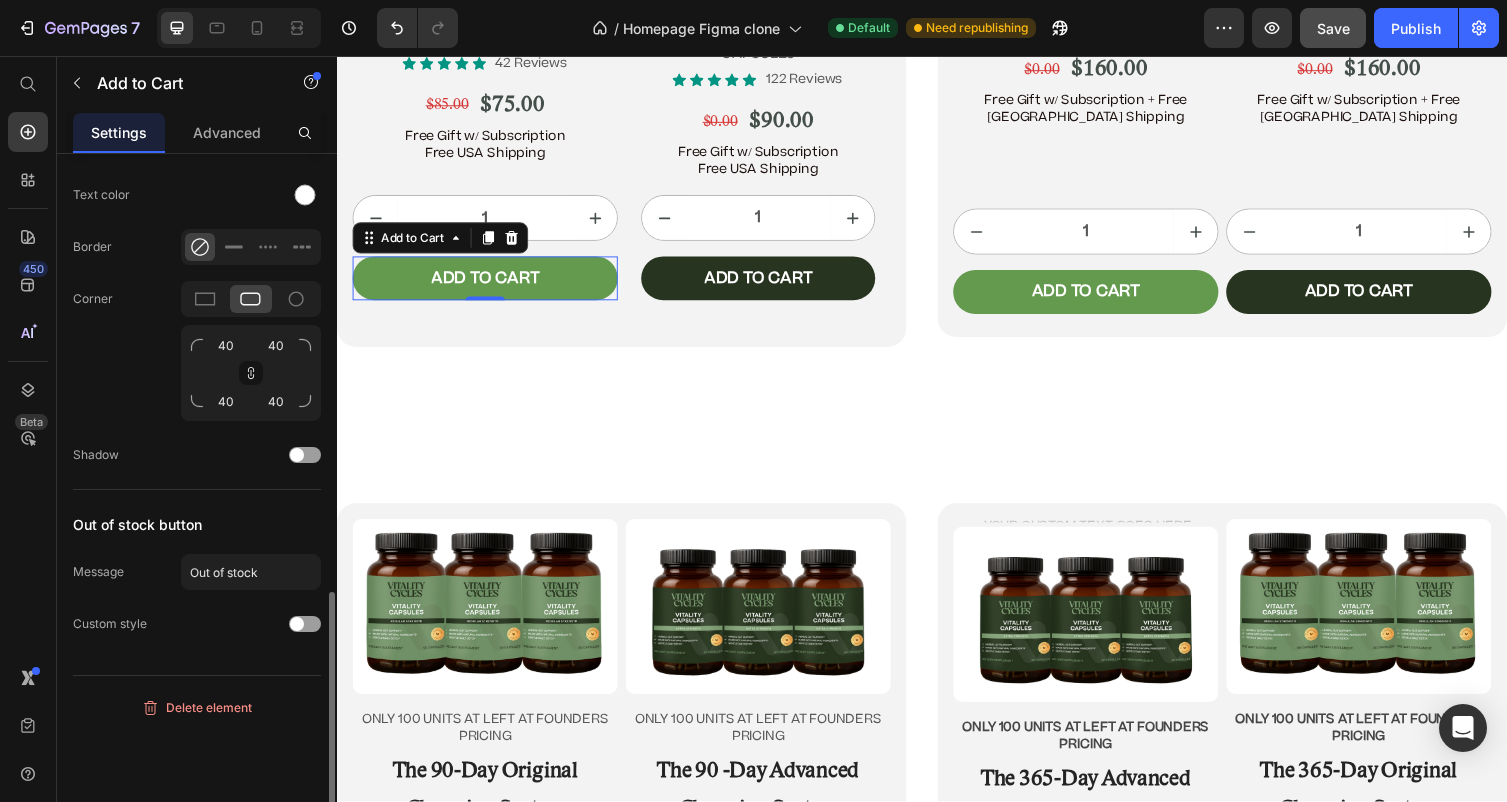scroll, scrollTop: 1160, scrollLeft: 0, axis: vertical 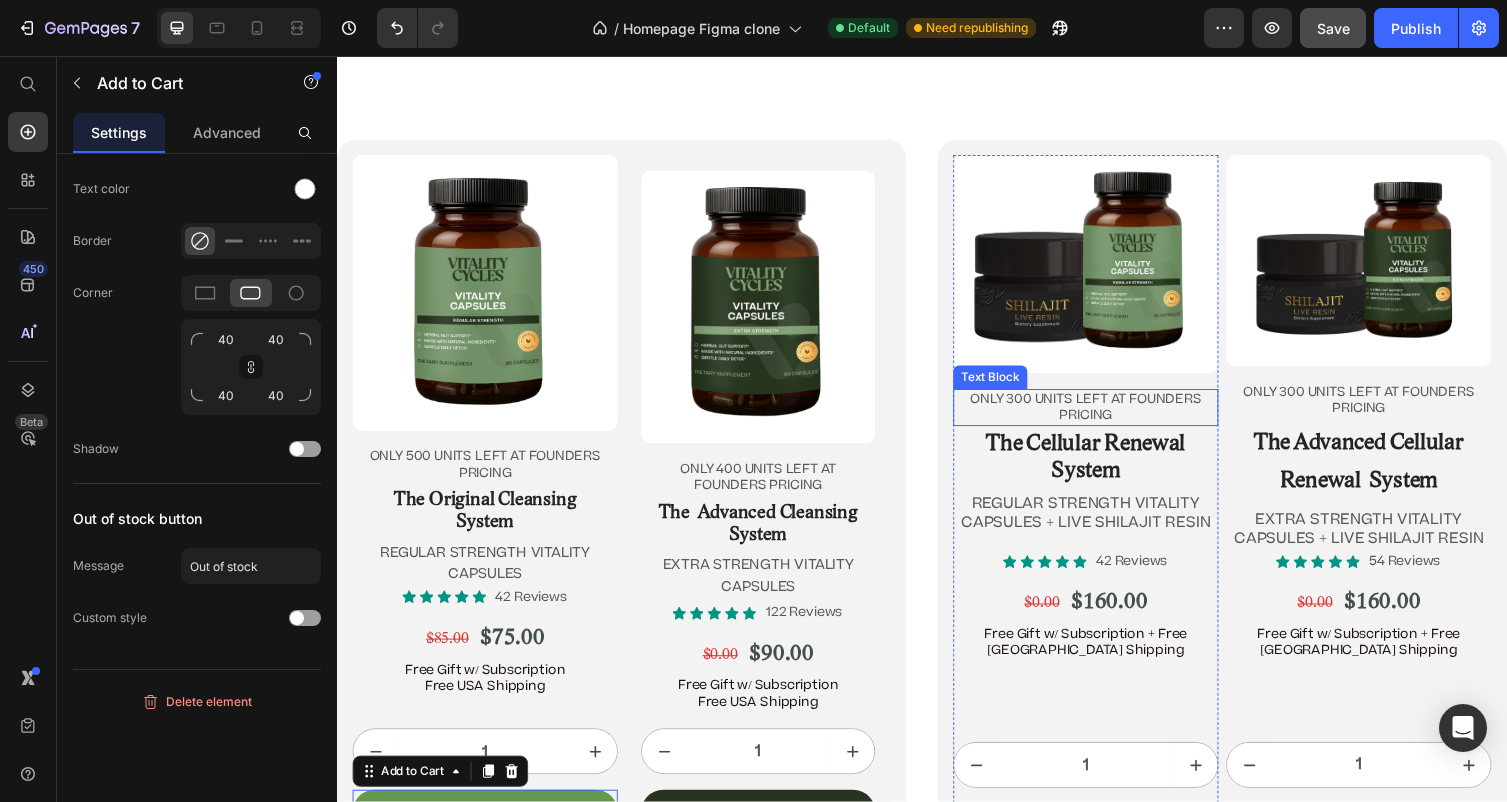 click on "ONLY 300 UNITS LEFT AT FOUNDERS PRICING" at bounding box center [1105, 417] 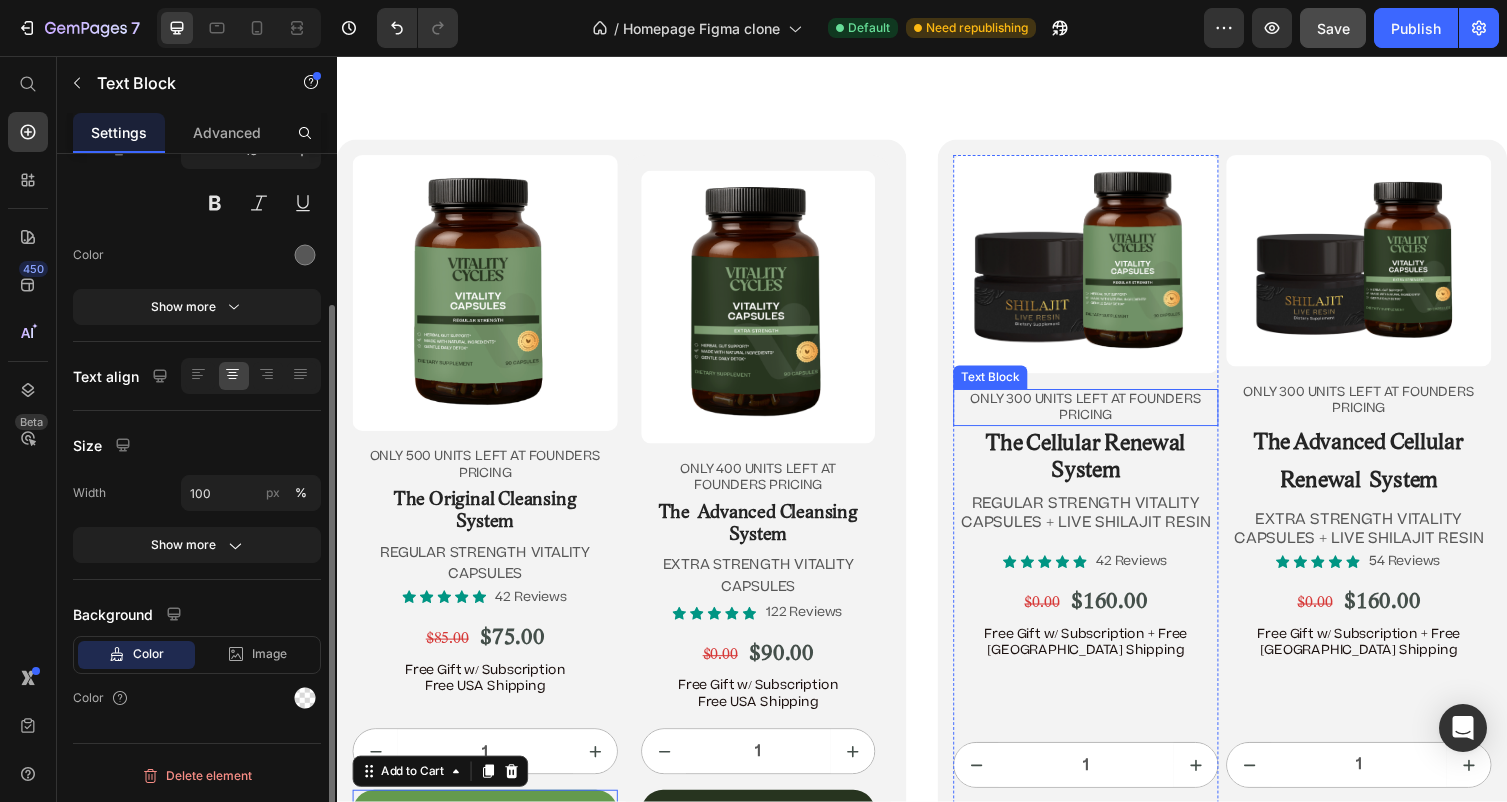 scroll, scrollTop: 0, scrollLeft: 0, axis: both 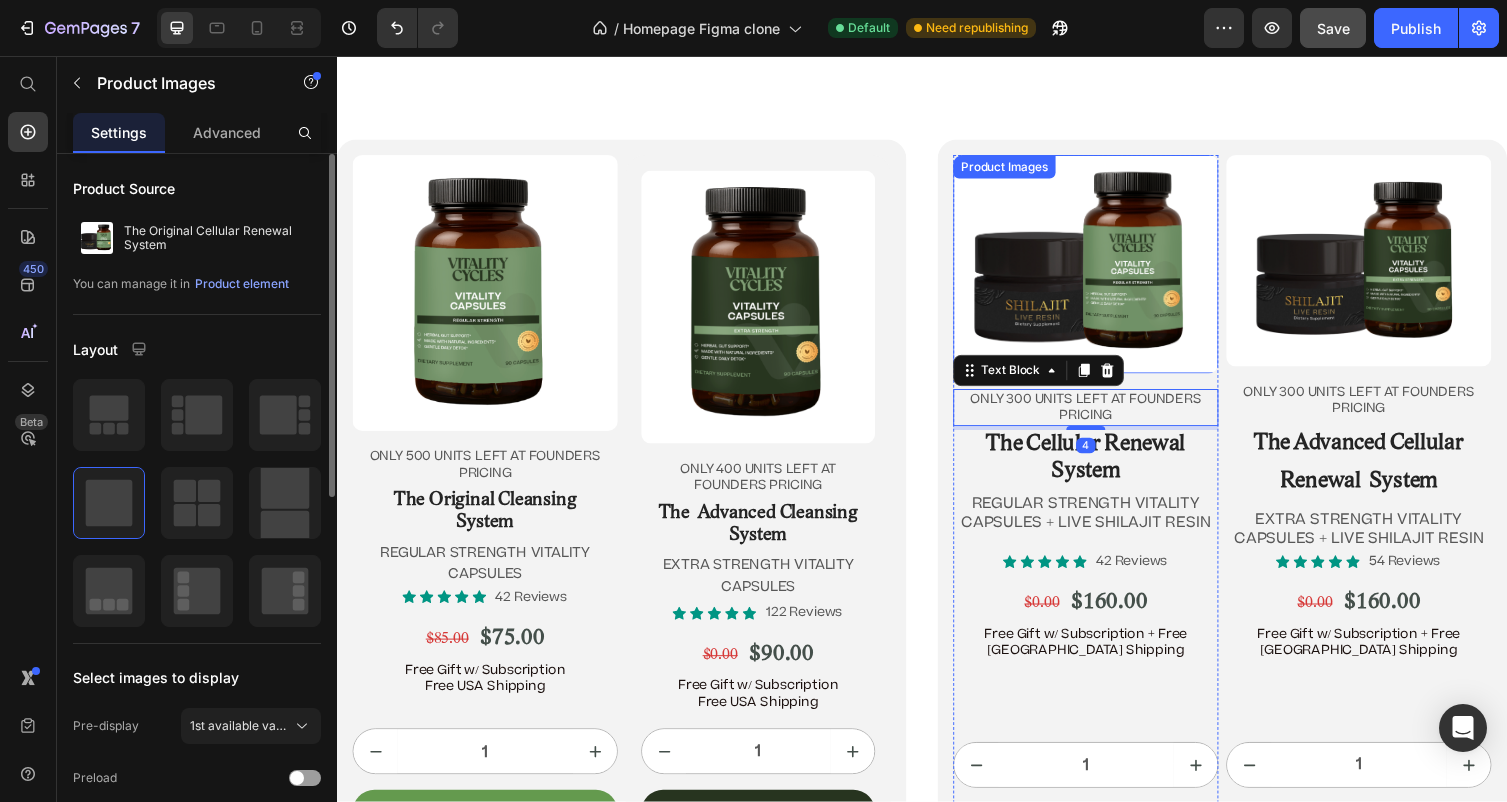 click at bounding box center (1105, 270) 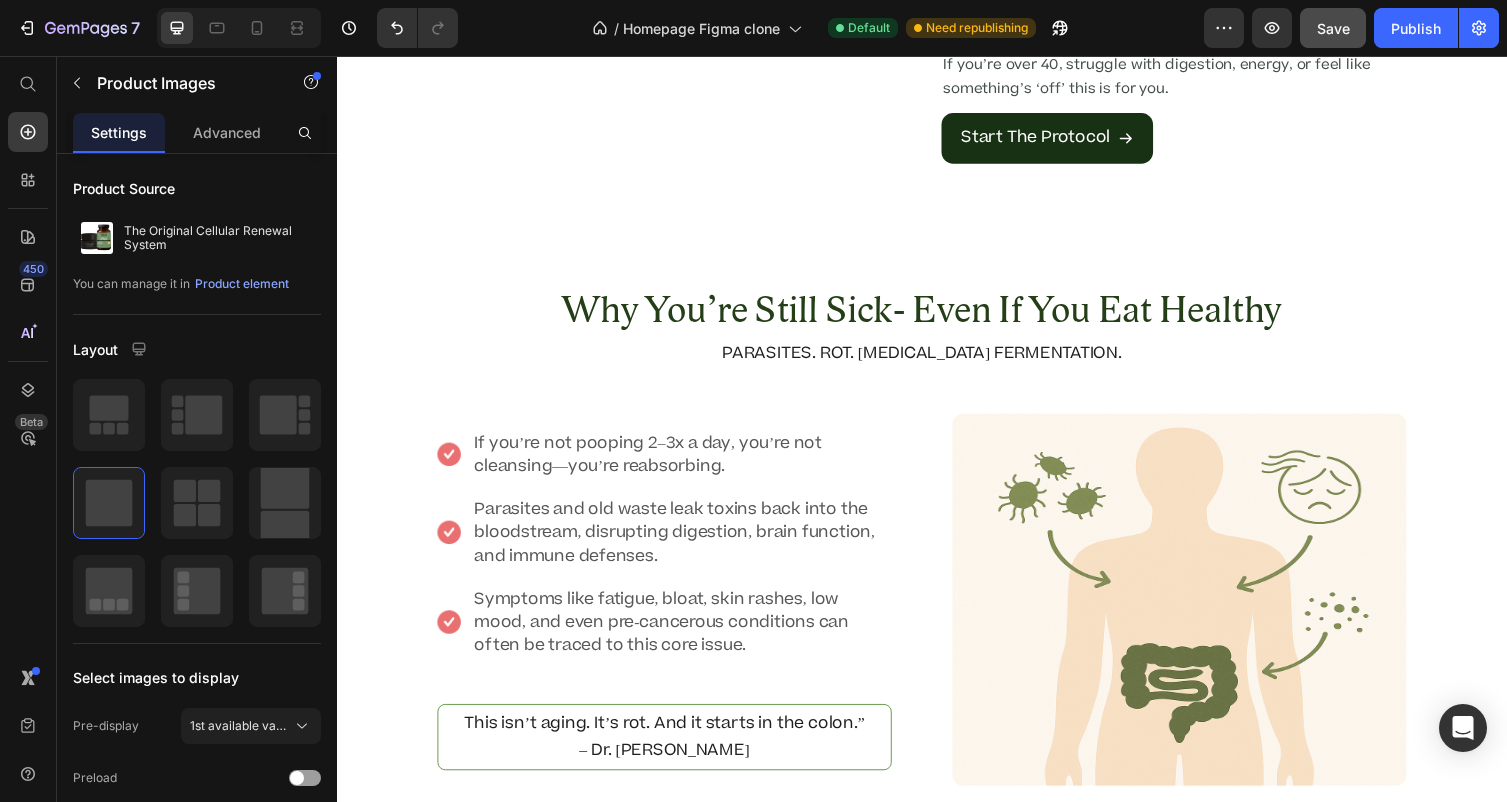 scroll, scrollTop: 0, scrollLeft: 0, axis: both 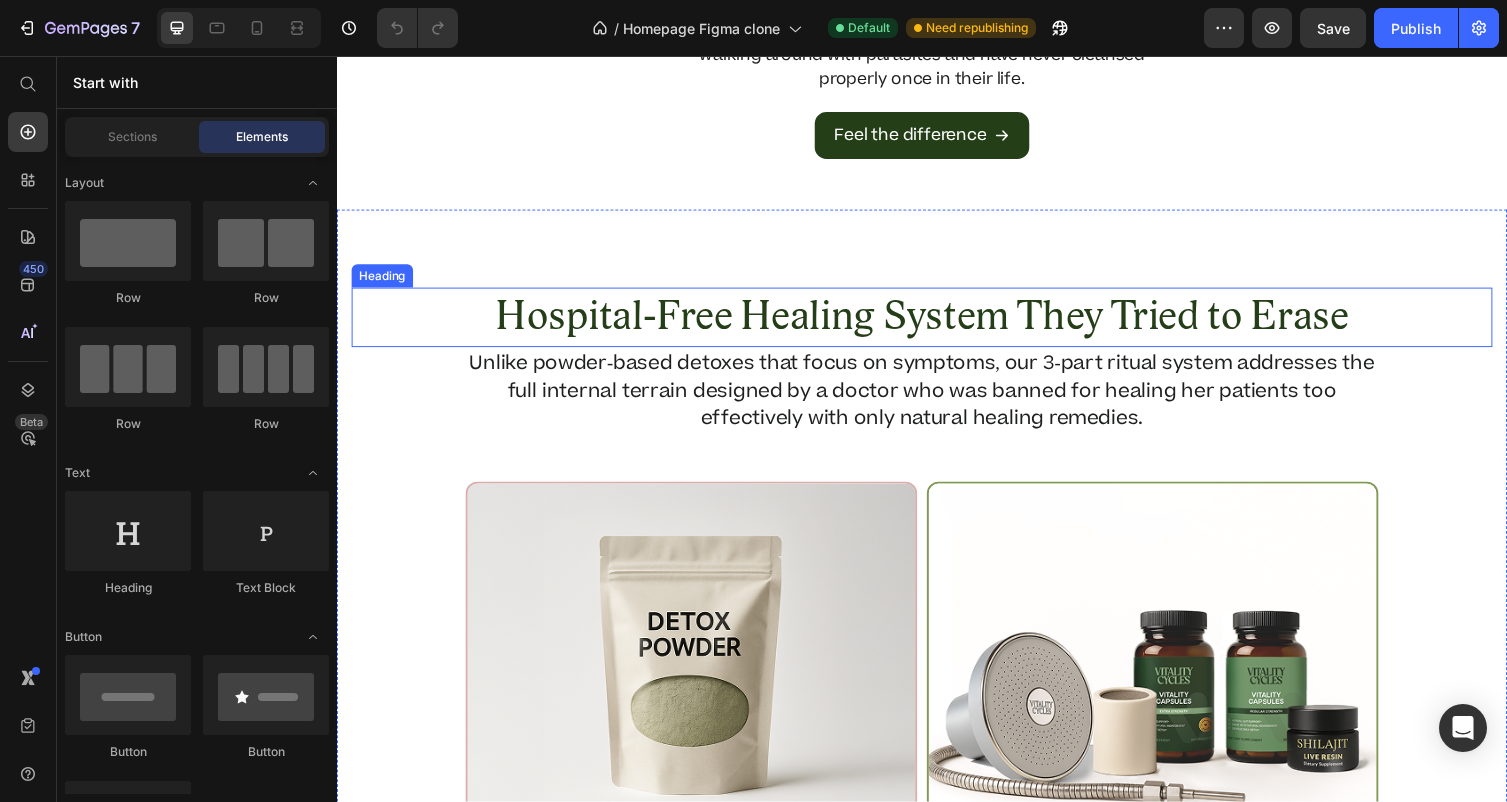 click on "Hospital-Free Healing System They Tried to Erase" at bounding box center [937, 324] 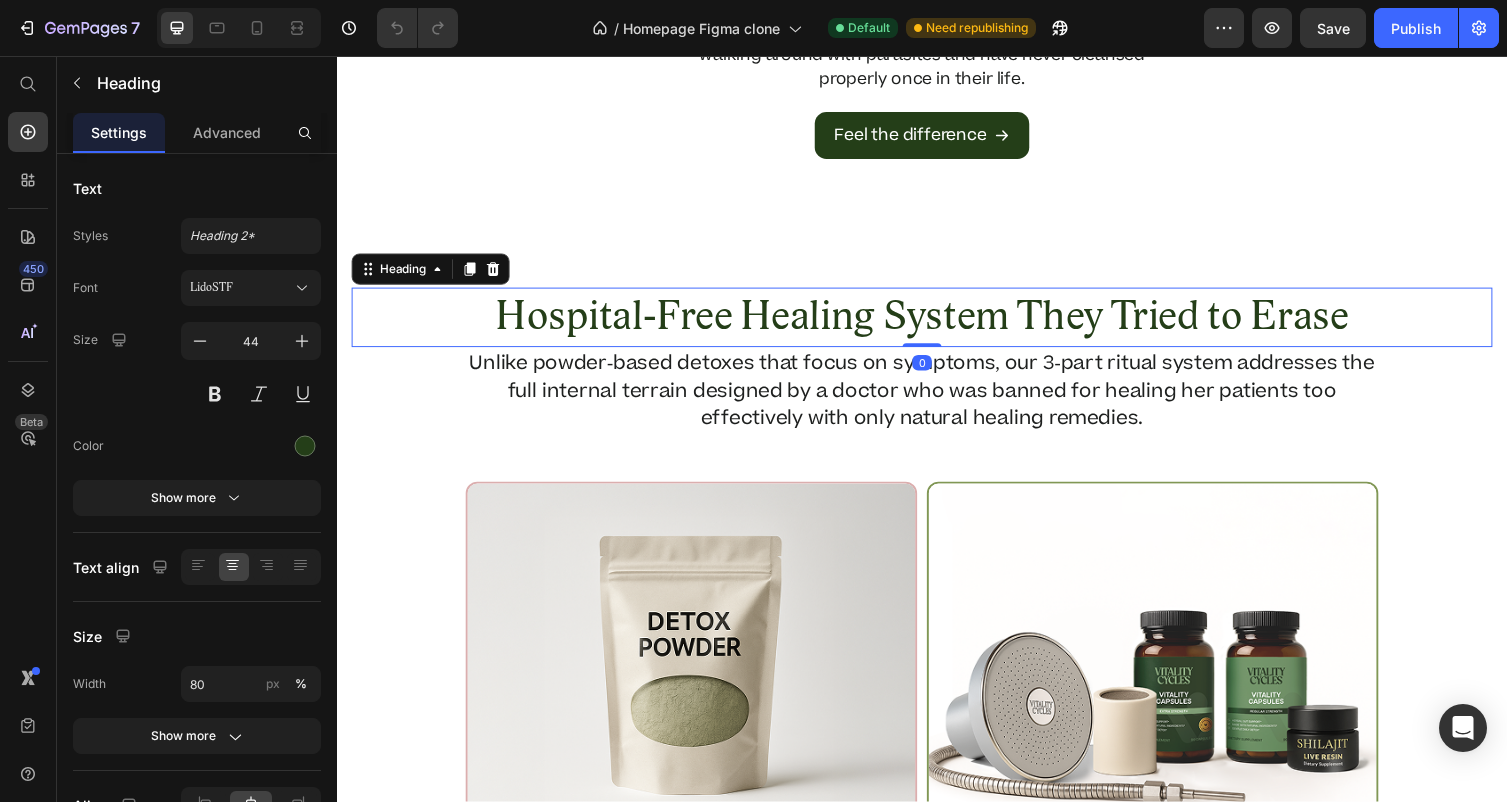 click on "Hospital-Free Healing System They Tried to Erase" at bounding box center [937, 324] 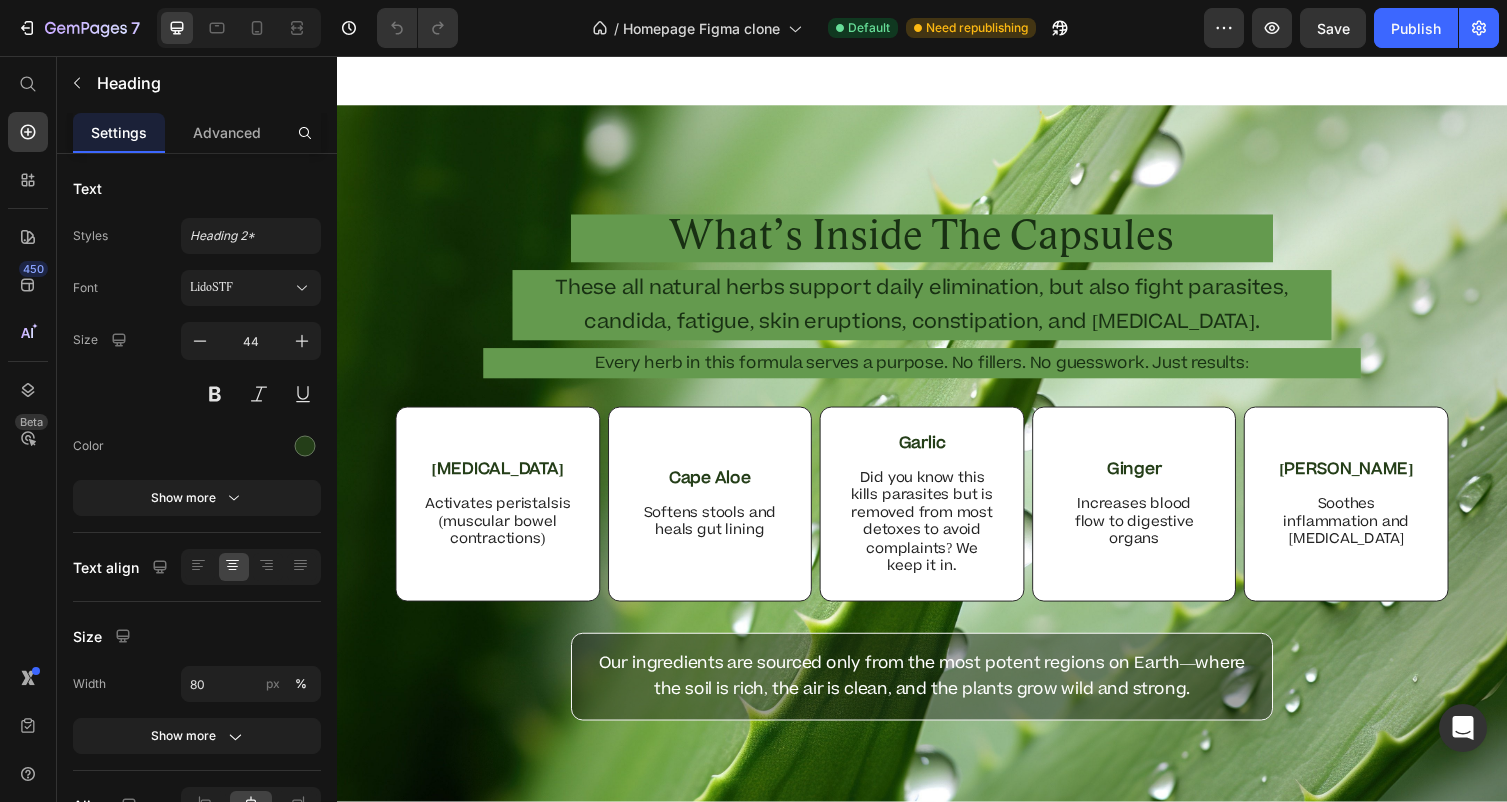 scroll, scrollTop: 3550, scrollLeft: 0, axis: vertical 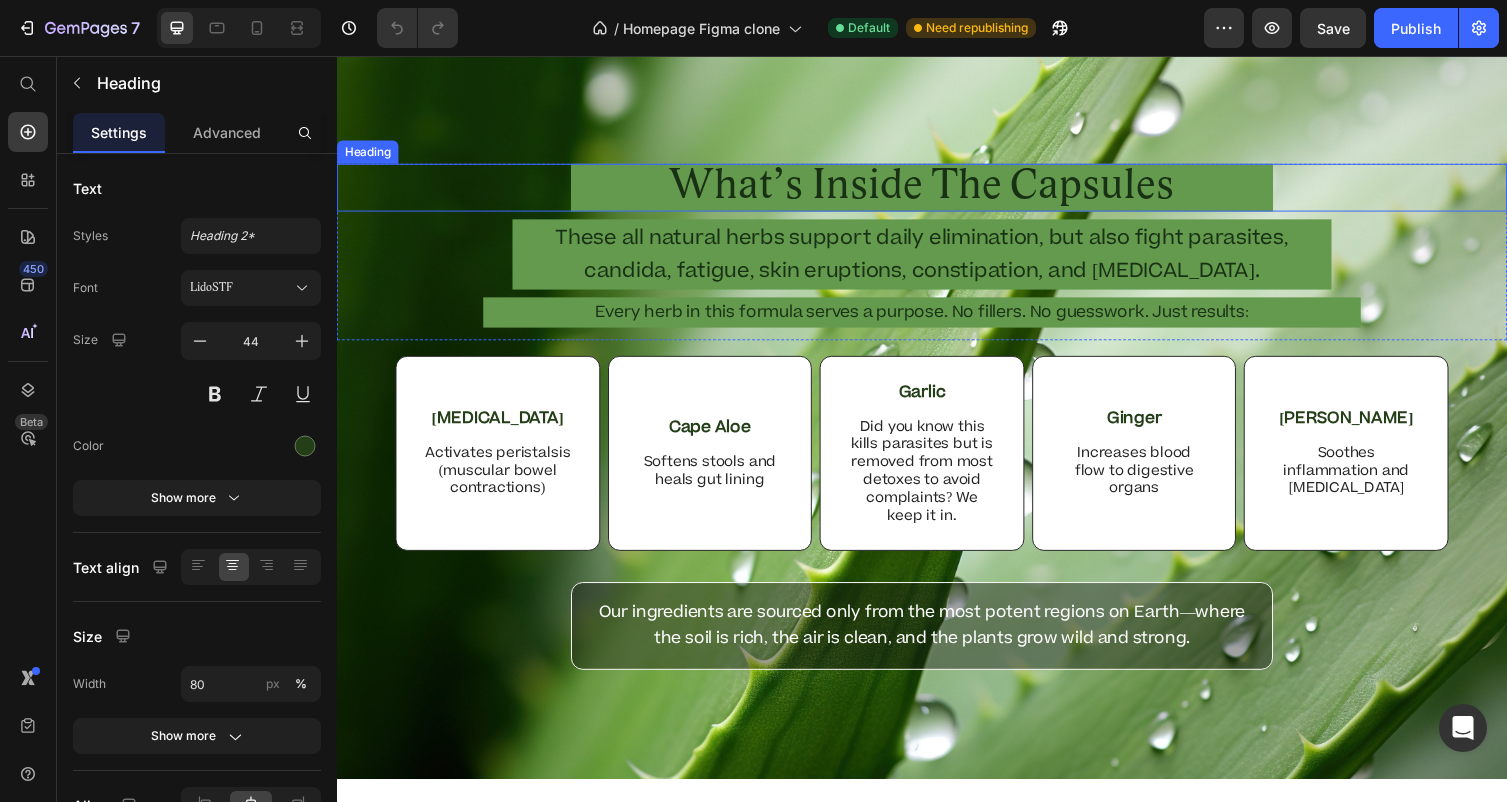 click on "What’s Inside The Capsules" at bounding box center [937, 191] 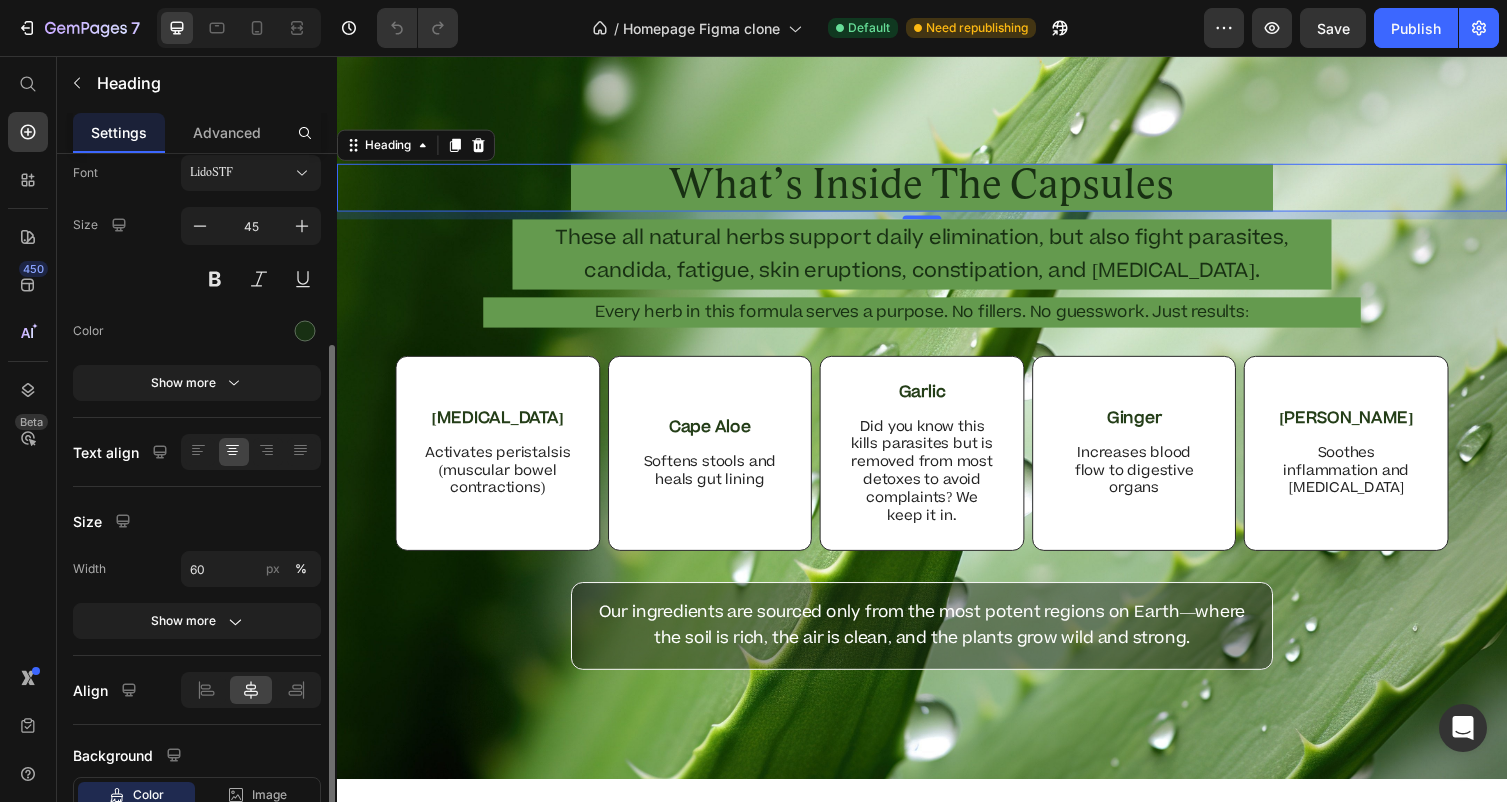 scroll, scrollTop: 257, scrollLeft: 0, axis: vertical 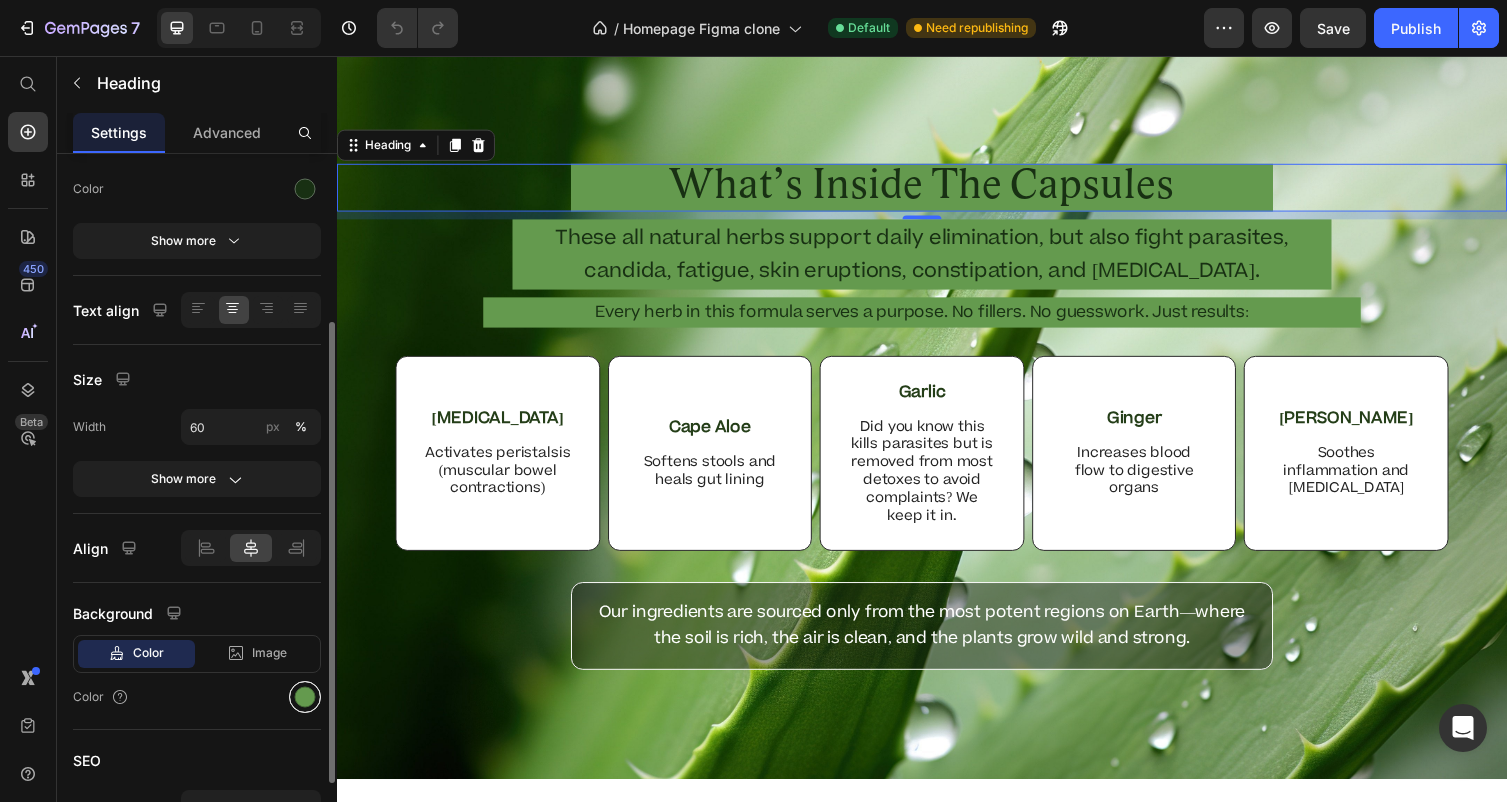 click at bounding box center (305, 697) 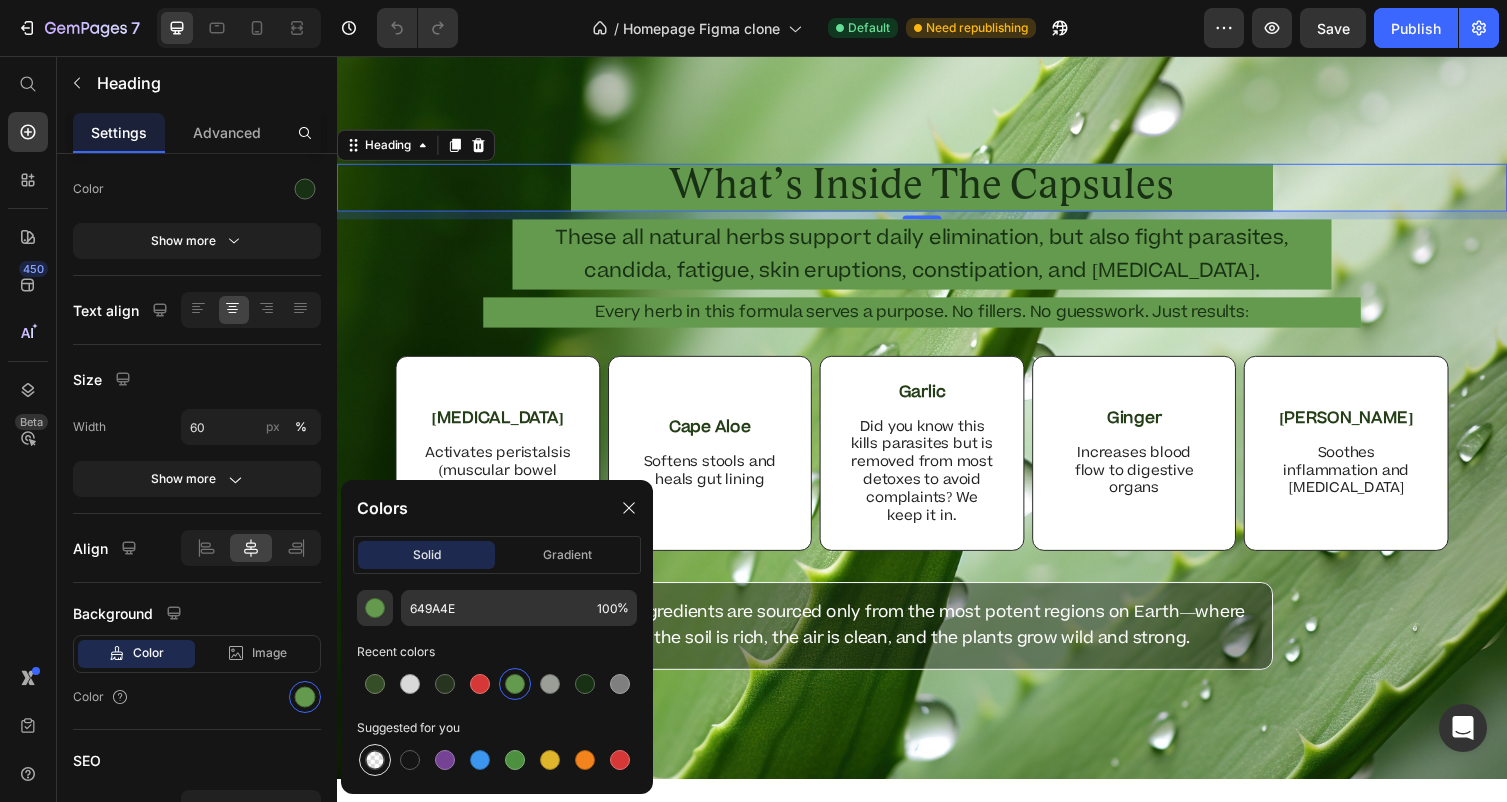 click at bounding box center [375, 760] 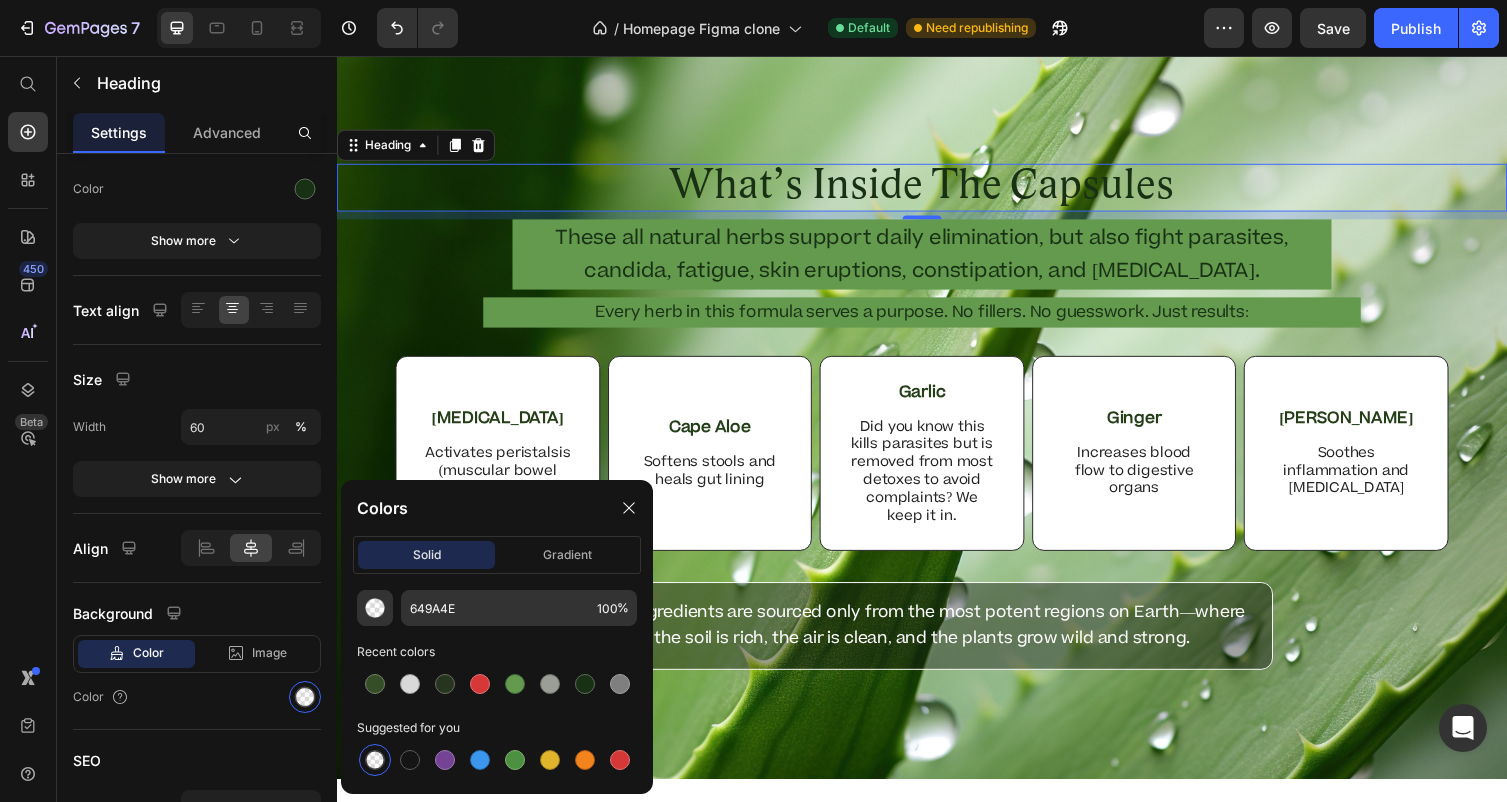 type on "000000" 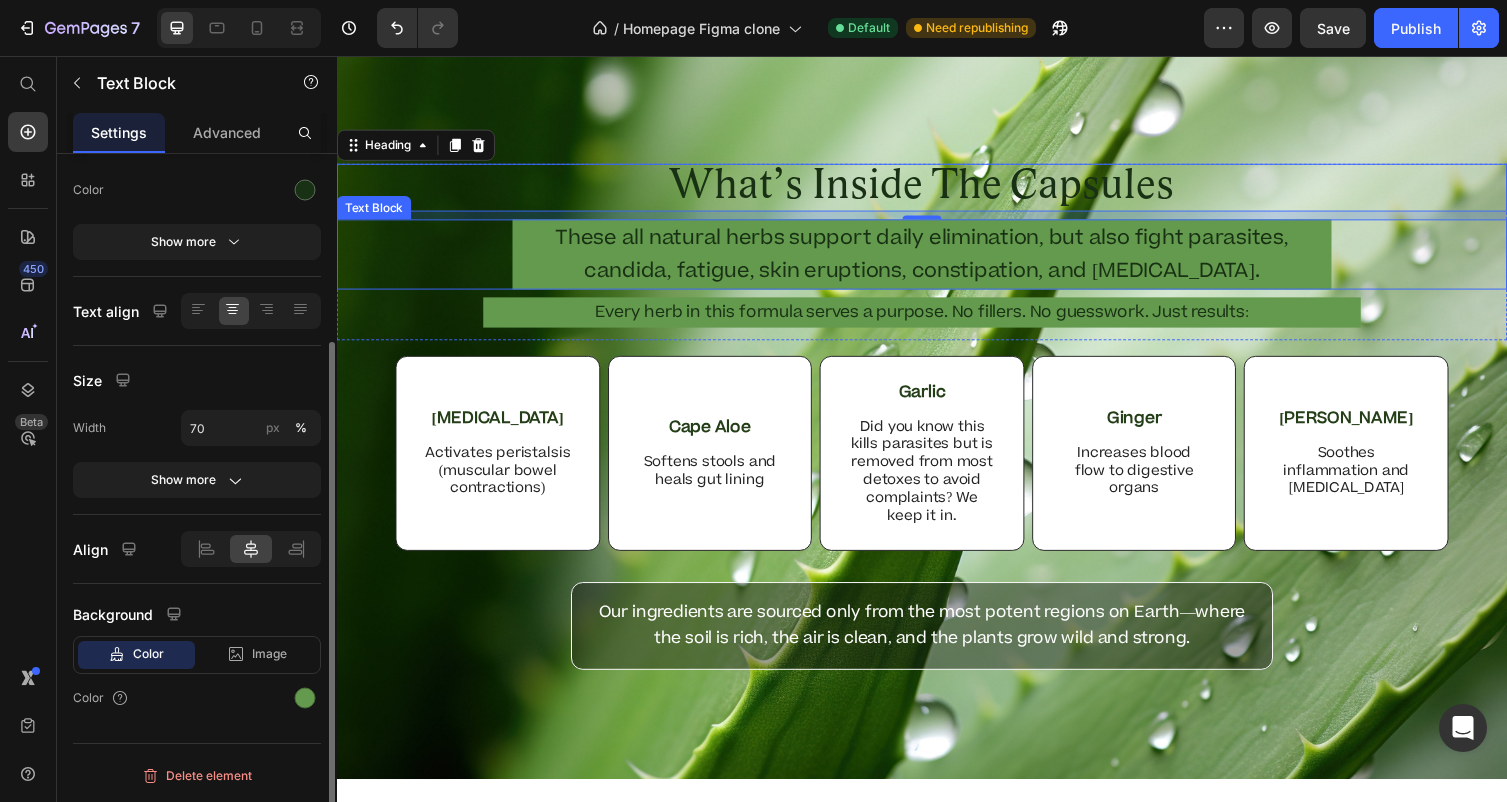 click on "These all natural herbs support daily elimination, but also fight parasites, candida, fatigue, skin eruptions, constipation, and [MEDICAL_DATA]." at bounding box center [937, 260] 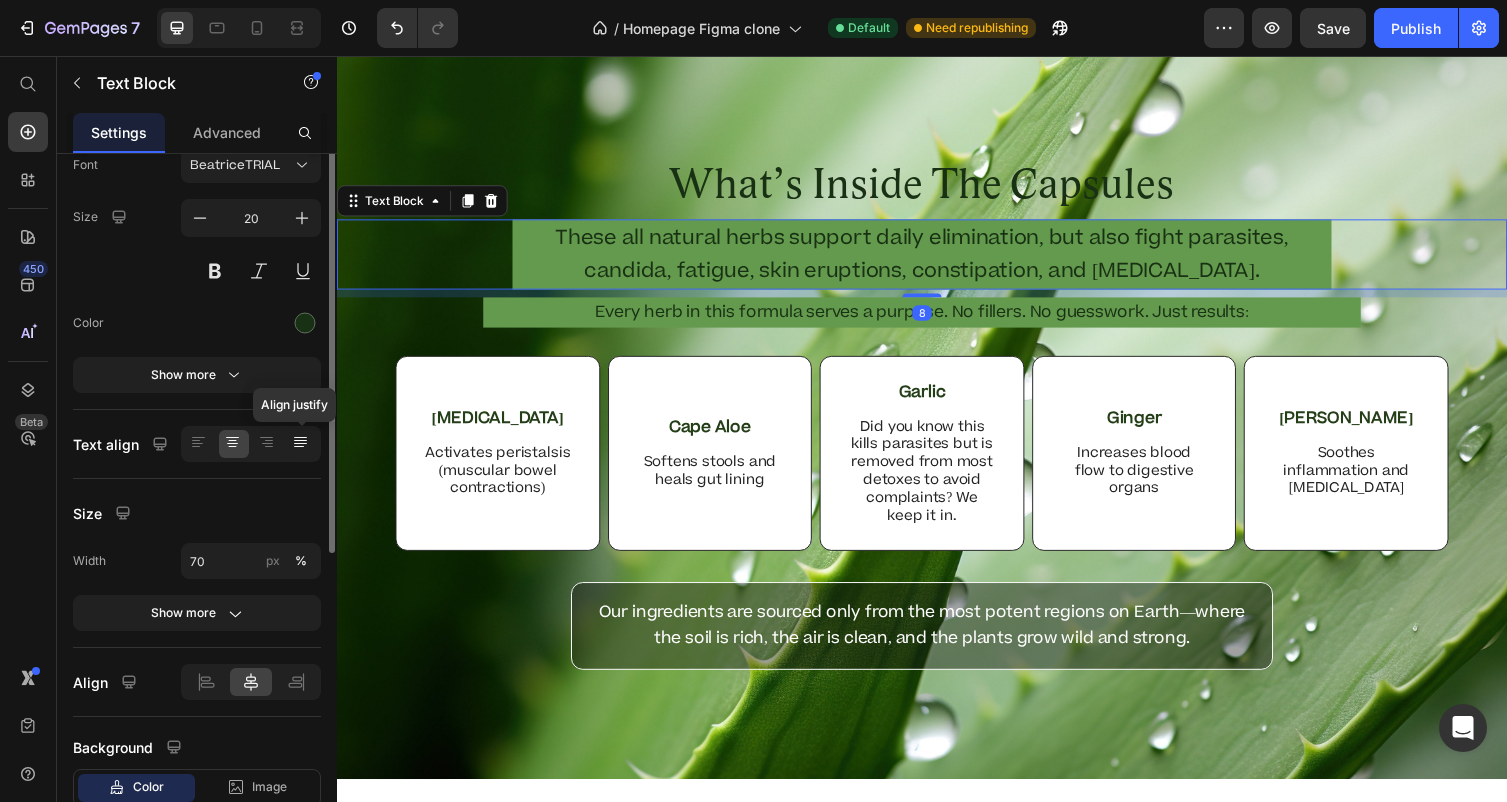 scroll, scrollTop: 179, scrollLeft: 0, axis: vertical 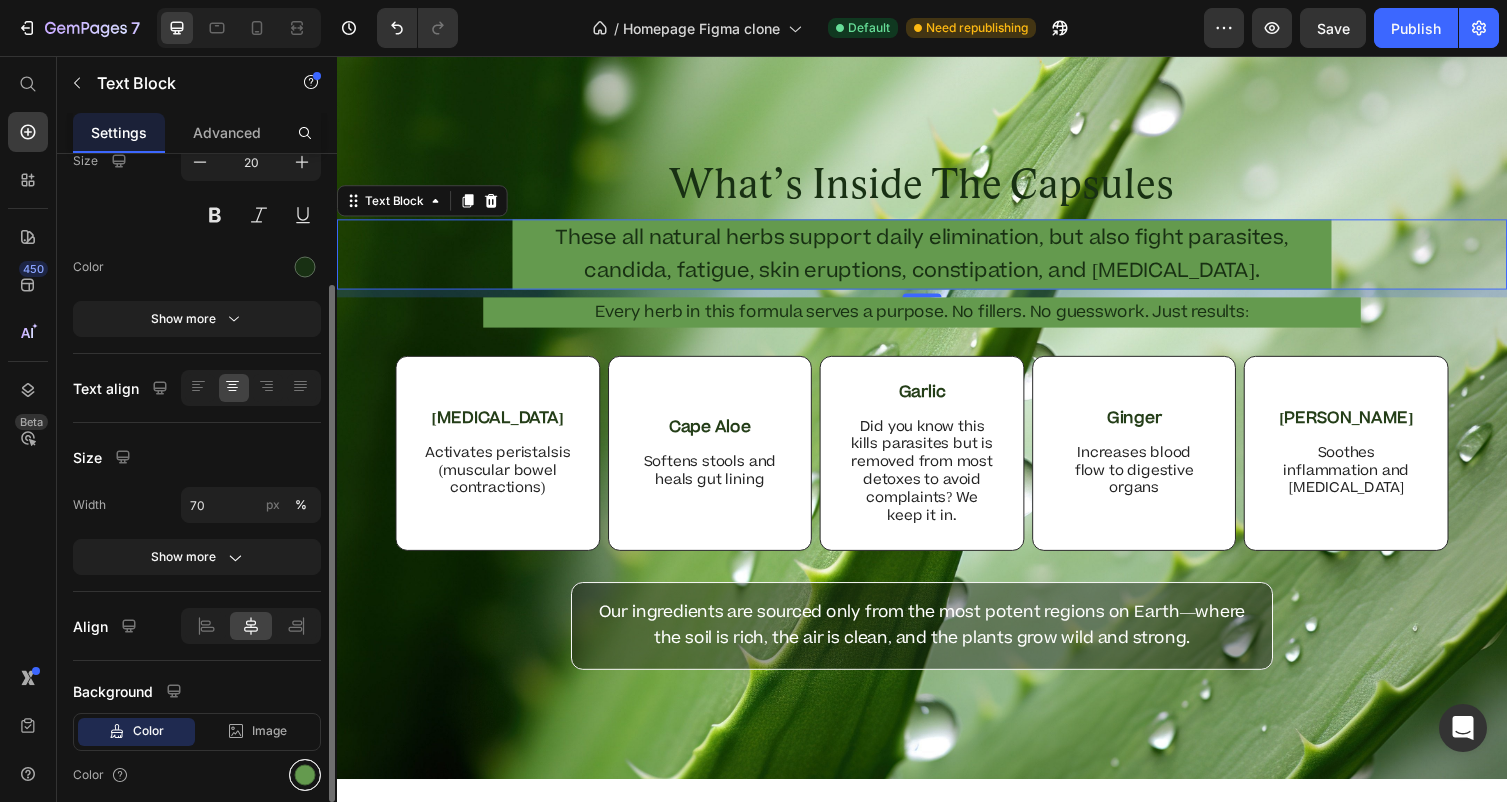 click at bounding box center [305, 775] 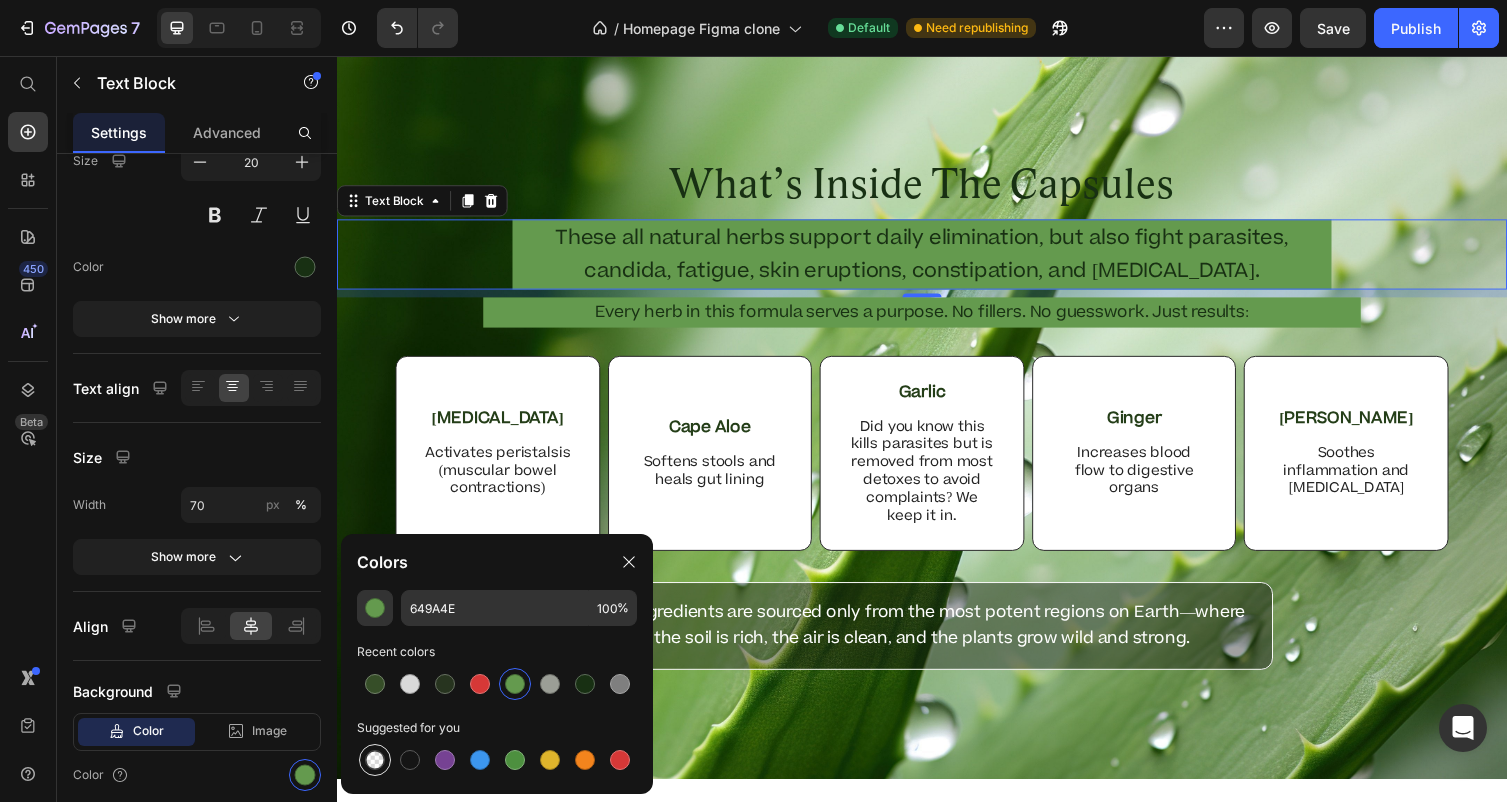 click at bounding box center (375, 760) 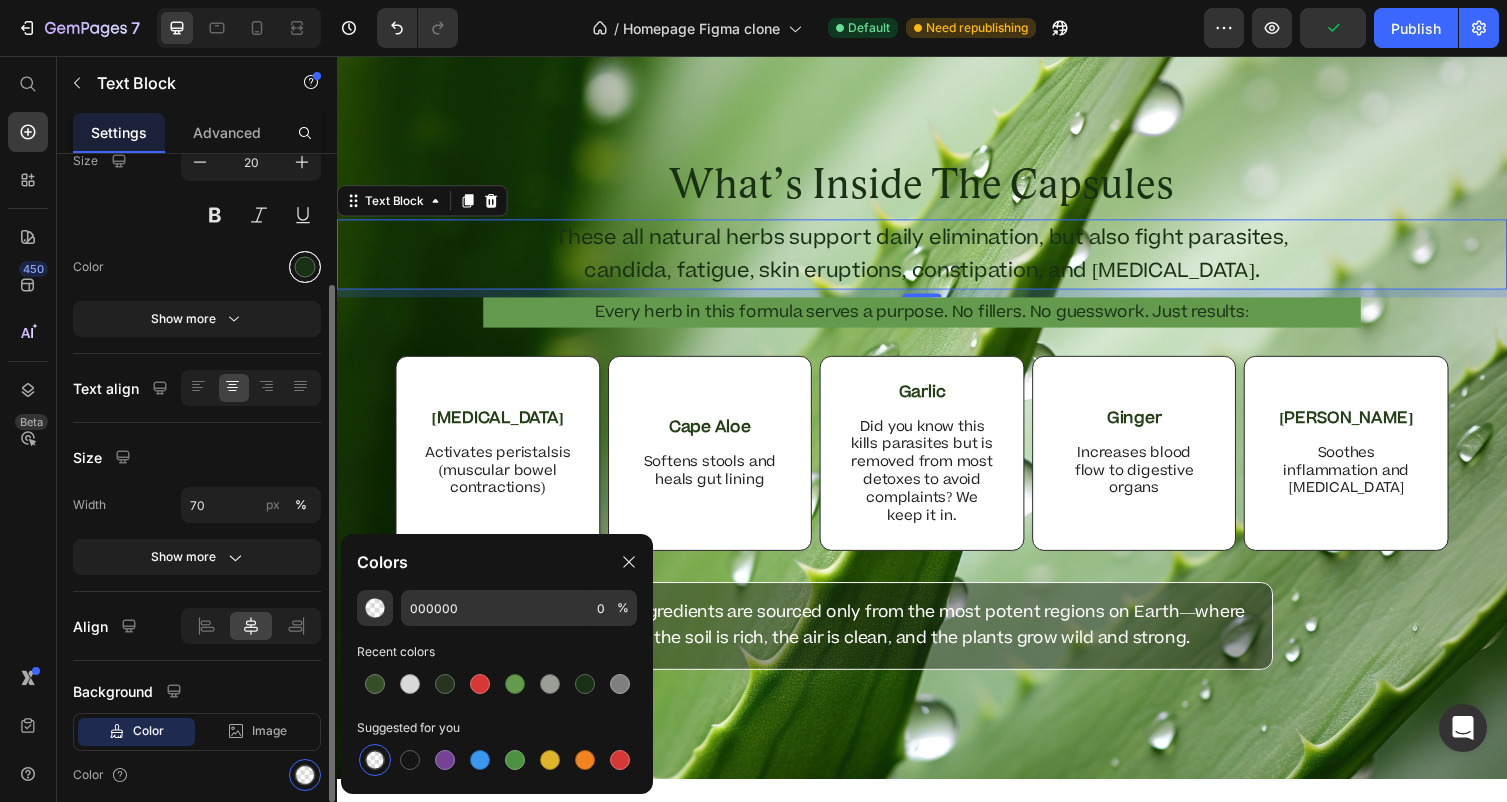 click at bounding box center [305, 267] 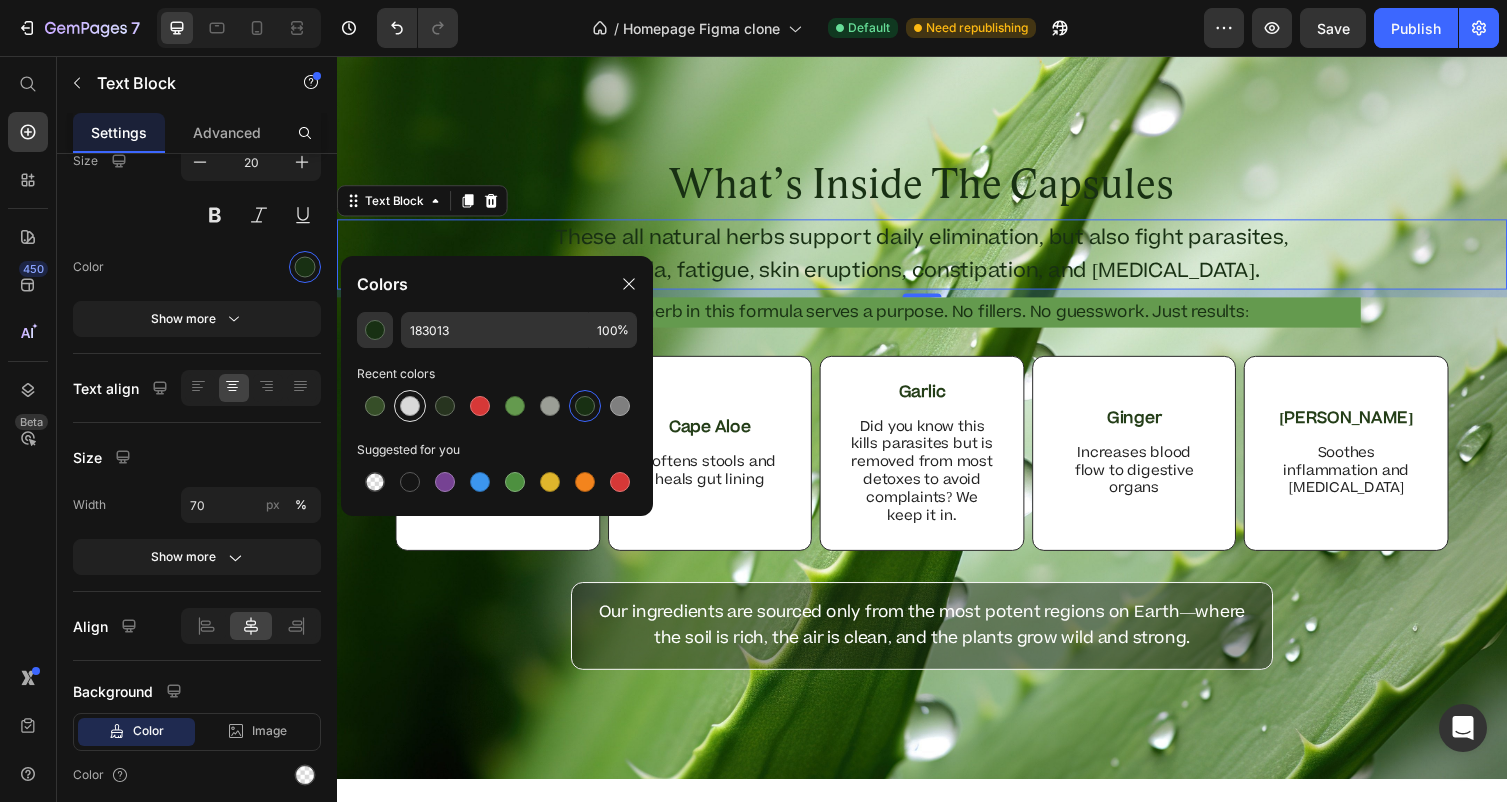 click at bounding box center (410, 406) 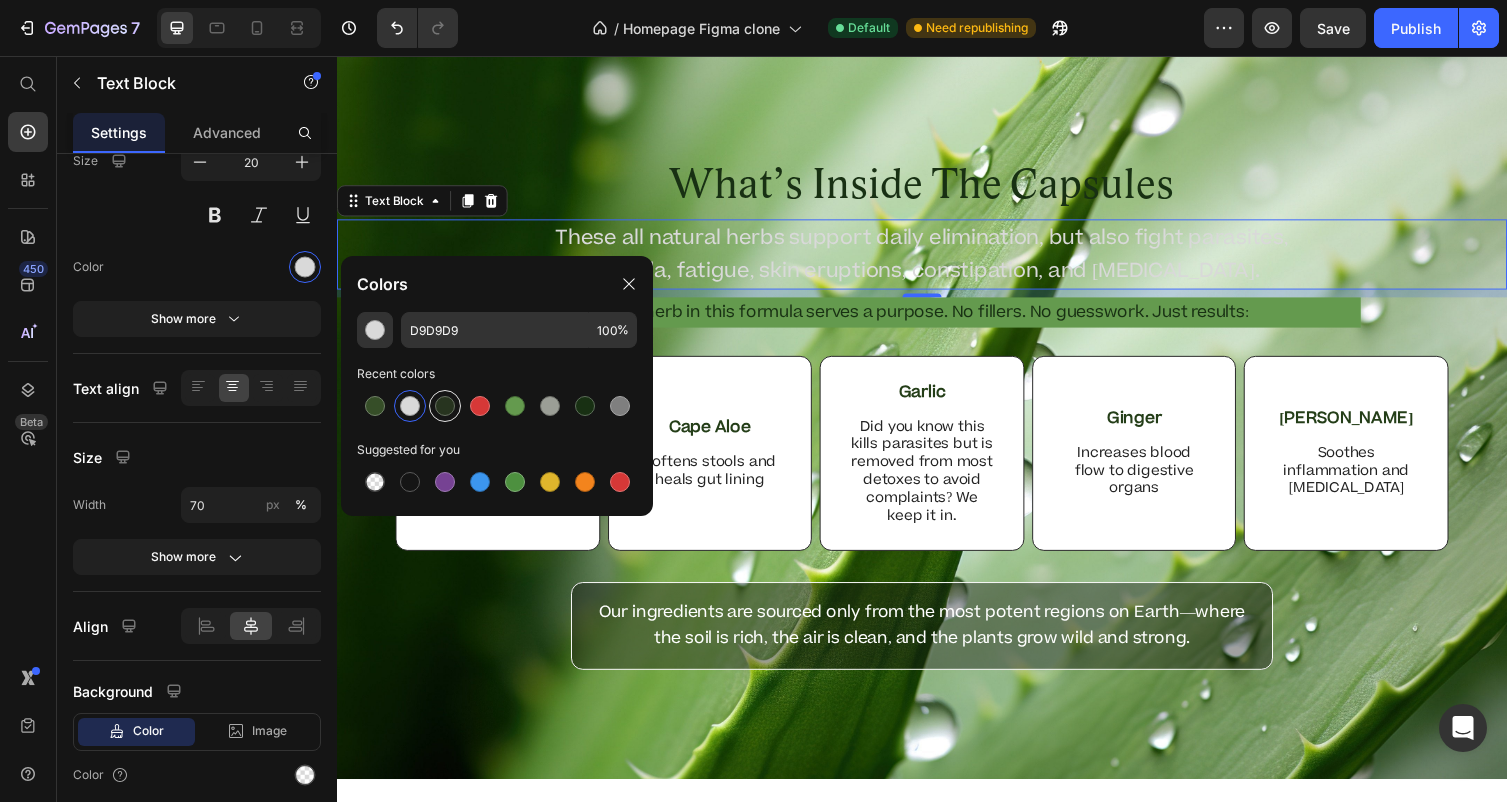 click at bounding box center [445, 406] 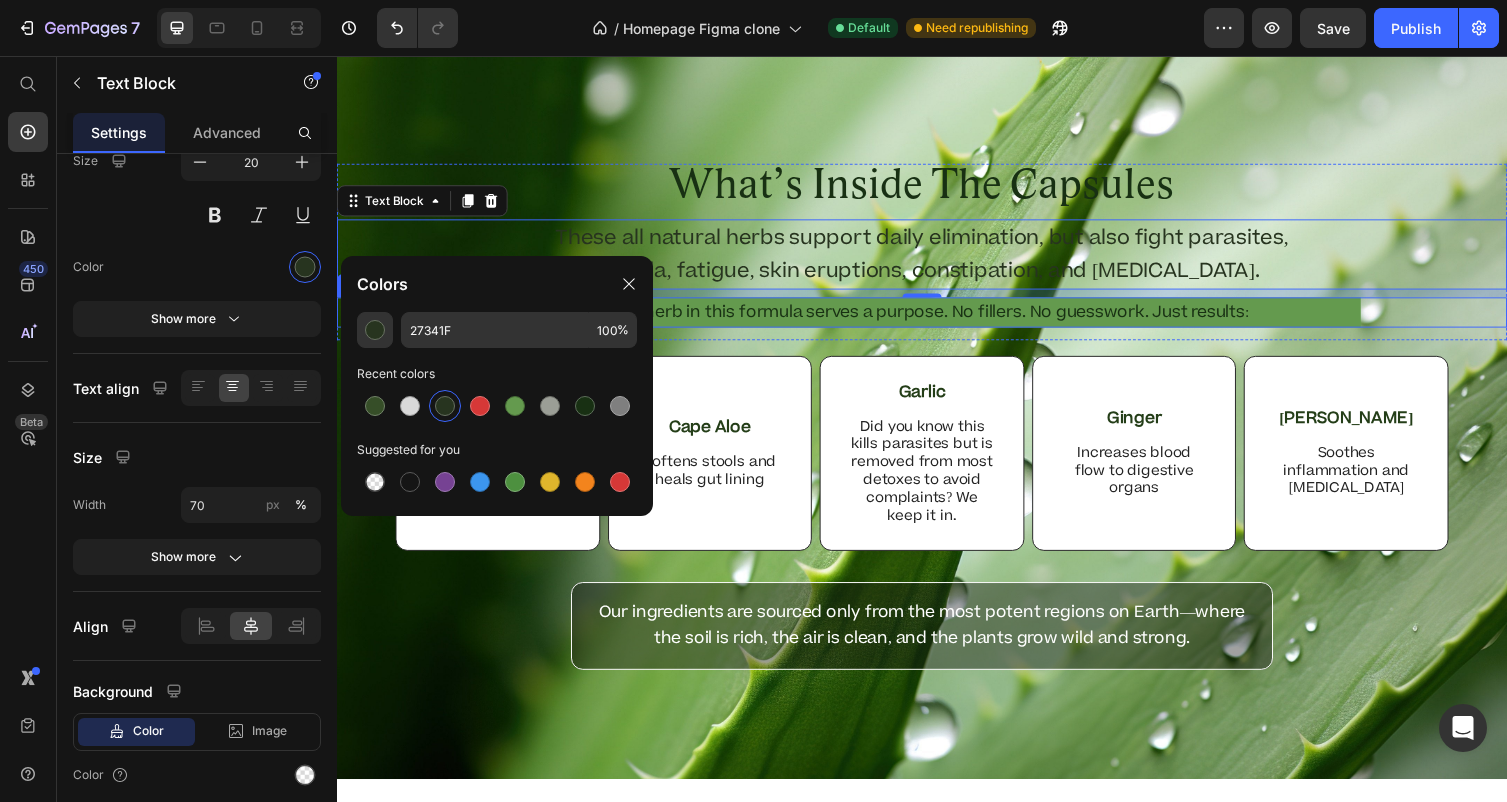 click on "Every herb in this formula serves a purpose. No fillers. No guesswork. Just results:" at bounding box center (937, 319) 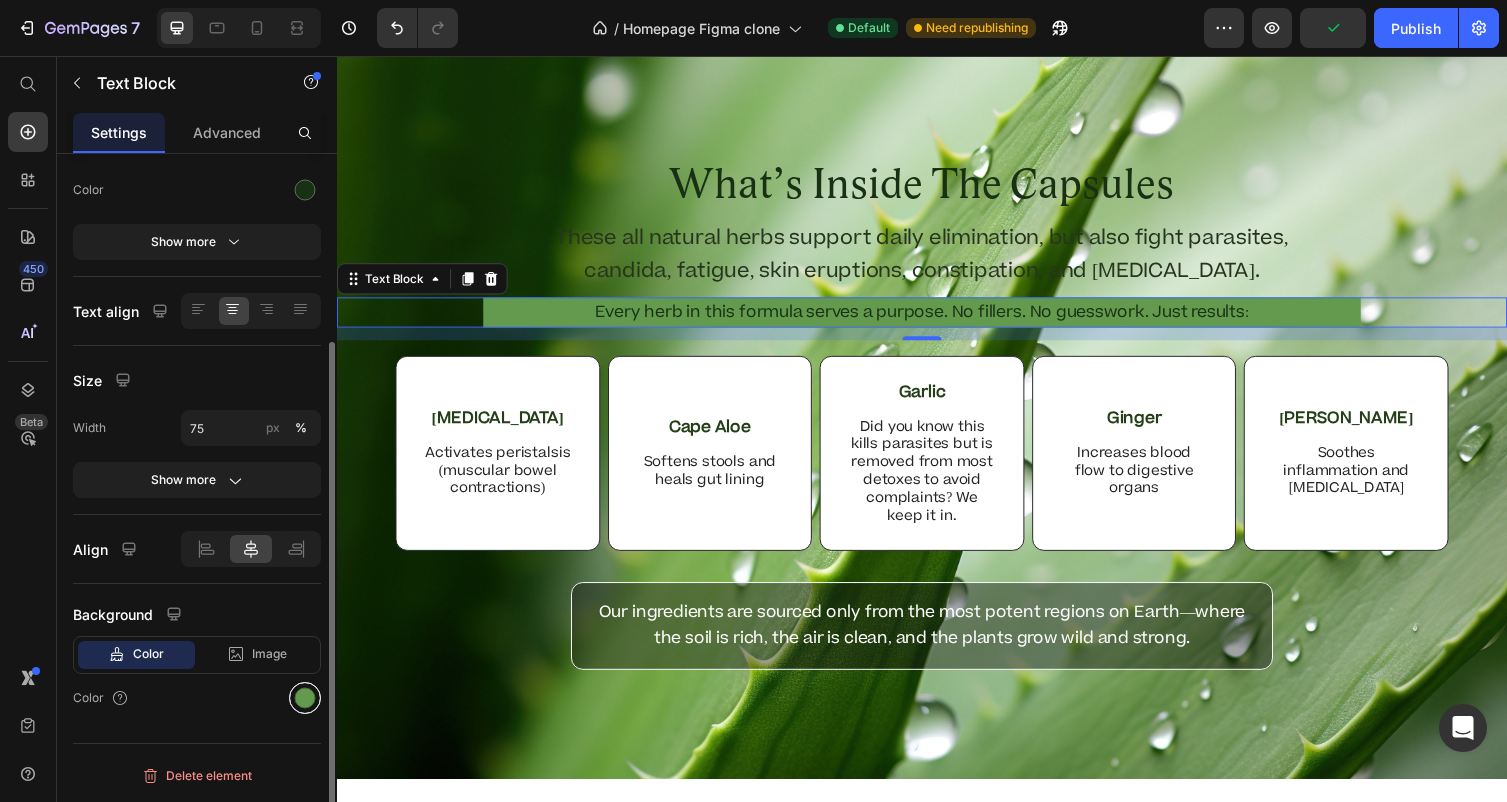 scroll, scrollTop: 256, scrollLeft: 0, axis: vertical 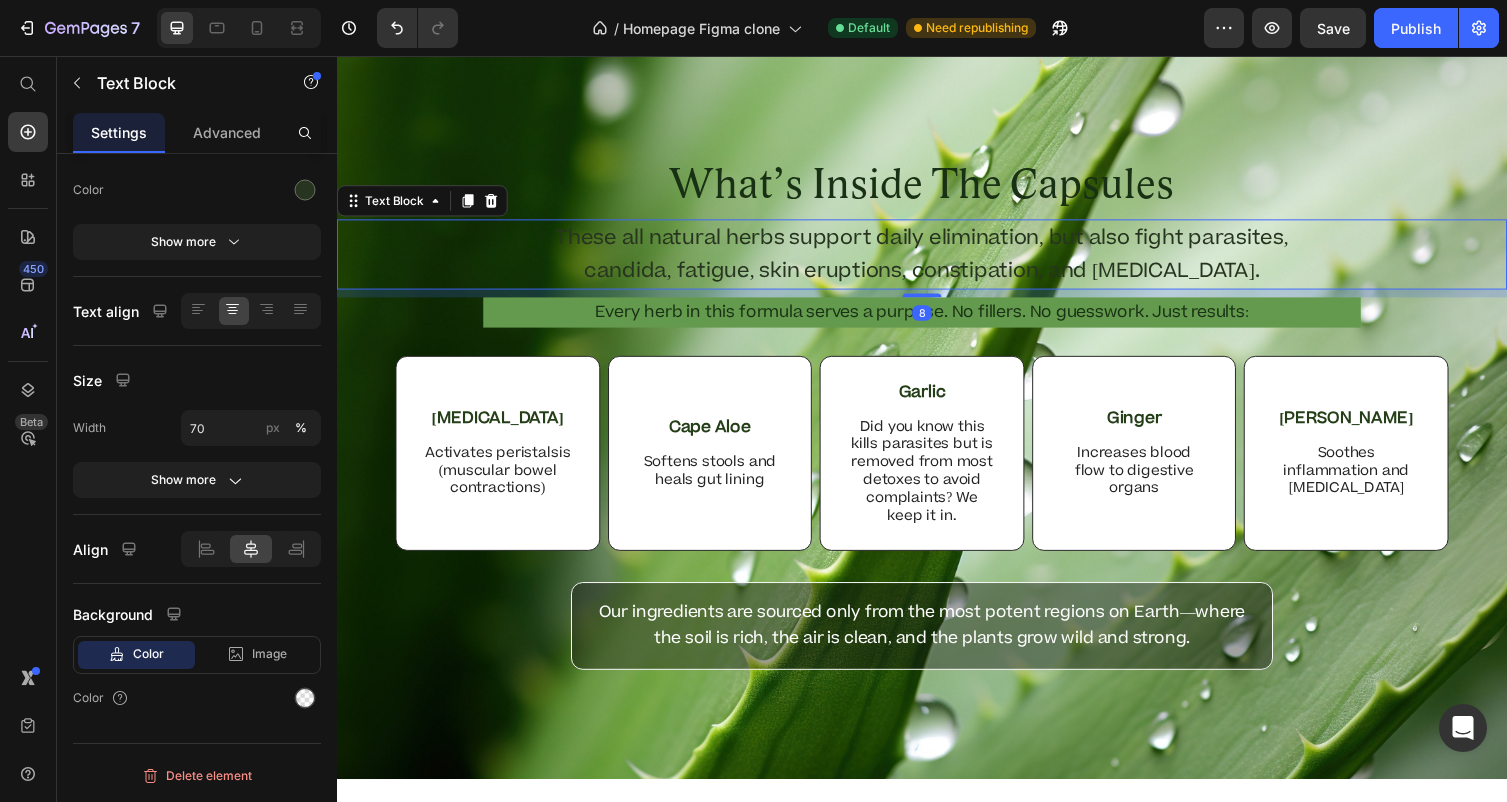 click on "These all natural herbs support daily elimination, but also fight parasites, candida, fatigue, skin eruptions, constipation, and [MEDICAL_DATA]." at bounding box center [937, 260] 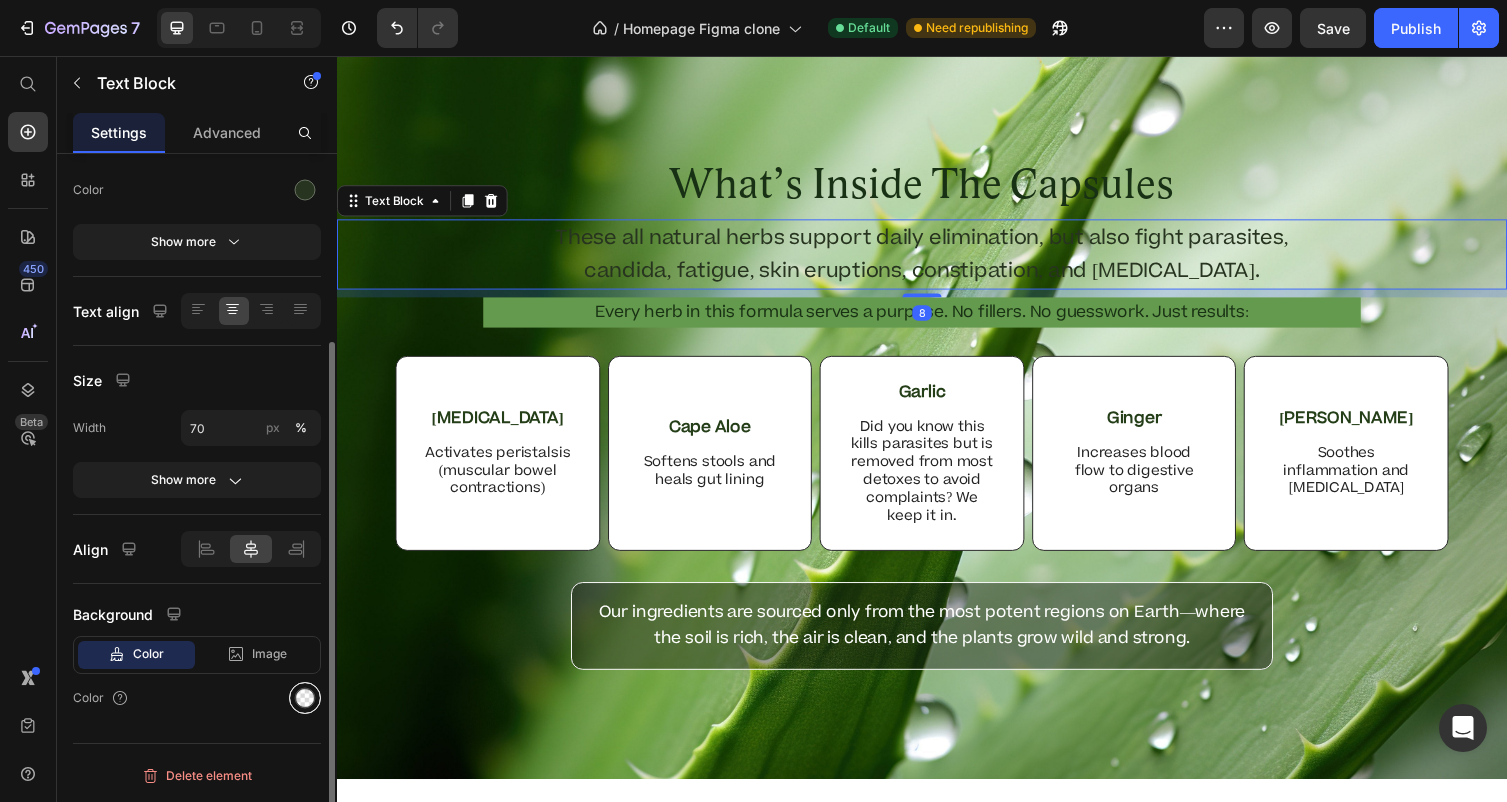 click at bounding box center [305, 698] 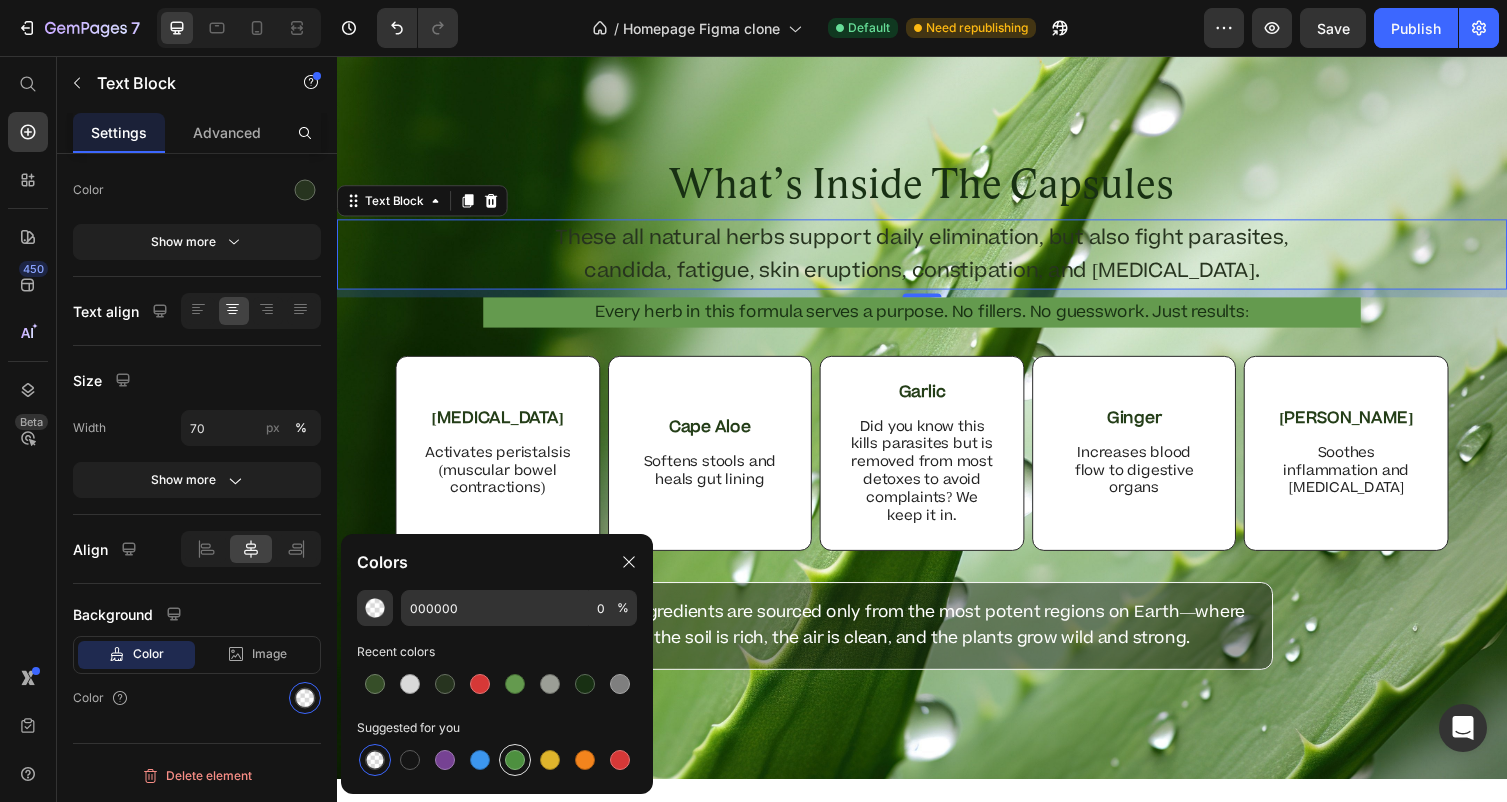 click at bounding box center (515, 760) 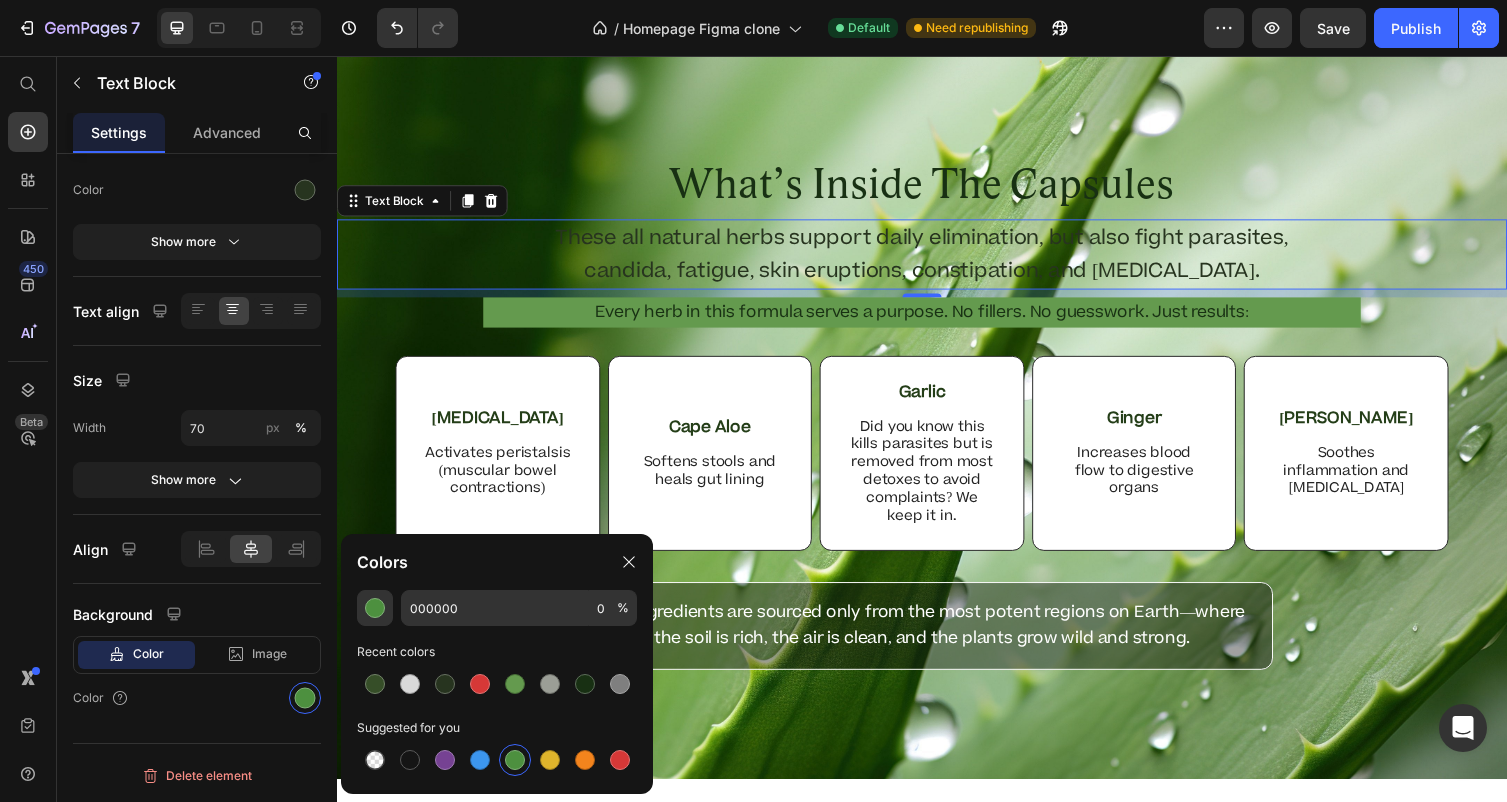 type on "4D903F" 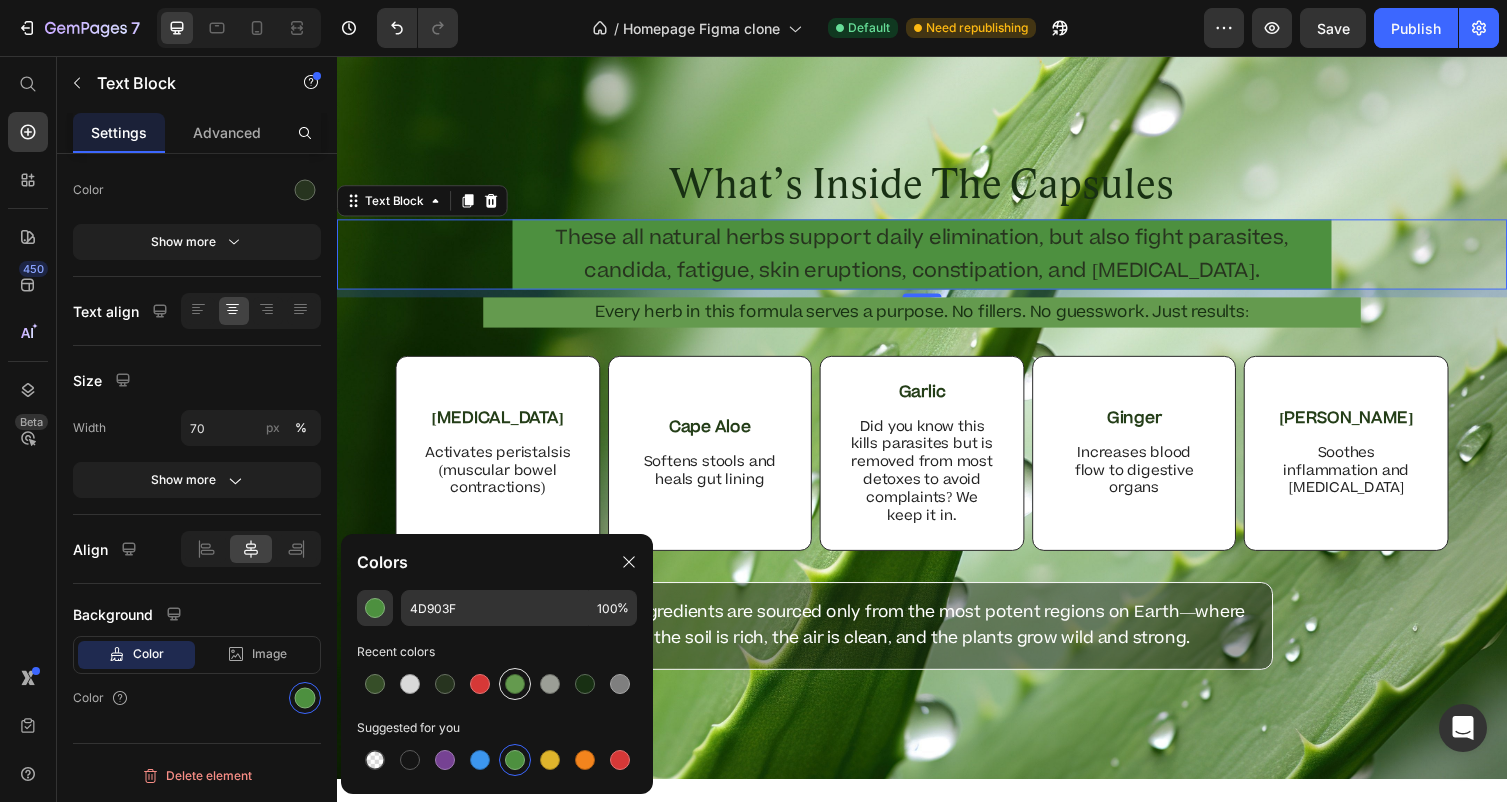 click at bounding box center (515, 684) 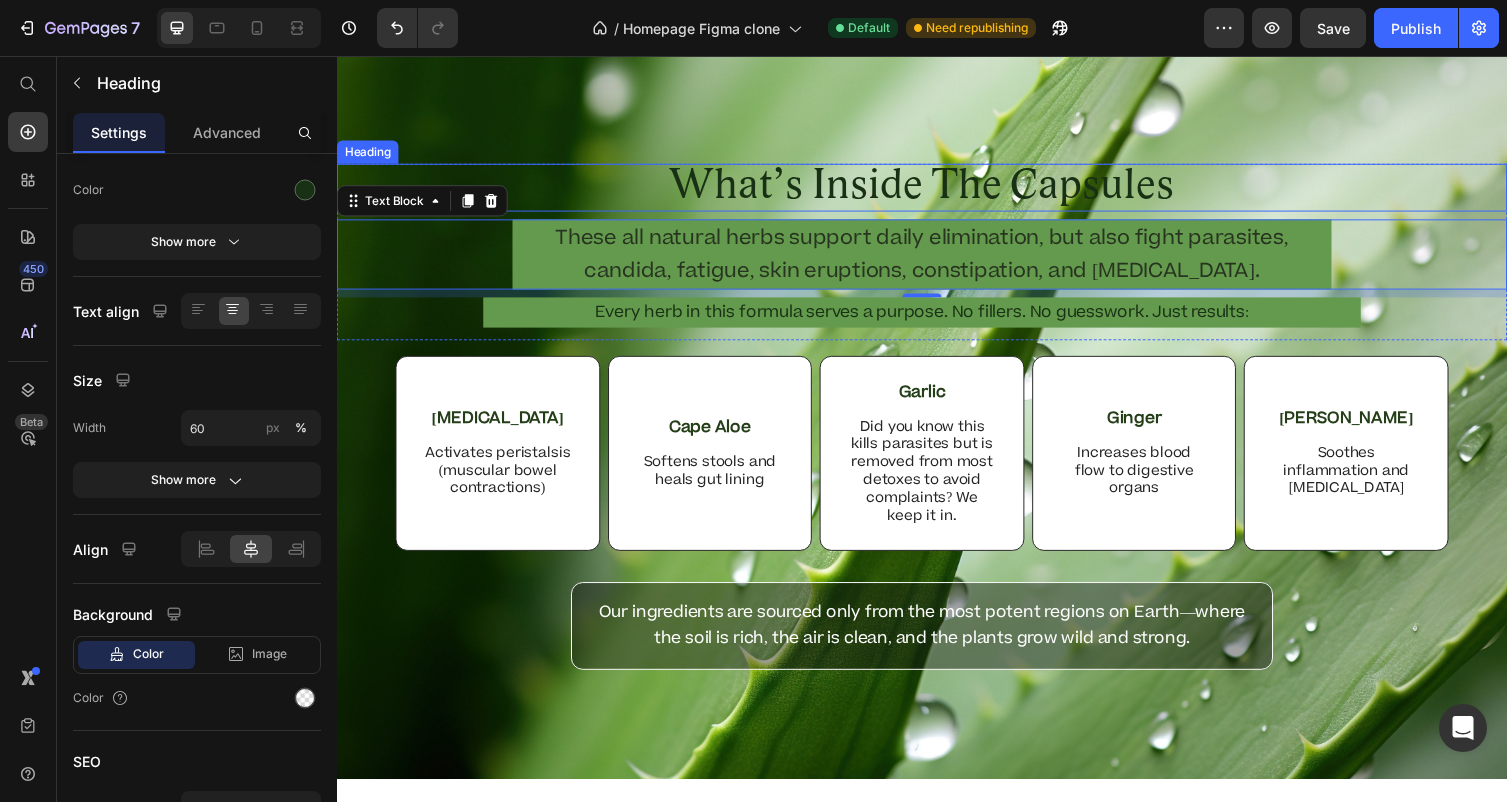 click on "What’s Inside The Capsules" at bounding box center (937, 191) 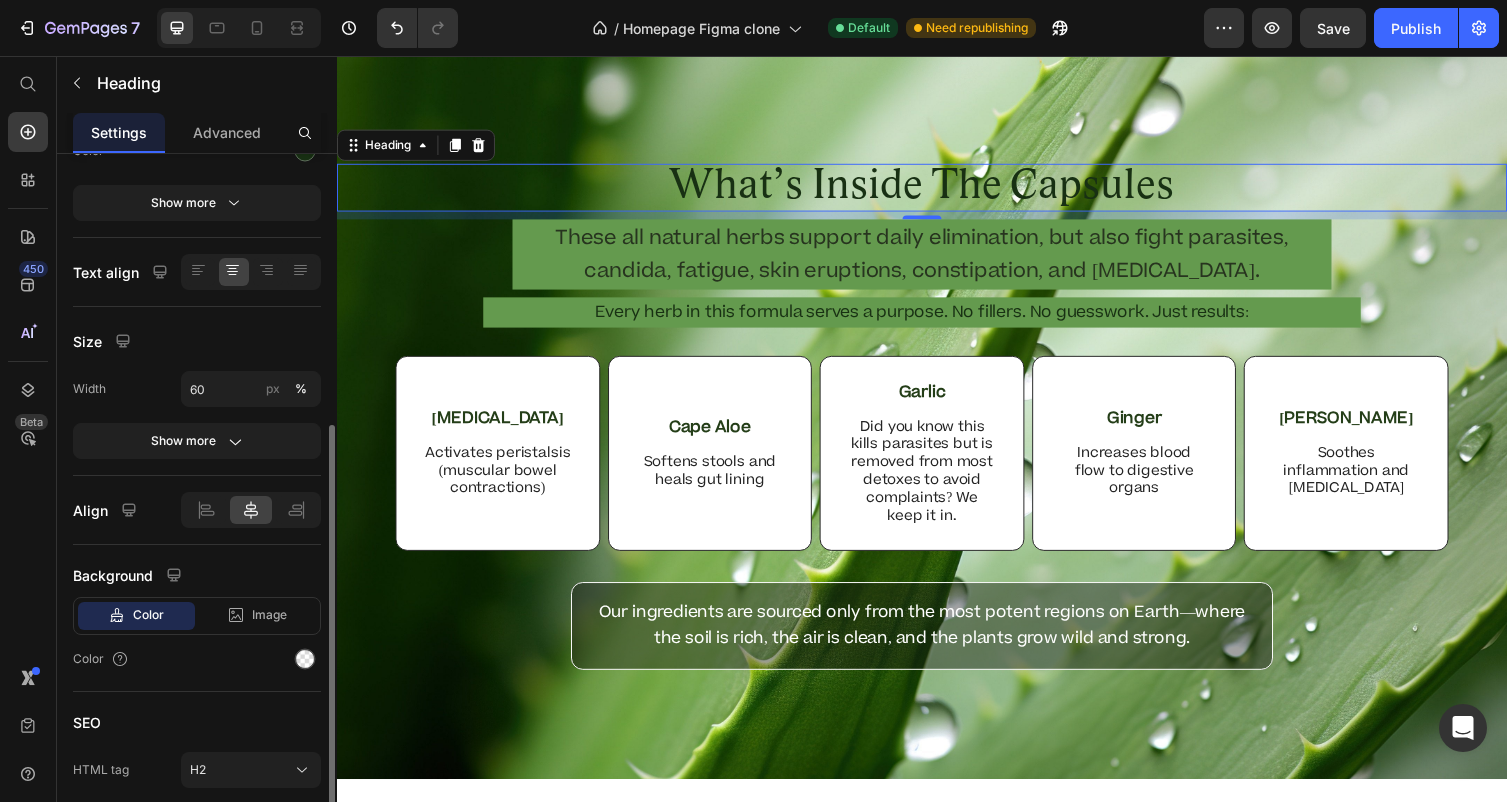 scroll, scrollTop: 342, scrollLeft: 0, axis: vertical 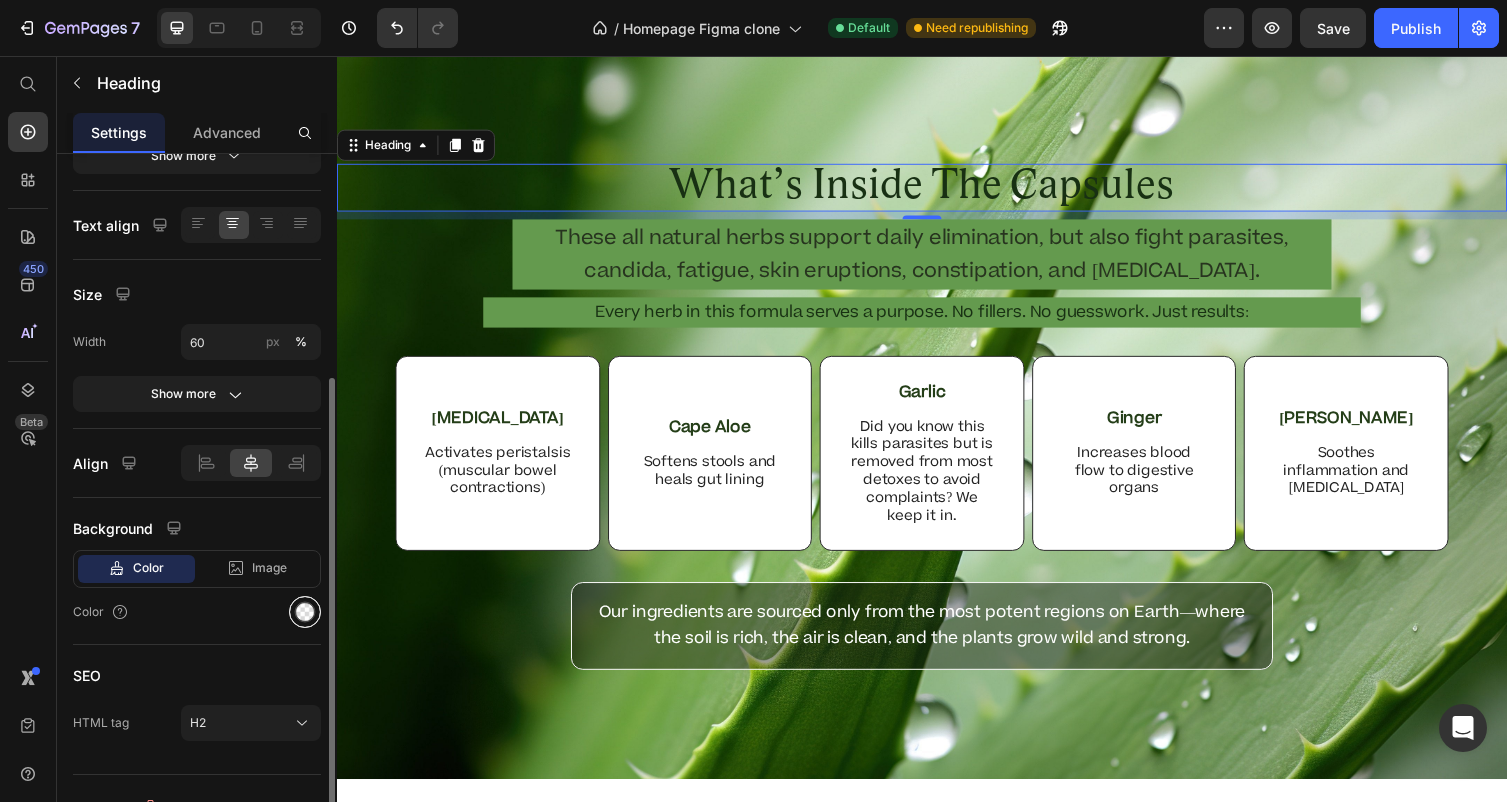 click at bounding box center (305, 612) 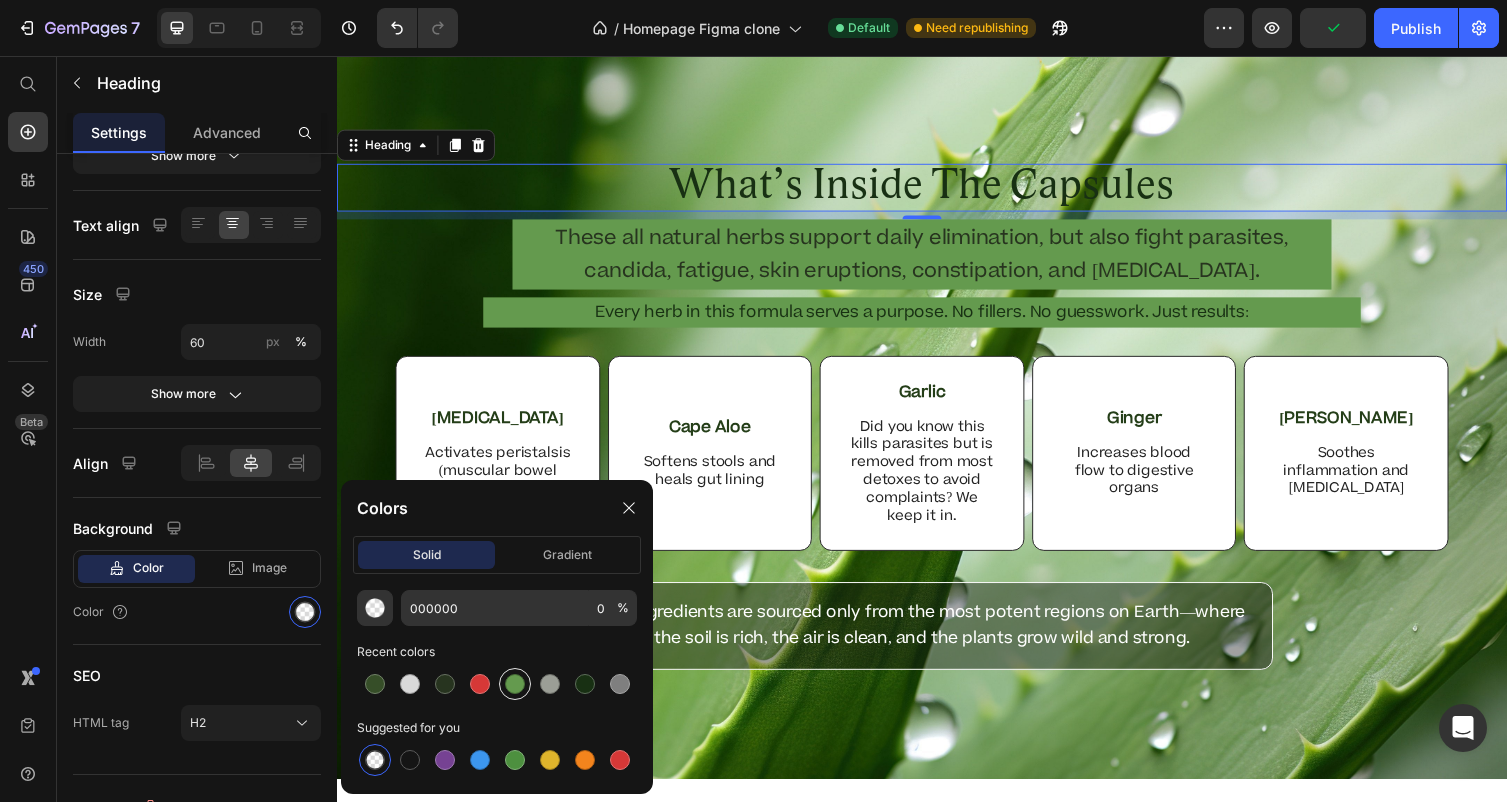 click at bounding box center [515, 684] 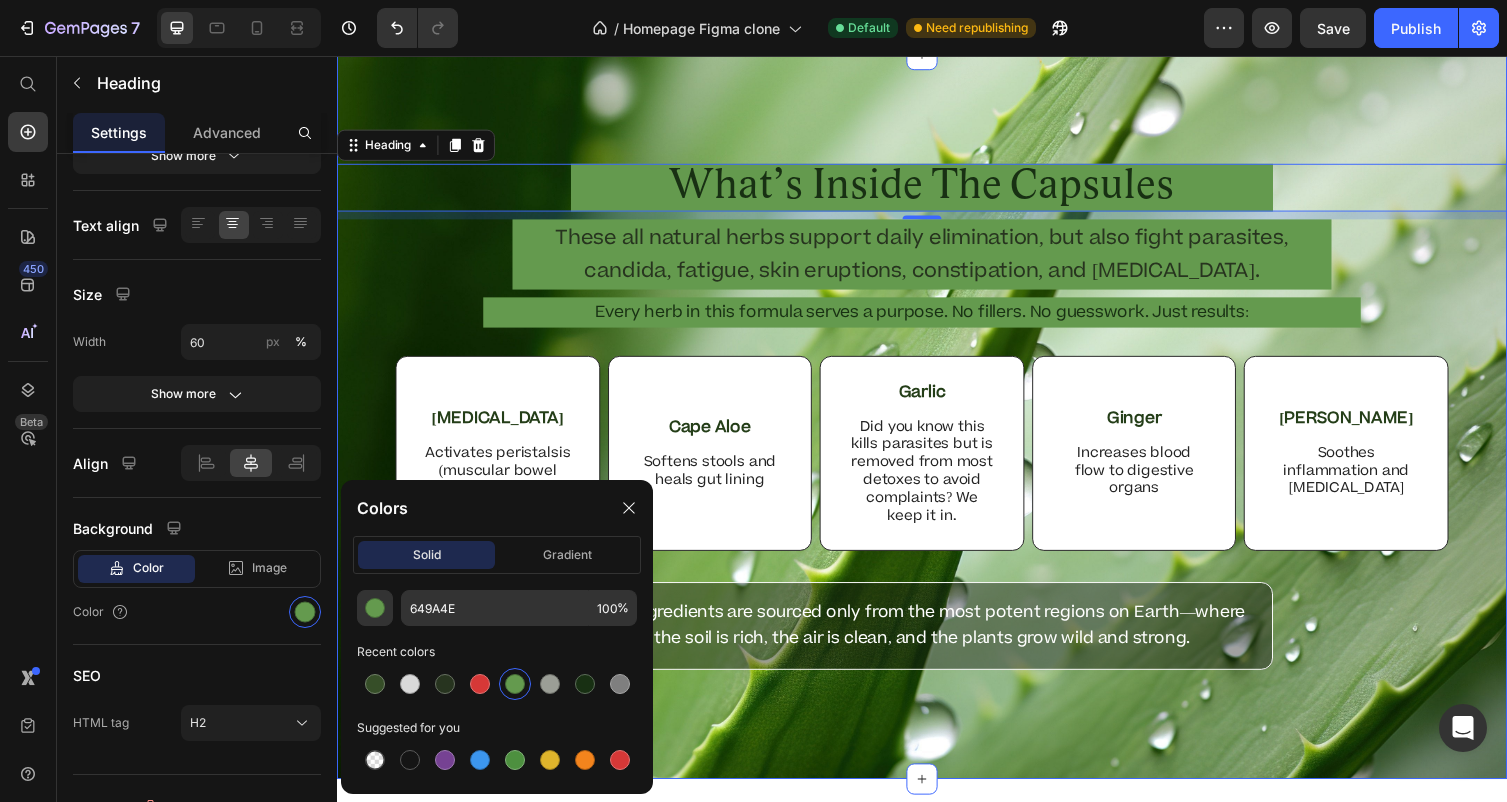 click on "What’s Inside The Capsules  Heading   8 These all natural herbs support daily elimination, but also fight parasites, candida, fatigue, skin eruptions, constipation, and [MEDICAL_DATA]. Text Block Every herb in this formula serves a purpose. No fillers. No guesswork. Just results: Text Block Row [MEDICAL_DATA] Text Block Activates peristalsis (muscular bowel contractions) Text Block Row Cape Aloe Text Block Softens stools and heals gut lining Text Block Row Garlic Text Block Did you know this kills parasites but is removed from most detoxes to avoid complaints? We keep it in. Text Block Row Ginger Text Block Increases blood flow to digestive organs Text Block Row [MEDICAL_DATA] Text Block Soothes inflammation and [MEDICAL_DATA] Text Block Row Row Our ingredients are sourced only from the most potent regions on Earth—where the soil is rich, the air is clean, and the plants grow wild and strong. Text Block Row Section 9/25" at bounding box center [937, 427] 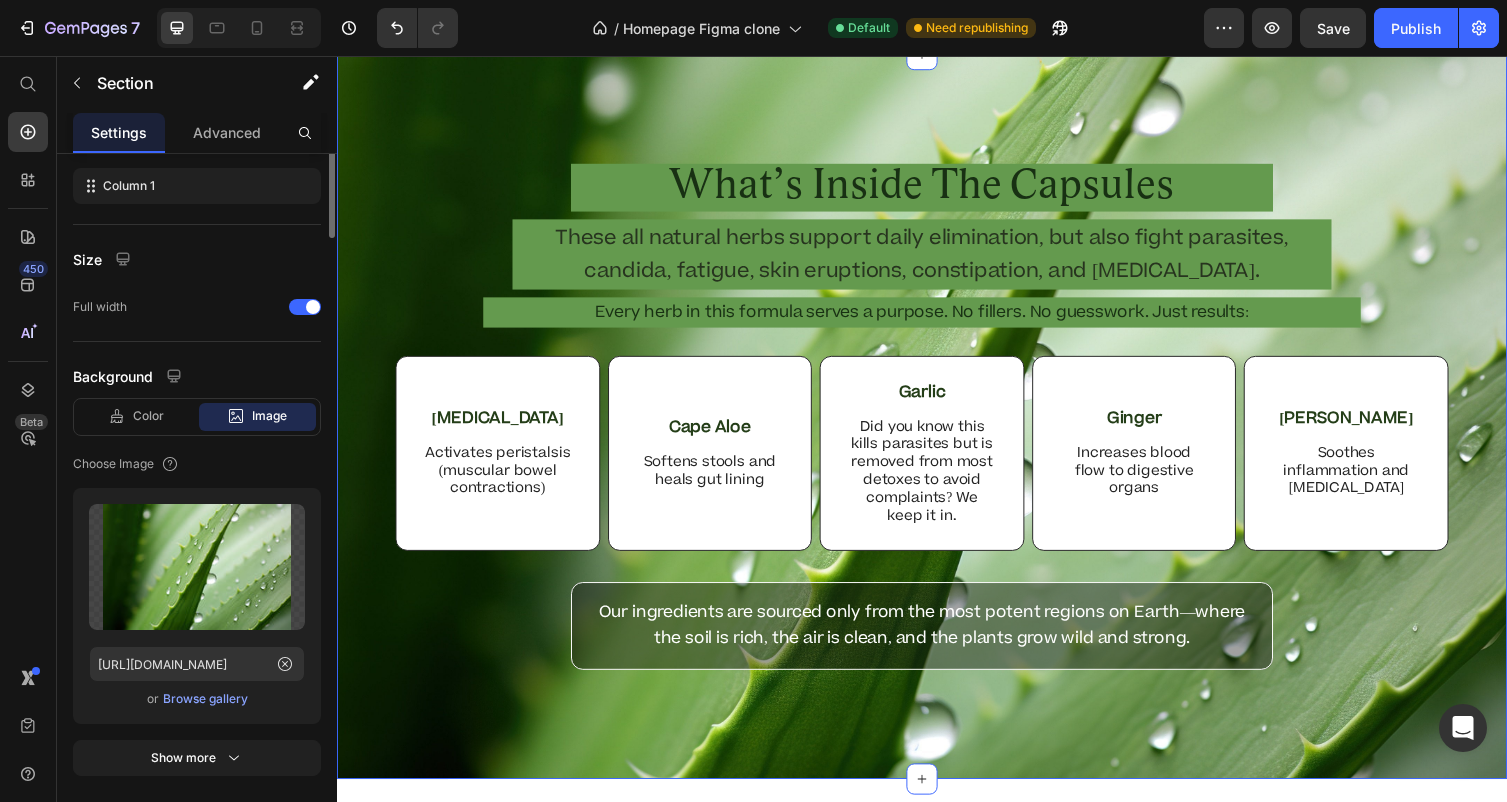 scroll, scrollTop: 0, scrollLeft: 0, axis: both 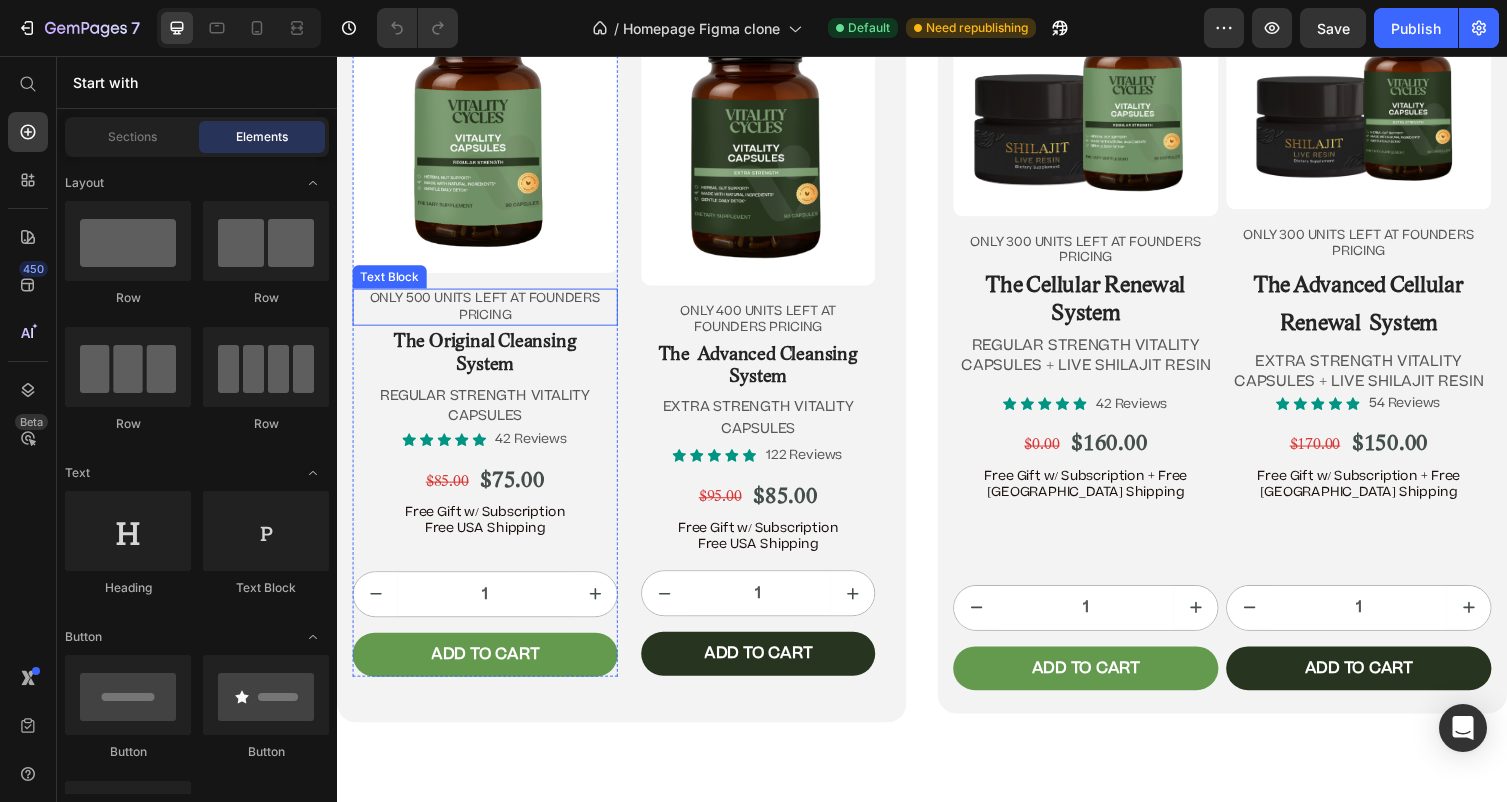 click on "ONLY 500 UNITS LEFT AT FOUNDERS PRICING" at bounding box center [489, 314] 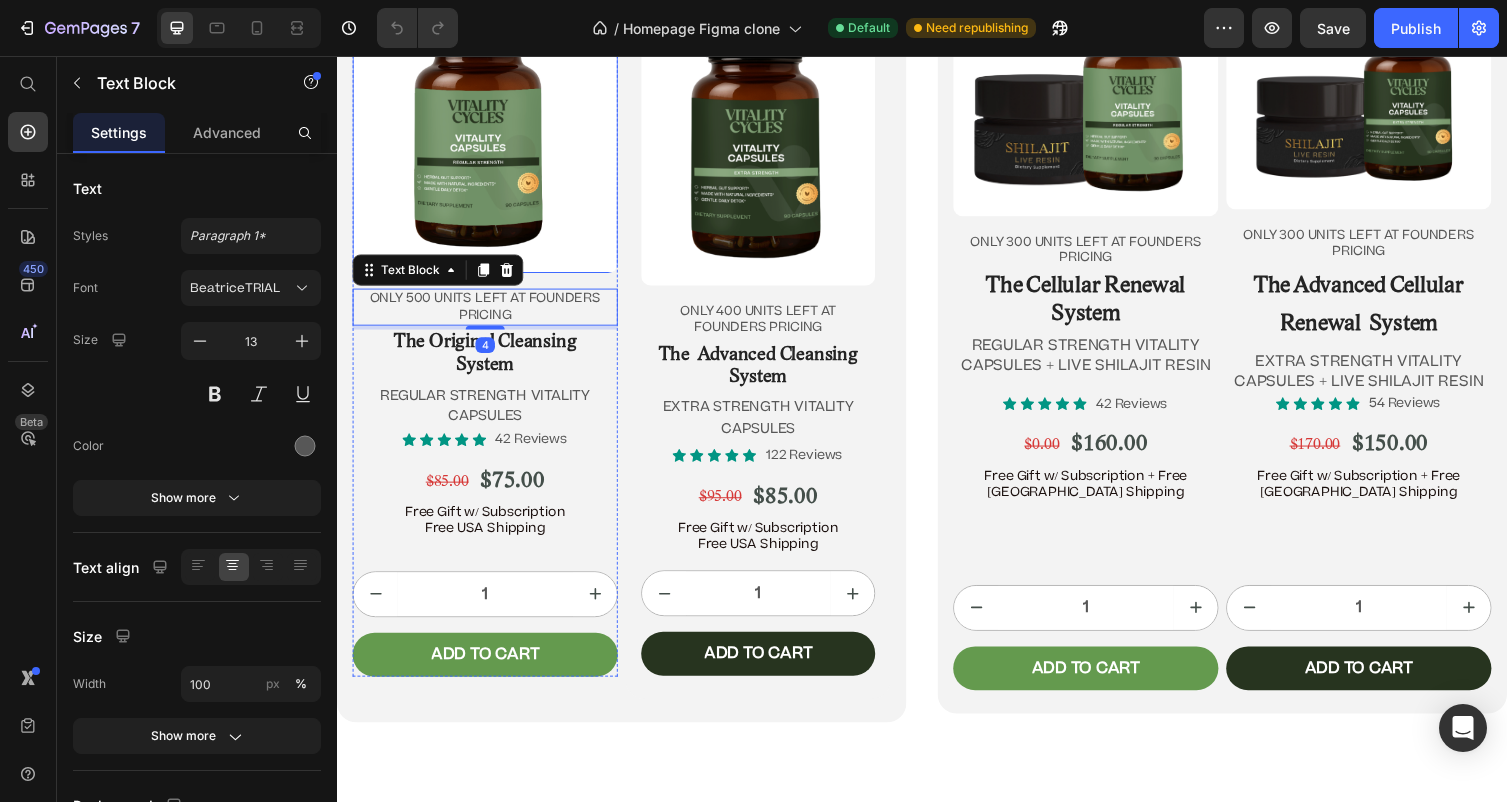 click at bounding box center (489, 137) 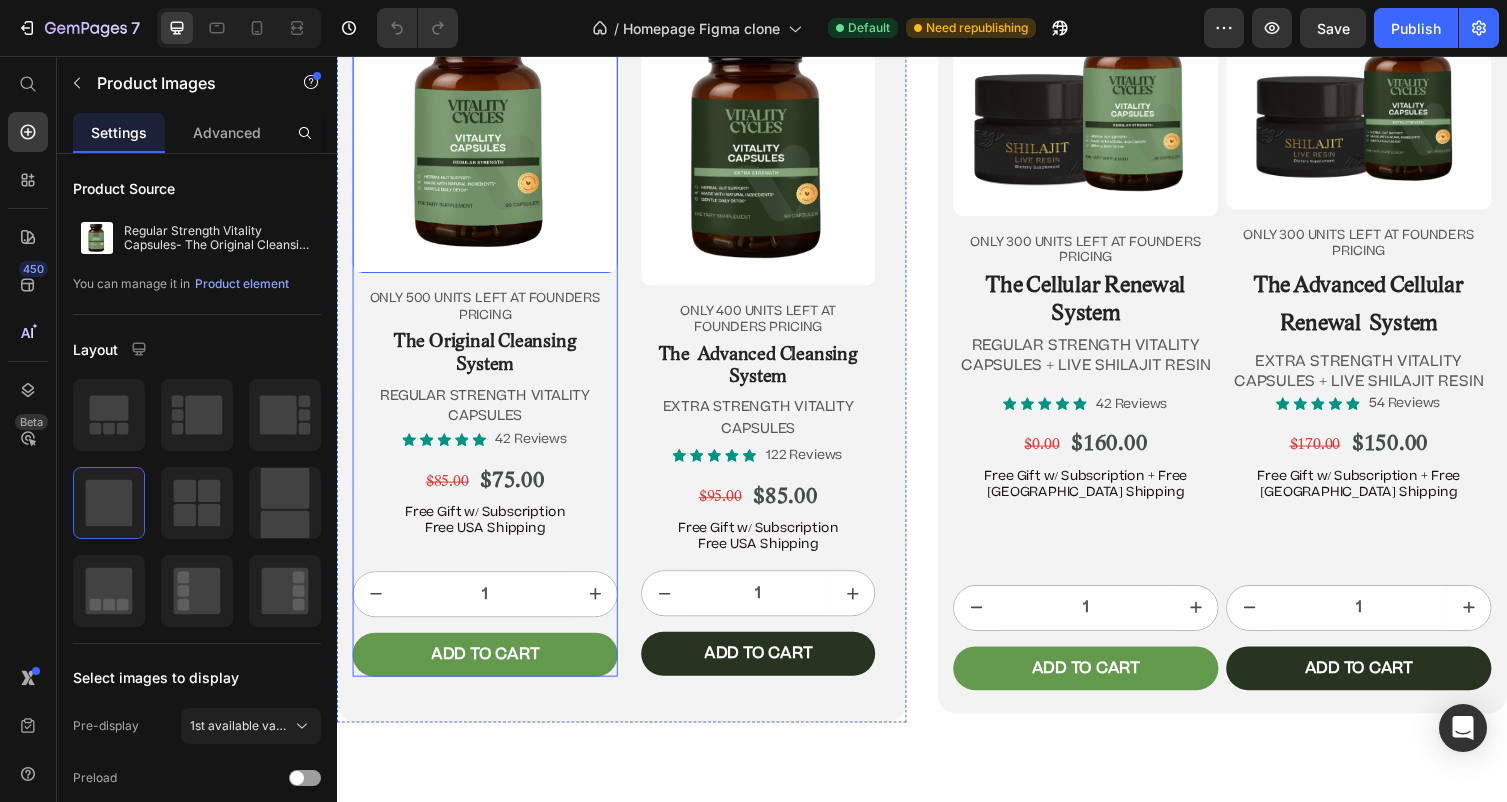 click on "Product Images   16 ONLY 500 UNITS LEFT AT FOUNDERS PRICING Text Block The Original Cleansing  System Heading REGULAR STRENGTH VITALITY CAPSULES Text Block" at bounding box center [489, 217] 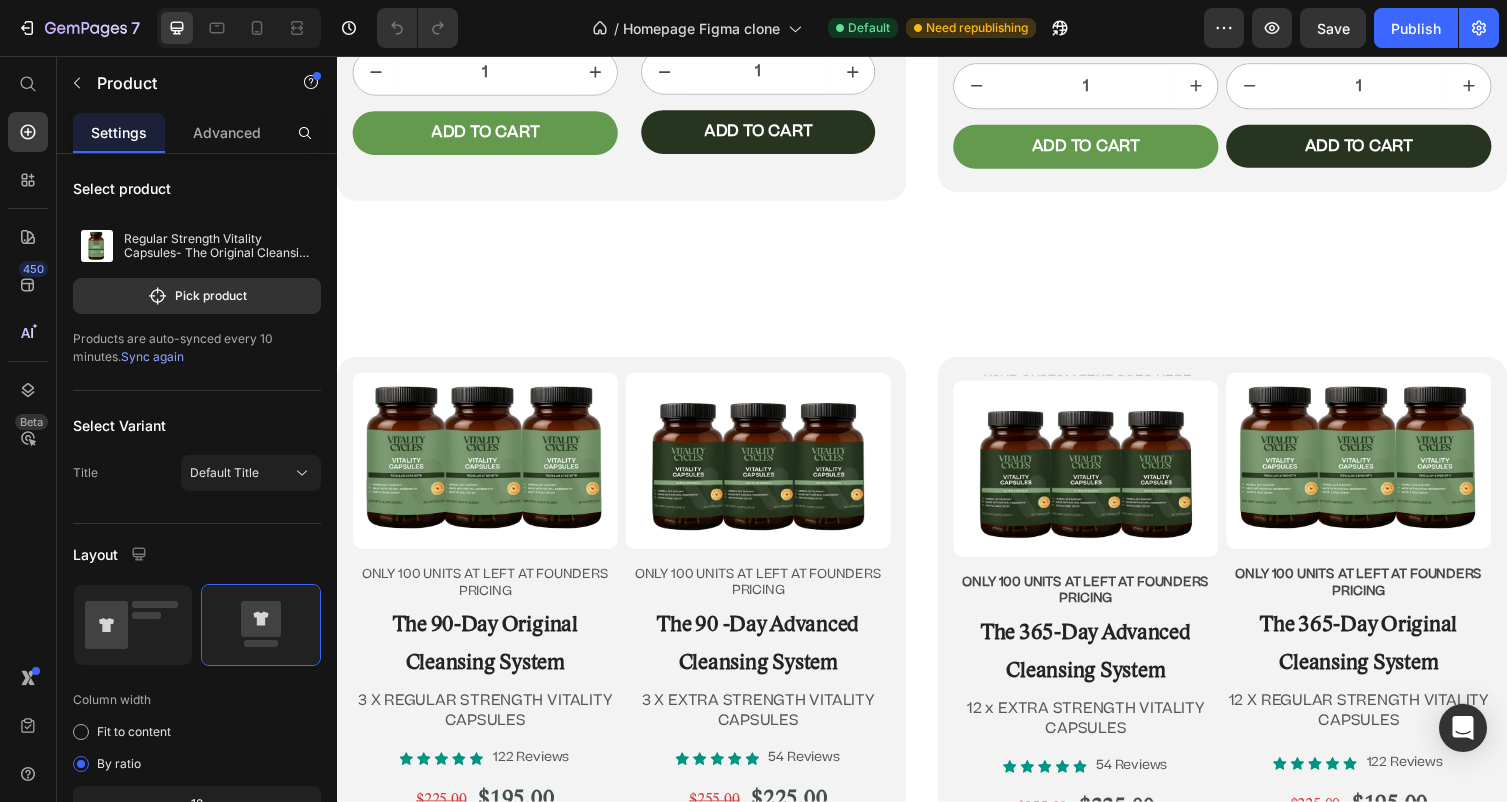 scroll, scrollTop: 11499, scrollLeft: 0, axis: vertical 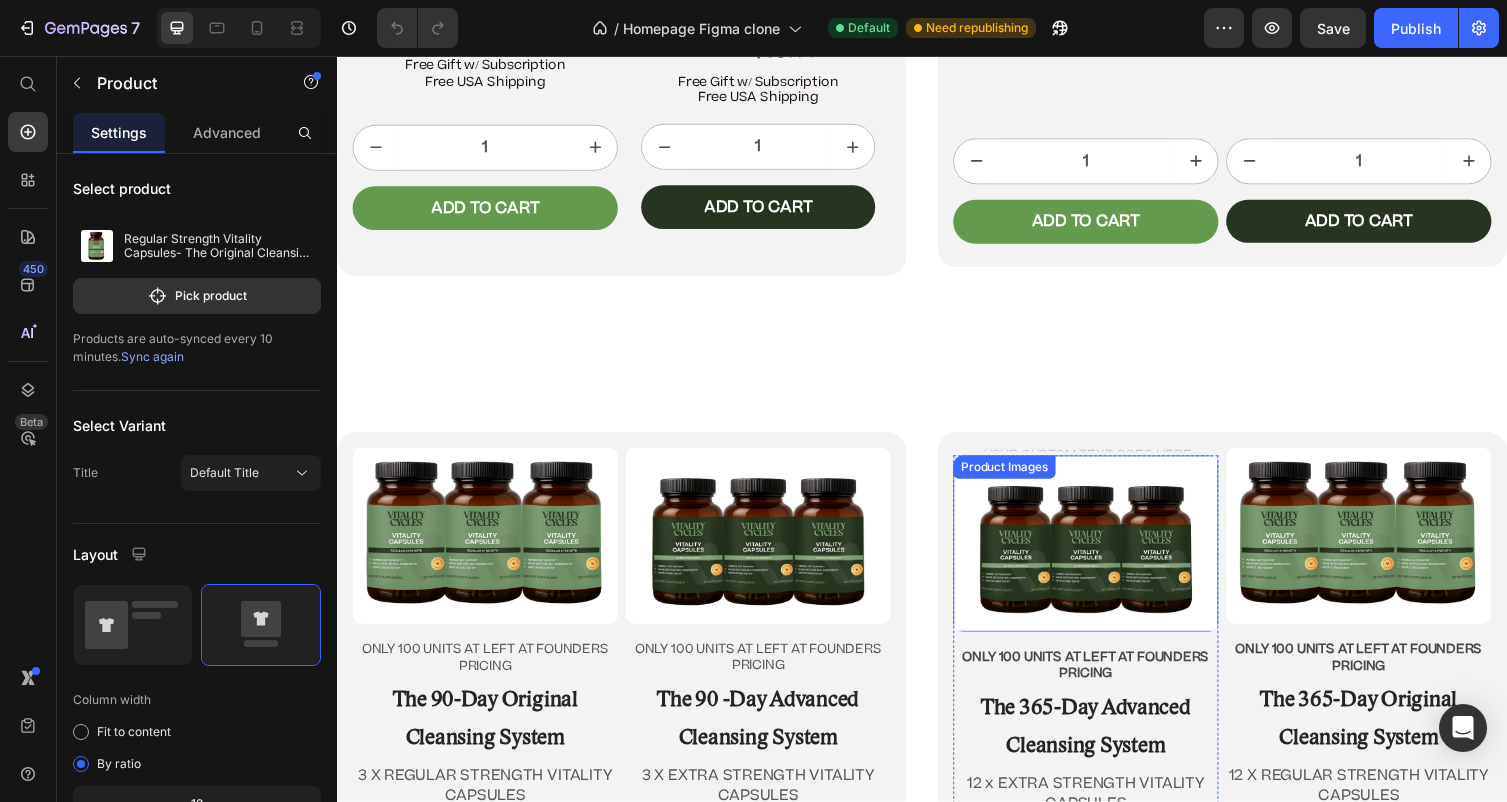 click at bounding box center (1105, 556) 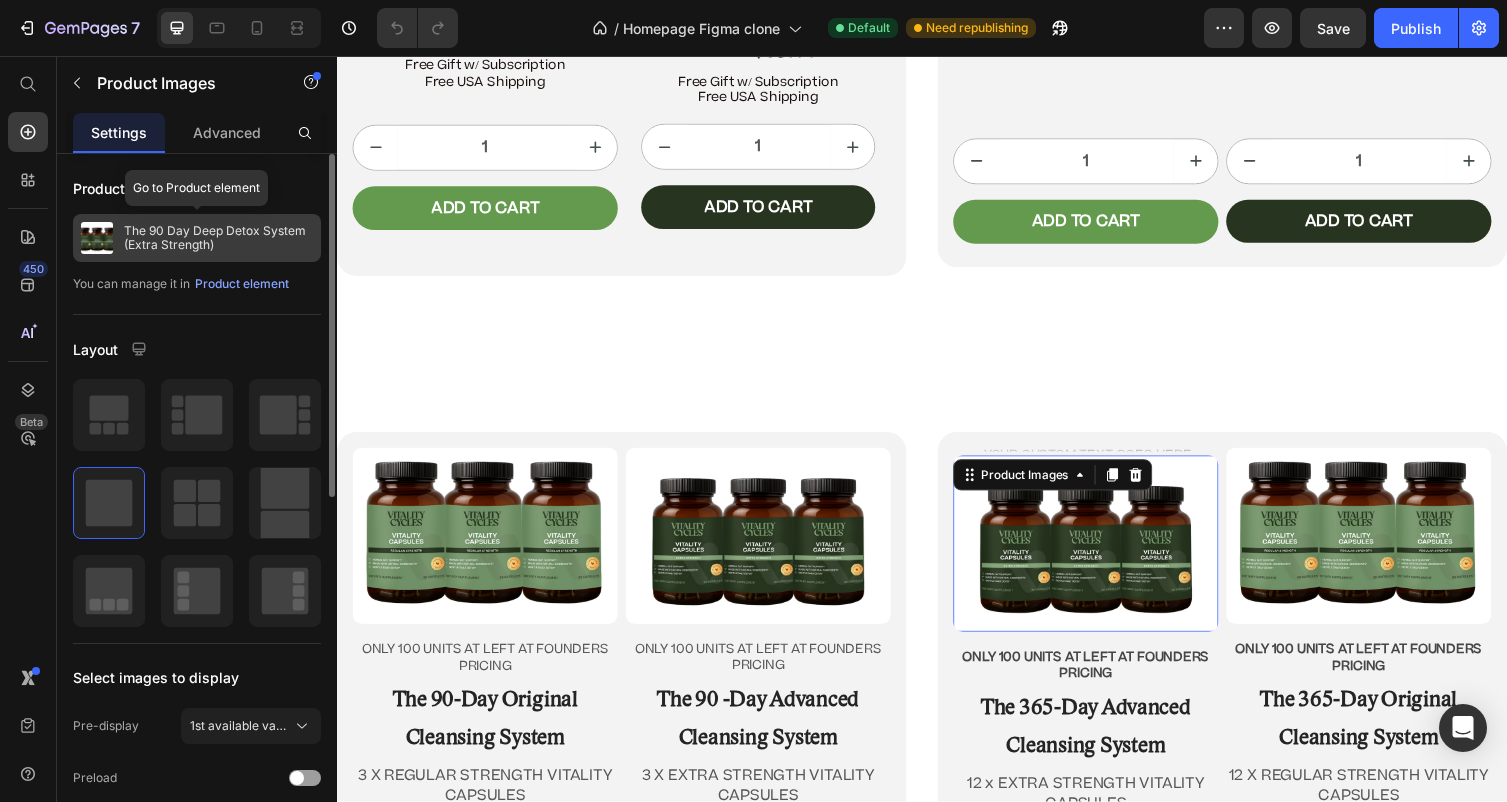 click on "The 90 Day Deep Detox System (Extra Strength)" at bounding box center [218, 238] 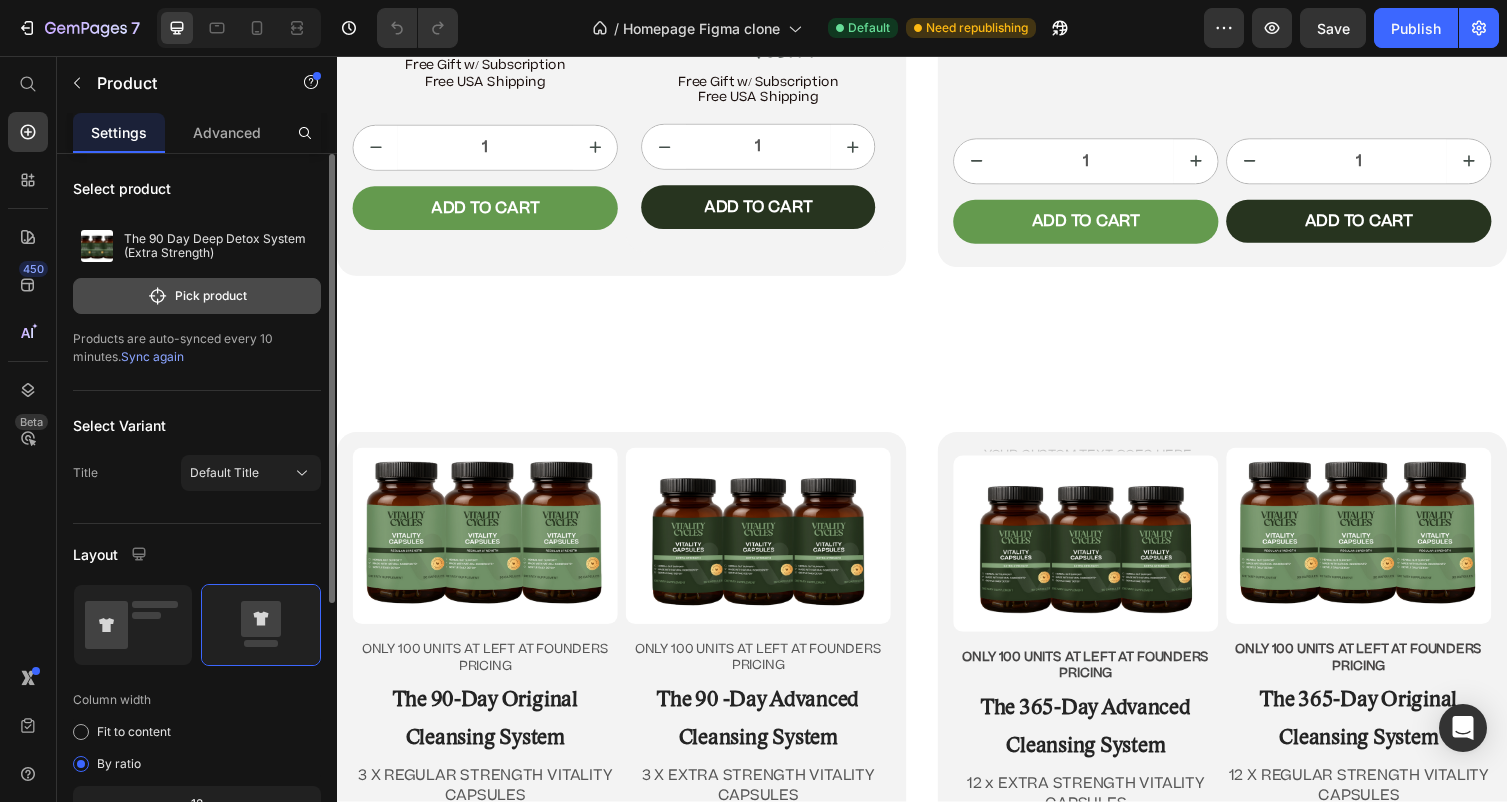 click on "Pick product" at bounding box center [197, 296] 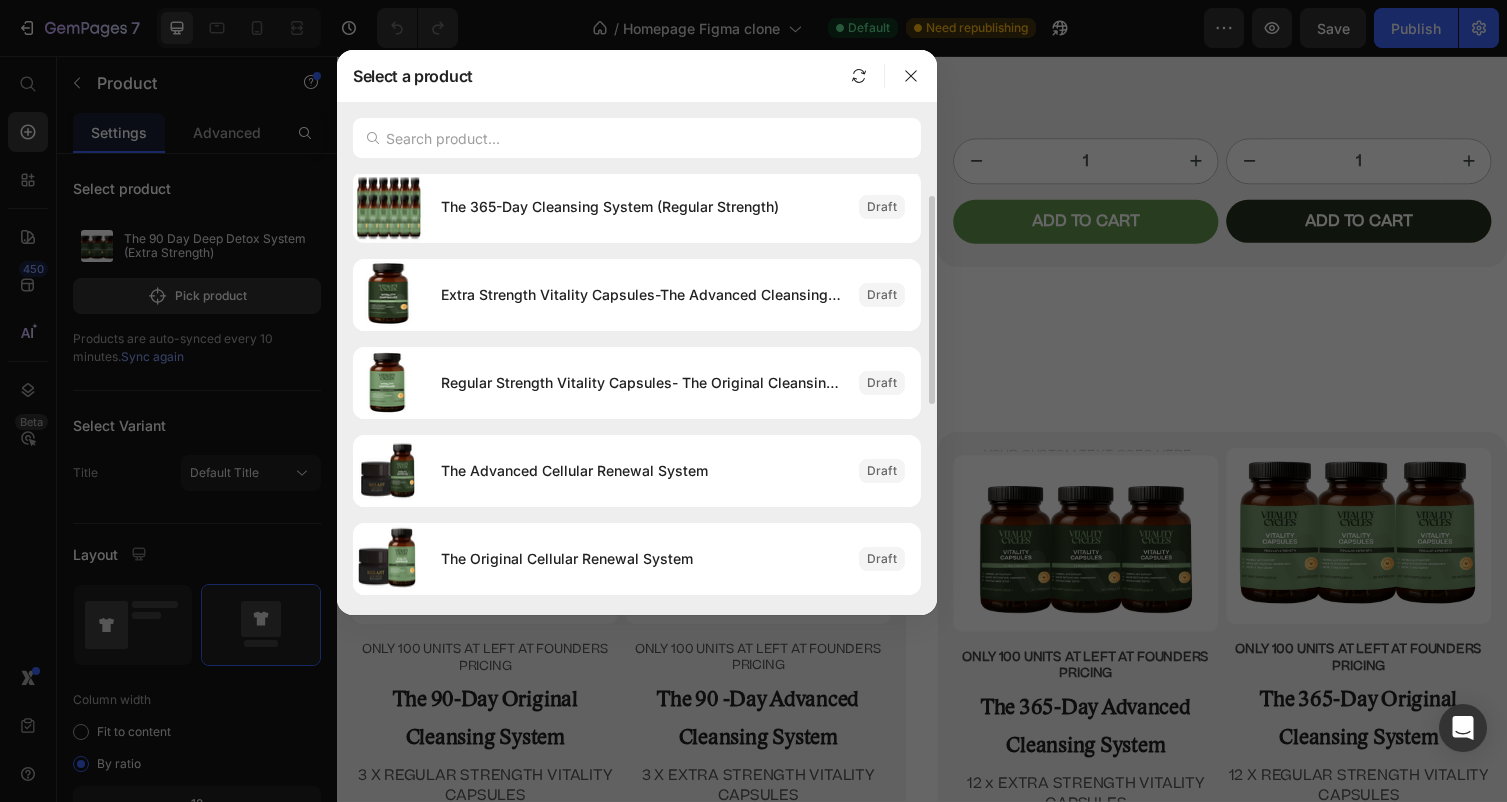 scroll, scrollTop: 0, scrollLeft: 0, axis: both 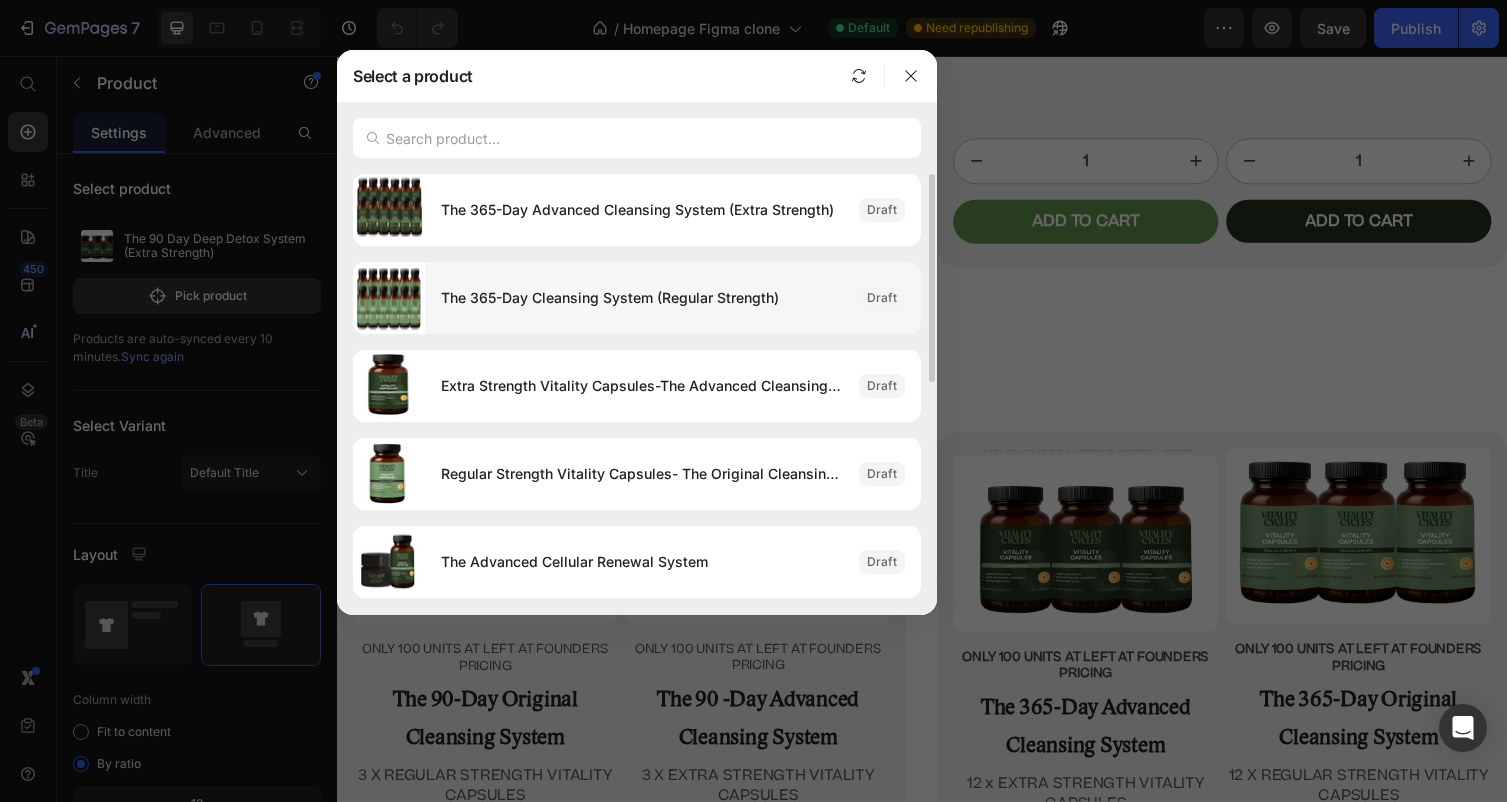 click on "The 365-Day Cleansing System (Regular Strength)" at bounding box center [642, 298] 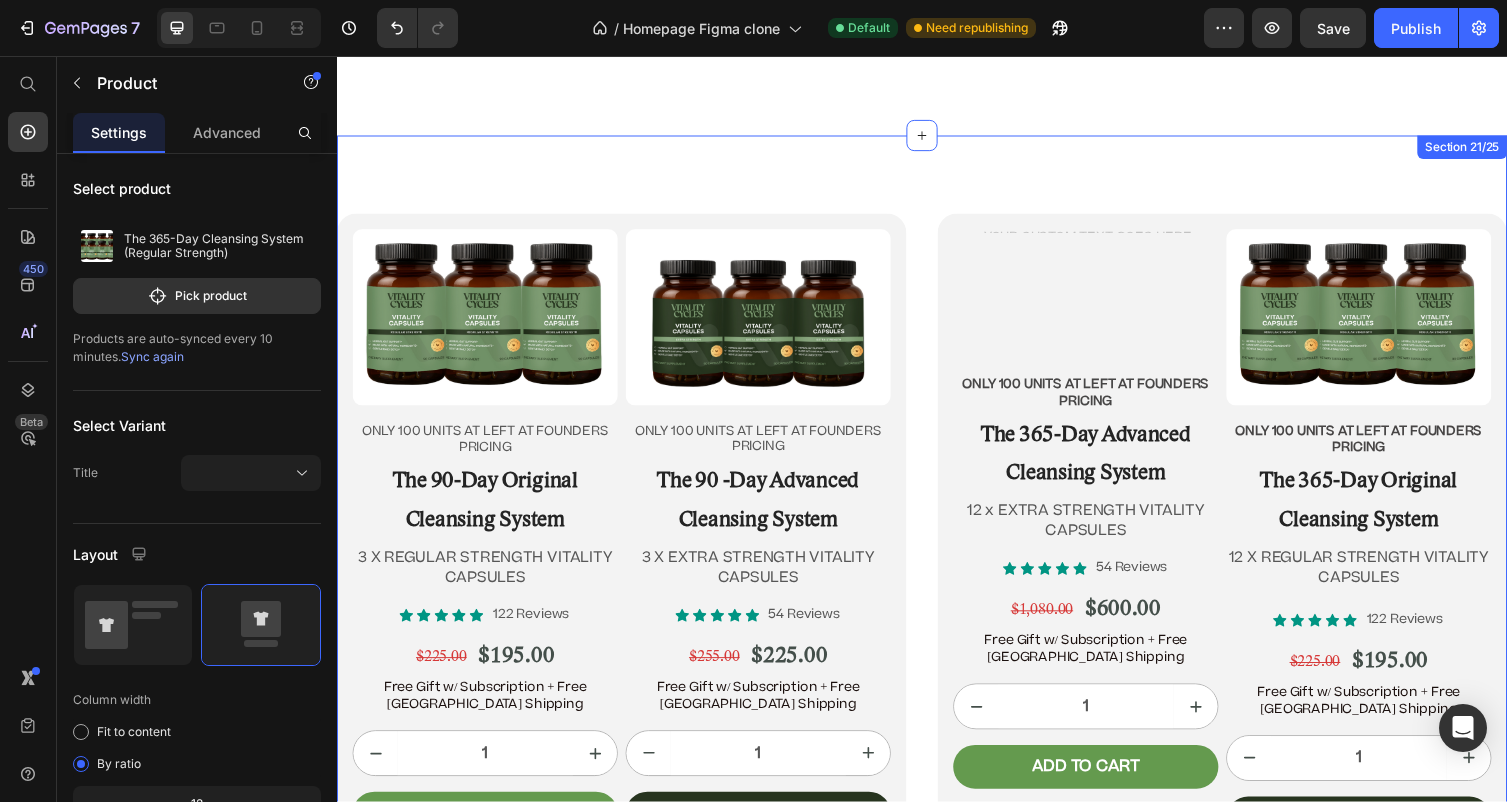 scroll, scrollTop: 11749, scrollLeft: 0, axis: vertical 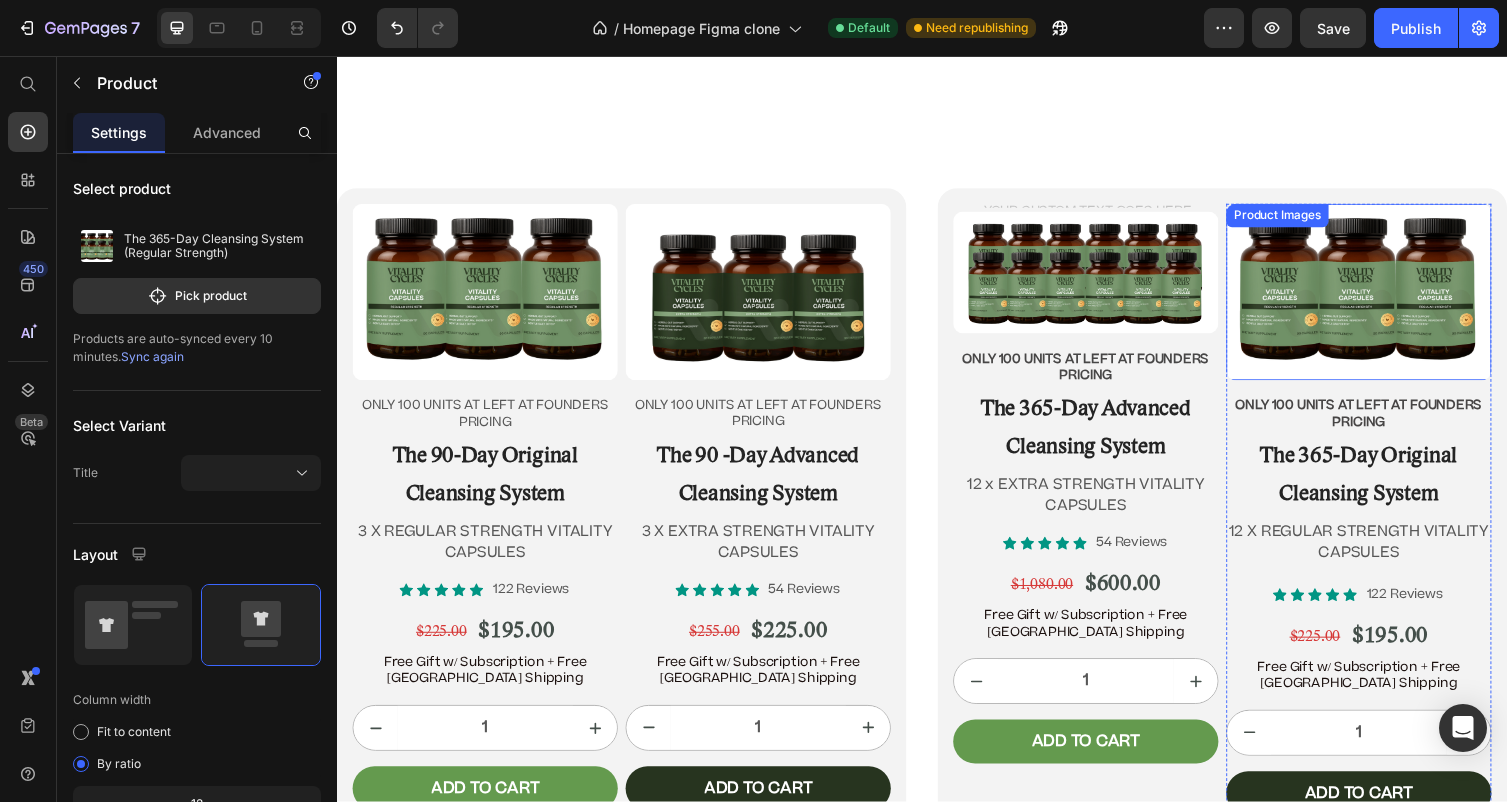click at bounding box center (1385, 298) 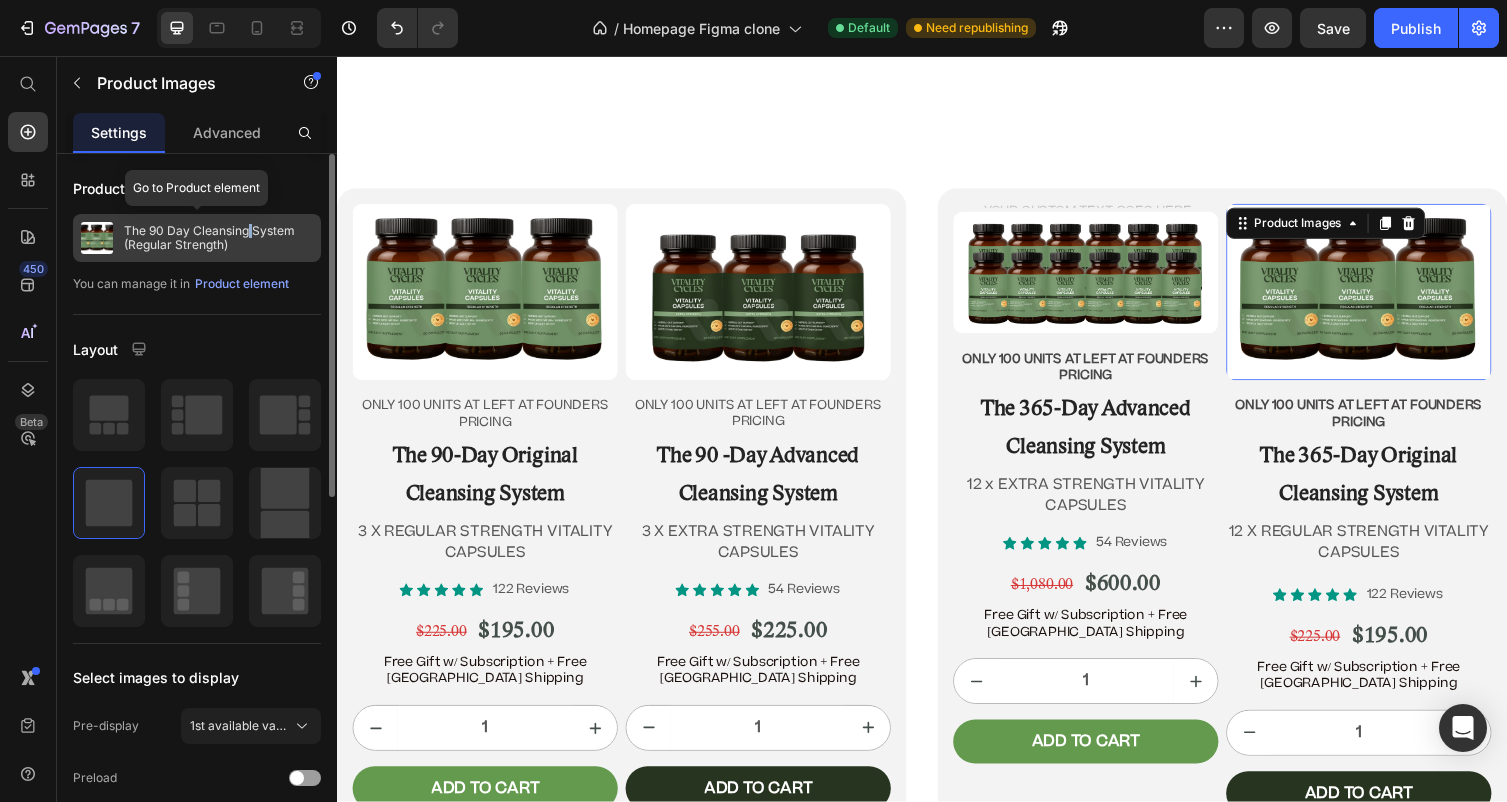 click on "The 90 Day Cleansing System (Regular Strength)" at bounding box center [218, 238] 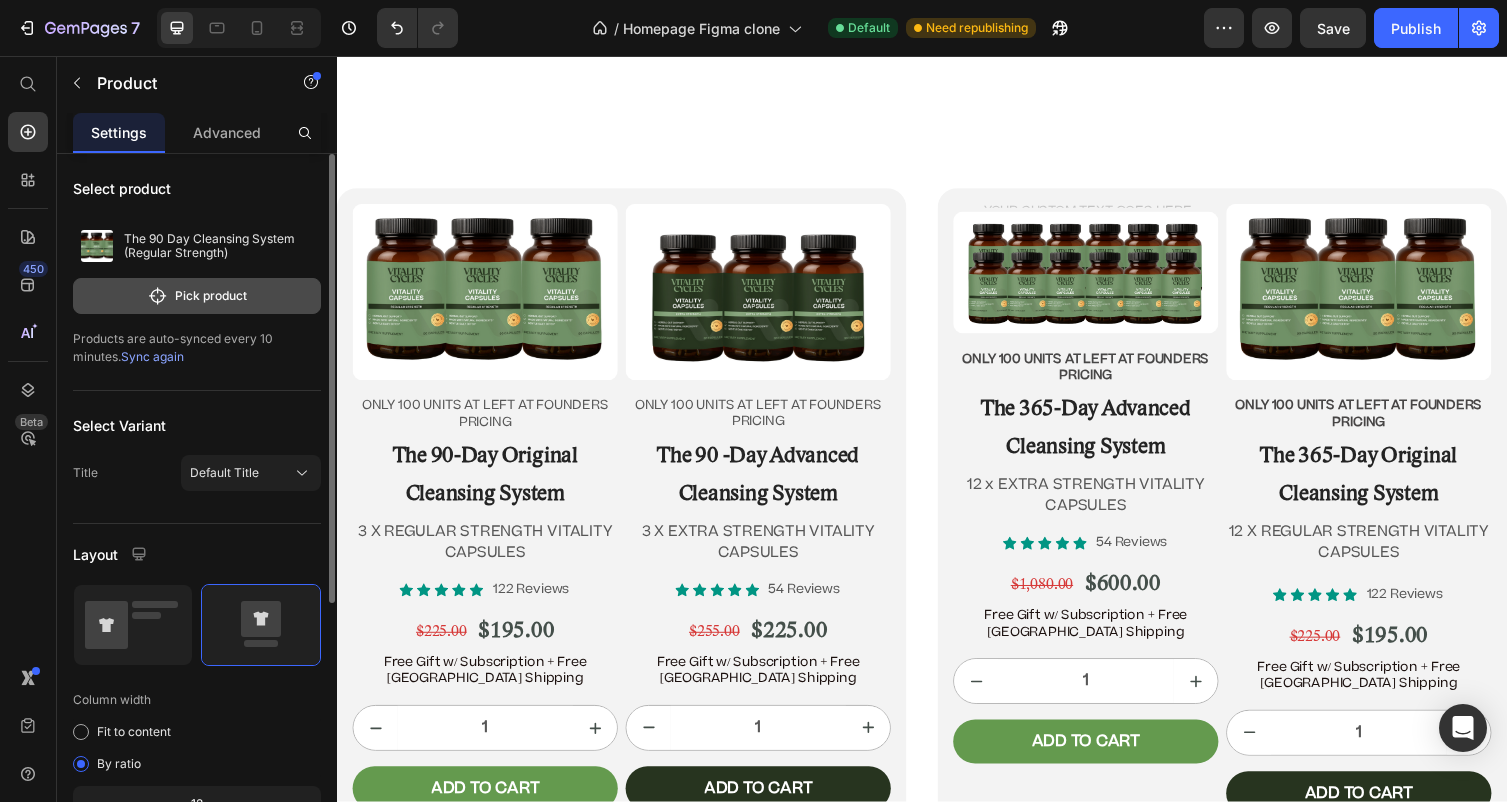 click on "Pick product" at bounding box center (197, 296) 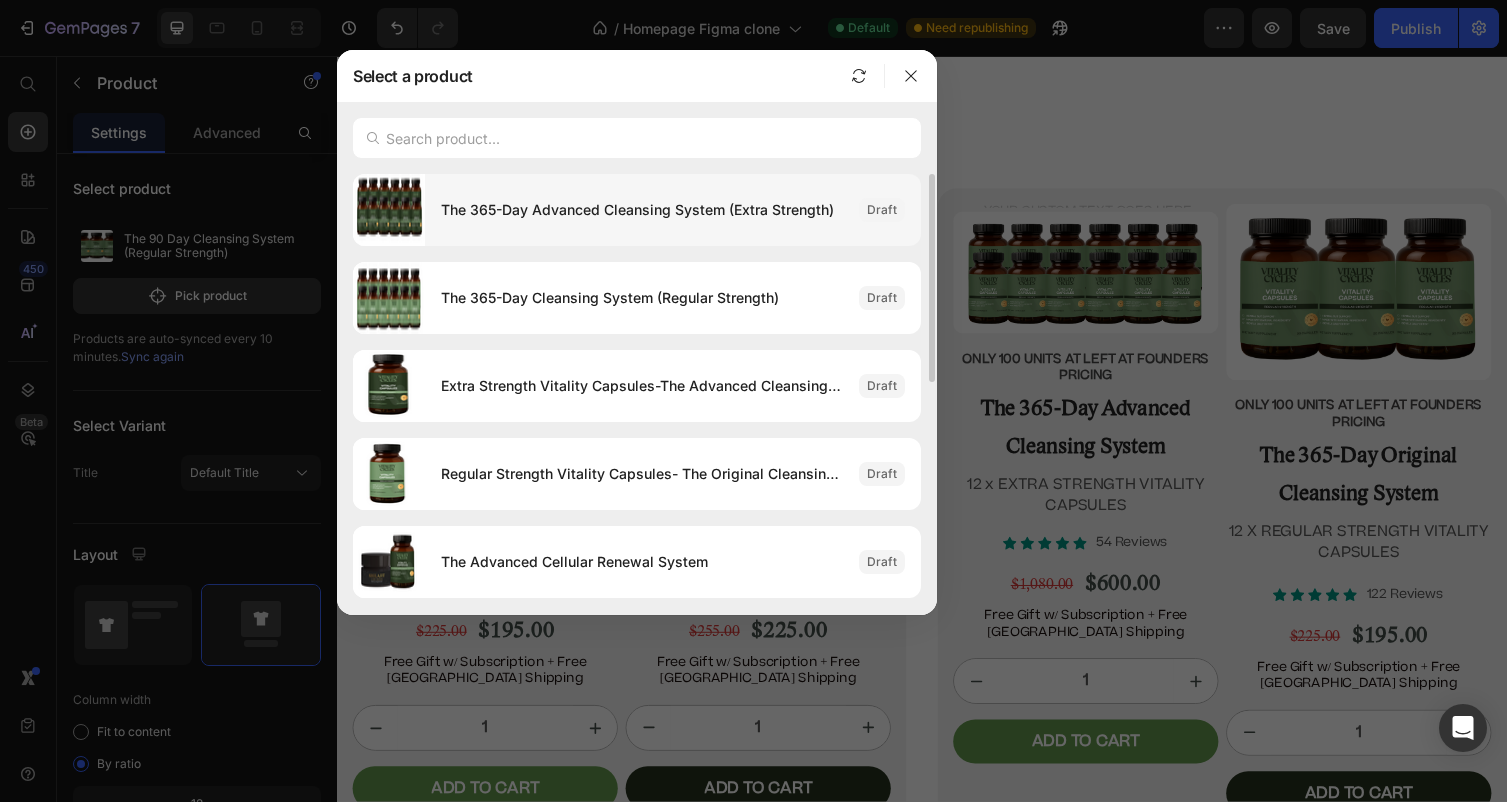 click on "The 365-Day Advanced Cleansing System (Extra Strength)" at bounding box center [642, 210] 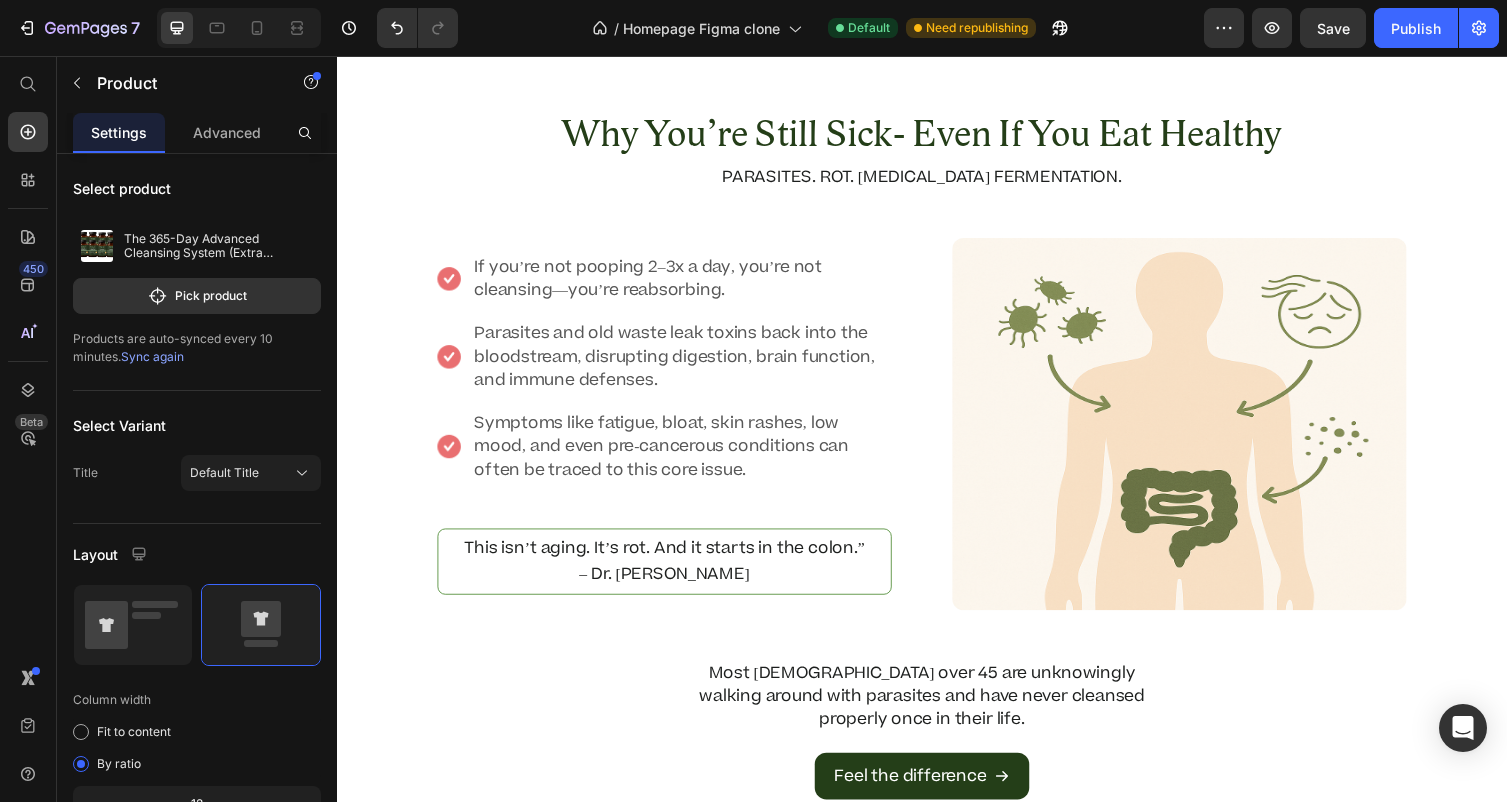 scroll, scrollTop: 0, scrollLeft: 0, axis: both 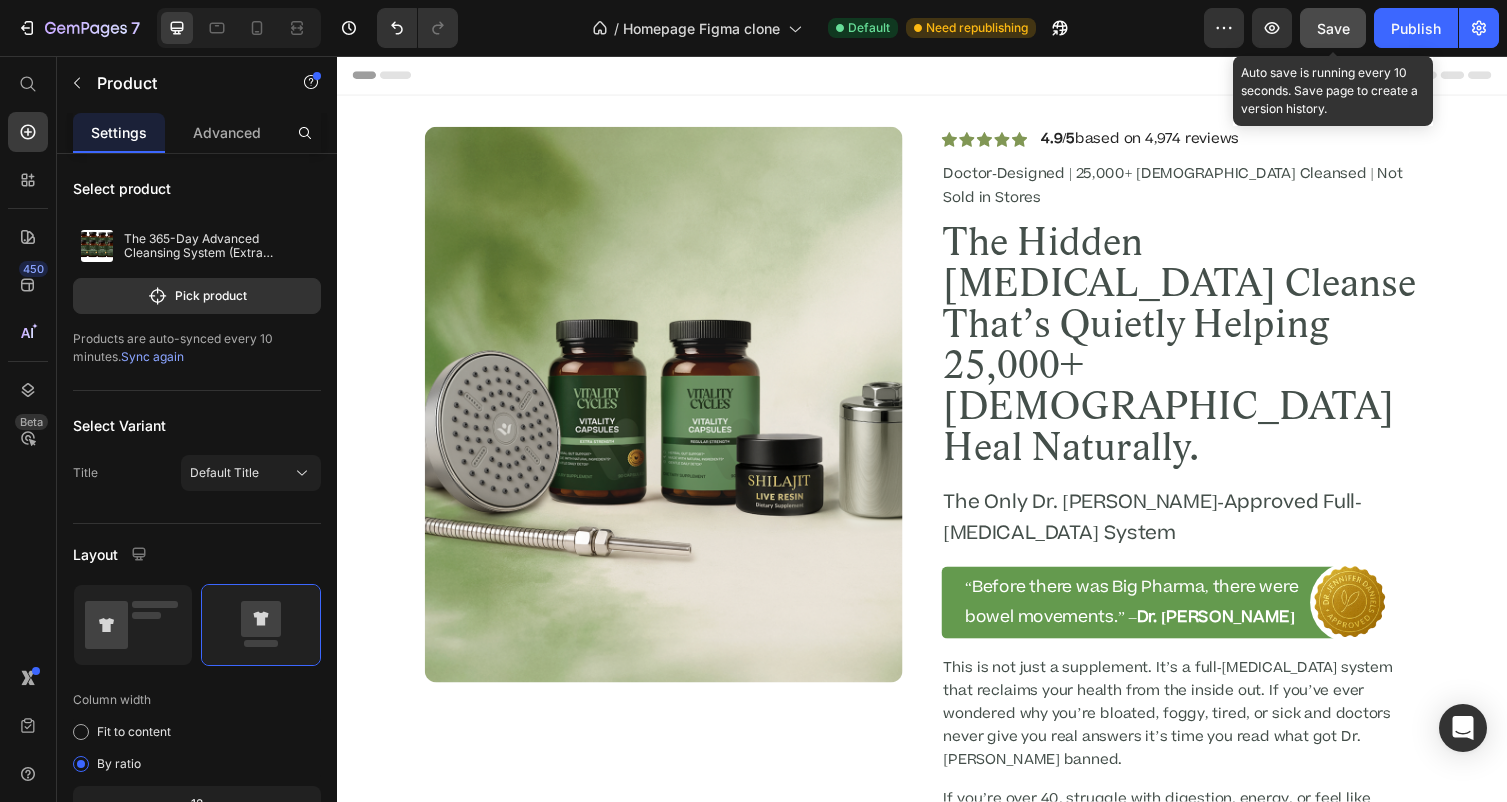 click on "Save" 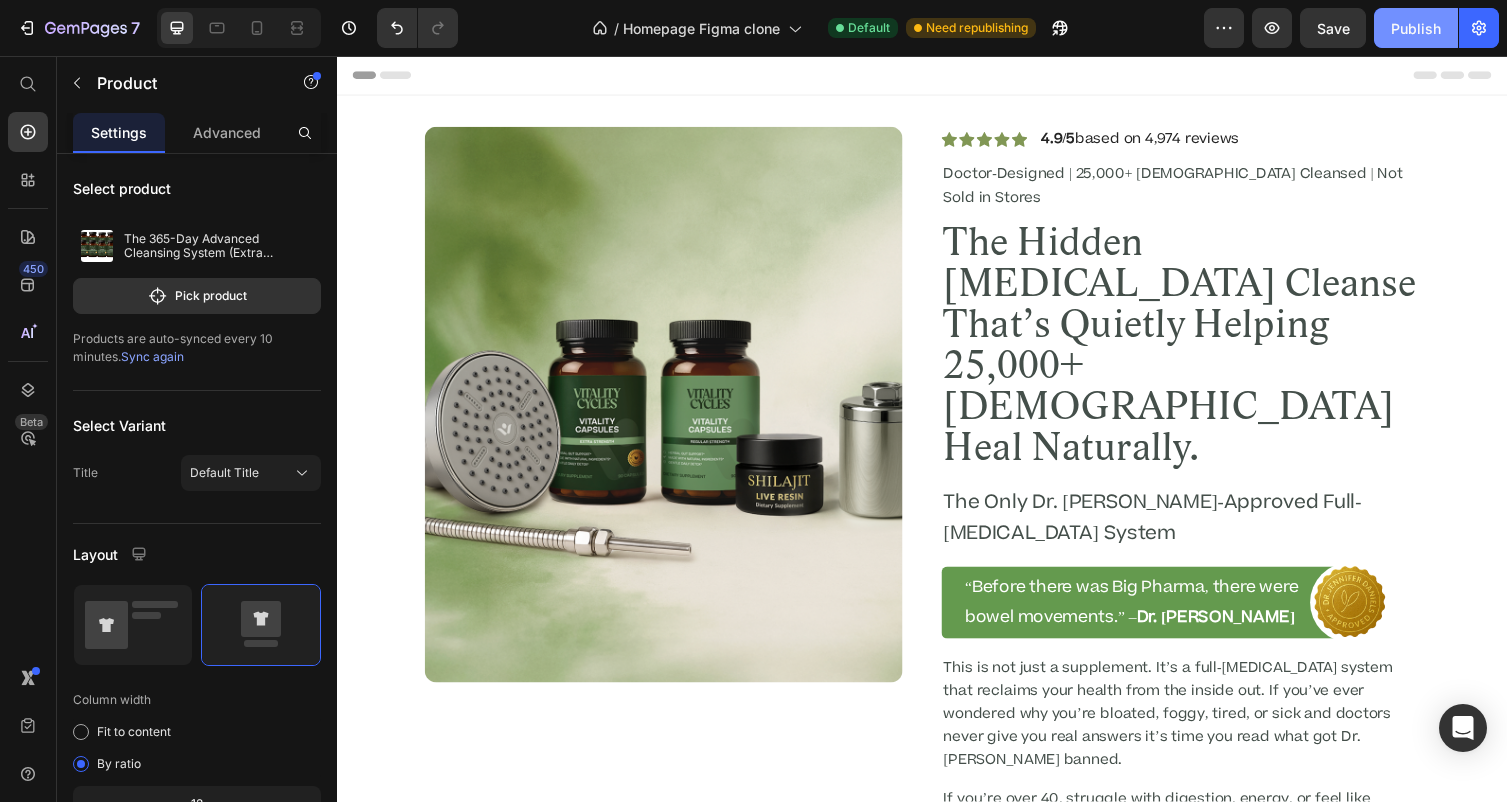 click on "Publish" 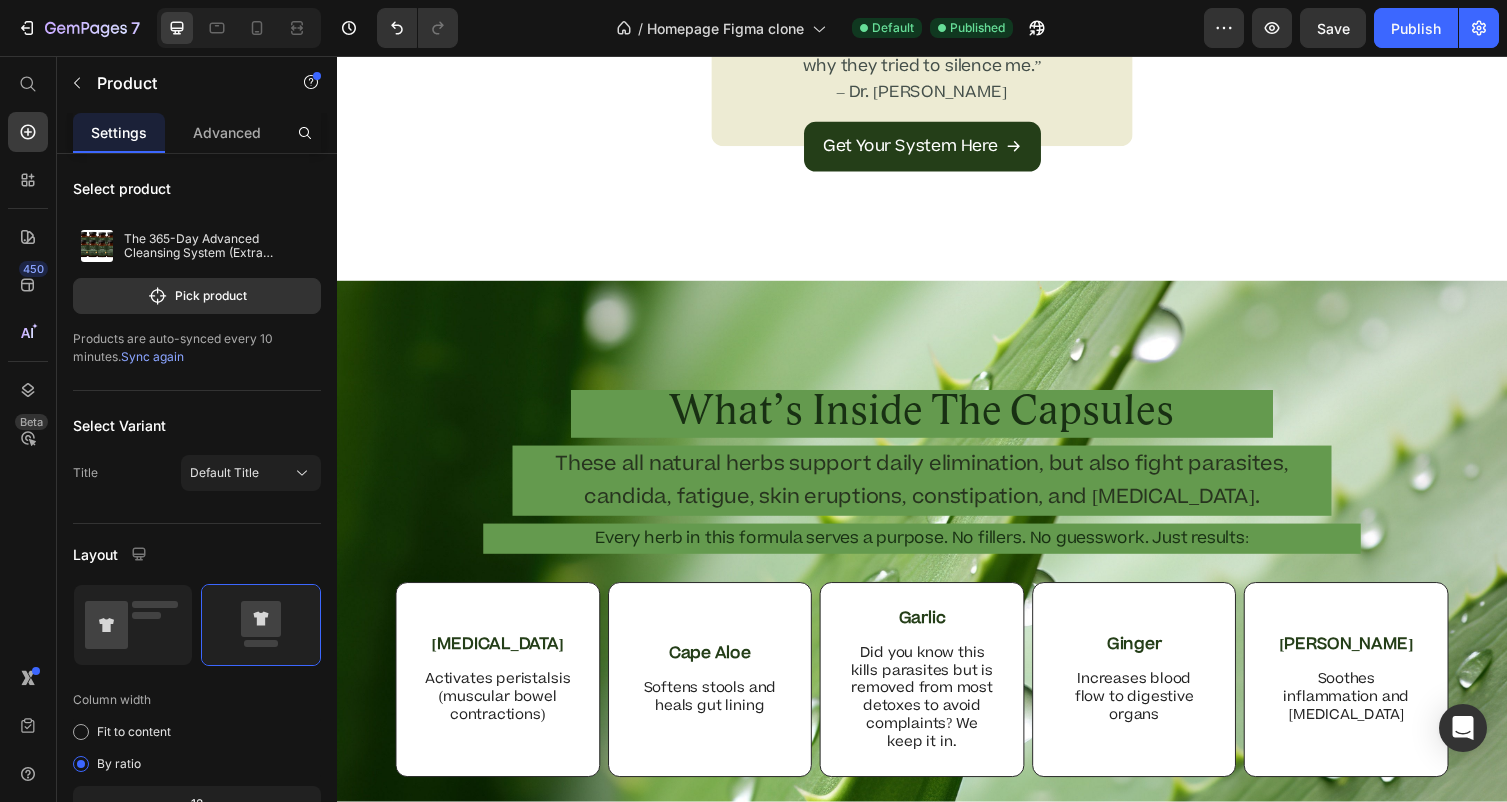 scroll, scrollTop: 3577, scrollLeft: 0, axis: vertical 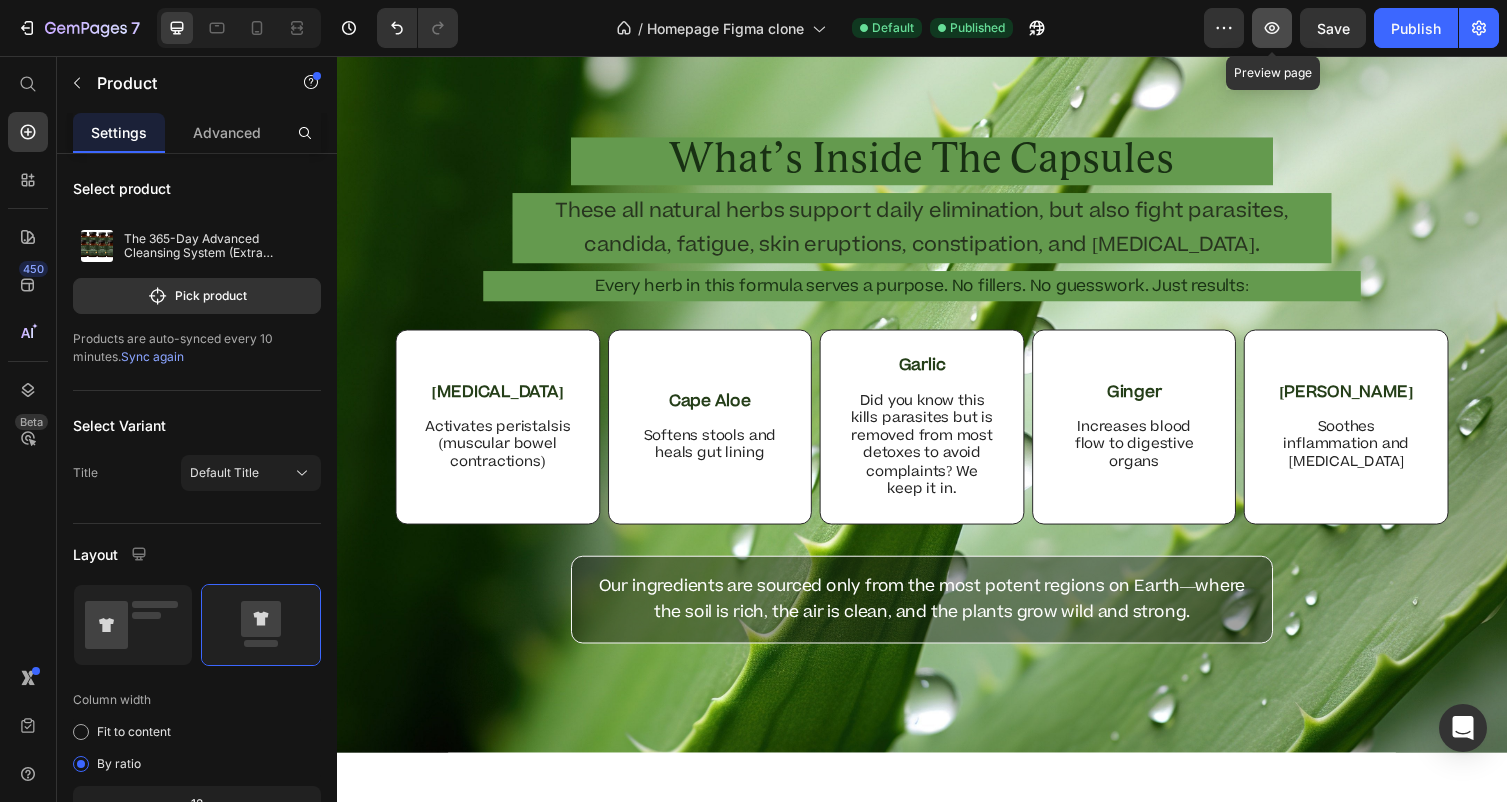 click 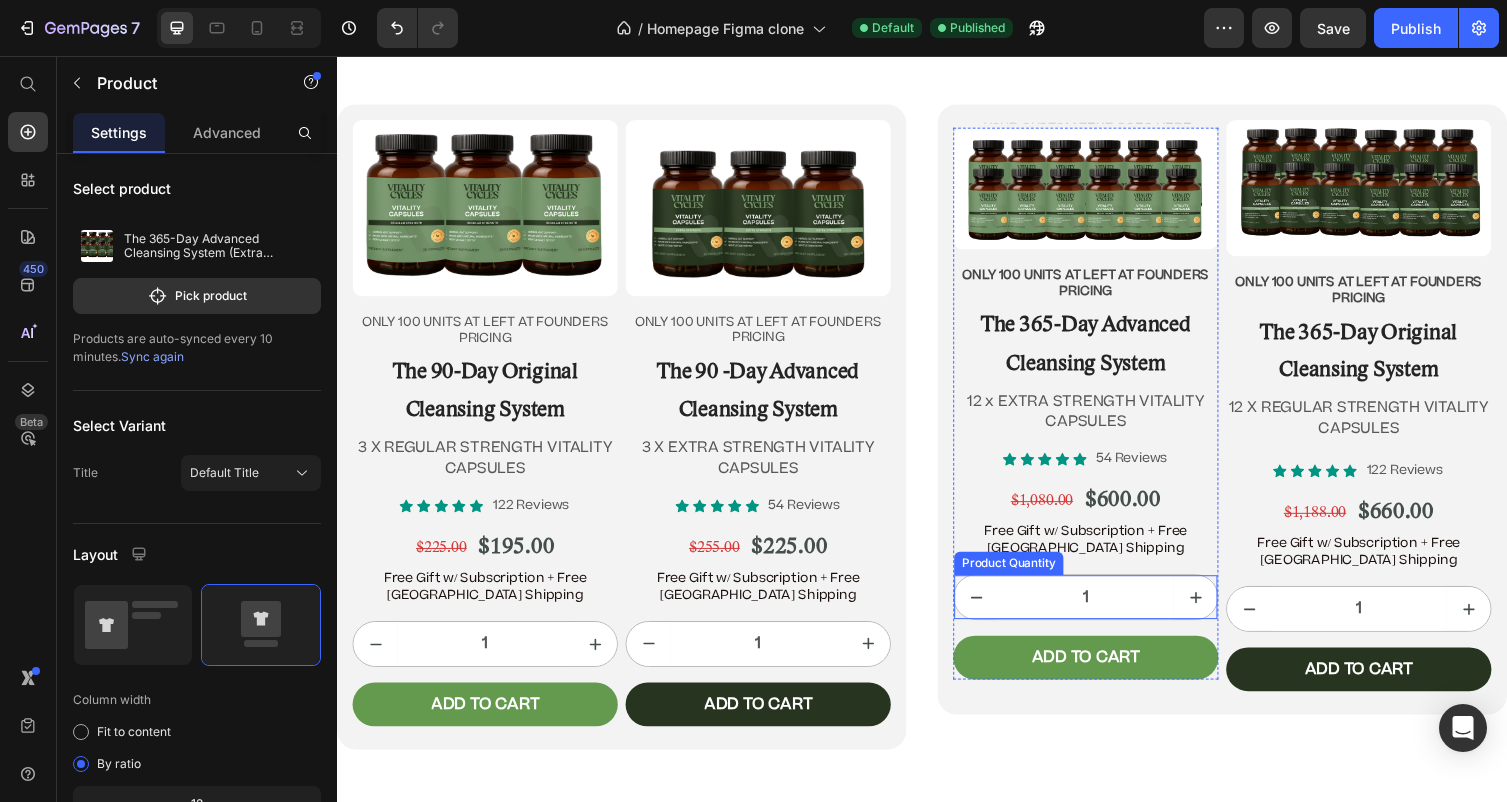 scroll, scrollTop: 11825, scrollLeft: 0, axis: vertical 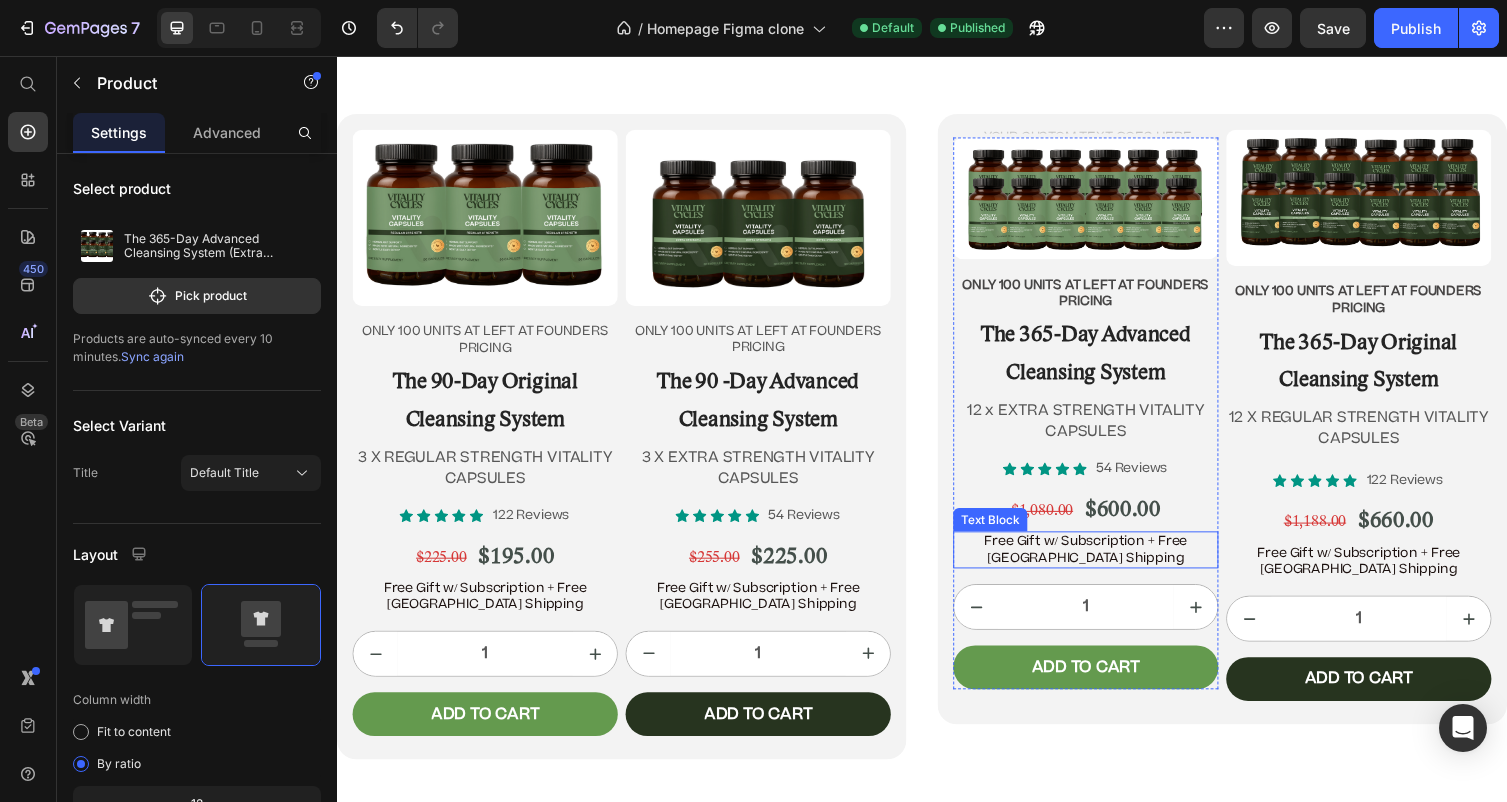 click on "Free Gift w/ Subscription + Free [GEOGRAPHIC_DATA] Shipping" at bounding box center [1105, 563] 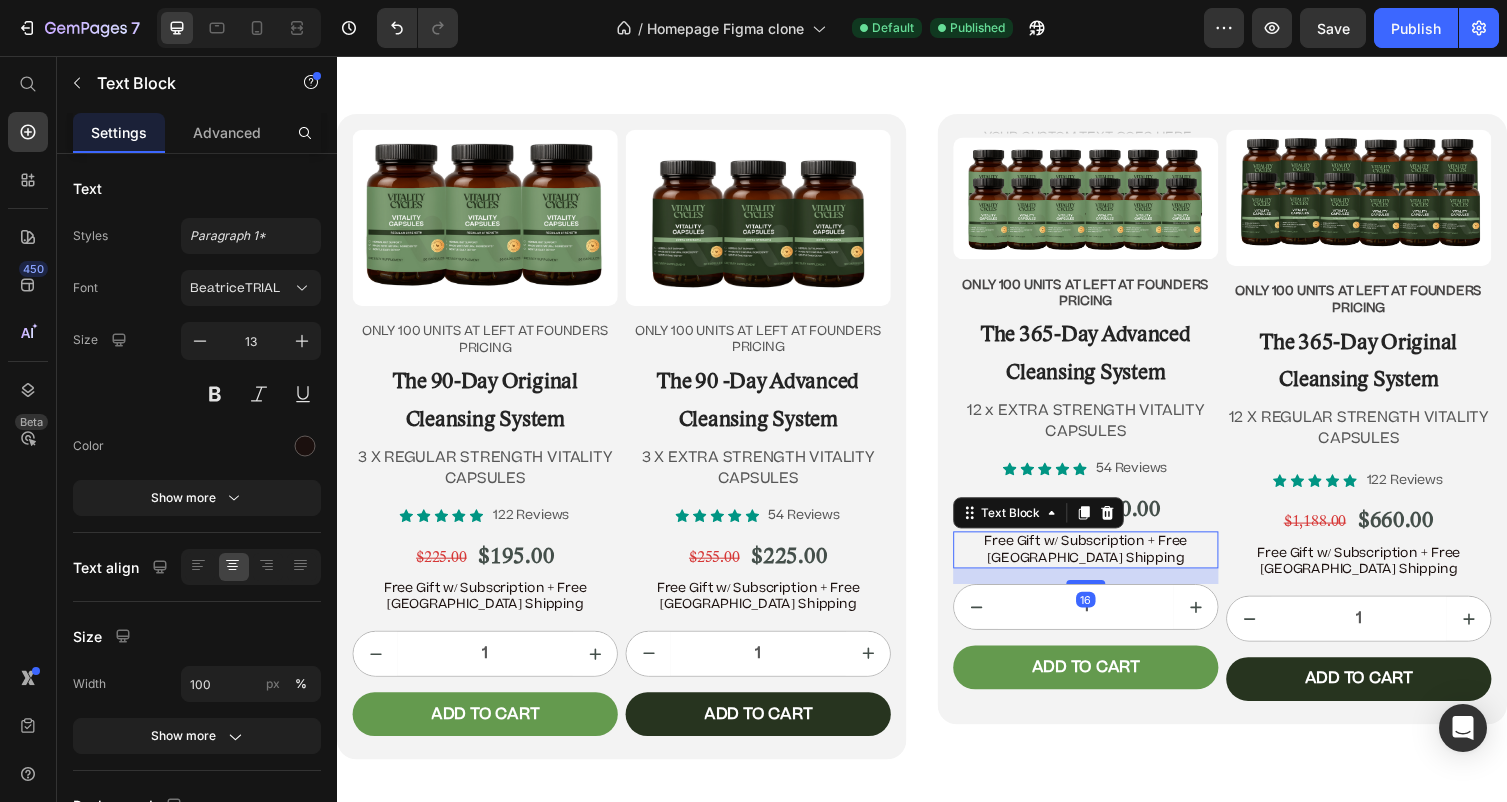 click on "Free Gift w/ Subscription + Free [GEOGRAPHIC_DATA] Shipping" at bounding box center (1105, 563) 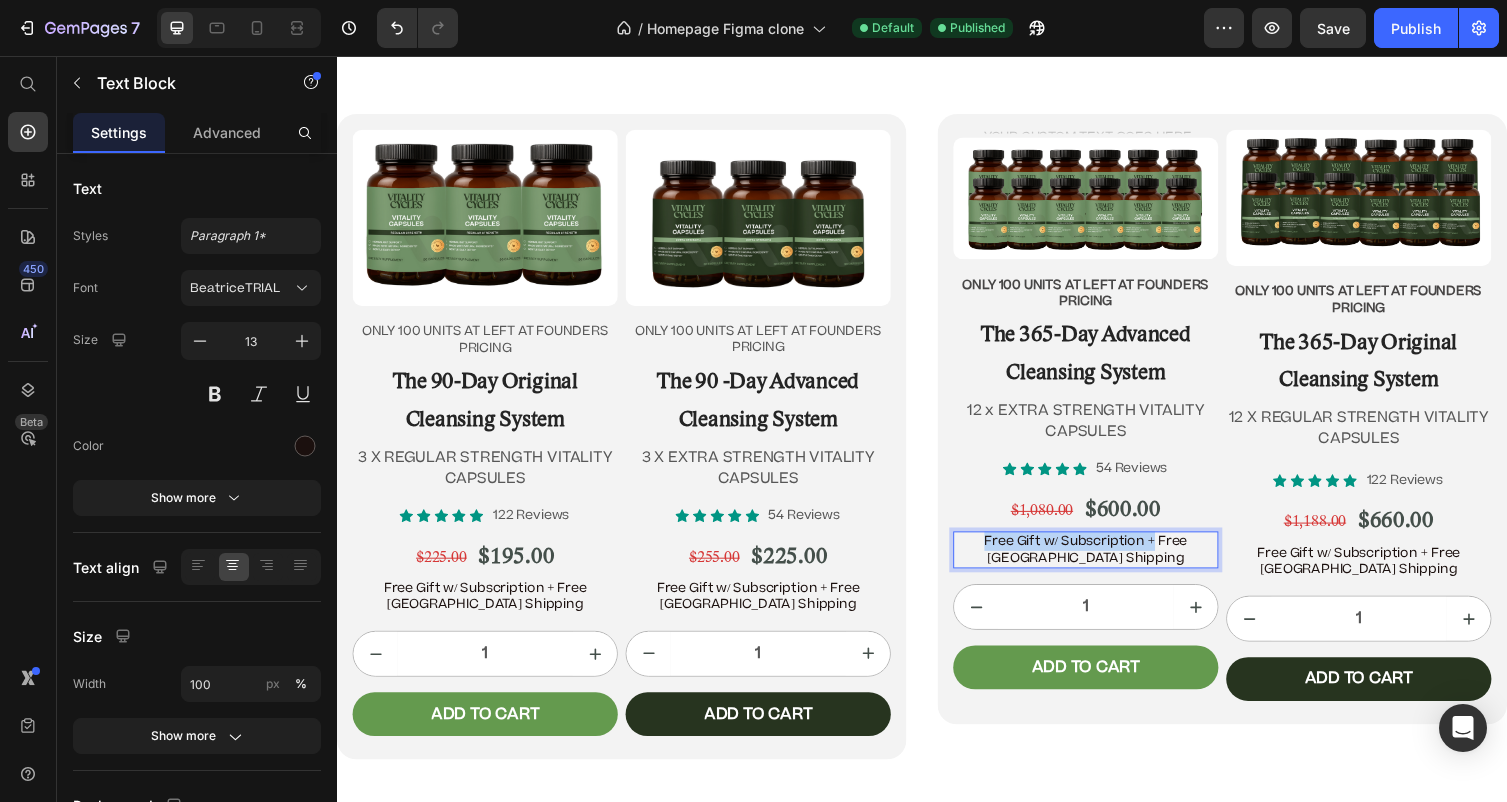 drag, startPoint x: 1163, startPoint y: 551, endPoint x: 979, endPoint y: 547, distance: 184.04347 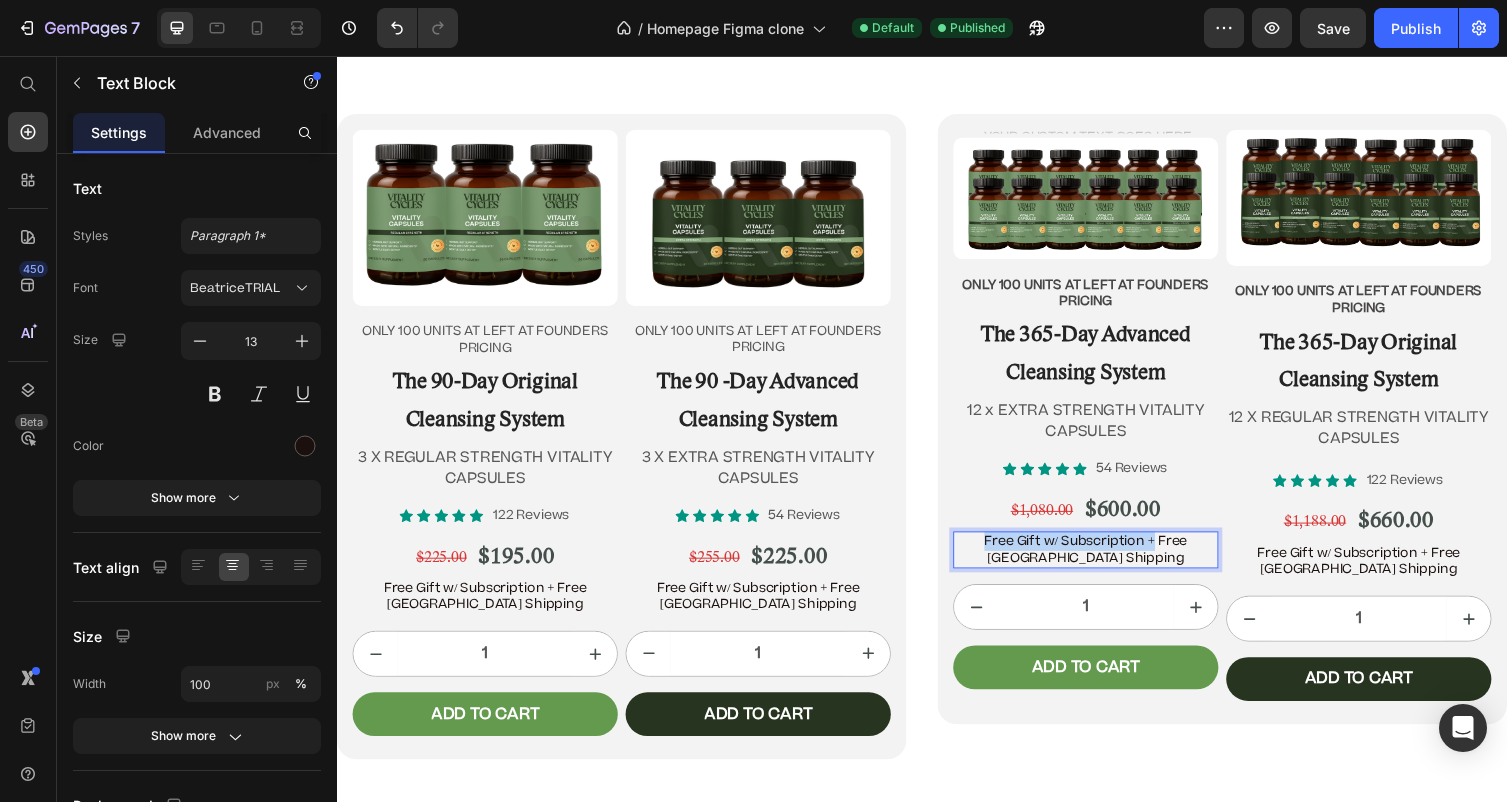 click on "Free Gift w/ Subscription + Free [GEOGRAPHIC_DATA] Shipping" at bounding box center [1105, 563] 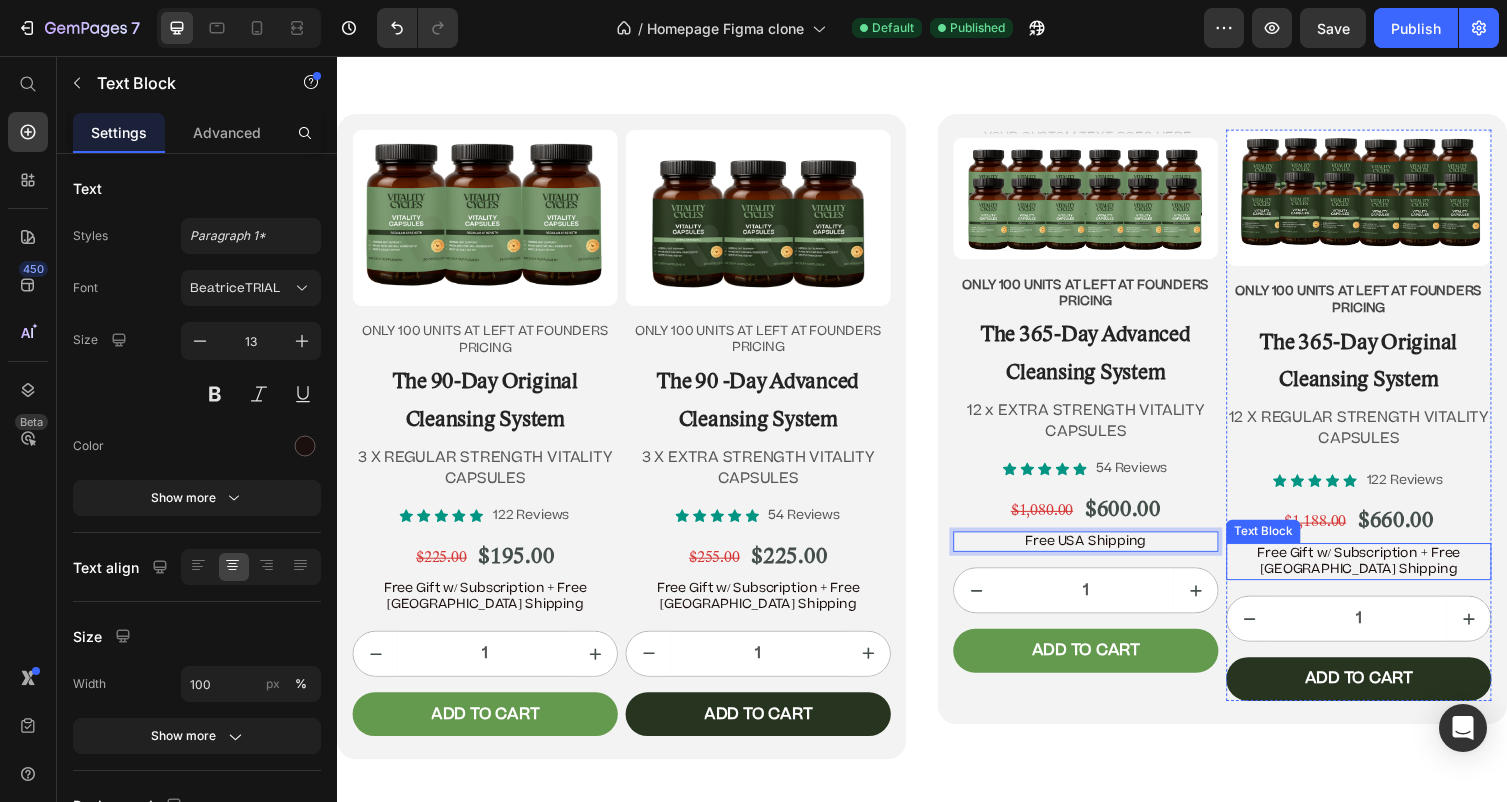 click on "Free Gift w/ Subscription + Free [GEOGRAPHIC_DATA] Shipping" at bounding box center [1385, 575] 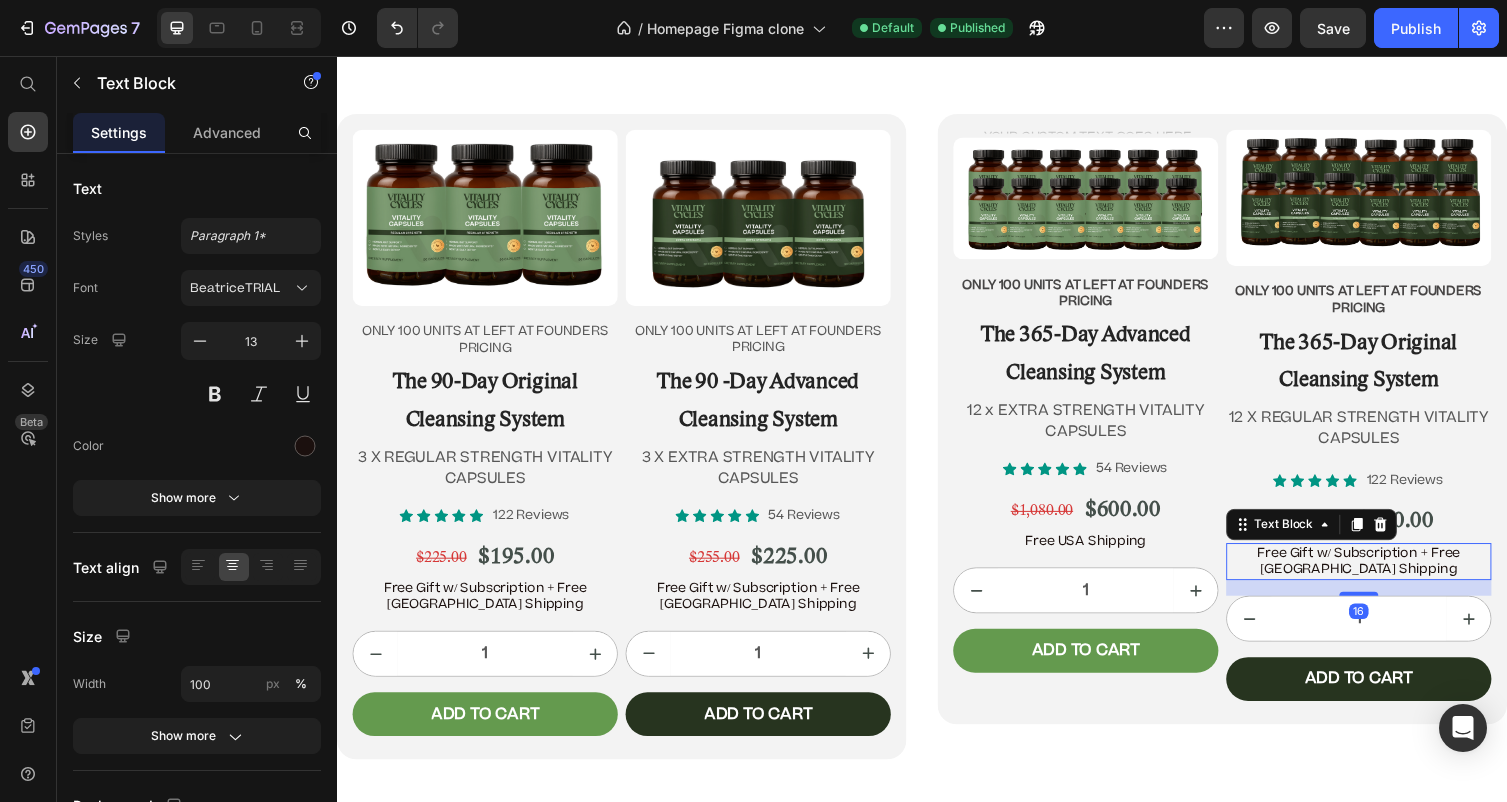 click on "Free Gift w/ Subscription + Free [GEOGRAPHIC_DATA] Shipping" at bounding box center [1385, 575] 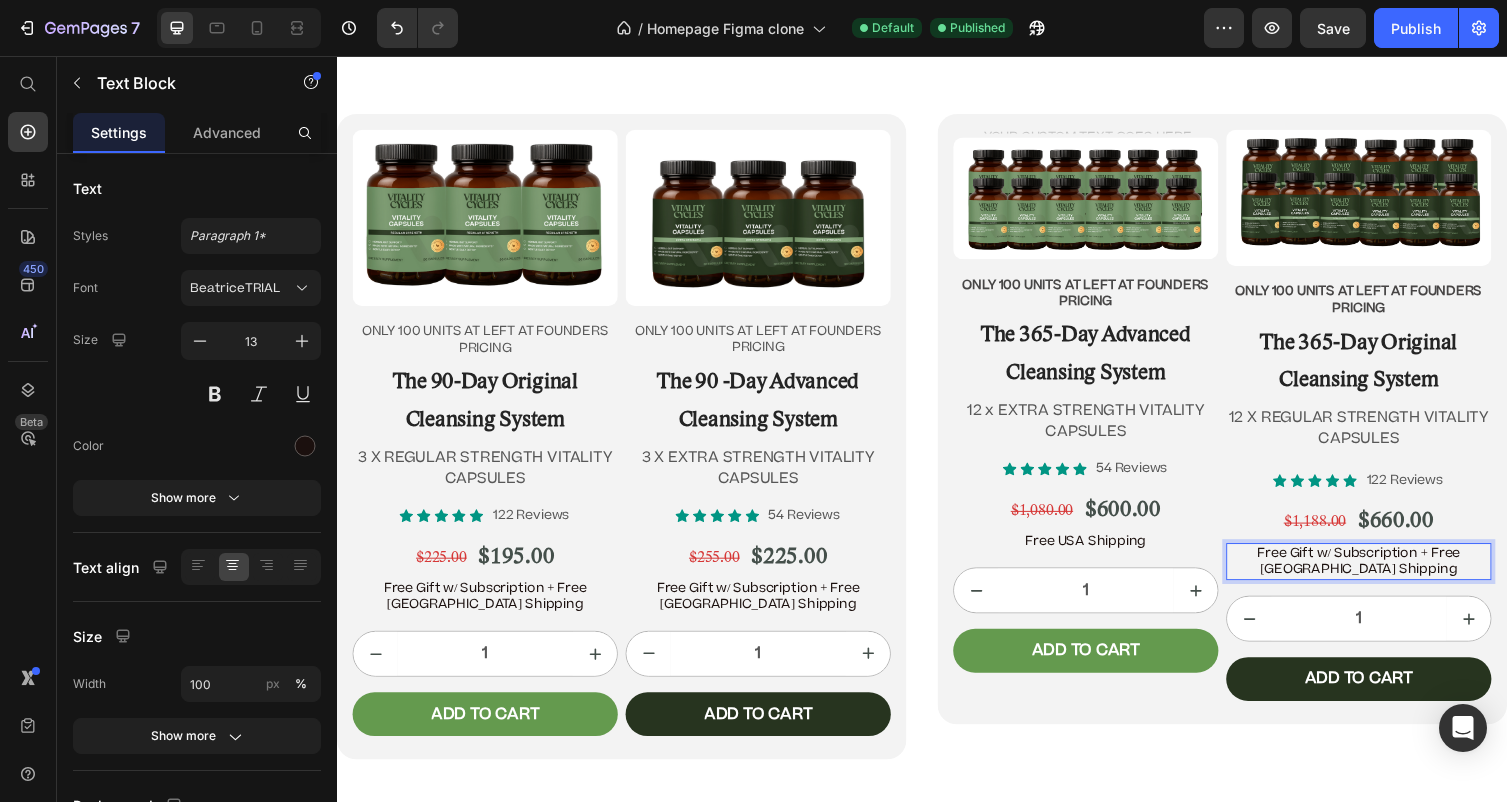 click on "Free Gift w/ Subscription + Free [GEOGRAPHIC_DATA] Shipping" at bounding box center (1385, 575) 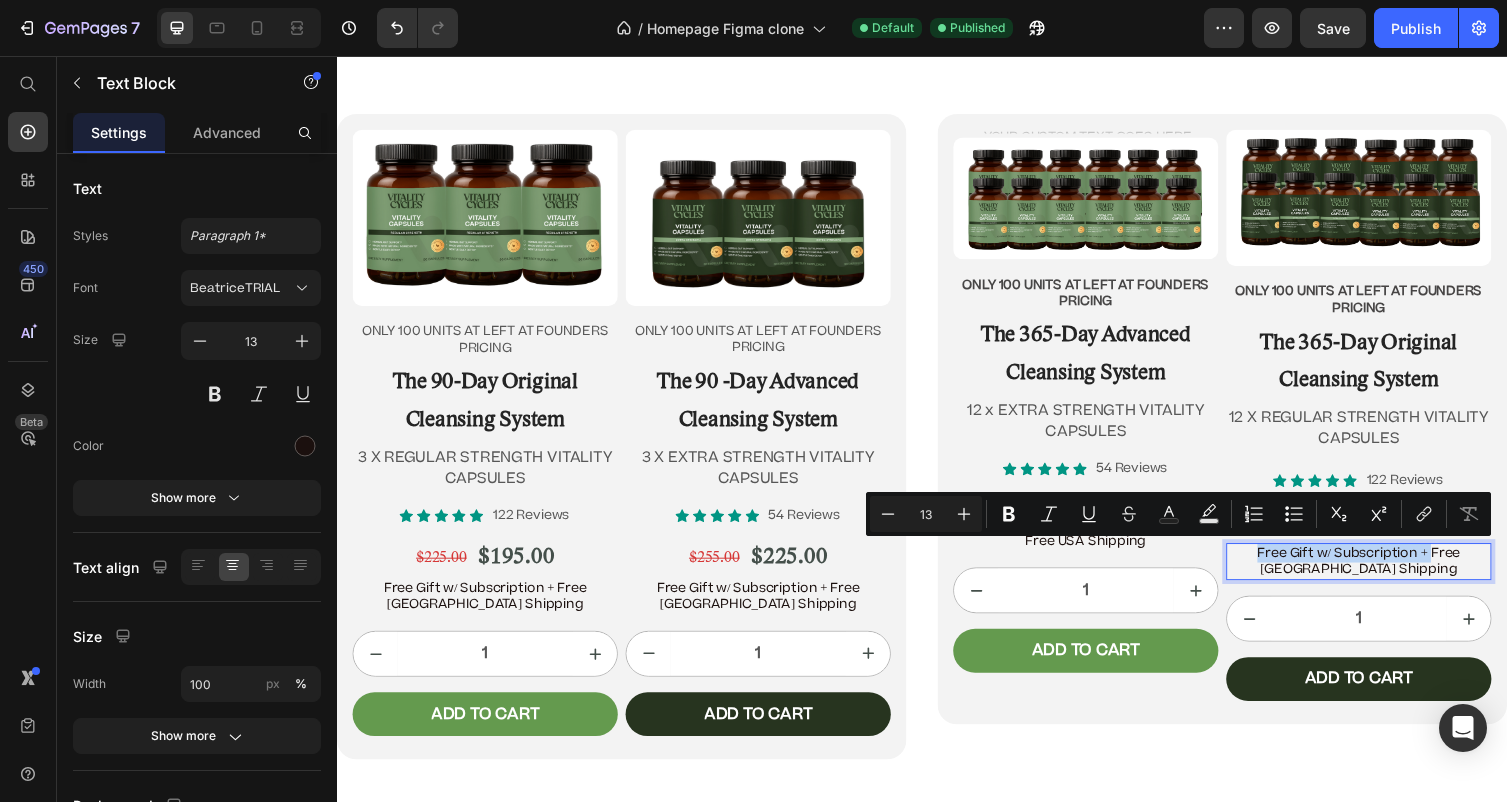 drag, startPoint x: 1448, startPoint y: 562, endPoint x: 1237, endPoint y: 571, distance: 211.19185 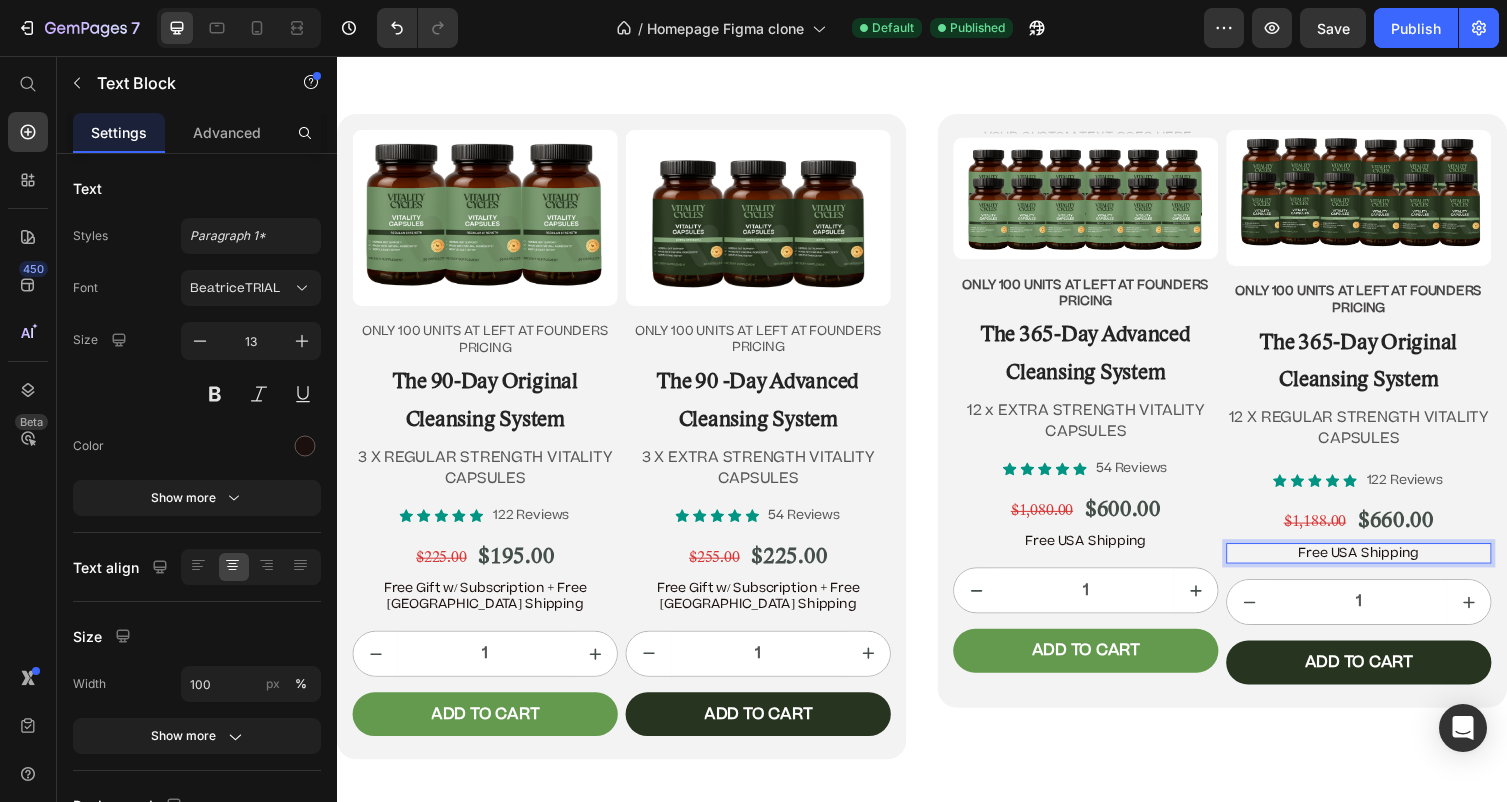 click on "Free USA Shipping" at bounding box center (1385, 566) 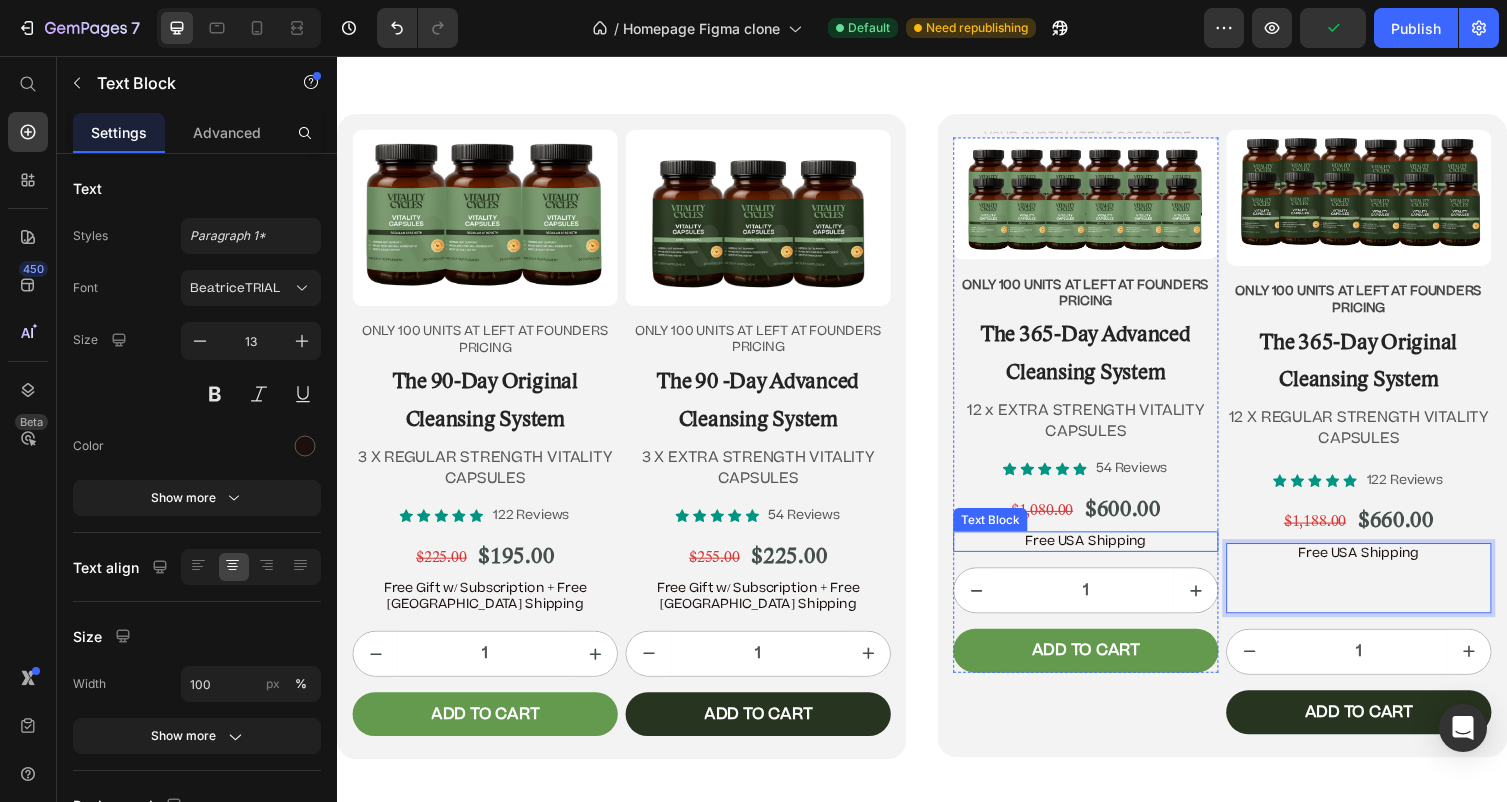 click on "Free USA Shipping" at bounding box center (1105, 554) 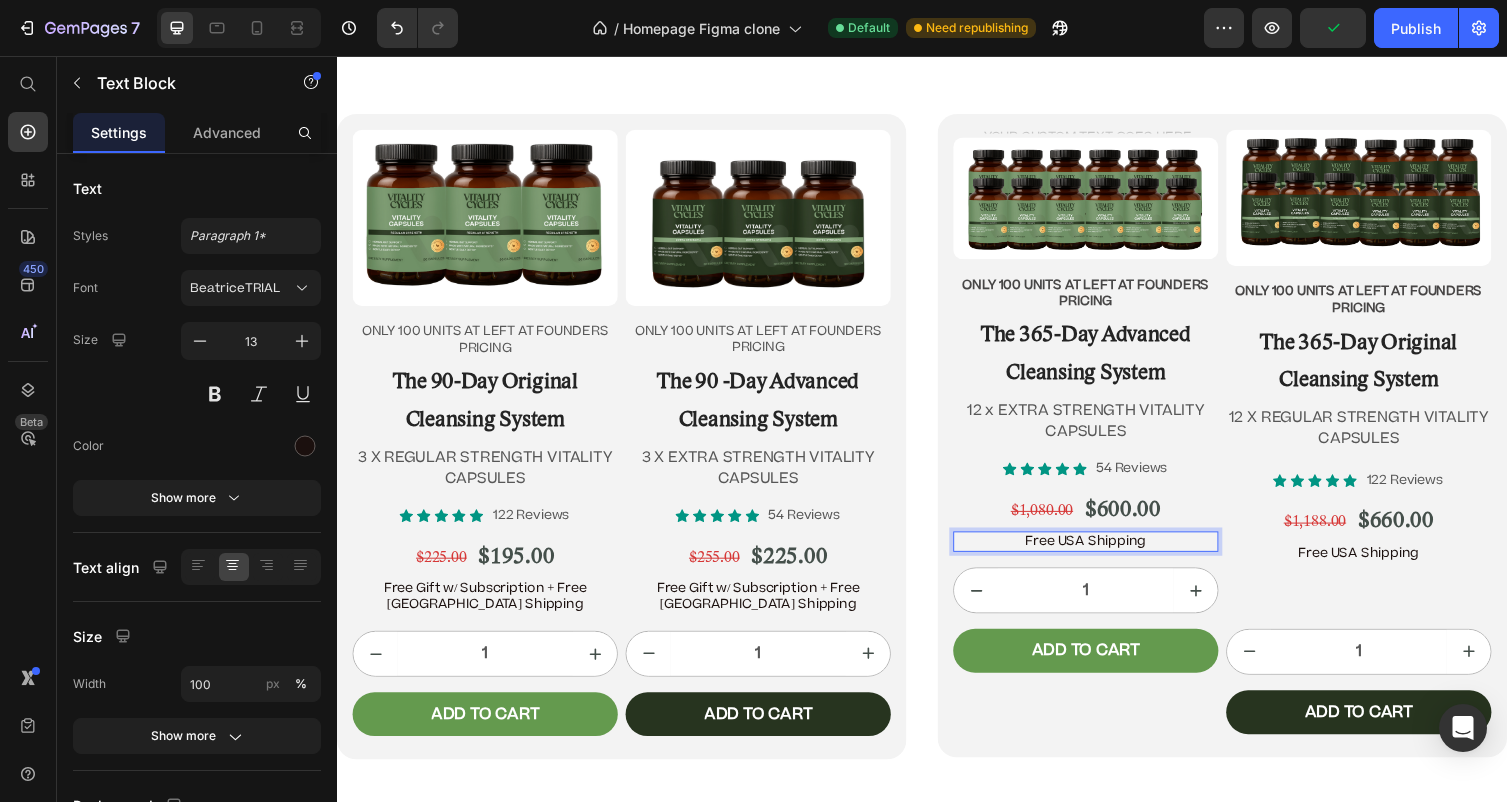 click on "Free USA Shipping" at bounding box center [1105, 554] 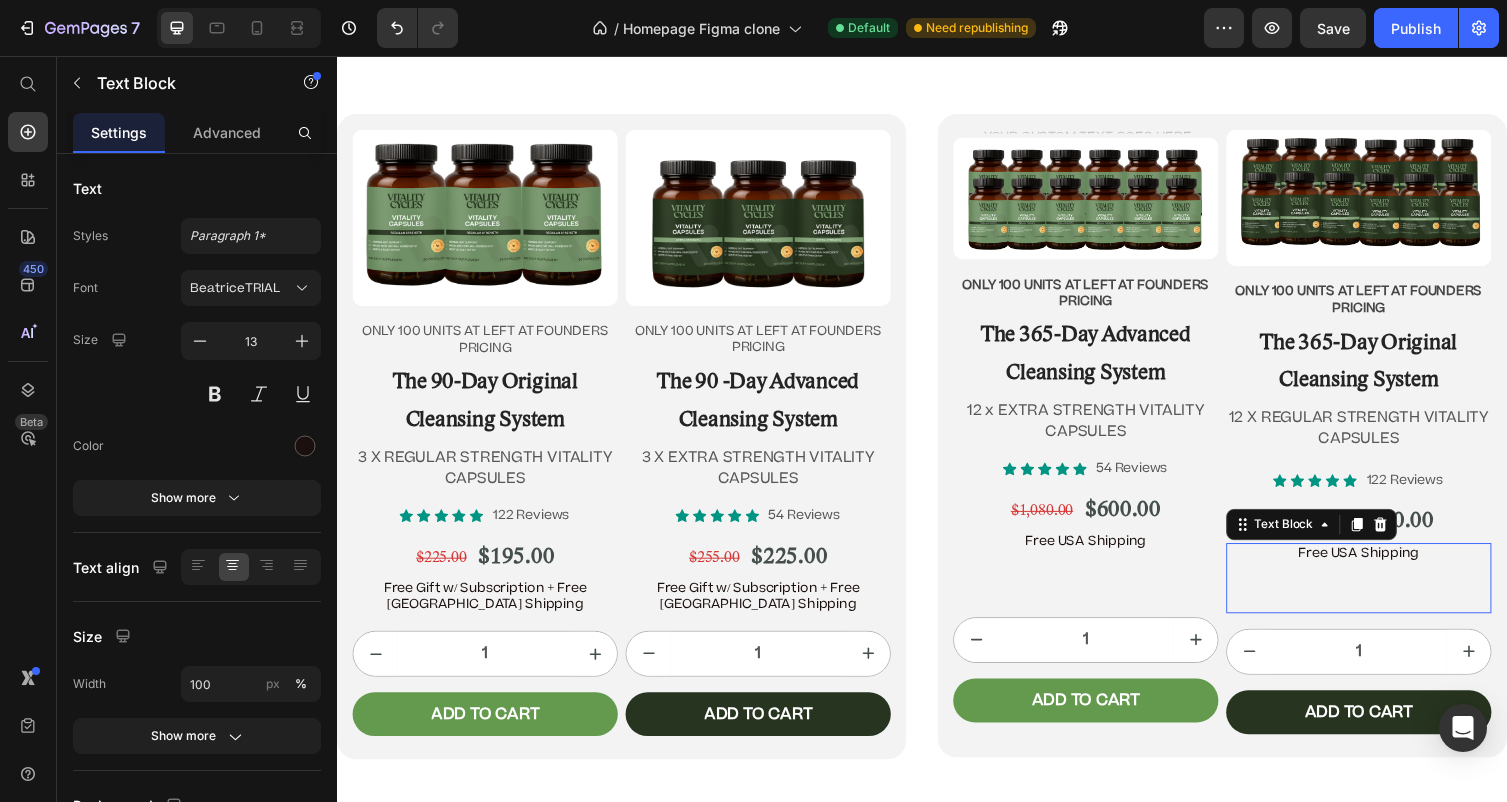 click on "Free USA Shipping" at bounding box center [1385, 592] 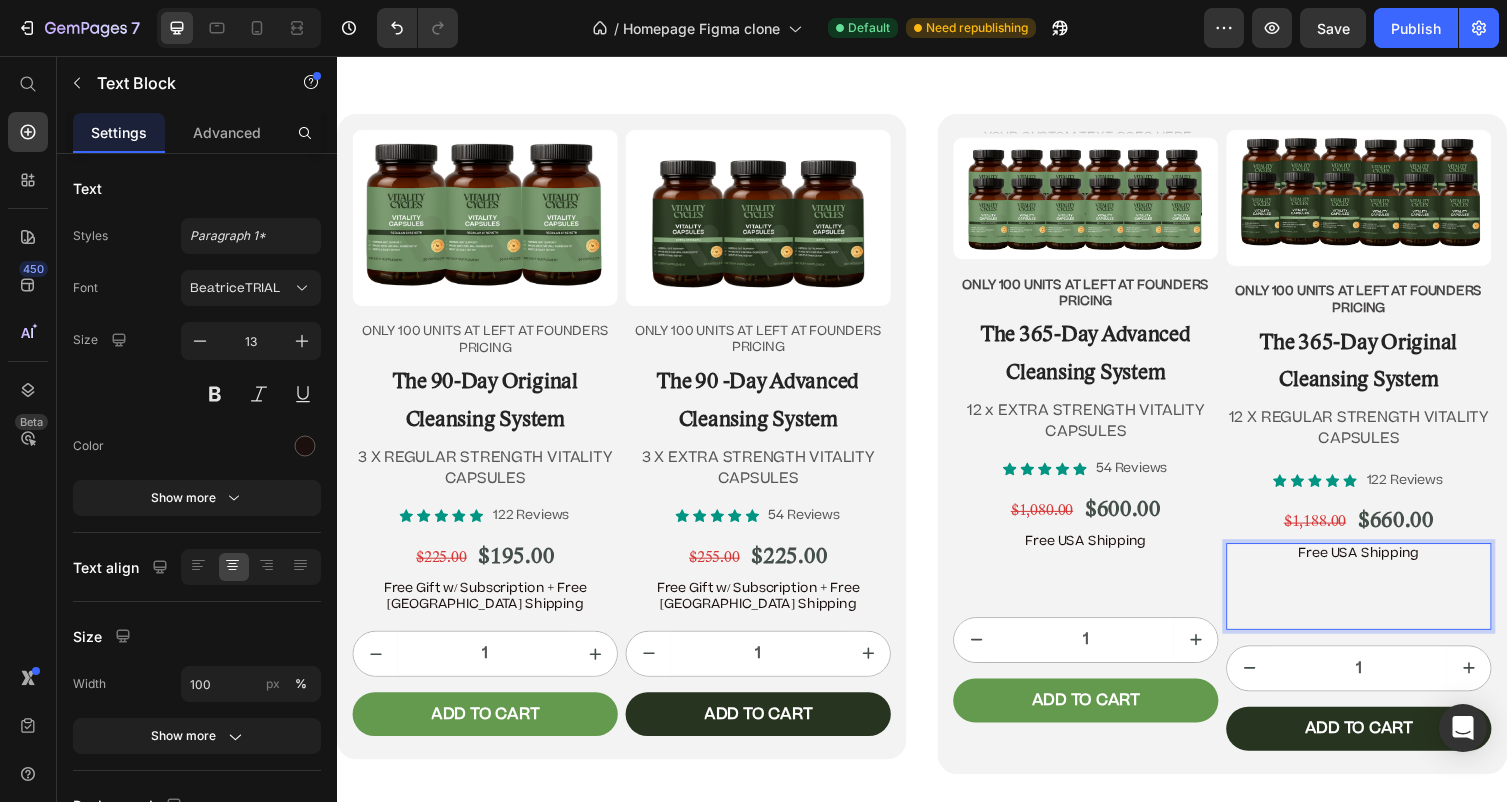 click on "Free USA Shipping ⁠⁠⁠⁠⁠⁠⁠" at bounding box center (1385, 600) 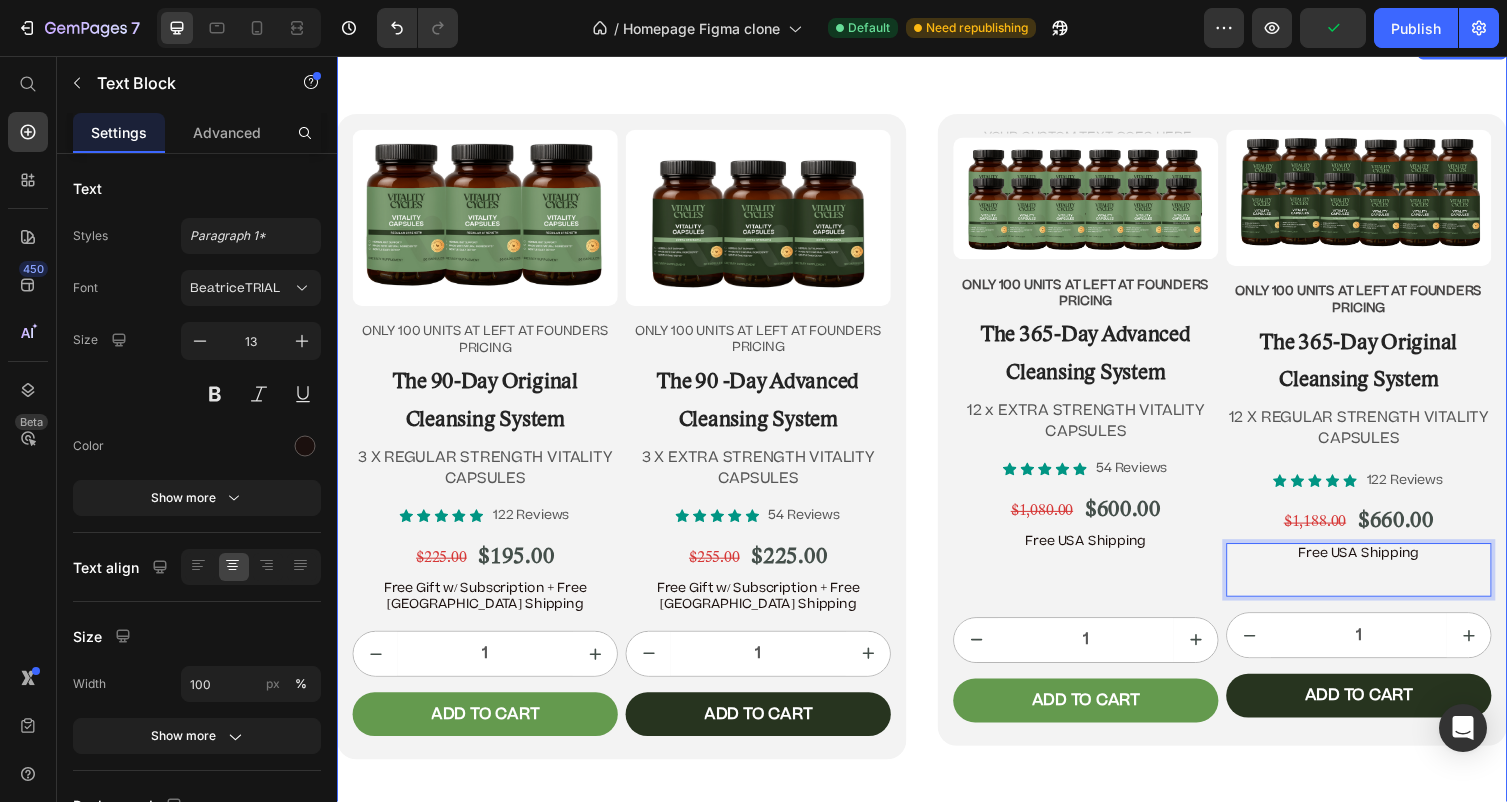 click on "Product Images oNLY 100 UNITS AT LEFT AT FOUNDERS PRICING Text Block The 90-Day Original Cleansing System Heading 3 X REGULAR STRENGTH VITALITY CAPSULES Text Block Icon Icon Icon Icon Icon Icon List 122 Reviews Text Block Row $225.00 Product Price $195.00 Product Price Row Free Gift w/ Subscription + Free USA Shipping Text Block 1 Product Quantity Add to cart Add to Cart Row Product Product Images oNLY 100 UNITS AT LEFT AT FOUNDERS PRICING Text Block The 90 -Day Advanced Cleansing System Heading 3 X EXTRA STRENGTH VITALITY CAPSULES Text Block Icon Icon Icon Icon Icon Icon List 54 Reviews Text Block Row $255.00 Product Price $225.00 Product Price Row Free Gift w/ Subscription + Free USA Shipping  Text Block 1 Product Quantity Add to cart Add to Cart Row Product Row Text Block Product Images oNLY 100 UNITS AT LEFT AT FOUNDERS PRICING Text Block The 365-Day Advanced Cleansing System Heading 12 x EXTRA STRENGTH VITALITY CAPSULES Text Block Icon Icon Icon Icon Icon Icon List 54 Reviews Text Block Row $1,080.00" at bounding box center (937, 447) 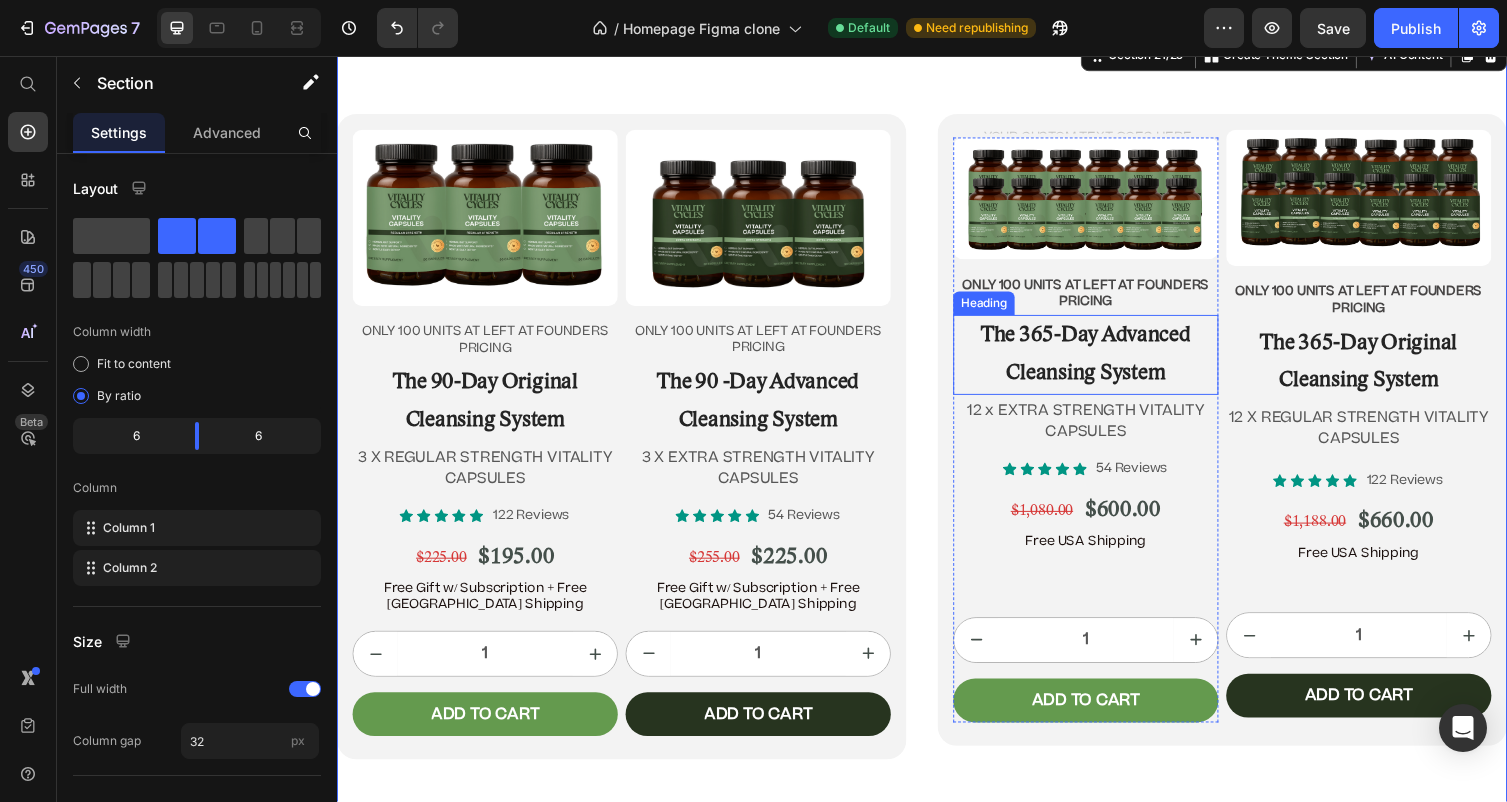 click on "The 365-Day Advanced Cleansing System" at bounding box center (1105, 362) 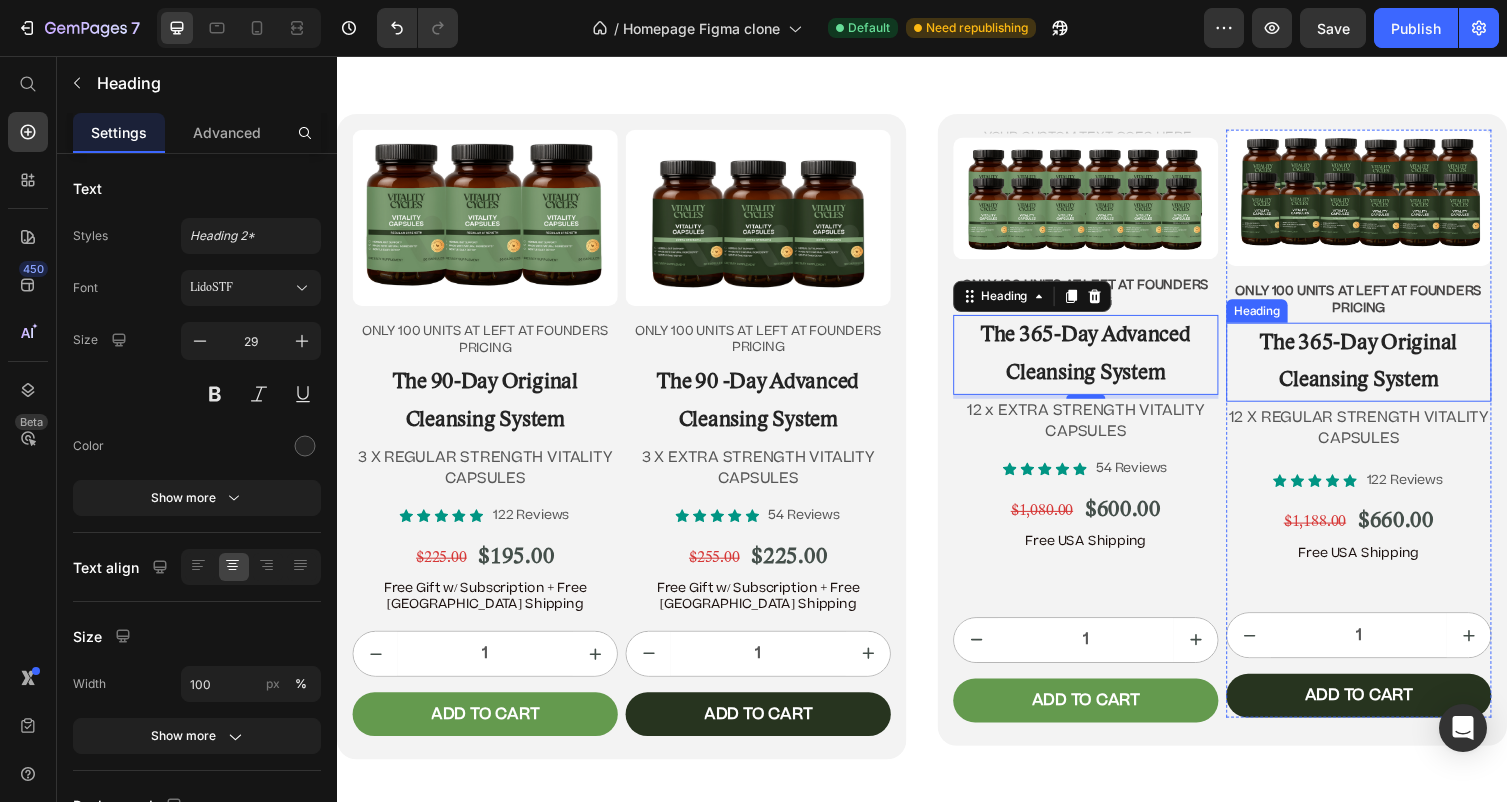click on "The 365-Day Original Cleansing System" at bounding box center [1385, 370] 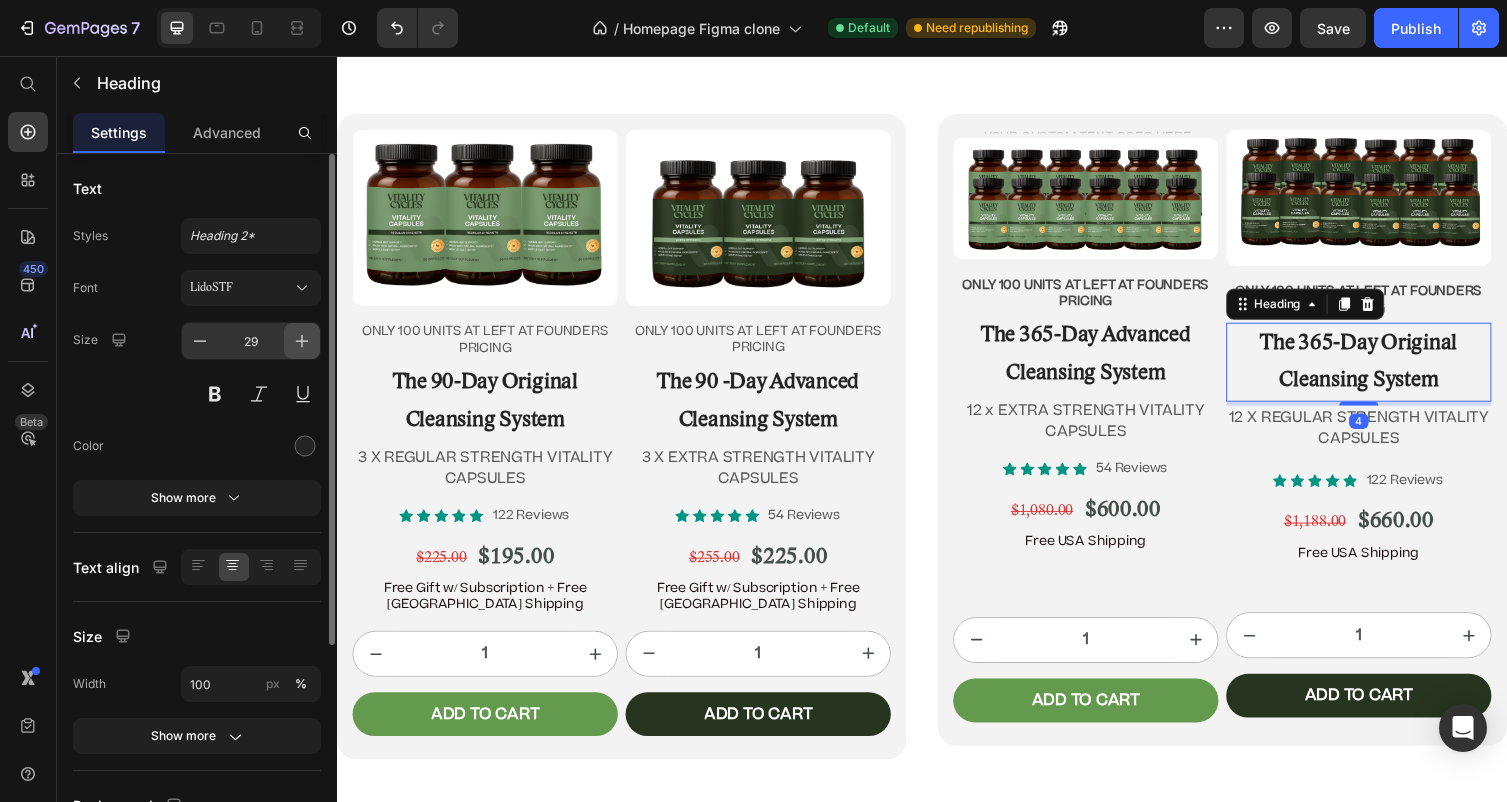 click at bounding box center [302, 341] 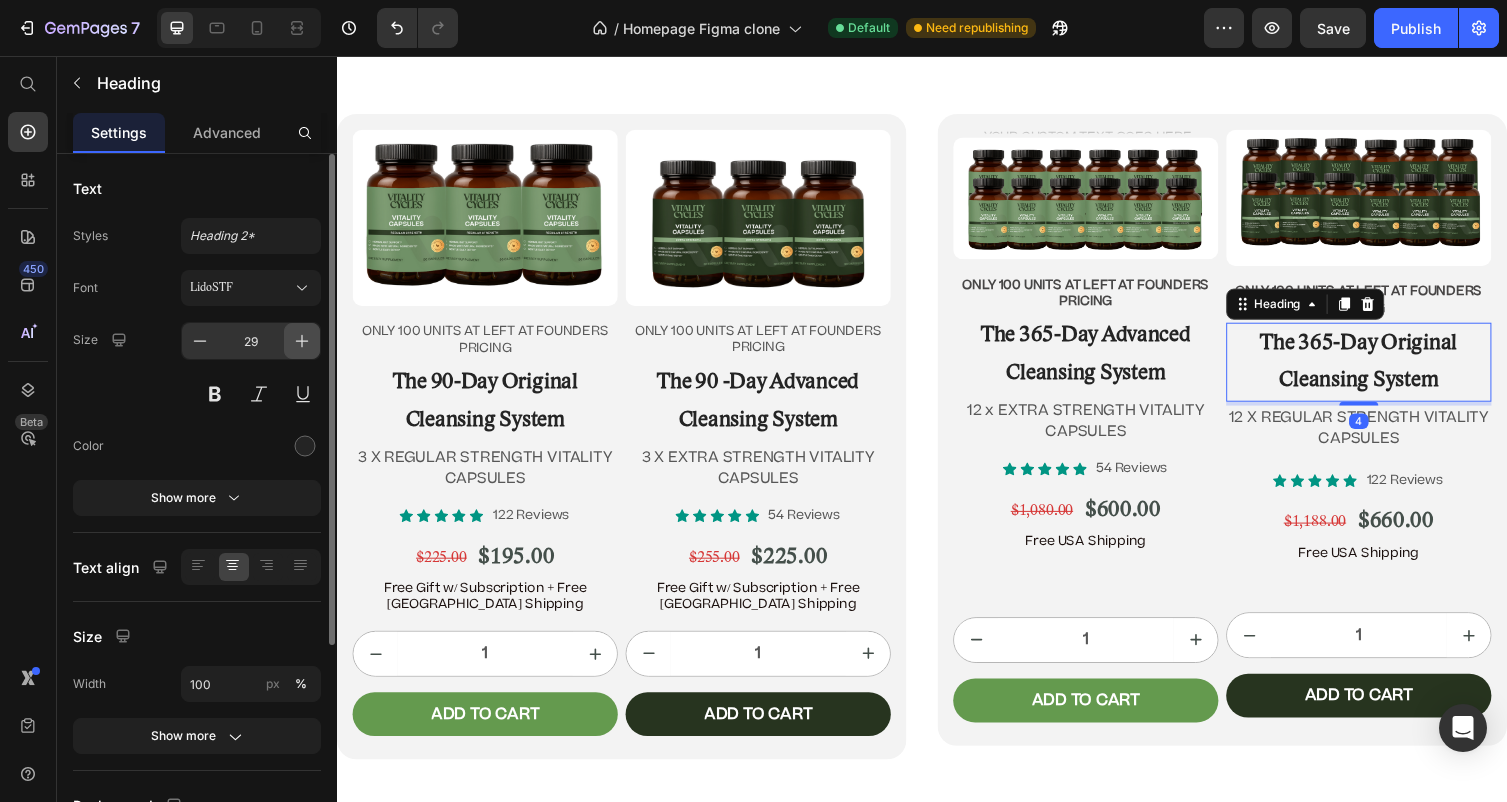 type on "30" 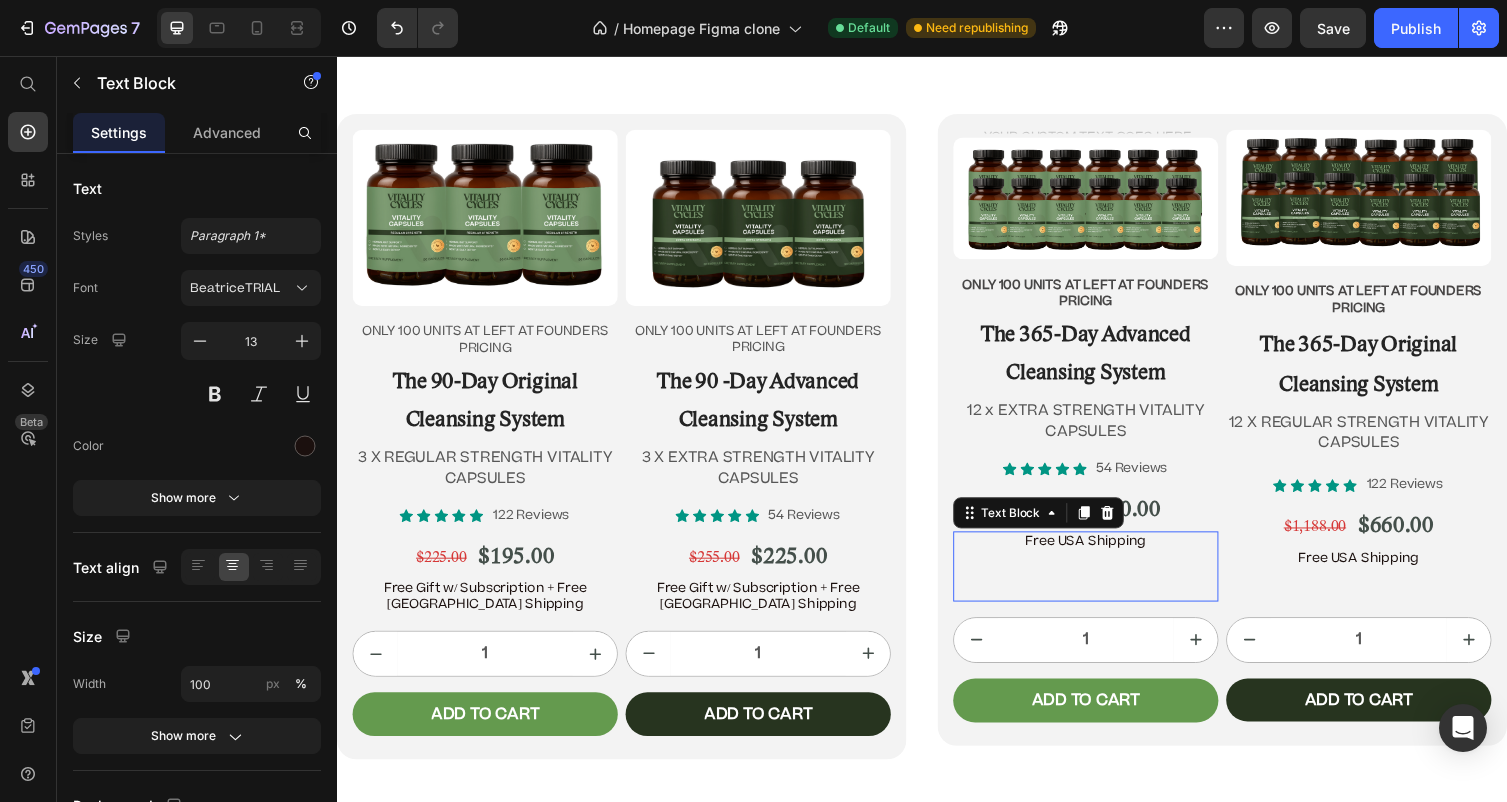 click on "Free USA Shipping" at bounding box center [1105, 580] 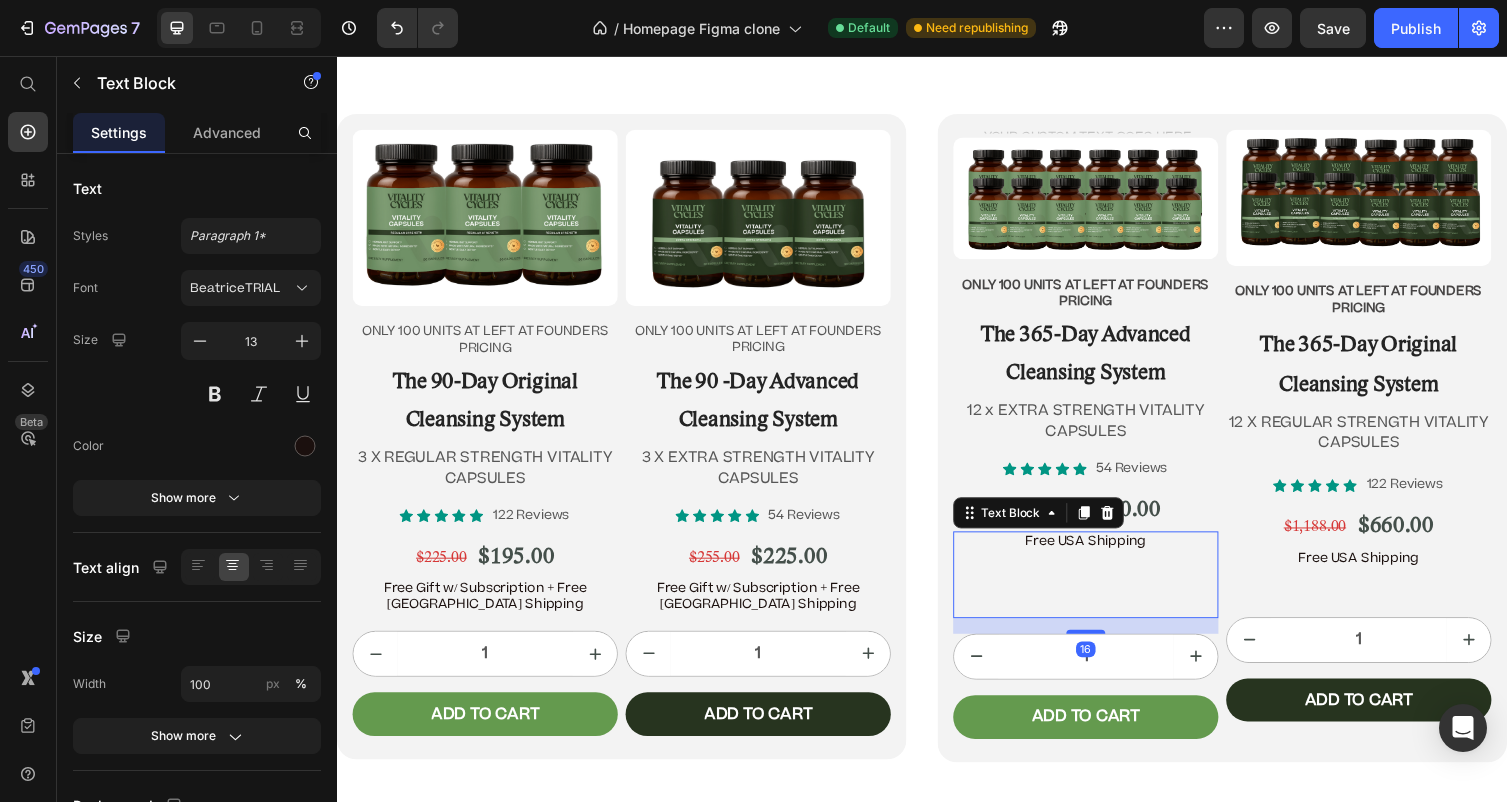 click on "Free USA Shipping" at bounding box center (1105, 588) 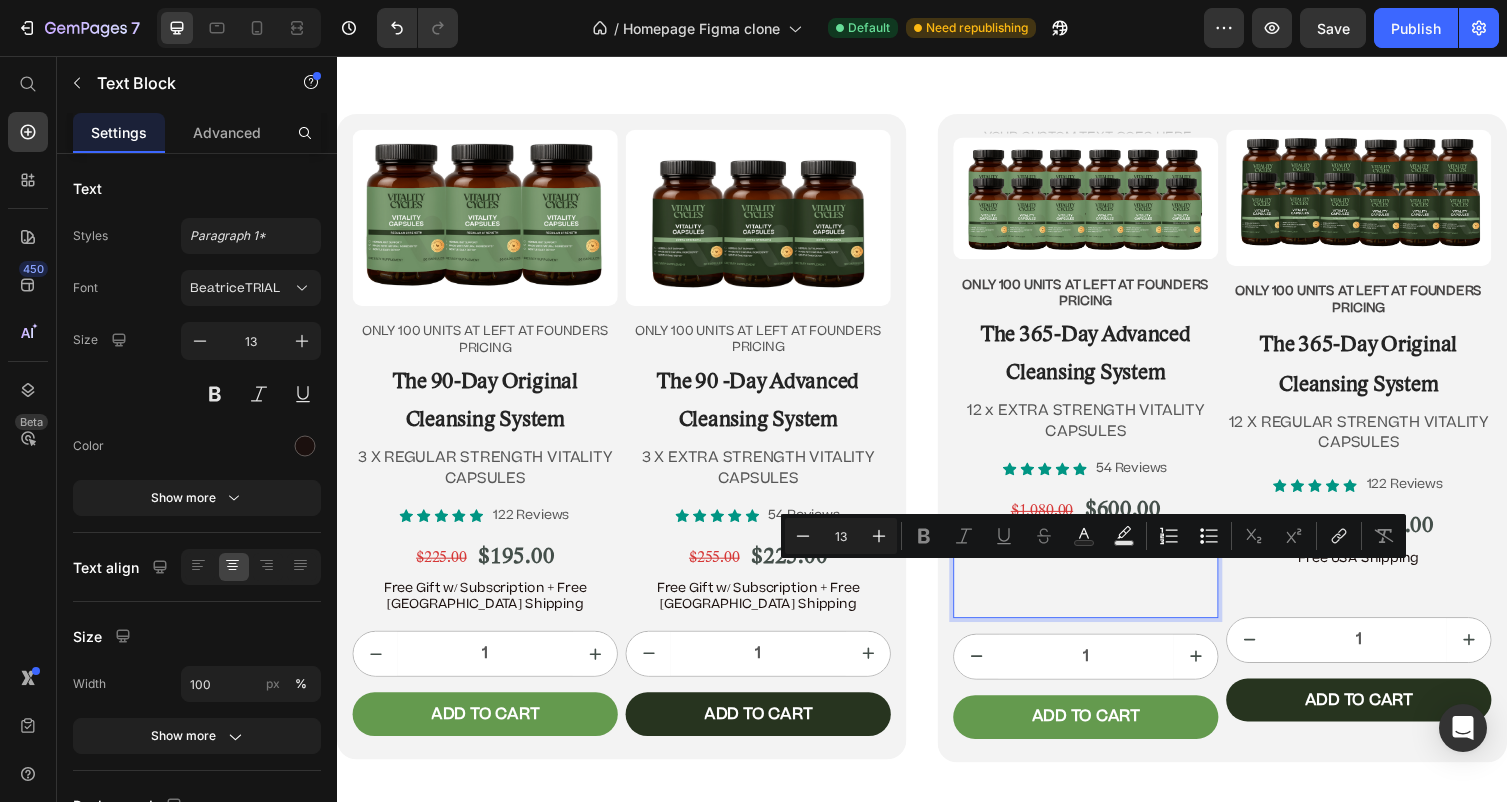 click on "Free USA Shipping" at bounding box center (1105, 588) 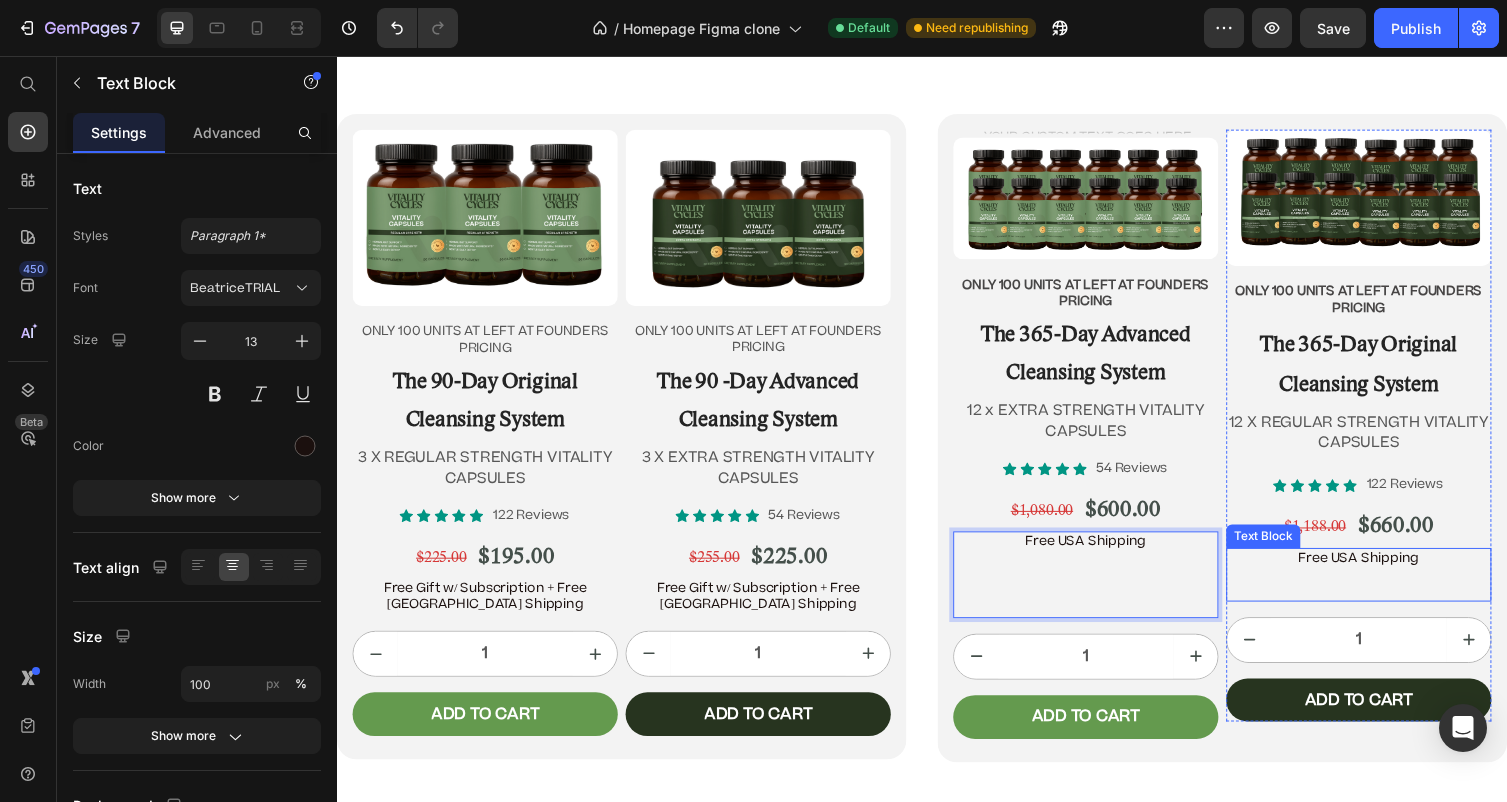 click on "Free USA Shipping ⁠⁠⁠⁠⁠⁠⁠" at bounding box center (1385, 588) 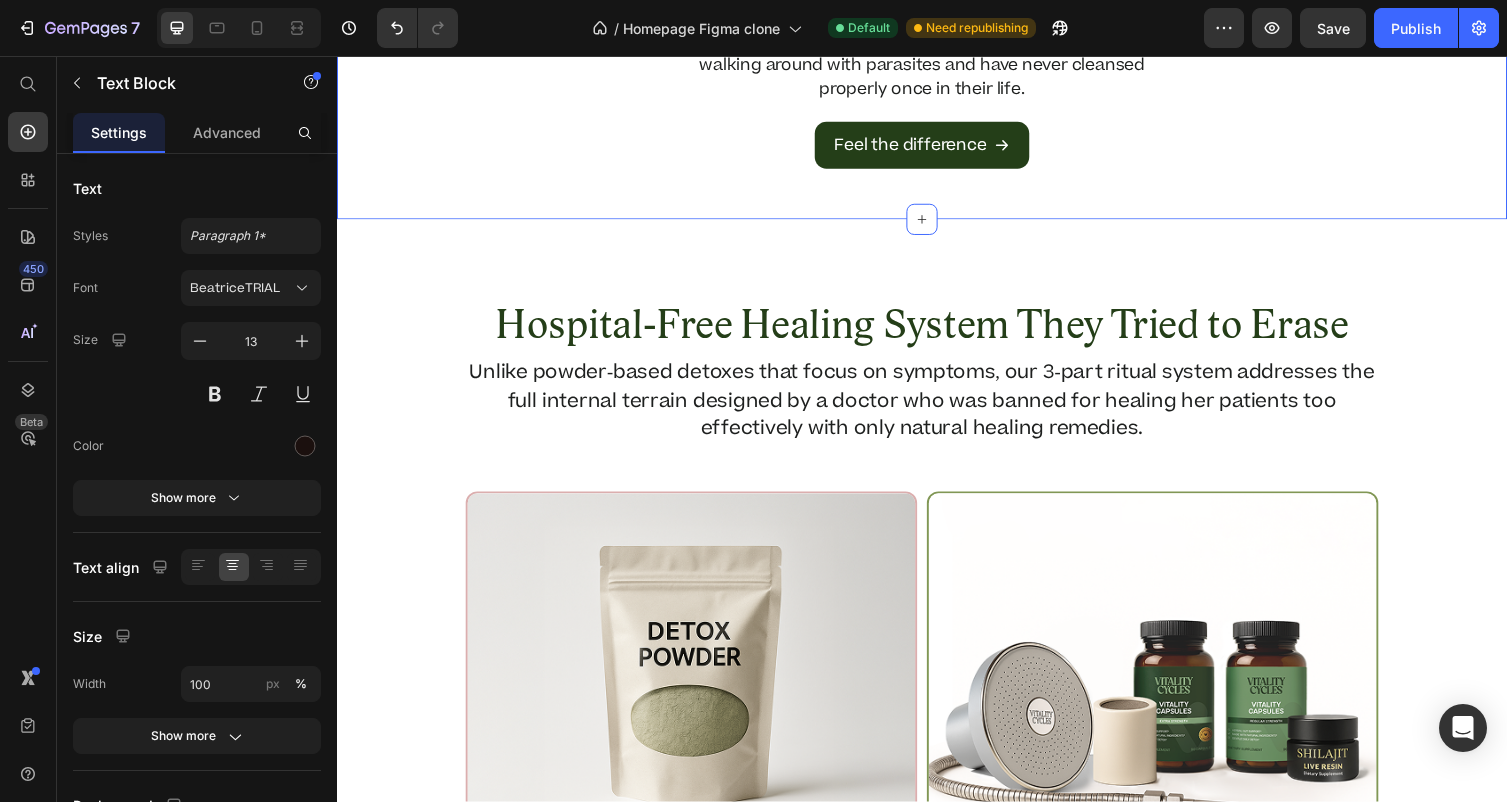 scroll, scrollTop: 1501, scrollLeft: 0, axis: vertical 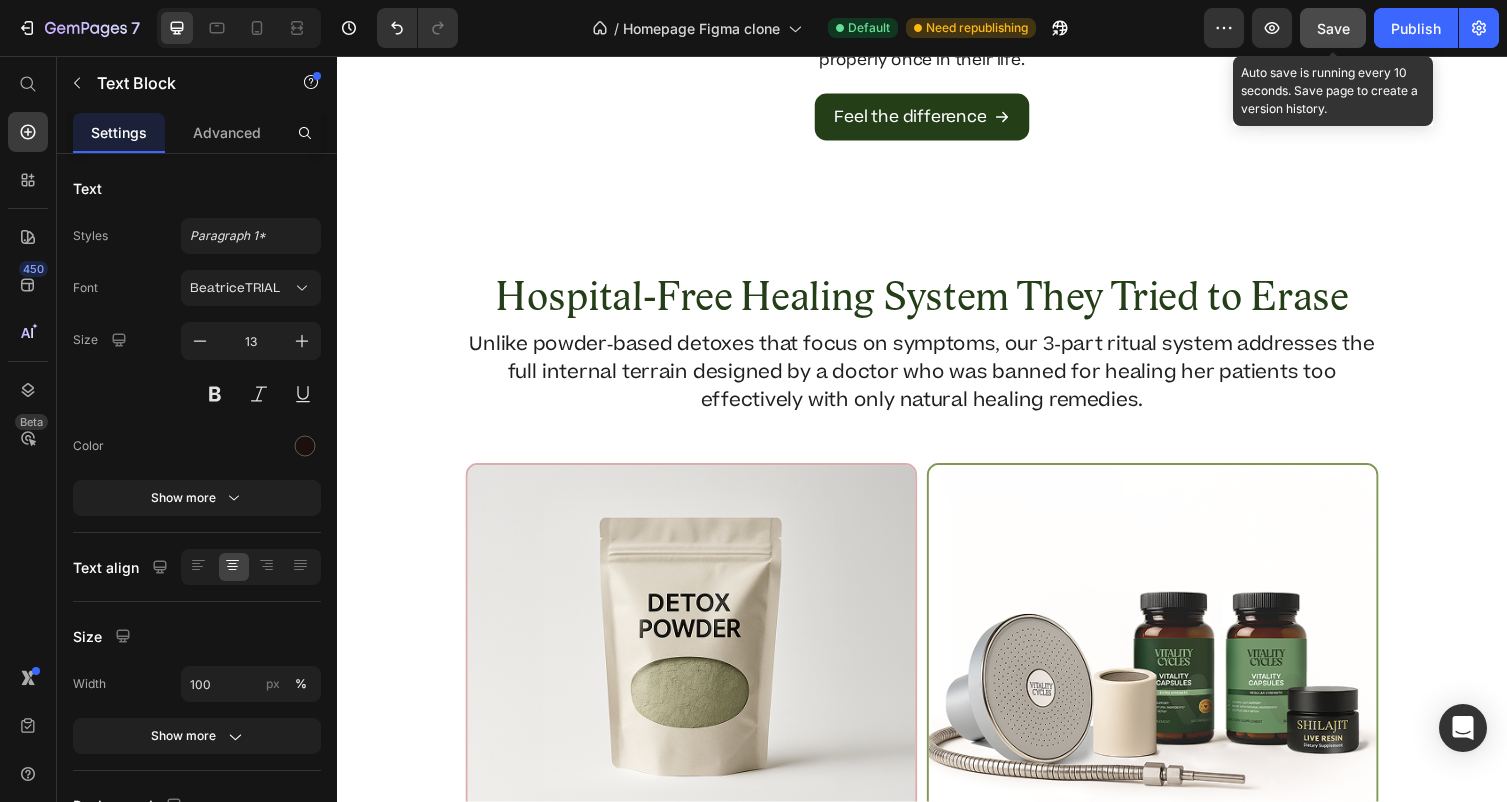 click on "Save" 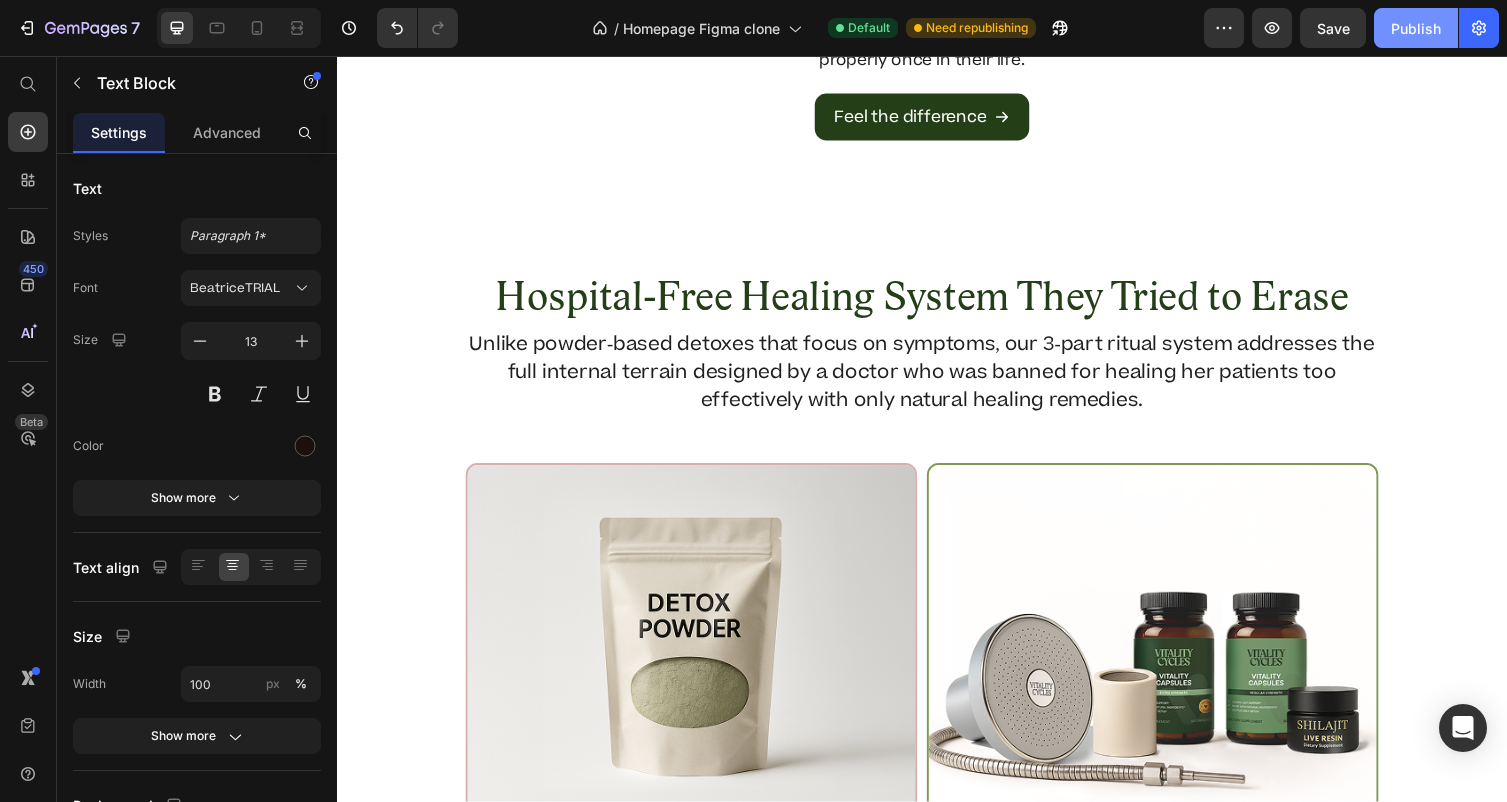 click on "Publish" at bounding box center (1416, 28) 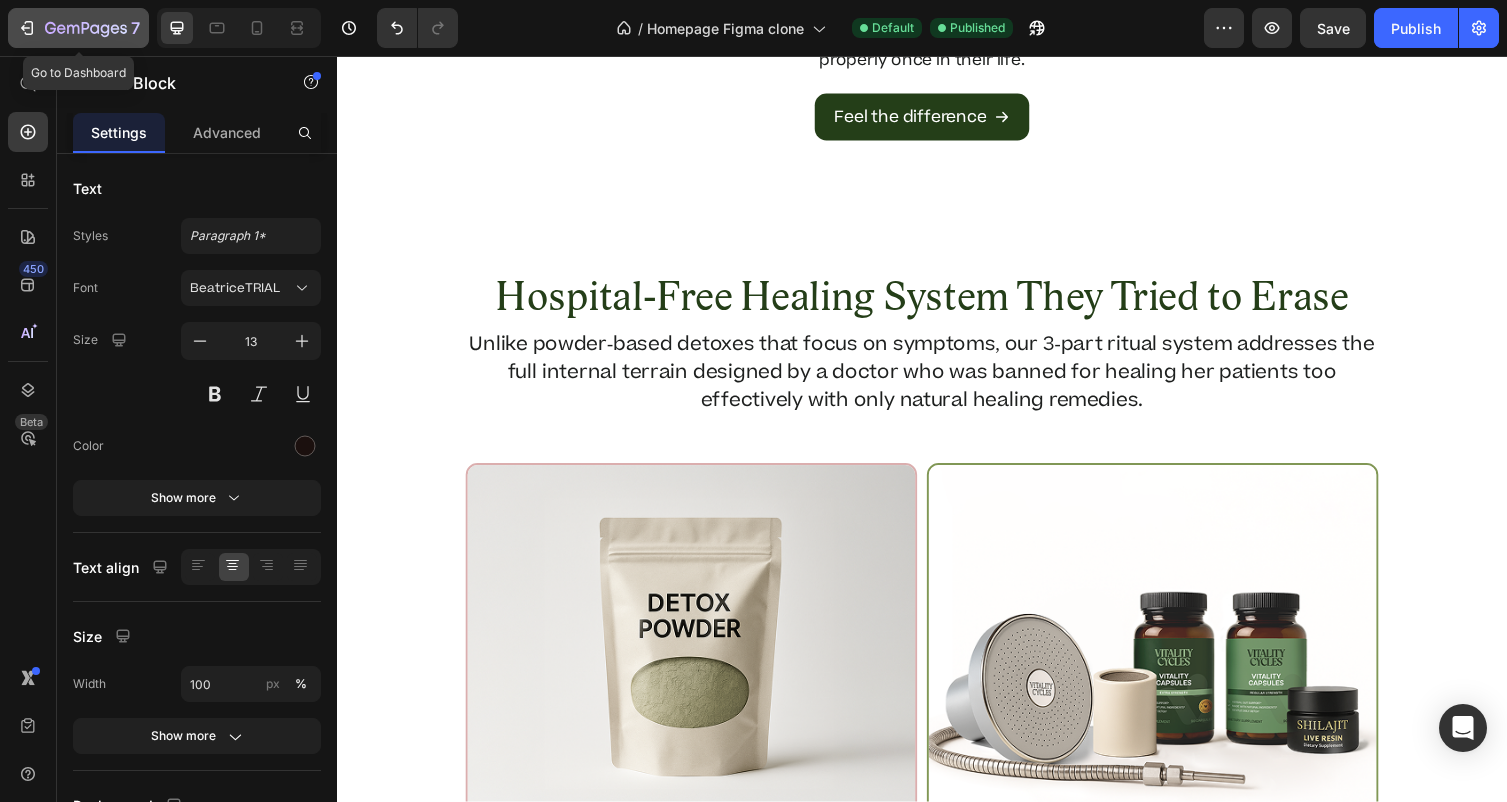 click 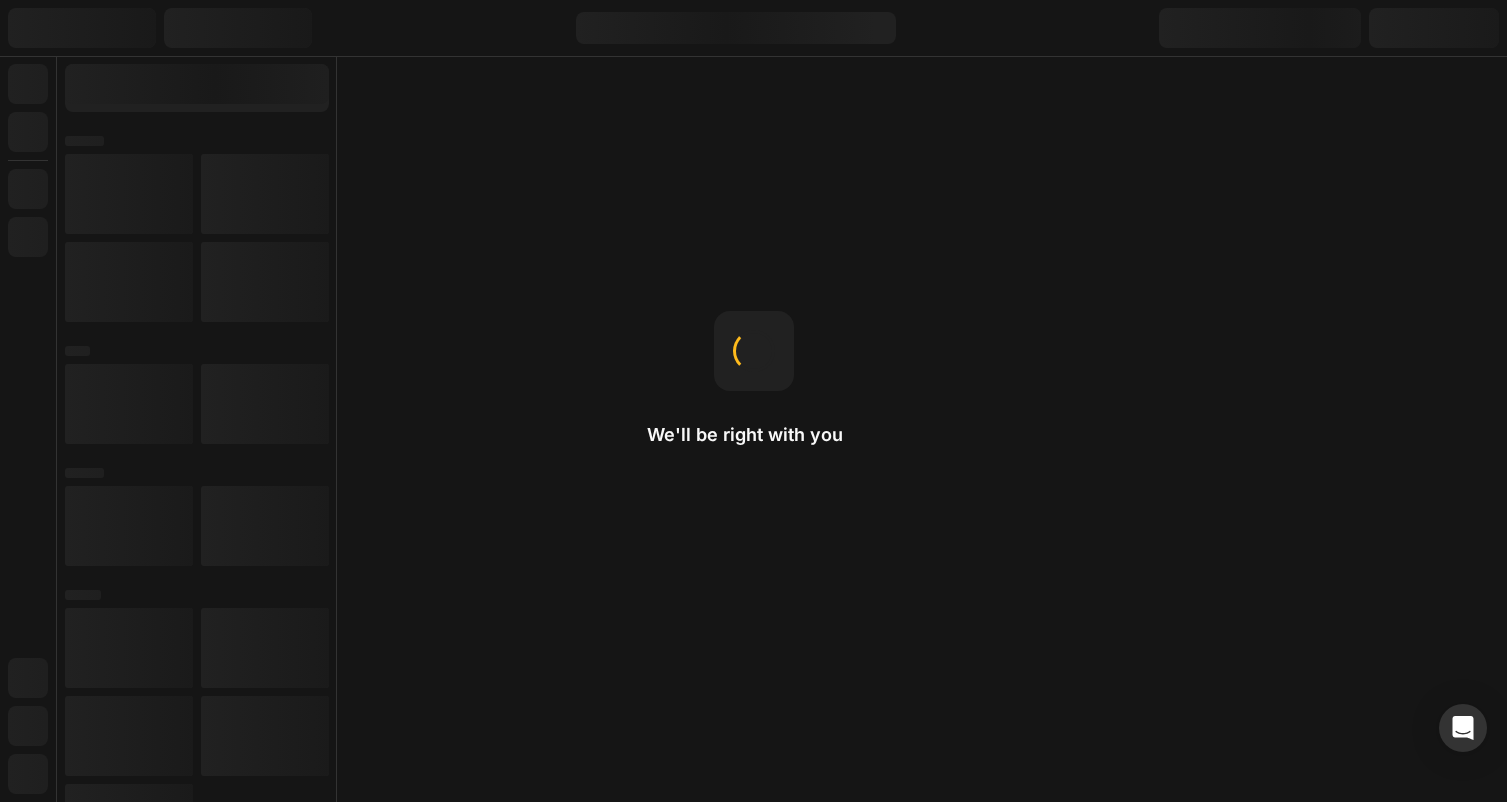 scroll, scrollTop: 0, scrollLeft: 0, axis: both 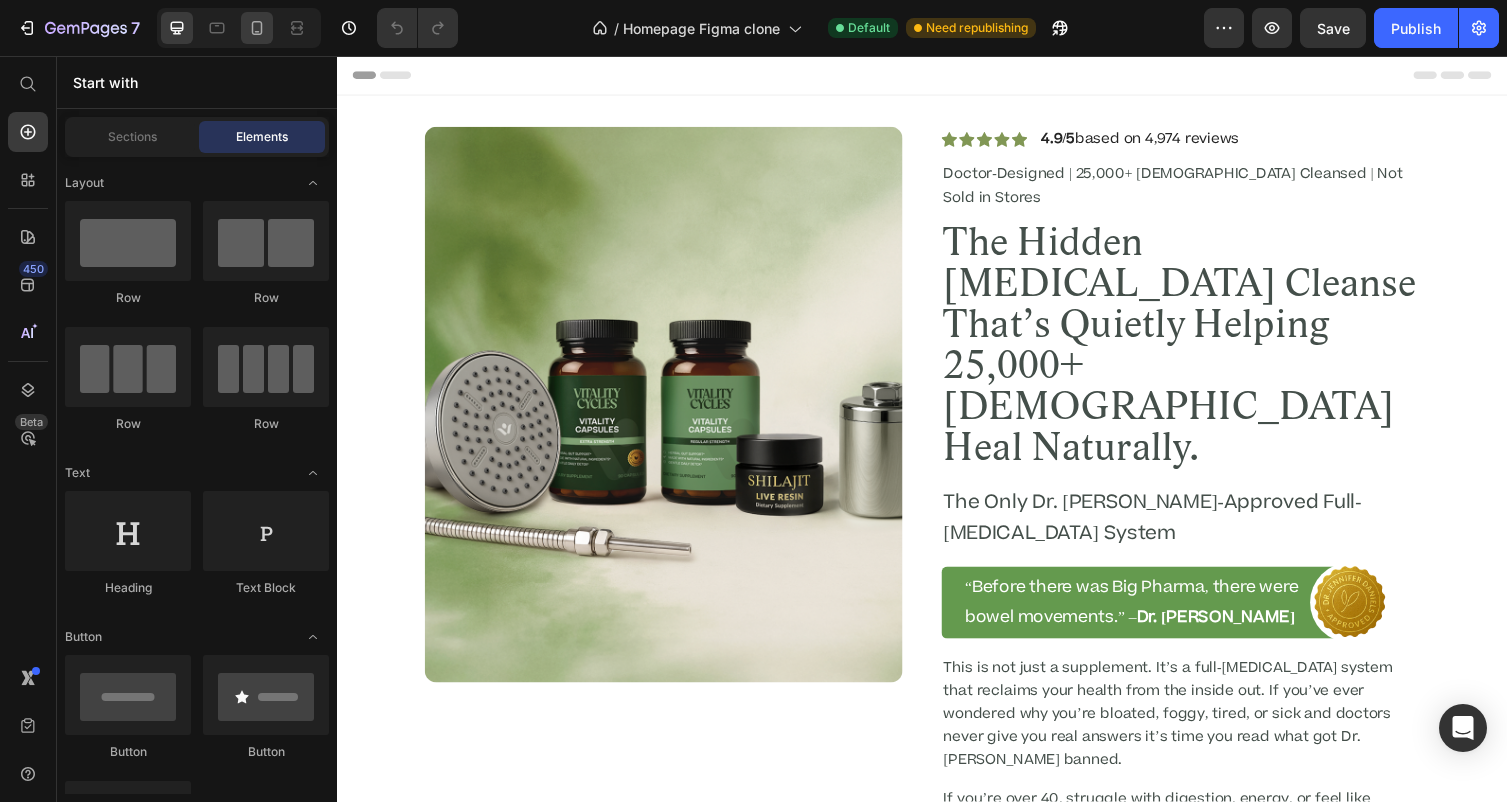 click 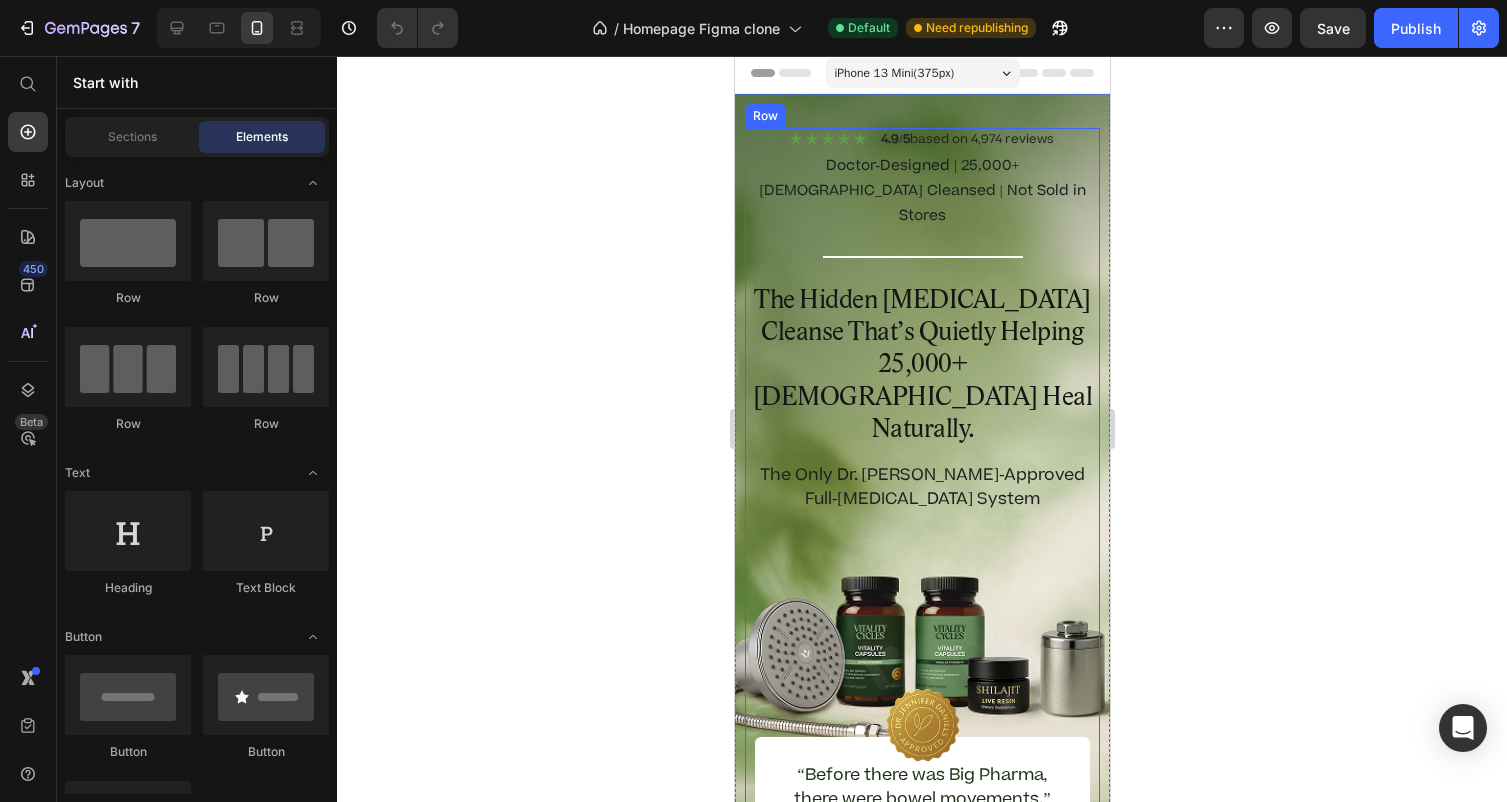 scroll, scrollTop: 6, scrollLeft: 0, axis: vertical 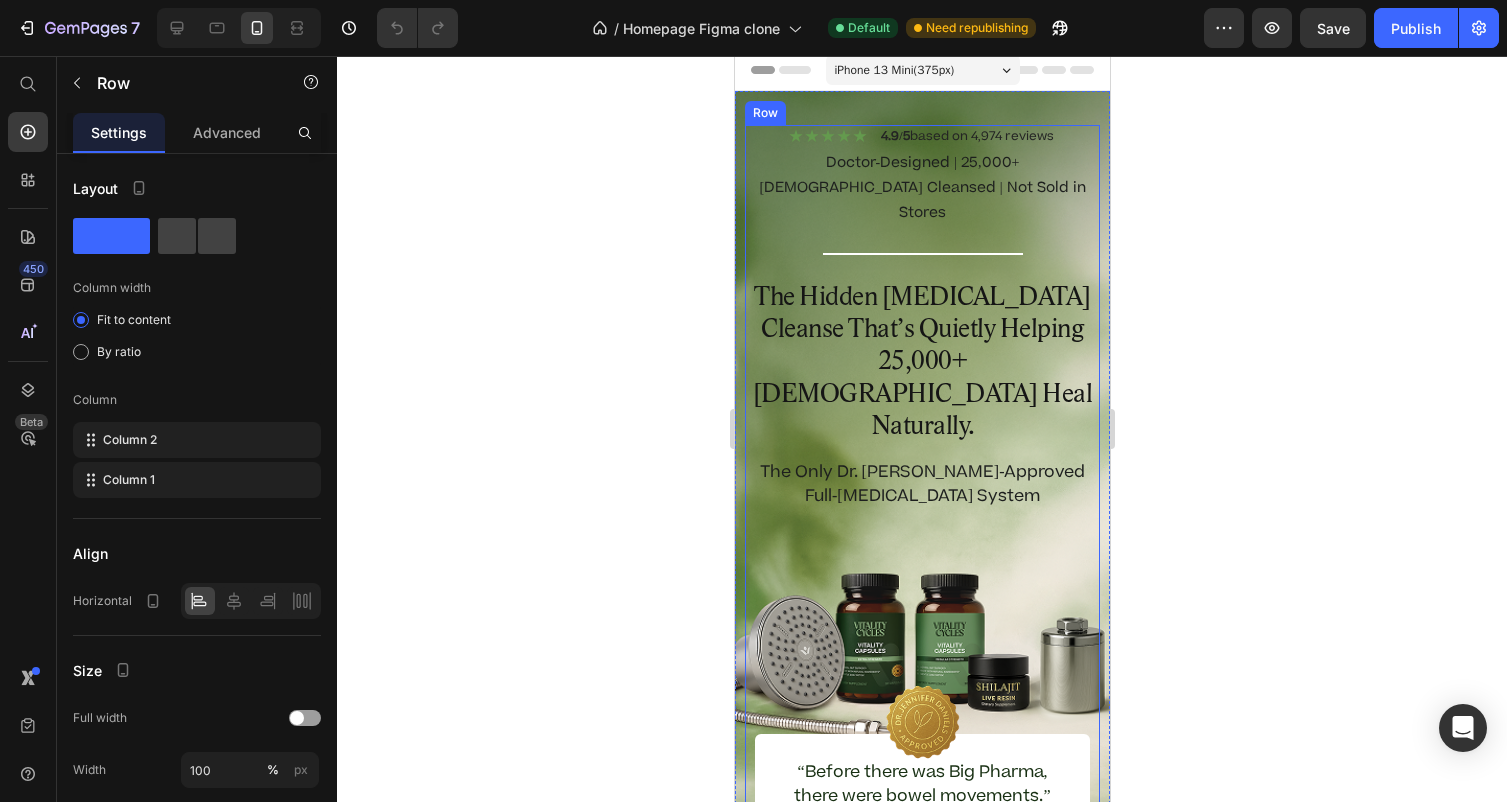 click on "Icon
Icon
Icon
Icon
Icon Icon List 4.9/5  based on 4,974 reviews Text Block Row Doctor-Designed | 25,000+ [DEMOGRAPHIC_DATA] Cleansed | Not Sold in Stores Text Block                Title Line The Hidden [MEDICAL_DATA] Cleanse That’s Quietly Helping 25,000+ [DEMOGRAPHIC_DATA] Heal Naturally. Heading The Only Dr. [PERSON_NAME]-Approved Full-[MEDICAL_DATA] System Text Block" at bounding box center (921, 323) 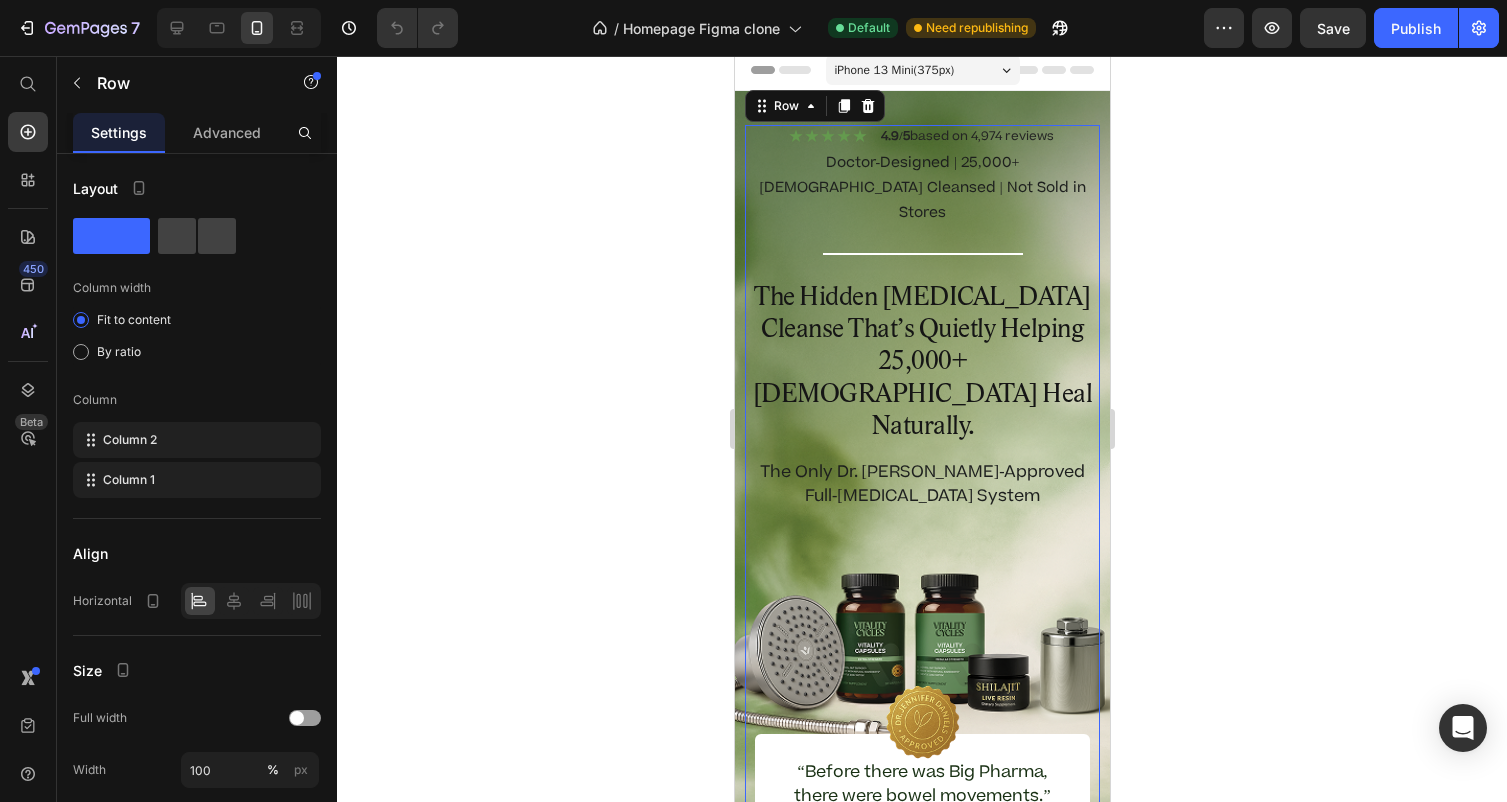 click on "Icon
Icon
Icon
Icon
Icon Icon List 4.9/5  based on 4,974 reviews Text Block Row Doctor-Designed | 25,000+ [DEMOGRAPHIC_DATA] Cleansed | Not Sold in Stores Text Block                Title Line The Hidden [MEDICAL_DATA] Cleanse That’s Quietly Helping 25,000+ [DEMOGRAPHIC_DATA] Heal Naturally. Heading The Only Dr. [PERSON_NAME]-Approved Full-[MEDICAL_DATA] System Text Block" at bounding box center (921, 323) 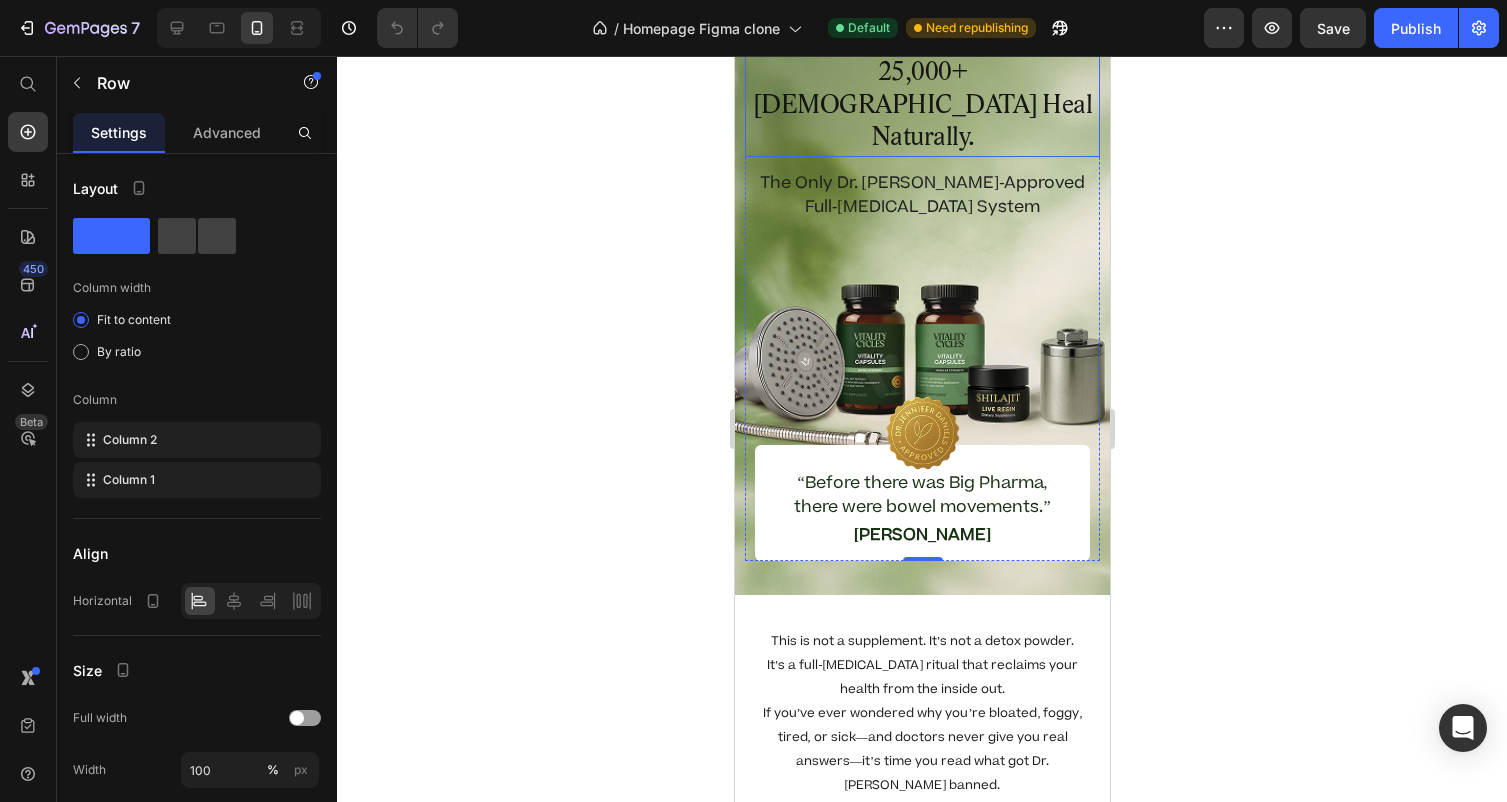 scroll, scrollTop: 562, scrollLeft: 0, axis: vertical 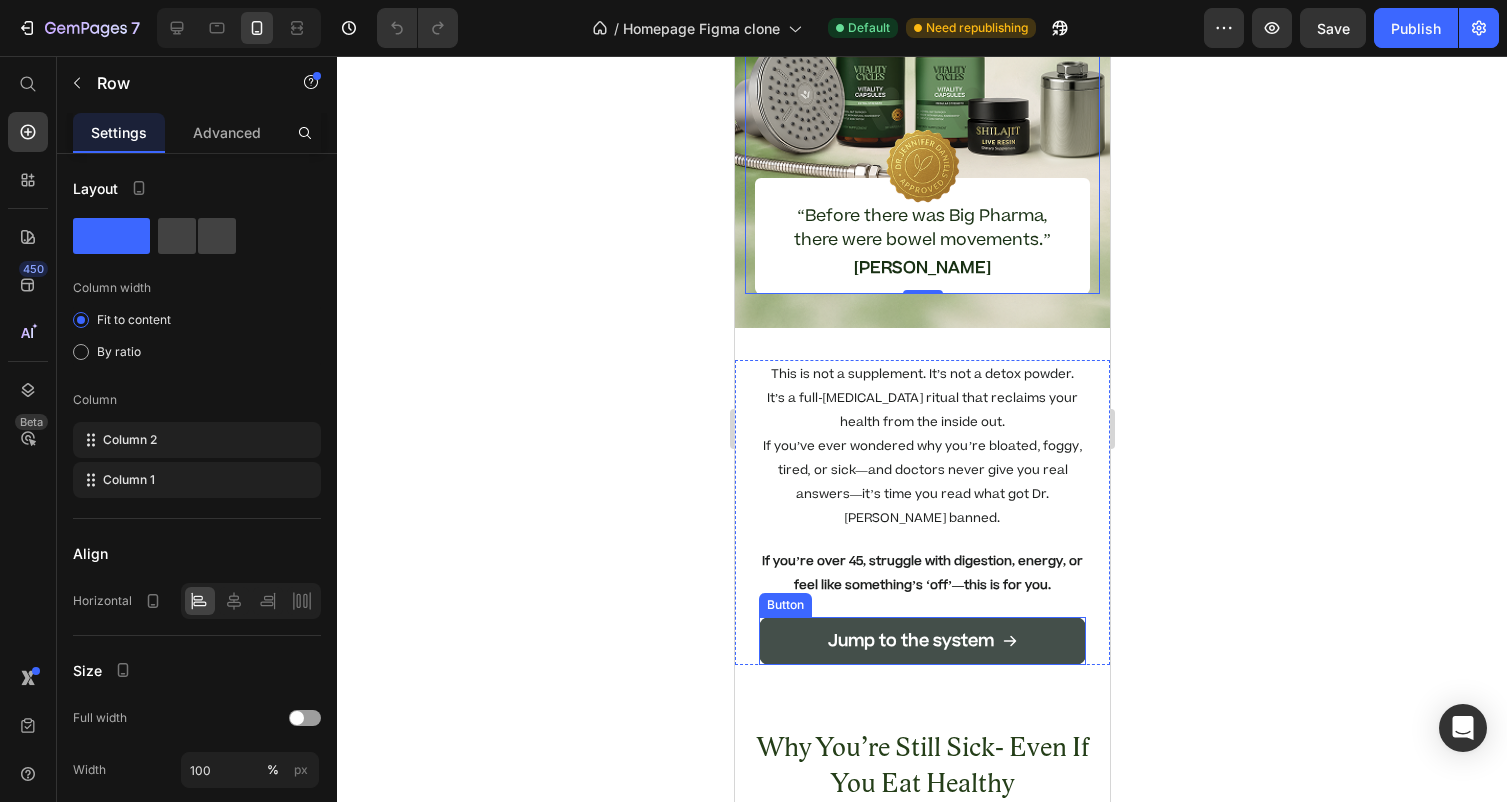 click on "Jump to the system" at bounding box center [921, 641] 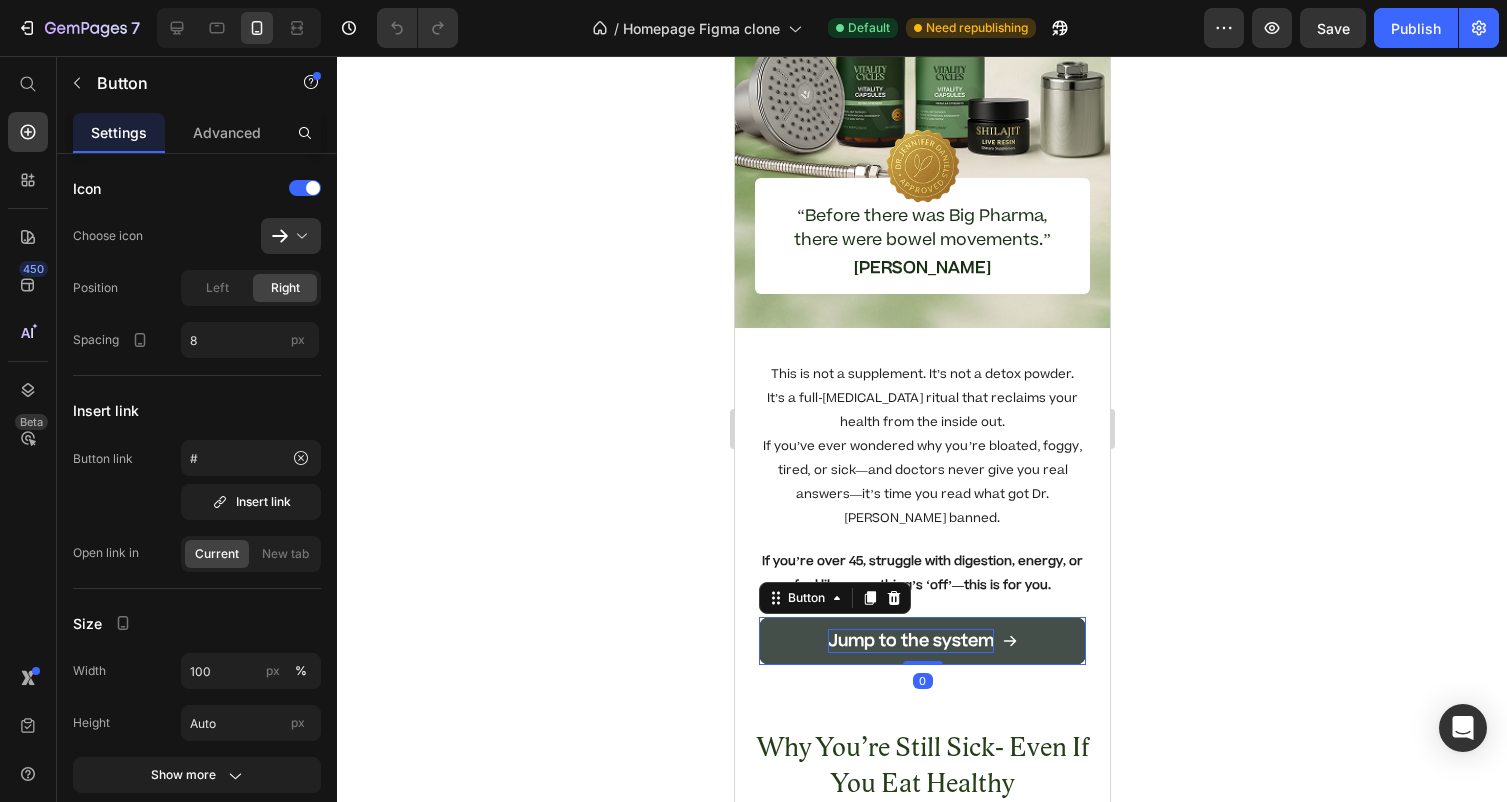 click on "Jump to the system" at bounding box center (910, 641) 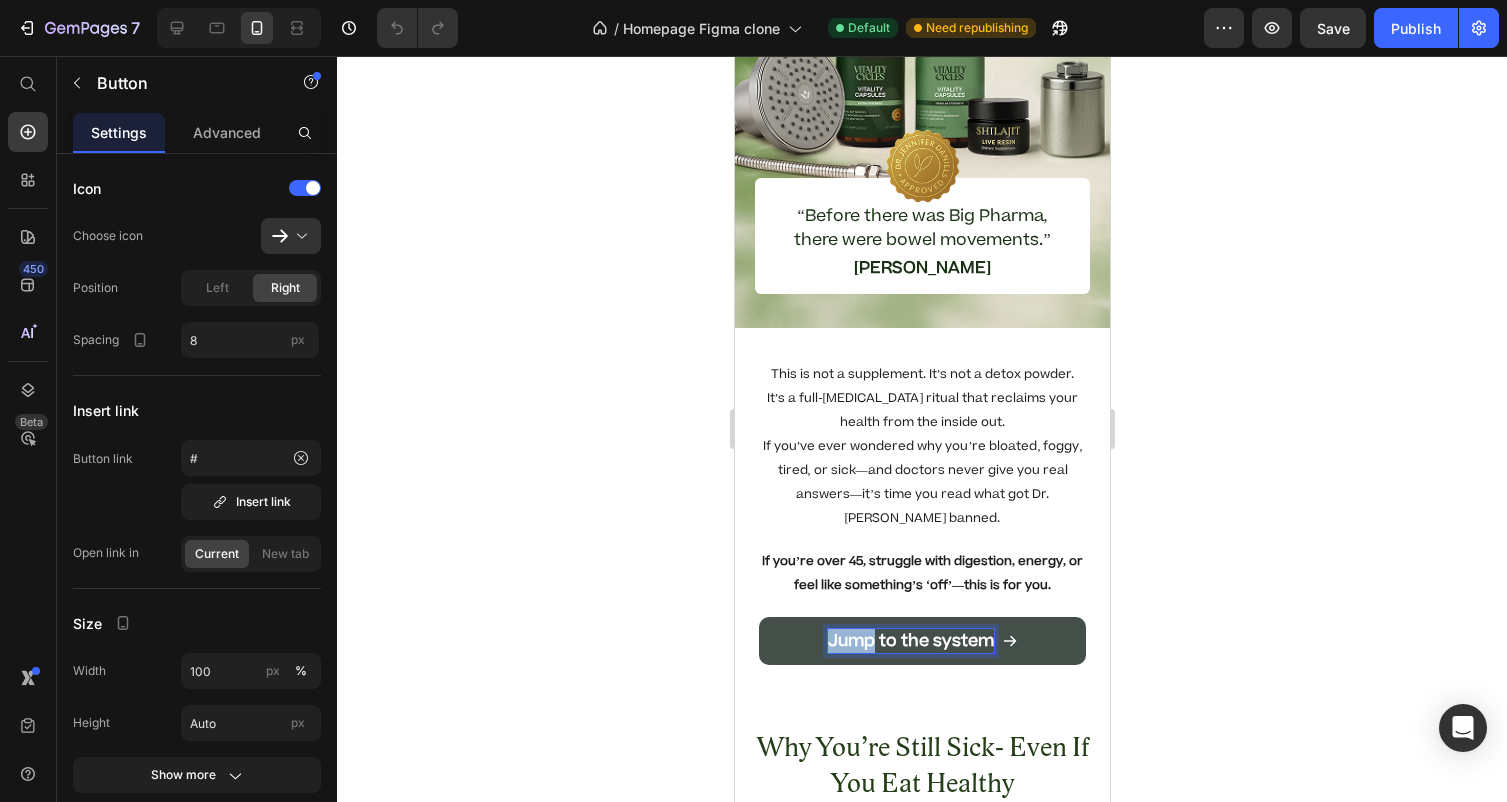 click on "Jump to the system" at bounding box center [910, 641] 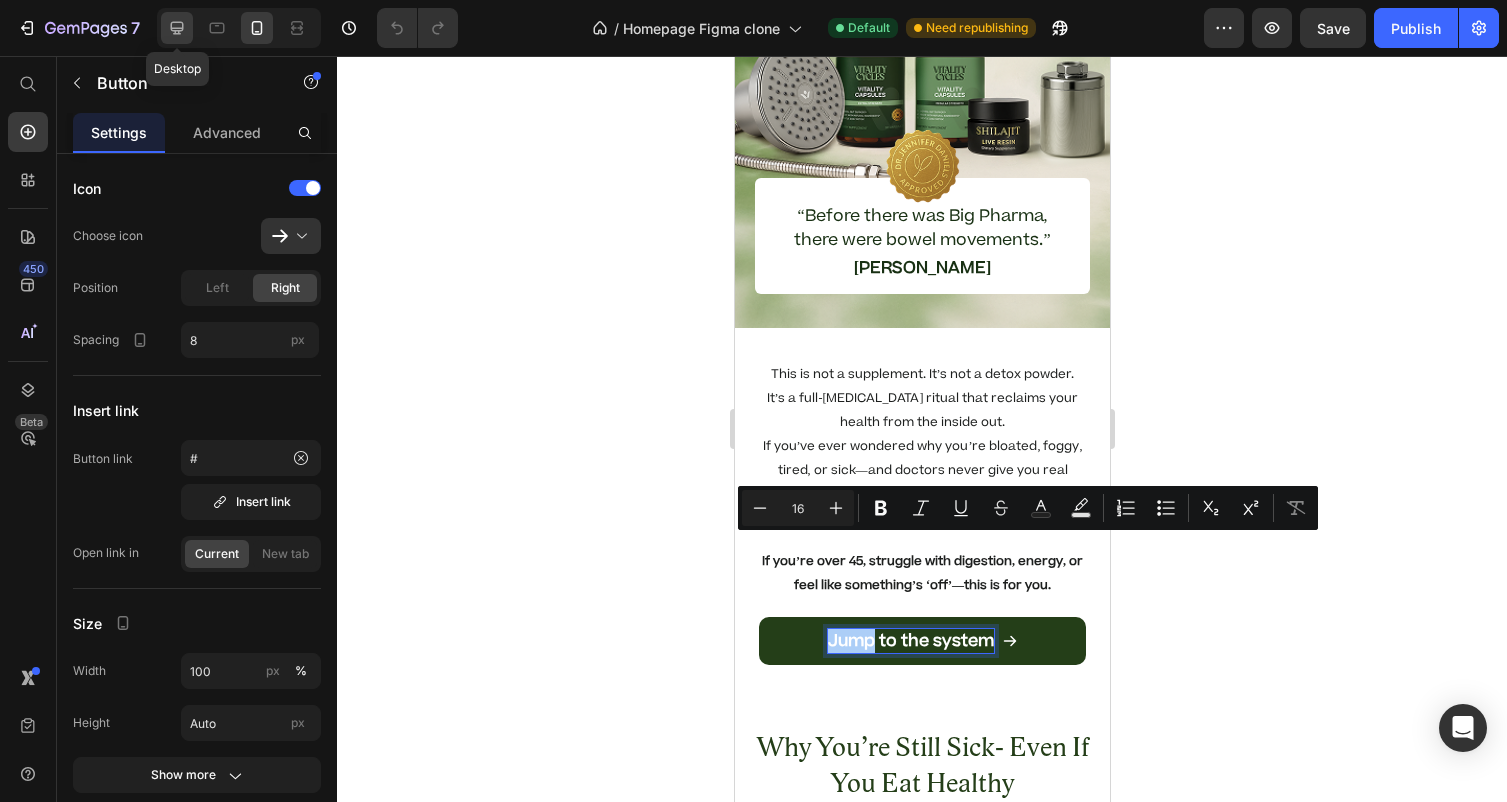 click 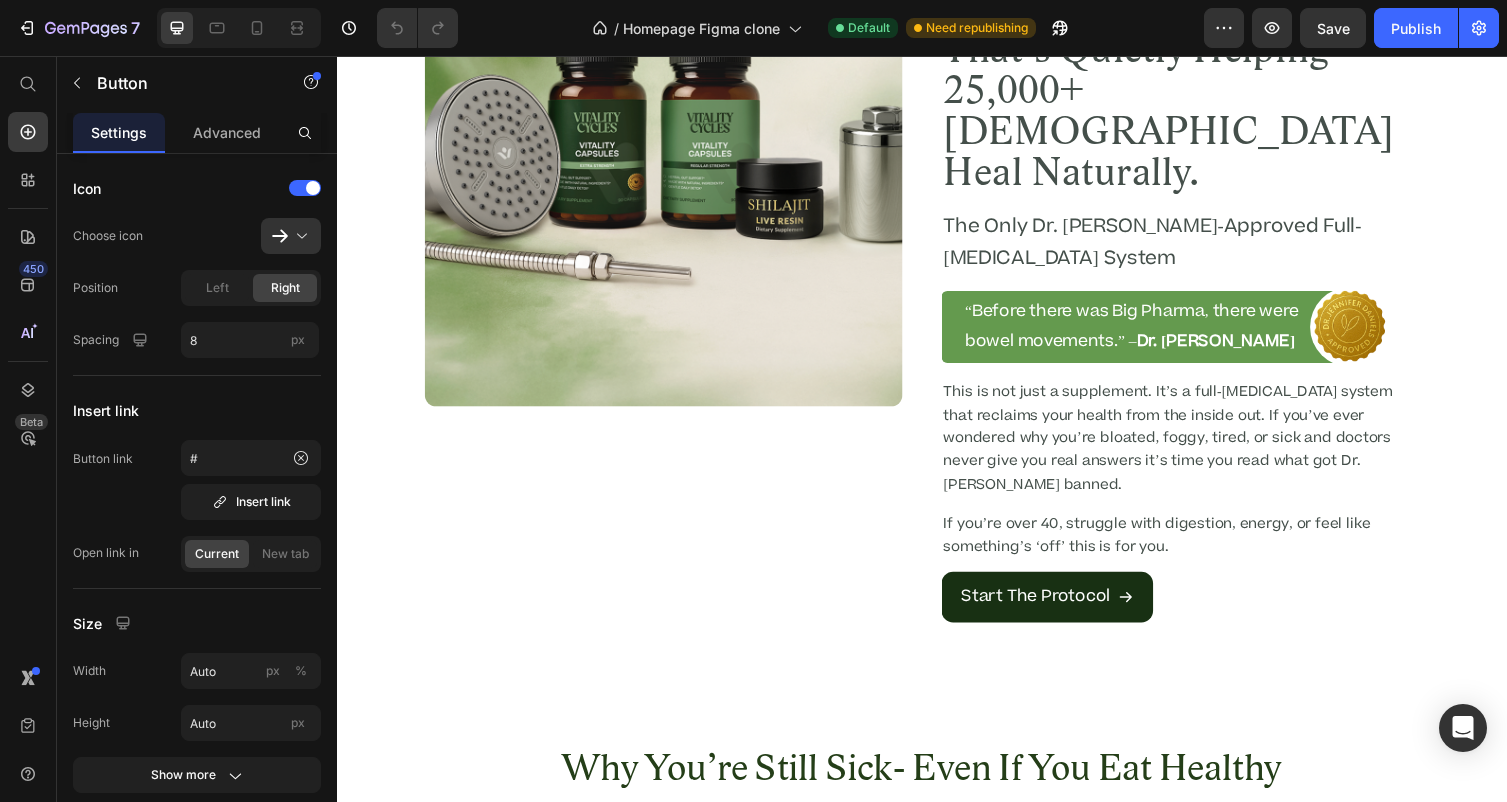 scroll, scrollTop: 361, scrollLeft: 0, axis: vertical 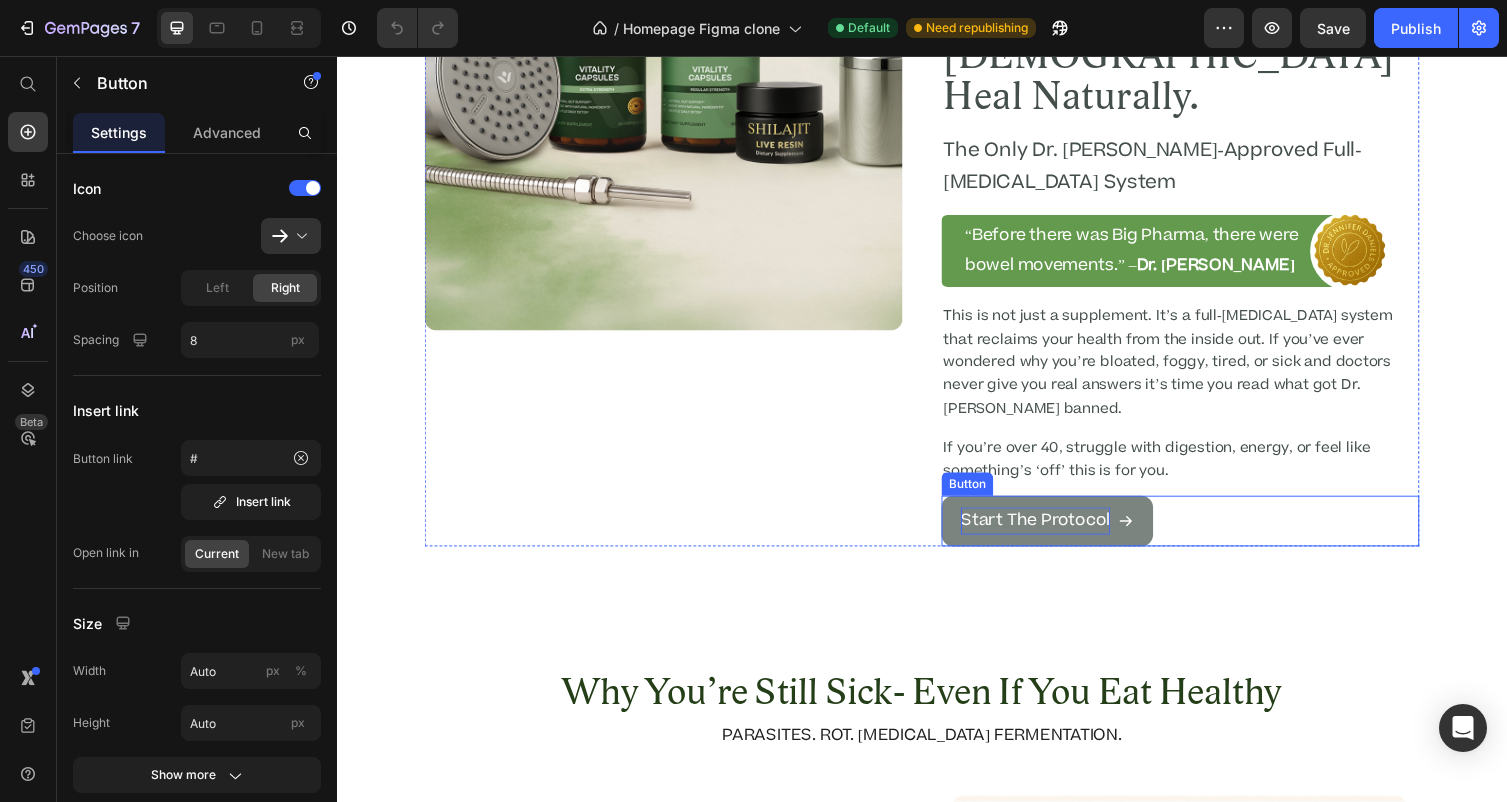click on "Start The   Protocol" at bounding box center [1053, 532] 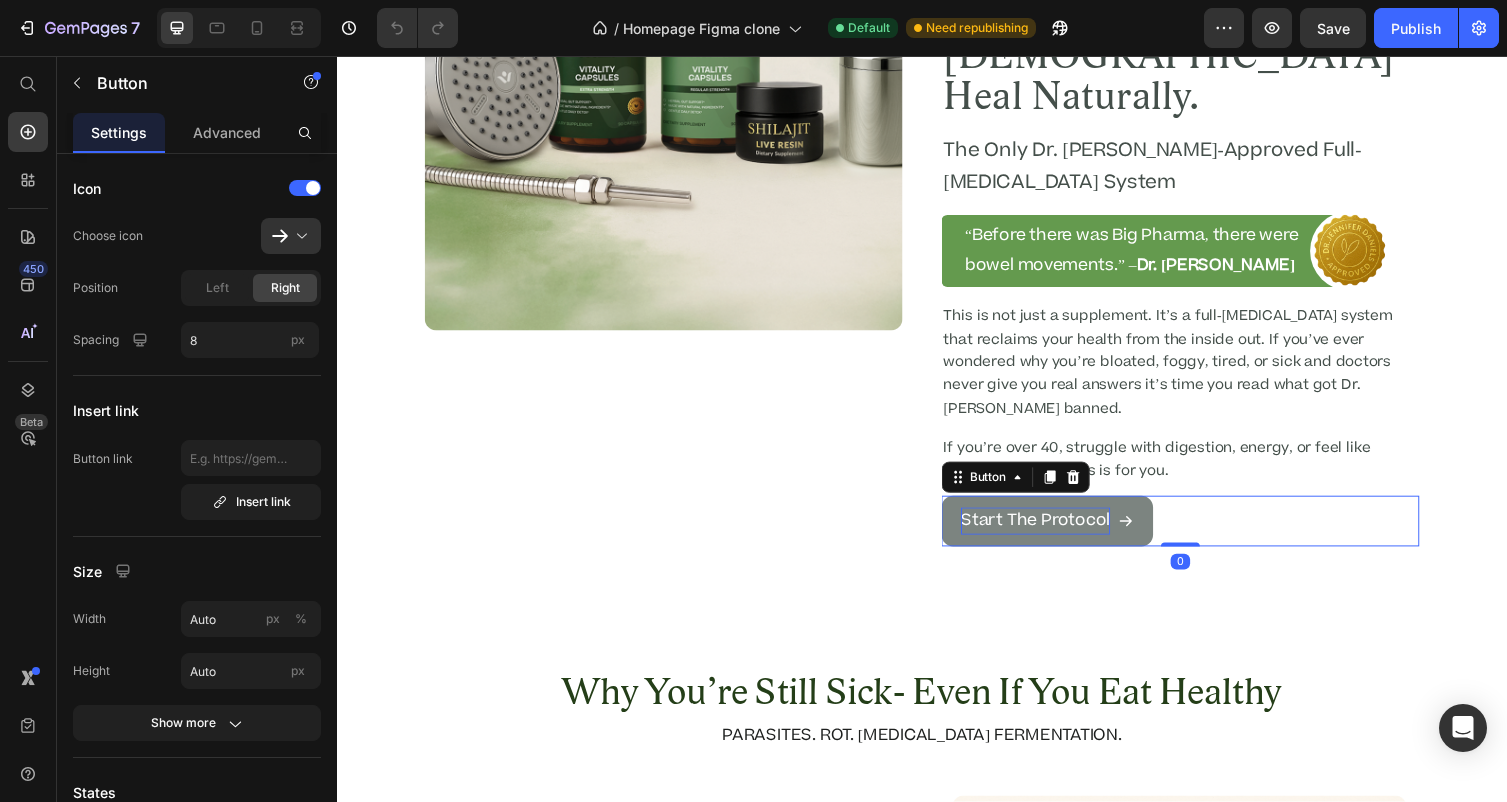 click on "Start The   Protocol" at bounding box center (1053, 532) 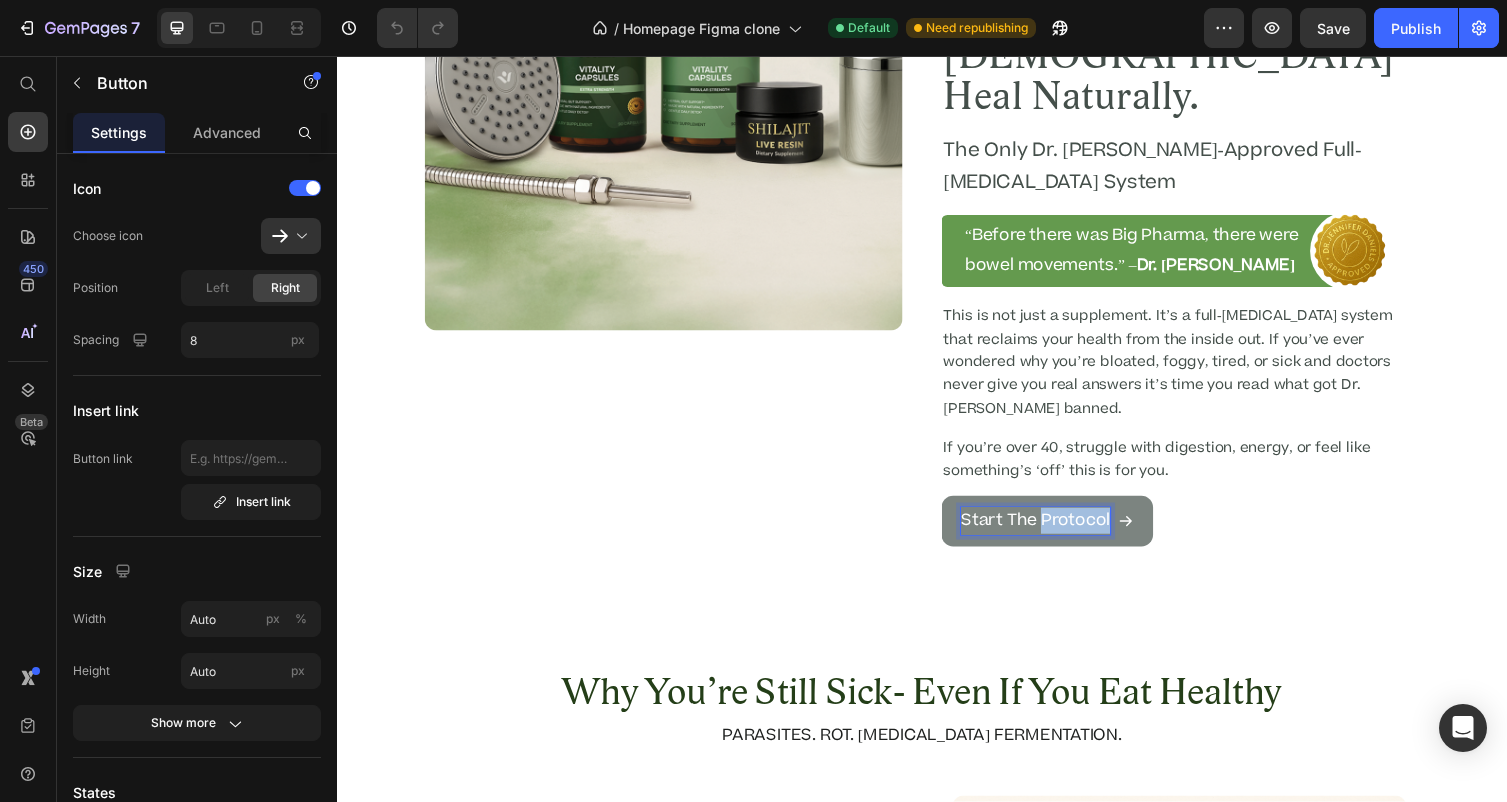 click on "Start The Protocol" at bounding box center [1053, 532] 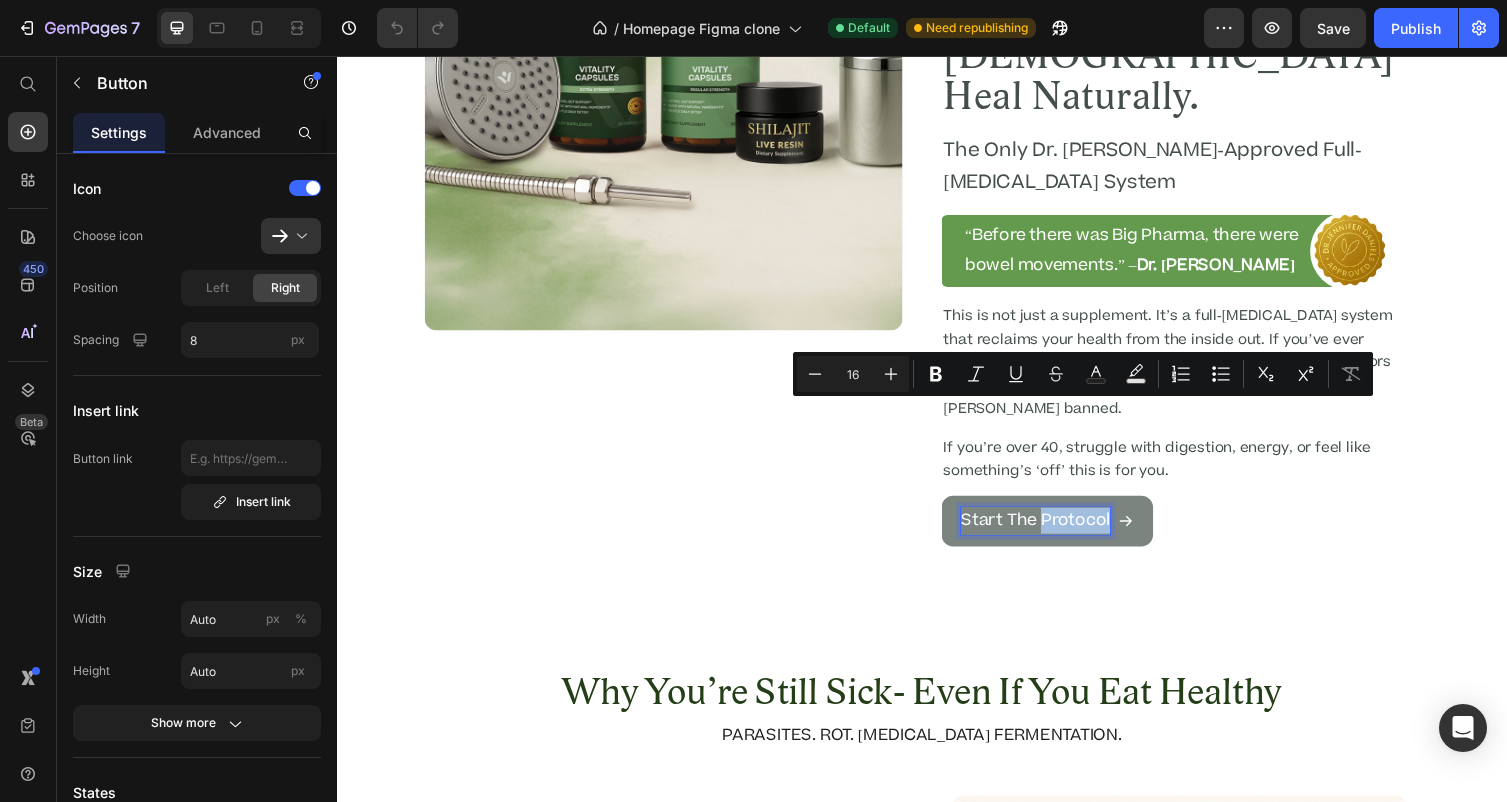 click on "Start The Protocol" at bounding box center (1053, 532) 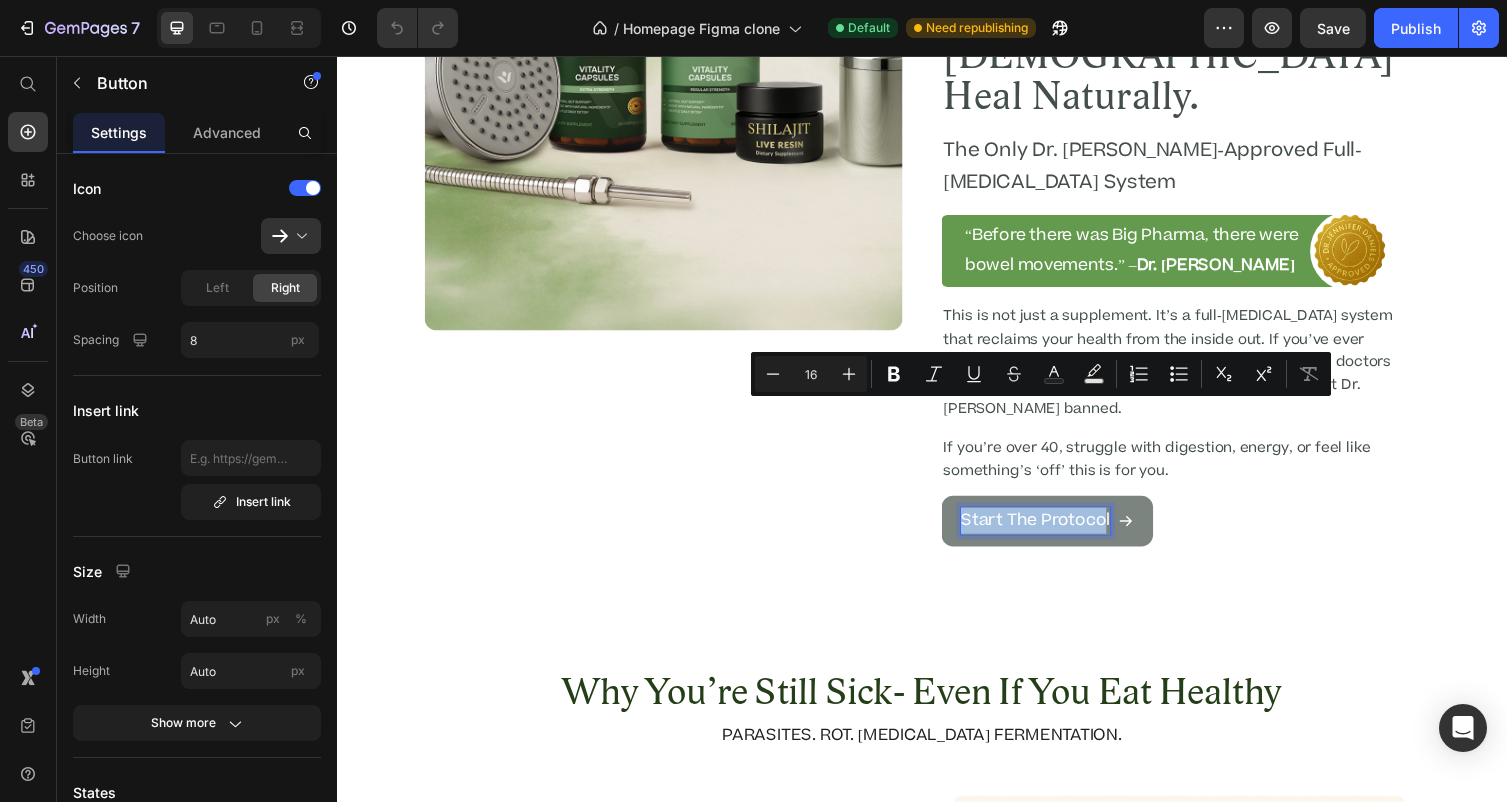 drag, startPoint x: 1129, startPoint y: 421, endPoint x: 1003, endPoint y: 404, distance: 127.141655 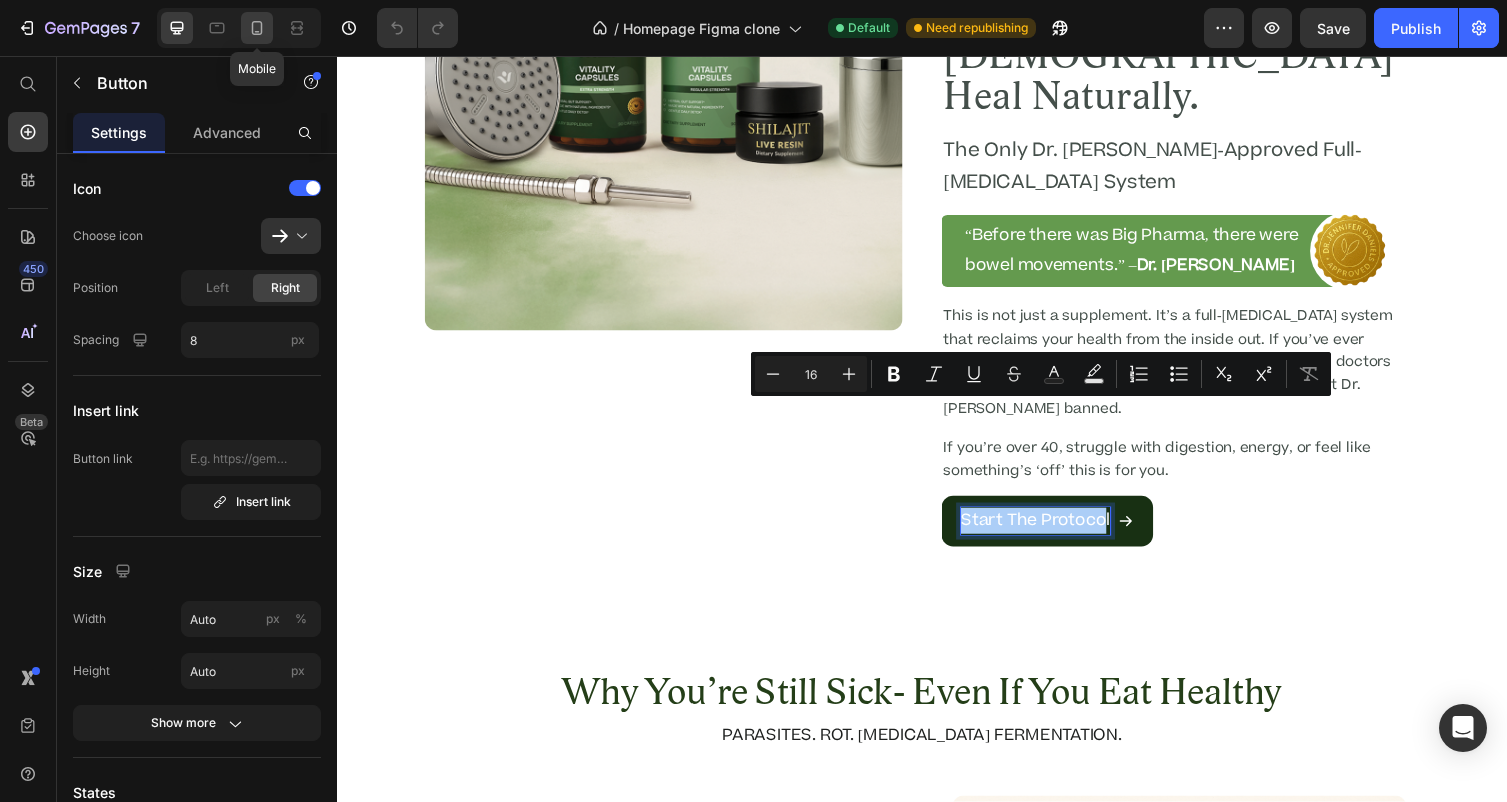 click 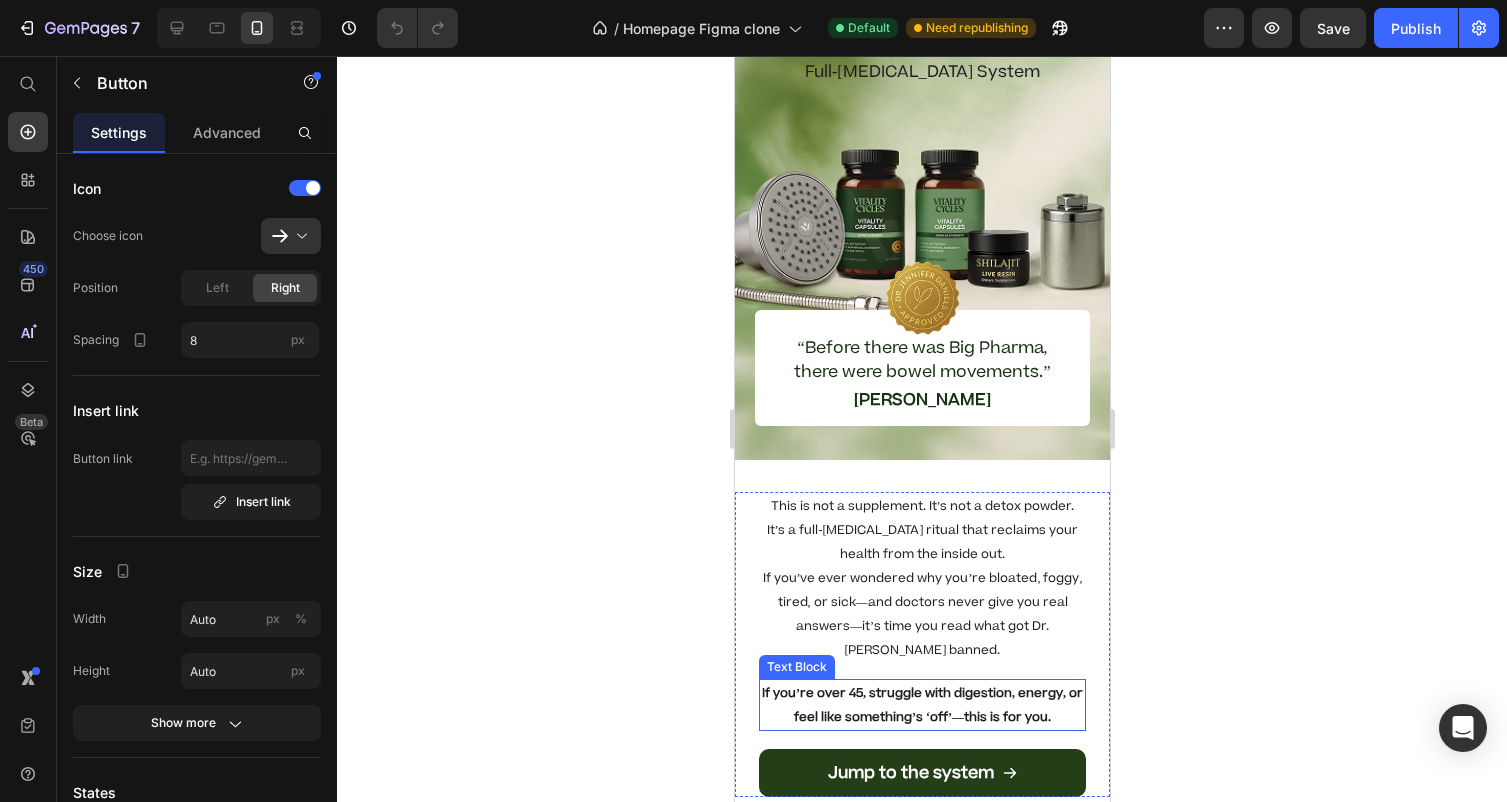 scroll, scrollTop: 513, scrollLeft: 0, axis: vertical 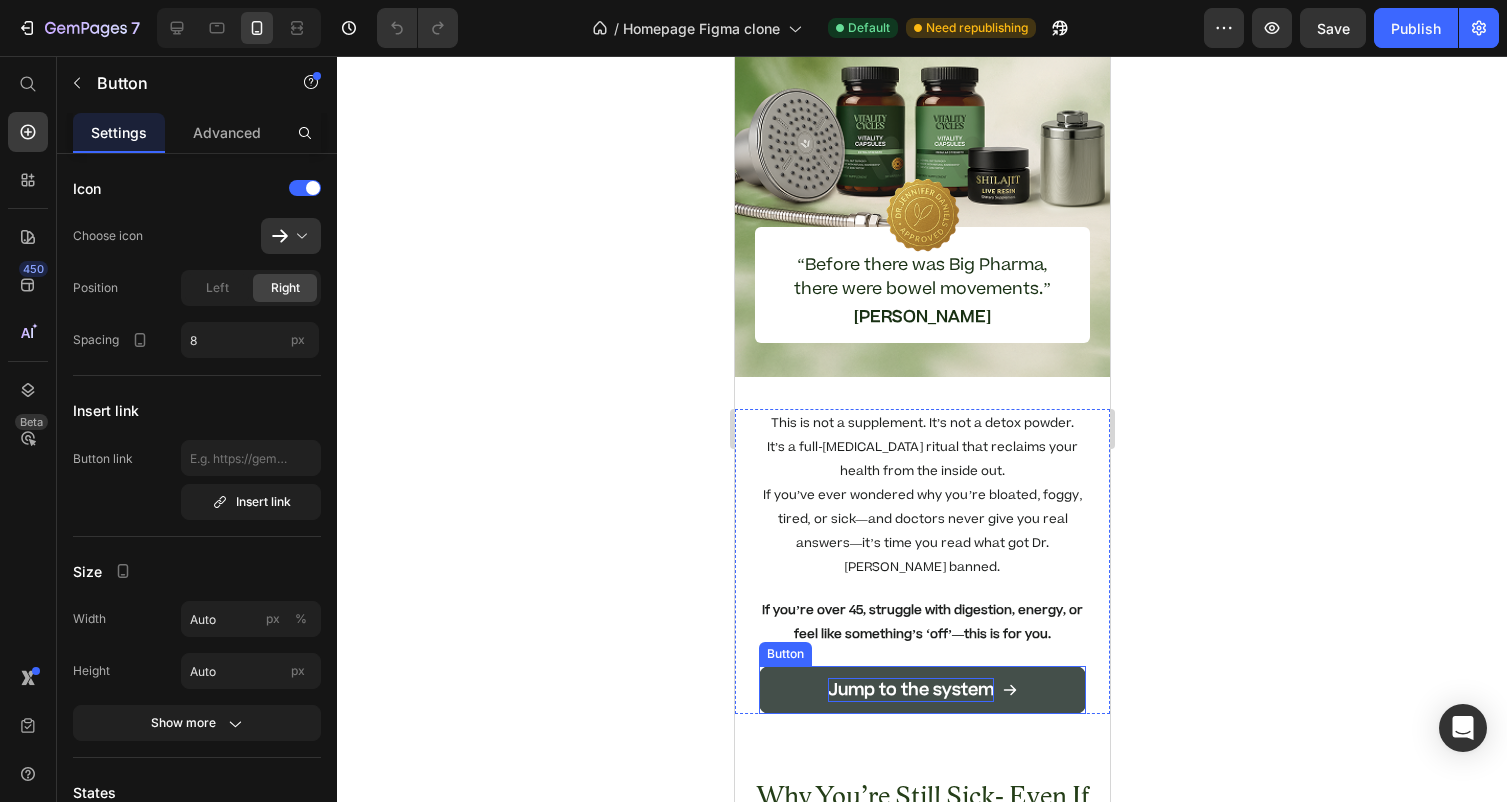 click on "Jump to the system" at bounding box center (910, 690) 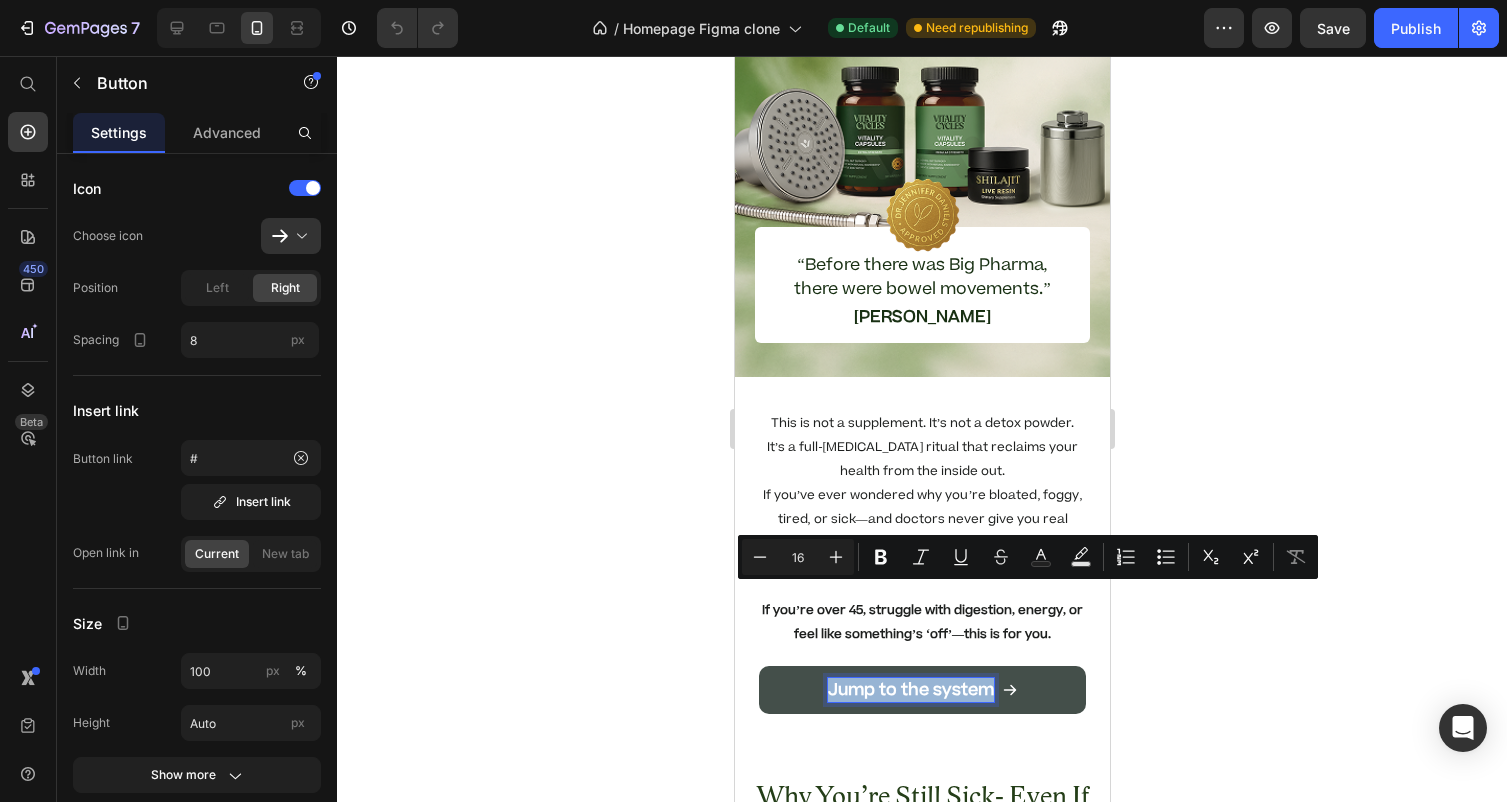drag, startPoint x: 995, startPoint y: 596, endPoint x: 805, endPoint y: 587, distance: 190.21304 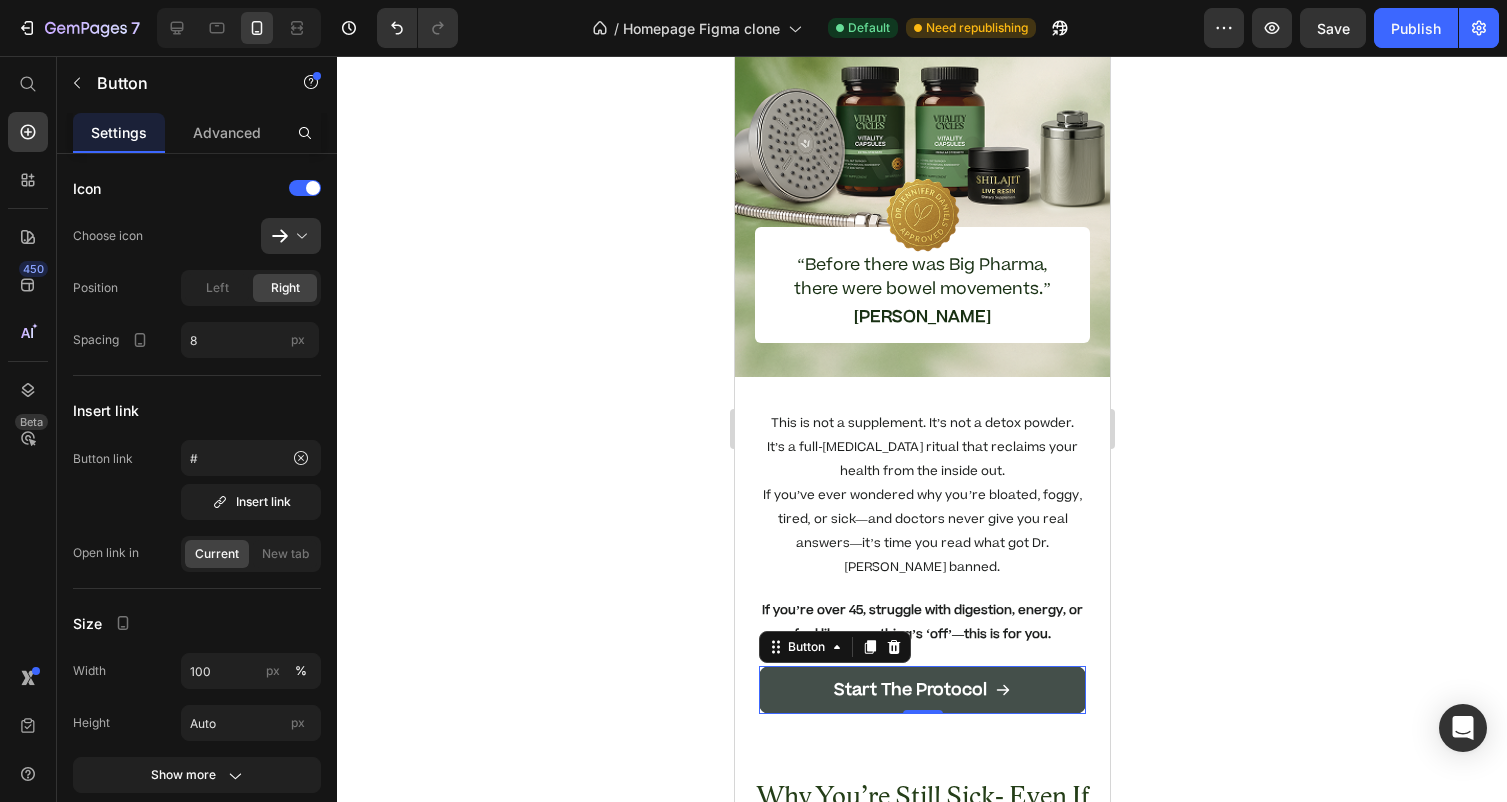 click on "Start The Protocol" at bounding box center (921, 690) 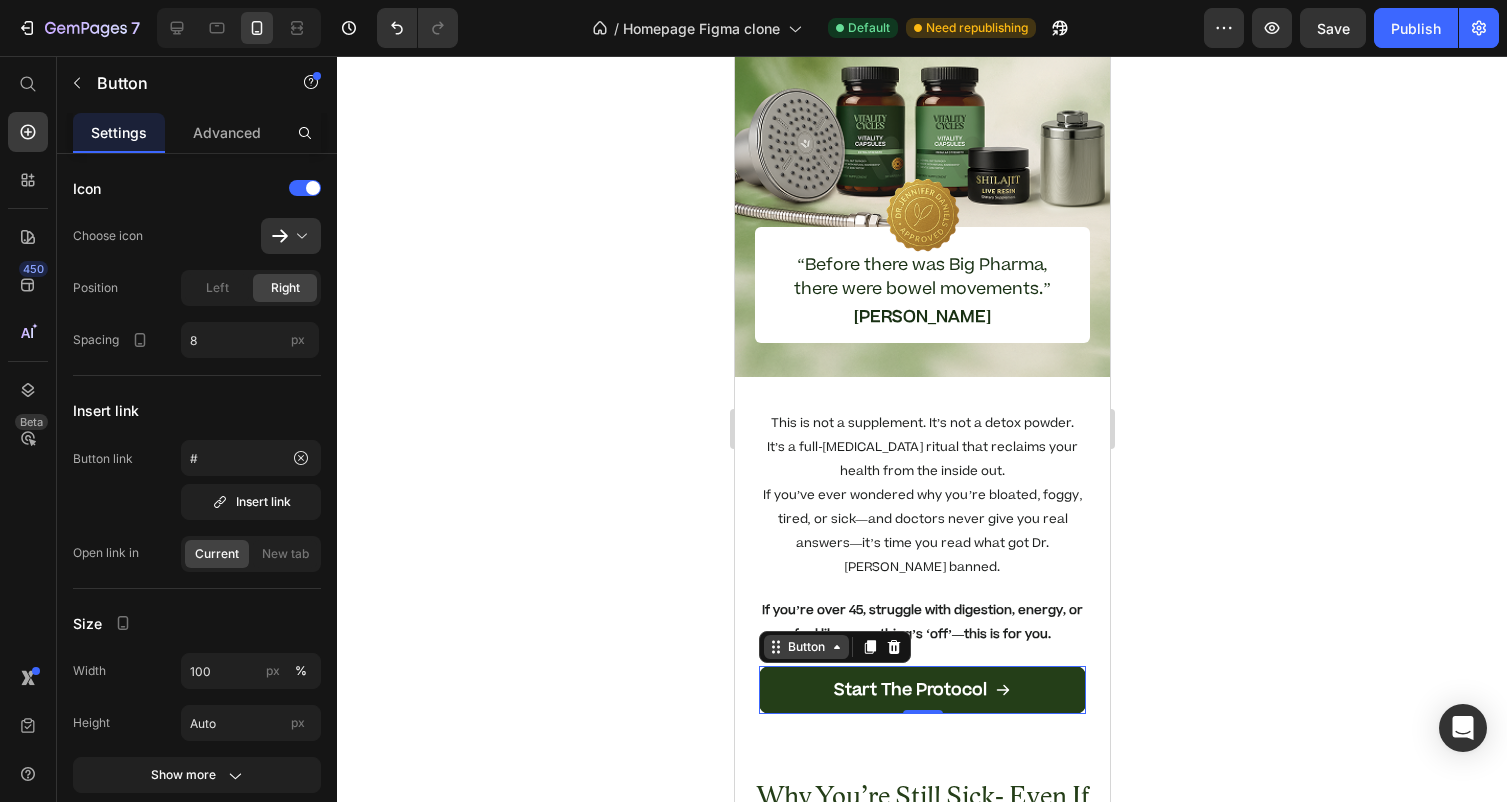 click 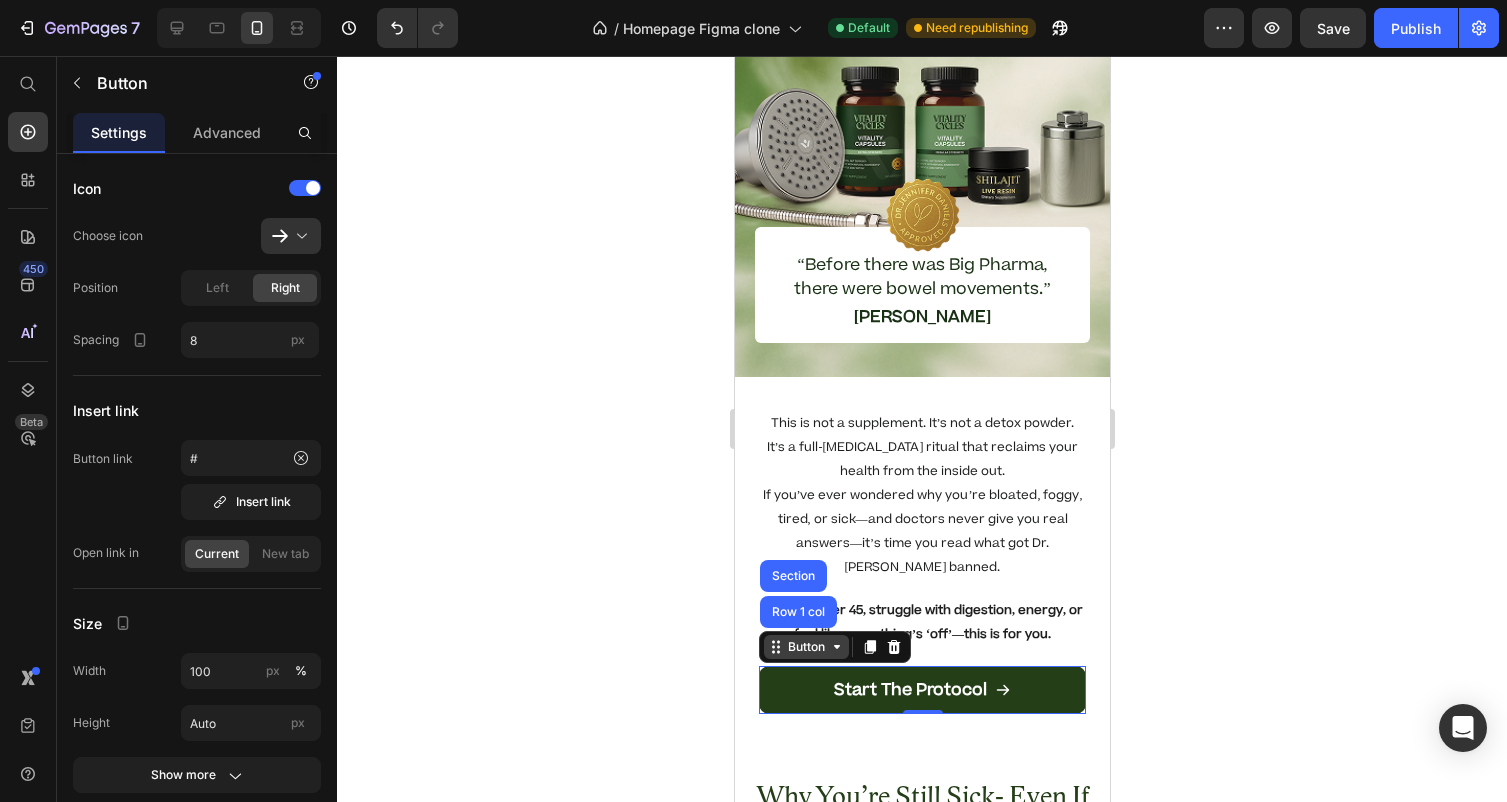 click 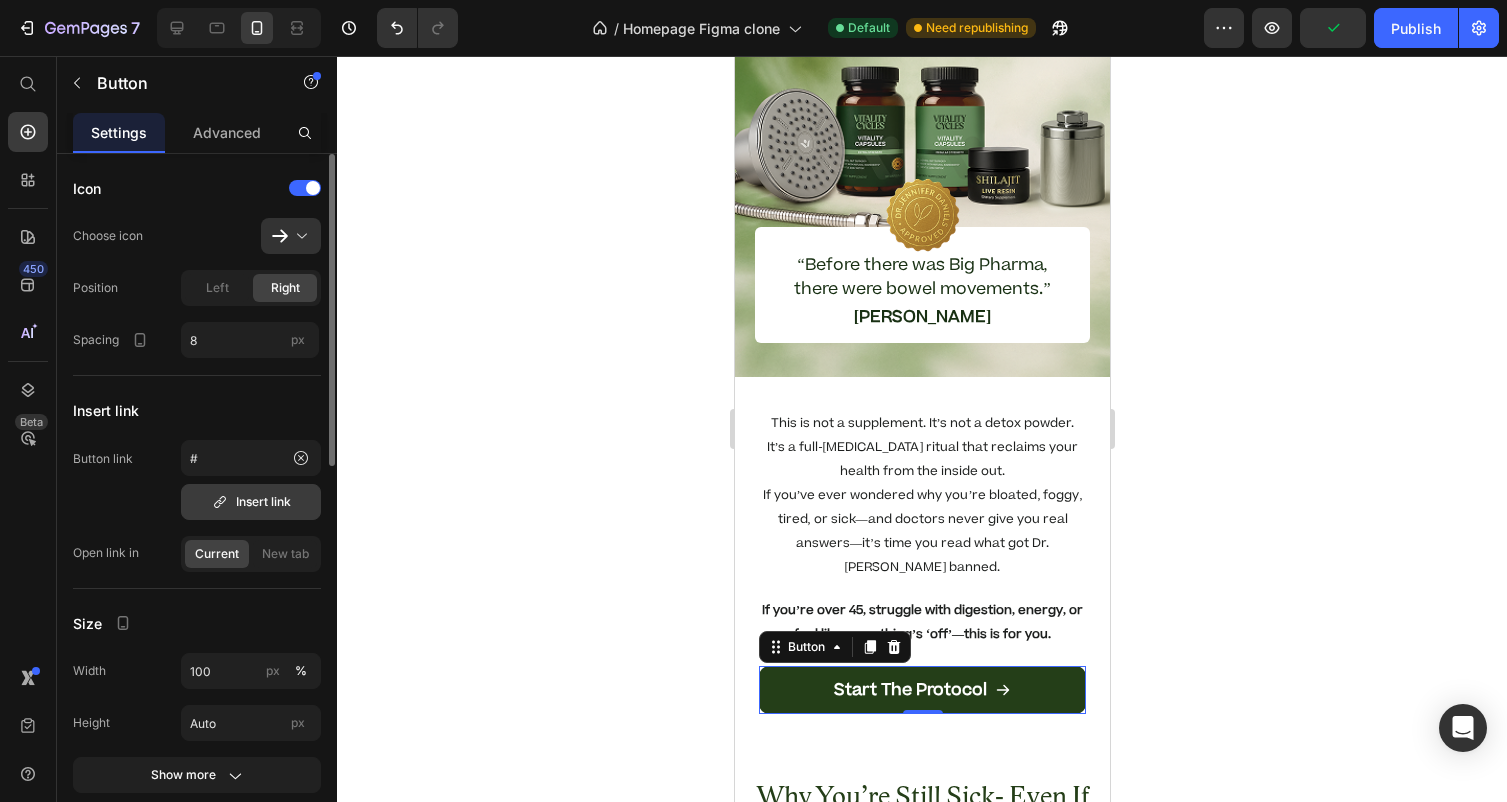 click on "Insert link" at bounding box center (251, 502) 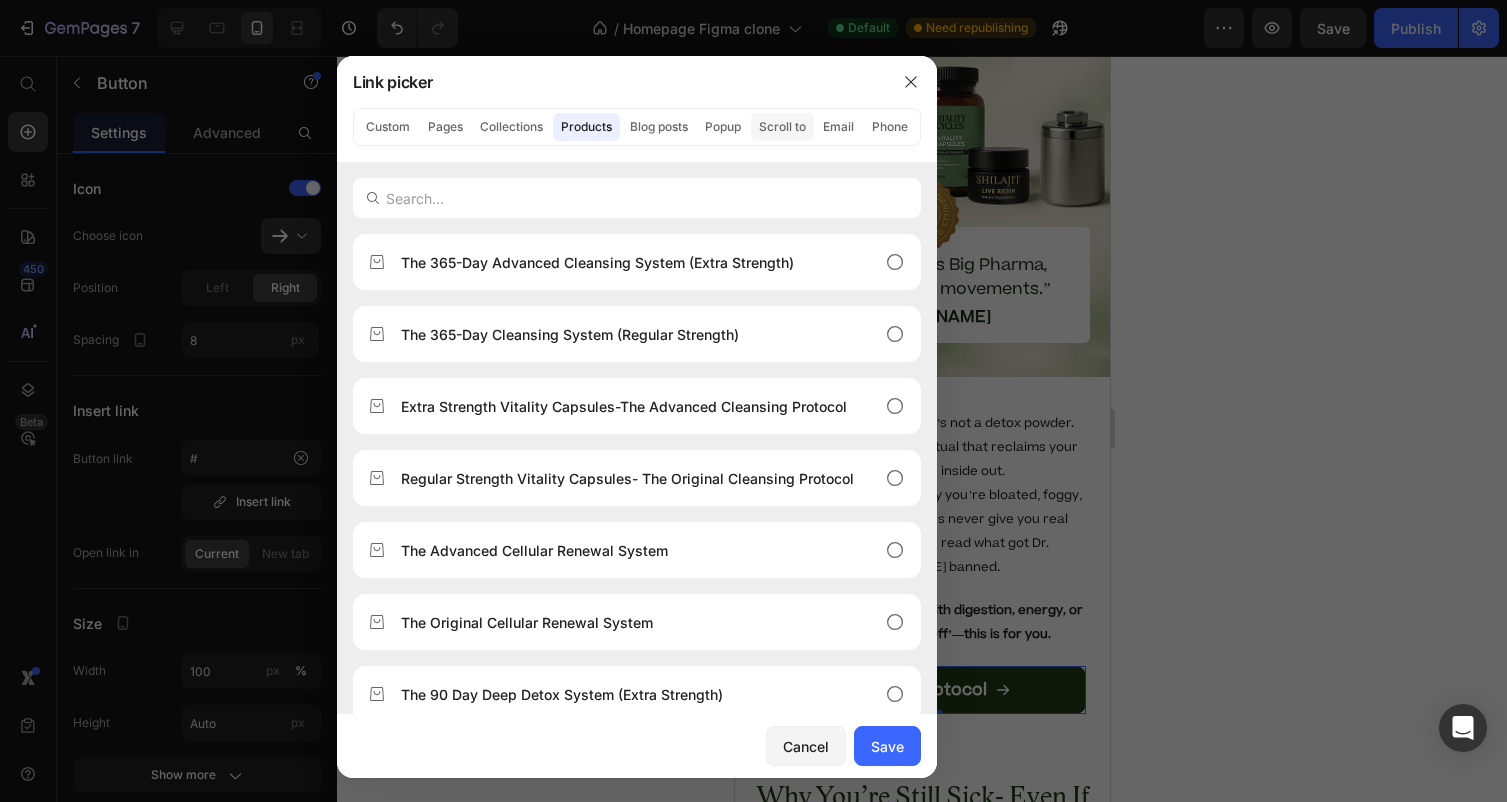 click on "Scroll to" 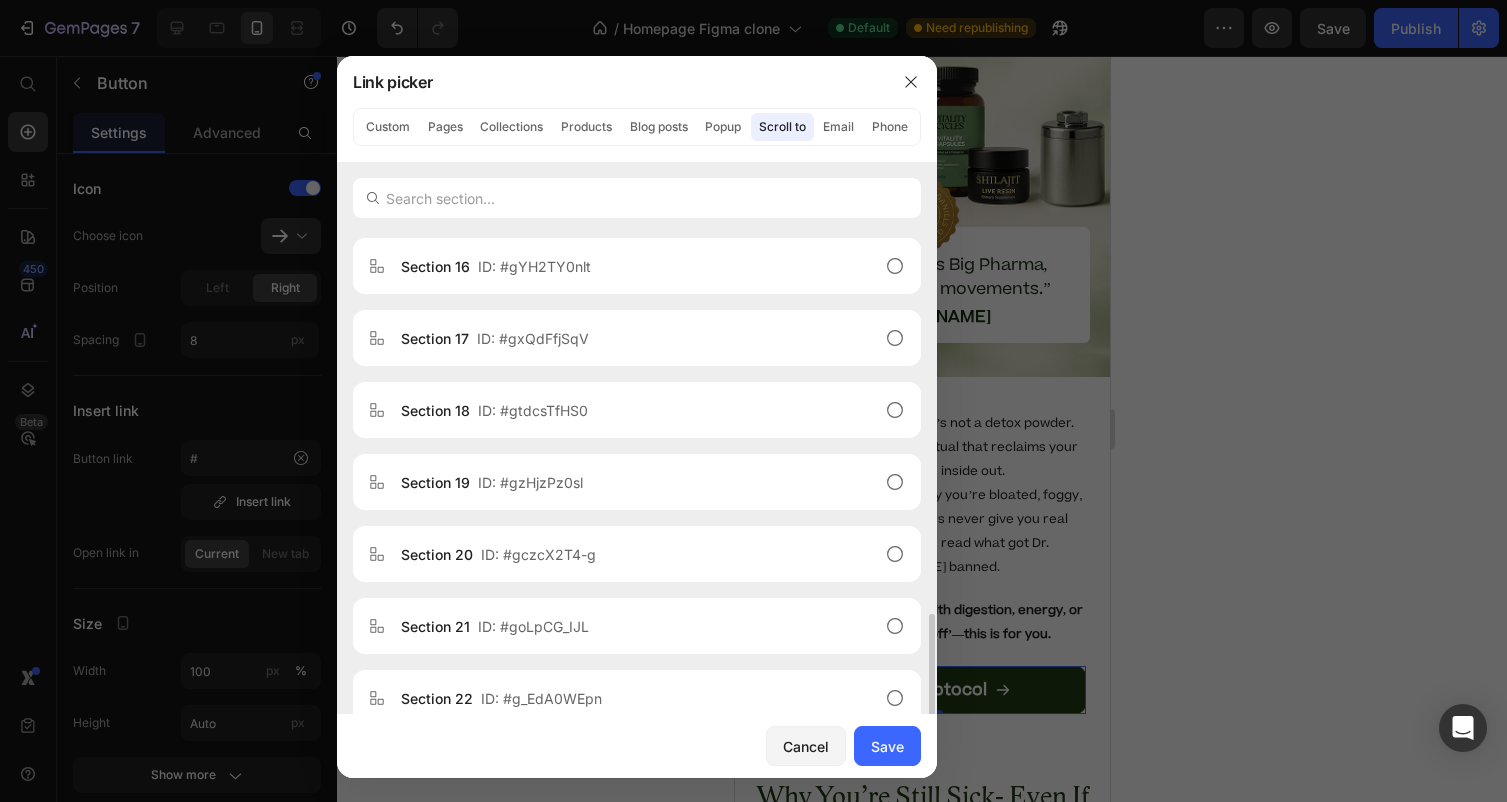 scroll, scrollTop: 1312, scrollLeft: 0, axis: vertical 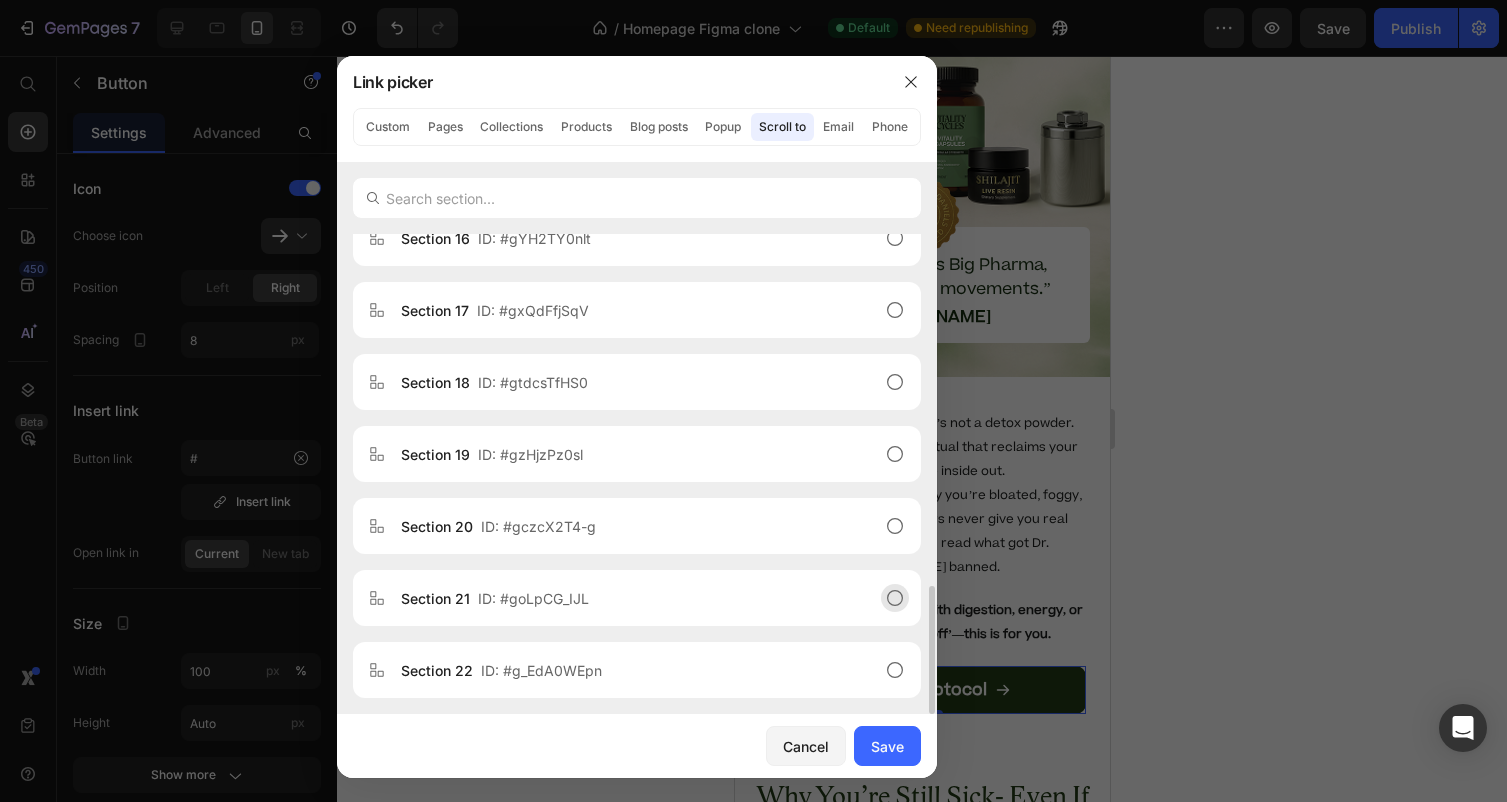 click on "Section 21  ID: #goLpCG_IJL" at bounding box center (621, 598) 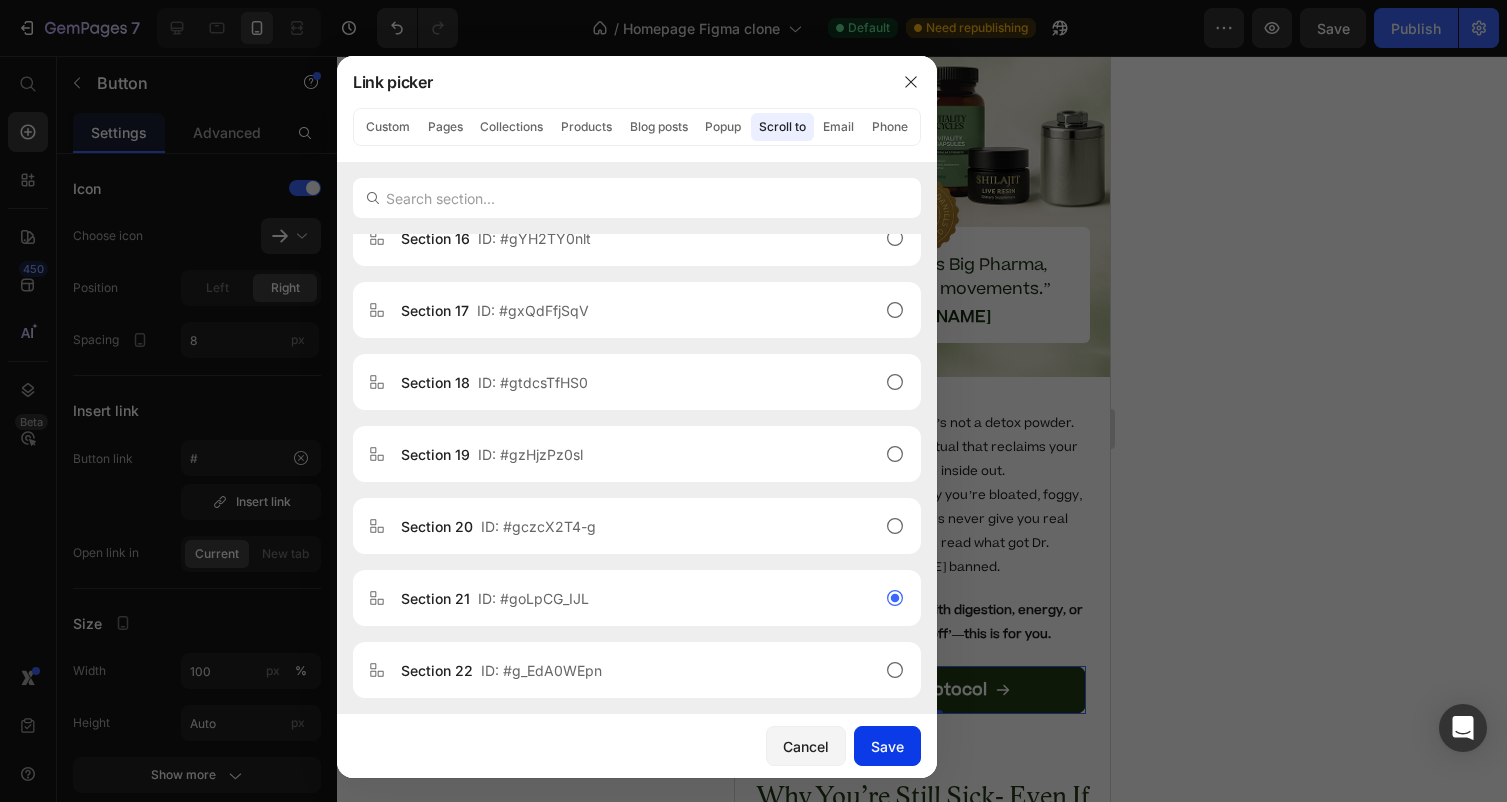 click on "Save" at bounding box center (887, 746) 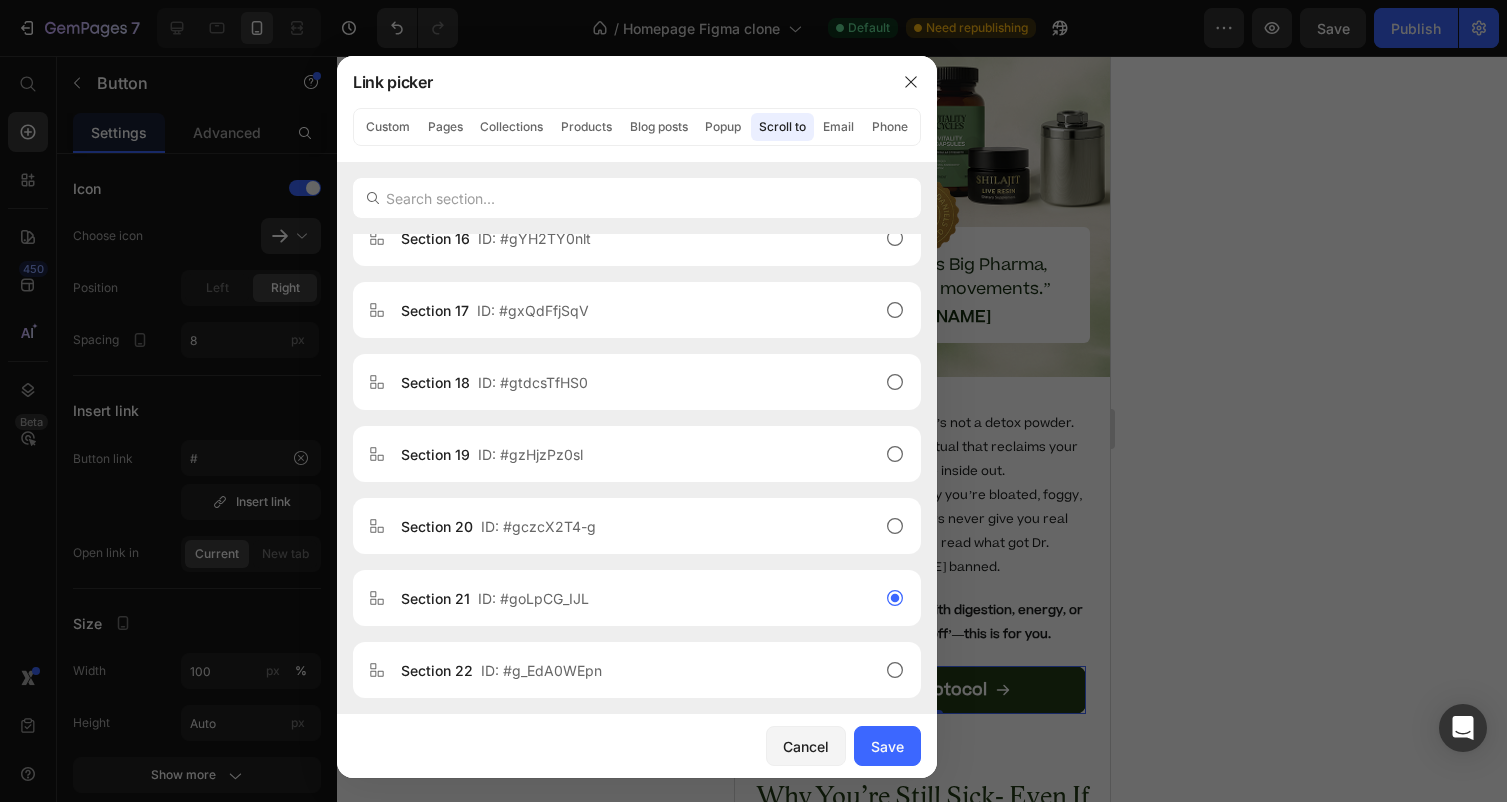 type on "#goLpCG_IJL" 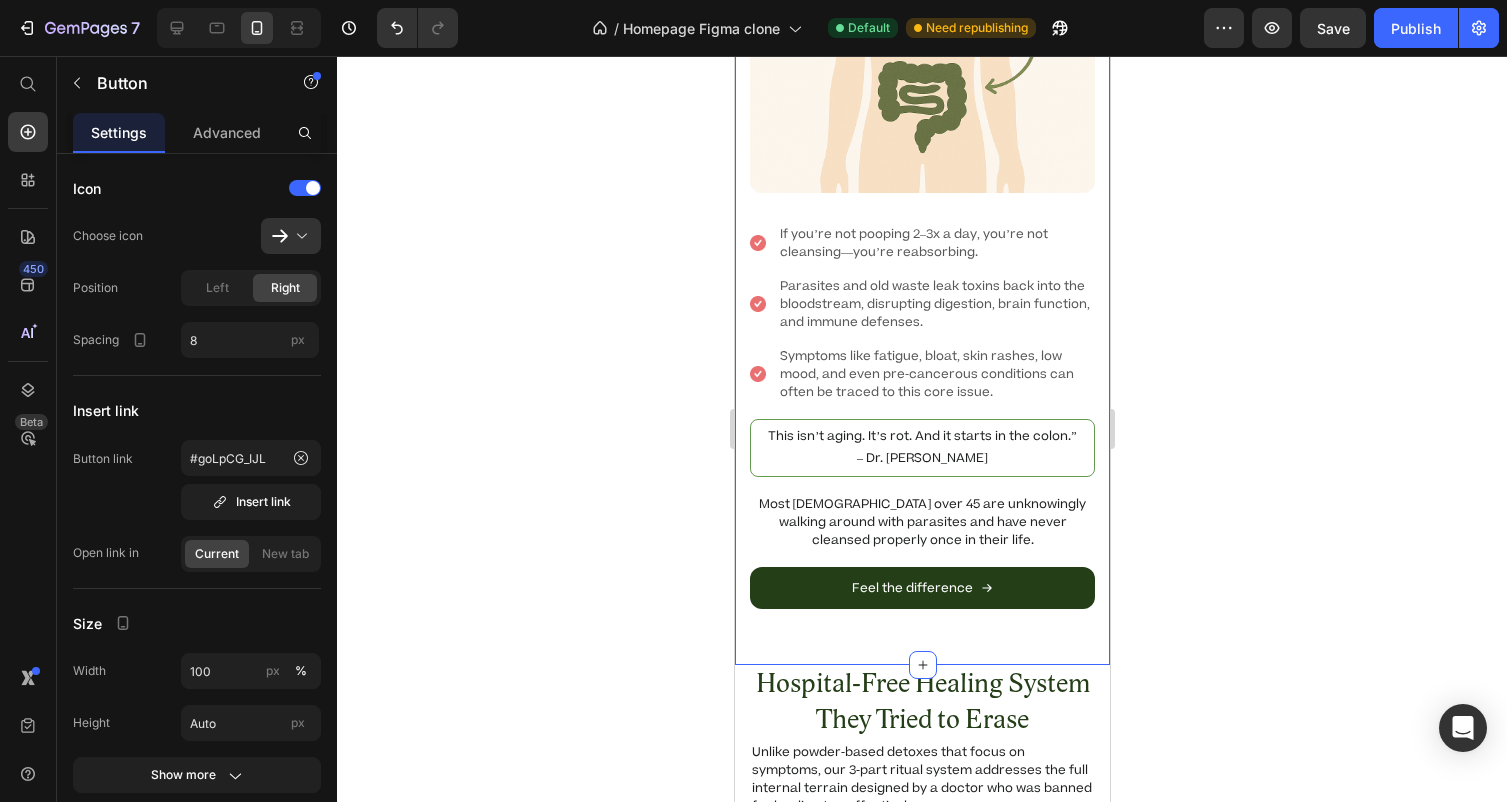 scroll, scrollTop: 1535, scrollLeft: 0, axis: vertical 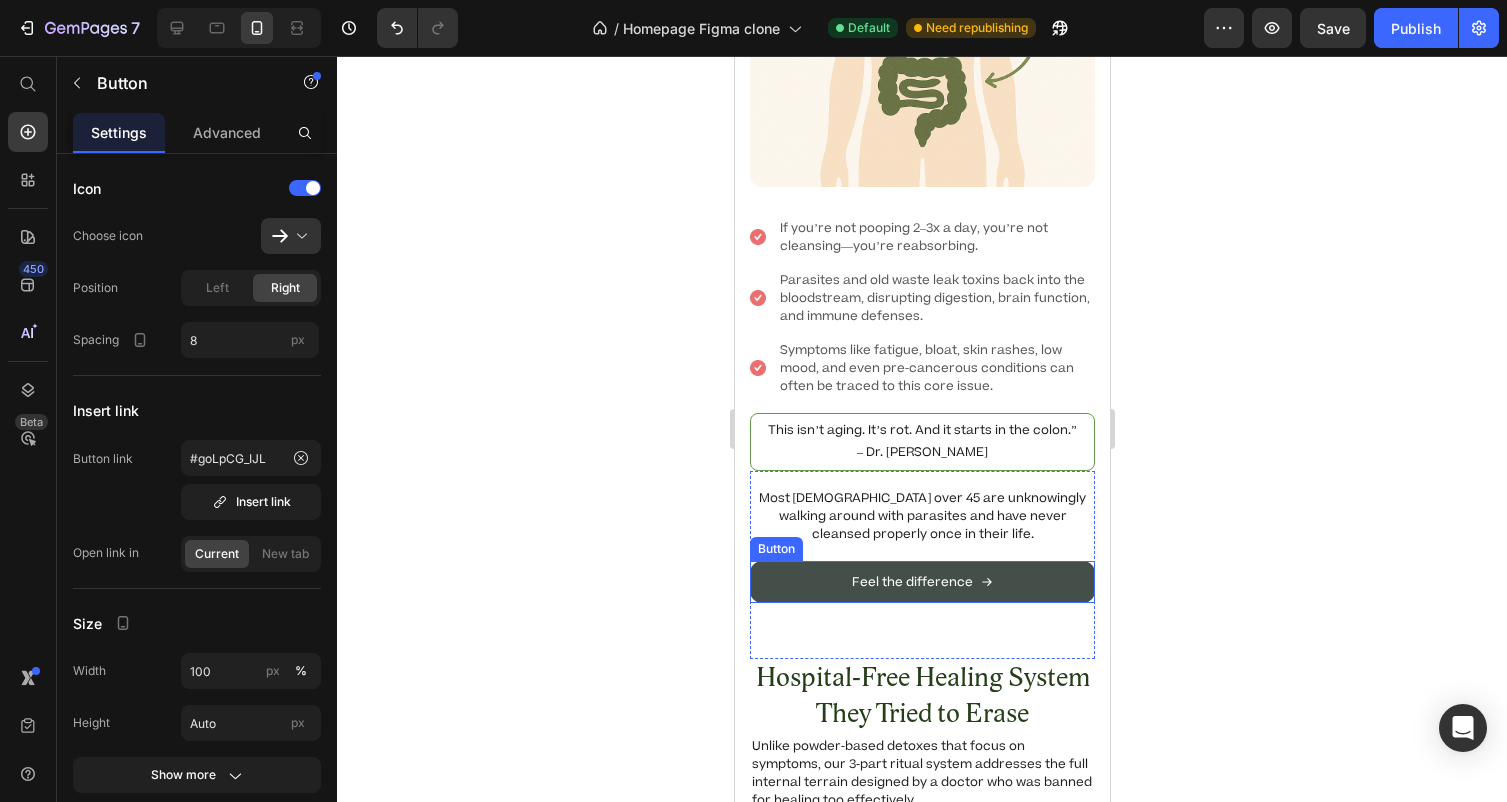 click on "Feel the difference" at bounding box center [921, 582] 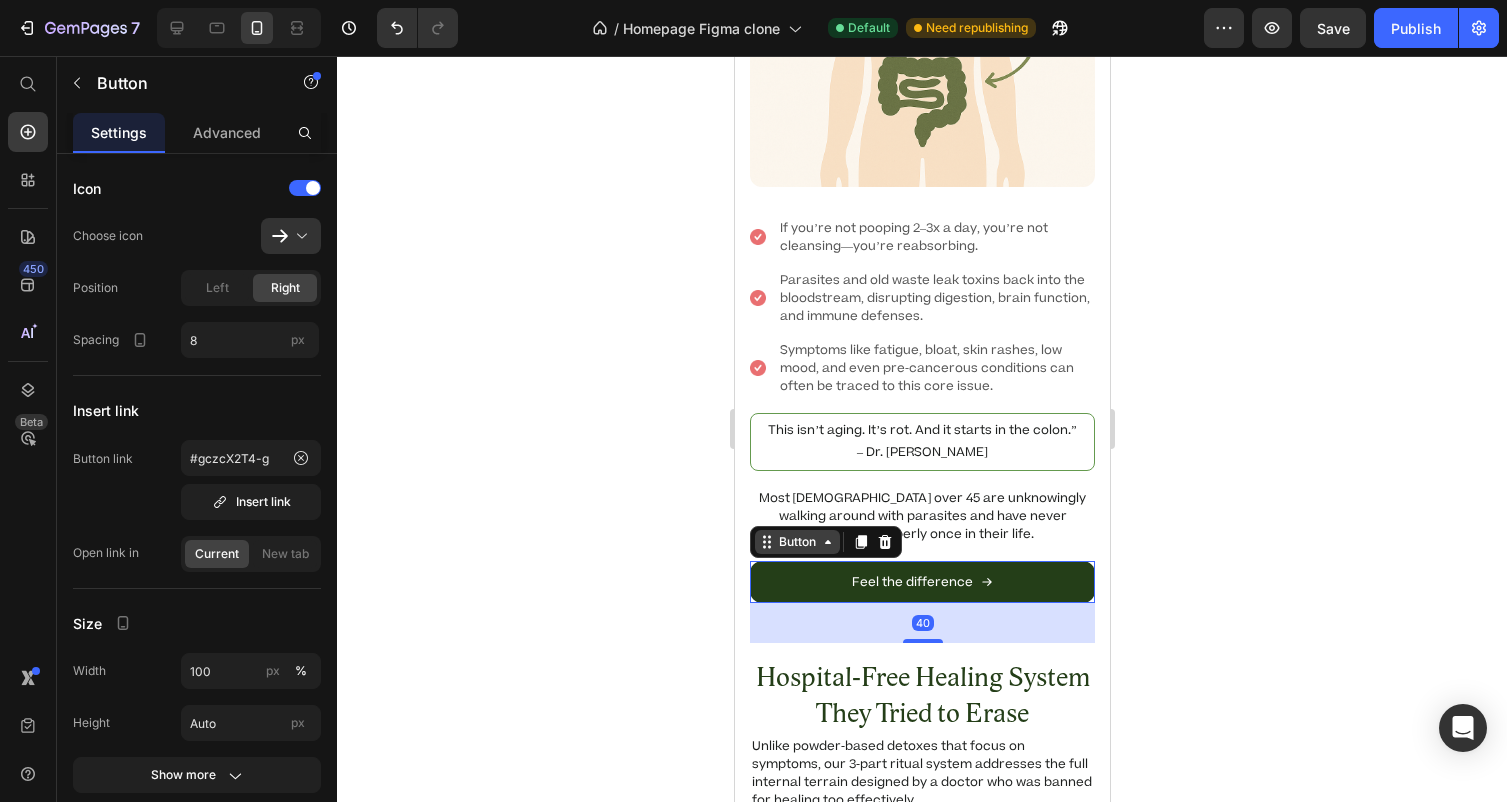 click on "Button" at bounding box center (796, 542) 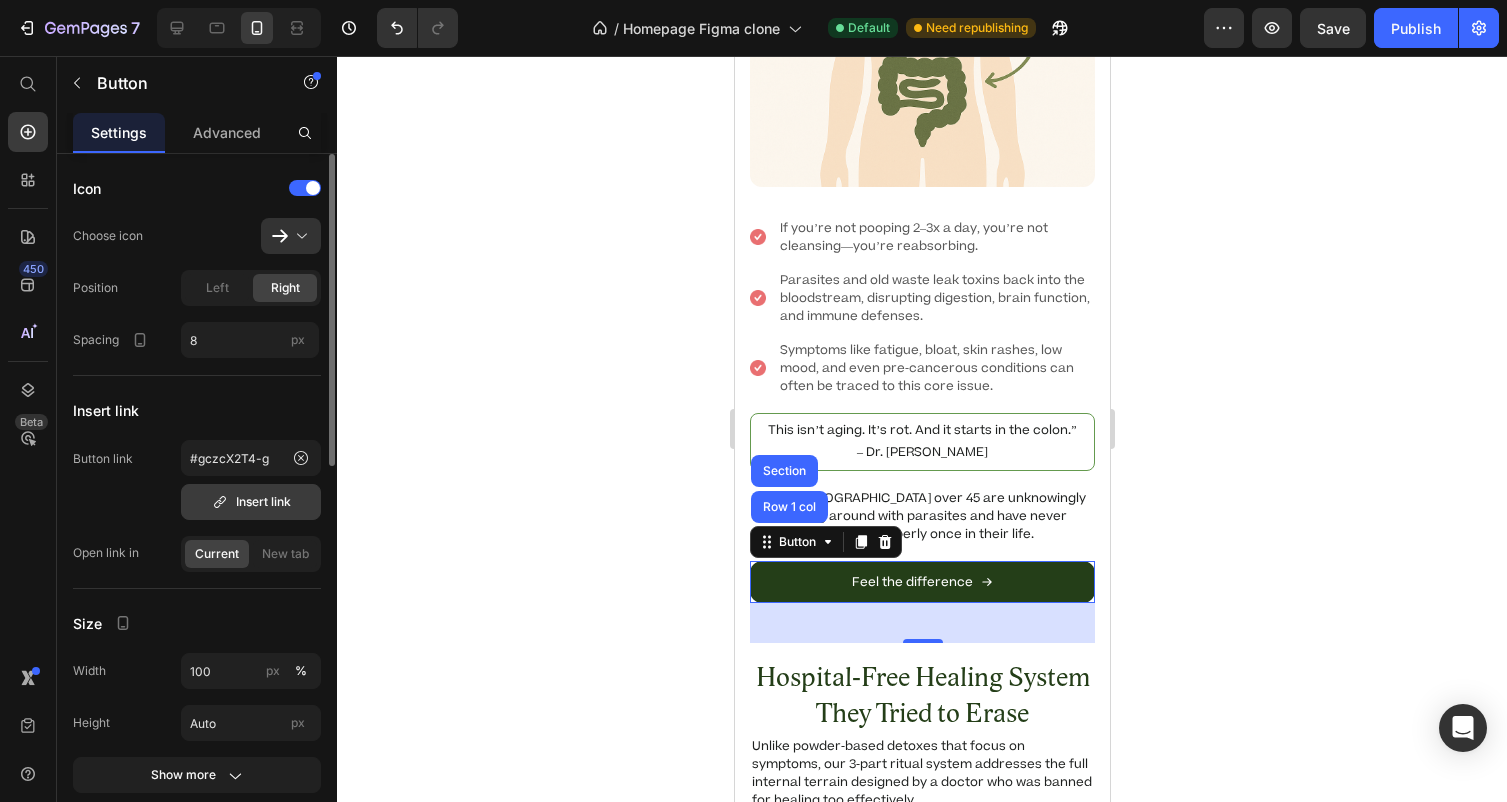 click on "Insert link" at bounding box center (251, 502) 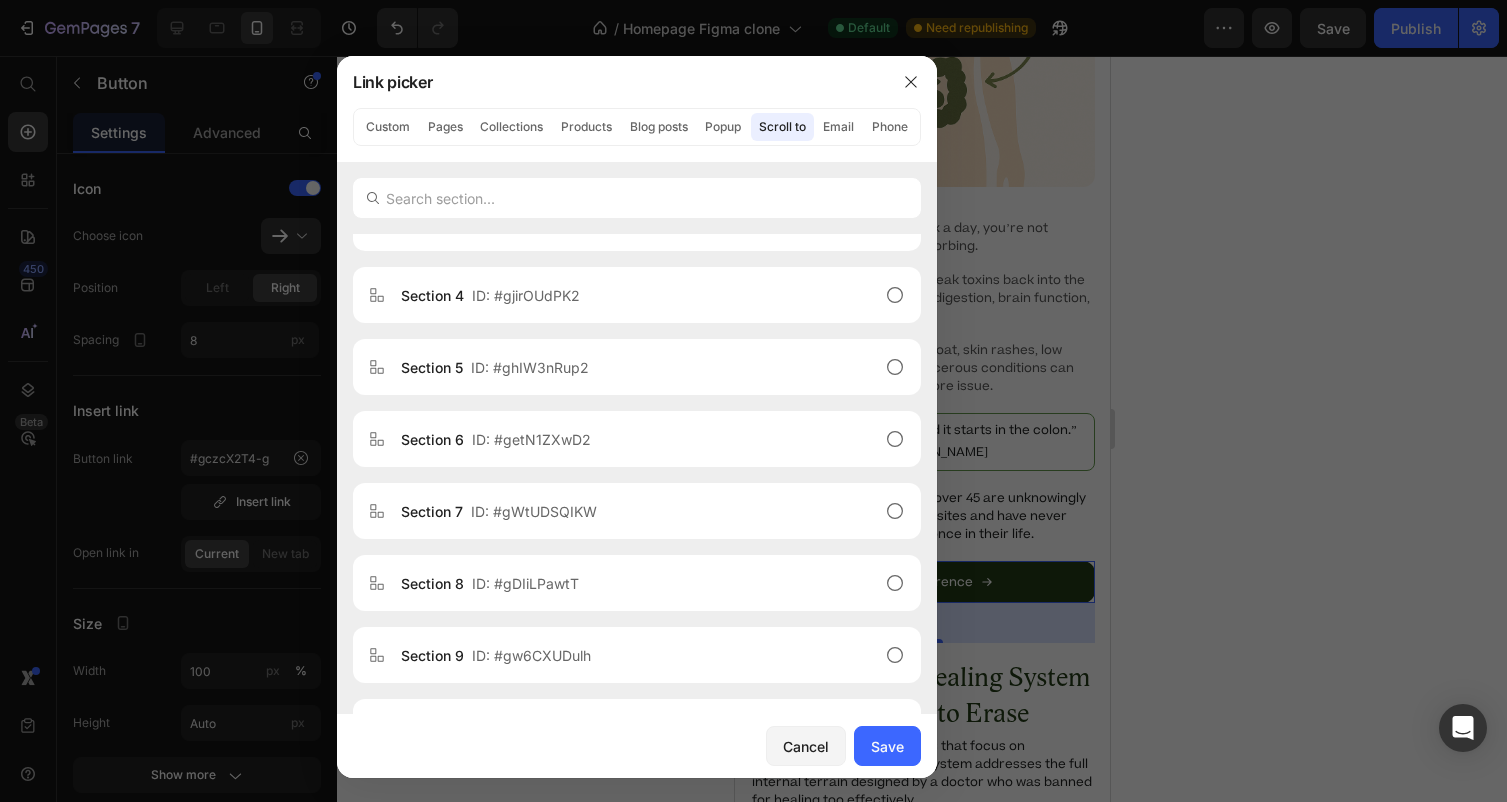 scroll, scrollTop: 1312, scrollLeft: 0, axis: vertical 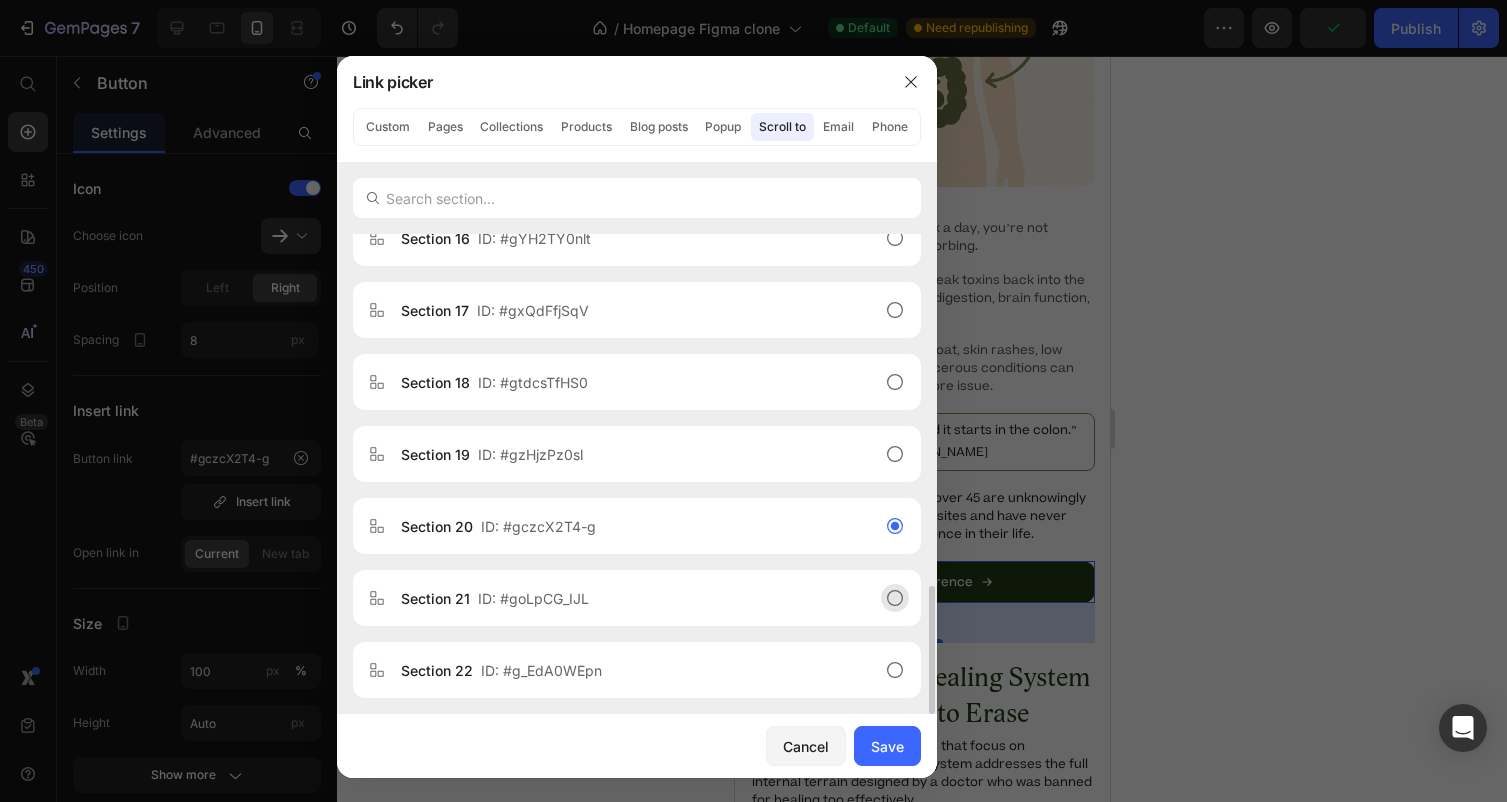 click on "Section 21  ID: #goLpCG_IJL" at bounding box center (621, 598) 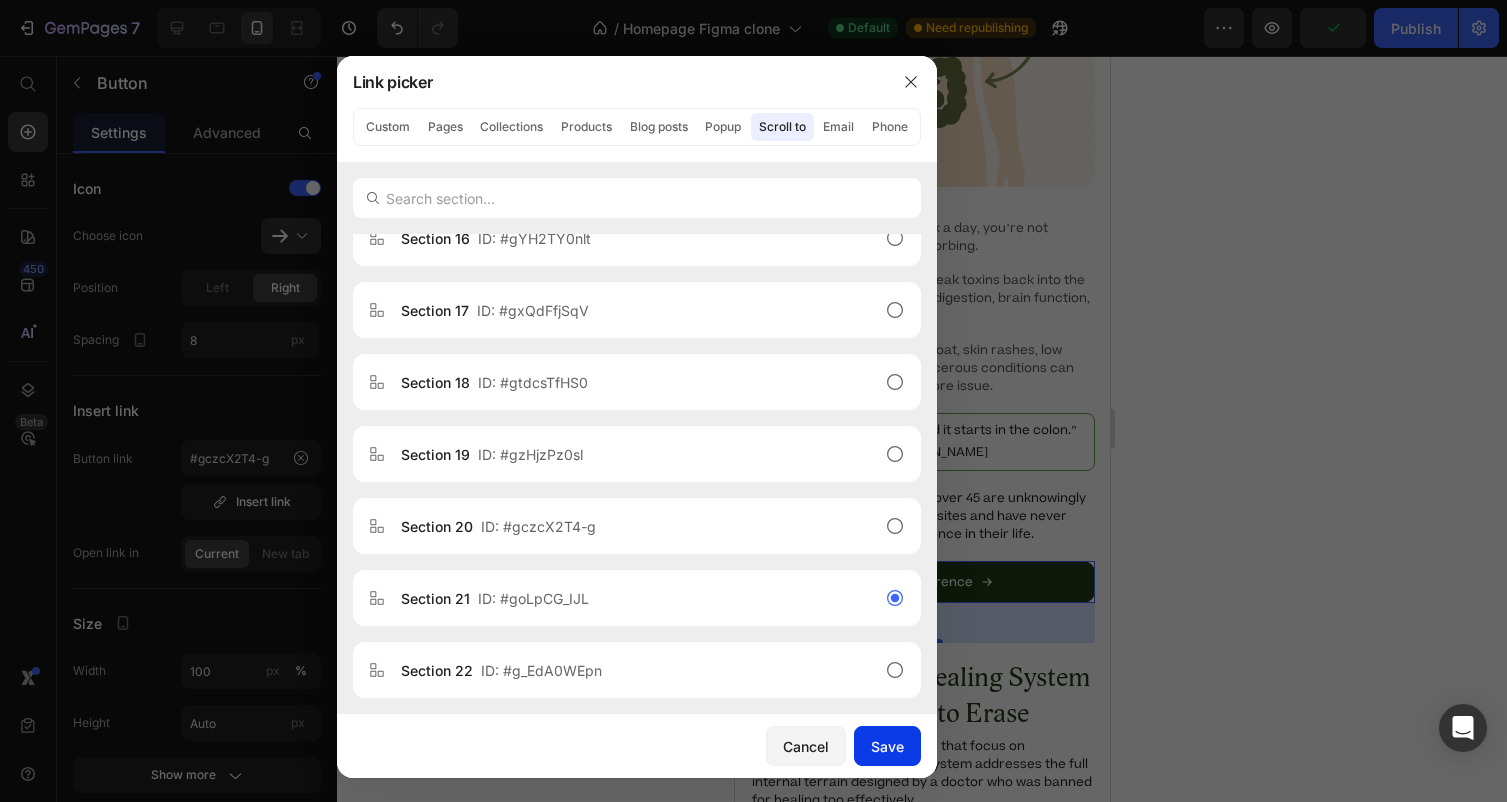 click on "Save" 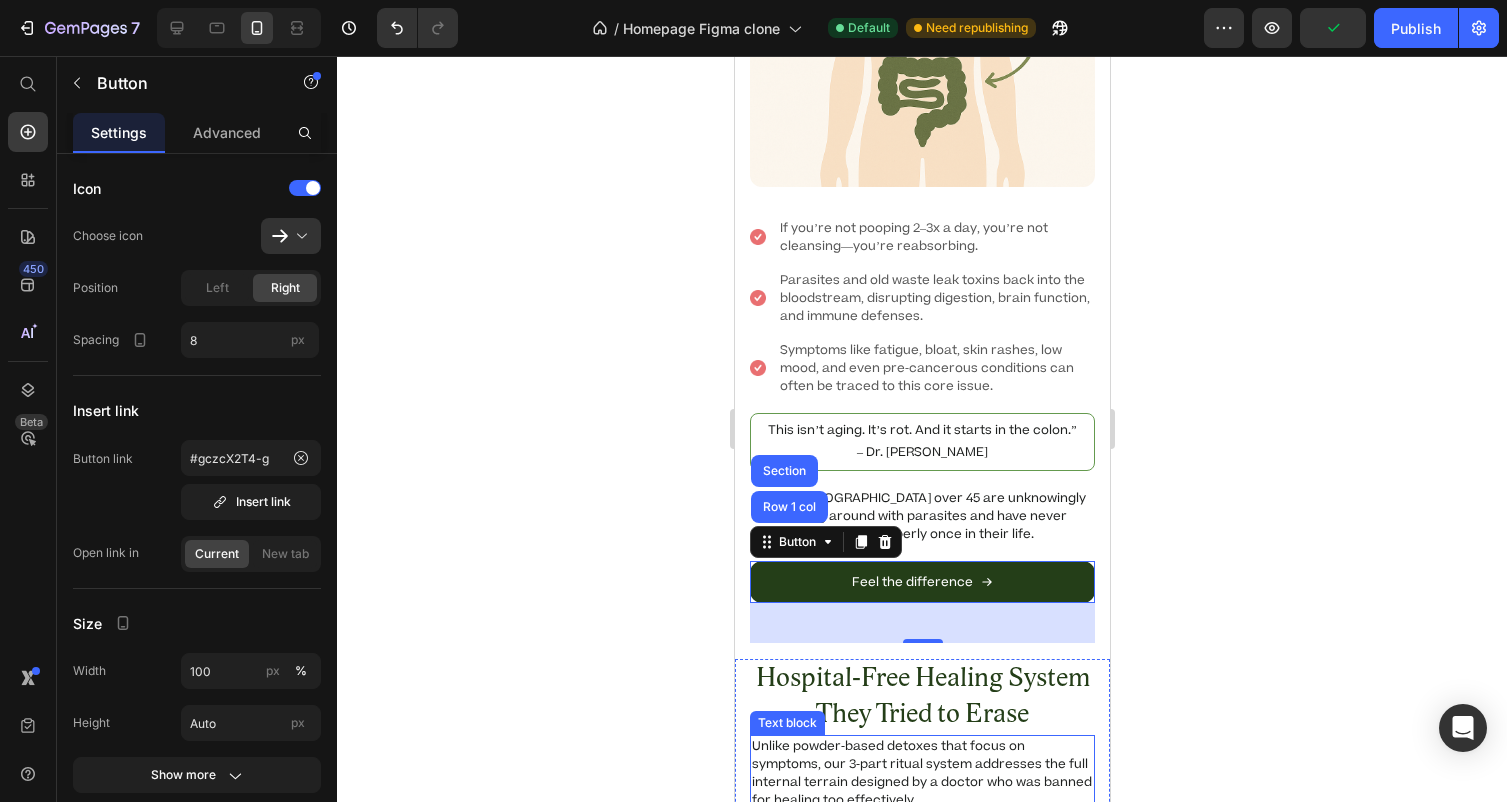 type on "#goLpCG_IJL" 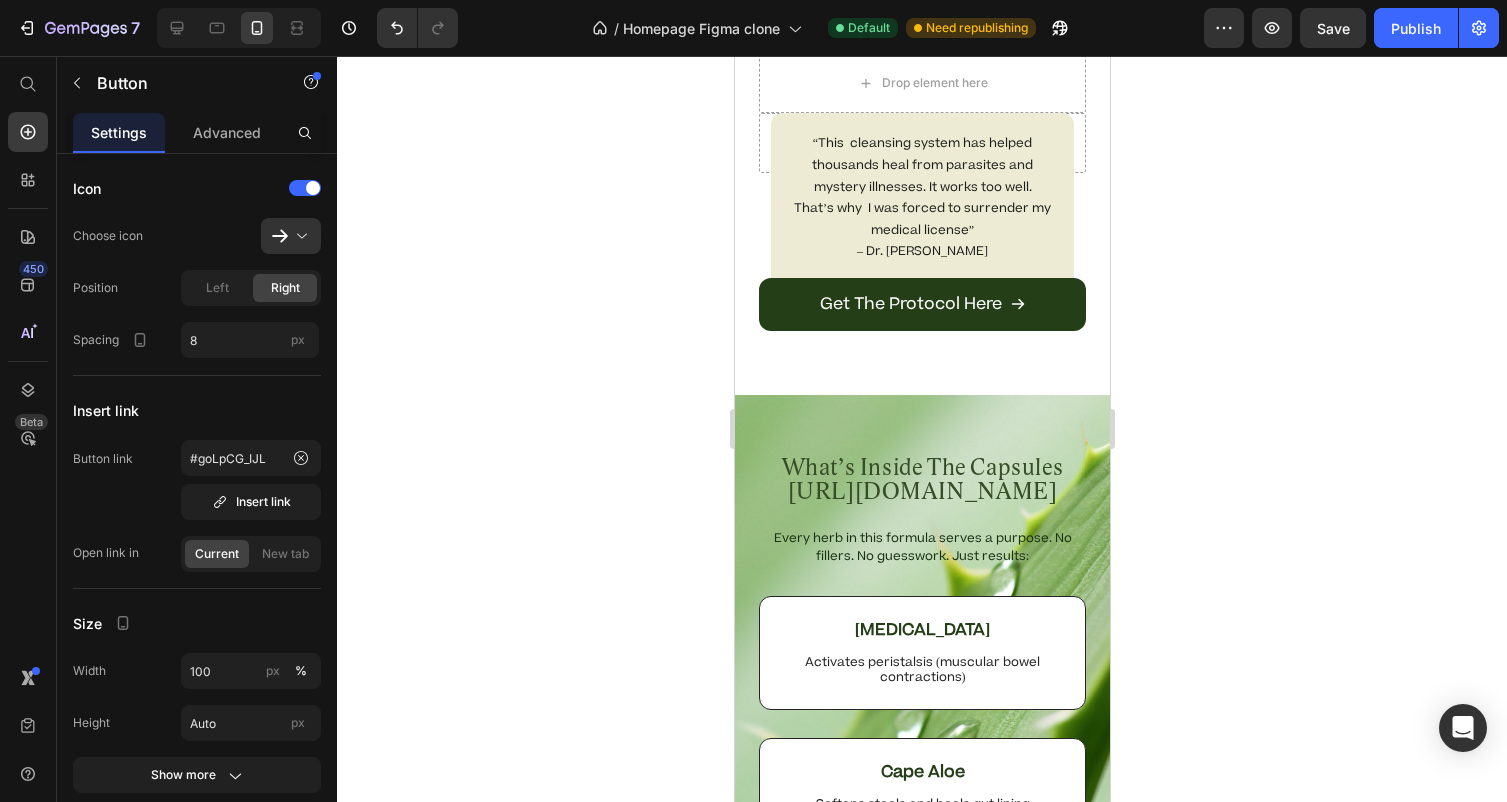 scroll, scrollTop: 3910, scrollLeft: 0, axis: vertical 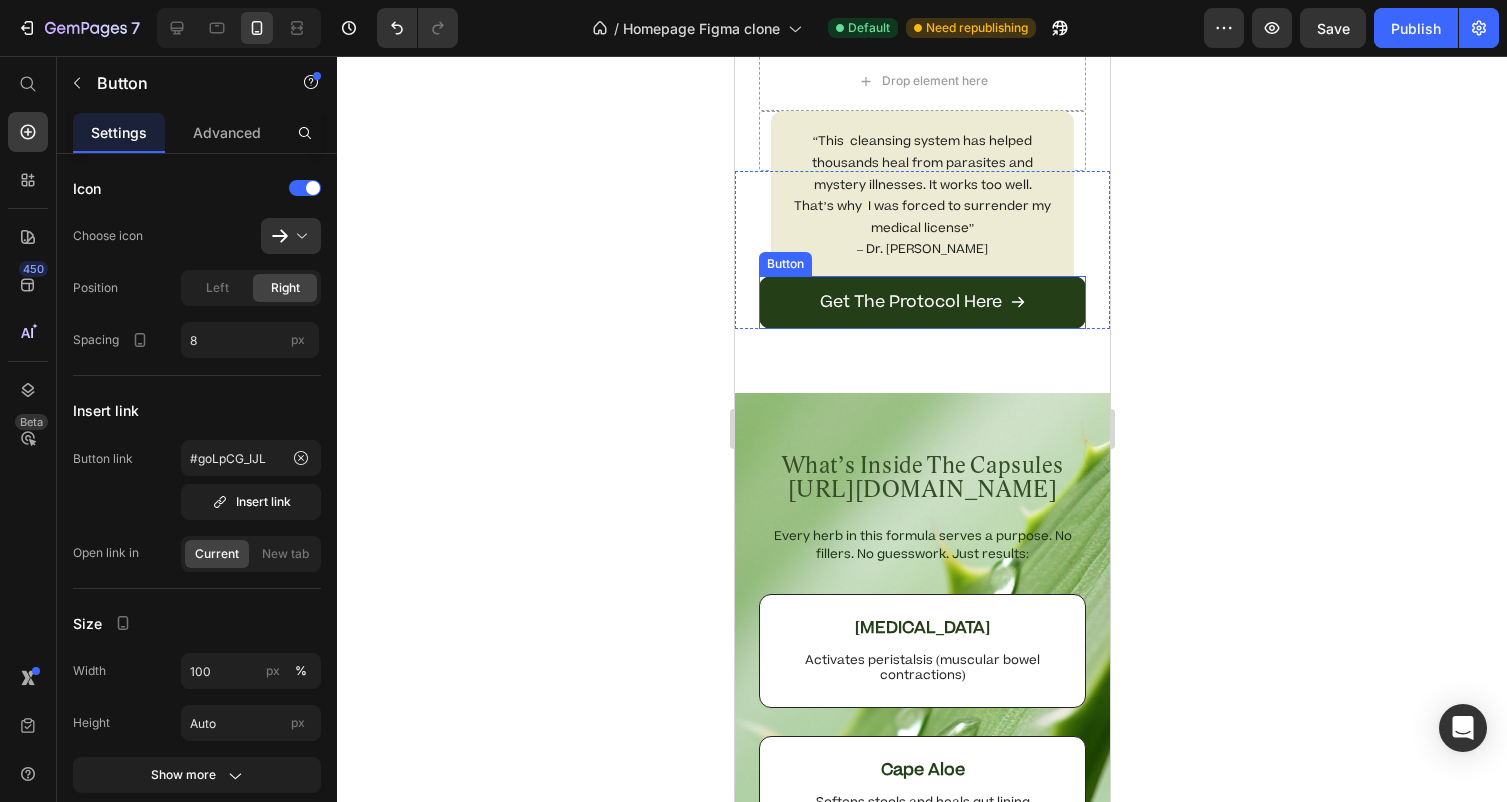 click on "Get The Protocol Here" at bounding box center (921, 302) 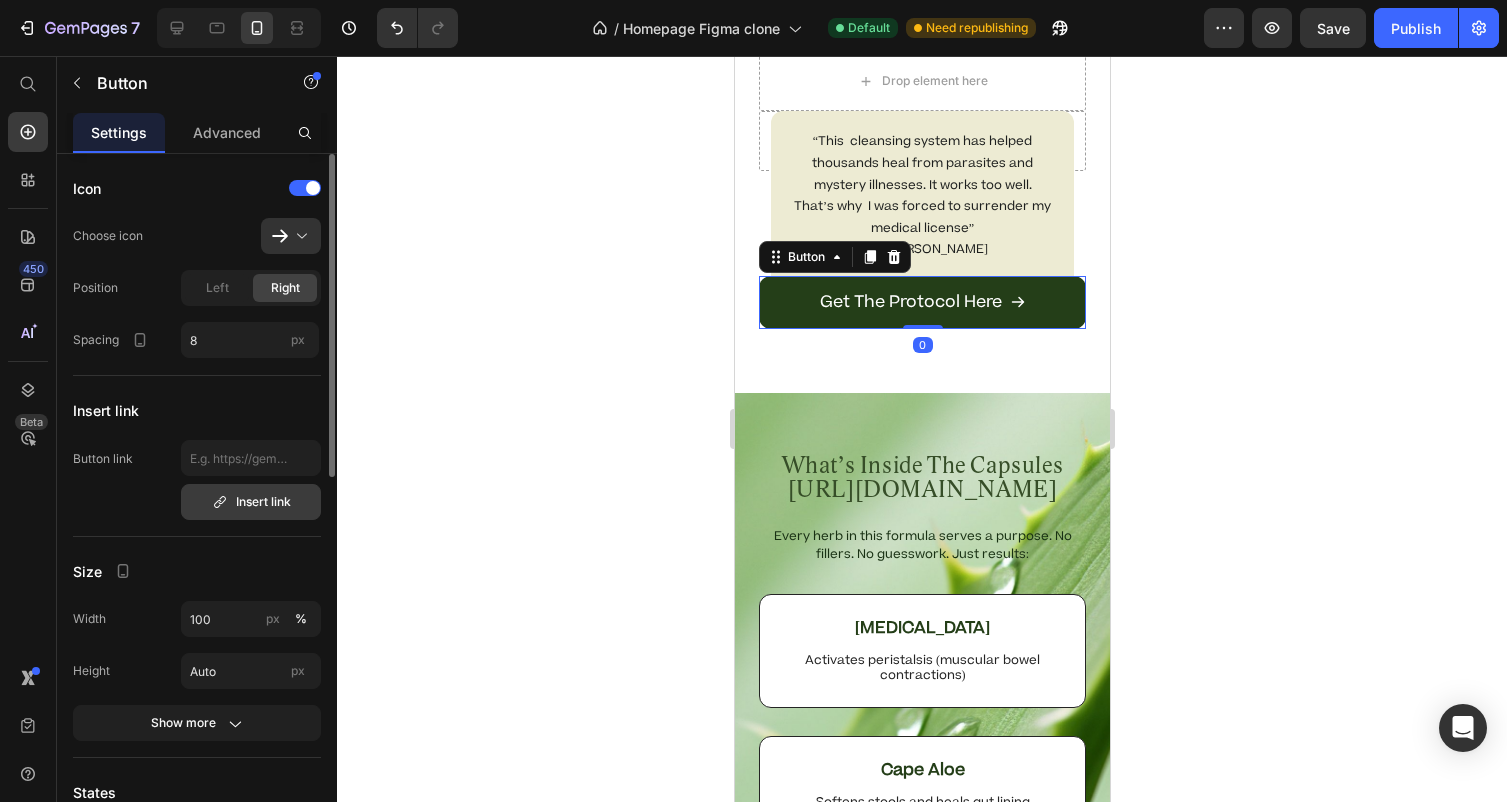 click on "Insert link" at bounding box center (251, 502) 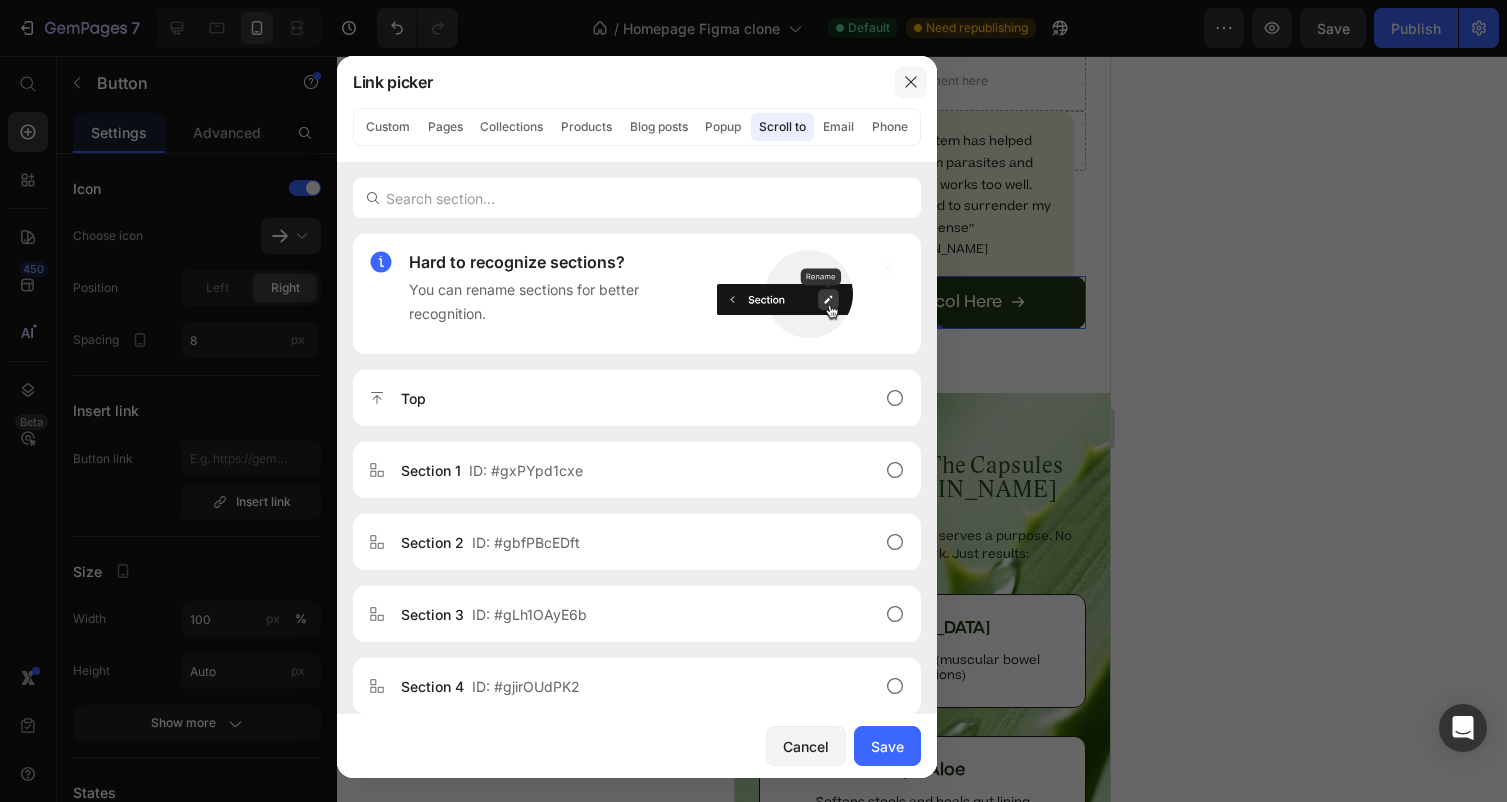 click 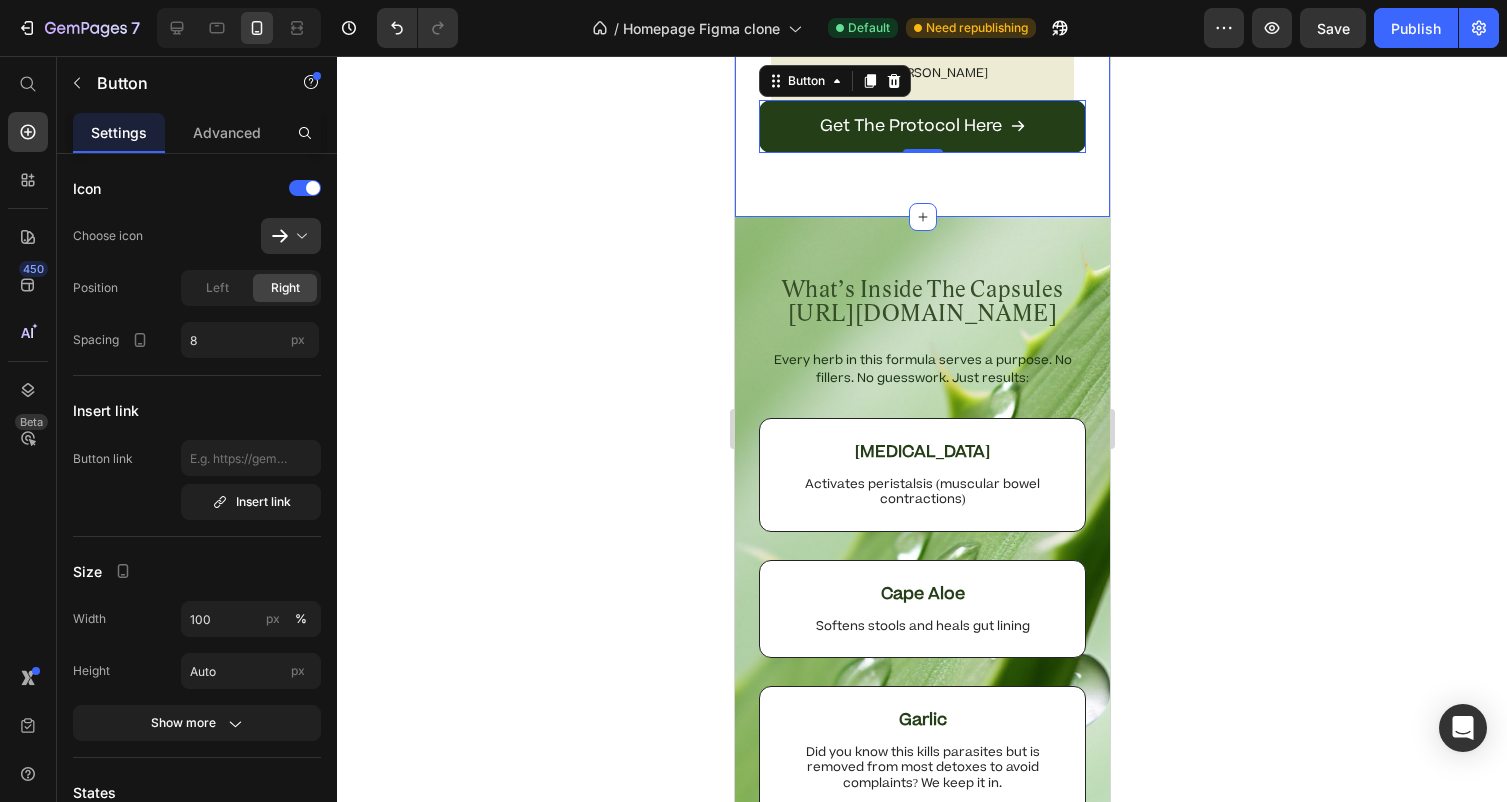 scroll, scrollTop: 4203, scrollLeft: 0, axis: vertical 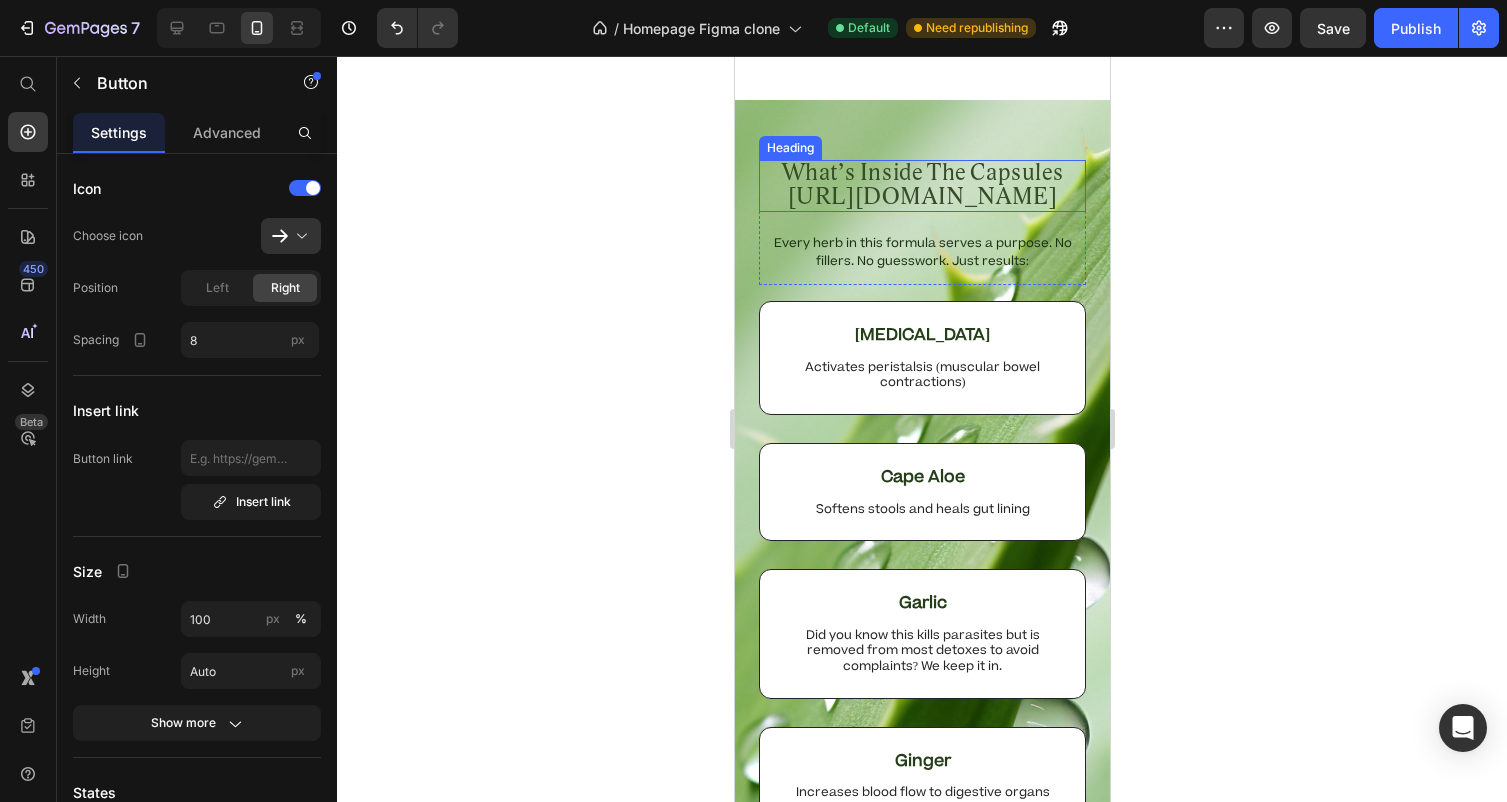 click on "What’s Inside The Capsules  [URL][DOMAIN_NAME]" at bounding box center (921, 186) 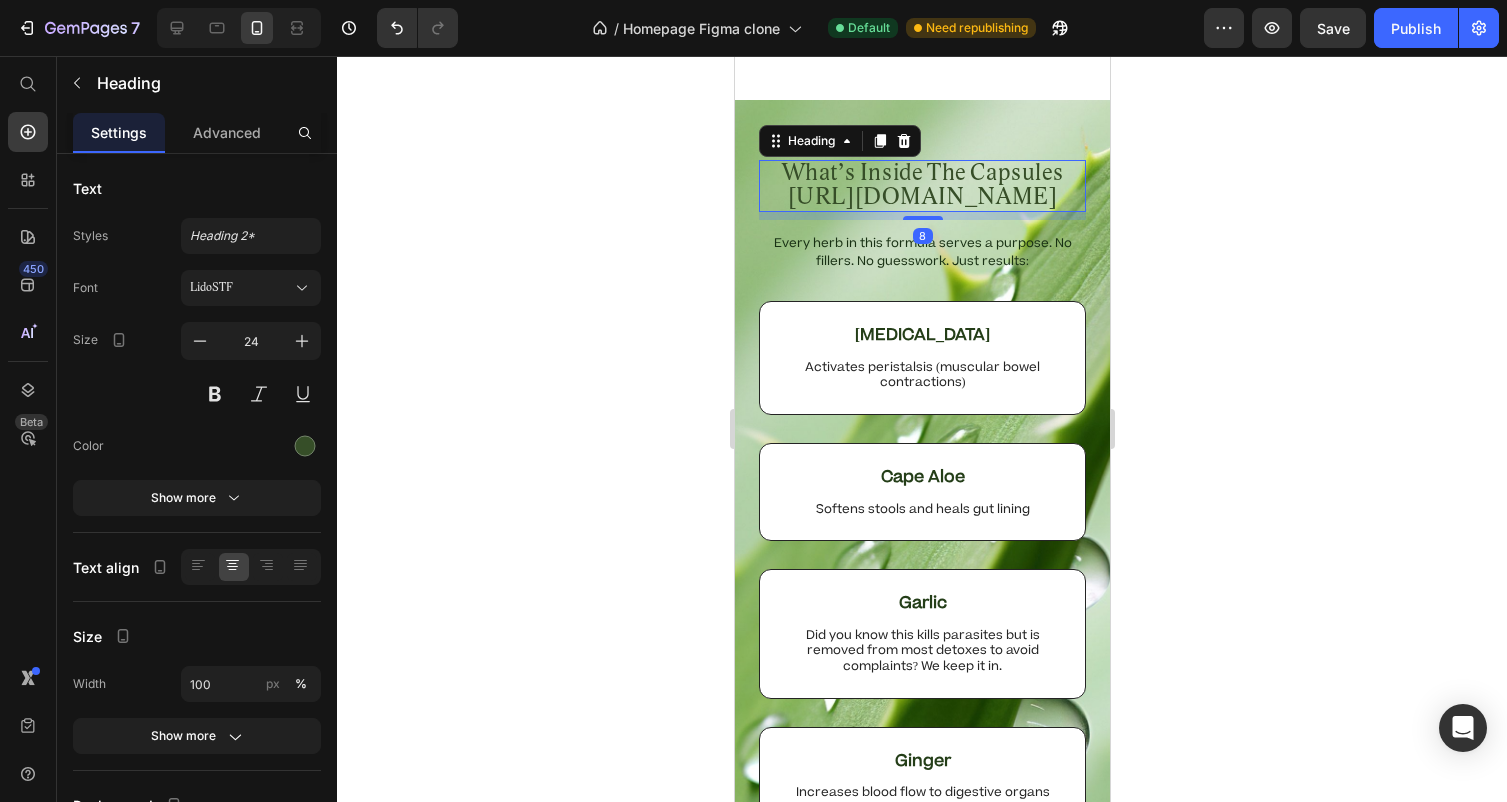 click on "What’s Inside The Capsules  [URL][DOMAIN_NAME]" at bounding box center (921, 186) 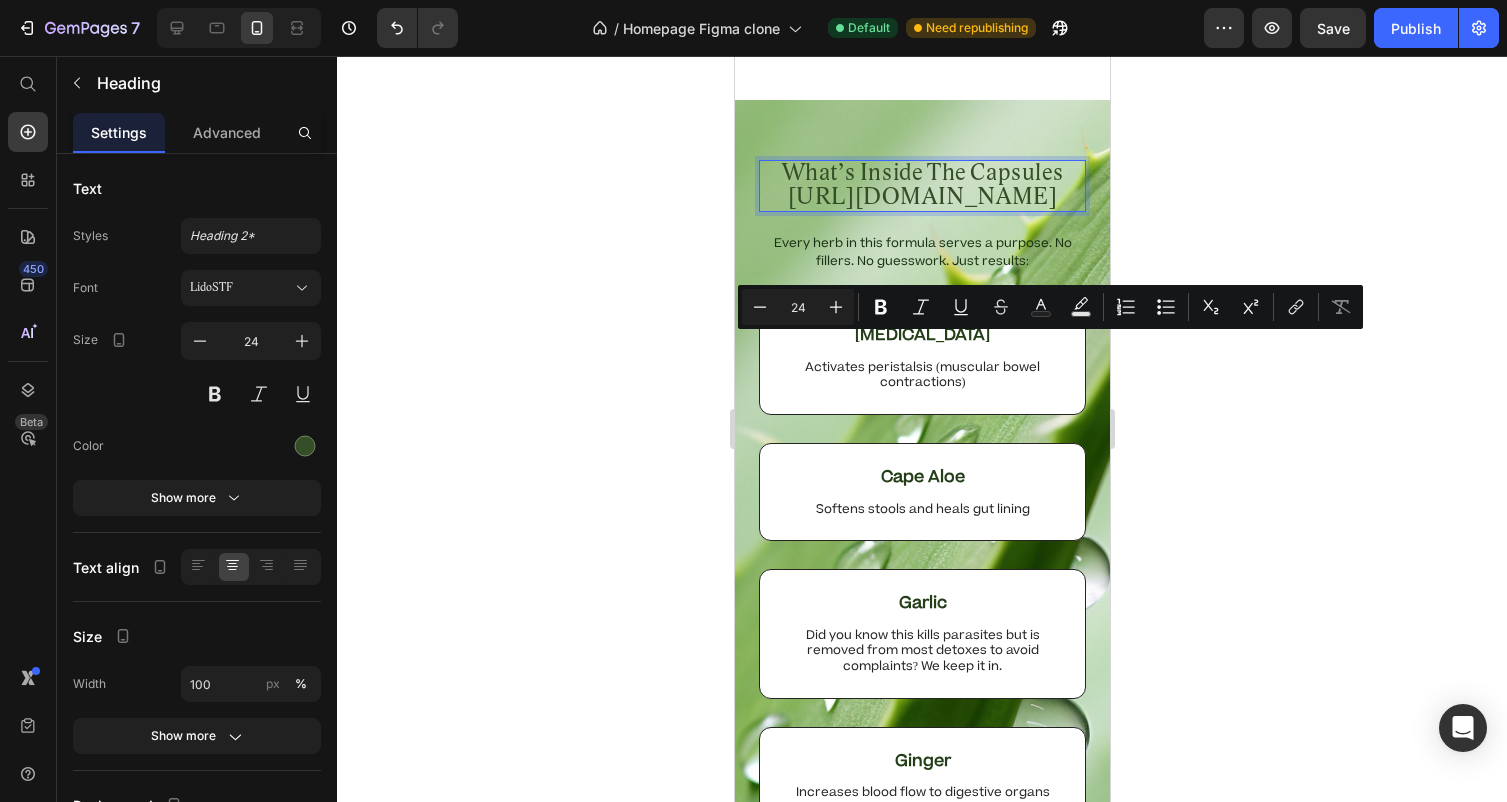 click on "What’s Inside The Capsules  [URL][DOMAIN_NAME]" at bounding box center [921, 186] 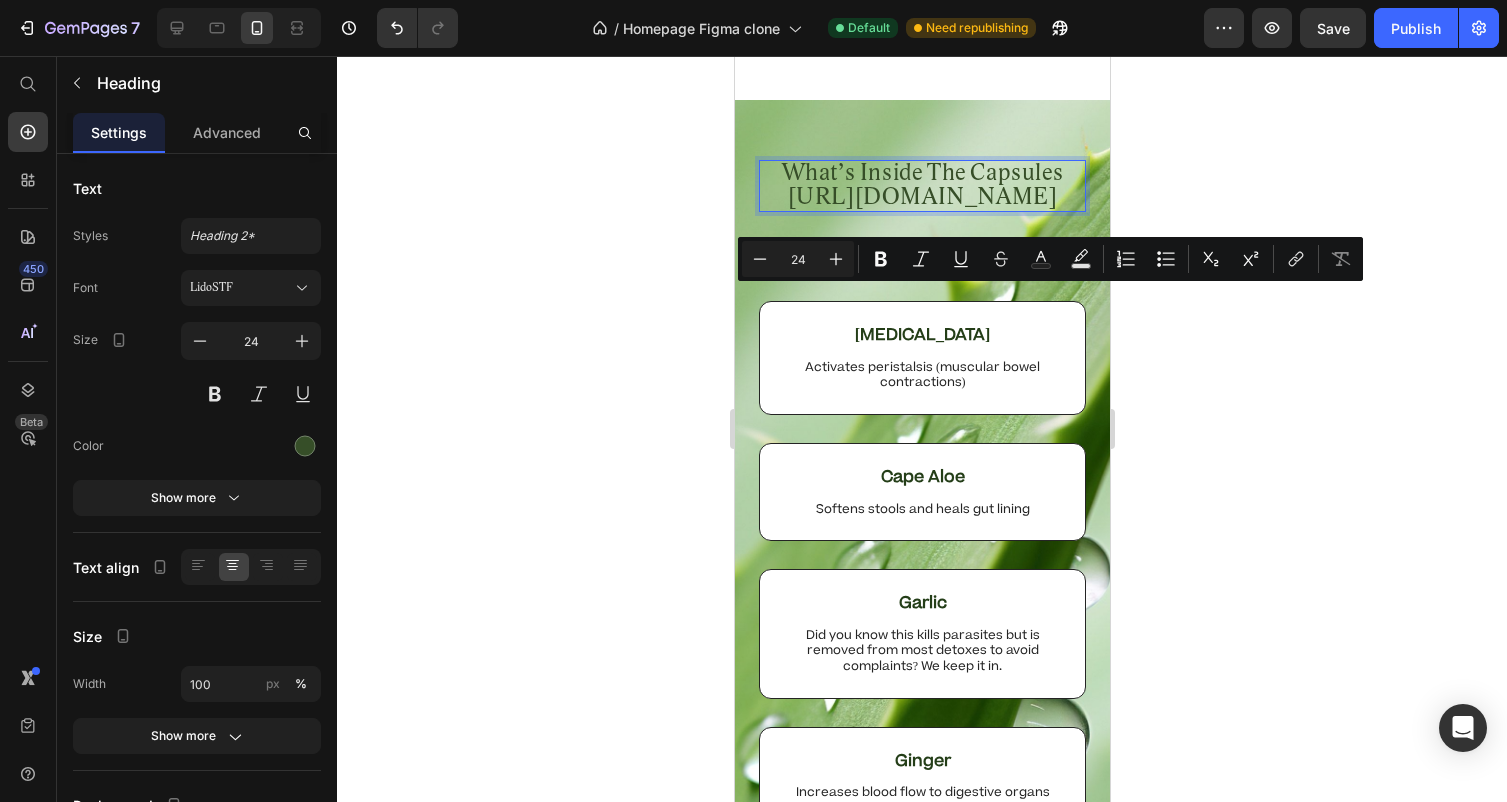 drag, startPoint x: 1003, startPoint y: 352, endPoint x: 786, endPoint y: 294, distance: 224.61745 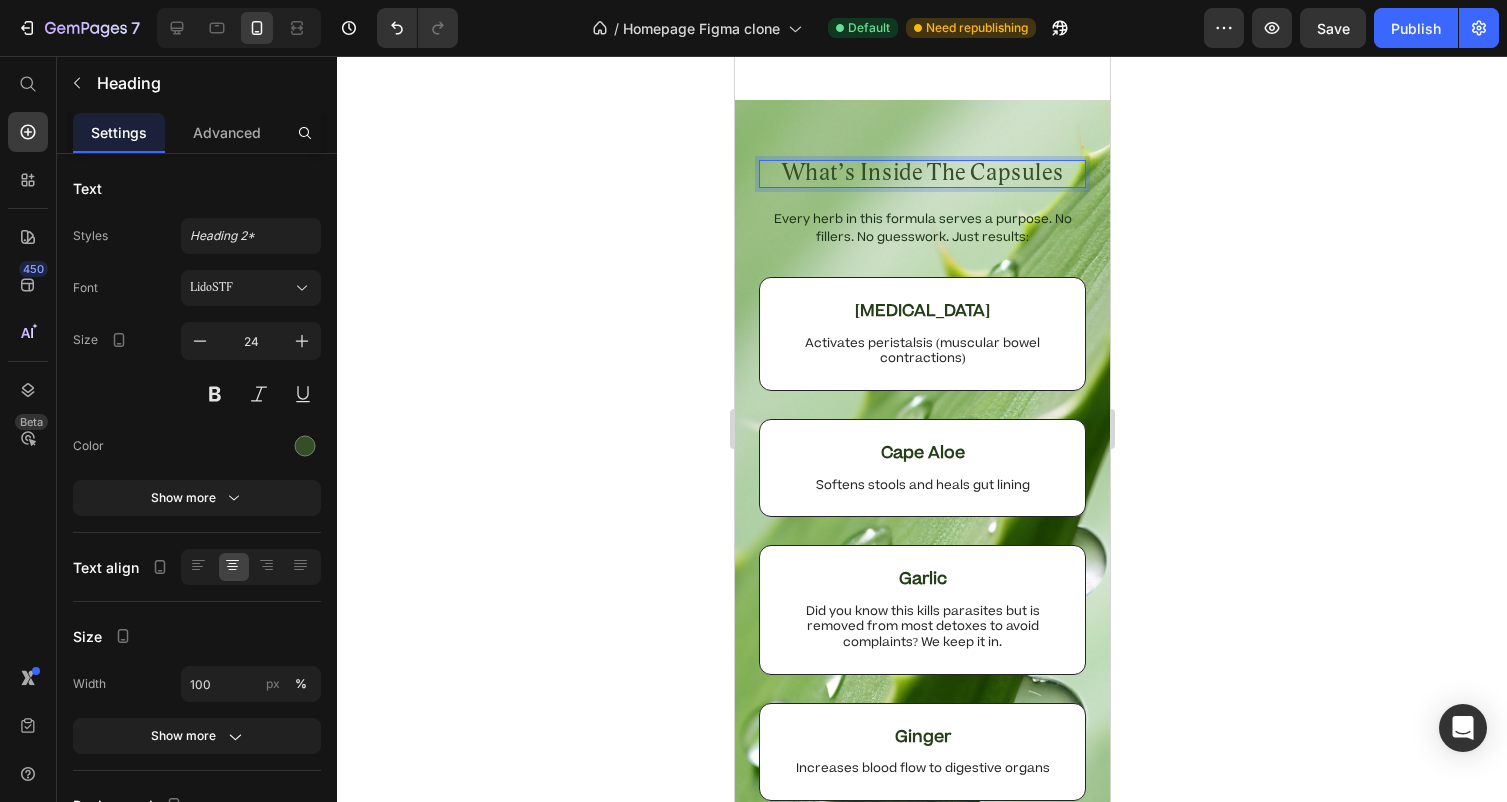 click 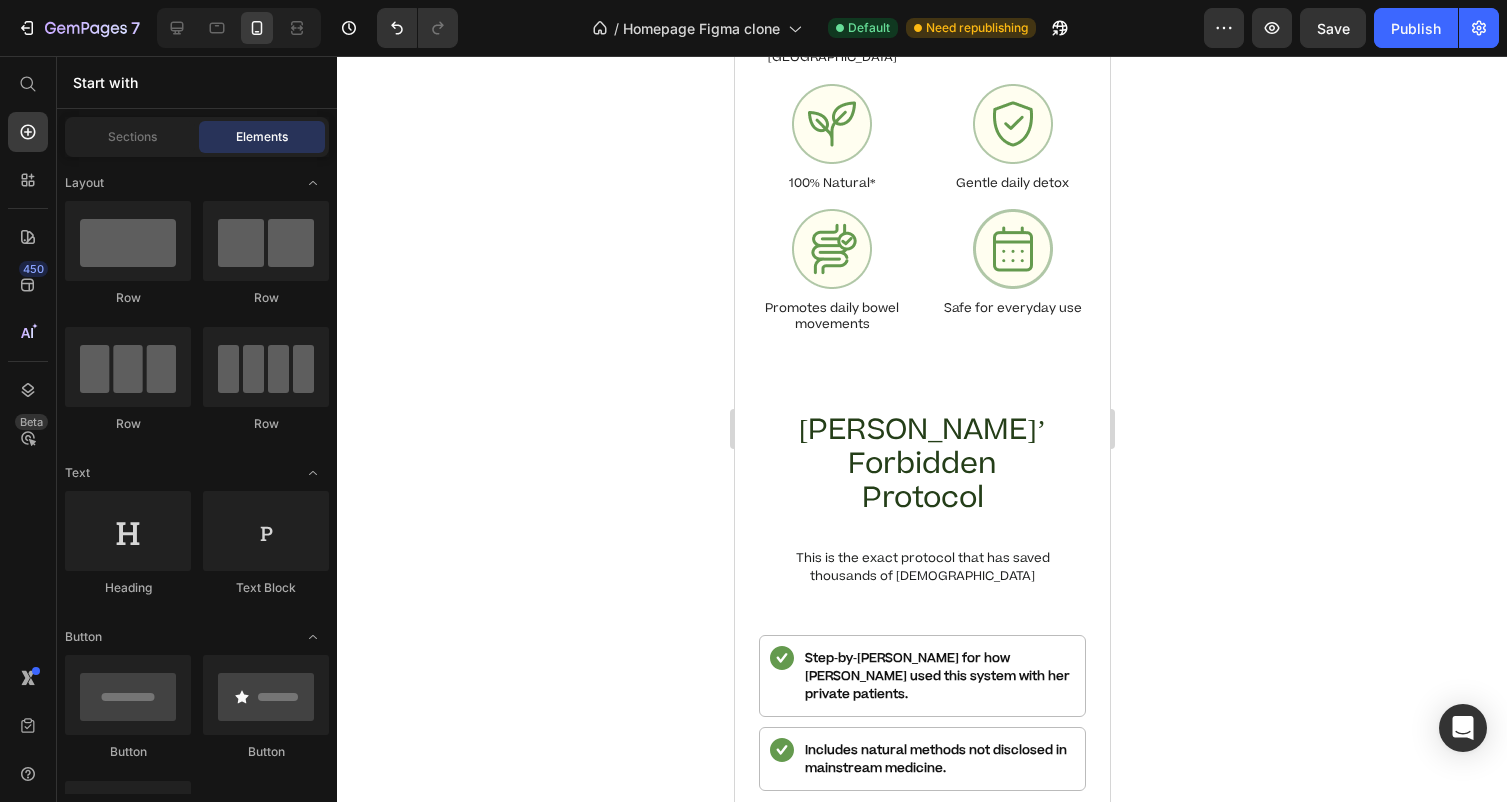 scroll, scrollTop: 5795, scrollLeft: 0, axis: vertical 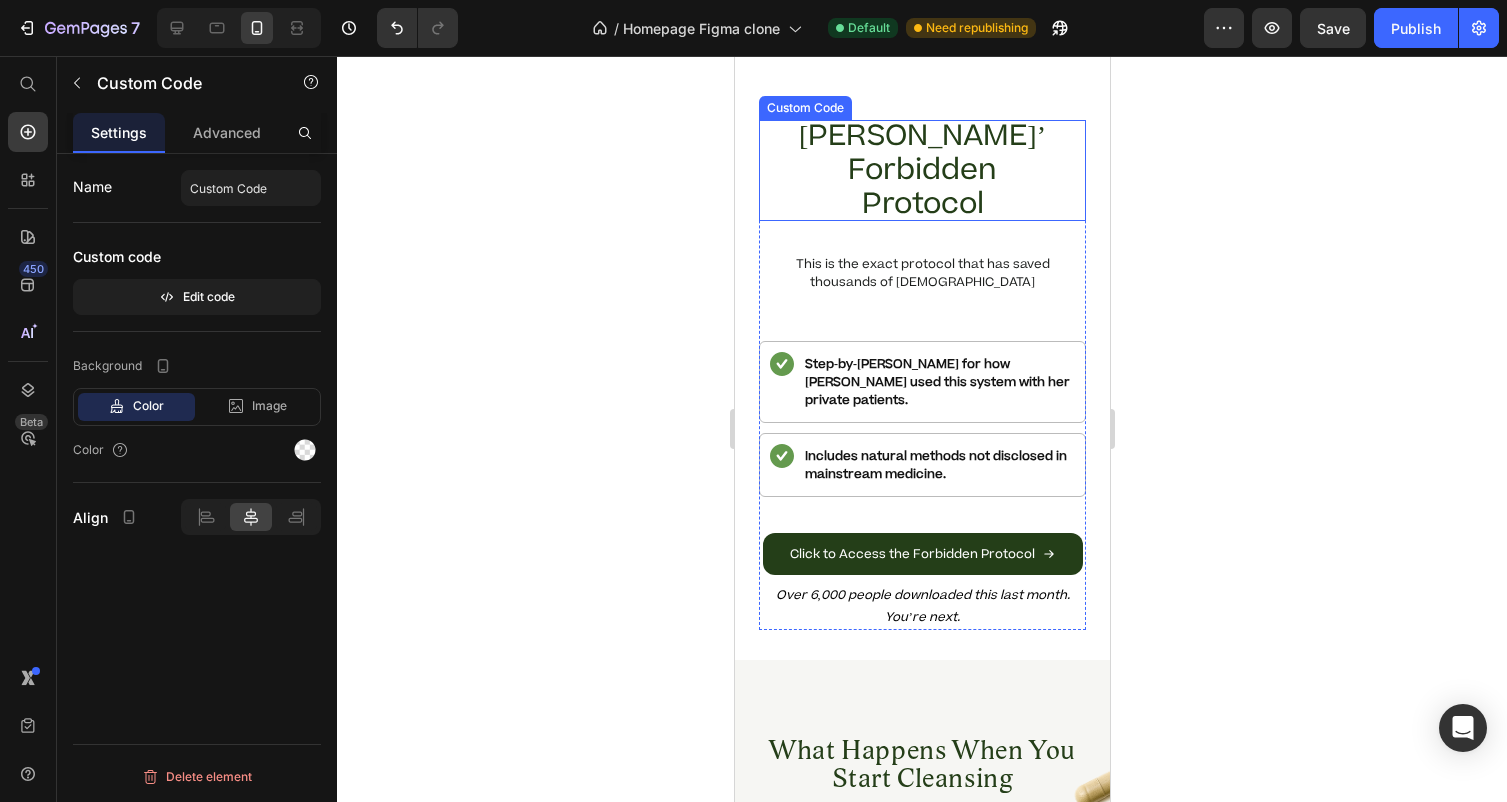 click on "[PERSON_NAME]’ Forbidden Protocol" at bounding box center (922, 170) 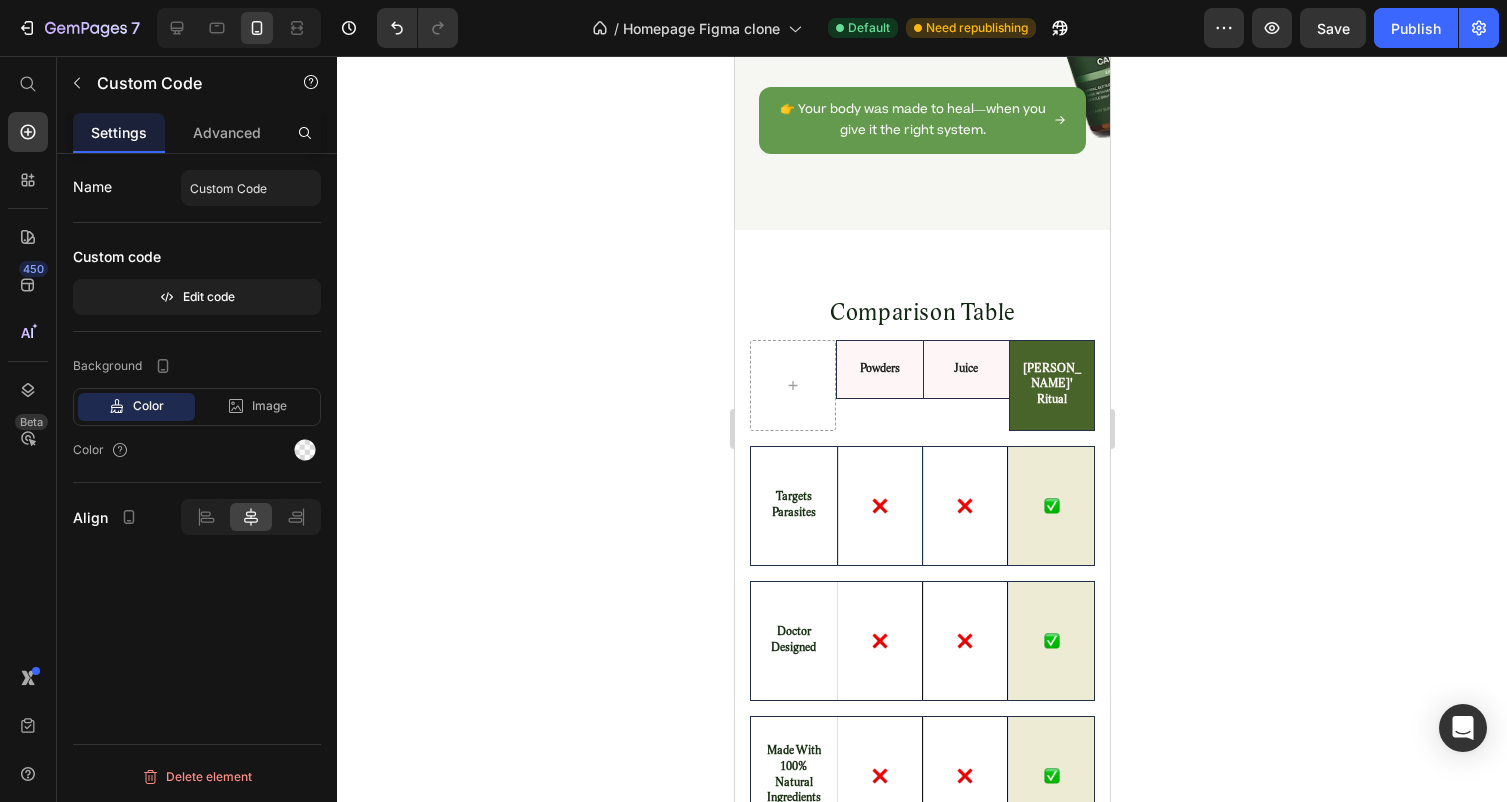 scroll, scrollTop: 7103, scrollLeft: 0, axis: vertical 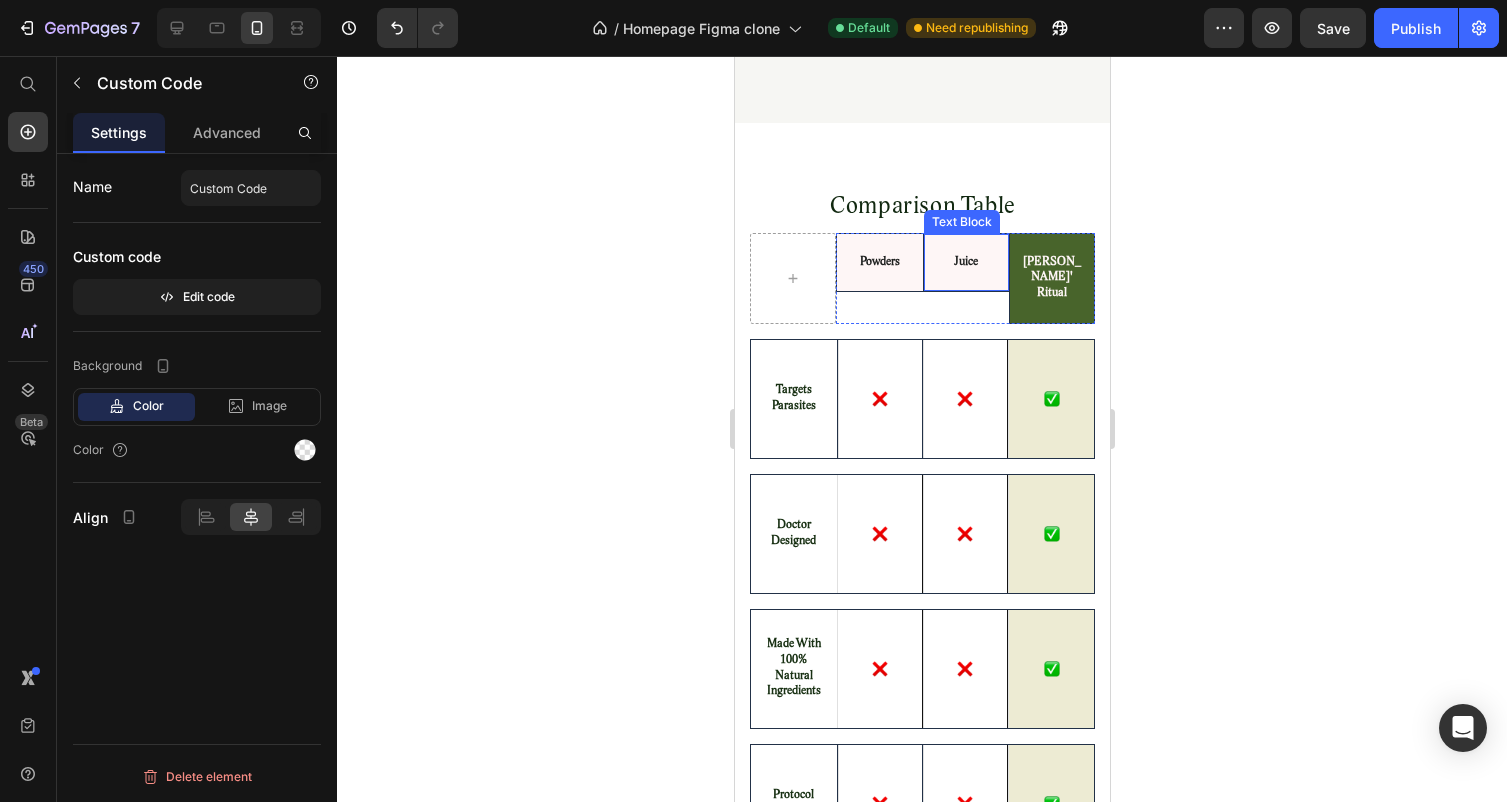 click on "Juice" at bounding box center (965, 263) 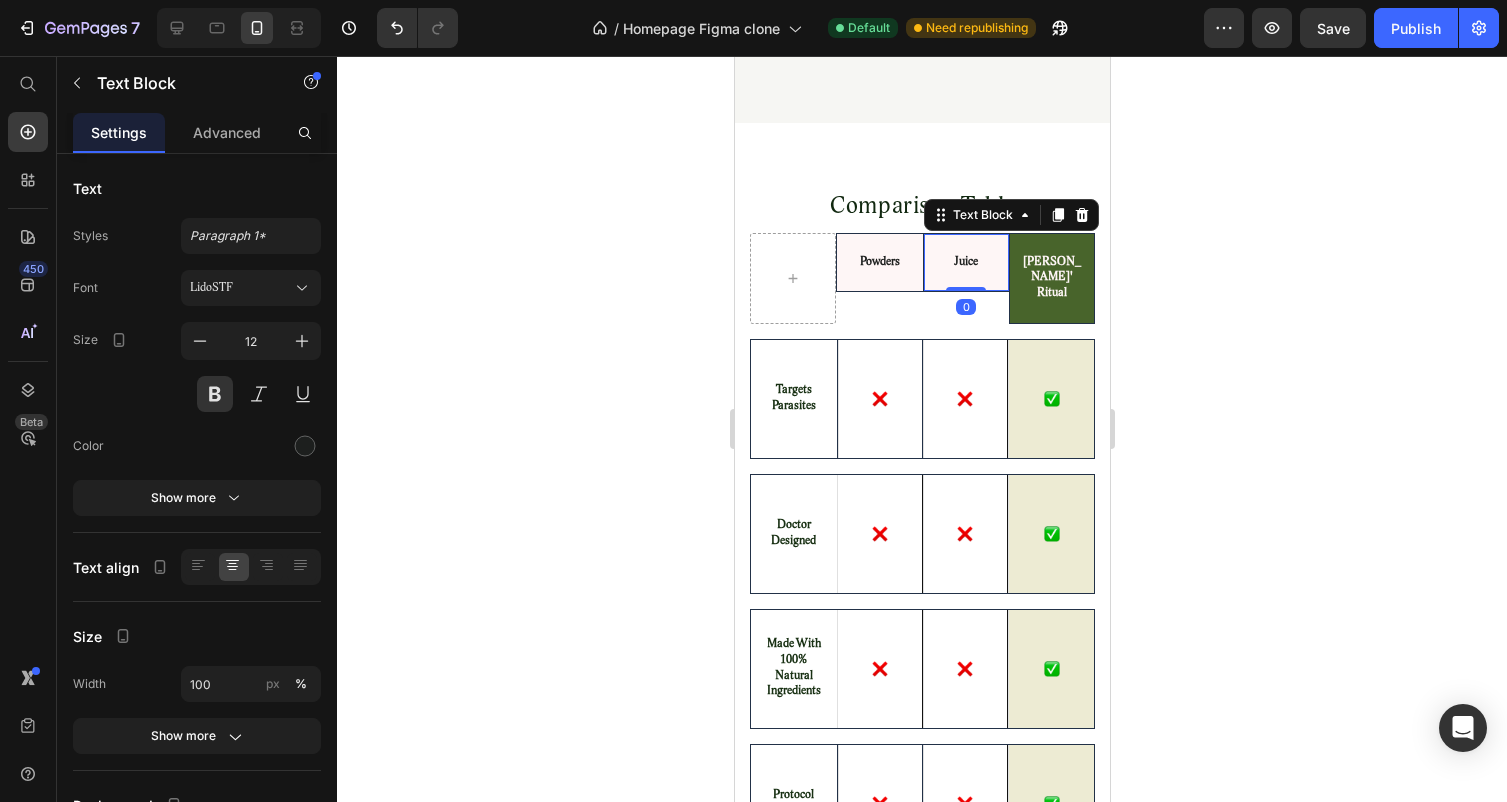 click on "Juice" at bounding box center [965, 263] 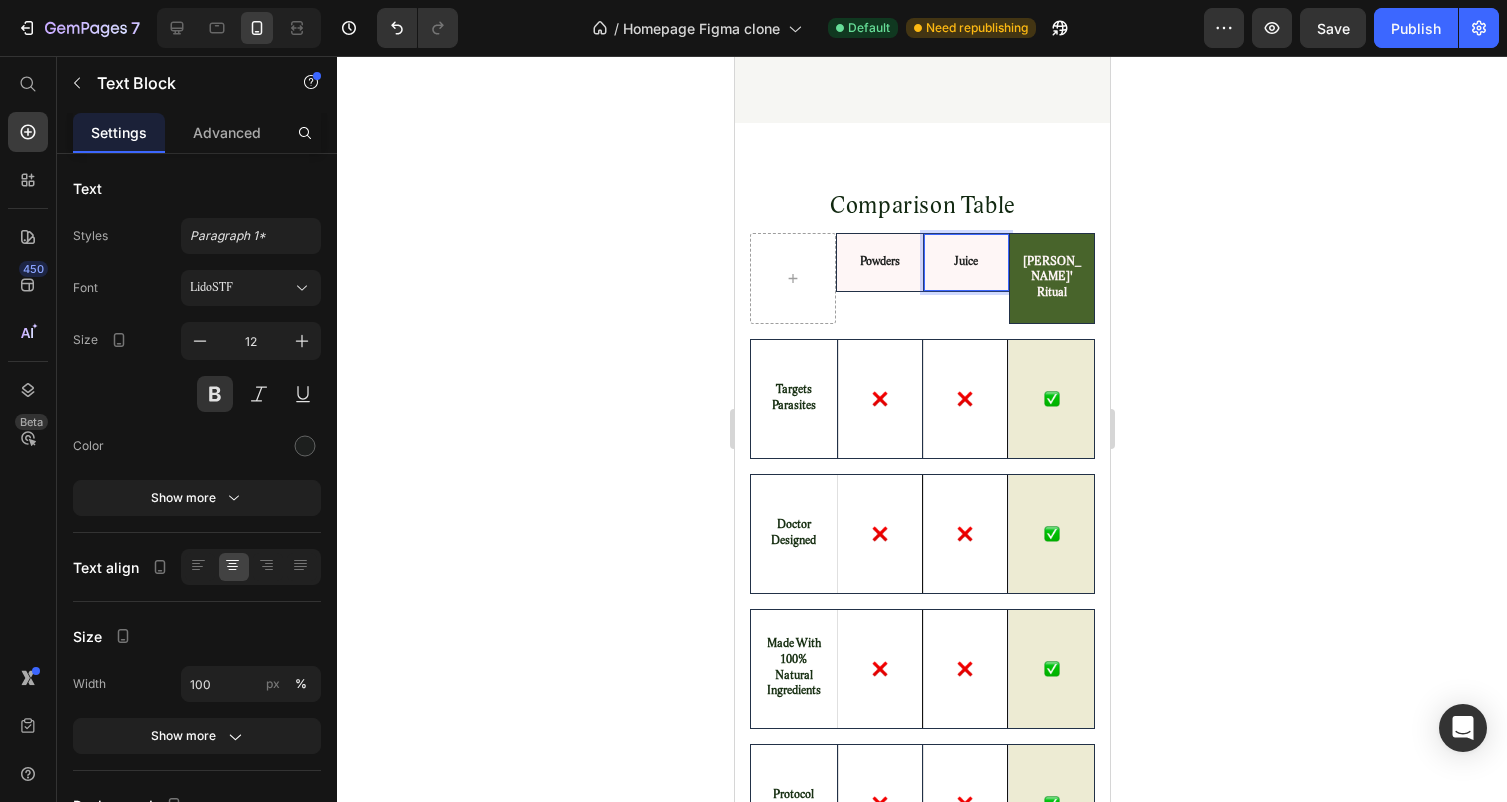 click on "Juice" at bounding box center [965, 263] 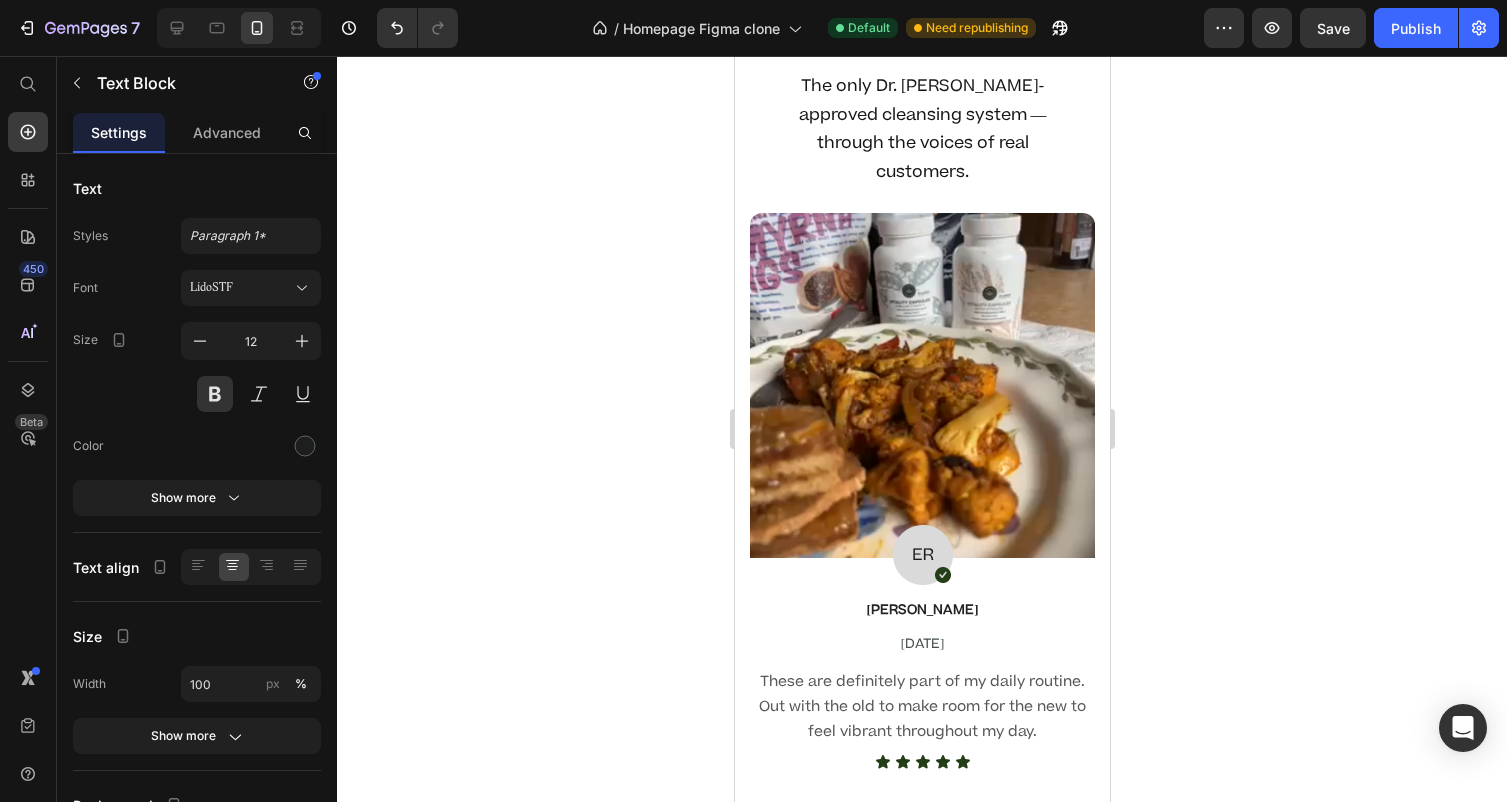 scroll, scrollTop: 9234, scrollLeft: 0, axis: vertical 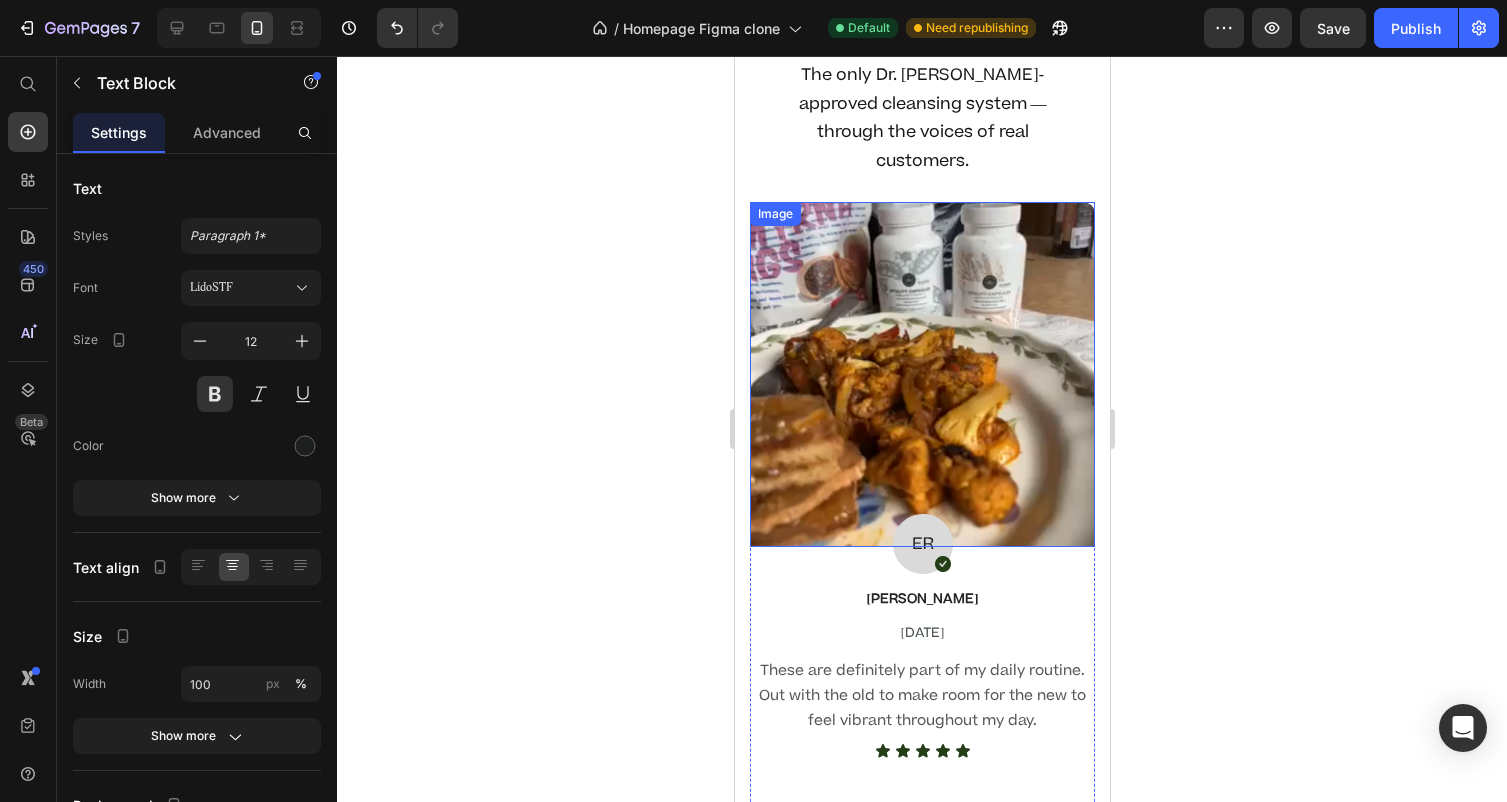 click at bounding box center (921, 374) 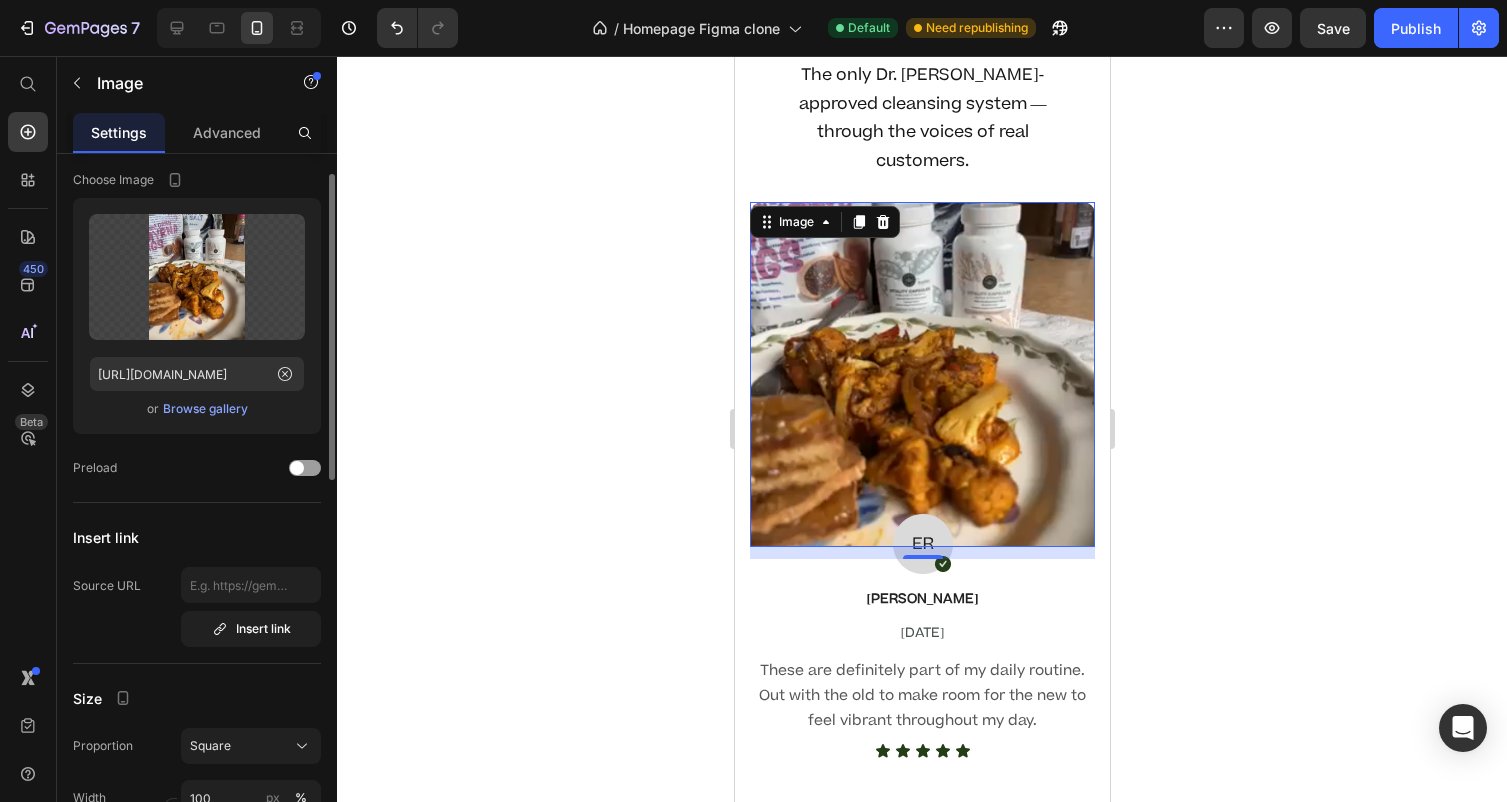 scroll, scrollTop: 0, scrollLeft: 0, axis: both 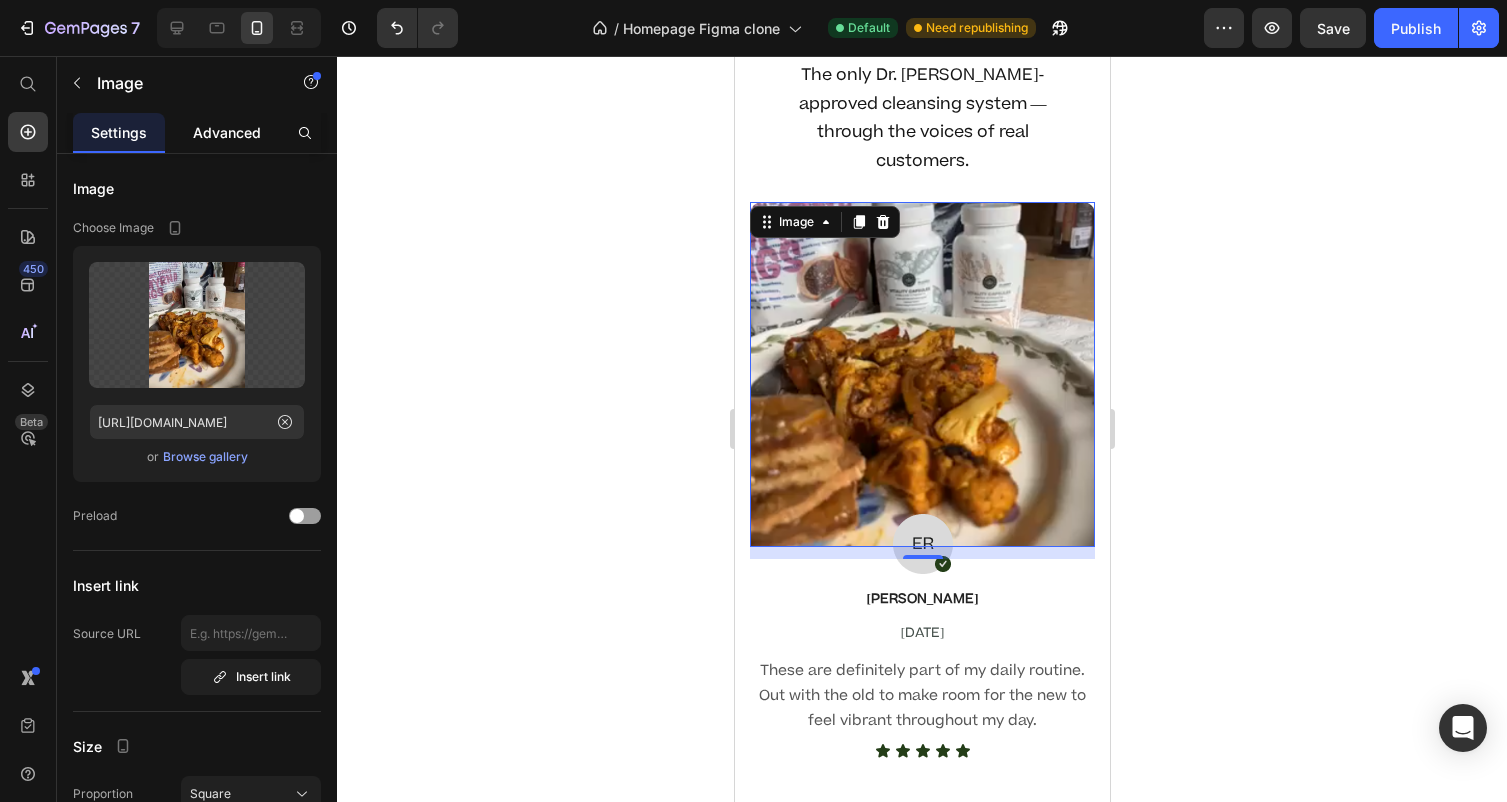 click on "Advanced" at bounding box center (227, 132) 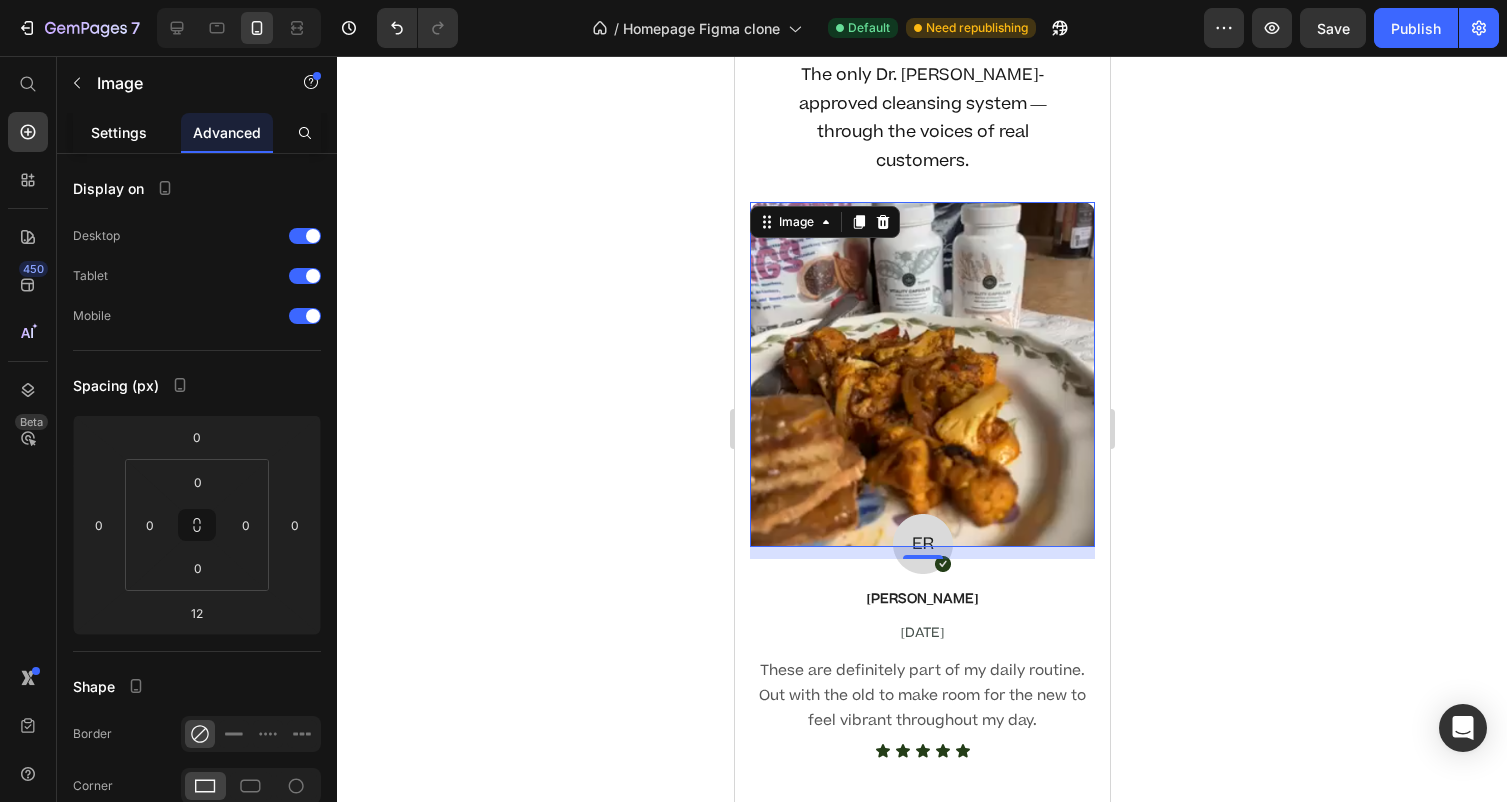 click on "Settings" 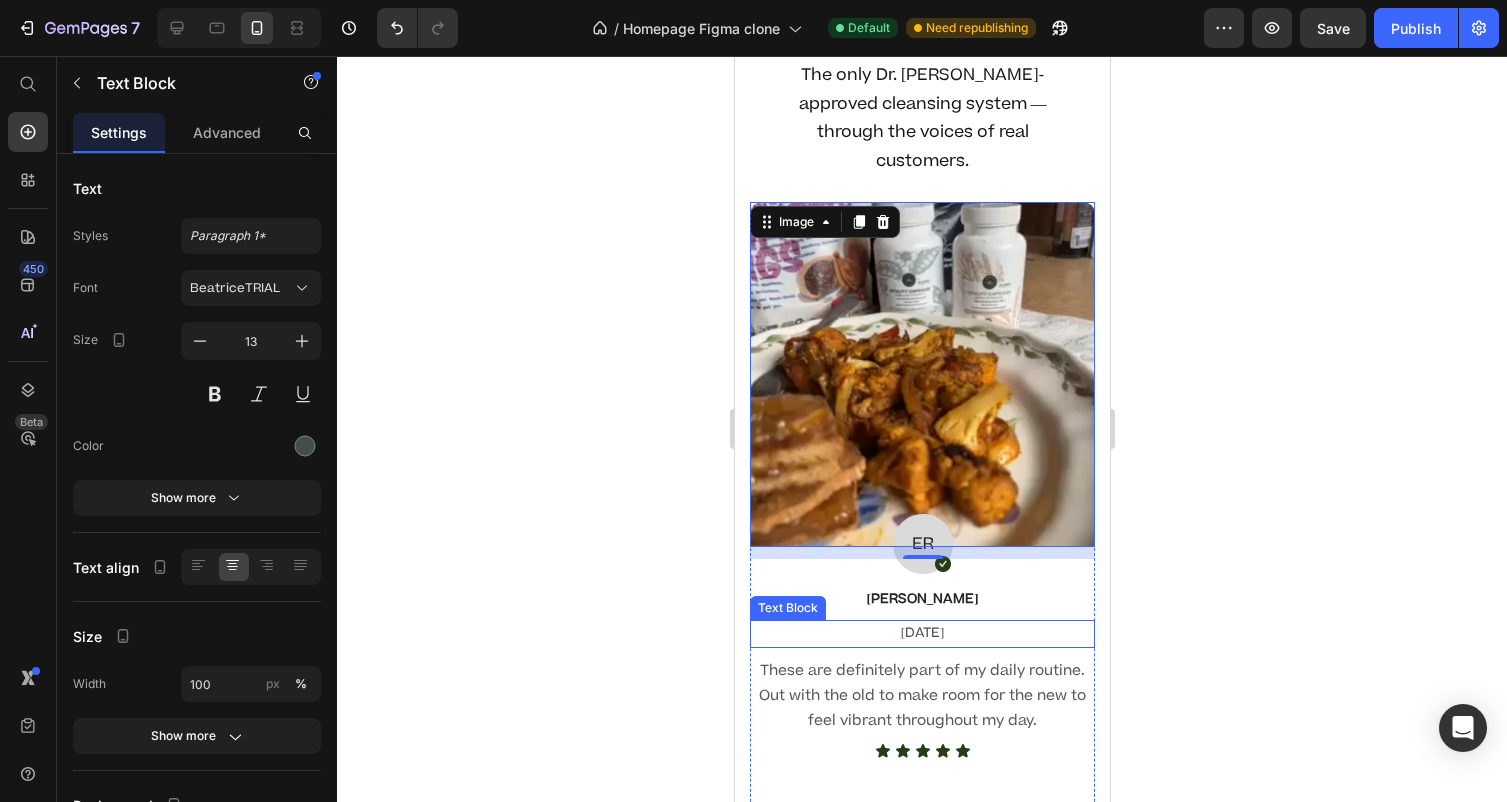 click on "[DATE]" at bounding box center [921, 633] 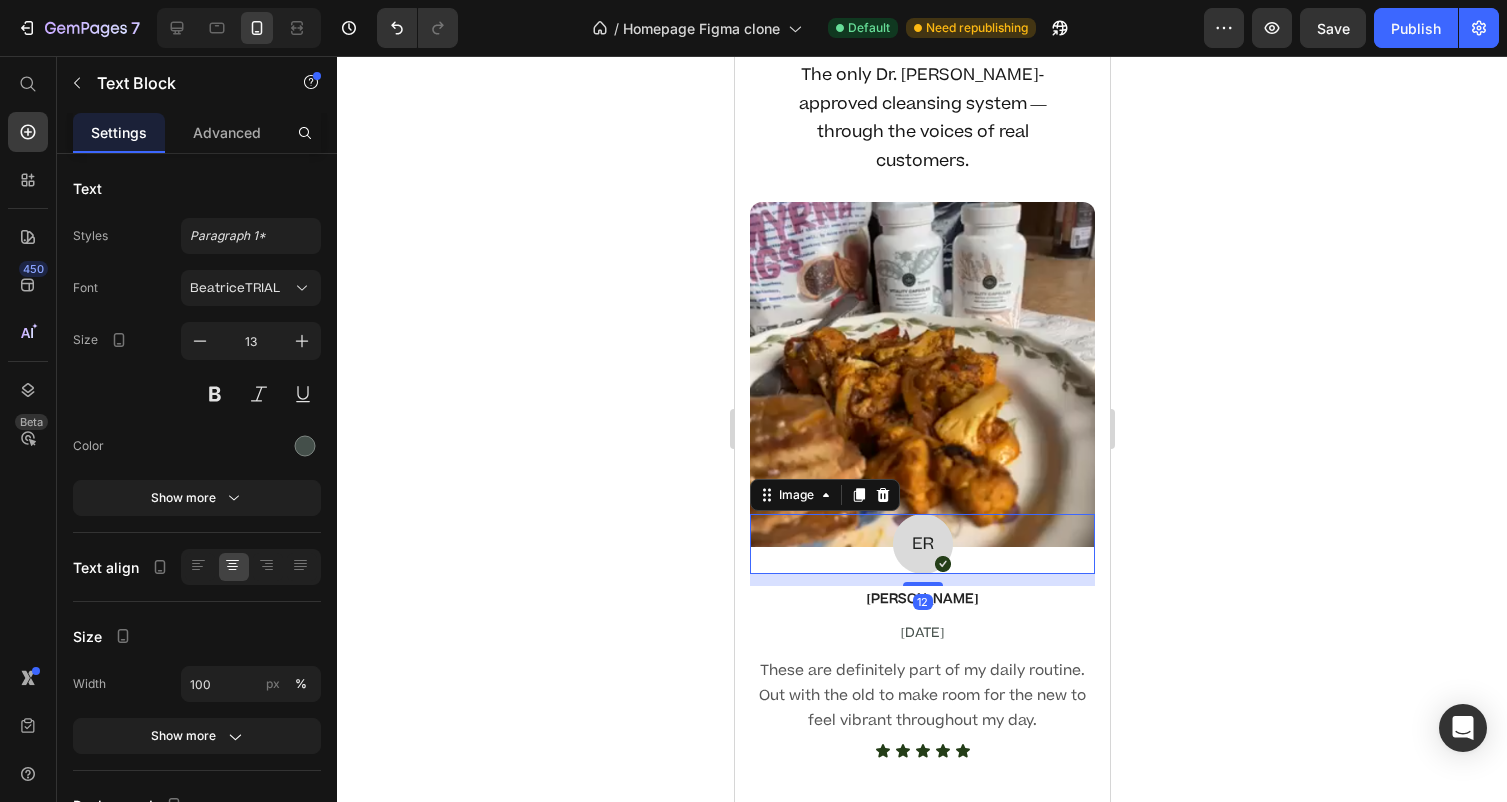 click at bounding box center [921, 544] 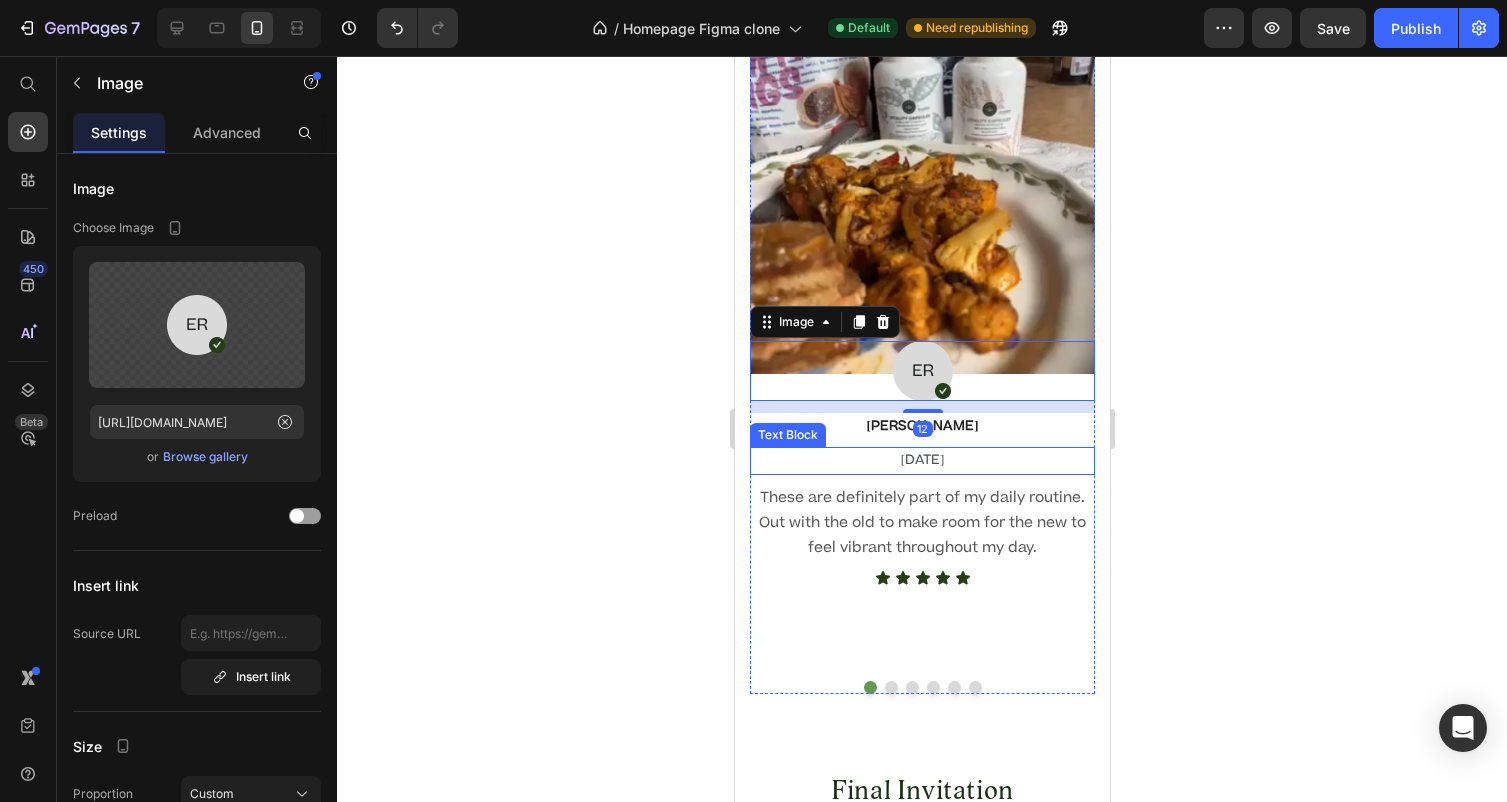 scroll, scrollTop: 9573, scrollLeft: 0, axis: vertical 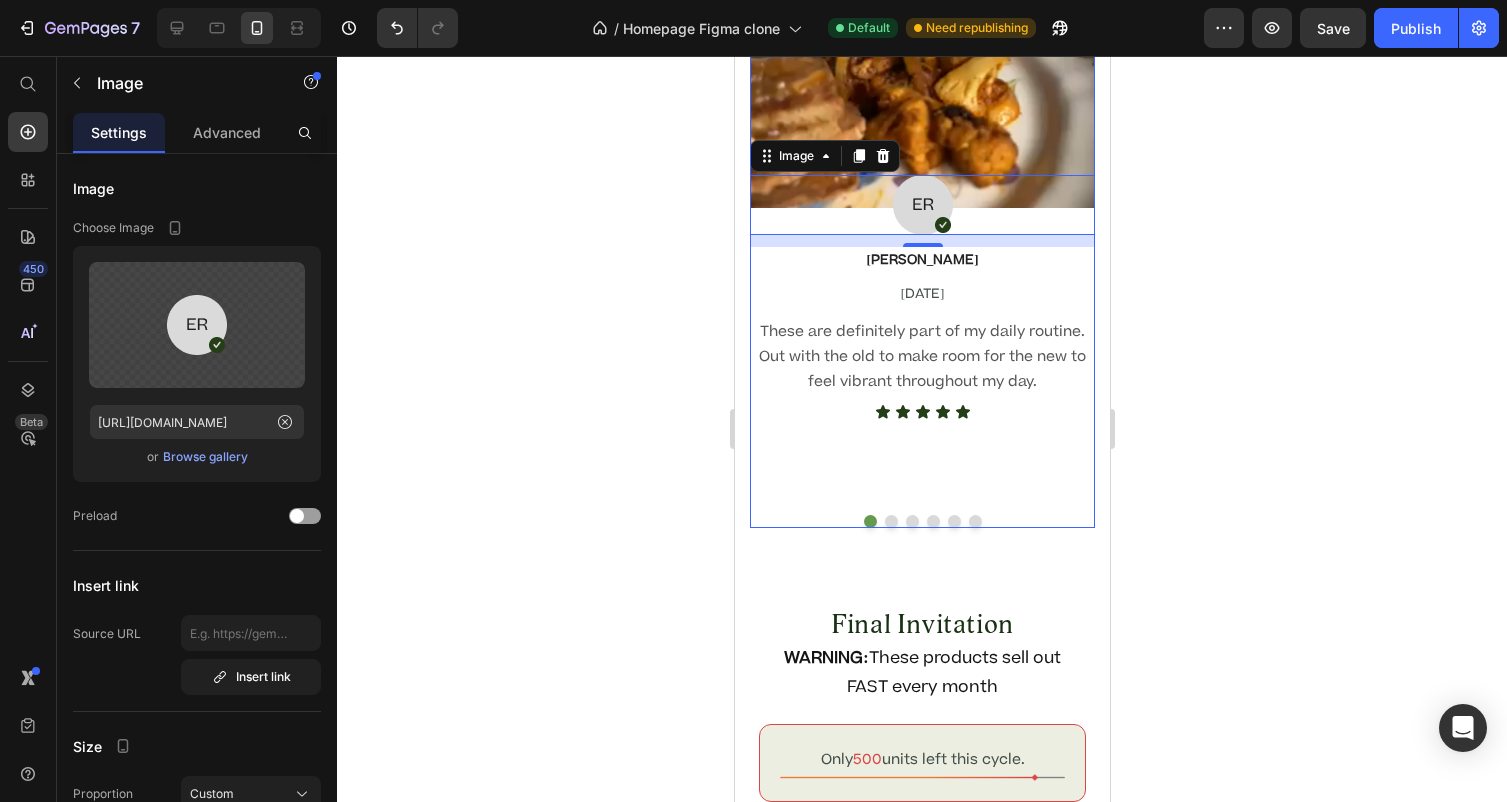 click on "Image Image   12 [PERSON_NAME] Text block [DATE] Text Block These are definitely part of my daily routine. Out with the old to make room for the new to feel vibrant throughout my day. Text block Icon Icon Icon Icon Icon Icon List Image Image [PERSON_NAME] Text block [DATE] Text Block I have been utilizing Vitality Capsules for the past 5 years now and am extremely satisfied. Text block Icon Icon Icon Icon Icon Icon List Image Image [PERSON_NAME] Text block [DATE] Text Block I love it! I would not live without [PERSON_NAME] Vitality Cycles. They work great and give me lots of energy. My husband and I are ... Text block Icon Icon Icon Icon Icon Icon List Image Image [PERSON_NAME] Text block [DATE] Text Block Two capsules each night before bedtime leads to a productive and satisfying morning! Text block Icon Icon Icon Icon Icon Icon List
Drop element here
Drop element here" at bounding box center [921, 195] 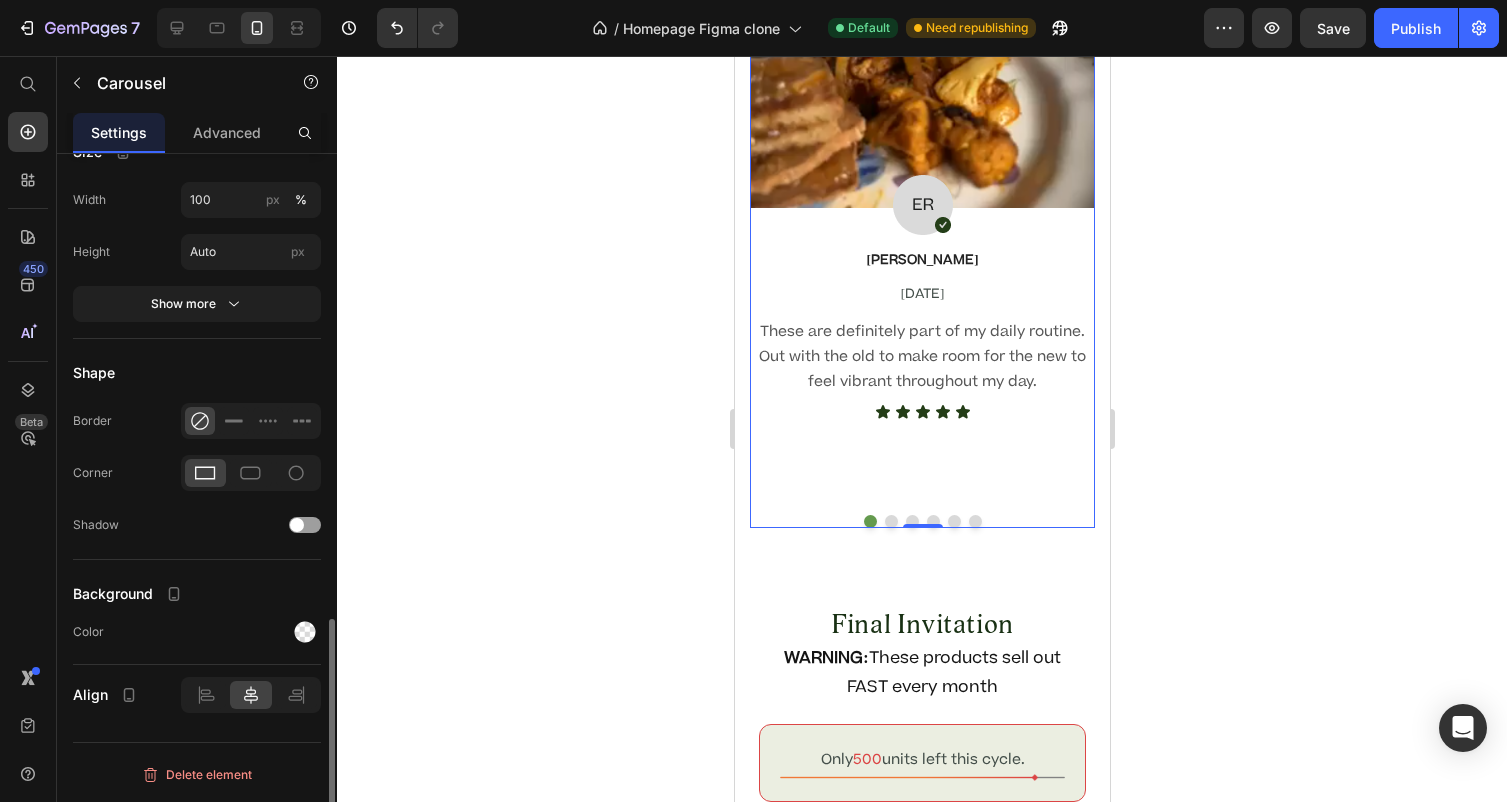 scroll, scrollTop: 1373, scrollLeft: 0, axis: vertical 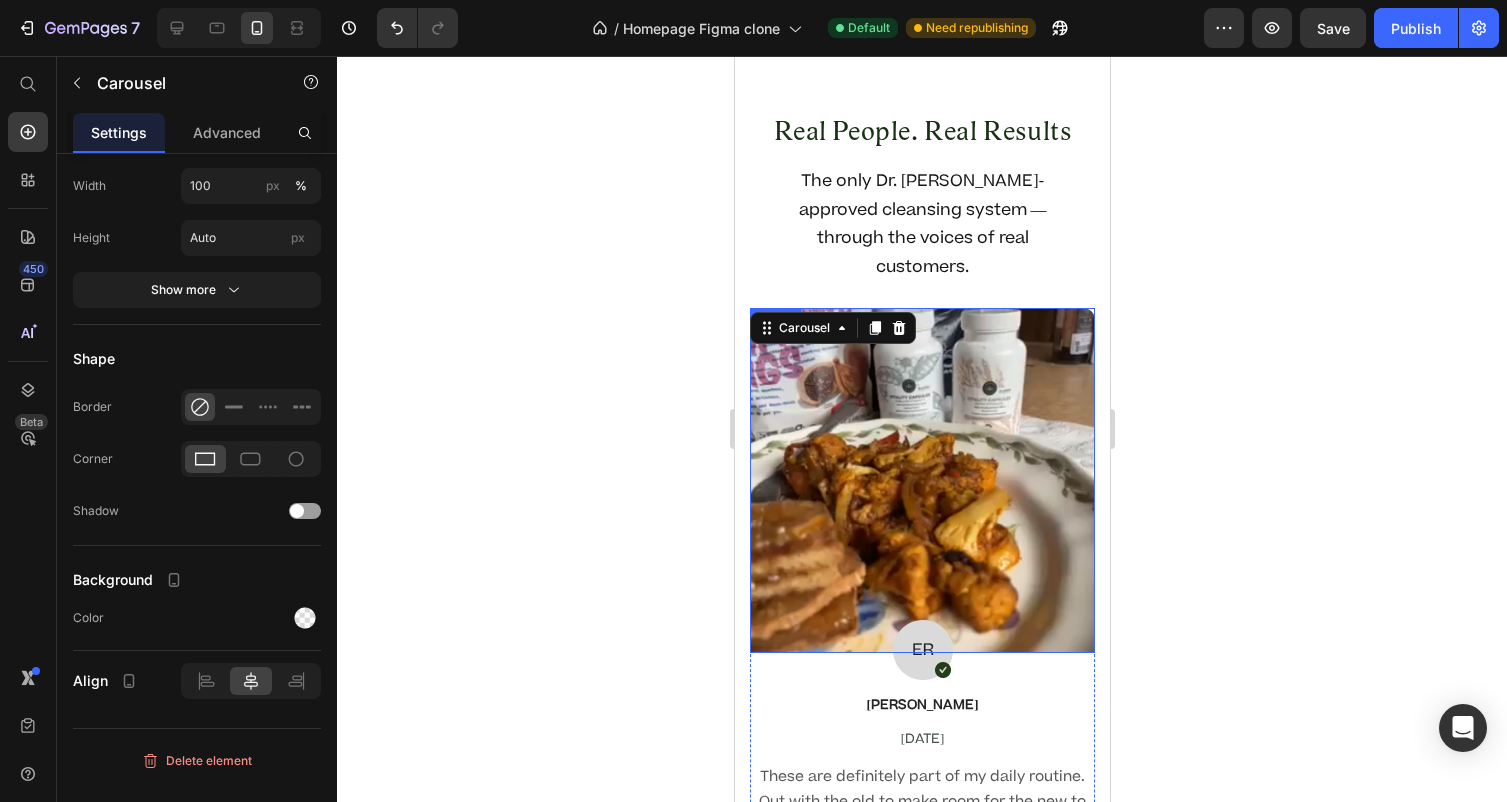 click at bounding box center [921, 480] 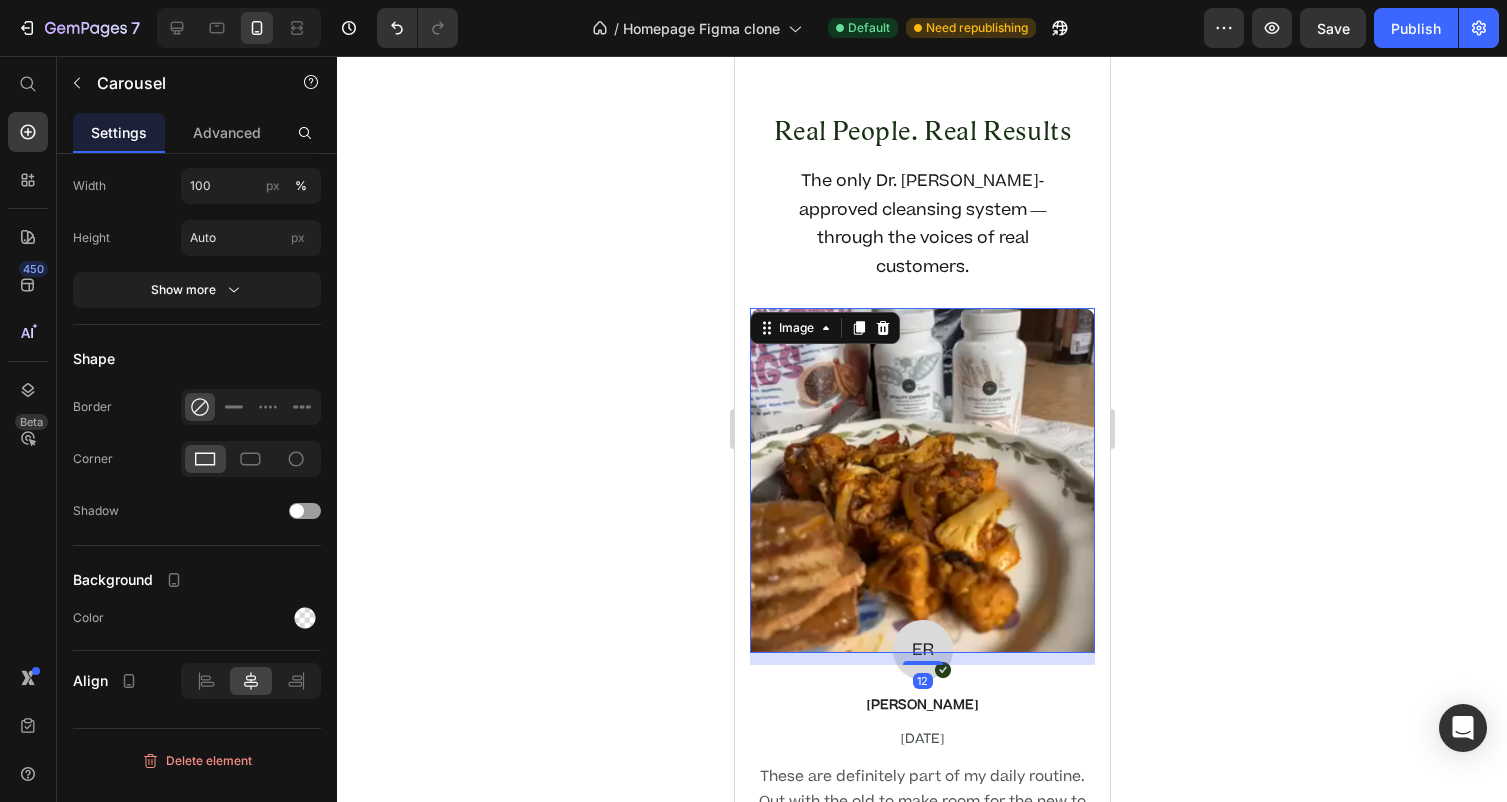 scroll, scrollTop: 0, scrollLeft: 0, axis: both 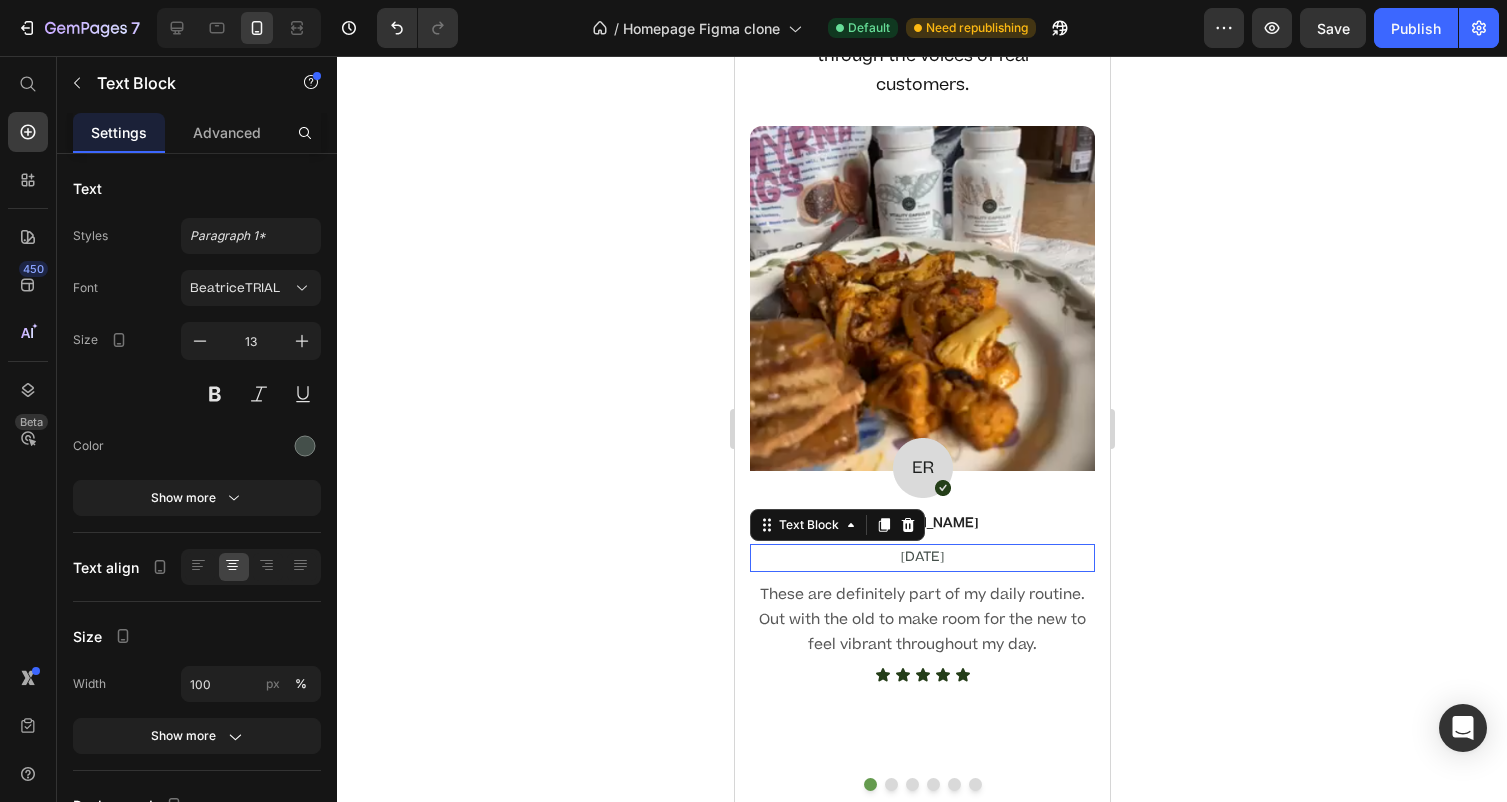 click on "[DATE]" at bounding box center (921, 557) 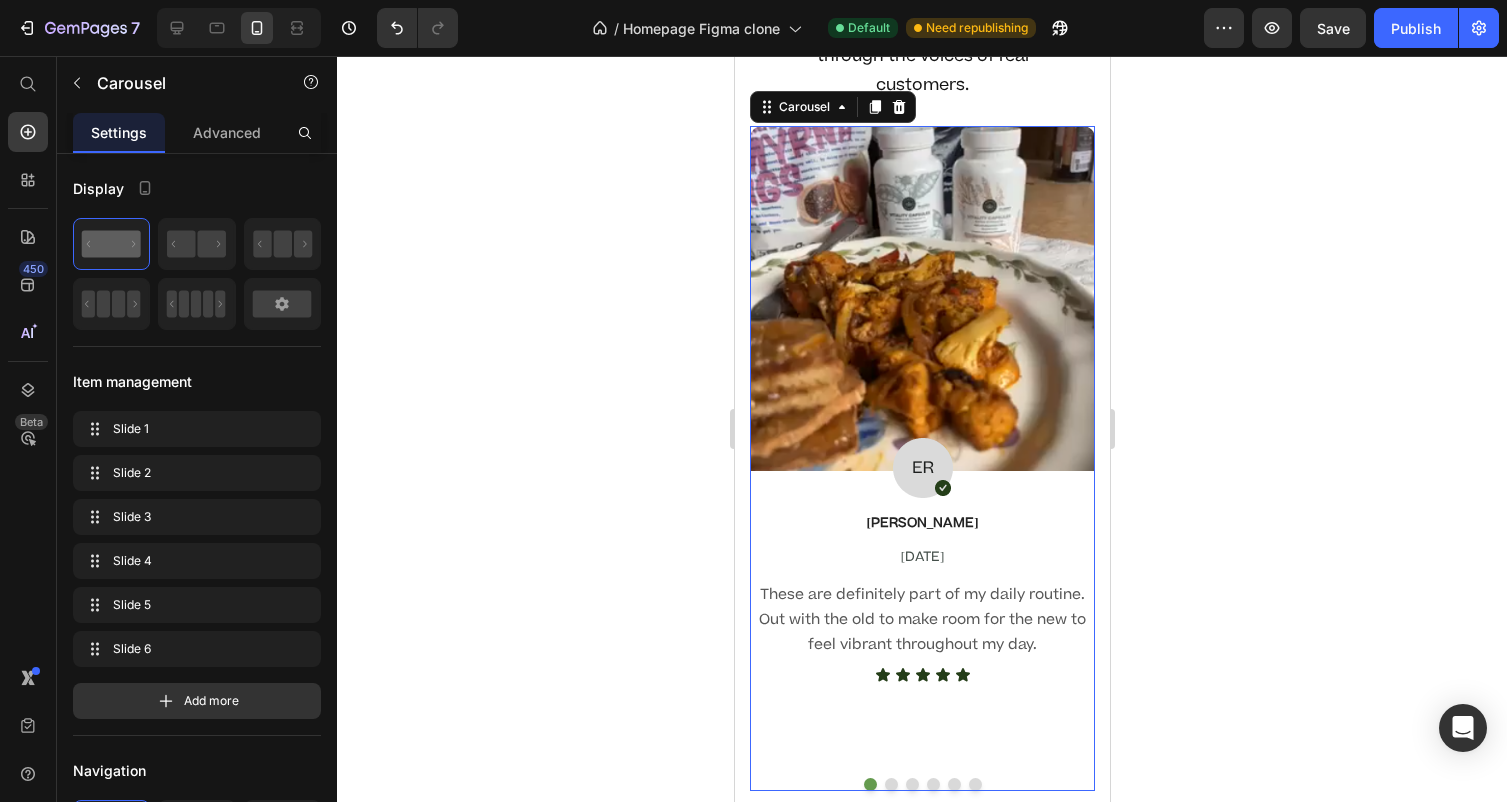 click at bounding box center (890, 784) 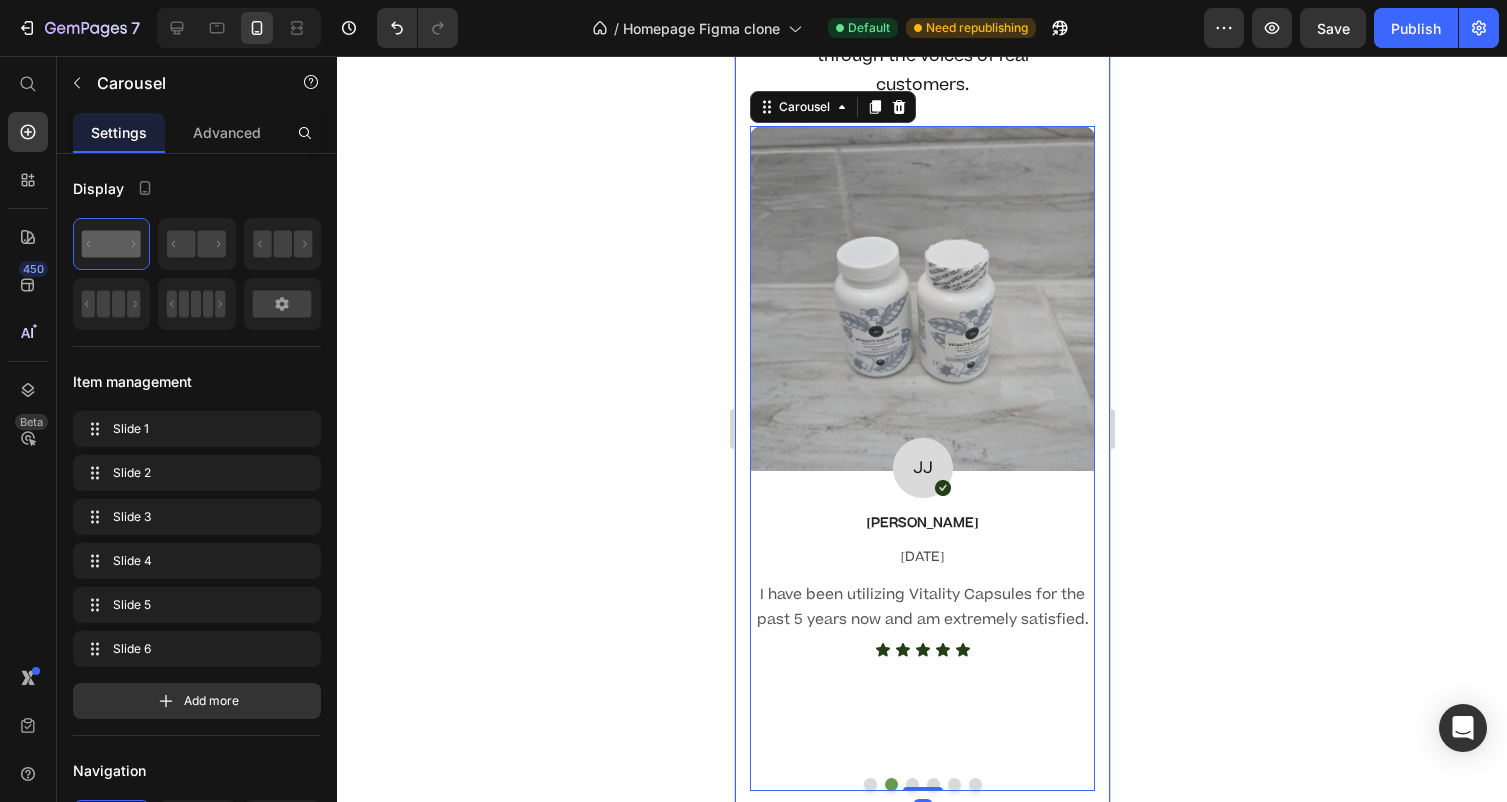 click on "Real People. Real Results Heading The only Dr. [PERSON_NAME]-approved cleansing system — through the voices of real customers. Text Block Image Image [PERSON_NAME] Text block [DATE] Text Block These are definitely part of my daily routine. Out with the old to make room for the new to feel vibrant throughout my day. Text block Icon Icon Icon Icon Icon Icon List Image Image [PERSON_NAME] Text block [DATE] Text Block I have been utilizing Vitality Capsules for the past 5 years now and am extremely satisfied. Text block Icon Icon Icon Icon Icon Icon List Image Image [PERSON_NAME] Text block [DATE] Text Block I love it! I would not live without [PERSON_NAME] Vitality Cycles. They work great and give me lots of energy. My husband and I are ... Text block Icon Icon Icon Icon Icon Icon List Image Image [PERSON_NAME] Text block [DATE] Text Block Two capsules each night before bedtime leads to a productive and satisfying morning! Text block Icon Icon Icon Icon Icon Icon List
Drop element here
0" at bounding box center [921, 363] 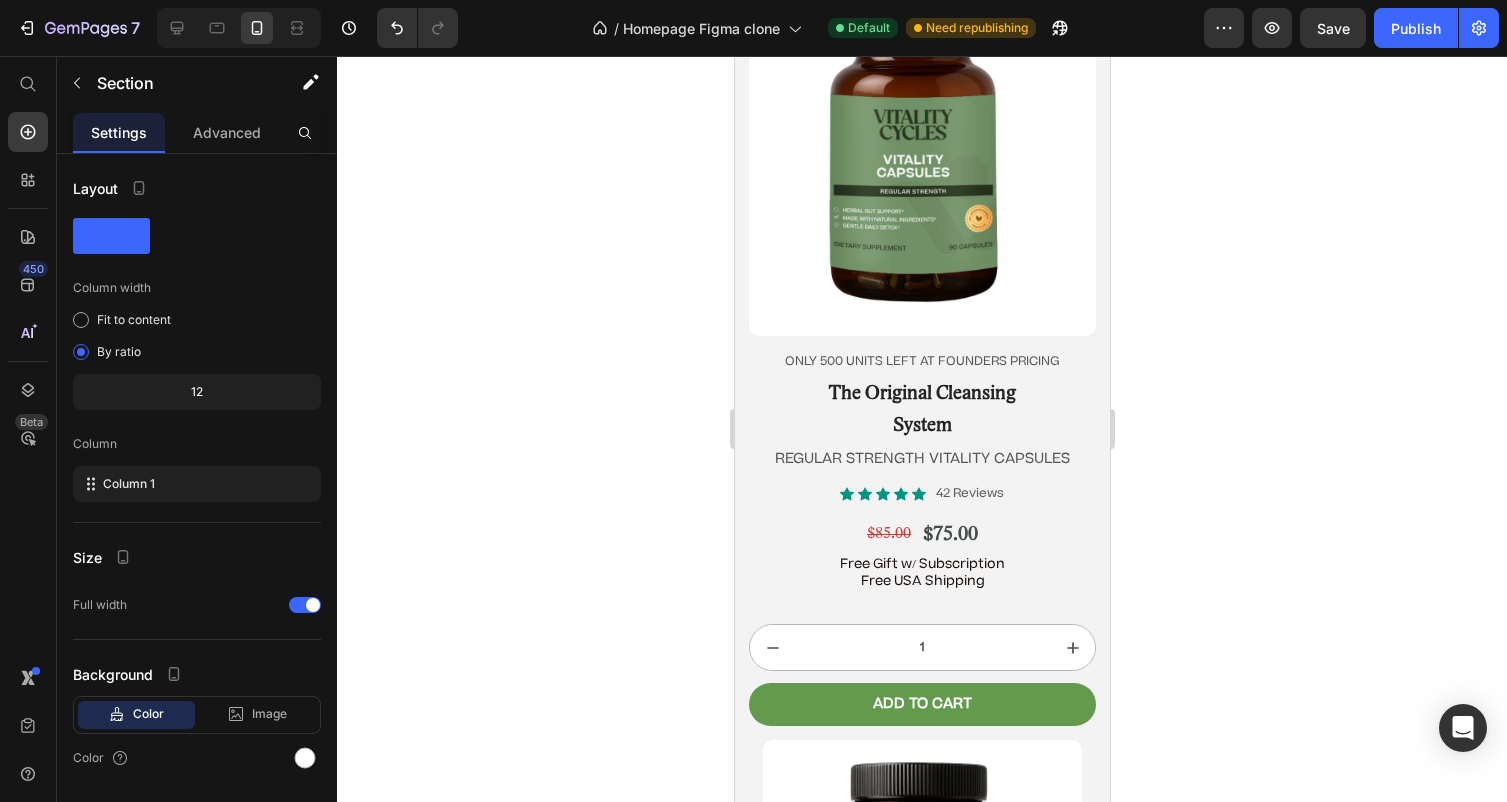 scroll, scrollTop: 10805, scrollLeft: 0, axis: vertical 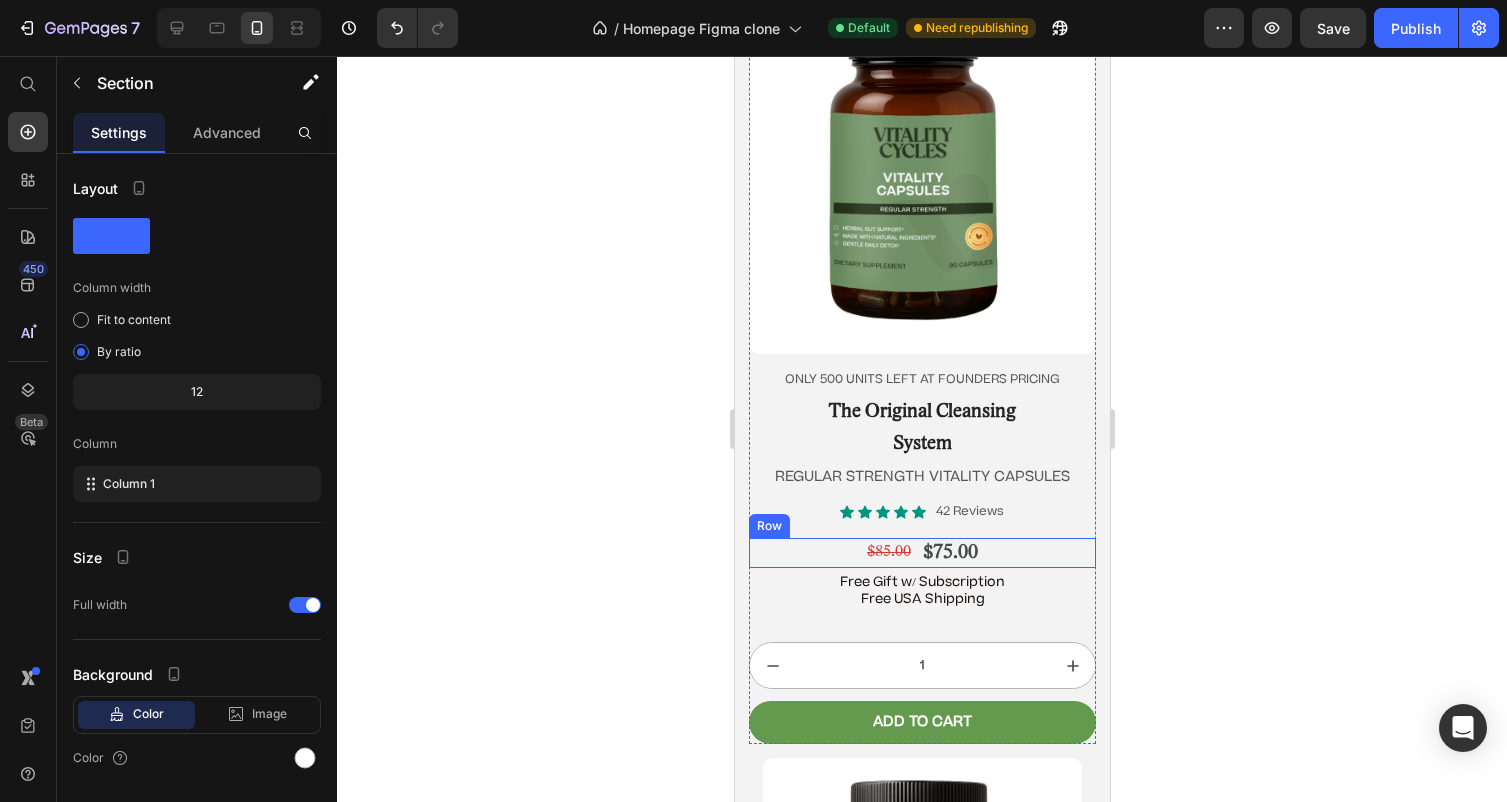 click on "$85.00 Product Price $75.00 Product Price Row" at bounding box center [921, 553] 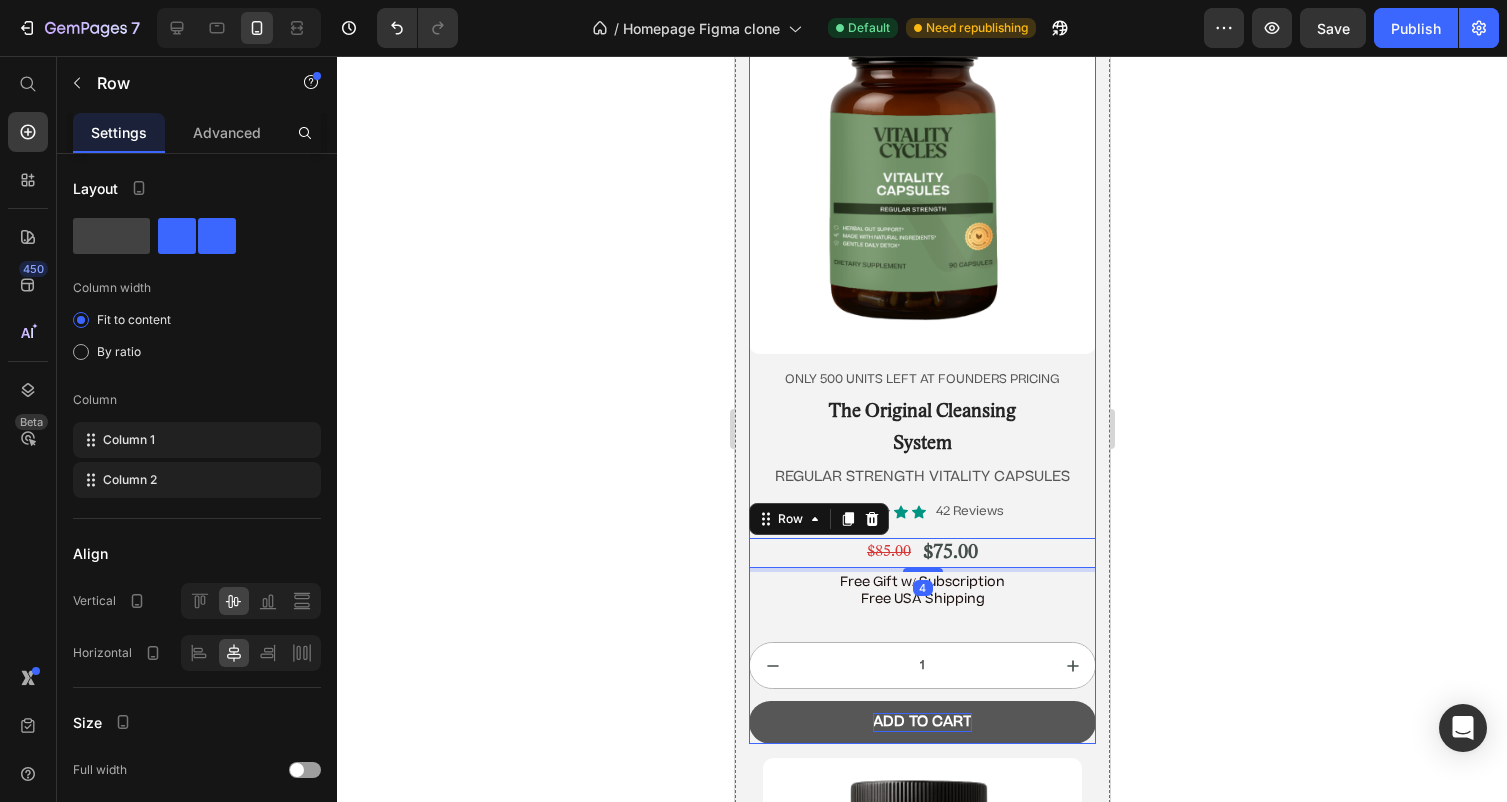 click on "Add to cart" at bounding box center [921, 722] 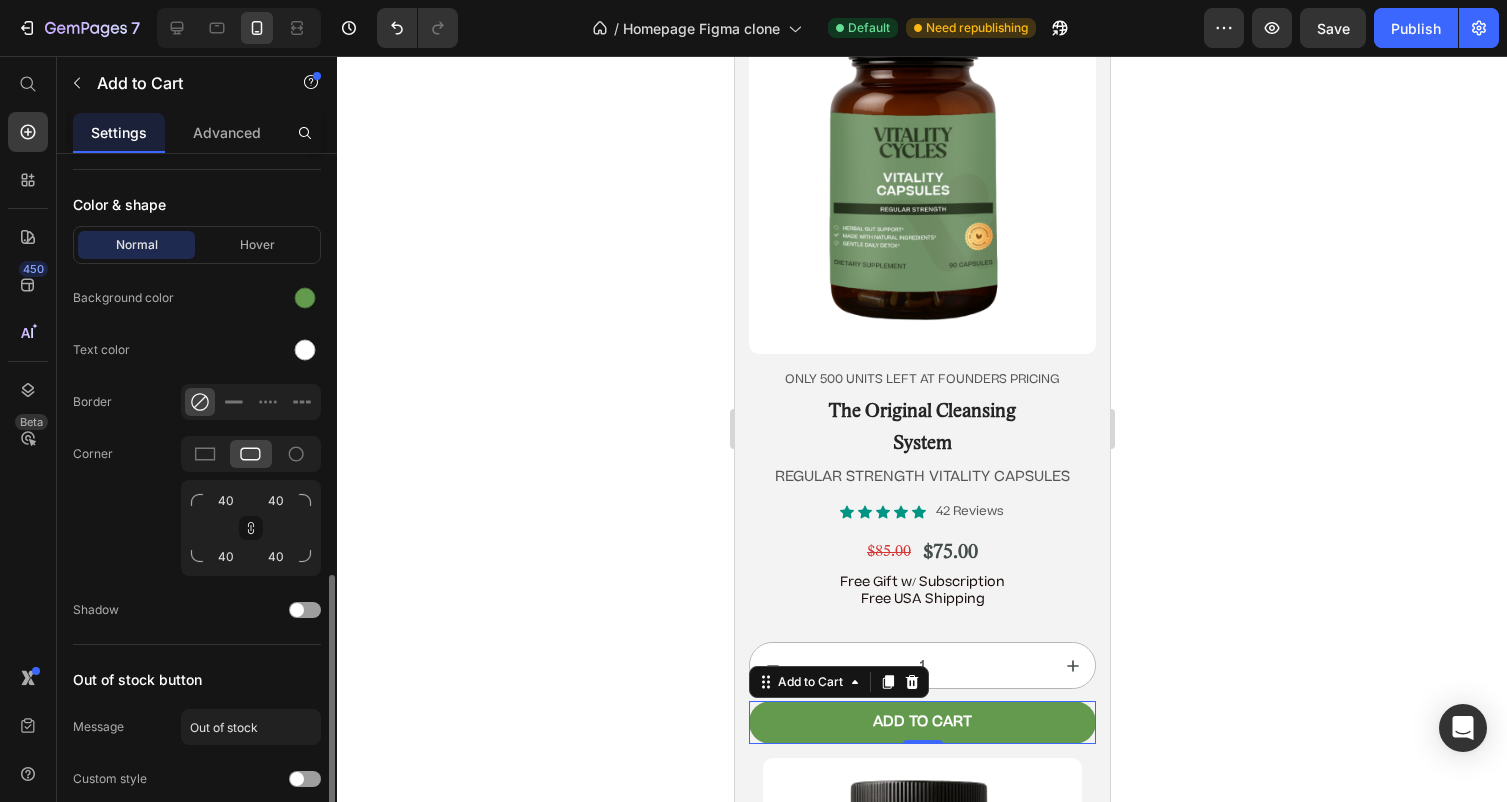 scroll, scrollTop: 1035, scrollLeft: 0, axis: vertical 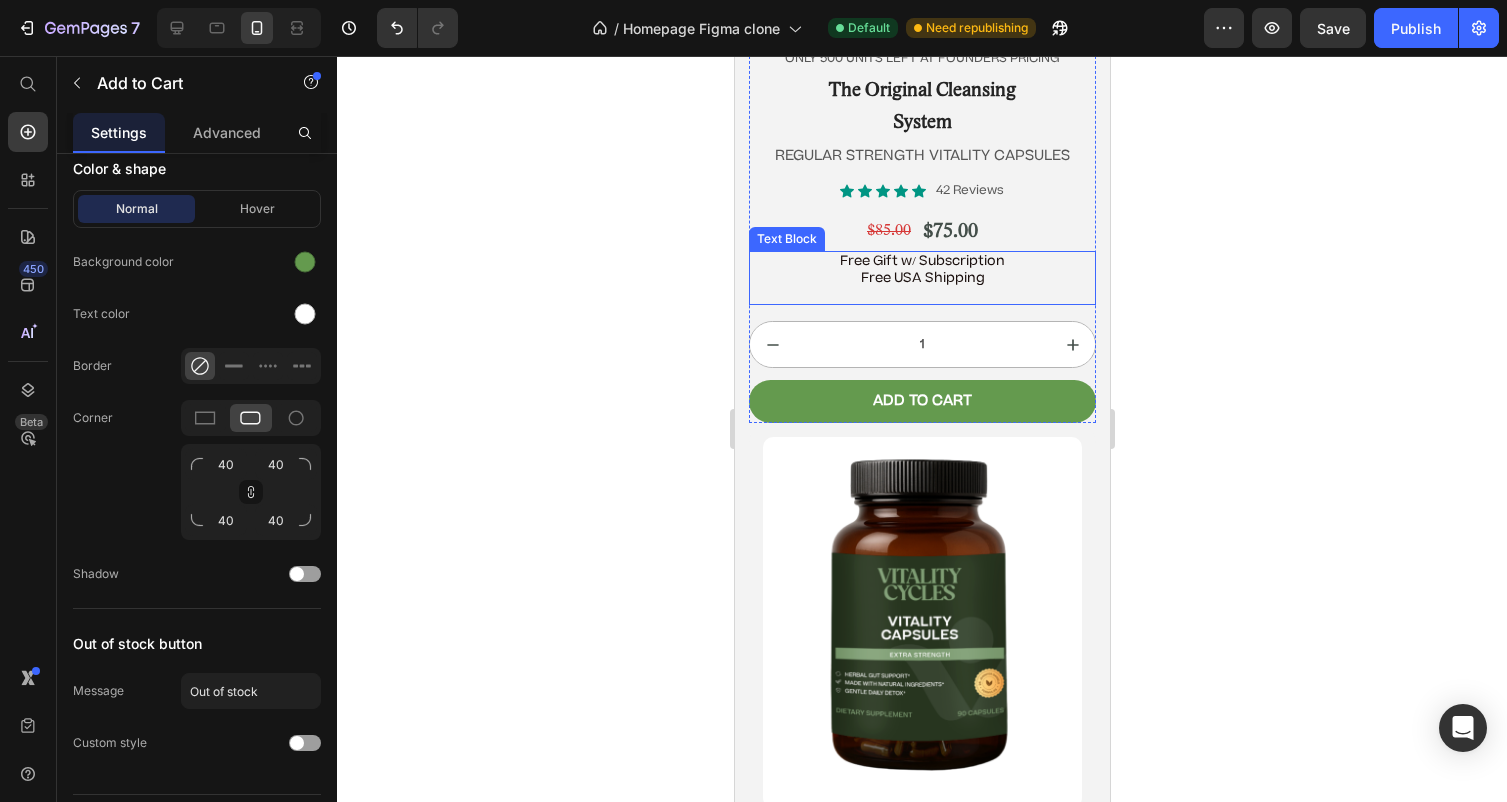 click on "Free Gift w/ Subscription   Free [GEOGRAPHIC_DATA] Shipping" at bounding box center [921, 270] 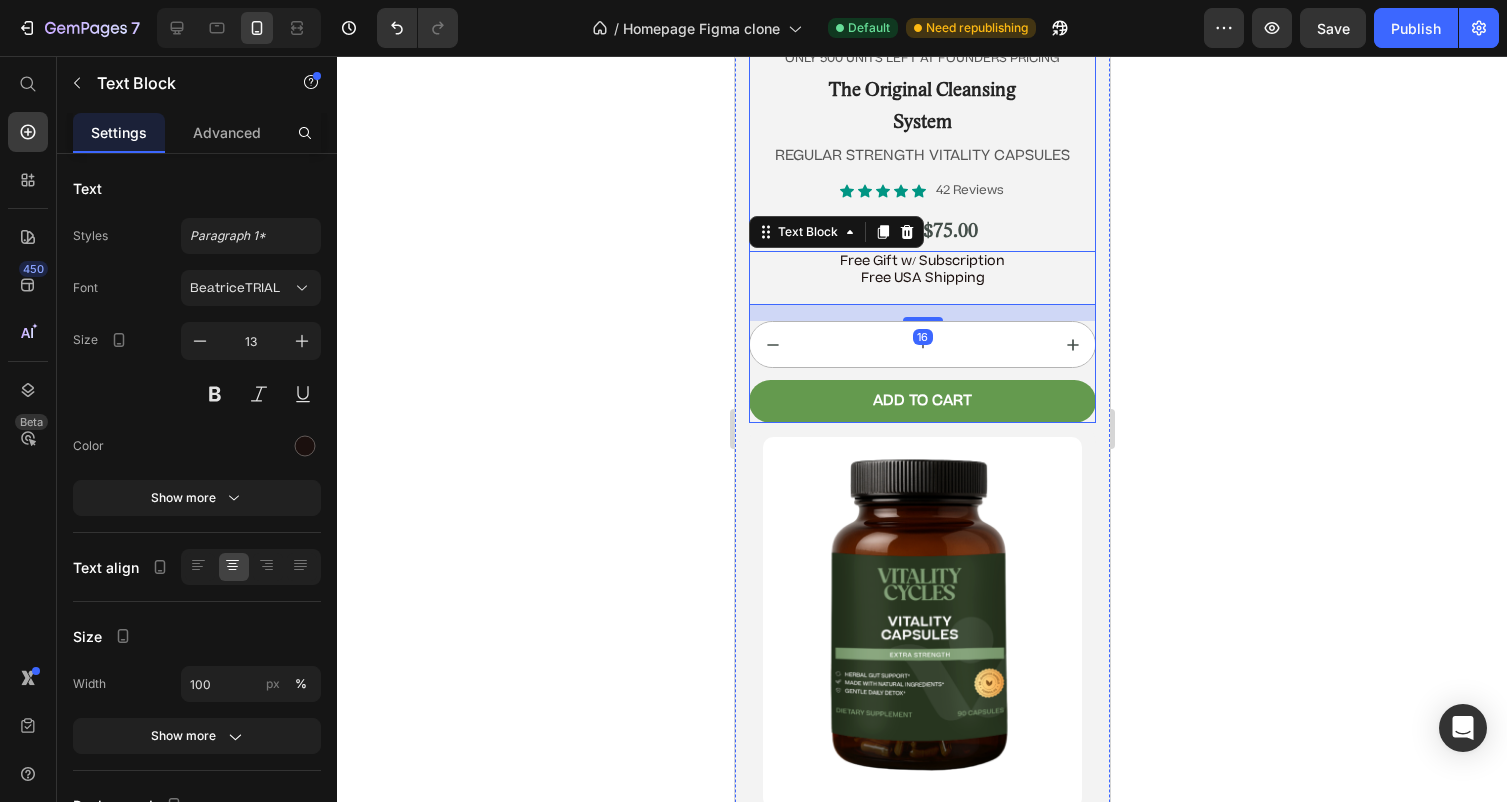 click on "Icon Icon Icon Icon Icon Icon List 42 Reviews Text Block Row $85.00 Product Price $75.00 Product Price Row Free Gift w/ Subscription   Free [GEOGRAPHIC_DATA] Shipping   Text Block   16 1 Product Quantity Add to cart Add to Cart Row" at bounding box center (921, 302) 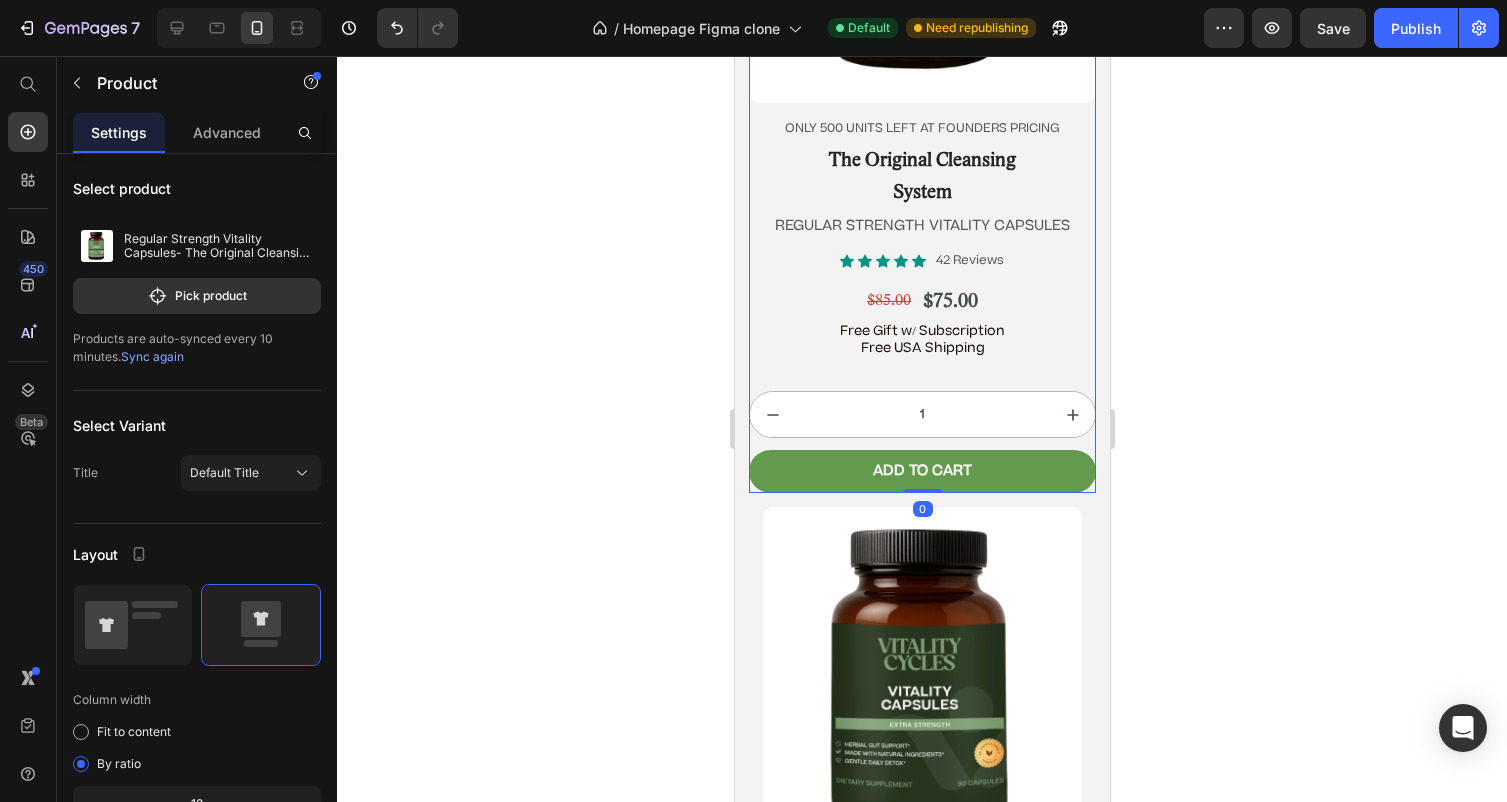 scroll, scrollTop: 10969, scrollLeft: 0, axis: vertical 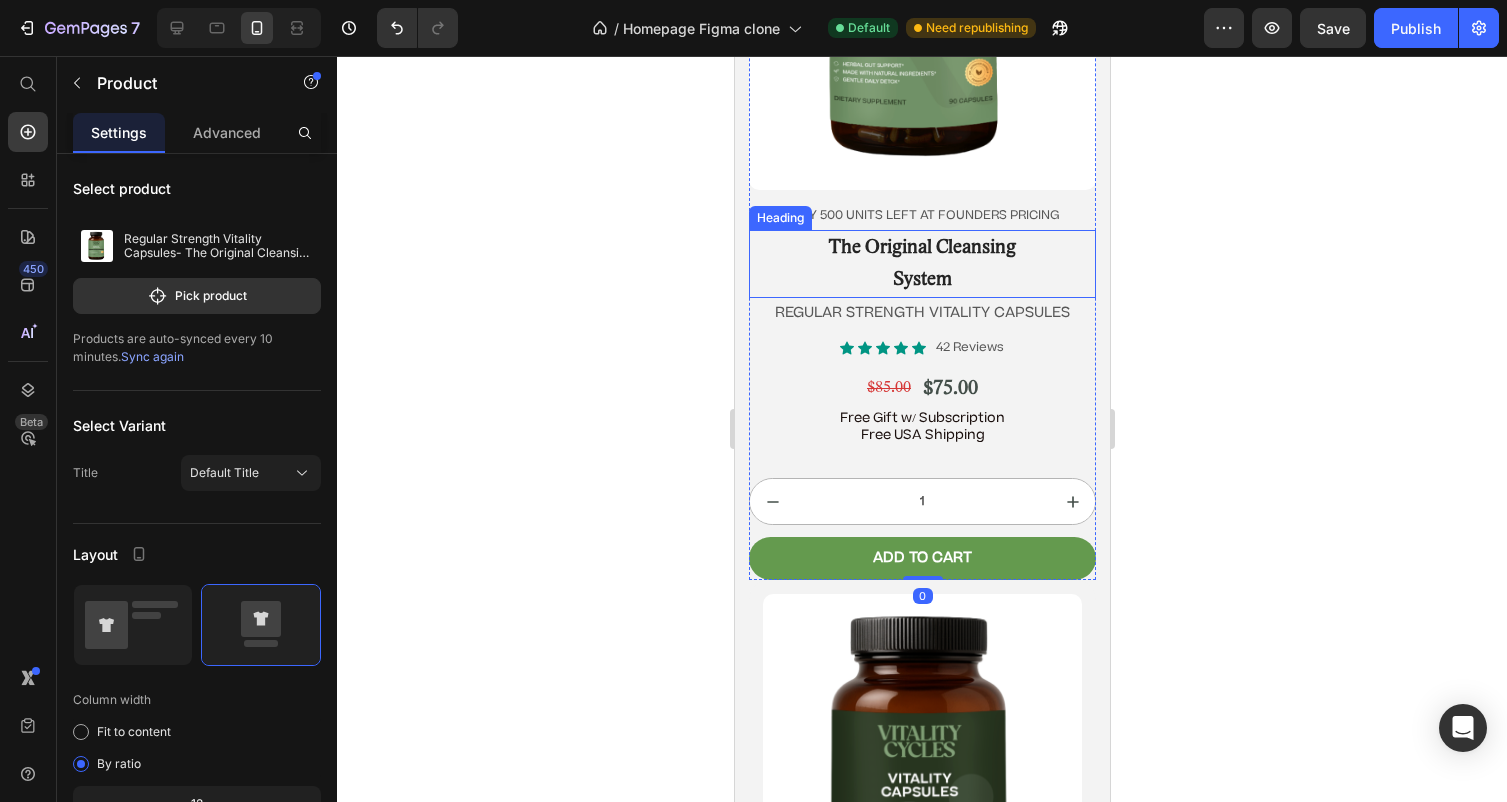 click on "The Original Cleansing" at bounding box center (921, 248) 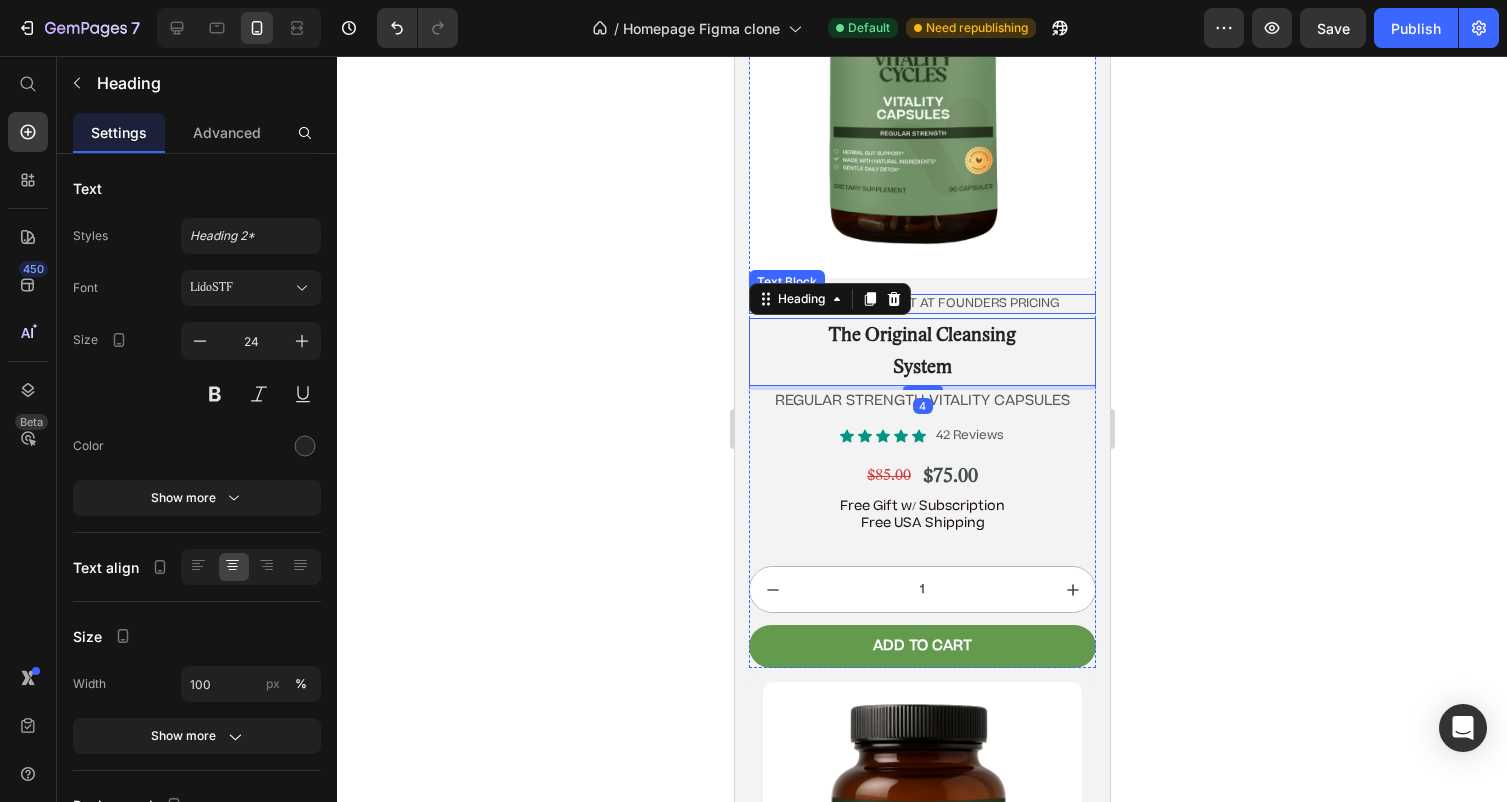 scroll, scrollTop: 10853, scrollLeft: 0, axis: vertical 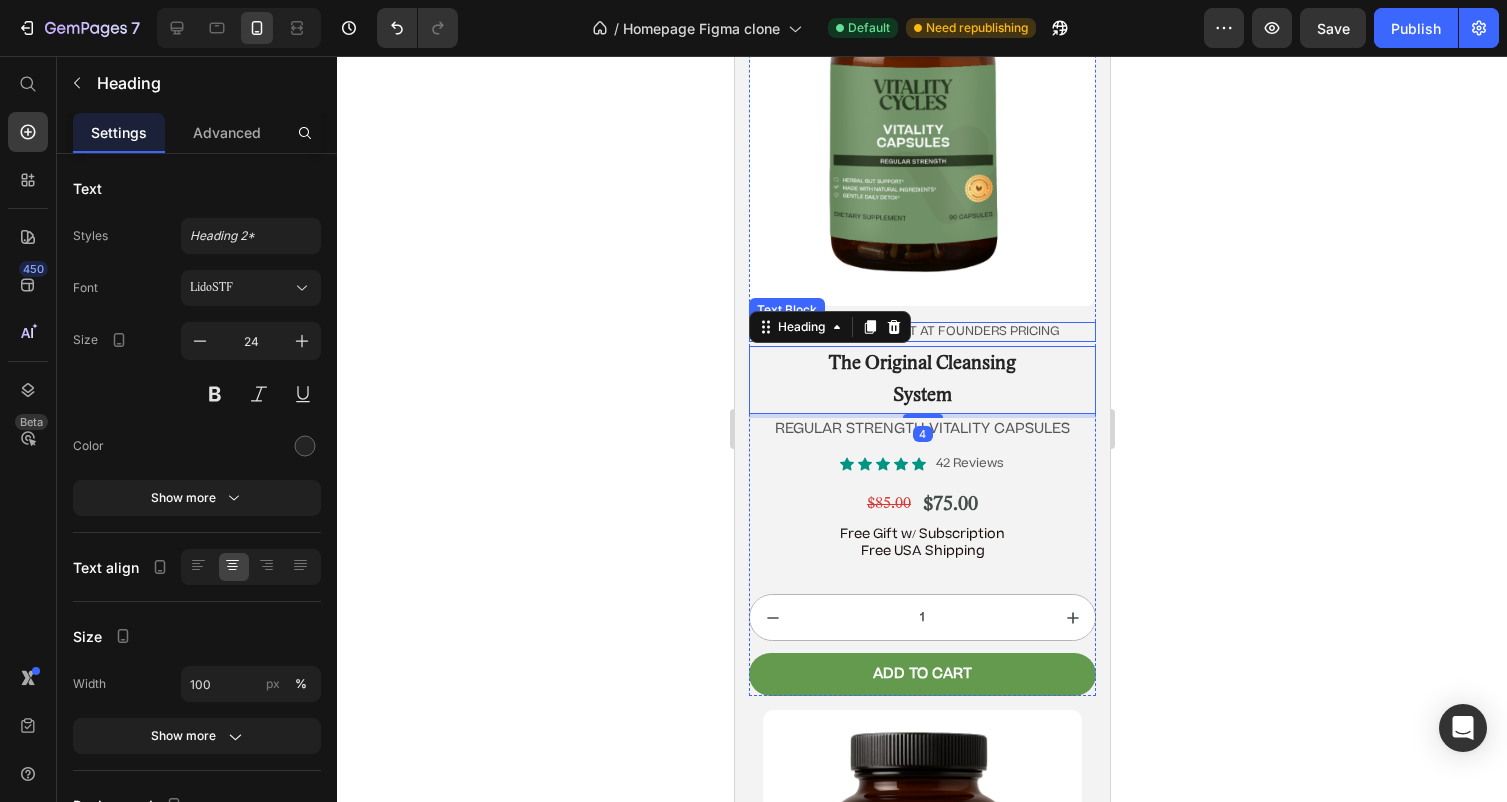click at bounding box center (921, 125) 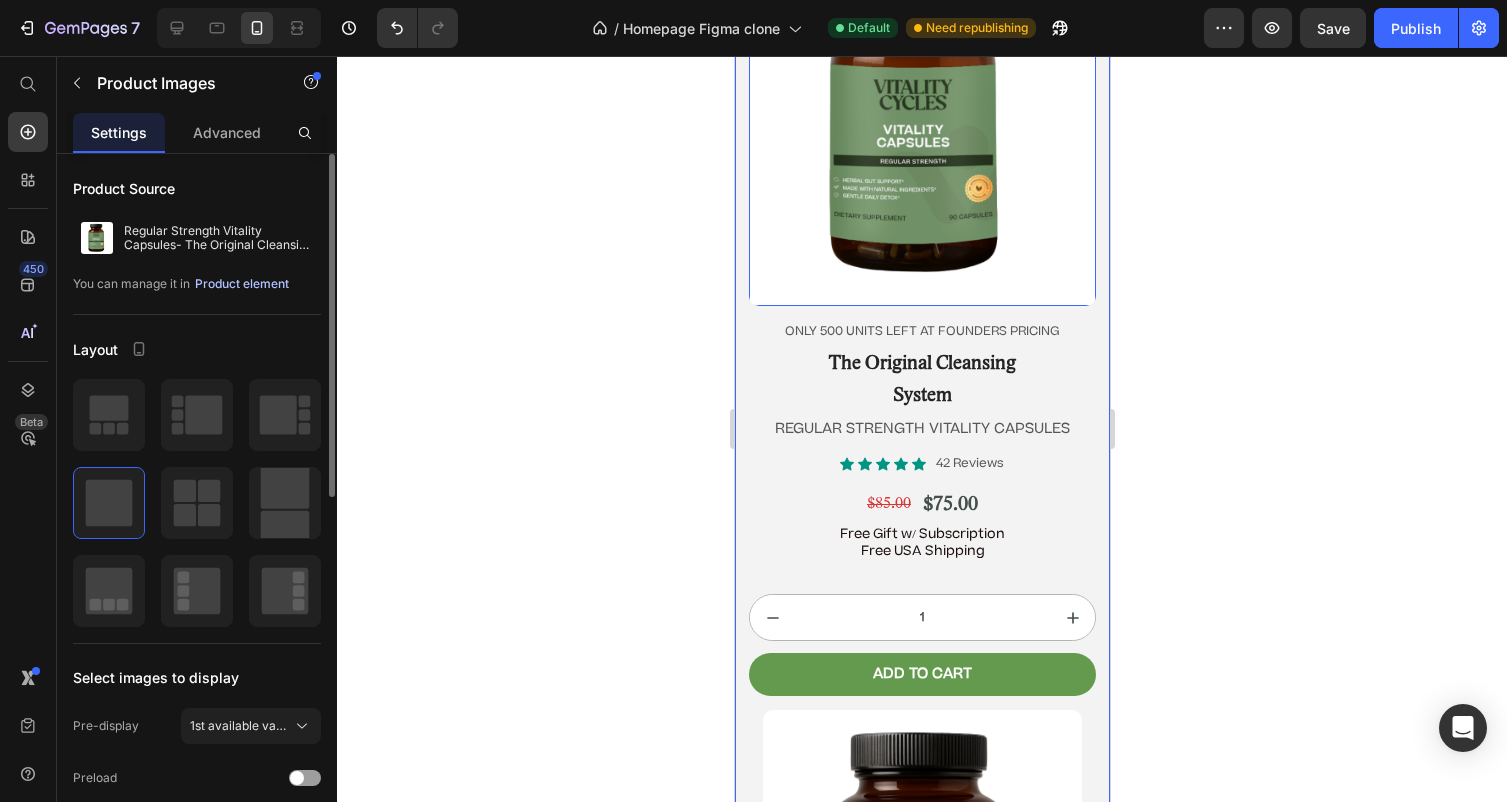 click on "Product element" at bounding box center [242, 284] 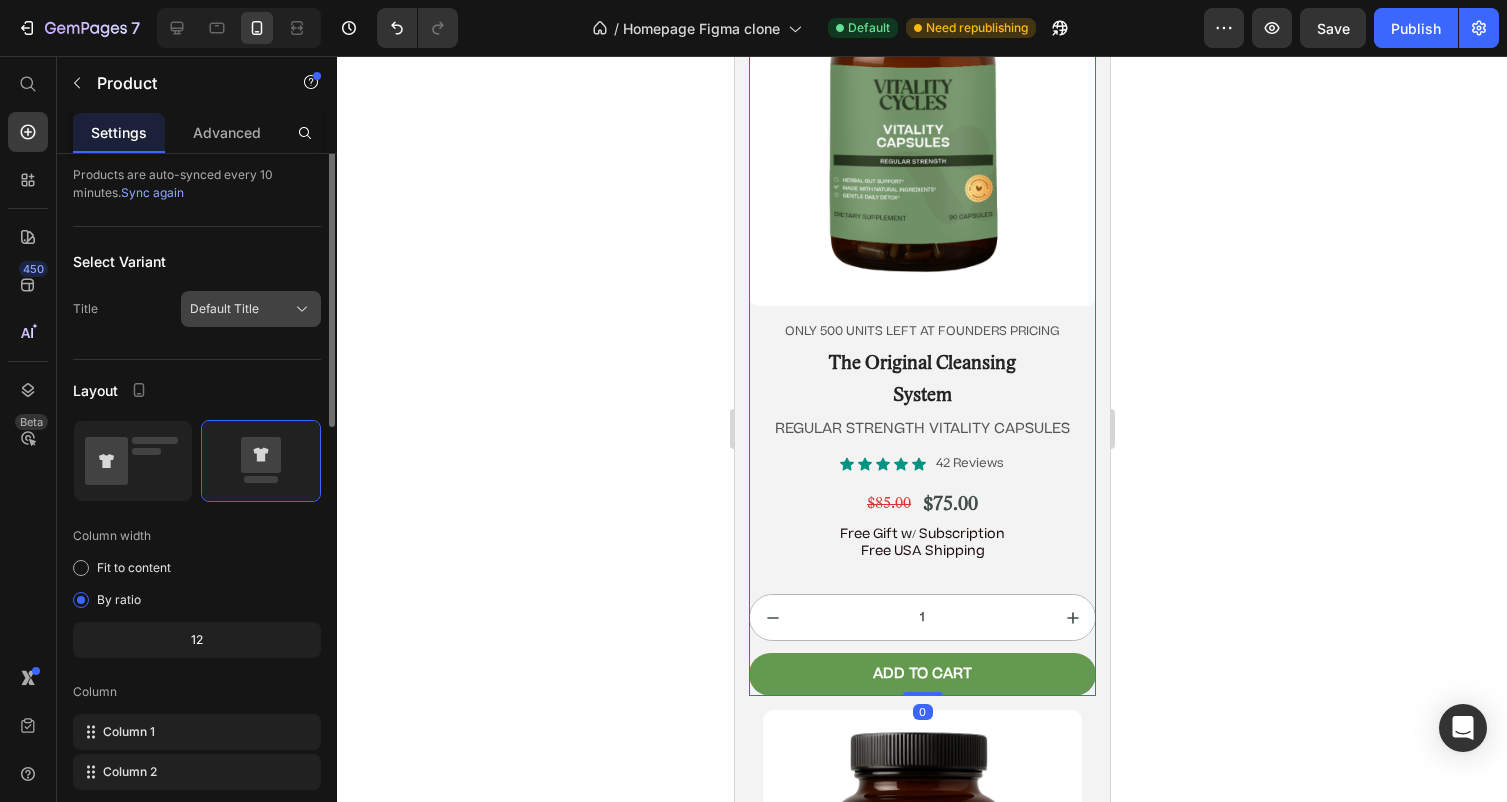 scroll, scrollTop: 246, scrollLeft: 0, axis: vertical 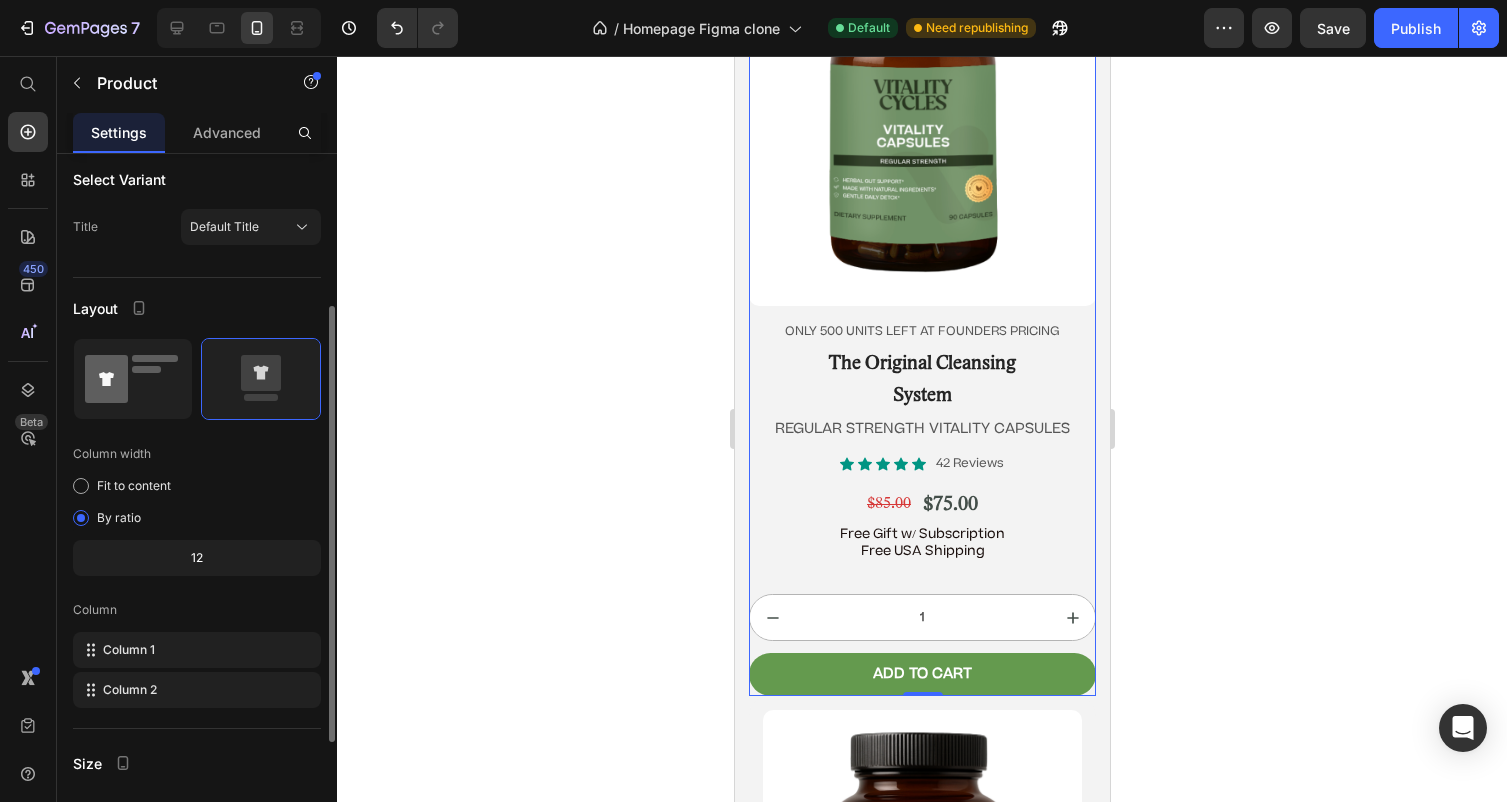 click 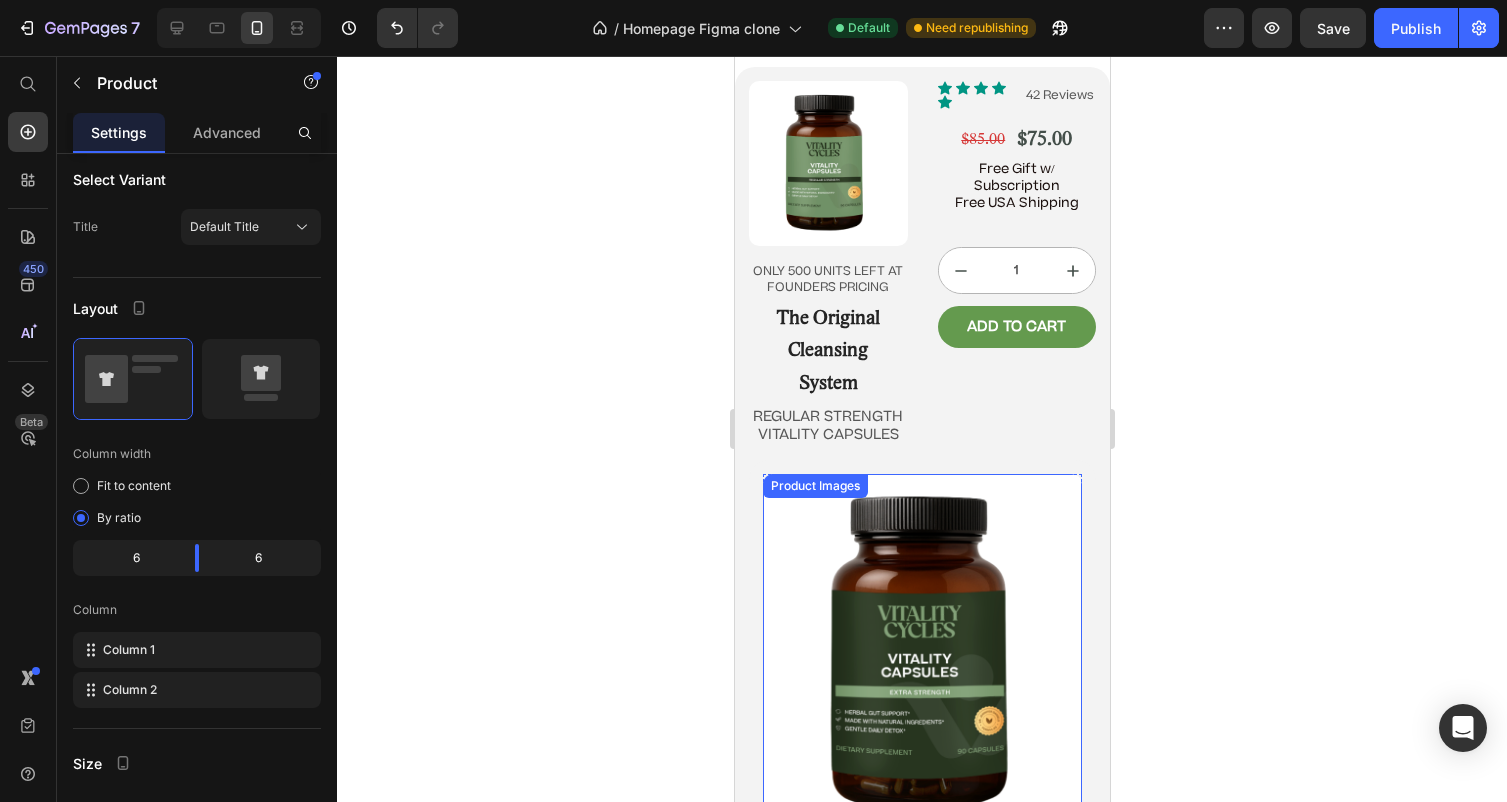 scroll, scrollTop: 10634, scrollLeft: 0, axis: vertical 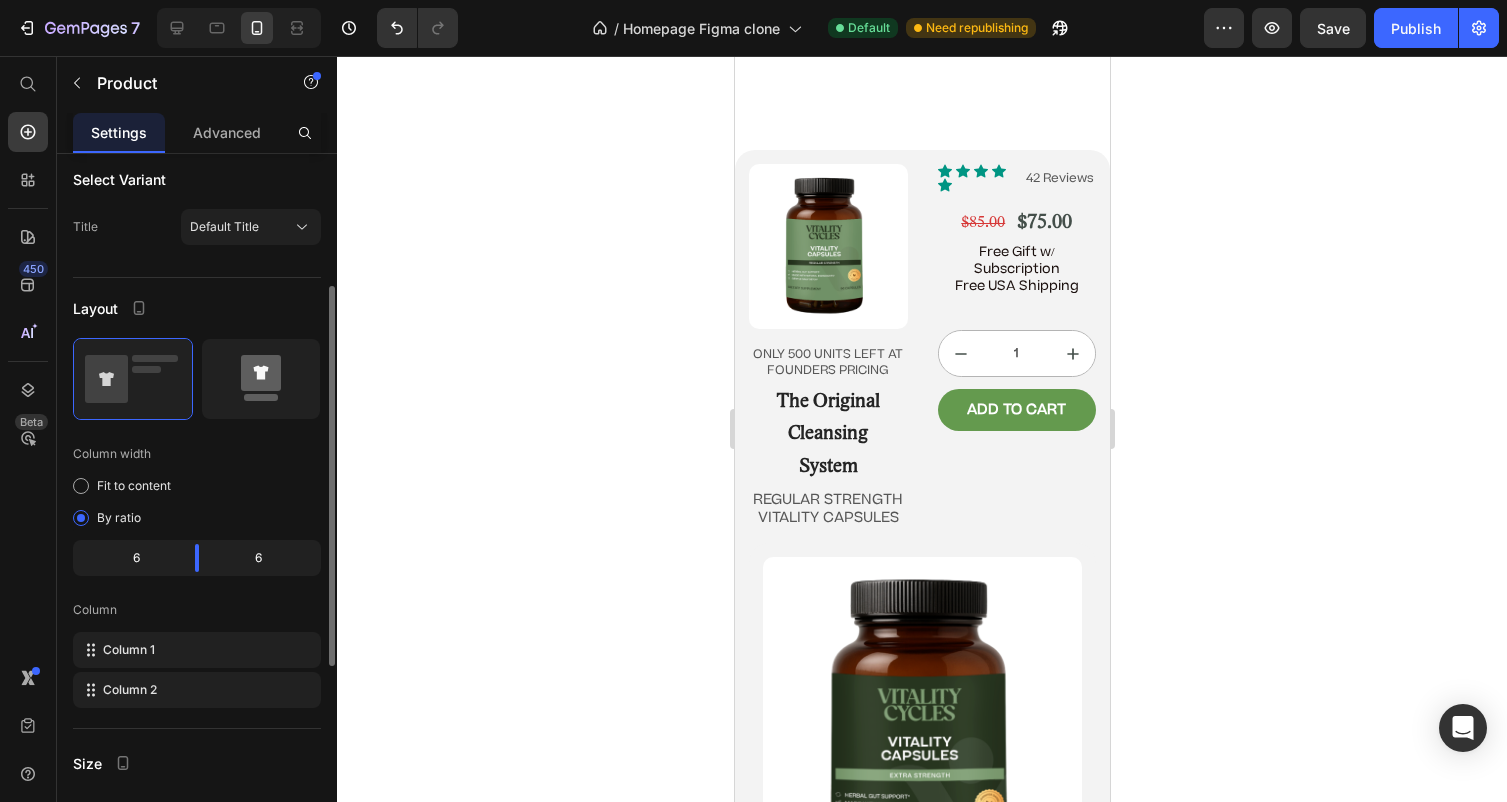click 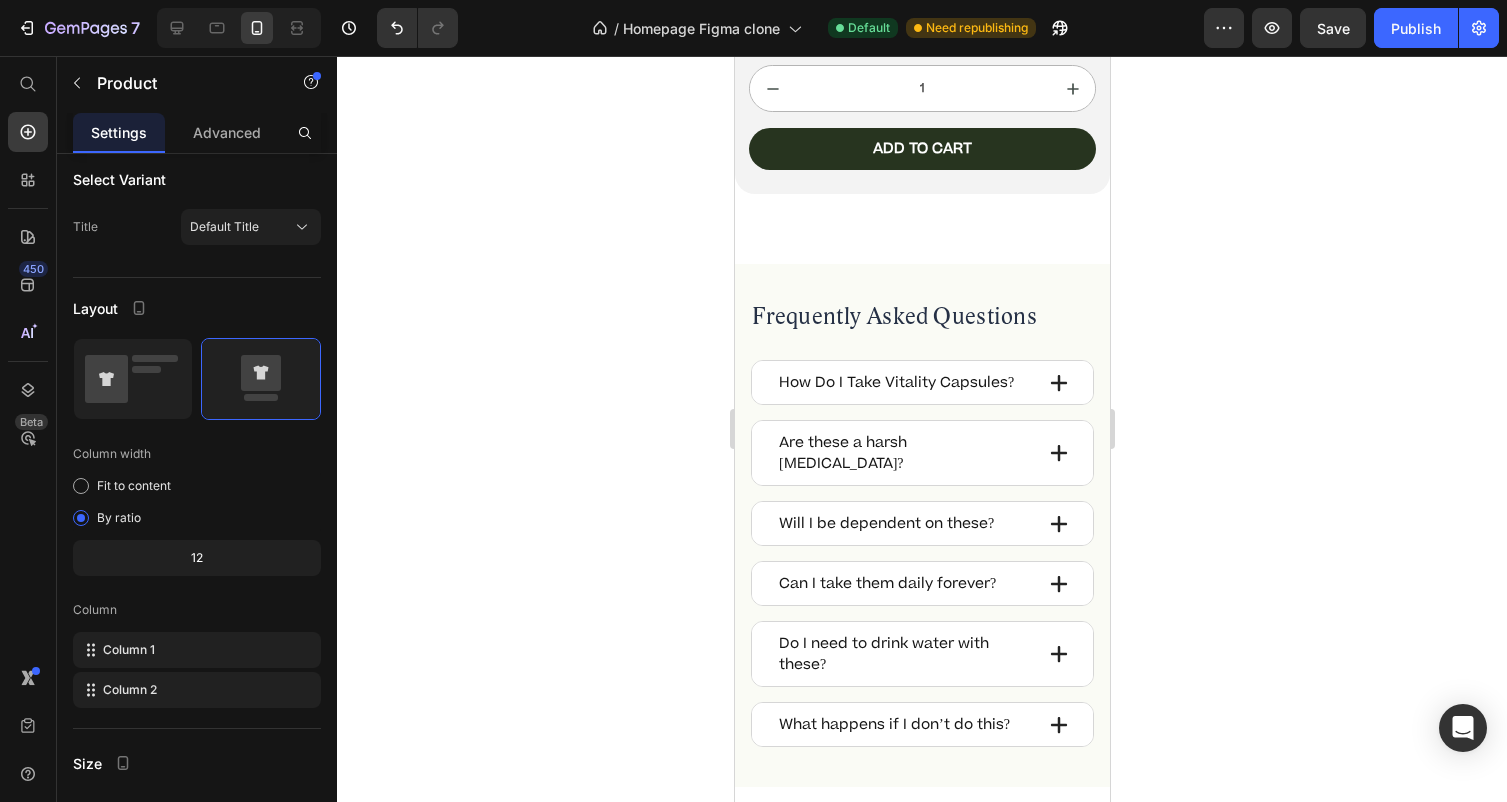 scroll, scrollTop: 16383, scrollLeft: 0, axis: vertical 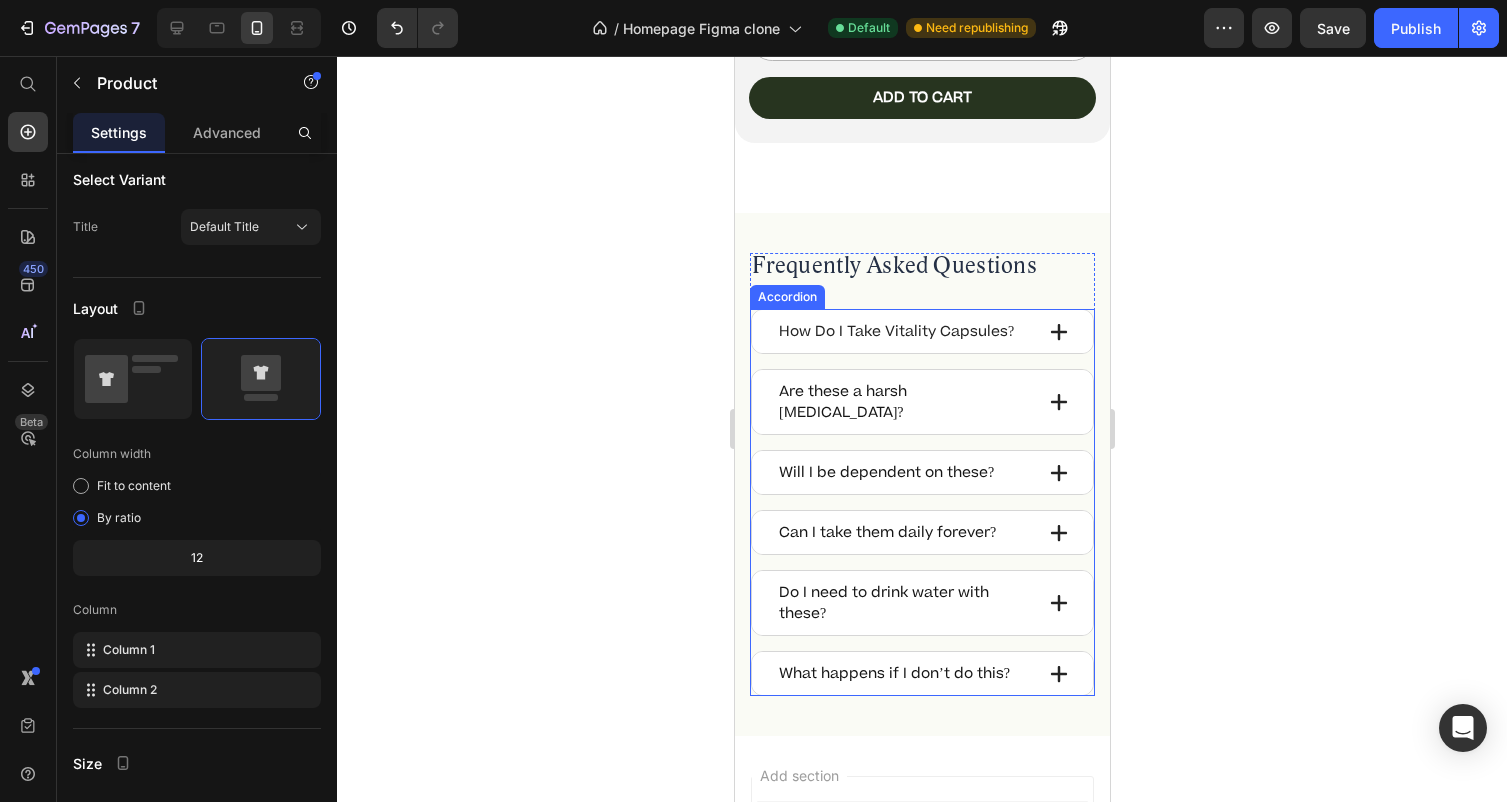 click 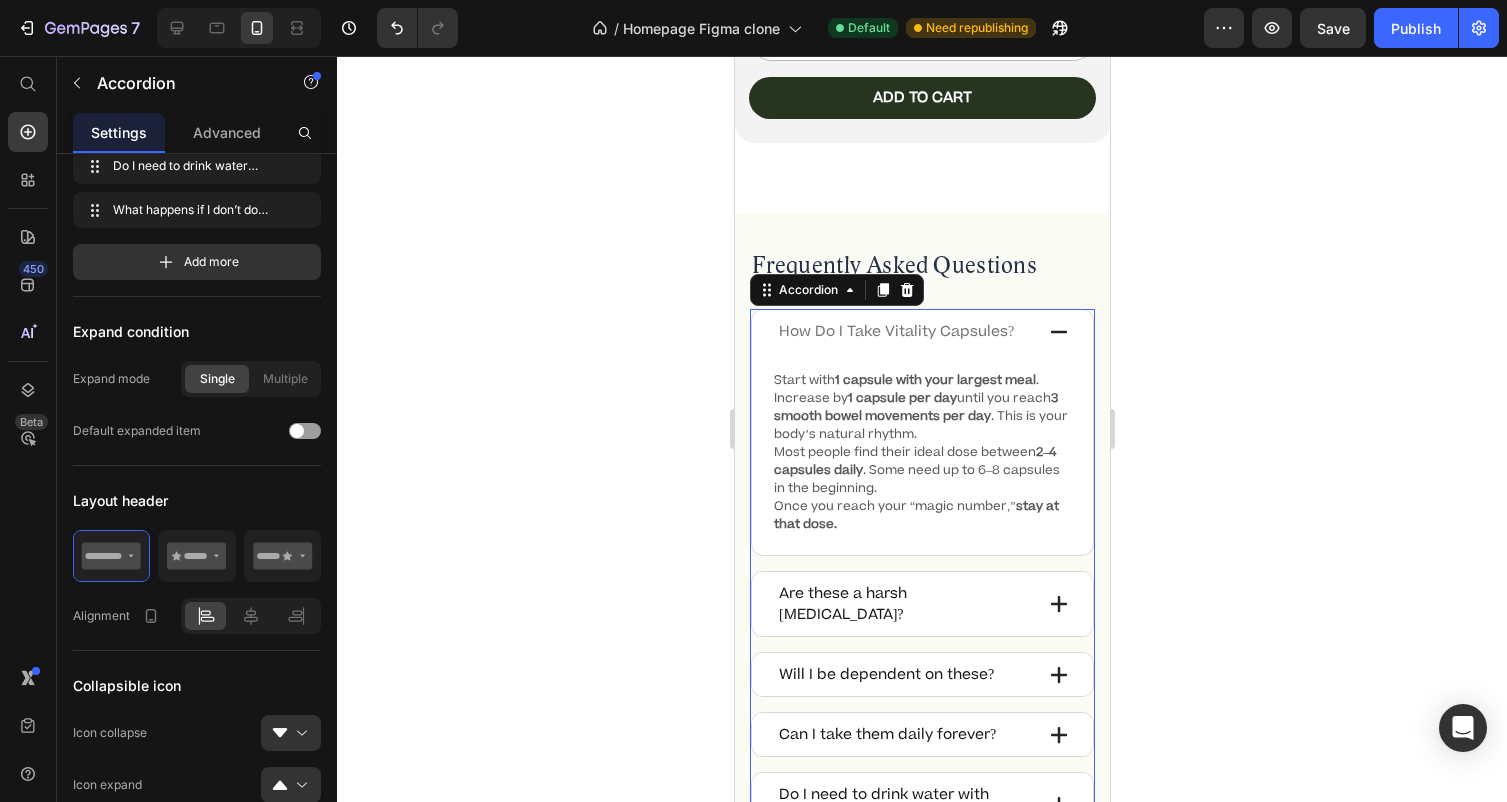 scroll, scrollTop: 0, scrollLeft: 0, axis: both 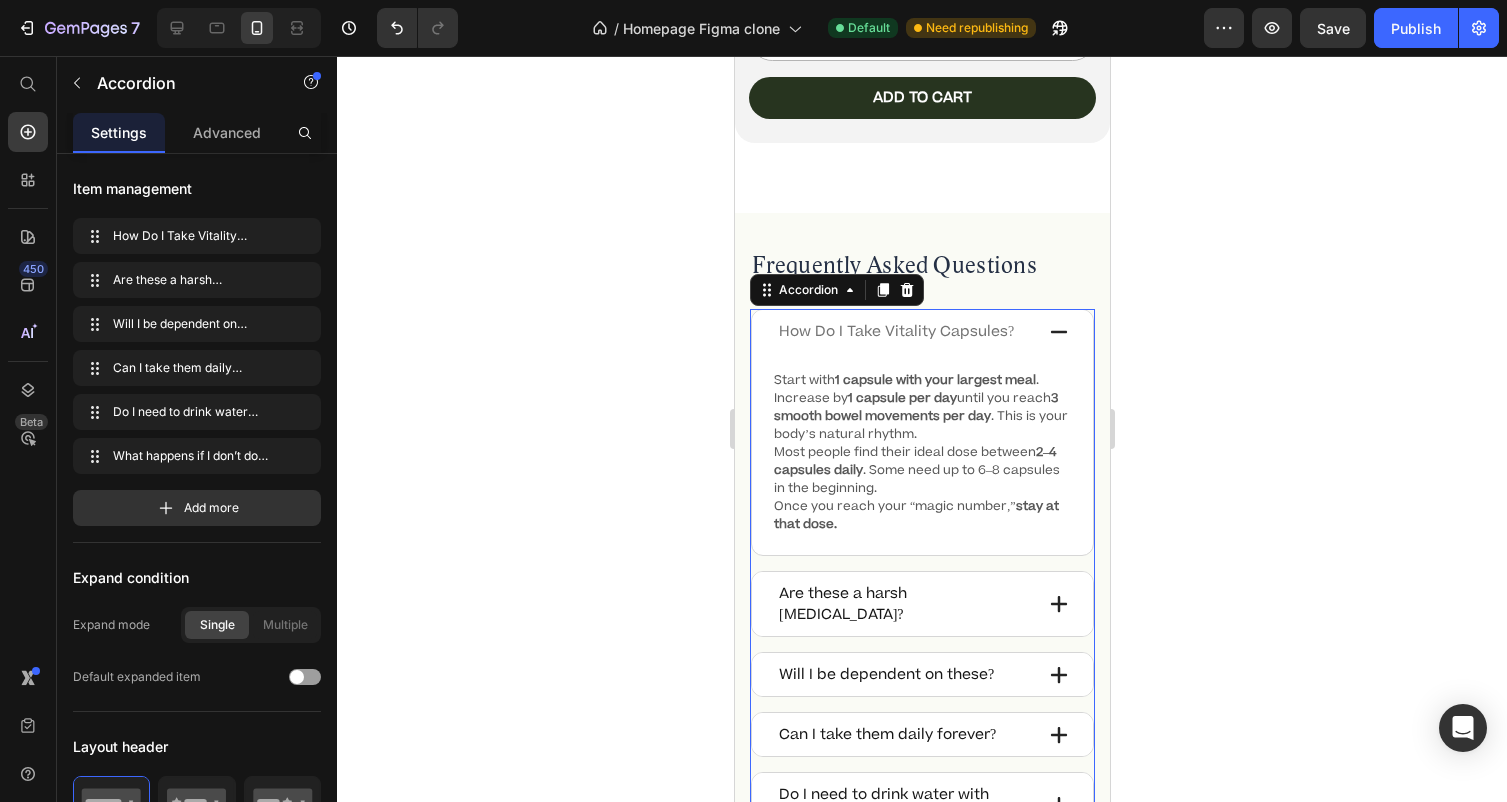 click 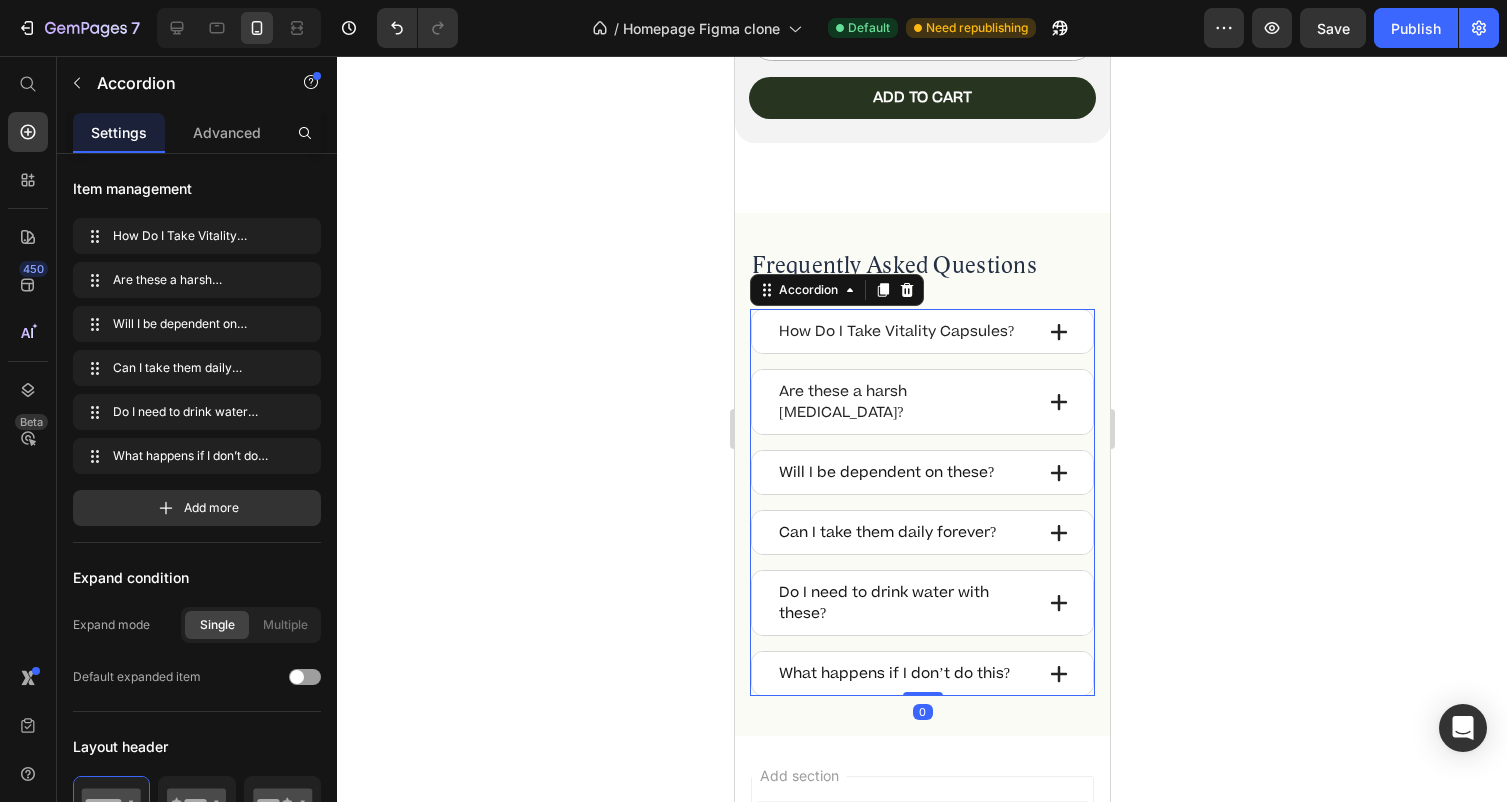 click 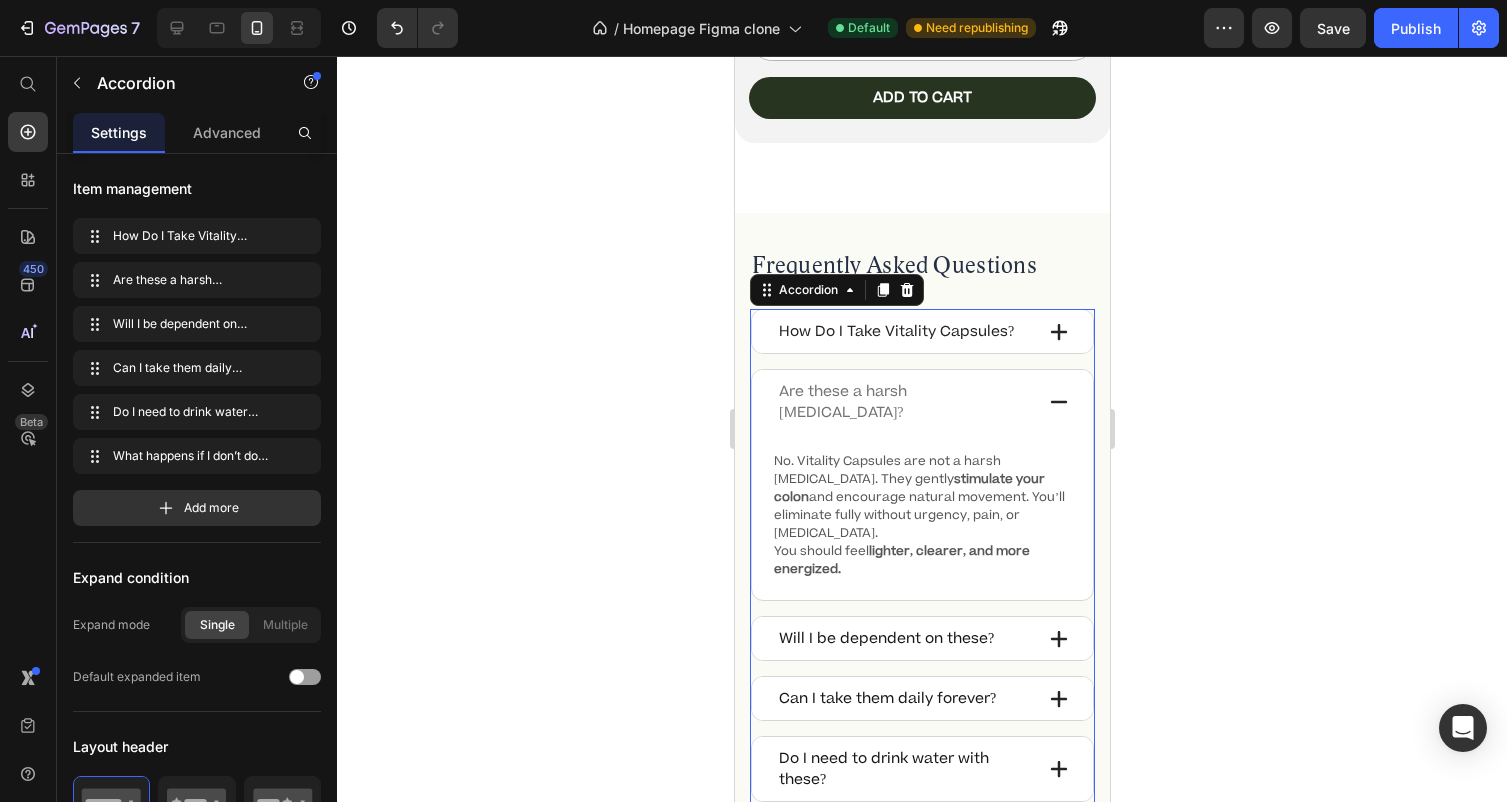 click 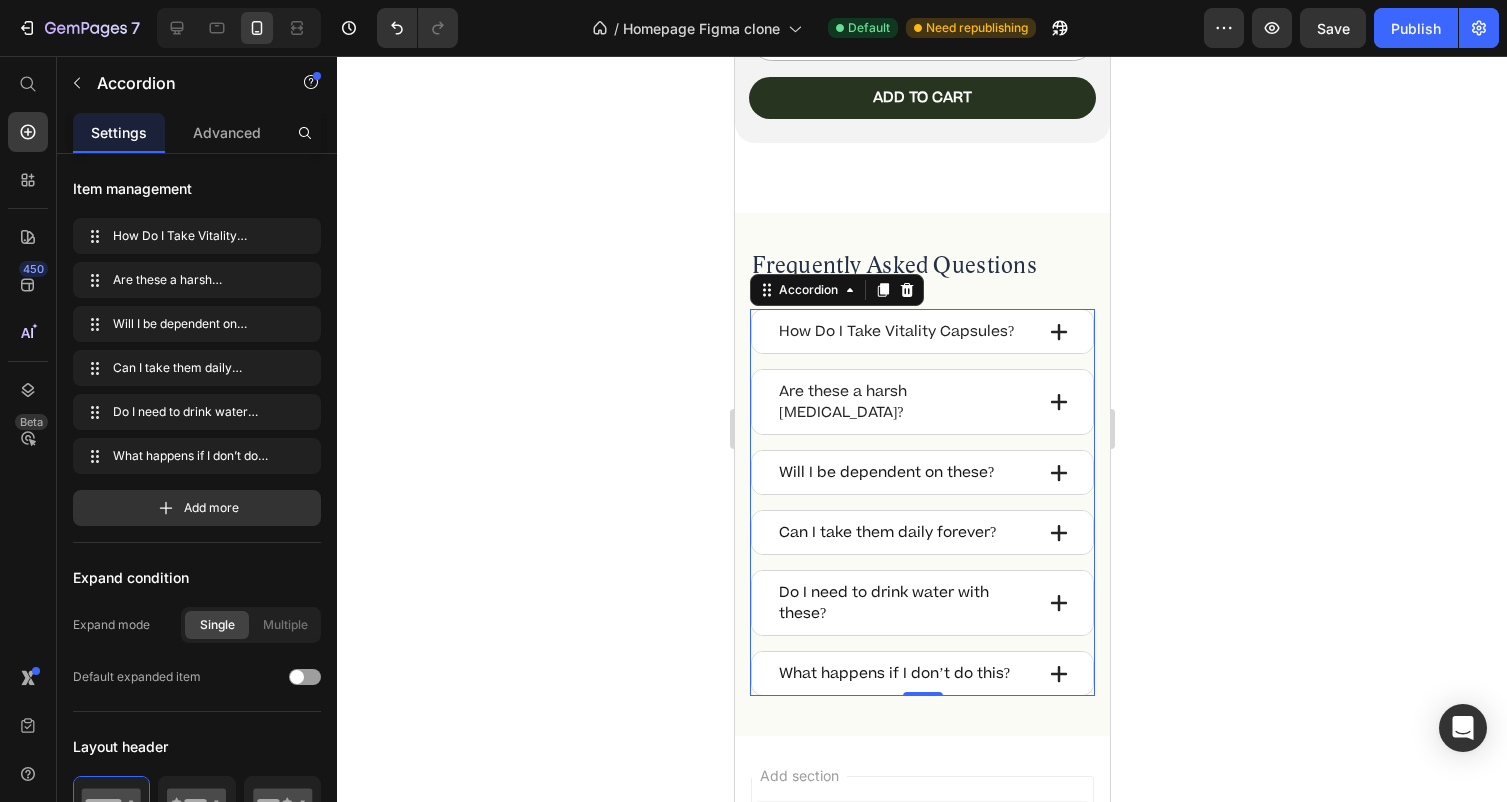 click 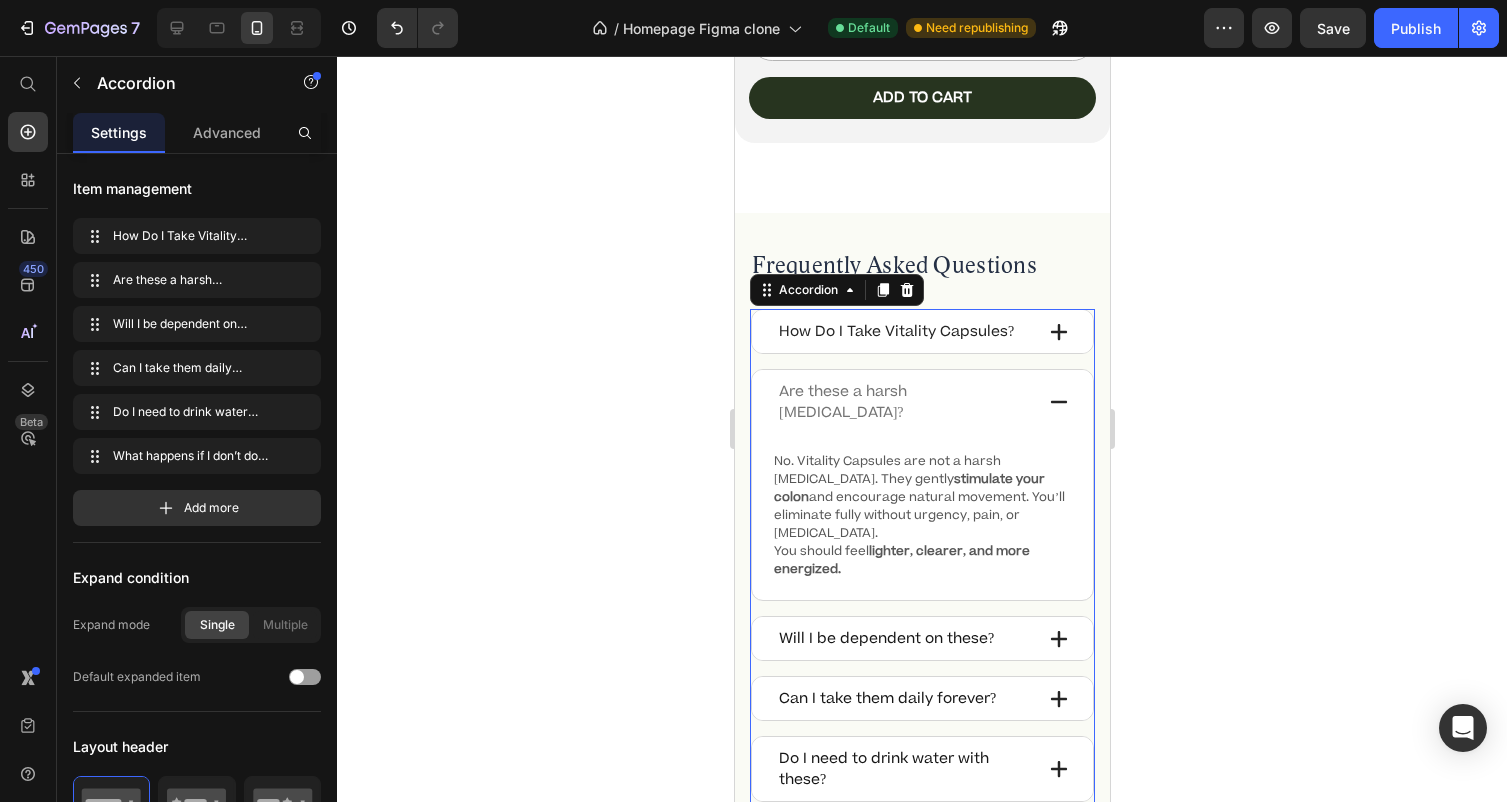 click 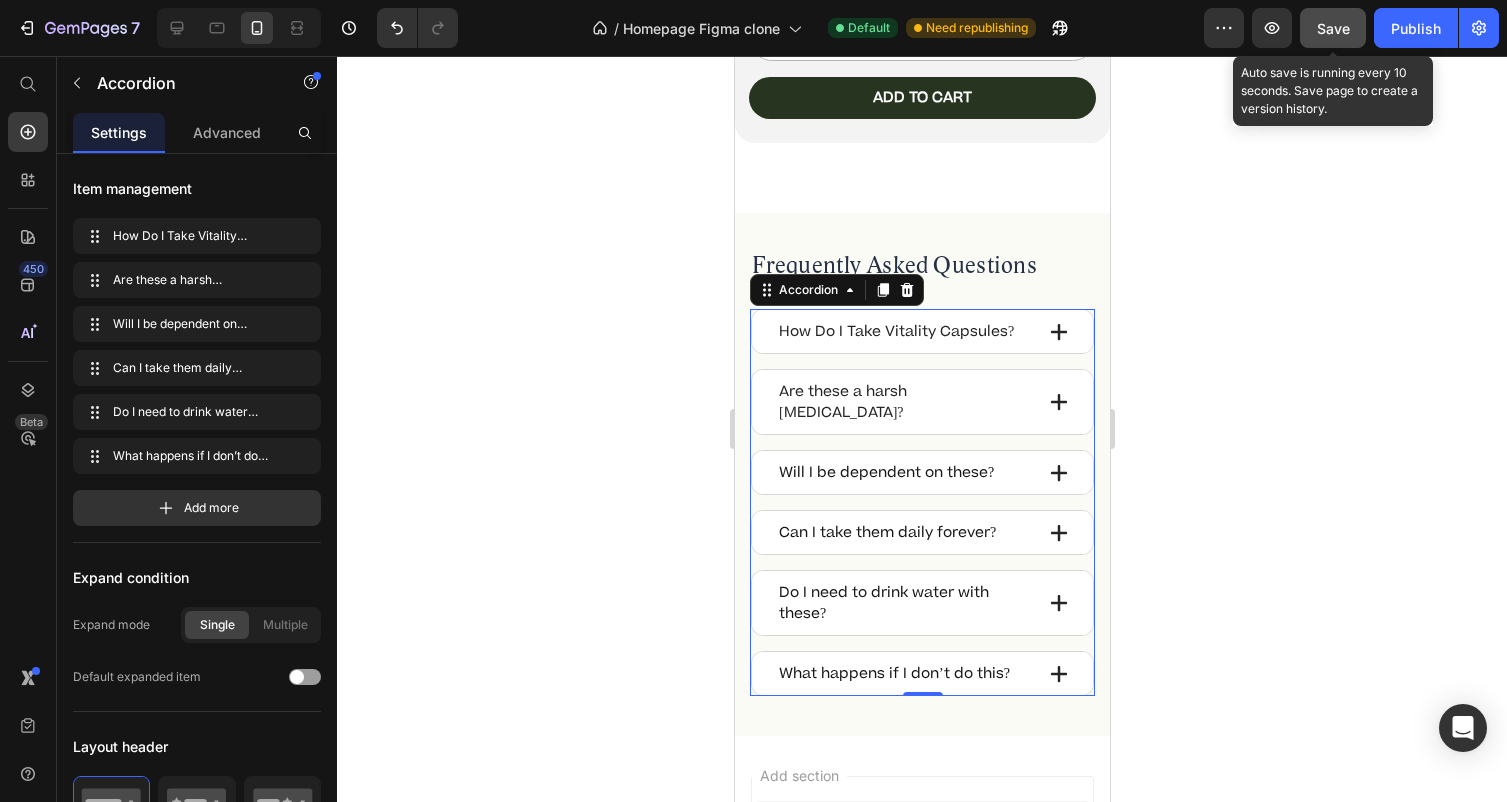 click on "Save" at bounding box center (1333, 28) 